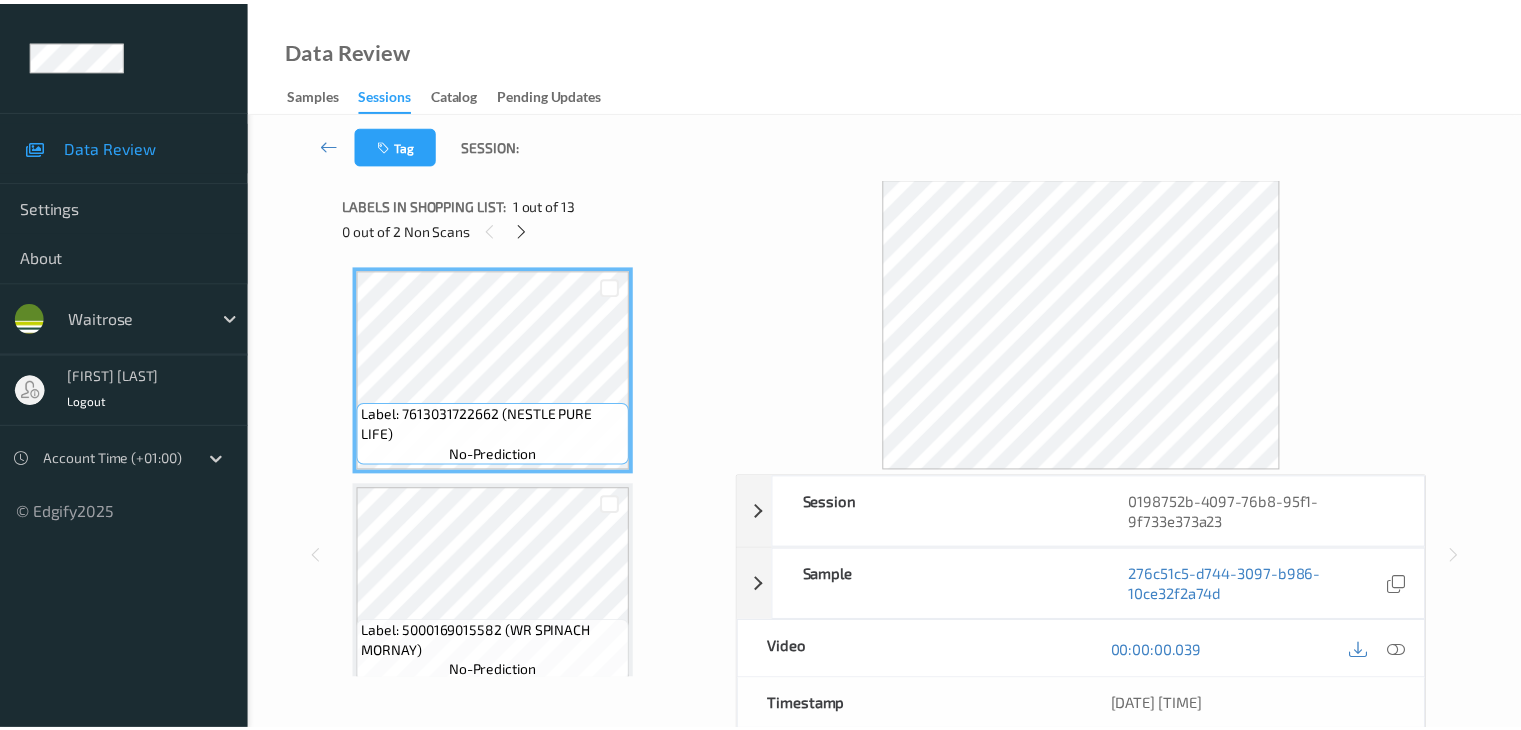 scroll, scrollTop: 0, scrollLeft: 0, axis: both 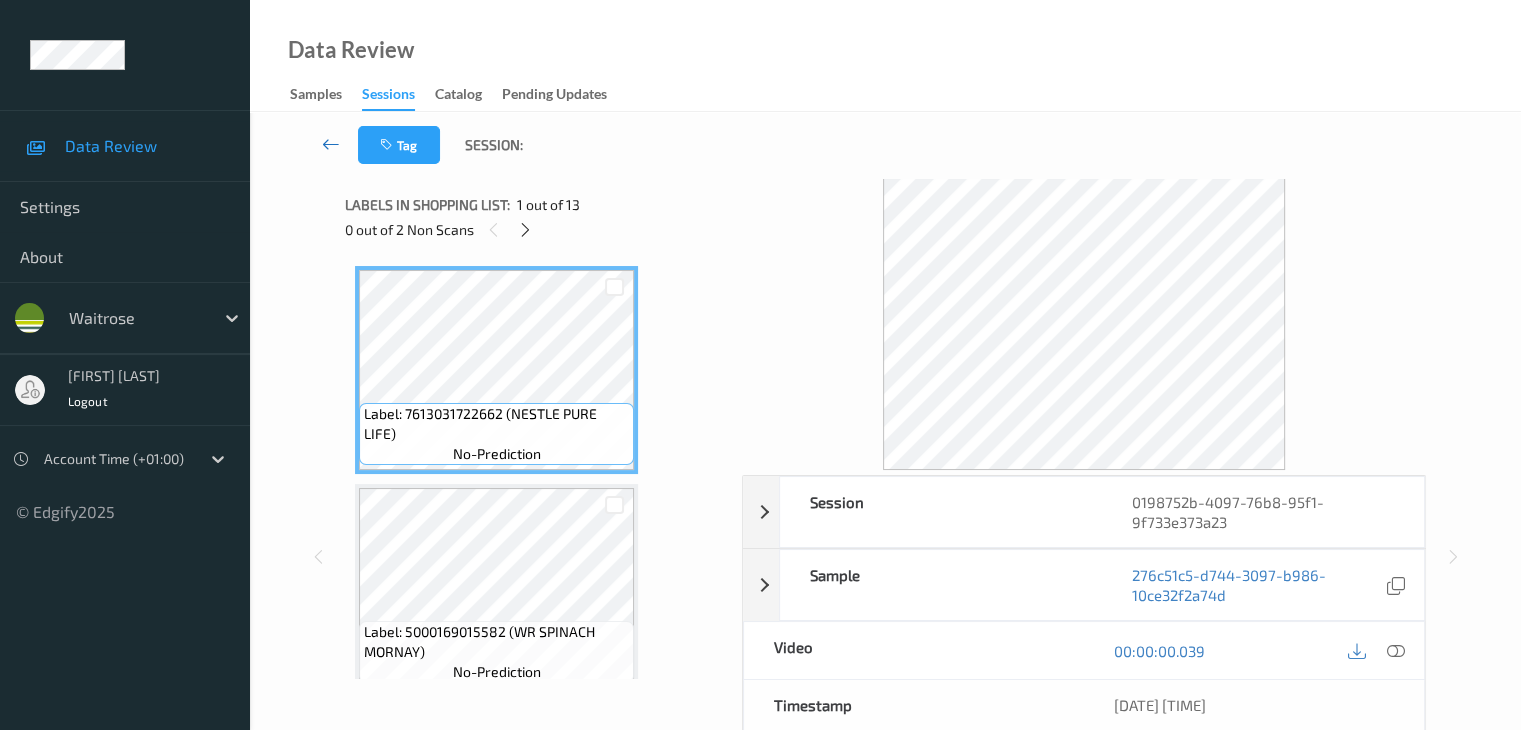click at bounding box center [331, 144] 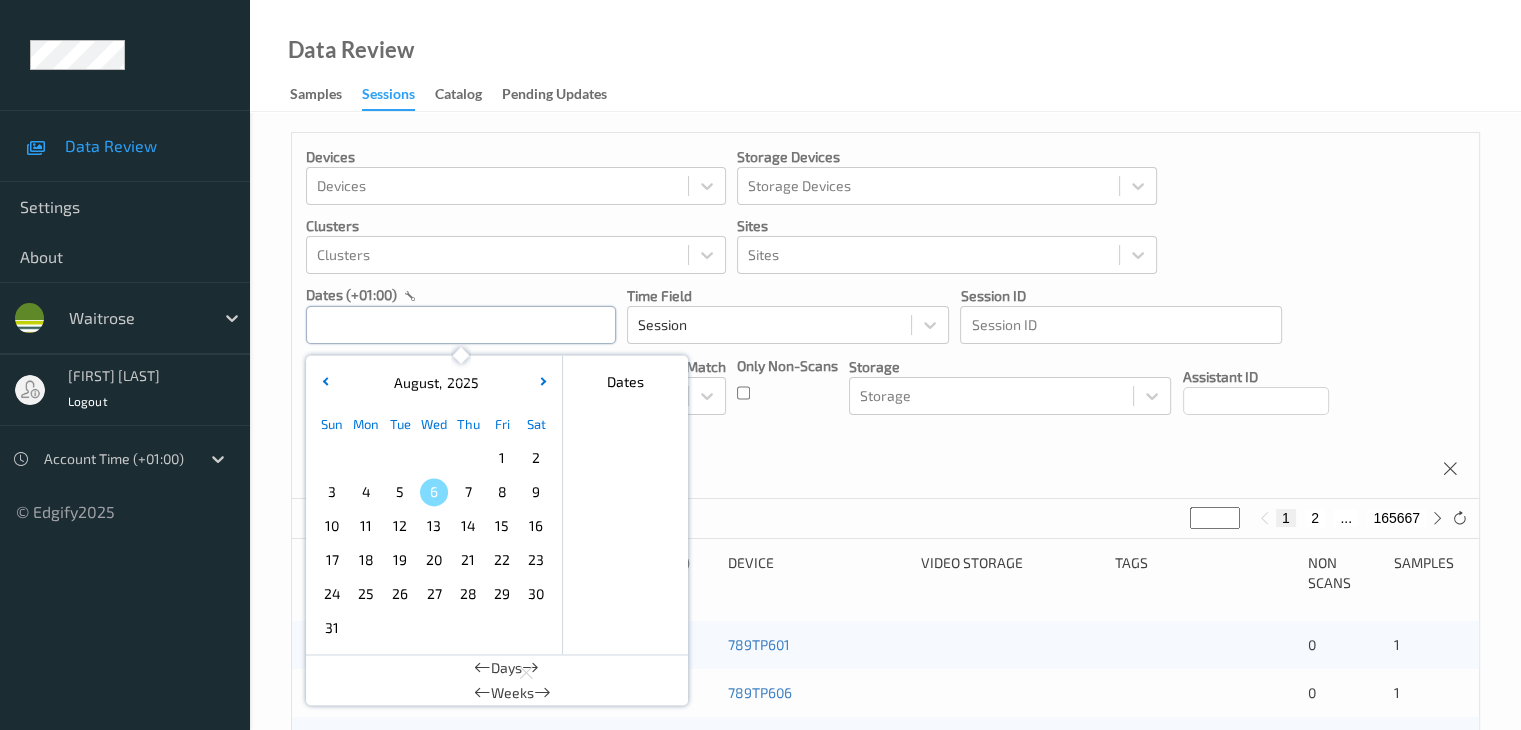 click at bounding box center [461, 325] 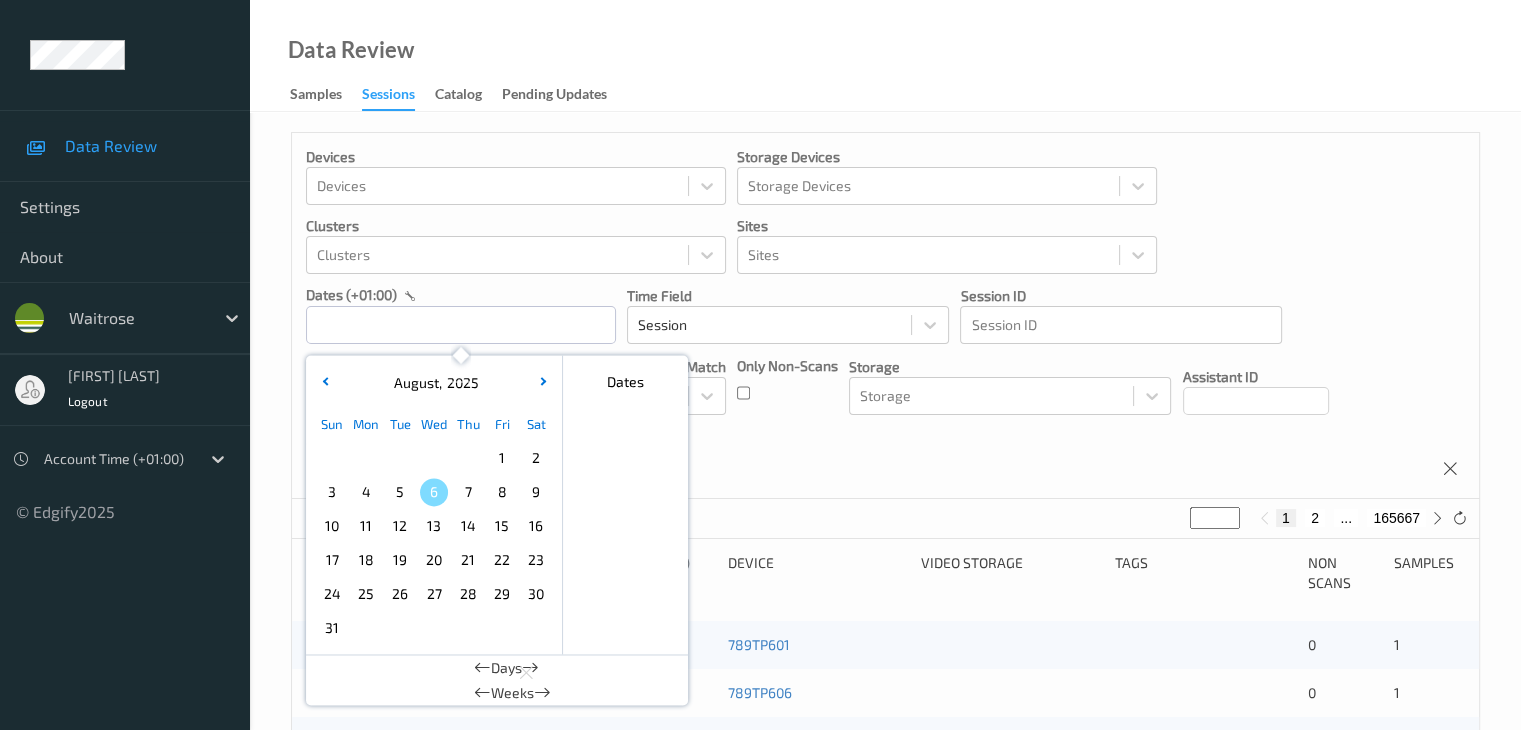 click on "5" at bounding box center [400, 492] 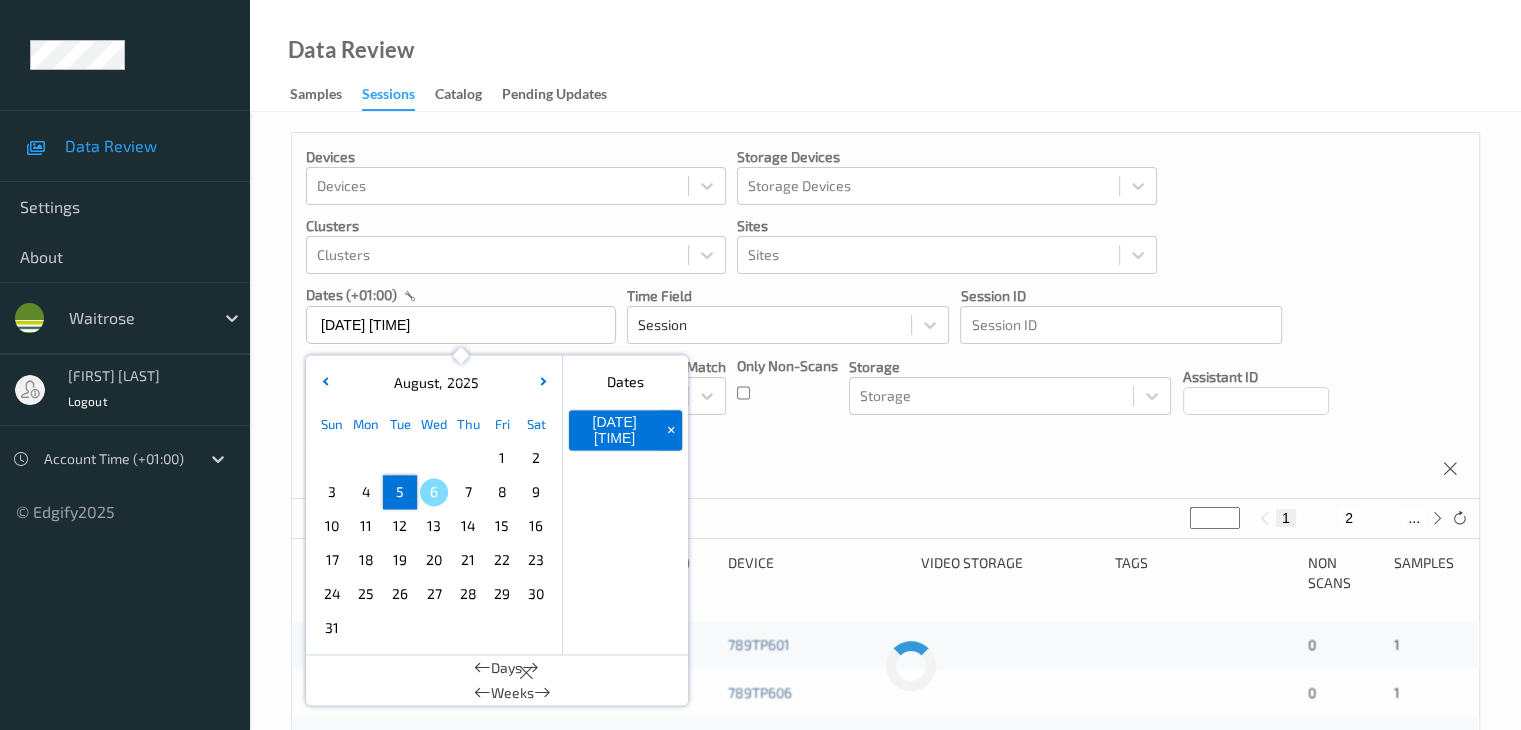 click on "5" at bounding box center (400, 492) 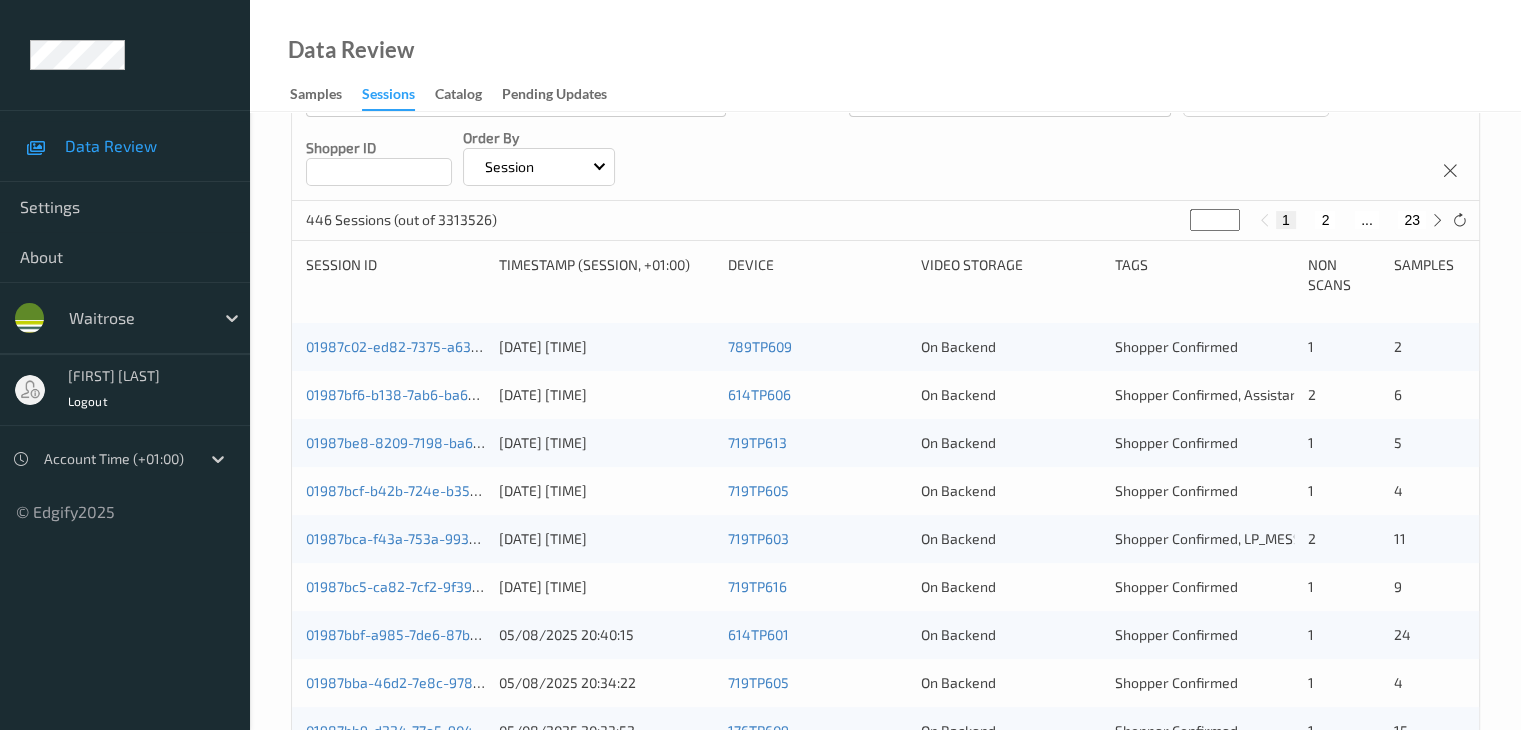 scroll, scrollTop: 300, scrollLeft: 0, axis: vertical 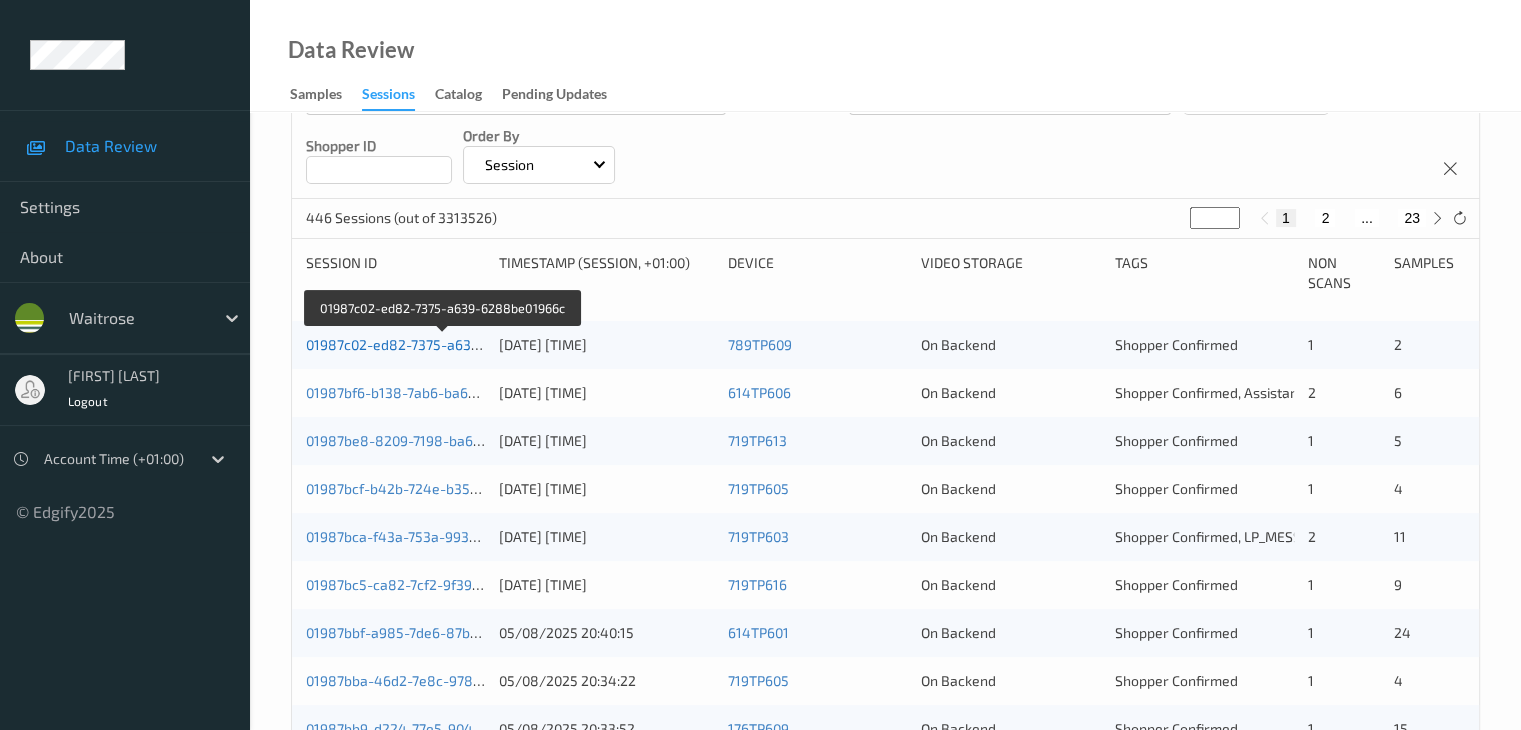 click on "01987c02-ed82-7375-a639-6288be01966c" at bounding box center (443, 344) 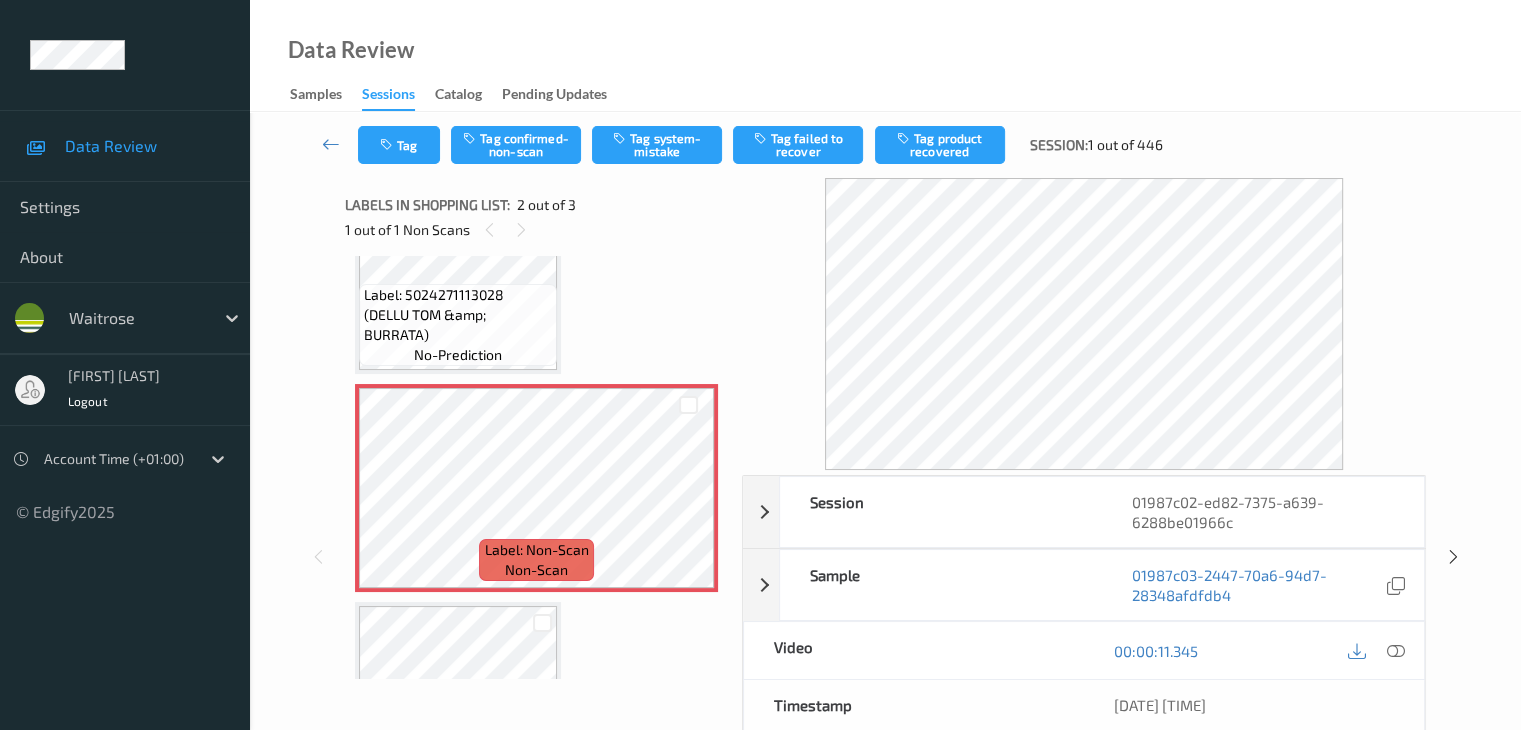 scroll, scrollTop: 0, scrollLeft: 0, axis: both 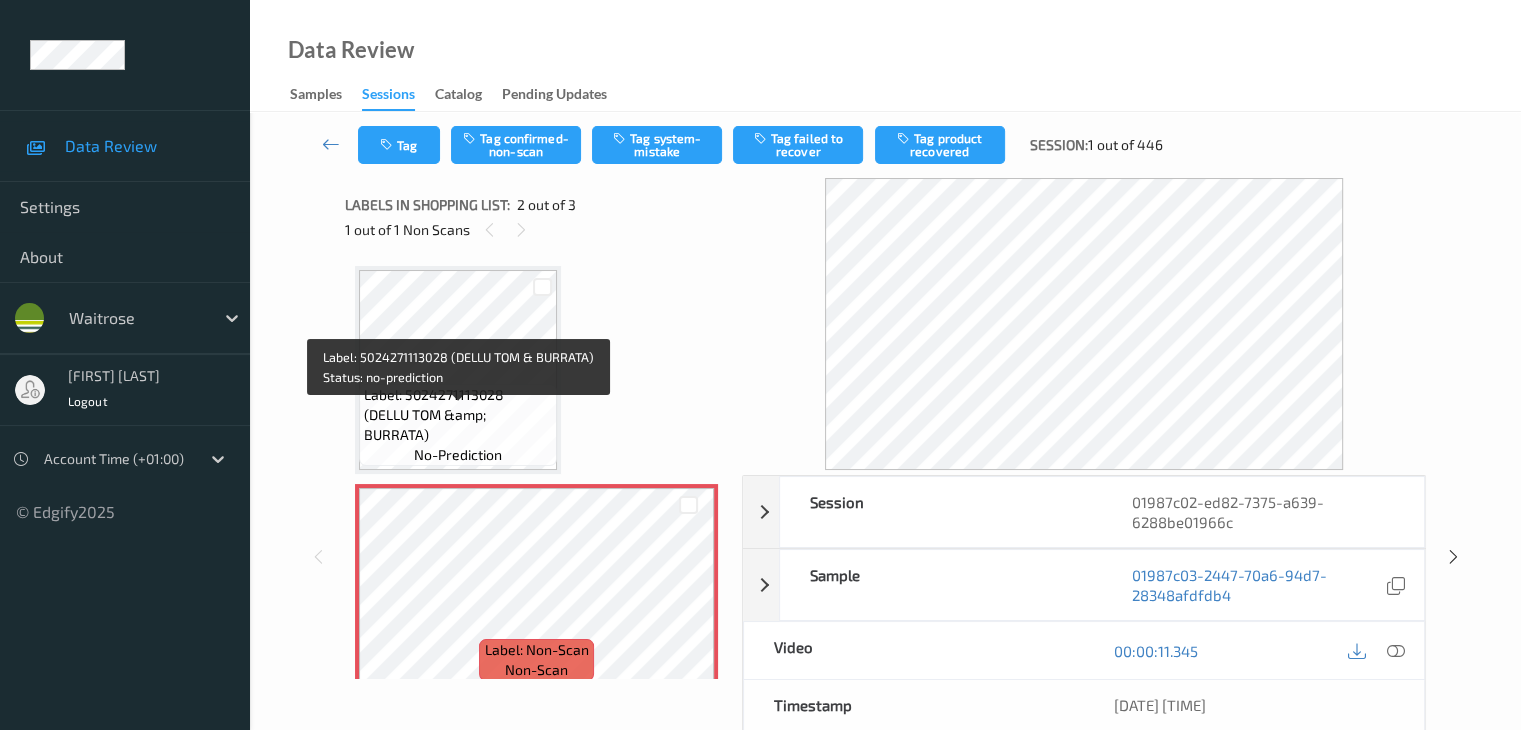 click on "Label: 5024271113028 (DELLU TOM &amp; BURRATA)" at bounding box center [458, 415] 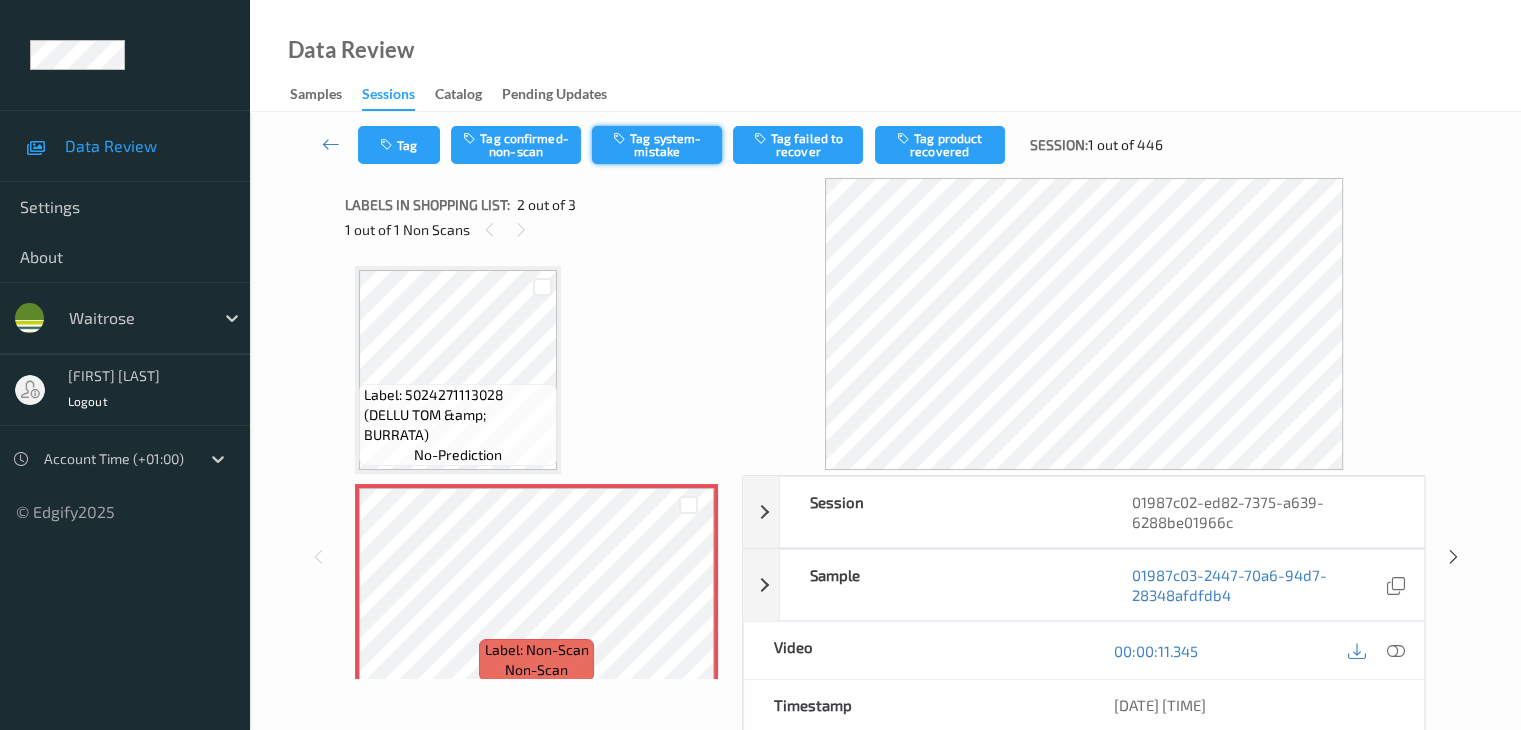 click on "Tag   system-mistake" at bounding box center [657, 145] 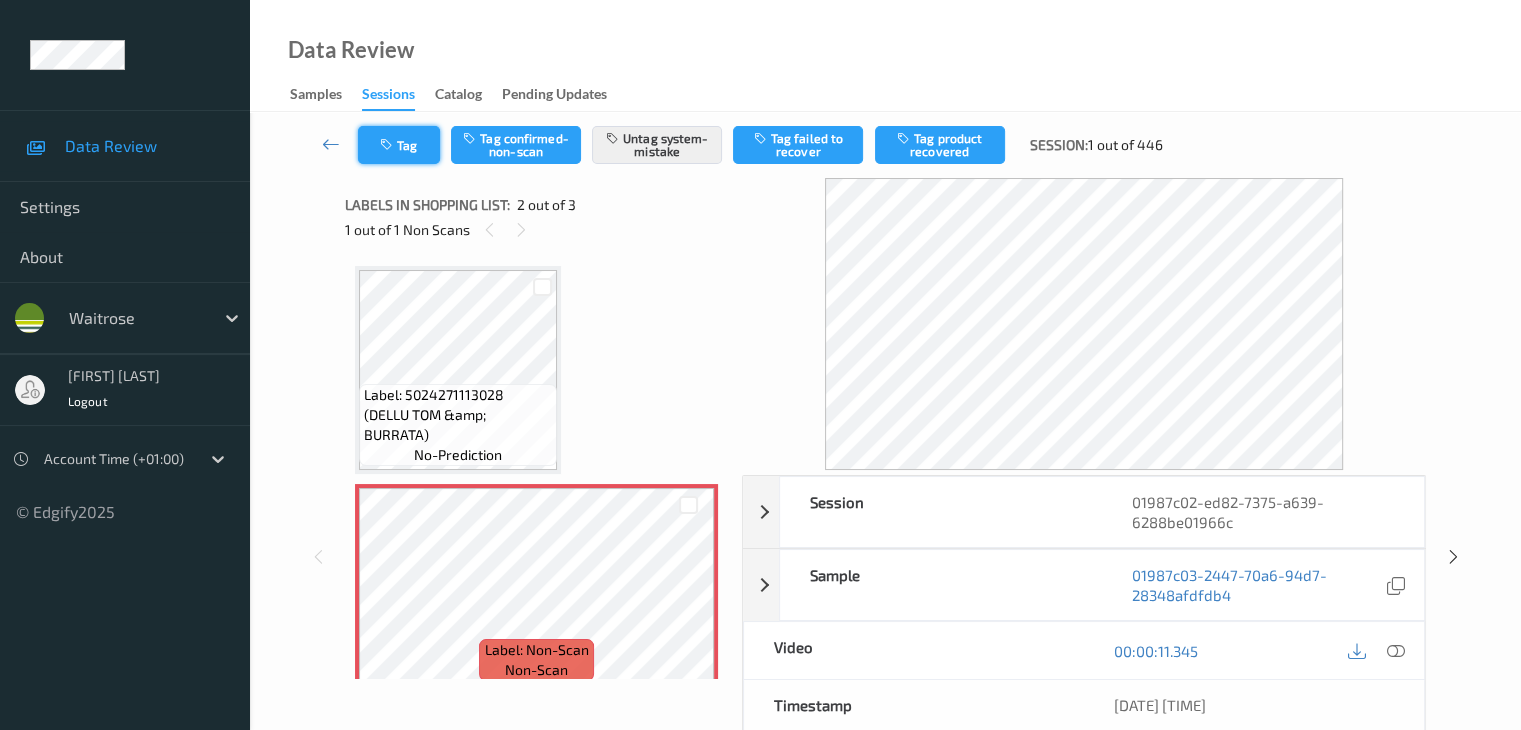 click on "Tag" at bounding box center (399, 145) 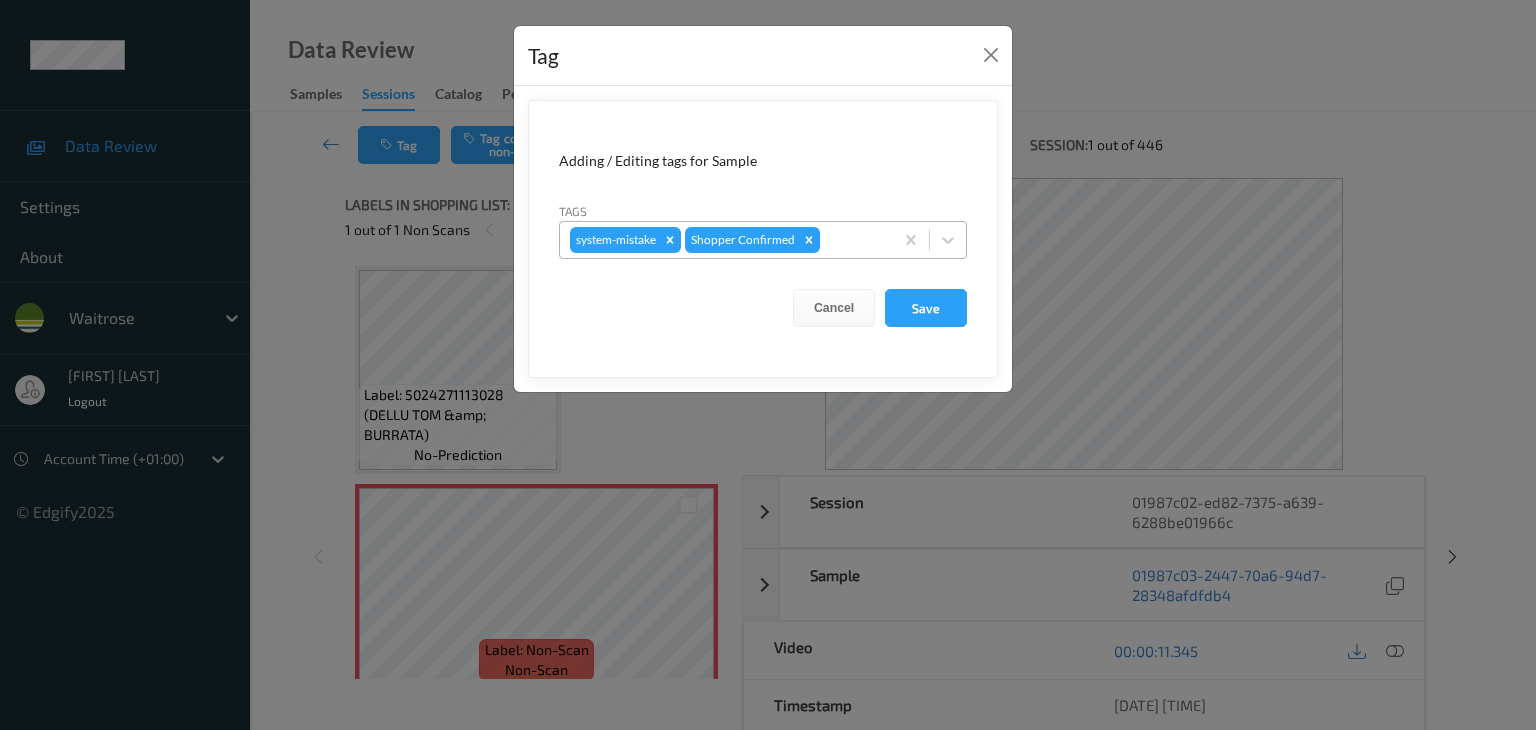 click at bounding box center [853, 240] 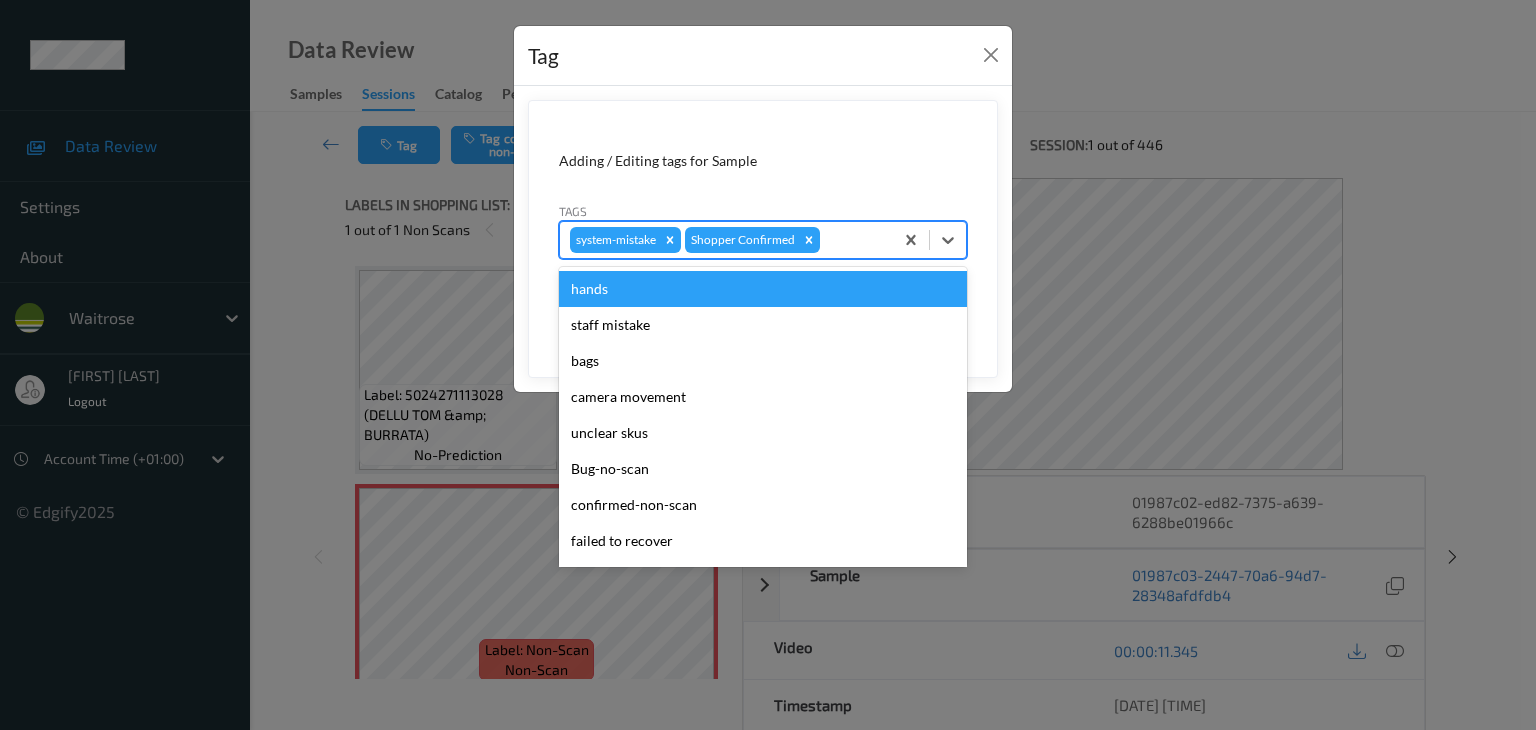 type on "u" 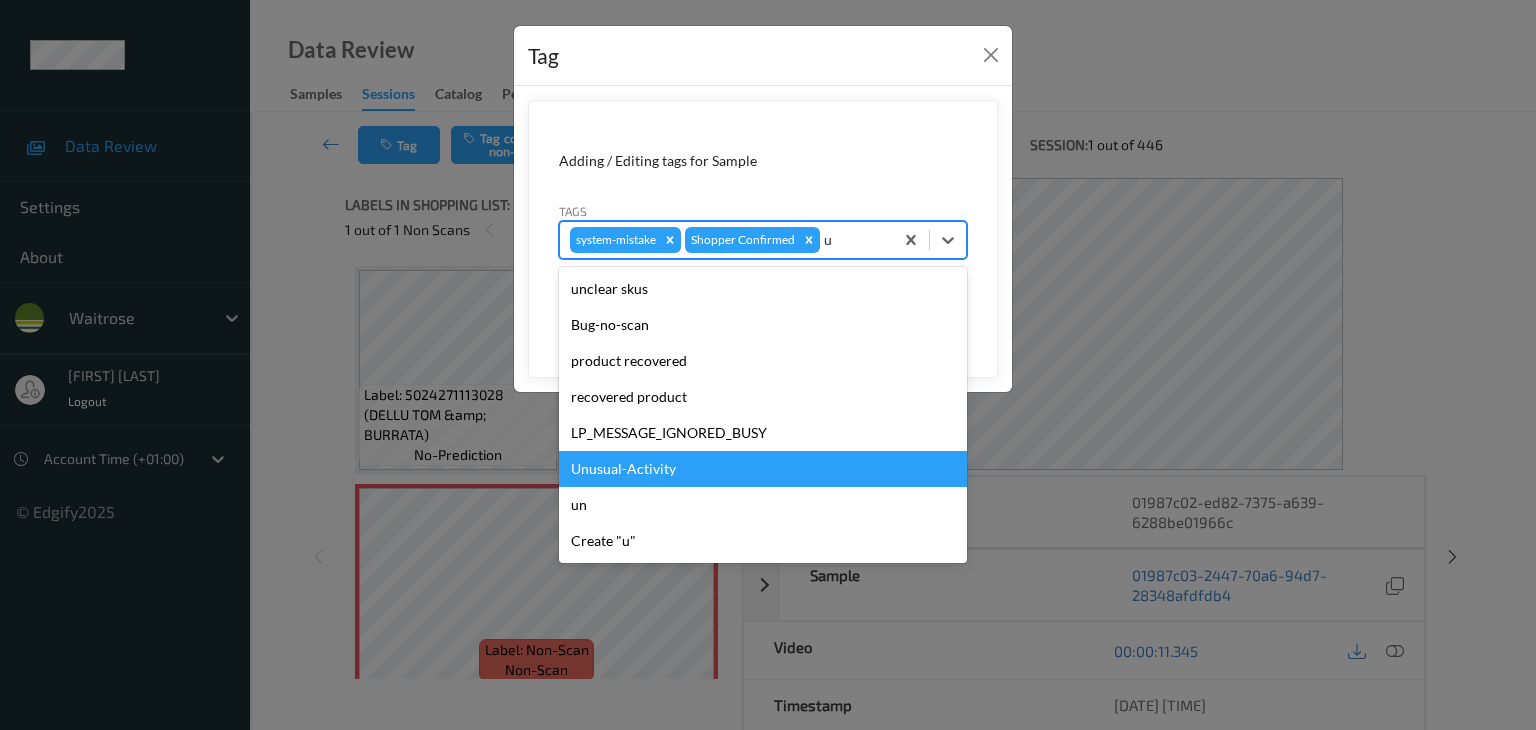 click on "Unusual-Activity" at bounding box center [763, 469] 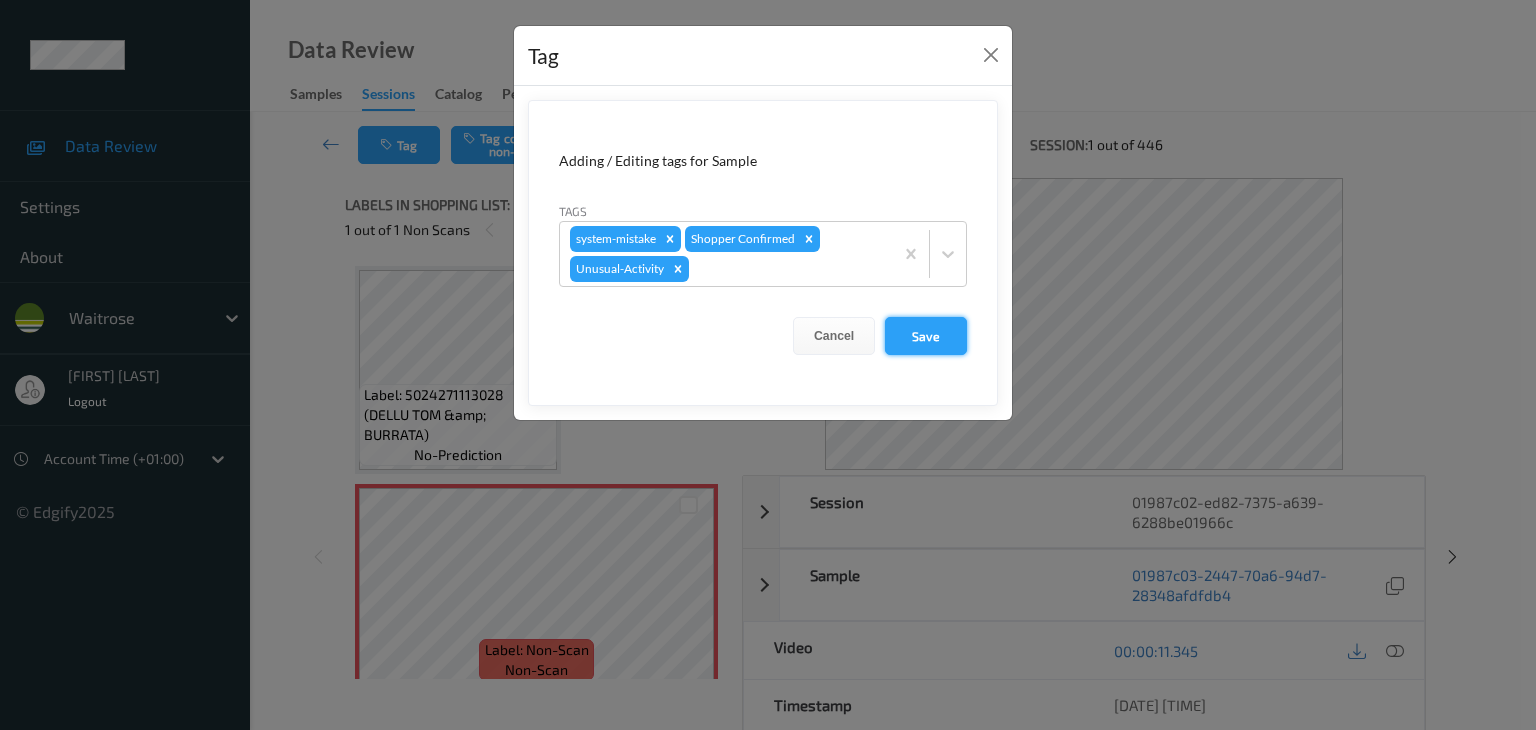 click on "Save" at bounding box center (926, 336) 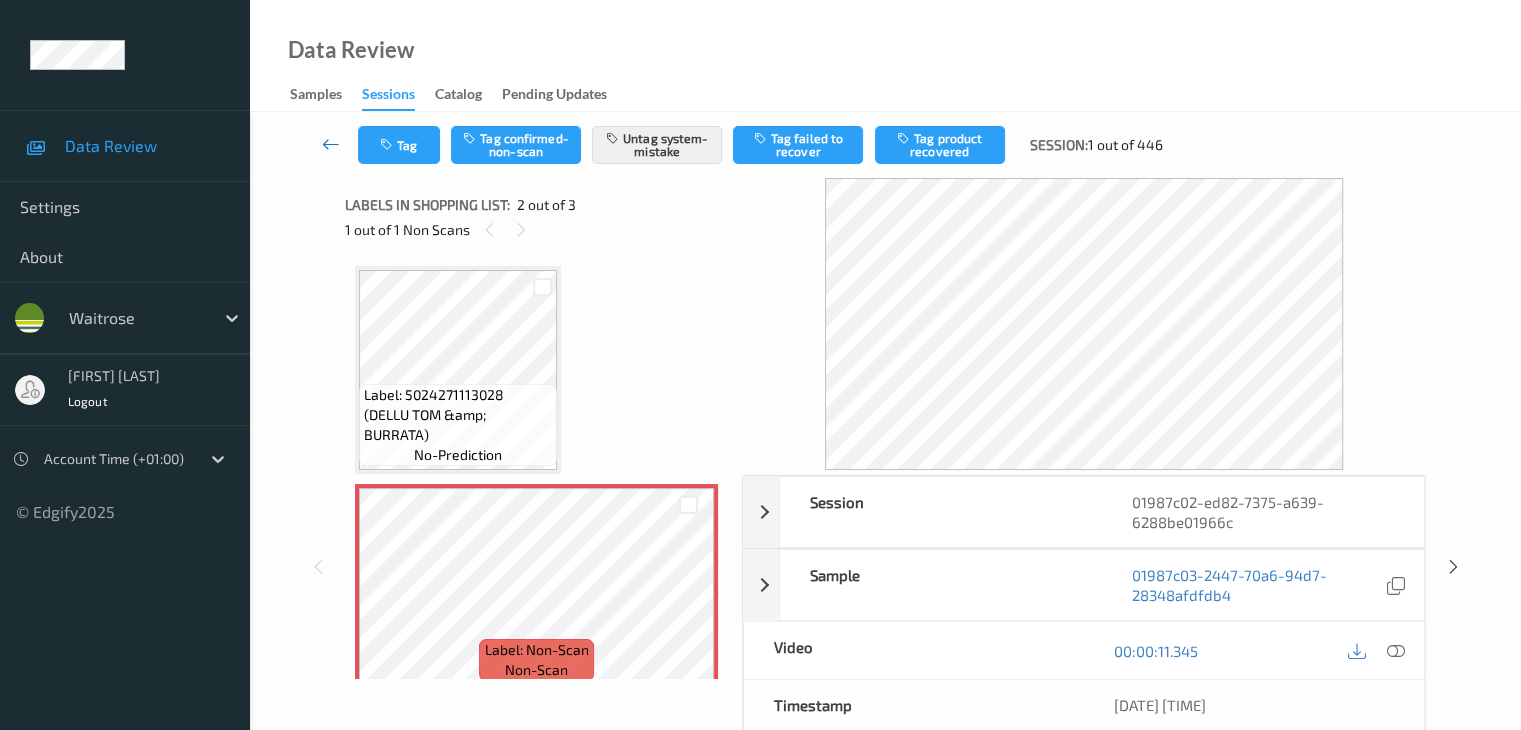 click at bounding box center (331, 144) 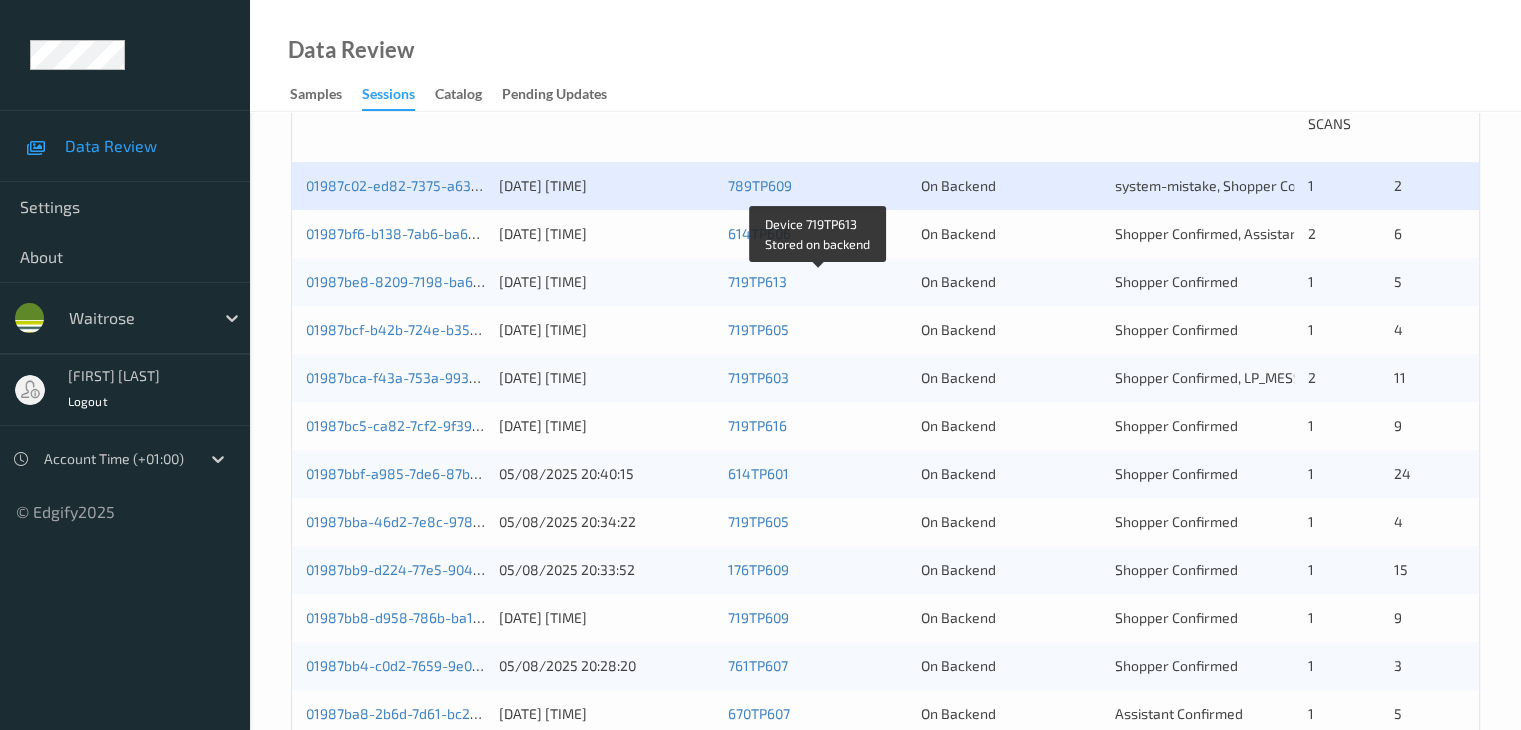 scroll, scrollTop: 400, scrollLeft: 0, axis: vertical 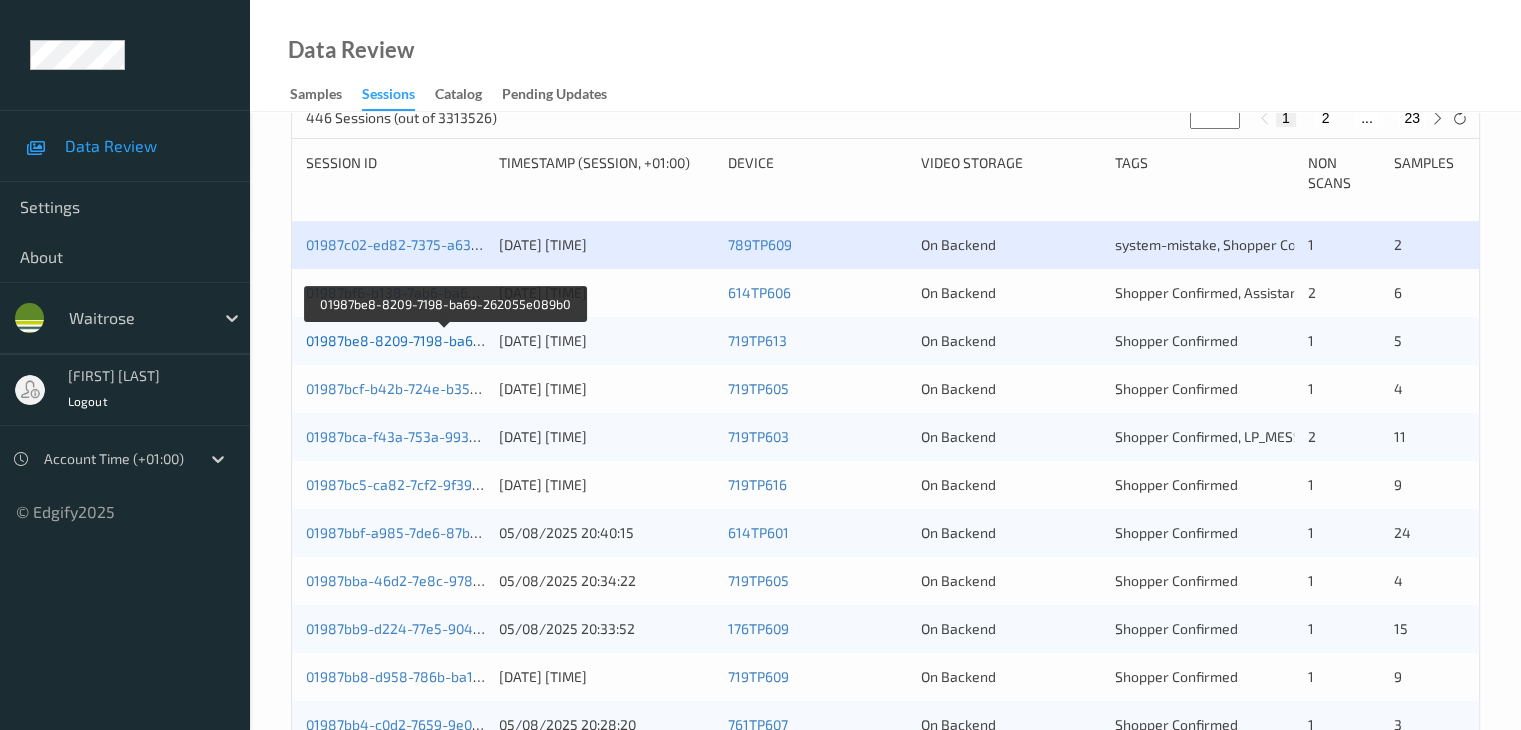 click on "01987be8-8209-7198-ba69-262055e089b0" at bounding box center [445, 340] 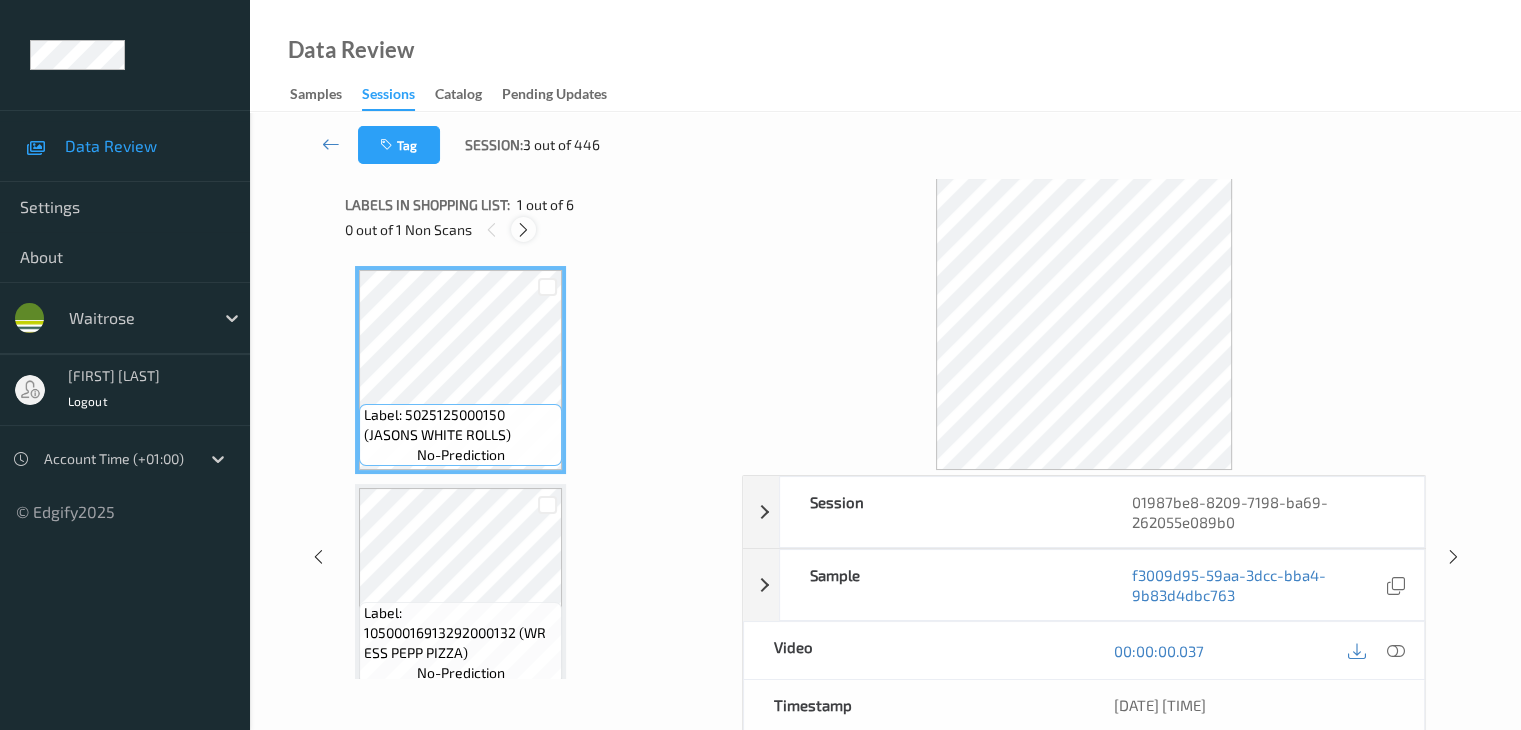 click at bounding box center [523, 230] 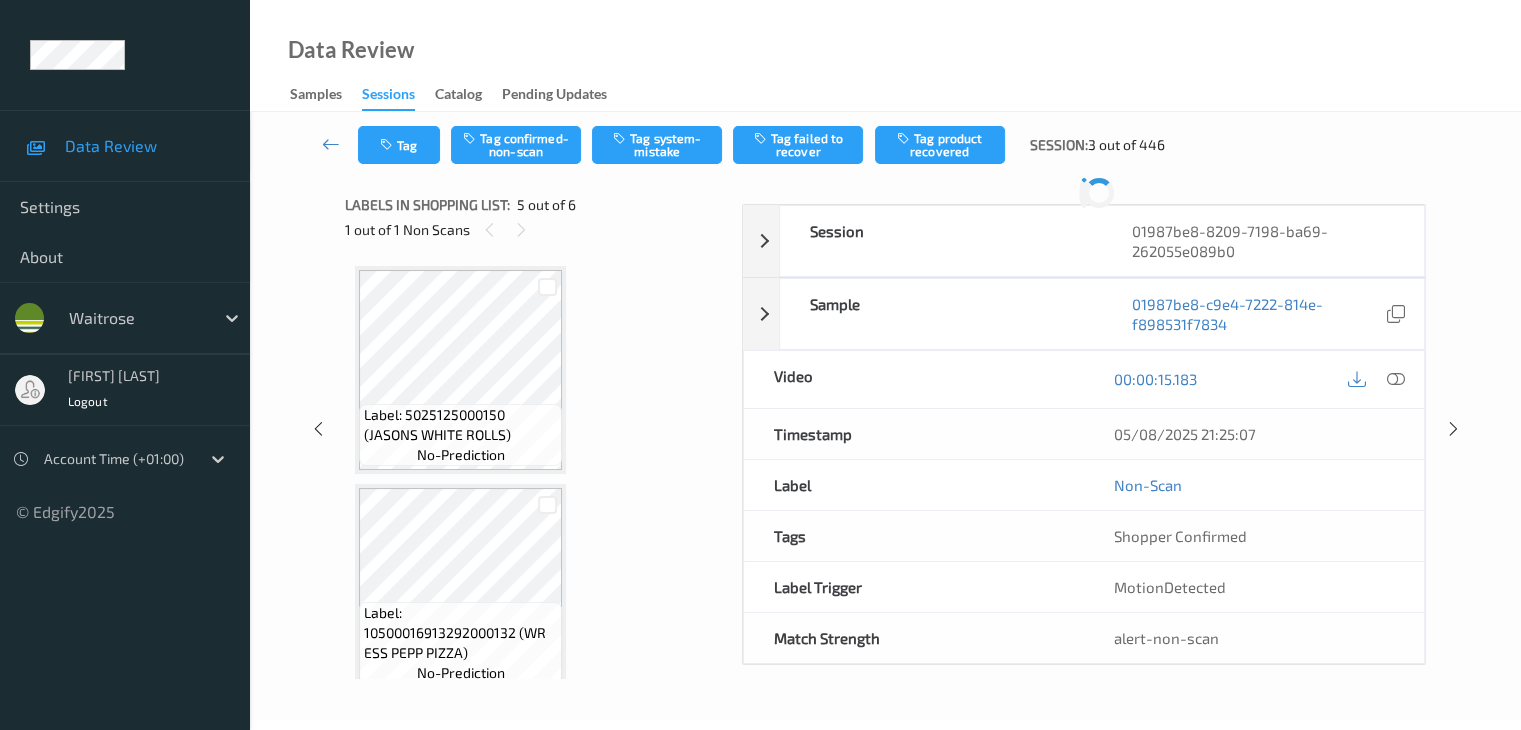 scroll, scrollTop: 664, scrollLeft: 0, axis: vertical 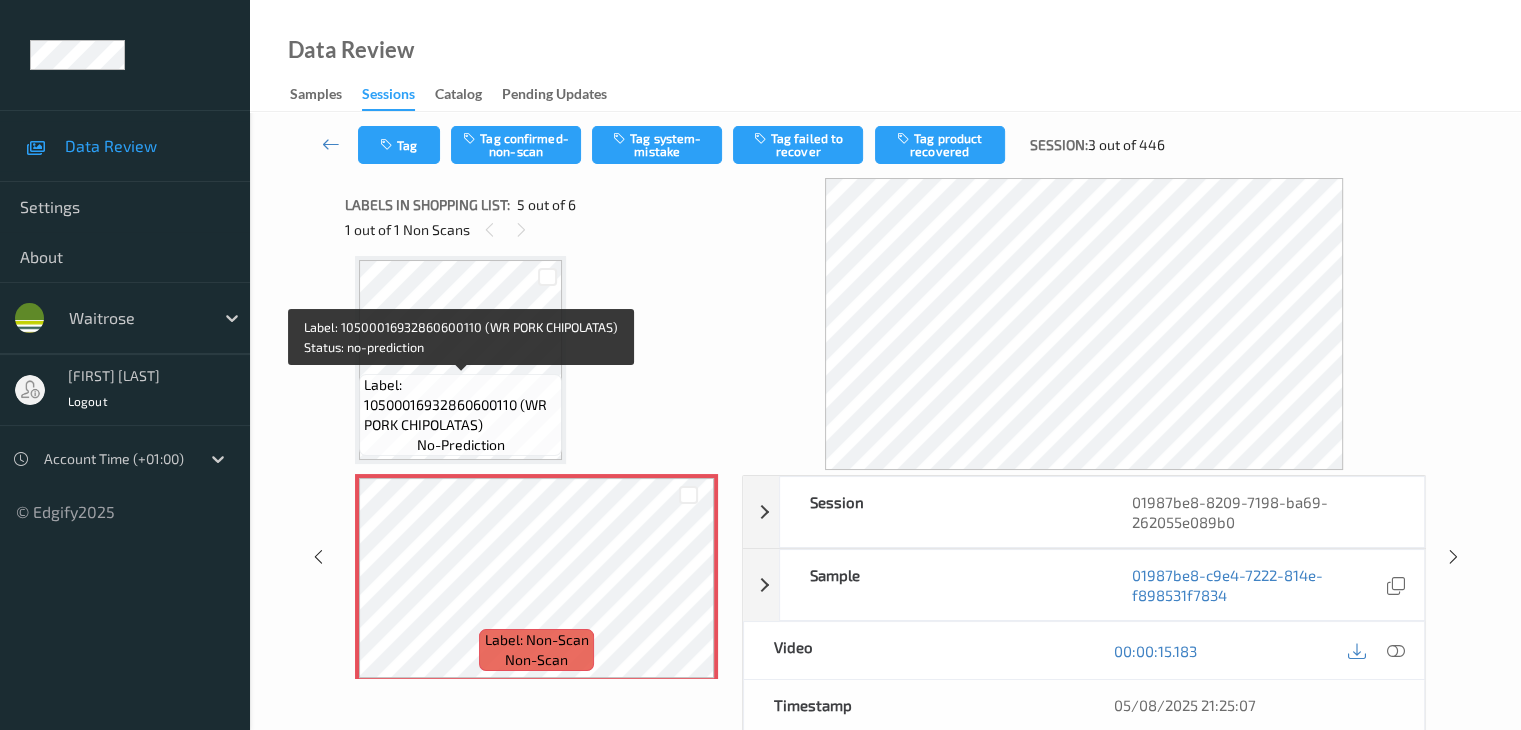 click on "Label: 10500016932860600110 (WR PORK CHIPOLATAS)" at bounding box center [460, 405] 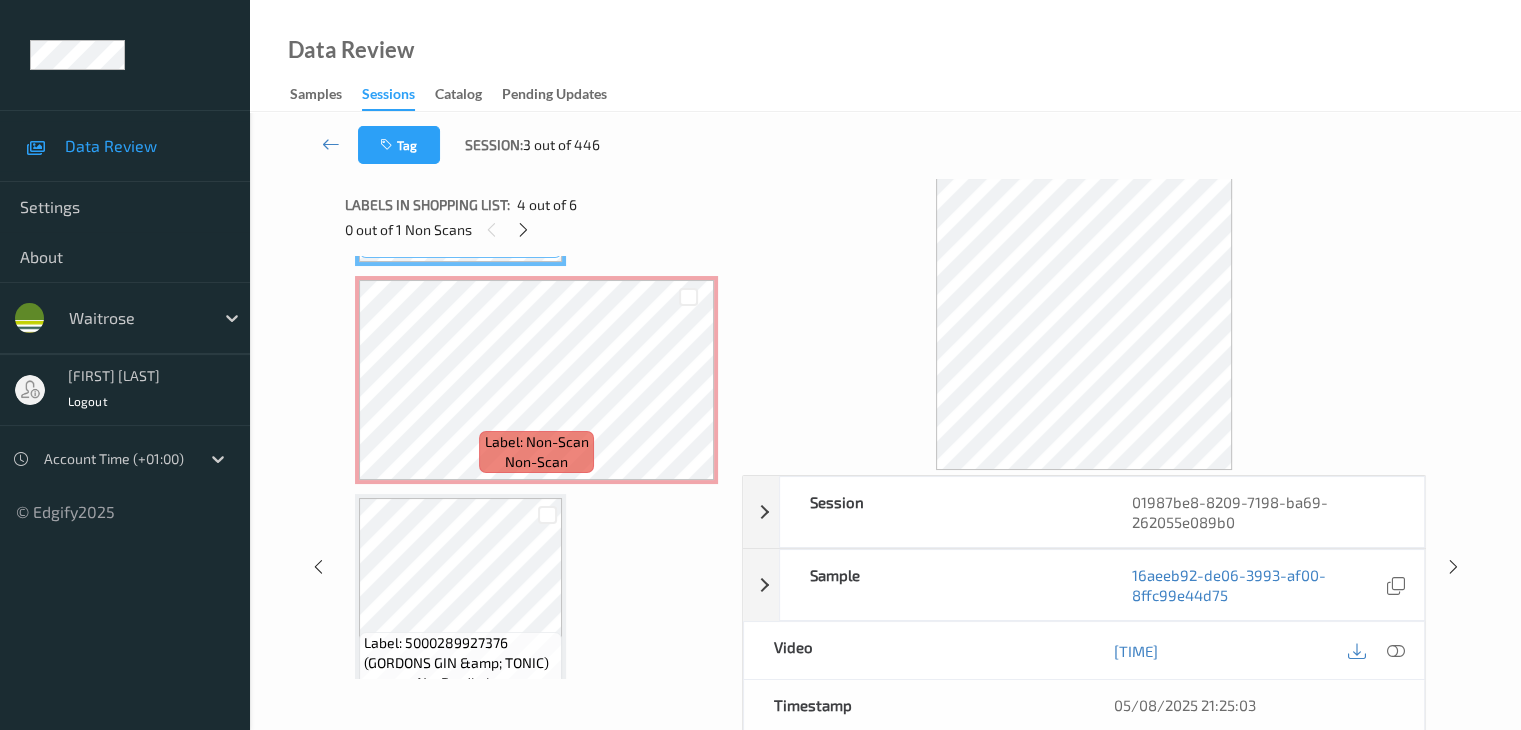 scroll, scrollTop: 864, scrollLeft: 0, axis: vertical 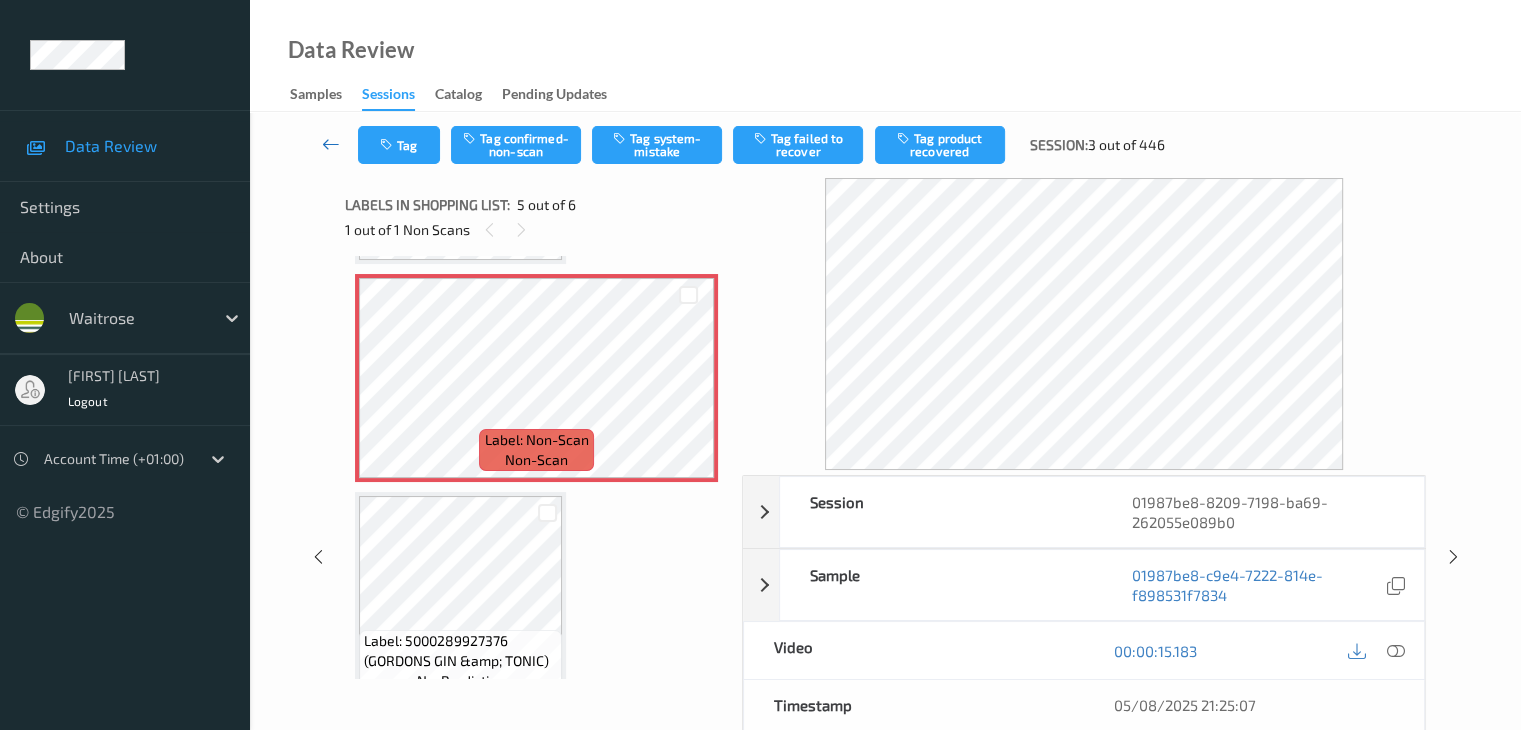 click at bounding box center [331, 144] 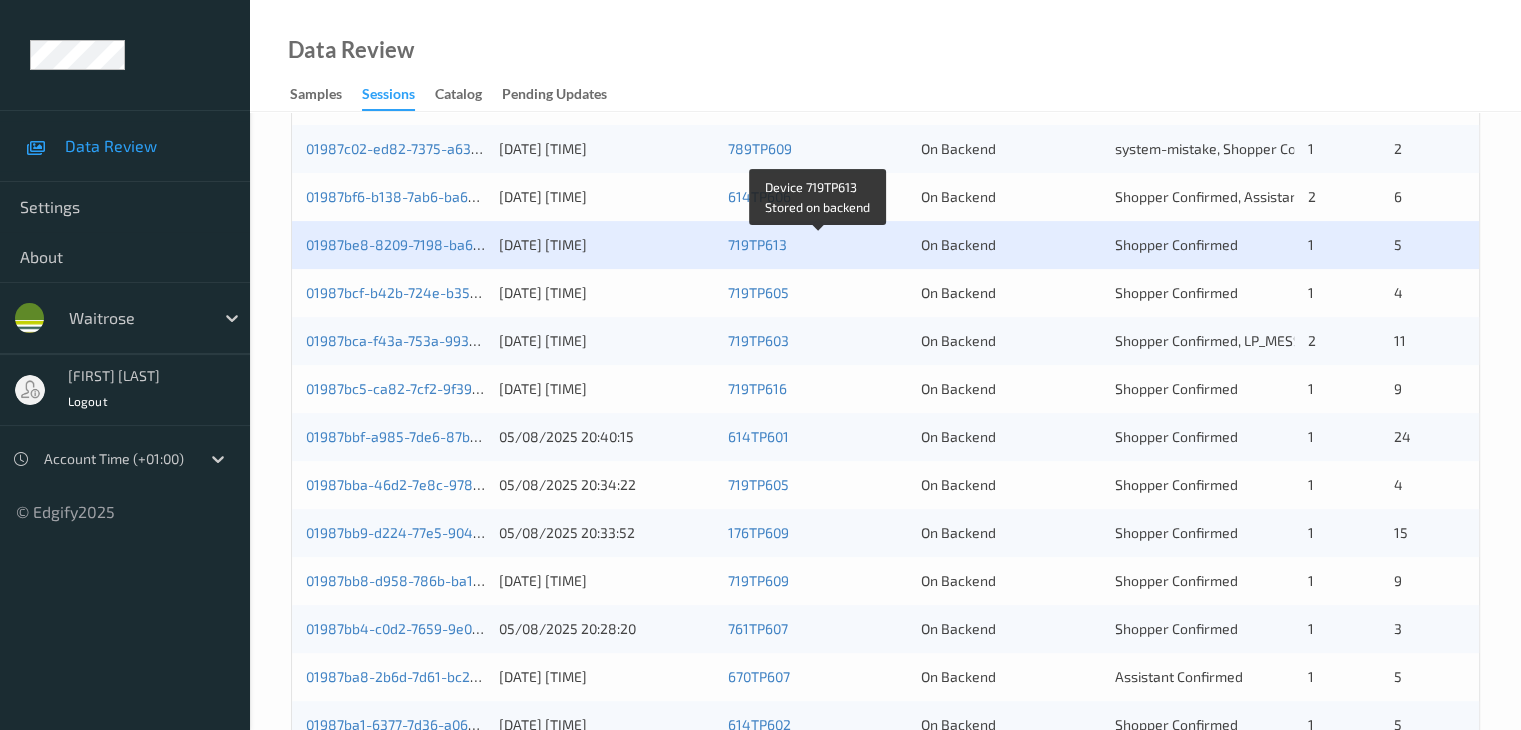 scroll, scrollTop: 500, scrollLeft: 0, axis: vertical 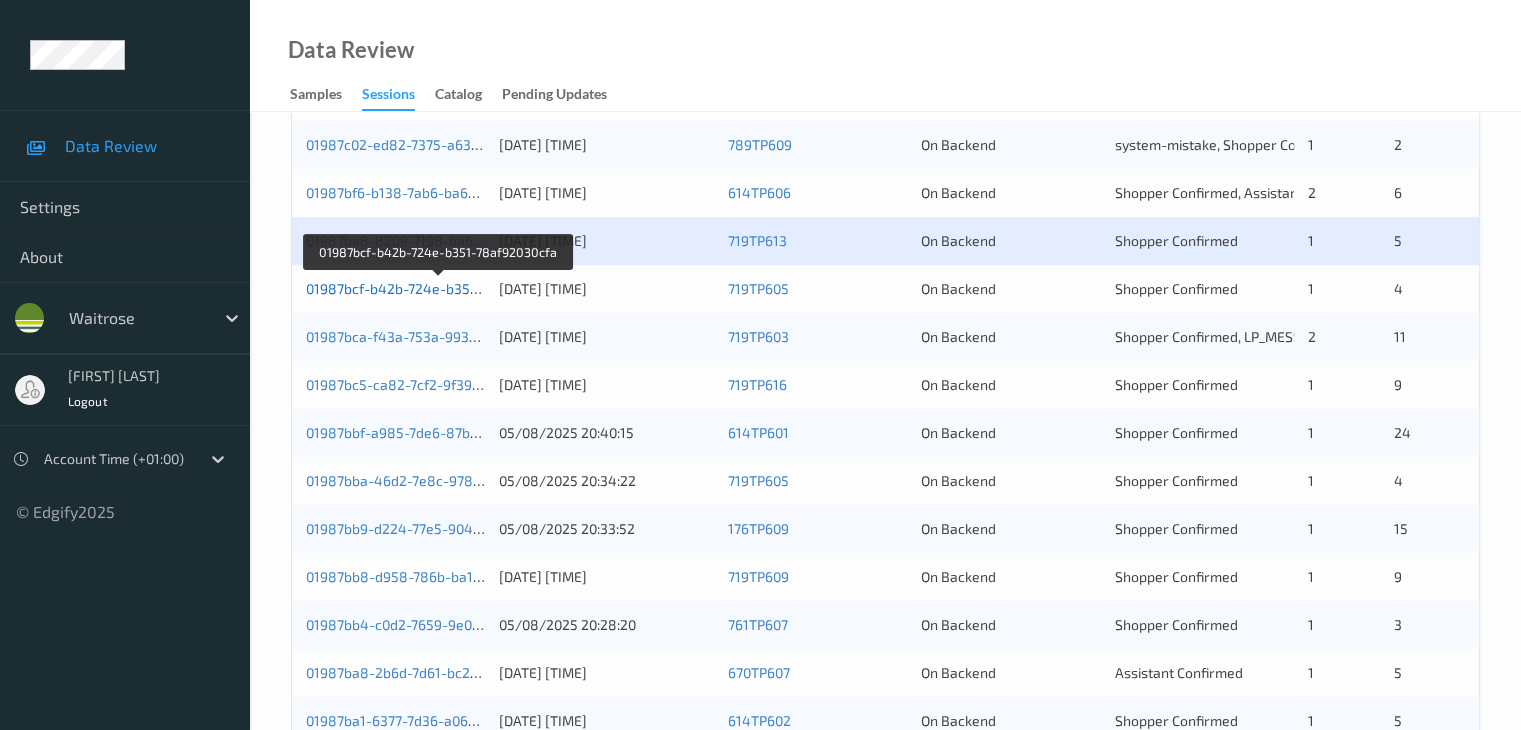 click on "01987bcf-b42b-724e-b351-78af92030cfa" at bounding box center (438, 288) 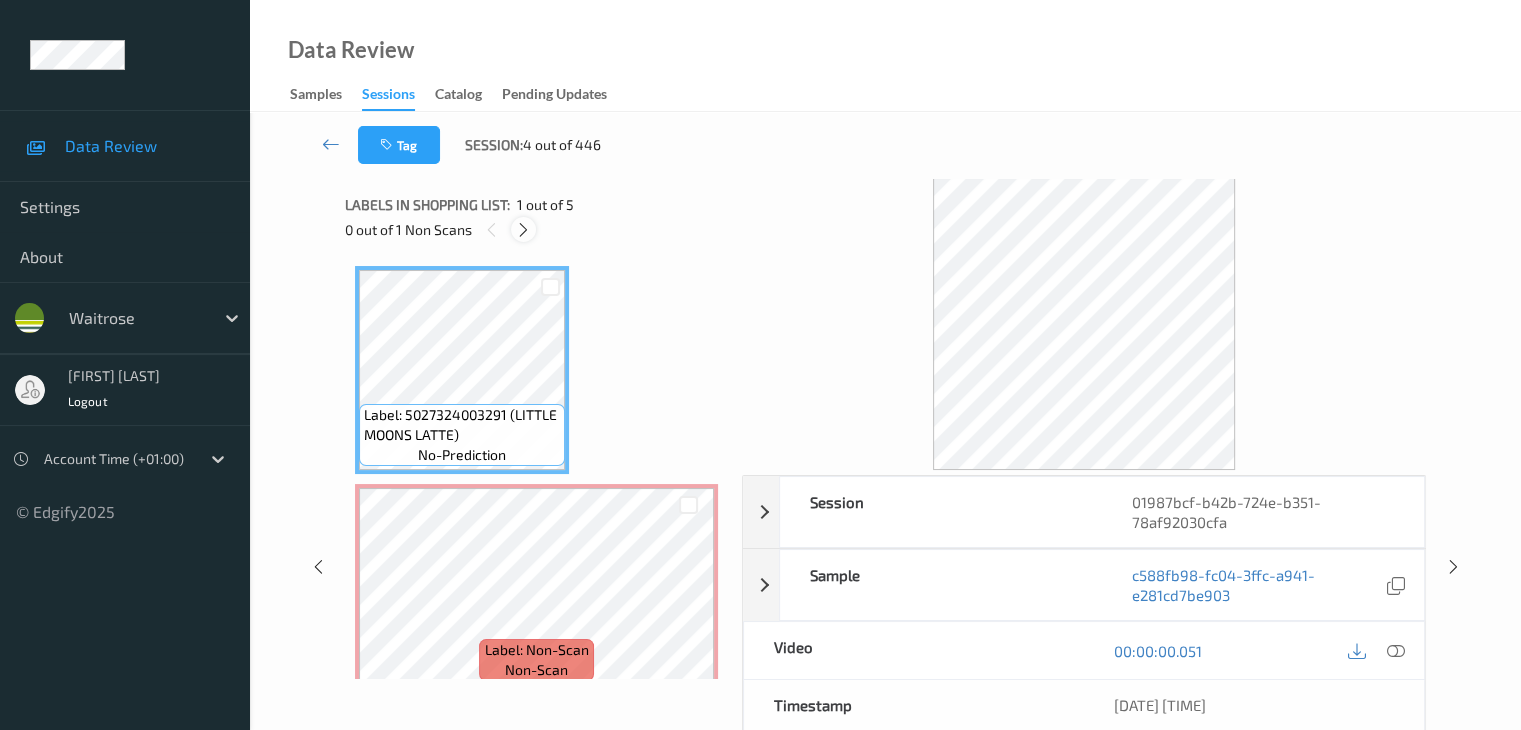 click at bounding box center (523, 230) 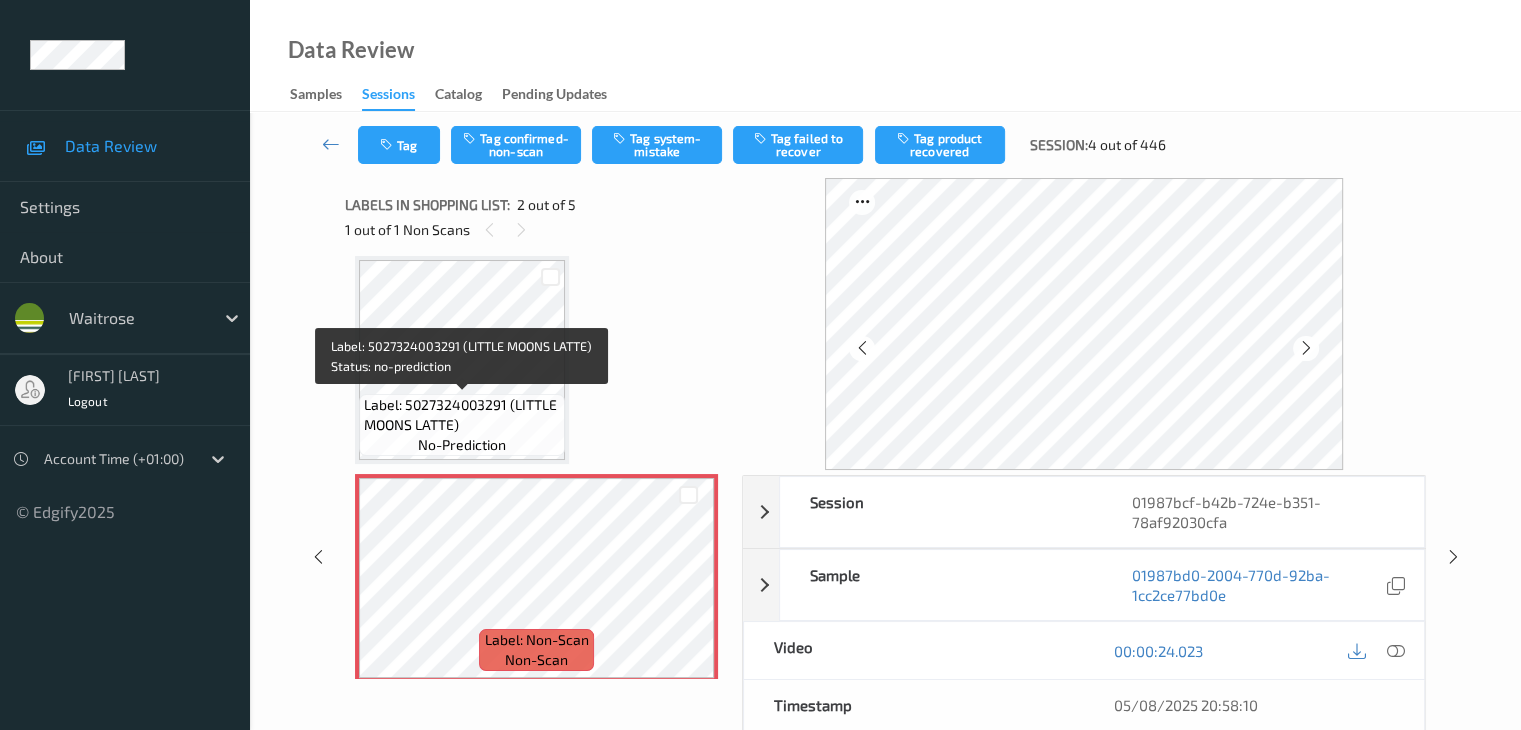 scroll, scrollTop: 0, scrollLeft: 0, axis: both 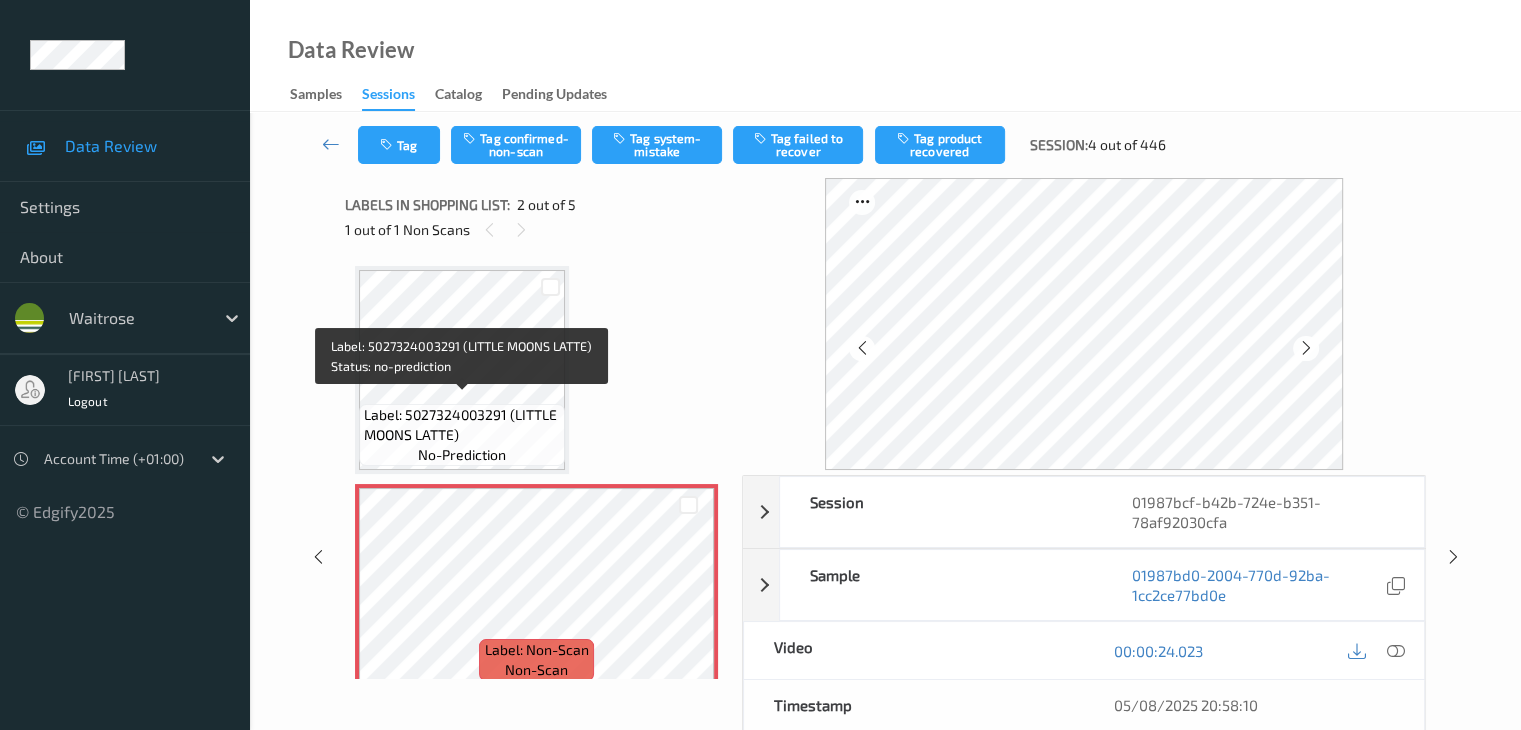 click on "Label: 5027324003291 (LITTLE MOONS LATTE)" at bounding box center [462, 425] 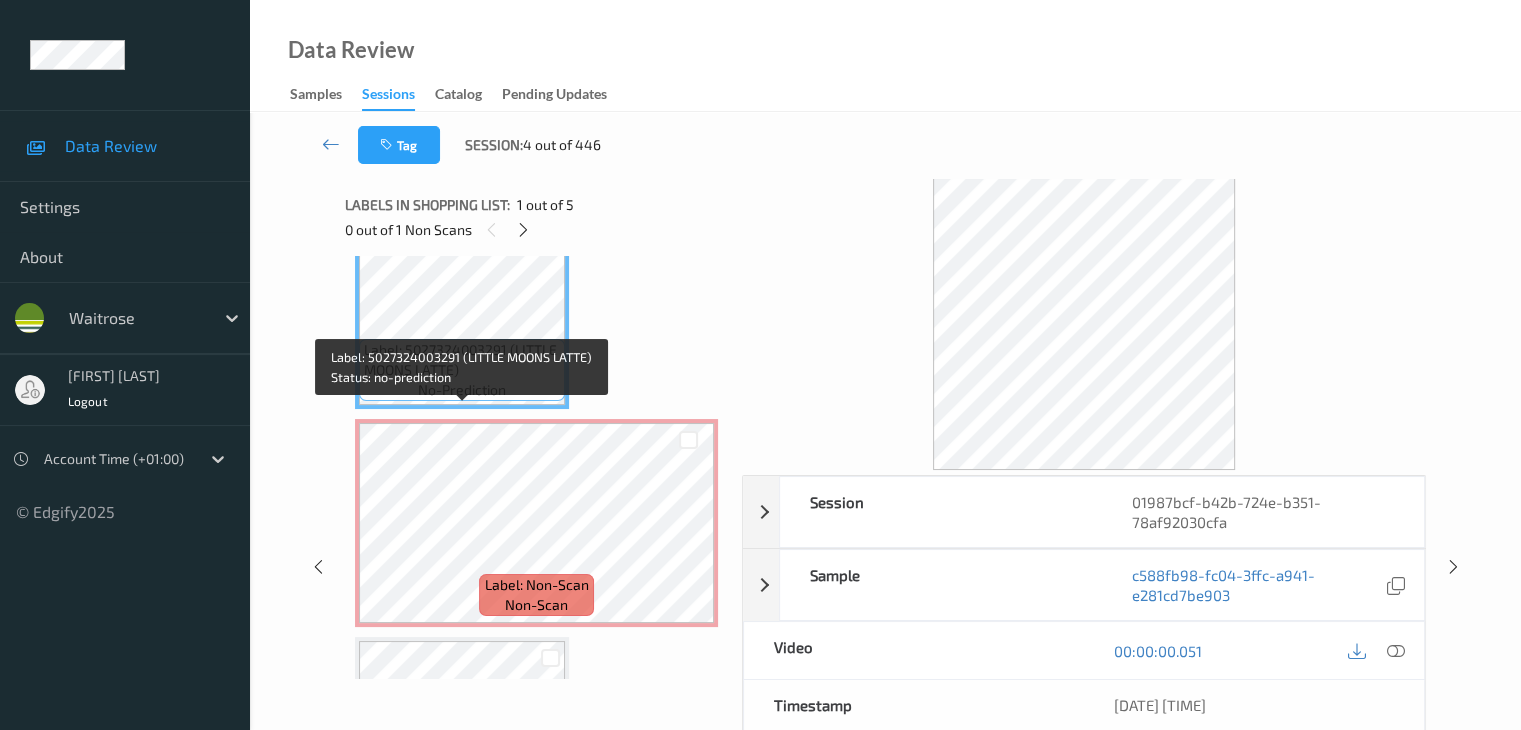 scroll, scrollTop: 100, scrollLeft: 0, axis: vertical 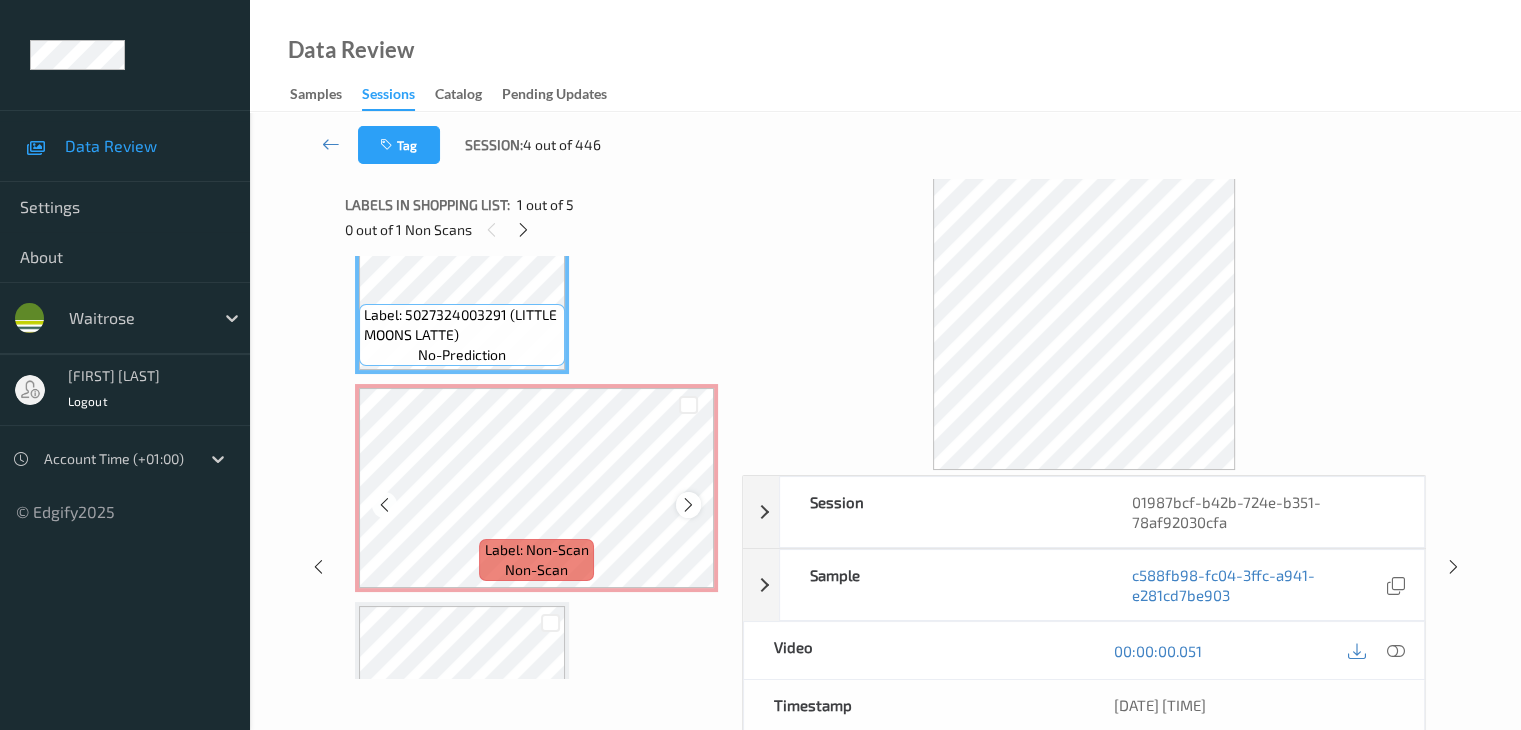 click at bounding box center (688, 504) 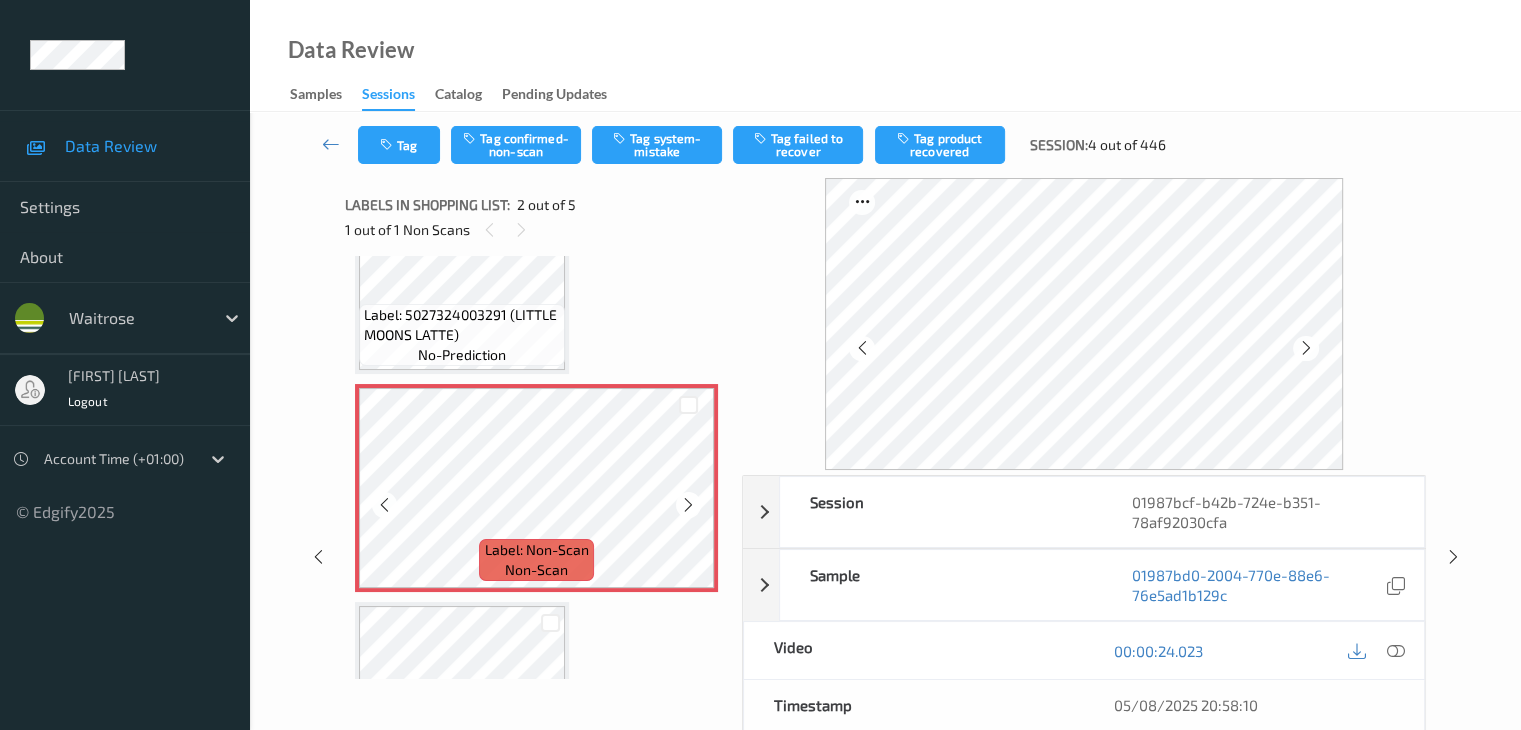 click at bounding box center [688, 504] 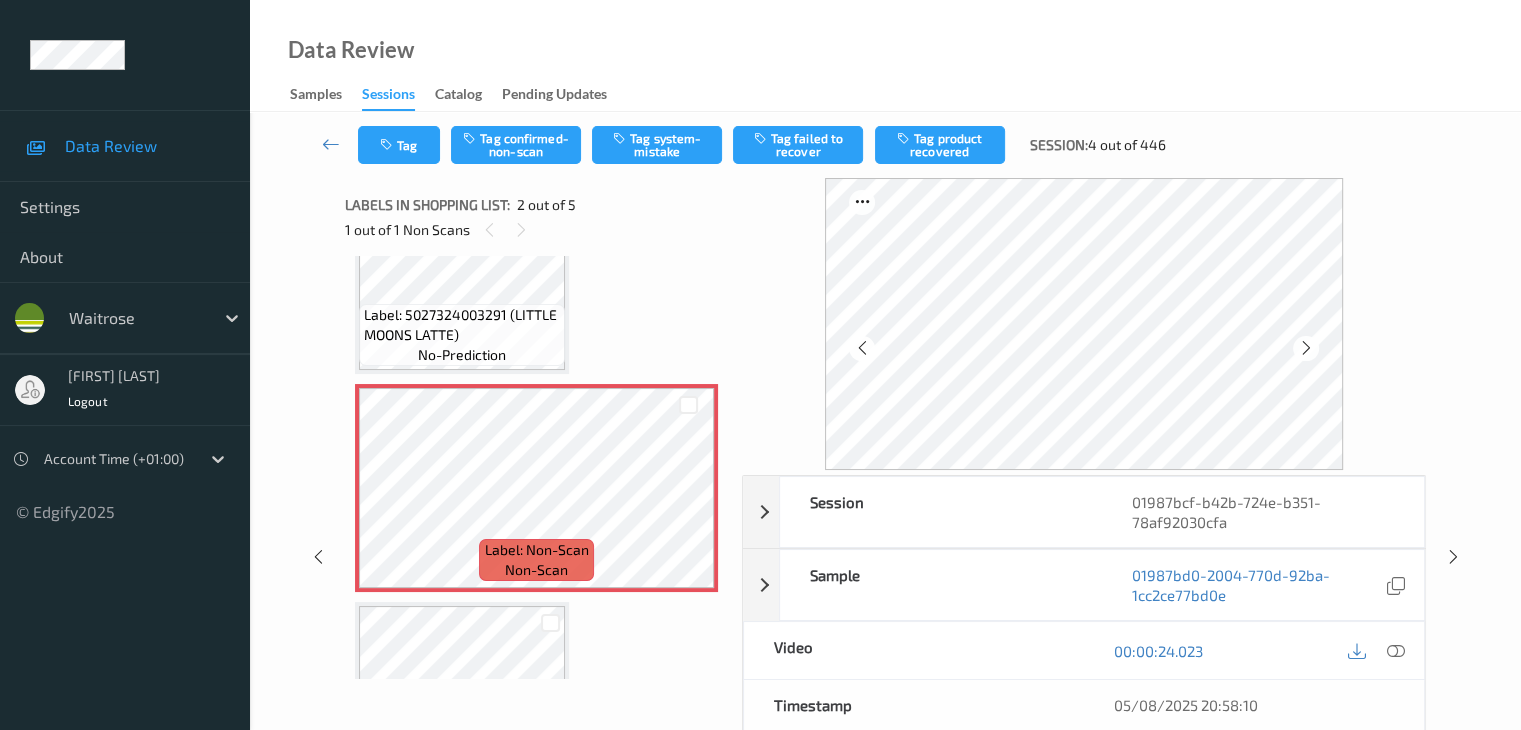 click on "Label: 5027324003291 (LITTLE MOONS LATTE)" at bounding box center (462, 325) 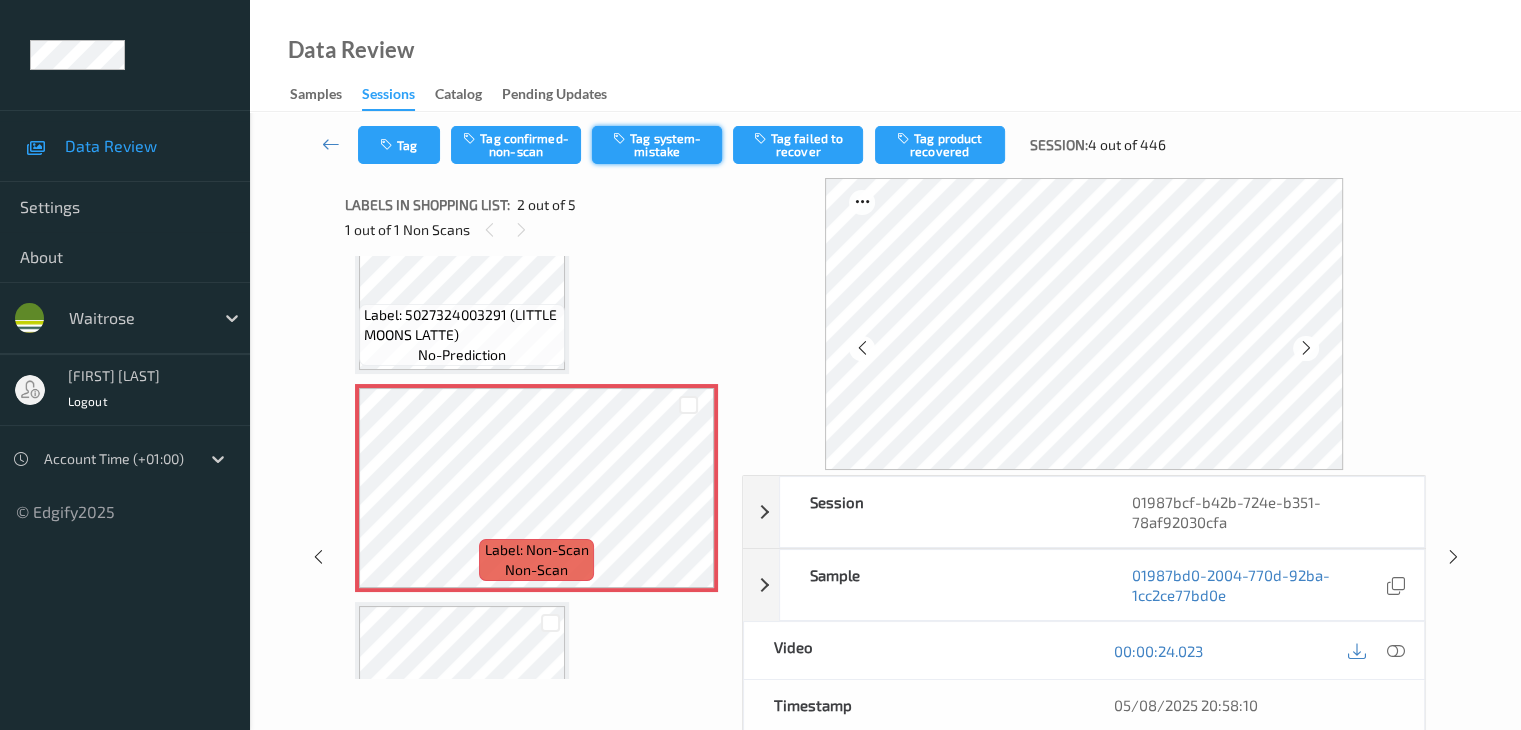 click on "Tag   system-mistake" at bounding box center (657, 145) 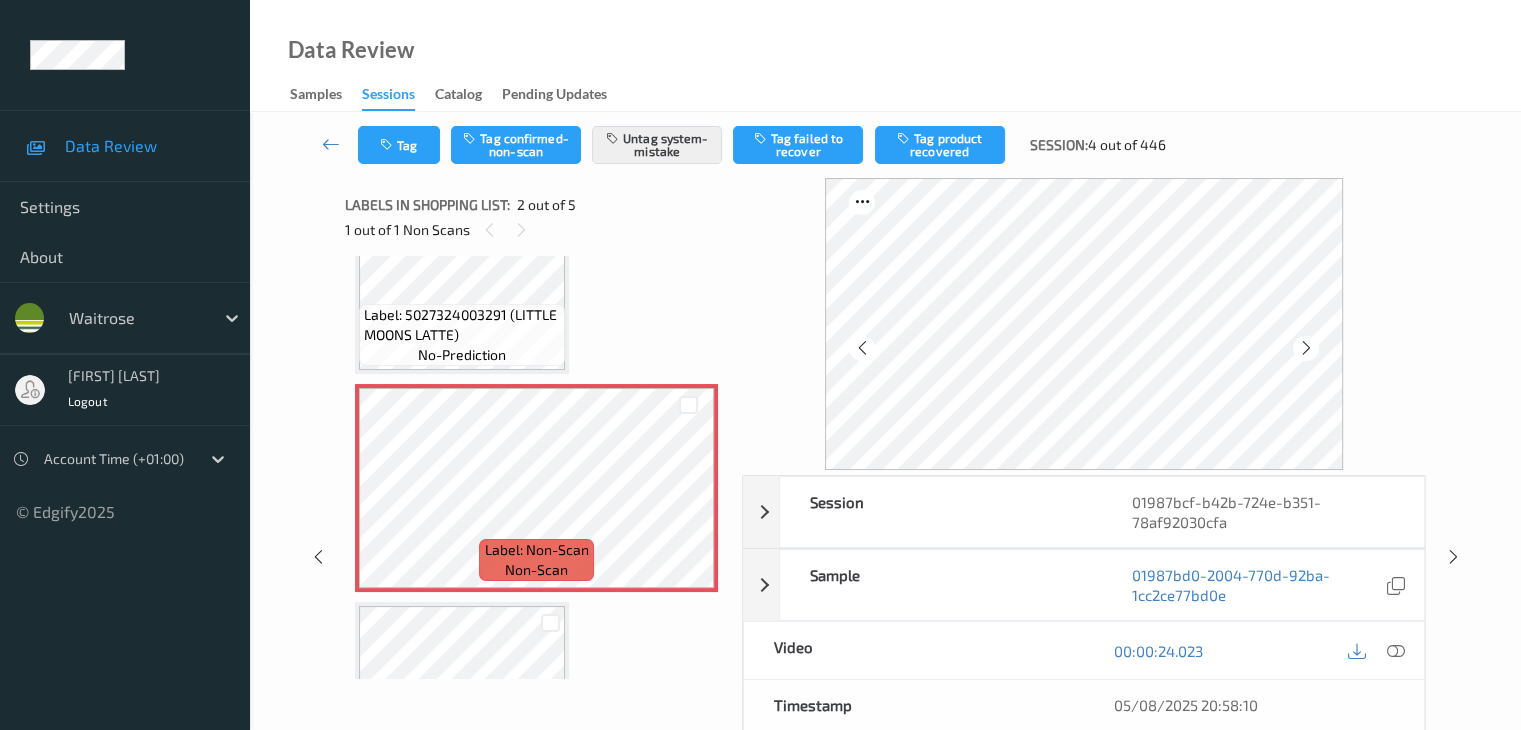 click on "Tag Tag   confirmed-non-scan Untag   system-mistake Tag   failed to recover Tag   product recovered Session: 4 out of 446" at bounding box center [885, 145] 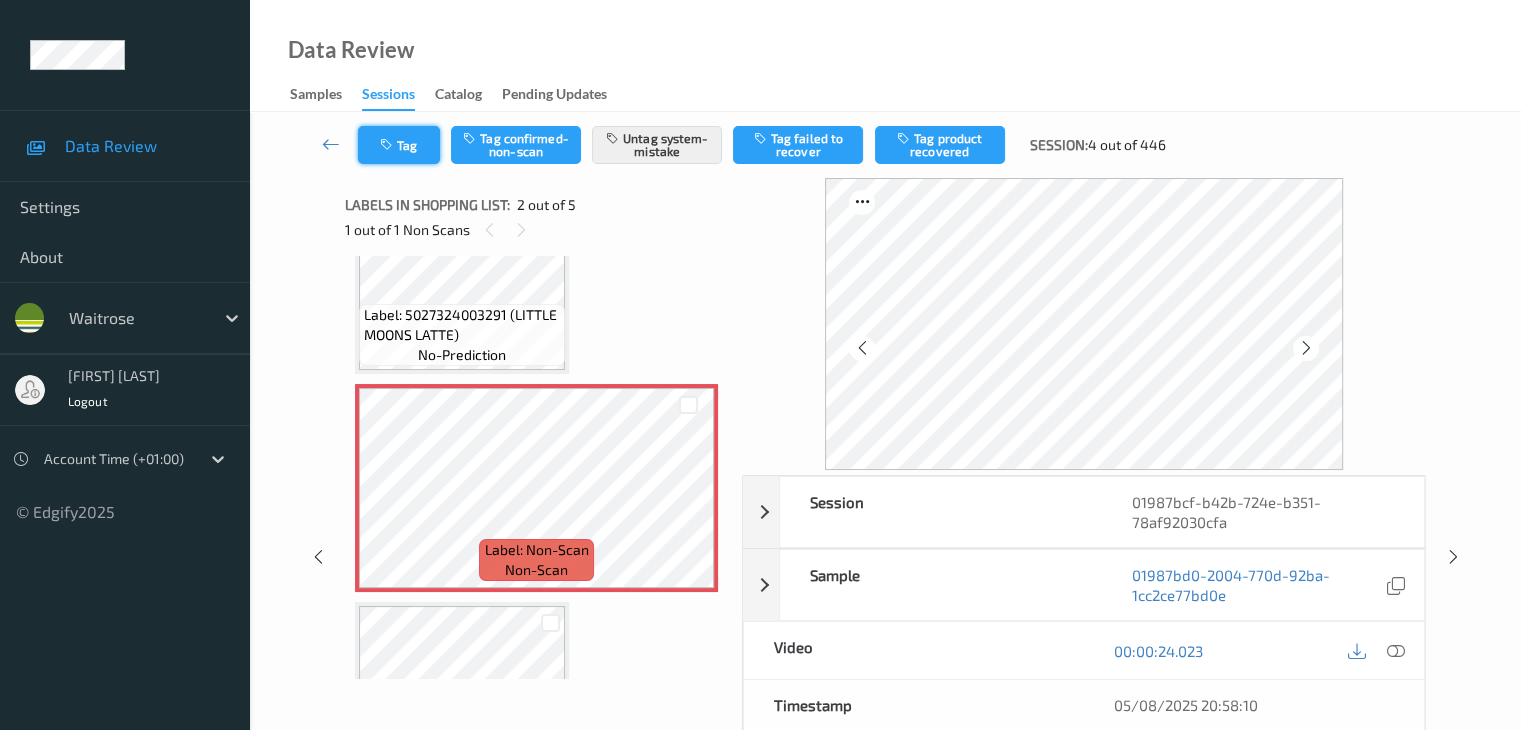 click on "Tag" at bounding box center [399, 145] 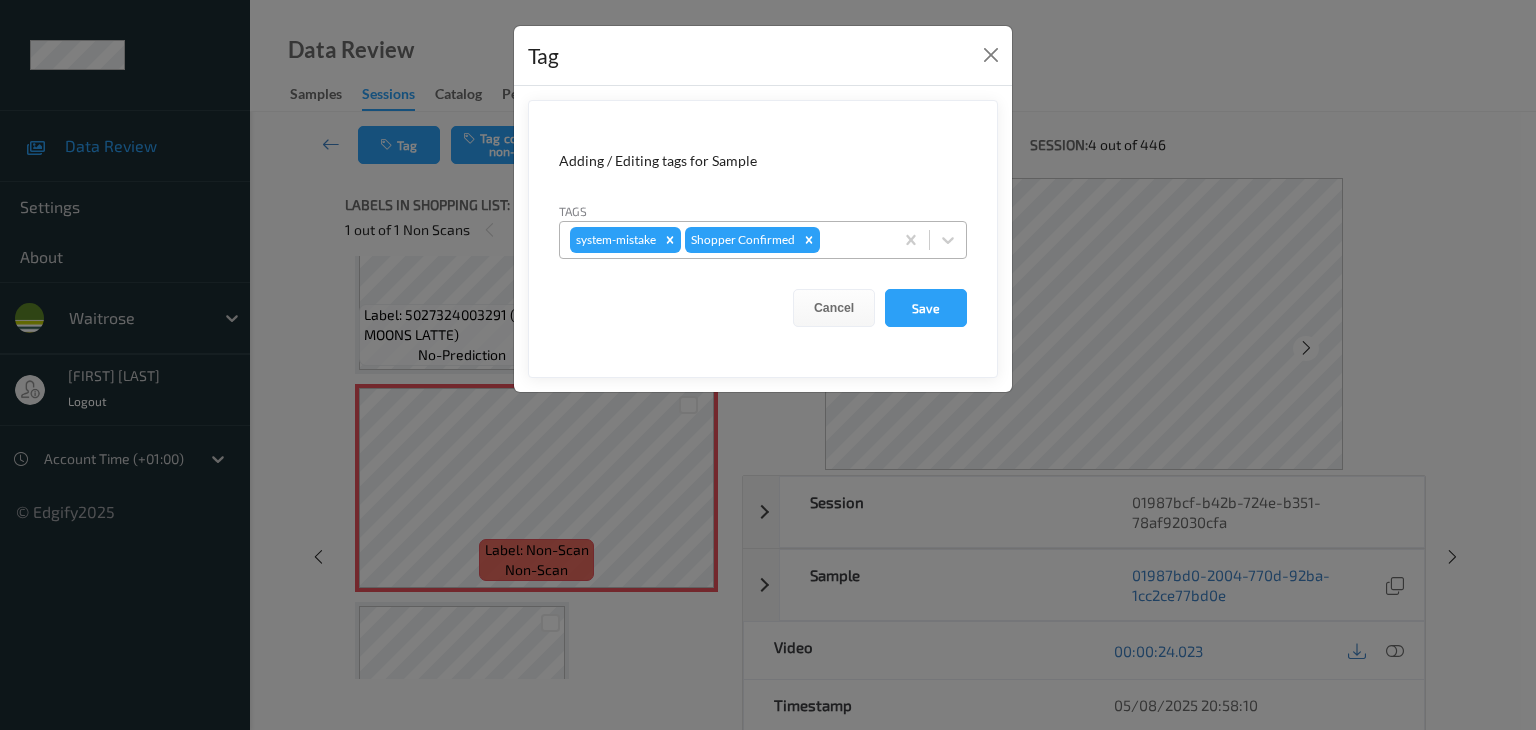 click at bounding box center [853, 240] 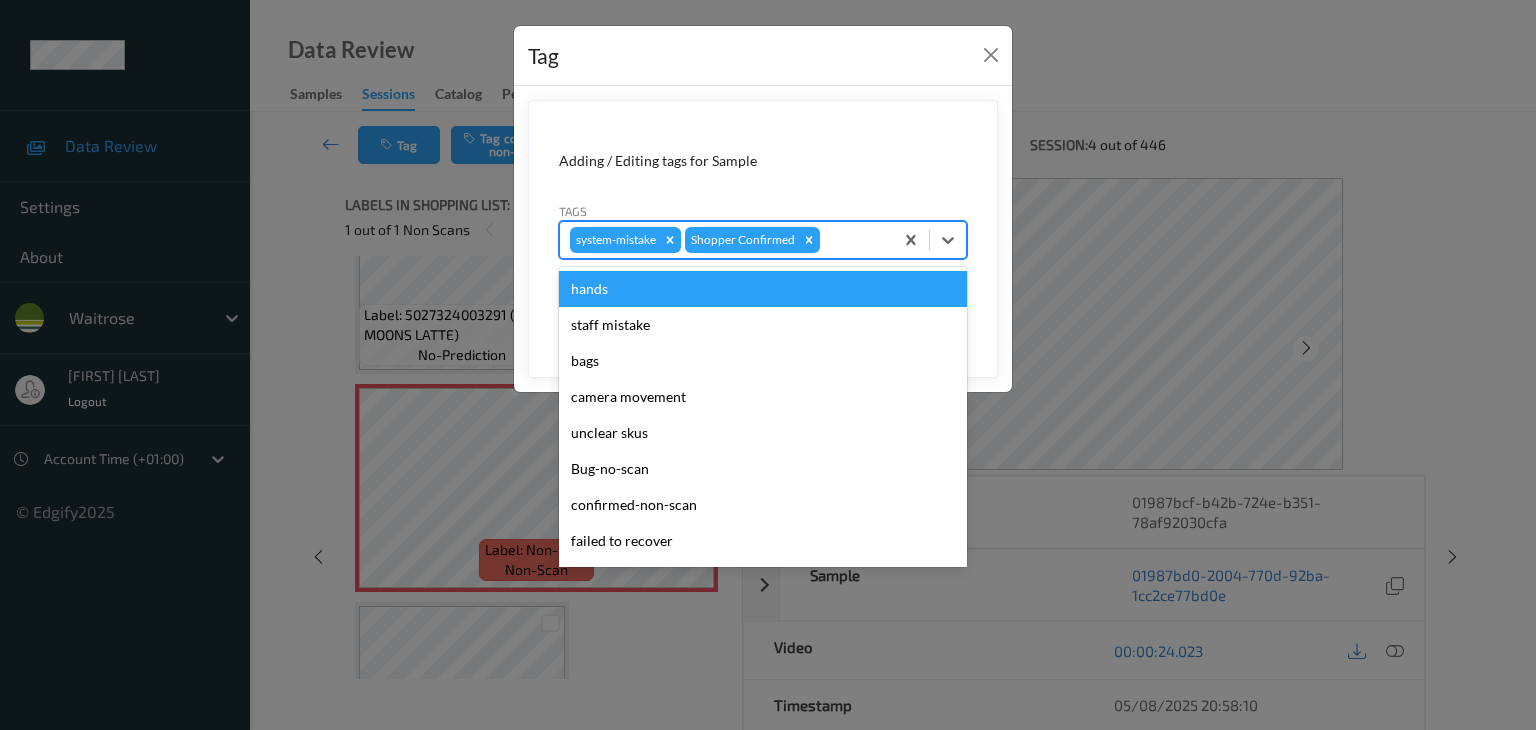 type on "u" 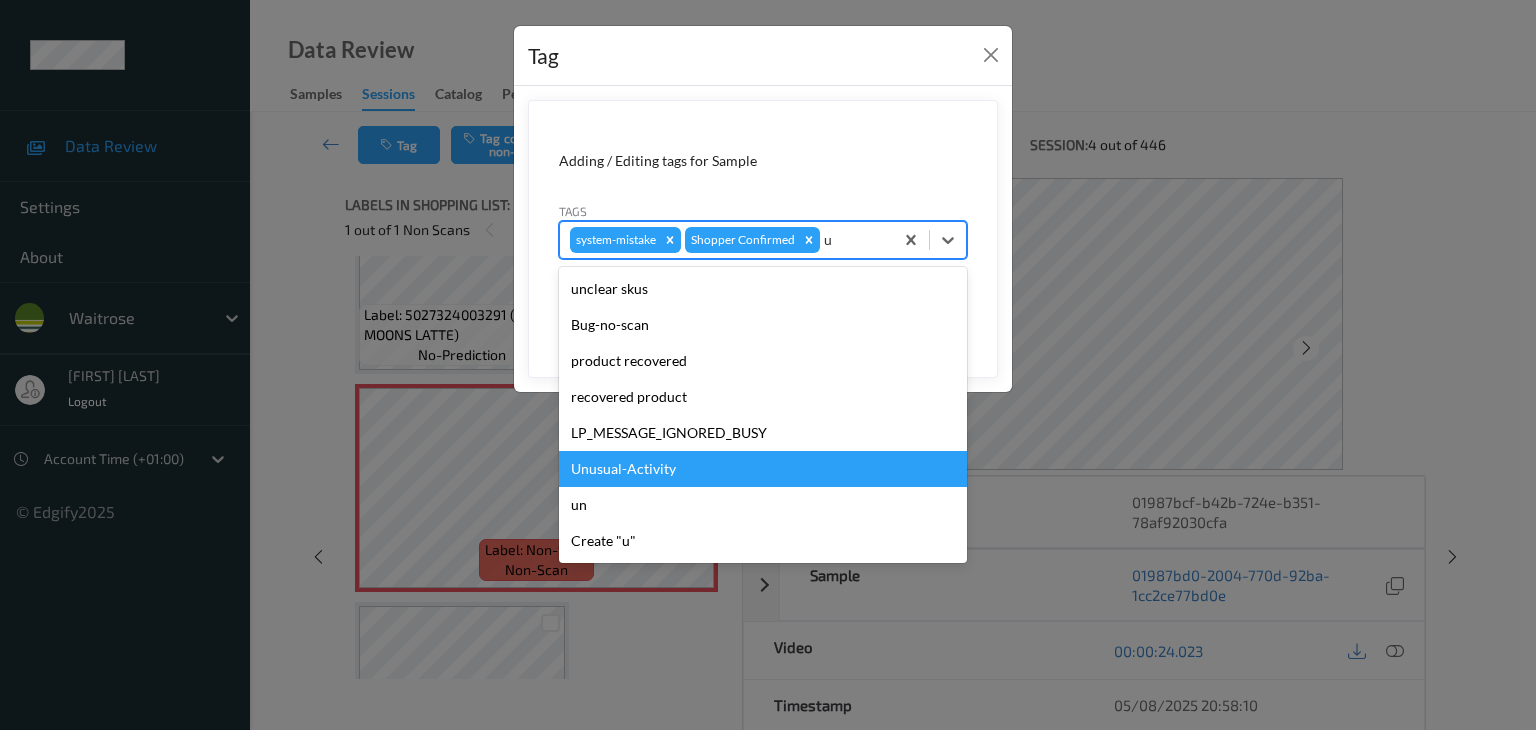 click on "Unusual-Activity" at bounding box center (763, 469) 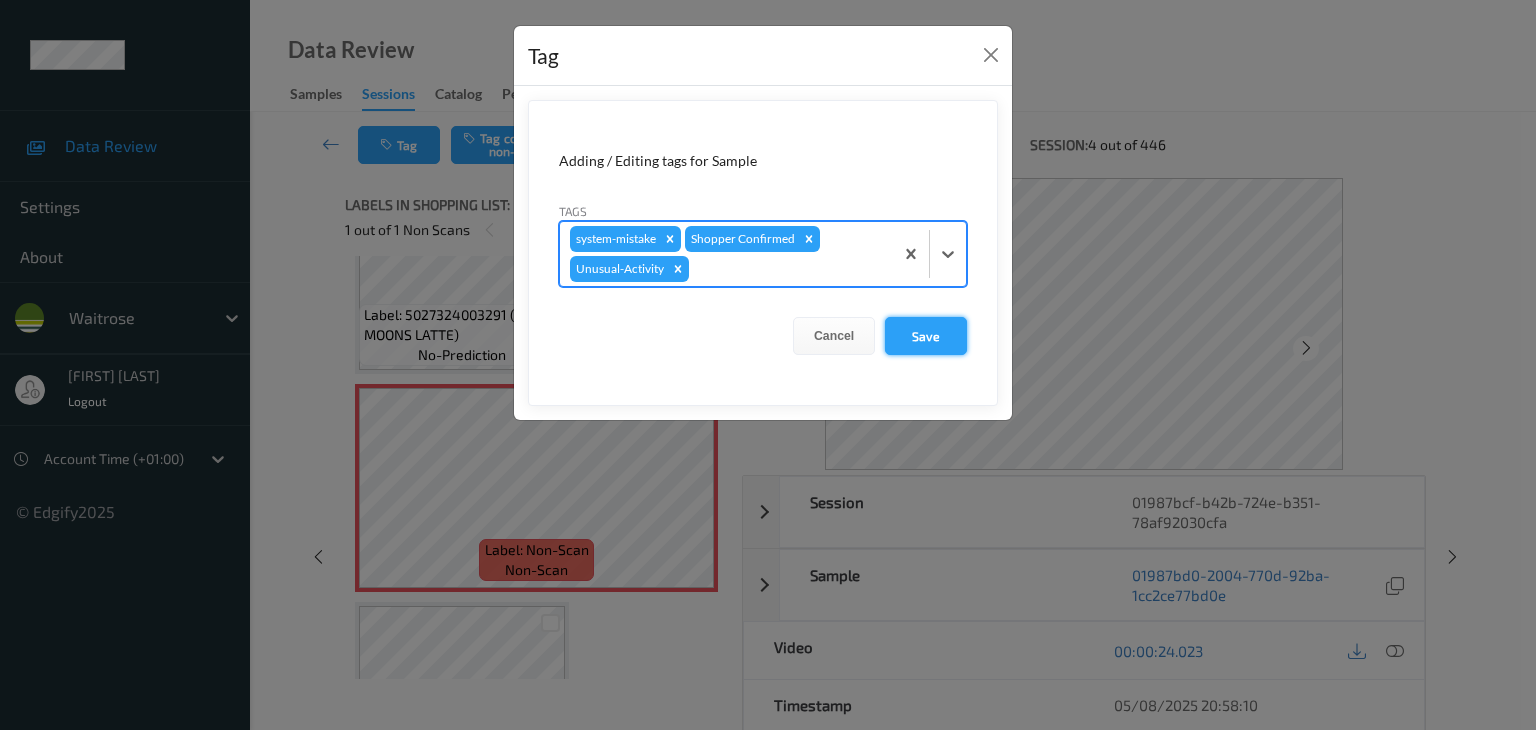 click on "Save" at bounding box center [926, 336] 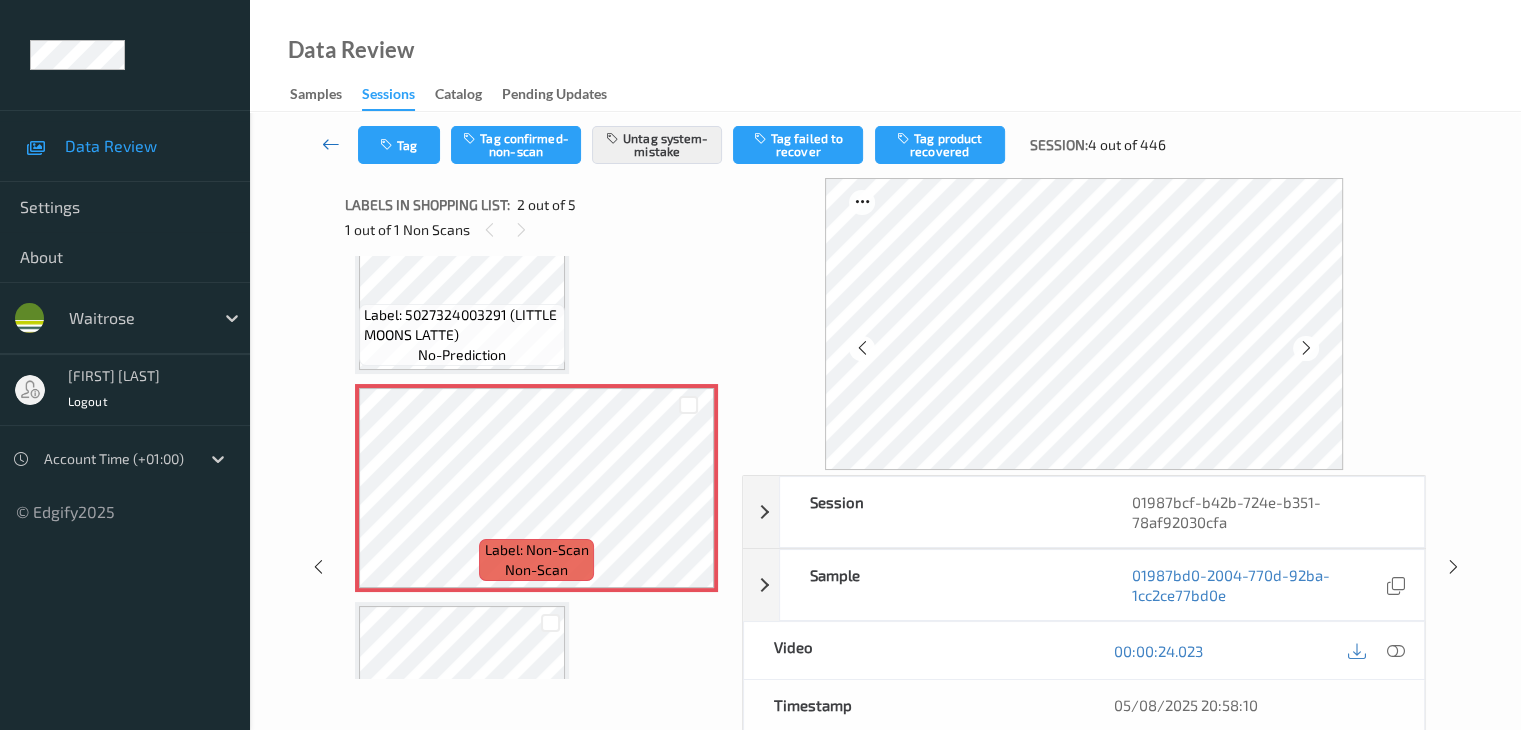 click at bounding box center [331, 144] 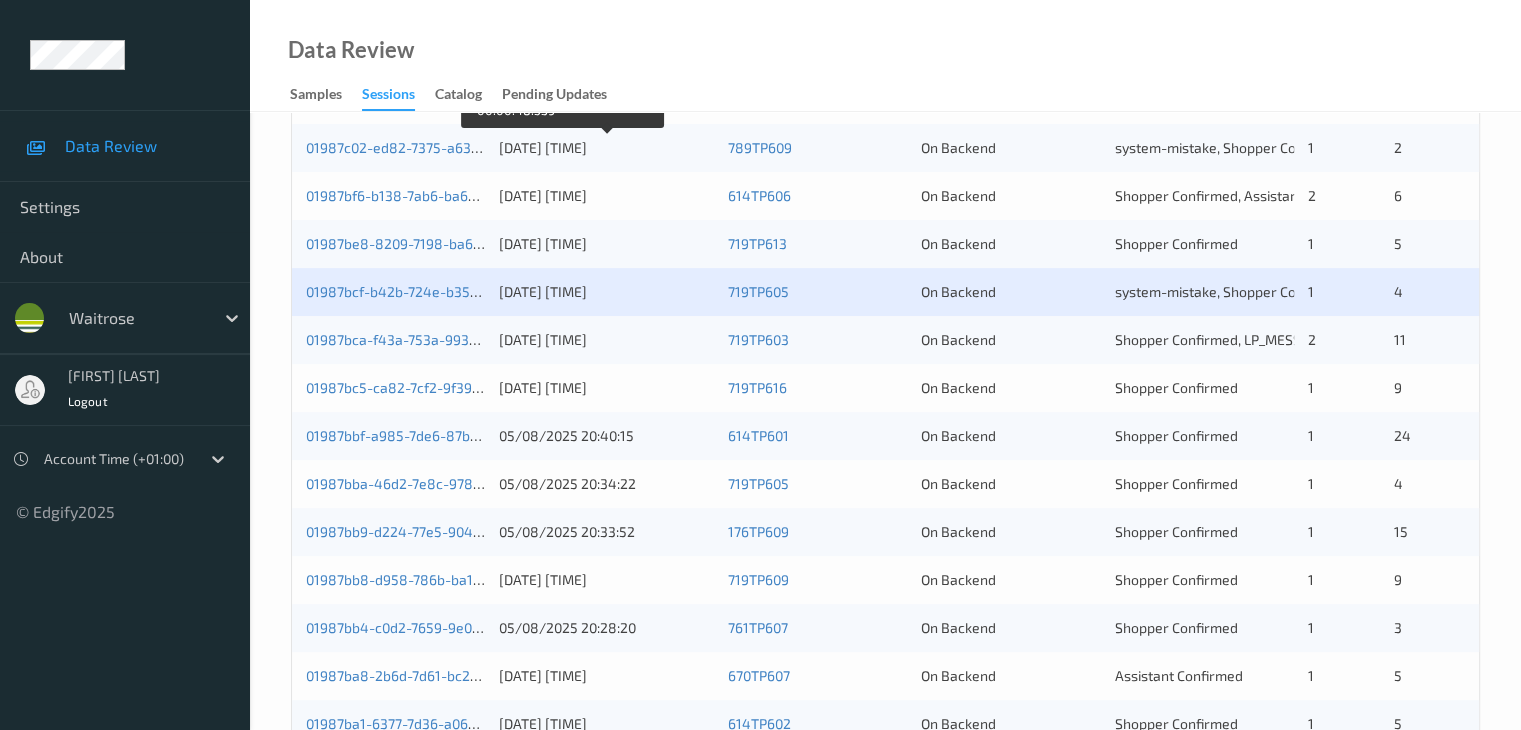 scroll, scrollTop: 500, scrollLeft: 0, axis: vertical 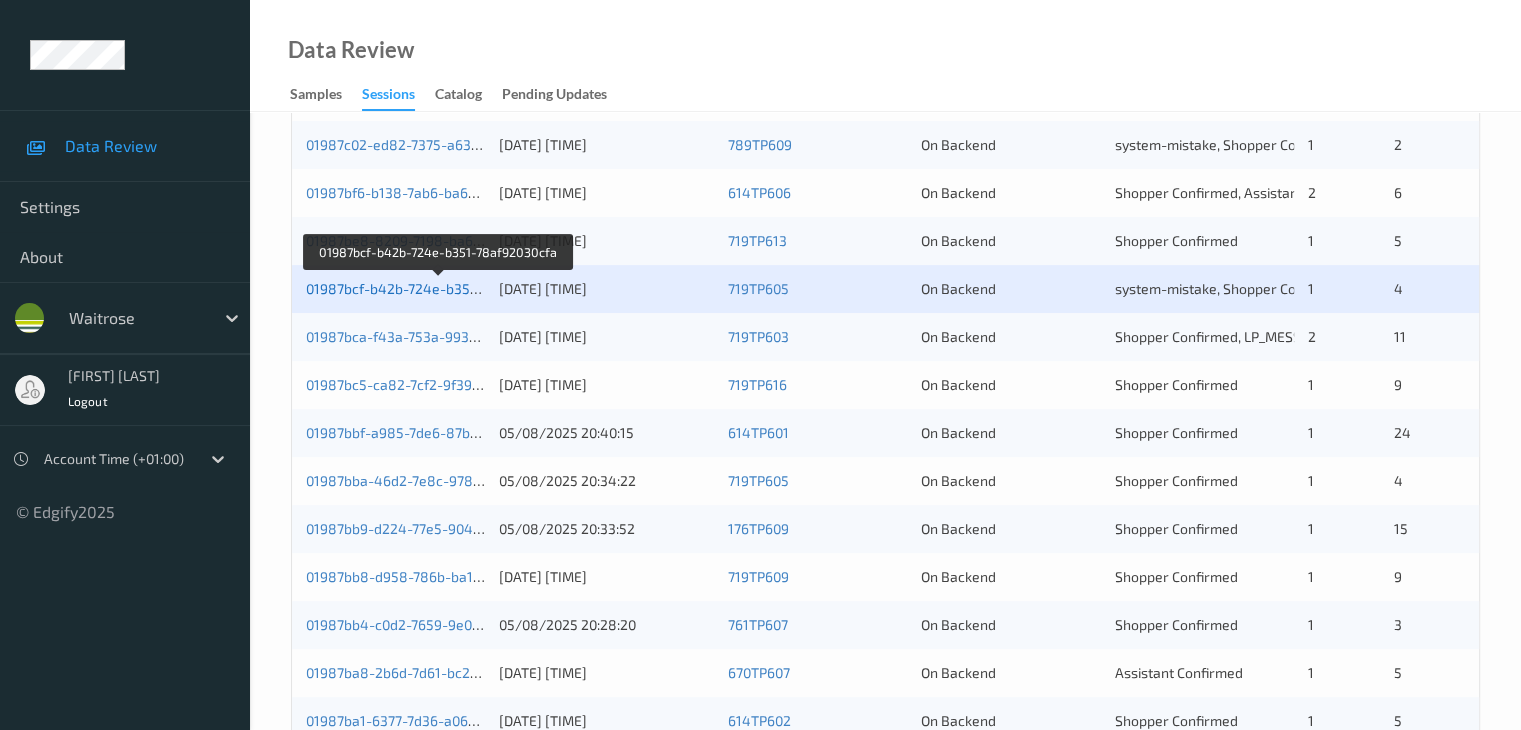 click on "01987bcf-b42b-724e-b351-78af92030cfa" at bounding box center (438, 288) 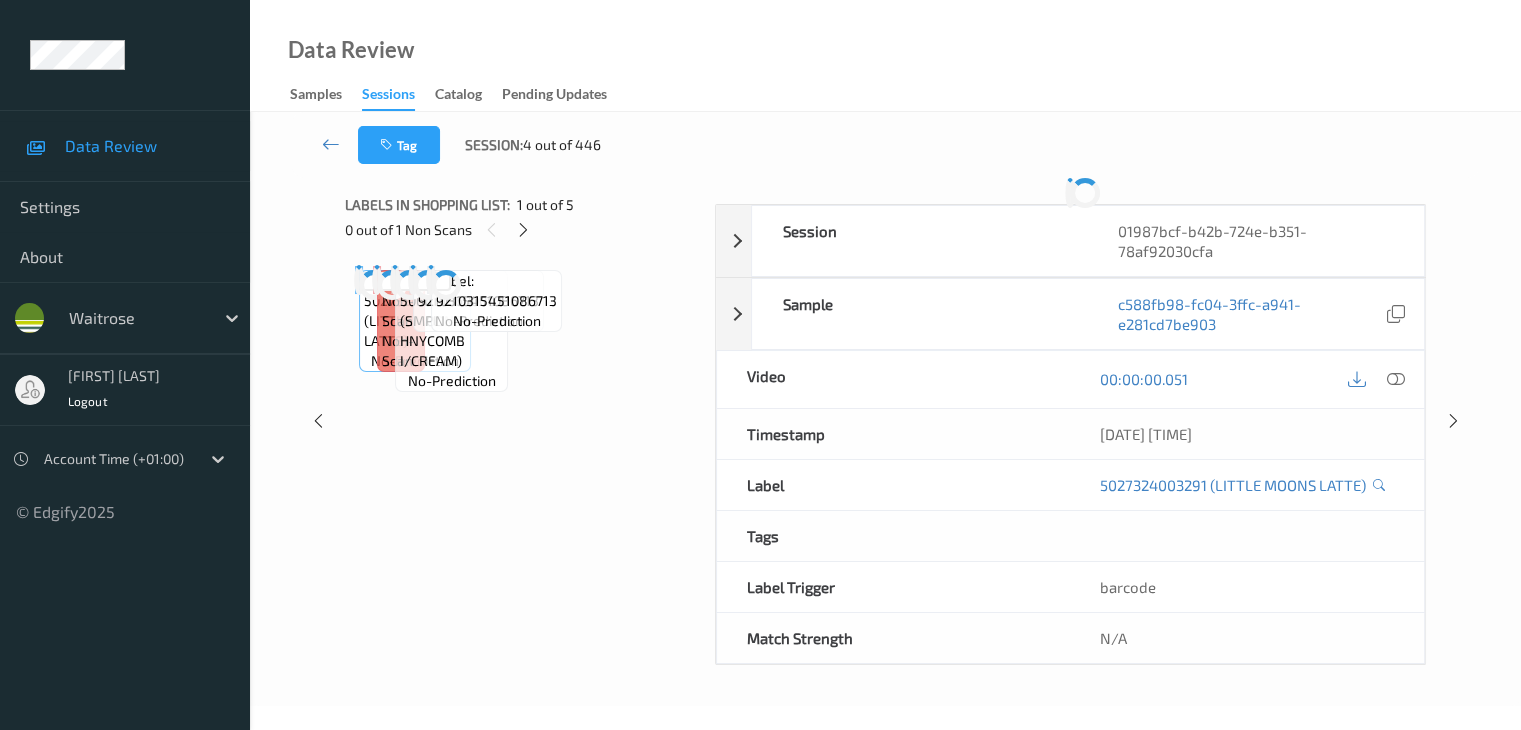 scroll, scrollTop: 0, scrollLeft: 0, axis: both 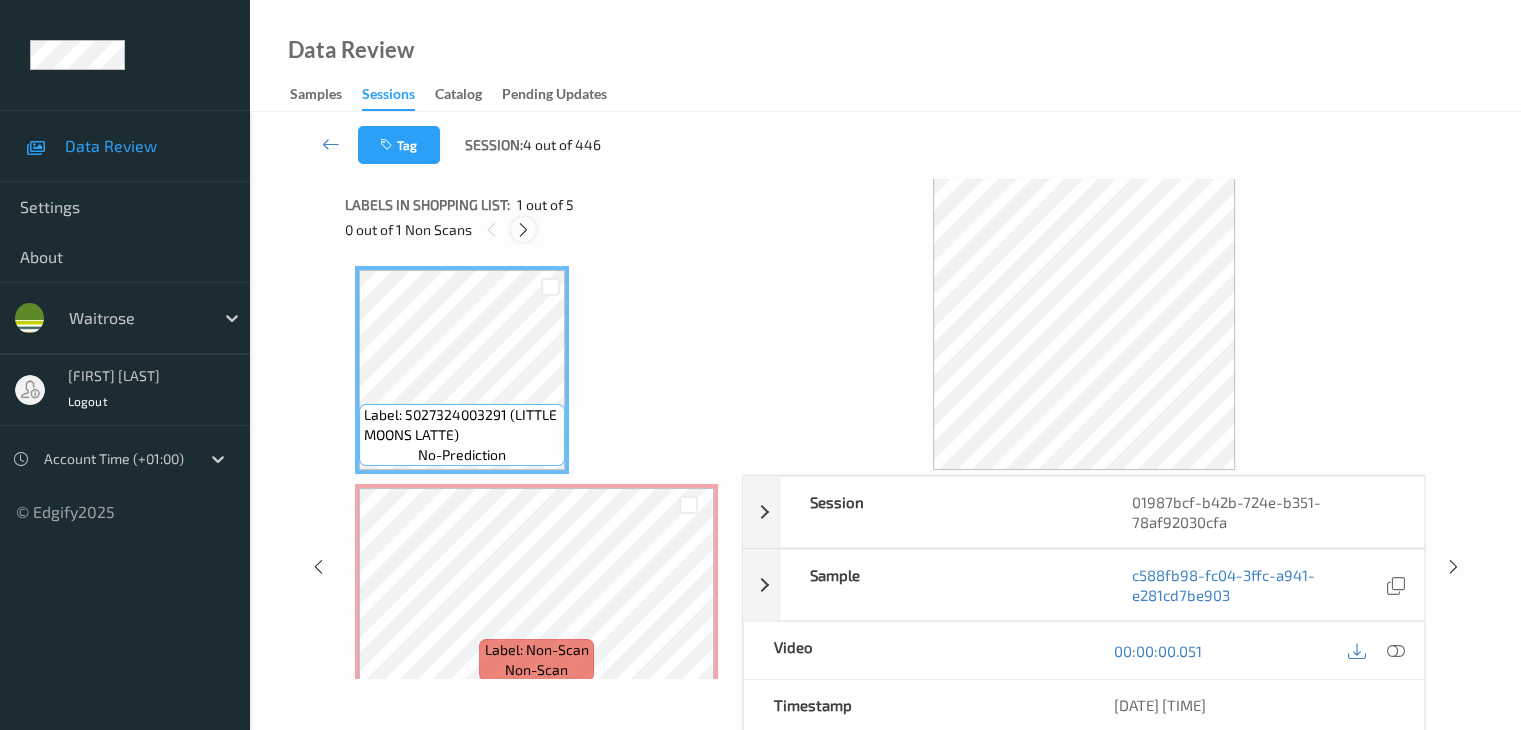 click at bounding box center [523, 230] 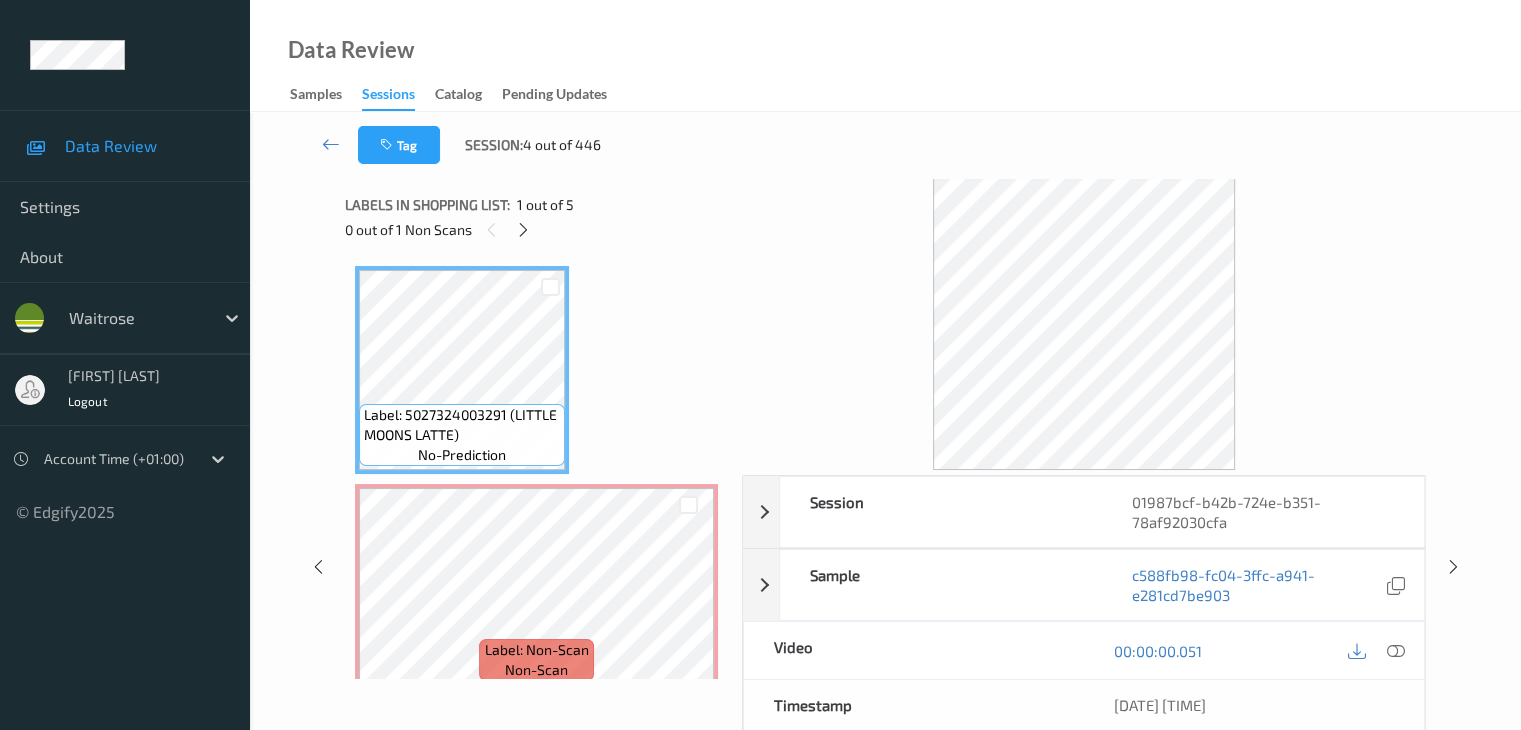 scroll, scrollTop: 10, scrollLeft: 0, axis: vertical 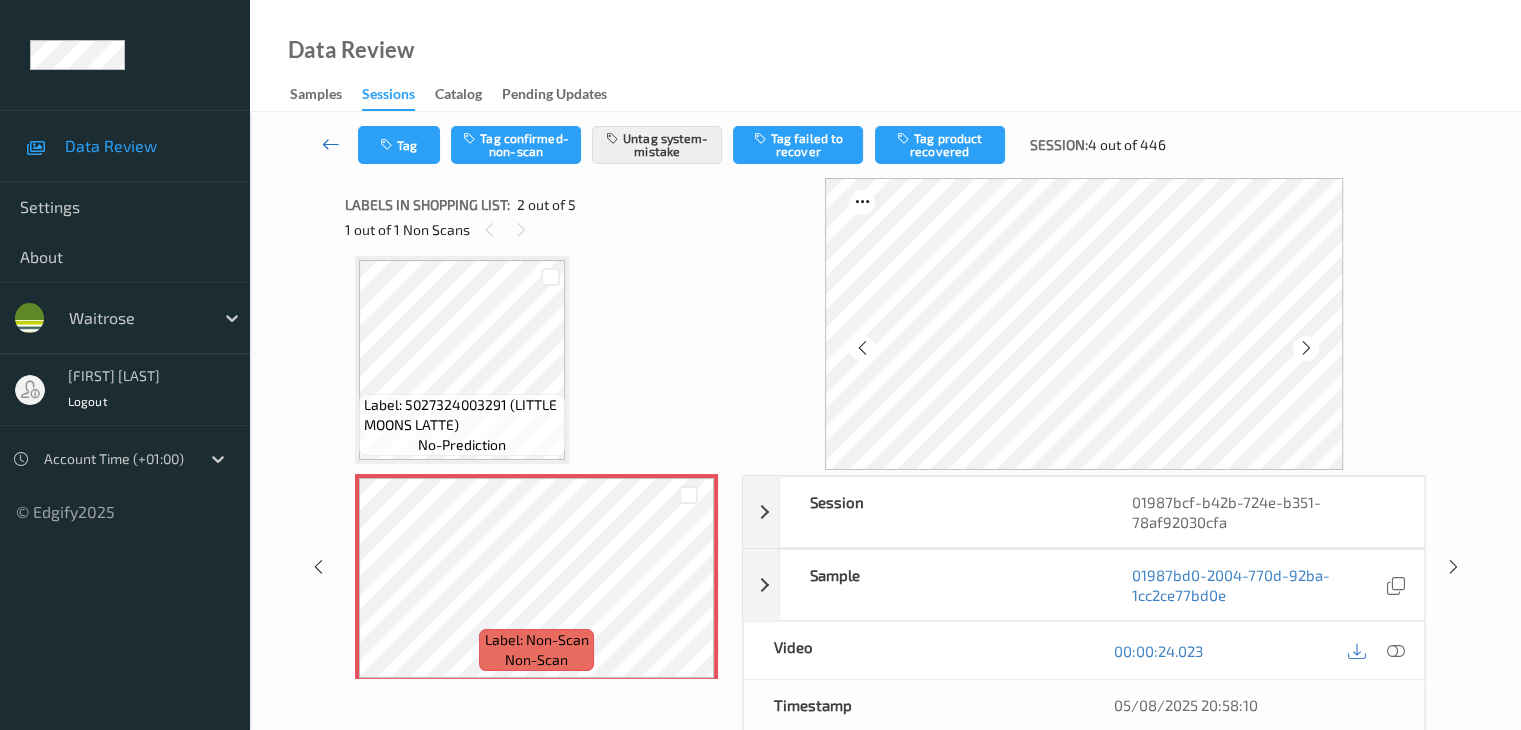 click at bounding box center (331, 144) 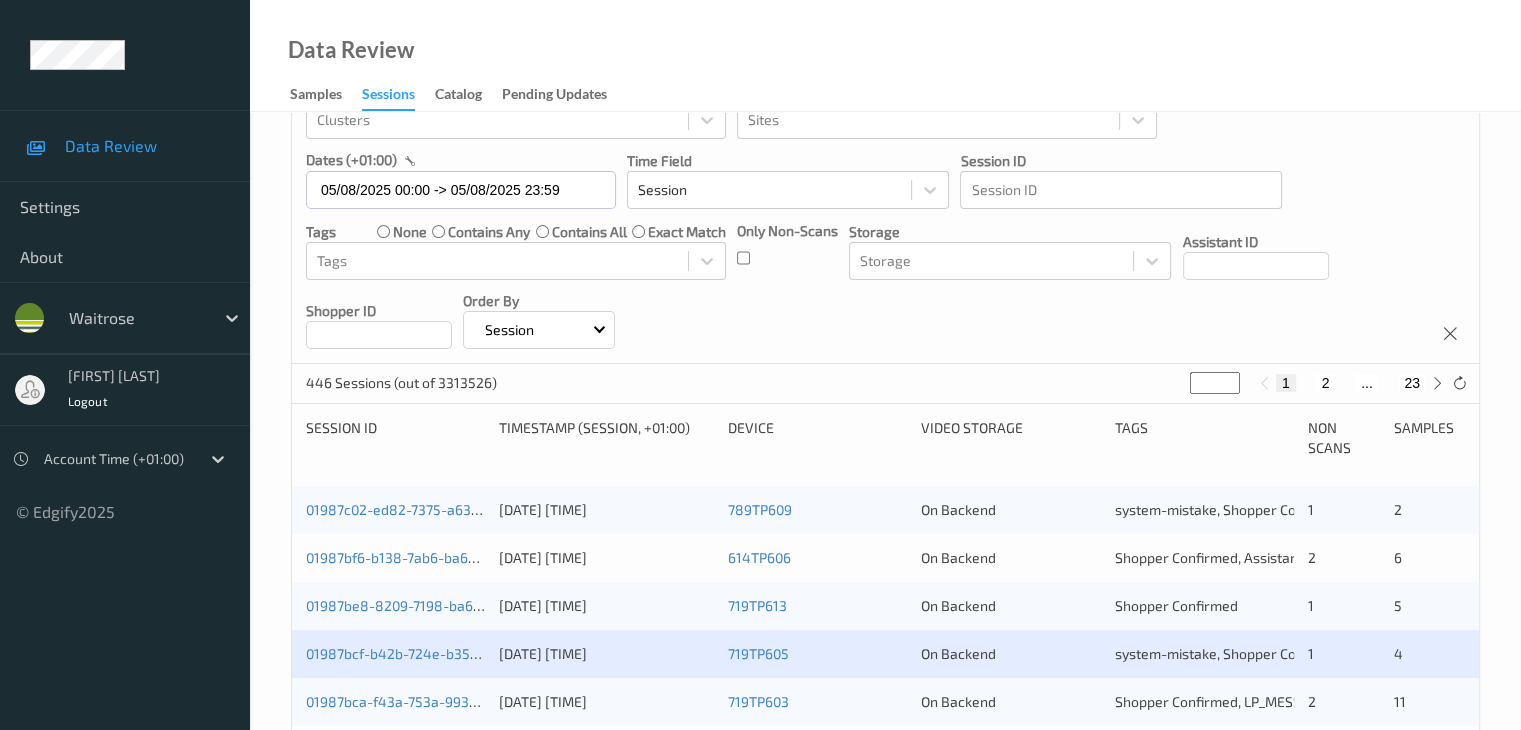 scroll, scrollTop: 400, scrollLeft: 0, axis: vertical 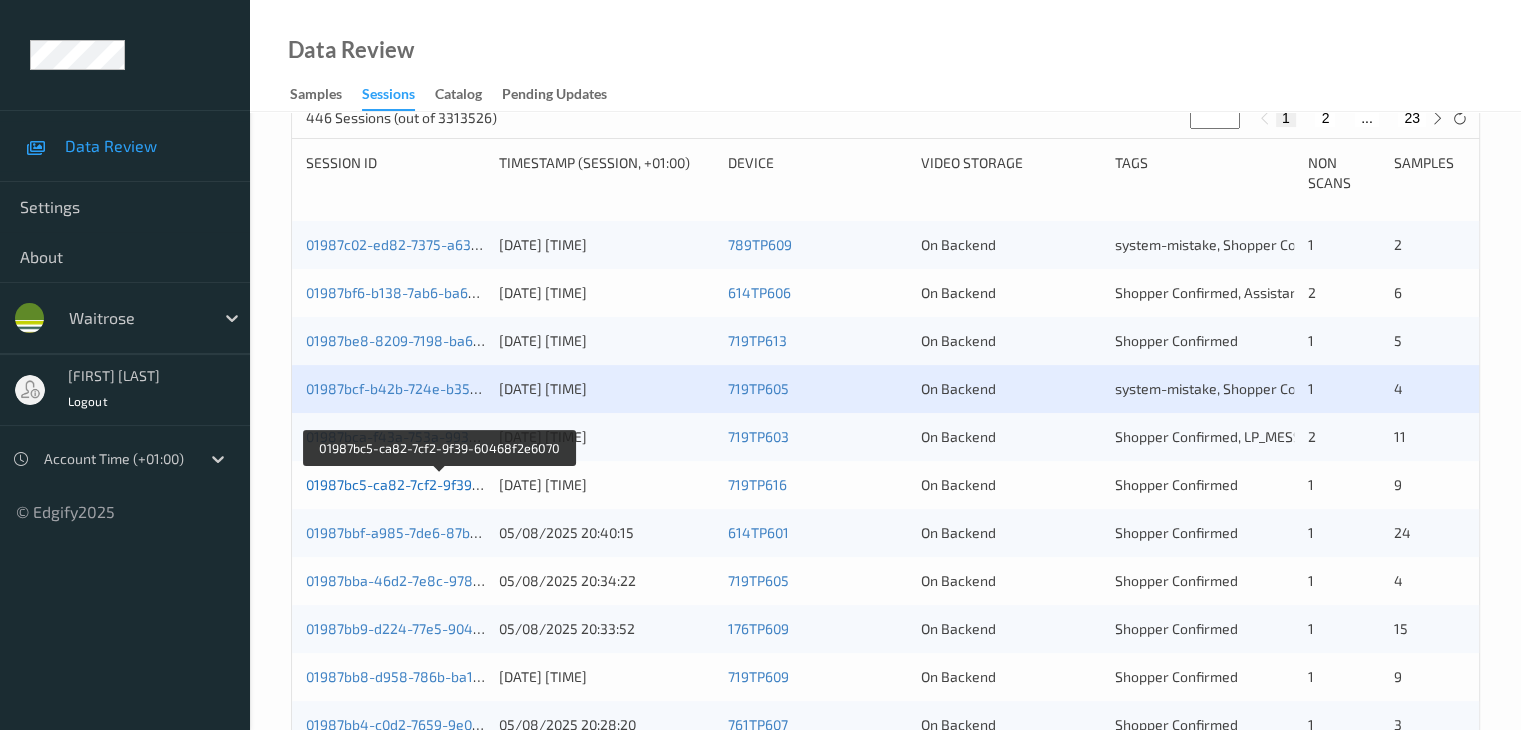 click on "01987bc5-ca82-7cf2-9f39-60468f2e6070" at bounding box center (439, 484) 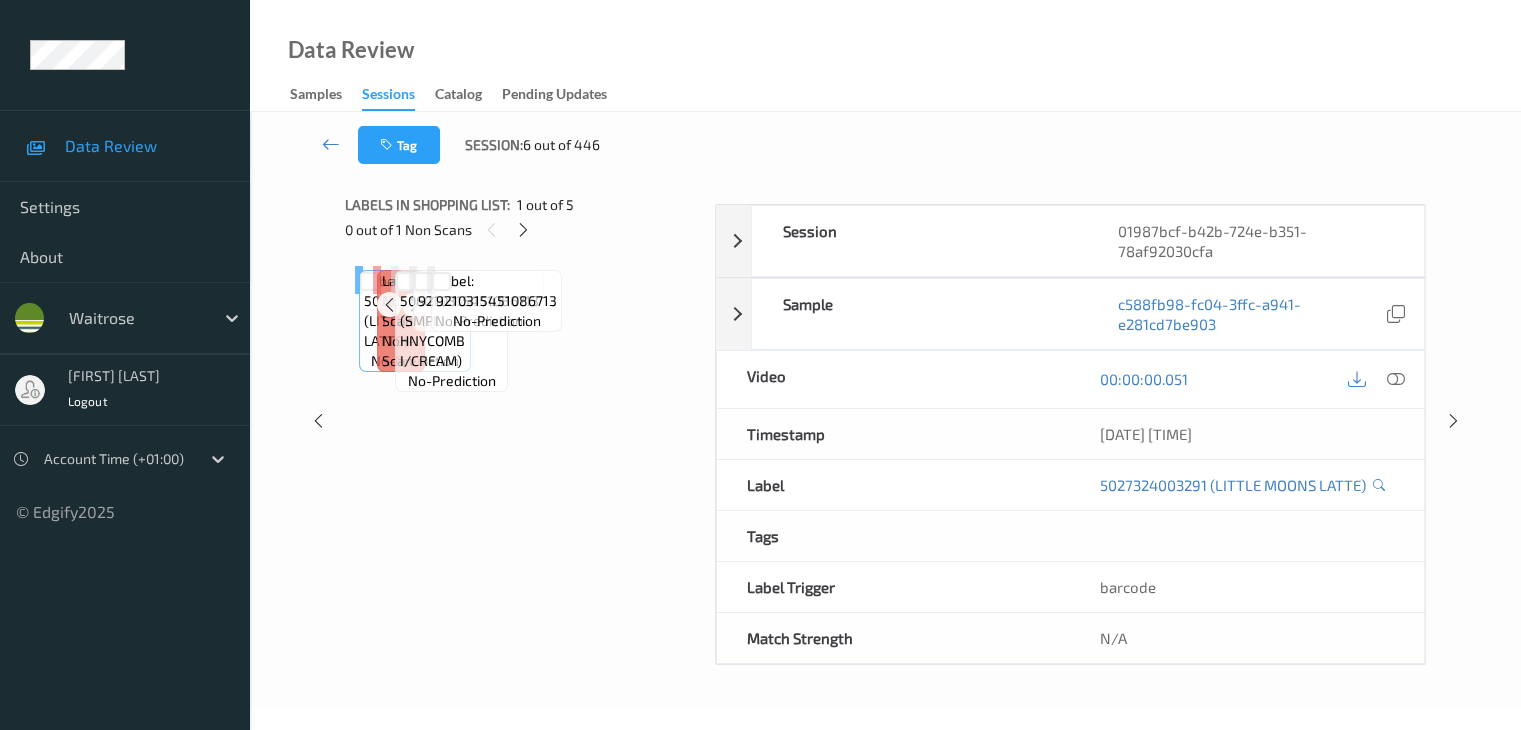 scroll, scrollTop: 0, scrollLeft: 0, axis: both 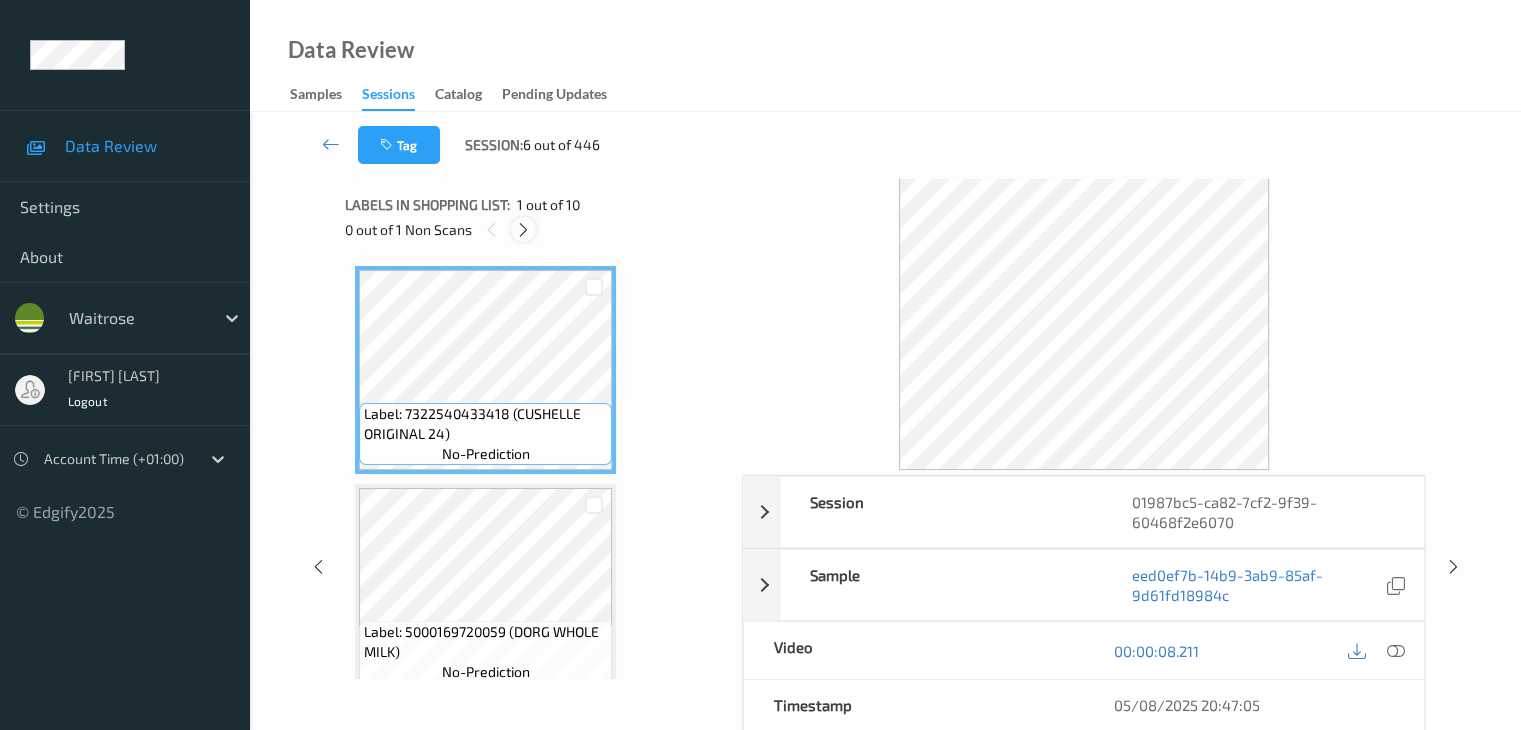 click at bounding box center [523, 230] 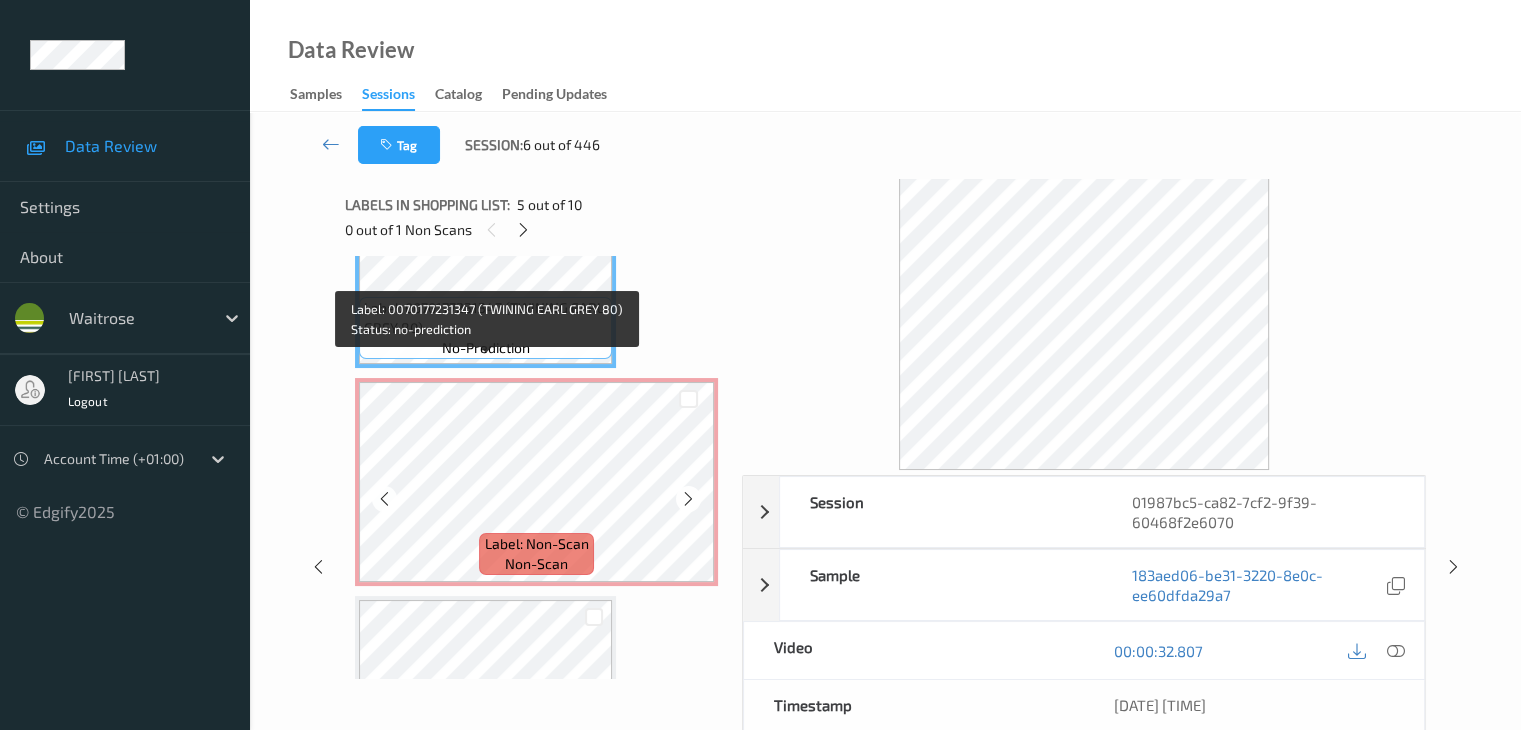scroll, scrollTop: 982, scrollLeft: 0, axis: vertical 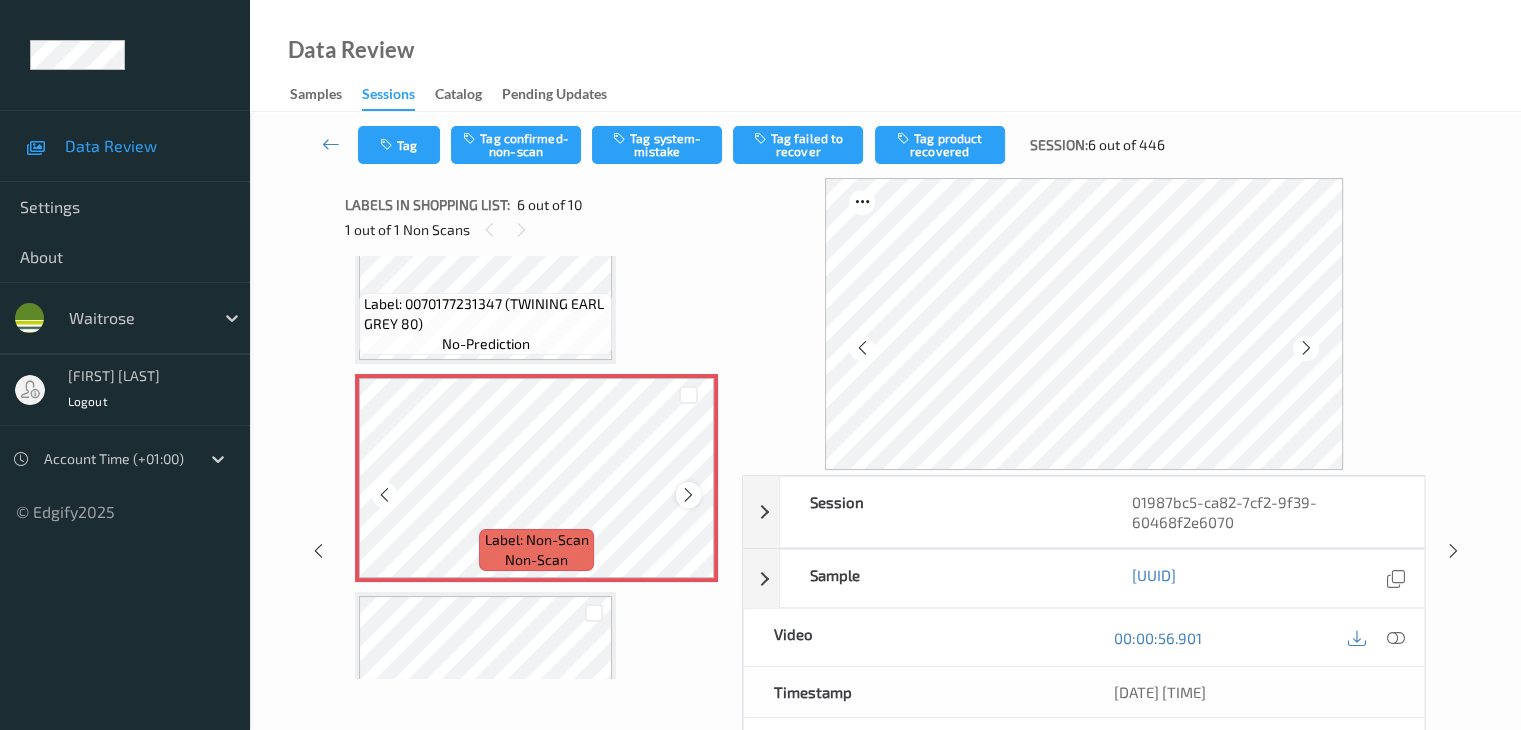 click at bounding box center [688, 495] 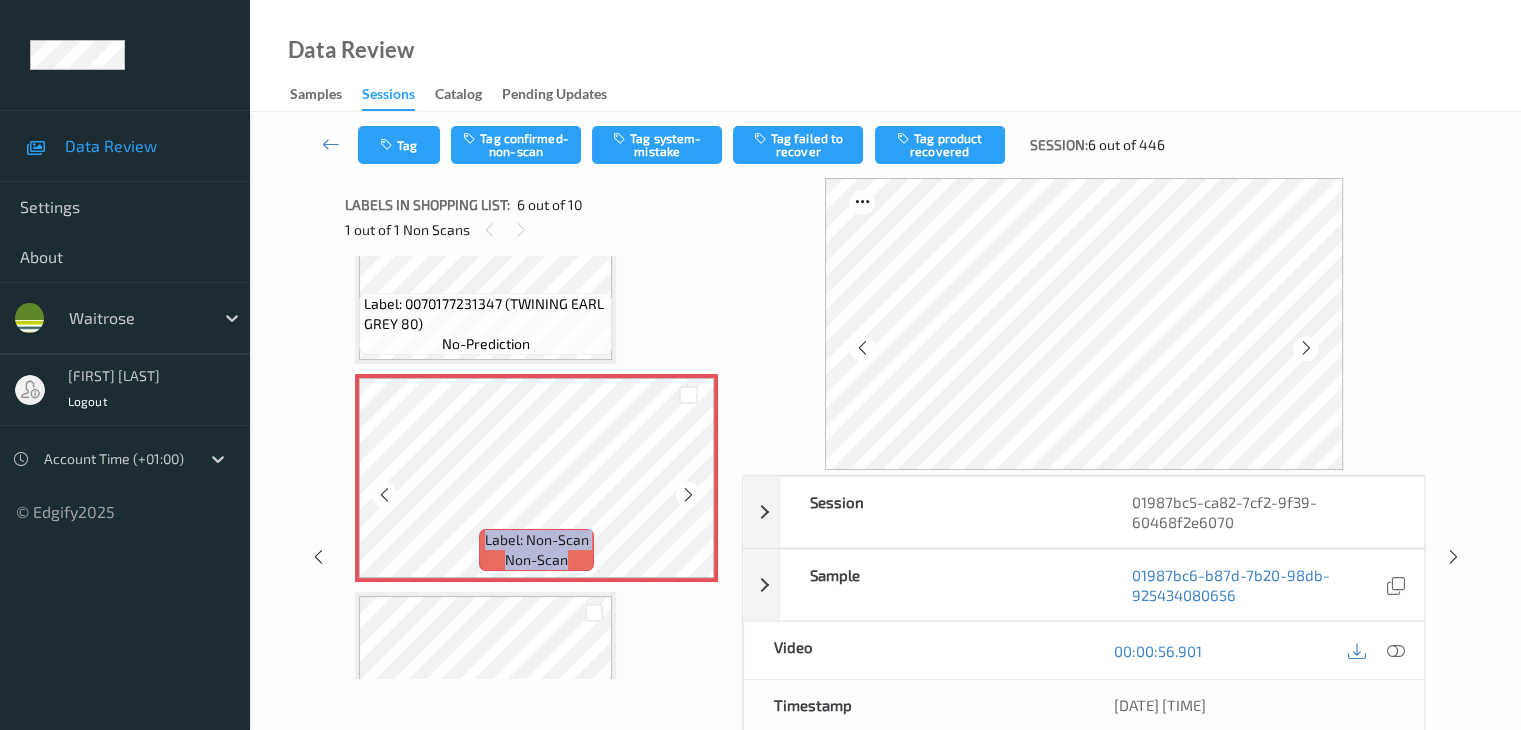 click at bounding box center (688, 495) 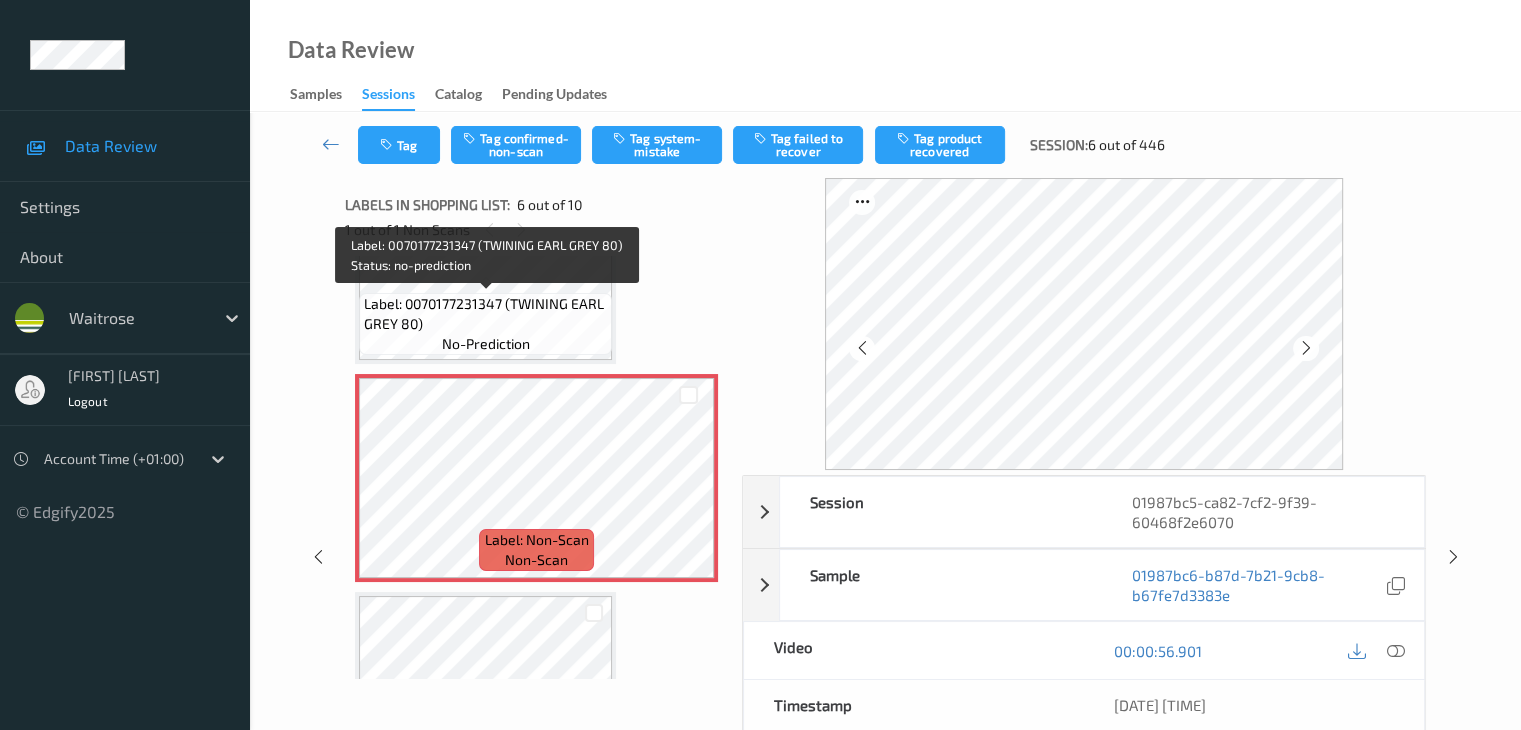 click on "Label: 0070177231347 (TWINING EARL GREY 80)" at bounding box center [485, 314] 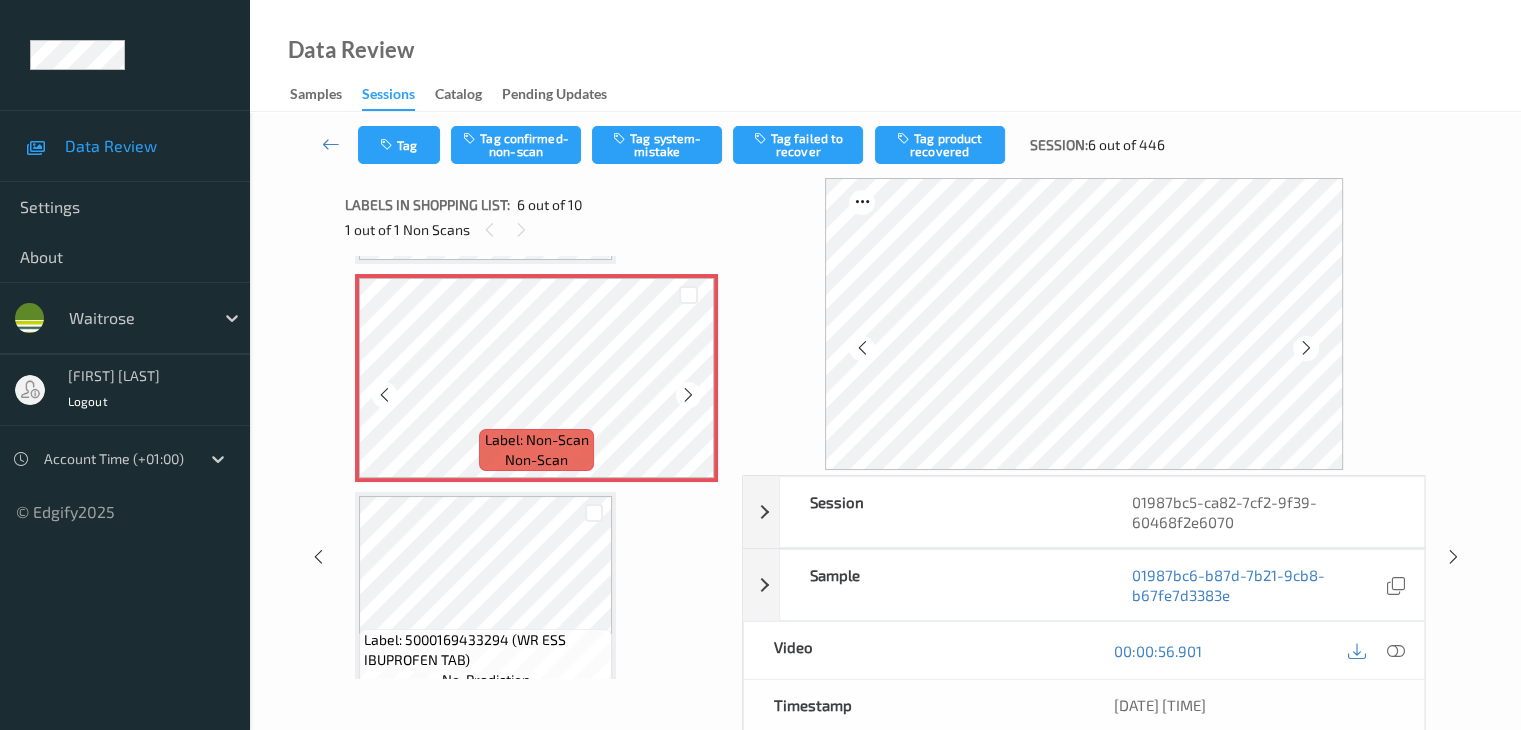 scroll, scrollTop: 982, scrollLeft: 0, axis: vertical 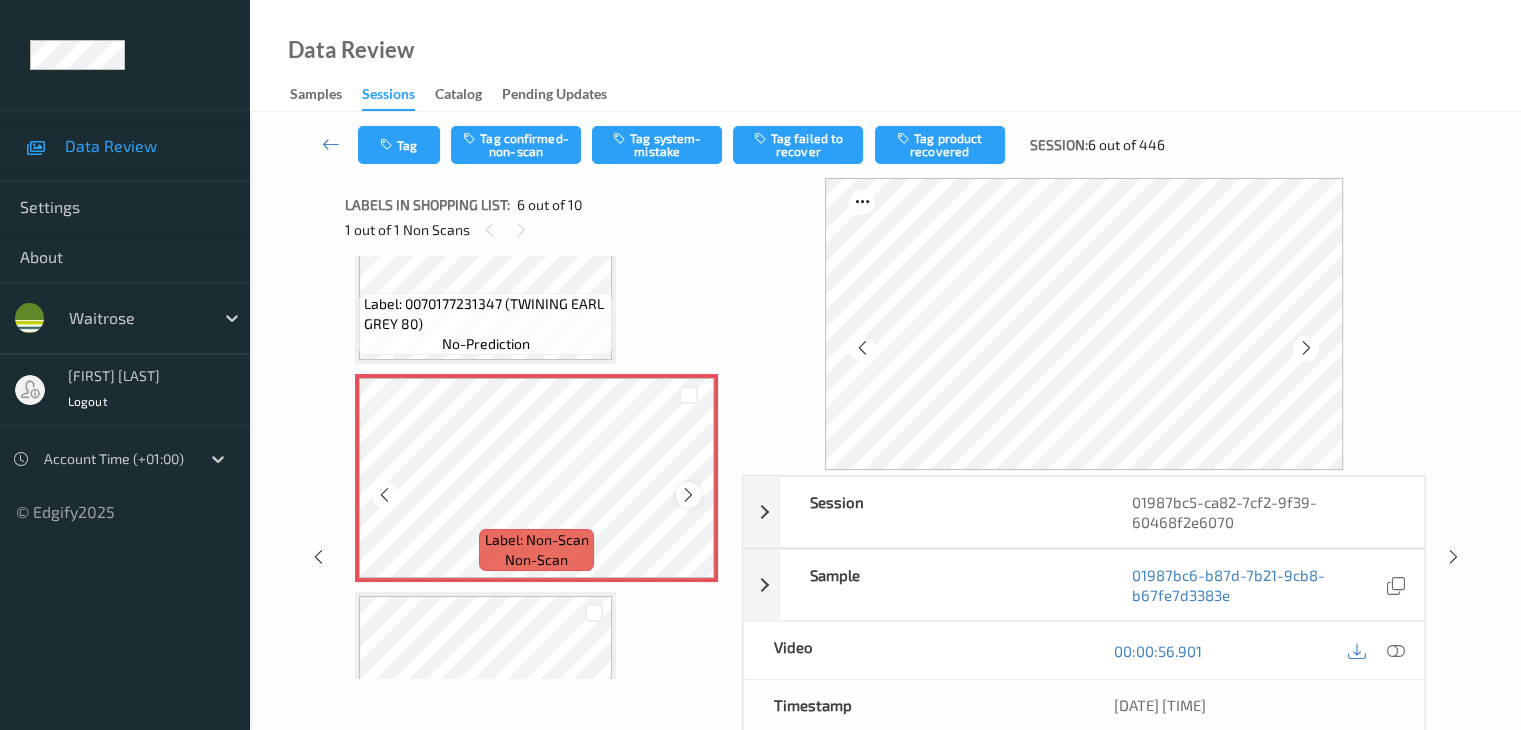 click at bounding box center [688, 494] 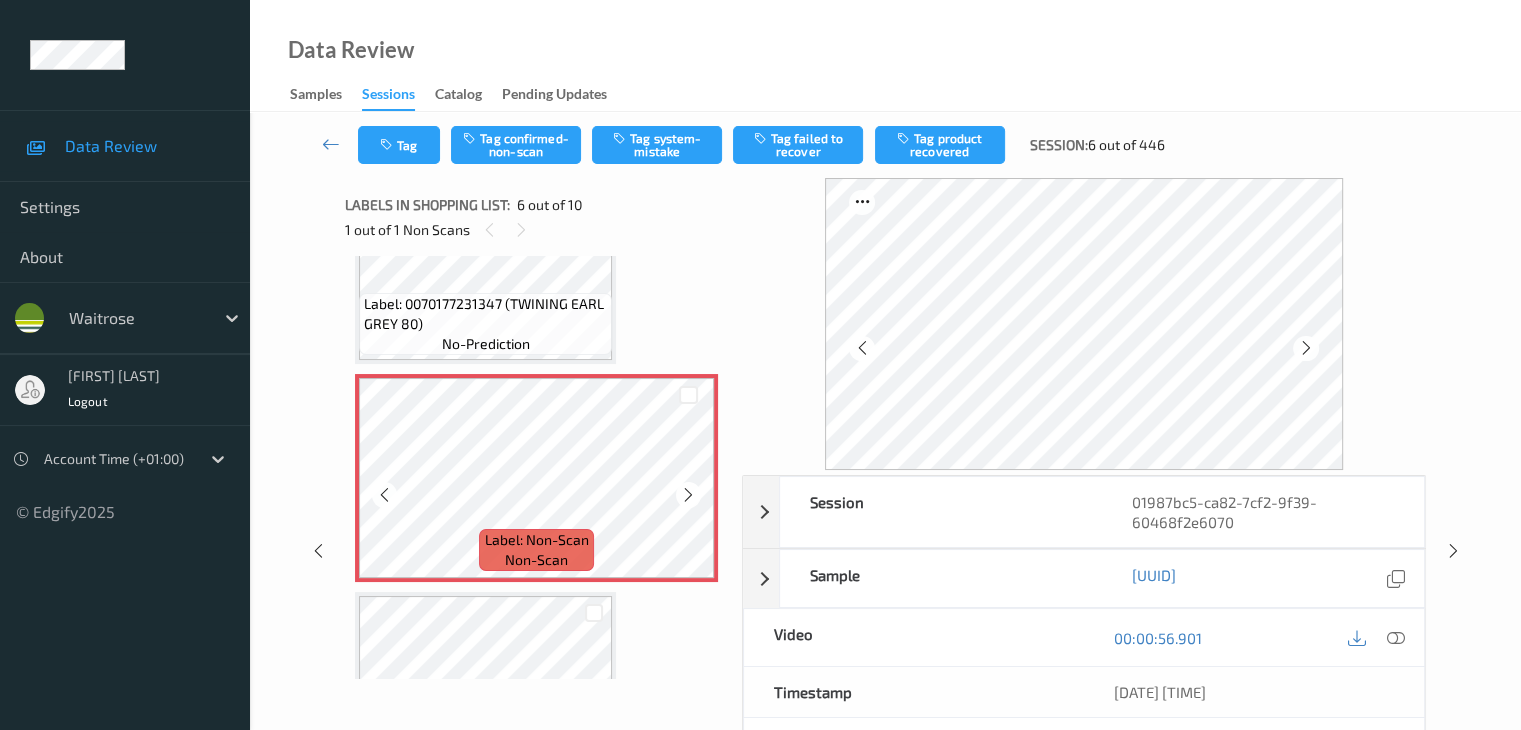 click at bounding box center [688, 494] 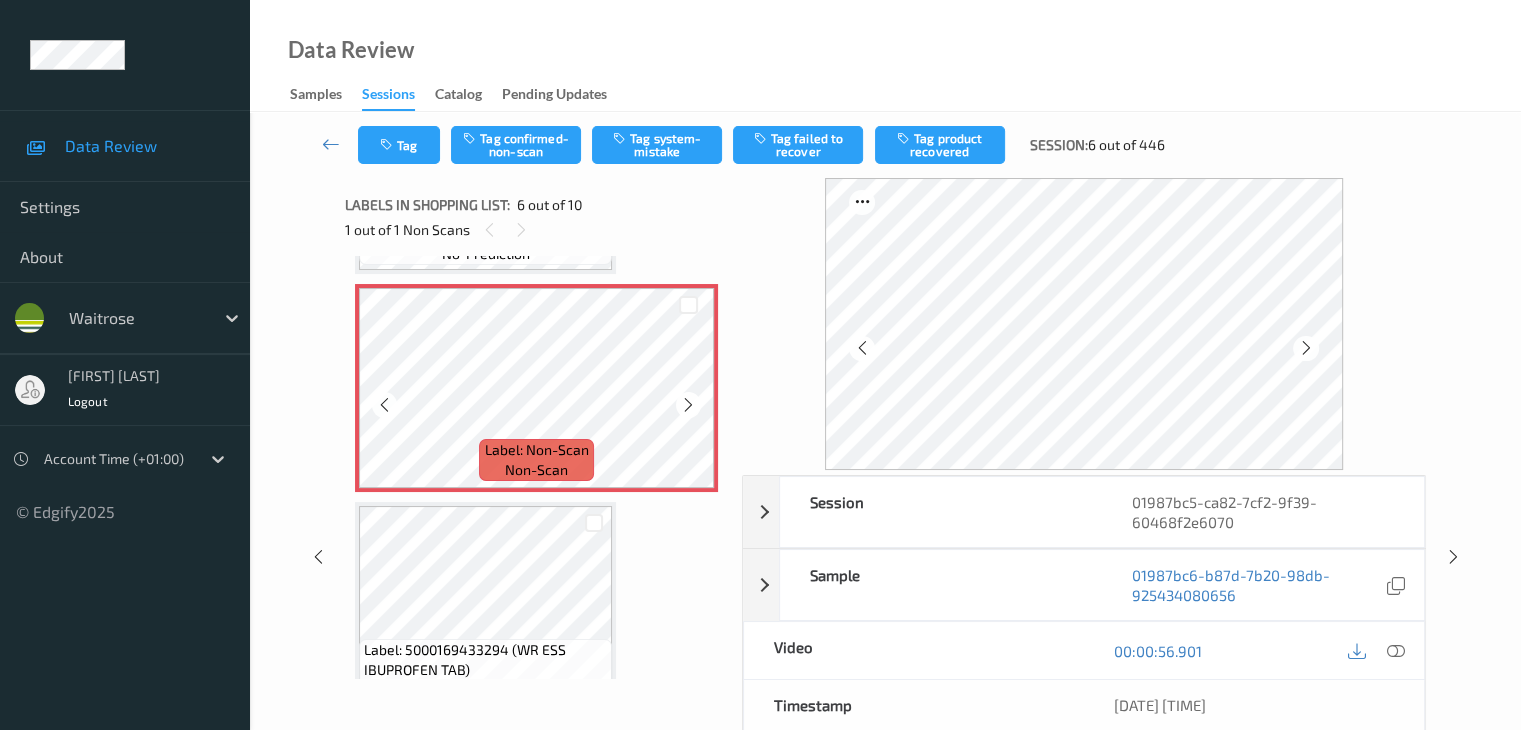 scroll, scrollTop: 1082, scrollLeft: 0, axis: vertical 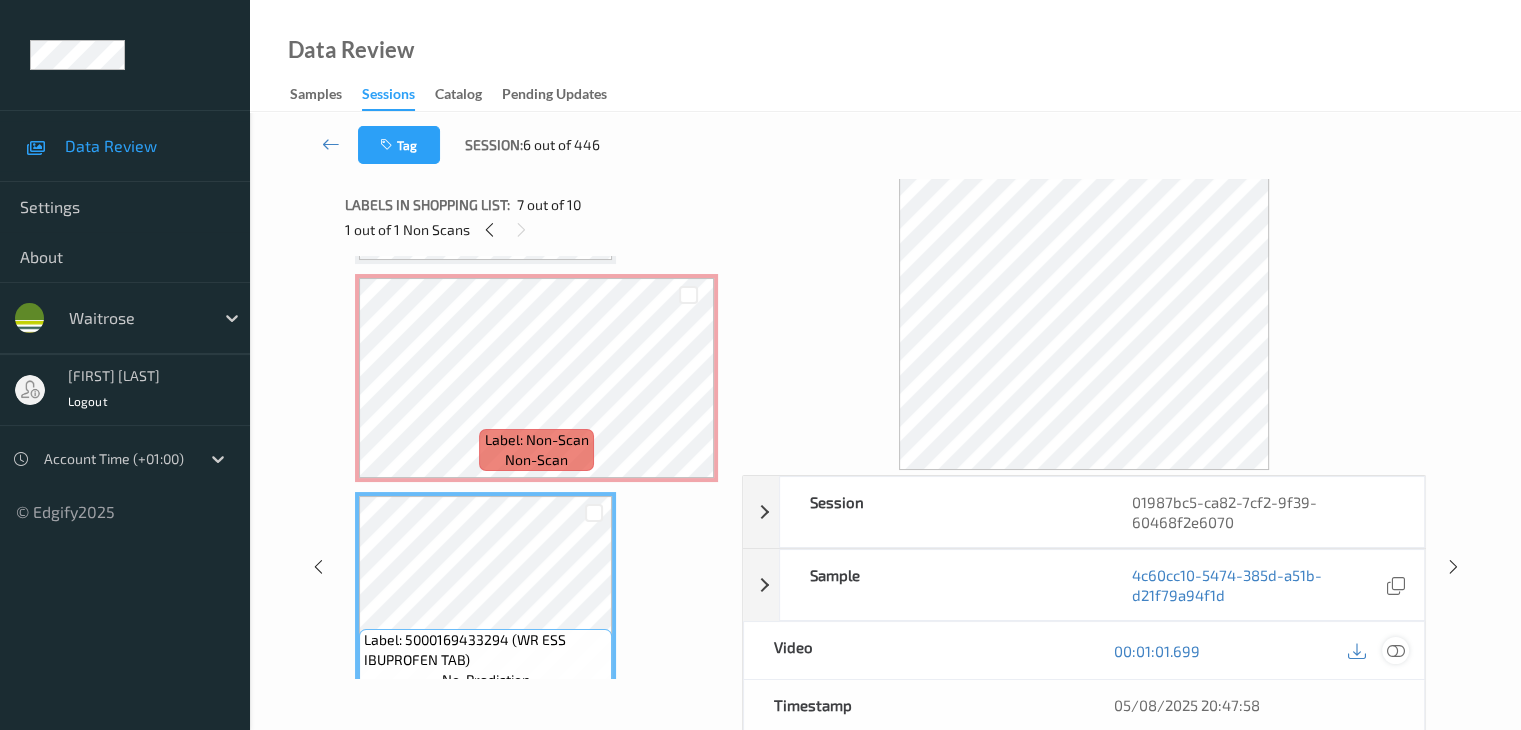 click at bounding box center (1395, 651) 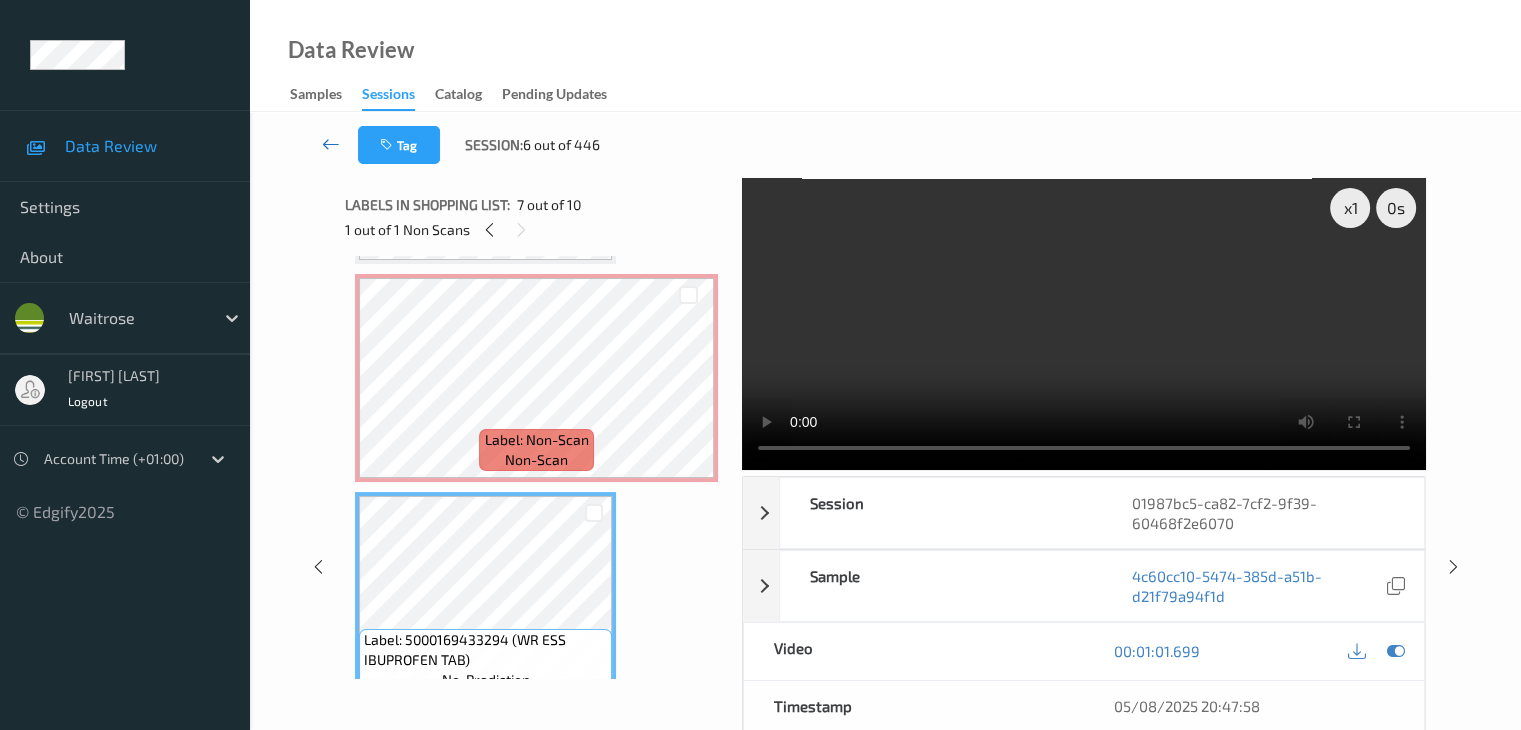 click at bounding box center (331, 144) 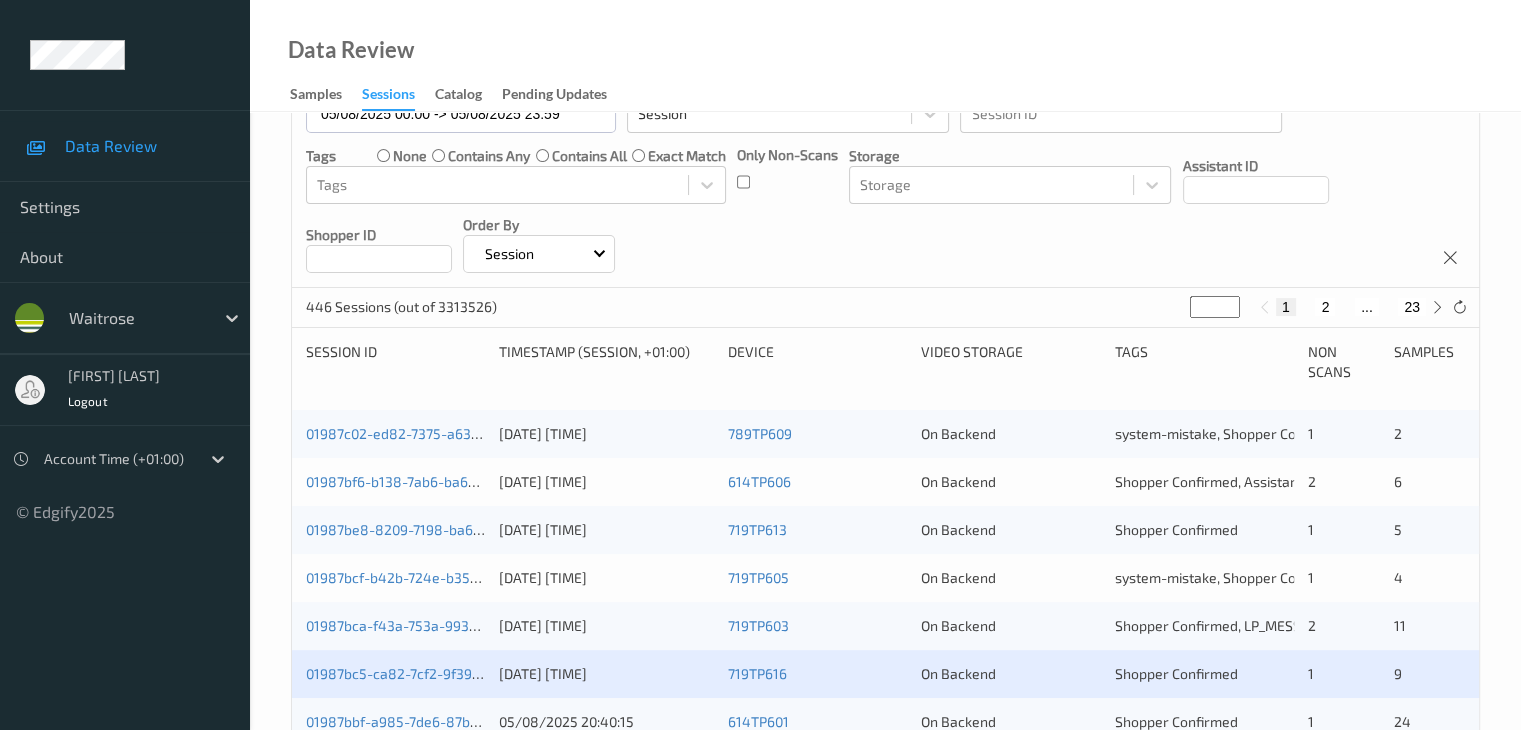 scroll, scrollTop: 400, scrollLeft: 0, axis: vertical 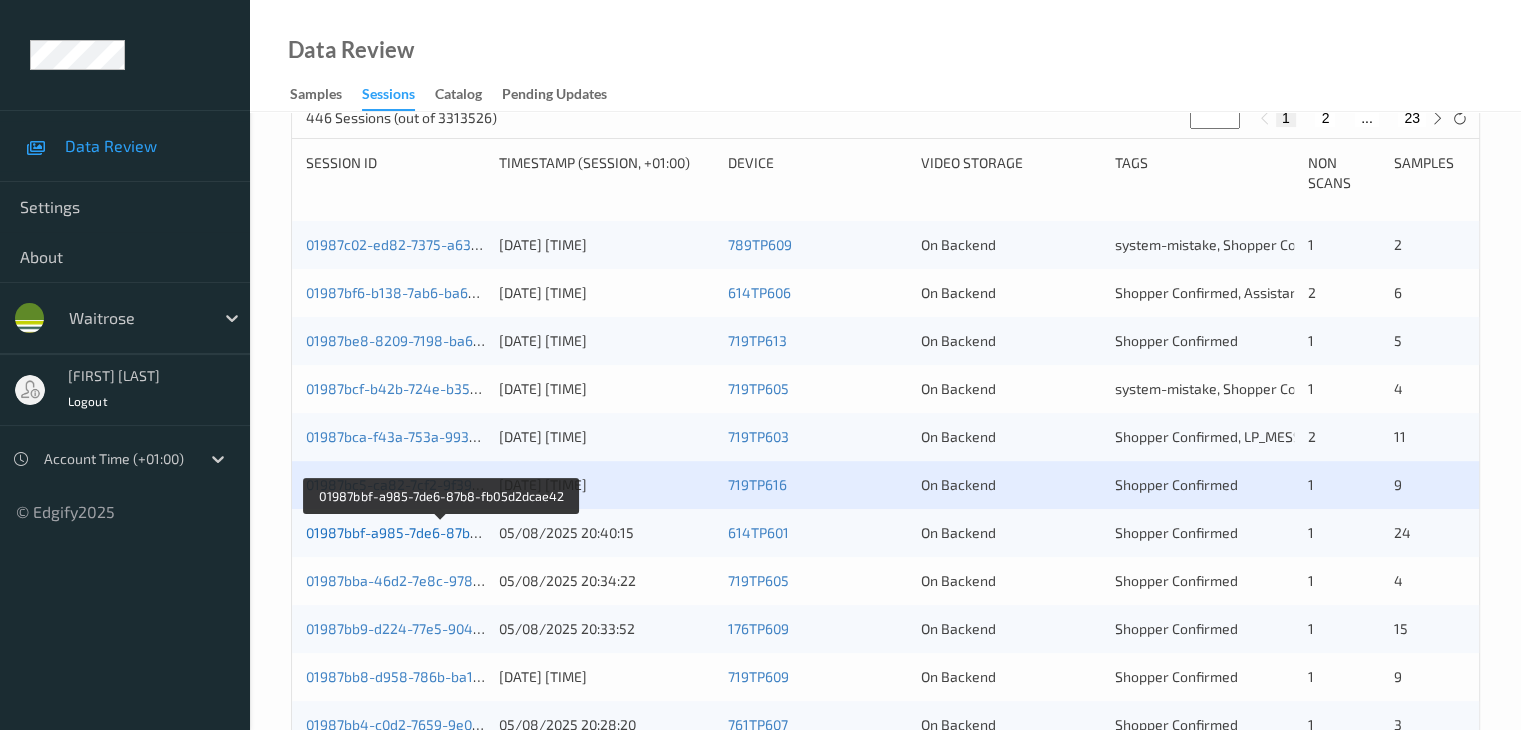 click on "01987bbf-a985-7de6-87b8-fb05d2dcae42" at bounding box center [442, 532] 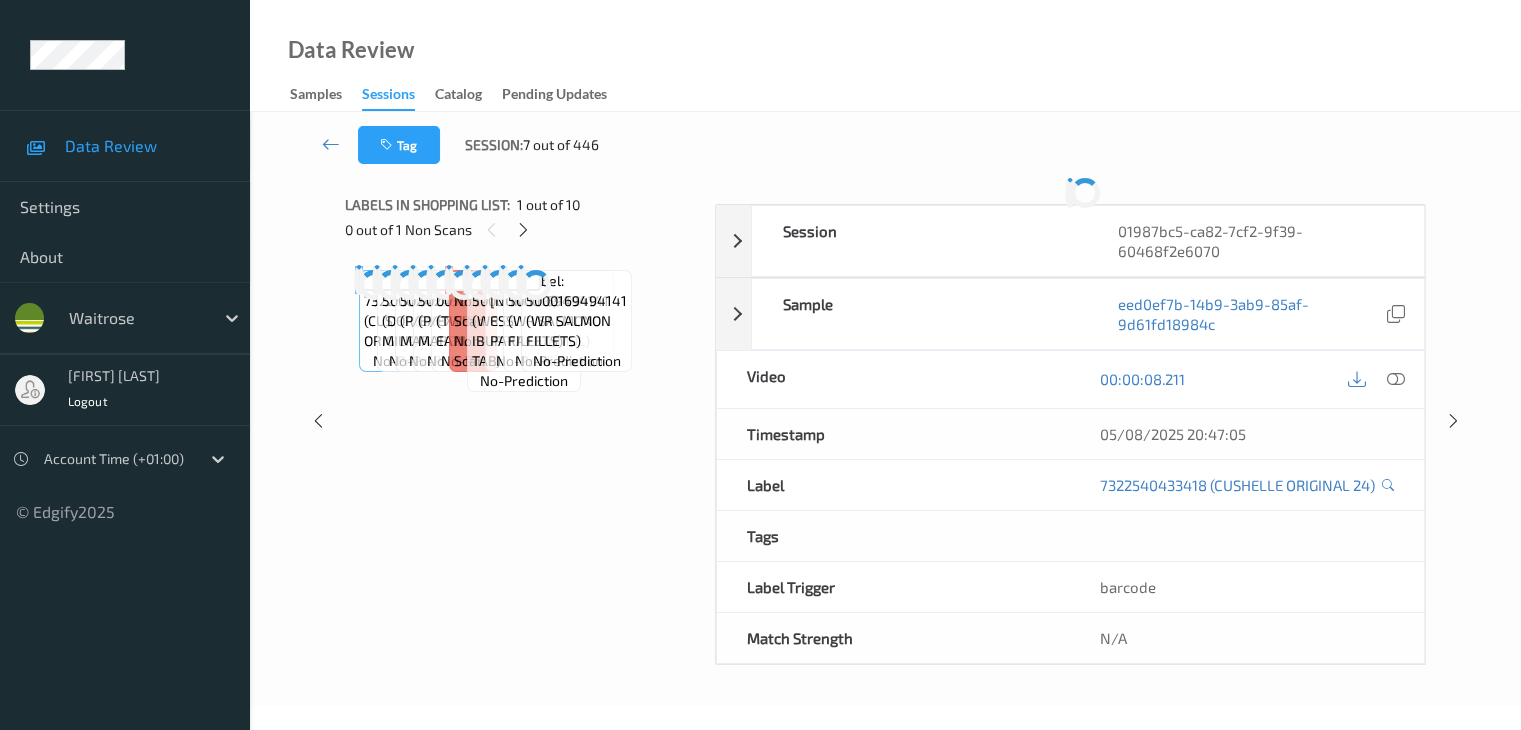 scroll, scrollTop: 0, scrollLeft: 0, axis: both 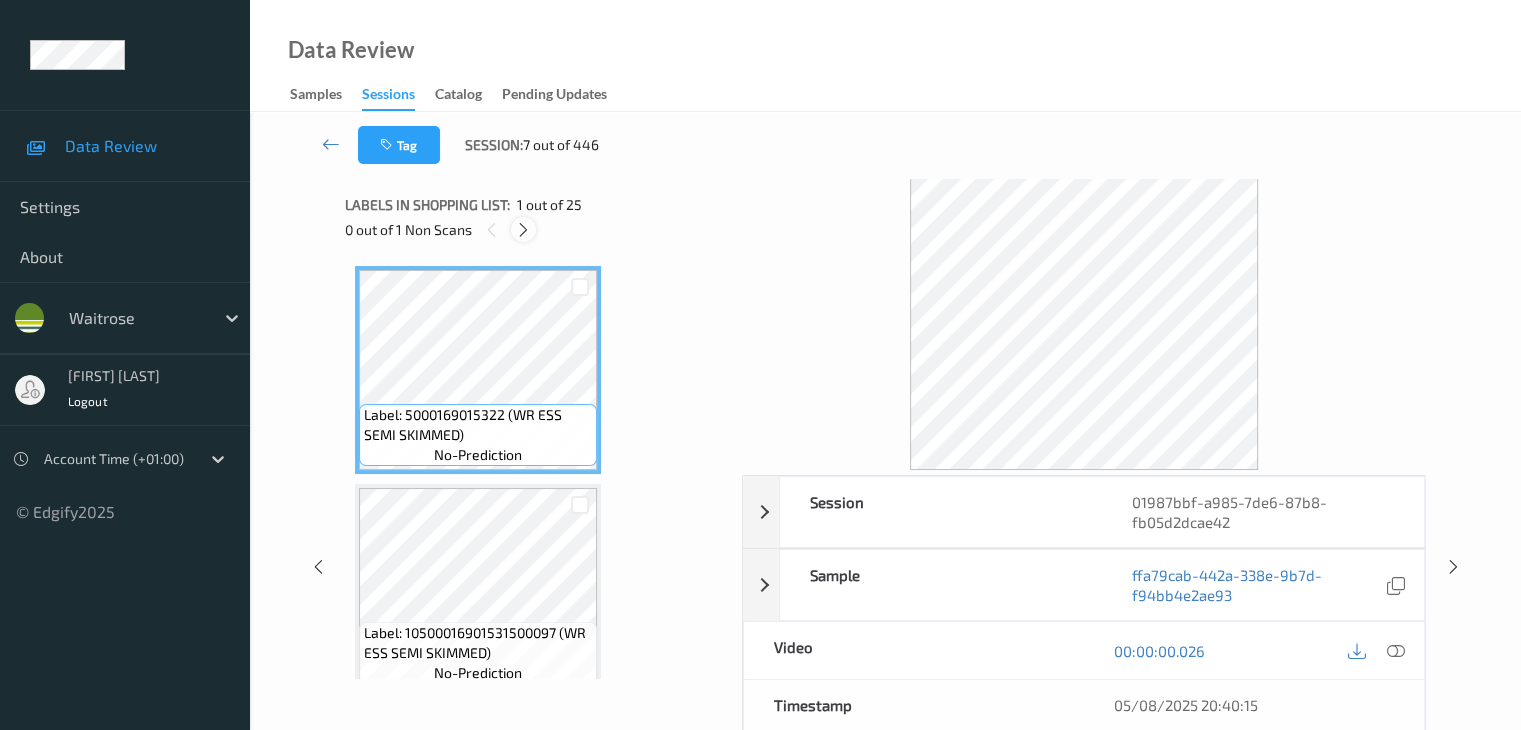 click at bounding box center [523, 230] 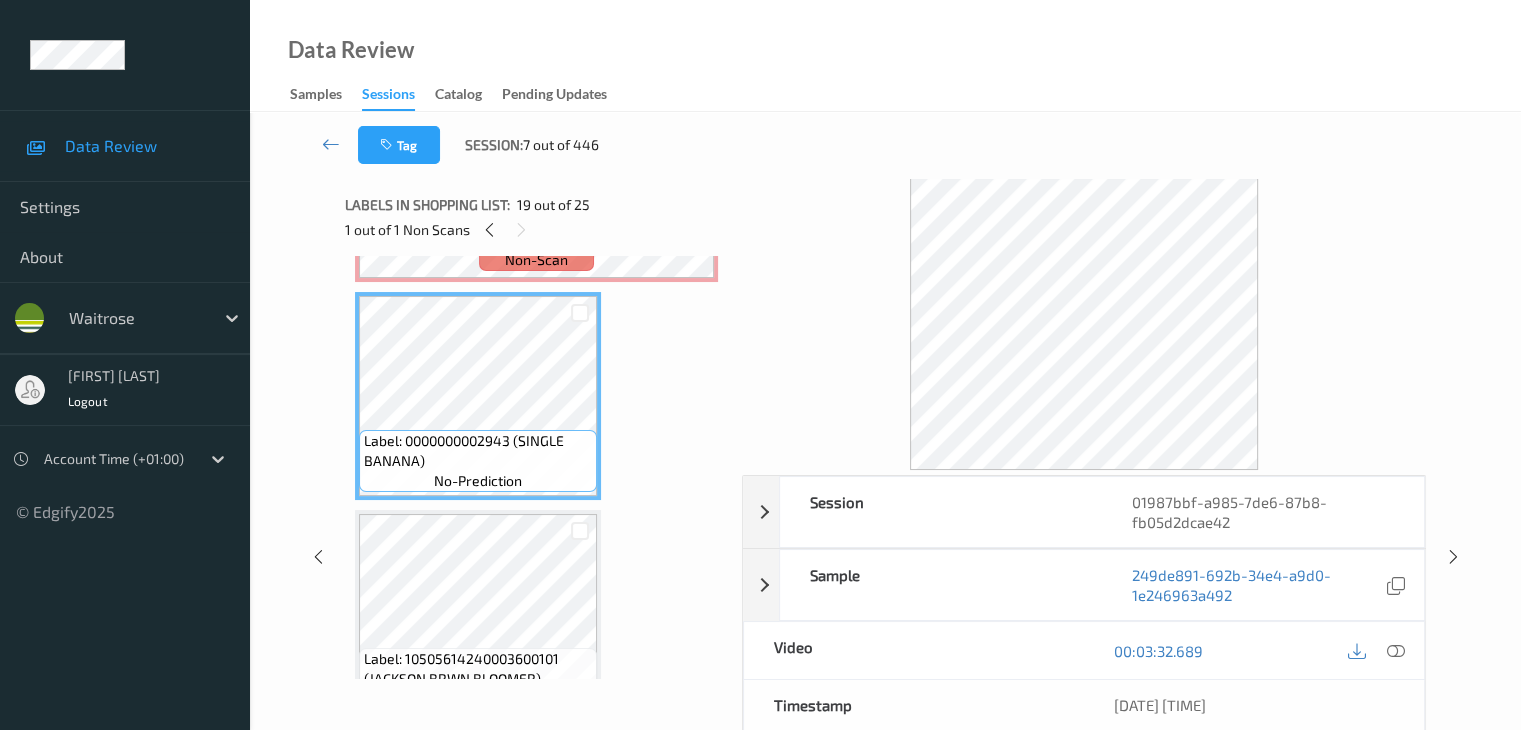 scroll, scrollTop: 3698, scrollLeft: 0, axis: vertical 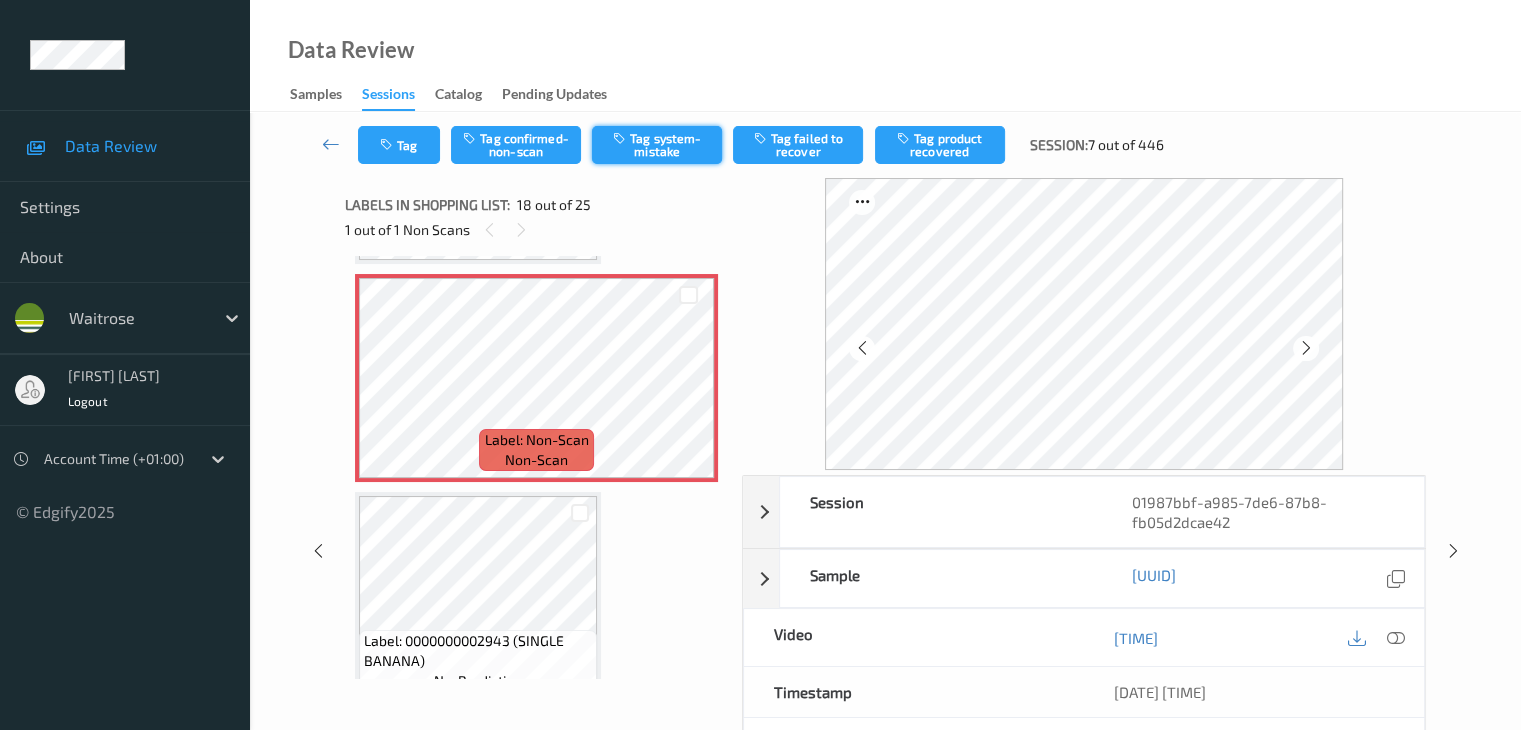 click on "Tag   system-mistake" at bounding box center [657, 145] 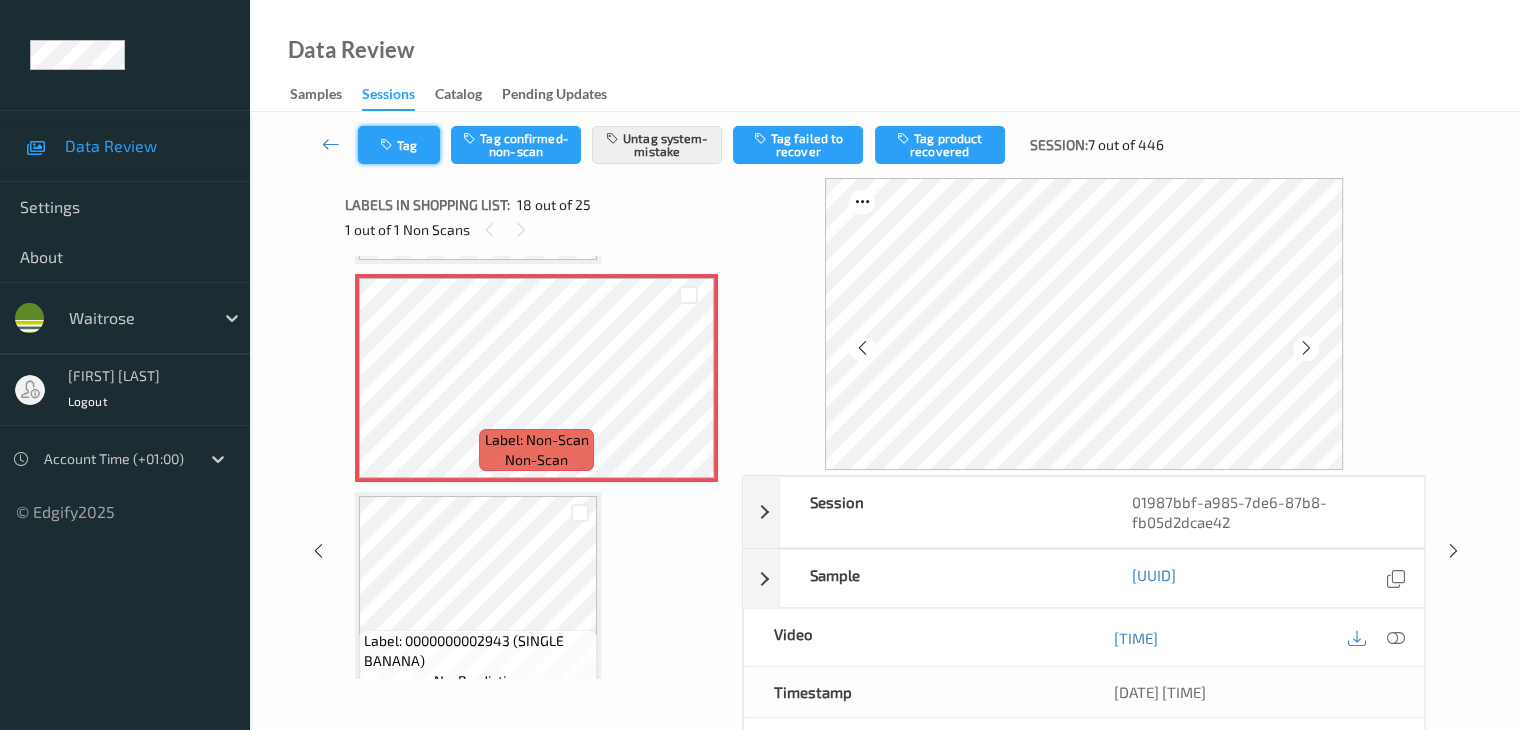 click on "Tag" at bounding box center (399, 145) 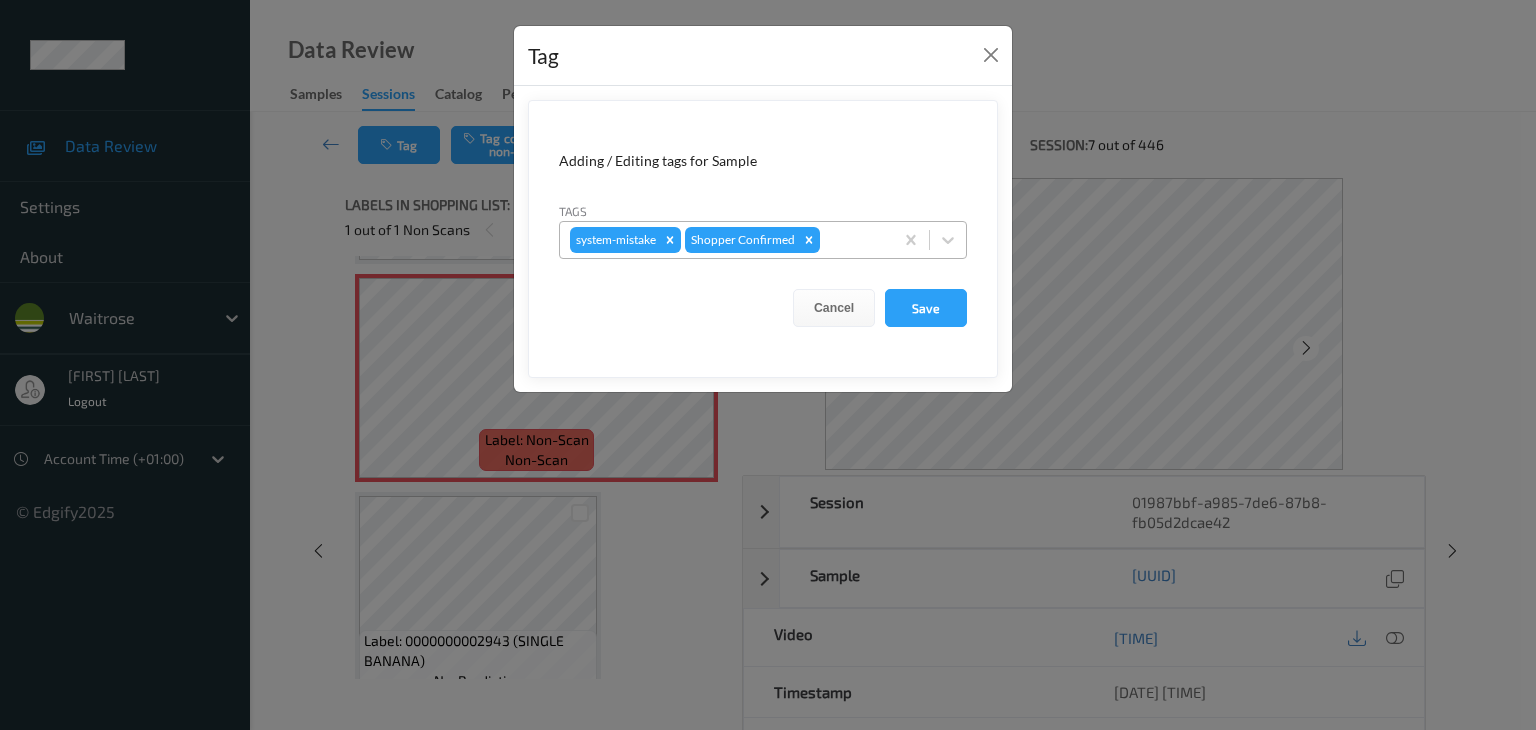 click at bounding box center (853, 240) 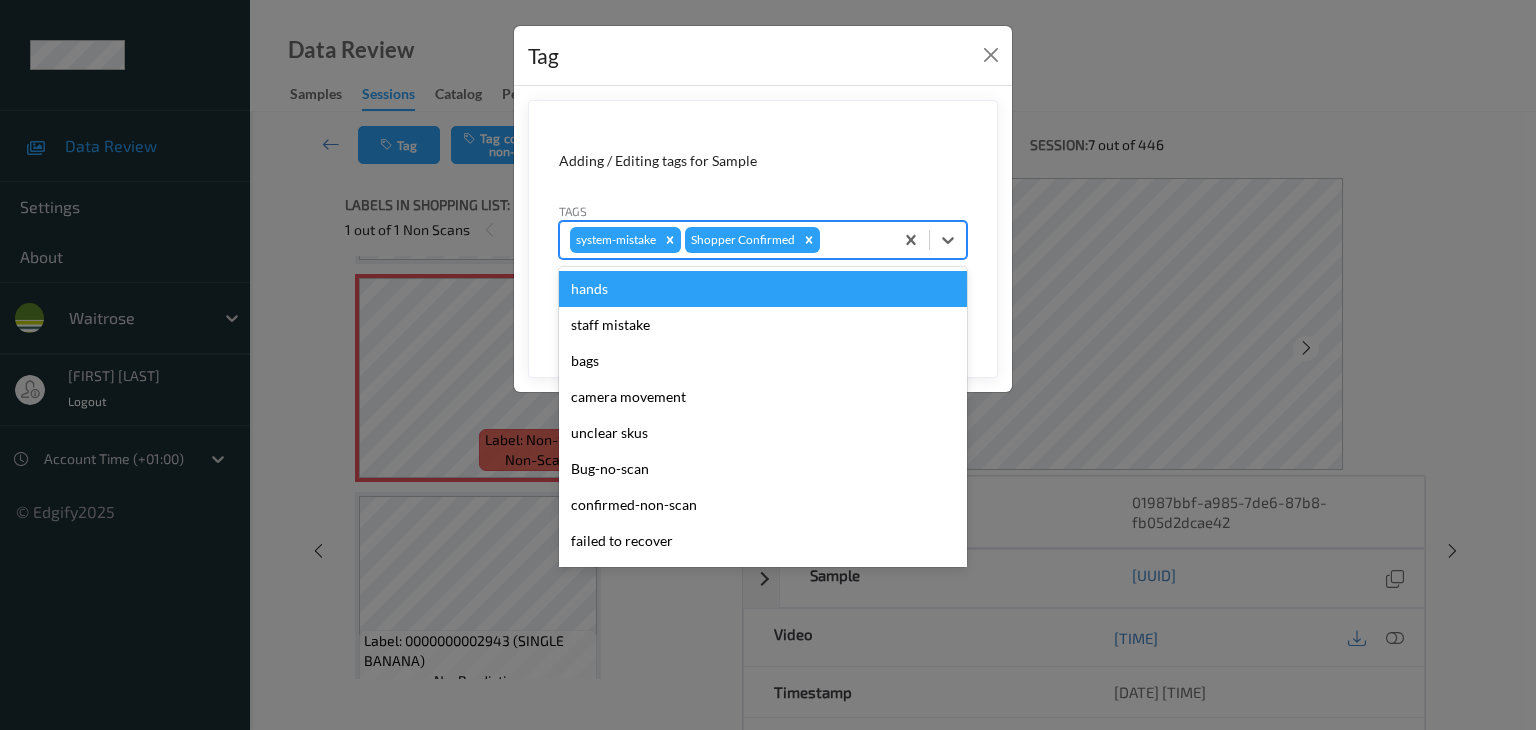 type on "u" 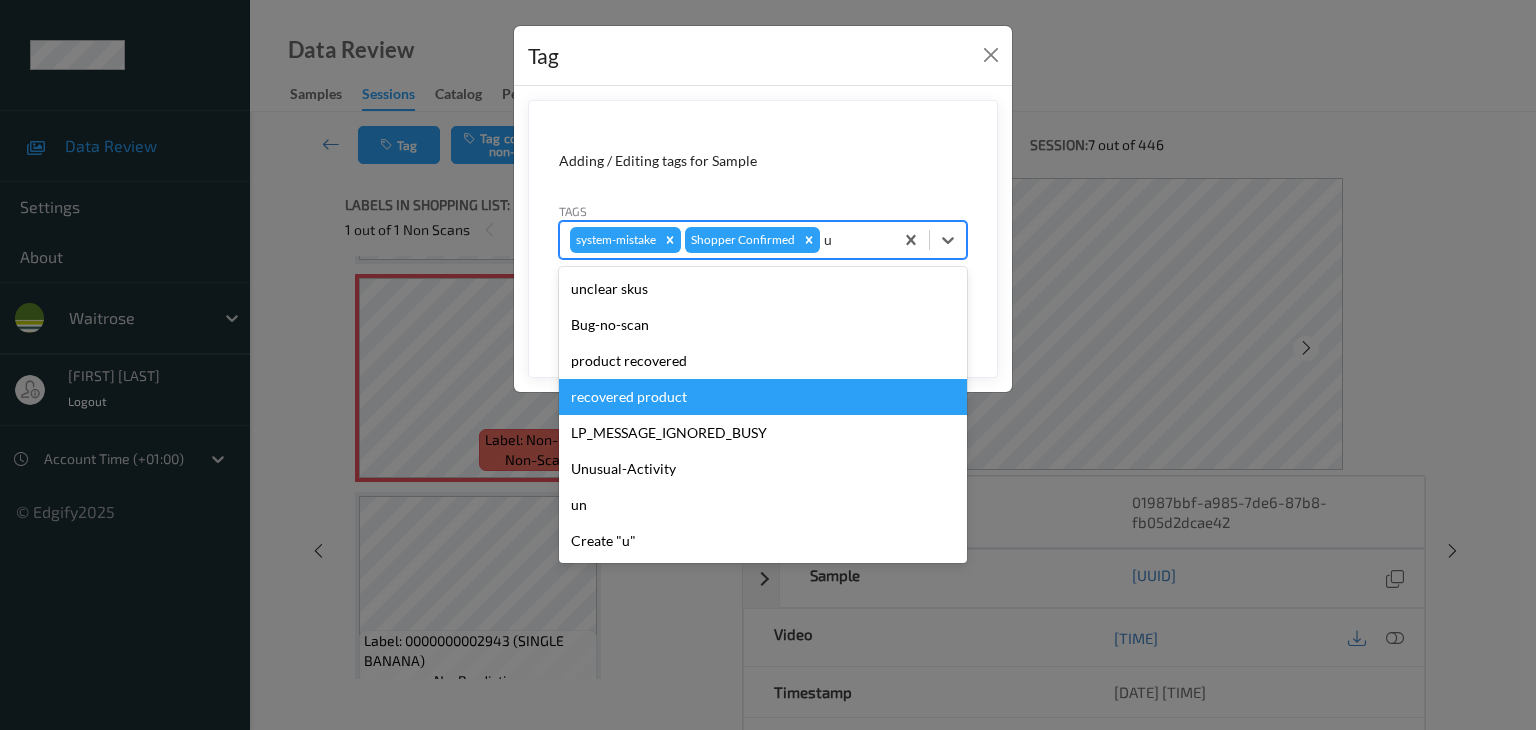 click on "recovered product" at bounding box center [763, 397] 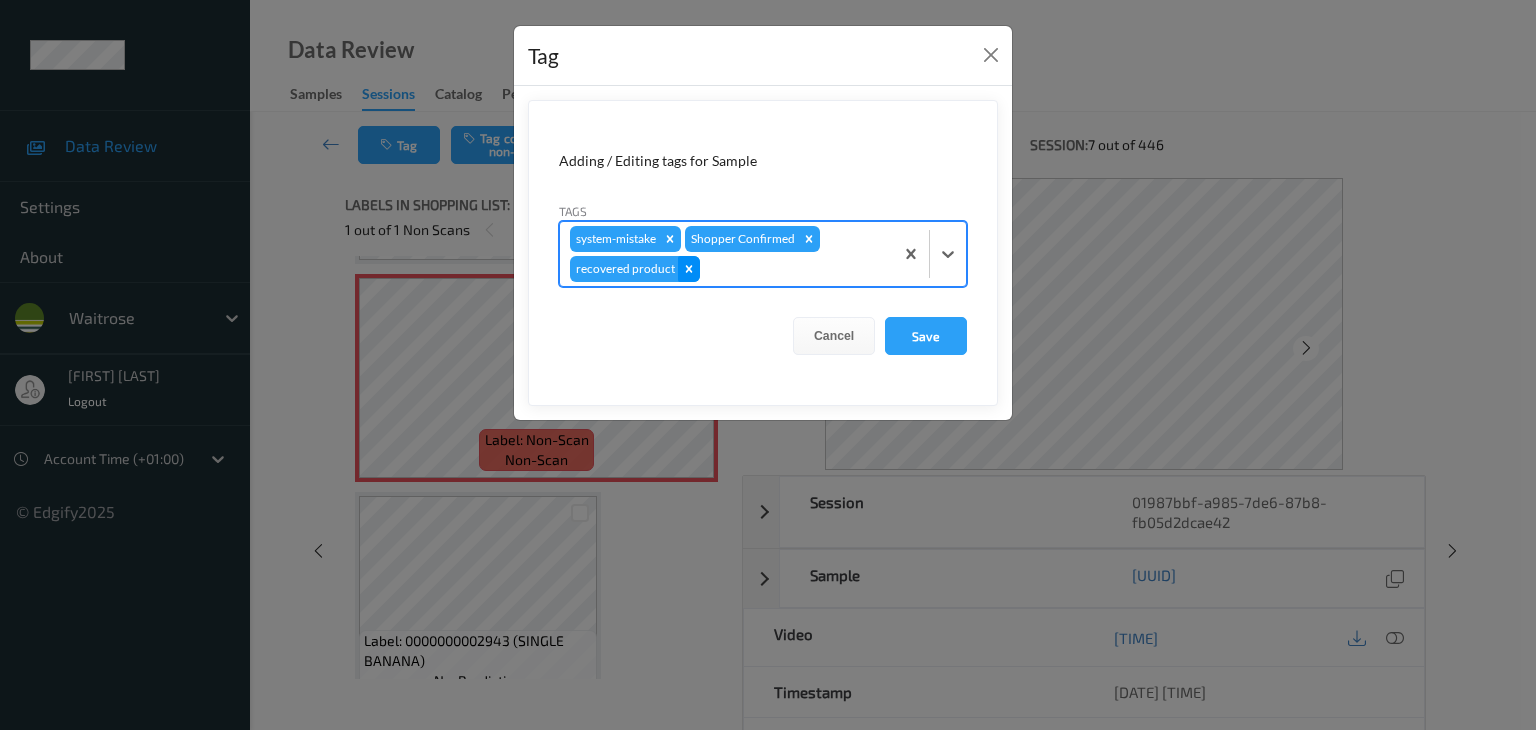 click 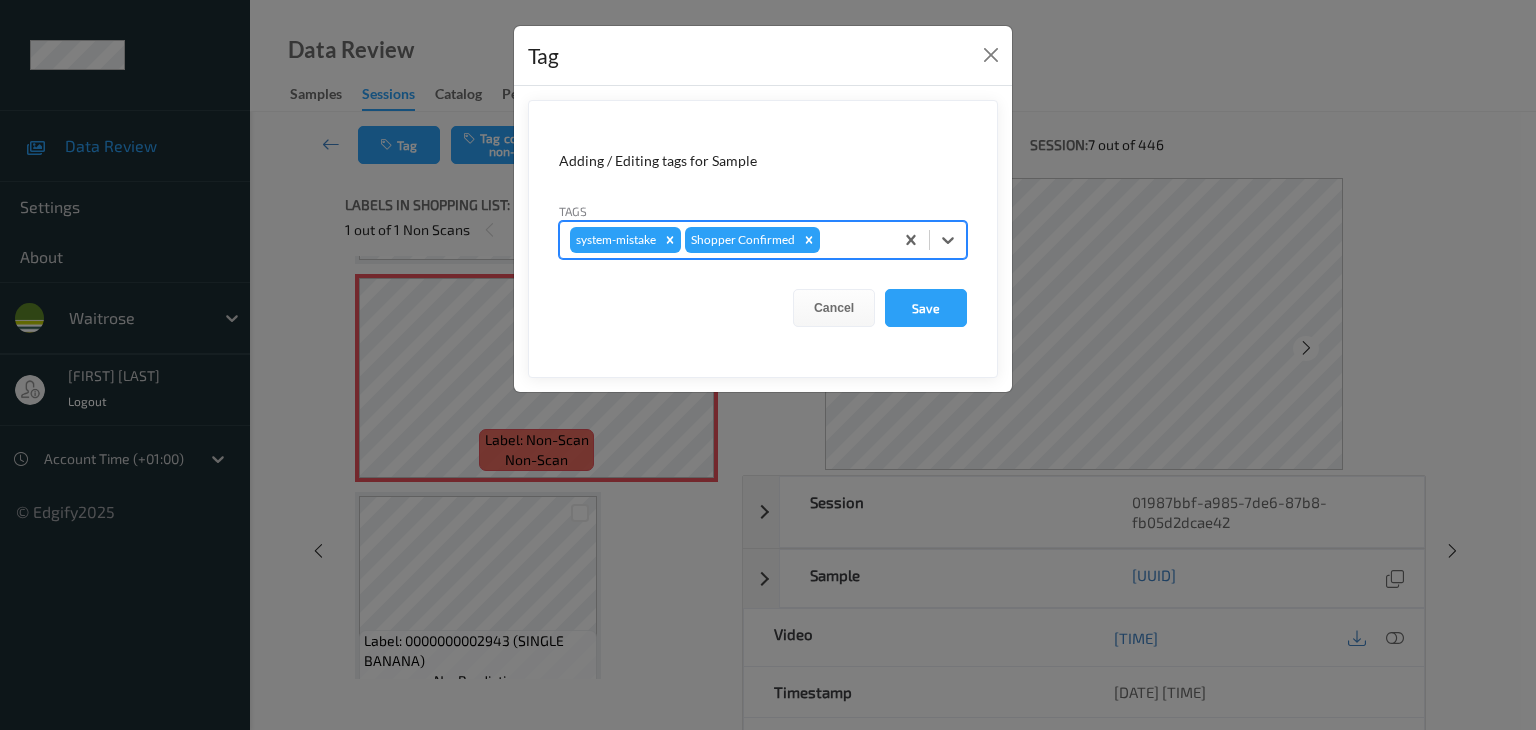type on "u" 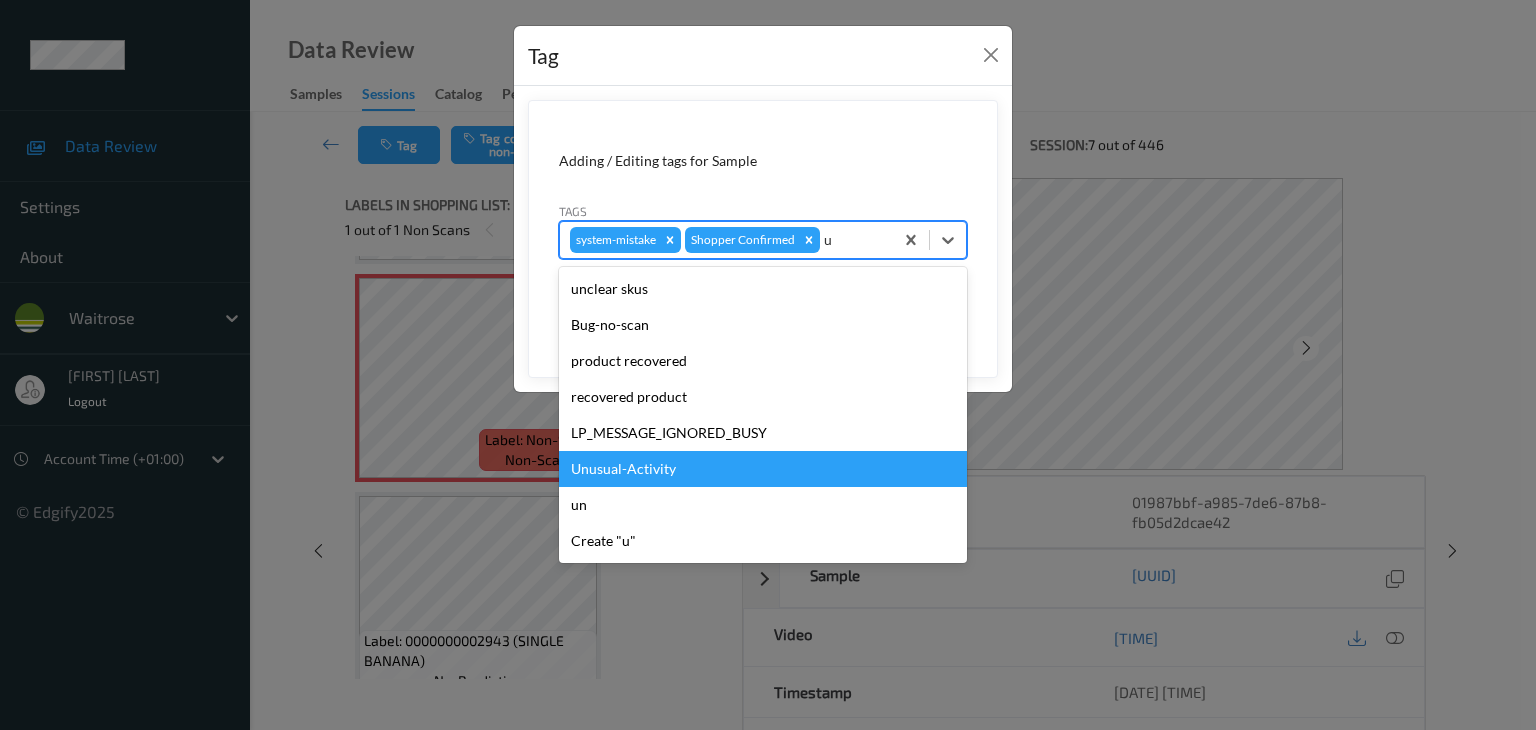 click on "Unusual-Activity" at bounding box center [763, 469] 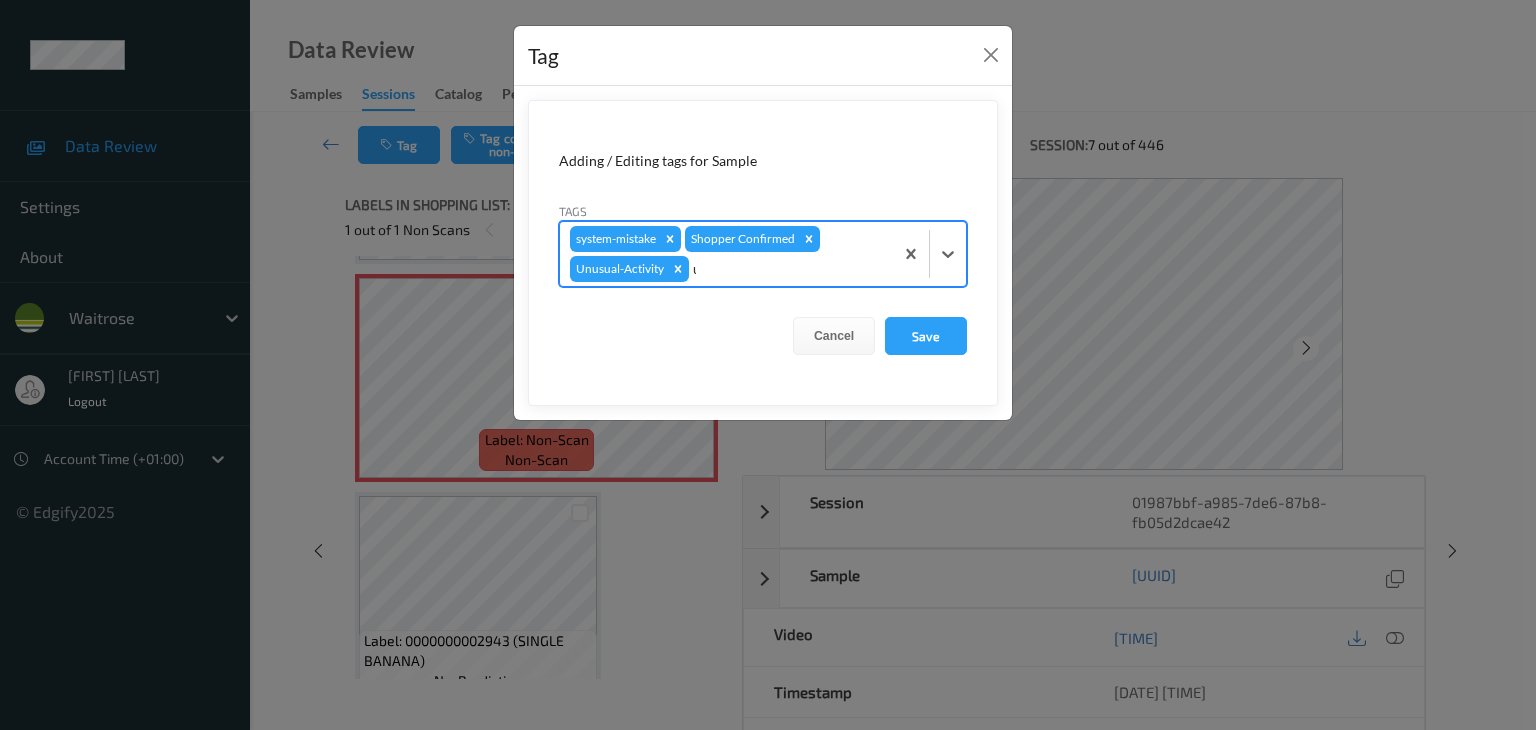 type 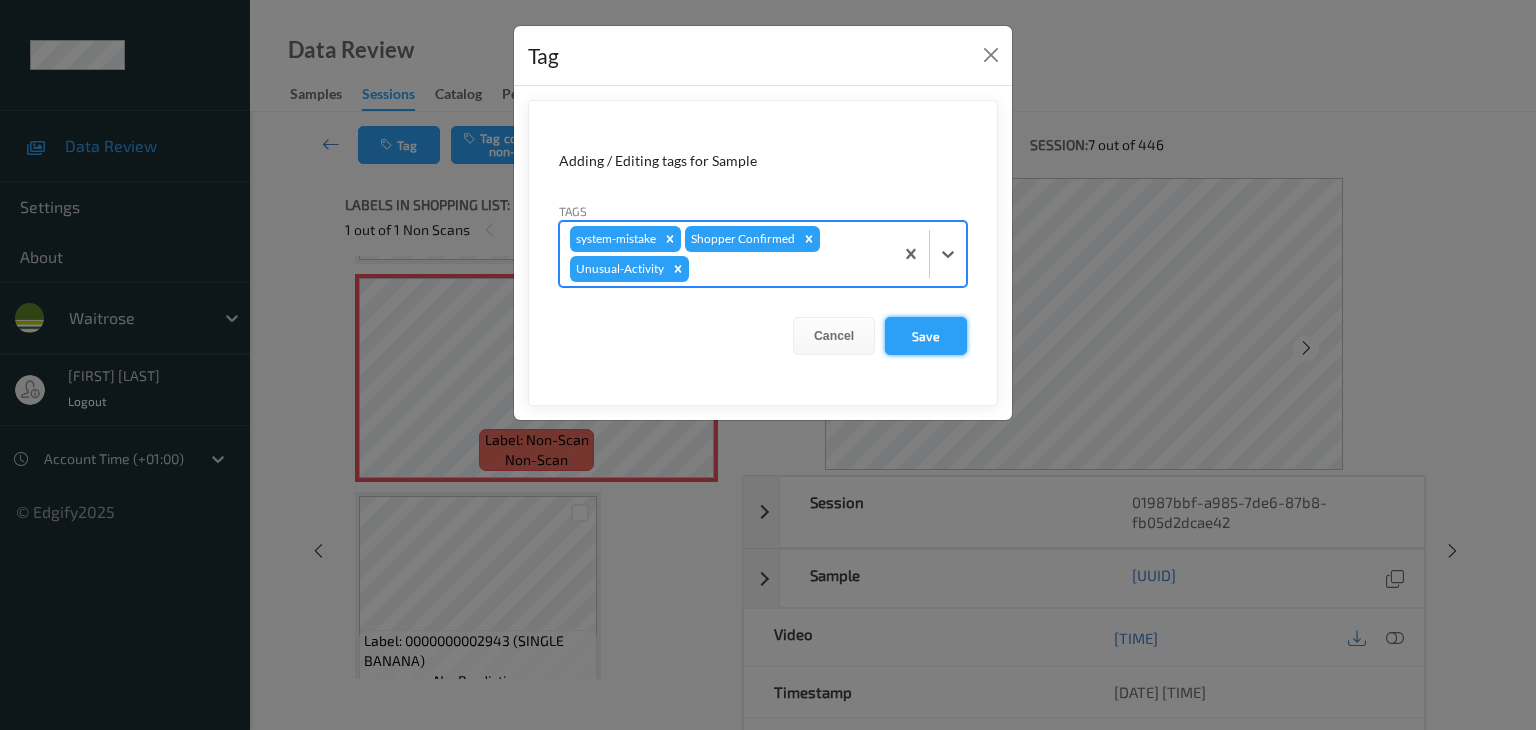 drag, startPoint x: 897, startPoint y: 337, endPoint x: 902, endPoint y: 350, distance: 13.928389 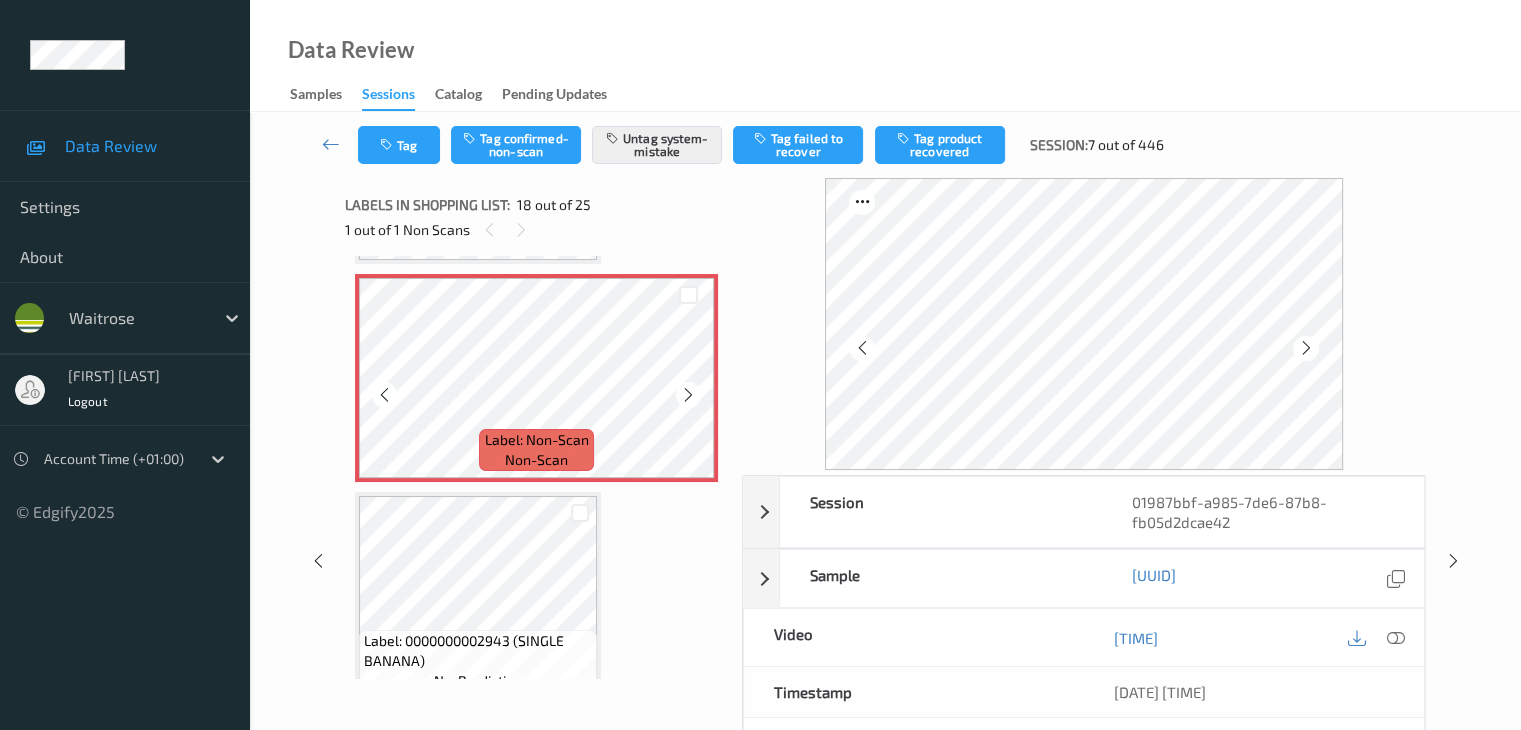 scroll, scrollTop: 3598, scrollLeft: 0, axis: vertical 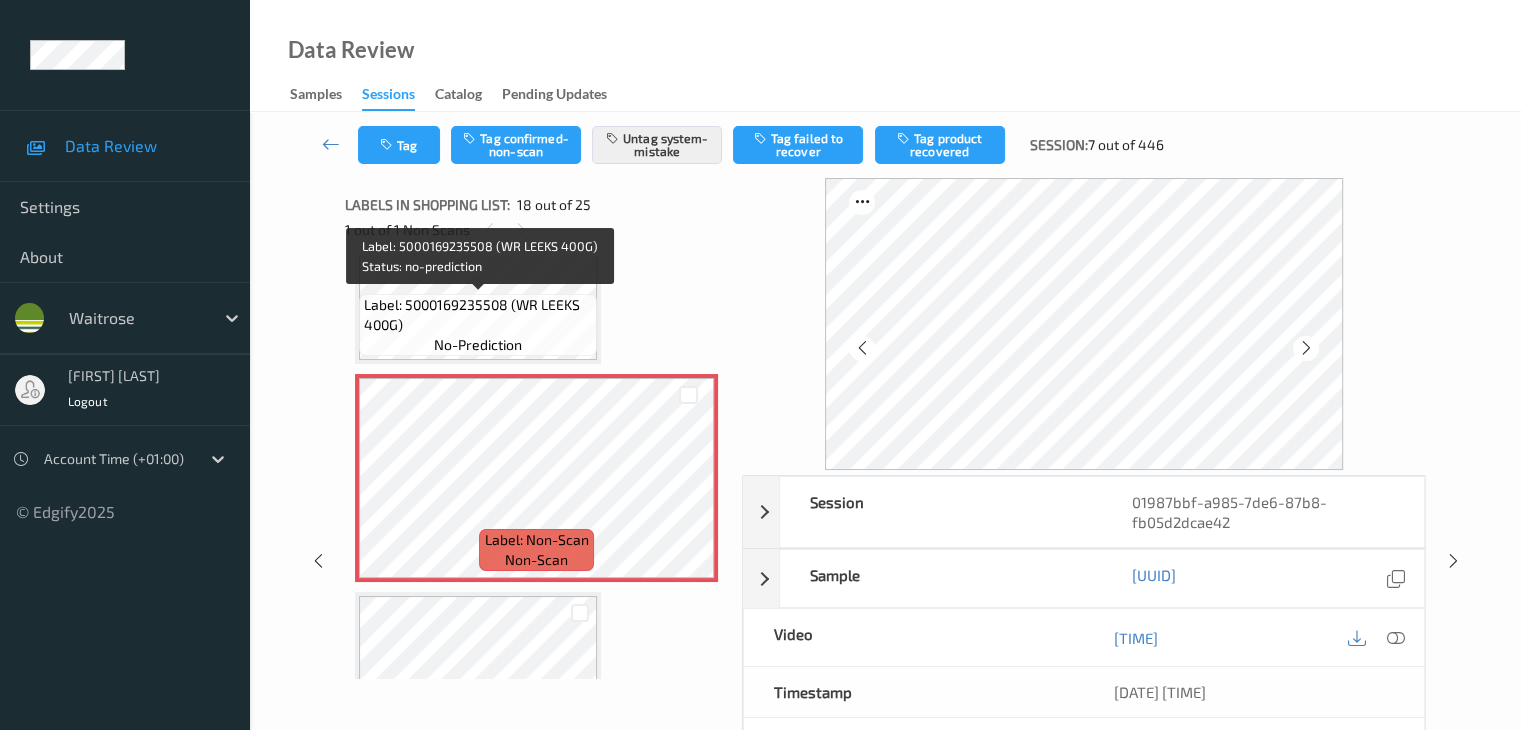 click on "Label: 5000169235508 (WR LEEKS 400G)" at bounding box center [478, 315] 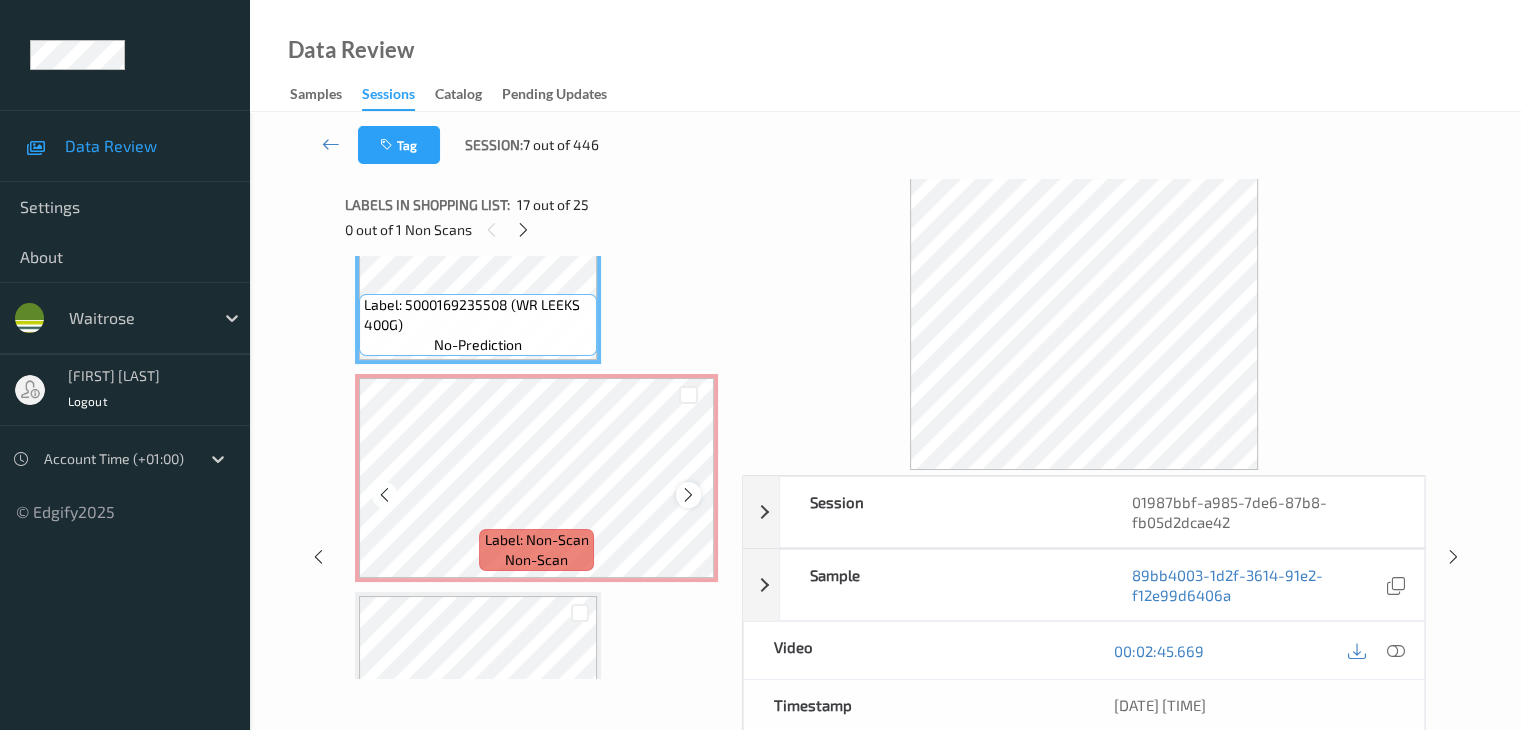 click at bounding box center (688, 495) 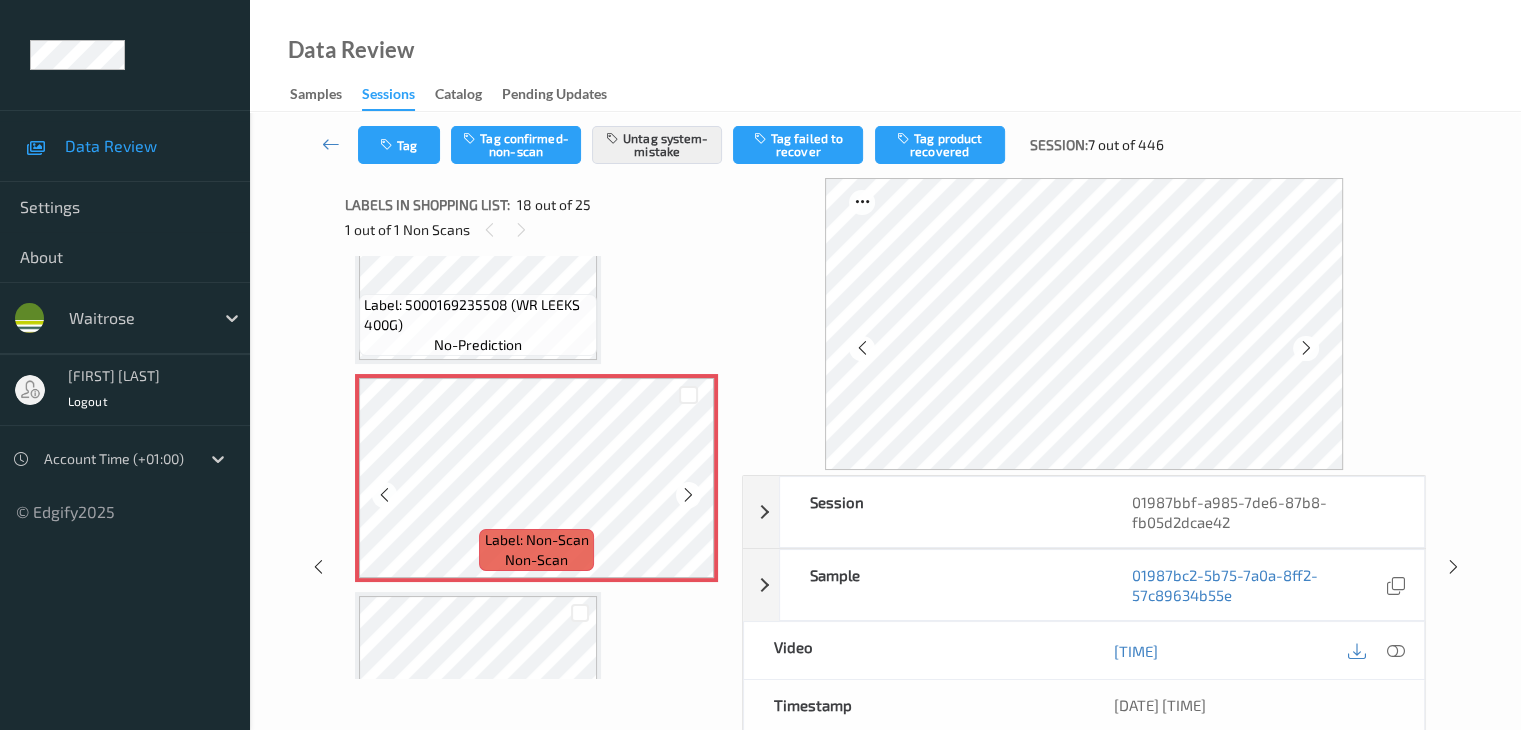 click at bounding box center [688, 495] 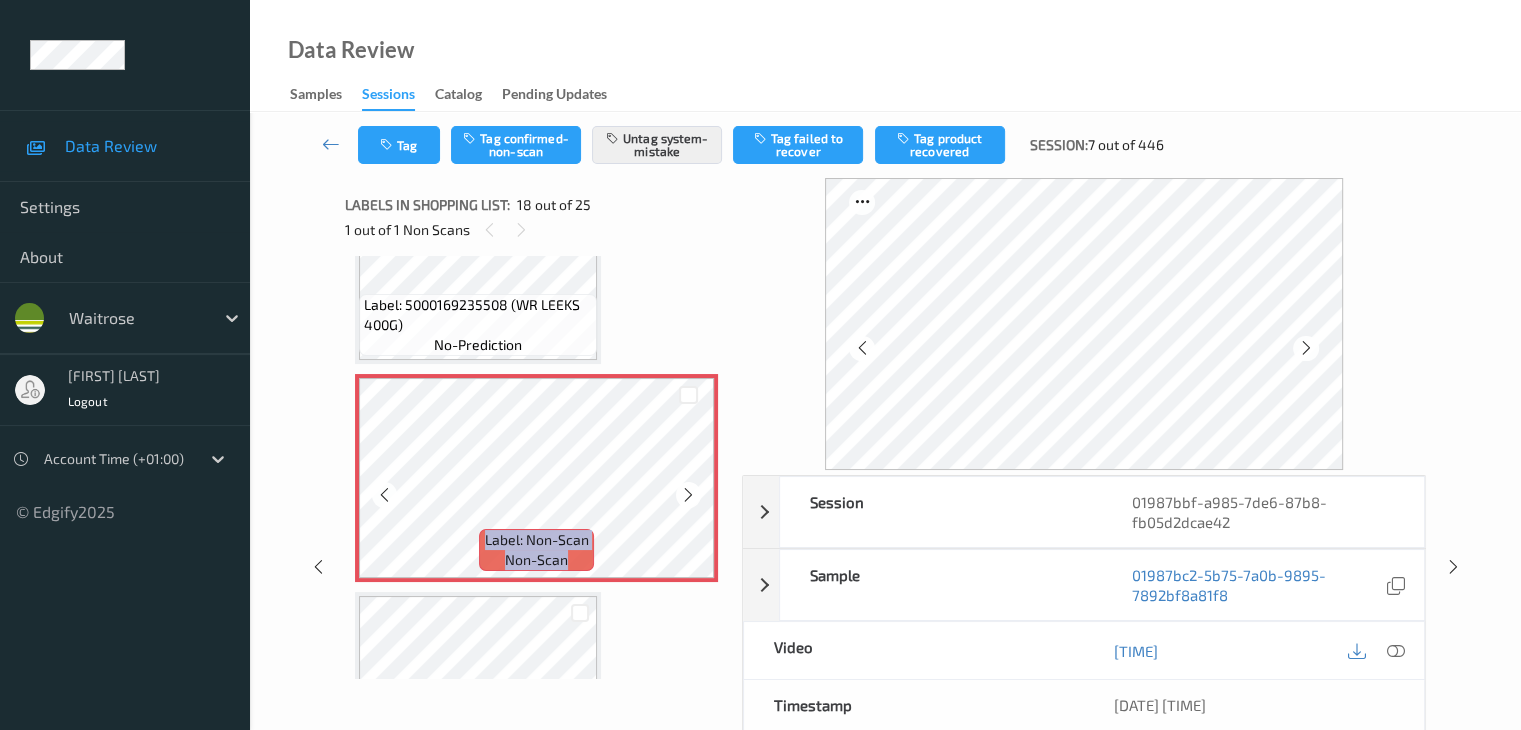 click at bounding box center (688, 495) 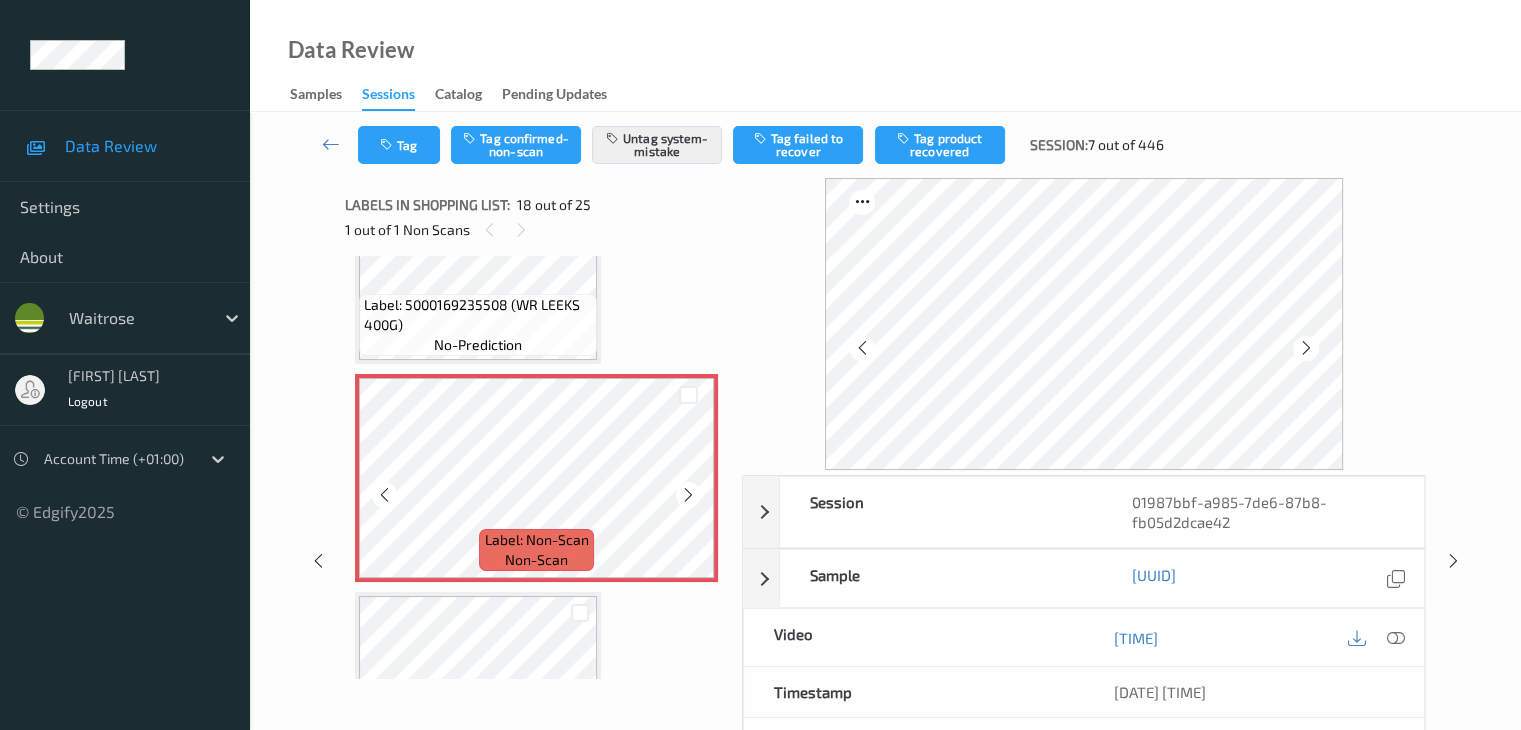 click at bounding box center [688, 495] 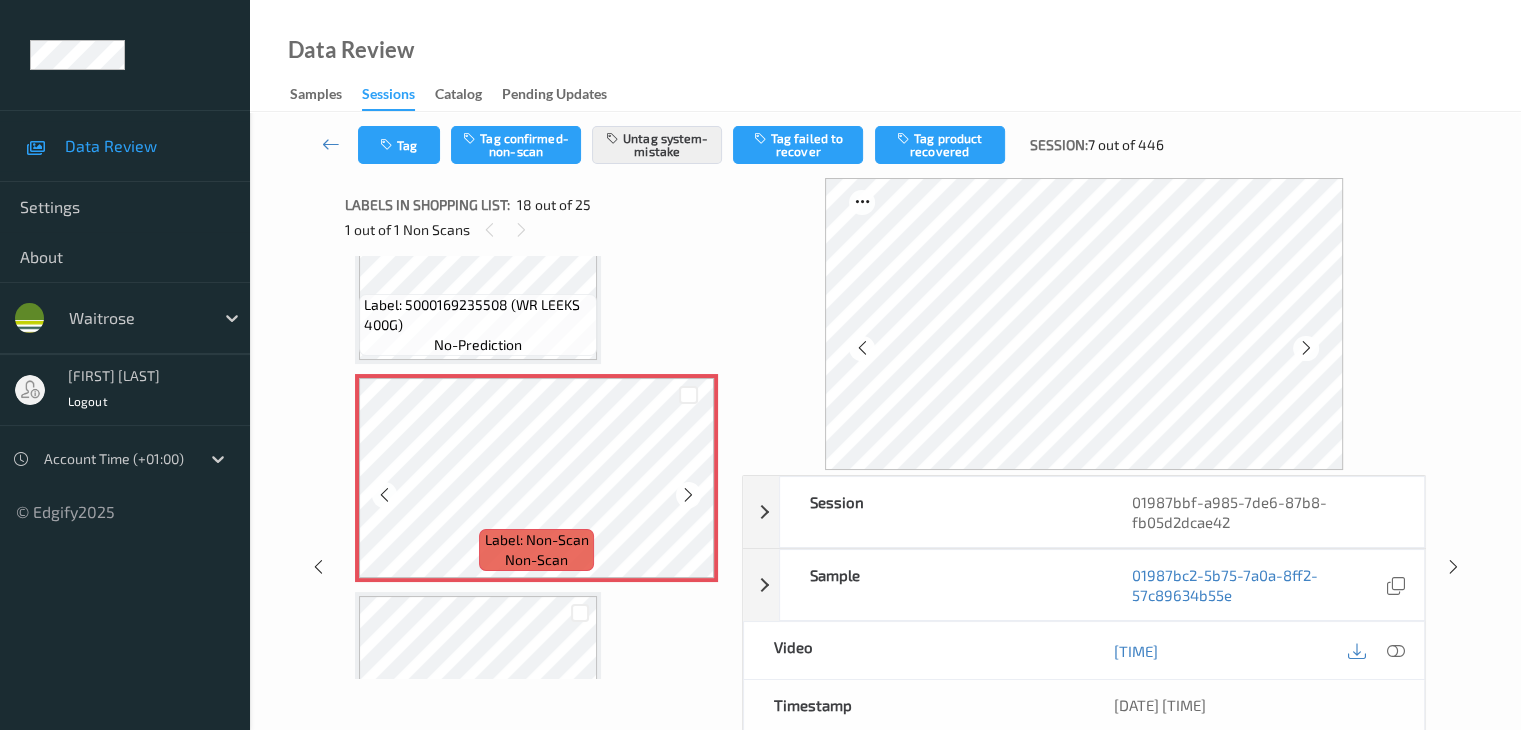 click at bounding box center (688, 495) 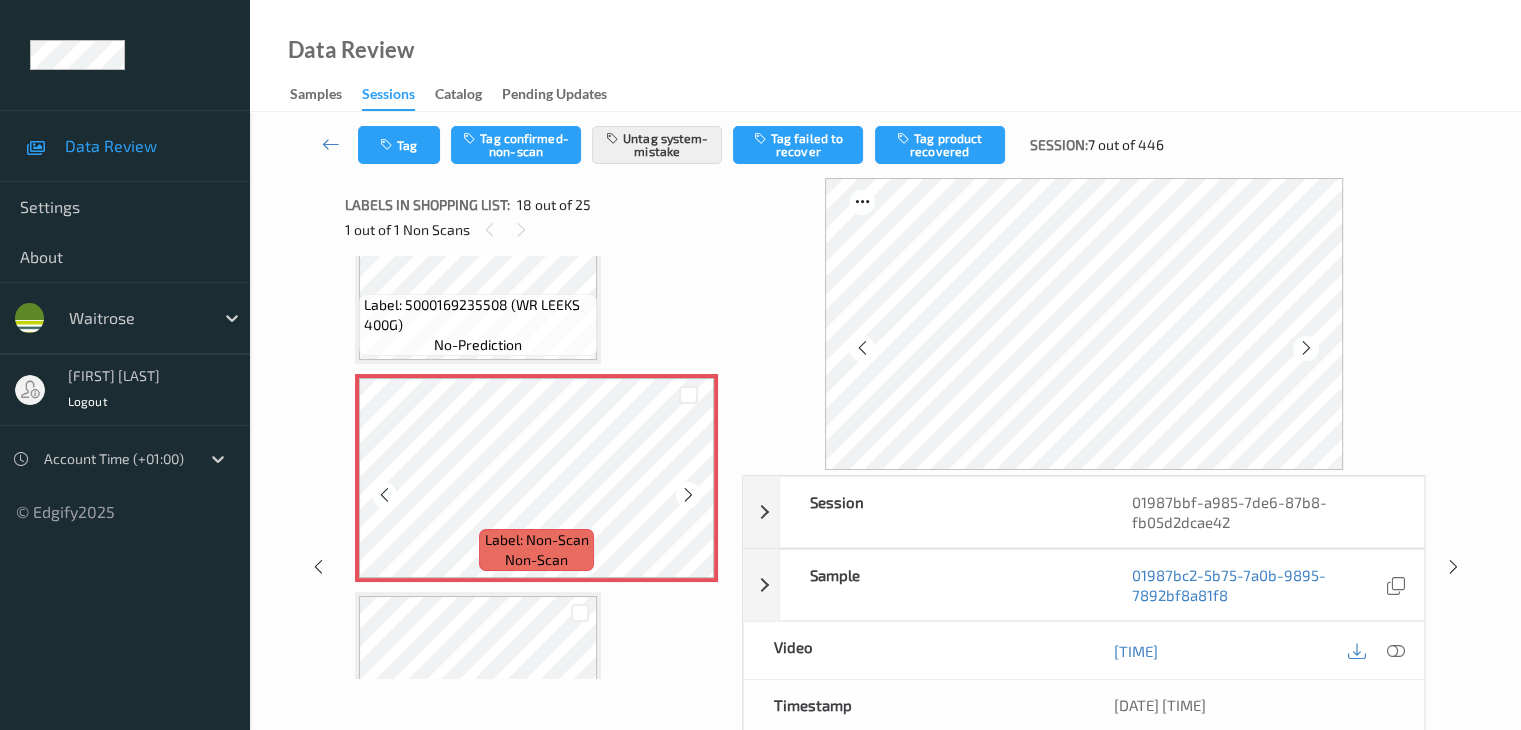 click at bounding box center [688, 495] 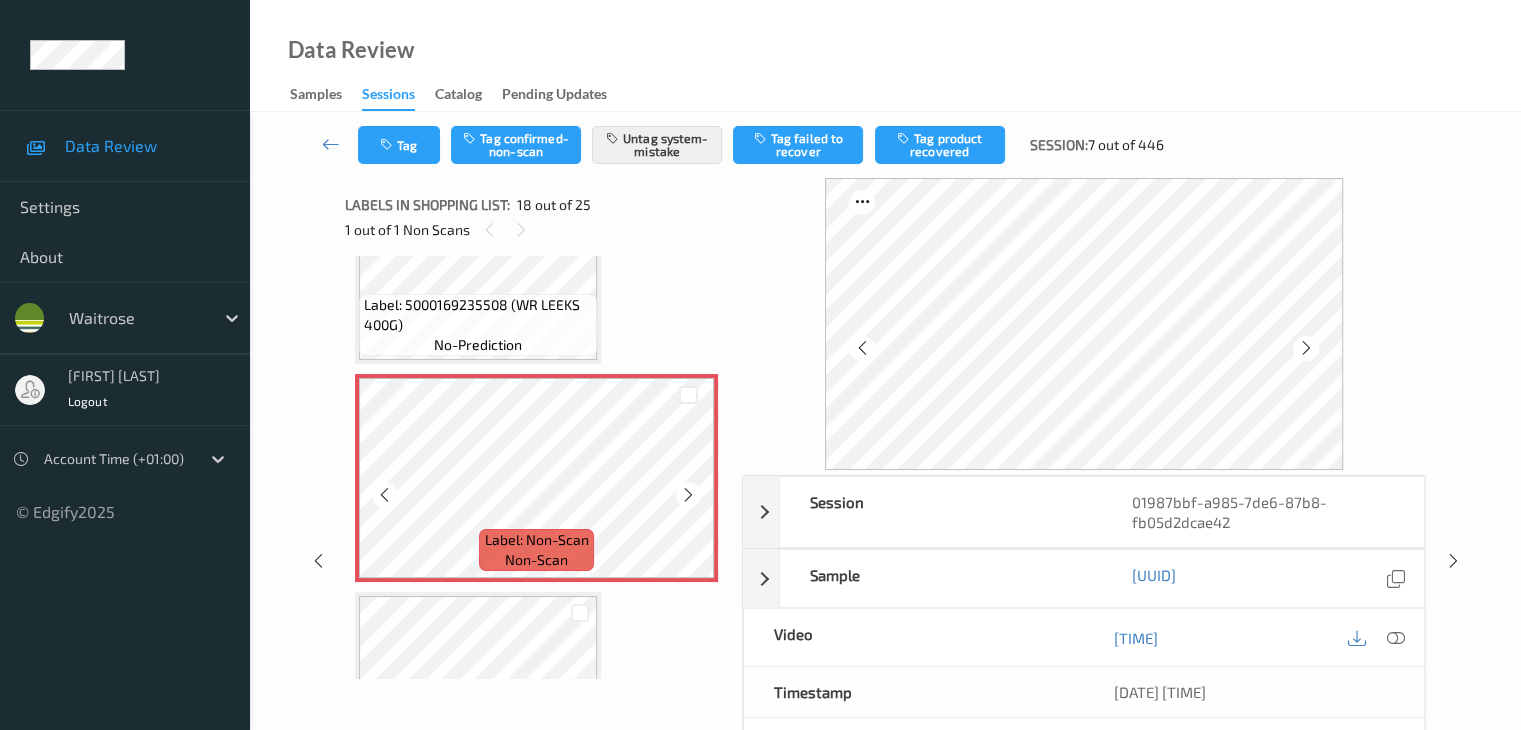 click at bounding box center [688, 495] 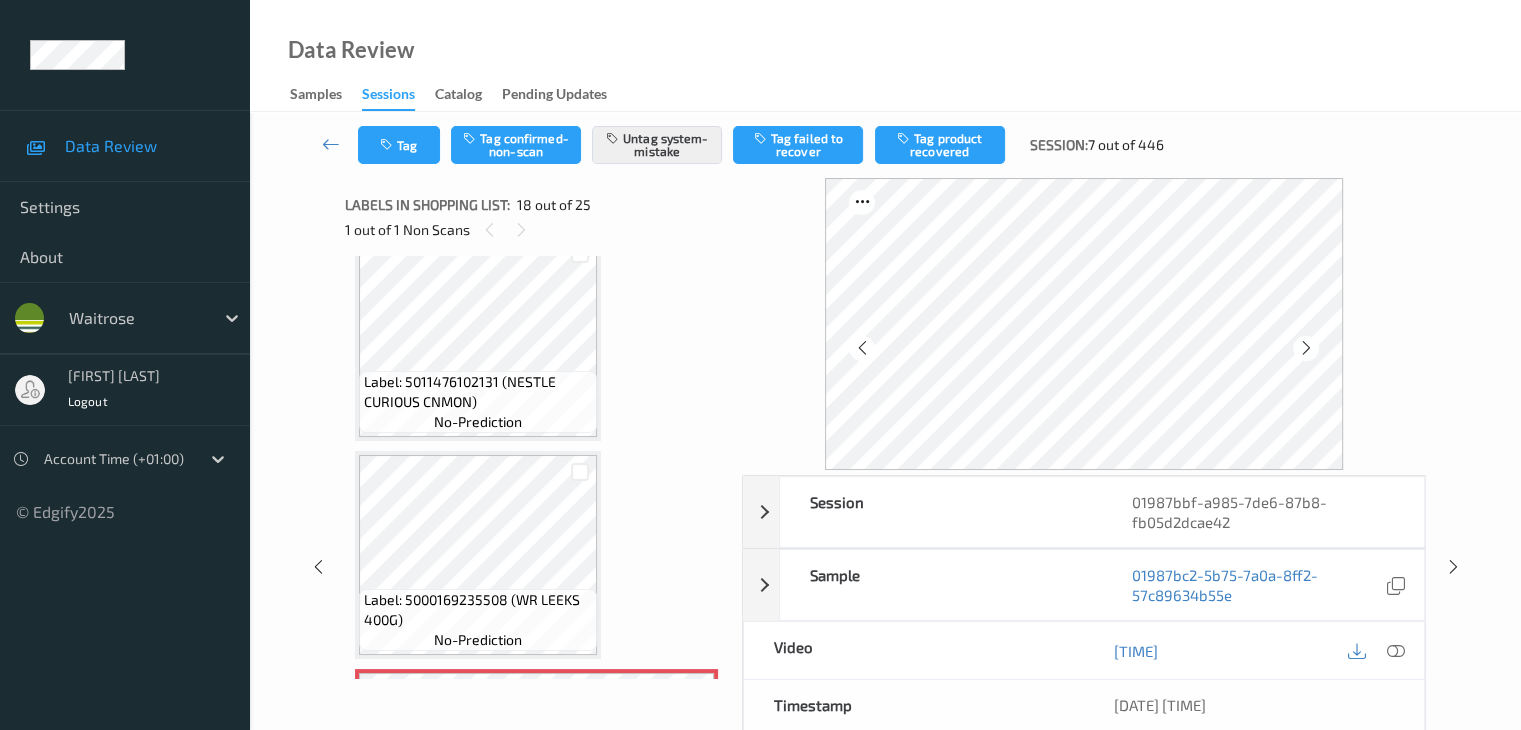 scroll, scrollTop: 3298, scrollLeft: 0, axis: vertical 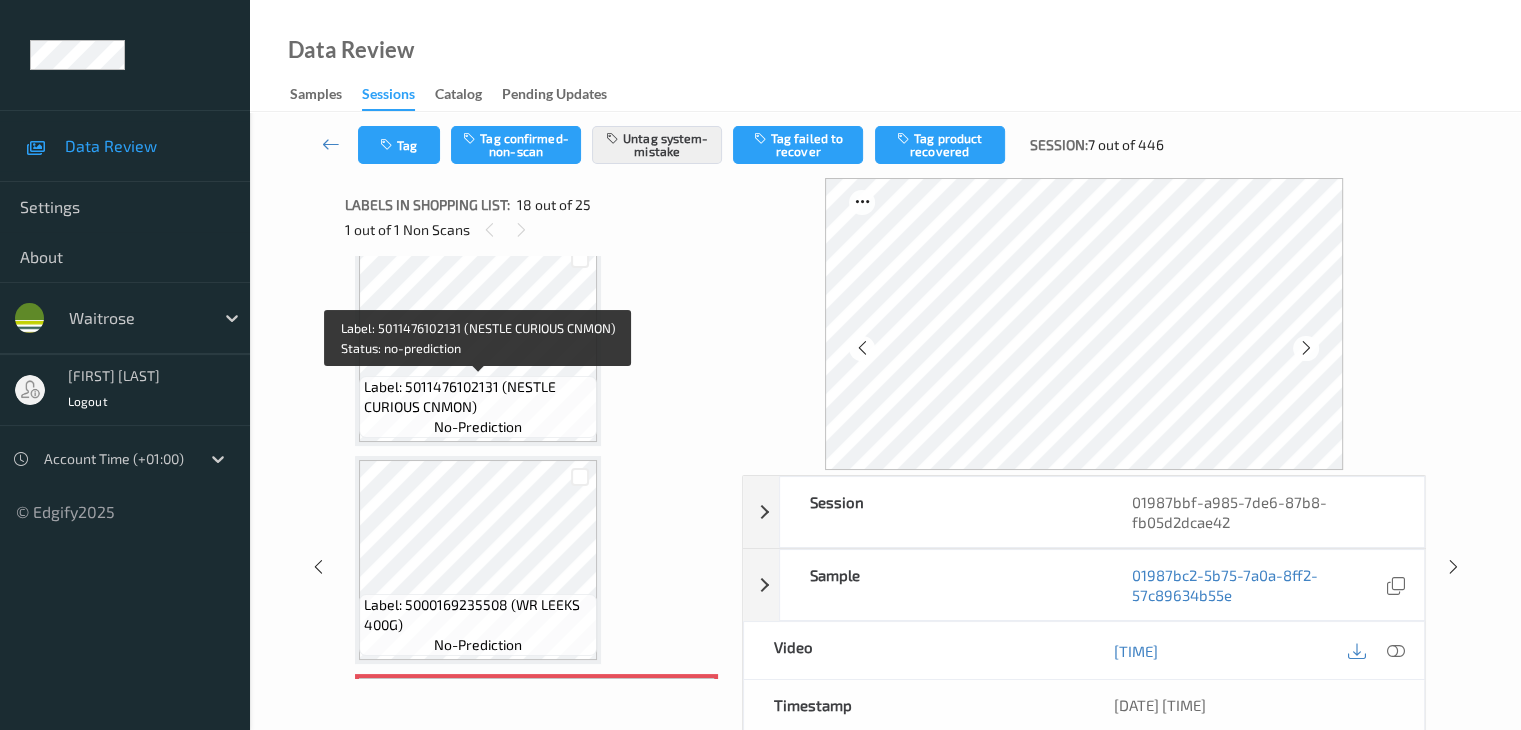 click on "Label: 5011476102131 (NESTLE CURIOUS CNMON)" at bounding box center (478, 397) 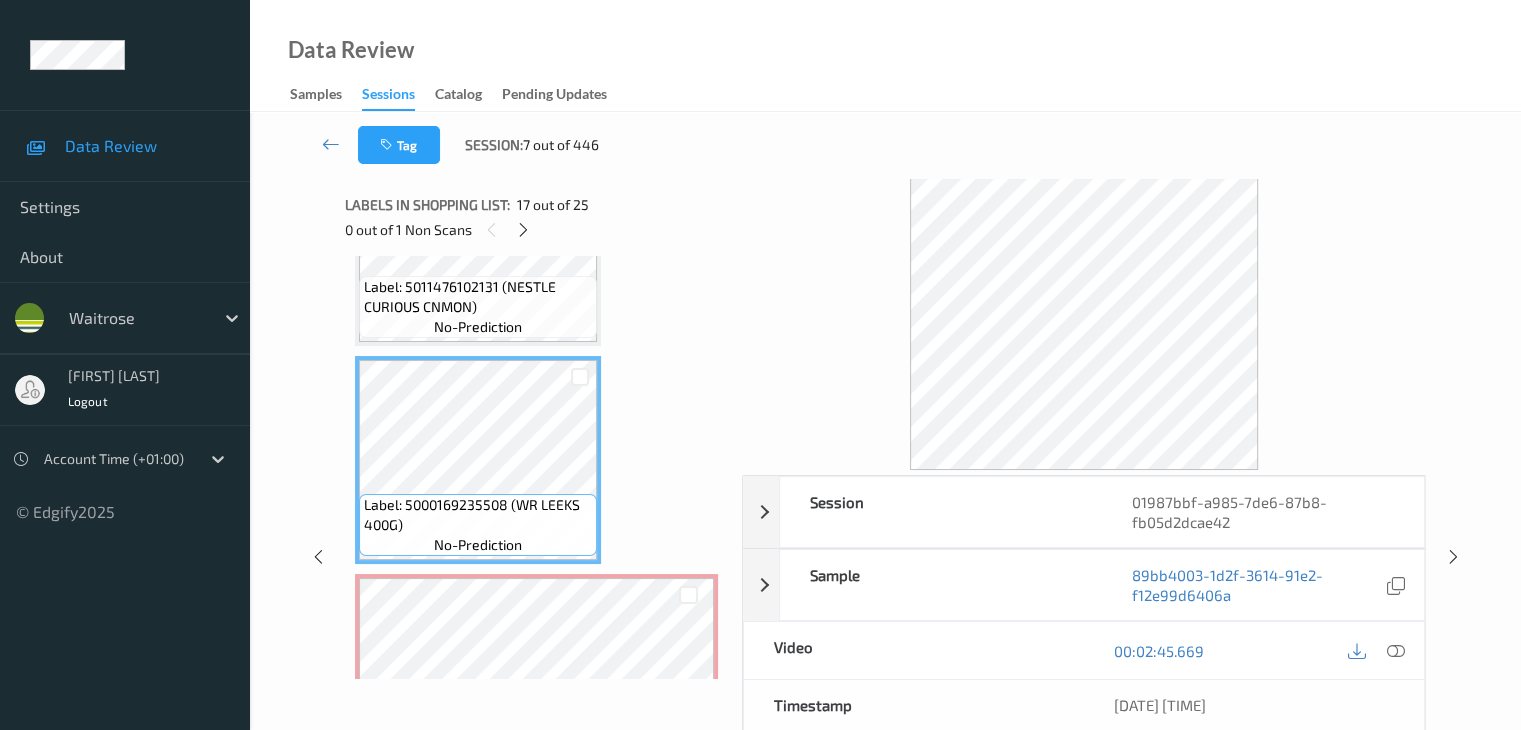 scroll, scrollTop: 3498, scrollLeft: 0, axis: vertical 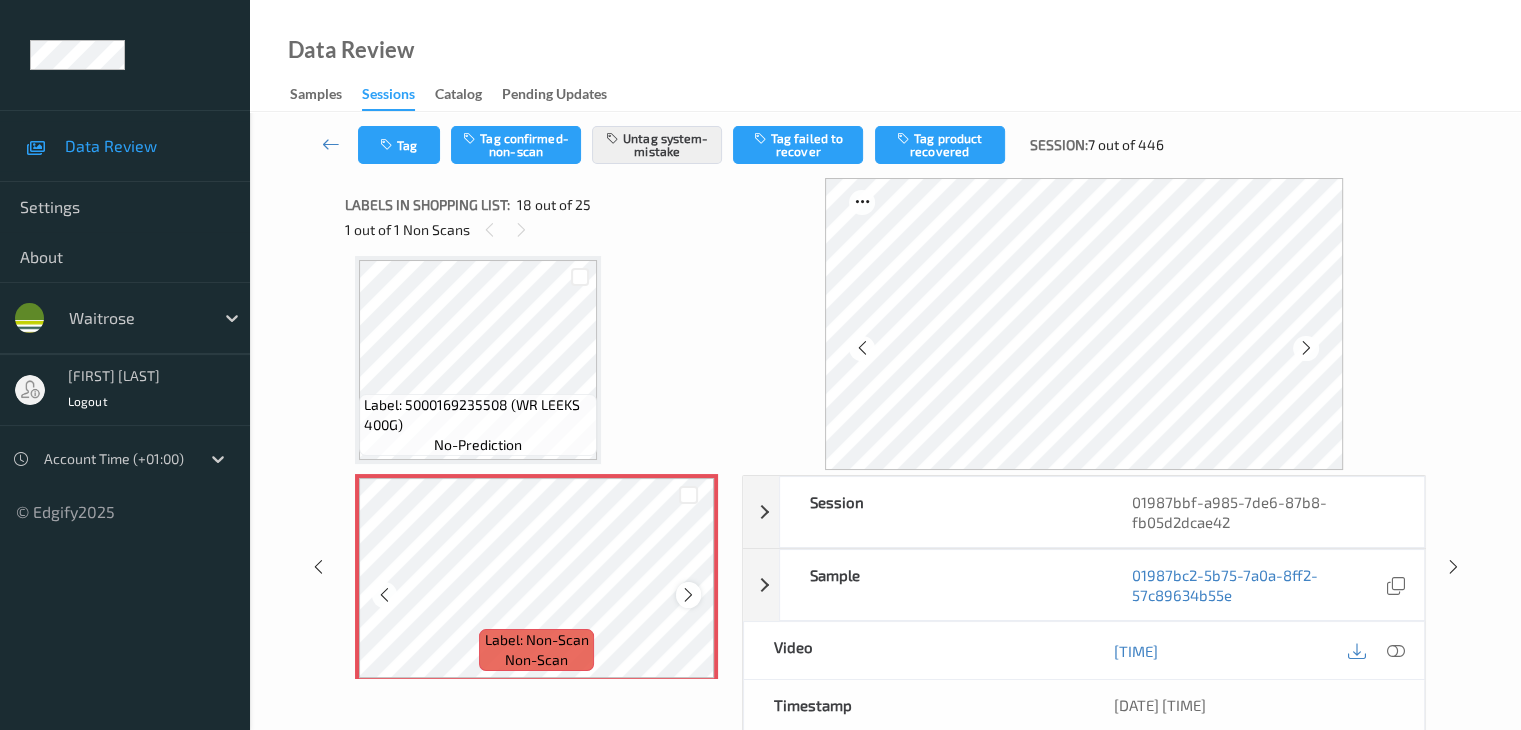 click at bounding box center [688, 595] 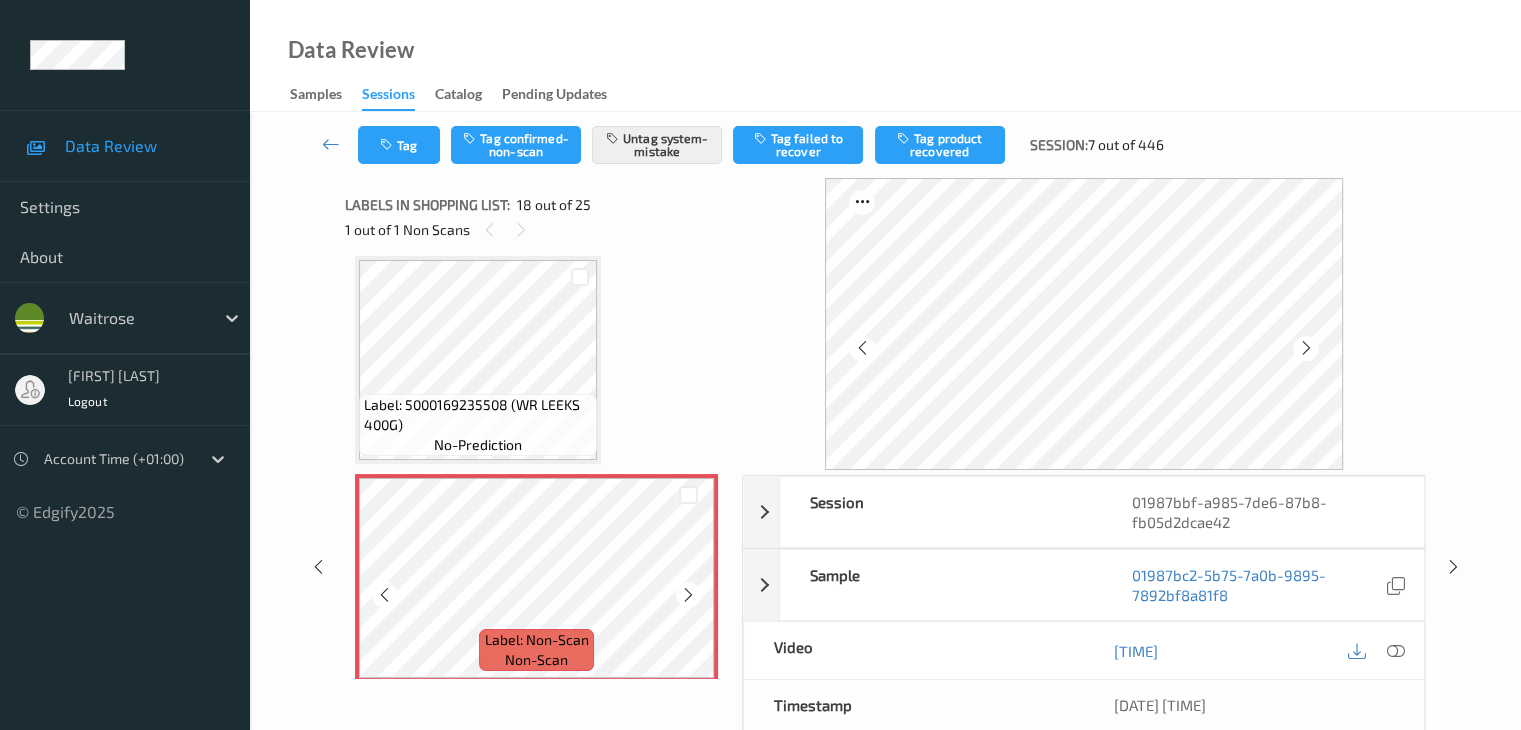 click at bounding box center (688, 595) 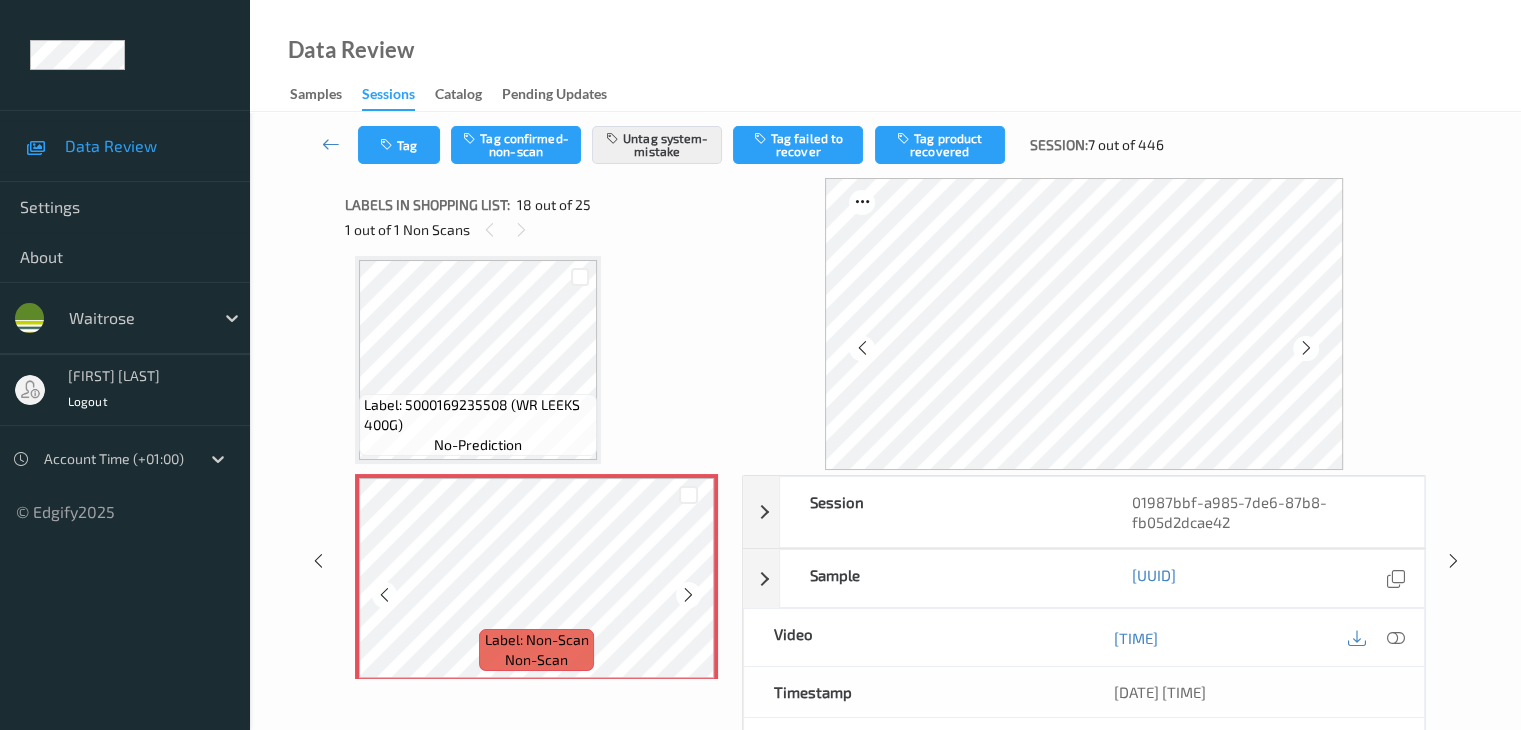 click at bounding box center (688, 595) 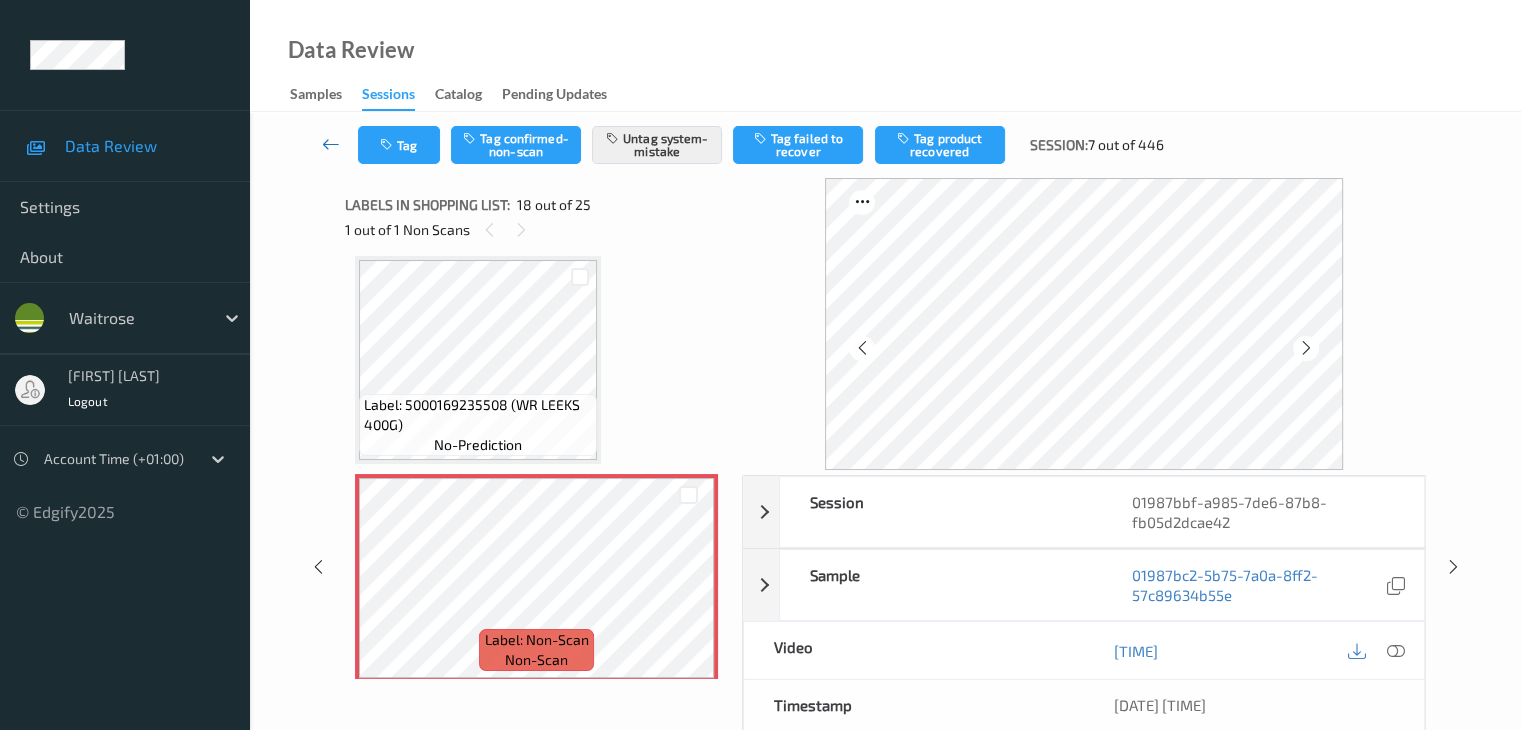 click at bounding box center (331, 144) 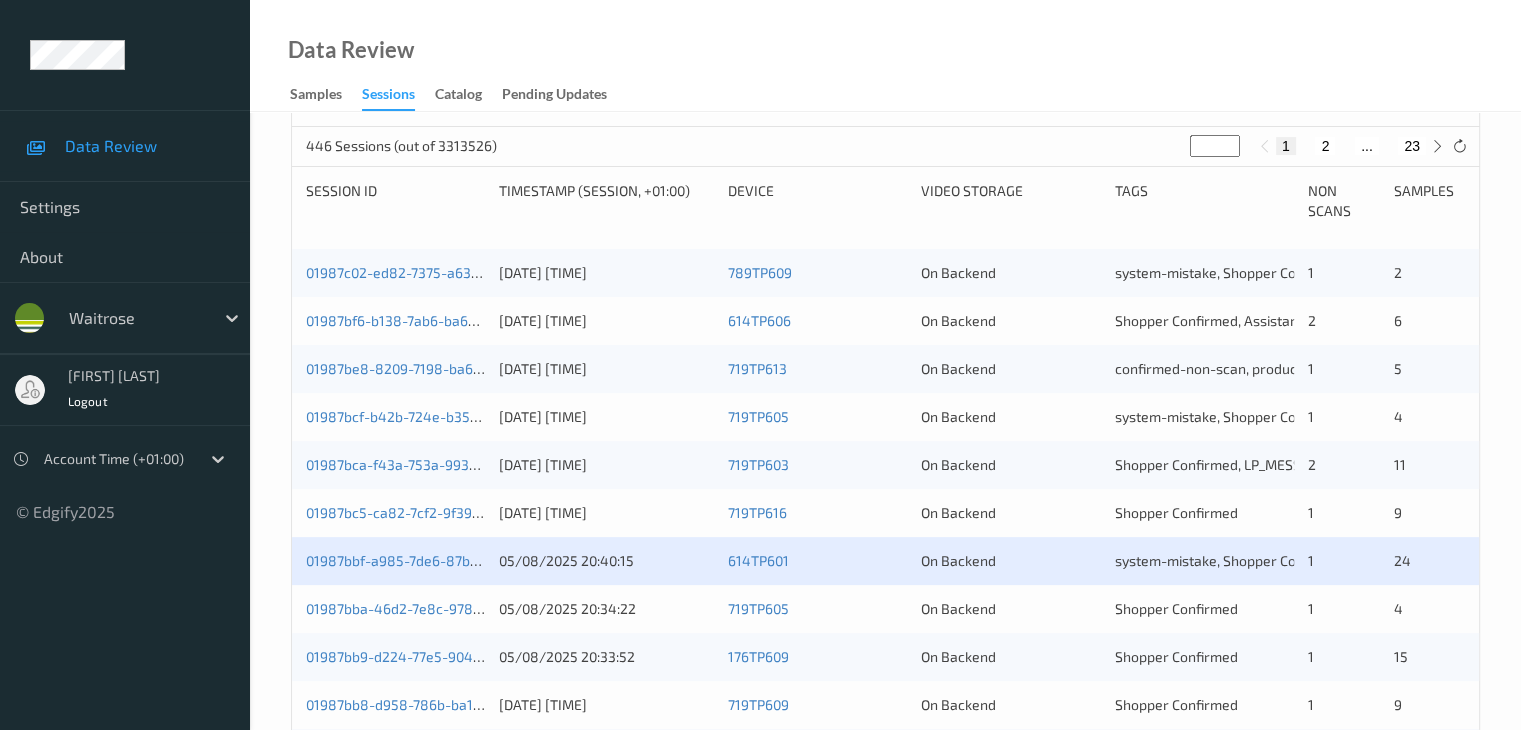 scroll, scrollTop: 700, scrollLeft: 0, axis: vertical 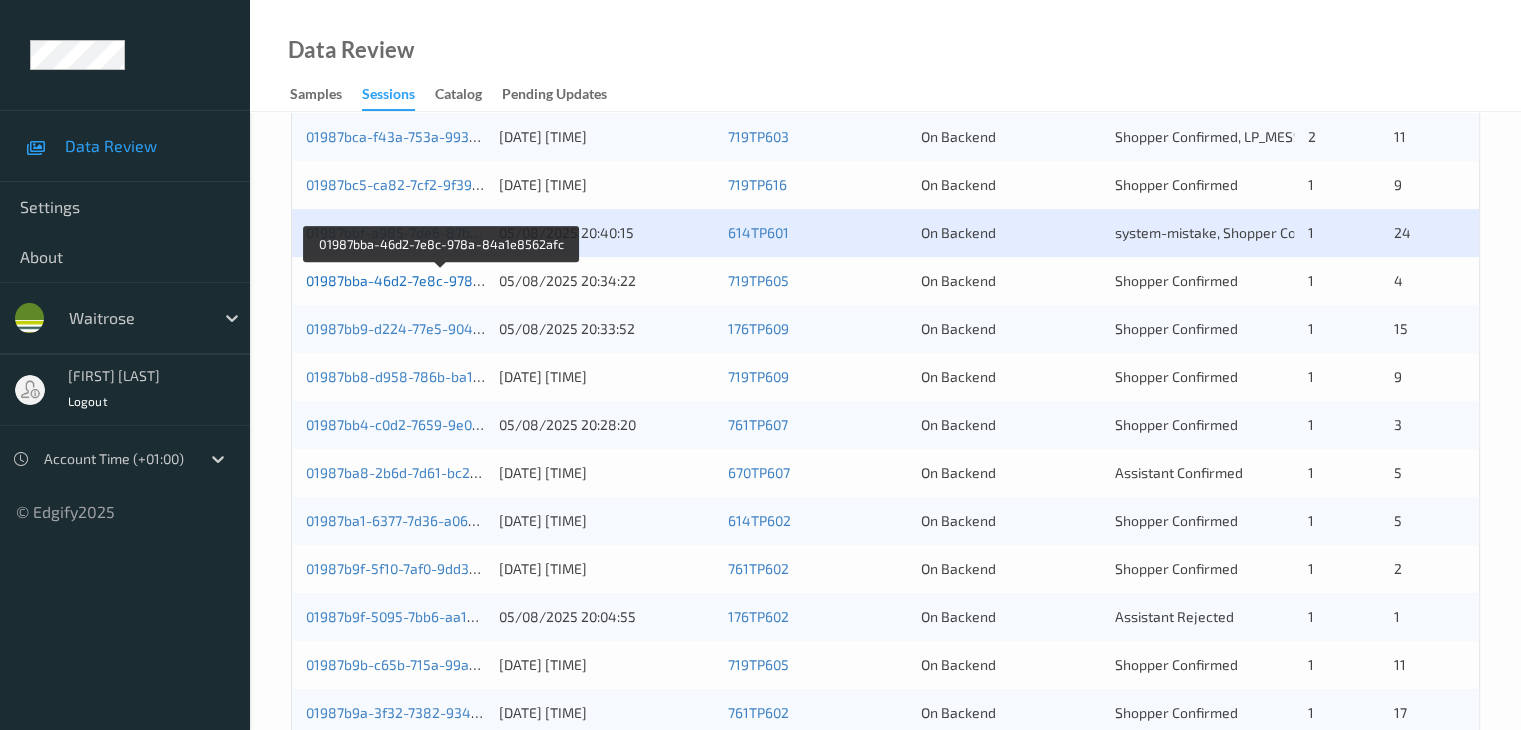 click on "01987bba-46d2-7e8c-978a-84a1e8562afc" at bounding box center (443, 280) 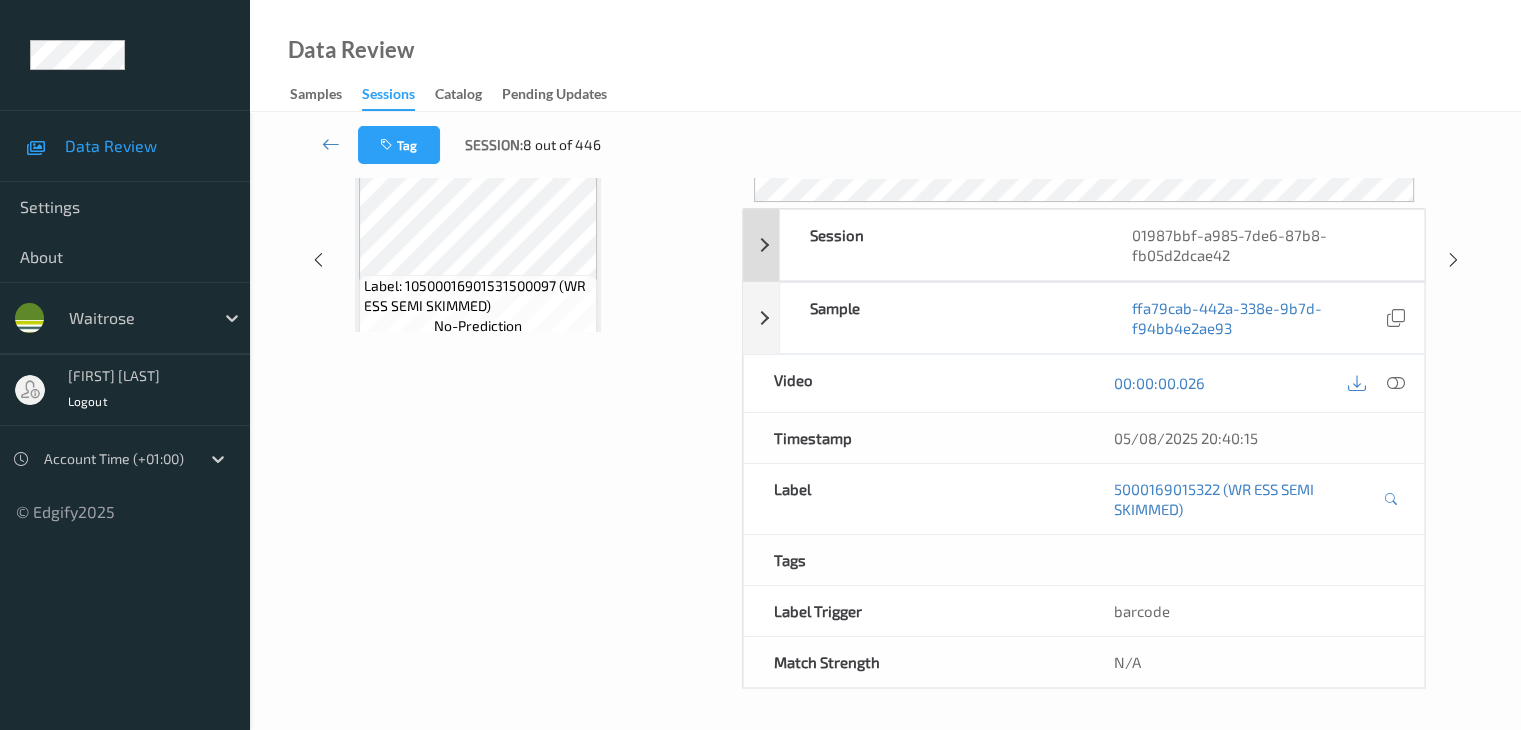 scroll, scrollTop: 0, scrollLeft: 0, axis: both 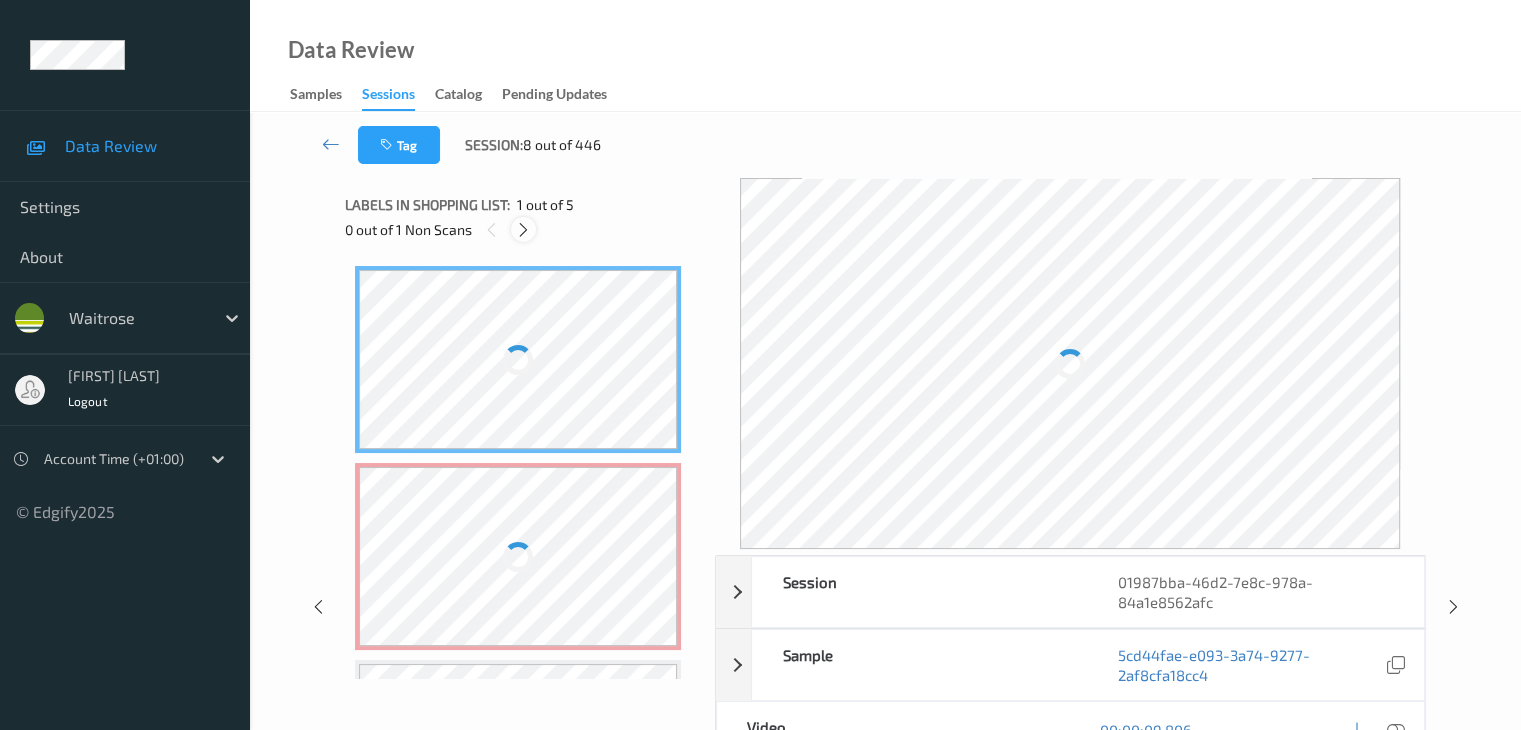 click at bounding box center [523, 230] 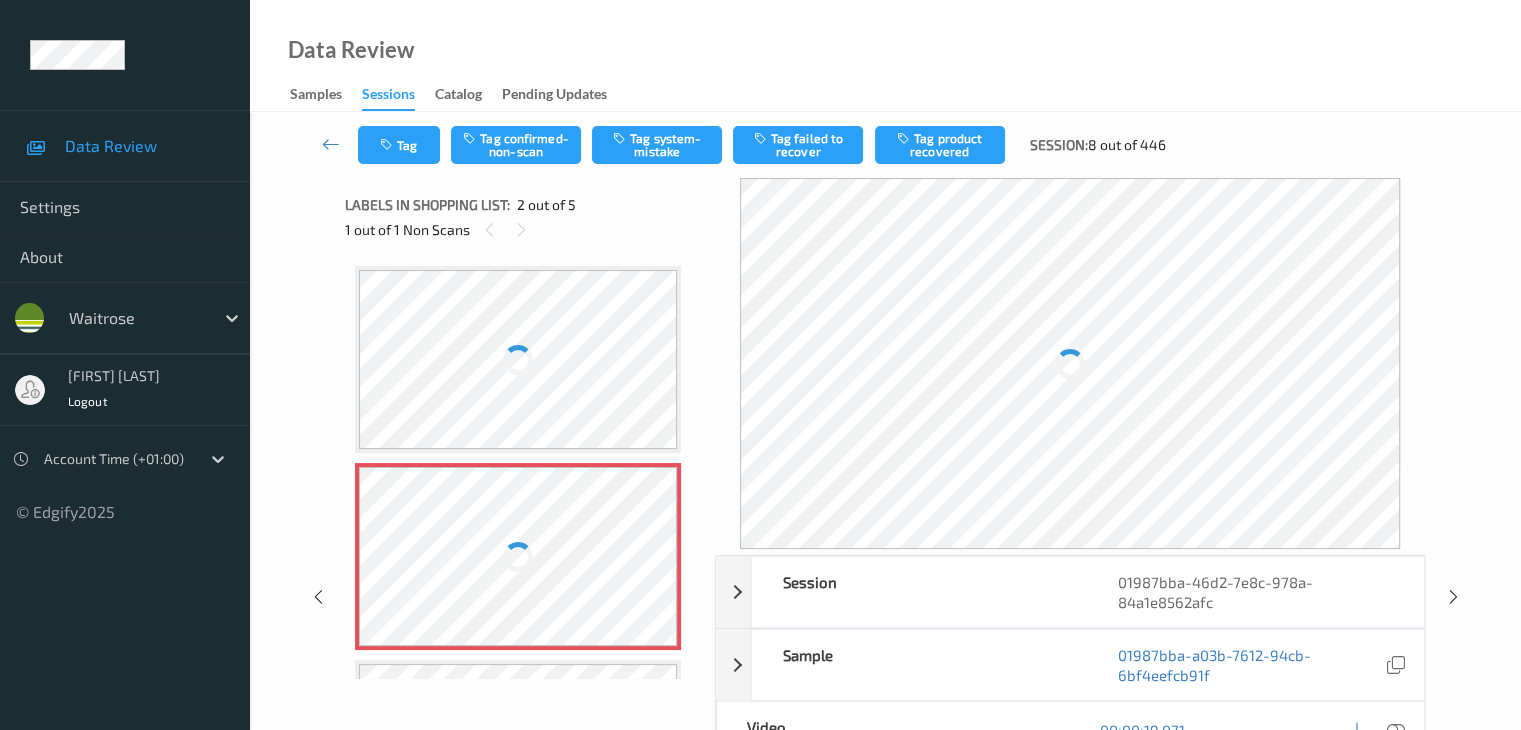 scroll, scrollTop: 10, scrollLeft: 0, axis: vertical 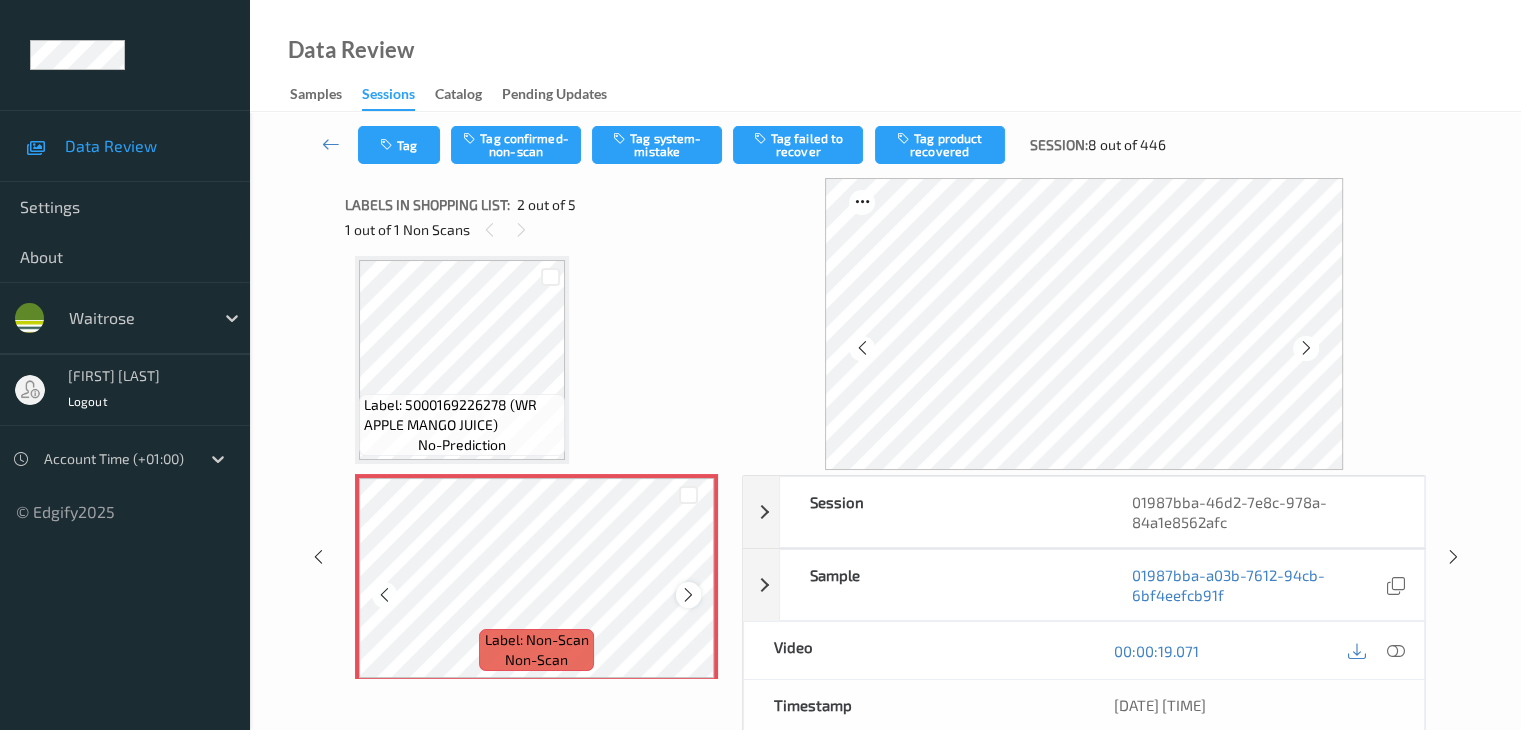click at bounding box center (688, 594) 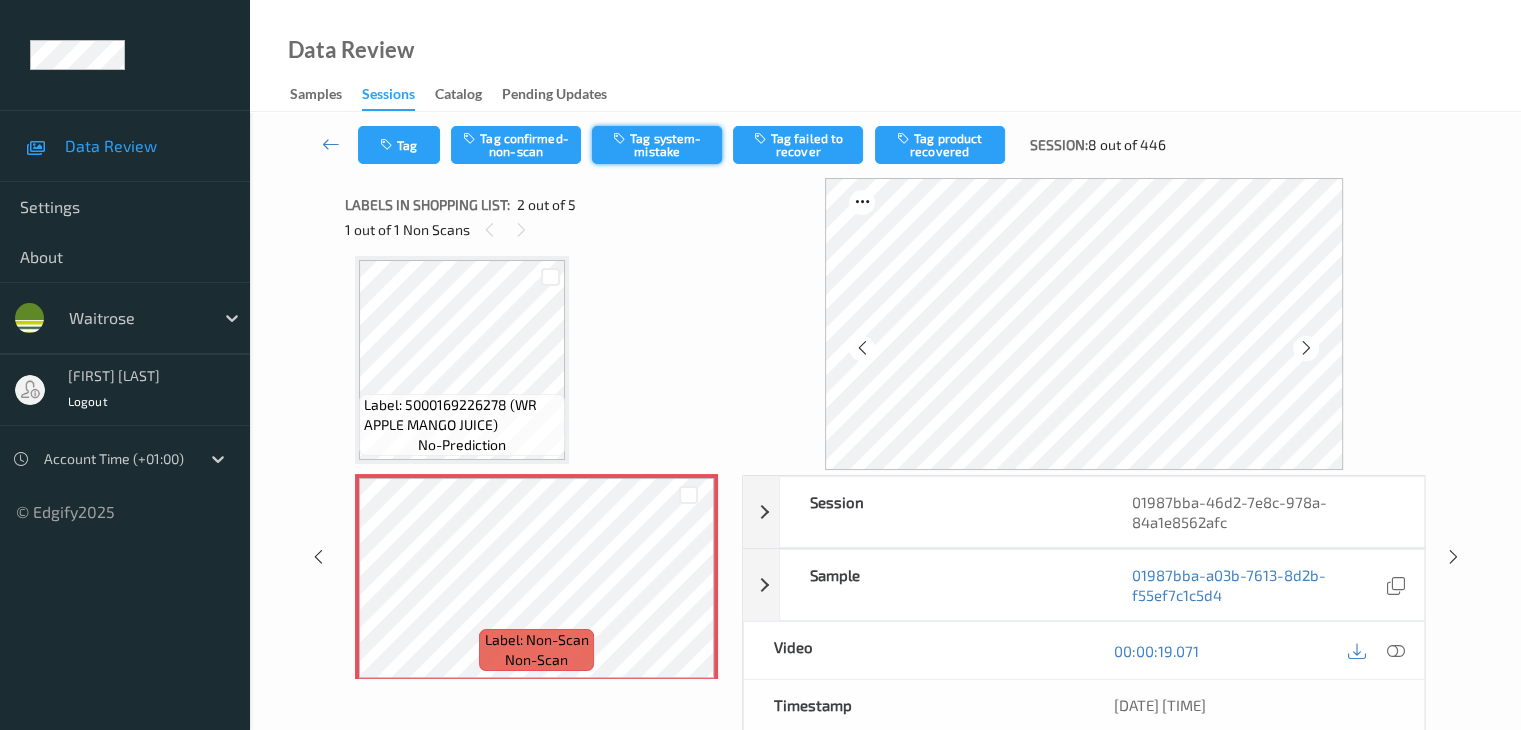 click on "Tag   system-mistake" at bounding box center (657, 145) 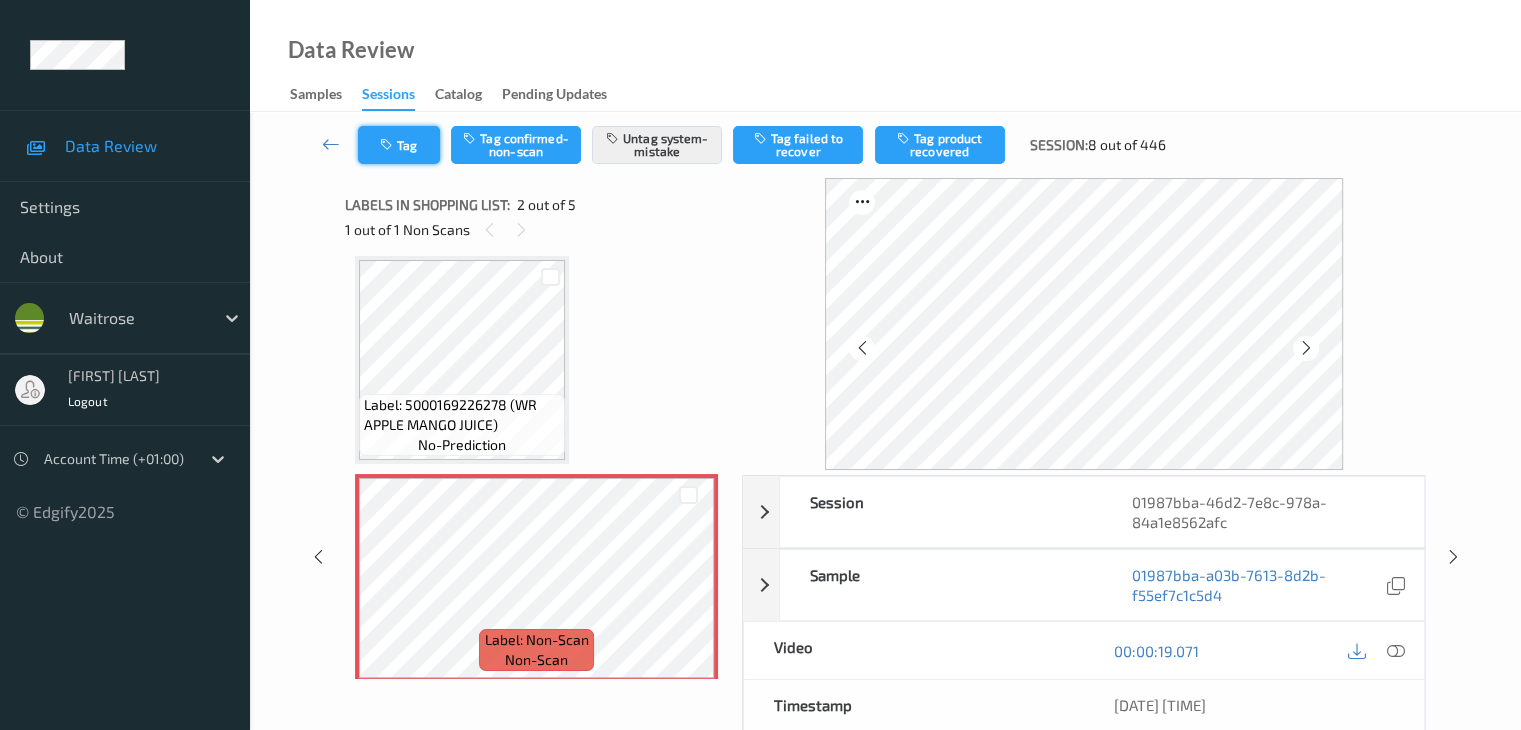click on "Tag" at bounding box center (399, 145) 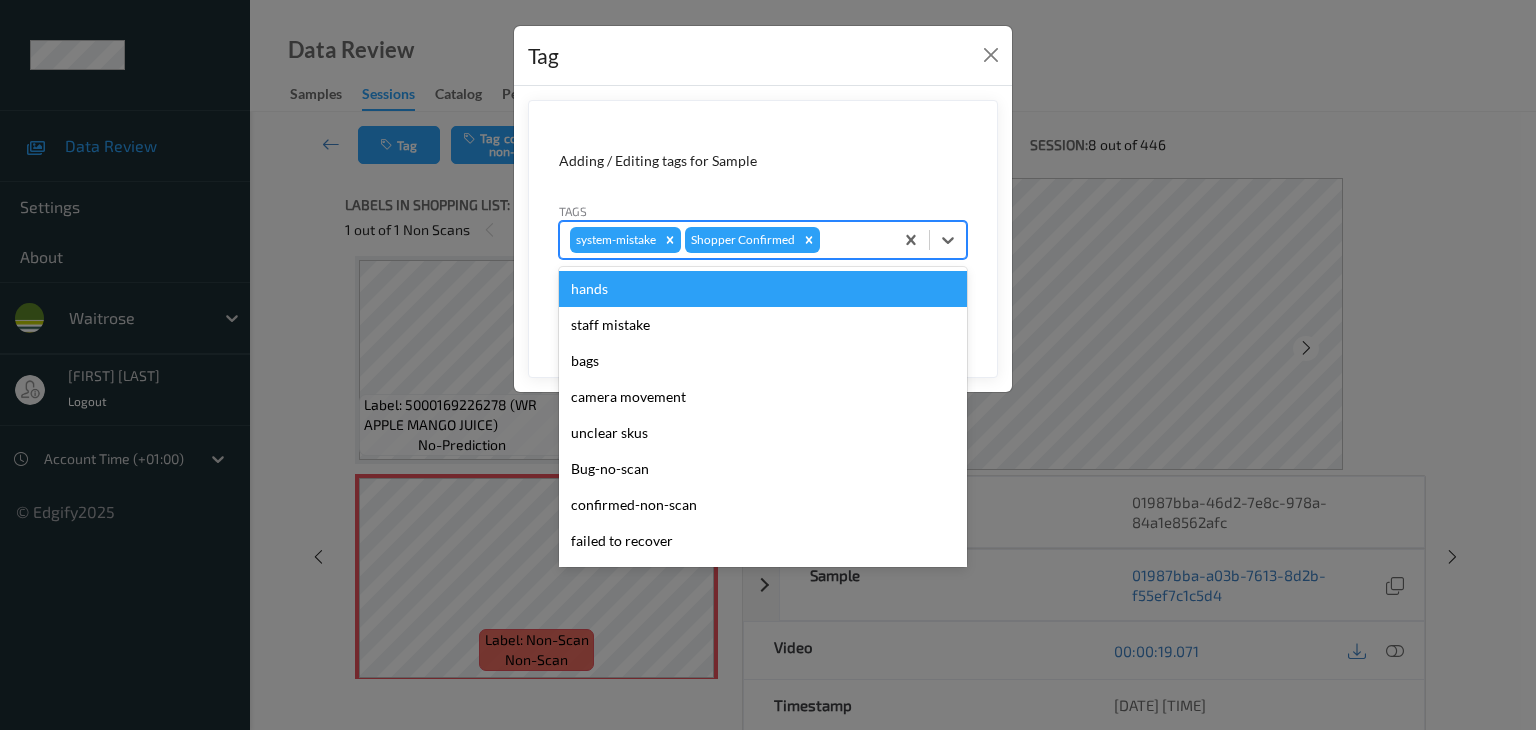 click at bounding box center (853, 240) 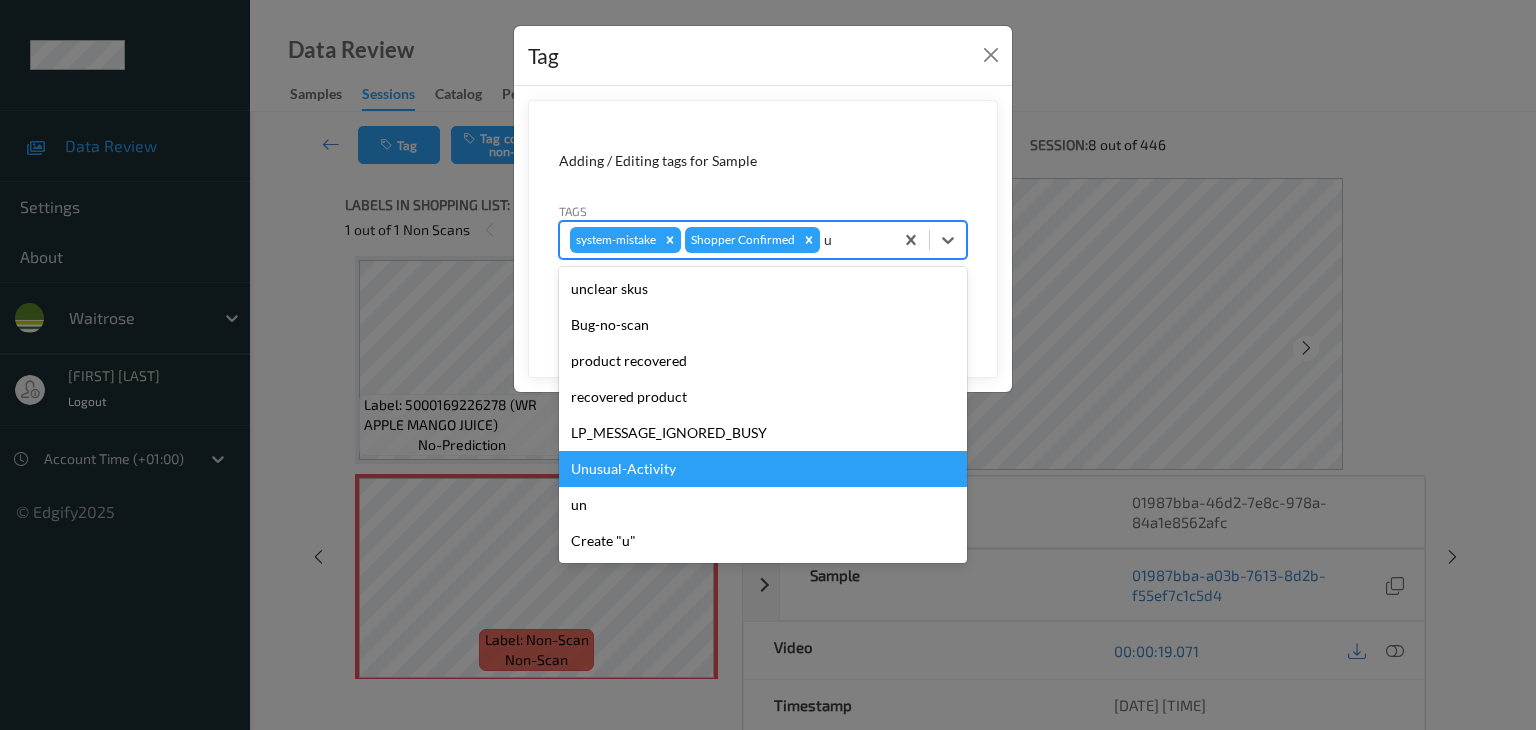 click on "Unusual-Activity" at bounding box center [763, 469] 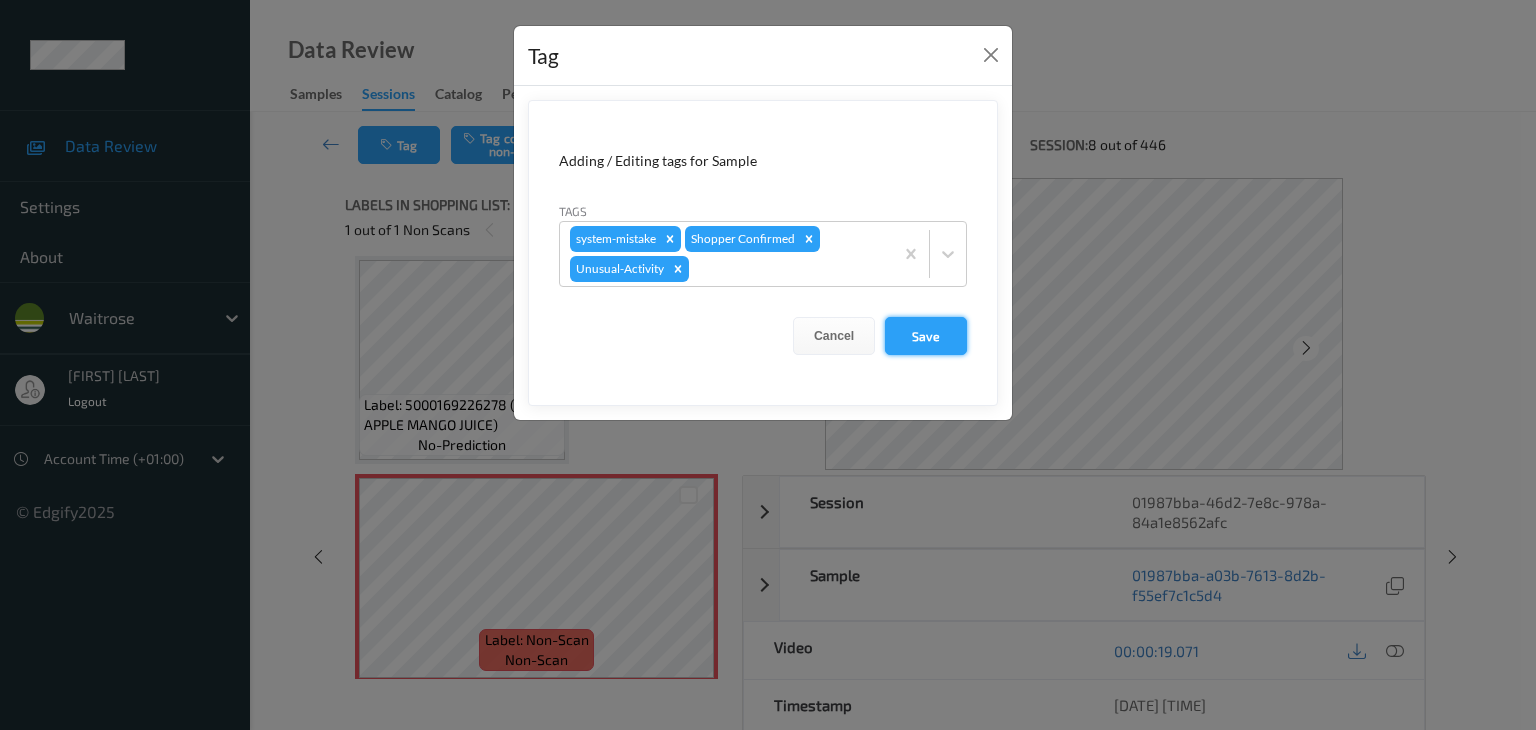 click on "Save" at bounding box center (926, 336) 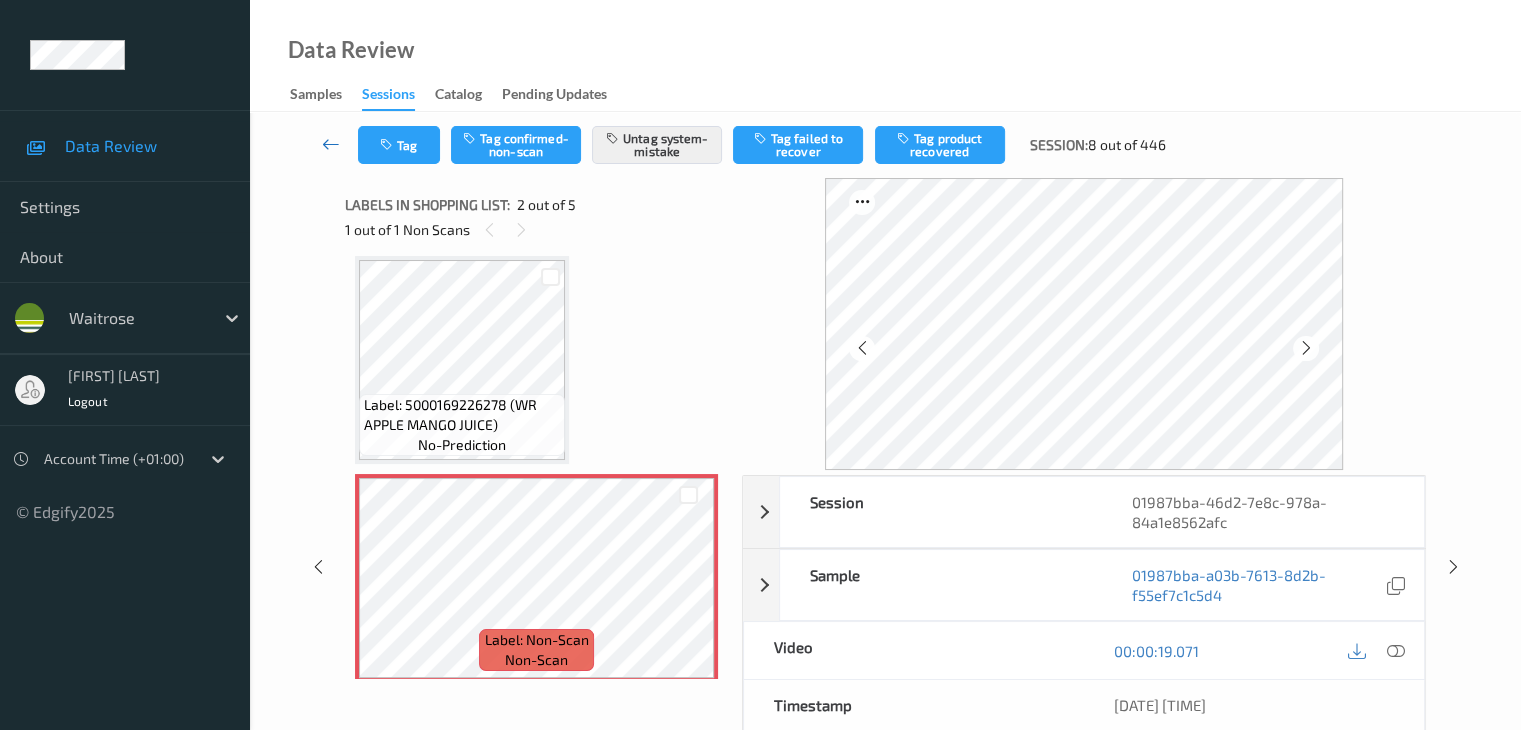 click at bounding box center [331, 144] 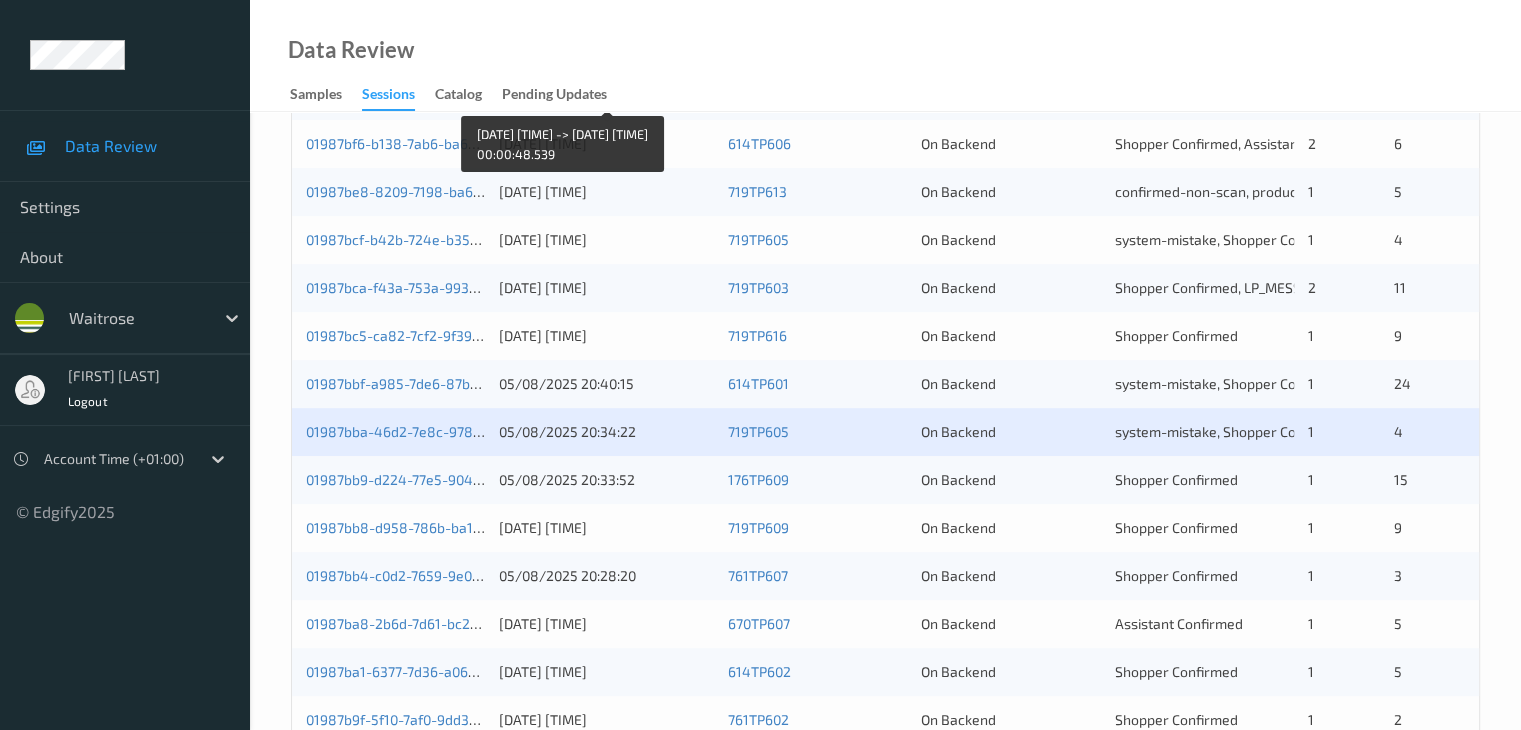 scroll, scrollTop: 600, scrollLeft: 0, axis: vertical 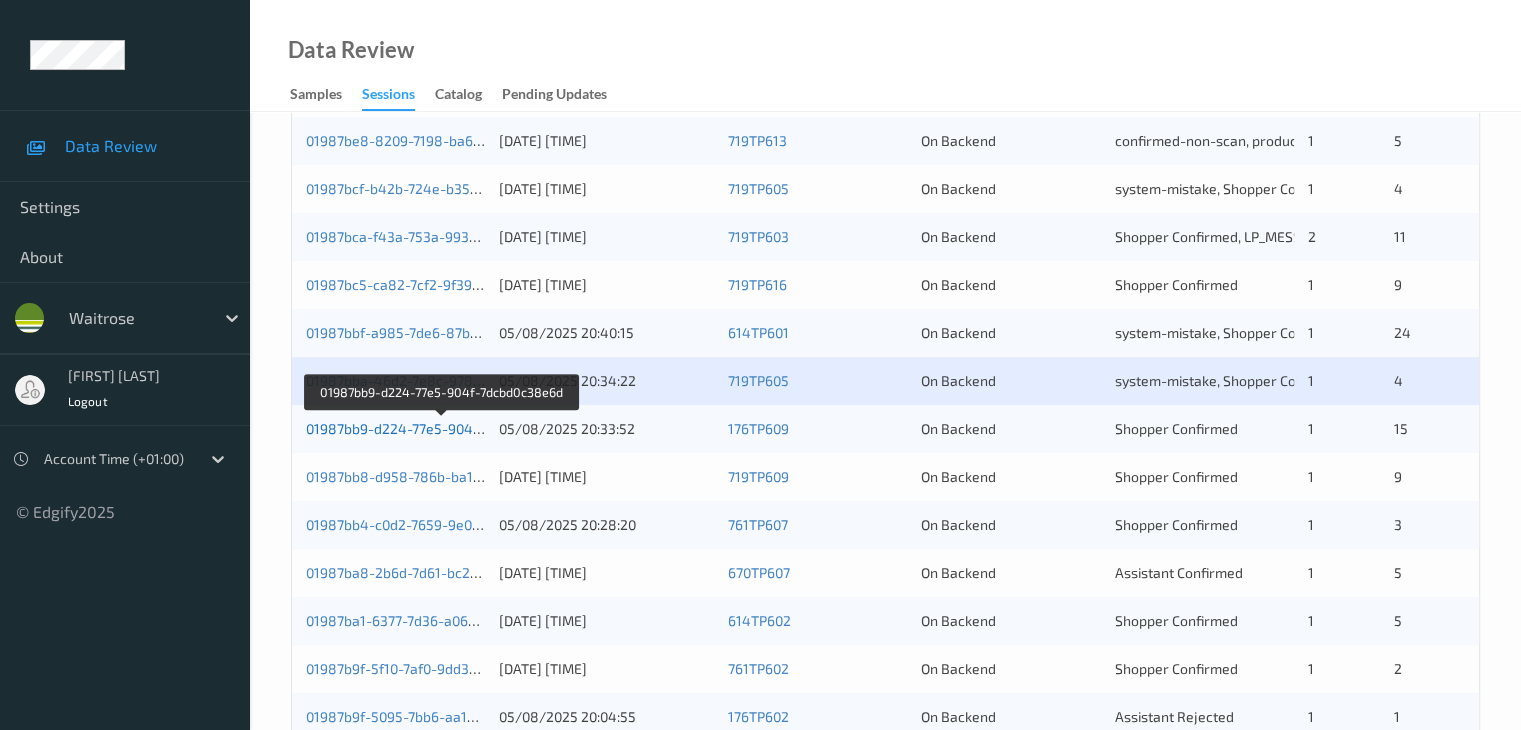 click on "01987bb9-d224-77e5-904f-7dcbd0c38e6d" at bounding box center [441, 428] 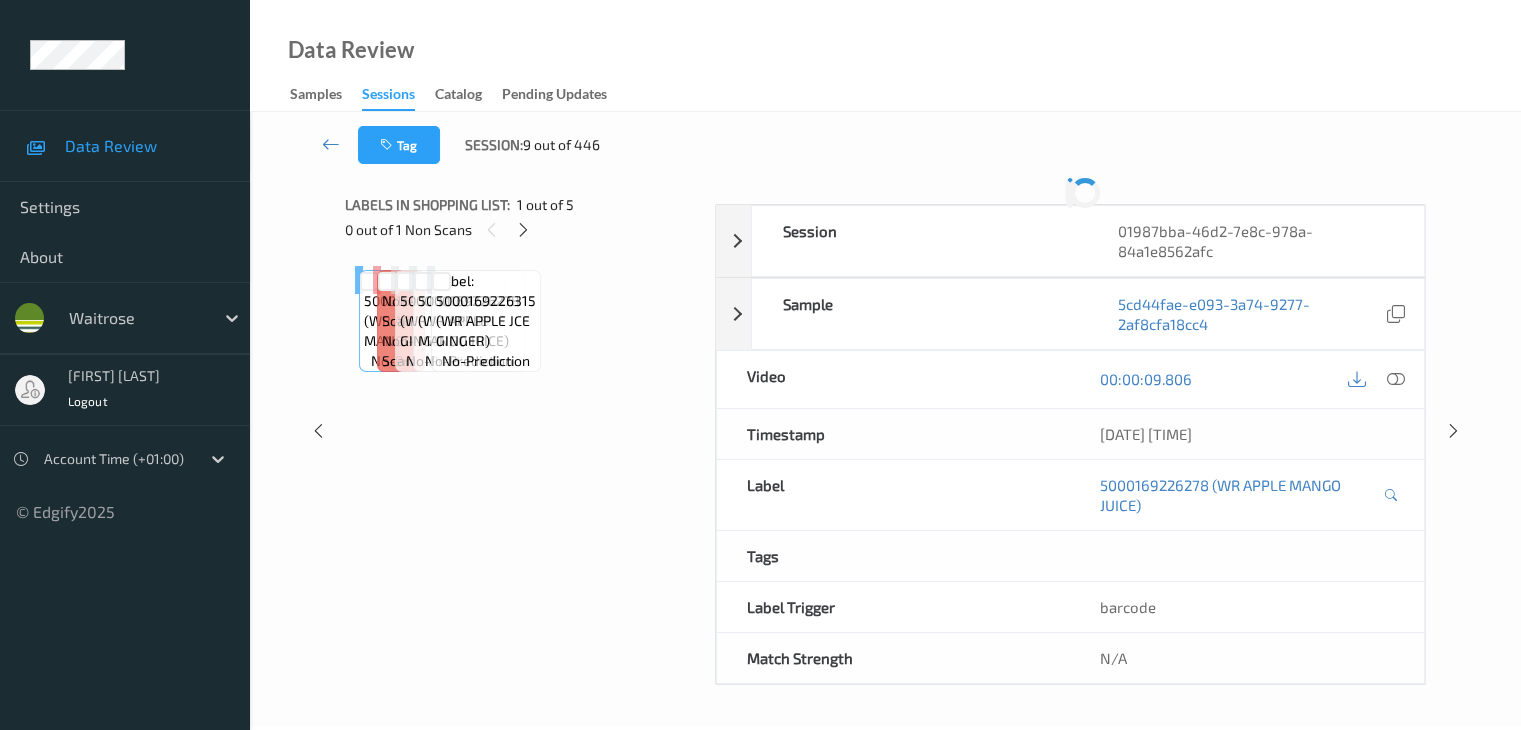 scroll, scrollTop: 0, scrollLeft: 0, axis: both 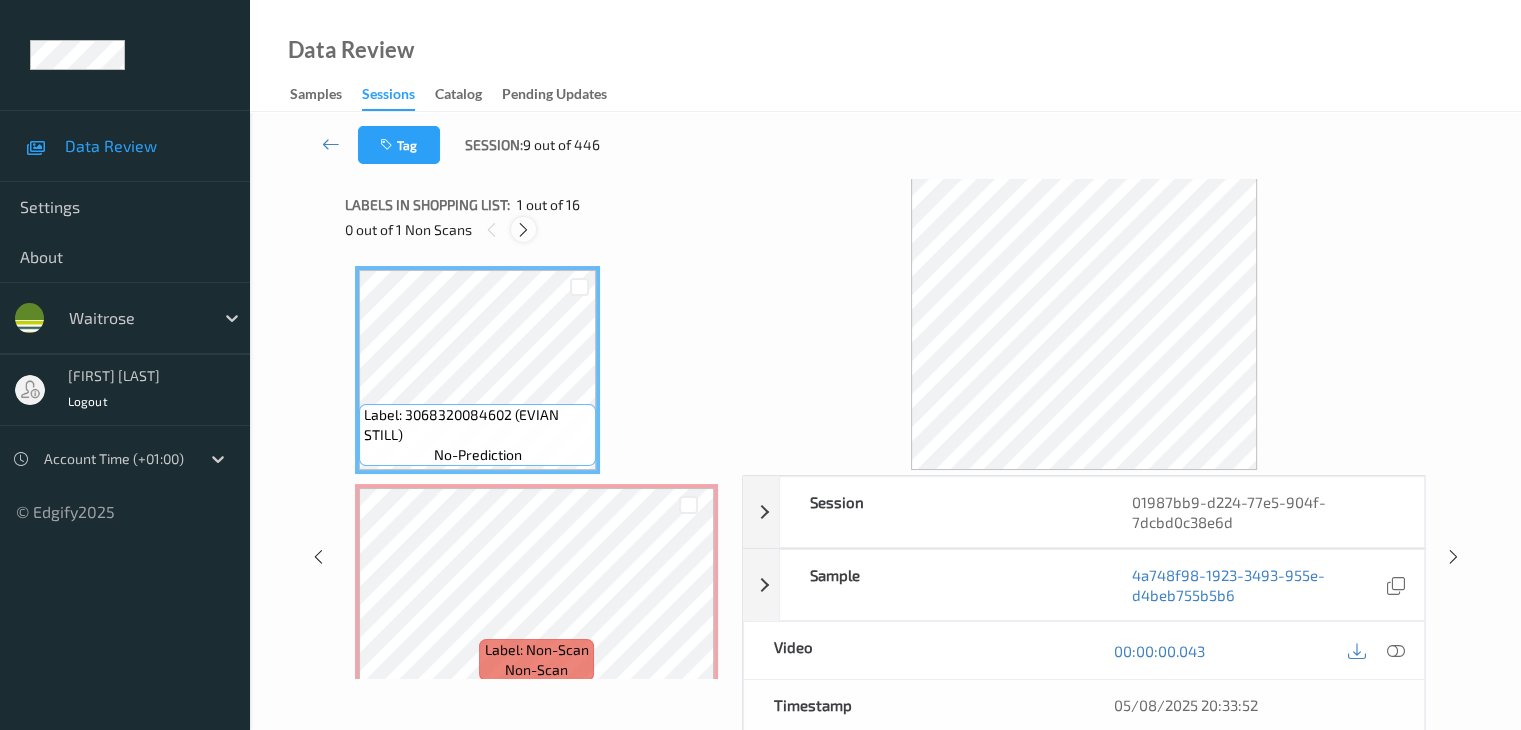 click at bounding box center (523, 230) 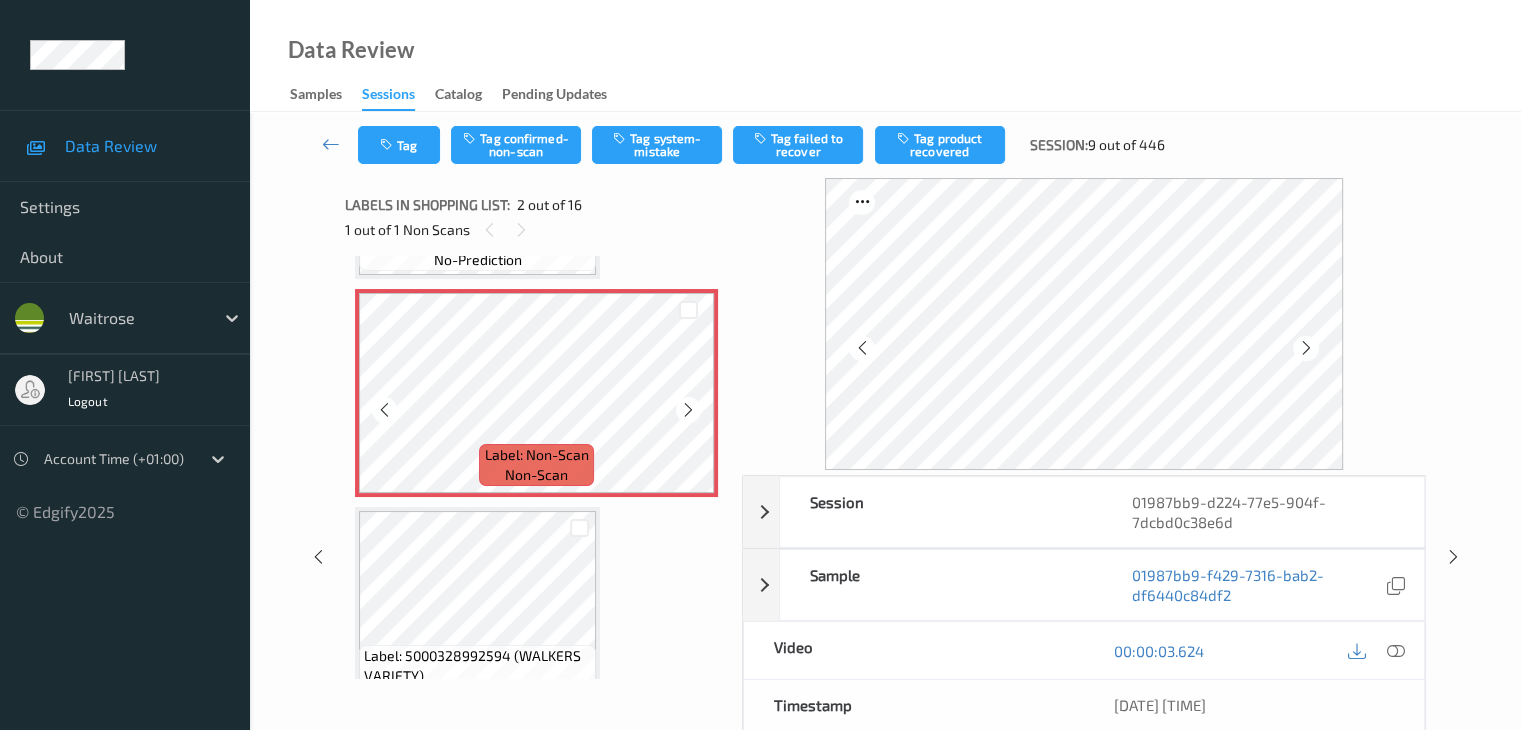 scroll, scrollTop: 200, scrollLeft: 0, axis: vertical 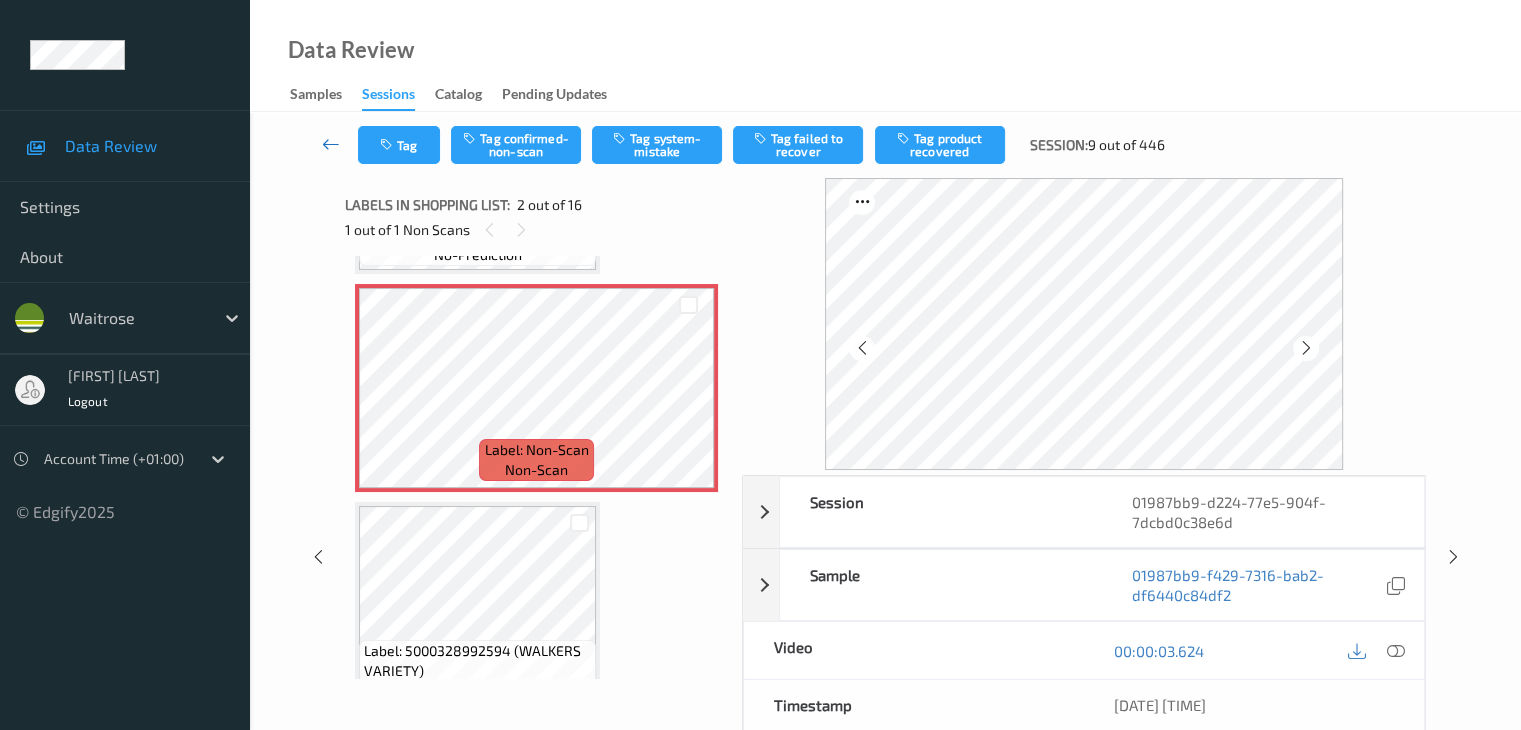 click at bounding box center [331, 144] 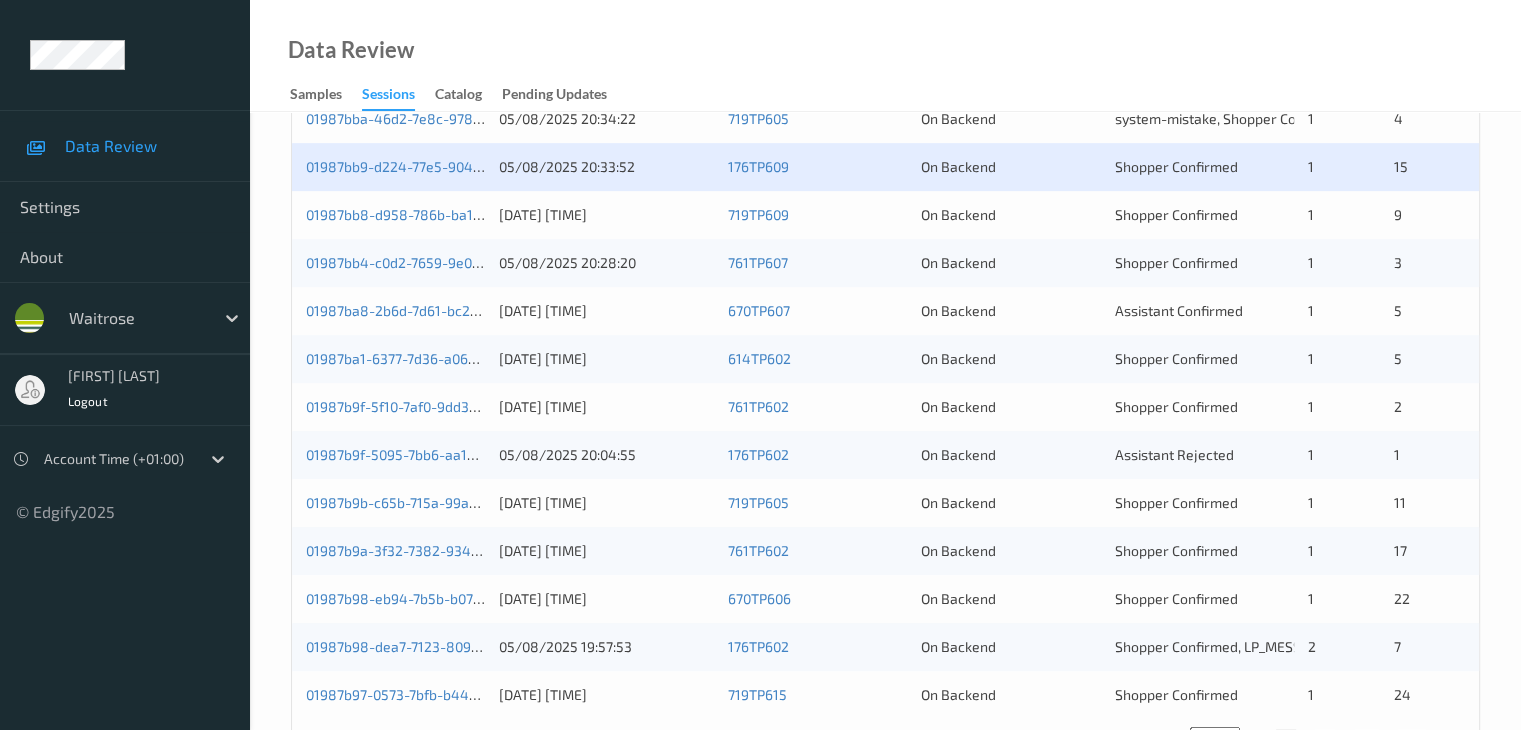 scroll, scrollTop: 900, scrollLeft: 0, axis: vertical 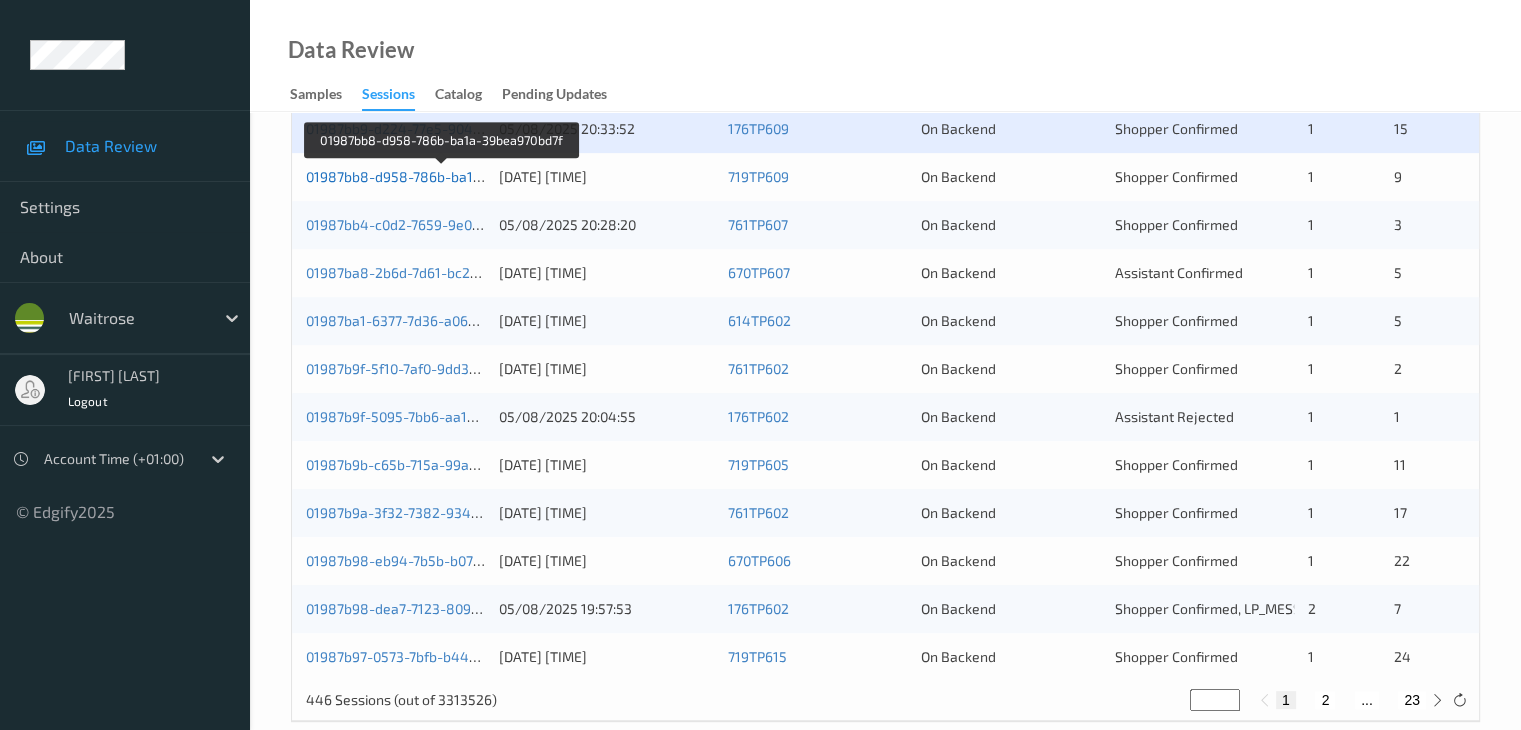 click on "01987bb8-d958-786b-ba1a-39bea970bd7f" at bounding box center [442, 176] 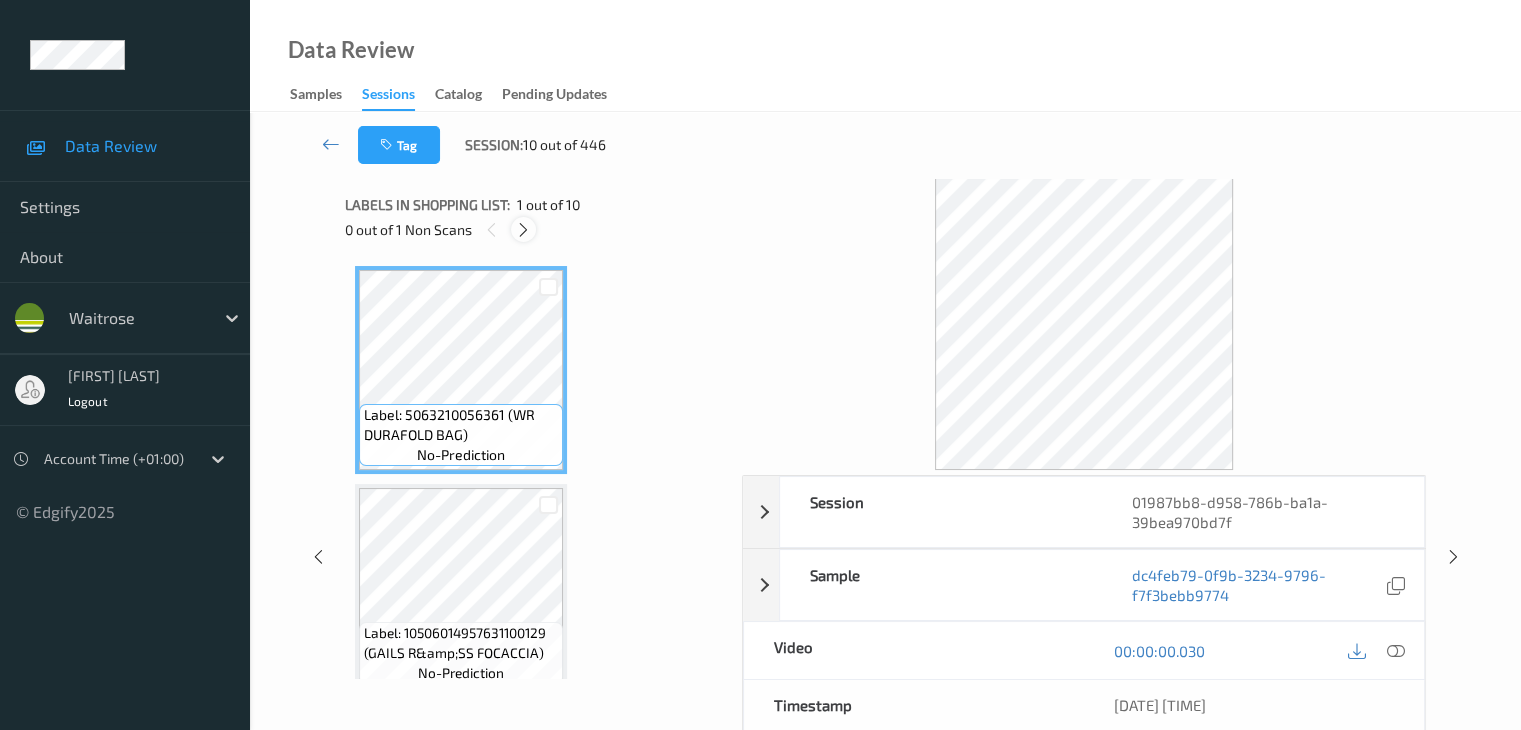 click at bounding box center (523, 230) 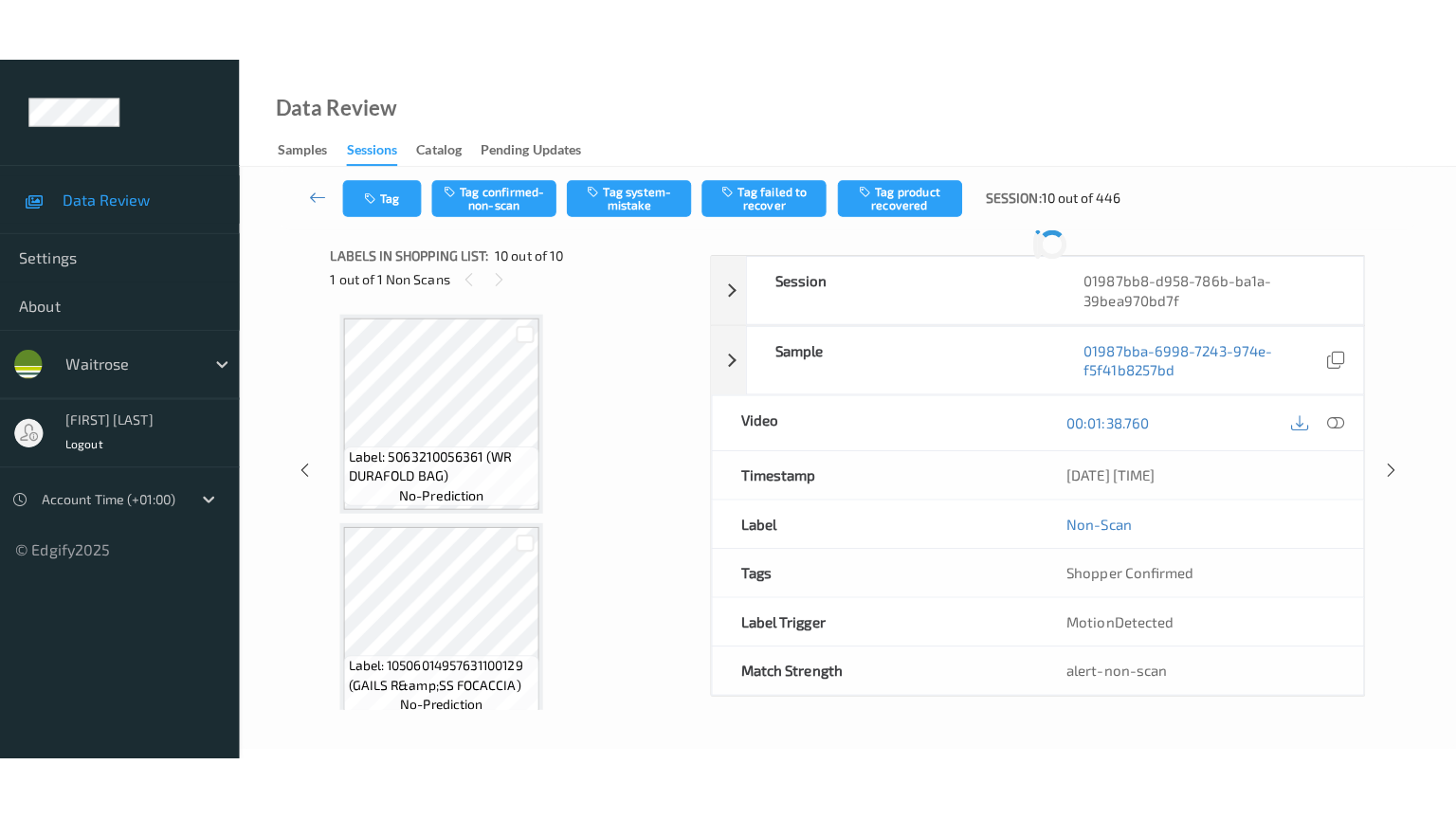 scroll, scrollTop: 1663, scrollLeft: 0, axis: vertical 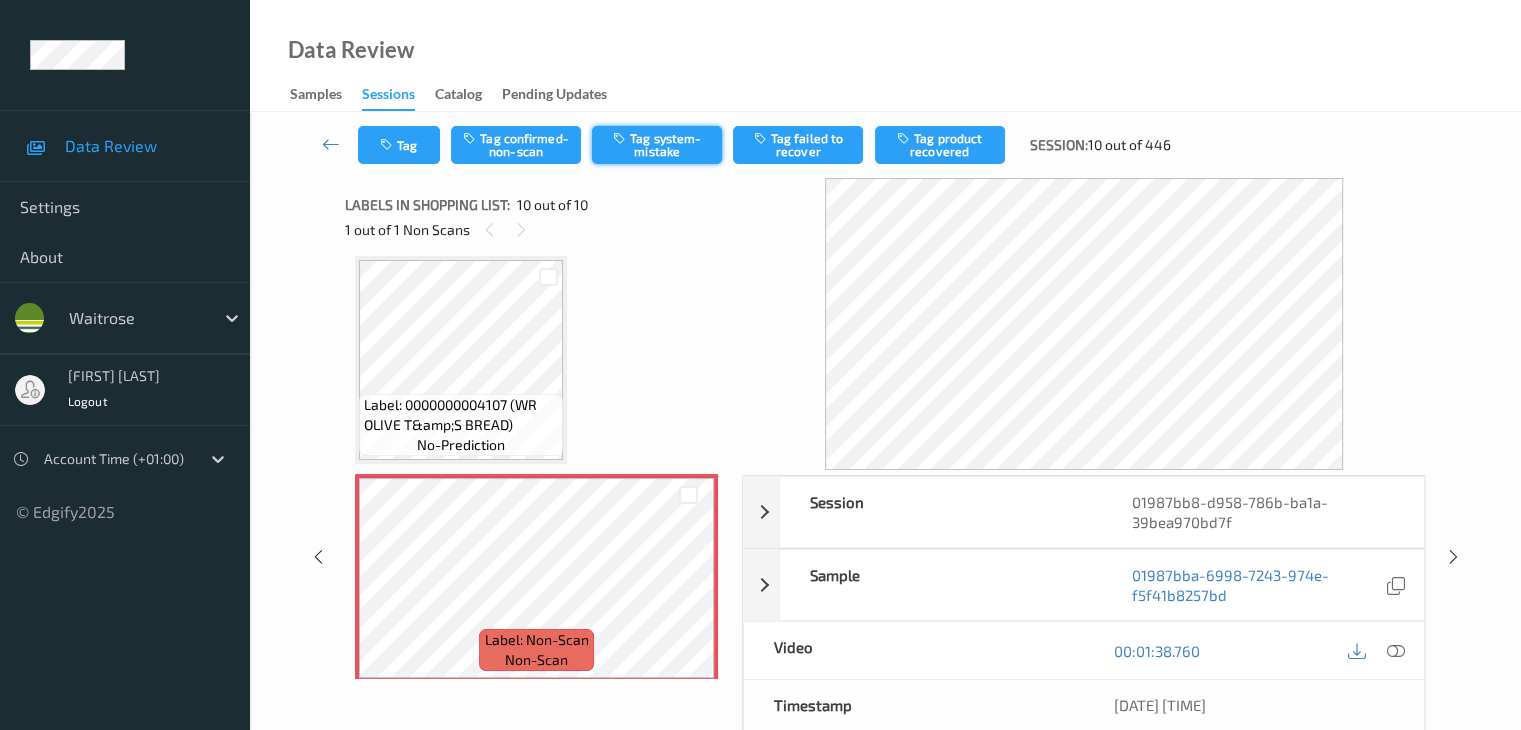 click on "Tag   system-mistake" at bounding box center [657, 145] 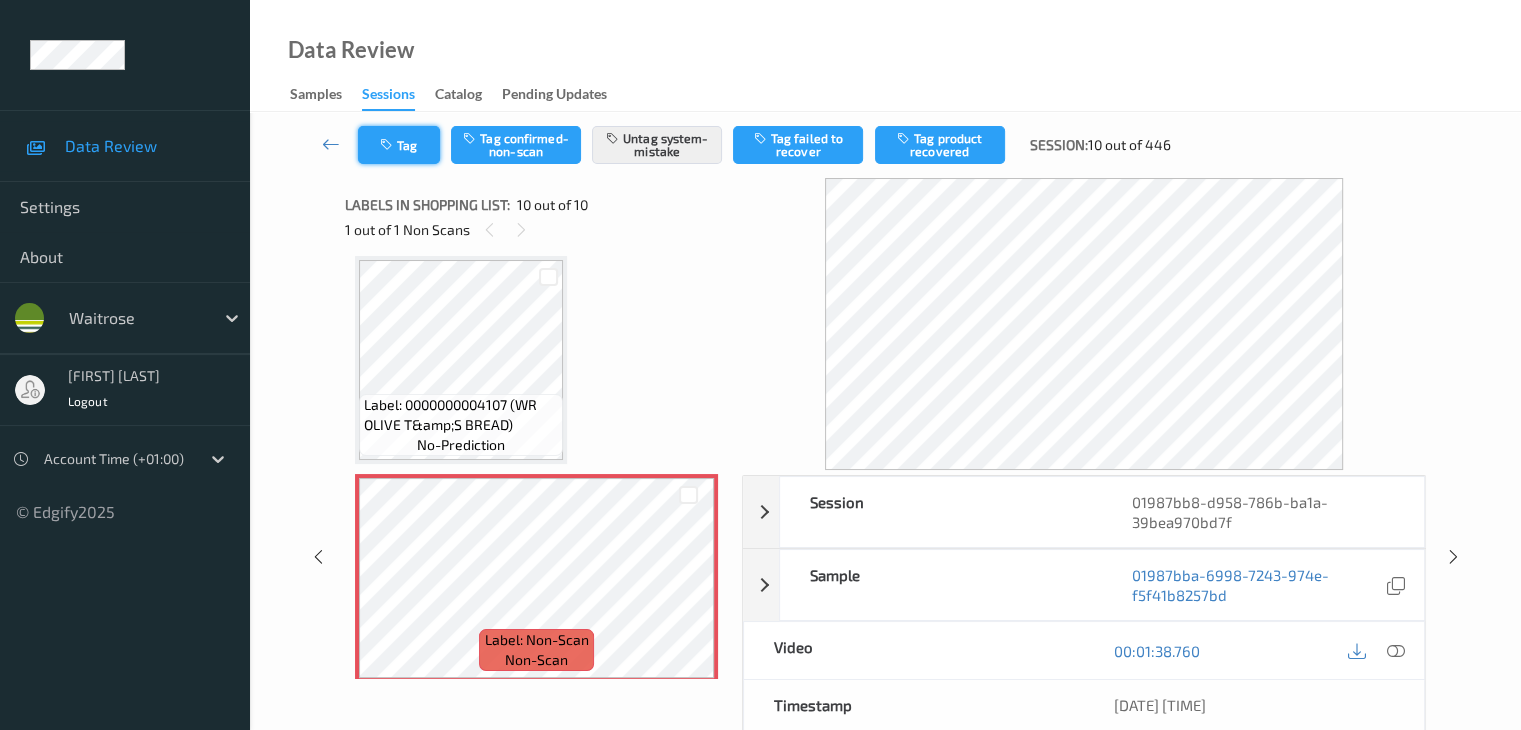 click at bounding box center (388, 145) 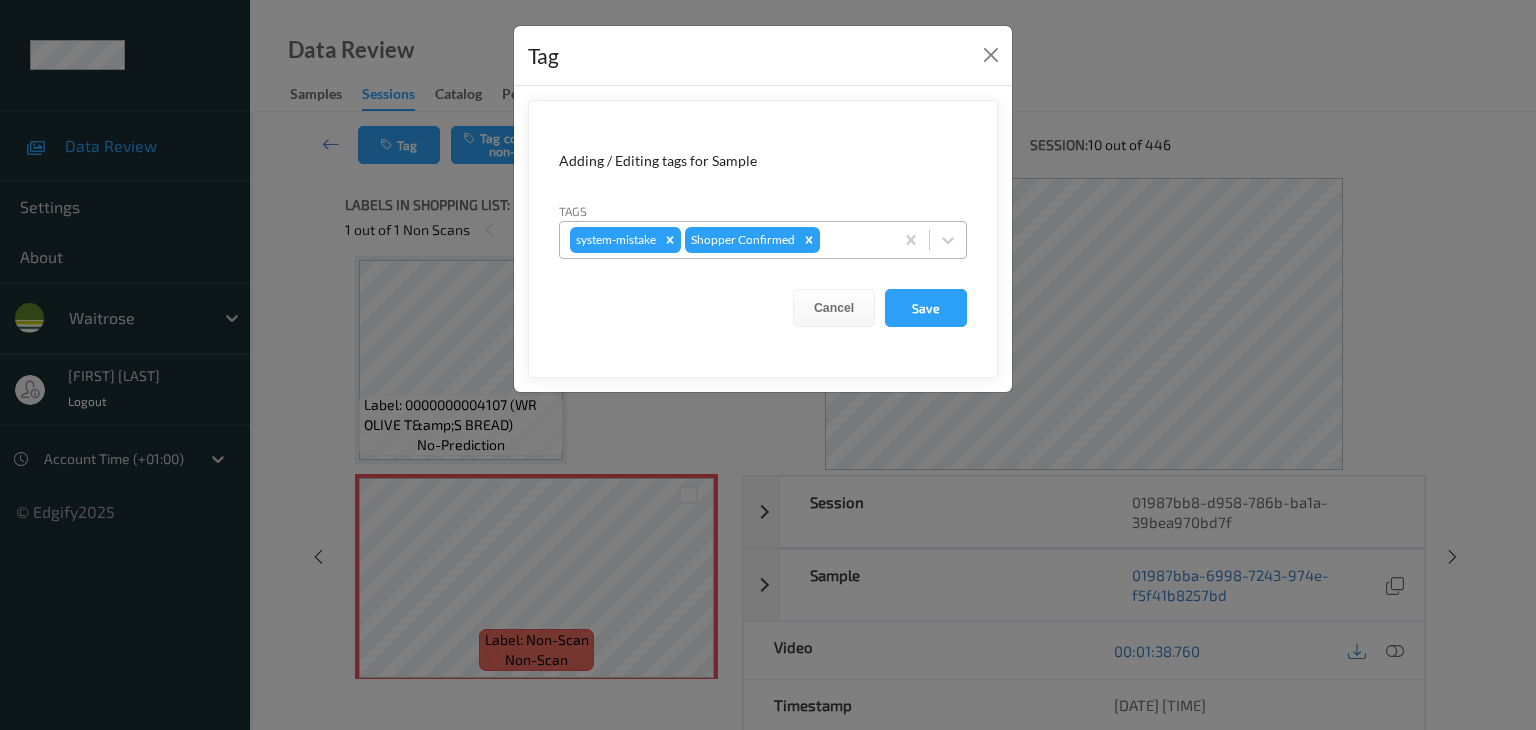 click on "system-mistake Shopper Confirmed" at bounding box center [726, 240] 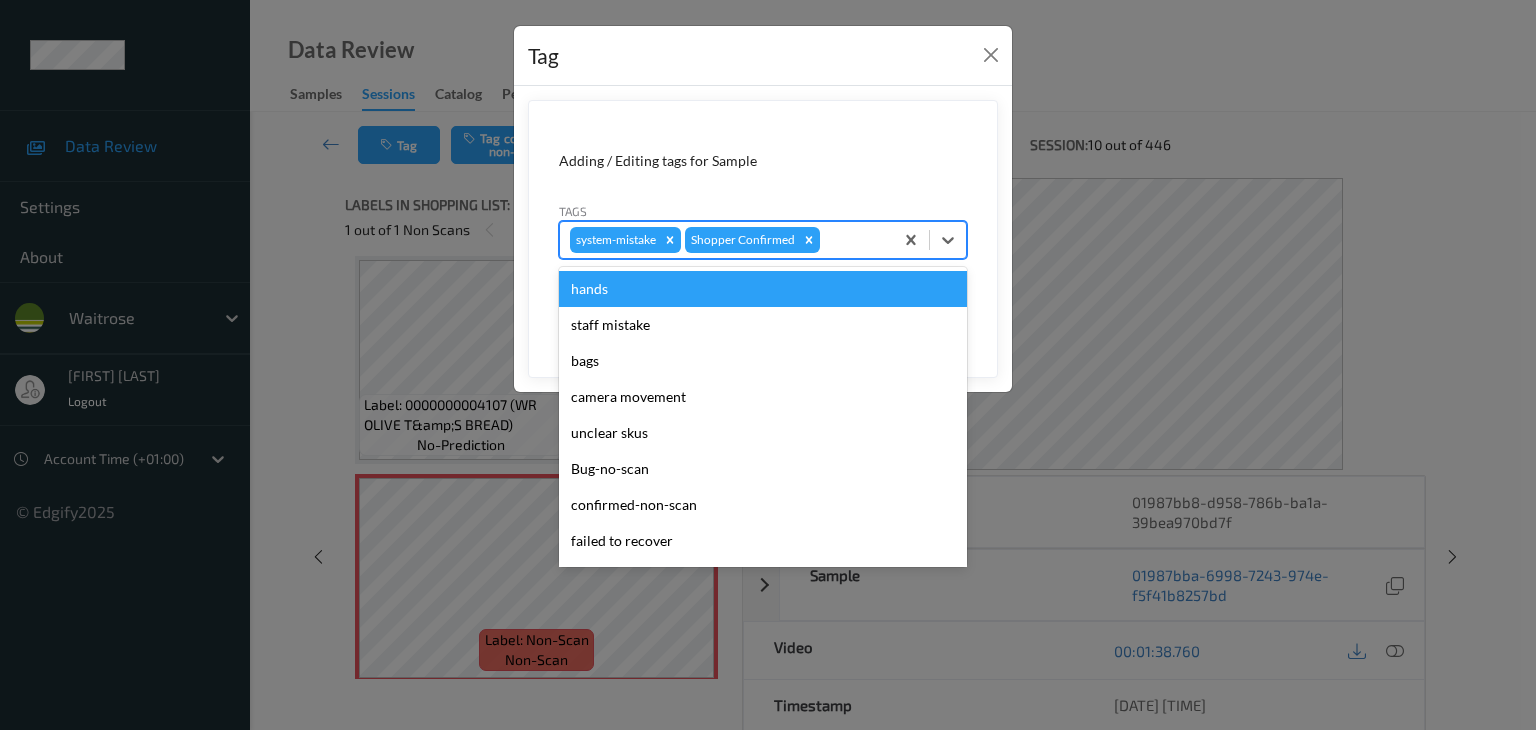 type on "u" 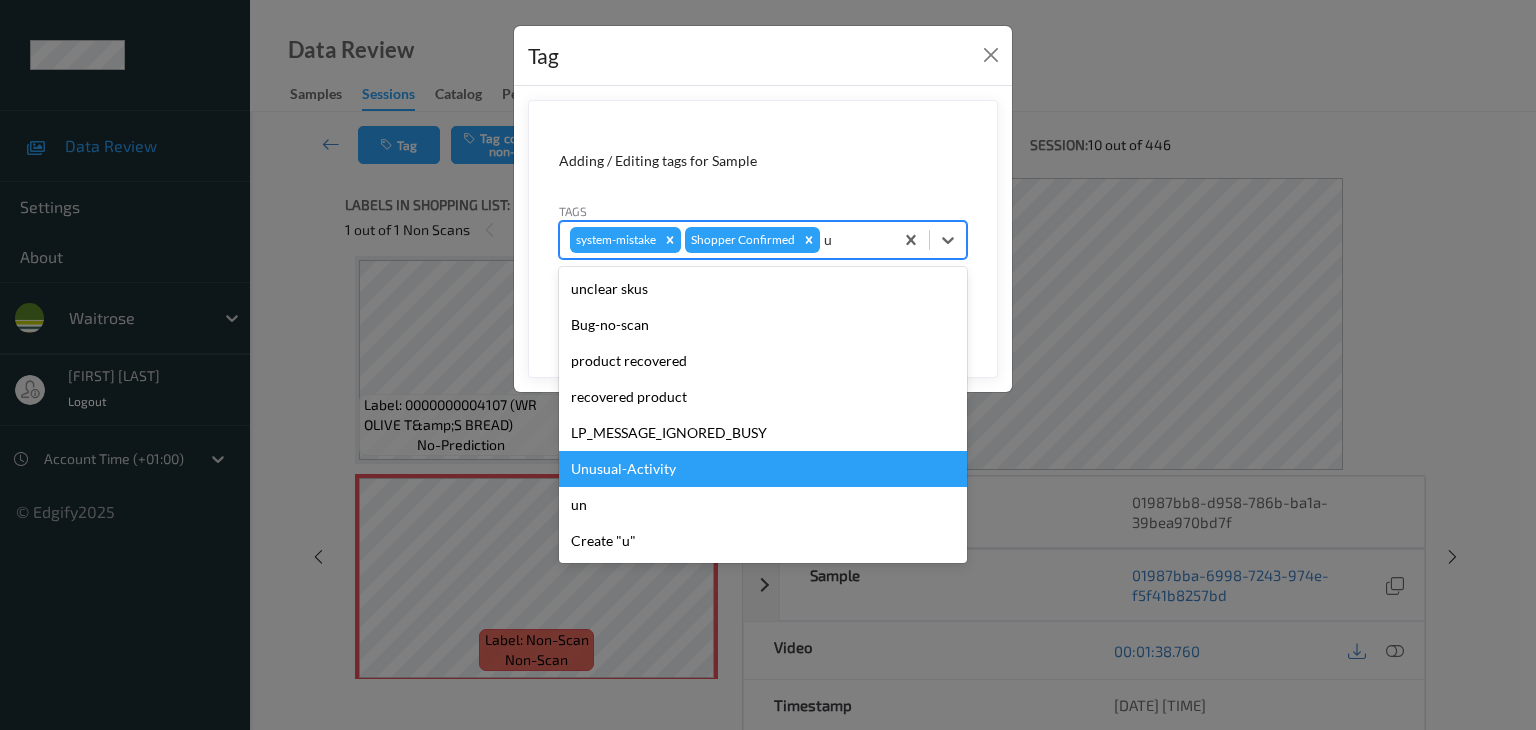 click on "Unusual-Activity" at bounding box center (763, 469) 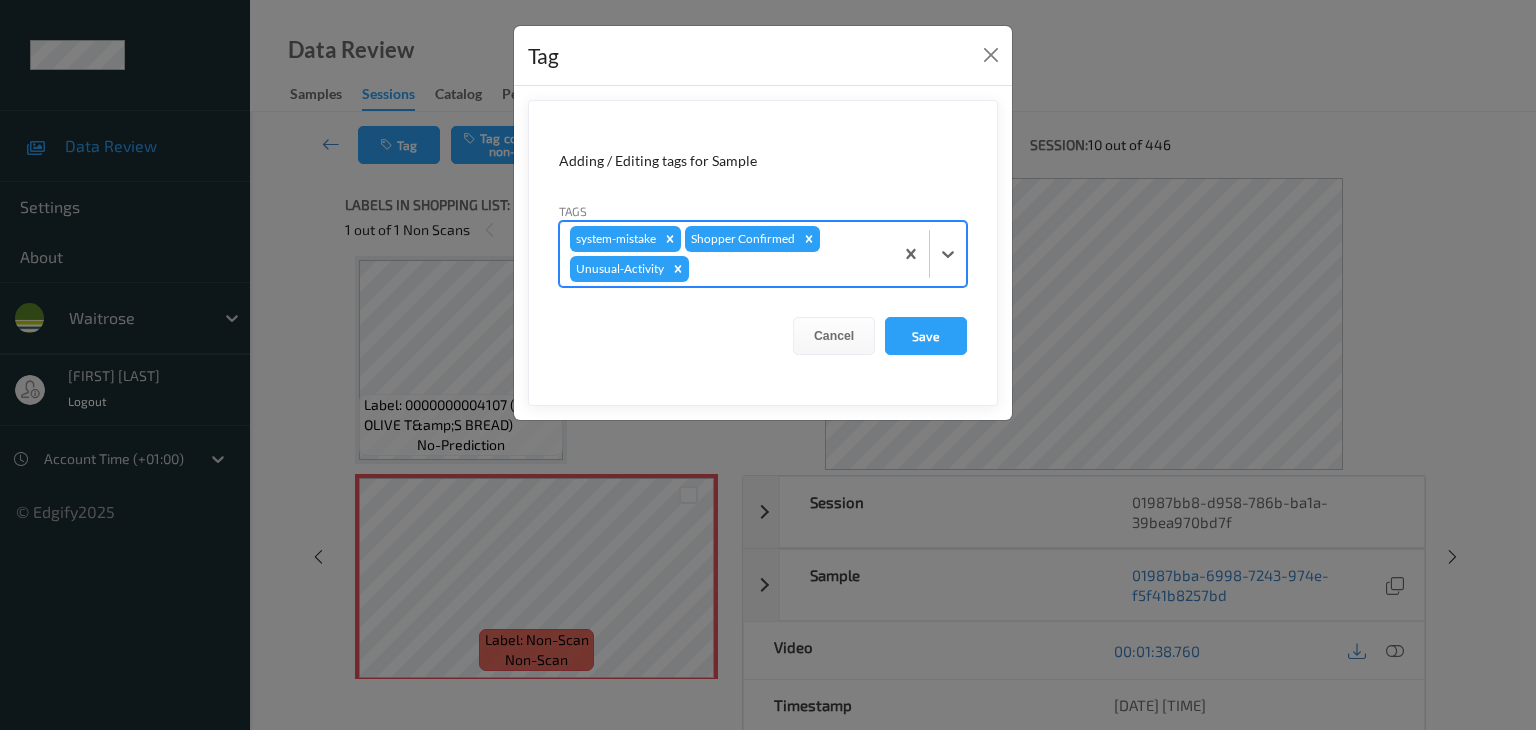 type on "p" 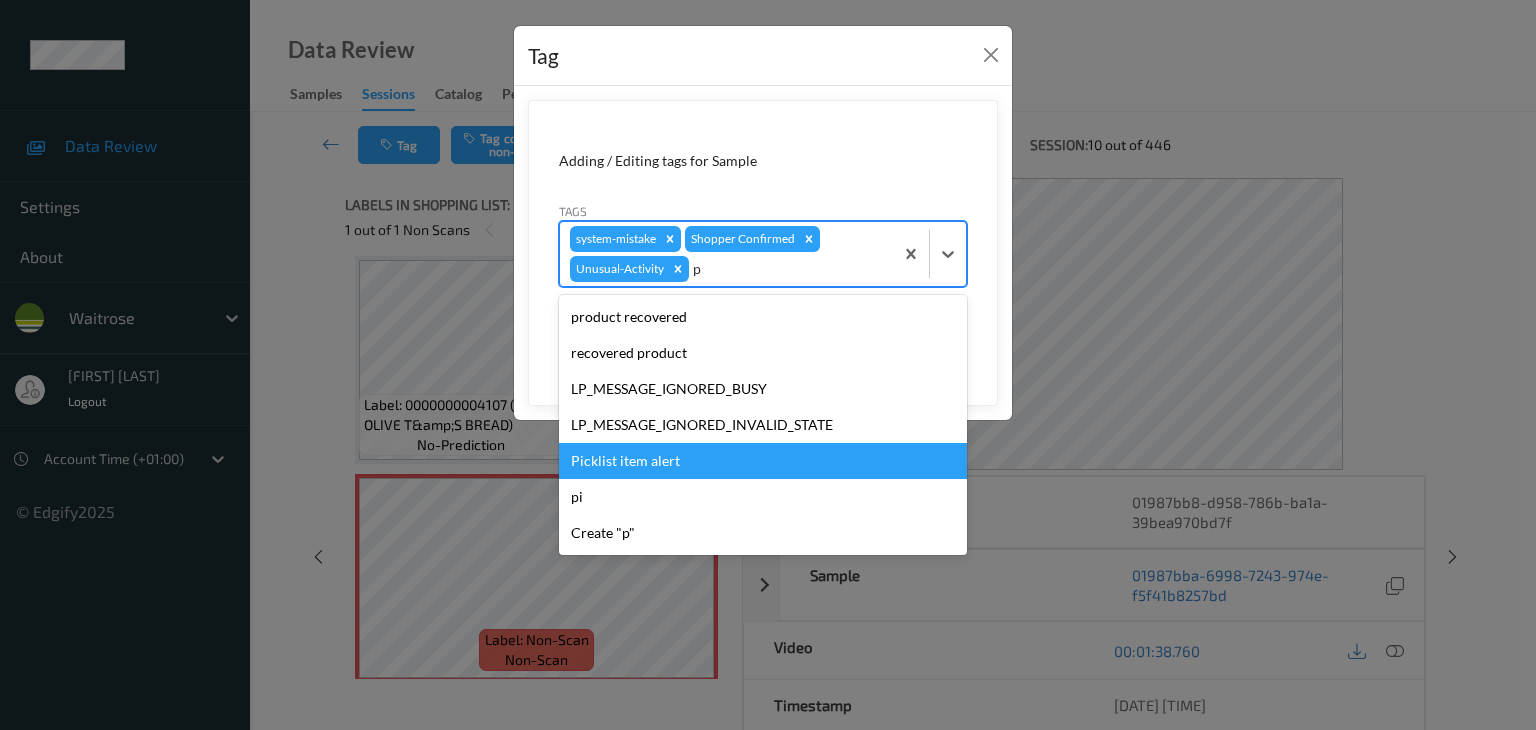 click on "Picklist item alert" at bounding box center (763, 461) 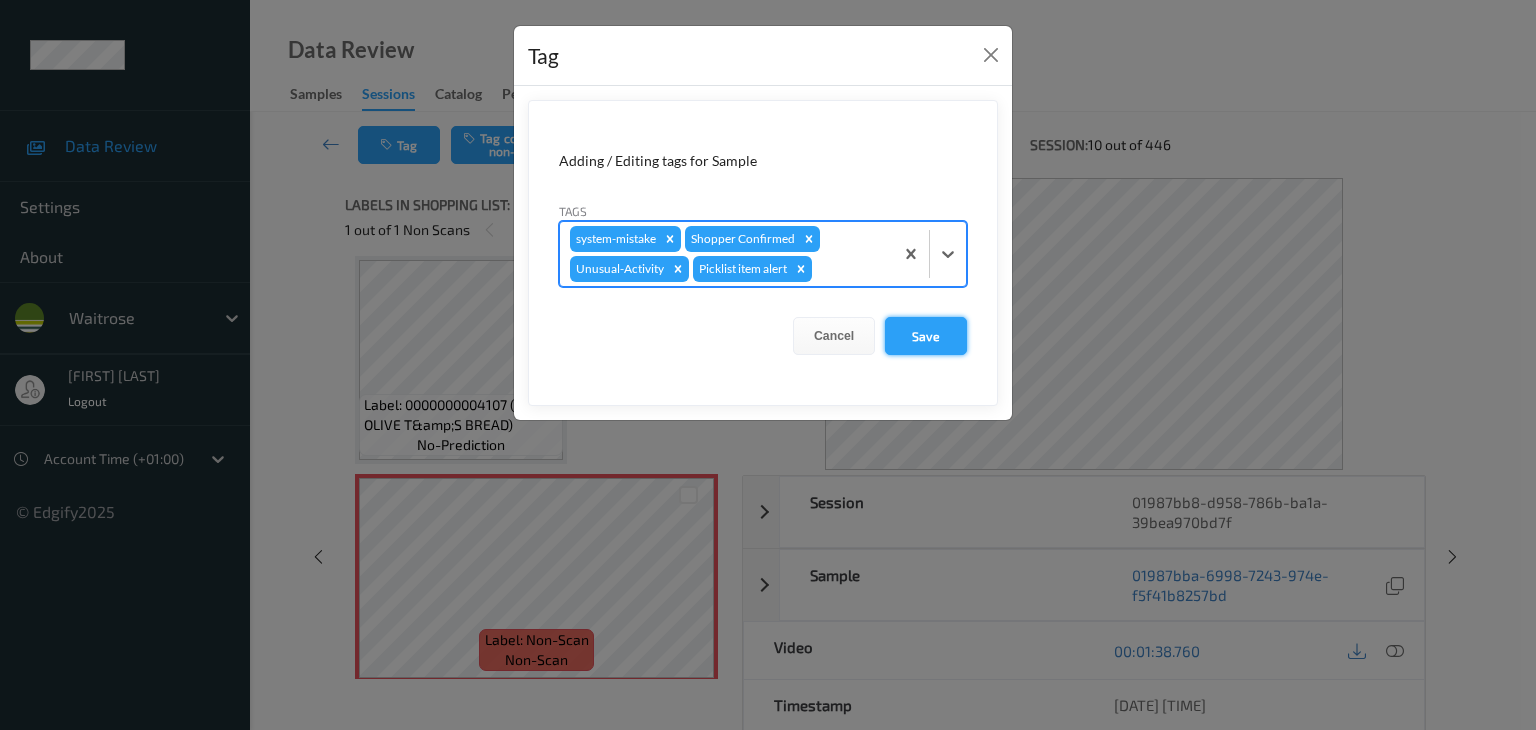 click on "Save" at bounding box center (926, 336) 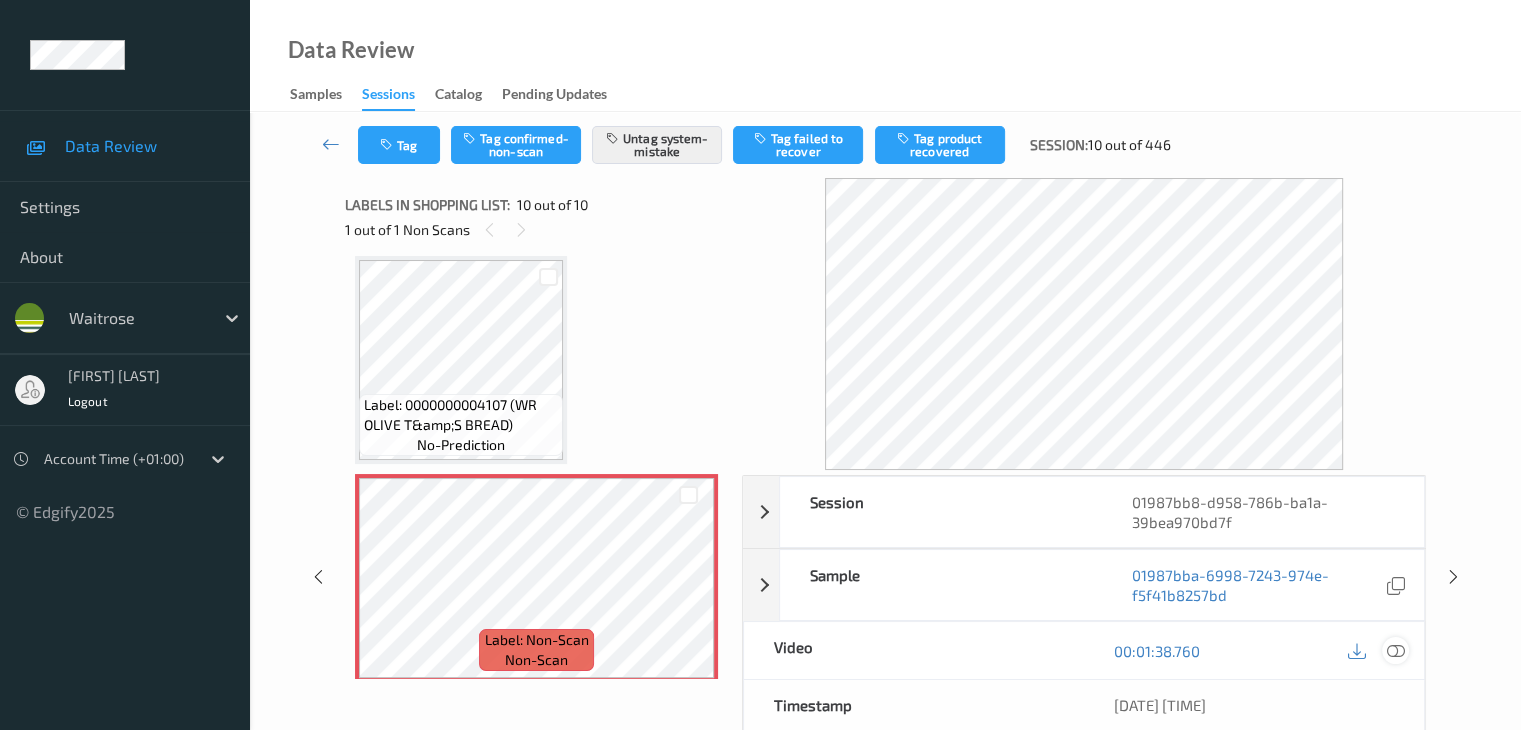 click at bounding box center (1395, 651) 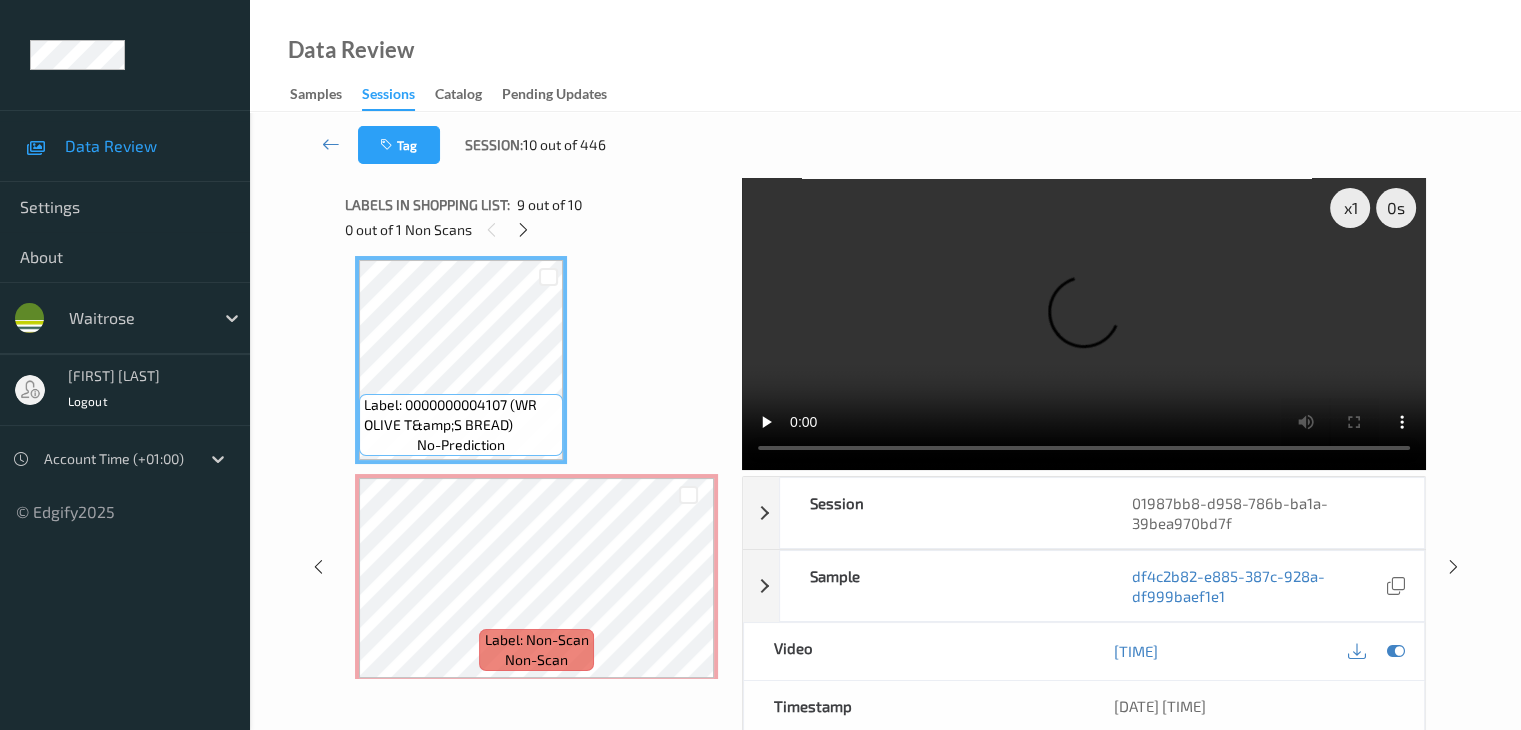 scroll, scrollTop: 1633, scrollLeft: 0, axis: vertical 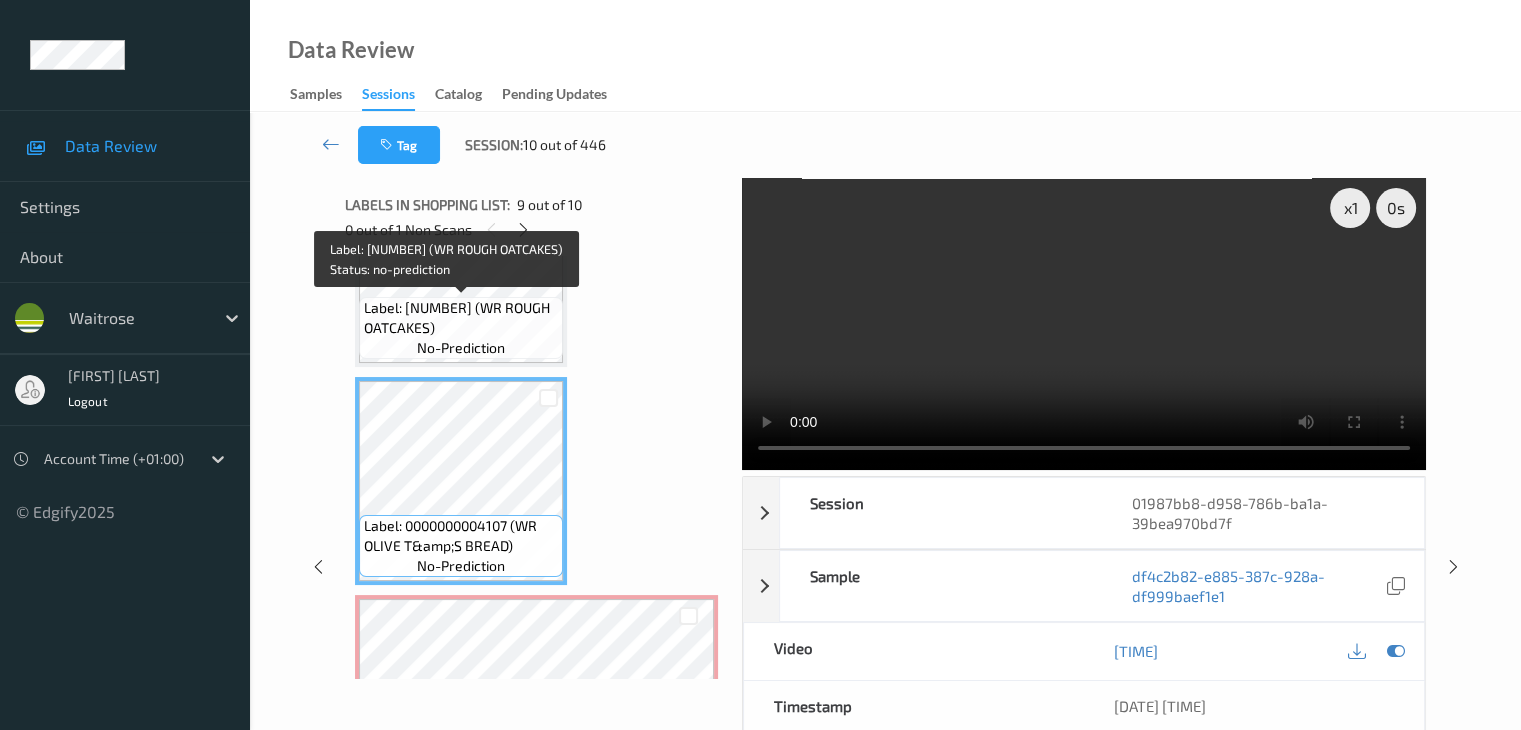 click on "Label: 5000169261163 (WR ROUGH OATCAKES) no-prediction" at bounding box center (461, 328) 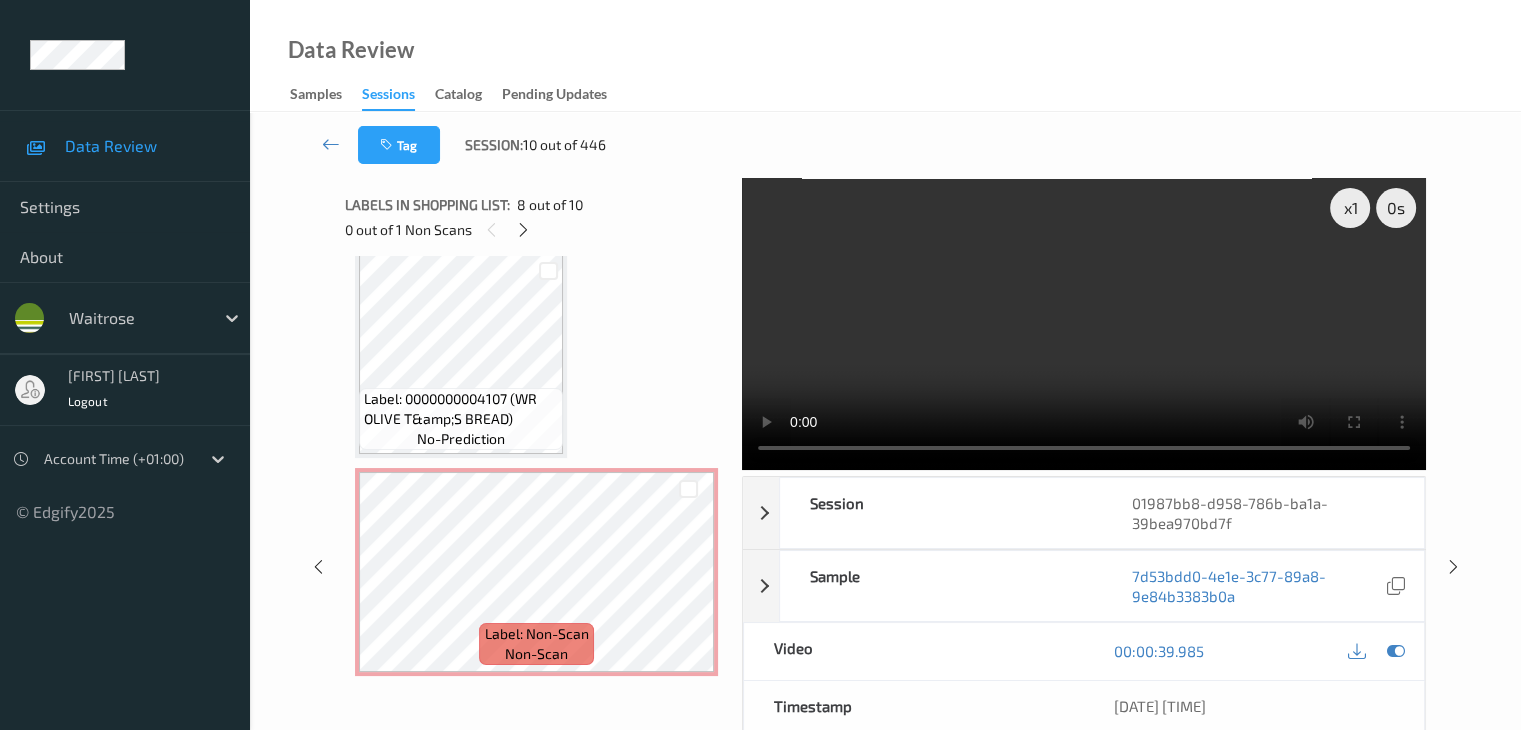 scroll, scrollTop: 1767, scrollLeft: 0, axis: vertical 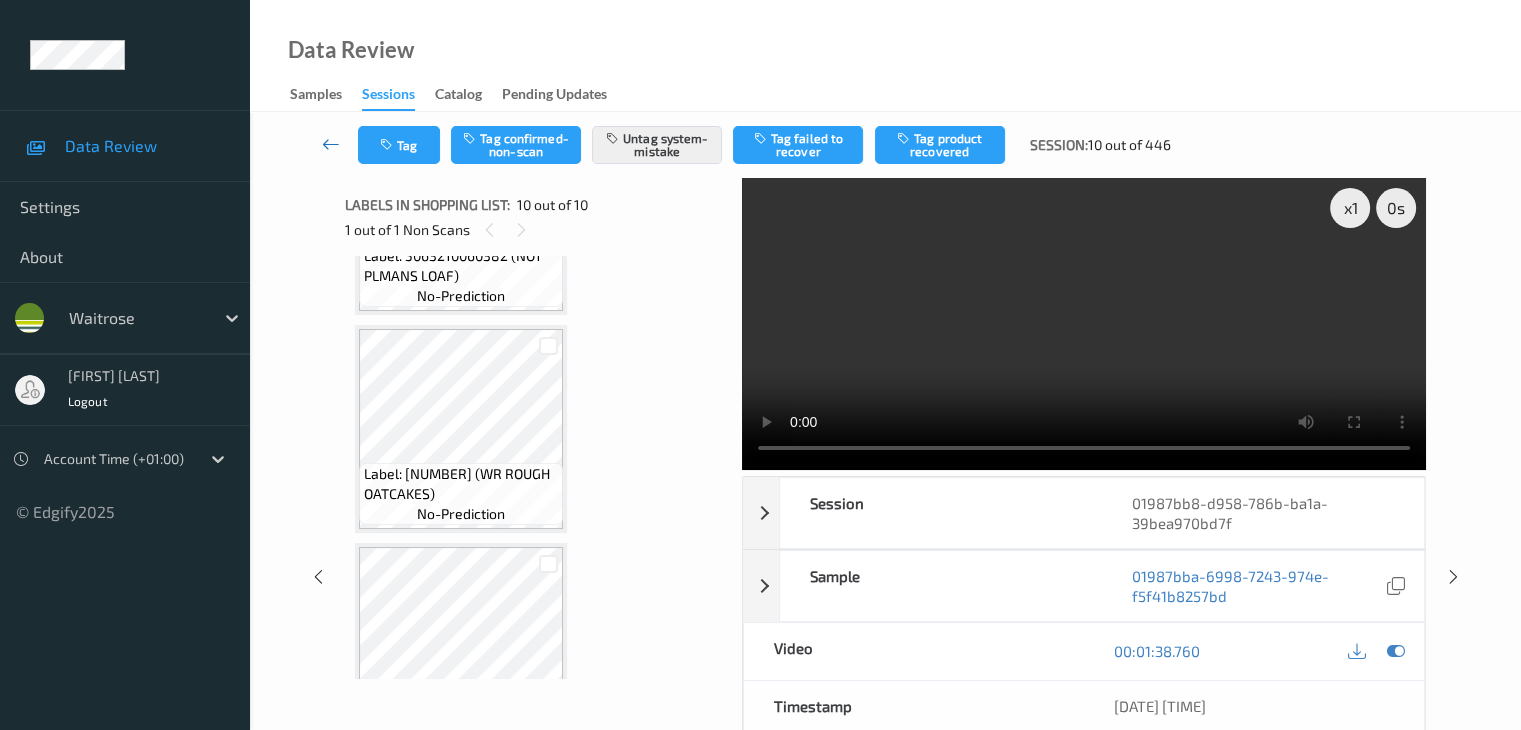 click at bounding box center (331, 144) 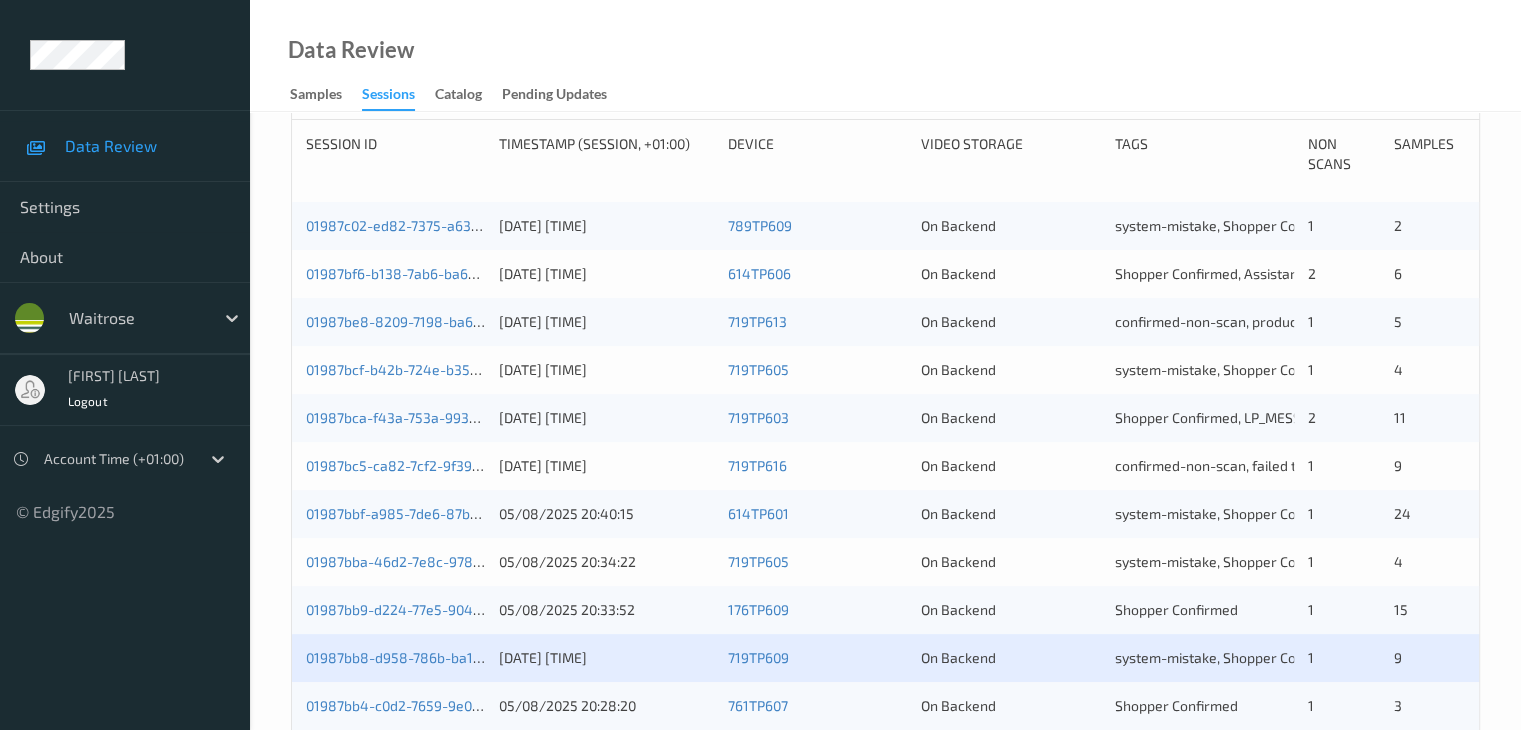 scroll, scrollTop: 600, scrollLeft: 0, axis: vertical 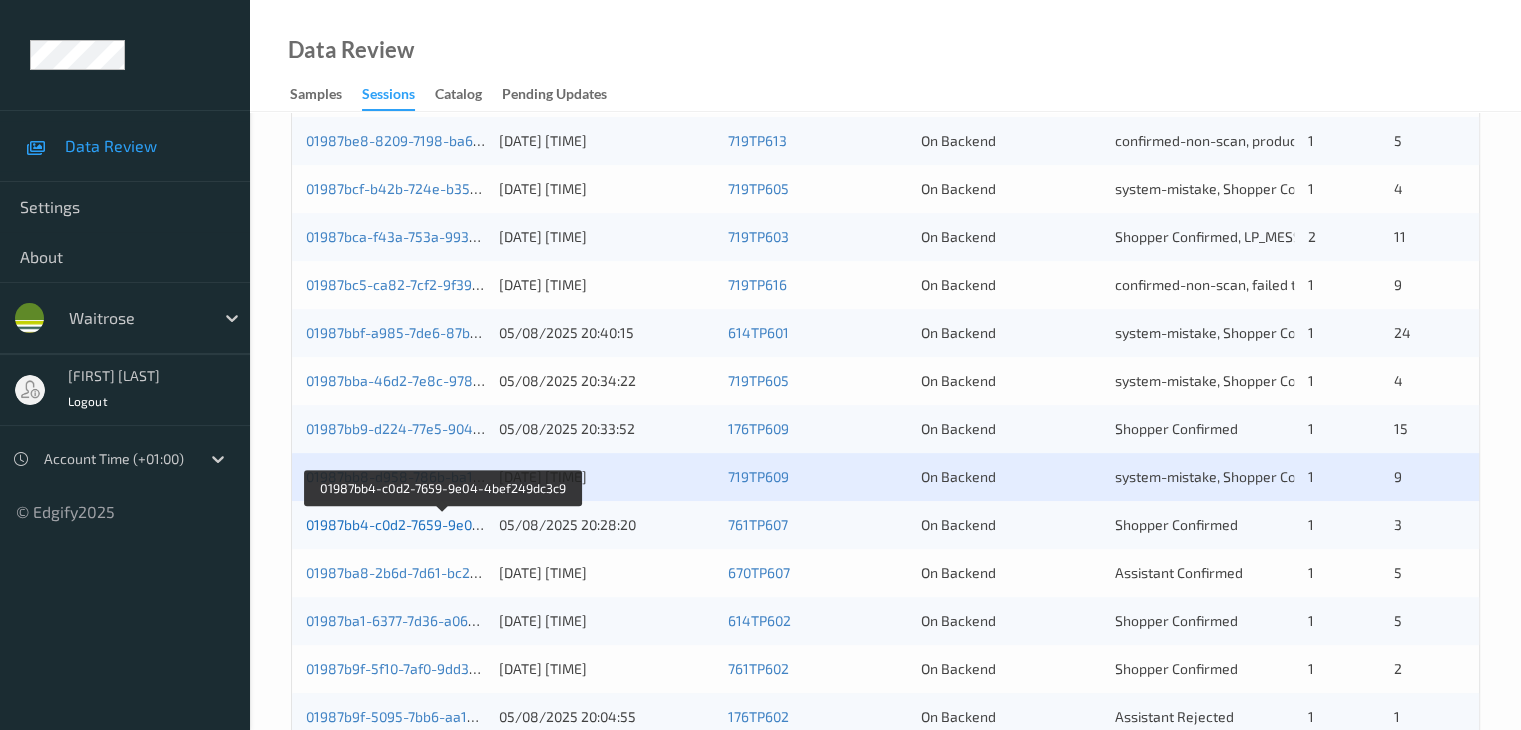 click on "01987bb4-c0d2-7659-9e04-4bef249dc3c9" at bounding box center (443, 524) 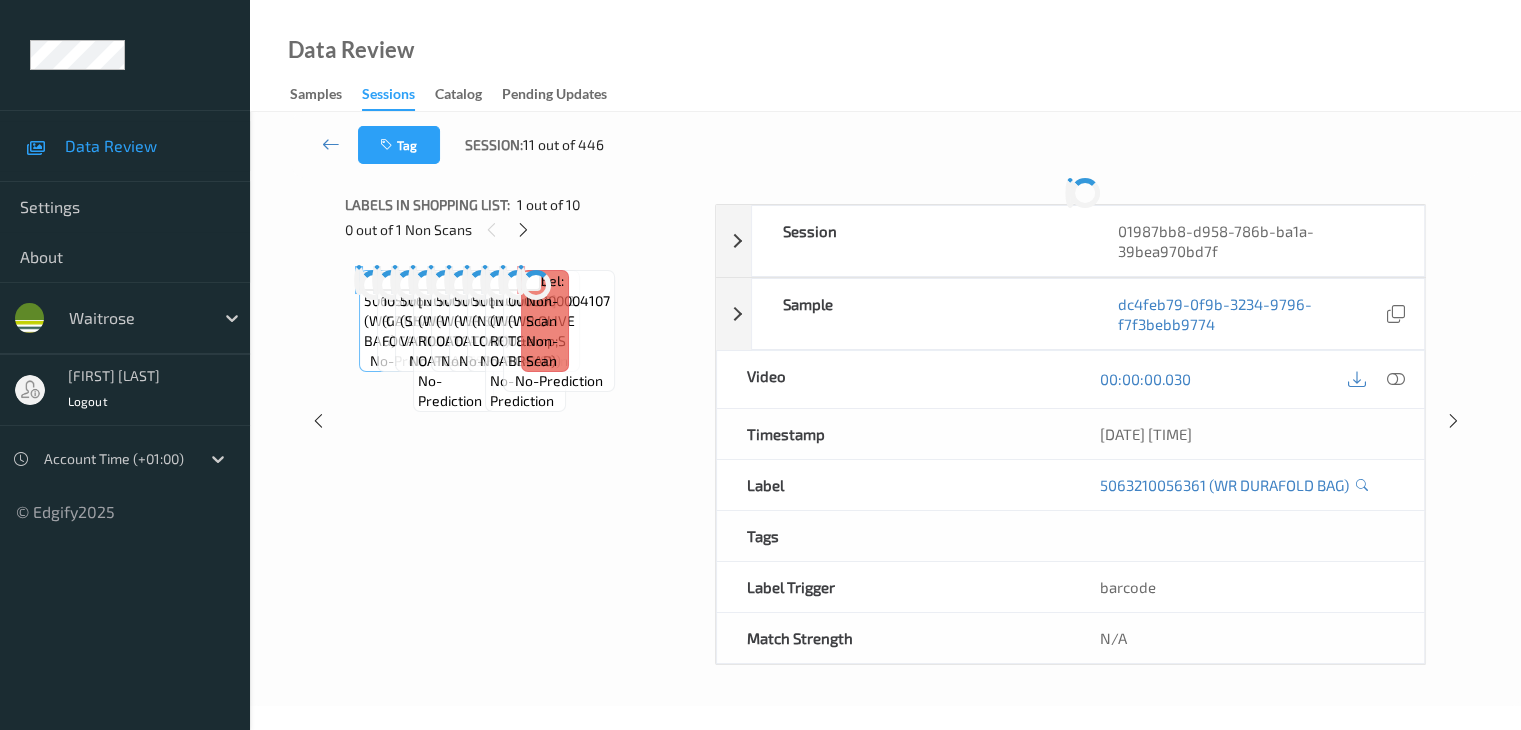 scroll, scrollTop: 0, scrollLeft: 0, axis: both 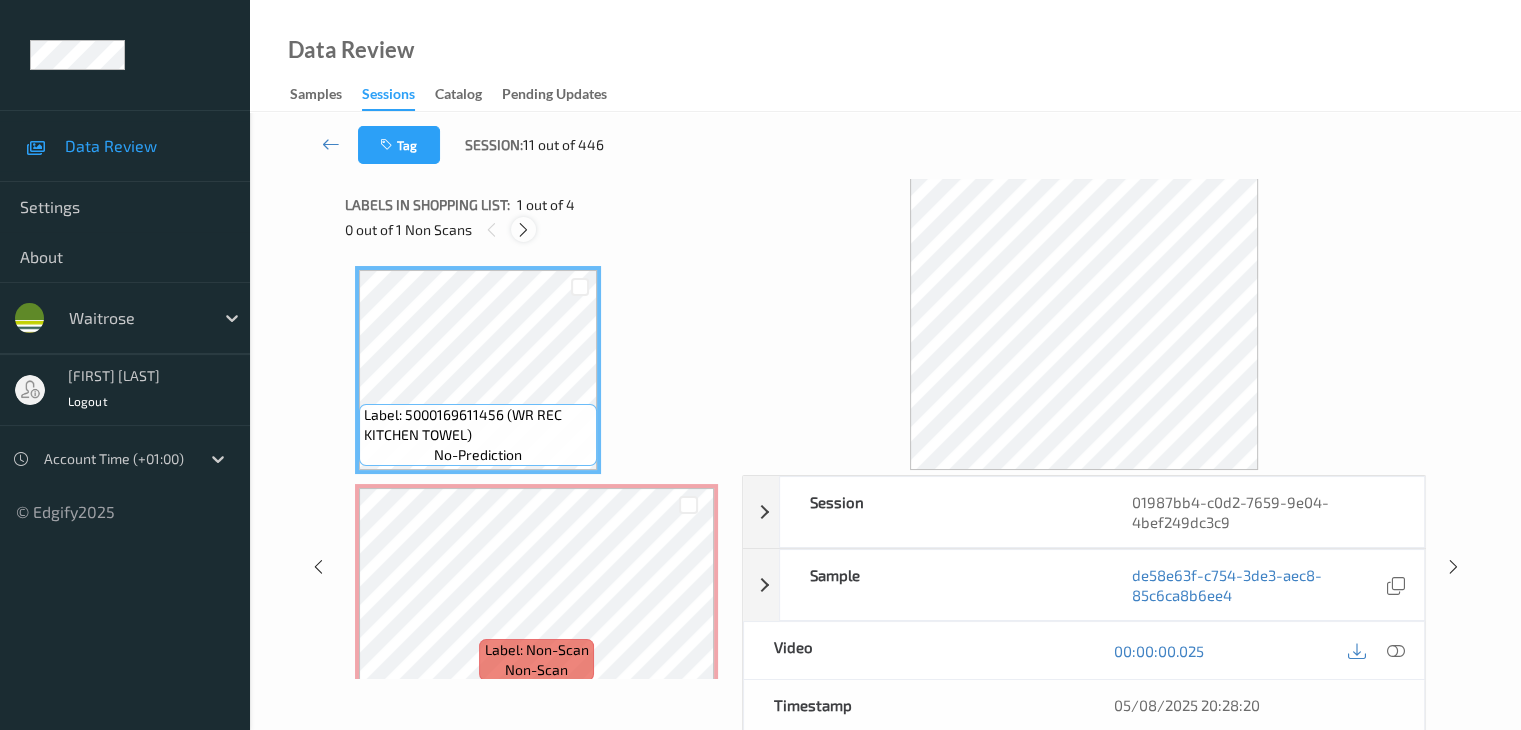 click at bounding box center [523, 230] 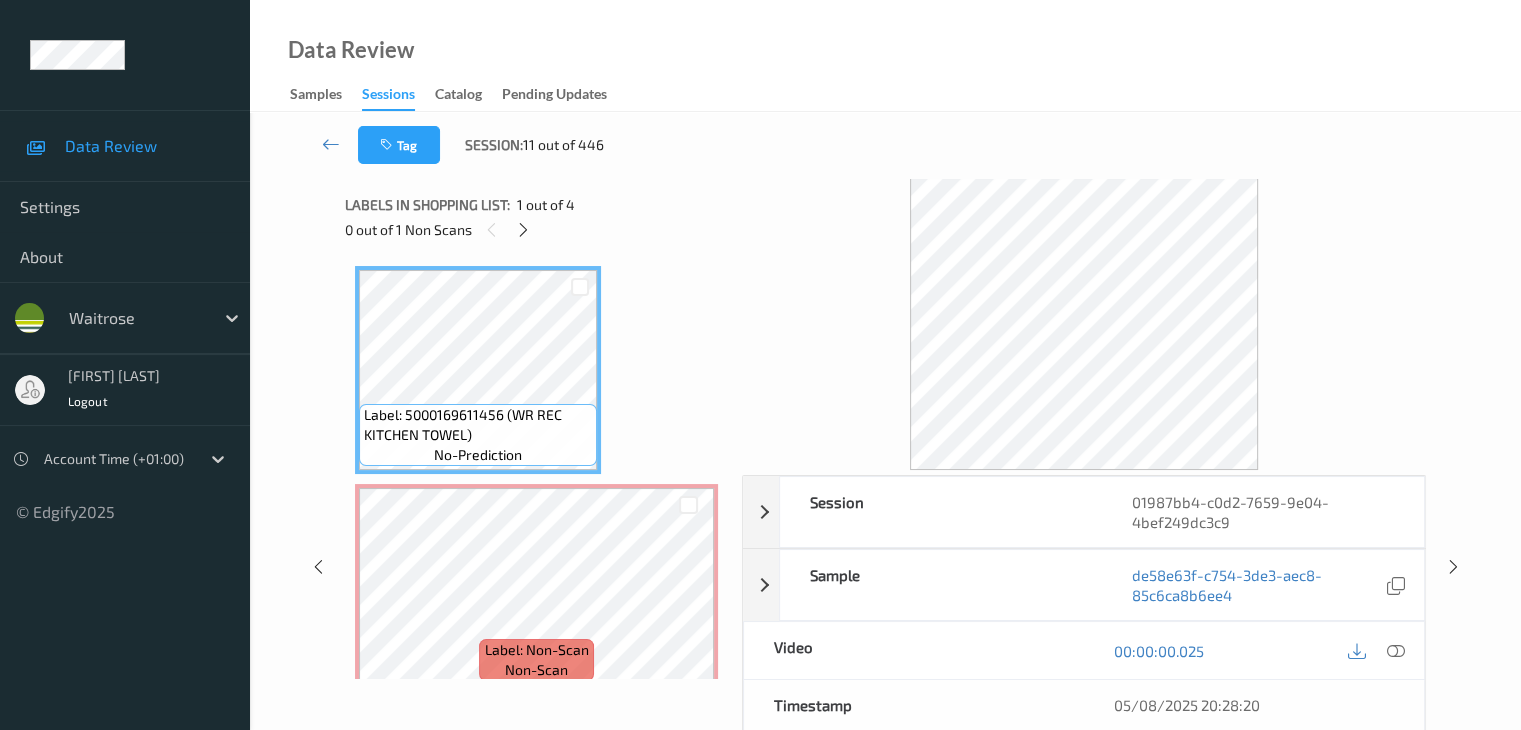 scroll, scrollTop: 10, scrollLeft: 0, axis: vertical 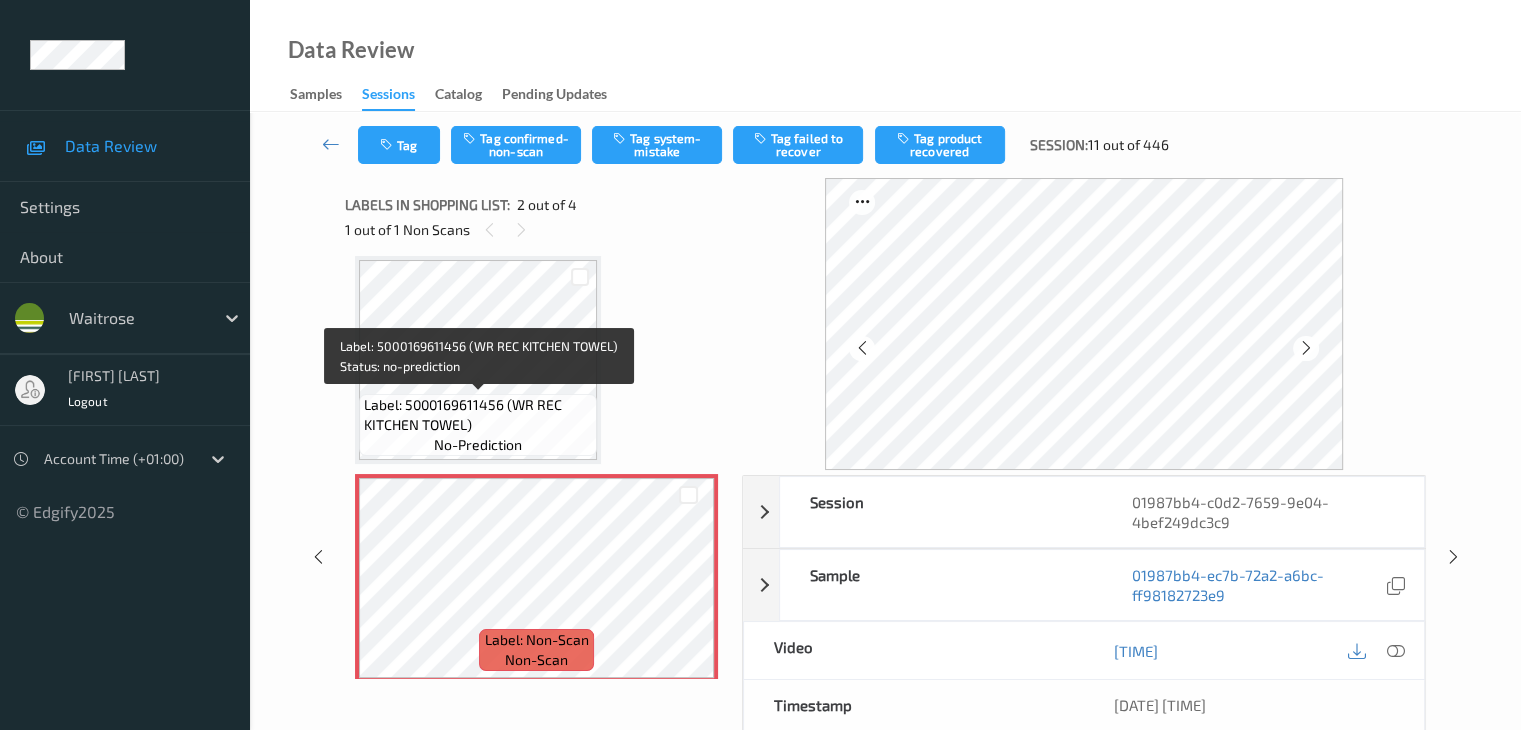 click on "Label: 5000169611456 (WR REC KITCHEN TOWEL)" at bounding box center (478, 415) 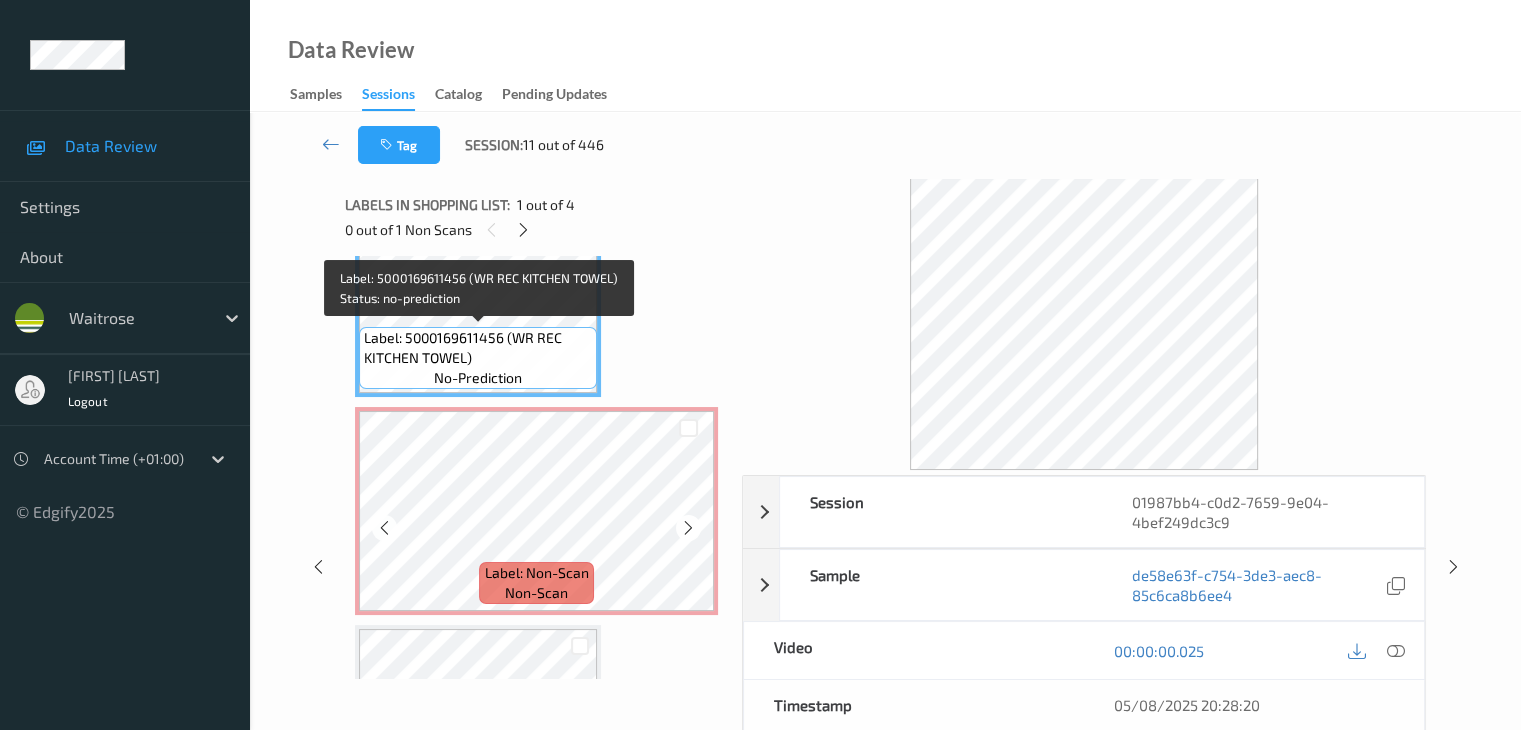 scroll, scrollTop: 210, scrollLeft: 0, axis: vertical 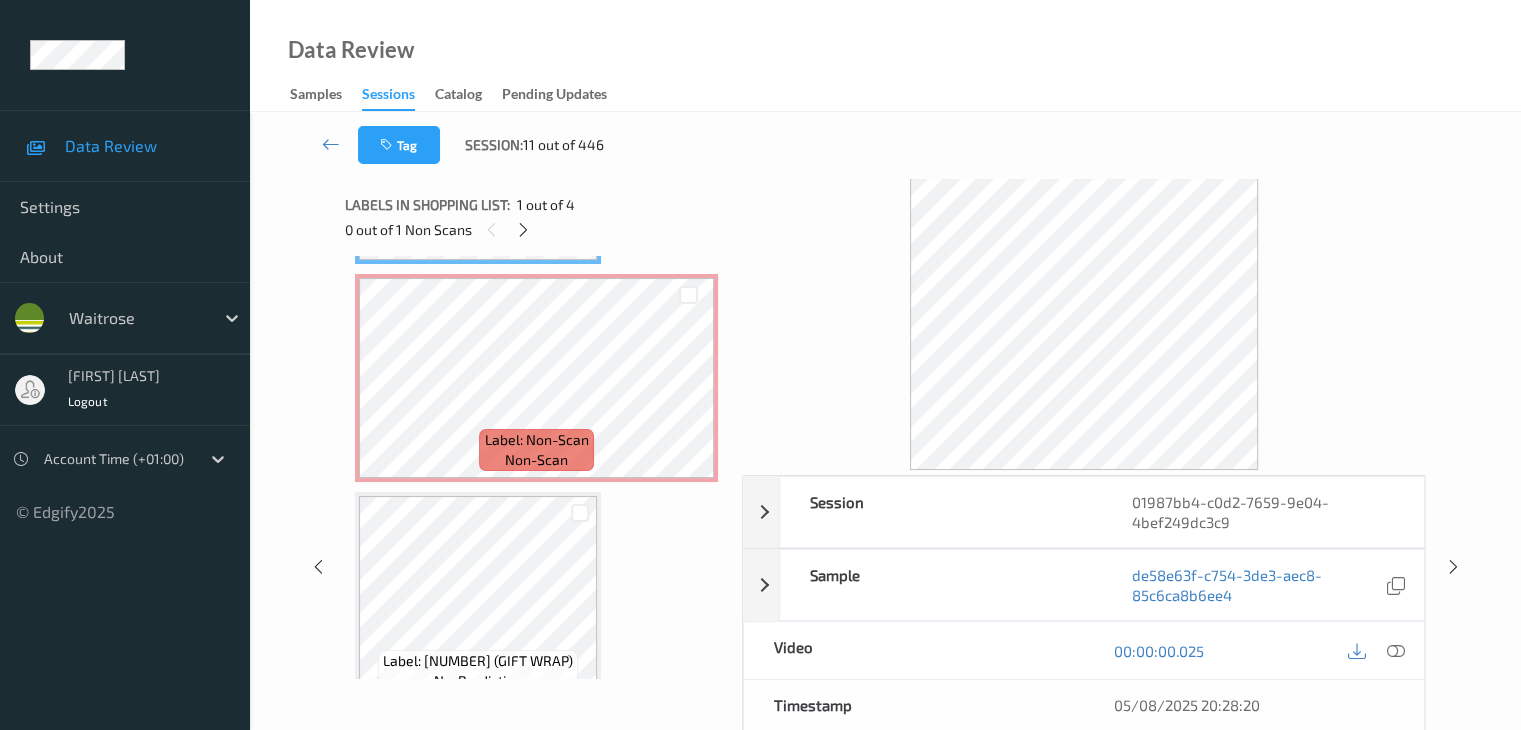 click at bounding box center (1084, 324) 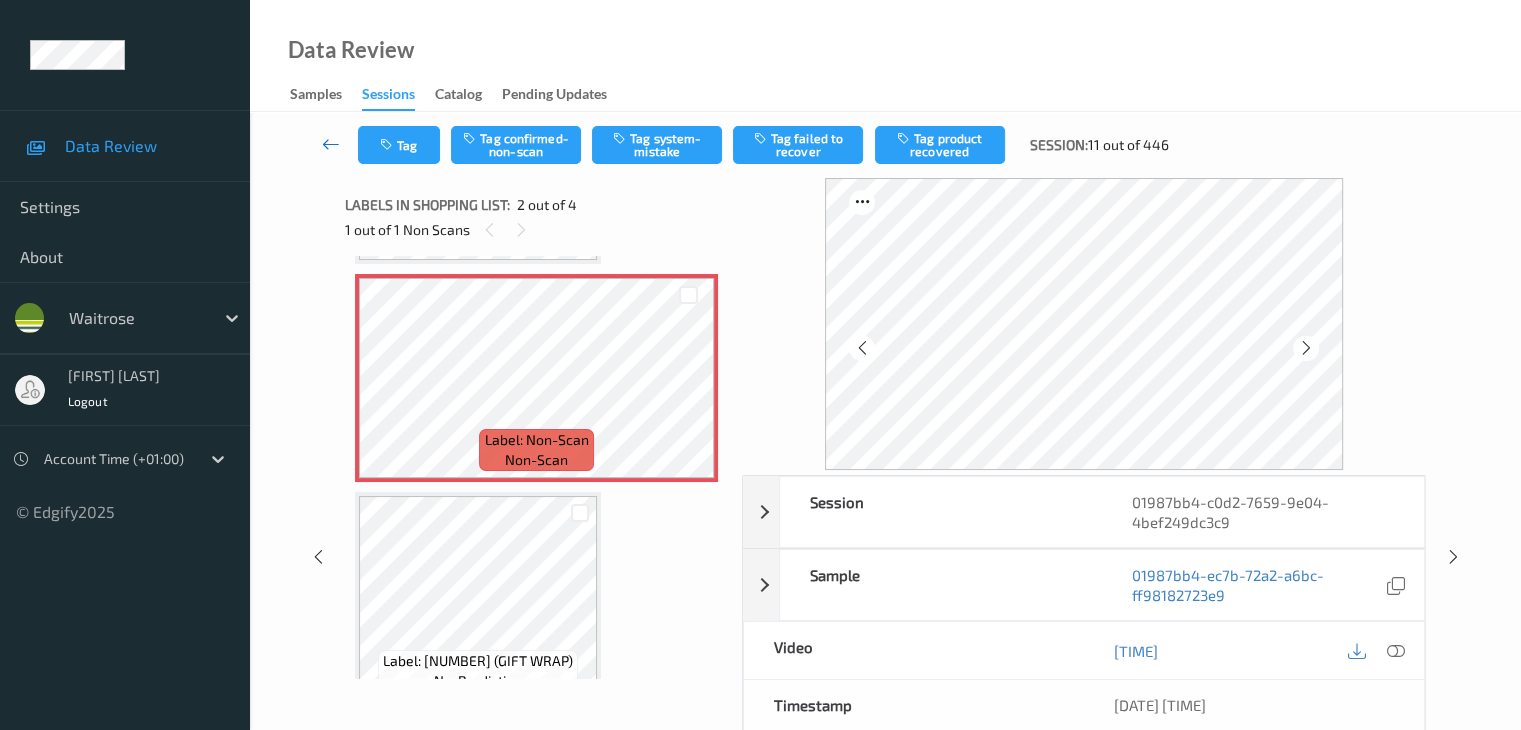 click at bounding box center (331, 144) 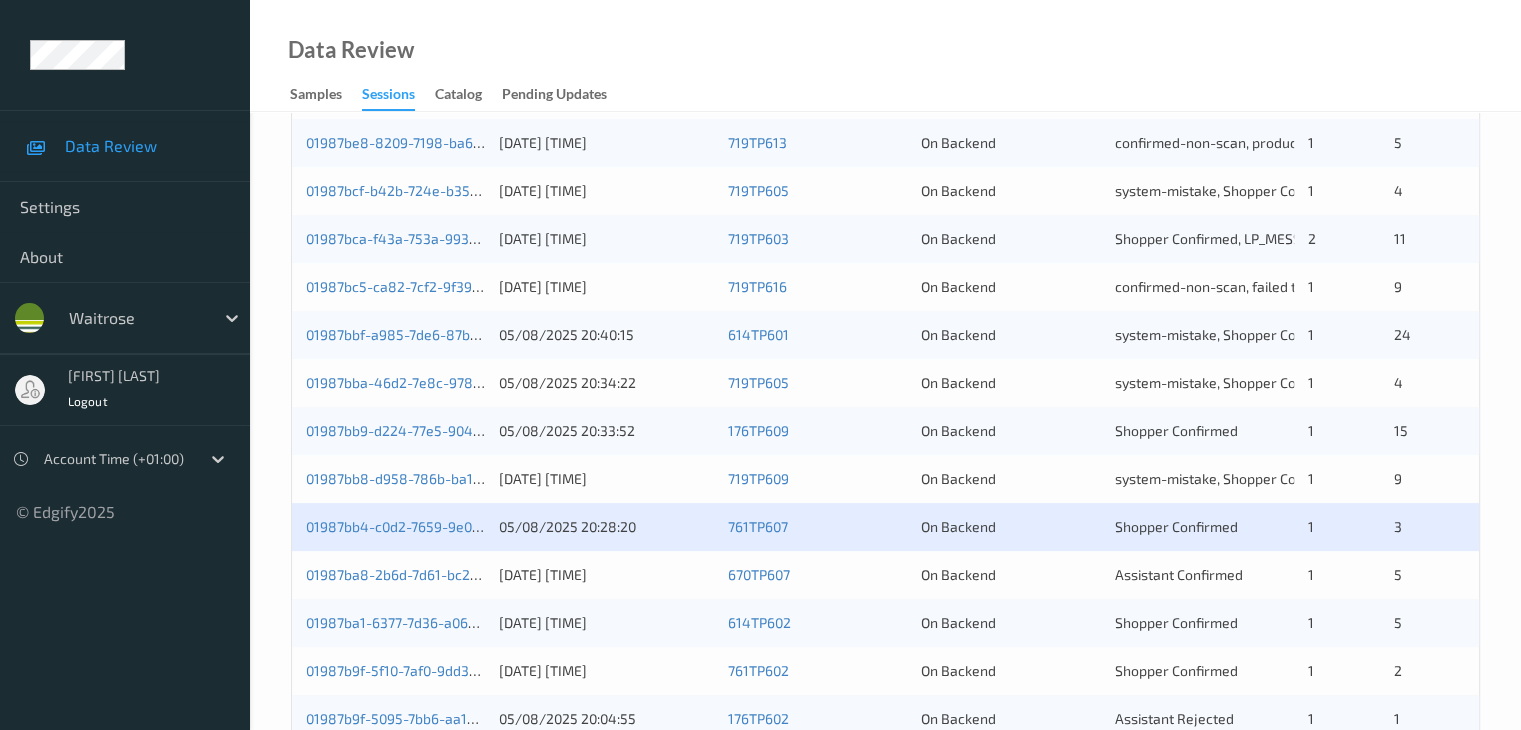scroll, scrollTop: 600, scrollLeft: 0, axis: vertical 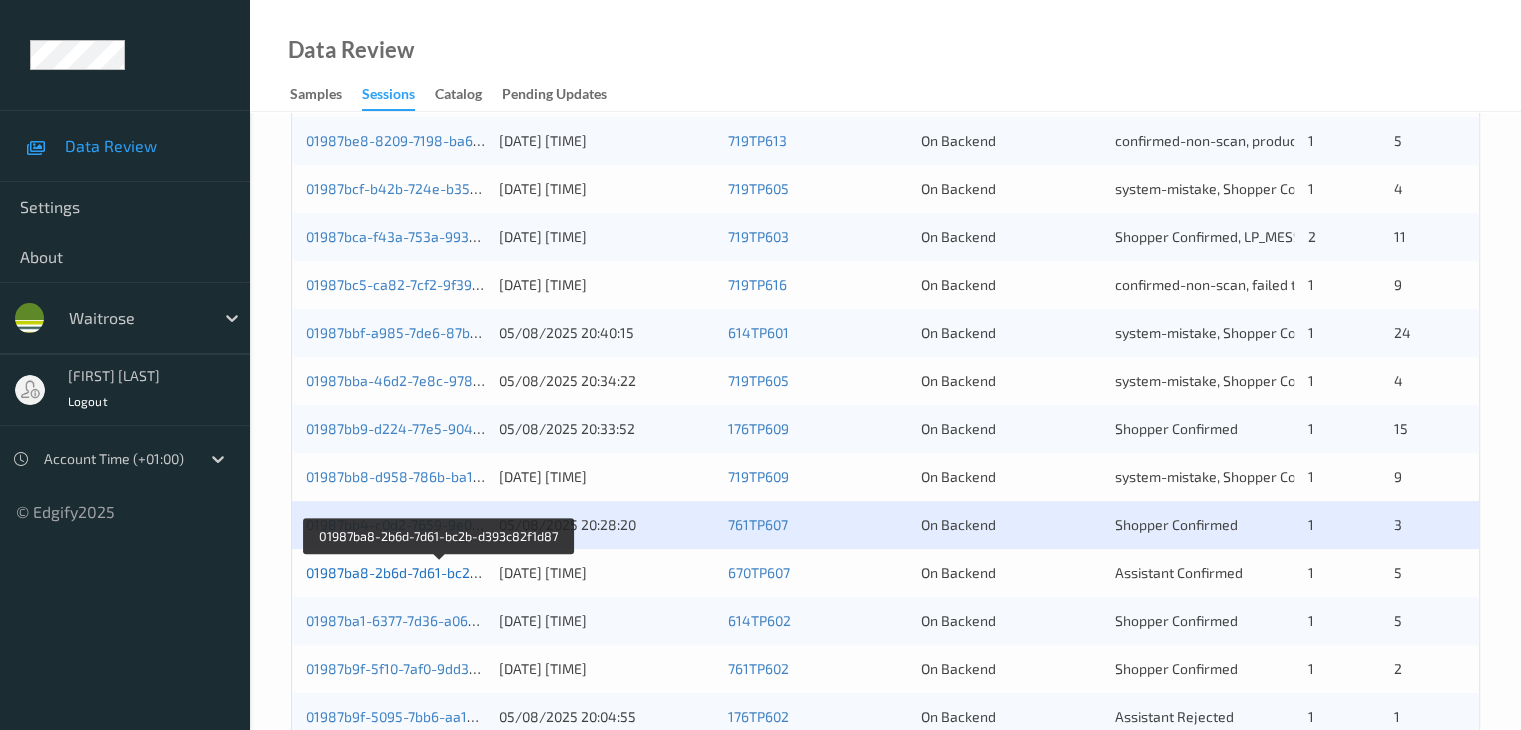 click on "01987ba8-2b6d-7d61-bc2b-d393c82f1d87" at bounding box center [440, 572] 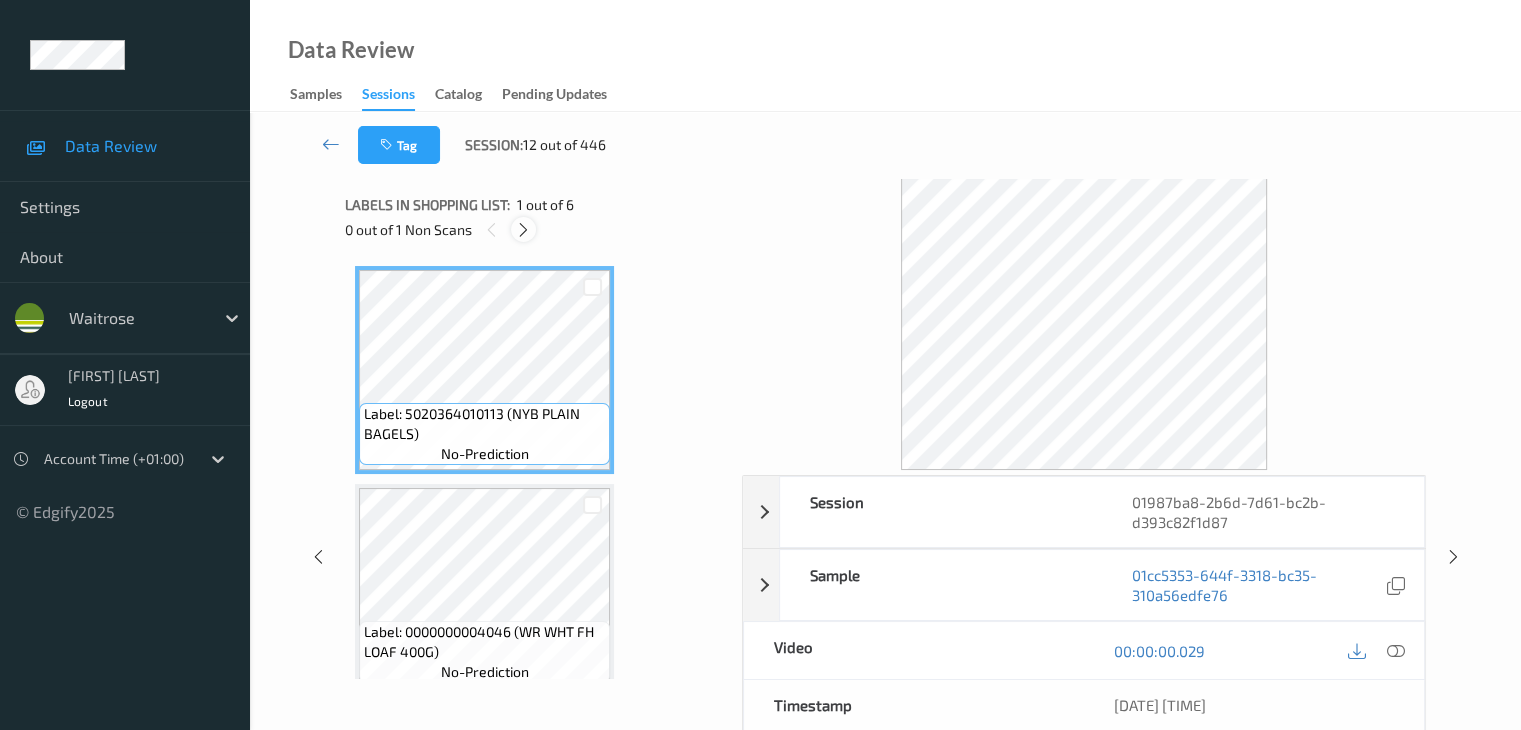 click at bounding box center [523, 230] 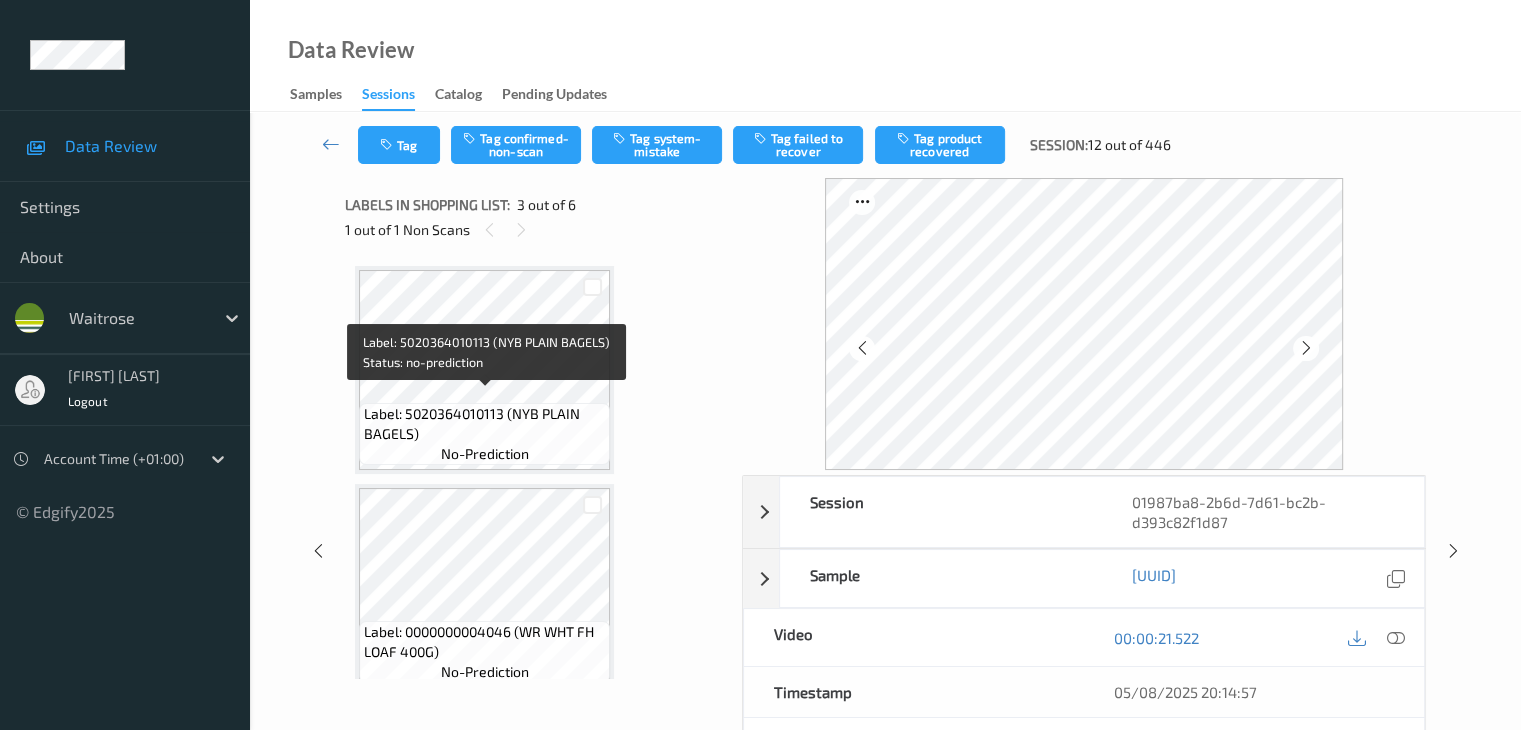scroll, scrollTop: 0, scrollLeft: 0, axis: both 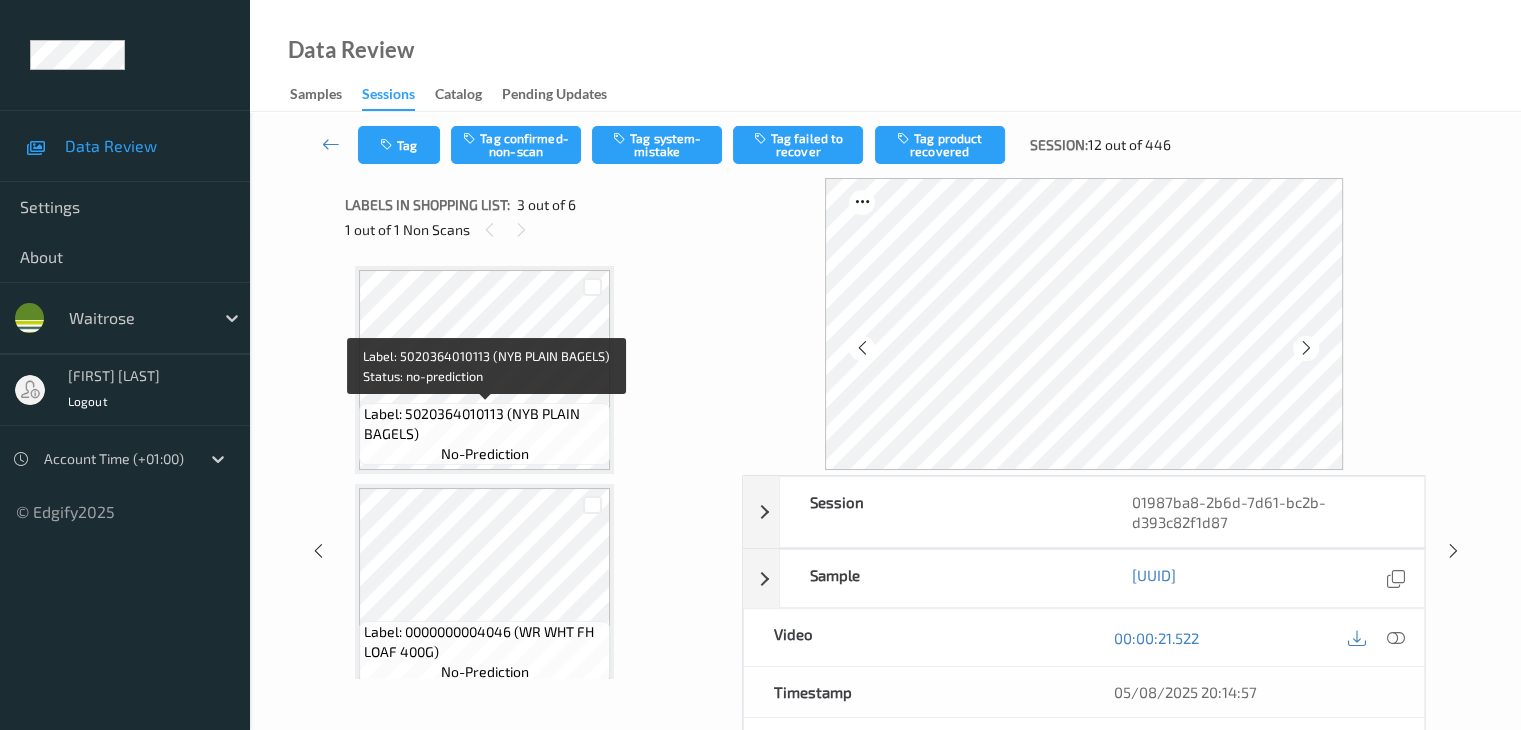 click on "Label: 5020364010113 (NYB PLAIN BAGELS)" at bounding box center [484, 424] 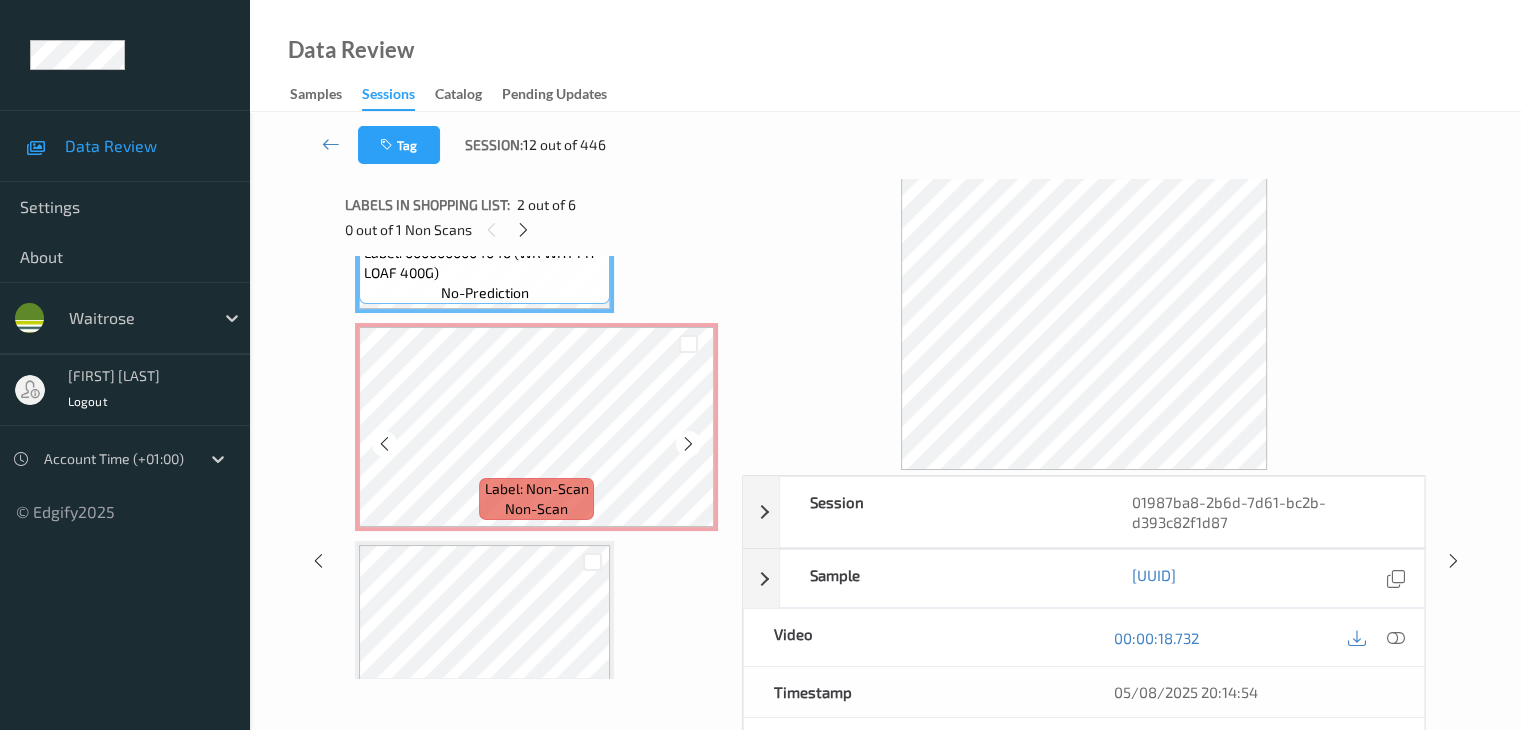 scroll, scrollTop: 400, scrollLeft: 0, axis: vertical 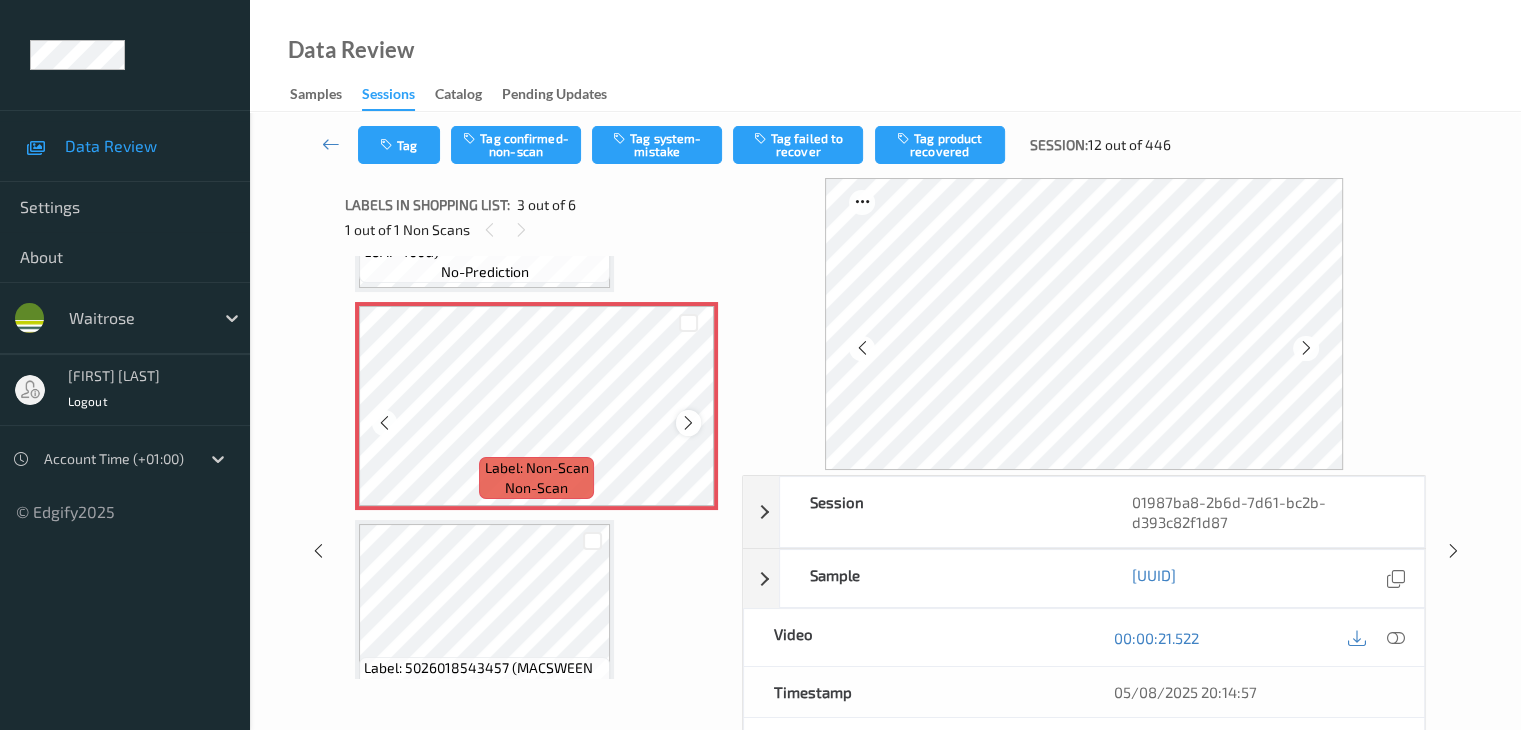 click at bounding box center (688, 423) 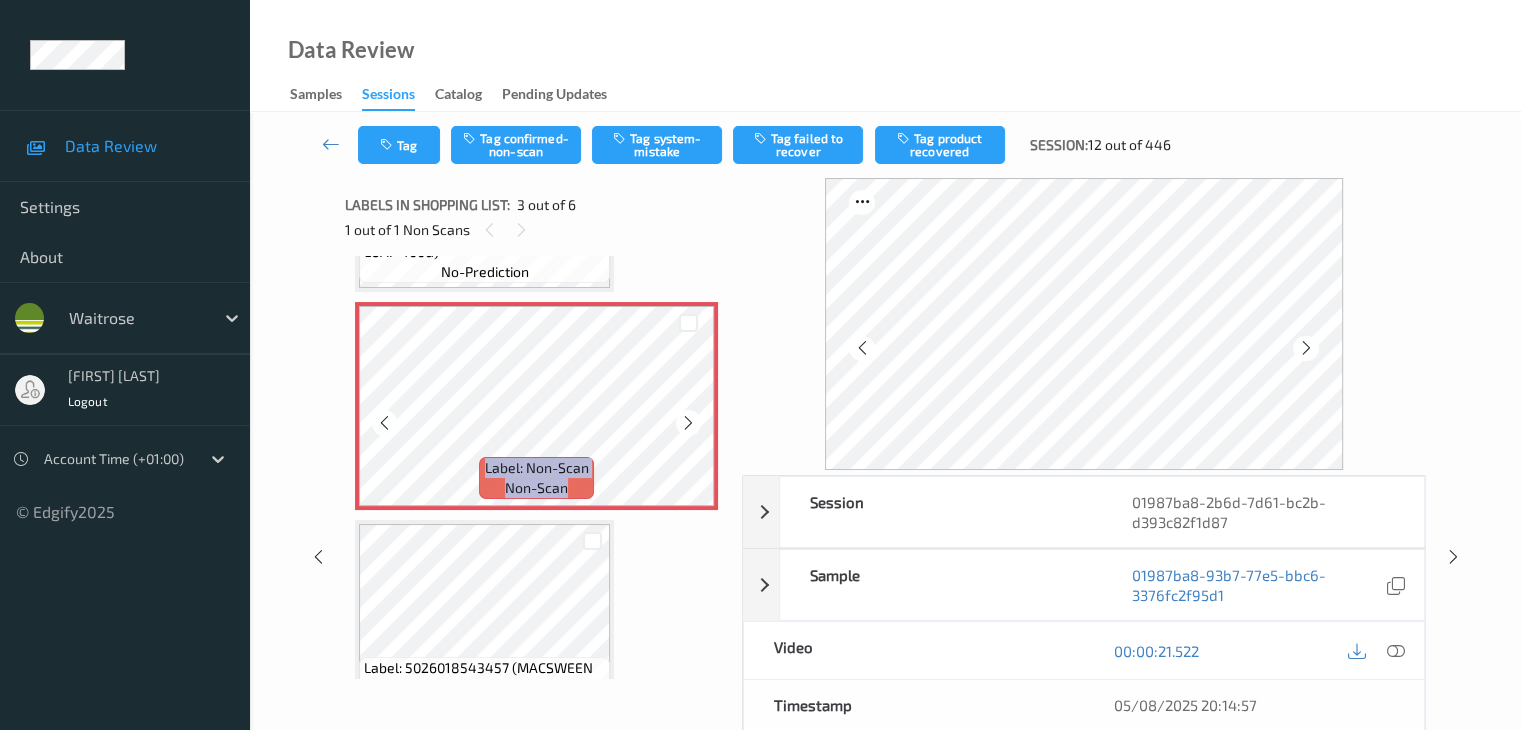 click at bounding box center [688, 423] 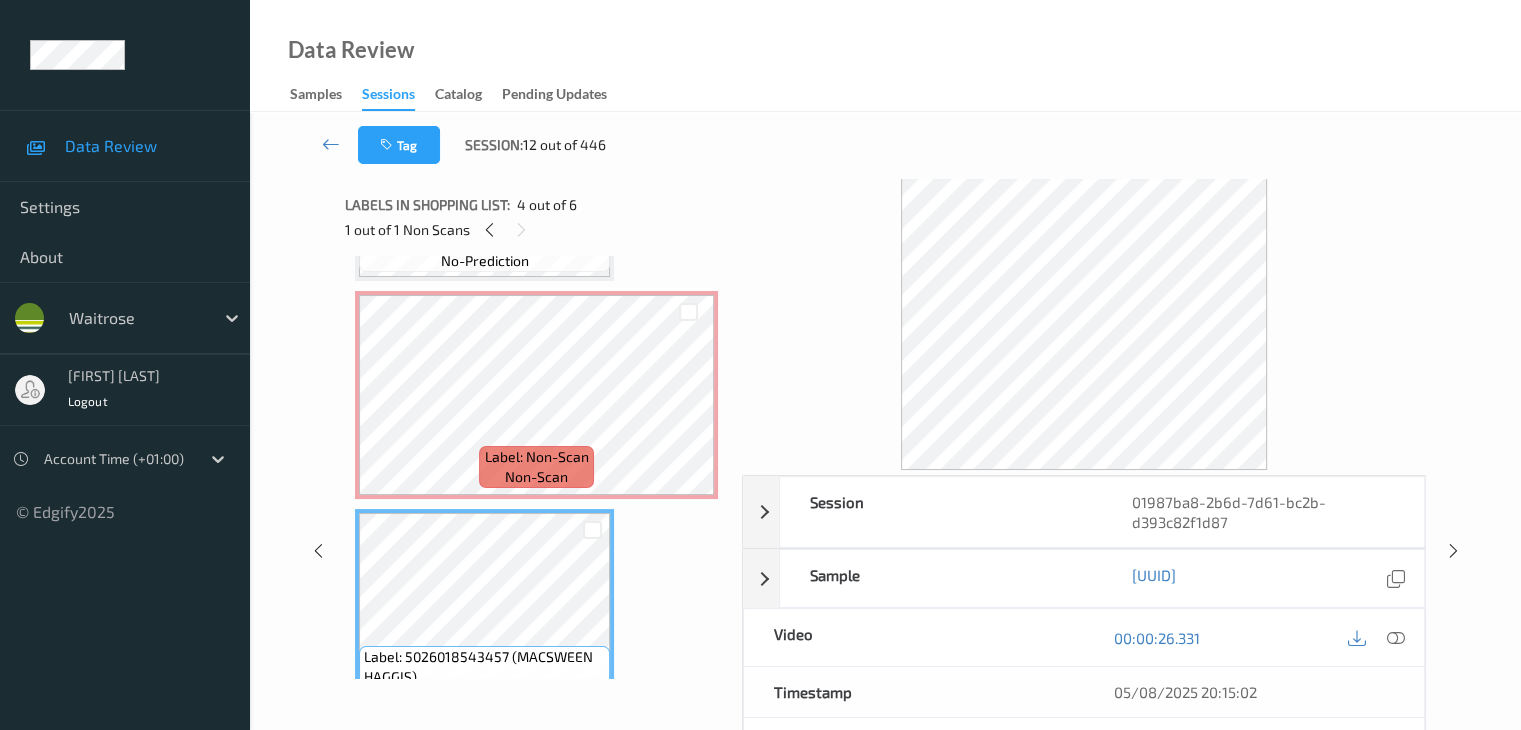 scroll, scrollTop: 400, scrollLeft: 0, axis: vertical 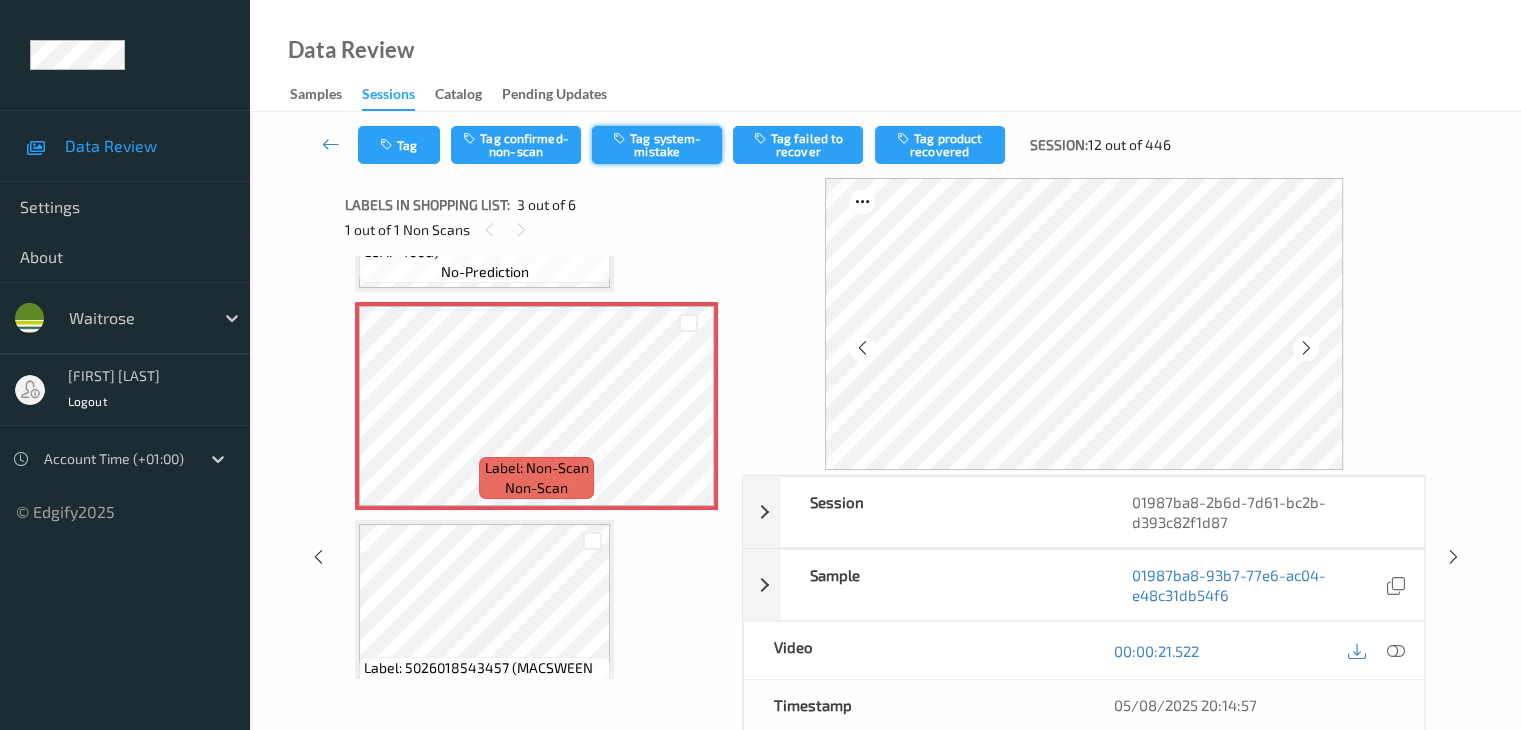 click on "Tag   system-mistake" at bounding box center [657, 145] 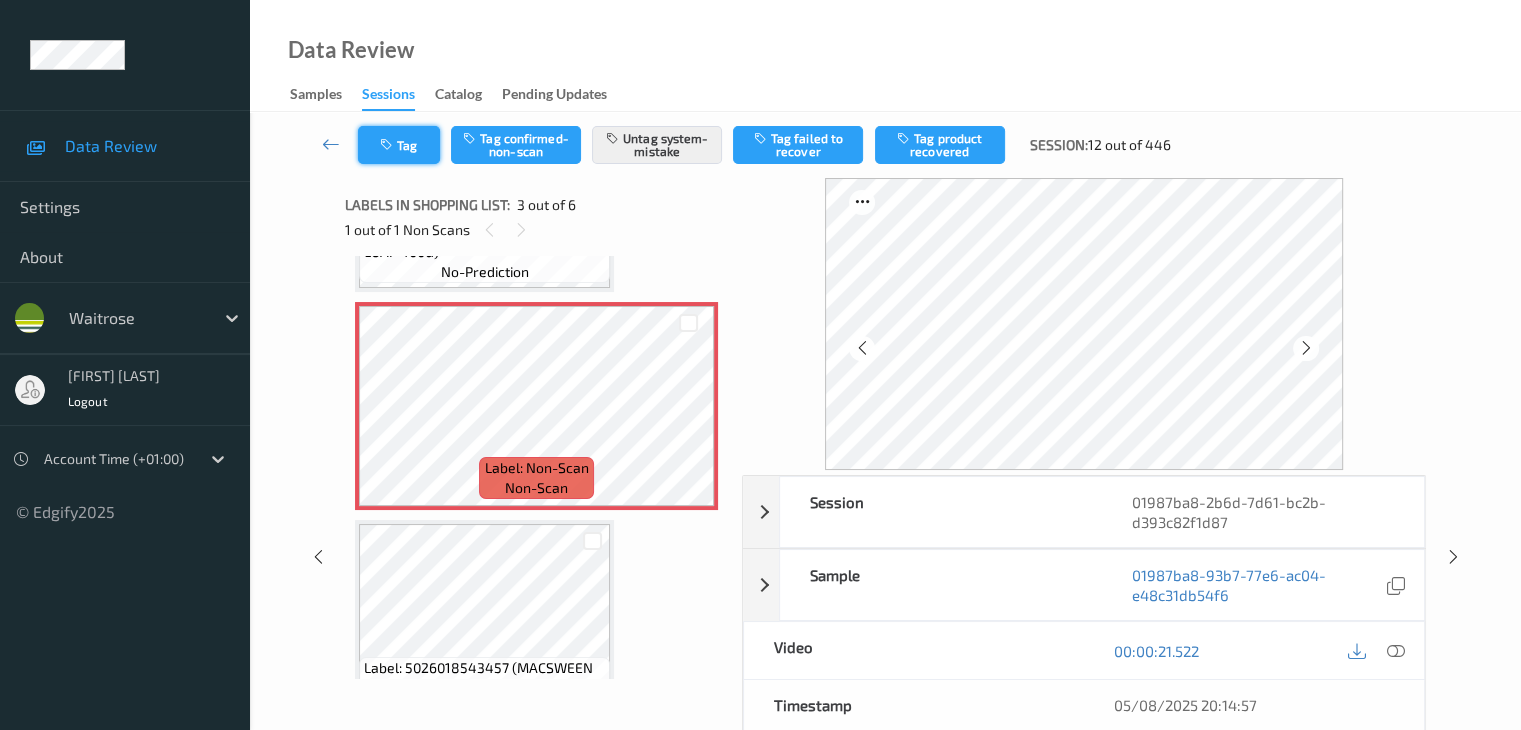 click on "Tag" at bounding box center (399, 145) 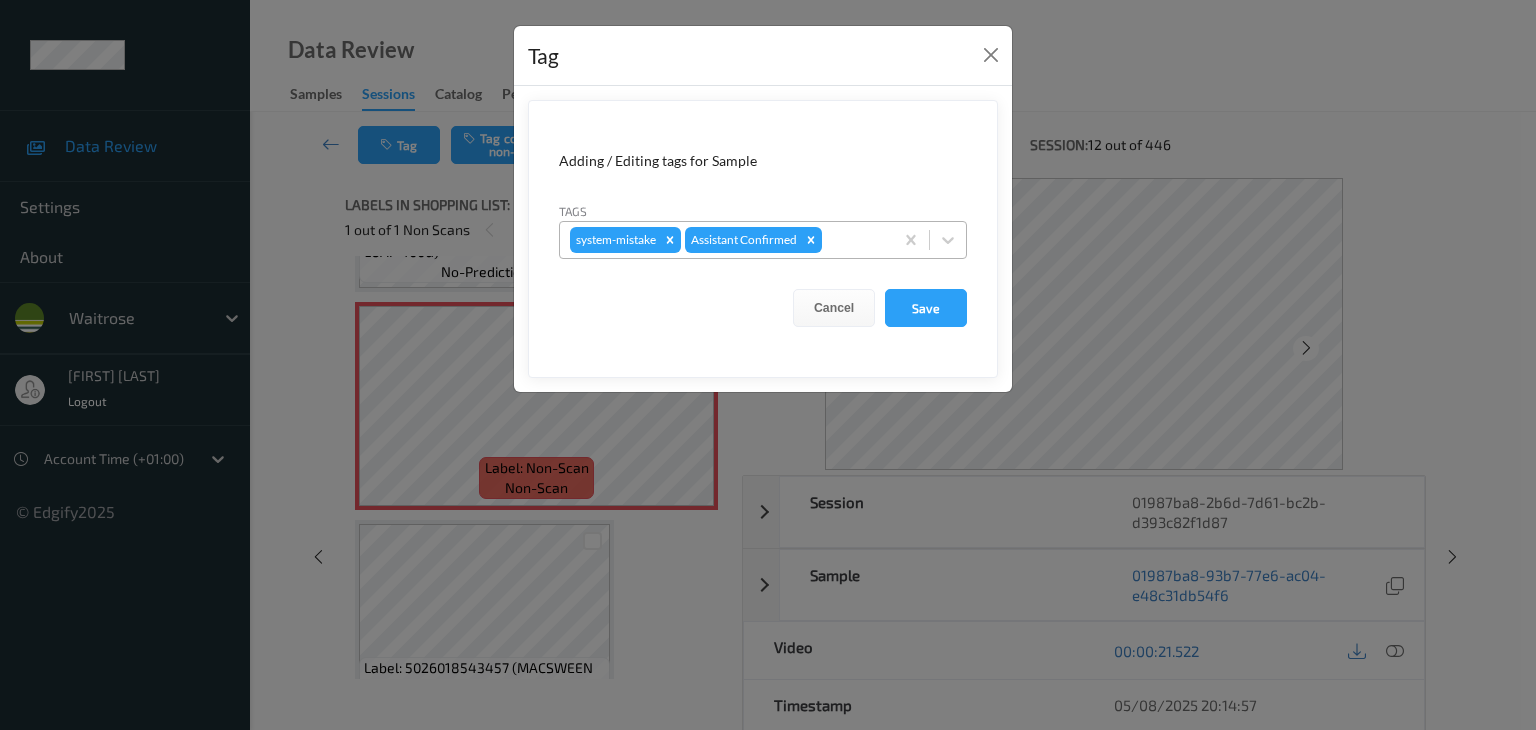 click at bounding box center [854, 240] 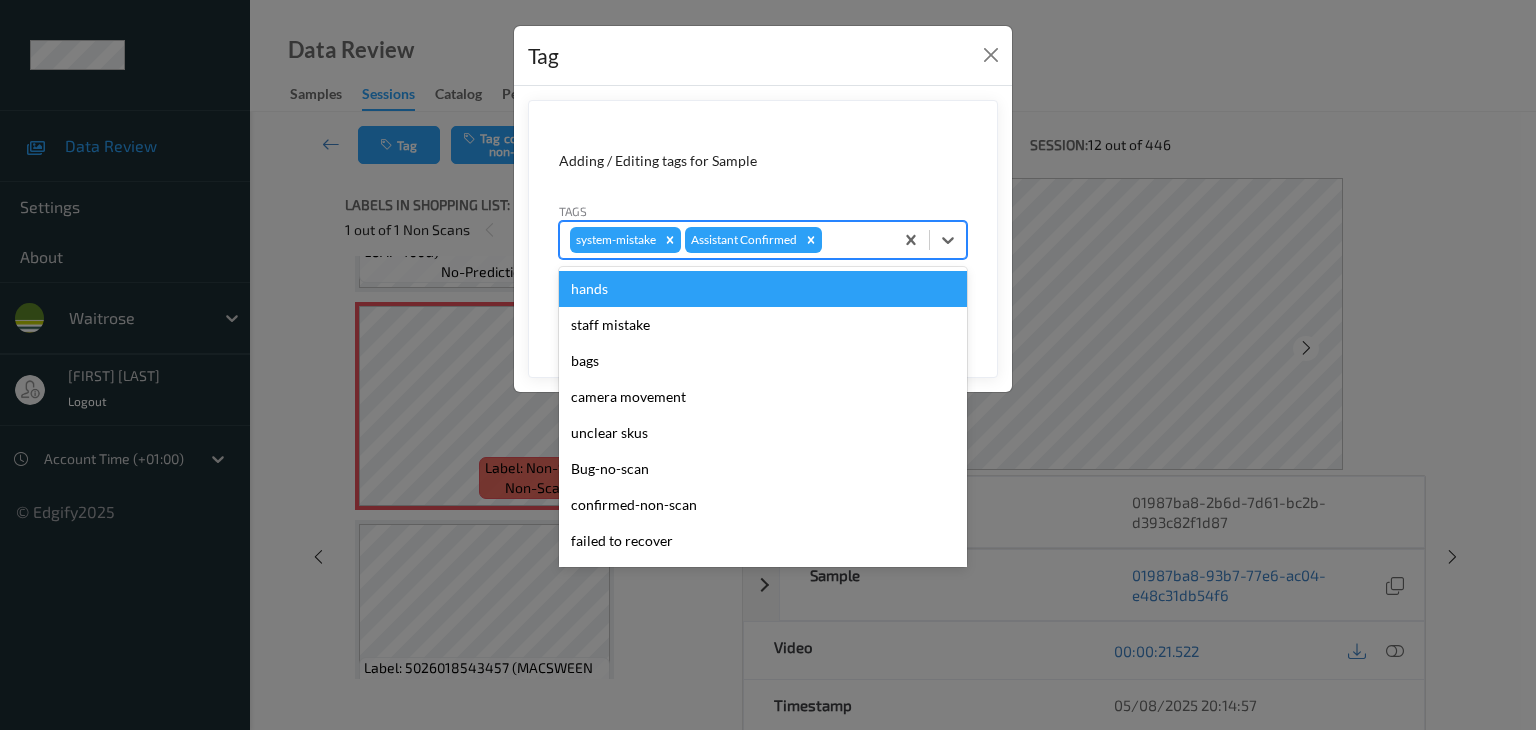 type on "u" 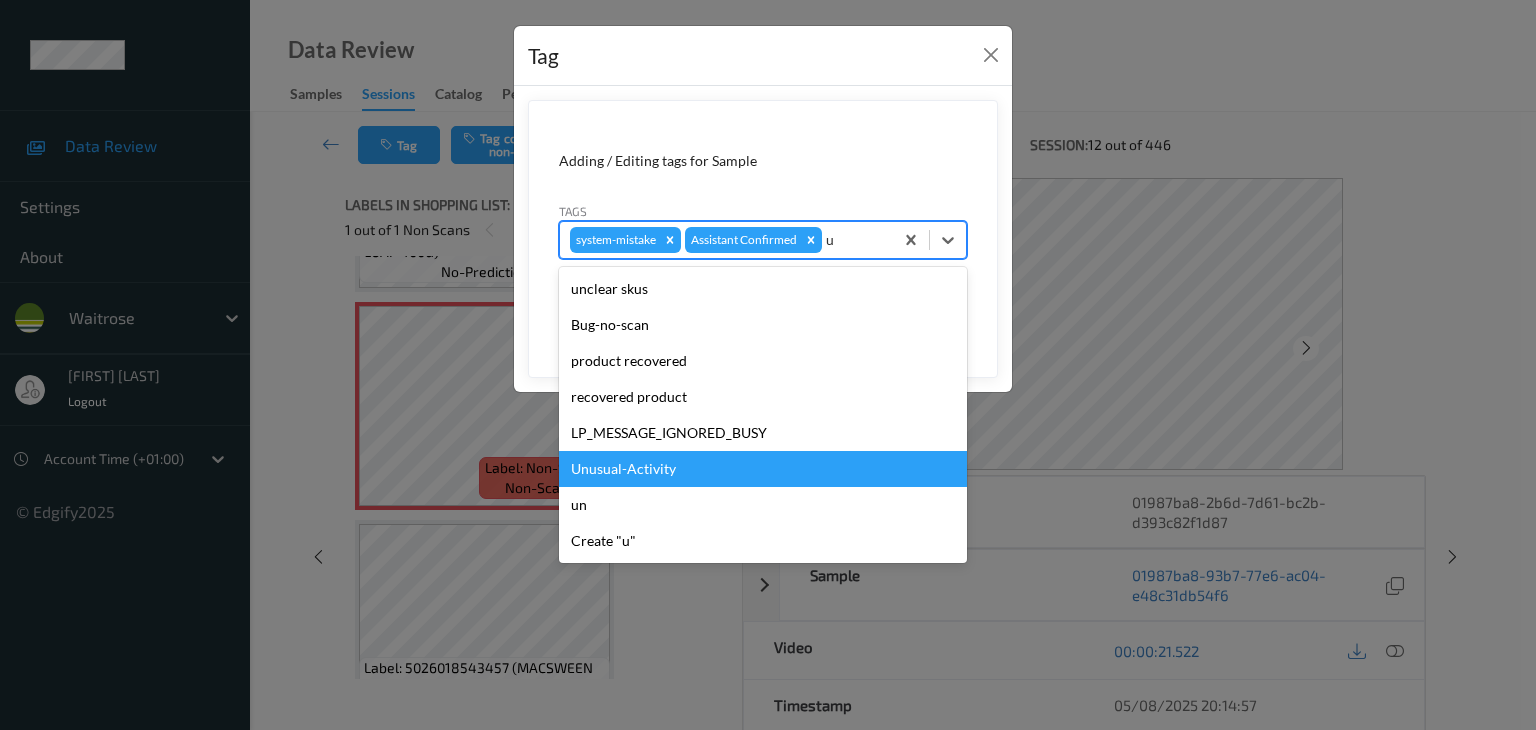 click on "Unusual-Activity" at bounding box center (763, 469) 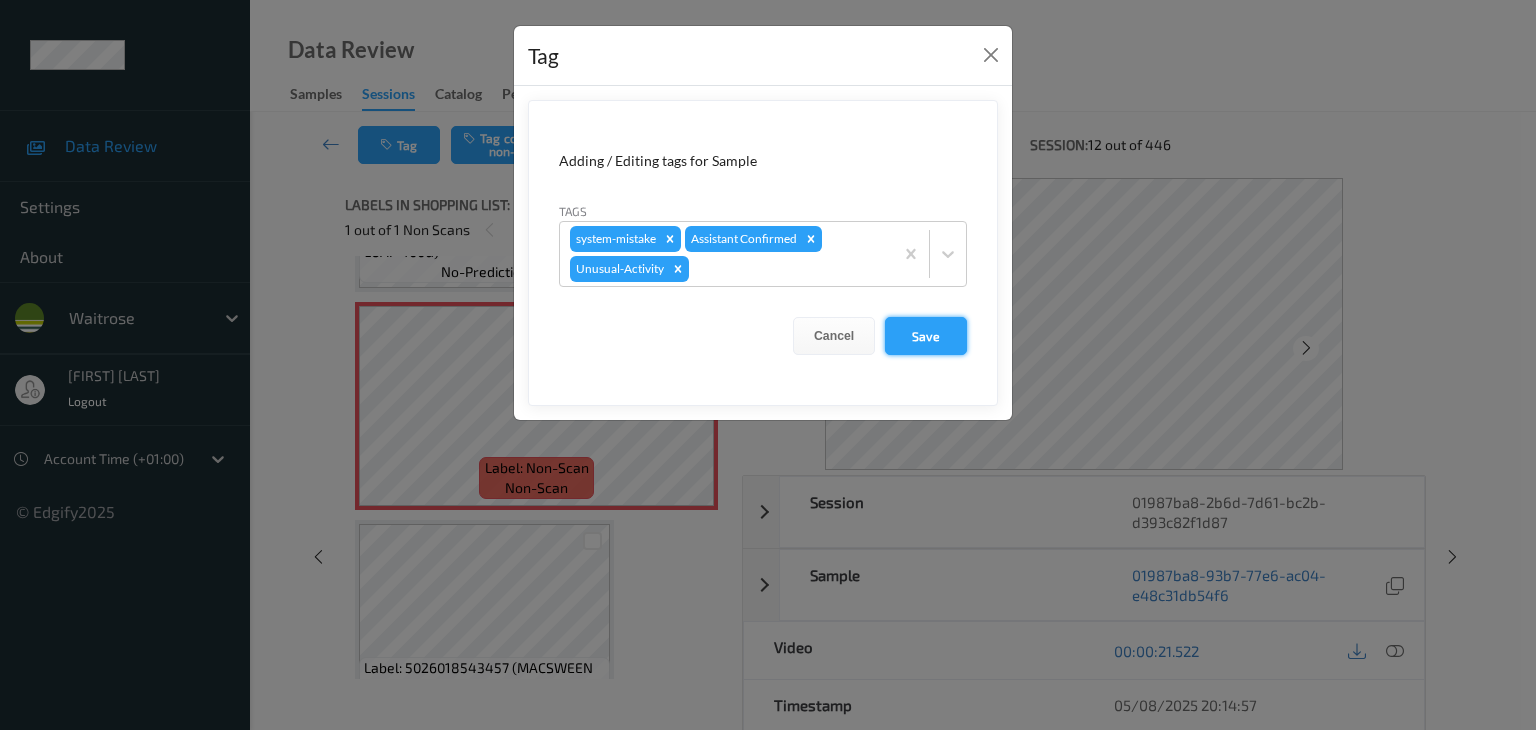 click on "Save" at bounding box center [926, 336] 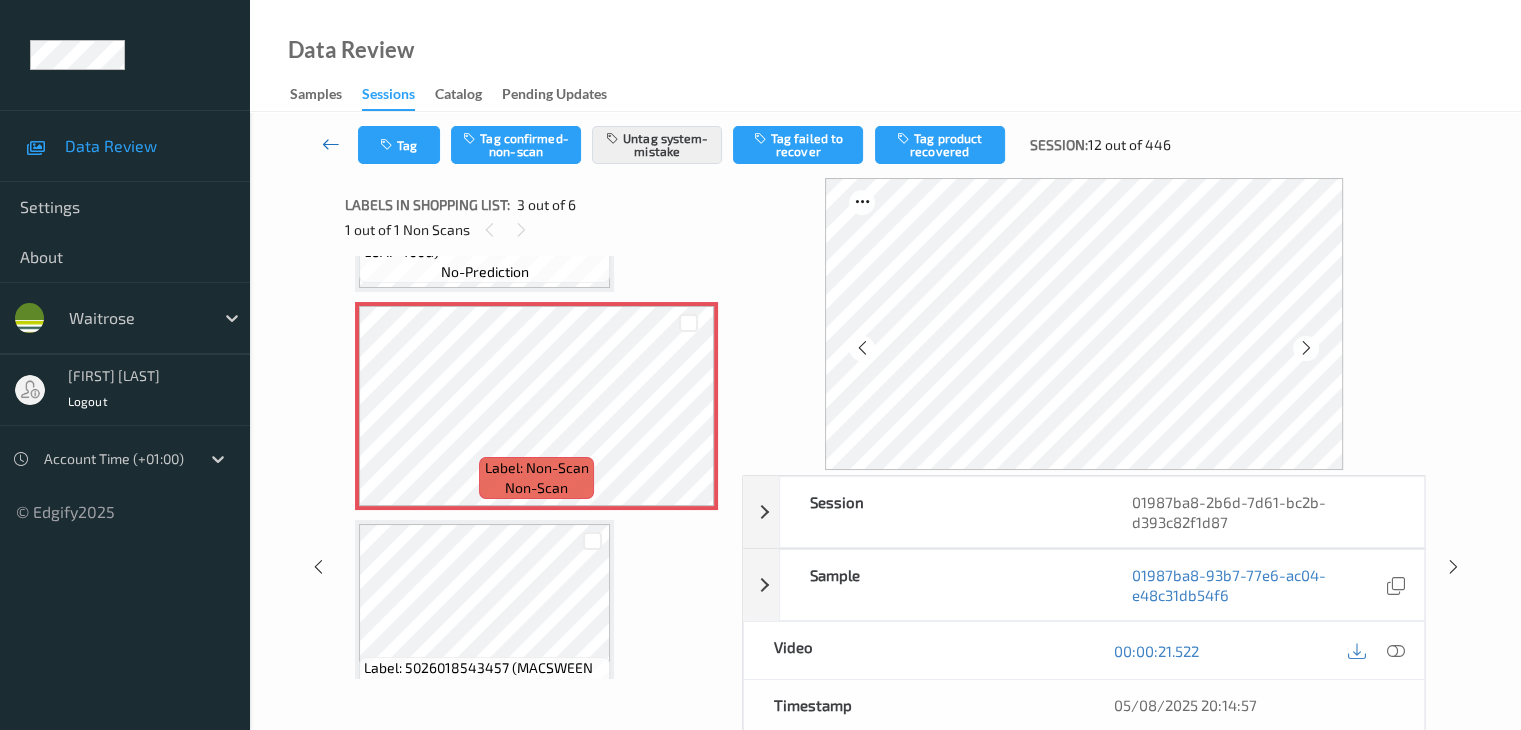 click at bounding box center [331, 144] 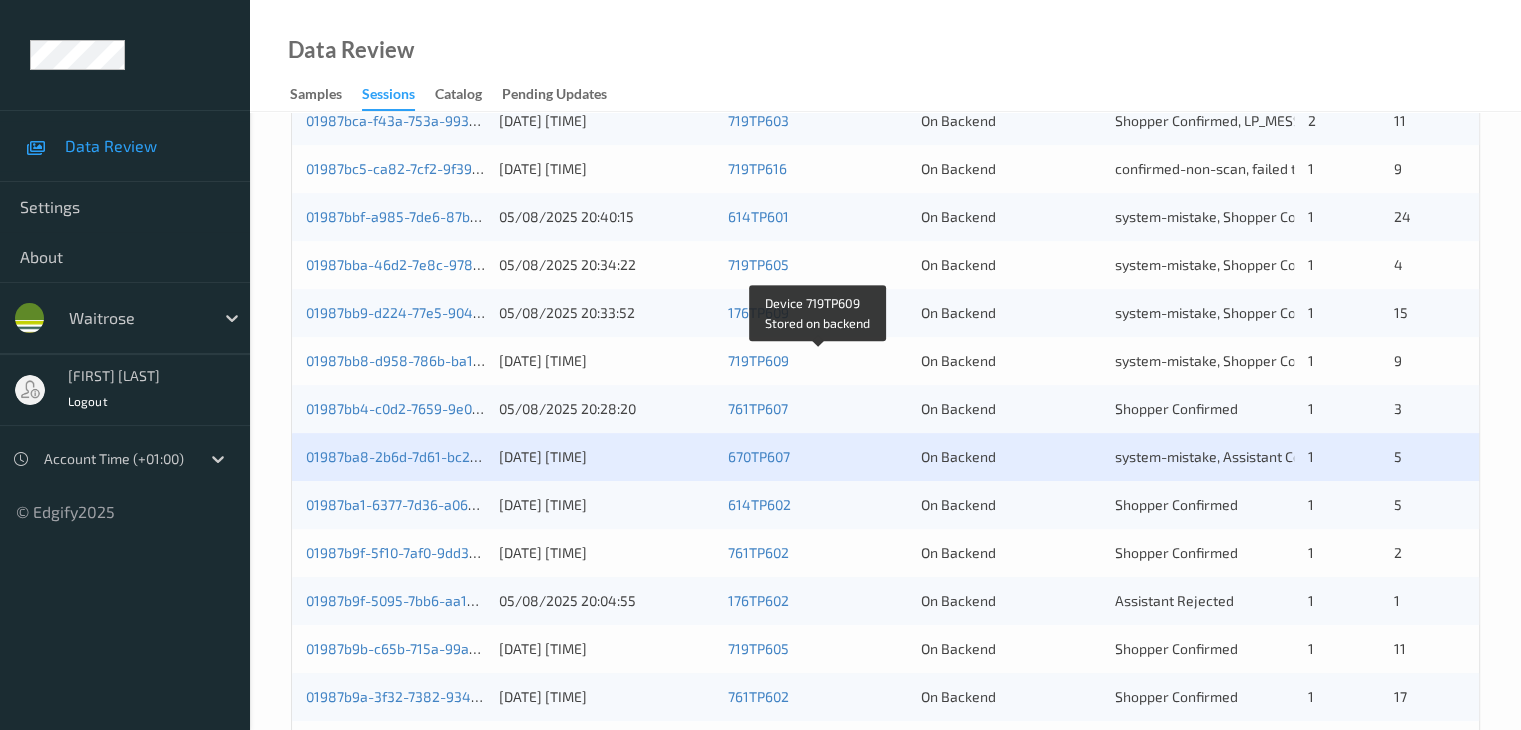 scroll, scrollTop: 932, scrollLeft: 0, axis: vertical 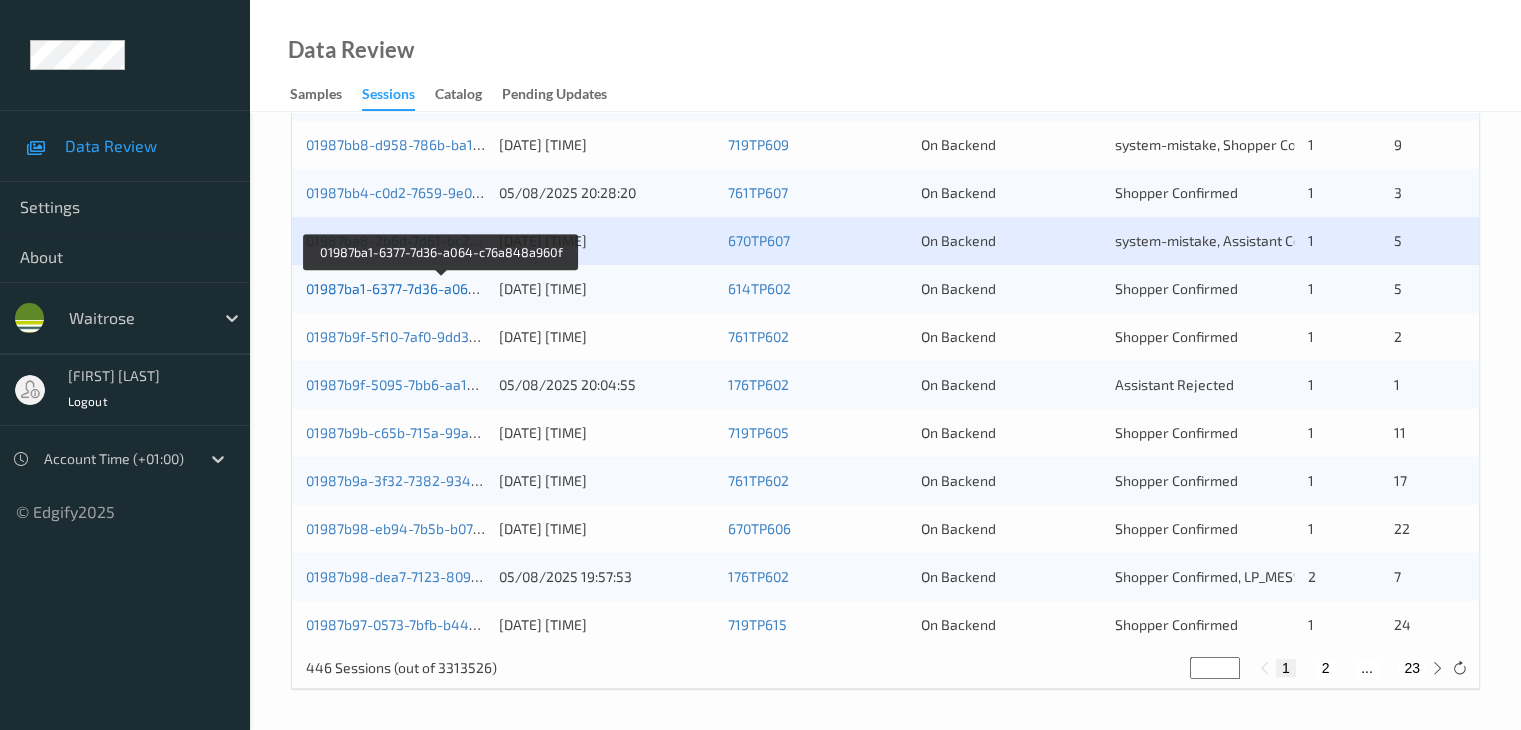 click on "01987ba1-6377-7d36-a064-c76a848a960f" at bounding box center [441, 288] 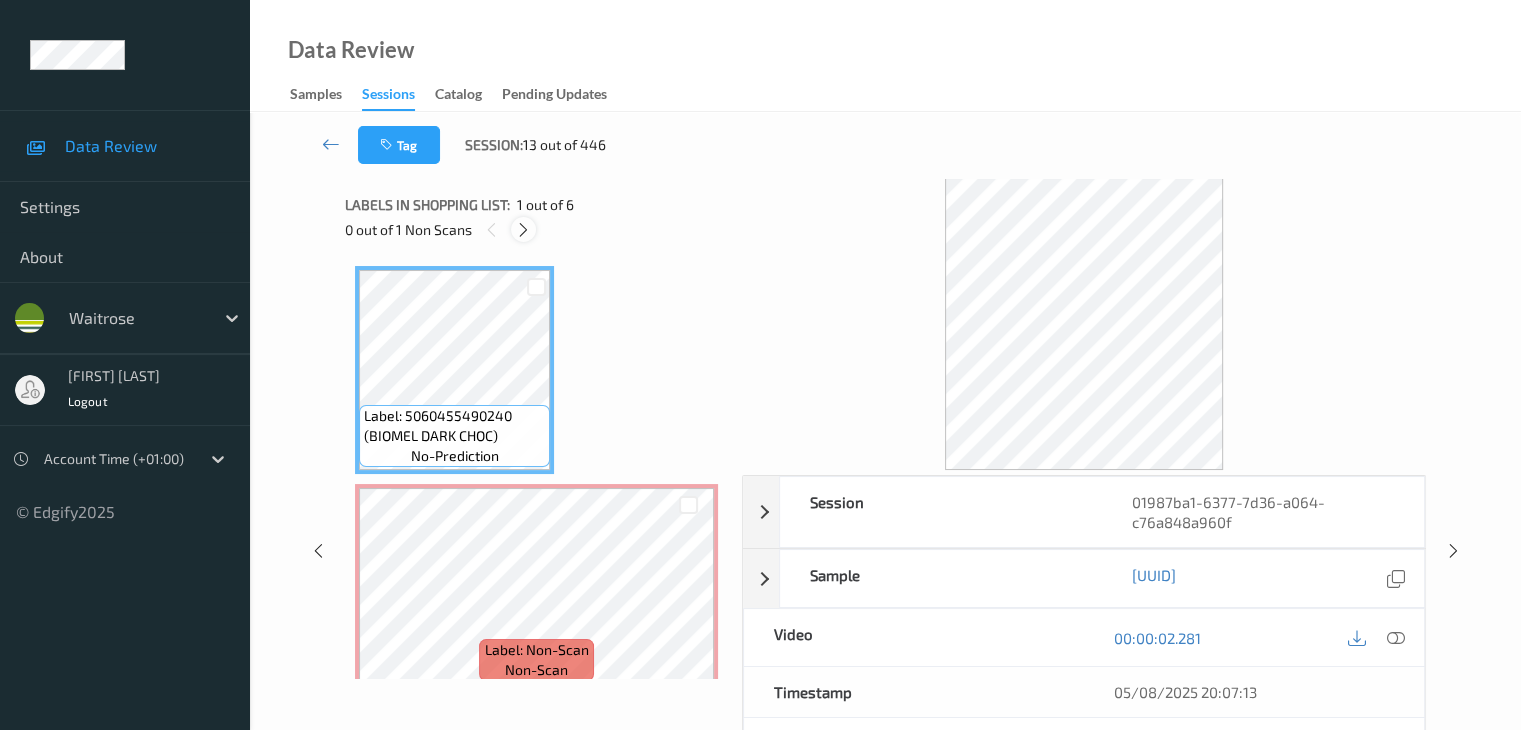 click at bounding box center [523, 230] 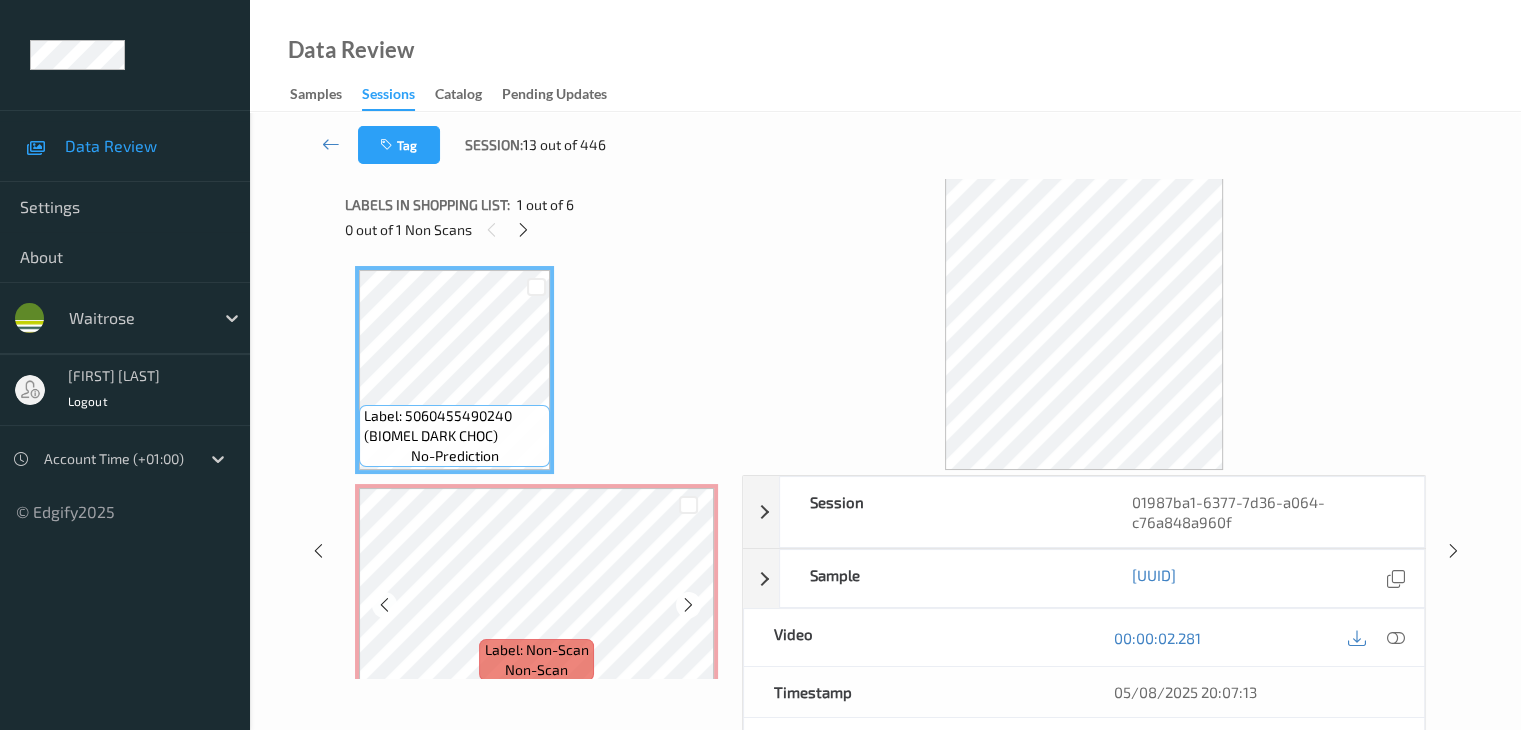 scroll, scrollTop: 100, scrollLeft: 0, axis: vertical 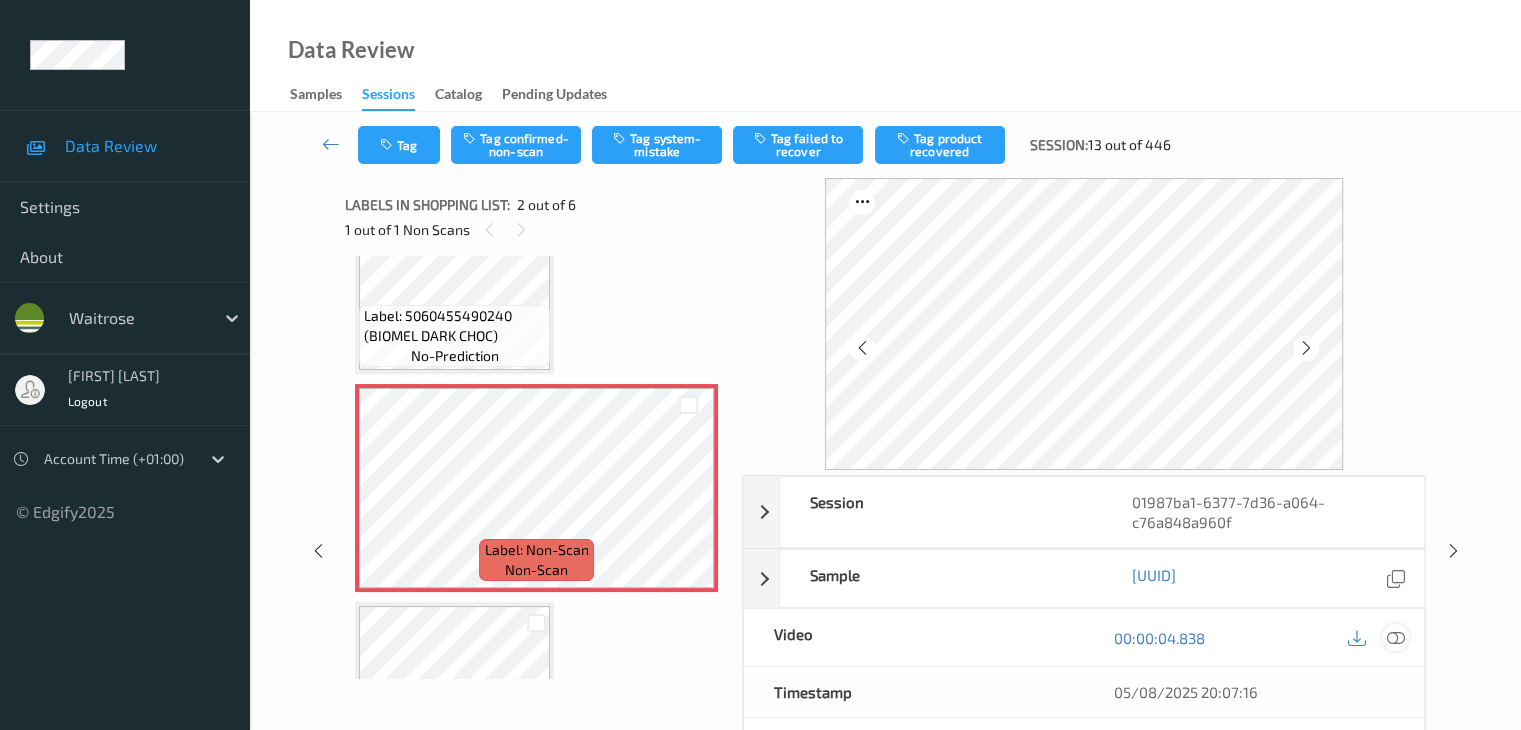 click at bounding box center (1395, 638) 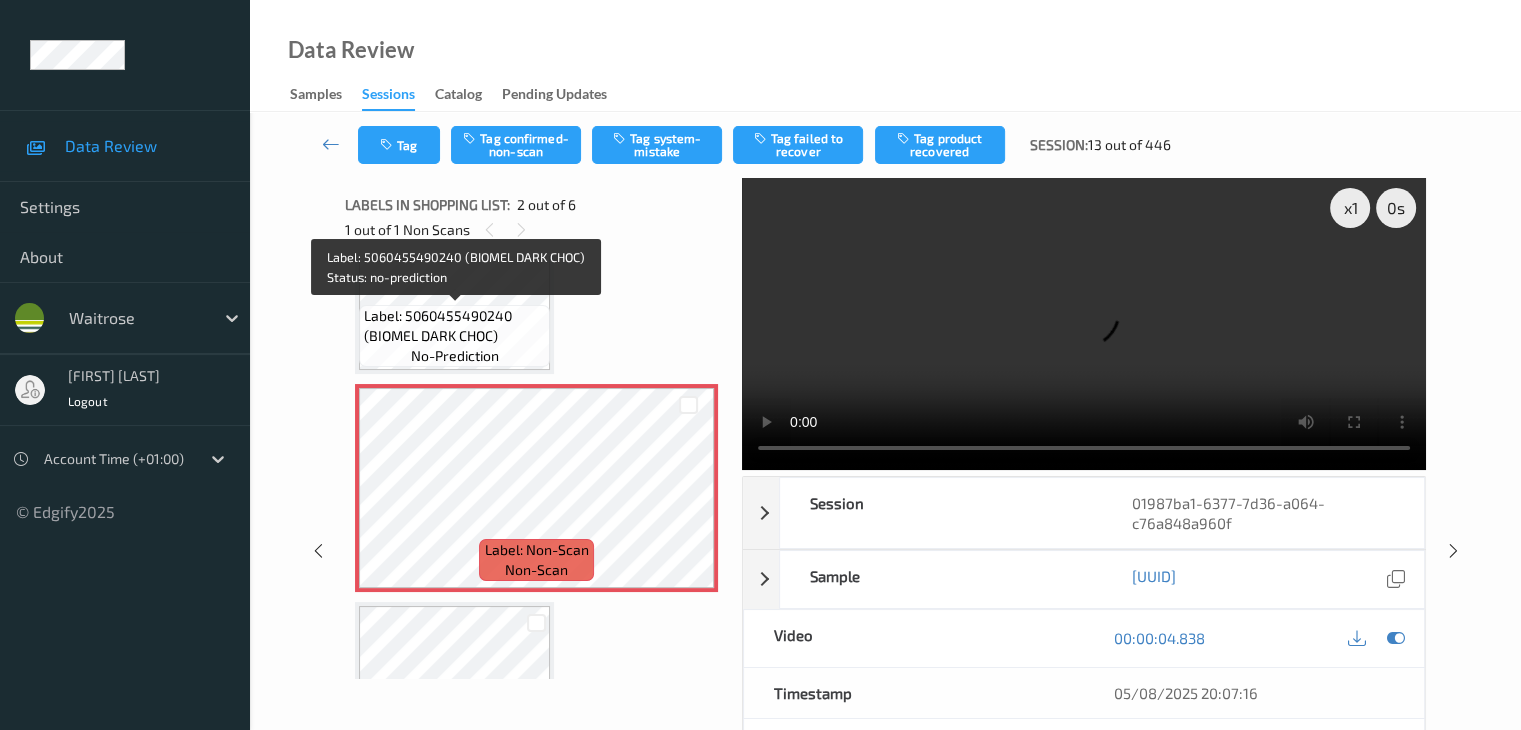 click on "Label: 5060455490240 (BIOMEL DARK CHOC)" at bounding box center [454, 326] 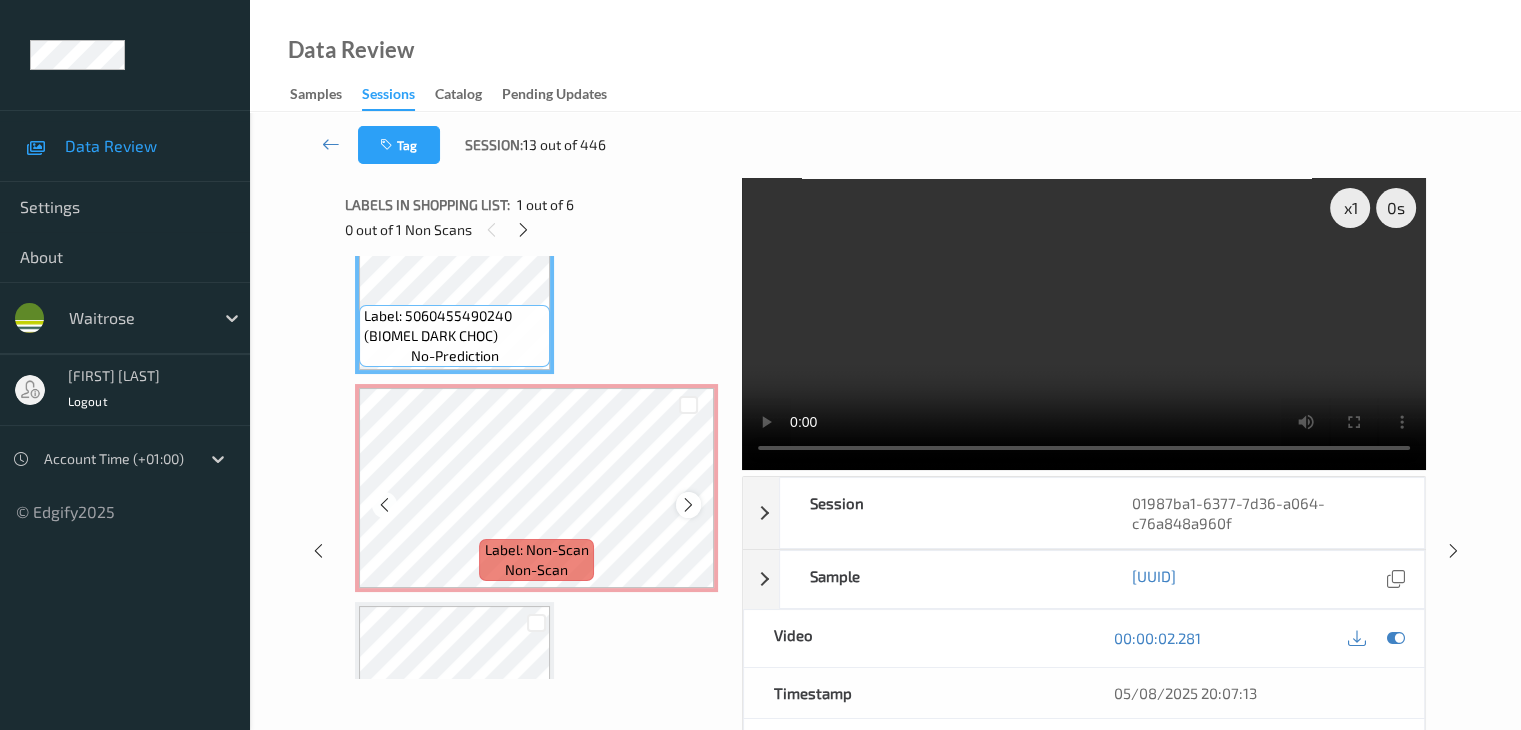 click at bounding box center (688, 505) 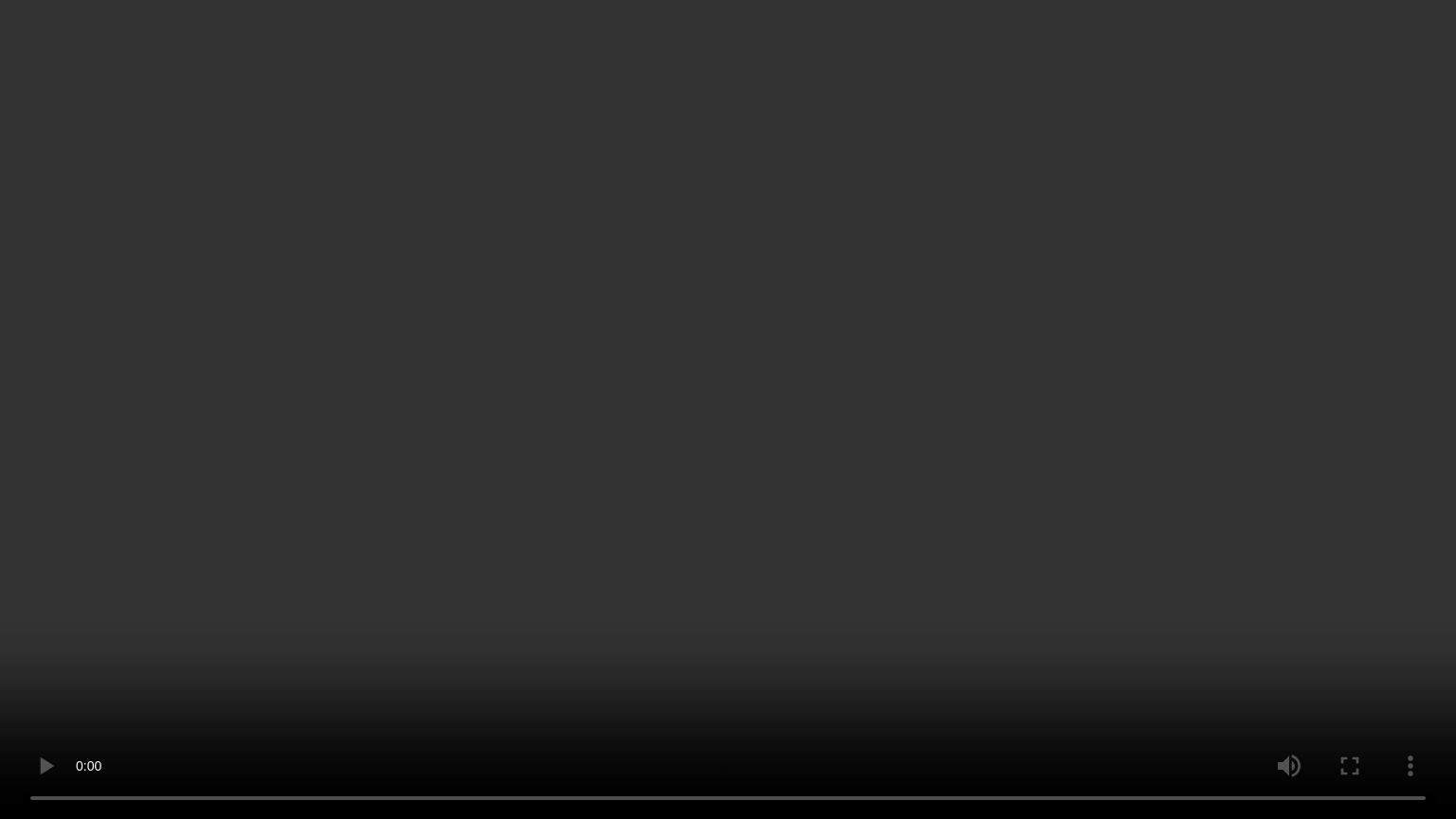 type 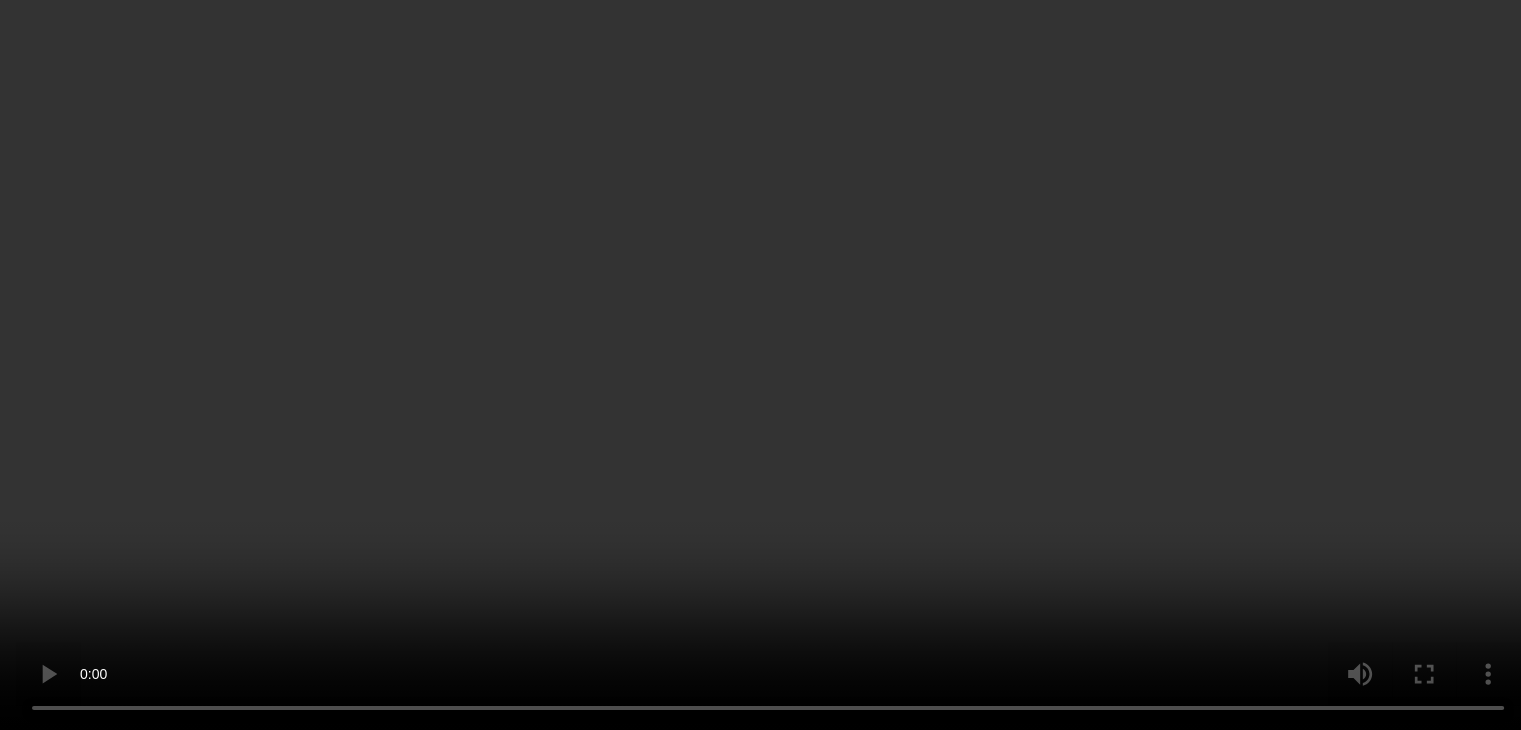 scroll, scrollTop: 300, scrollLeft: 0, axis: vertical 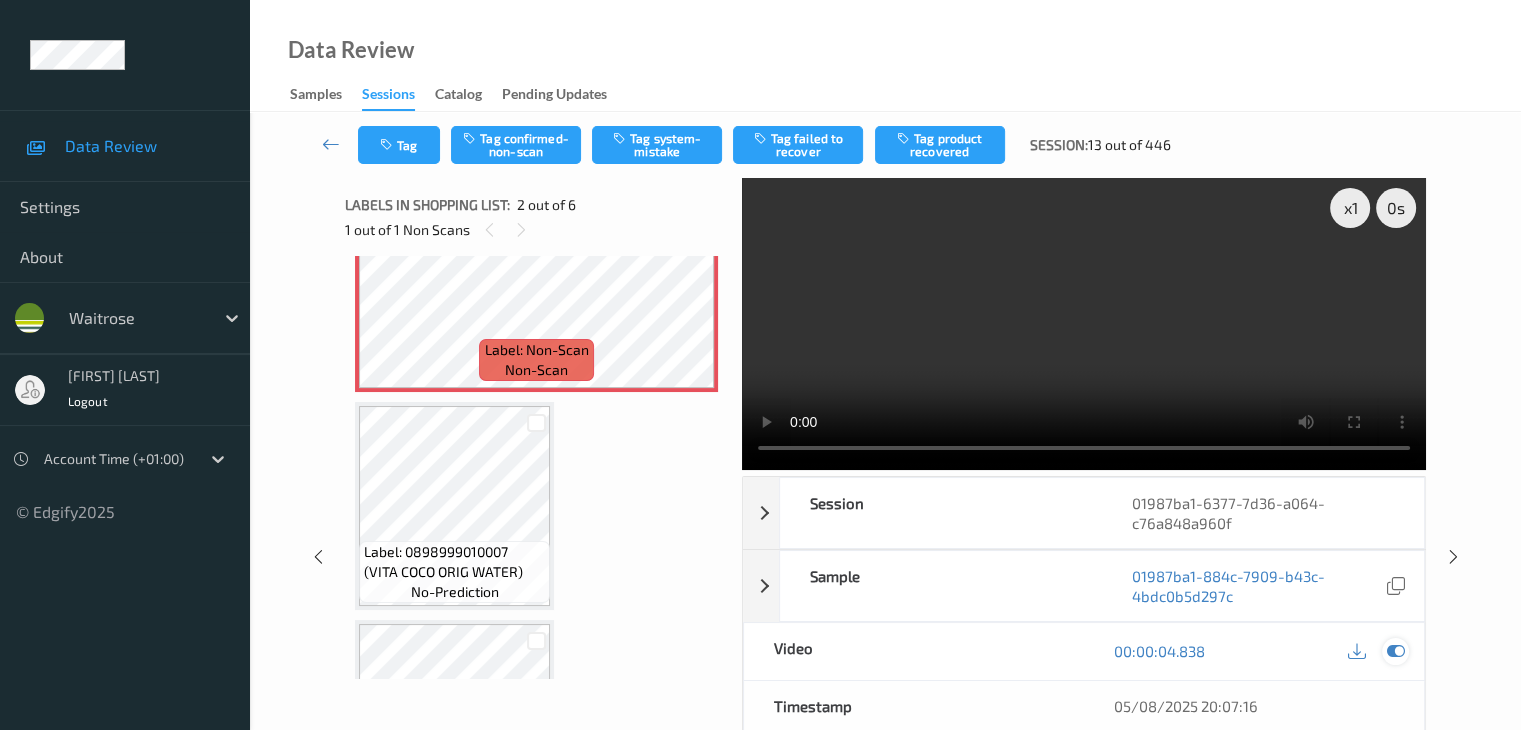click at bounding box center (1395, 651) 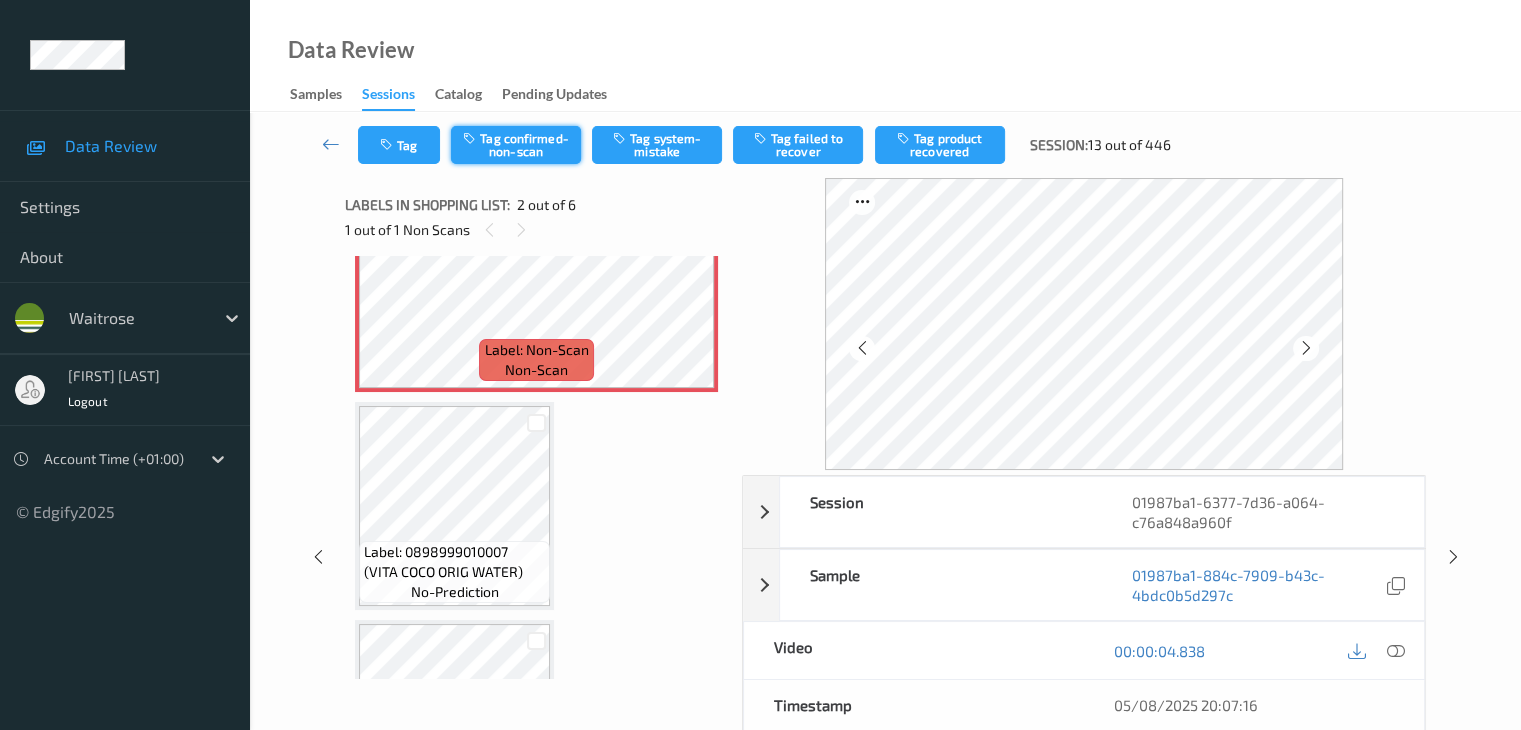 click on "Tag   confirmed-non-scan" at bounding box center (516, 145) 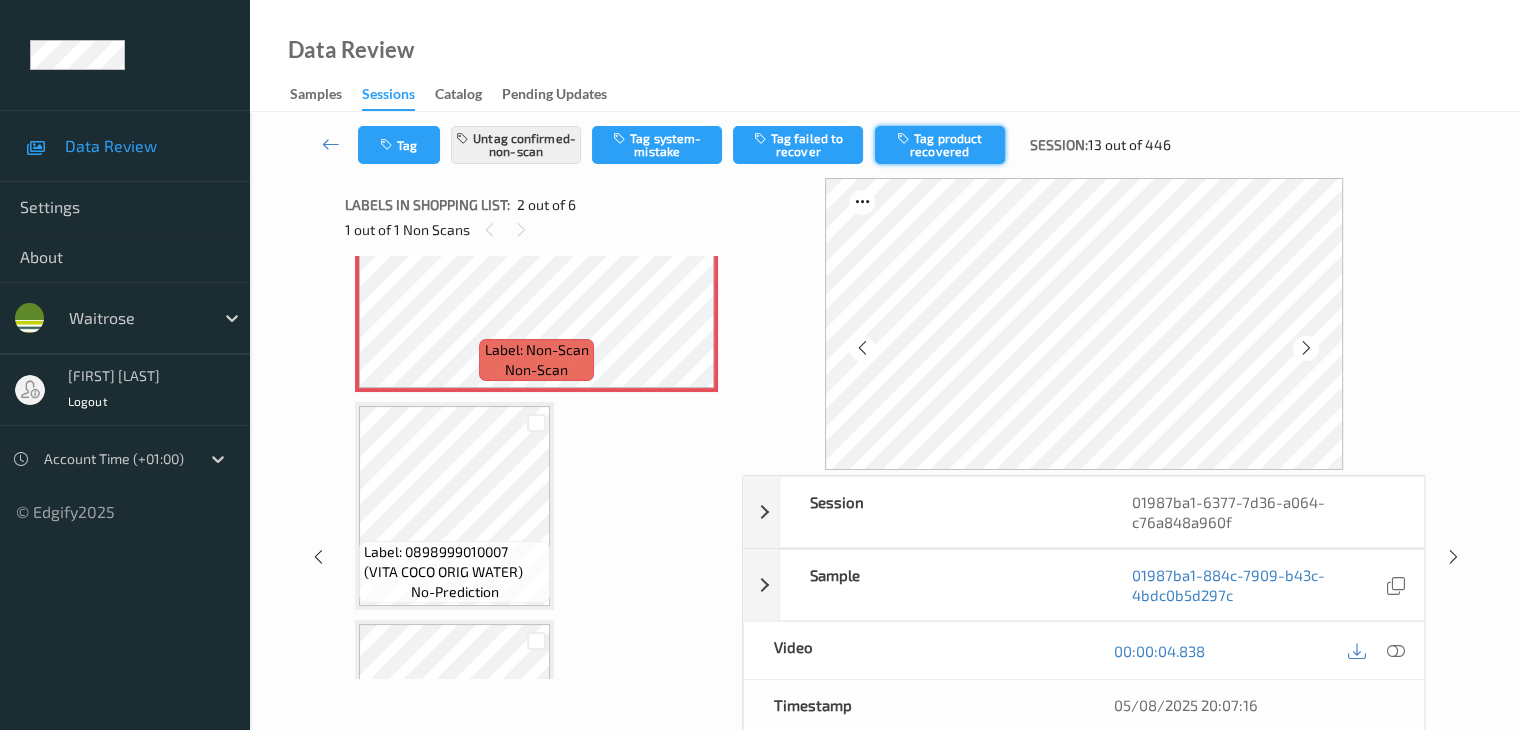 click on "Tag   product recovered" at bounding box center (940, 145) 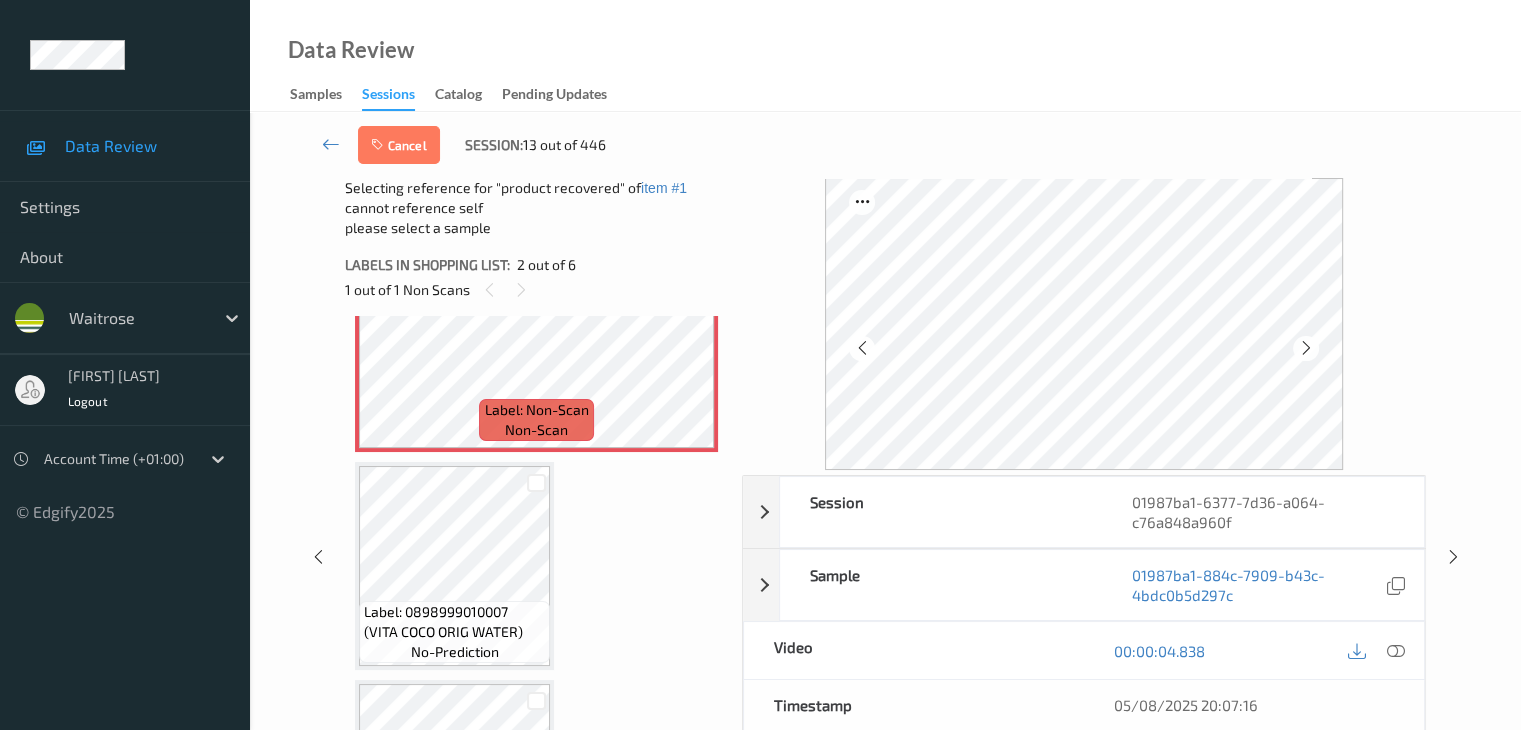 scroll, scrollTop: 500, scrollLeft: 0, axis: vertical 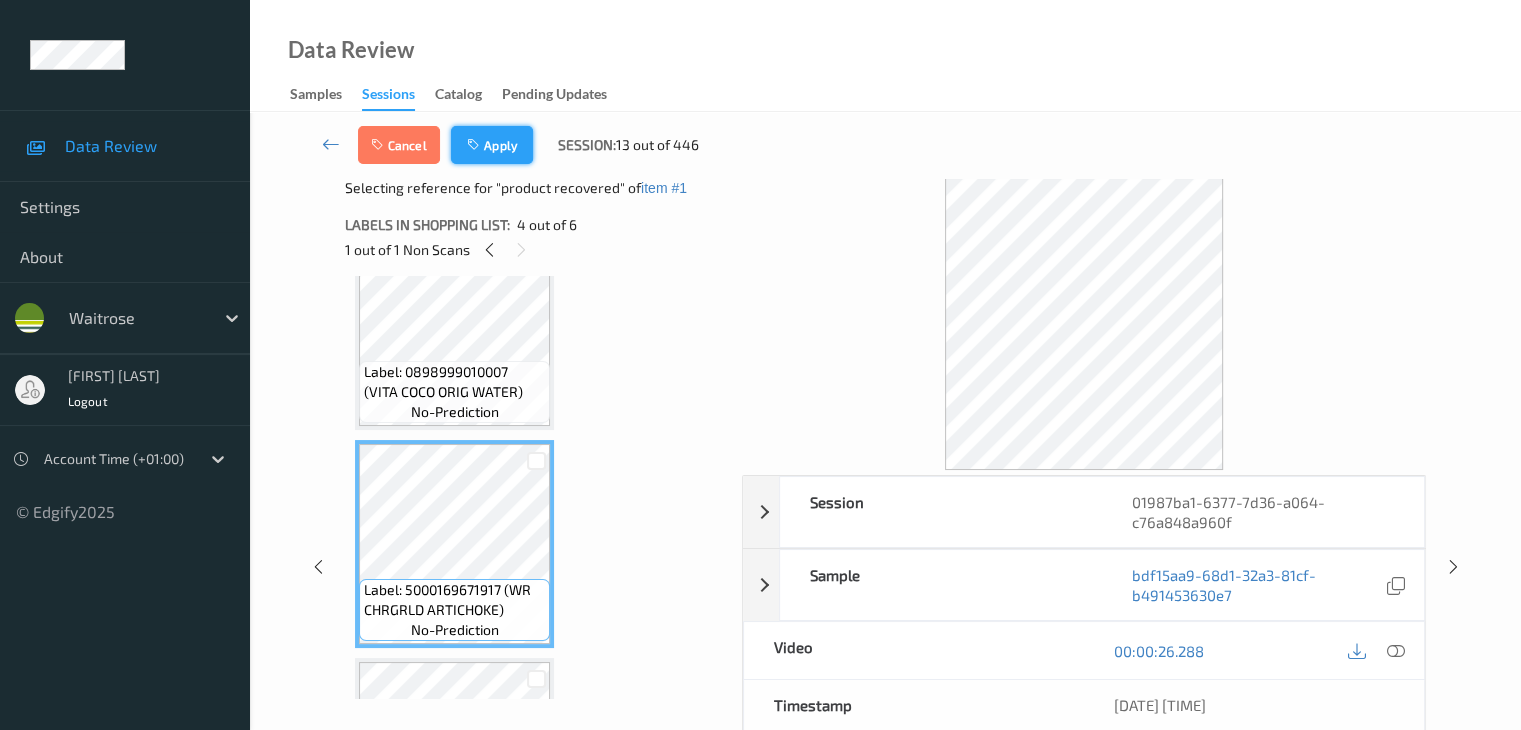 click on "Apply" at bounding box center [492, 145] 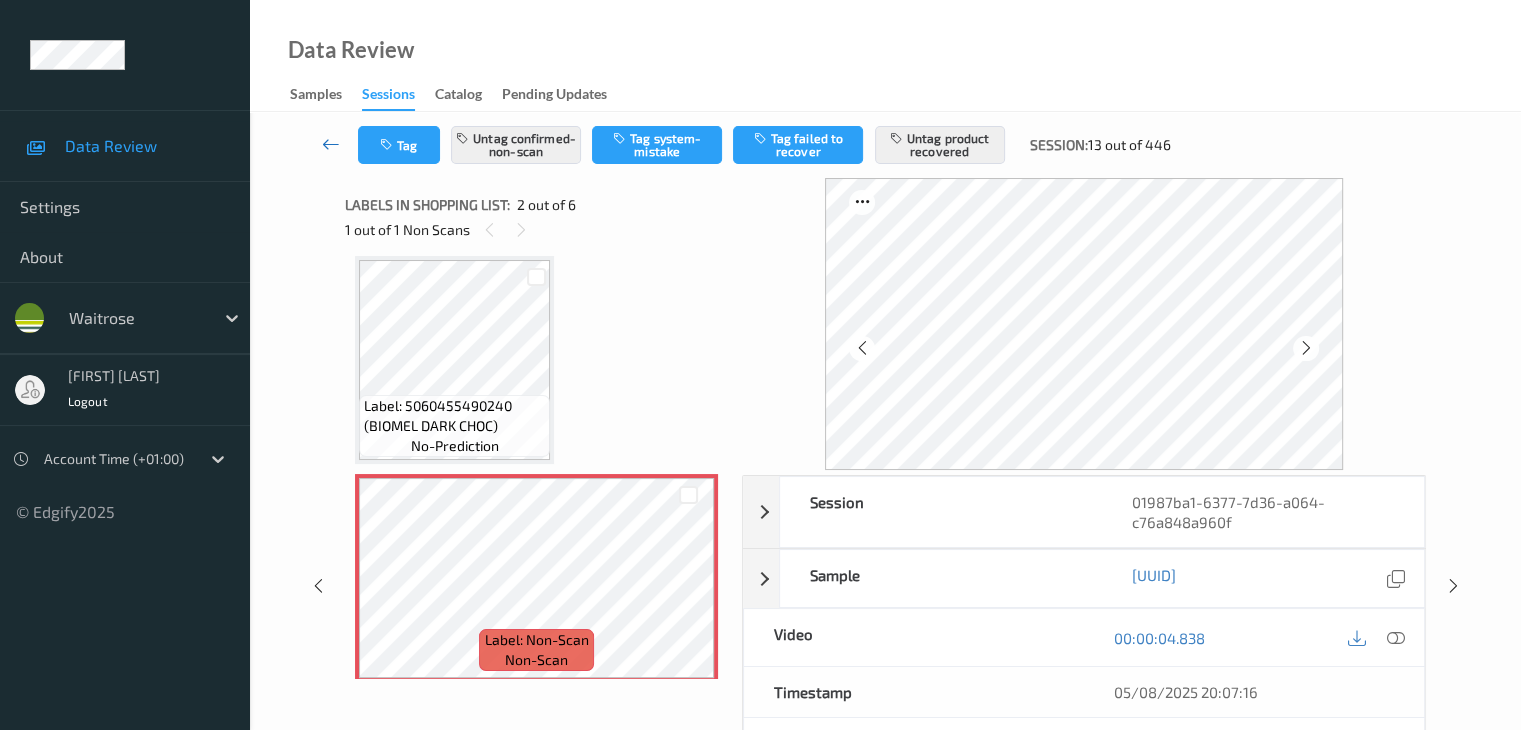 click at bounding box center (331, 144) 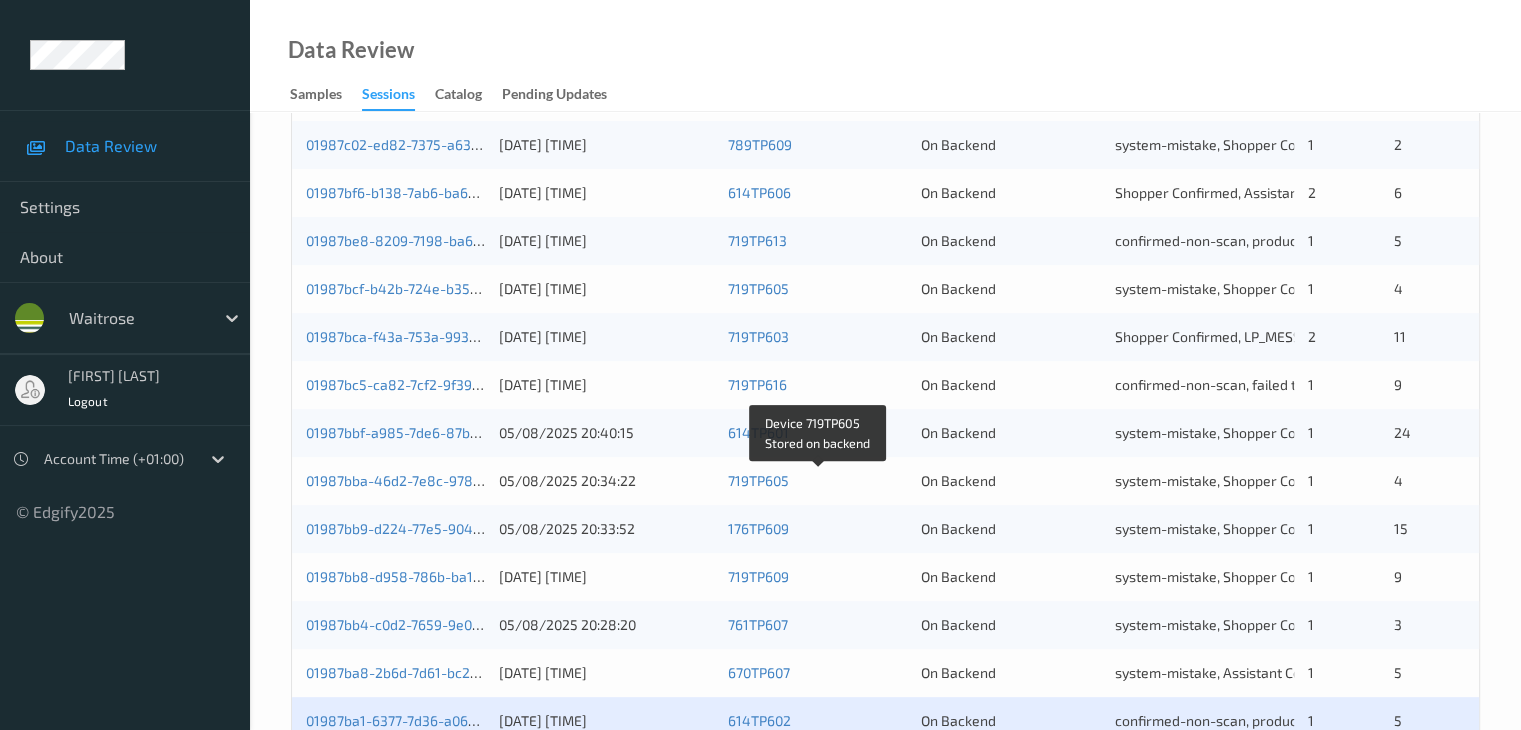 scroll, scrollTop: 800, scrollLeft: 0, axis: vertical 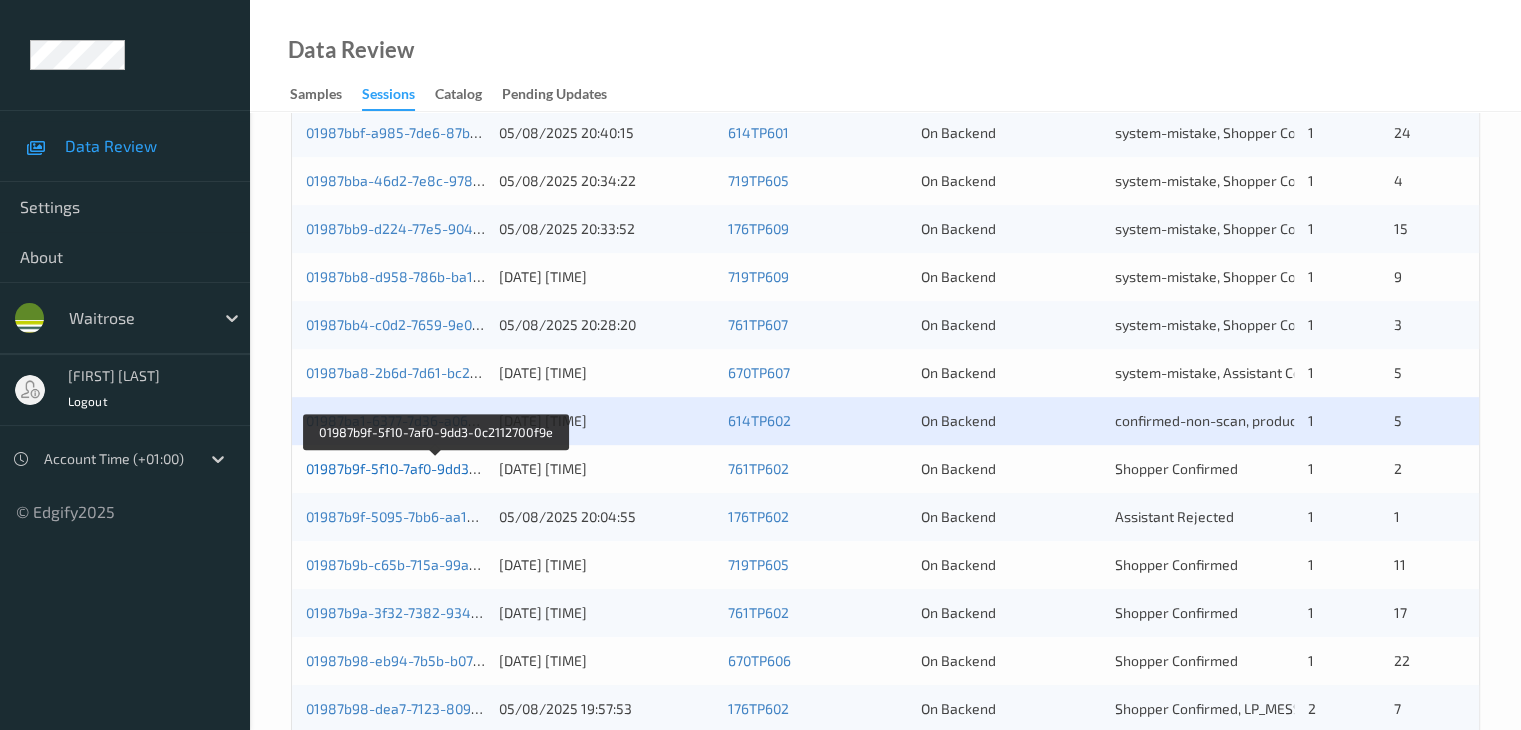 click on "01987b9f-5f10-7af0-9dd3-0c2112700f9e" at bounding box center [434, 468] 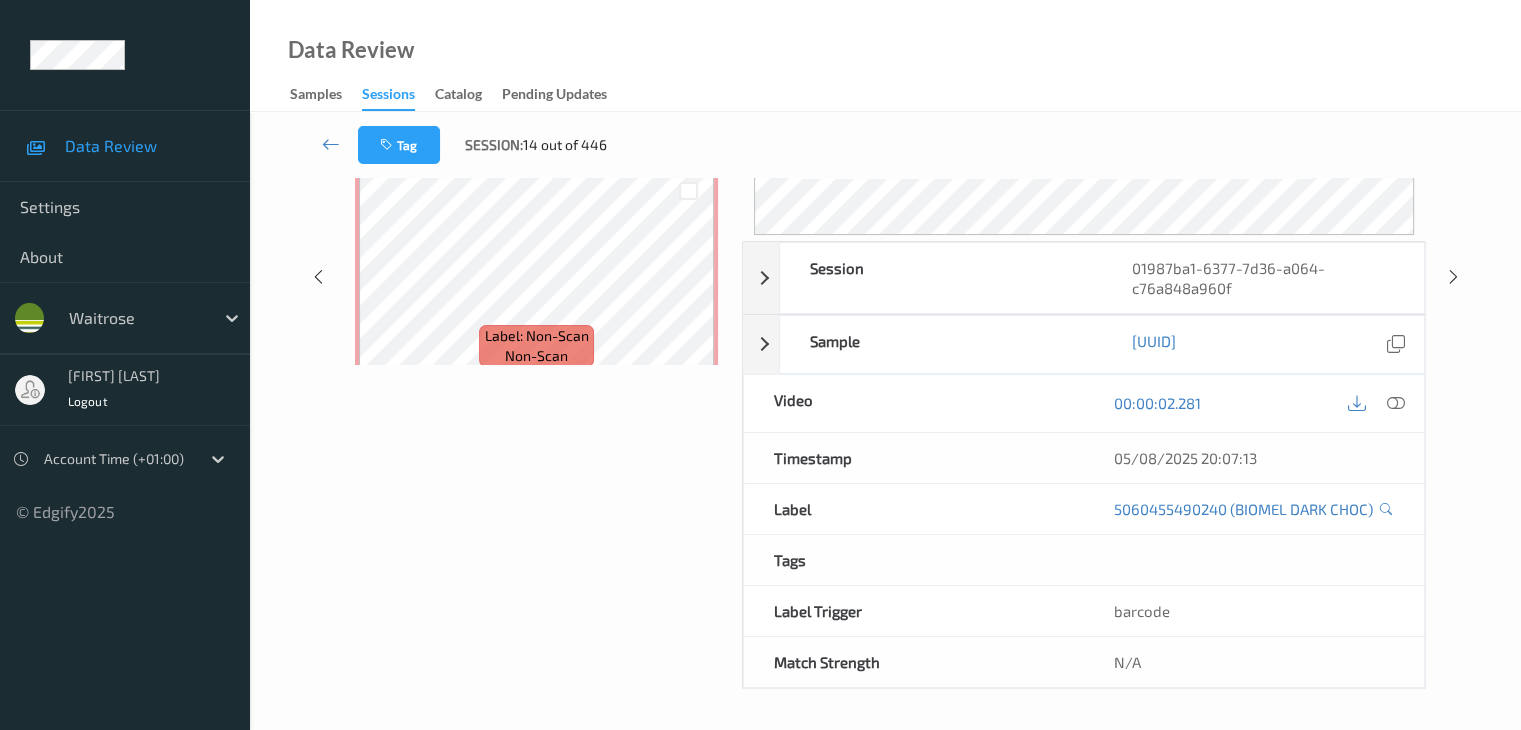 scroll, scrollTop: 0, scrollLeft: 0, axis: both 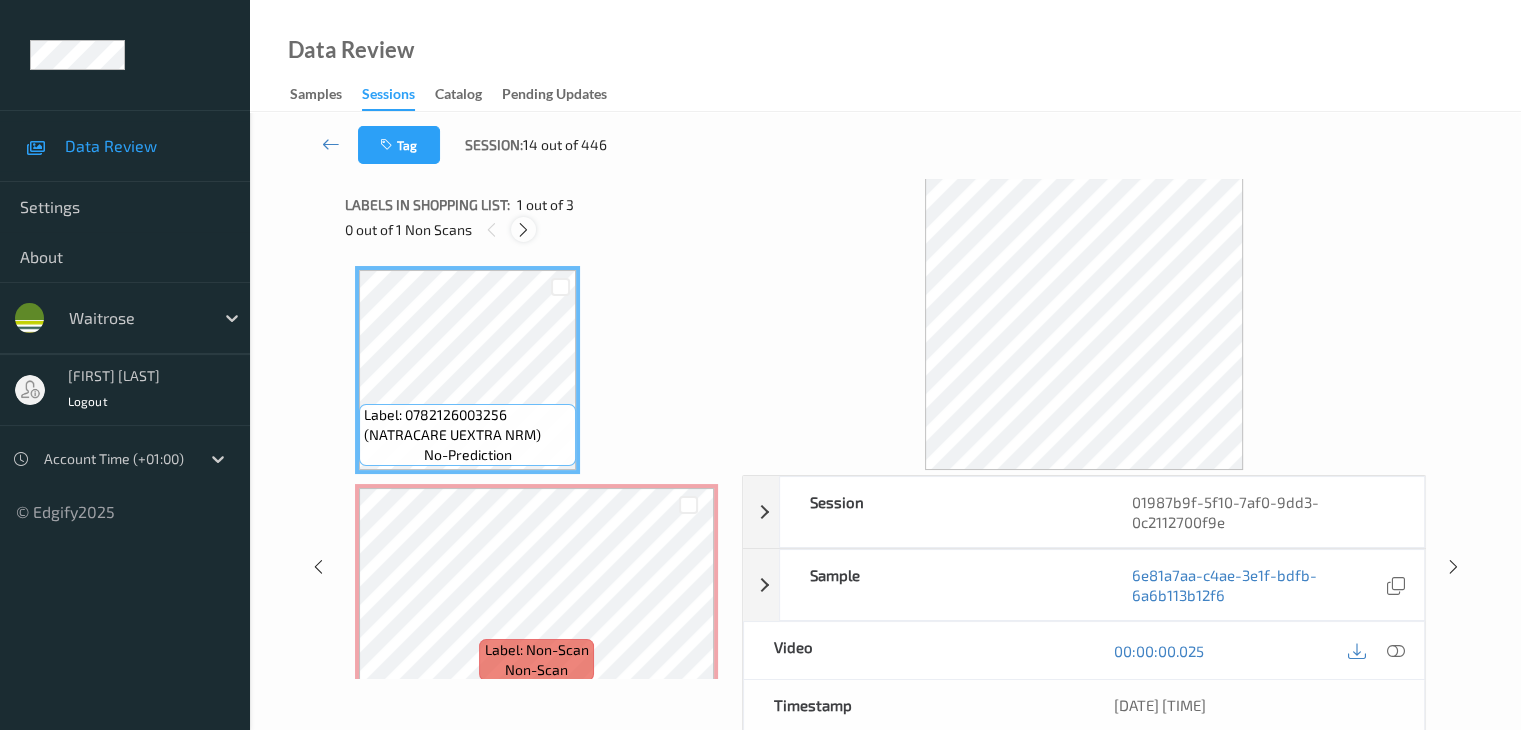 click at bounding box center [523, 230] 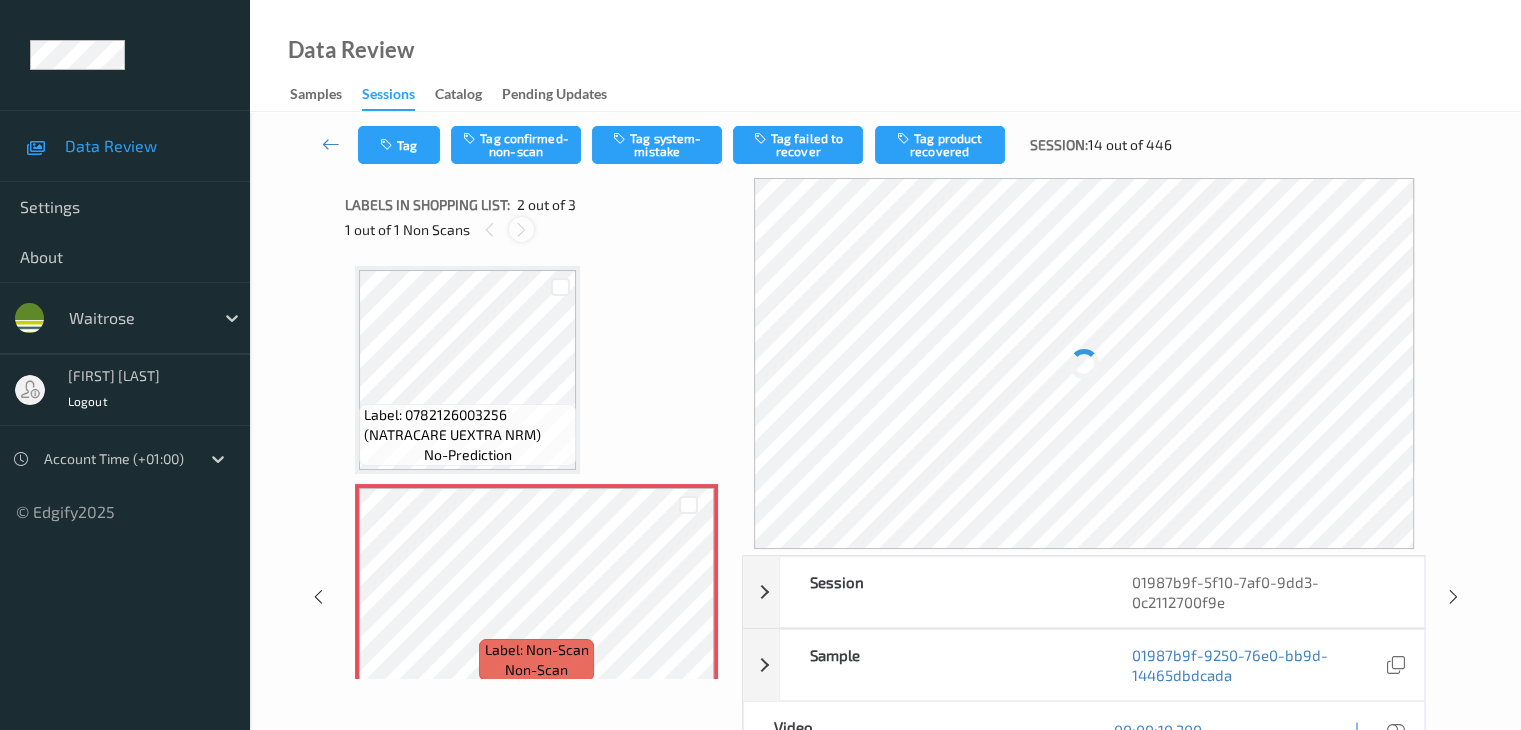 scroll, scrollTop: 10, scrollLeft: 0, axis: vertical 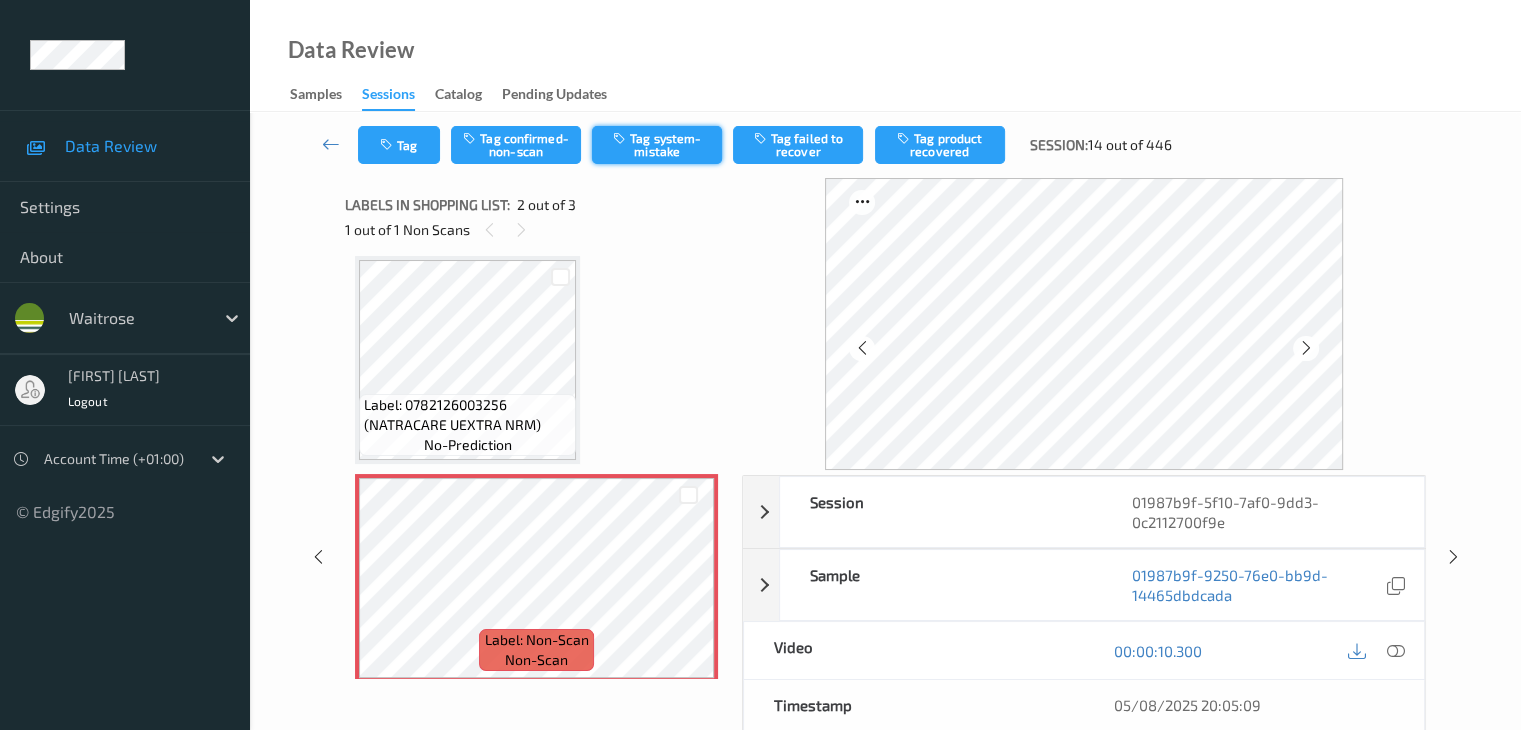 click on "Tag   system-mistake" at bounding box center (657, 145) 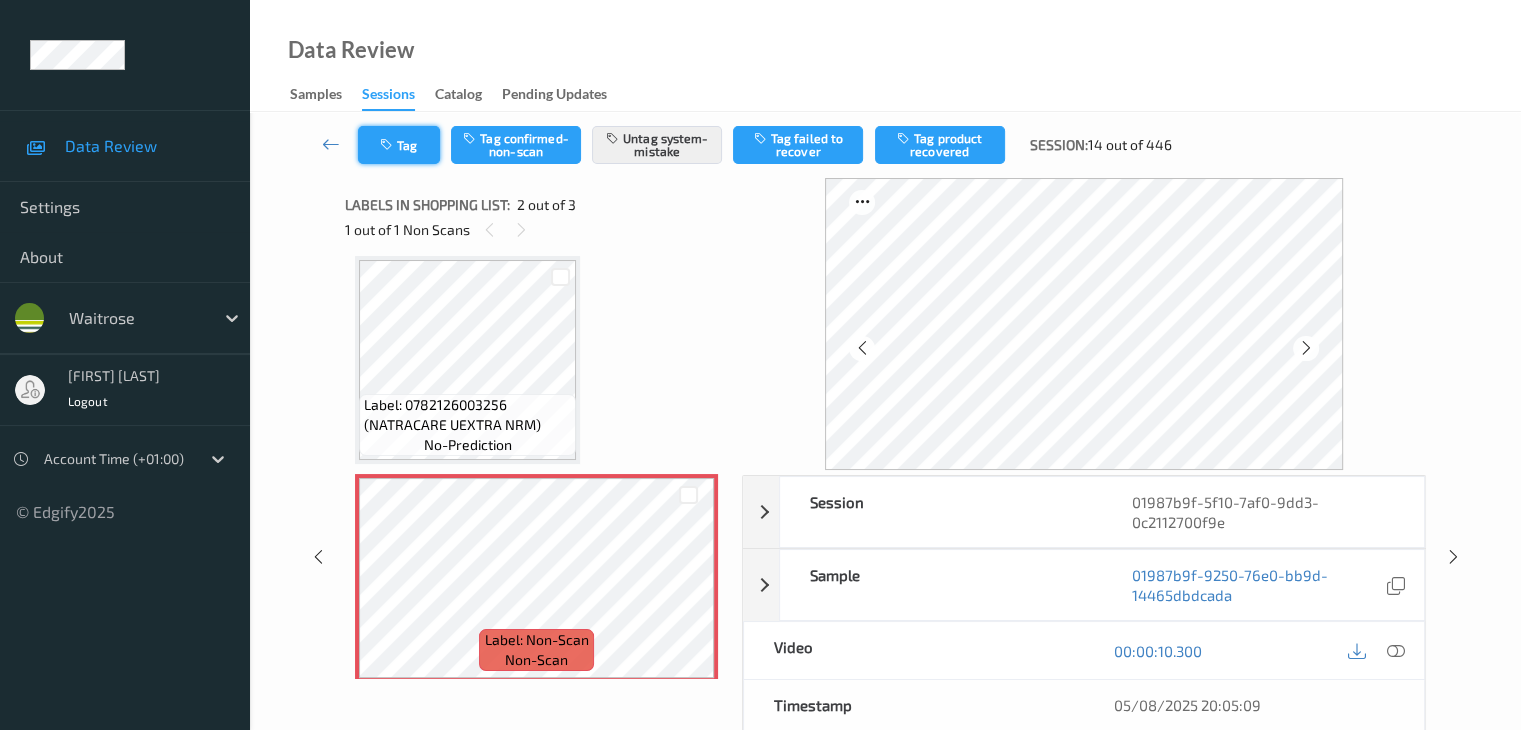 click on "Tag" at bounding box center (399, 145) 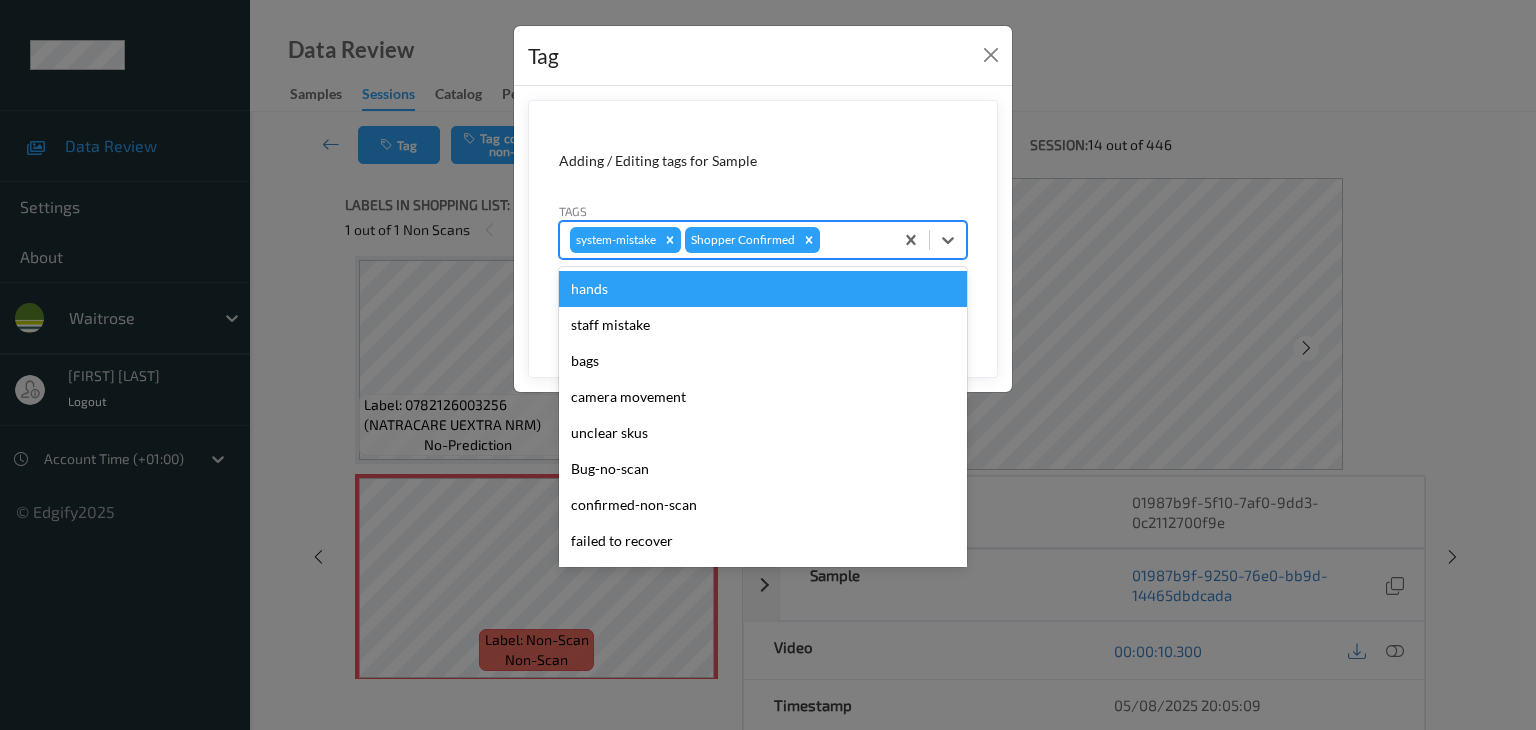 click at bounding box center (853, 240) 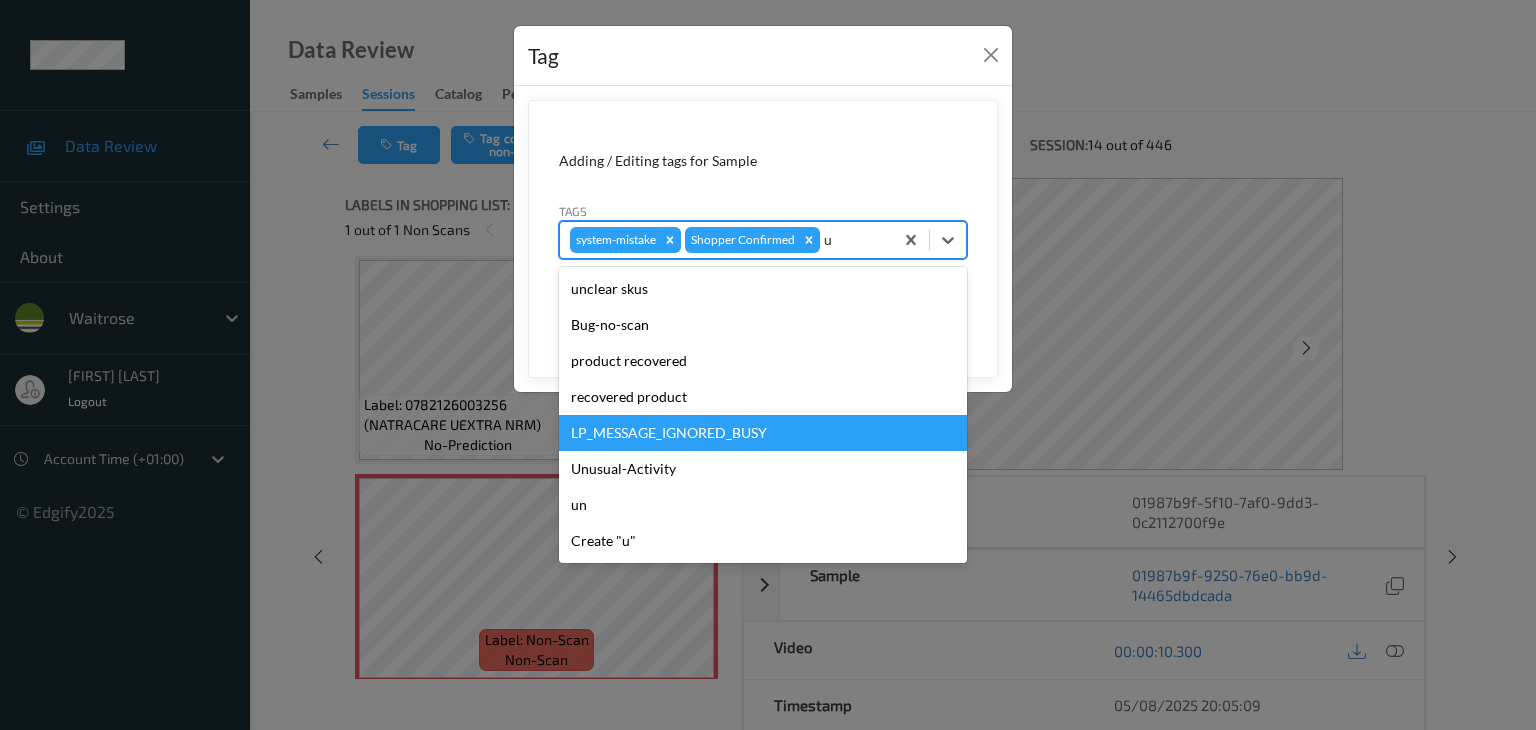 click on "Unusual-Activity" at bounding box center (763, 469) 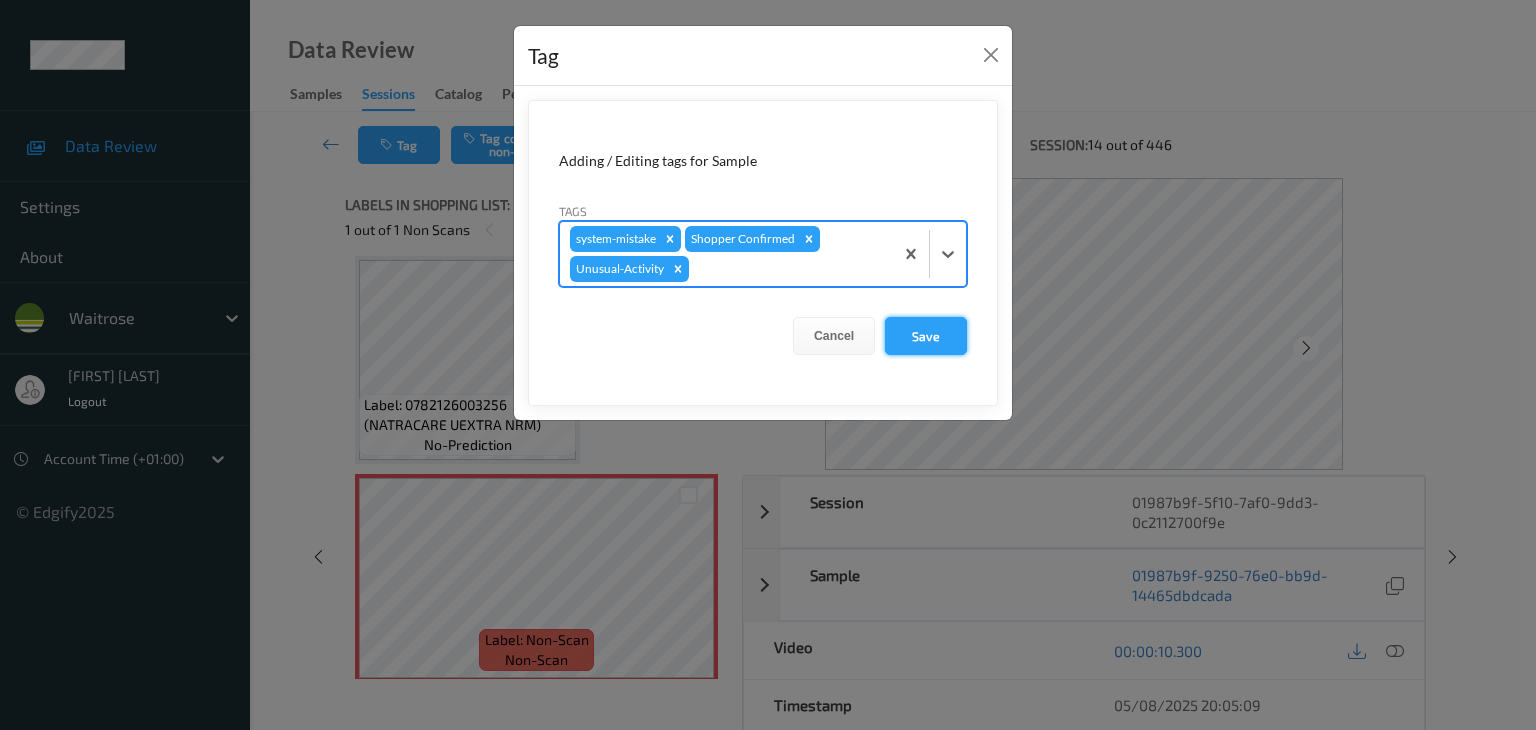 click on "Save" at bounding box center [926, 336] 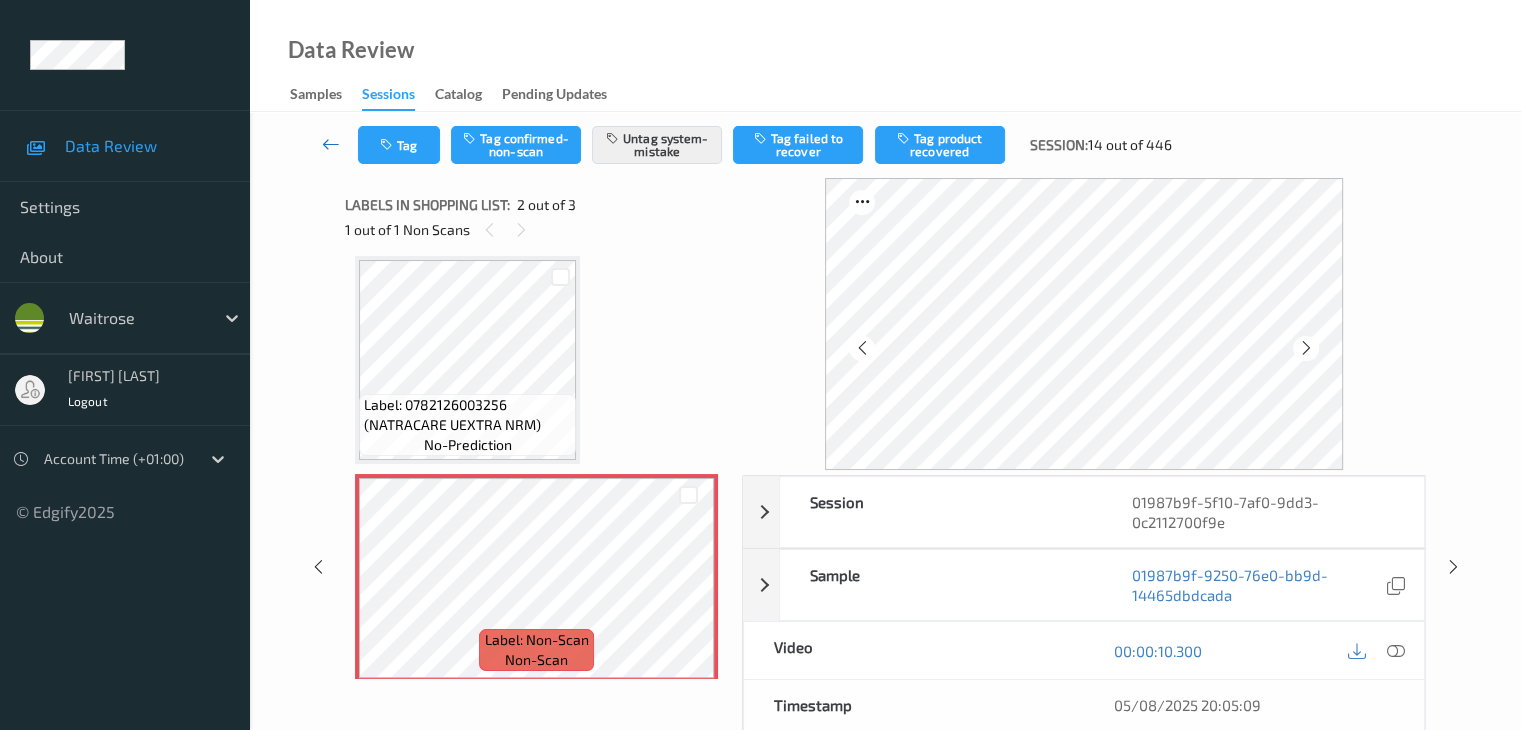 click at bounding box center (331, 144) 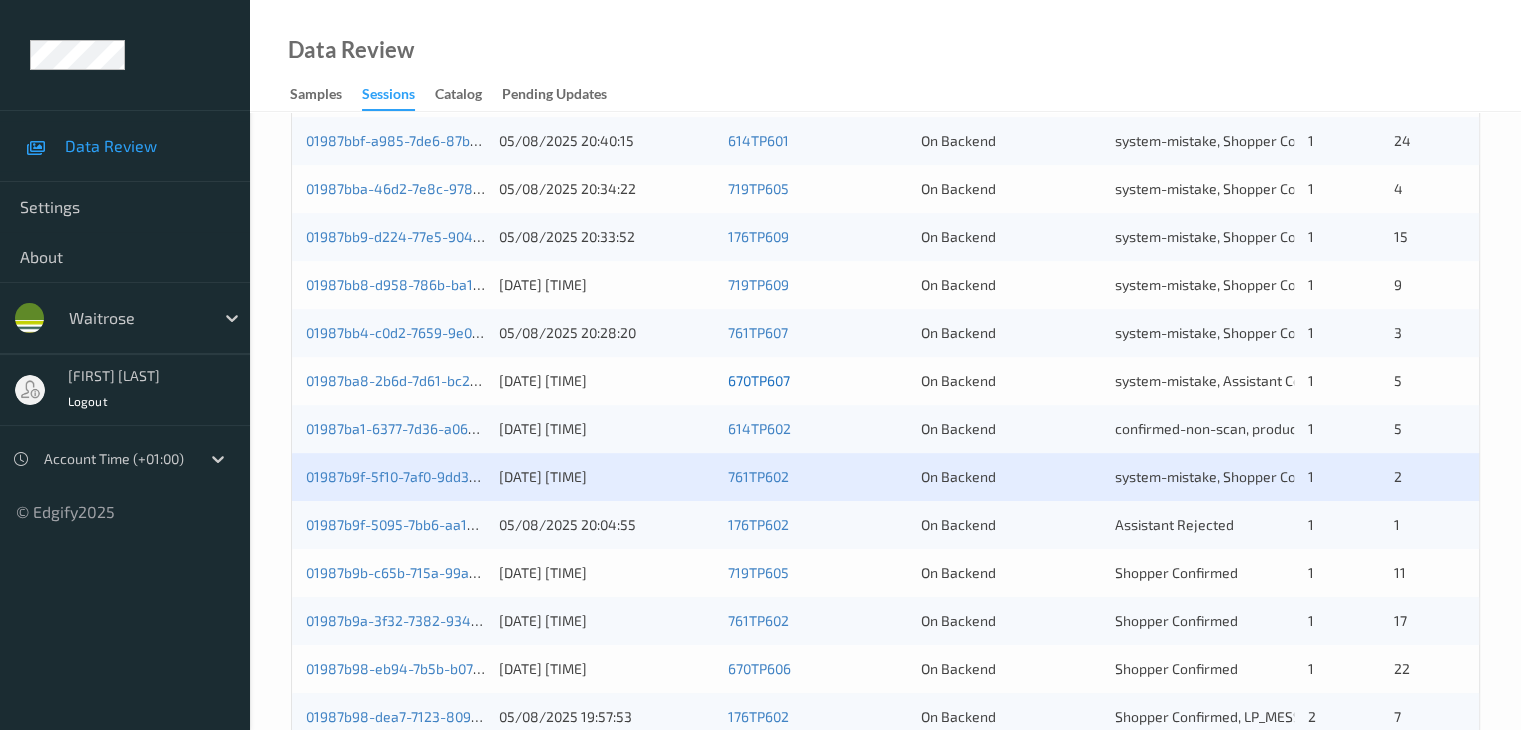 scroll, scrollTop: 900, scrollLeft: 0, axis: vertical 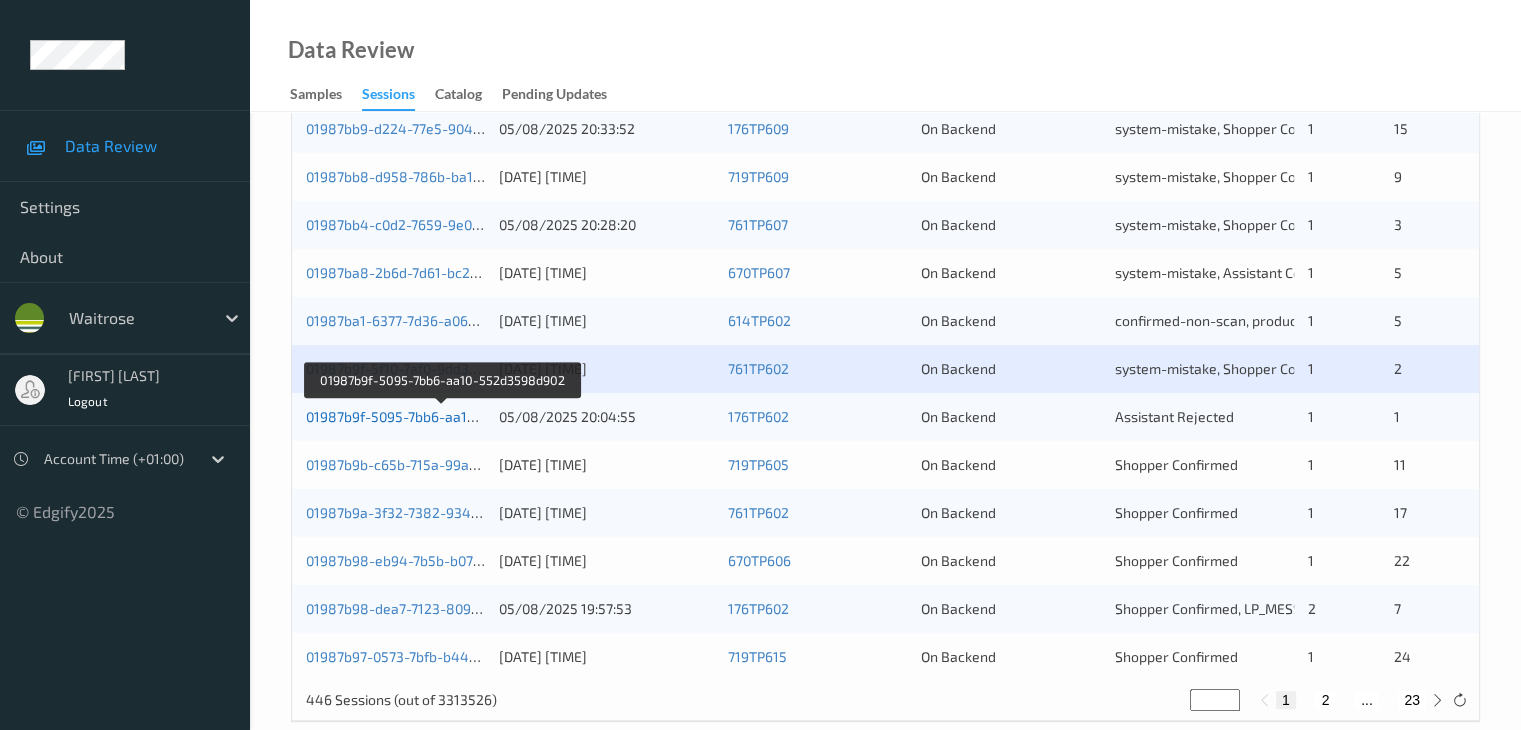 click on "01987b9f-5095-7bb6-aa10-552d3598d902" at bounding box center [442, 416] 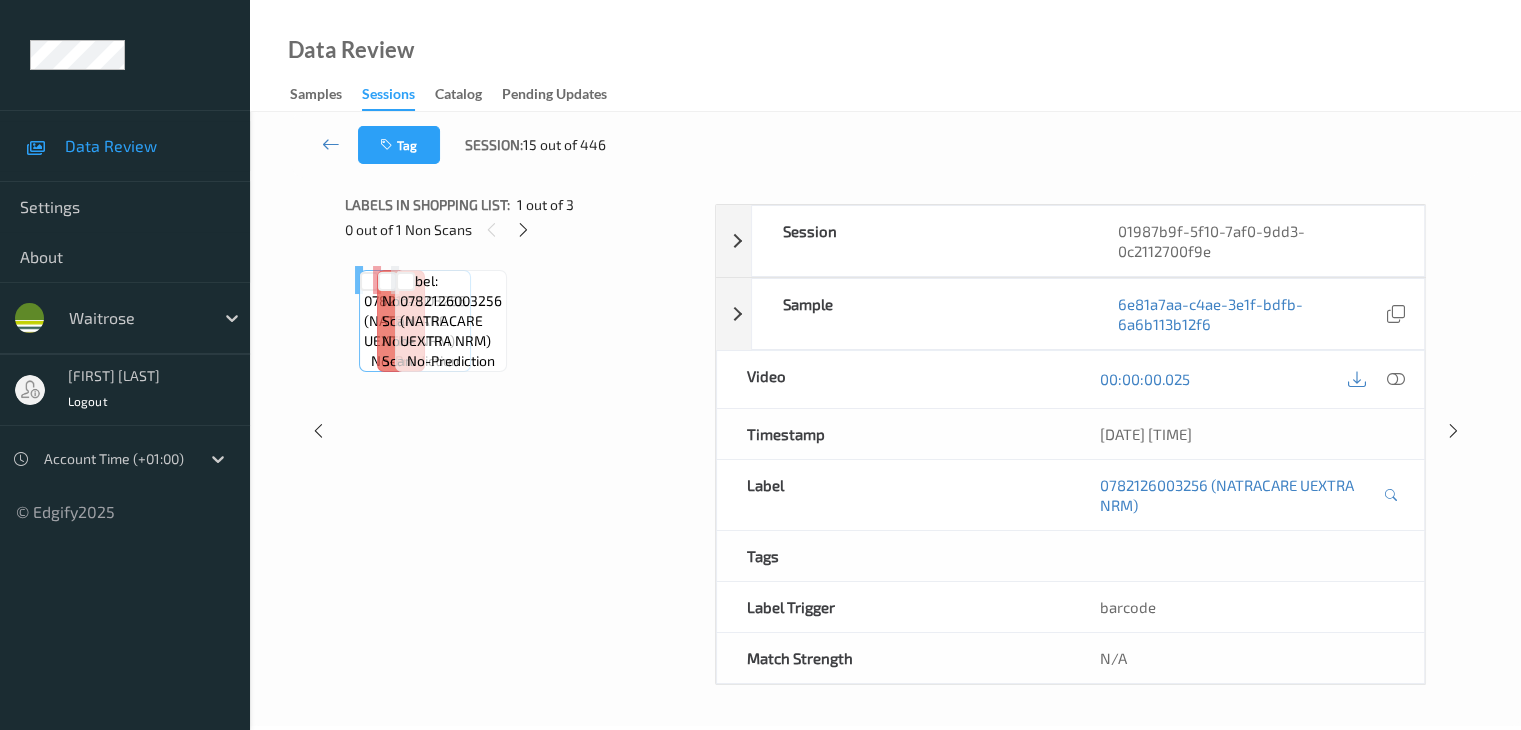 scroll, scrollTop: 0, scrollLeft: 0, axis: both 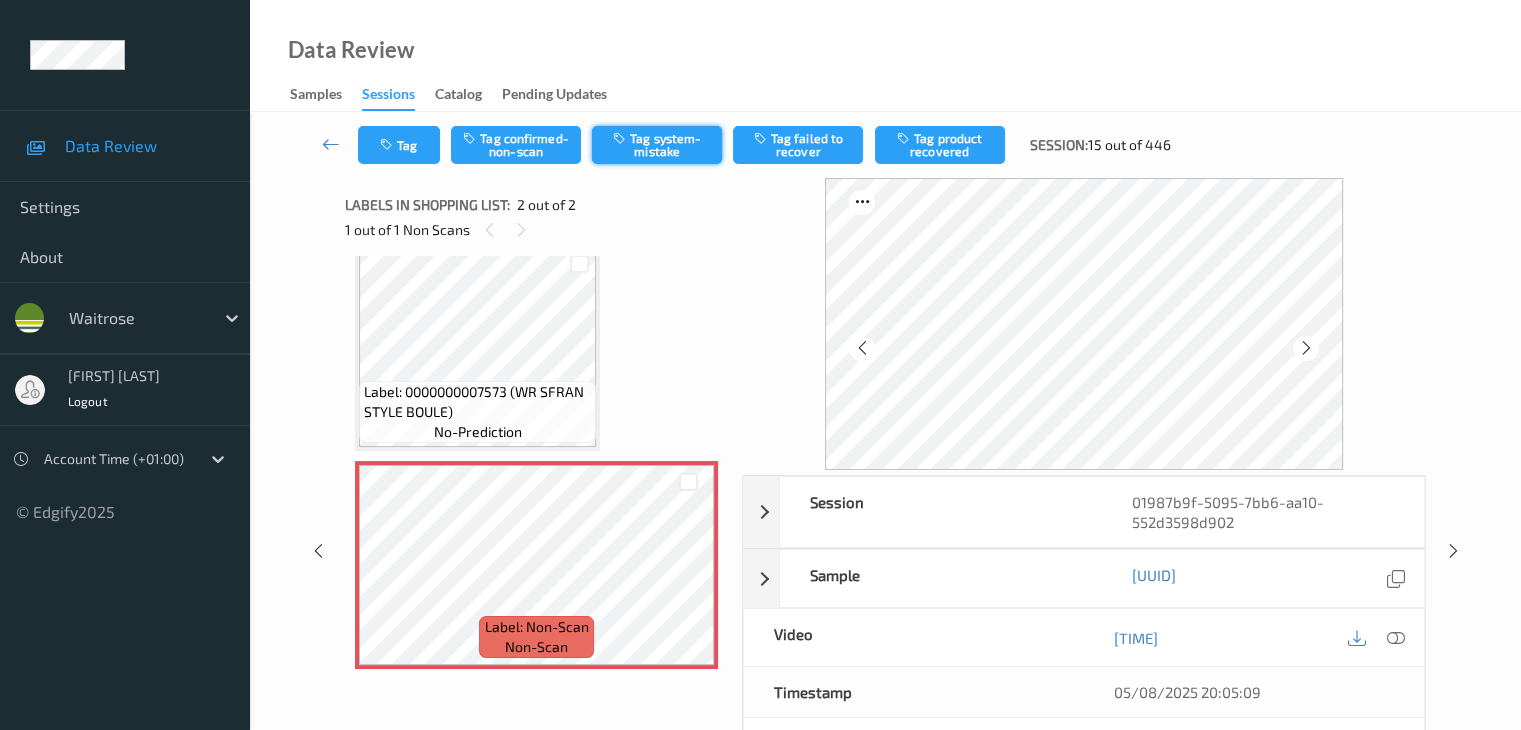 click on "Tag   system-mistake" at bounding box center (657, 145) 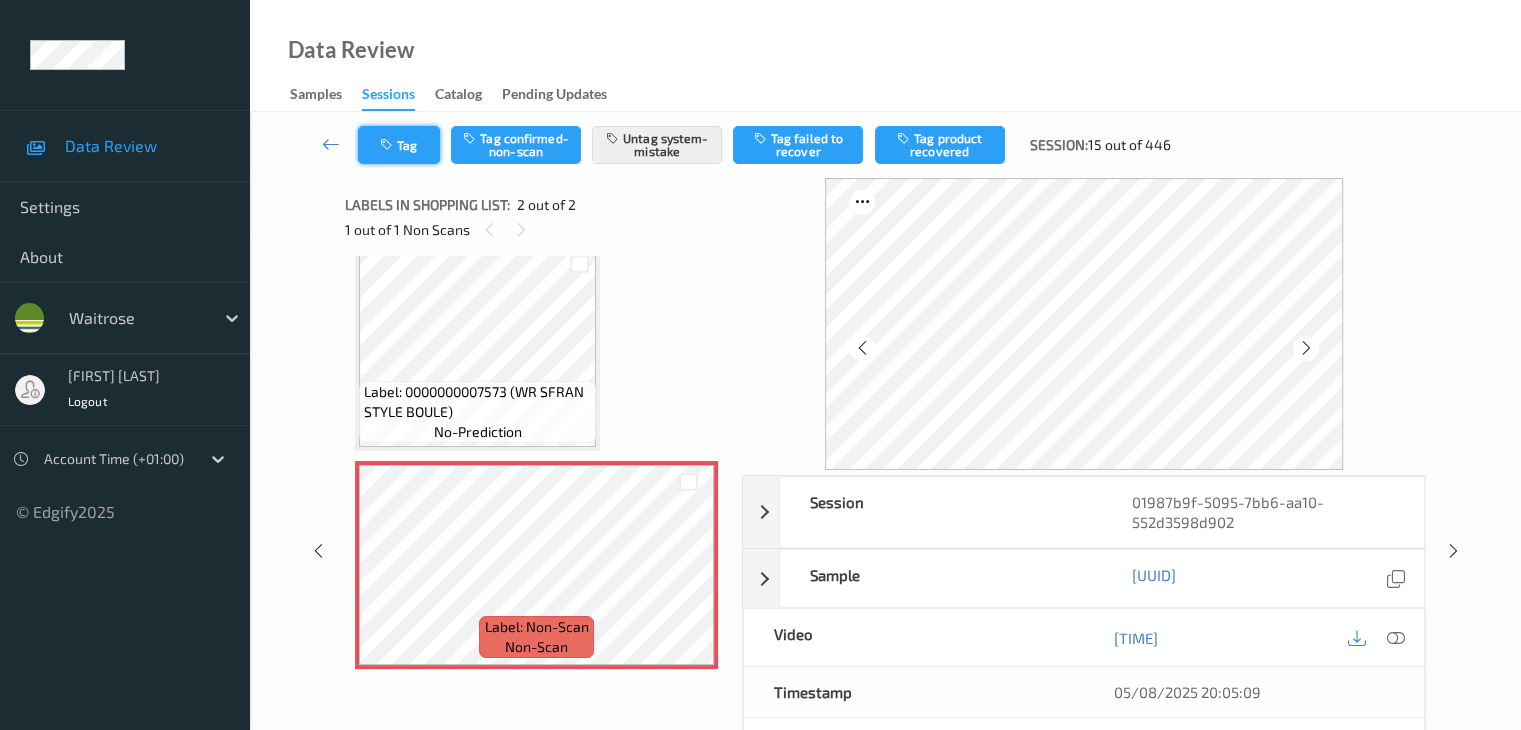 click on "Tag" at bounding box center [399, 145] 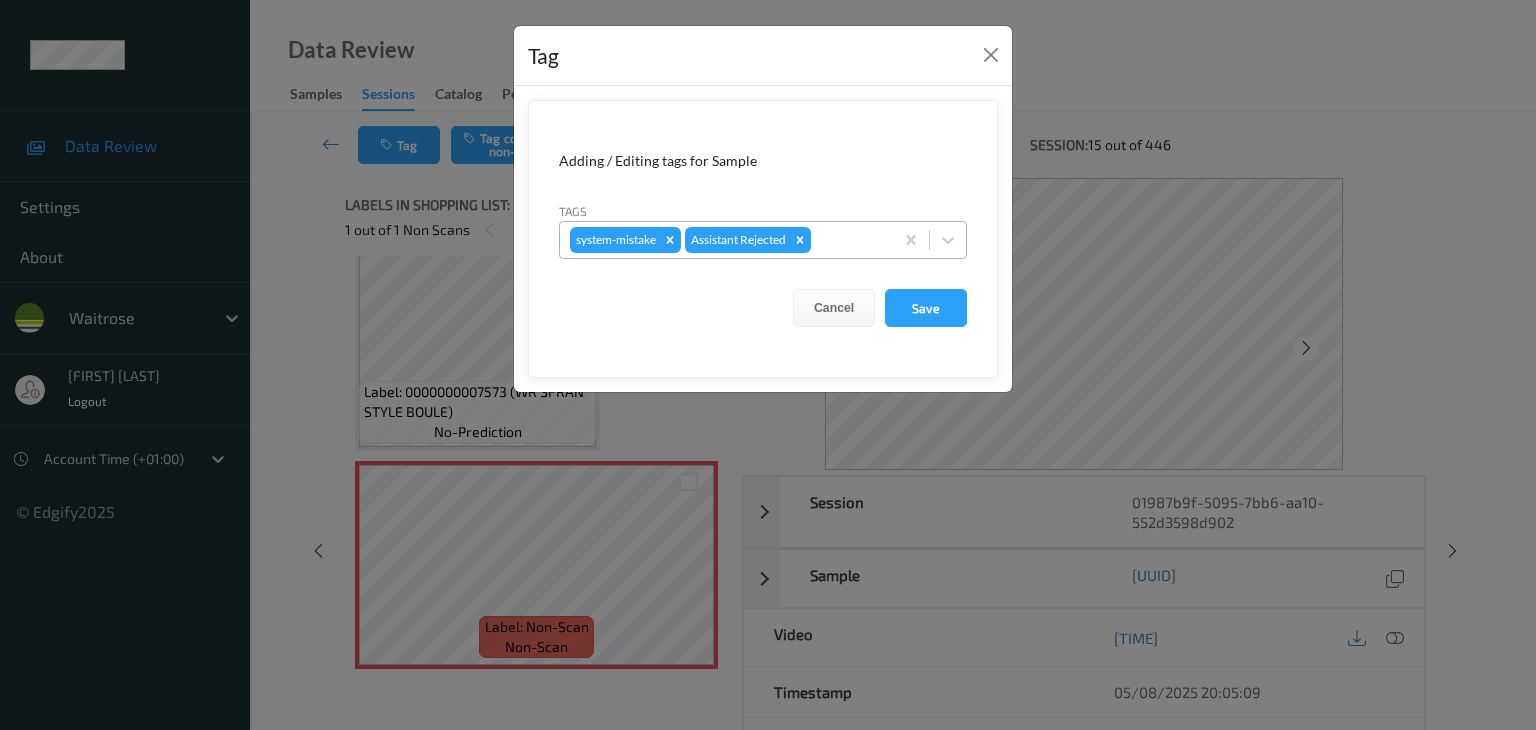 click at bounding box center [849, 240] 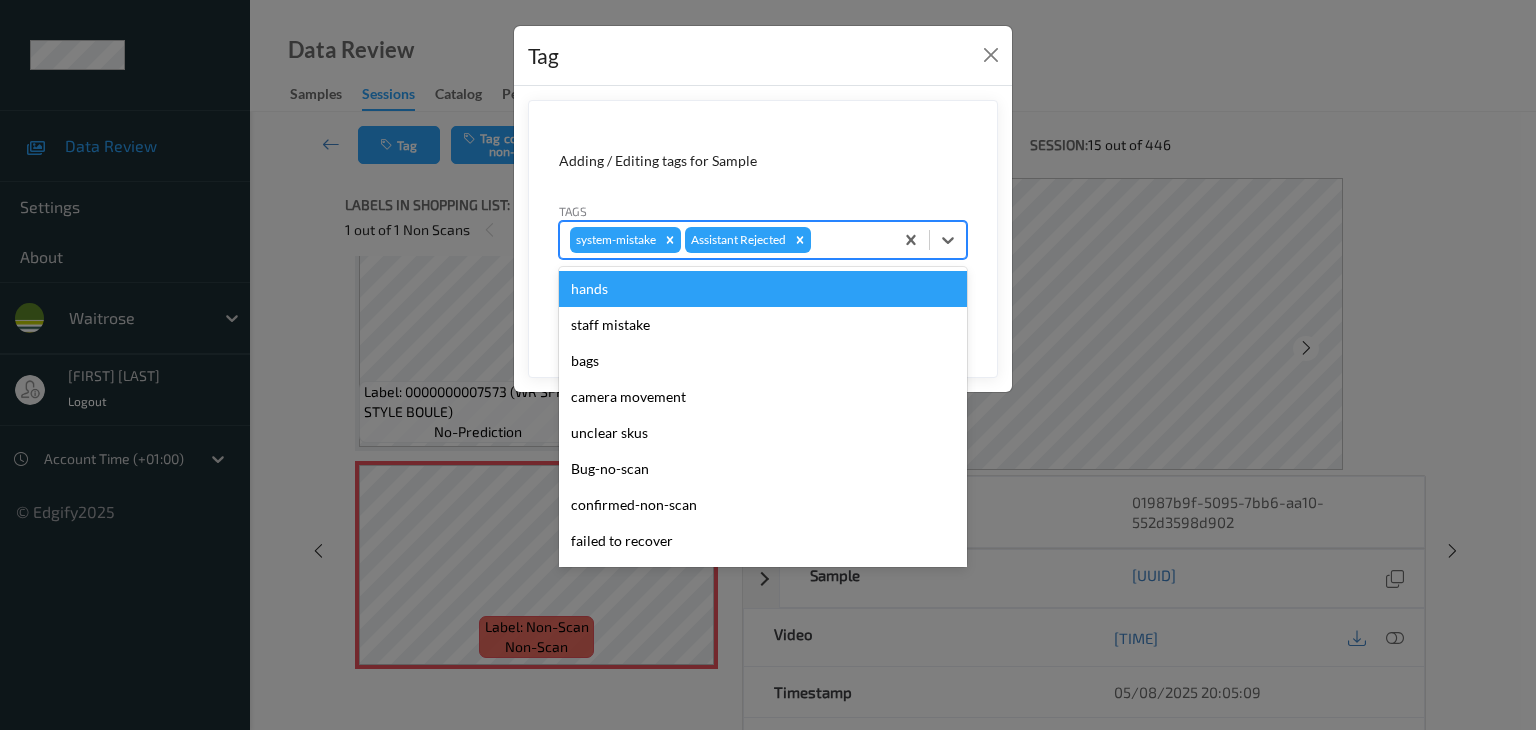 type on "u" 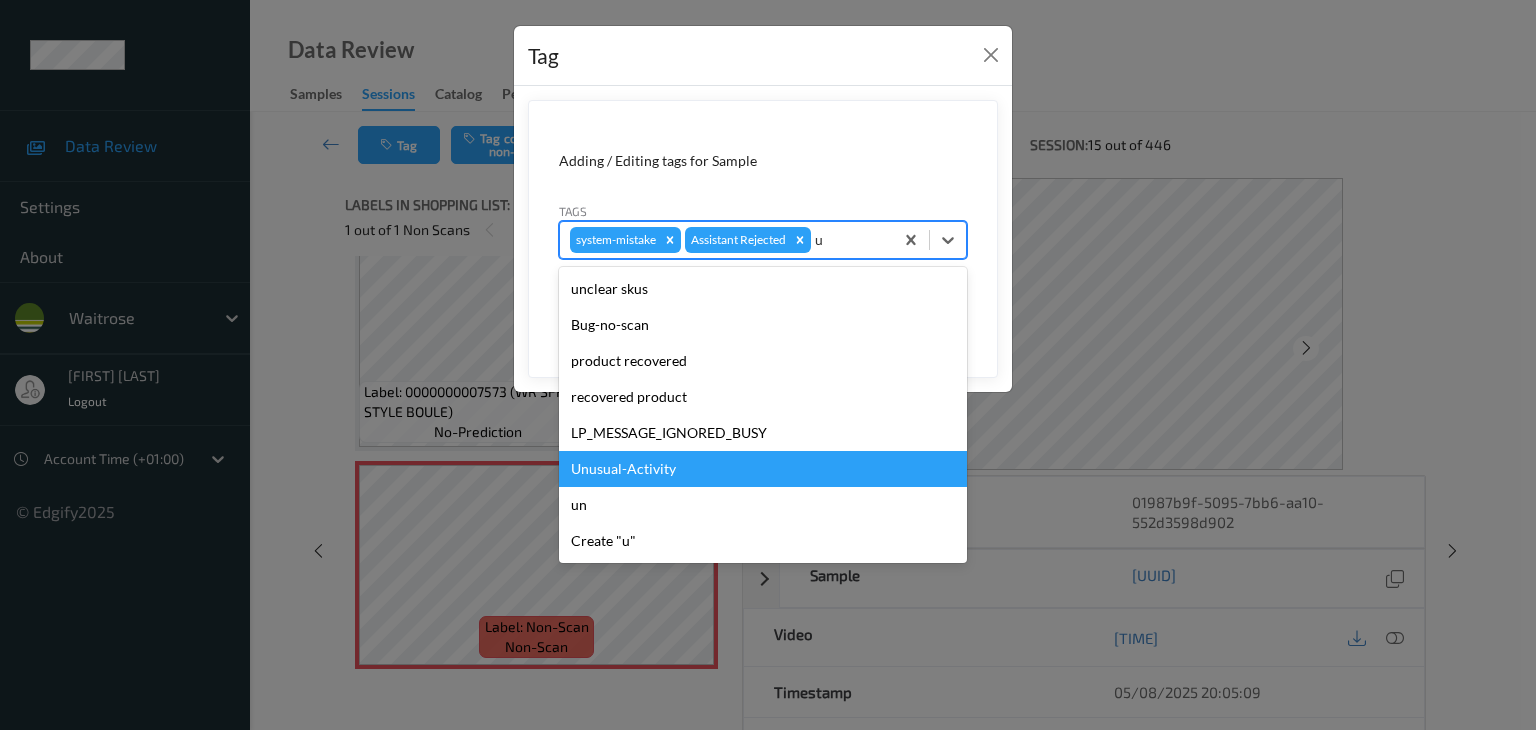 click on "Unusual-Activity" at bounding box center [763, 469] 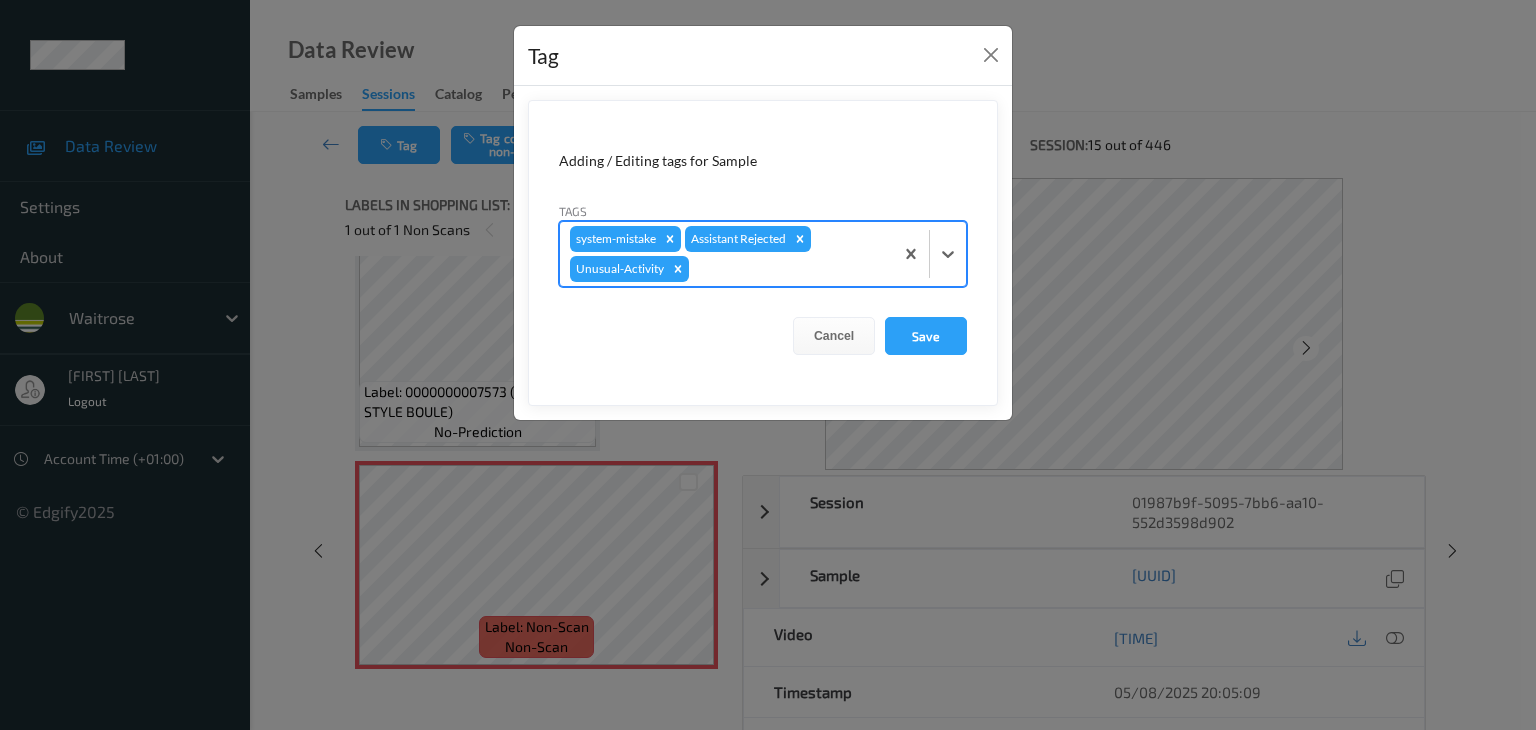 type on "p" 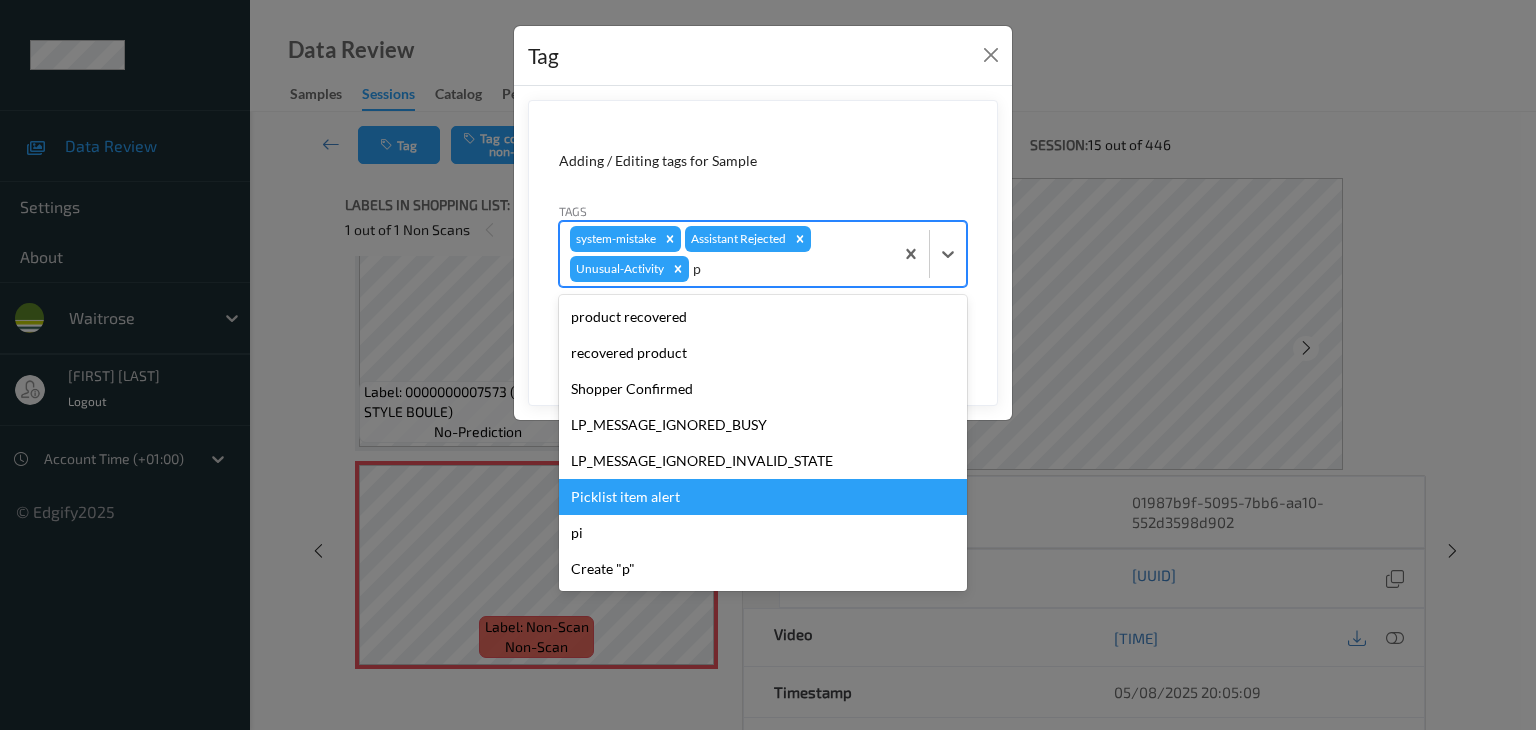 click on "Picklist item alert" at bounding box center (763, 497) 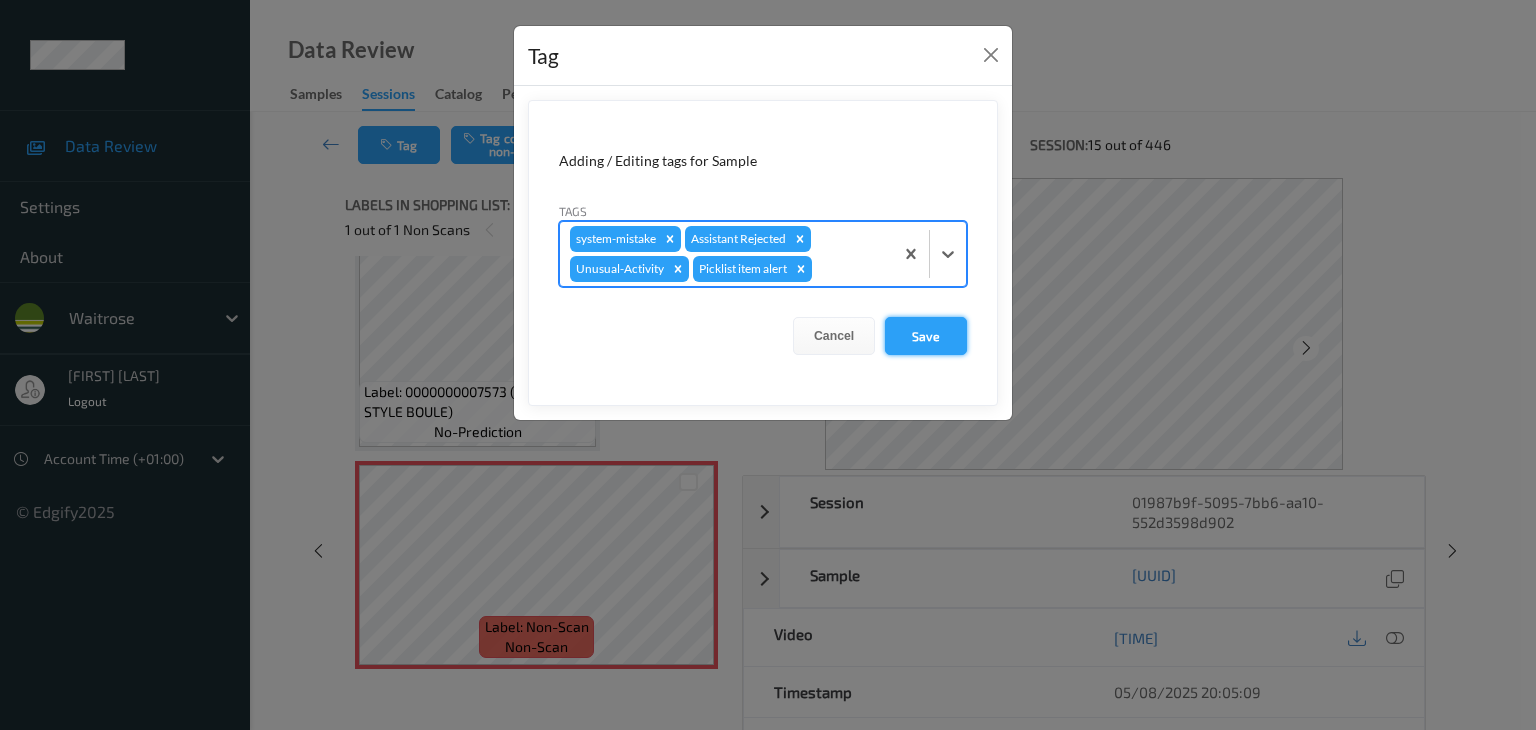 click on "Save" at bounding box center [926, 336] 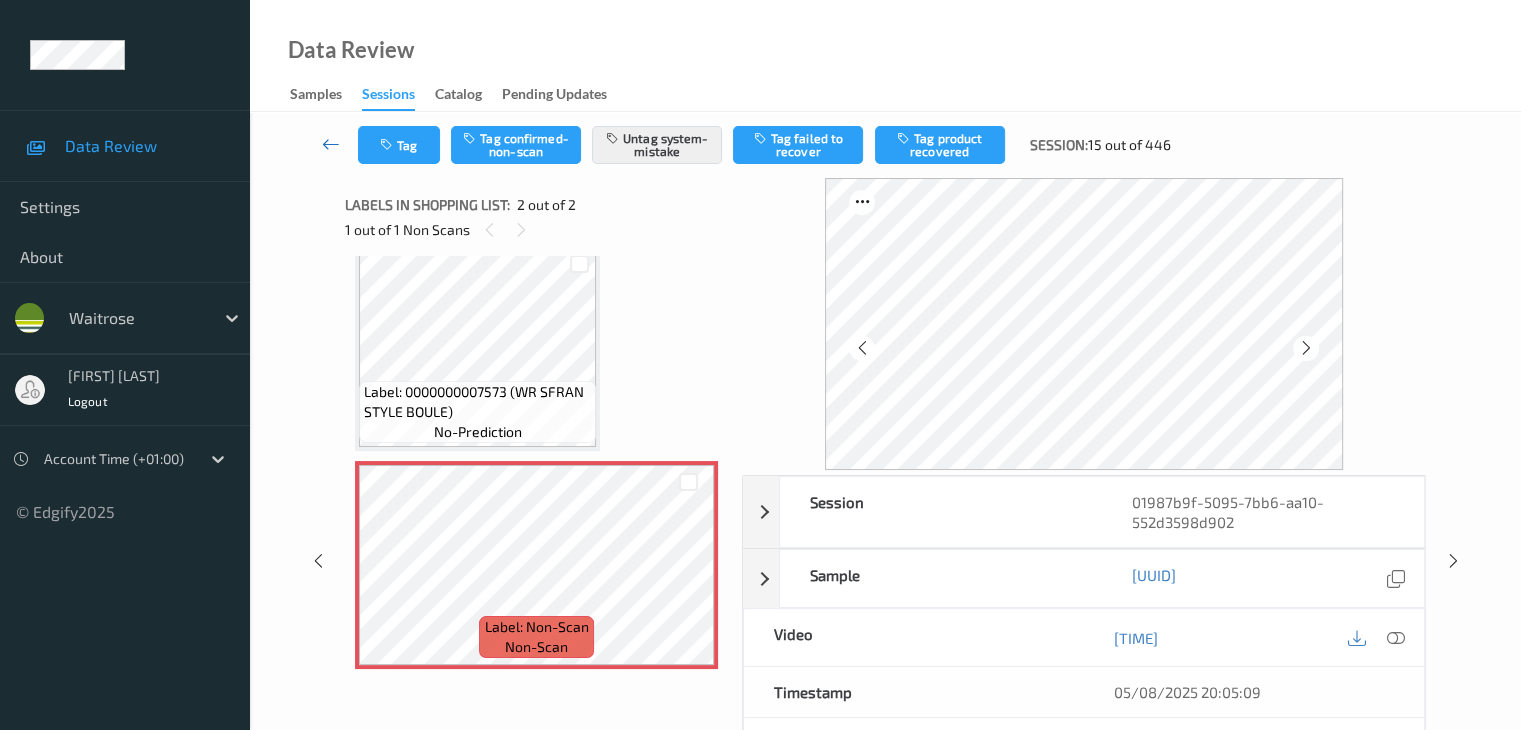 click at bounding box center [331, 144] 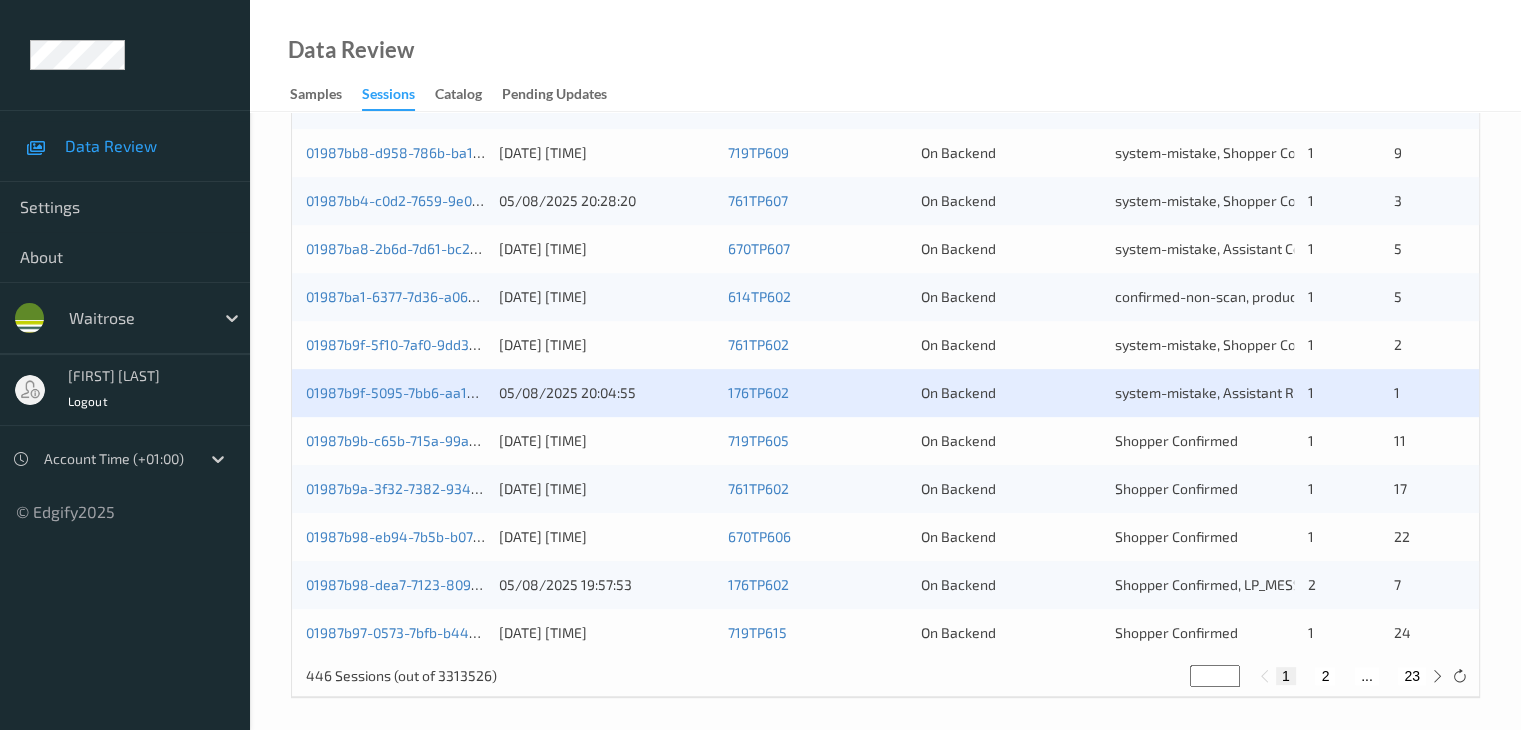 scroll, scrollTop: 932, scrollLeft: 0, axis: vertical 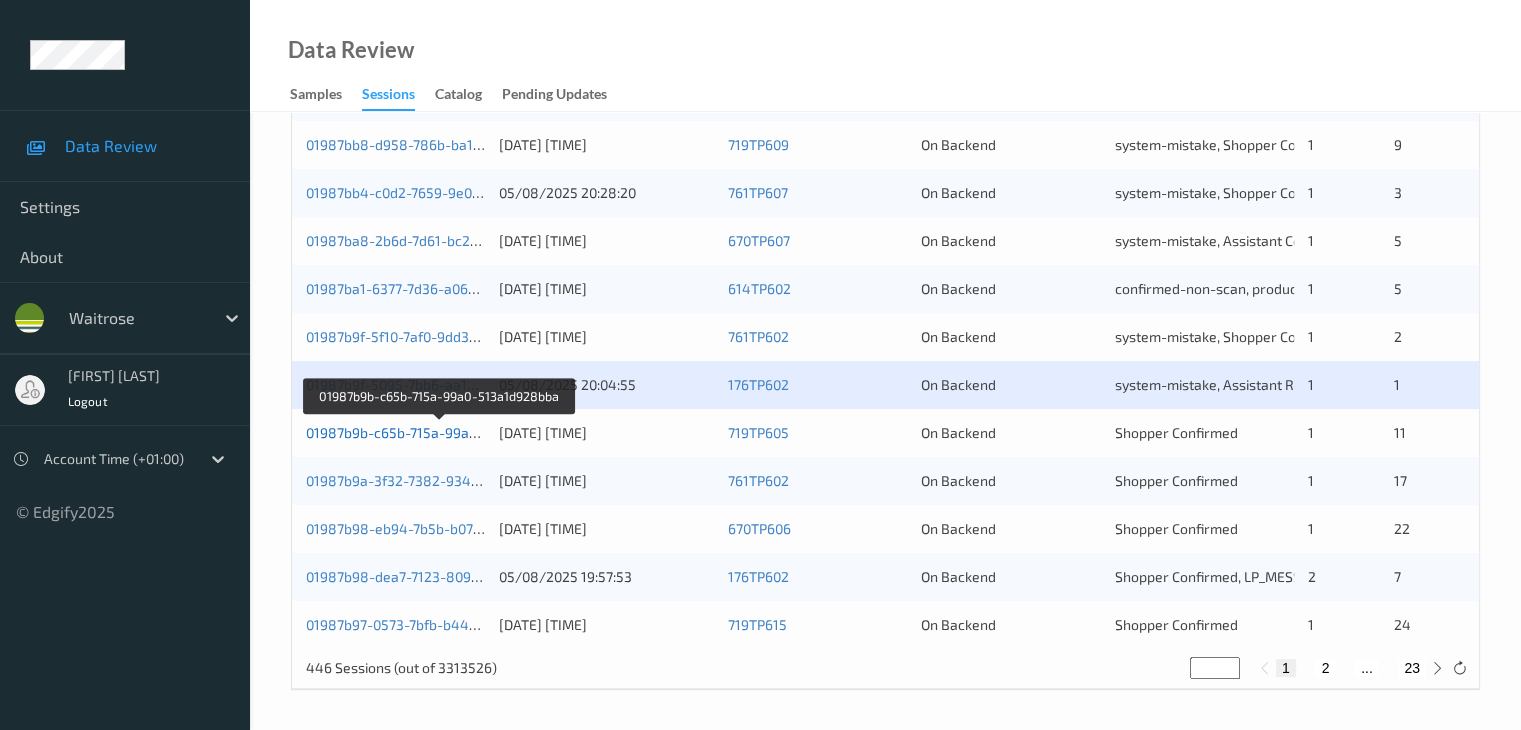 click on "01987b9b-c65b-715a-99a0-513a1d928bba" at bounding box center [441, 432] 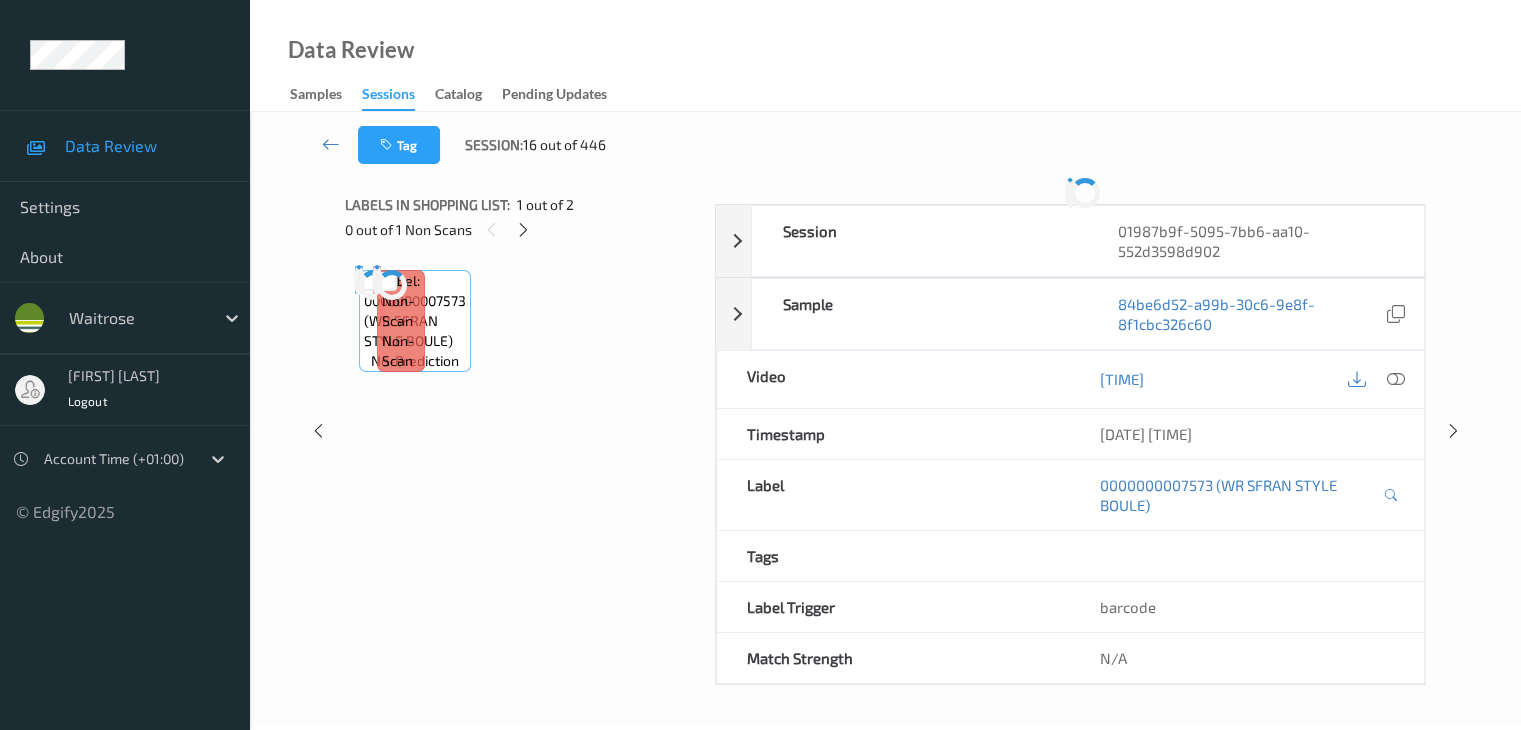 scroll, scrollTop: 0, scrollLeft: 0, axis: both 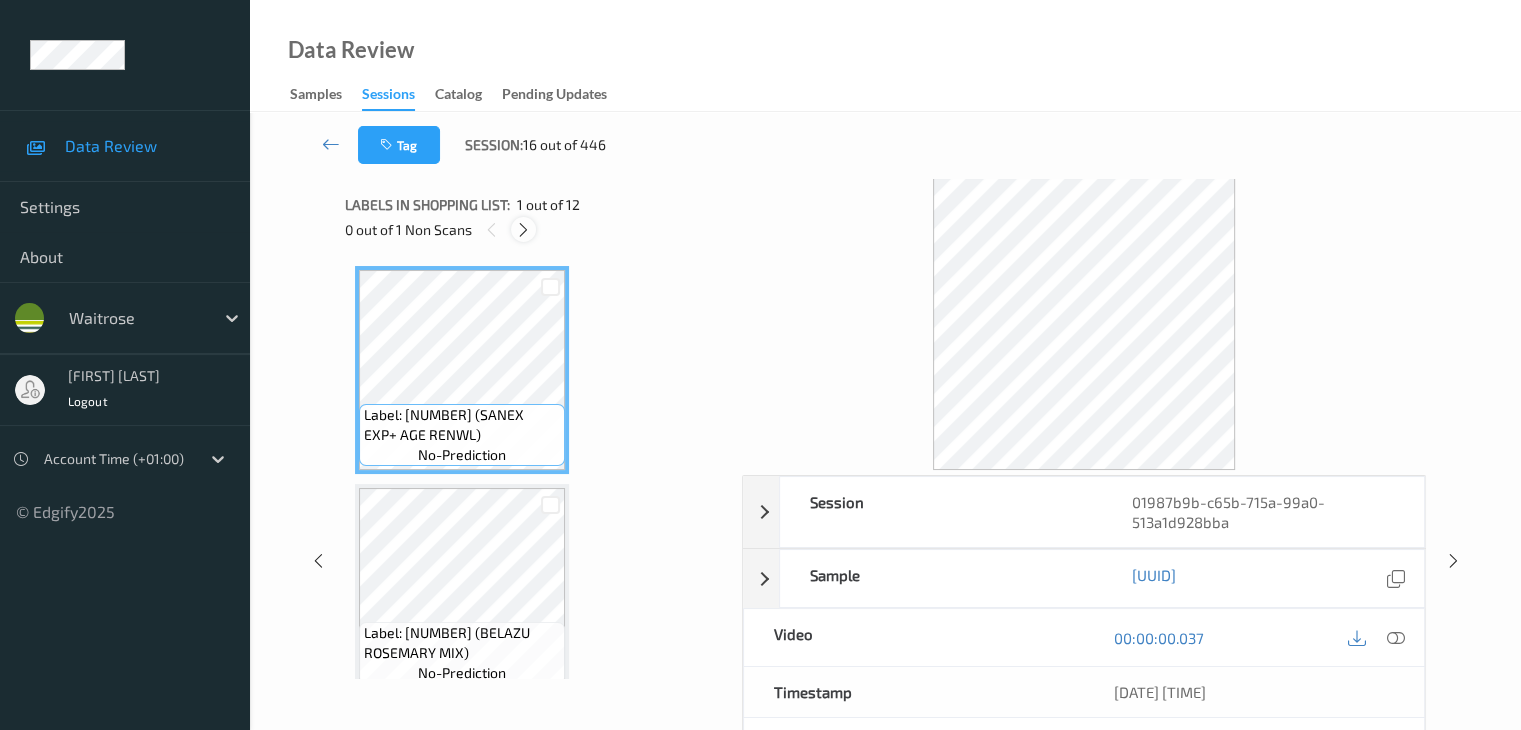 click at bounding box center [523, 230] 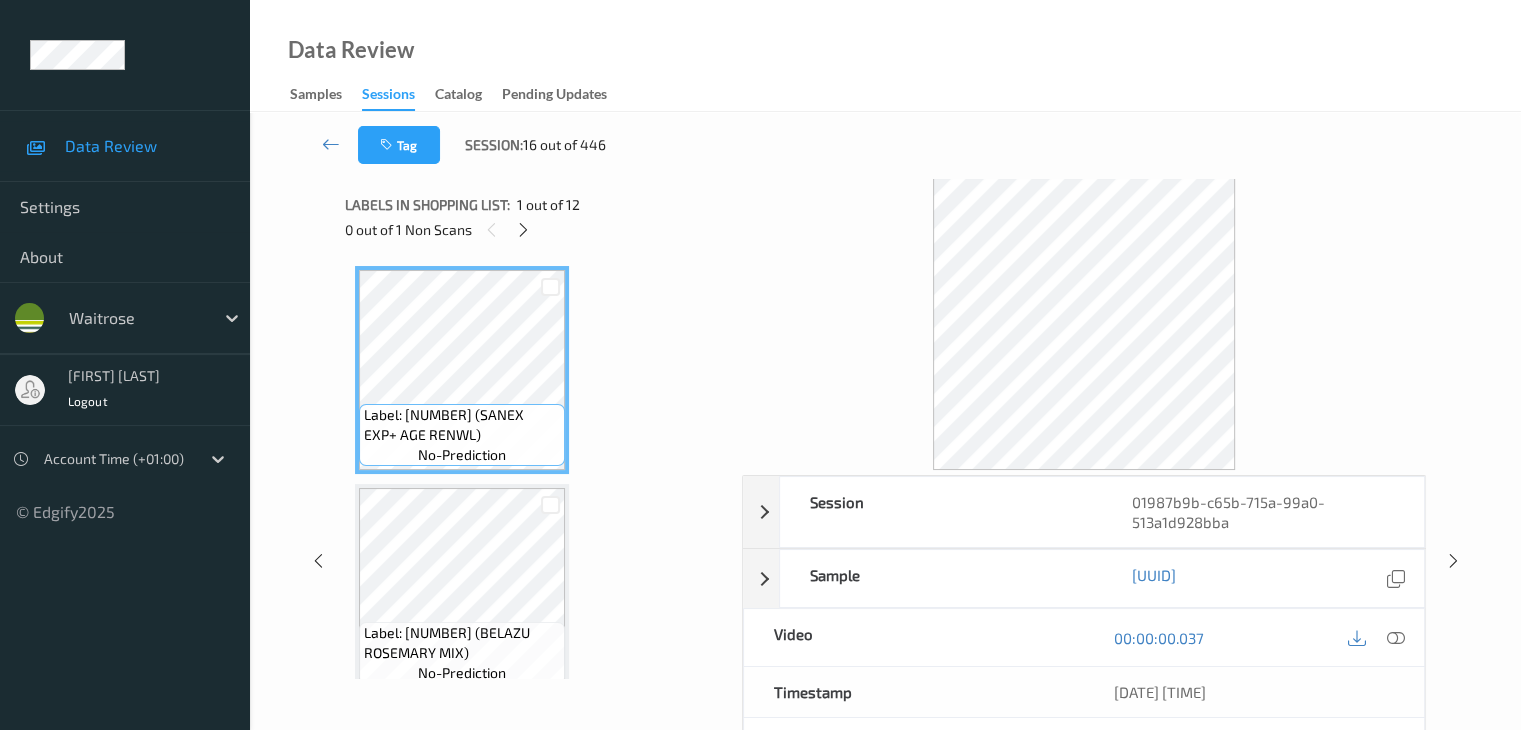 scroll, scrollTop: 1972, scrollLeft: 0, axis: vertical 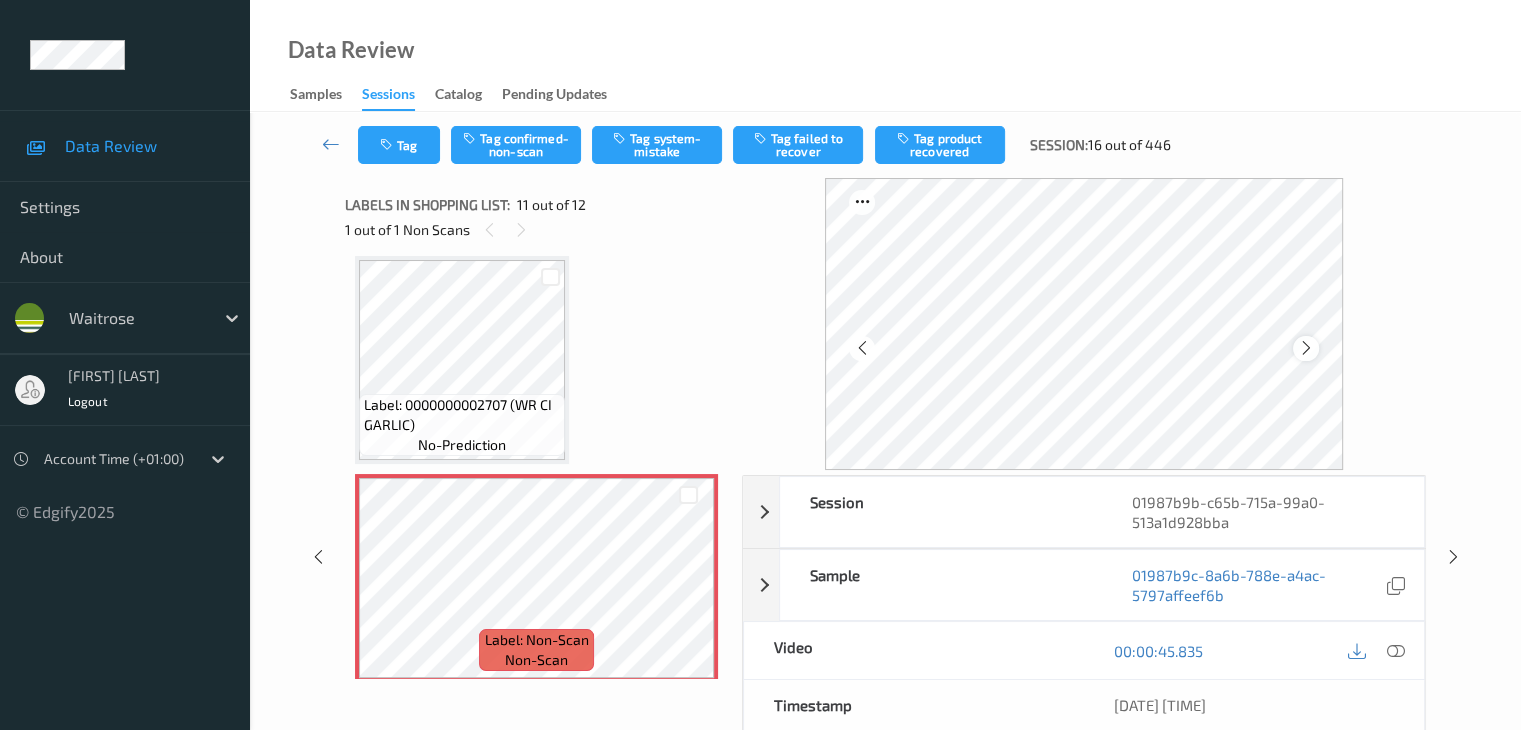 click at bounding box center [1306, 348] 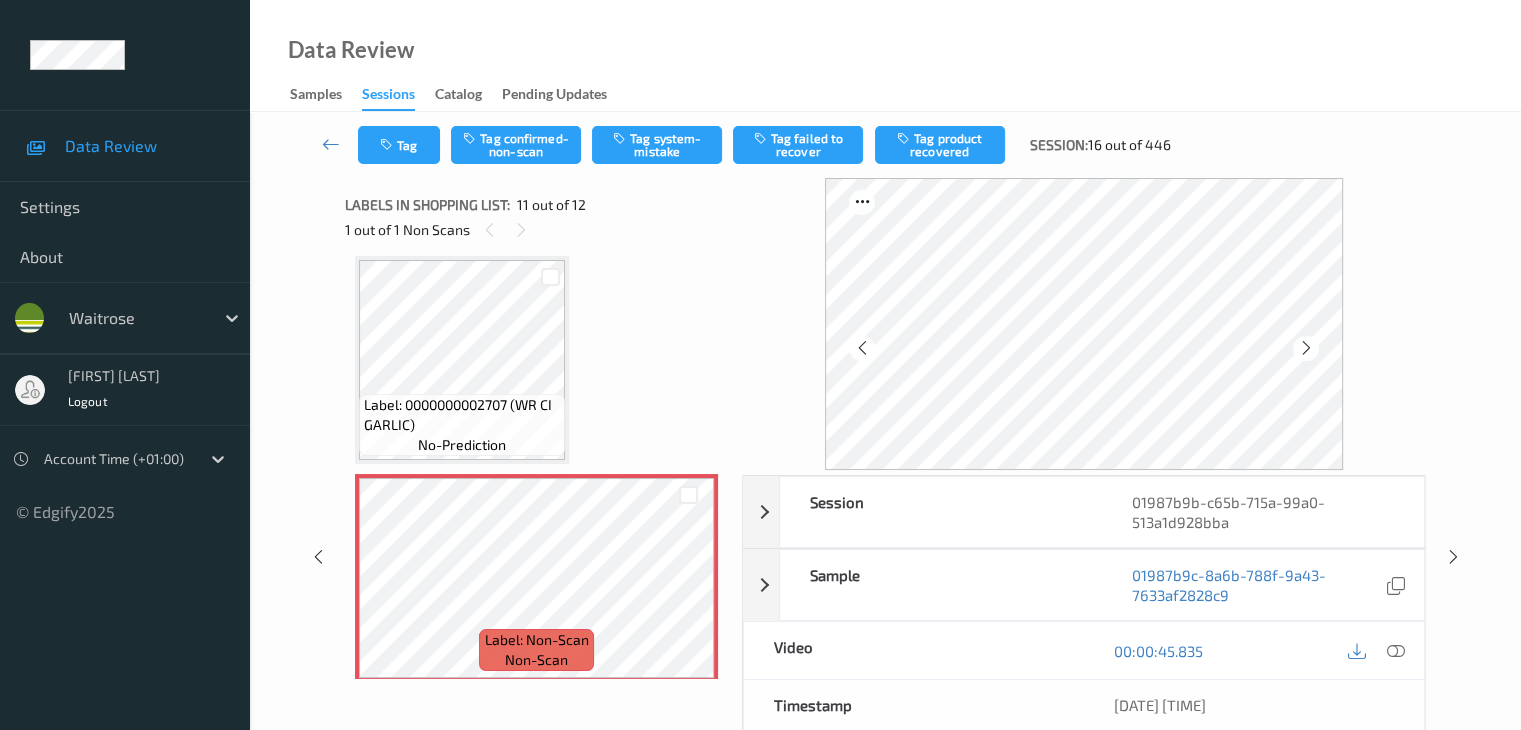 click at bounding box center (1306, 348) 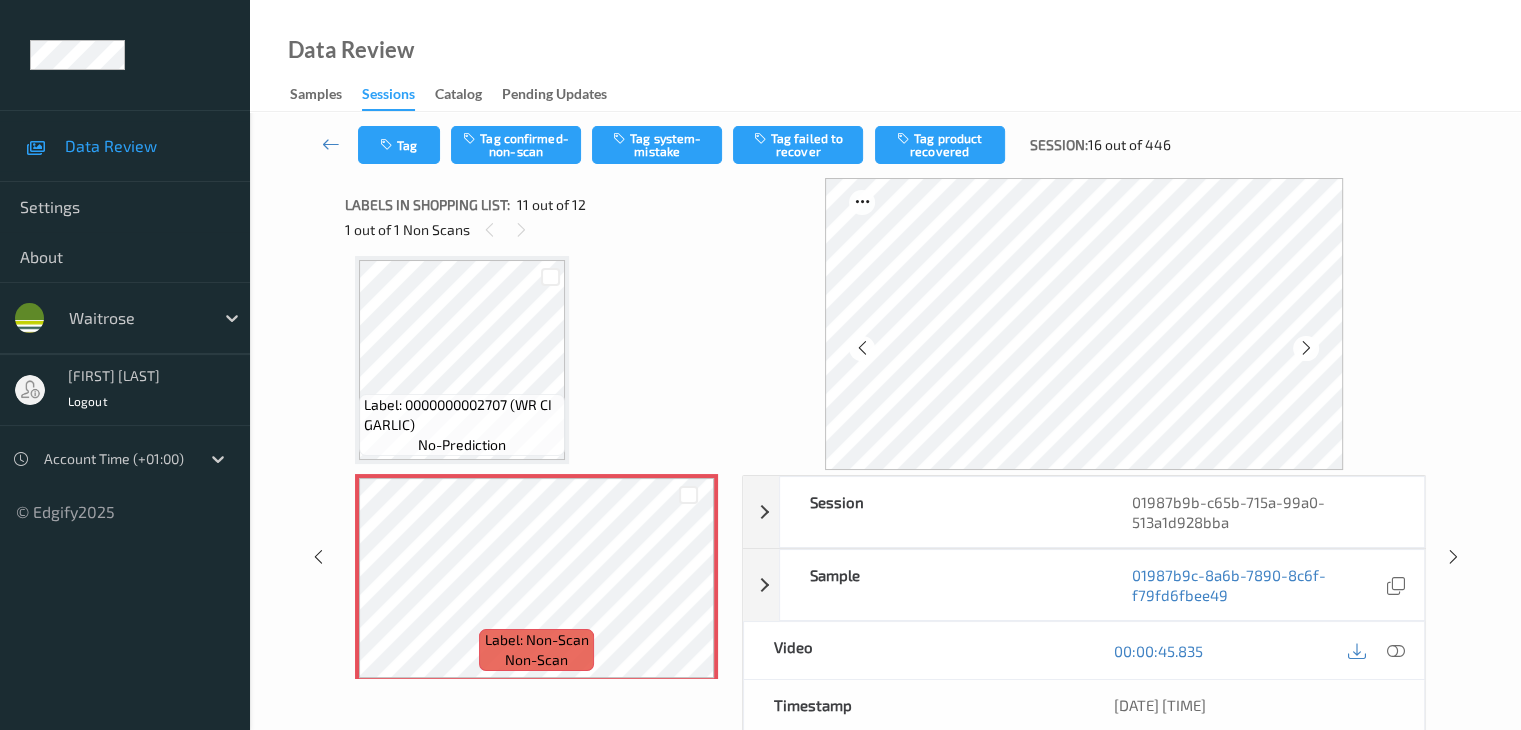 click at bounding box center [1306, 348] 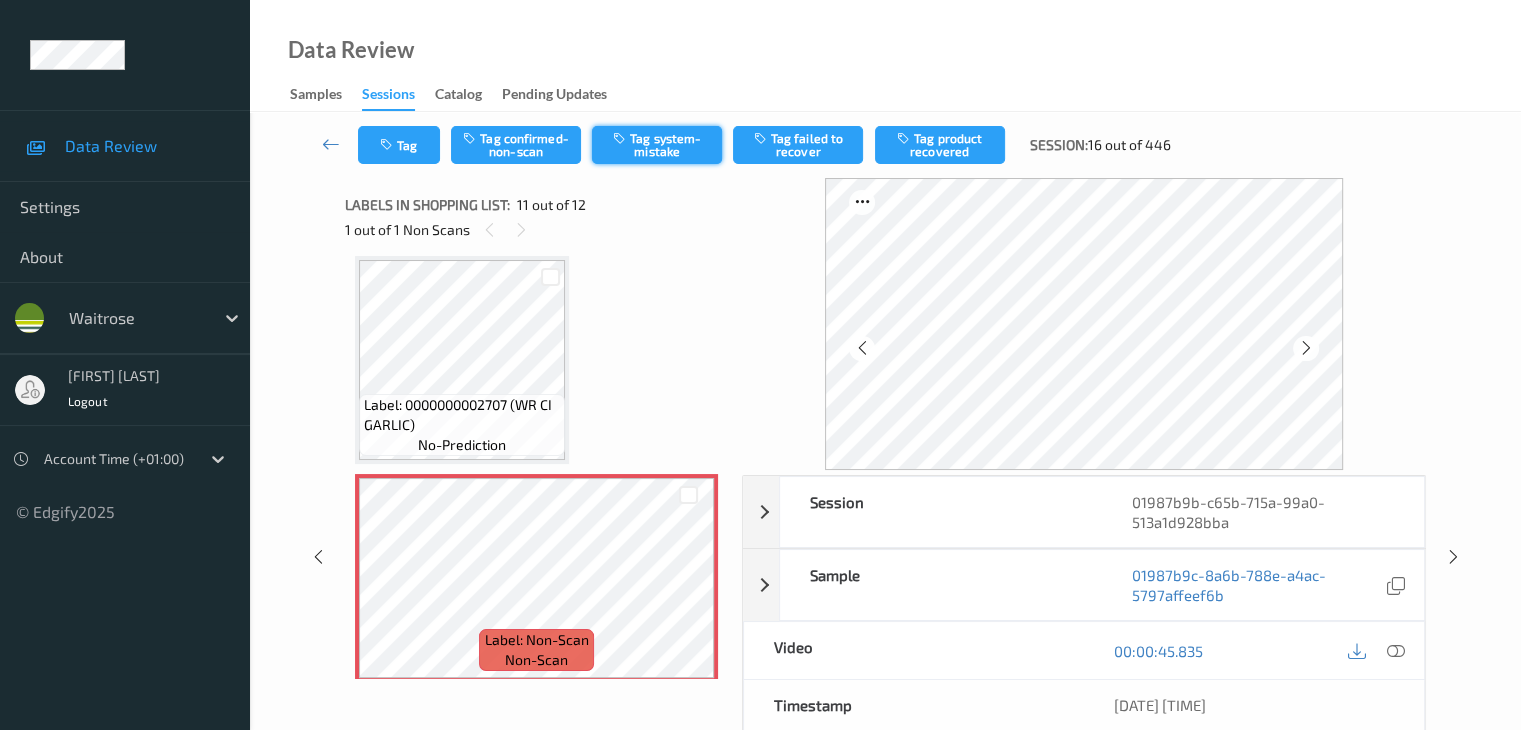 click on "Tag   system-mistake" at bounding box center (657, 145) 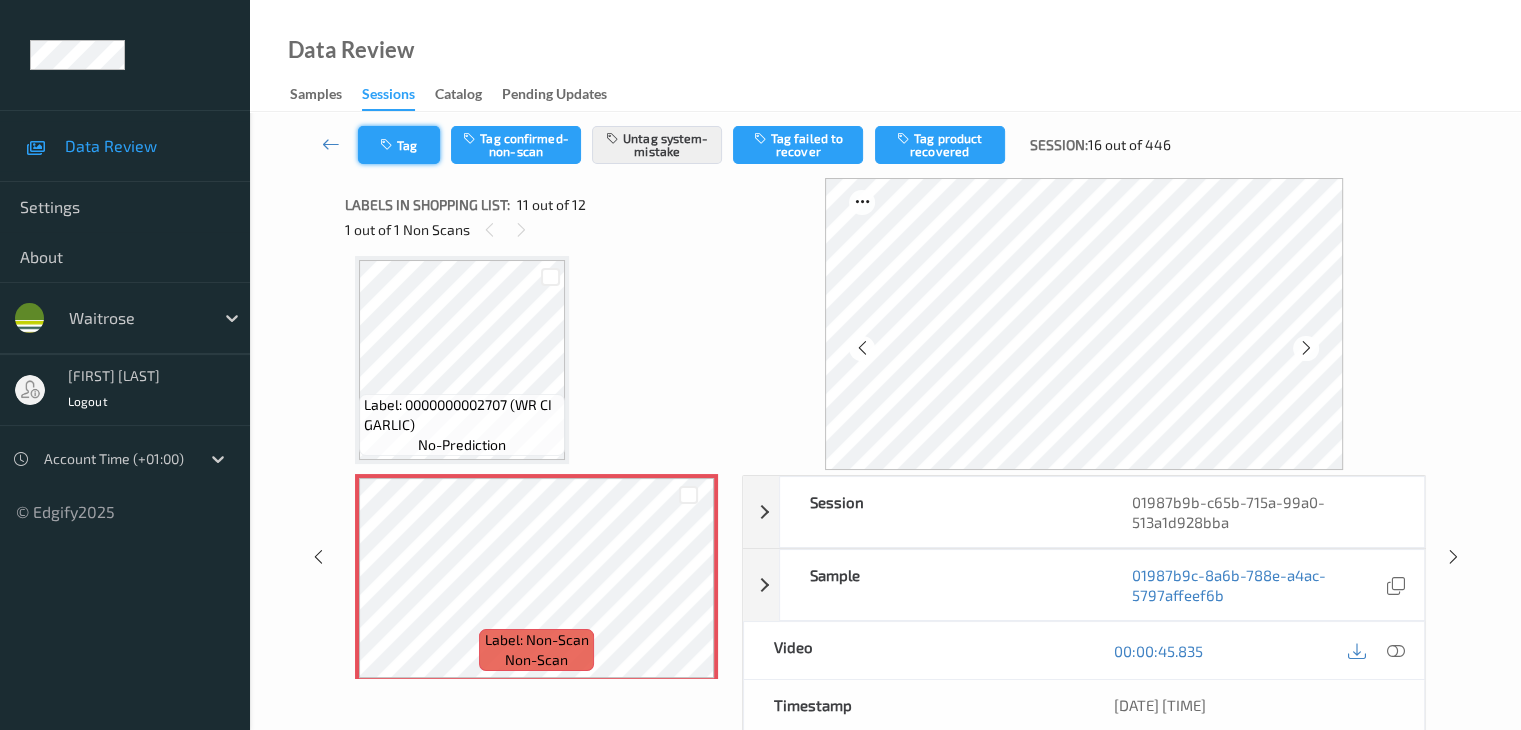 click on "Tag" at bounding box center [399, 145] 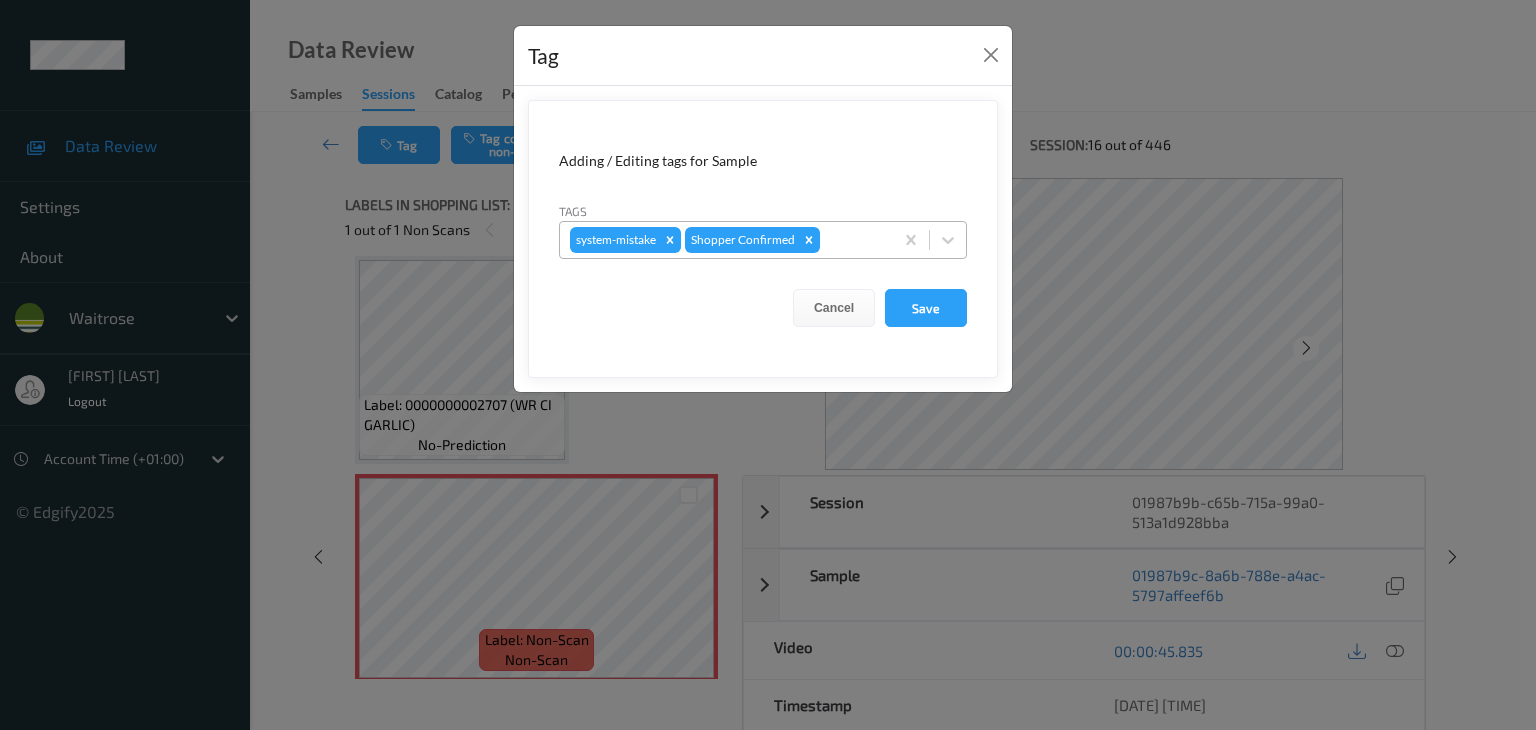click on "system-mistake Shopper Confirmed" at bounding box center [726, 240] 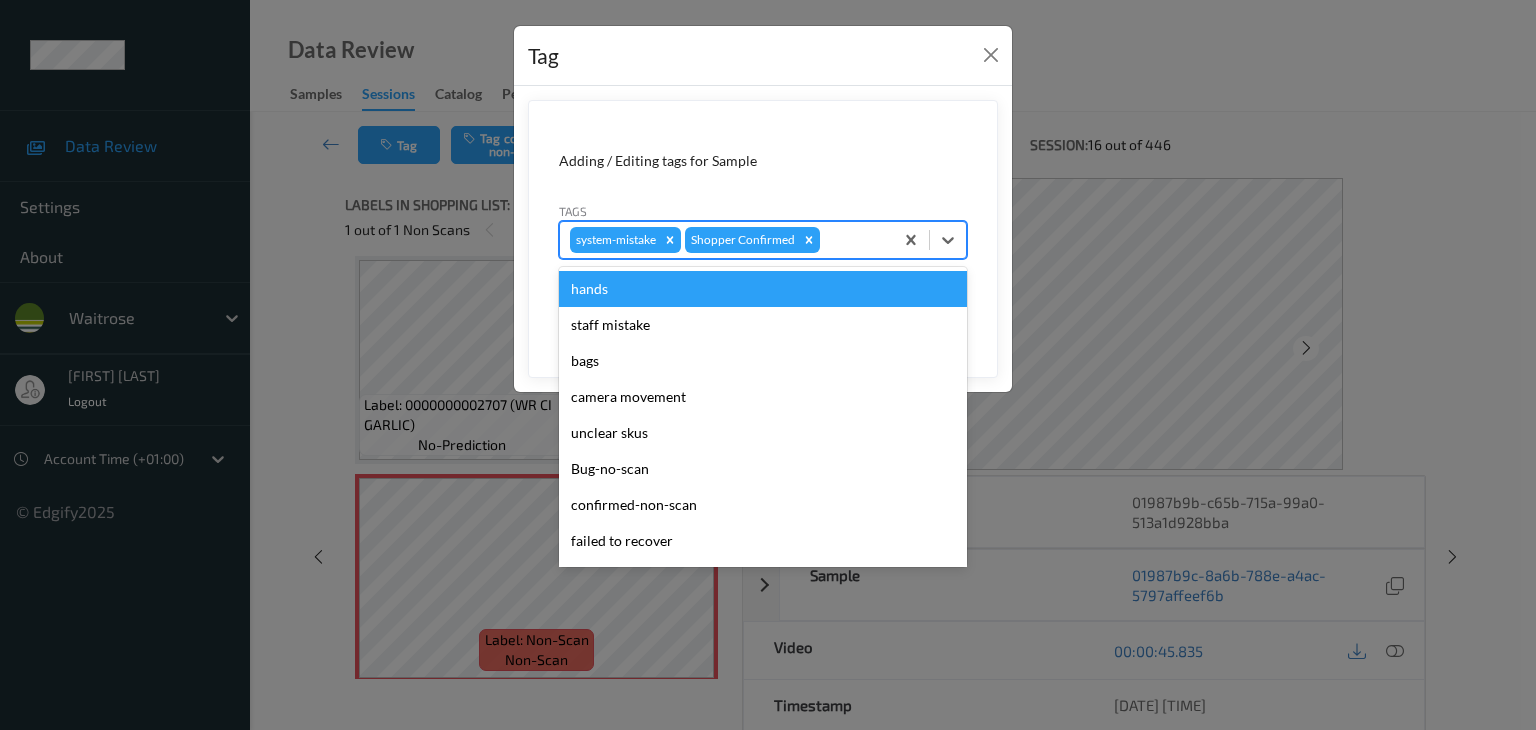 type on "u" 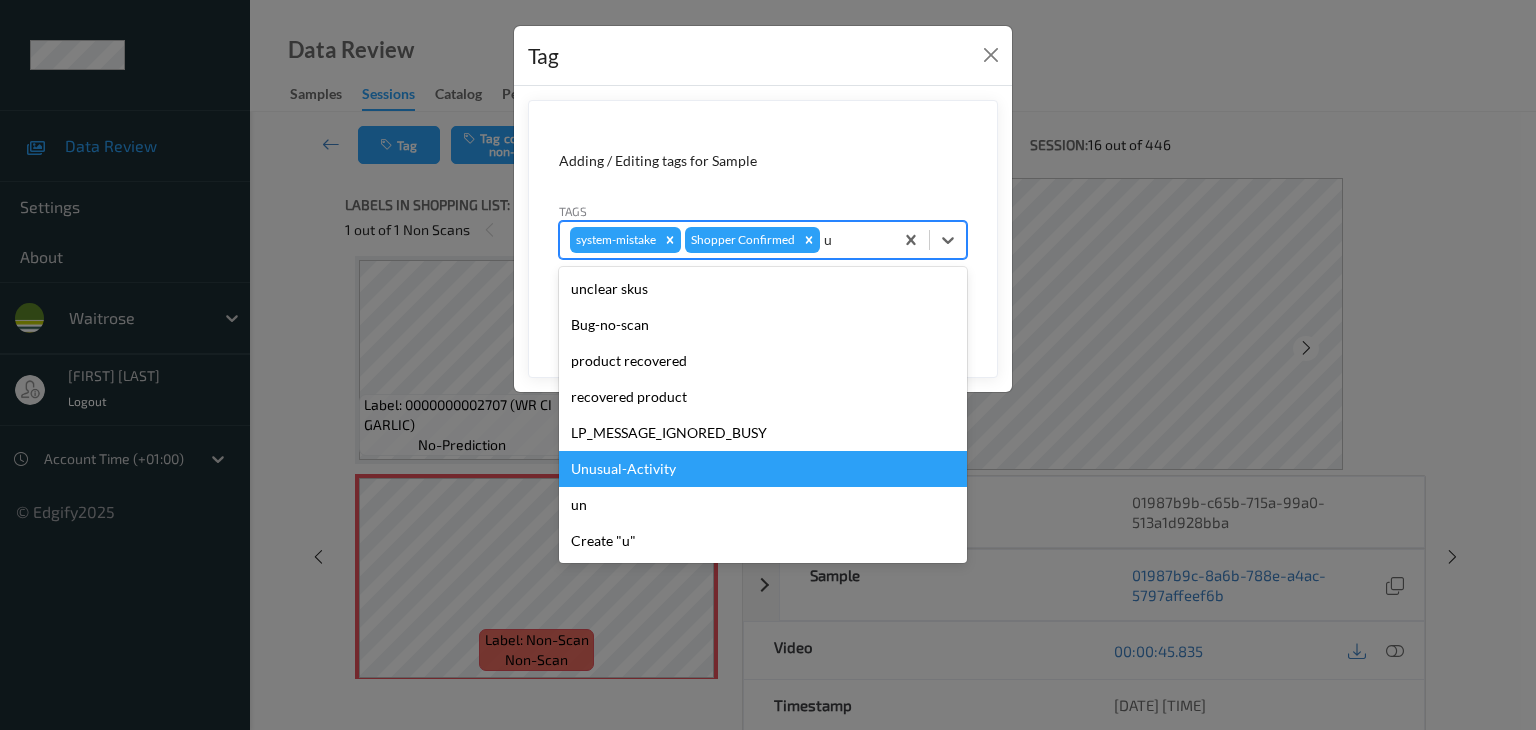 click on "Unusual-Activity" at bounding box center [763, 469] 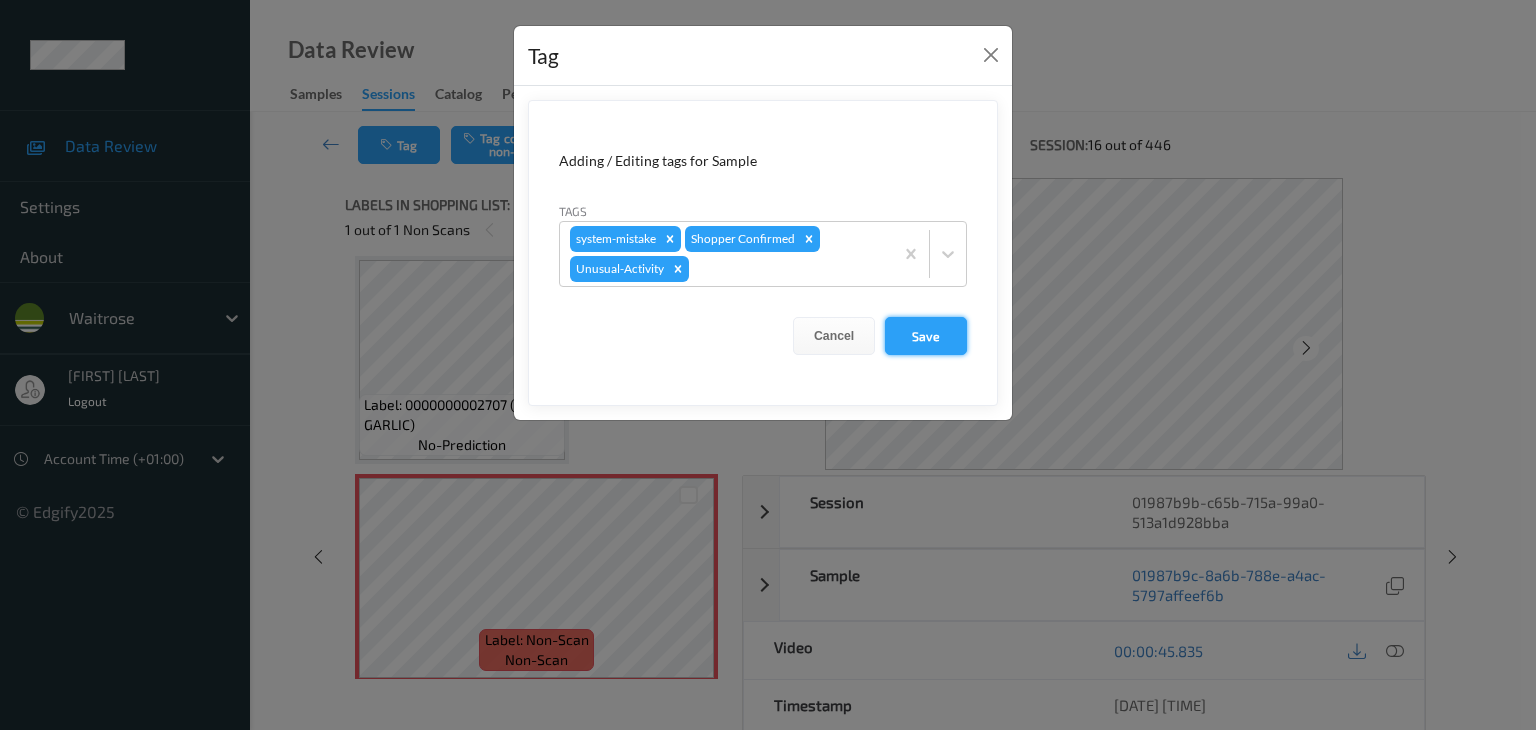 click on "Save" at bounding box center [926, 336] 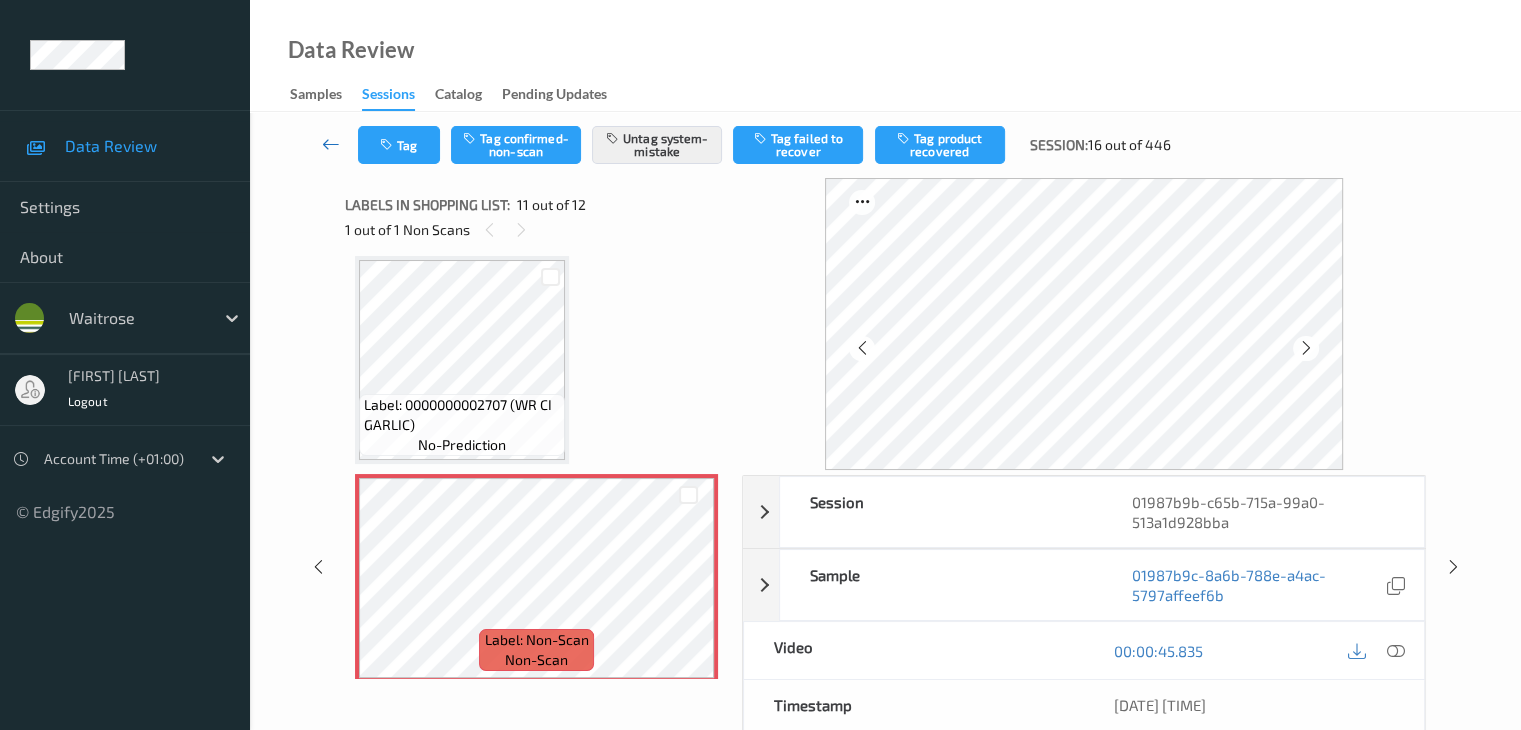 click at bounding box center (331, 144) 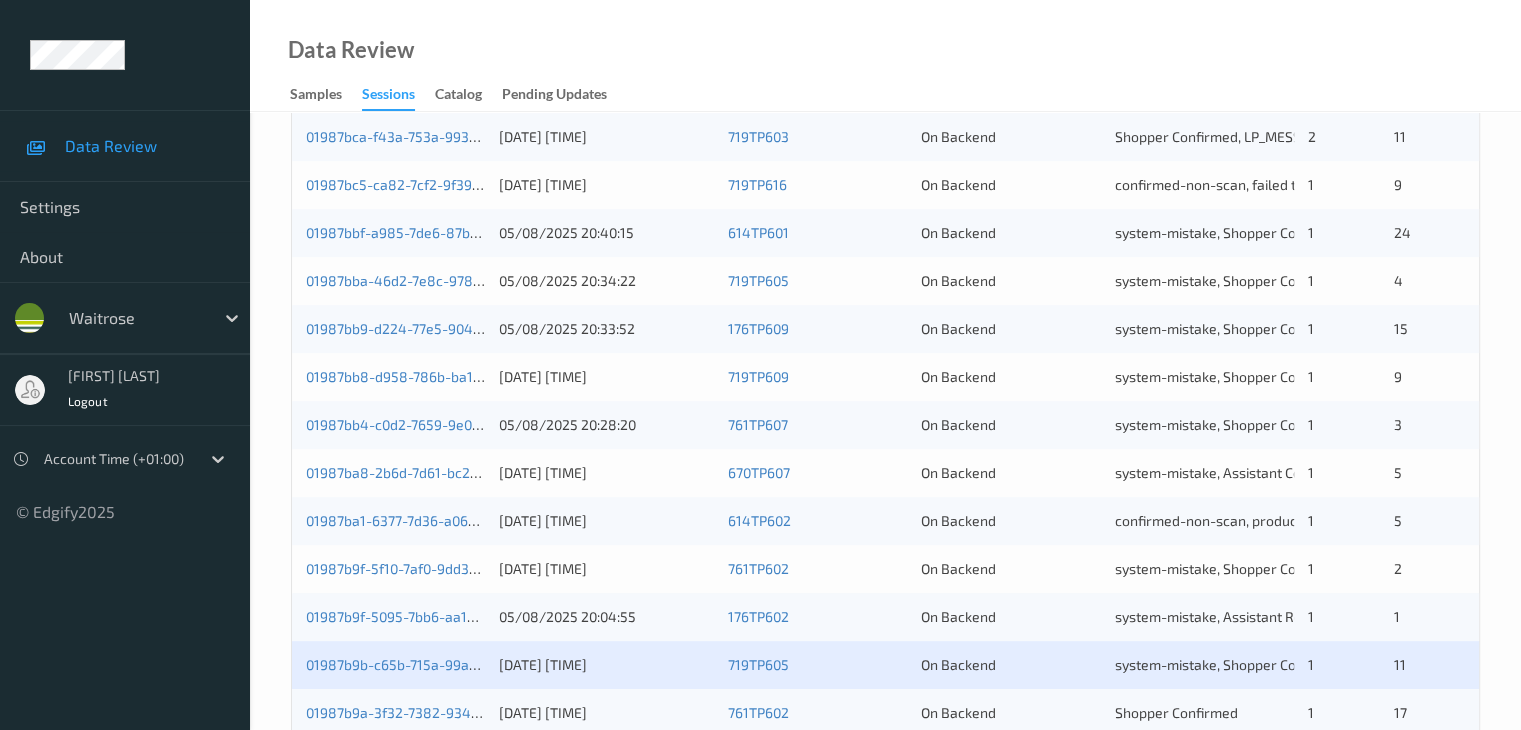 scroll, scrollTop: 800, scrollLeft: 0, axis: vertical 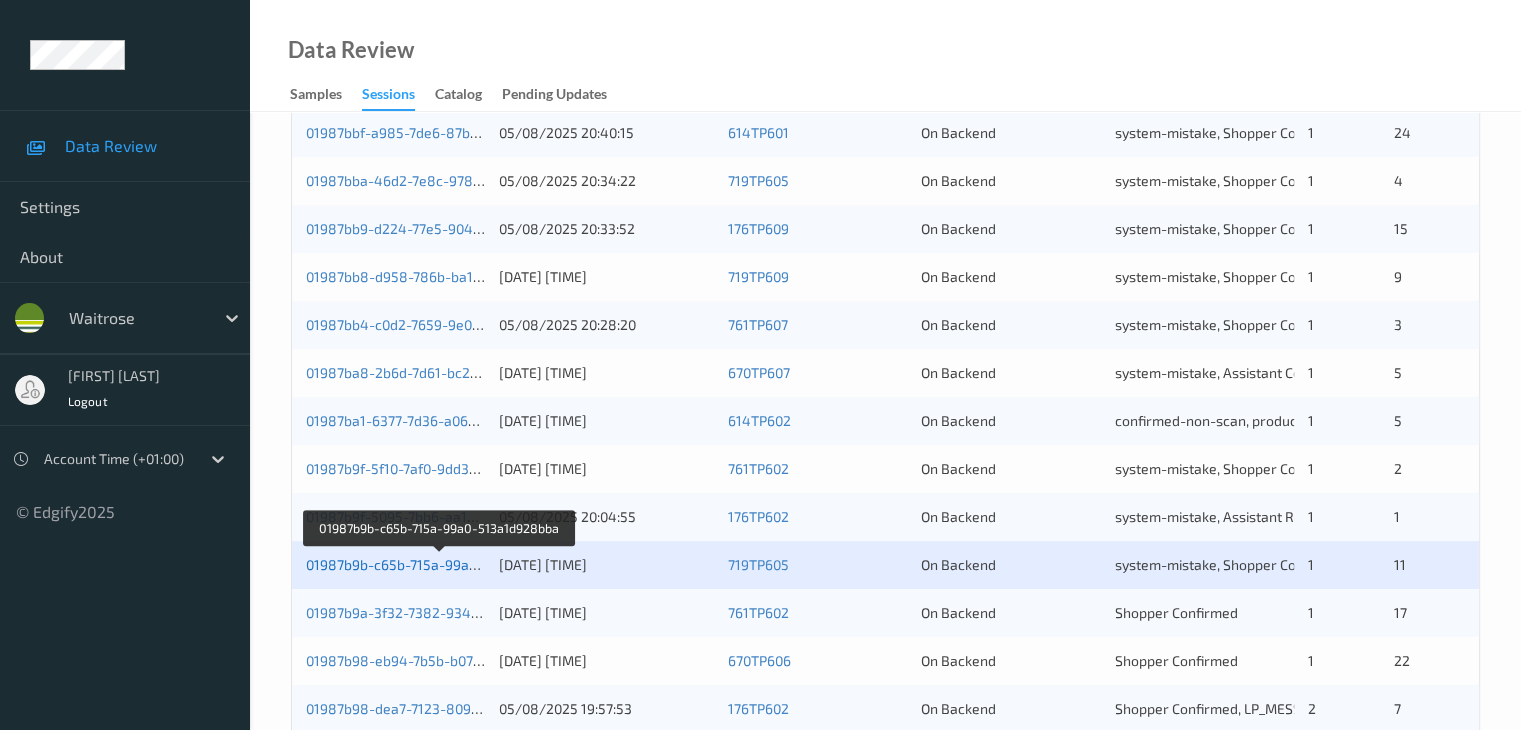 click on "01987b9b-c65b-715a-99a0-513a1d928bba" at bounding box center [441, 564] 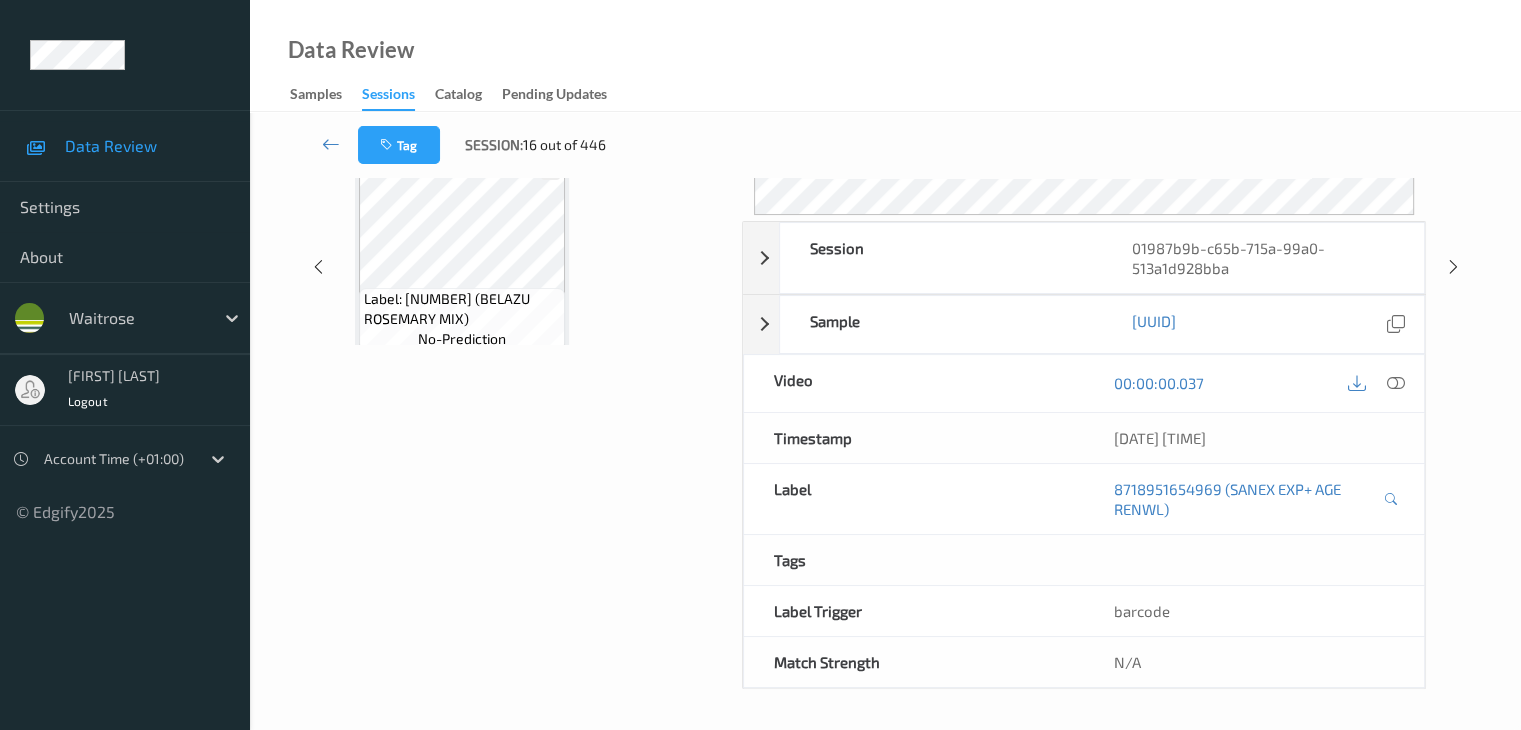 scroll, scrollTop: 0, scrollLeft: 0, axis: both 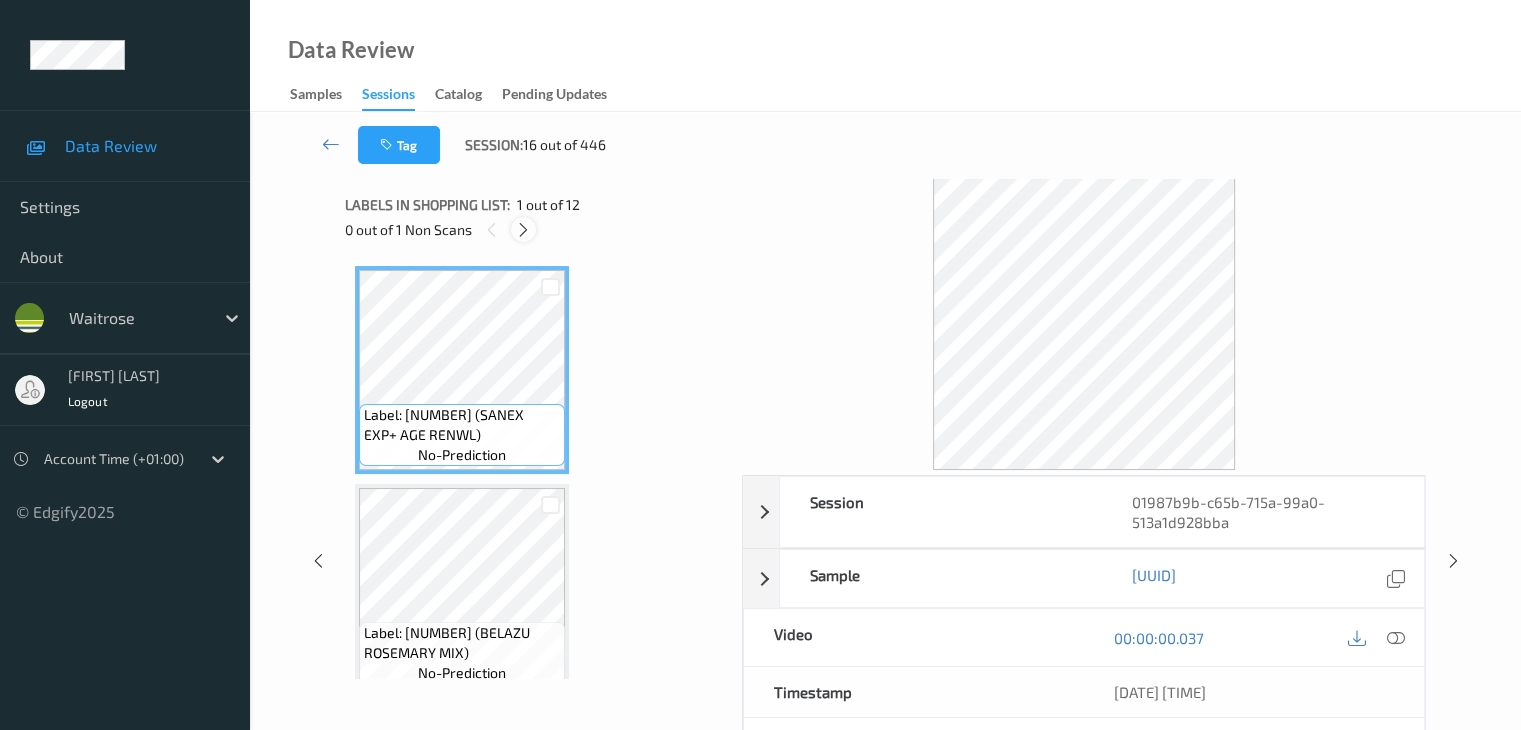 click at bounding box center (523, 230) 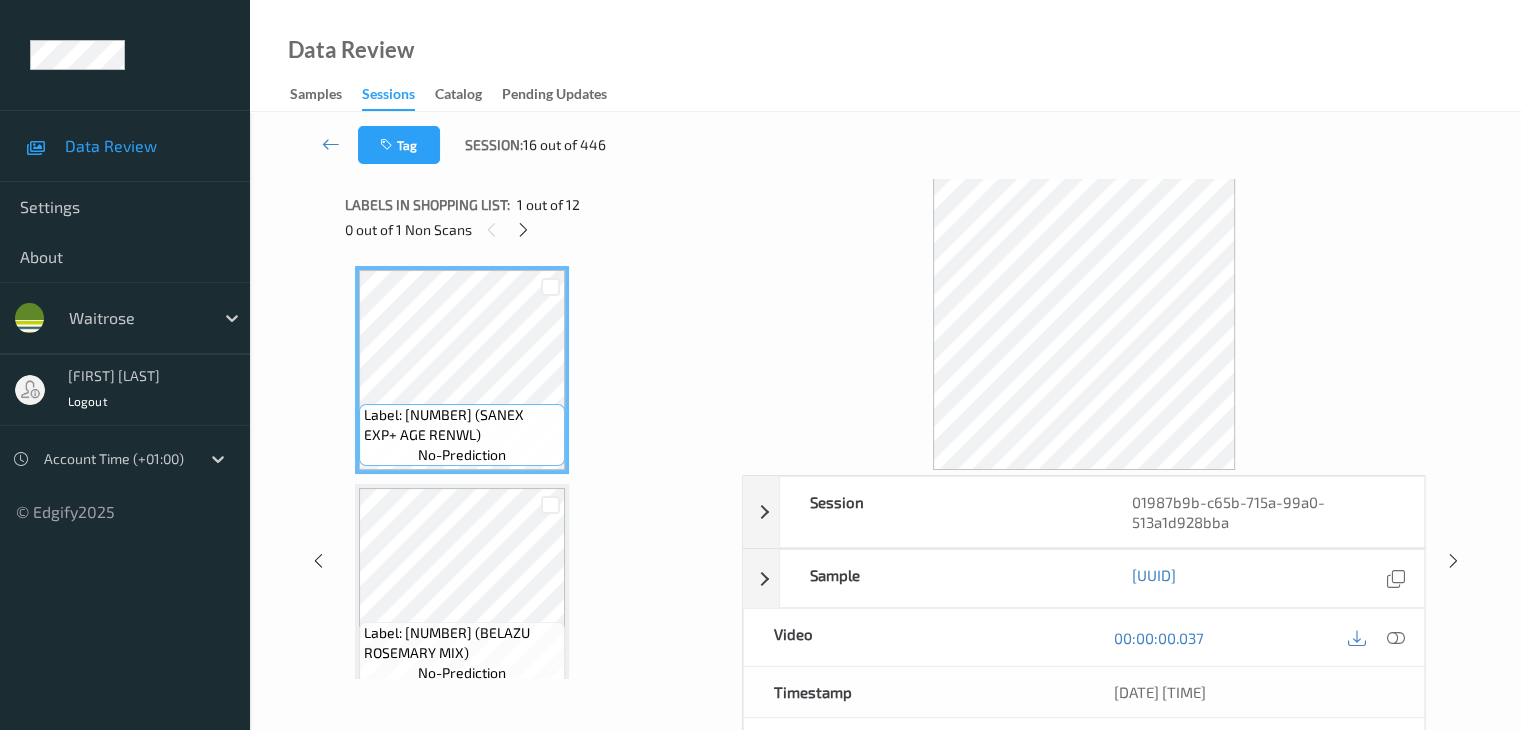 scroll, scrollTop: 1972, scrollLeft: 0, axis: vertical 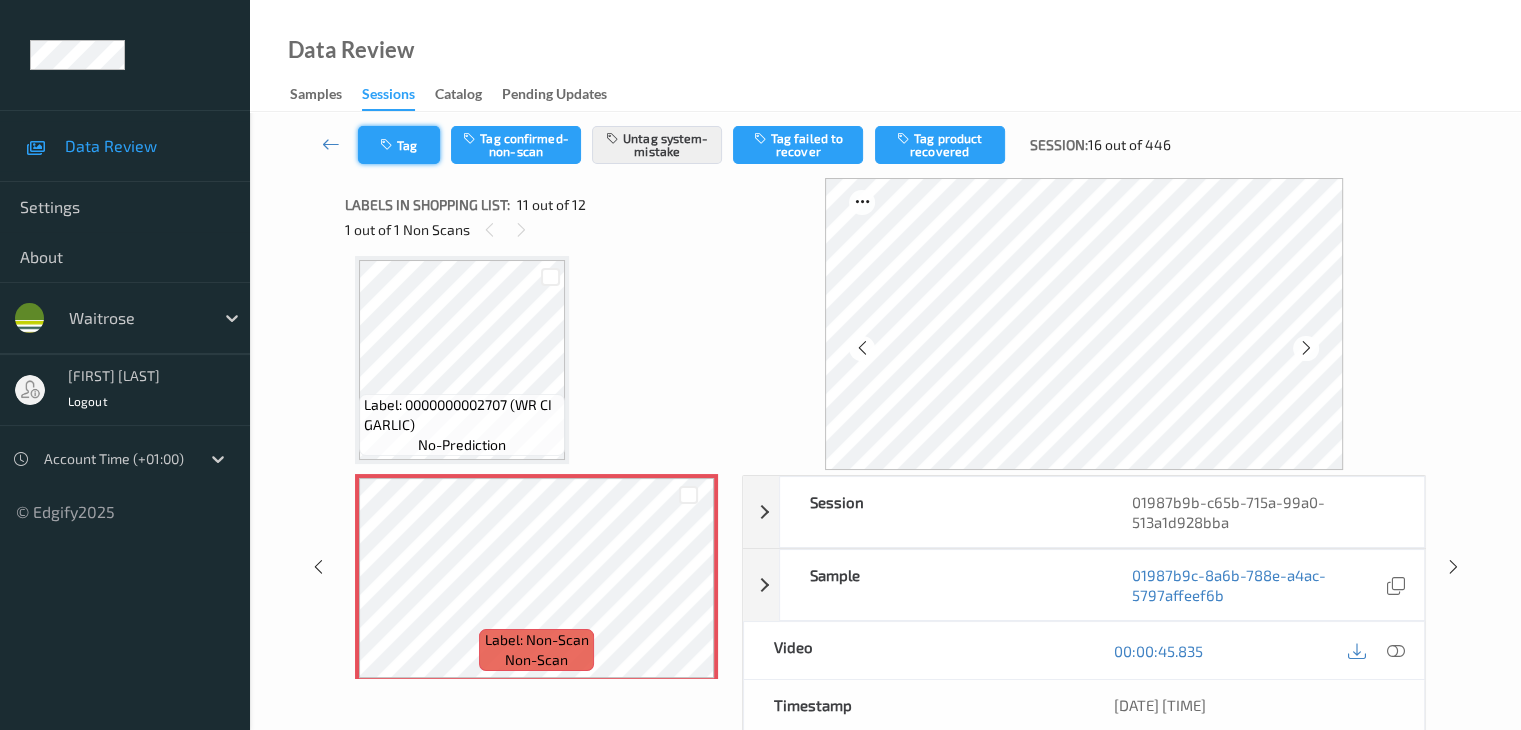 click on "Tag" at bounding box center [399, 145] 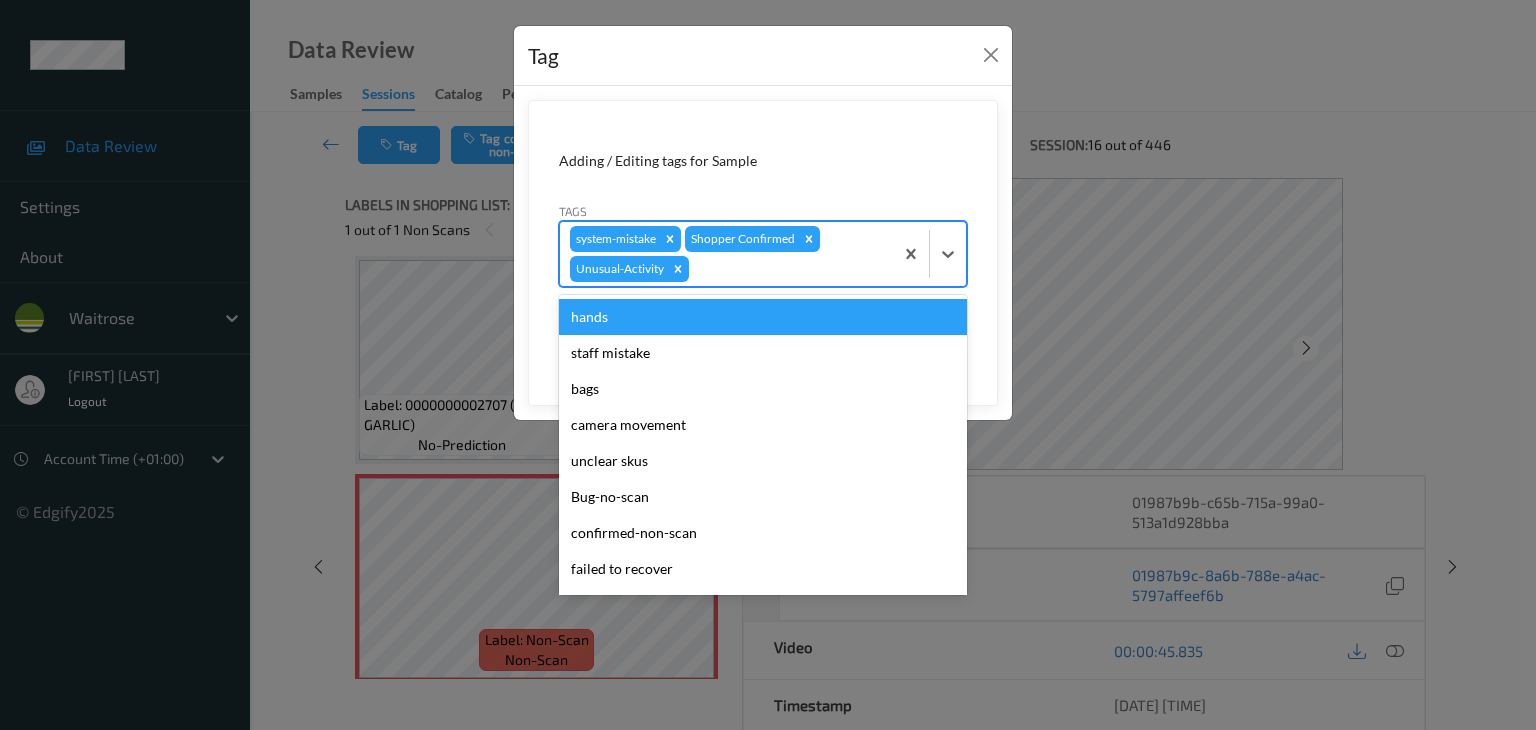 click at bounding box center [788, 269] 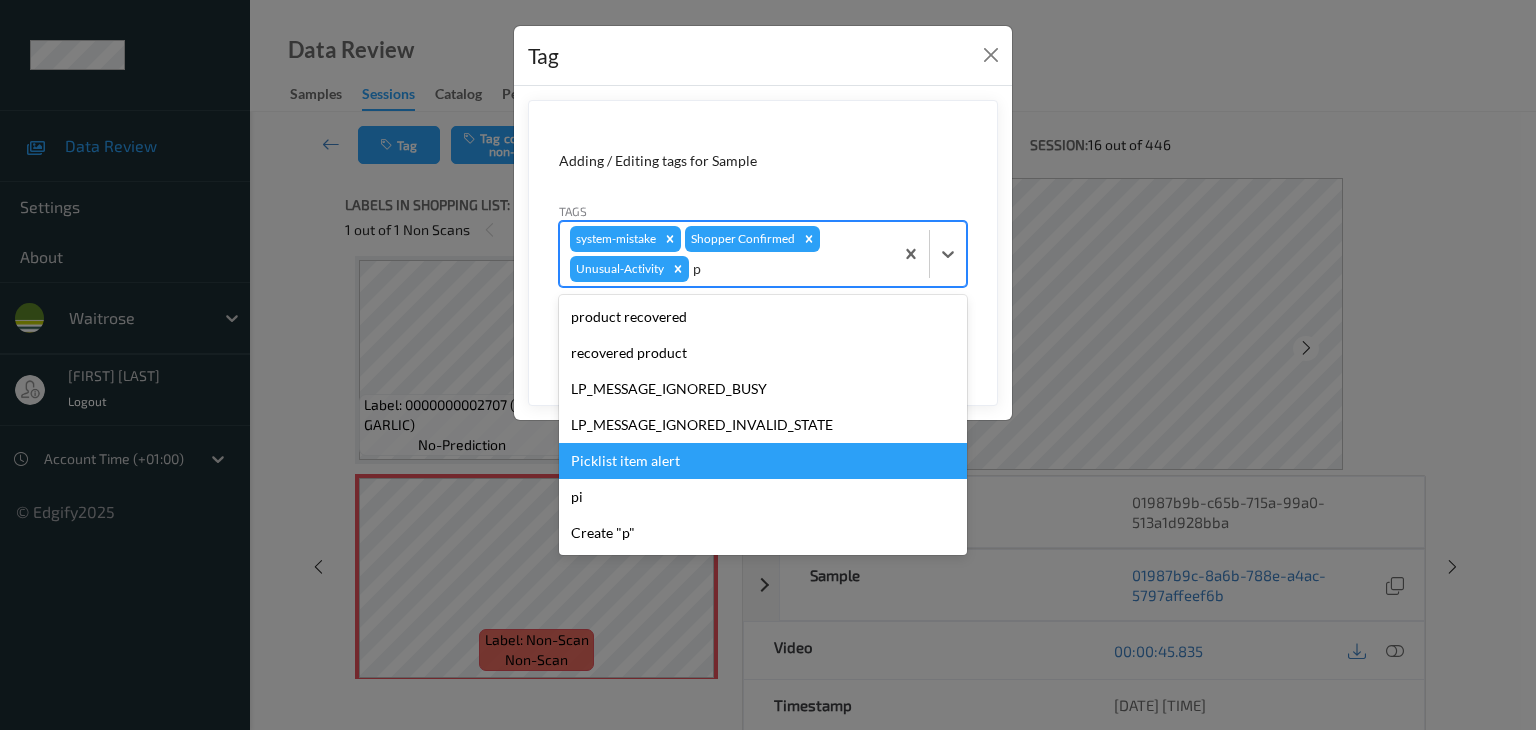 click on "Picklist item alert" at bounding box center (763, 461) 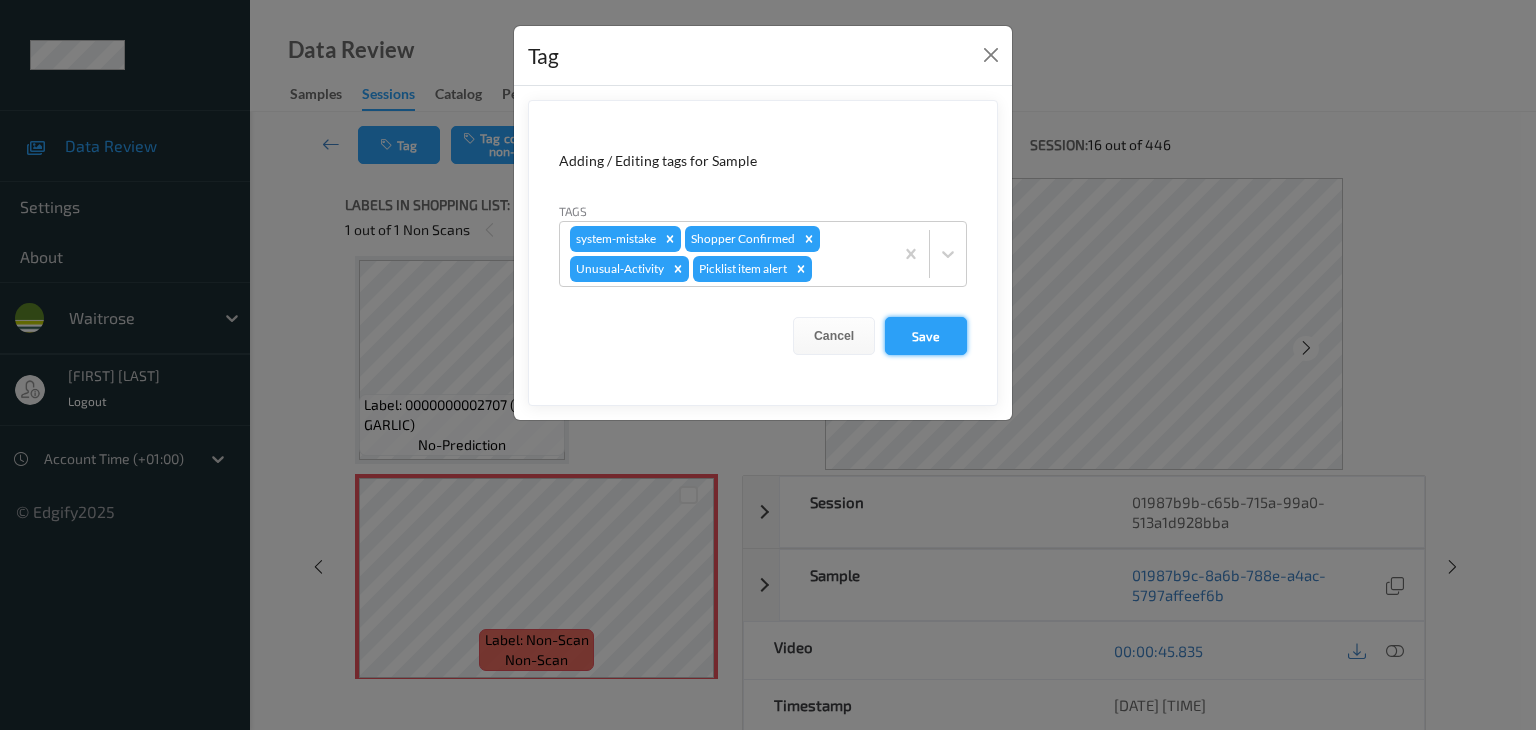 click on "Save" at bounding box center [926, 336] 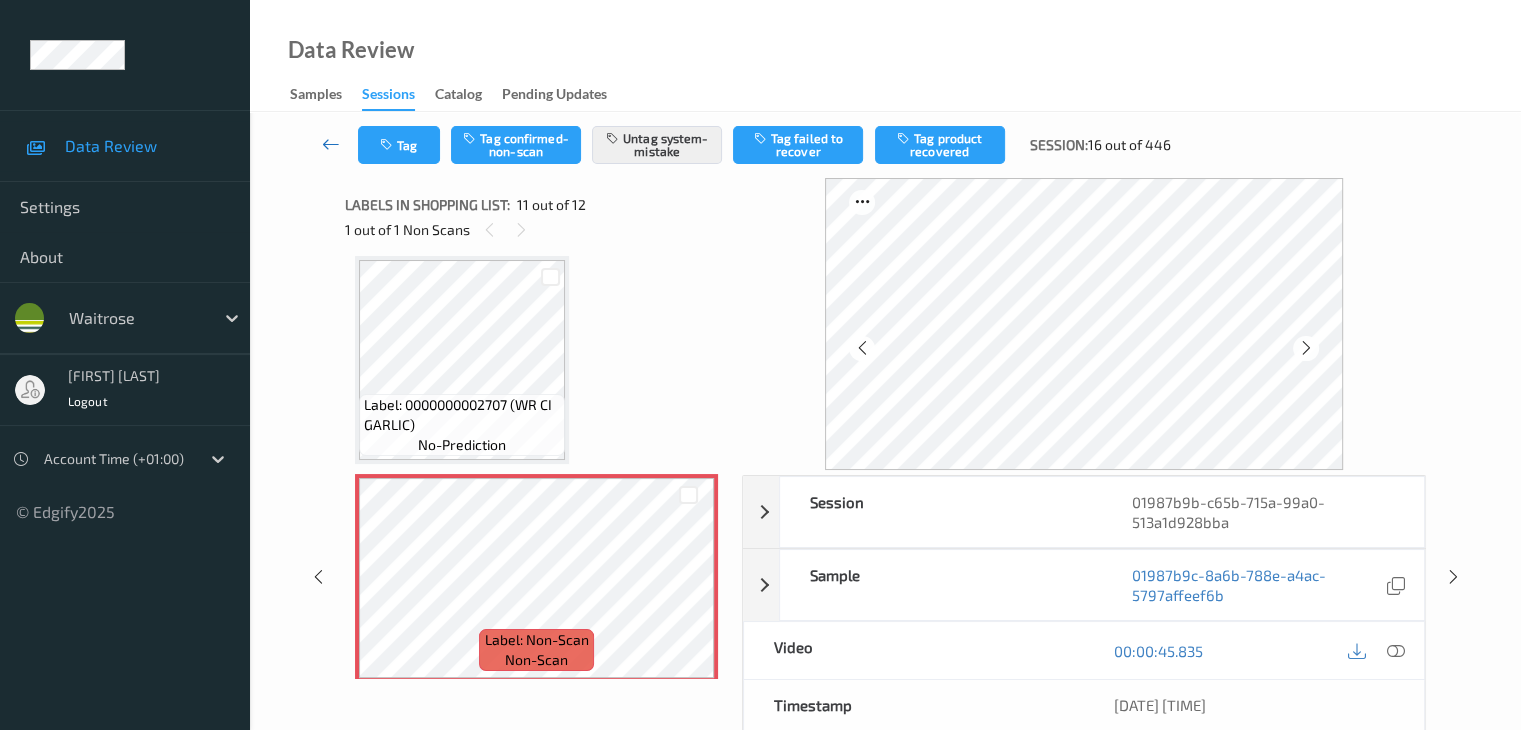 click at bounding box center (331, 144) 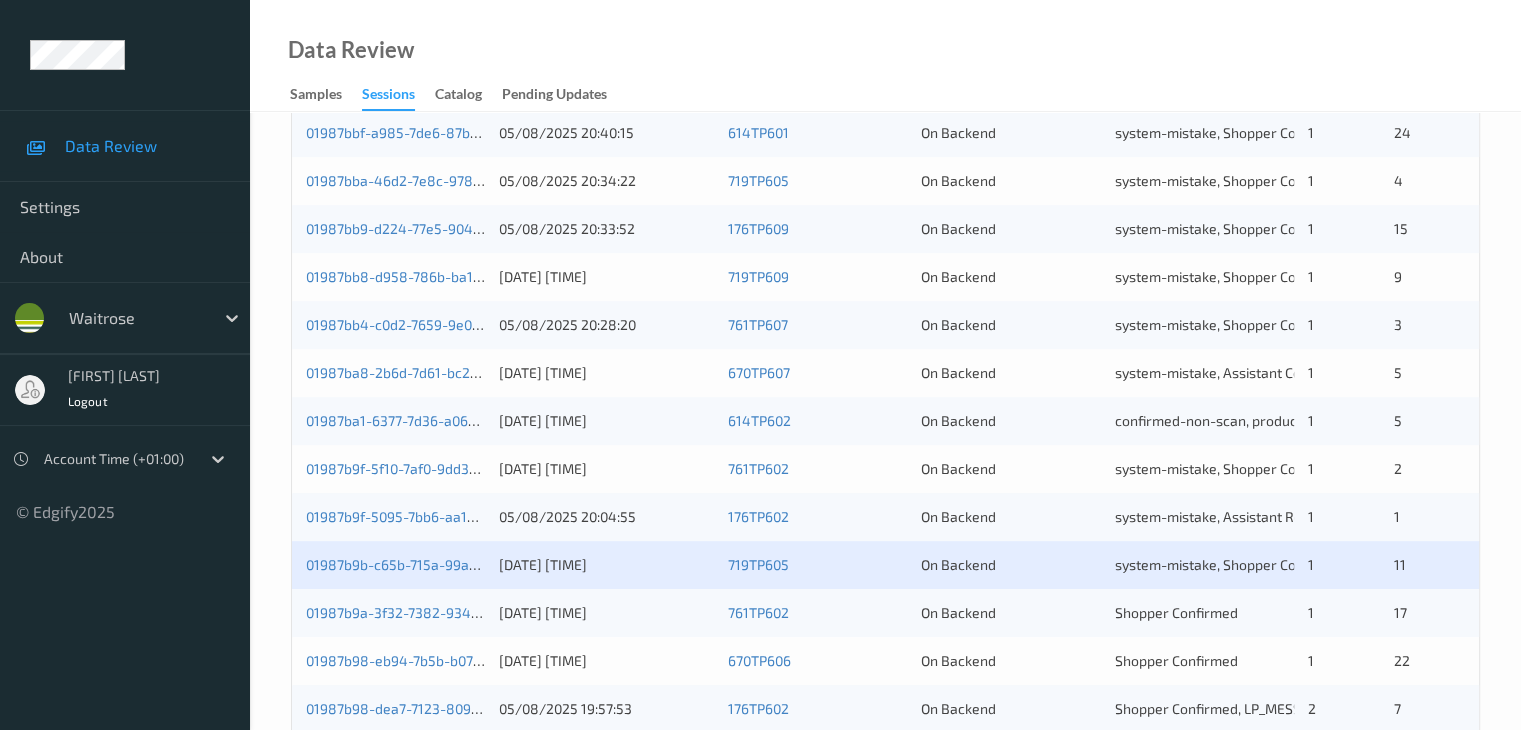 scroll, scrollTop: 932, scrollLeft: 0, axis: vertical 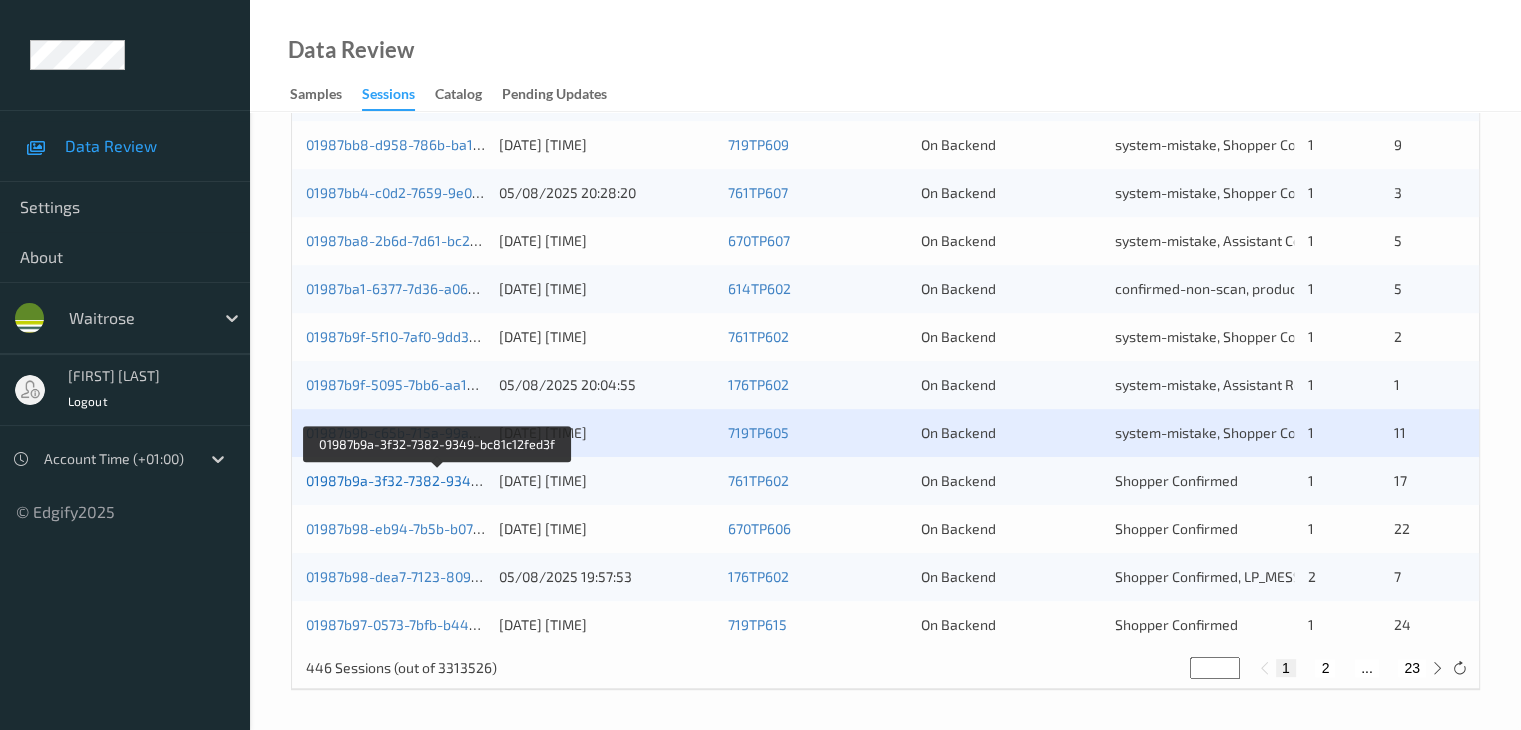 click on "01987b9a-3f32-7382-9349-bc81c12fed3f" at bounding box center [438, 480] 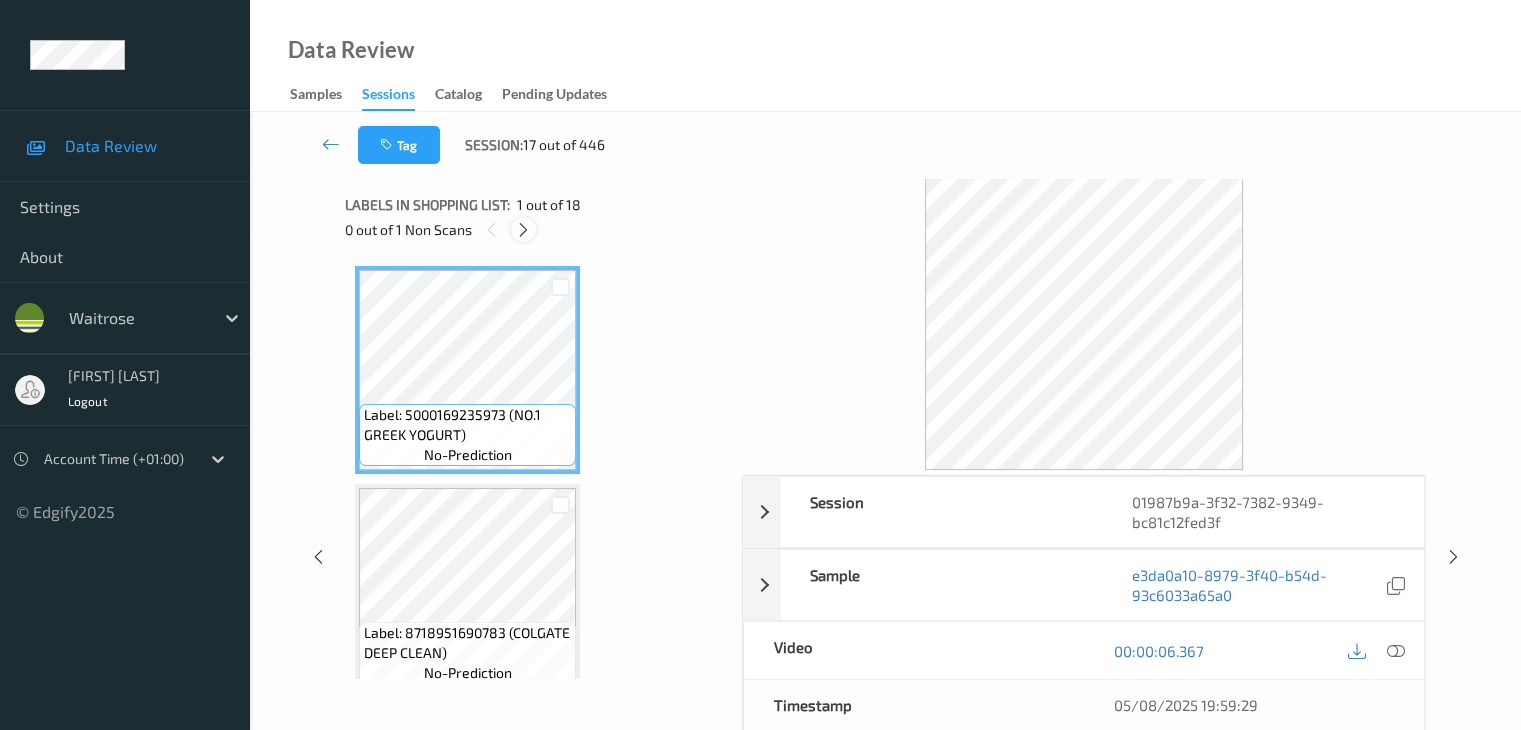 click at bounding box center (523, 230) 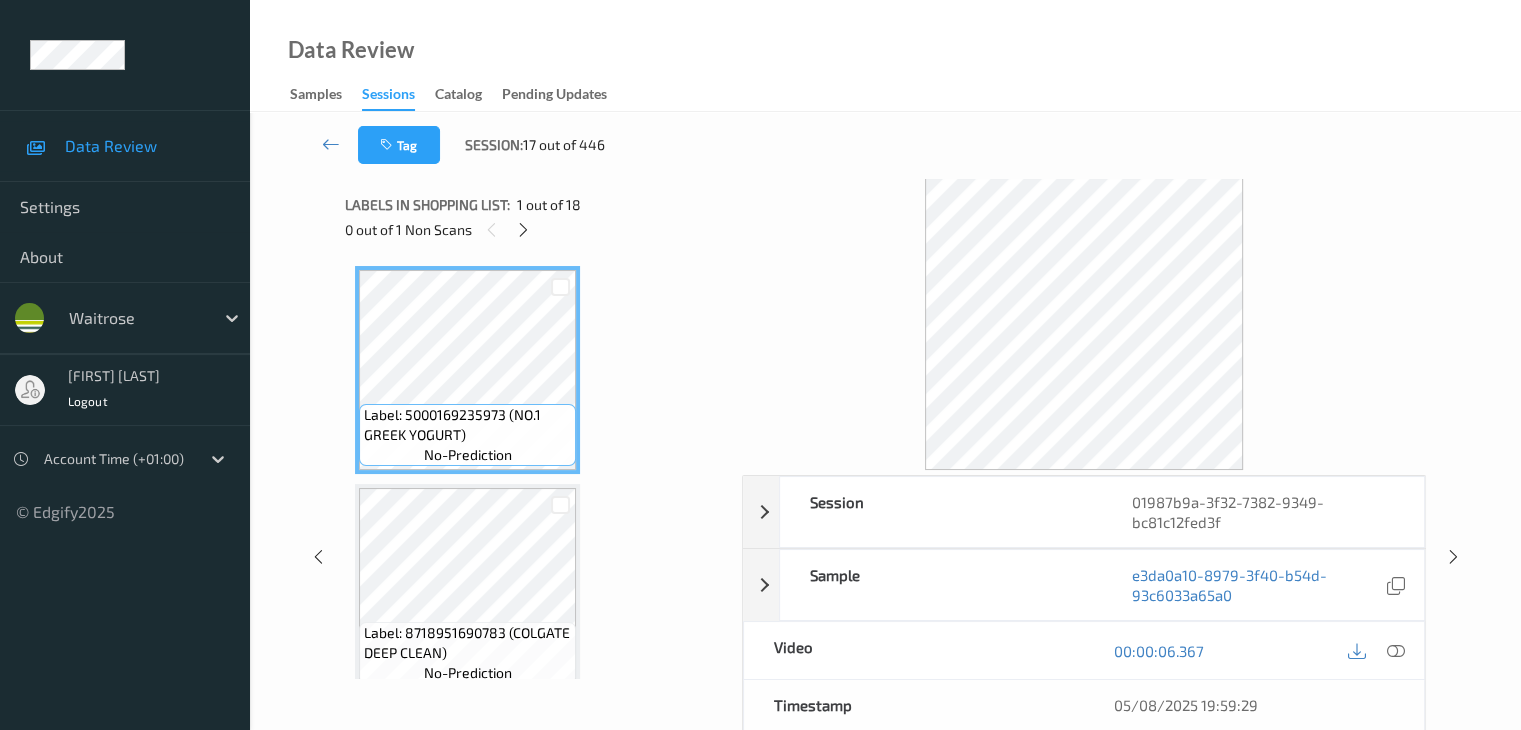 scroll, scrollTop: 3280, scrollLeft: 0, axis: vertical 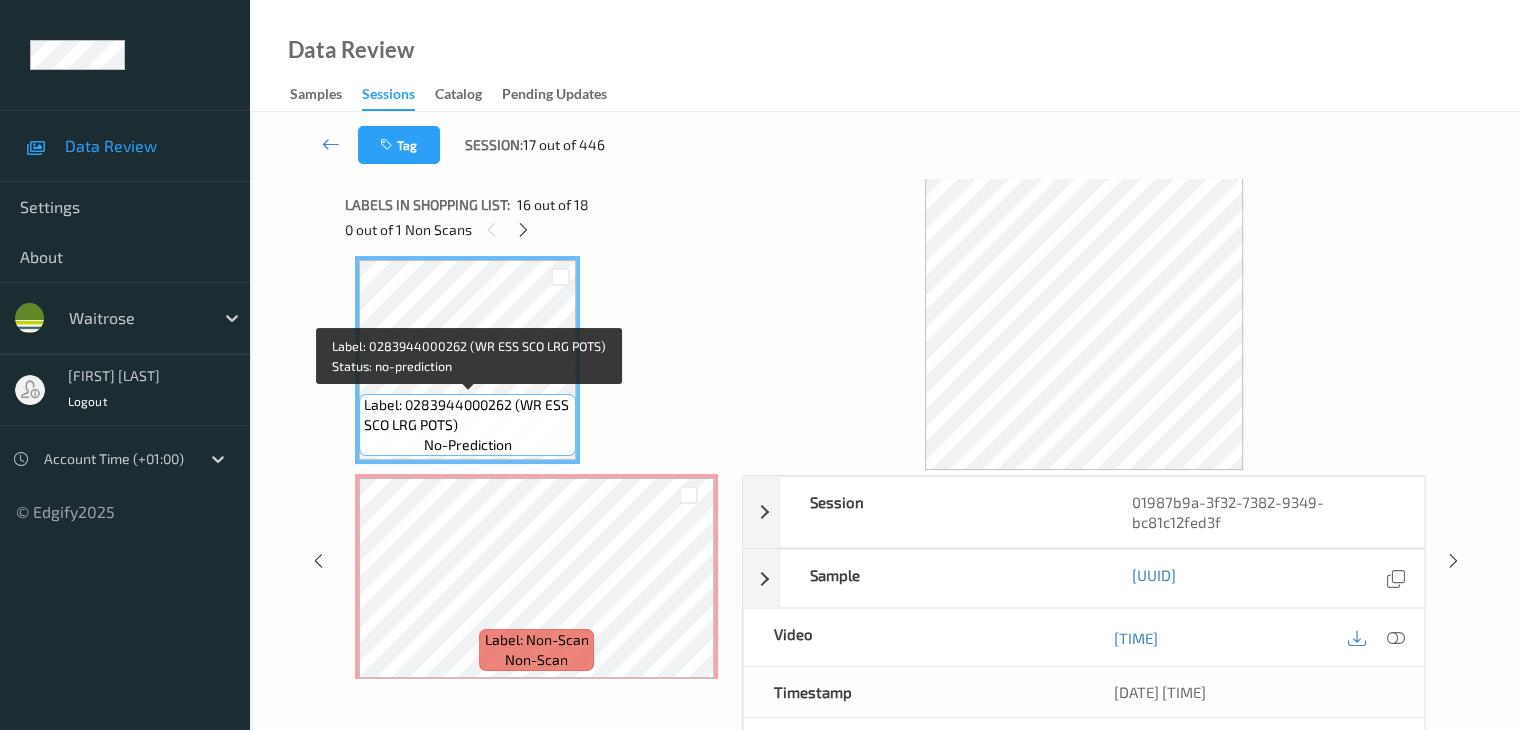 click on "Label: 0283944000262 (WR ESS SCO LRG POTS)" at bounding box center [467, 415] 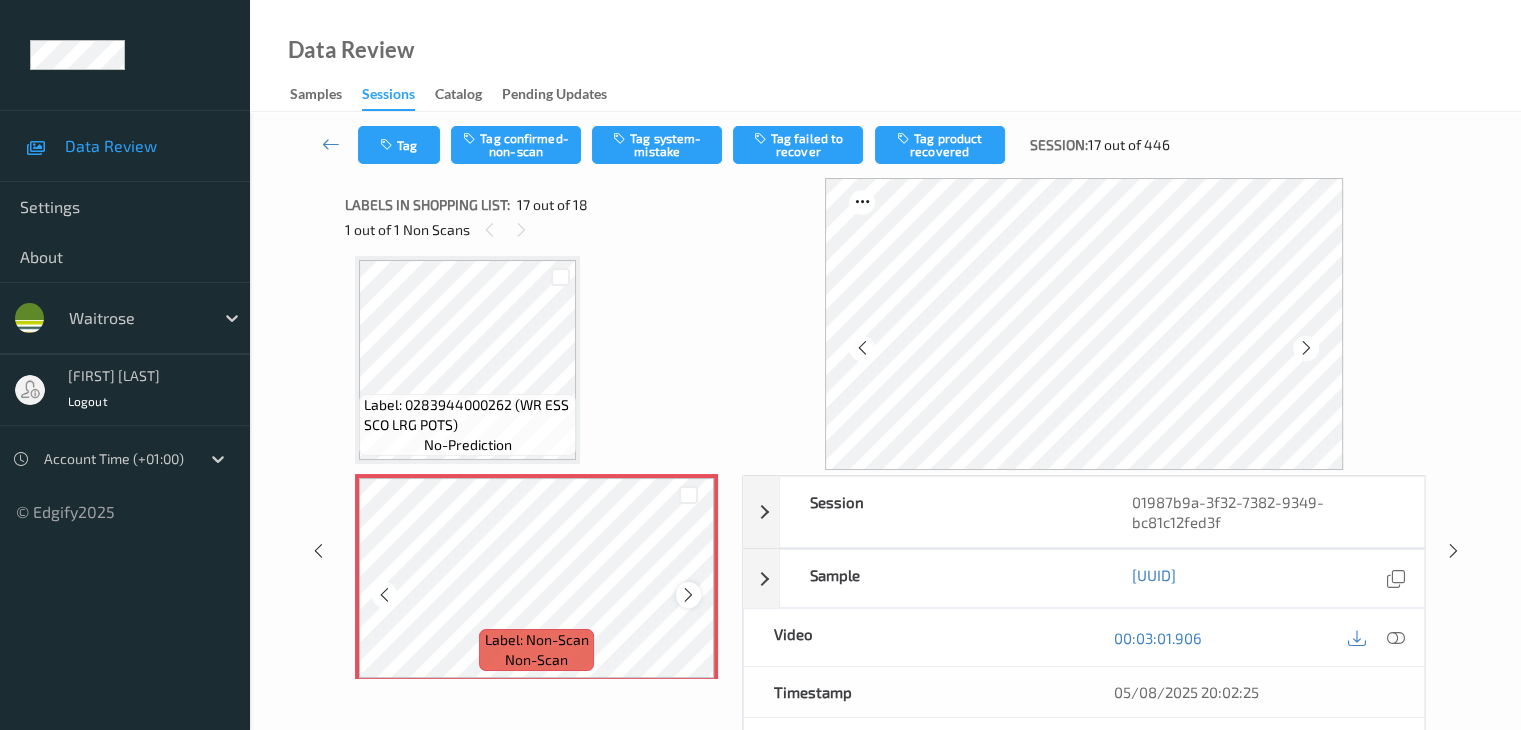click at bounding box center (688, 595) 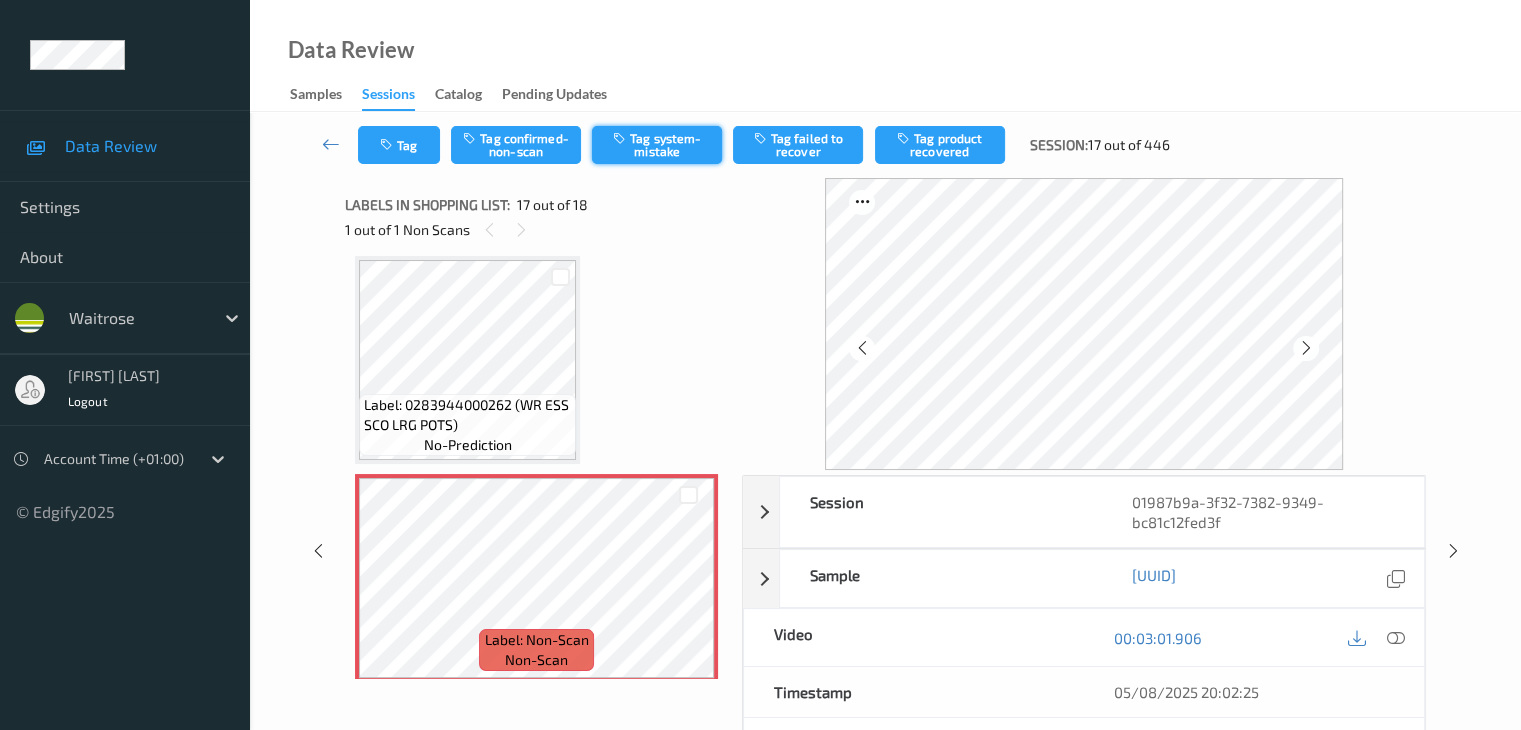 click on "Tag   system-mistake" at bounding box center (657, 145) 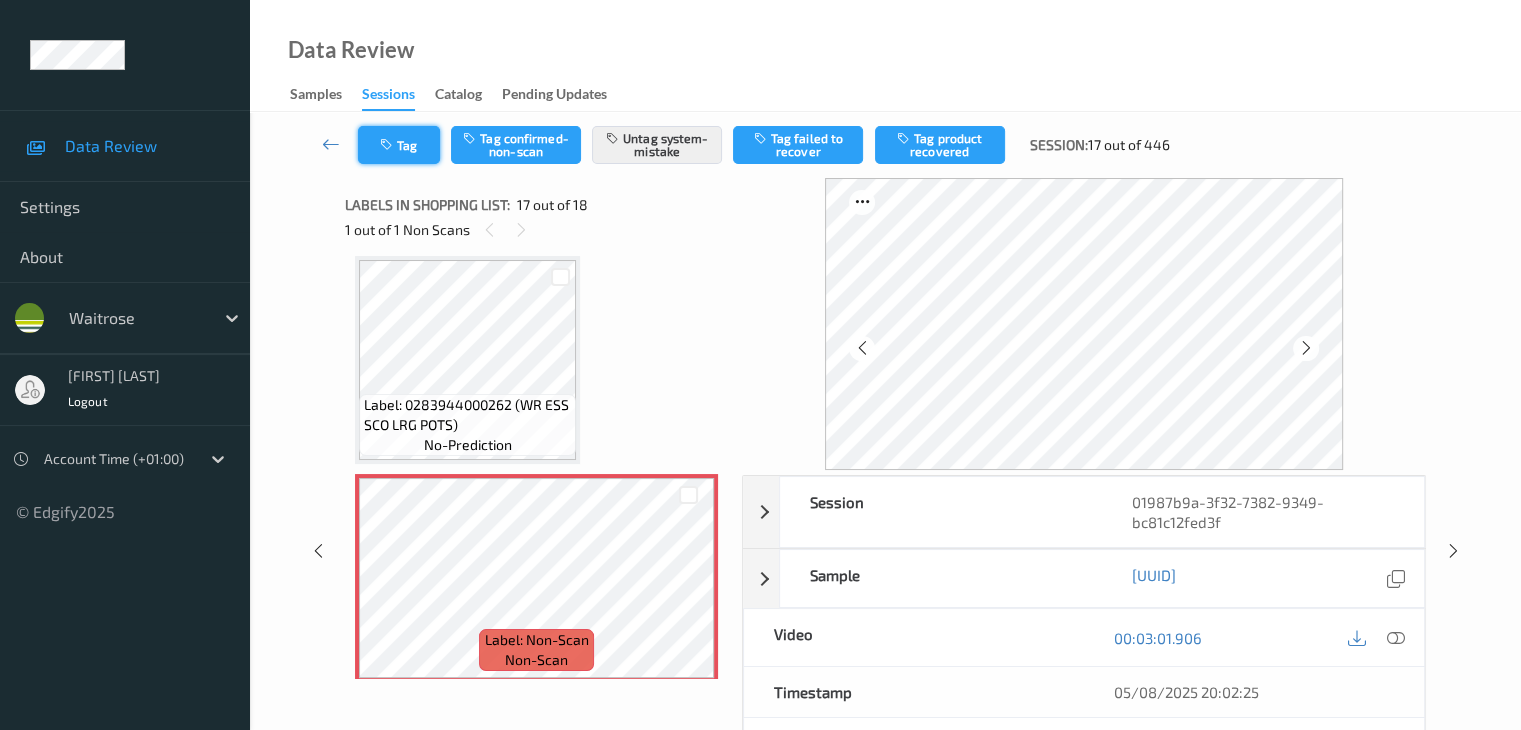 click on "Tag" at bounding box center [399, 145] 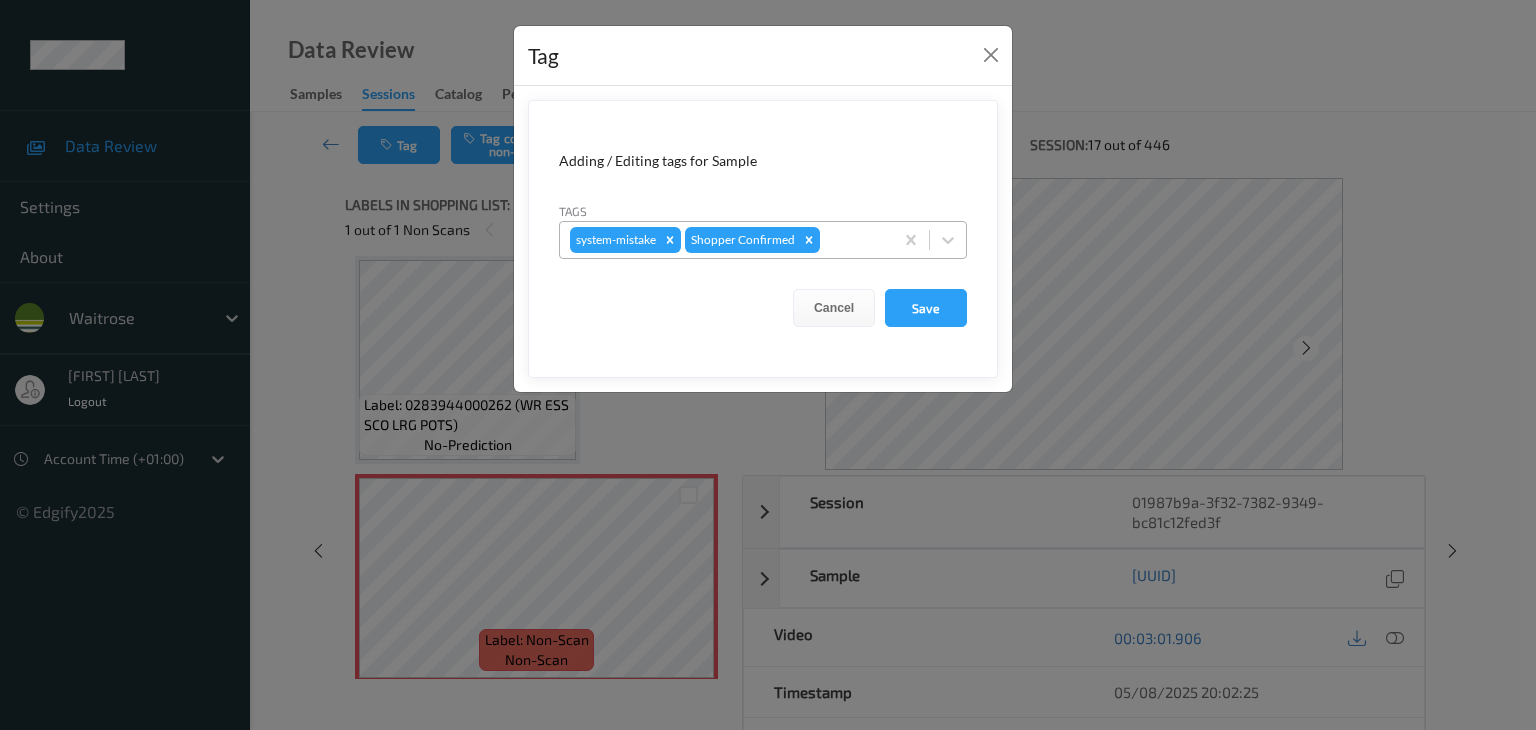 click at bounding box center (853, 240) 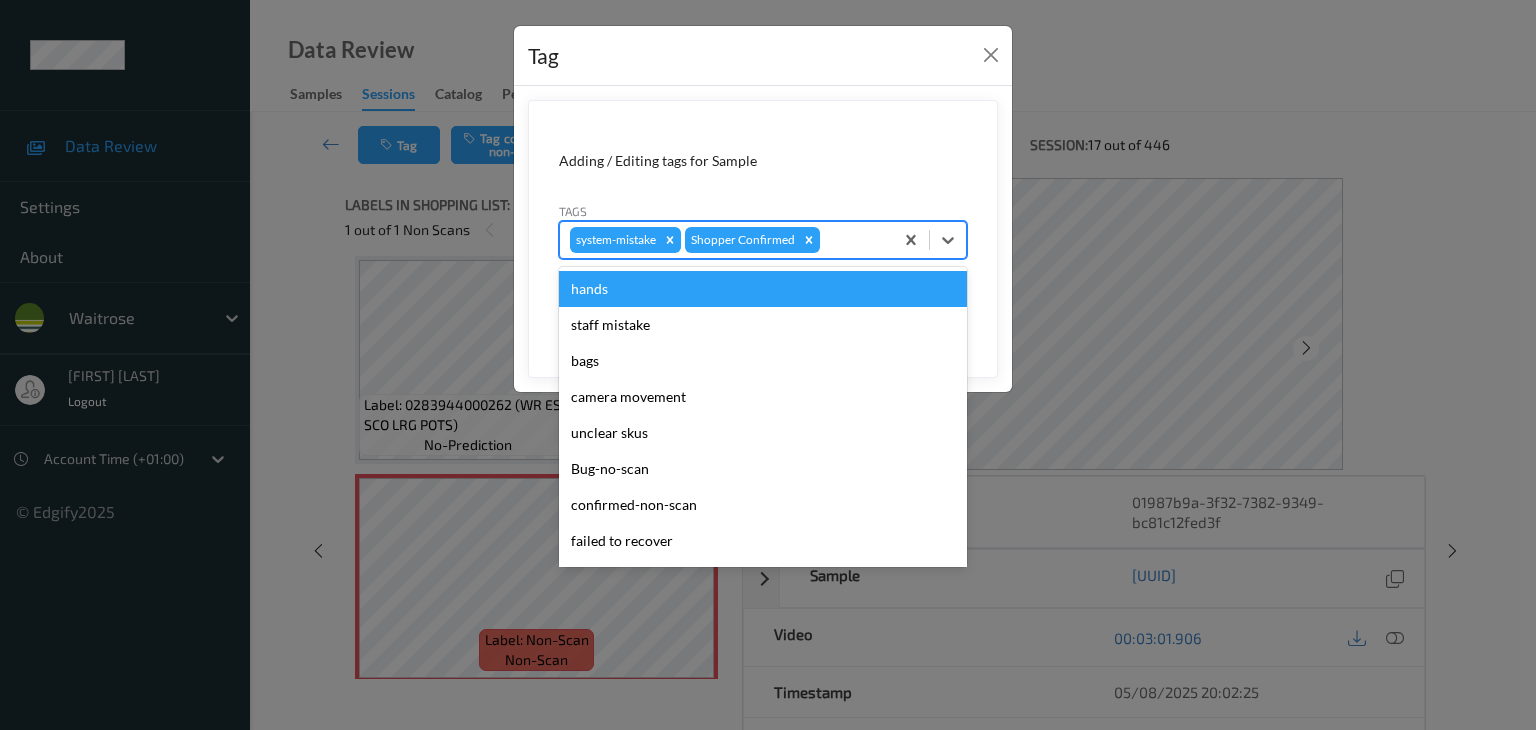 type on "u" 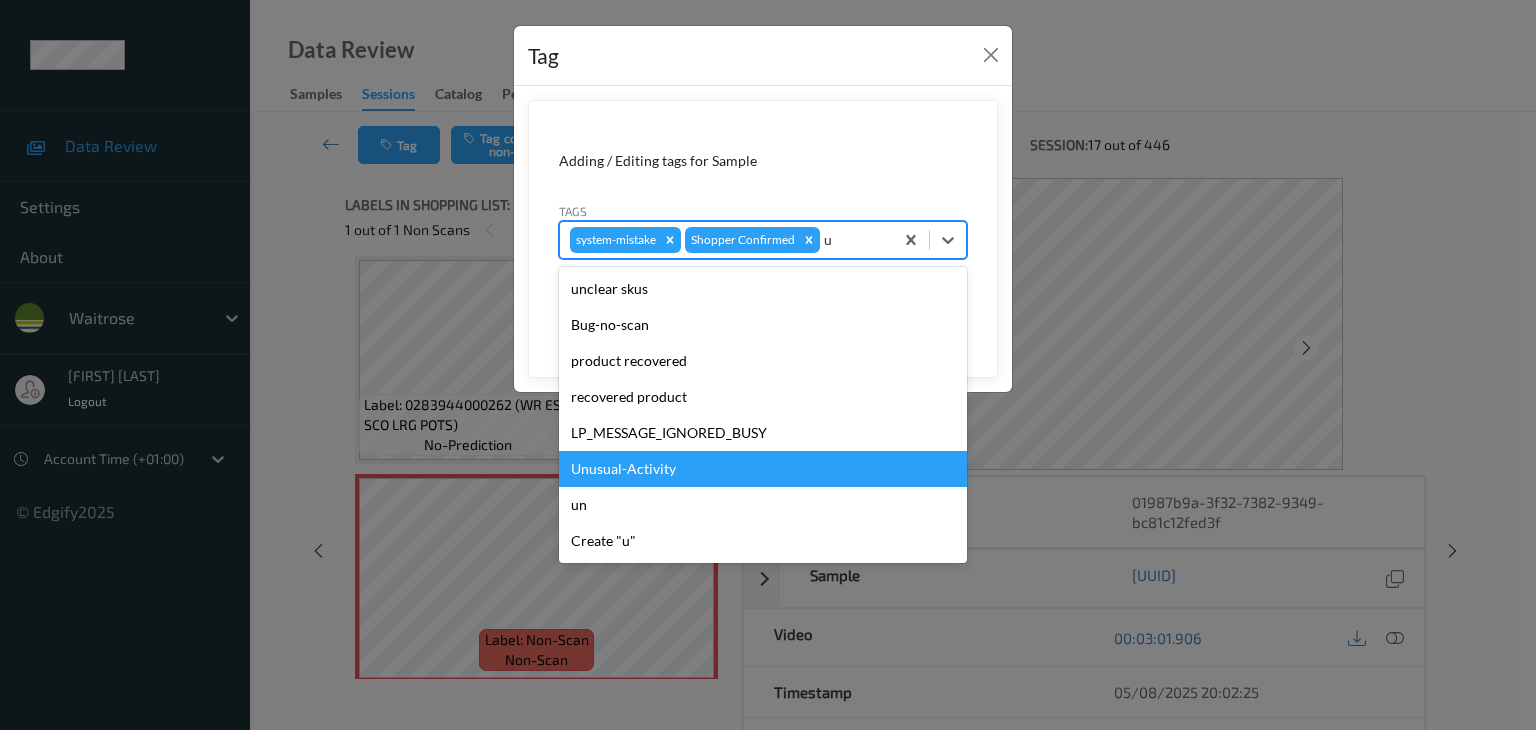 click on "Unusual-Activity" at bounding box center (763, 469) 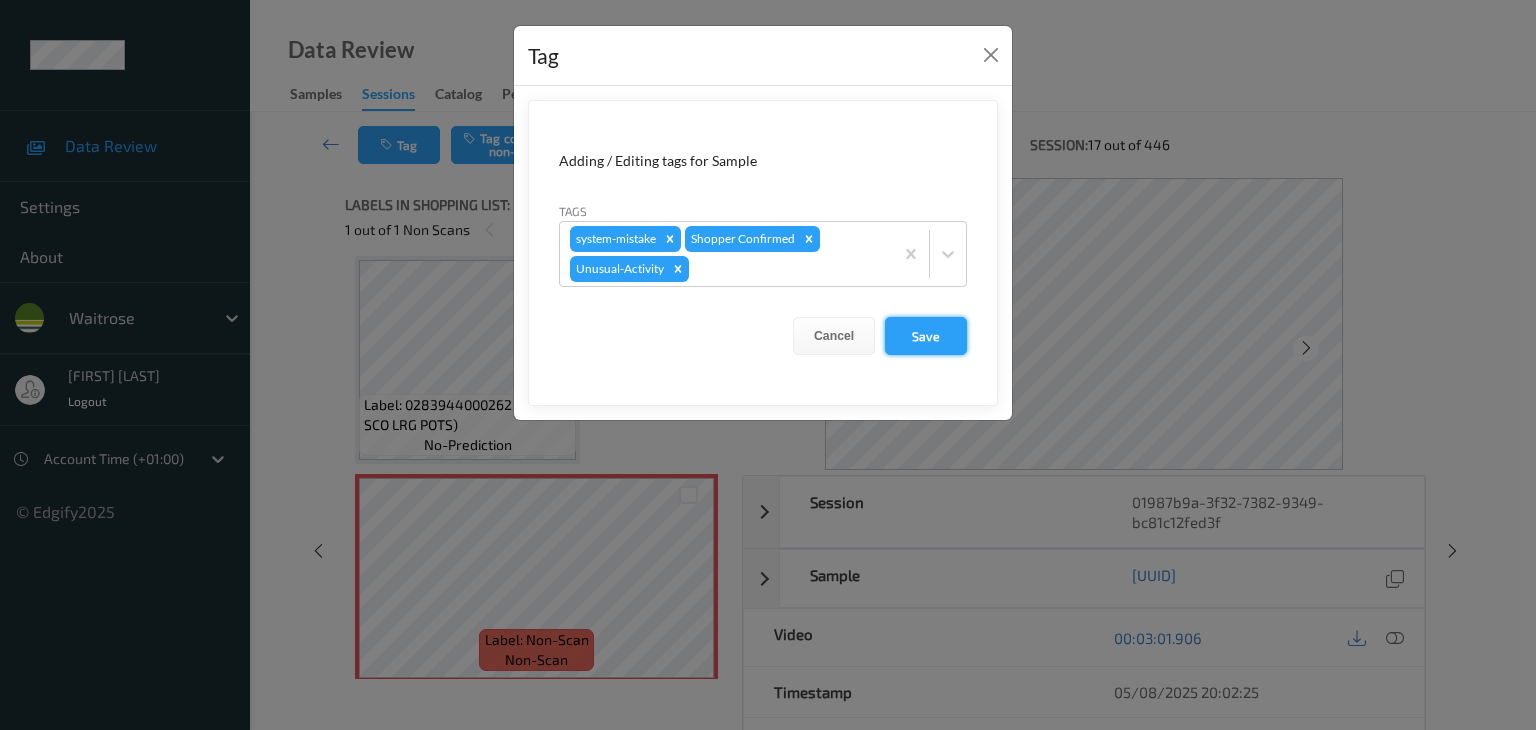 click on "Save" at bounding box center [926, 336] 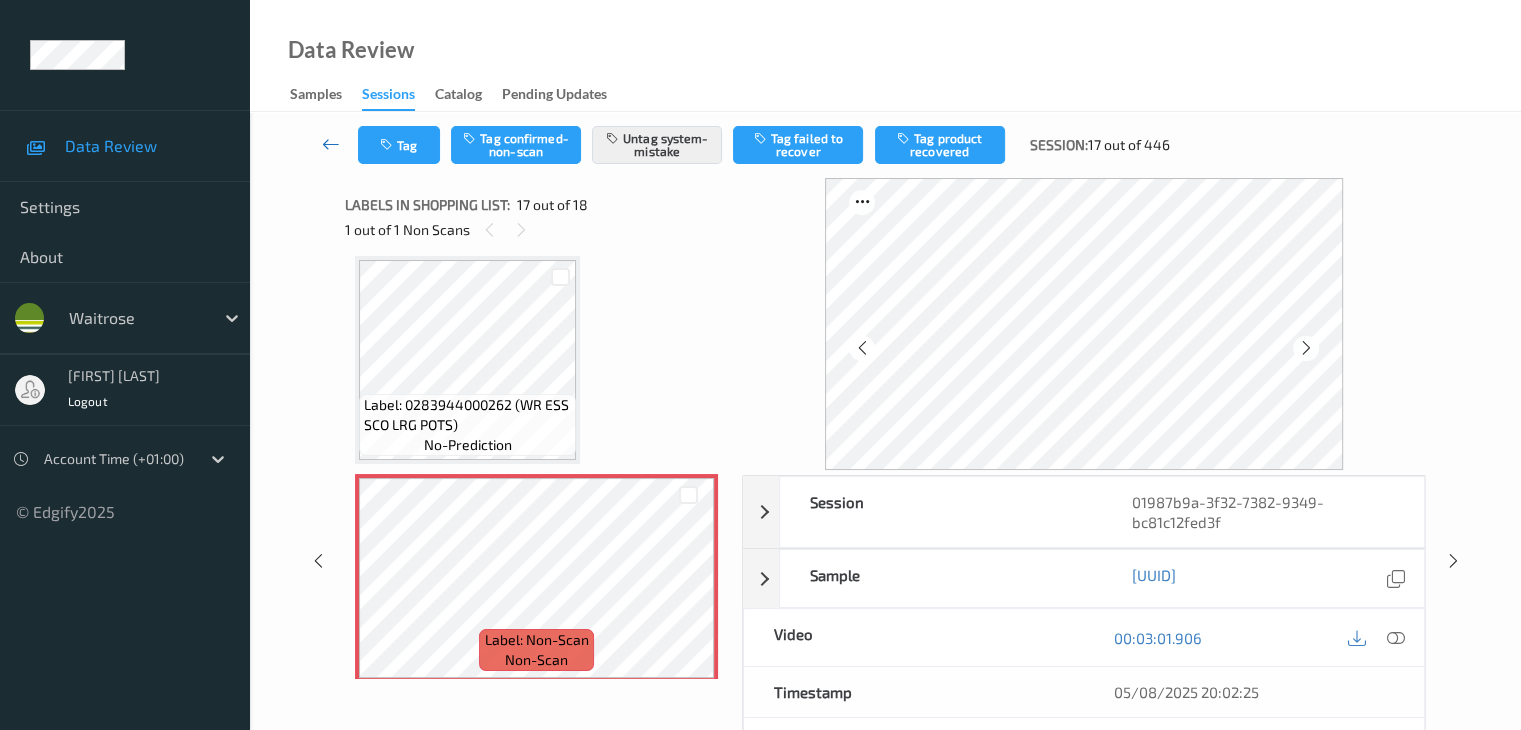 click at bounding box center (331, 144) 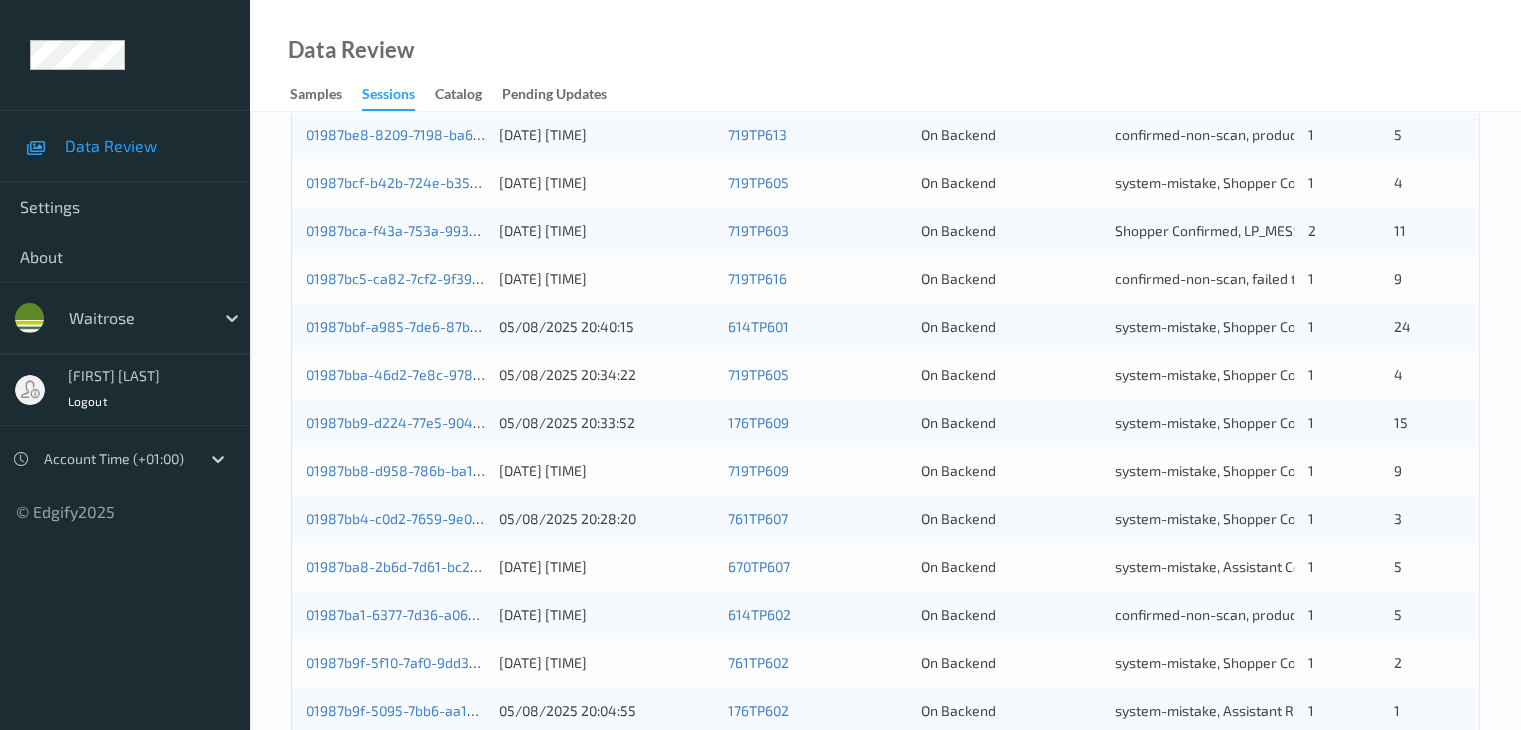scroll, scrollTop: 932, scrollLeft: 0, axis: vertical 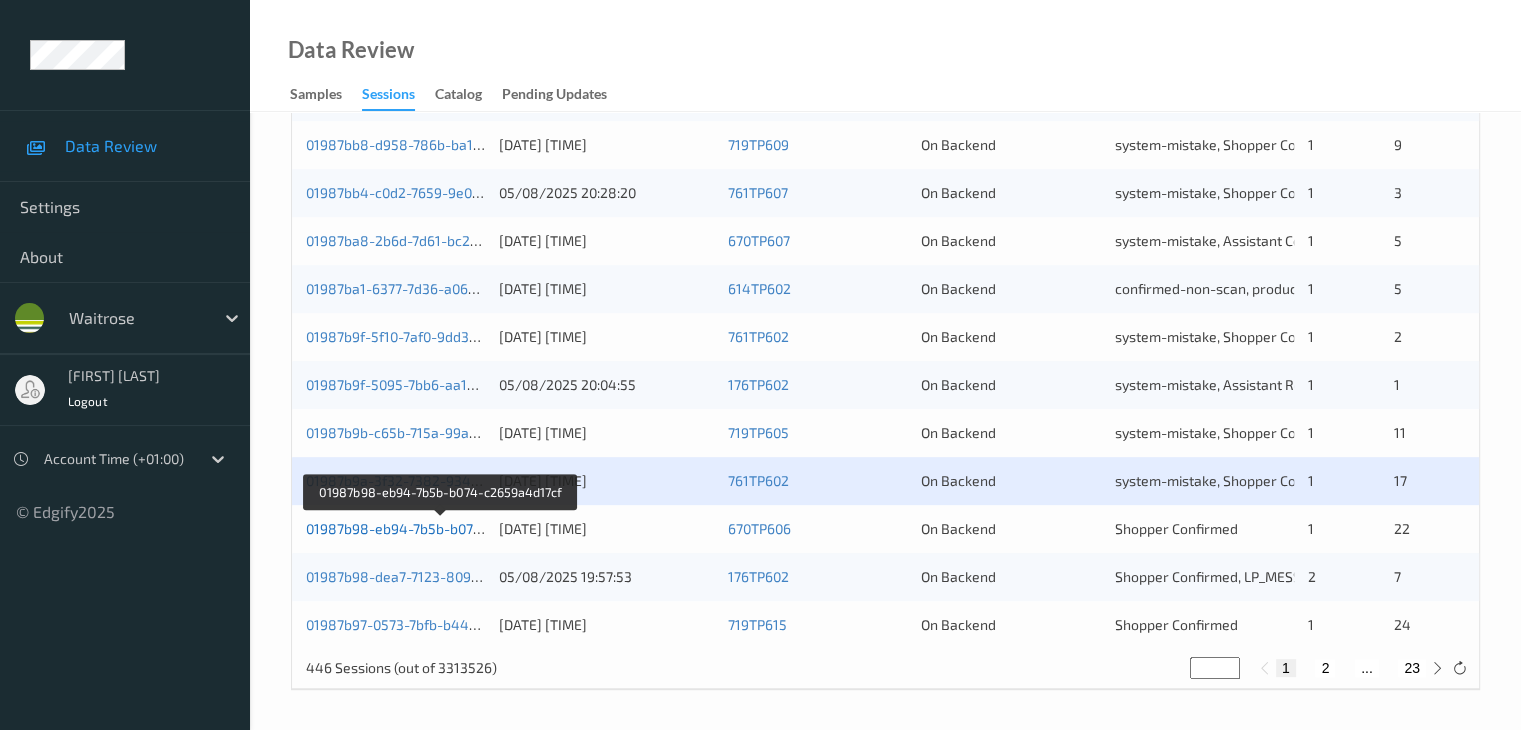 click on "01987b98-eb94-7b5b-b074-c2659a4d17cf" at bounding box center (441, 528) 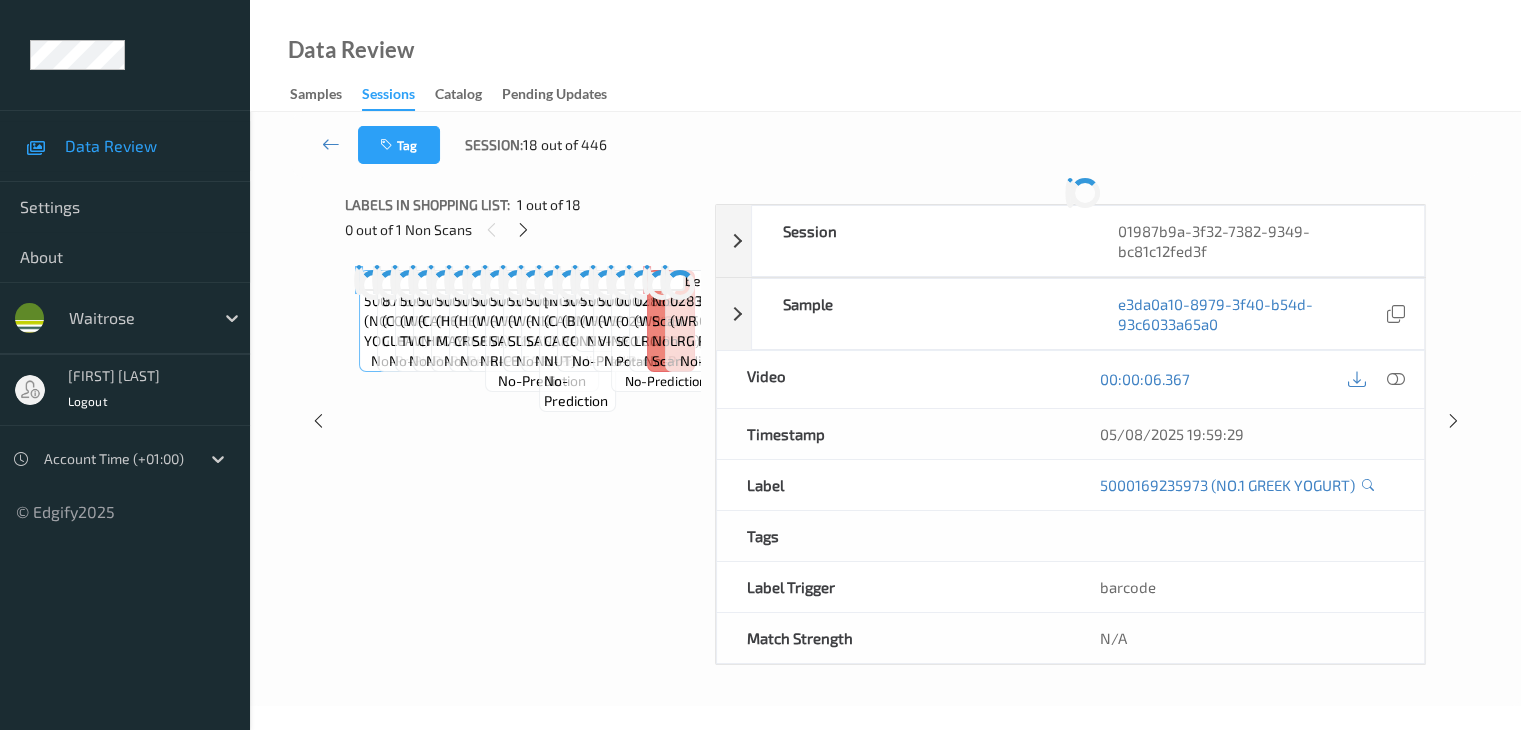 scroll, scrollTop: 0, scrollLeft: 0, axis: both 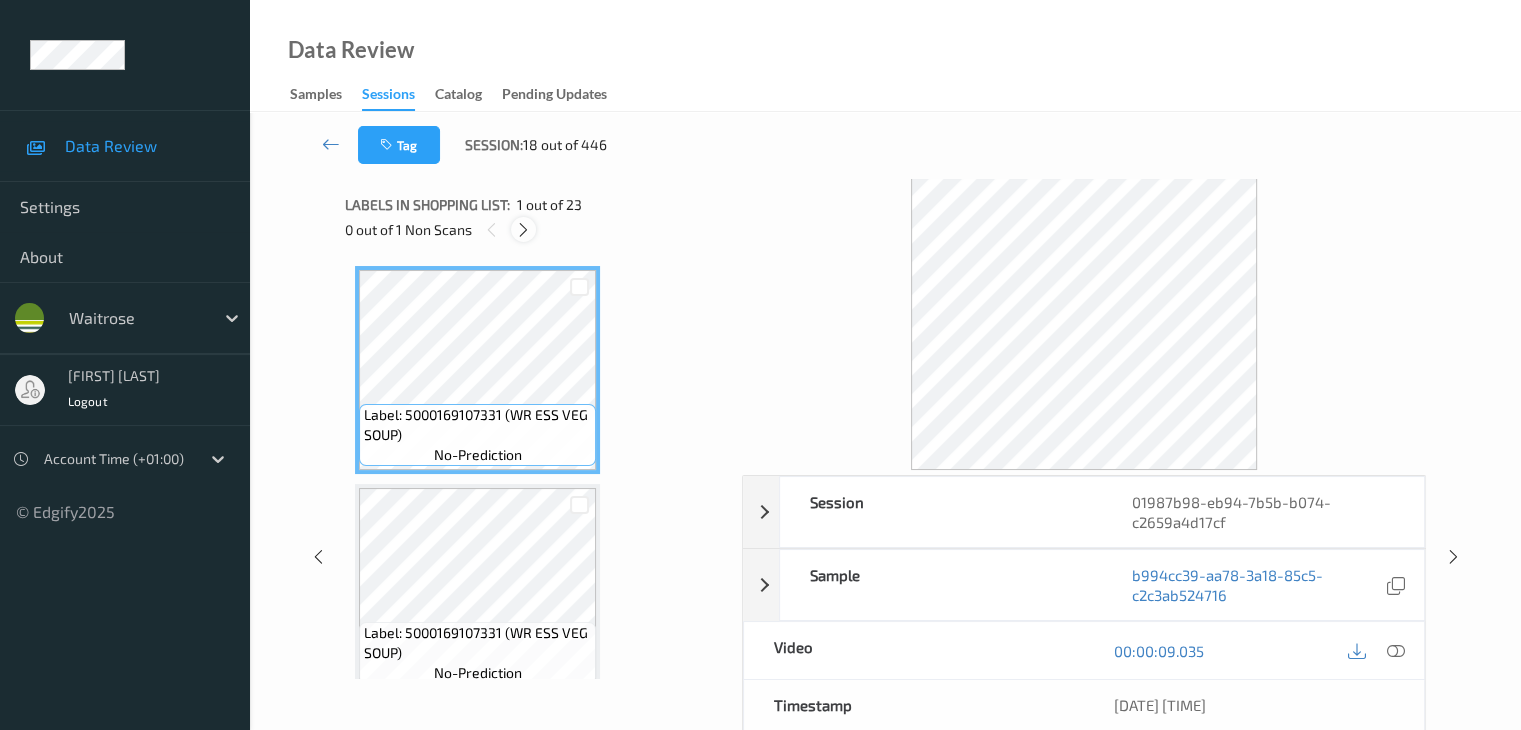 click at bounding box center (523, 230) 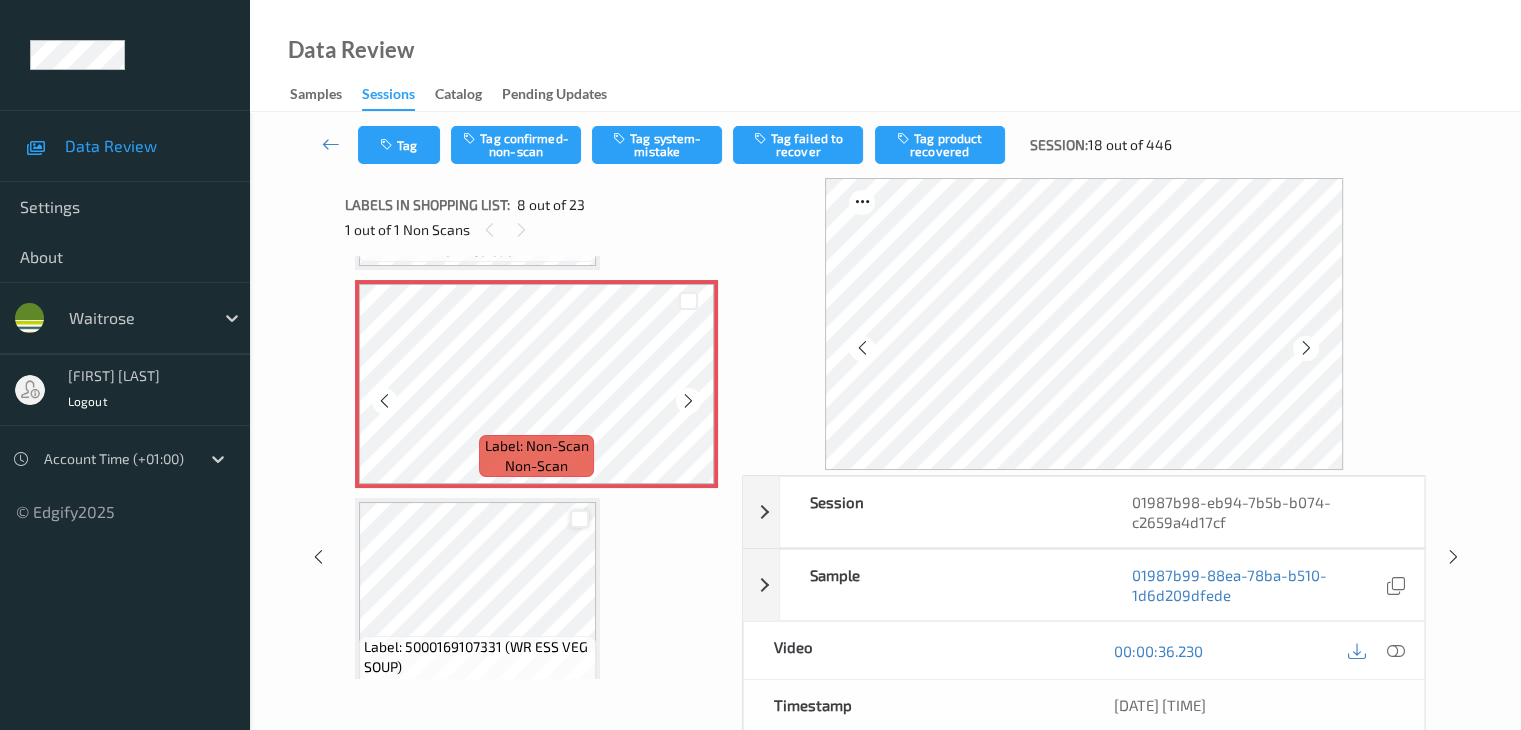 scroll, scrollTop: 1618, scrollLeft: 0, axis: vertical 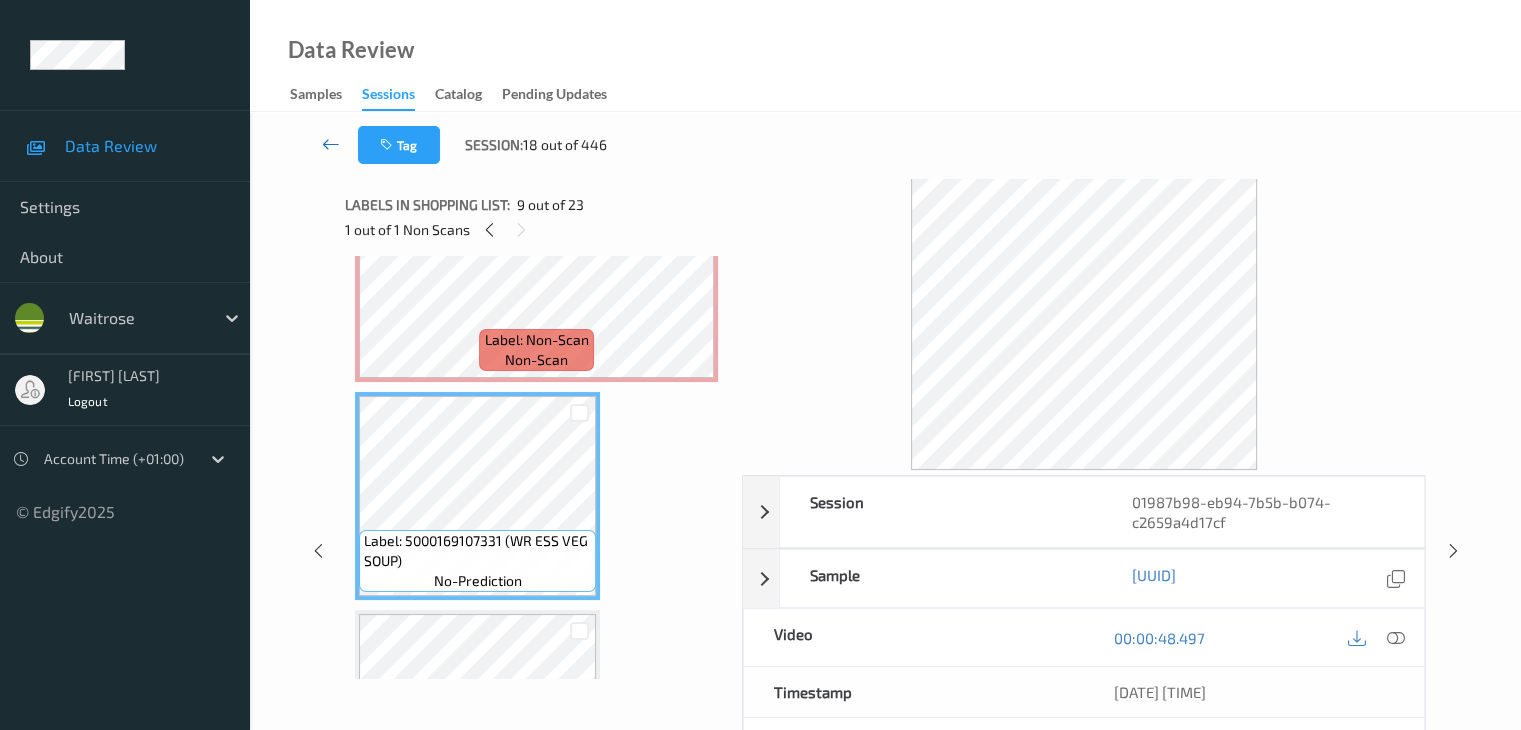 click at bounding box center (331, 144) 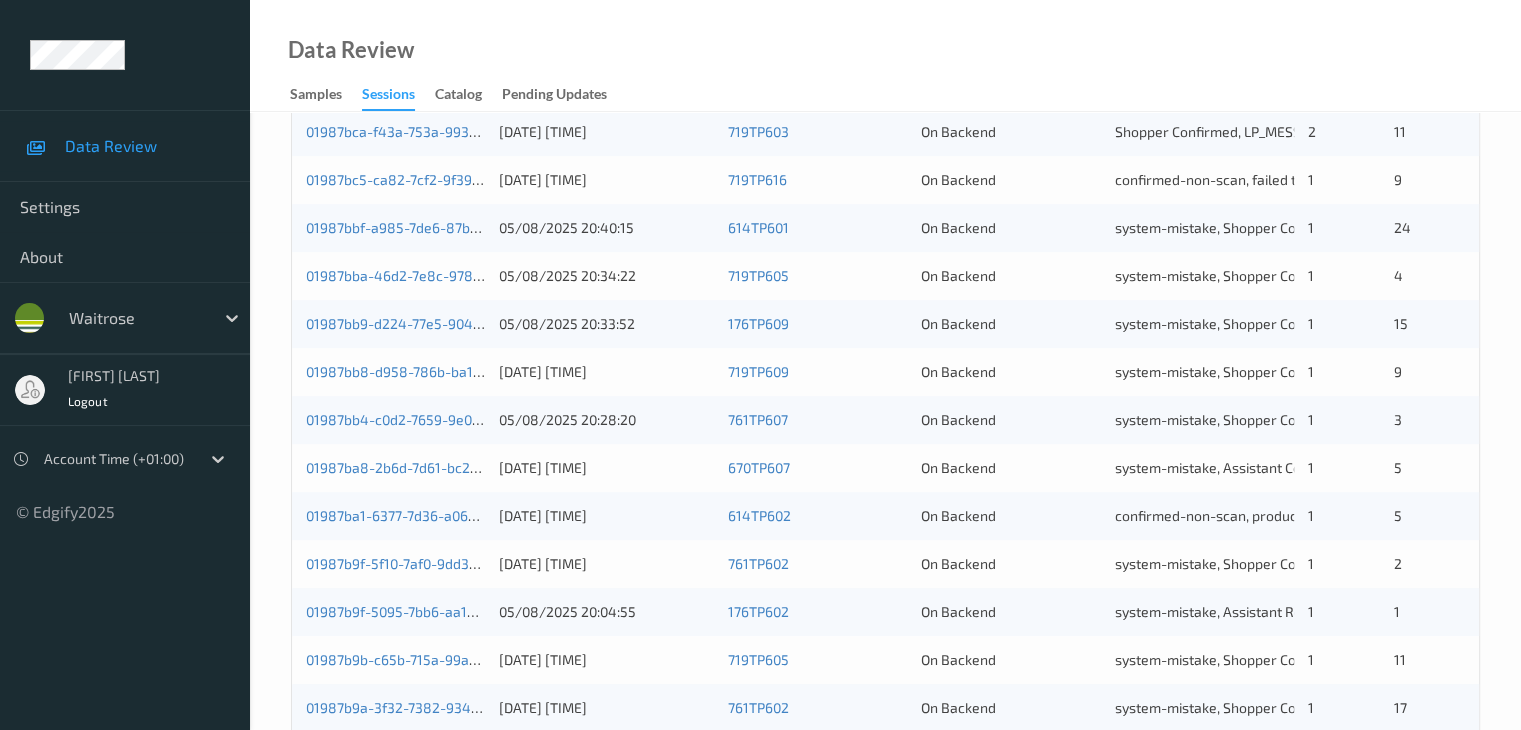 scroll, scrollTop: 932, scrollLeft: 0, axis: vertical 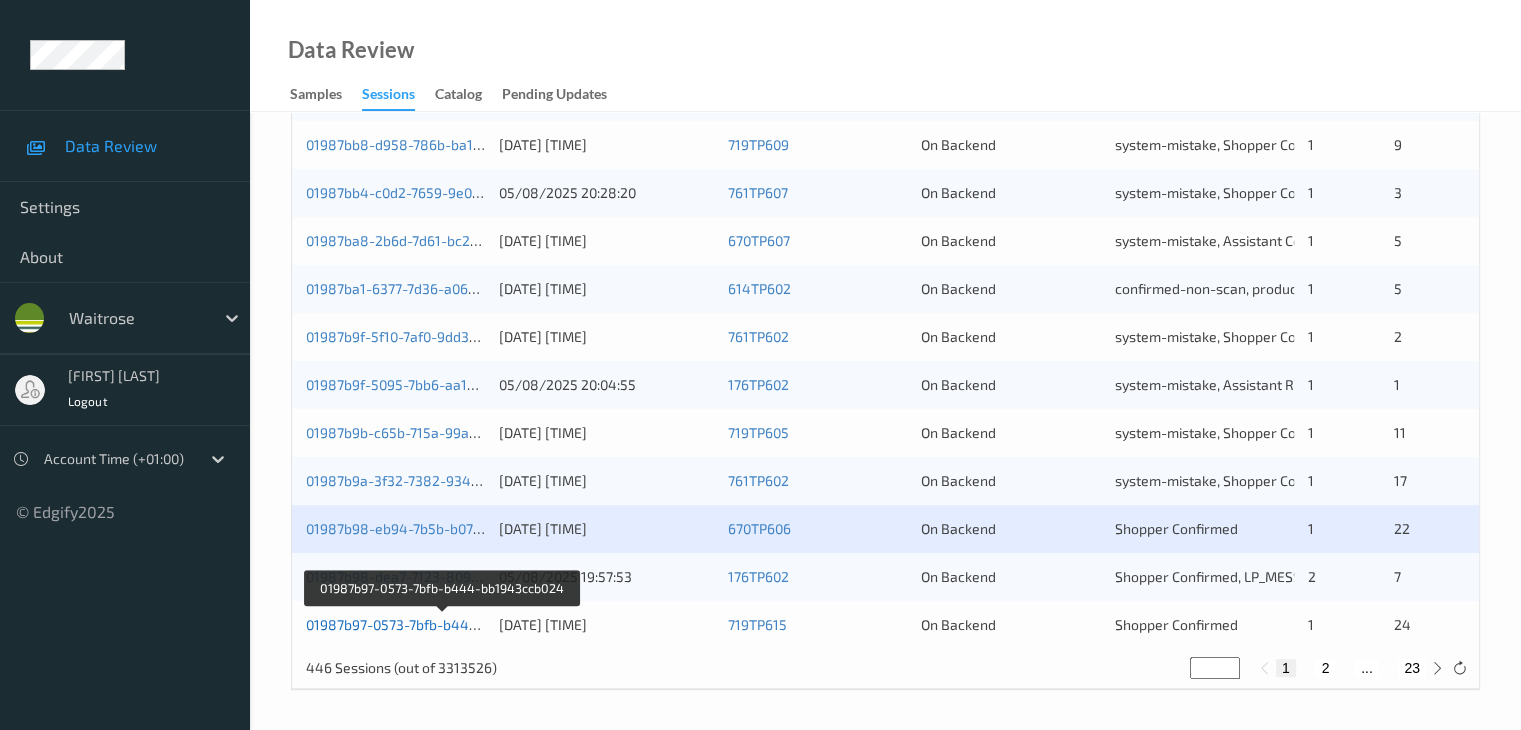click on "01987b97-0573-7bfb-b444-bb1943ccb024" at bounding box center [442, 624] 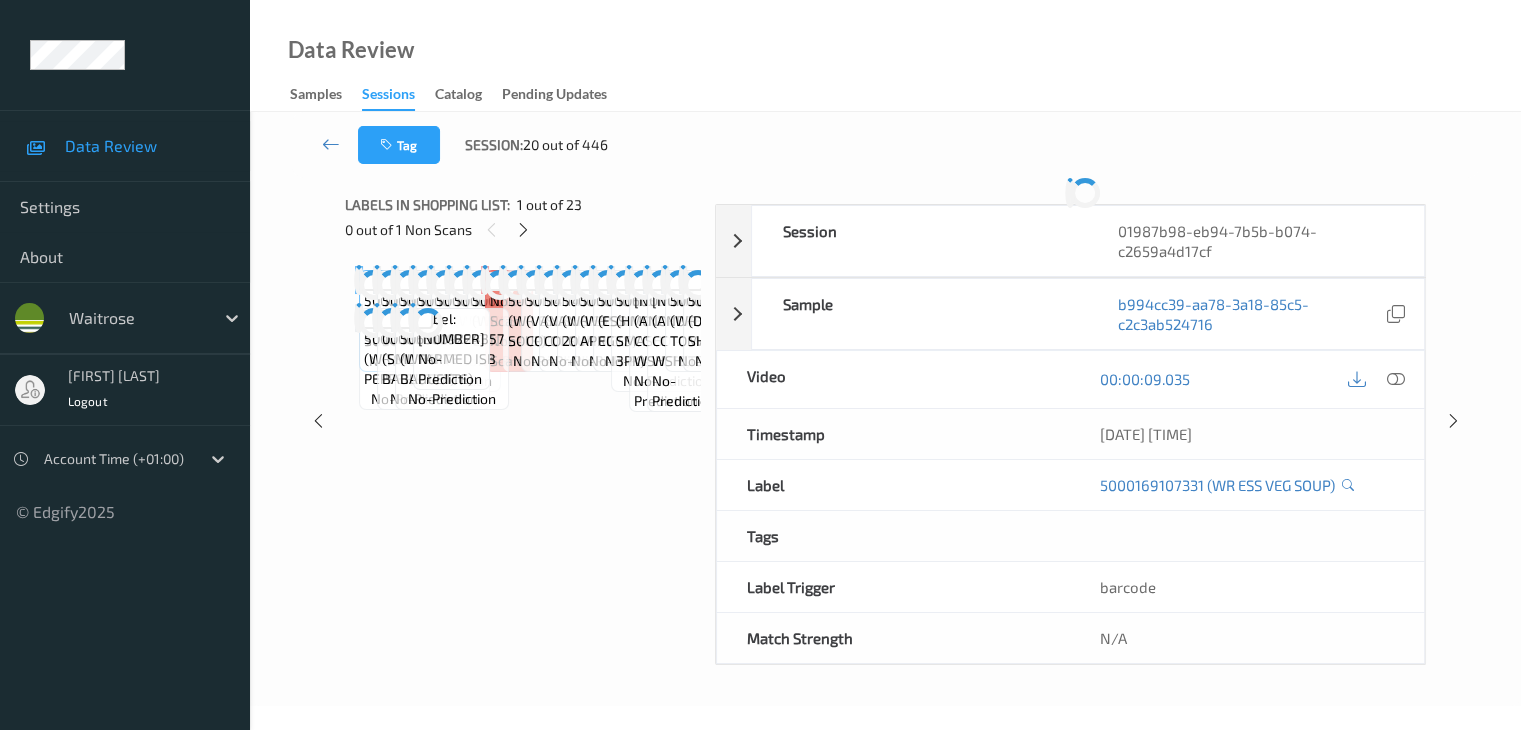 scroll, scrollTop: 0, scrollLeft: 0, axis: both 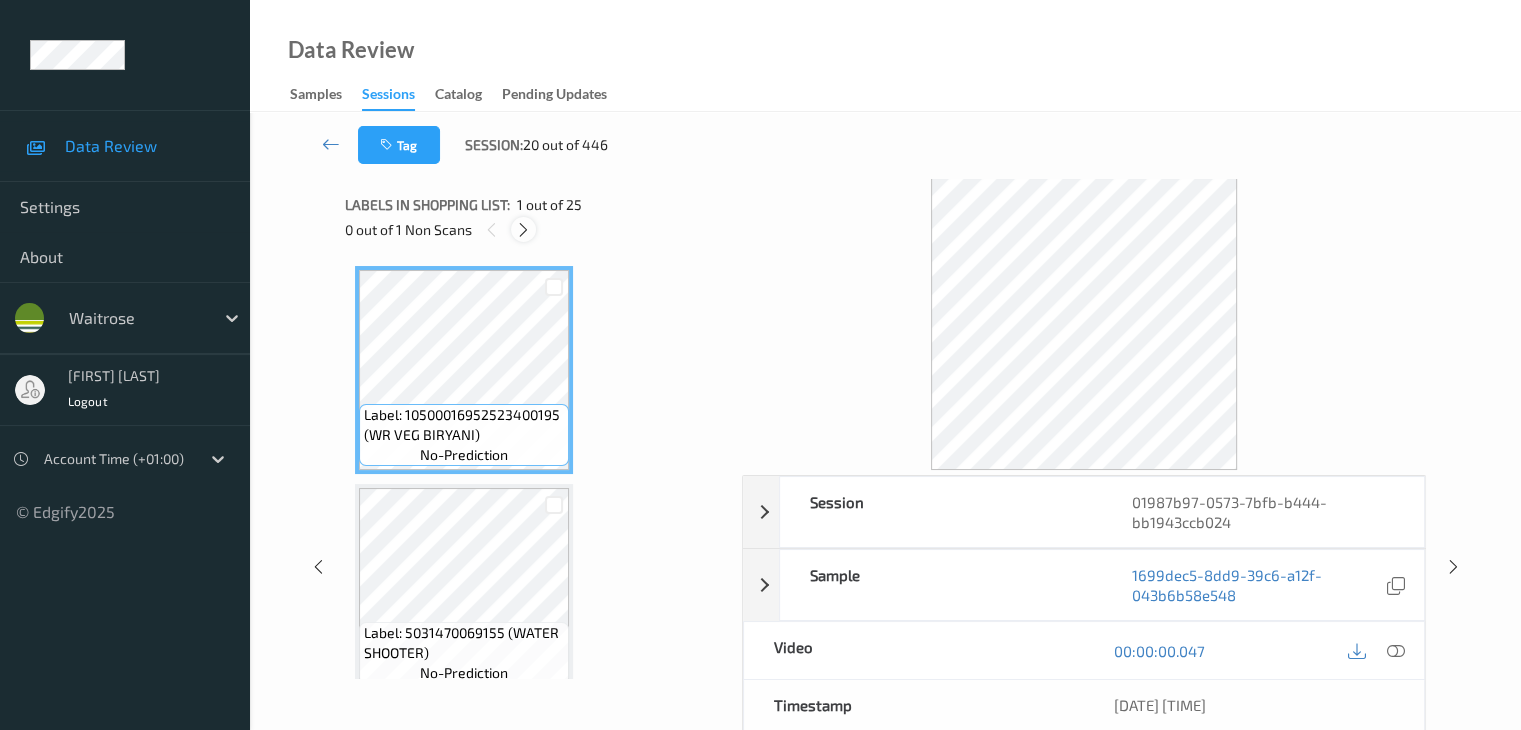 click at bounding box center [523, 230] 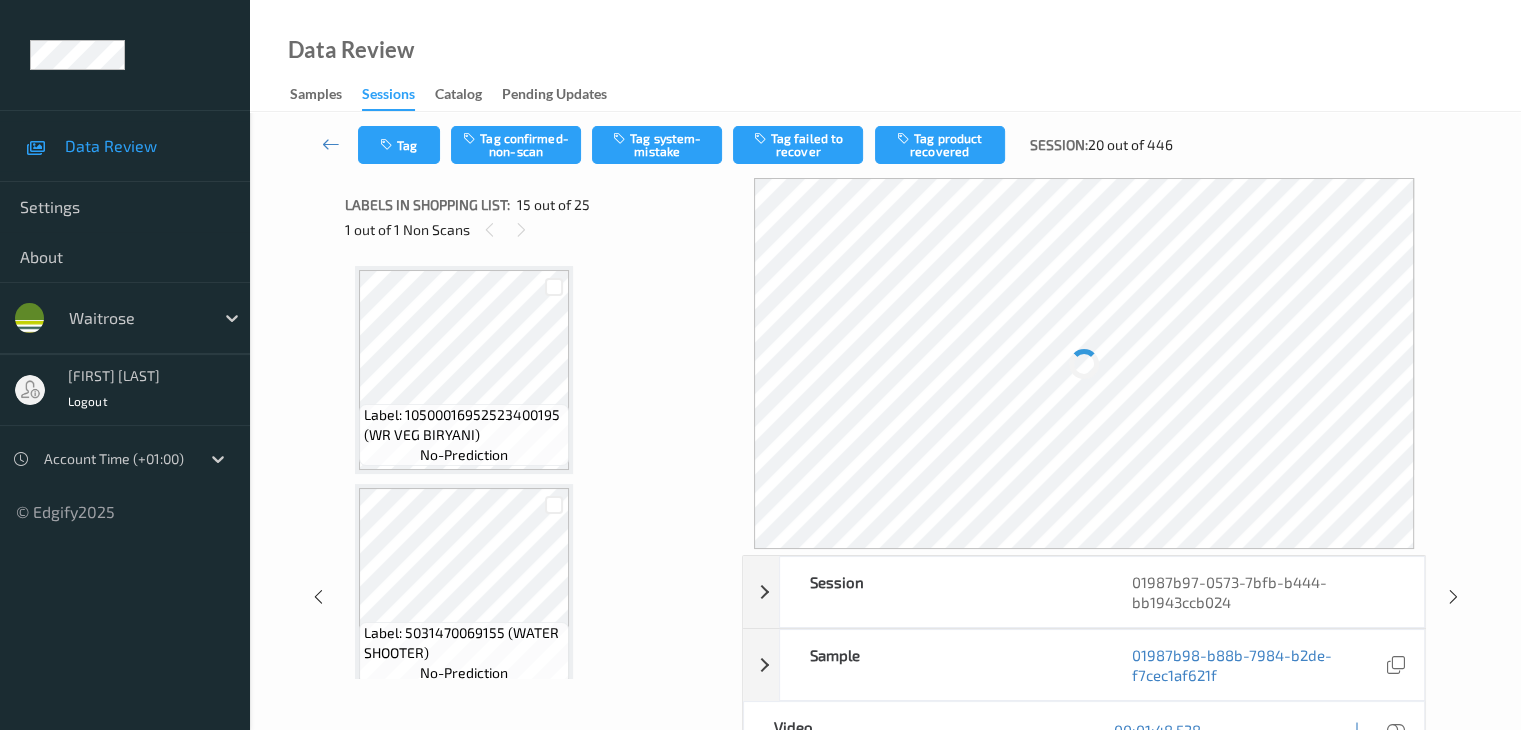 scroll, scrollTop: 2844, scrollLeft: 0, axis: vertical 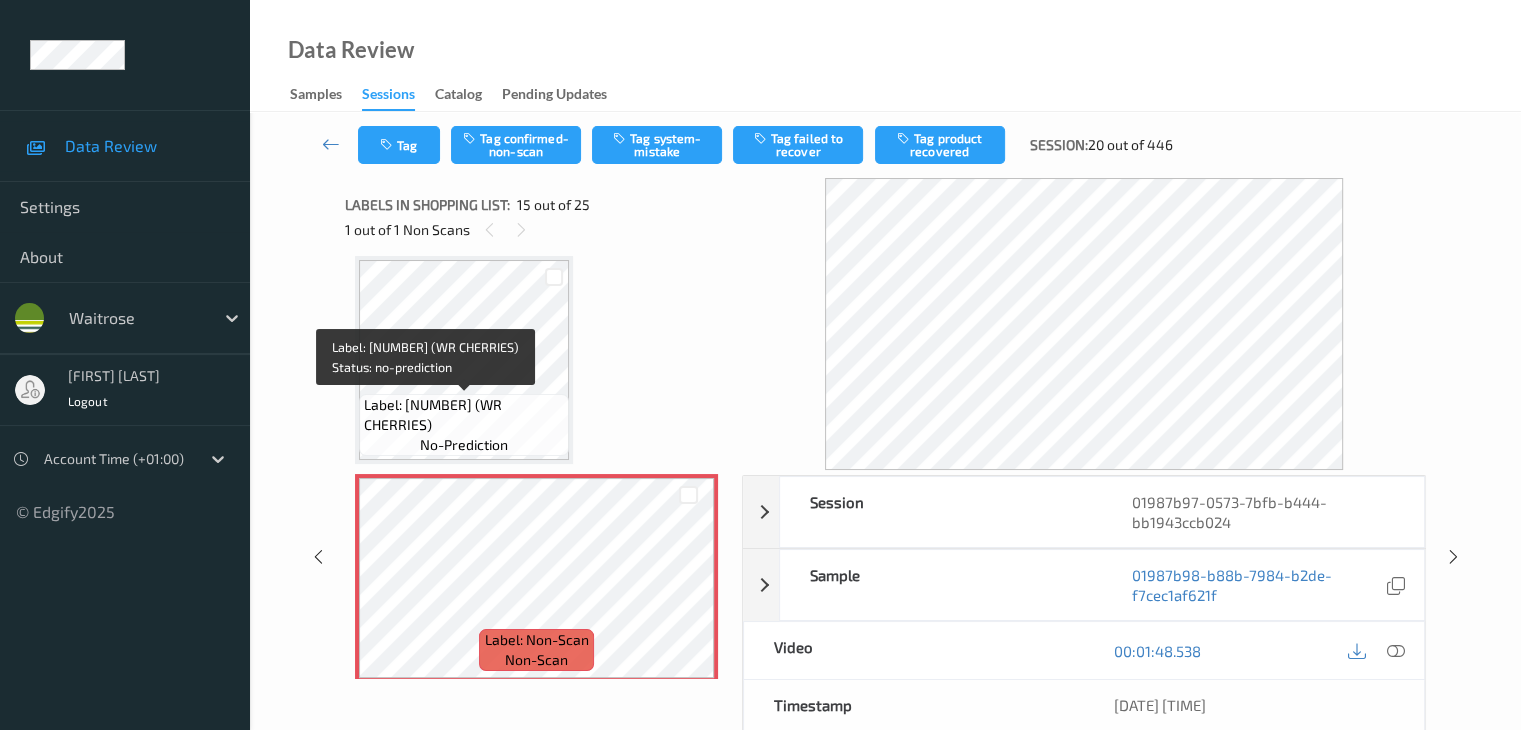 click on "Label: 10500016903061500312 (WR CHERRIES)" at bounding box center [464, 415] 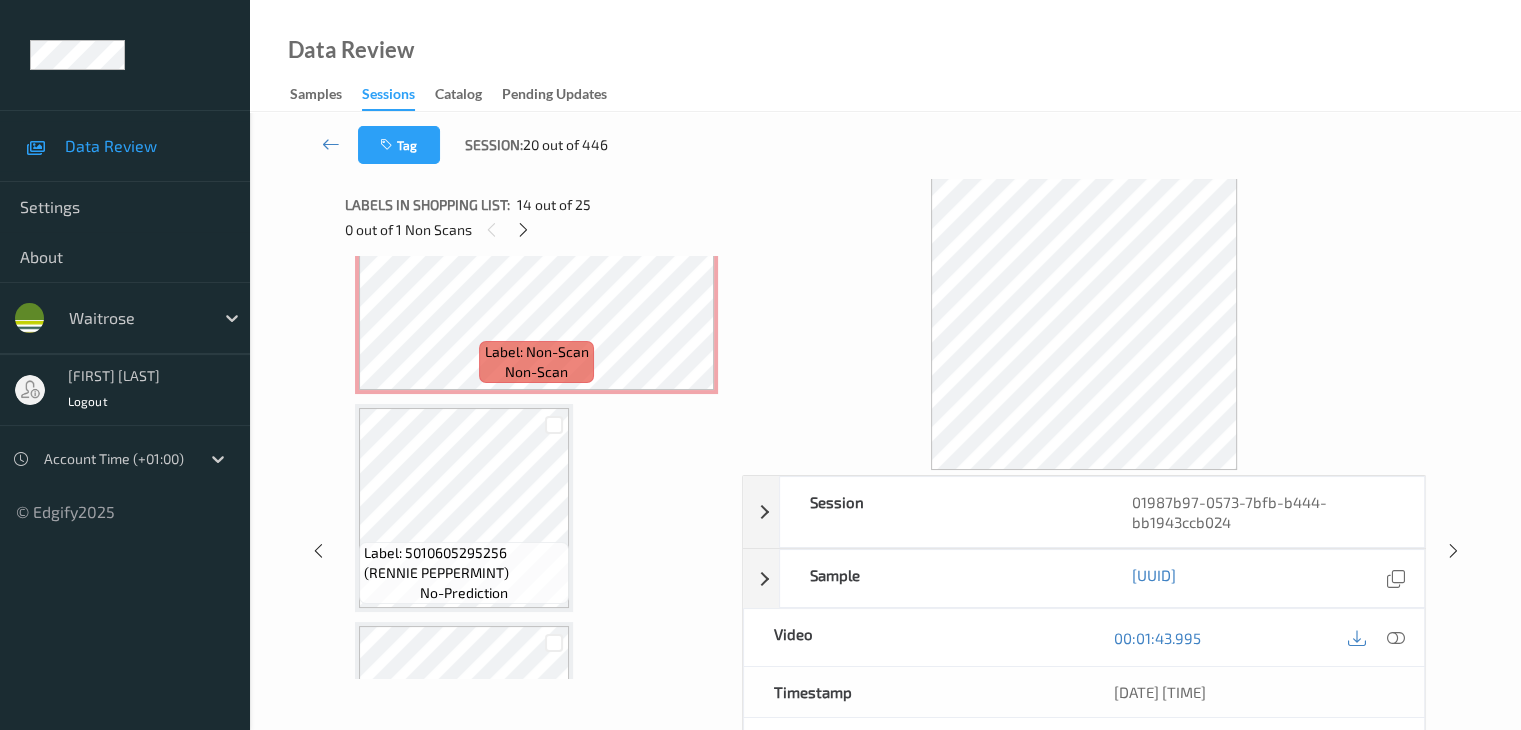 scroll, scrollTop: 3144, scrollLeft: 0, axis: vertical 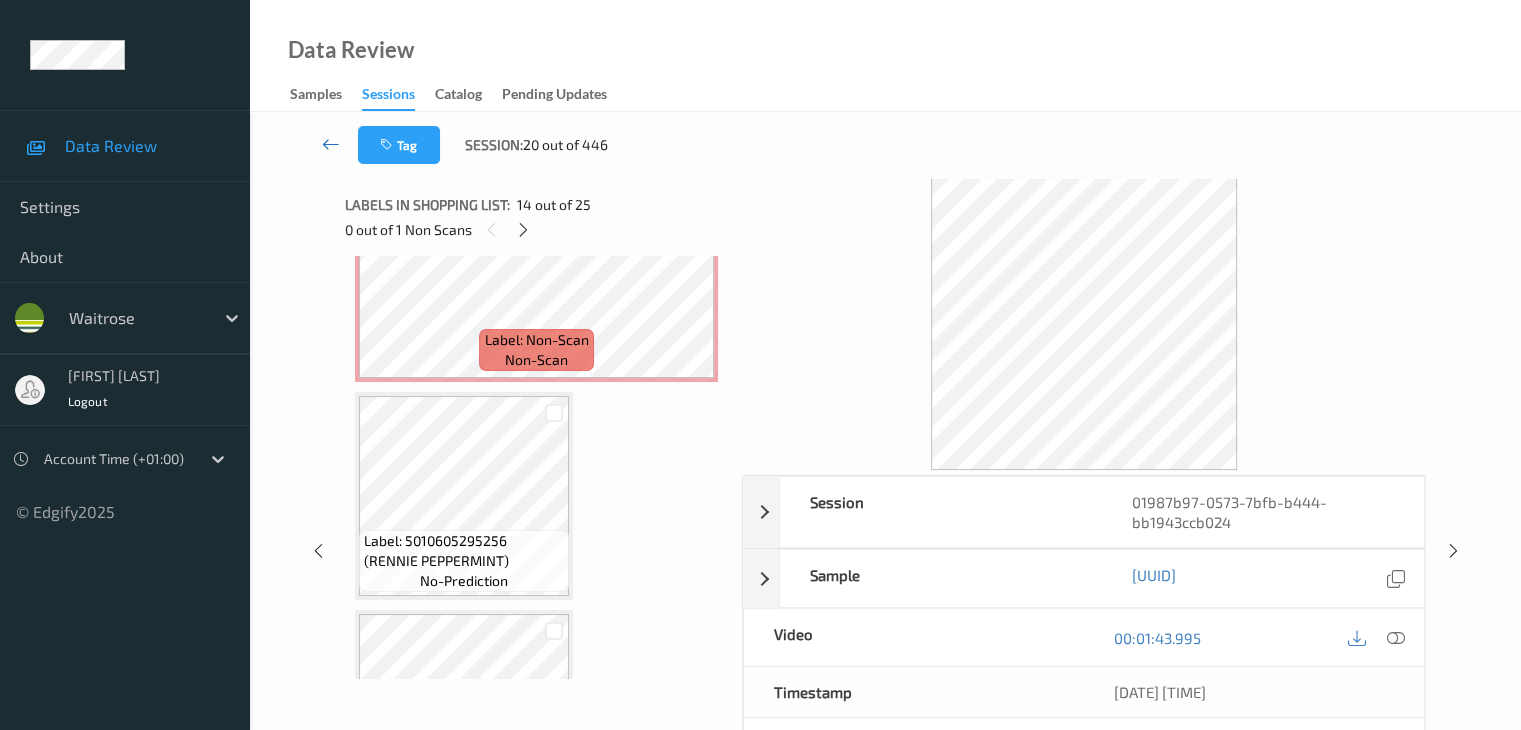 click at bounding box center [331, 145] 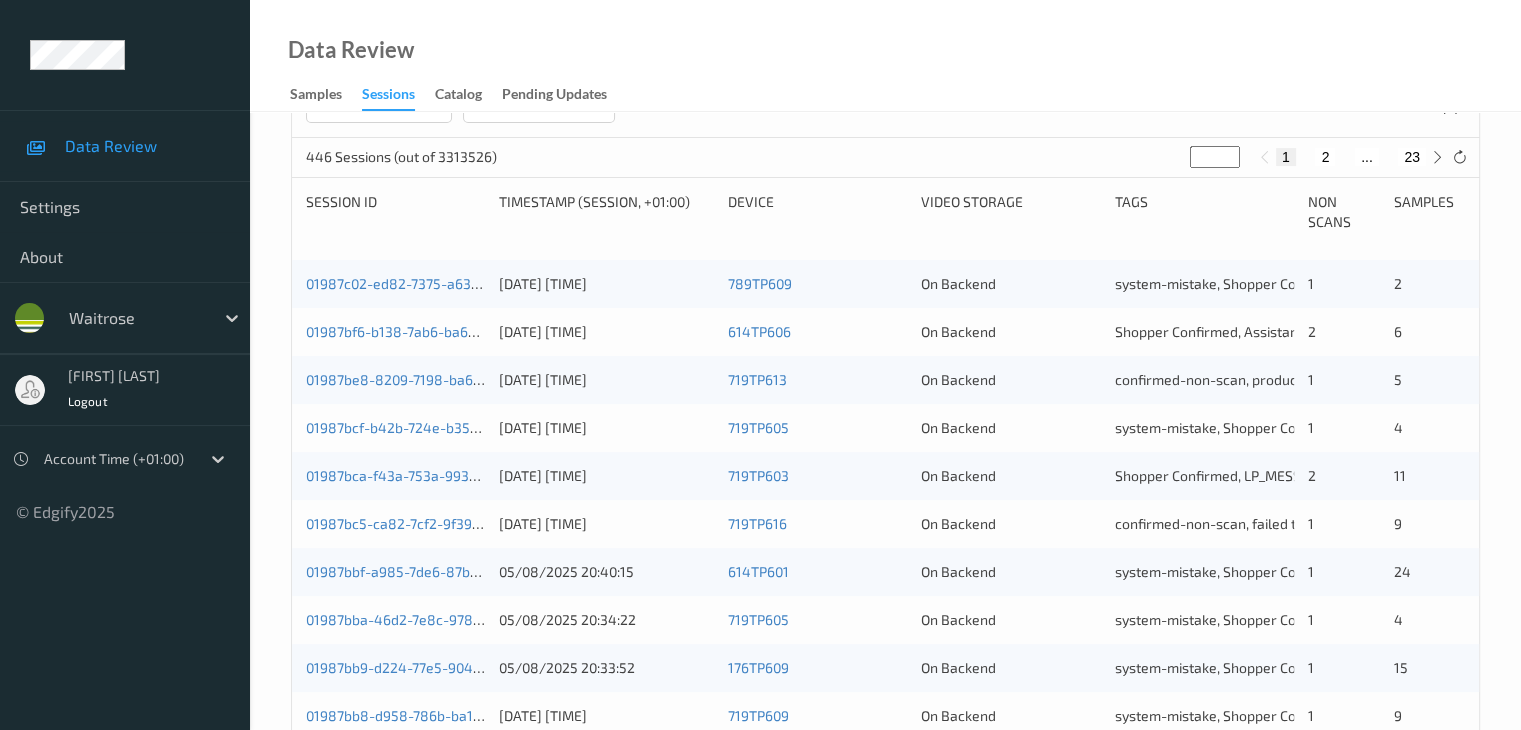 scroll, scrollTop: 332, scrollLeft: 0, axis: vertical 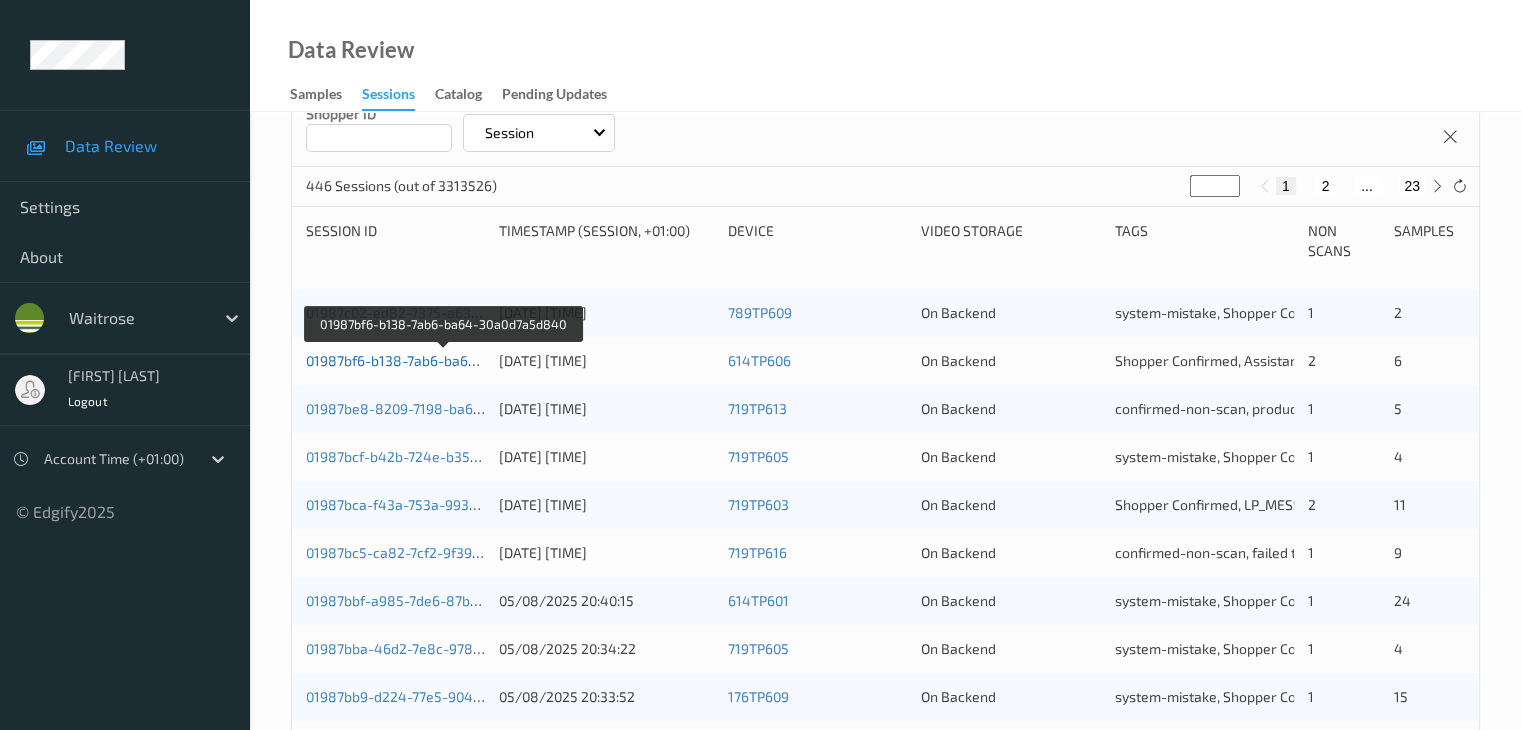 click on "01987bf6-b138-7ab6-ba64-30a0d7a5d840" at bounding box center (443, 360) 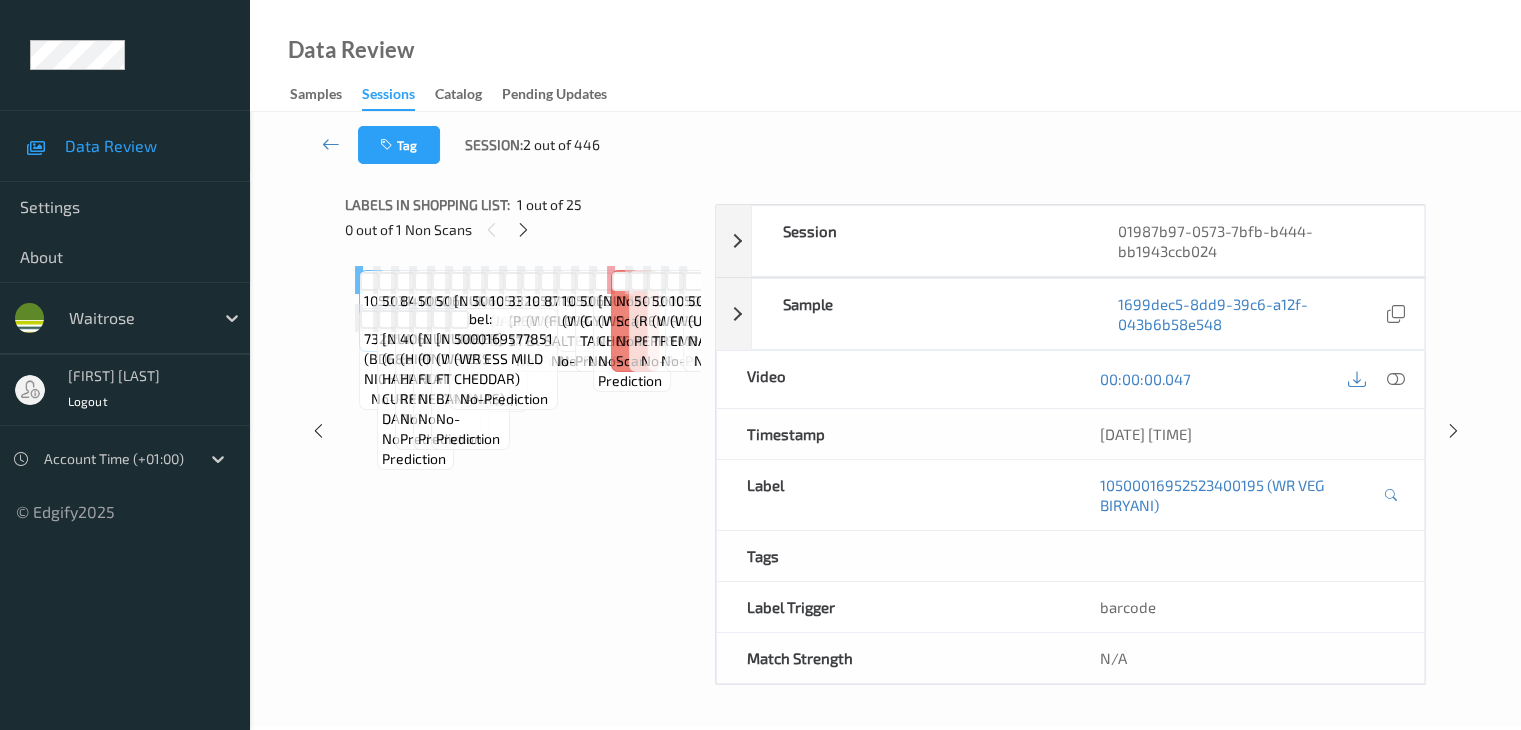 scroll, scrollTop: 0, scrollLeft: 0, axis: both 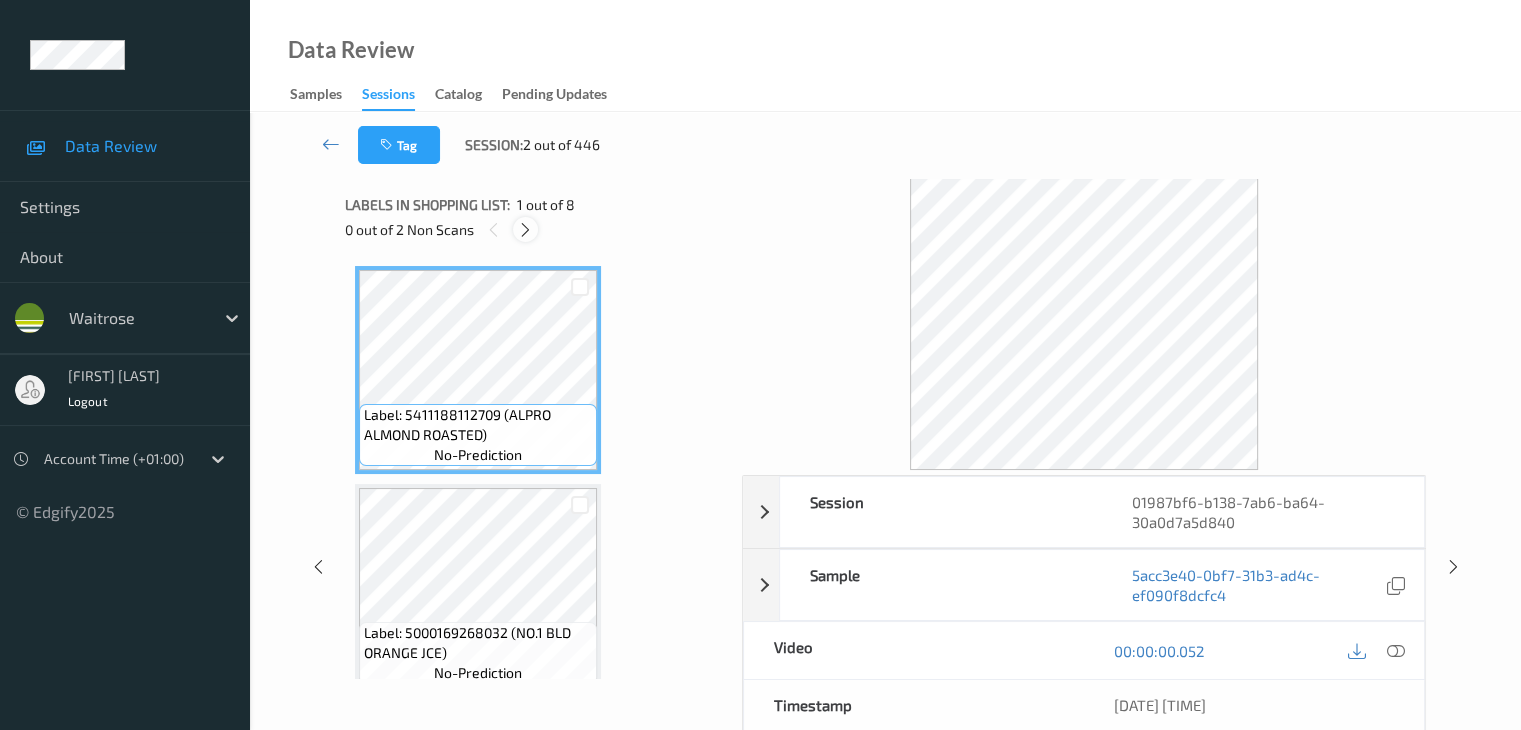 click at bounding box center [525, 230] 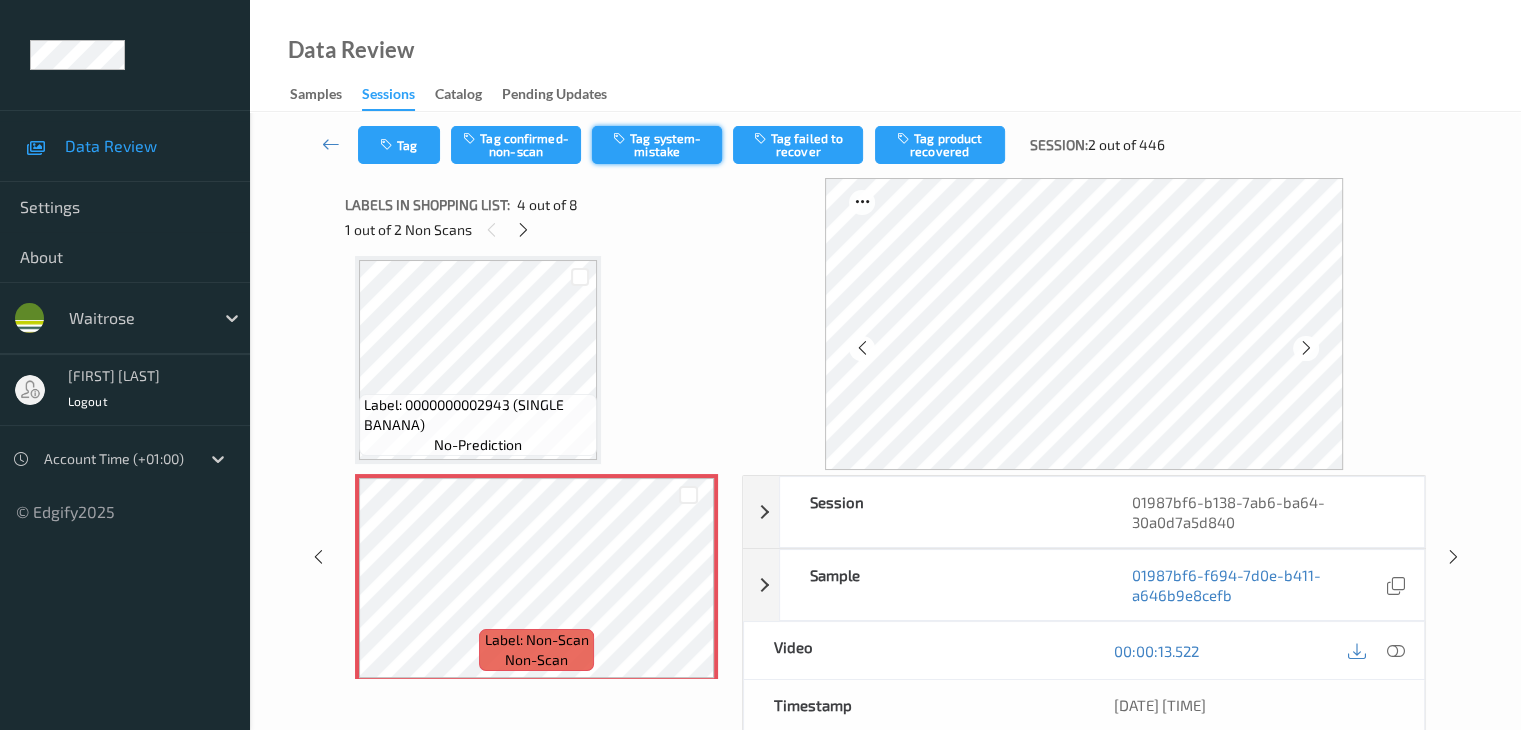 click on "Tag   system-mistake" at bounding box center (657, 145) 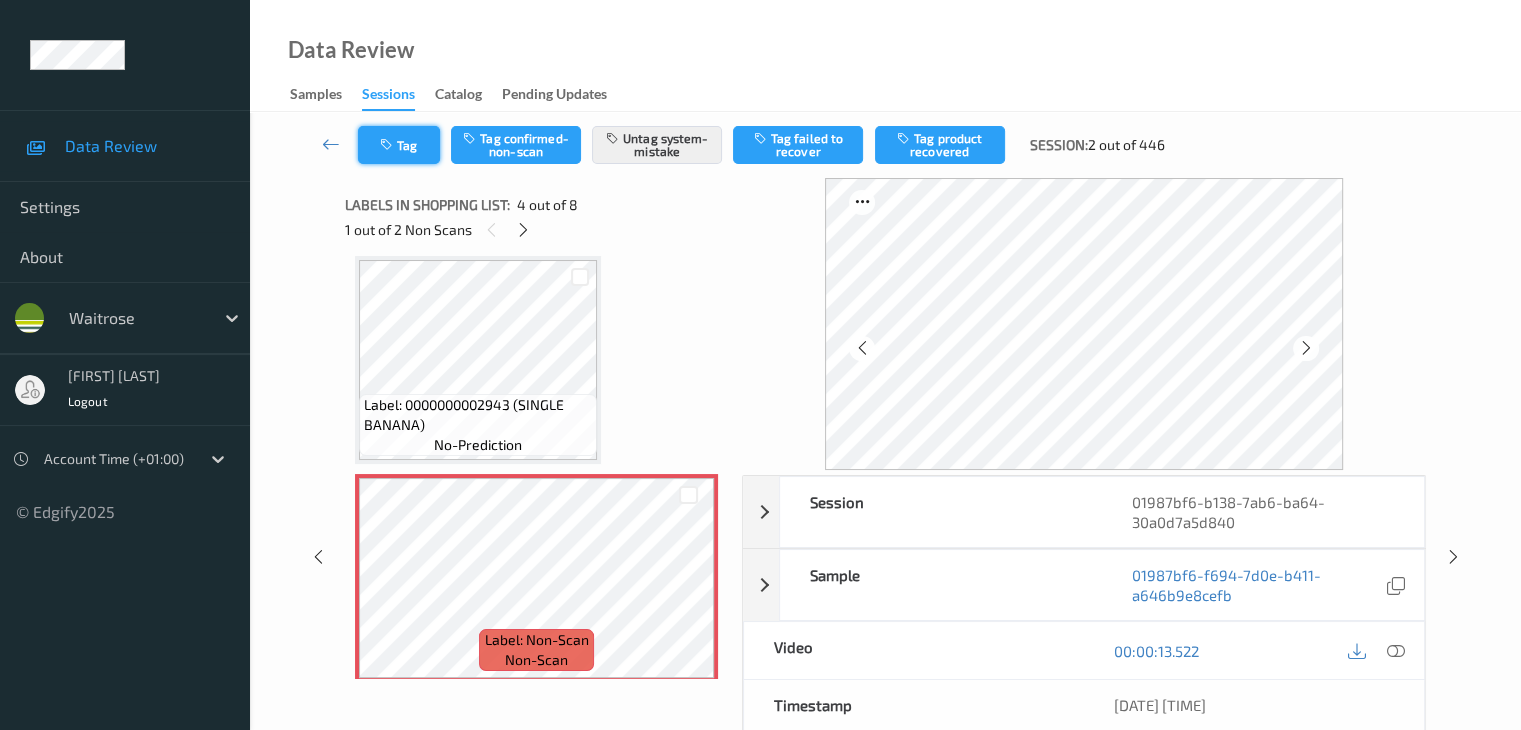 click at bounding box center [388, 145] 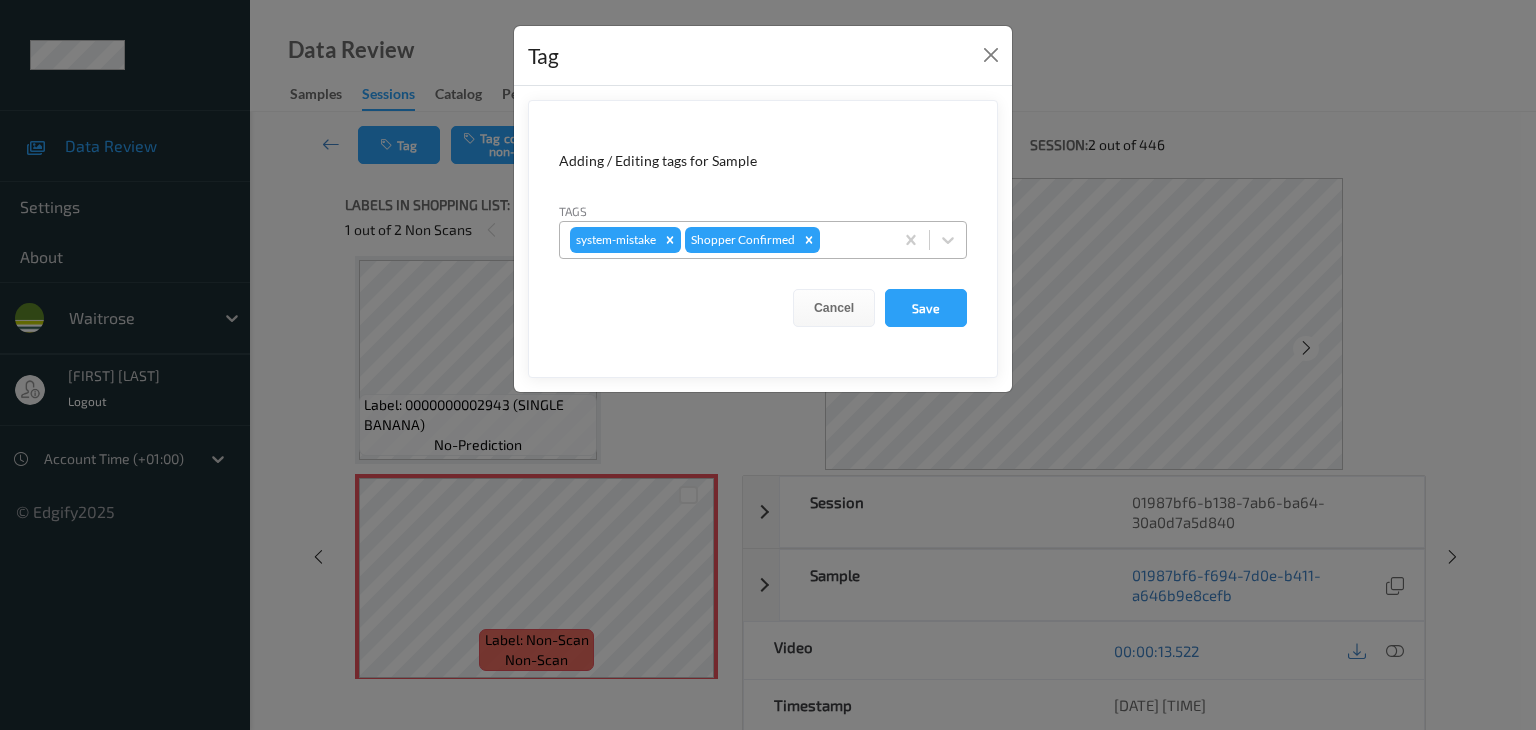 click on "system-mistake Shopper Confirmed" at bounding box center (726, 240) 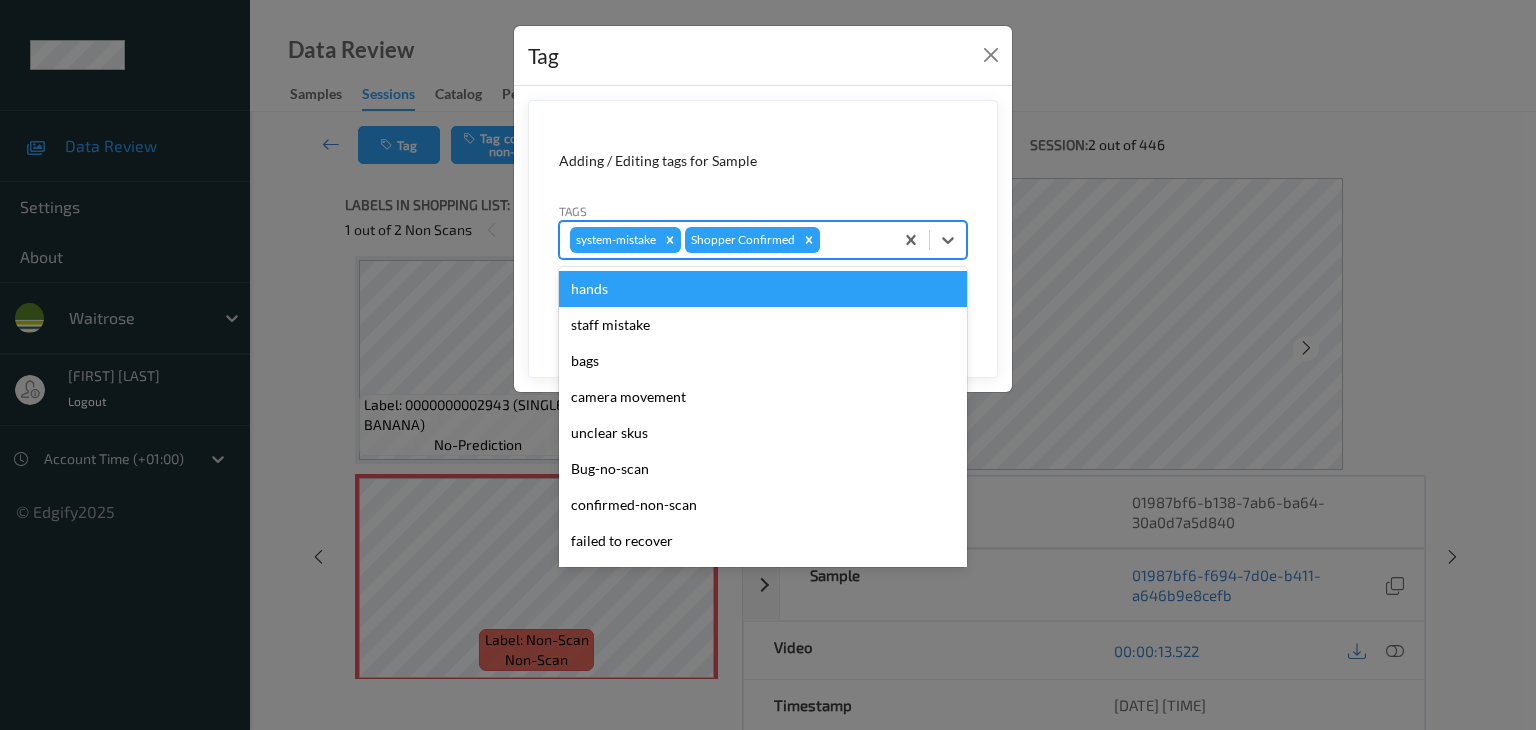 type on "u" 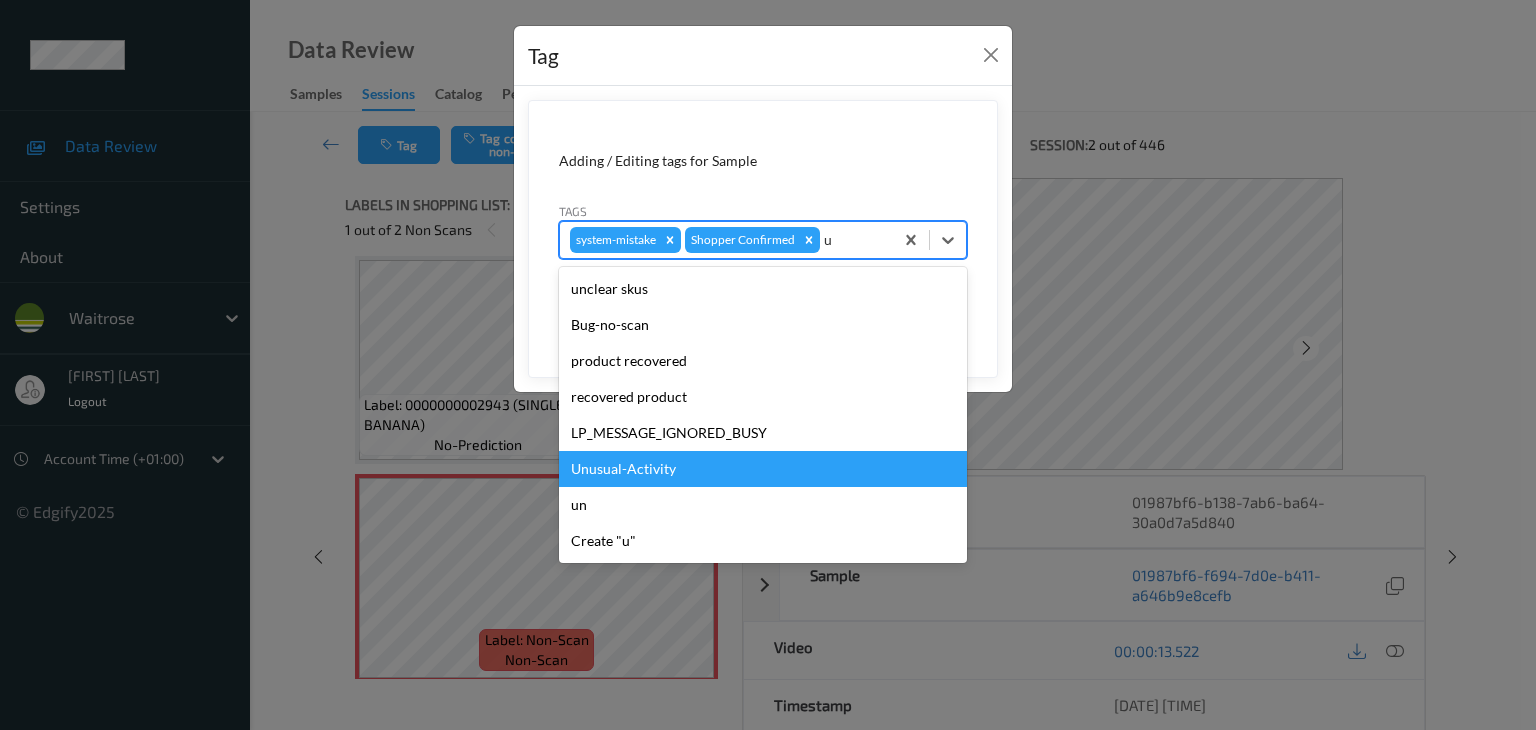 click on "Unusual-Activity" at bounding box center [763, 469] 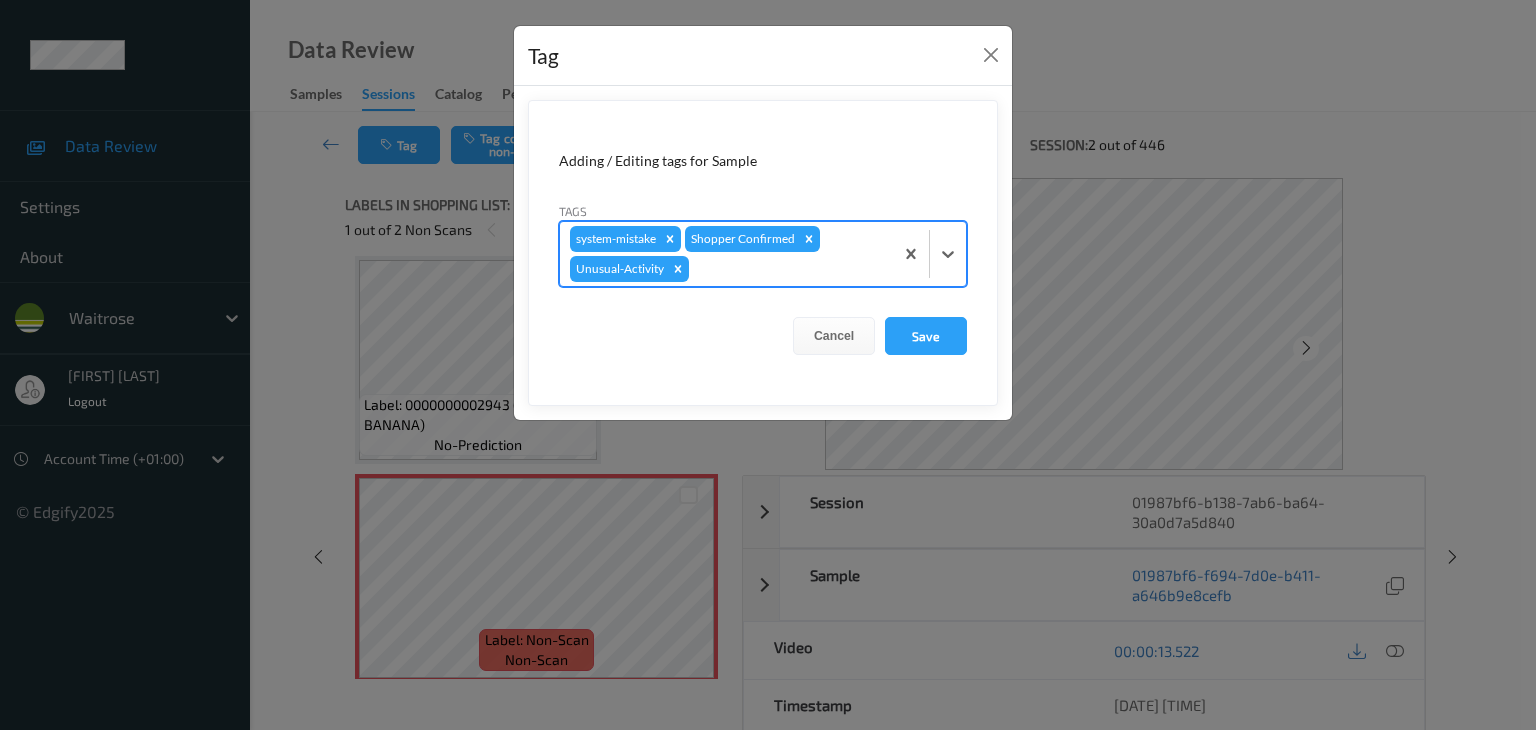 type on "p" 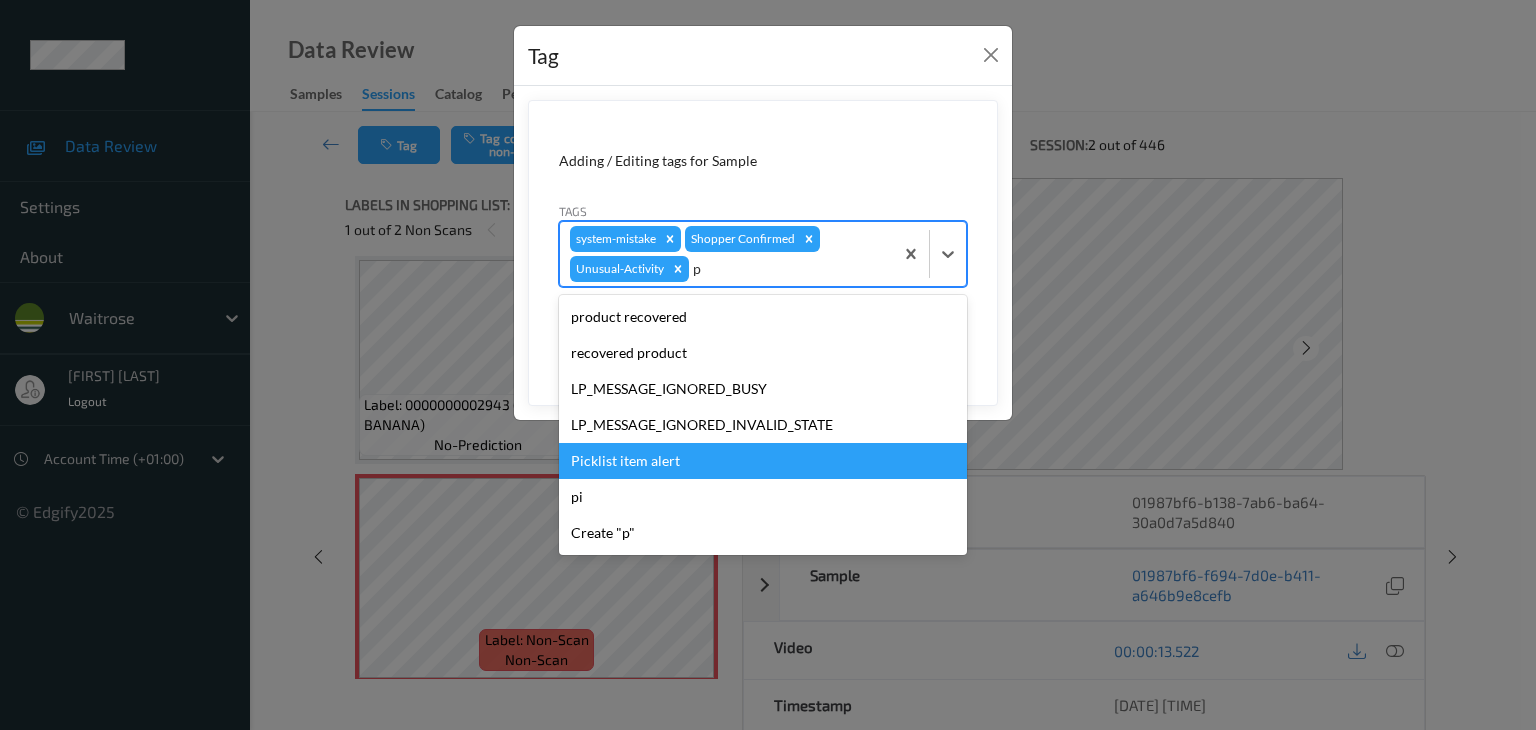 click on "Picklist item alert" at bounding box center (763, 461) 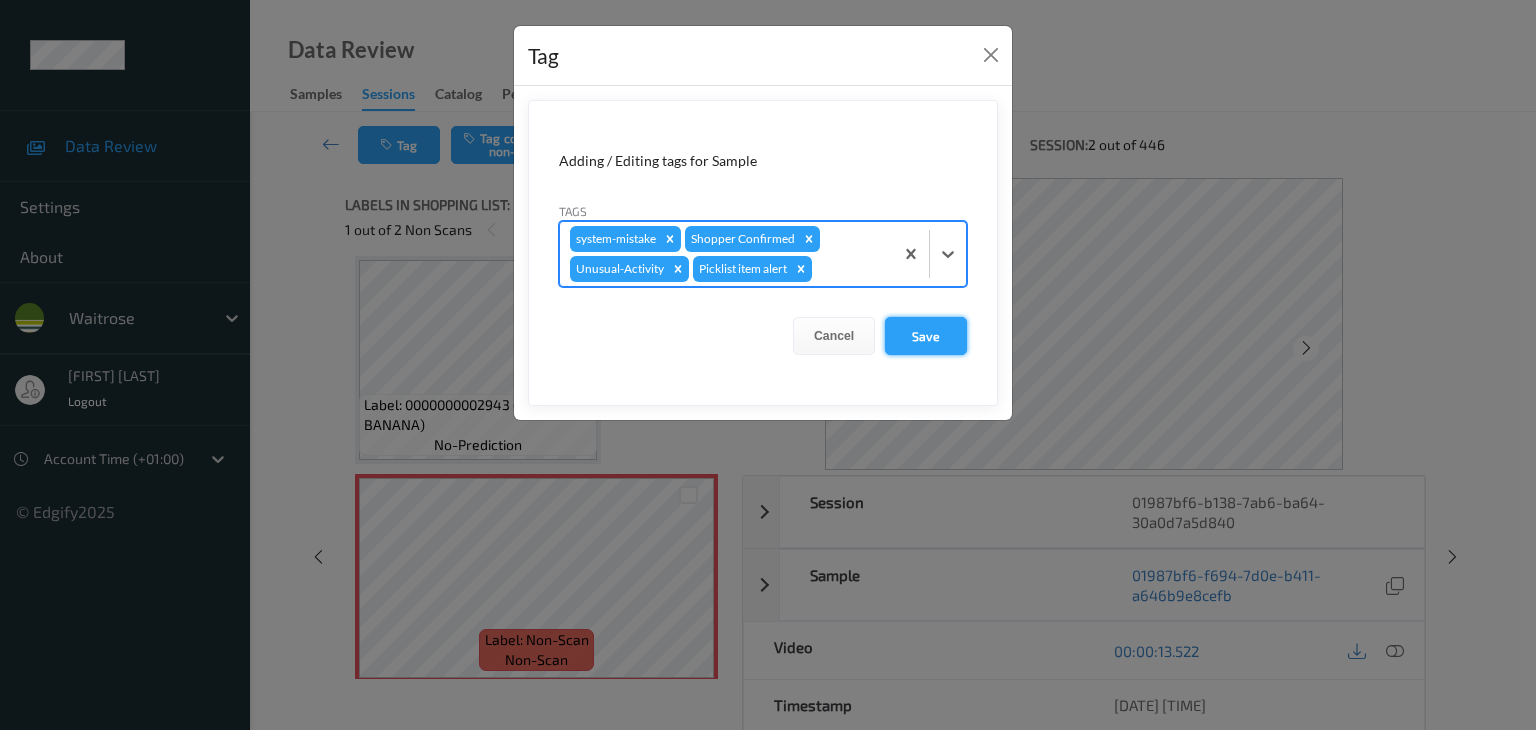 click on "Save" at bounding box center (926, 336) 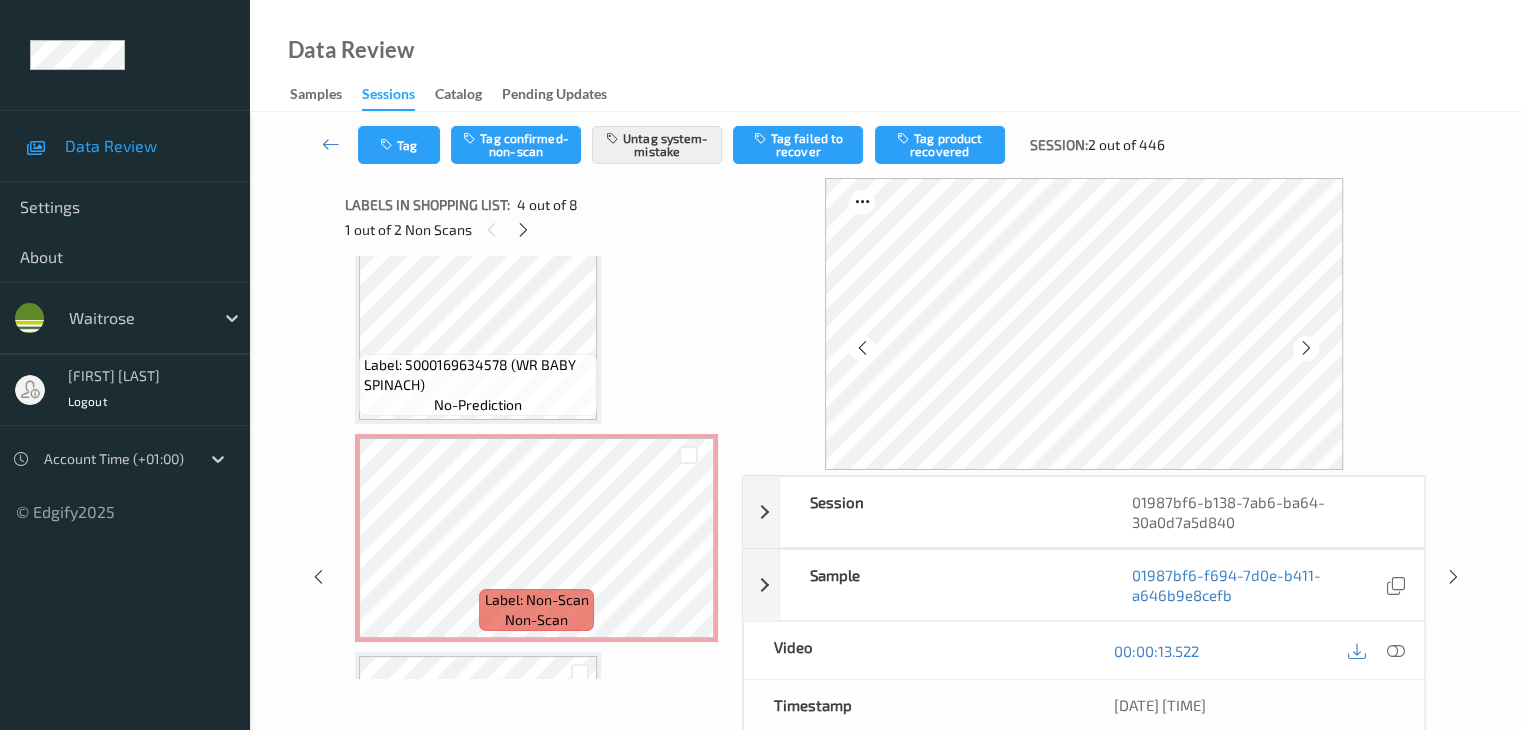 scroll, scrollTop: 1146, scrollLeft: 0, axis: vertical 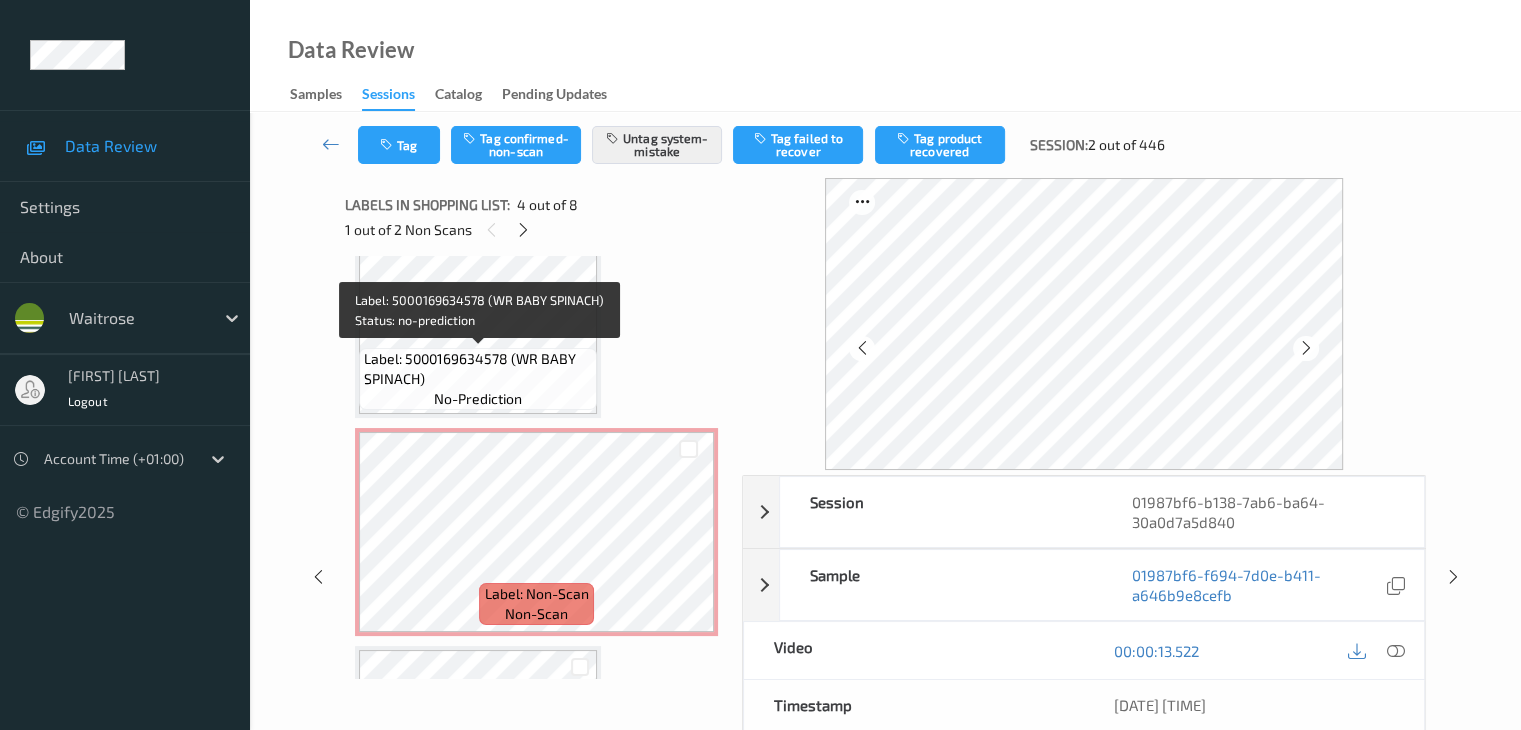 click on "Label: 5000169634578 (WR BABY SPINACH)" at bounding box center [478, 369] 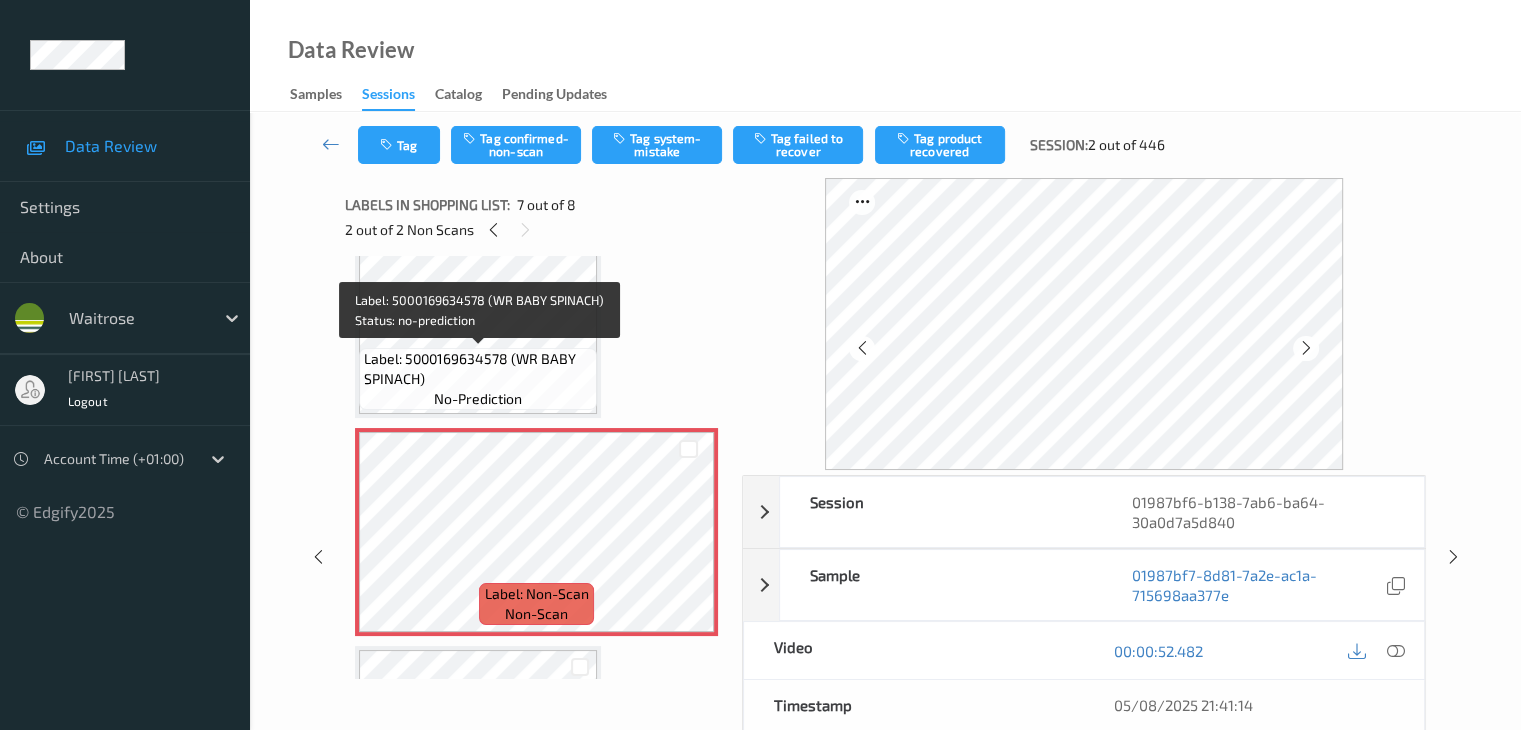 click on "Label: 5000169634578 (WR BABY SPINACH)" at bounding box center (478, 369) 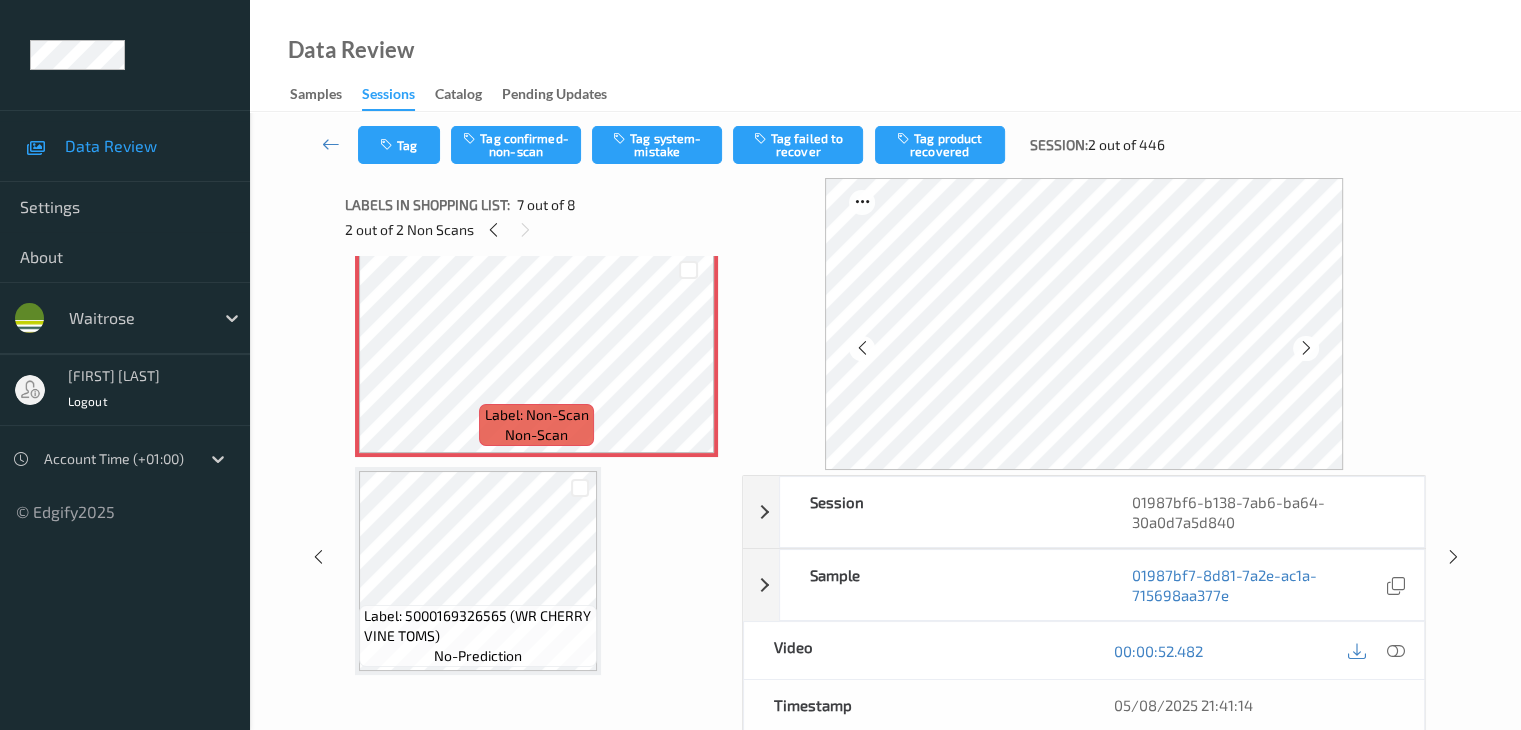 scroll, scrollTop: 1331, scrollLeft: 0, axis: vertical 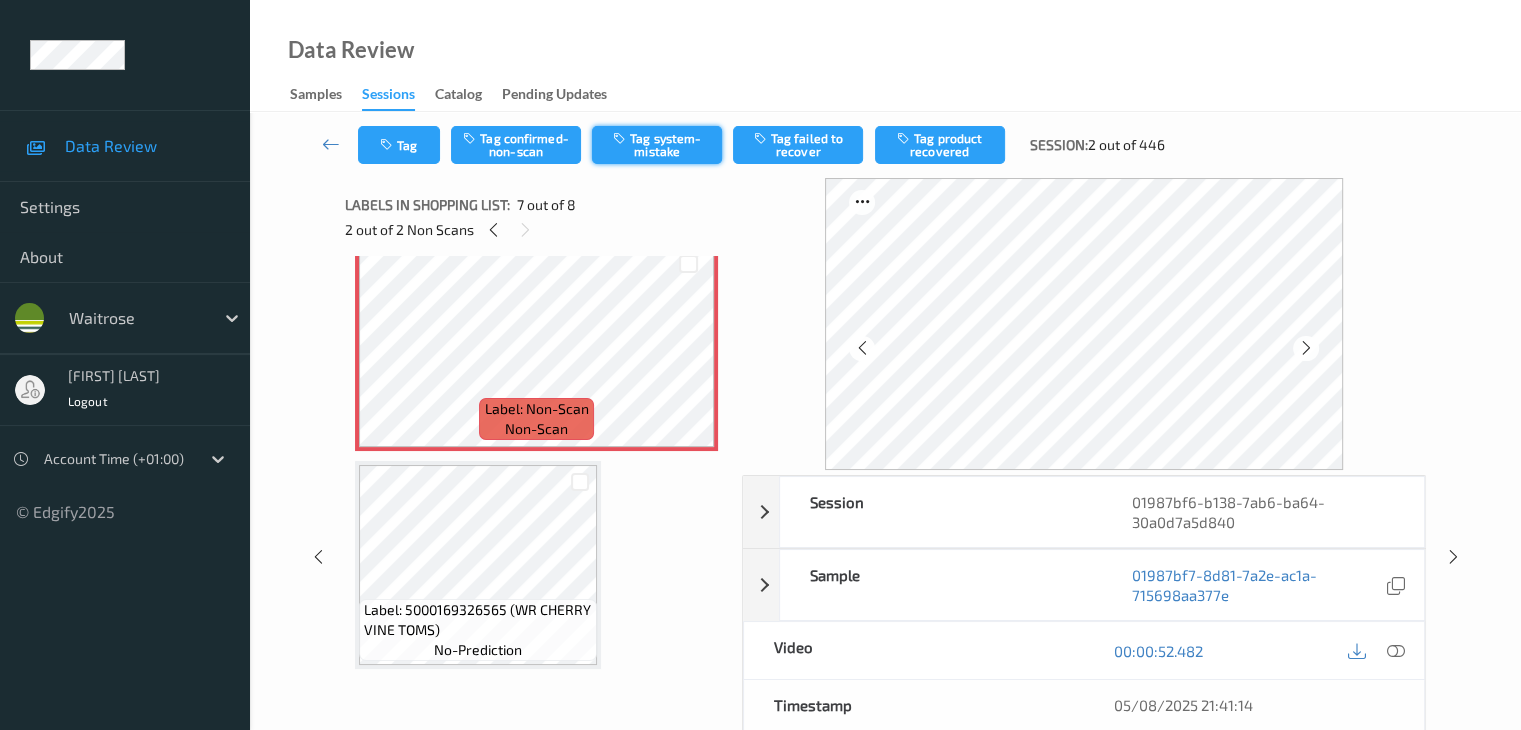 click on "Tag   system-mistake" at bounding box center [657, 145] 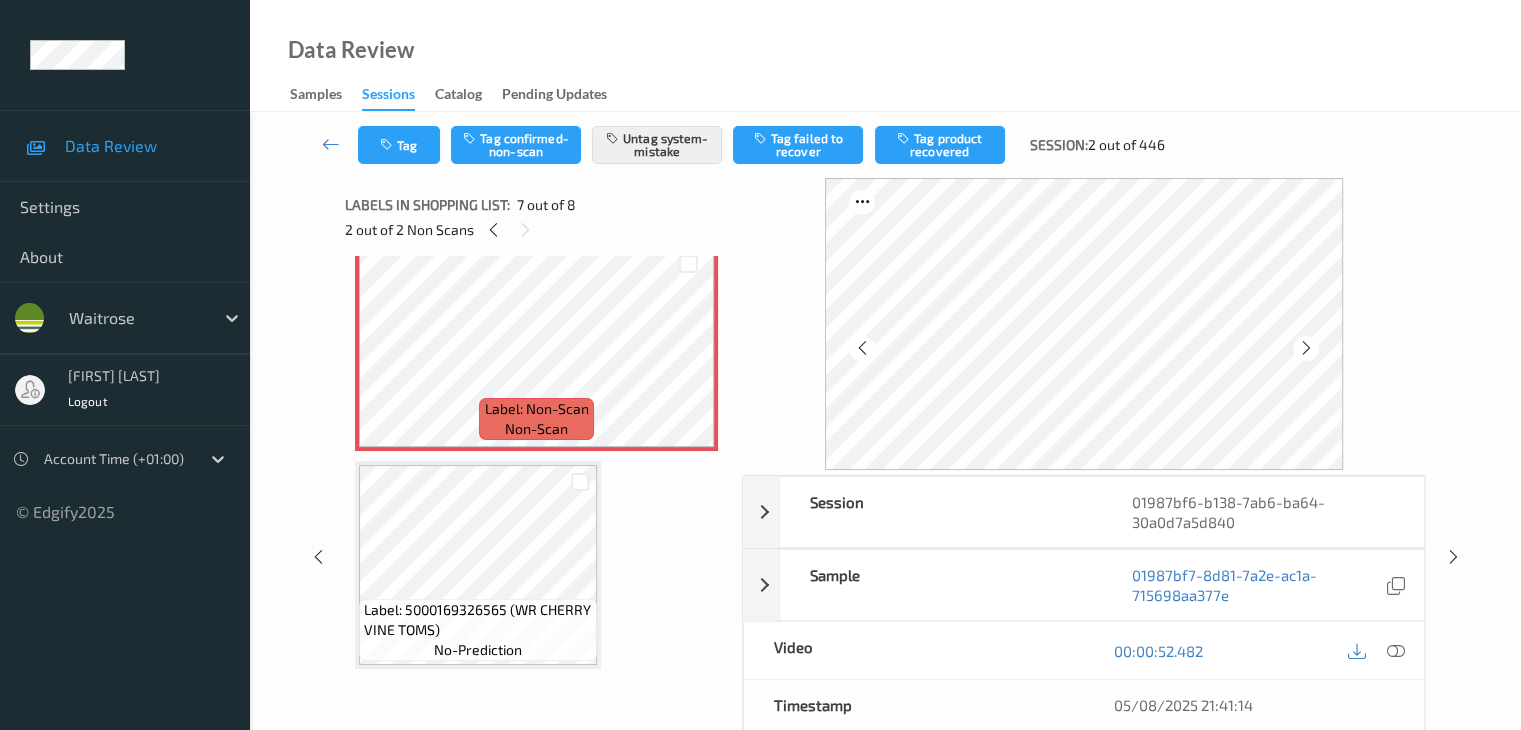 click on "Tag Tag   confirmed-non-scan Untag   system-mistake Tag   failed to recover Tag   product recovered Session: 2 out of 446" at bounding box center (885, 145) 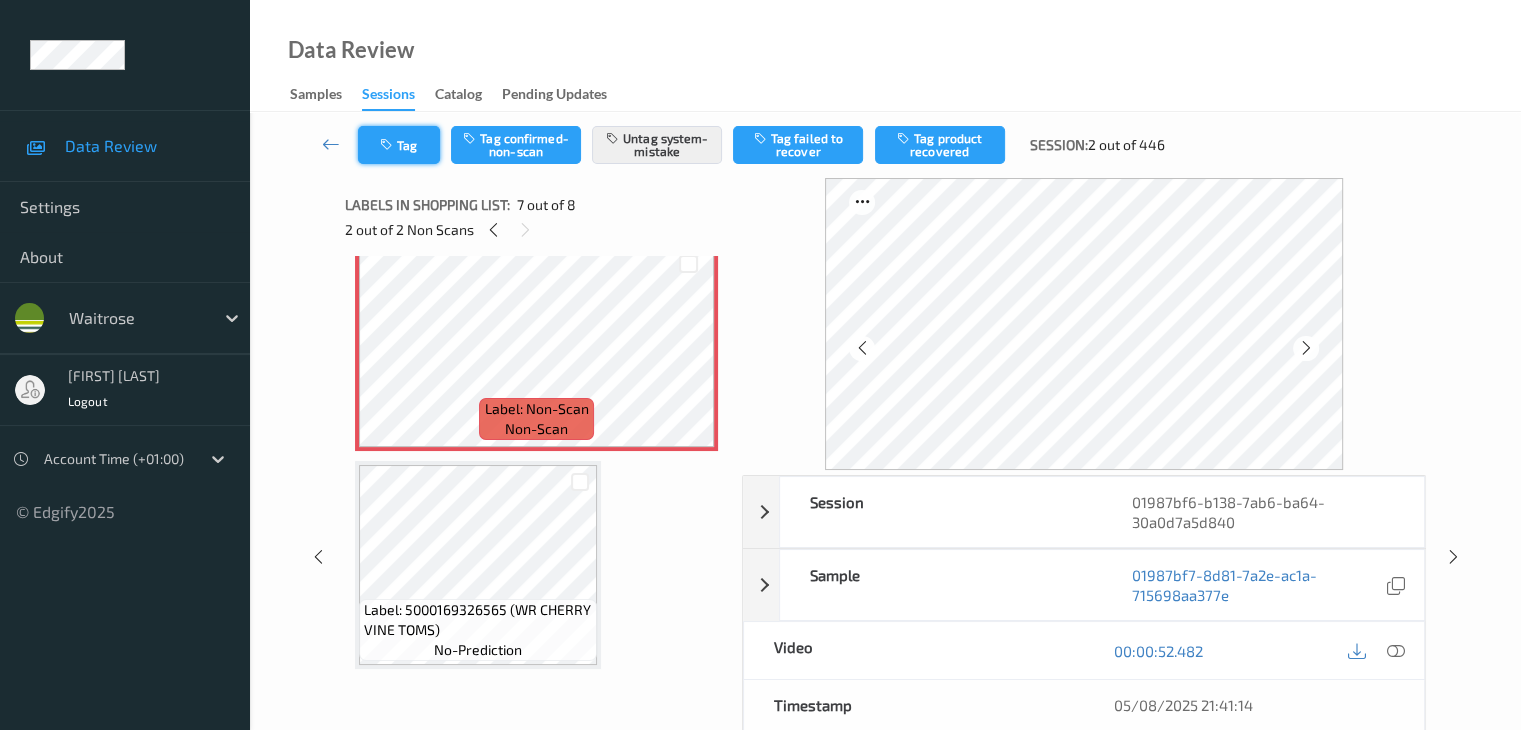click on "Tag" at bounding box center [399, 145] 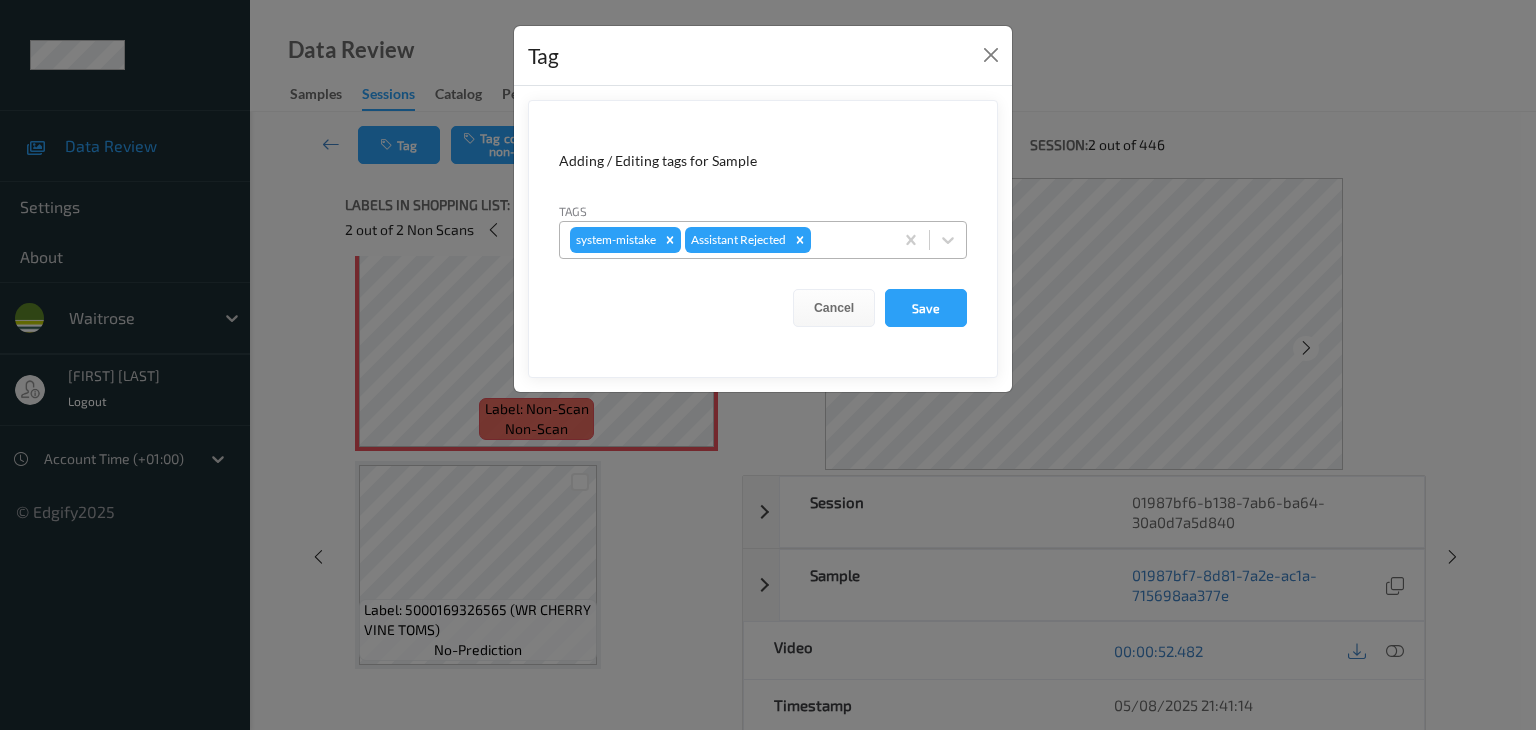 click at bounding box center (849, 240) 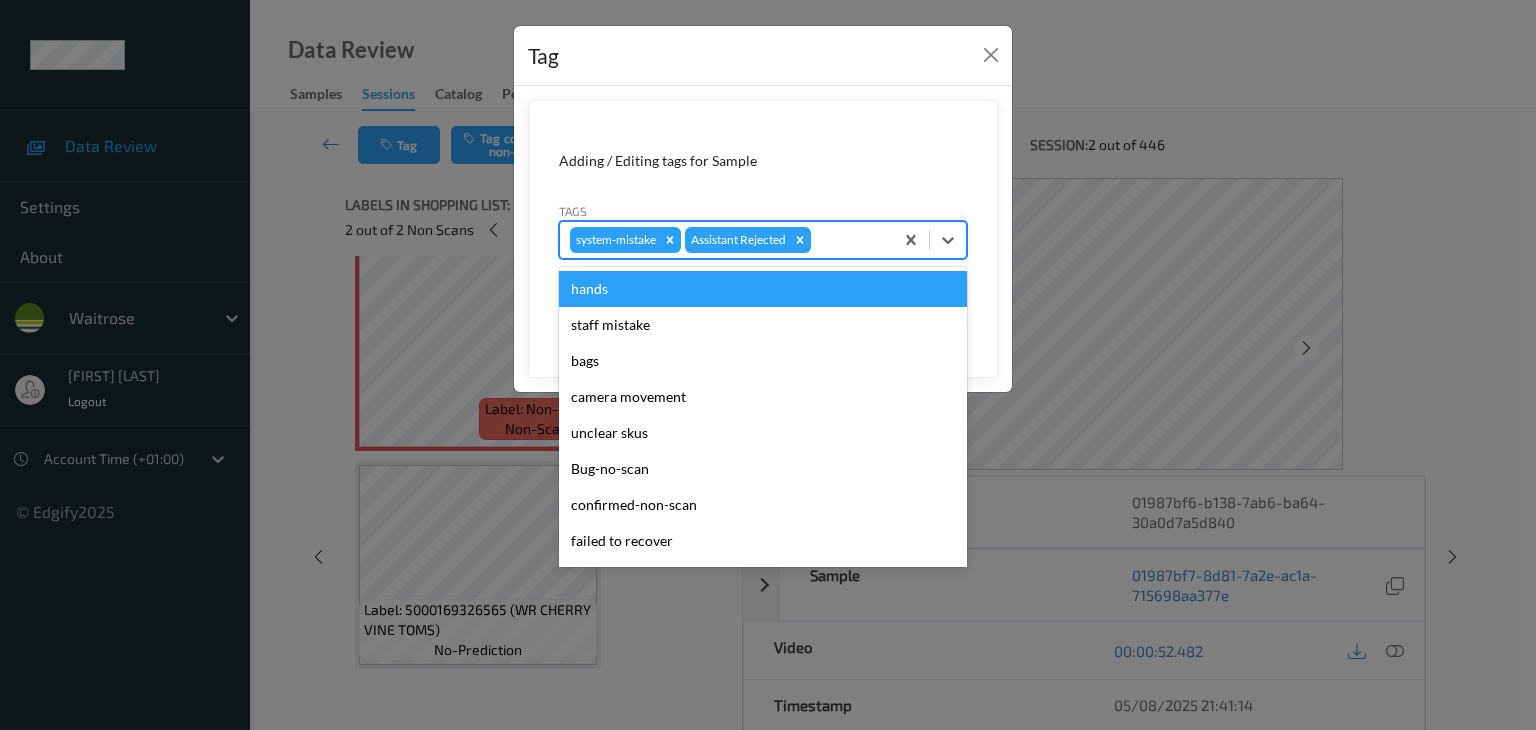 type on "u" 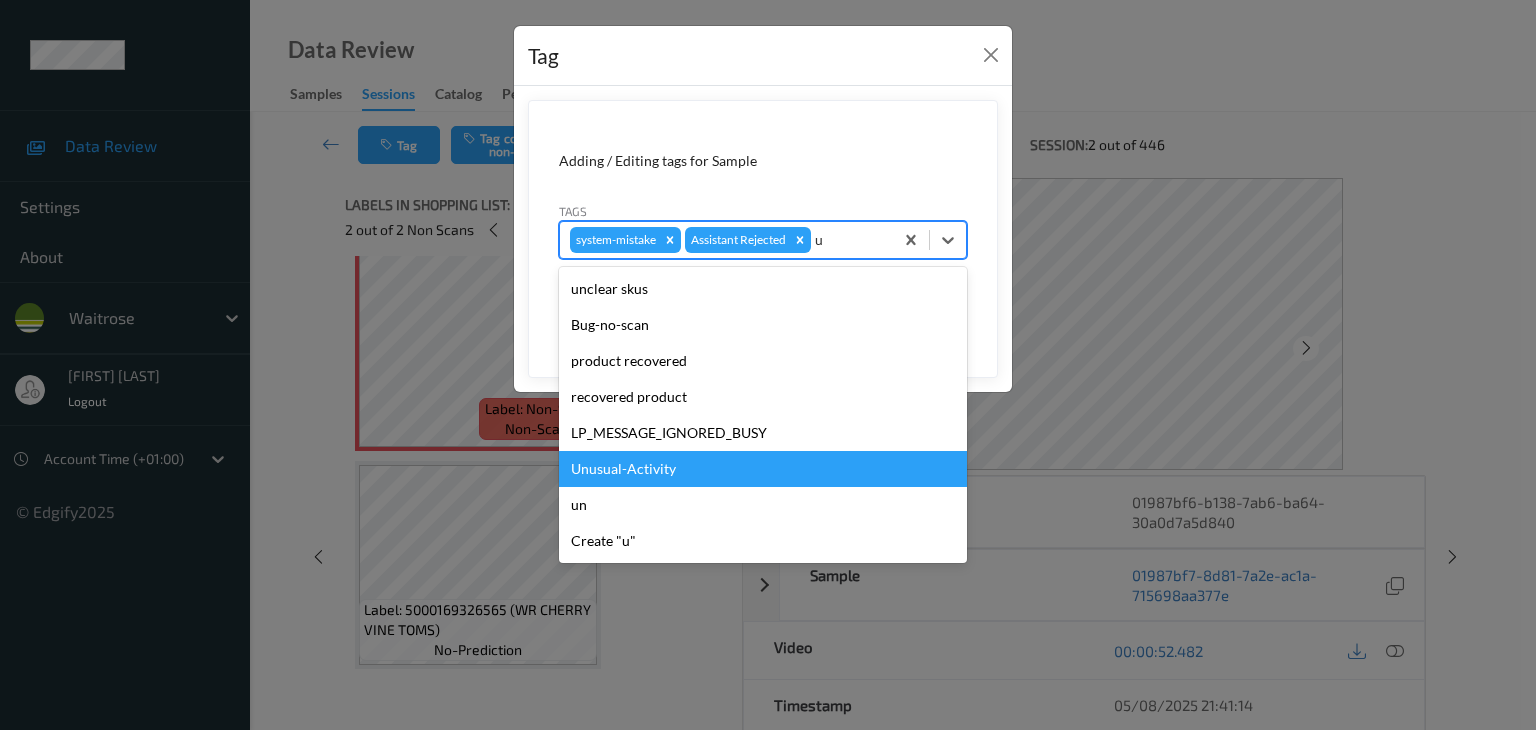 click on "Unusual-Activity" at bounding box center (763, 469) 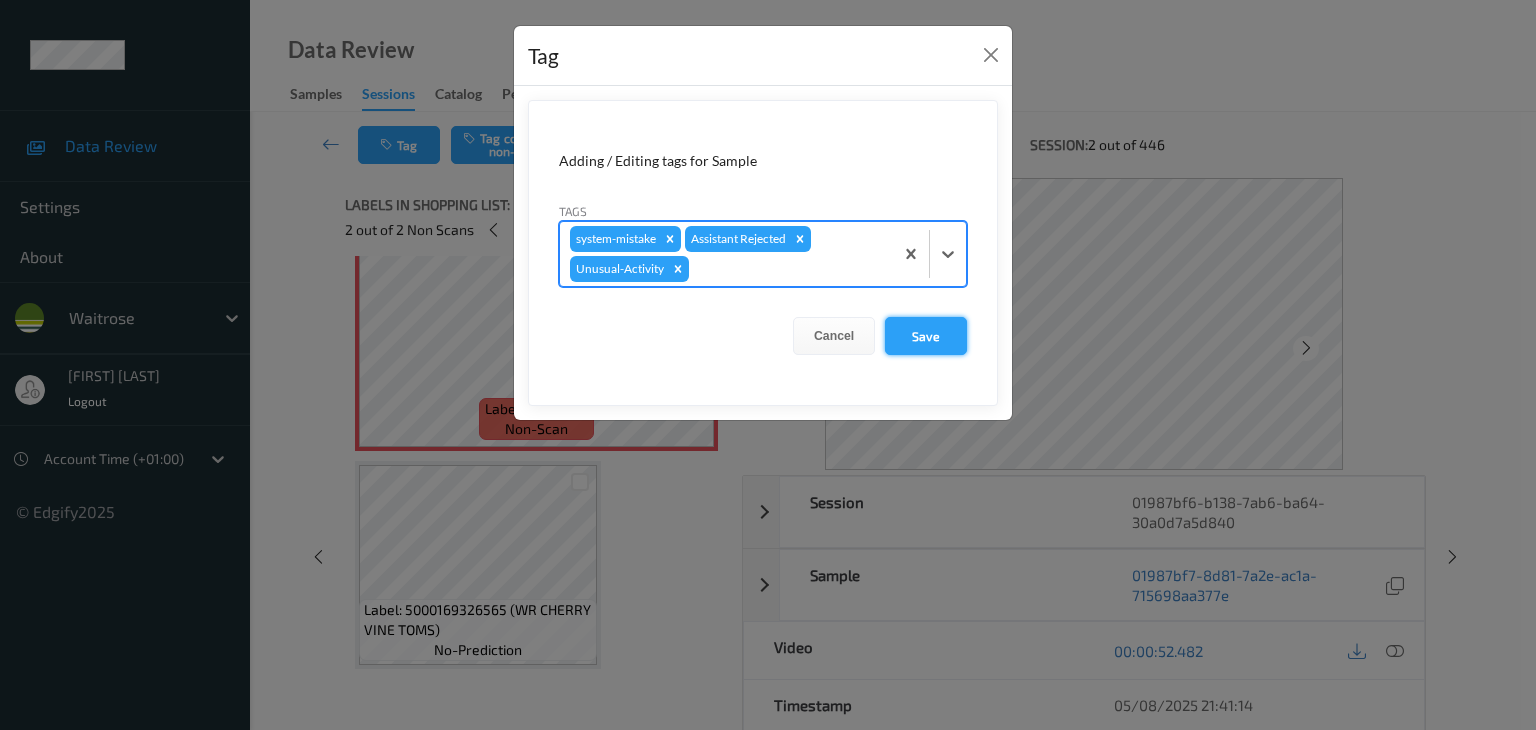 click on "Save" at bounding box center (926, 336) 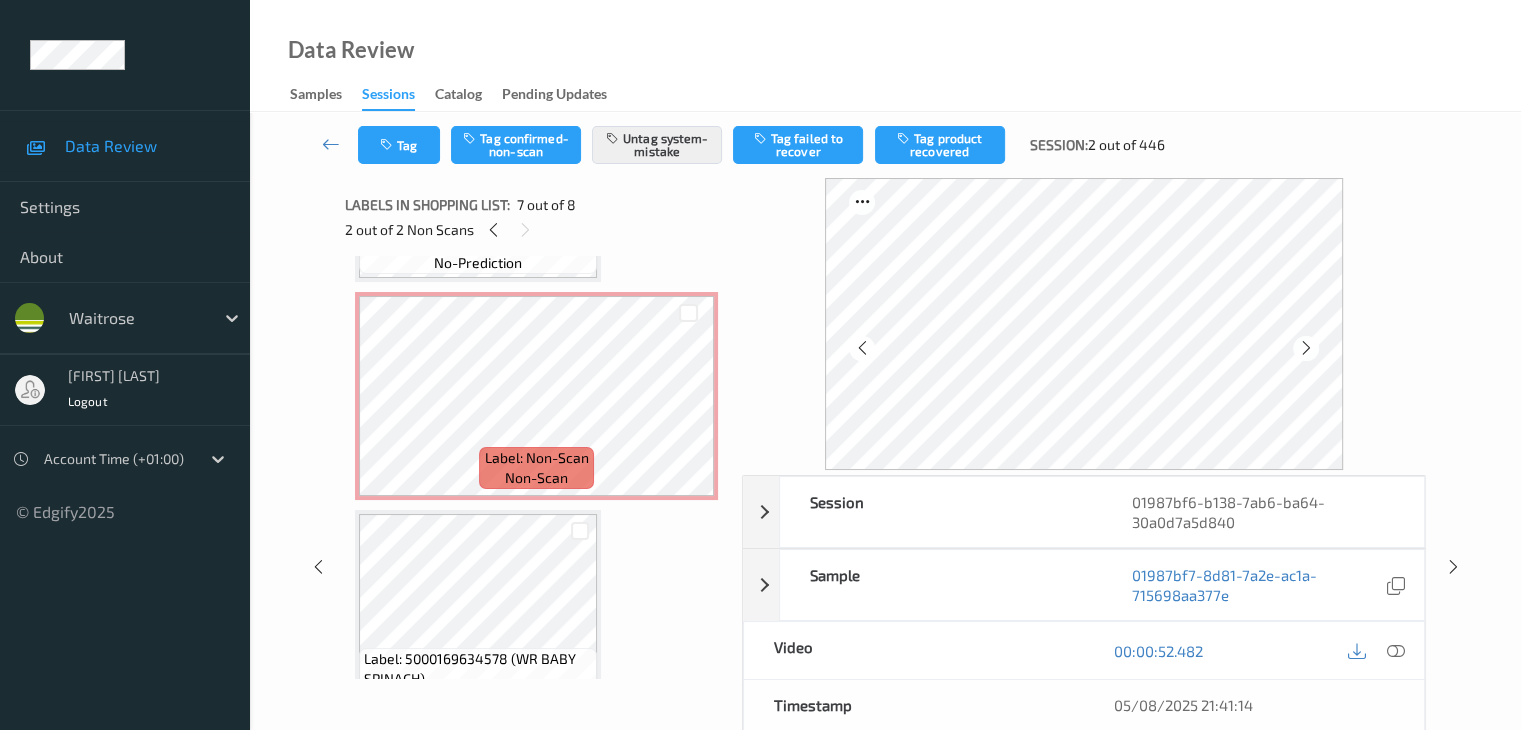 scroll, scrollTop: 431, scrollLeft: 0, axis: vertical 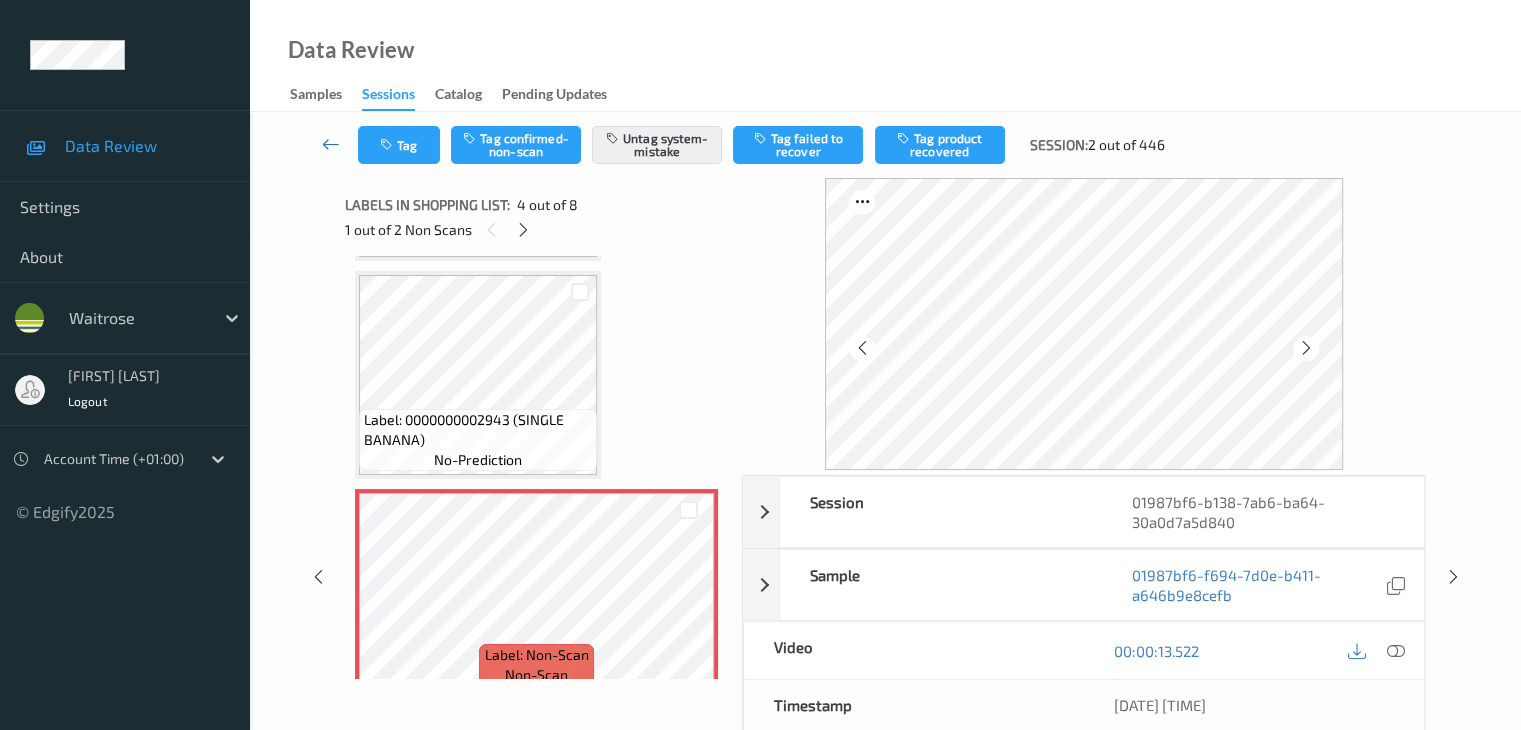 click at bounding box center [331, 144] 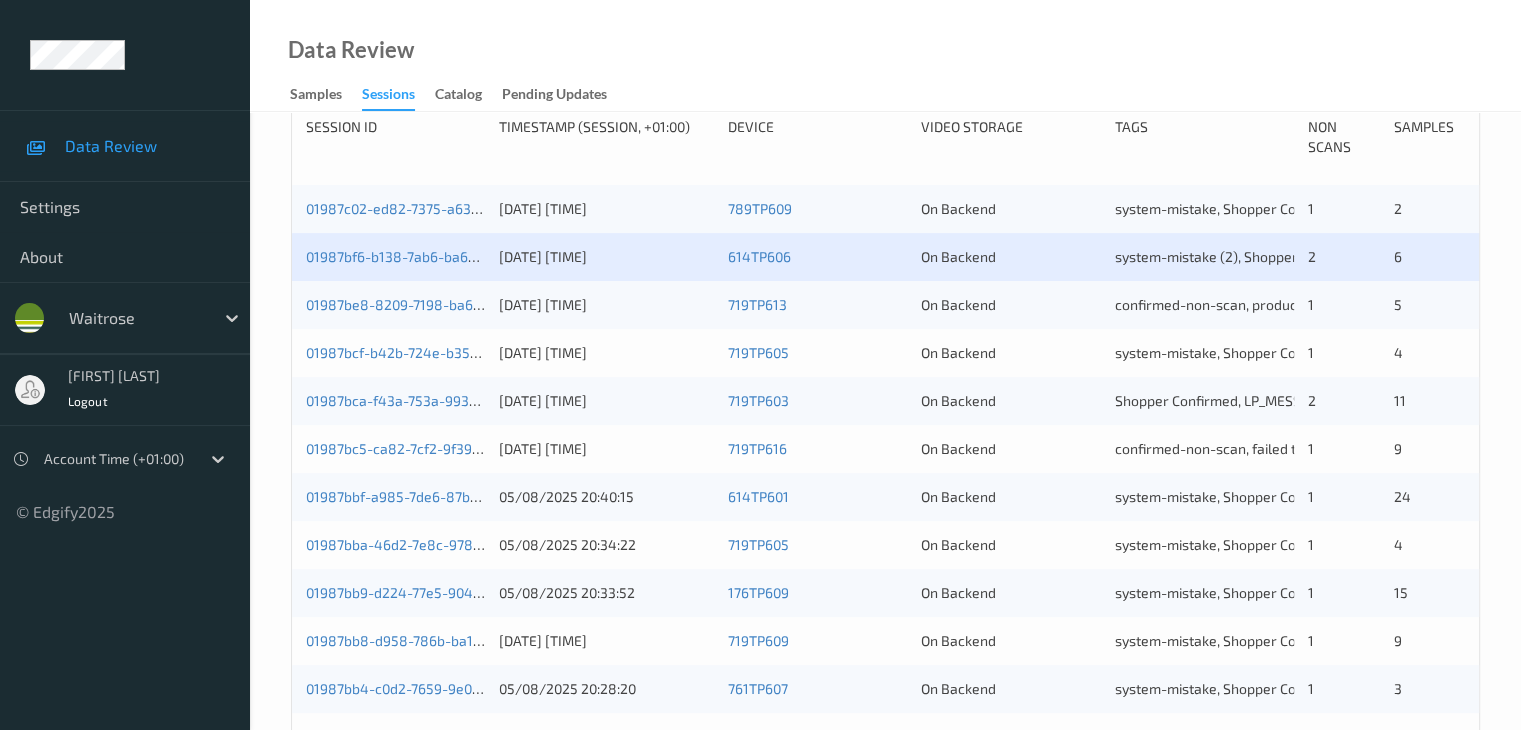scroll, scrollTop: 500, scrollLeft: 0, axis: vertical 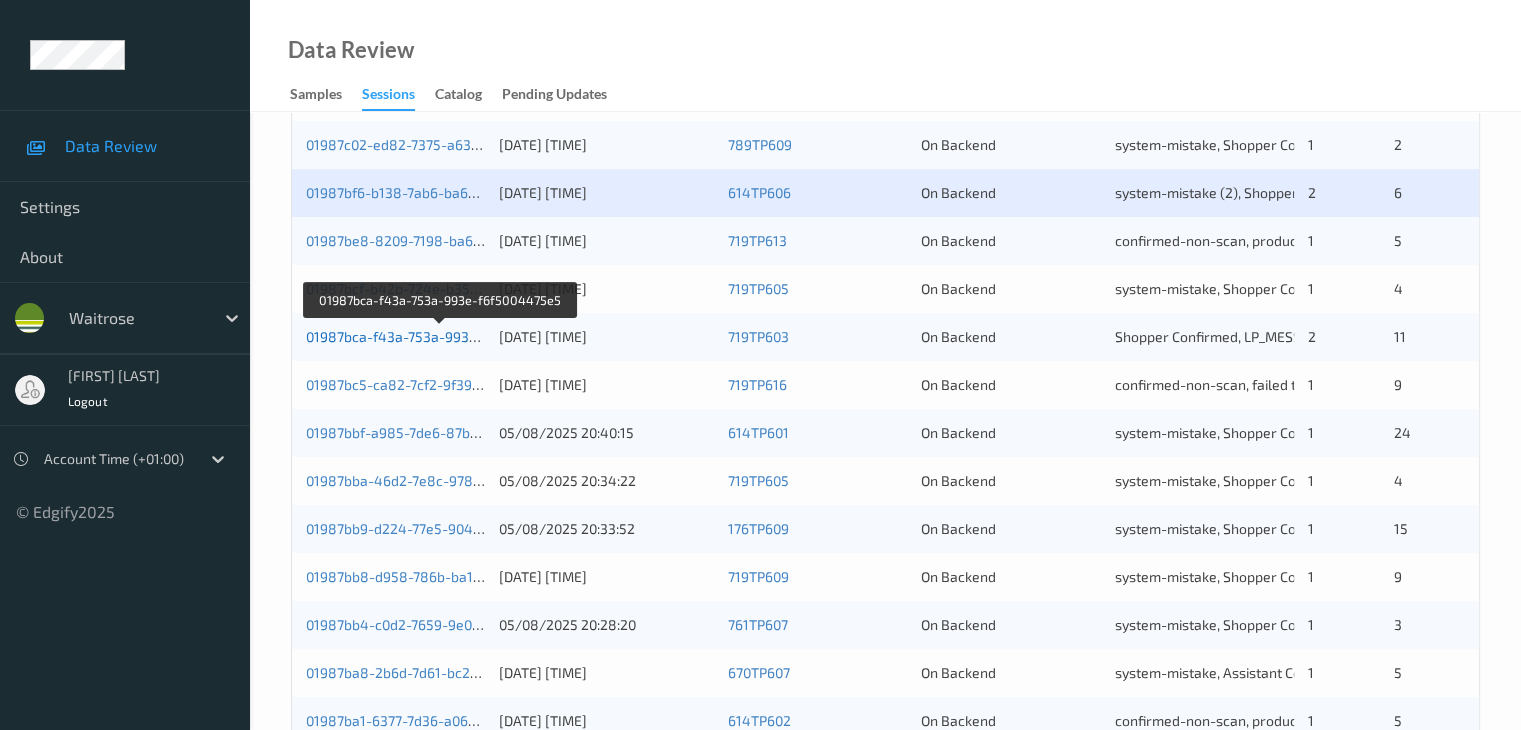 click on "01987bca-f43a-753a-993e-f6f5004475e5" at bounding box center [440, 336] 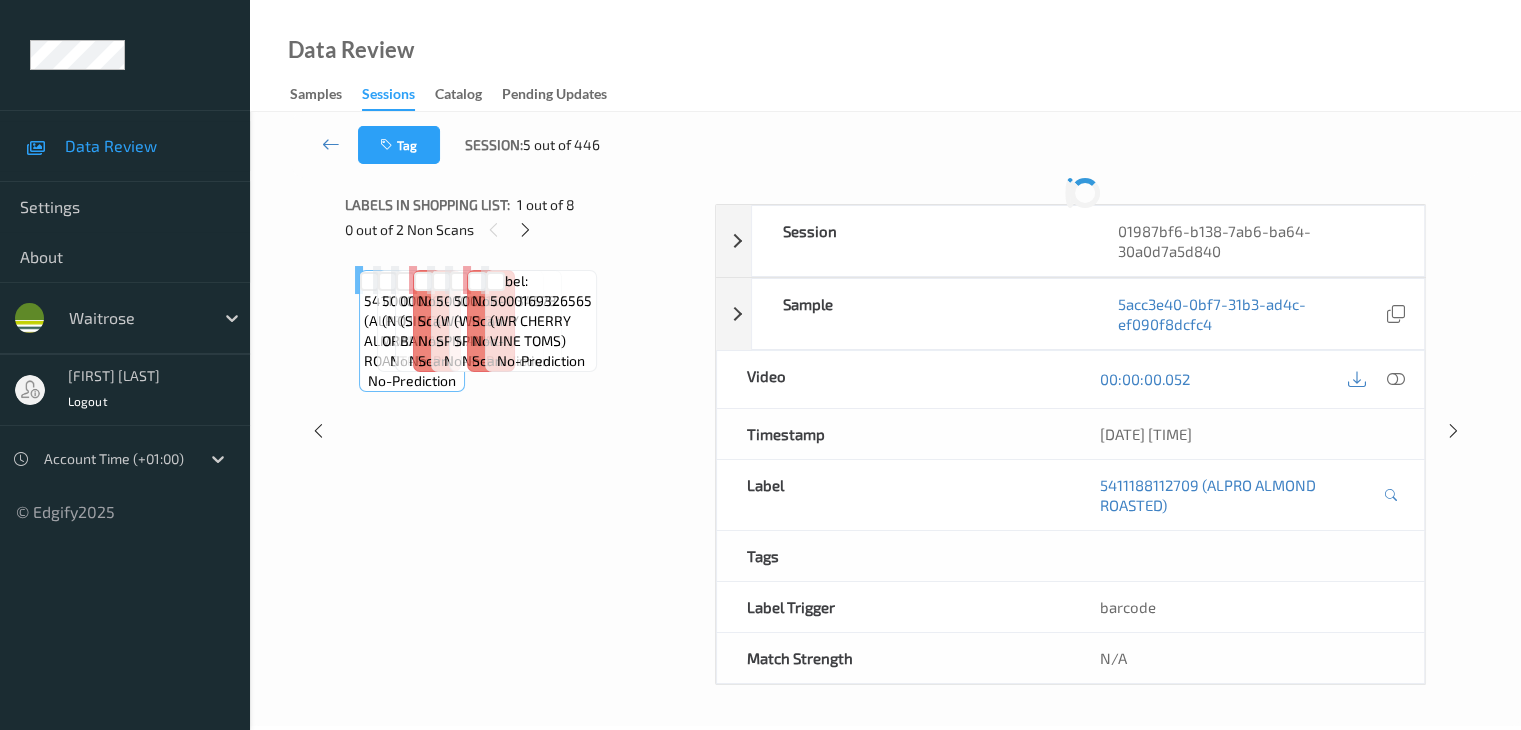 scroll, scrollTop: 0, scrollLeft: 0, axis: both 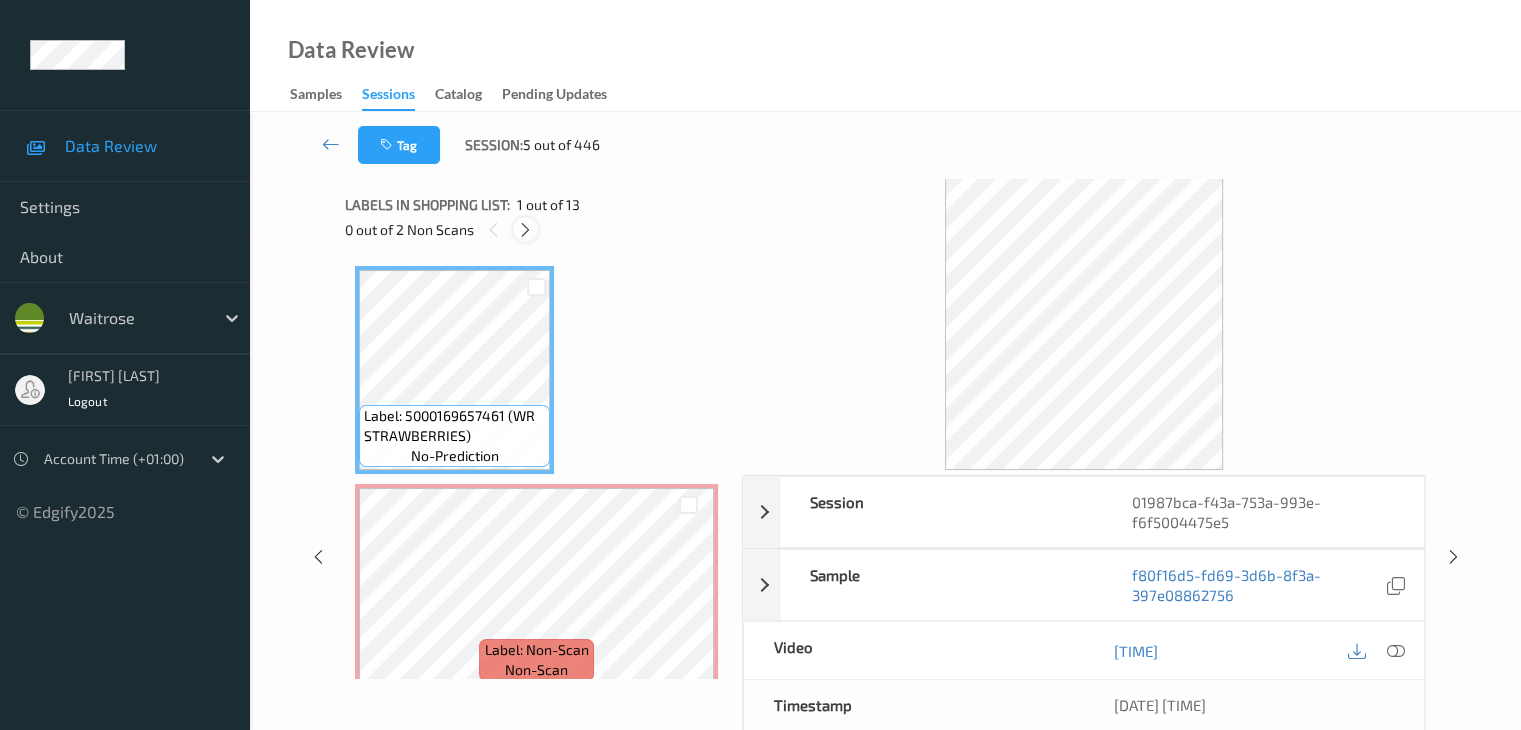 click at bounding box center [525, 230] 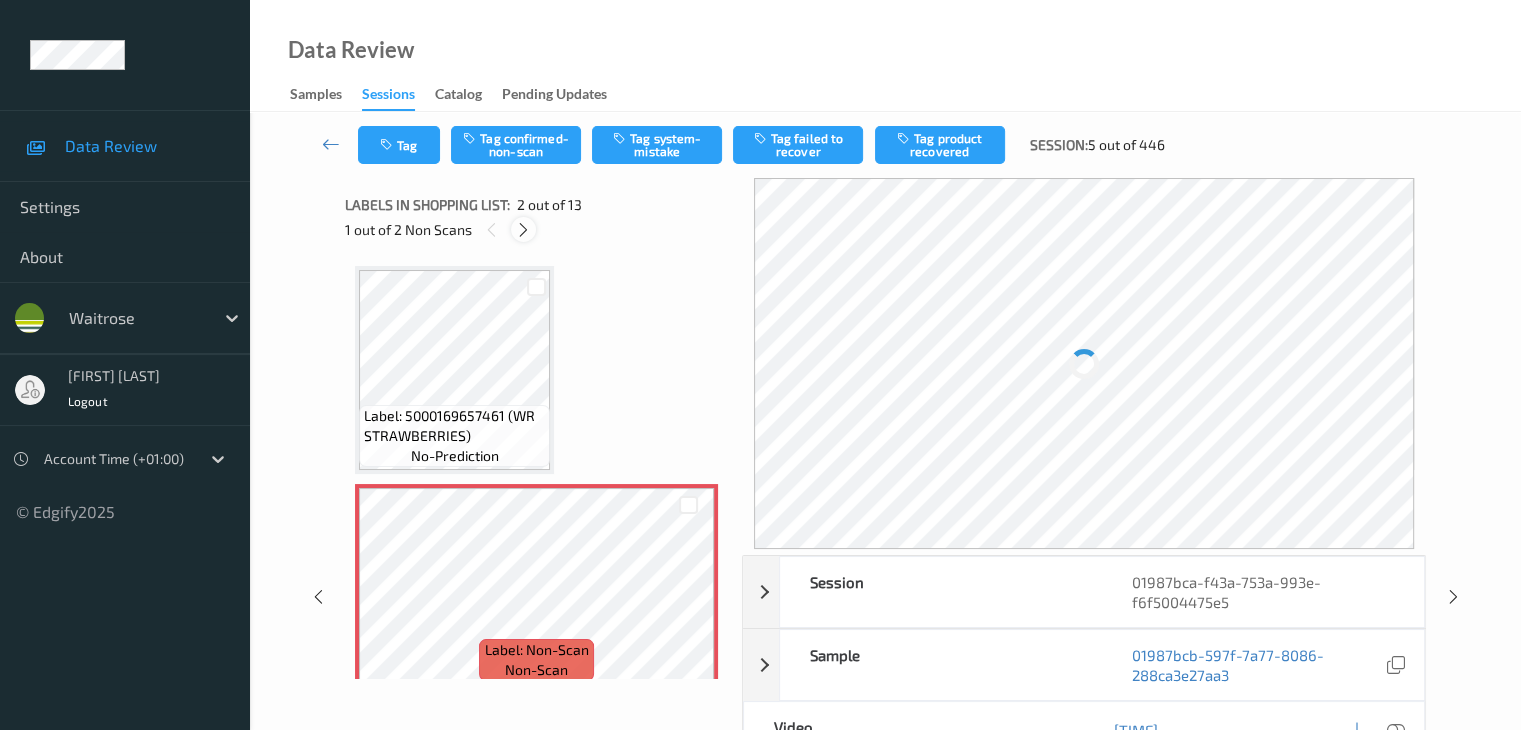 scroll, scrollTop: 10, scrollLeft: 0, axis: vertical 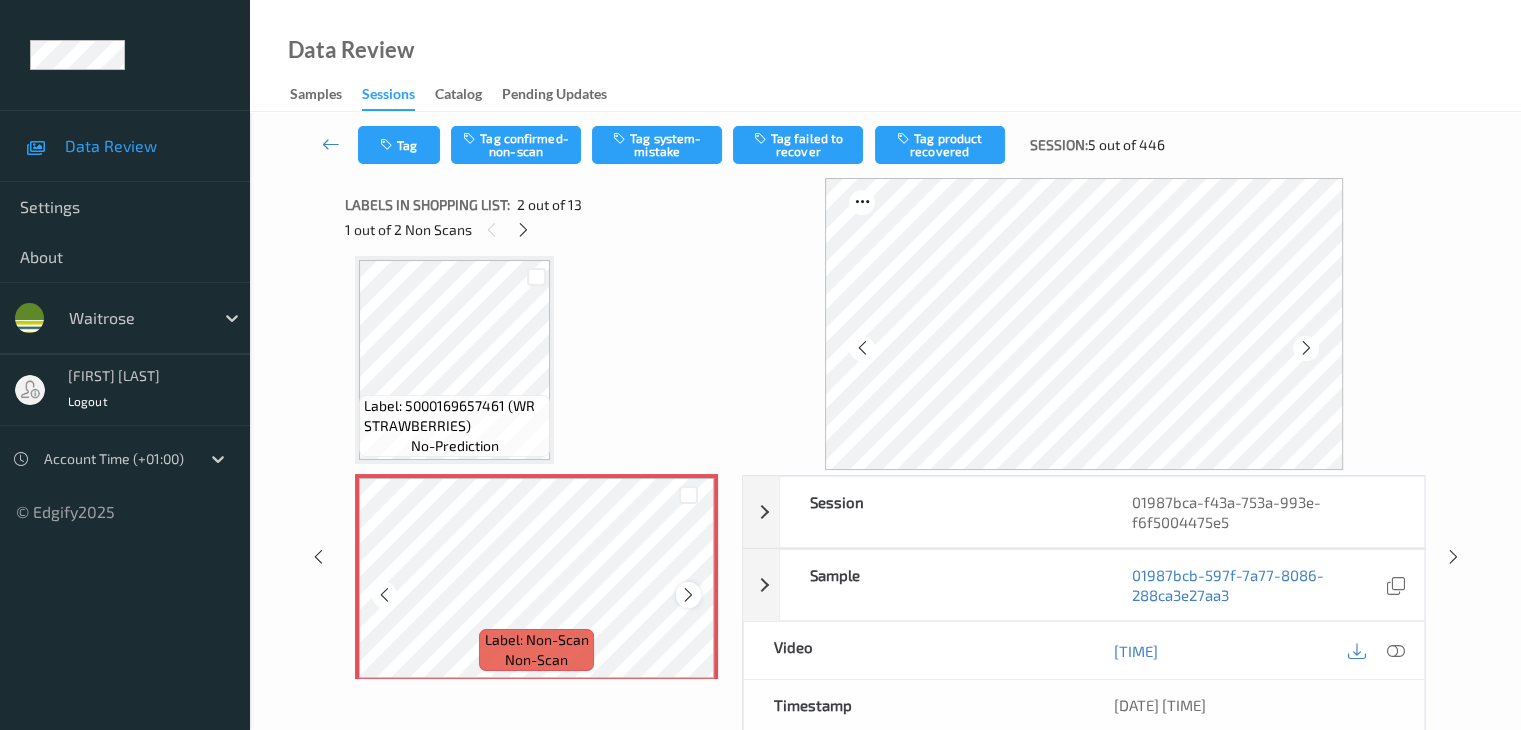 click at bounding box center [688, 595] 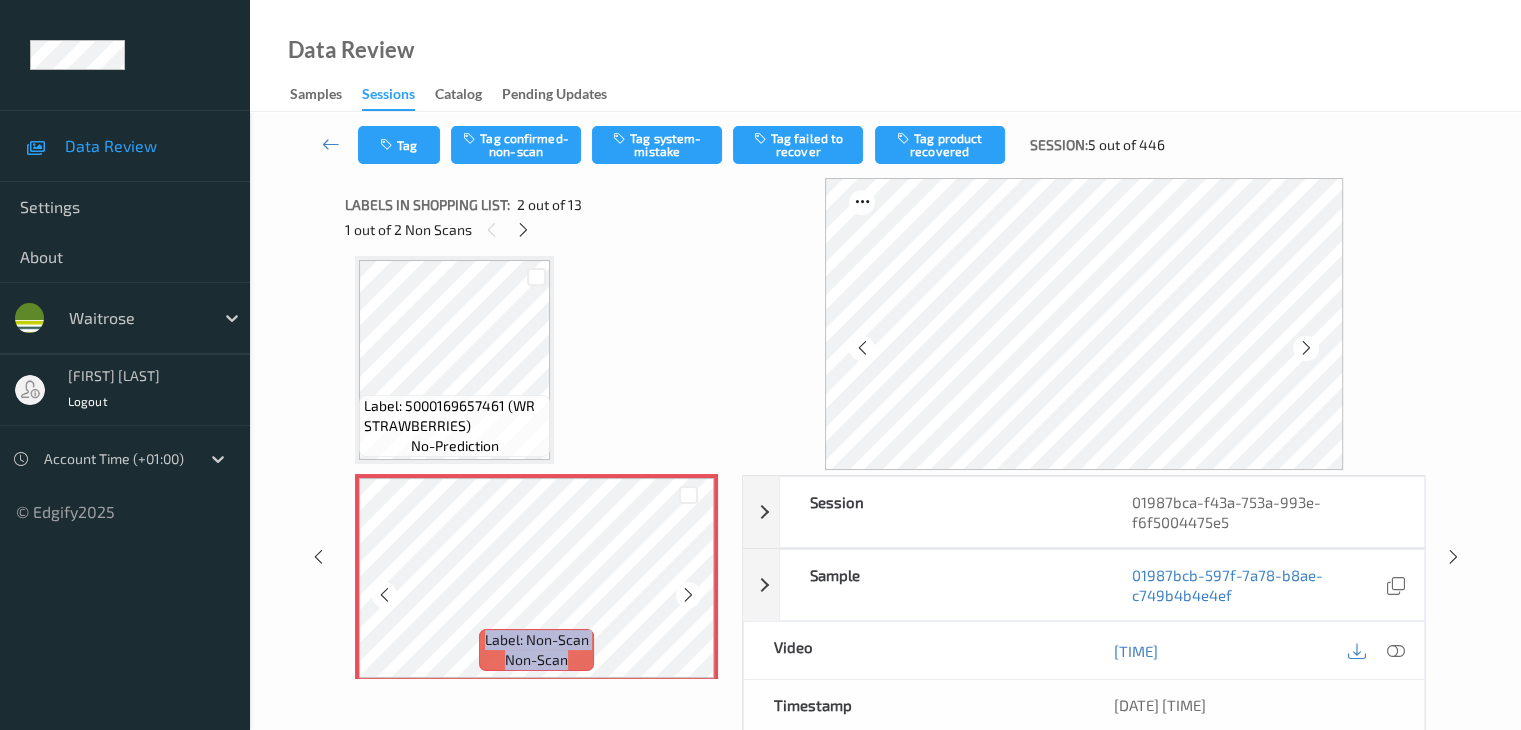 click at bounding box center (688, 595) 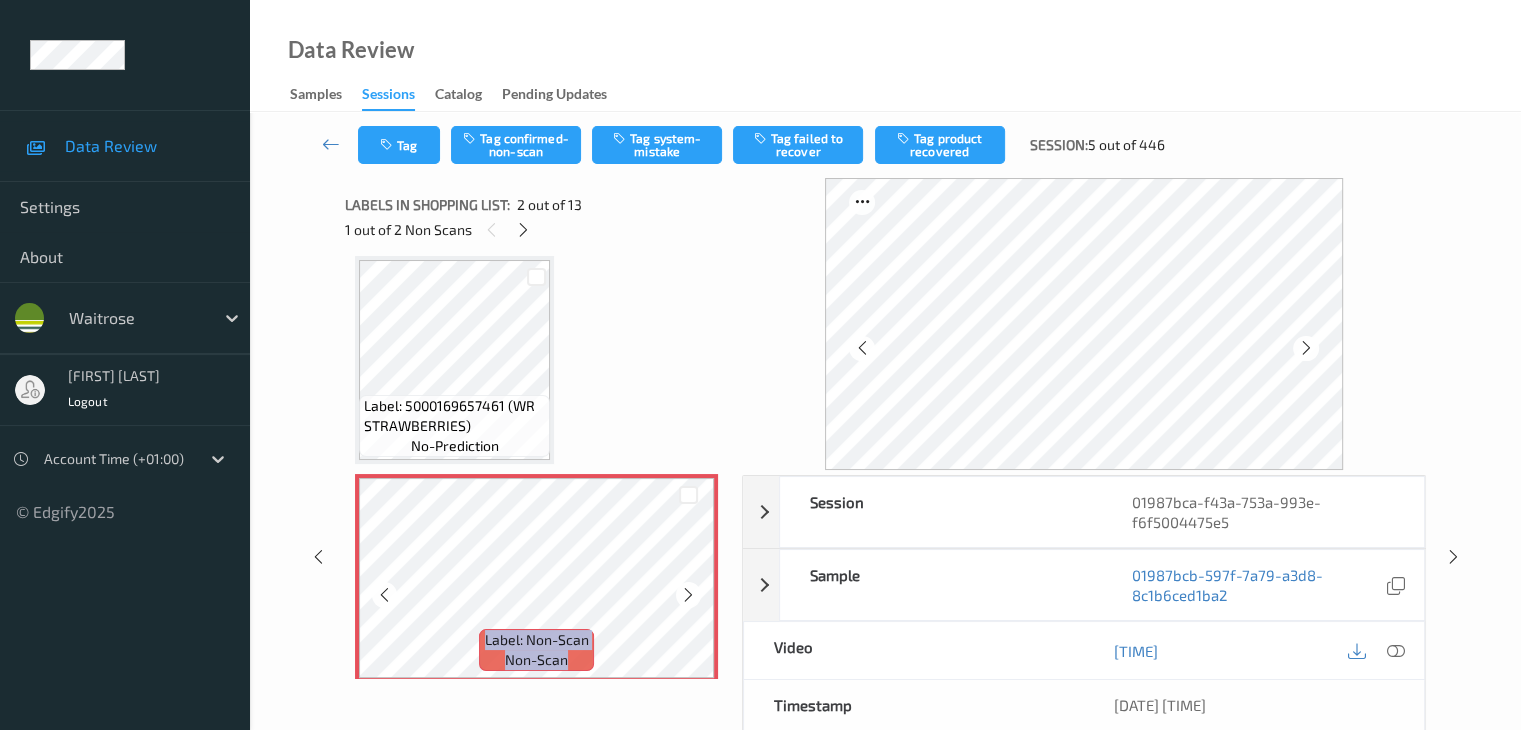 click at bounding box center [688, 595] 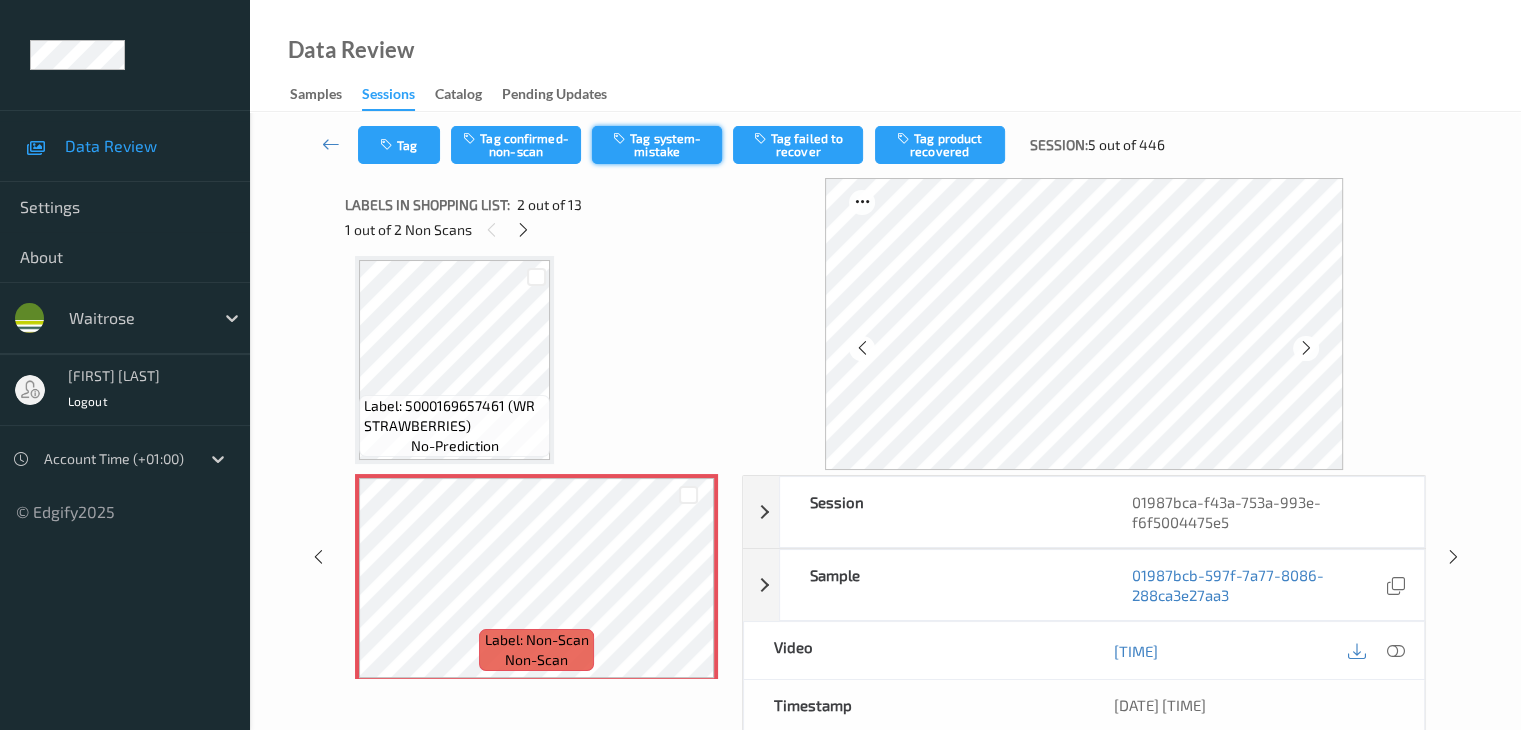 click on "Tag   system-mistake" at bounding box center [657, 145] 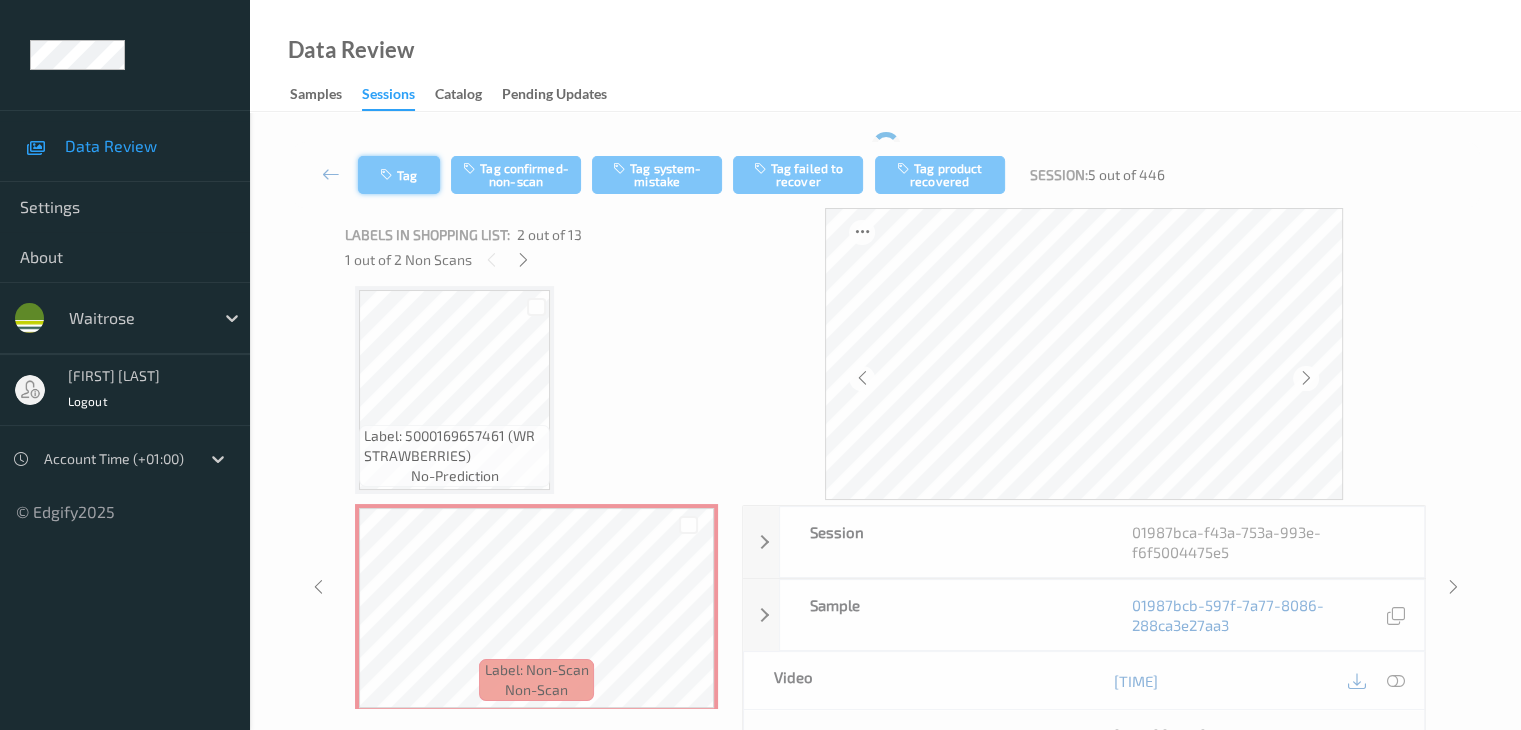 click on "Tag" at bounding box center (399, 175) 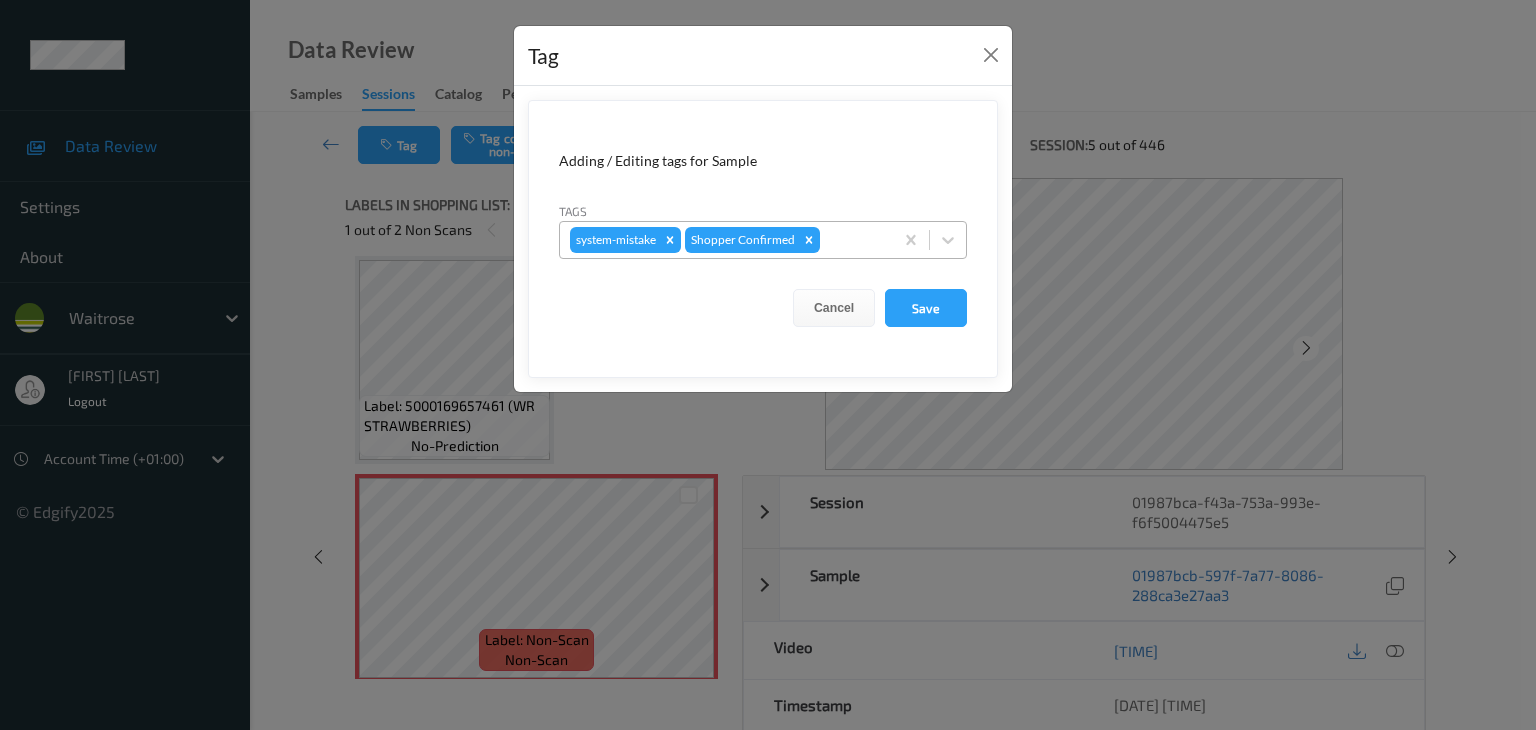 click at bounding box center (853, 240) 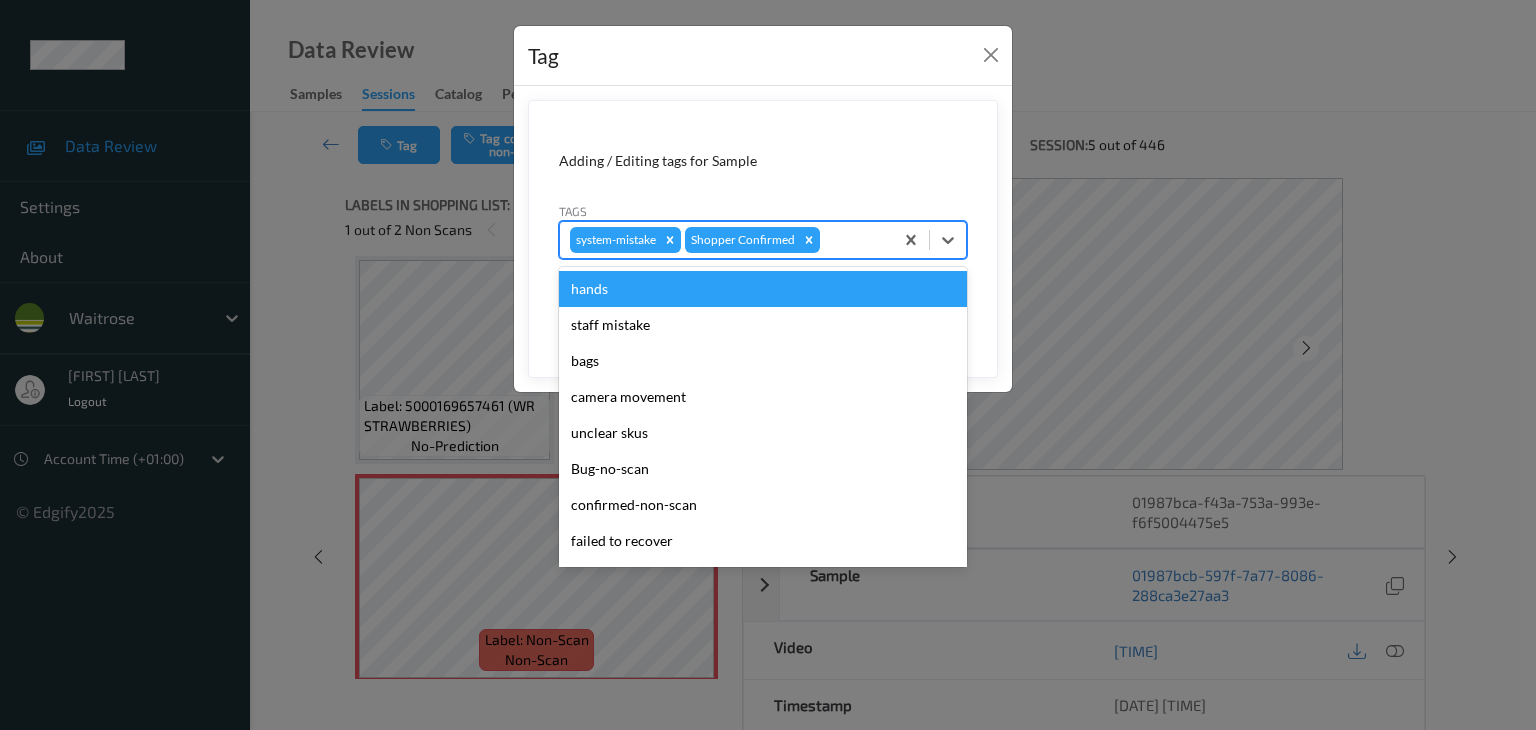 type on "u" 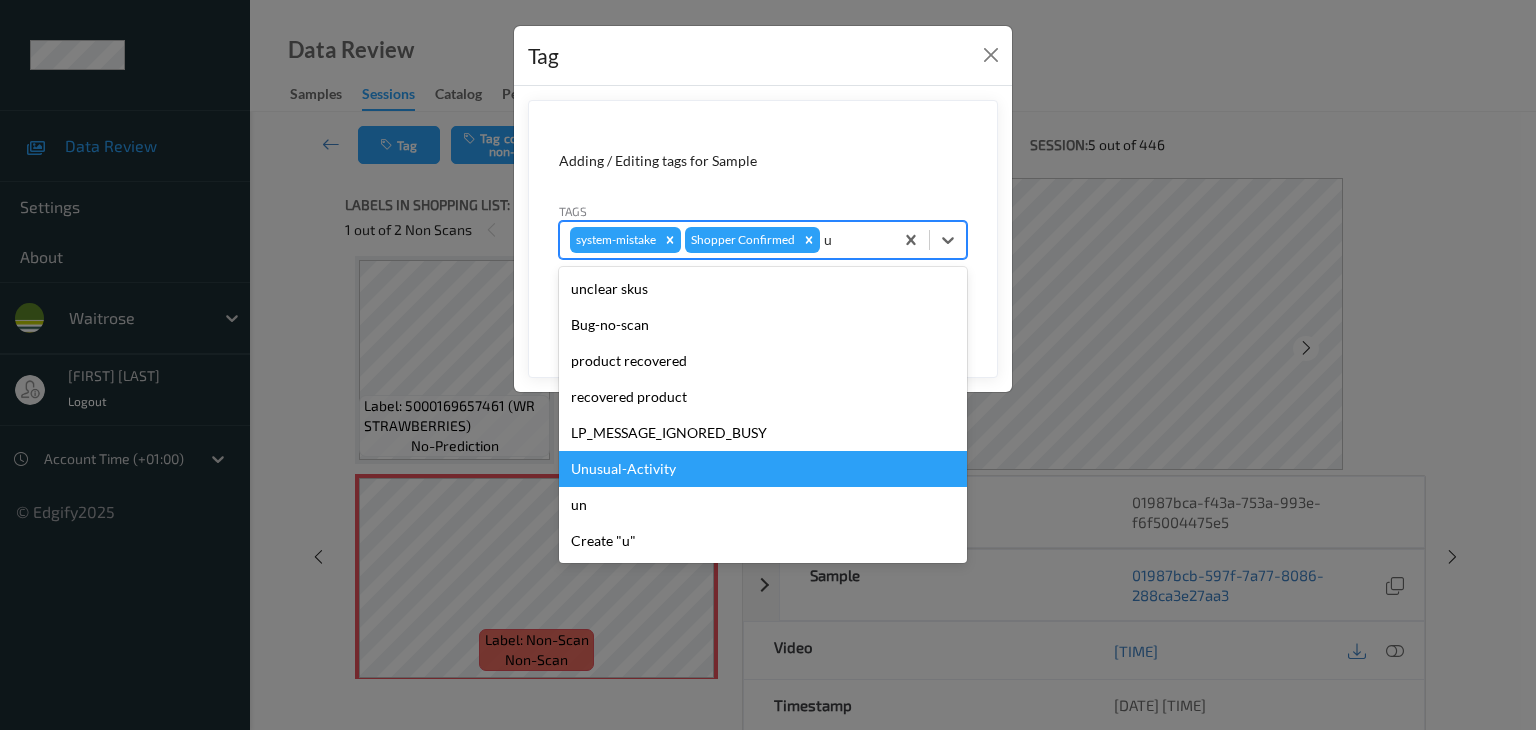 click on "Unusual-Activity" at bounding box center [763, 469] 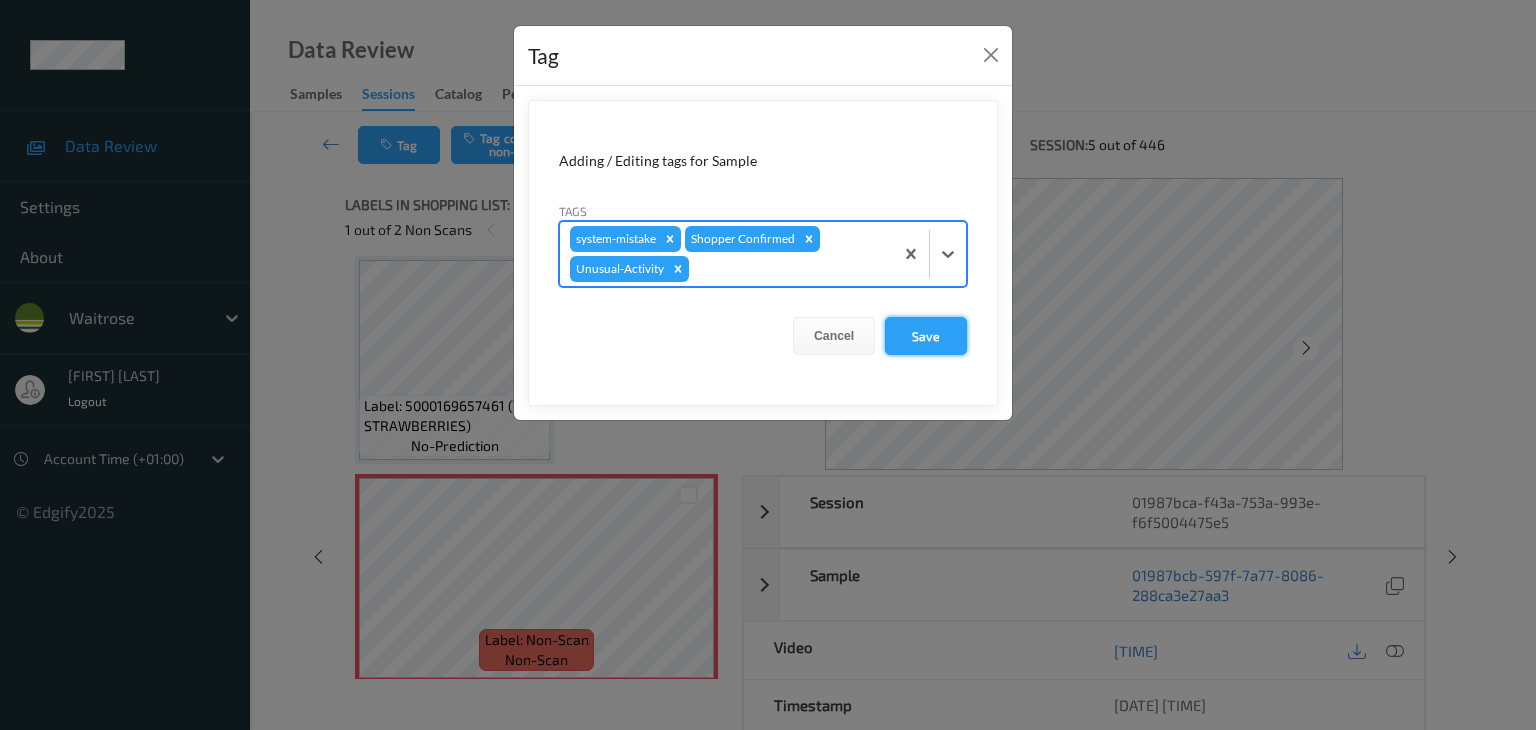 click on "Save" at bounding box center [926, 336] 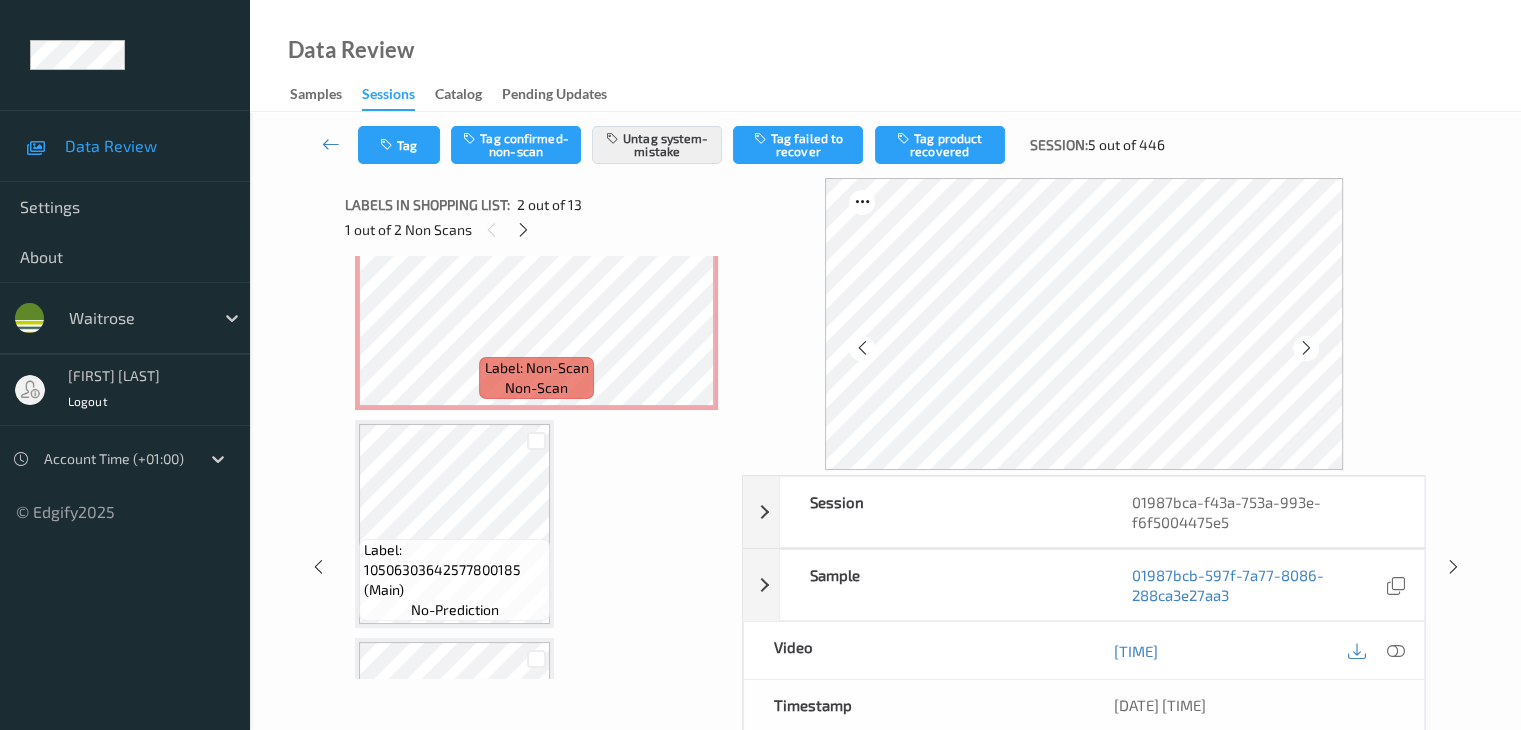 scroll, scrollTop: 300, scrollLeft: 0, axis: vertical 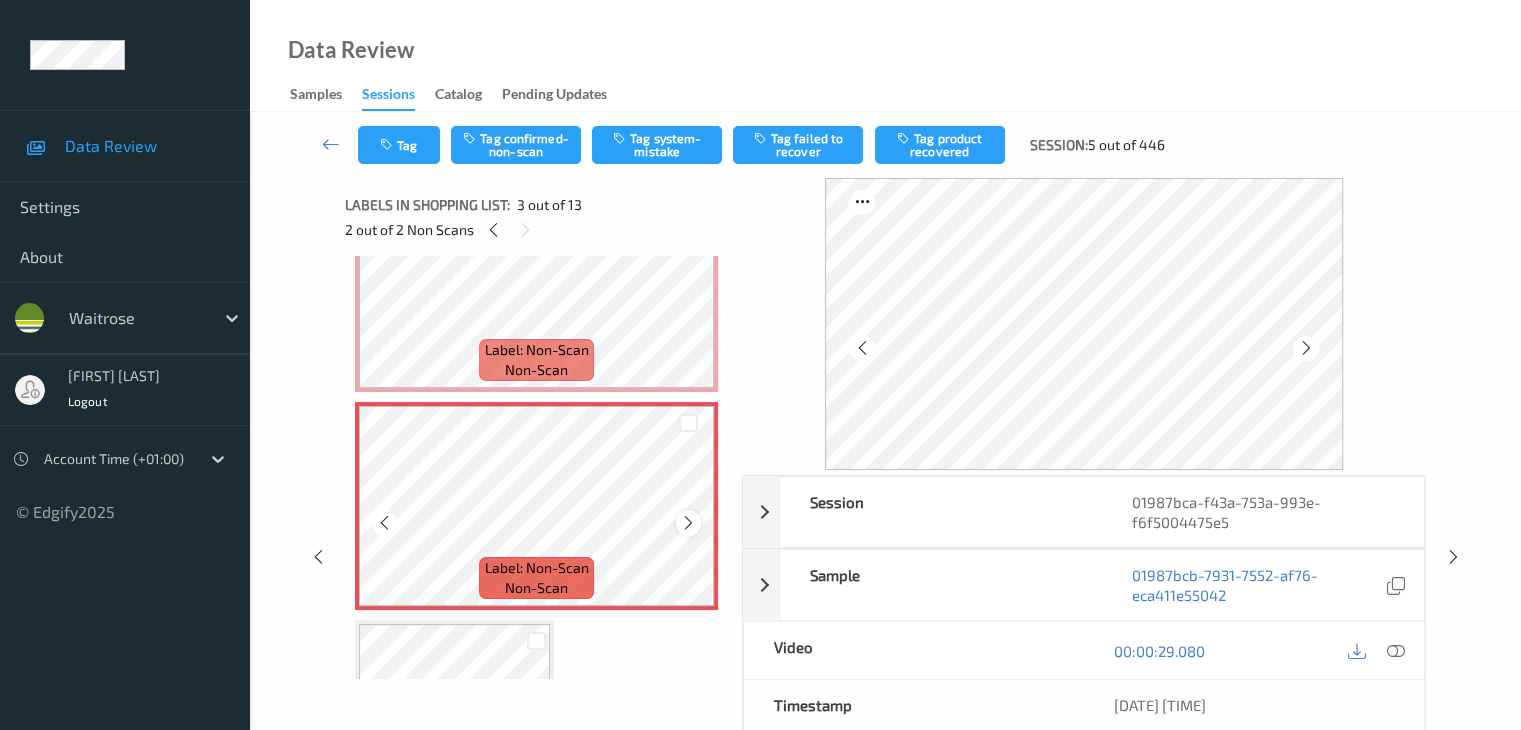 click at bounding box center (688, 523) 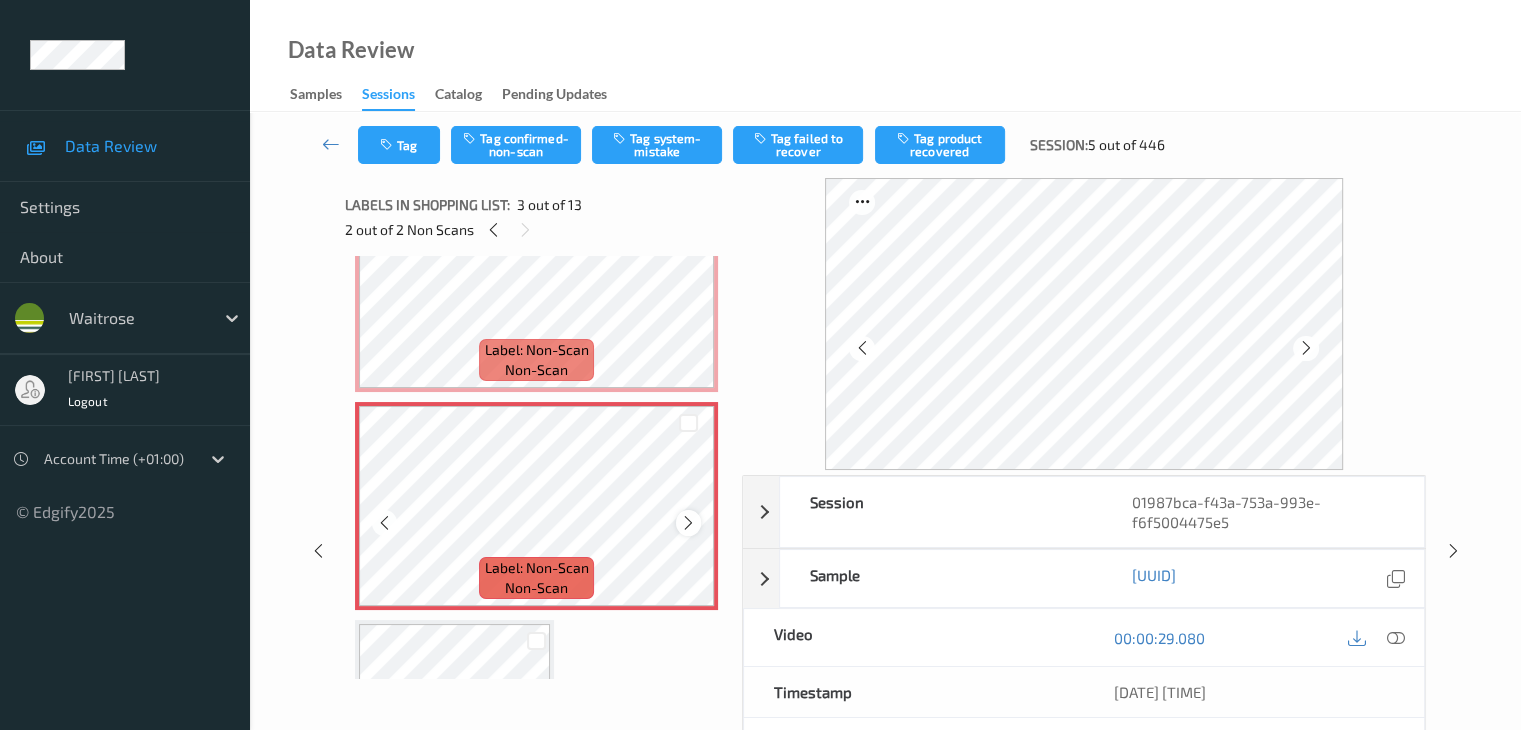 click at bounding box center (688, 523) 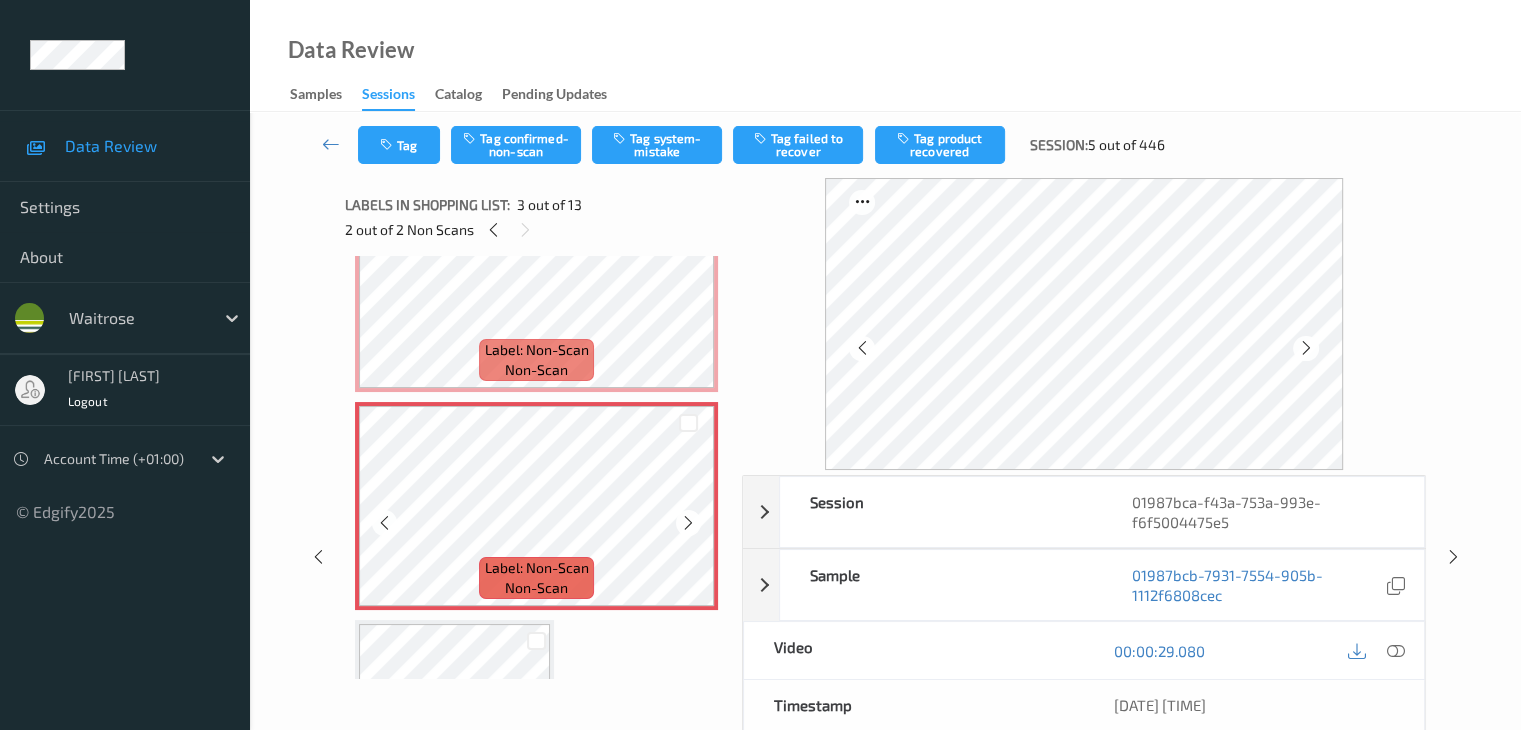 click at bounding box center (688, 523) 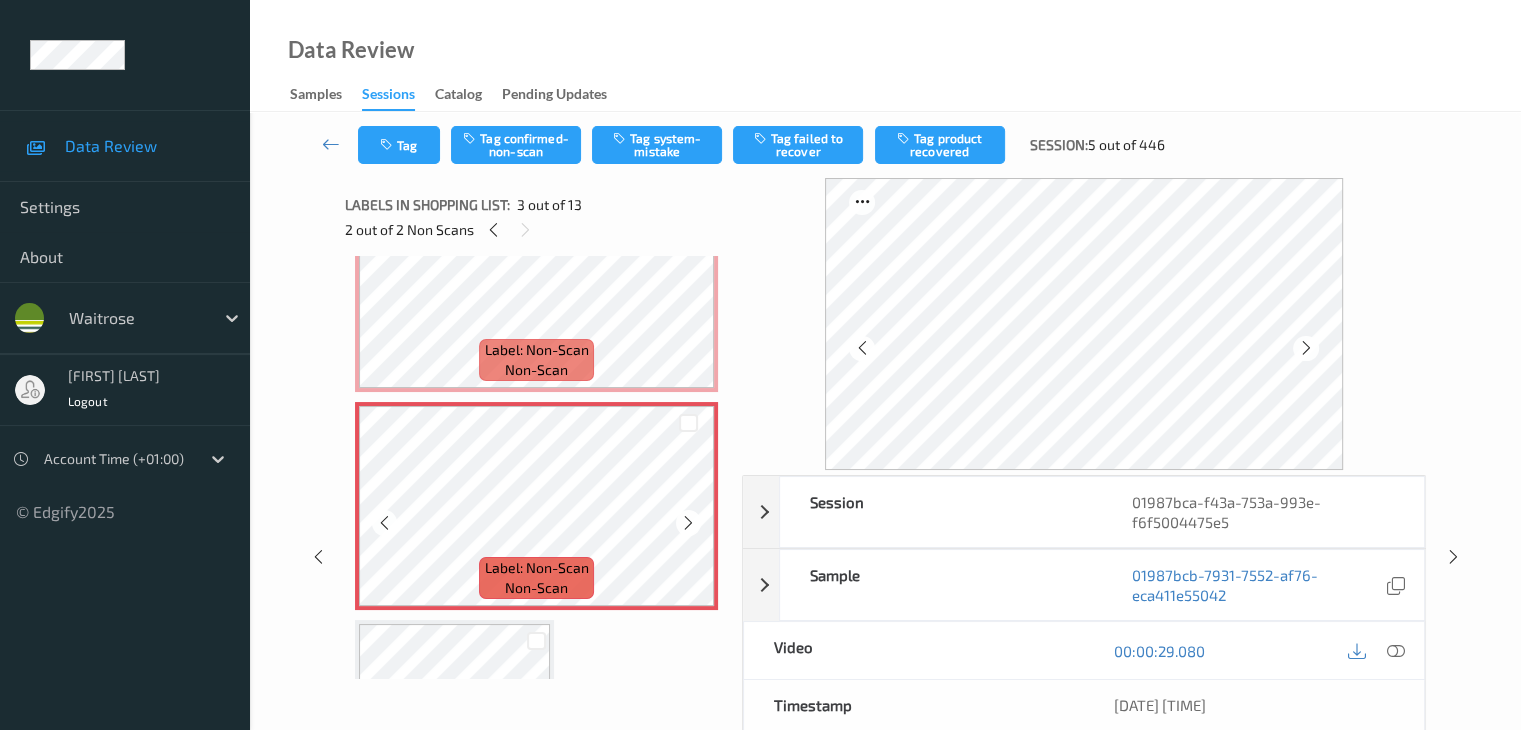 click at bounding box center [688, 523] 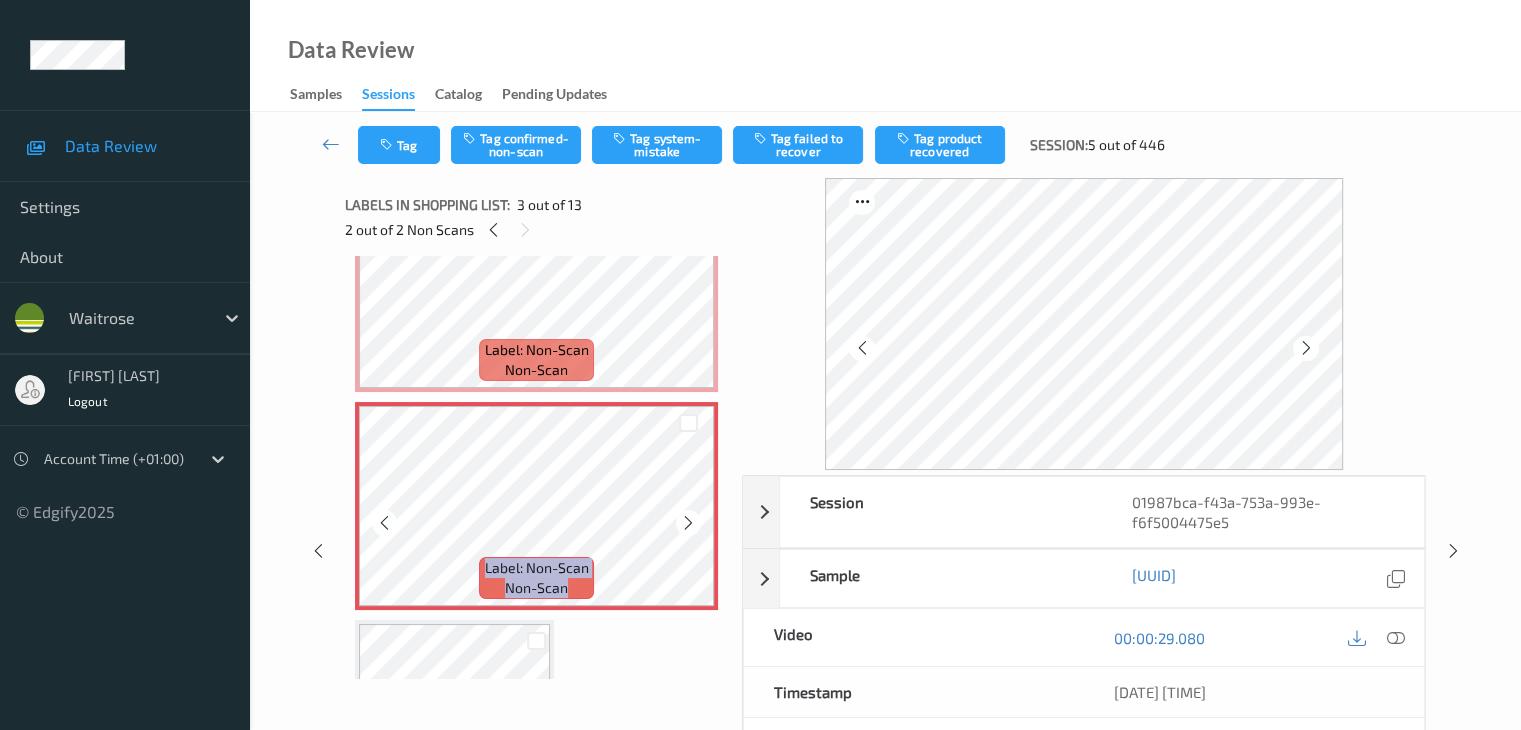 click at bounding box center (688, 523) 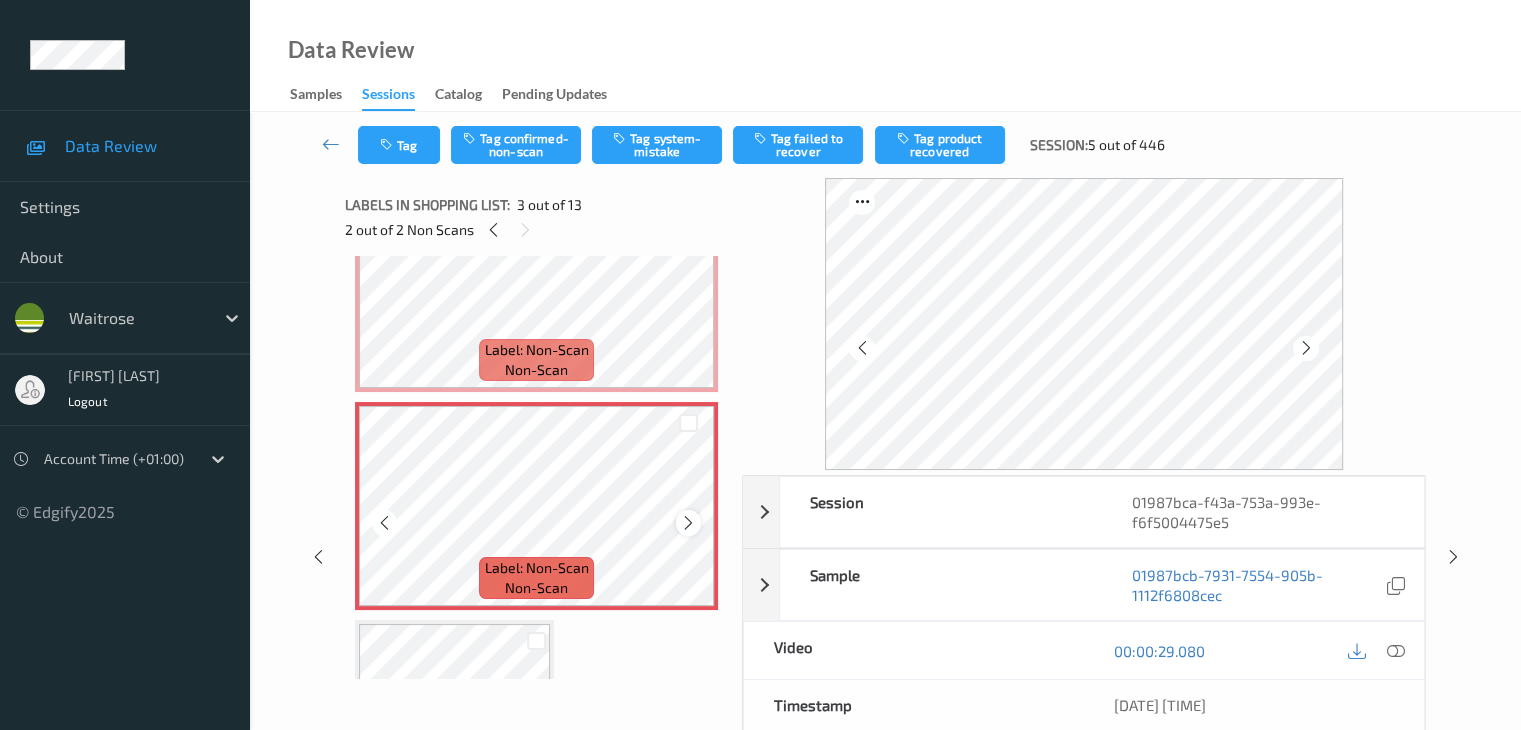 scroll, scrollTop: 500, scrollLeft: 0, axis: vertical 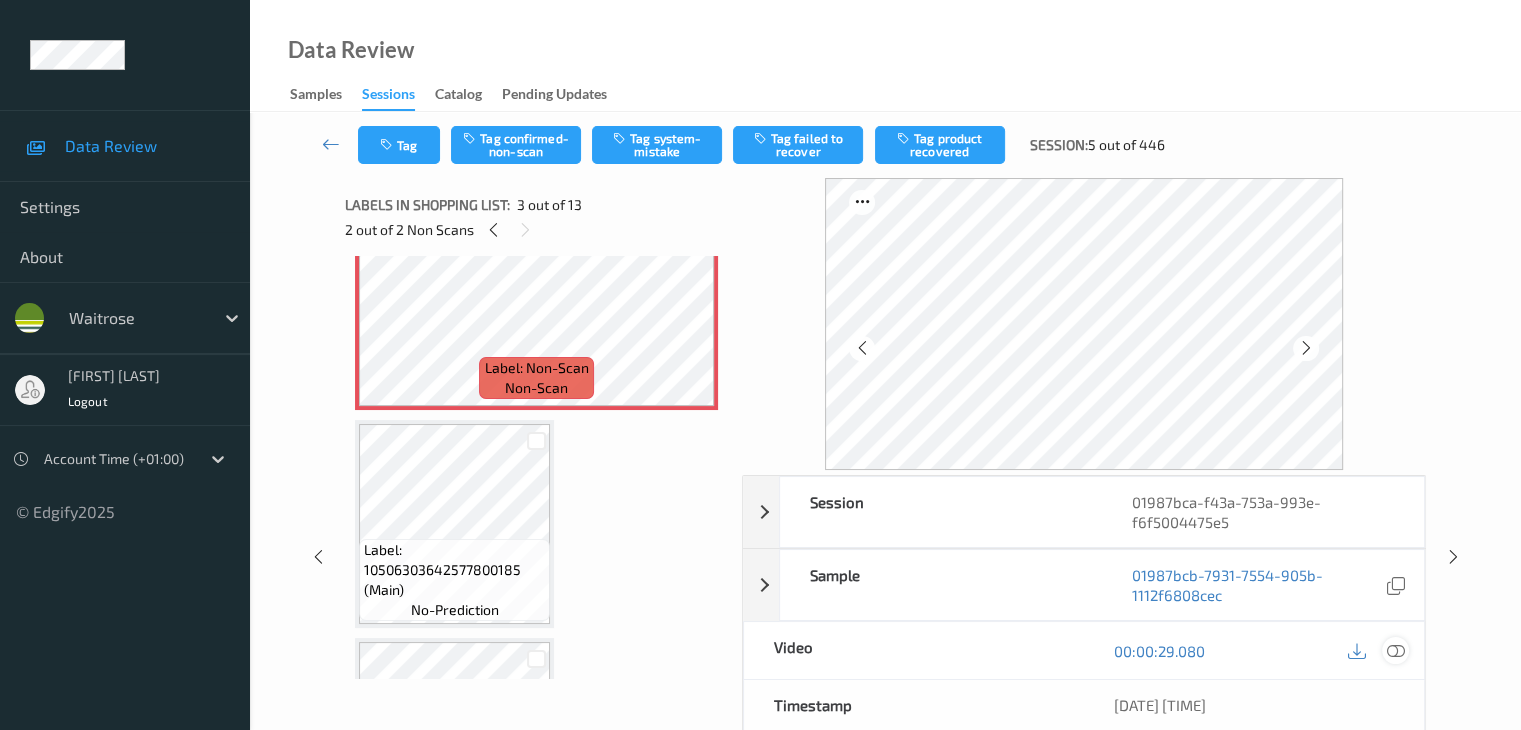 click at bounding box center (1395, 651) 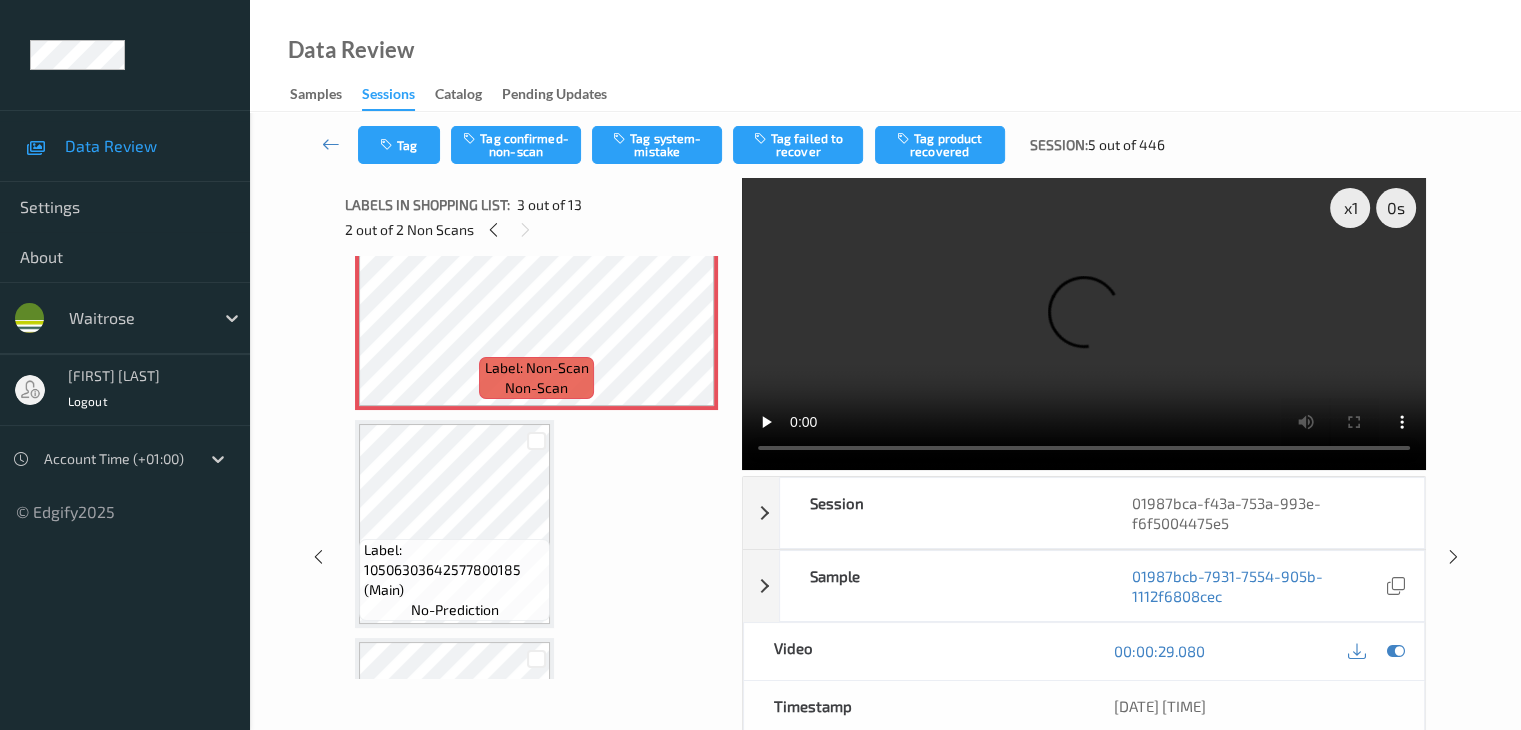 type 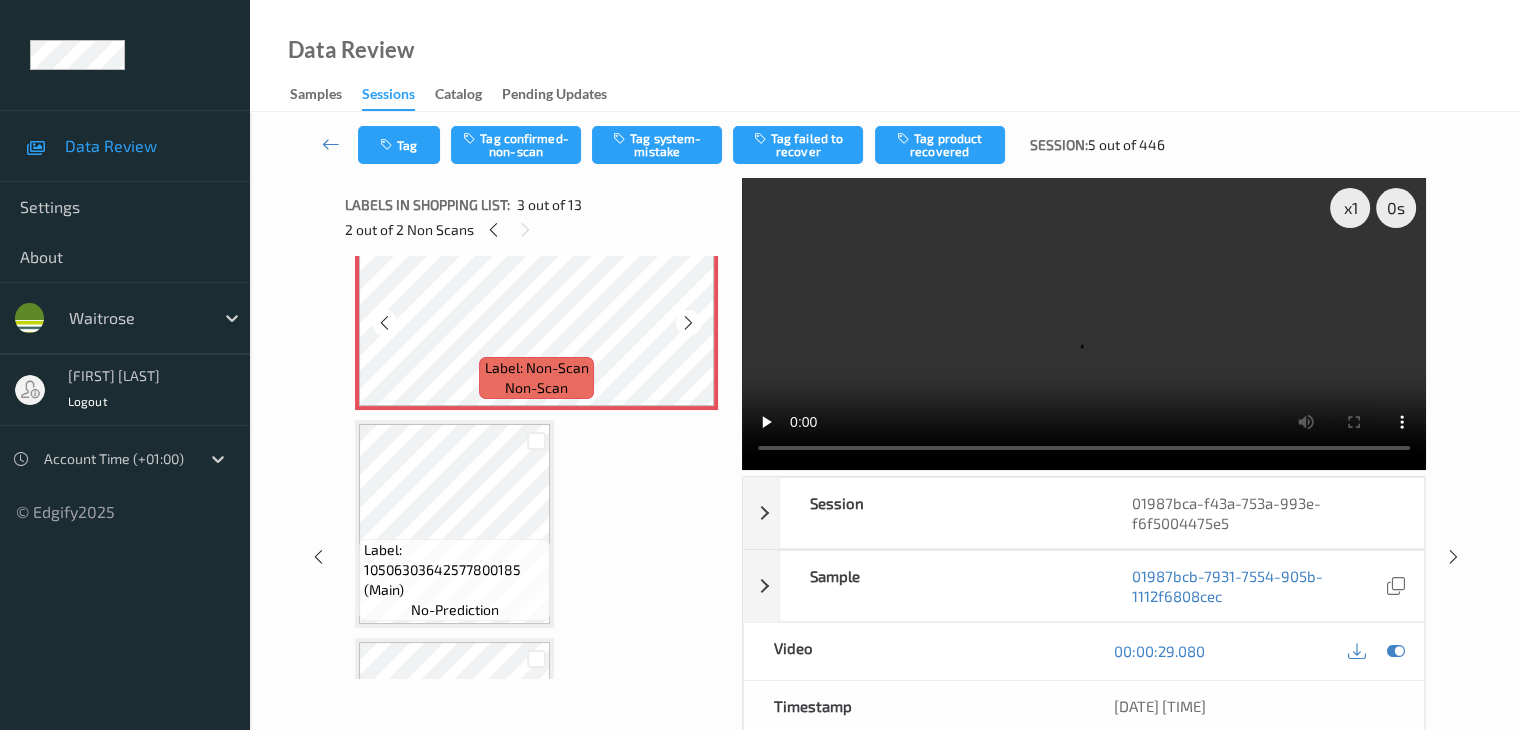 scroll, scrollTop: 300, scrollLeft: 0, axis: vertical 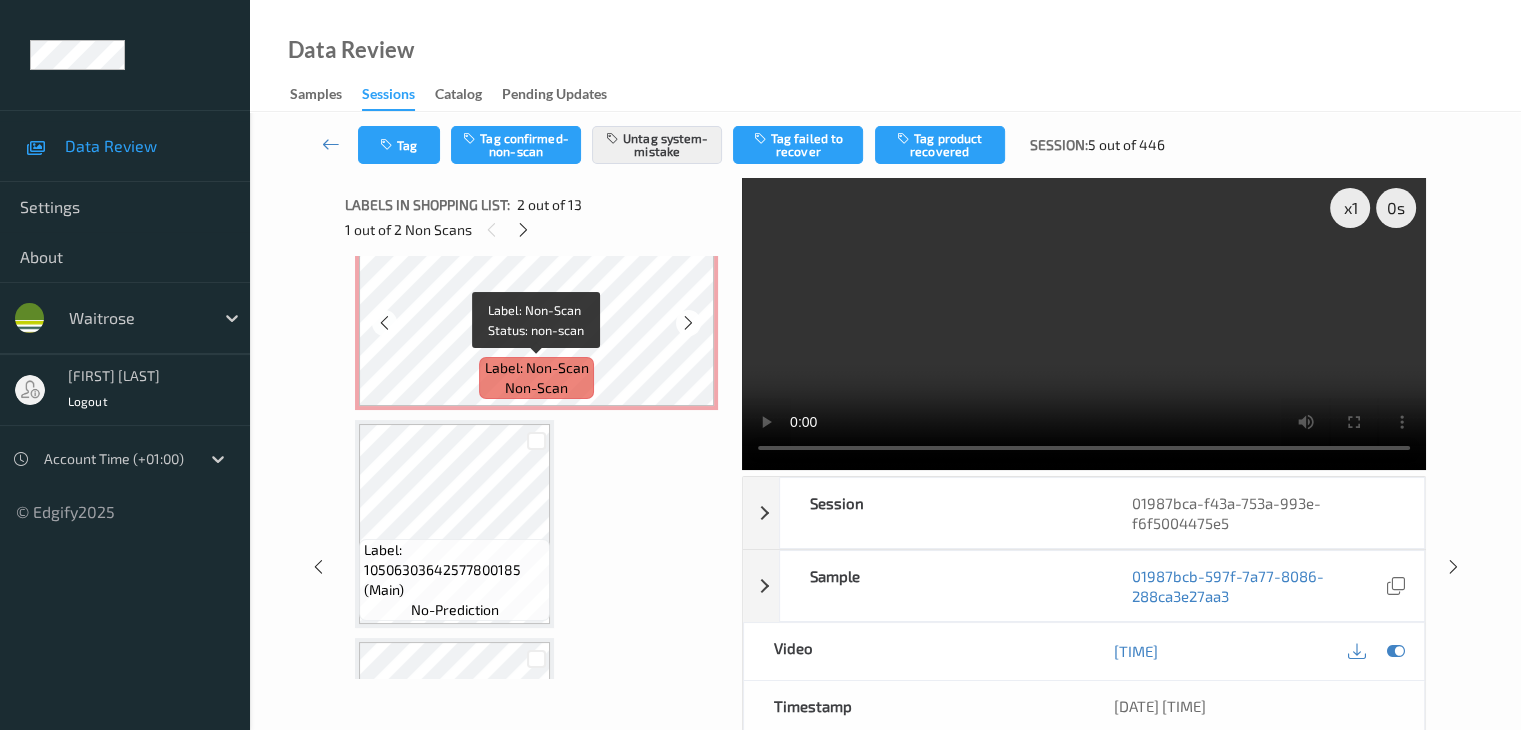 click on "Label: Non-Scan" at bounding box center (537, 368) 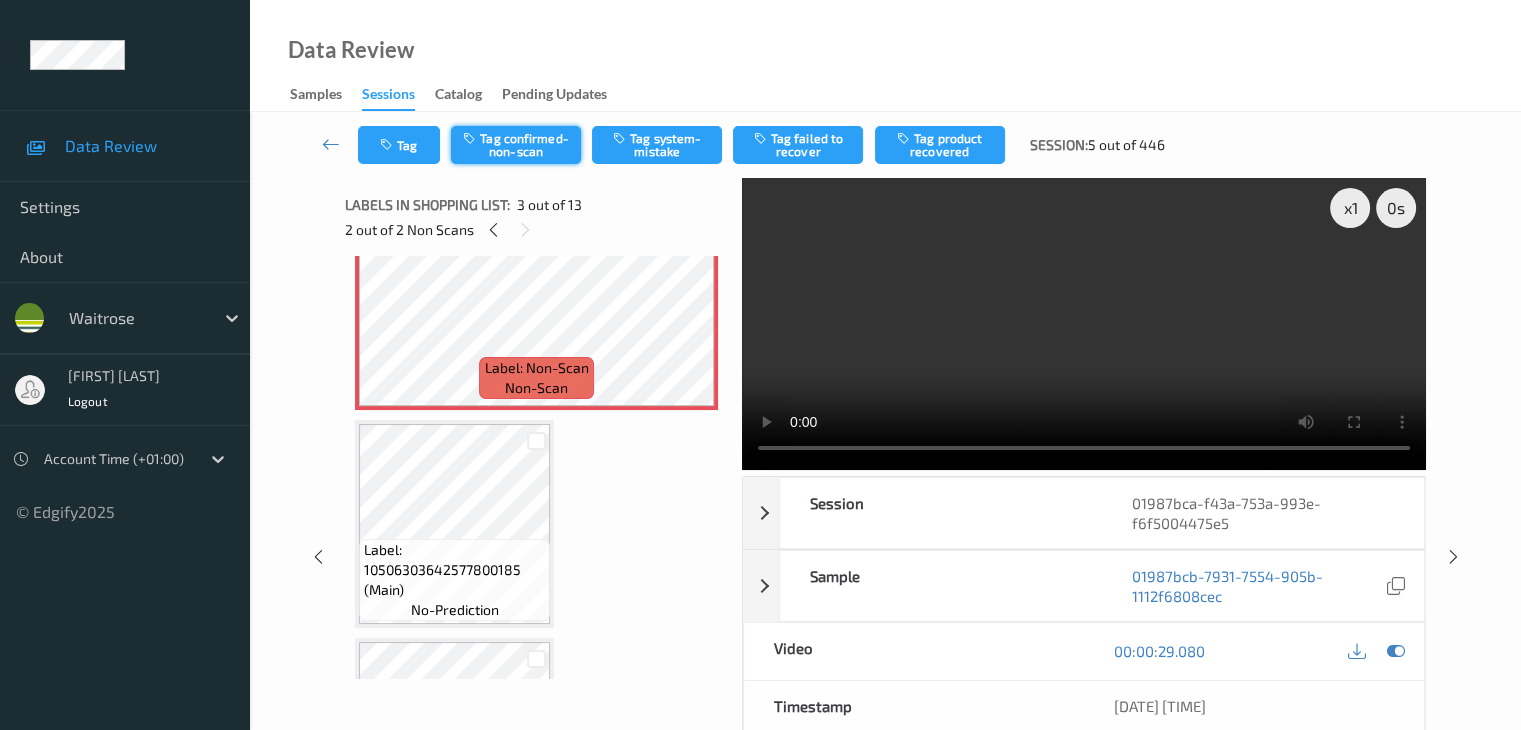 click on "Tag   confirmed-non-scan" at bounding box center [516, 145] 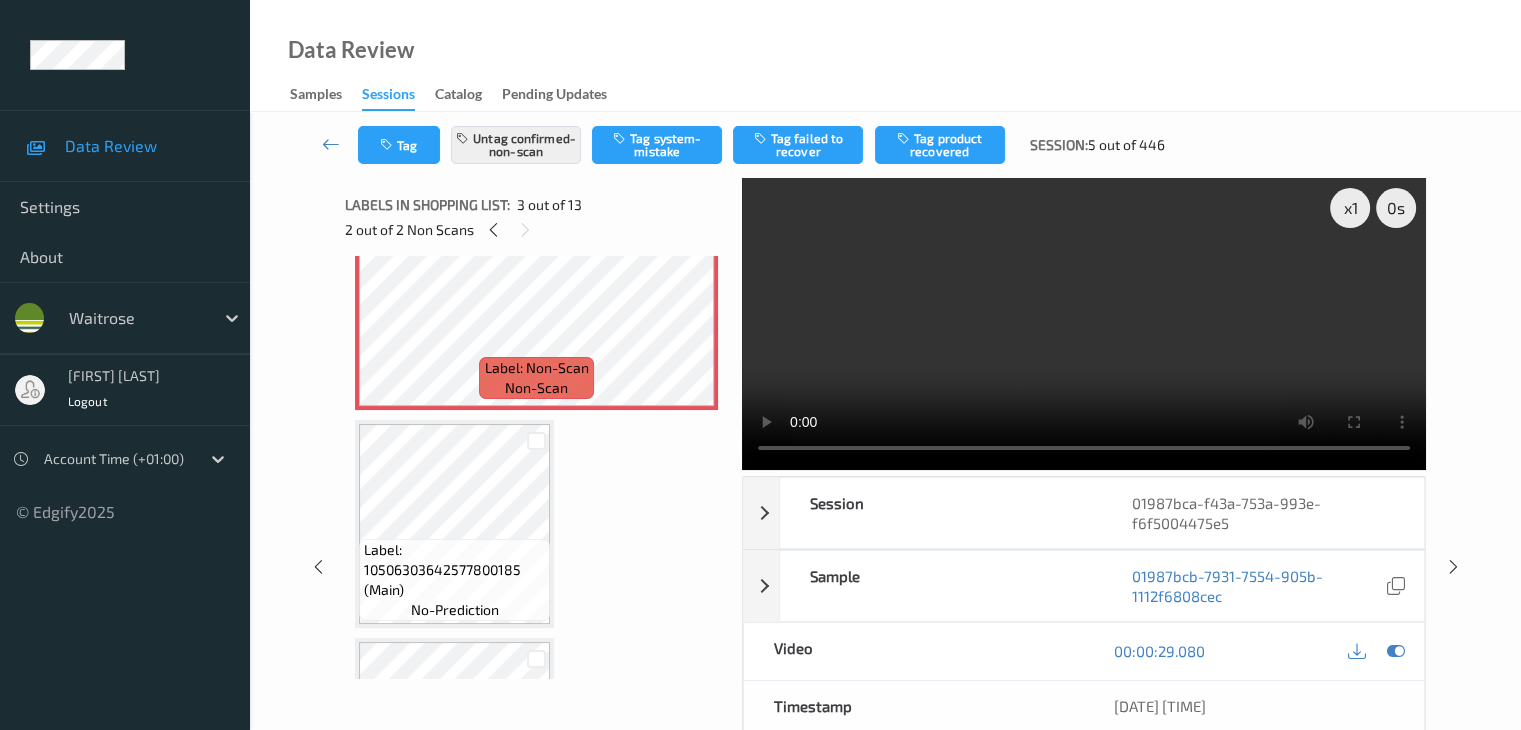 click on "Tag   product recovered" at bounding box center [940, 145] 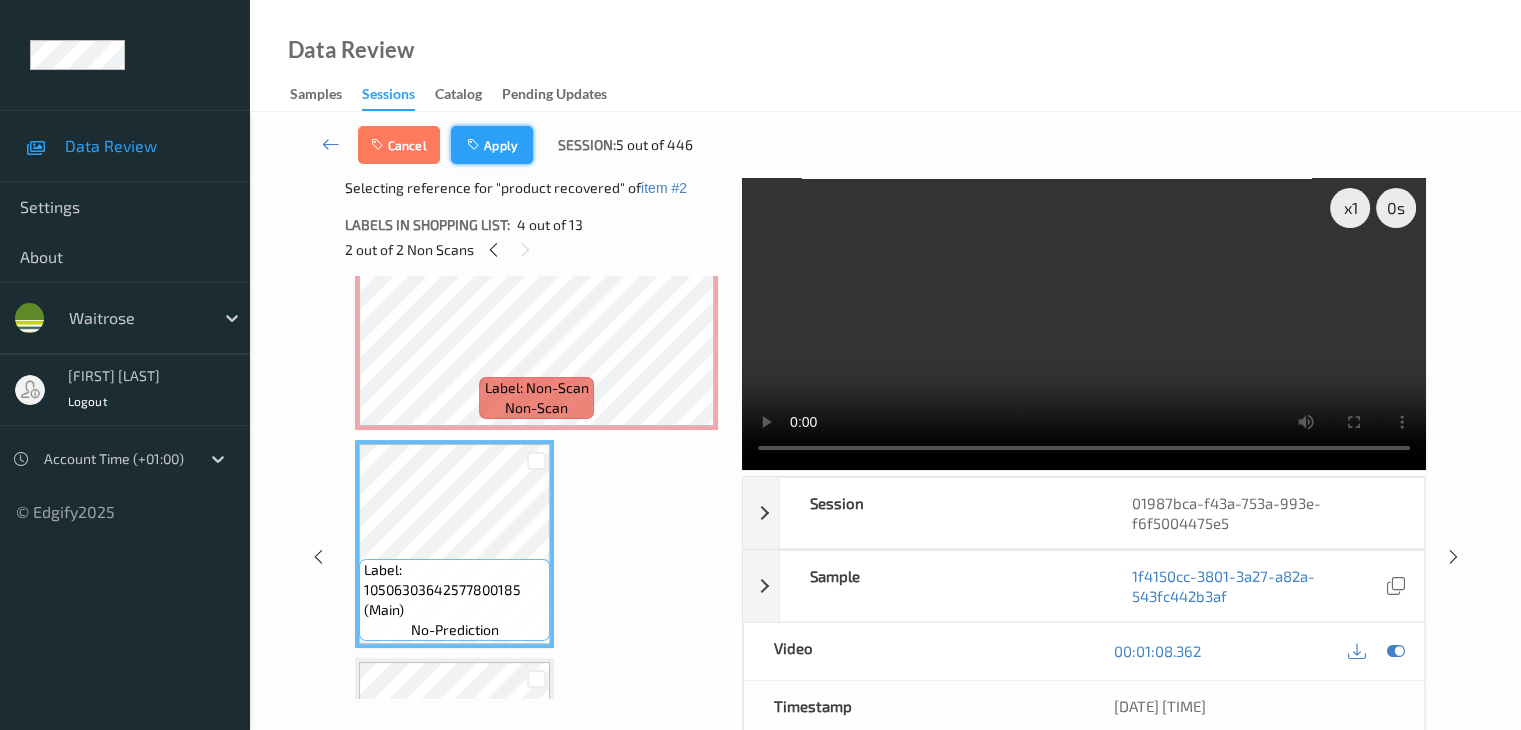 click on "Apply" at bounding box center [492, 145] 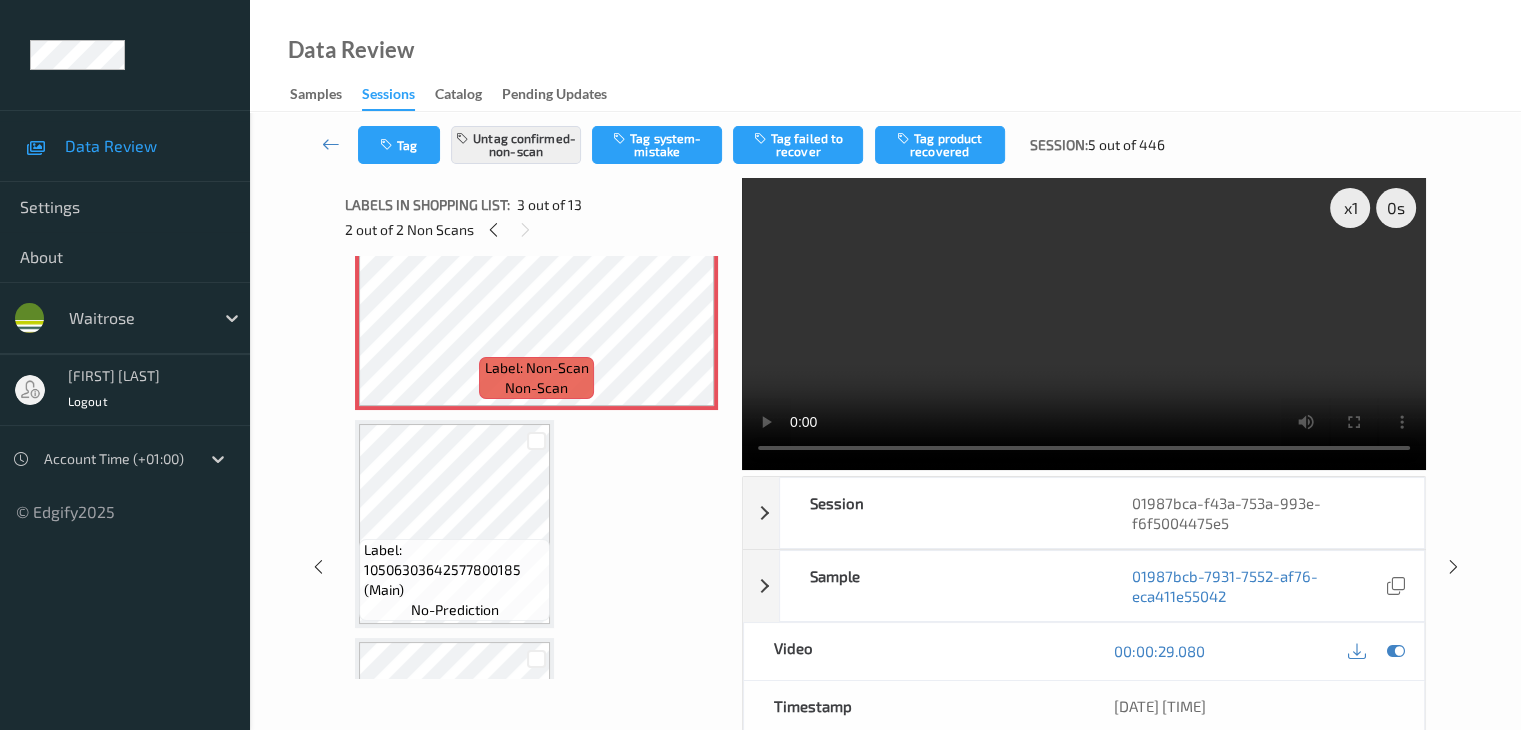 scroll, scrollTop: 228, scrollLeft: 0, axis: vertical 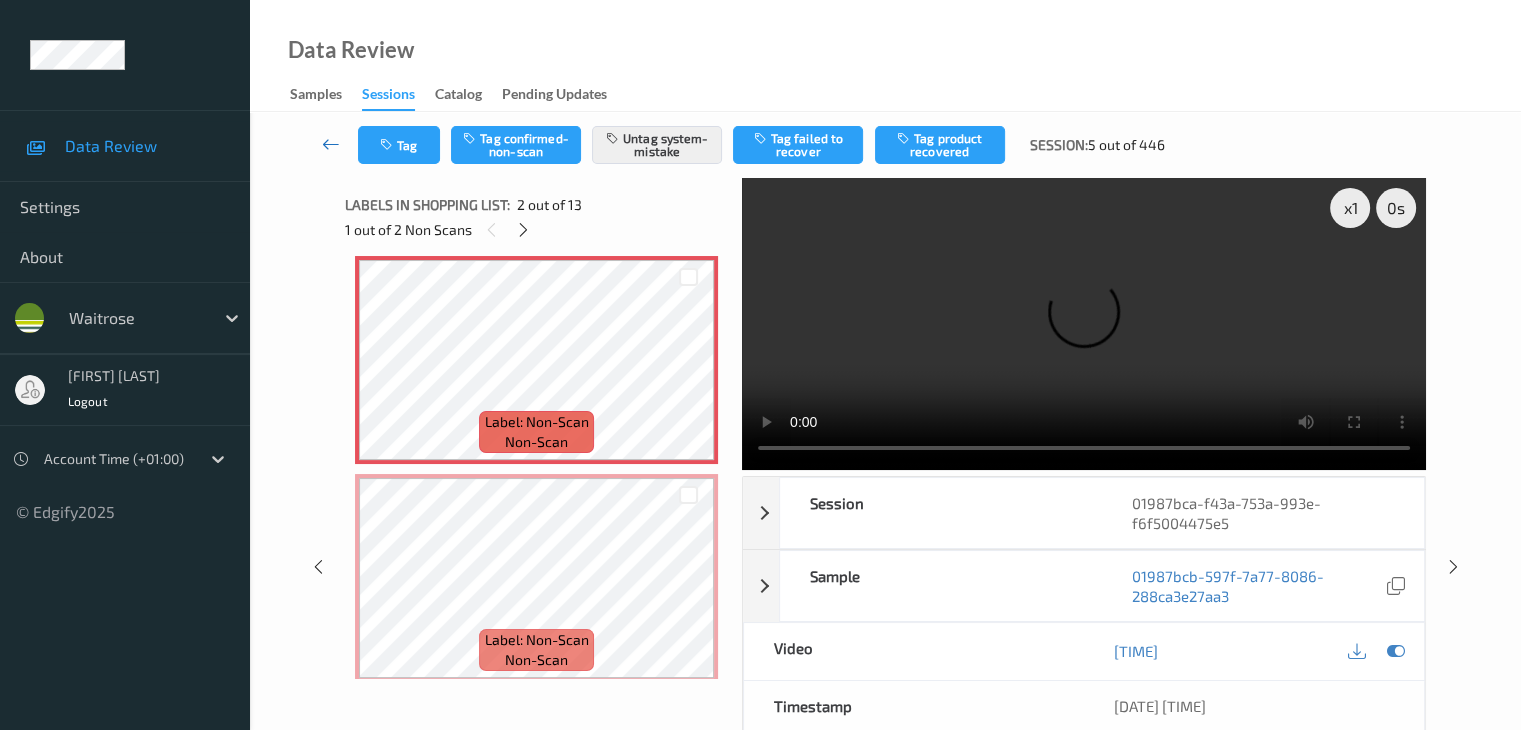 click at bounding box center (331, 144) 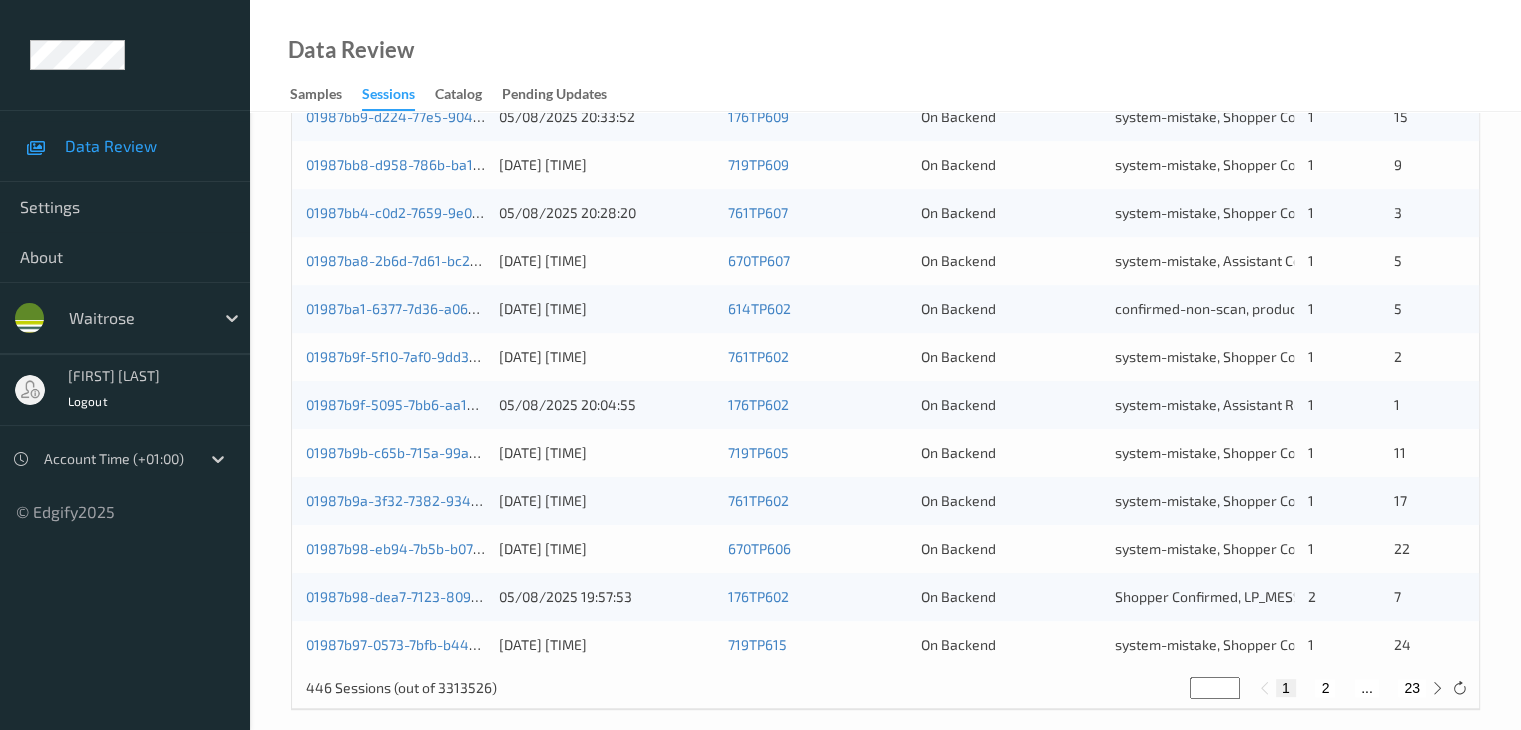 scroll, scrollTop: 932, scrollLeft: 0, axis: vertical 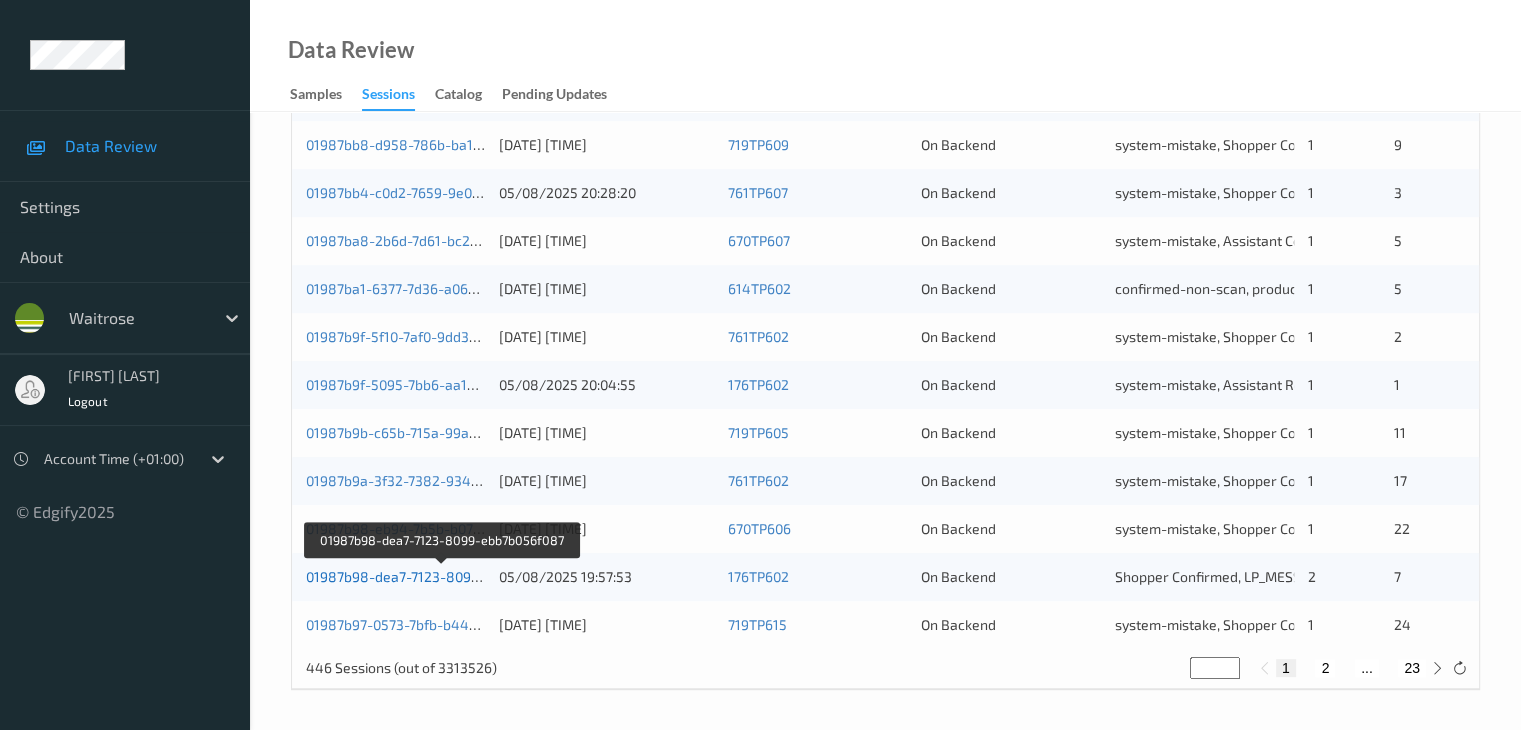 click on "01987b98-dea7-7123-8099-ebb7b056f087" at bounding box center [441, 576] 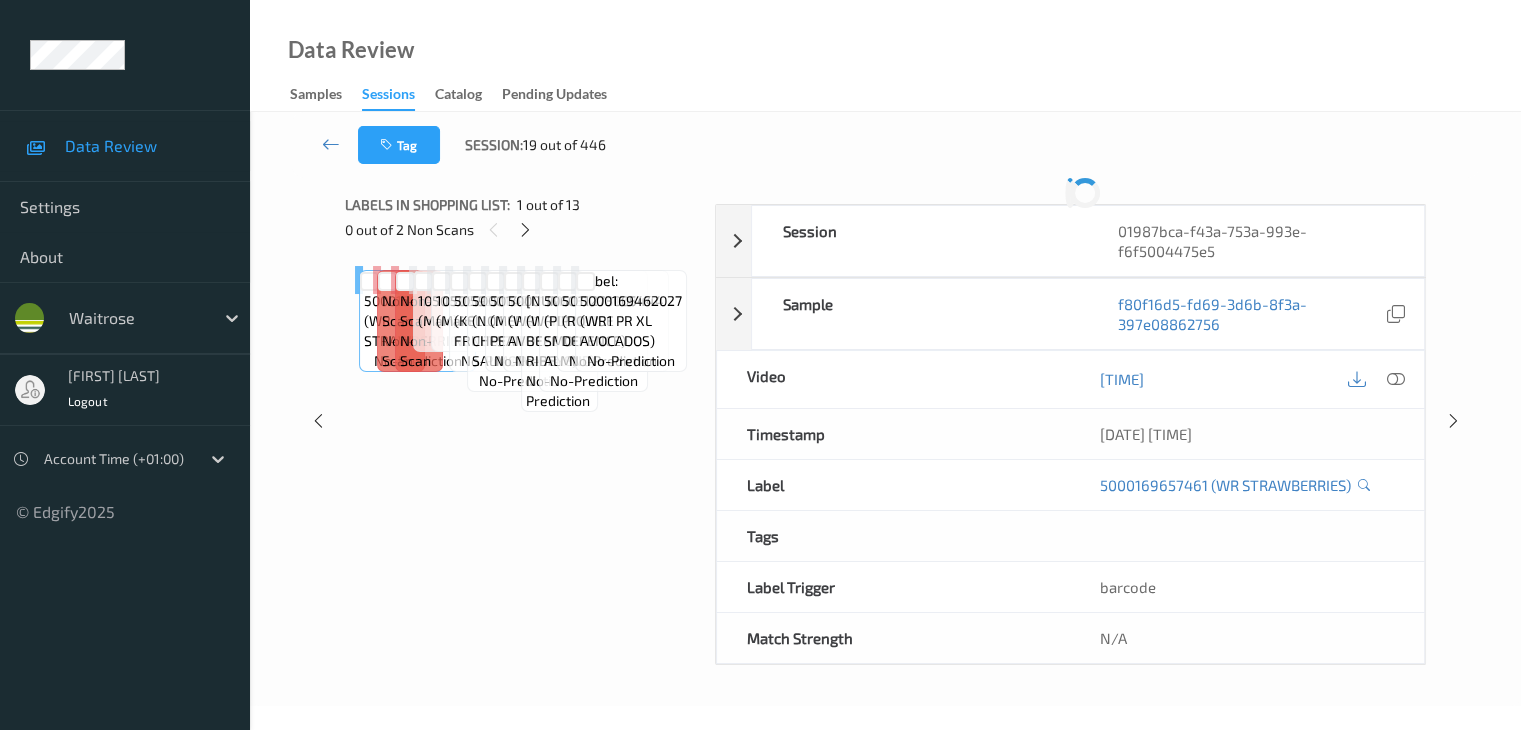 scroll, scrollTop: 0, scrollLeft: 0, axis: both 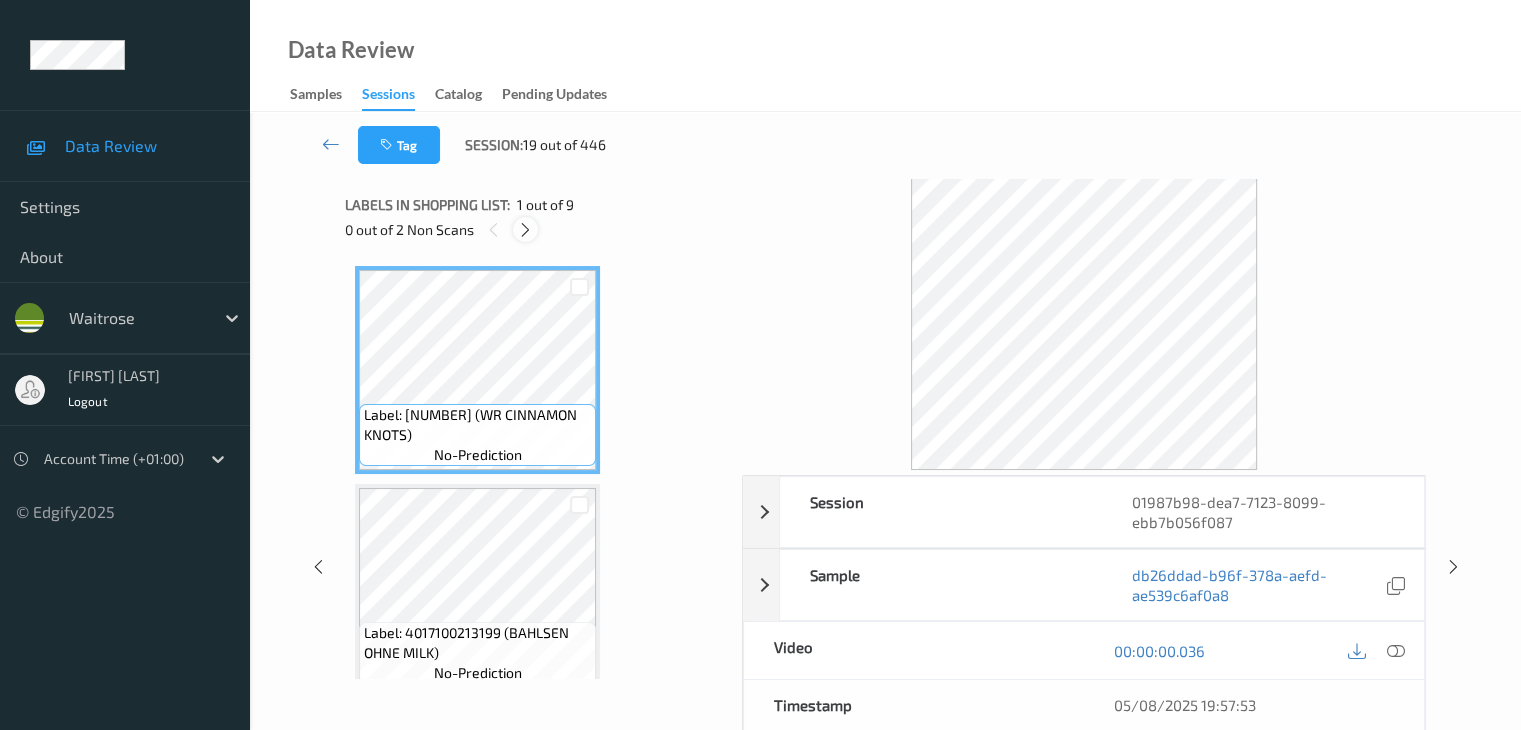 click at bounding box center [525, 230] 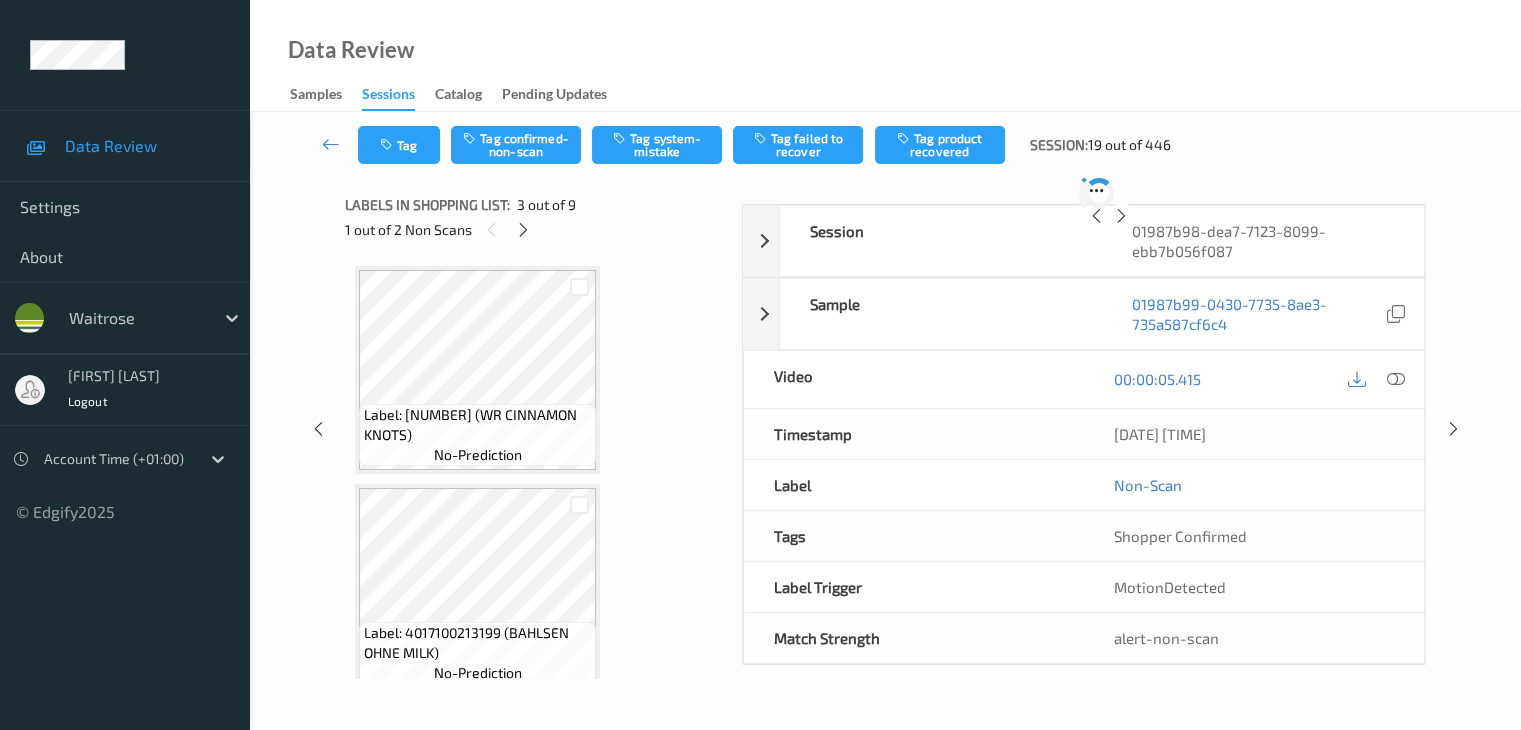 scroll, scrollTop: 228, scrollLeft: 0, axis: vertical 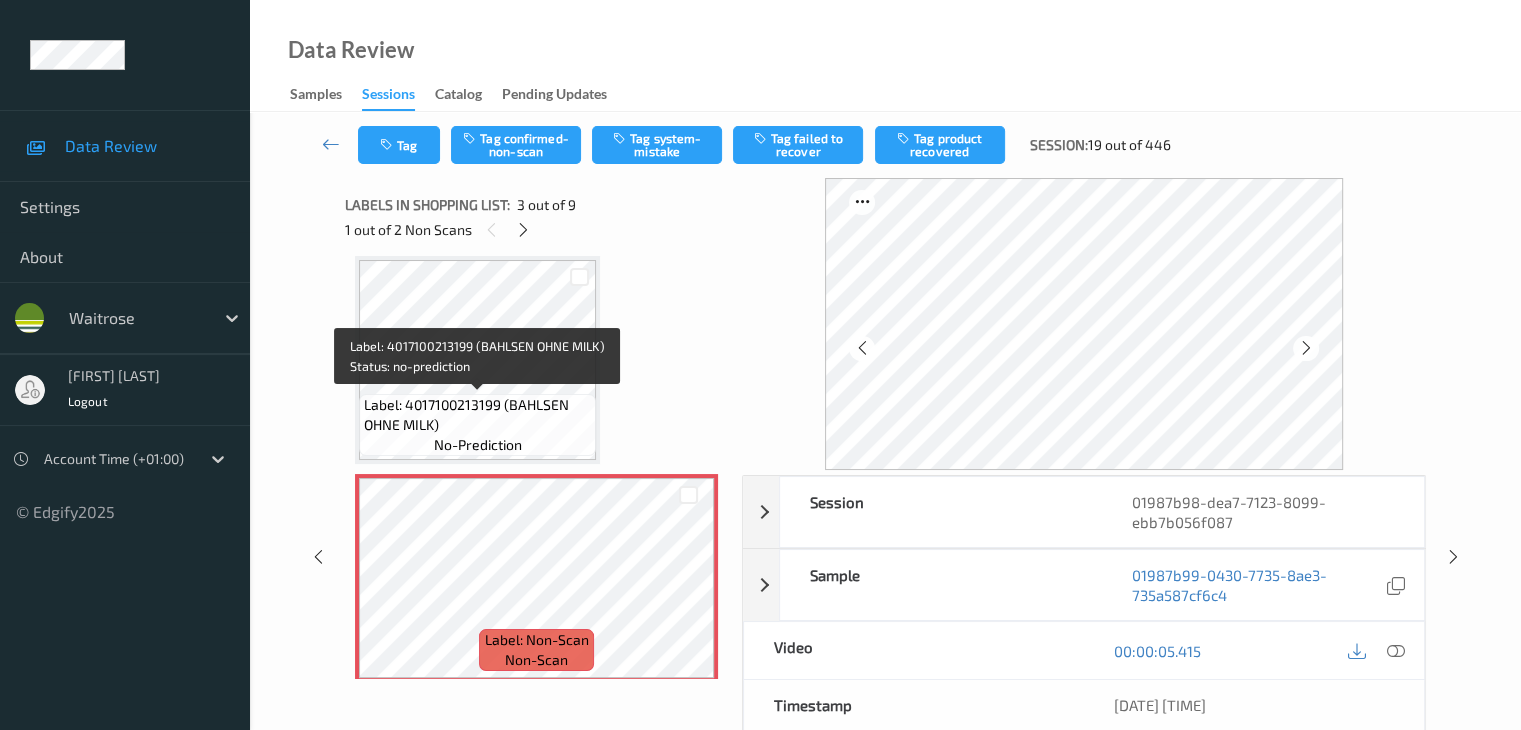 click on "Label: 4017100213199 (BAHLSEN OHNE MILK)" at bounding box center (477, 415) 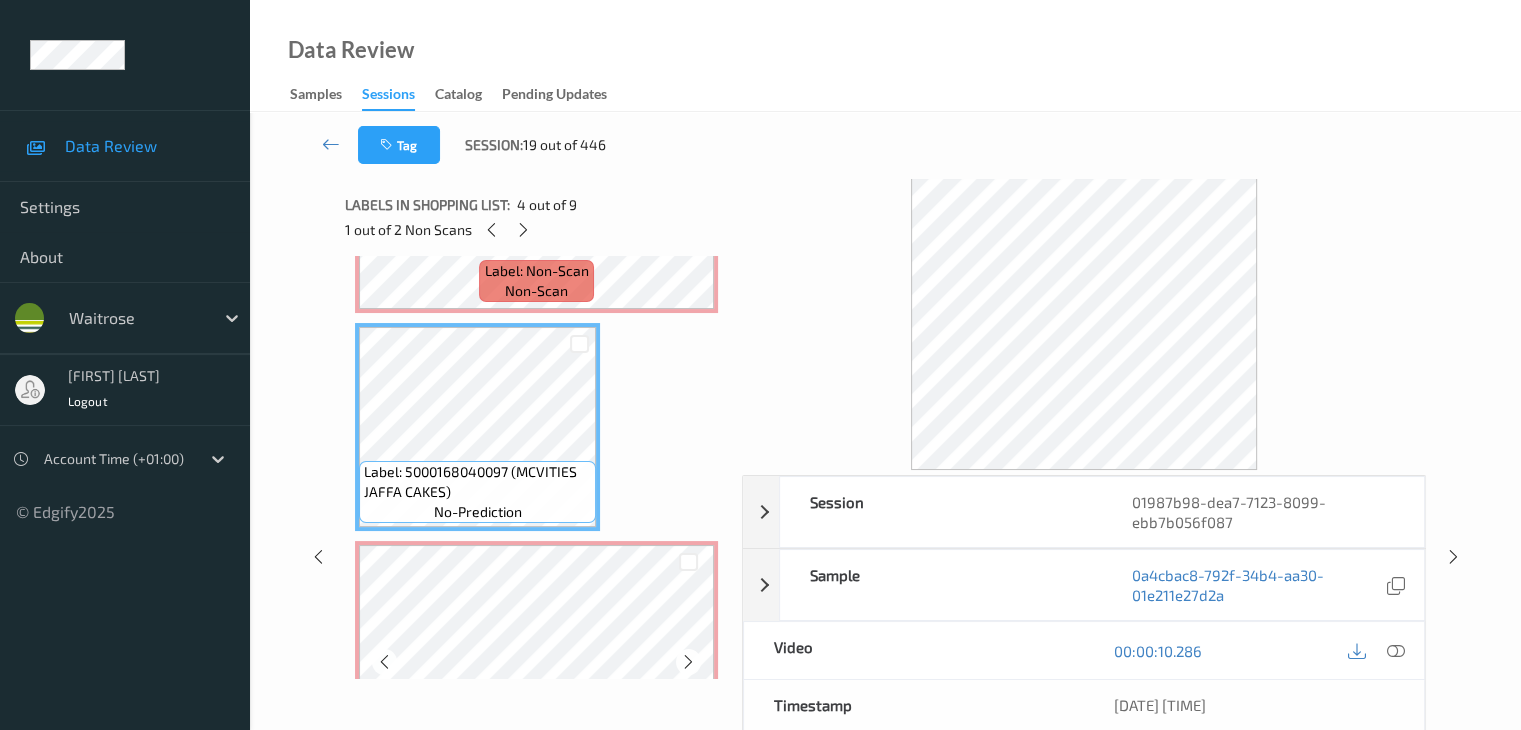 scroll, scrollTop: 628, scrollLeft: 0, axis: vertical 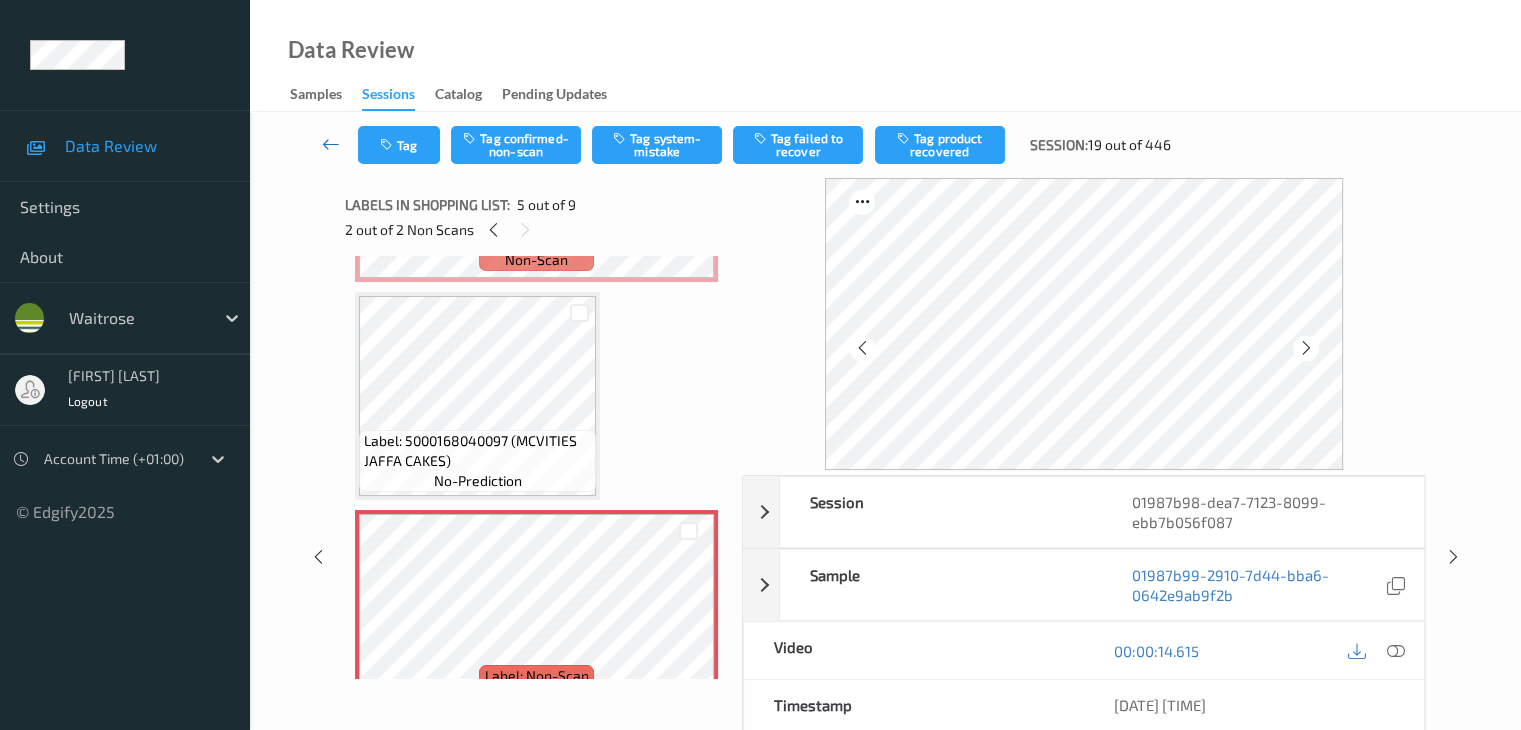 click at bounding box center (331, 144) 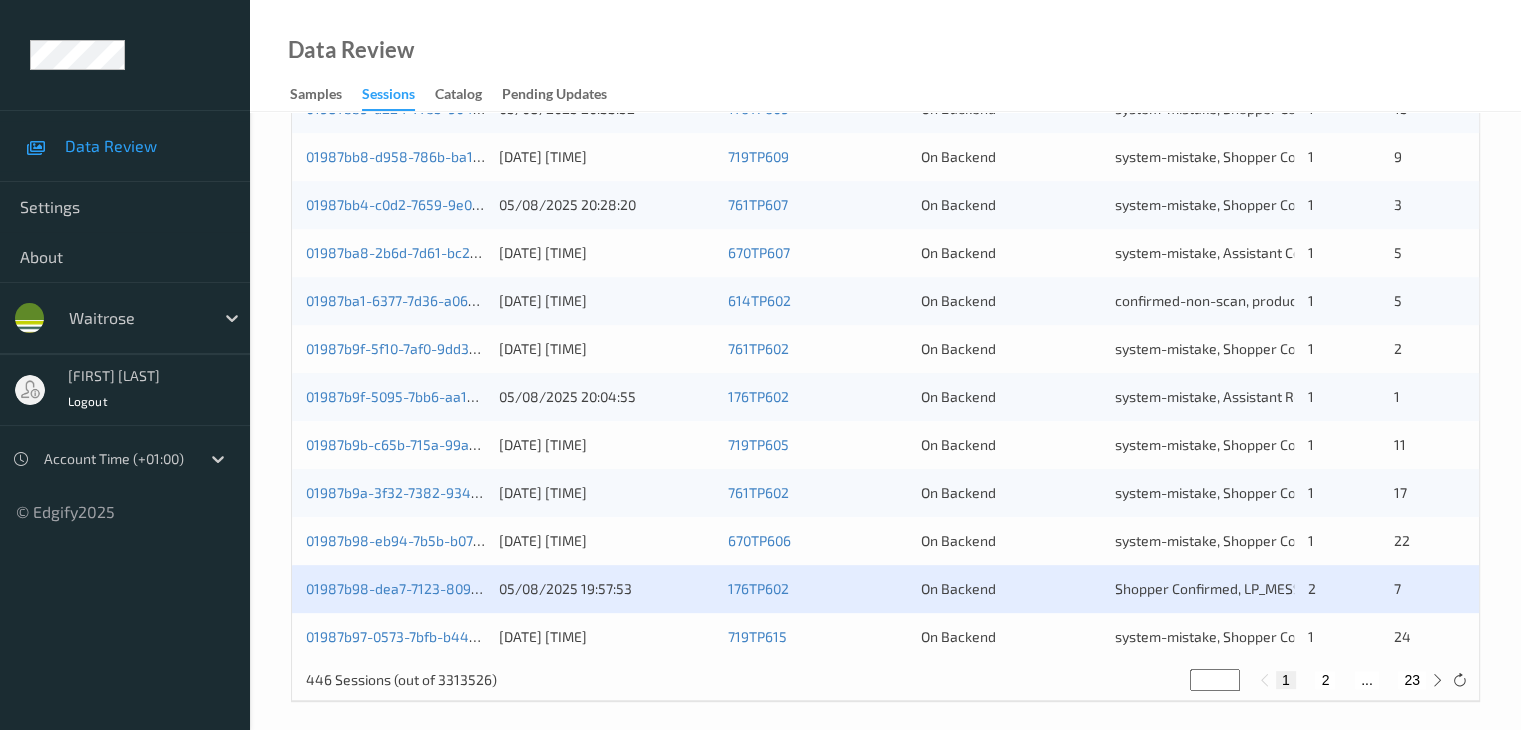 scroll, scrollTop: 932, scrollLeft: 0, axis: vertical 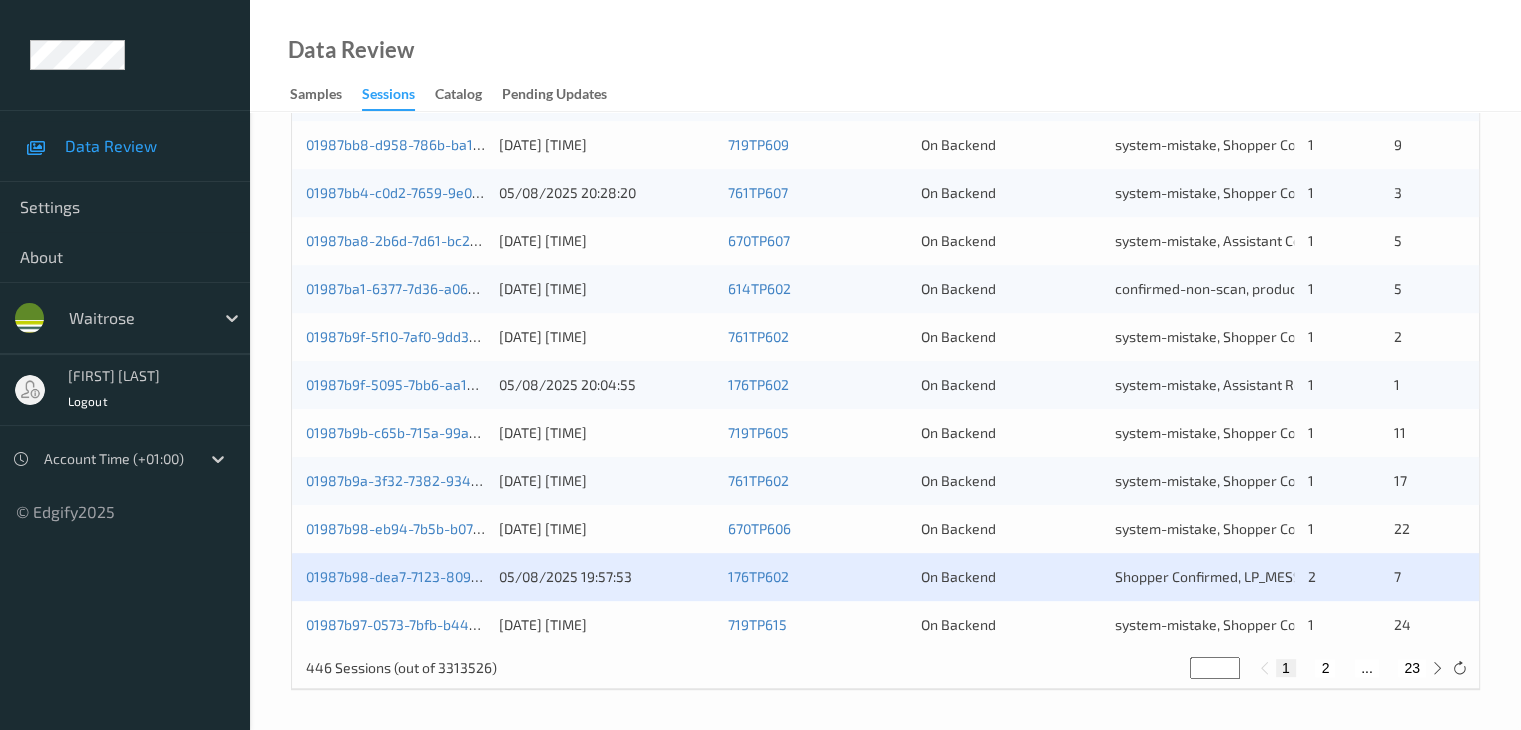 click on "2" at bounding box center (1325, 668) 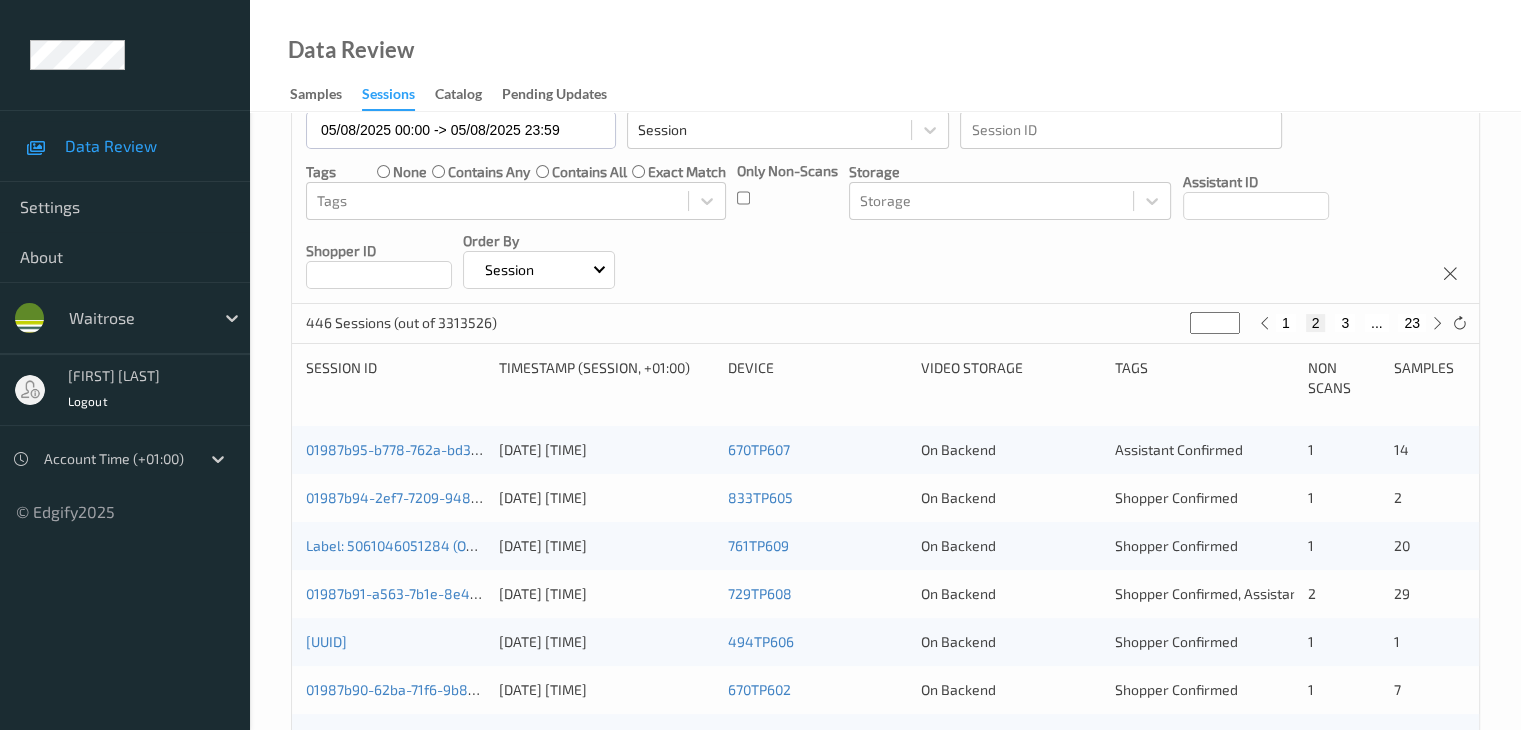 scroll, scrollTop: 200, scrollLeft: 0, axis: vertical 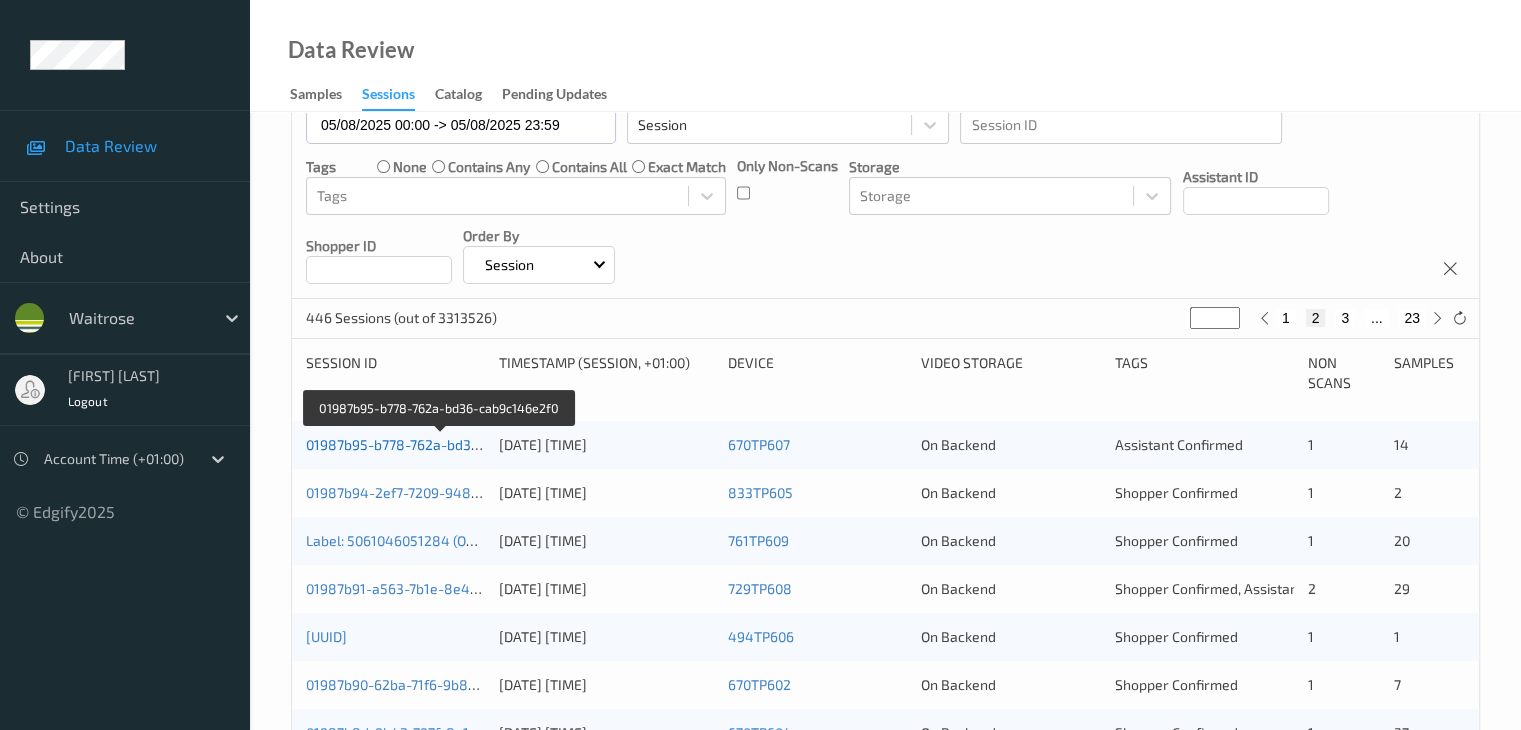 click on "01987b95-b778-762a-bd36-cab9c146e2f0" at bounding box center [440, 444] 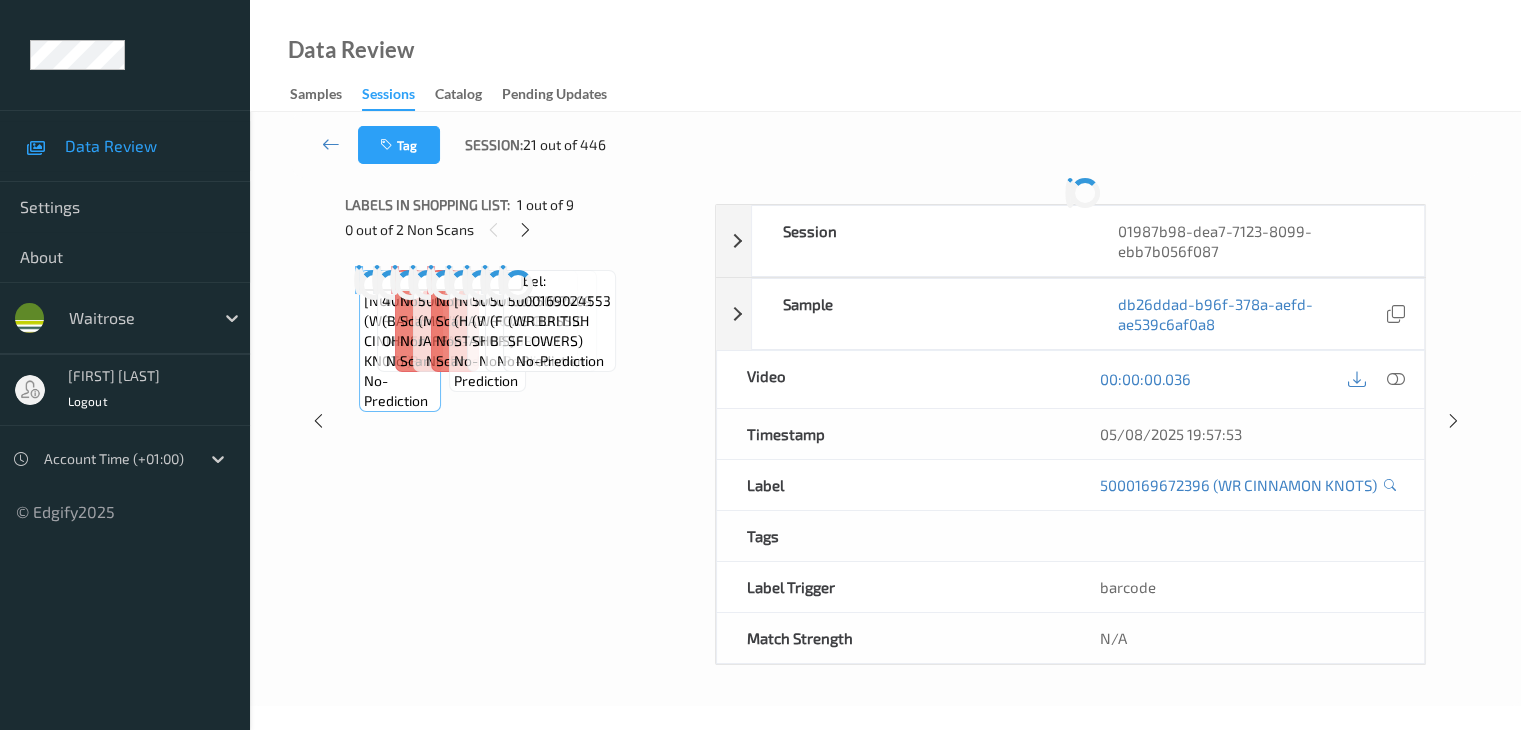 scroll, scrollTop: 0, scrollLeft: 0, axis: both 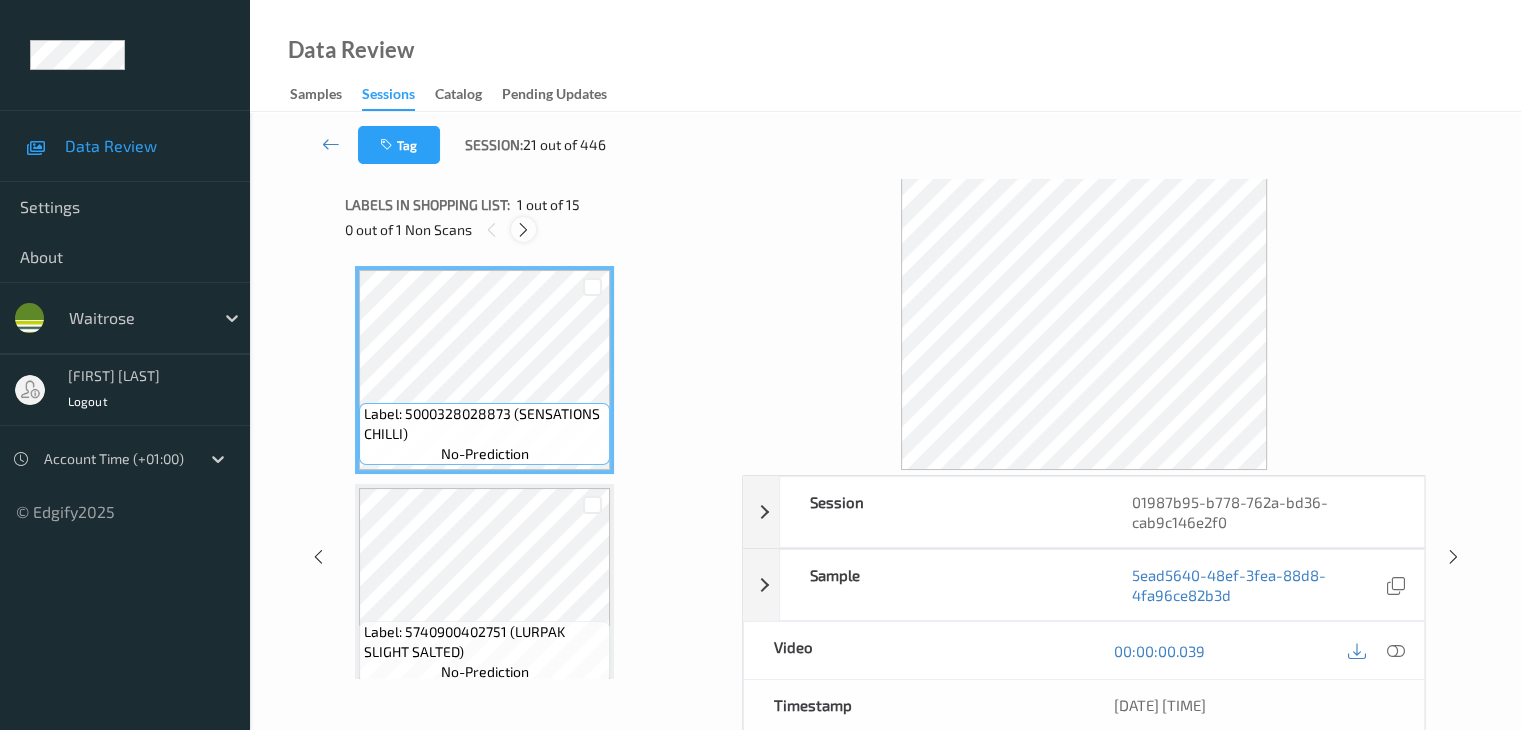 click at bounding box center [523, 230] 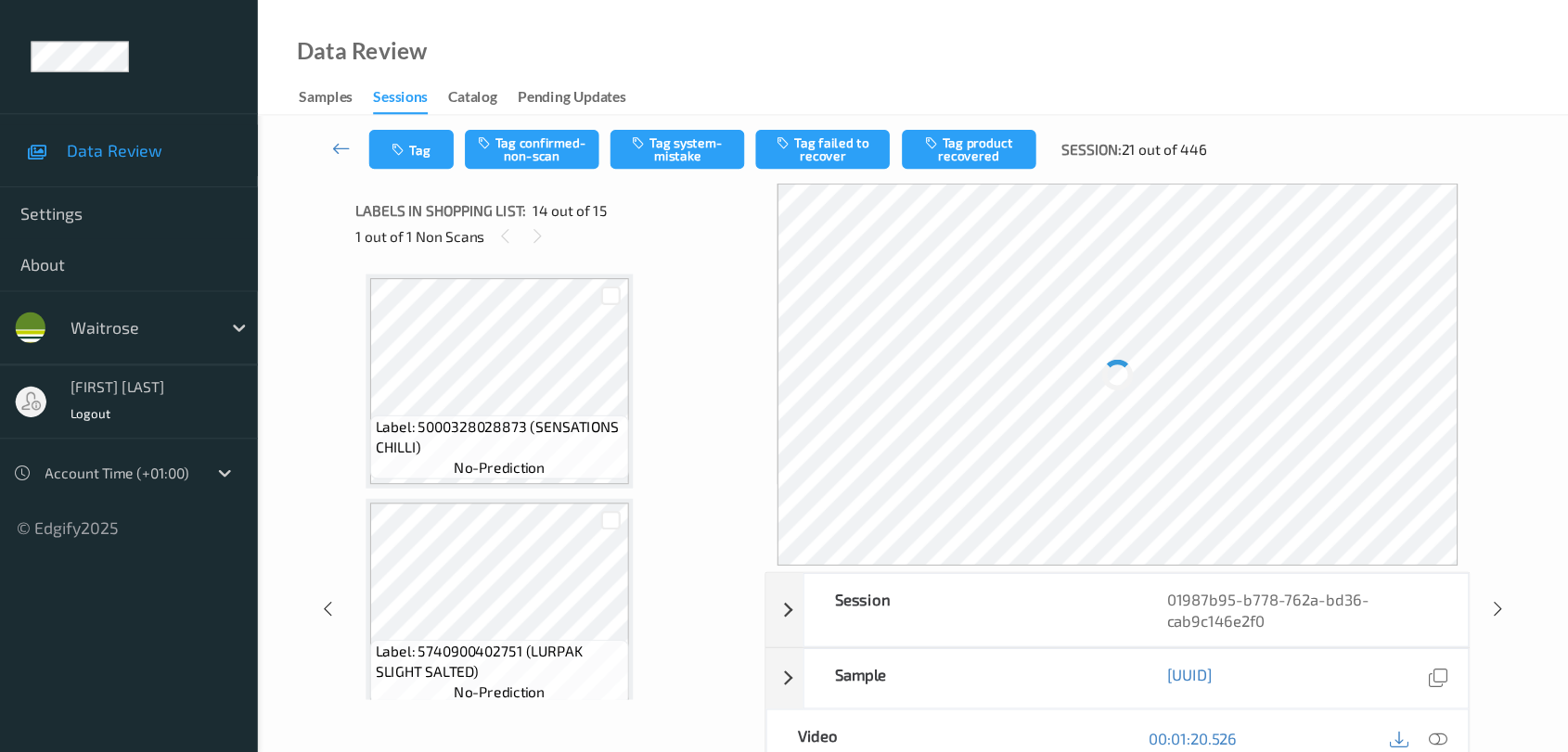 scroll, scrollTop: 2435, scrollLeft: 0, axis: vertical 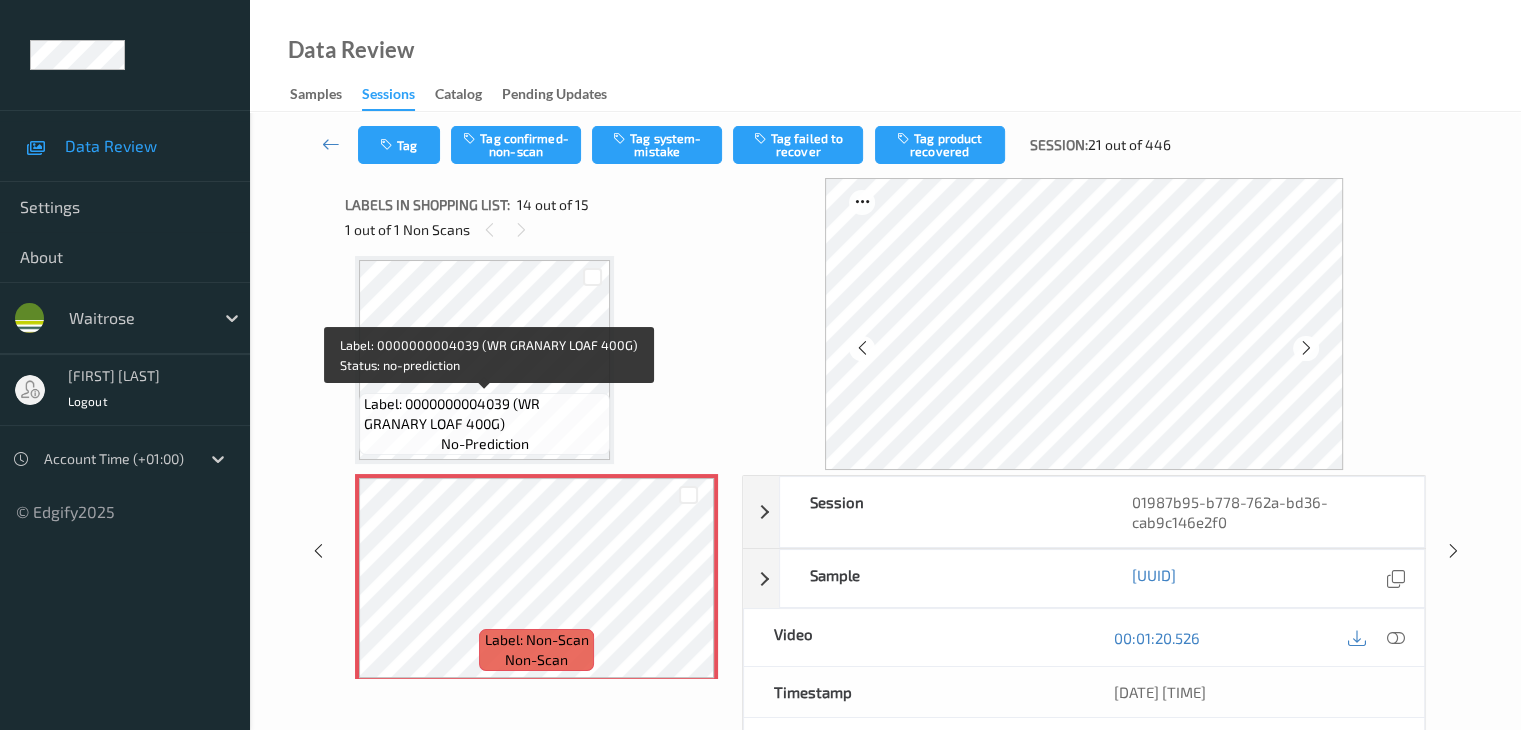 click on "Label: 0000000004039 (WR GRANARY LOAF 400G)" at bounding box center (484, 414) 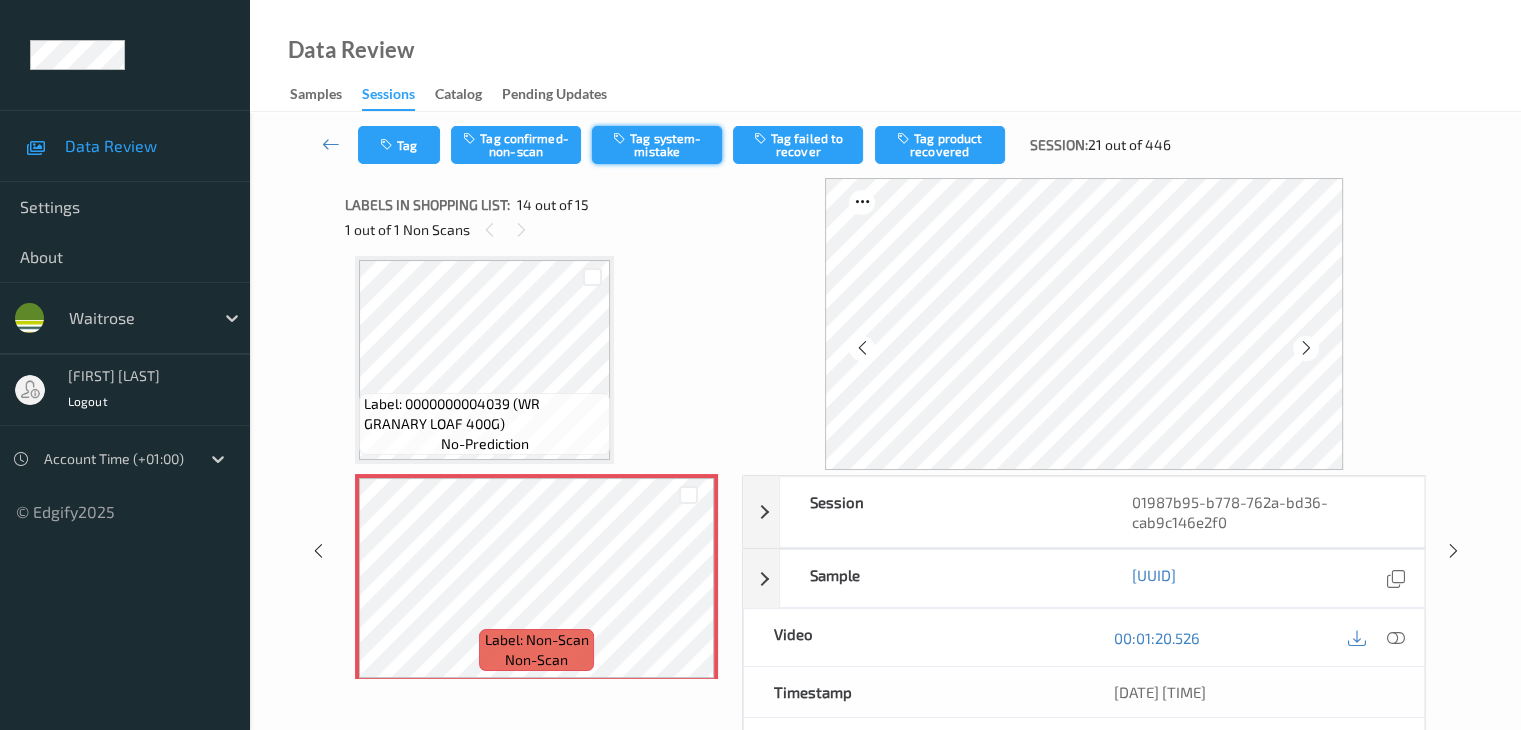 click on "Tag   system-mistake" at bounding box center (657, 145) 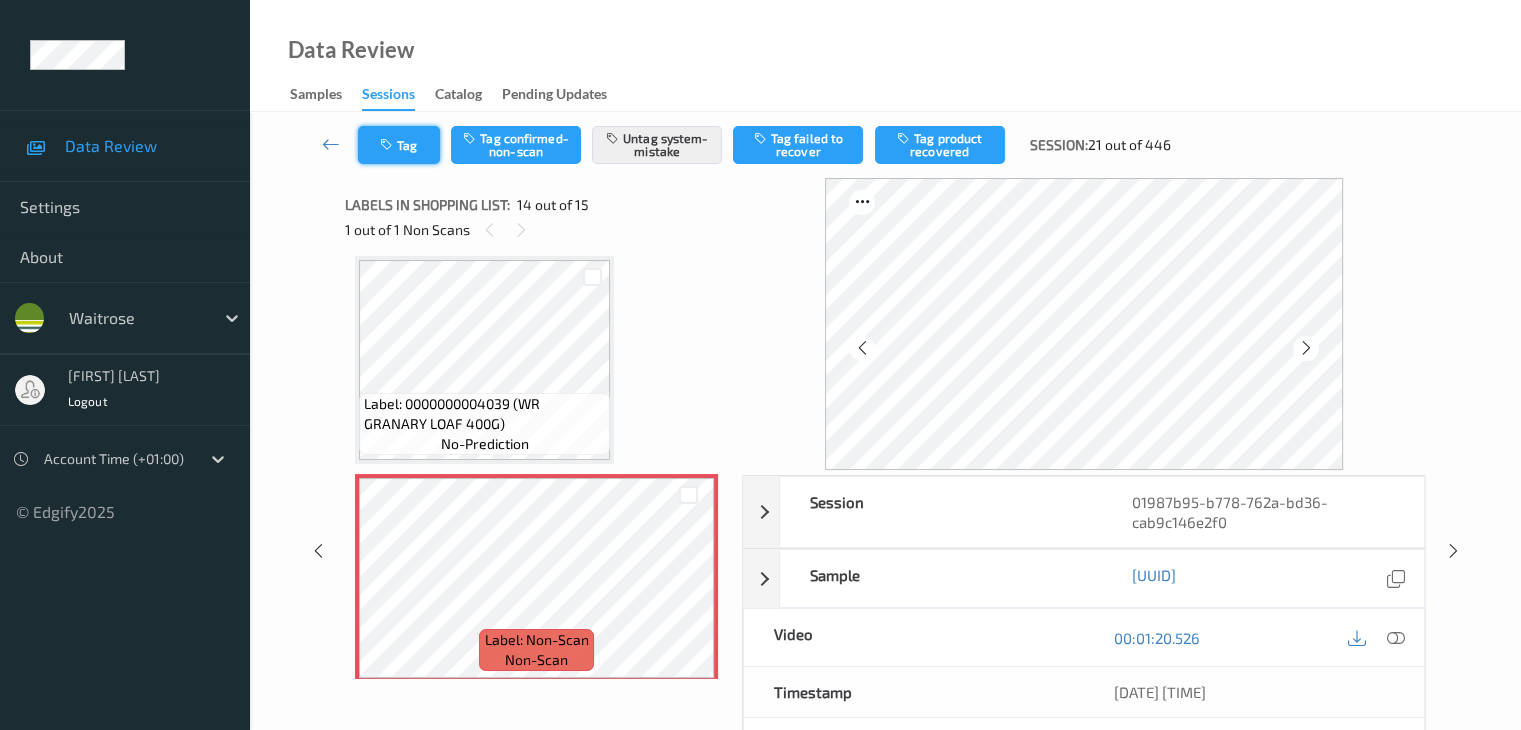 click at bounding box center [388, 145] 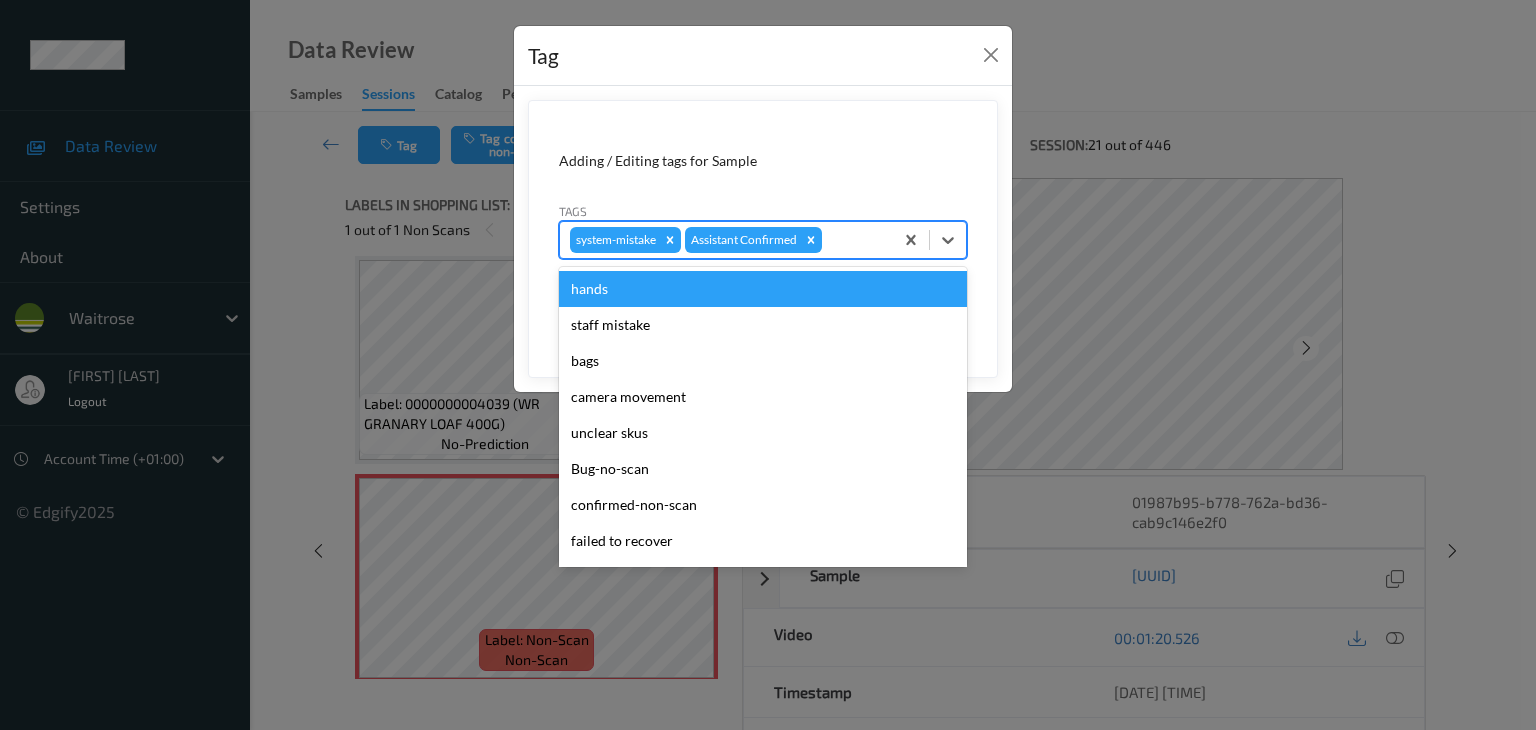 click at bounding box center (854, 240) 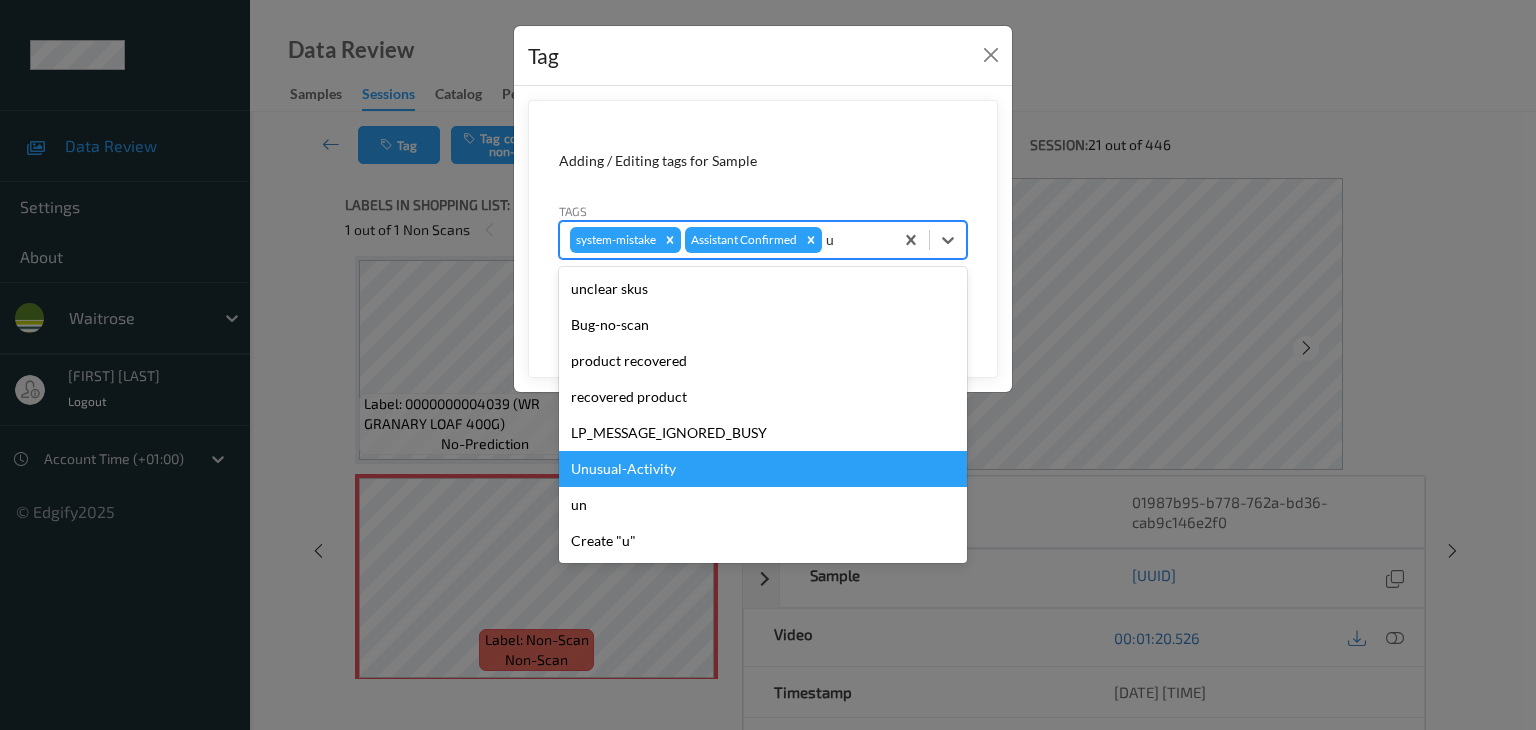 click on "Unusual-Activity" at bounding box center [763, 469] 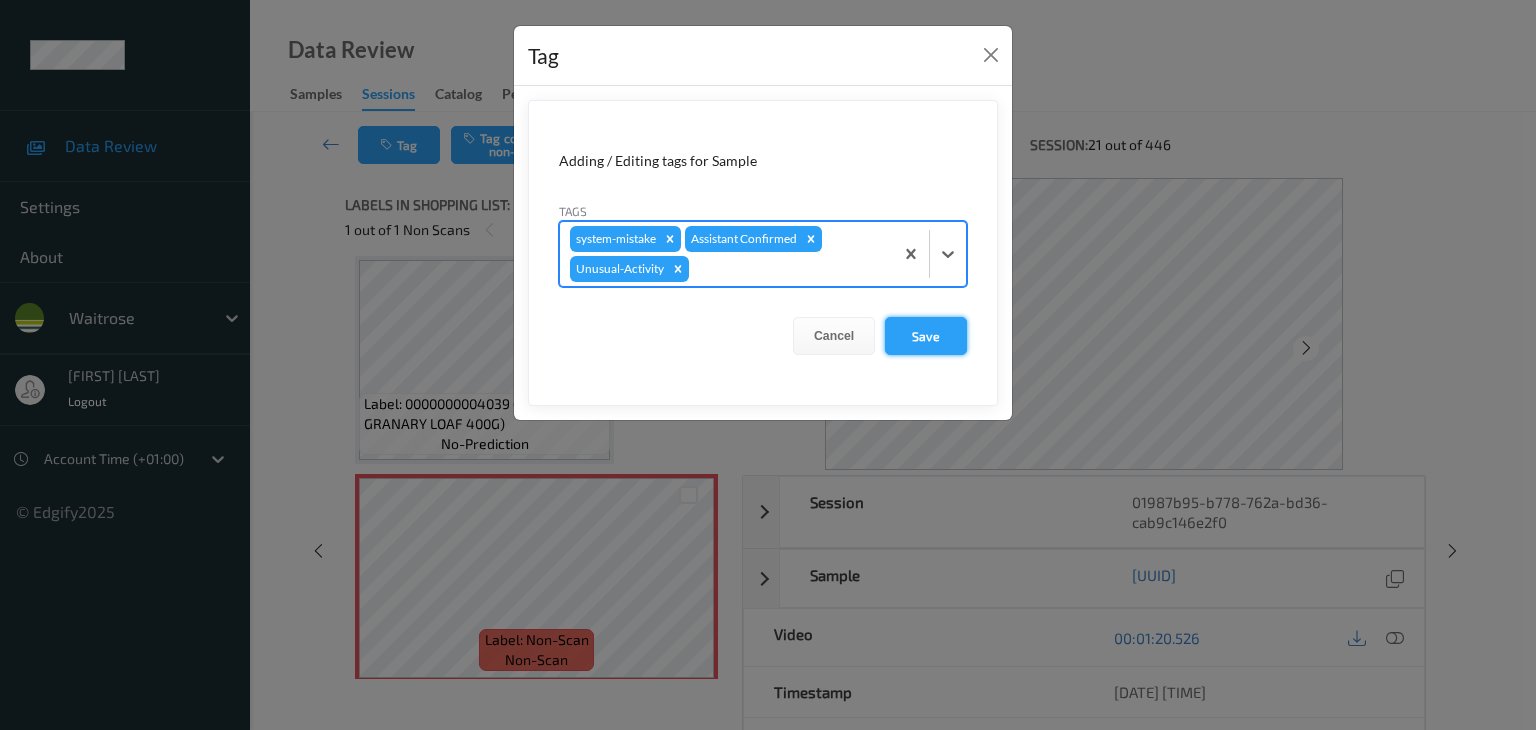 click on "Save" at bounding box center [926, 336] 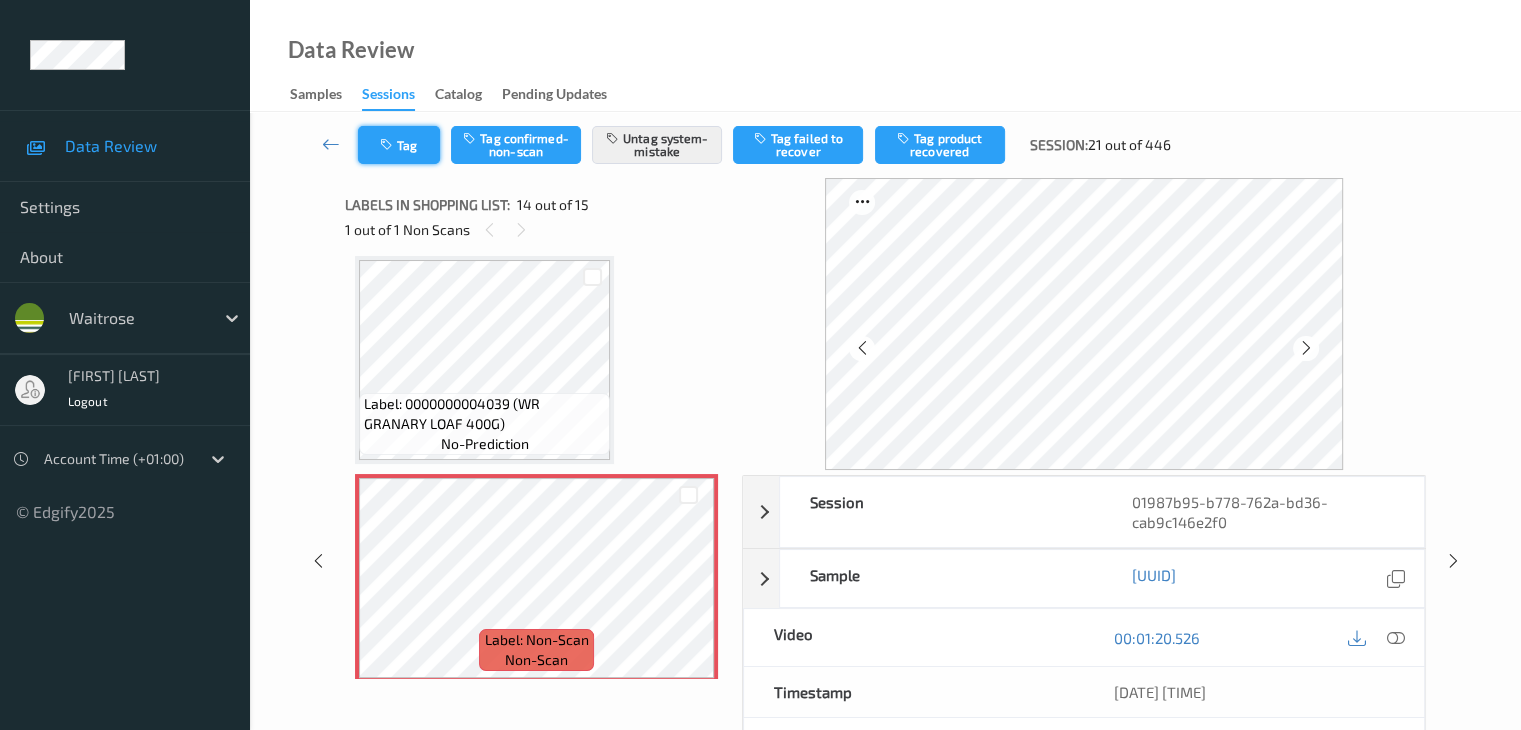 click on "Tag" at bounding box center [399, 145] 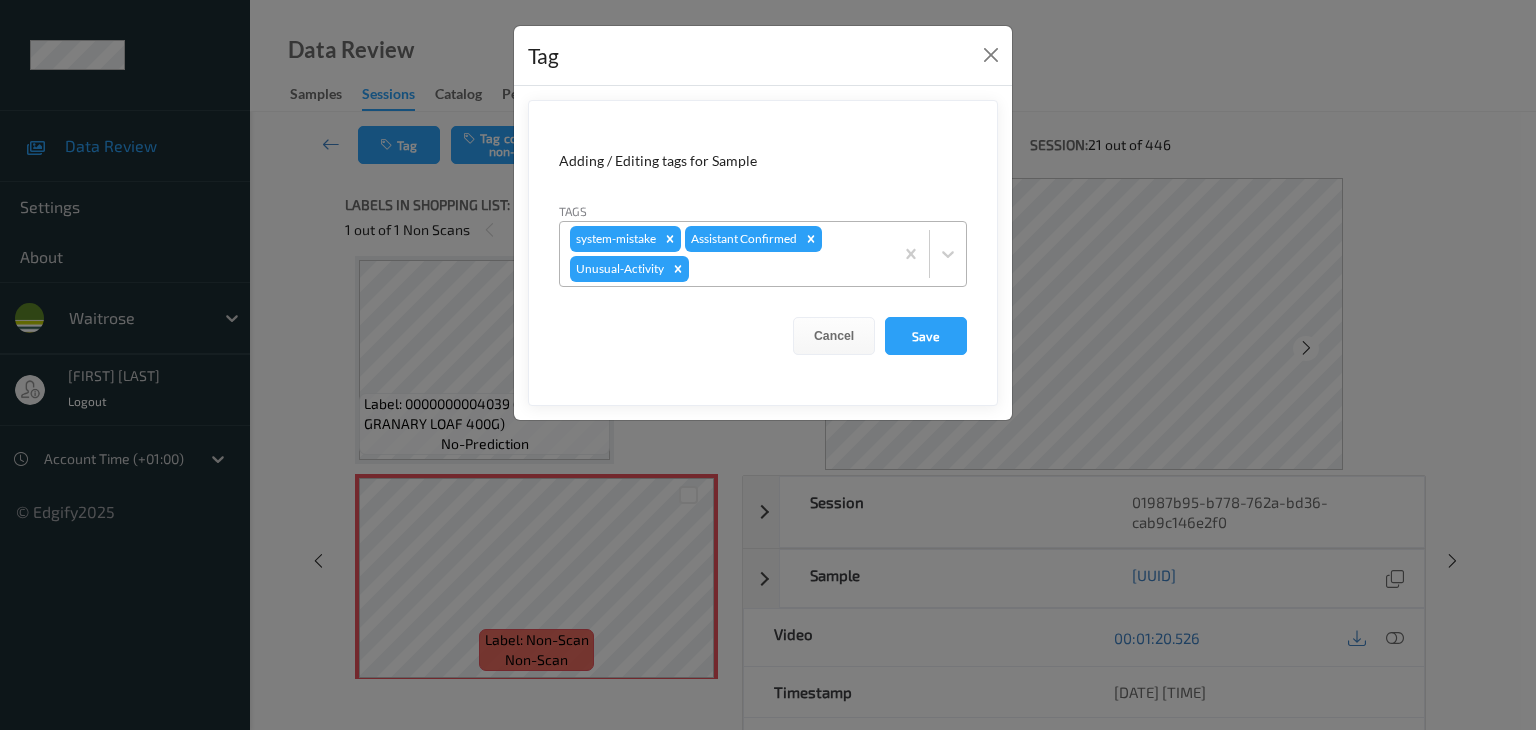 click at bounding box center (788, 269) 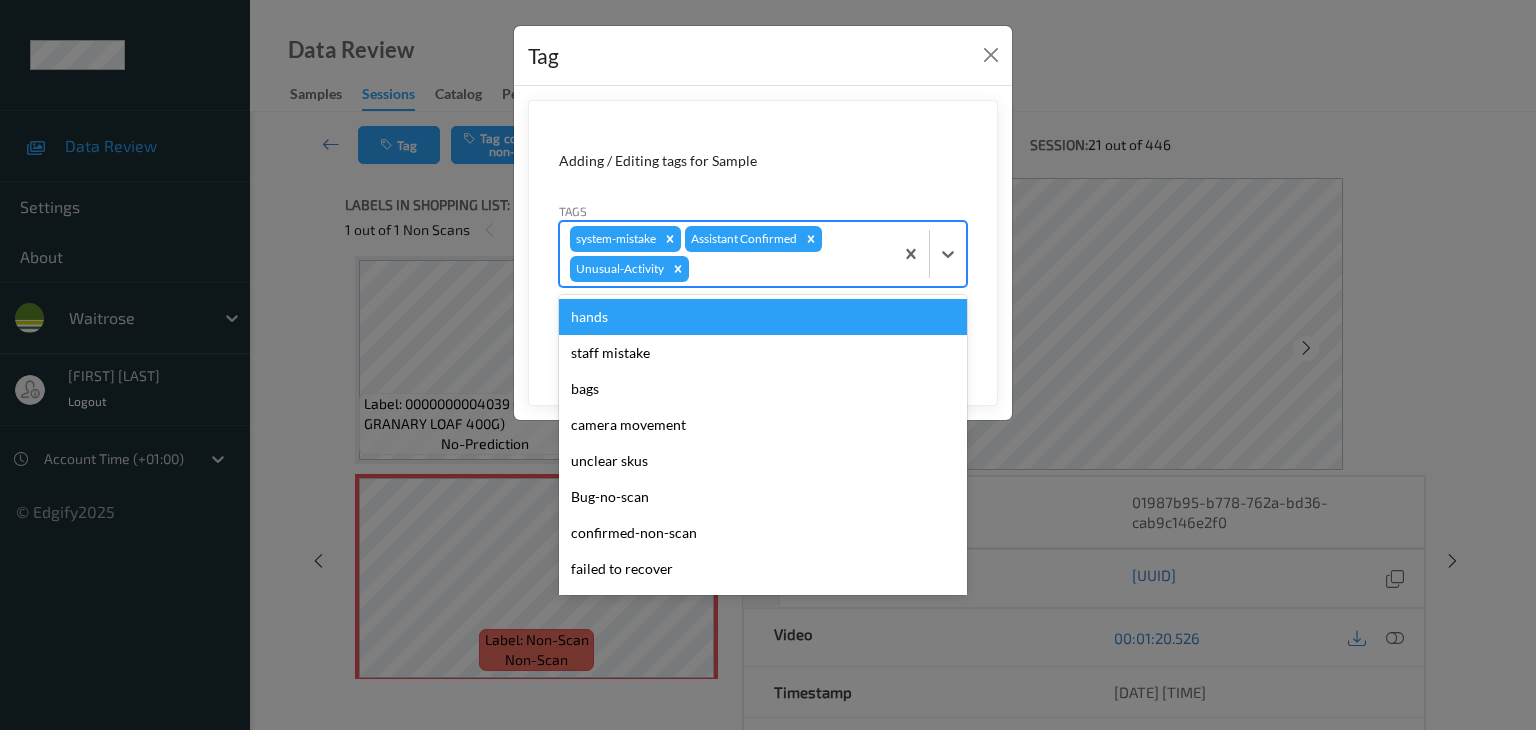 type on "p" 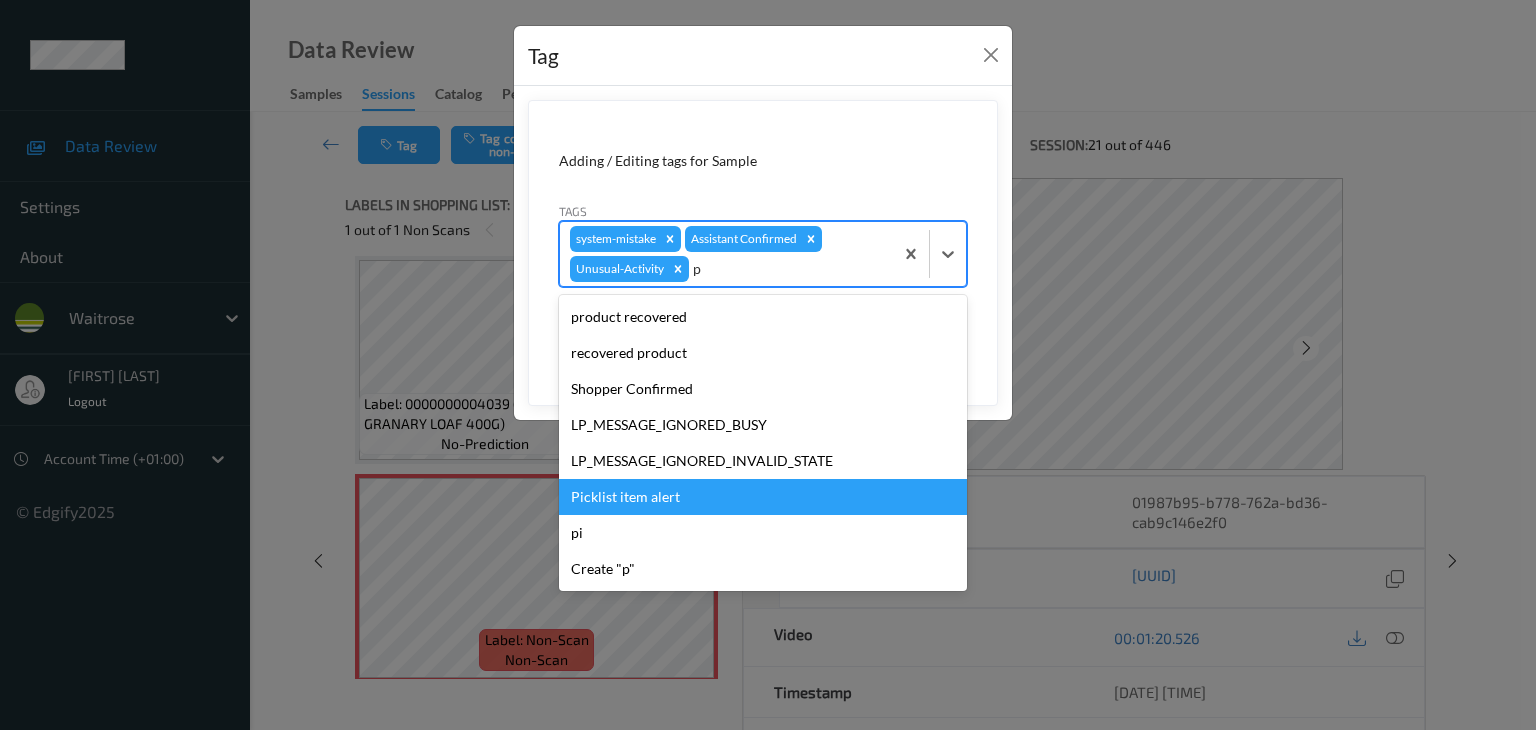 click on "Picklist item alert" at bounding box center [763, 497] 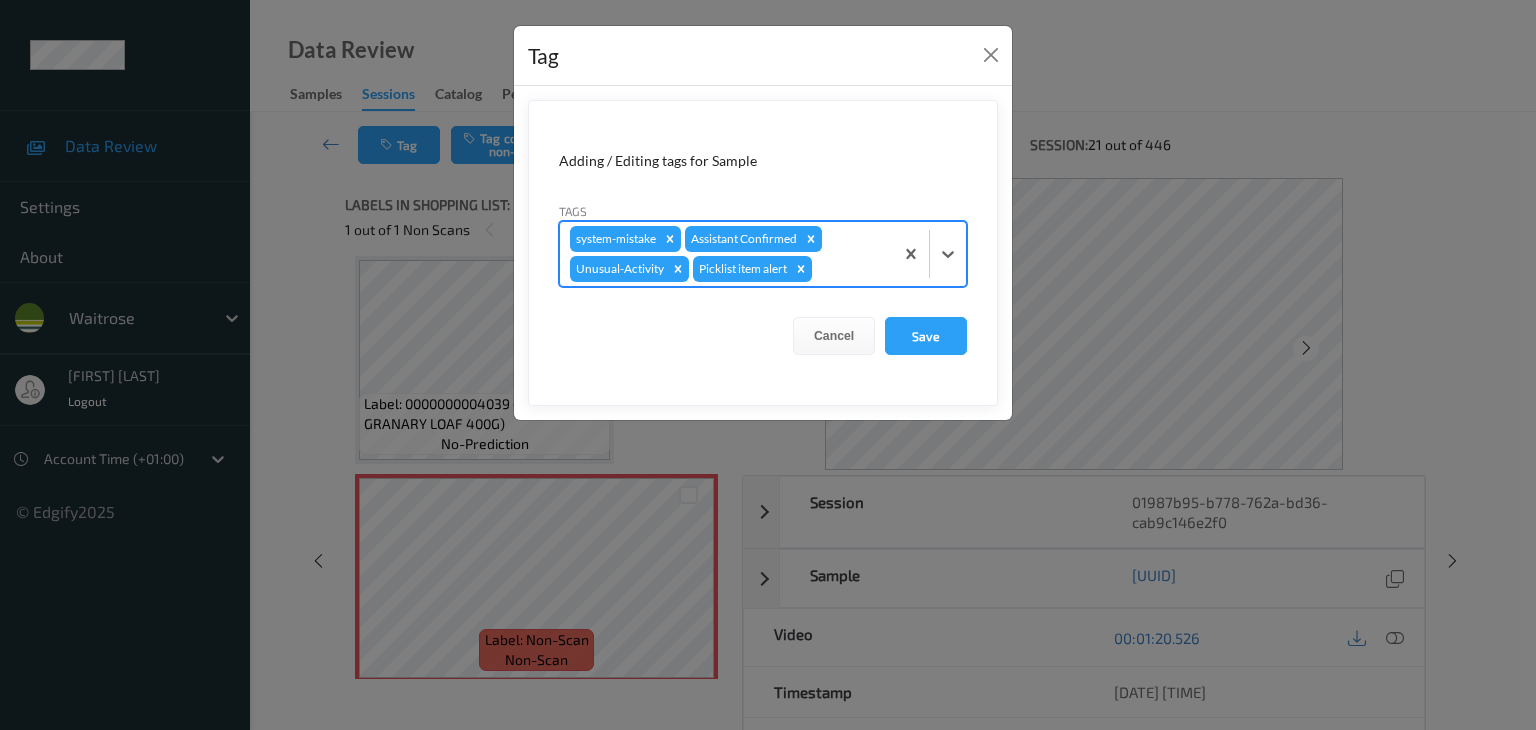click on "Adding / Editing tags for Sample   Tags option Picklist item alert, selected.   Select is focused ,type to refine list, press Down to open the menu,  press left to focus selected values system-mistake Assistant Confirmed Unusual-Activity Picklist item alert Cancel Save" at bounding box center (763, 253) 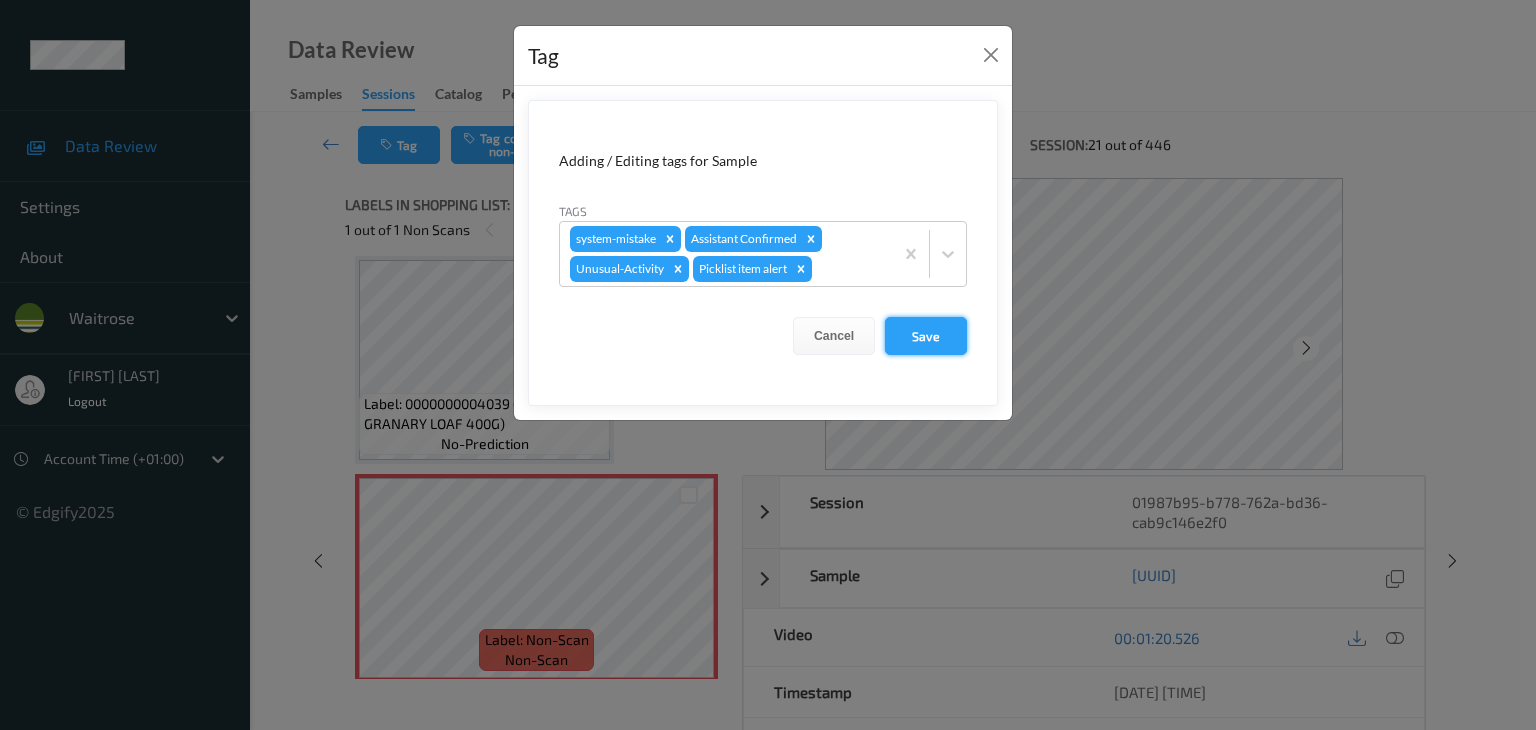 click on "Save" at bounding box center (926, 336) 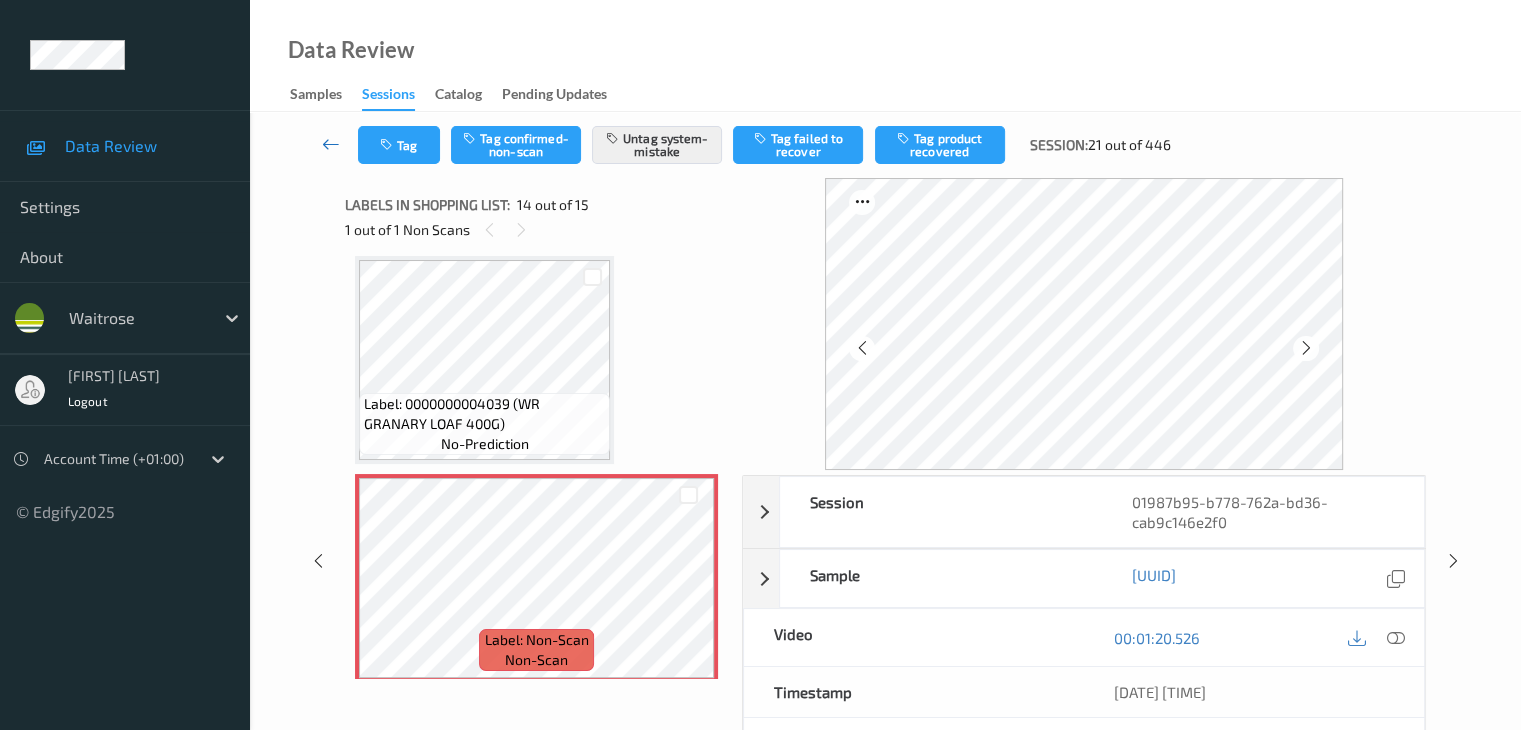 click at bounding box center [331, 144] 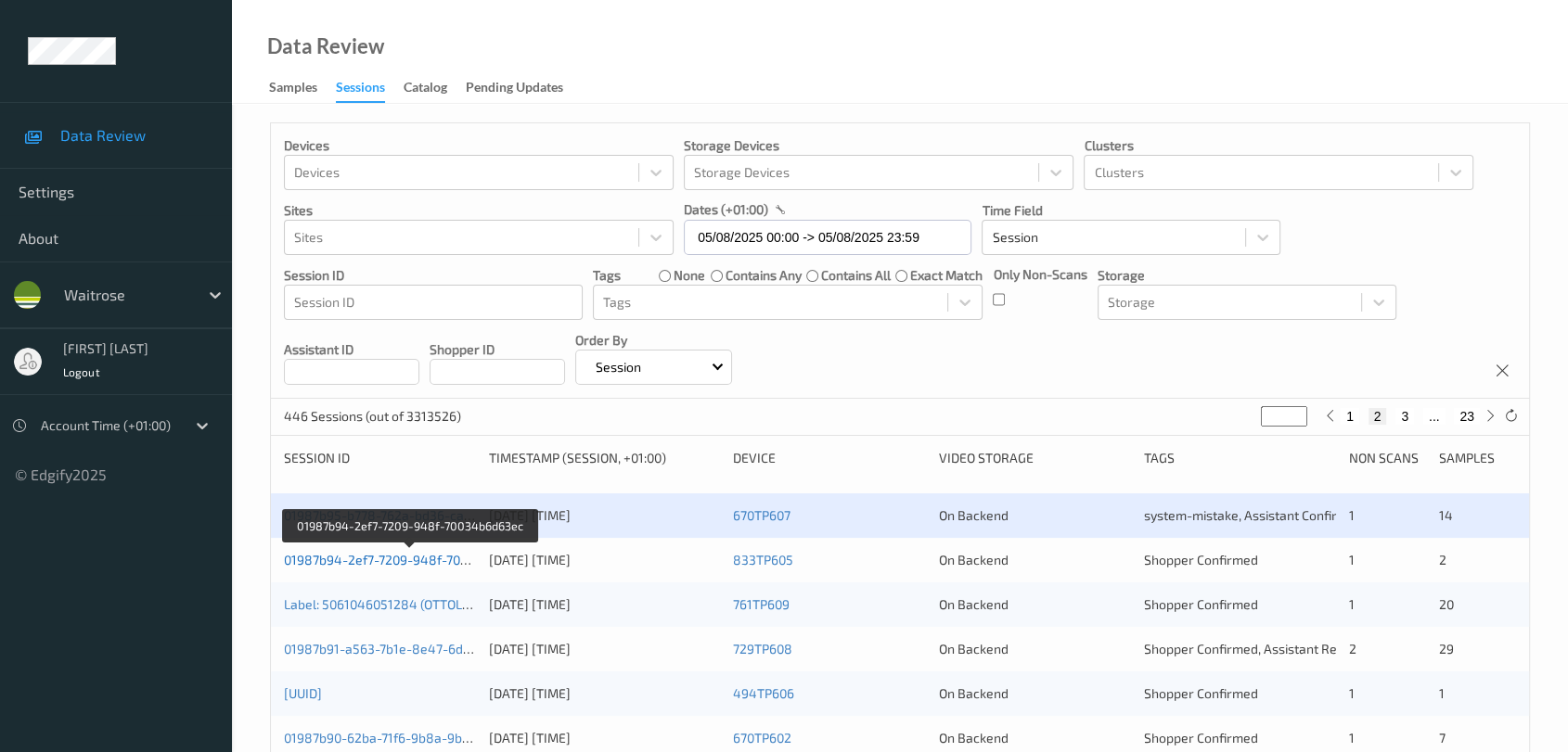 click on "01987b94-2ef7-7209-948f-70034b6d63ec" at bounding box center [409, 559] 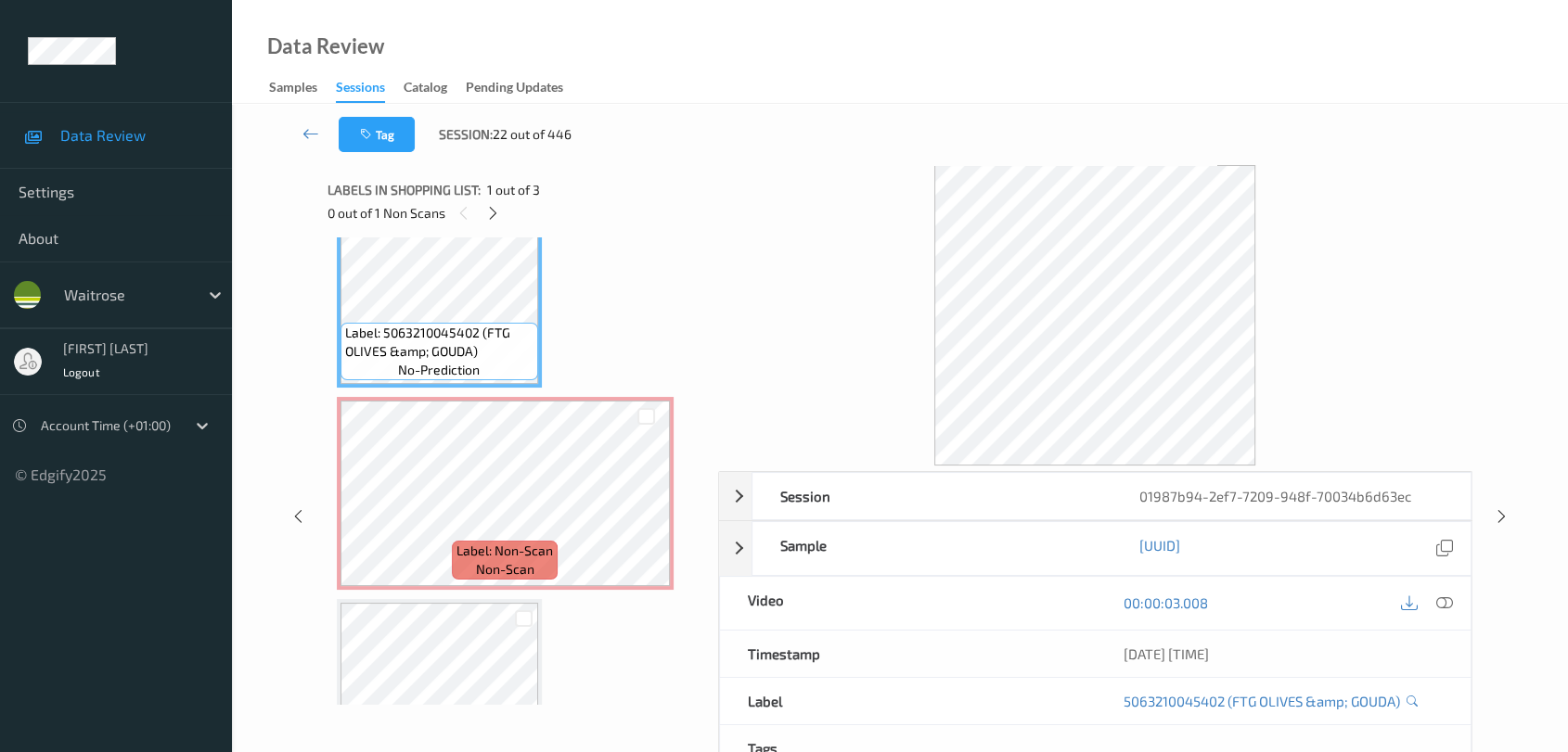 scroll, scrollTop: 103, scrollLeft: 0, axis: vertical 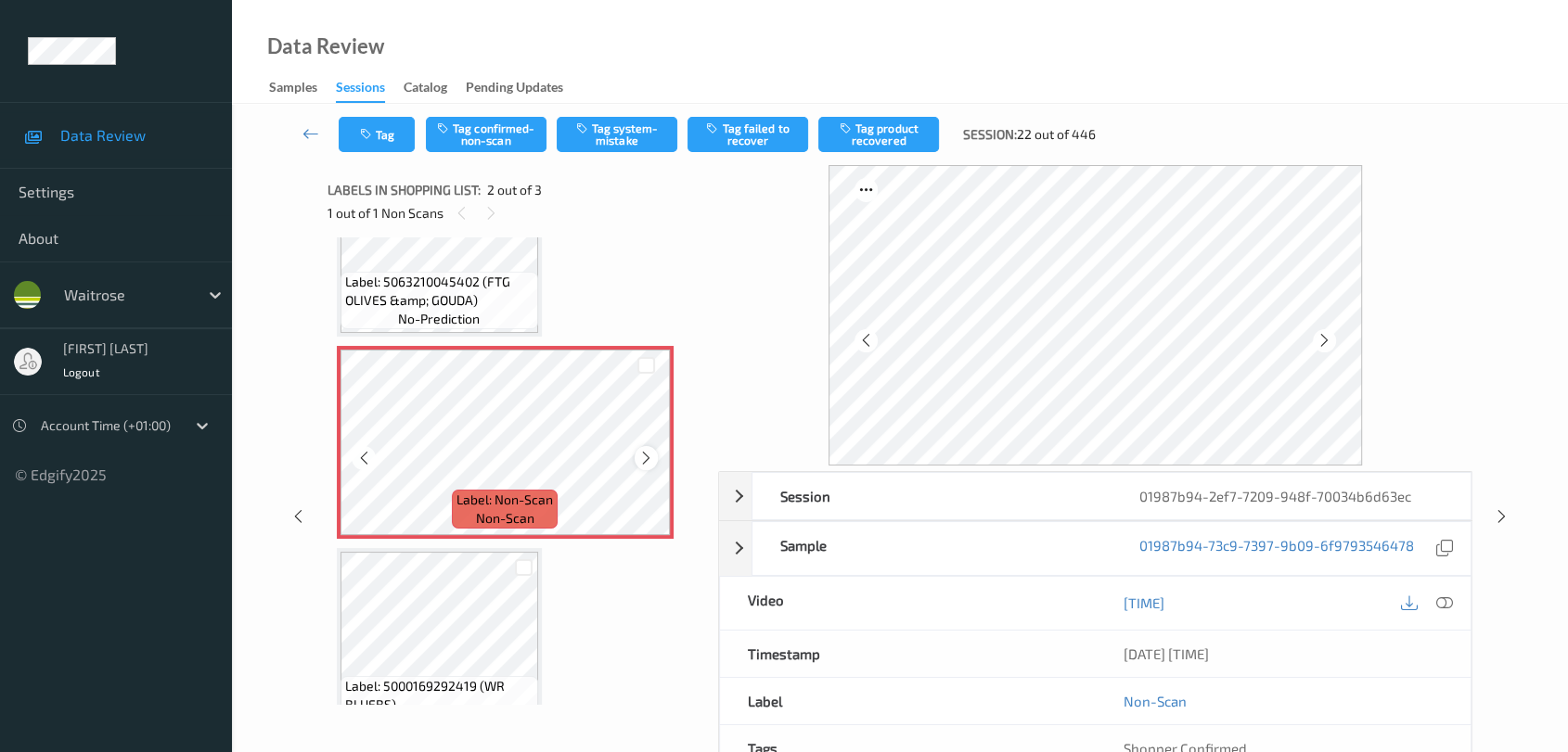 click at bounding box center (646, 458) 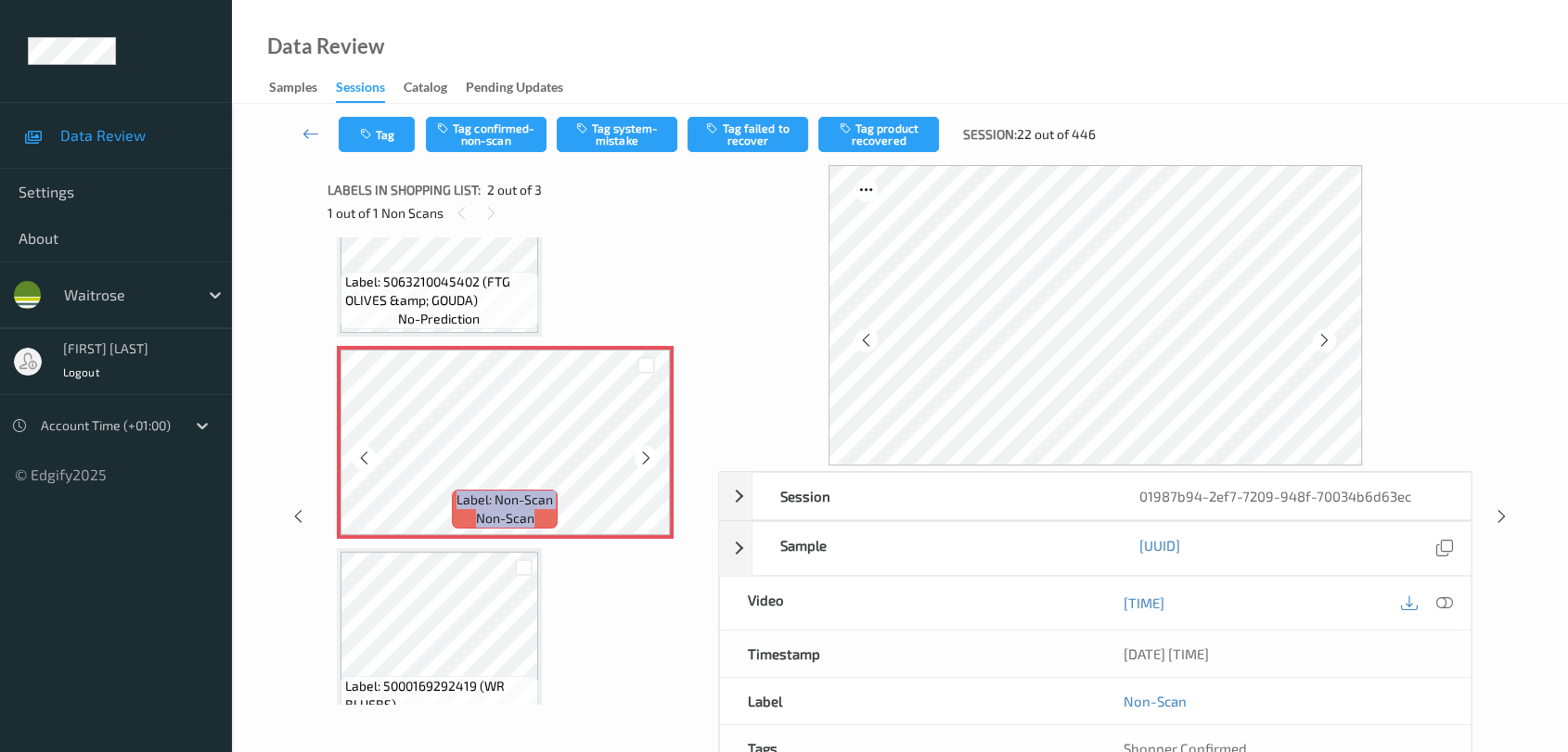 click at bounding box center (646, 458) 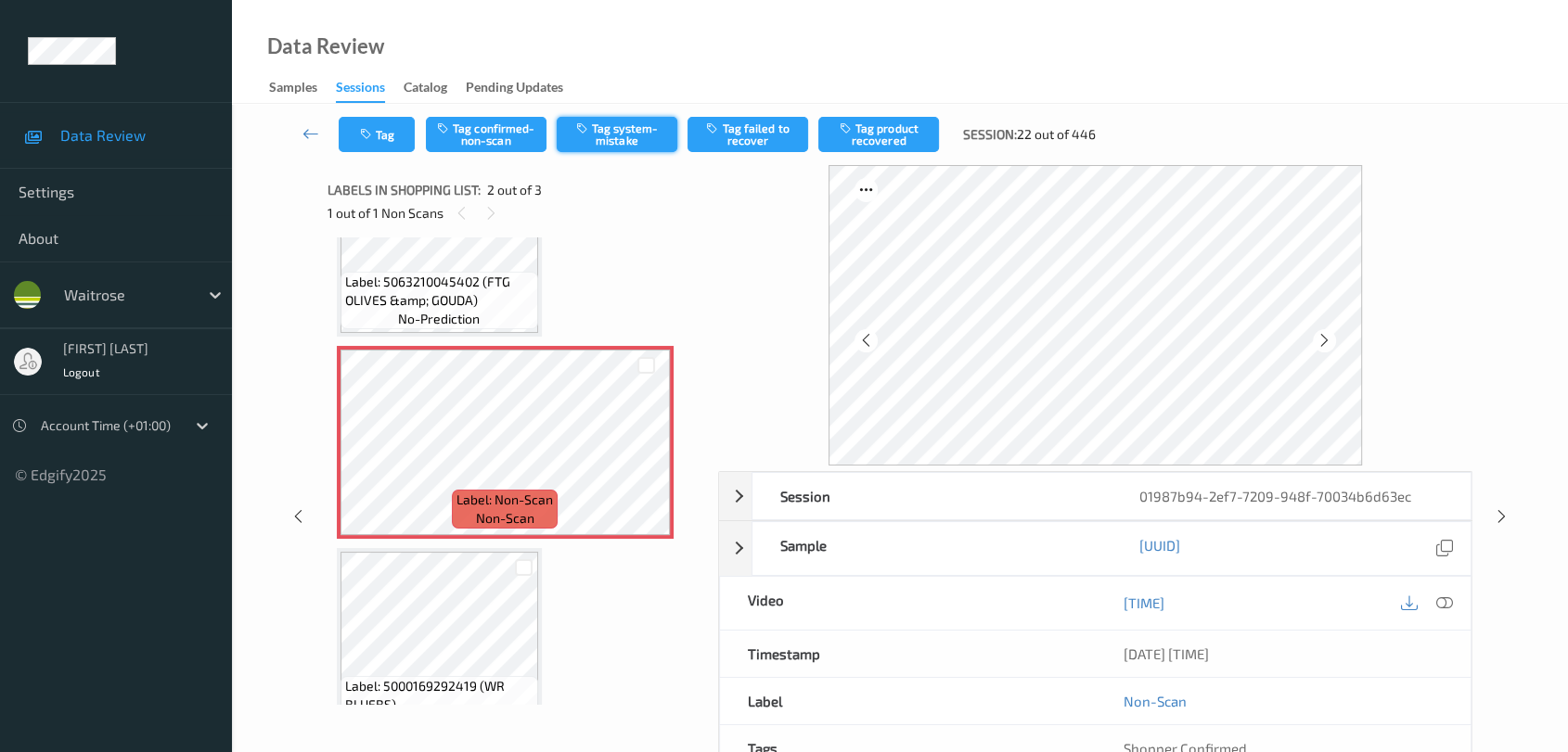 click on "Tag   system-mistake" at bounding box center (617, 134) 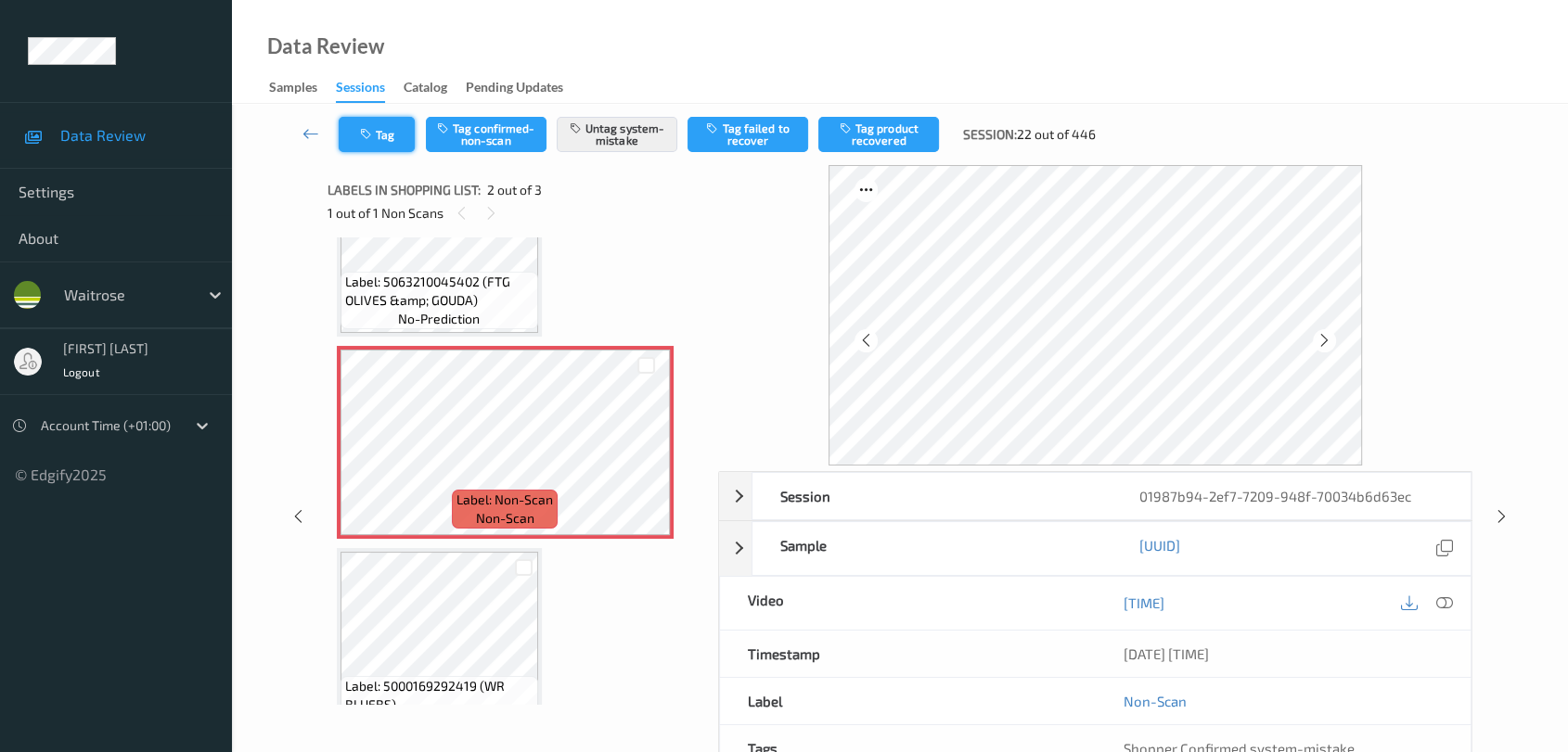 click on "Tag" at bounding box center [377, 134] 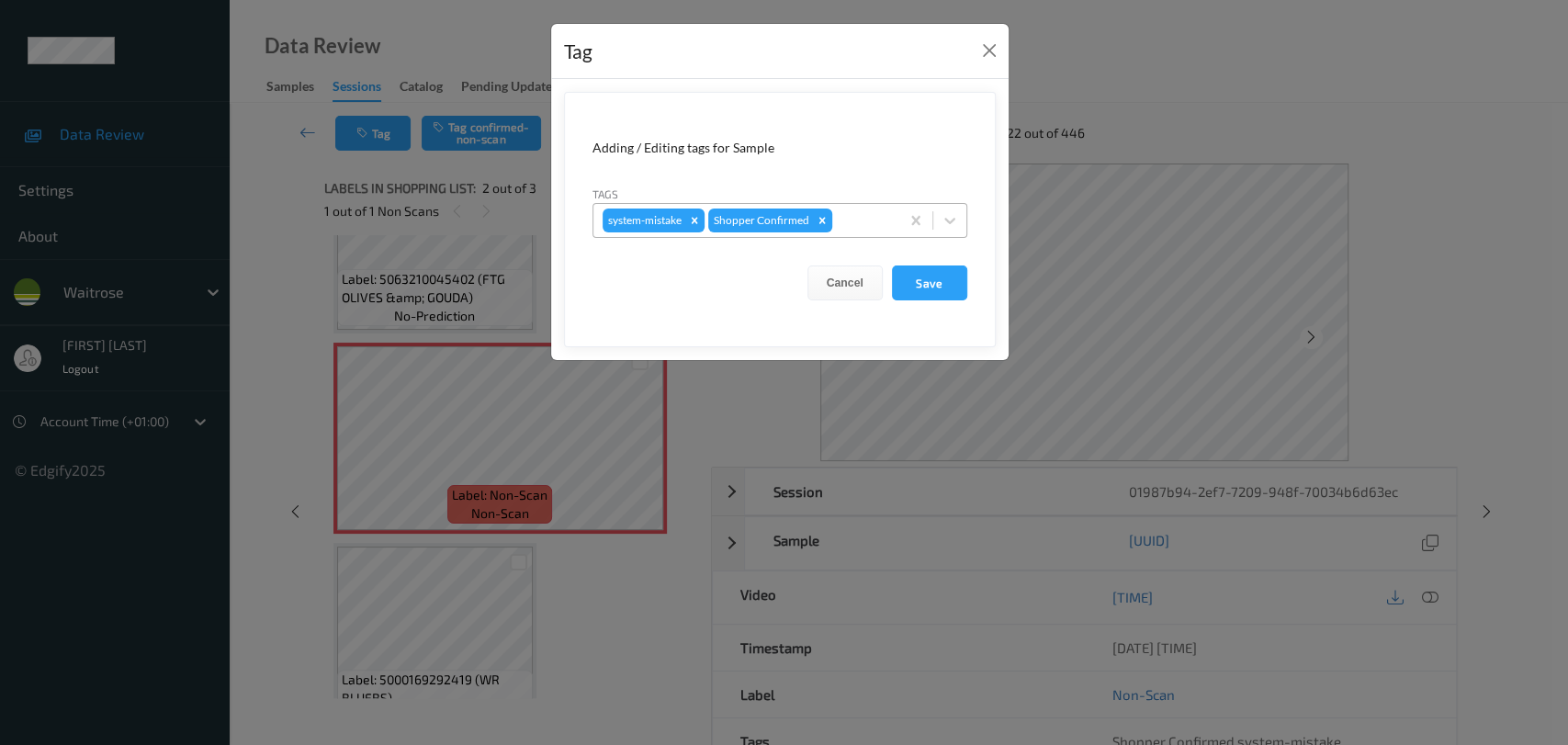 click at bounding box center (863, 220) 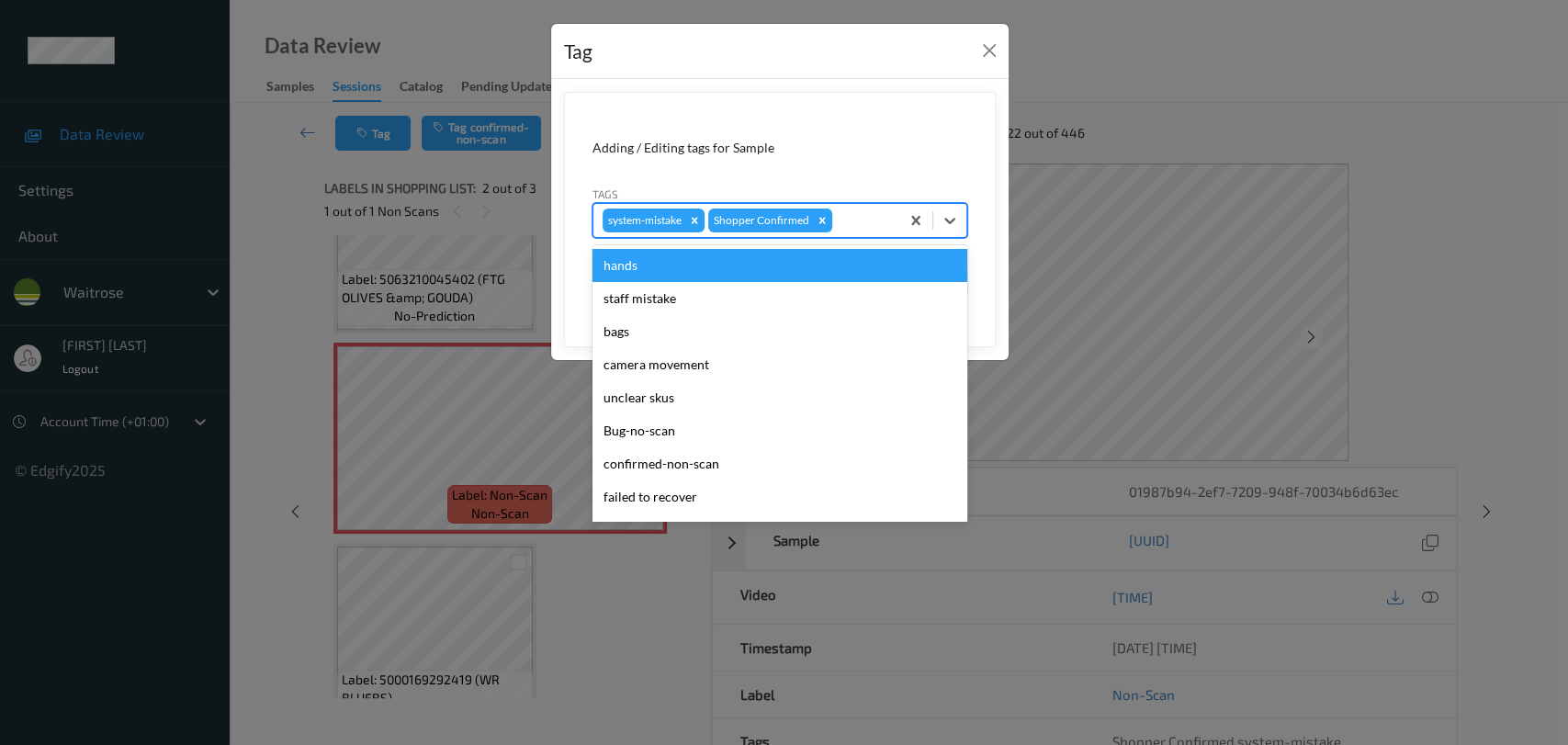 type on "u" 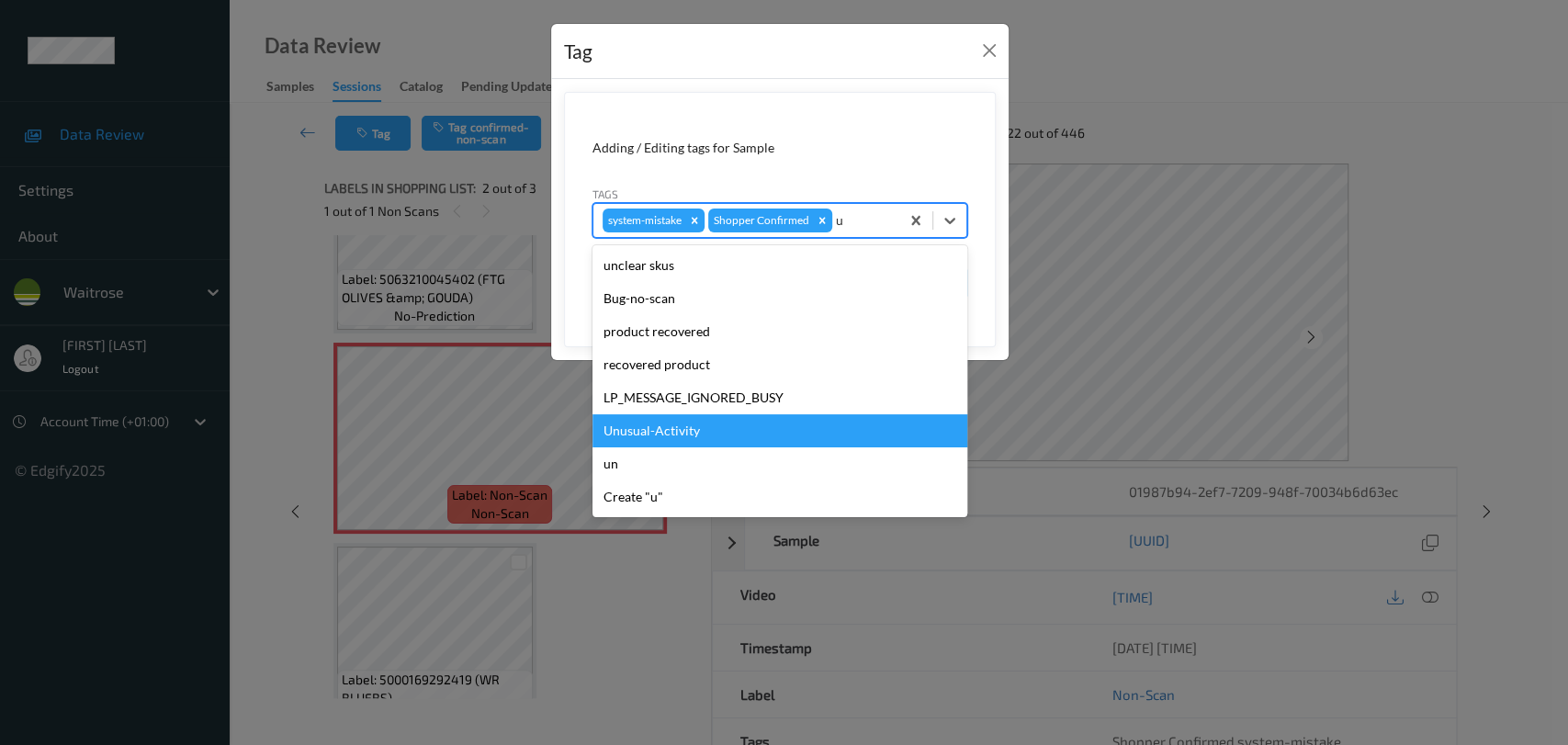 click on "Unusual-Activity" at bounding box center (780, 431) 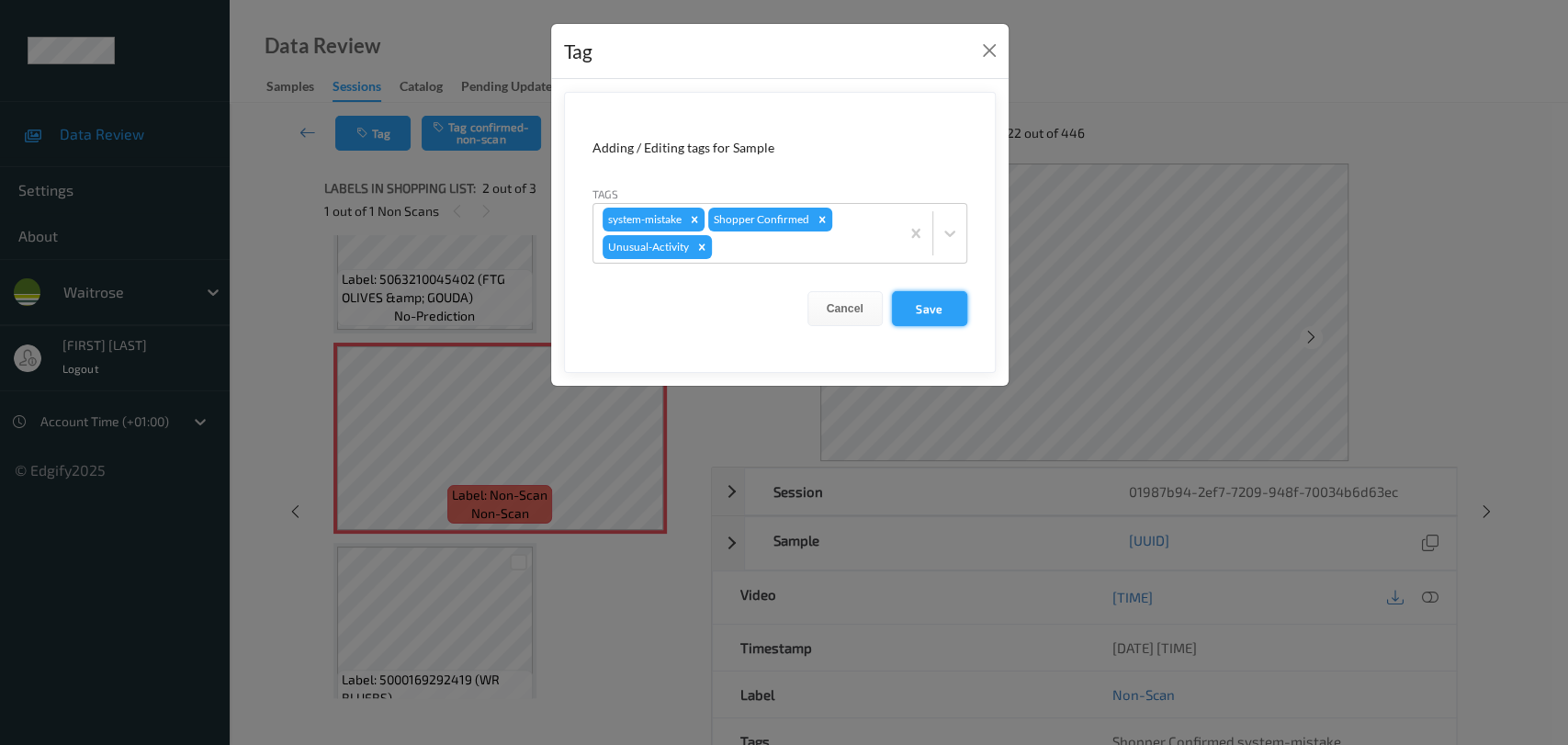 click on "Save" at bounding box center (930, 309) 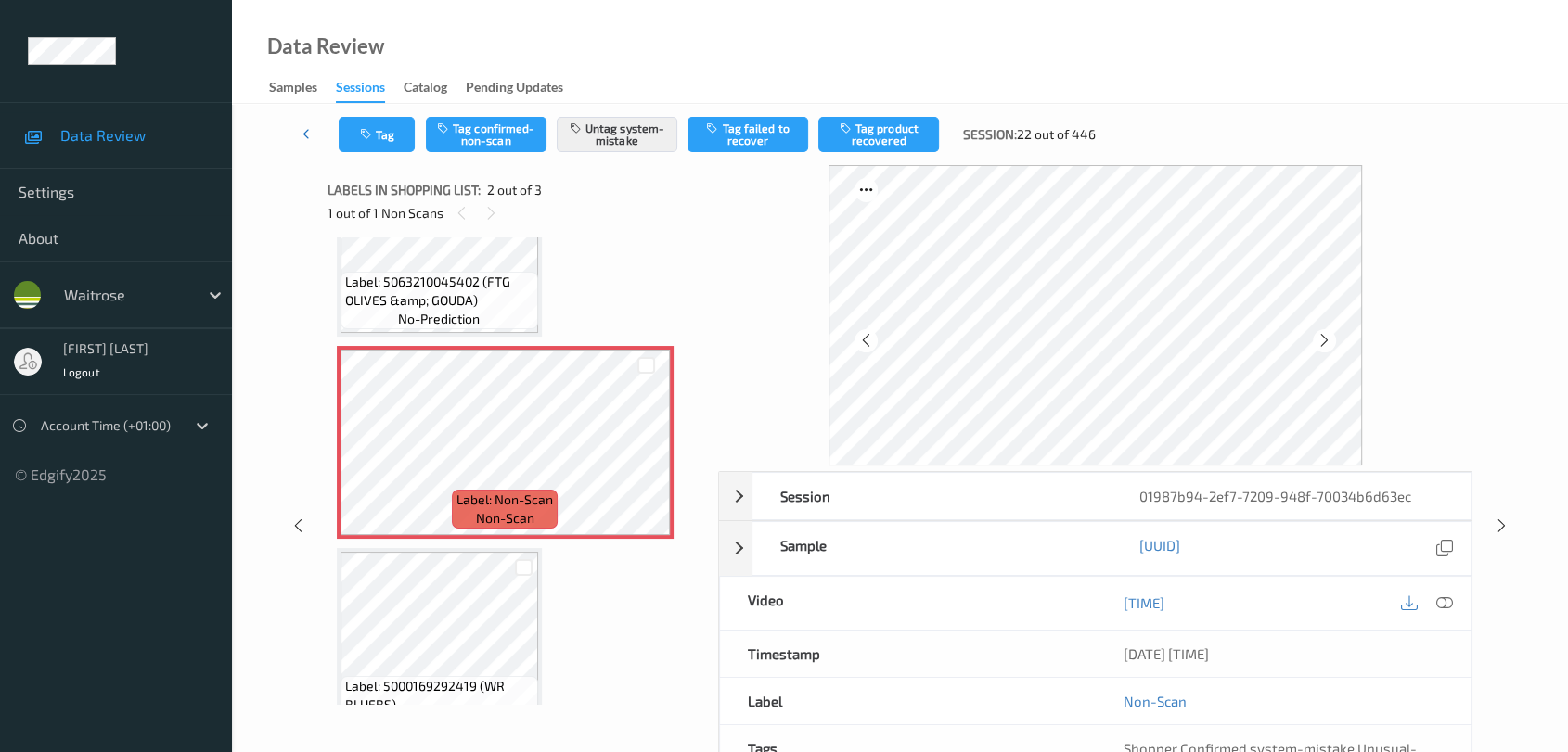 click at bounding box center [311, 134] 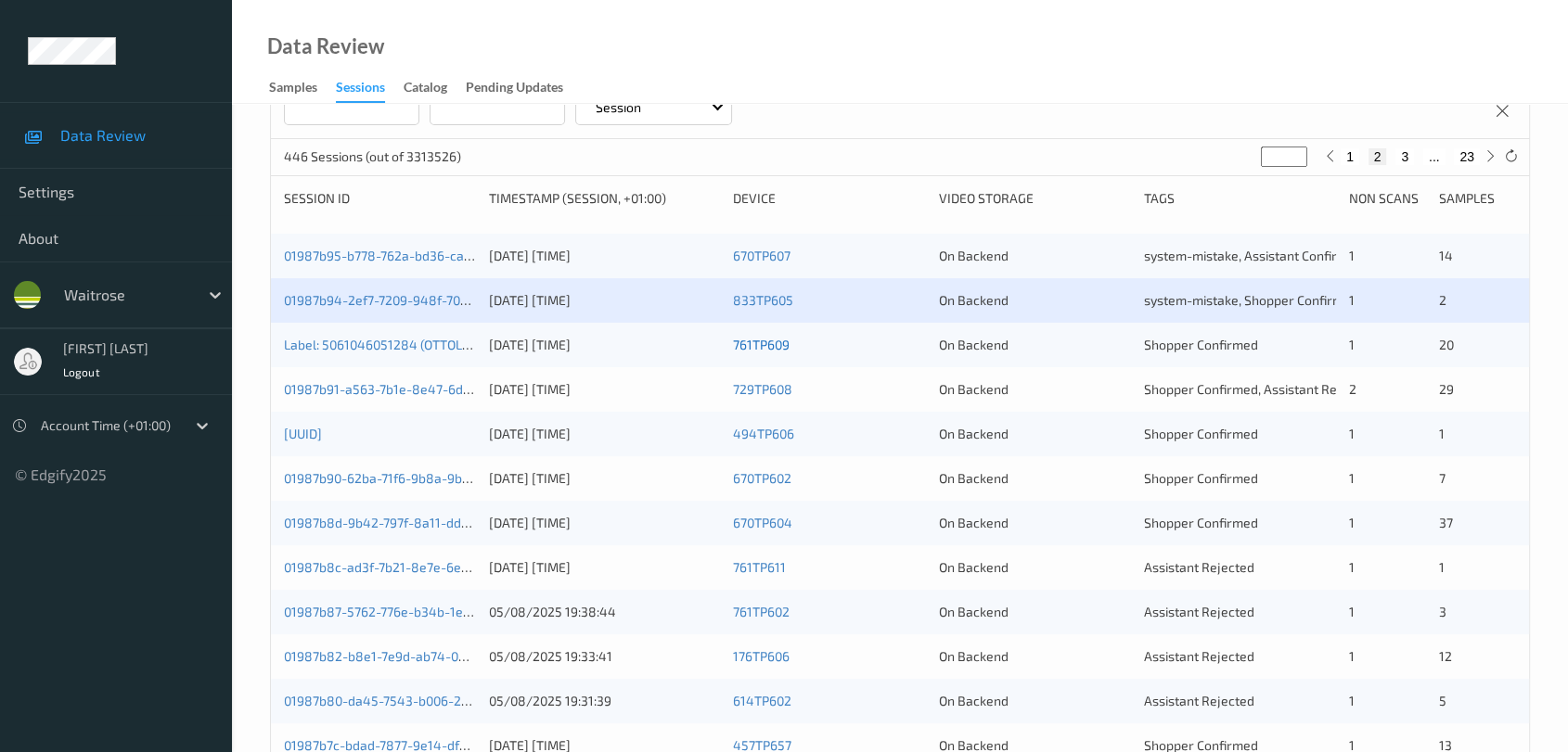 scroll, scrollTop: 309, scrollLeft: 0, axis: vertical 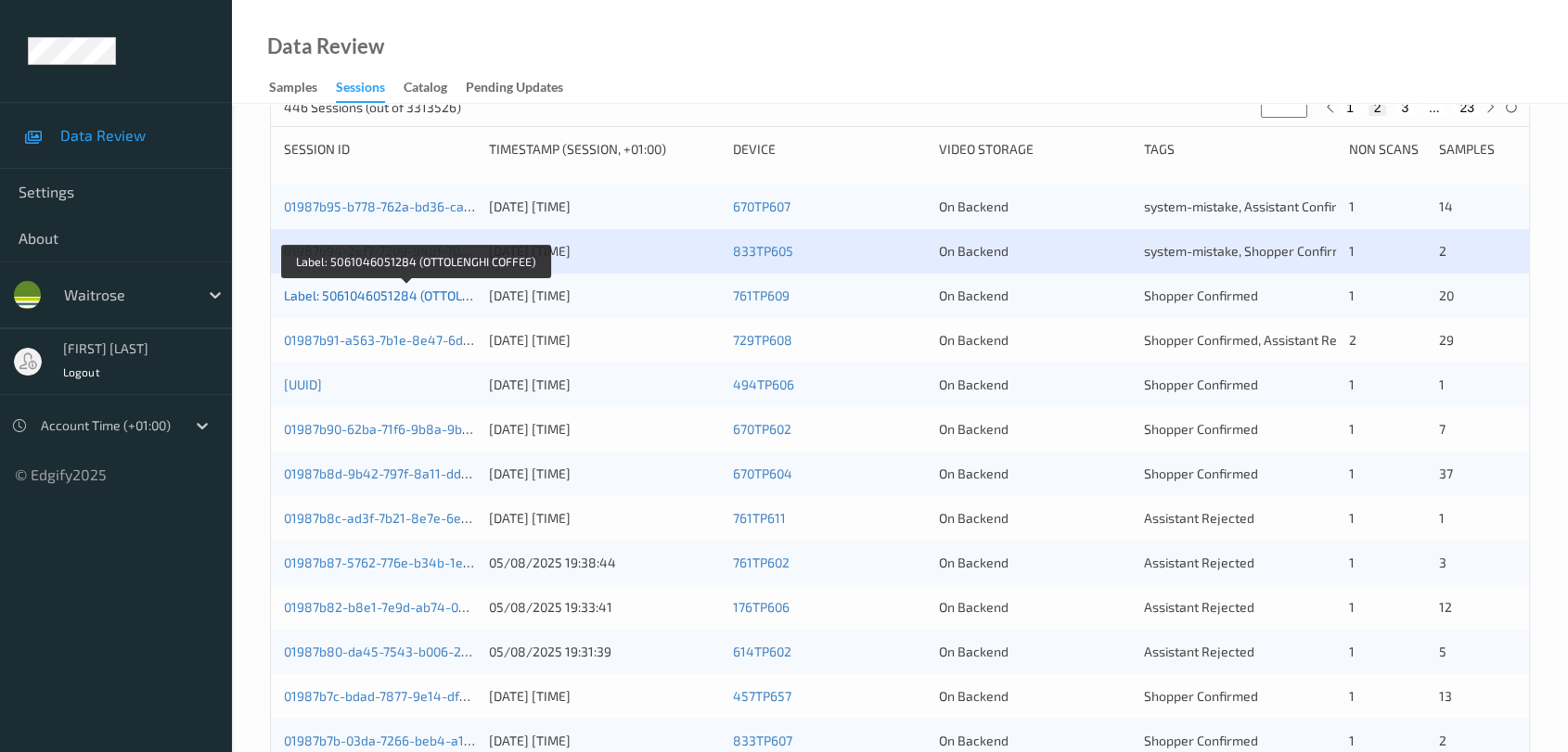 click on "01987b93-4fd0-7b77-bfaa-e34f163c4a24" at bounding box center [418, 295] 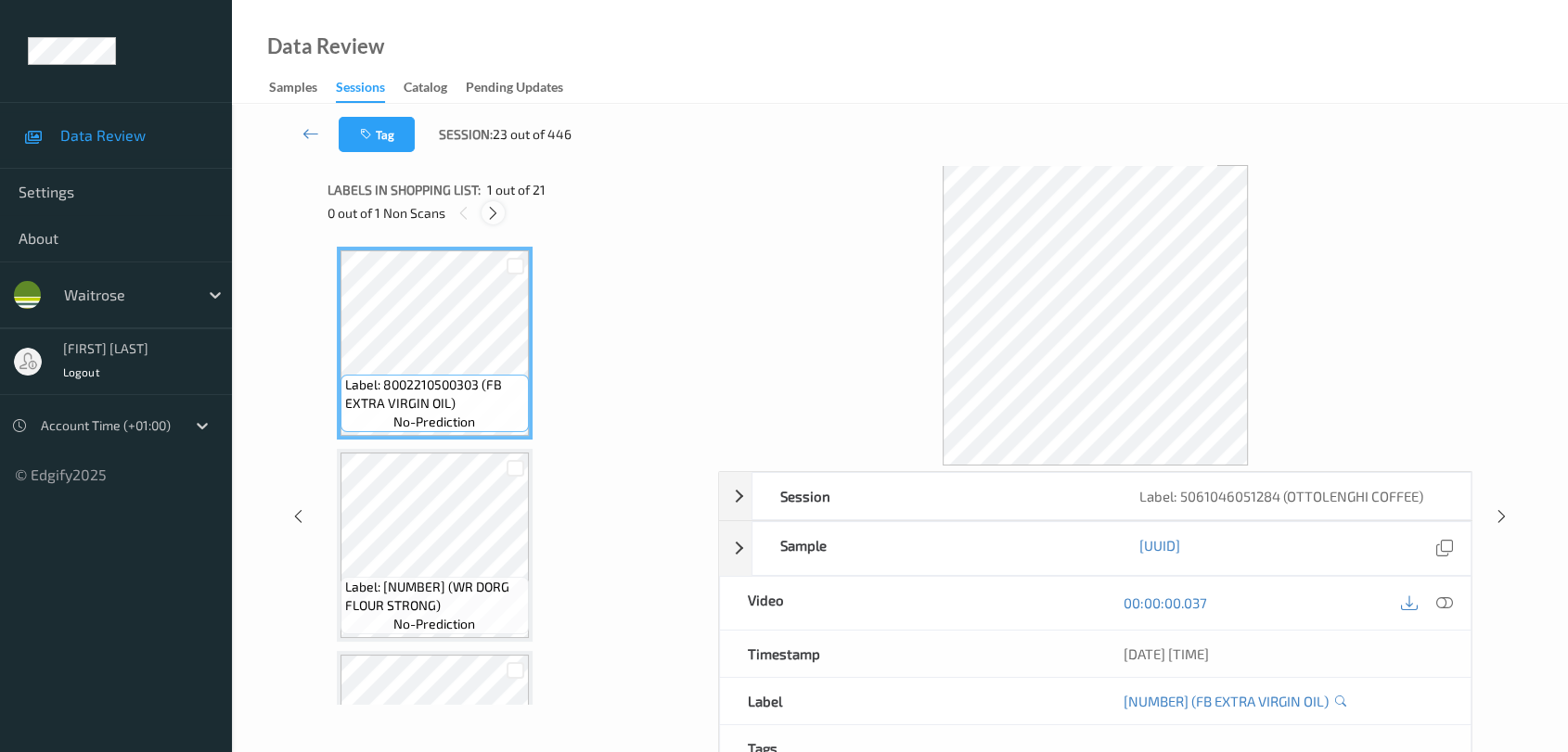 click at bounding box center [493, 213] 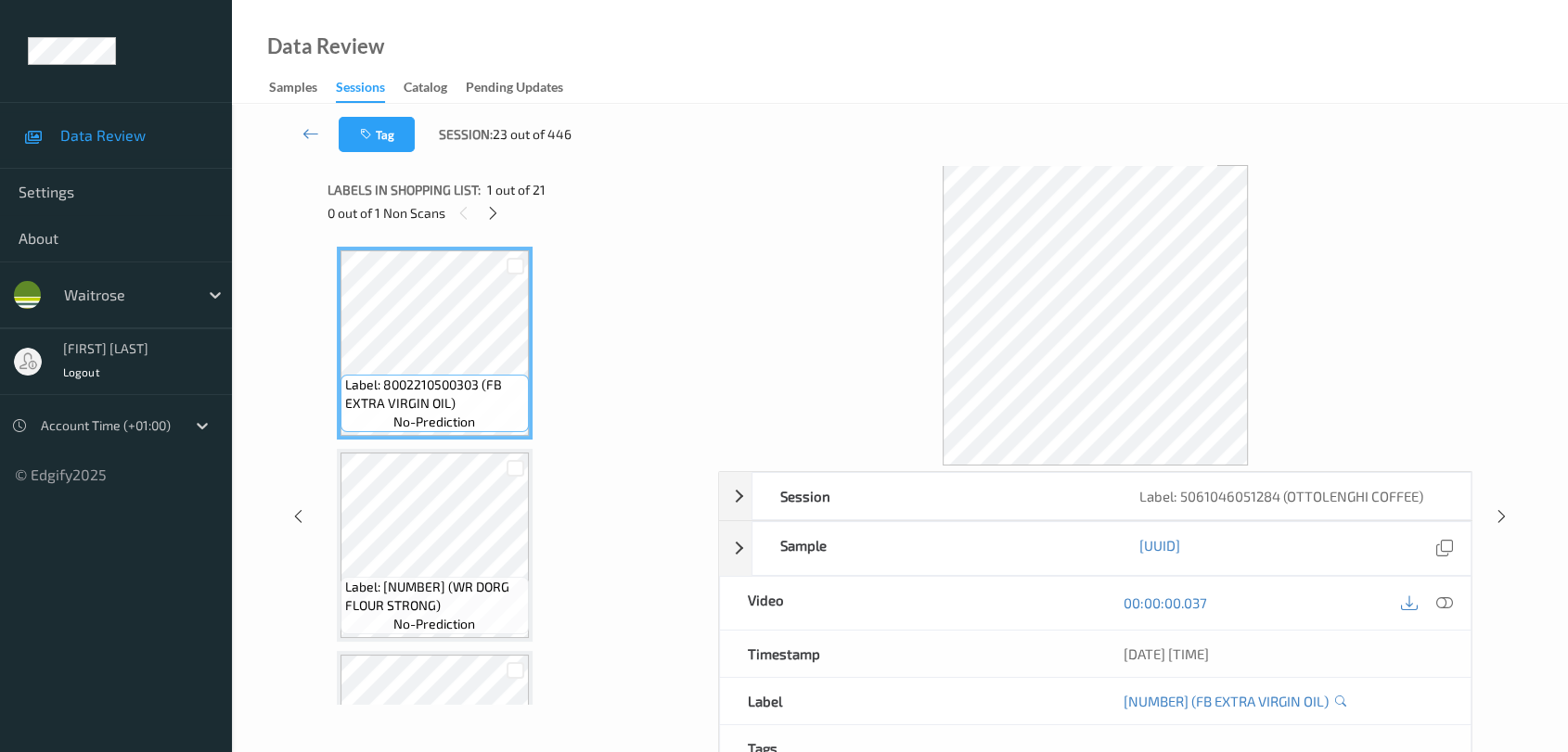 scroll, scrollTop: 3231, scrollLeft: 0, axis: vertical 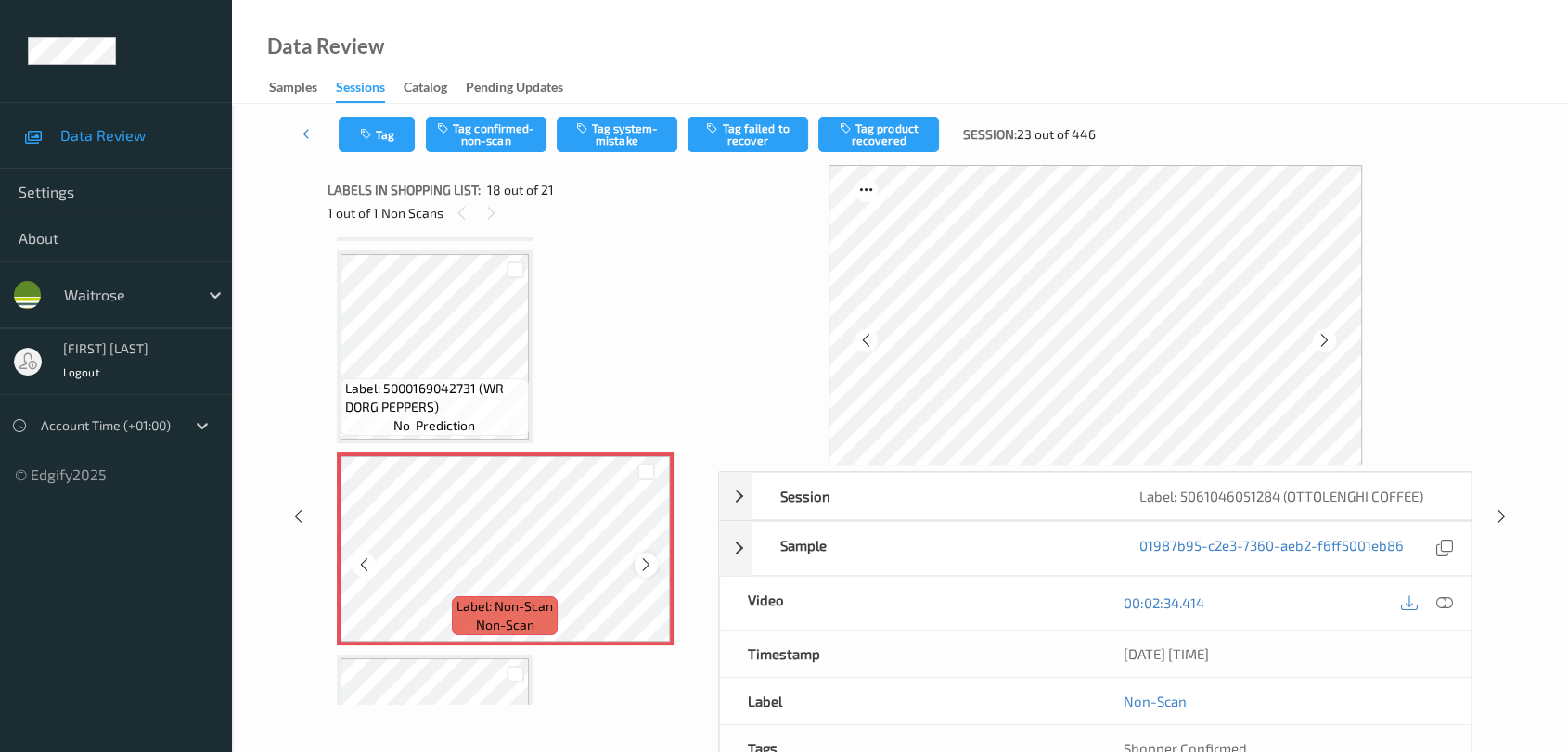 click at bounding box center (646, 565) 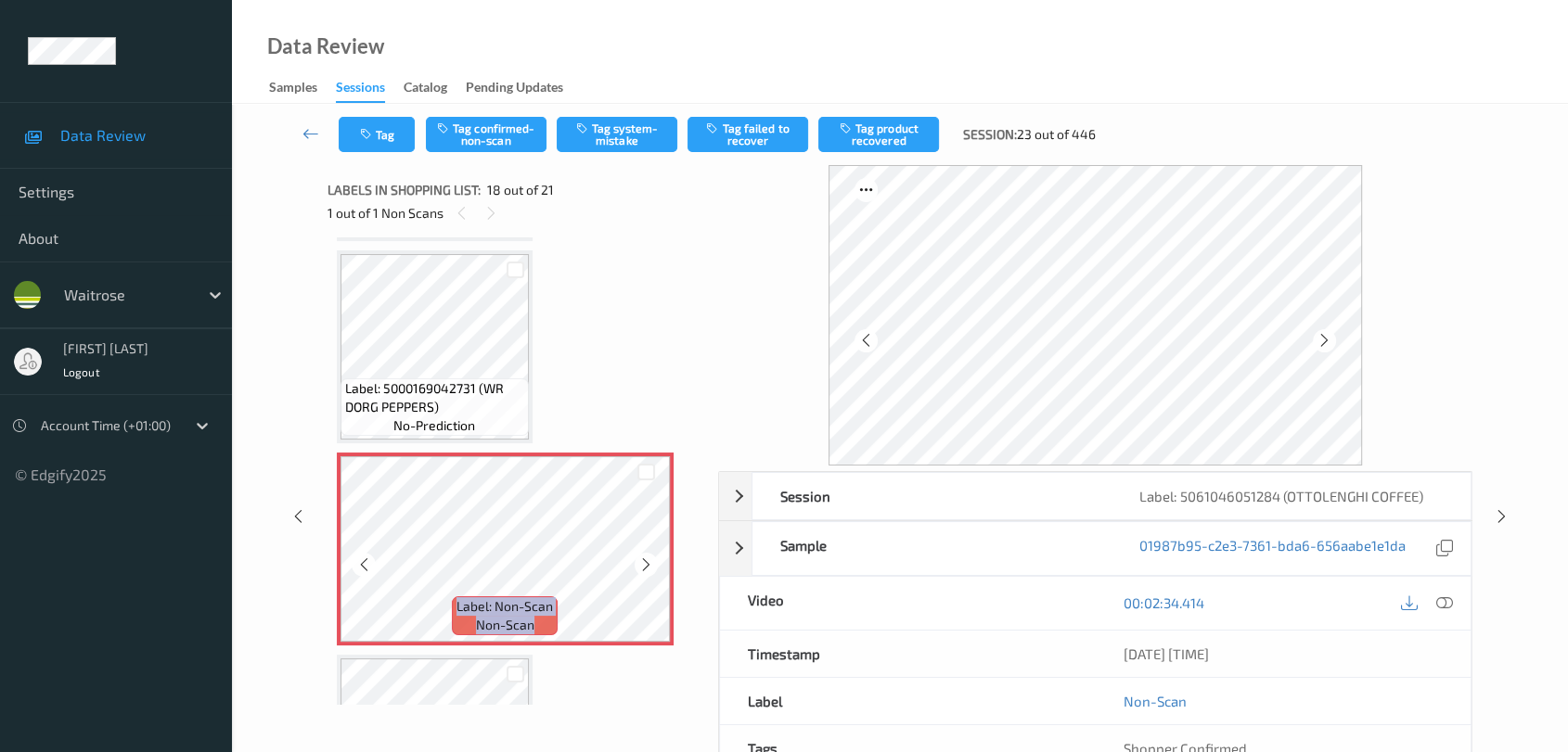 click at bounding box center [646, 565] 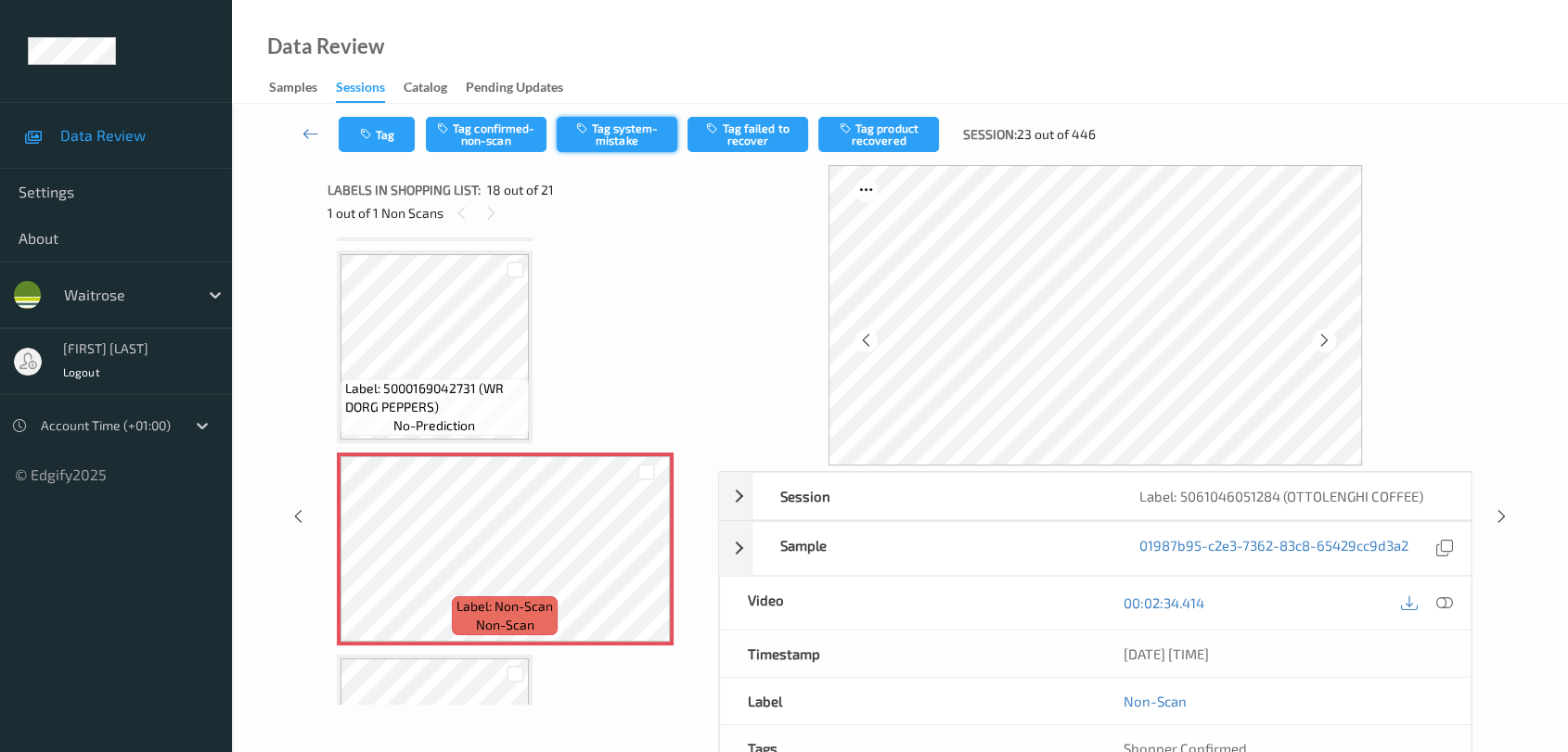 click on "Tag   system-mistake" at bounding box center (617, 134) 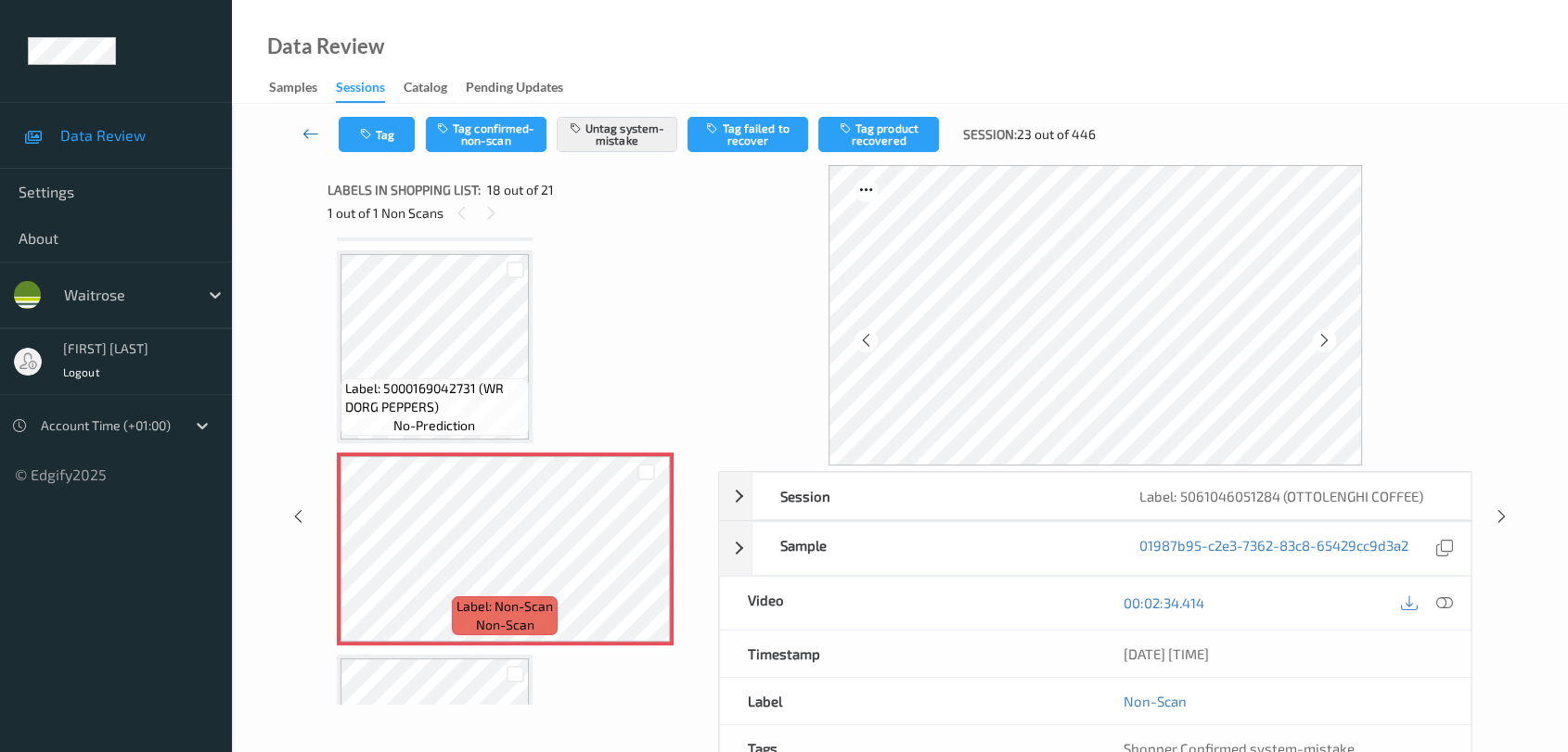 click at bounding box center [311, 134] 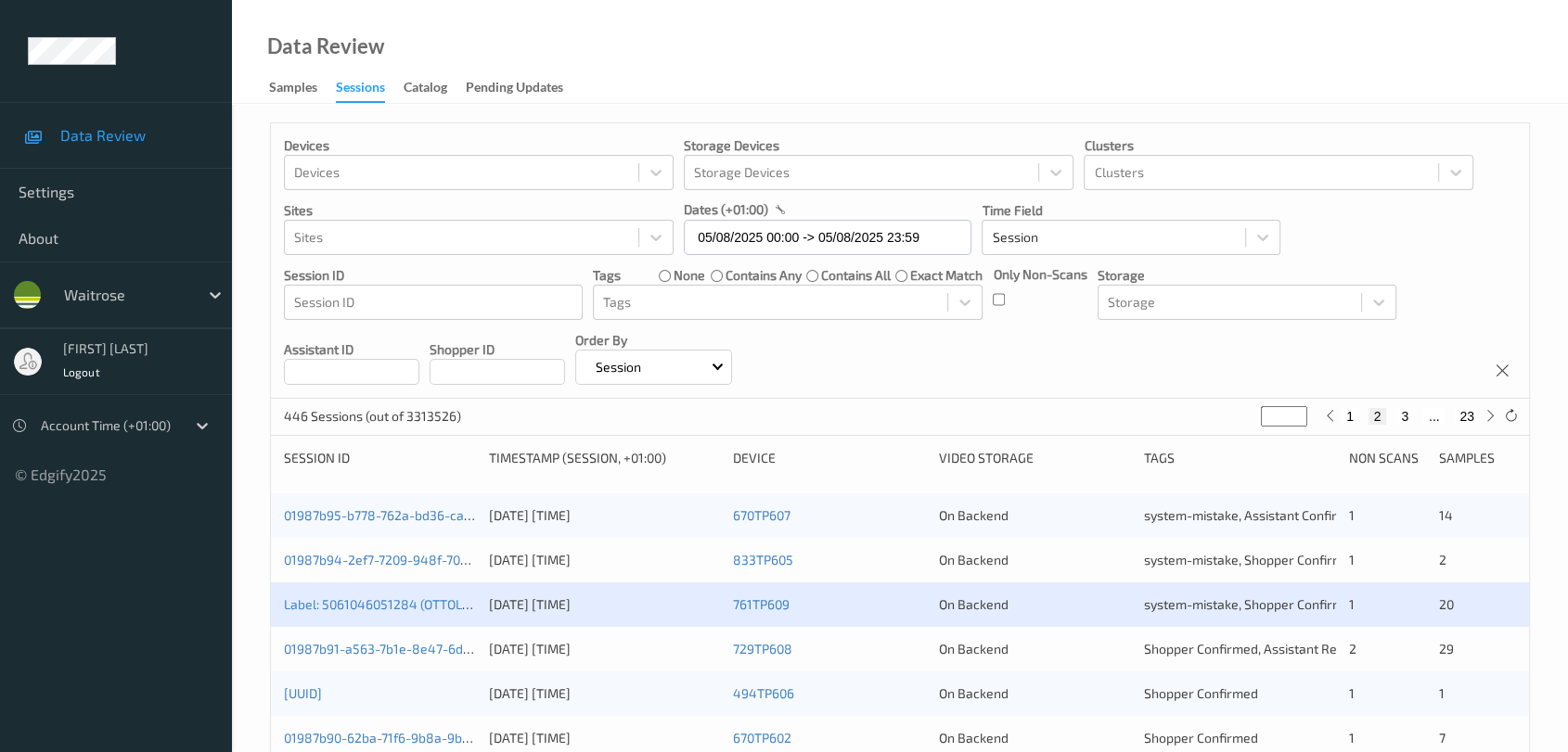 scroll, scrollTop: 309, scrollLeft: 0, axis: vertical 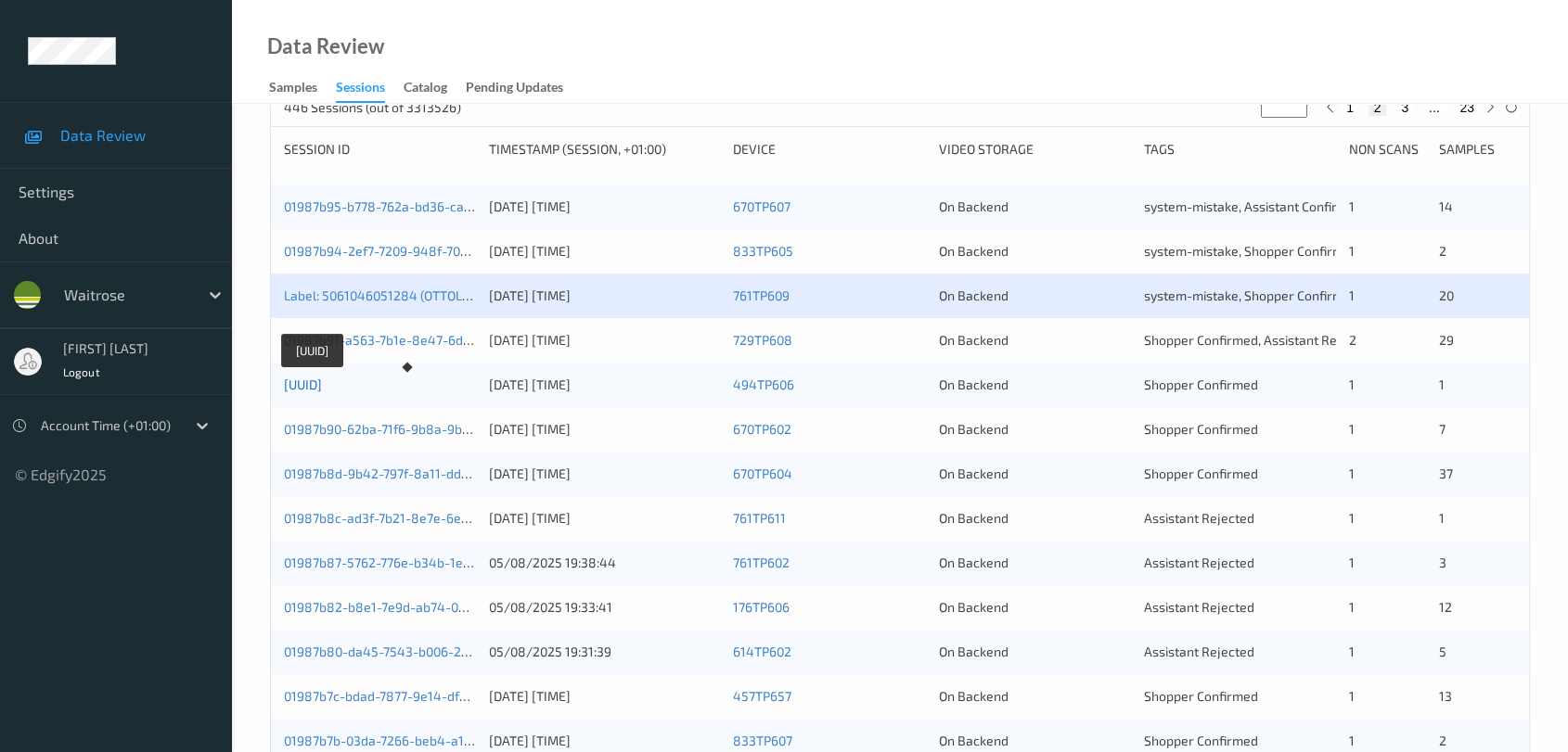 click on "01987b91-8ea3-72d2-9a23-61e8bb1af24d" at bounding box center [302, 384] 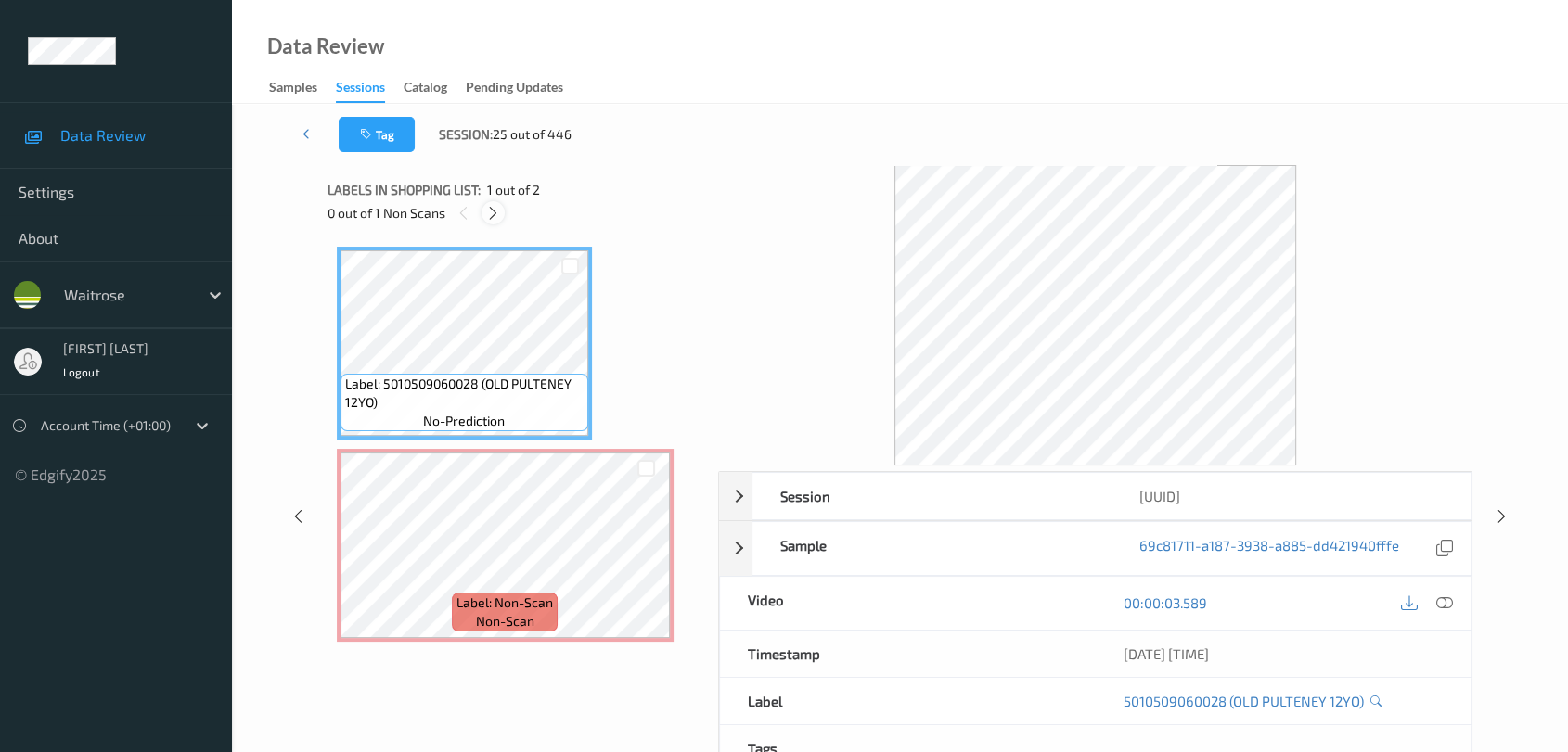 click at bounding box center [493, 213] 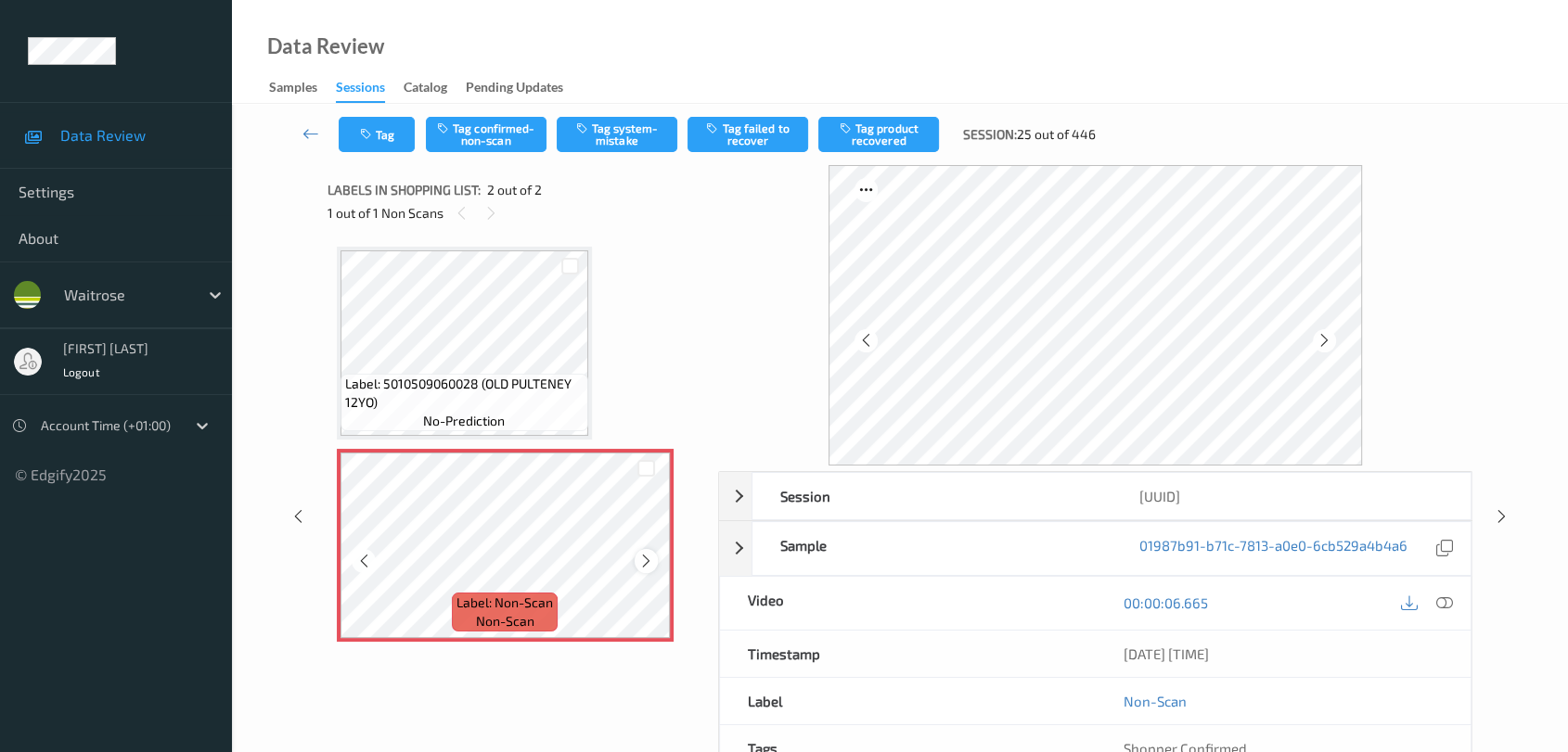 click at bounding box center [646, 561] 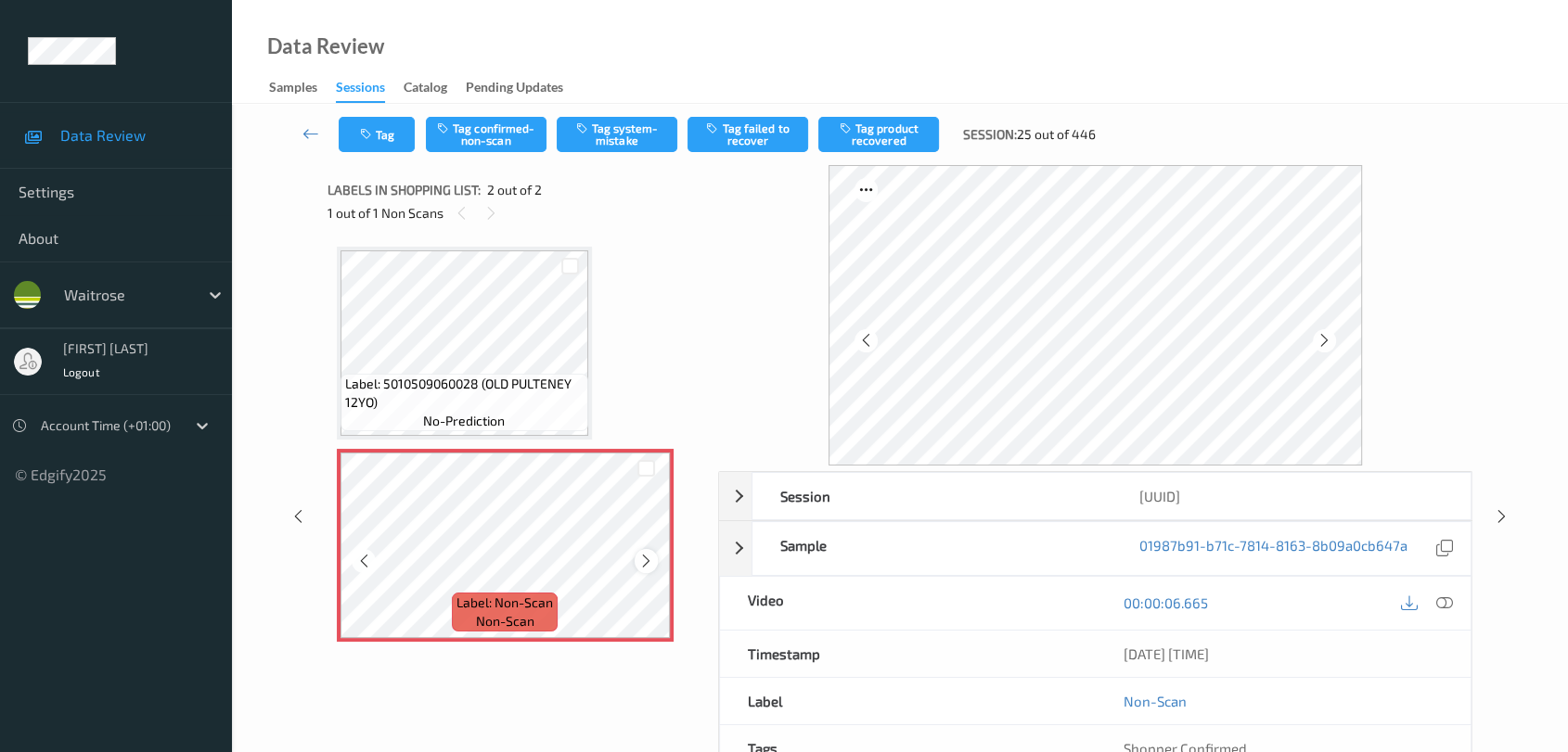 click at bounding box center (646, 561) 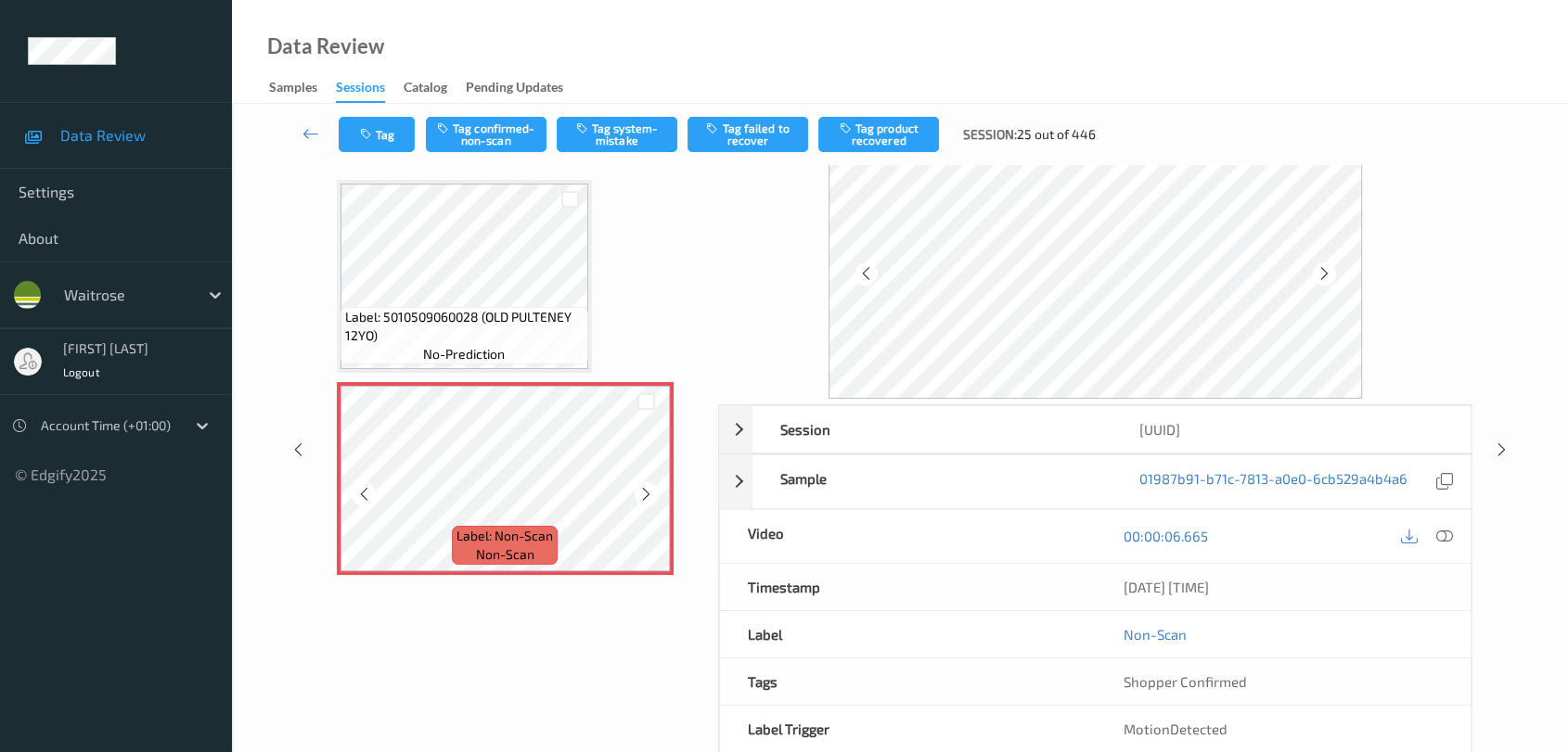 scroll, scrollTop: 103, scrollLeft: 0, axis: vertical 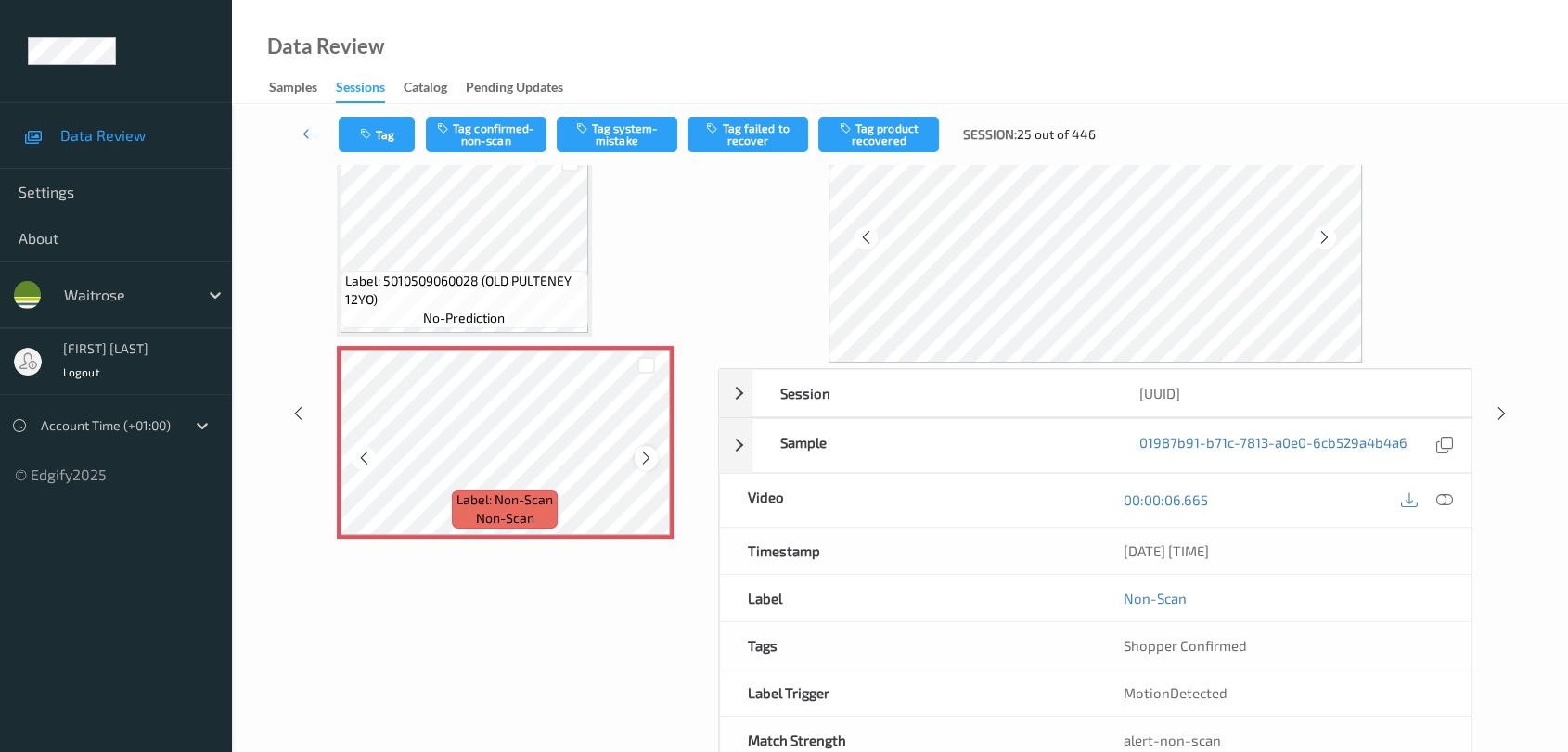 click at bounding box center [646, 458] 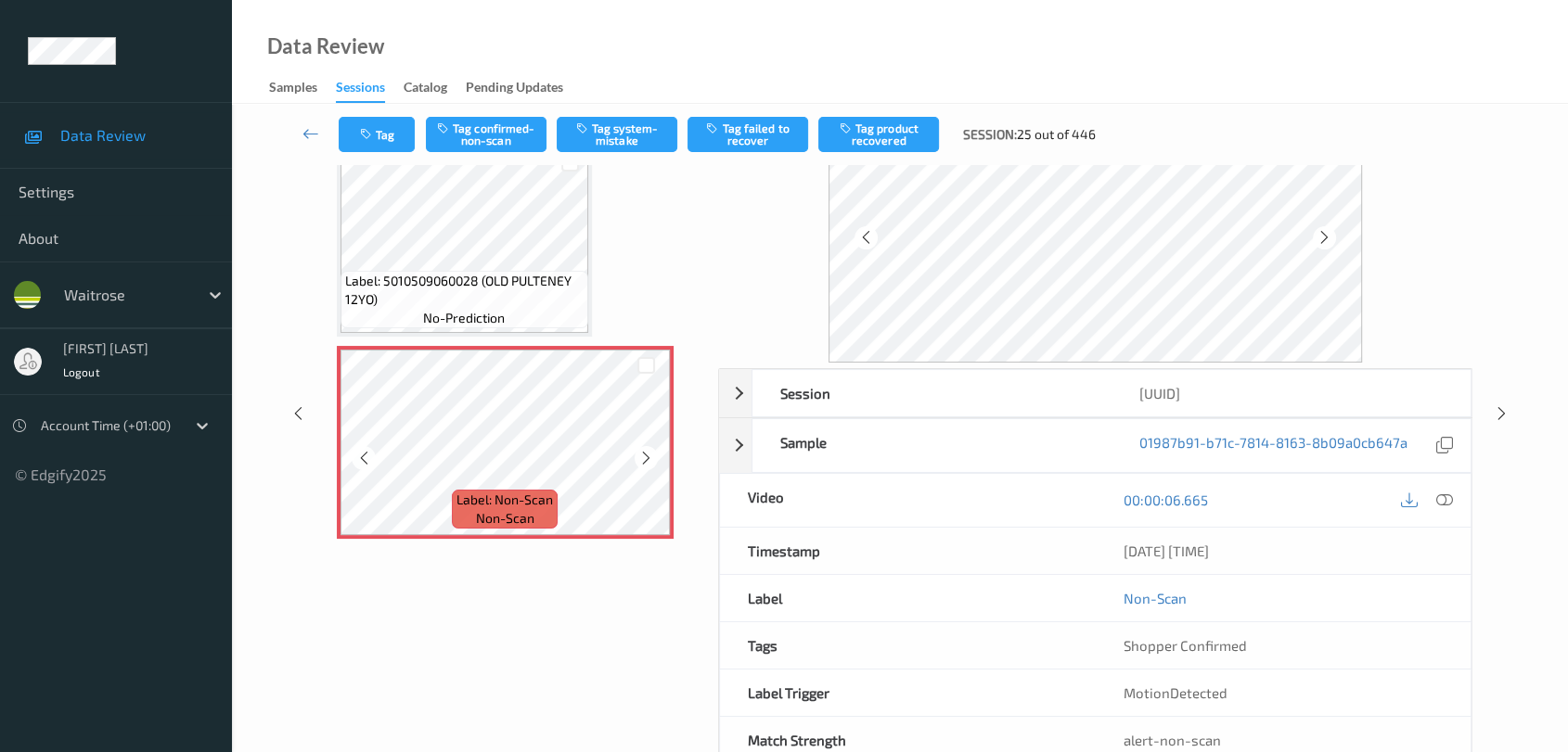click at bounding box center (646, 458) 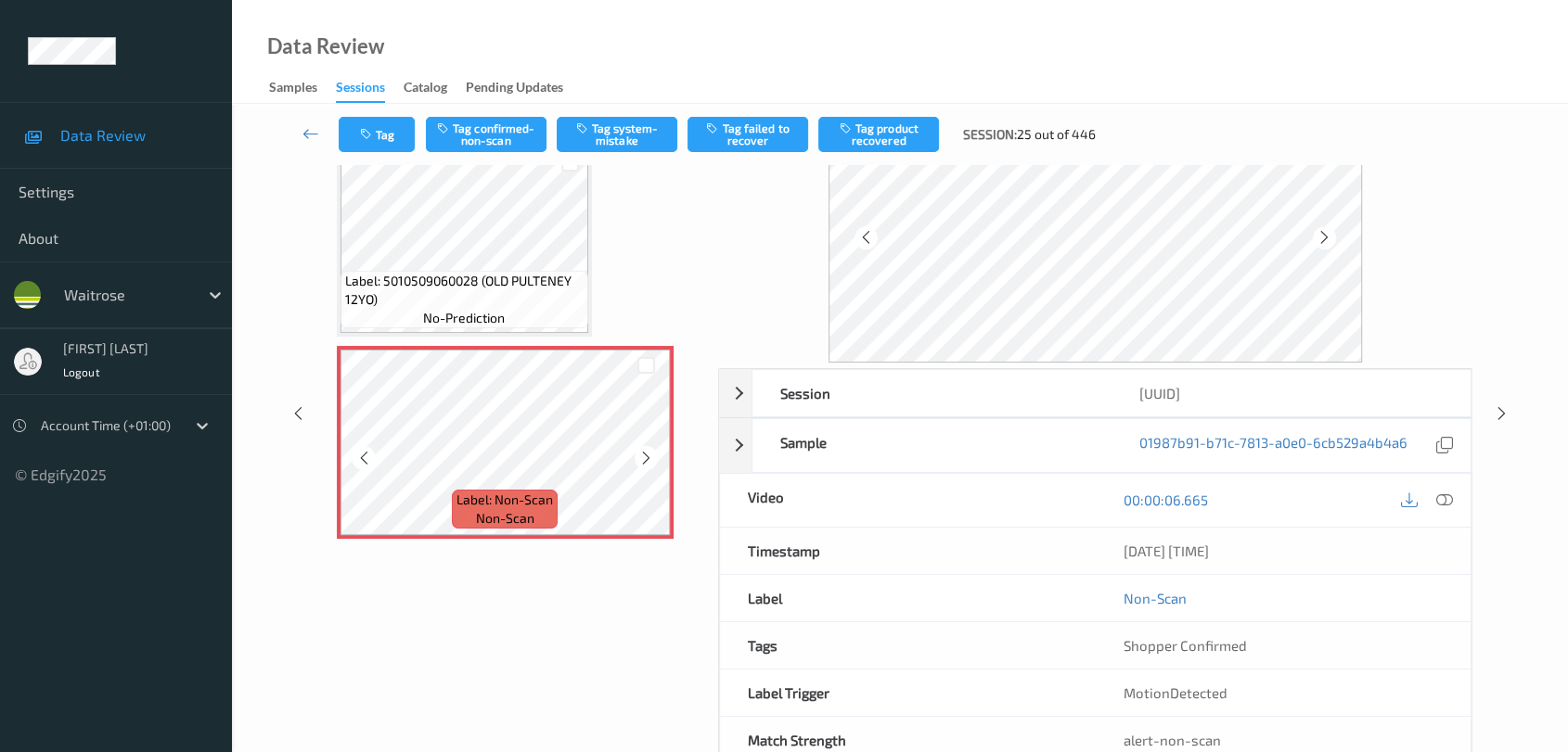 click at bounding box center (646, 458) 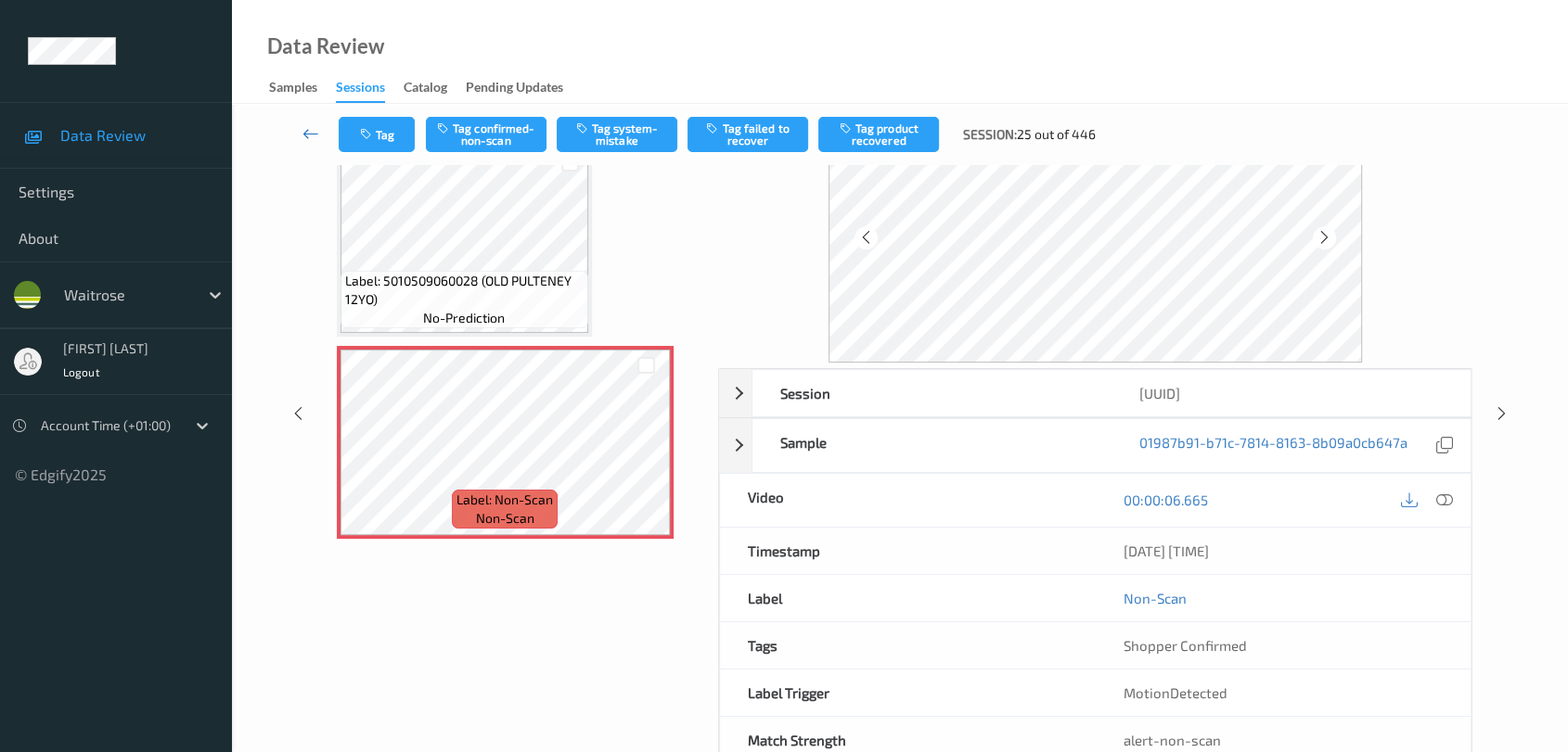 click at bounding box center [311, 134] 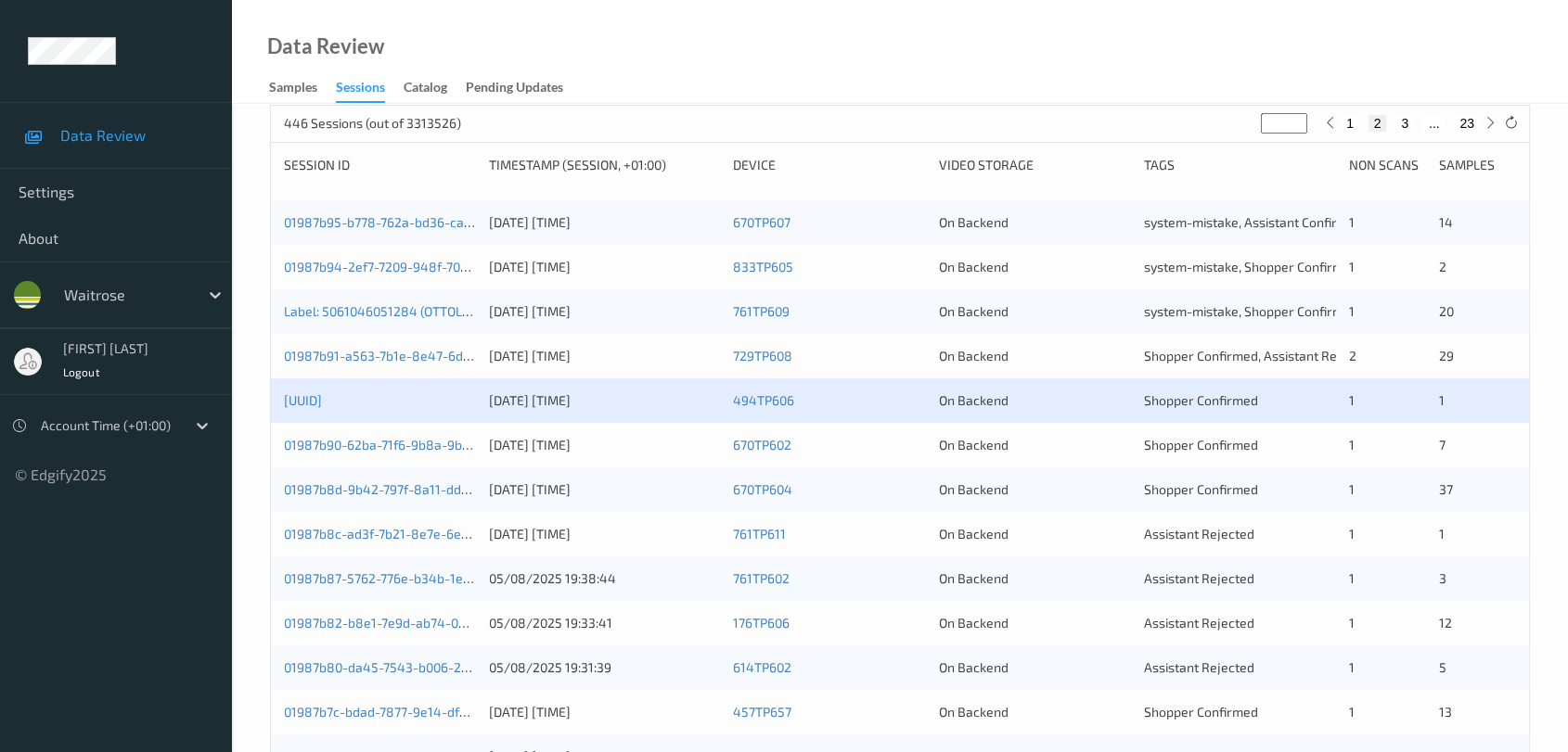 scroll, scrollTop: 309, scrollLeft: 0, axis: vertical 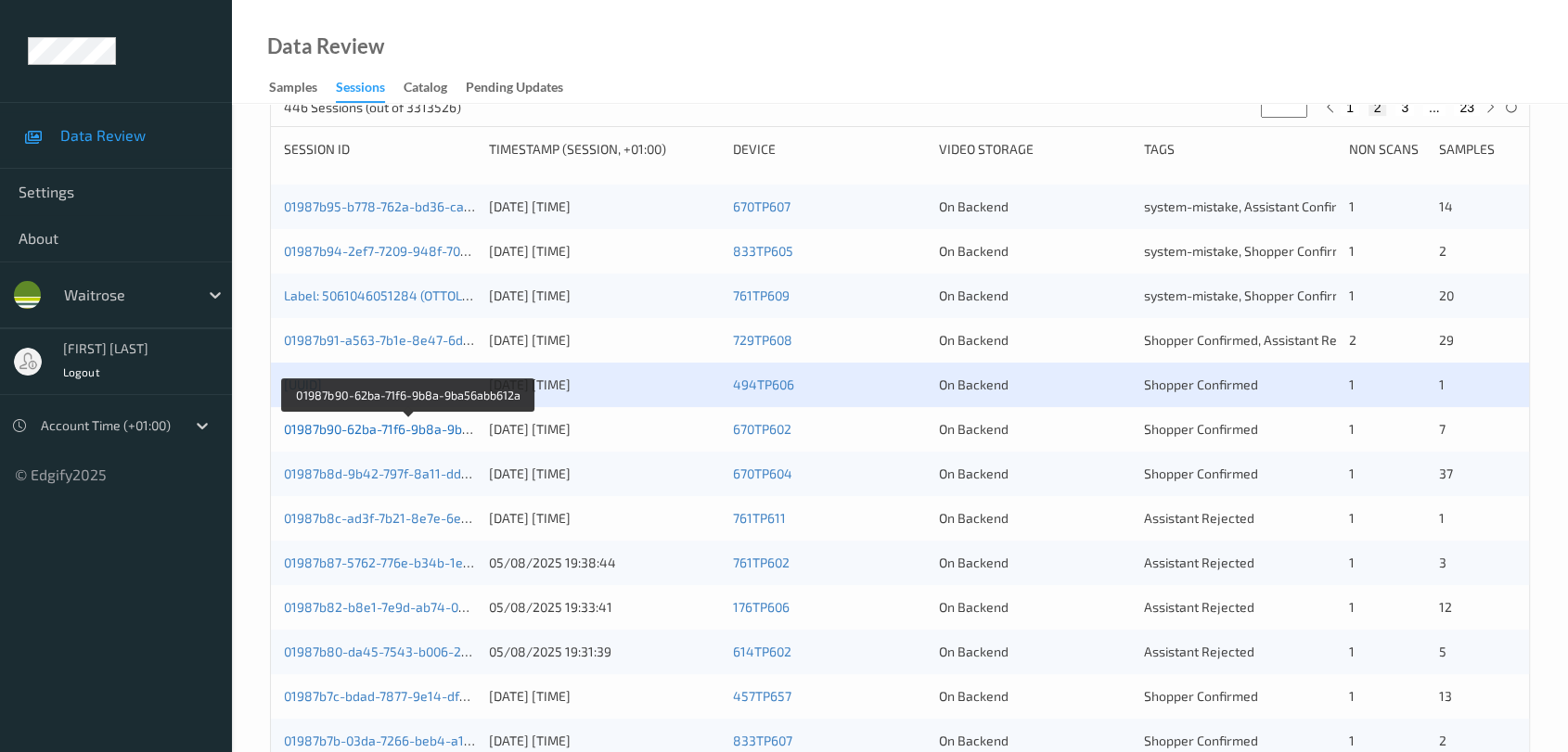 click on "01987b90-62ba-71f6-9b8a-9ba56abb612a" at bounding box center (409, 428) 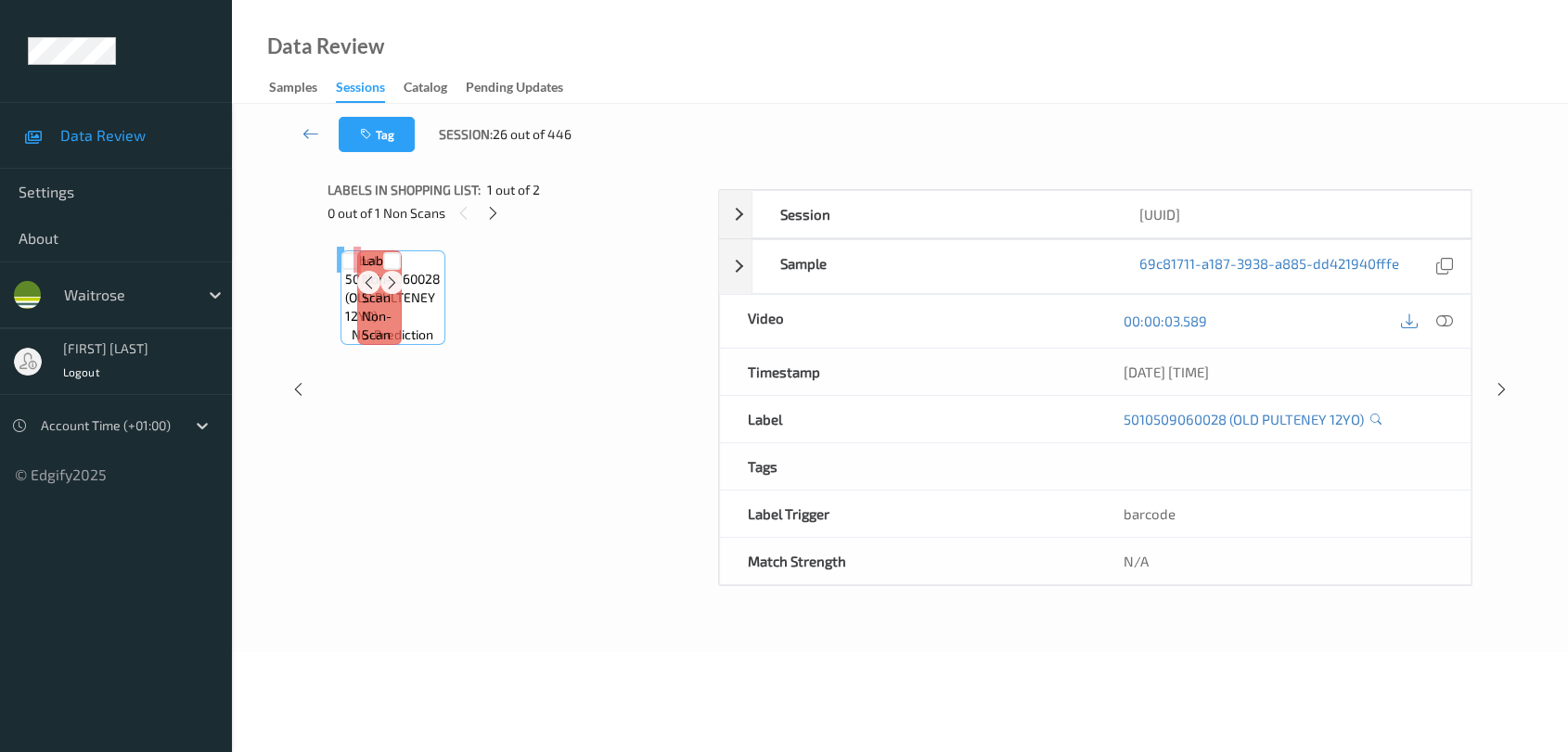 scroll, scrollTop: 0, scrollLeft: 0, axis: both 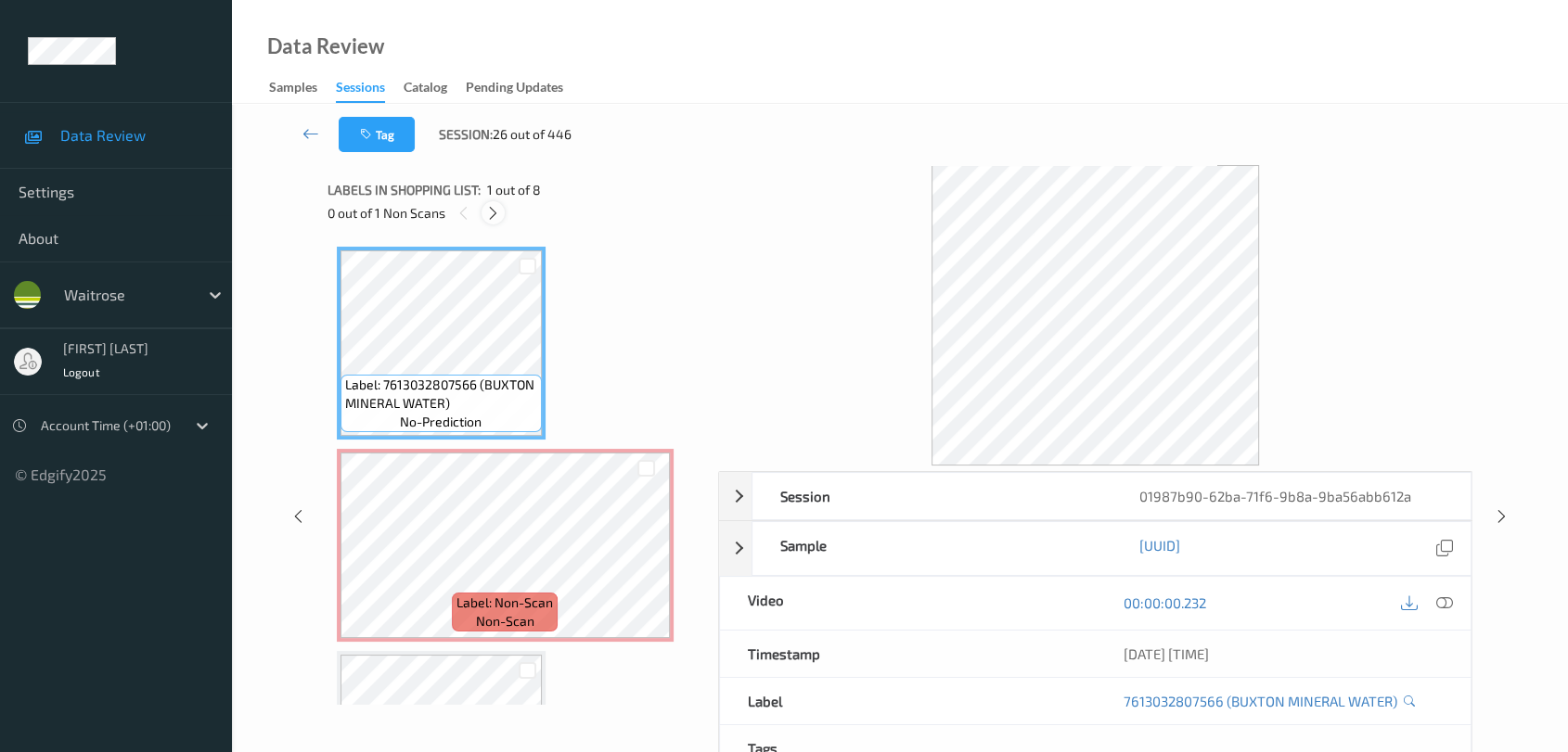 click at bounding box center (493, 213) 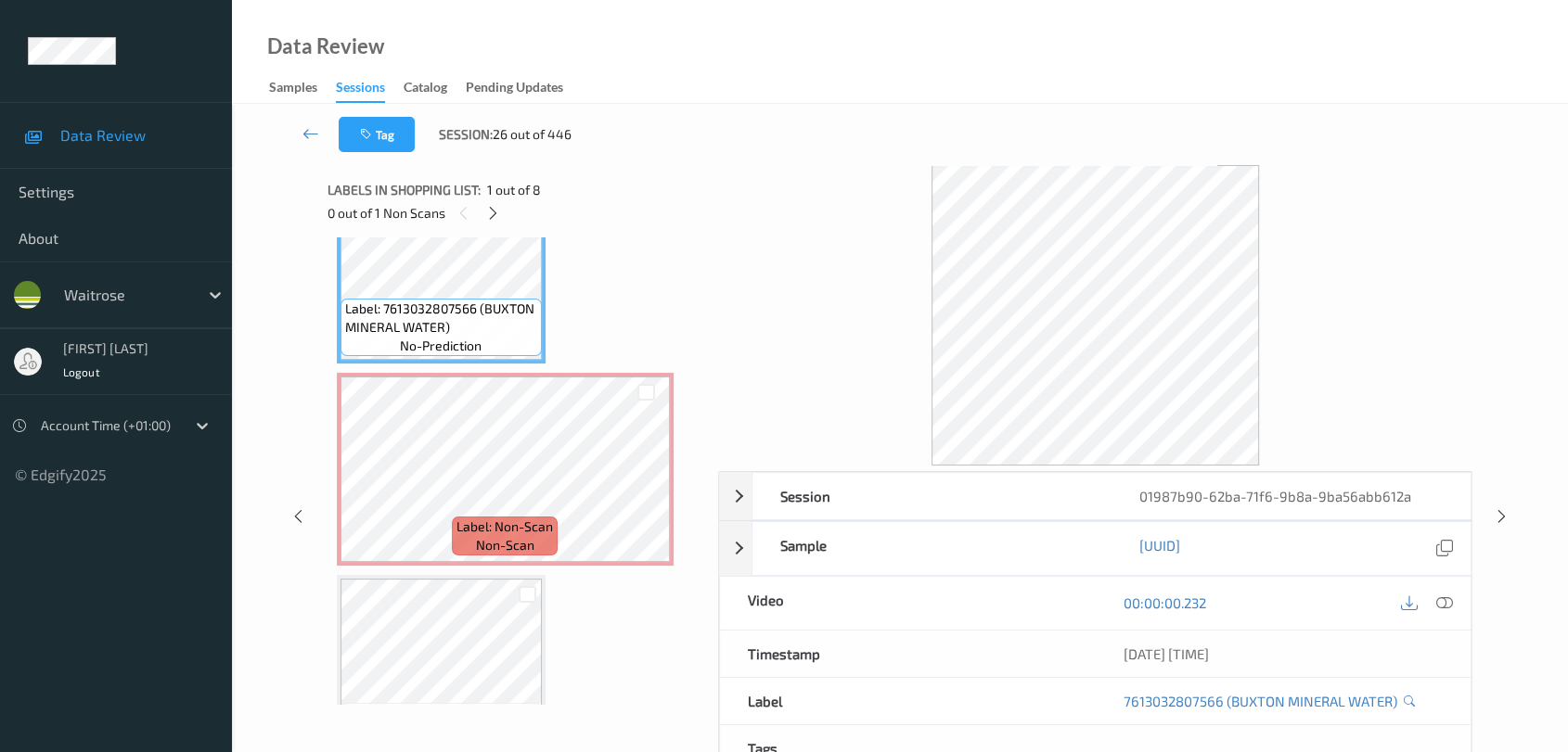 scroll, scrollTop: 111, scrollLeft: 0, axis: vertical 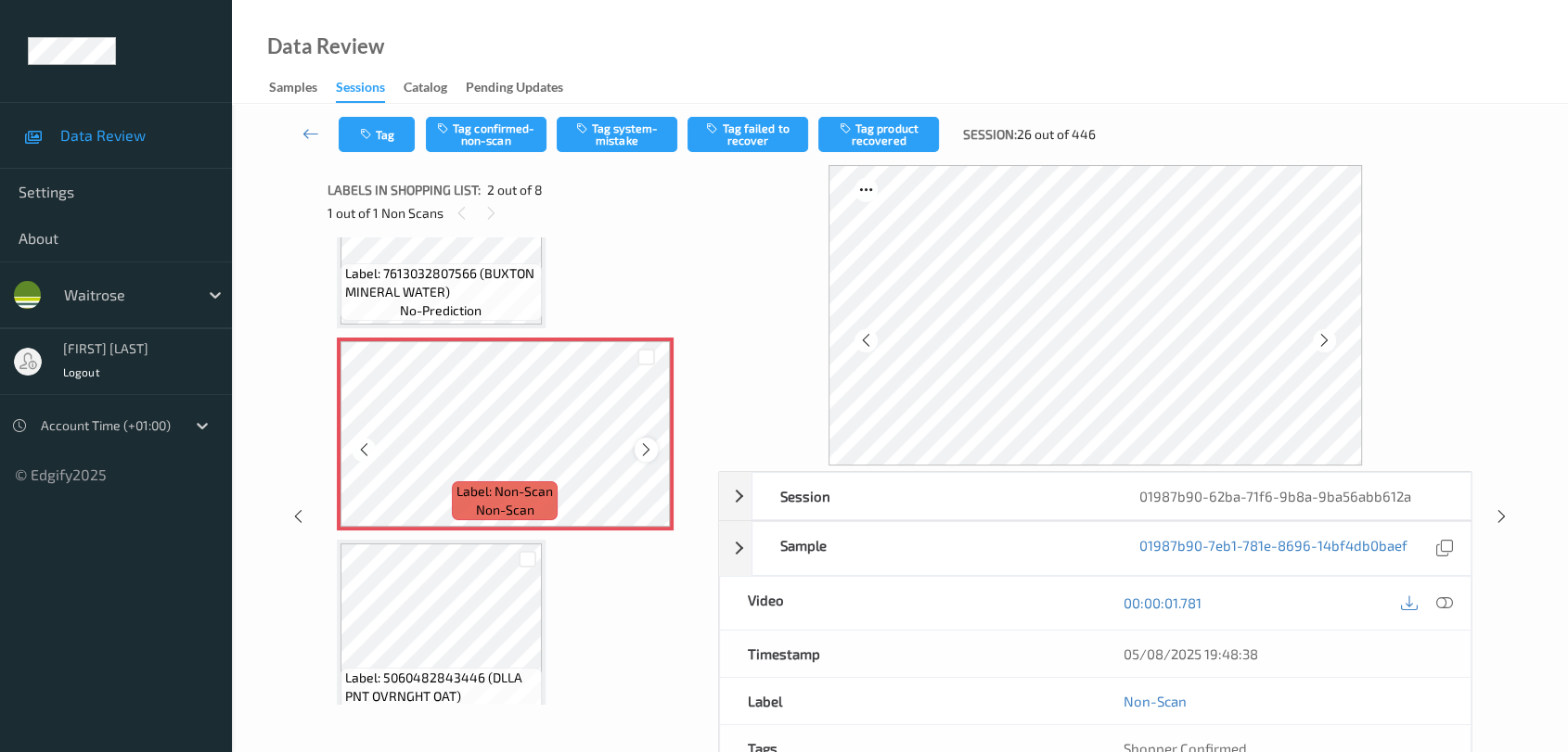 click at bounding box center [646, 450] 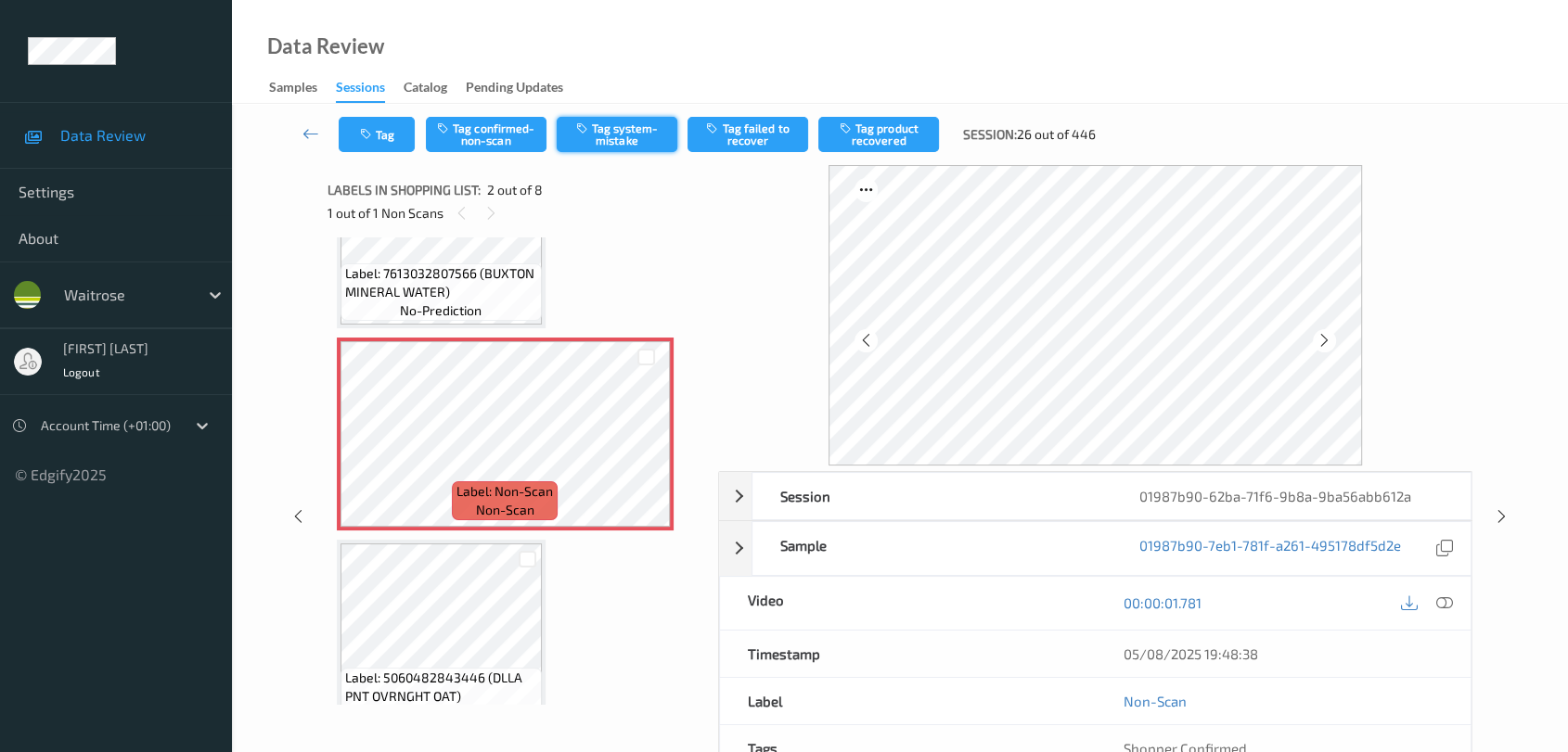 click on "Tag   system-mistake" at bounding box center [617, 134] 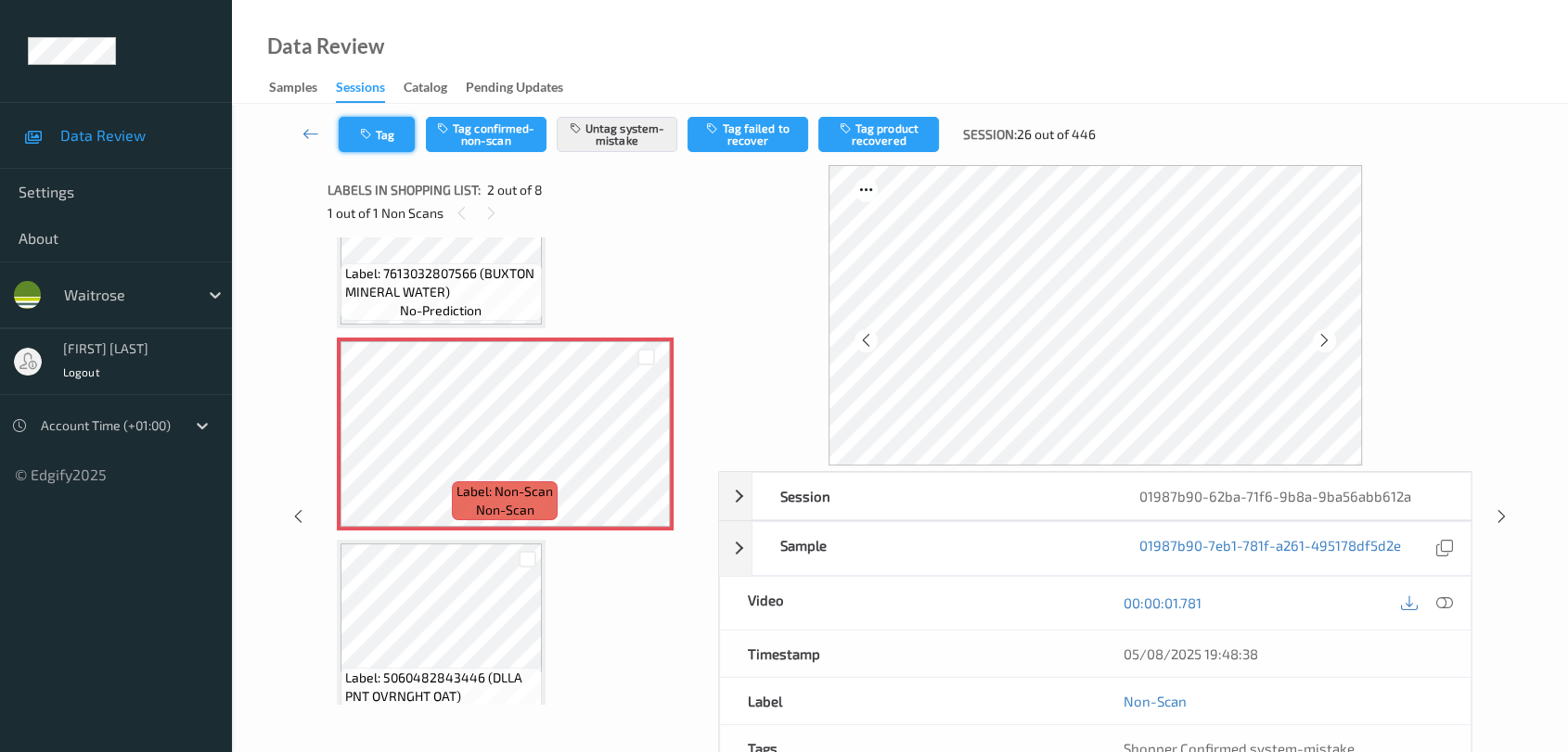 click on "Tag" at bounding box center (377, 134) 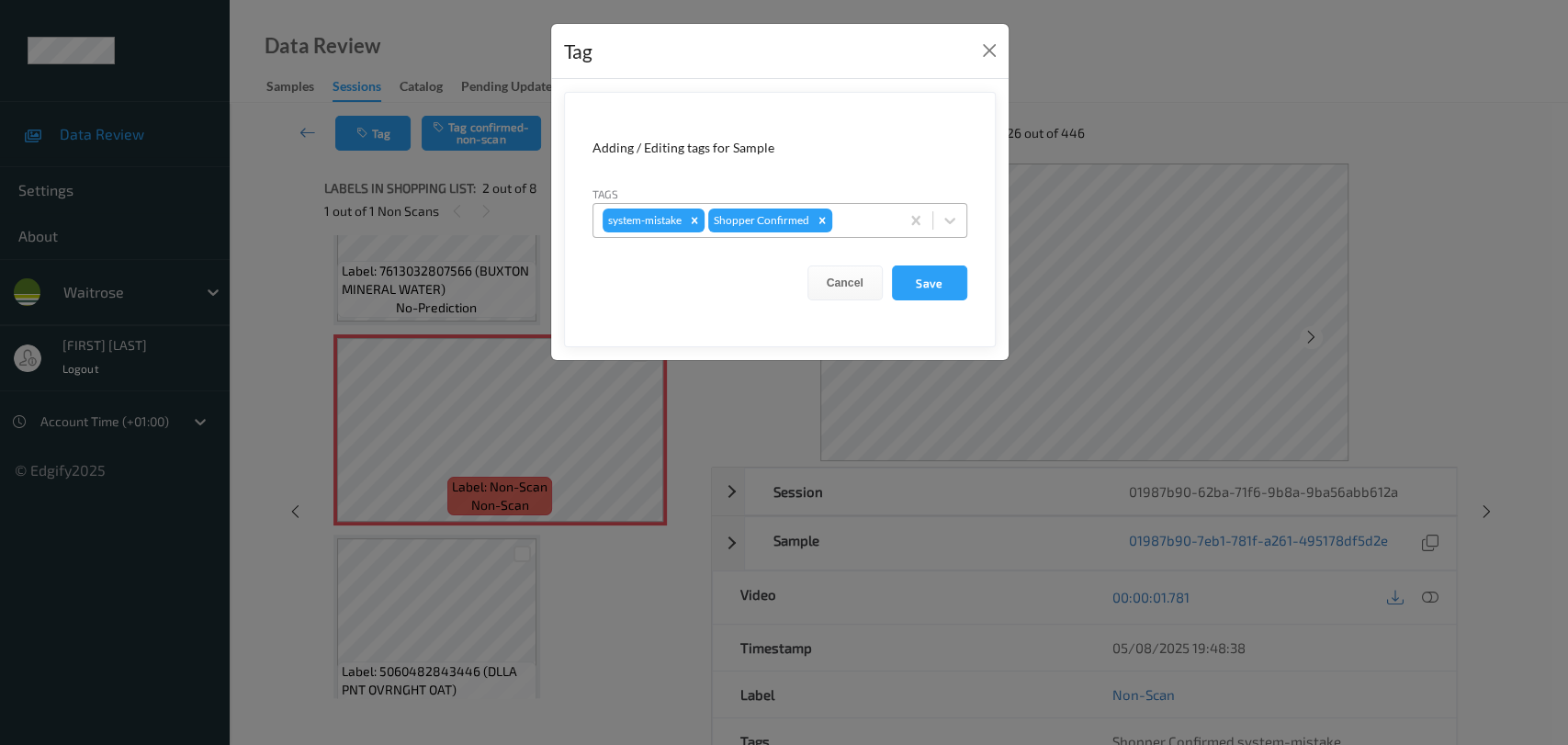 click at bounding box center [863, 220] 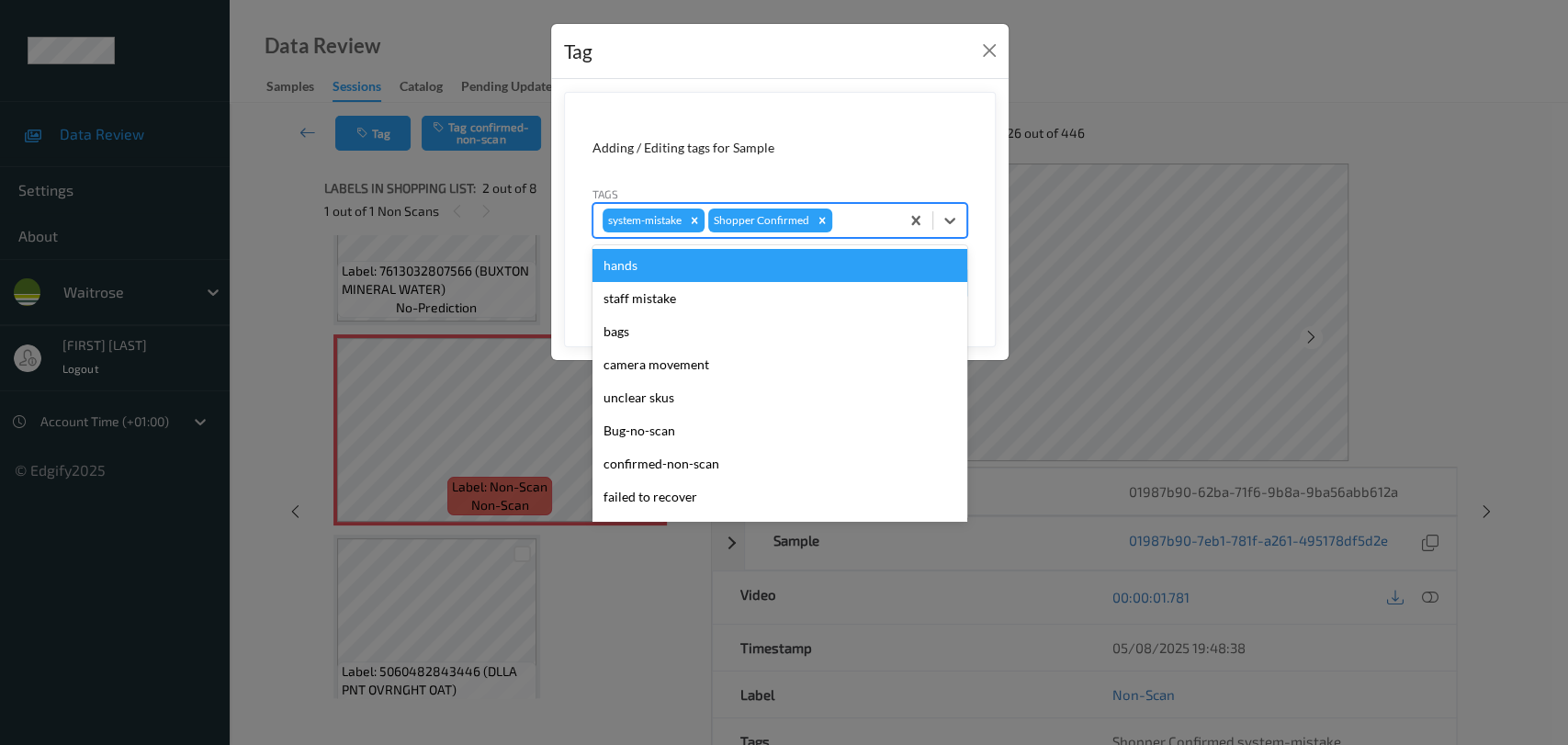 type on "u" 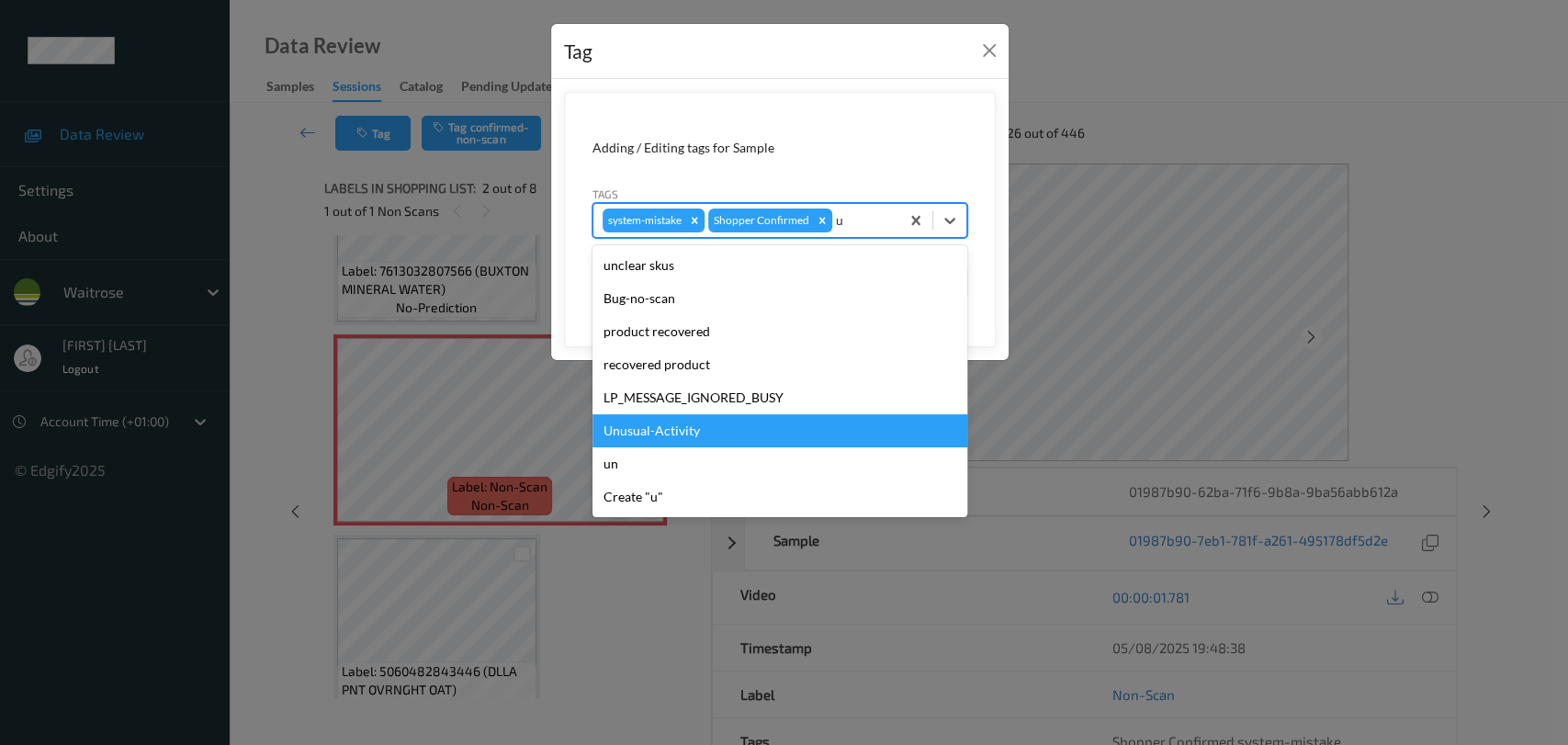 click on "Unusual-Activity" at bounding box center [780, 431] 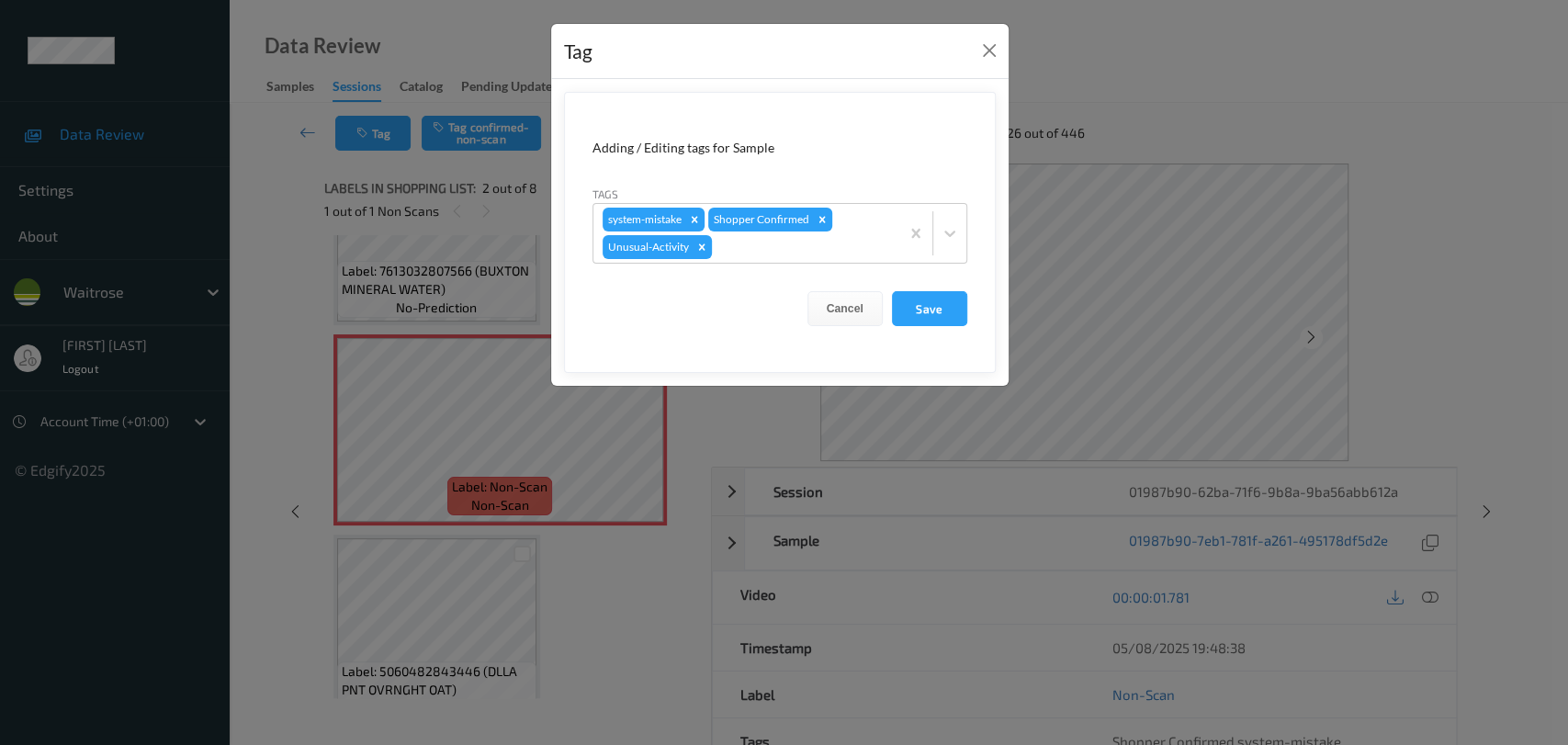 click on "Adding / Editing tags for Sample   Tags system-mistake Shopper Confirmed Unusual-Activity Cancel Save" at bounding box center [780, 232] 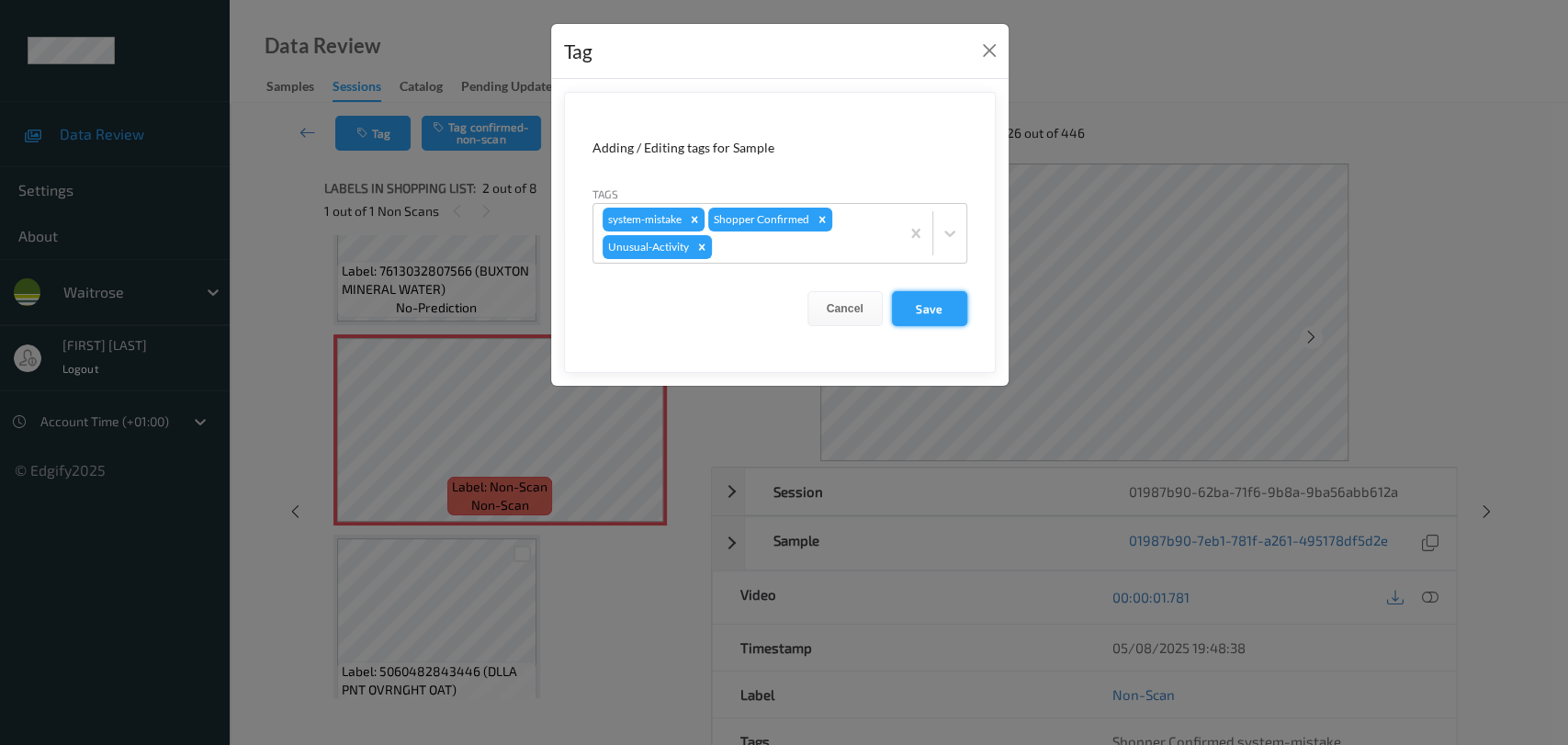 click on "Save" at bounding box center (930, 309) 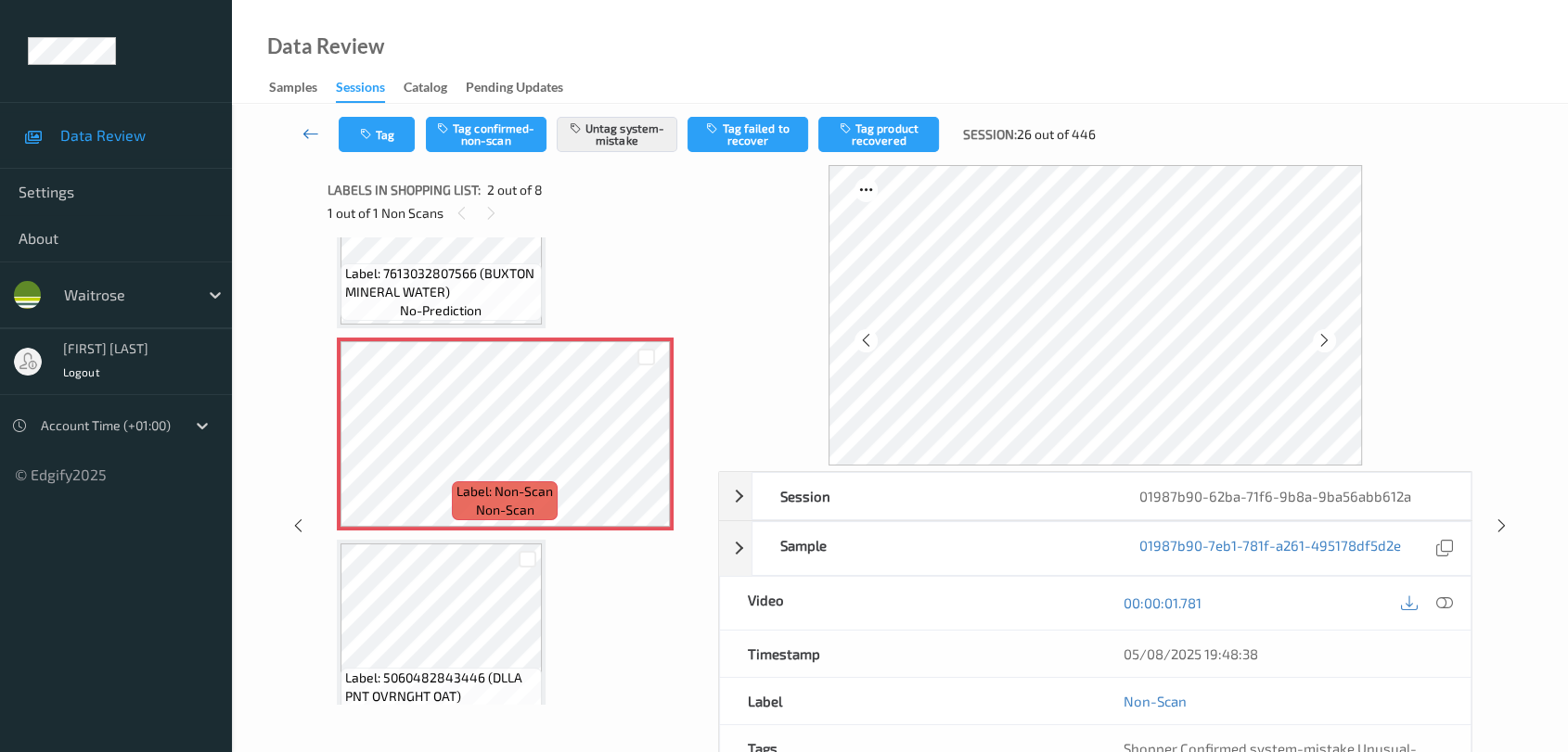 click at bounding box center [311, 134] 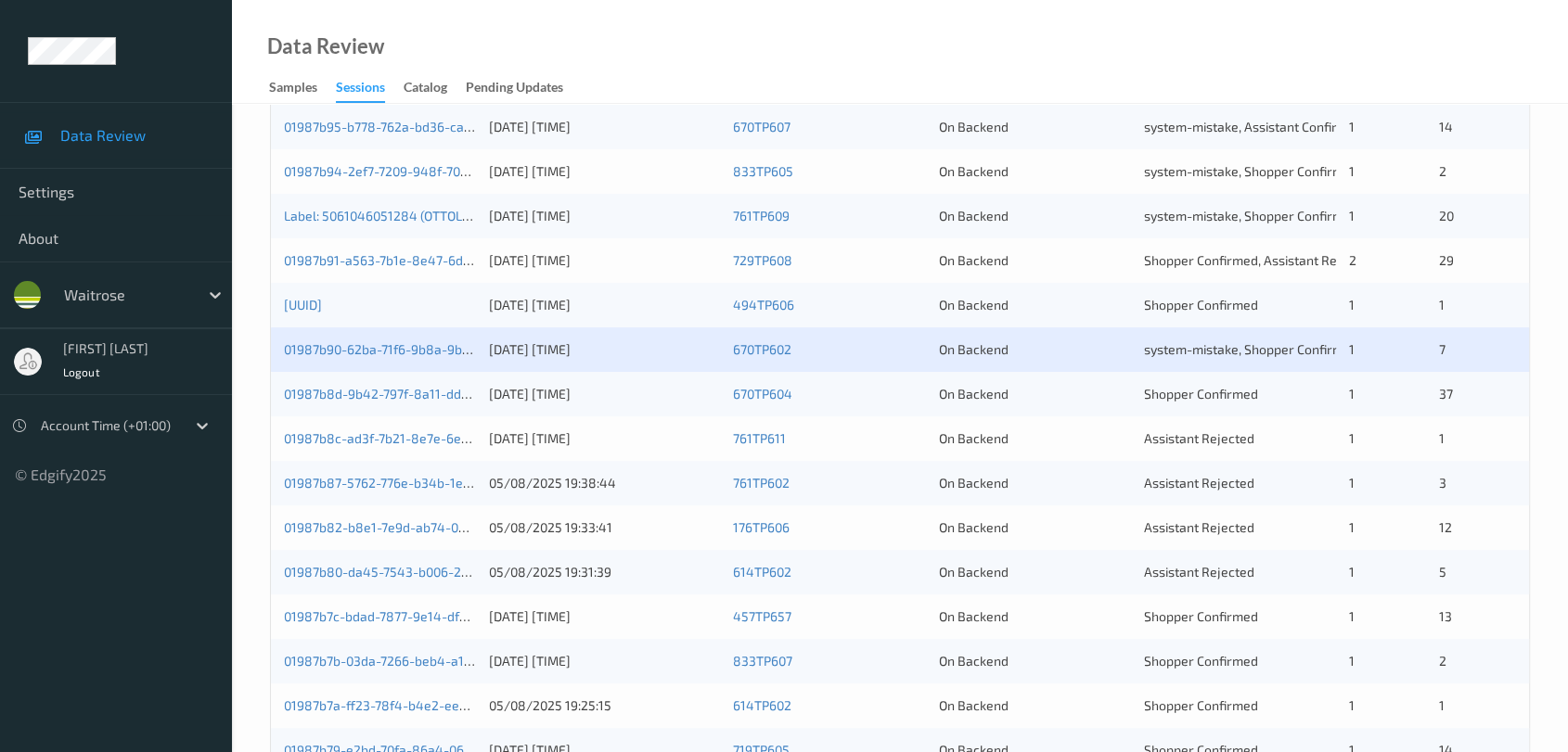 scroll, scrollTop: 412, scrollLeft: 0, axis: vertical 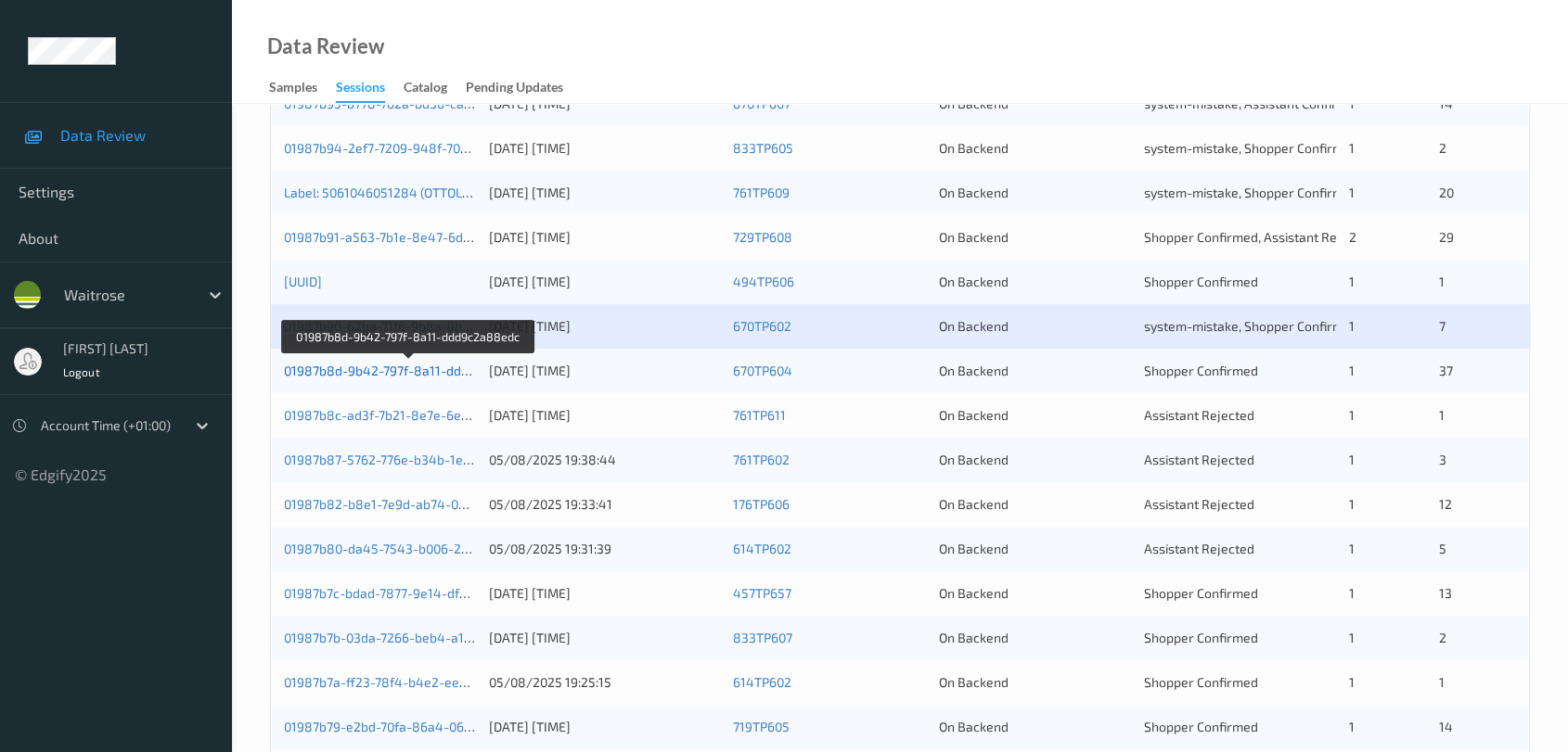 click on "01987b8d-9b42-797f-8a11-ddd9c2a88edc" at bounding box center [409, 370] 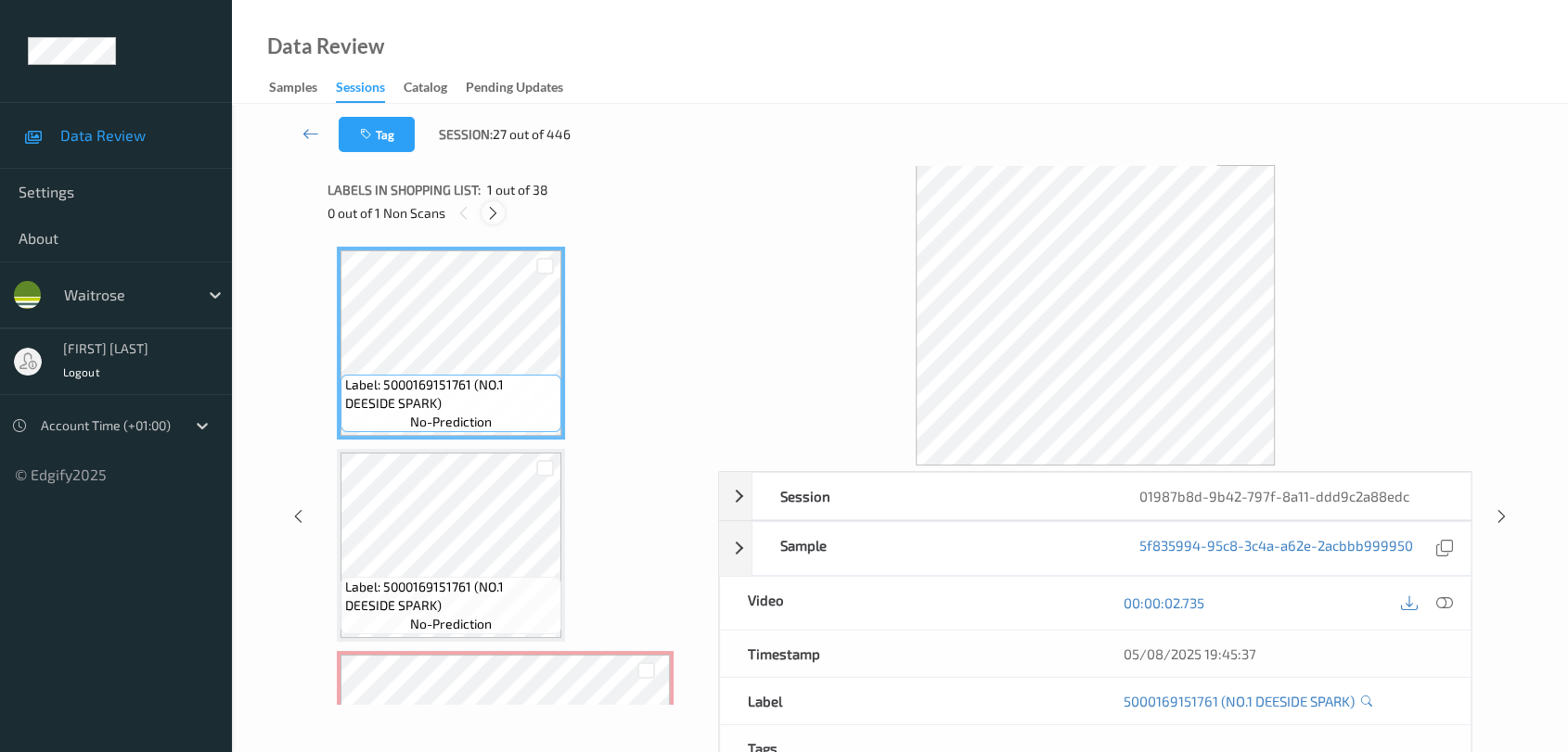 click at bounding box center [493, 213] 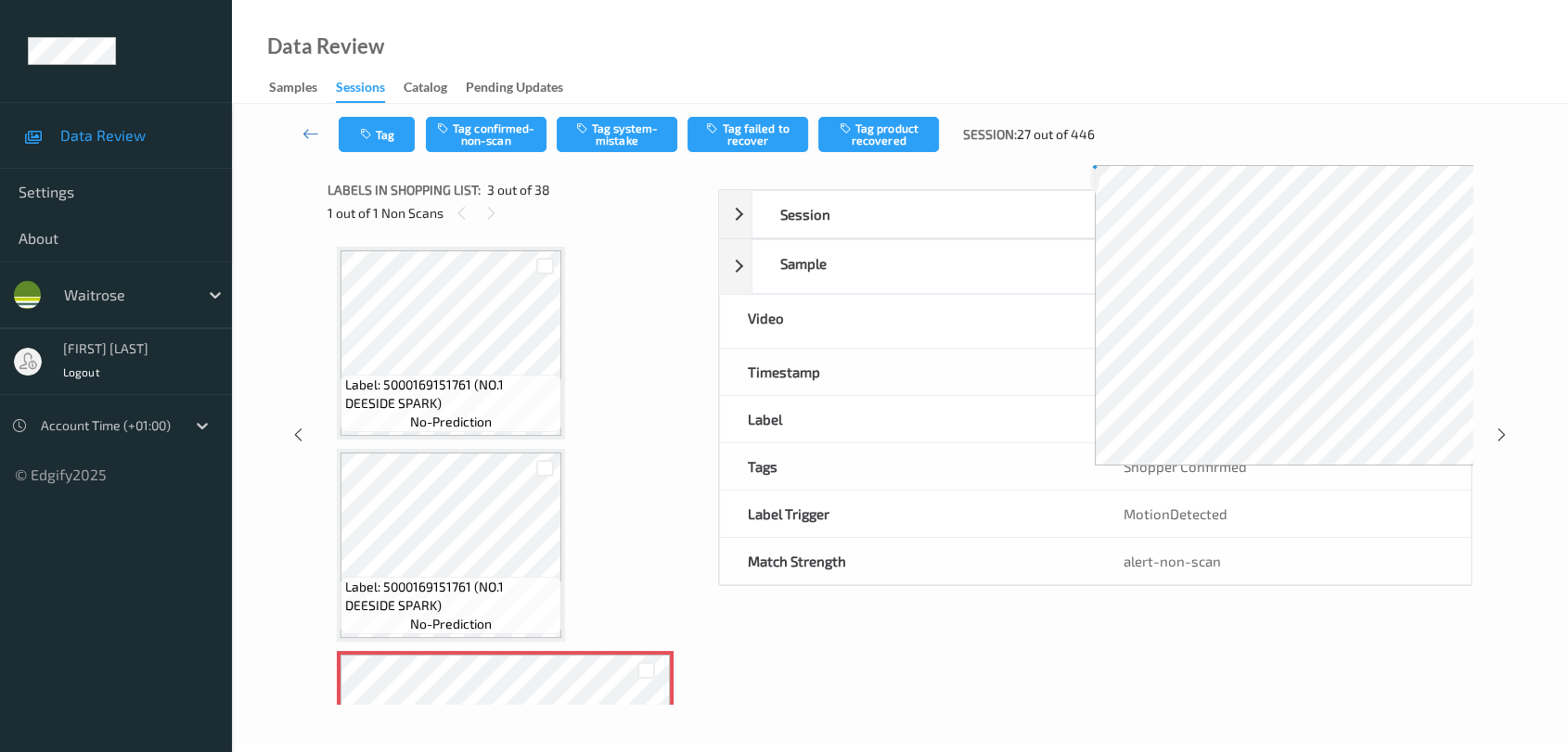 scroll, scrollTop: 210, scrollLeft: 0, axis: vertical 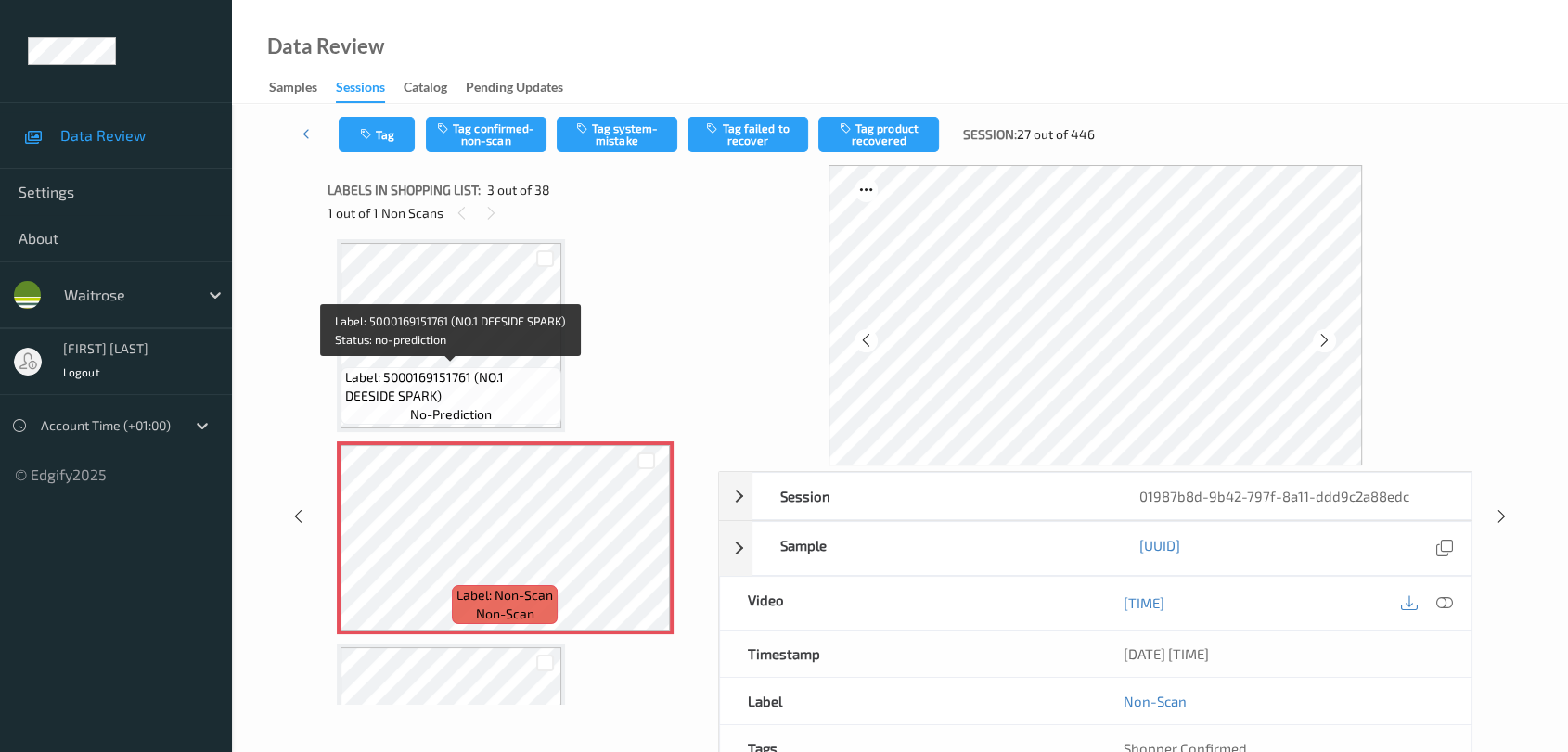 click on "Label: 5000169151761 (NO.1 DEESIDE SPARK)" at bounding box center (451, 387) 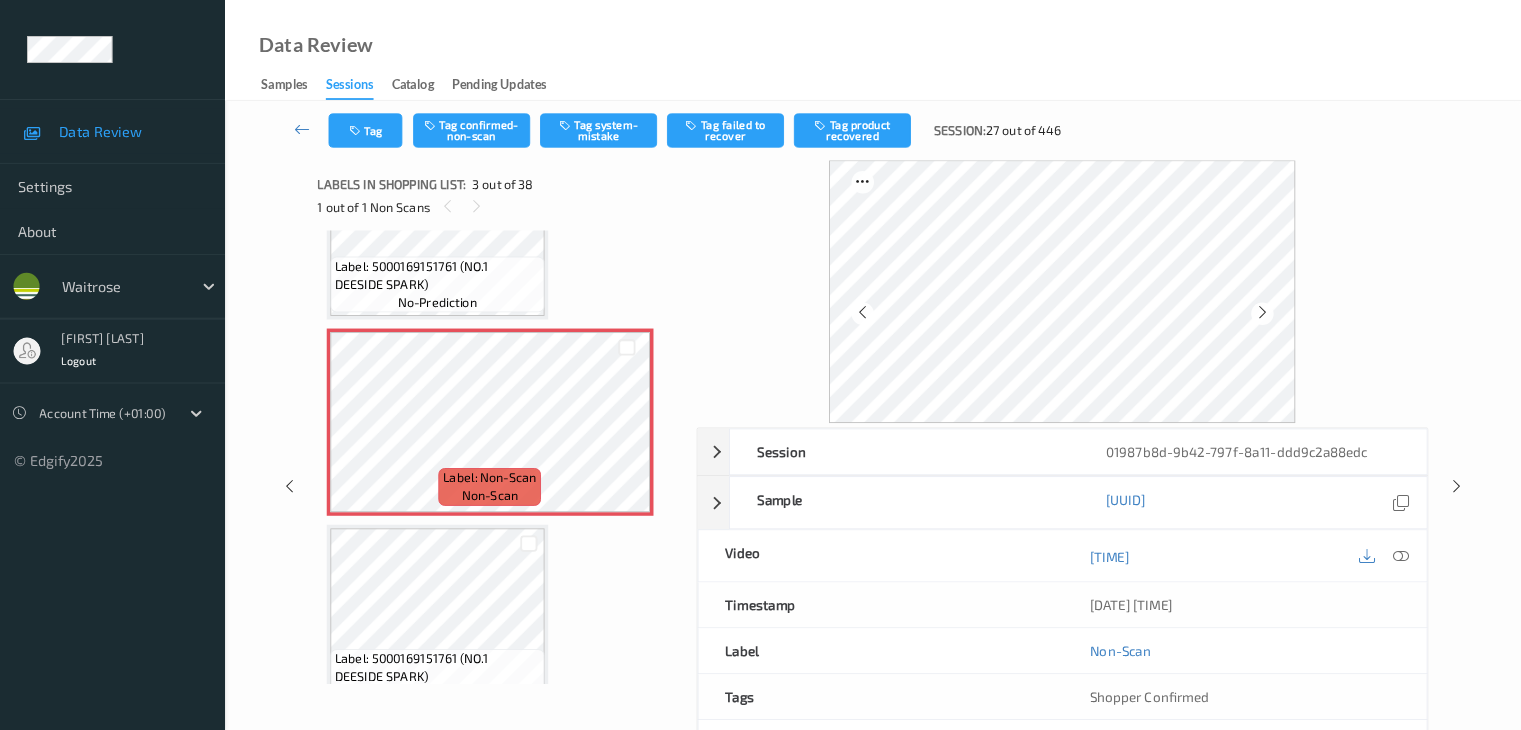 scroll, scrollTop: 337, scrollLeft: 0, axis: vertical 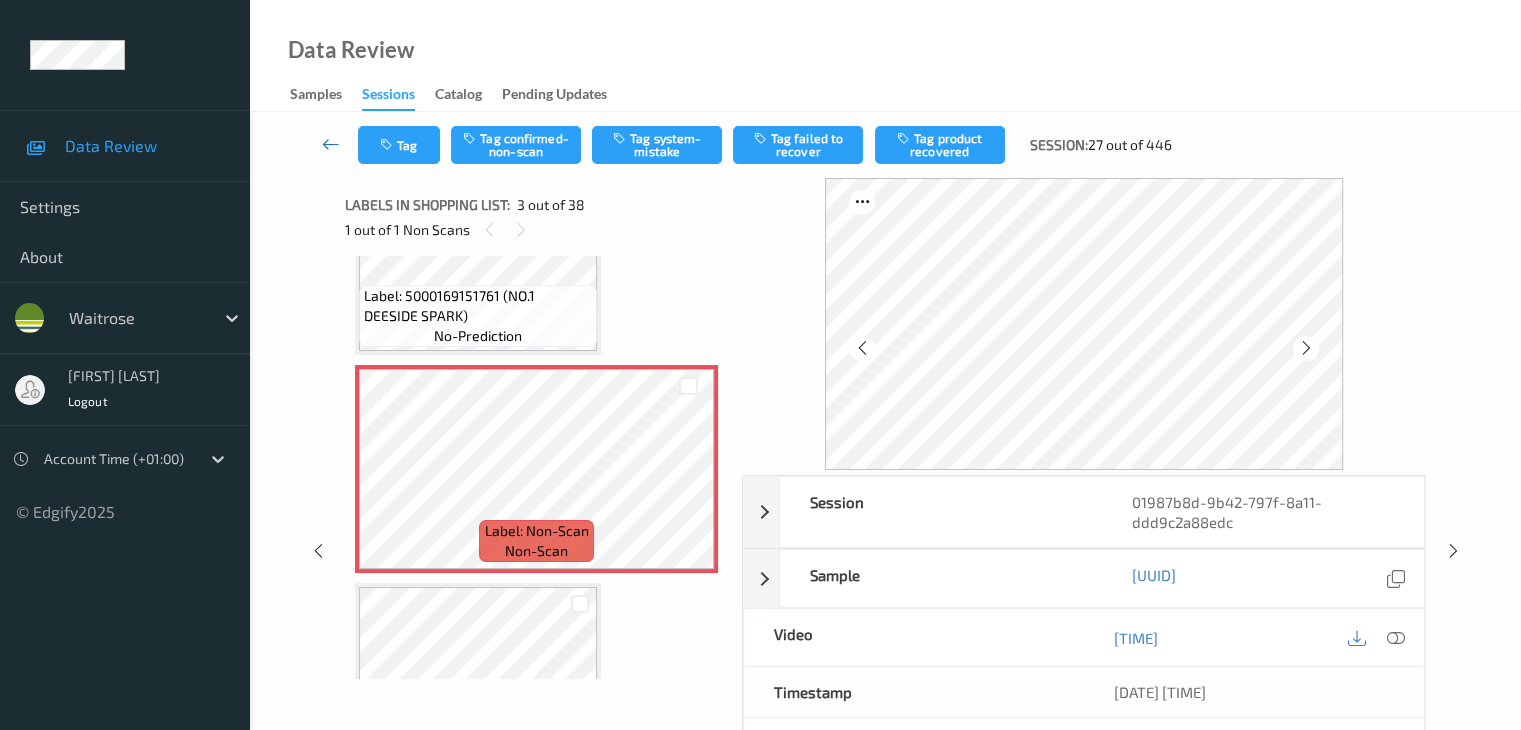 click at bounding box center (331, 144) 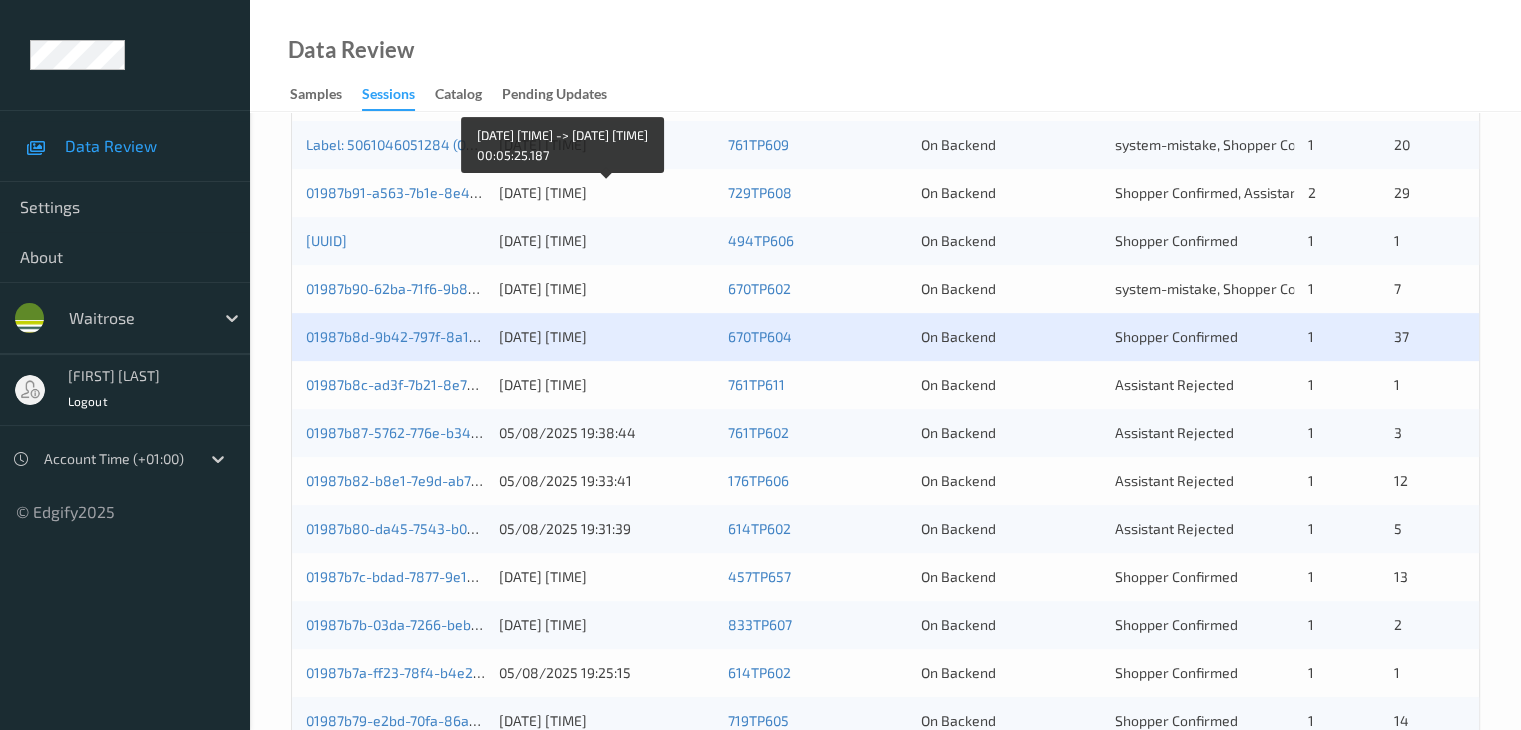 scroll, scrollTop: 600, scrollLeft: 0, axis: vertical 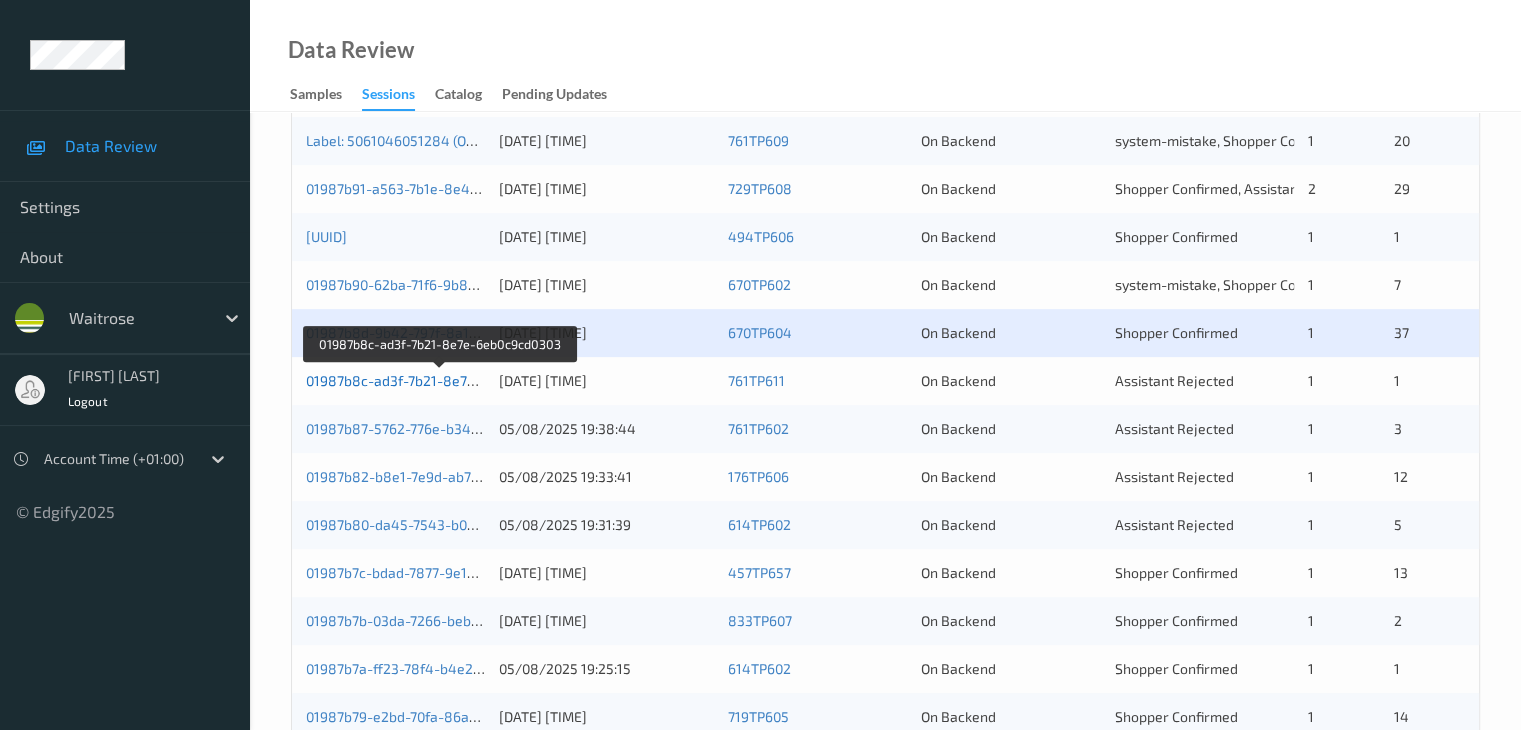 click on "01987b8c-ad3f-7b21-8e7e-6eb0c9cd0303" at bounding box center [440, 380] 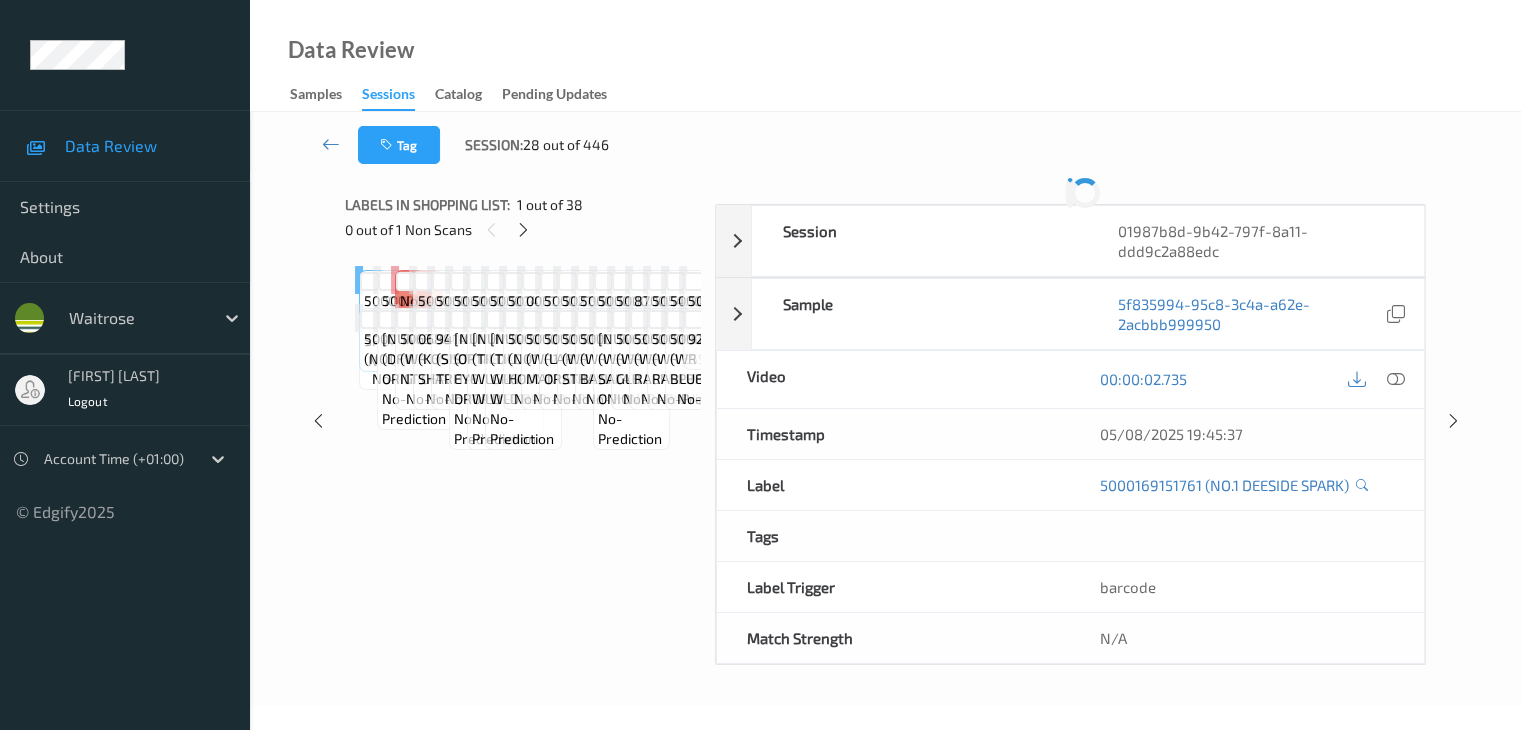 scroll, scrollTop: 0, scrollLeft: 0, axis: both 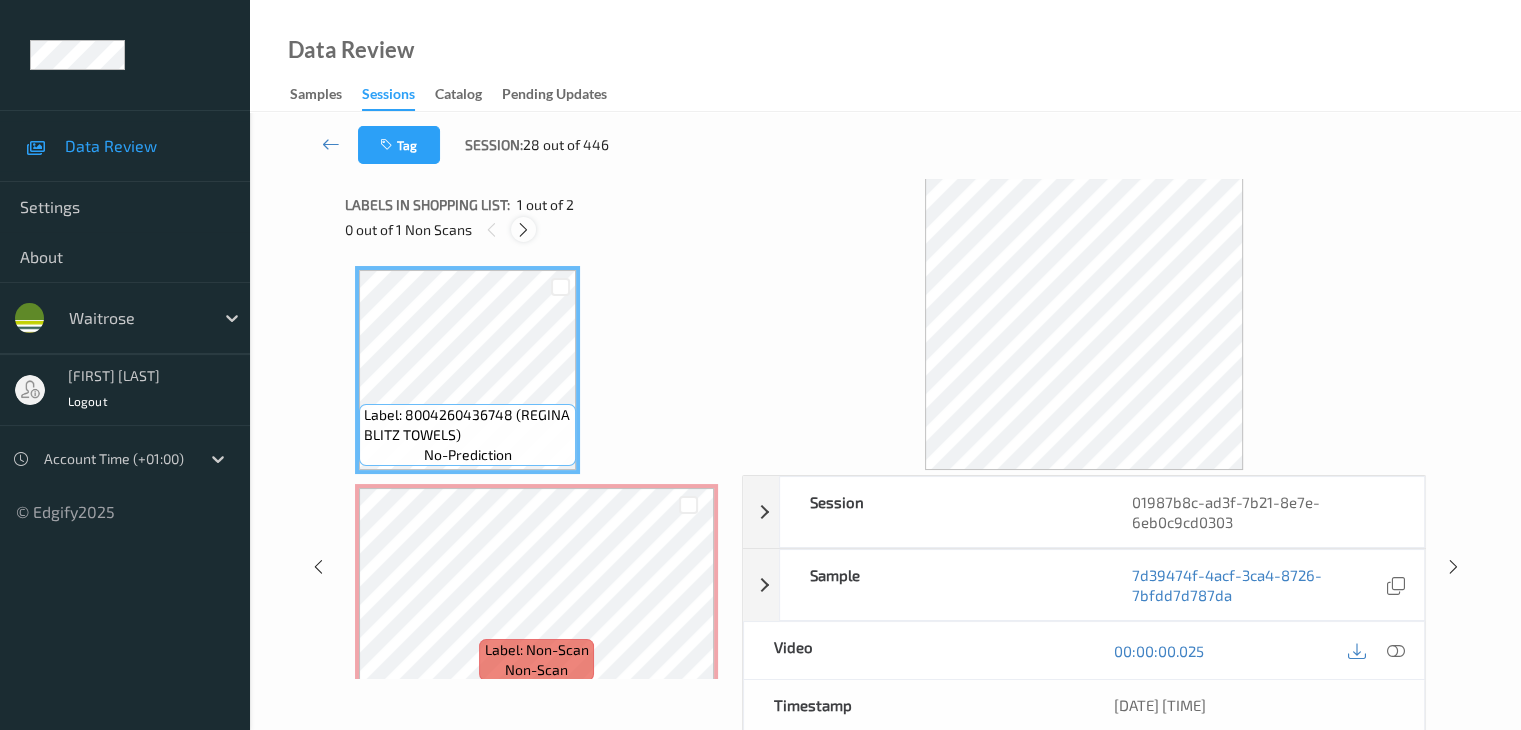 click at bounding box center [523, 230] 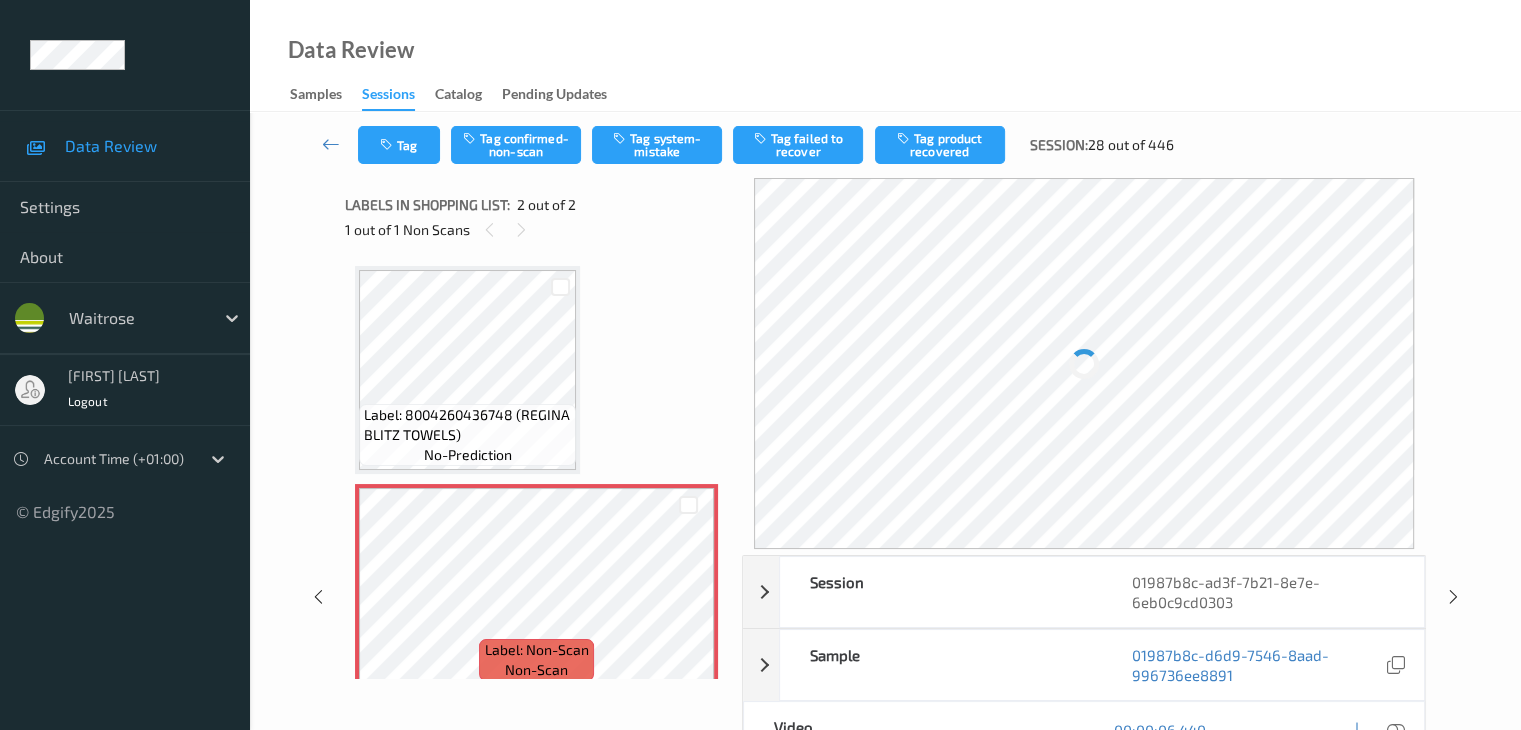 scroll, scrollTop: 10, scrollLeft: 0, axis: vertical 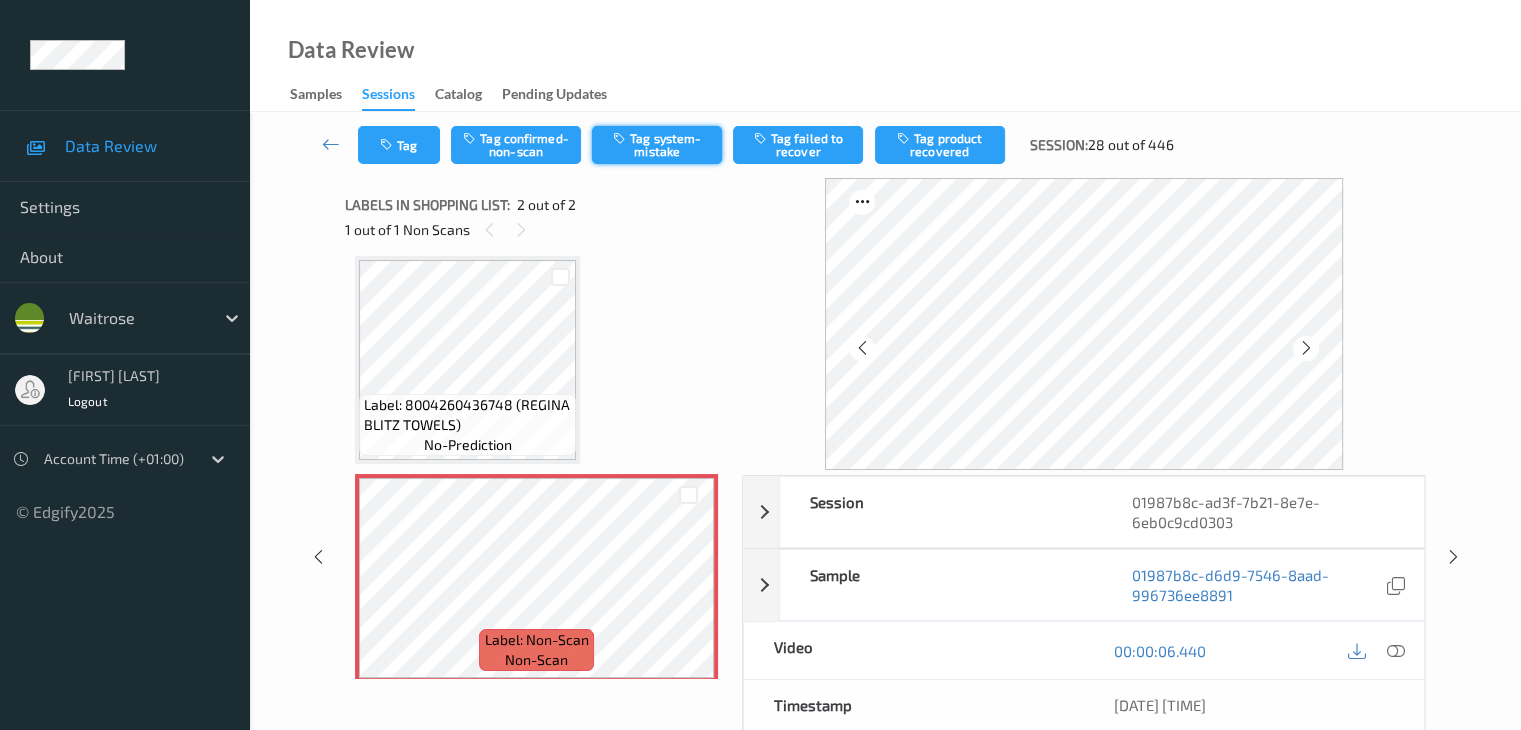click on "Tag   system-mistake" at bounding box center (657, 145) 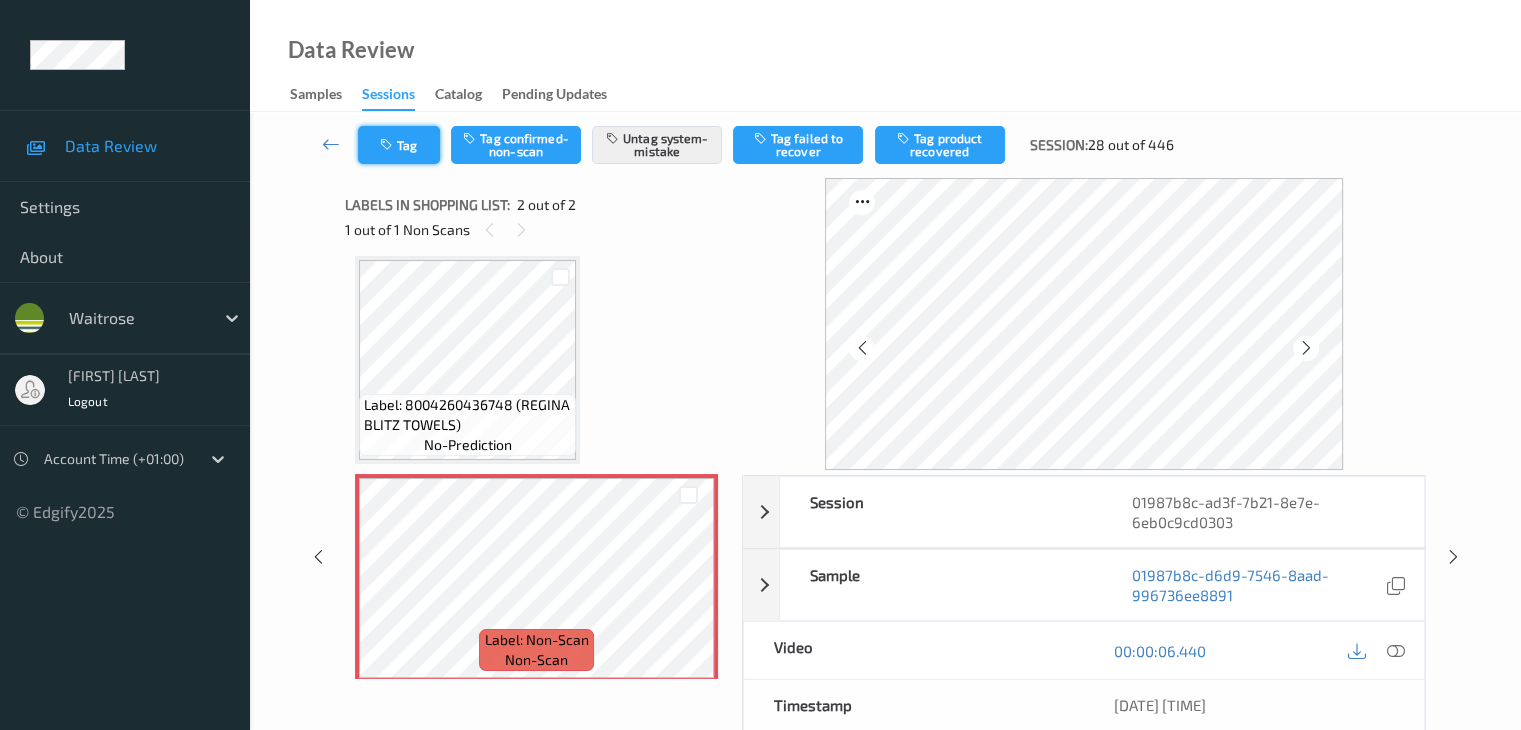 click on "Tag" at bounding box center (399, 145) 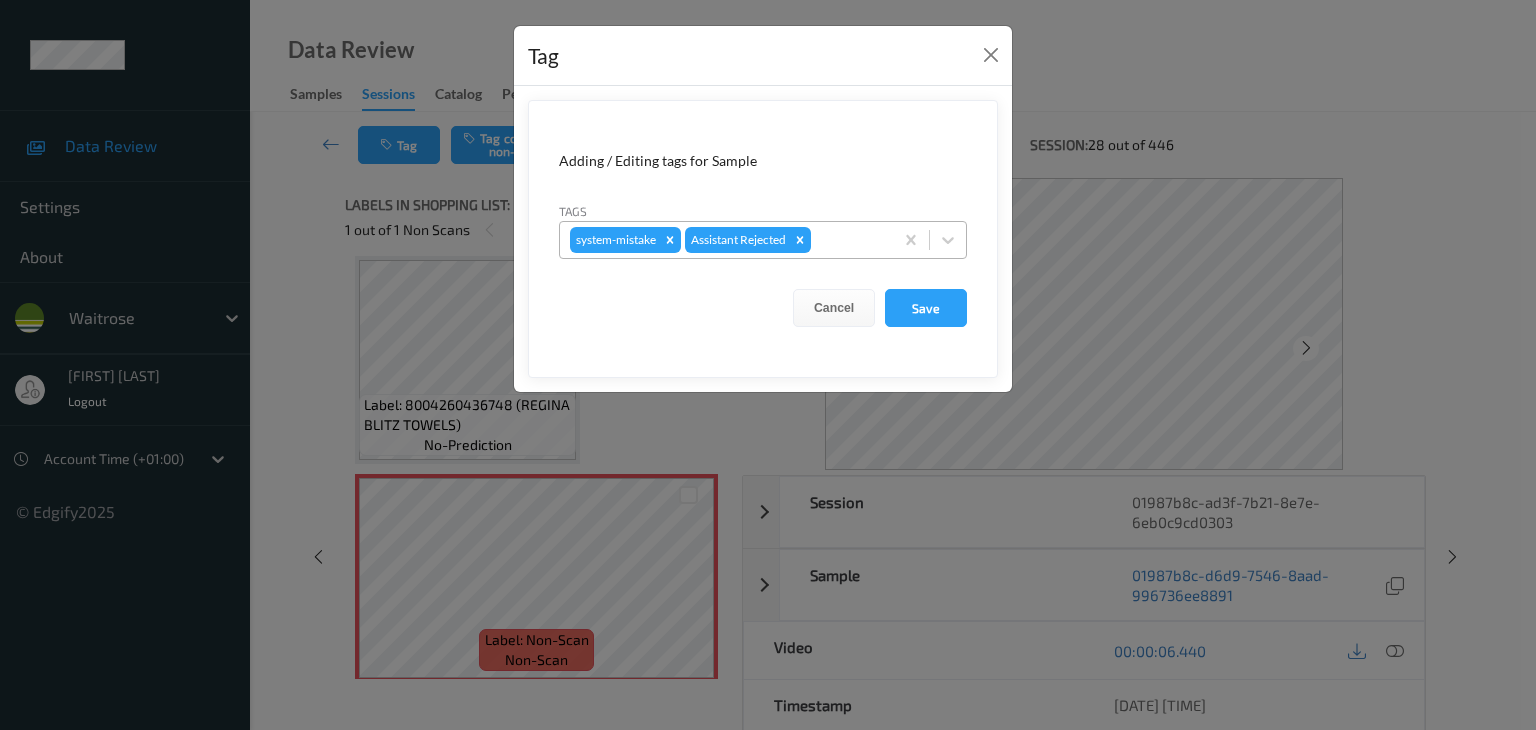 click at bounding box center [849, 240] 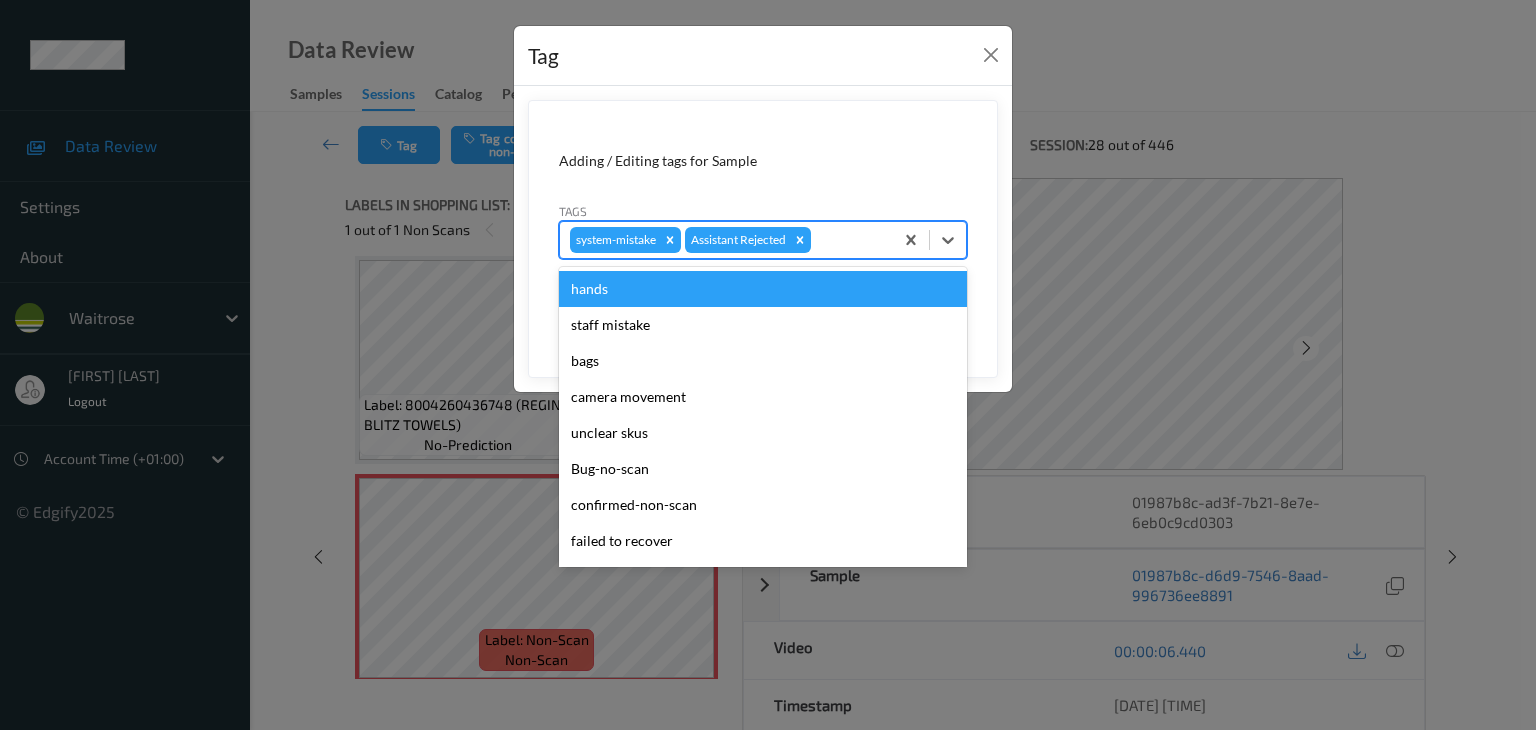 type on "u" 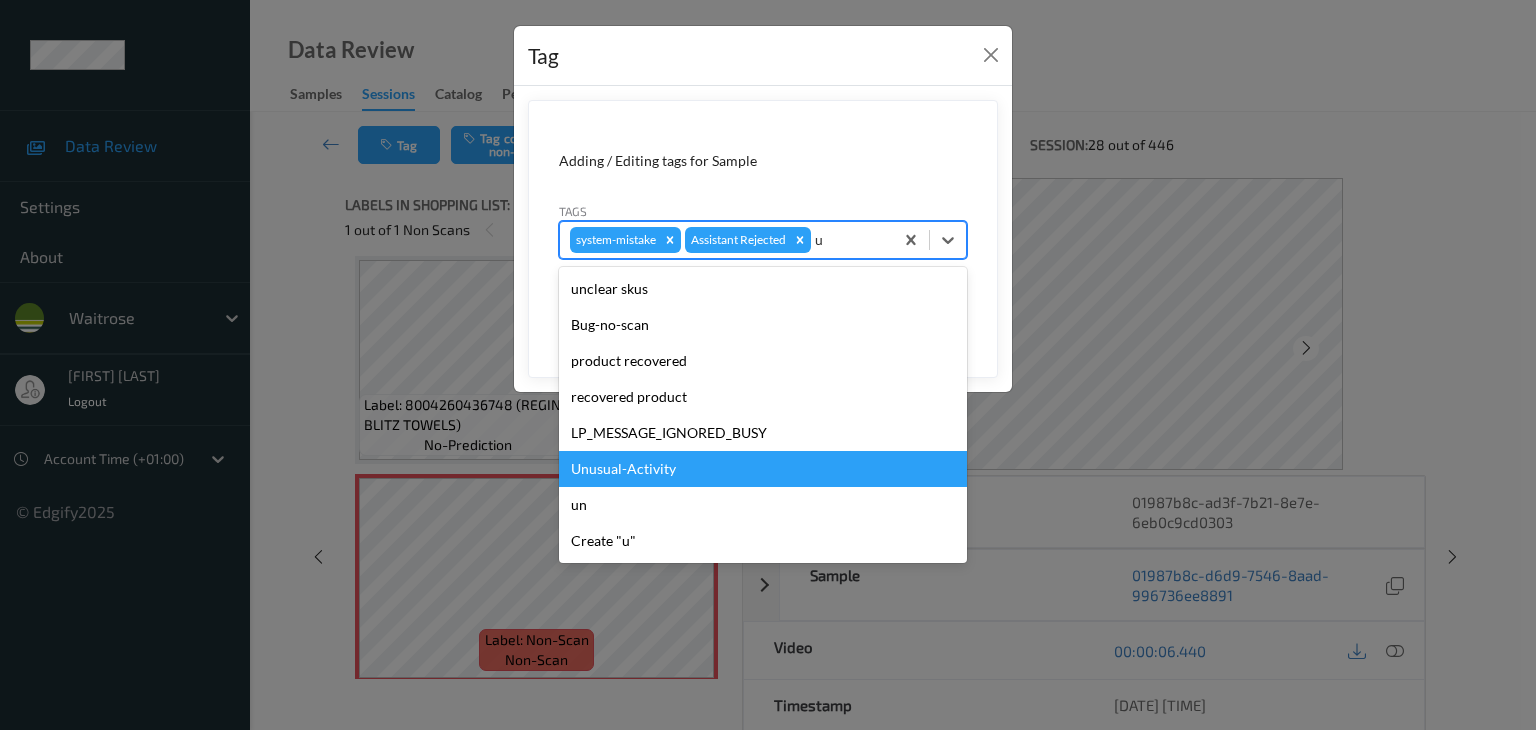 click on "Unusual-Activity" at bounding box center [763, 469] 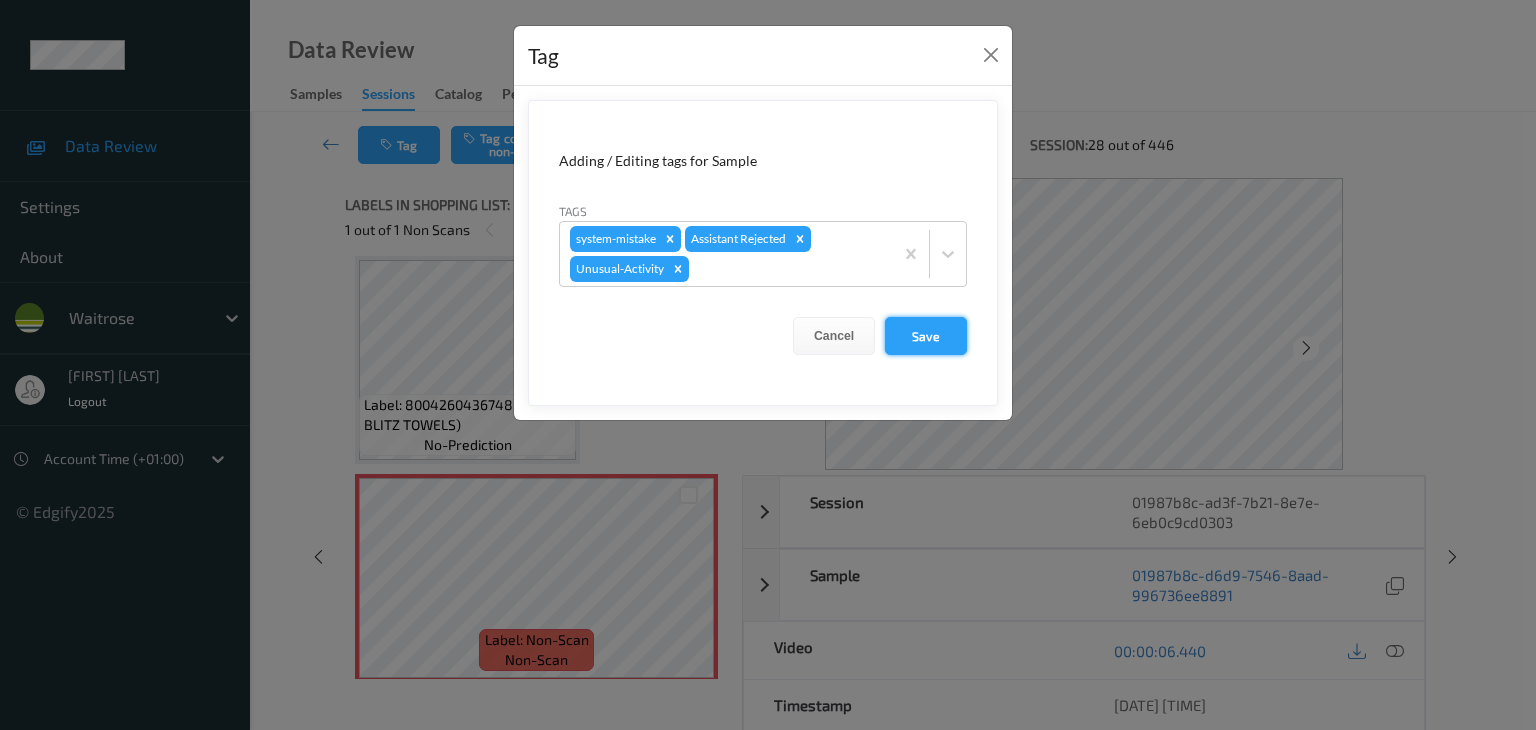click on "Save" at bounding box center [926, 336] 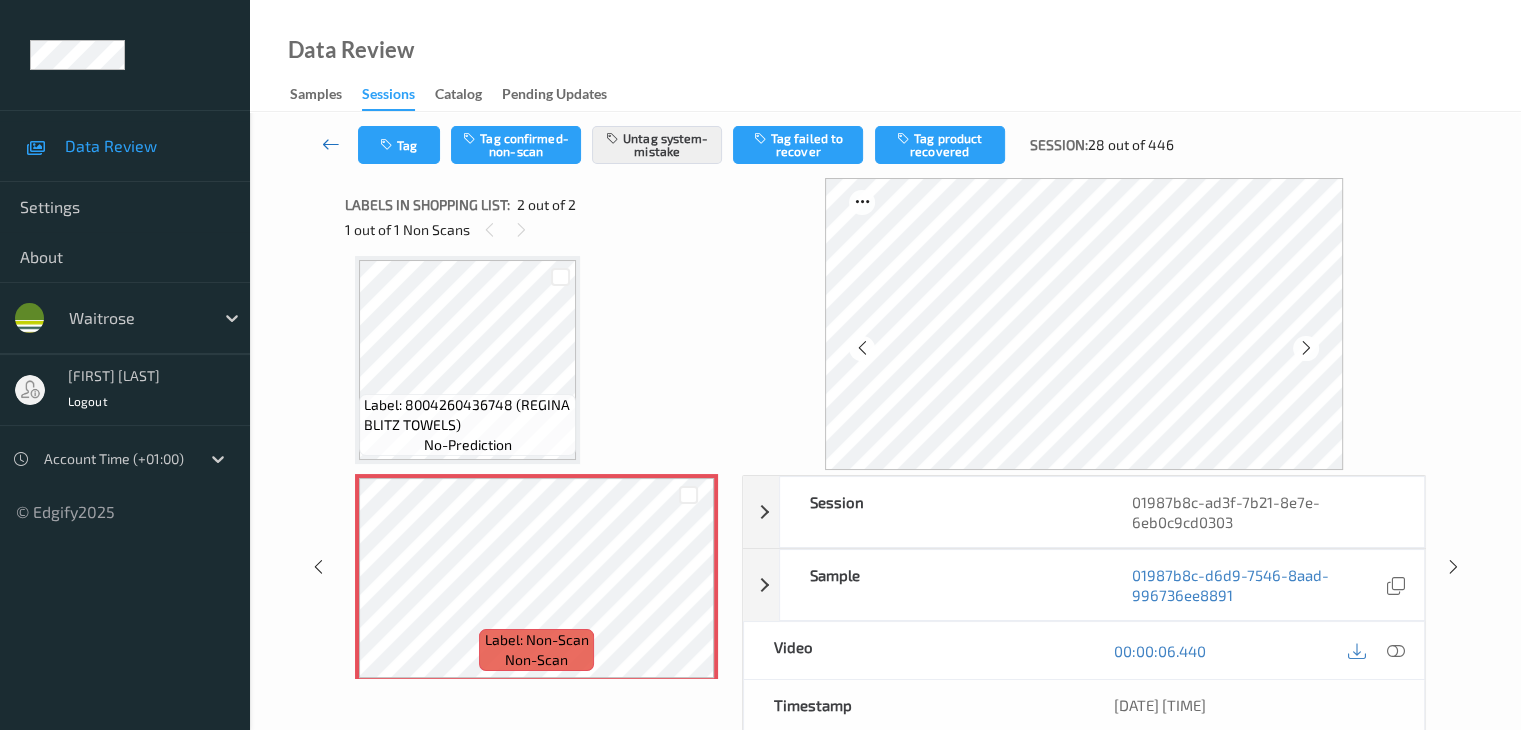 click at bounding box center (331, 144) 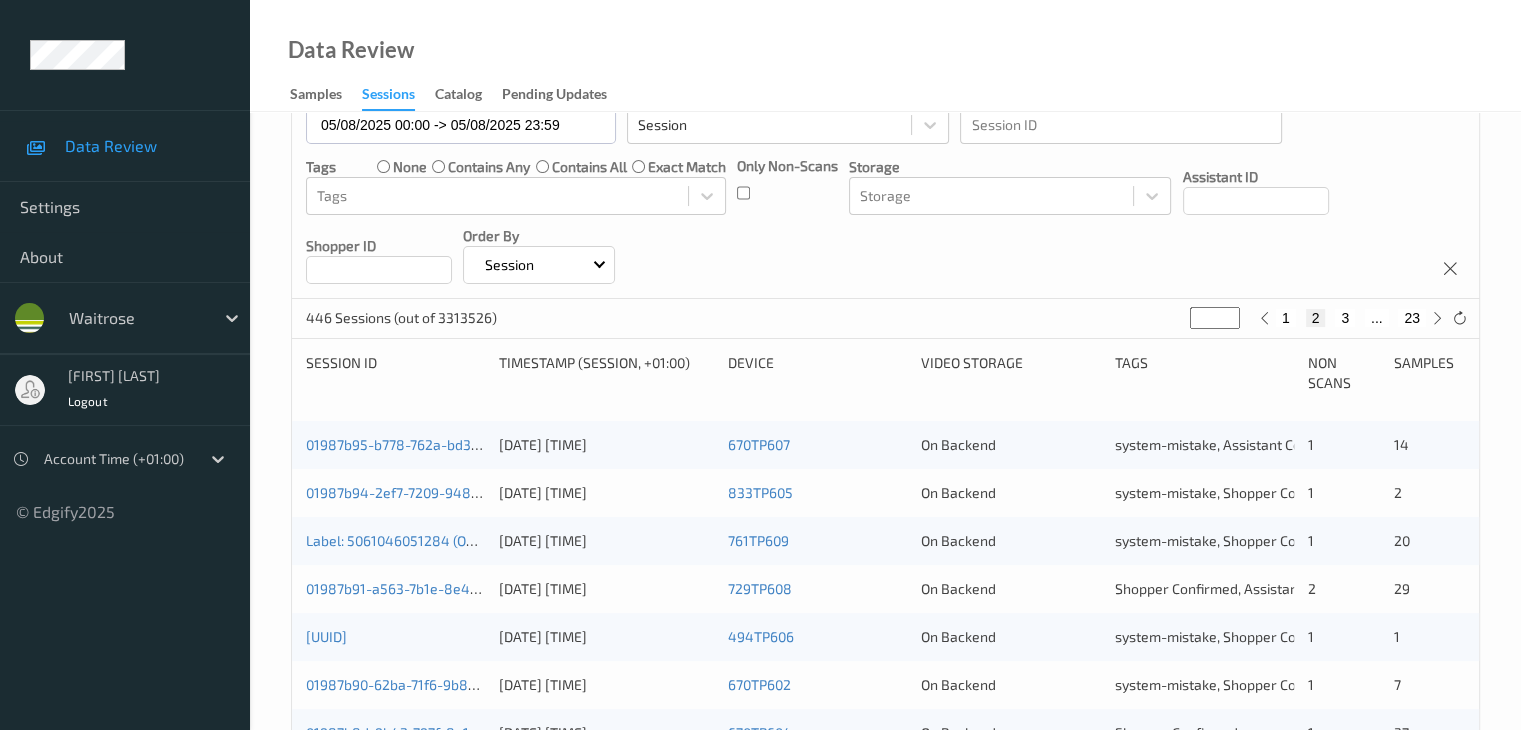 scroll, scrollTop: 500, scrollLeft: 0, axis: vertical 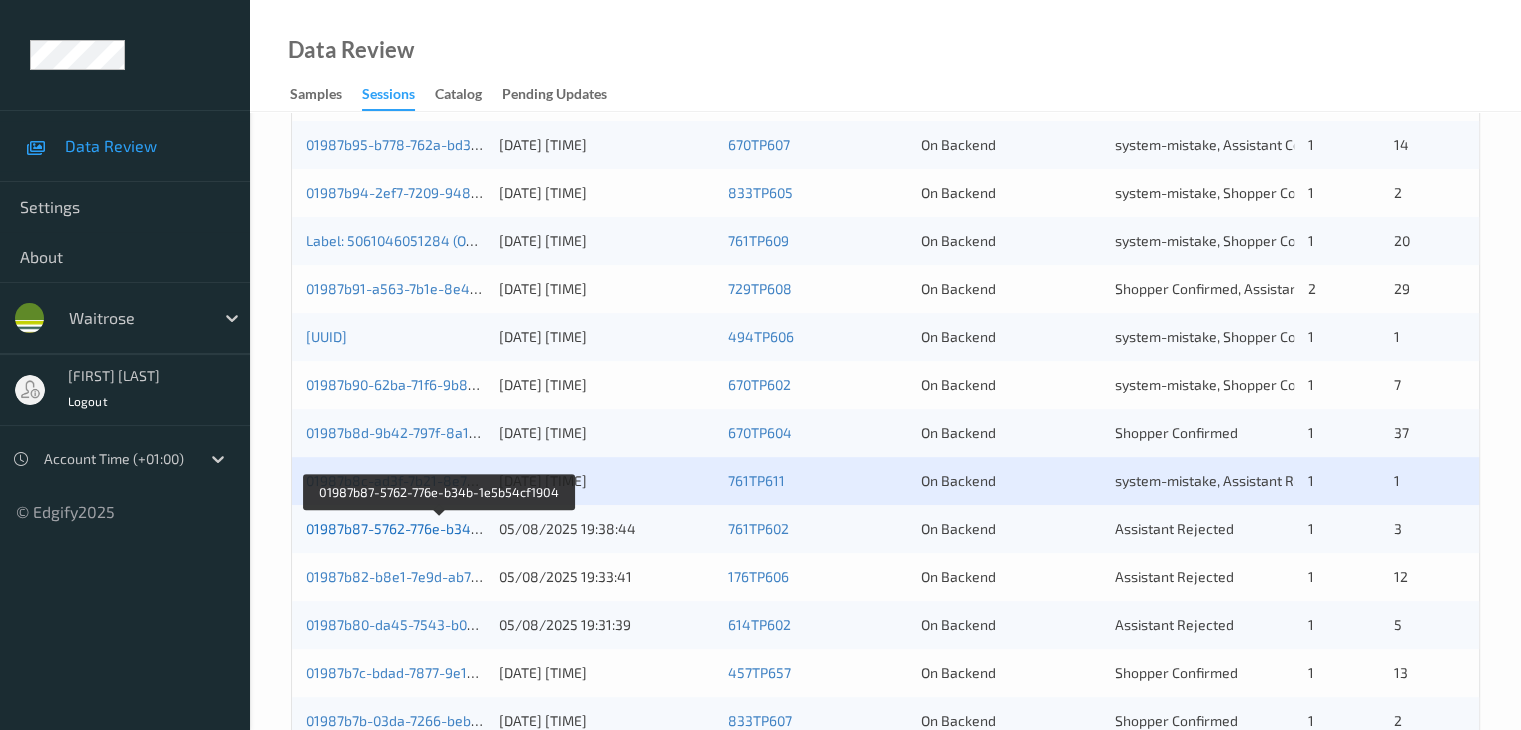 click on "01987b87-5762-776e-b34b-1e5b54cf1904" at bounding box center (440, 528) 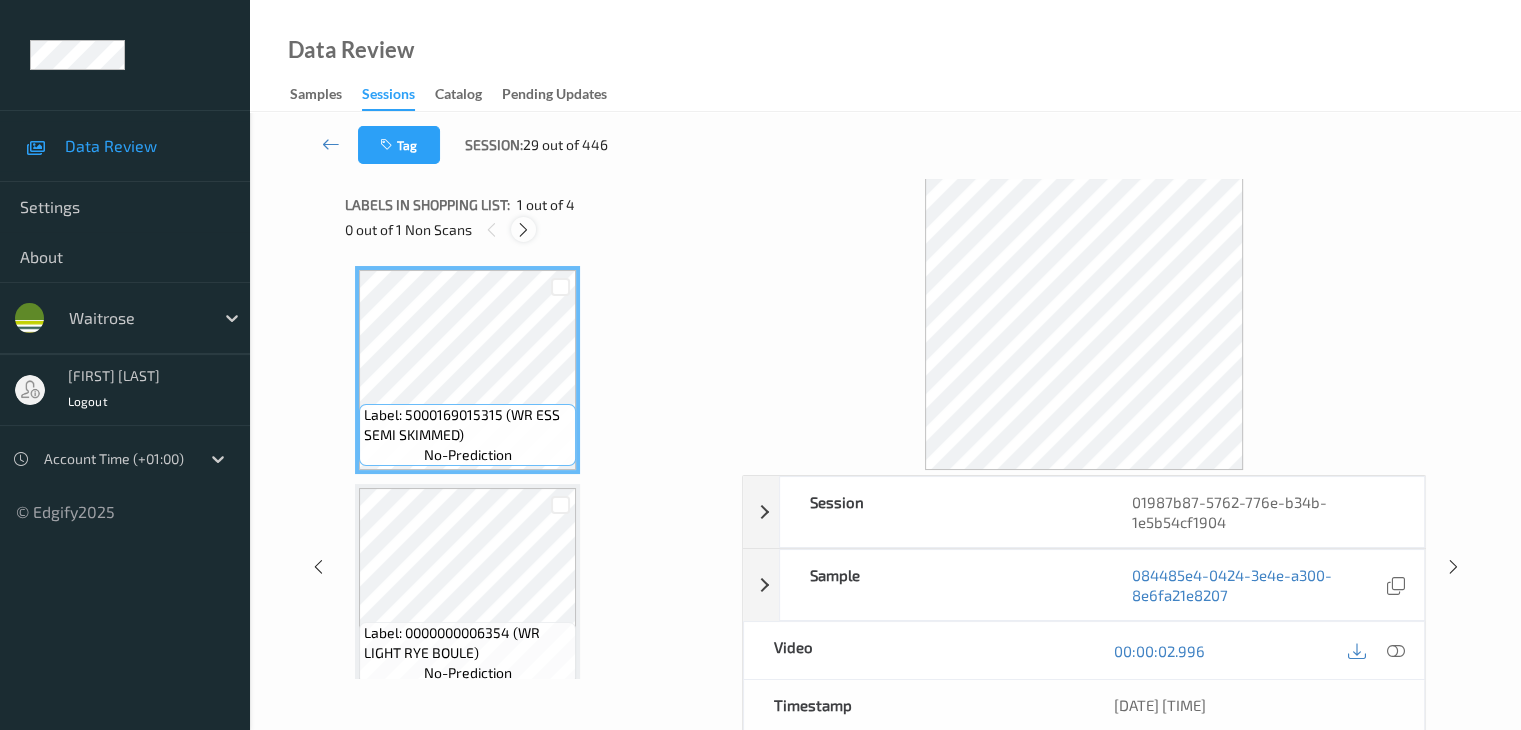 click at bounding box center (523, 230) 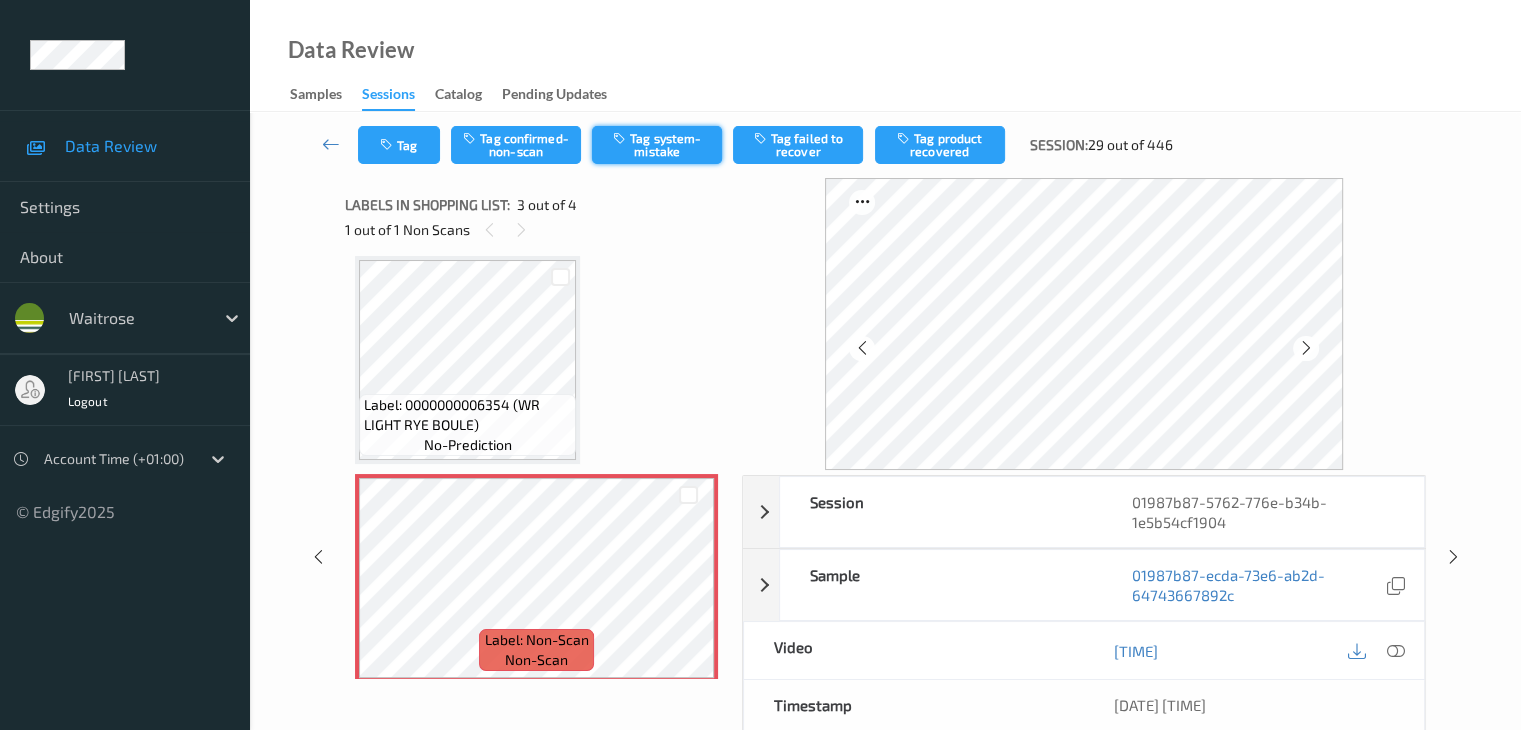 click on "Tag   system-mistake" at bounding box center (657, 145) 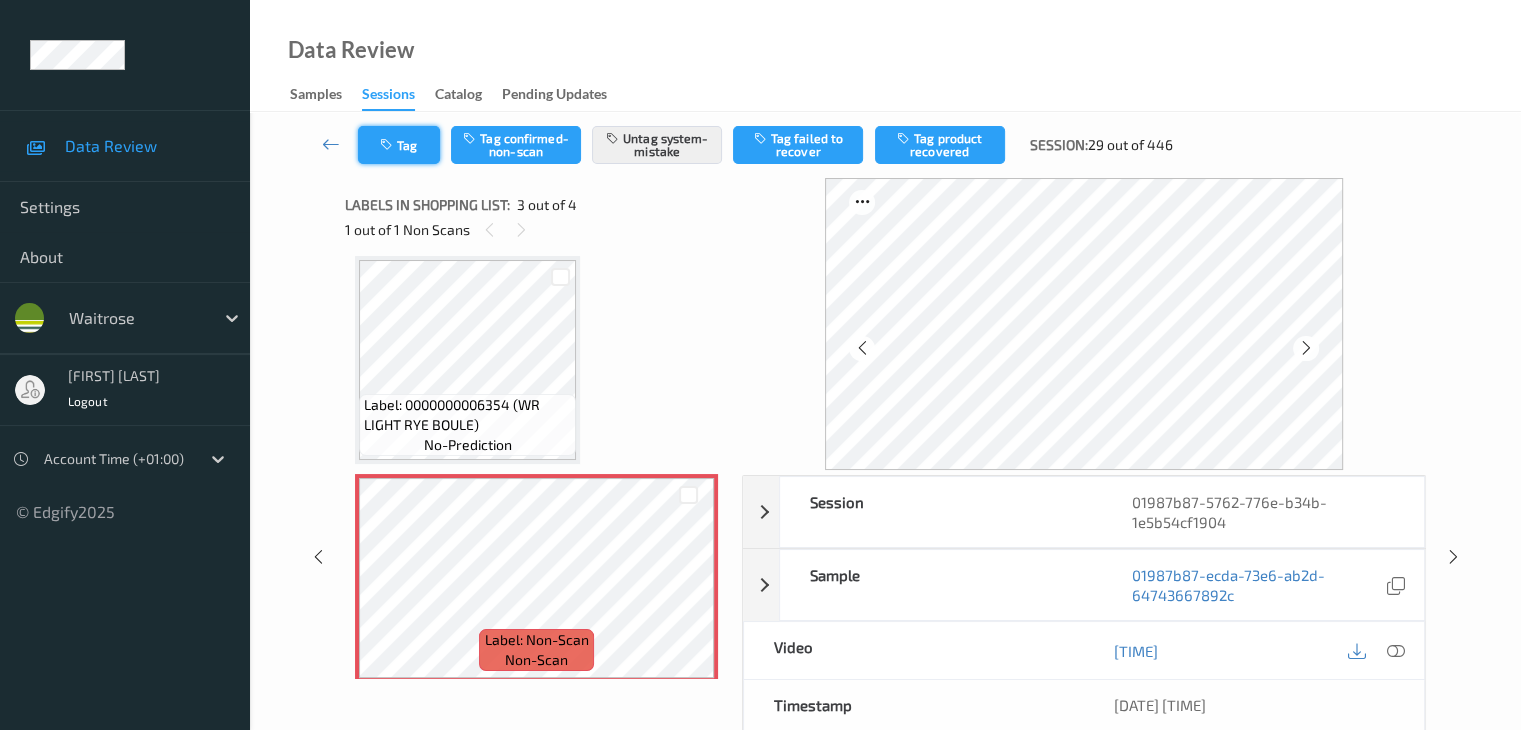 click on "Tag" at bounding box center [399, 145] 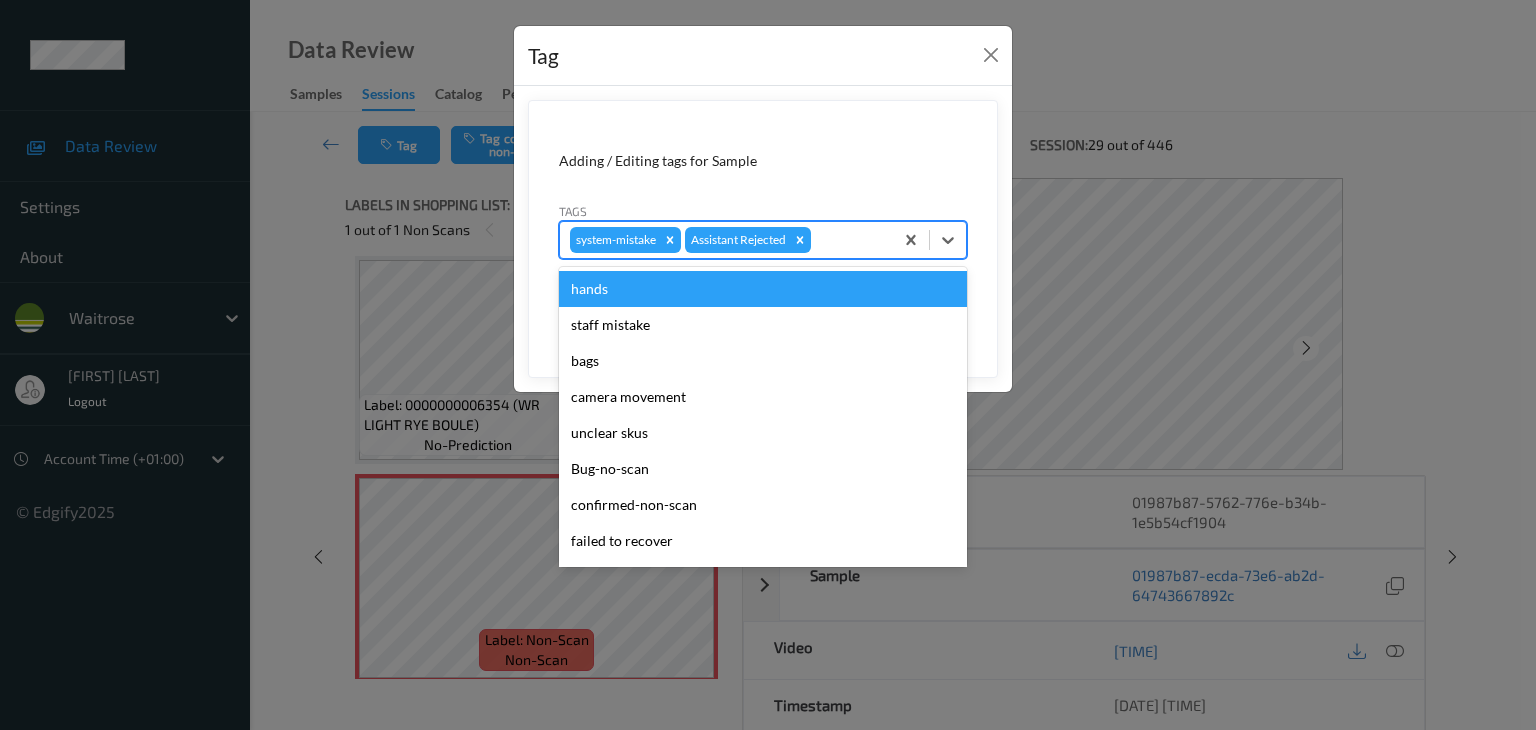 click at bounding box center [849, 240] 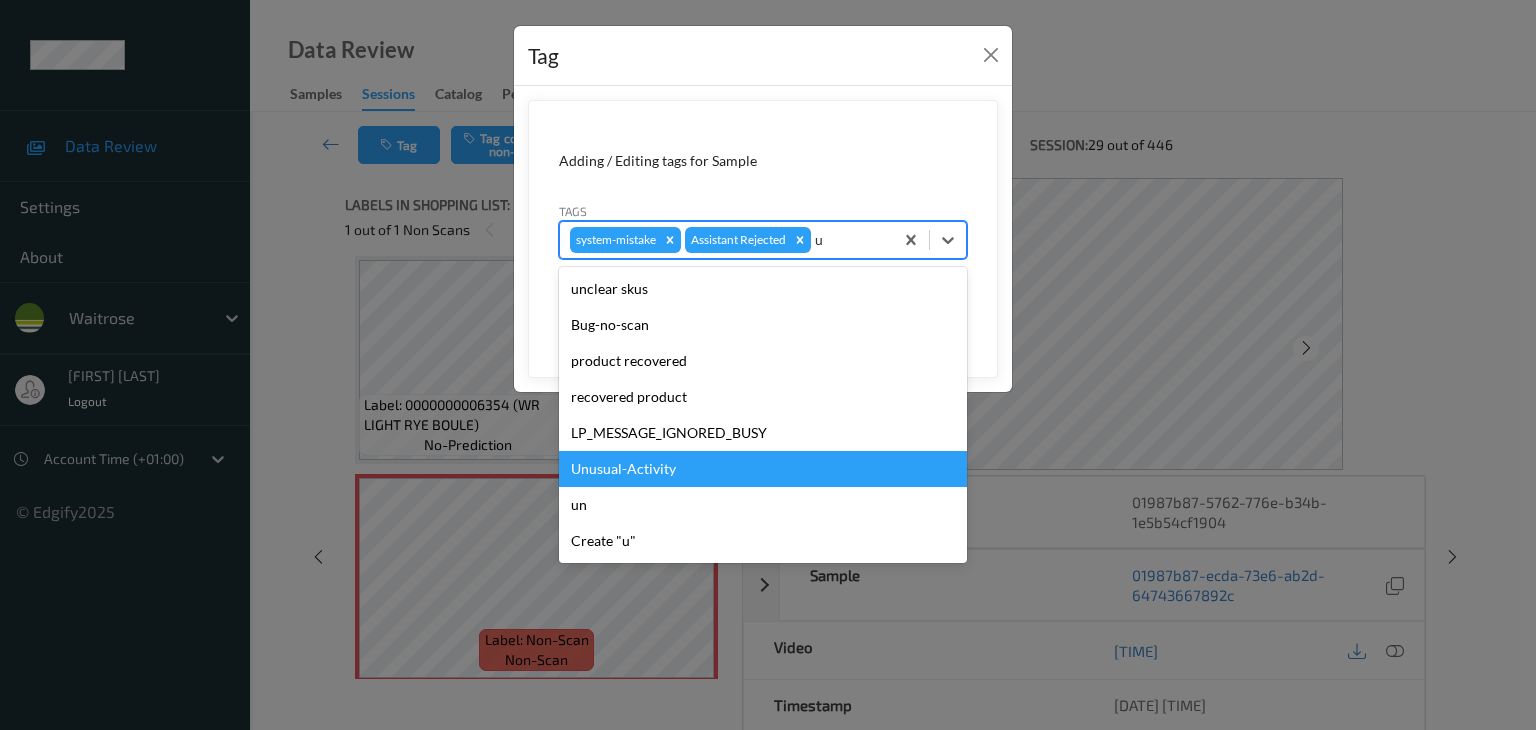 click on "Unusual-Activity" at bounding box center [763, 469] 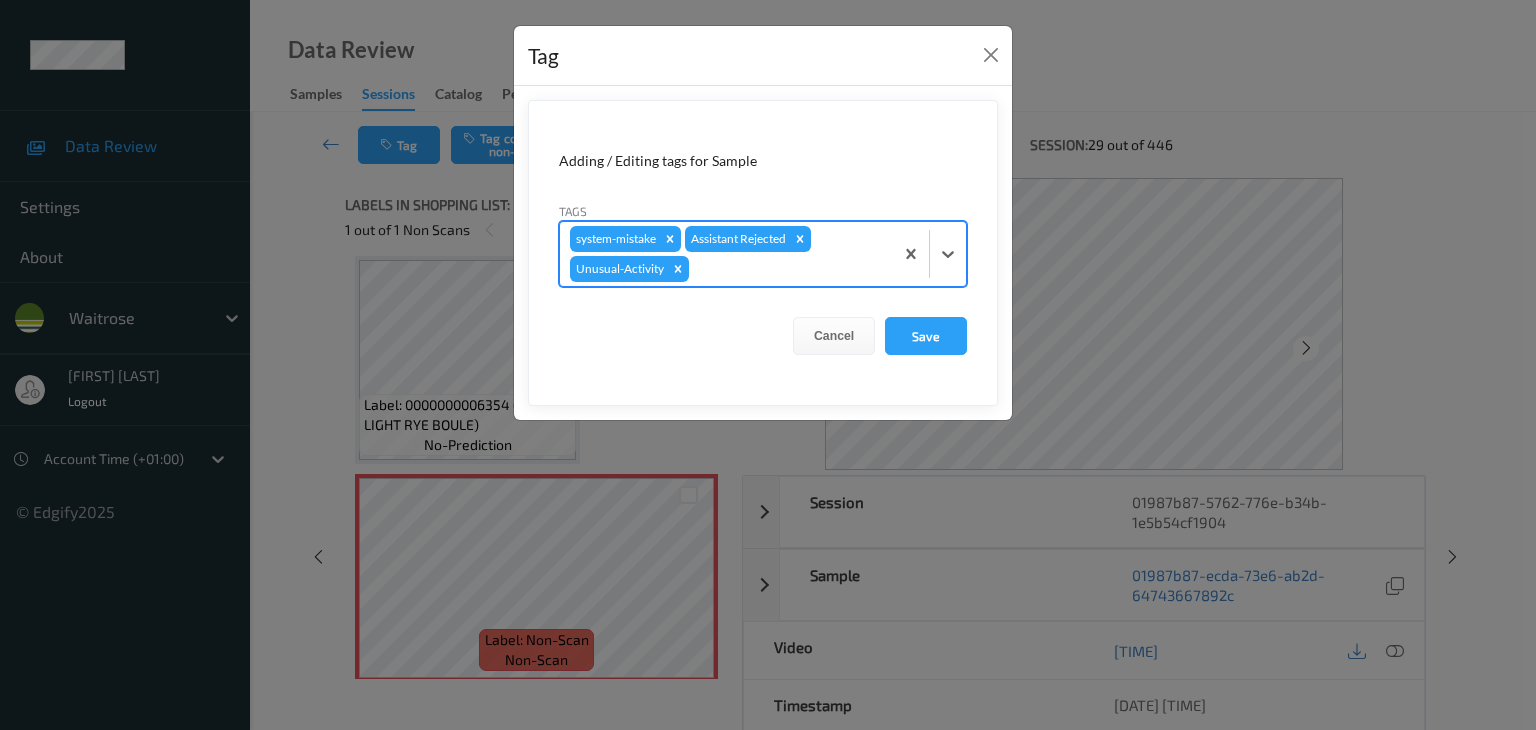 type on "p" 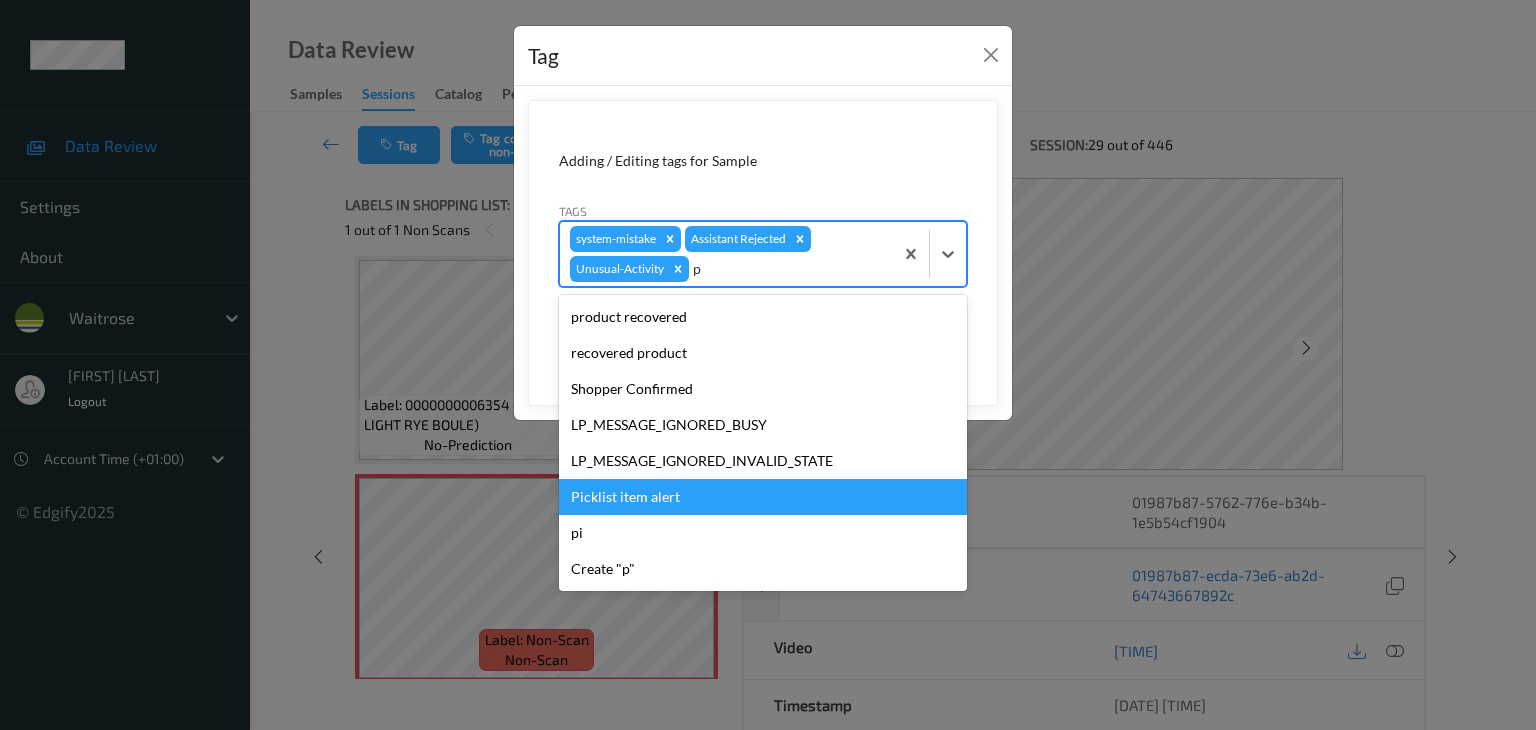 click on "Picklist item alert" at bounding box center (763, 497) 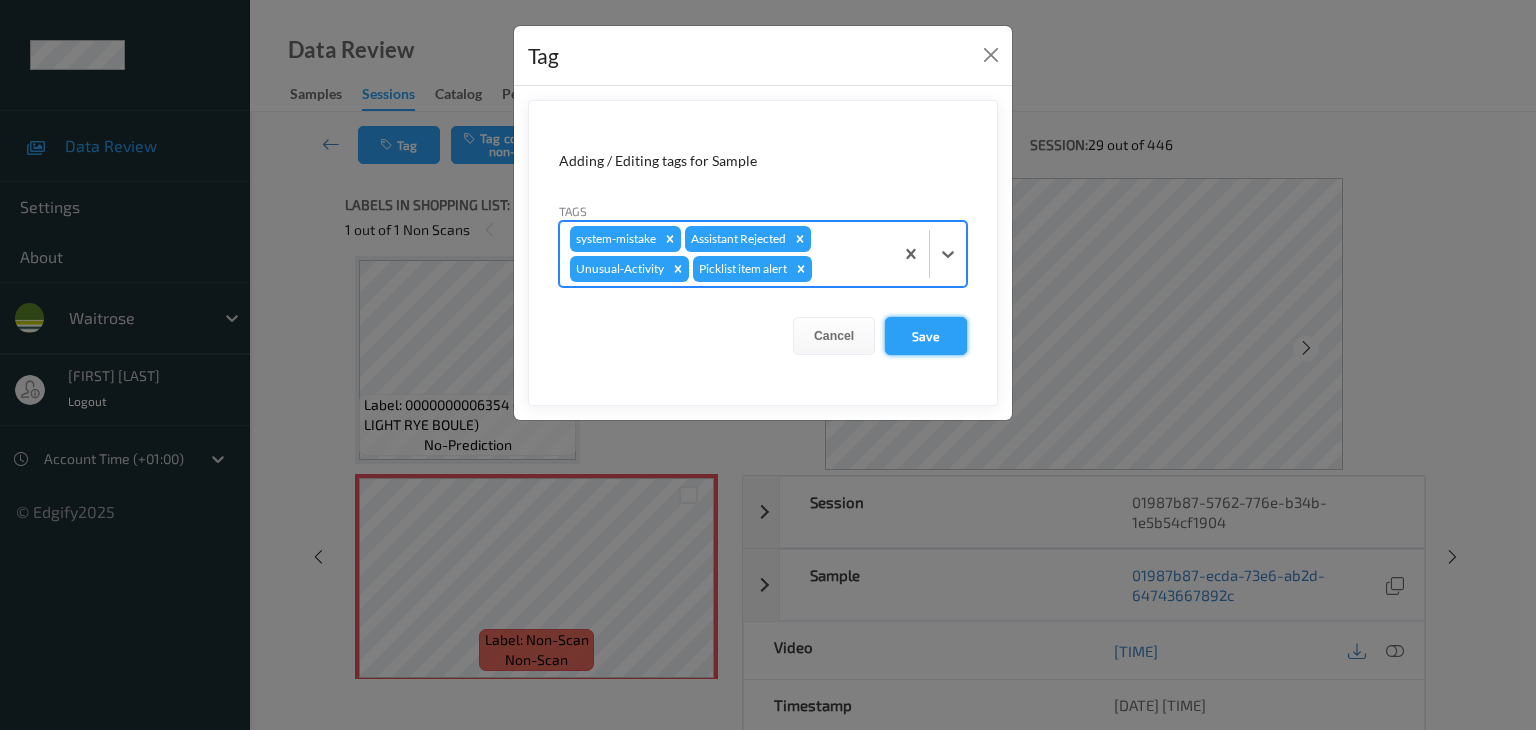 click on "Save" at bounding box center [926, 336] 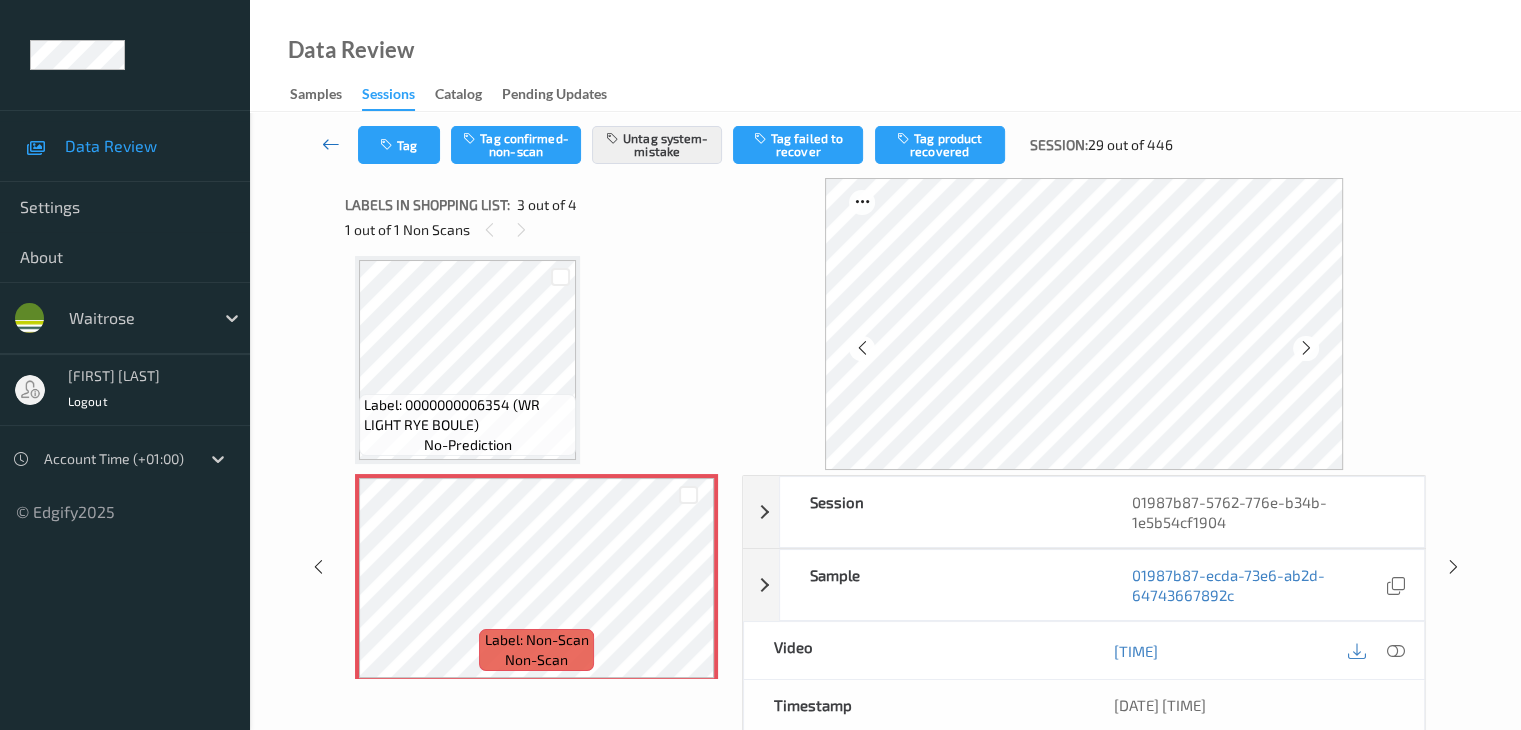 click at bounding box center (331, 144) 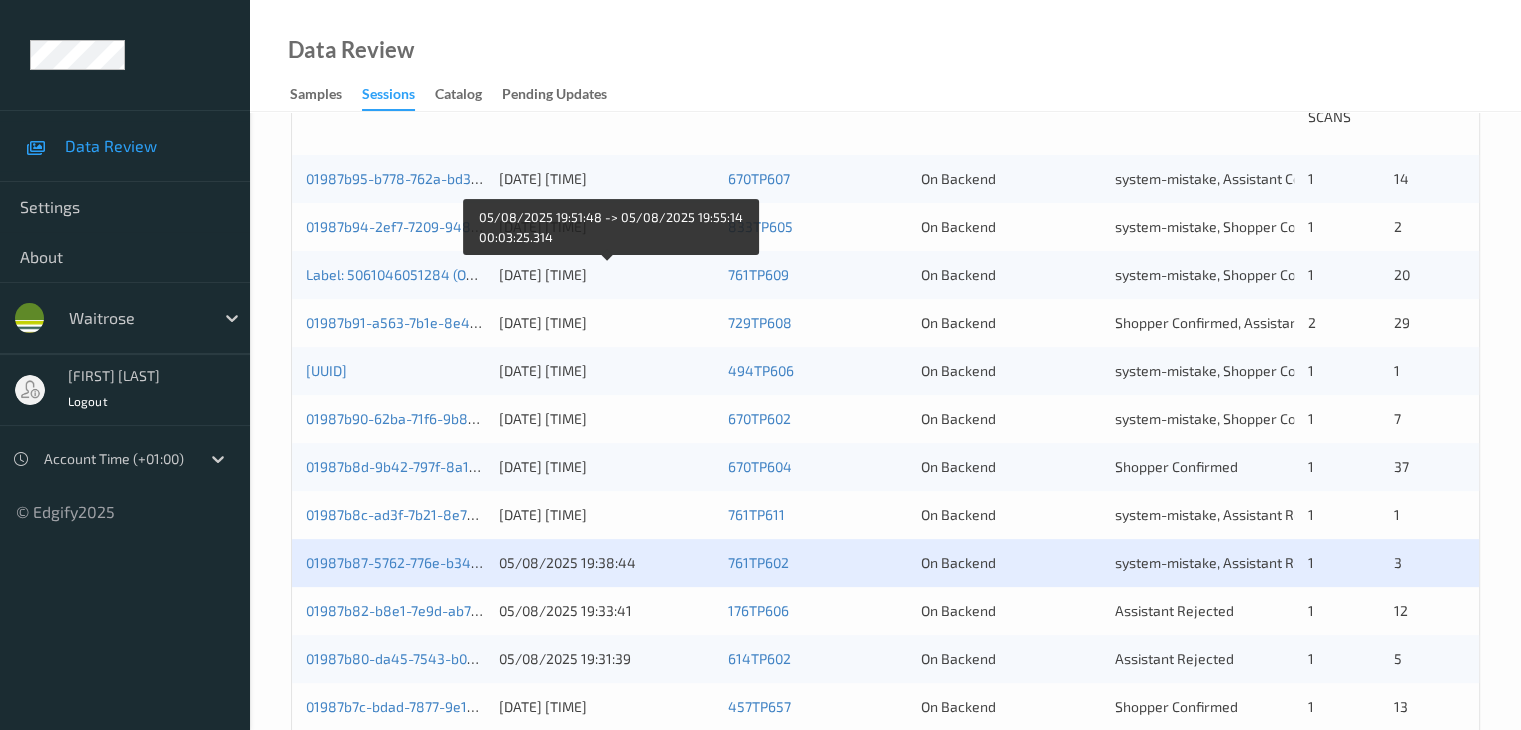 scroll, scrollTop: 500, scrollLeft: 0, axis: vertical 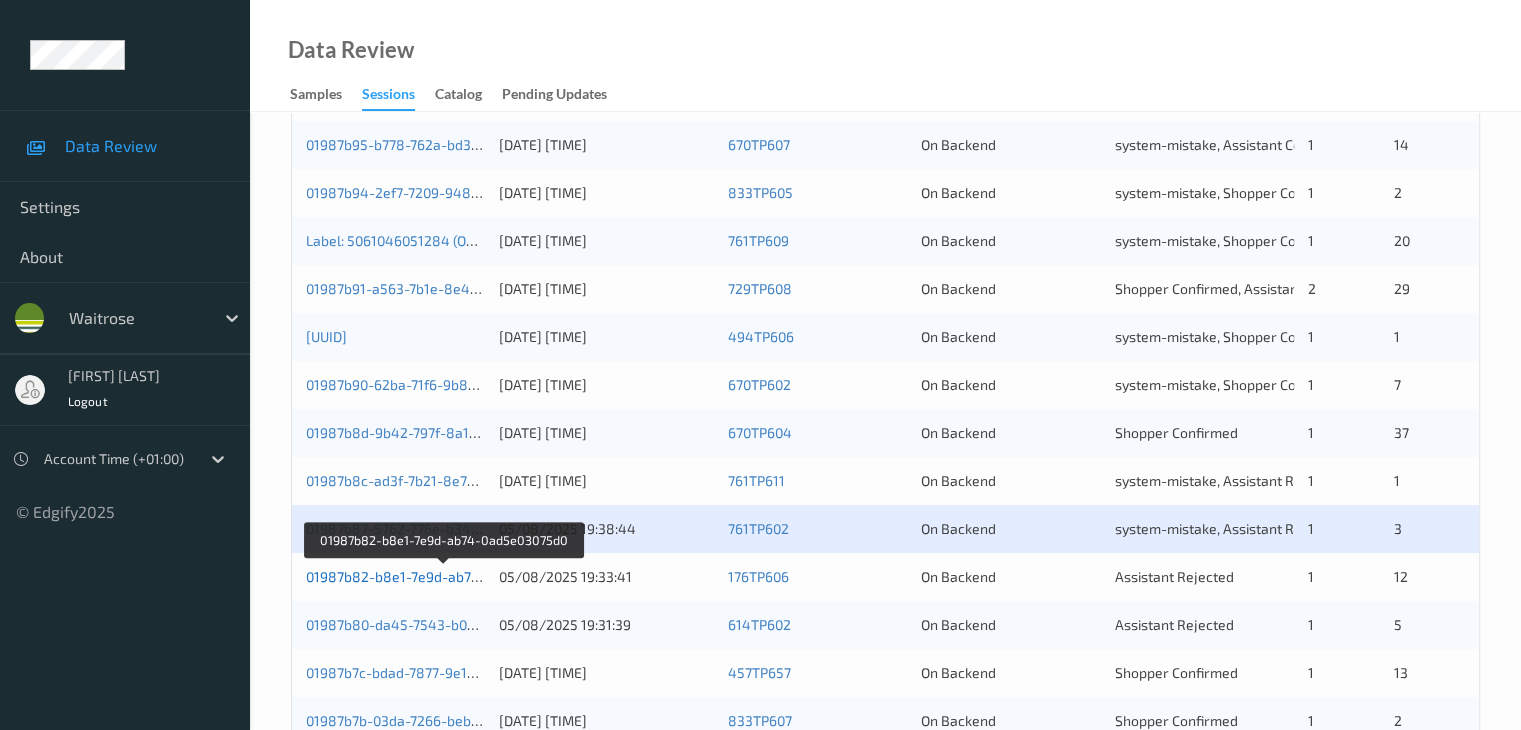 click on "01987b82-b8e1-7e9d-ab74-0ad5e03075d0" at bounding box center (443, 576) 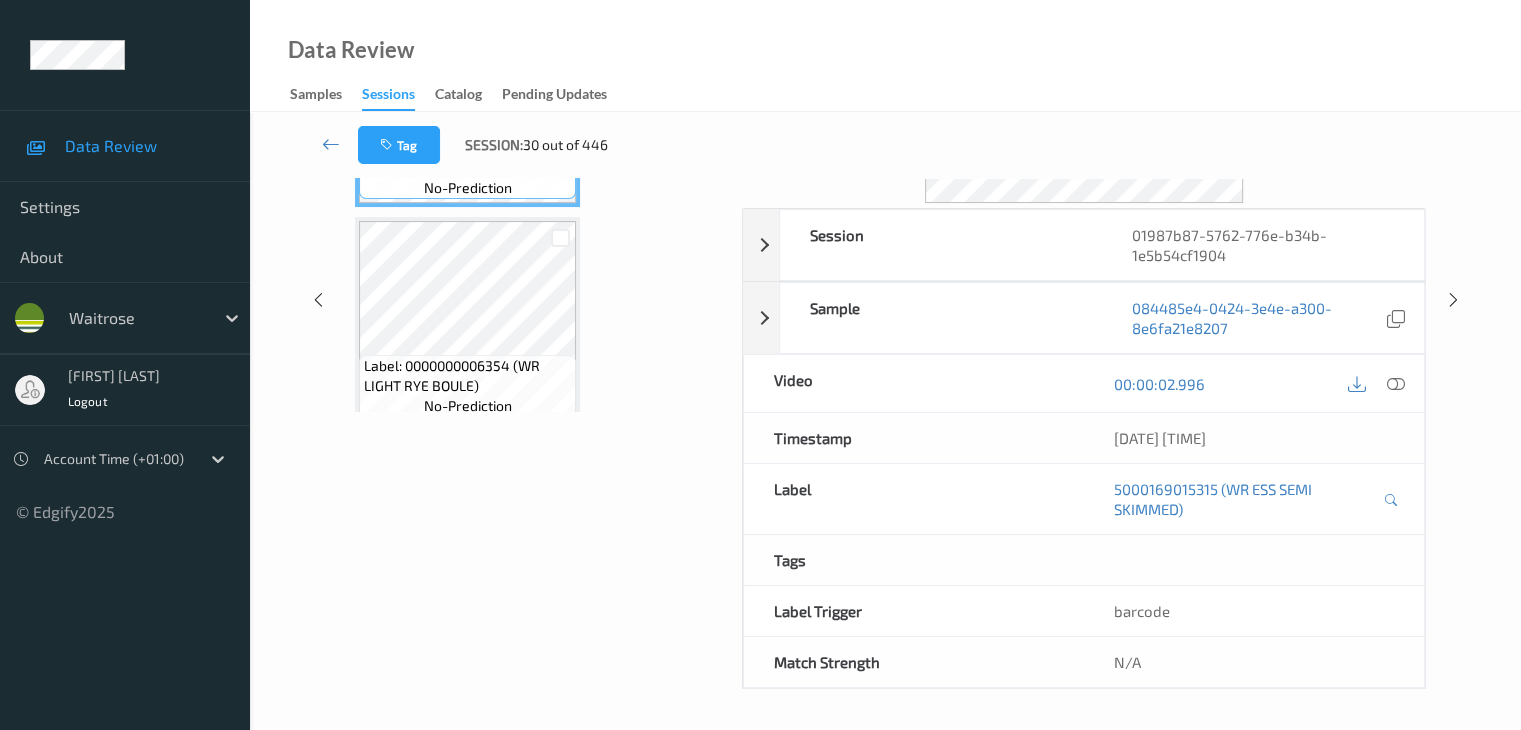 scroll, scrollTop: 0, scrollLeft: 0, axis: both 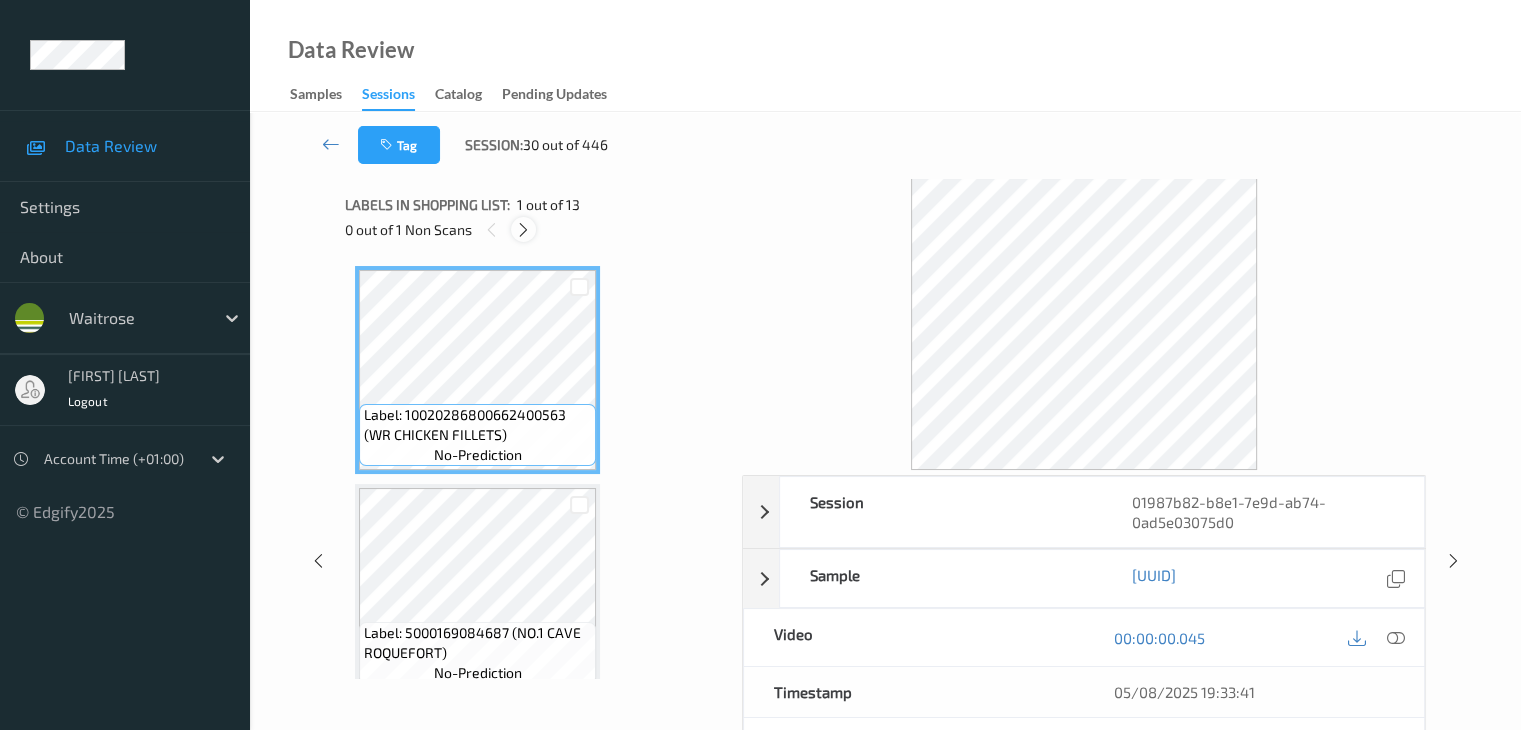 click at bounding box center [523, 230] 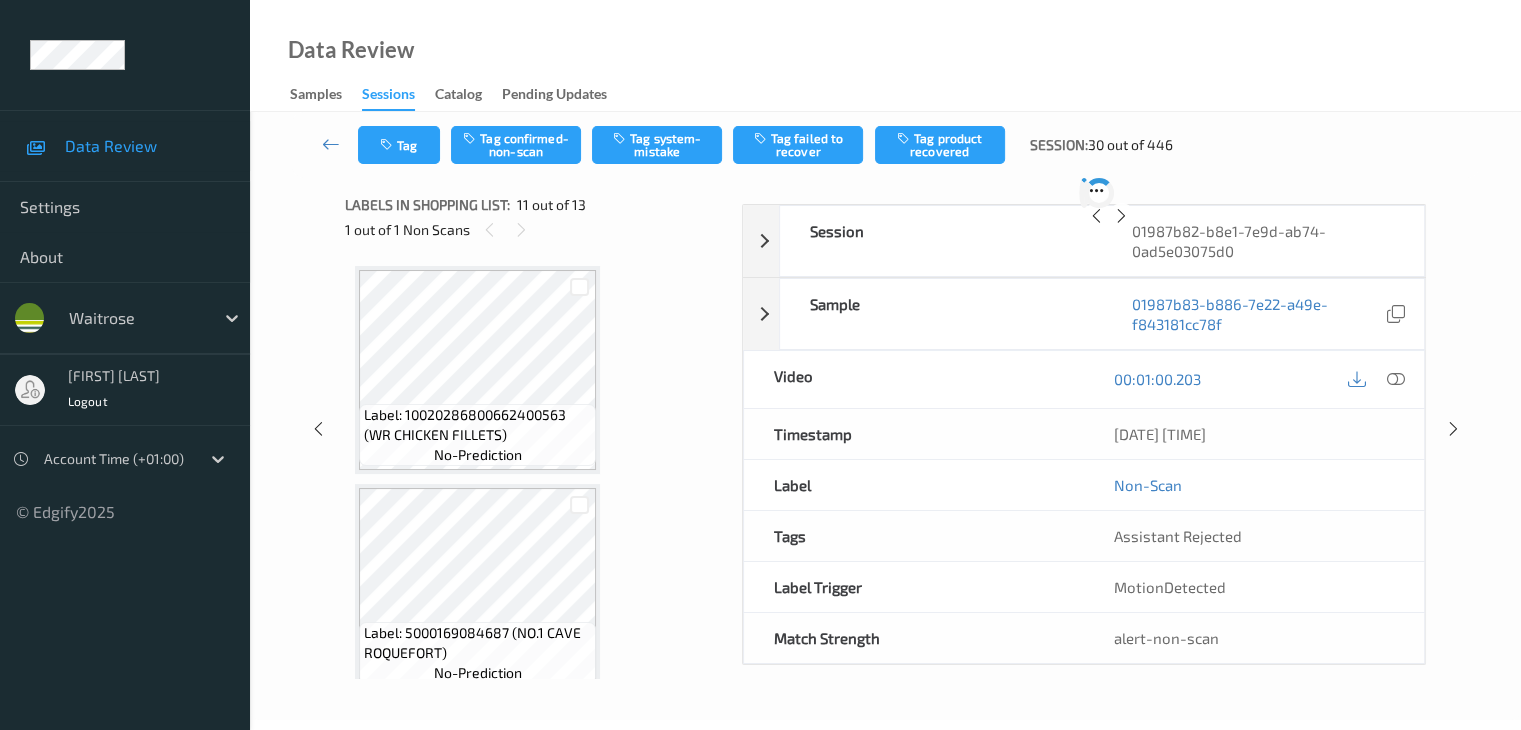 scroll, scrollTop: 1972, scrollLeft: 0, axis: vertical 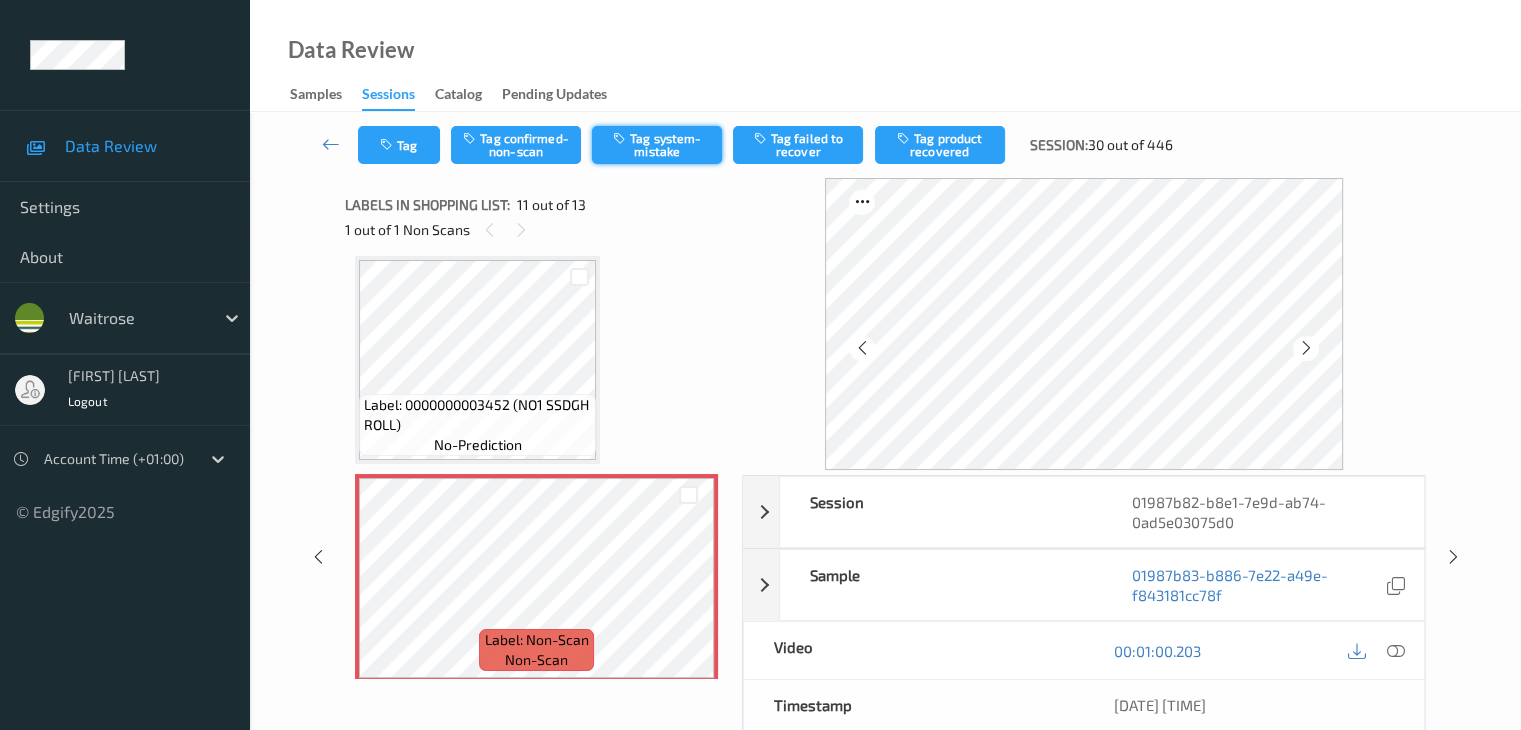 click on "Tag   system-mistake" at bounding box center [657, 145] 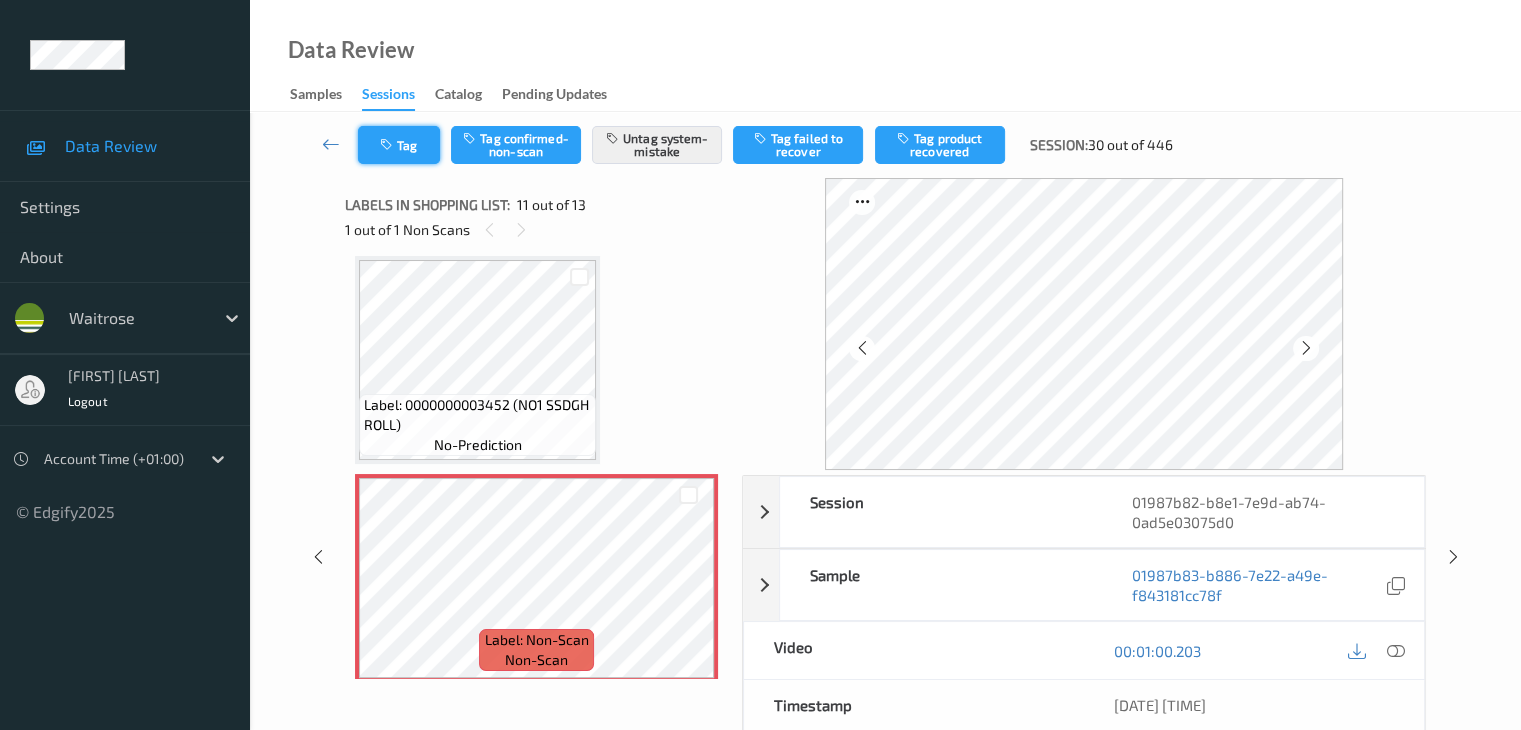 click on "Tag" at bounding box center (399, 145) 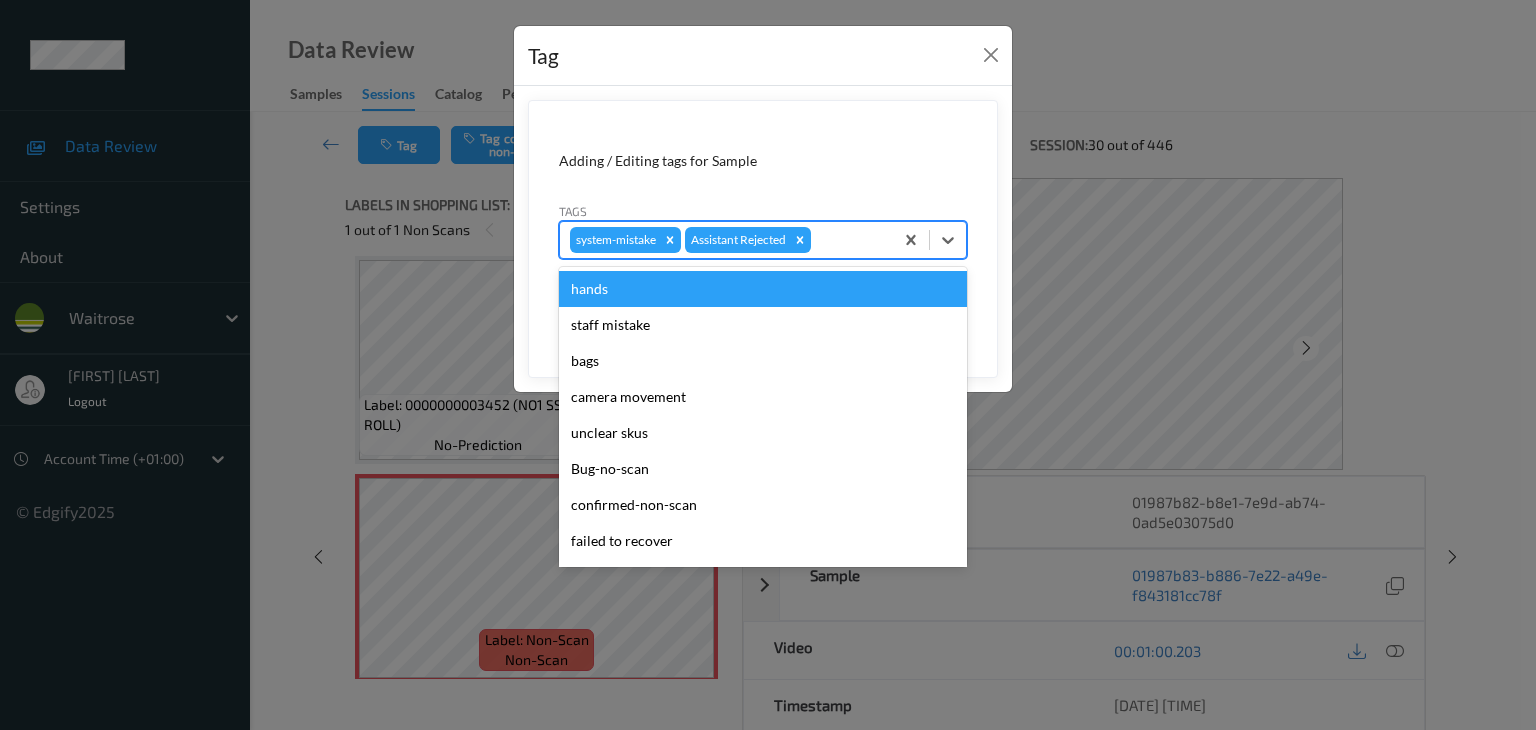 click at bounding box center (849, 240) 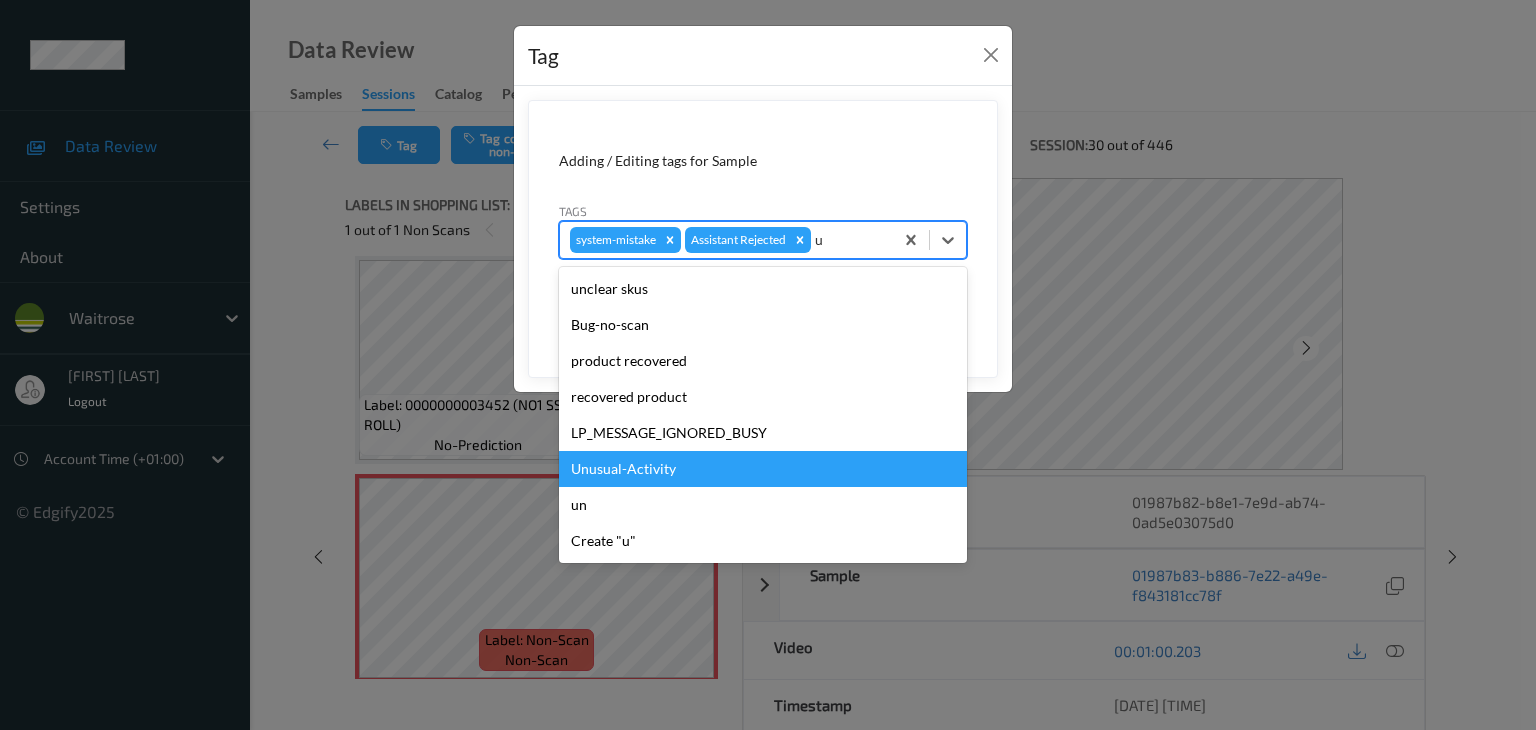 click on "Unusual-Activity" at bounding box center [763, 469] 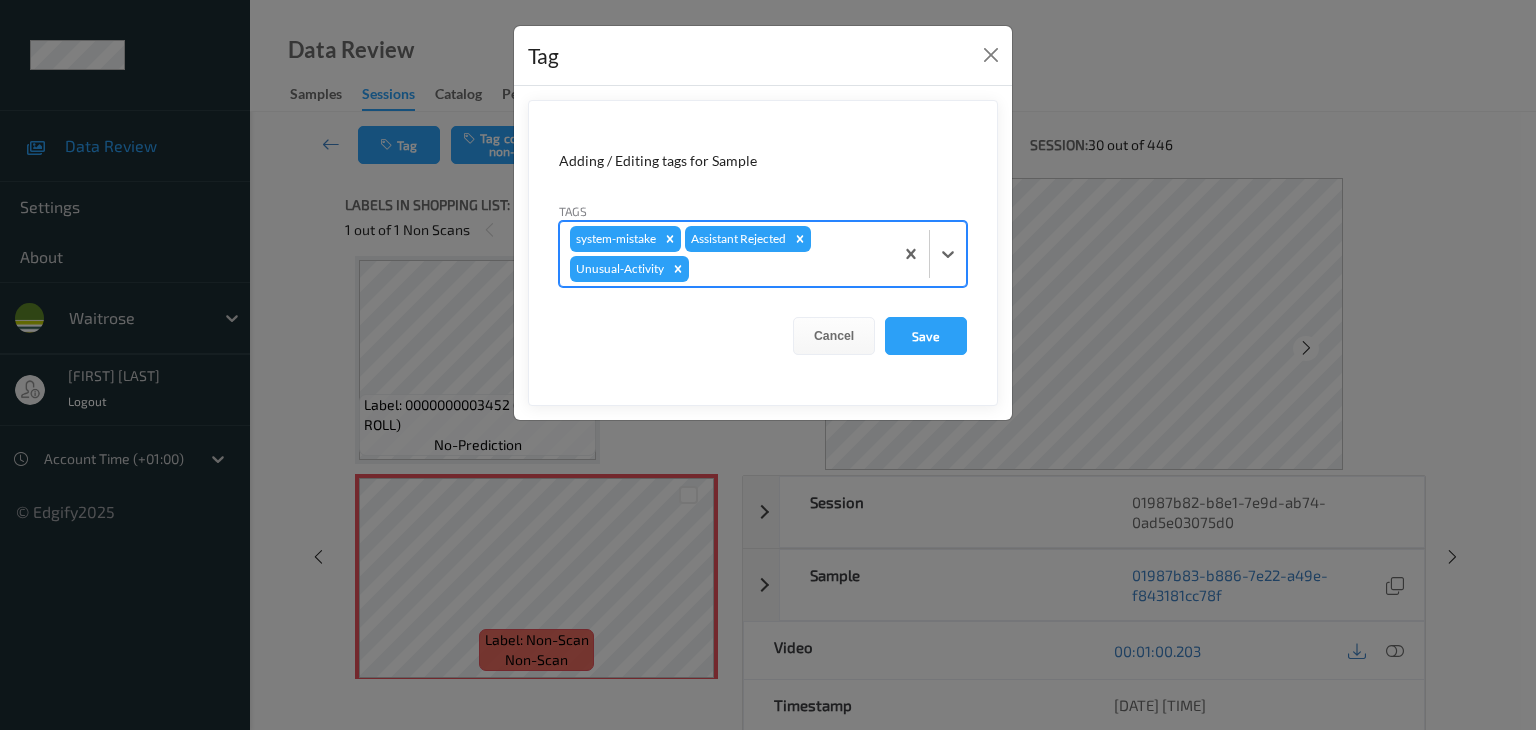 type on "p" 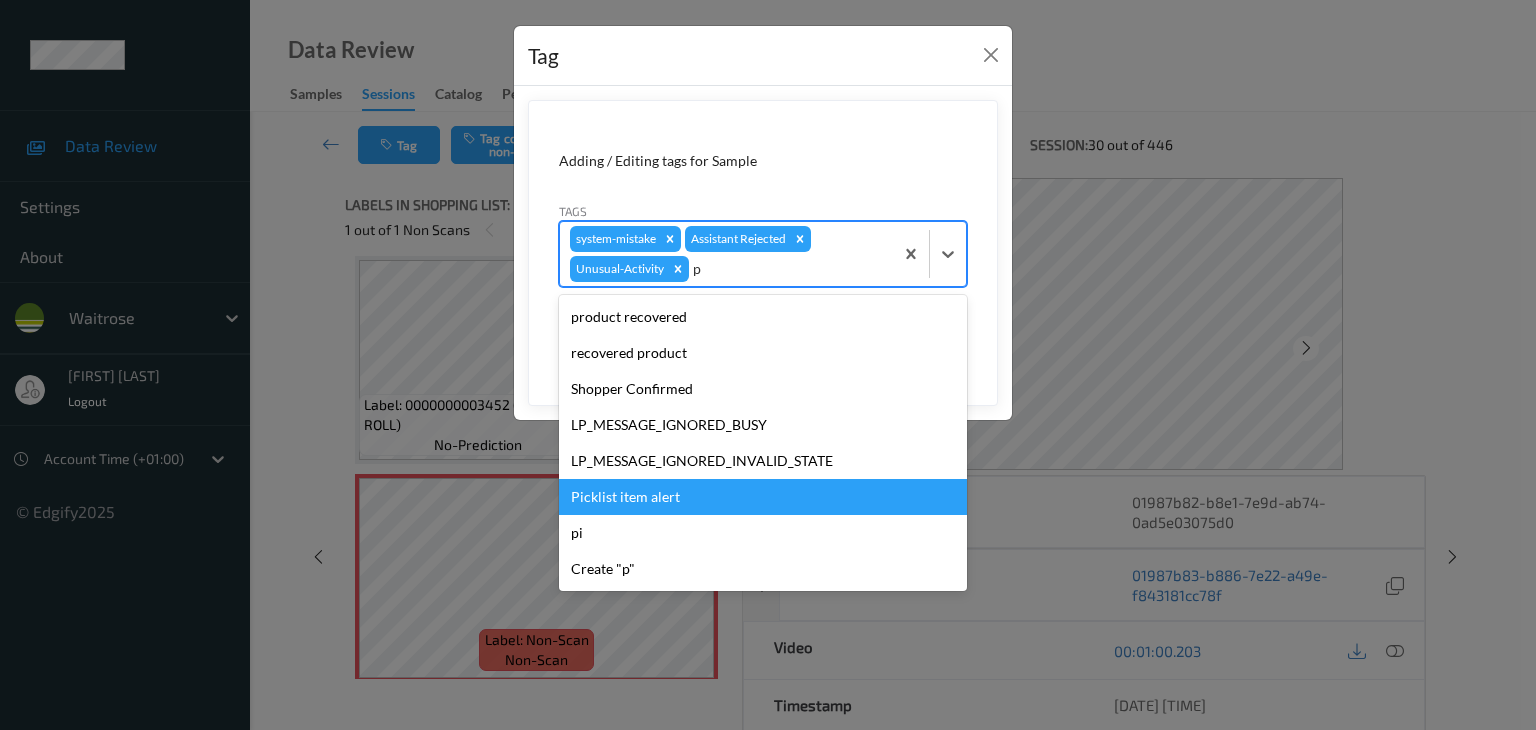 click on "Picklist item alert" at bounding box center [763, 497] 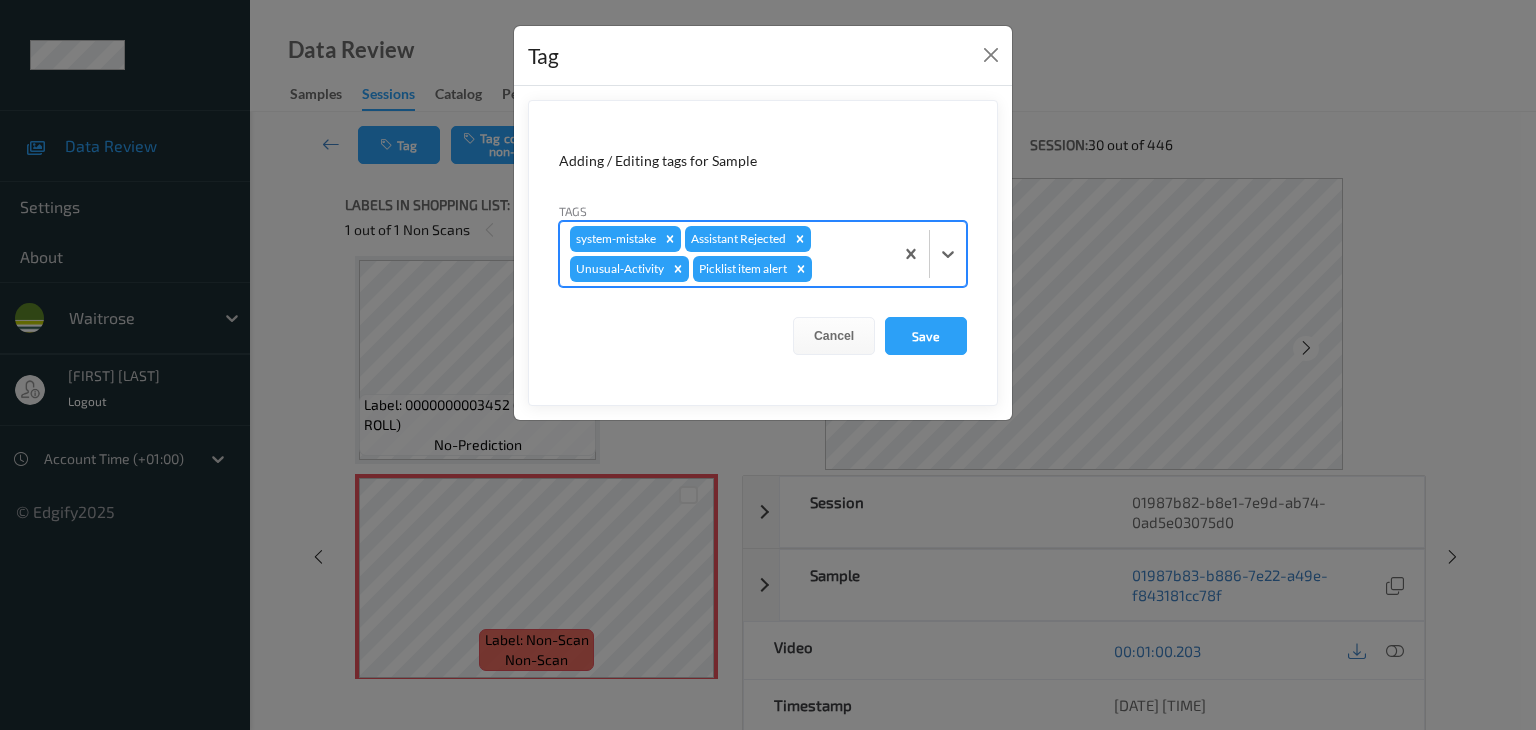 drag, startPoint x: 900, startPoint y: 334, endPoint x: 908, endPoint y: 283, distance: 51.62364 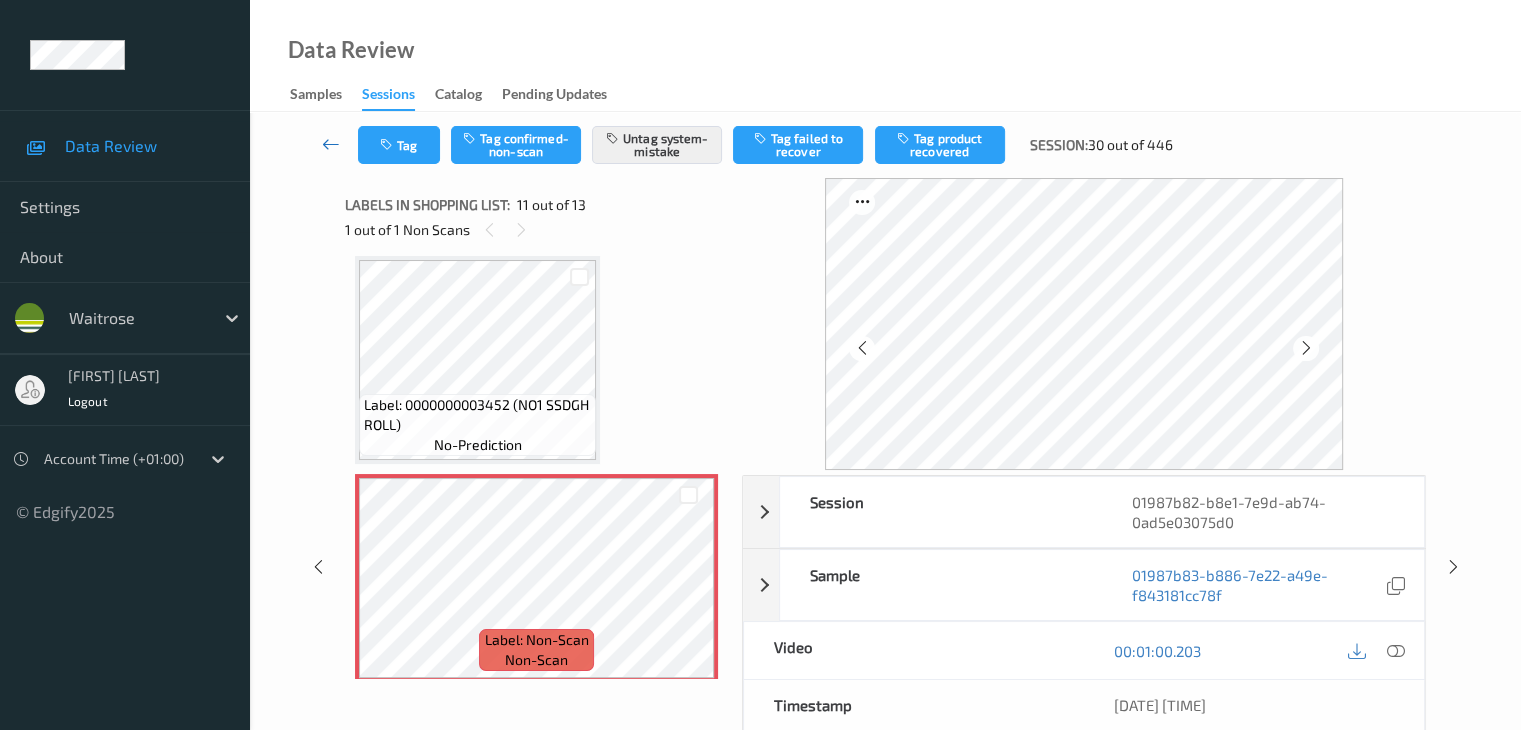 click at bounding box center (331, 144) 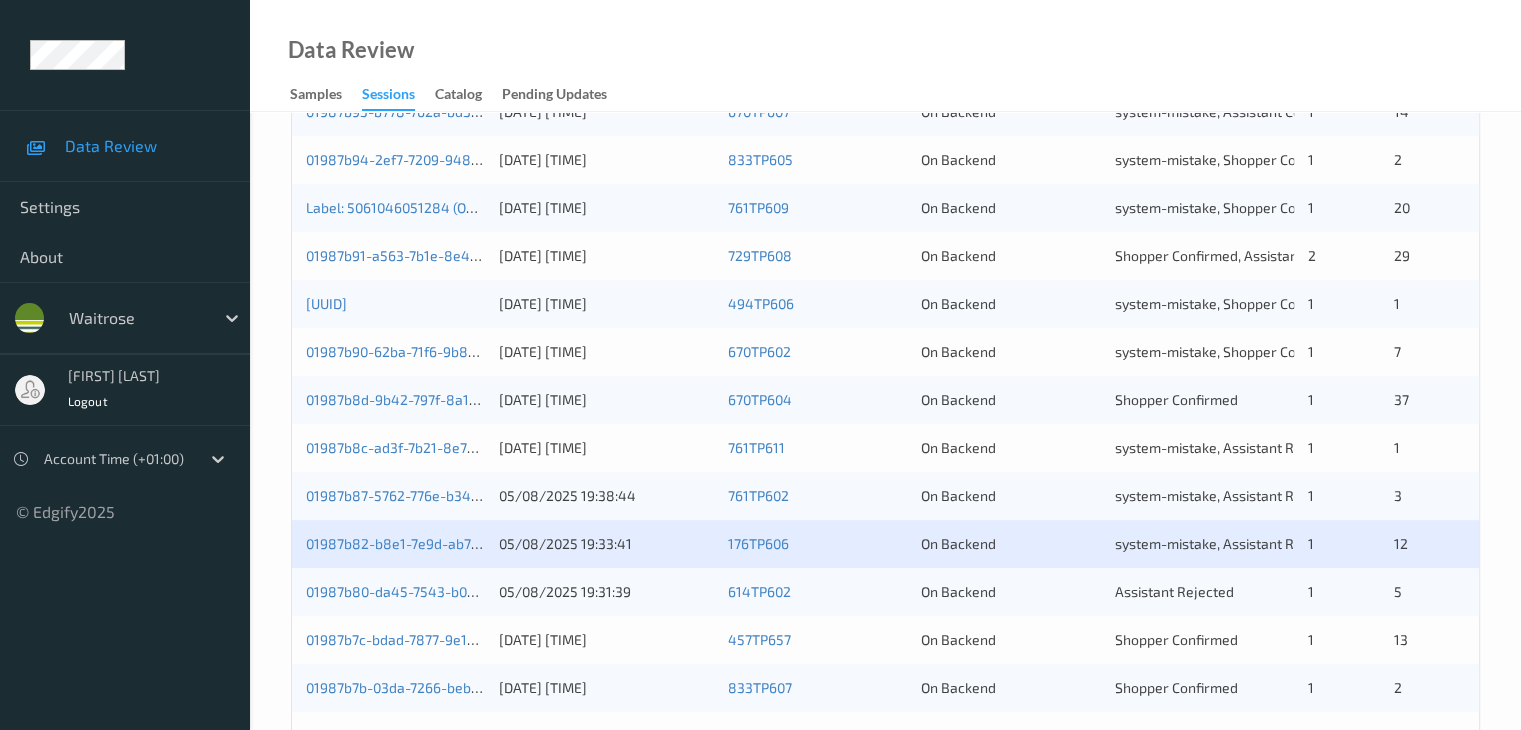 scroll, scrollTop: 700, scrollLeft: 0, axis: vertical 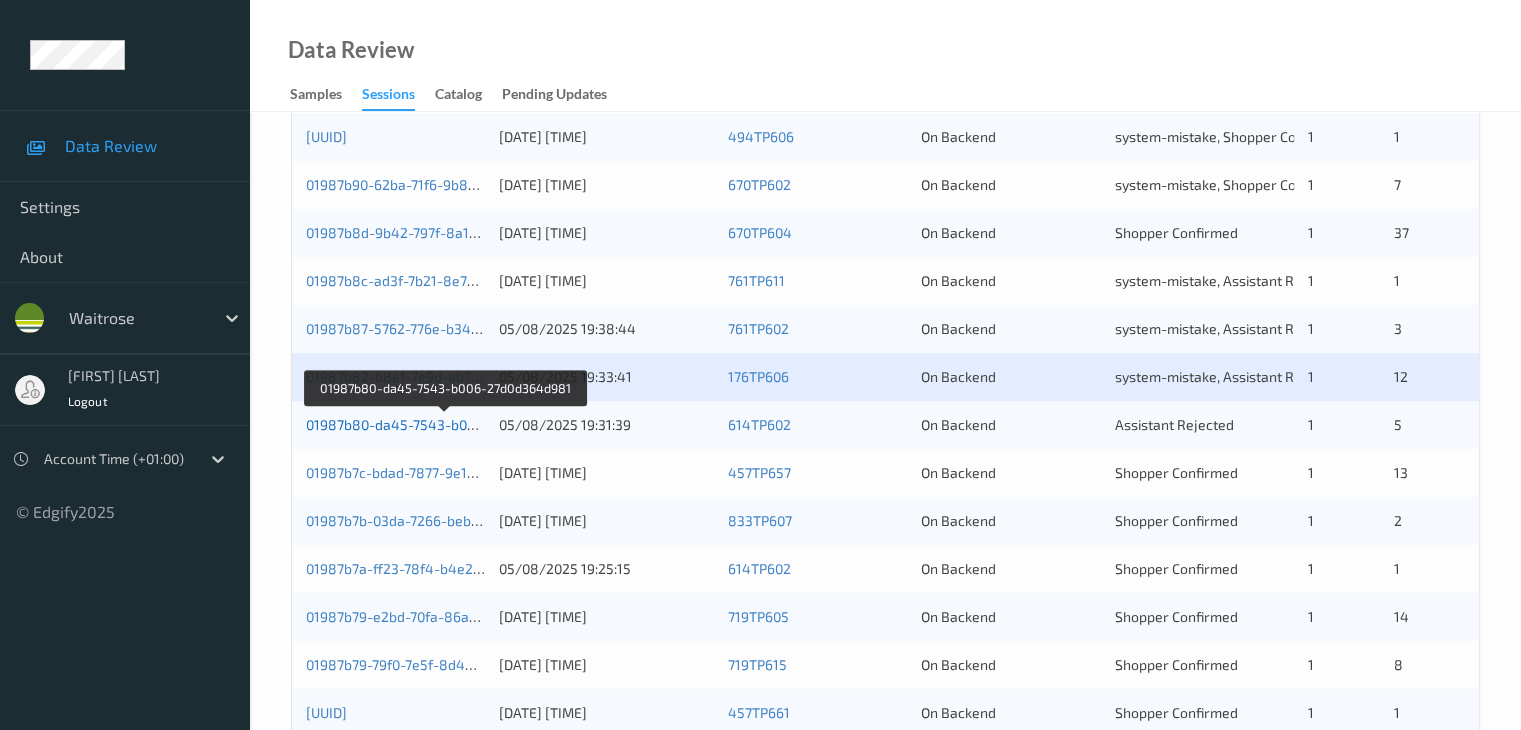 click on "01987b80-da45-7543-b006-27d0d364d981" at bounding box center [445, 424] 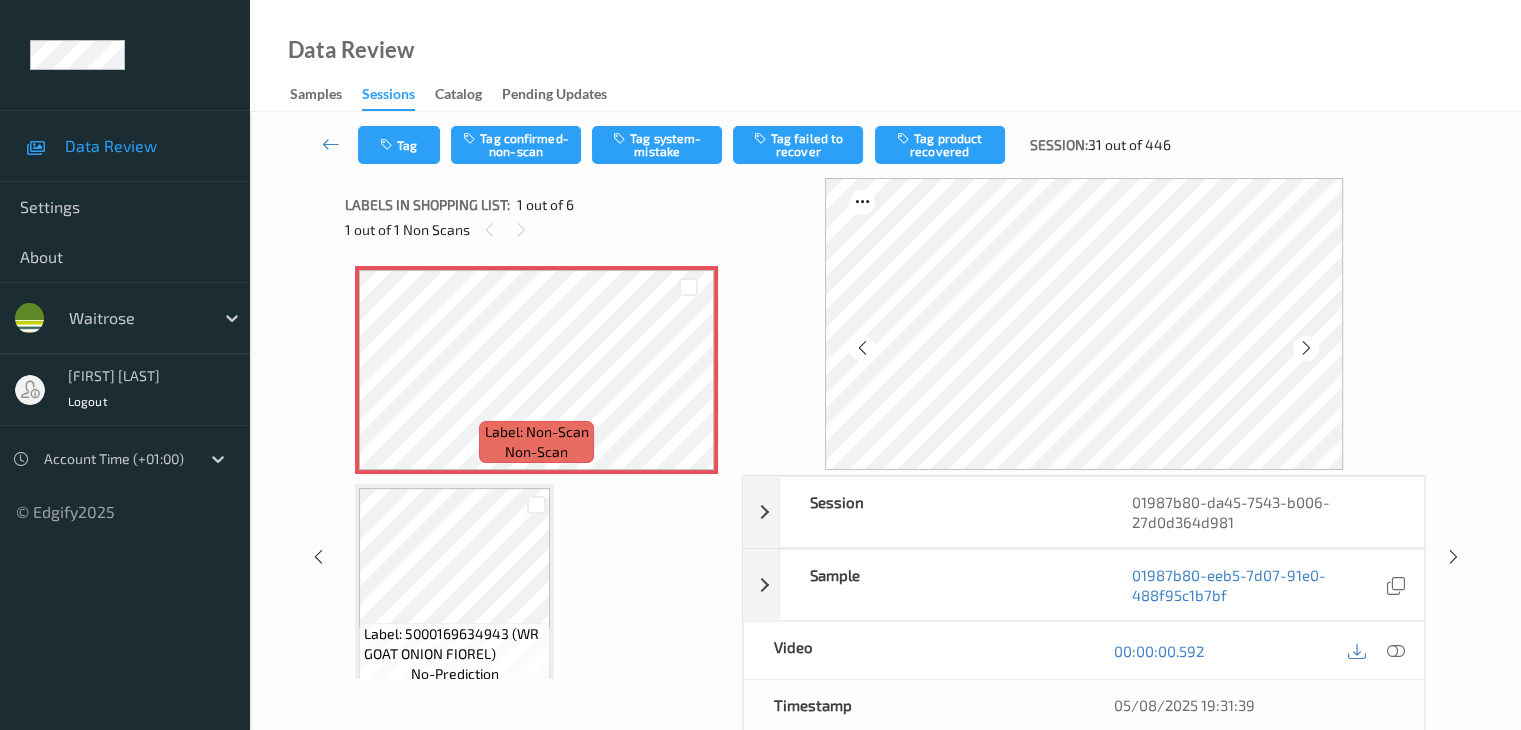 scroll, scrollTop: 100, scrollLeft: 0, axis: vertical 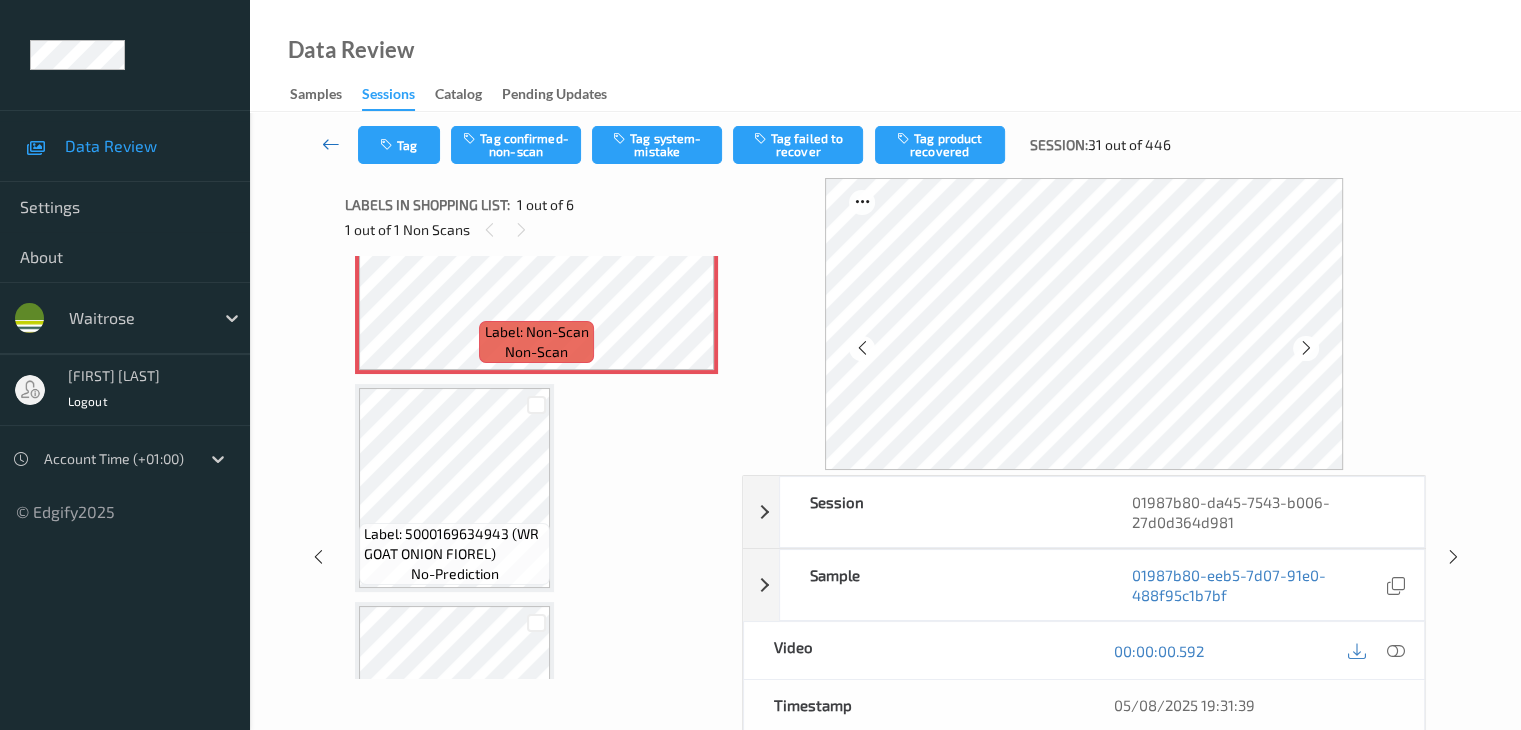 click at bounding box center [331, 144] 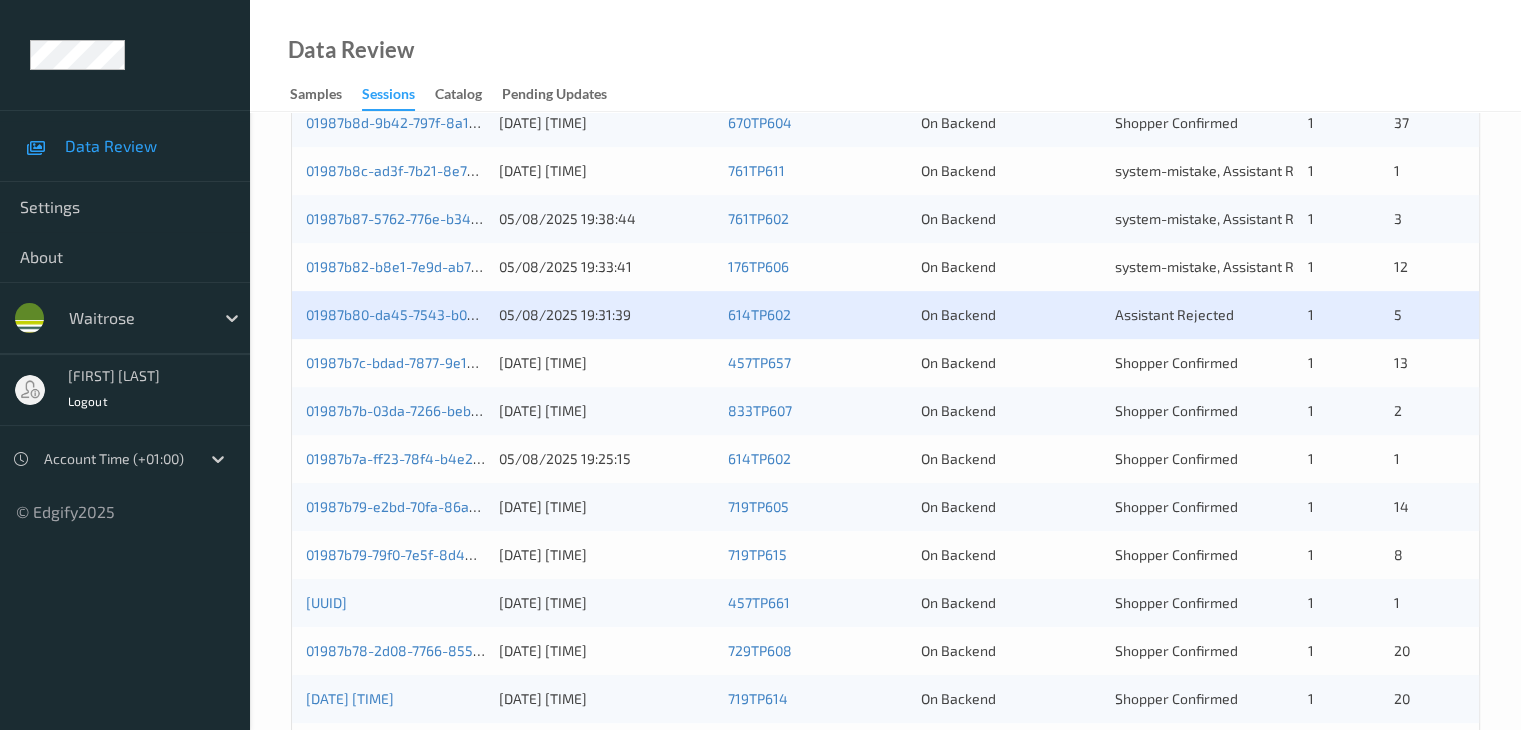 scroll, scrollTop: 932, scrollLeft: 0, axis: vertical 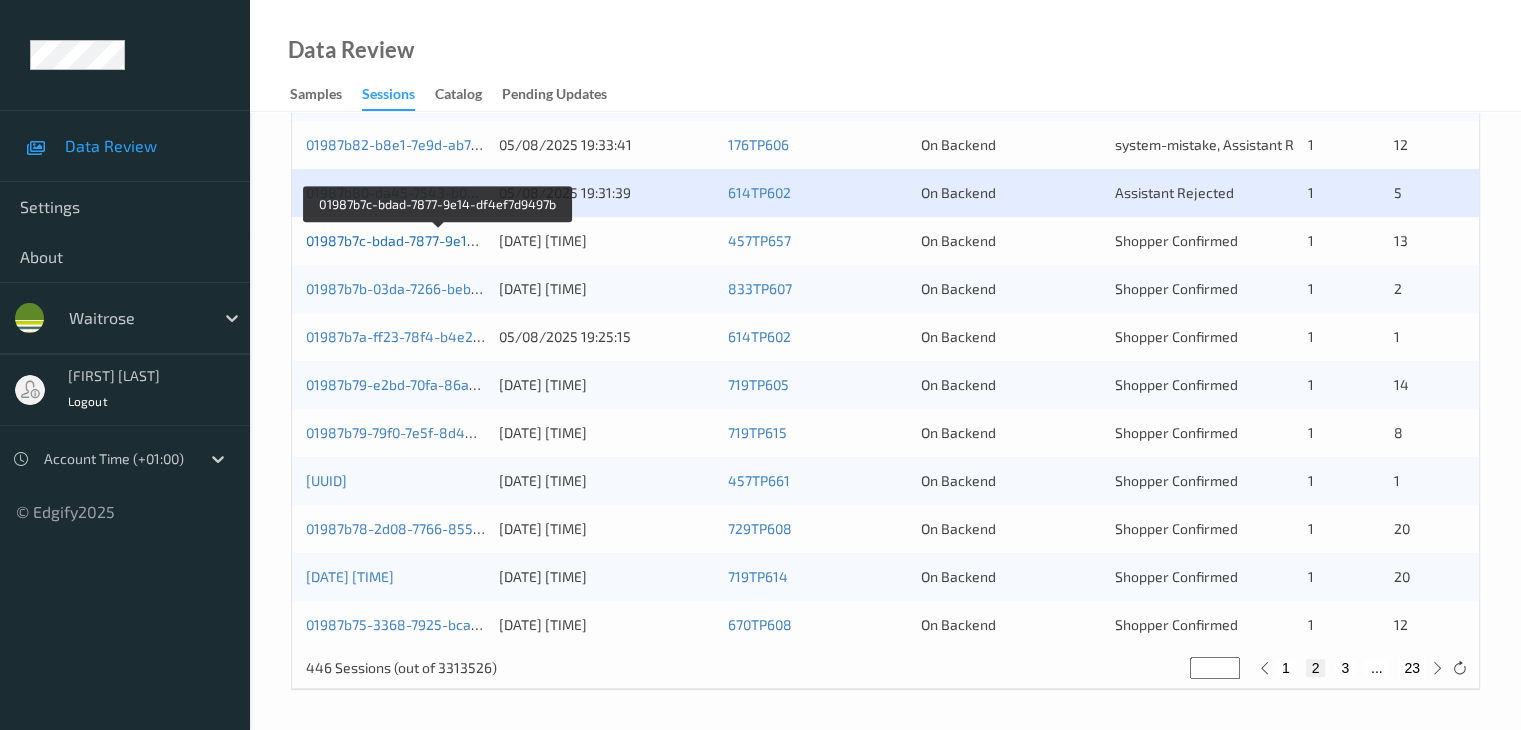 click on "01987b7c-bdad-7877-9e14-df4ef7d9497b" at bounding box center [439, 240] 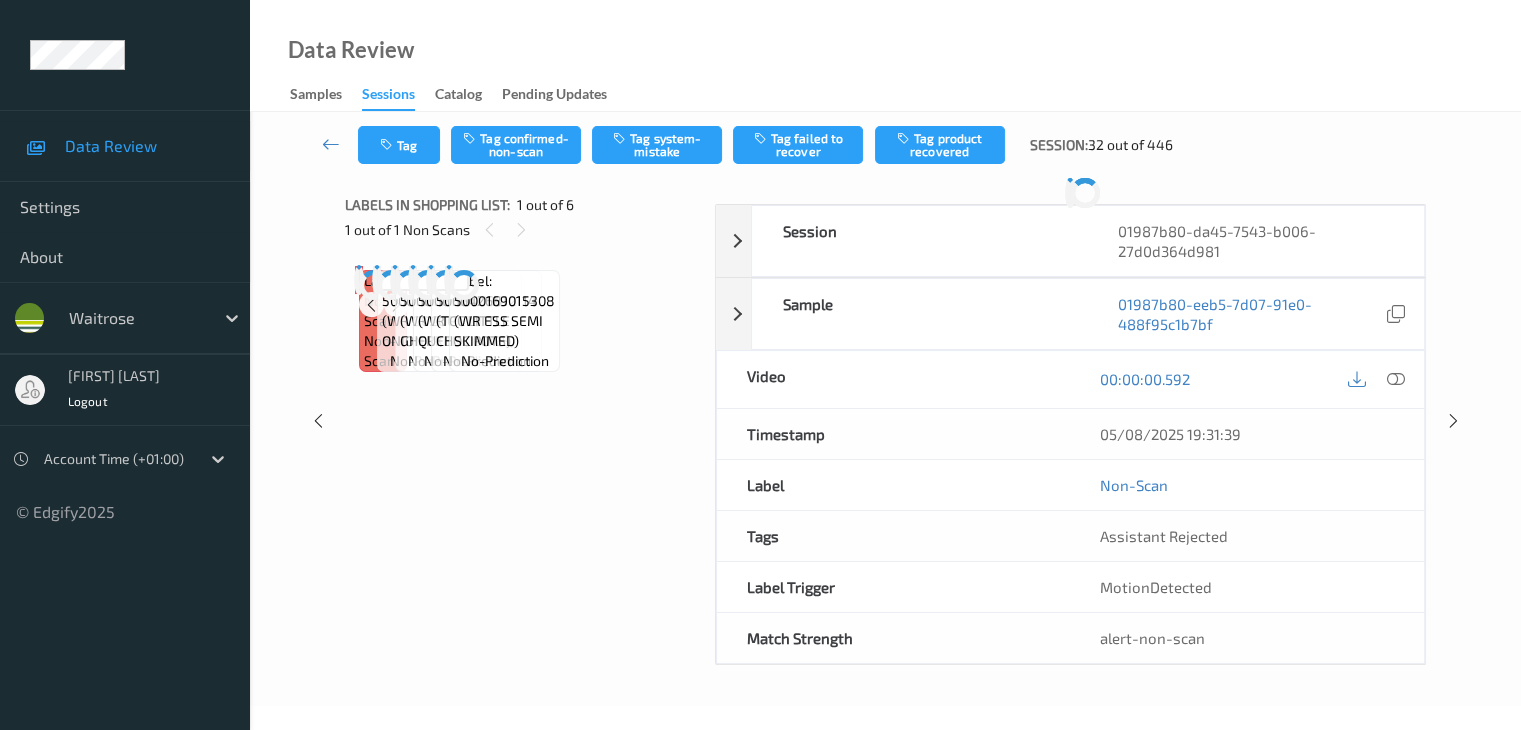 scroll, scrollTop: 0, scrollLeft: 0, axis: both 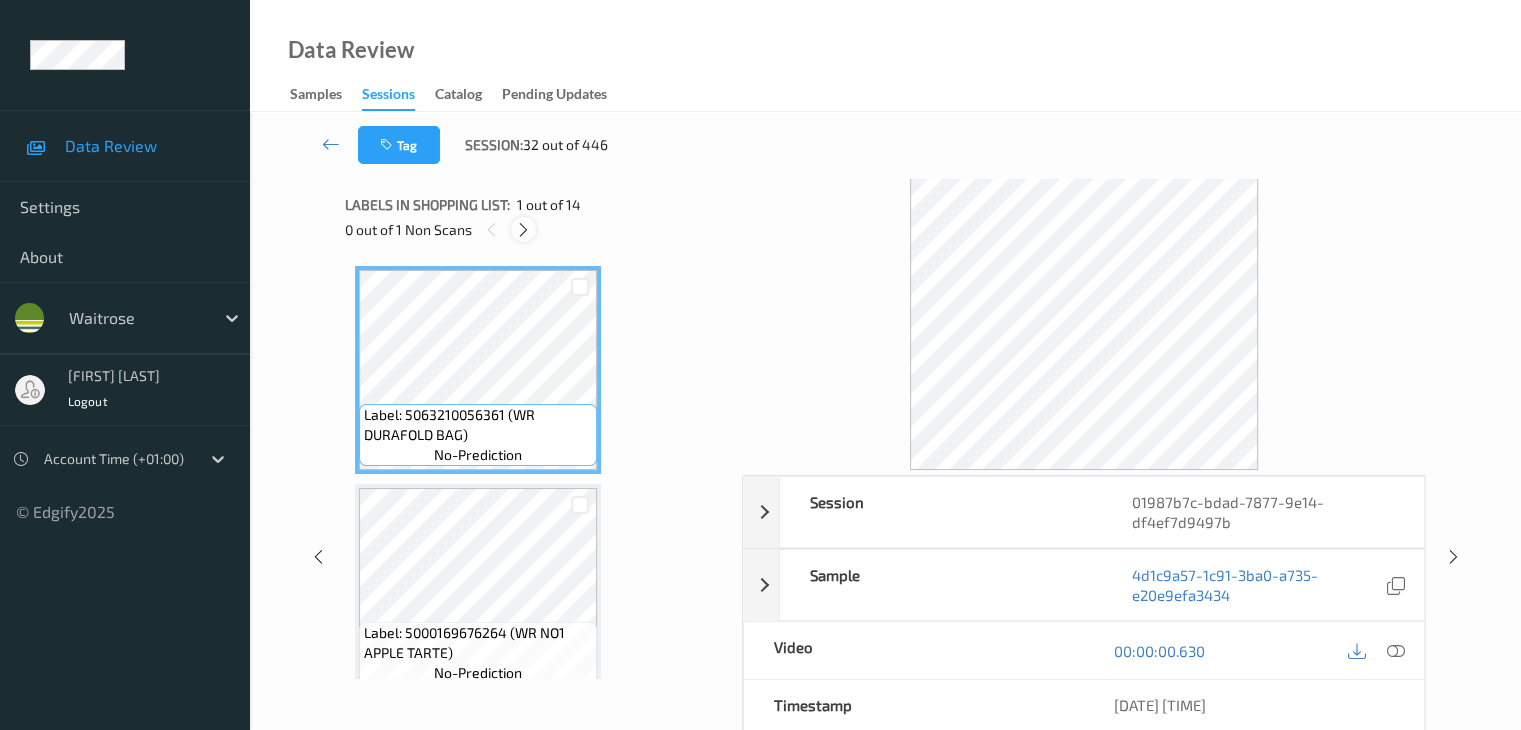 click at bounding box center (523, 230) 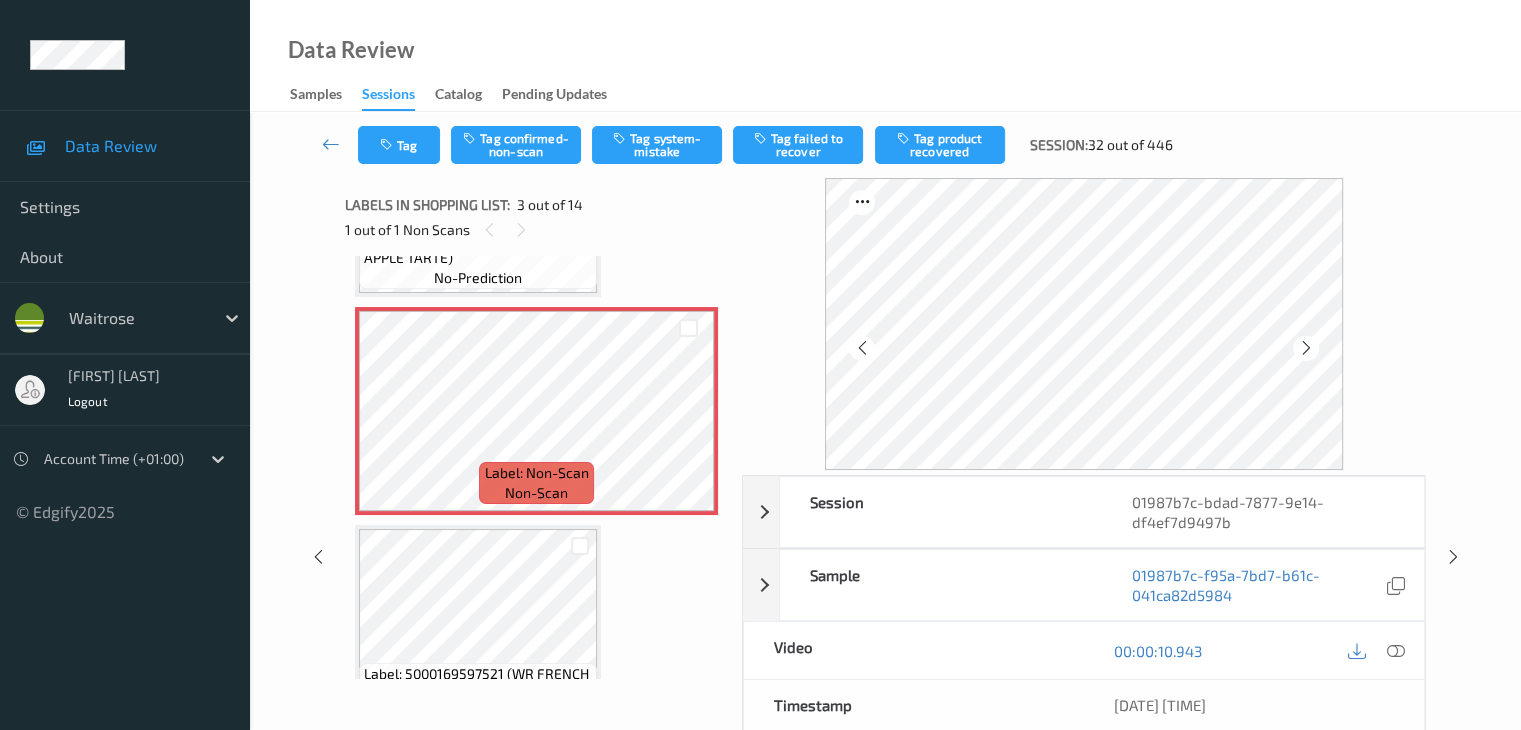 scroll, scrollTop: 428, scrollLeft: 0, axis: vertical 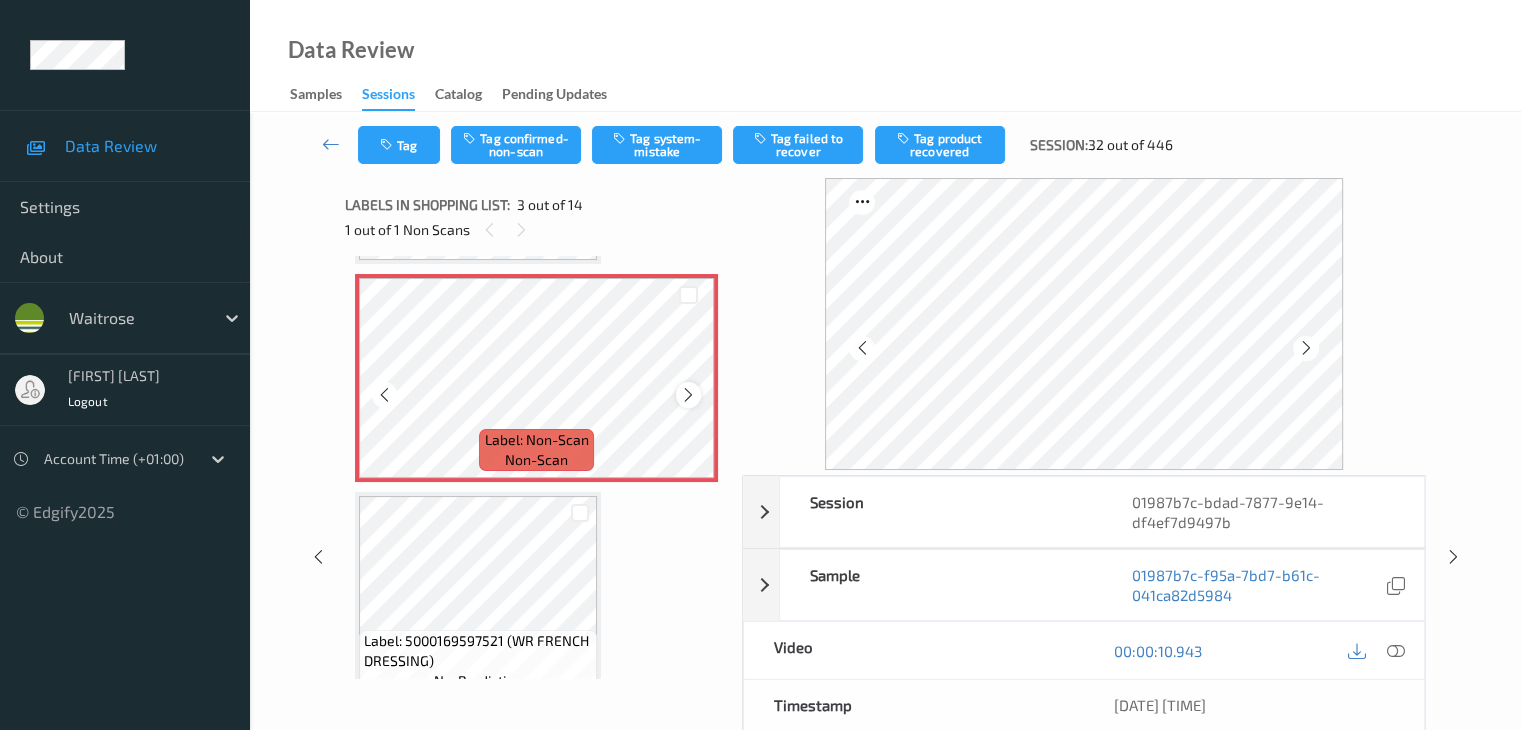 click at bounding box center (688, 395) 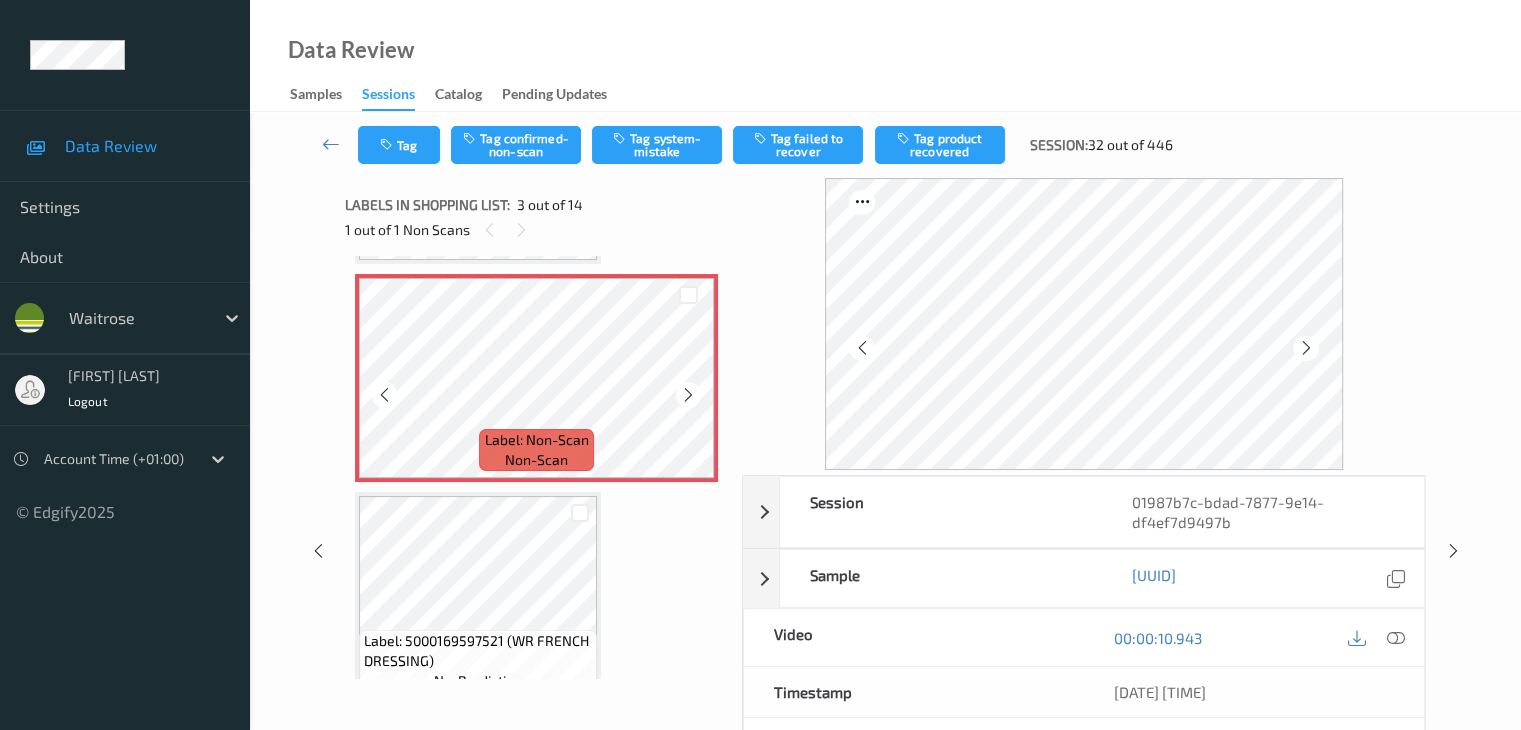 click at bounding box center [688, 395] 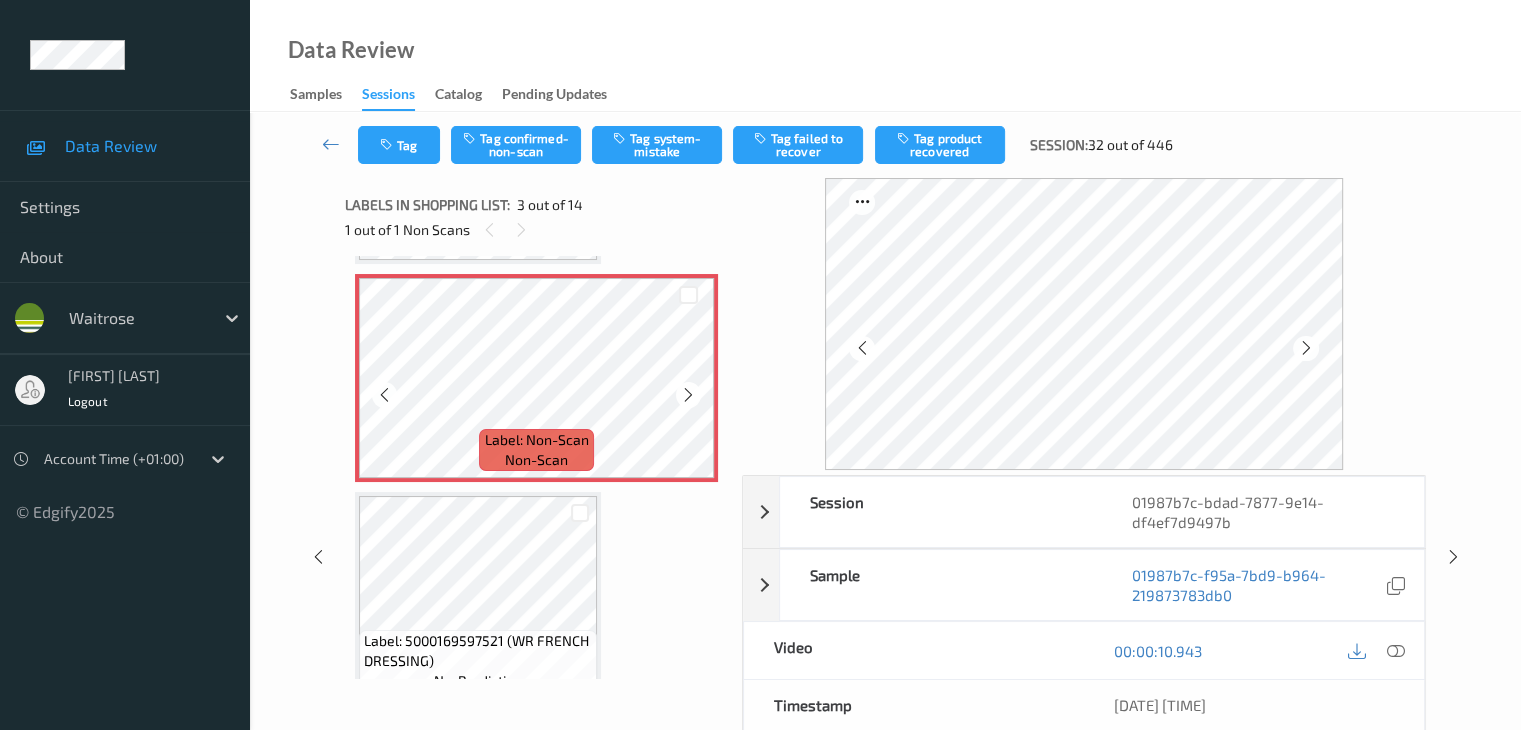click at bounding box center (688, 395) 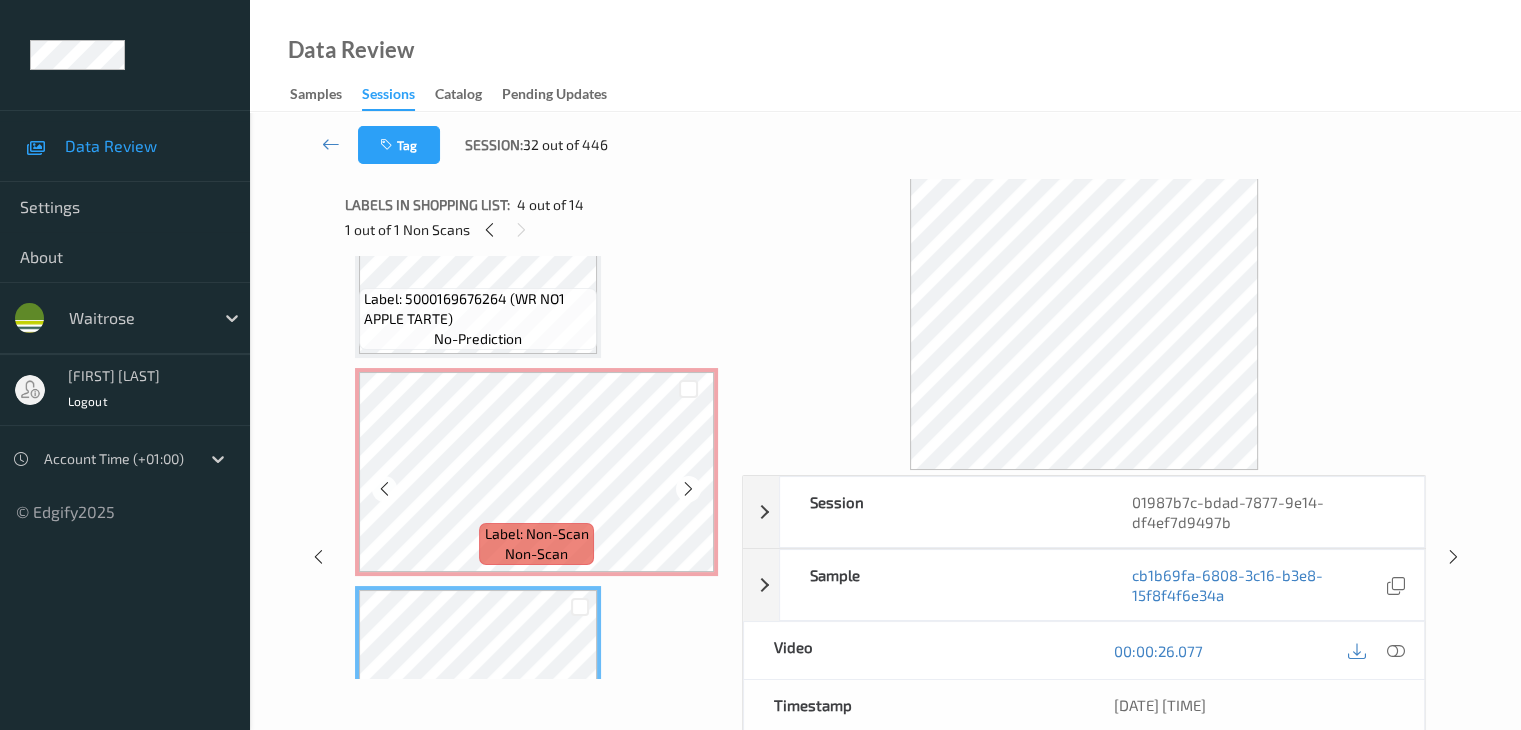 scroll, scrollTop: 228, scrollLeft: 0, axis: vertical 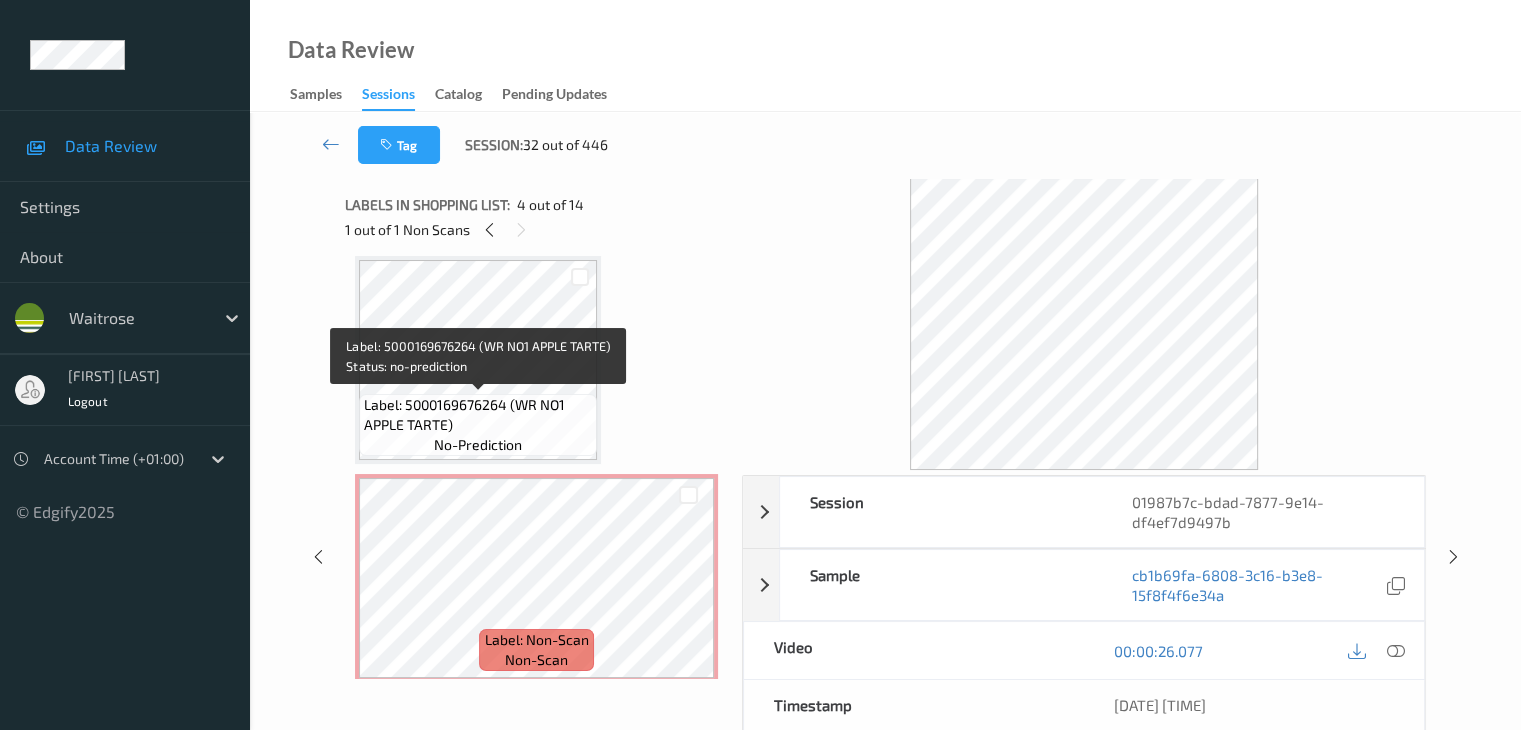 click on "Label: 5000169676264 (WR NO1 APPLE TARTE) no-prediction" at bounding box center (478, 425) 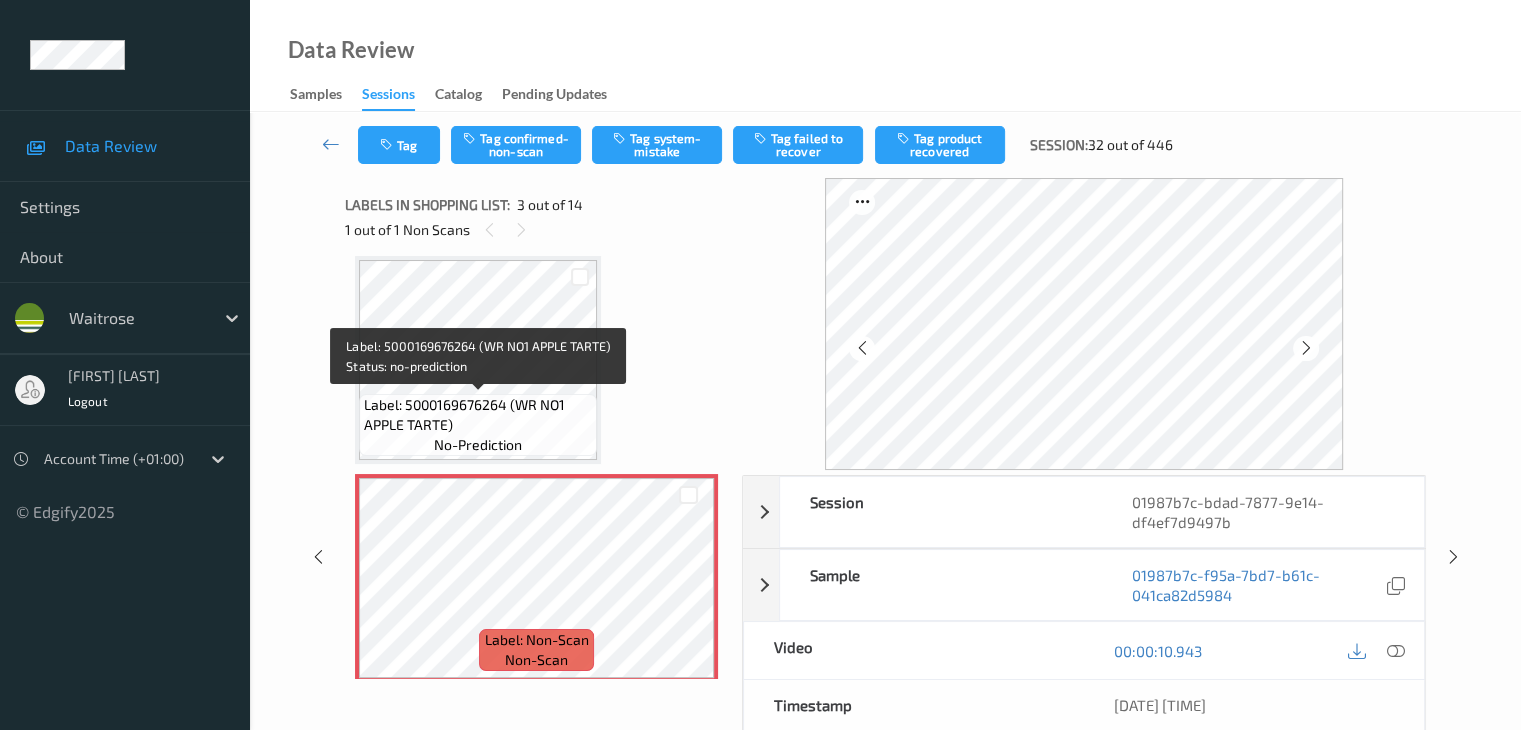 click on "Label: 5000169676264 (WR NO1 APPLE TARTE)" at bounding box center (478, 415) 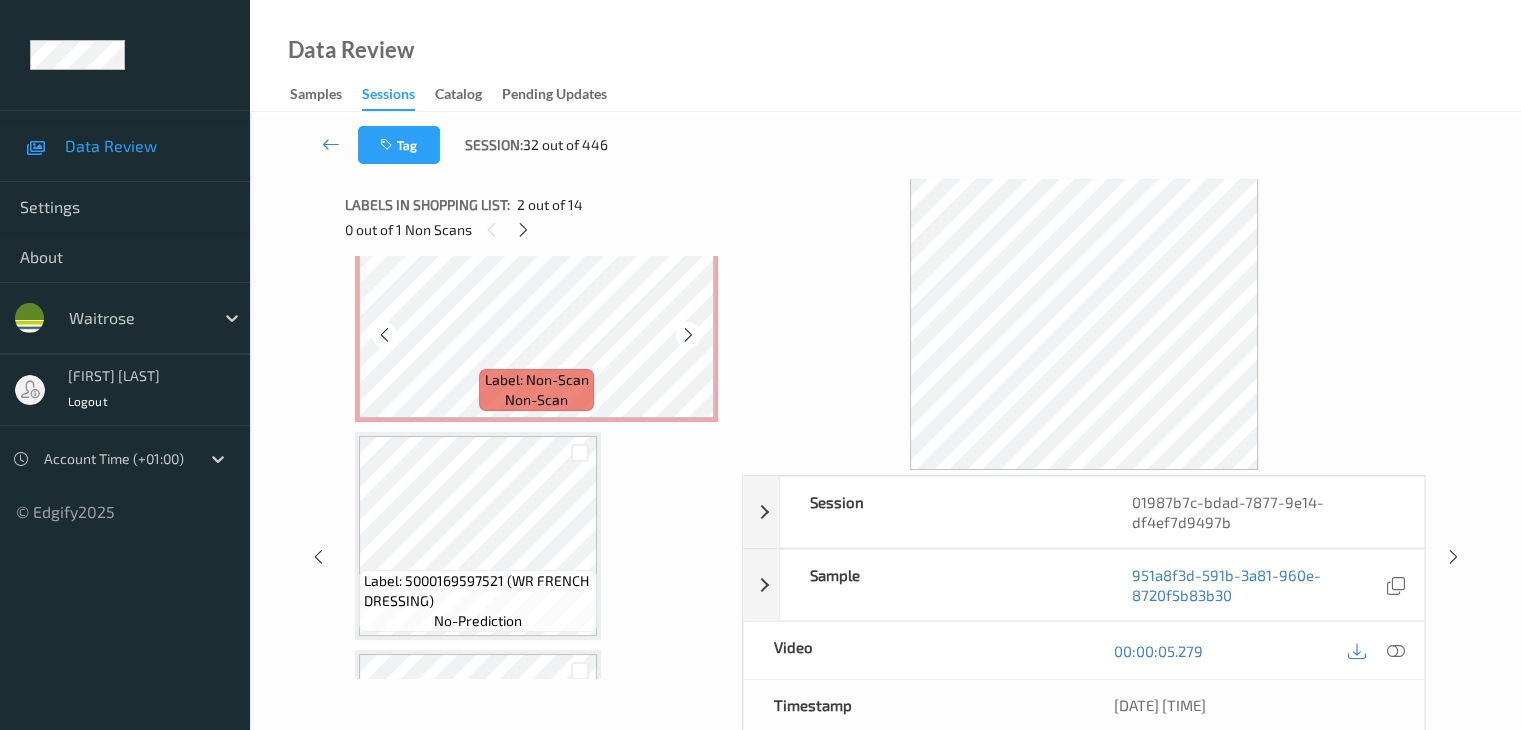 scroll, scrollTop: 500, scrollLeft: 0, axis: vertical 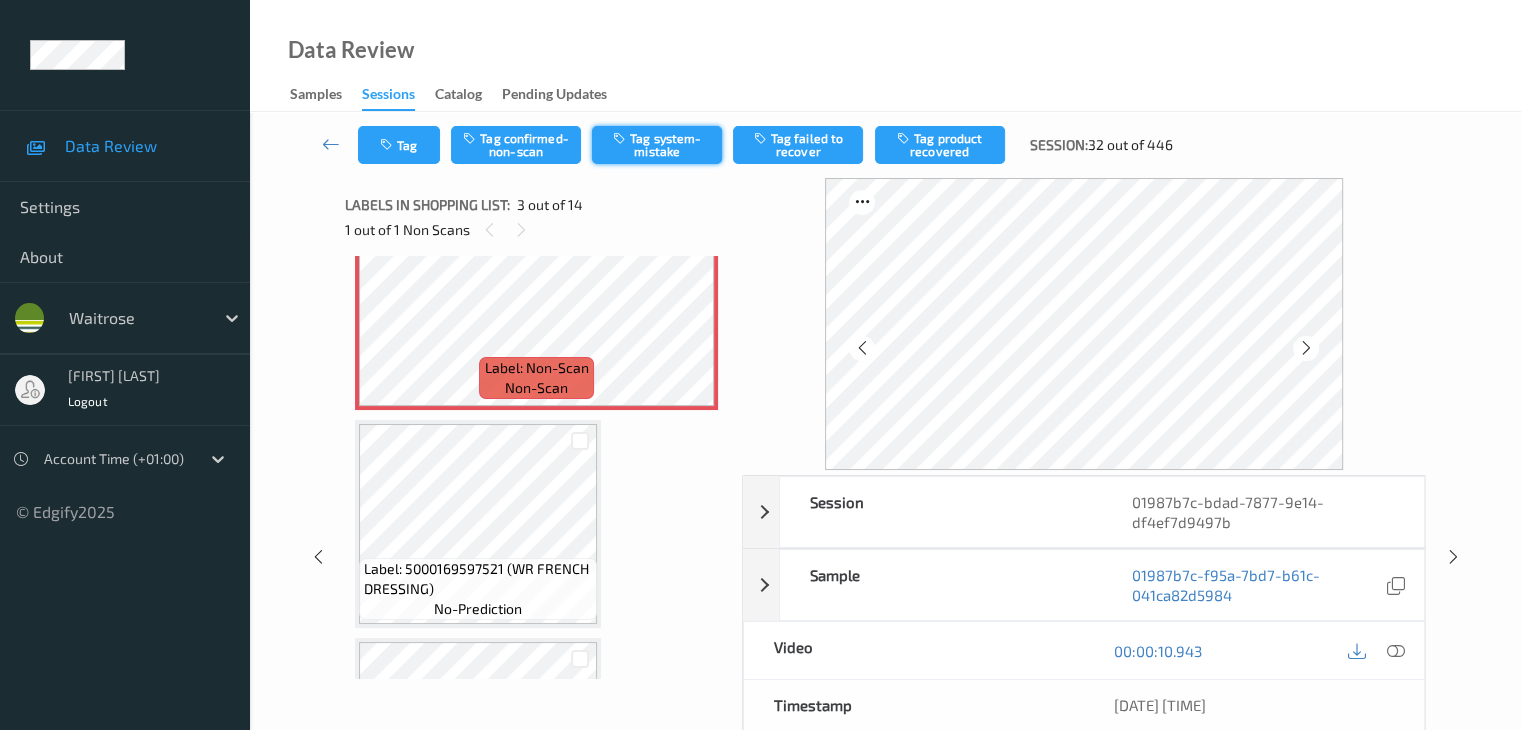 drag, startPoint x: 632, startPoint y: 151, endPoint x: 644, endPoint y: 153, distance: 12.165525 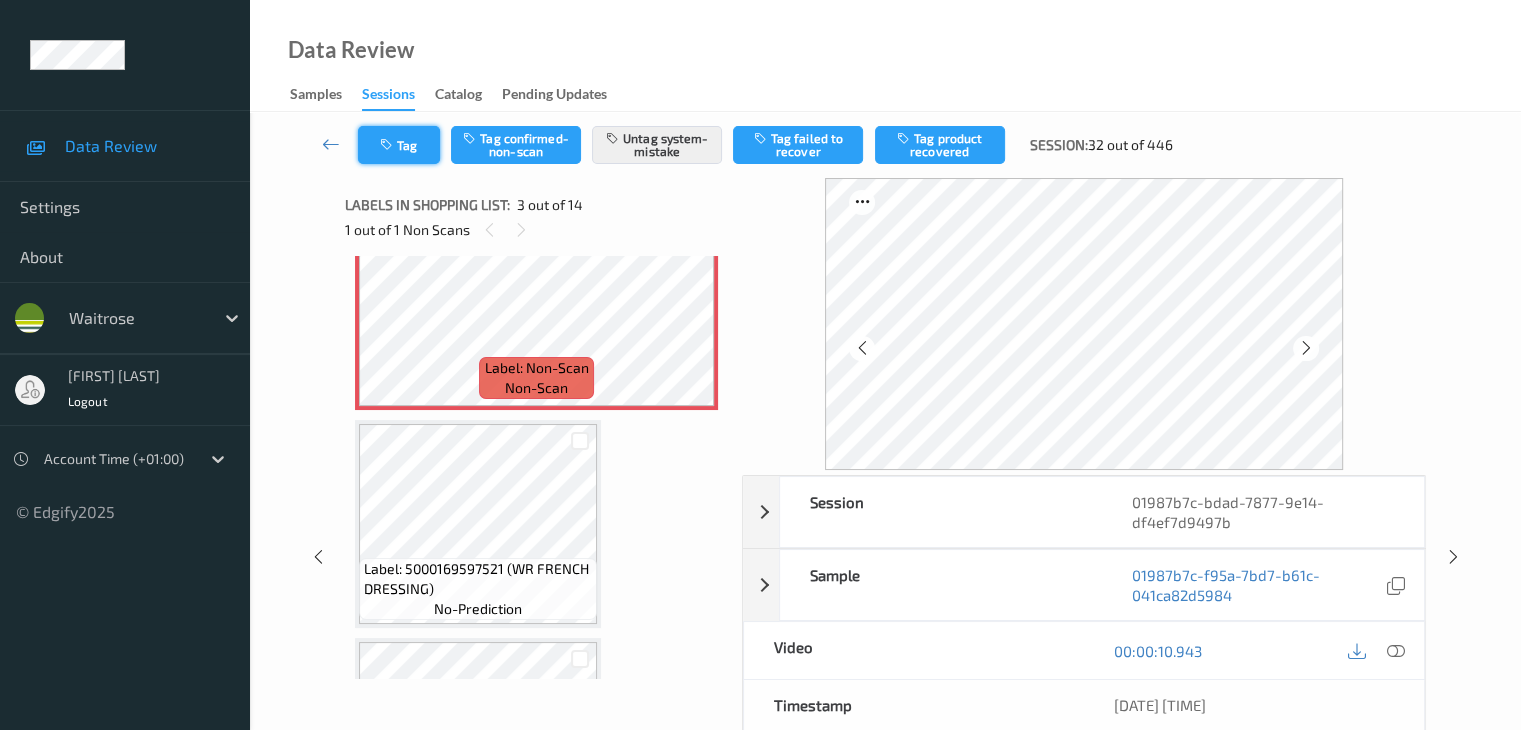 click on "Tag" at bounding box center (399, 145) 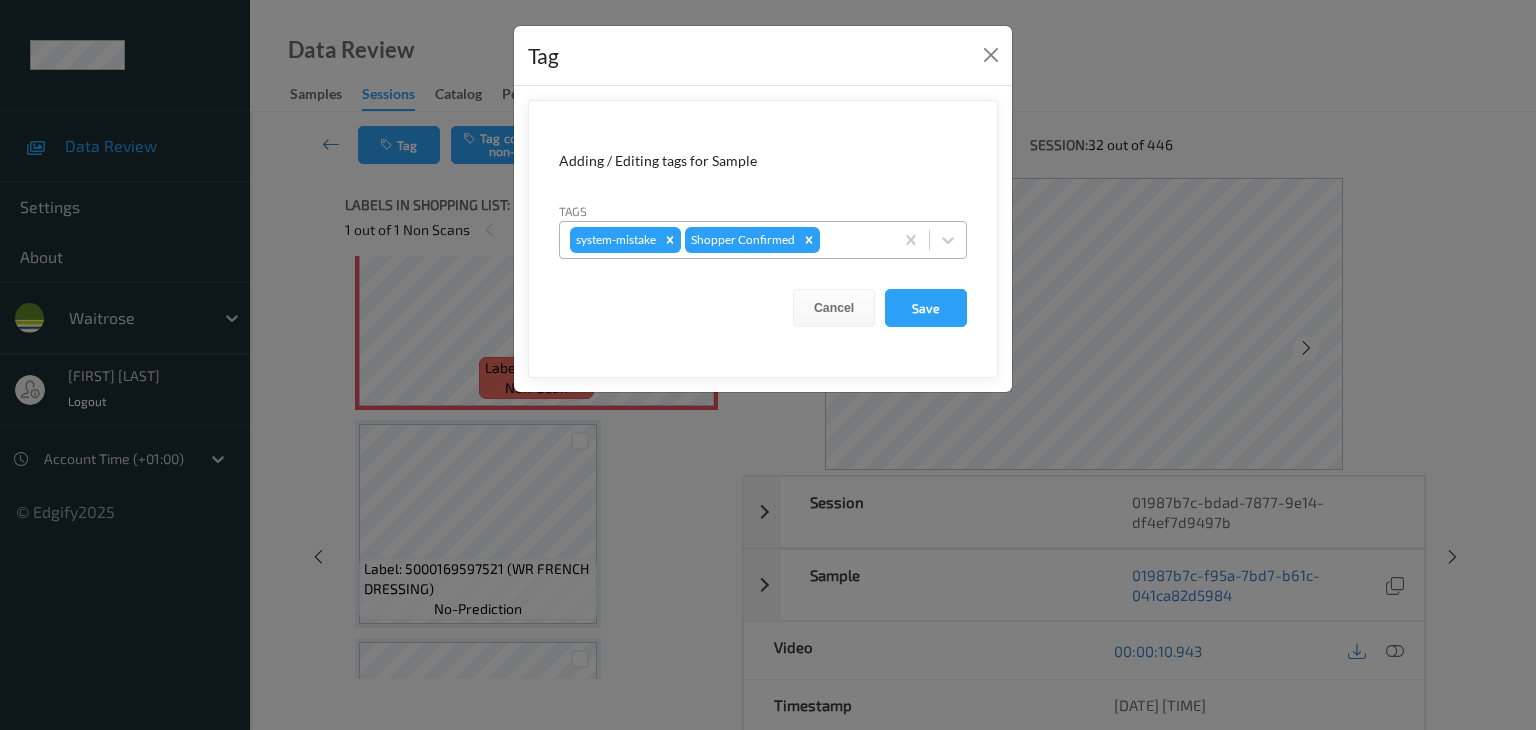 click at bounding box center (853, 240) 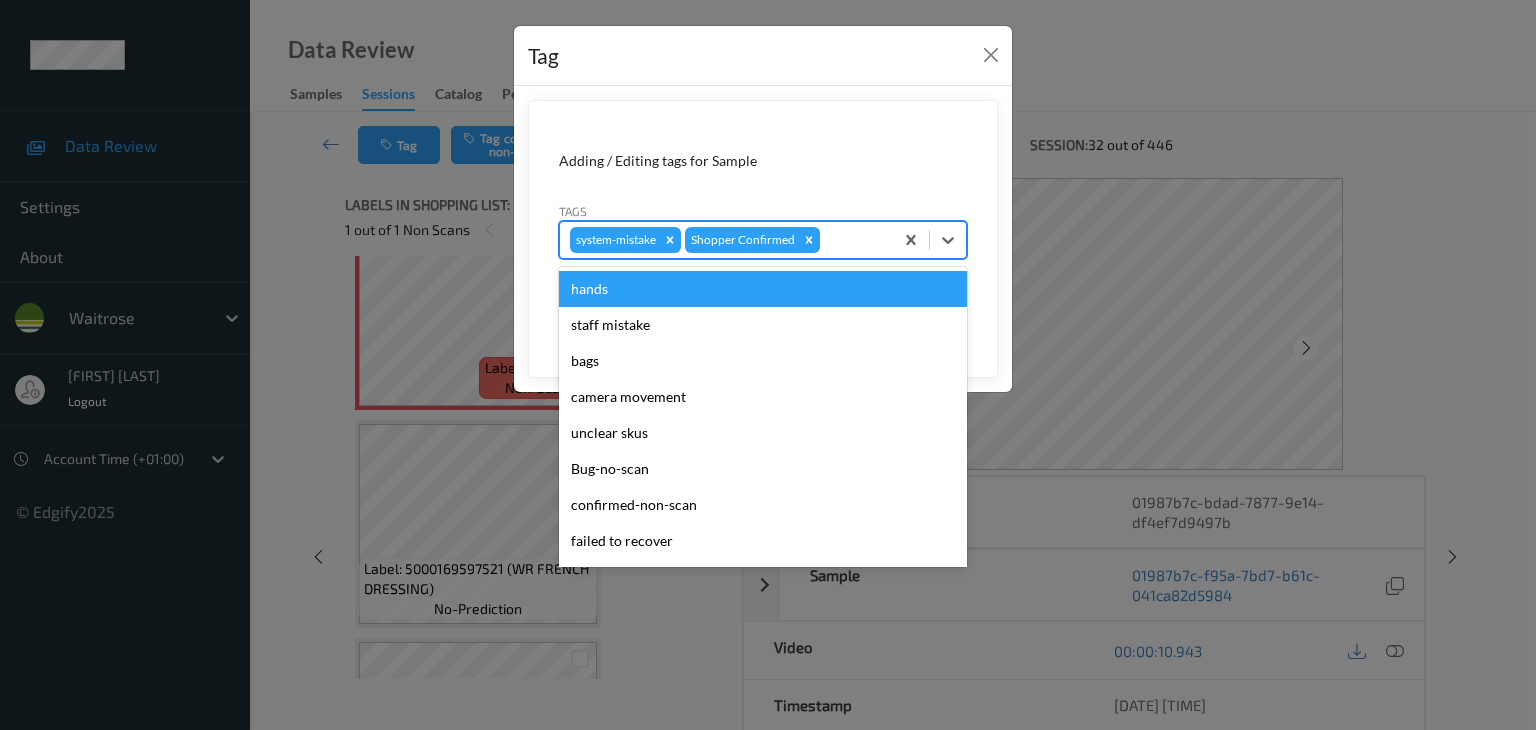 type on "u" 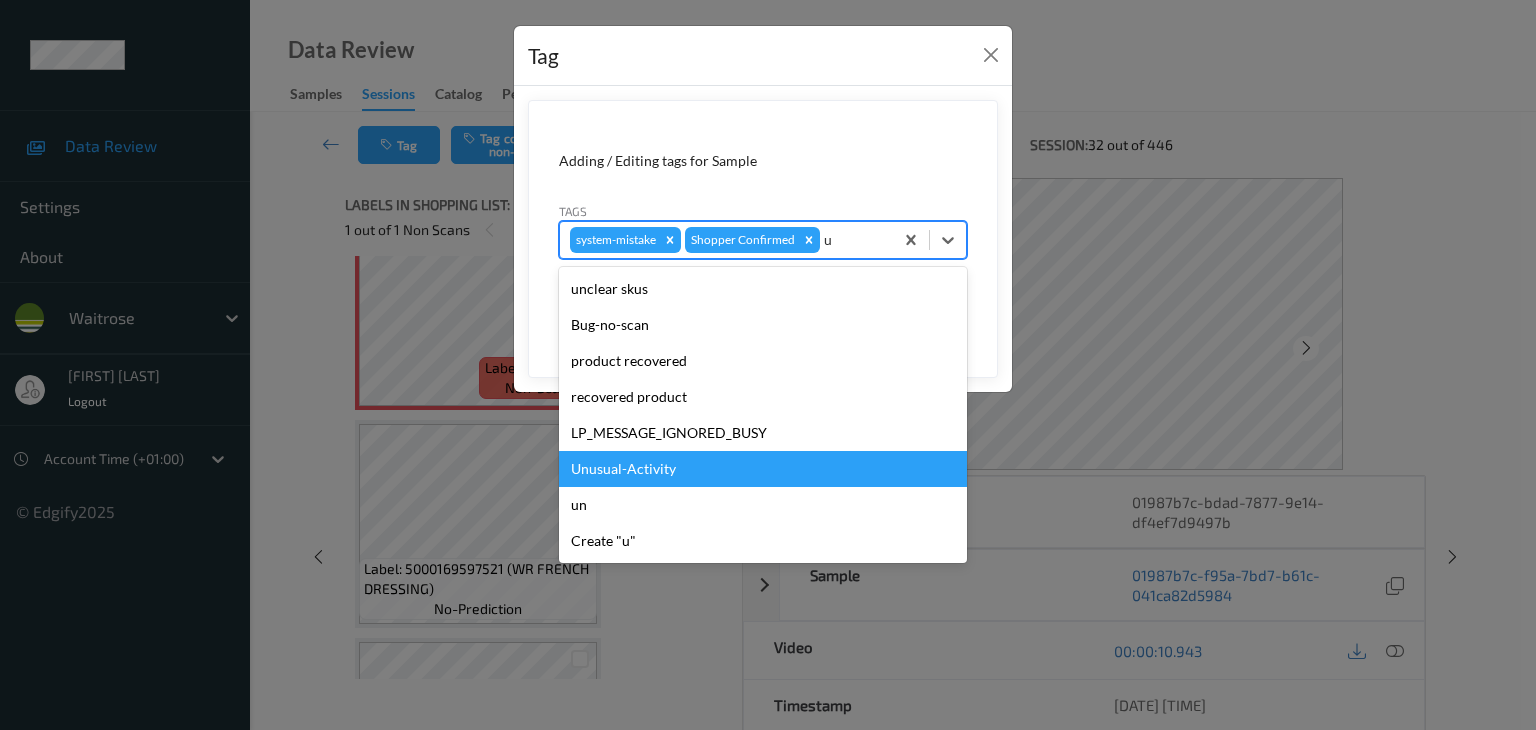 click on "Unusual-Activity" at bounding box center [763, 469] 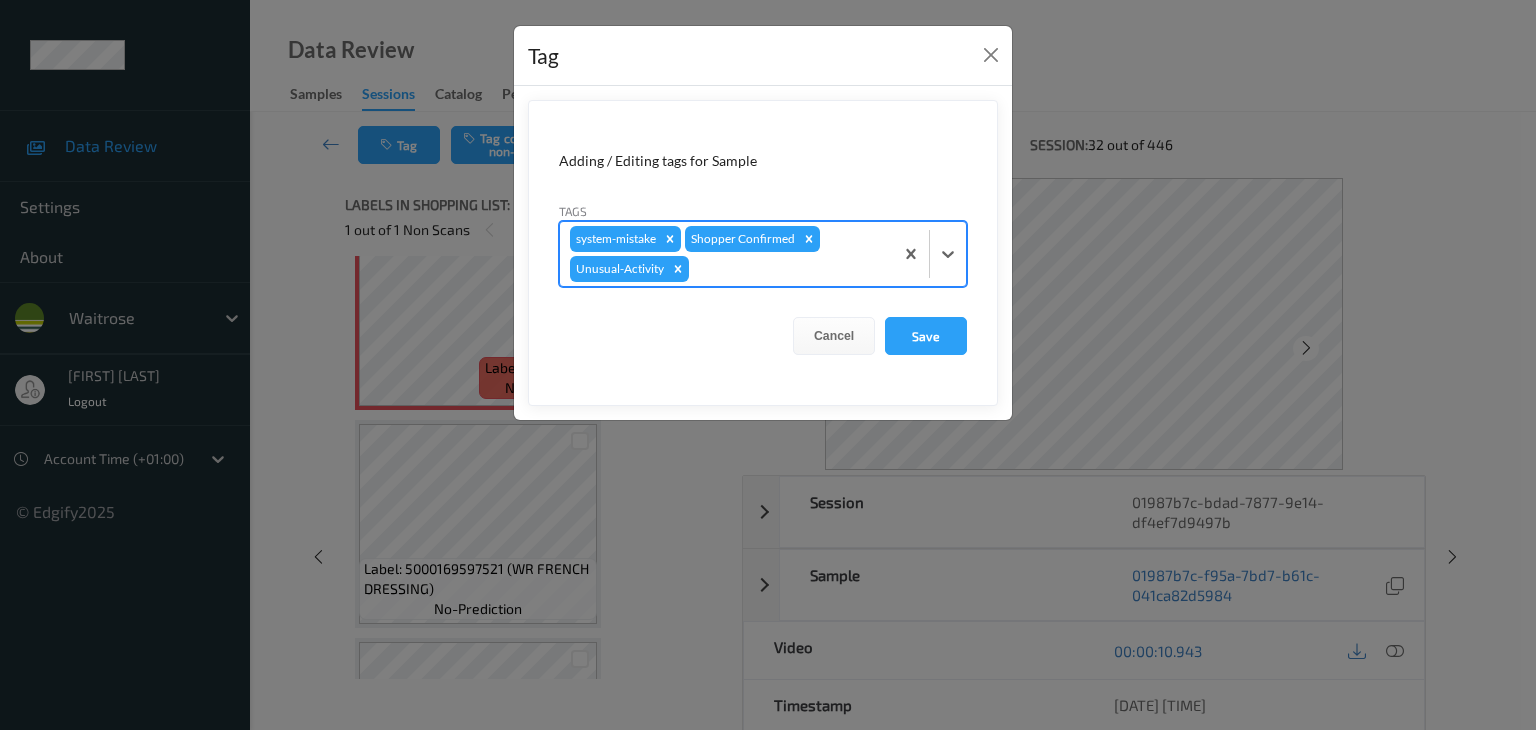 type on "p" 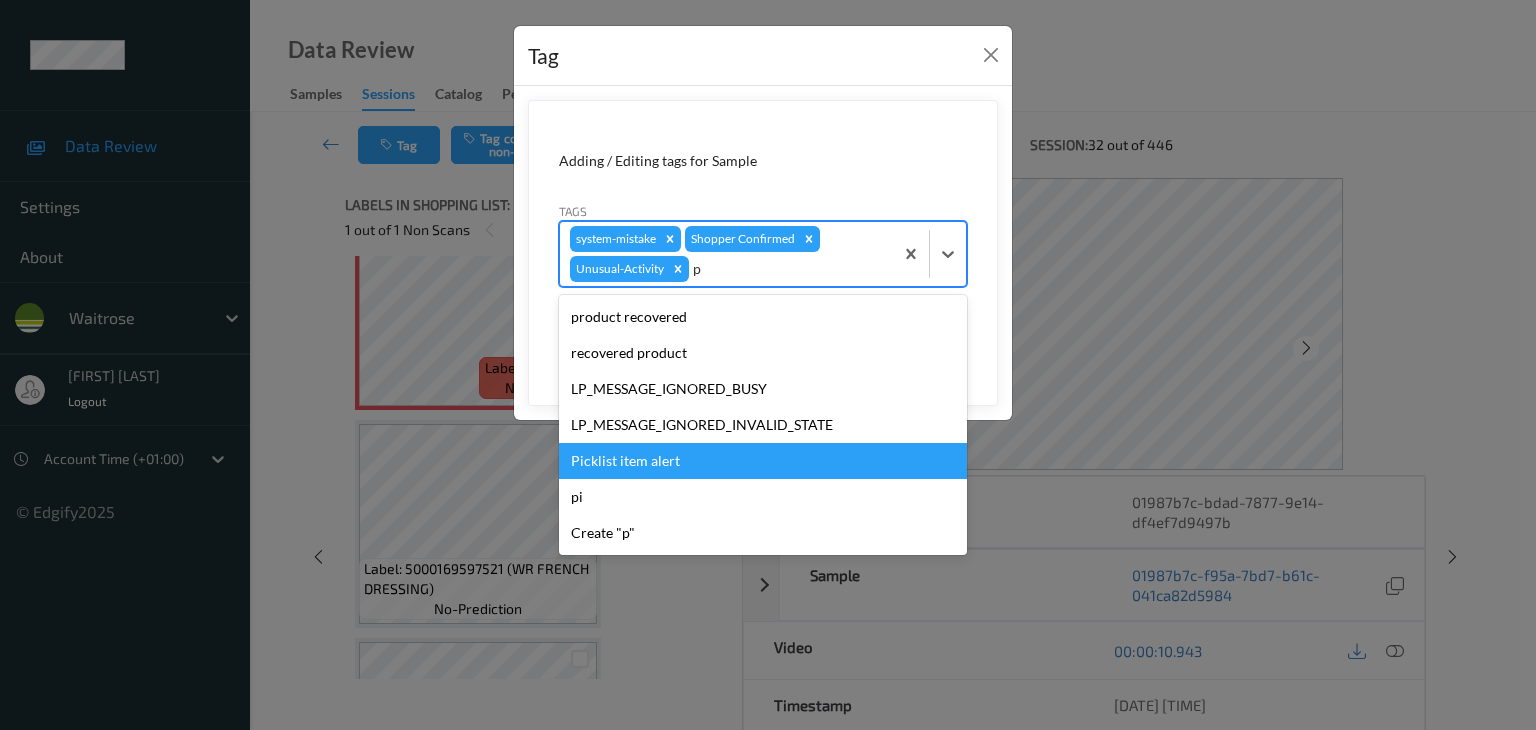 click on "Picklist item alert" at bounding box center (763, 461) 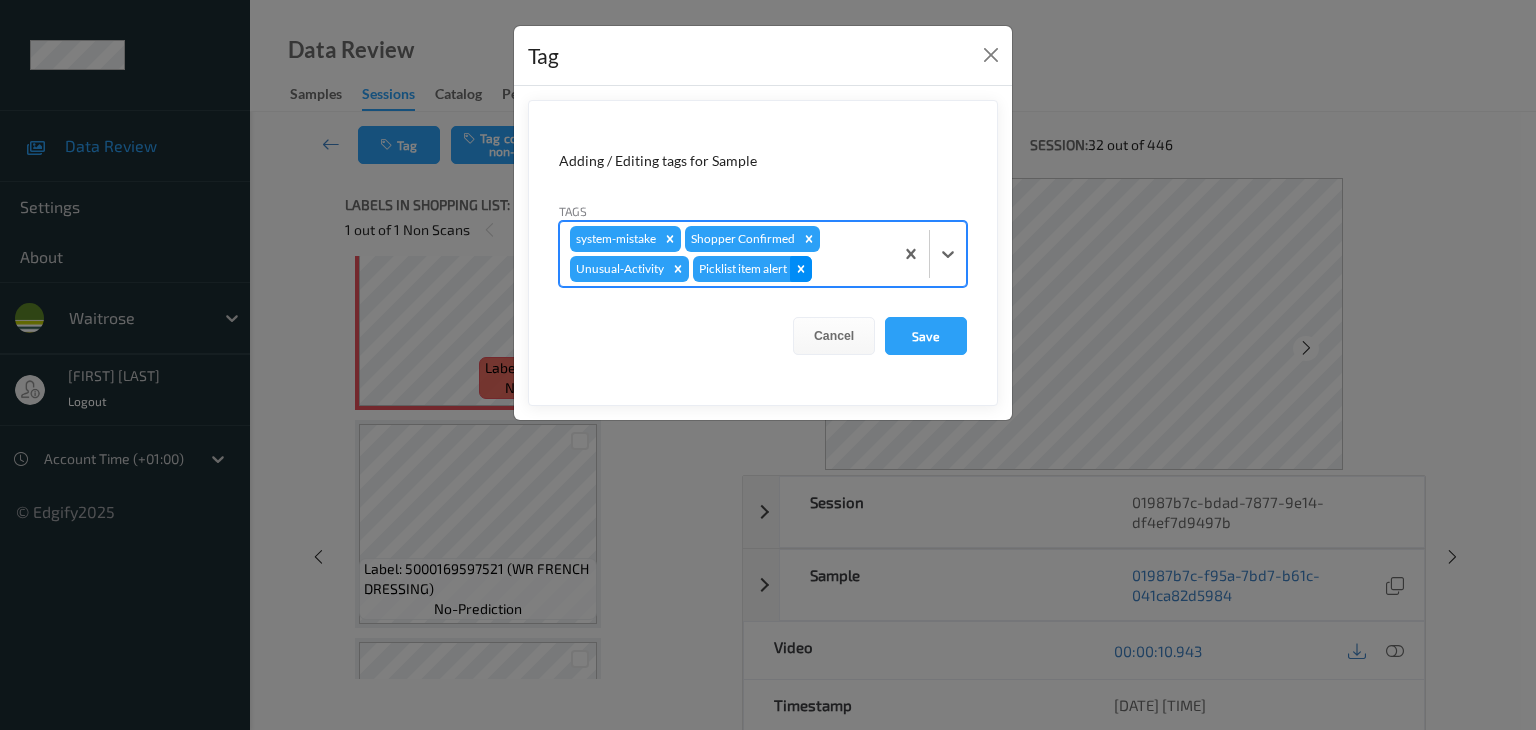 click at bounding box center (801, 269) 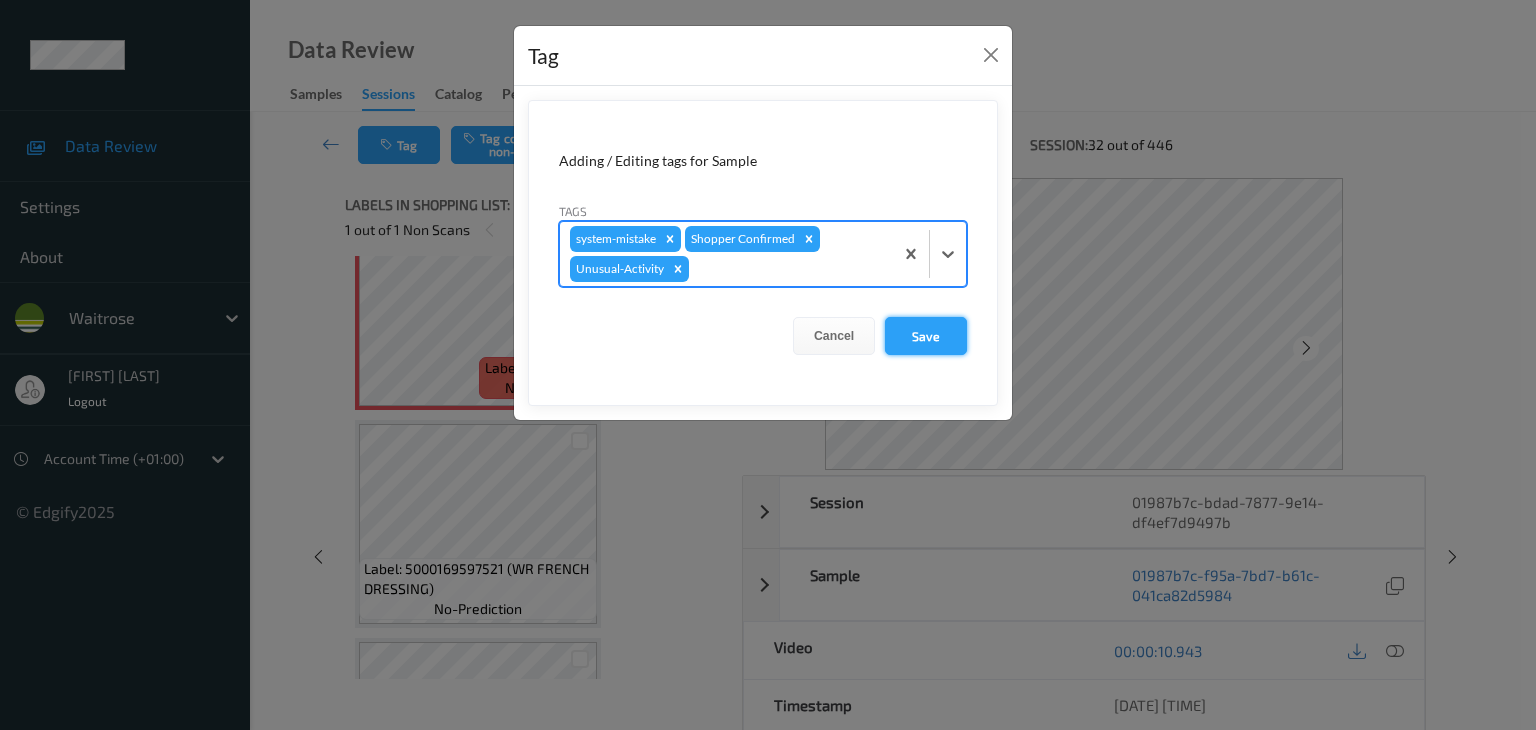 click on "Save" at bounding box center [926, 336] 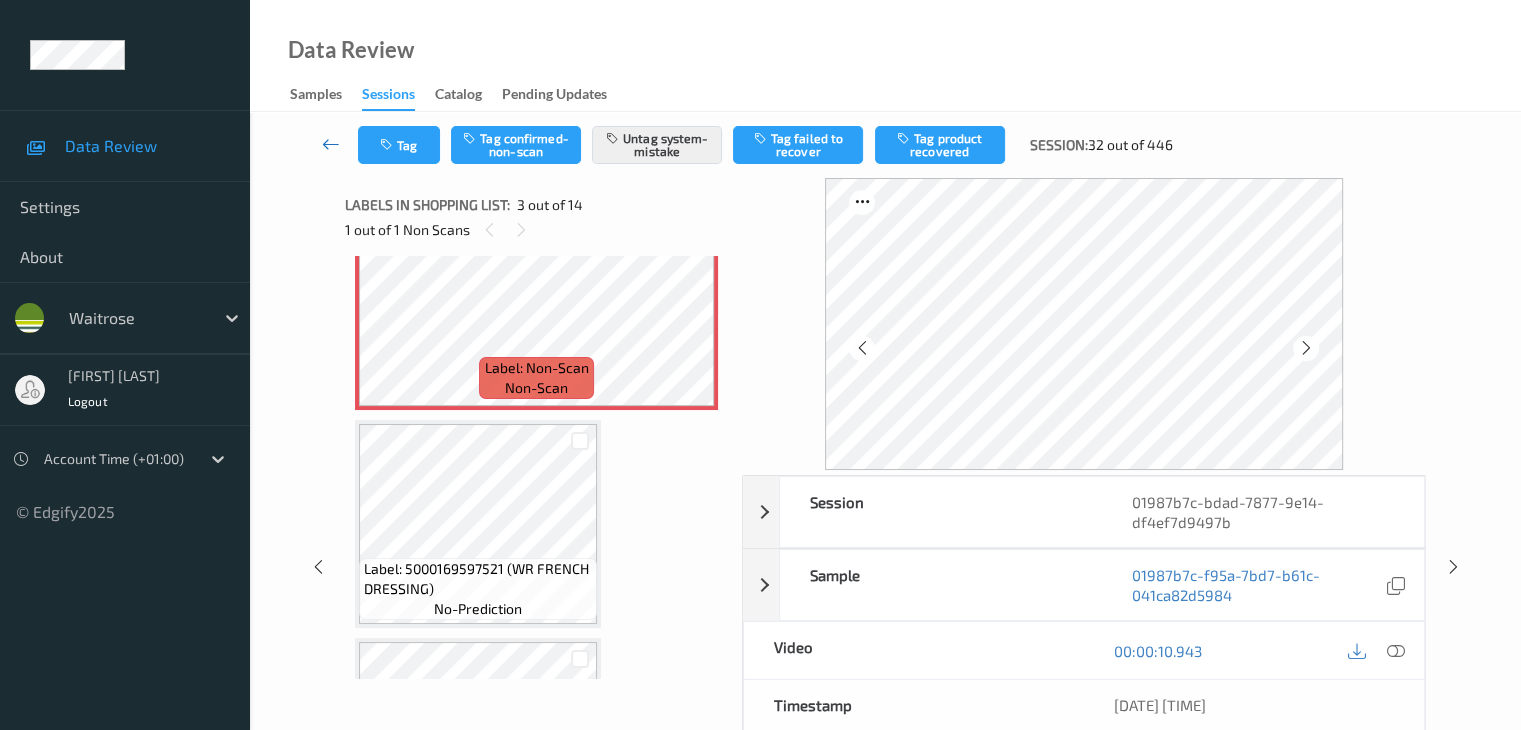click at bounding box center (331, 144) 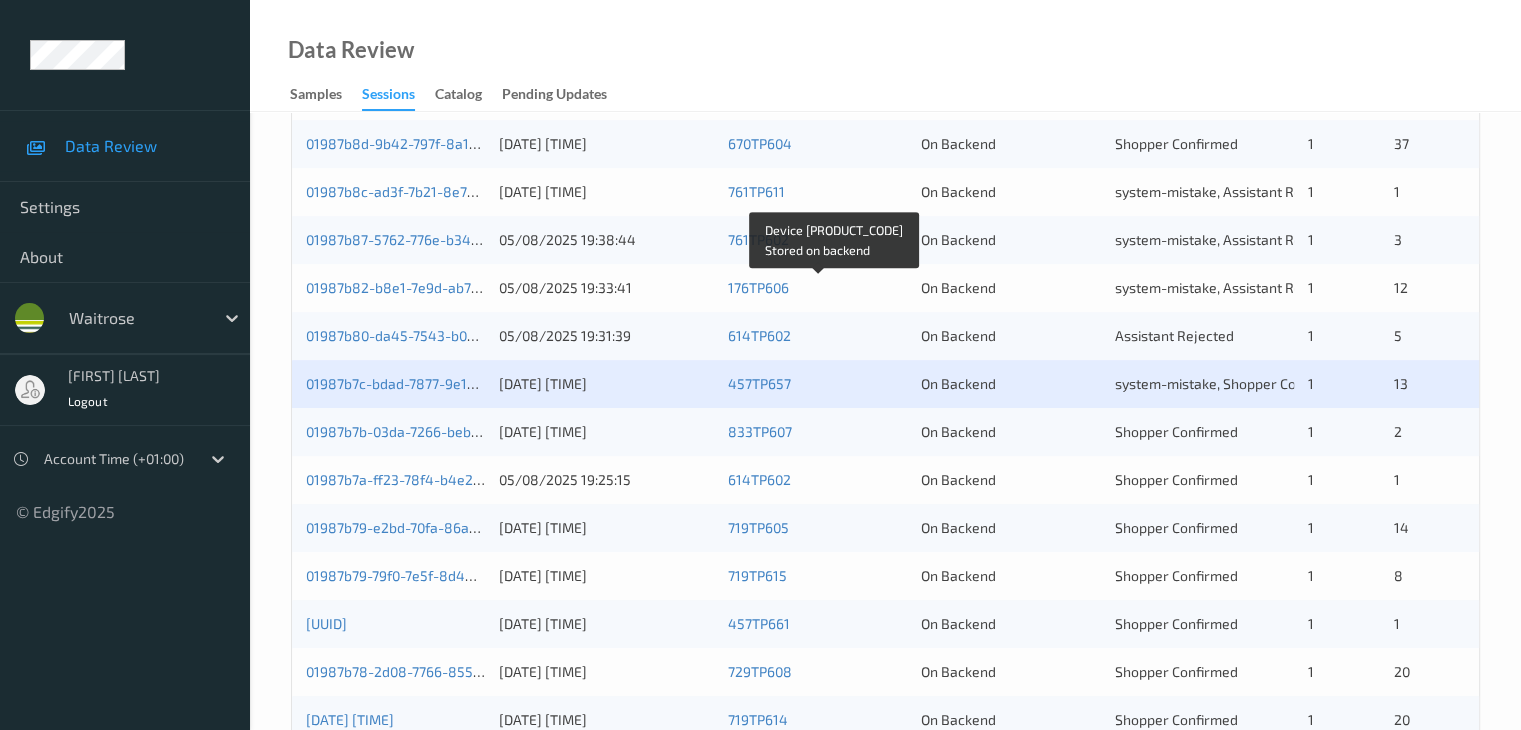 scroll, scrollTop: 800, scrollLeft: 0, axis: vertical 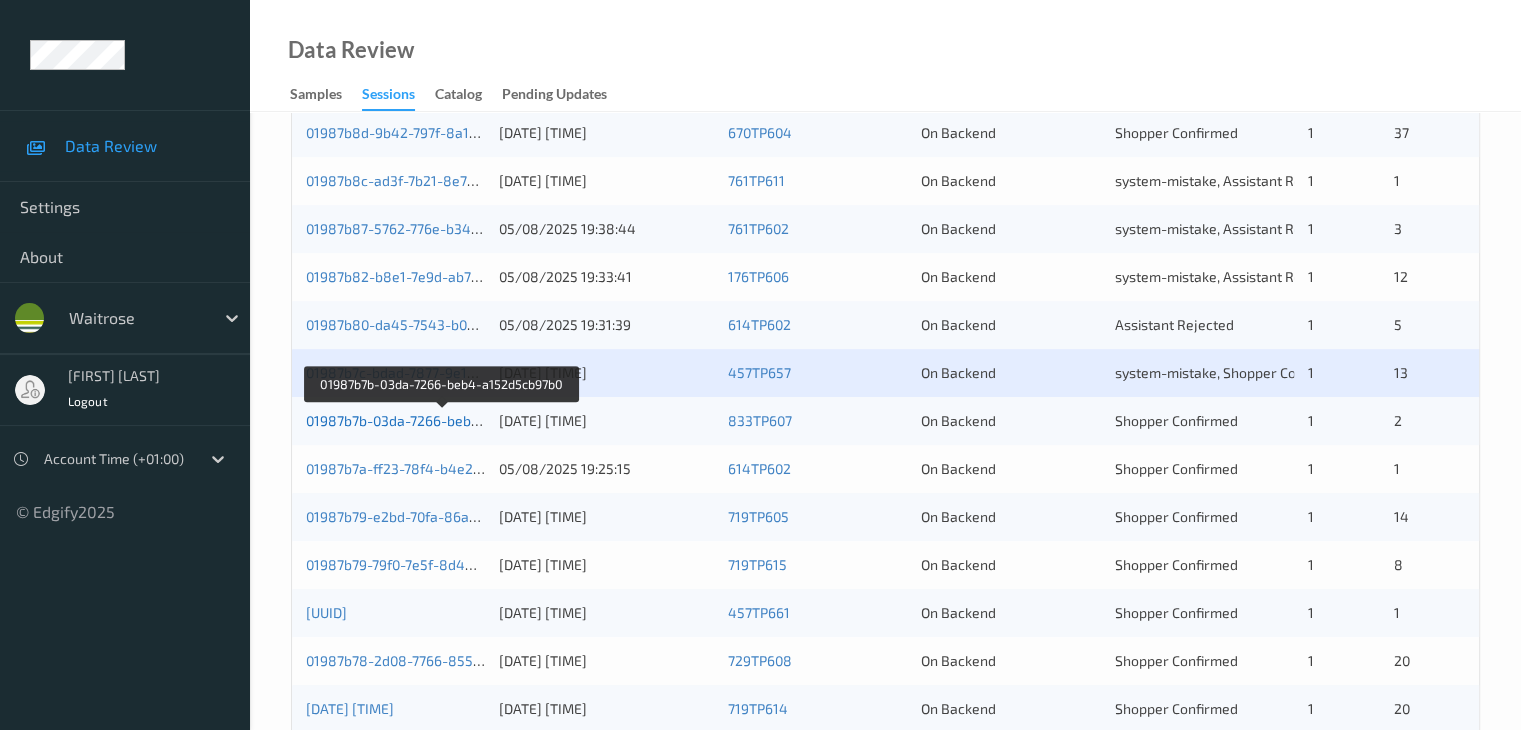 click on "01987b7b-03da-7266-beb4-a152d5cb97b0" at bounding box center (442, 420) 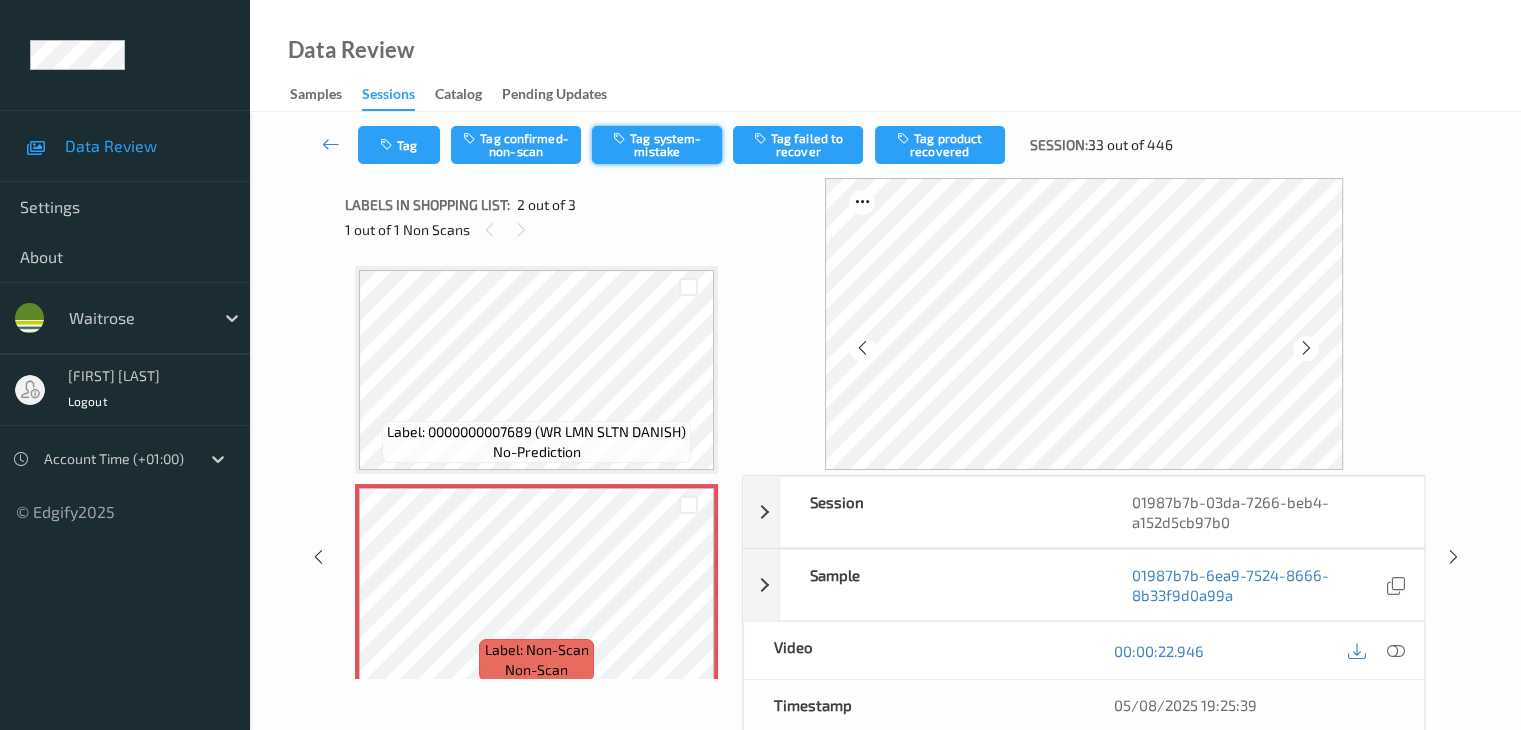 click on "Tag   system-mistake" at bounding box center (657, 145) 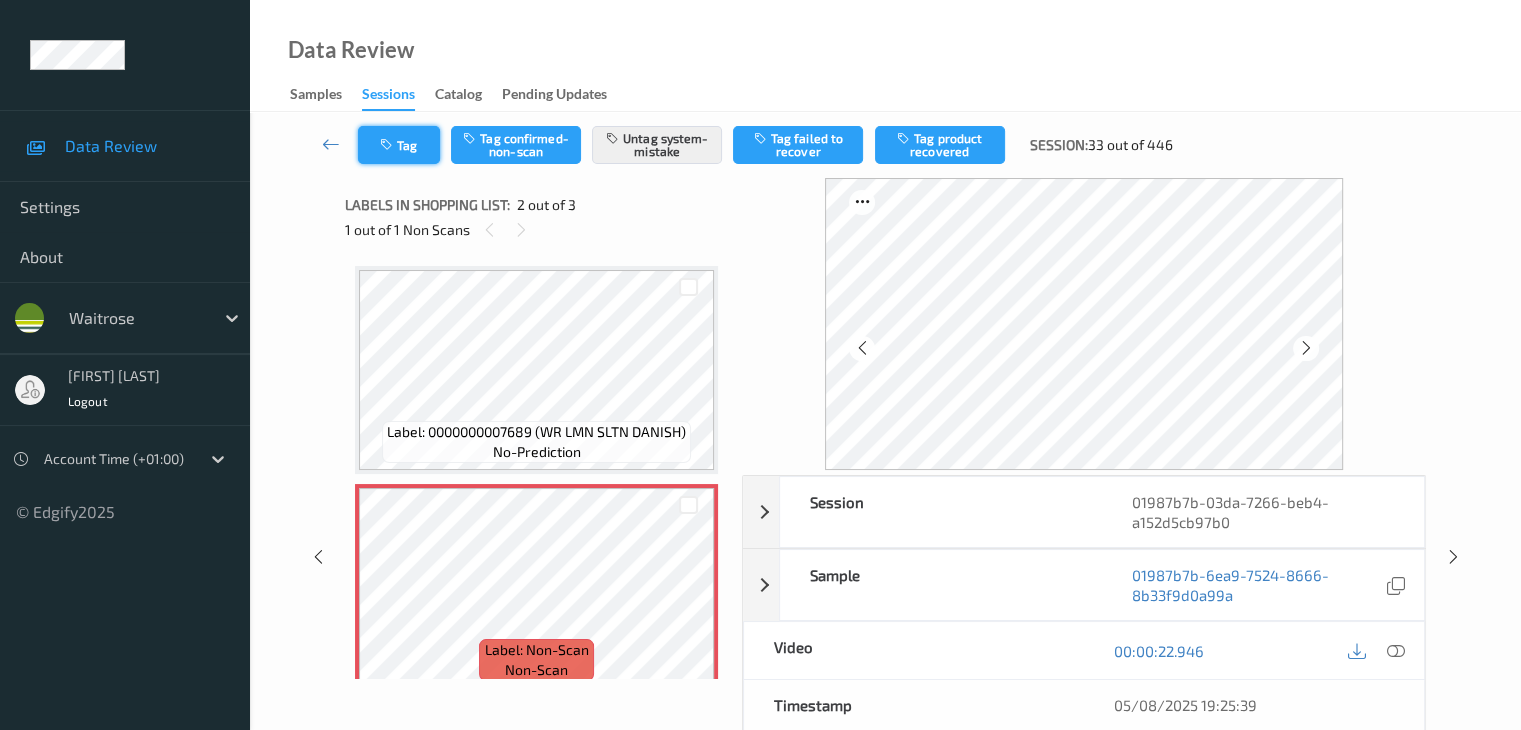 click on "Tag" at bounding box center [399, 145] 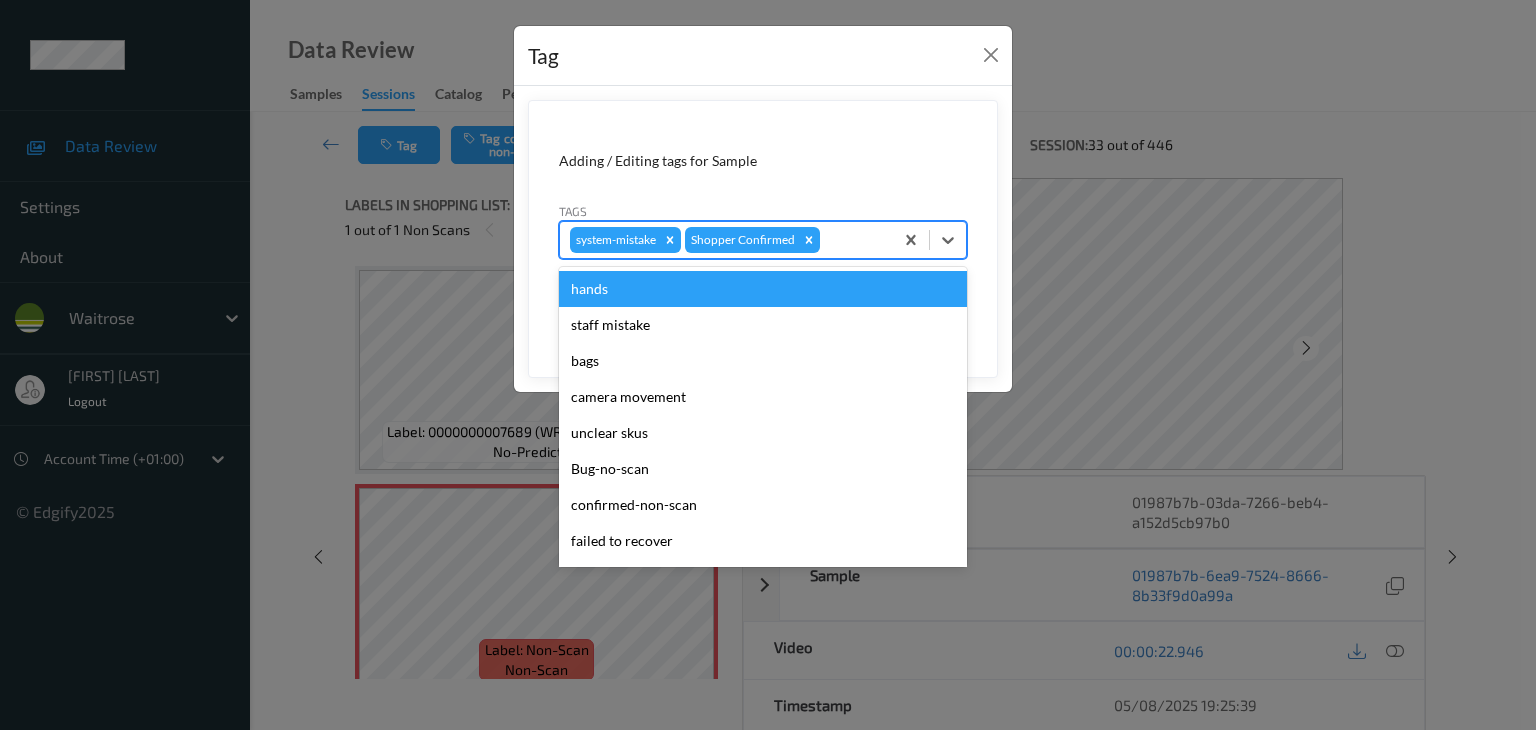 click at bounding box center (853, 240) 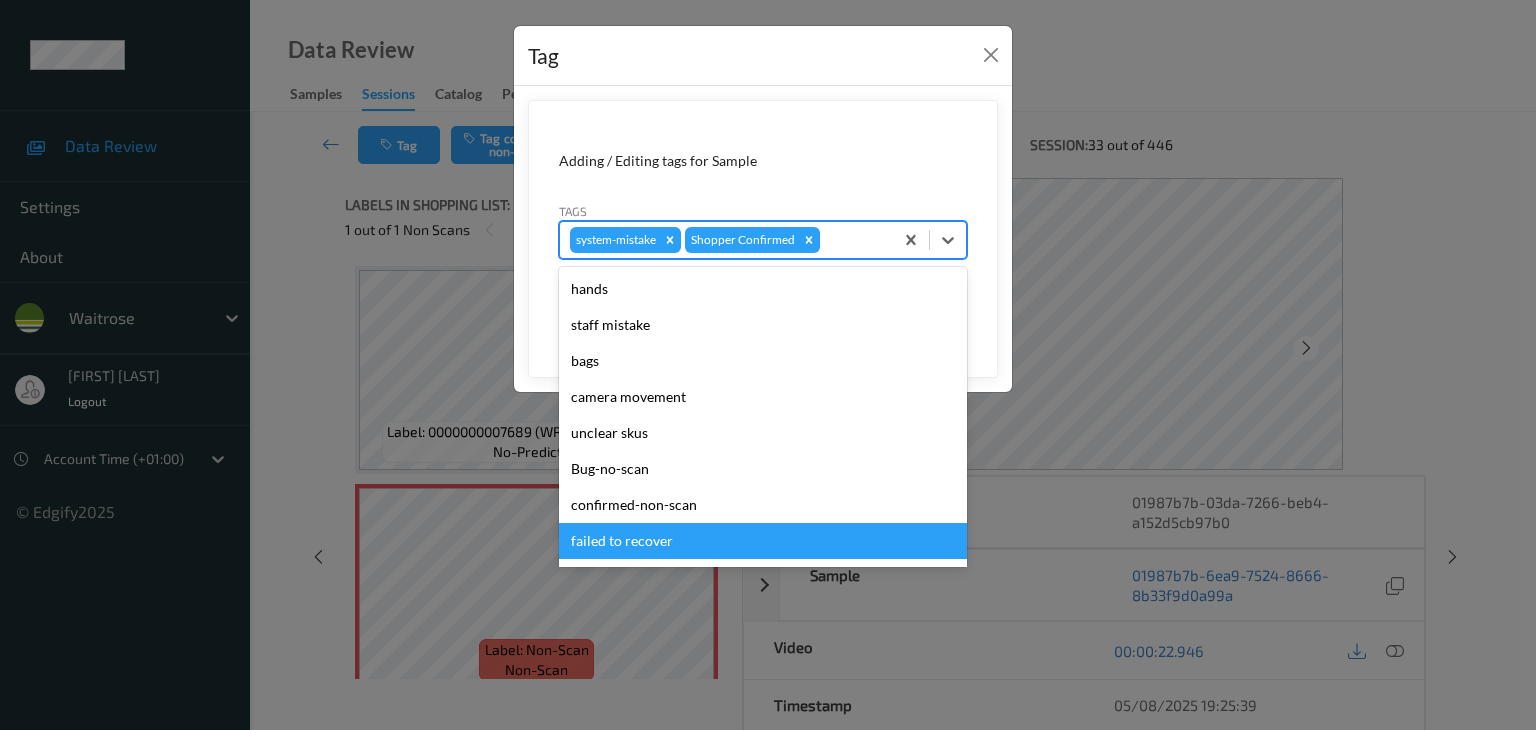 type on "u" 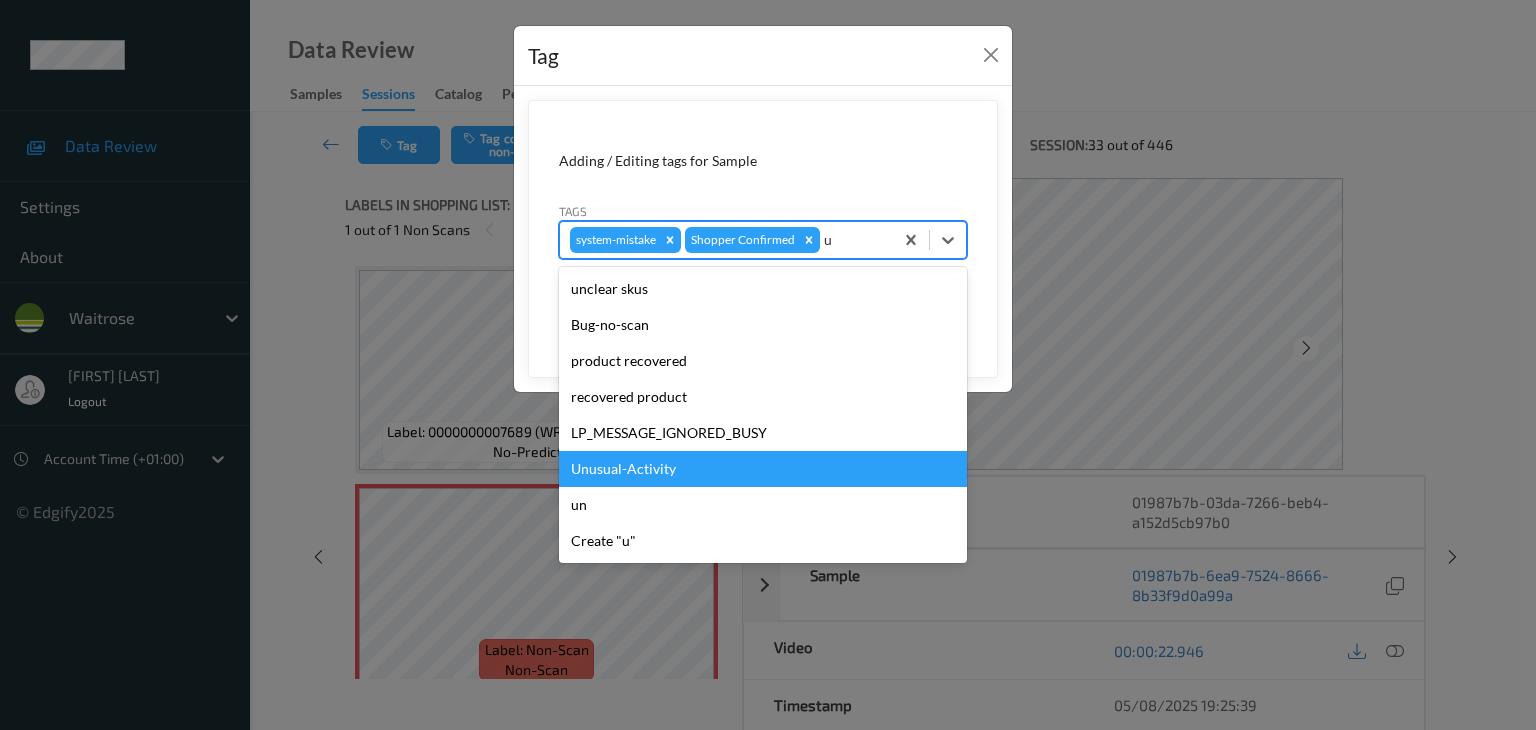 click on "Unusual-Activity" at bounding box center [763, 469] 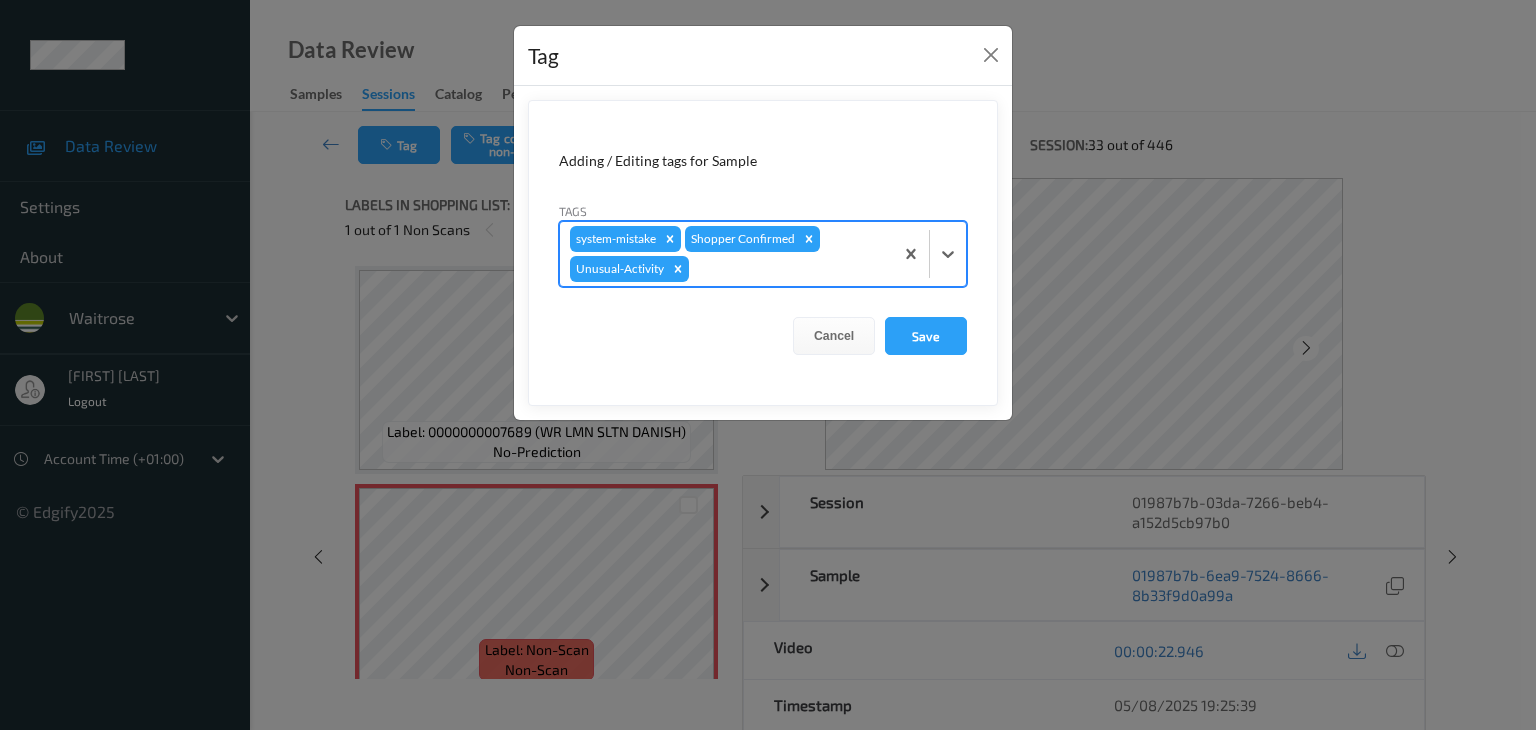 type on "p" 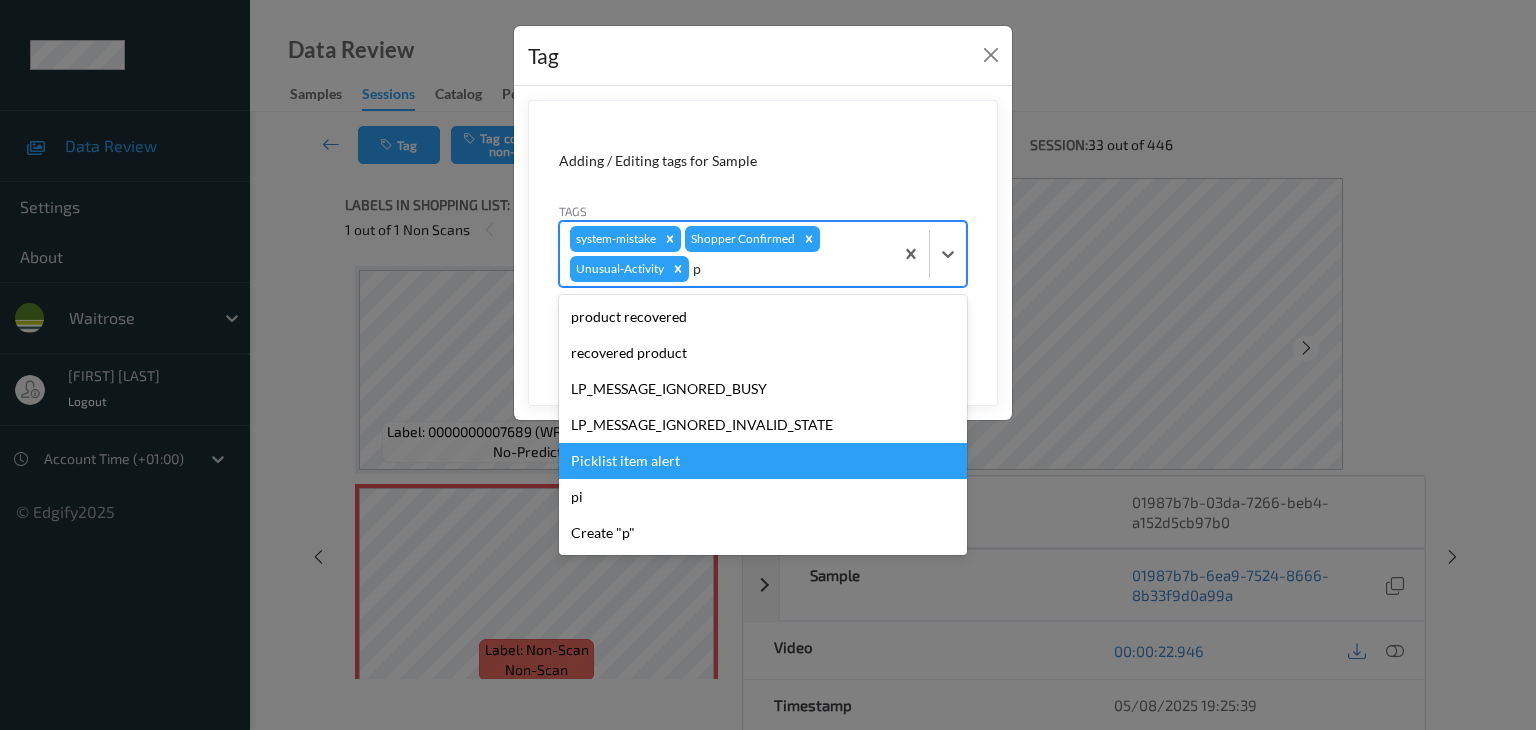 click on "Picklist item alert" at bounding box center [763, 461] 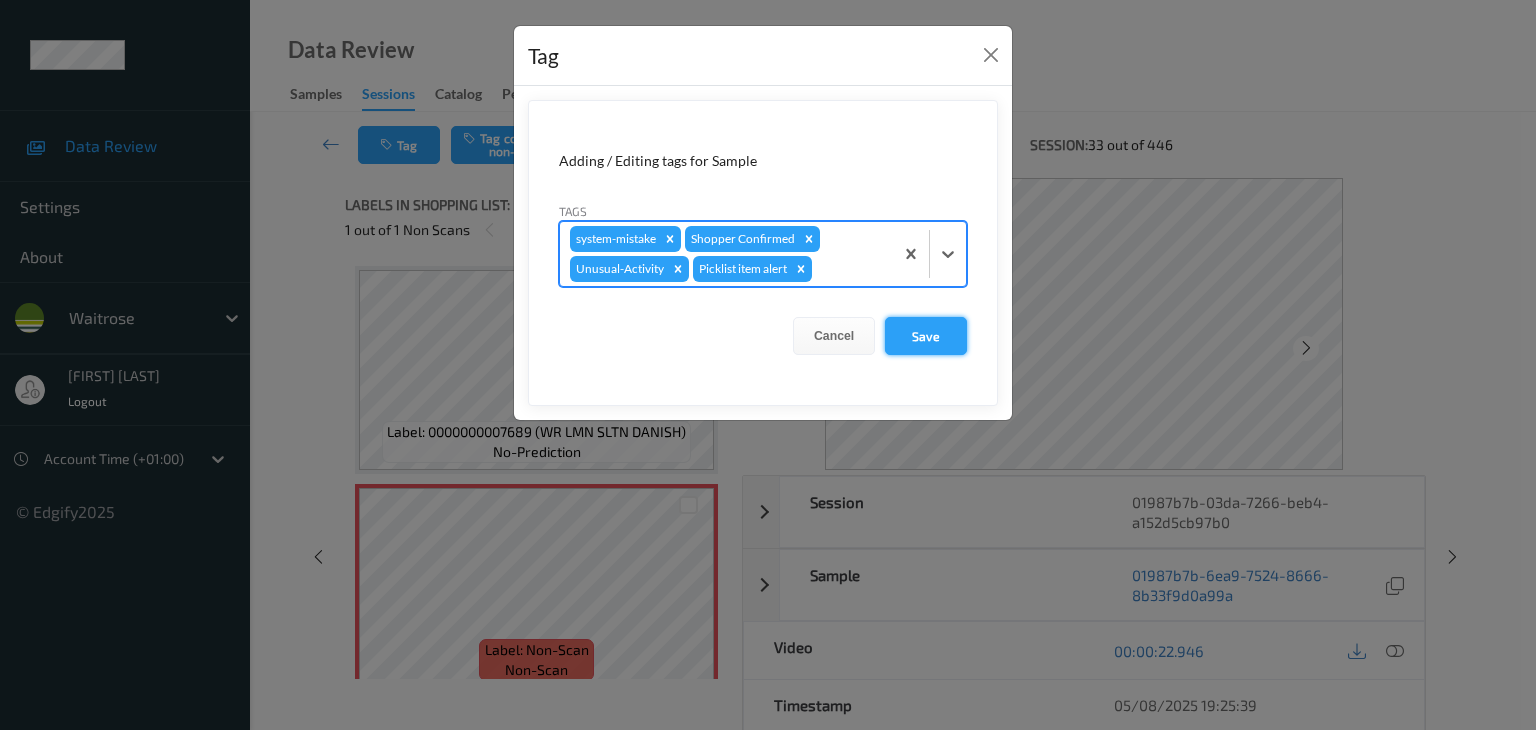 click on "Save" at bounding box center (926, 336) 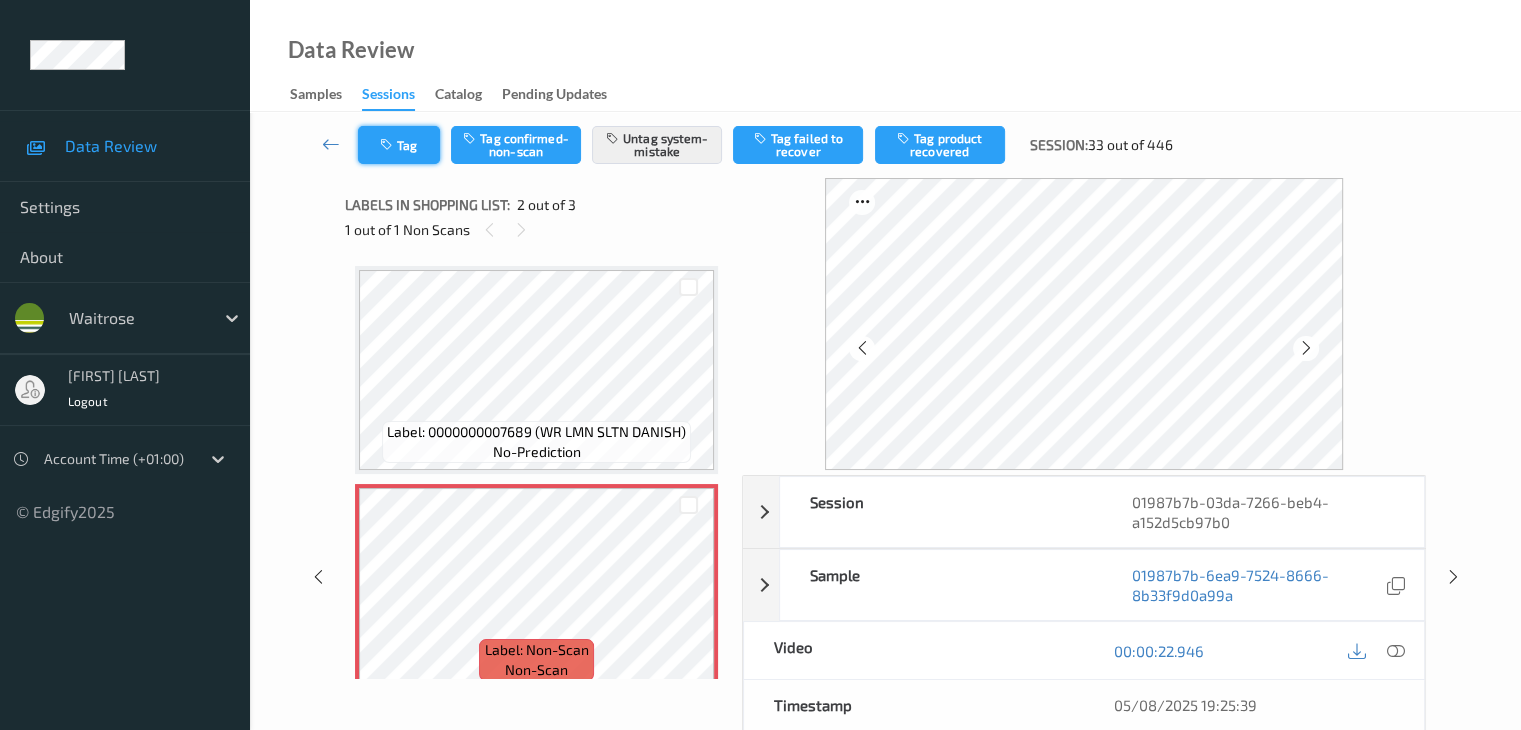 click on "Tag" at bounding box center [399, 145] 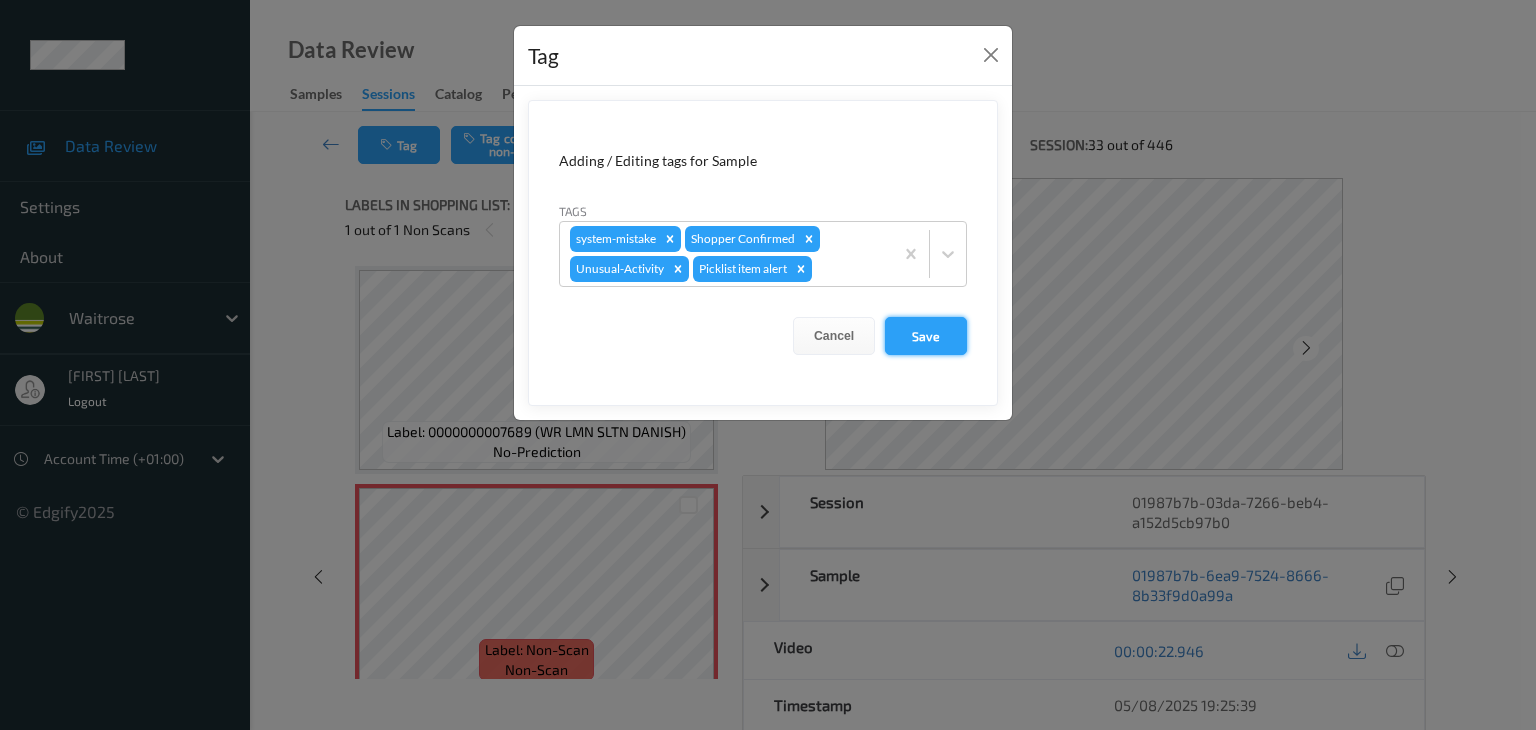 click on "Save" at bounding box center (926, 336) 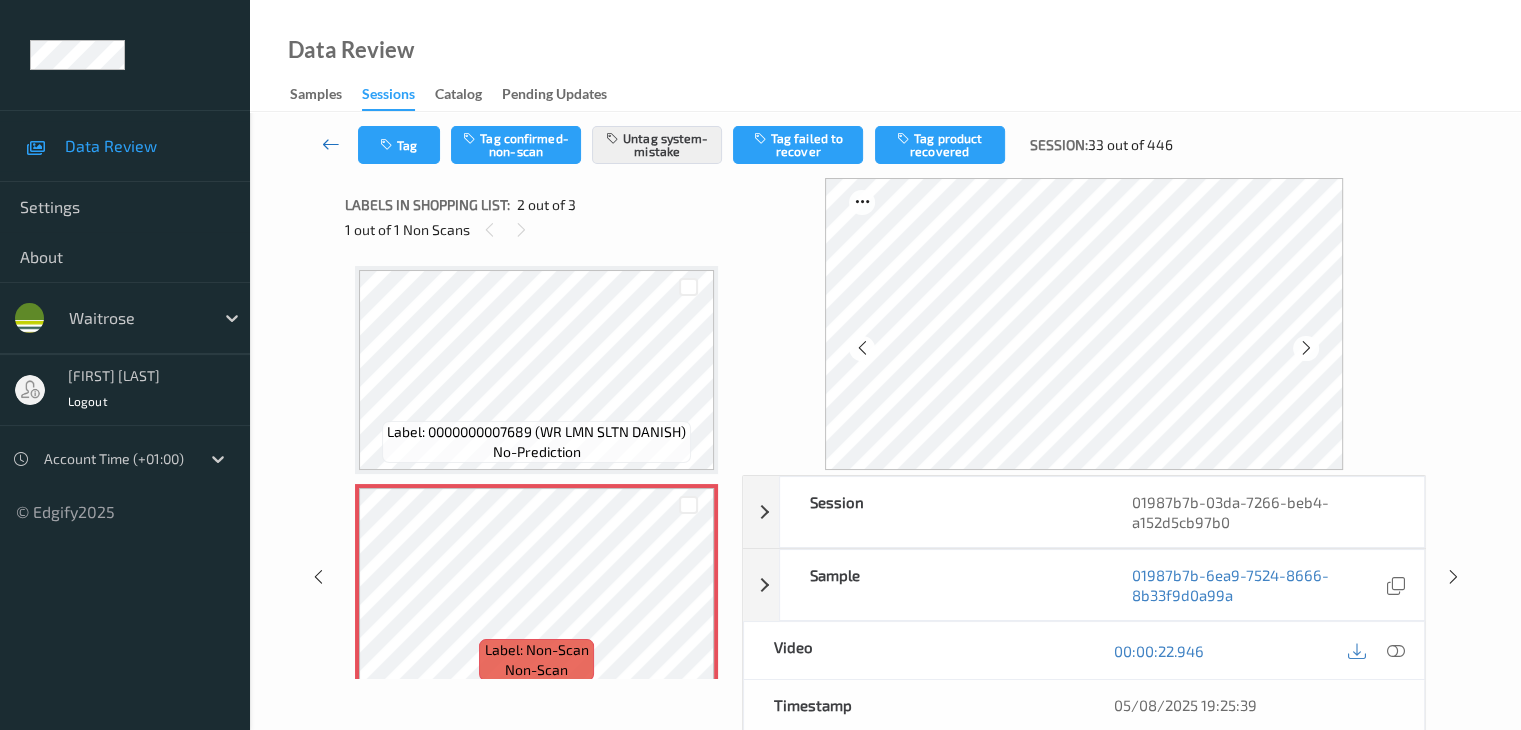 click at bounding box center (331, 144) 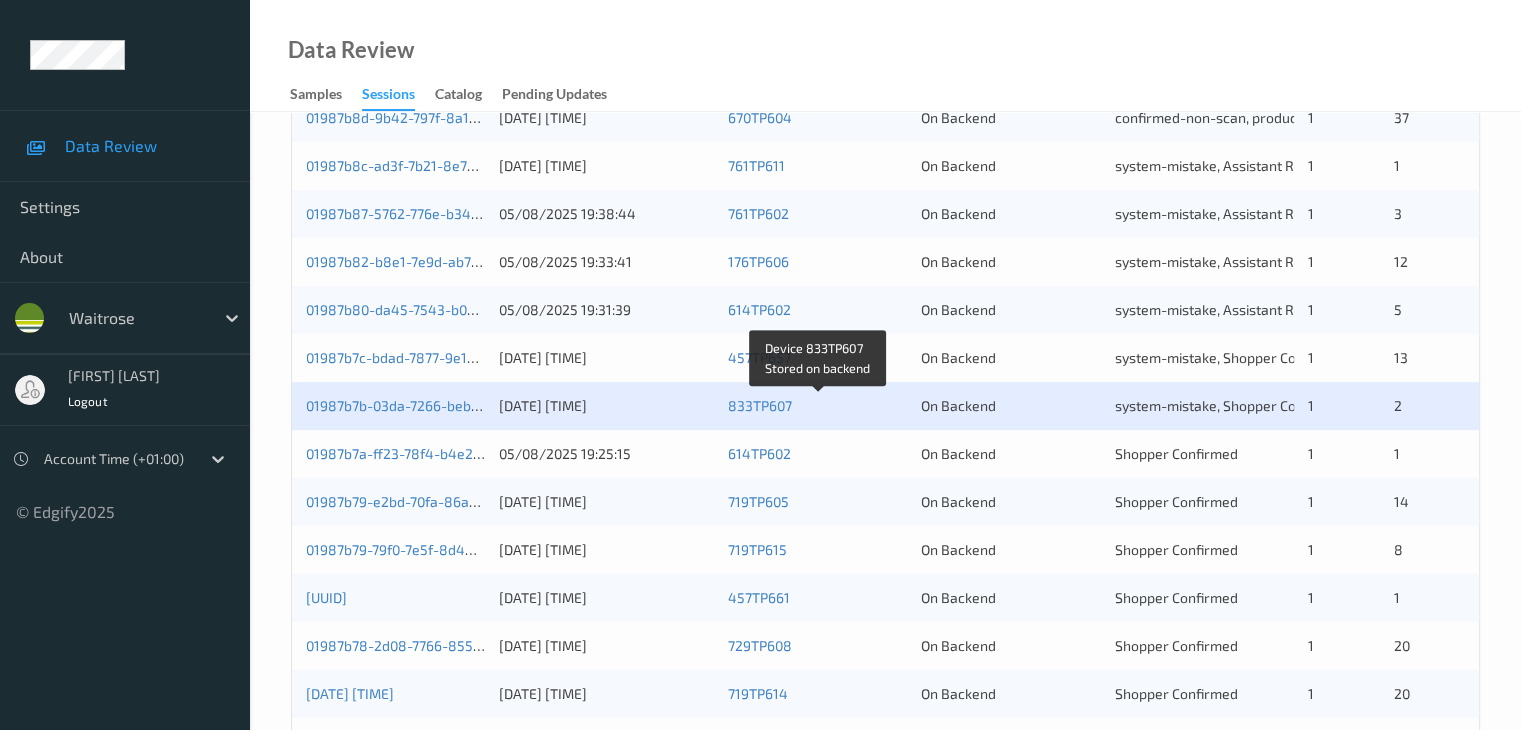 scroll, scrollTop: 932, scrollLeft: 0, axis: vertical 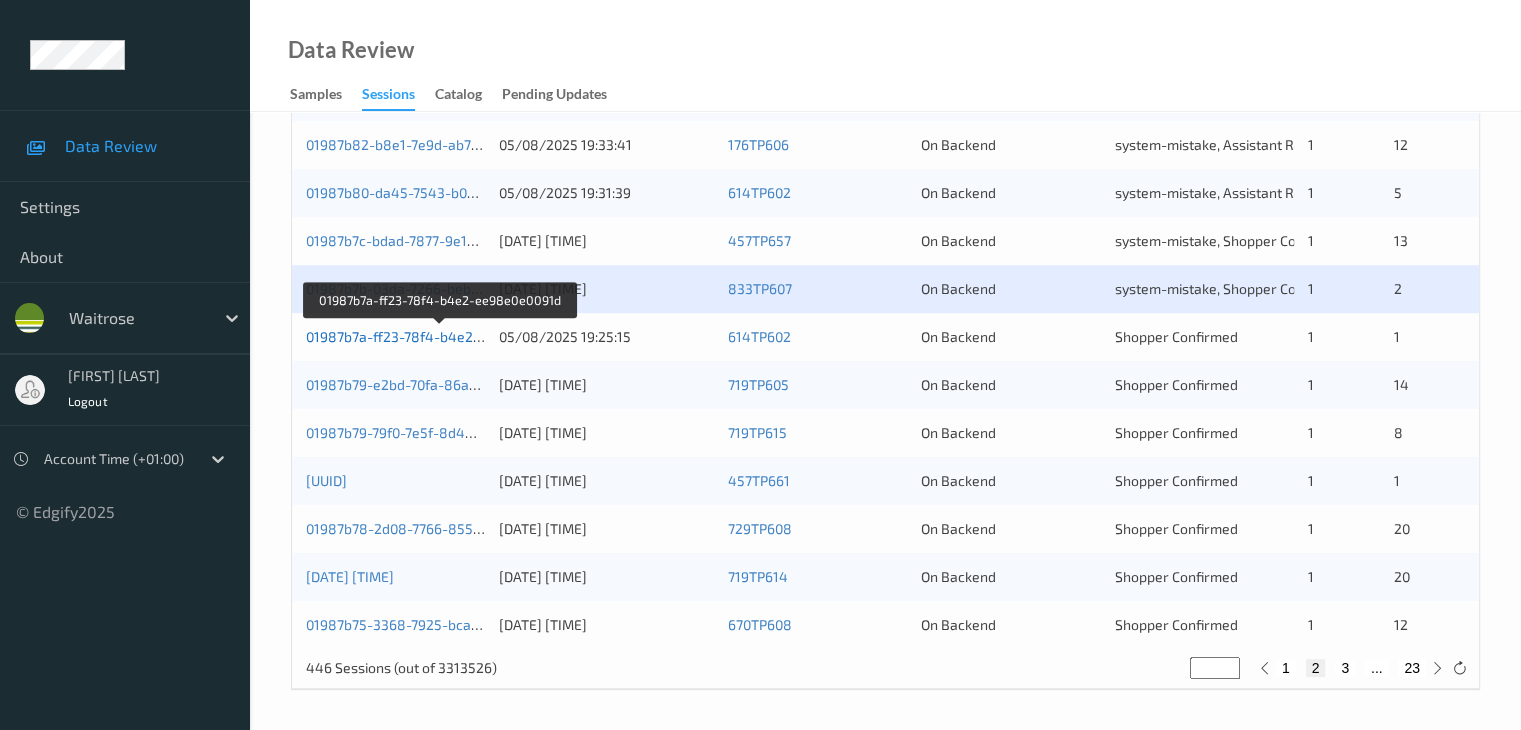 click on "01987b7a-ff23-78f4-b4e2-ee98e0e0091d" at bounding box center [440, 336] 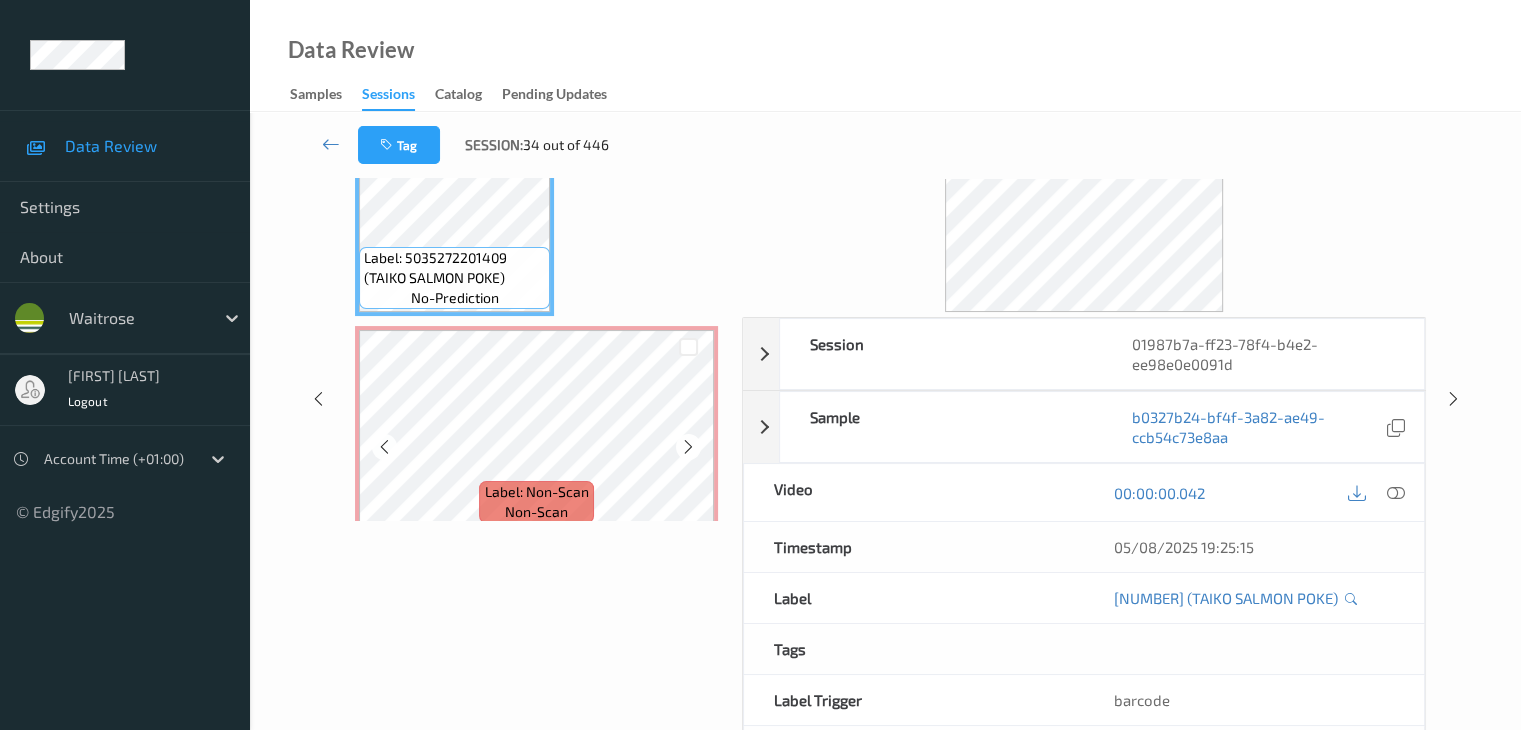 scroll, scrollTop: 64, scrollLeft: 0, axis: vertical 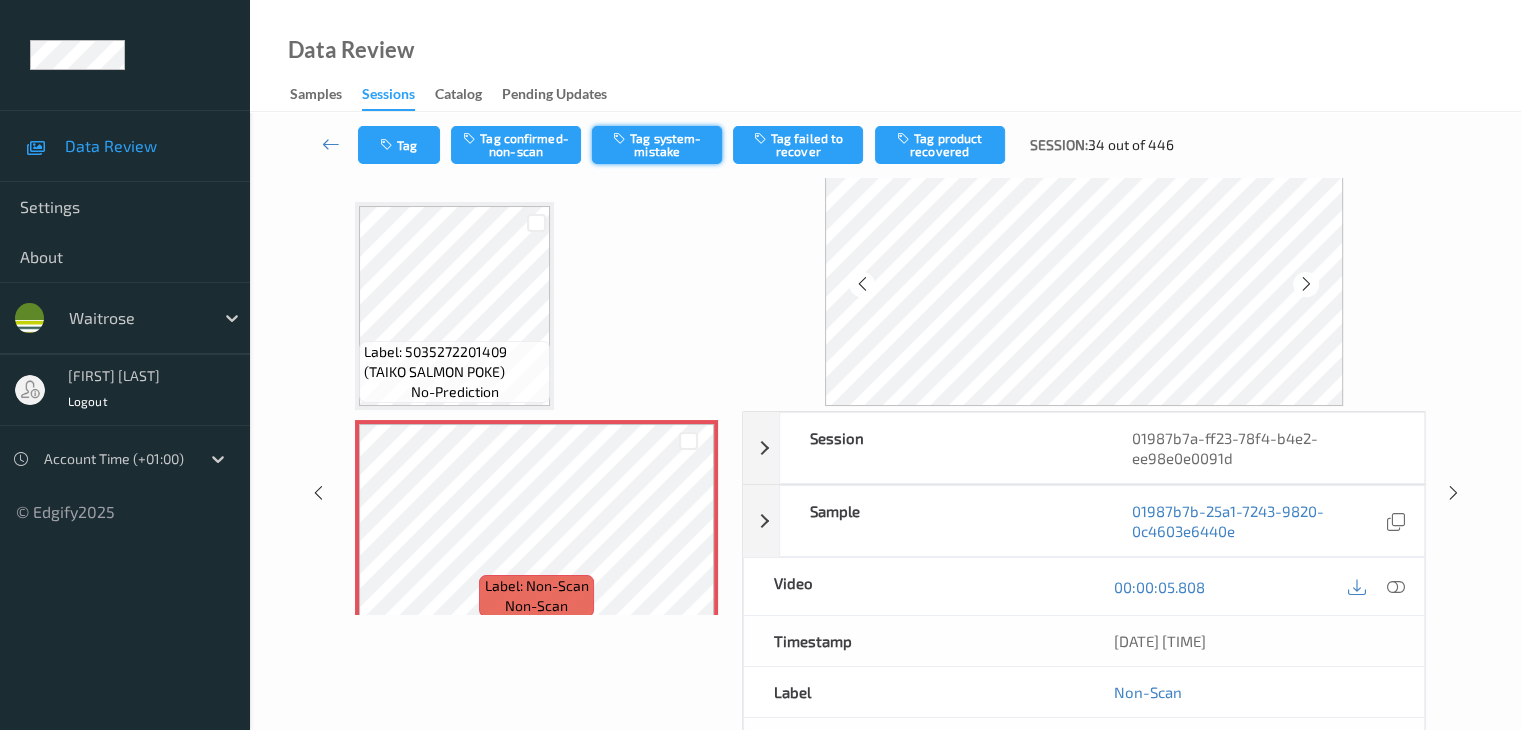 click on "Tag   system-mistake" at bounding box center [657, 145] 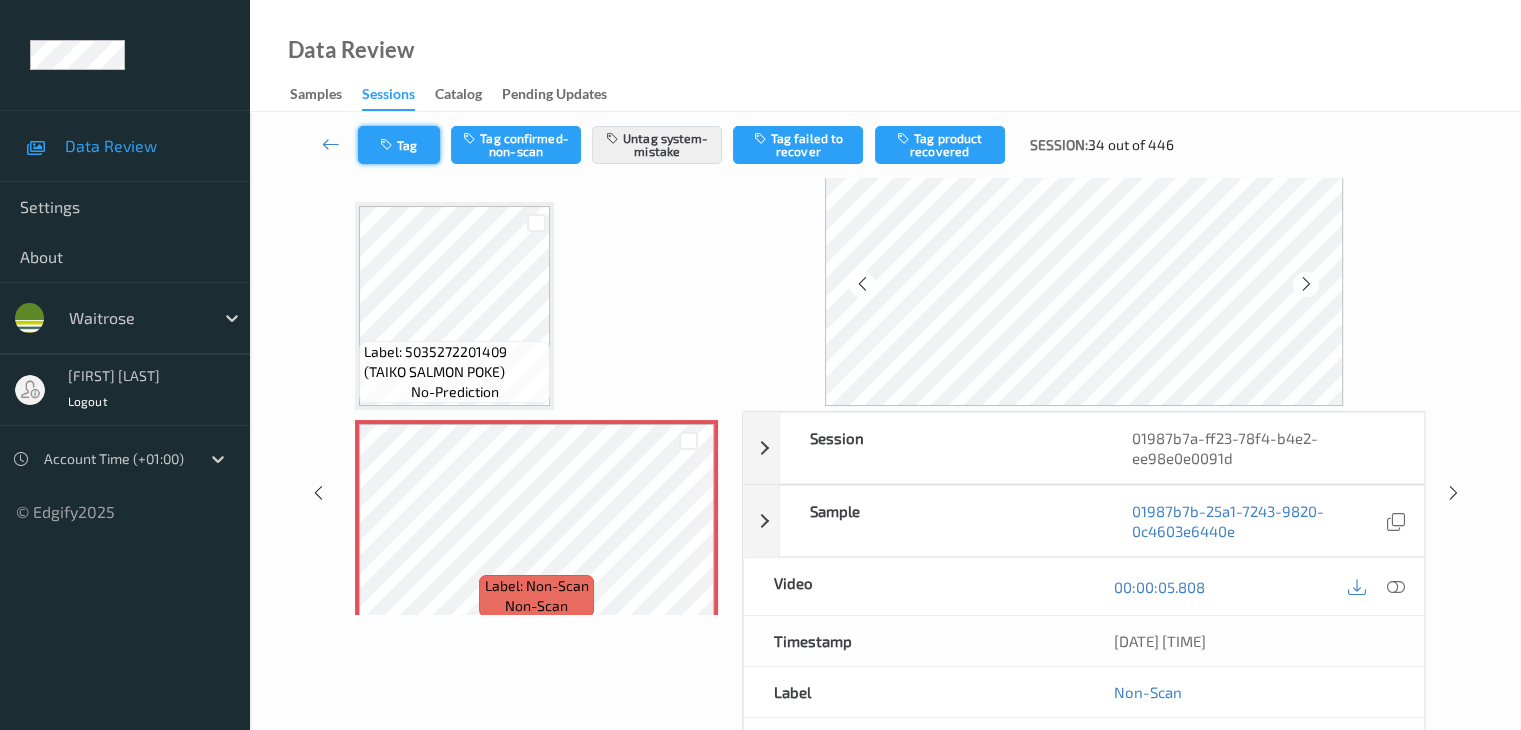 click at bounding box center (388, 145) 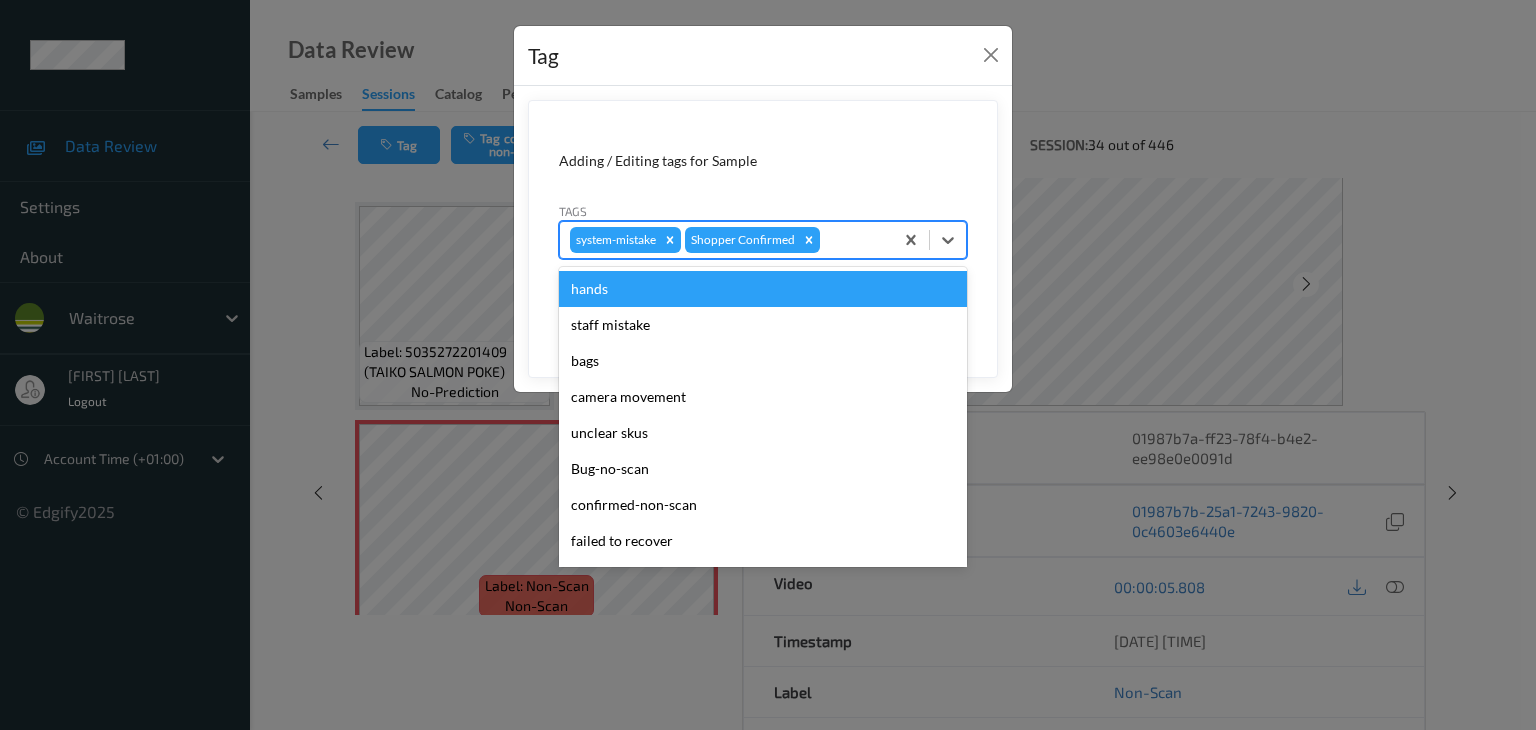 click at bounding box center [853, 240] 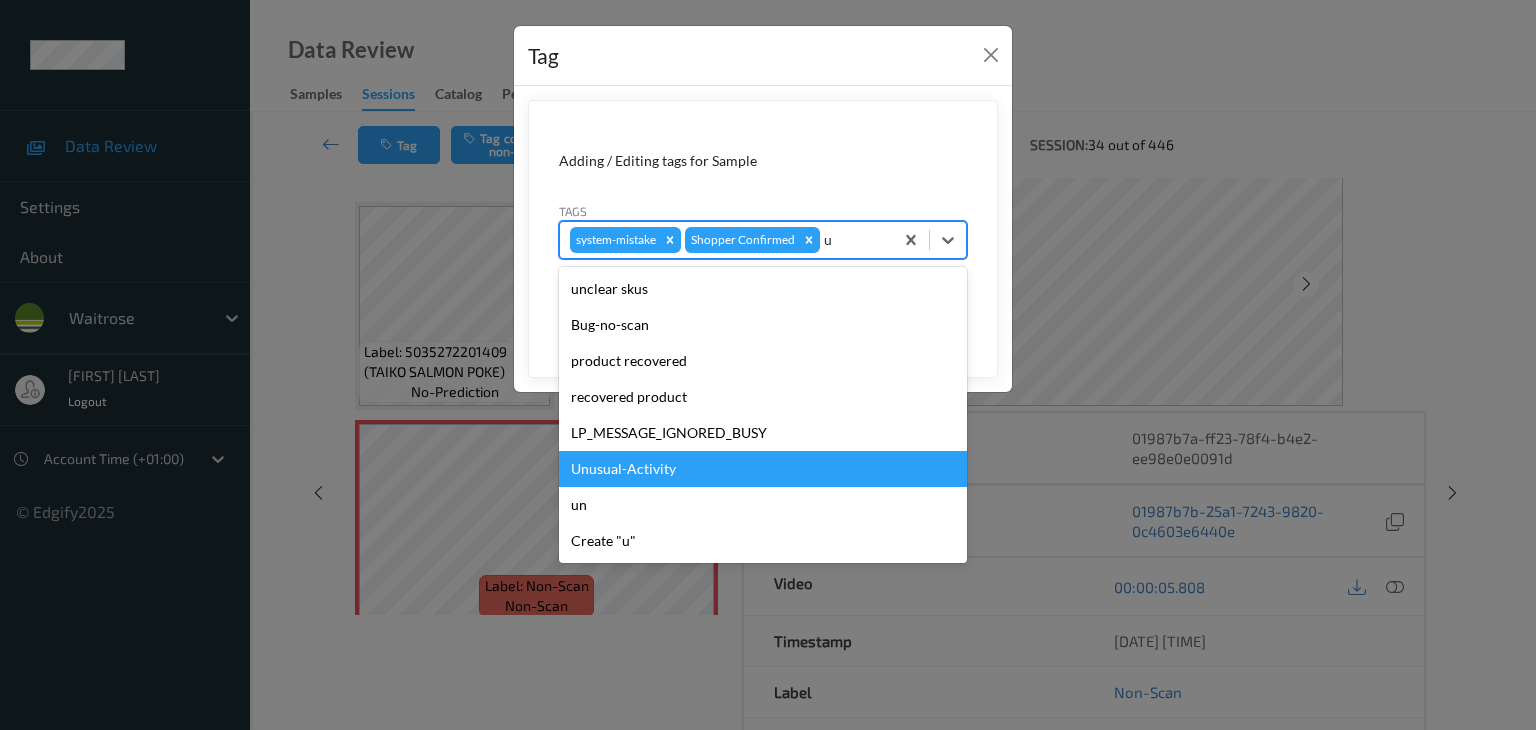 click on "Unusual-Activity" at bounding box center (763, 469) 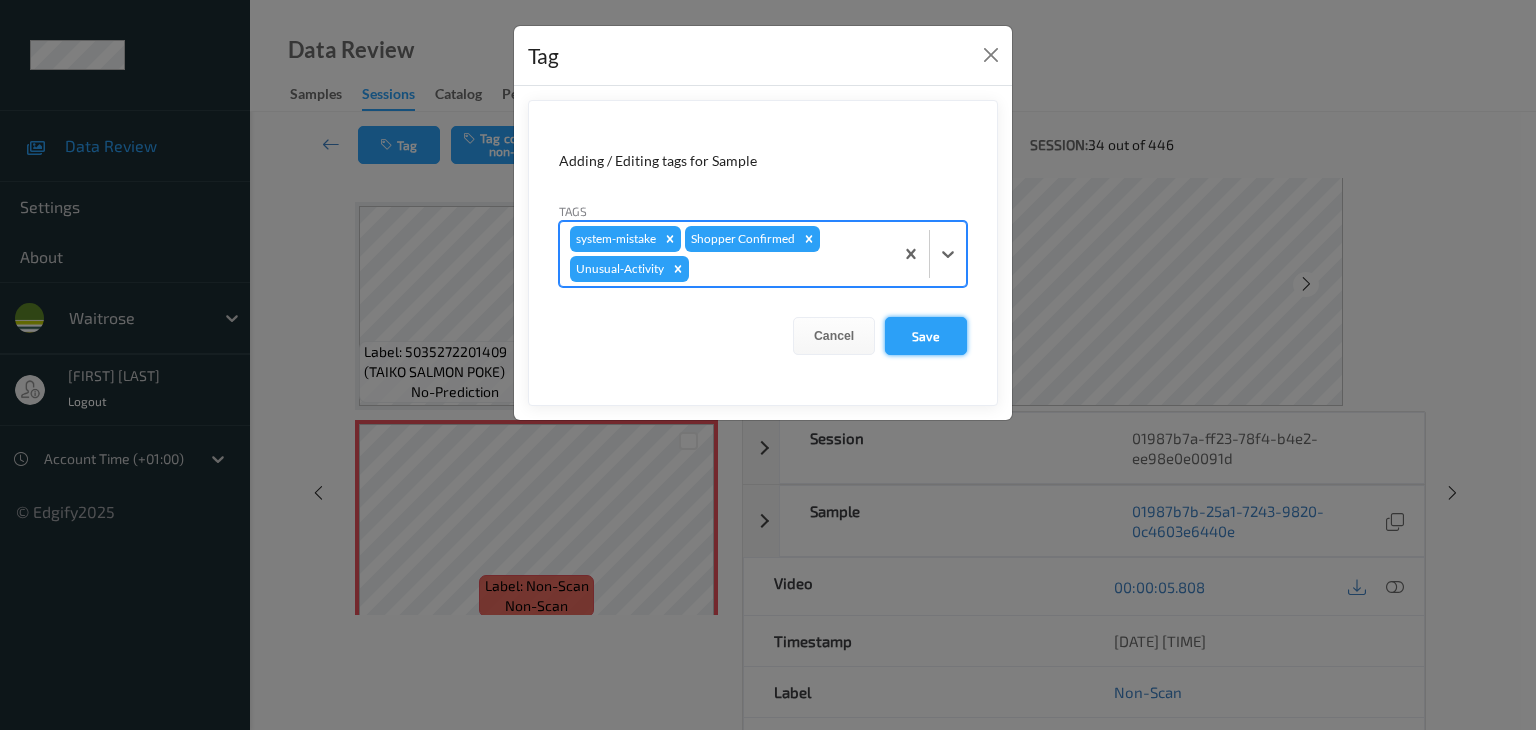 click on "Save" at bounding box center (926, 336) 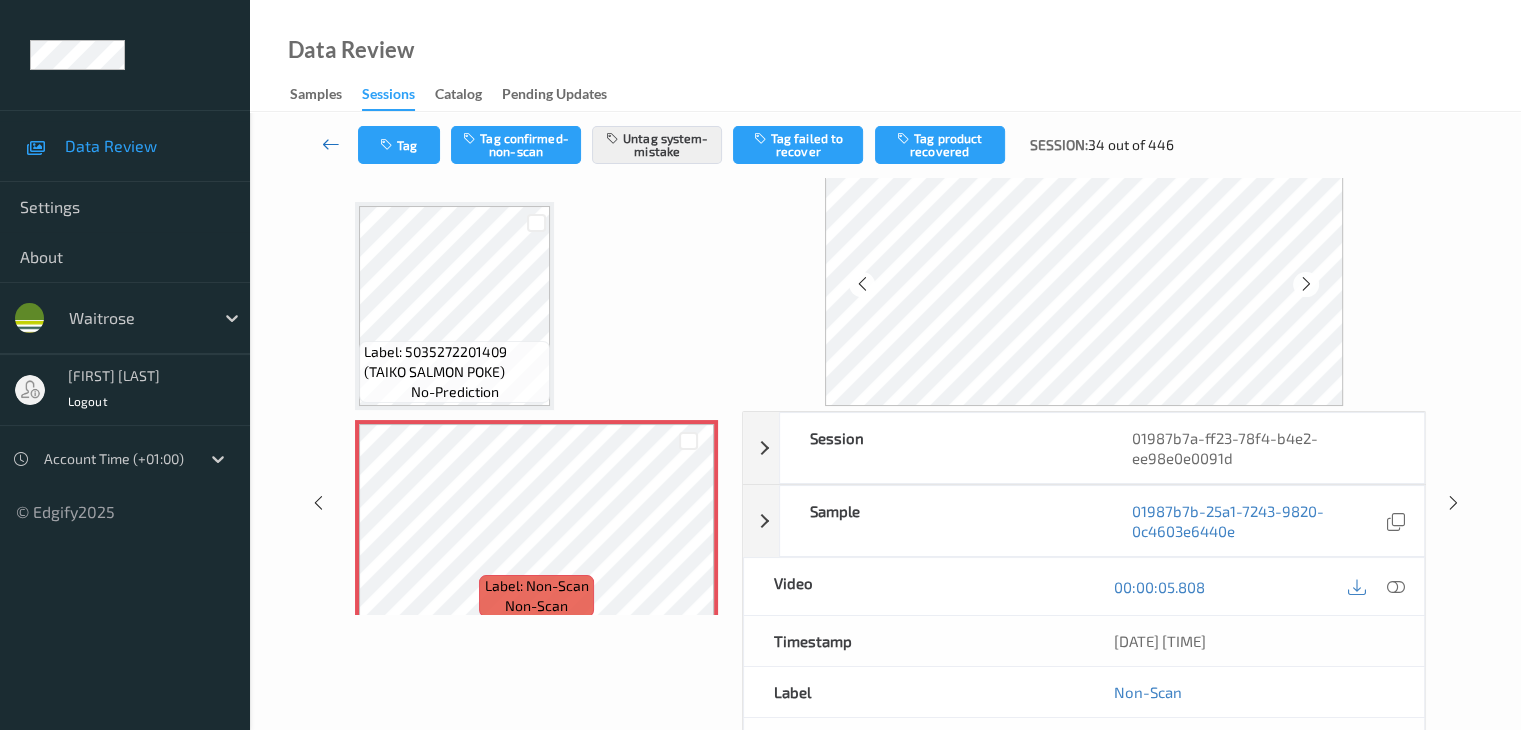 click at bounding box center (331, 144) 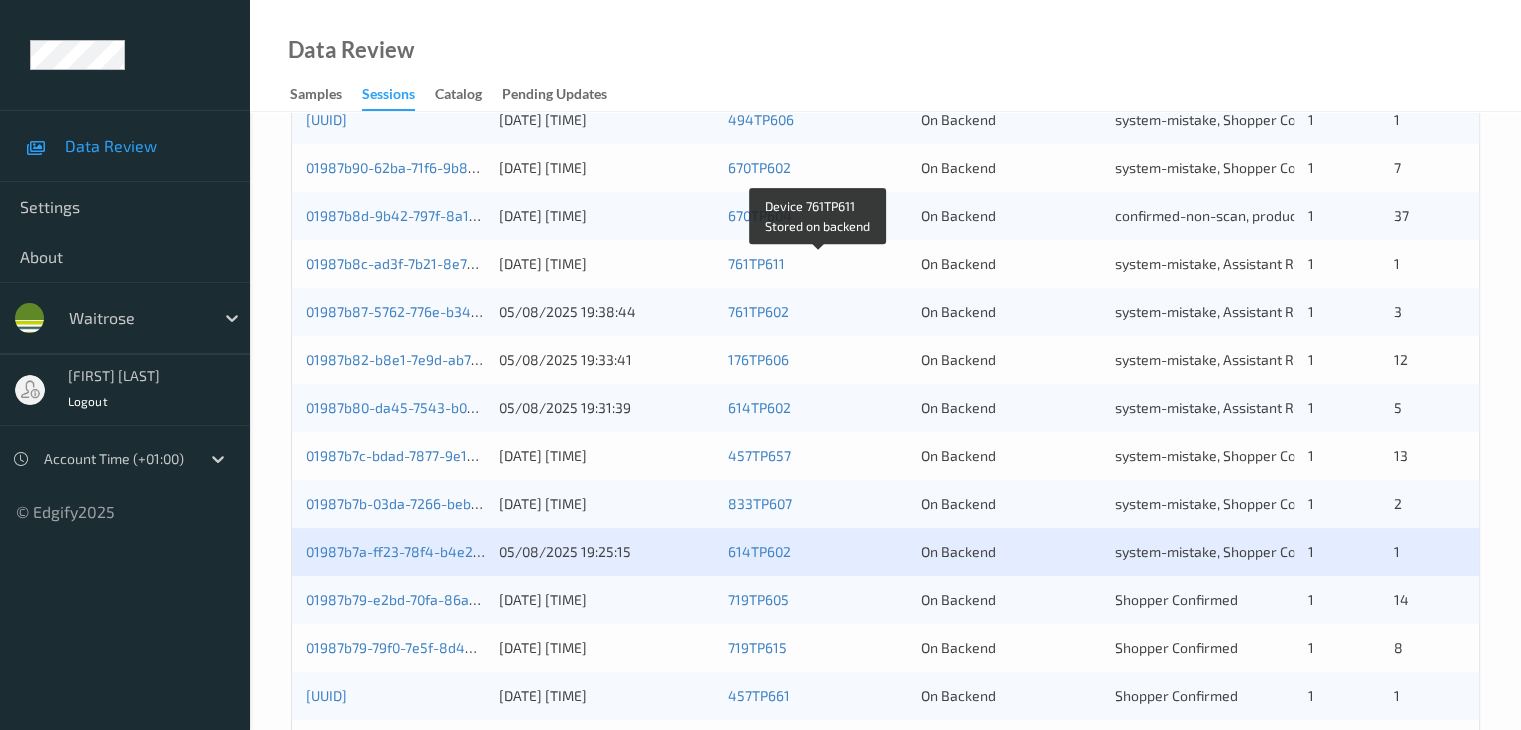 scroll, scrollTop: 900, scrollLeft: 0, axis: vertical 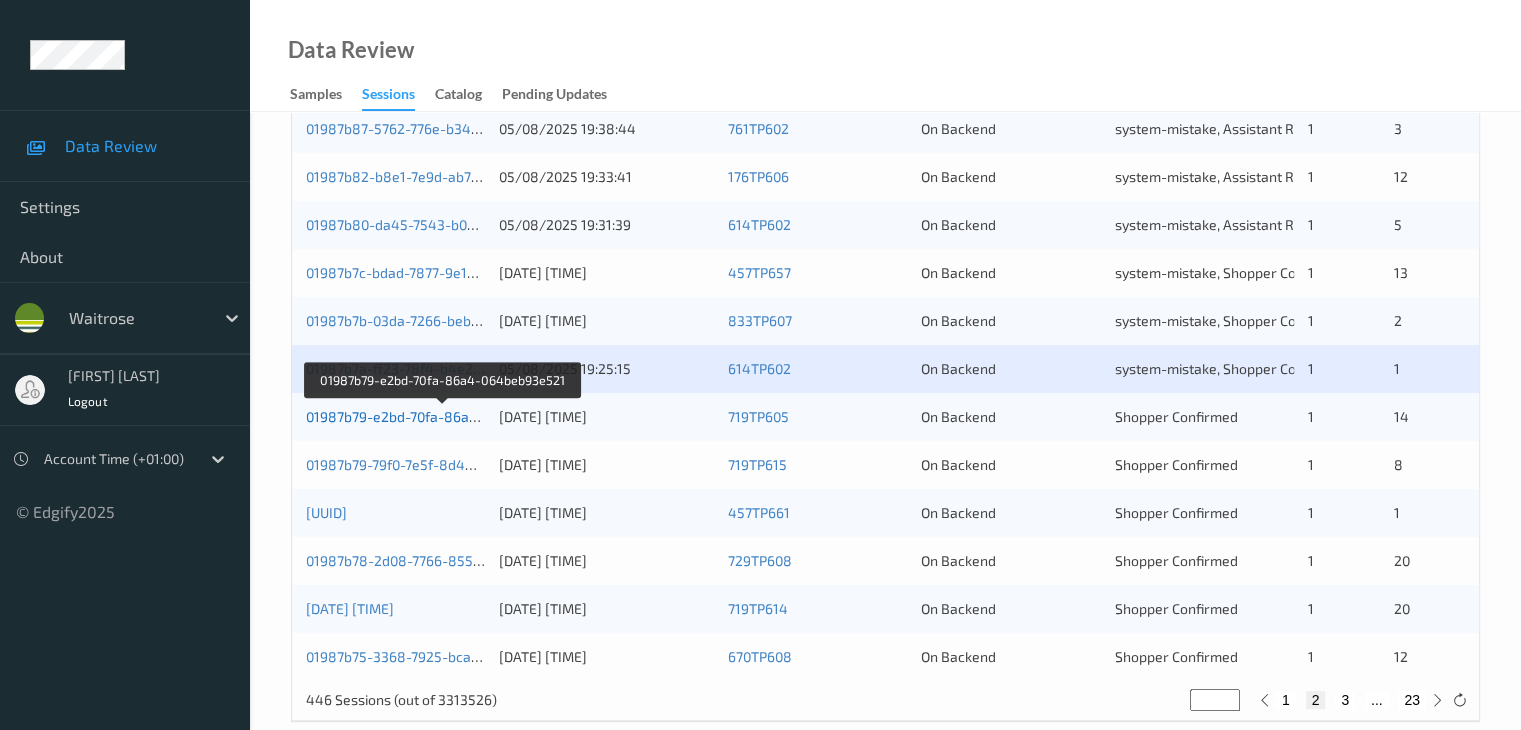 click on "01987b79-e2bd-70fa-86a4-064beb93e521" at bounding box center [442, 416] 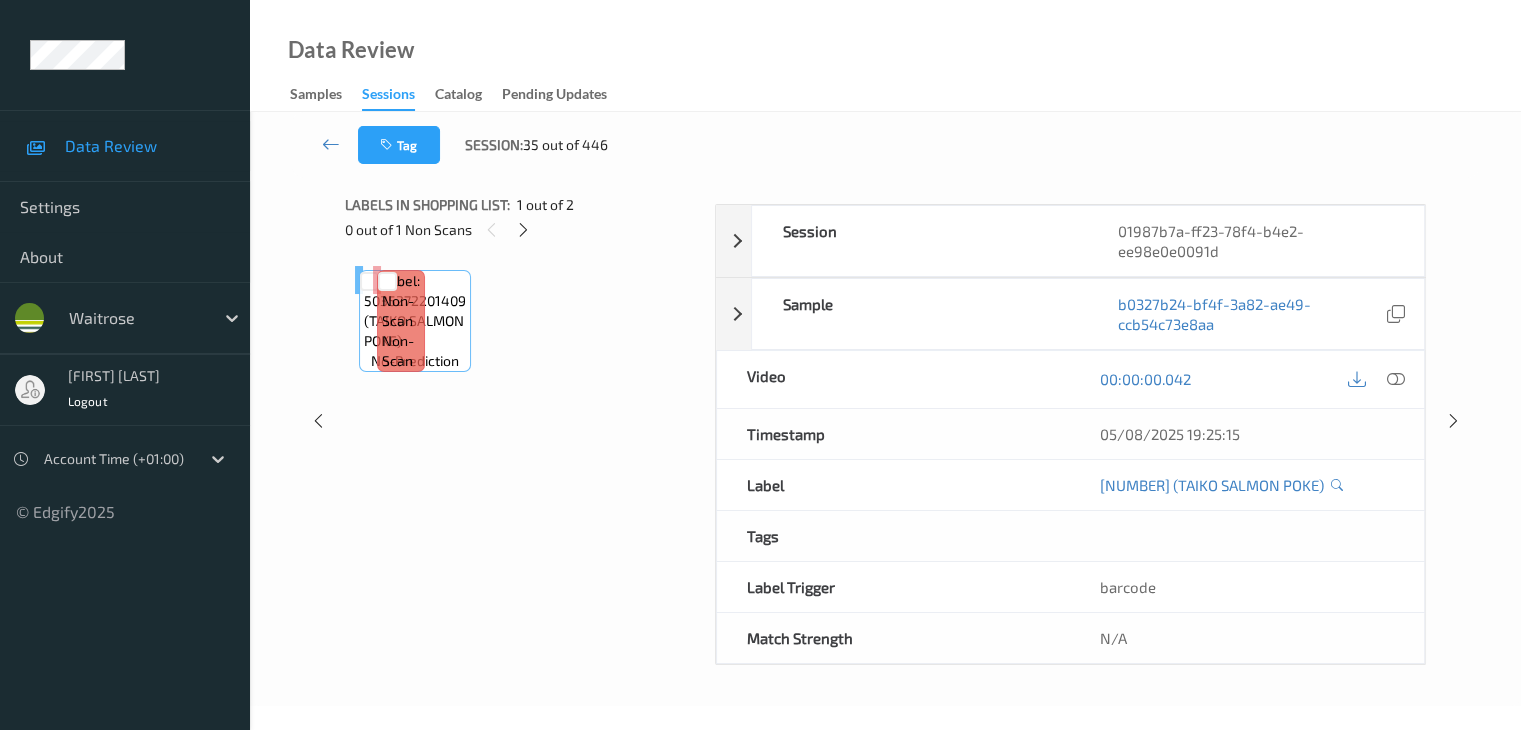 scroll, scrollTop: 0, scrollLeft: 0, axis: both 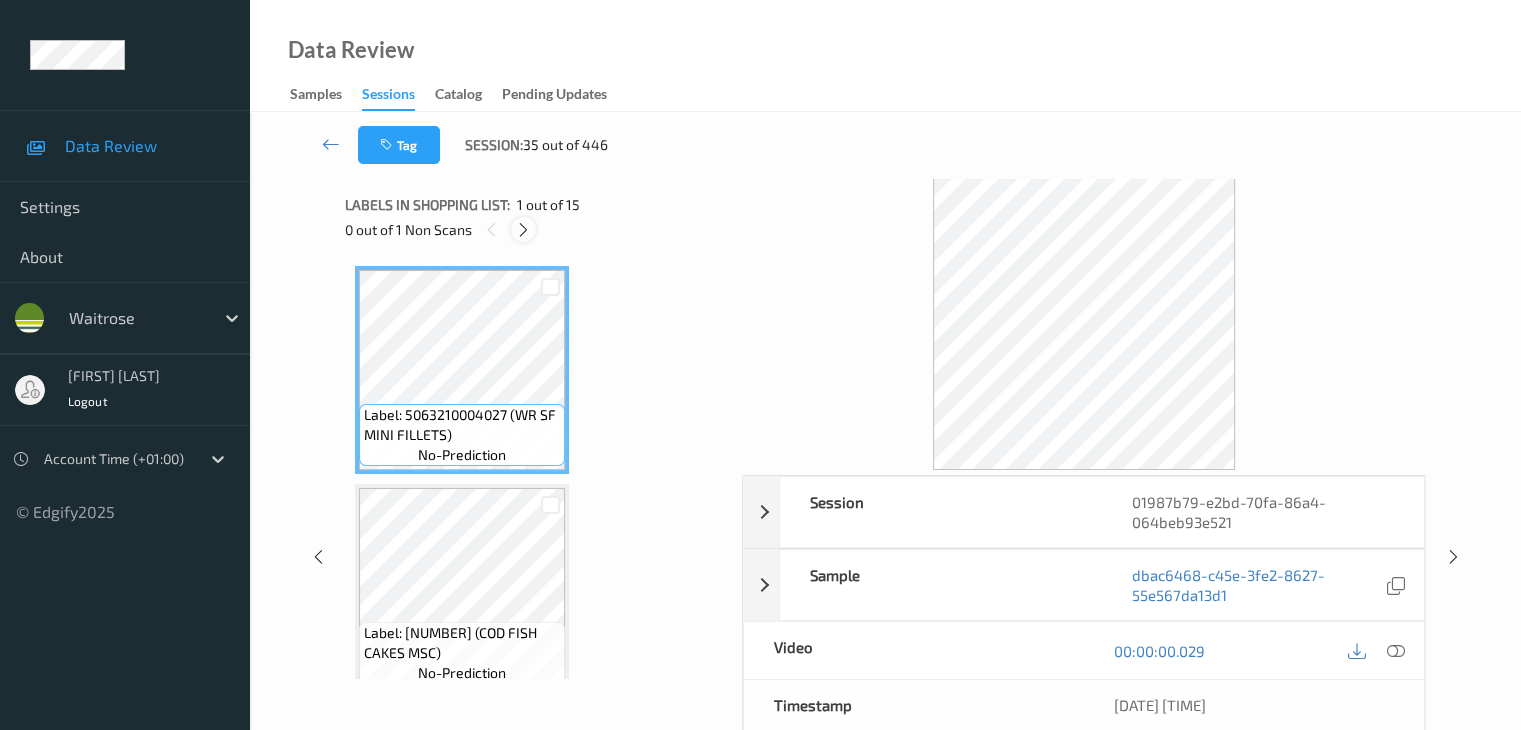 click at bounding box center (523, 230) 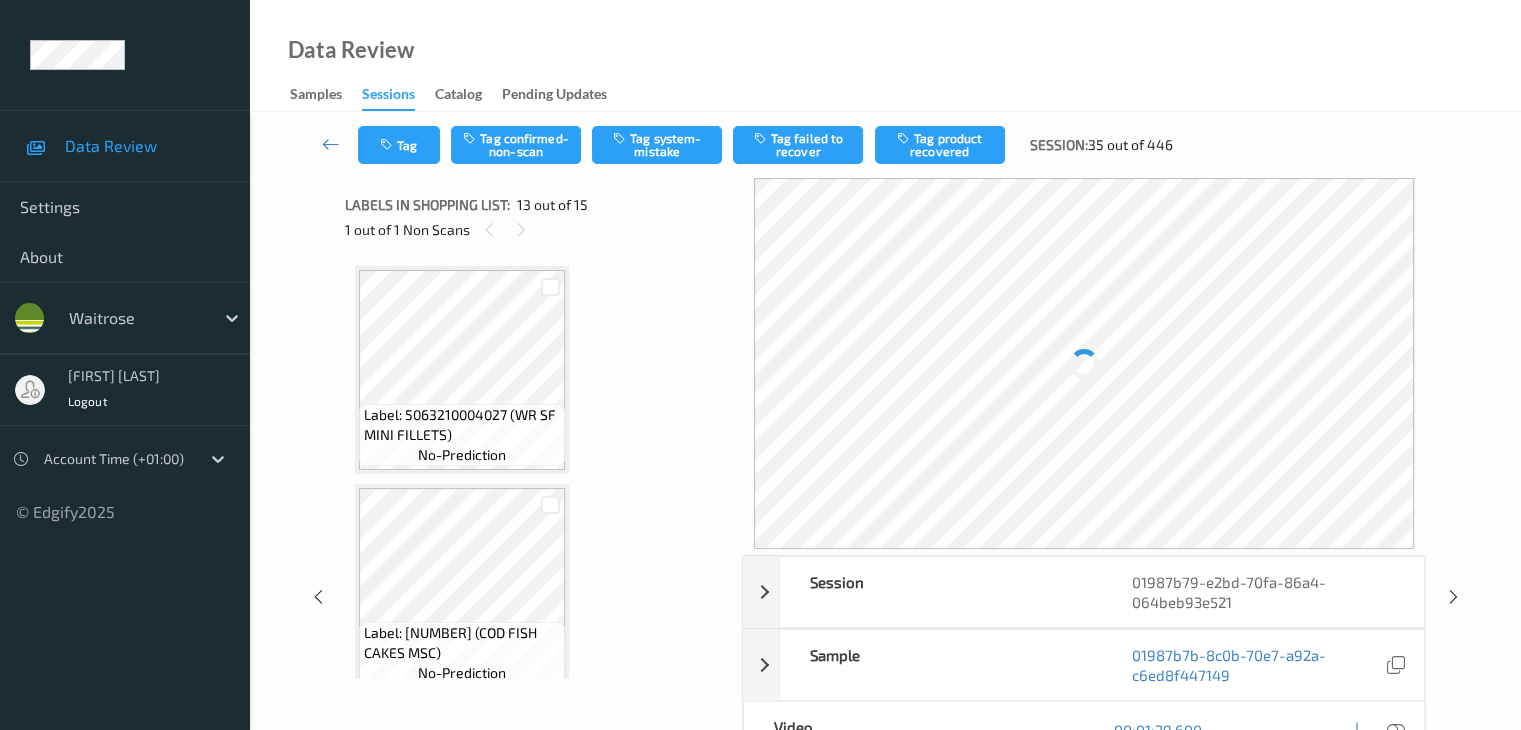 scroll, scrollTop: 2408, scrollLeft: 0, axis: vertical 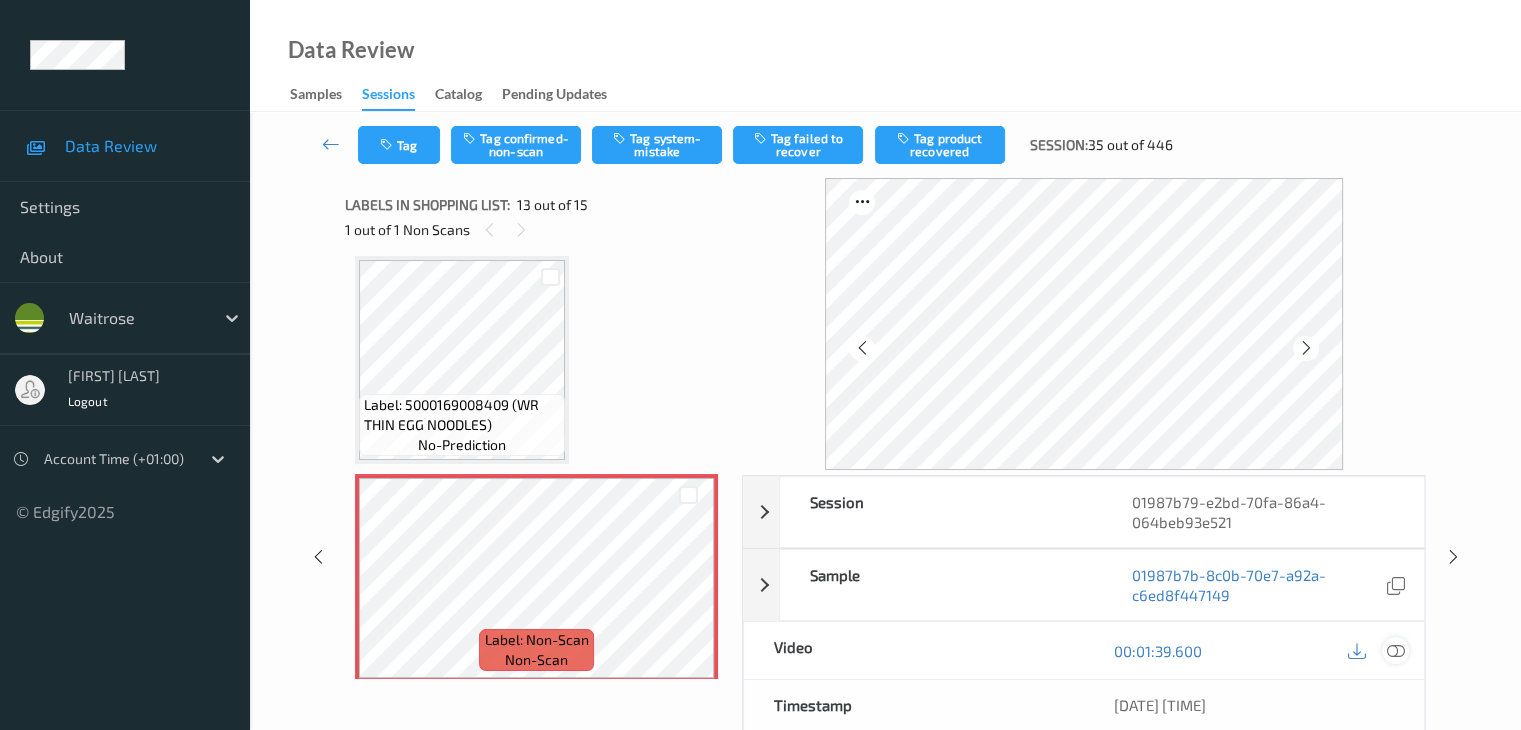 click at bounding box center (1395, 651) 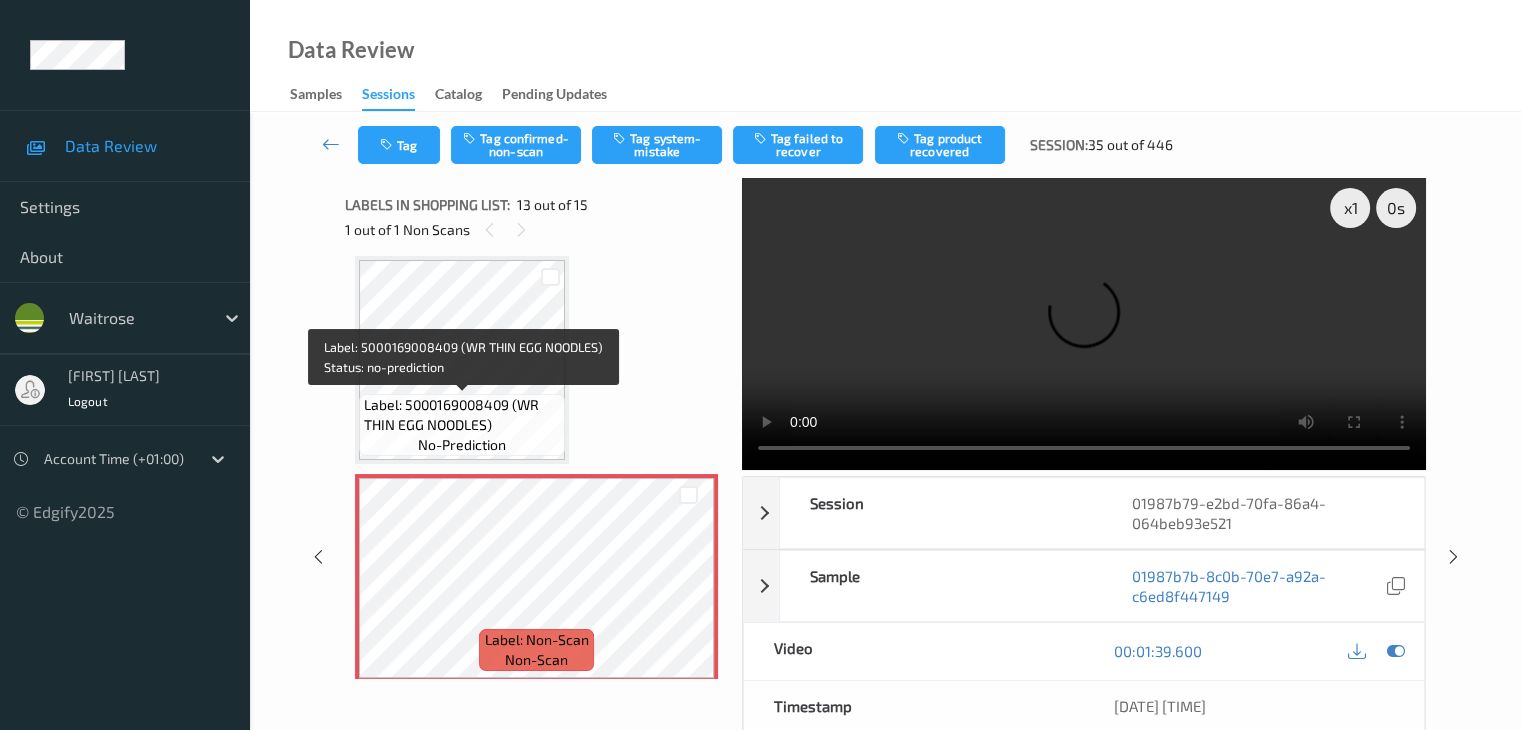 click on "Label: 5000169008409 (WR THIN EGG NOODLES)" at bounding box center [462, 415] 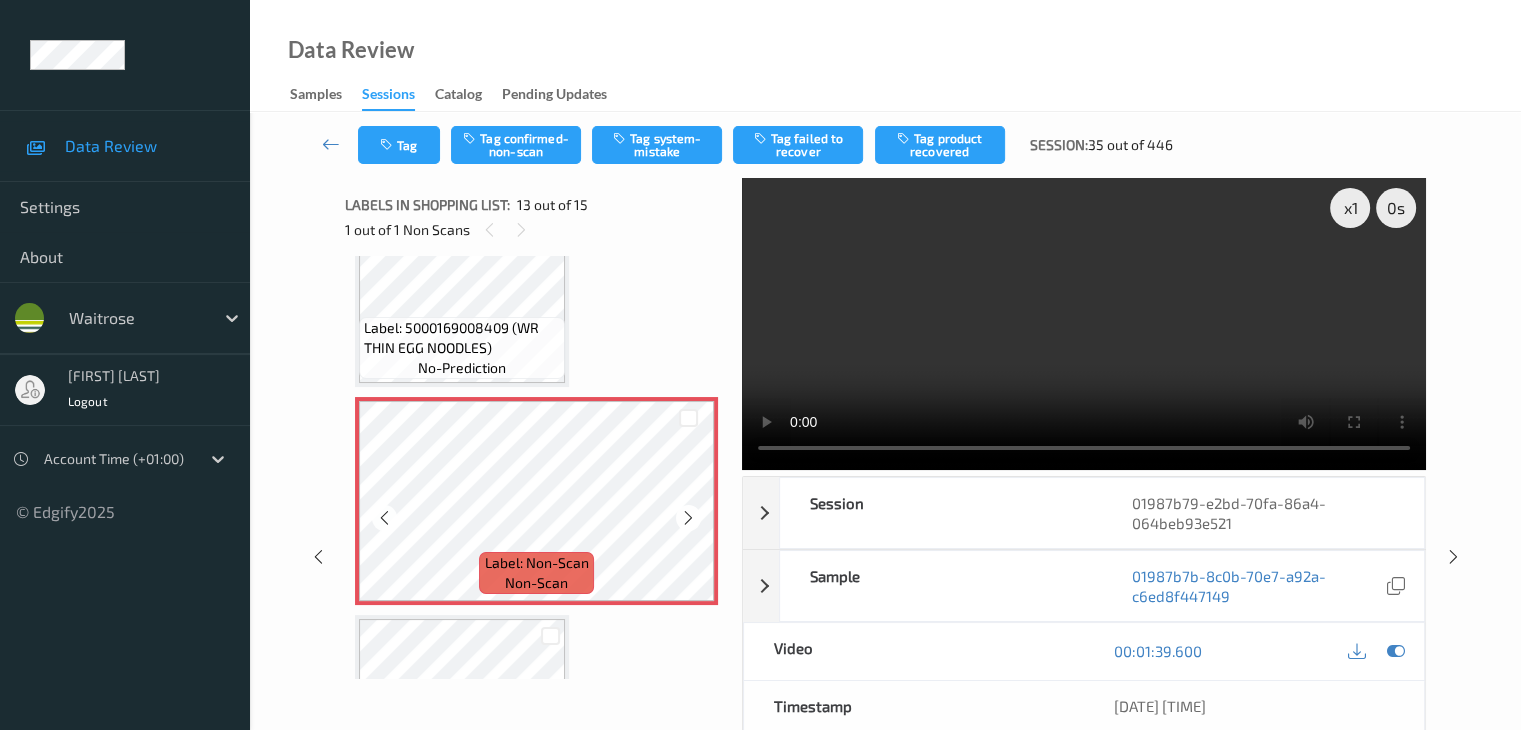 scroll, scrollTop: 2608, scrollLeft: 0, axis: vertical 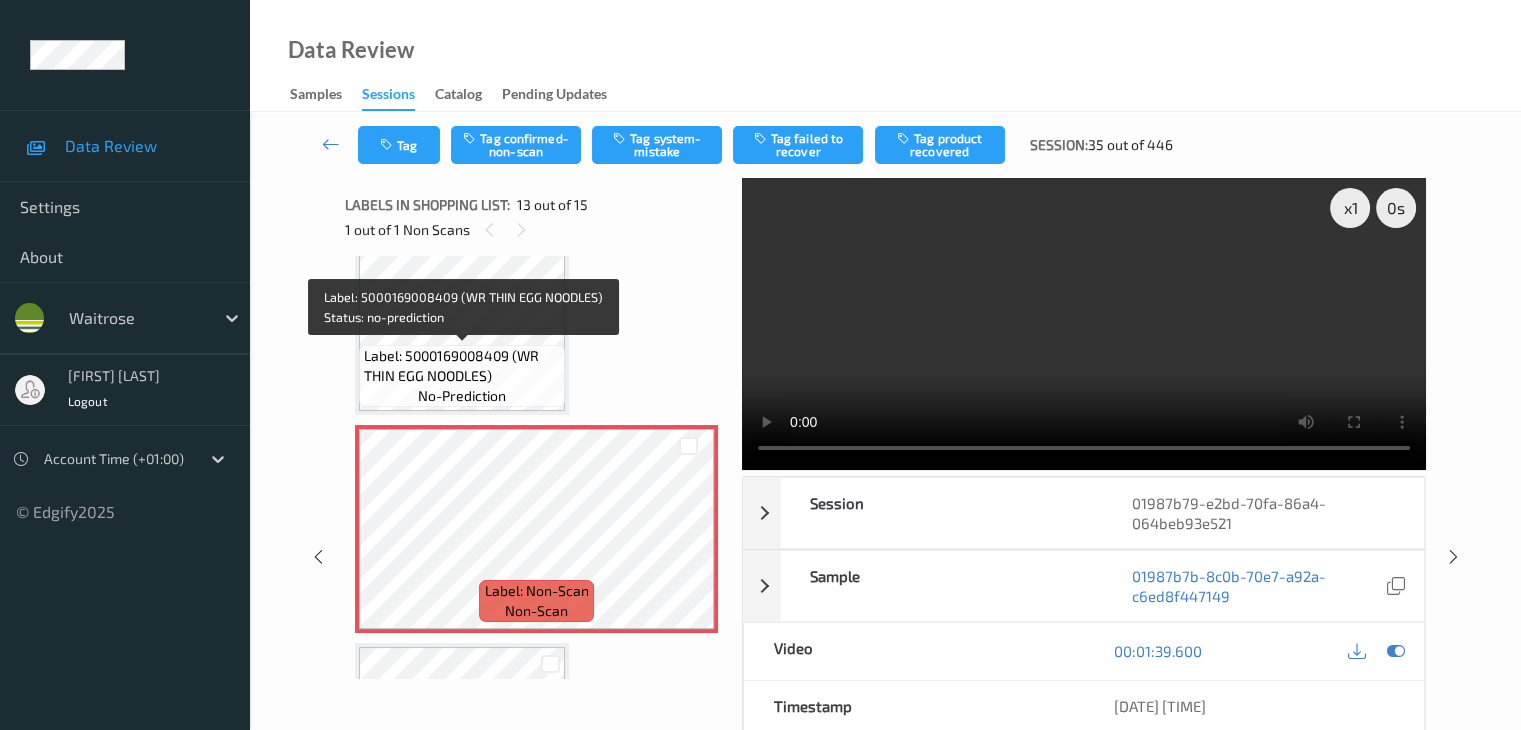 click on "Label: 5000169008409 (WR THIN EGG NOODLES)" at bounding box center [462, 366] 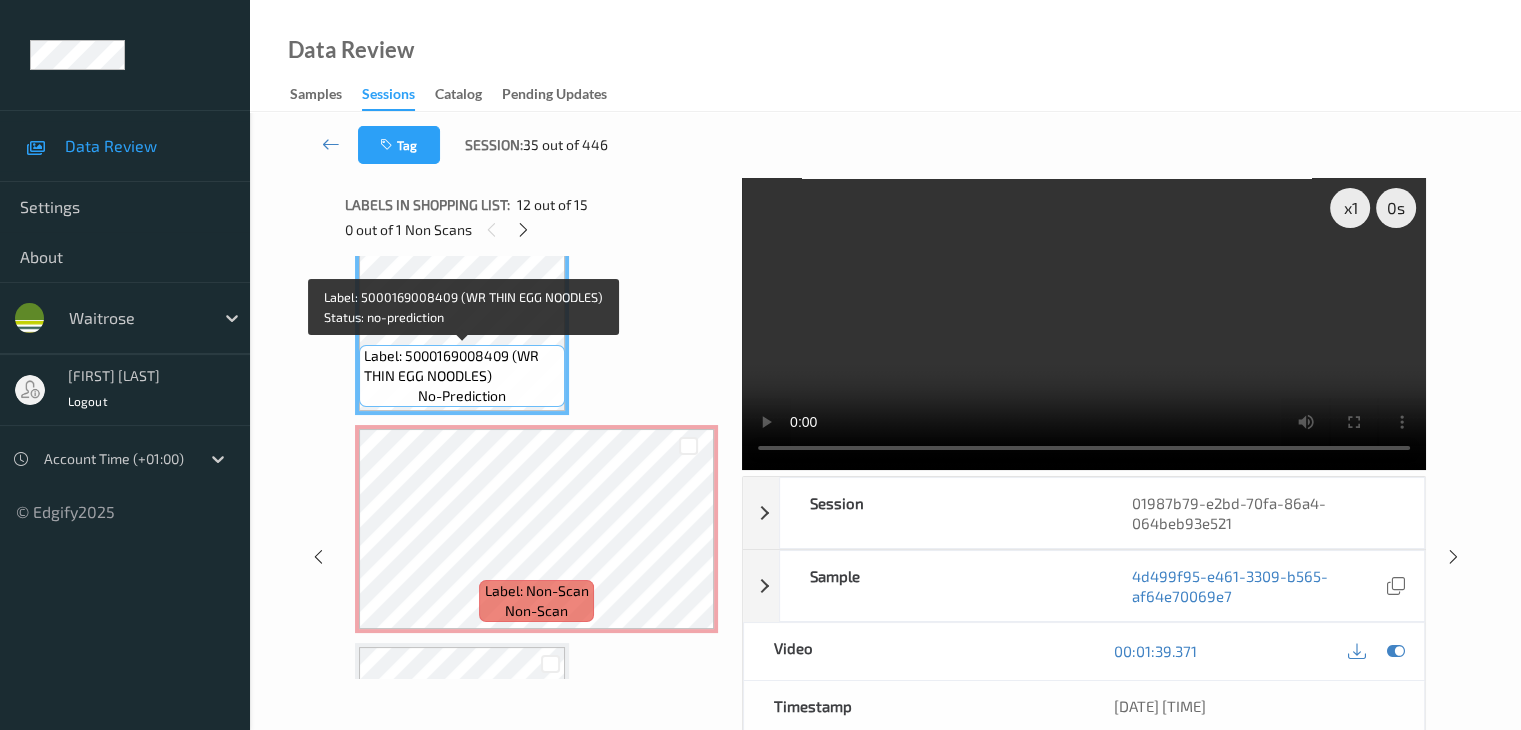 click on "Label: 5000169008409 (WR THIN EGG NOODLES)" at bounding box center [462, 366] 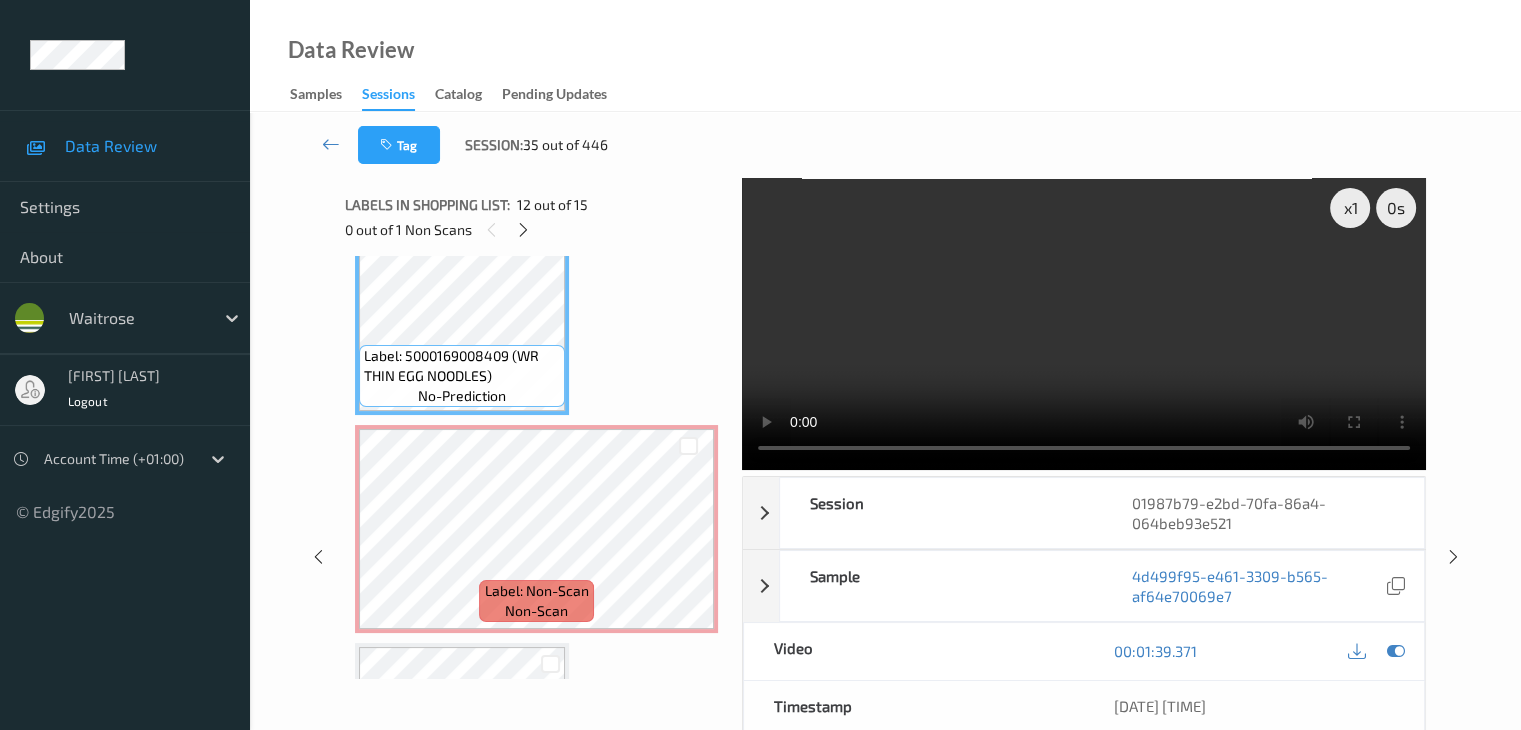 click on "Label: 5000169008409 (WR THIN EGG NOODLES)" at bounding box center (462, 366) 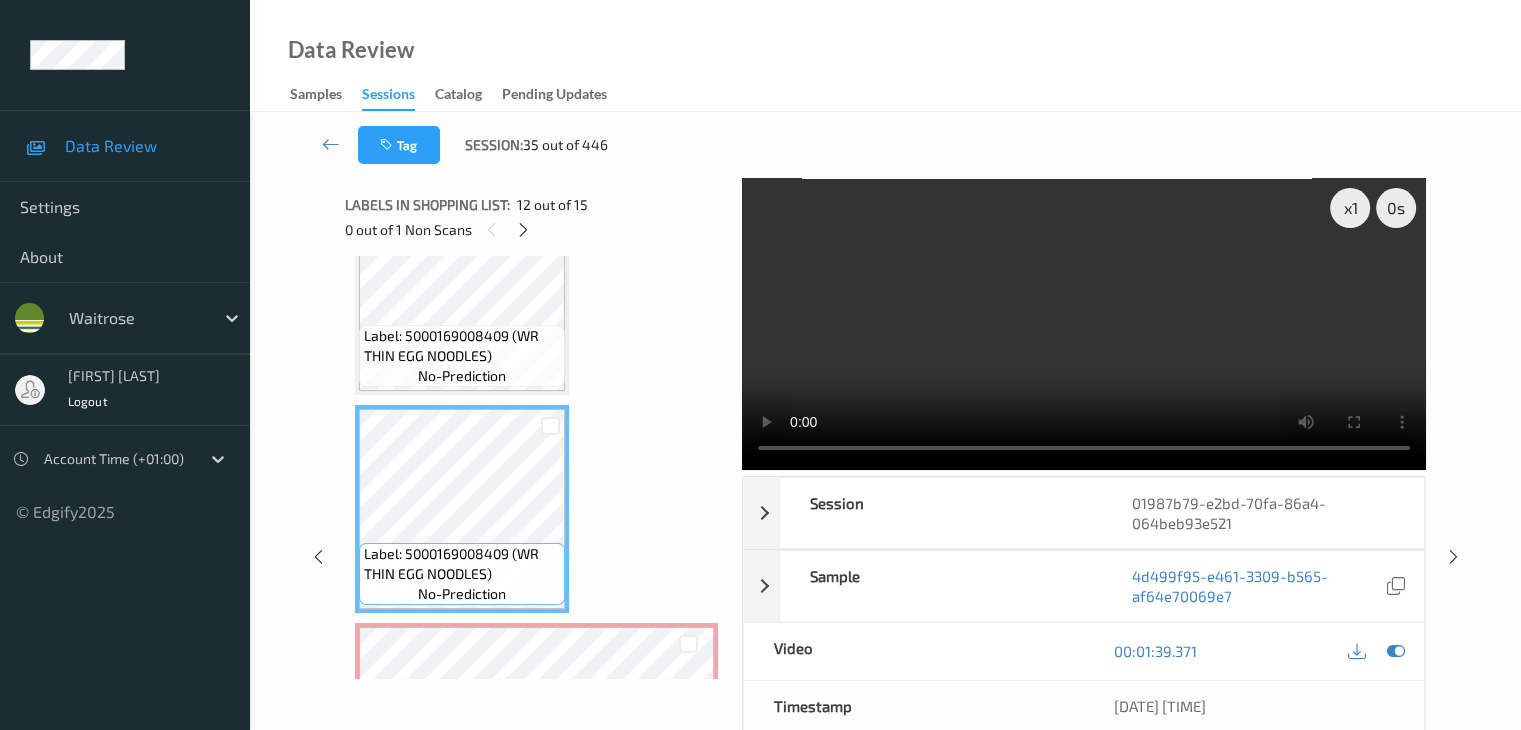 scroll, scrollTop: 2257, scrollLeft: 0, axis: vertical 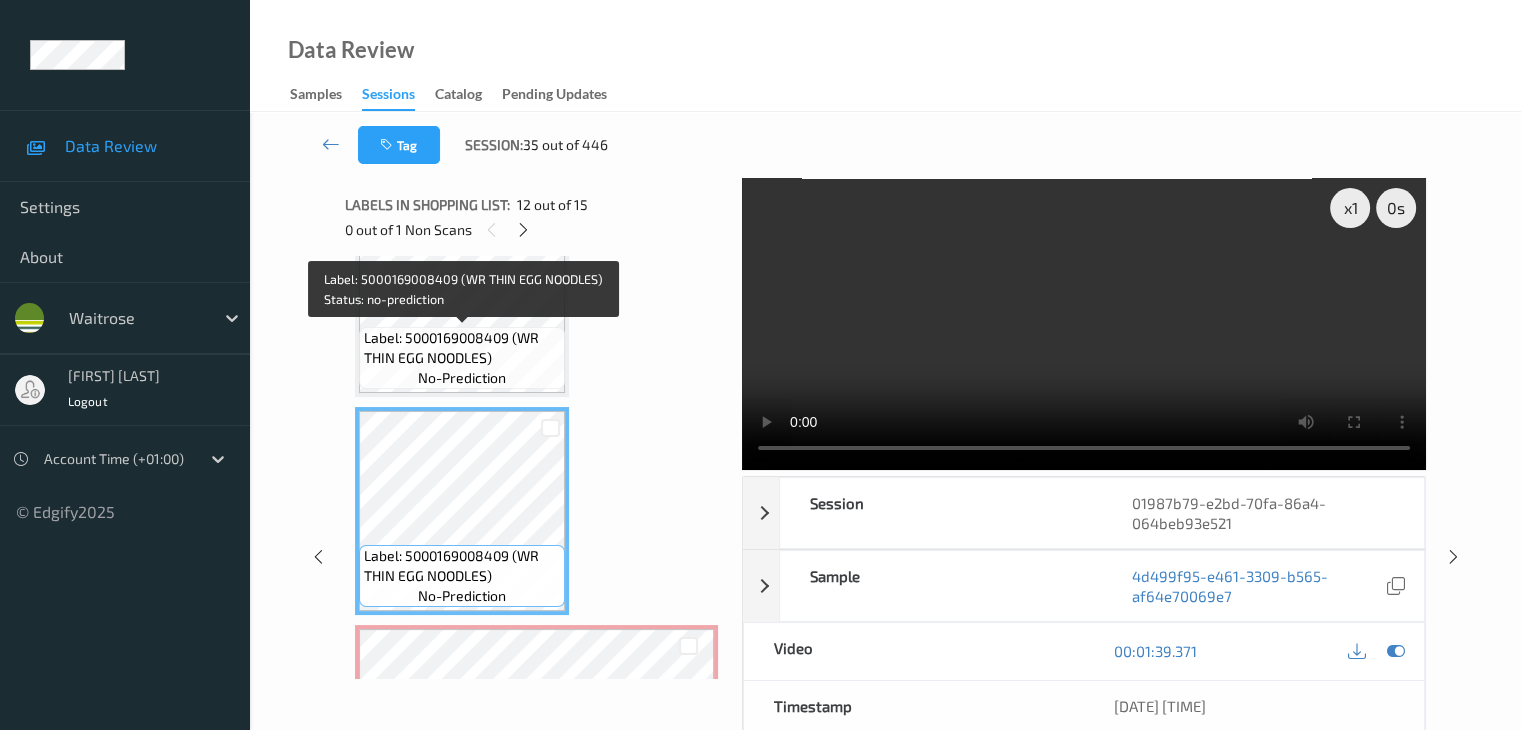click on "Label: 5000169008409 (WR THIN EGG NOODLES)" at bounding box center [462, 348] 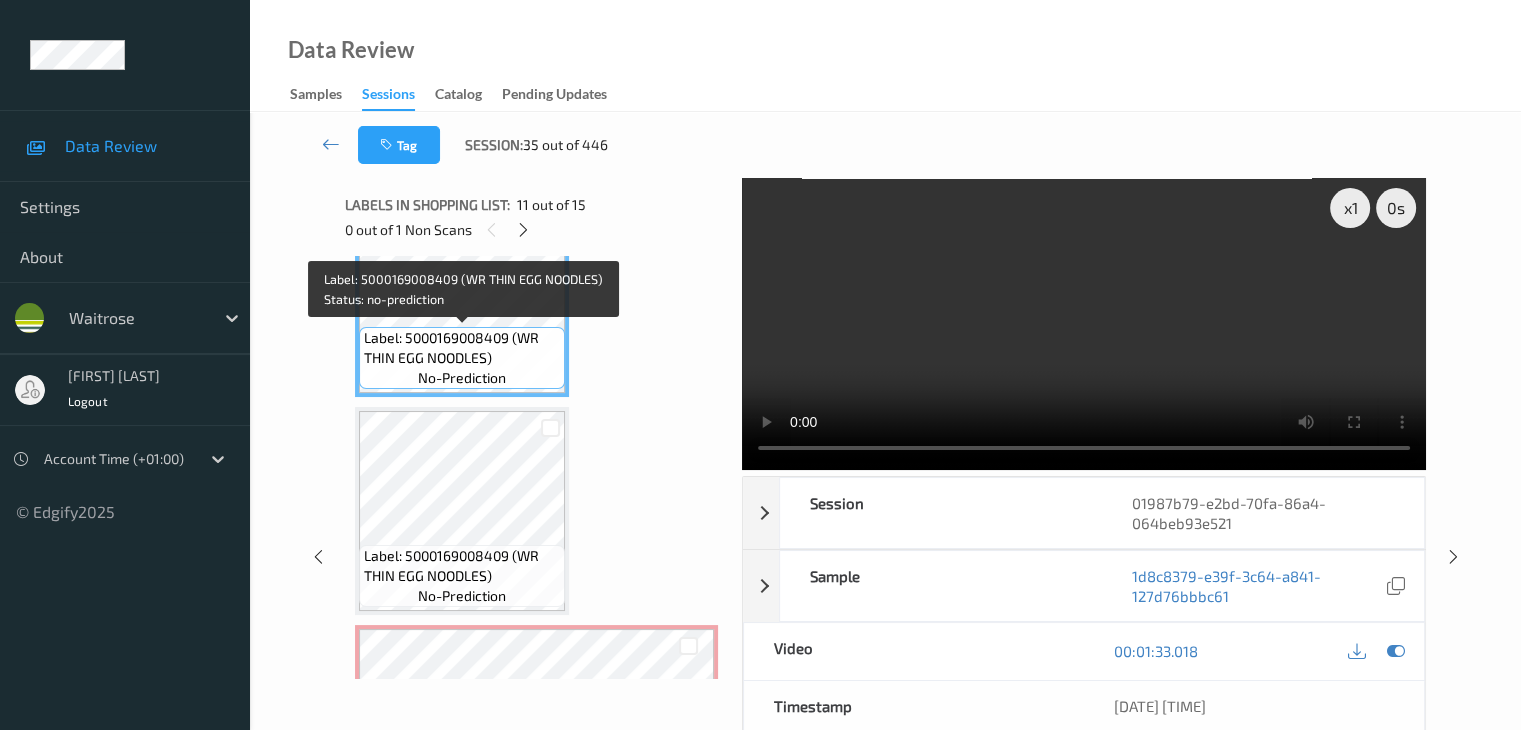 click on "Label: 5000169008409 (WR THIN EGG NOODLES)" at bounding box center [462, 348] 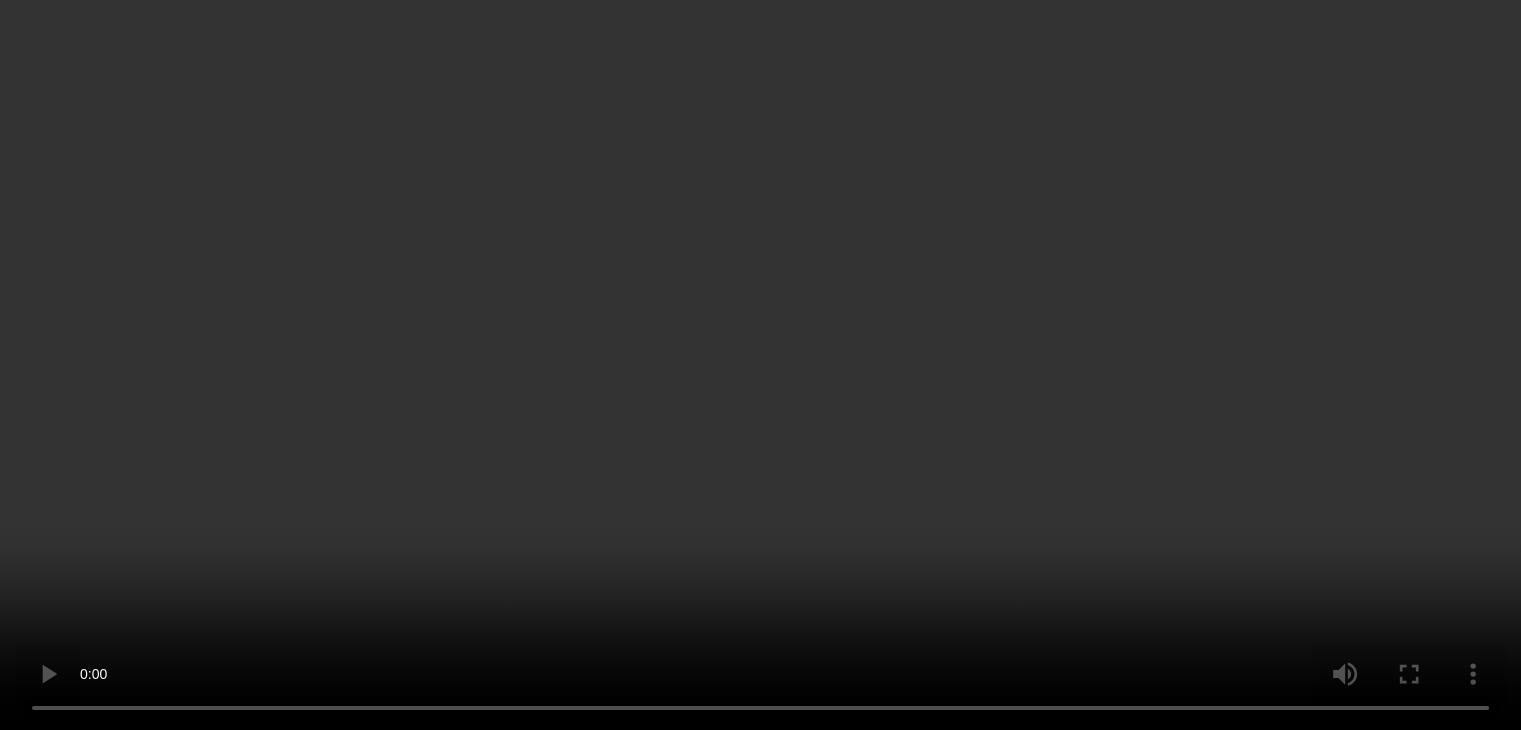 scroll, scrollTop: 2557, scrollLeft: 0, axis: vertical 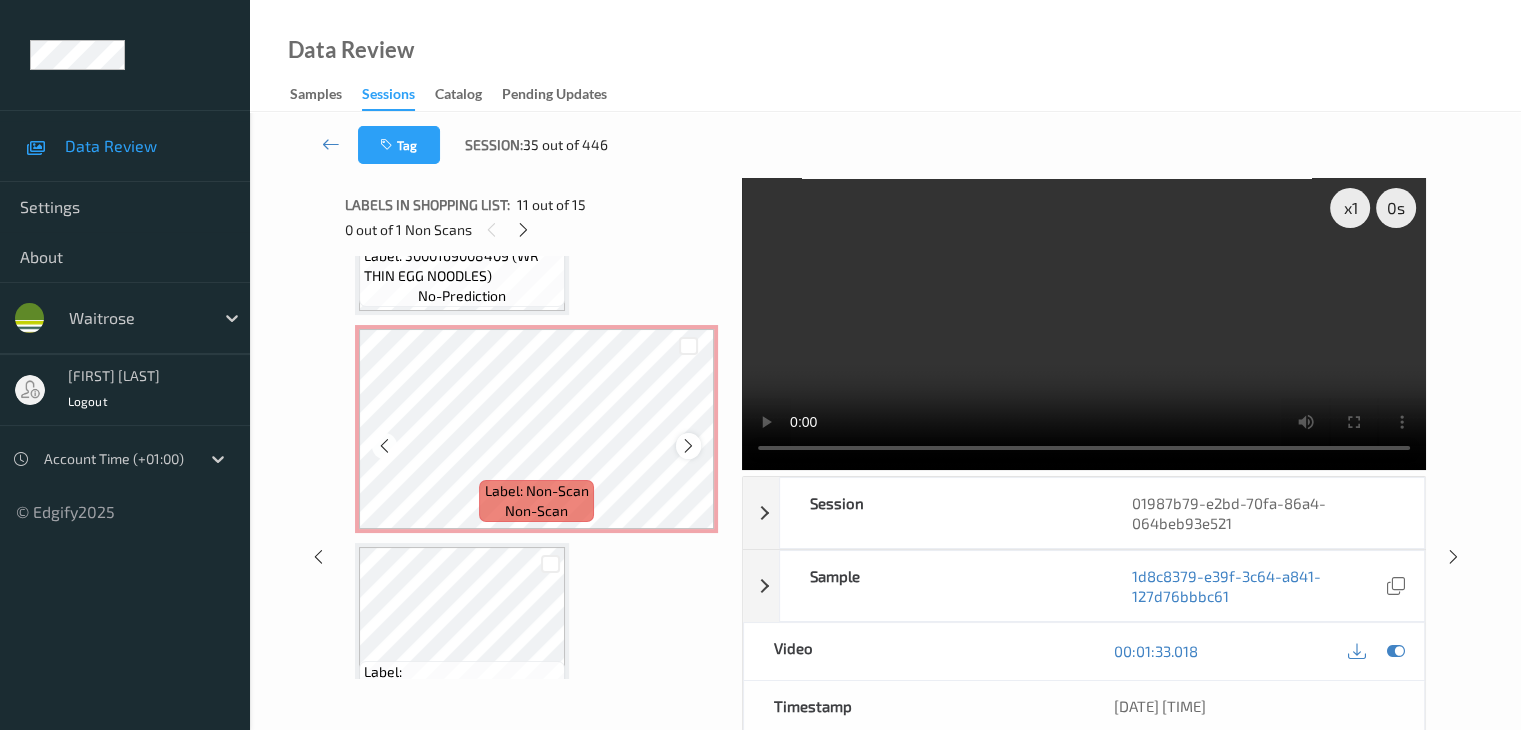 click at bounding box center (688, 446) 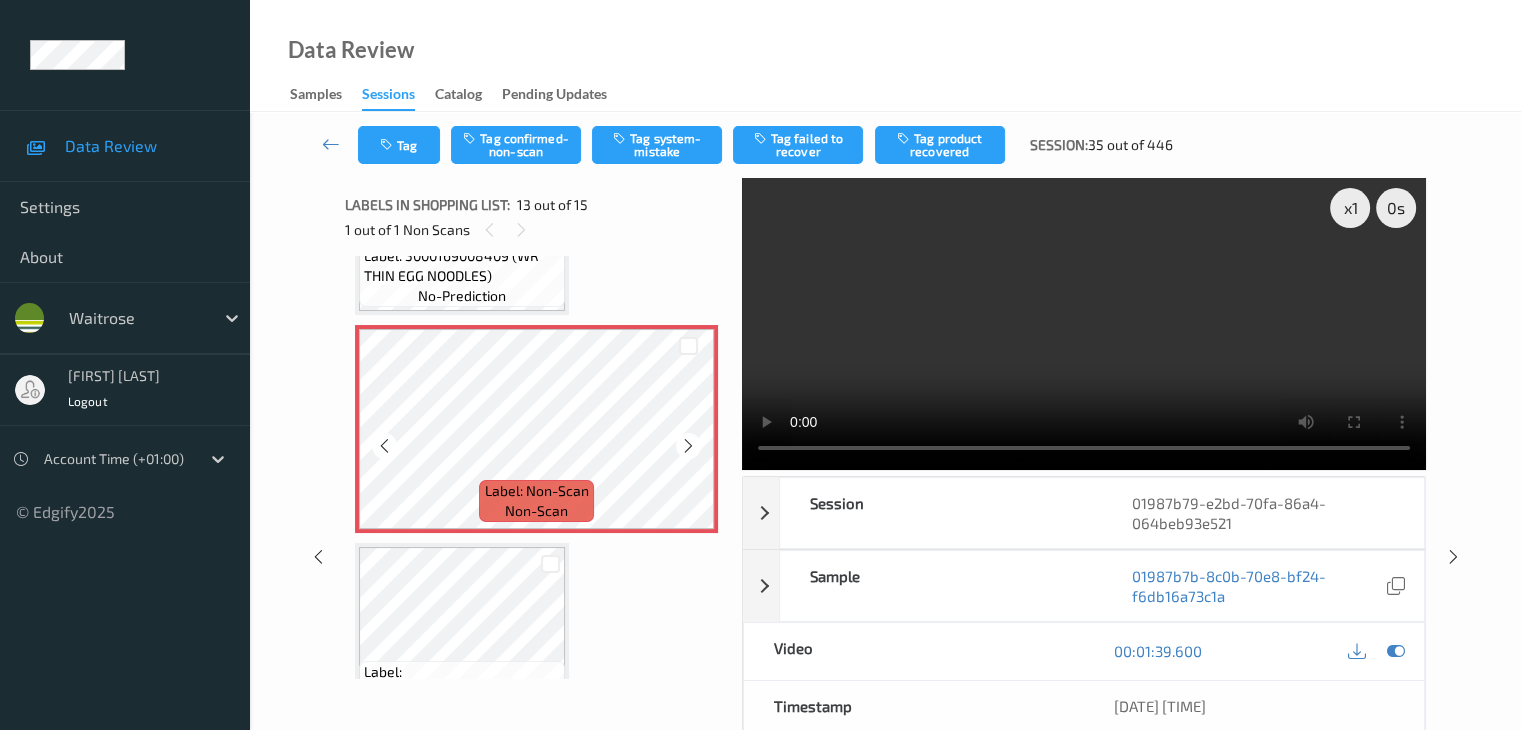 click at bounding box center (688, 446) 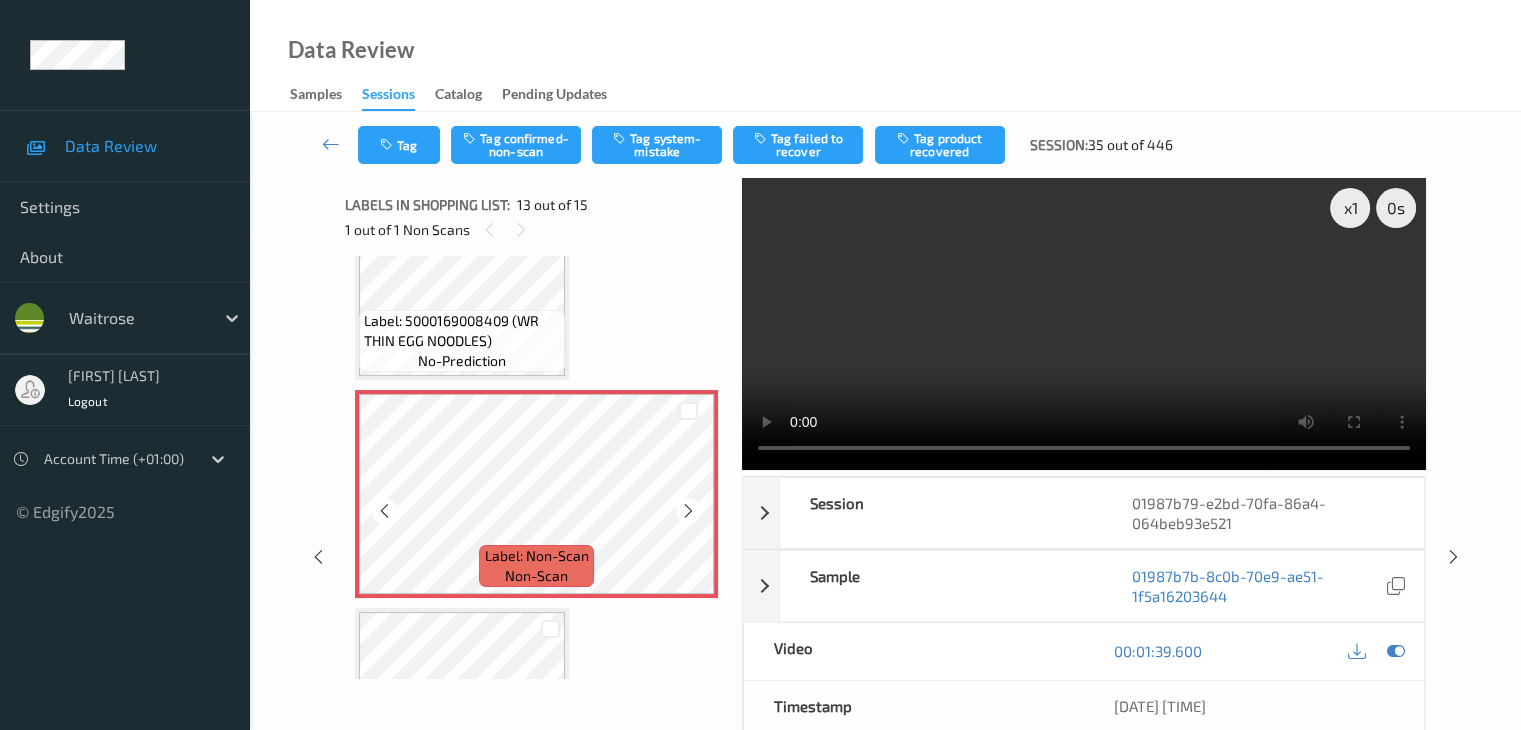 scroll, scrollTop: 2457, scrollLeft: 0, axis: vertical 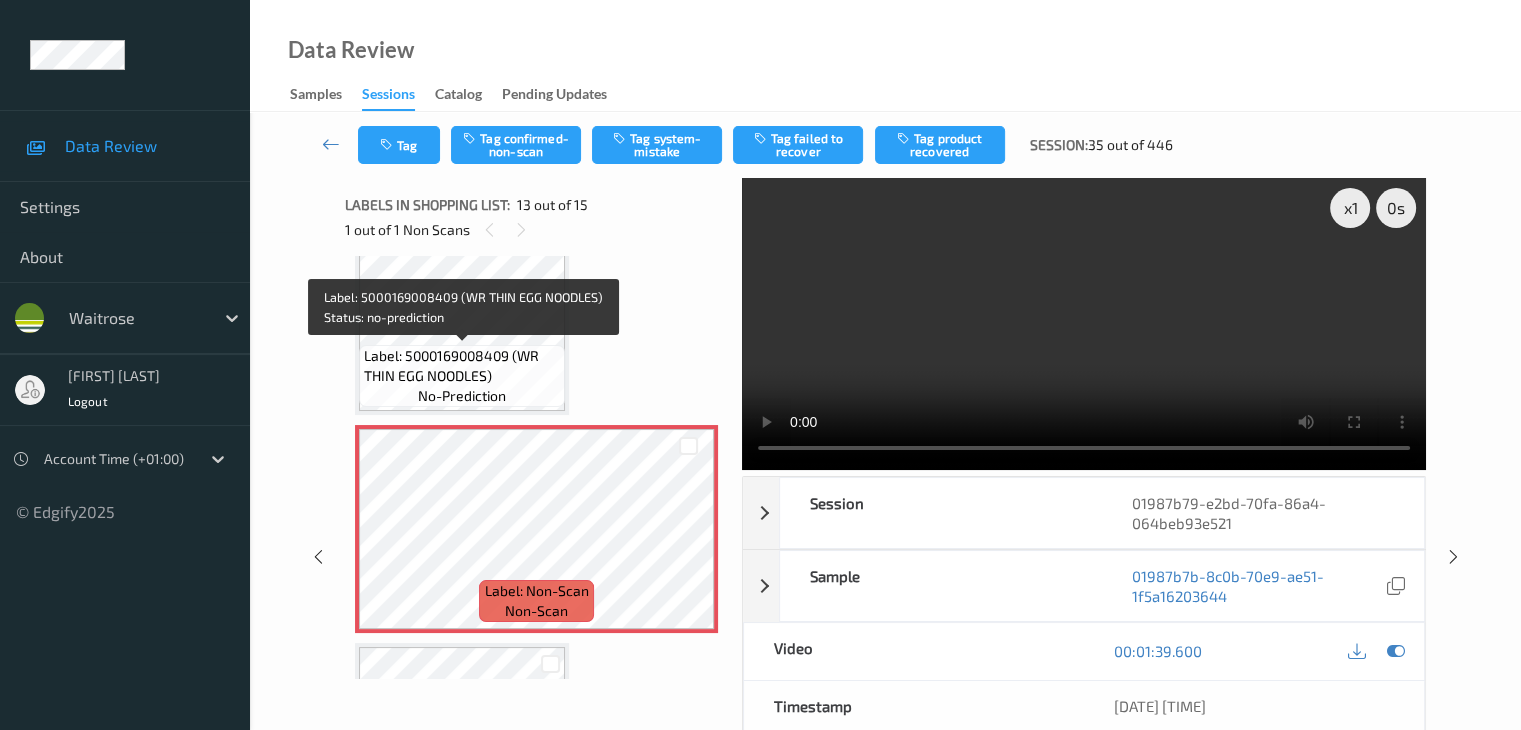 click on "Label: 5000169008409 (WR THIN EGG NOODLES)" at bounding box center [462, 366] 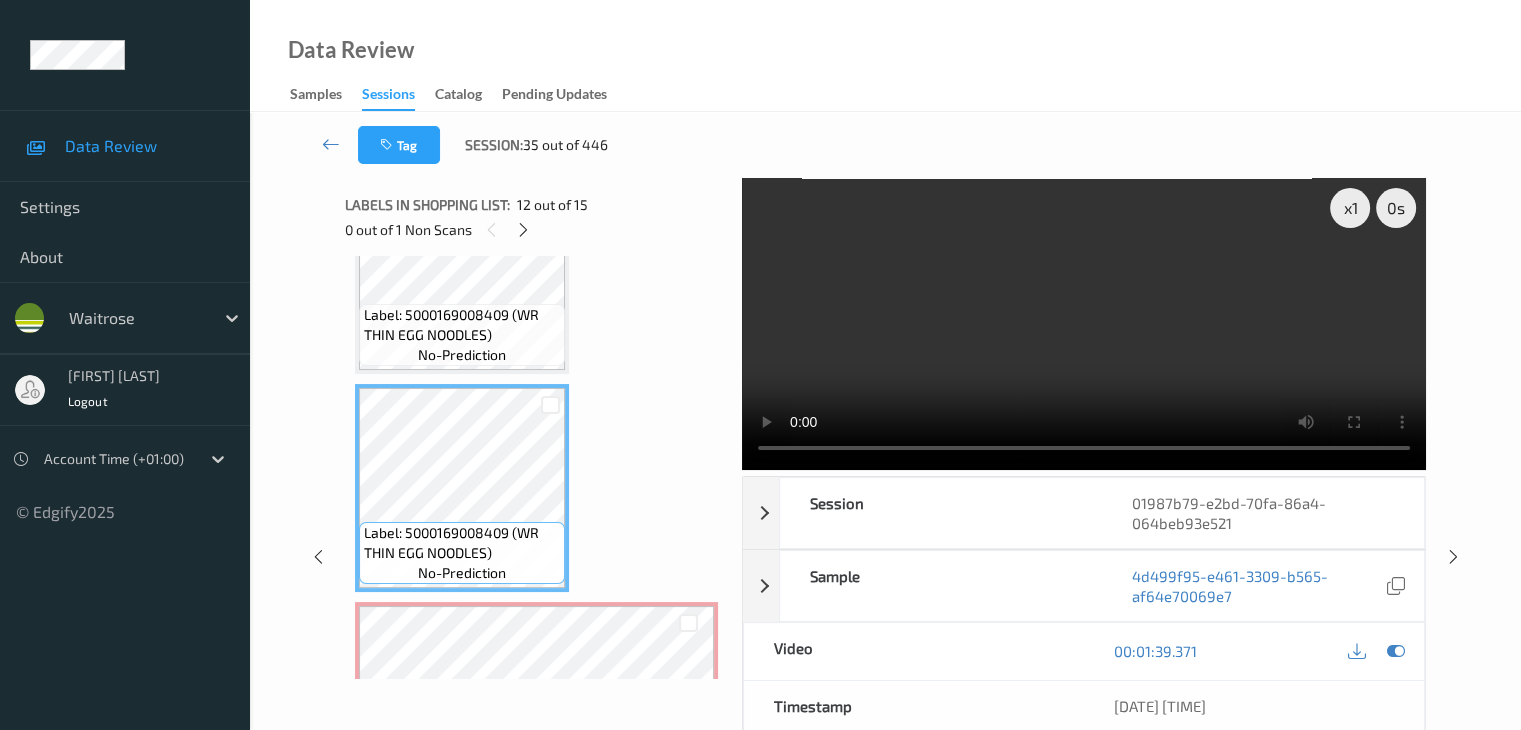 scroll, scrollTop: 2257, scrollLeft: 0, axis: vertical 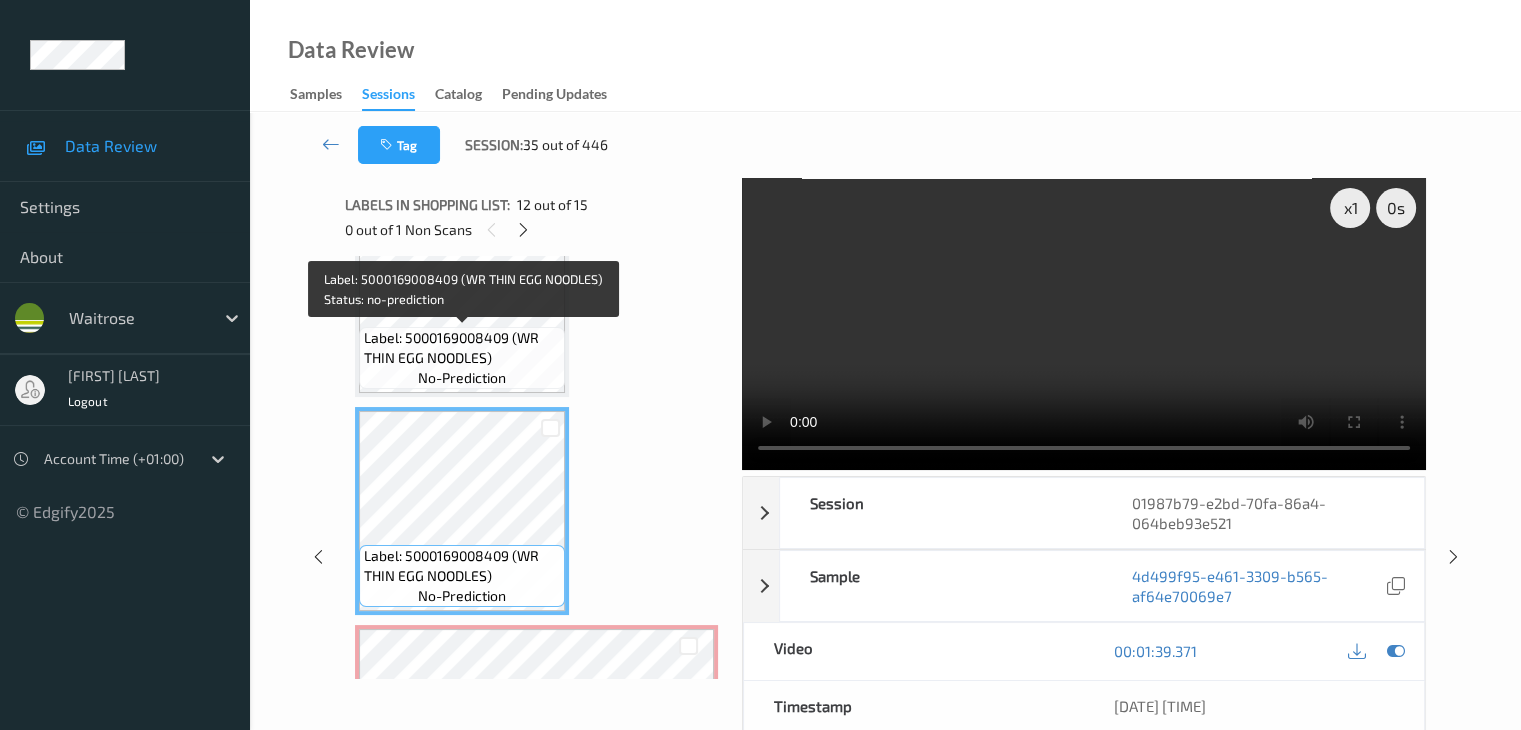 click on "Label: 5000169008409 (WR THIN EGG NOODLES)" at bounding box center (462, 348) 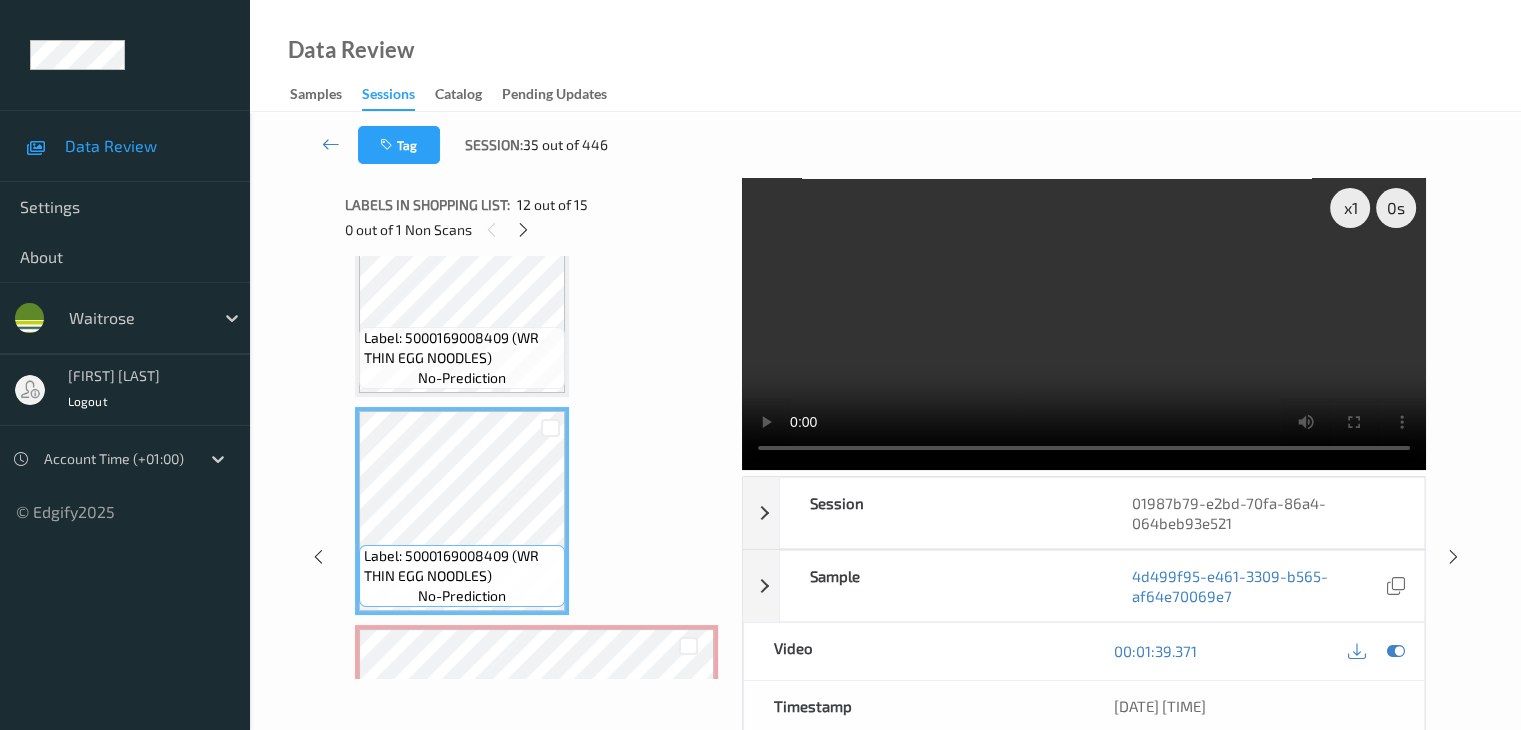 scroll, scrollTop: 2057, scrollLeft: 0, axis: vertical 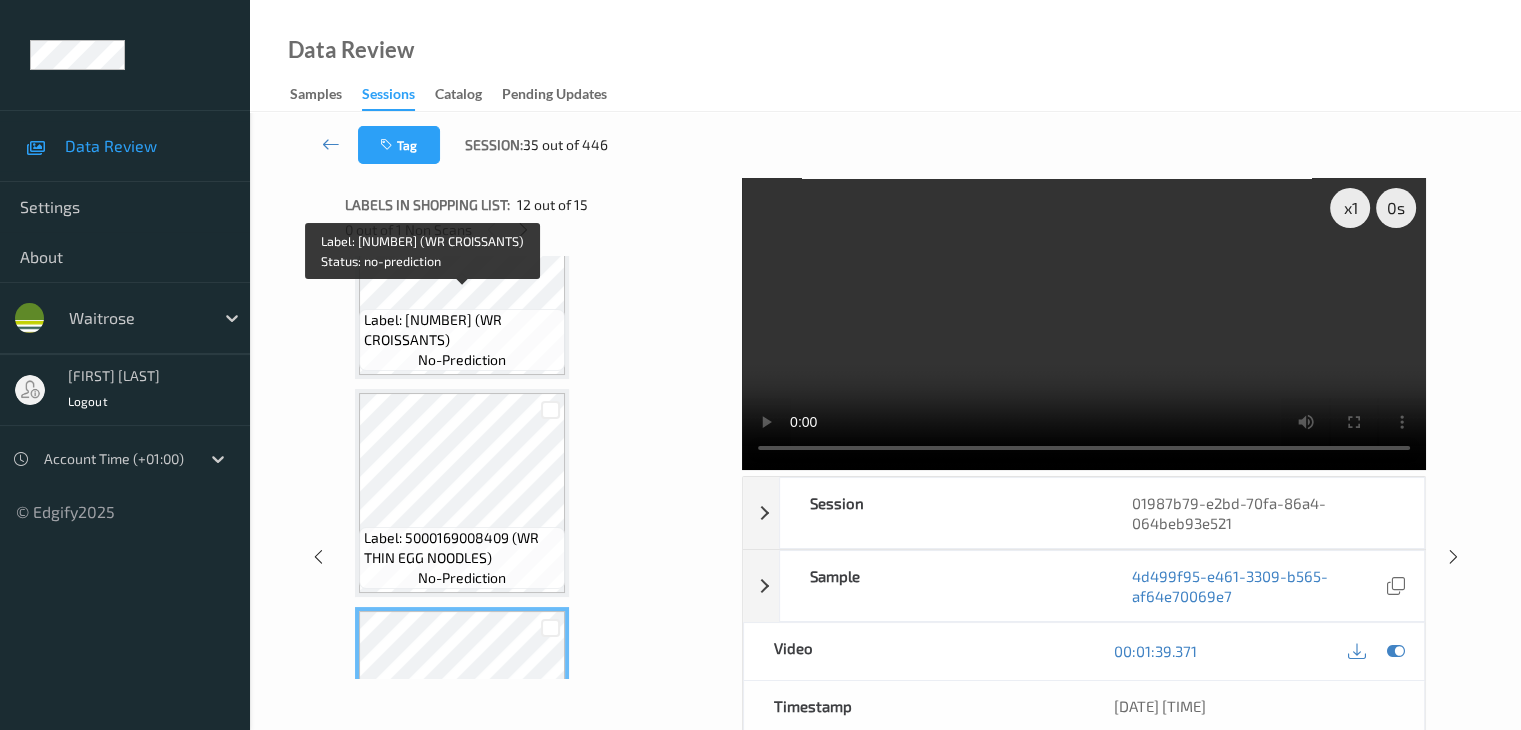 click on "Label: 10500016907544900210 (WR CROISSANTS)" at bounding box center [462, 330] 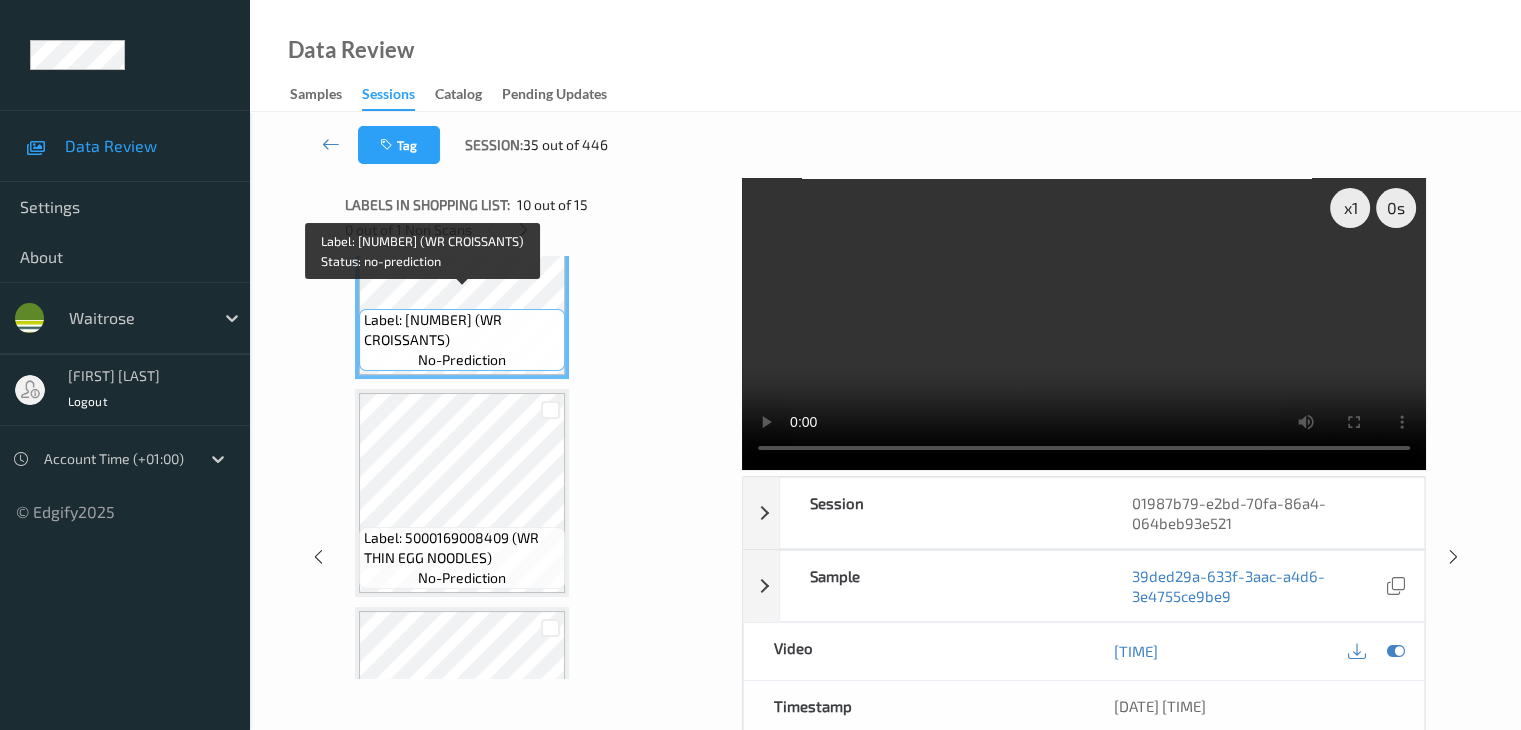 click on "Label: 10500016907544900210 (WR CROISSANTS)" at bounding box center (462, 330) 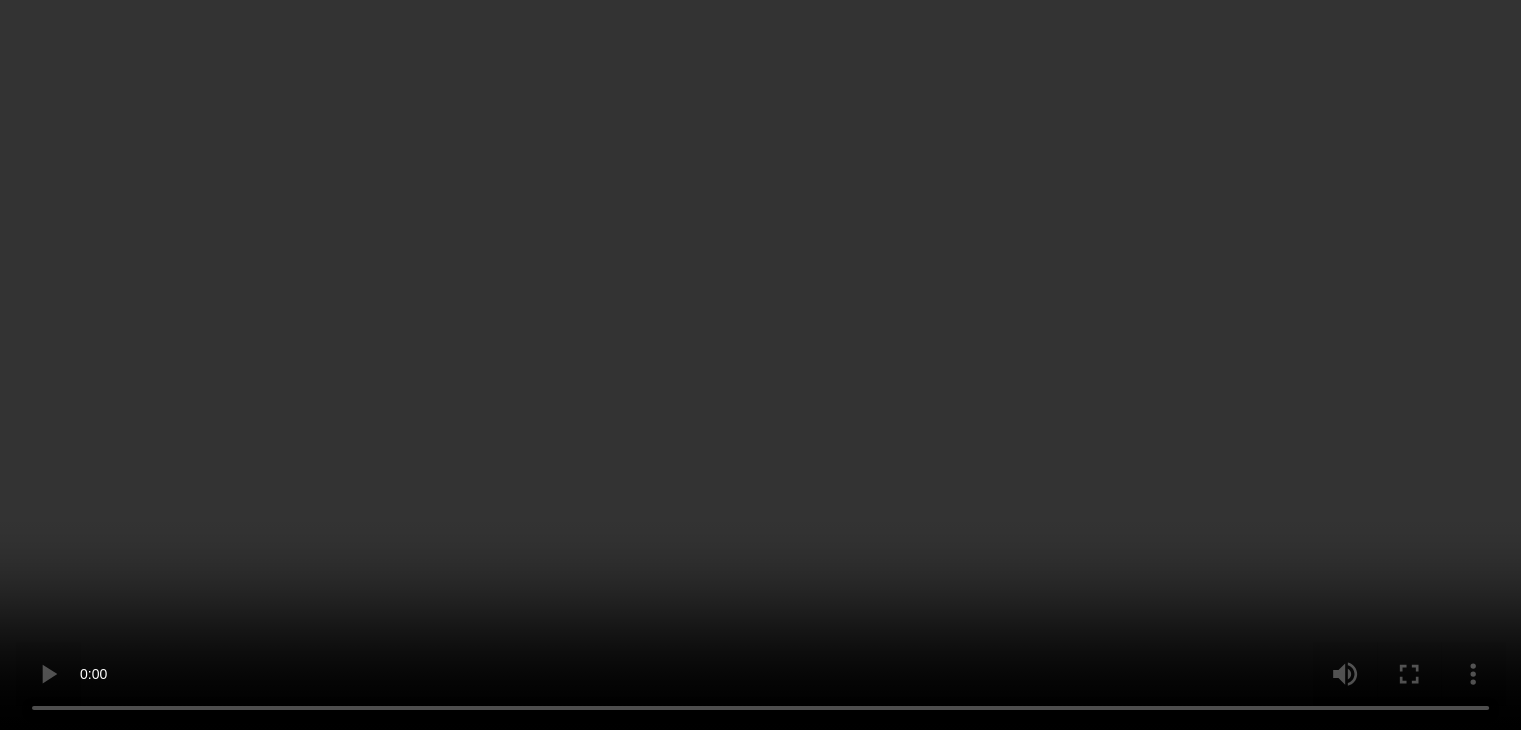 scroll, scrollTop: 2657, scrollLeft: 0, axis: vertical 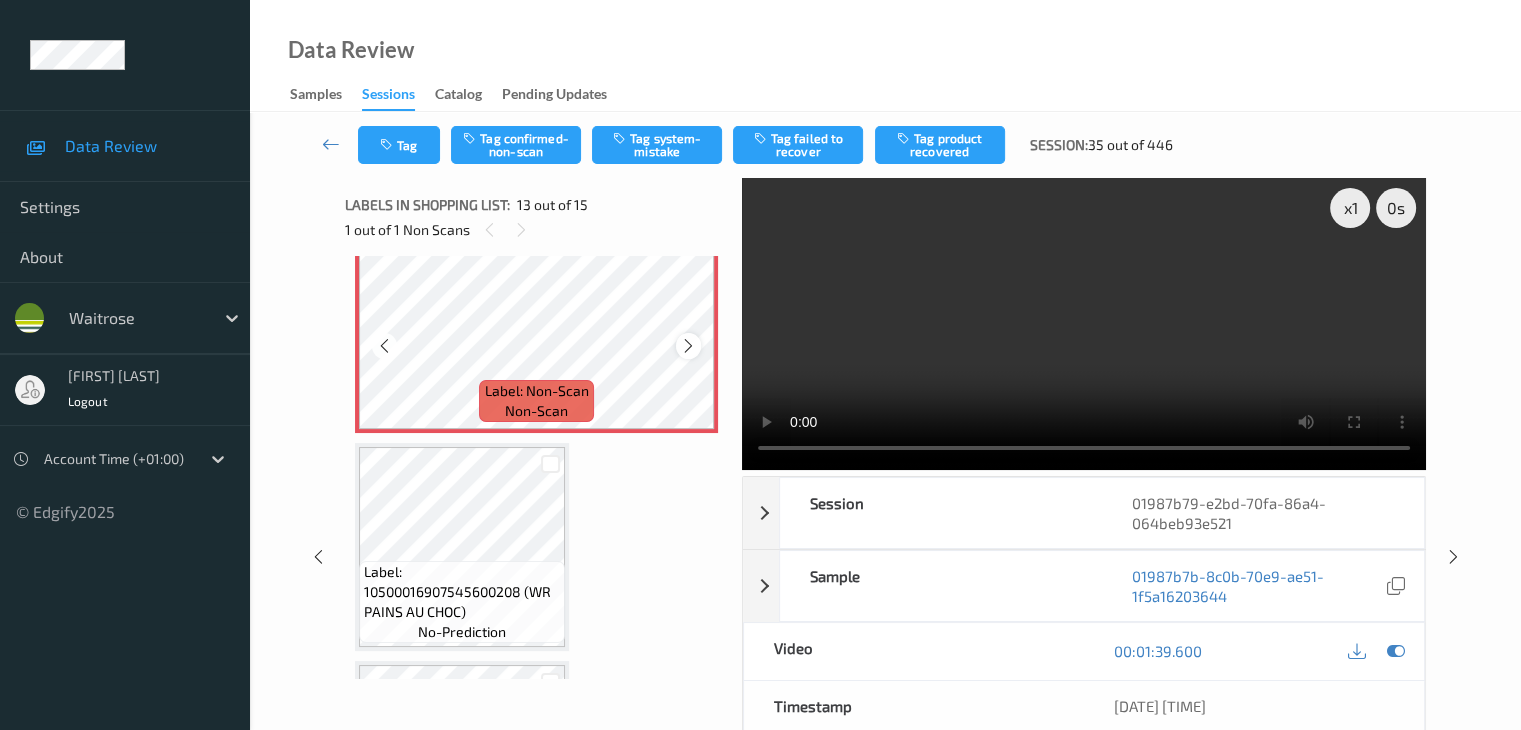 click at bounding box center (688, 346) 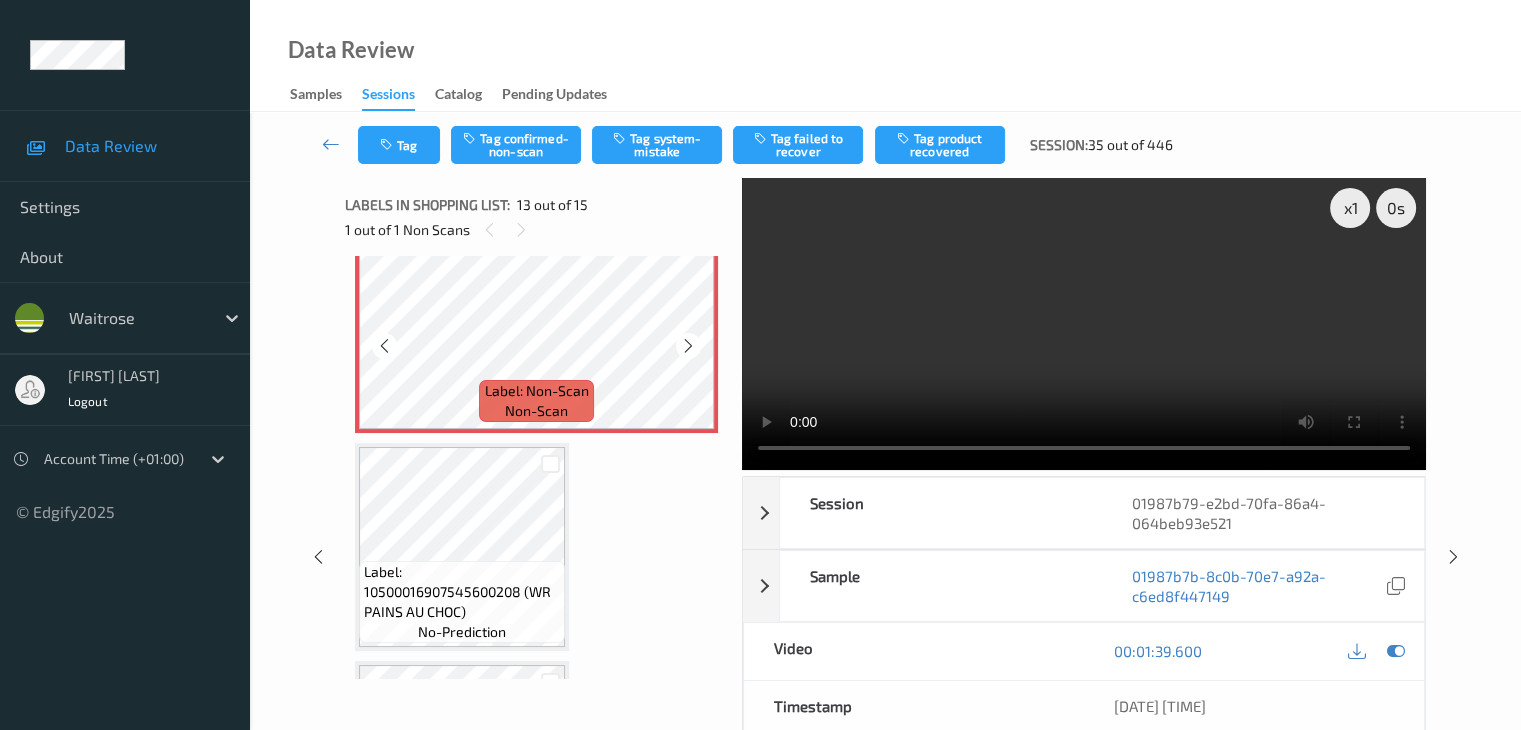 click at bounding box center [688, 346] 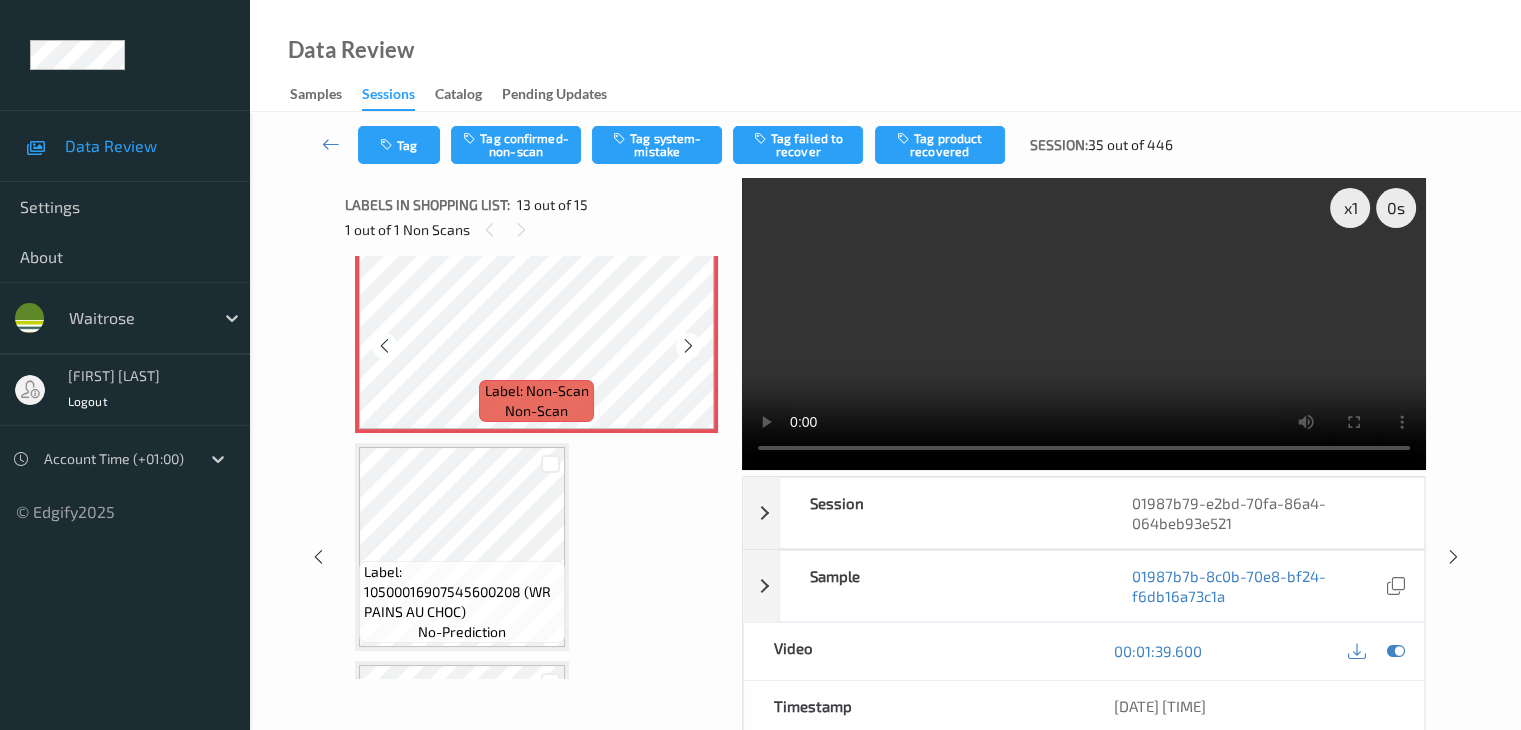 click at bounding box center [688, 346] 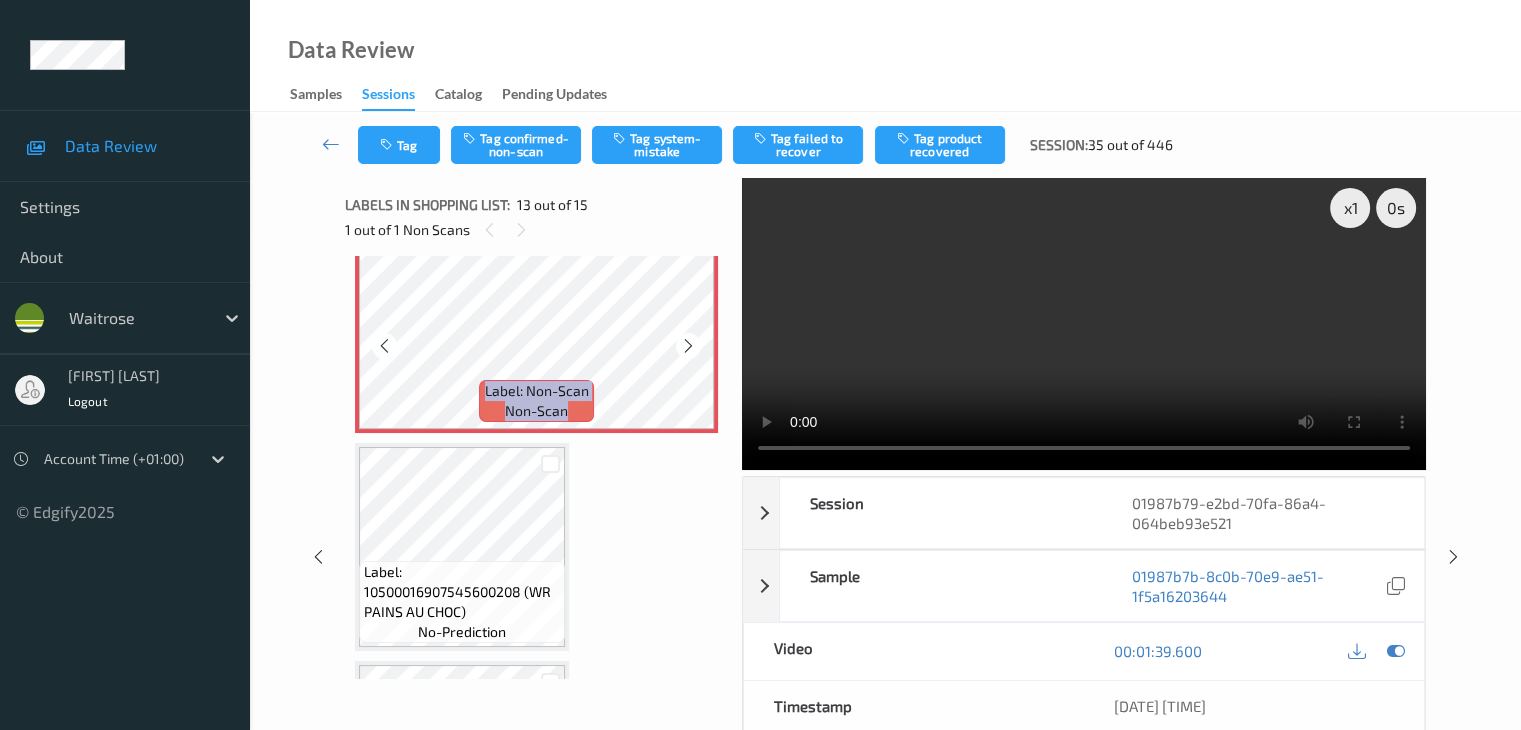 click at bounding box center (688, 346) 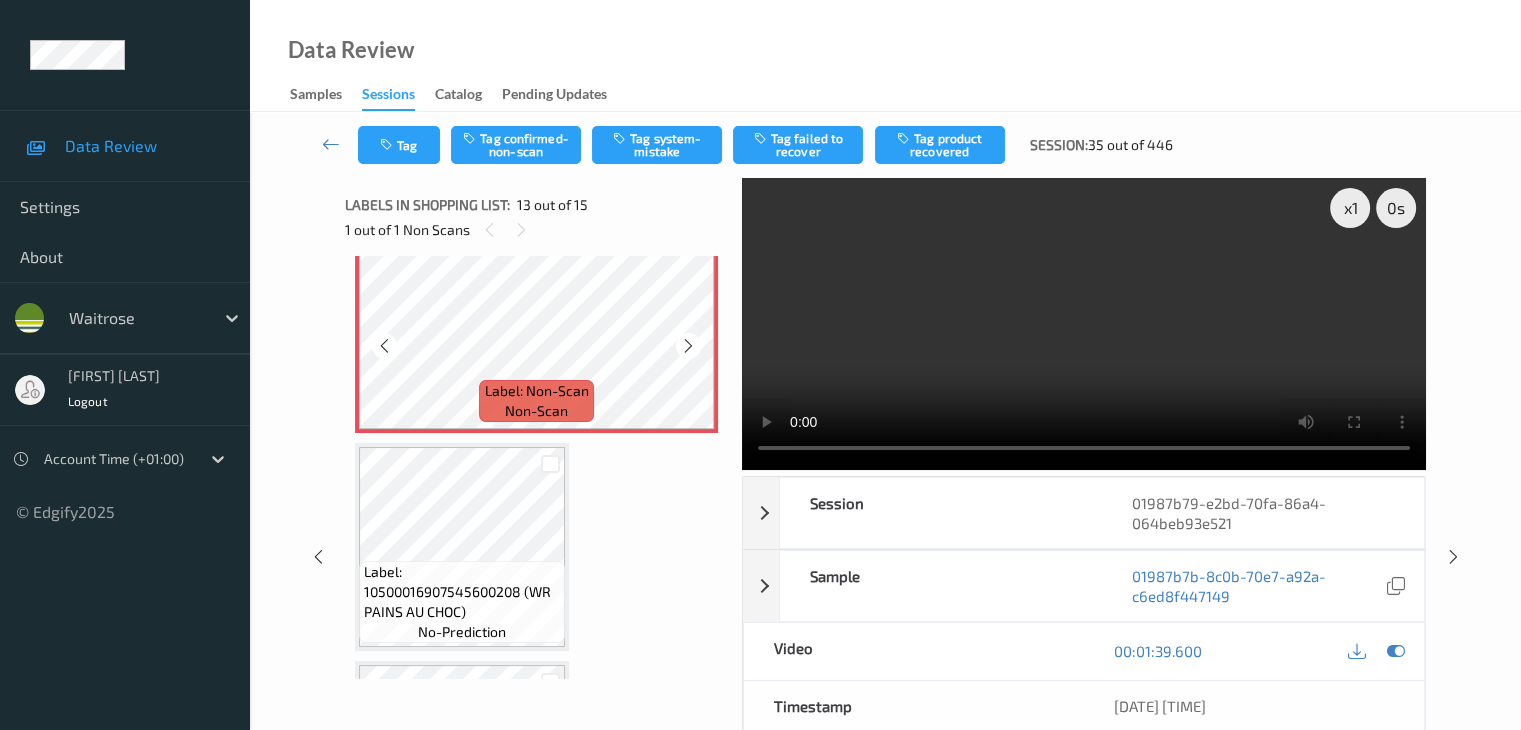 click at bounding box center (688, 346) 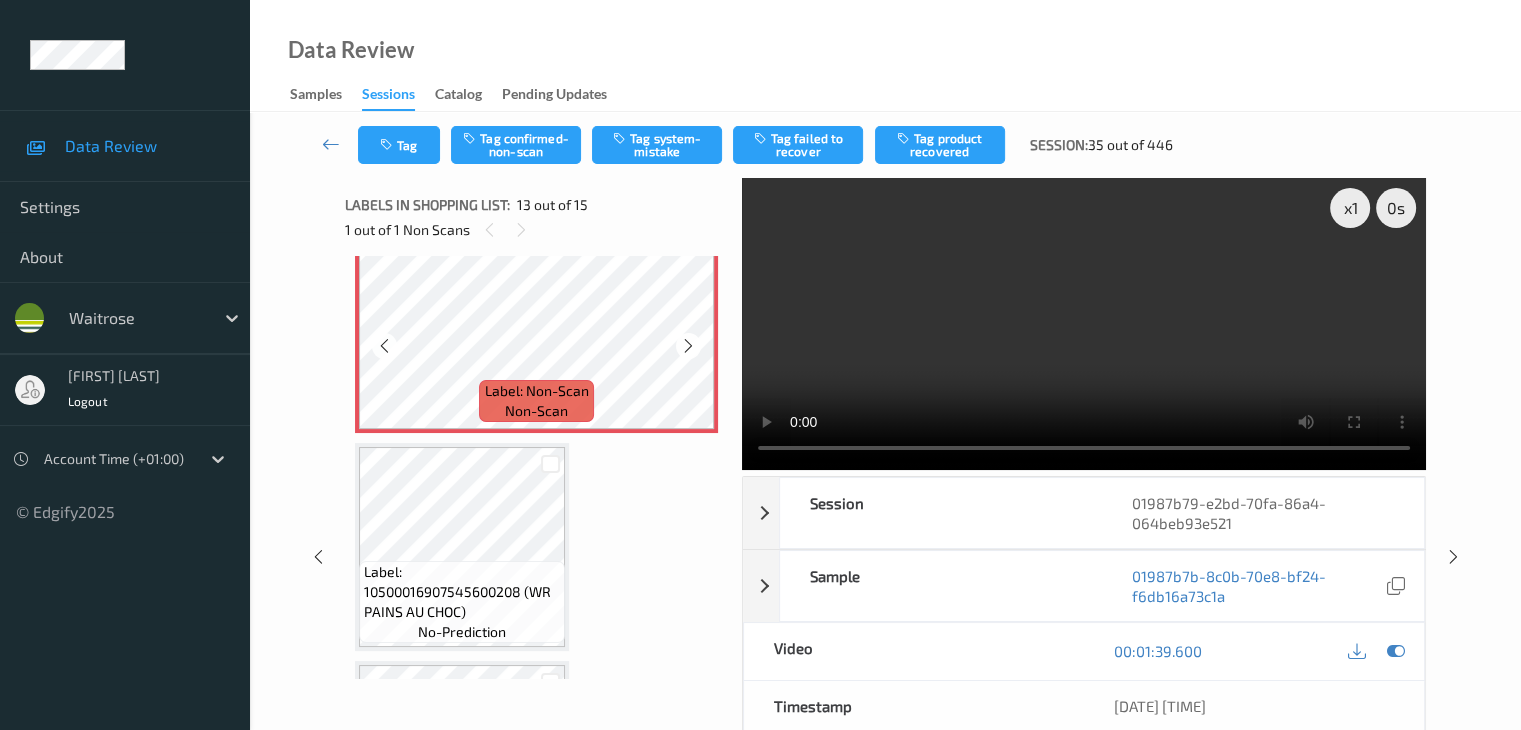 click at bounding box center [688, 346] 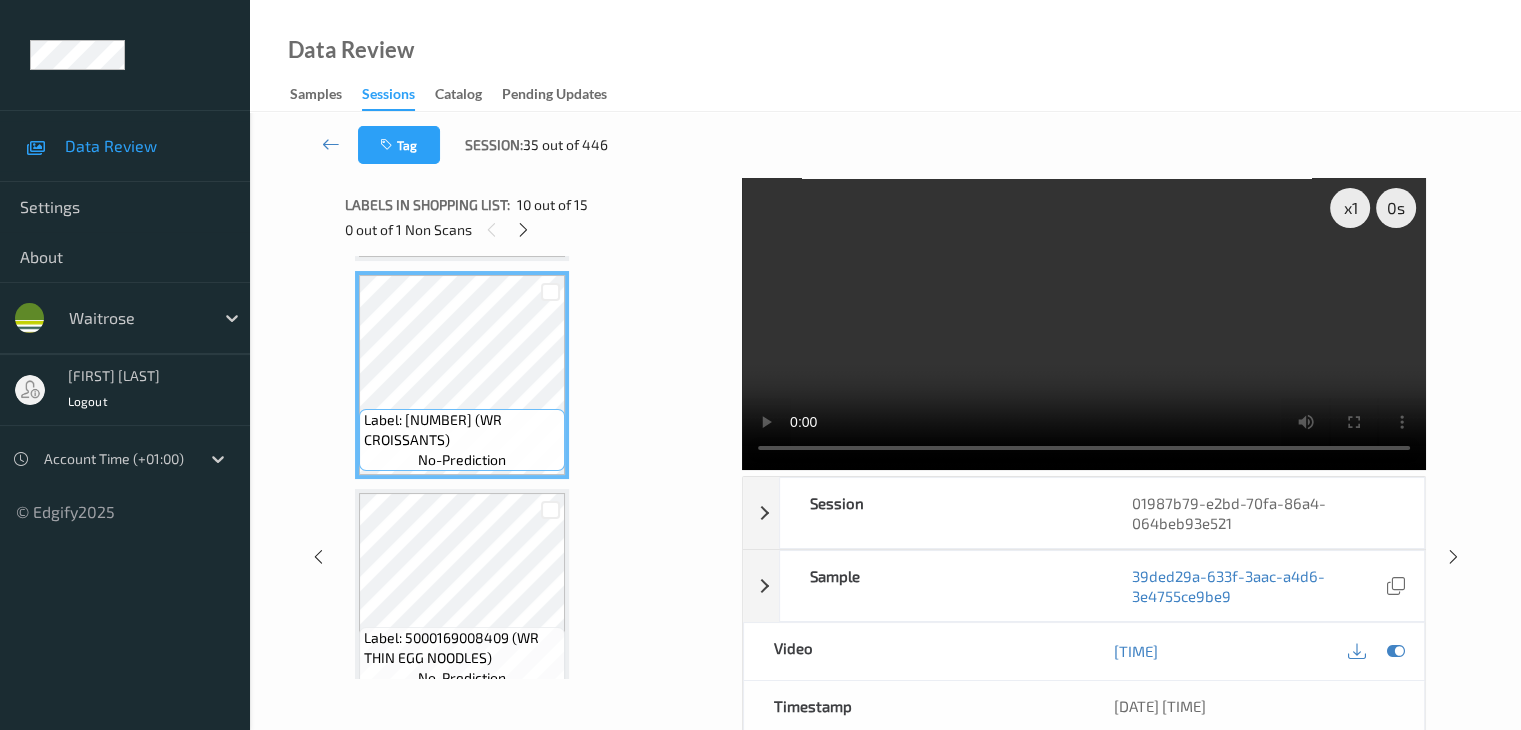 scroll, scrollTop: 1857, scrollLeft: 0, axis: vertical 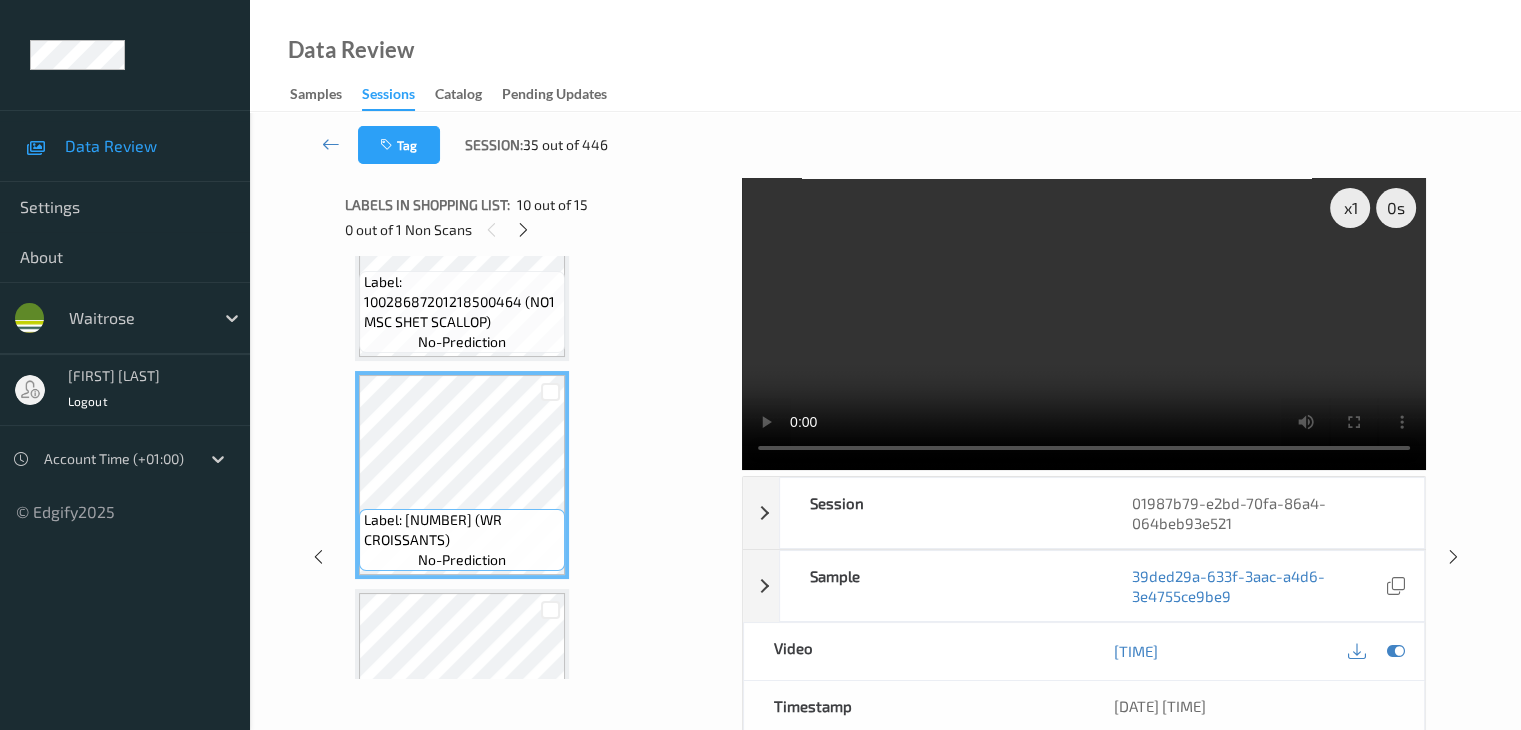 type 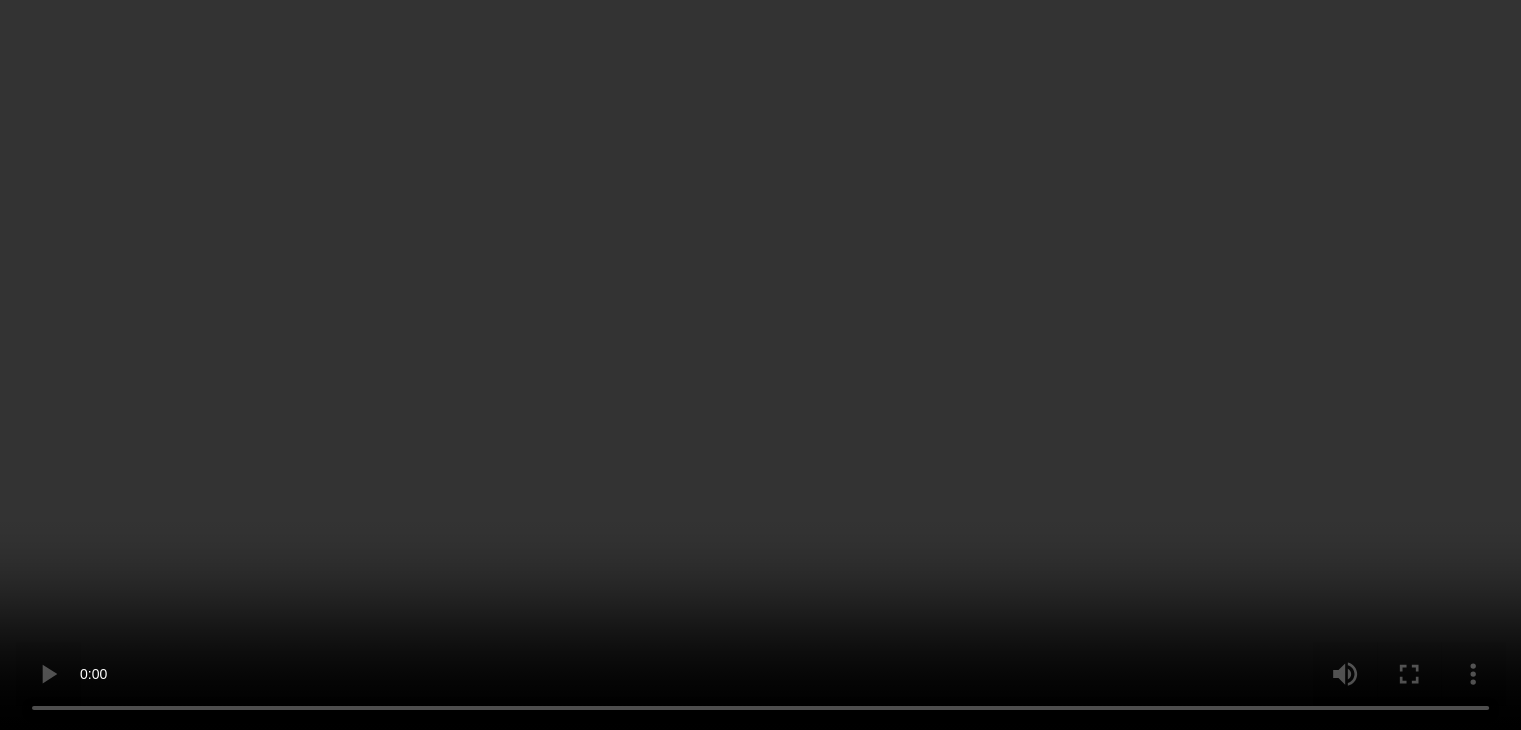 scroll, scrollTop: 2557, scrollLeft: 0, axis: vertical 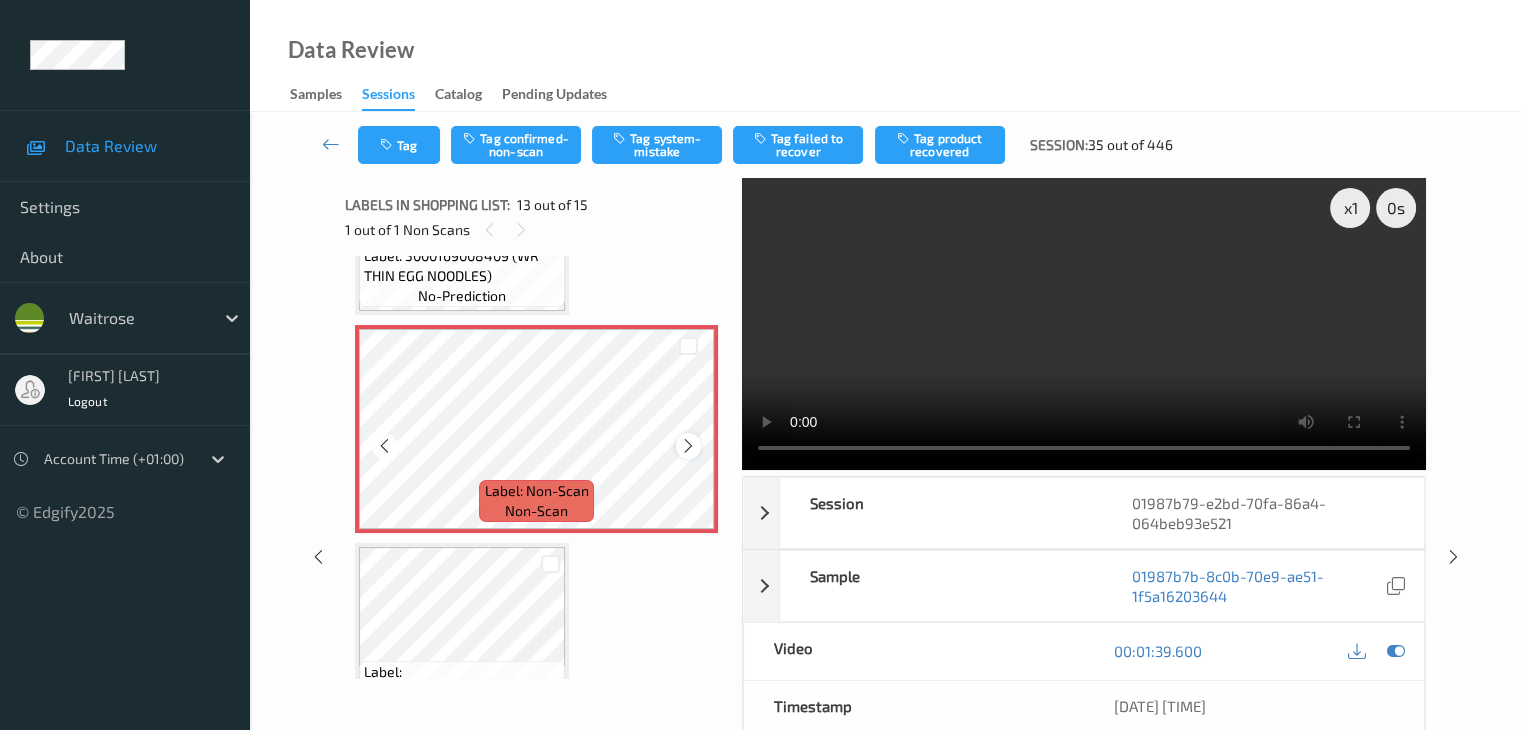 click at bounding box center (688, 446) 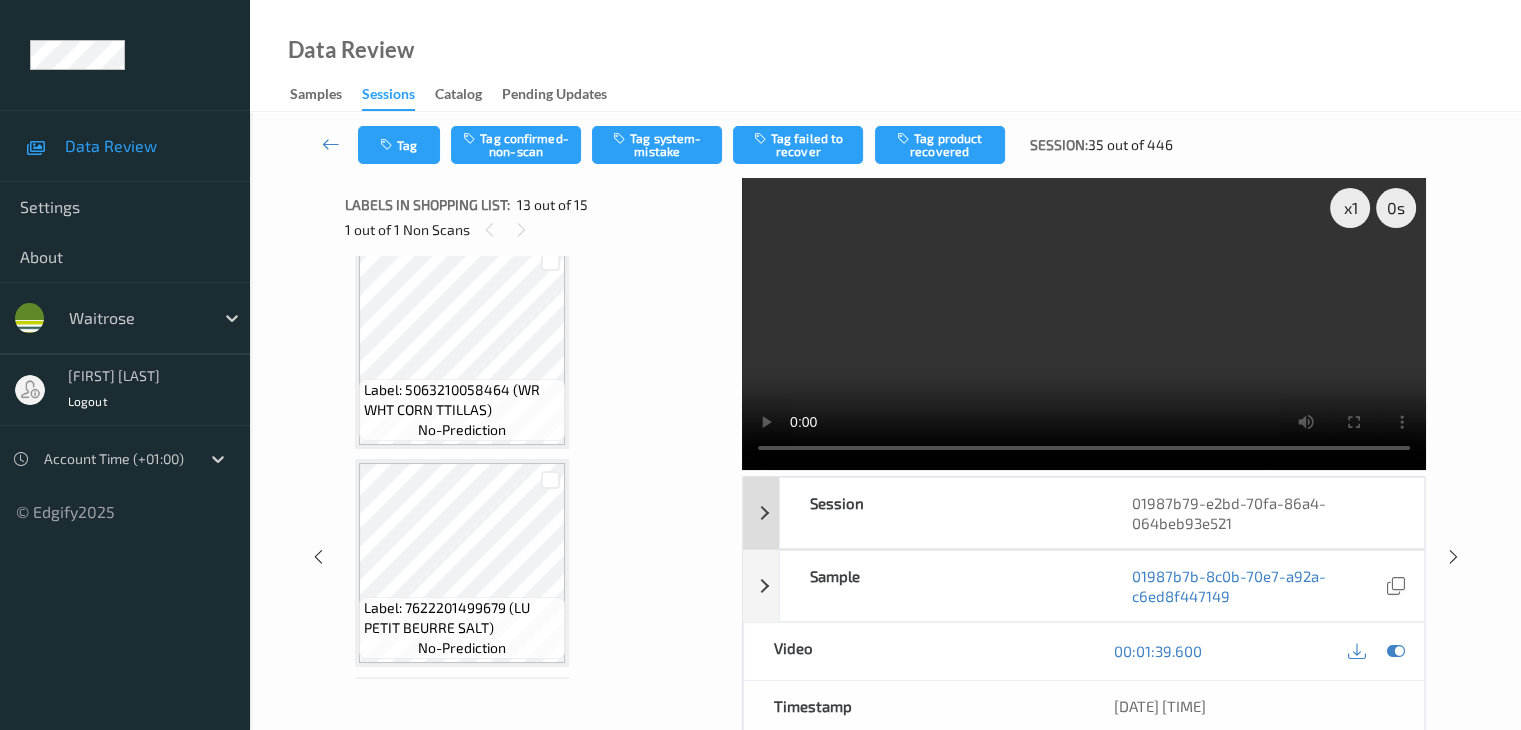 scroll, scrollTop: 1257, scrollLeft: 0, axis: vertical 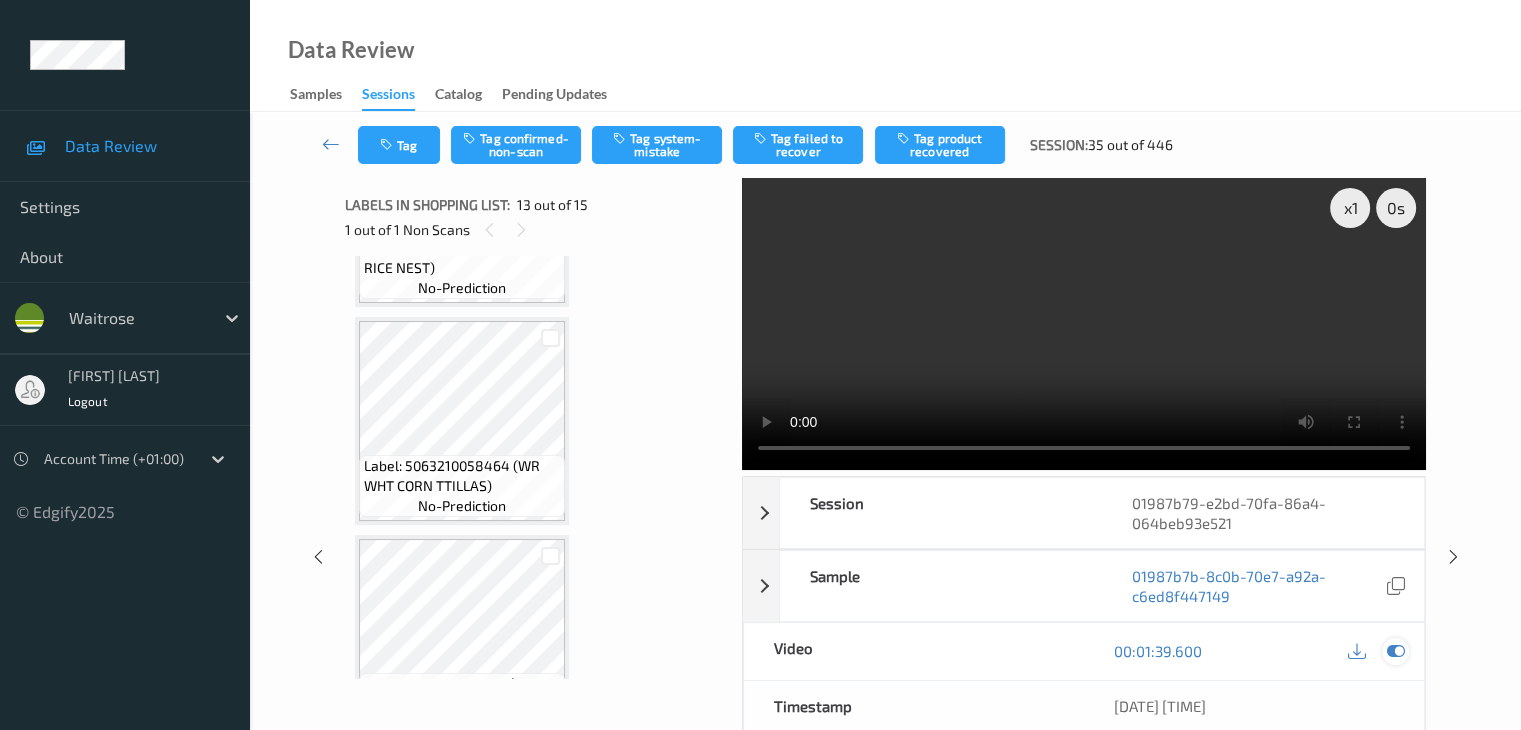 click at bounding box center [1395, 651] 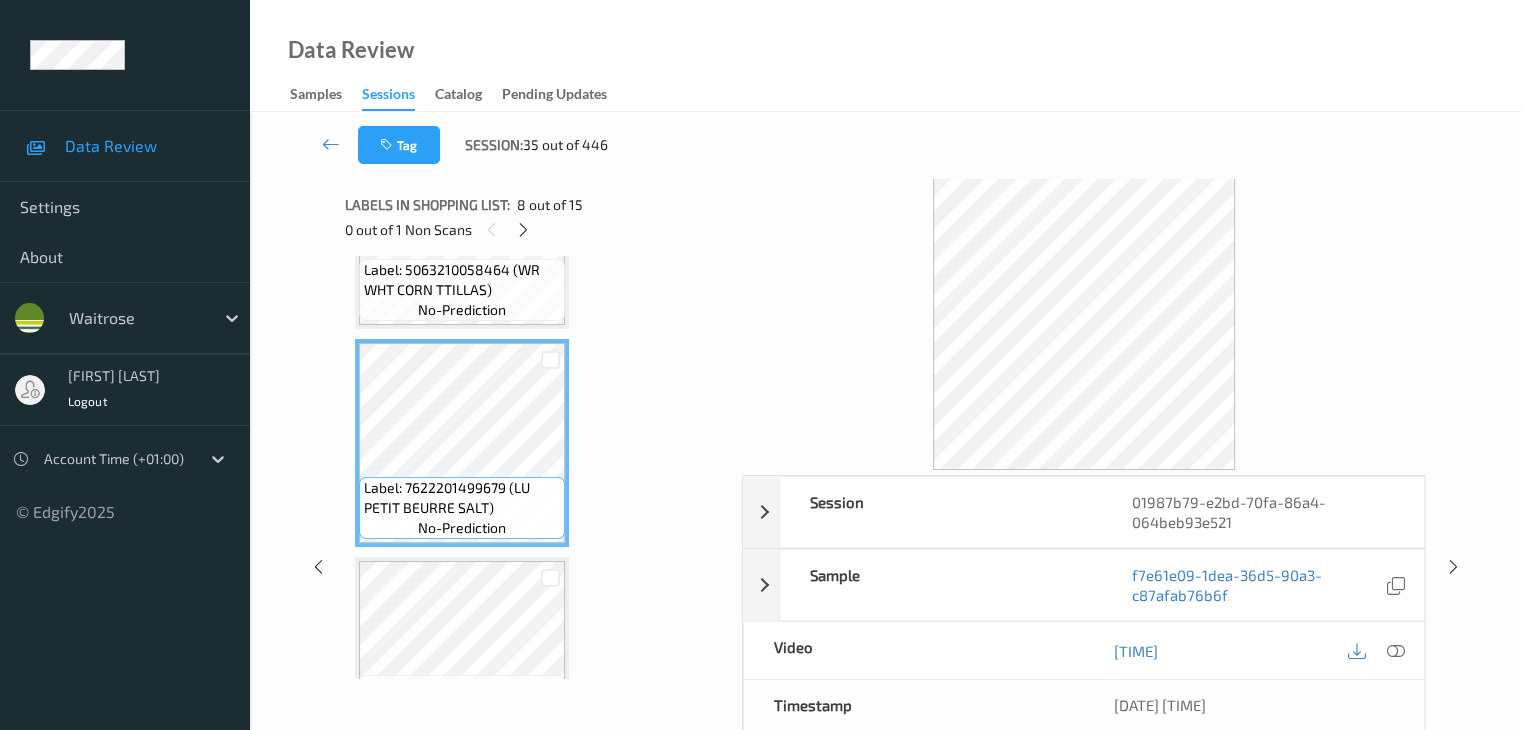 scroll, scrollTop: 1657, scrollLeft: 0, axis: vertical 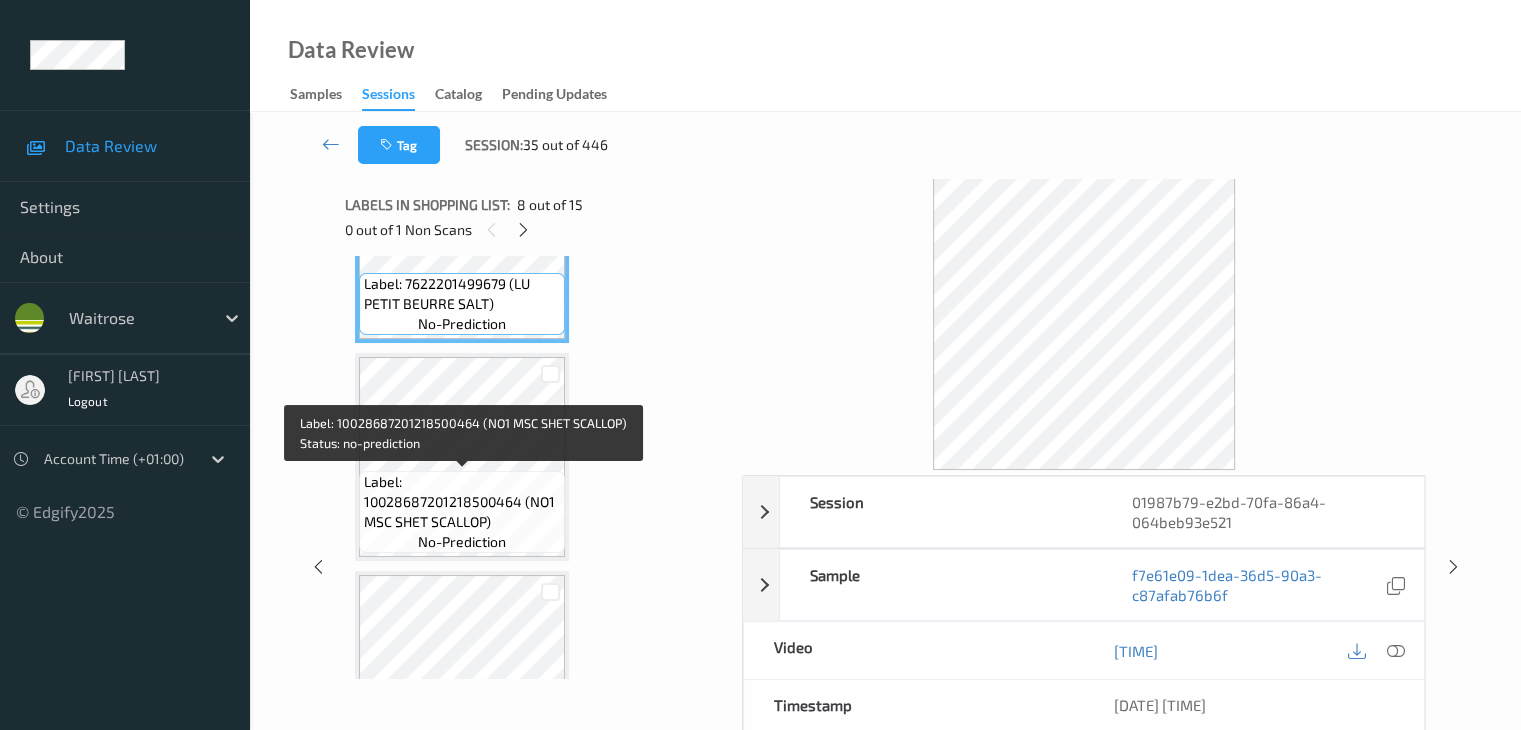 click on "Label: 10028687201218500464 (NO1 MSC SHET SCALLOP)" at bounding box center [462, 502] 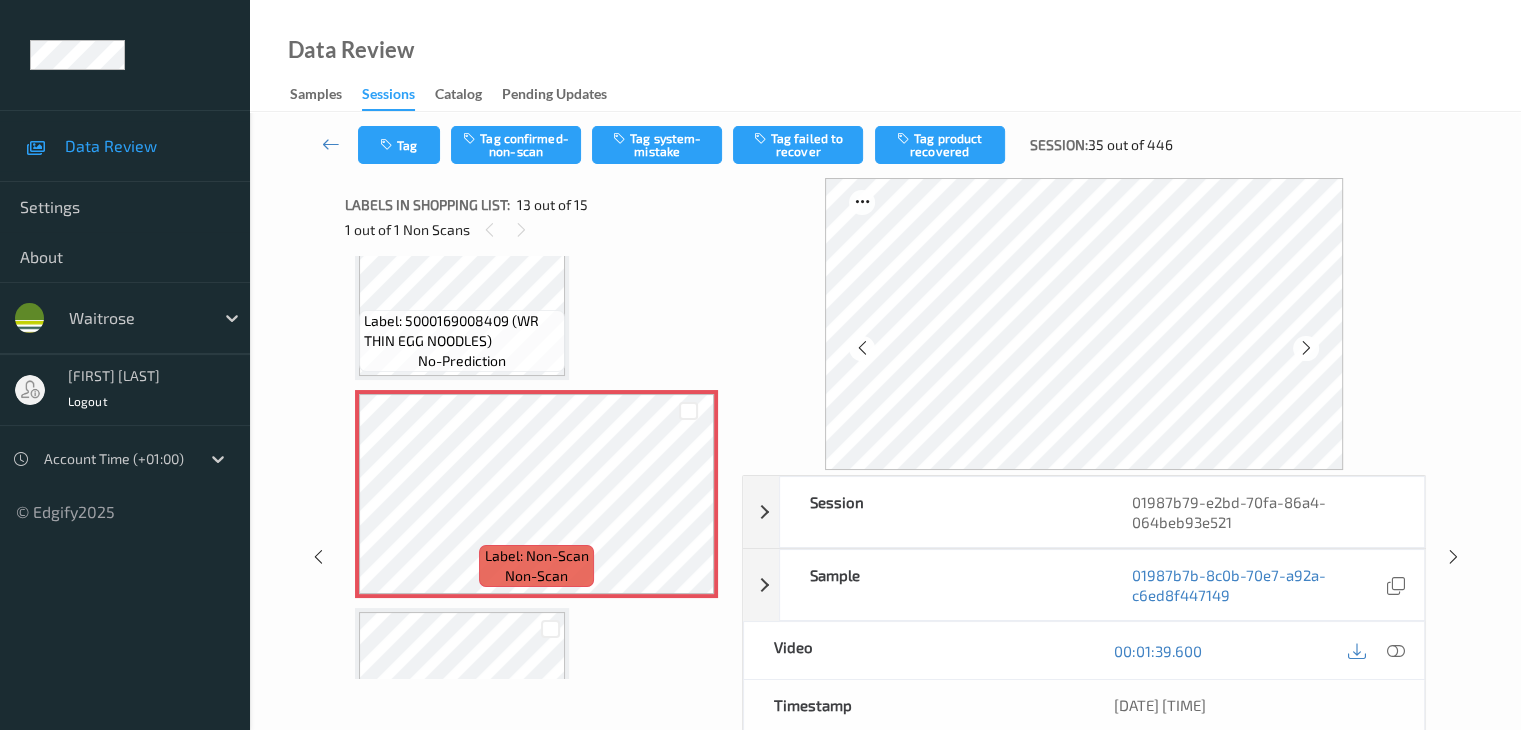 scroll, scrollTop: 2457, scrollLeft: 0, axis: vertical 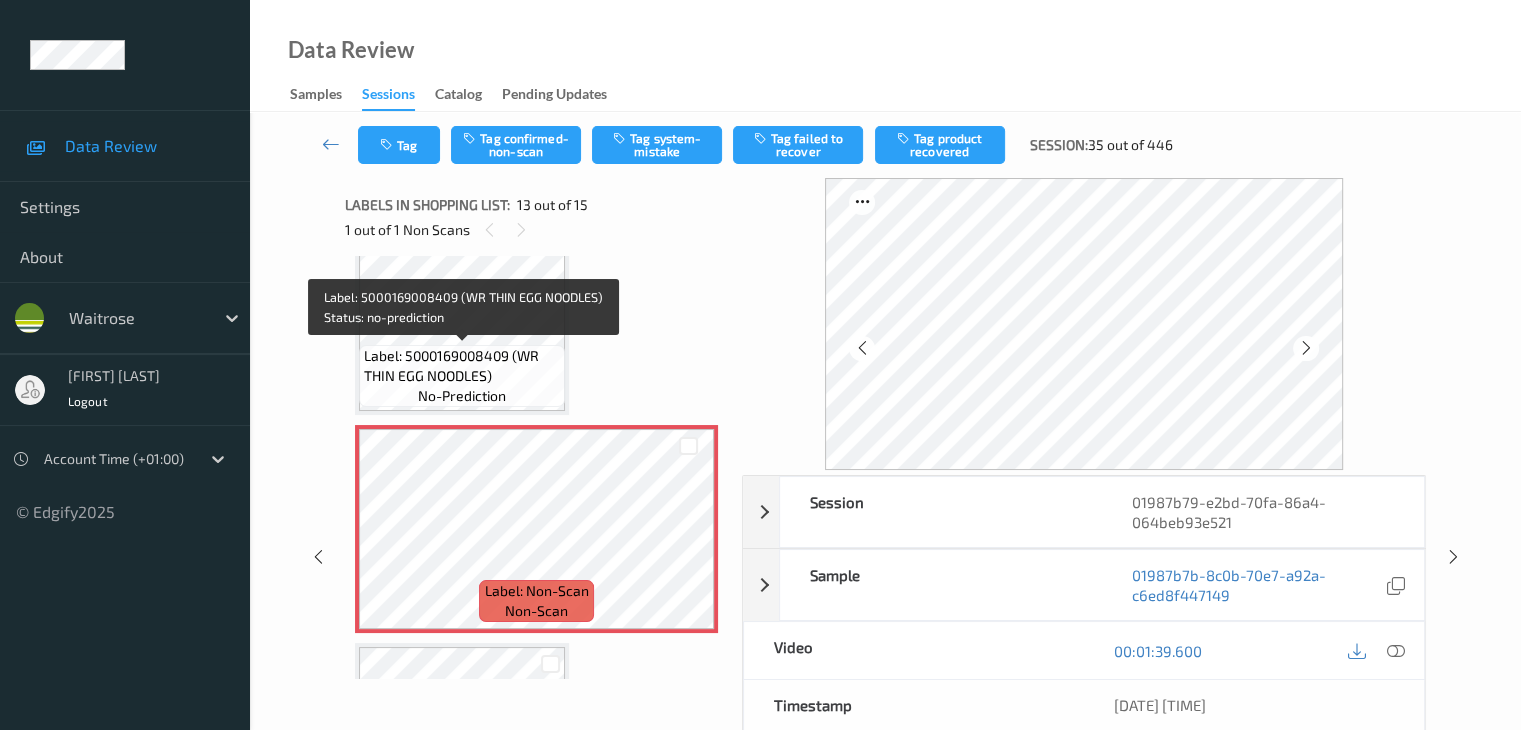 click on "Label: 5000169008409 (WR THIN EGG NOODLES)" at bounding box center [462, 366] 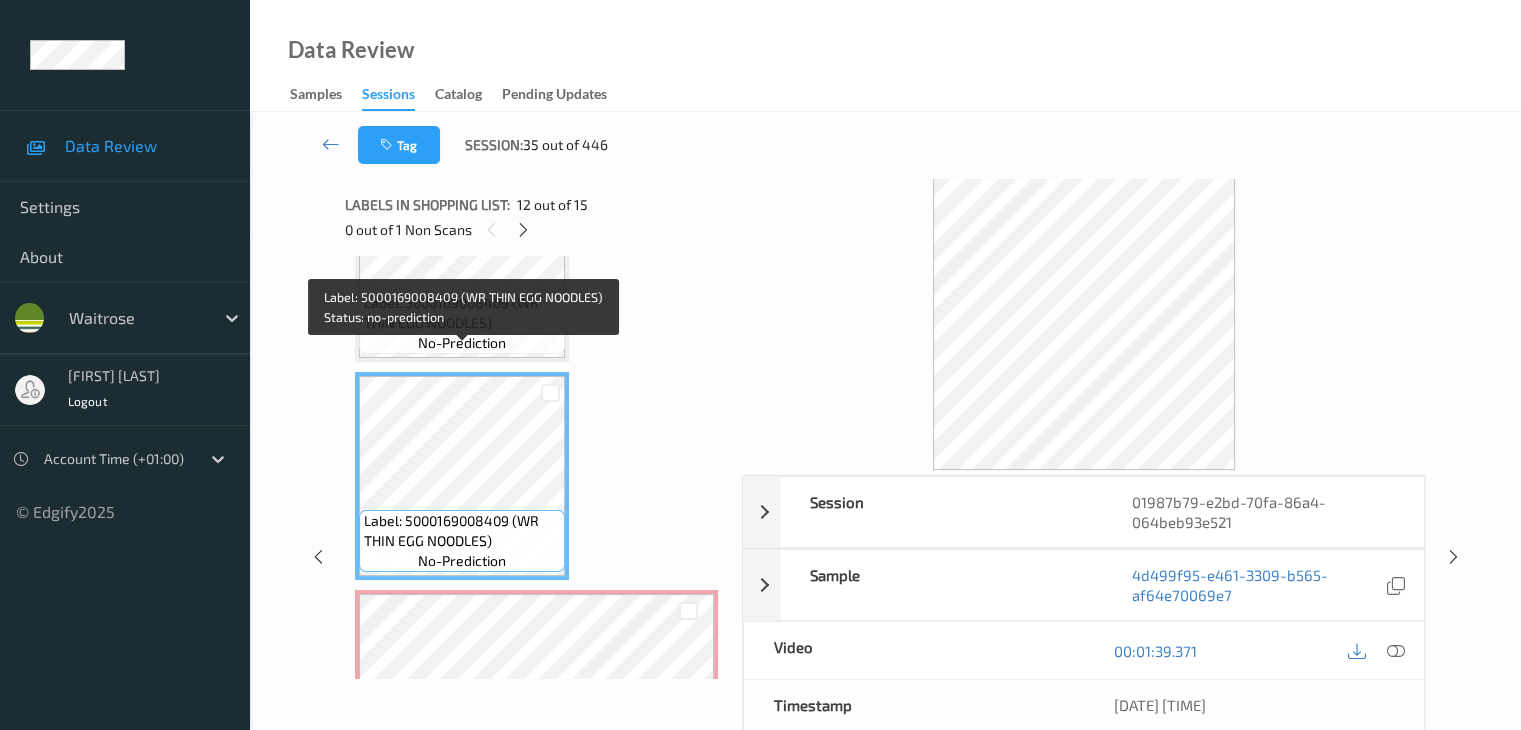 scroll, scrollTop: 2257, scrollLeft: 0, axis: vertical 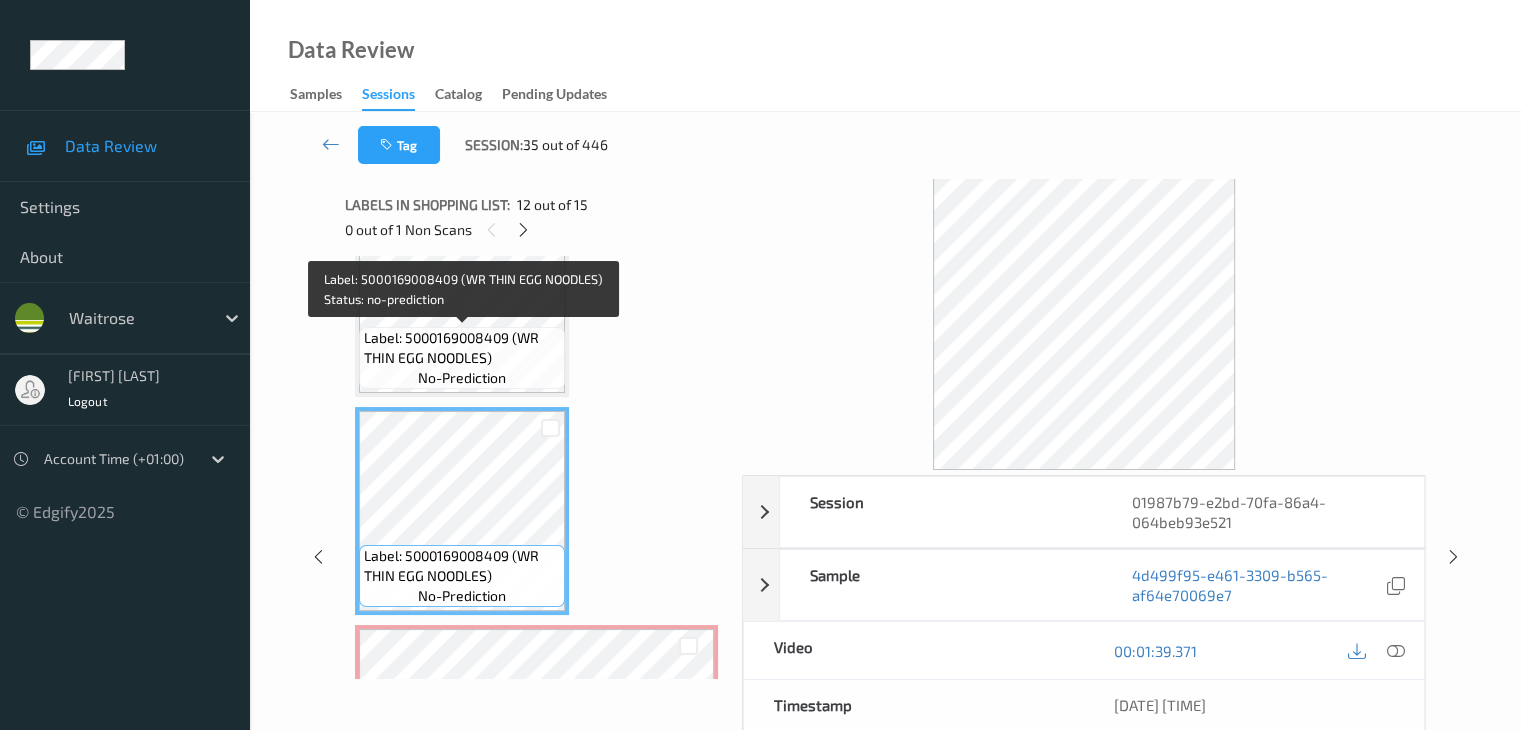 click on "Label: 5000169008409 (WR THIN EGG NOODLES) no-prediction" at bounding box center [462, 358] 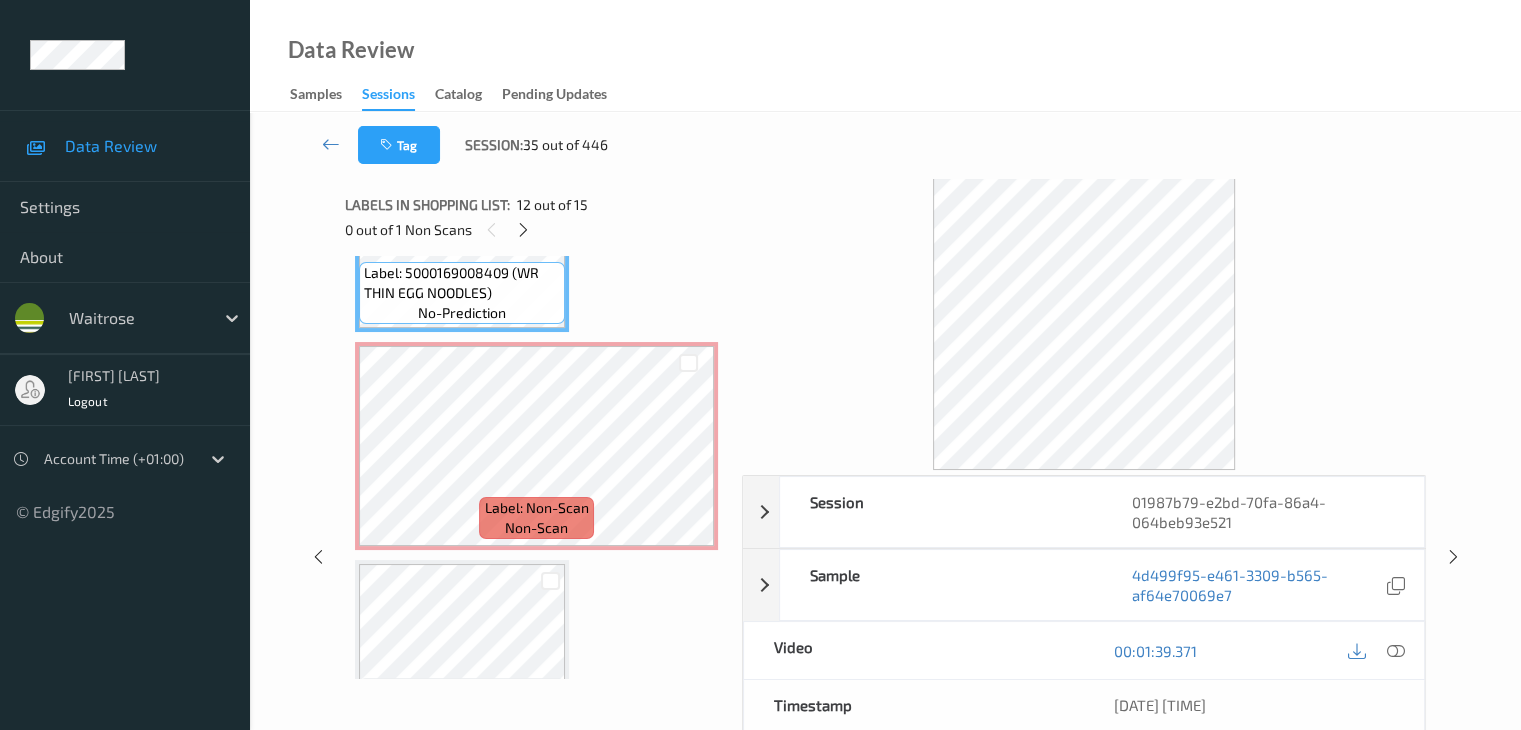 scroll, scrollTop: 2657, scrollLeft: 0, axis: vertical 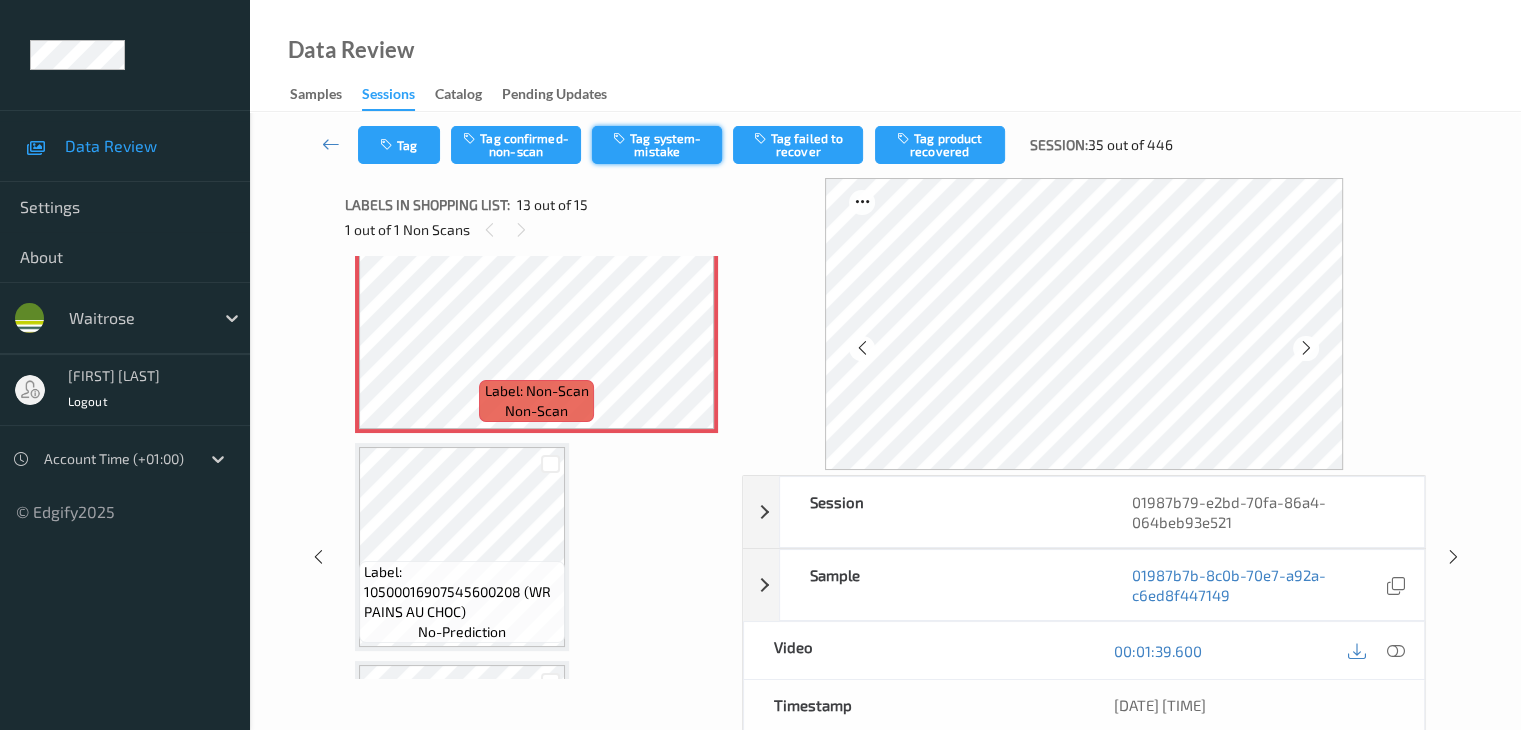 click on "Tag   system-mistake" at bounding box center (657, 145) 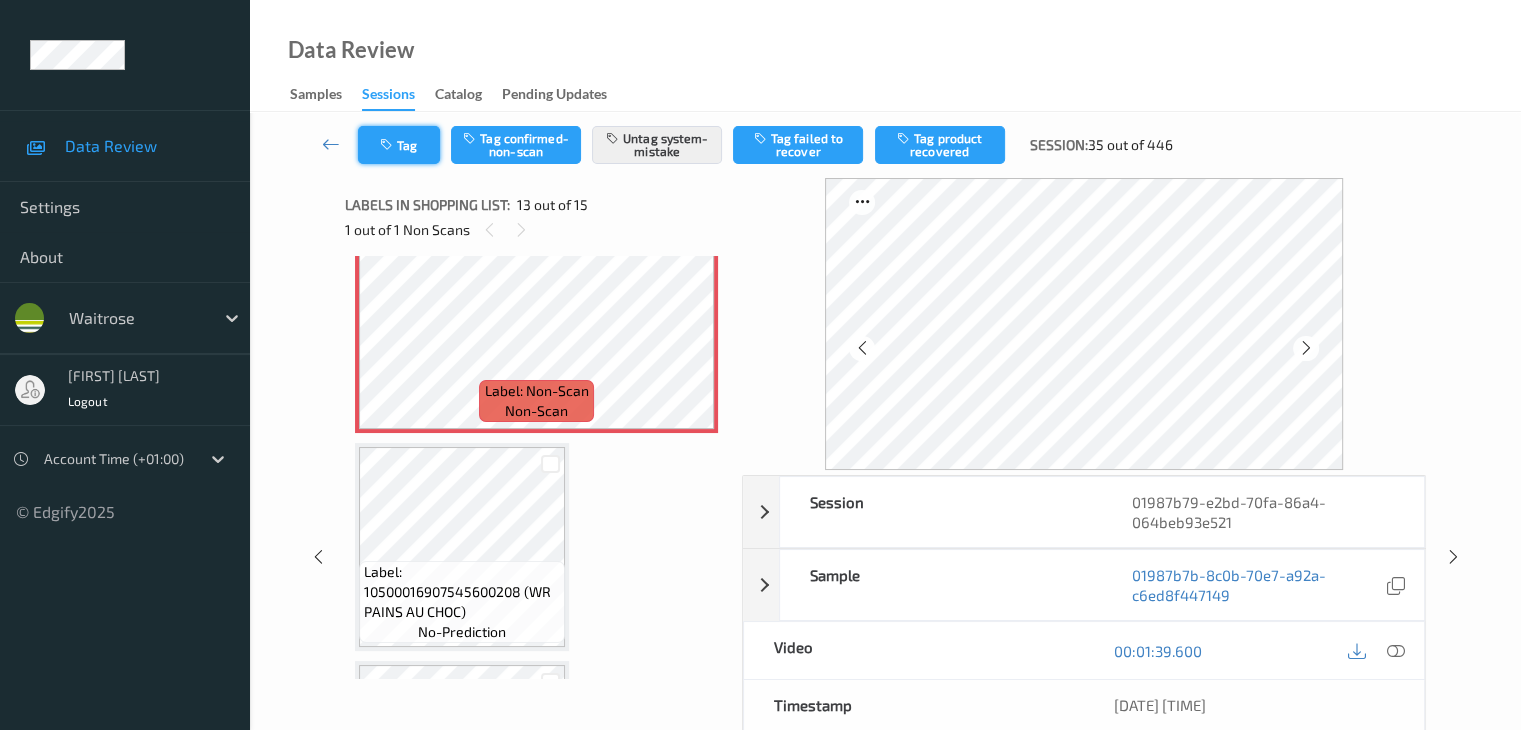 click at bounding box center [388, 145] 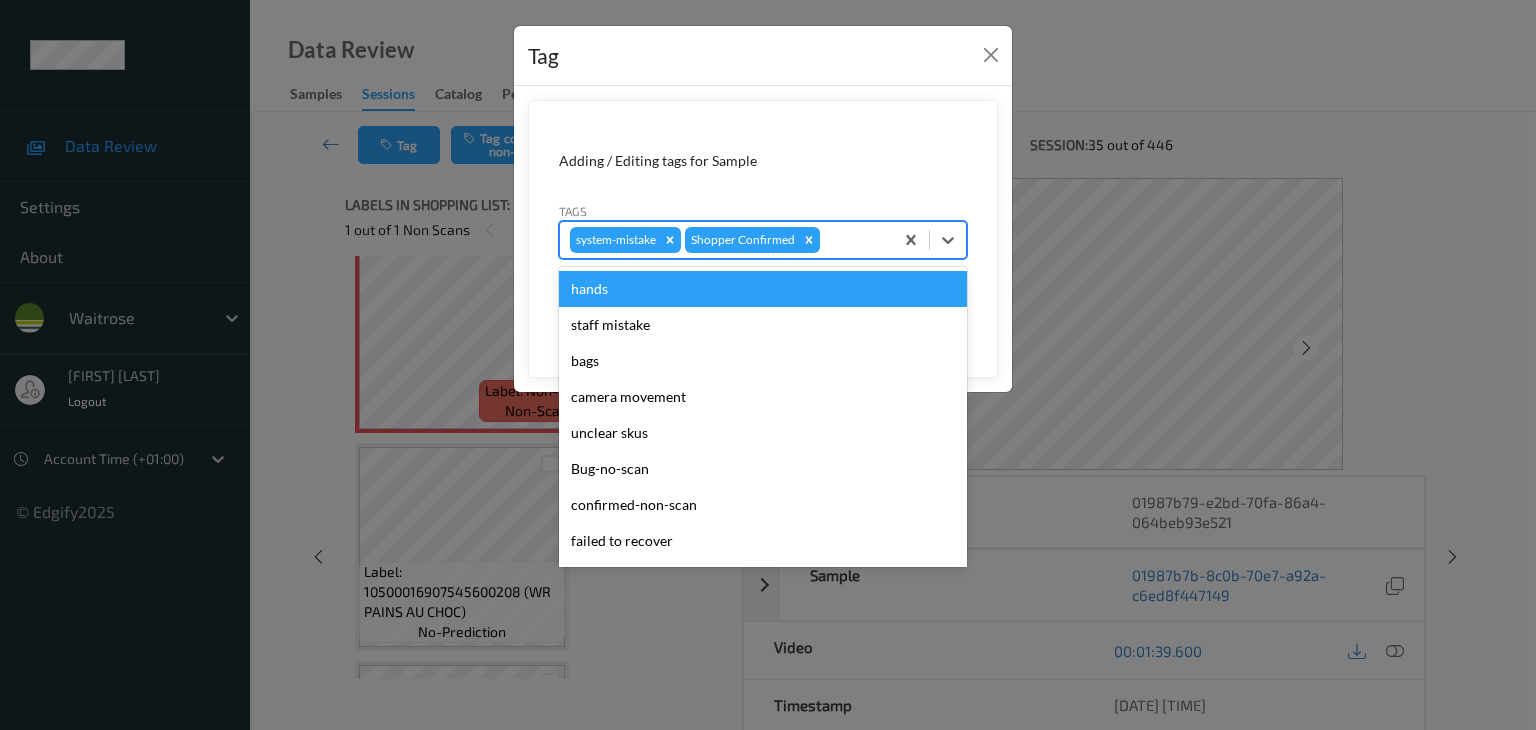 click at bounding box center (853, 240) 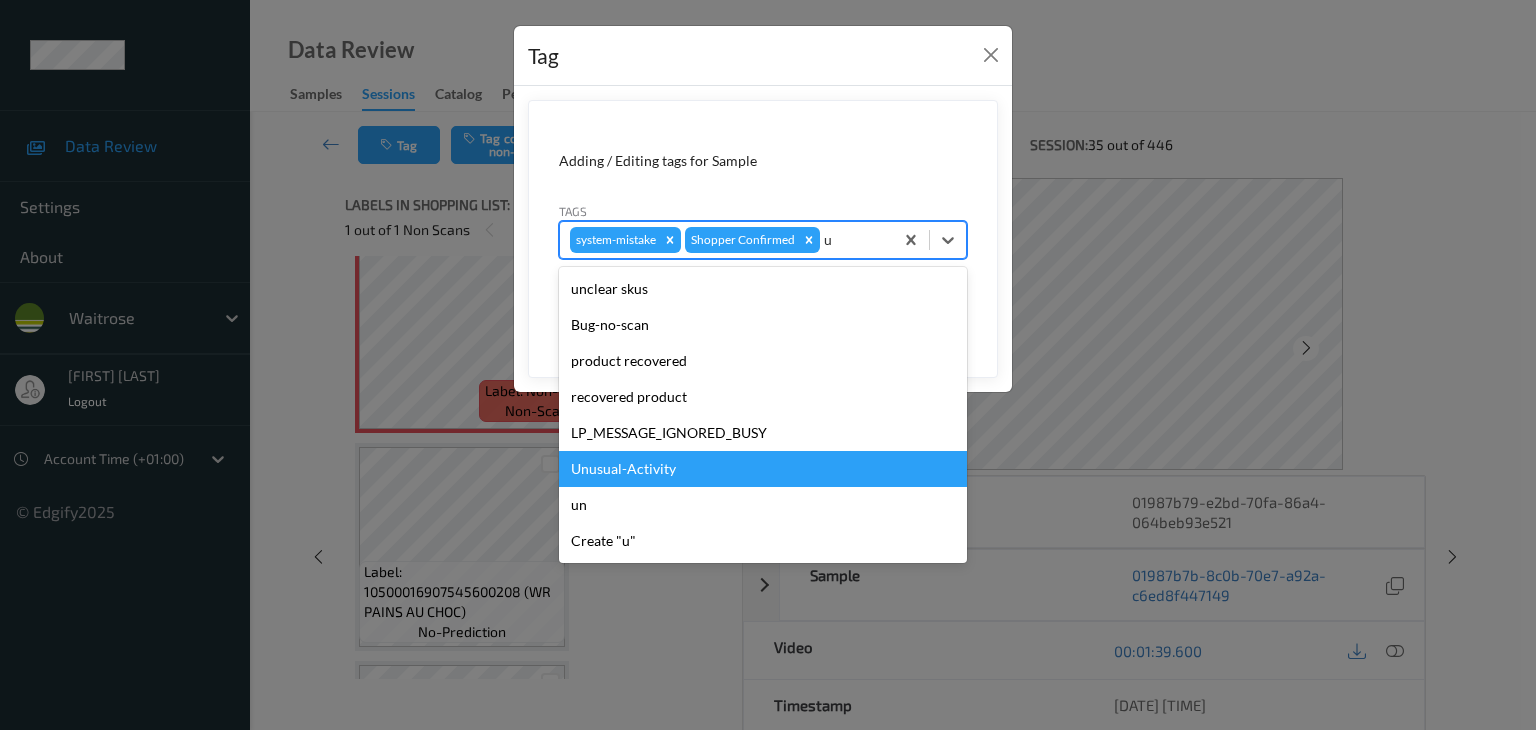 click on "Unusual-Activity" at bounding box center [763, 469] 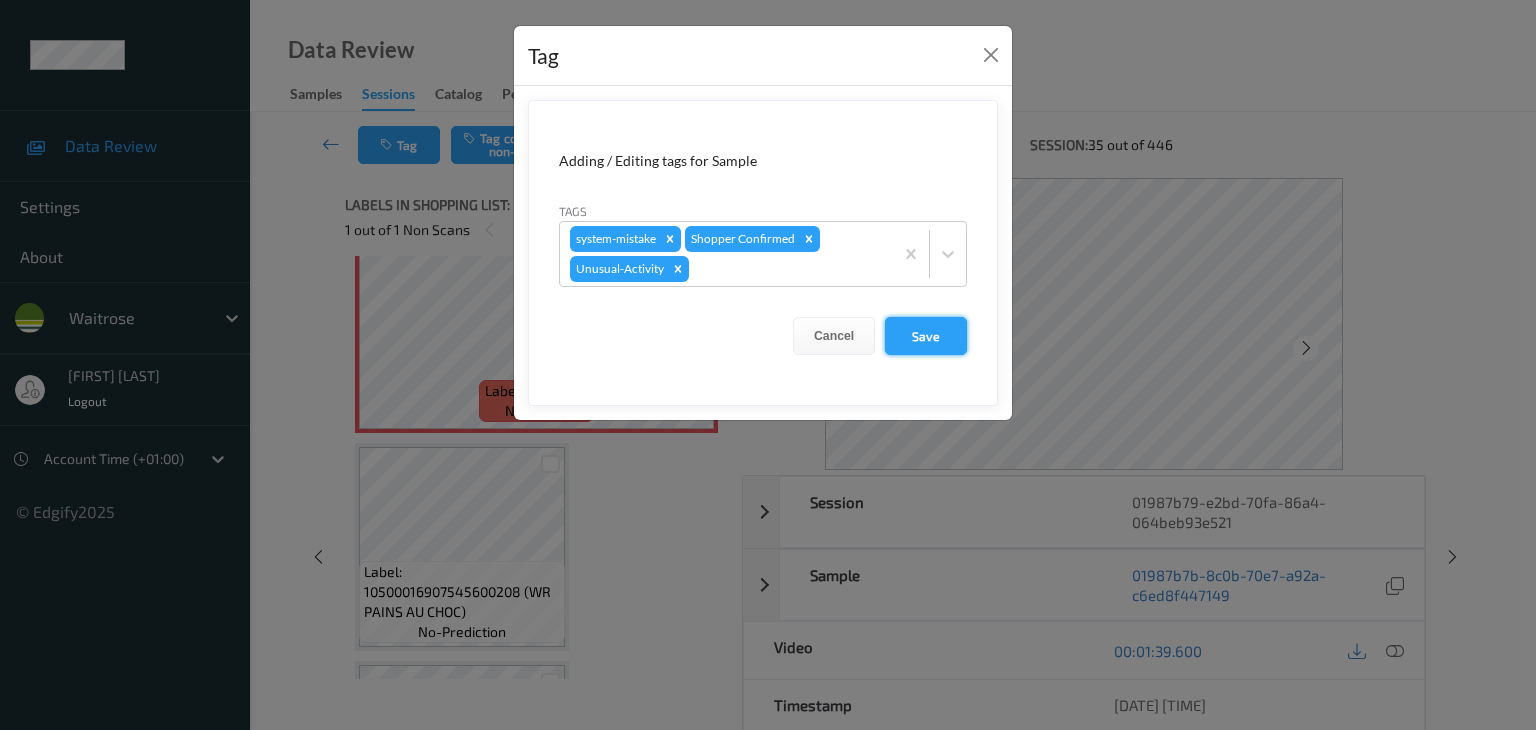click on "Save" at bounding box center [926, 336] 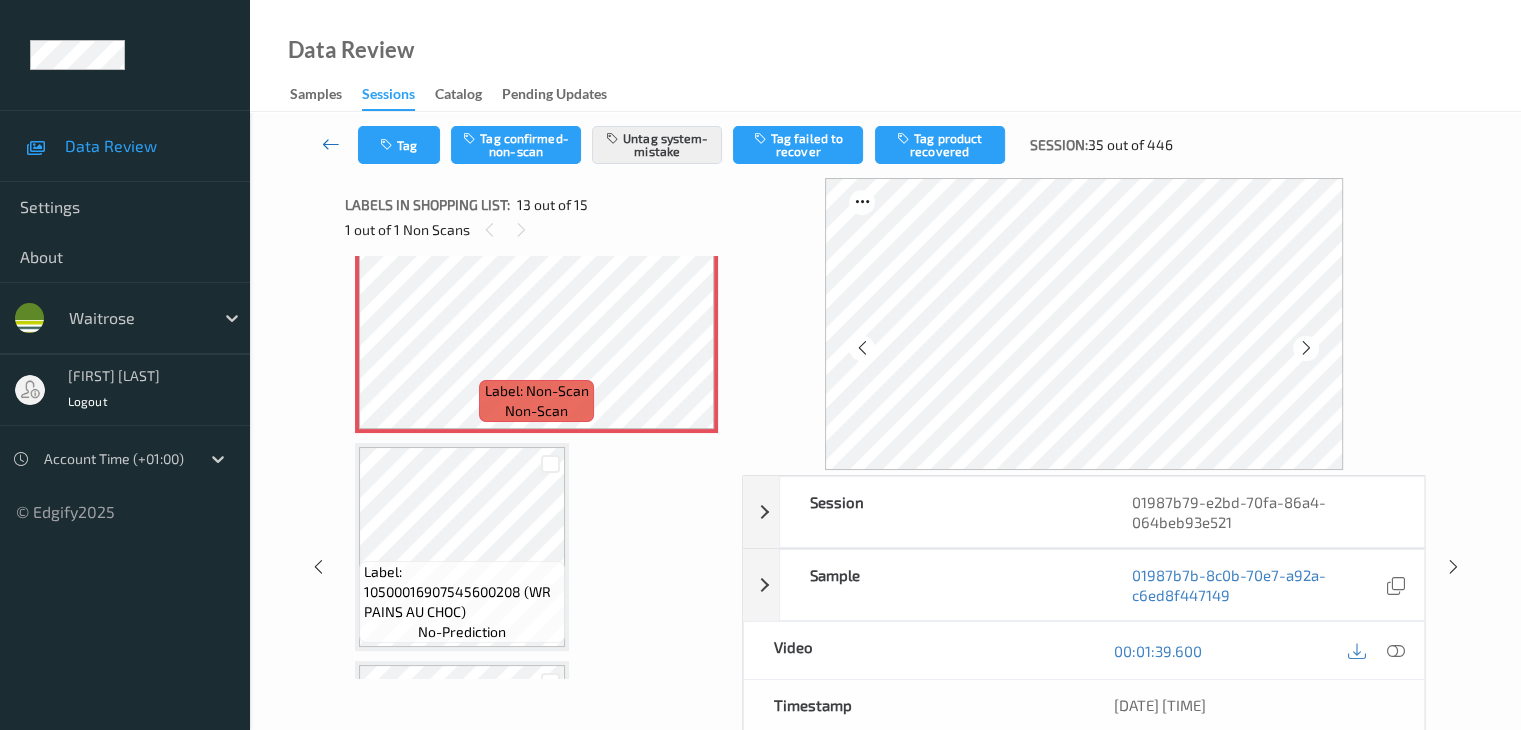 click at bounding box center [331, 144] 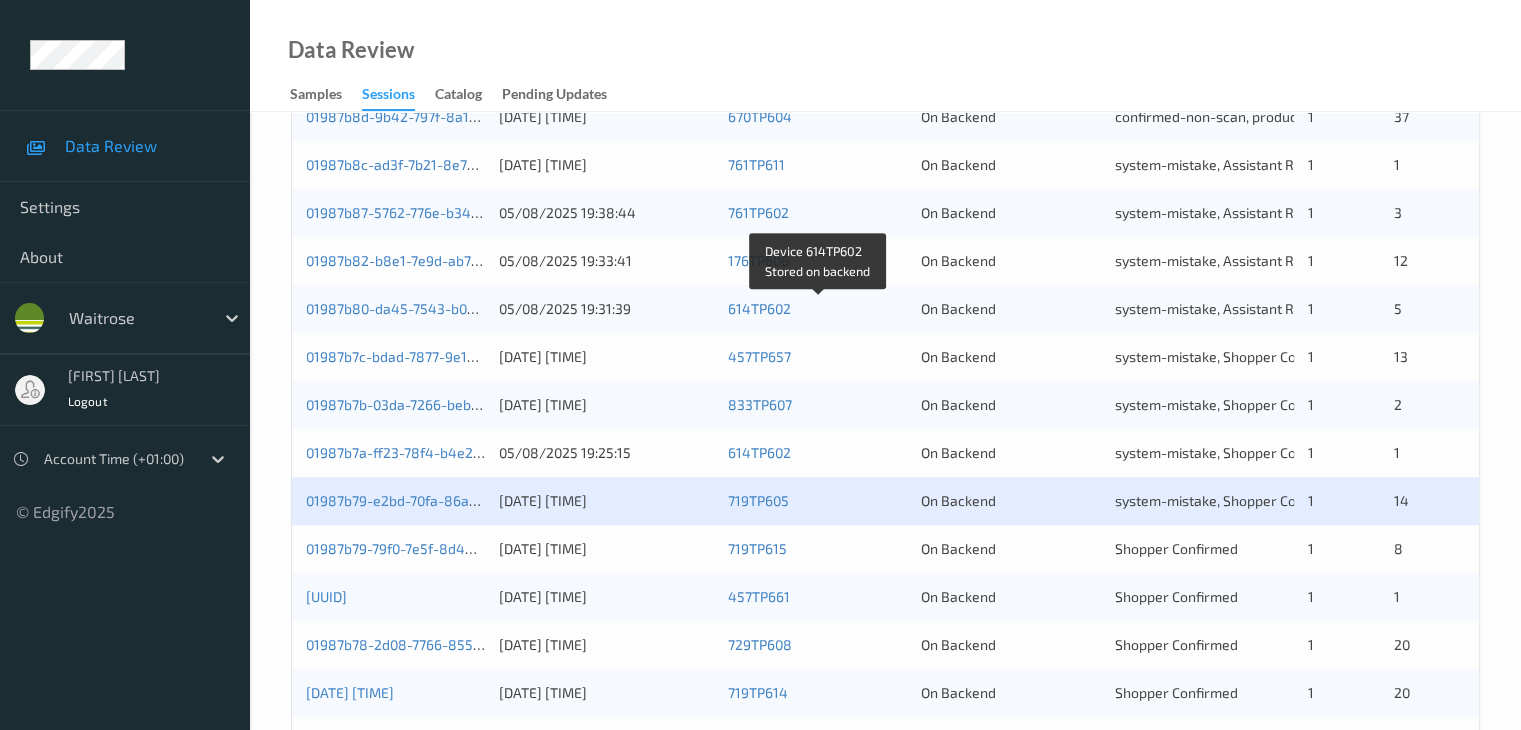 scroll, scrollTop: 932, scrollLeft: 0, axis: vertical 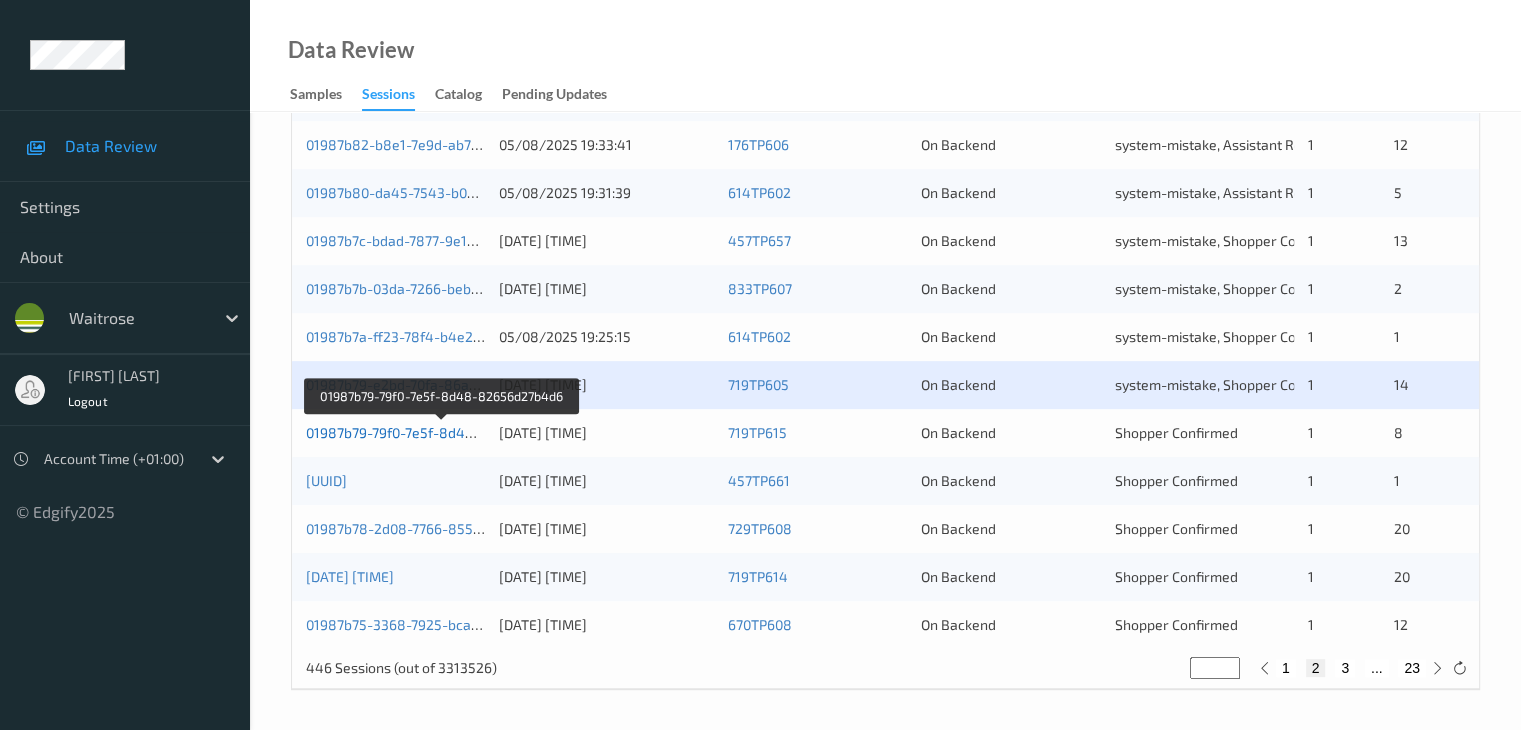 click on "01987b79-79f0-7e5f-8d48-82656d27b4d6" at bounding box center (441, 432) 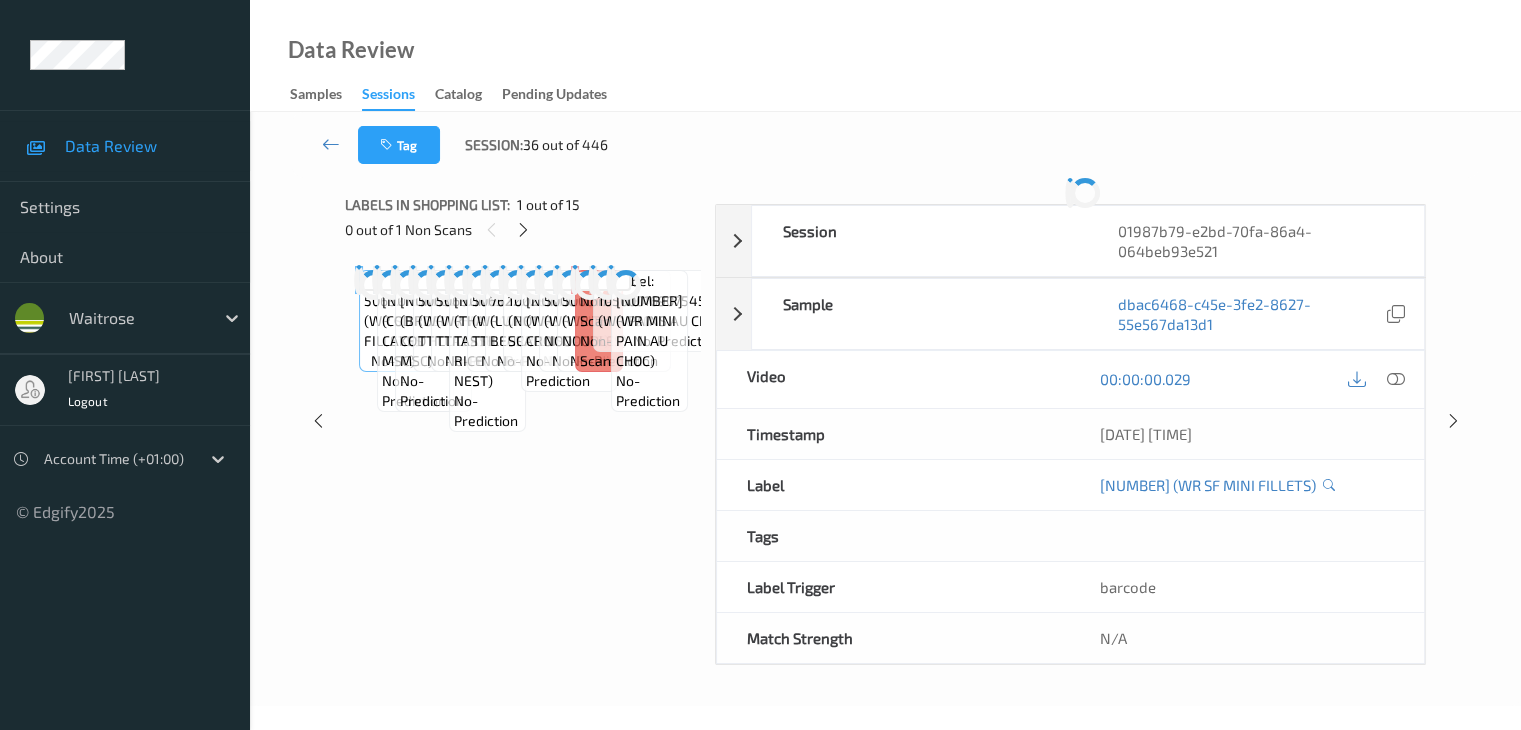 scroll, scrollTop: 0, scrollLeft: 0, axis: both 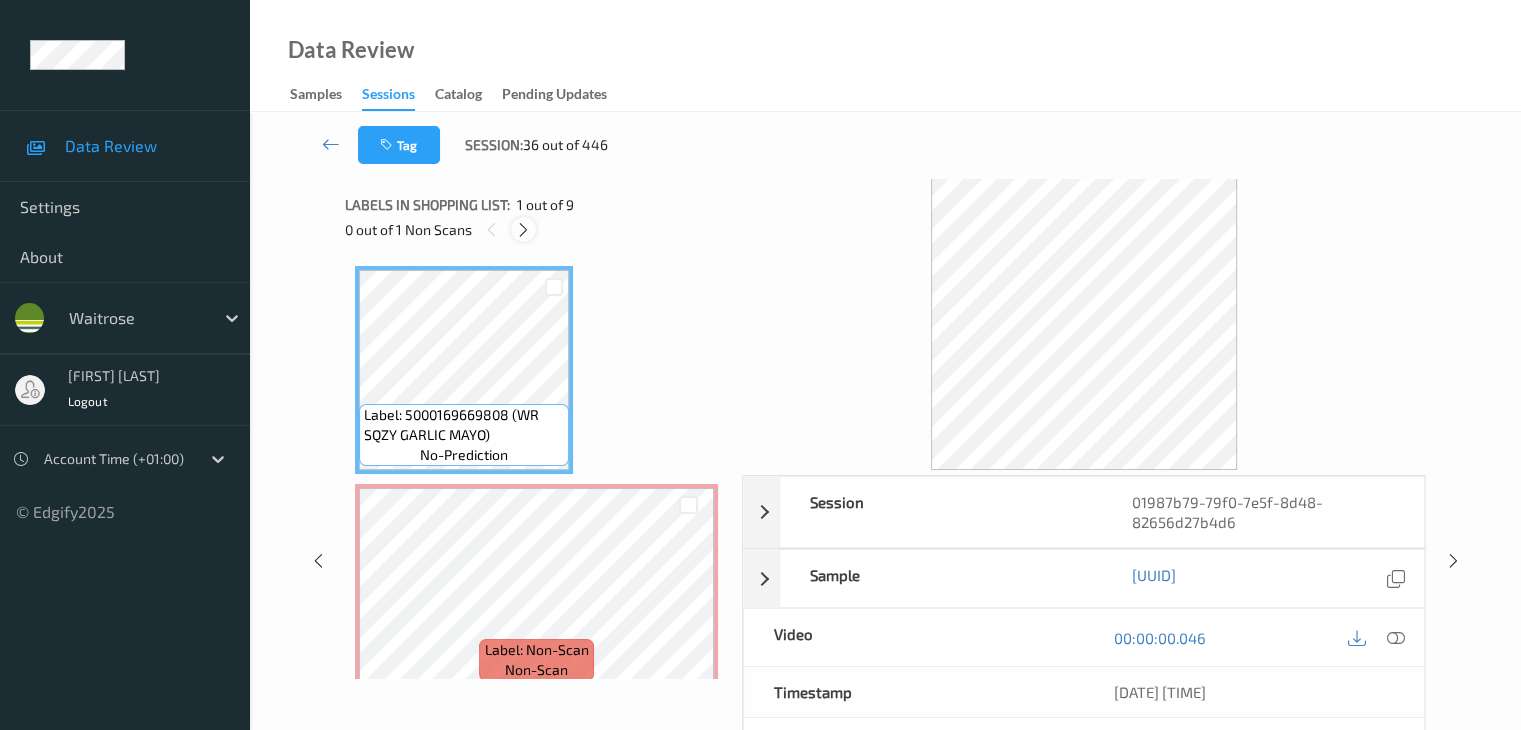 click at bounding box center (523, 230) 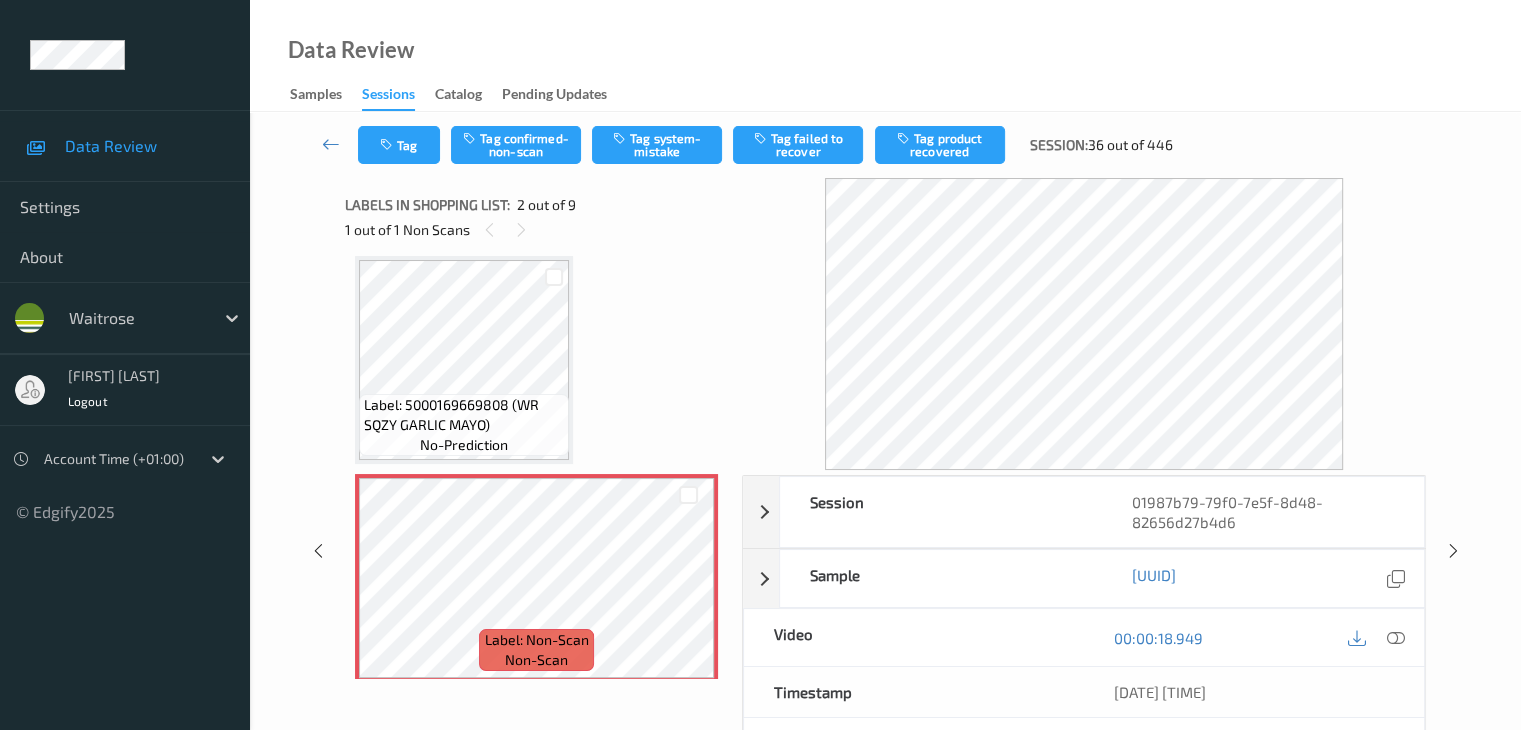 scroll, scrollTop: 110, scrollLeft: 0, axis: vertical 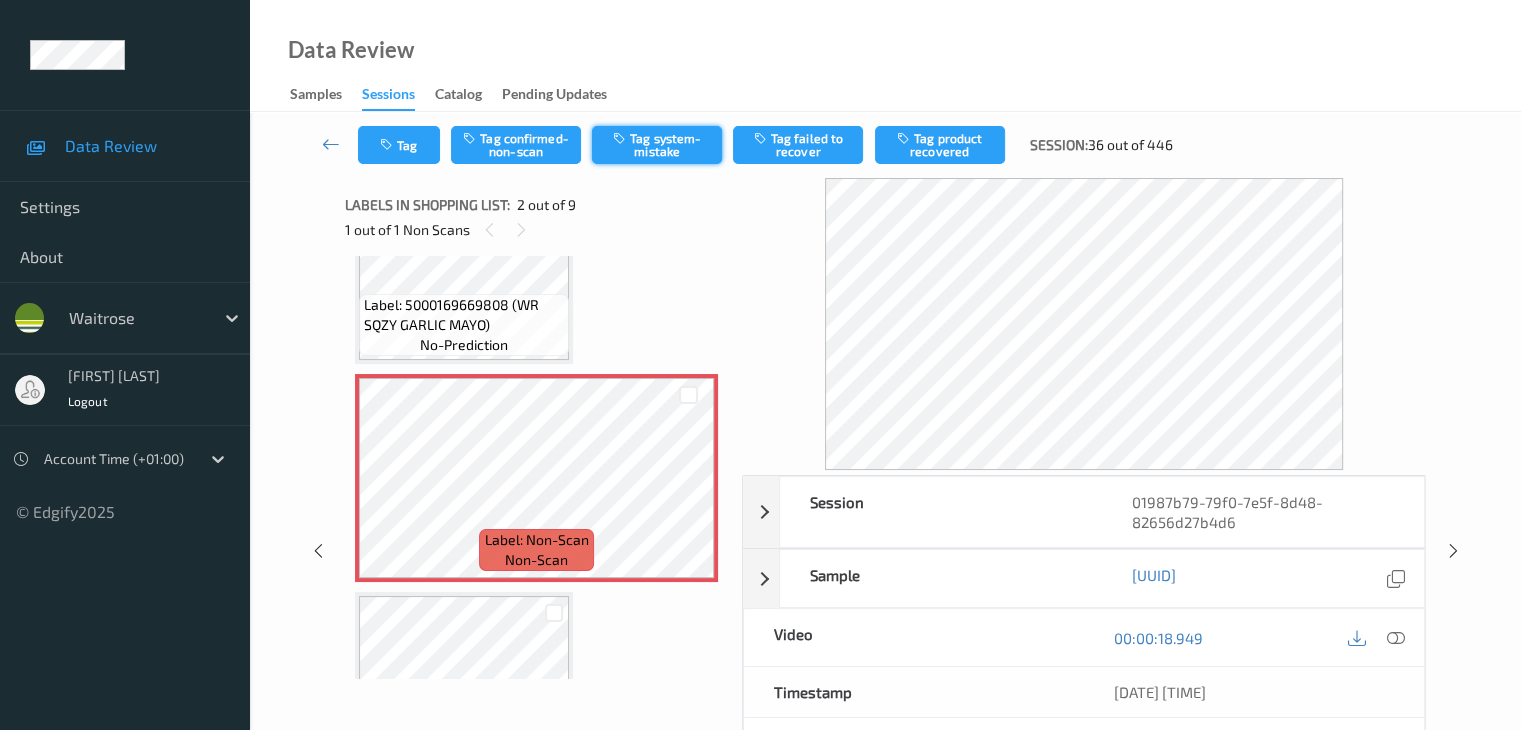click on "Tag   system-mistake" at bounding box center (657, 145) 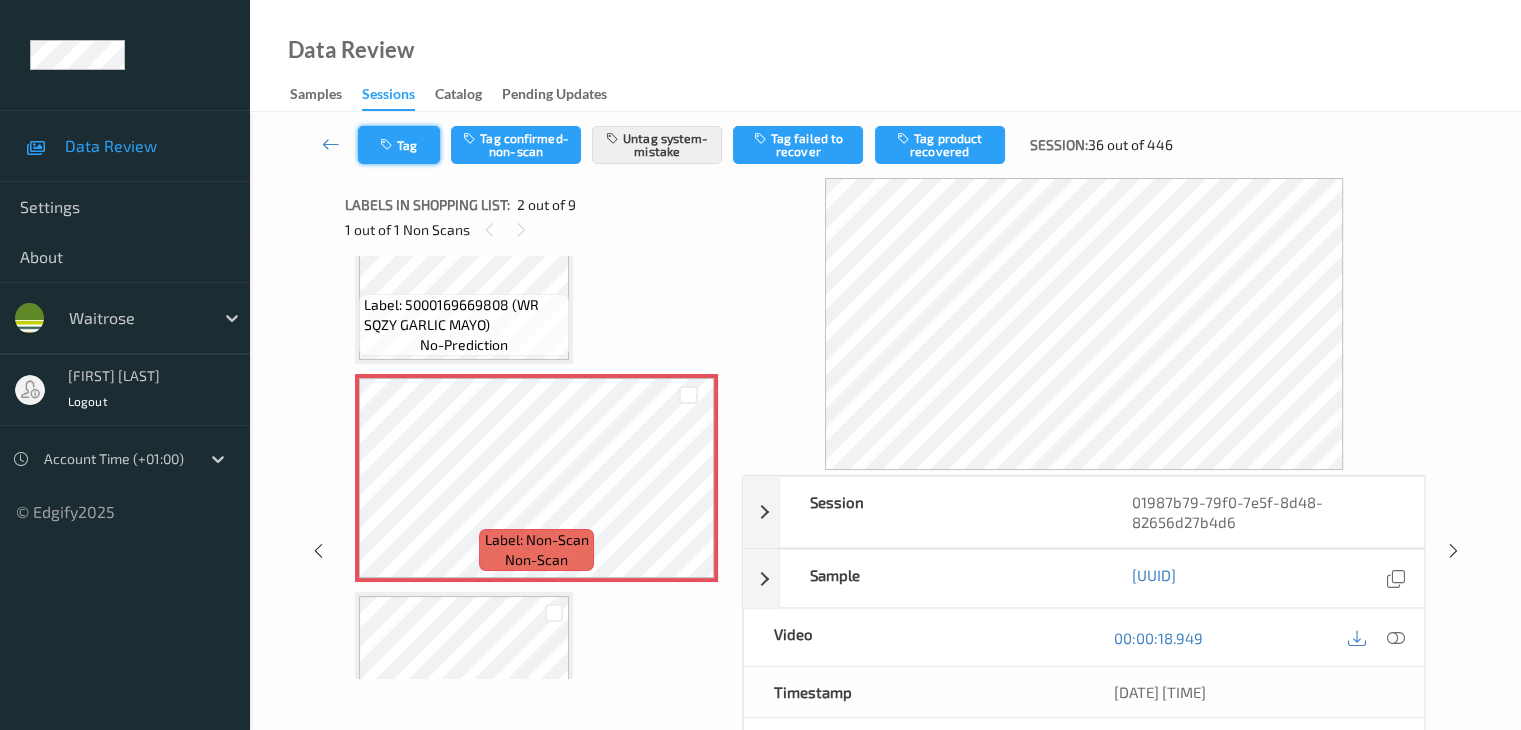 click at bounding box center [388, 145] 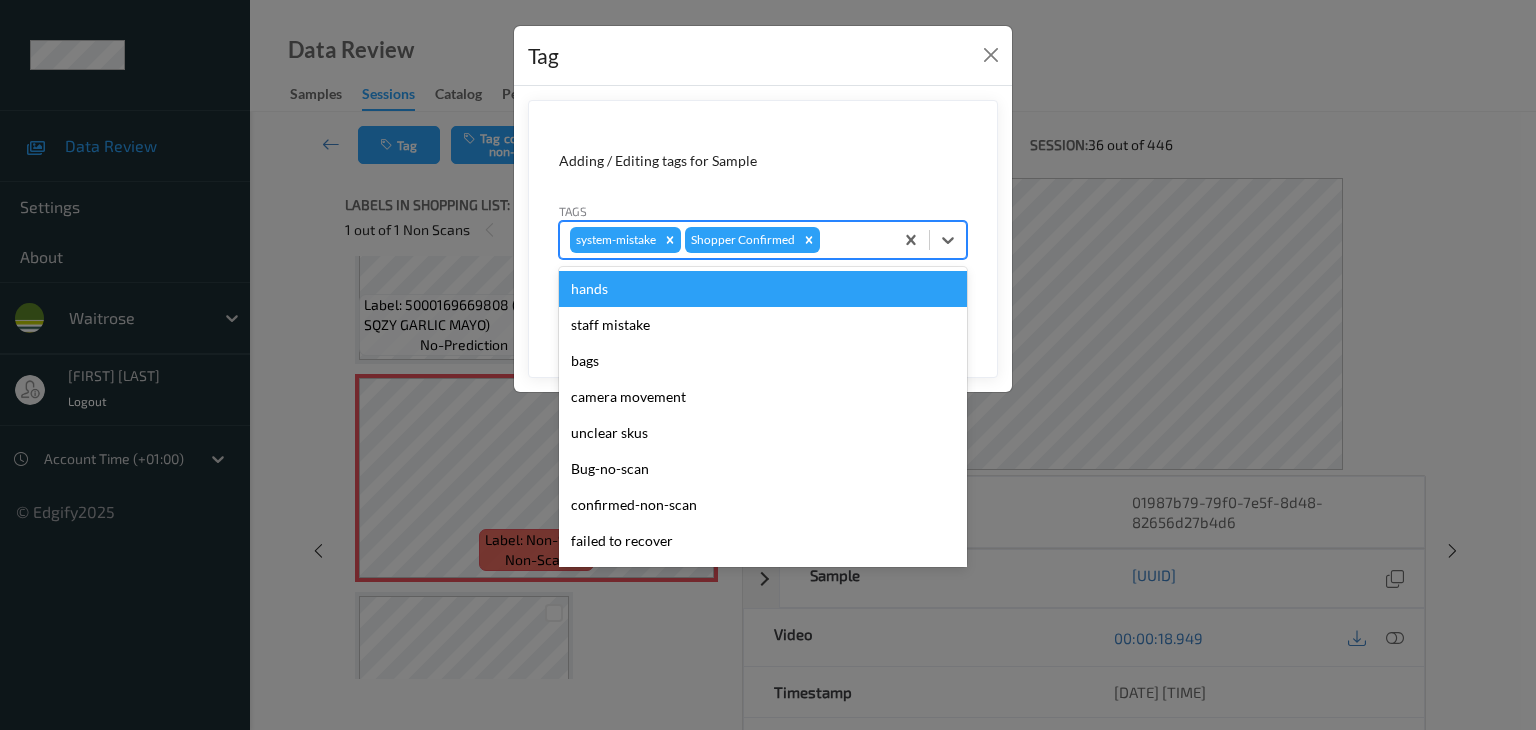 click at bounding box center (853, 240) 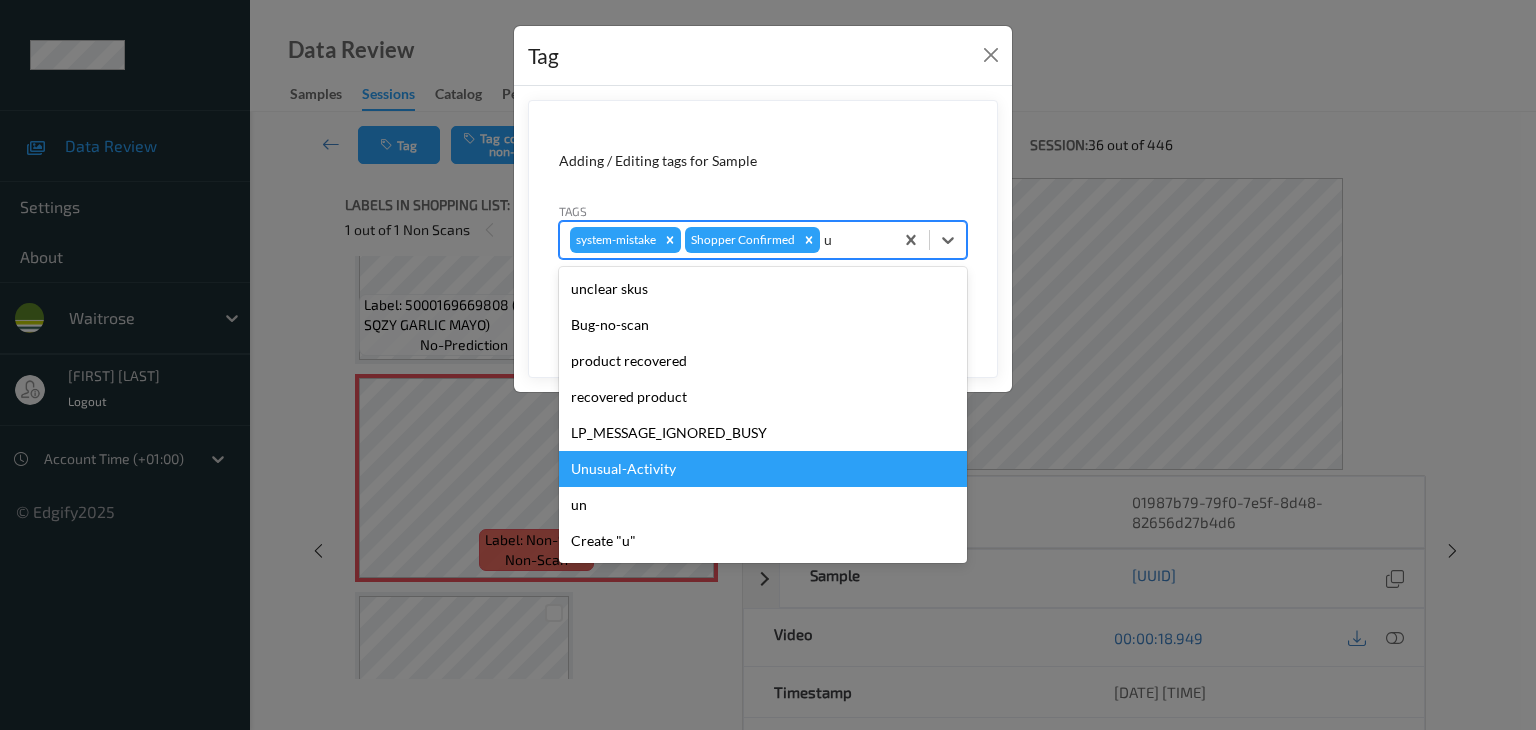 click on "Unusual-Activity" at bounding box center (763, 469) 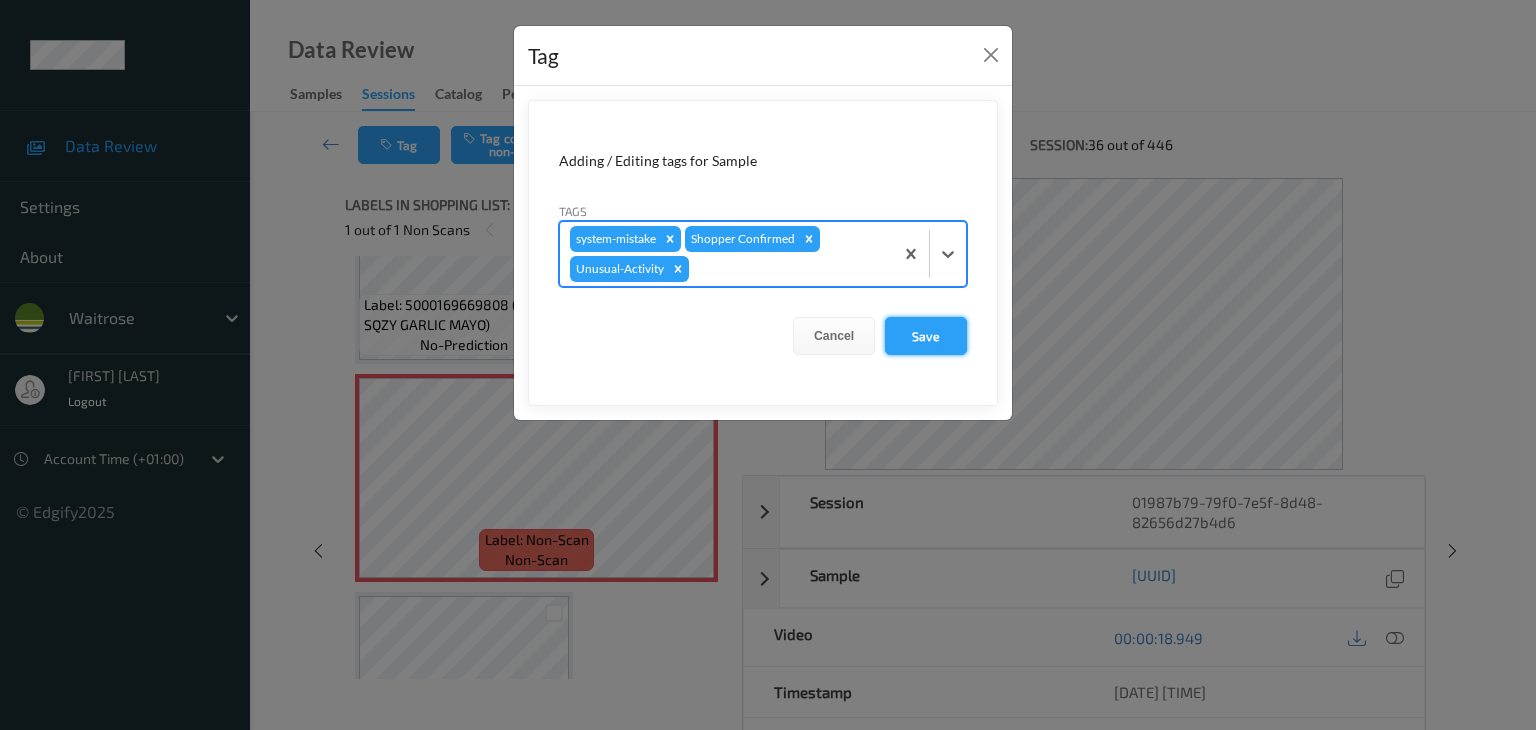 click on "Save" at bounding box center [926, 336] 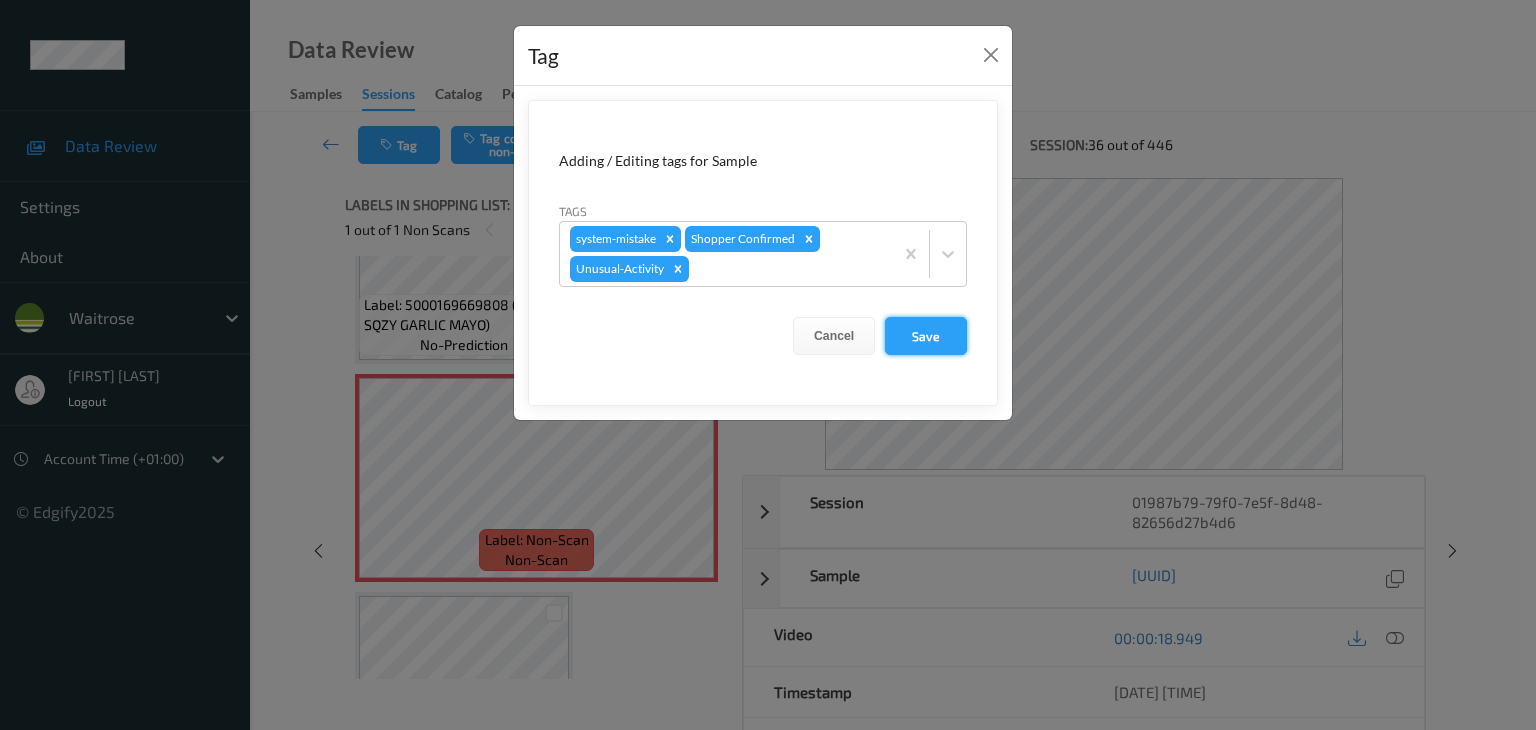 click on "Save" at bounding box center [926, 336] 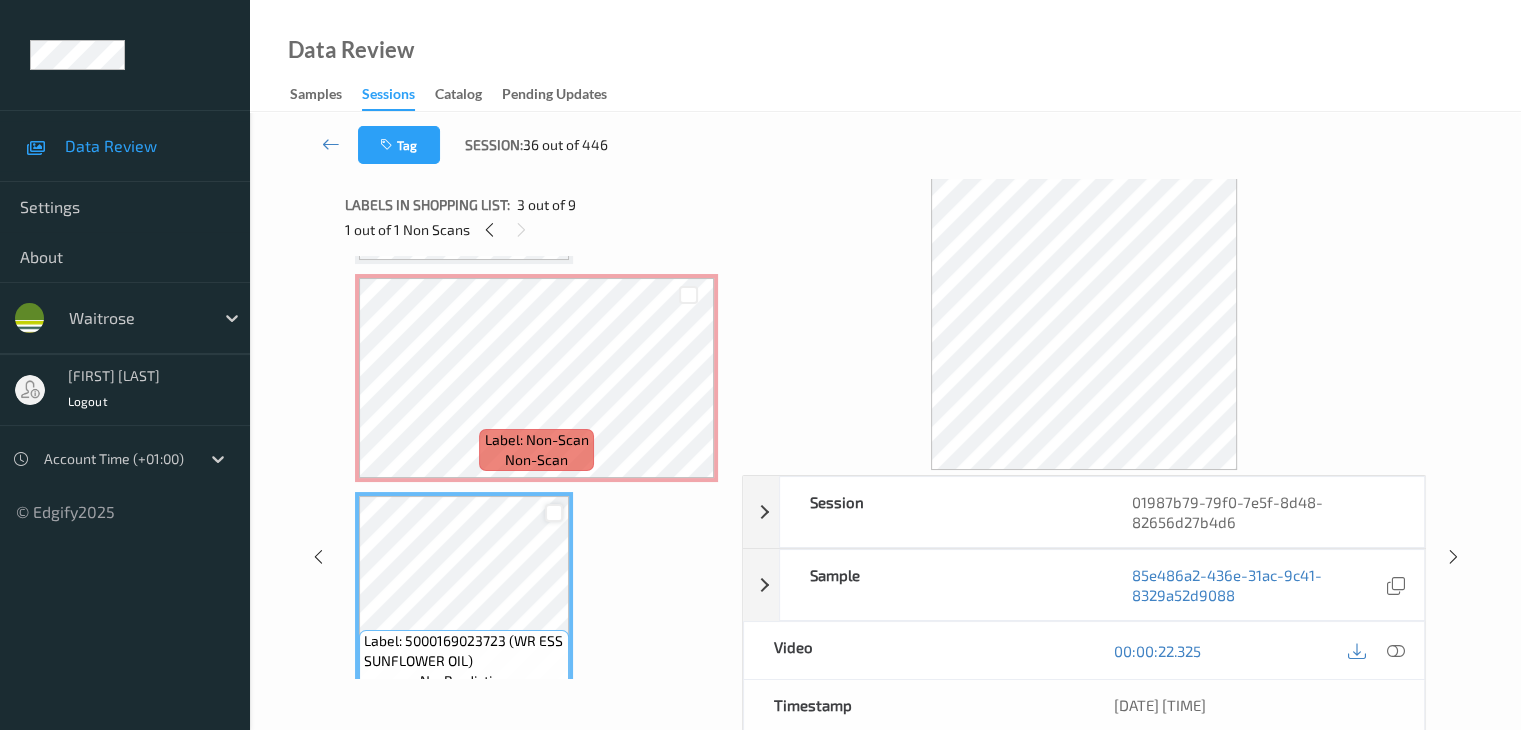 scroll, scrollTop: 10, scrollLeft: 0, axis: vertical 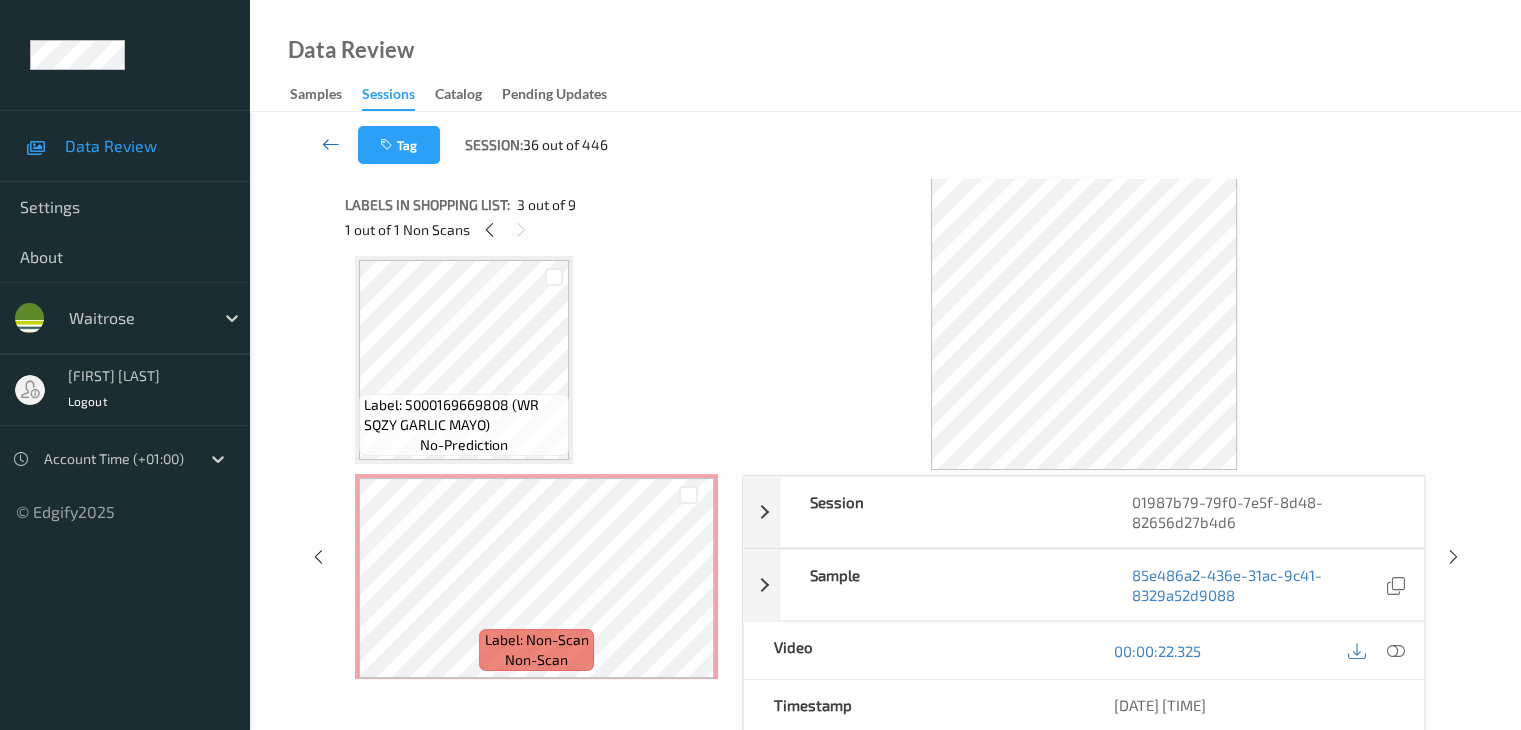 click at bounding box center (331, 144) 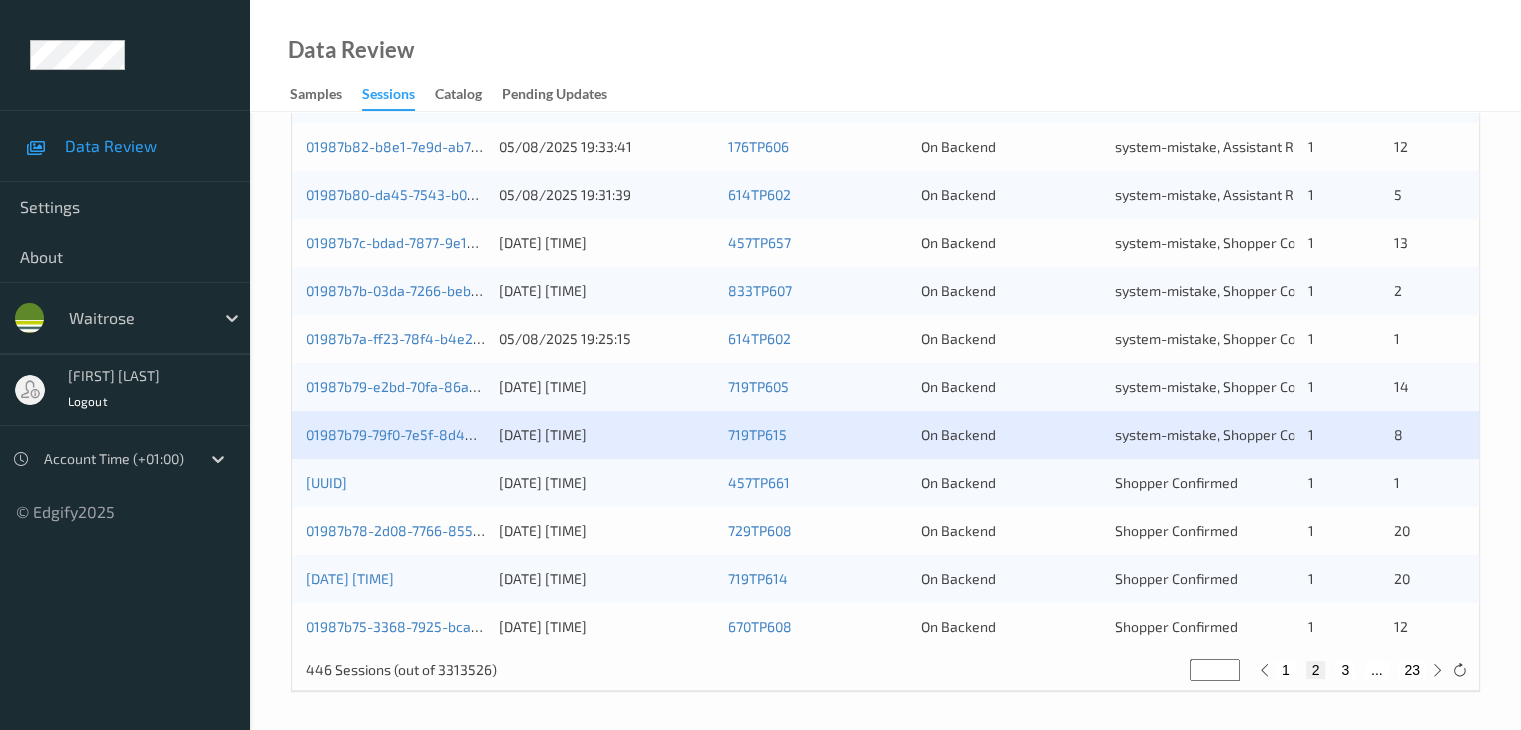 scroll, scrollTop: 932, scrollLeft: 0, axis: vertical 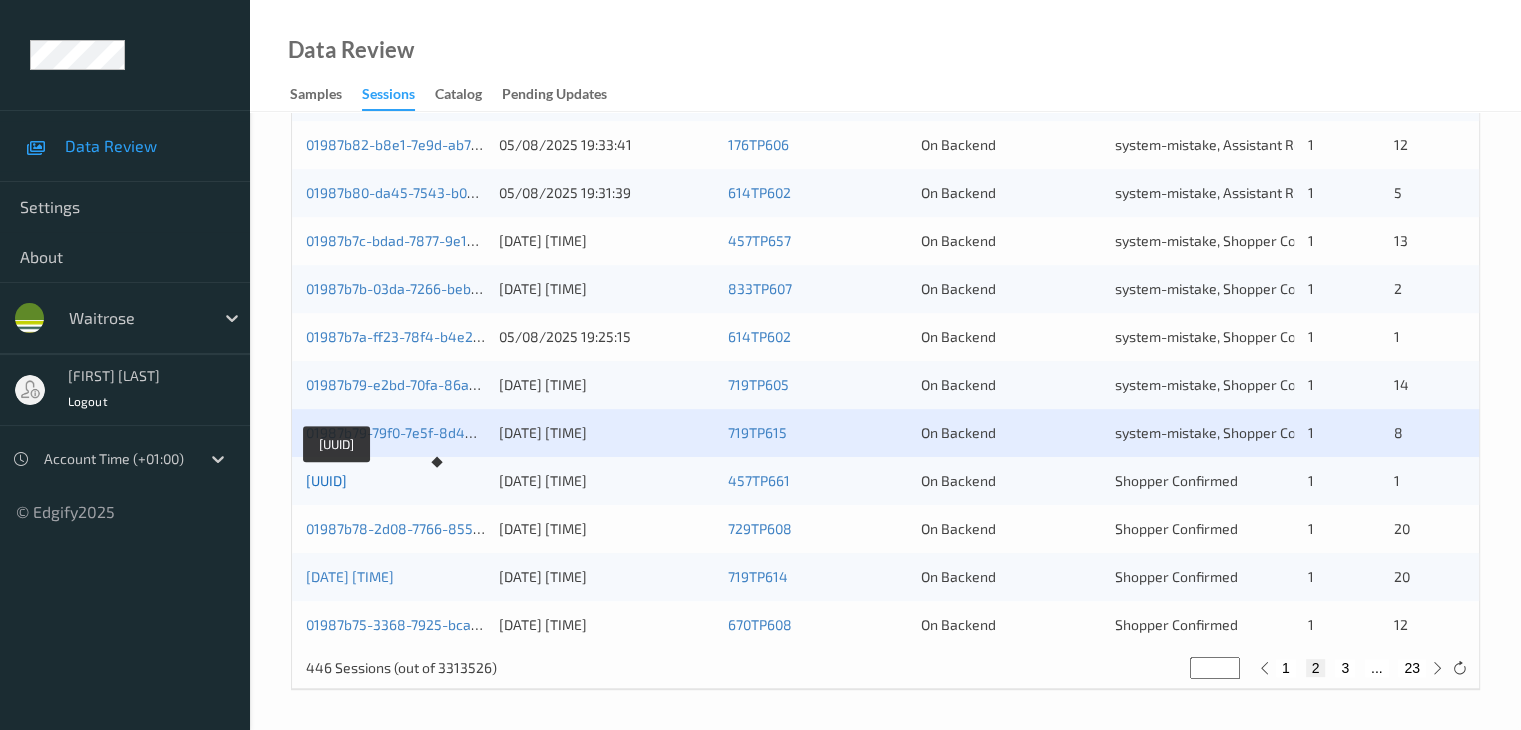 click on "01987b78-e116-7ce2-ab01-b8e11f54468d" at bounding box center [326, 480] 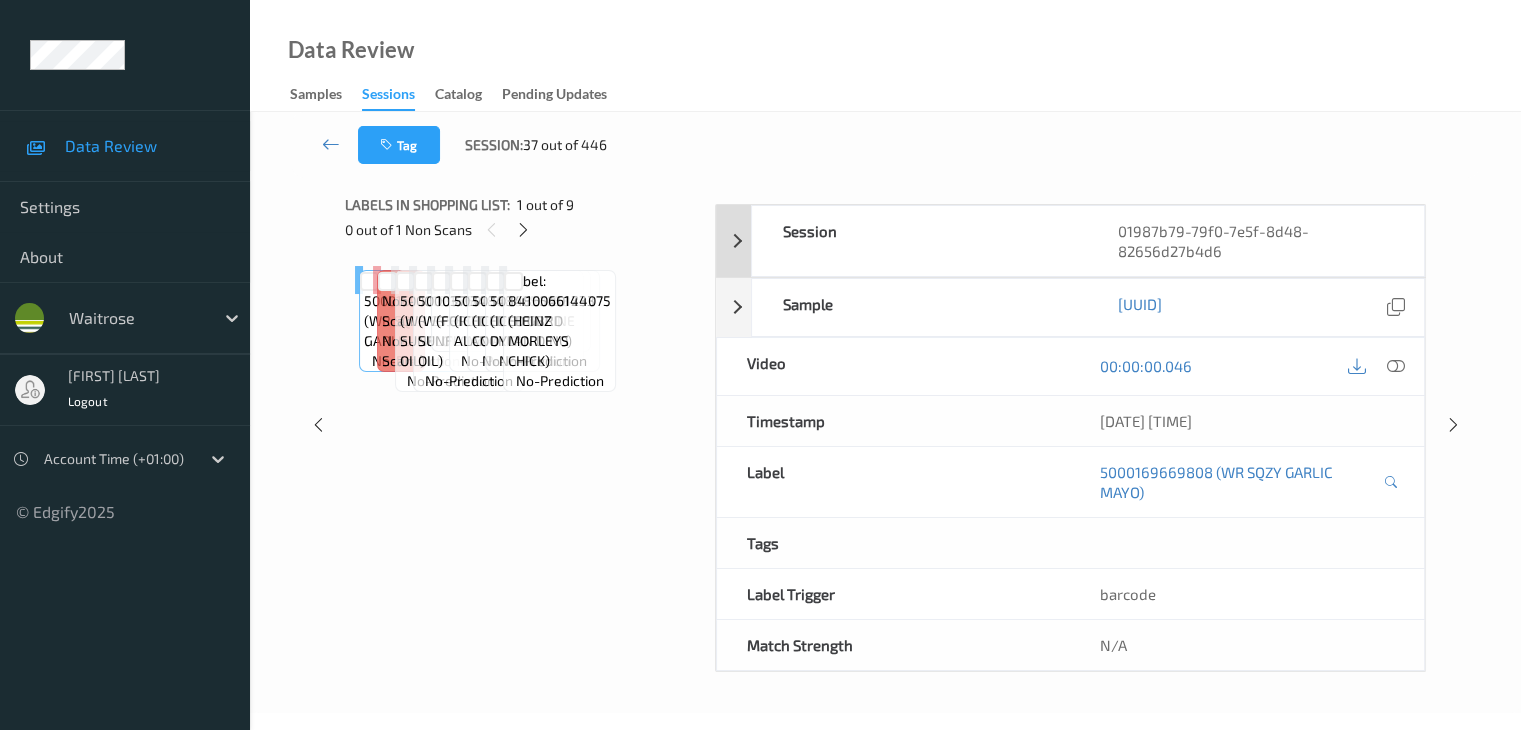 scroll, scrollTop: 0, scrollLeft: 0, axis: both 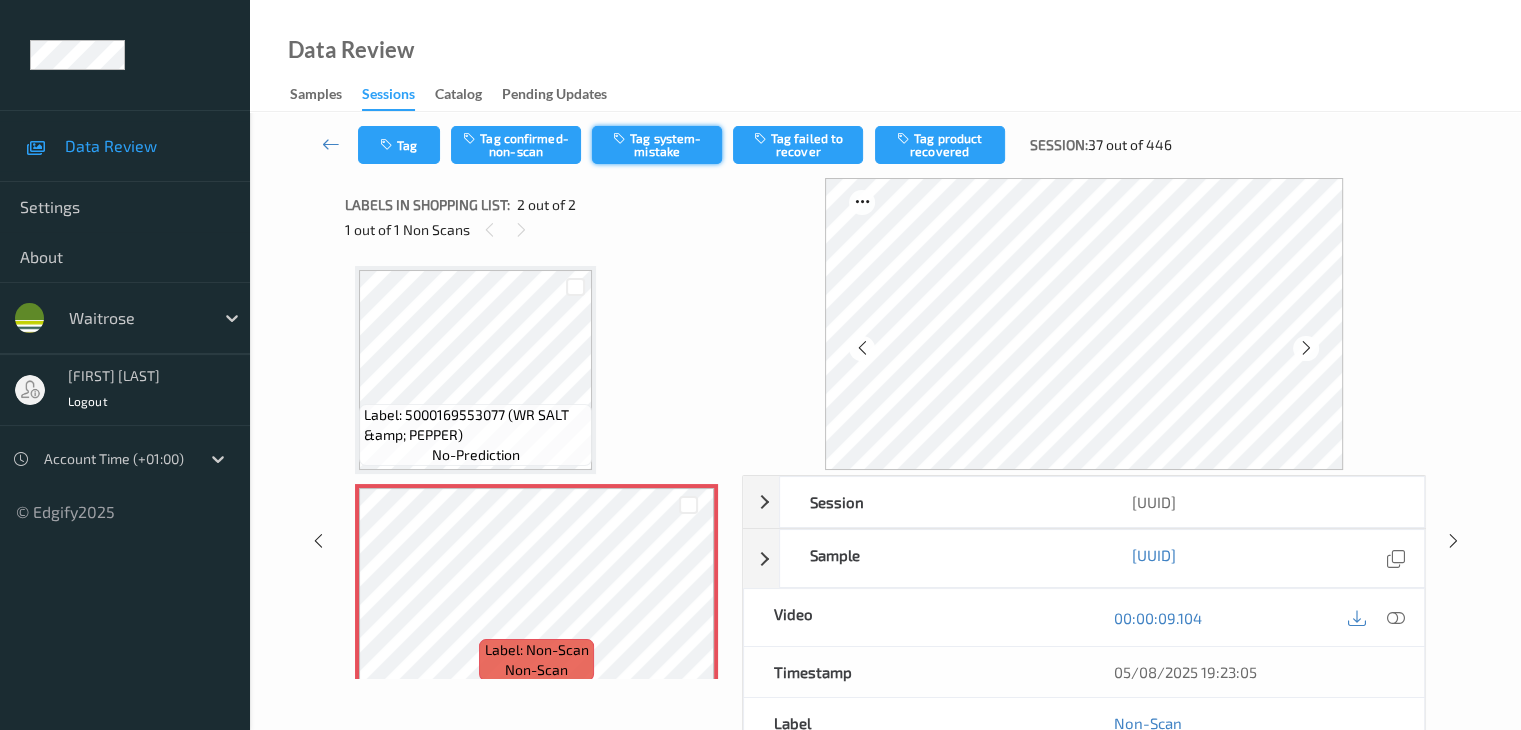 click on "Tag   system-mistake" at bounding box center (657, 145) 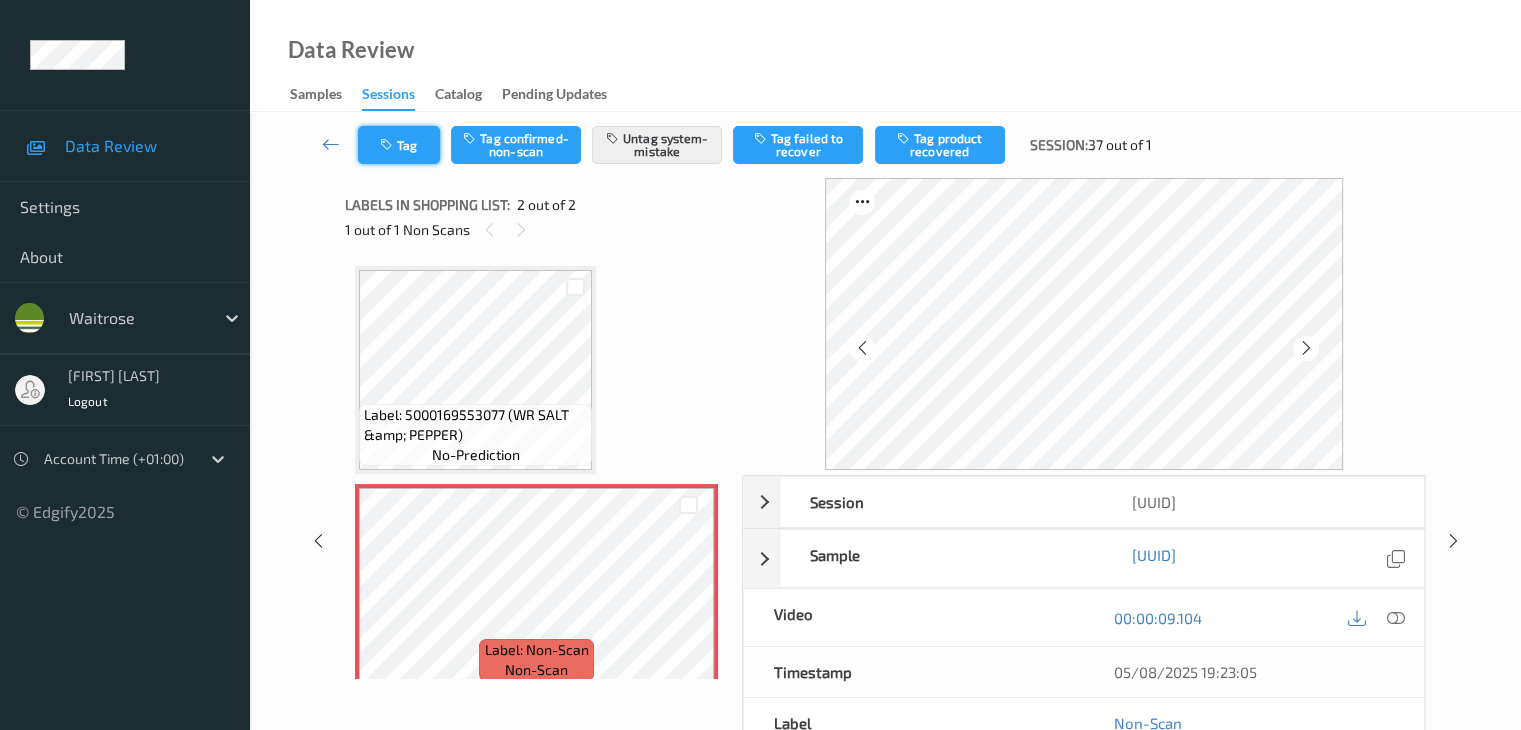 click on "Tag" at bounding box center [399, 145] 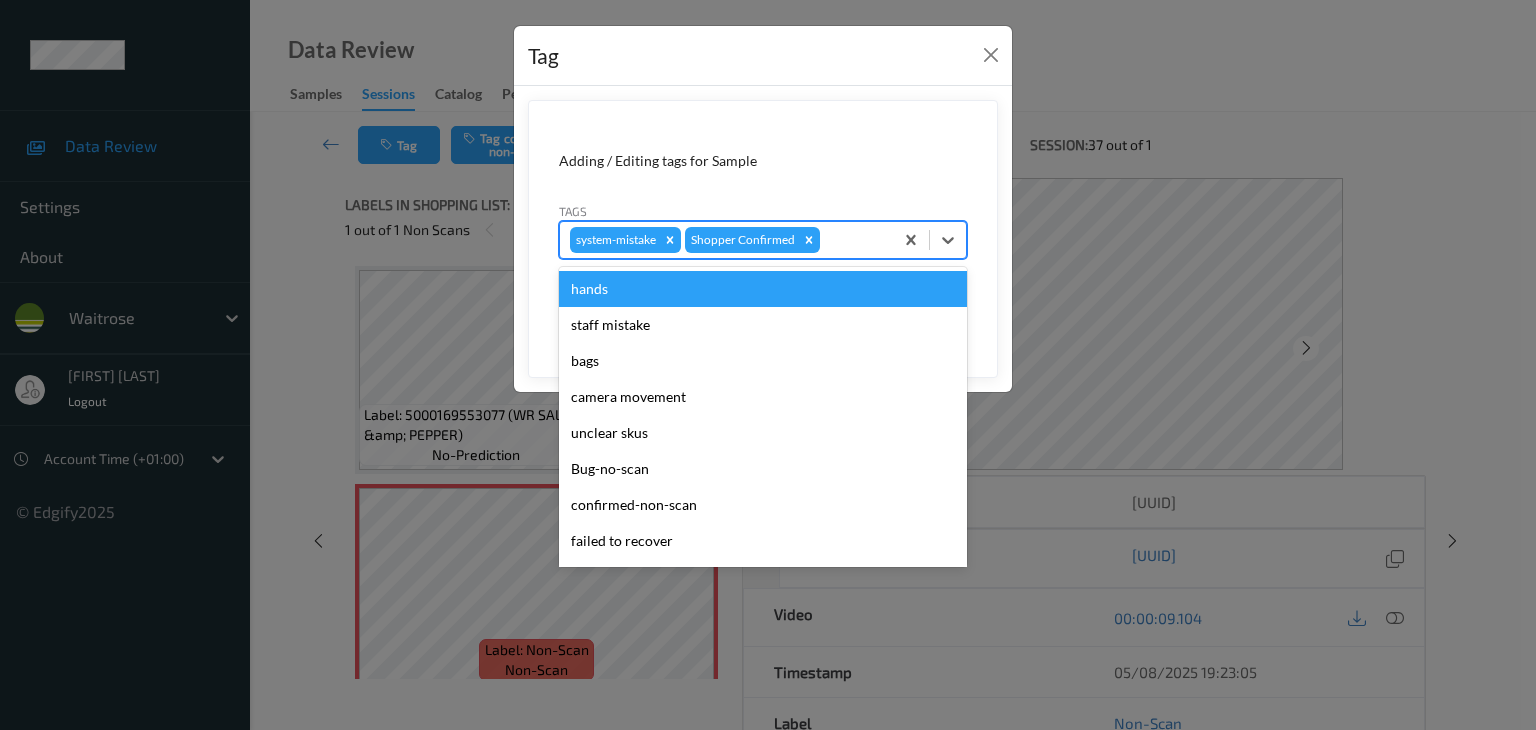 click at bounding box center [853, 240] 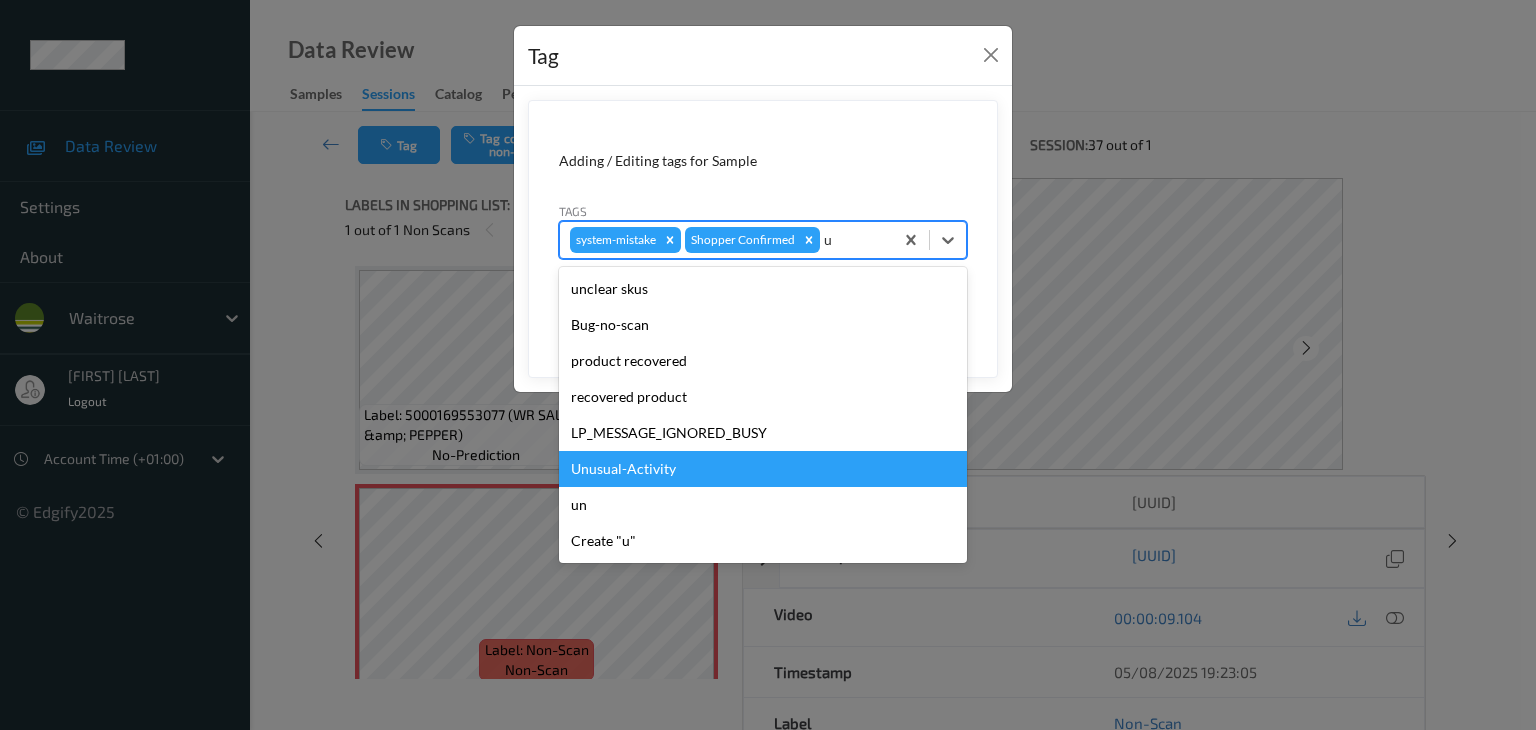 click on "Unusual-Activity" at bounding box center [763, 469] 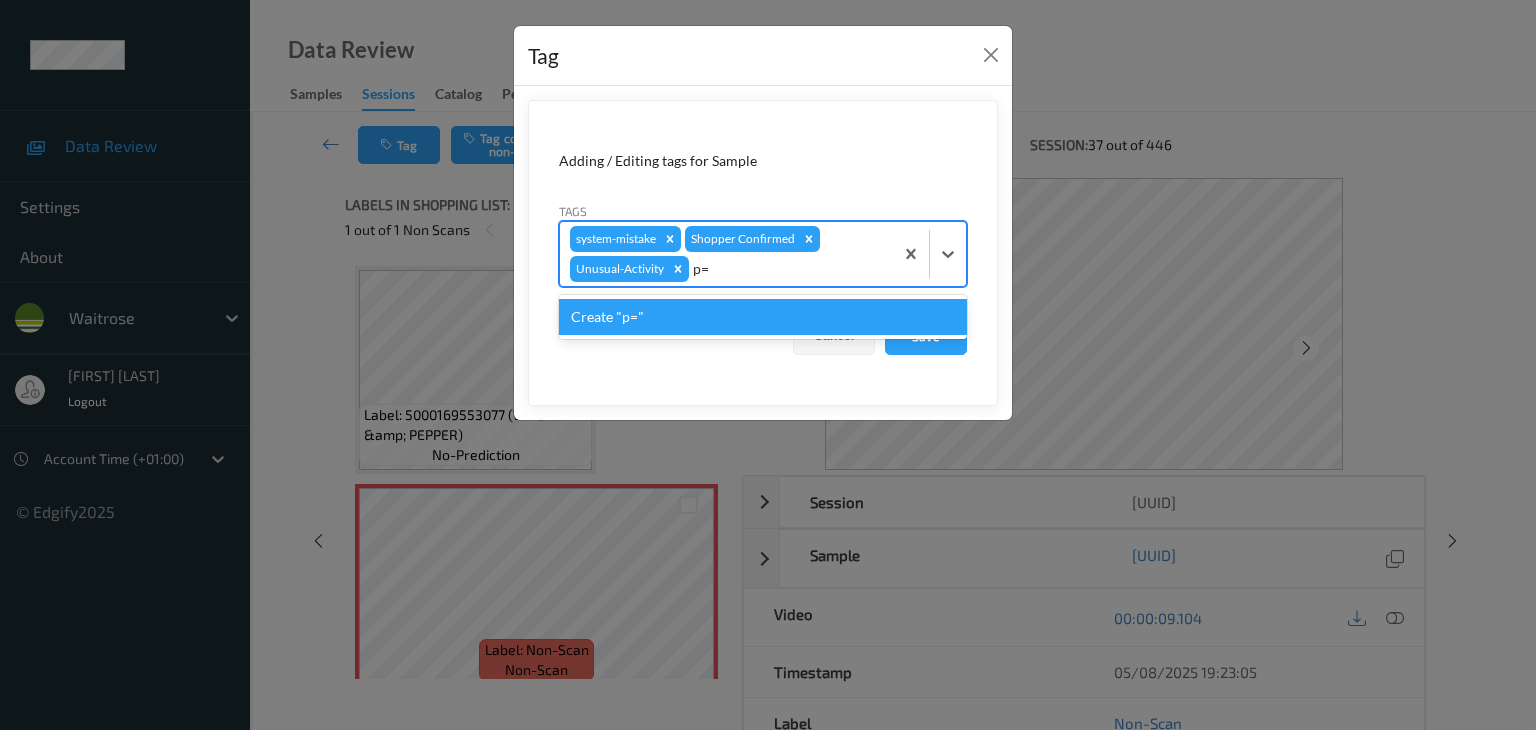 type on "p" 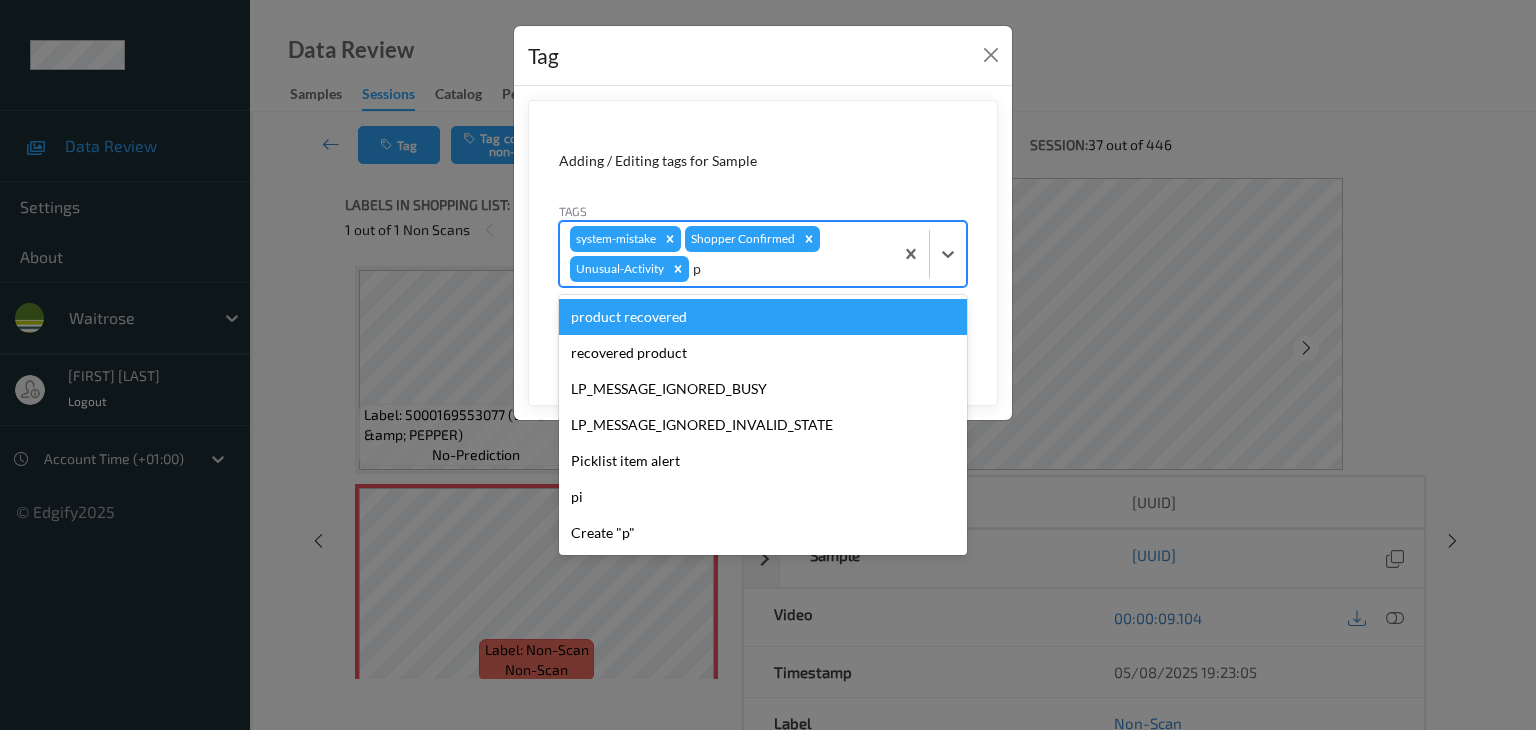 type 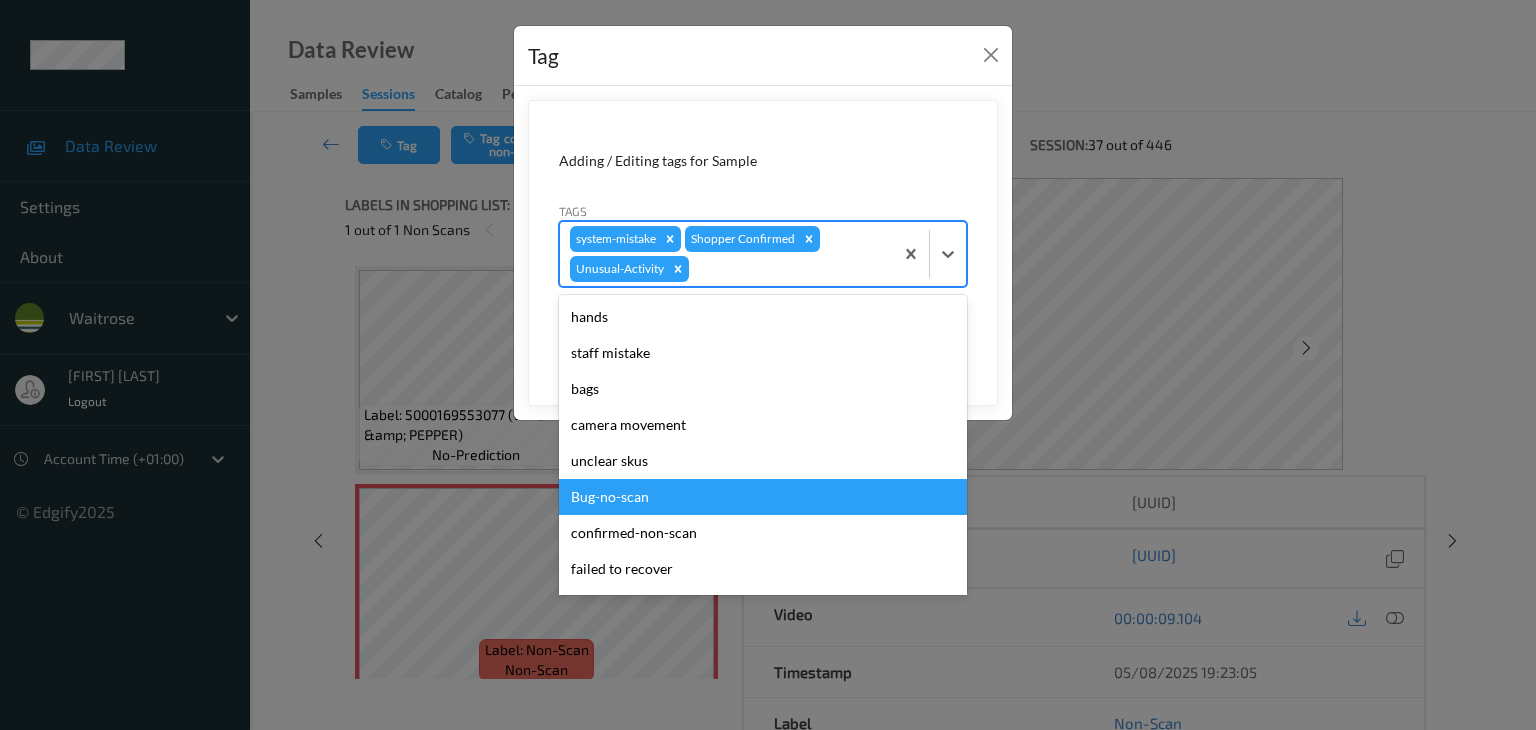 click on "Adding / Editing tags for Sample   Tags option Unusual-Activity, selected. option Bug-no-scan focused, 6 of 18. 18 results available. Use Up and Down to choose options, press Enter to select the currently focused option, press Escape to exit the menu, press Tab to select the option and exit the menu. system-mistake Shopper Confirmed Unusual-Activity hands staff mistake  bags camera movement unclear skus Bug-no-scan confirmed-non-scan failed to recover product recovered recovered product LIC- LEFT IN CART Assistant Confirmed LP_MESSAGE_IGNORED_BUSY Assistant Rejected LP_MESSAGE_IGNORED_INVALID_STATE Picklist item alert un pi Cancel Save" at bounding box center (763, 253) 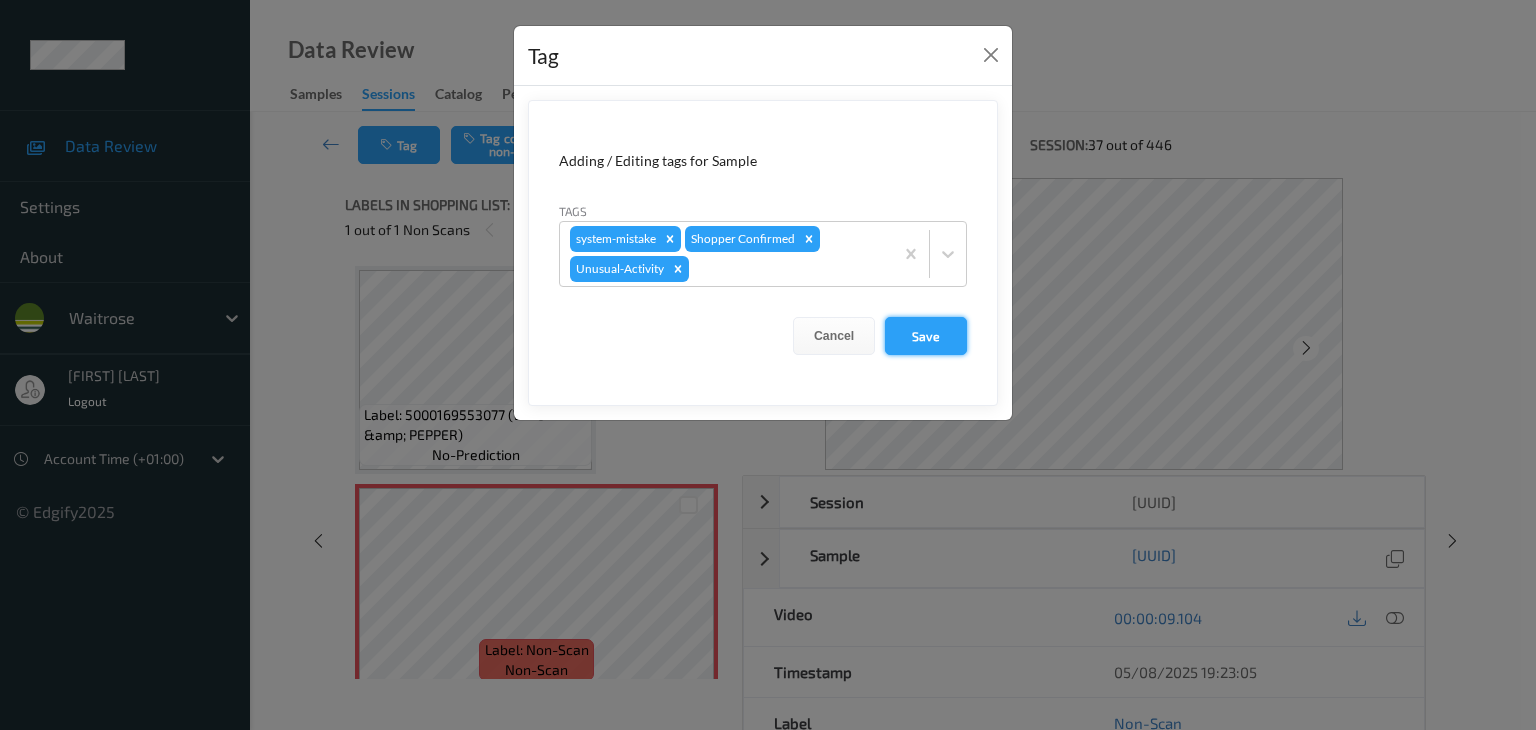 click on "Save" at bounding box center [926, 336] 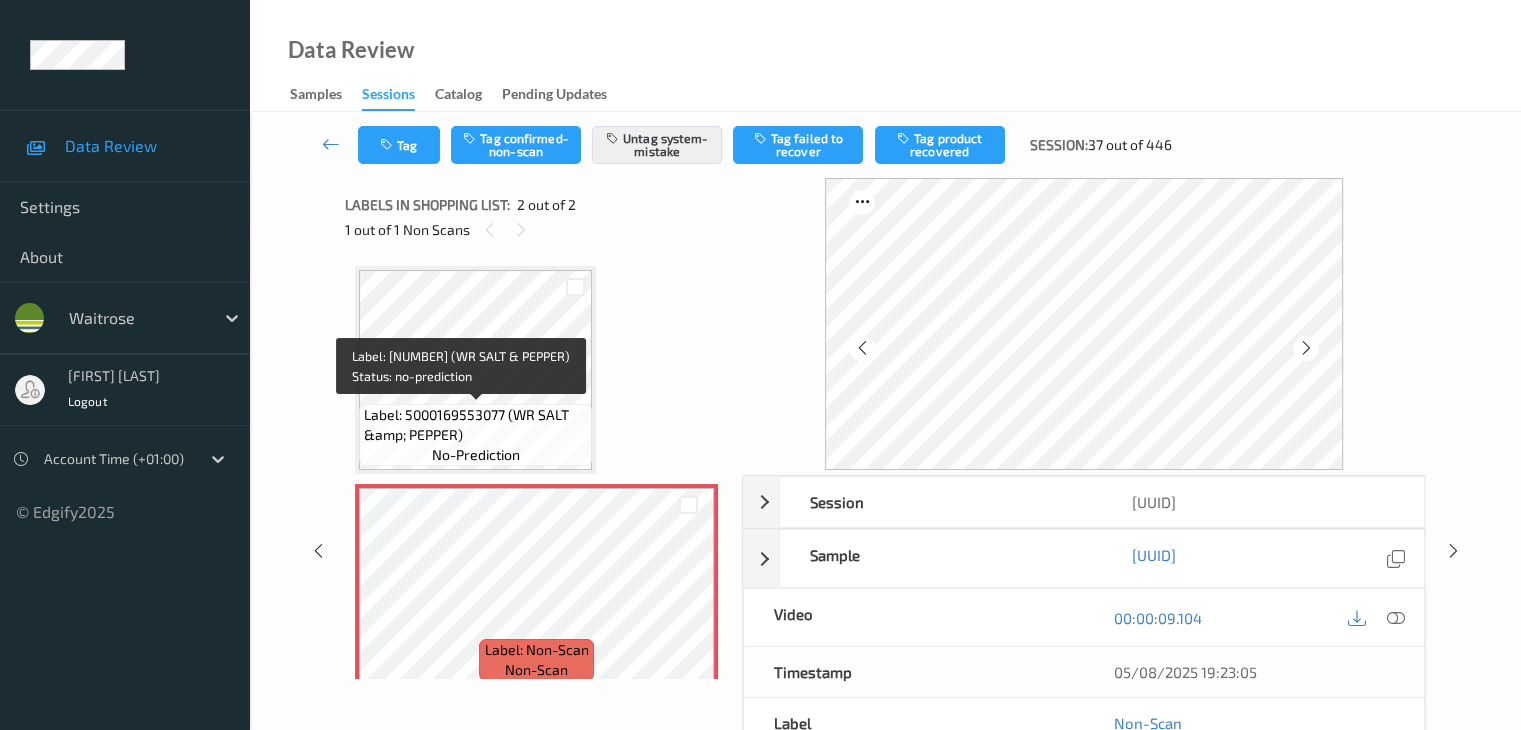 click on "Label: 5000169553077 (WR SALT &amp; PEPPER)" at bounding box center [475, 425] 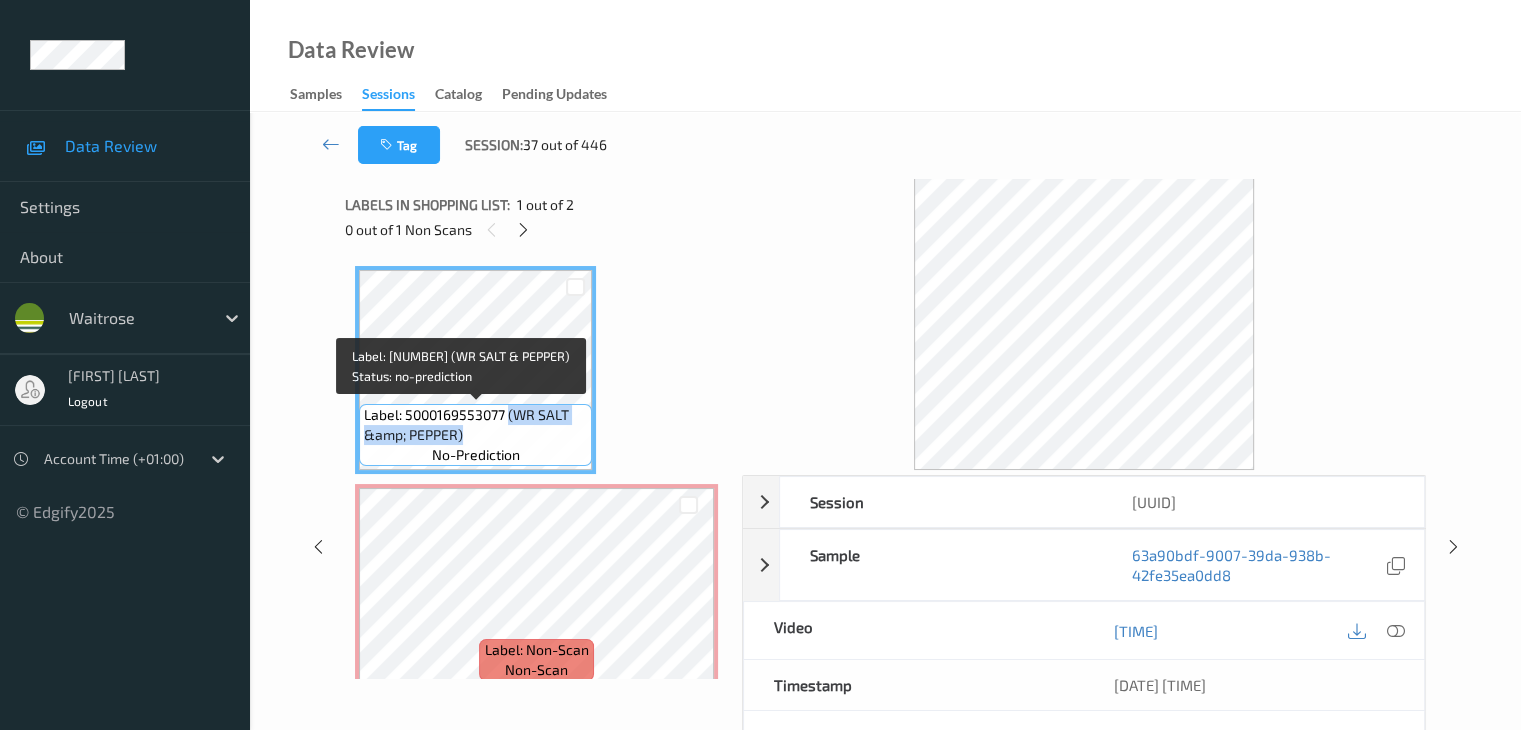 drag, startPoint x: 509, startPoint y: 416, endPoint x: 516, endPoint y: 436, distance: 21.189621 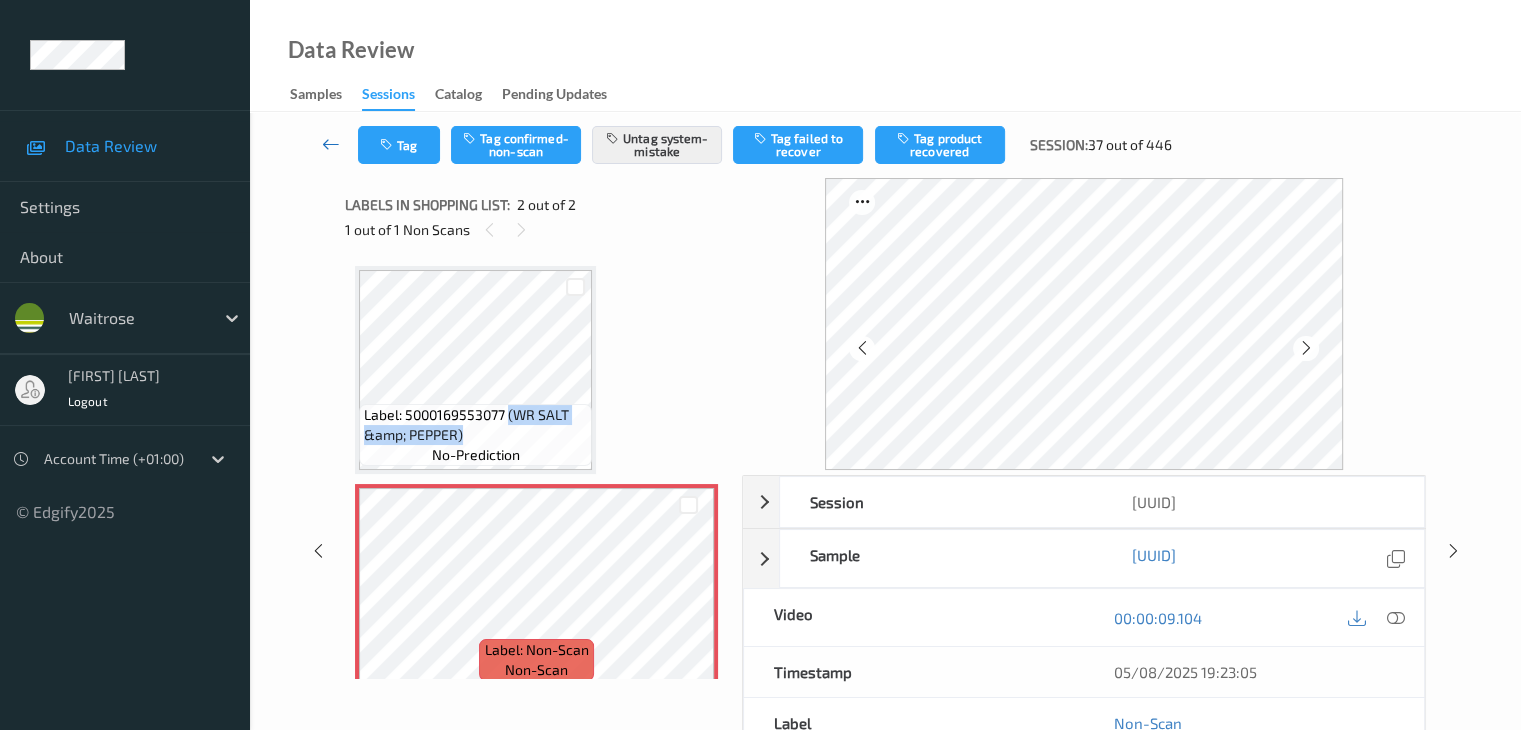 click at bounding box center (331, 144) 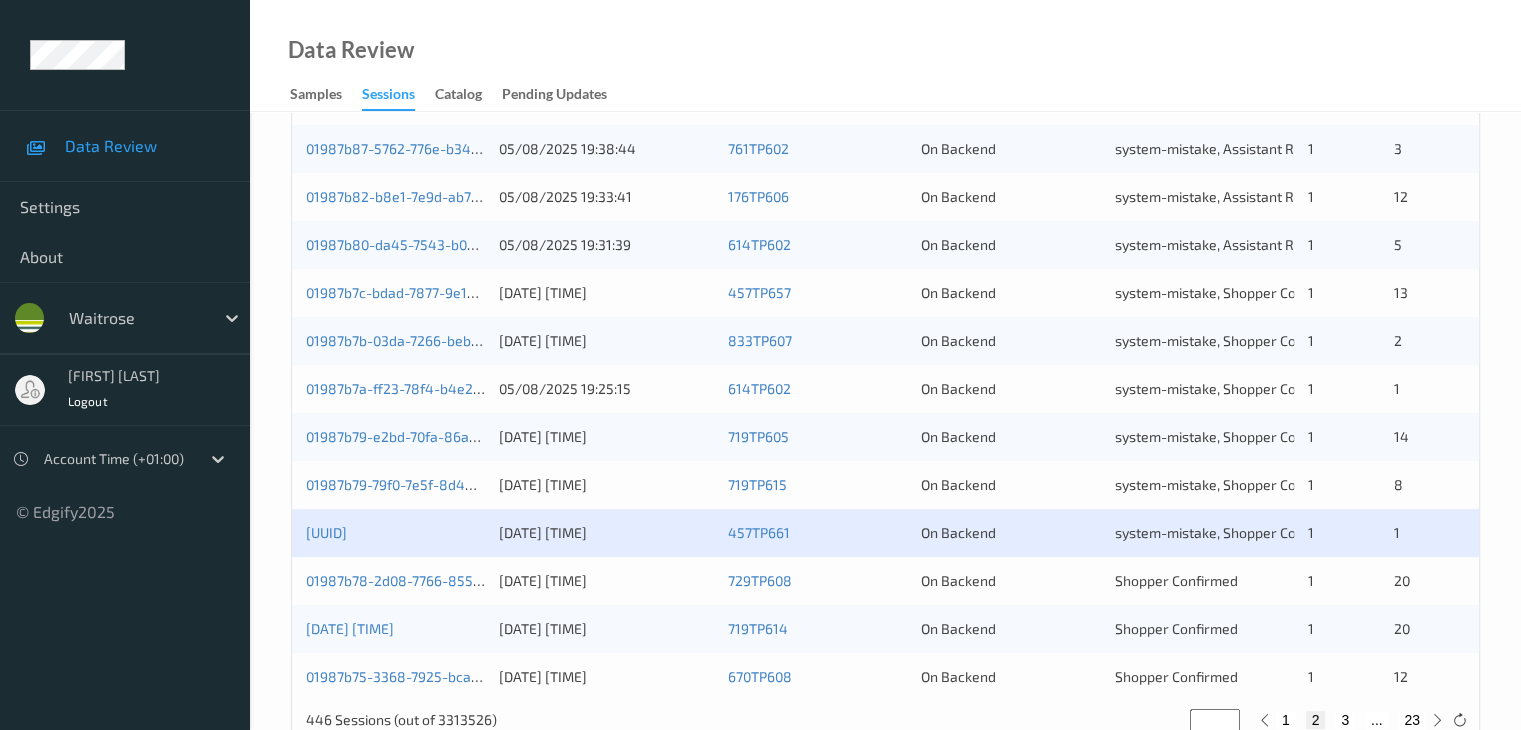 scroll, scrollTop: 932, scrollLeft: 0, axis: vertical 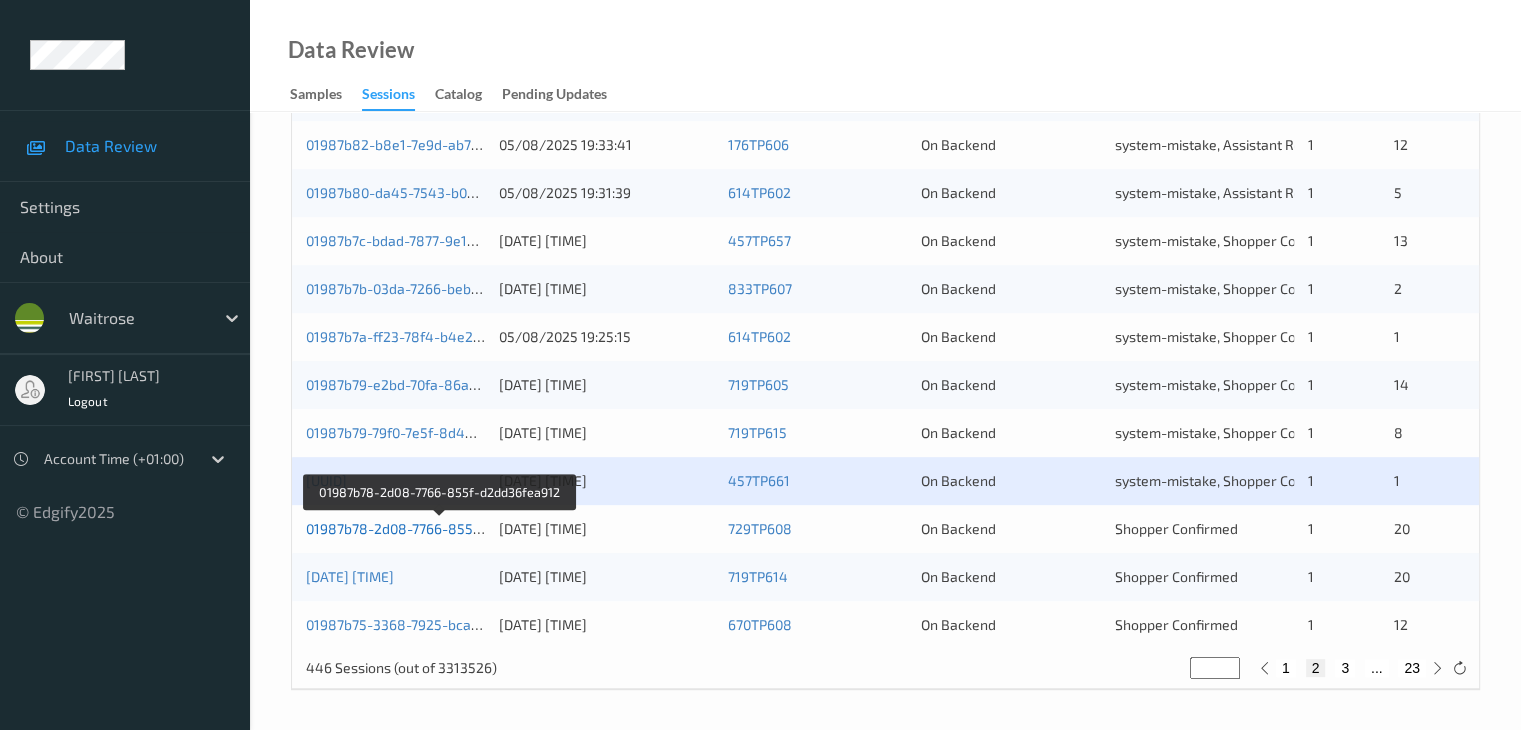 click on "01987b78-2d08-7766-855f-d2dd36fea912" at bounding box center [440, 528] 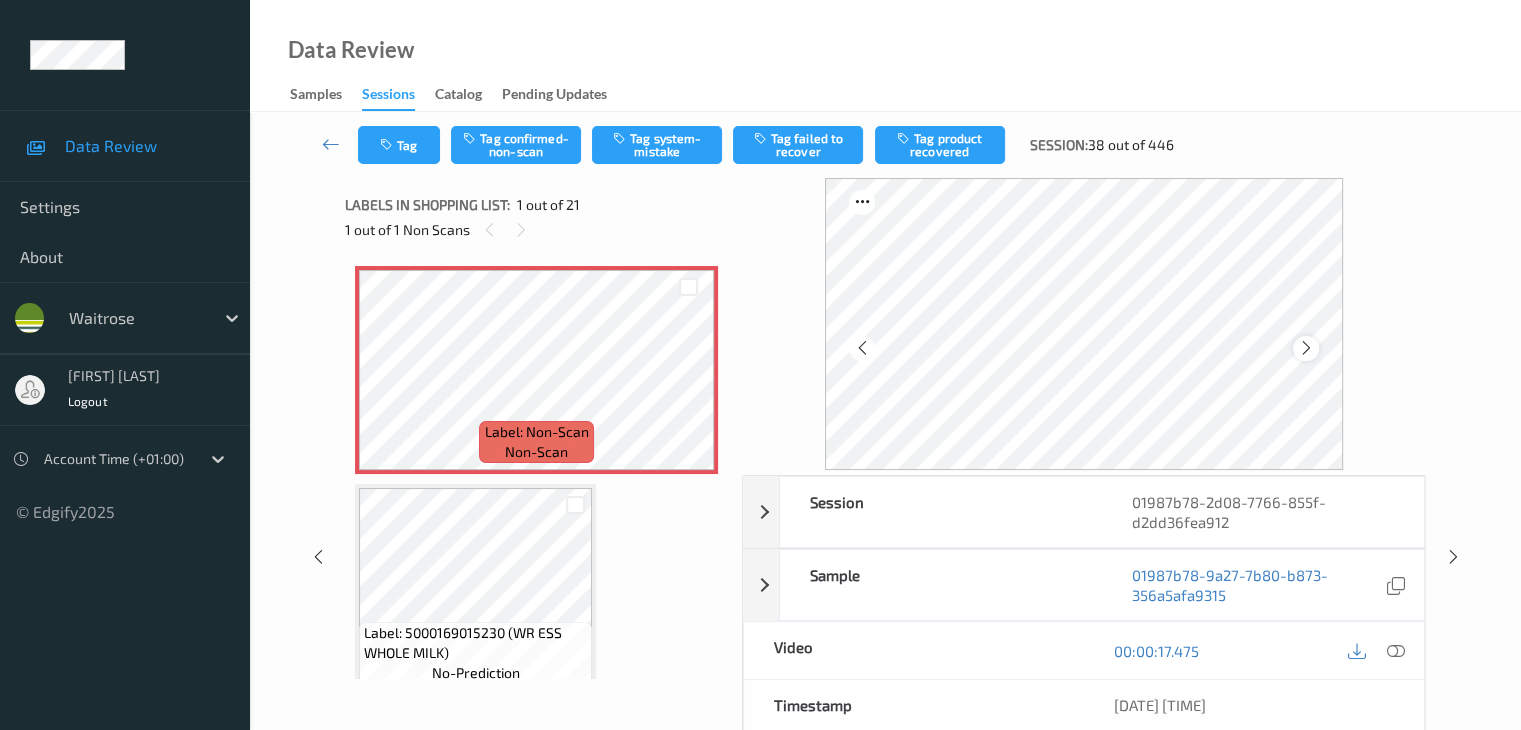 click at bounding box center (1306, 348) 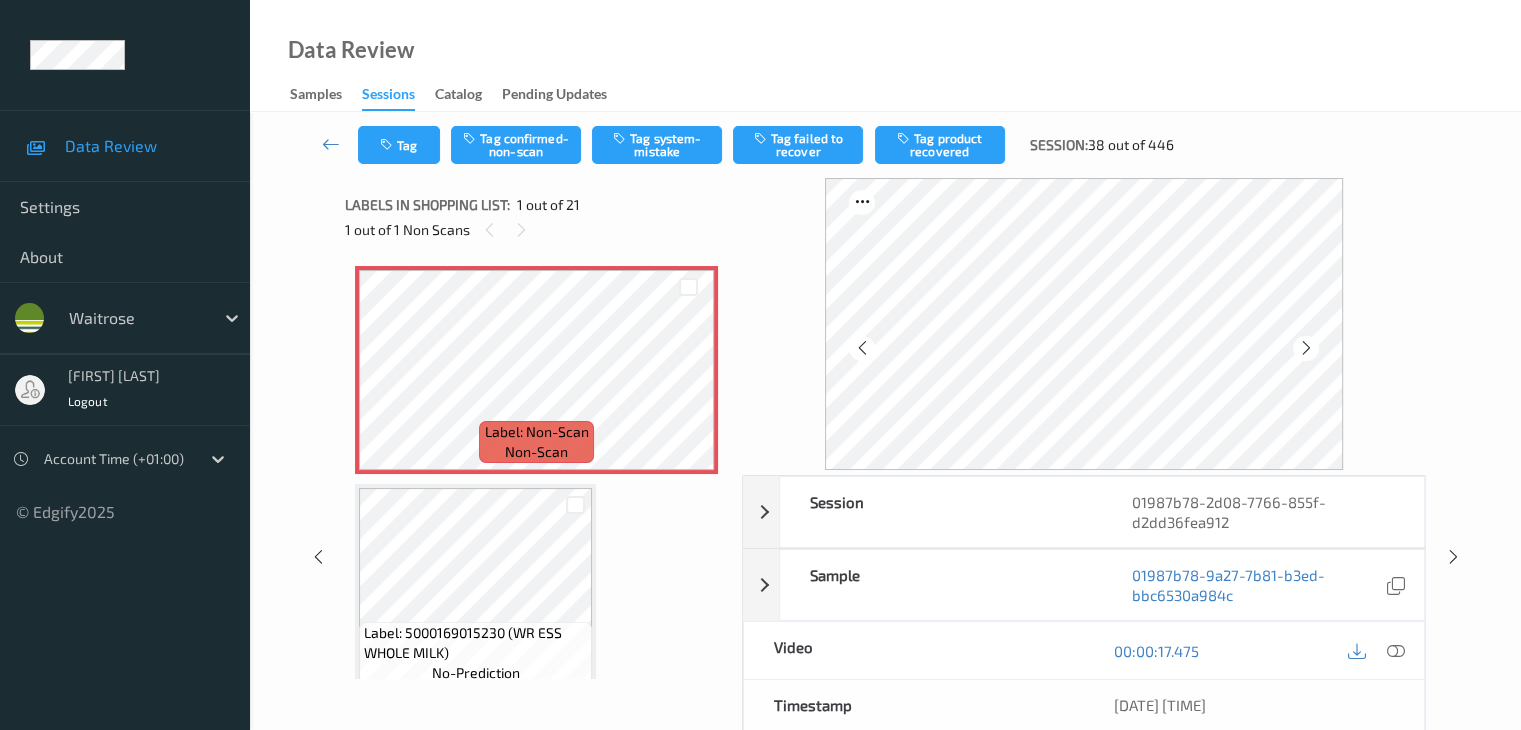 click at bounding box center [1306, 348] 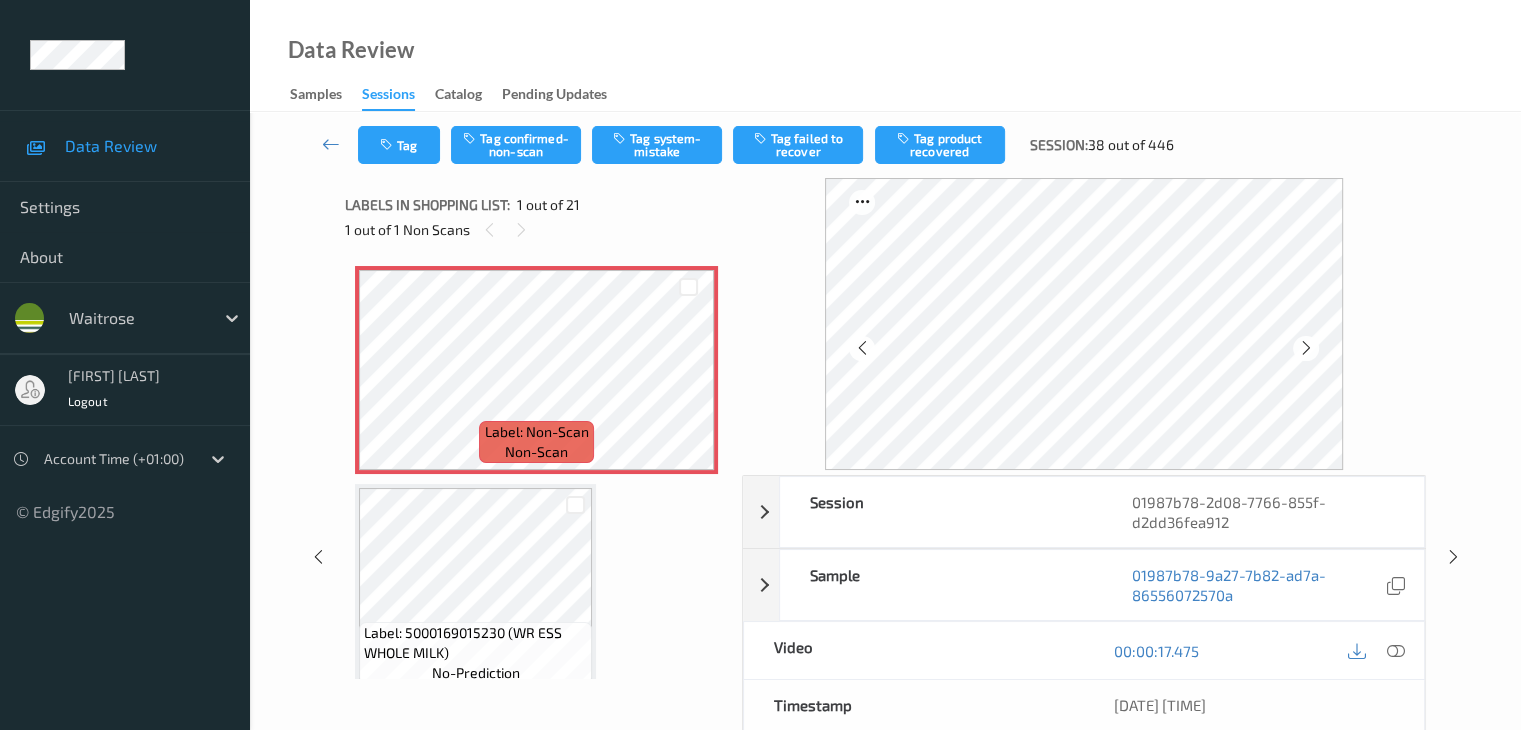 click at bounding box center [1306, 348] 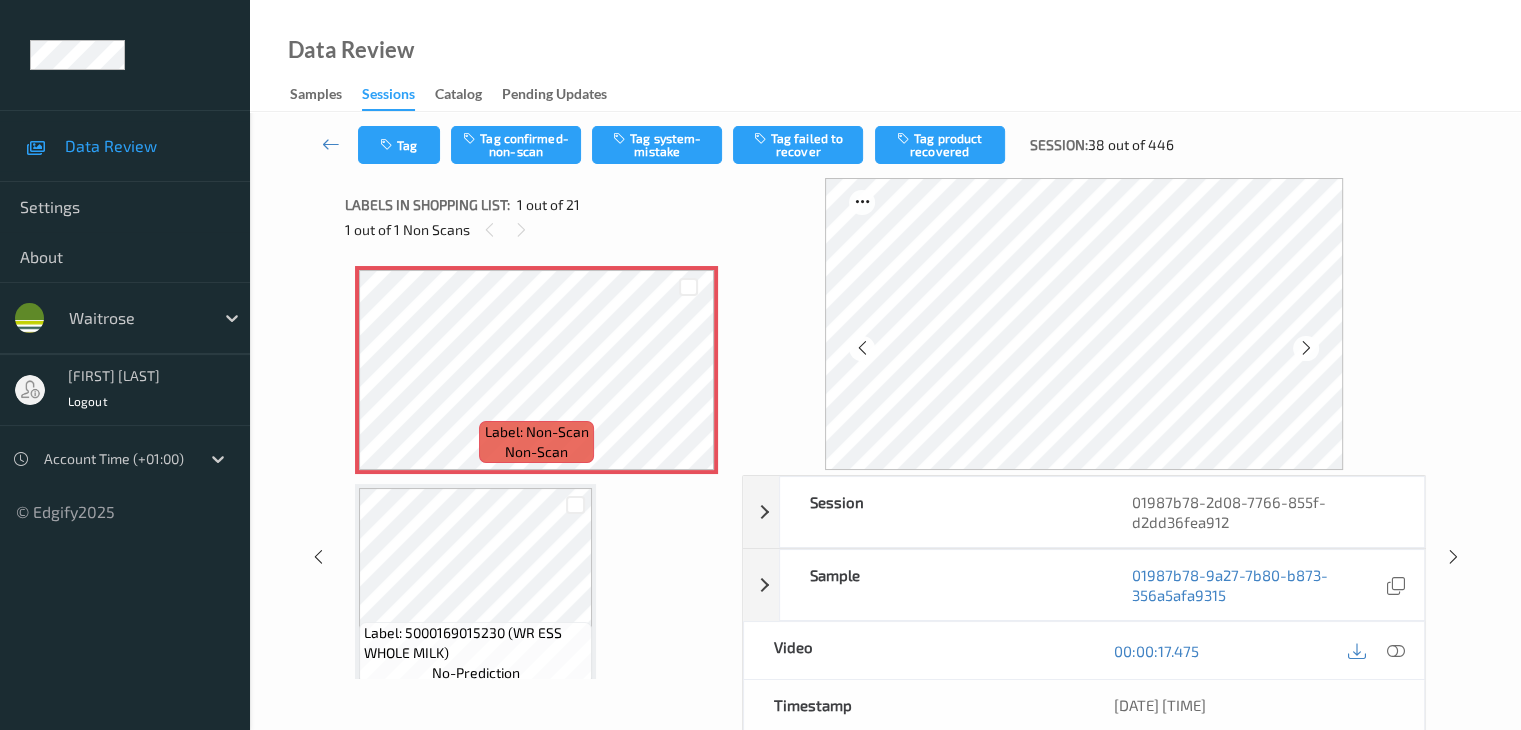 click at bounding box center (1306, 348) 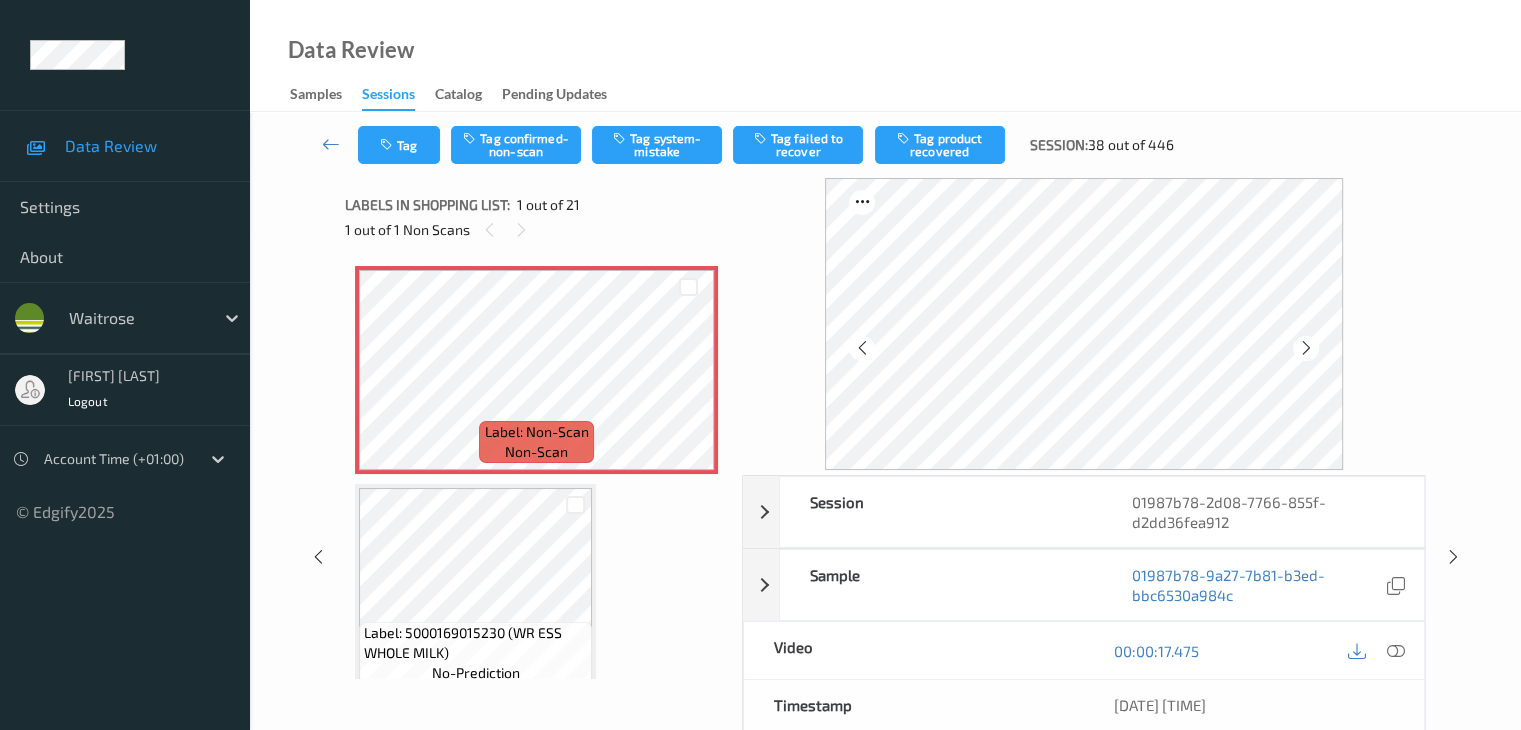 click at bounding box center [1306, 348] 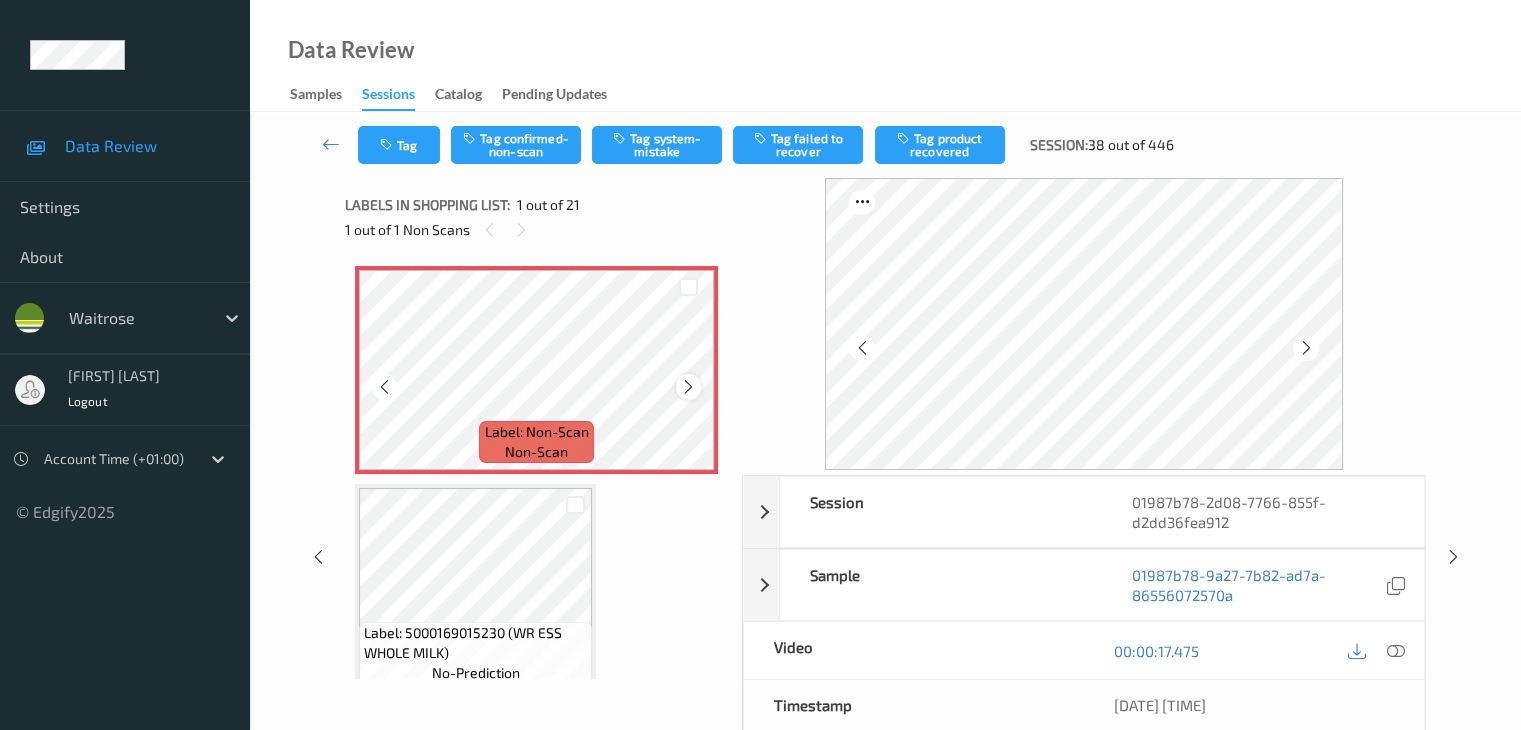 click at bounding box center (688, 387) 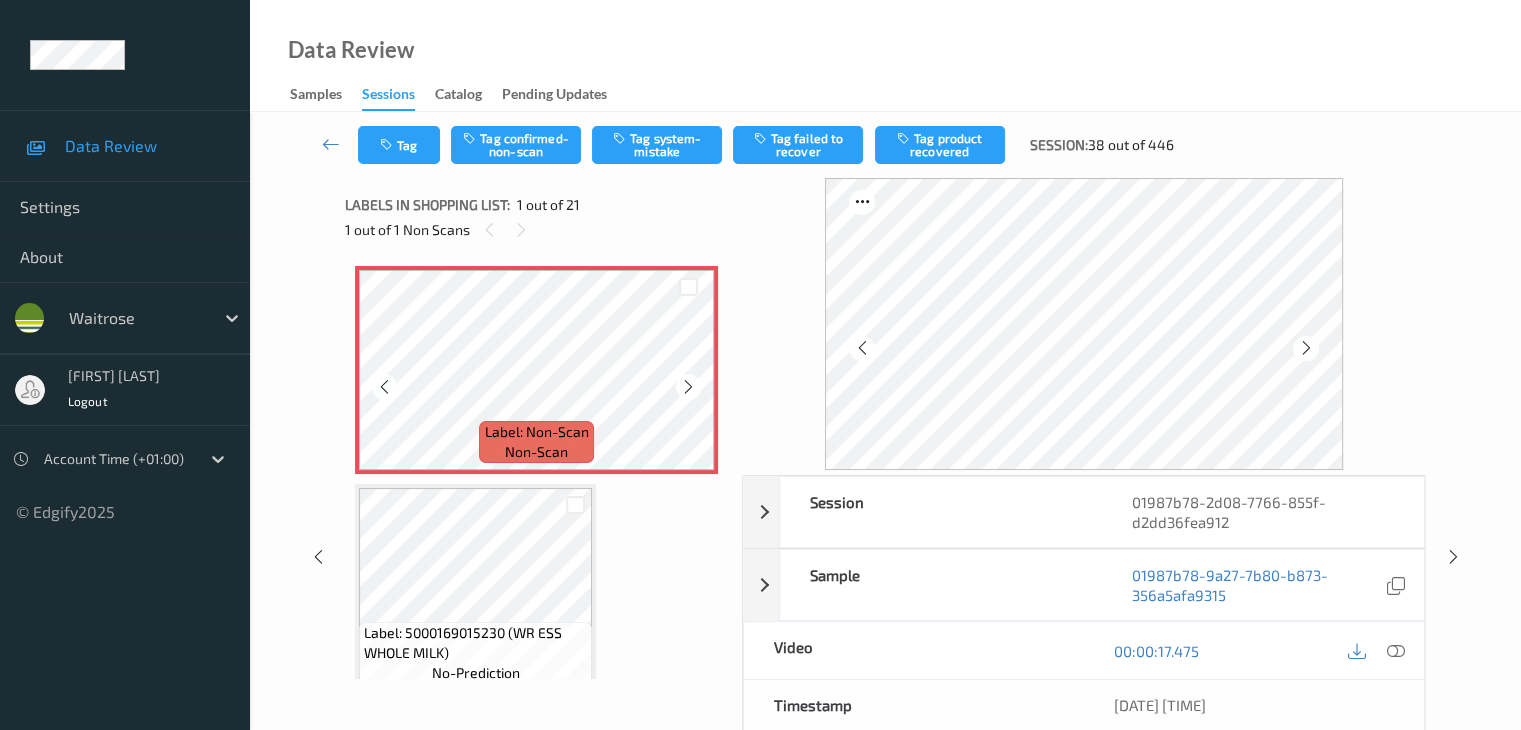 click at bounding box center (688, 387) 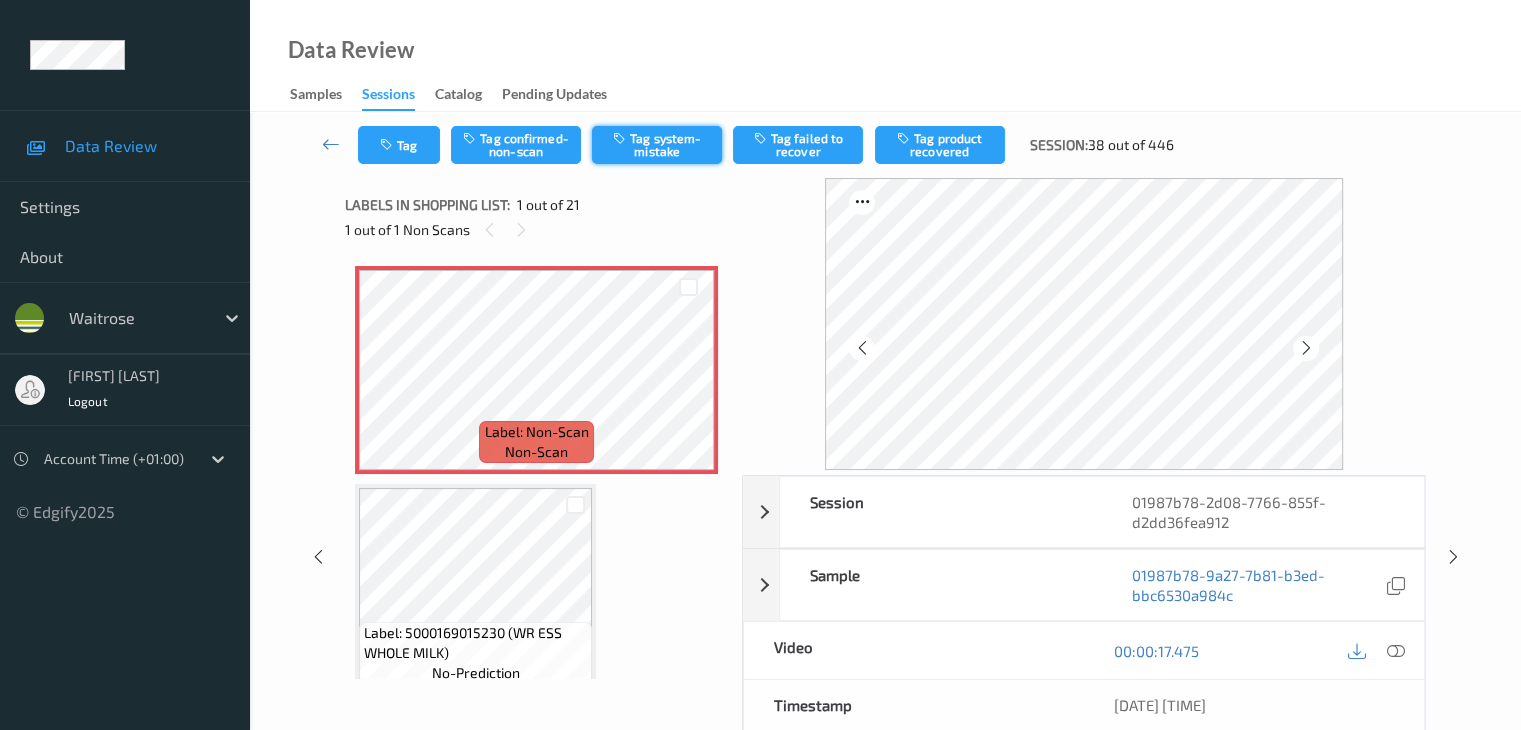 click on "Tag   system-mistake" at bounding box center (657, 145) 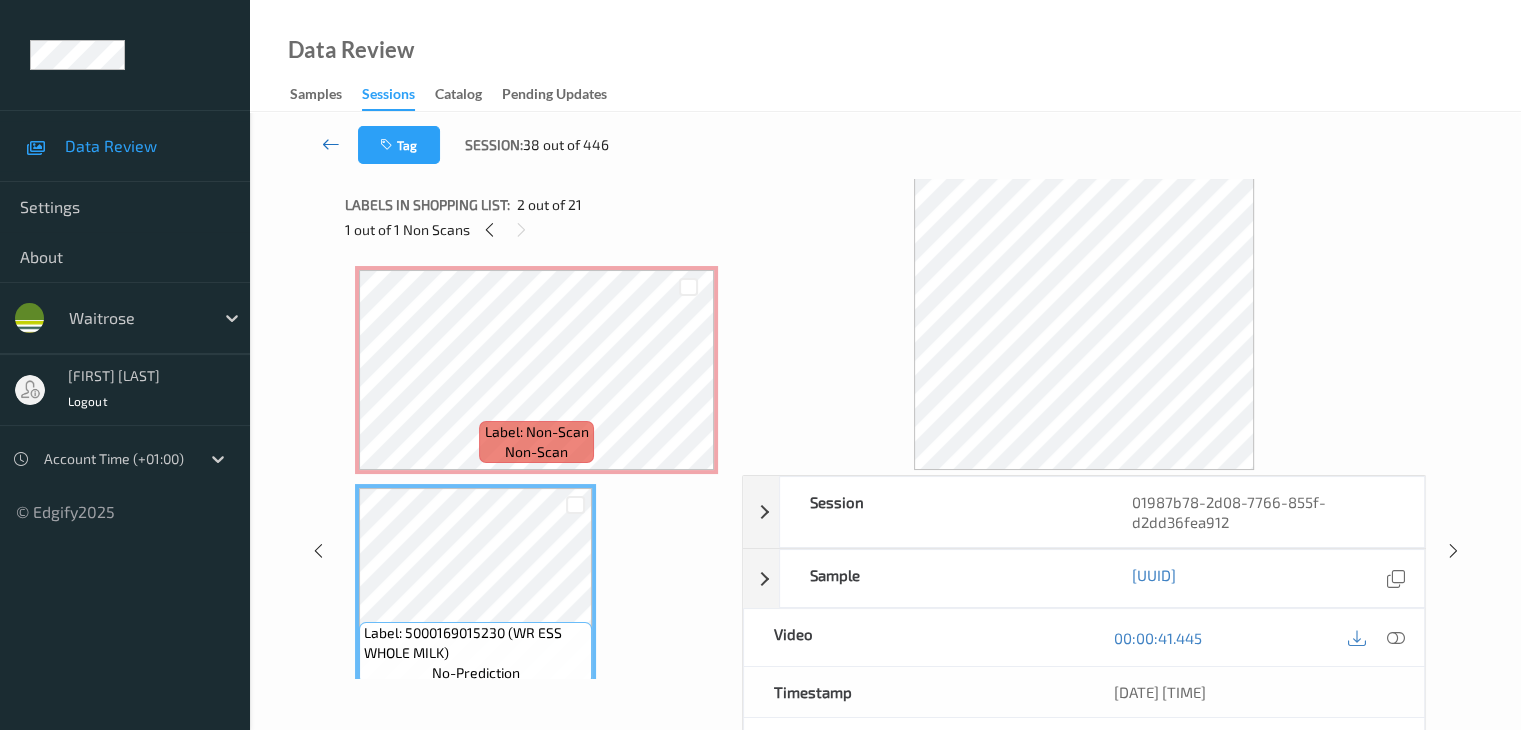click at bounding box center [331, 144] 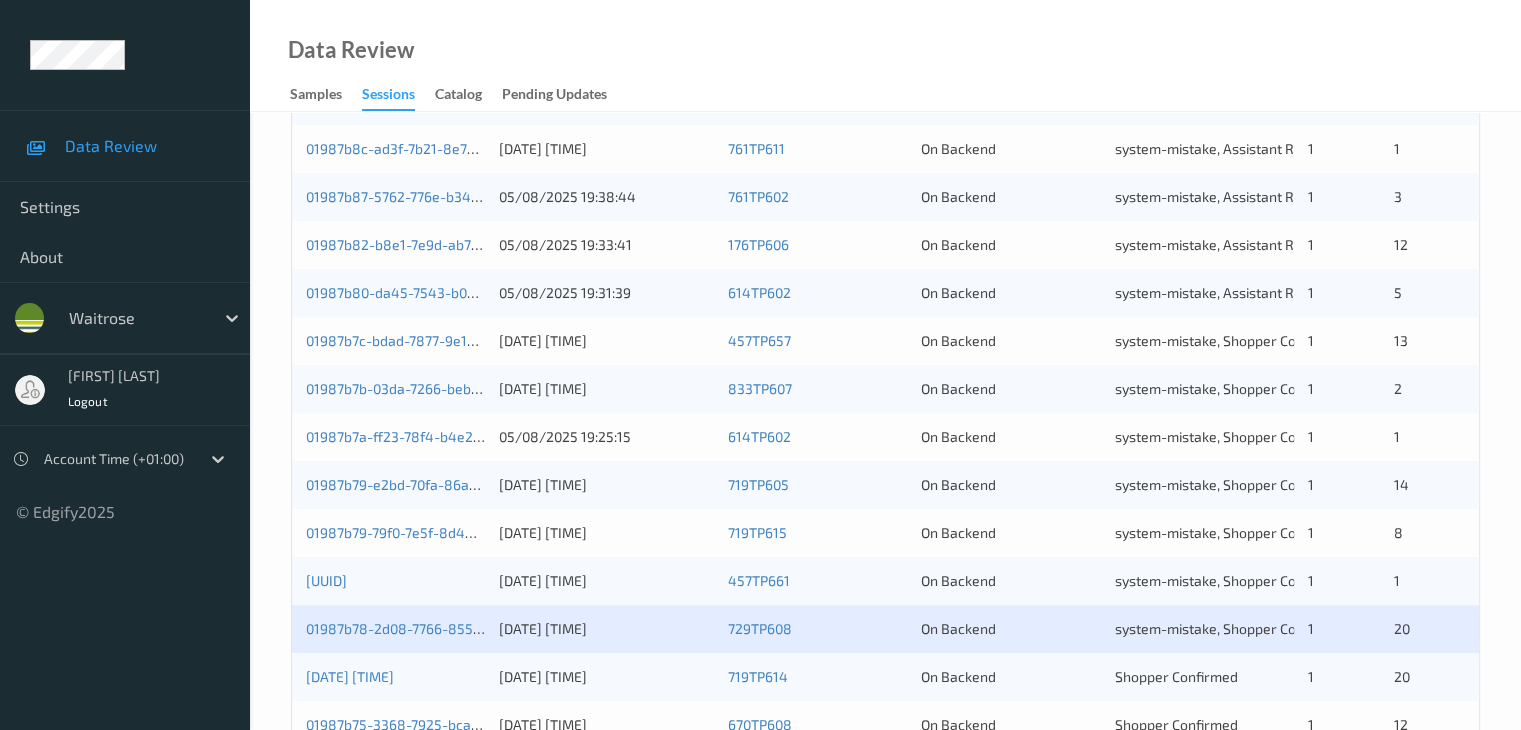 scroll, scrollTop: 932, scrollLeft: 0, axis: vertical 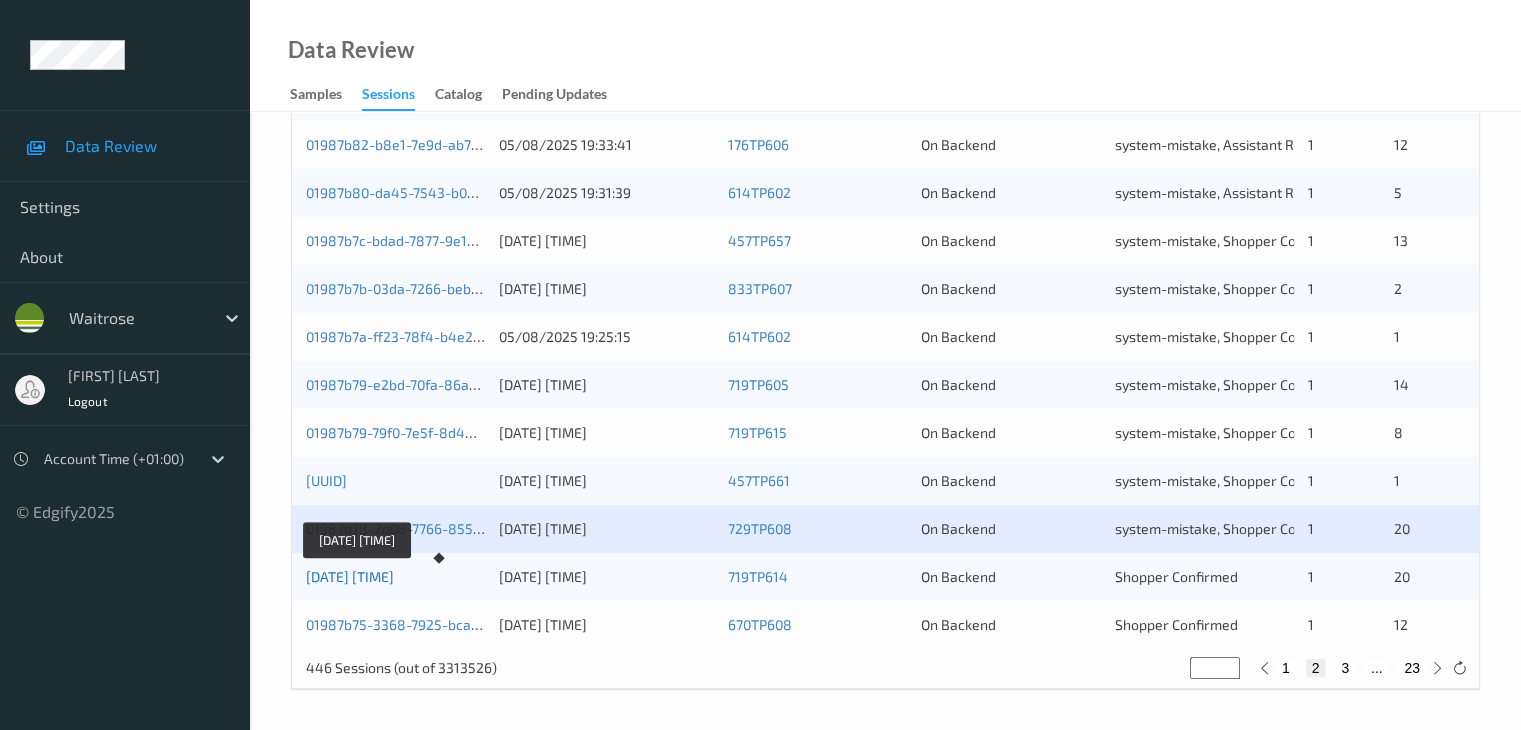 click on "01987b75-b36d-7edd-ad41-49fbcccd52a5" at bounding box center (350, 576) 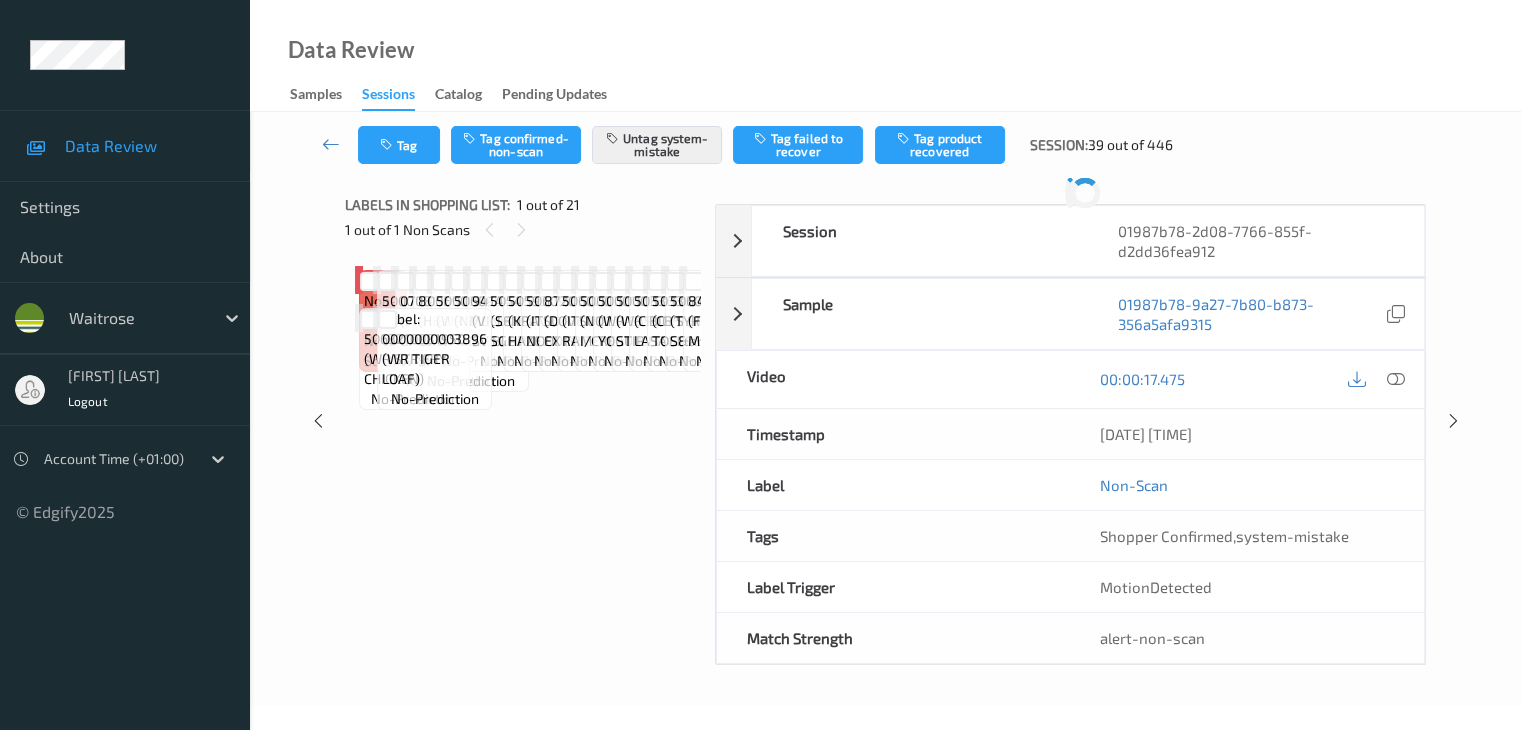 scroll, scrollTop: 0, scrollLeft: 0, axis: both 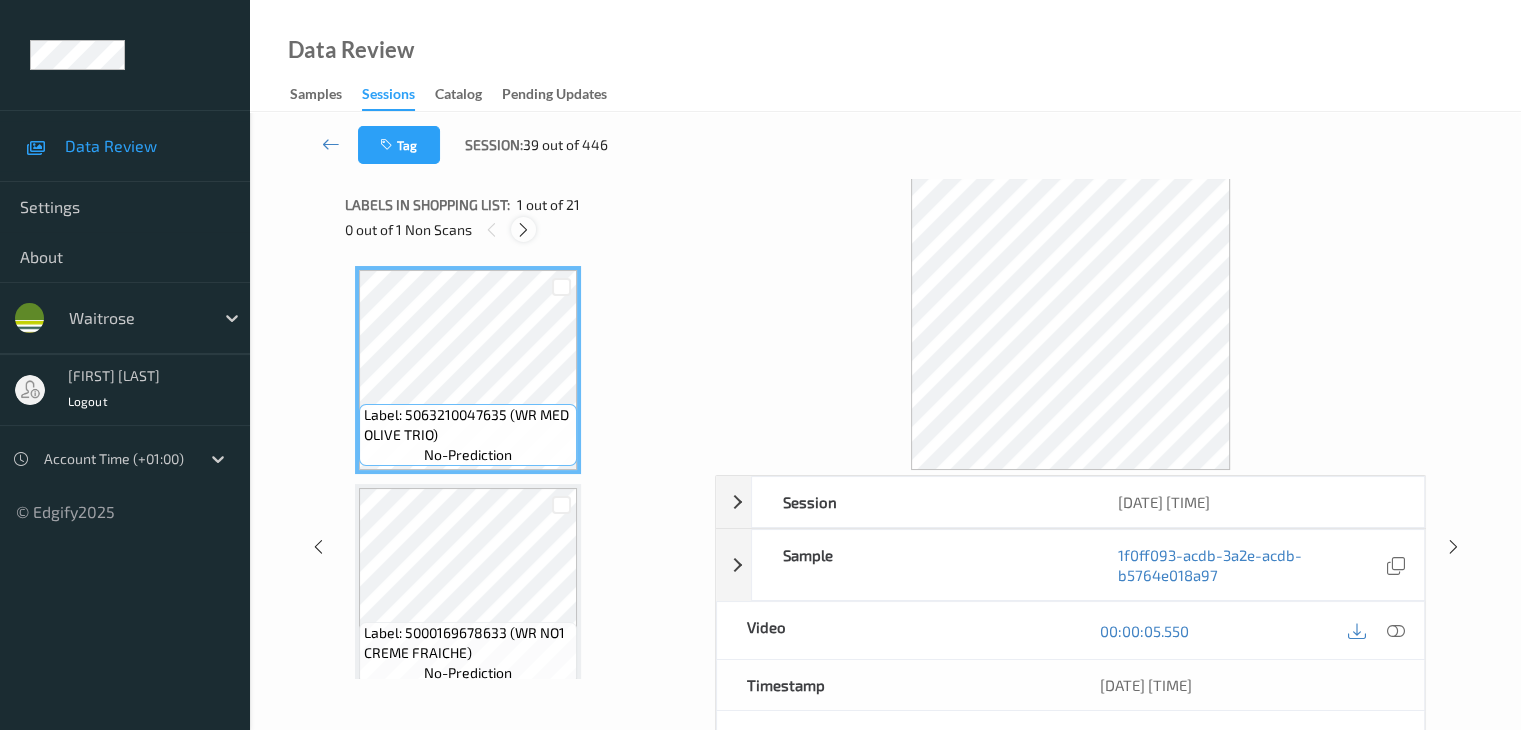 click at bounding box center [523, 230] 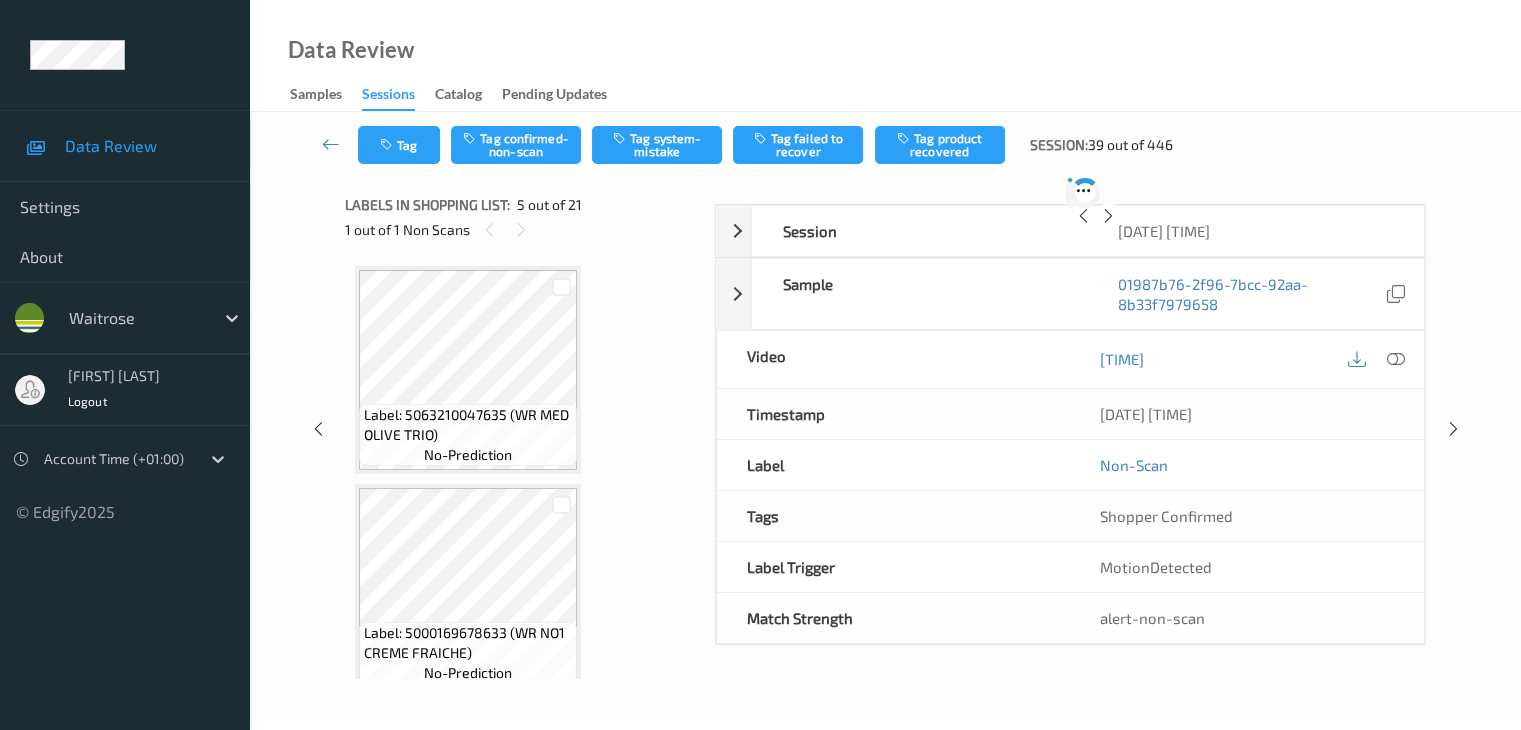 scroll, scrollTop: 664, scrollLeft: 0, axis: vertical 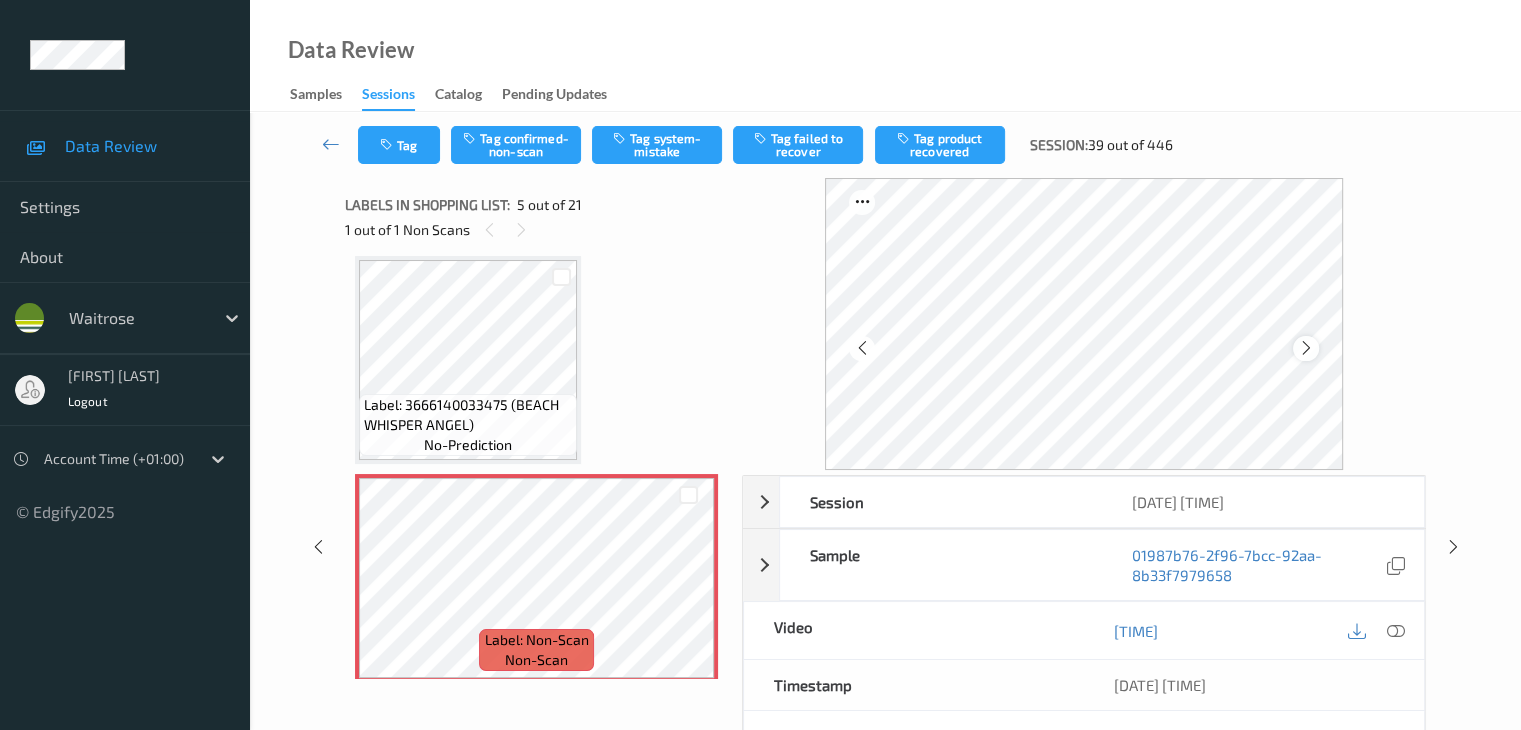click at bounding box center (1306, 348) 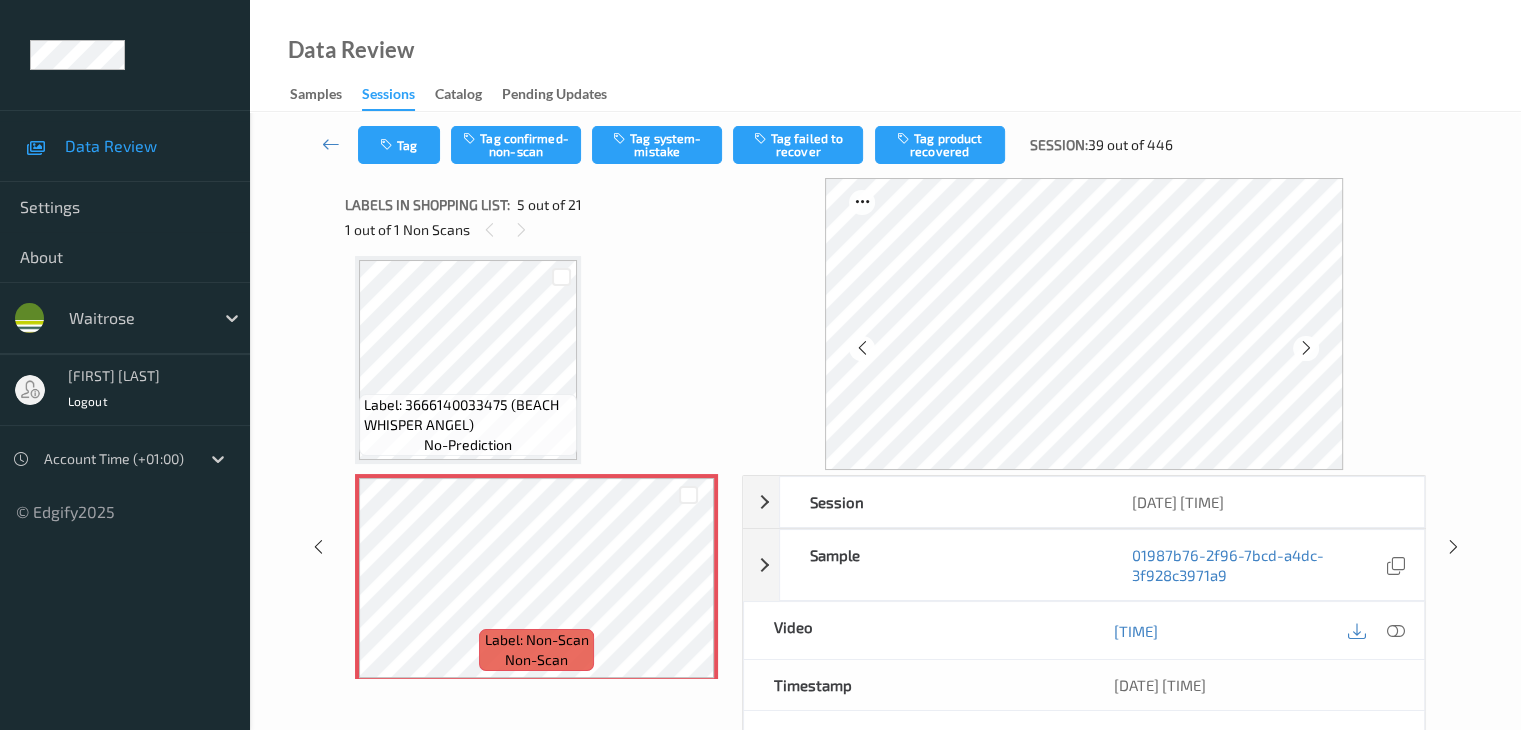 click at bounding box center [1306, 348] 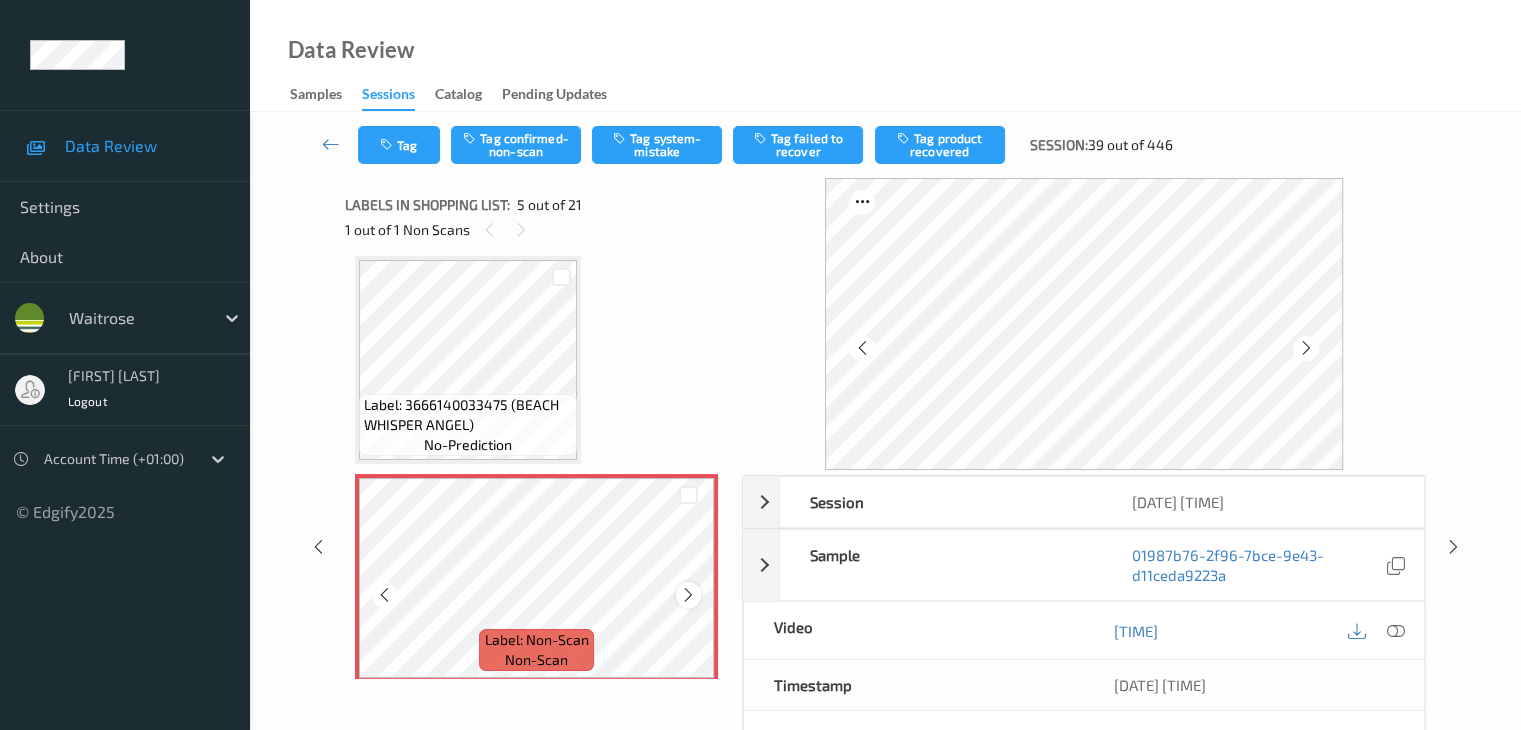 click at bounding box center (688, 594) 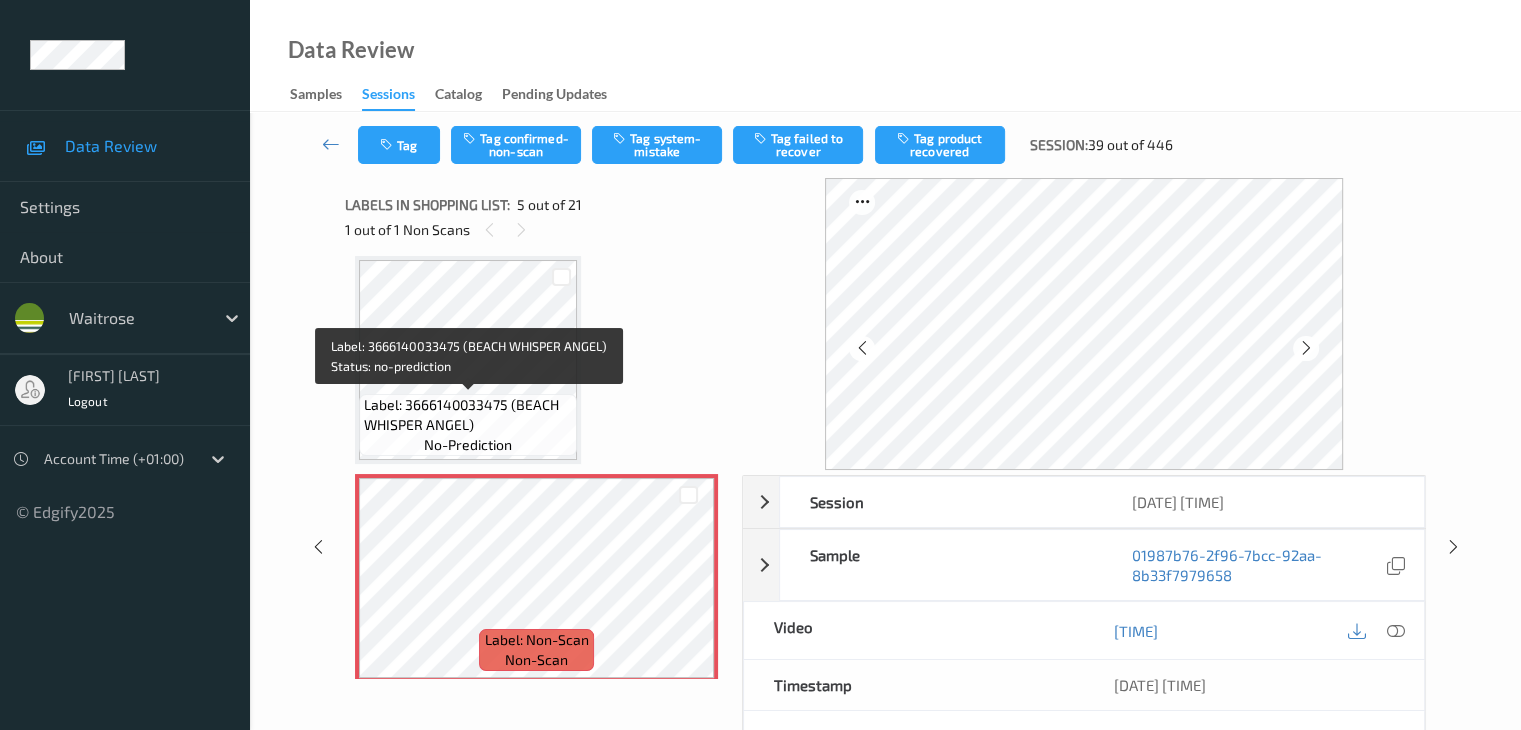 click on "Label: 3666140033475 (BEACH WHISPER ANGEL)" at bounding box center (468, 415) 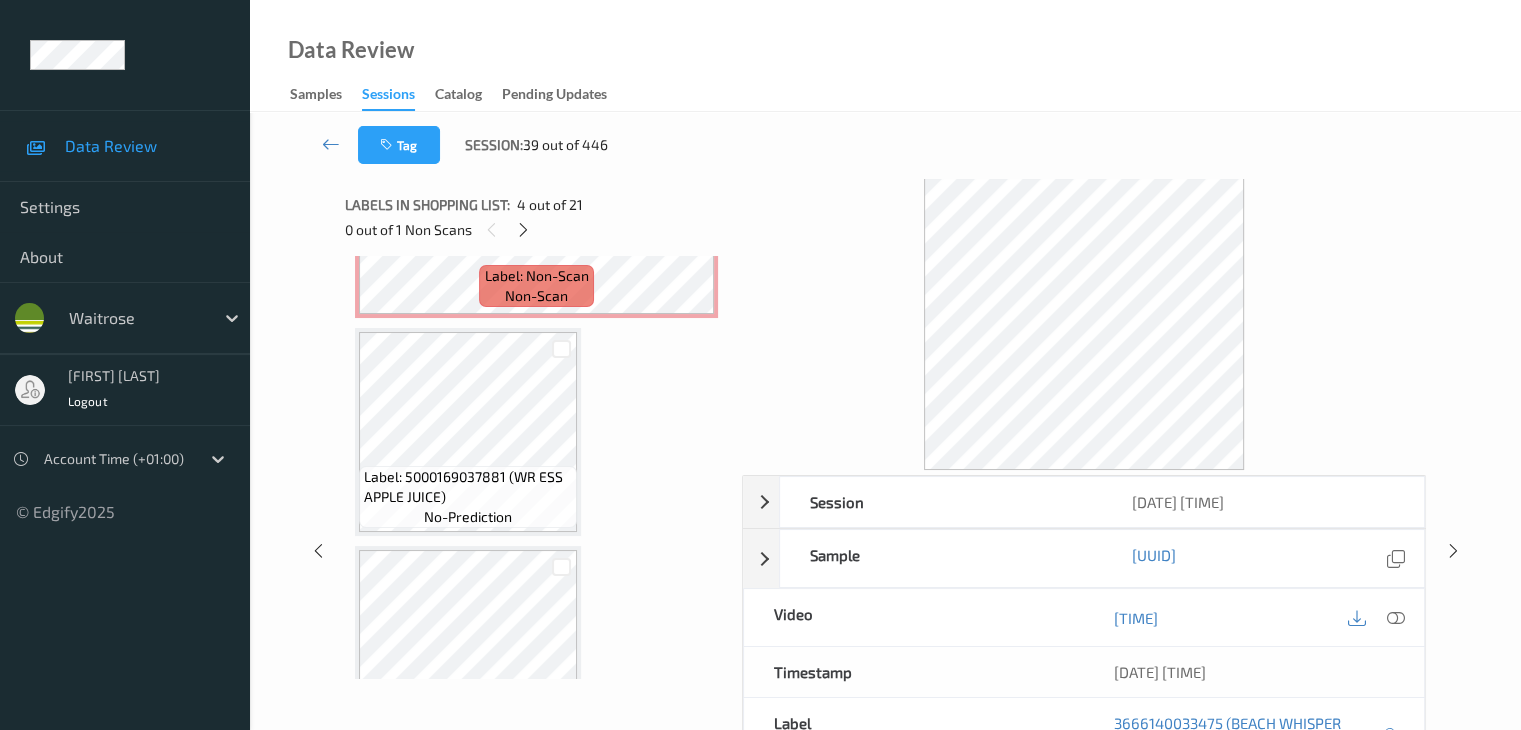 scroll, scrollTop: 1064, scrollLeft: 0, axis: vertical 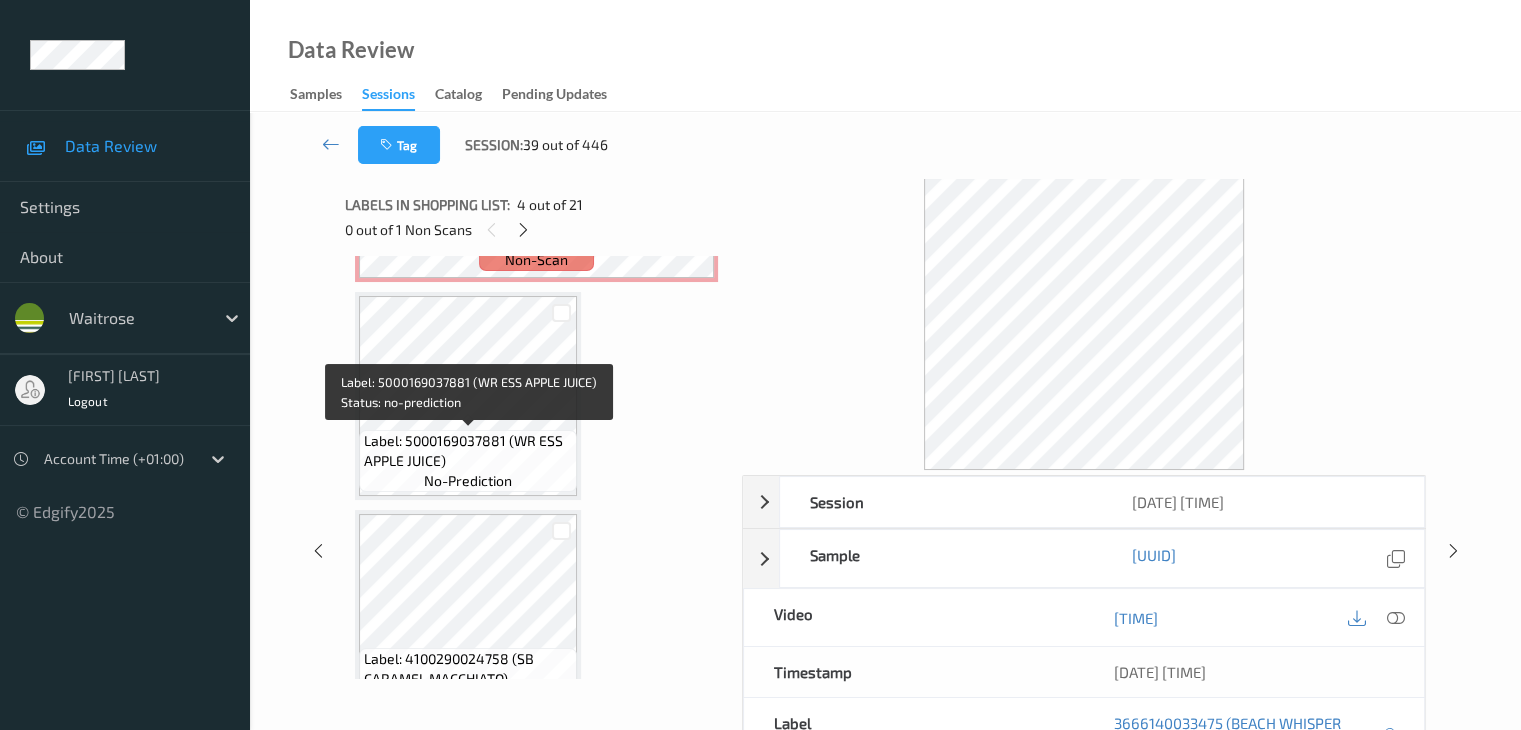 click on "Label: 5000169037881 (WR ESS APPLE JUICE)" at bounding box center [468, 451] 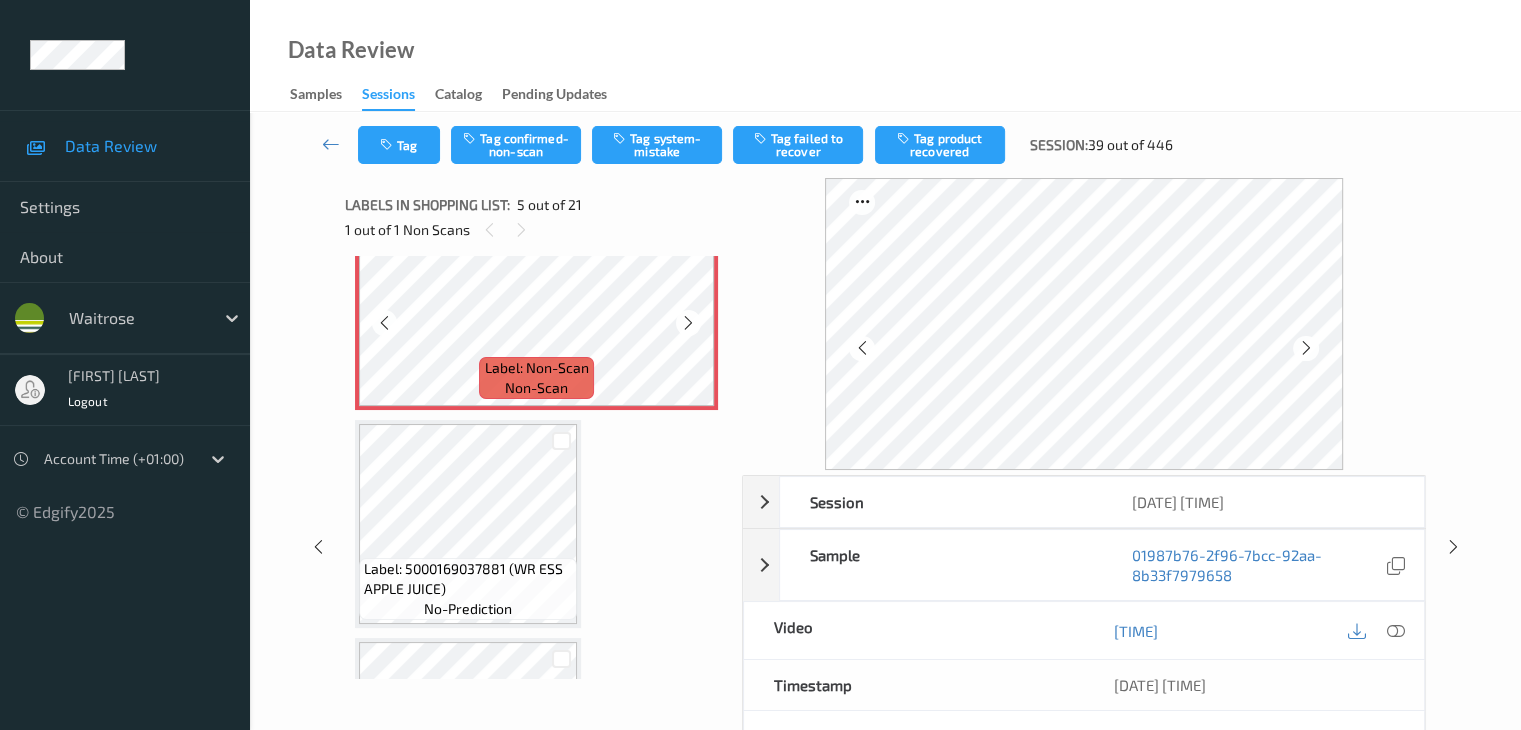 scroll, scrollTop: 964, scrollLeft: 0, axis: vertical 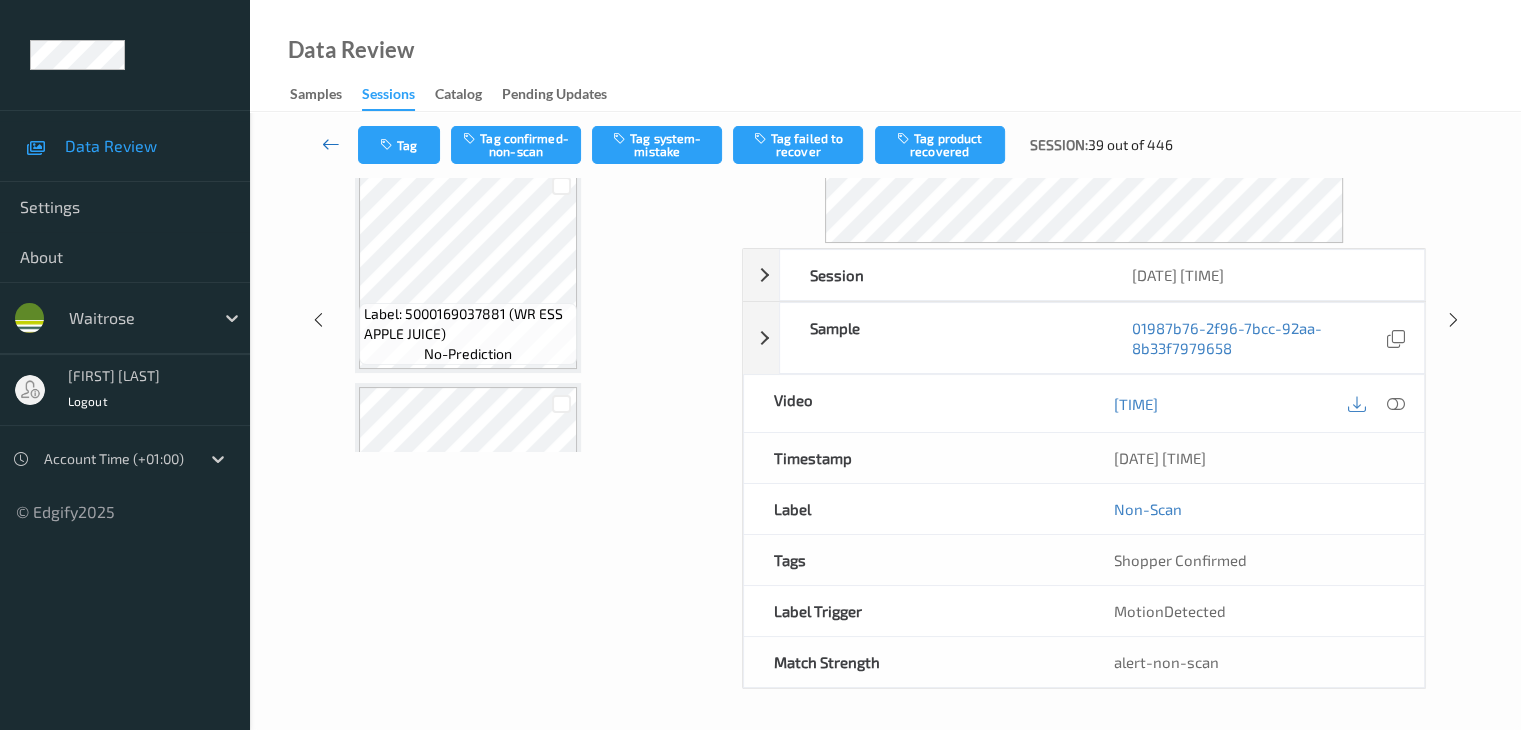 click at bounding box center [331, 144] 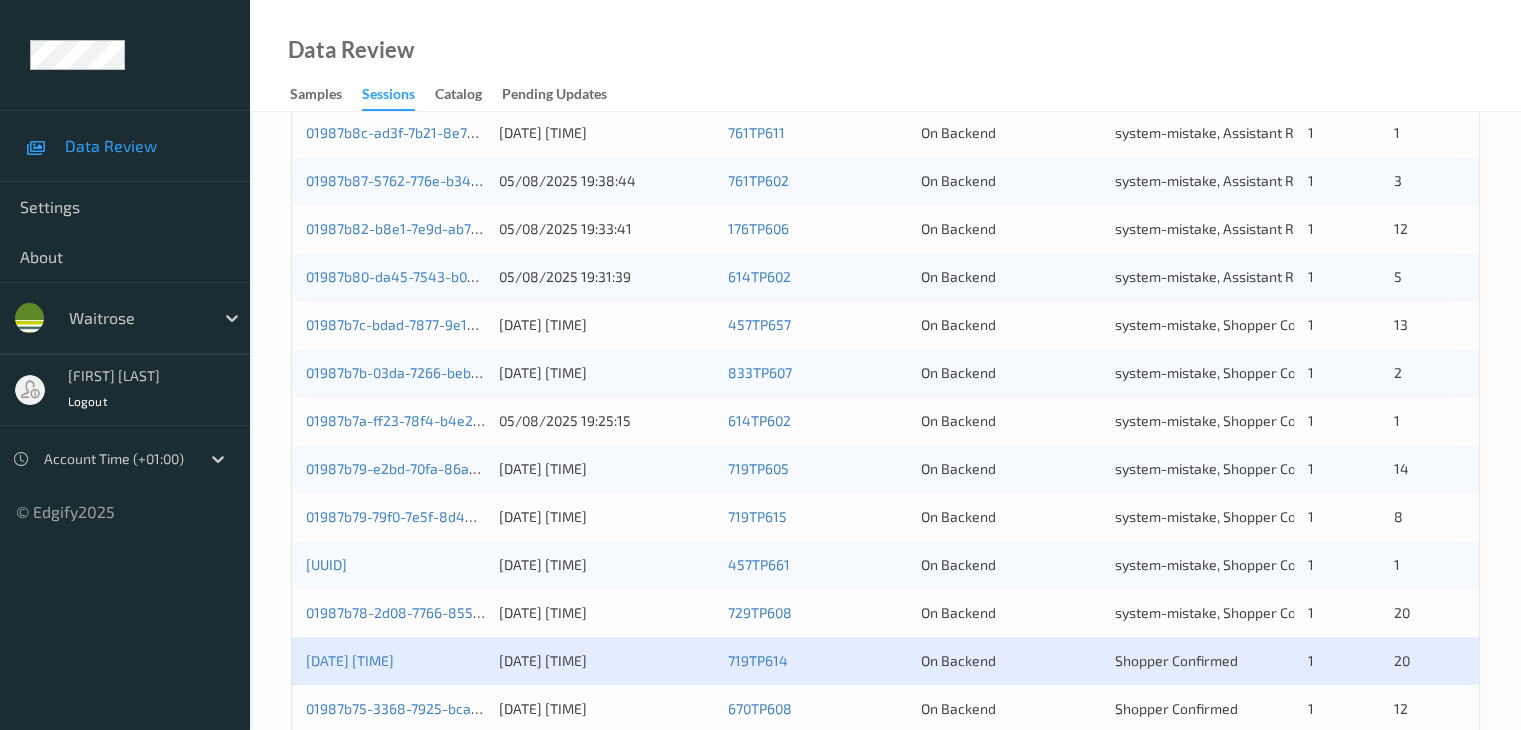 scroll, scrollTop: 932, scrollLeft: 0, axis: vertical 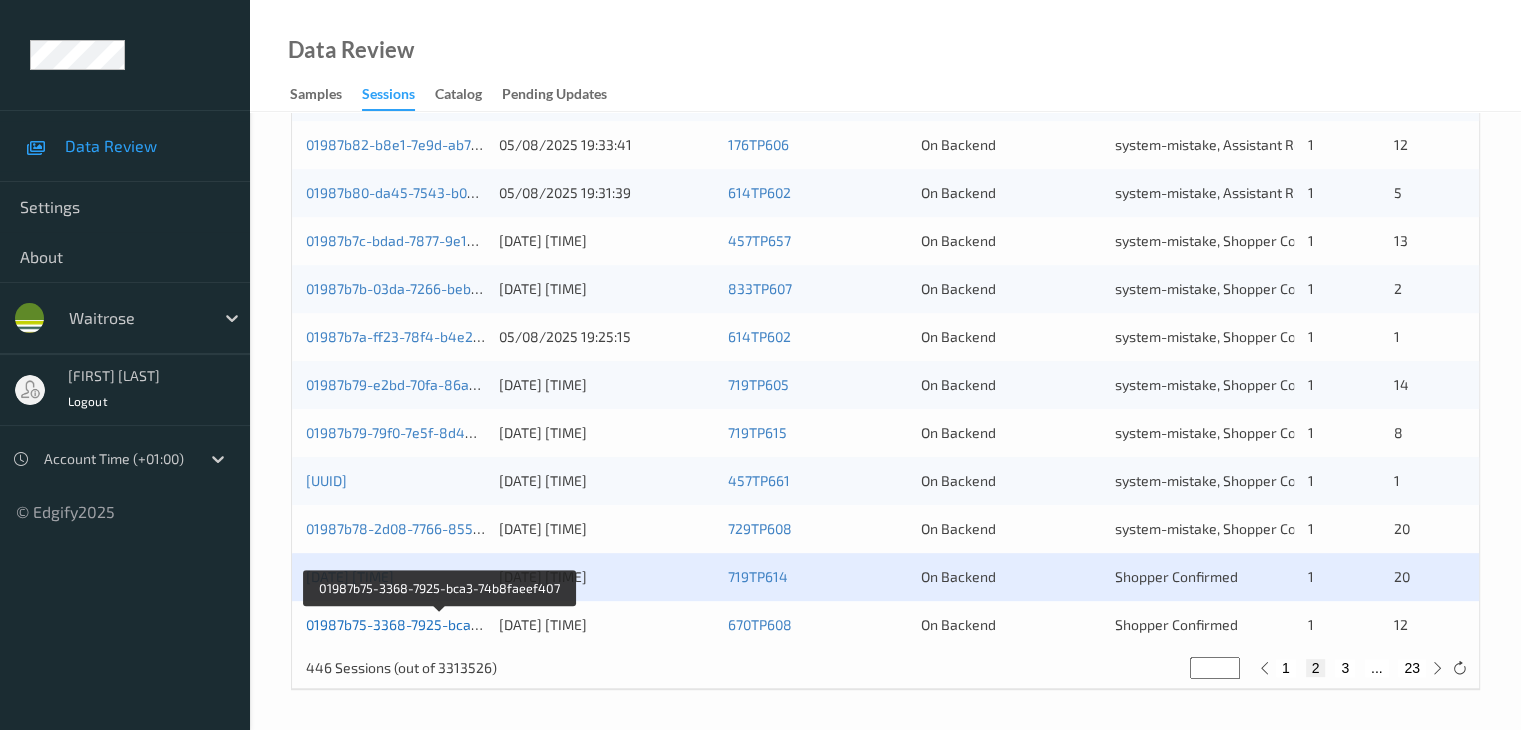 click on "01987b75-3368-7925-bca3-74b8faeef407" at bounding box center (440, 624) 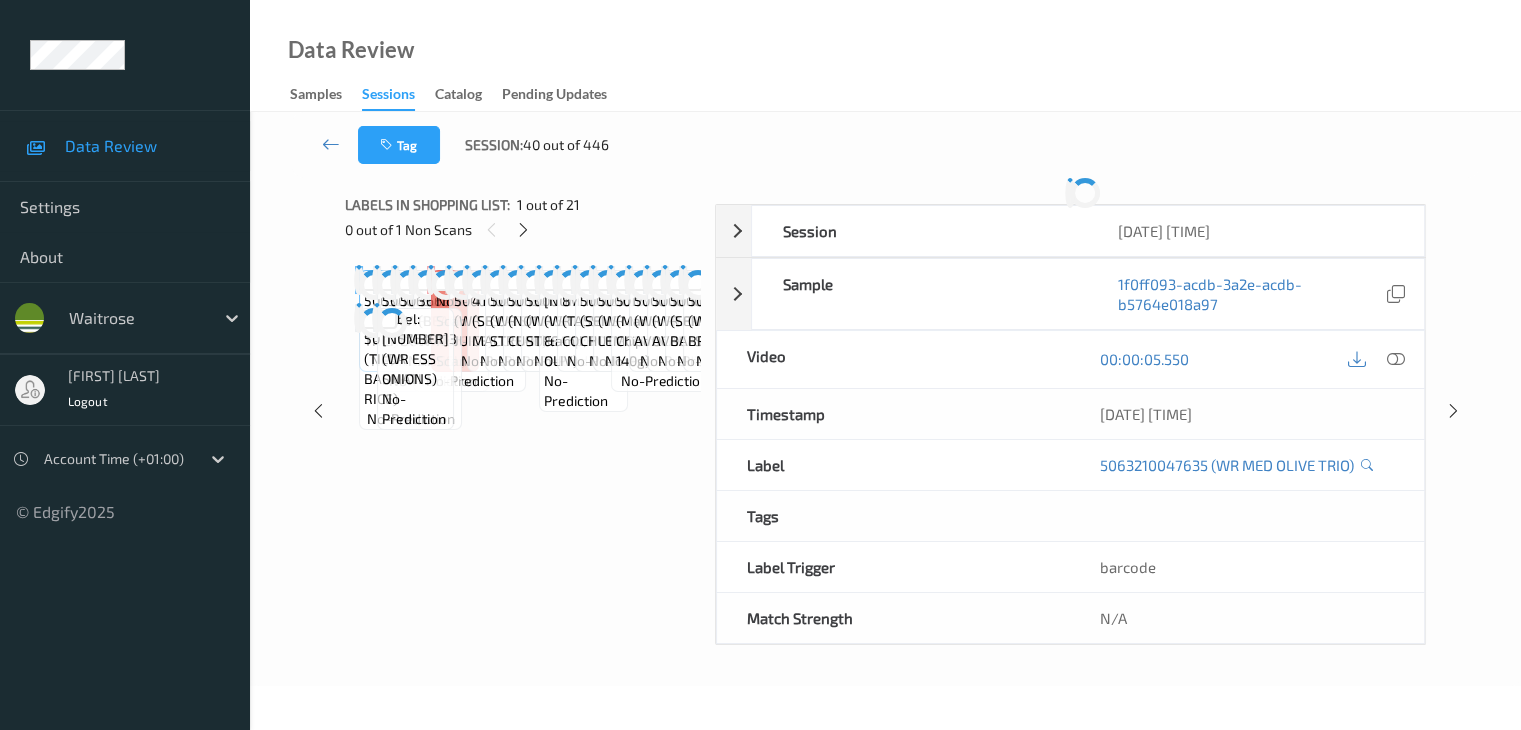 scroll, scrollTop: 0, scrollLeft: 0, axis: both 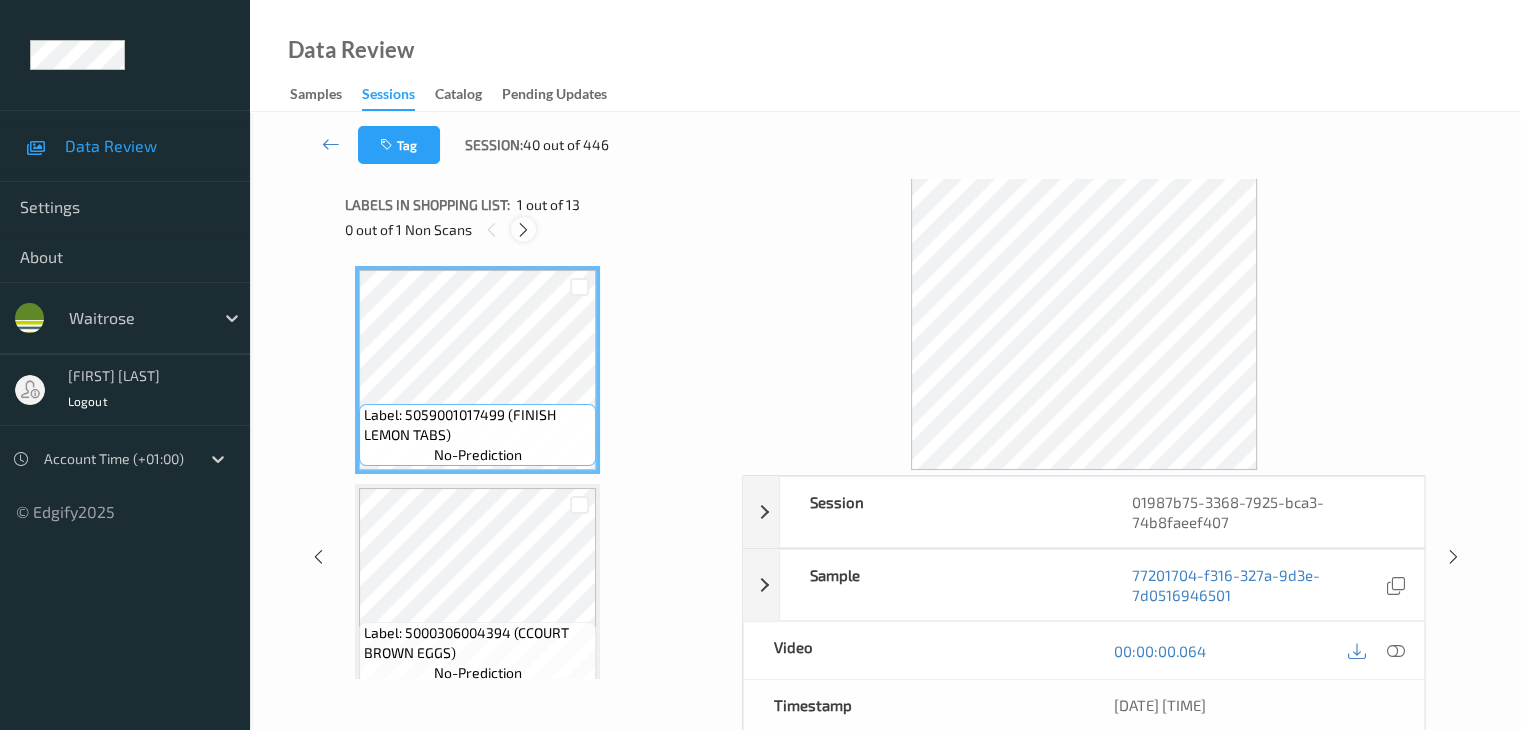 click at bounding box center [523, 230] 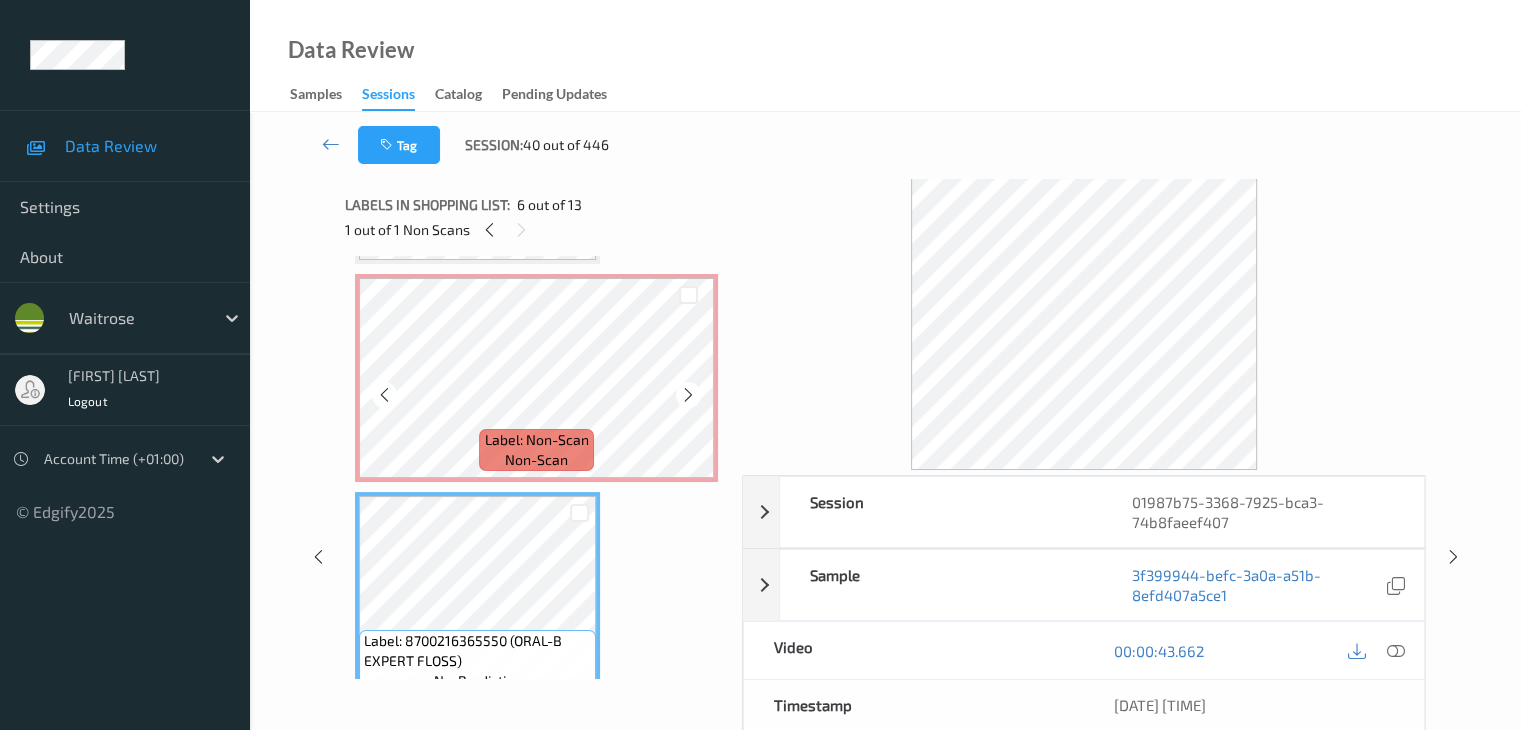 scroll, scrollTop: 764, scrollLeft: 0, axis: vertical 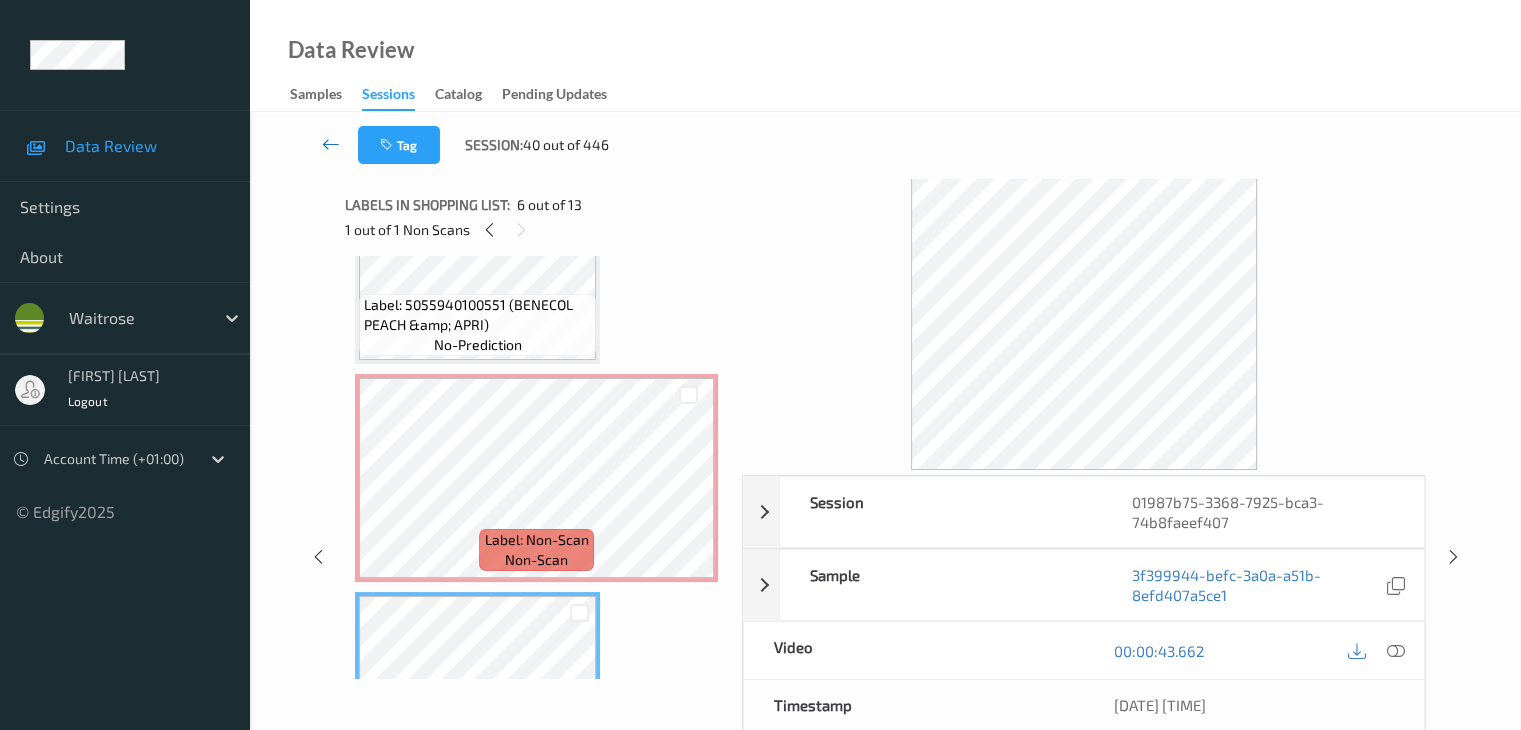 click at bounding box center (331, 144) 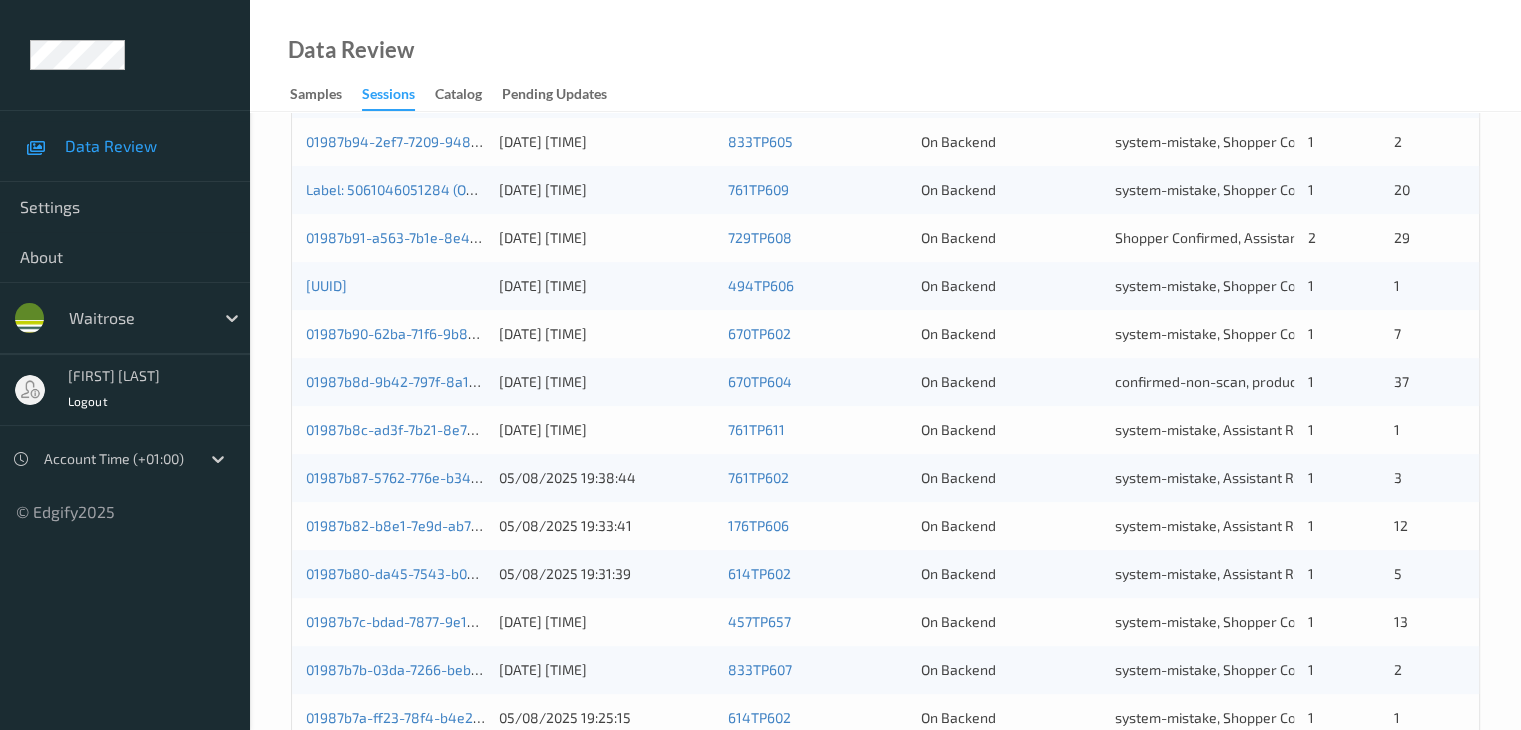scroll, scrollTop: 432, scrollLeft: 0, axis: vertical 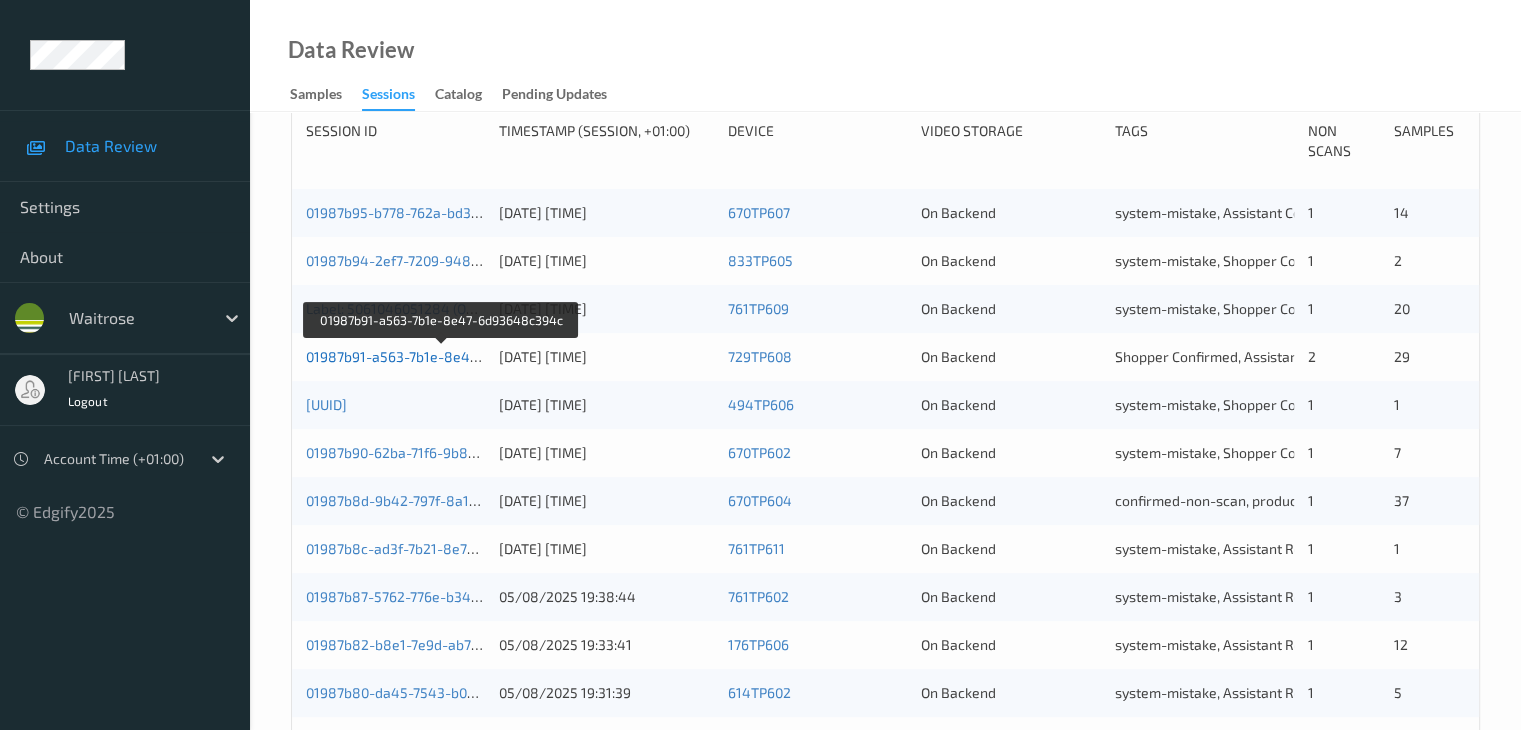 click on "01987b91-a563-7b1e-8e47-6d93648c394c" at bounding box center [443, 356] 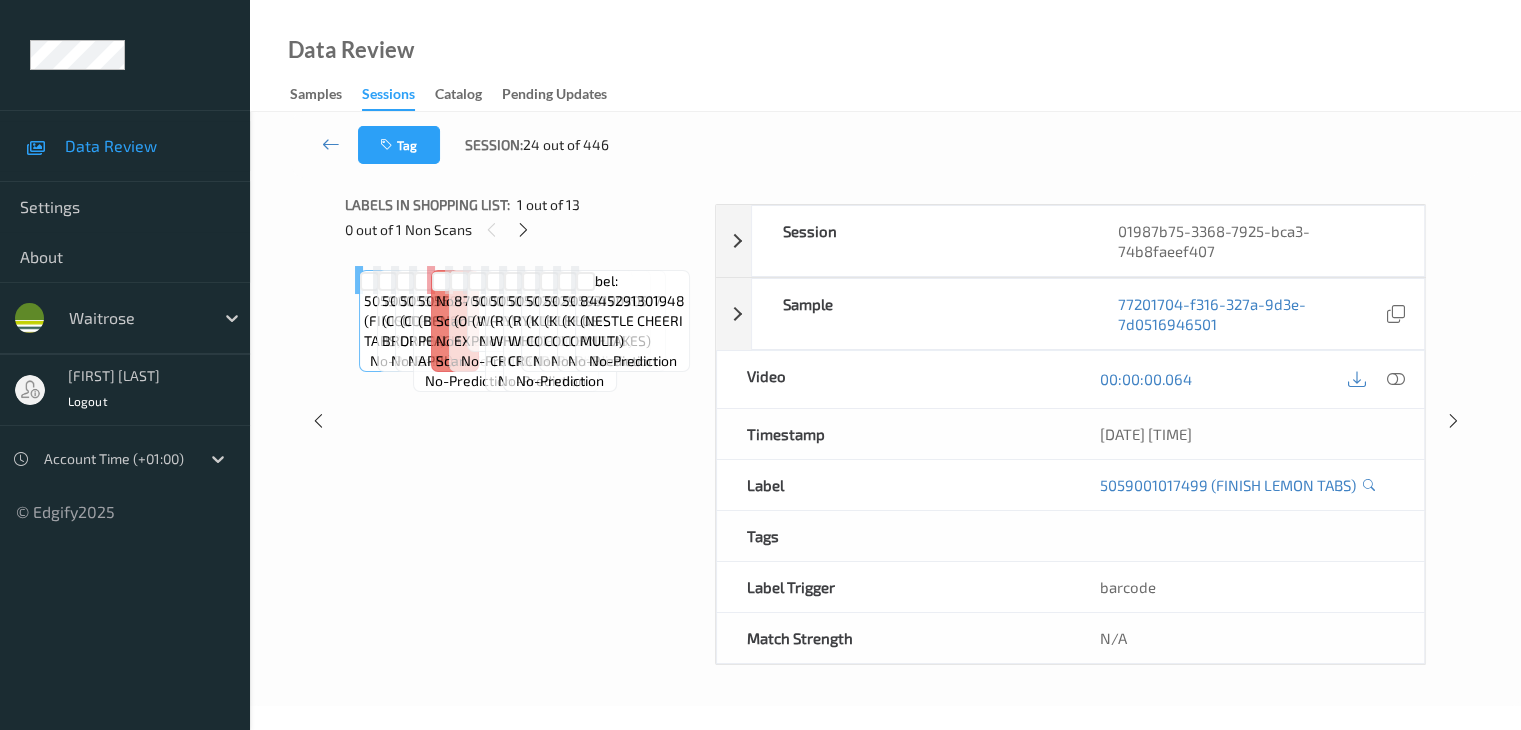 scroll, scrollTop: 0, scrollLeft: 0, axis: both 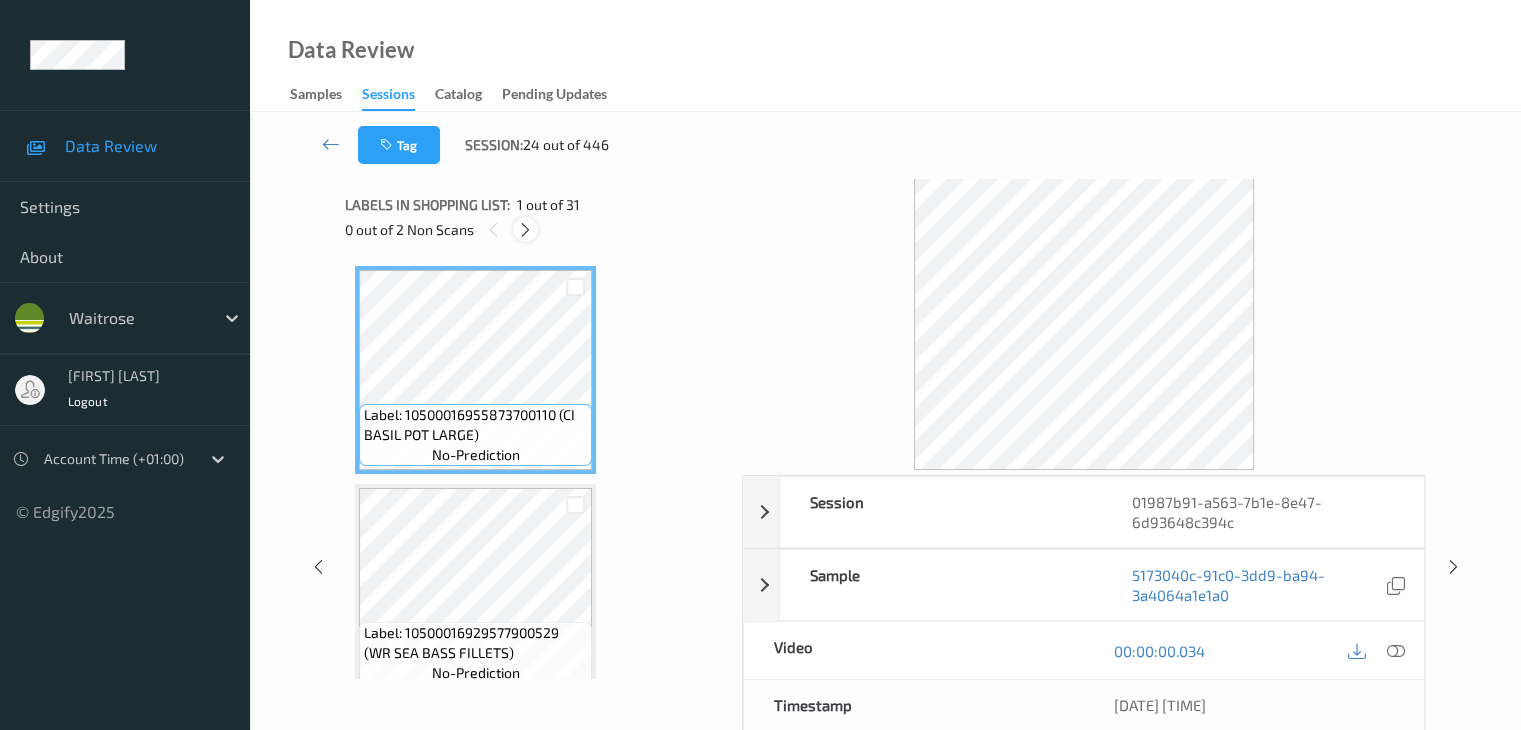 click at bounding box center (525, 230) 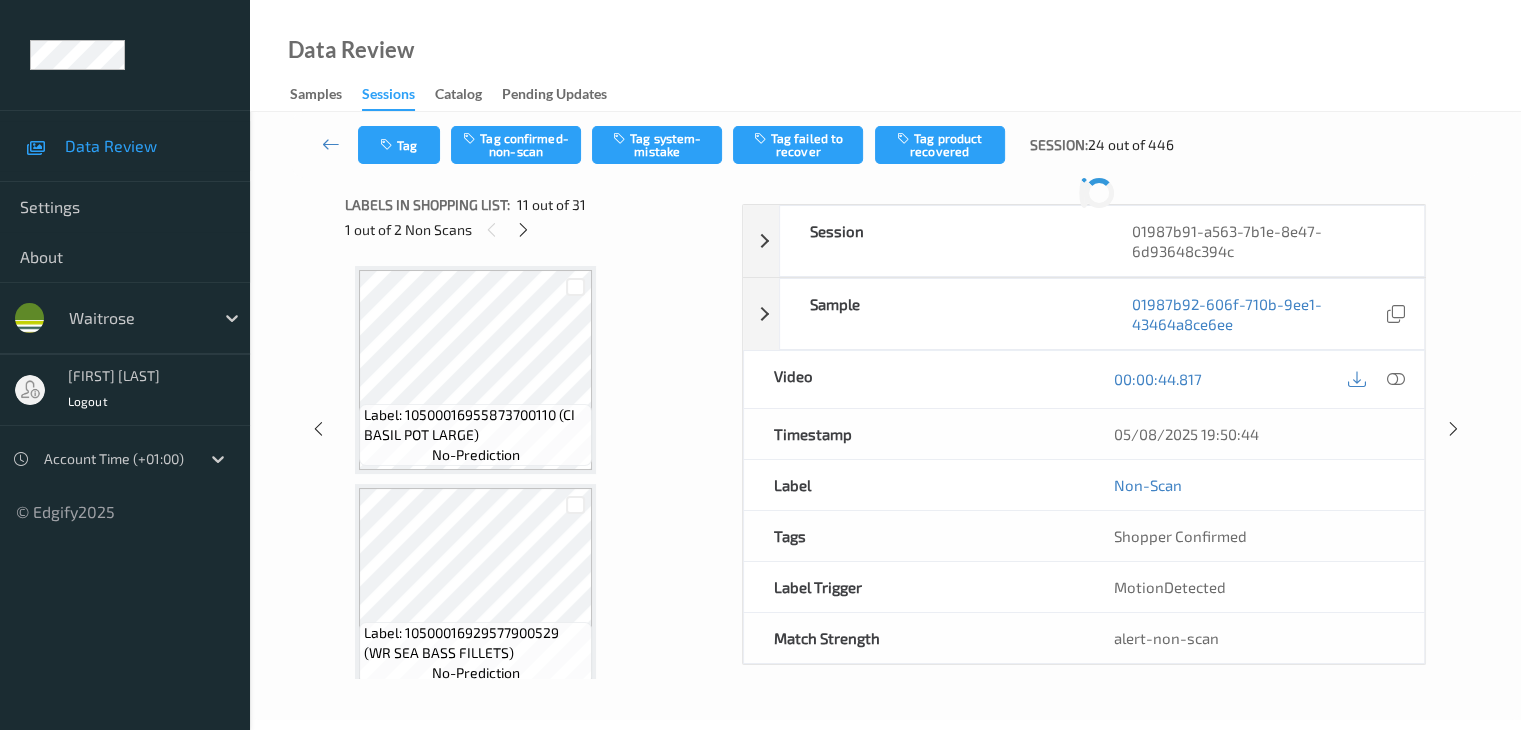 scroll, scrollTop: 1972, scrollLeft: 0, axis: vertical 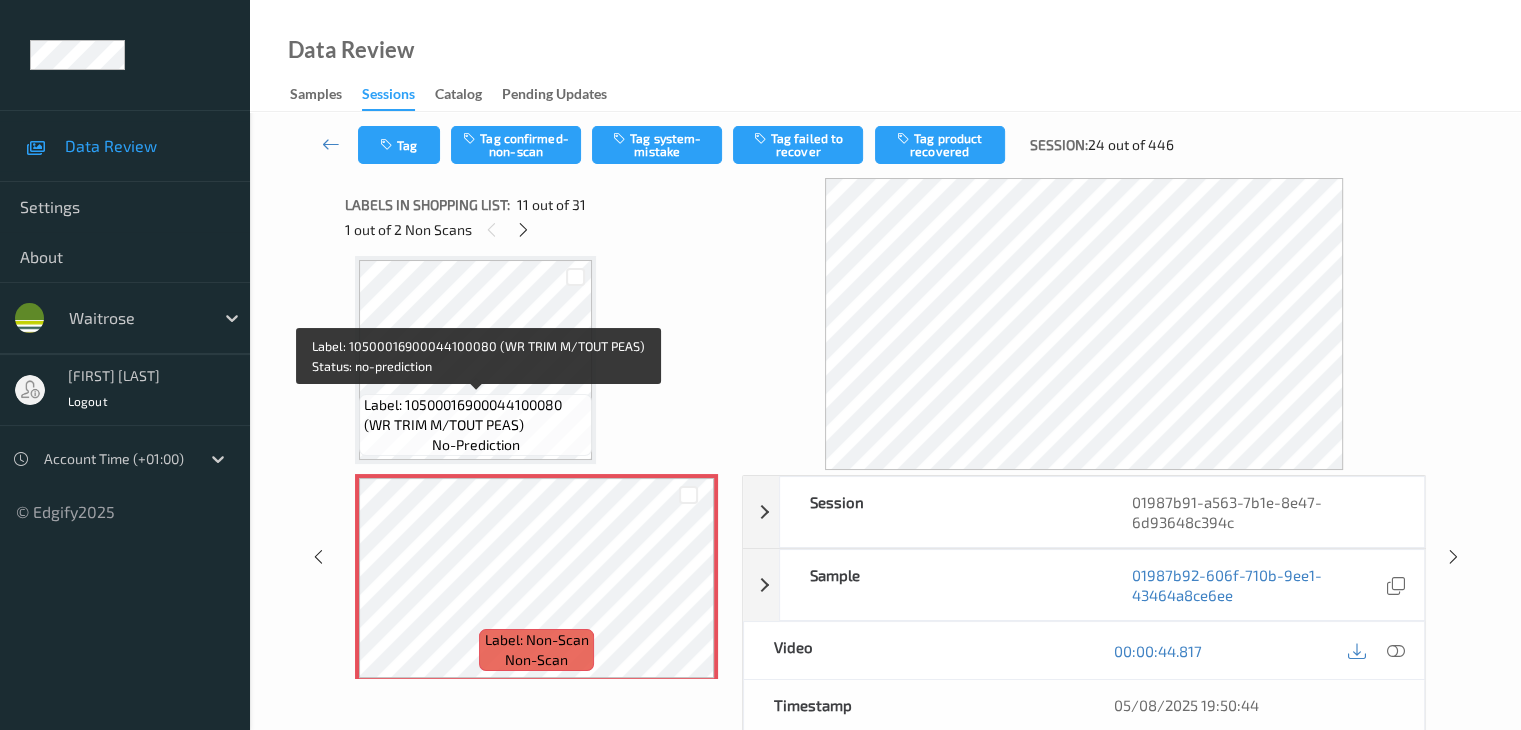 click on "Label: 10500016900044100080 (WR TRIM M/TOUT PEAS)" at bounding box center [475, 415] 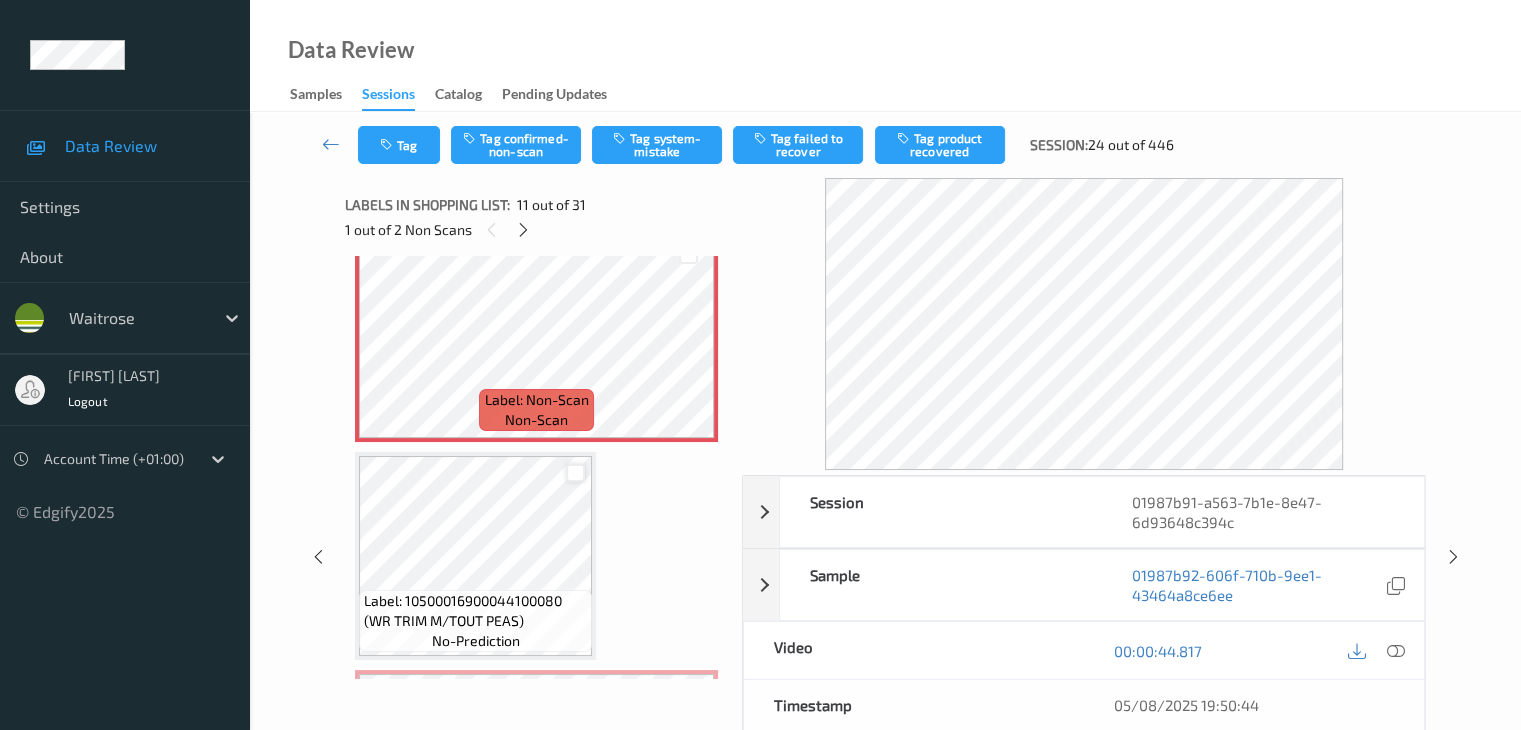 scroll, scrollTop: 2272, scrollLeft: 0, axis: vertical 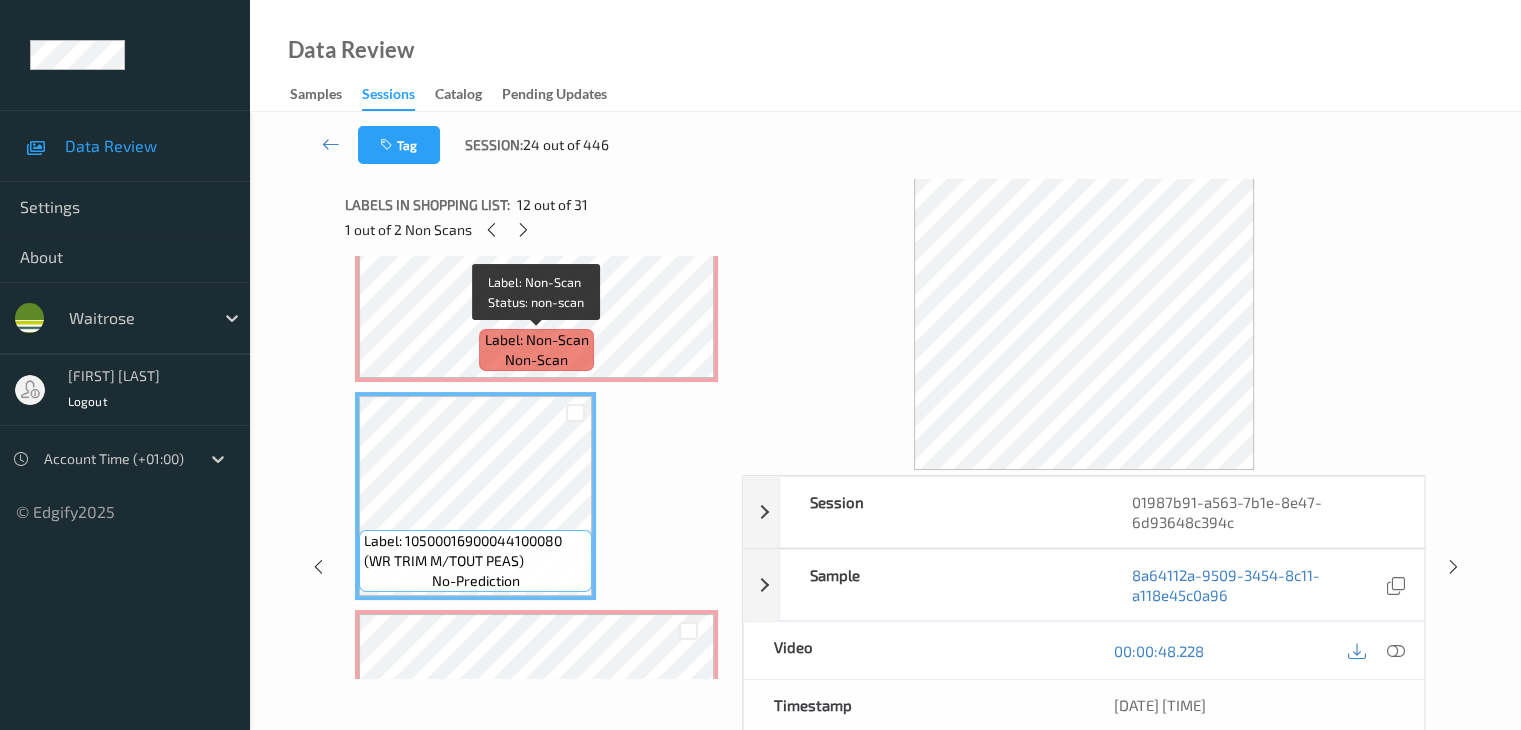 click on "Label: Non-Scan" at bounding box center [537, 340] 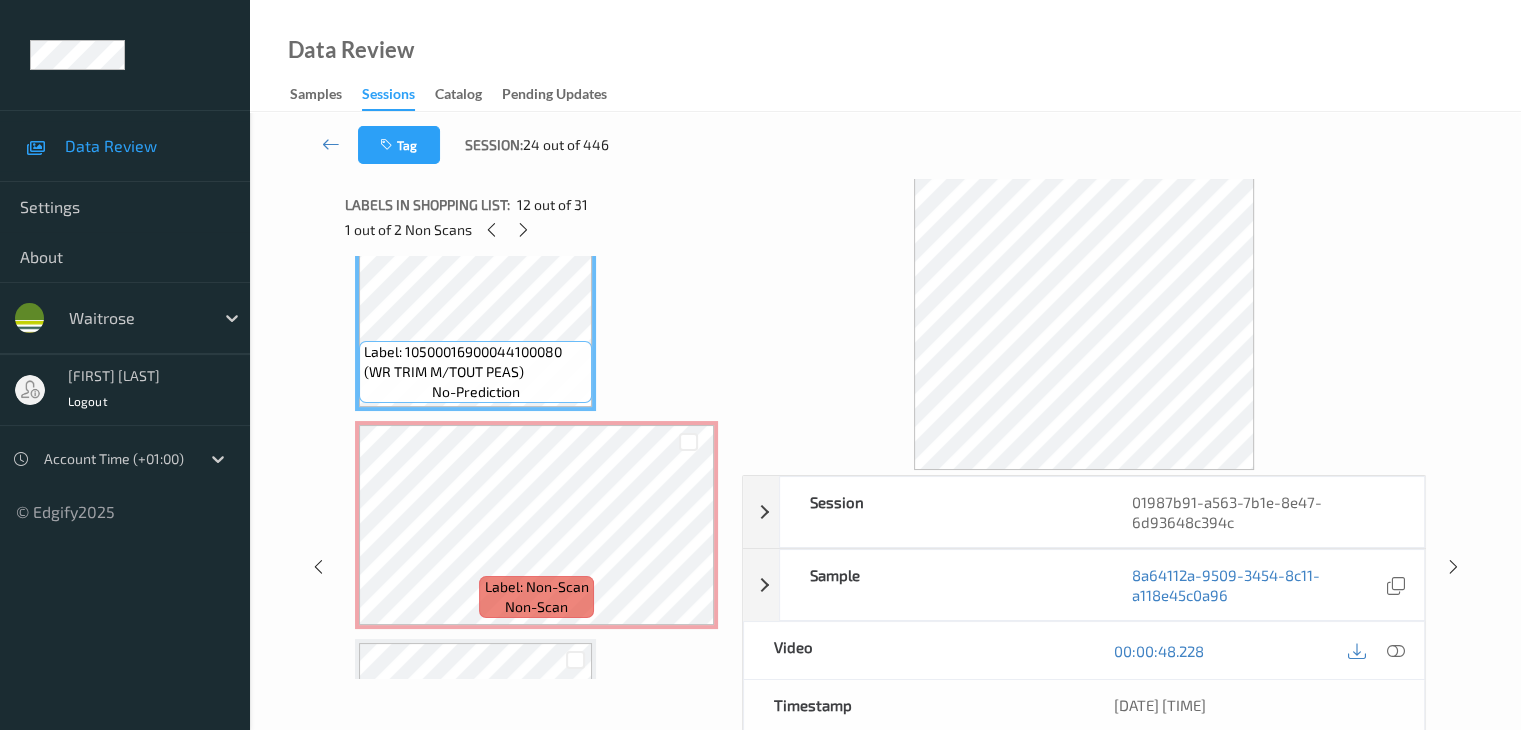 scroll, scrollTop: 2472, scrollLeft: 0, axis: vertical 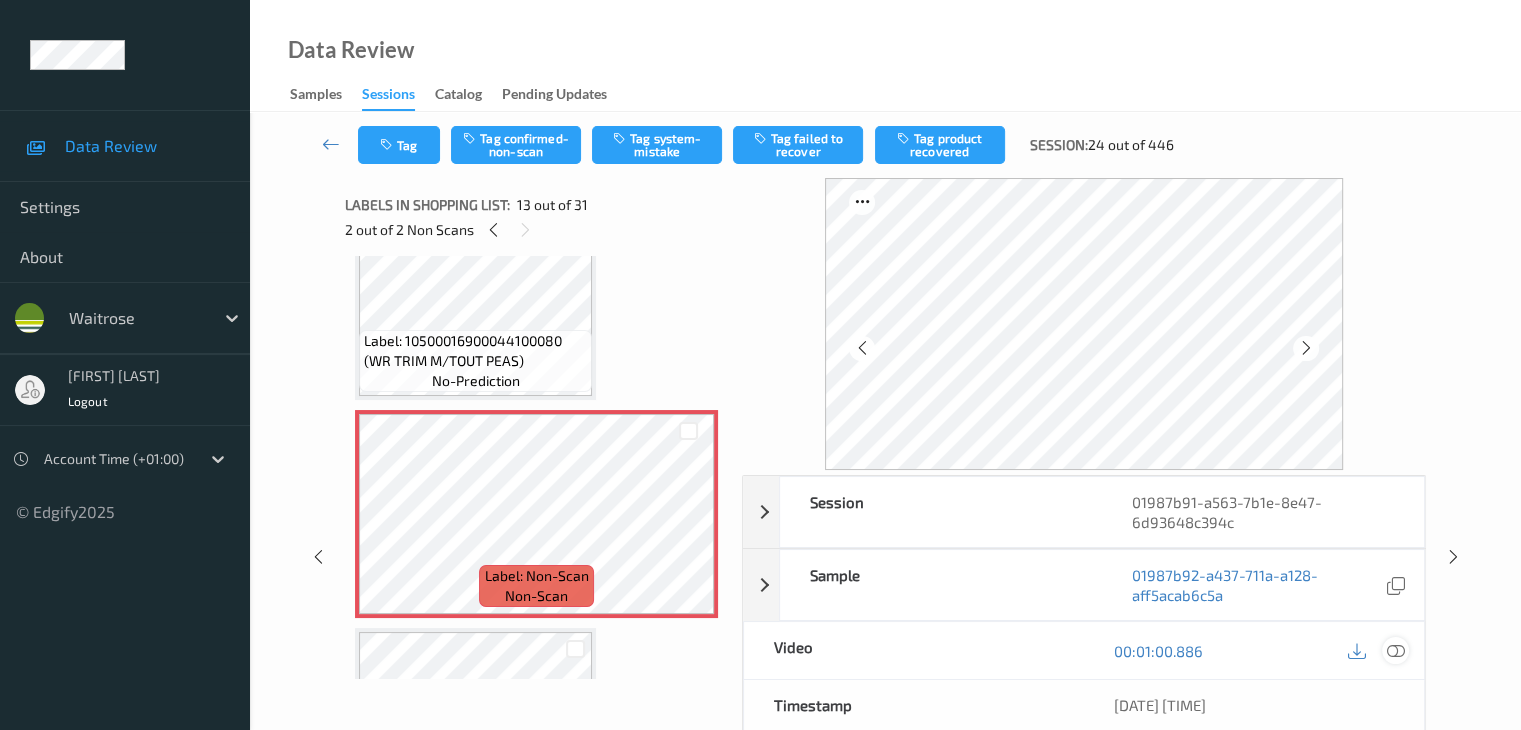 click at bounding box center [1395, 651] 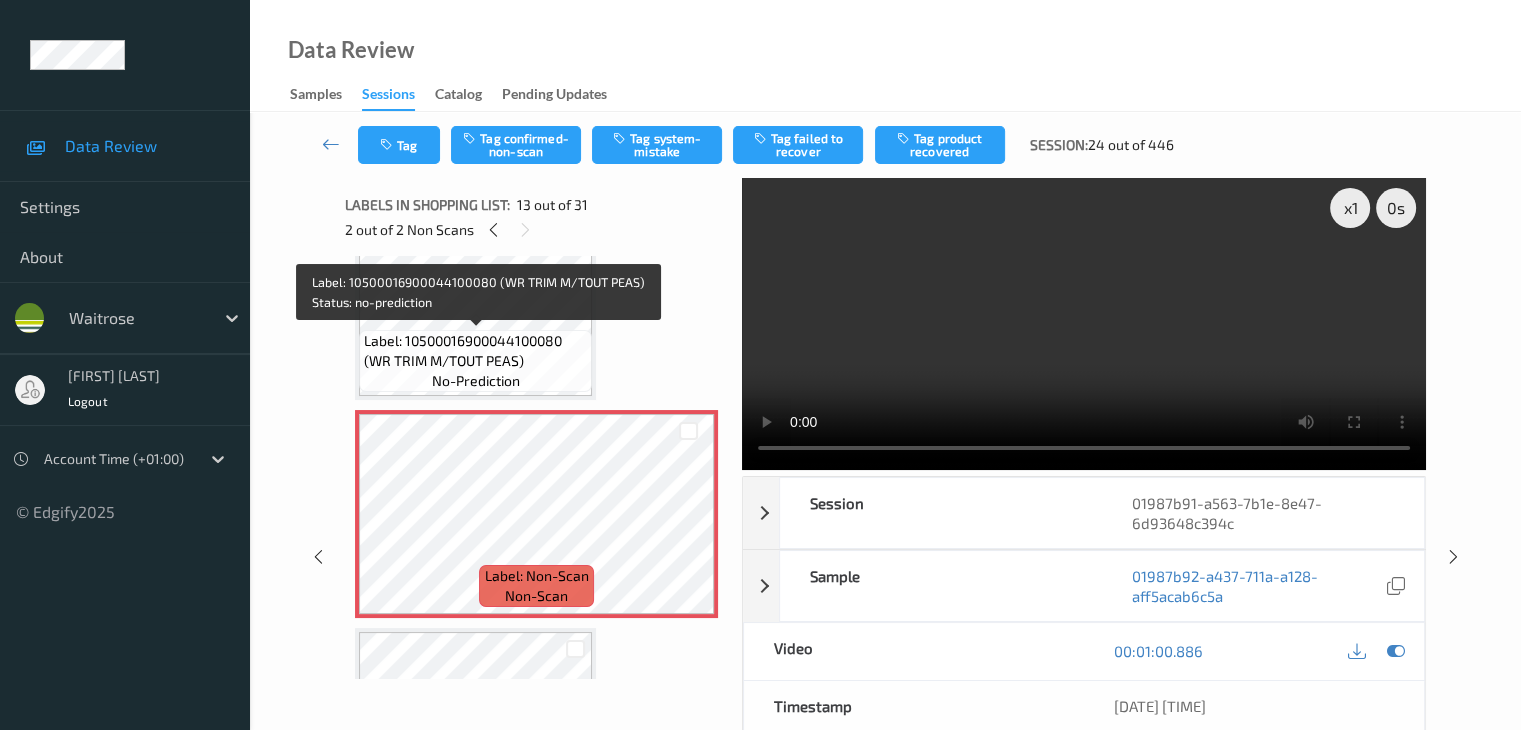 click on "Label: 10500016900044100080 (WR TRIM M/TOUT PEAS)" at bounding box center (475, 351) 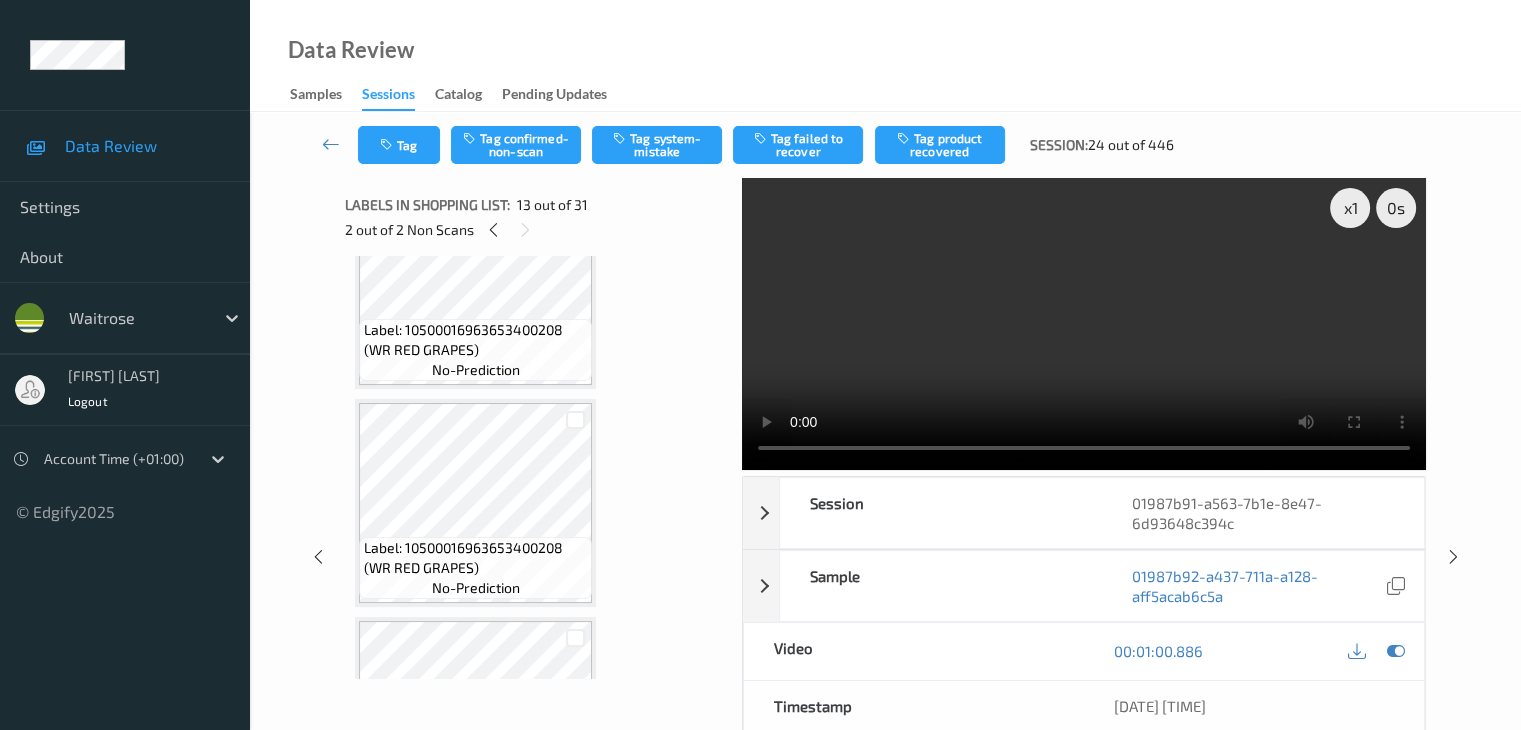 scroll, scrollTop: 4045, scrollLeft: 0, axis: vertical 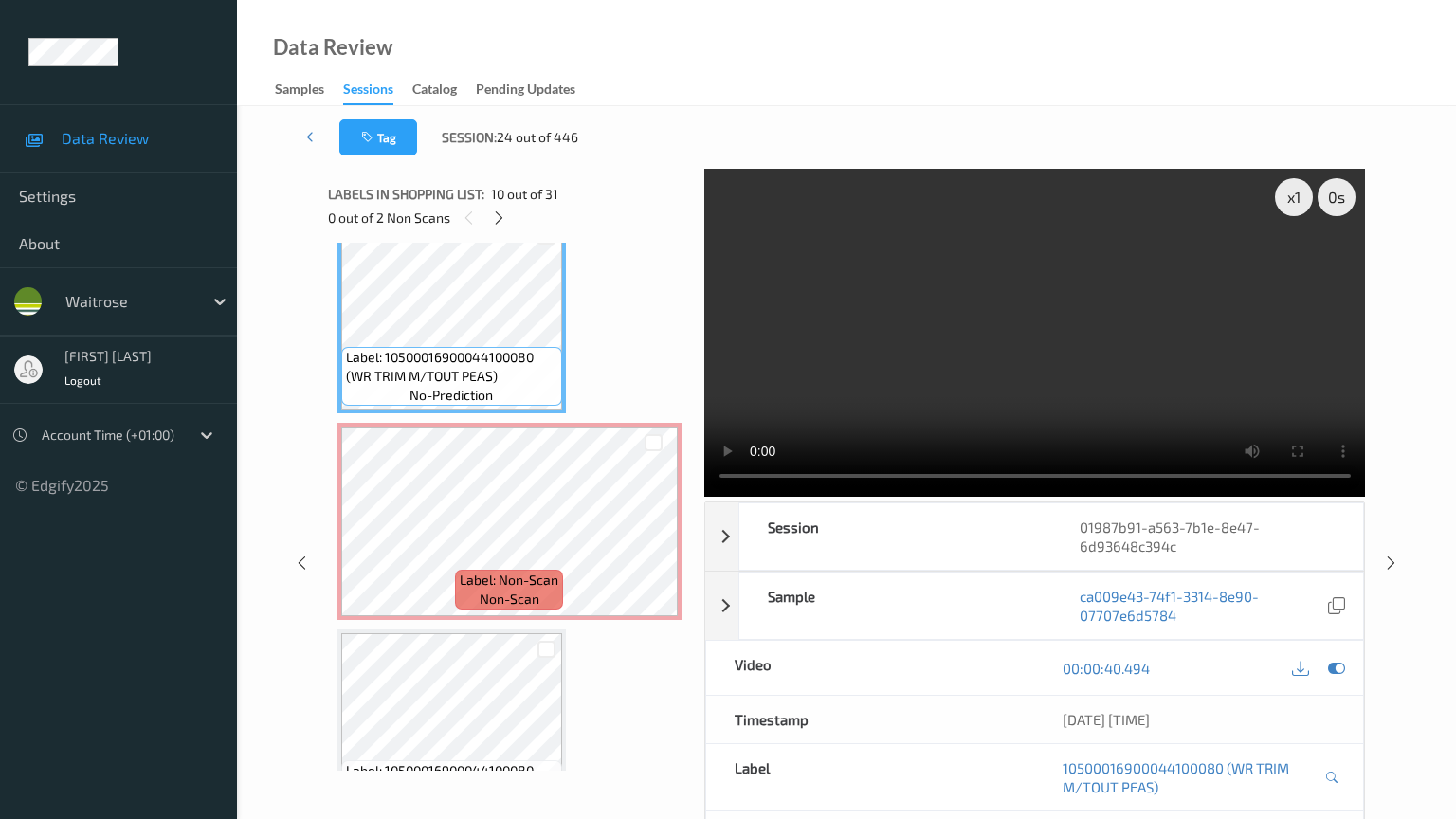 type 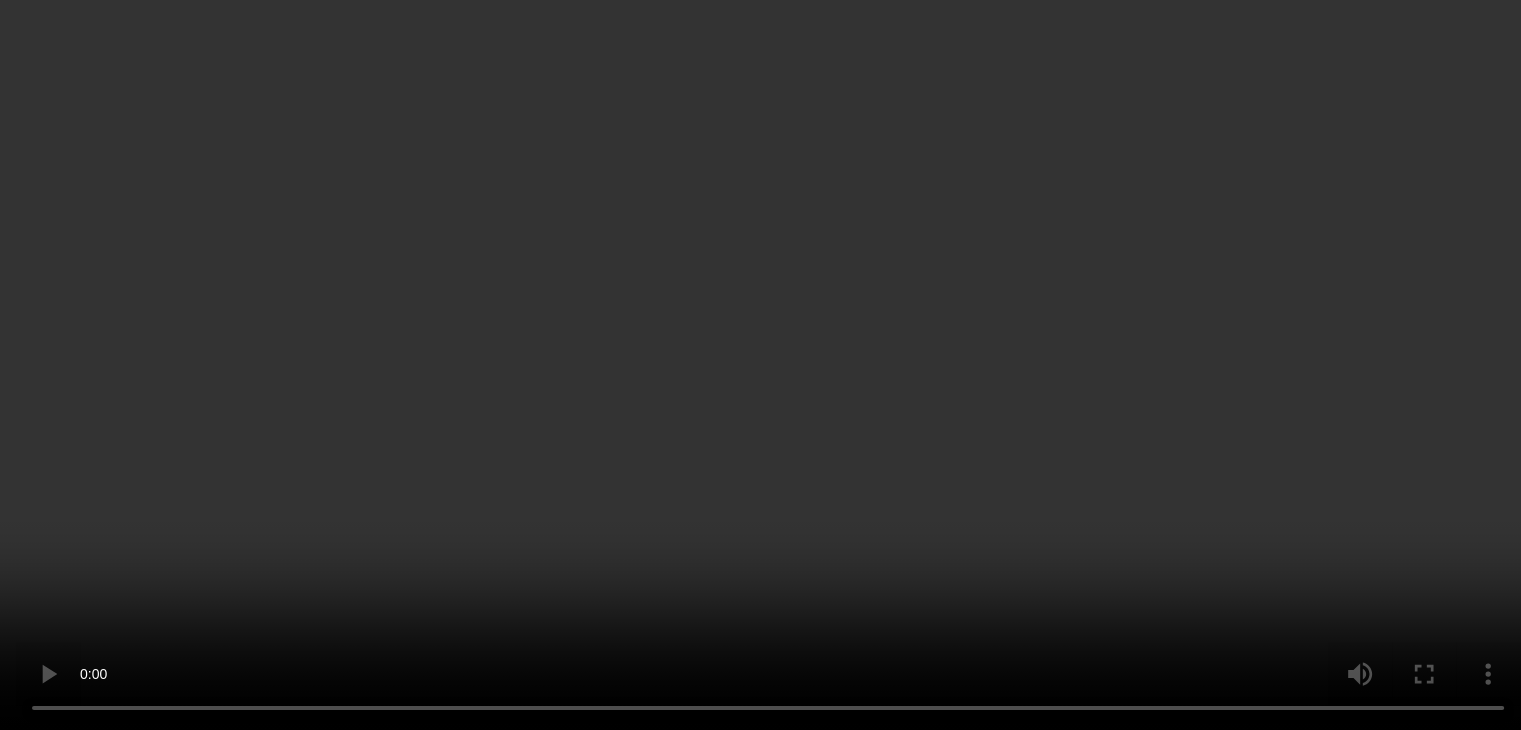 scroll, scrollTop: 2100, scrollLeft: 0, axis: vertical 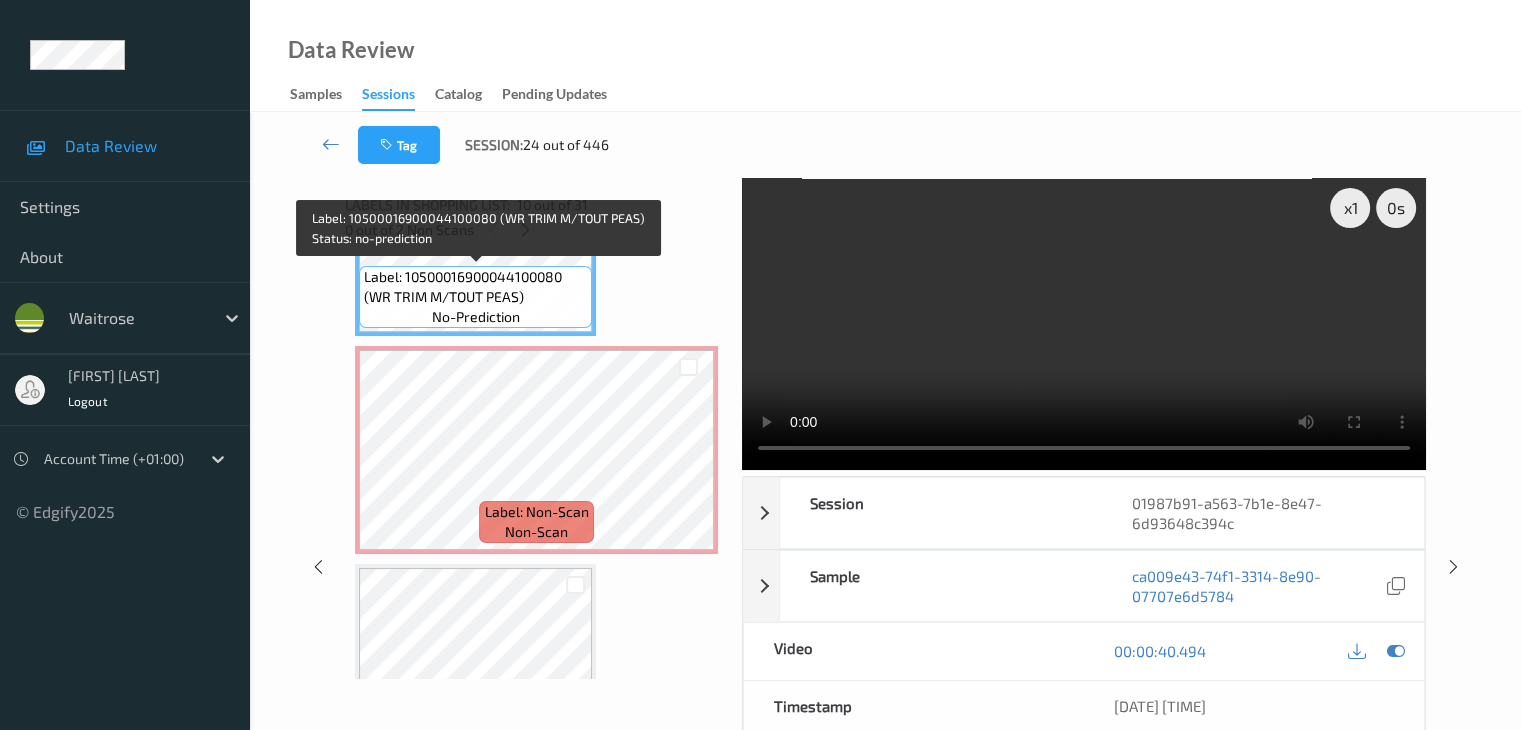 click on "Label: 10500016900044100080 (WR TRIM M/TOUT PEAS) no-prediction" at bounding box center (475, 297) 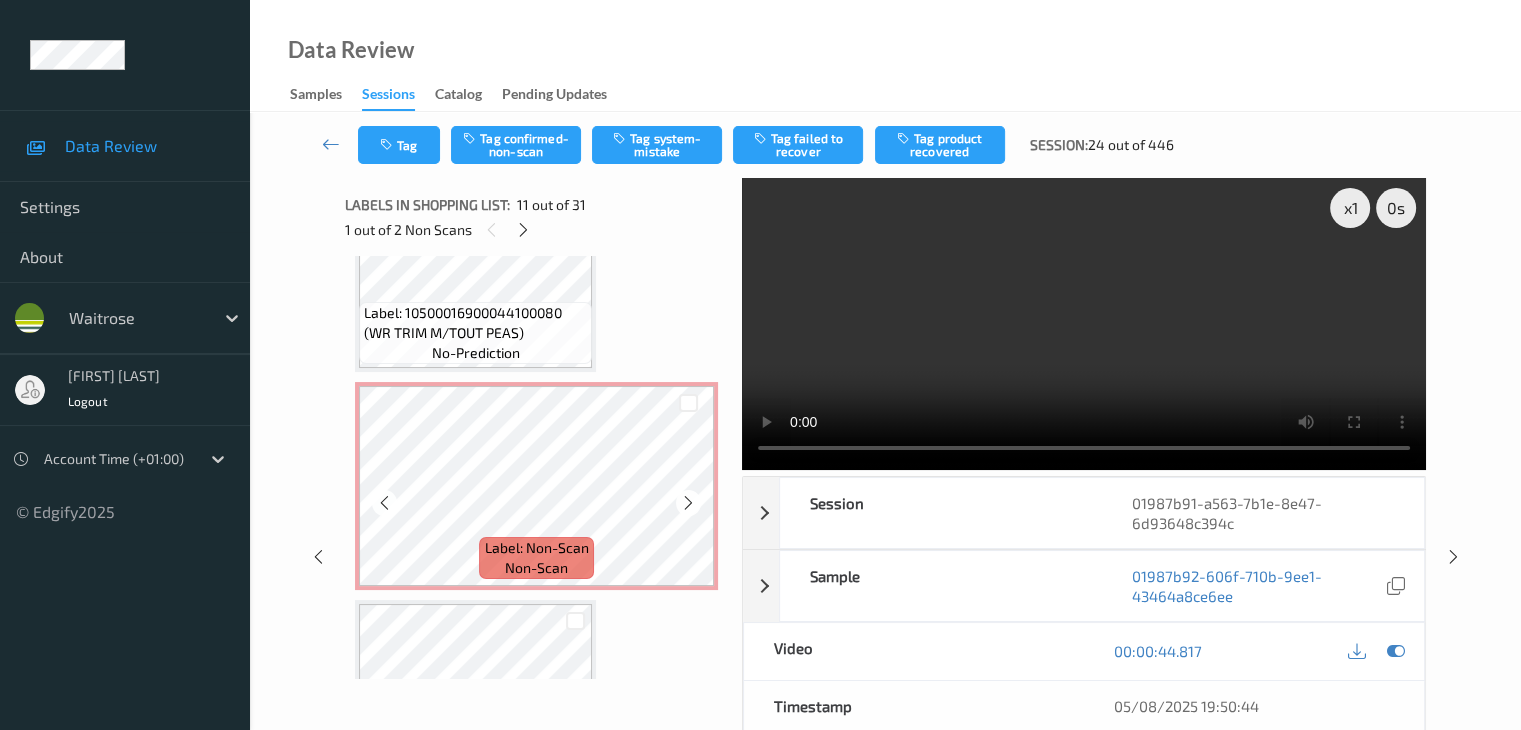 scroll, scrollTop: 2300, scrollLeft: 0, axis: vertical 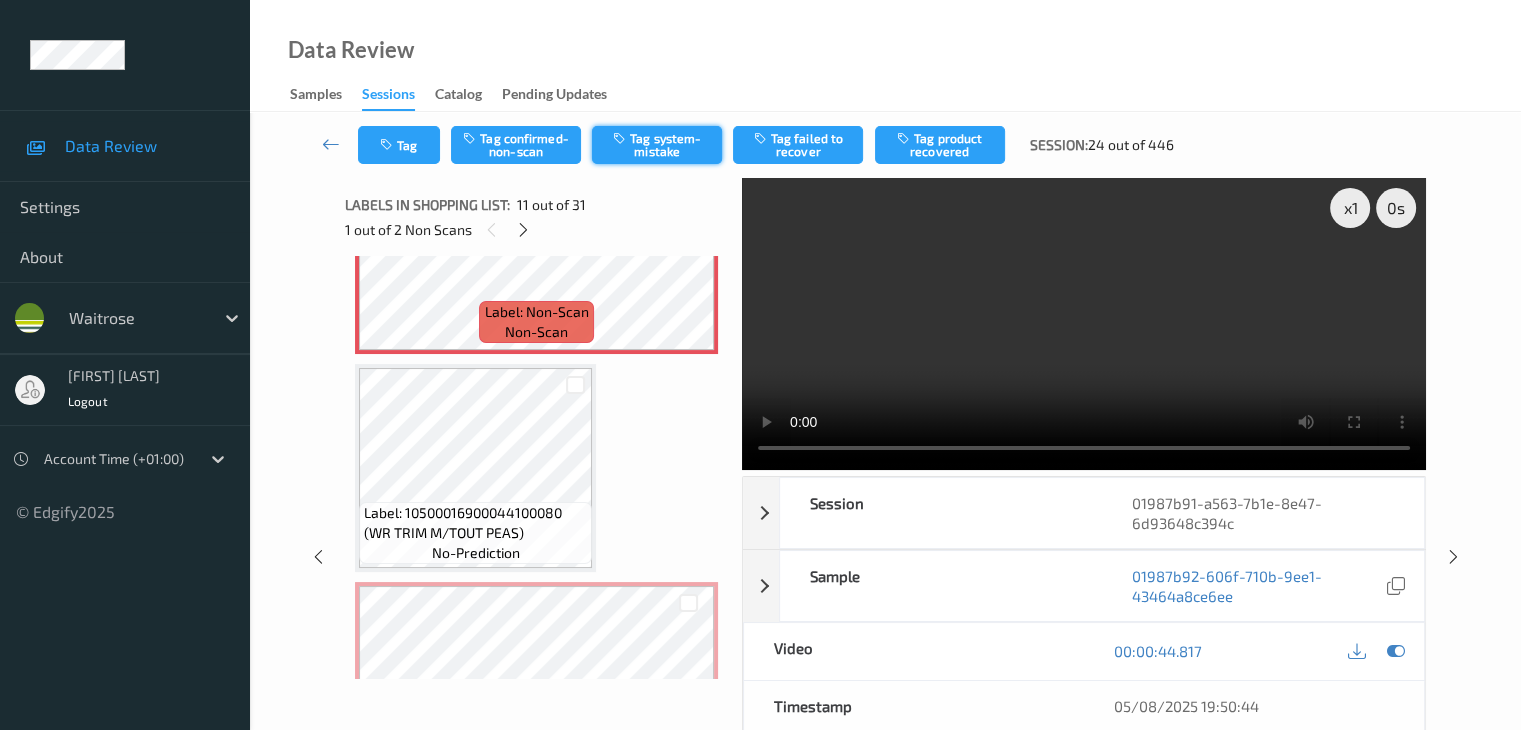 click on "Tag   system-mistake" at bounding box center (657, 145) 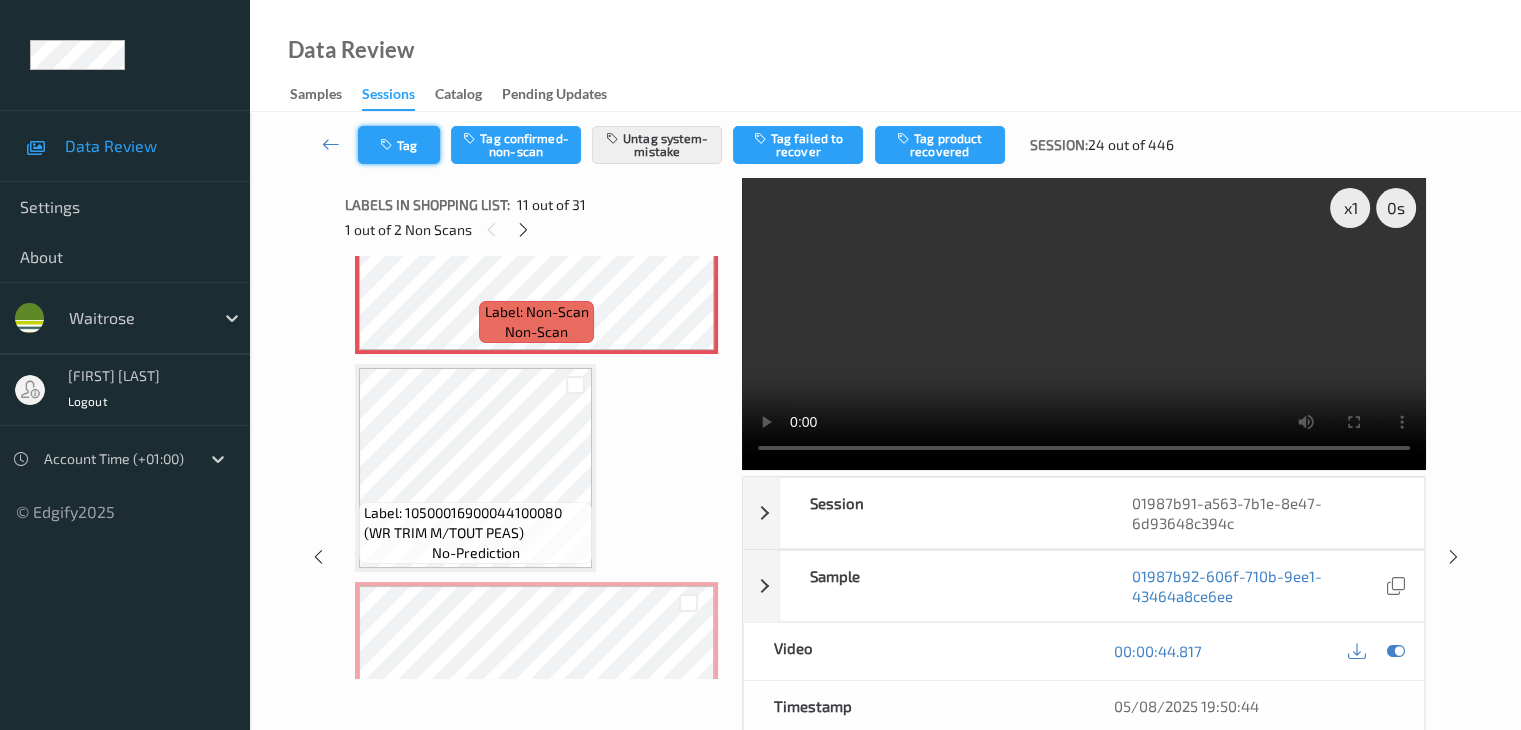 click at bounding box center [388, 145] 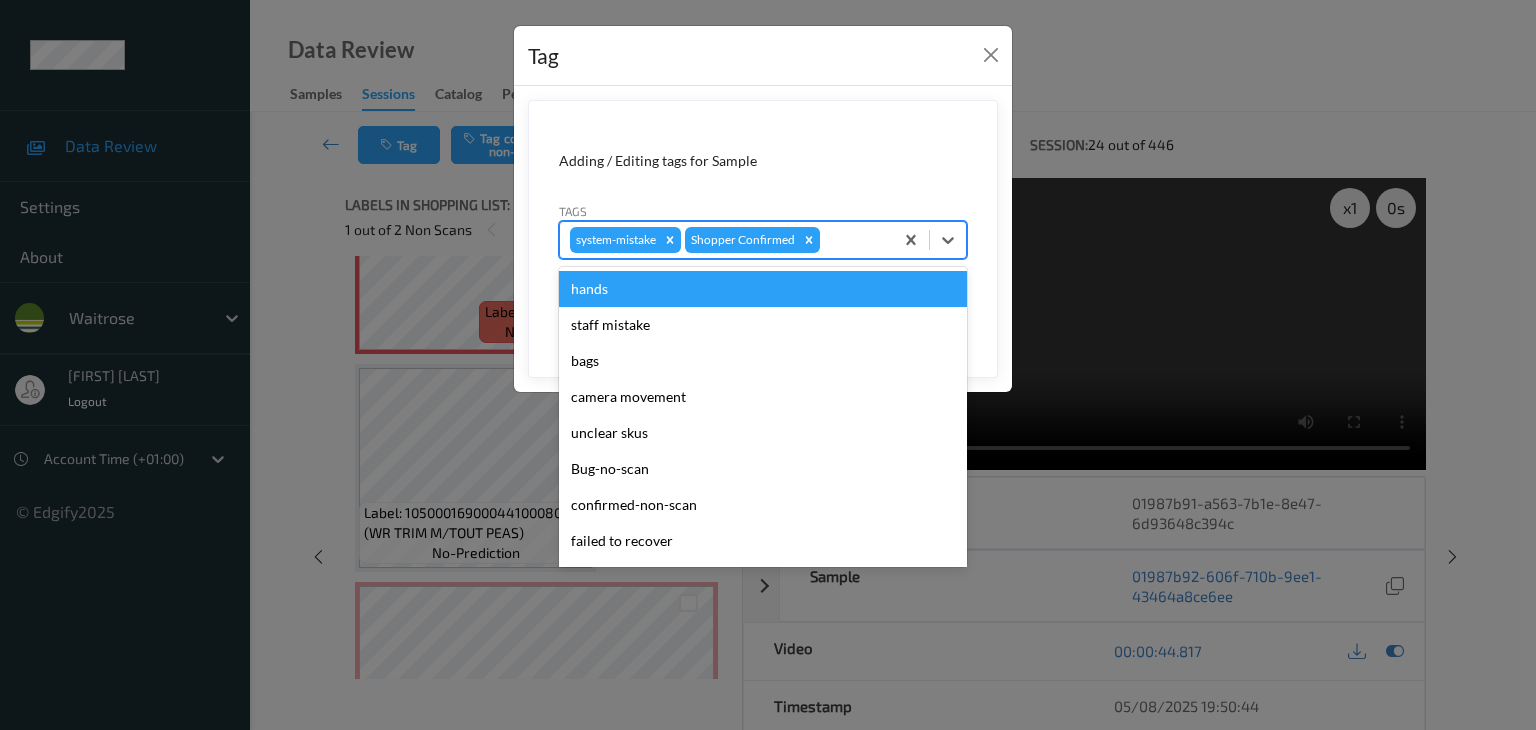 click on "system-mistake Shopper Confirmed" at bounding box center [726, 240] 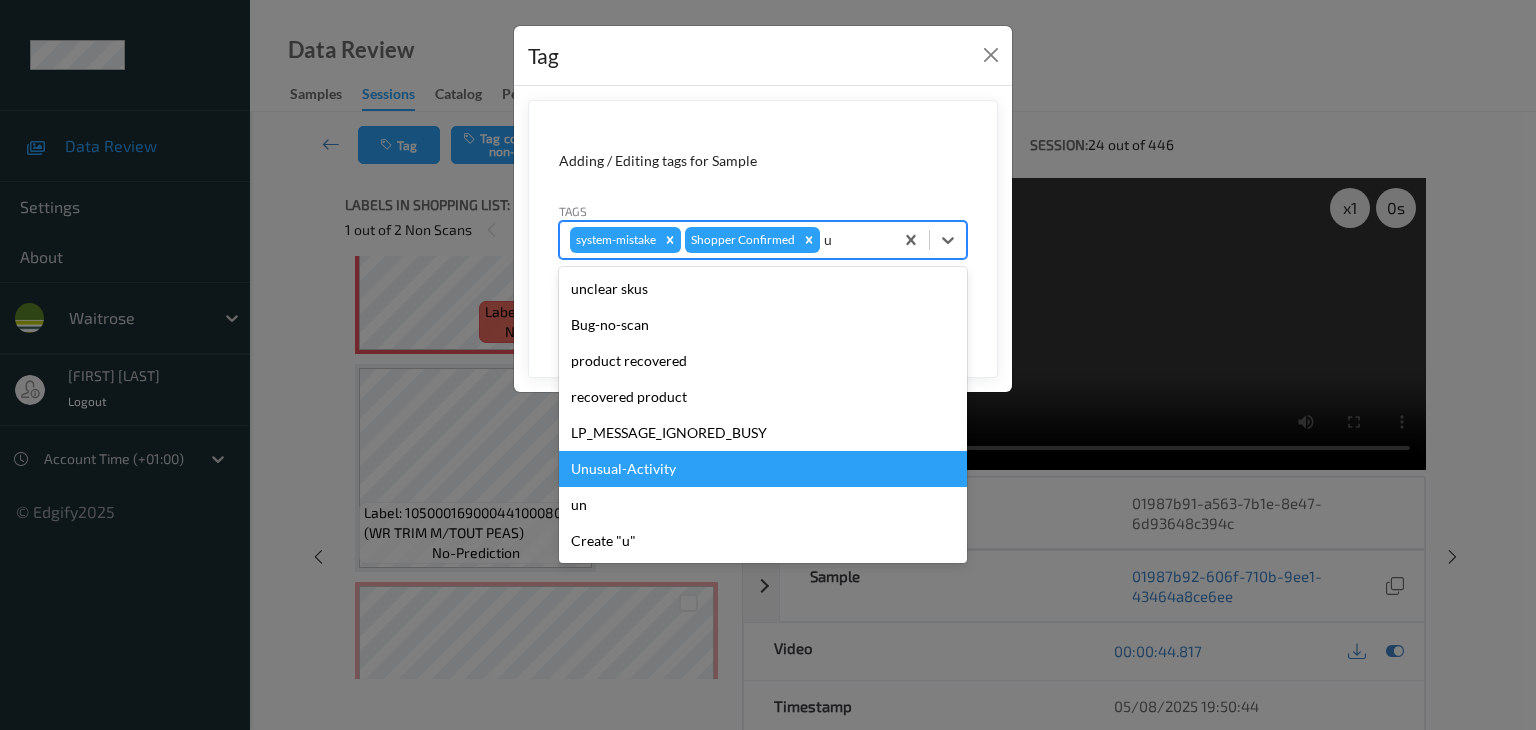 click on "Unusual-Activity" at bounding box center (763, 469) 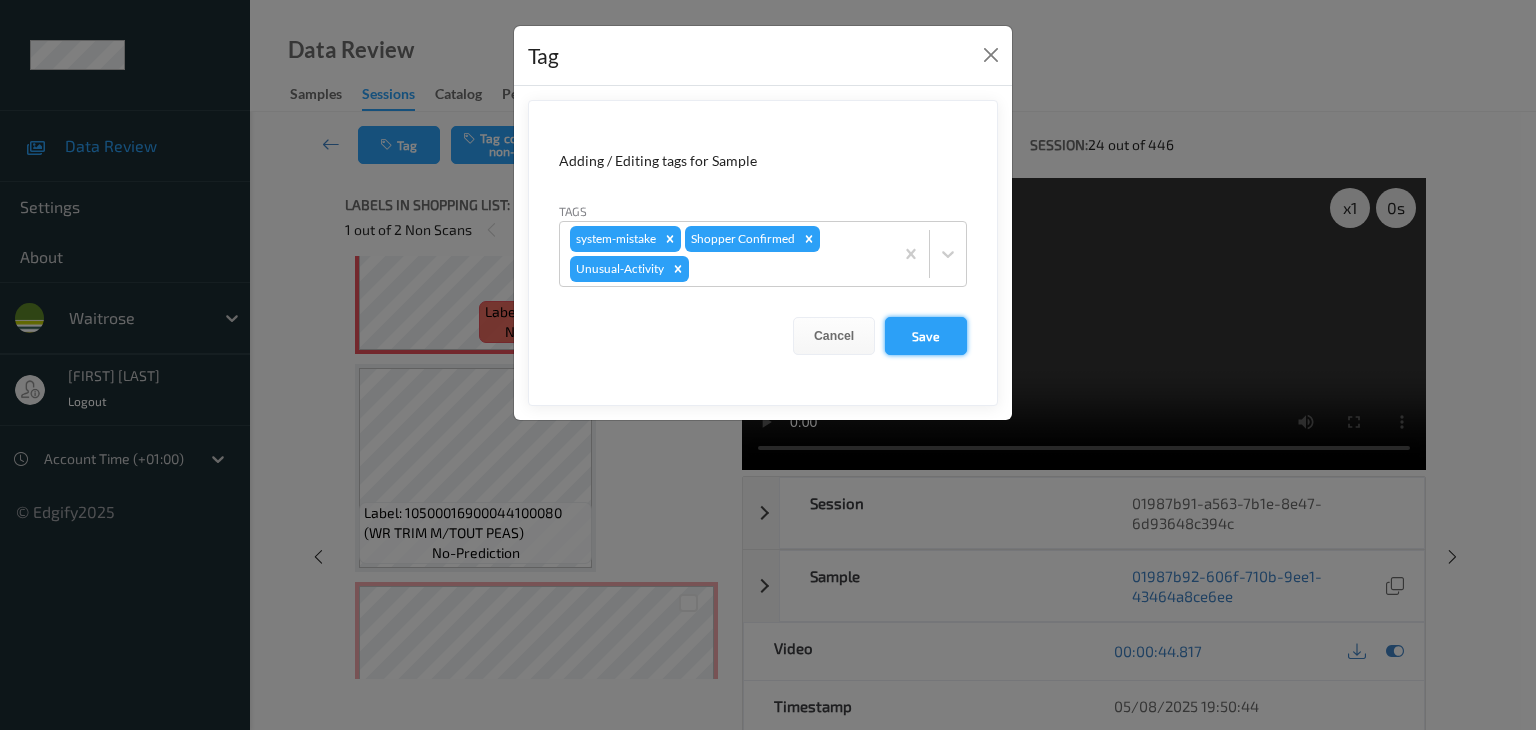 click on "Save" at bounding box center (926, 336) 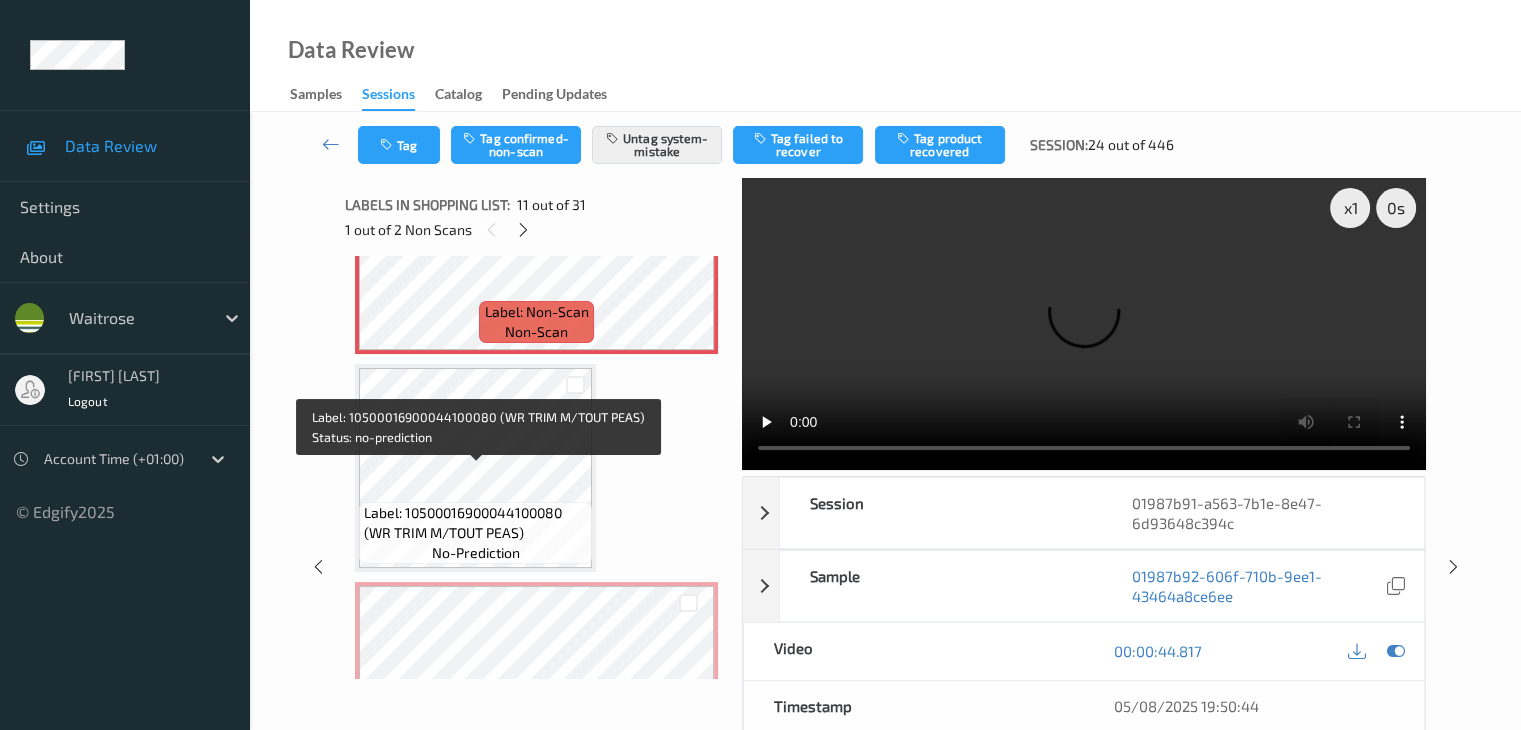 scroll, scrollTop: 2500, scrollLeft: 0, axis: vertical 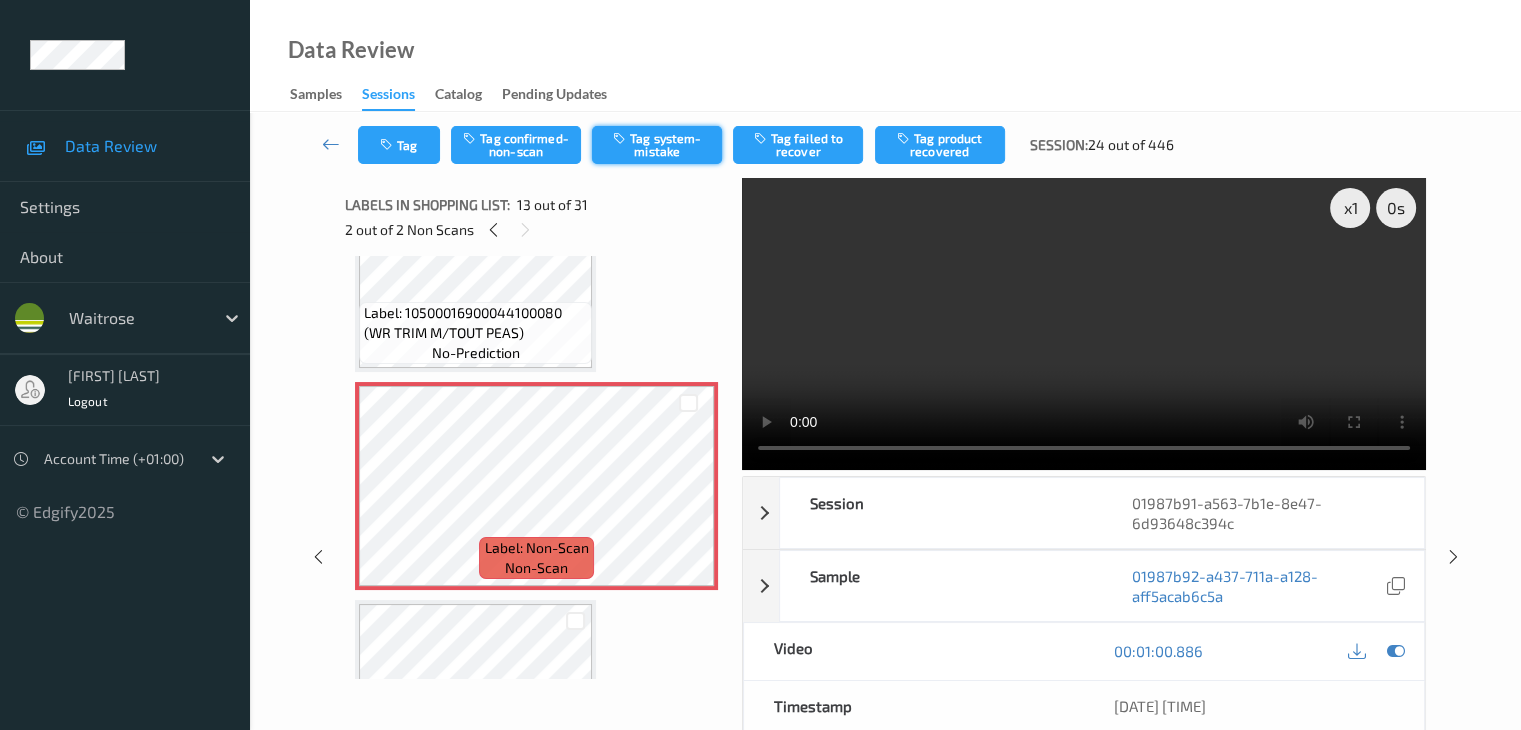 click on "Tag   system-mistake" at bounding box center [657, 145] 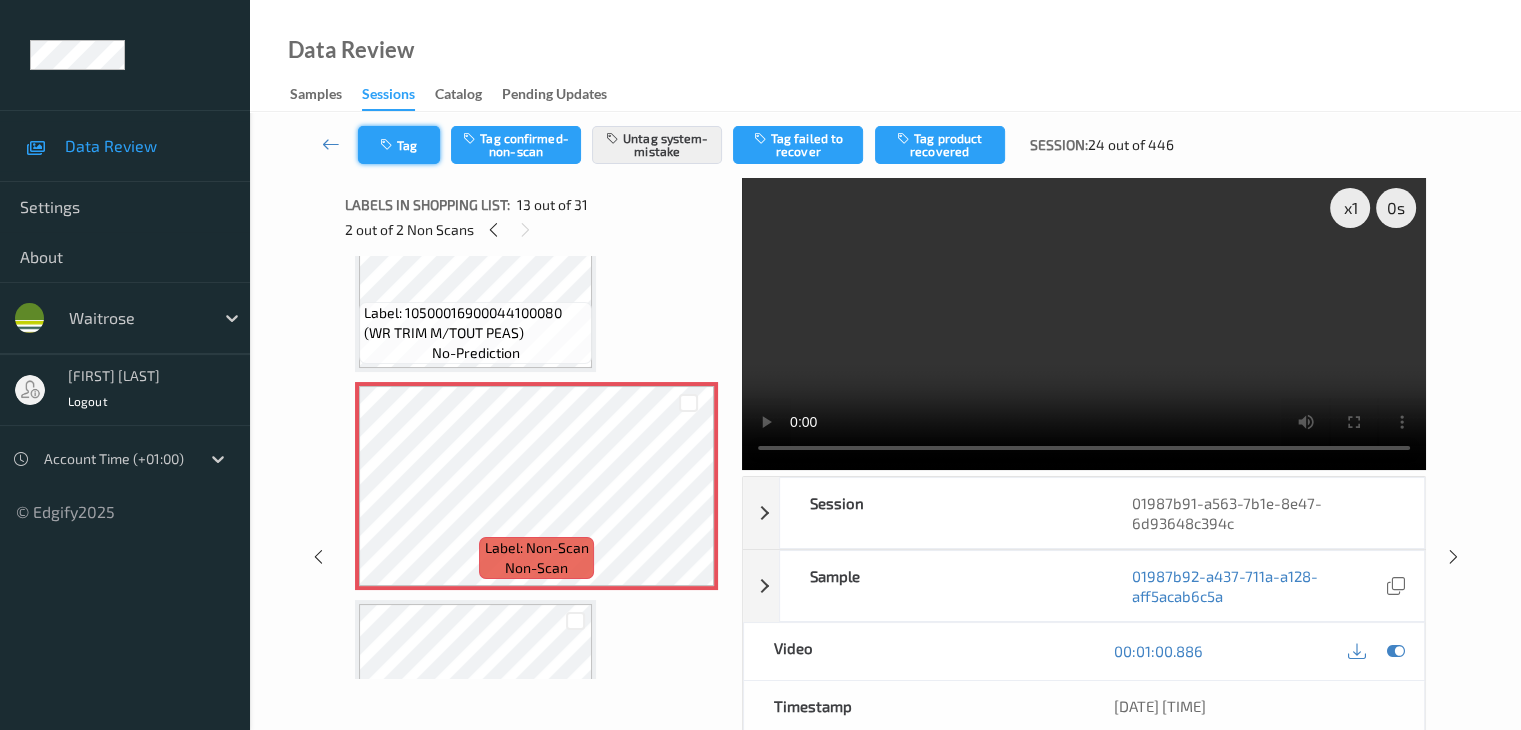 click on "Tag" at bounding box center (399, 145) 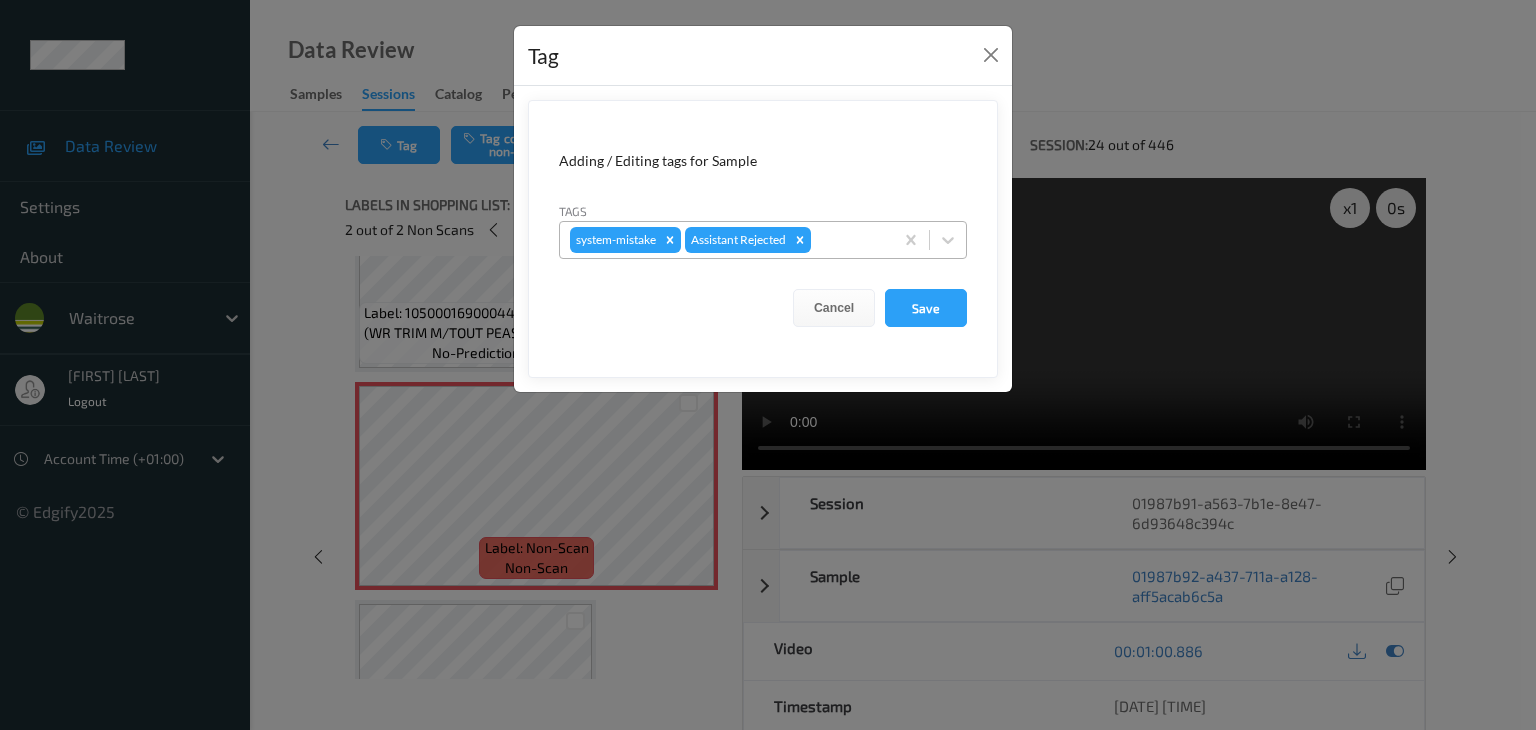 click at bounding box center (849, 240) 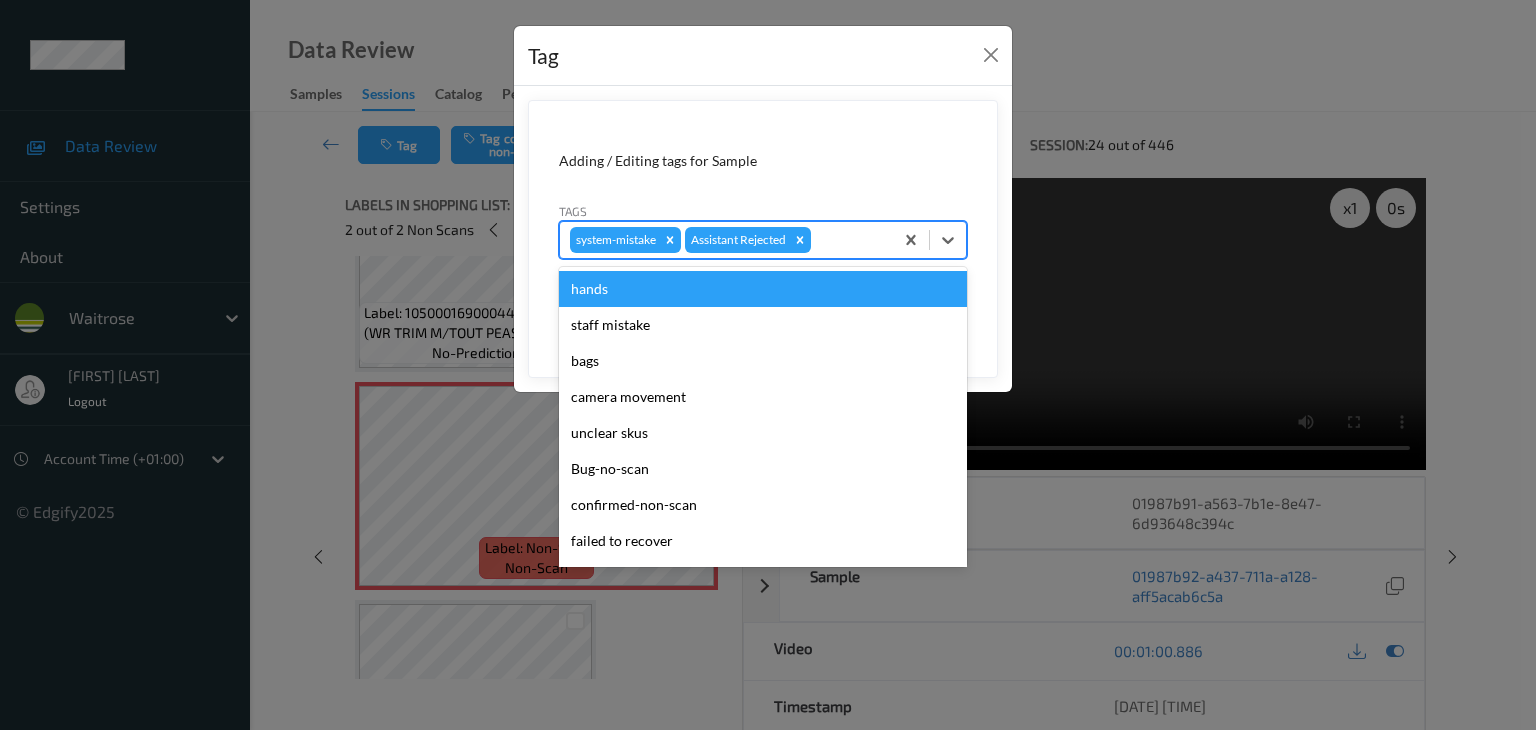 type on "u" 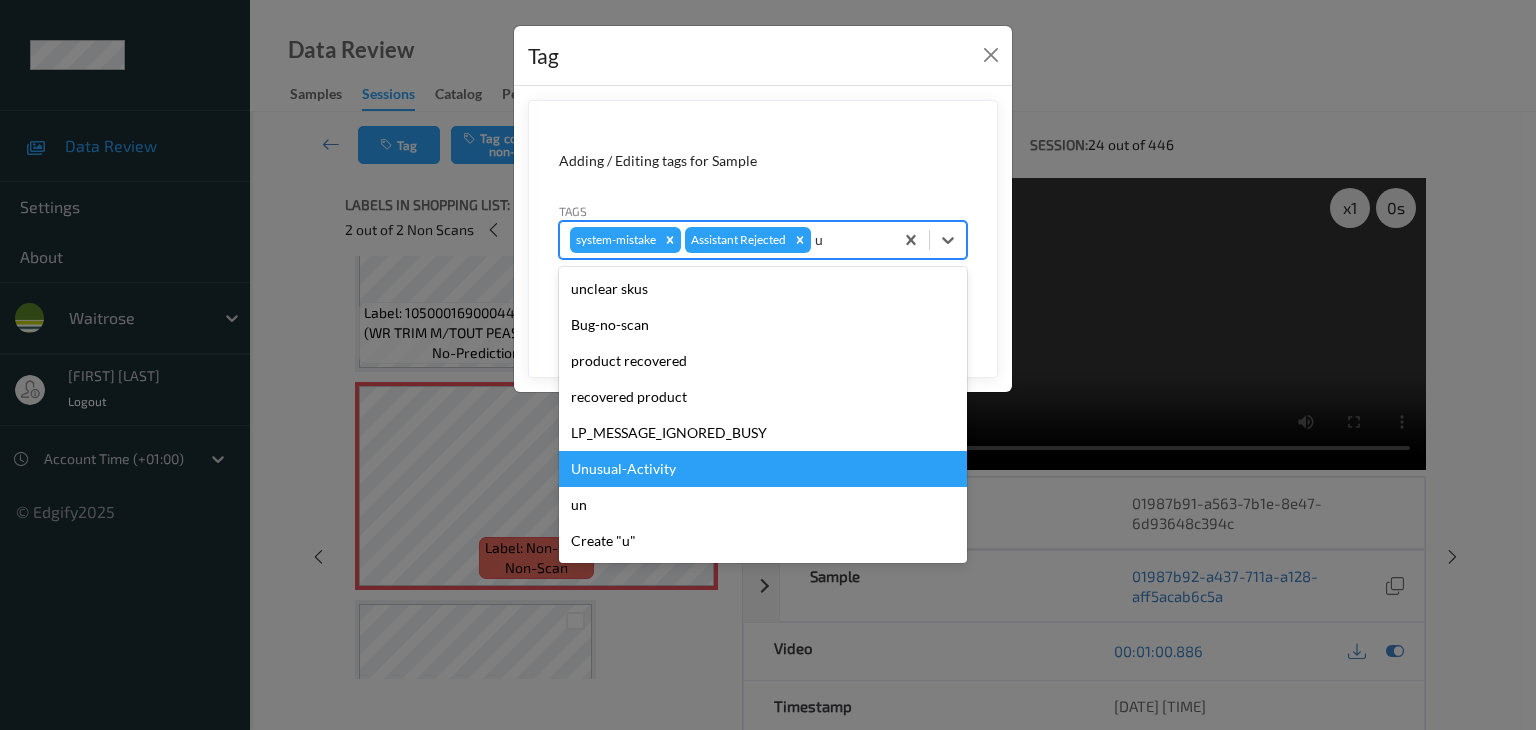 click on "Unusual-Activity" at bounding box center [763, 469] 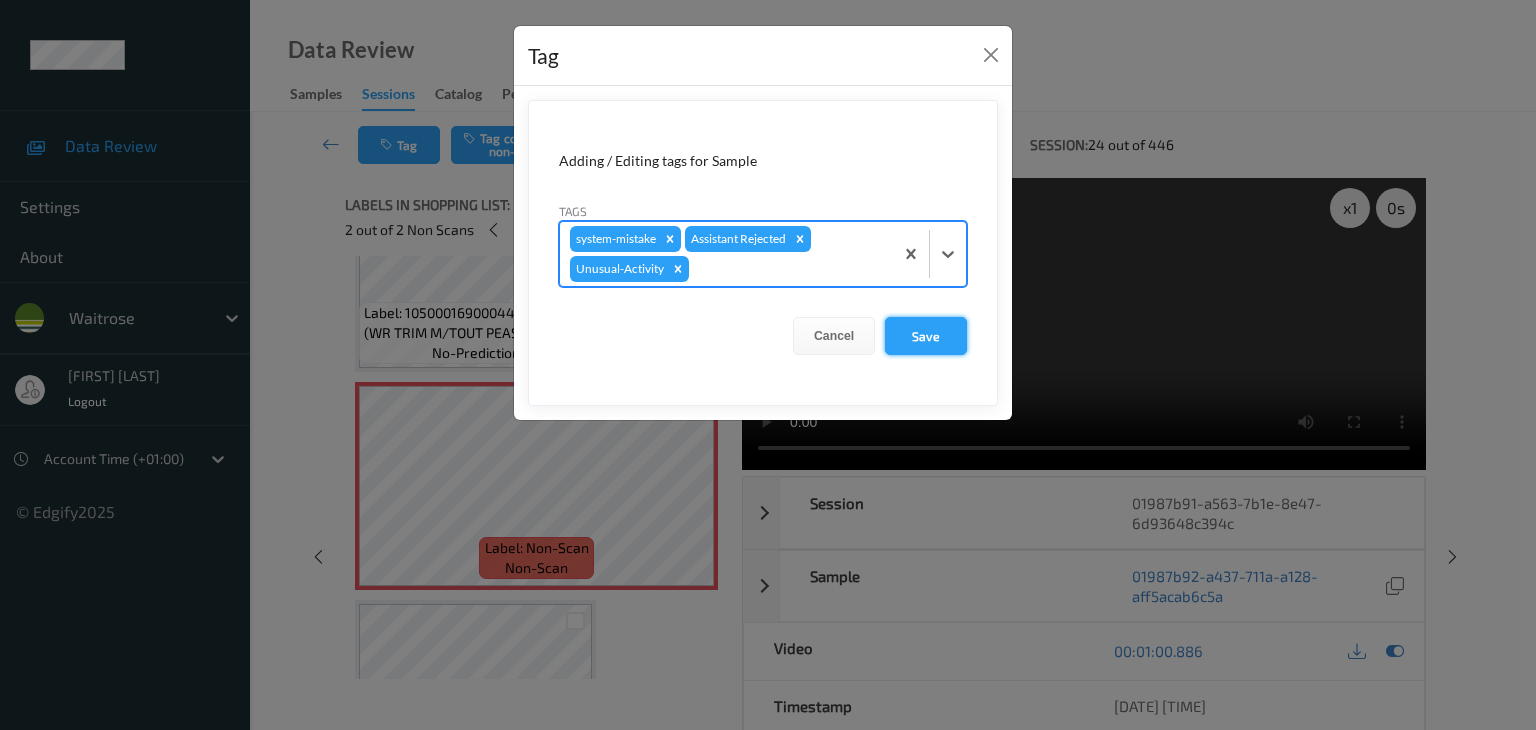 click on "Save" at bounding box center [926, 336] 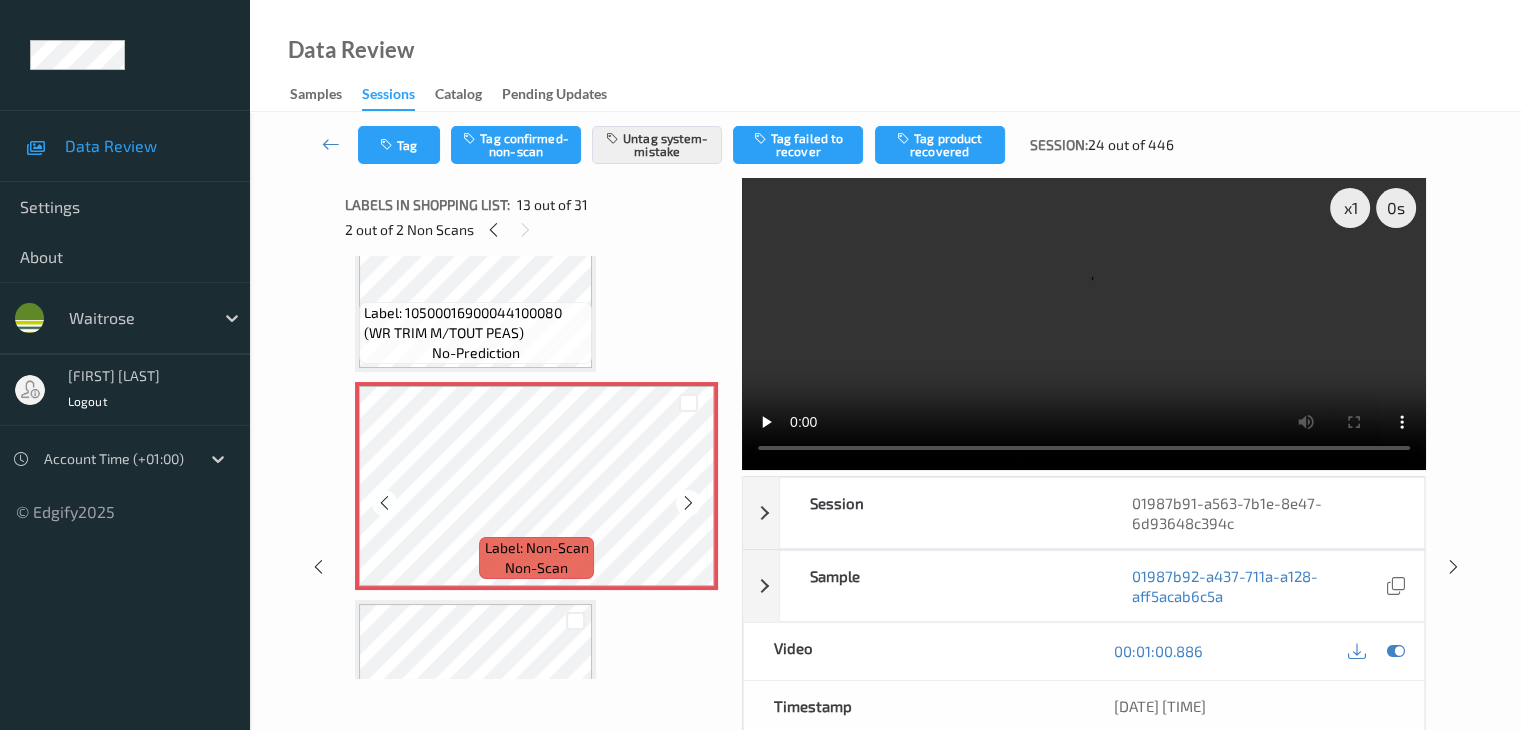 scroll, scrollTop: 2200, scrollLeft: 0, axis: vertical 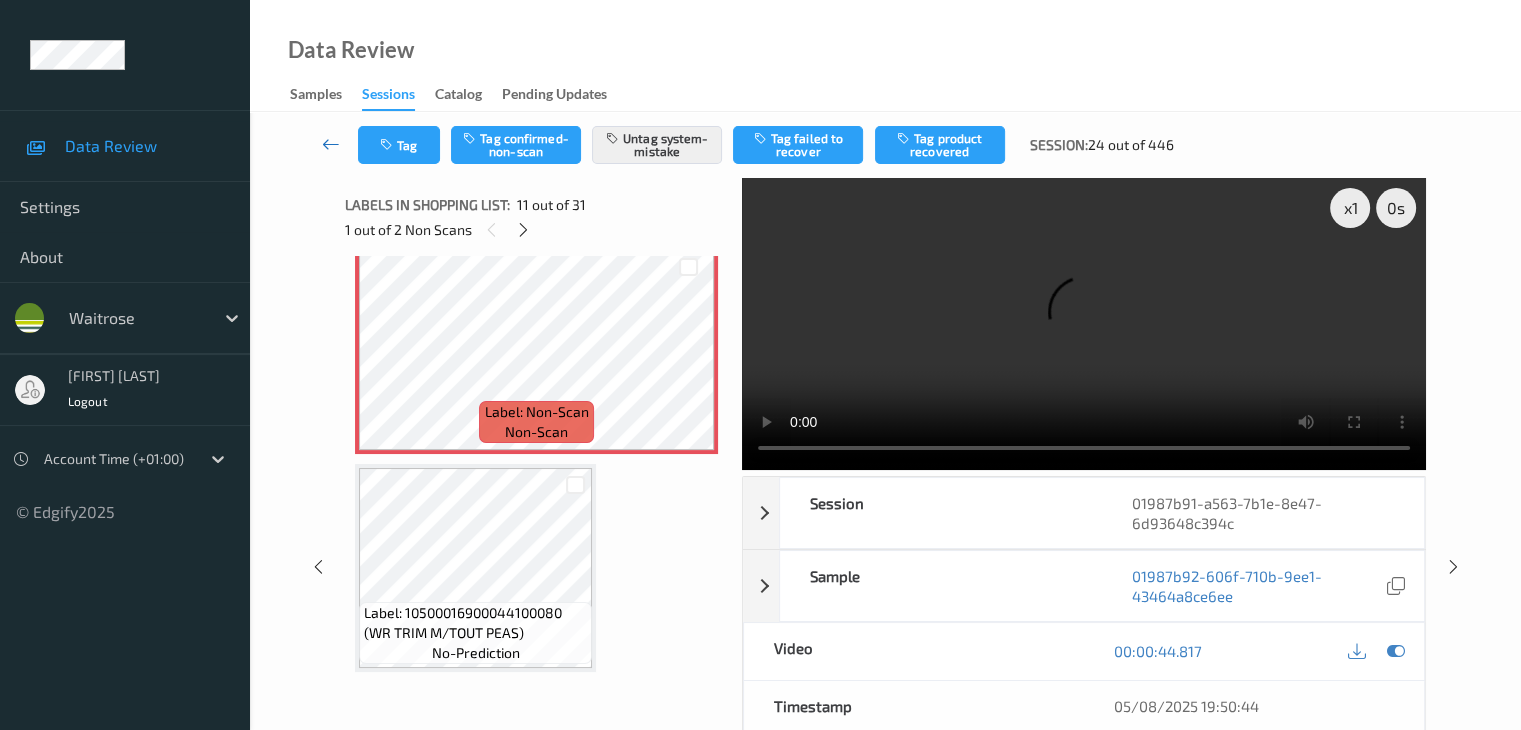 click at bounding box center [331, 144] 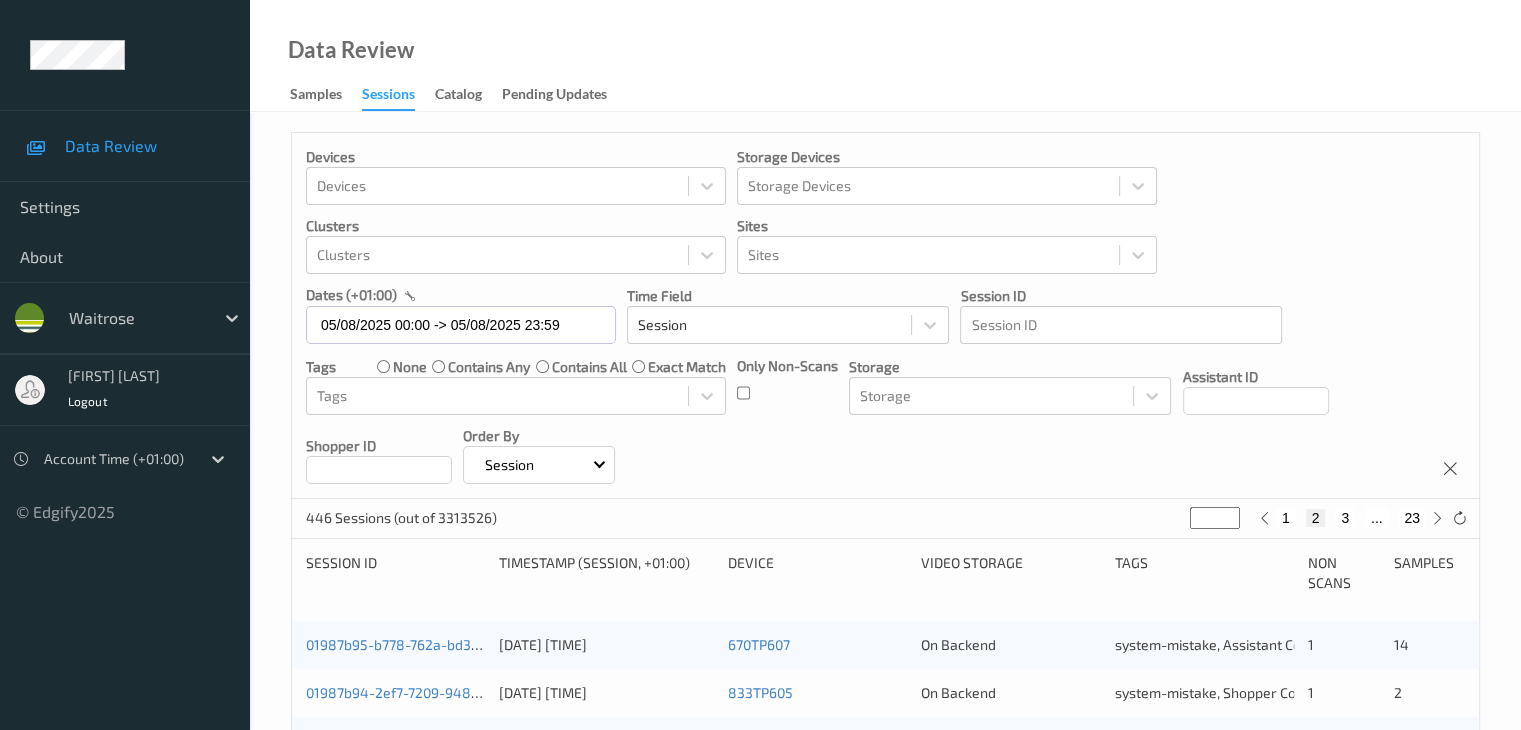 drag, startPoint x: 1200, startPoint y: 521, endPoint x: 1190, endPoint y: 525, distance: 10.770329 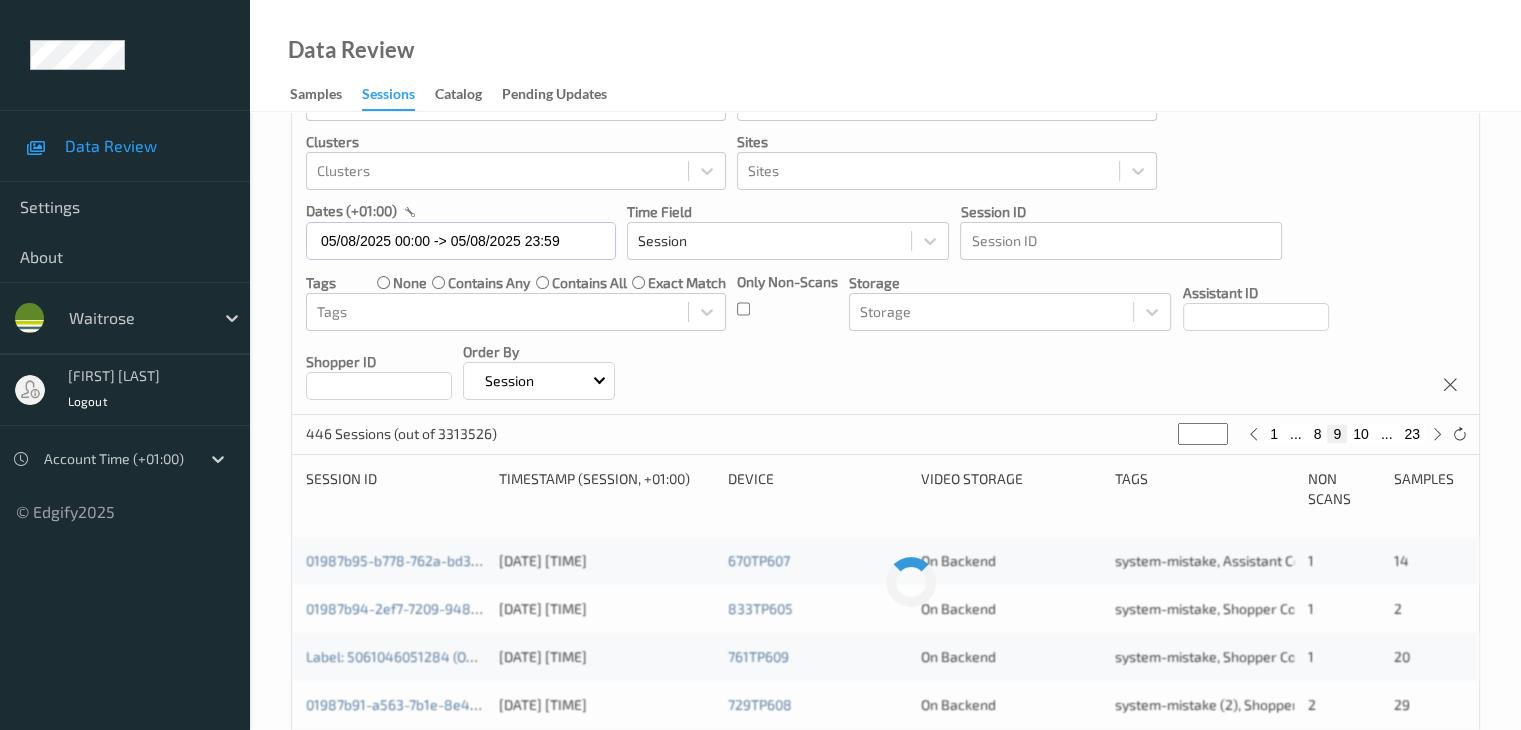 scroll, scrollTop: 300, scrollLeft: 0, axis: vertical 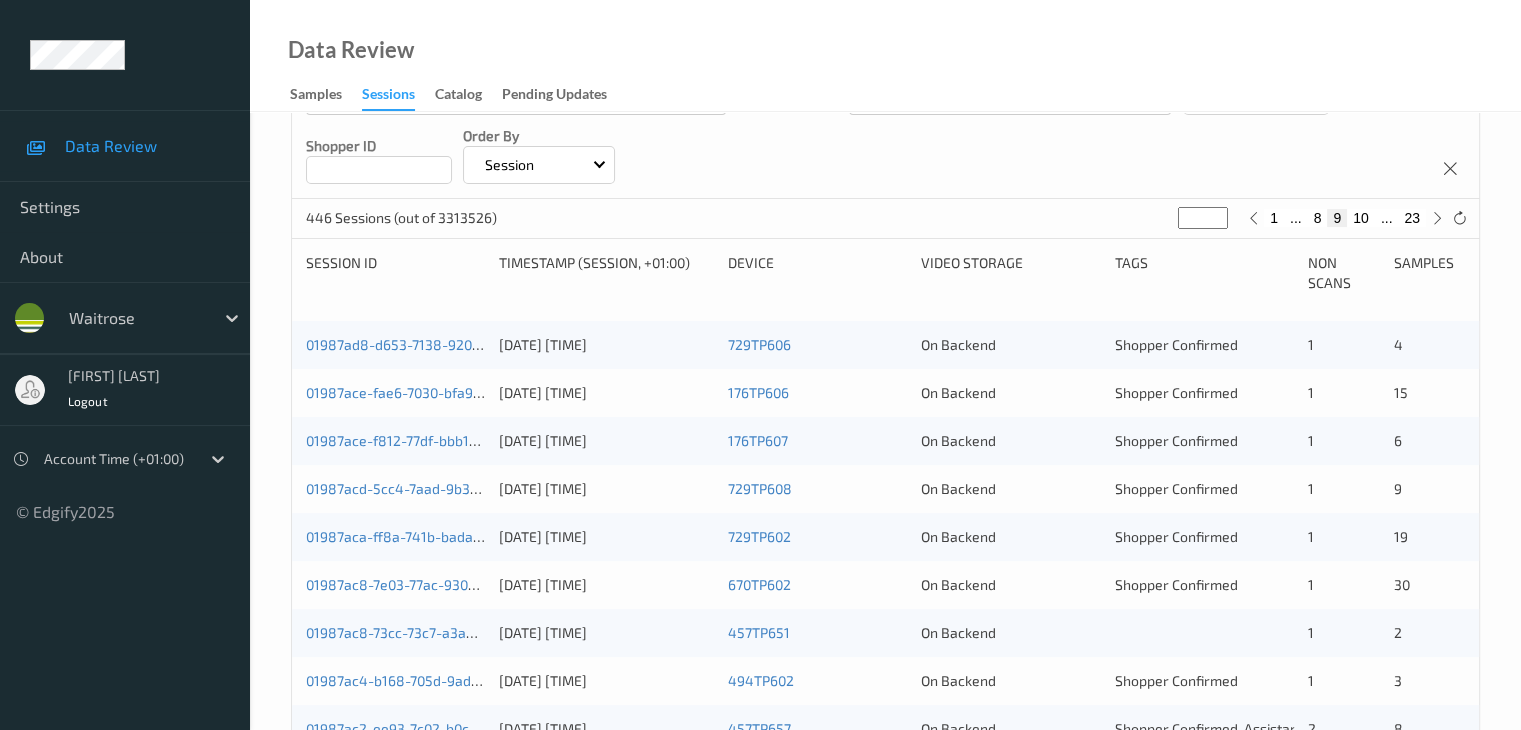 type on "*" 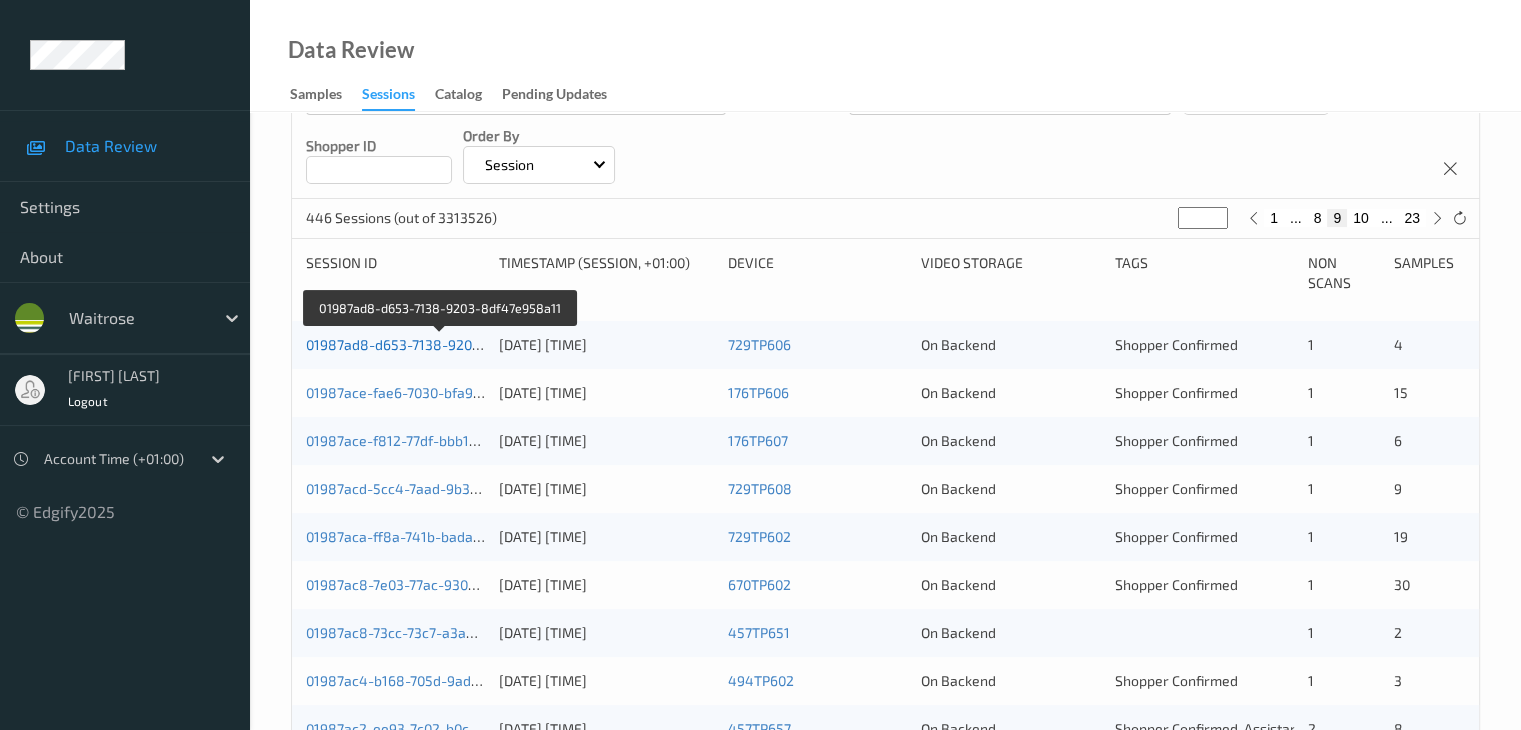 click on "01987ad8-d653-7138-9203-8df47e958a11" at bounding box center [441, 344] 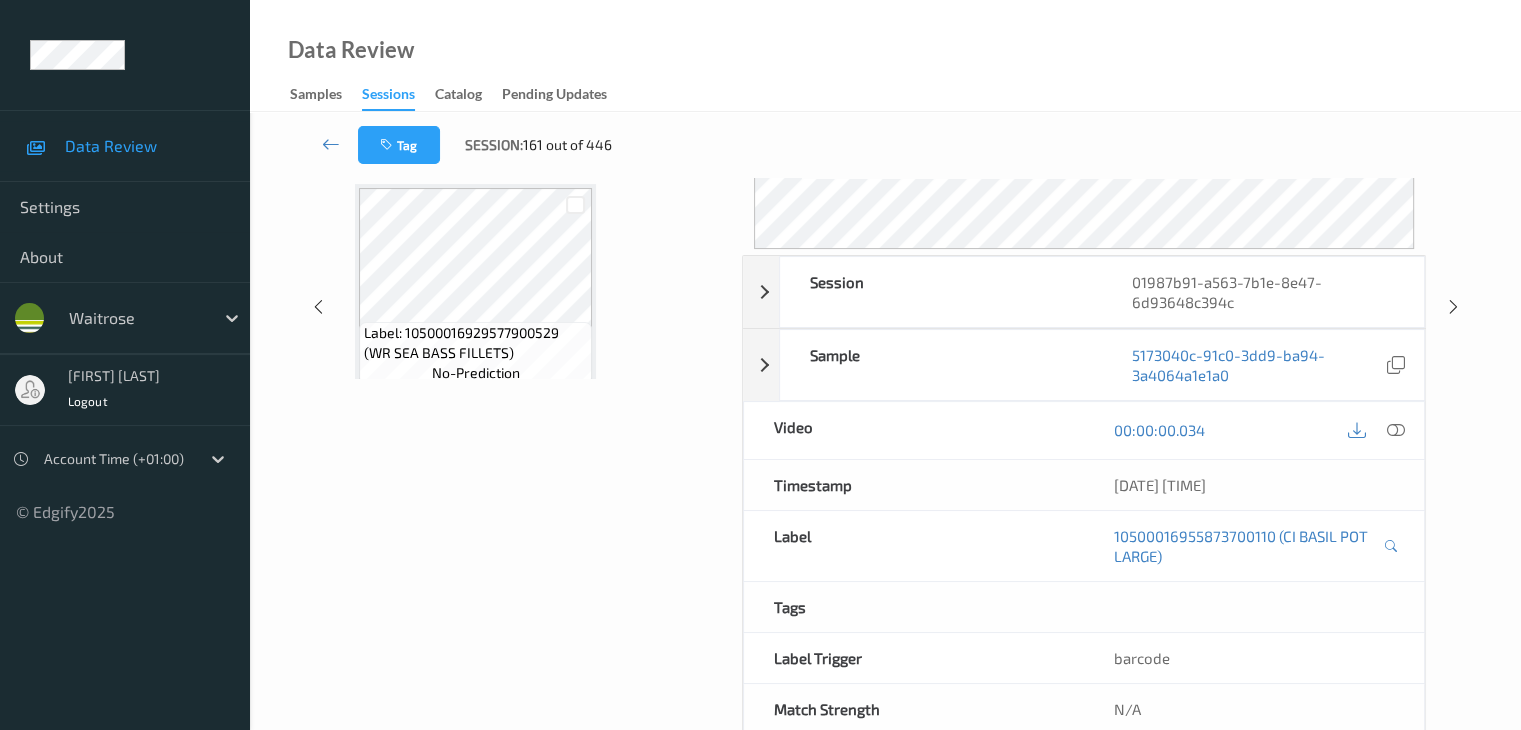 scroll, scrollTop: 0, scrollLeft: 0, axis: both 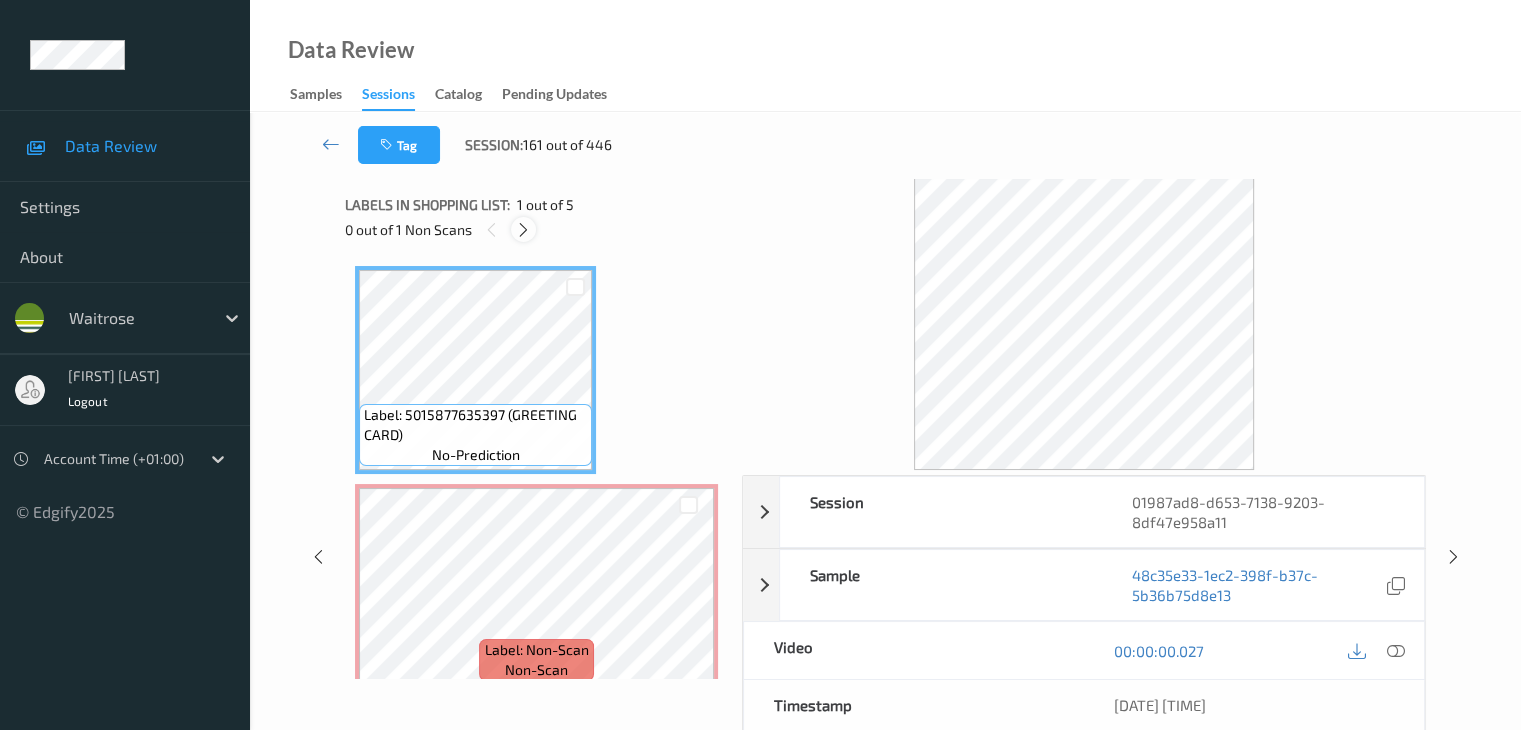 click at bounding box center (523, 229) 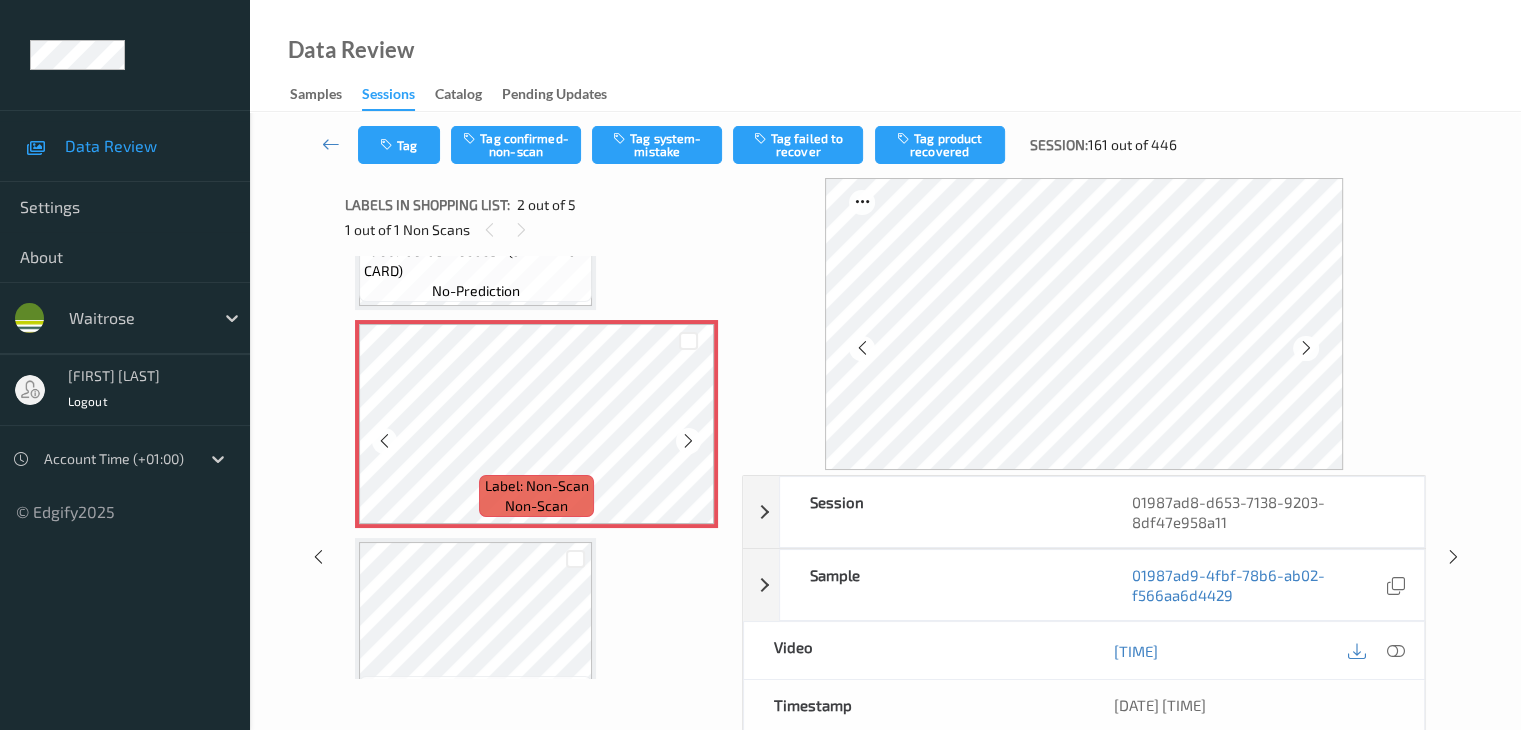 scroll, scrollTop: 310, scrollLeft: 0, axis: vertical 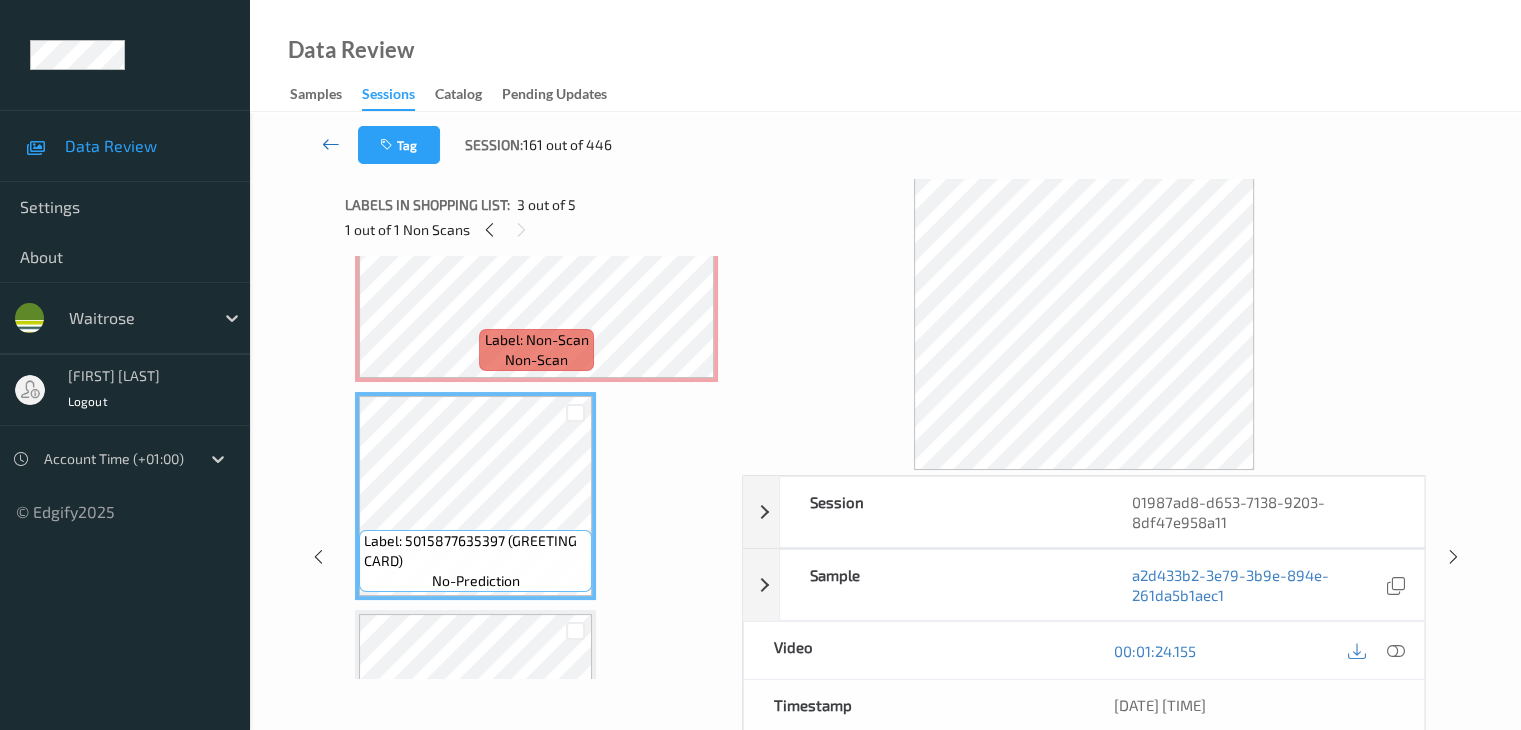 click at bounding box center (331, 144) 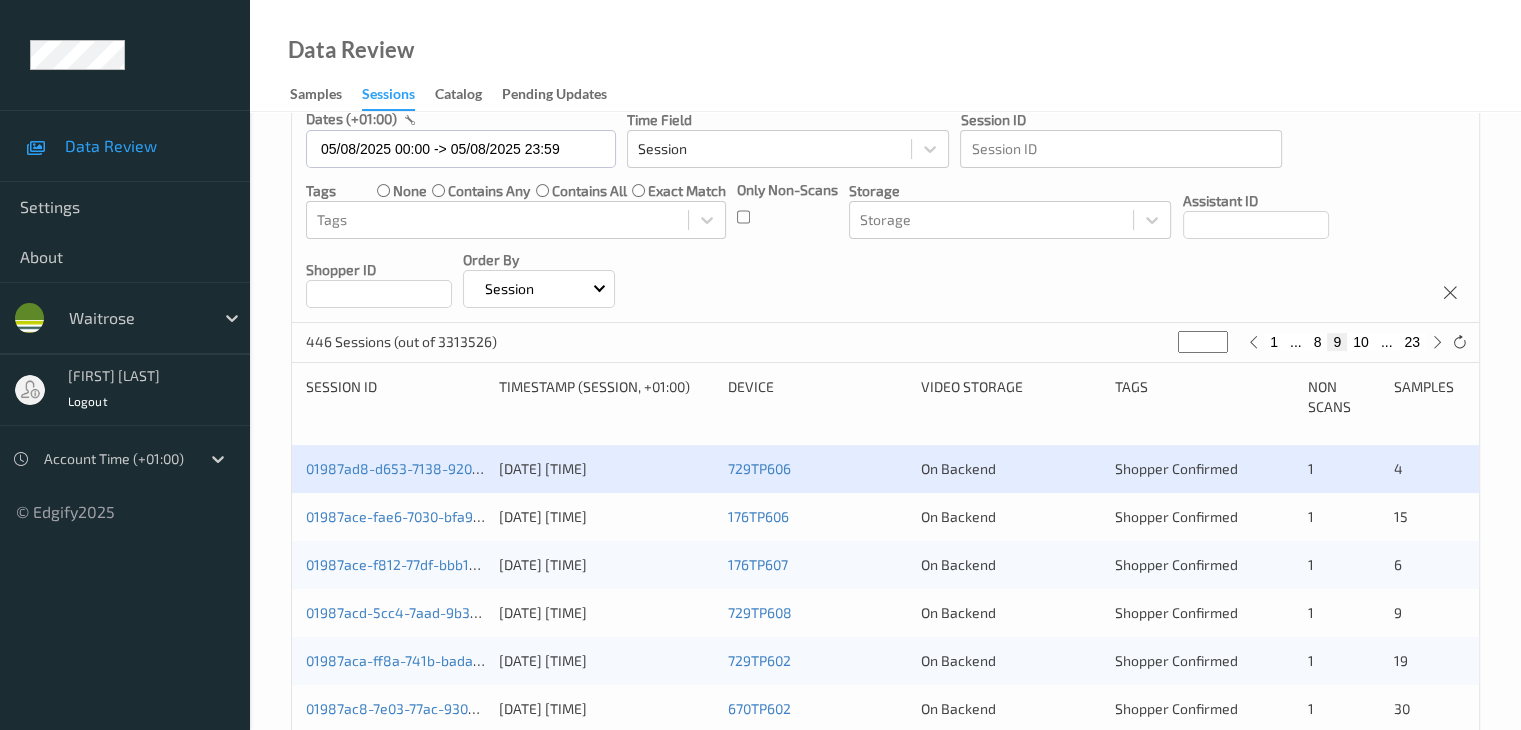 scroll, scrollTop: 200, scrollLeft: 0, axis: vertical 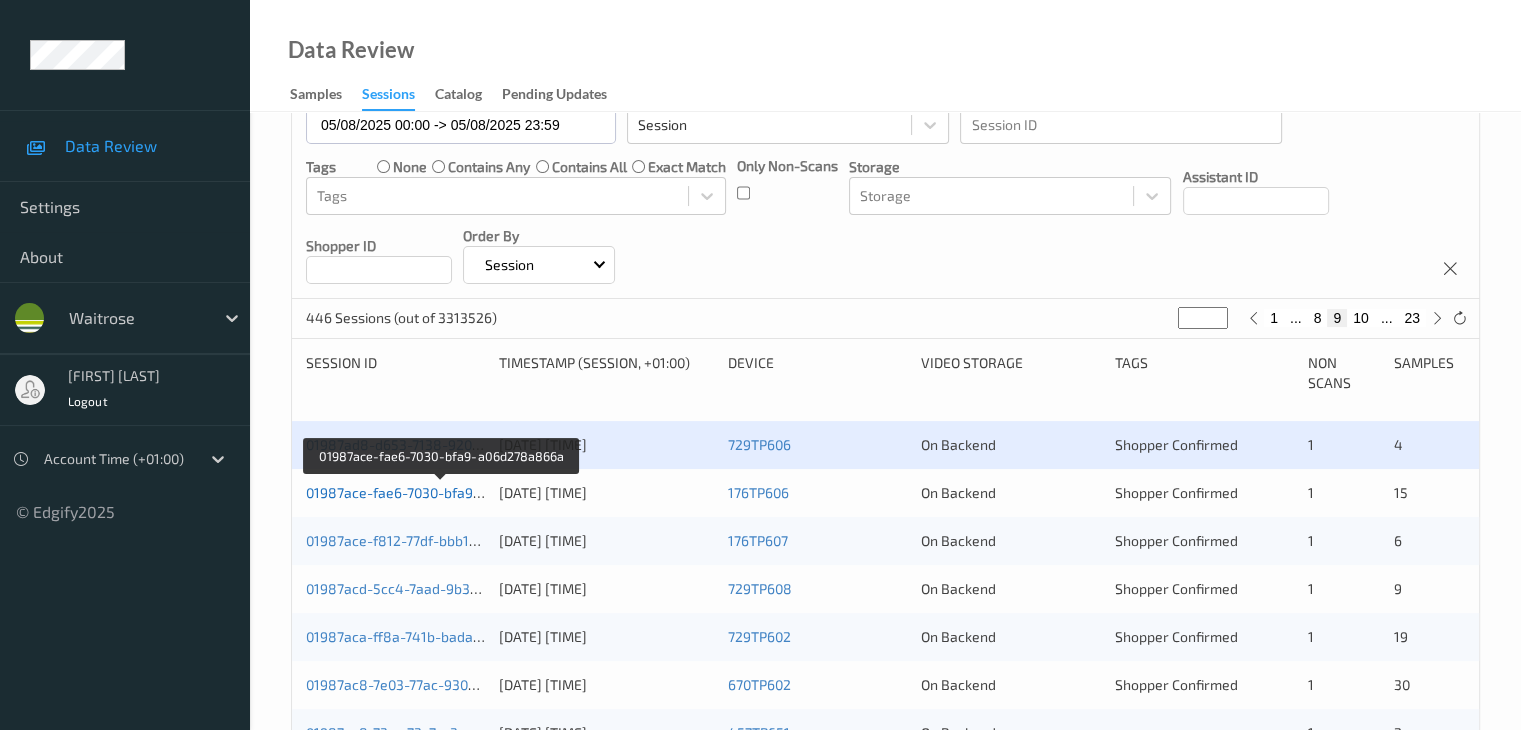 click on "01987ace-fae6-7030-bfa9-a06d278a866a" at bounding box center (441, 492) 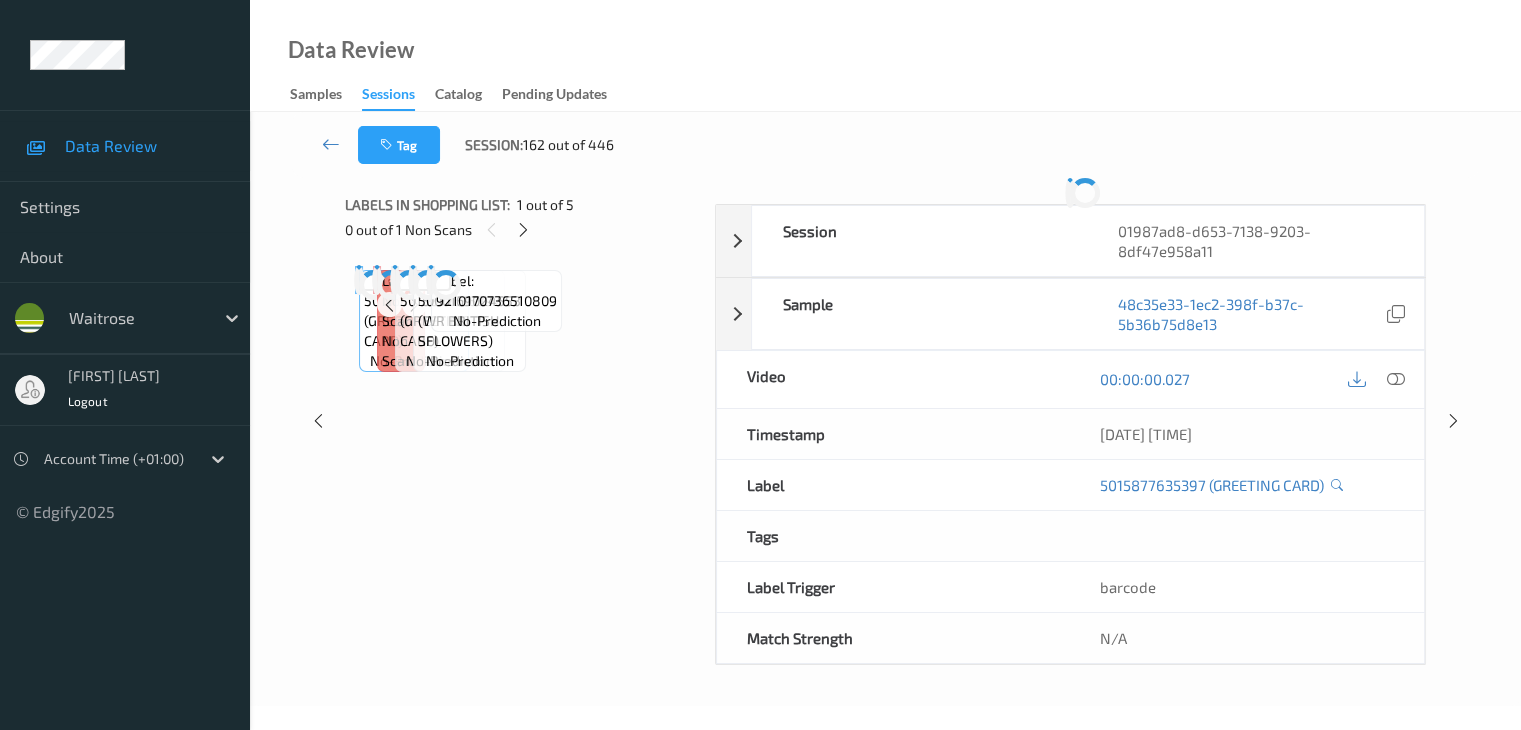 scroll, scrollTop: 0, scrollLeft: 0, axis: both 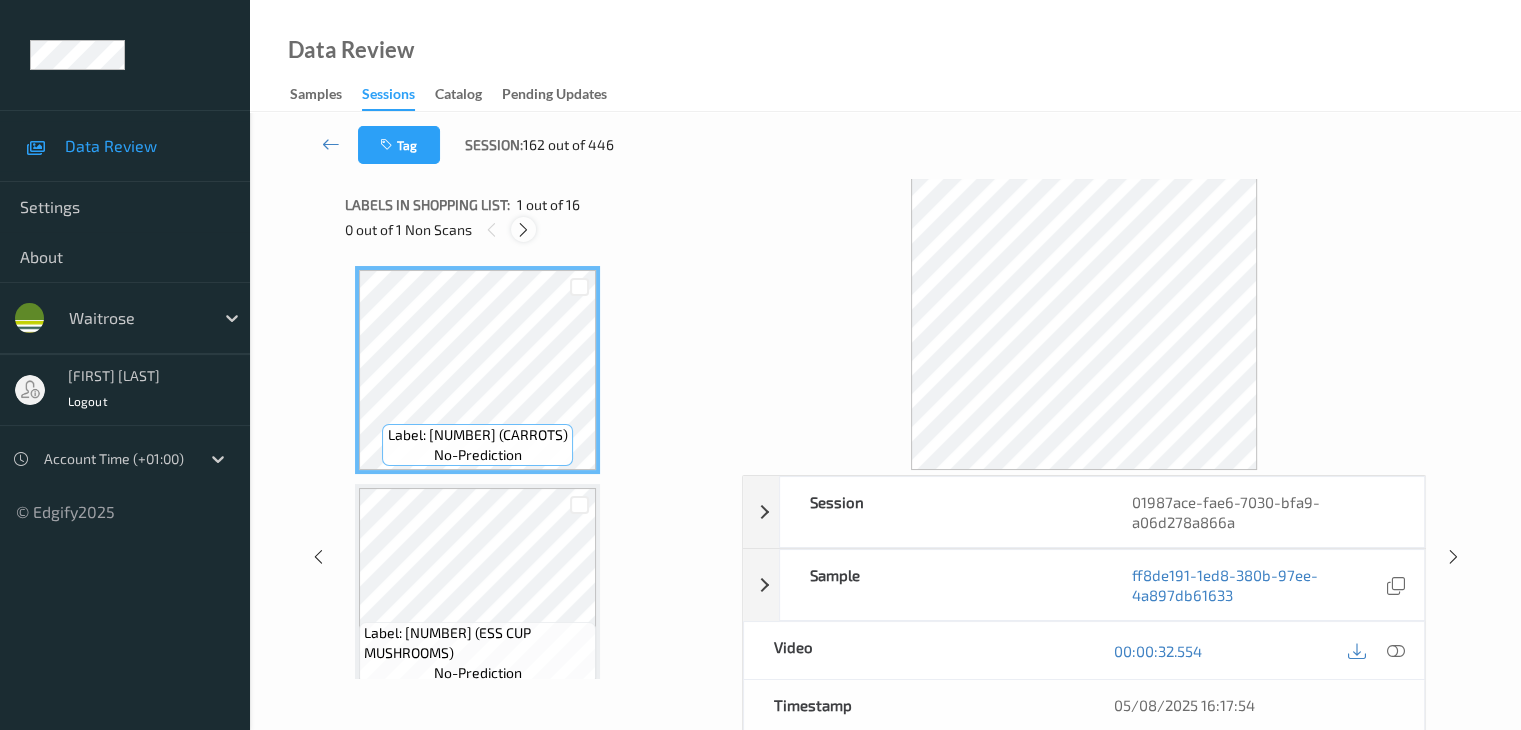click at bounding box center [523, 230] 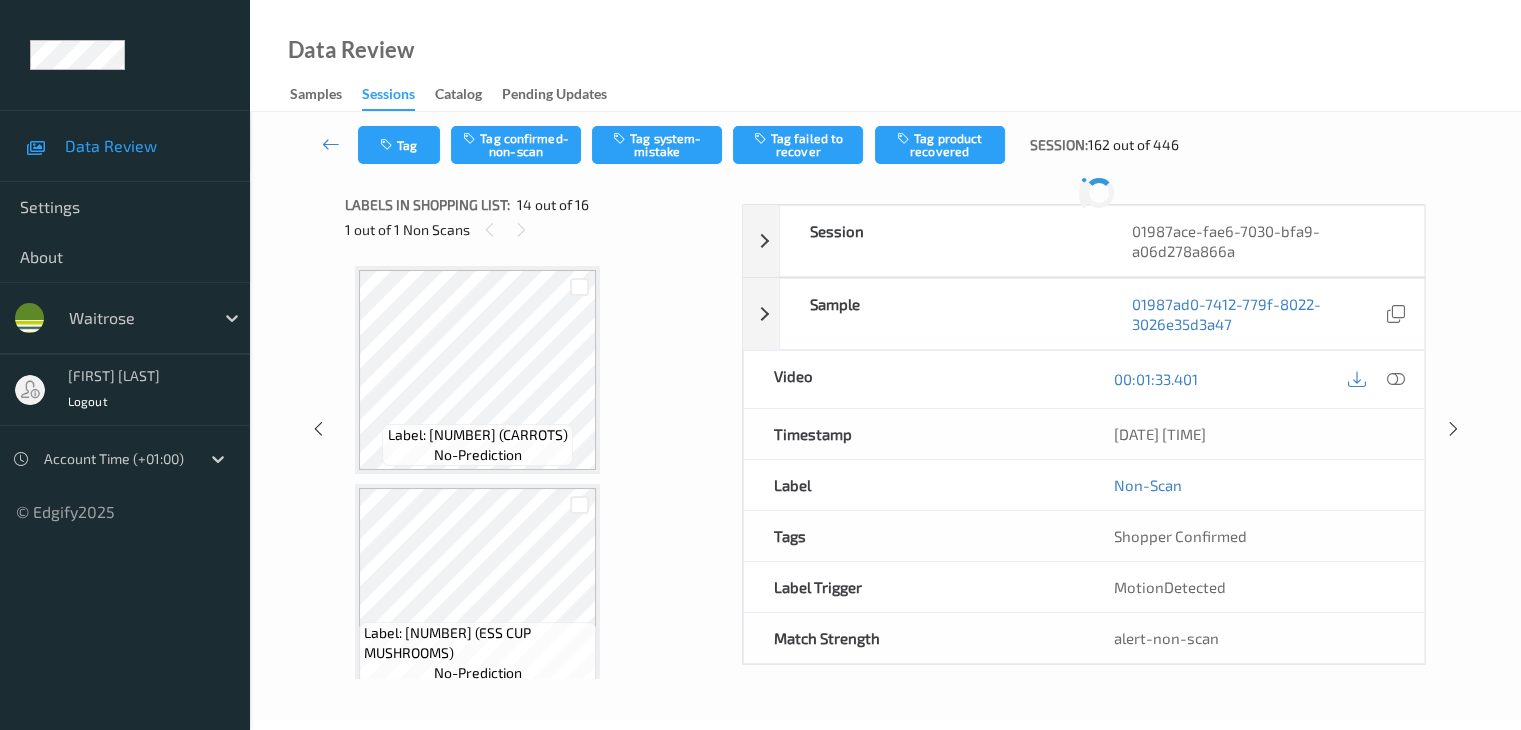 scroll, scrollTop: 2626, scrollLeft: 0, axis: vertical 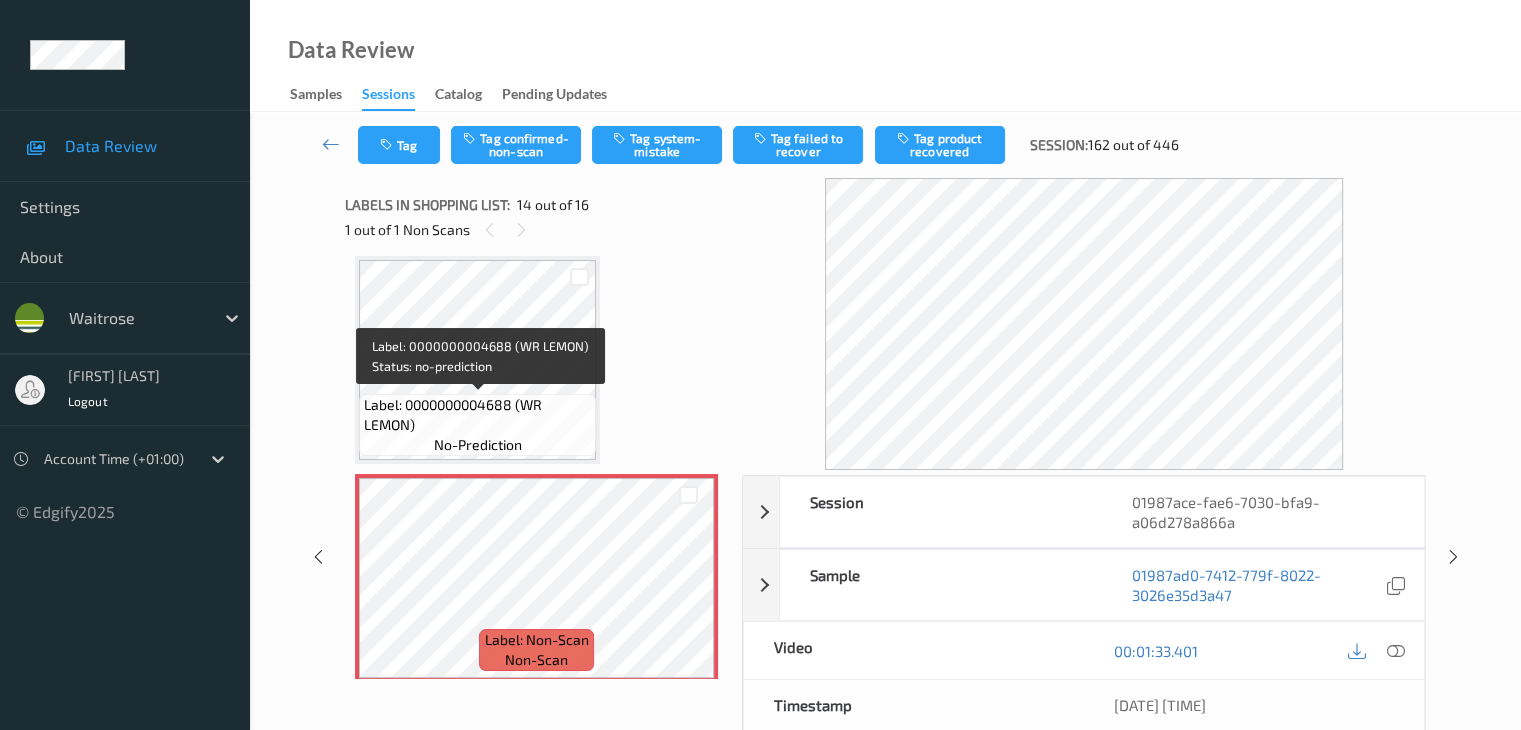 click on "Label: 0000000004688 (WR LEMON)" at bounding box center [477, 415] 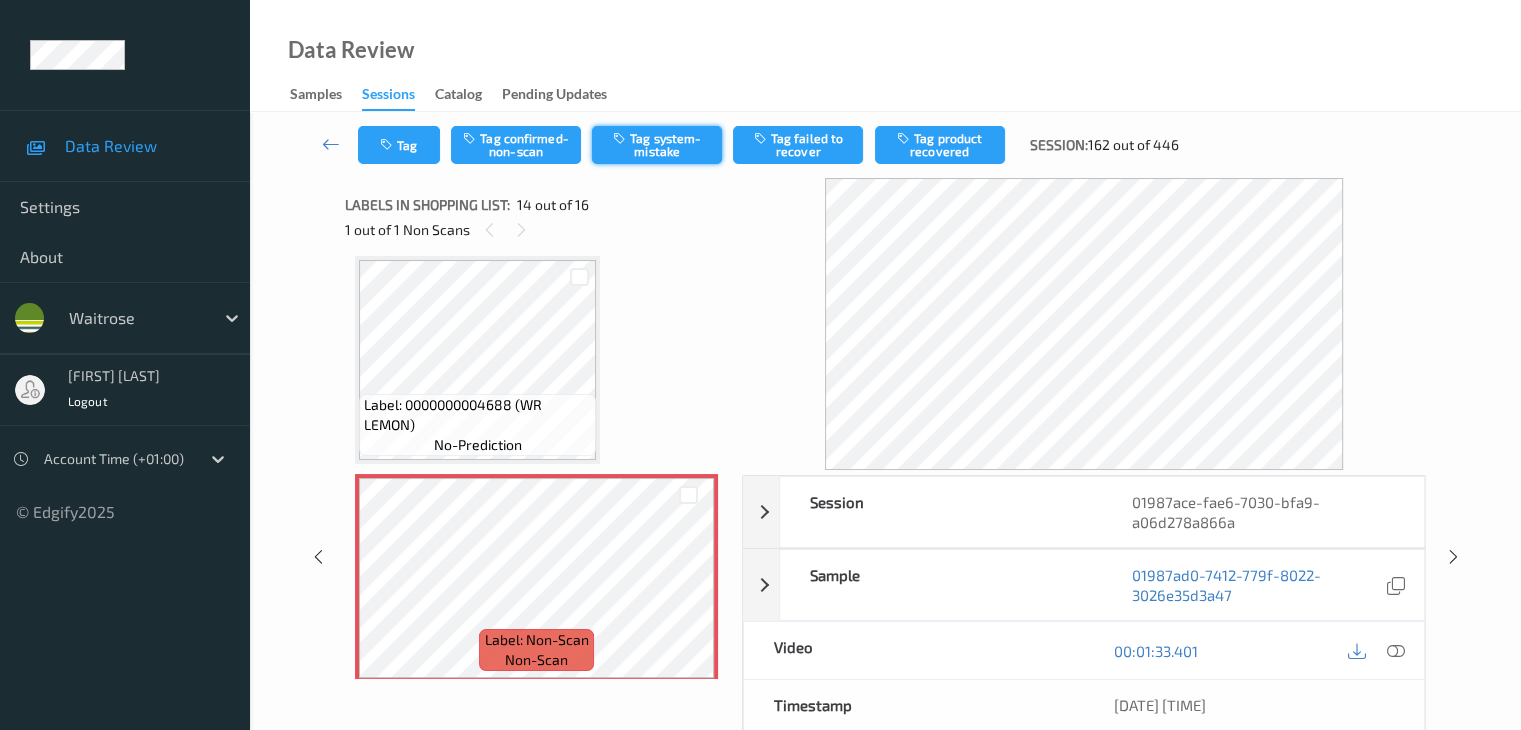 click on "Tag   system-mistake" at bounding box center (657, 145) 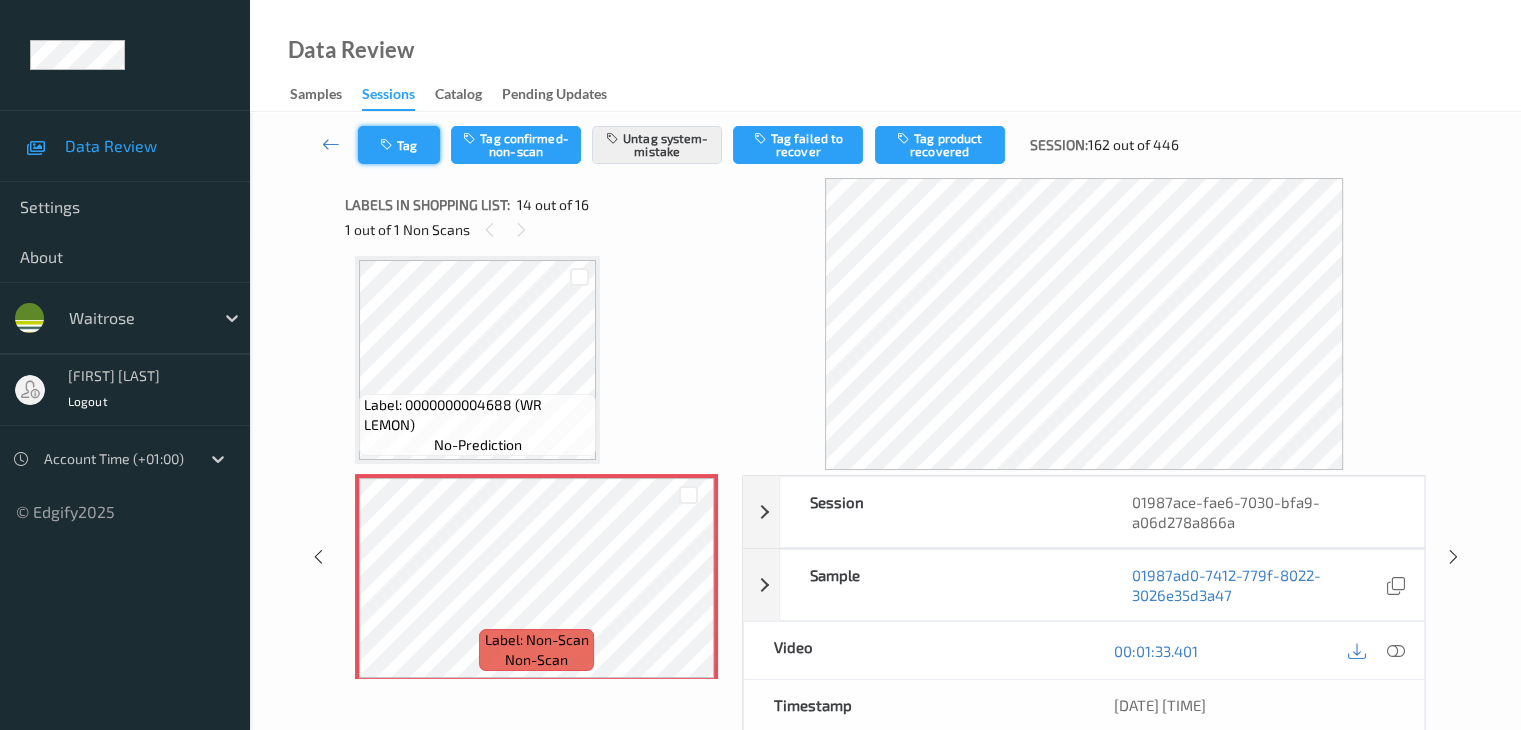 click on "Tag" at bounding box center [399, 145] 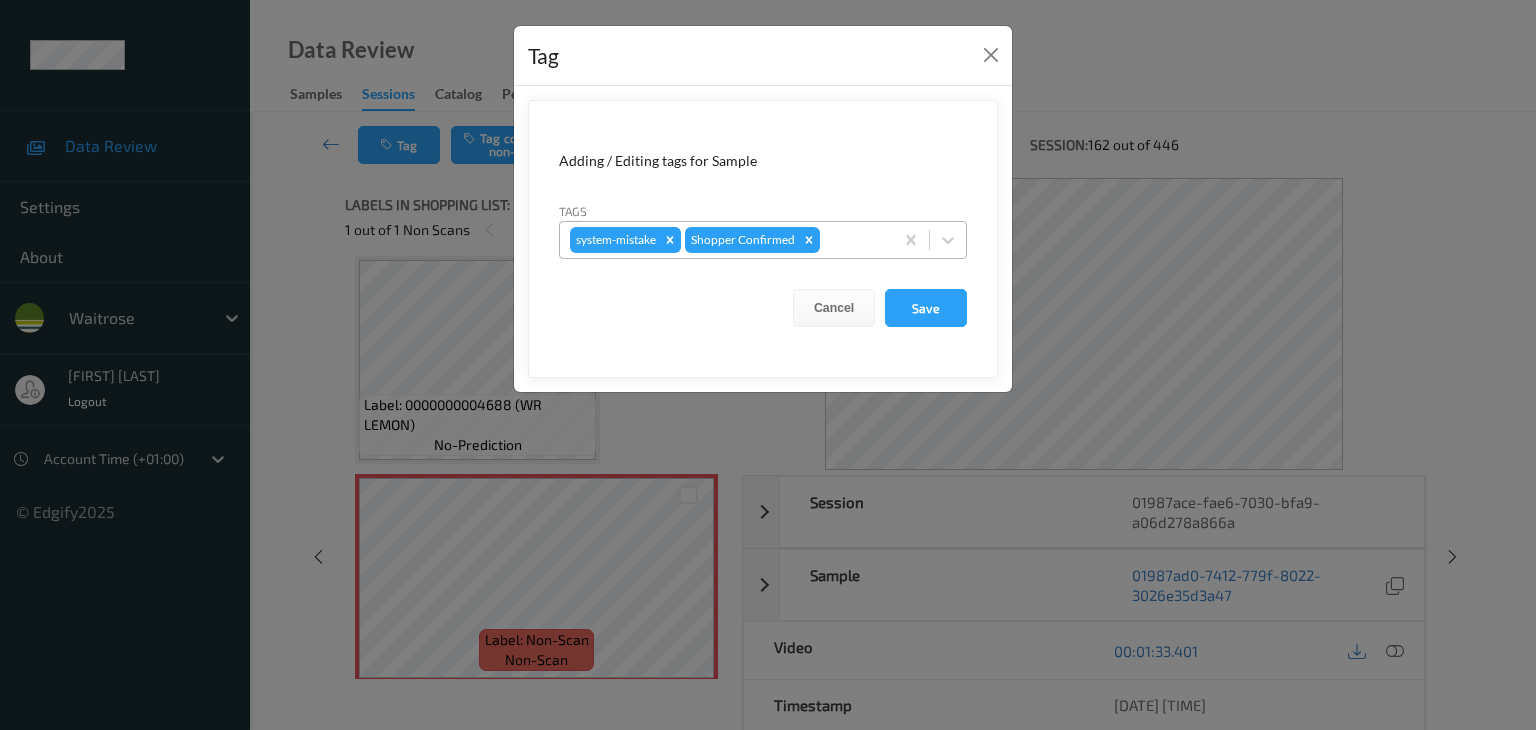 click at bounding box center [853, 240] 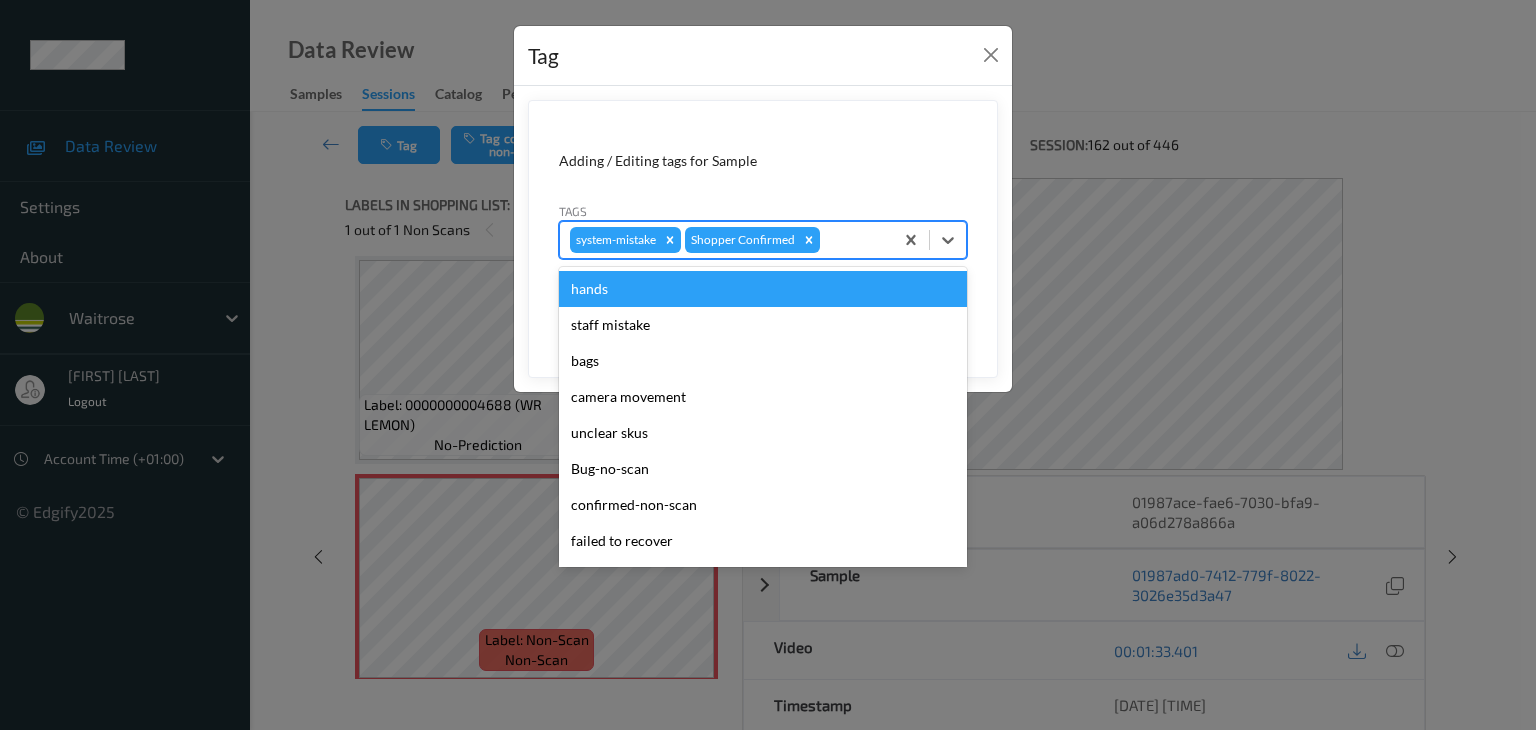 type on "u" 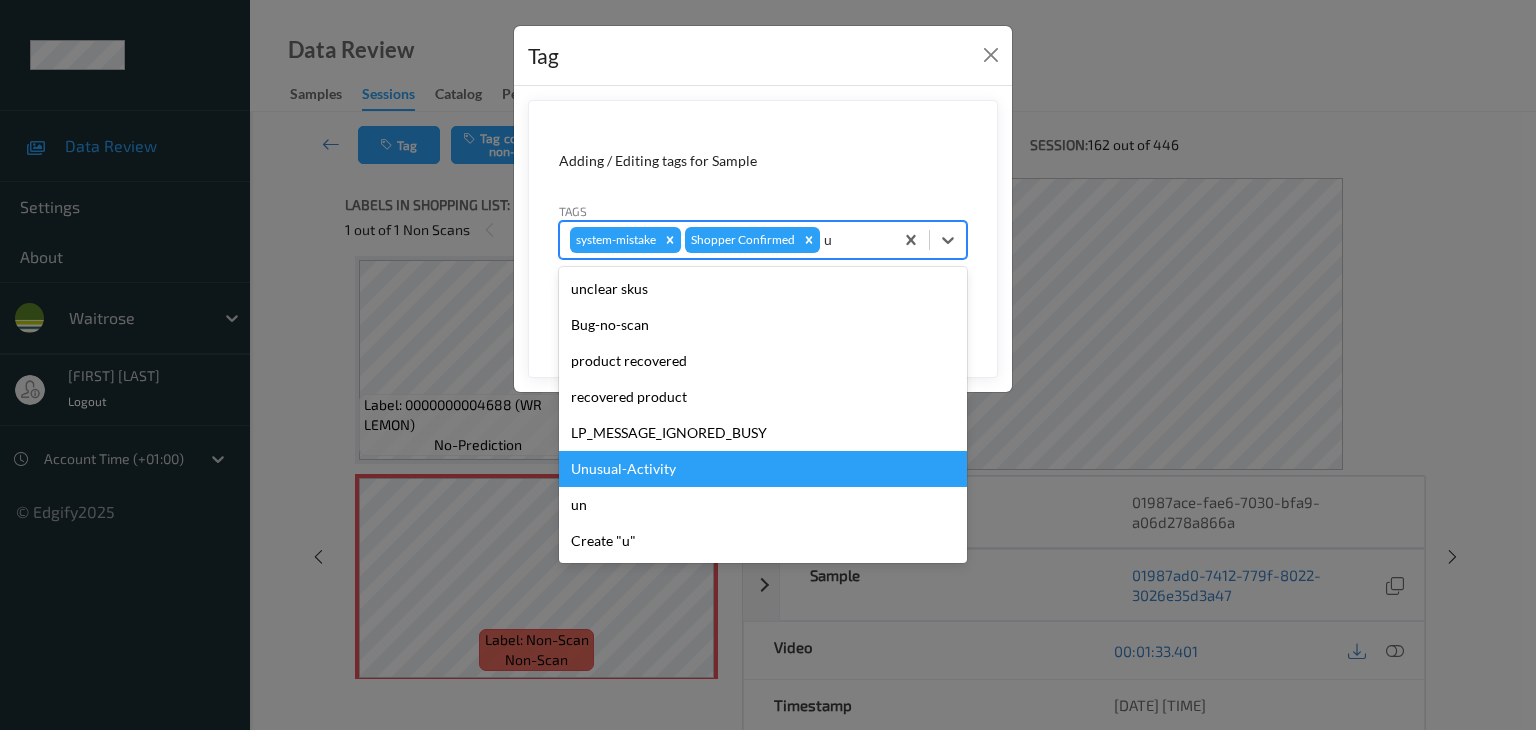click on "Unusual-Activity" at bounding box center [763, 469] 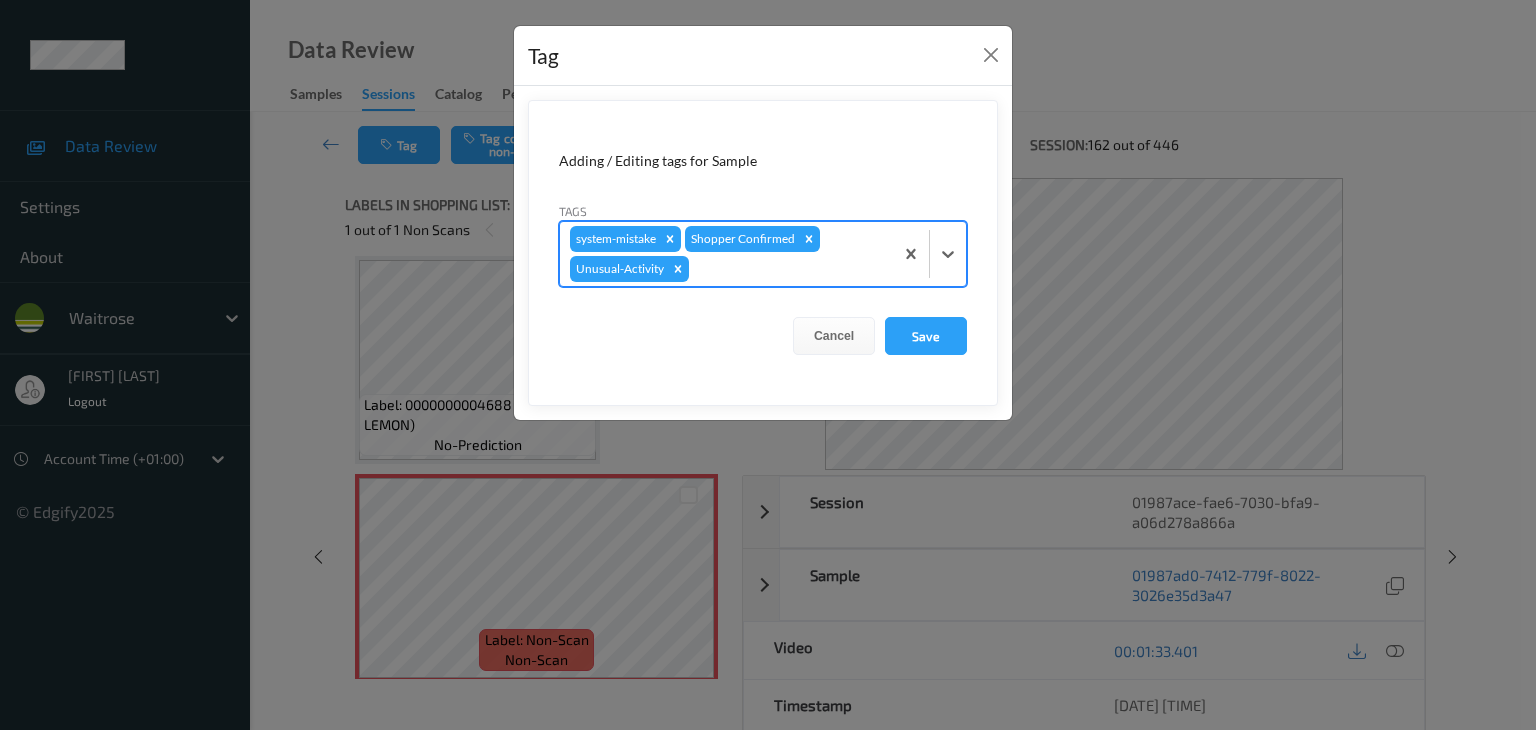 type on "p" 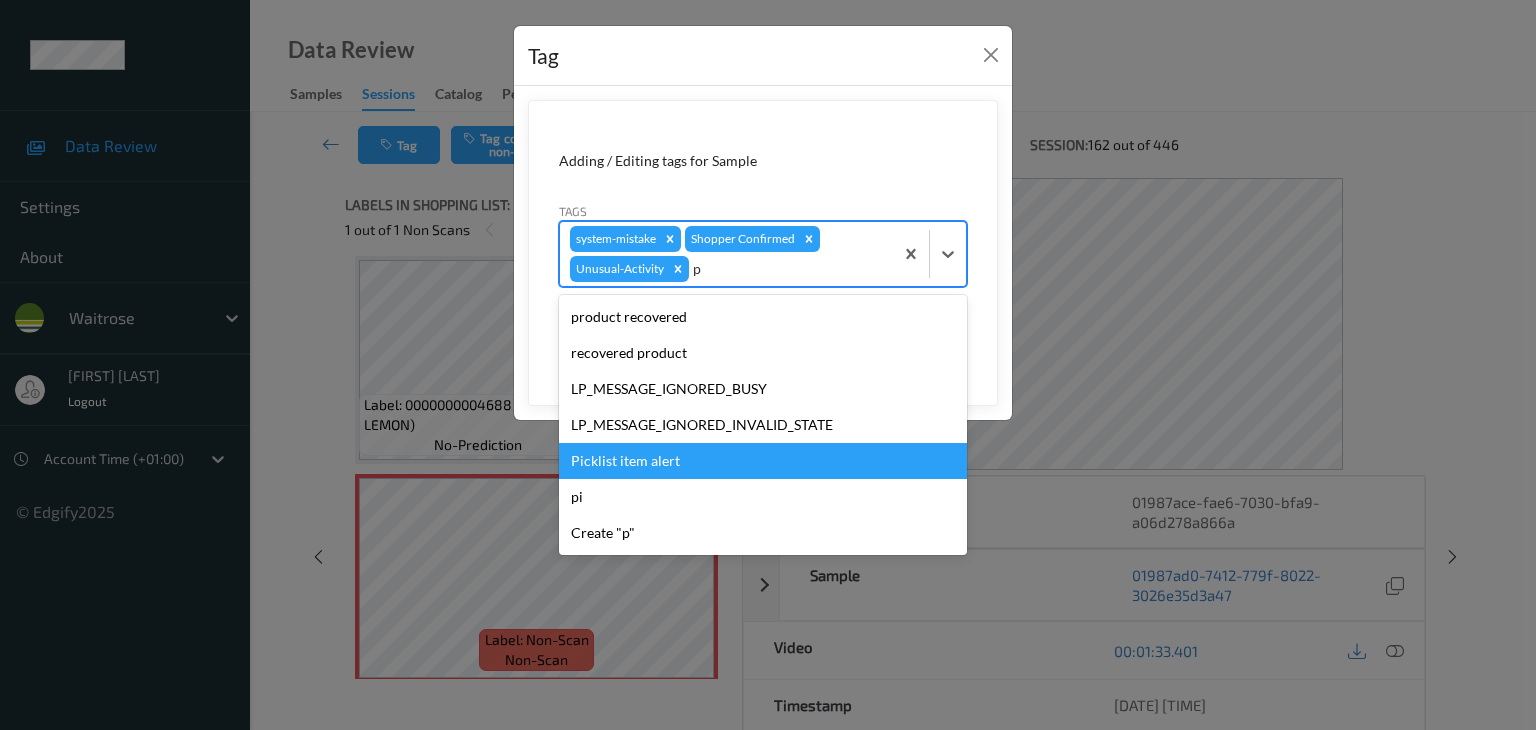 click on "Picklist item alert" at bounding box center (763, 461) 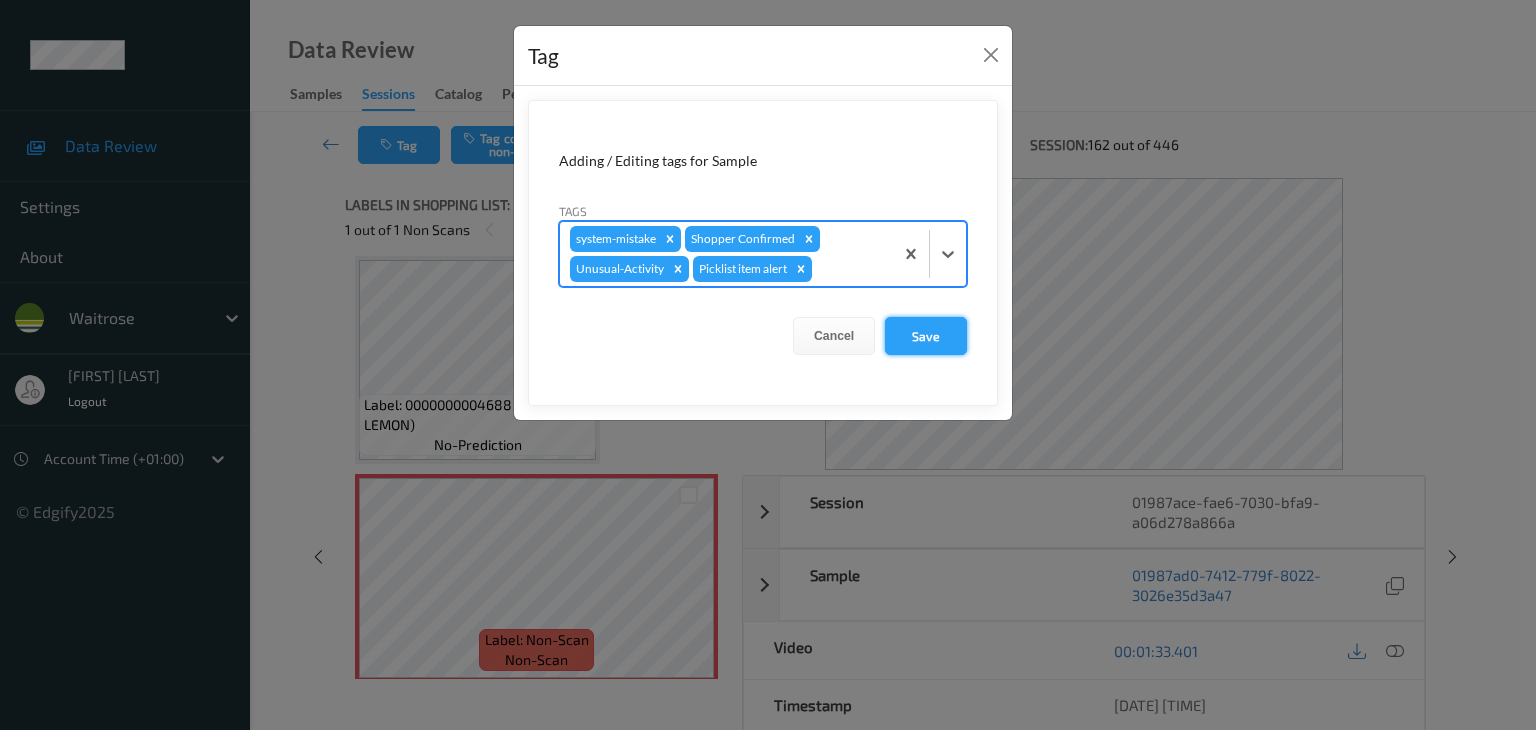 click on "Save" at bounding box center [926, 336] 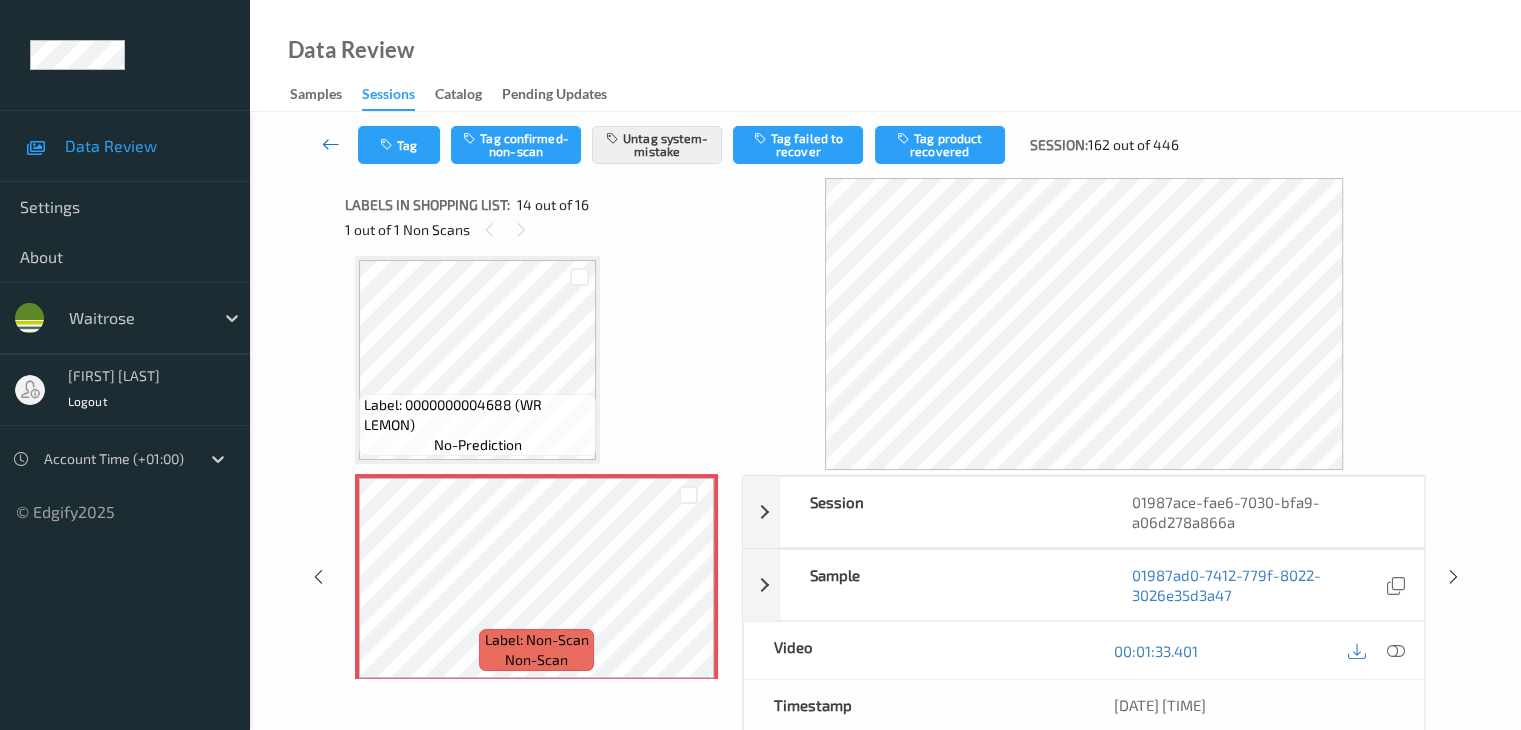 click at bounding box center [331, 145] 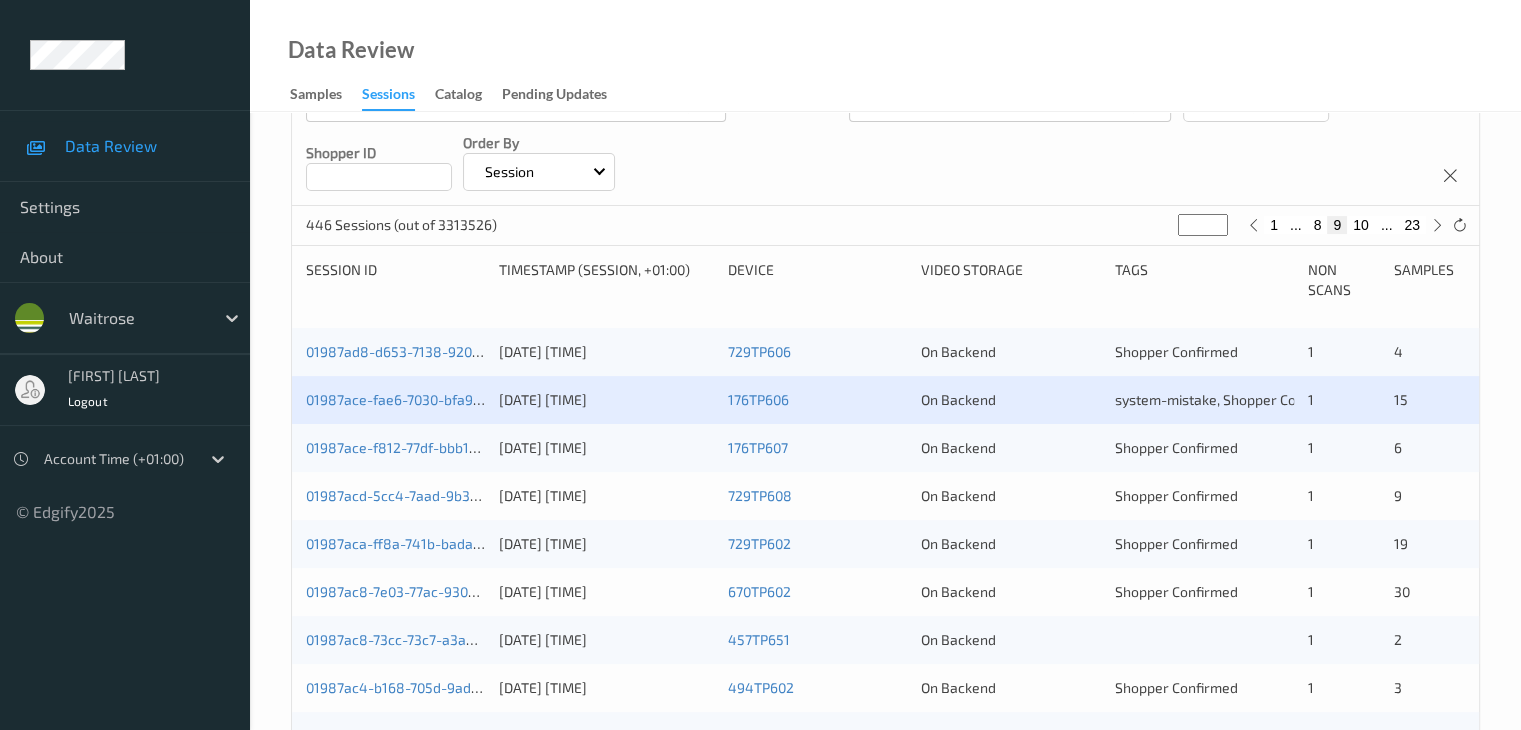 scroll, scrollTop: 300, scrollLeft: 0, axis: vertical 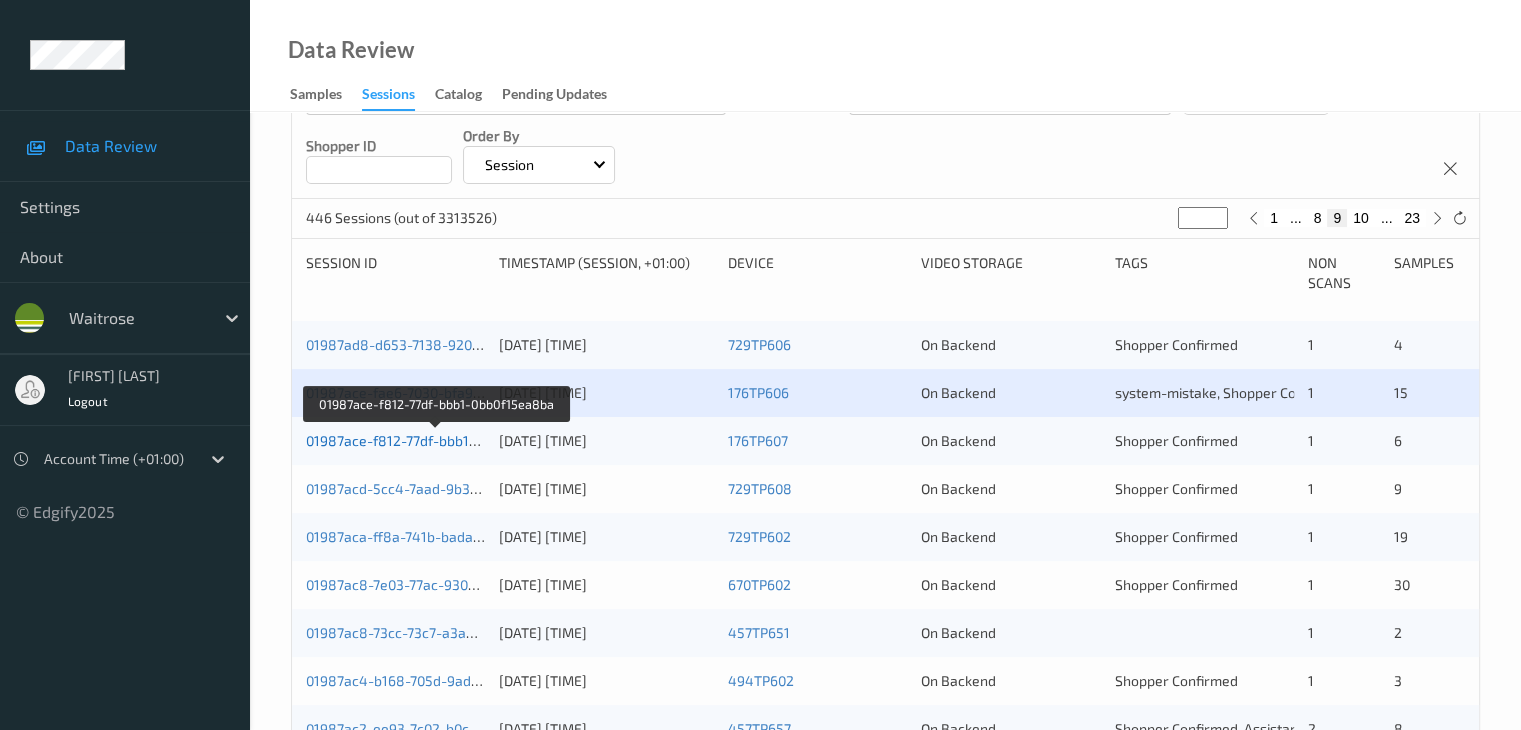 click on "01987ace-f812-77df-bbb1-0bb0f15ea8ba" at bounding box center [436, 440] 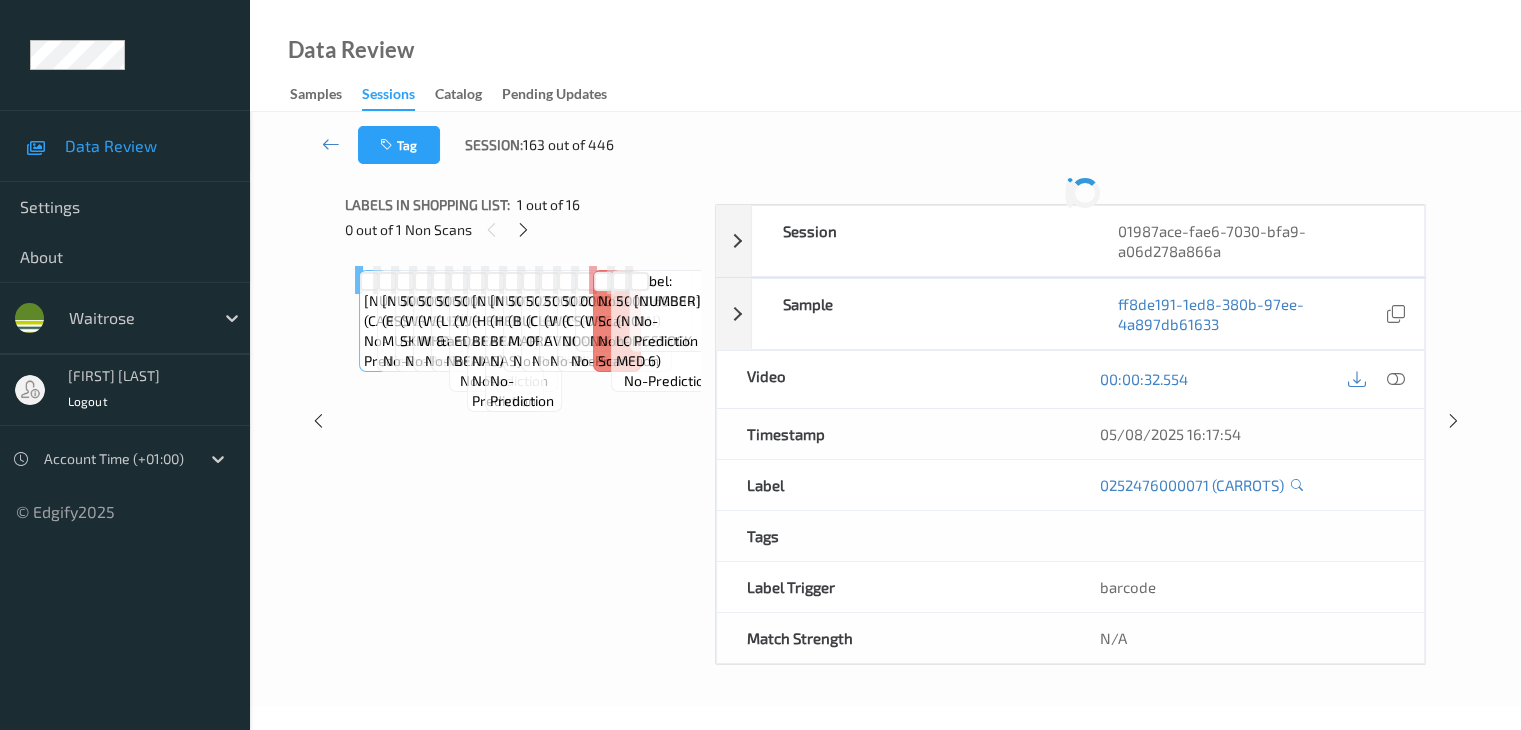 scroll, scrollTop: 0, scrollLeft: 0, axis: both 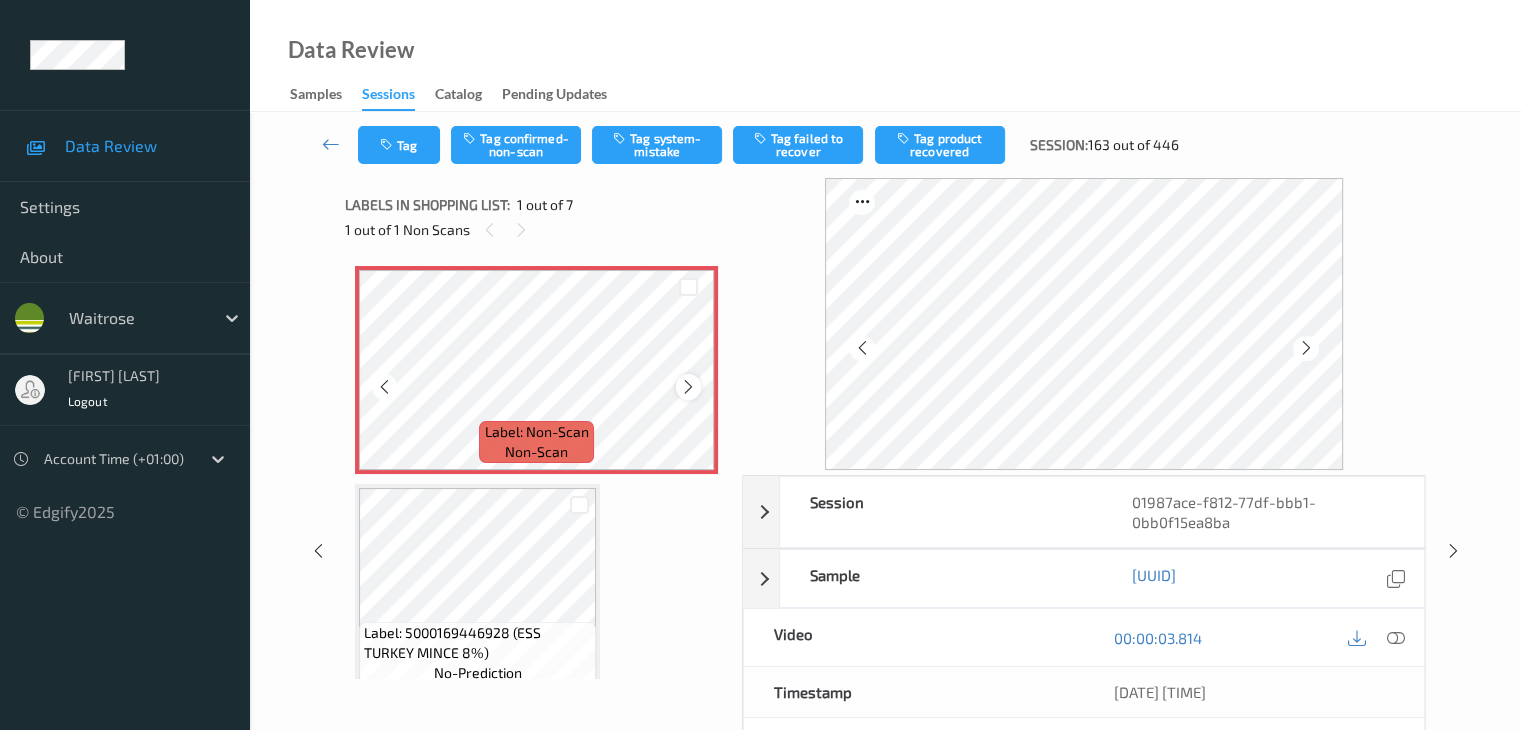 click at bounding box center (688, 386) 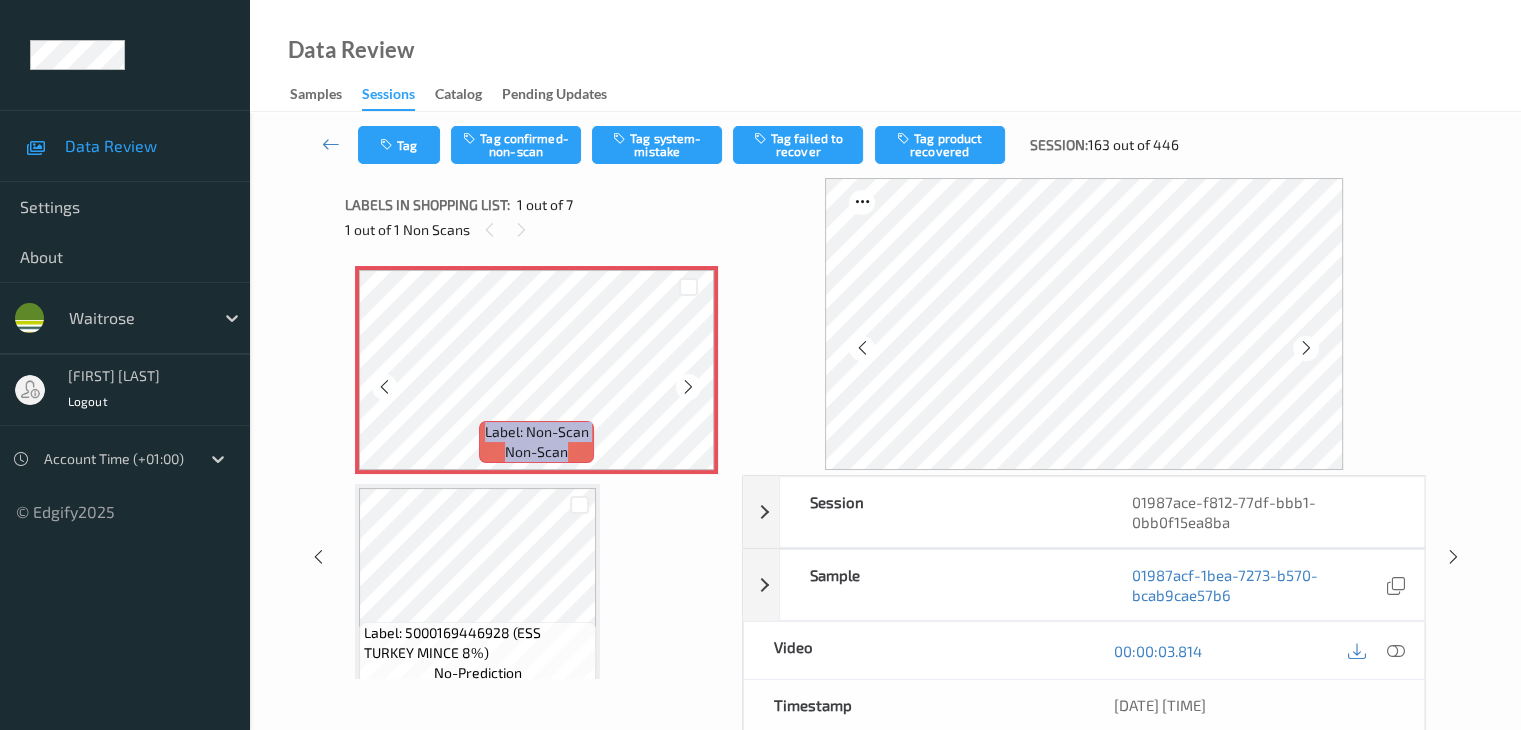 click at bounding box center (688, 386) 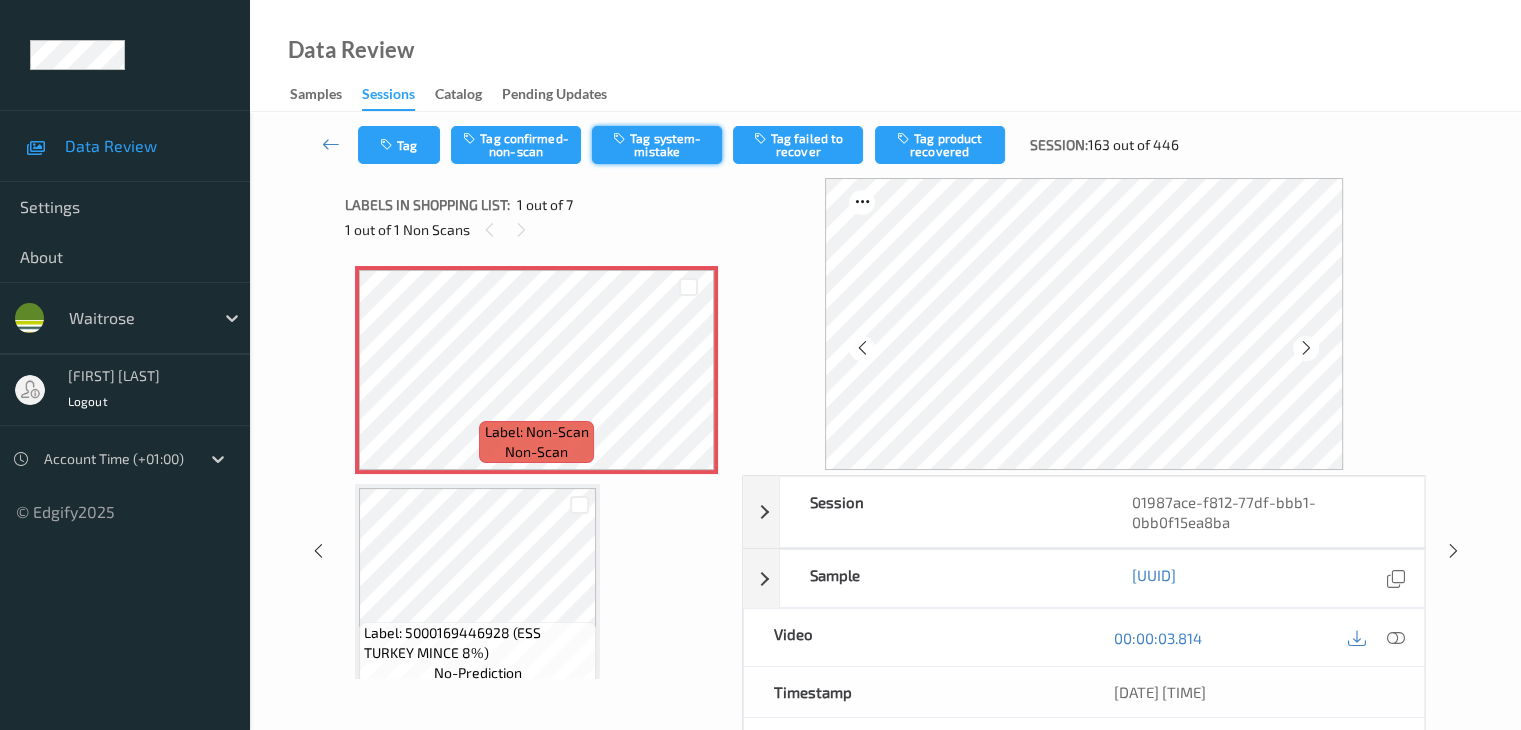 click on "Tag   system-mistake" at bounding box center [657, 145] 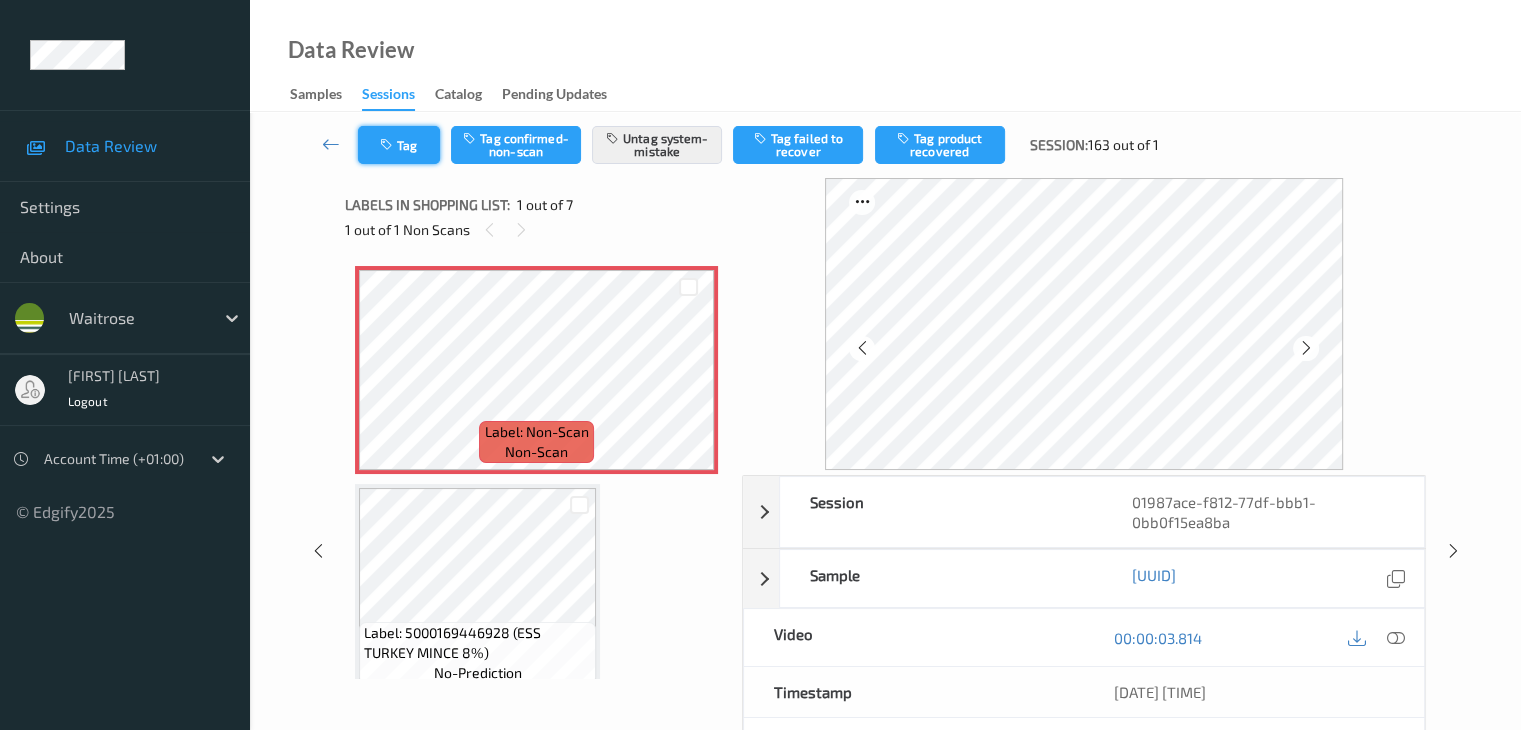 click on "Tag" at bounding box center (399, 145) 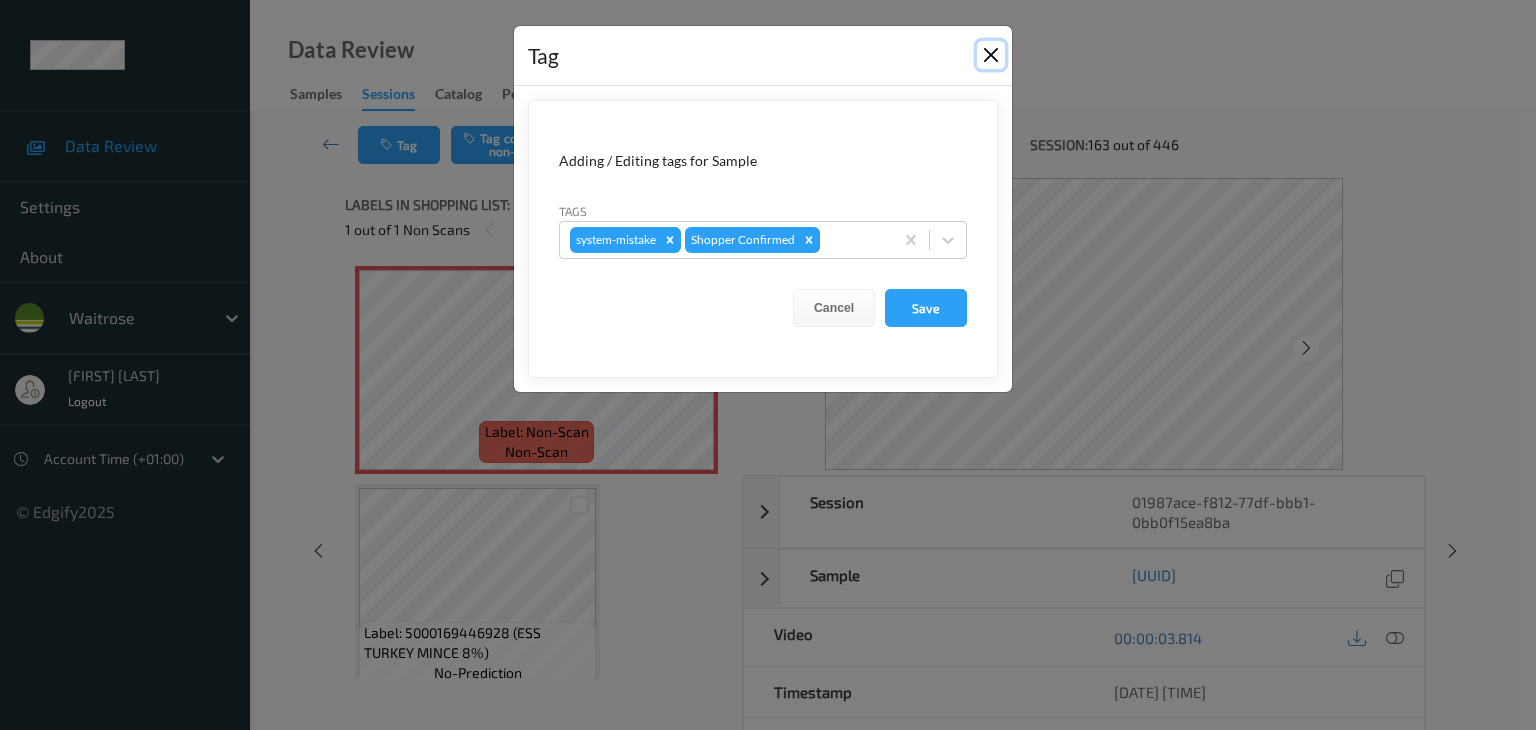 click at bounding box center [991, 55] 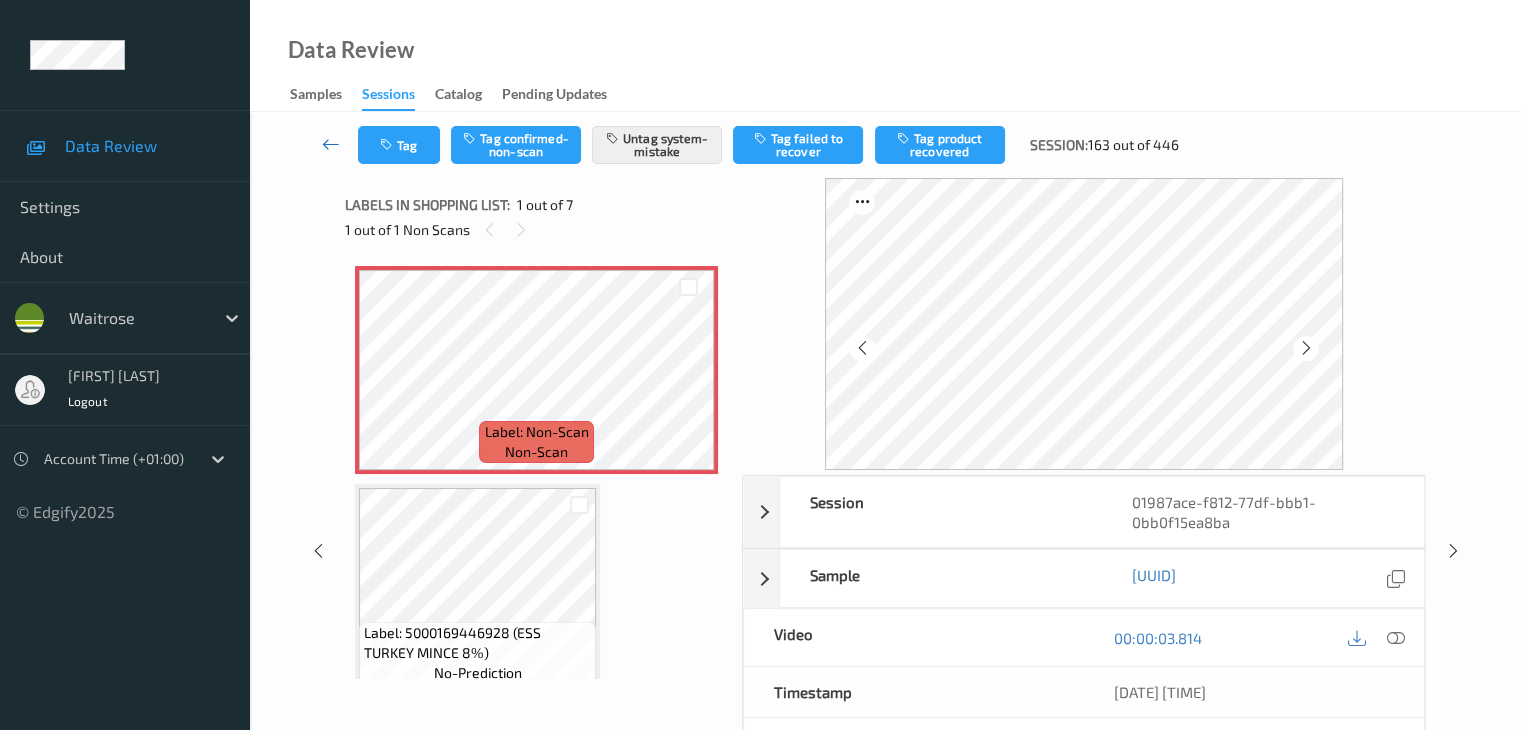click at bounding box center (331, 144) 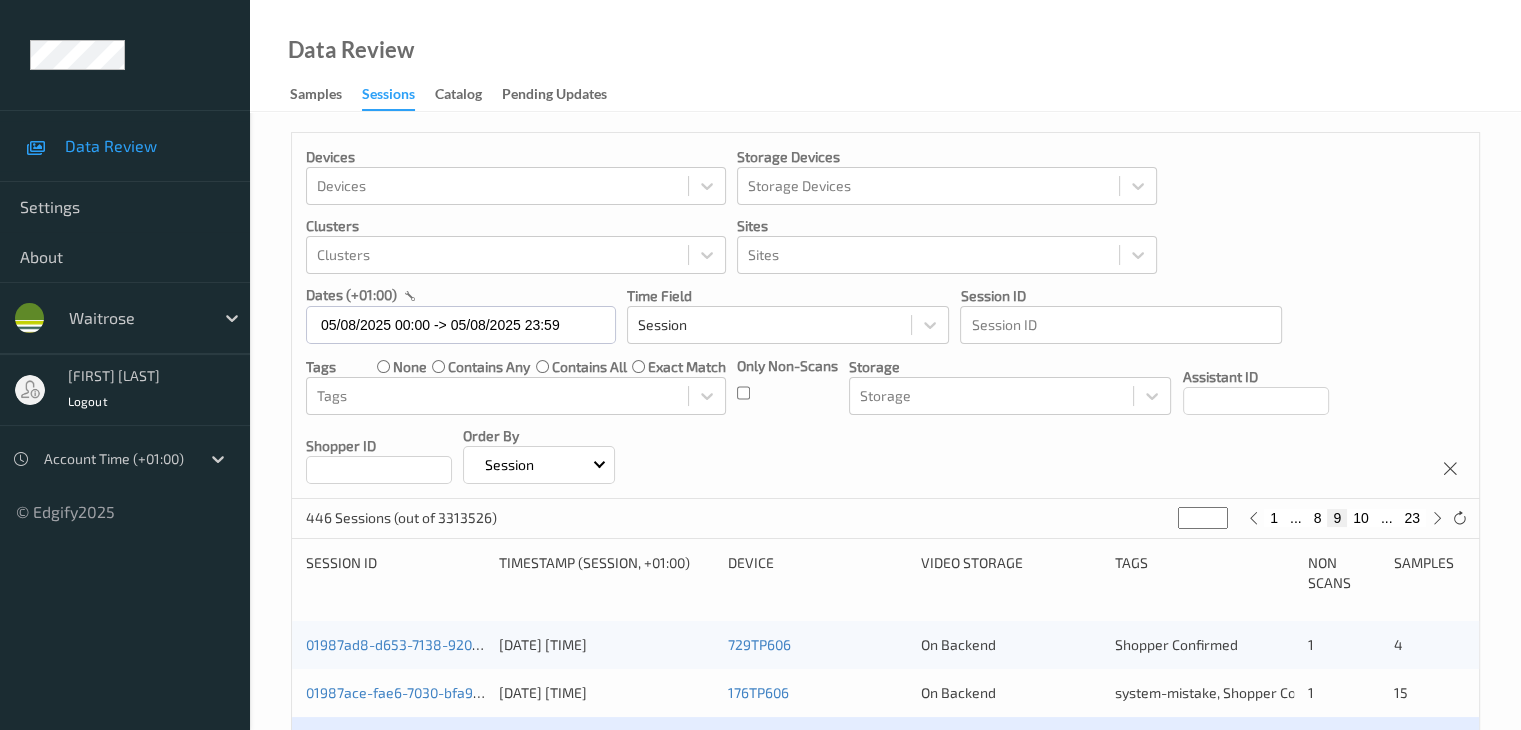drag, startPoint x: 1196, startPoint y: 517, endPoint x: 1170, endPoint y: 519, distance: 26.076809 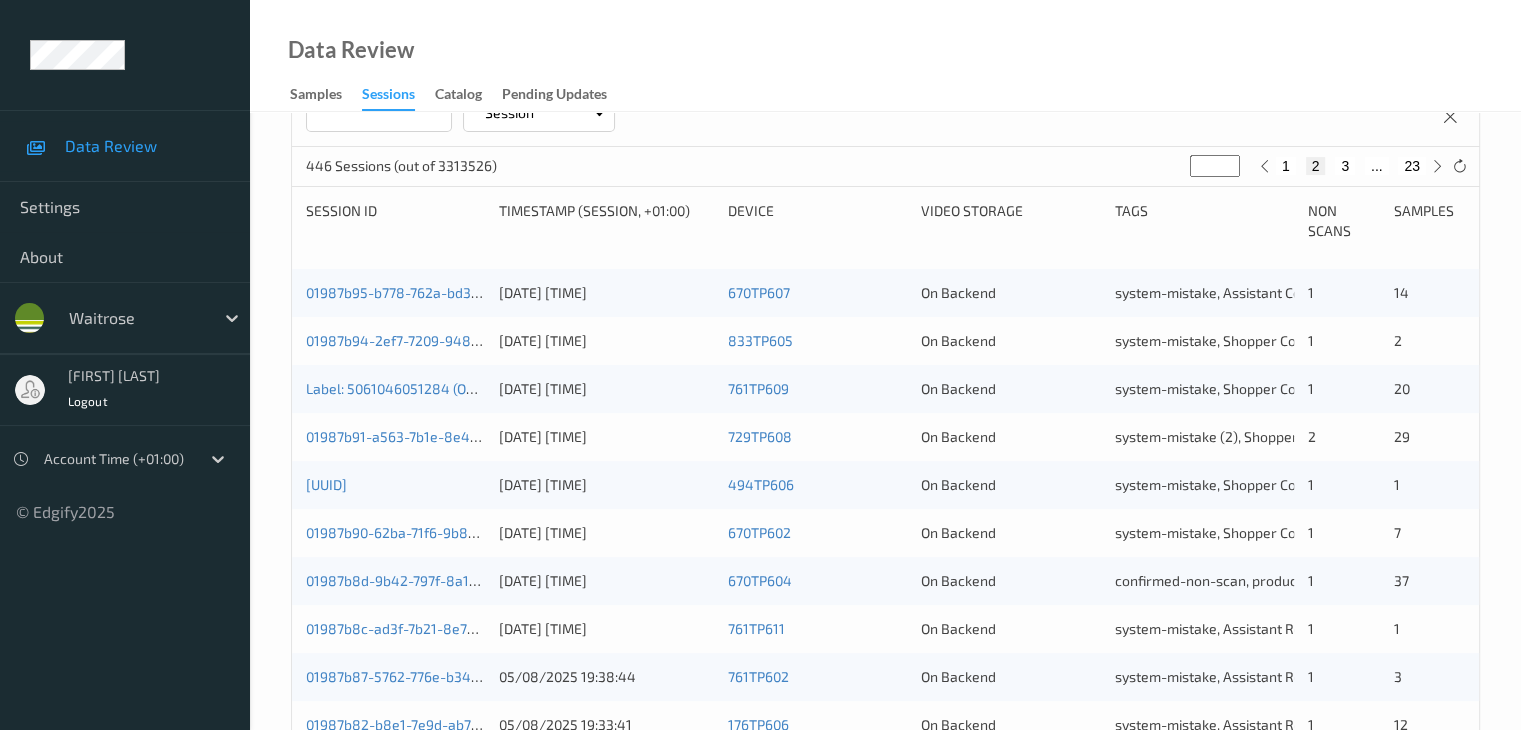scroll, scrollTop: 232, scrollLeft: 0, axis: vertical 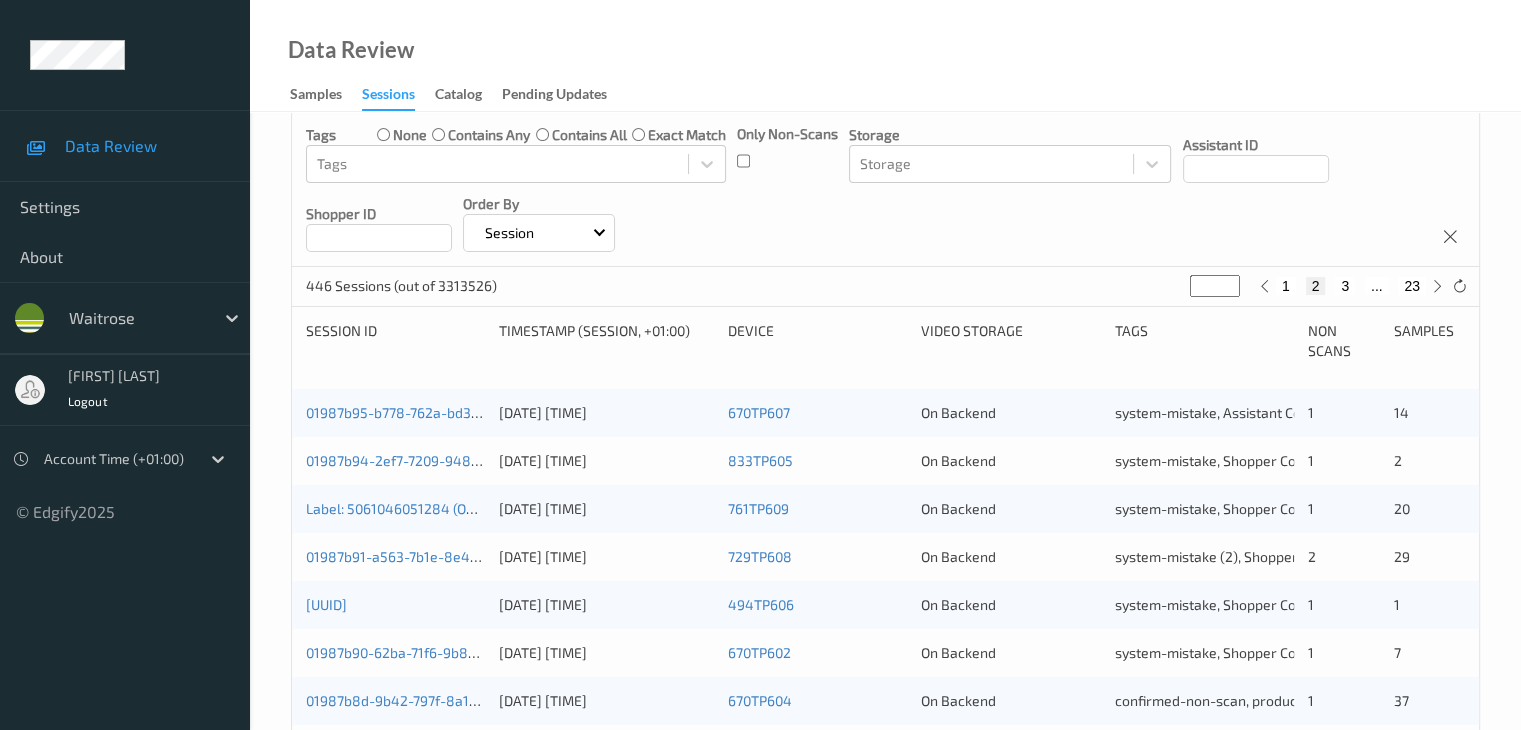 drag, startPoint x: 1216, startPoint y: 290, endPoint x: 1187, endPoint y: 305, distance: 32.649654 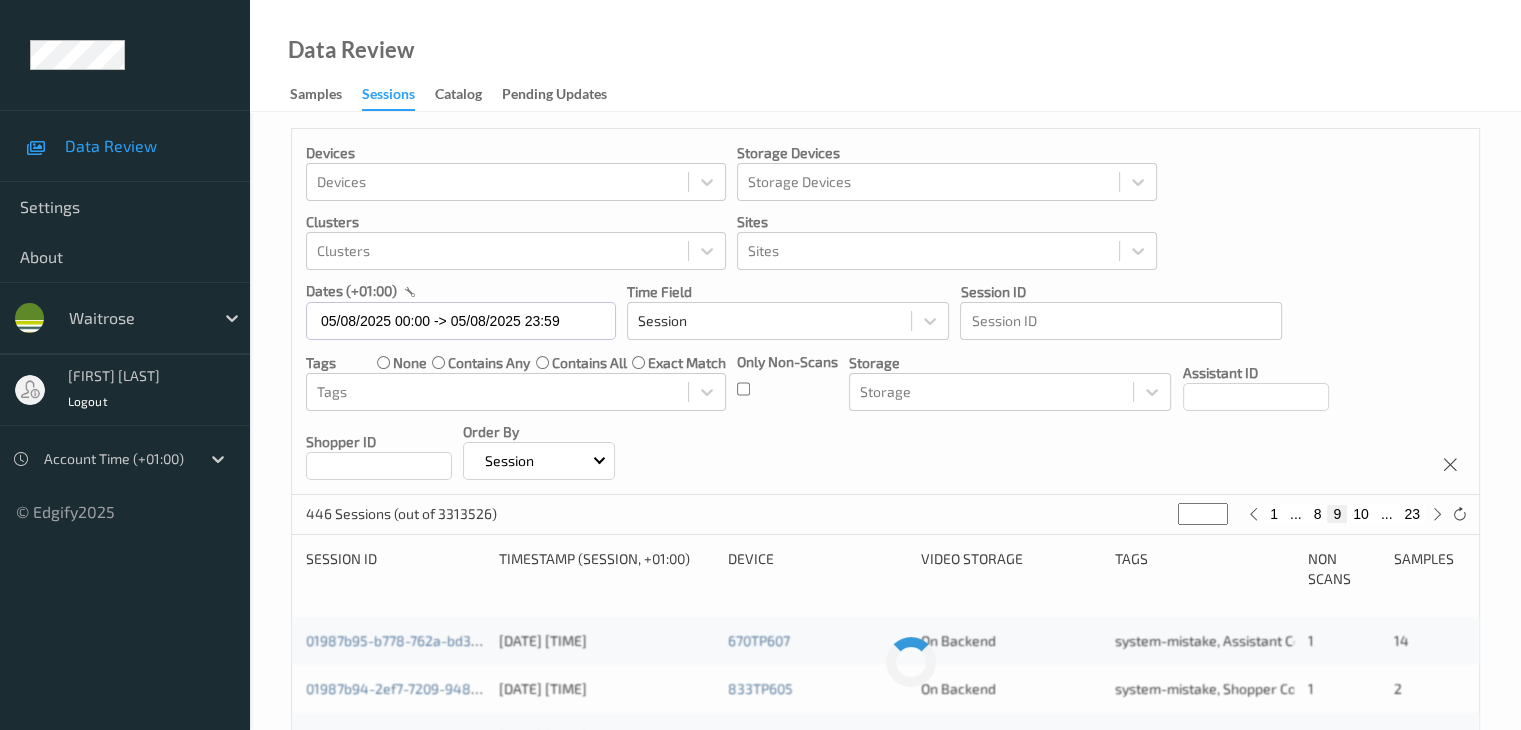 scroll, scrollTop: 0, scrollLeft: 0, axis: both 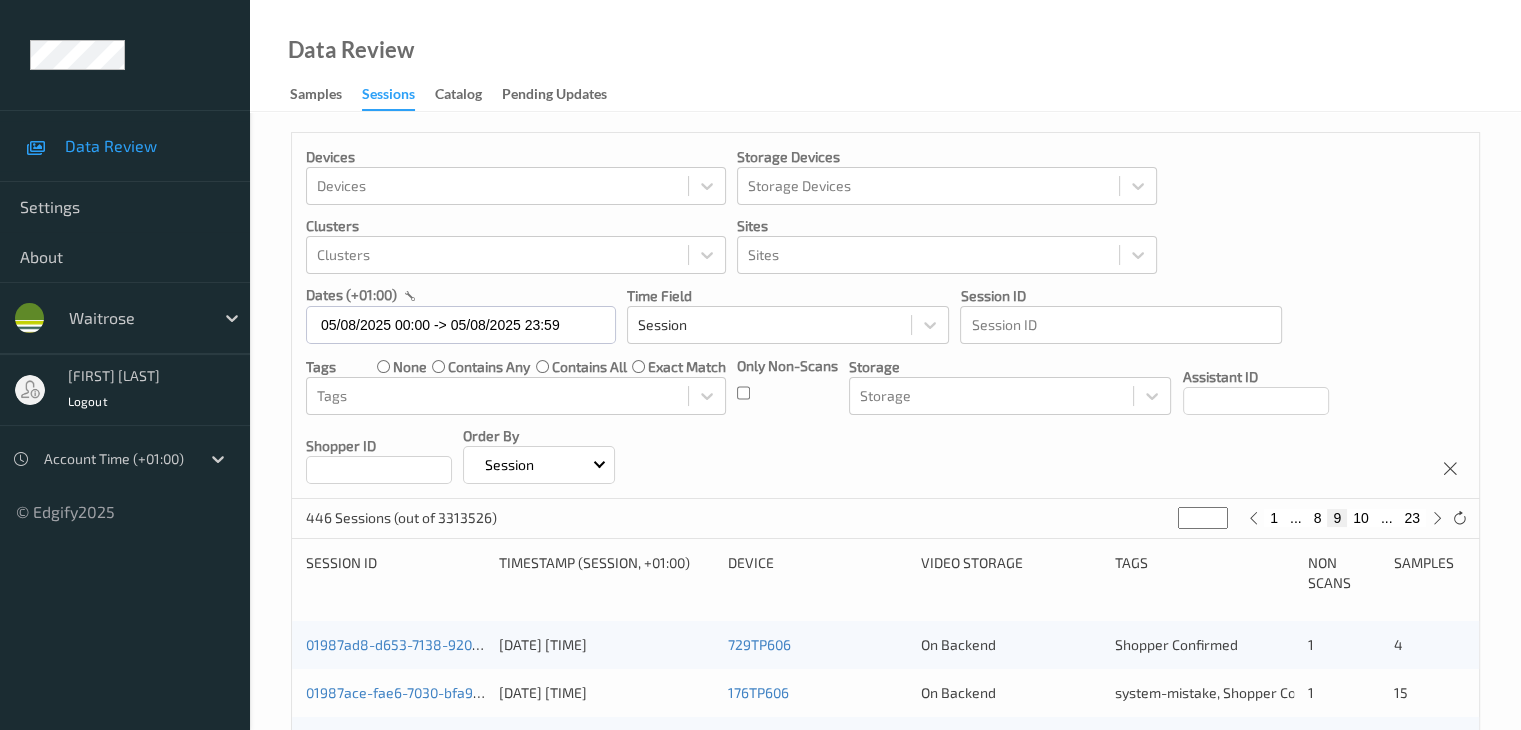 click on "Devices Devices Storage Devices Storage Devices Clusters Clusters Sites Sites dates (+01:00) 05/08/2025 00:00 -> 05/08/2025 23:59 Time Field Session Session ID Session ID Tags none contains any contains all exact match Tags Only Non-Scans Storage Storage Assistant ID Shopper ID Order By Session" at bounding box center [885, 316] 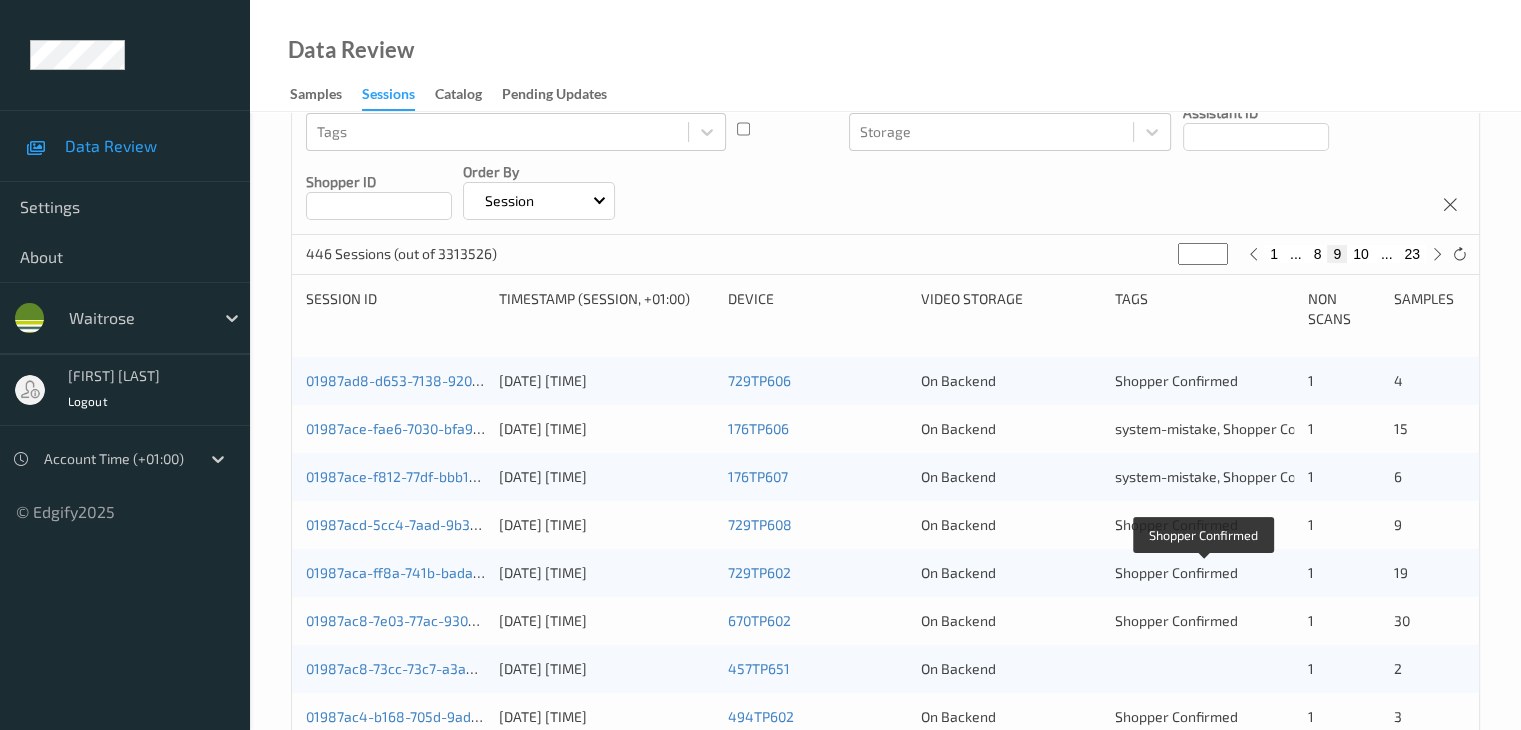 scroll, scrollTop: 300, scrollLeft: 0, axis: vertical 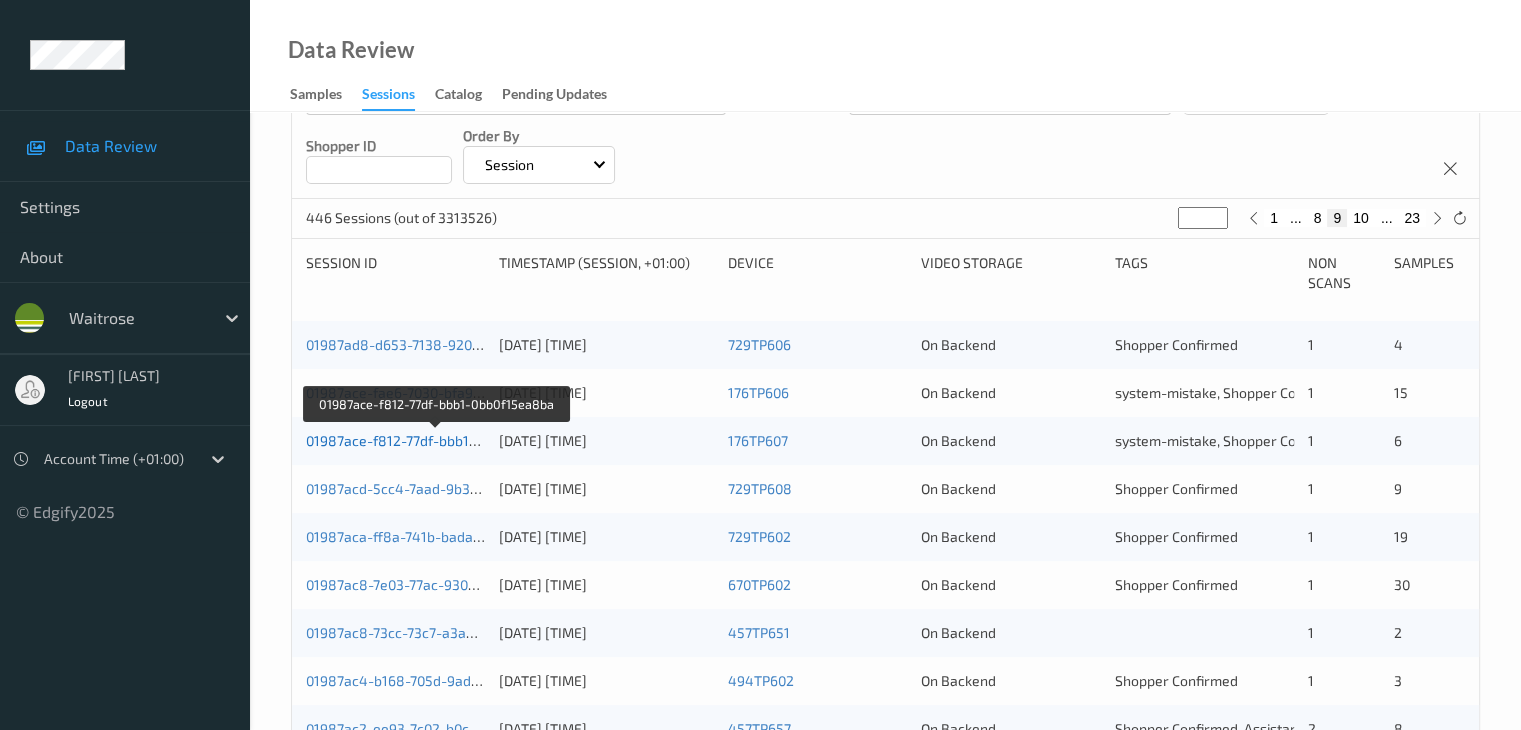 click on "01987ace-f812-77df-bbb1-0bb0f15ea8ba" at bounding box center (436, 440) 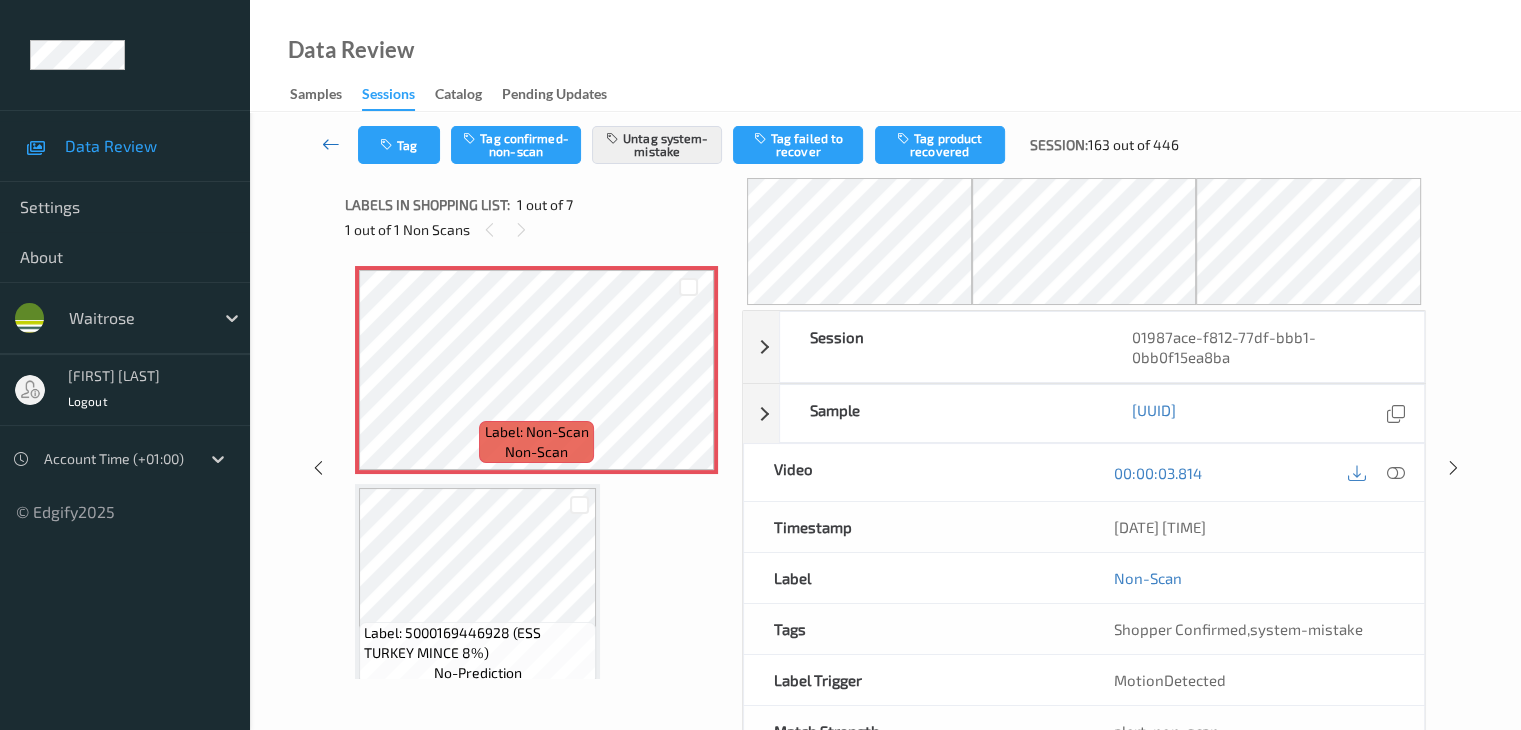 click at bounding box center [331, 144] 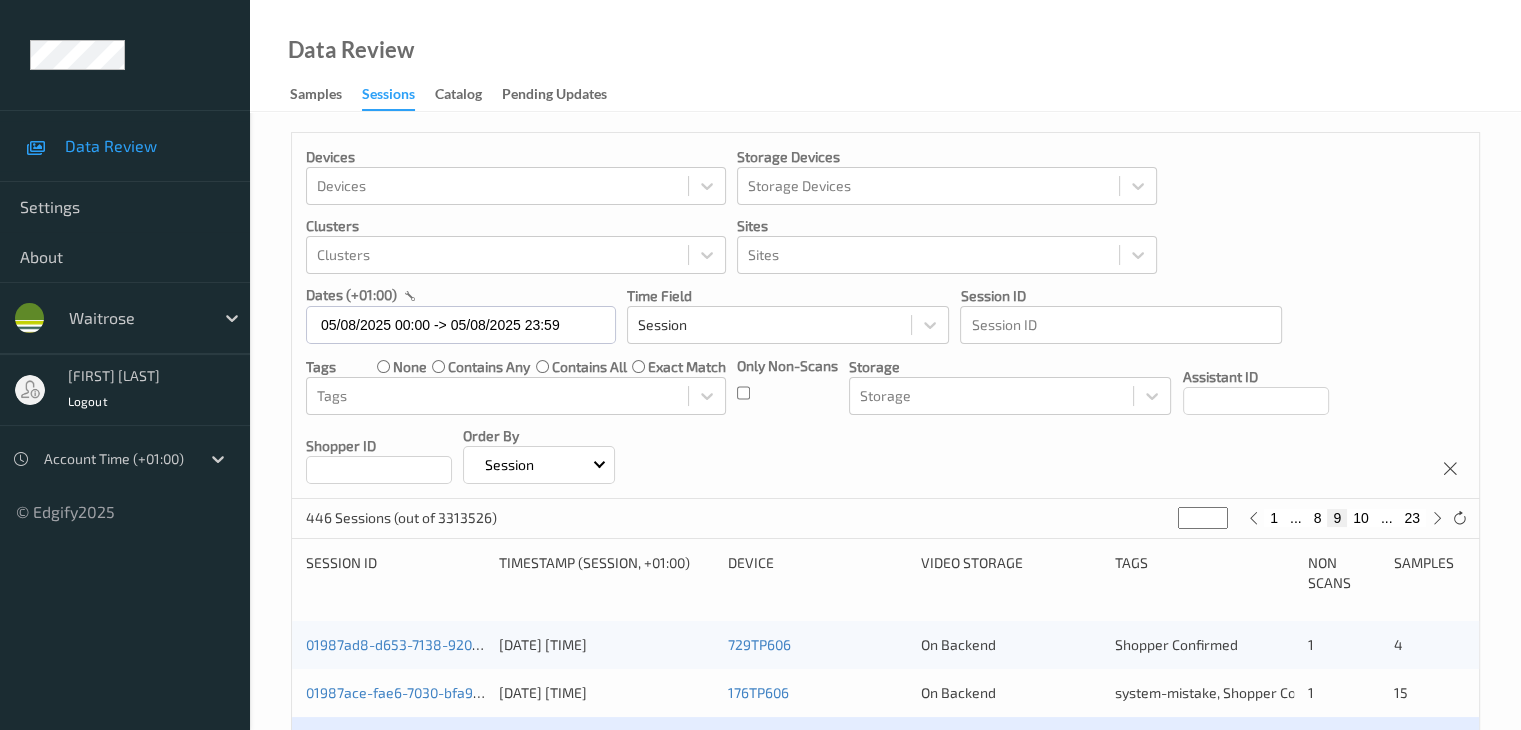 scroll, scrollTop: 400, scrollLeft: 0, axis: vertical 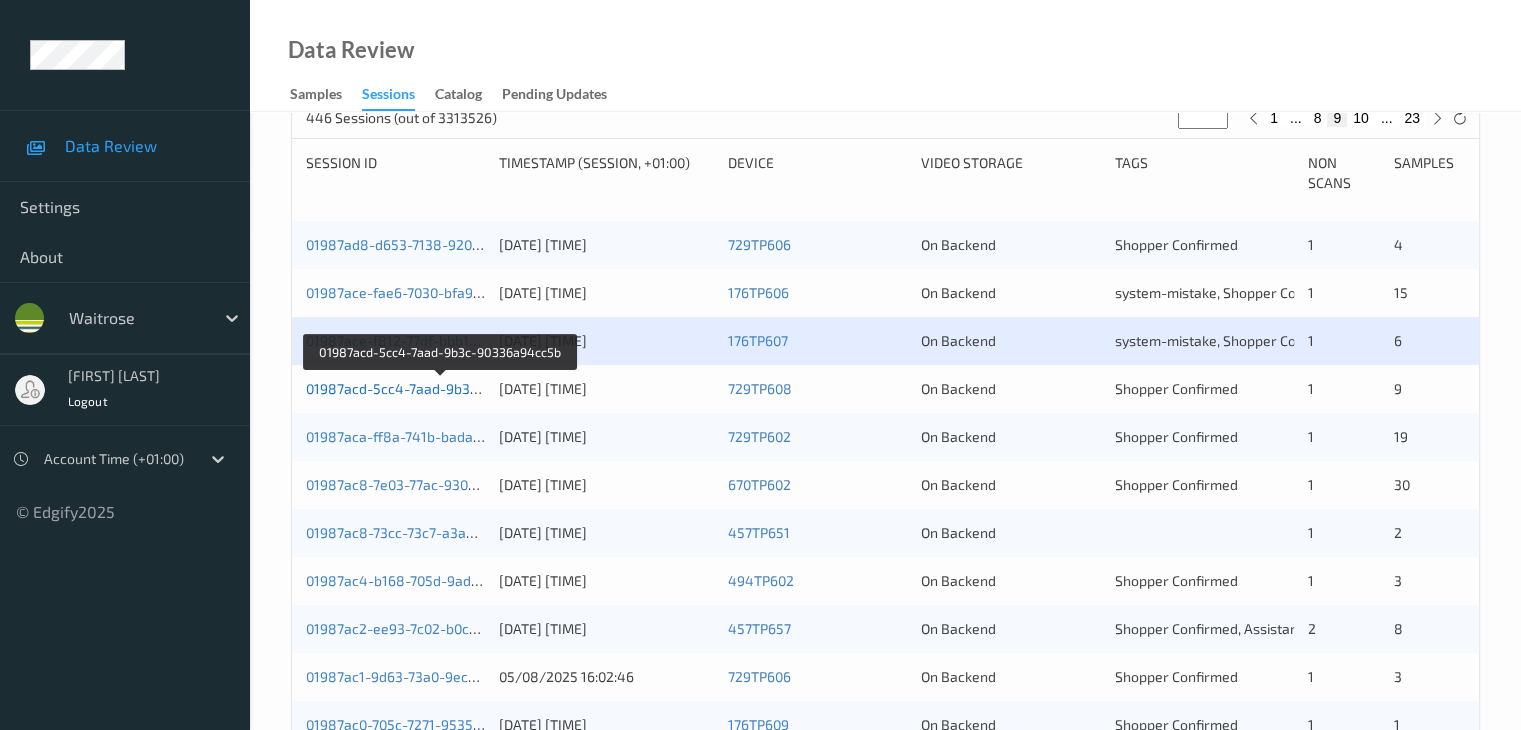 click on "01987acd-5cc4-7aad-9b3c-90336a94cc5b" at bounding box center [442, 388] 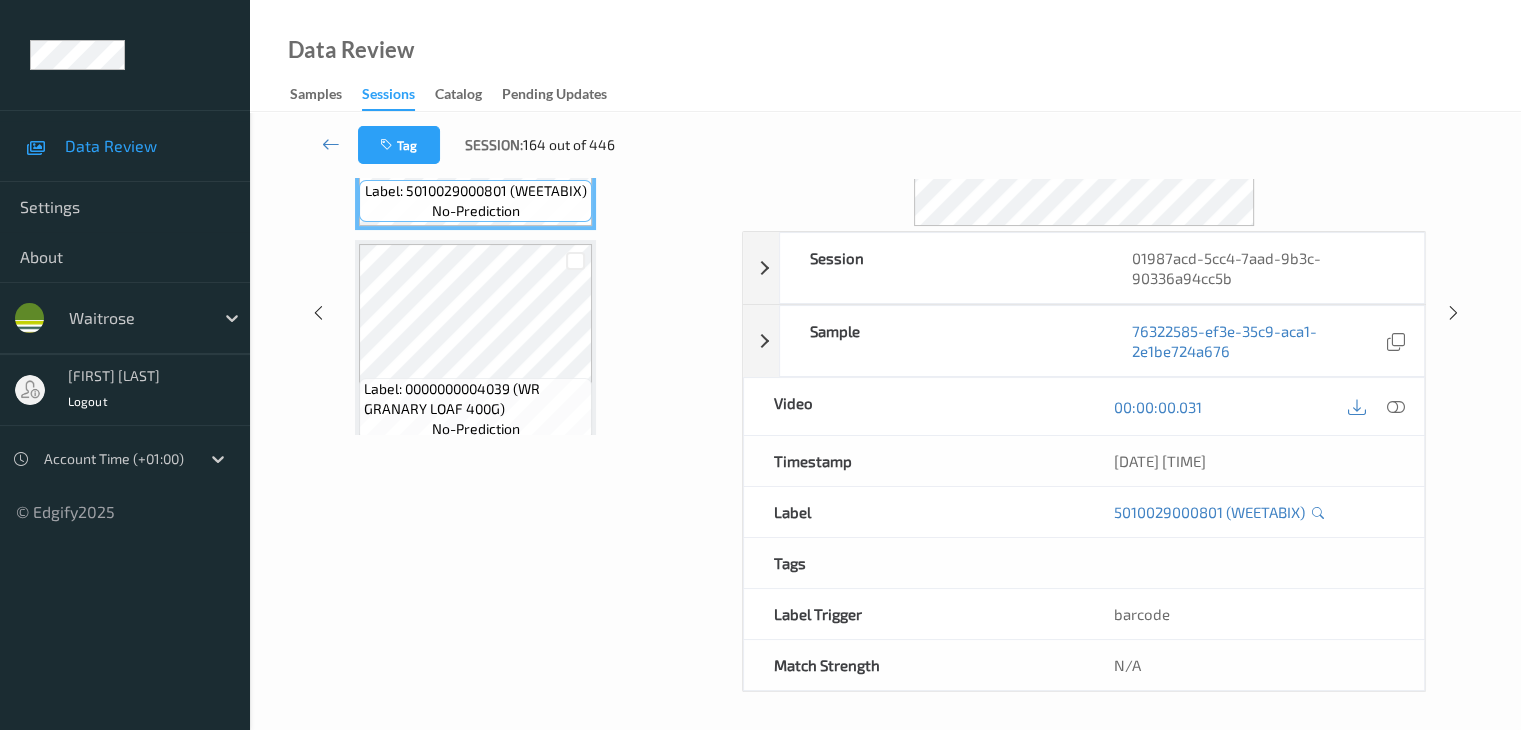 scroll, scrollTop: 0, scrollLeft: 0, axis: both 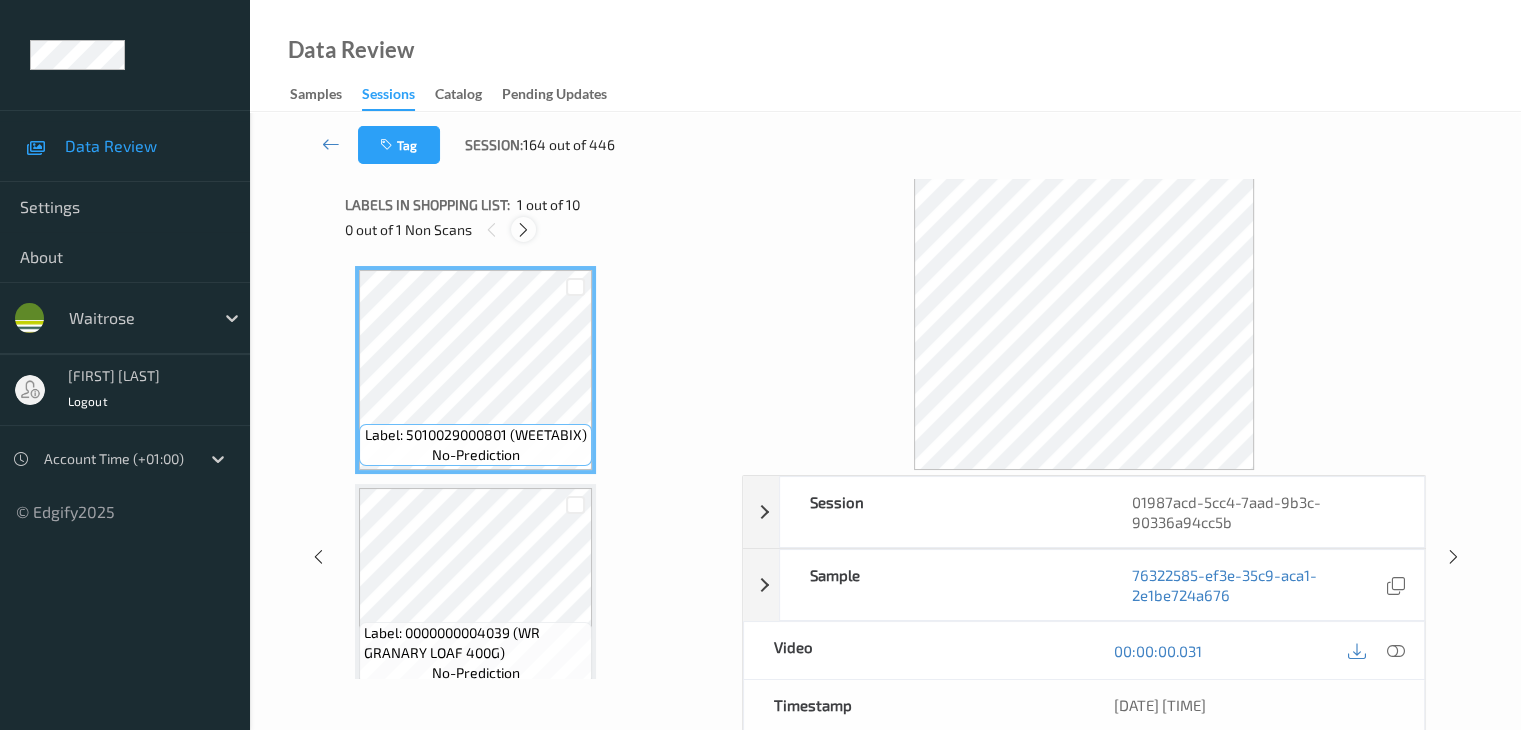 click at bounding box center (523, 230) 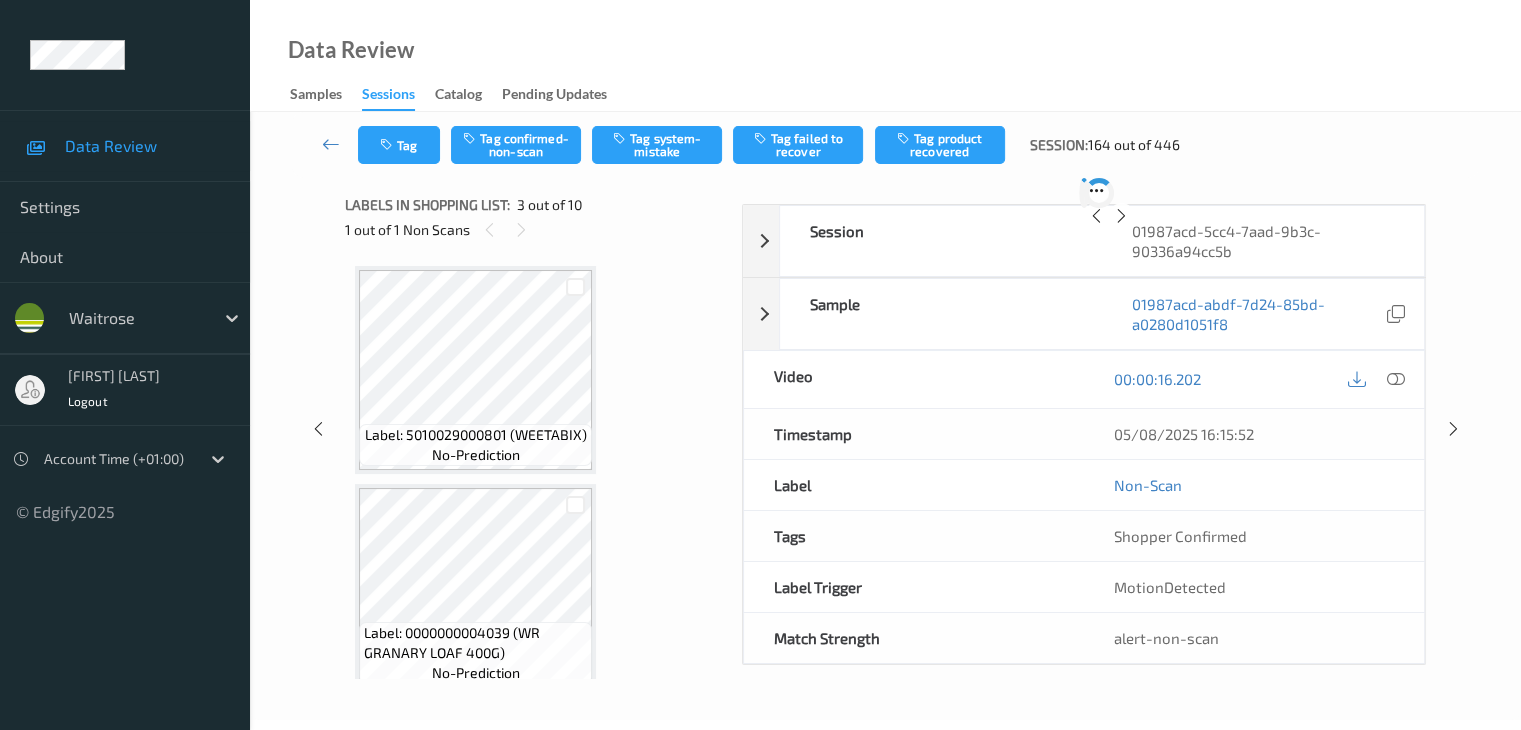 scroll, scrollTop: 228, scrollLeft: 0, axis: vertical 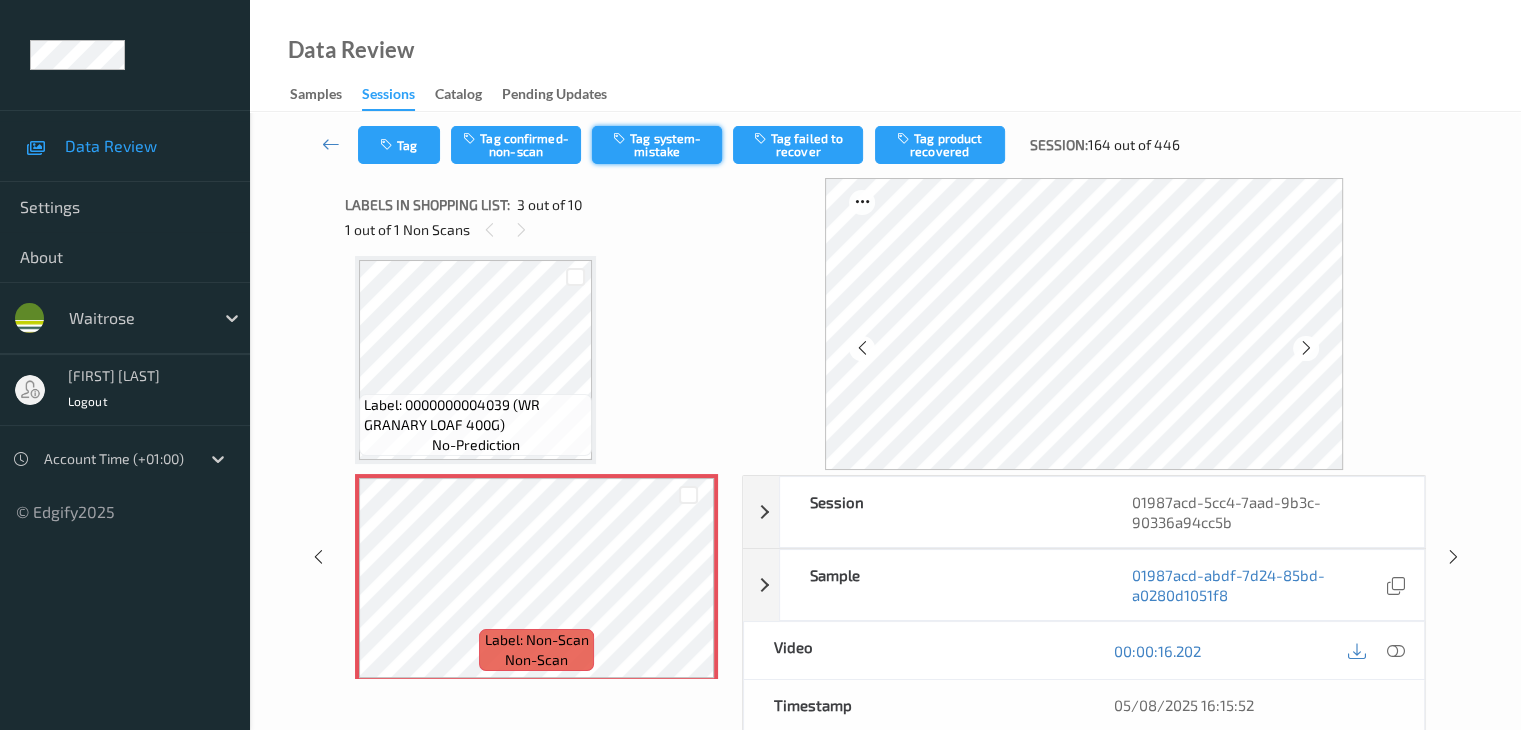 click on "Tag   system-mistake" at bounding box center [657, 145] 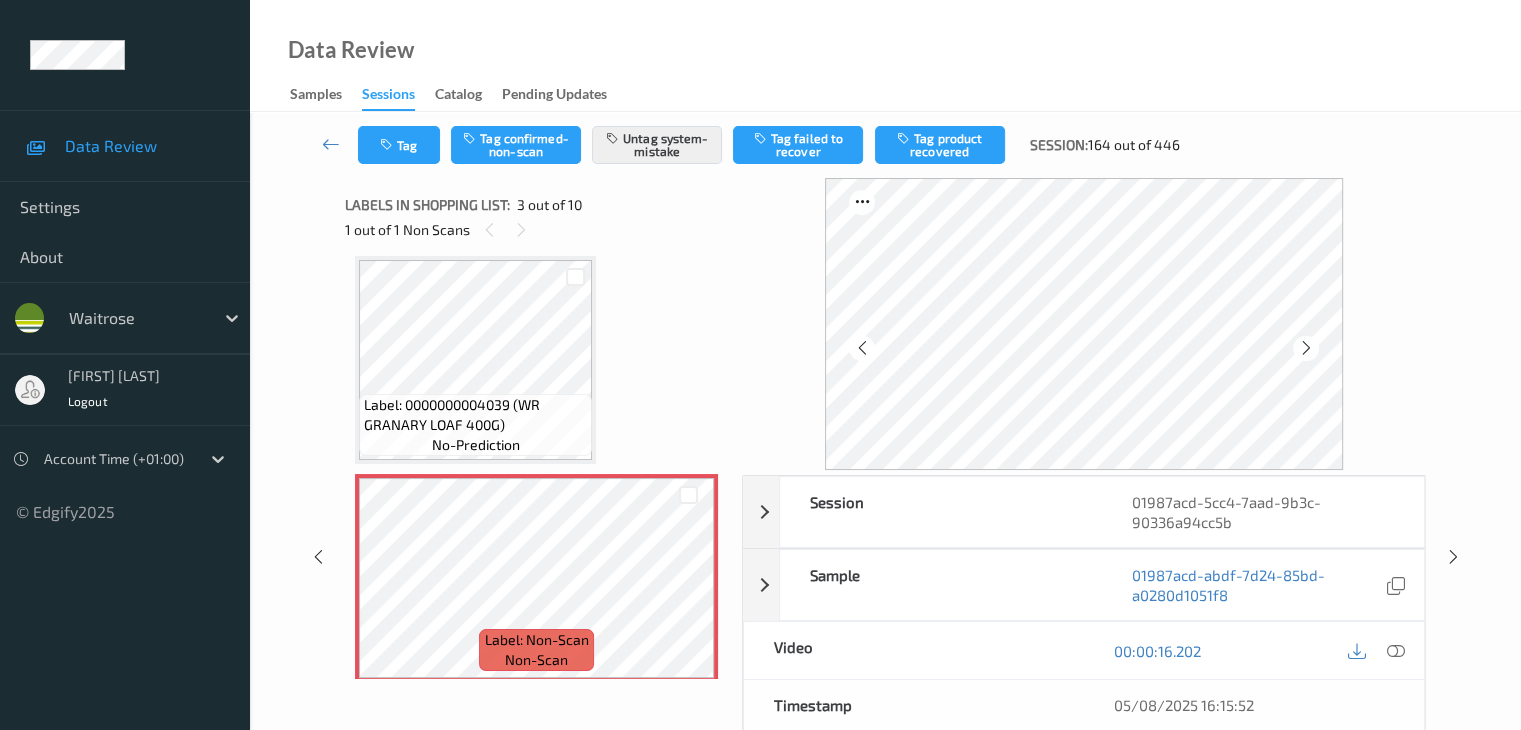 type 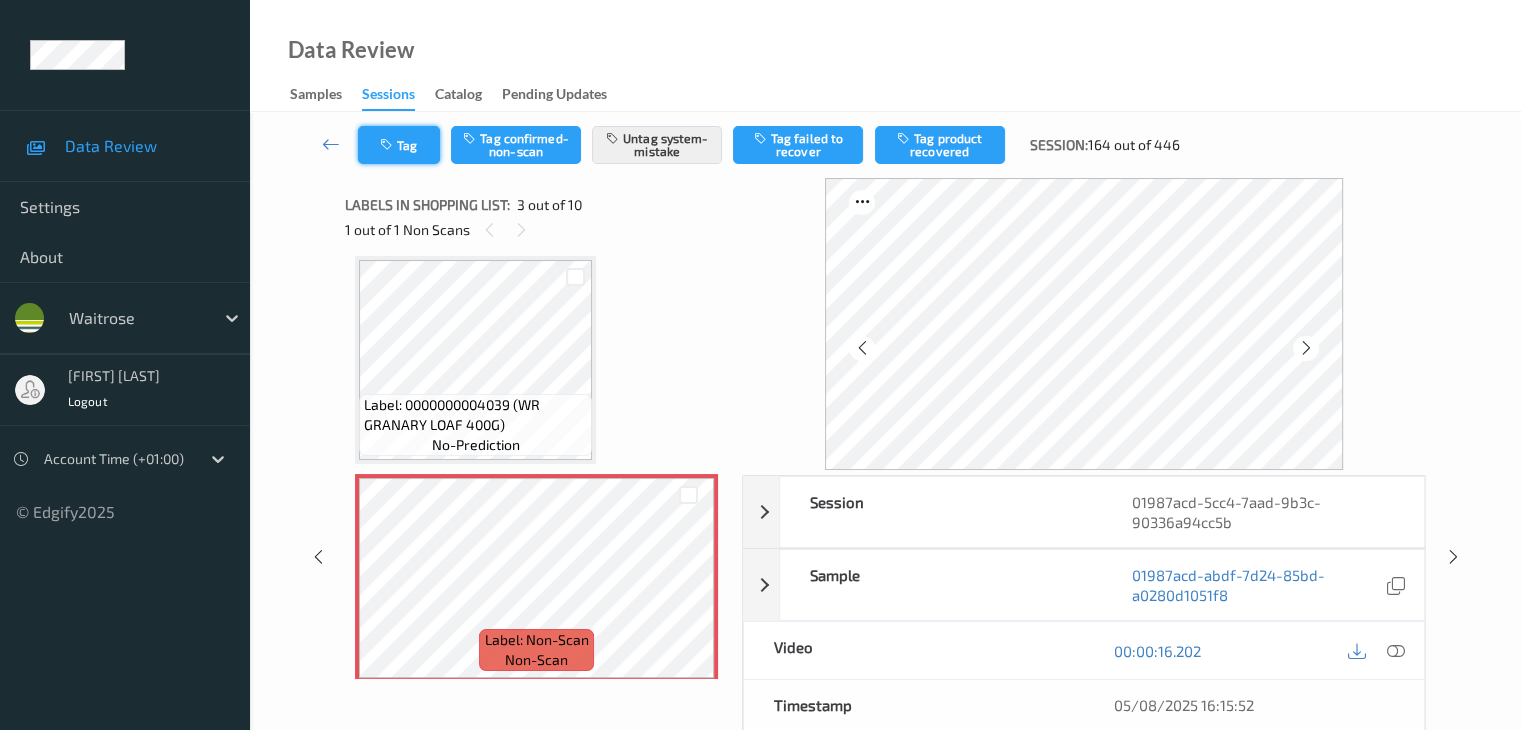 click on "Tag" at bounding box center (399, 145) 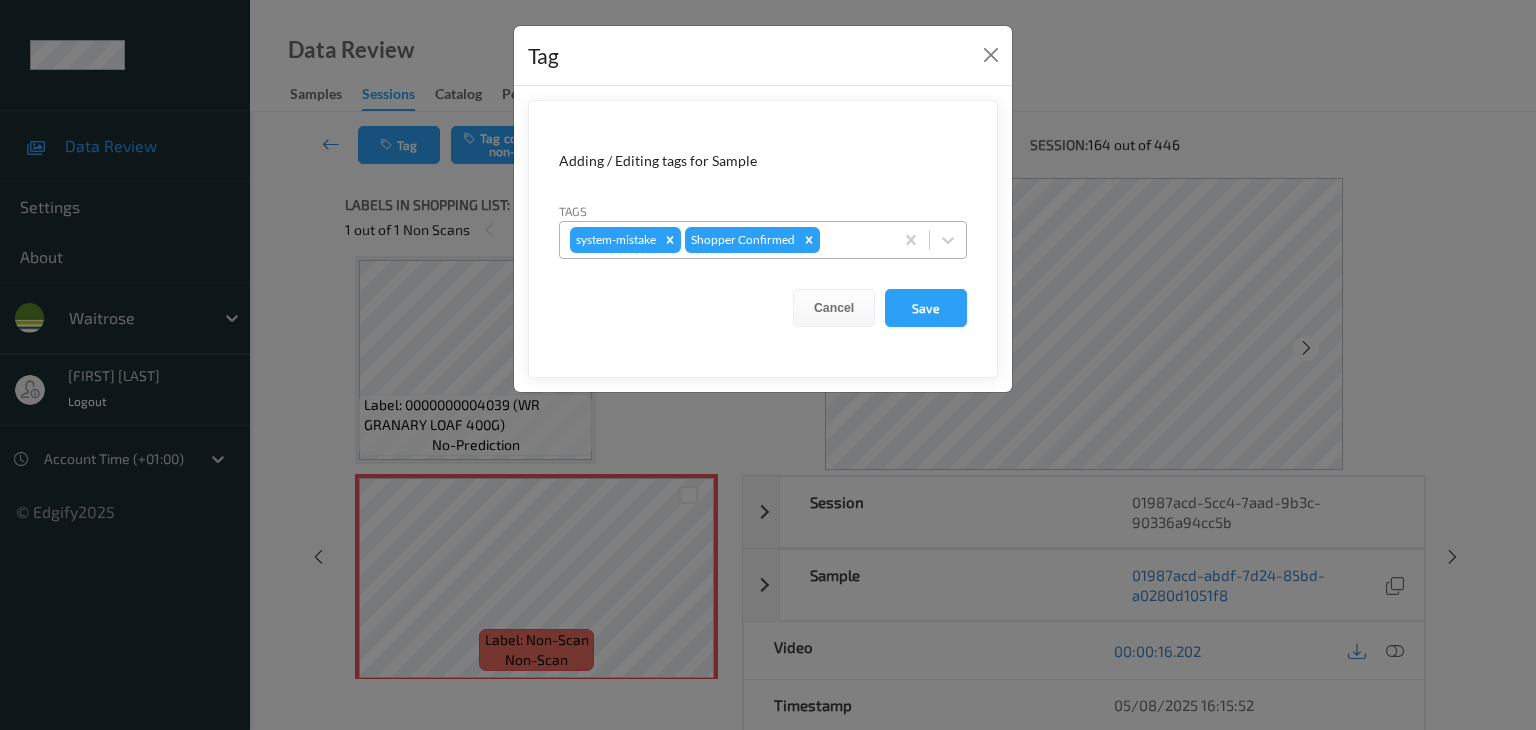 click at bounding box center (853, 240) 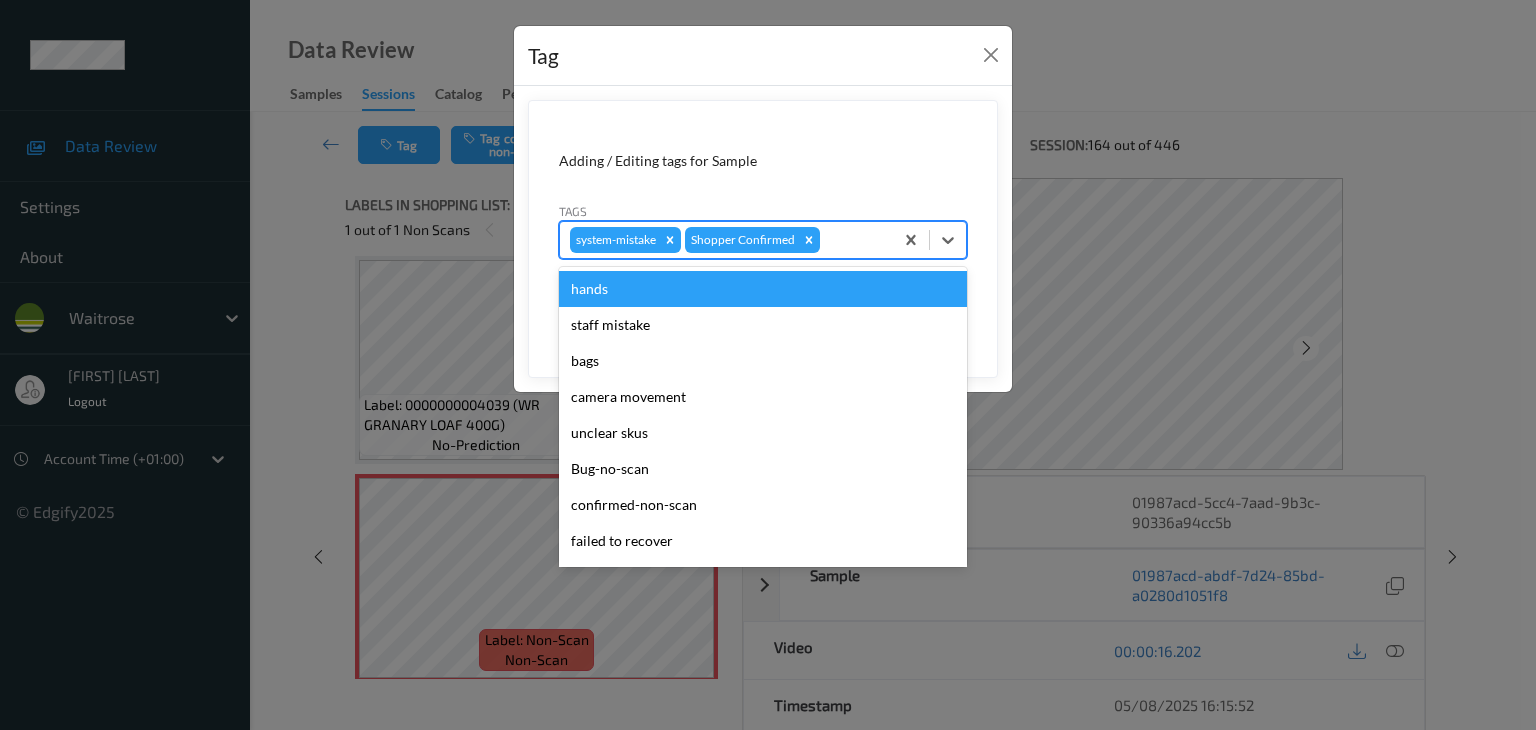 type on "u" 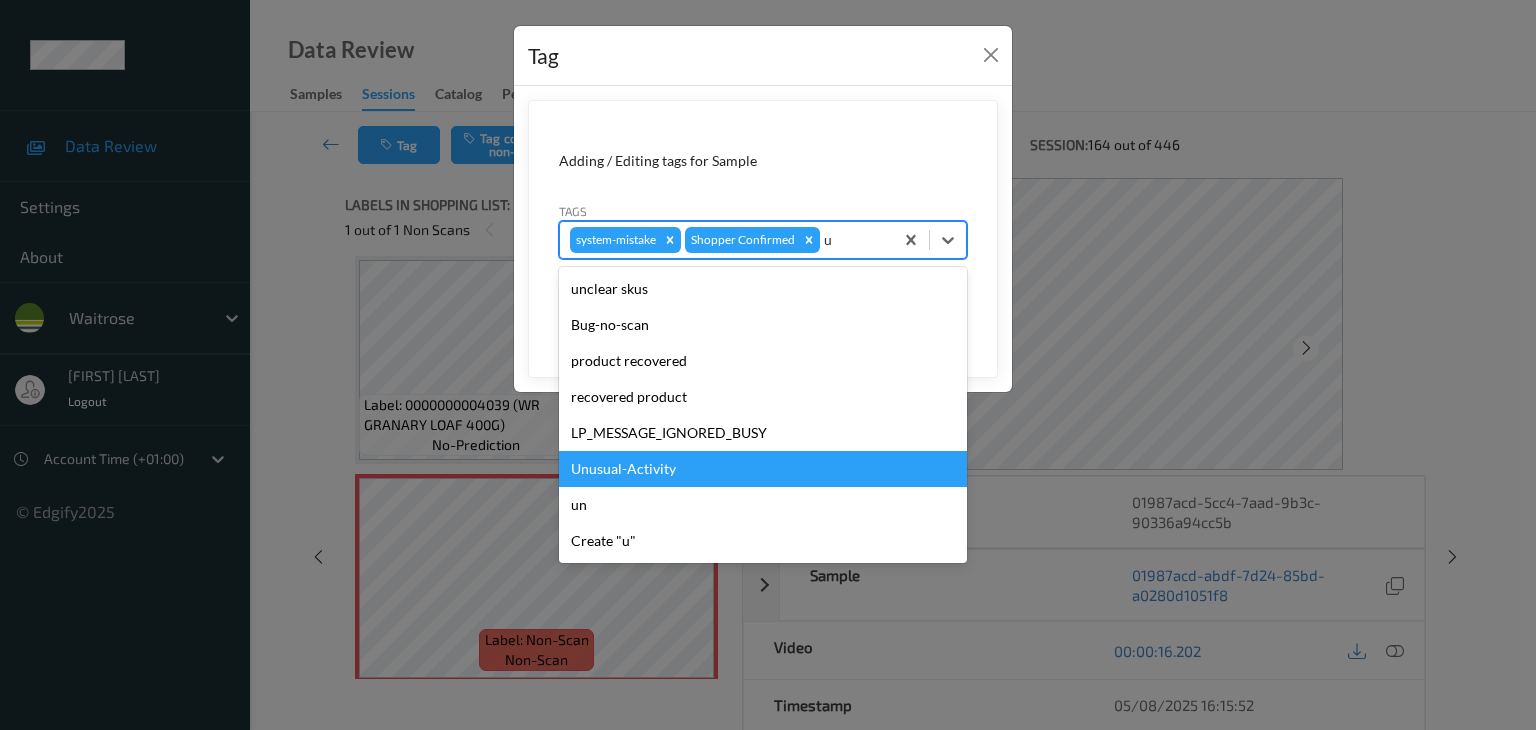 click on "Unusual-Activity" at bounding box center (763, 469) 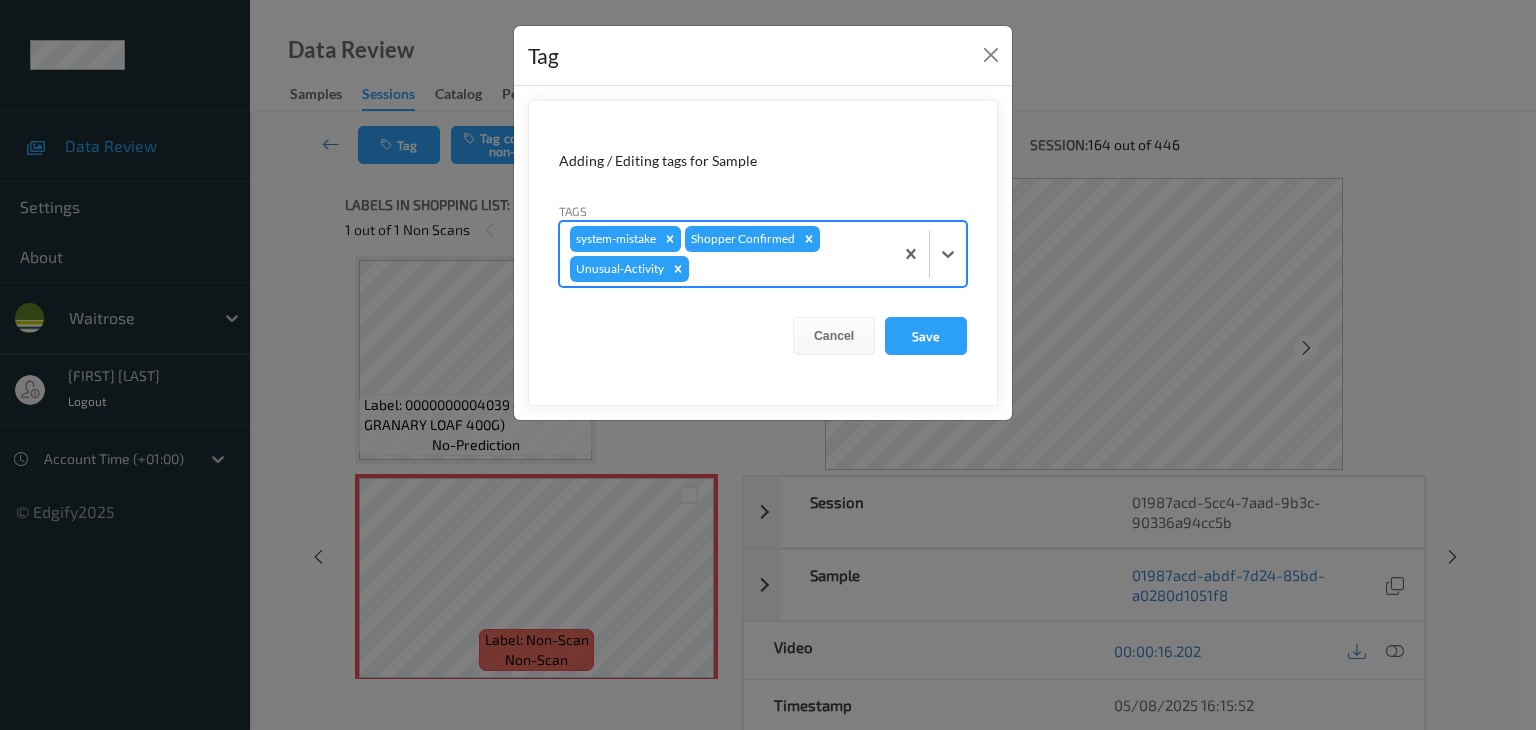 type on "p" 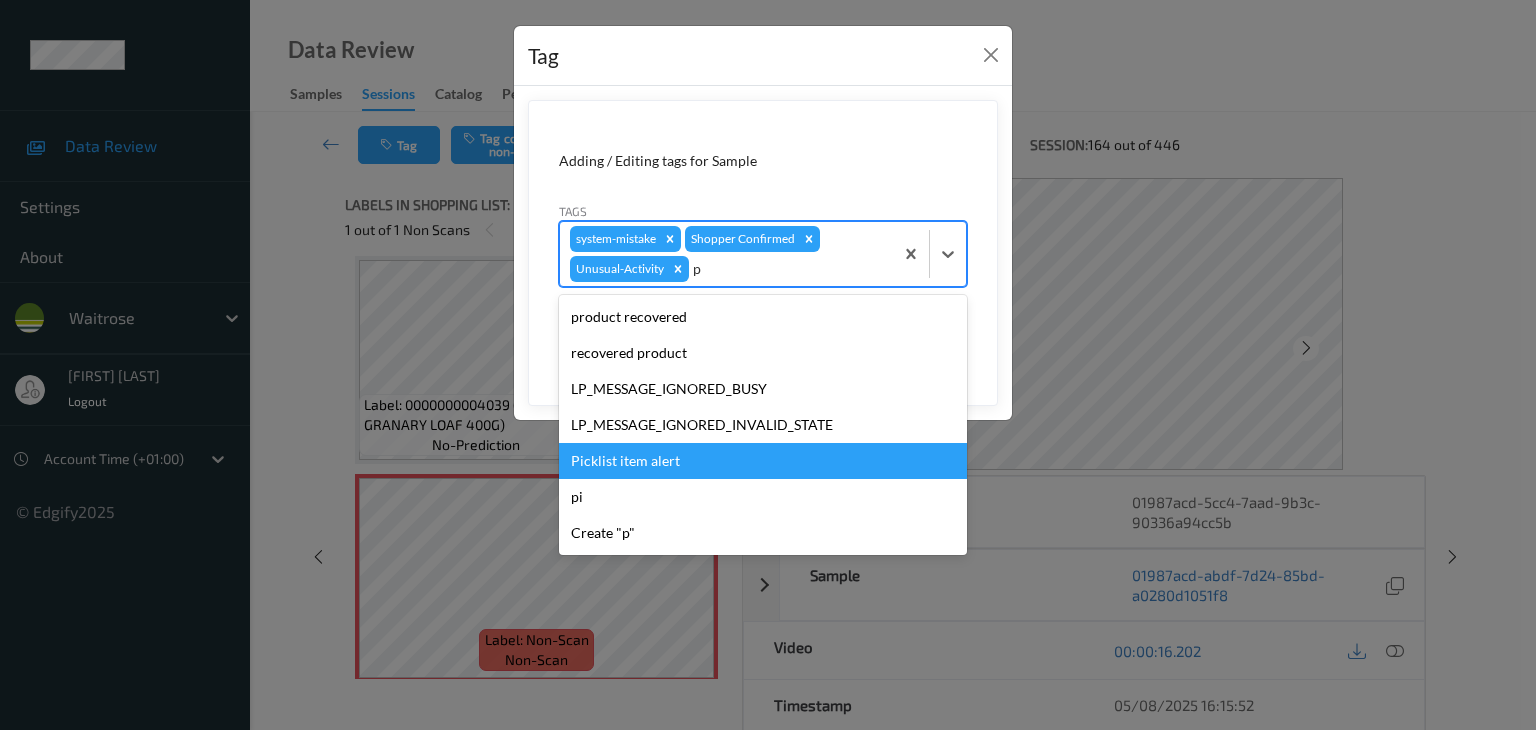 click on "Picklist item alert" at bounding box center (763, 461) 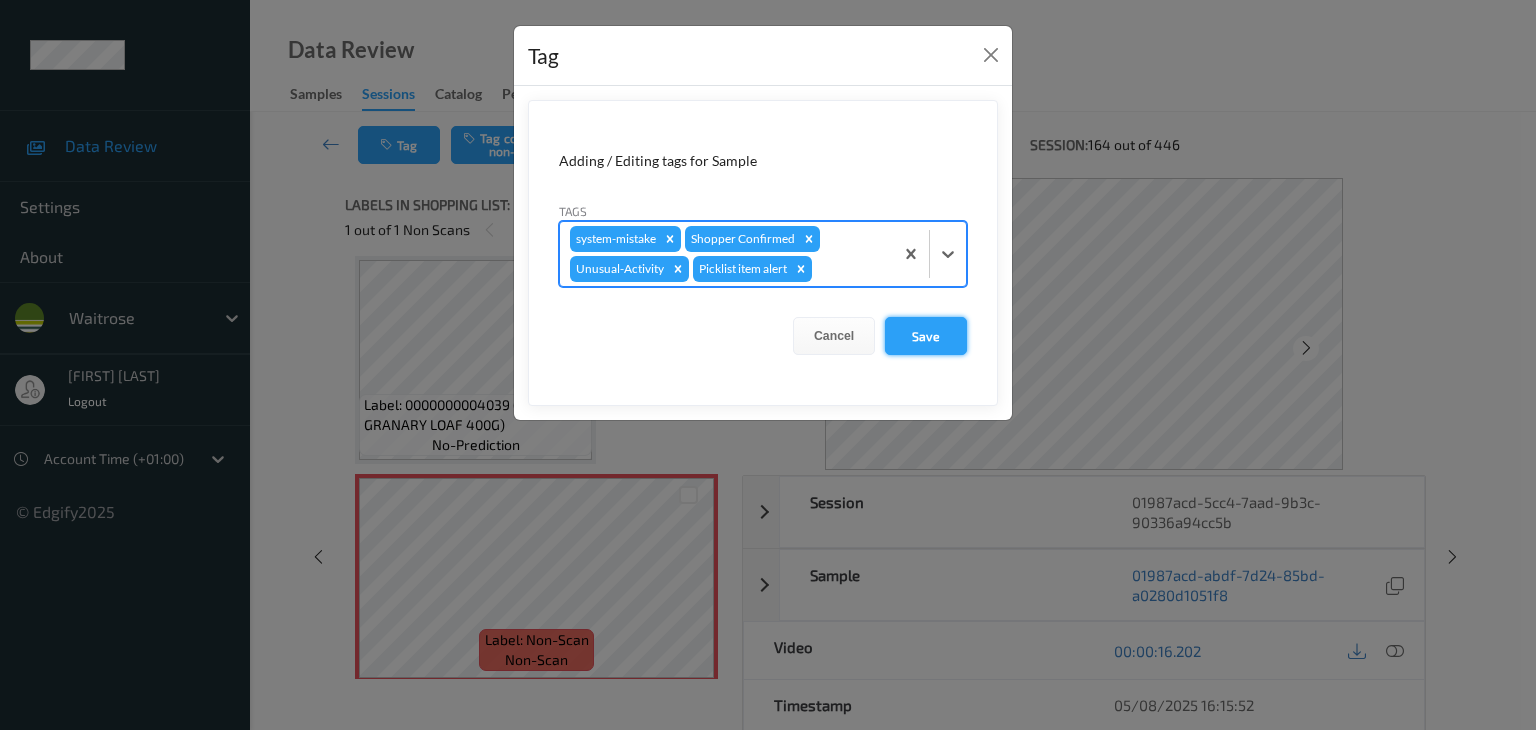 click on "Save" at bounding box center (926, 336) 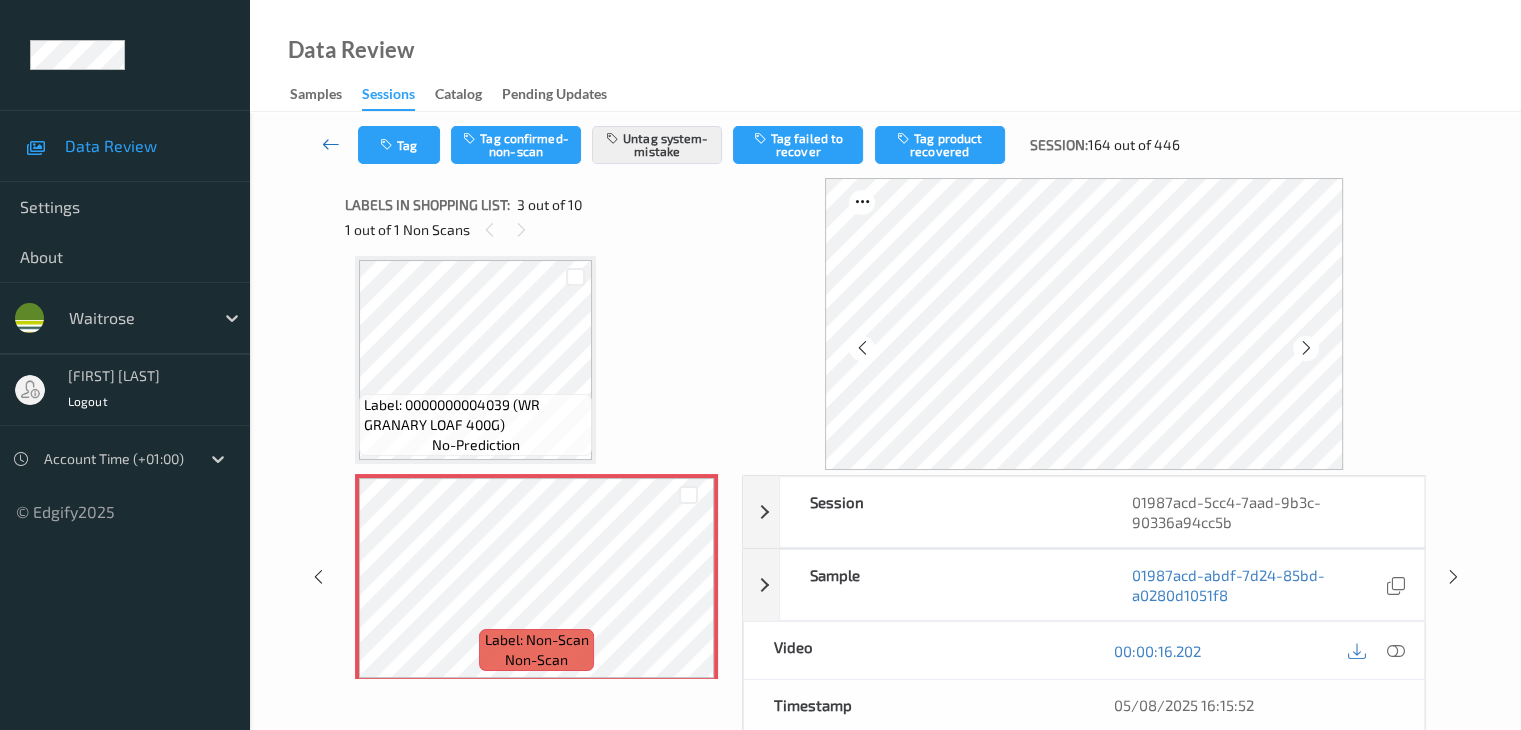click at bounding box center (331, 144) 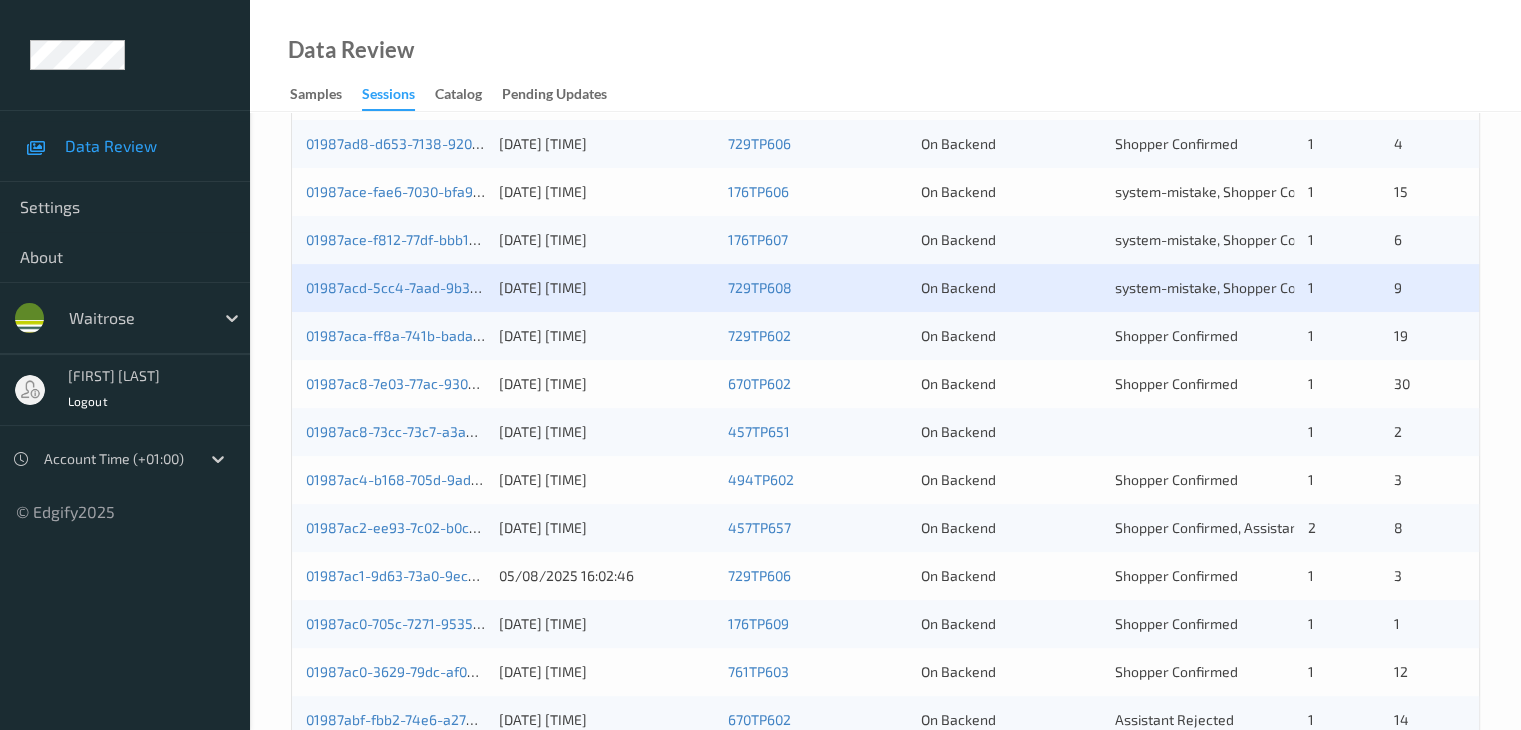 scroll, scrollTop: 500, scrollLeft: 0, axis: vertical 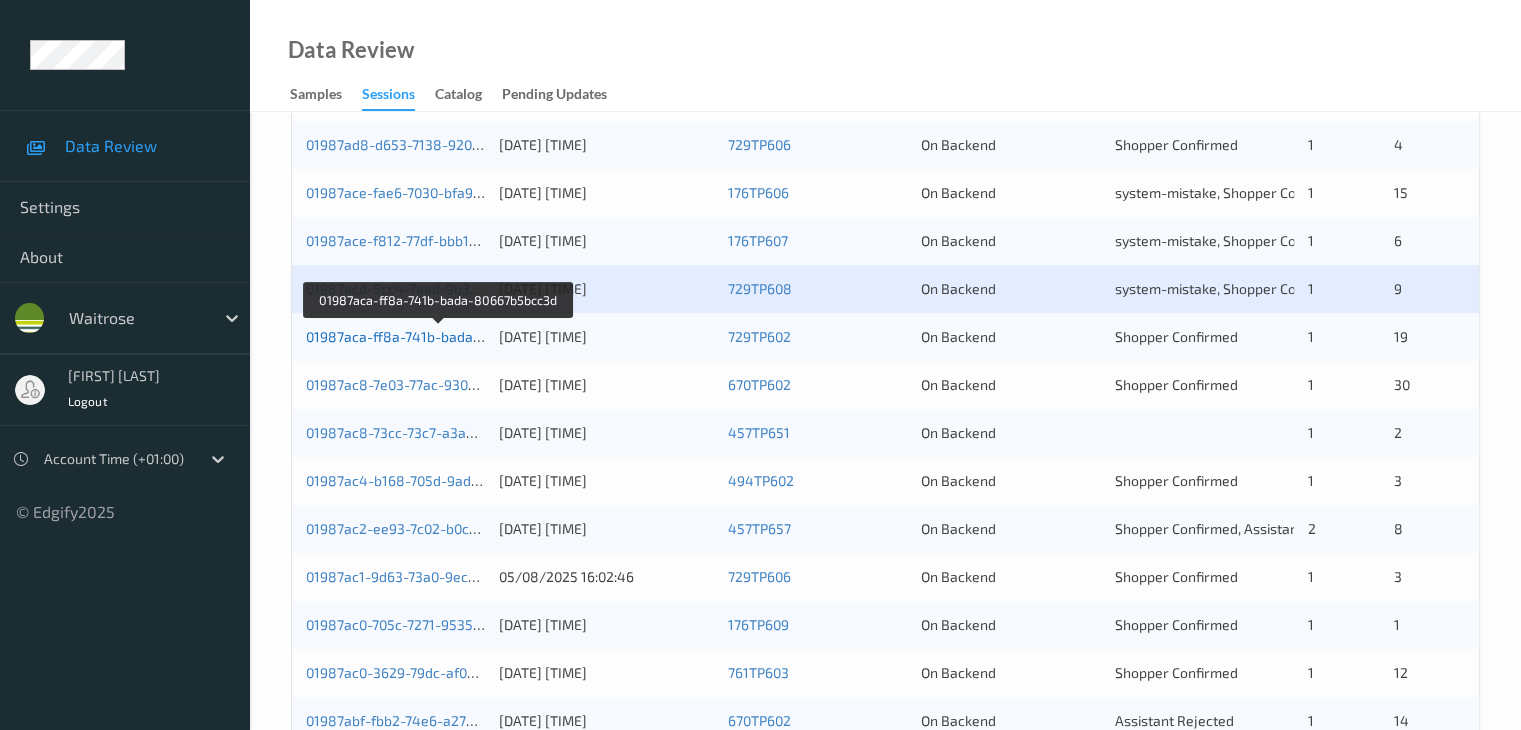 click on "01987aca-ff8a-741b-bada-80667b5bcc3d" at bounding box center [439, 336] 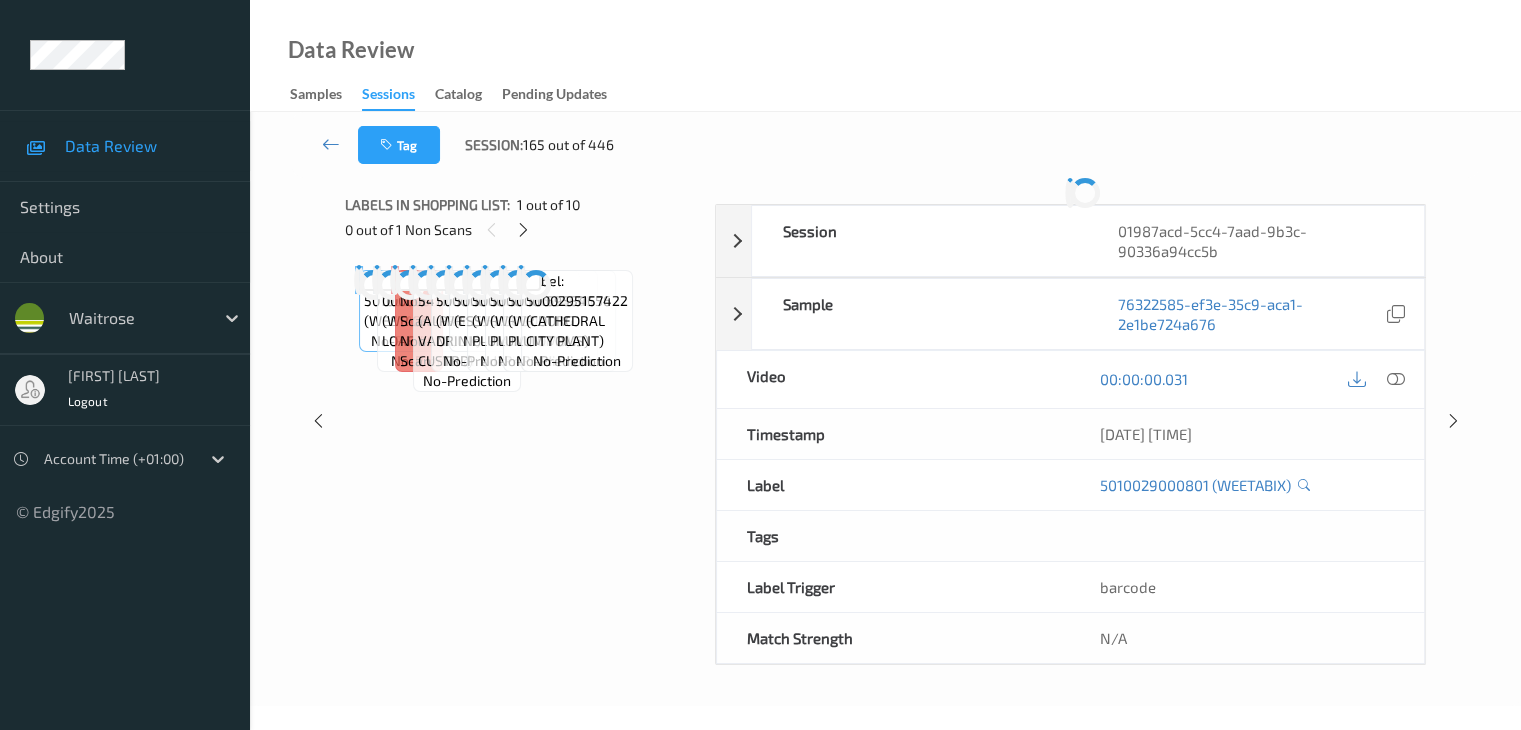scroll, scrollTop: 0, scrollLeft: 0, axis: both 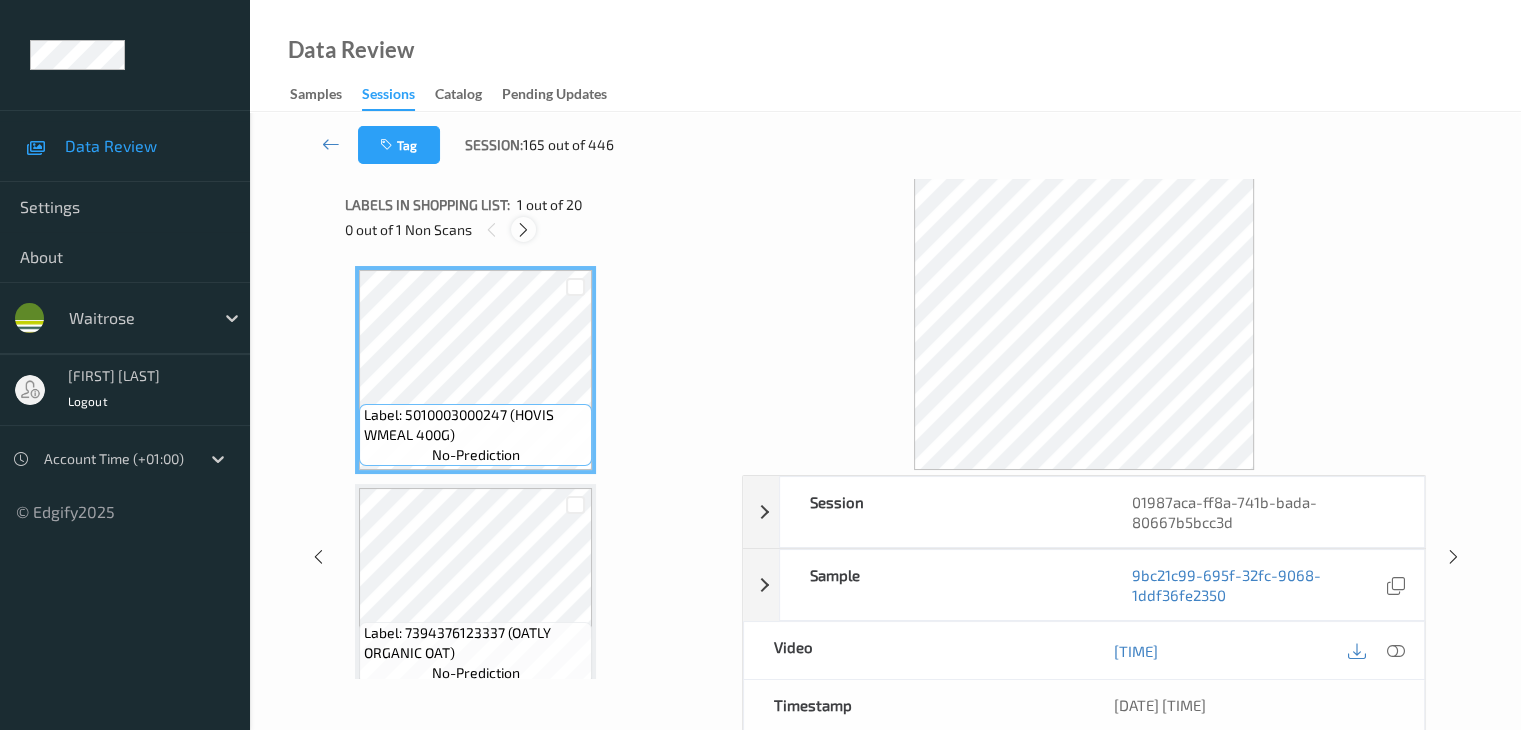 click at bounding box center [523, 230] 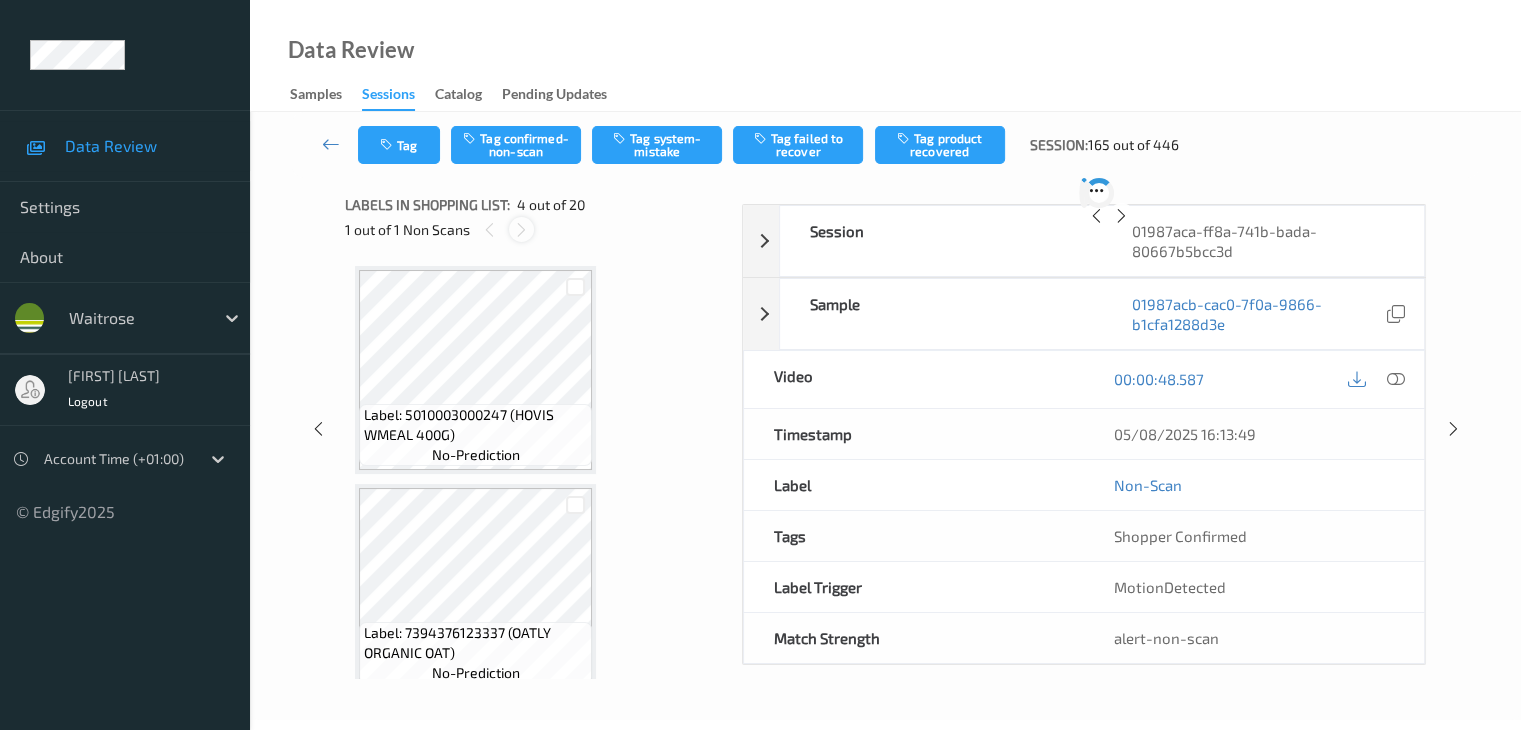 scroll, scrollTop: 446, scrollLeft: 0, axis: vertical 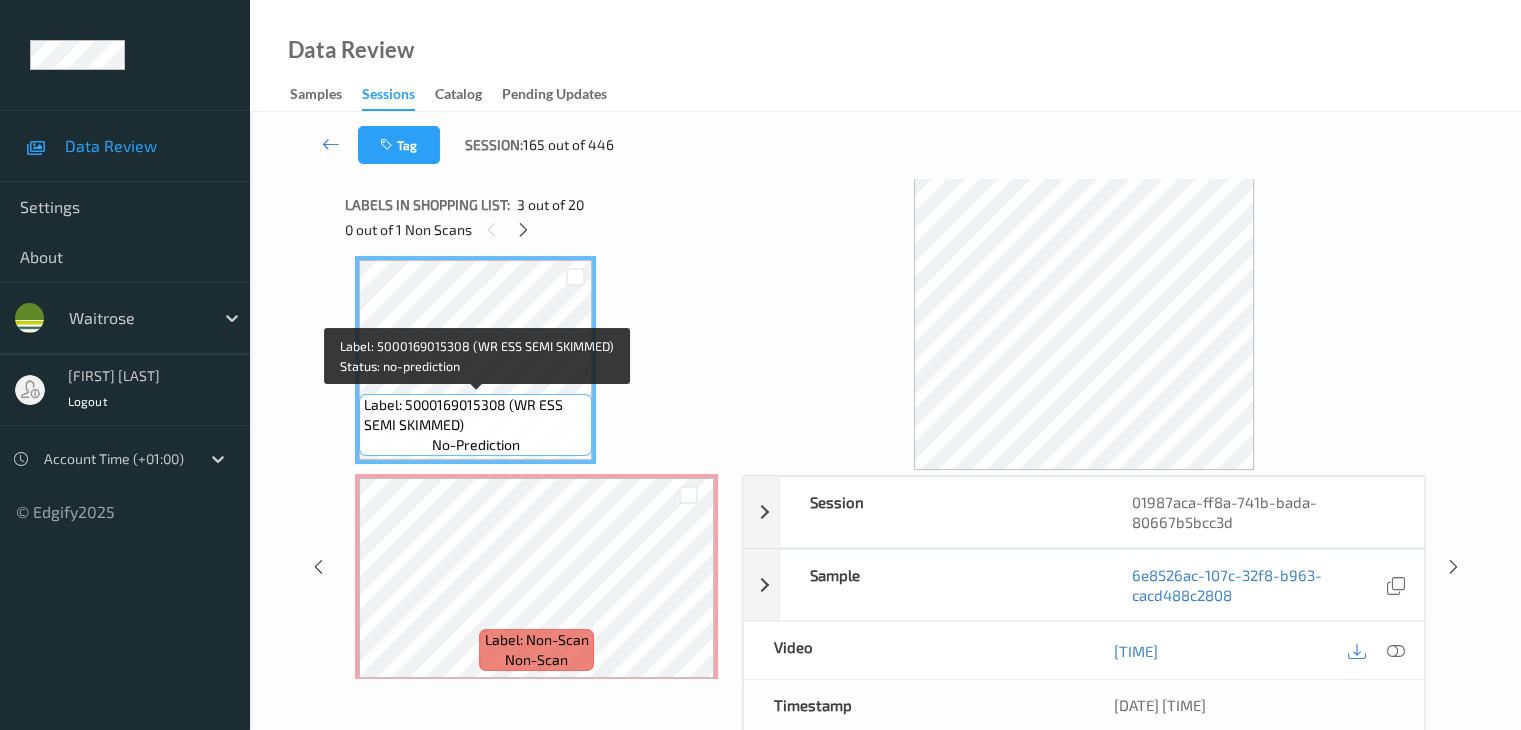 click on "Label: 5000169015308 (WR ESS SEMI SKIMMED)" at bounding box center [475, 415] 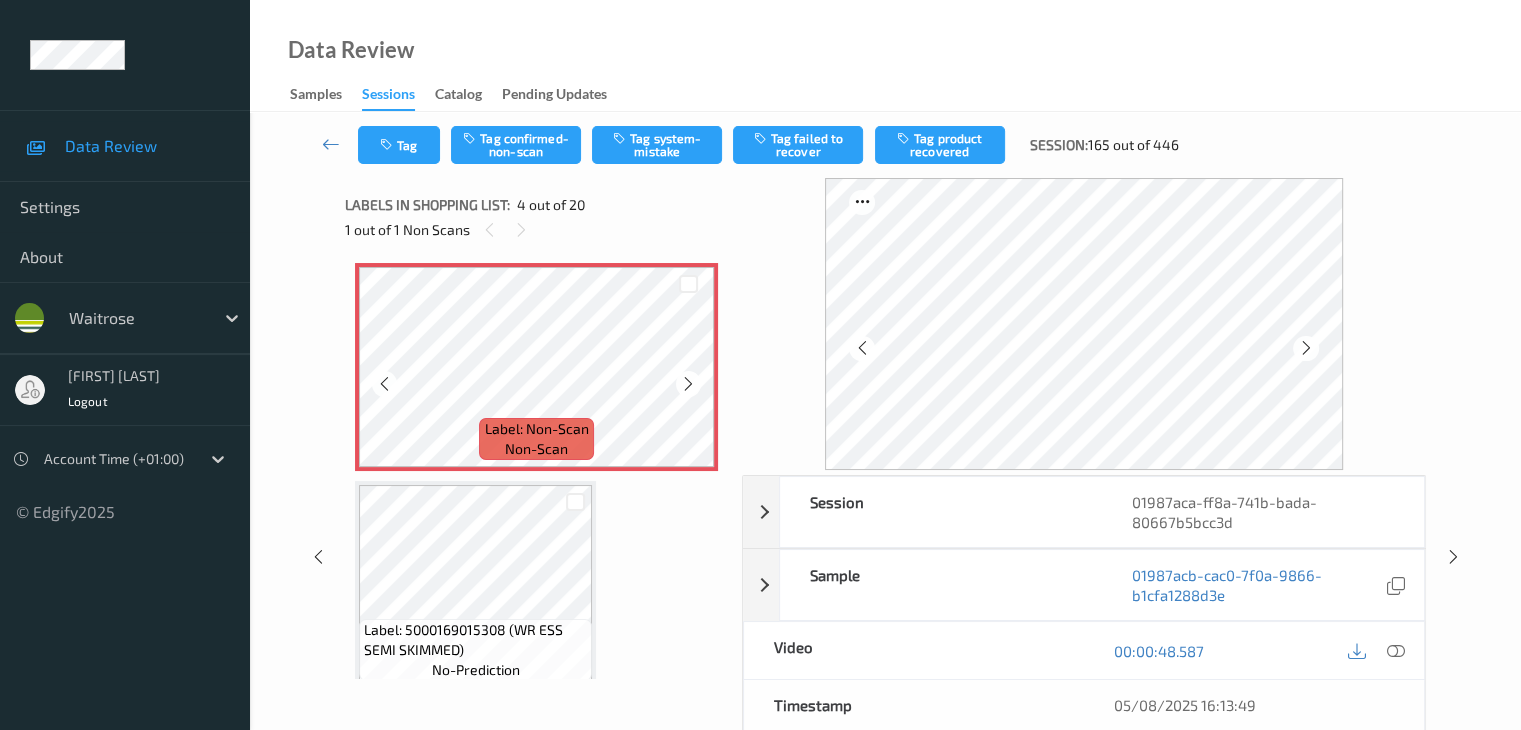 scroll, scrollTop: 546, scrollLeft: 0, axis: vertical 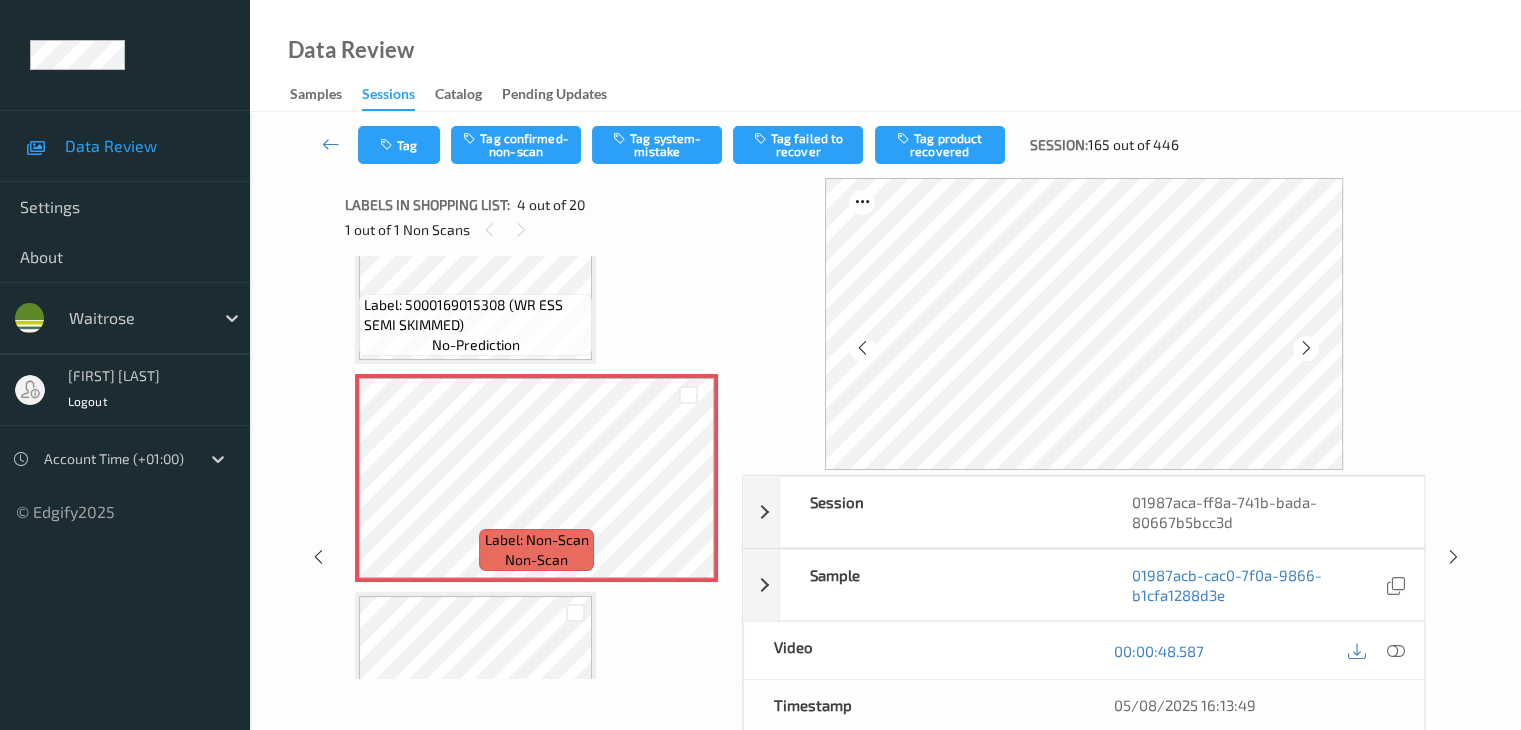 click on "Label: 5000169015308 (WR ESS SEMI SKIMMED)" at bounding box center (475, 315) 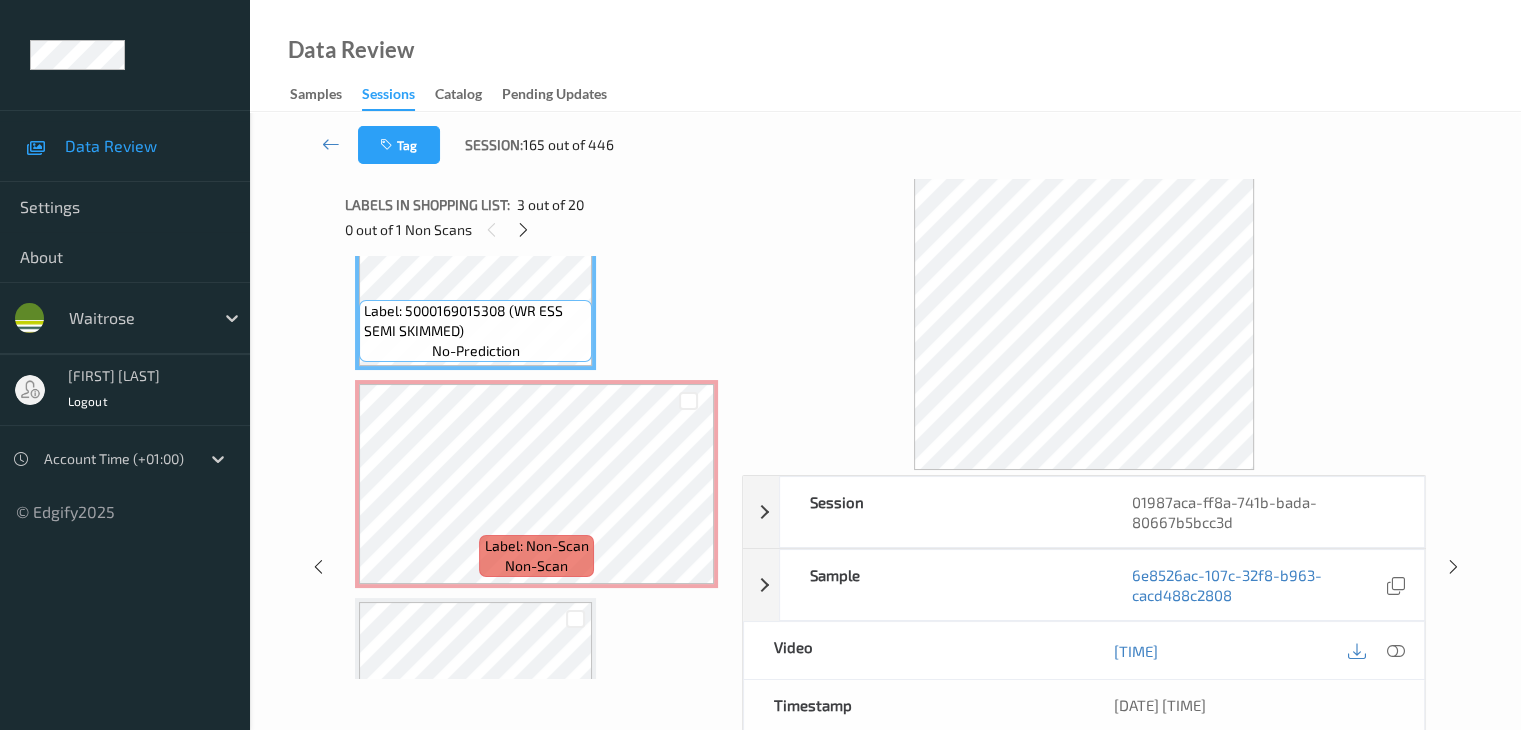 scroll, scrollTop: 546, scrollLeft: 0, axis: vertical 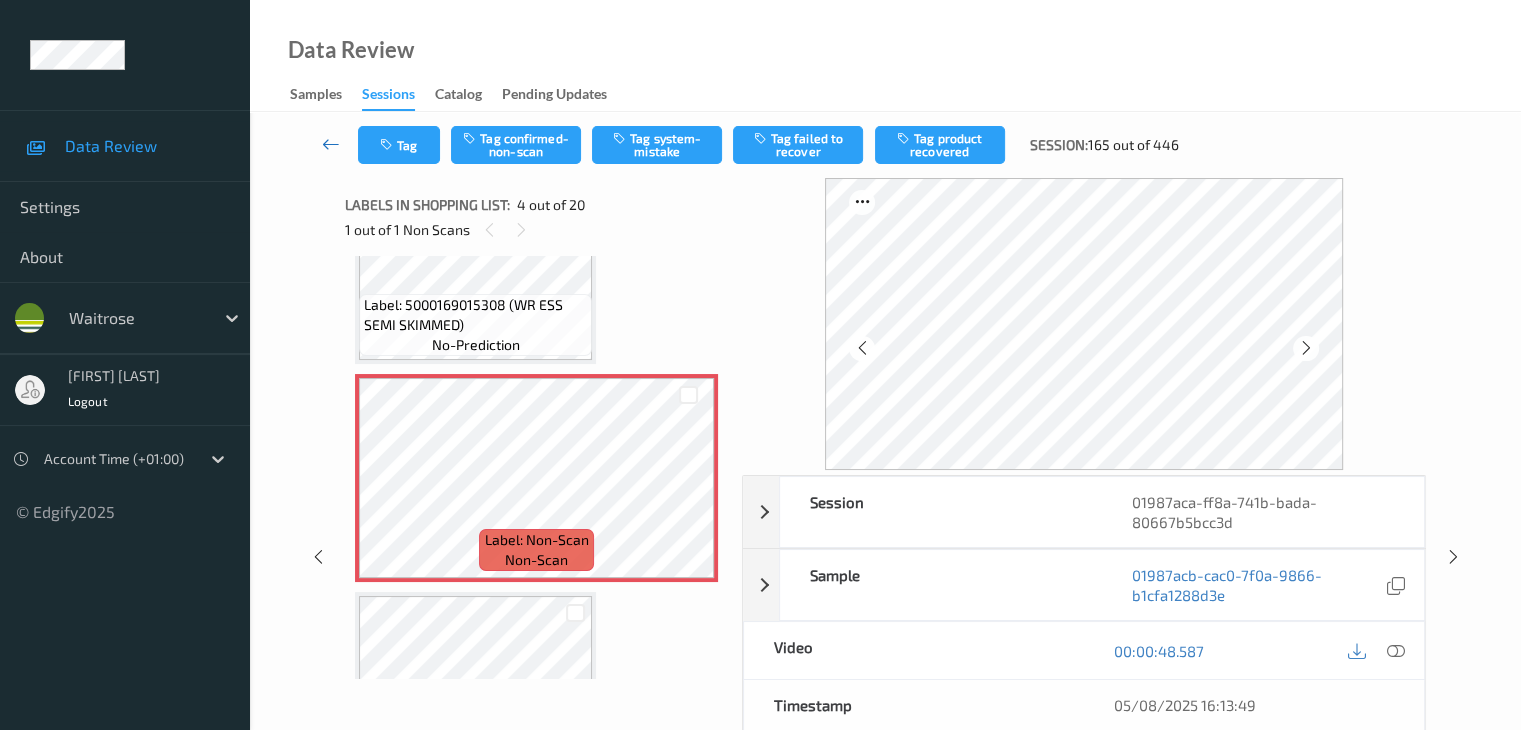 click at bounding box center [331, 144] 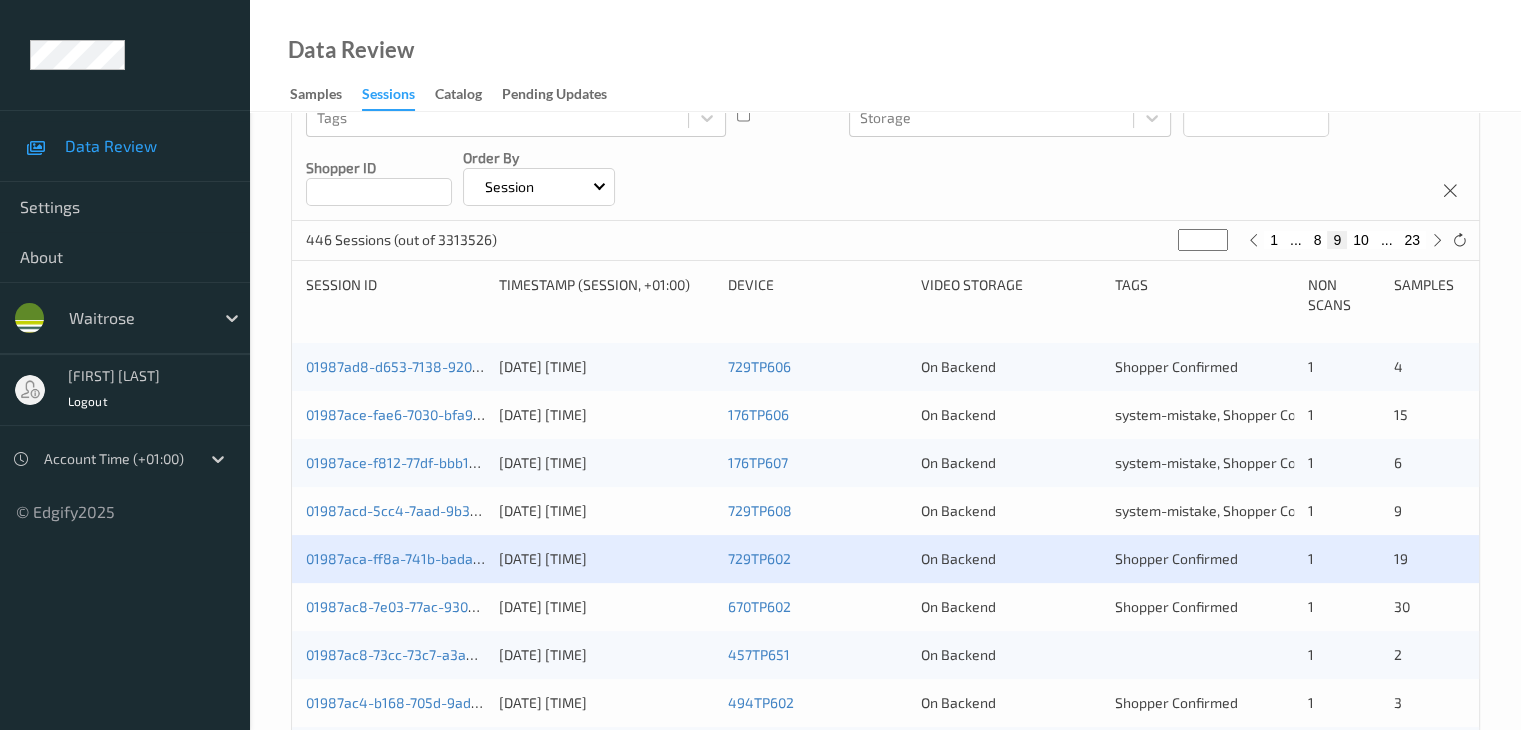 scroll, scrollTop: 300, scrollLeft: 0, axis: vertical 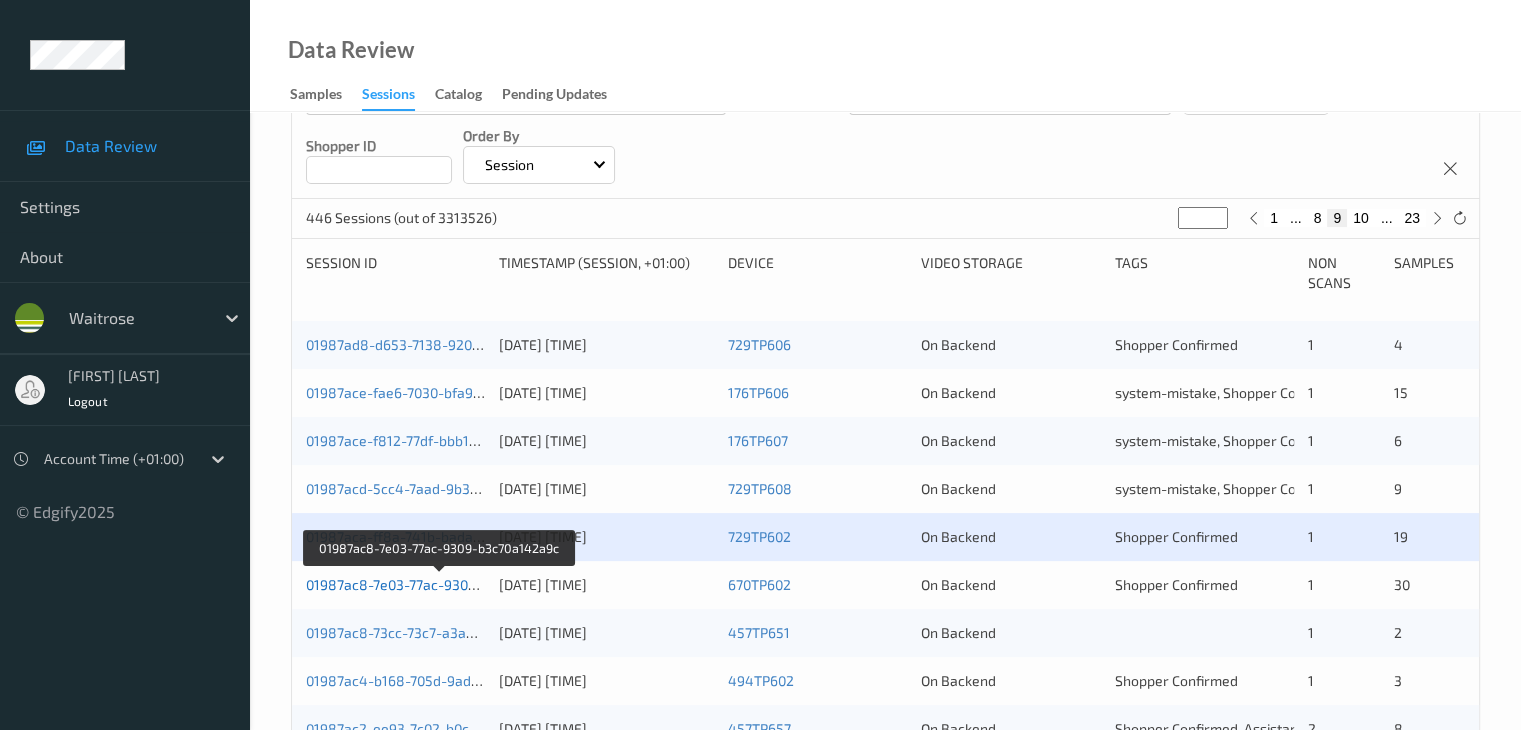 click on "01987ac8-7e03-77ac-9309-b3c70a142a9c" at bounding box center (440, 584) 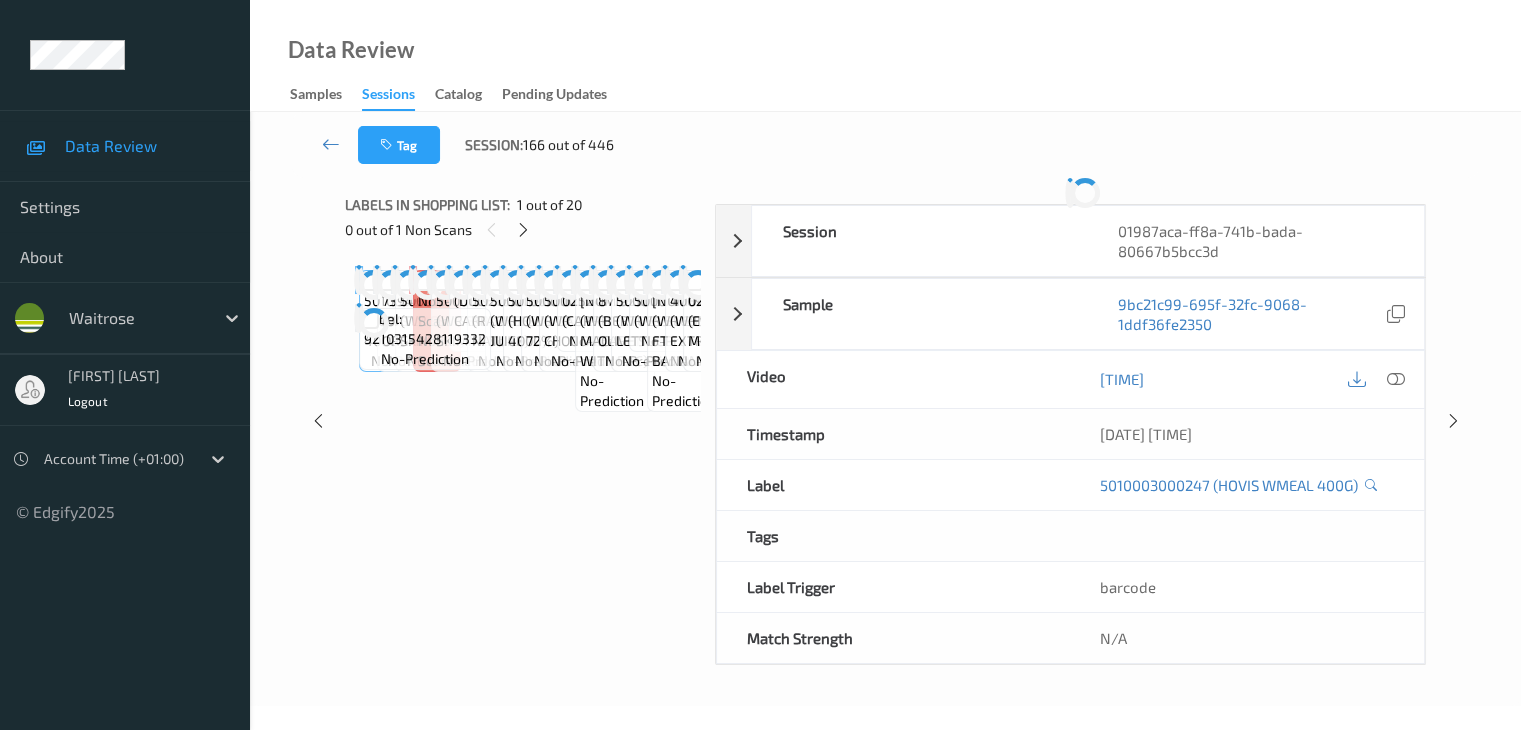 scroll, scrollTop: 0, scrollLeft: 0, axis: both 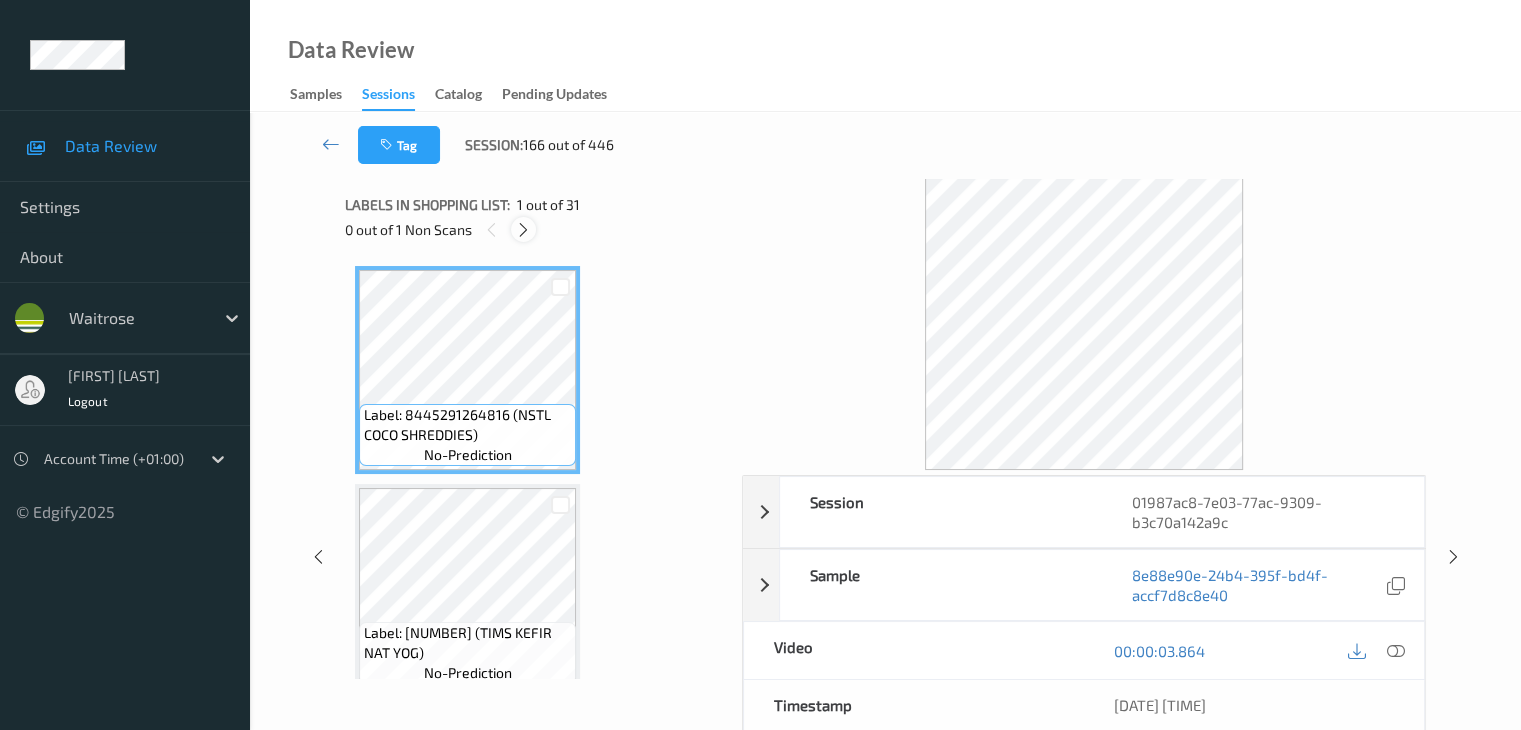 click at bounding box center [523, 230] 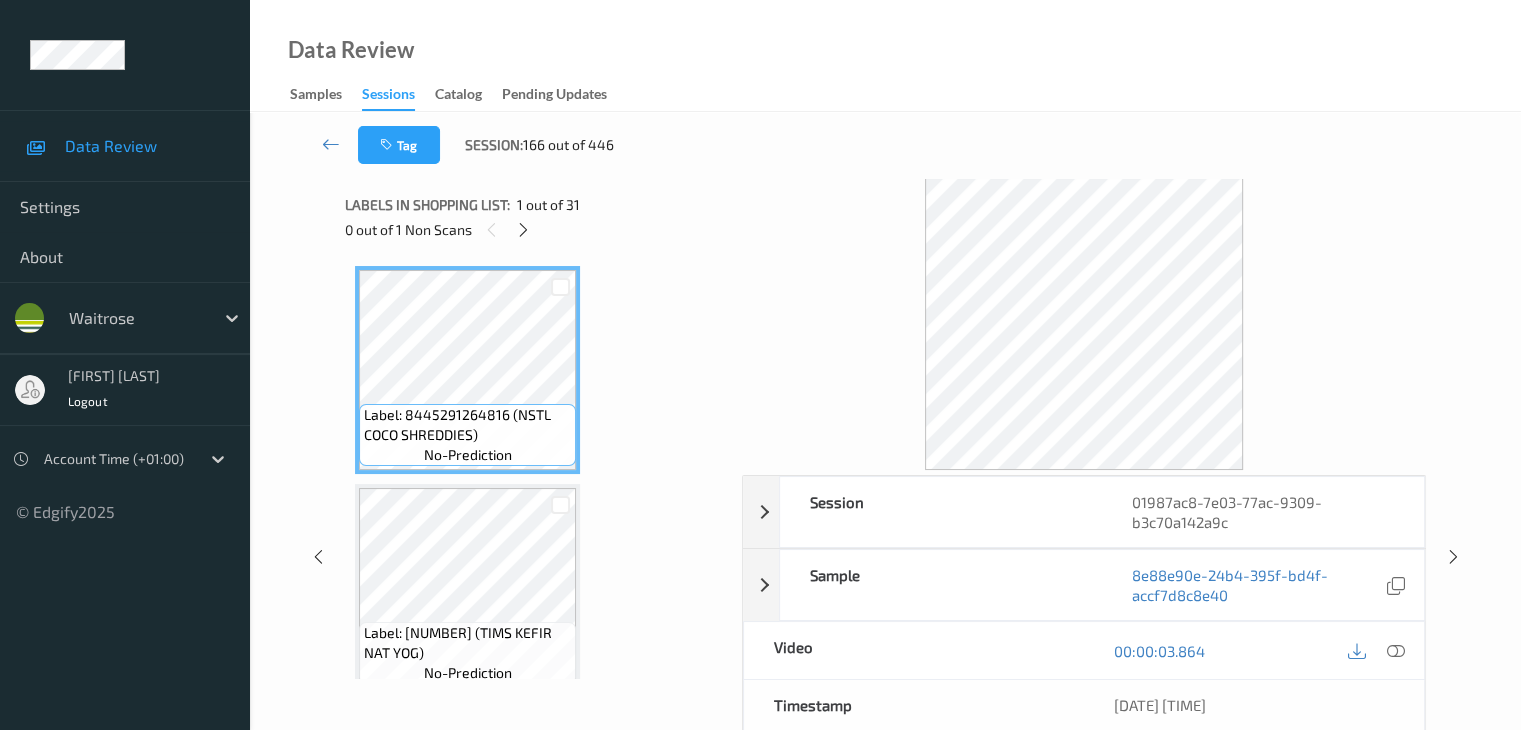 scroll, scrollTop: 4370, scrollLeft: 0, axis: vertical 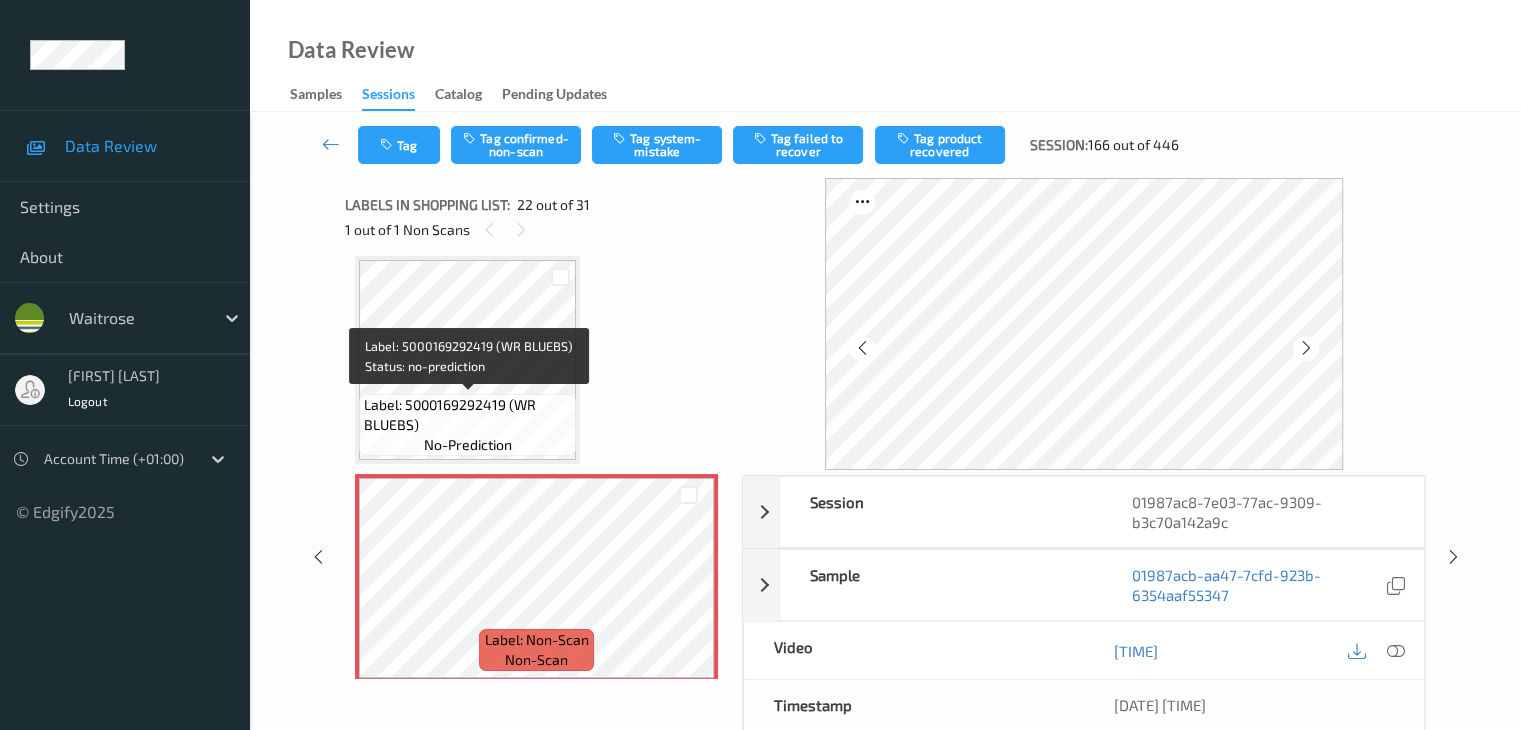 click on "Label: 5000169292419 (WR BLUEBS)" at bounding box center (467, 415) 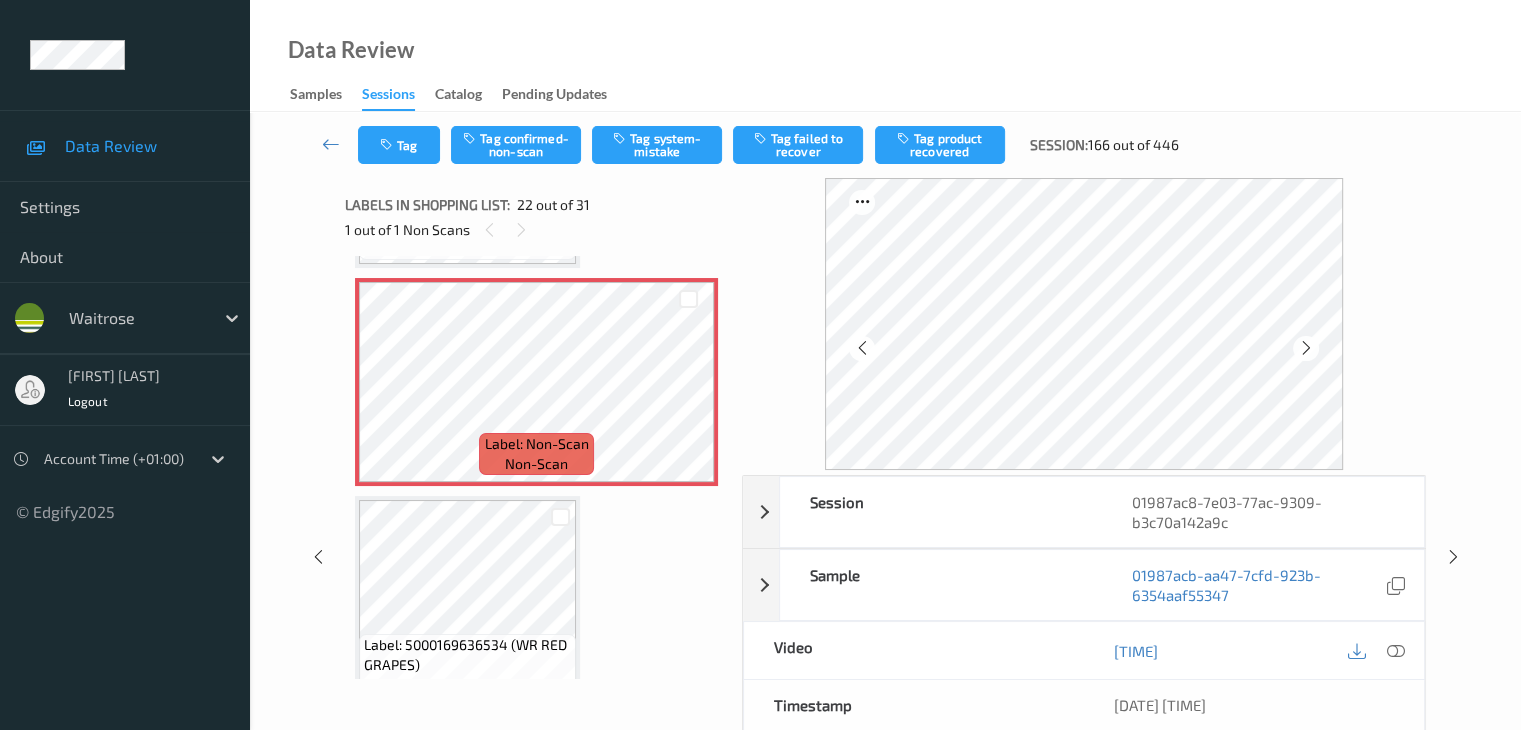 scroll, scrollTop: 4570, scrollLeft: 0, axis: vertical 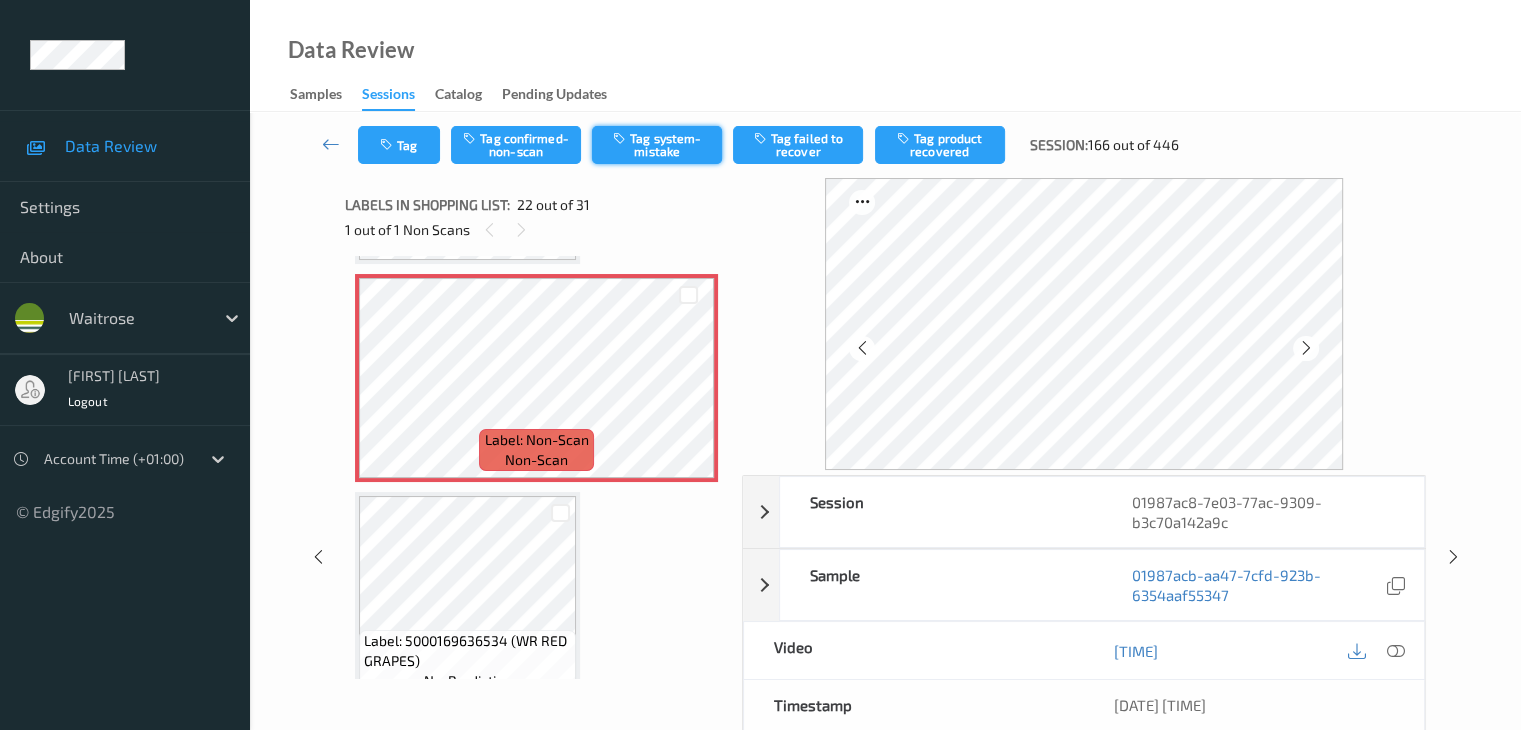 click on "Tag   system-mistake" at bounding box center (657, 145) 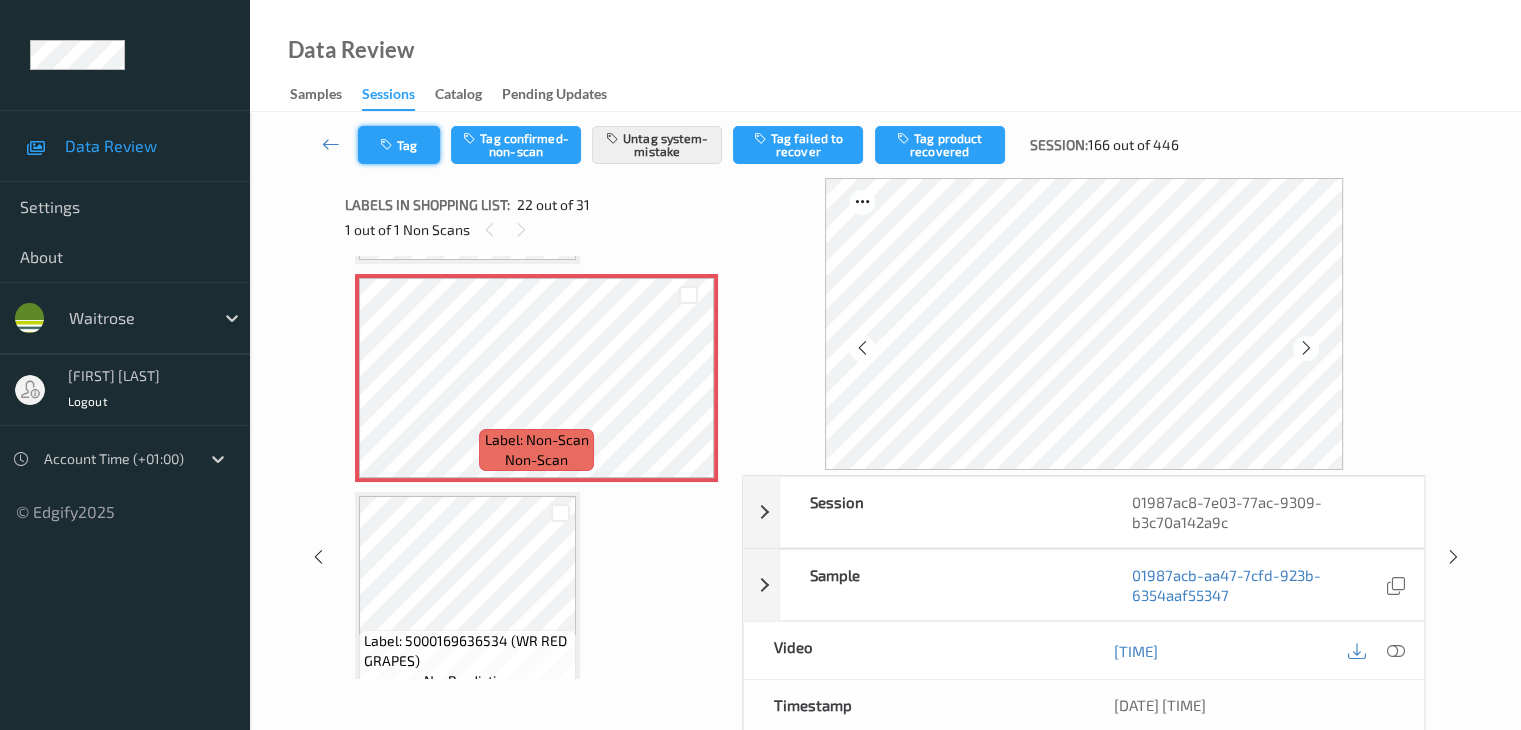 click at bounding box center (388, 145) 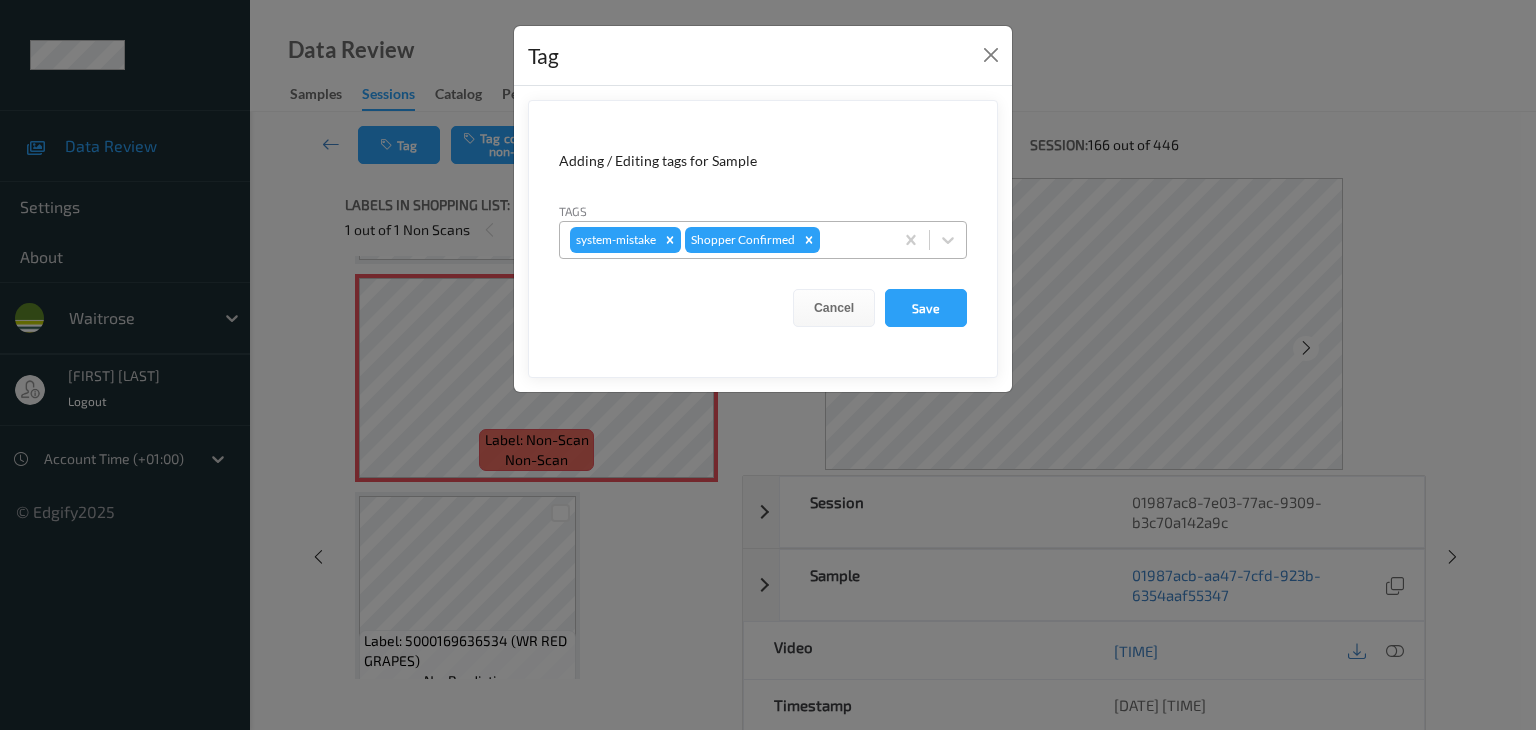 click at bounding box center (853, 240) 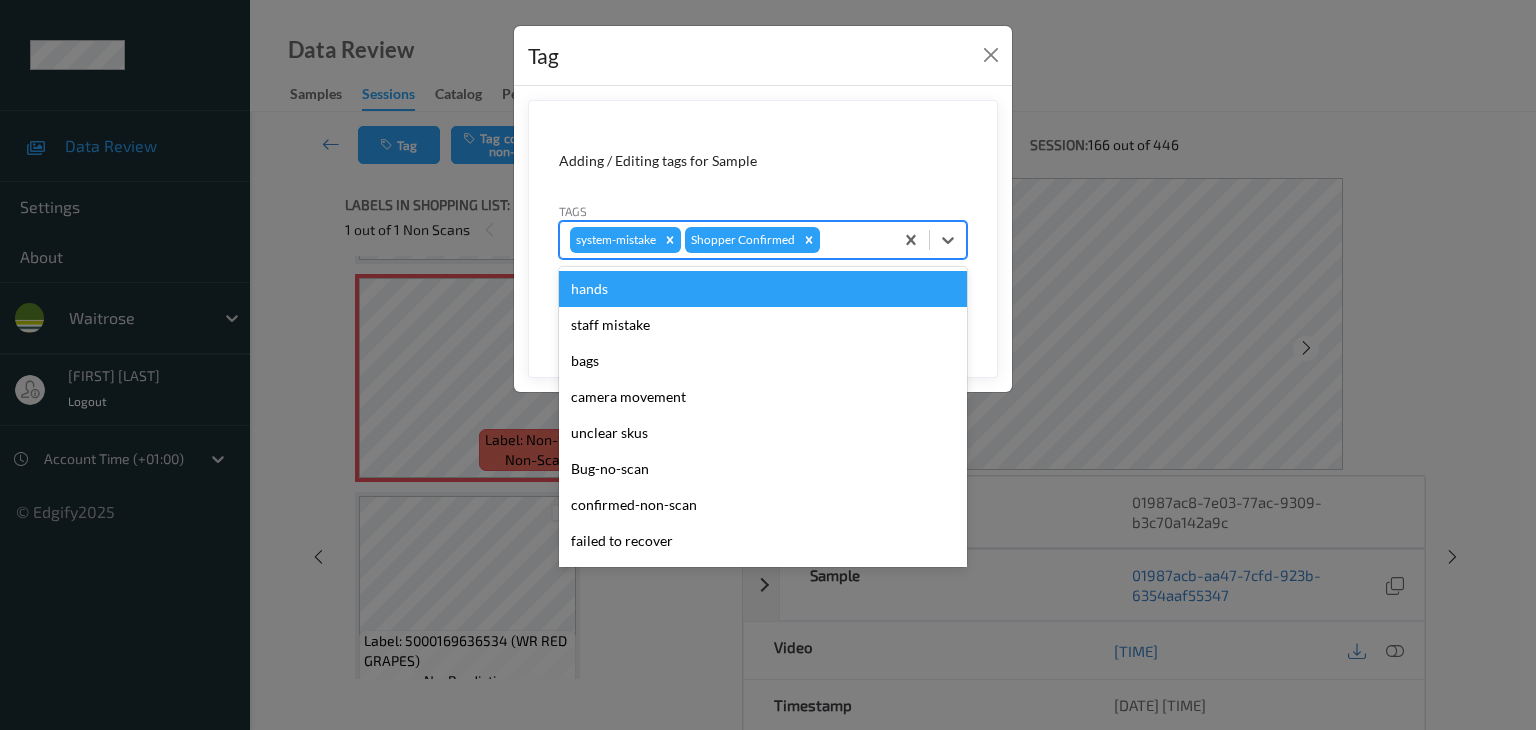 type on "u" 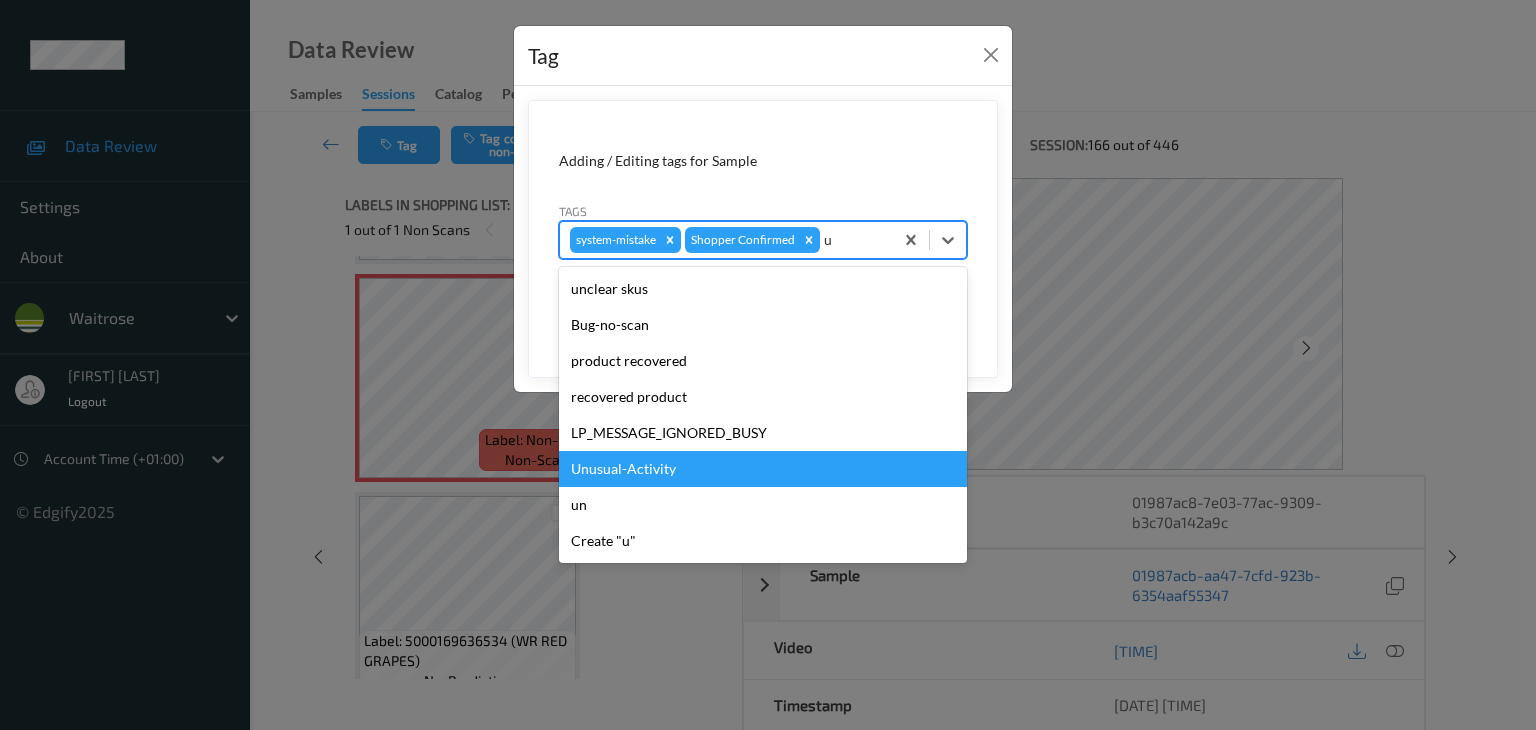 click on "Unusual-Activity" at bounding box center [763, 469] 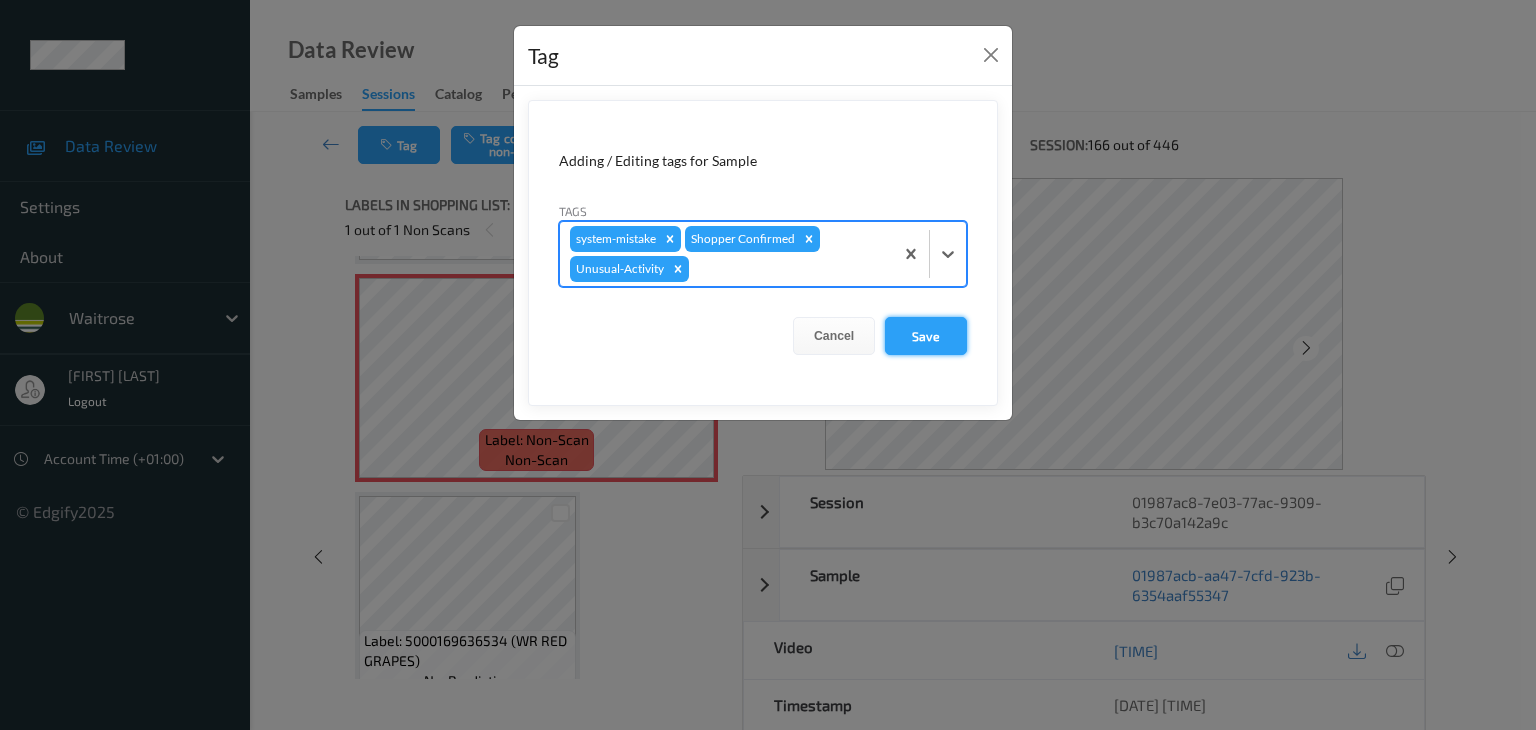 click on "Save" at bounding box center (926, 336) 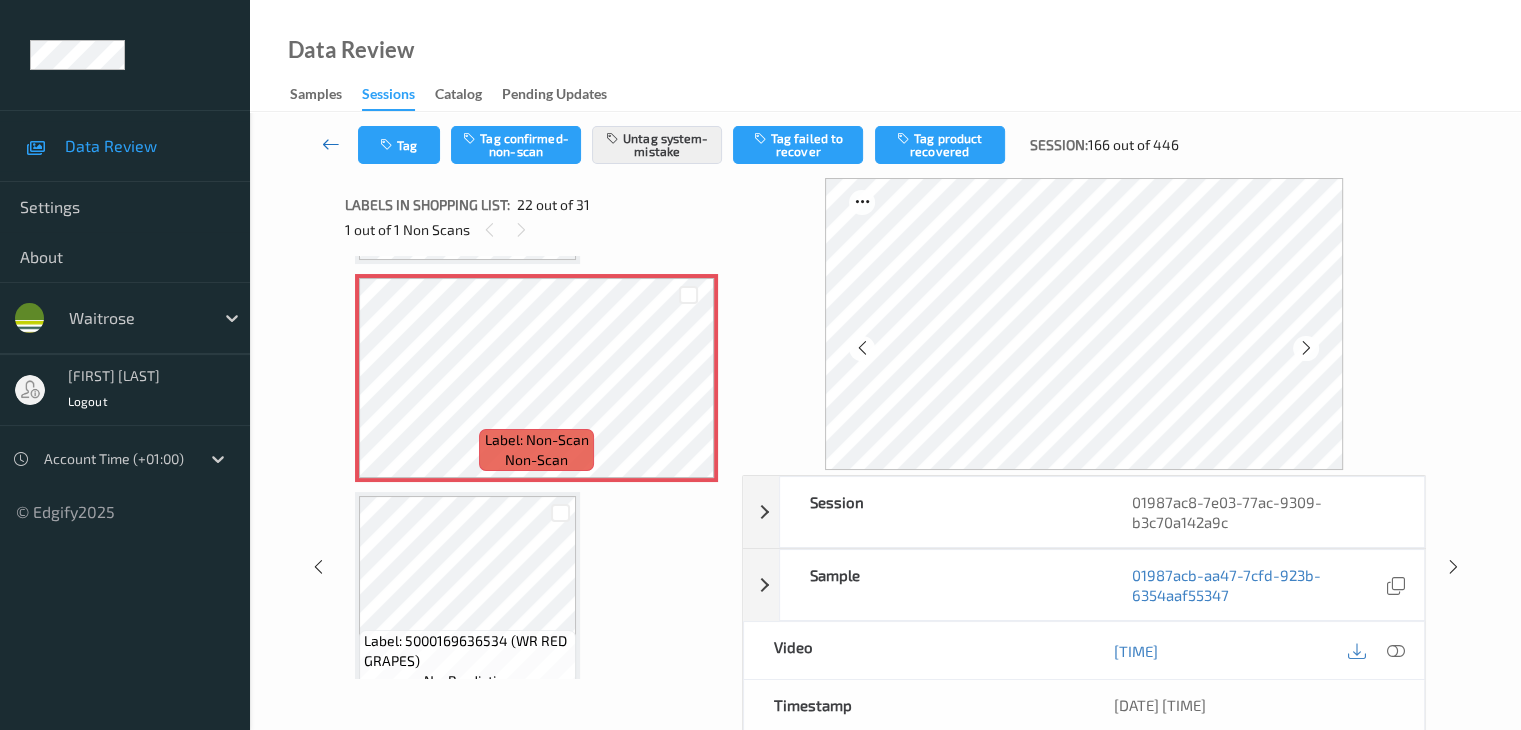 click at bounding box center (331, 144) 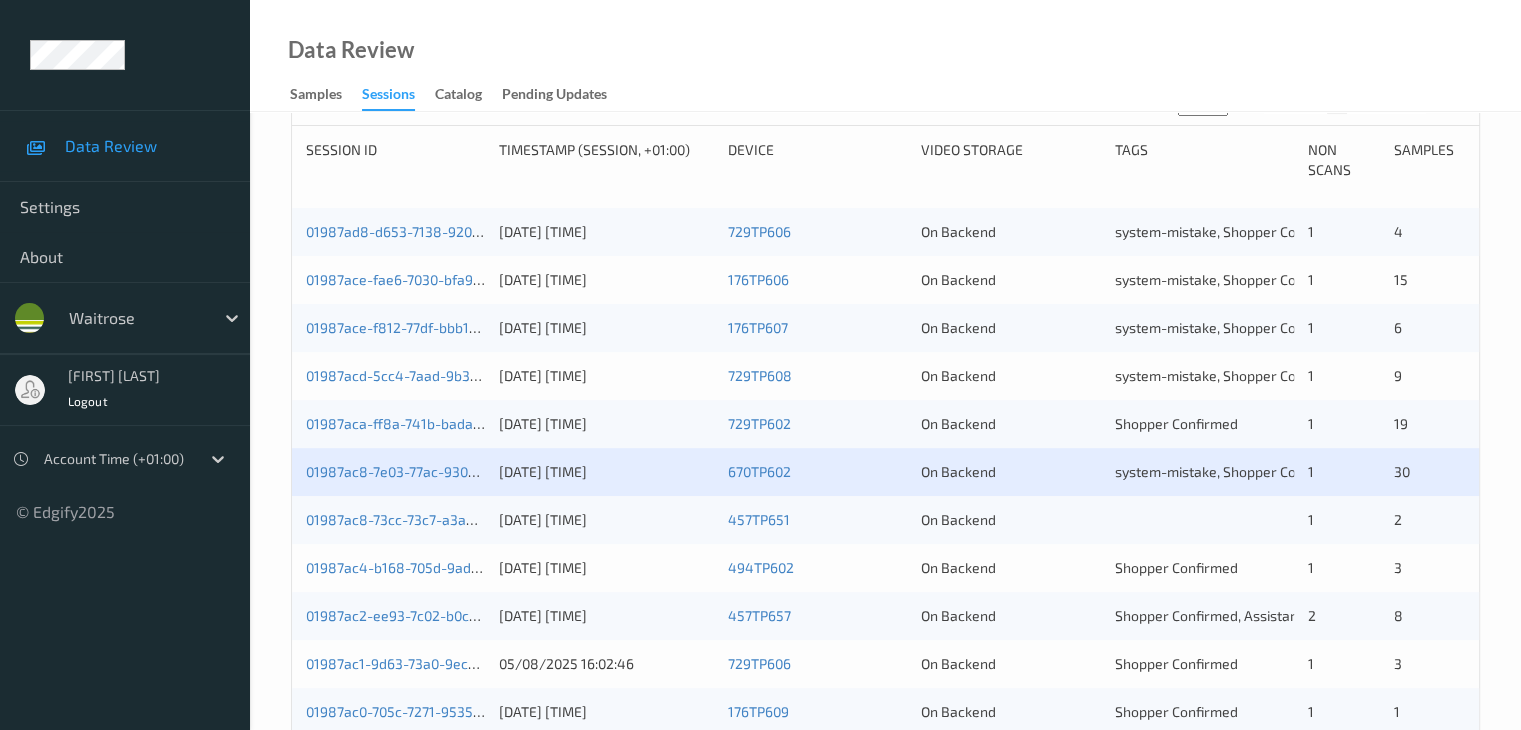 scroll, scrollTop: 500, scrollLeft: 0, axis: vertical 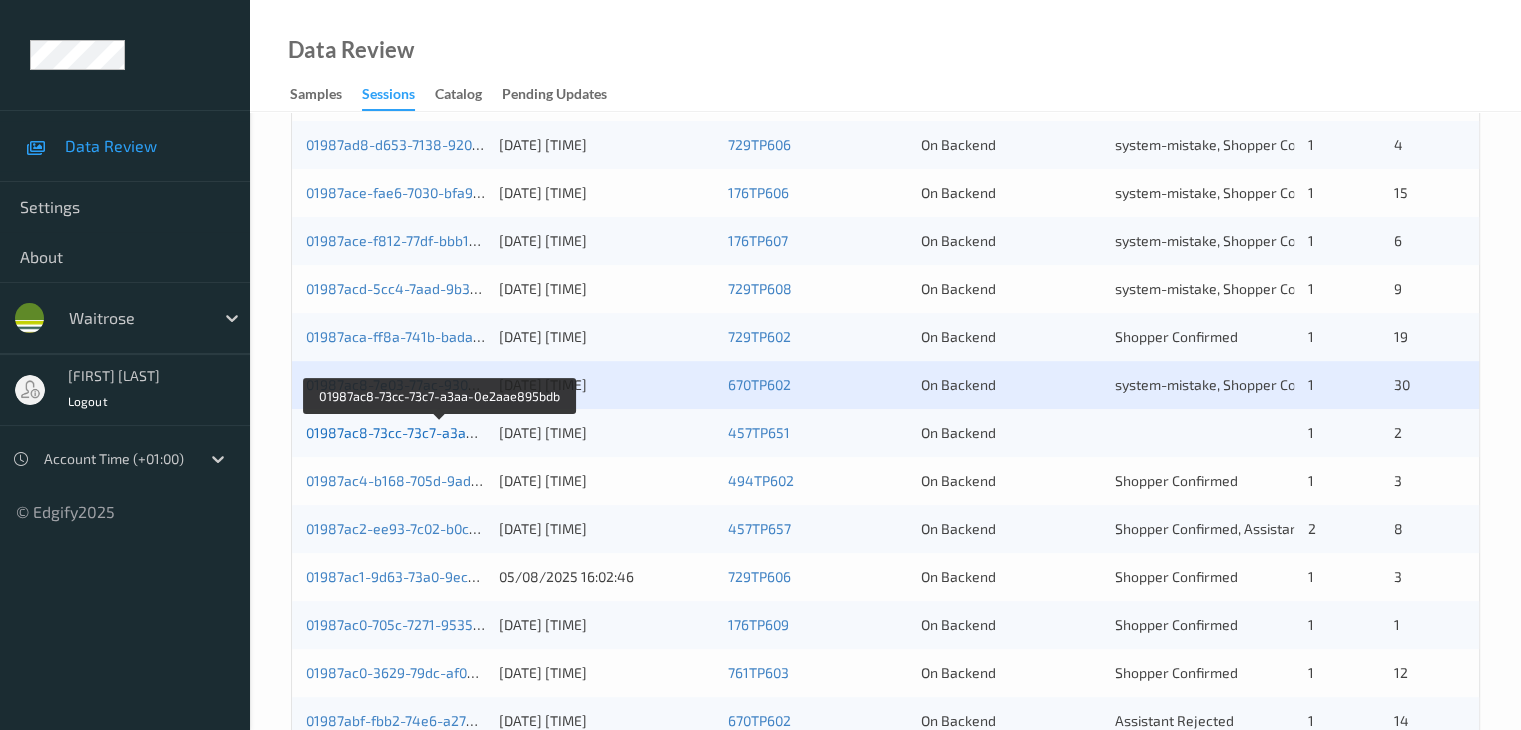 click on "01987ac8-73cc-73c7-a3aa-0e2aae895bdb" at bounding box center [441, 432] 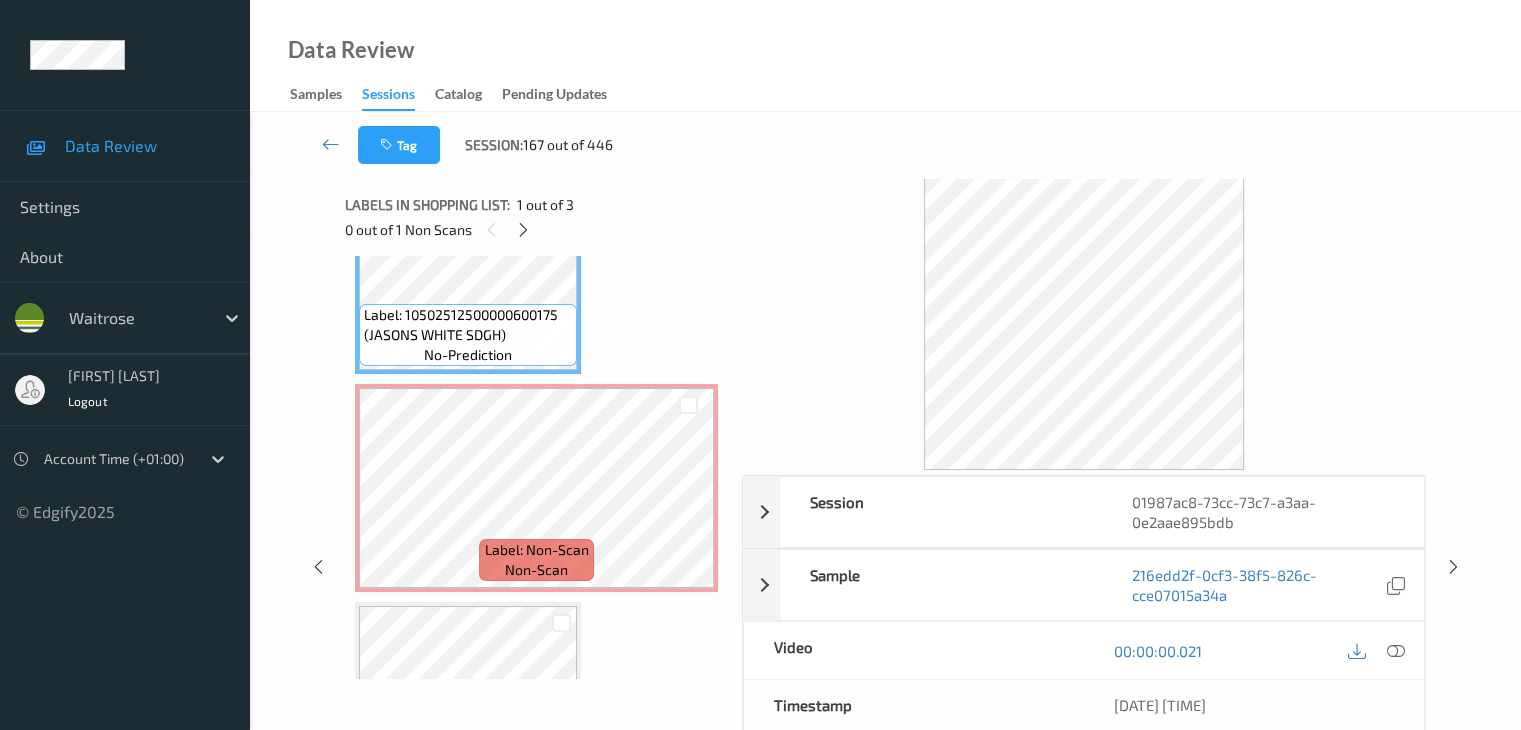 scroll, scrollTop: 0, scrollLeft: 0, axis: both 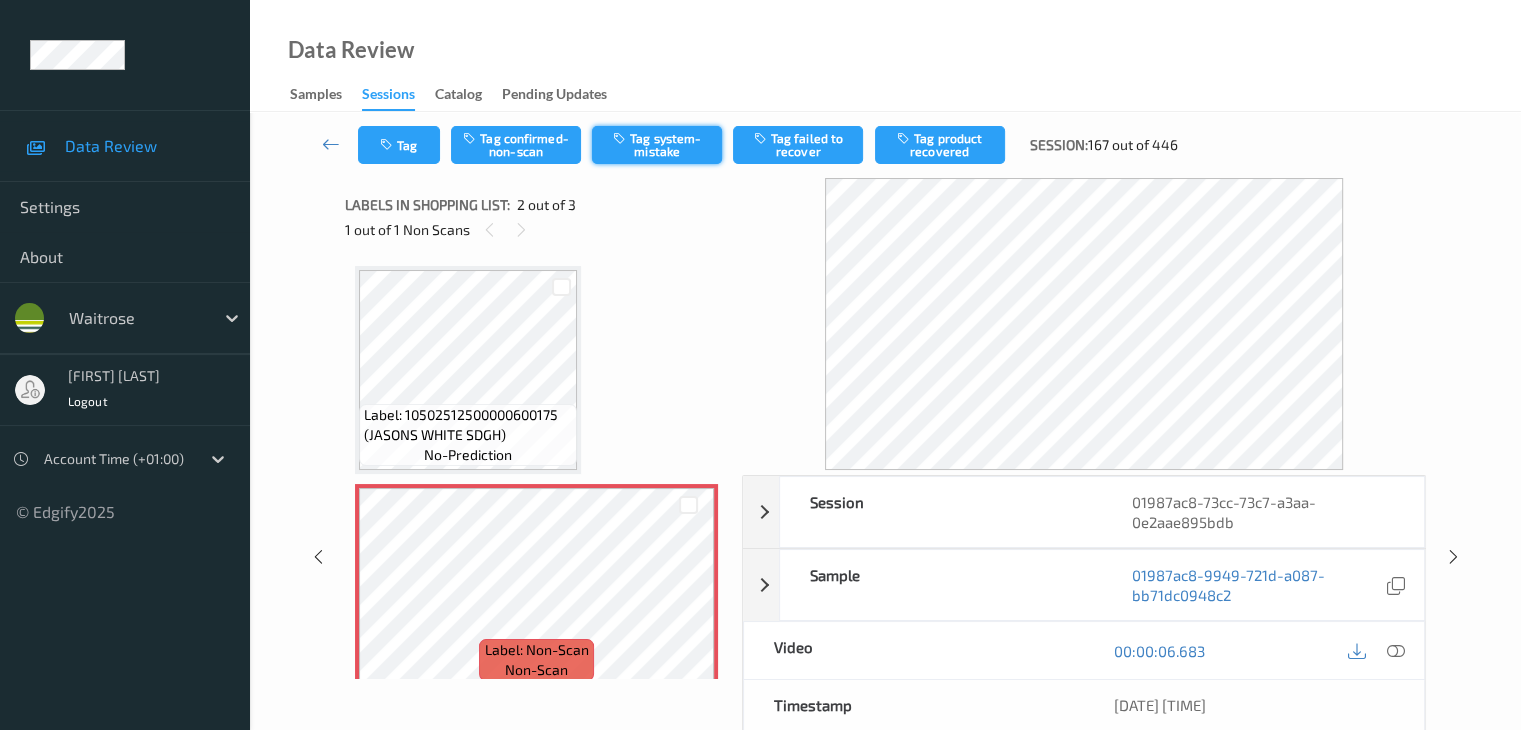 click on "Tag   system-mistake" at bounding box center (657, 145) 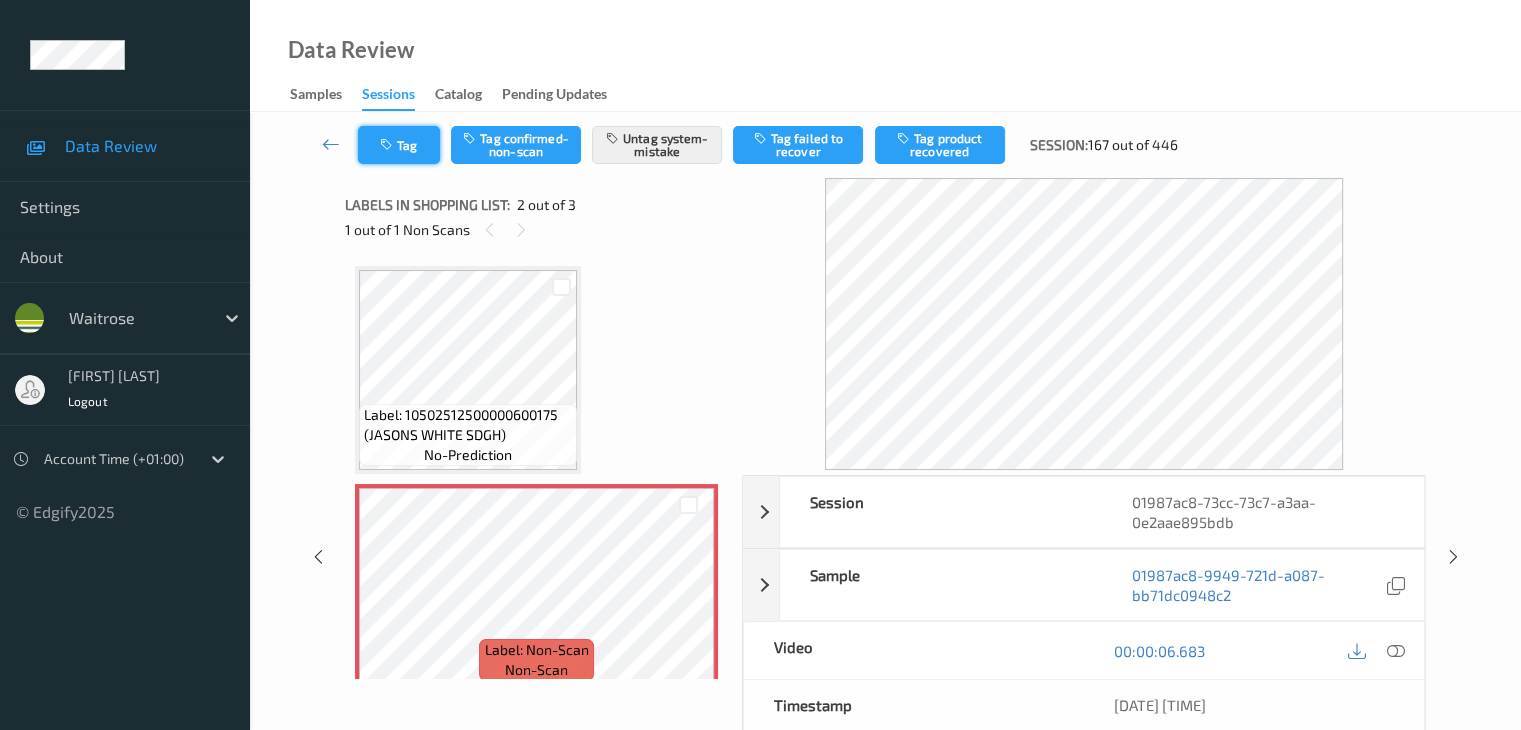 click on "Tag" at bounding box center [399, 145] 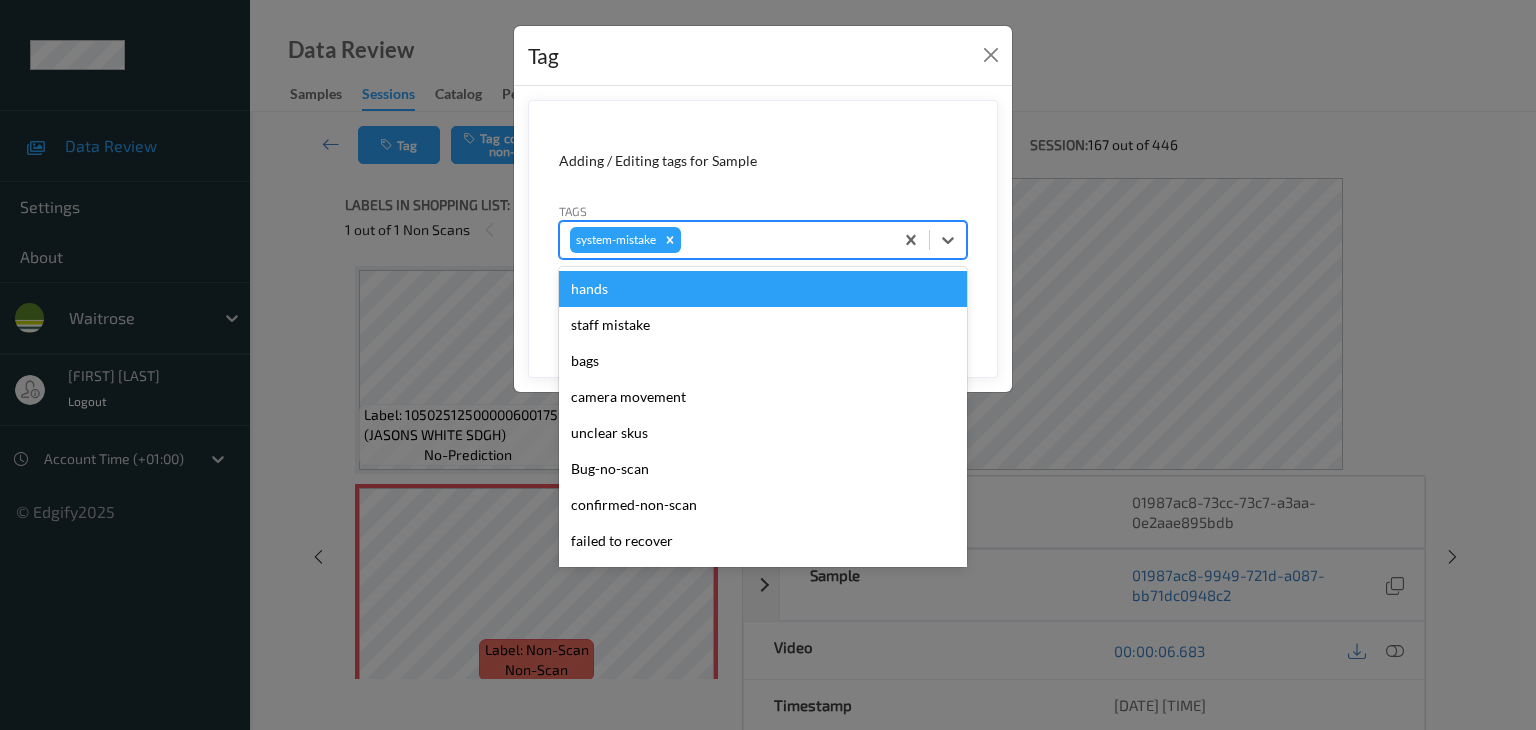 click at bounding box center (784, 240) 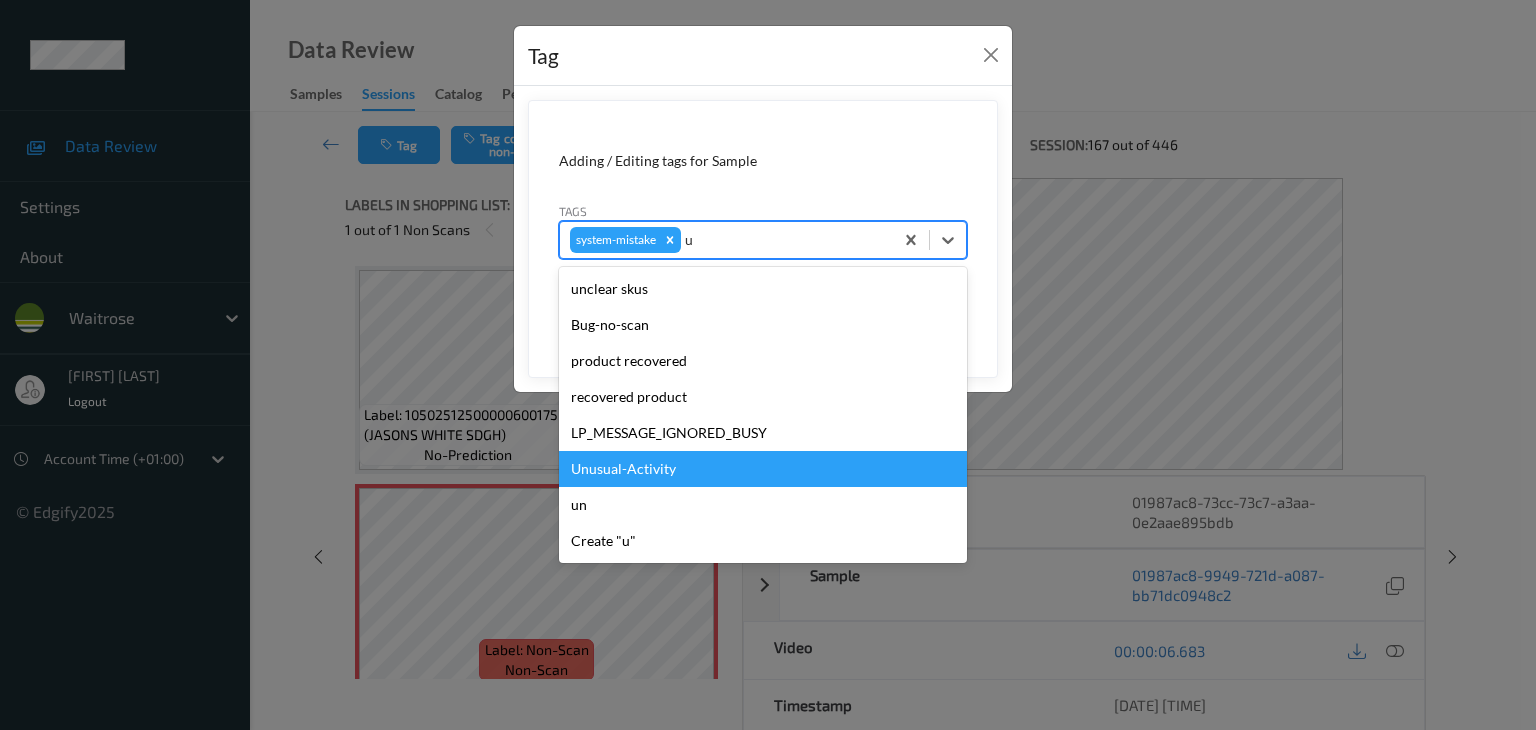 click on "Unusual-Activity" at bounding box center [763, 469] 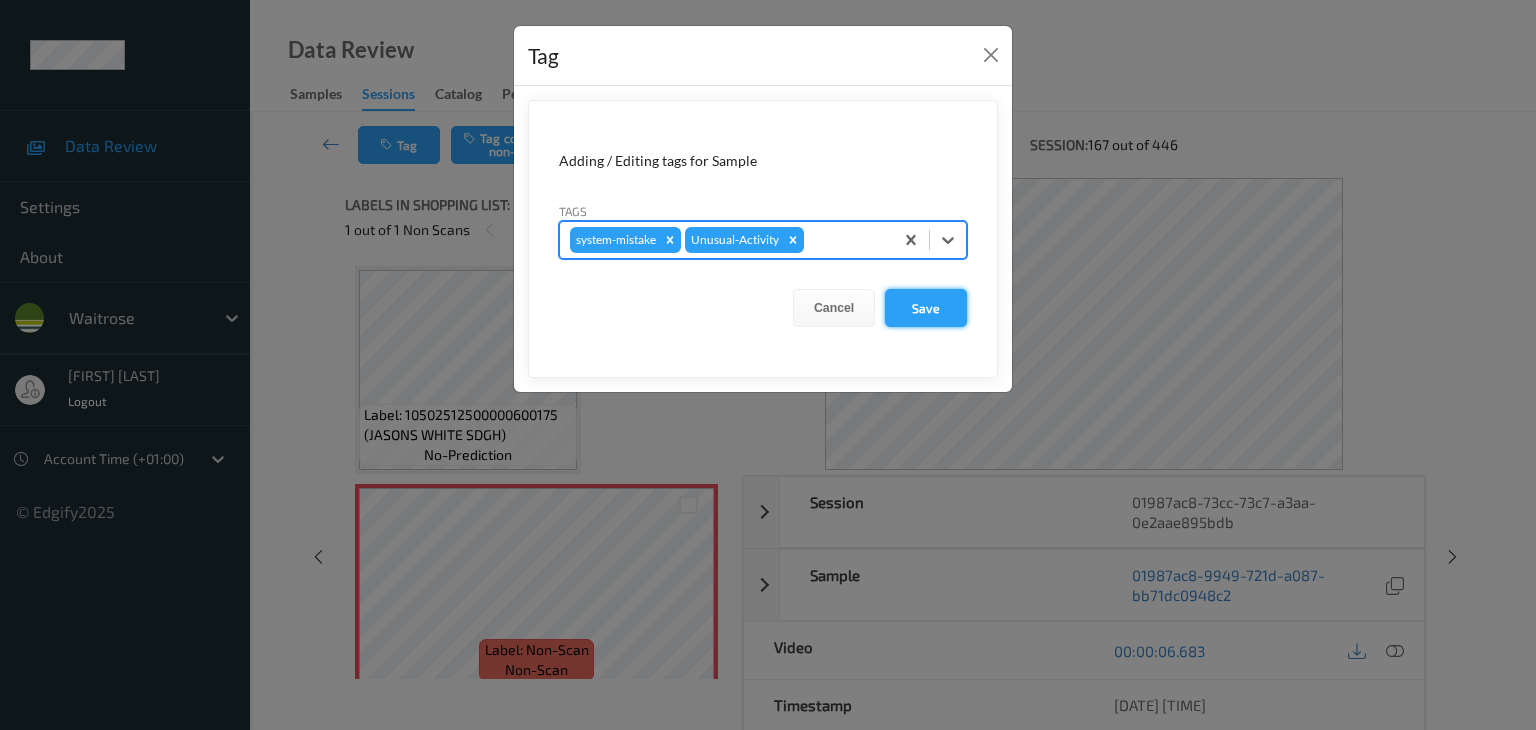 click on "Save" at bounding box center (926, 308) 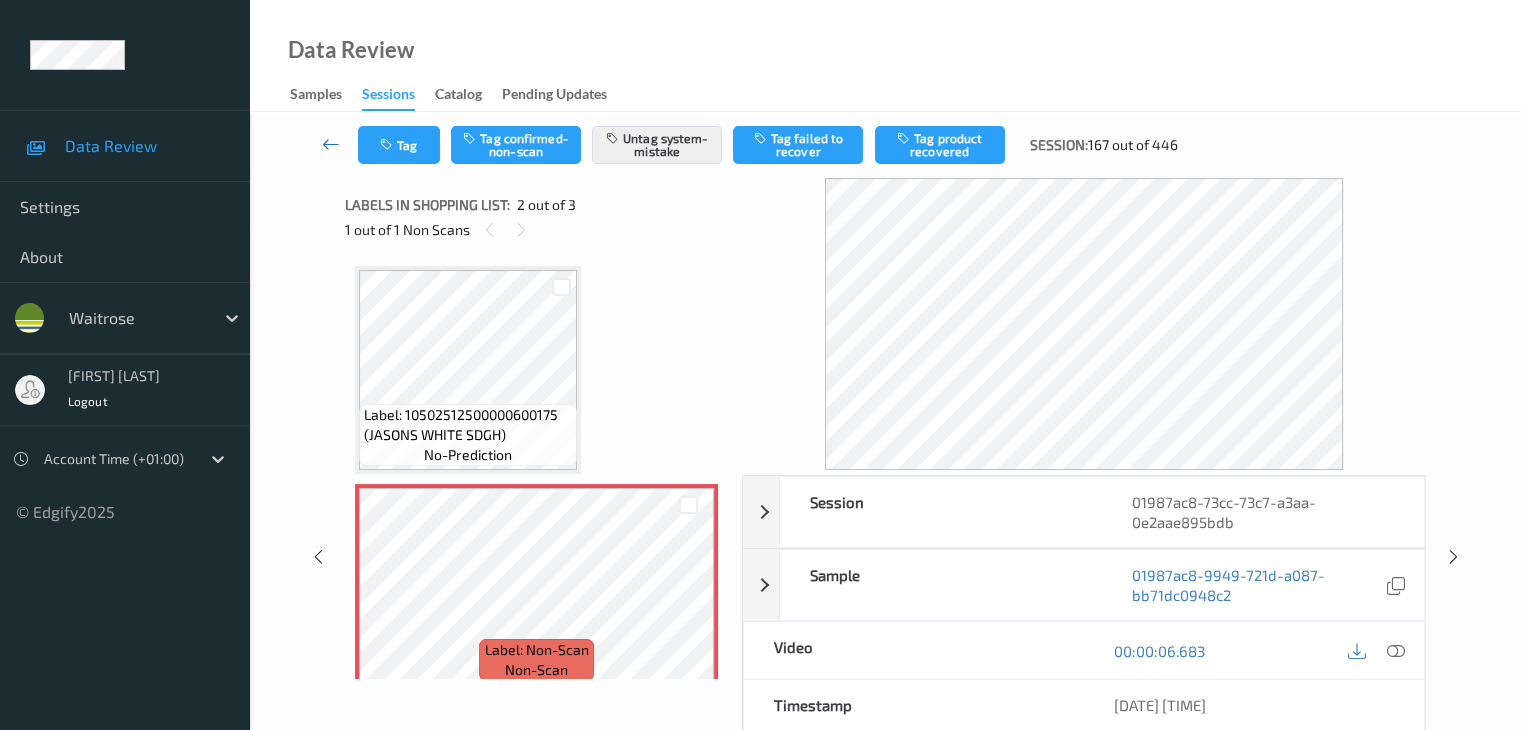click at bounding box center [331, 144] 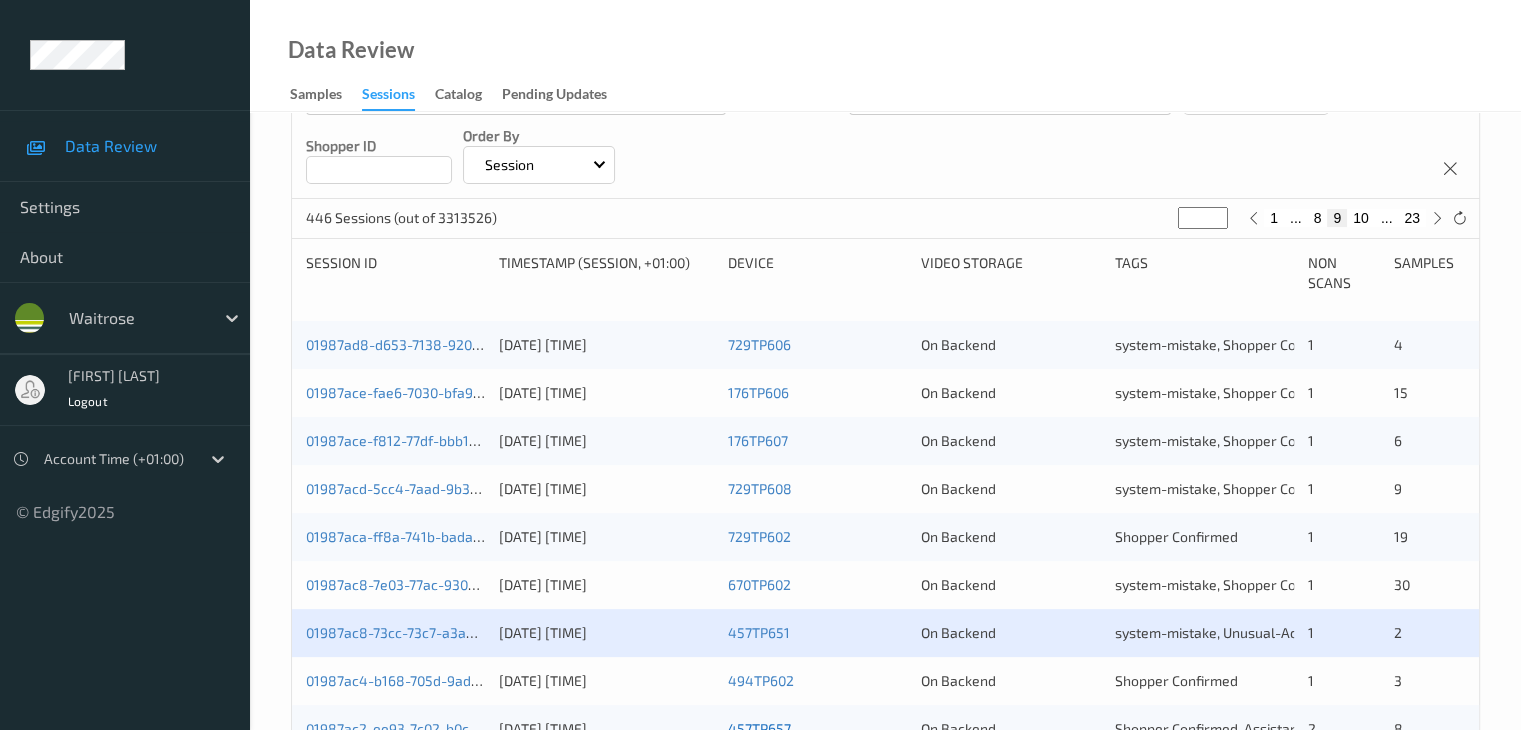 scroll, scrollTop: 700, scrollLeft: 0, axis: vertical 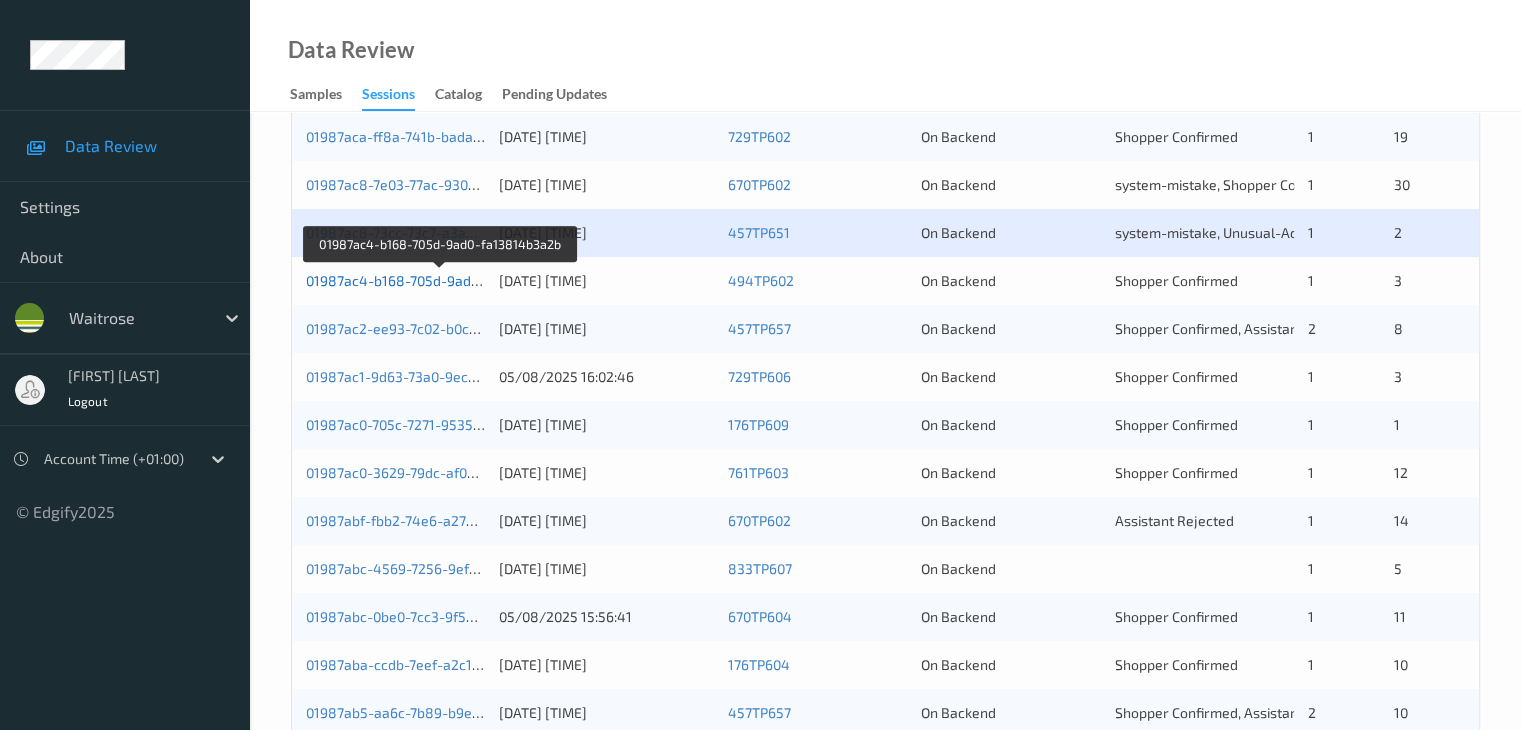 click on "01987ac4-b168-705d-9ad0-fa13814b3a2b" at bounding box center [441, 280] 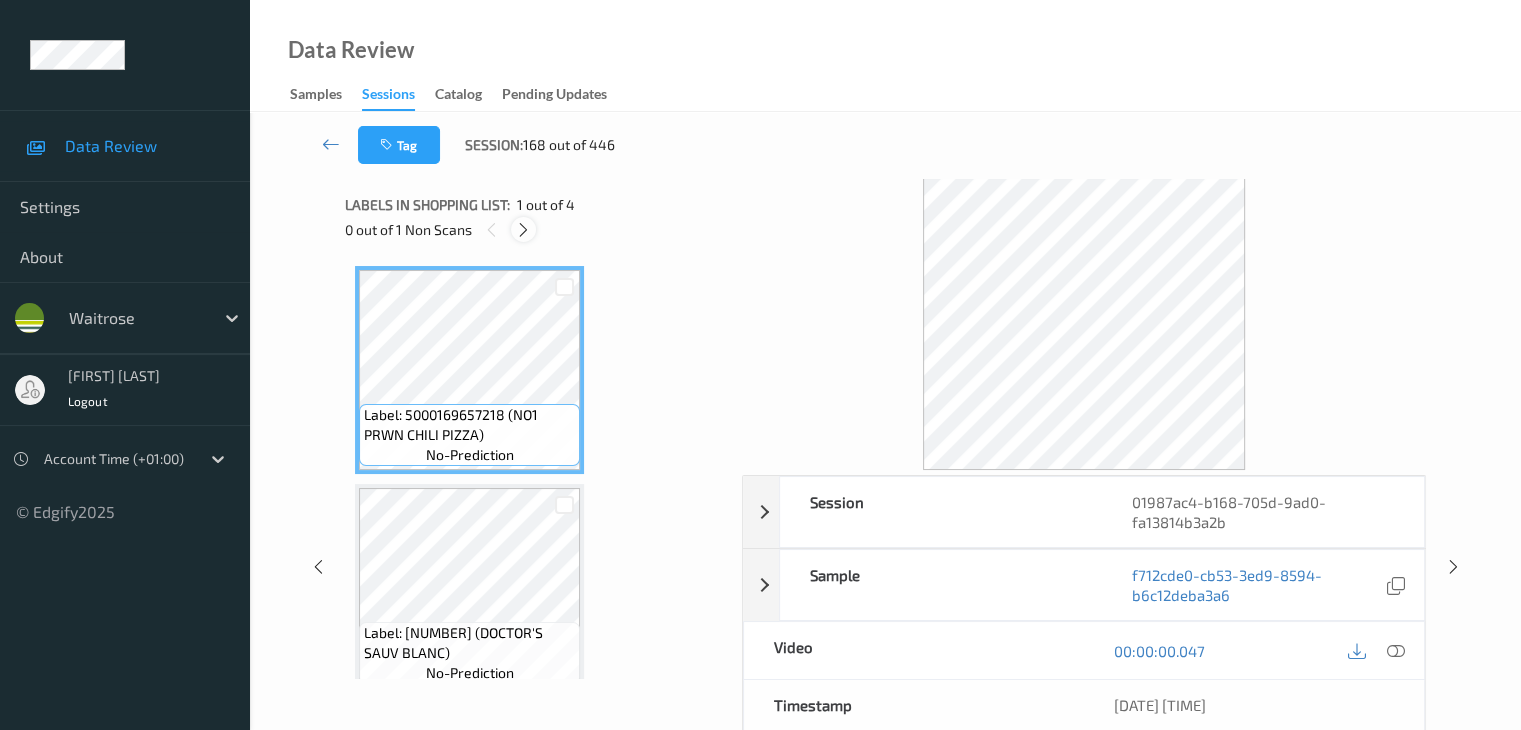 click at bounding box center (523, 230) 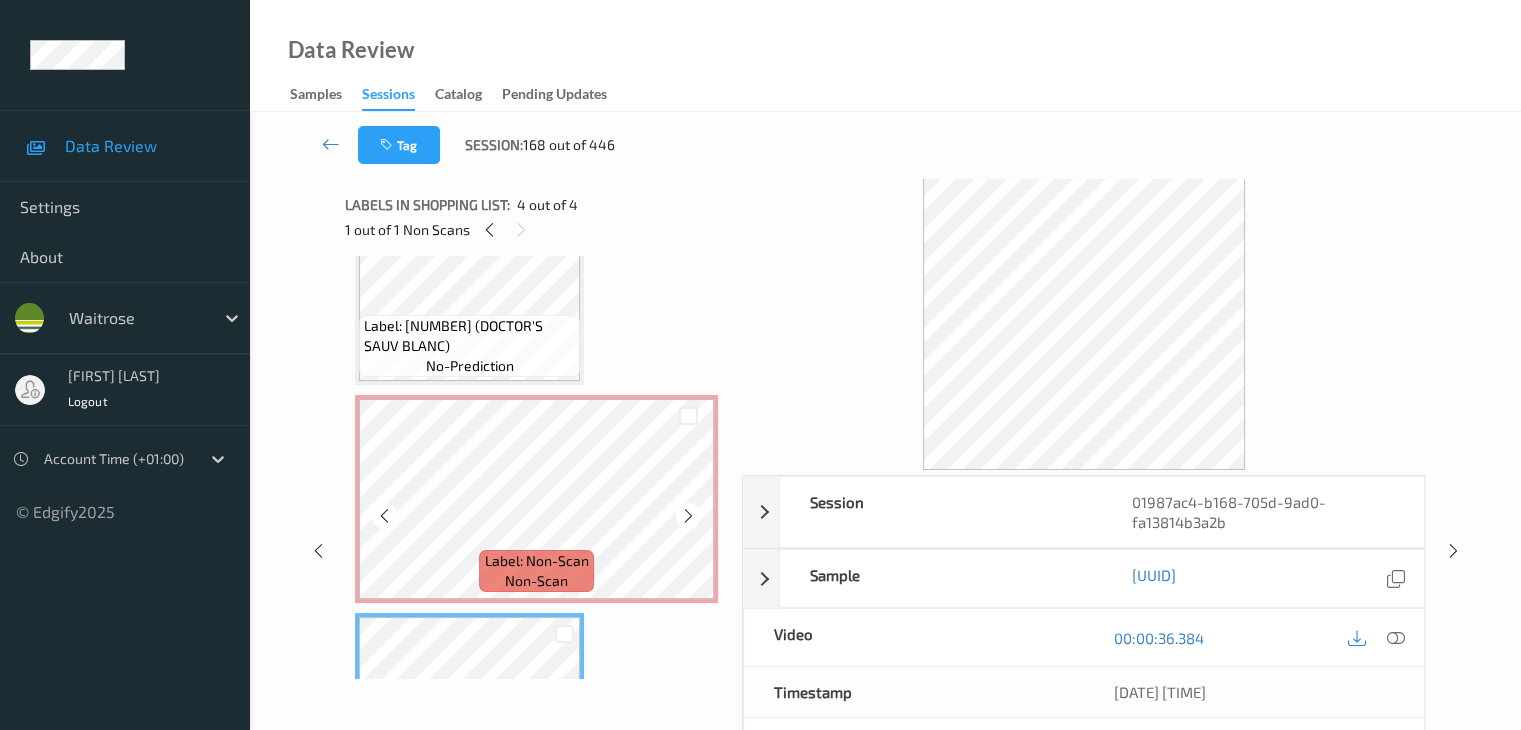 scroll, scrollTop: 259, scrollLeft: 0, axis: vertical 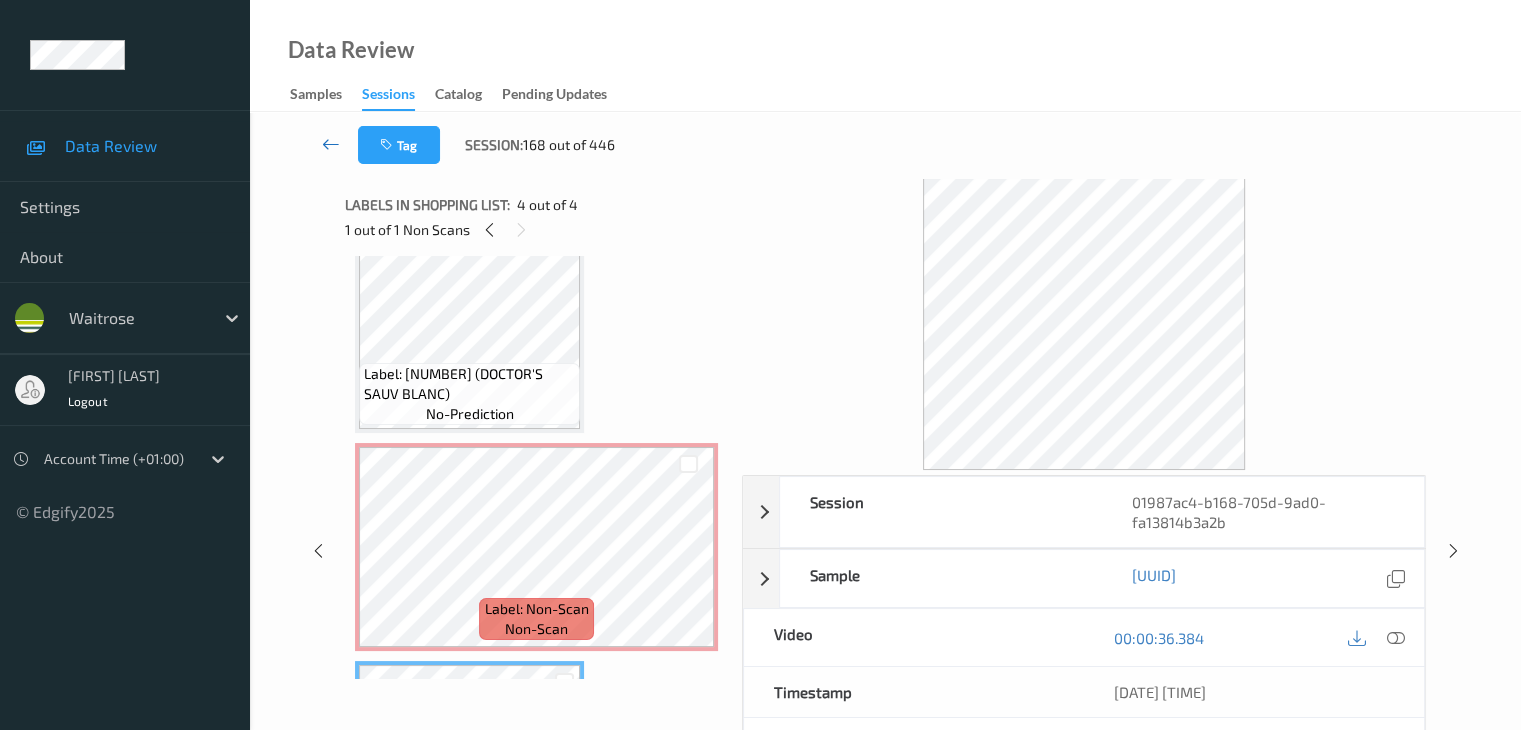 click at bounding box center [331, 144] 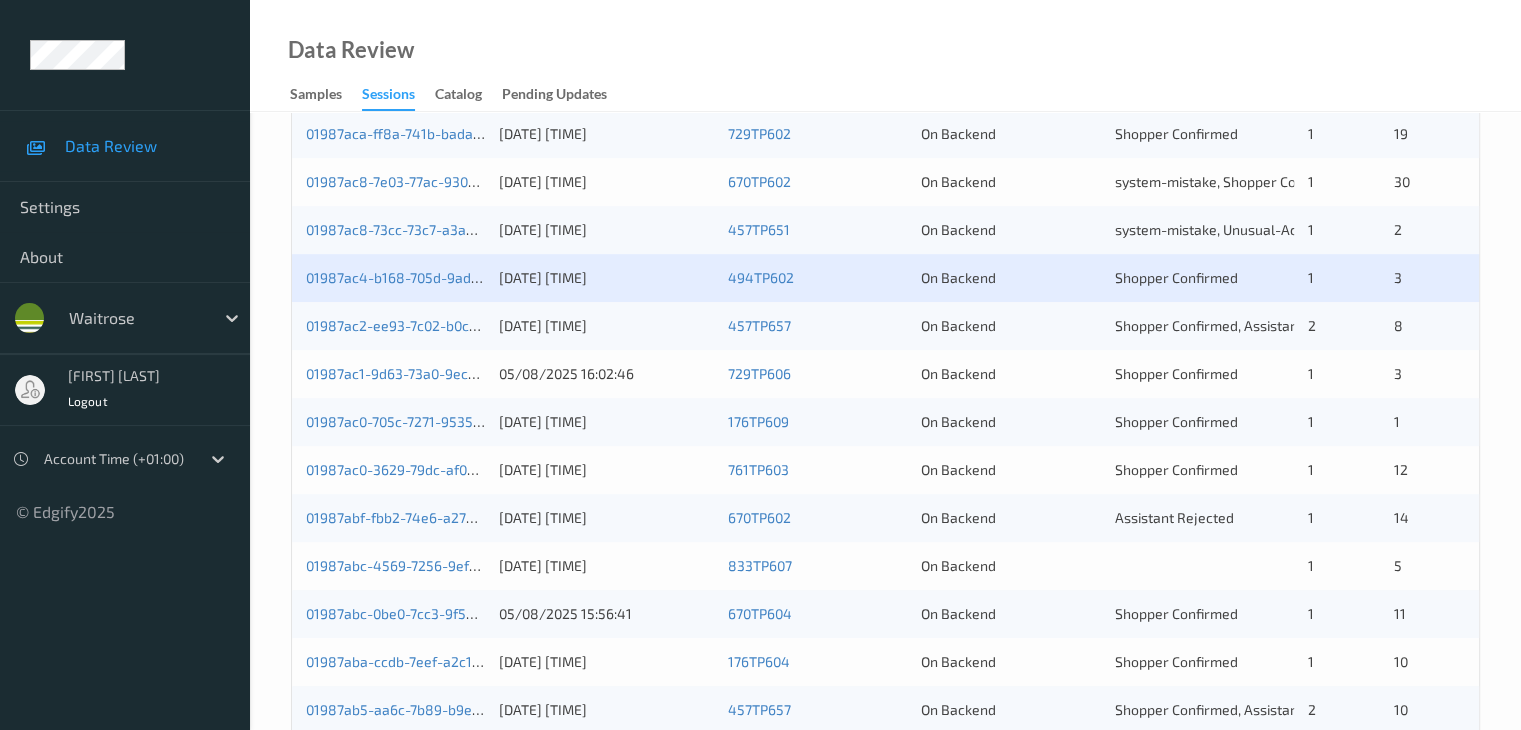scroll, scrollTop: 700, scrollLeft: 0, axis: vertical 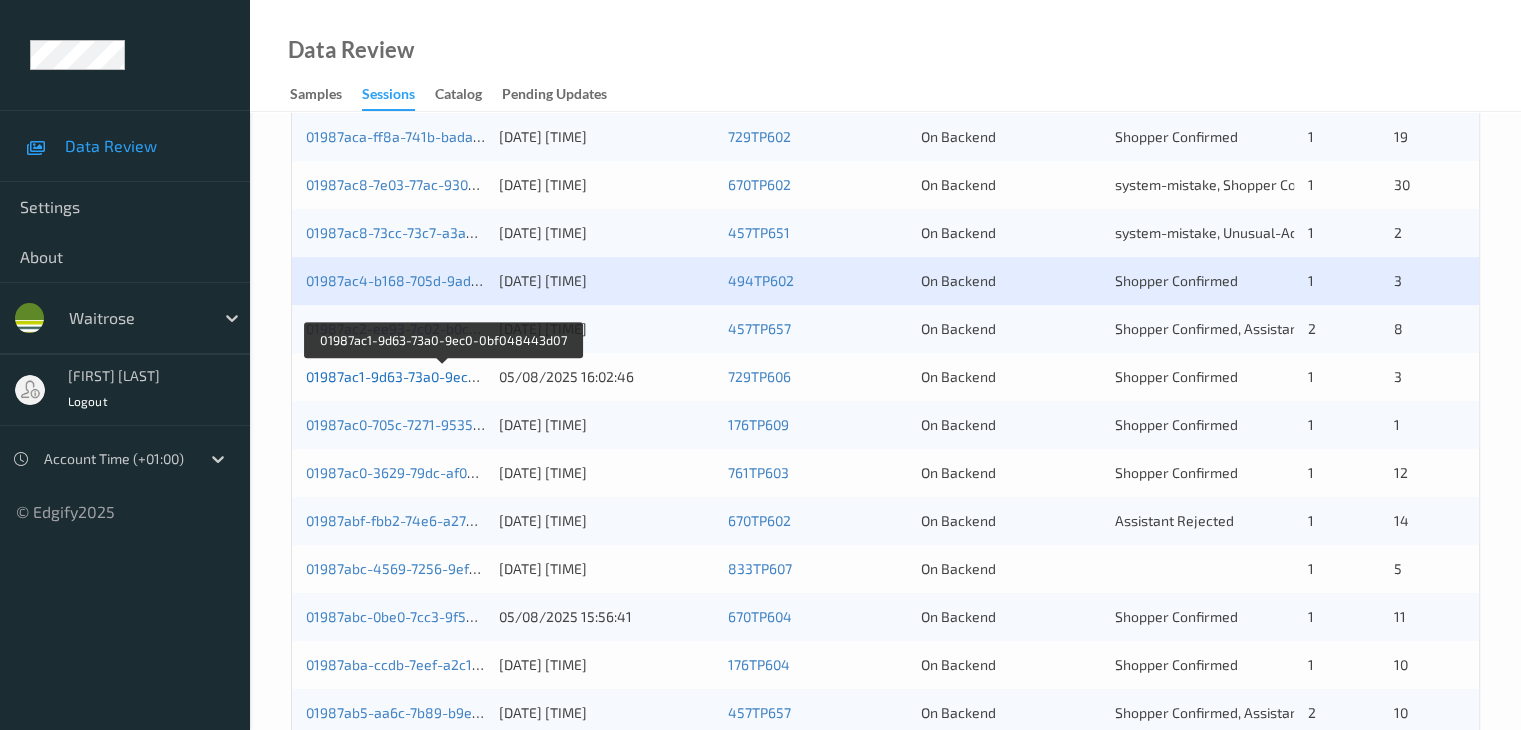click on "01987ac1-9d63-73a0-9ec0-0bf048443d07" at bounding box center (442, 376) 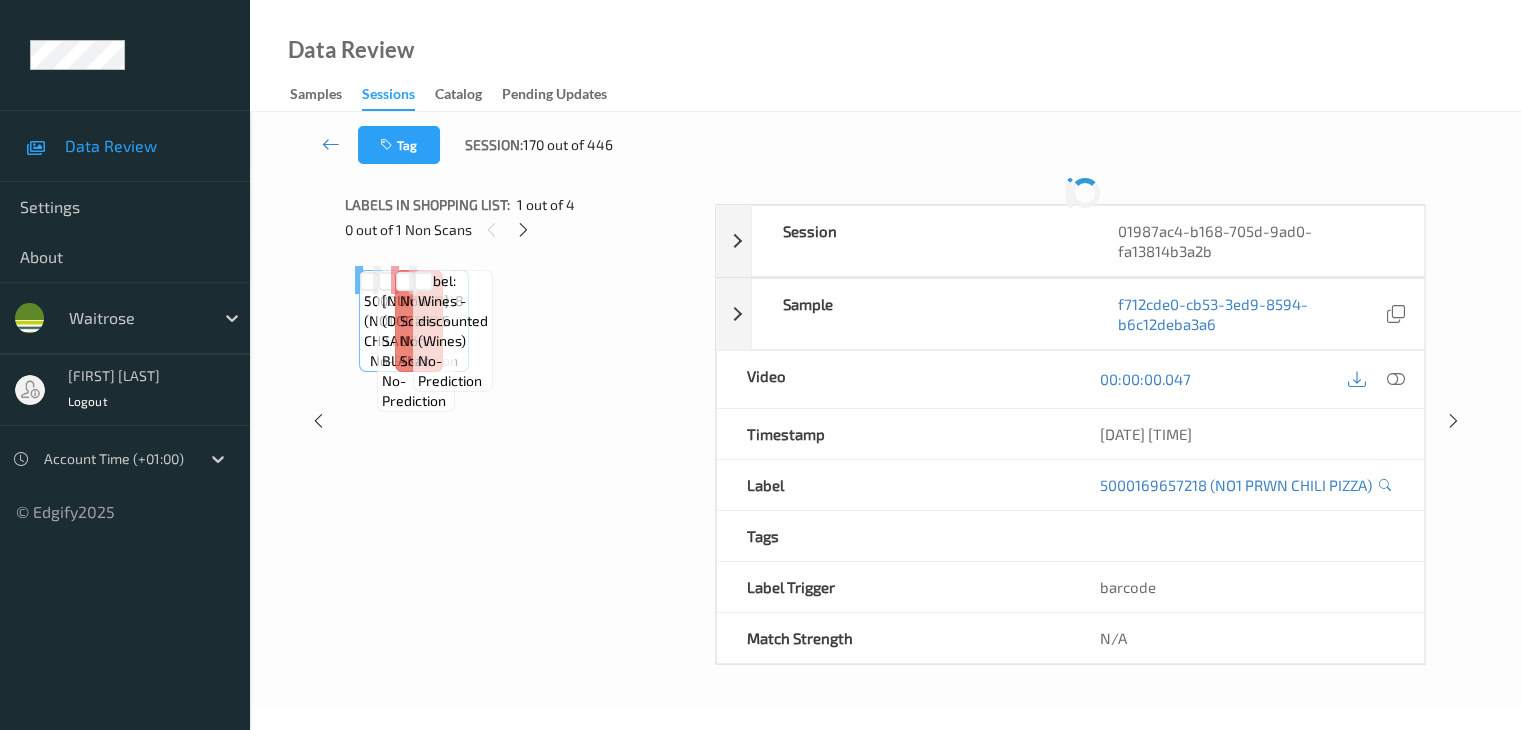 scroll, scrollTop: 0, scrollLeft: 0, axis: both 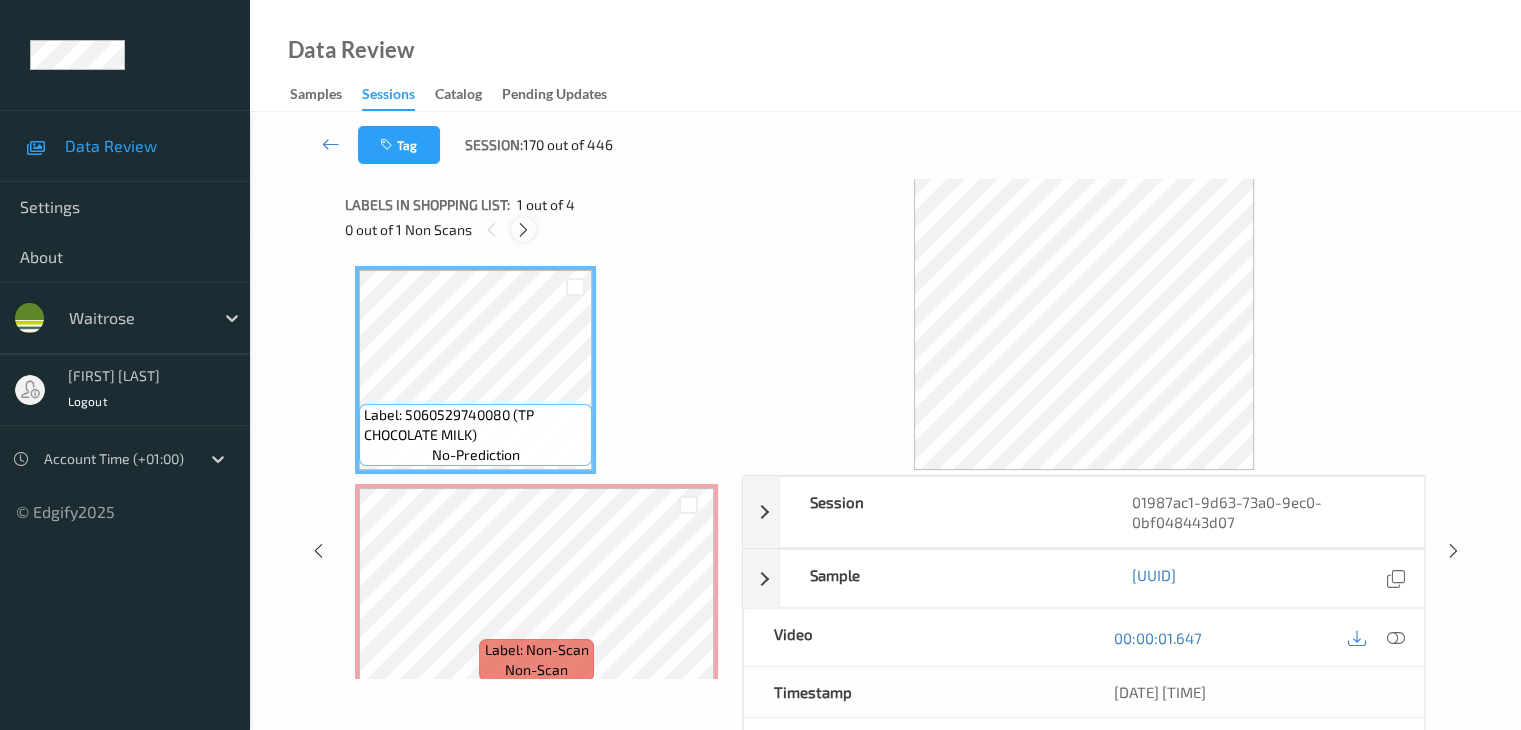 click at bounding box center (523, 230) 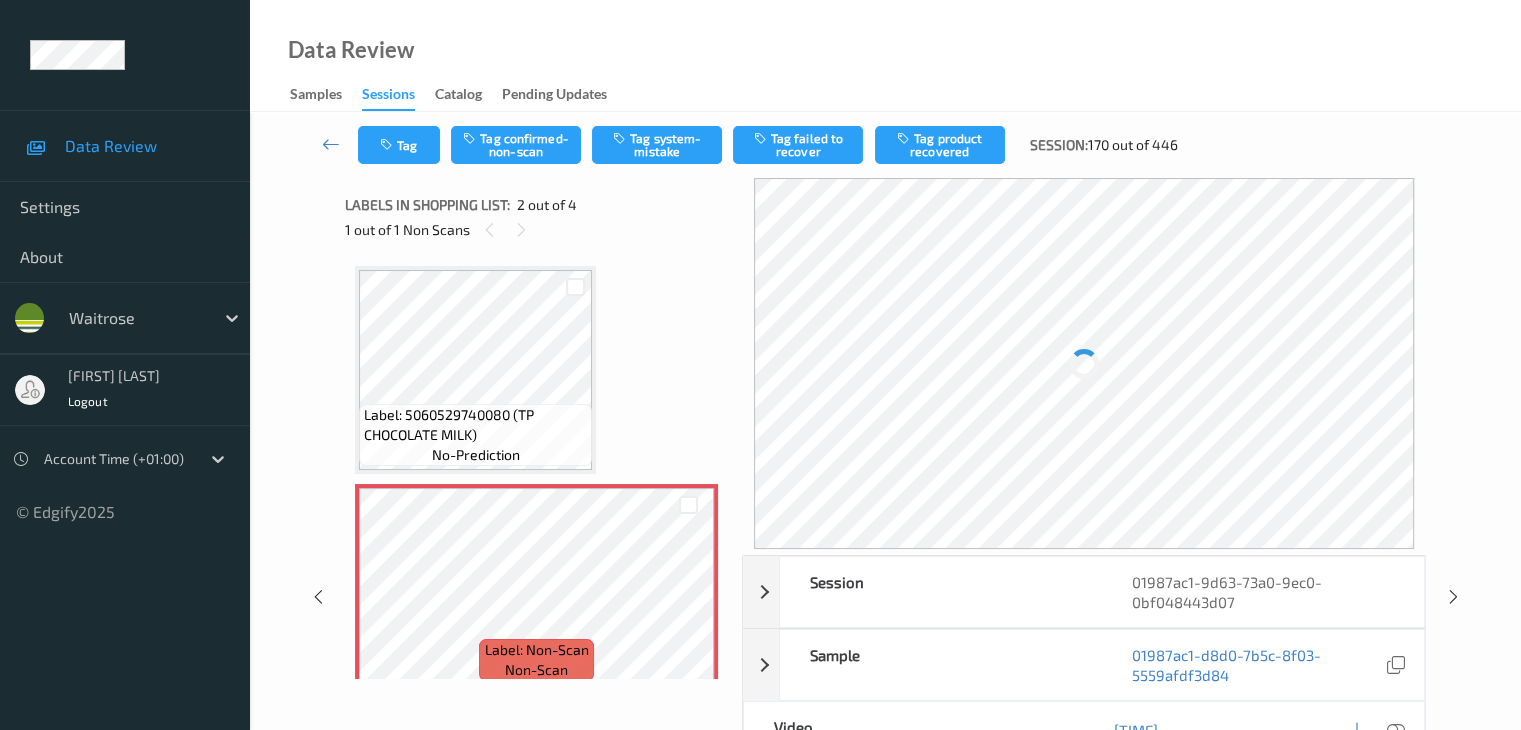 scroll, scrollTop: 10, scrollLeft: 0, axis: vertical 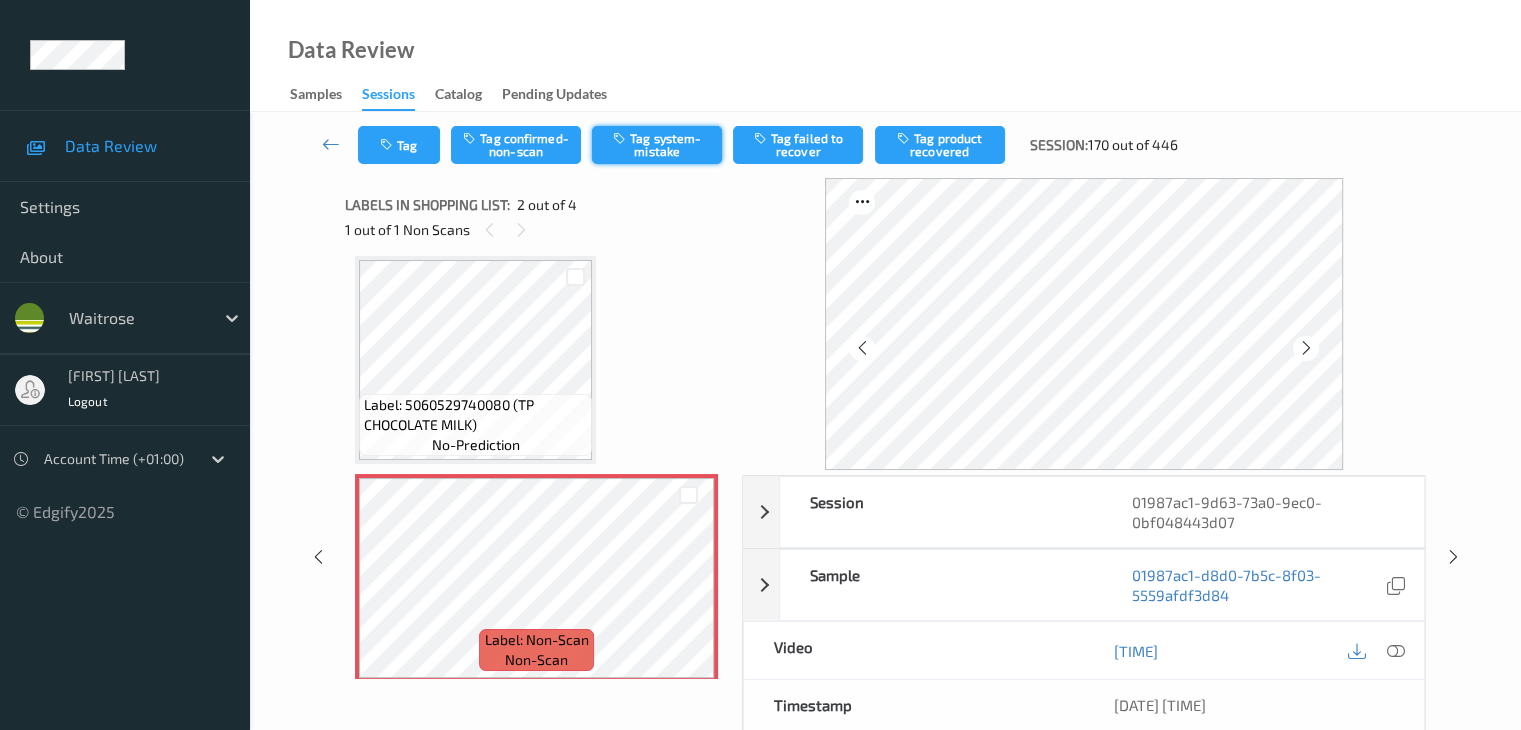 click on "Tag   system-mistake" at bounding box center (657, 145) 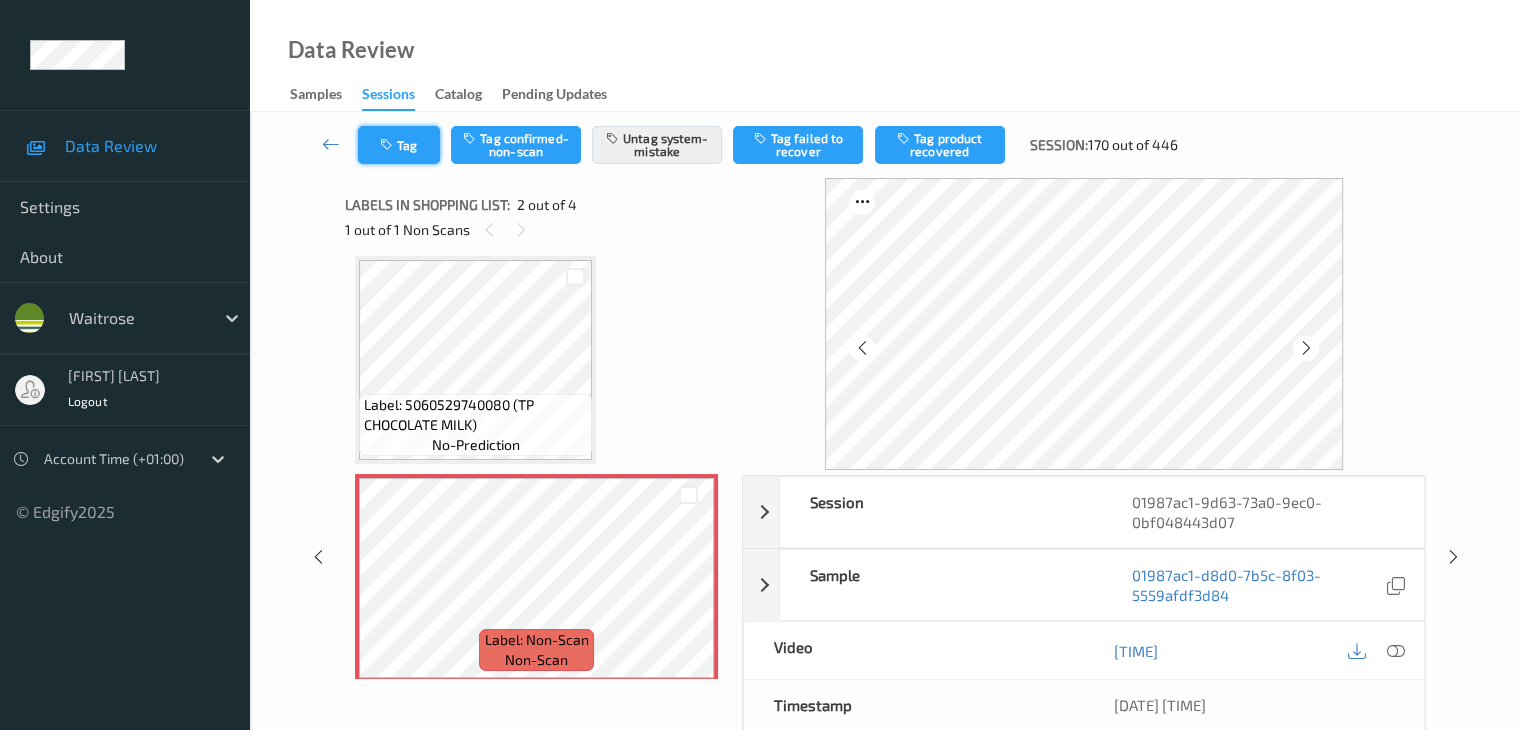 click at bounding box center [388, 145] 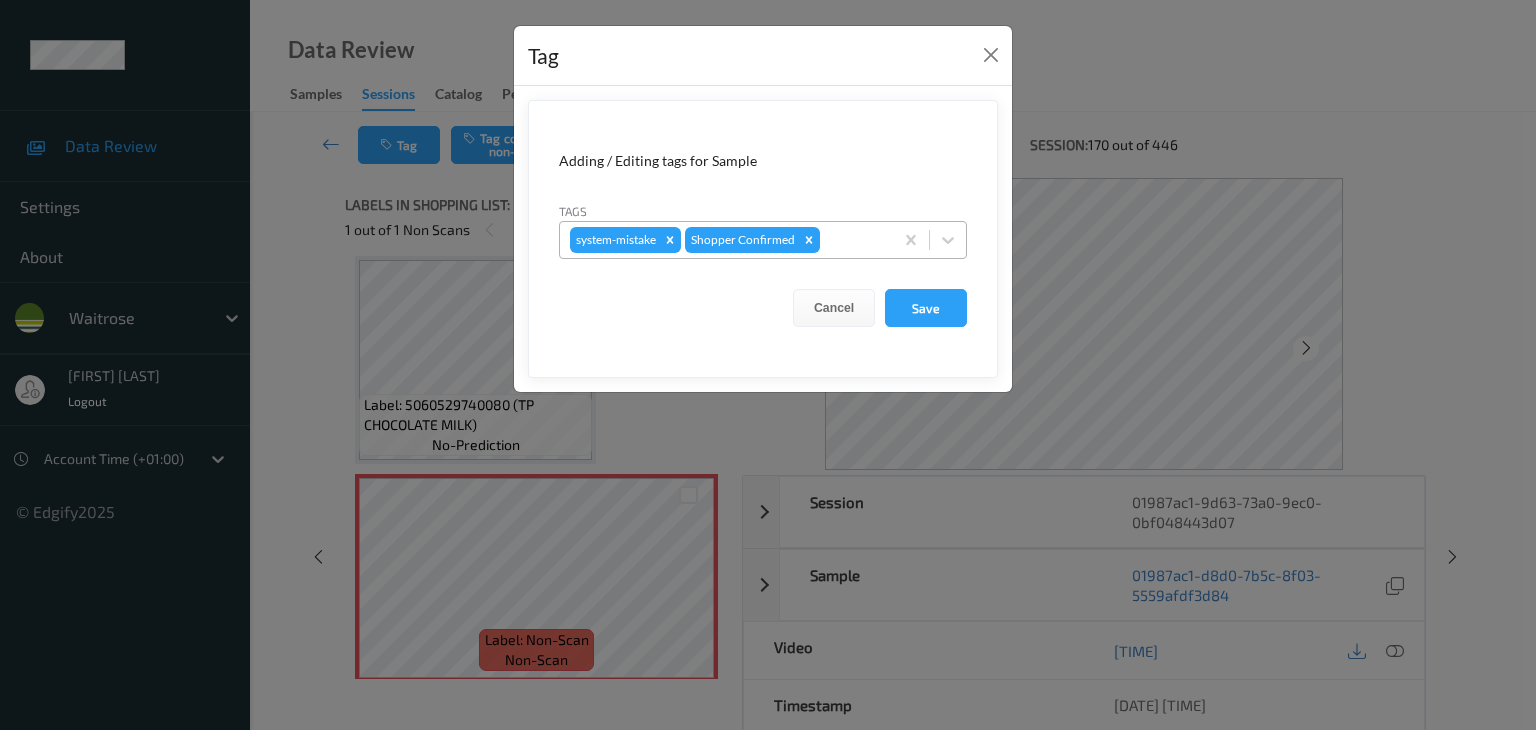 click at bounding box center [853, 240] 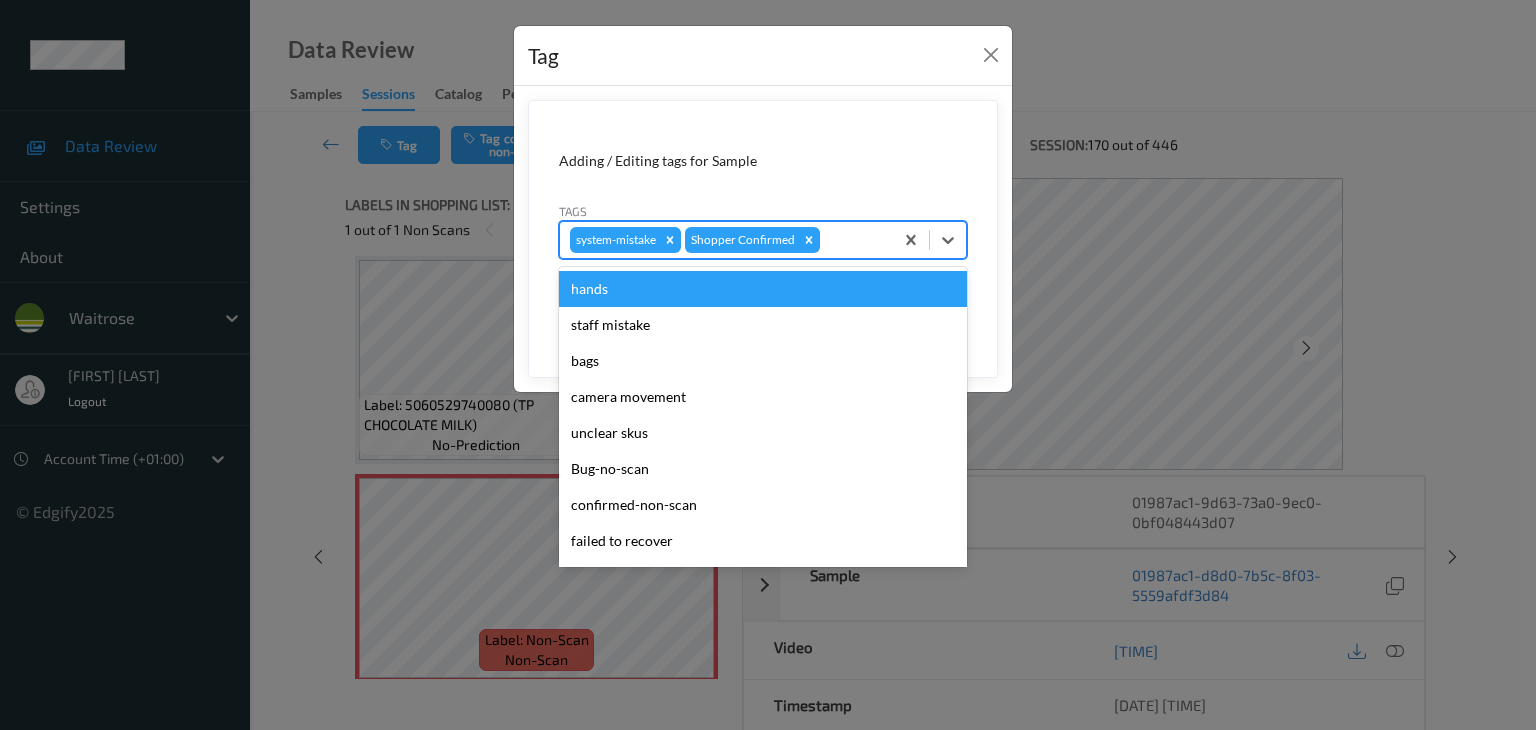 type on "u" 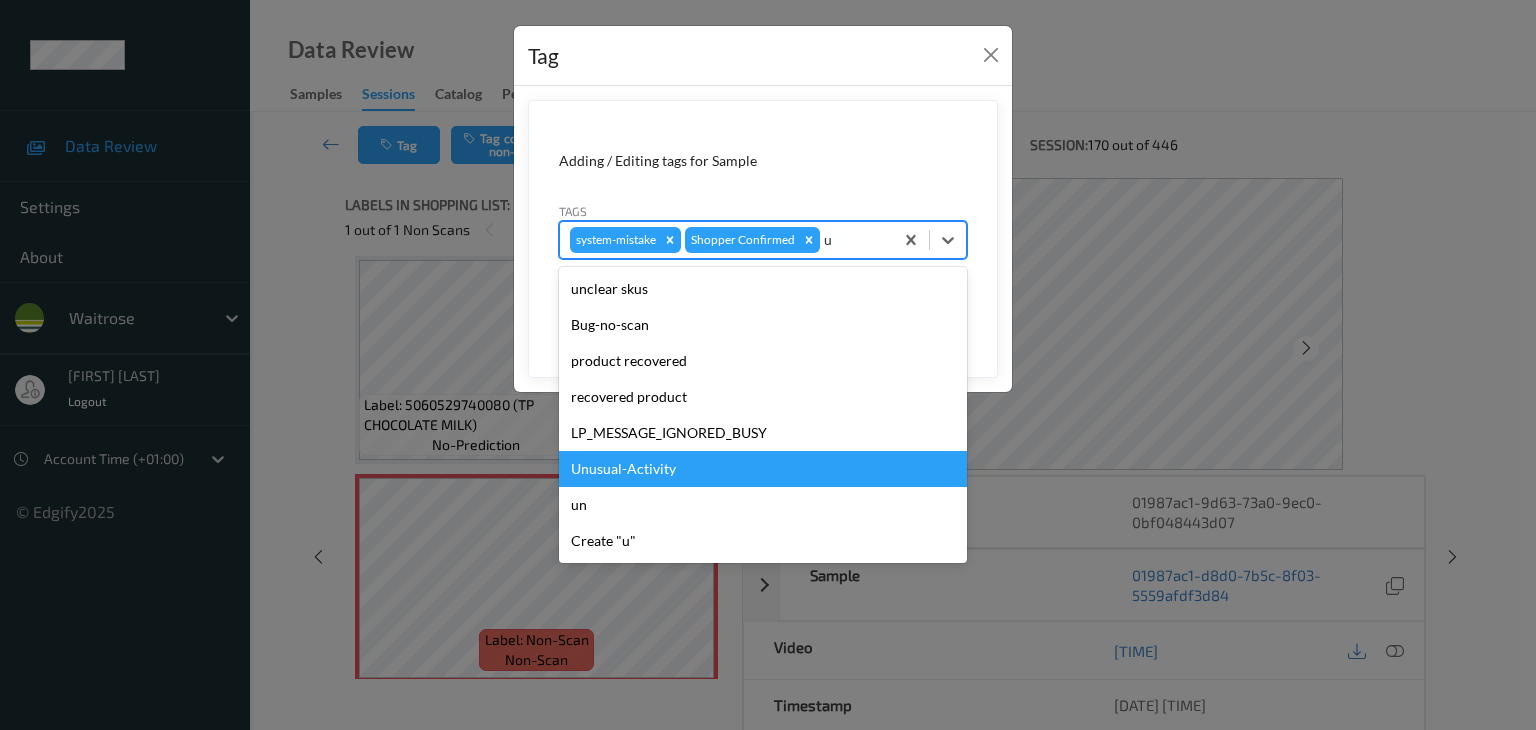 click on "Unusual-Activity" at bounding box center (763, 469) 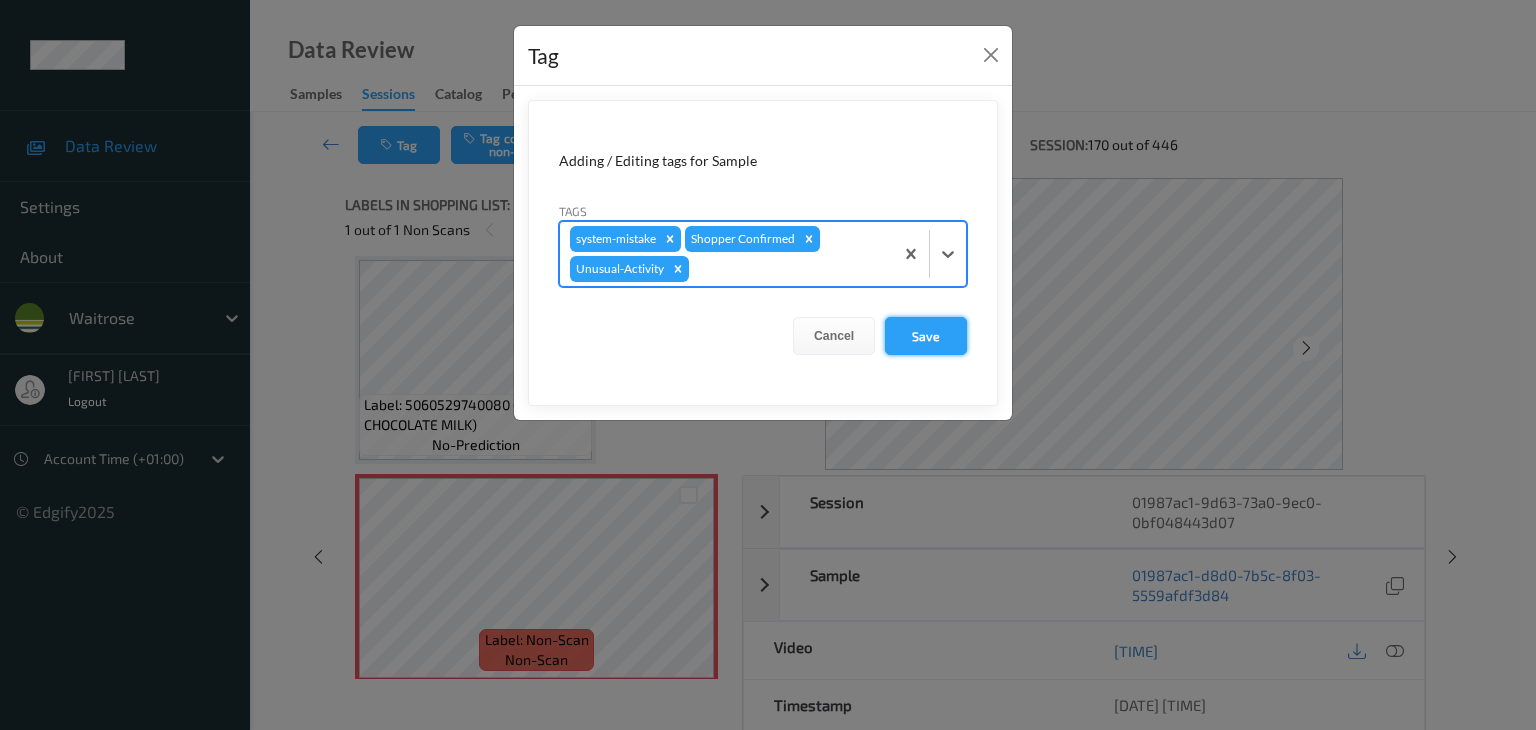 click on "Save" at bounding box center [926, 336] 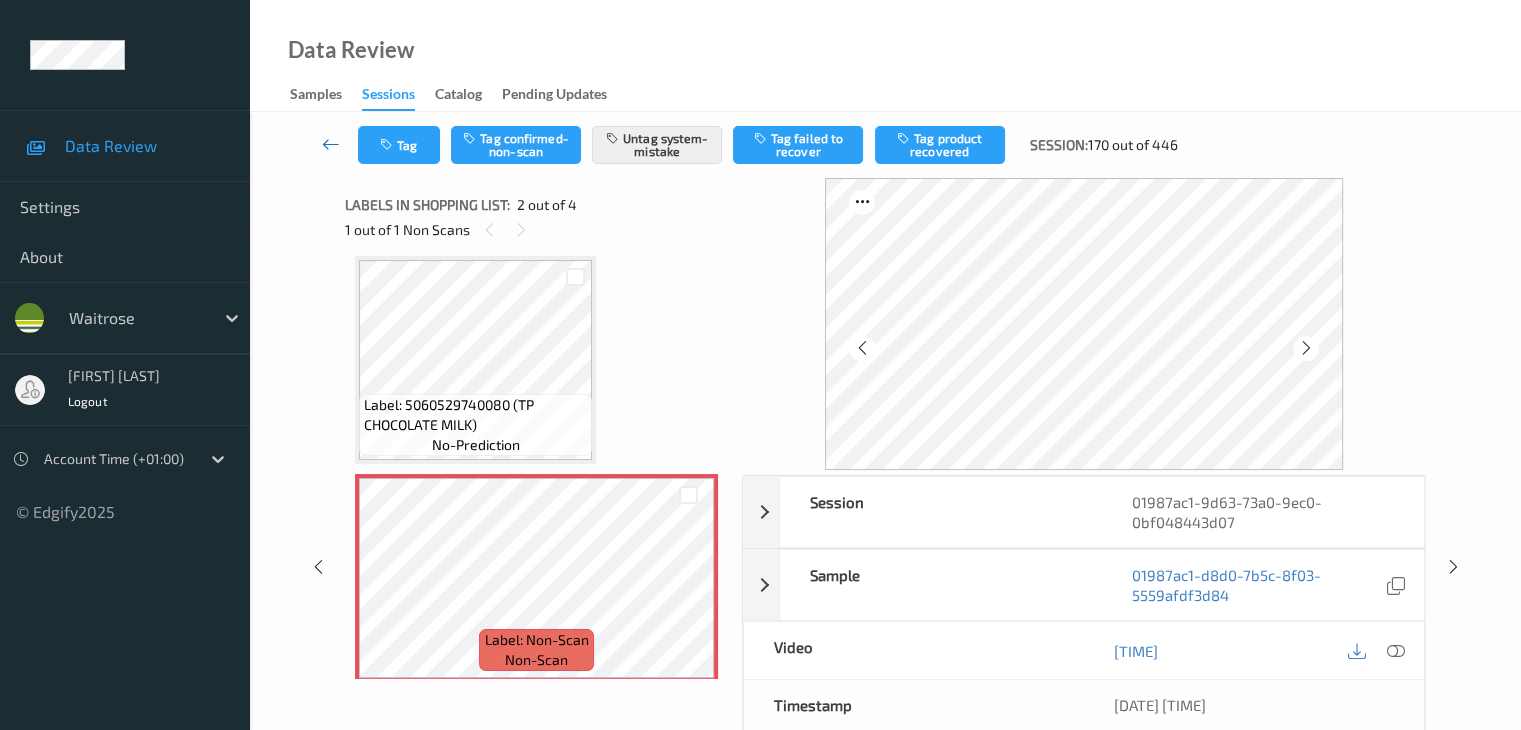click at bounding box center [331, 144] 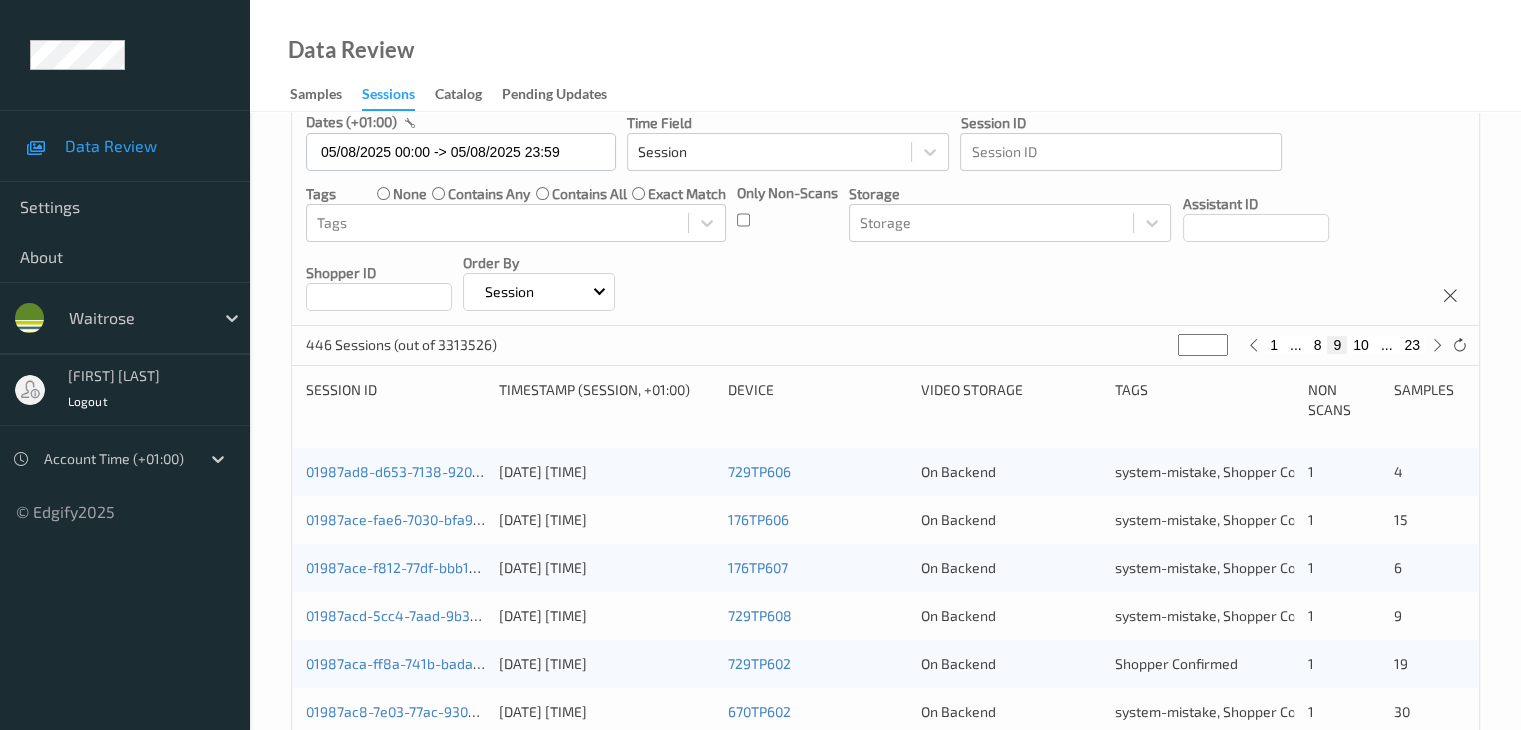 scroll, scrollTop: 600, scrollLeft: 0, axis: vertical 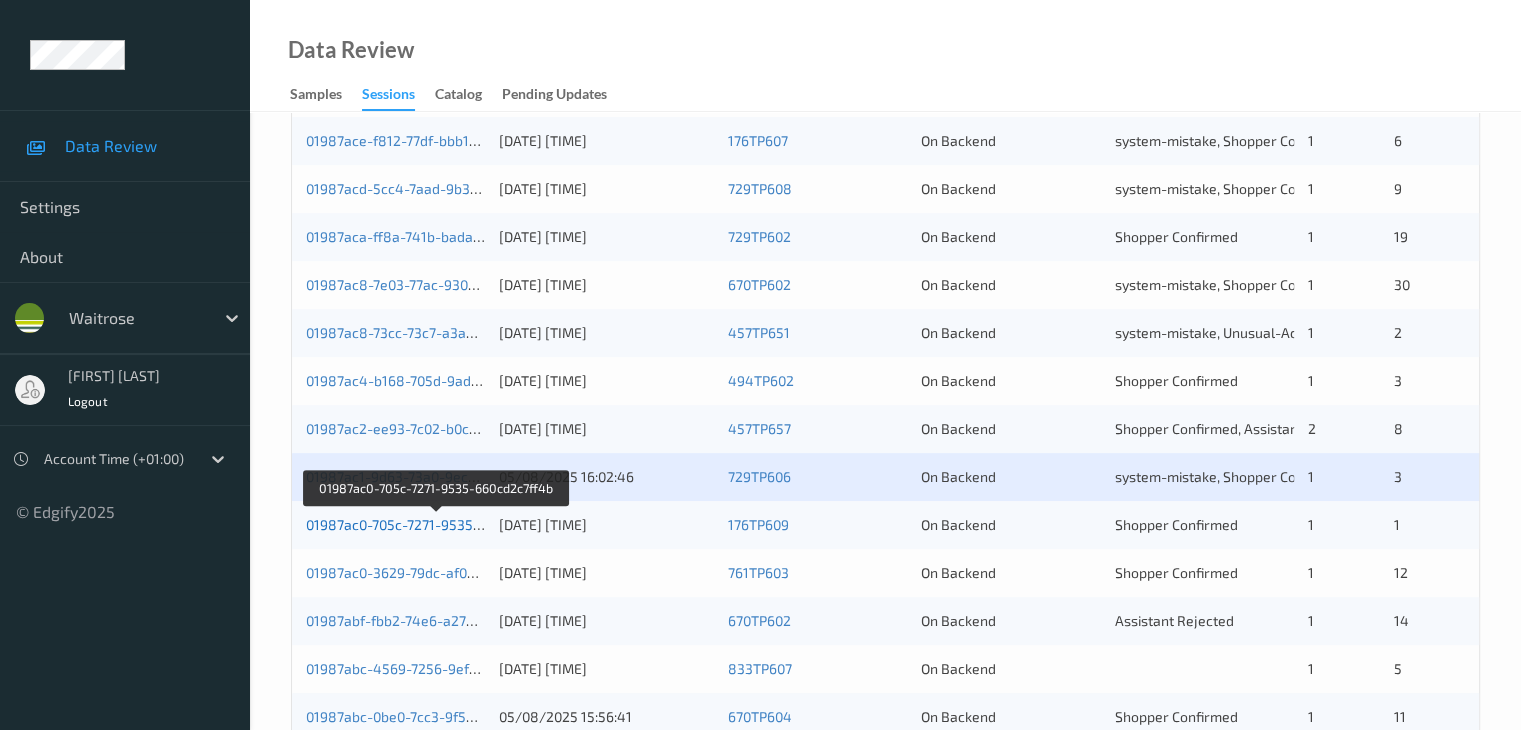 click on "01987ac0-705c-7271-9535-660cd2c7ff4b" at bounding box center [436, 524] 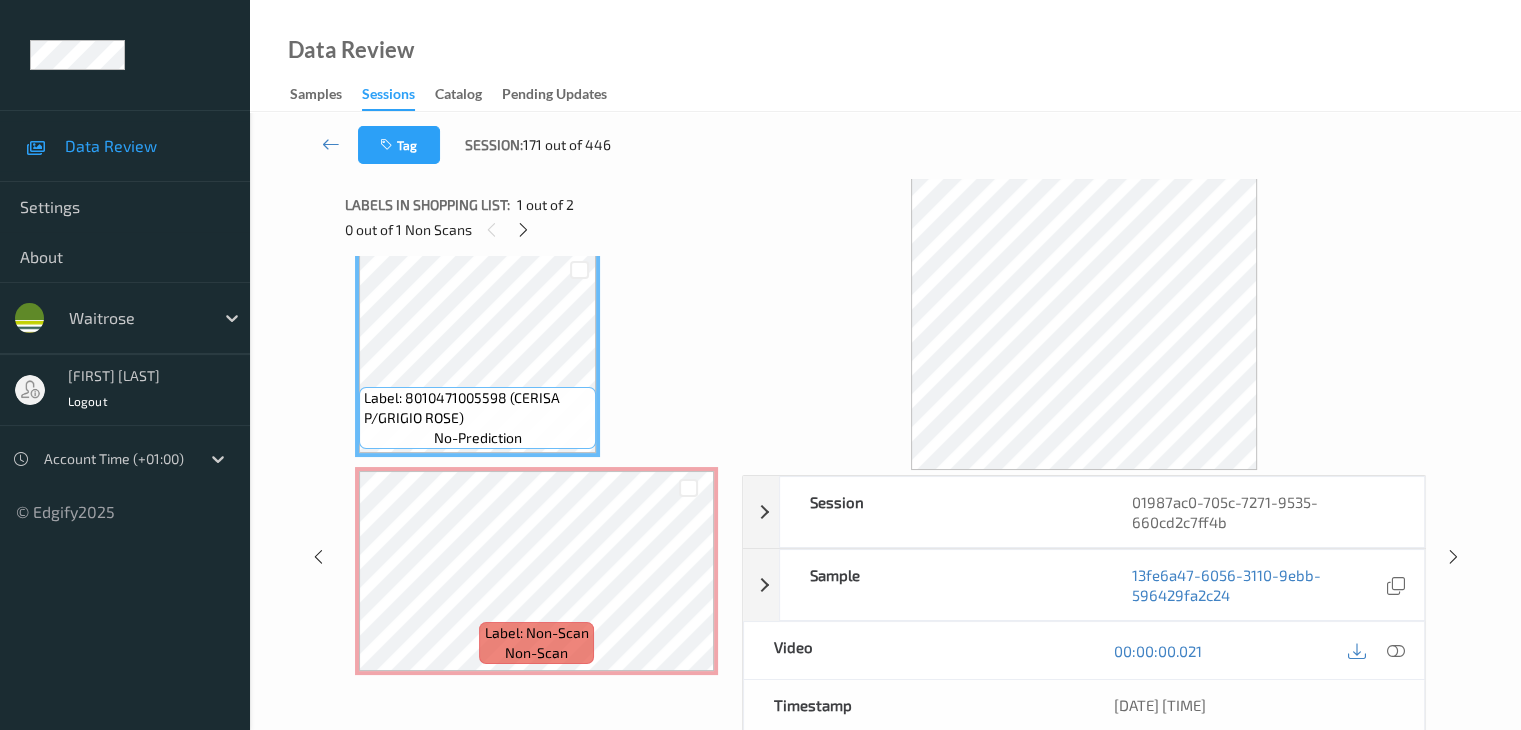 scroll, scrollTop: 23, scrollLeft: 0, axis: vertical 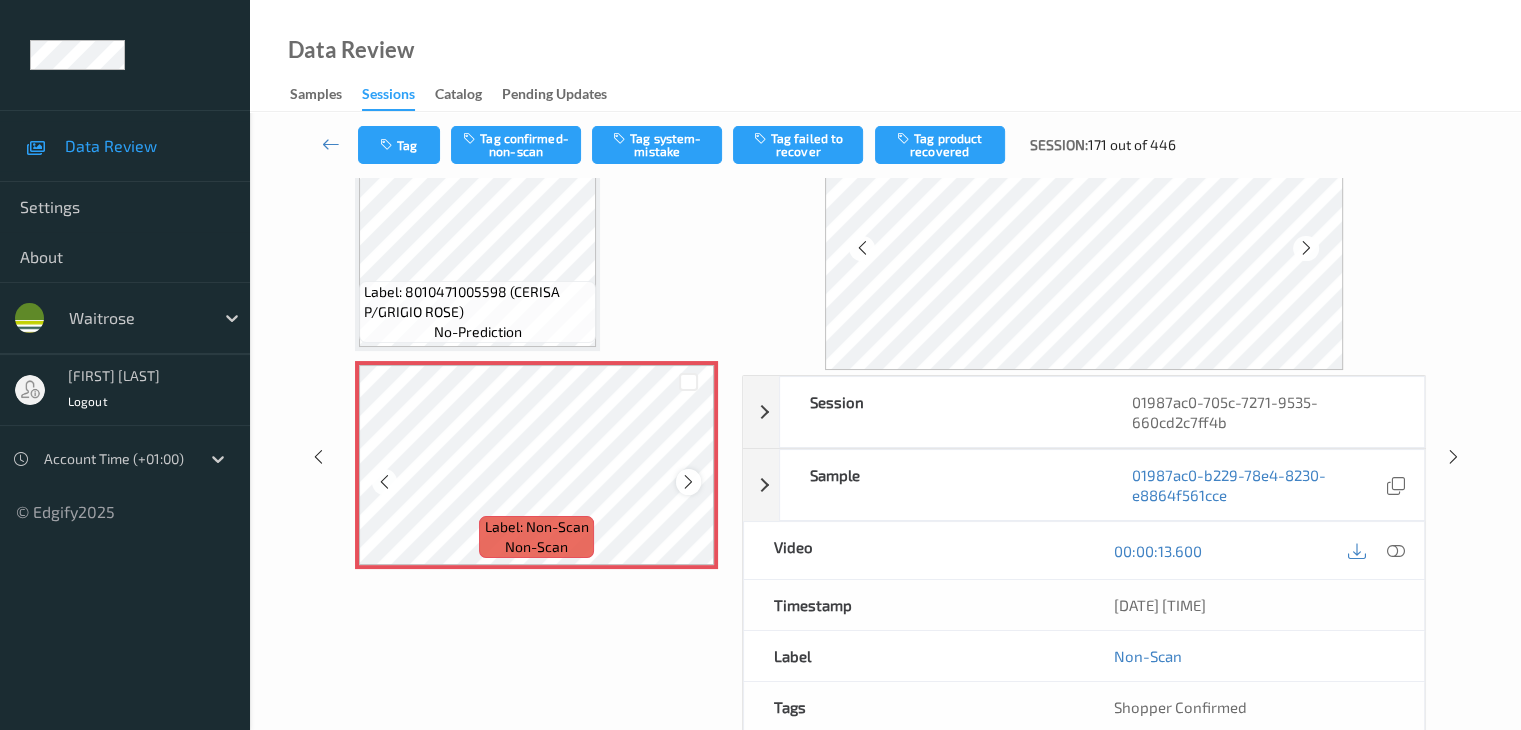 click at bounding box center (688, 482) 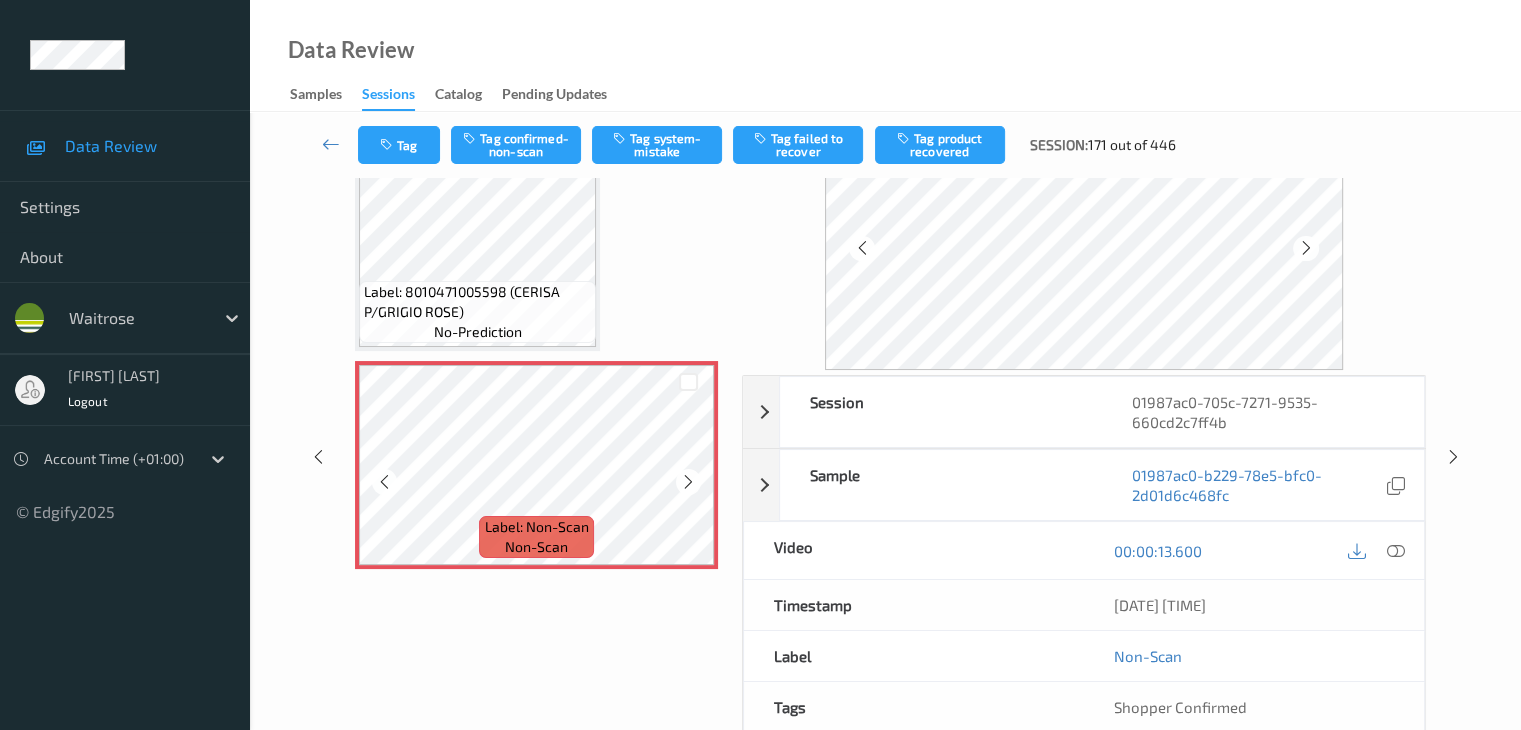 click at bounding box center (688, 482) 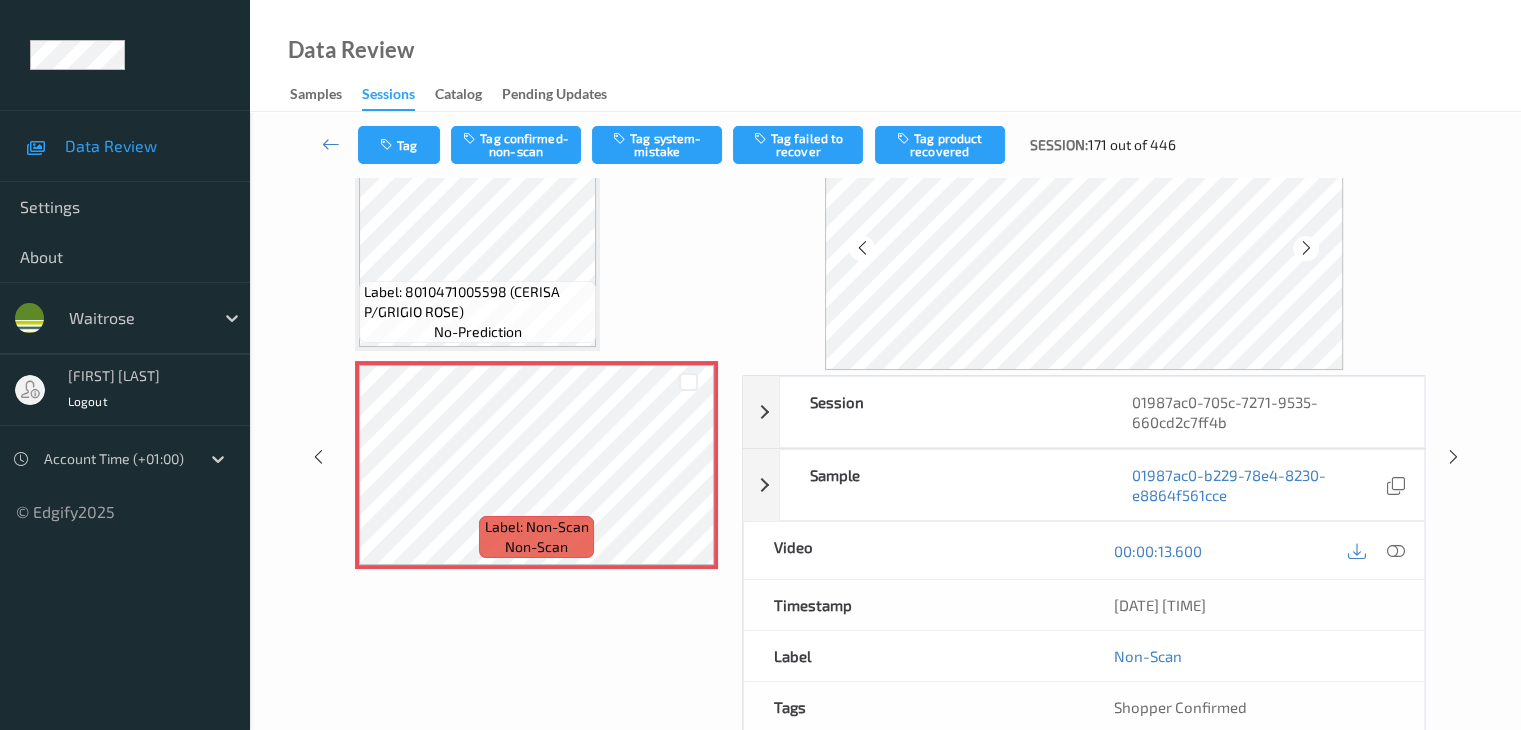scroll, scrollTop: 0, scrollLeft: 0, axis: both 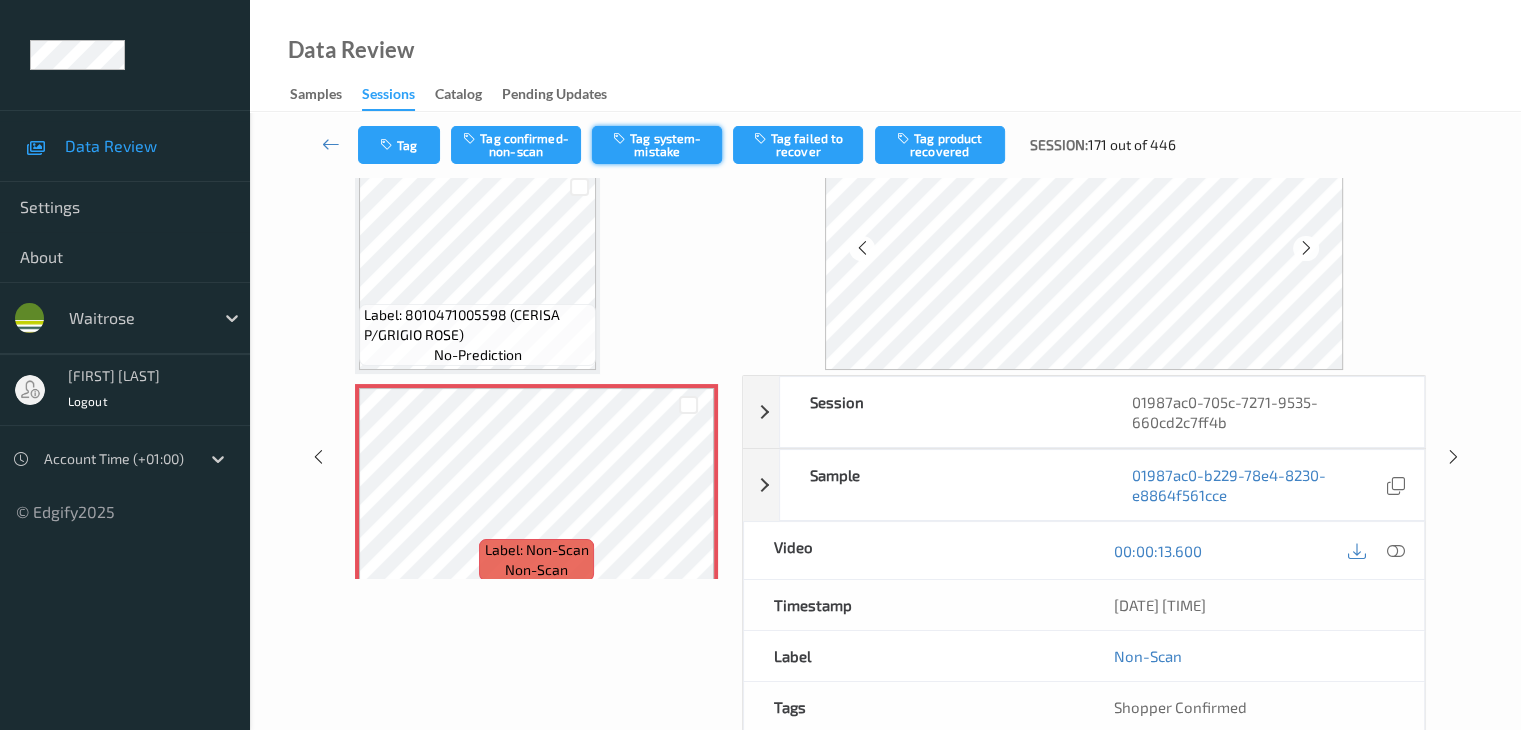 click on "Tag   system-mistake" at bounding box center (657, 145) 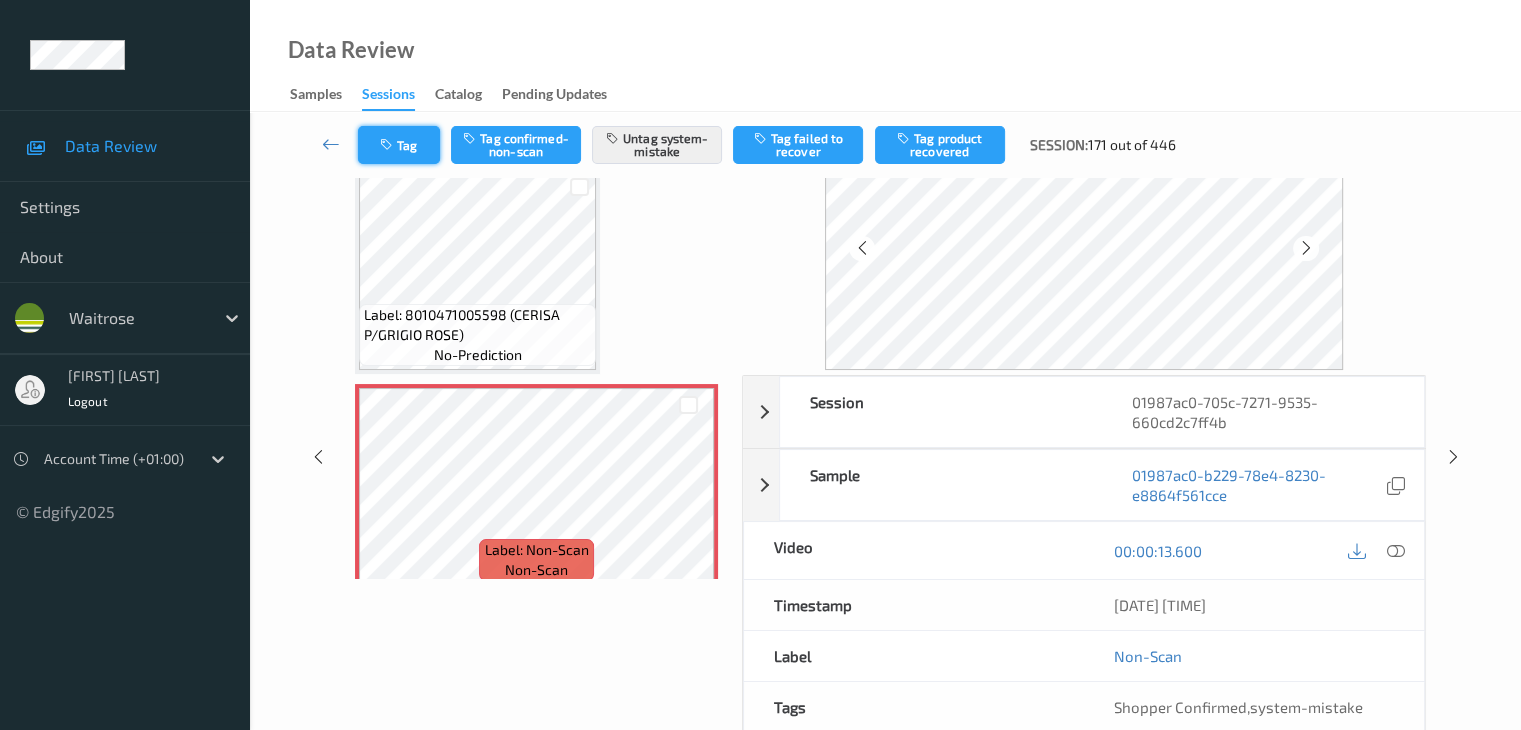 click on "Tag" at bounding box center (399, 145) 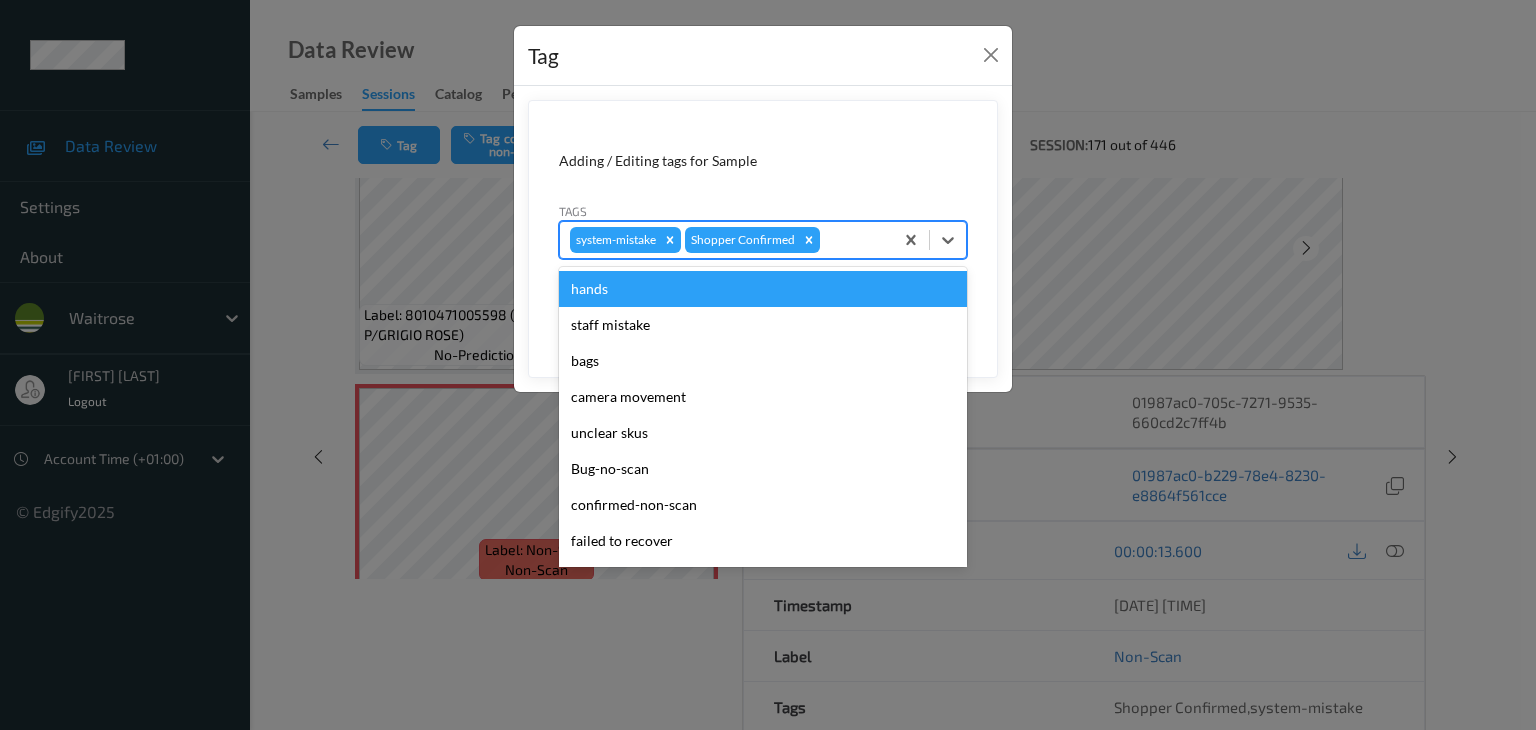 click at bounding box center (853, 240) 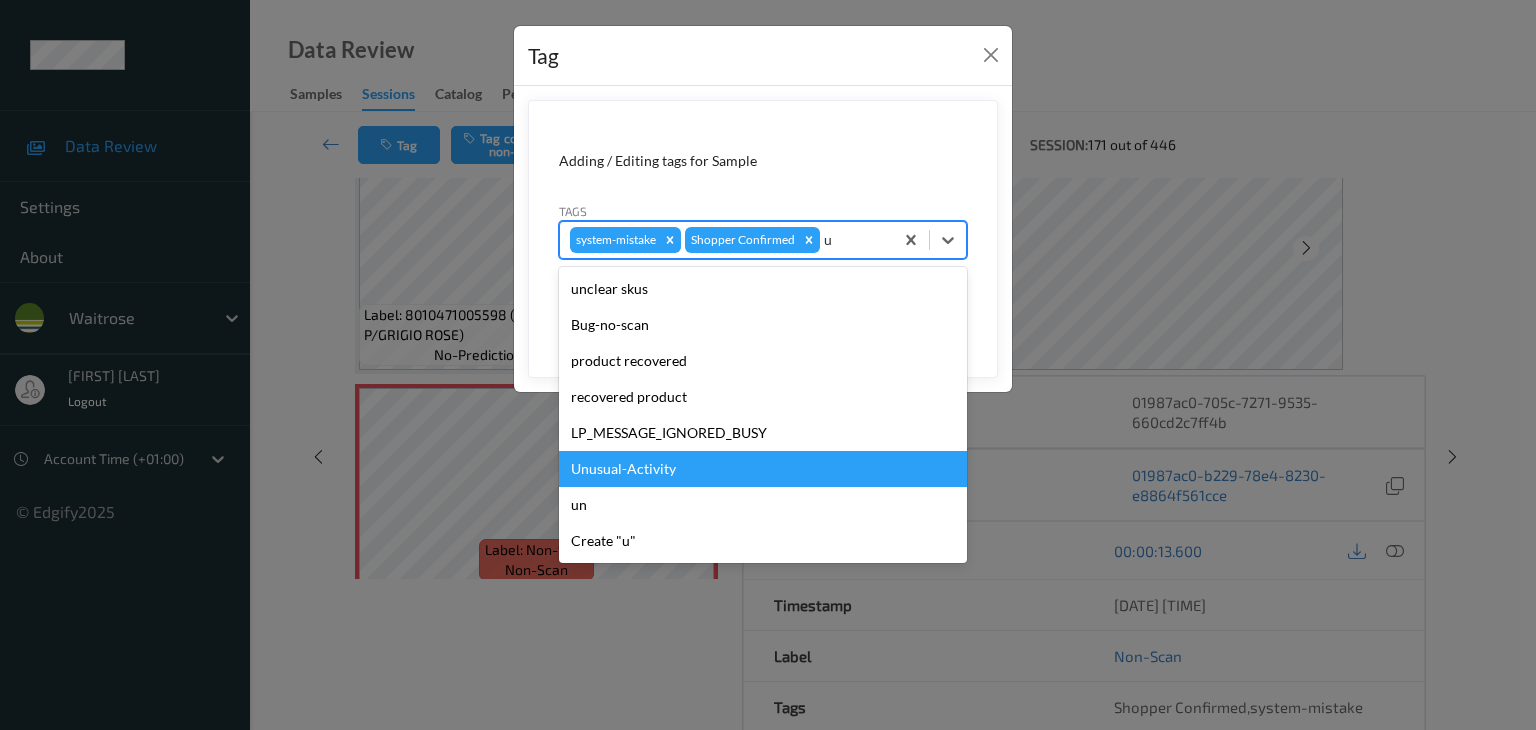 click on "Unusual-Activity" at bounding box center [763, 469] 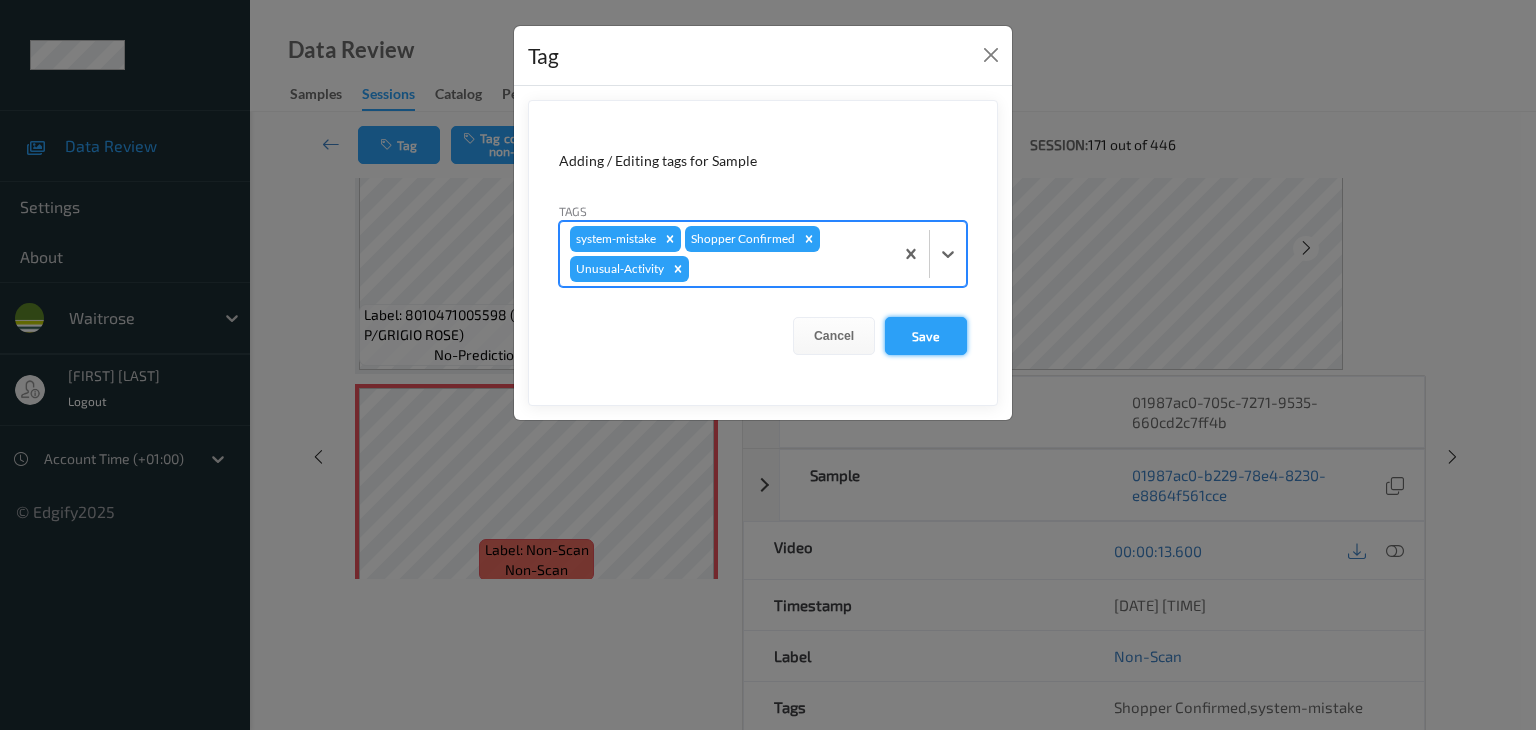 click on "Save" at bounding box center (926, 336) 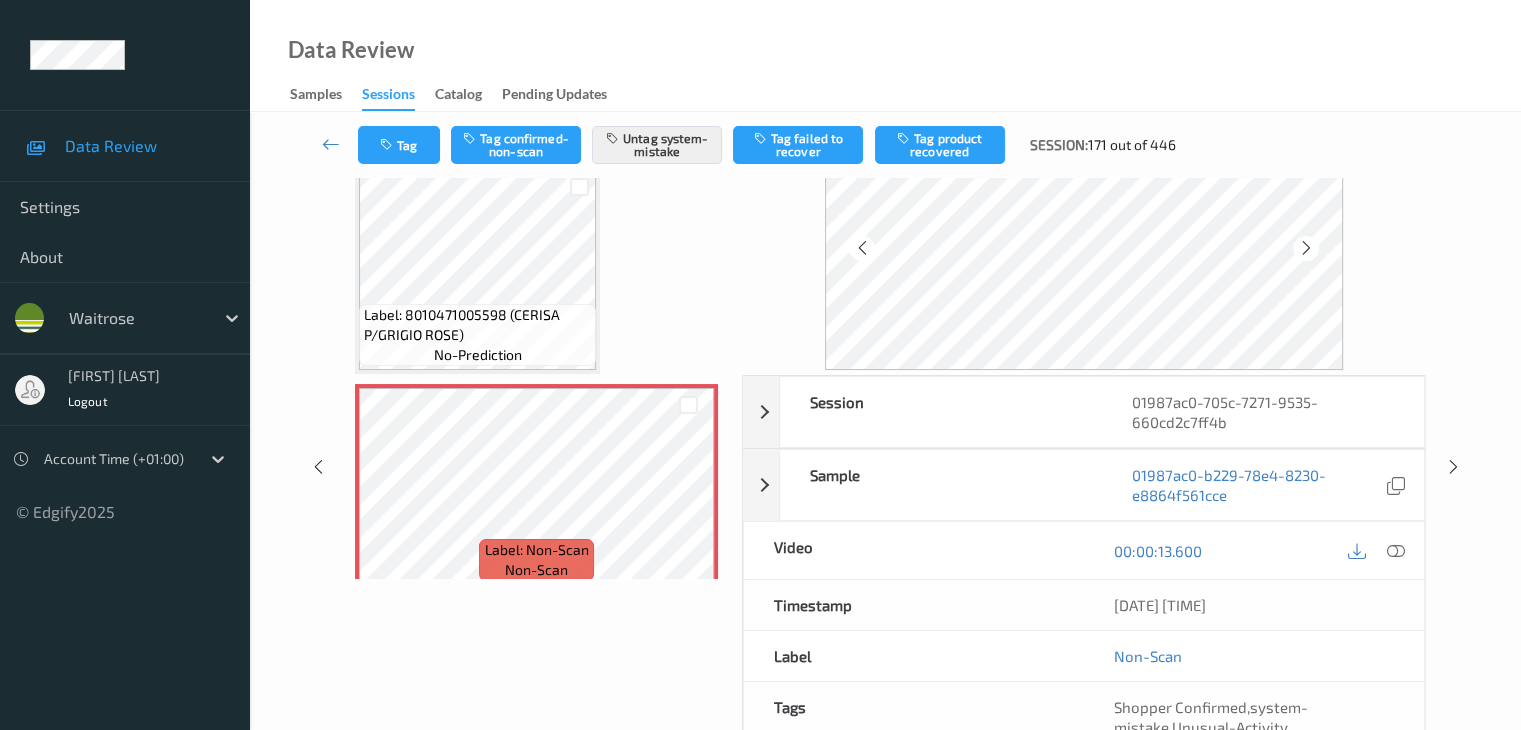 type 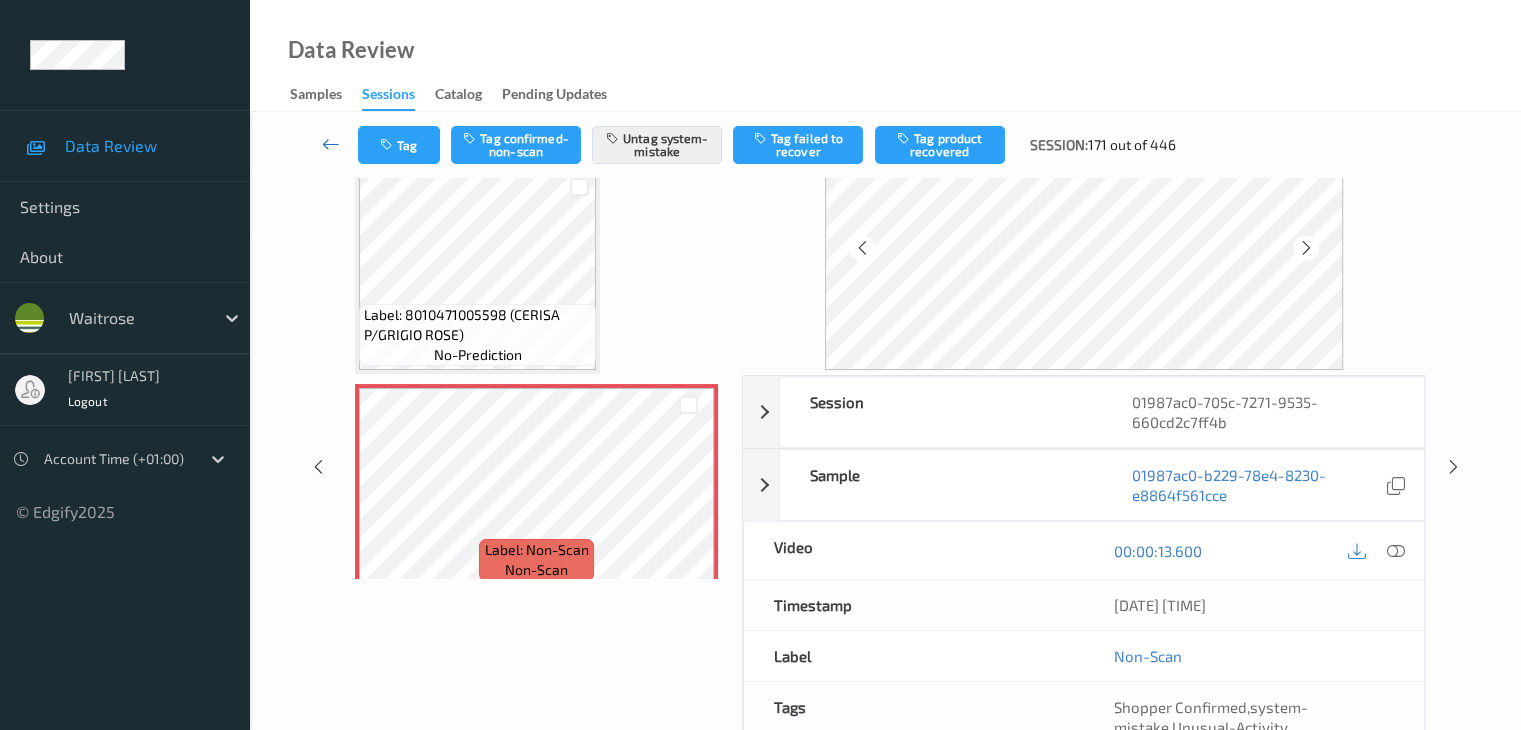 click at bounding box center (331, 144) 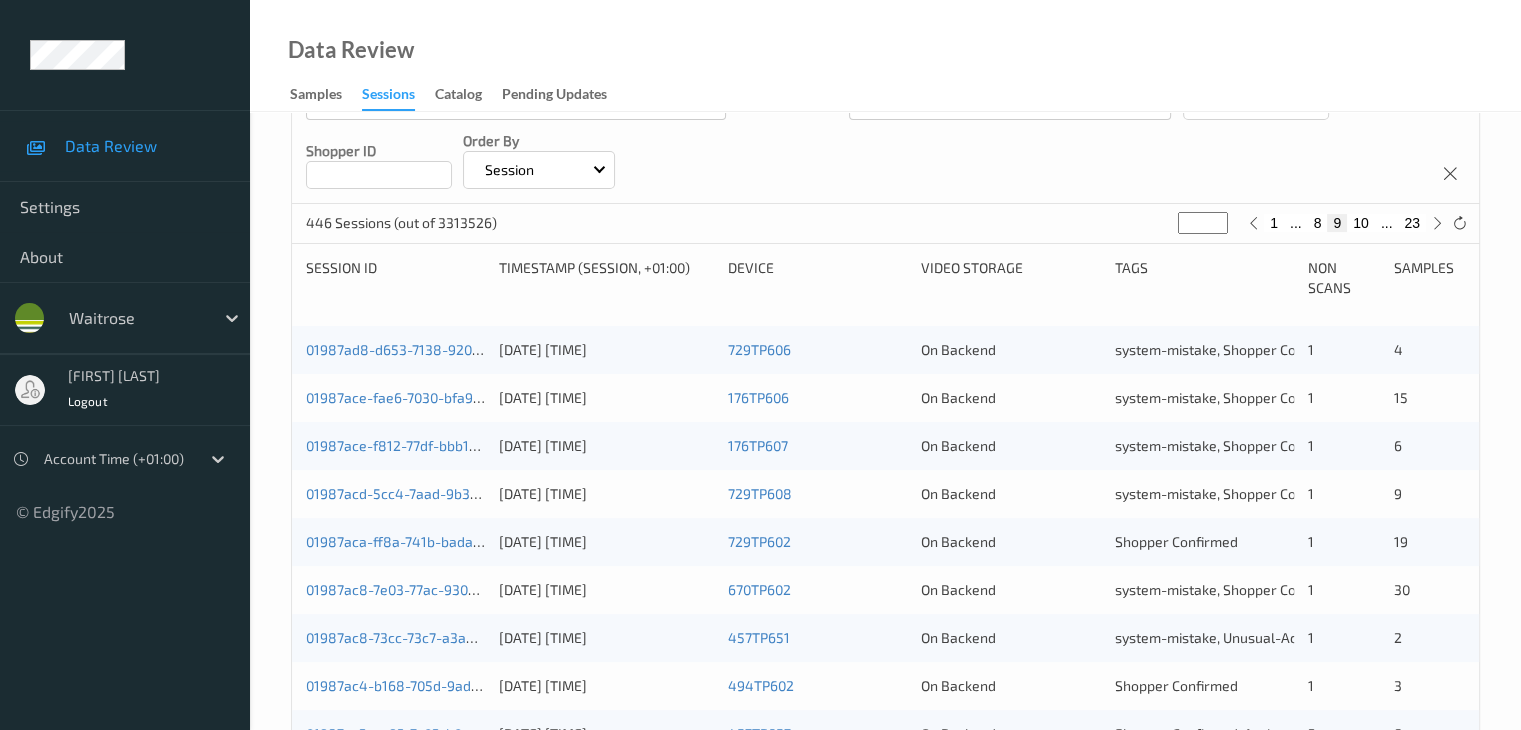 scroll, scrollTop: 600, scrollLeft: 0, axis: vertical 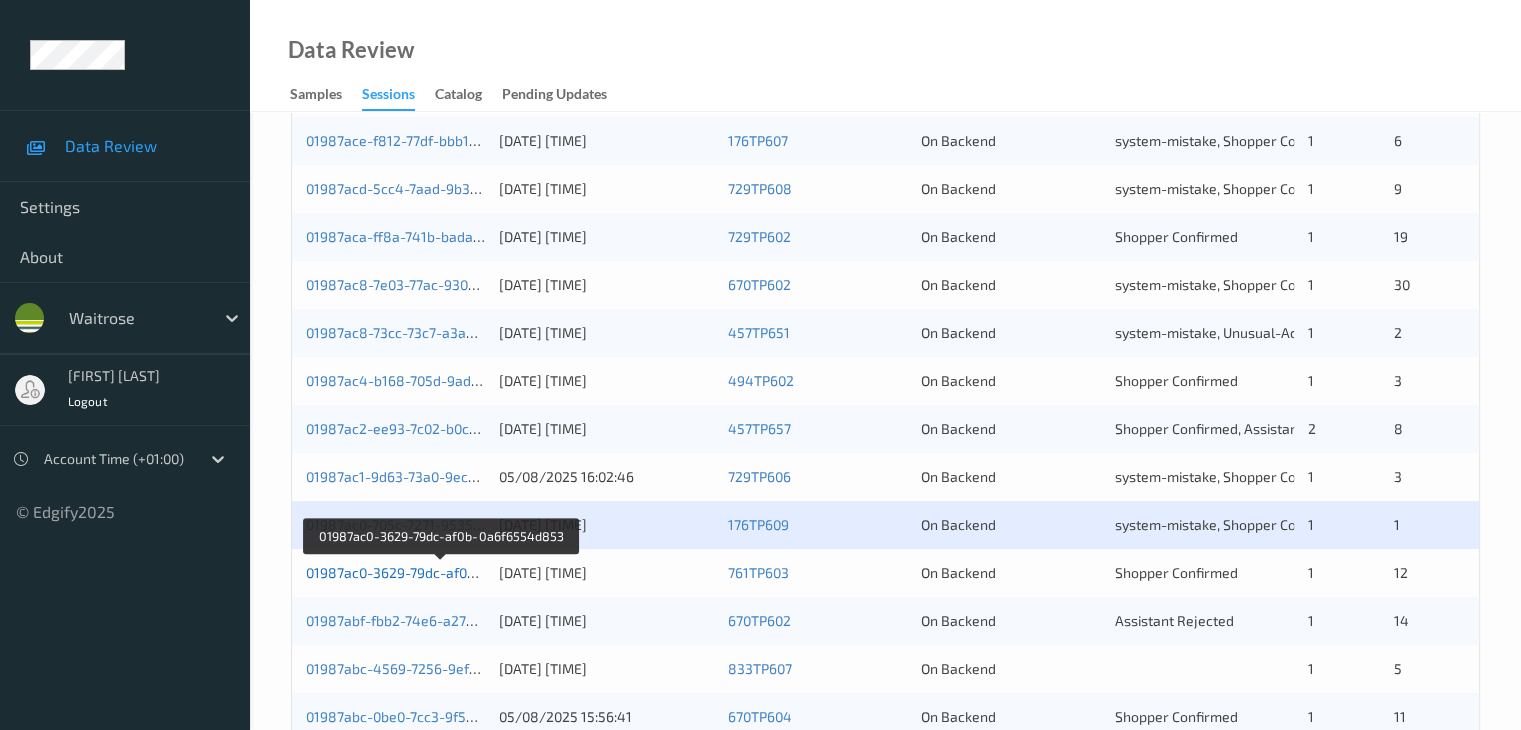 click on "01987ac0-3629-79dc-af0b-0a6f6554d853" at bounding box center (441, 572) 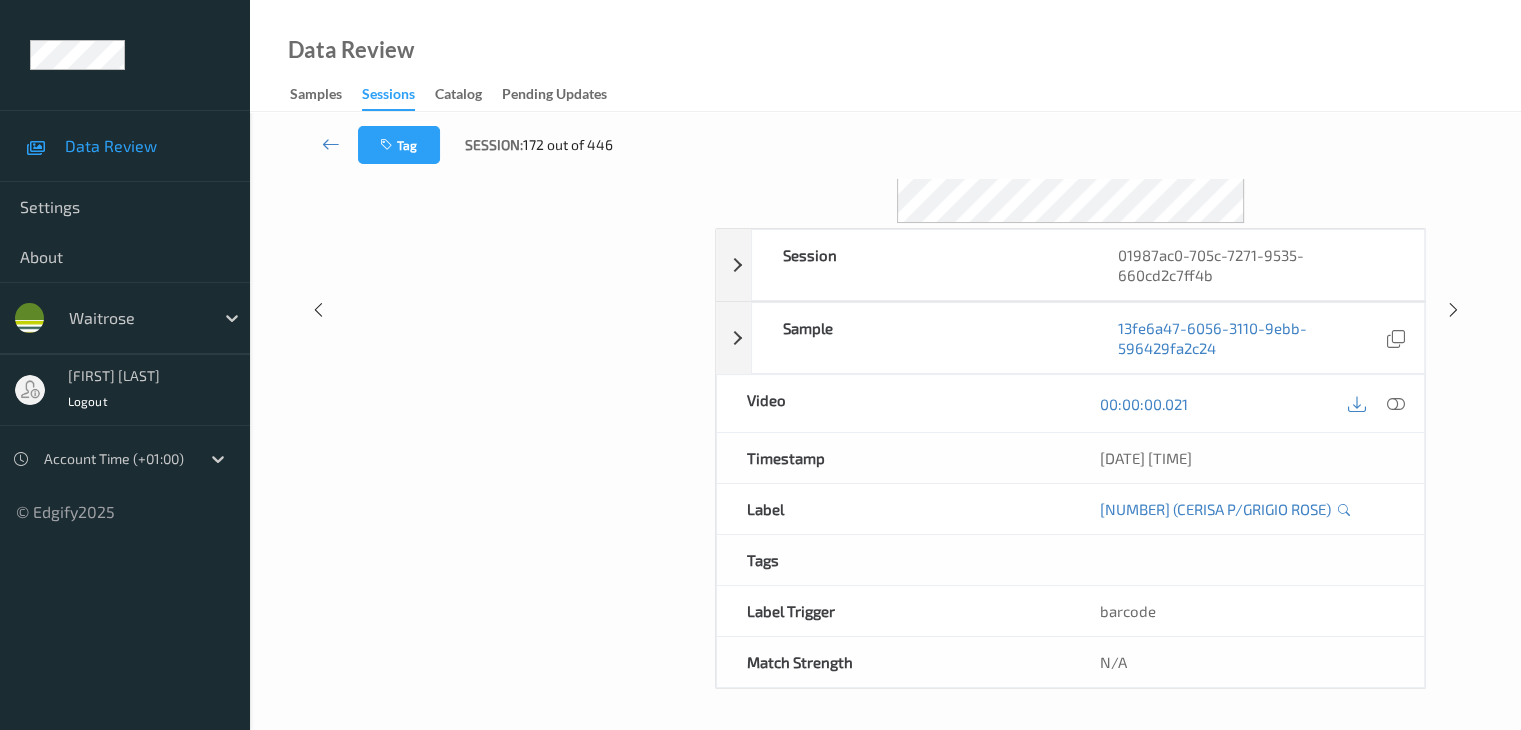 scroll, scrollTop: 0, scrollLeft: 0, axis: both 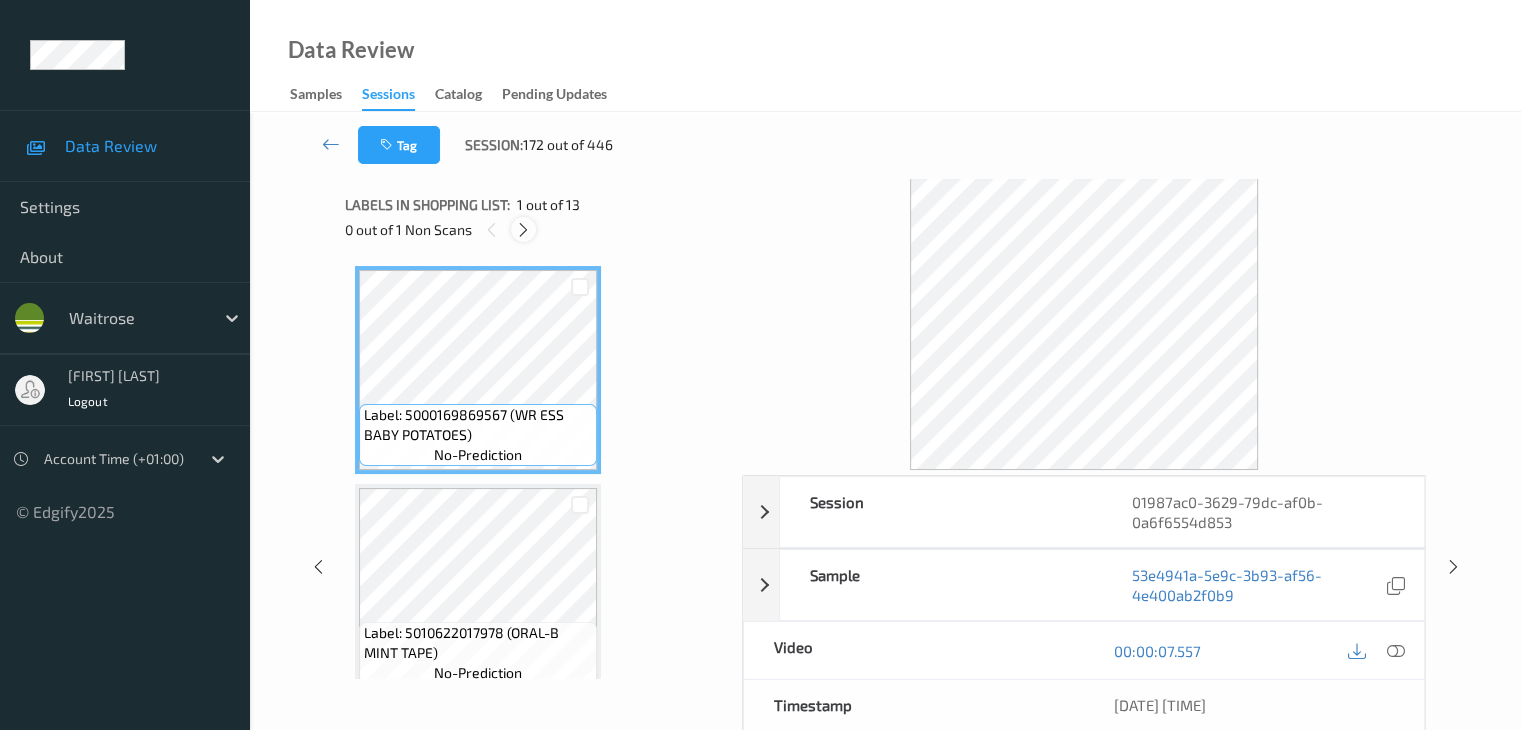 click at bounding box center [523, 230] 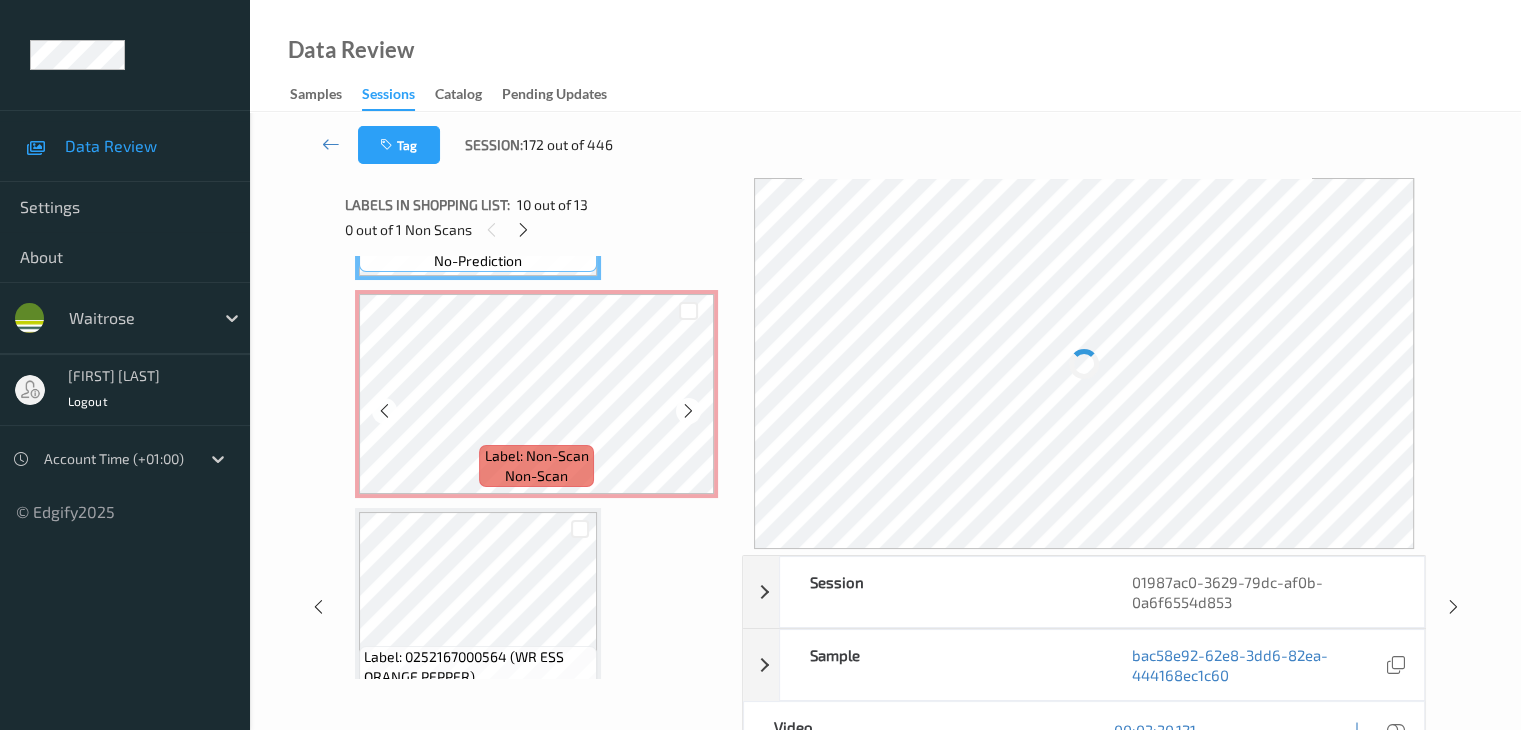 scroll, scrollTop: 2072, scrollLeft: 0, axis: vertical 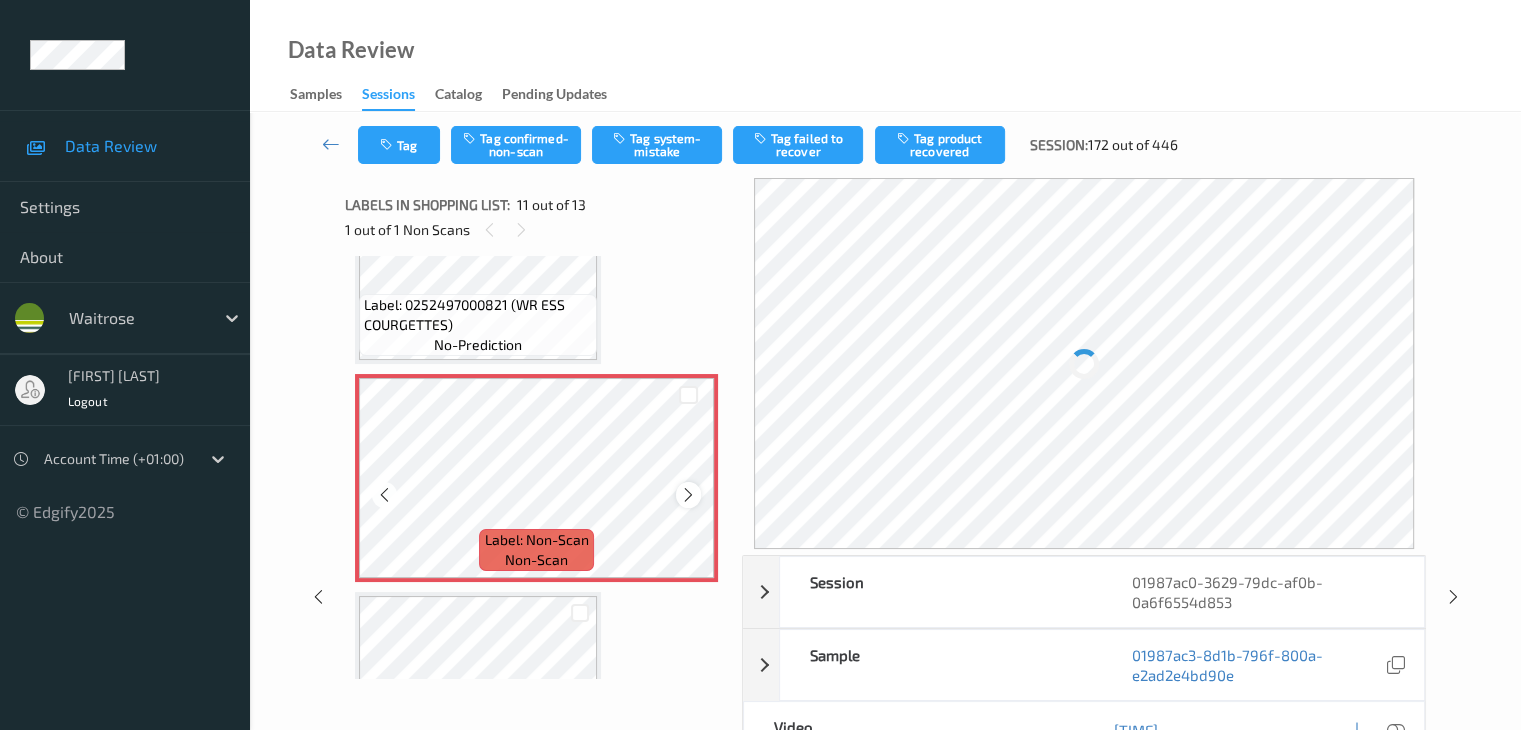 click at bounding box center (688, 494) 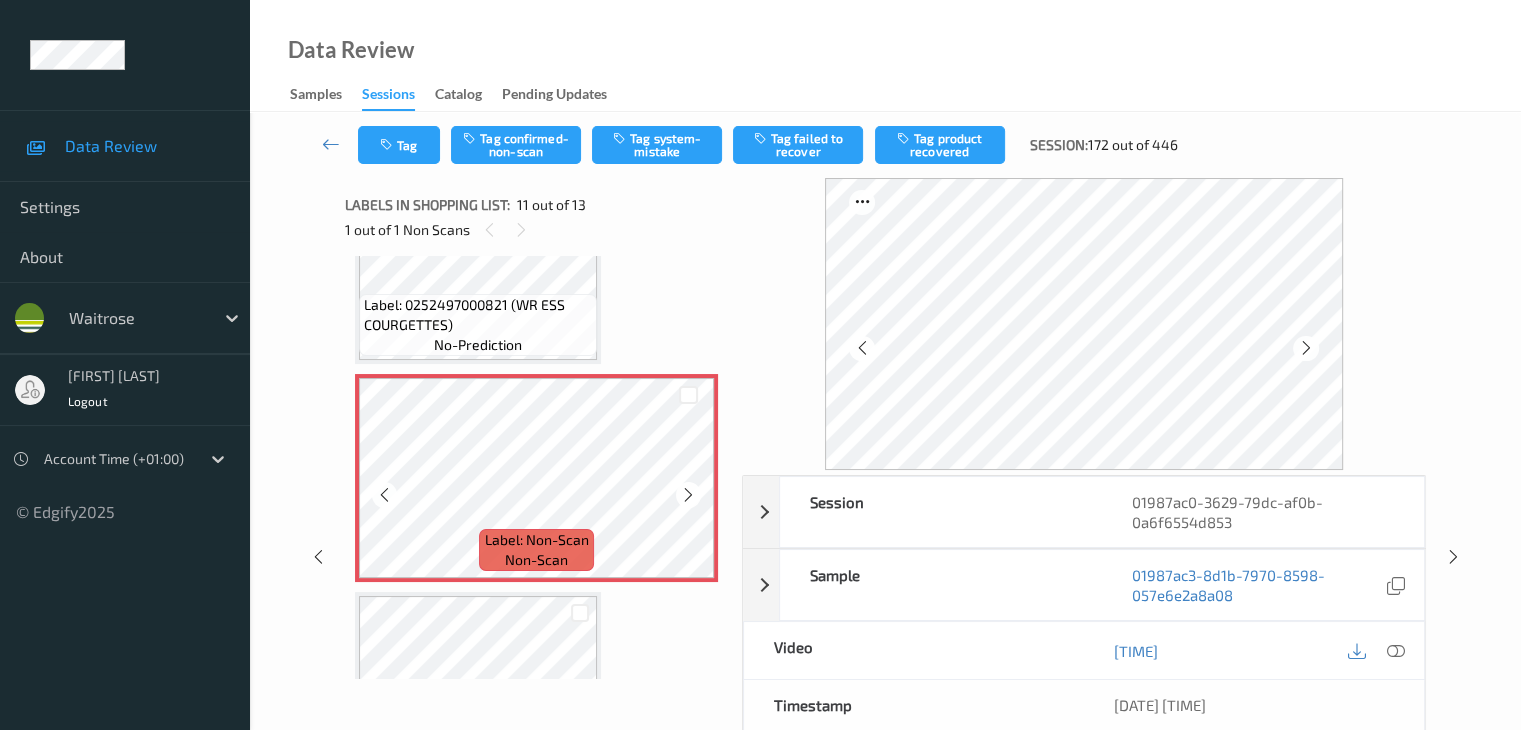 click at bounding box center (688, 494) 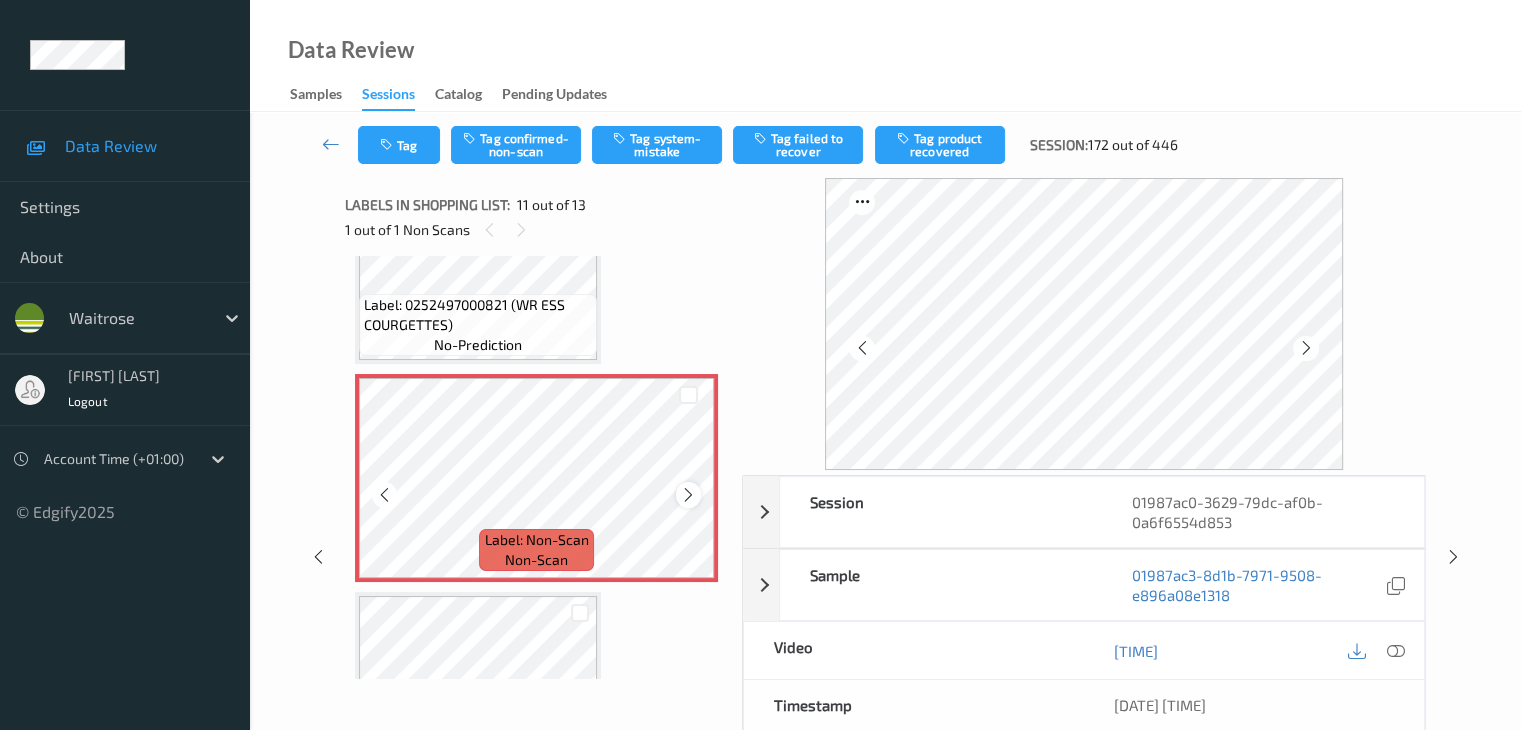 click at bounding box center [688, 495] 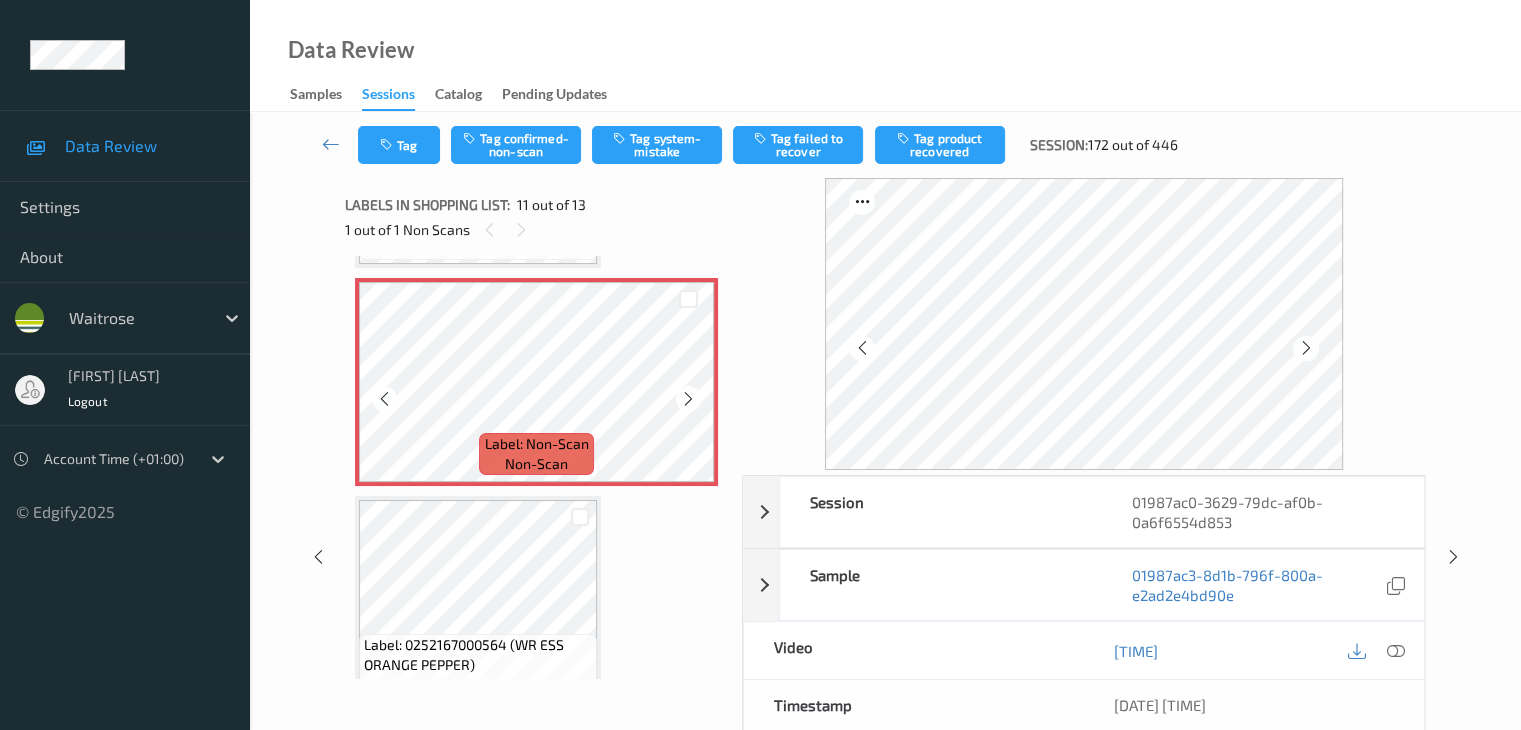 scroll, scrollTop: 2172, scrollLeft: 0, axis: vertical 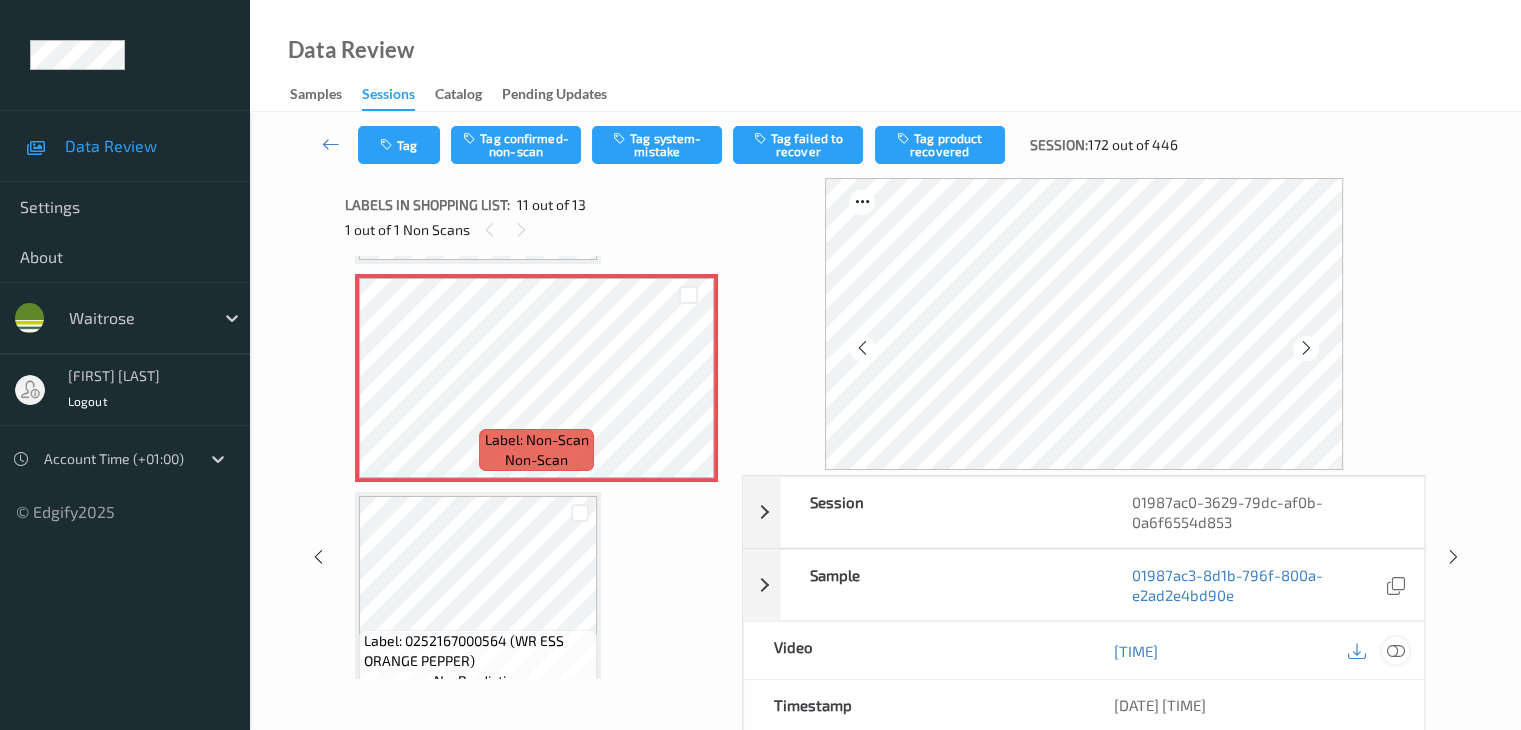 click at bounding box center [1395, 651] 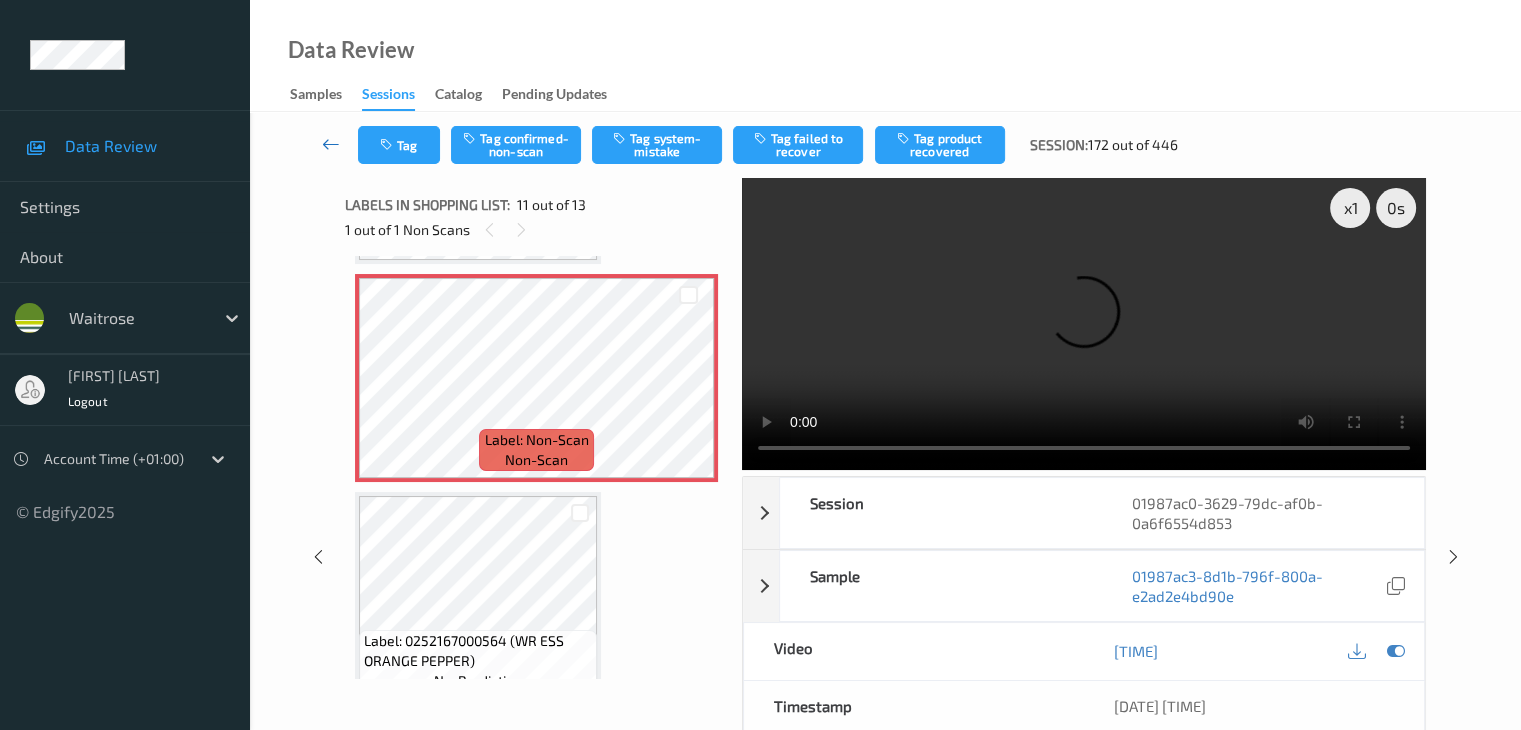 click at bounding box center [331, 144] 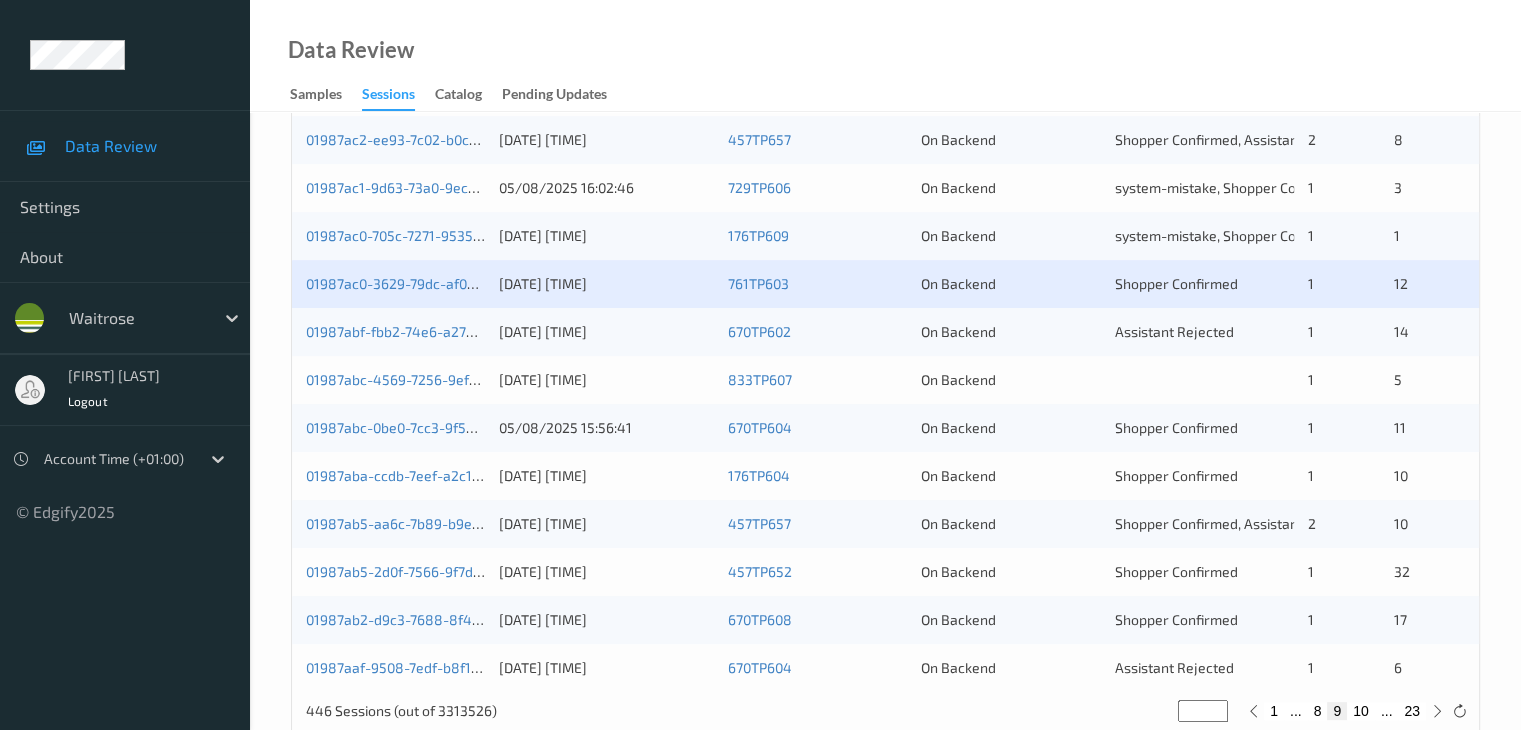 scroll, scrollTop: 900, scrollLeft: 0, axis: vertical 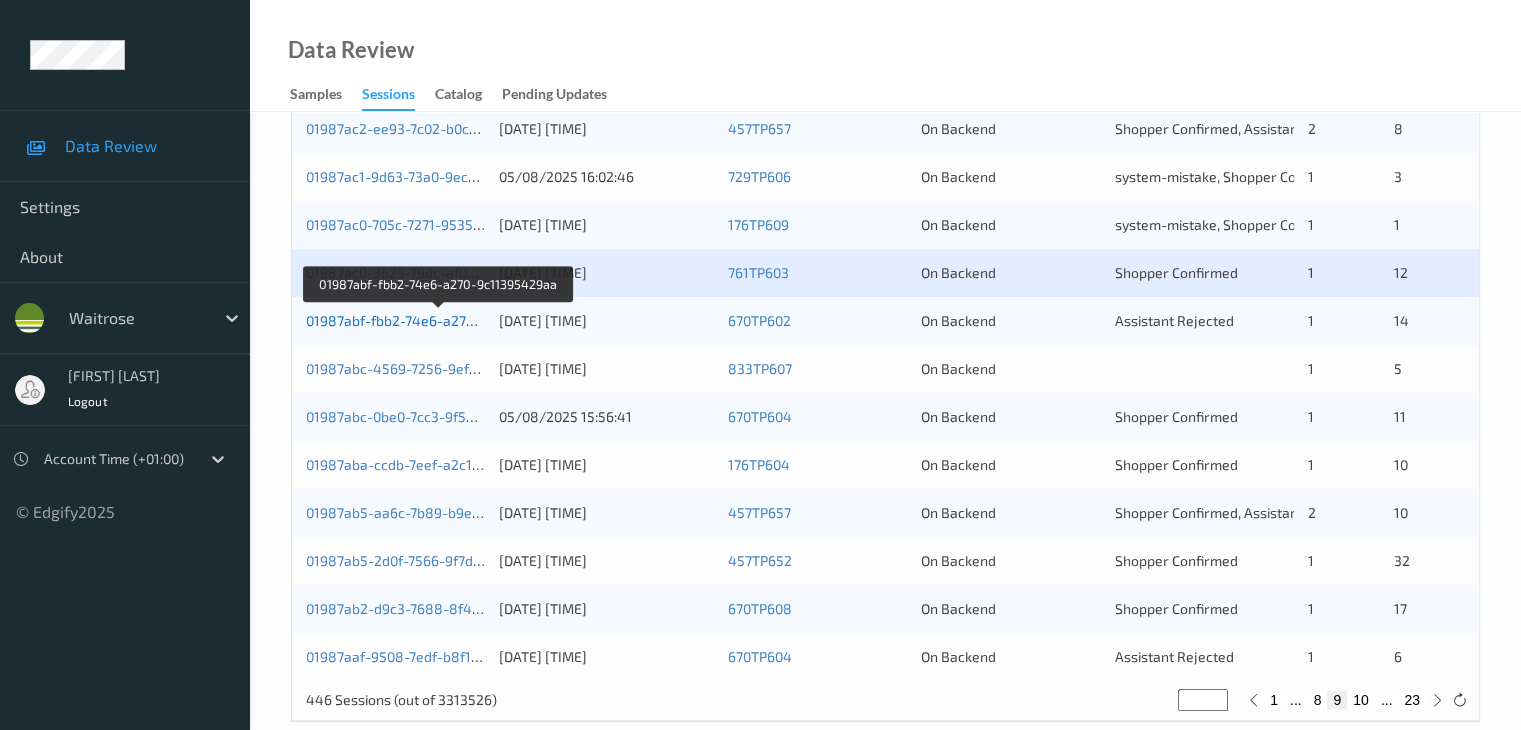 click on "01987abf-fbb2-74e6-a270-9c11395429aa" at bounding box center [439, 320] 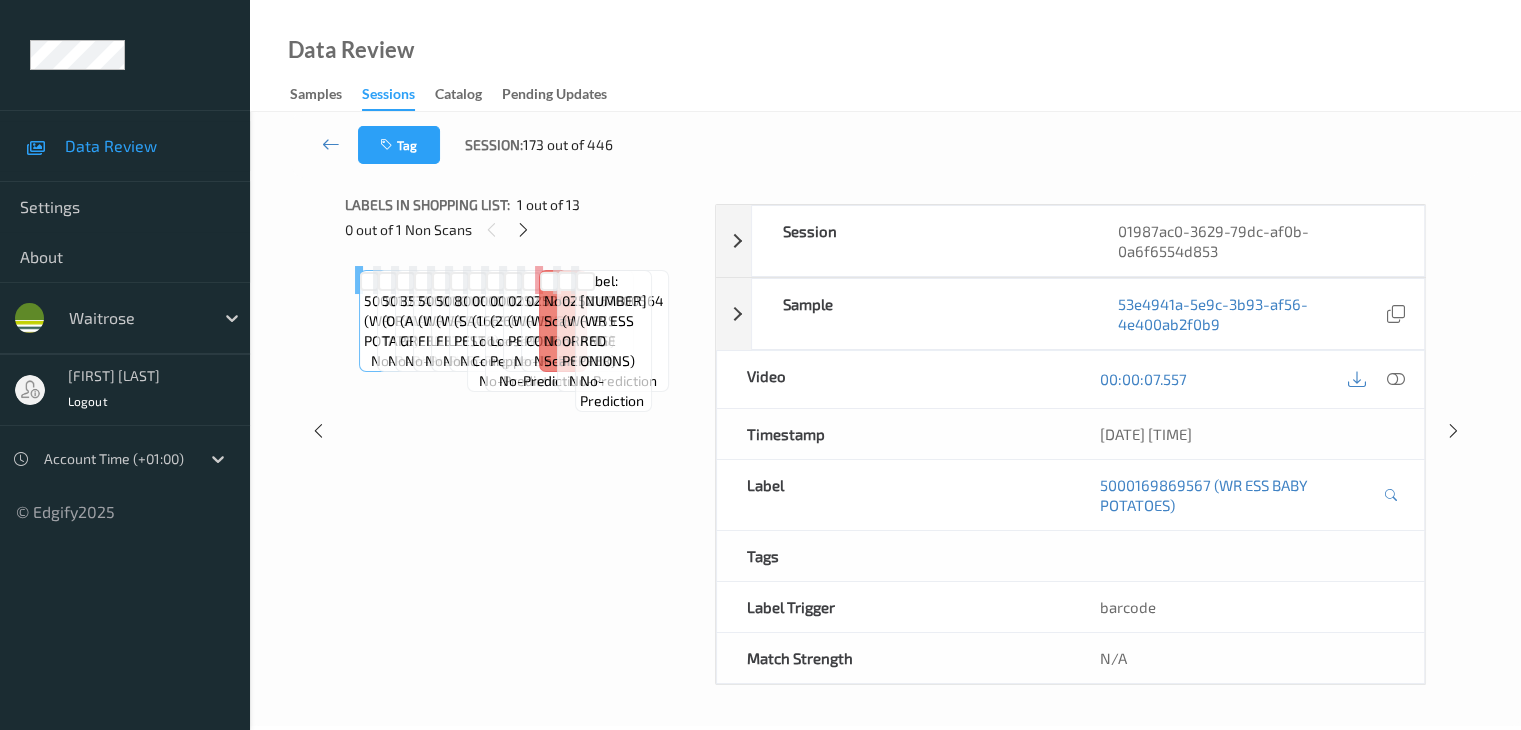 scroll, scrollTop: 0, scrollLeft: 0, axis: both 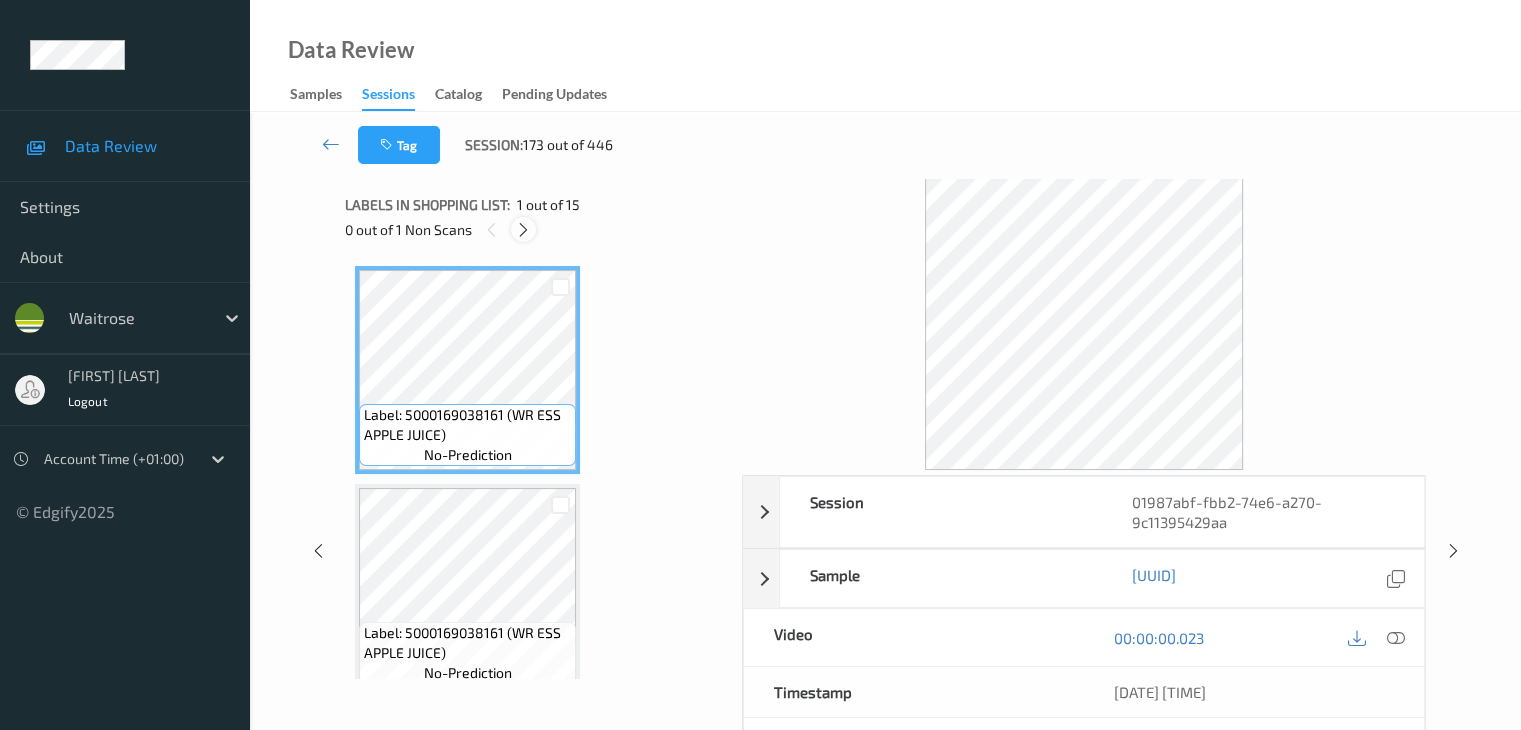 click at bounding box center [523, 230] 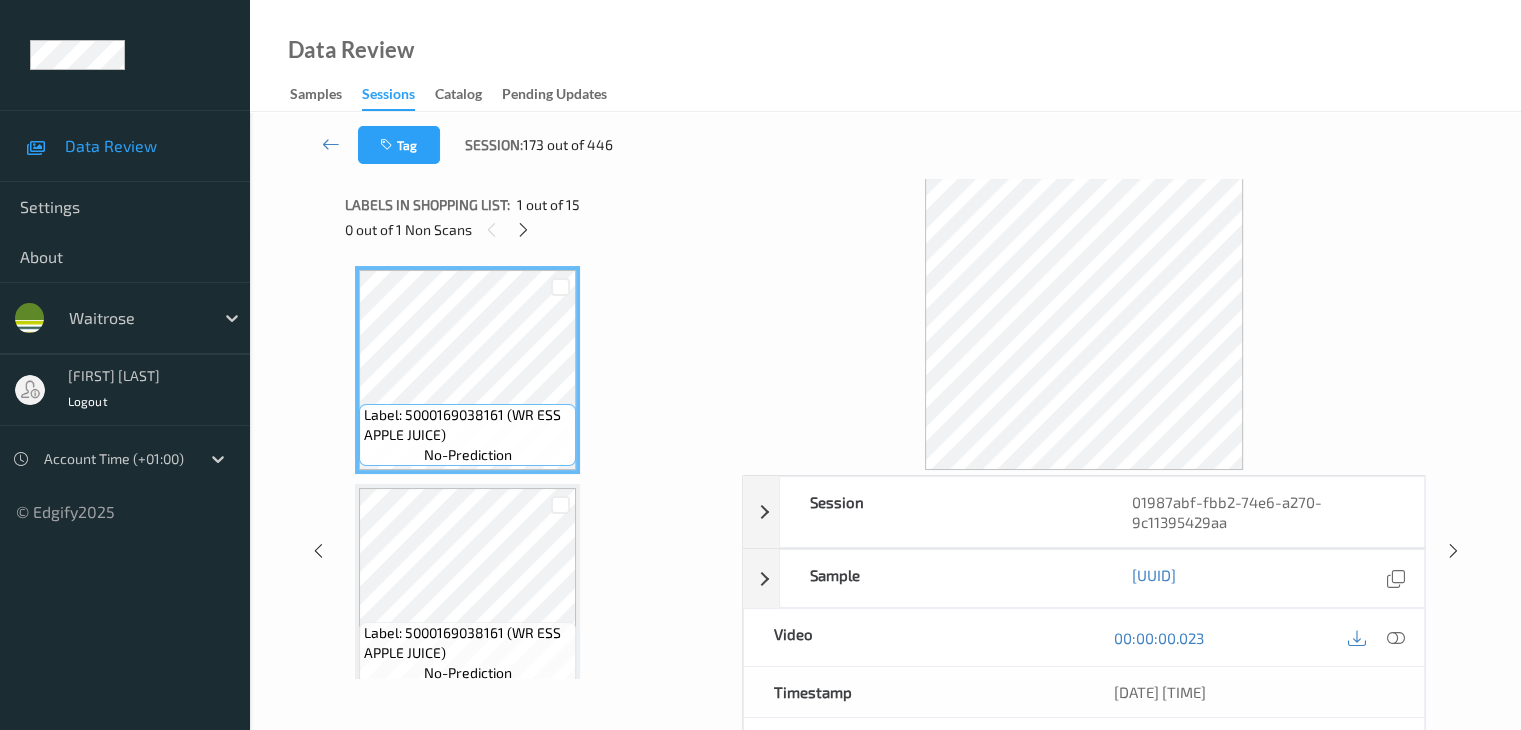 scroll, scrollTop: 1100, scrollLeft: 0, axis: vertical 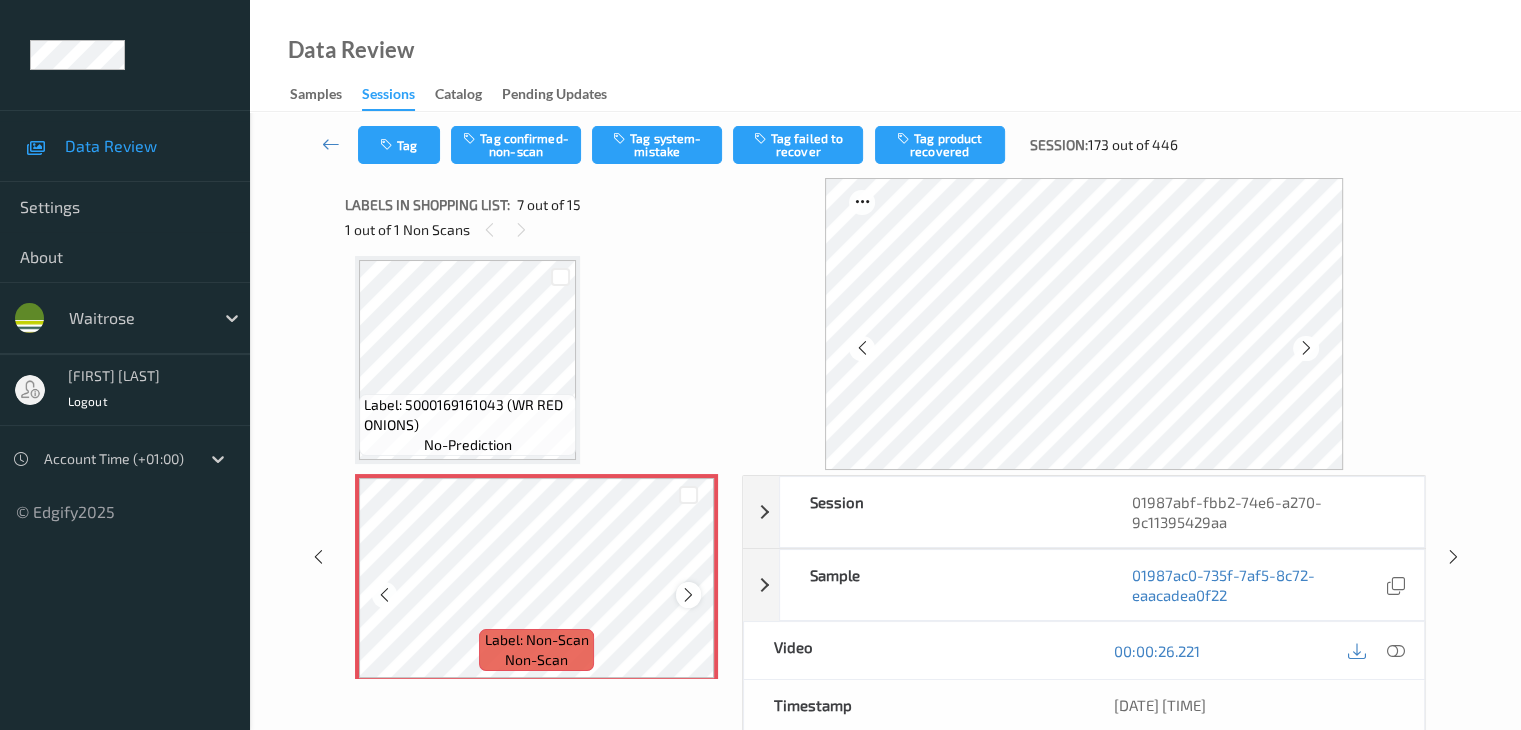 click at bounding box center [688, 595] 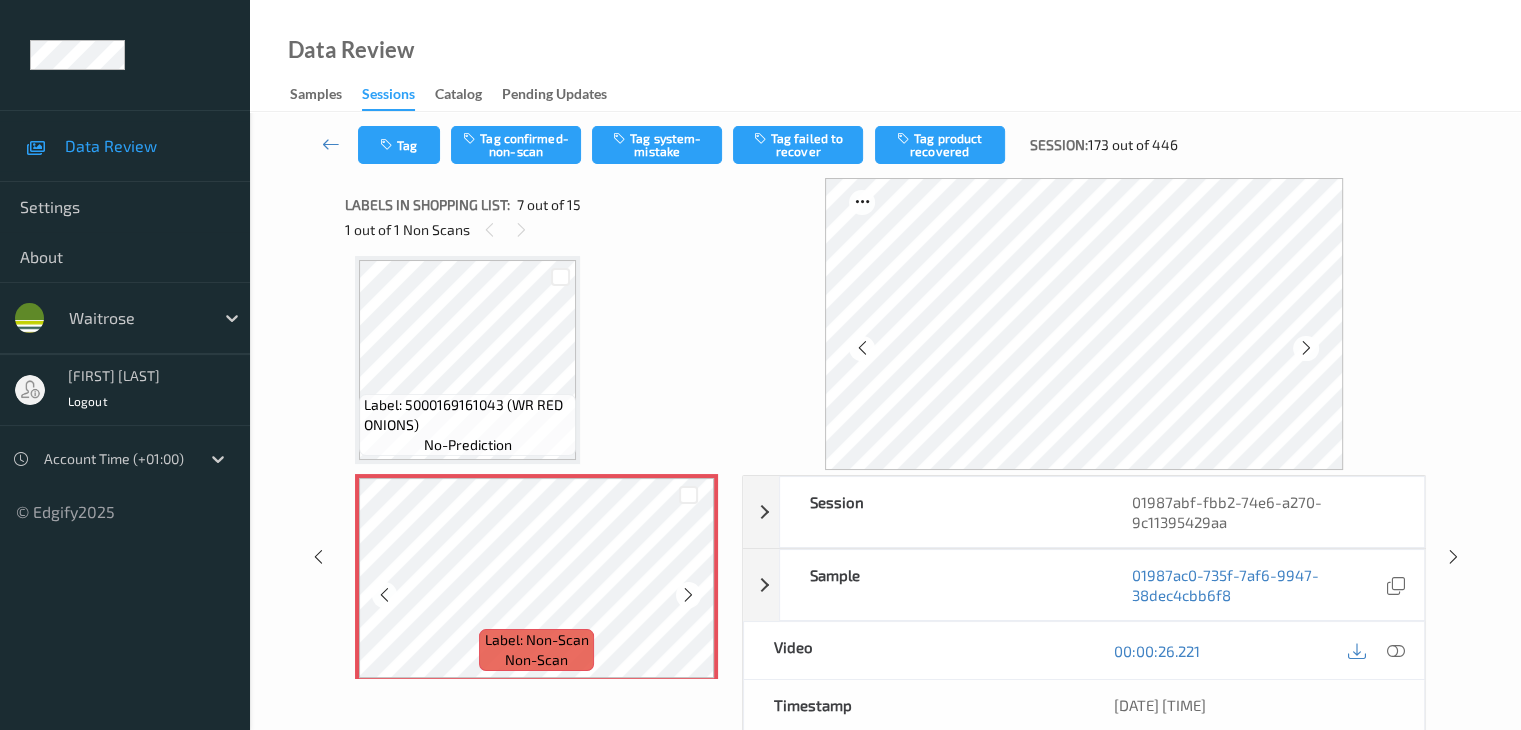 click at bounding box center [688, 595] 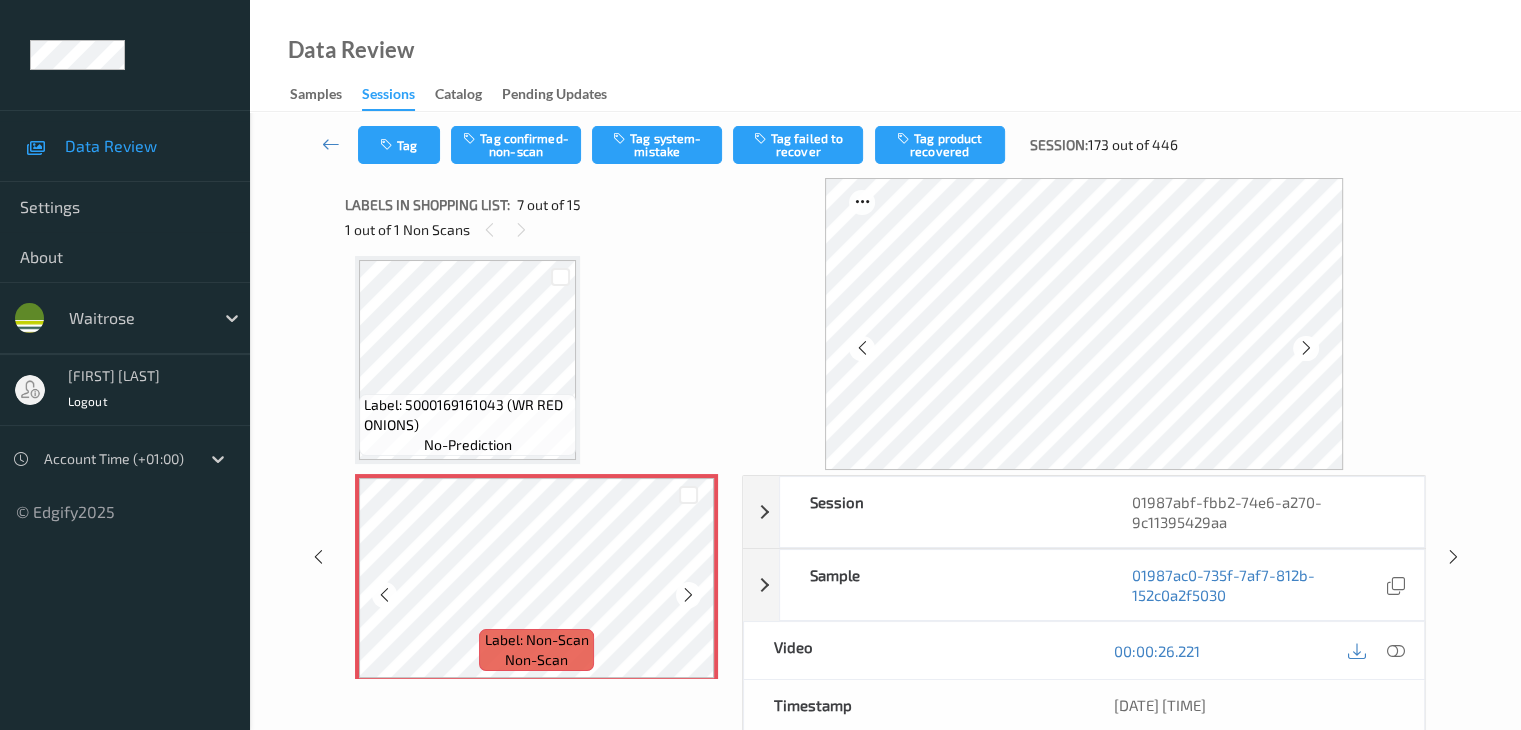 click at bounding box center (688, 595) 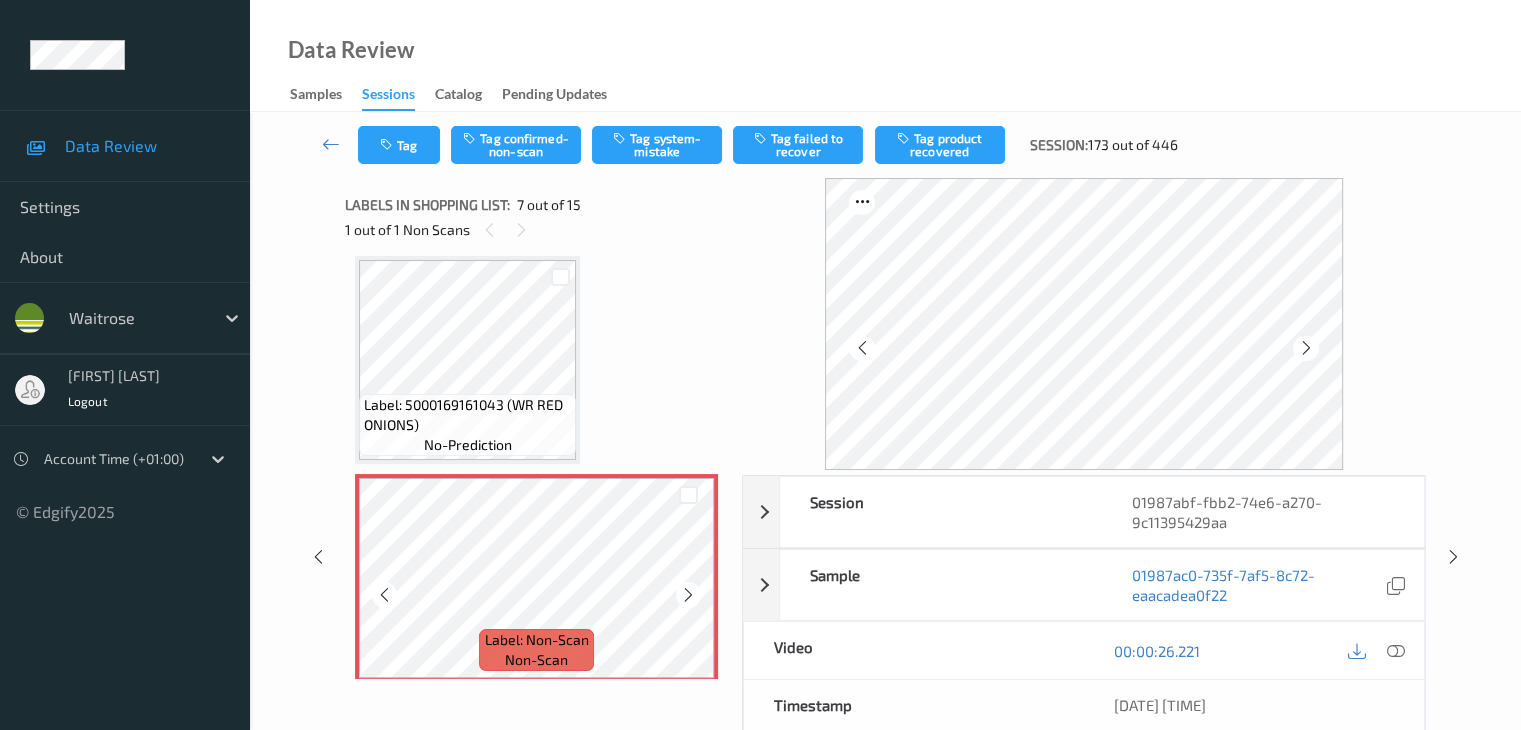 click at bounding box center (688, 595) 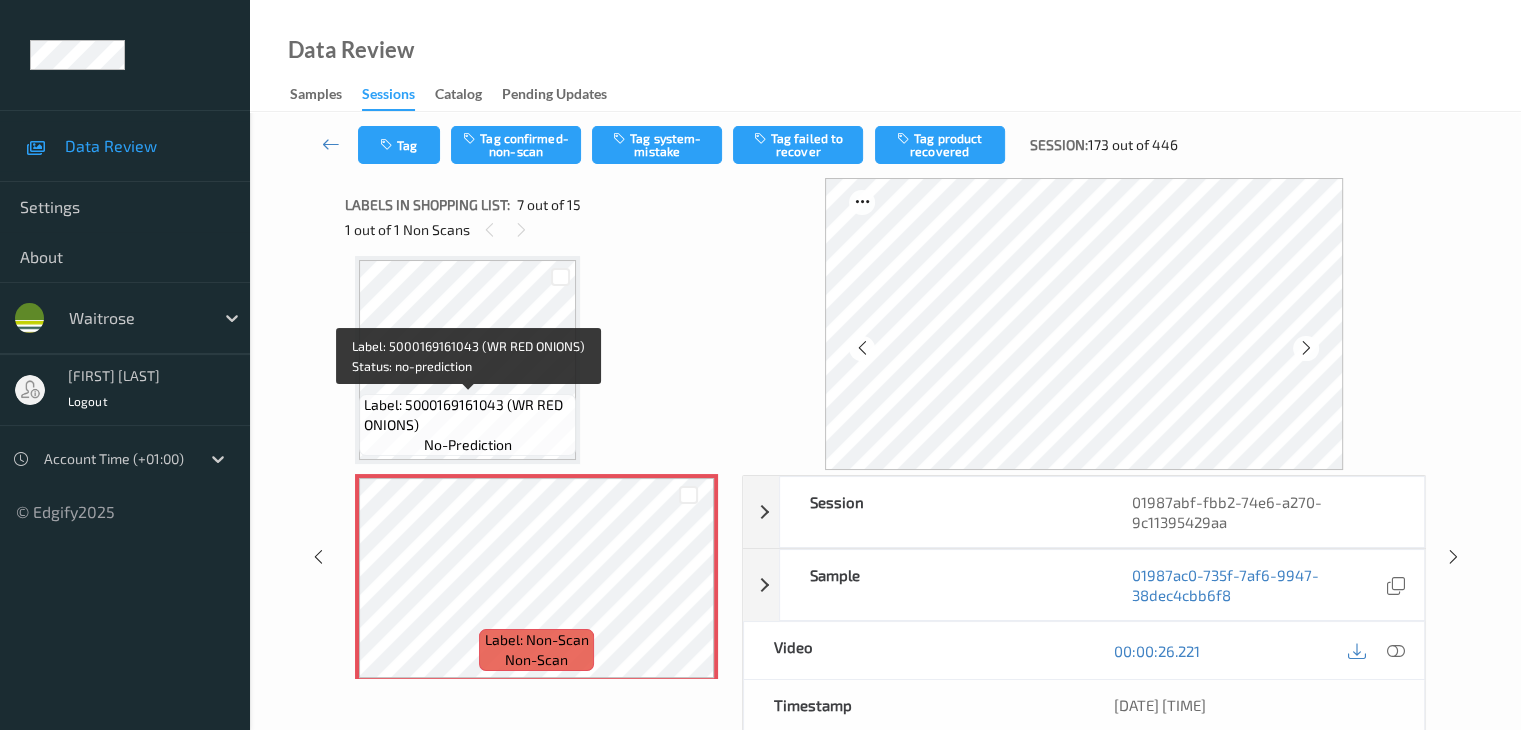 click on "Label: 5000169161043 (WR RED ONIONS)" at bounding box center [467, 415] 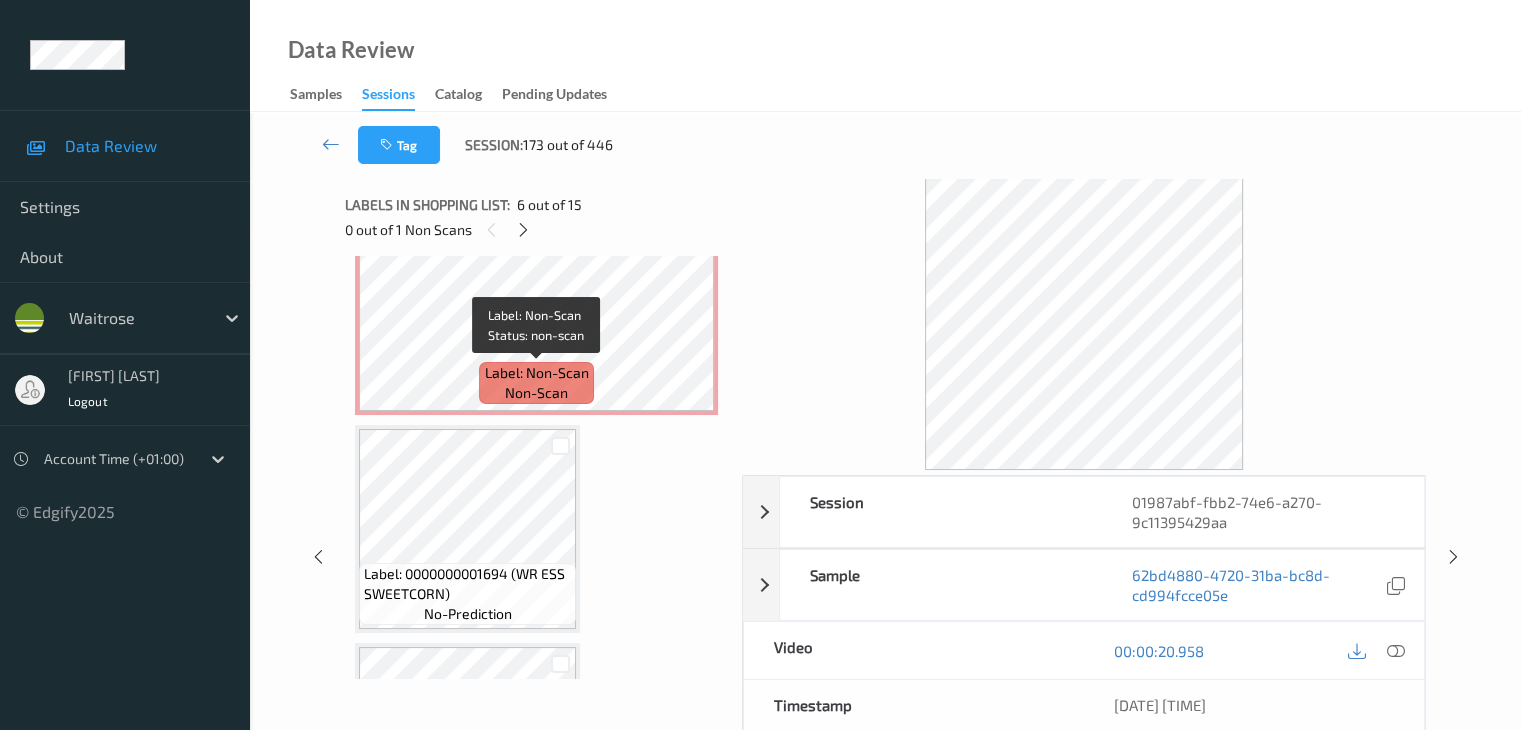 scroll, scrollTop: 1400, scrollLeft: 0, axis: vertical 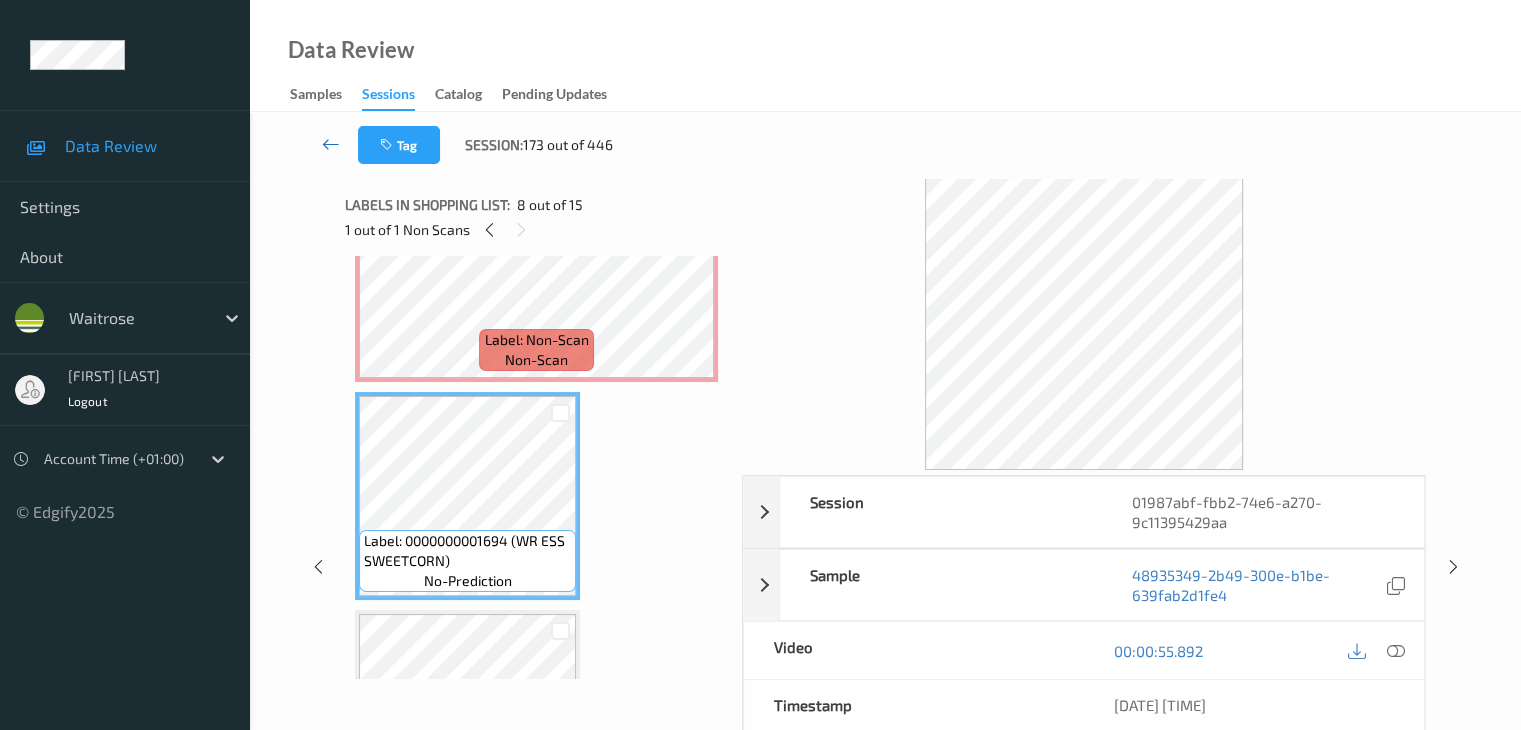 click at bounding box center [331, 144] 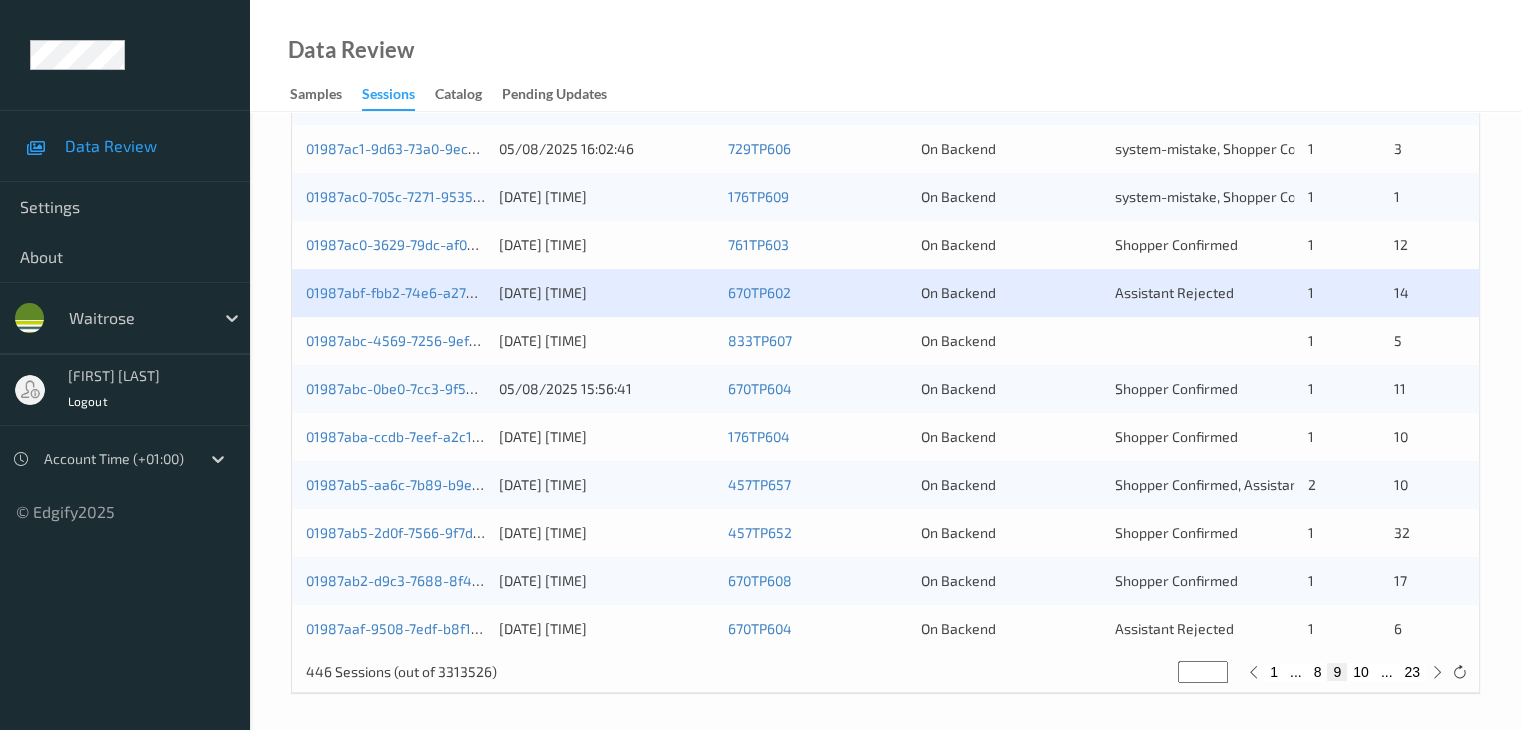 scroll, scrollTop: 932, scrollLeft: 0, axis: vertical 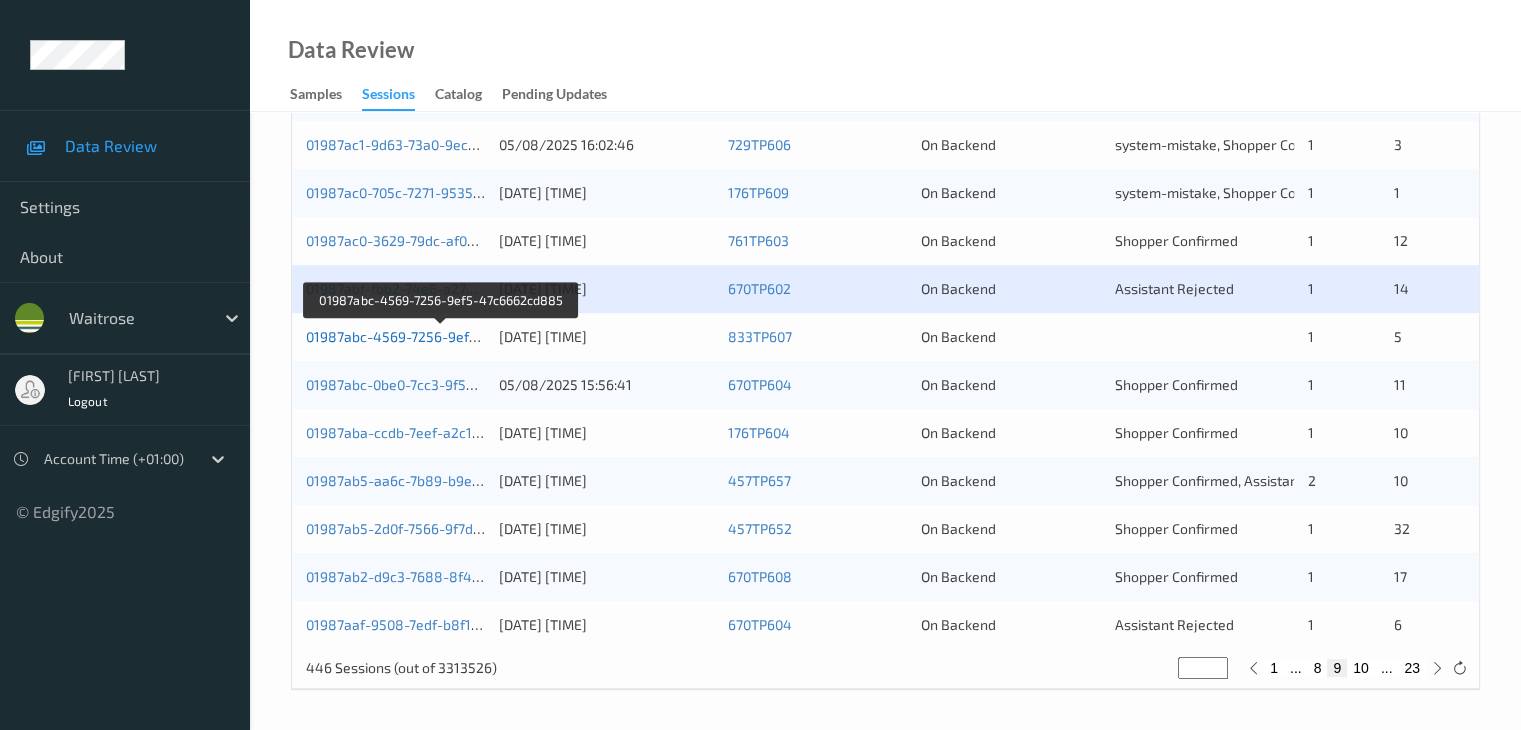 click on "01987abc-4569-7256-9ef5-47c6662cd885" at bounding box center [442, 336] 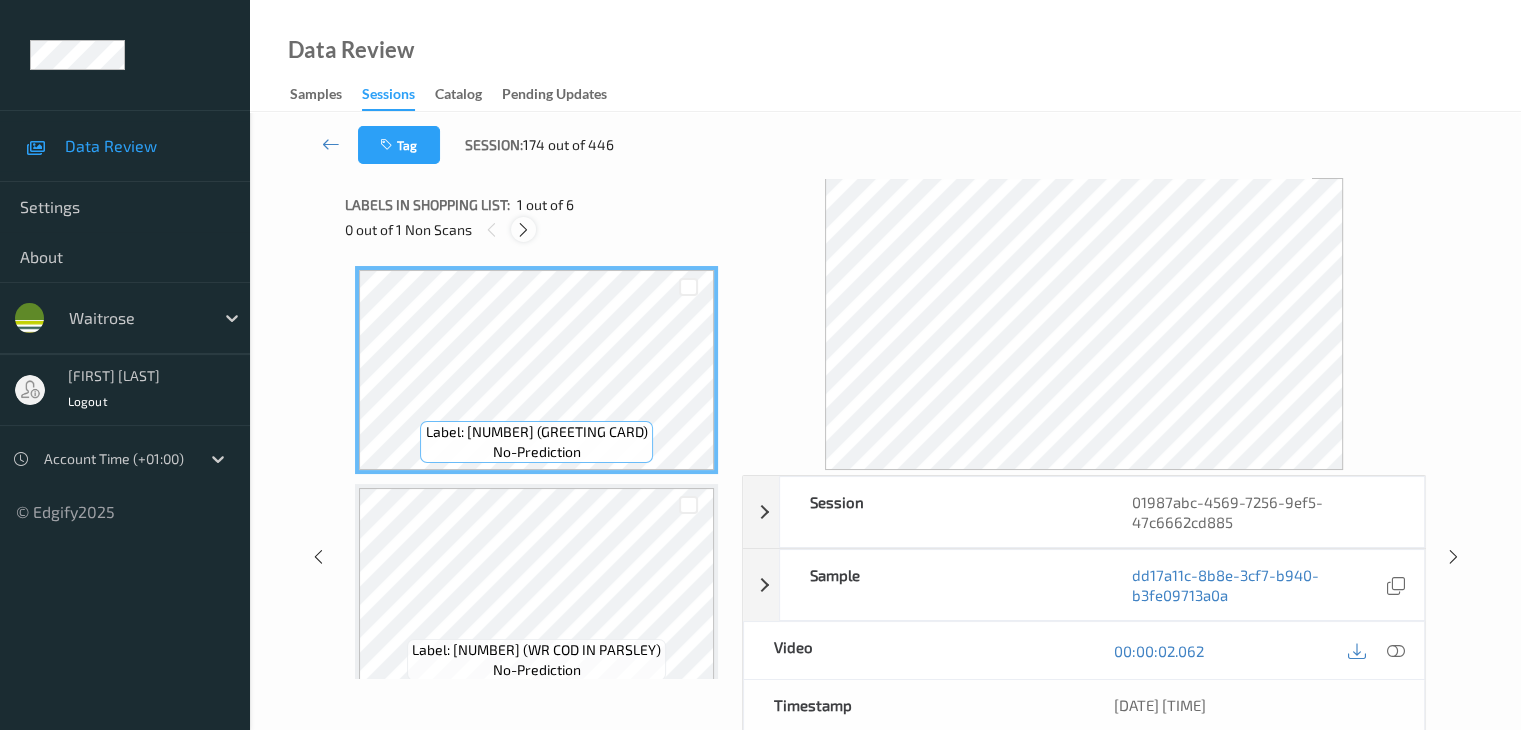 click at bounding box center [523, 230] 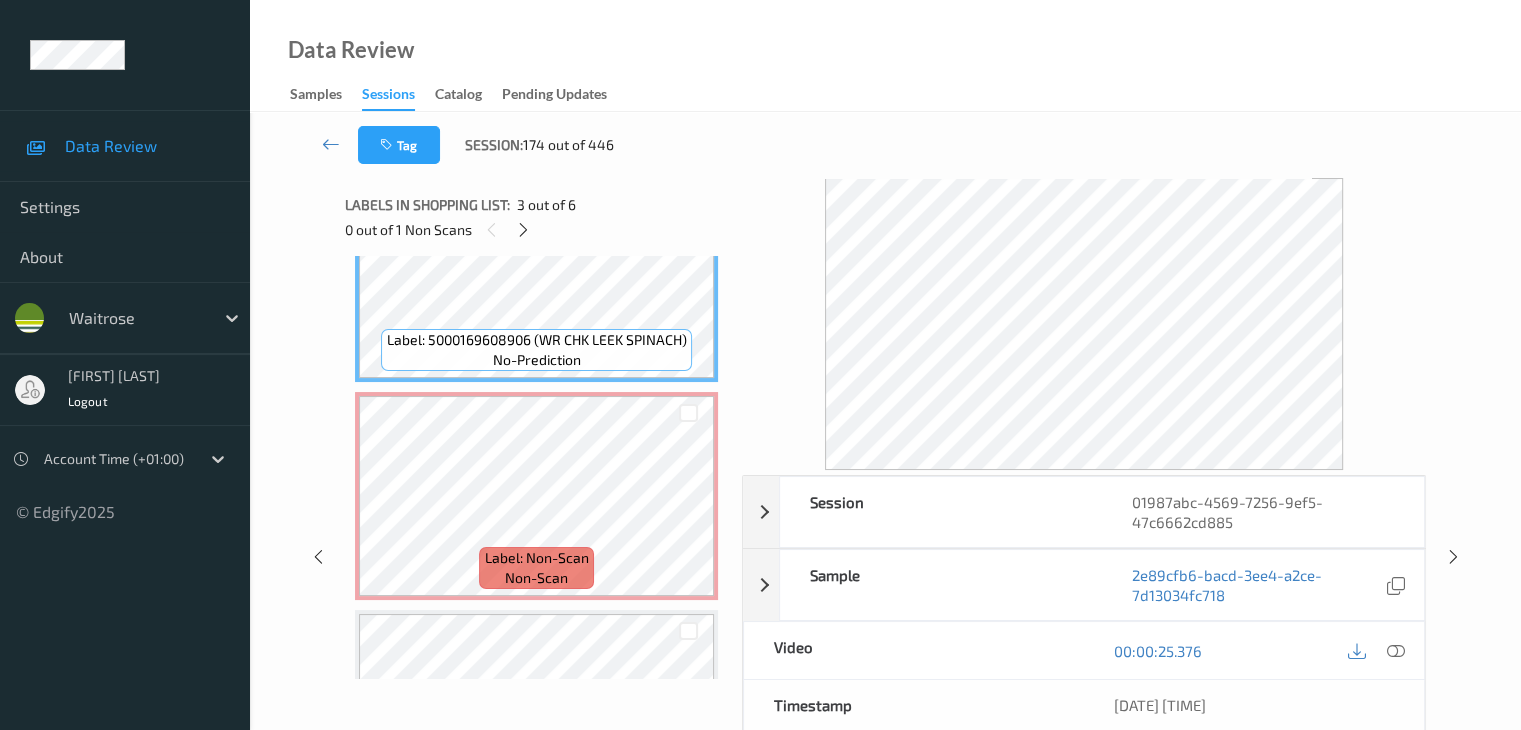 scroll, scrollTop: 546, scrollLeft: 0, axis: vertical 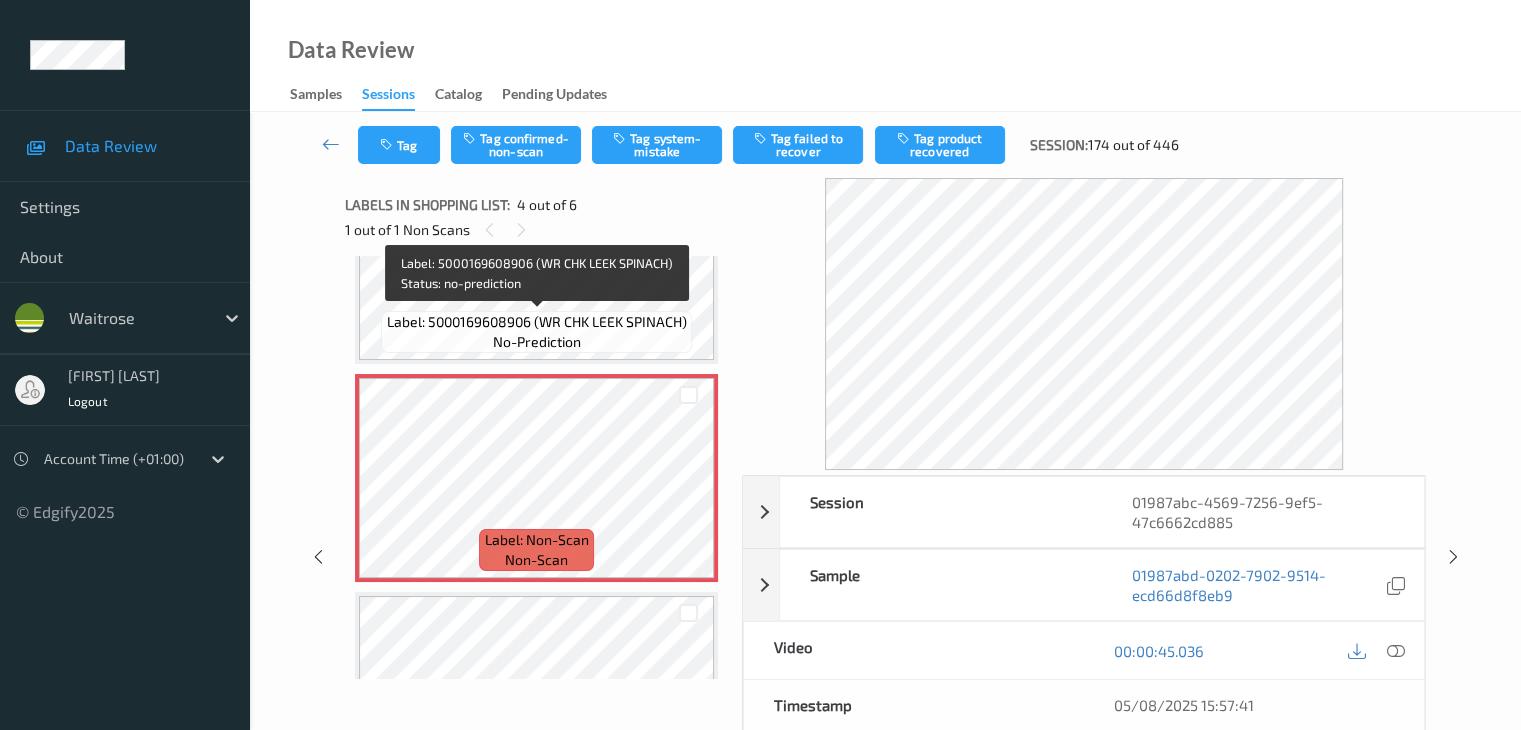 click on "Label: 5000169608906 (WR CHK LEEK SPINACH)" at bounding box center (537, 322) 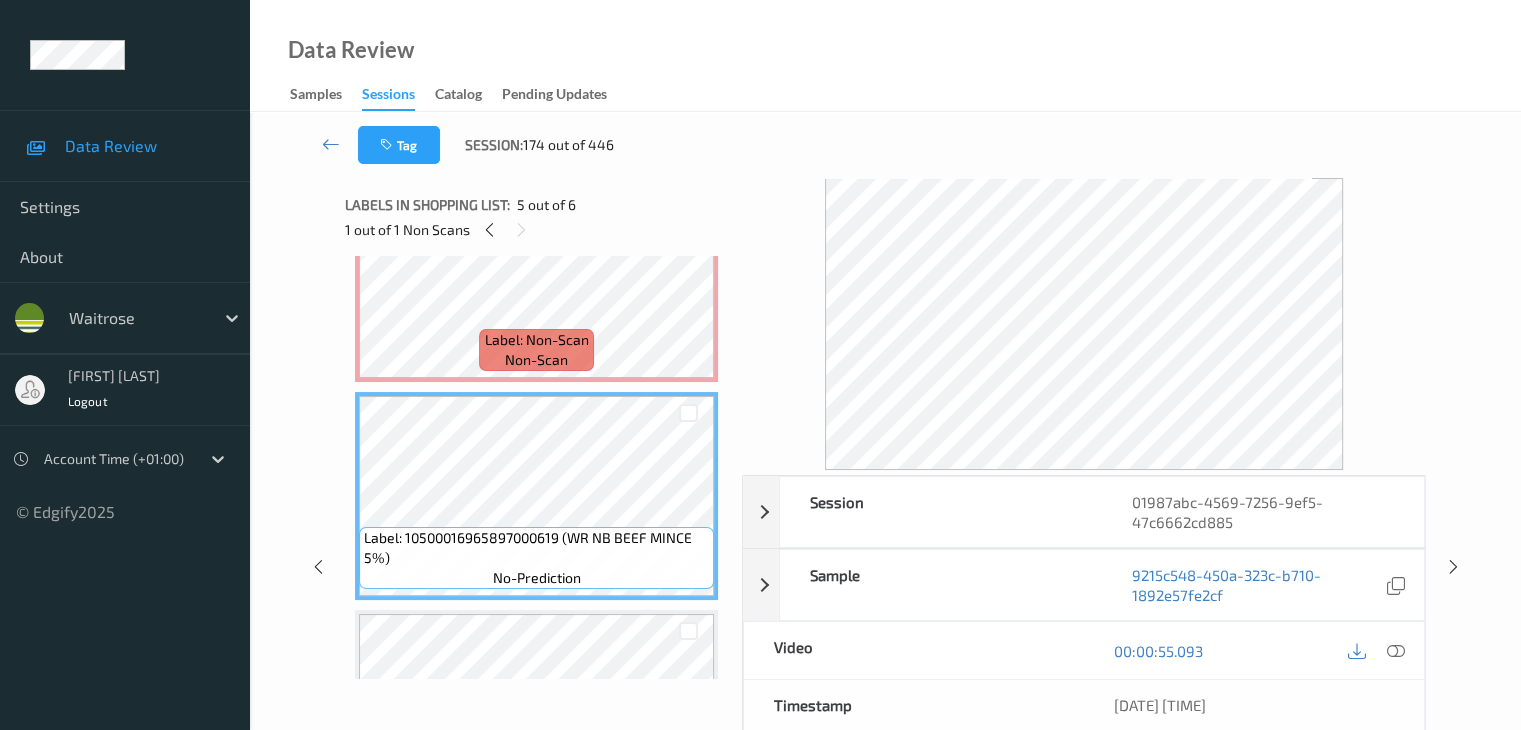 scroll, scrollTop: 646, scrollLeft: 0, axis: vertical 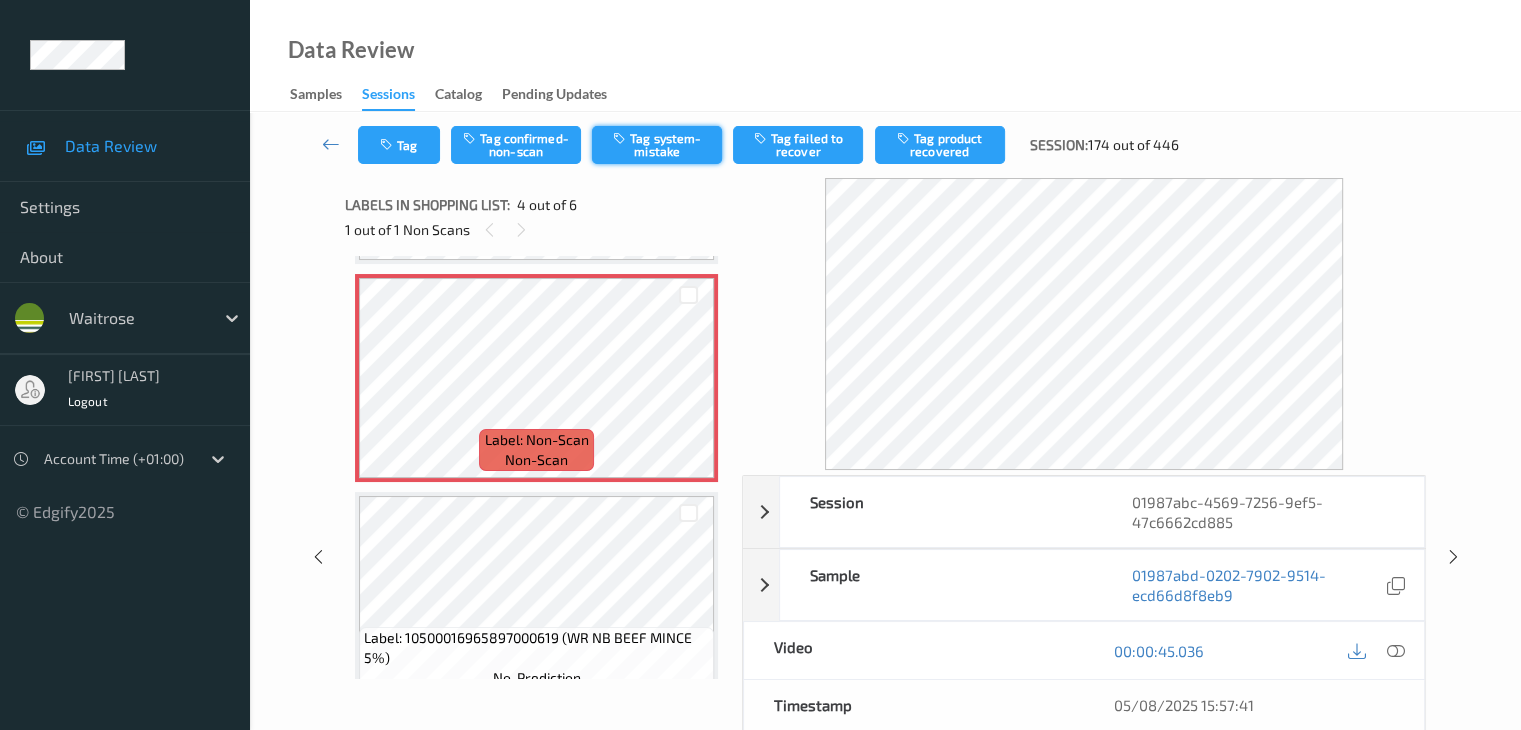 click on "Tag   system-mistake" at bounding box center (657, 145) 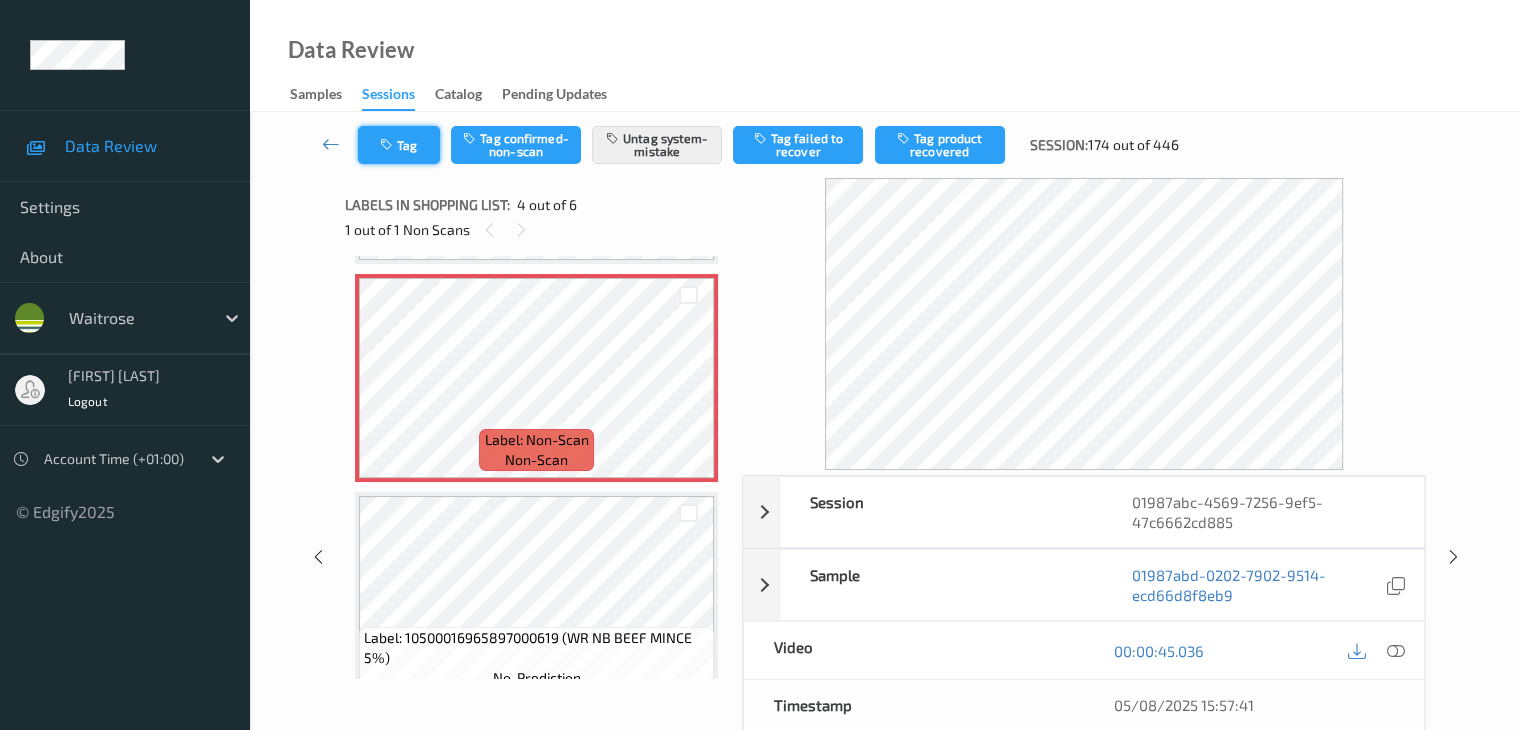 click on "Tag" at bounding box center [399, 145] 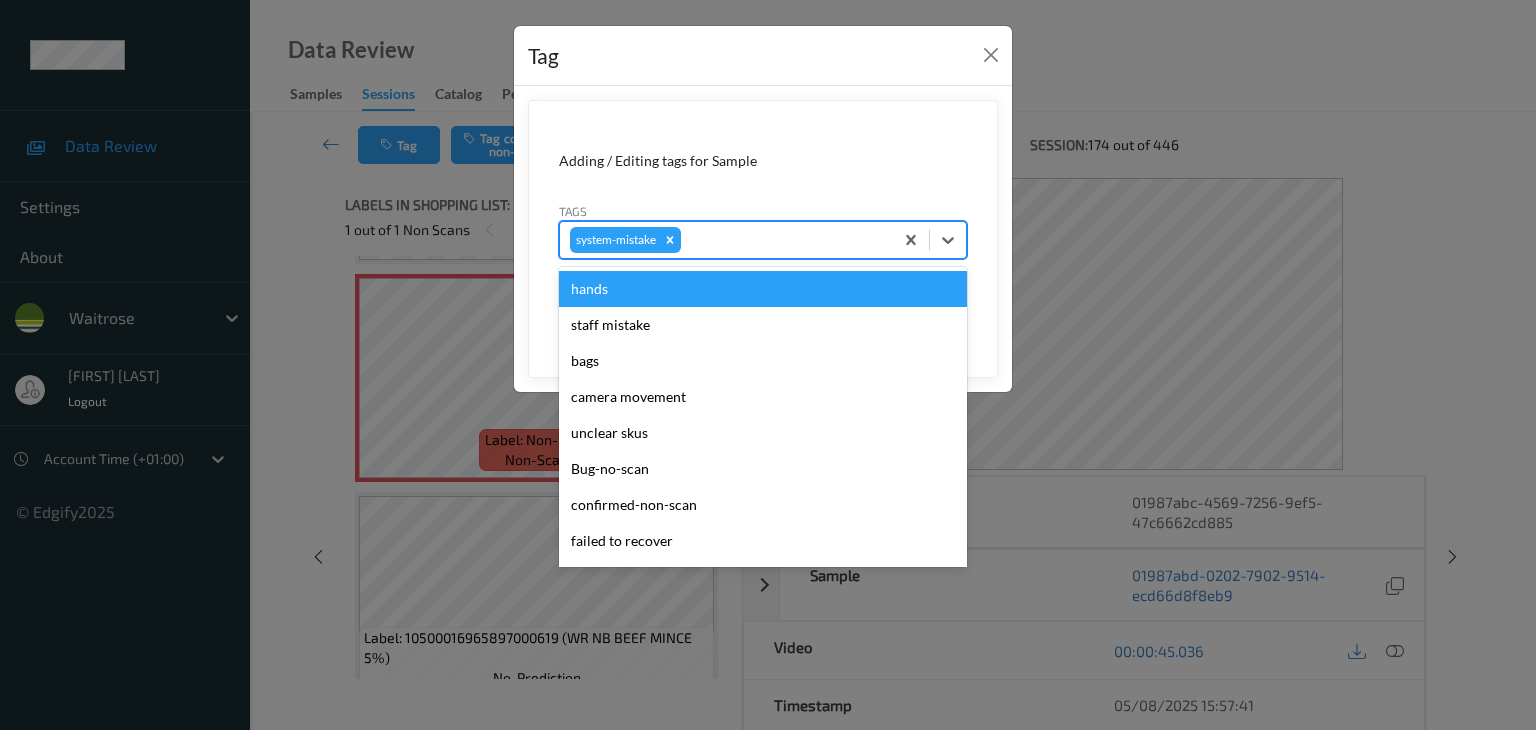 click at bounding box center (784, 240) 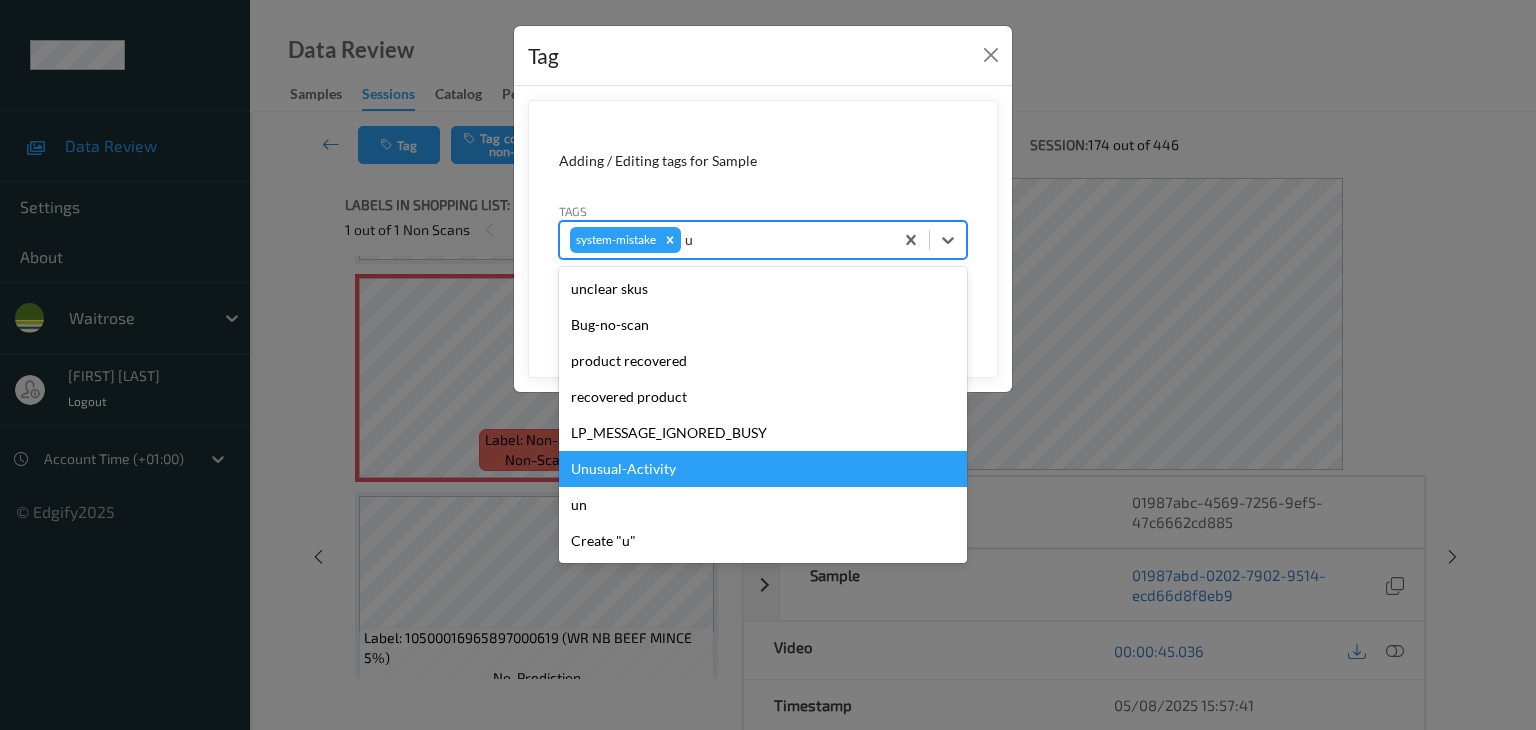 click on "Unusual-Activity" at bounding box center (763, 469) 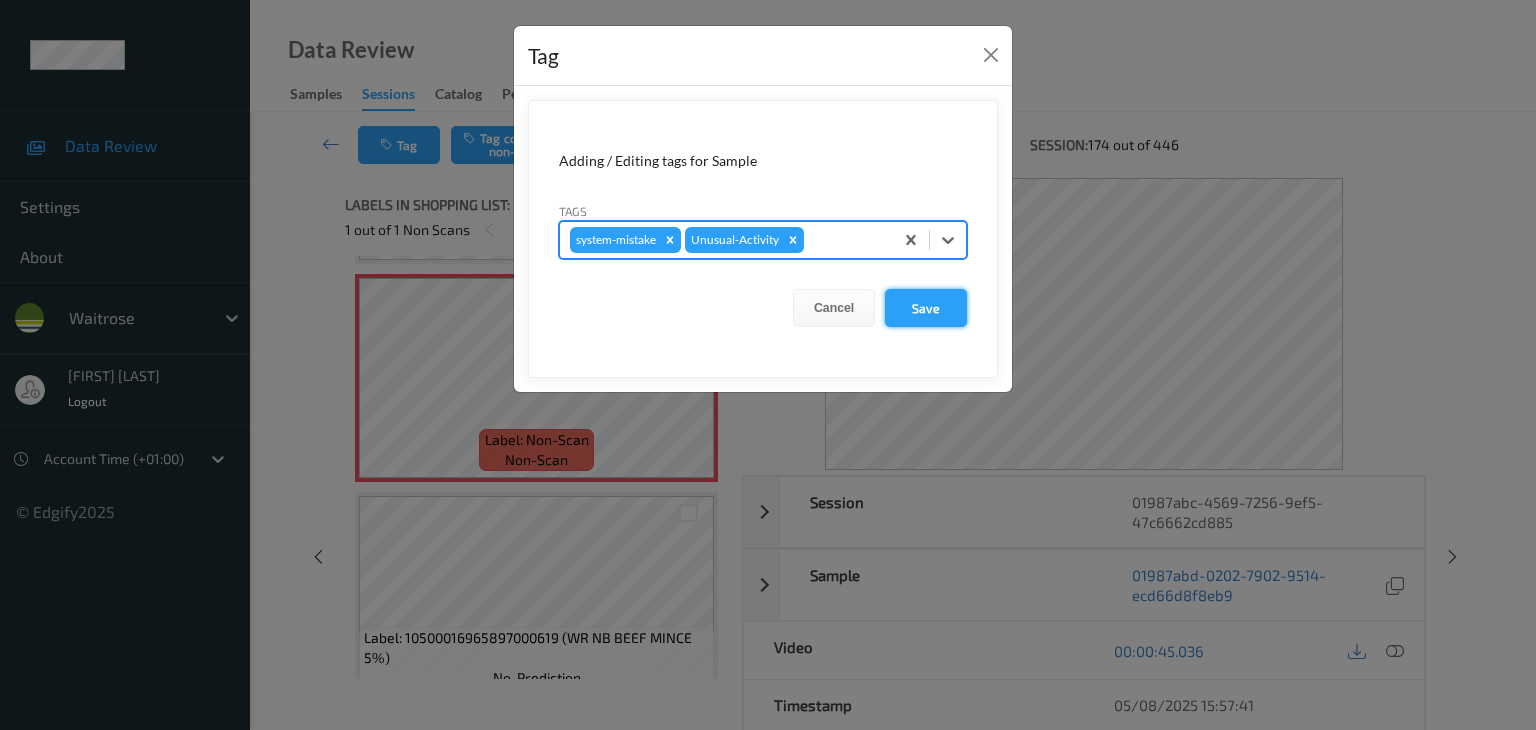 click on "Save" at bounding box center (926, 308) 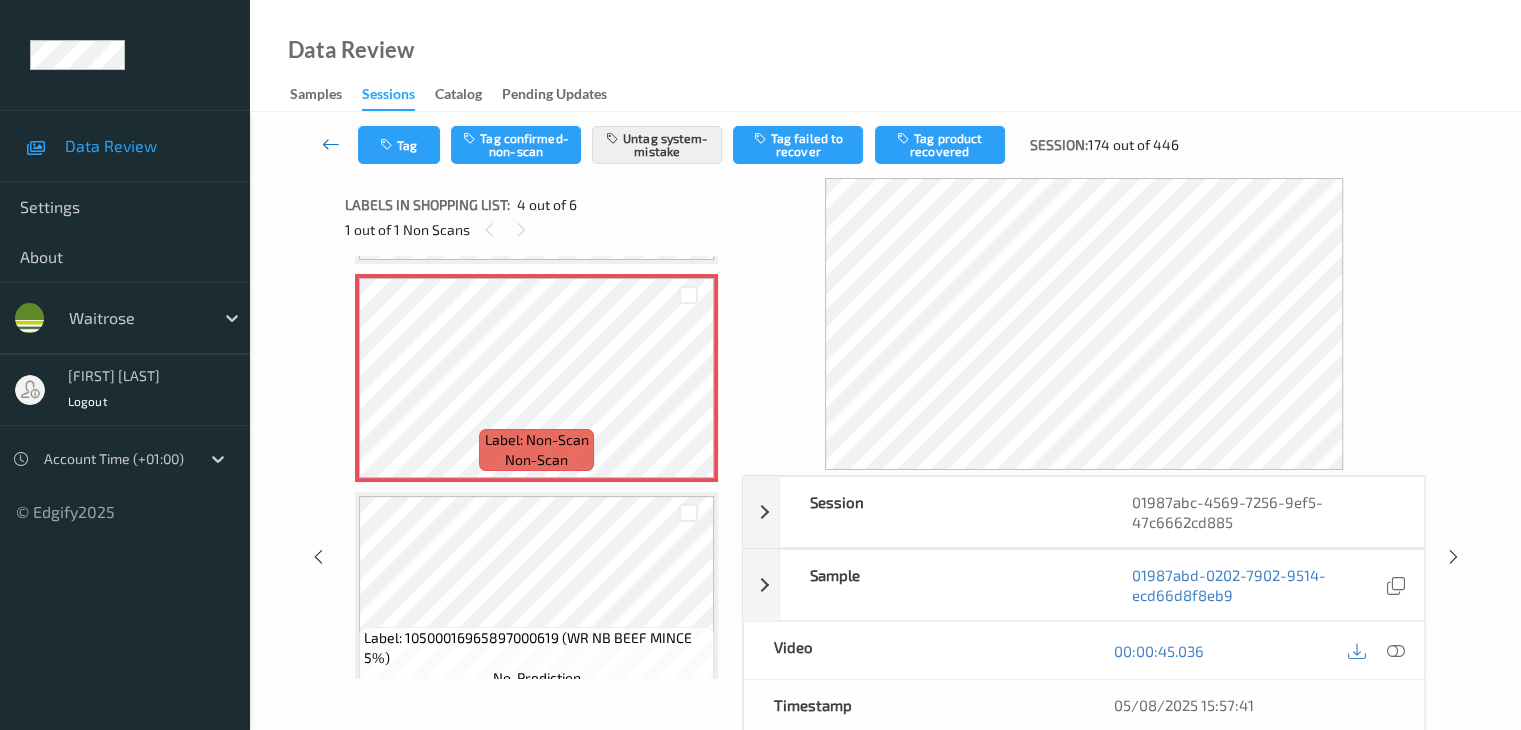 click at bounding box center (331, 144) 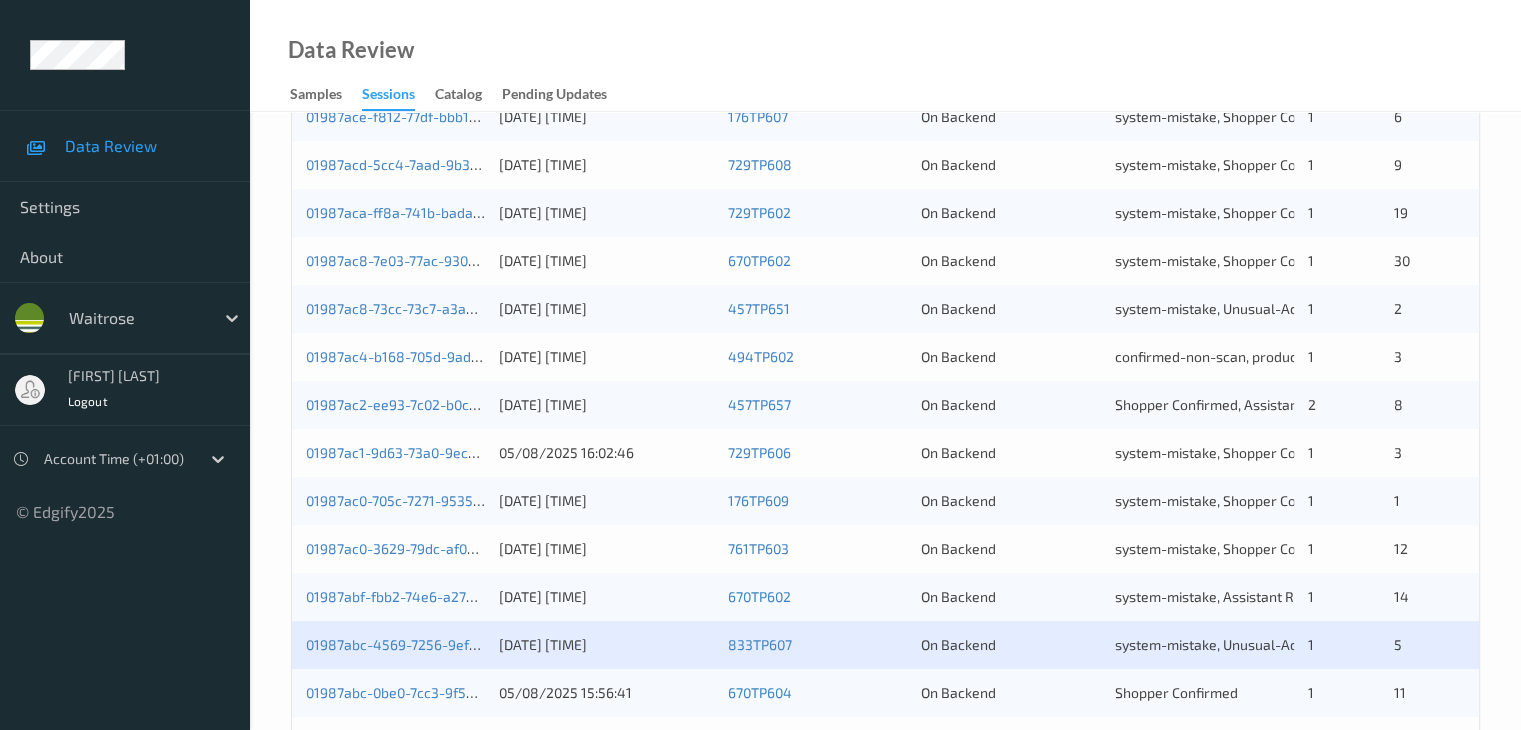 scroll, scrollTop: 800, scrollLeft: 0, axis: vertical 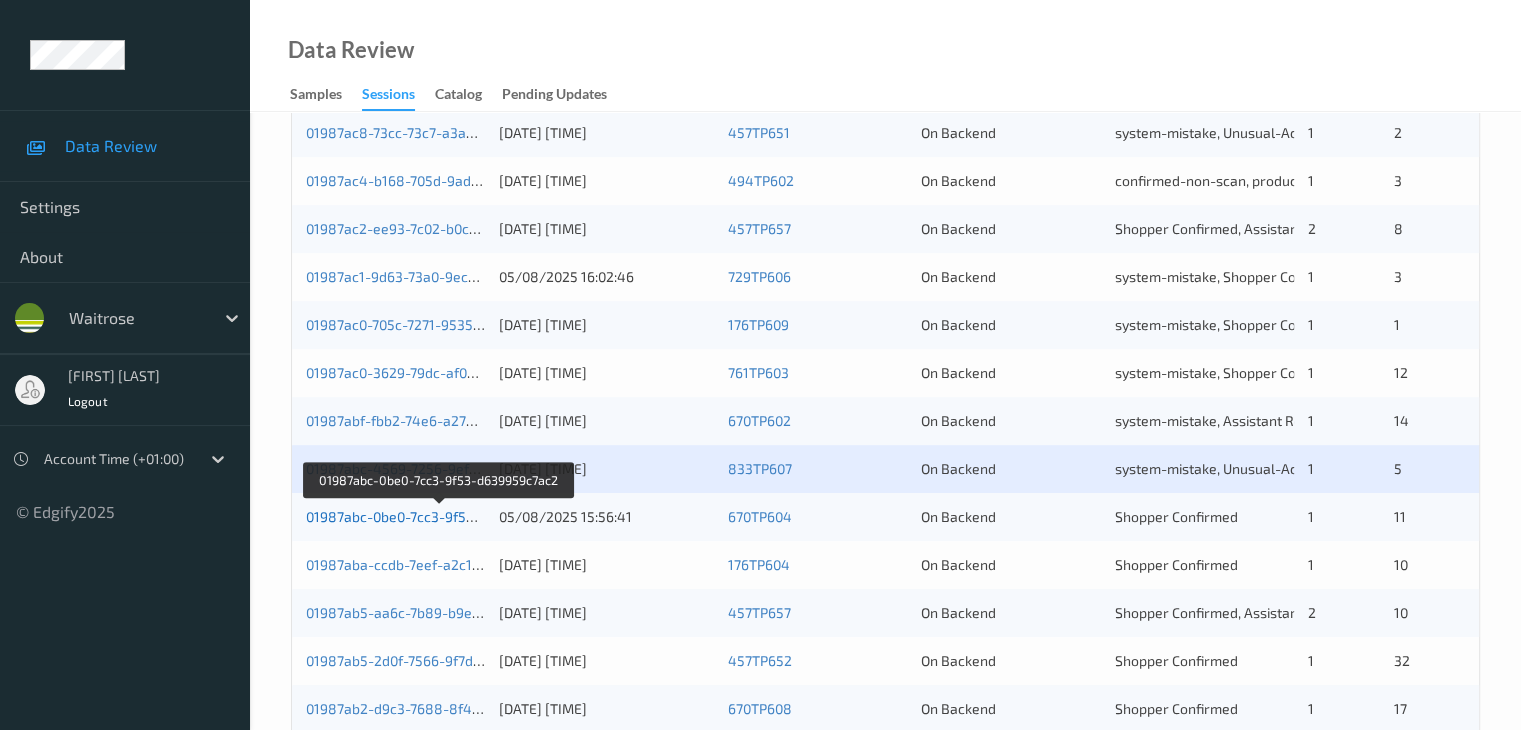 click on "01987abc-0be0-7cc3-9f53-d639959c7ac2" at bounding box center (439, 516) 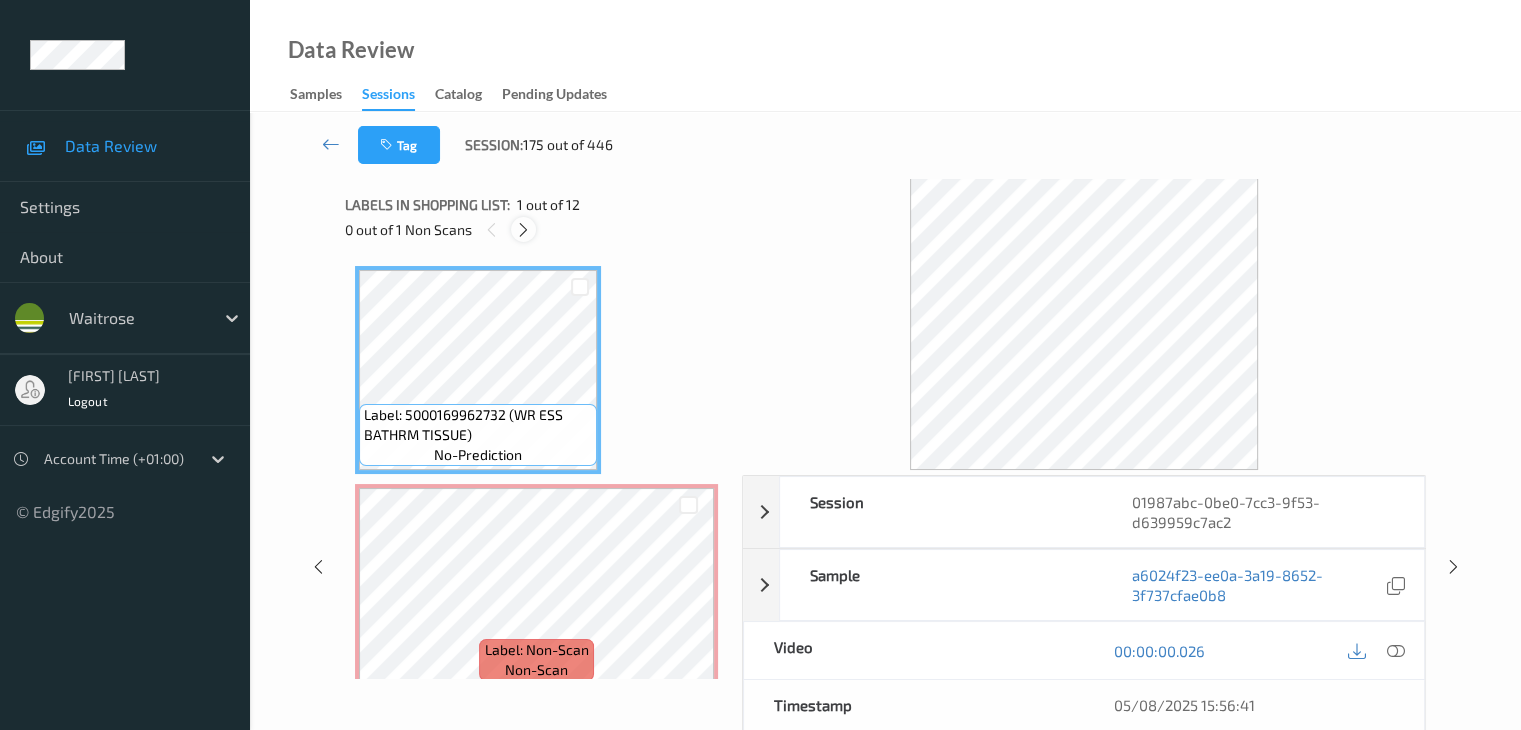 click at bounding box center [523, 230] 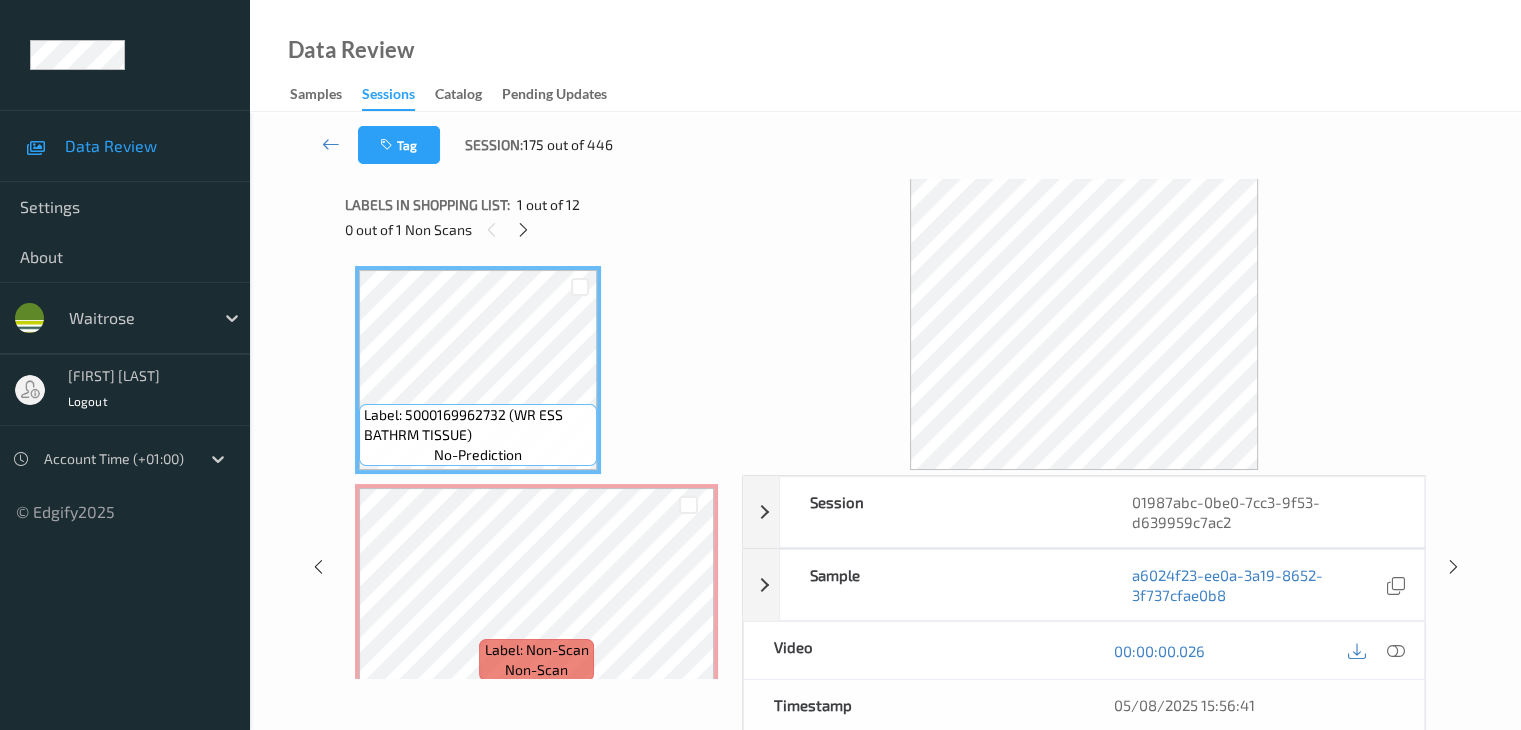 scroll, scrollTop: 10, scrollLeft: 0, axis: vertical 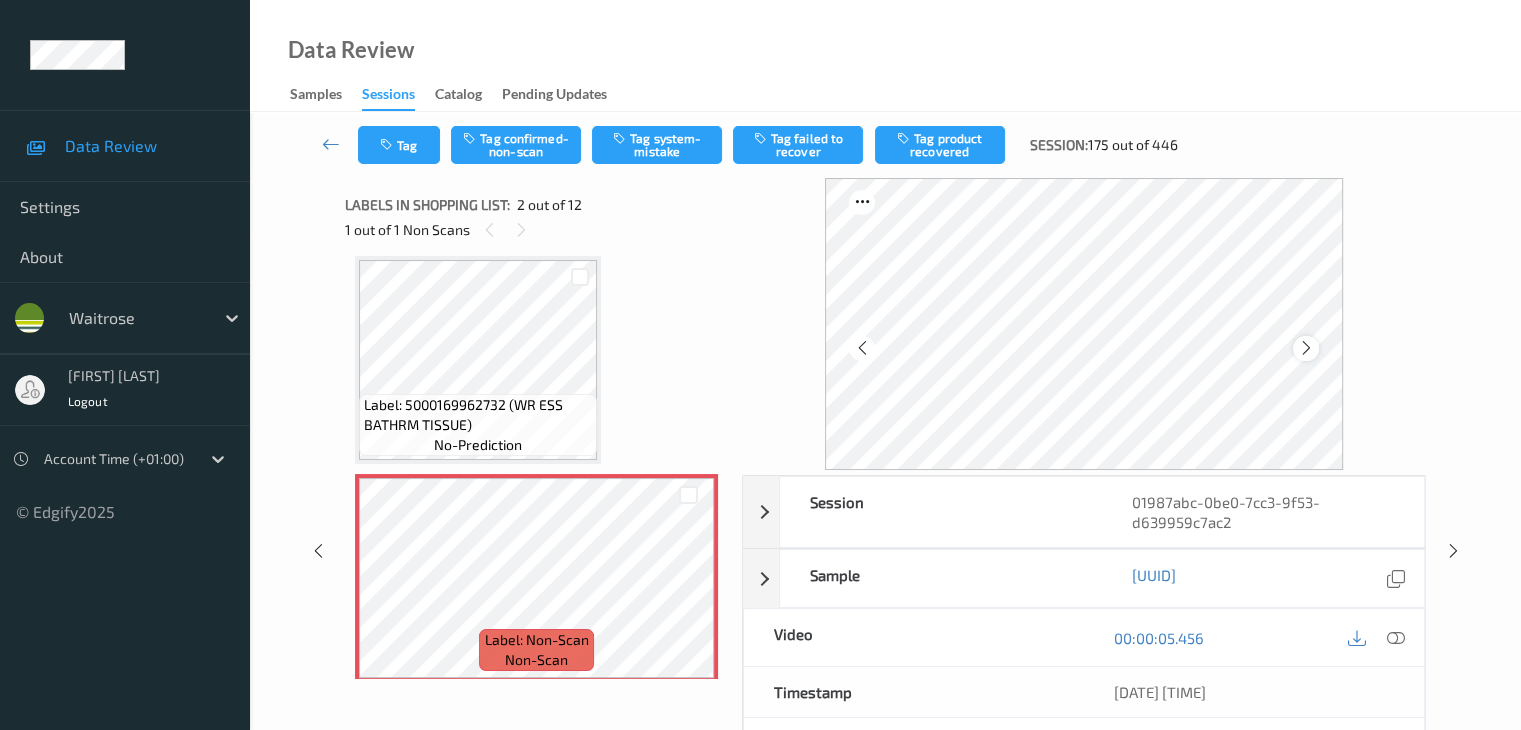 click at bounding box center [1306, 348] 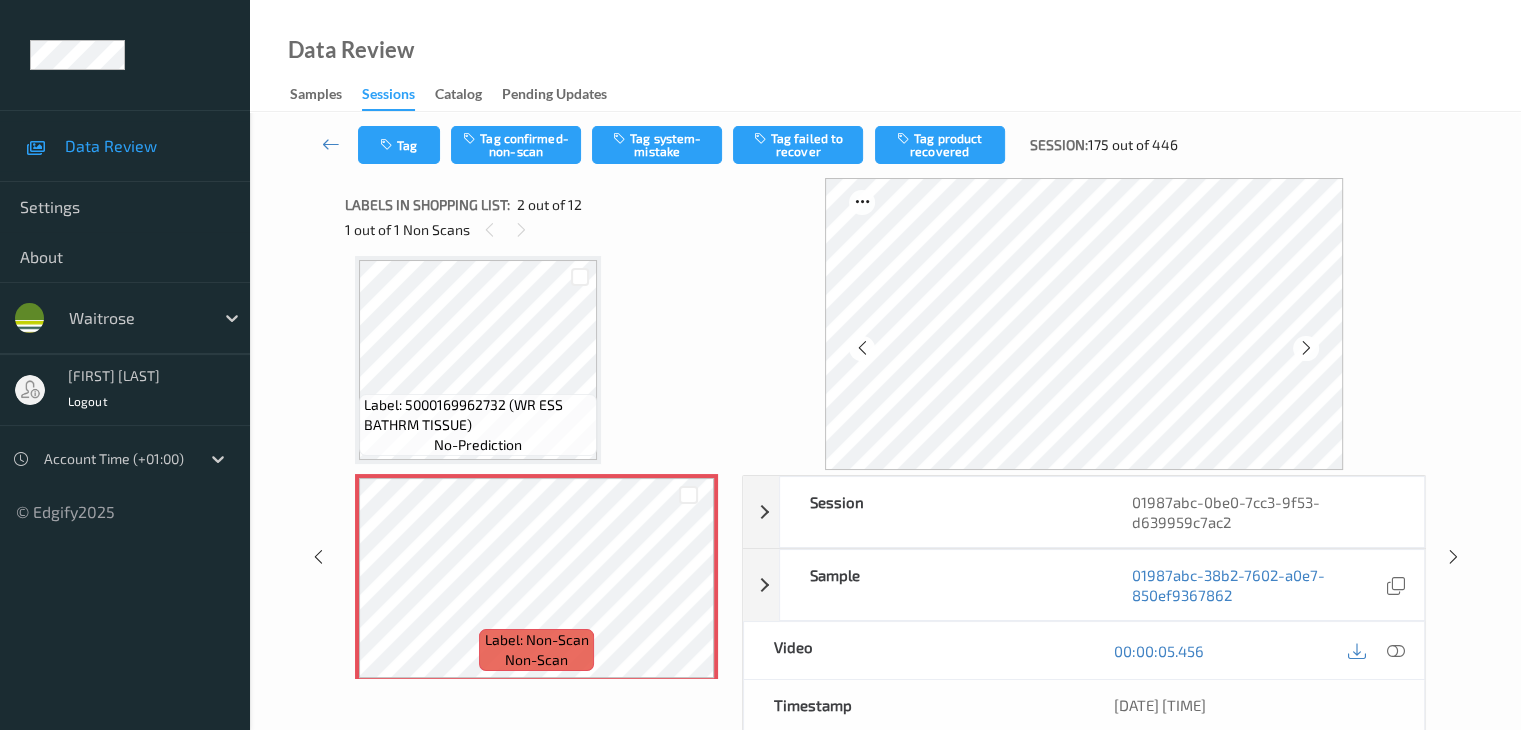 click at bounding box center [1306, 348] 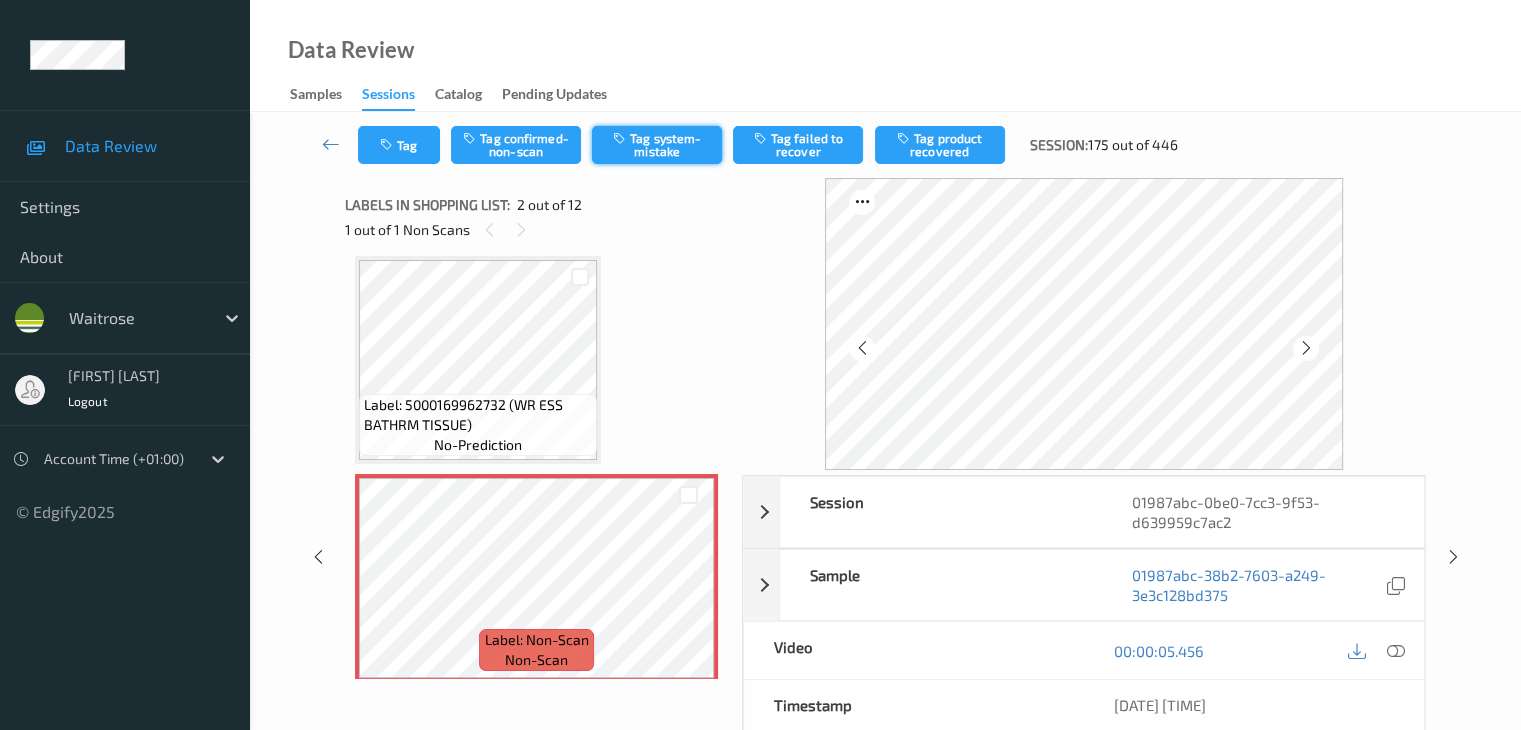 click on "Tag   system-mistake" at bounding box center (657, 145) 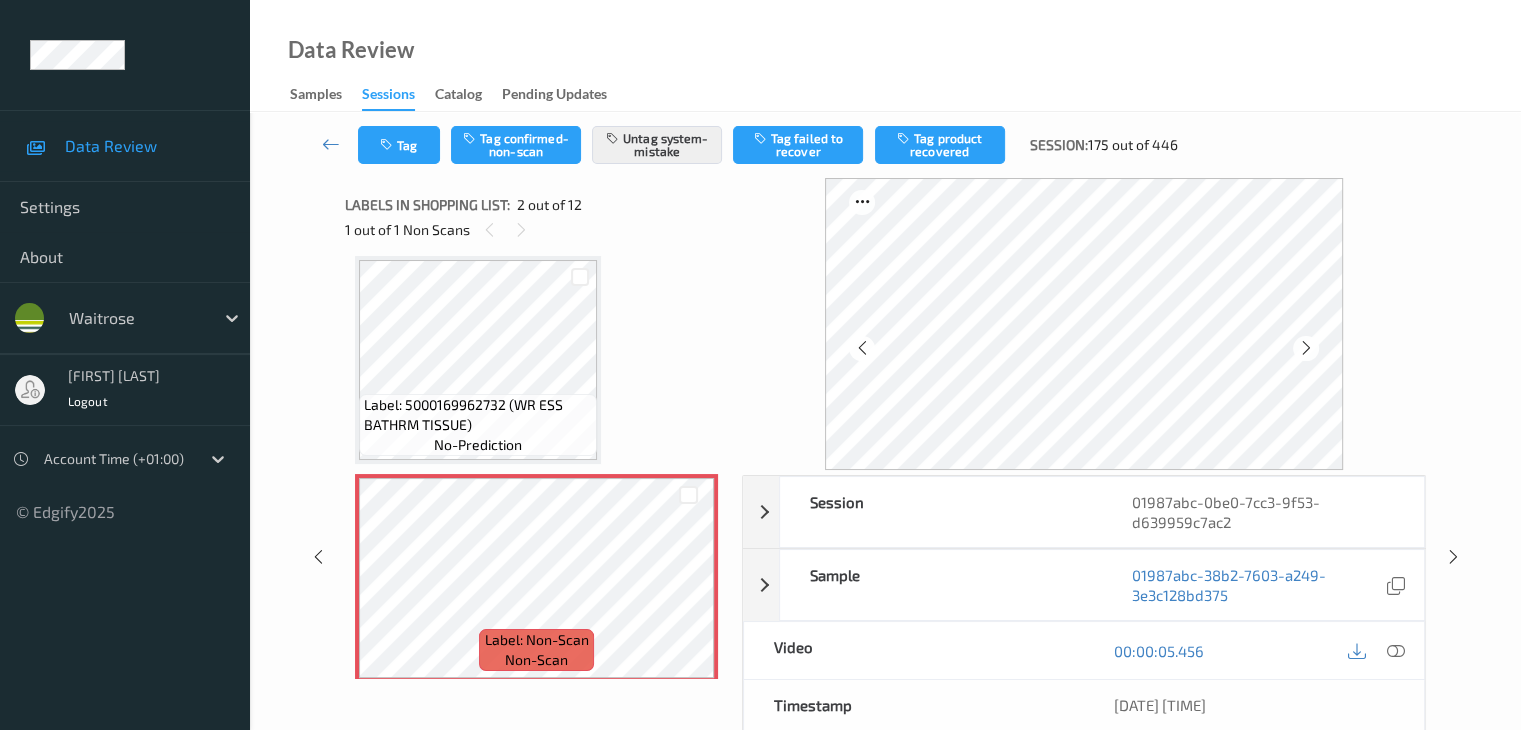 click on "Tag Tag   confirmed-non-scan Untag   system-mistake Tag   failed to recover Tag   product recovered Session: 175 out of 446" at bounding box center [885, 145] 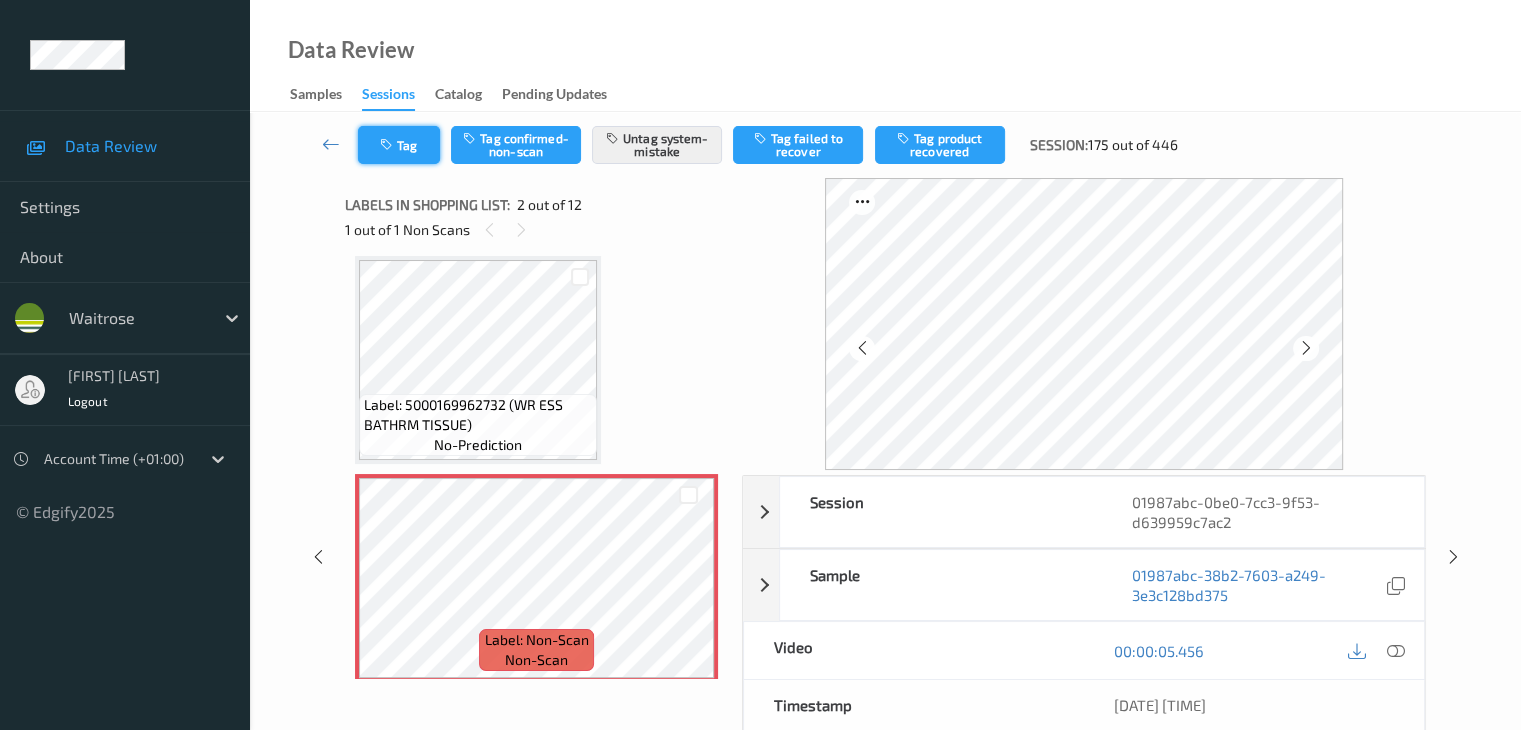 click on "Tag" at bounding box center [399, 145] 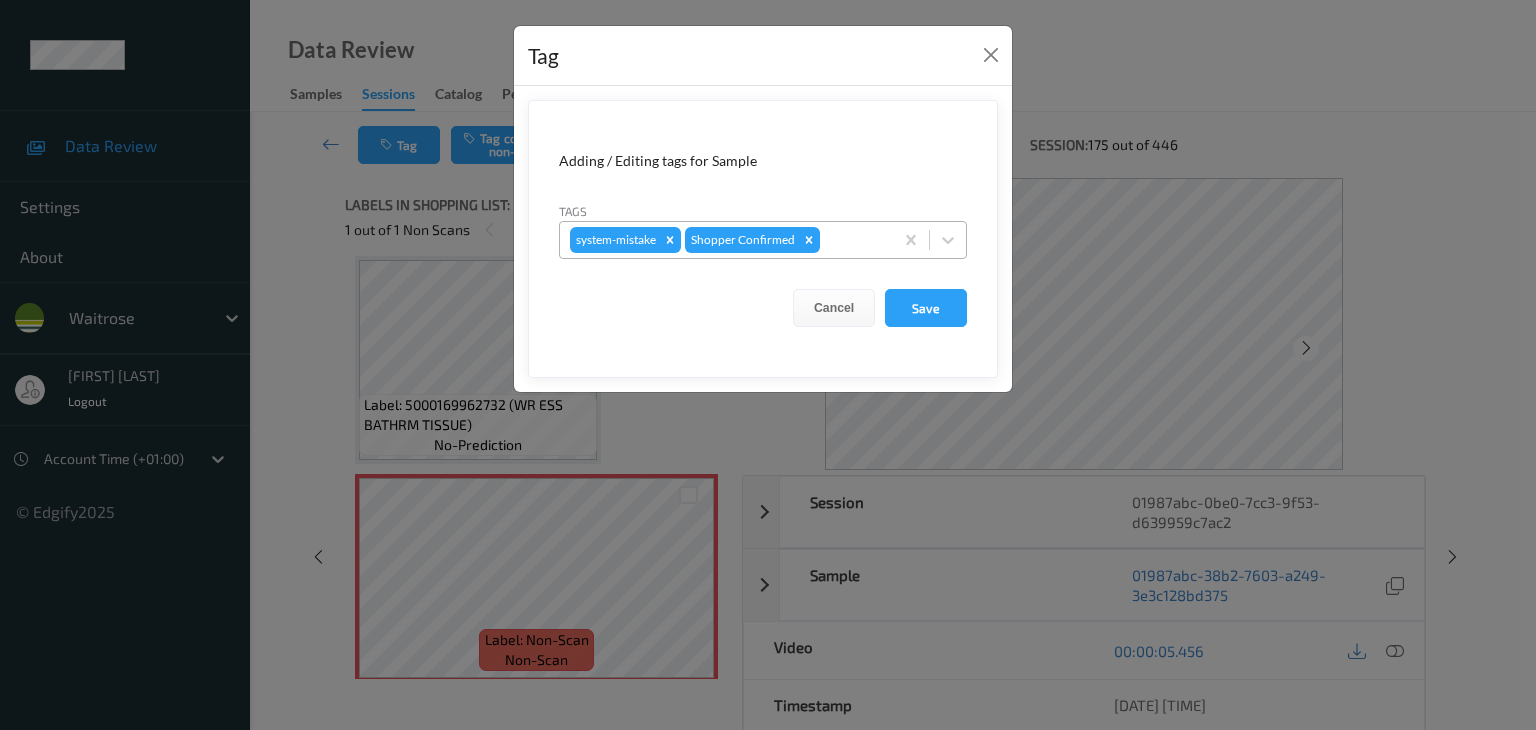 click at bounding box center (853, 240) 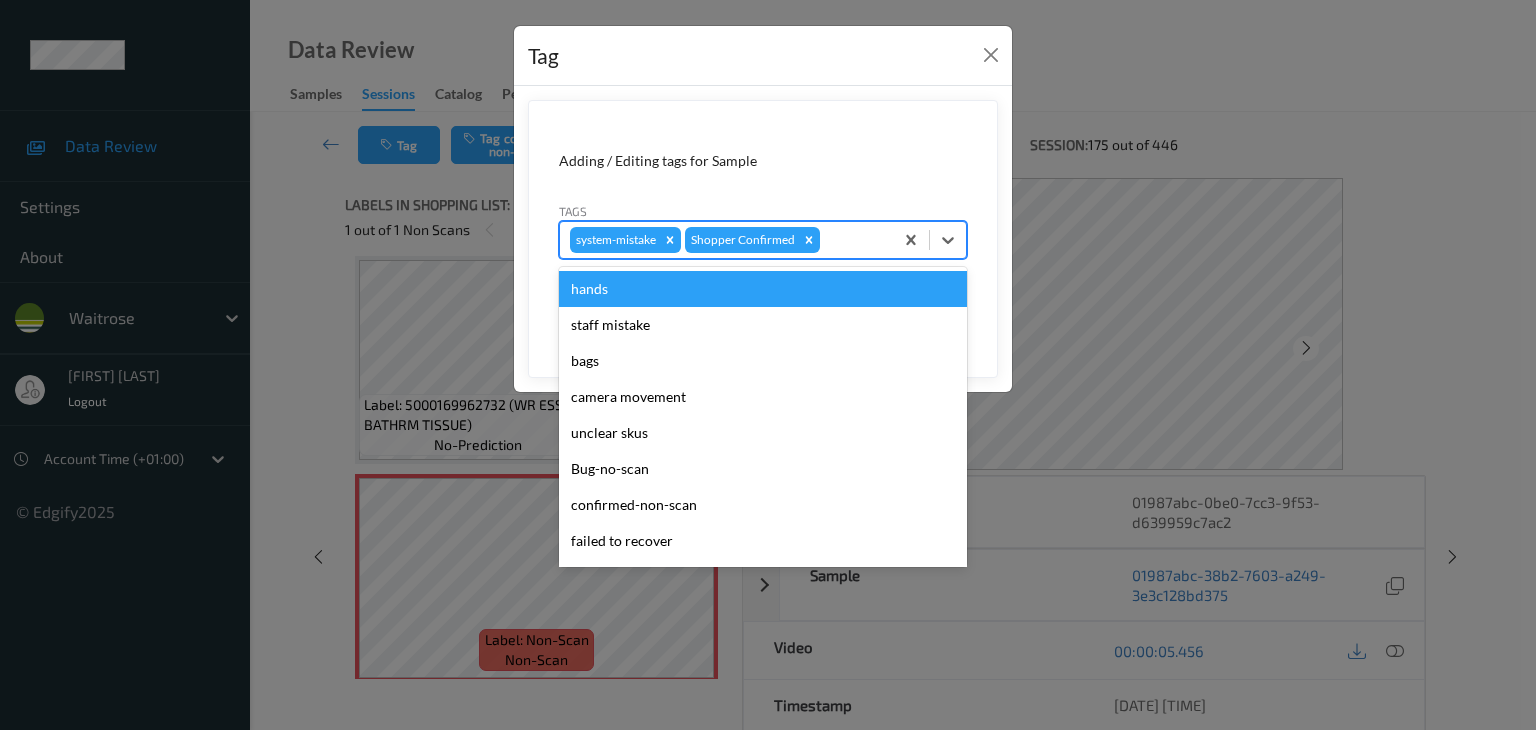 type on "u" 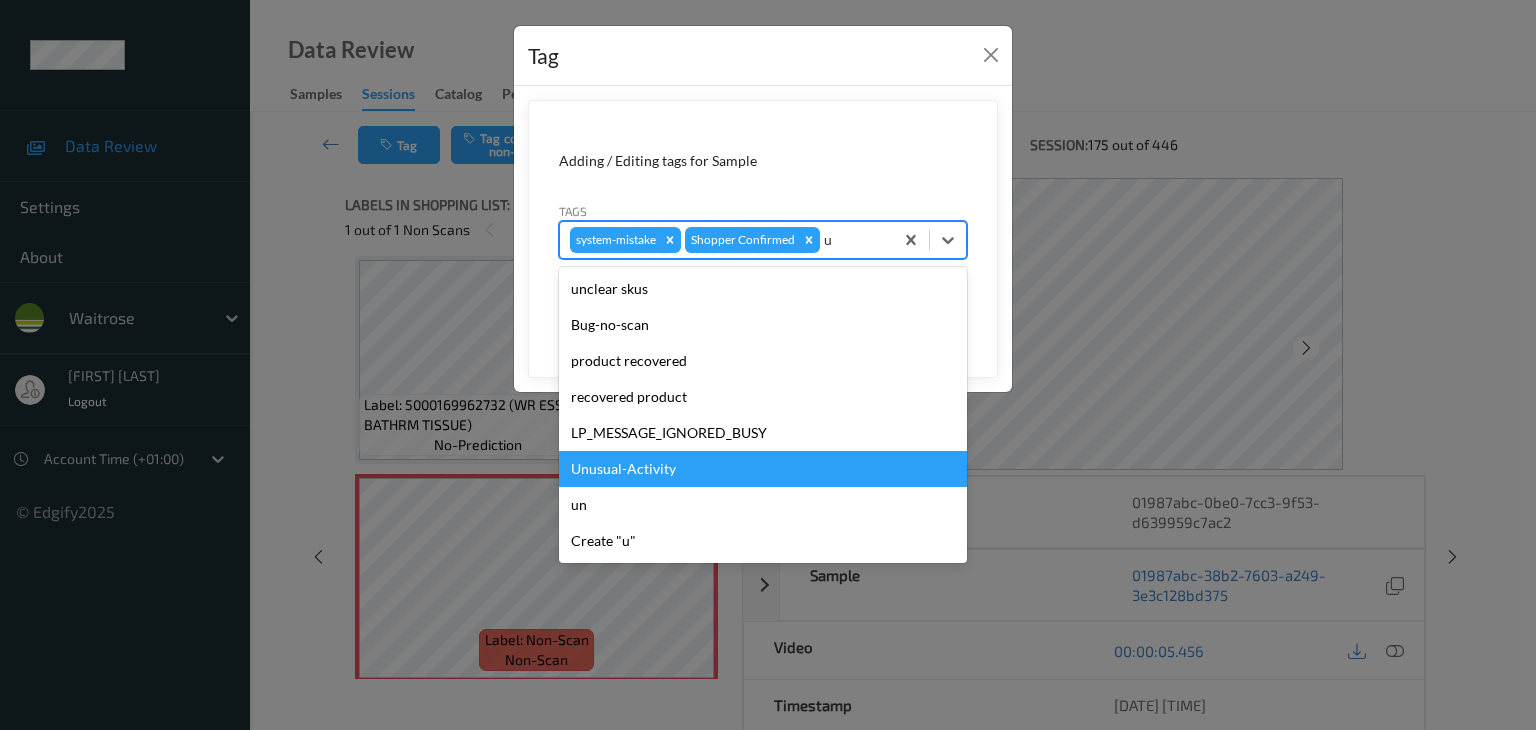 click on "Unusual-Activity" at bounding box center [763, 469] 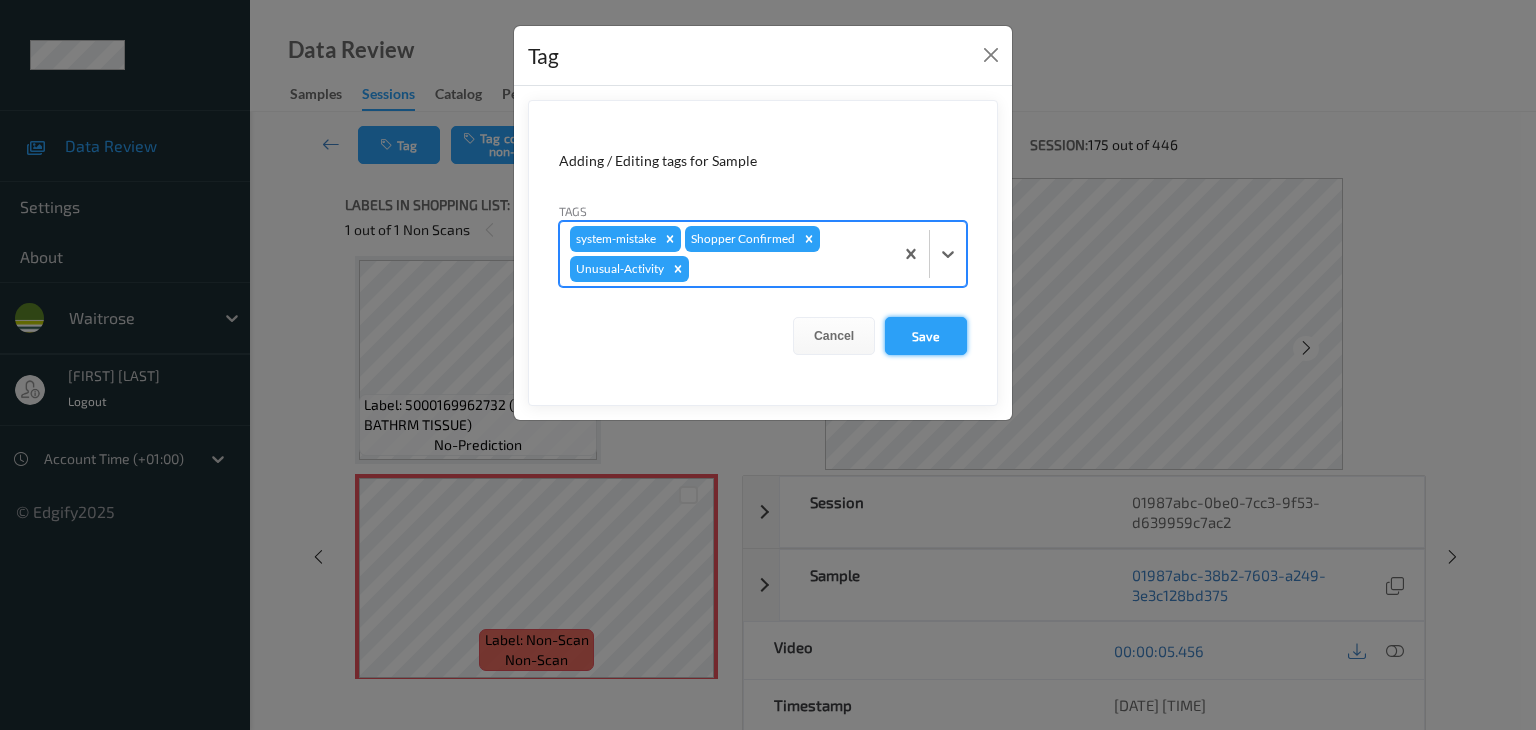 click on "Save" at bounding box center [926, 336] 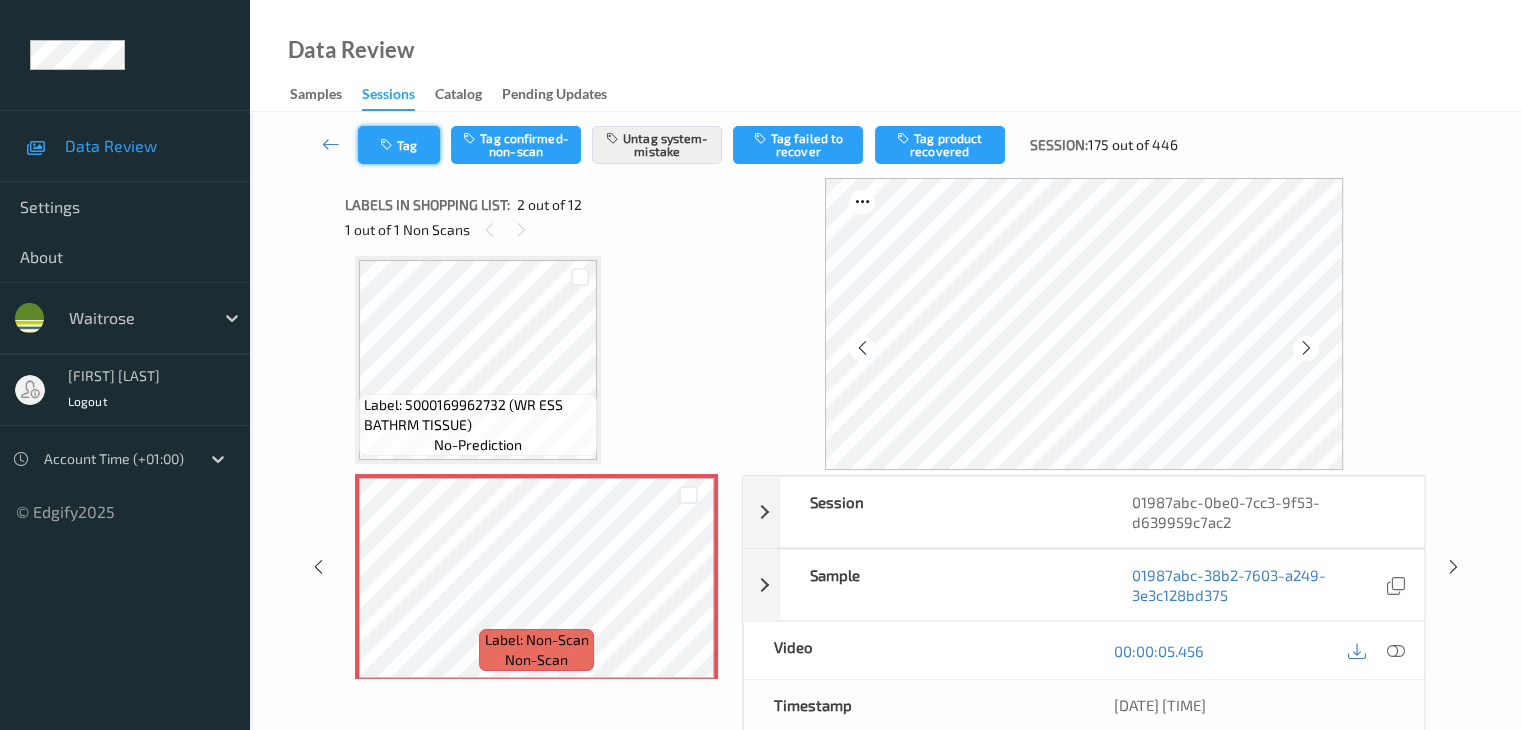 click on "Tag" at bounding box center [399, 145] 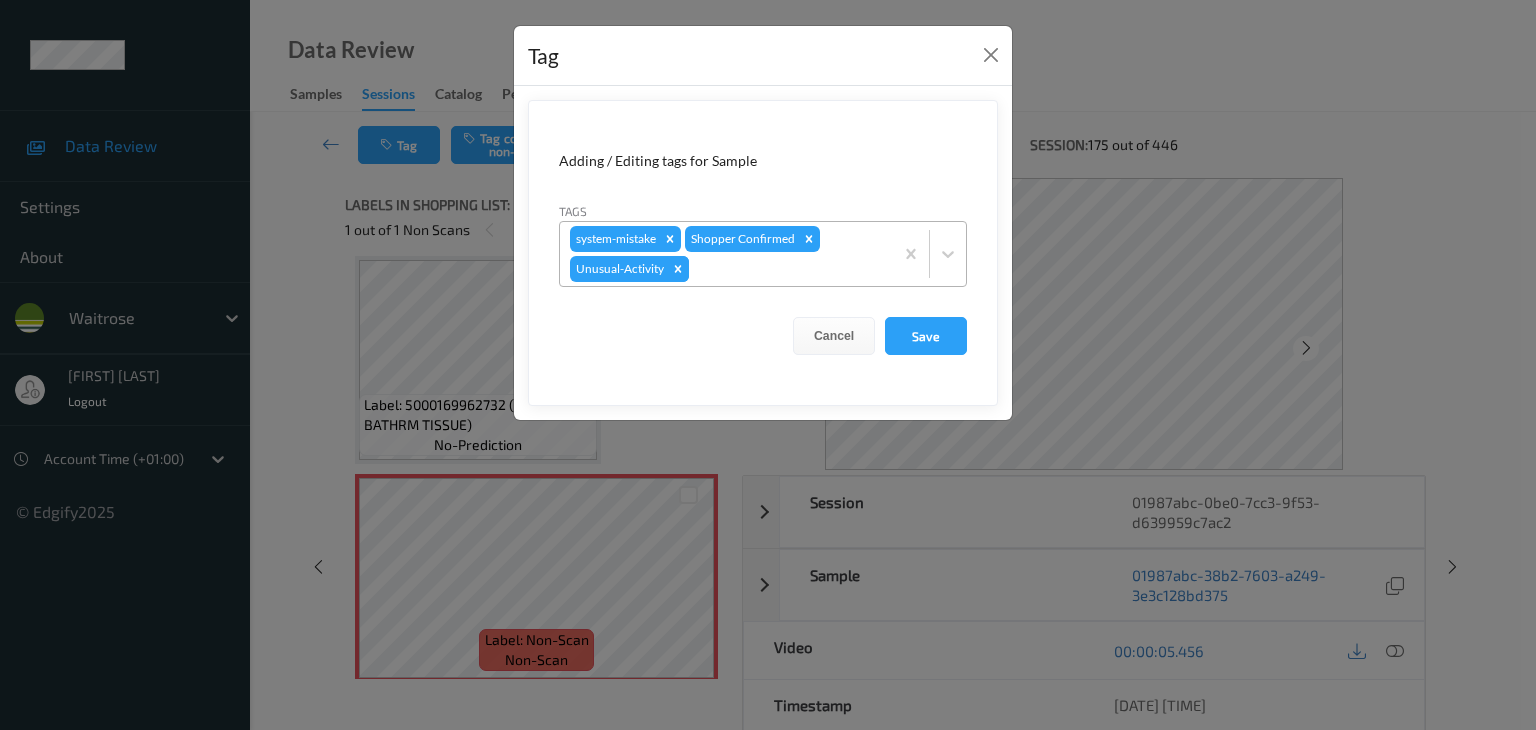 click 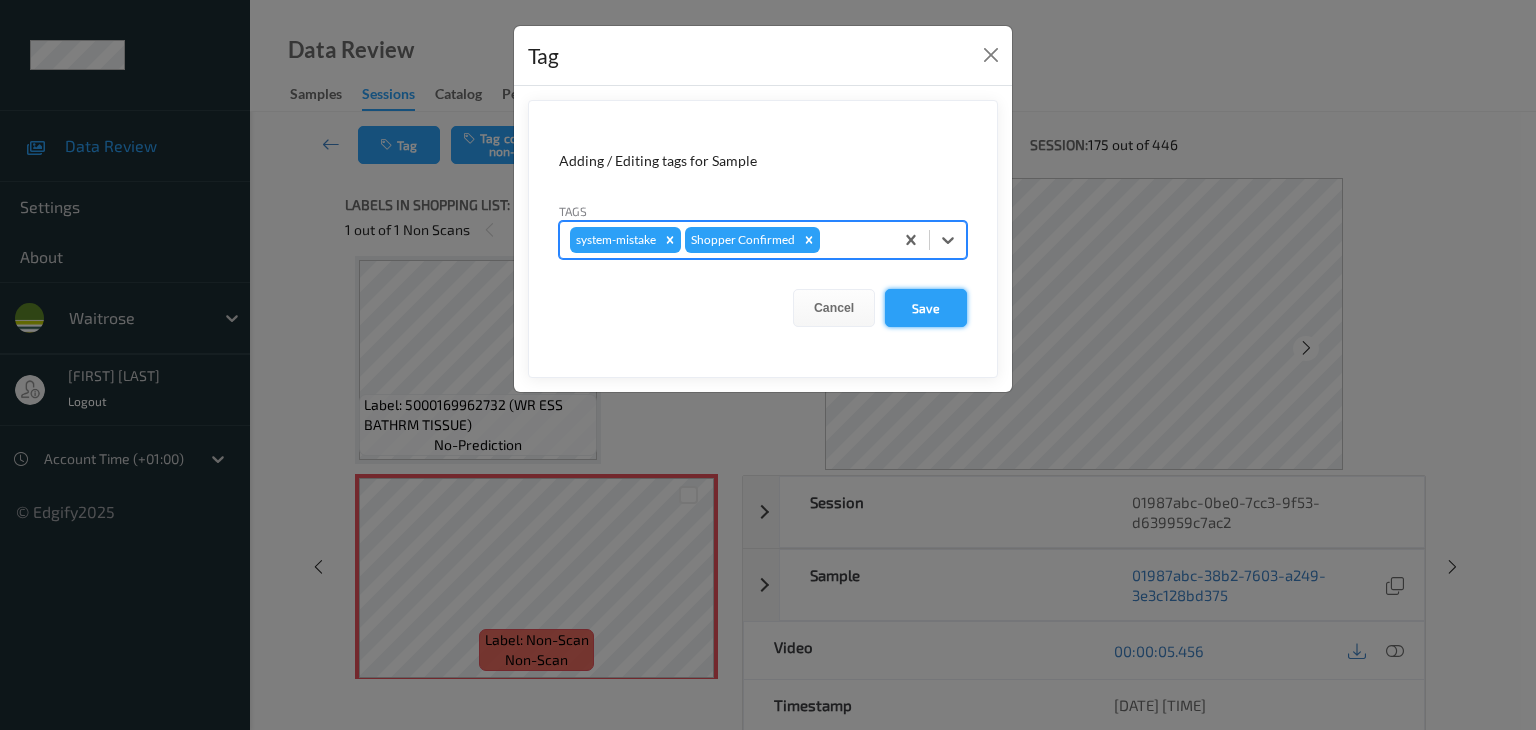 click on "Save" at bounding box center (926, 308) 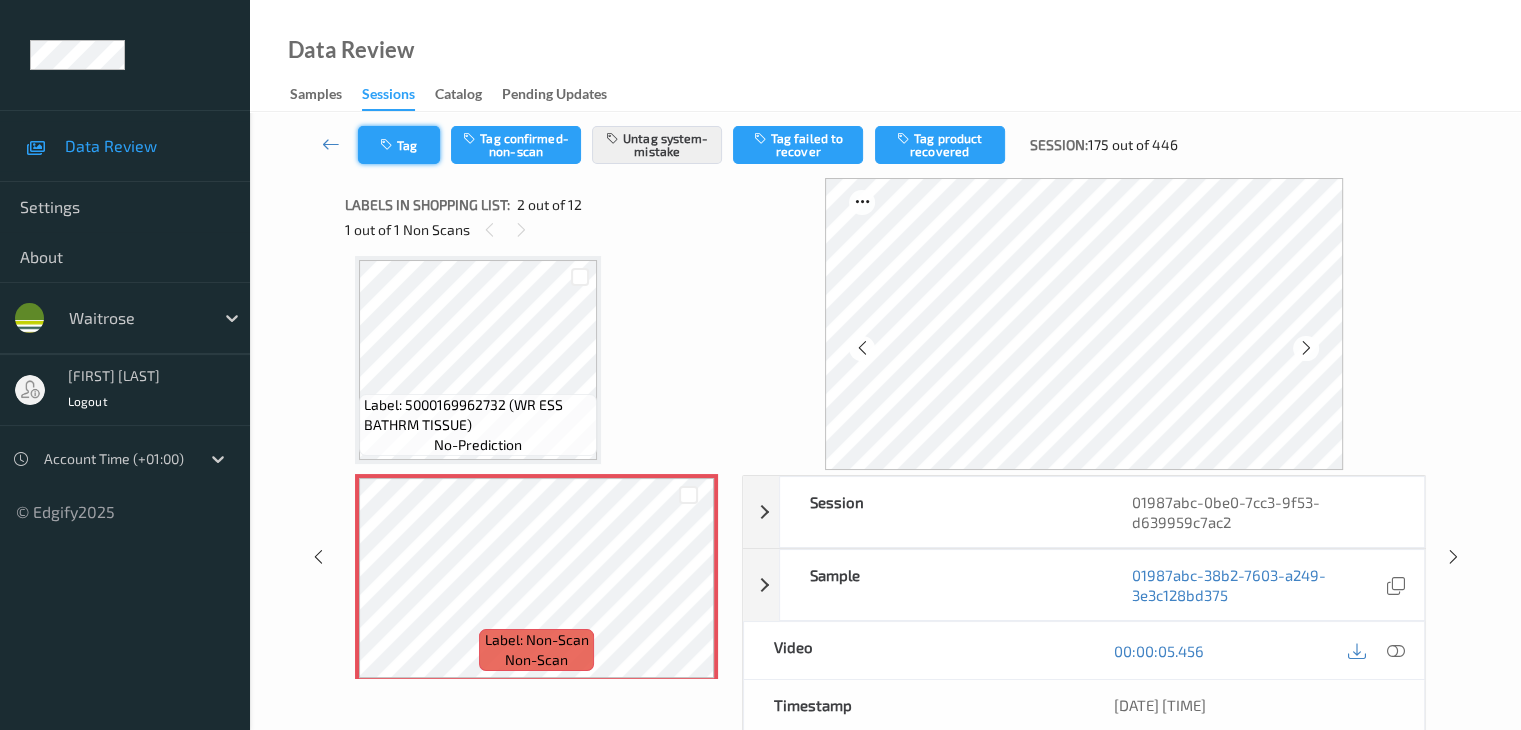 click on "Tag" at bounding box center [399, 145] 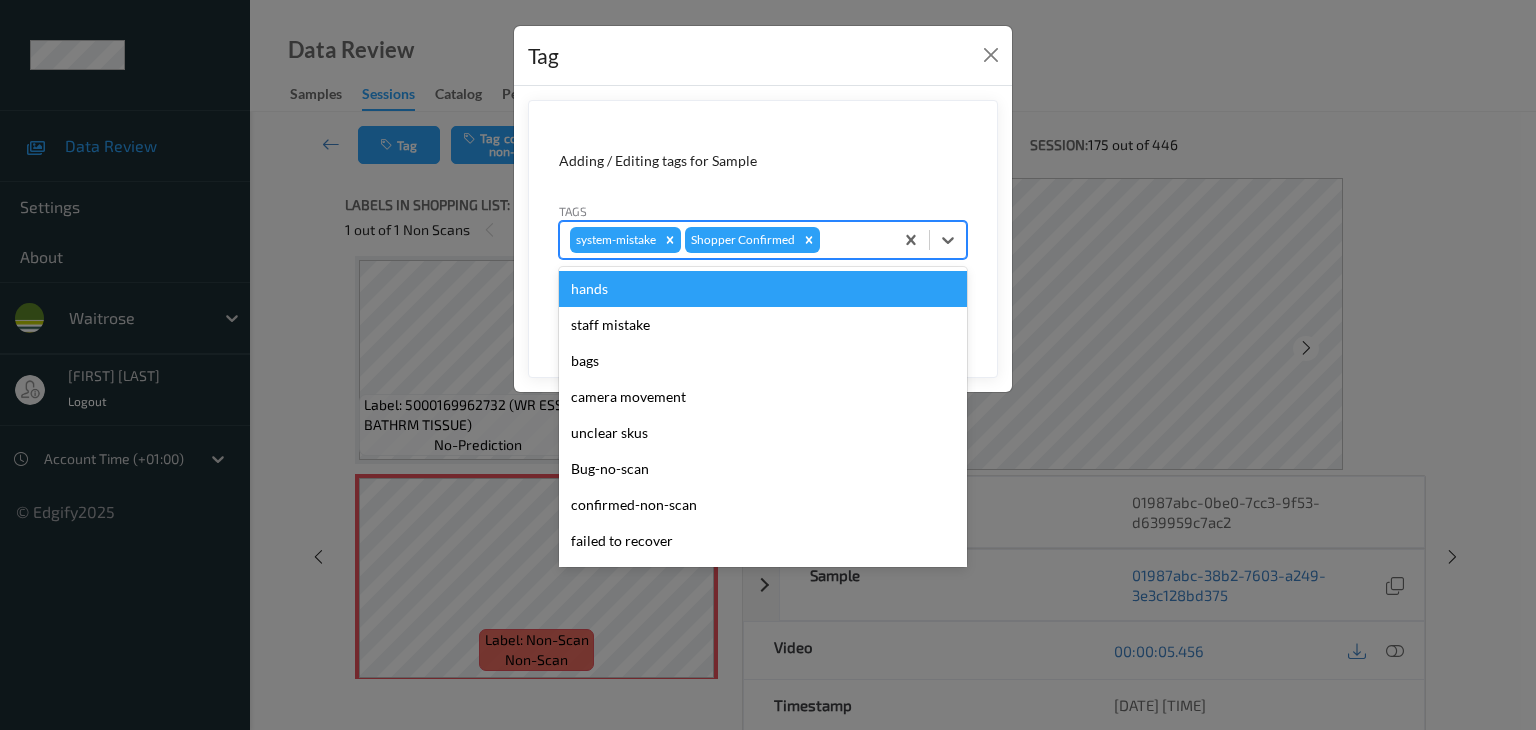 click at bounding box center [853, 240] 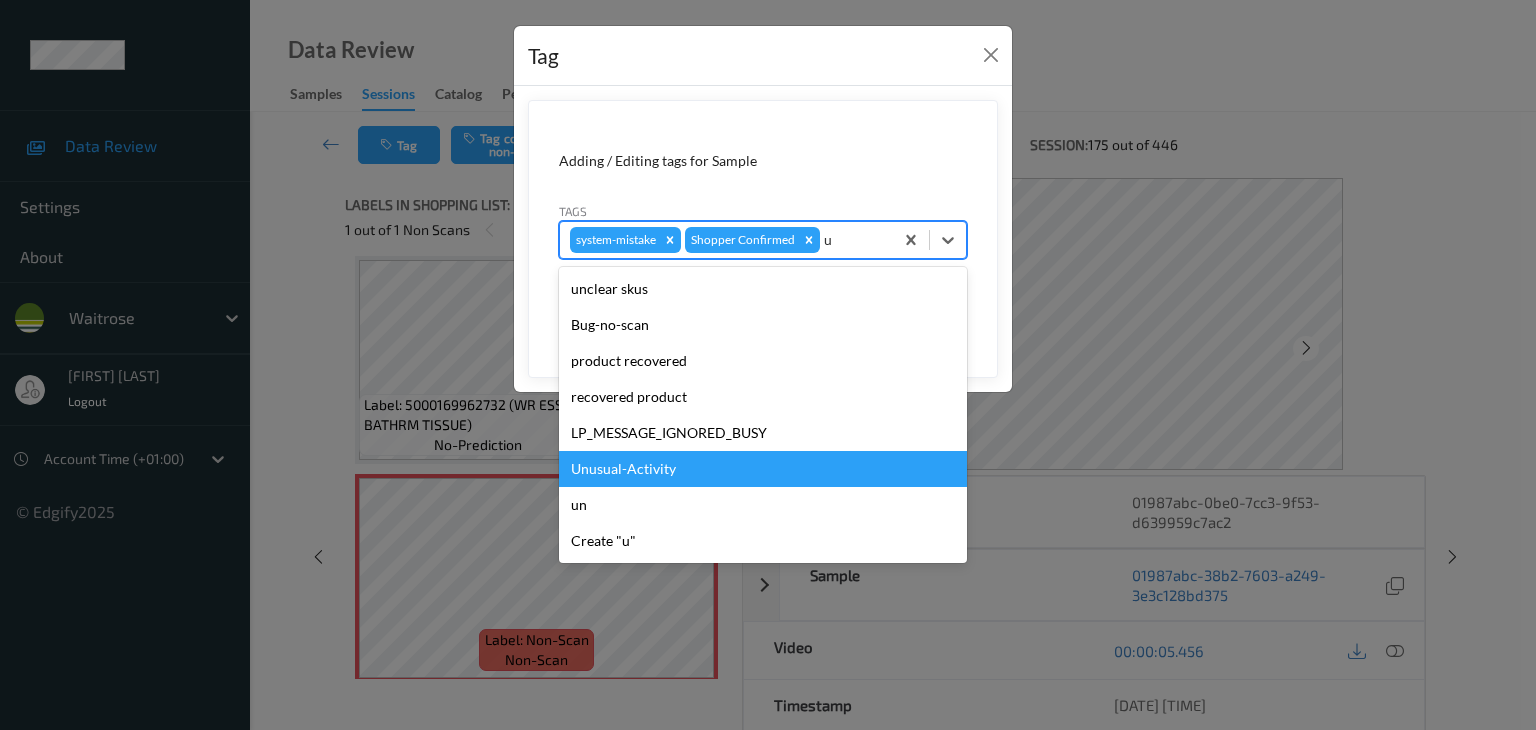click on "Unusual-Activity" at bounding box center [763, 469] 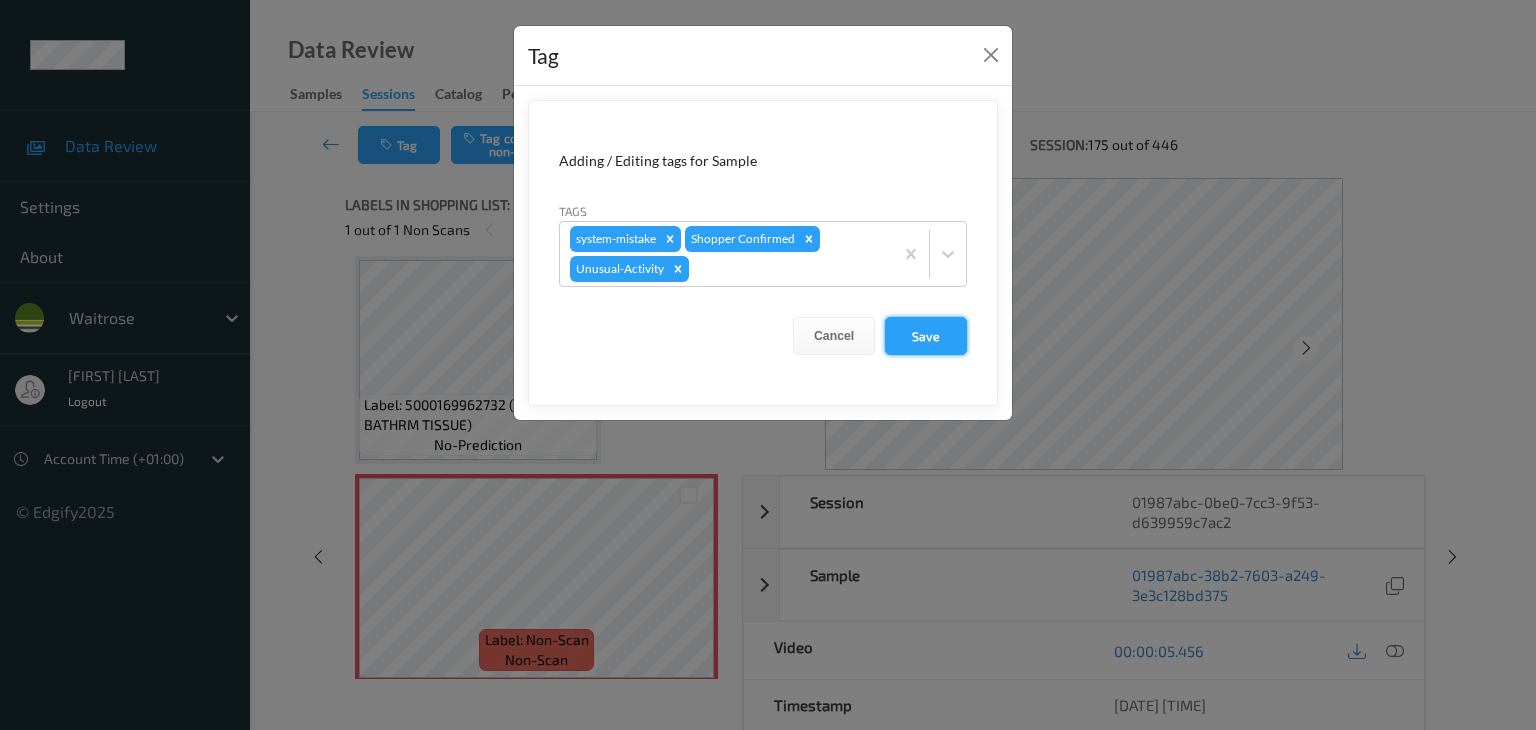 click on "Save" at bounding box center (926, 336) 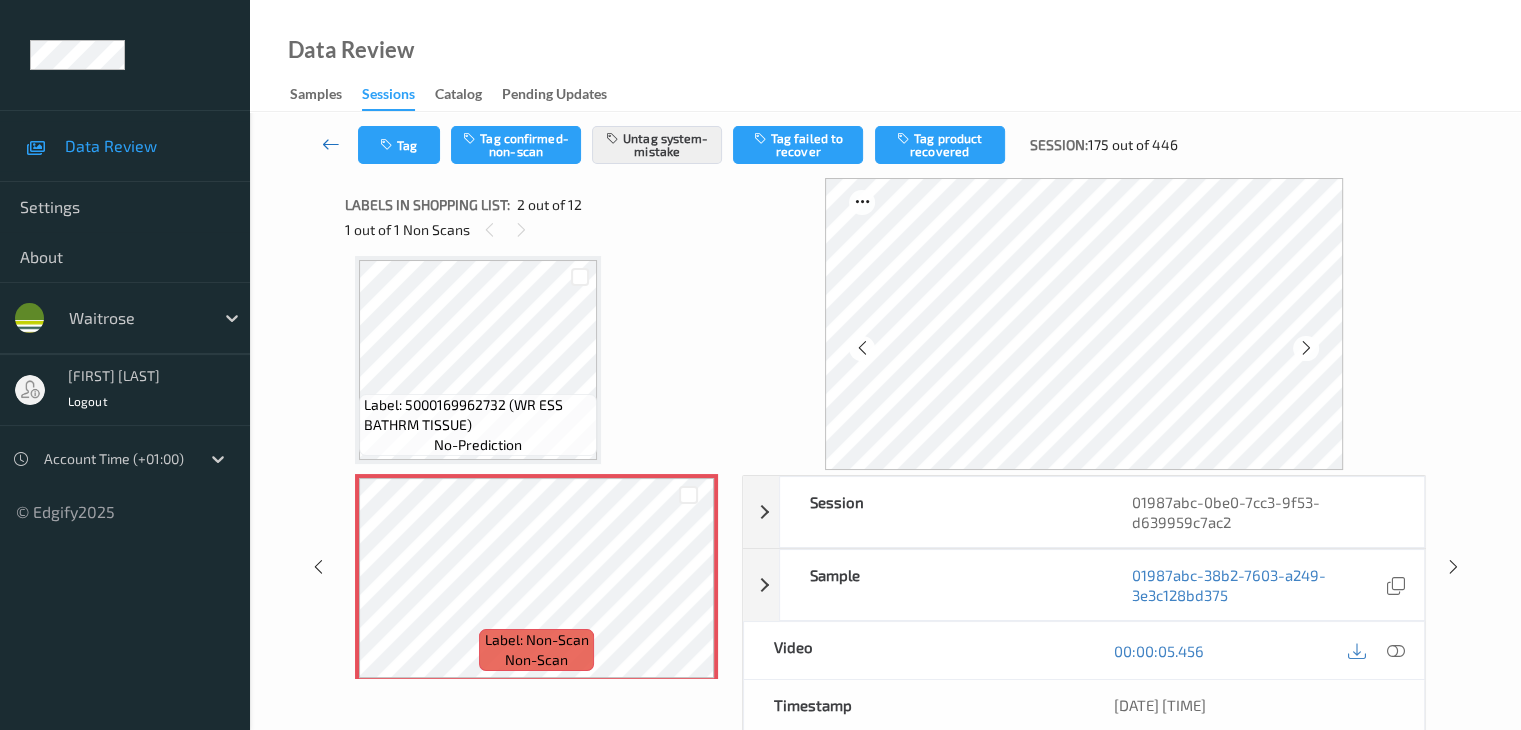 click at bounding box center [331, 144] 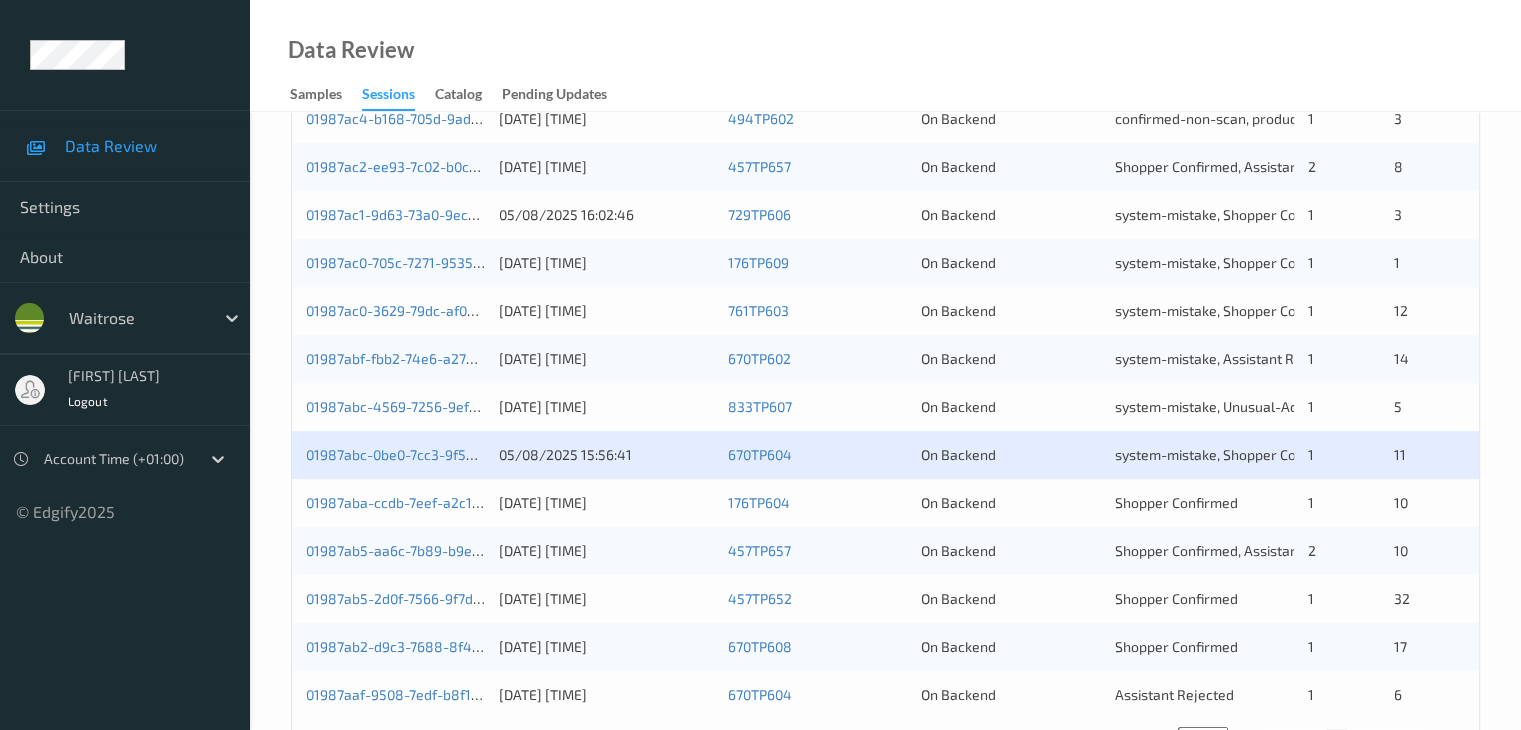 scroll, scrollTop: 932, scrollLeft: 0, axis: vertical 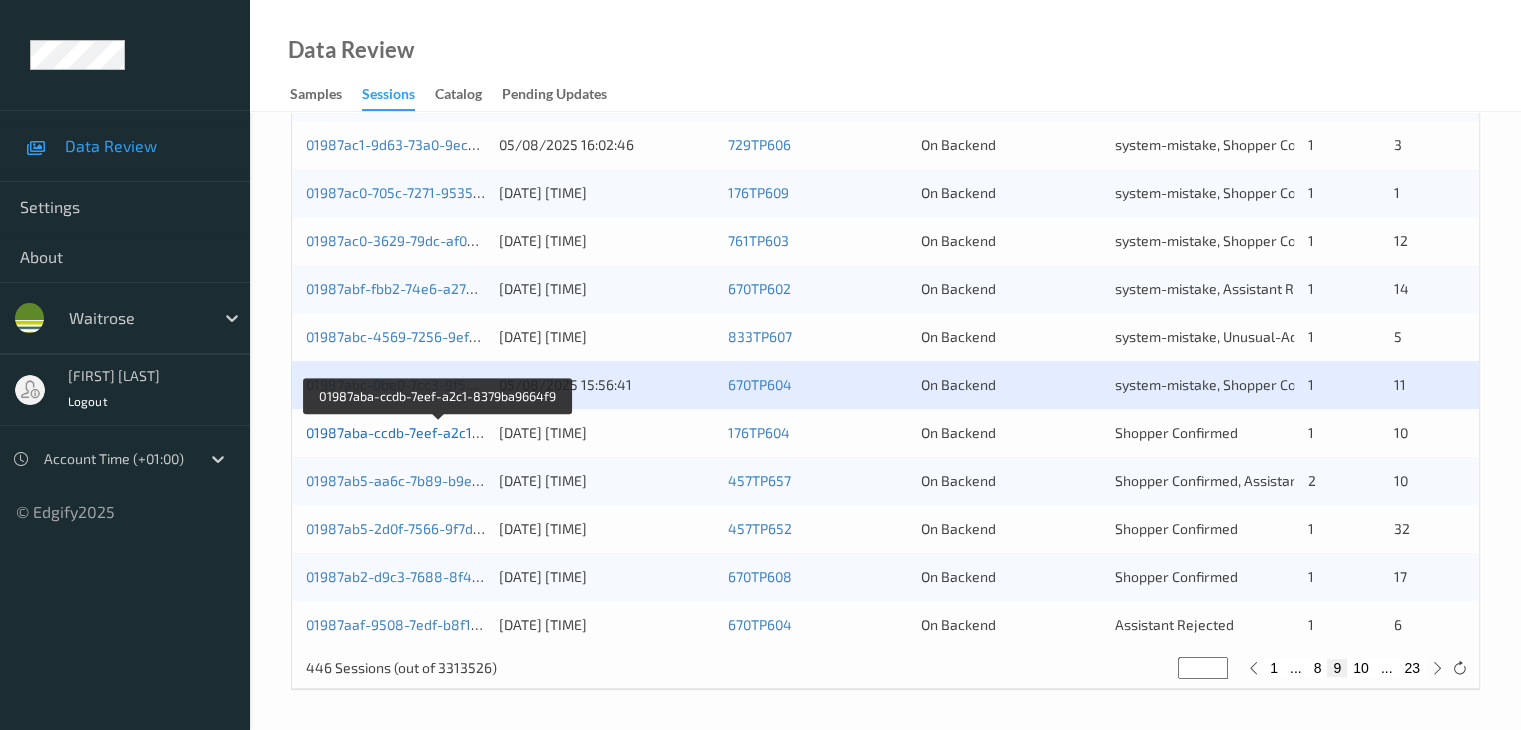 click on "01987aba-ccdb-7eef-a2c1-8379ba9664f9" at bounding box center (439, 432) 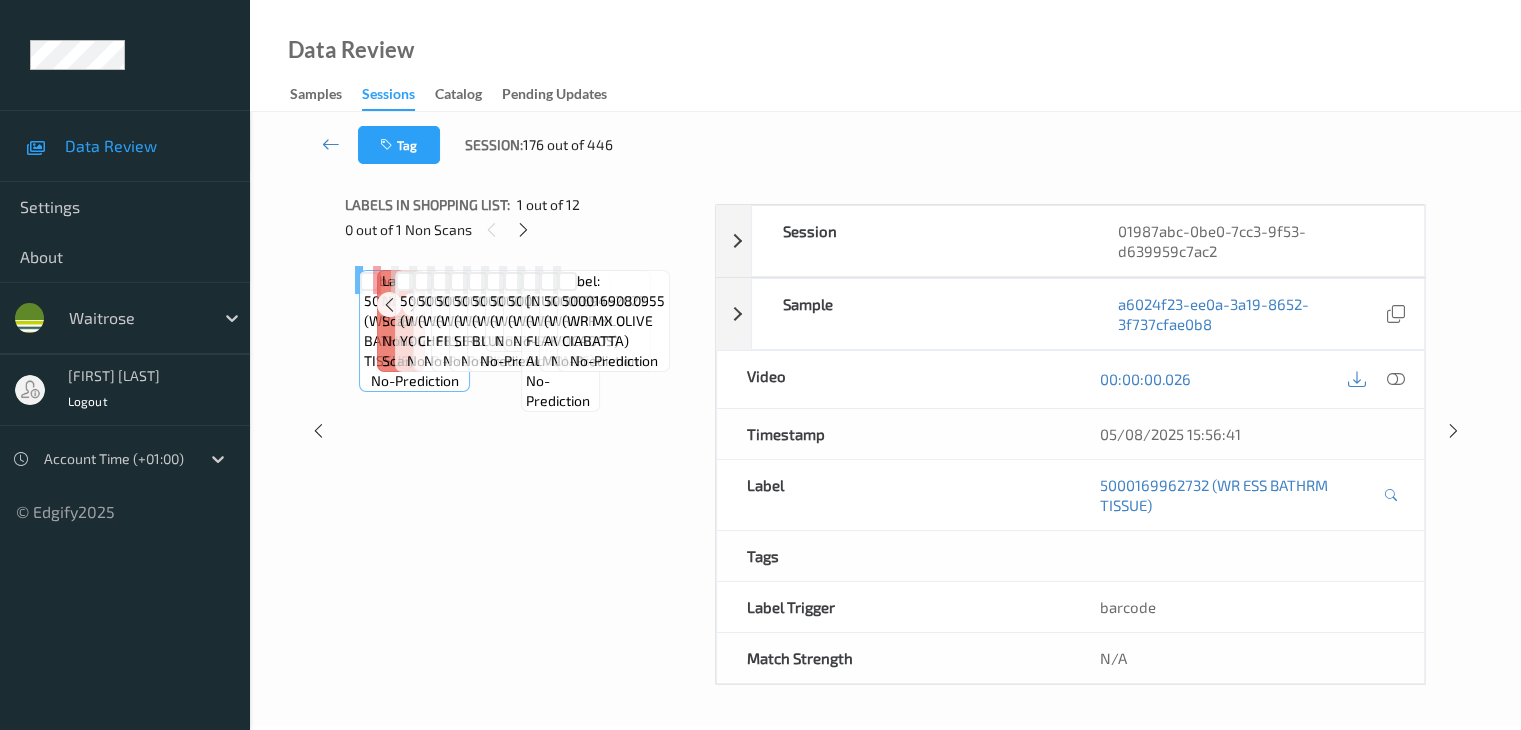 scroll, scrollTop: 0, scrollLeft: 0, axis: both 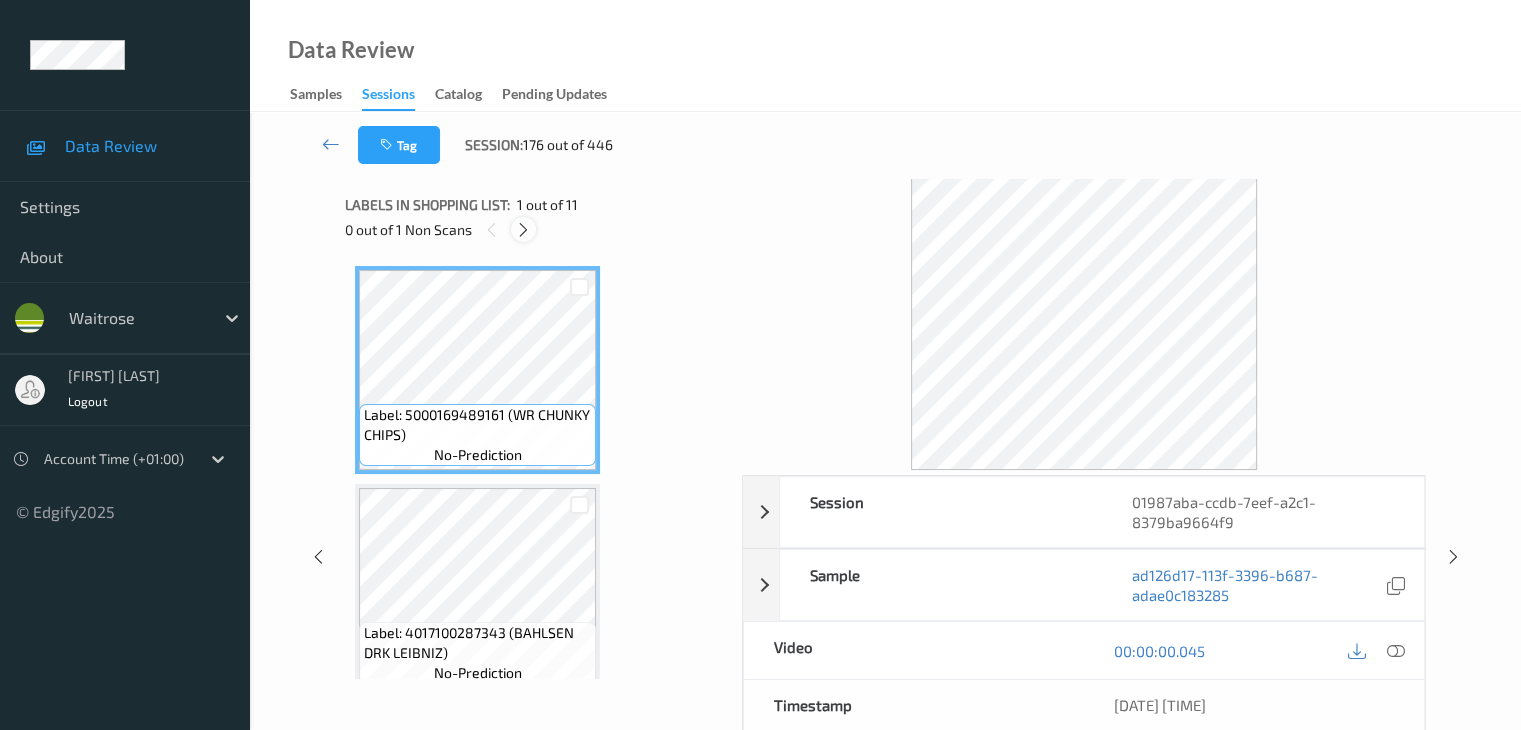click at bounding box center [523, 230] 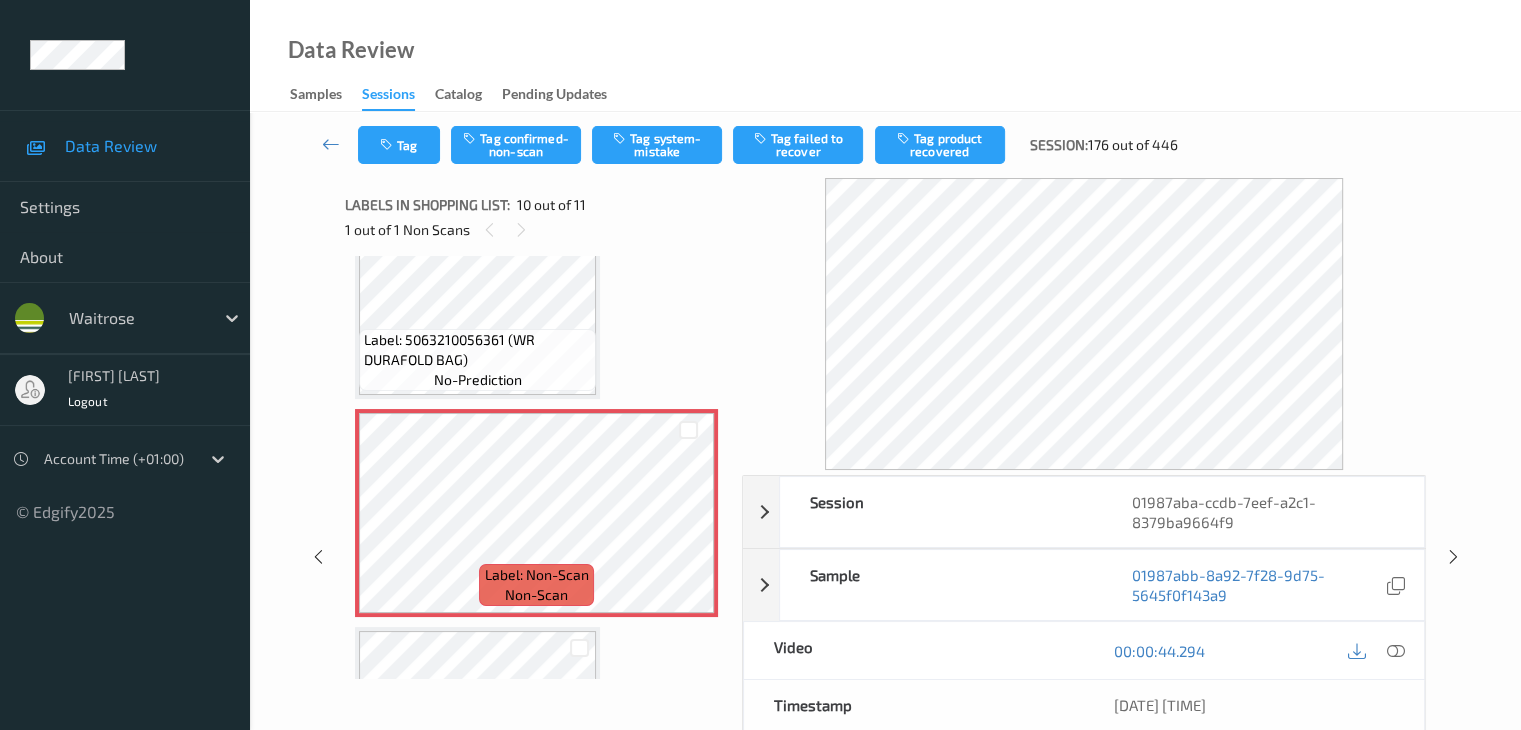 scroll, scrollTop: 1854, scrollLeft: 0, axis: vertical 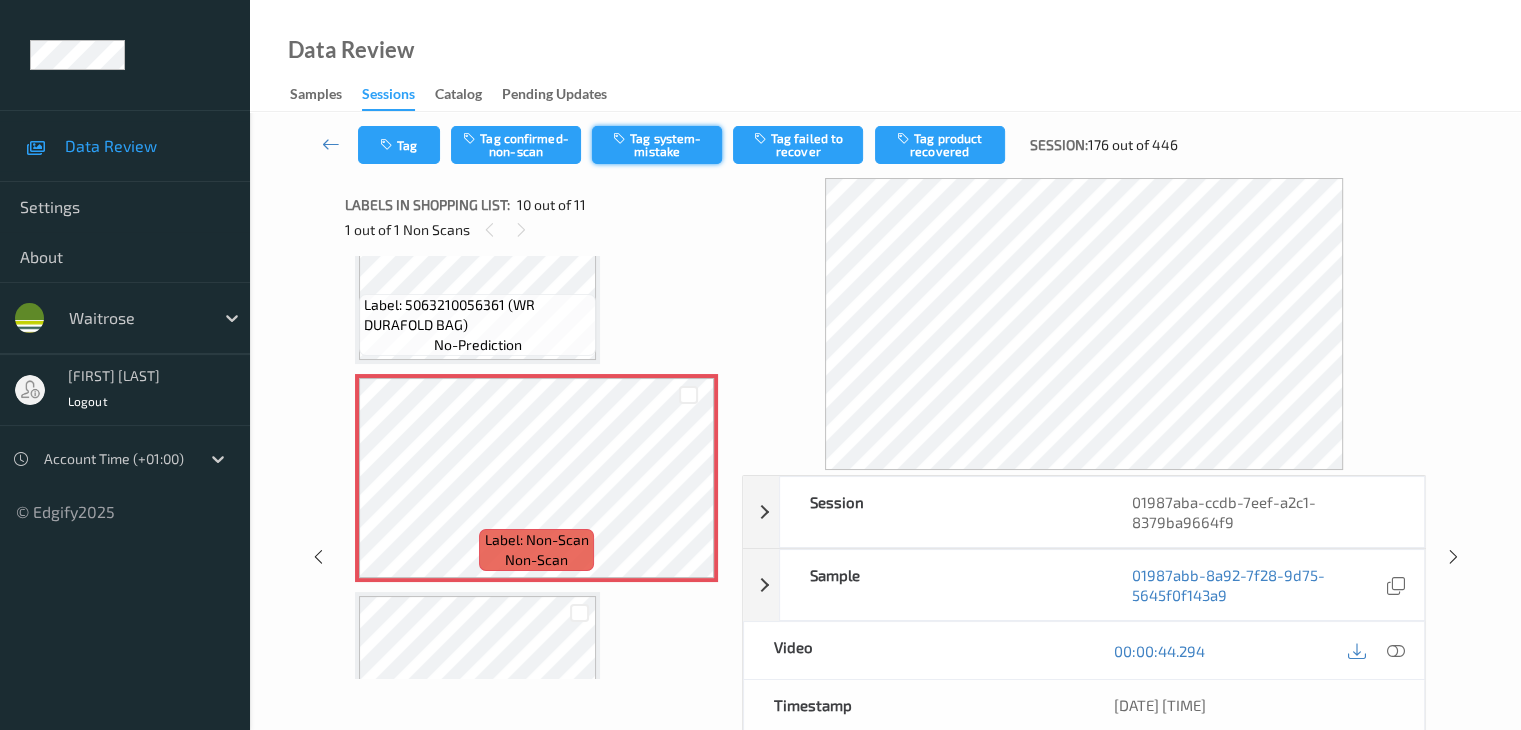 click on "Tag   system-mistake" at bounding box center (657, 145) 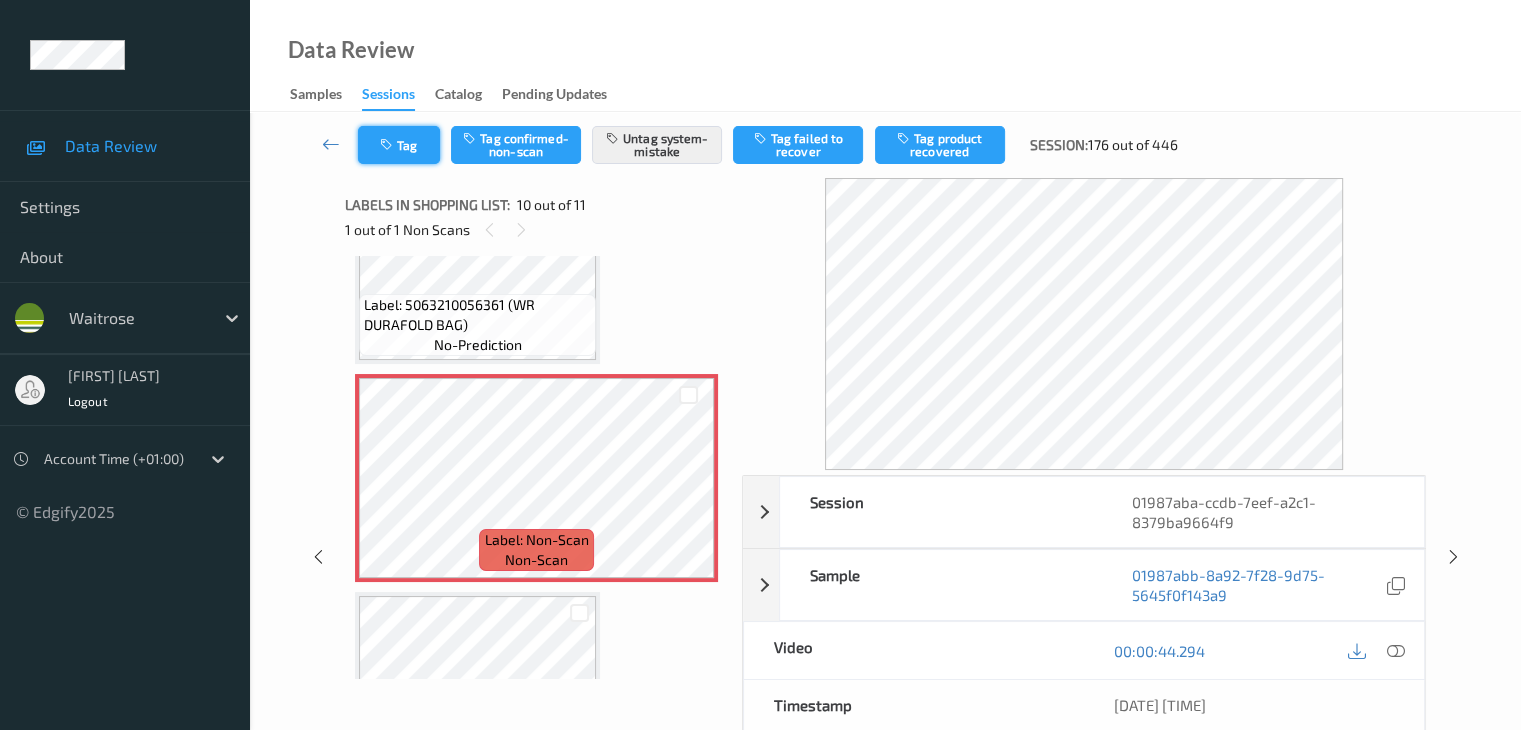 click on "Tag" at bounding box center [399, 145] 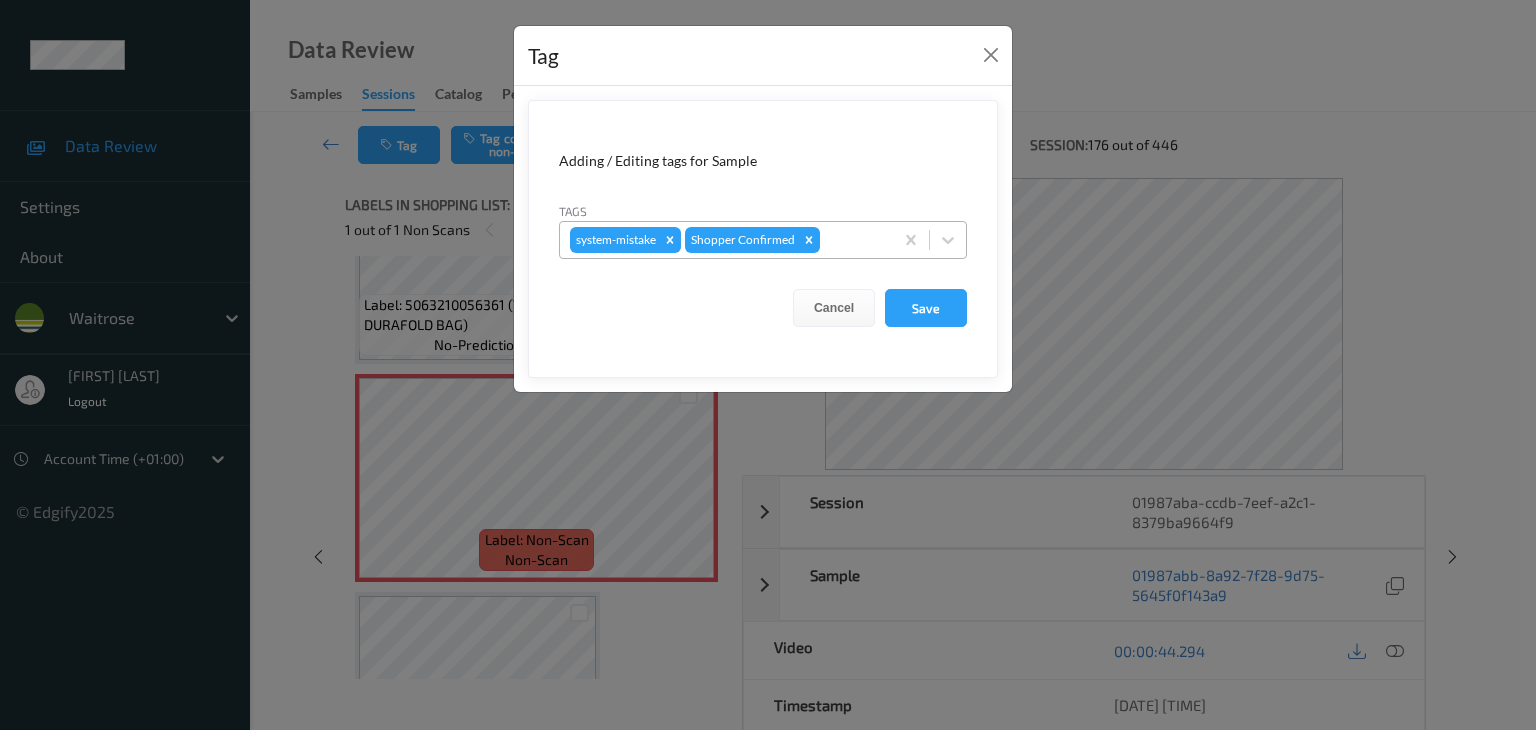 click at bounding box center [853, 240] 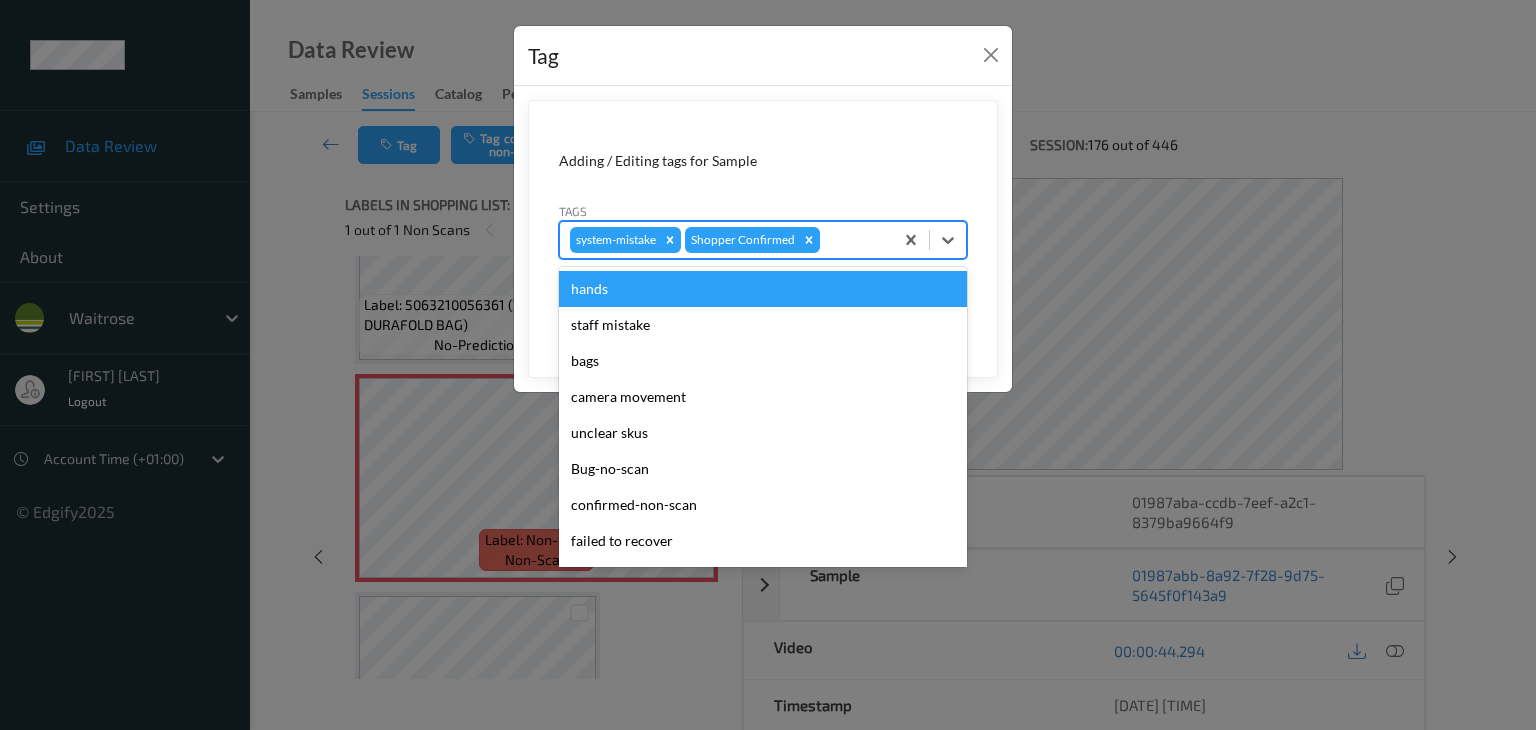 type on "u" 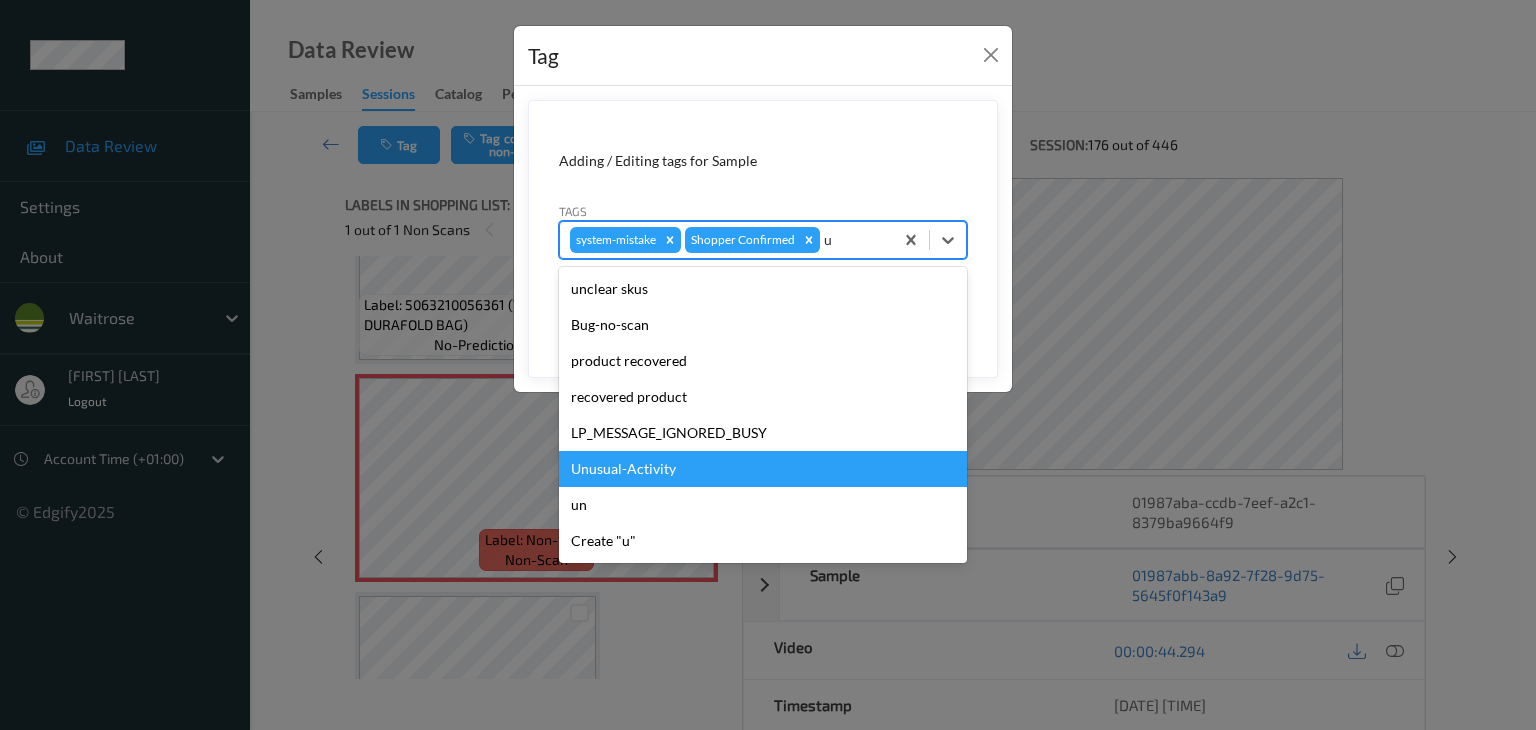 click on "Unusual-Activity" at bounding box center [763, 469] 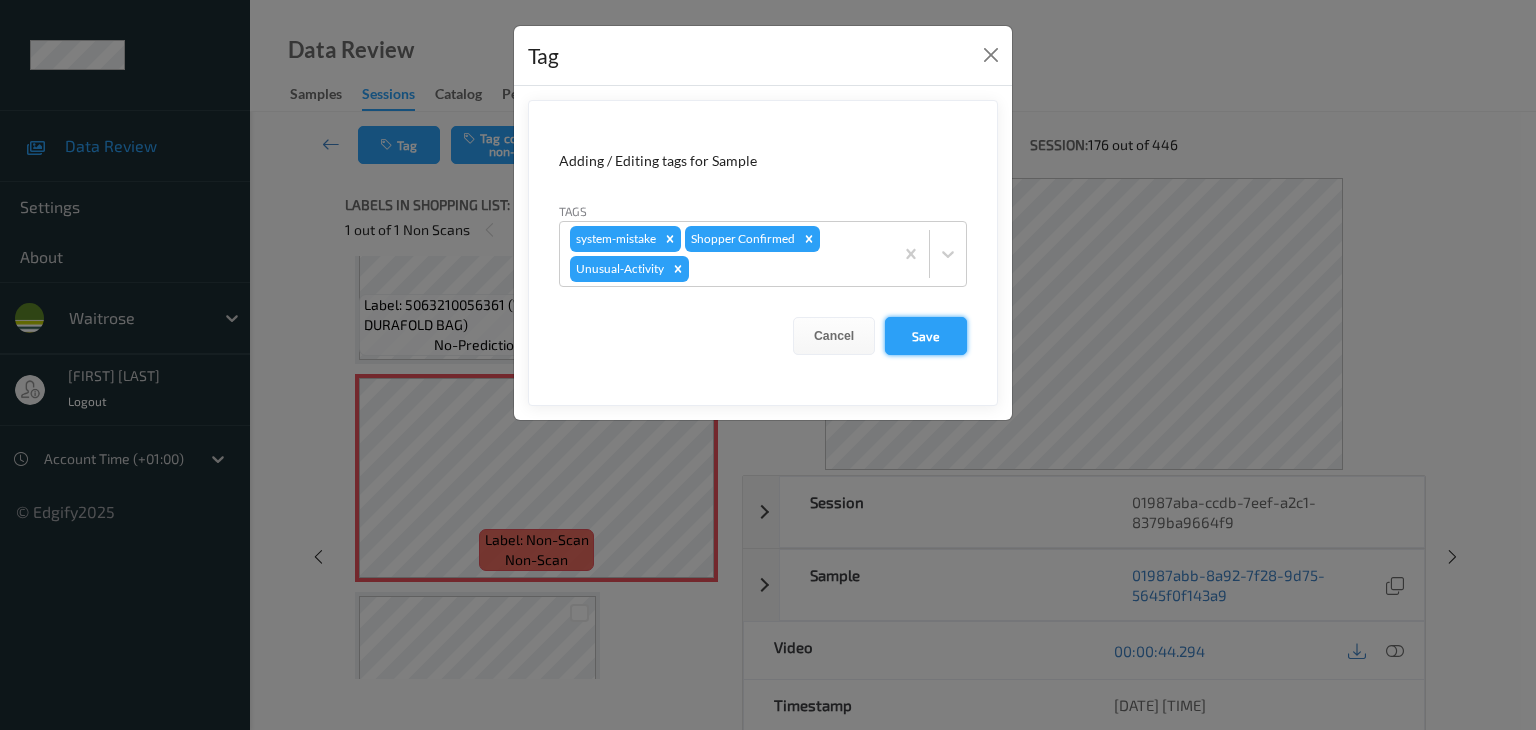 click on "Save" at bounding box center (926, 336) 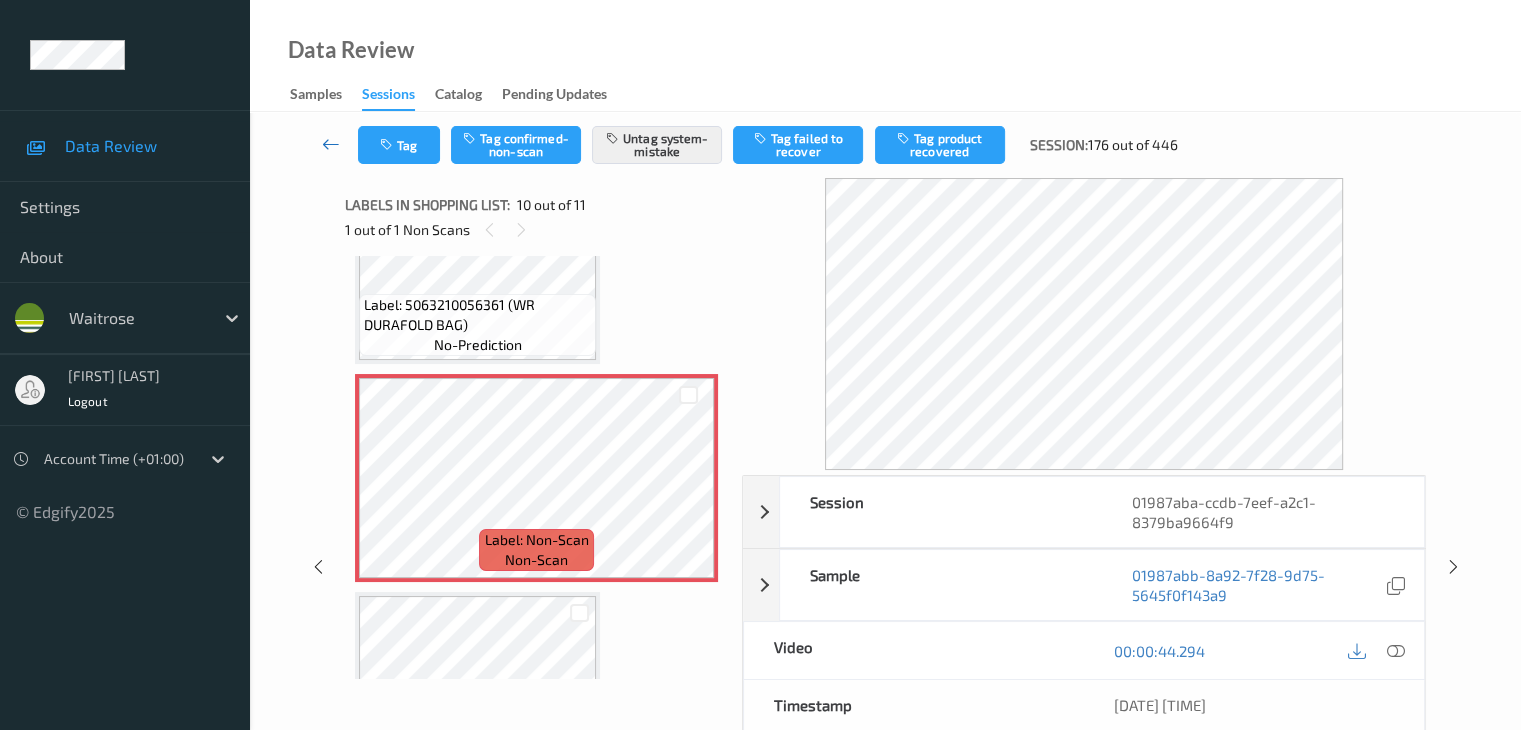 click at bounding box center [331, 144] 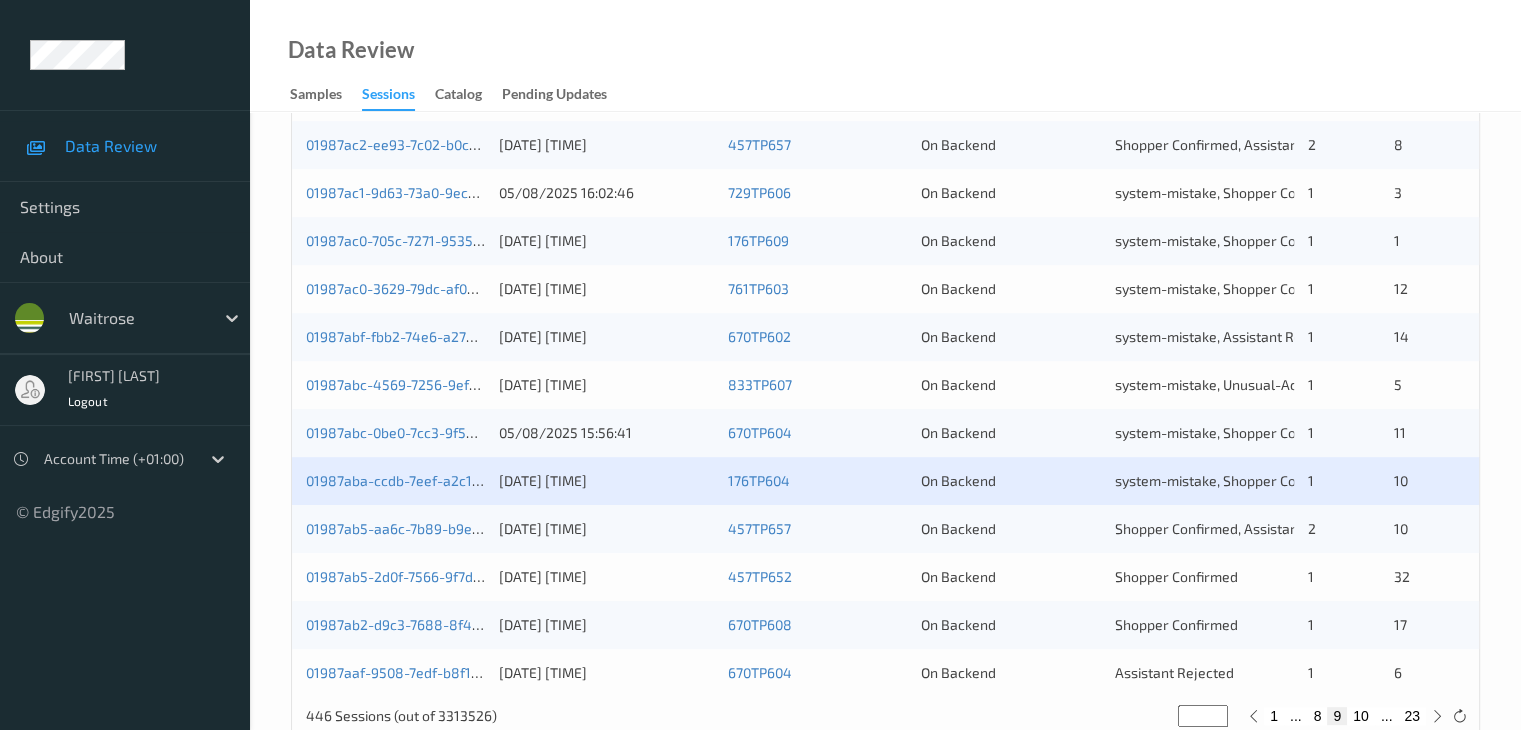 scroll, scrollTop: 900, scrollLeft: 0, axis: vertical 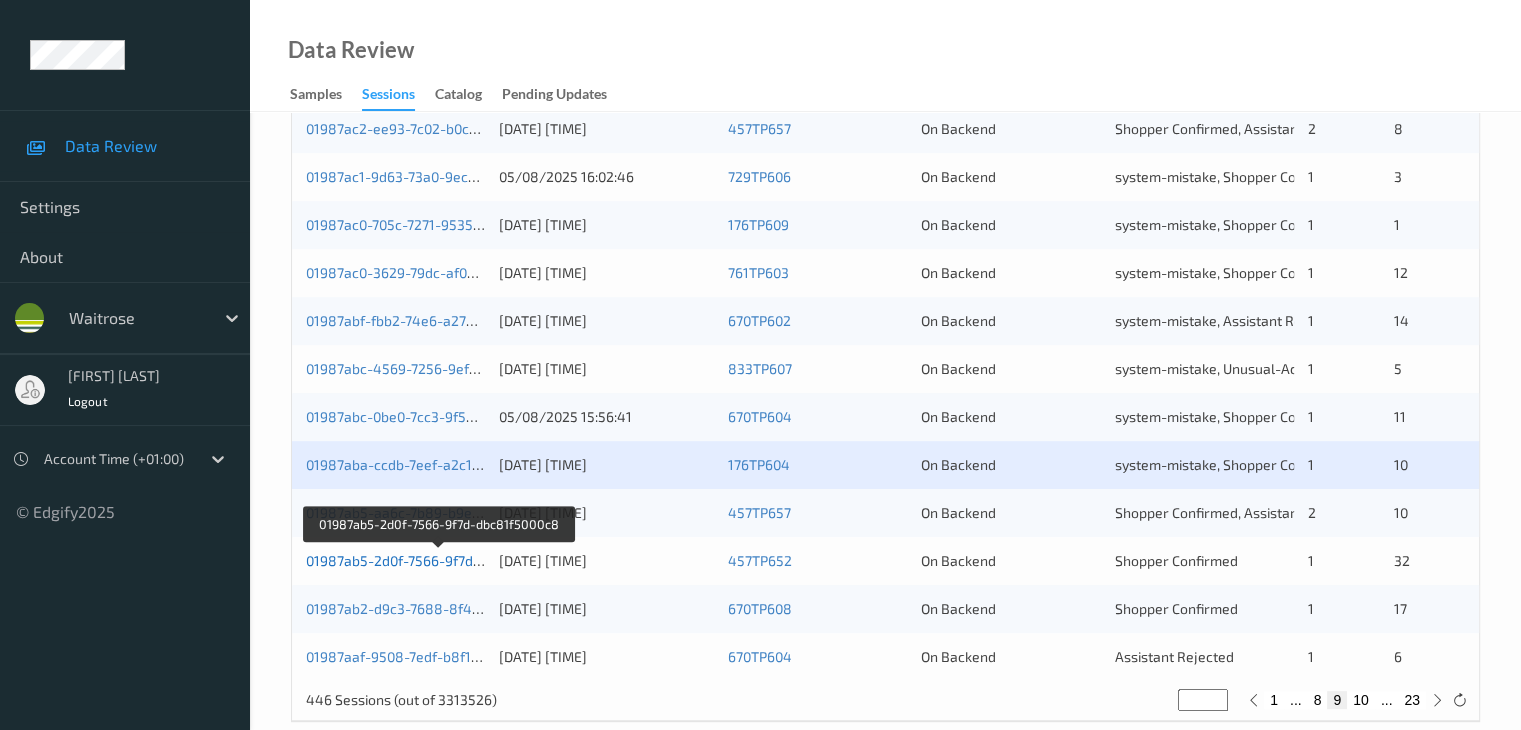 click on "01987ab5-2d0f-7566-9f7d-dbc81f5000c8" at bounding box center [438, 560] 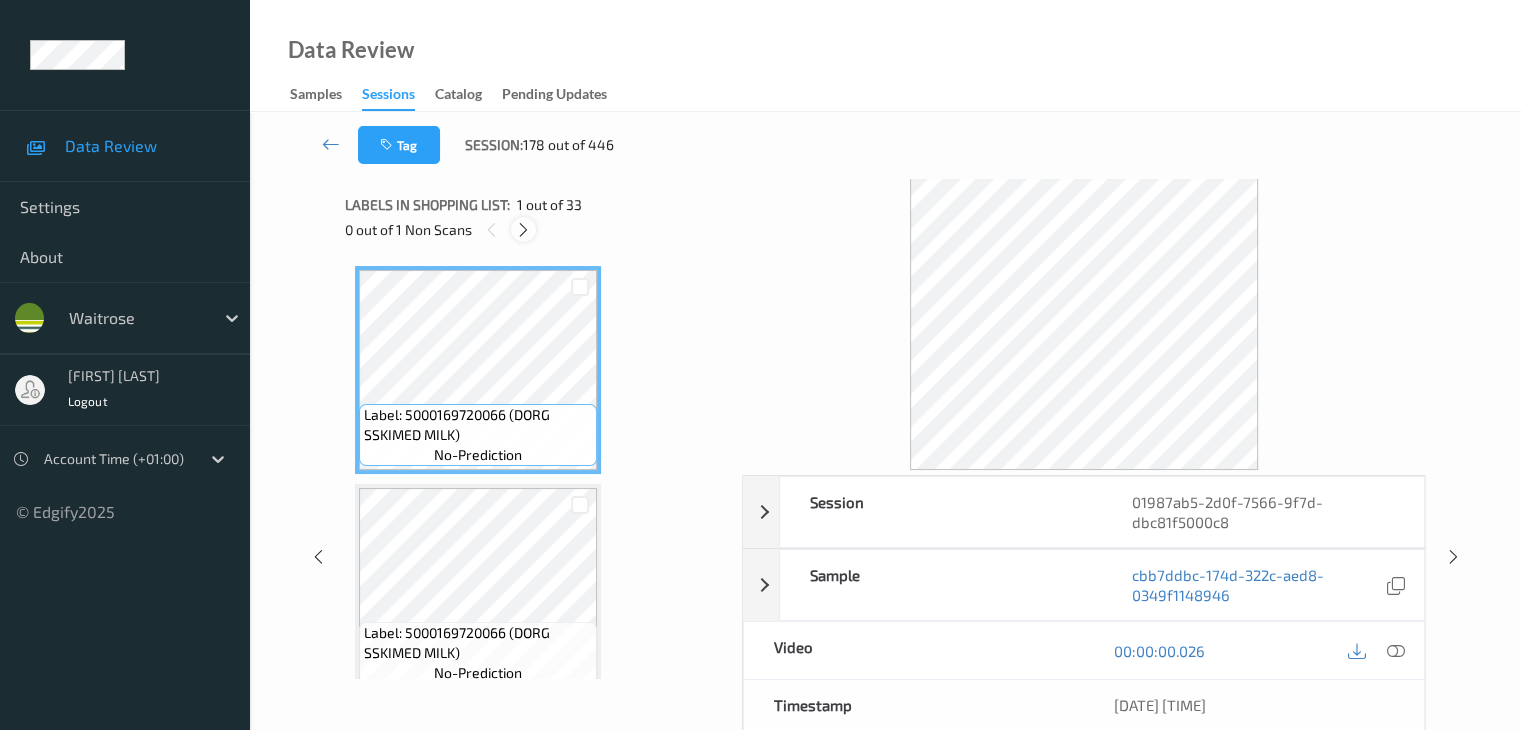 click at bounding box center [523, 229] 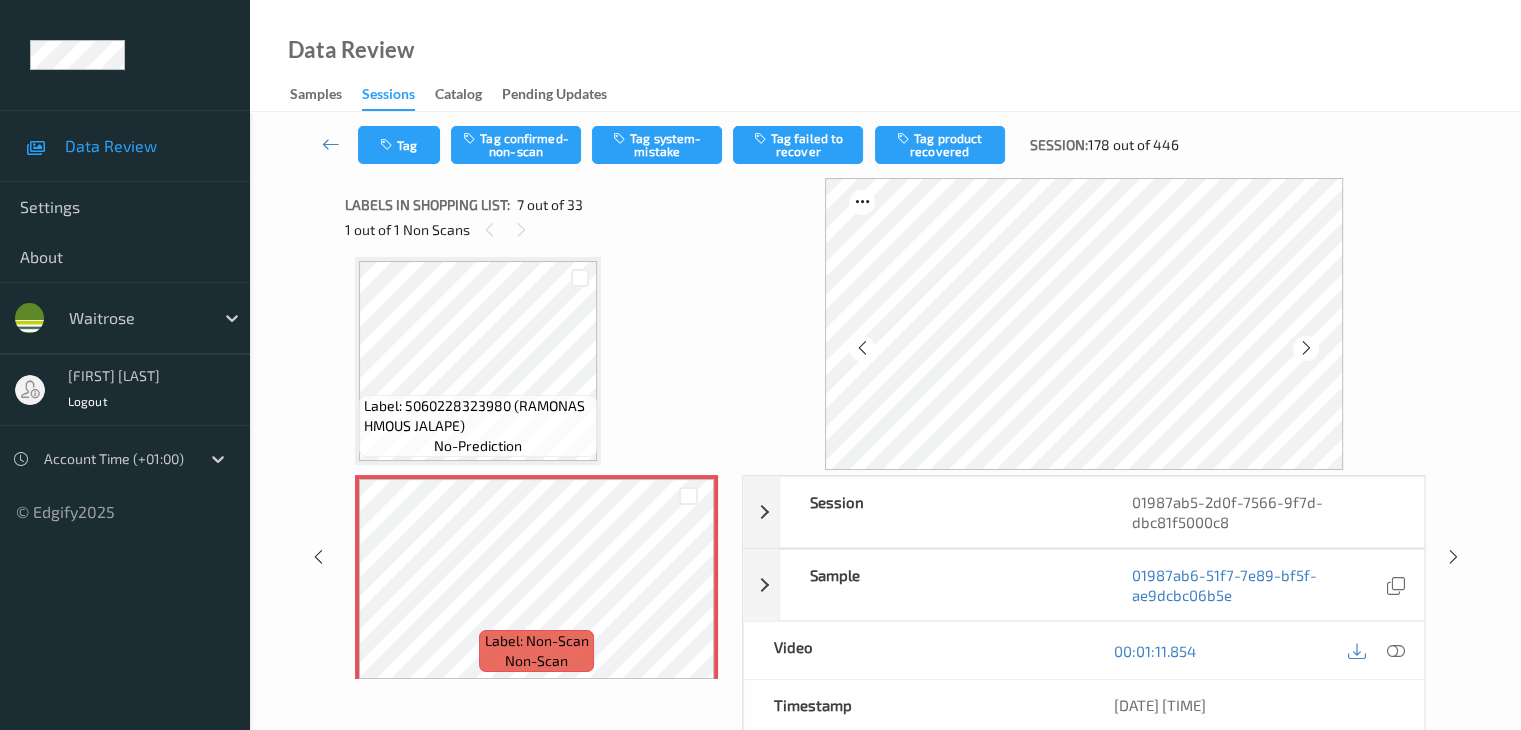 scroll, scrollTop: 1100, scrollLeft: 0, axis: vertical 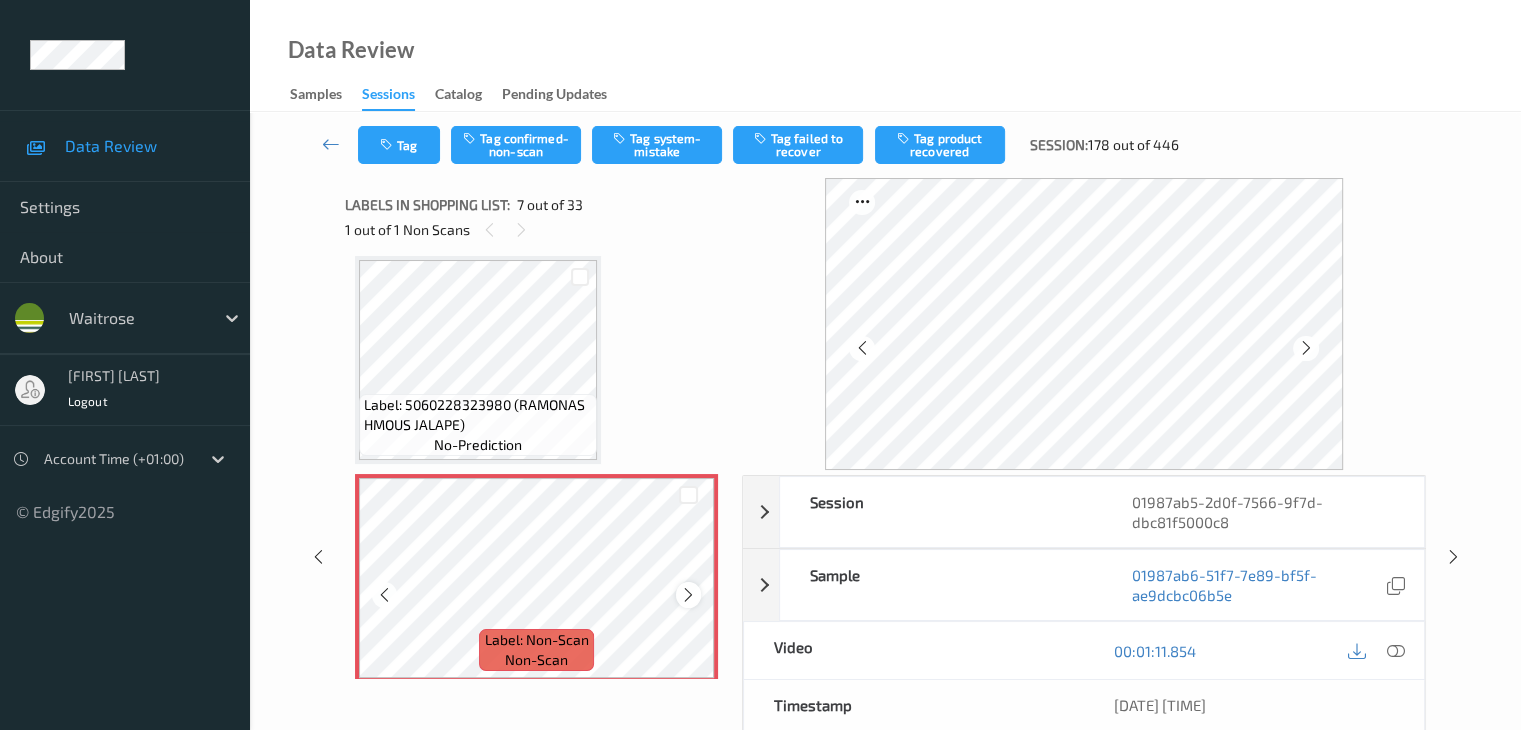 click at bounding box center (688, 595) 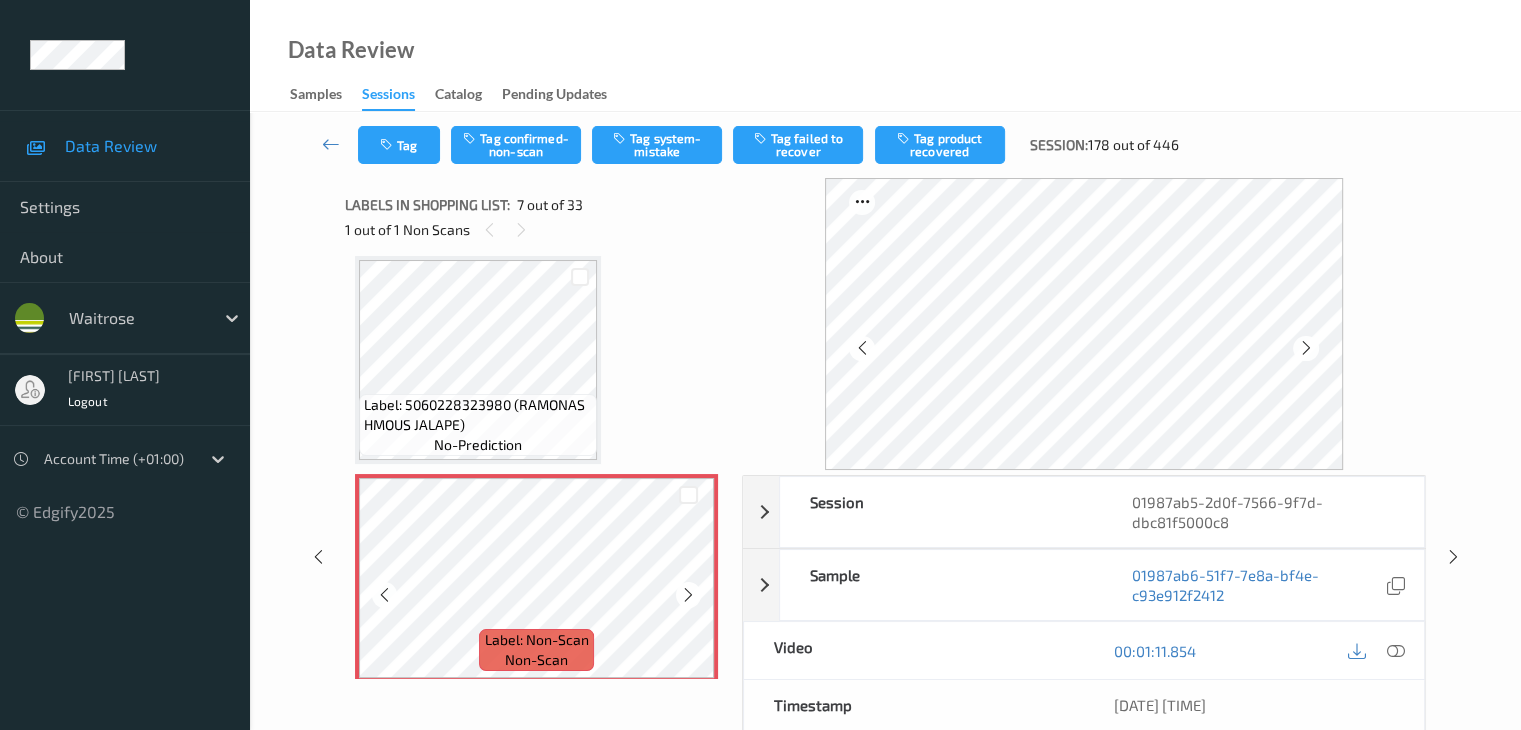 click at bounding box center [688, 595] 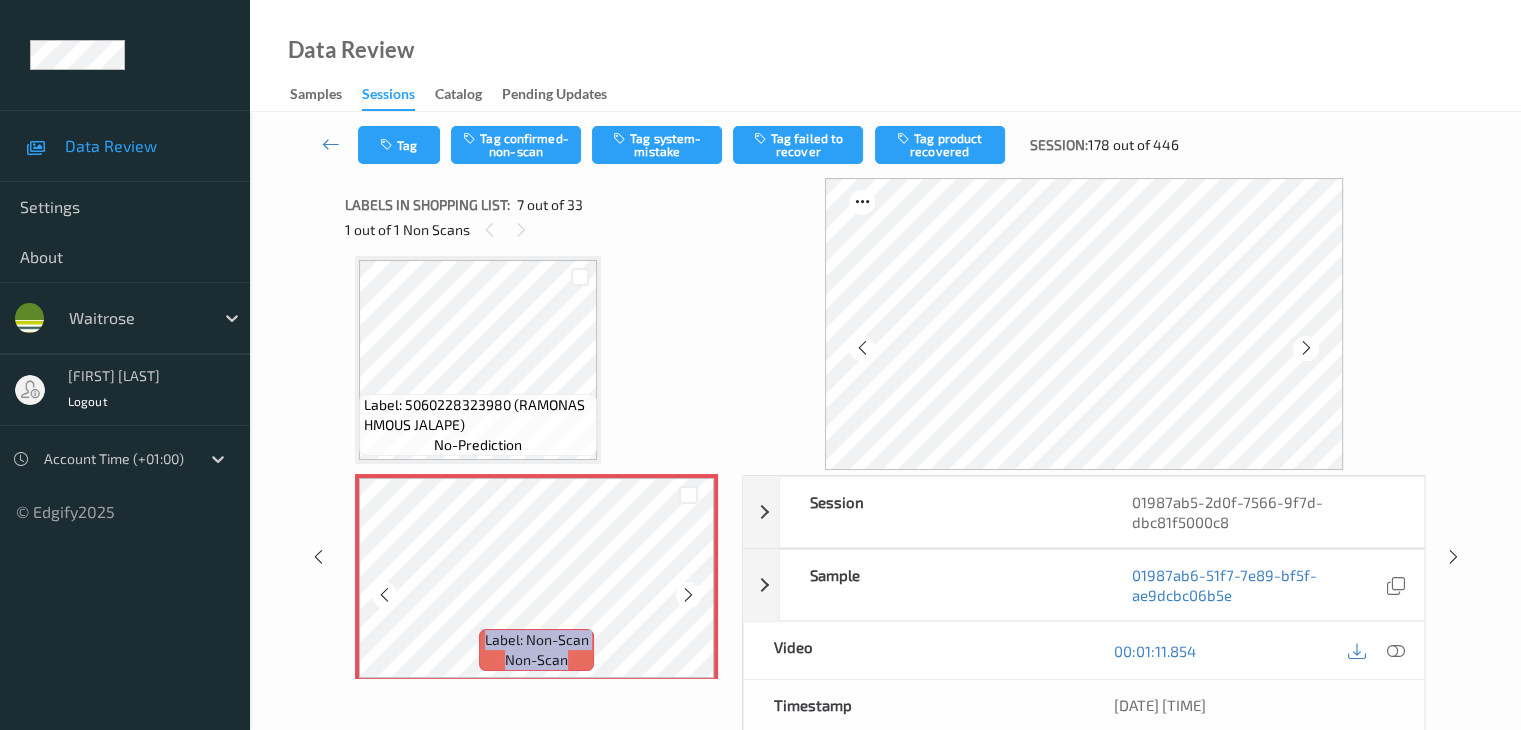 click at bounding box center (688, 595) 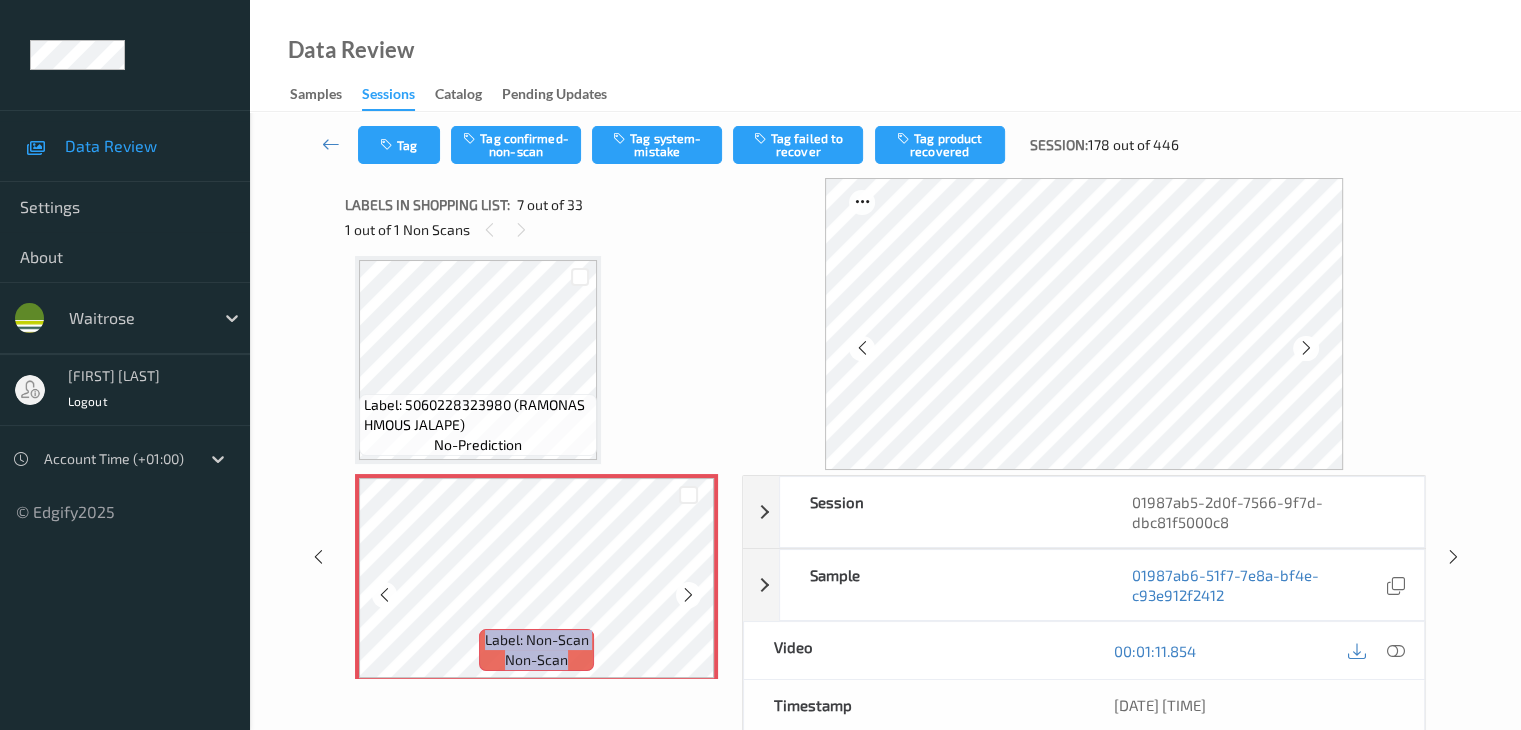 click at bounding box center (688, 595) 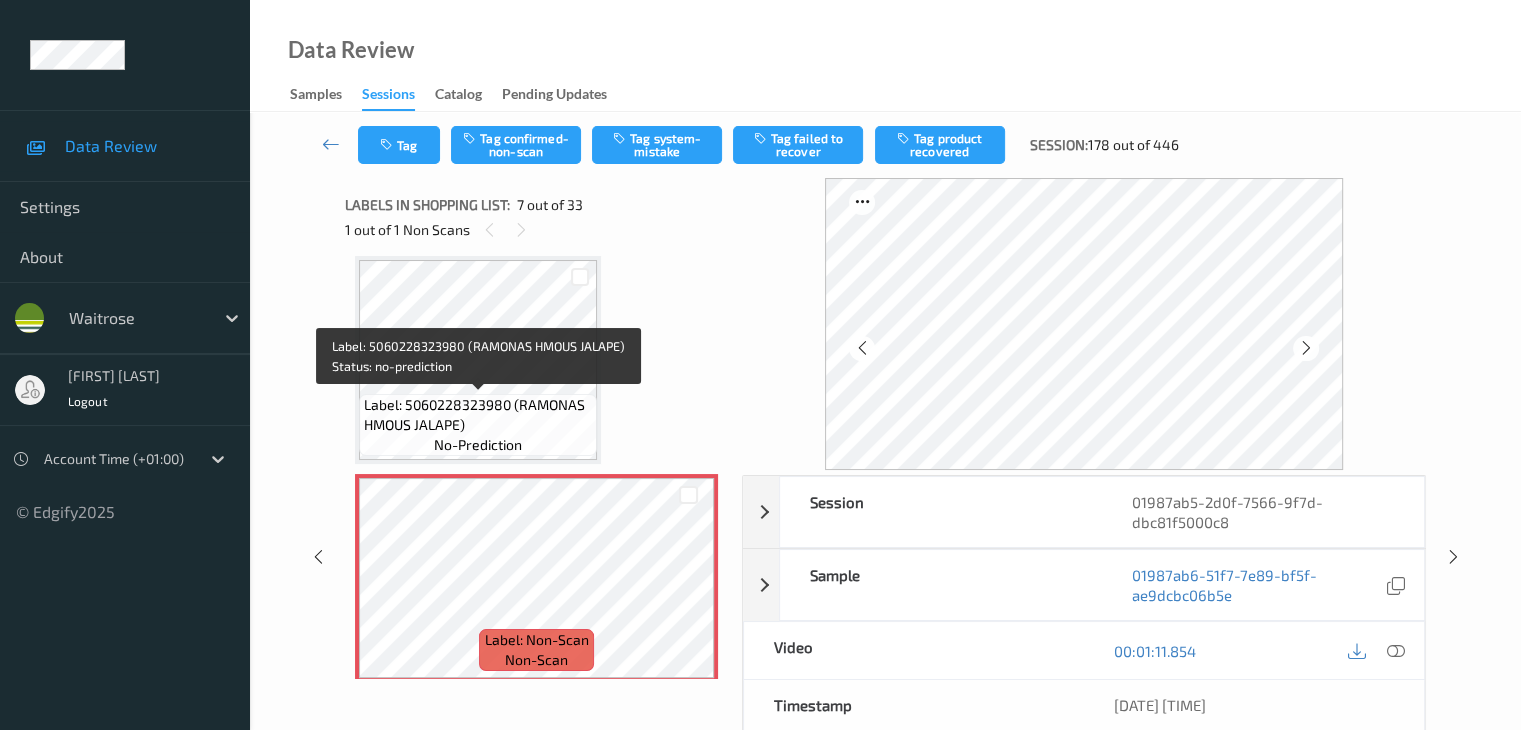 click on "Label: 5060228323980 (RAMONAS HMOUS JALAPE)" at bounding box center [478, 415] 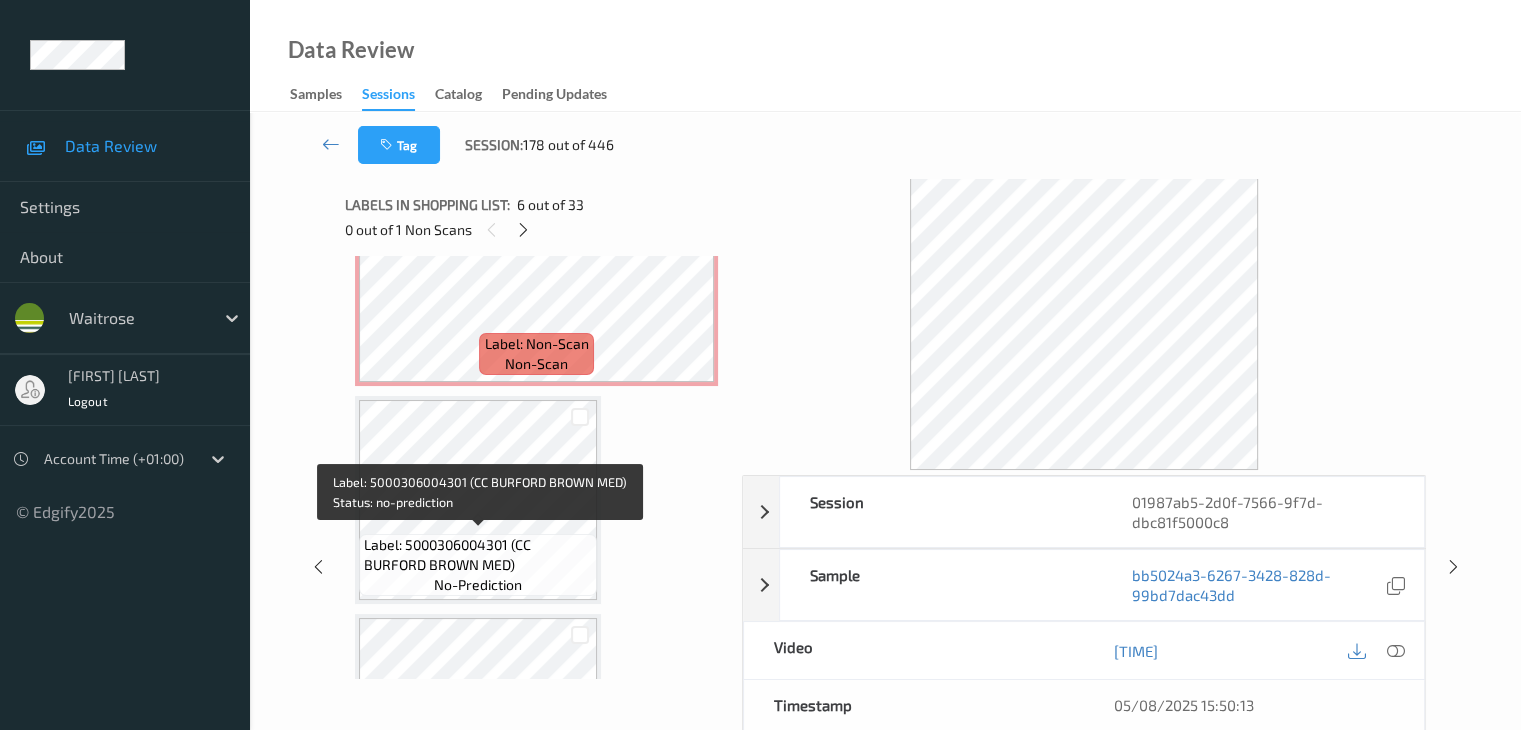 scroll, scrollTop: 1400, scrollLeft: 0, axis: vertical 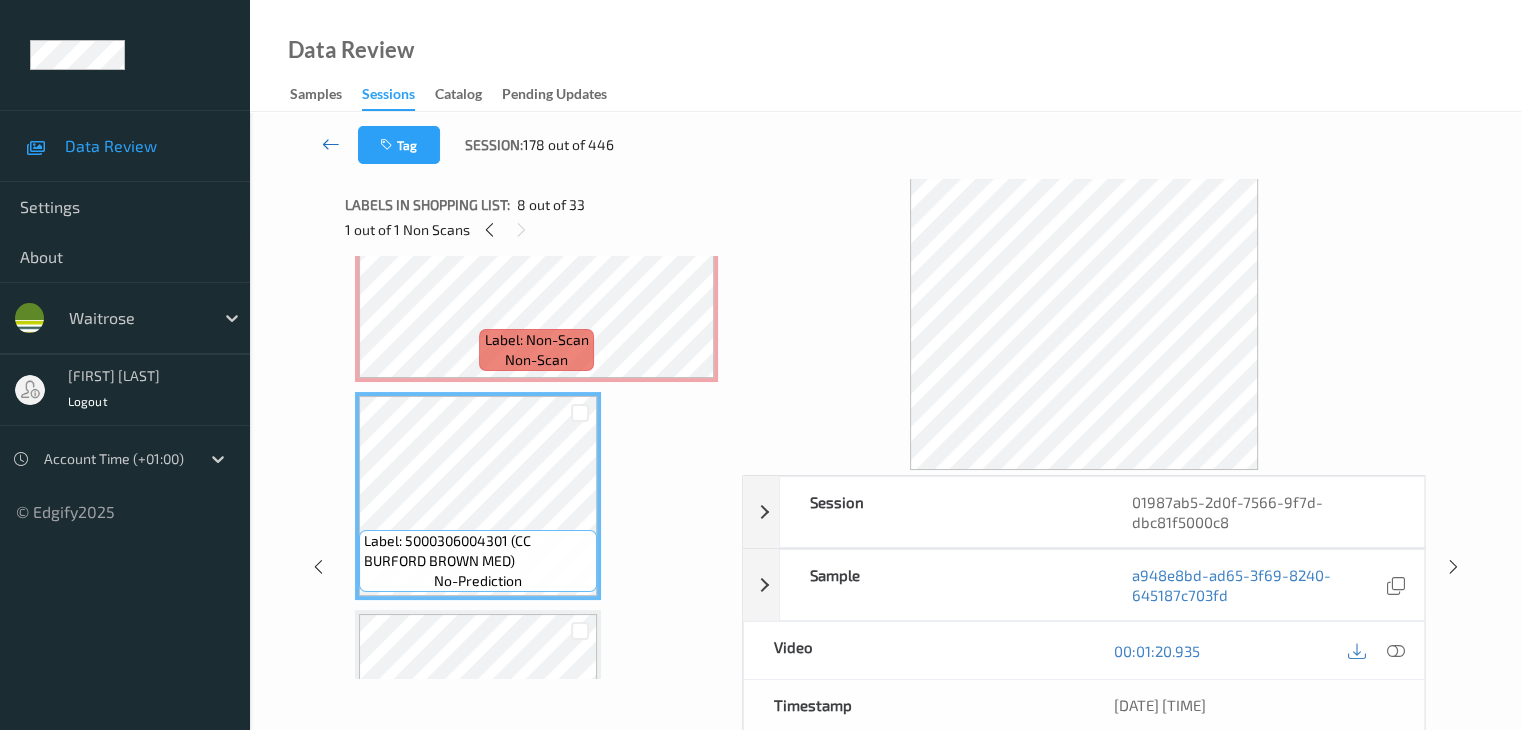 click at bounding box center [331, 144] 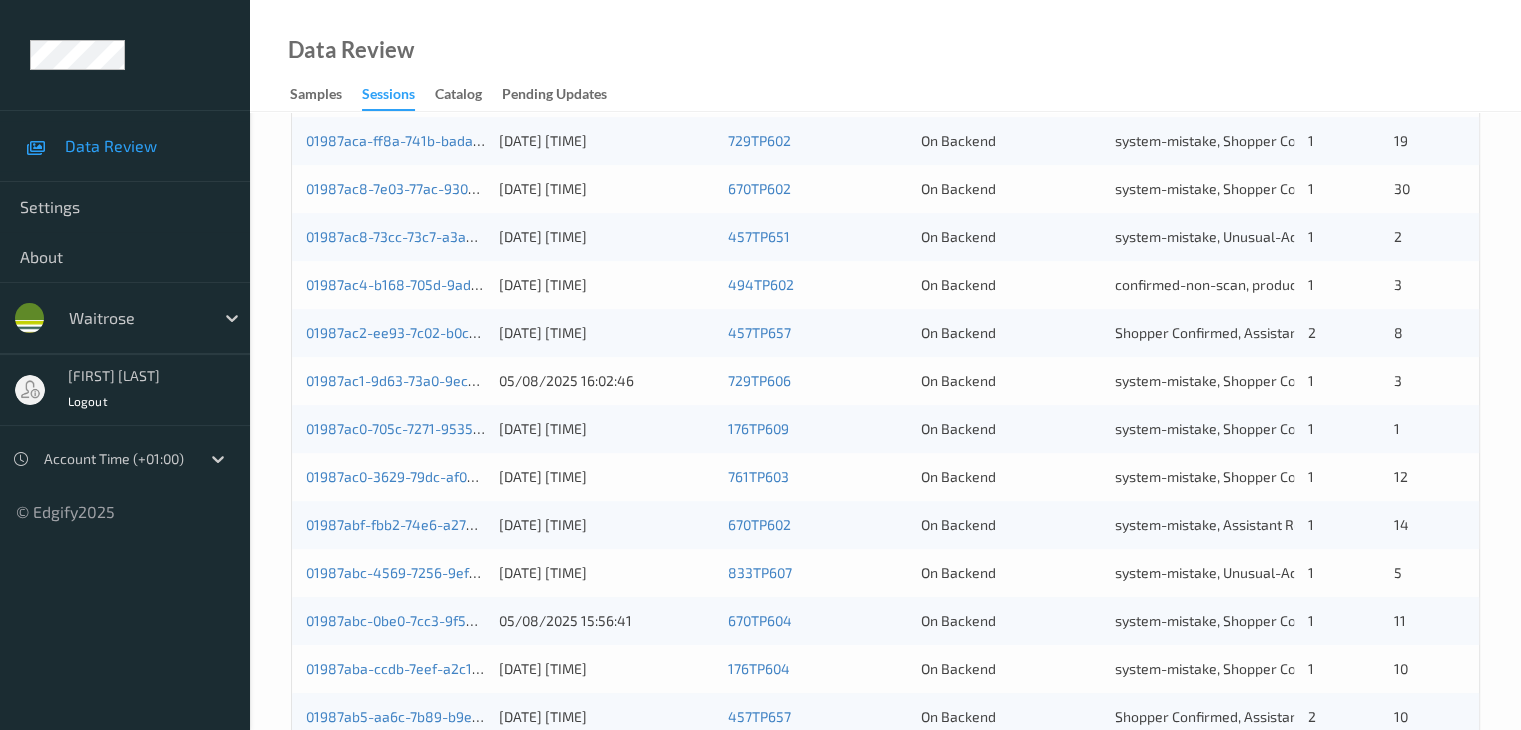 scroll, scrollTop: 900, scrollLeft: 0, axis: vertical 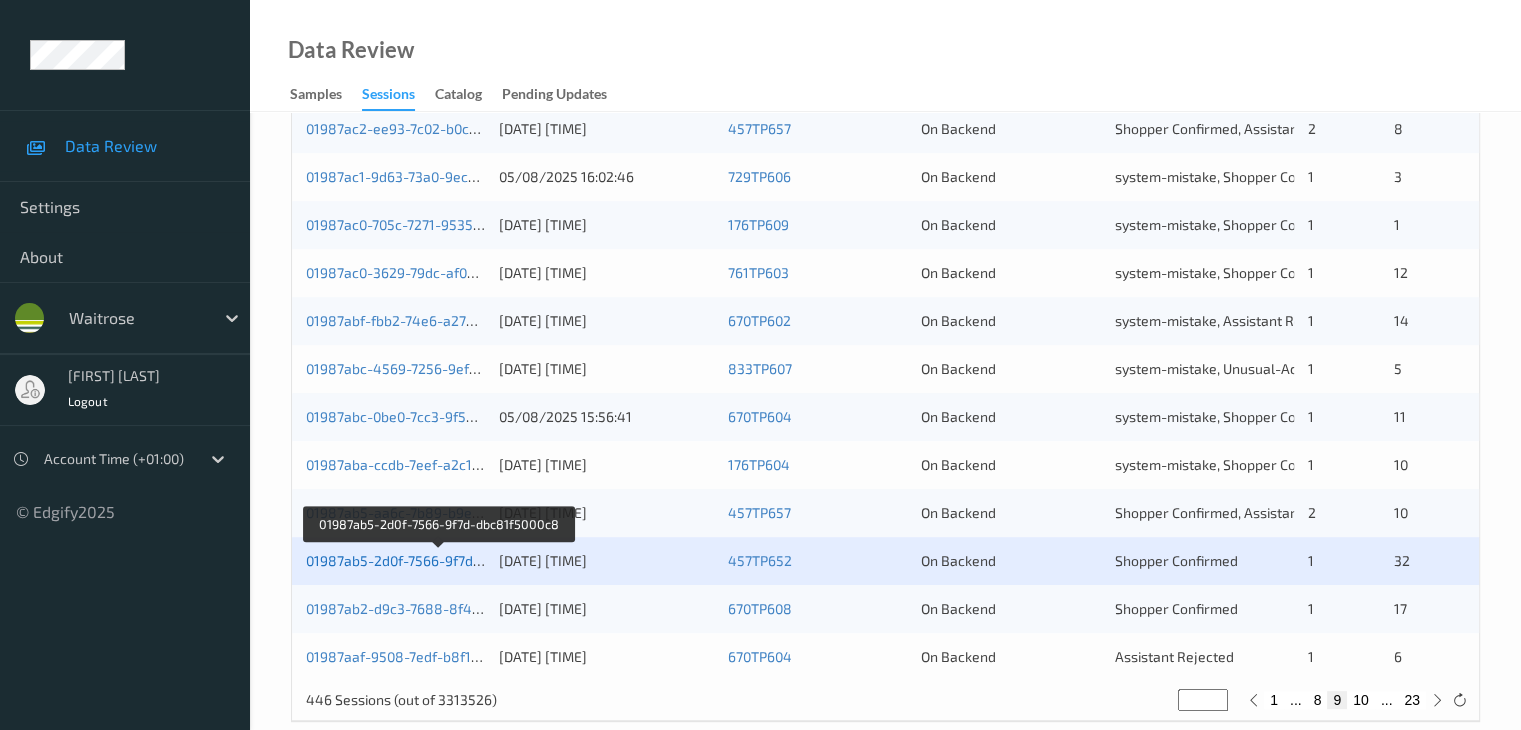 click on "01987ab5-2d0f-7566-9f7d-dbc81f5000c8" at bounding box center [438, 560] 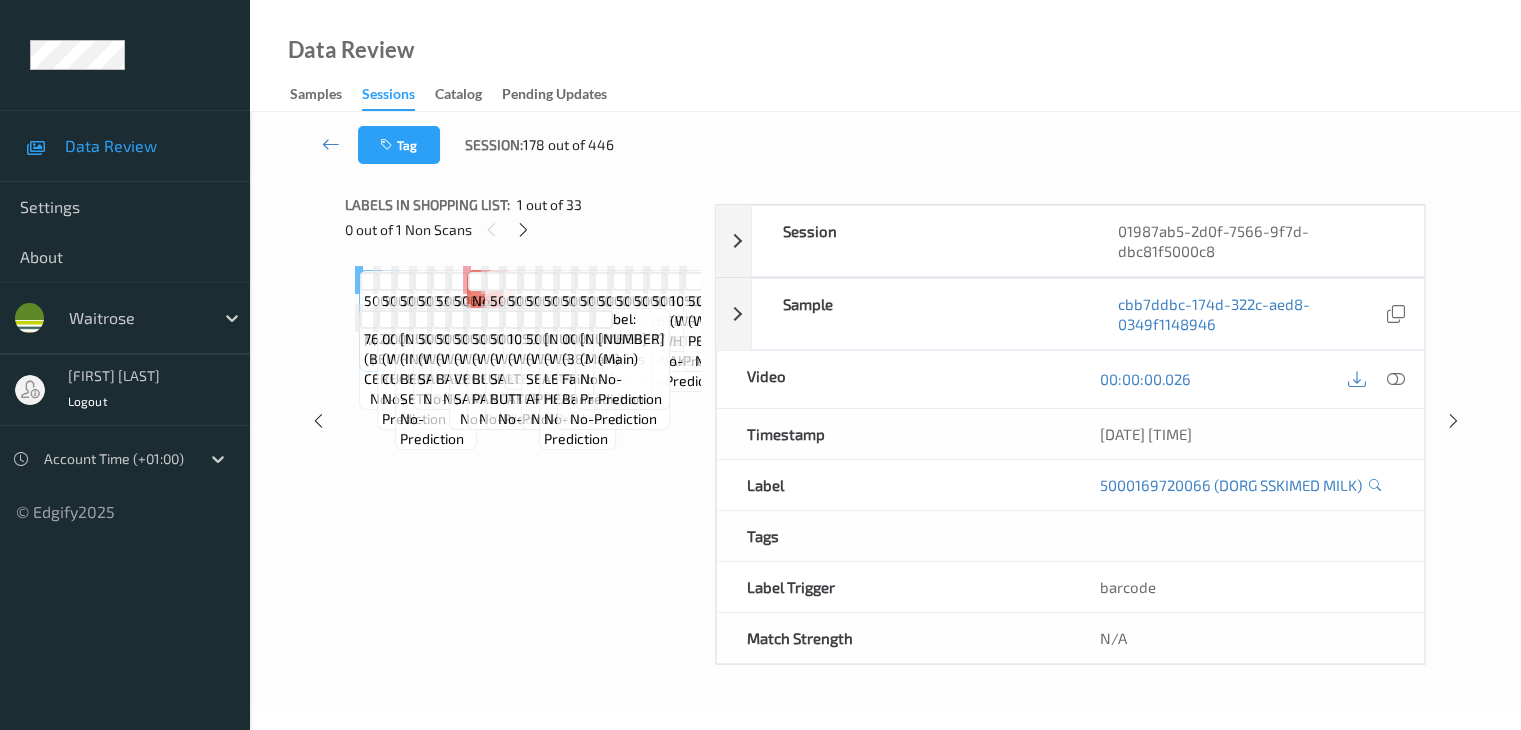 scroll, scrollTop: 0, scrollLeft: 0, axis: both 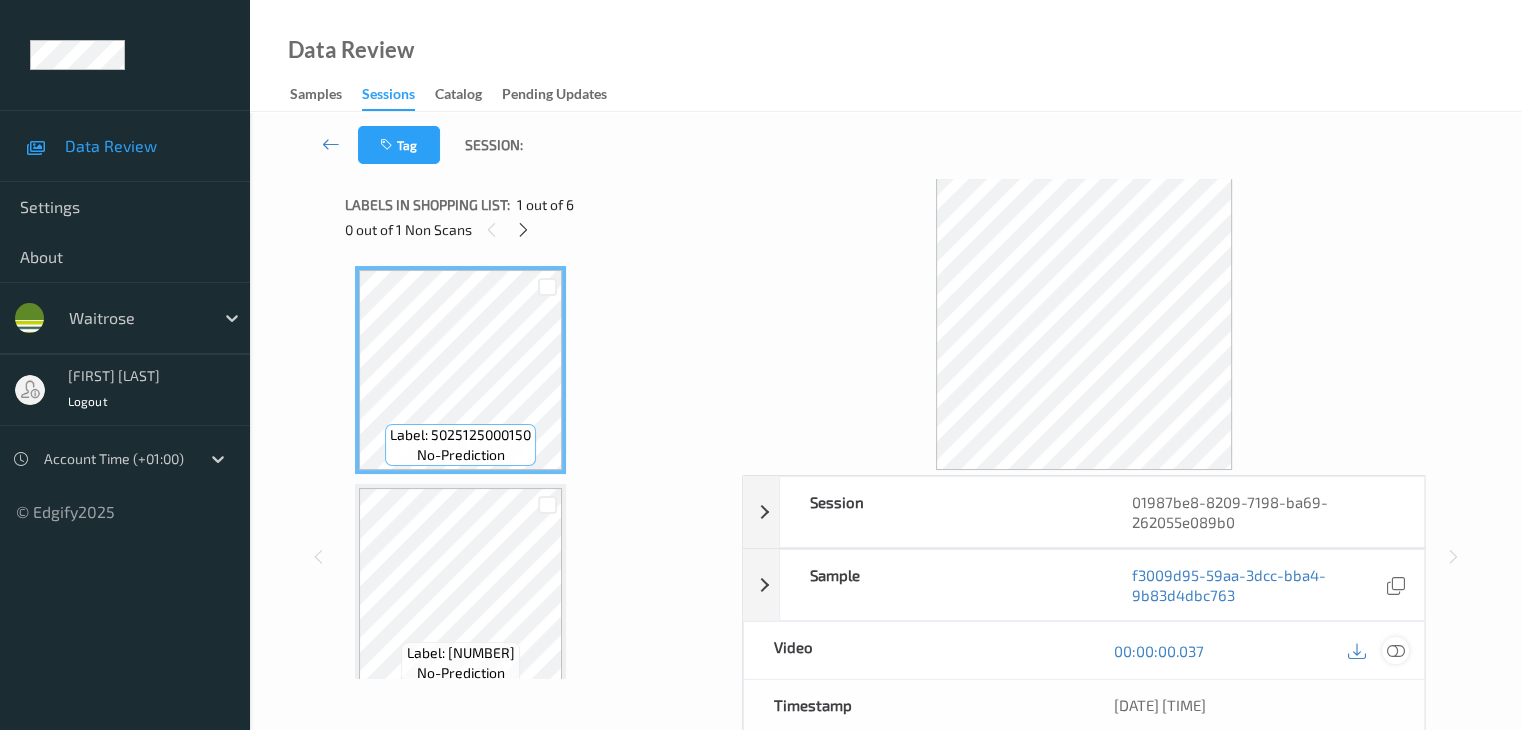 click at bounding box center (1395, 651) 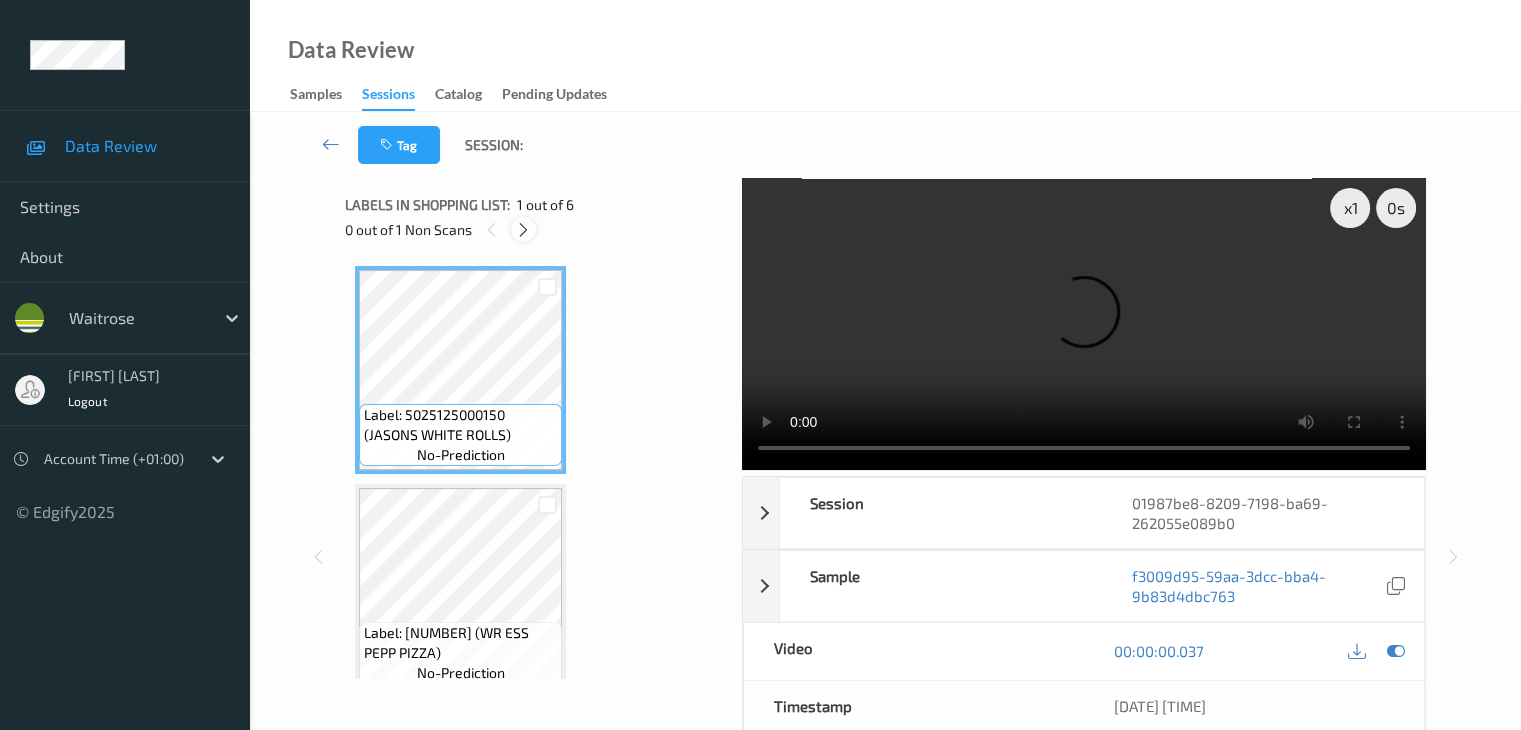 click at bounding box center (523, 230) 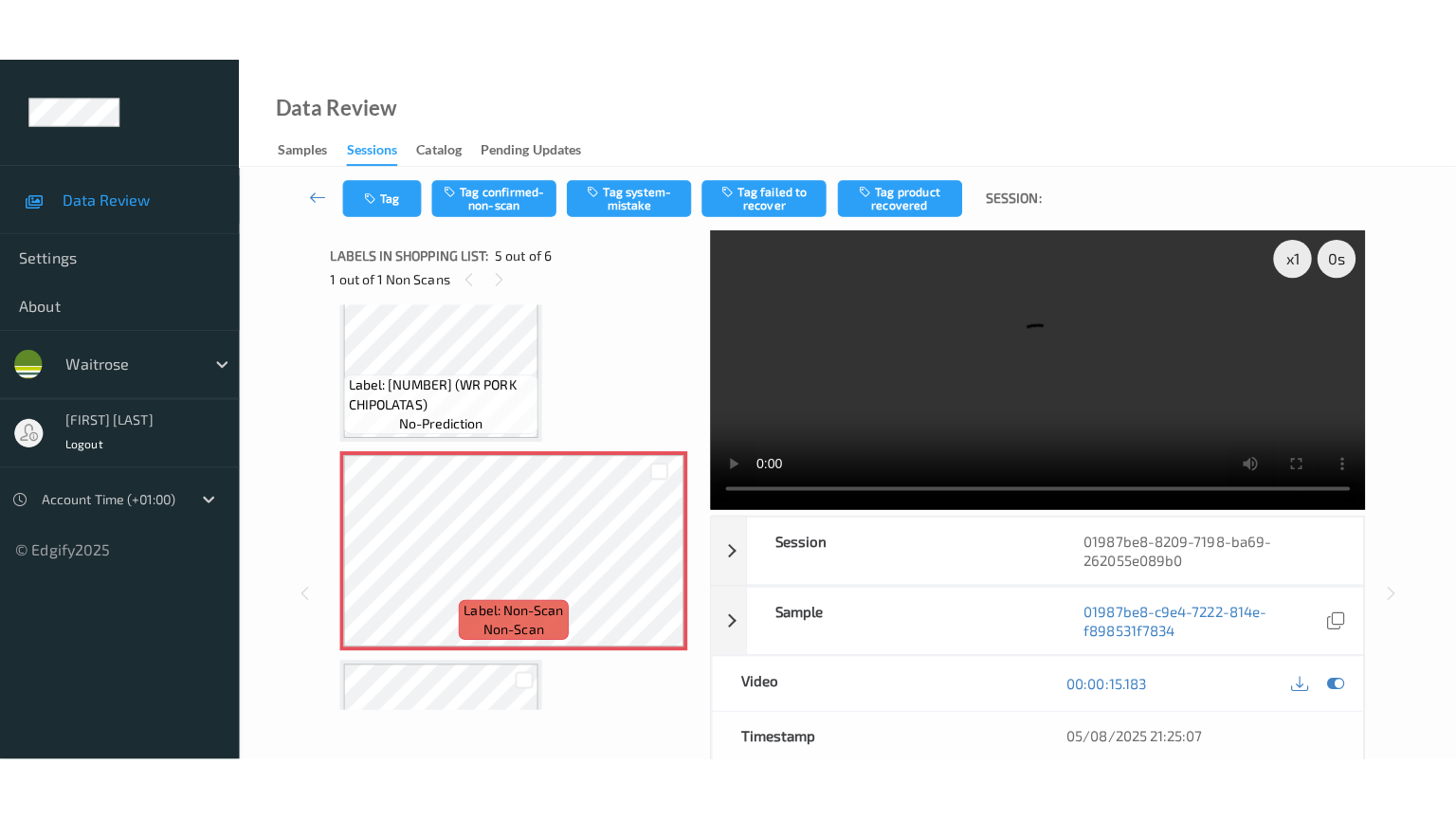 scroll, scrollTop: 724, scrollLeft: 0, axis: vertical 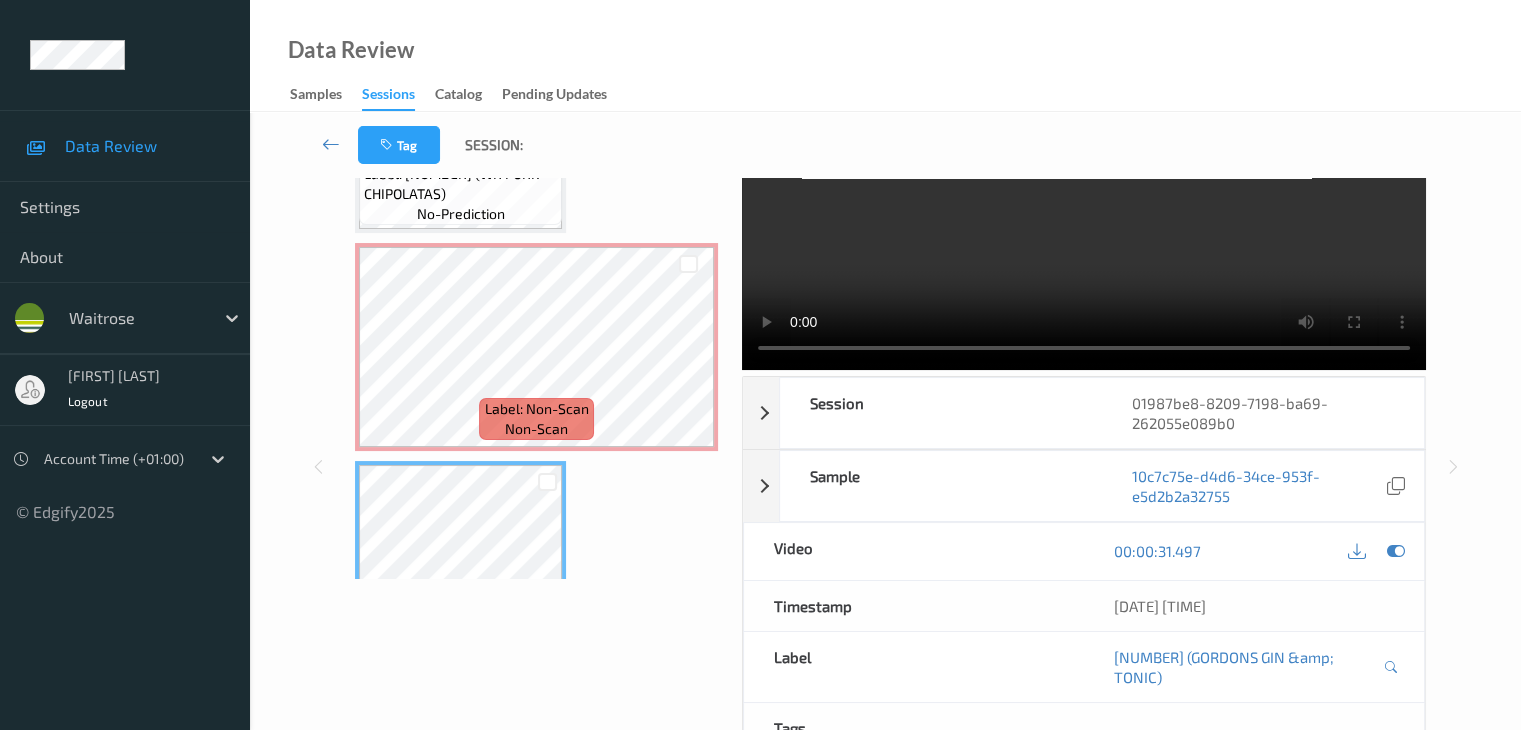 click on "Label: Non-Scan non-scan" at bounding box center [536, 347] 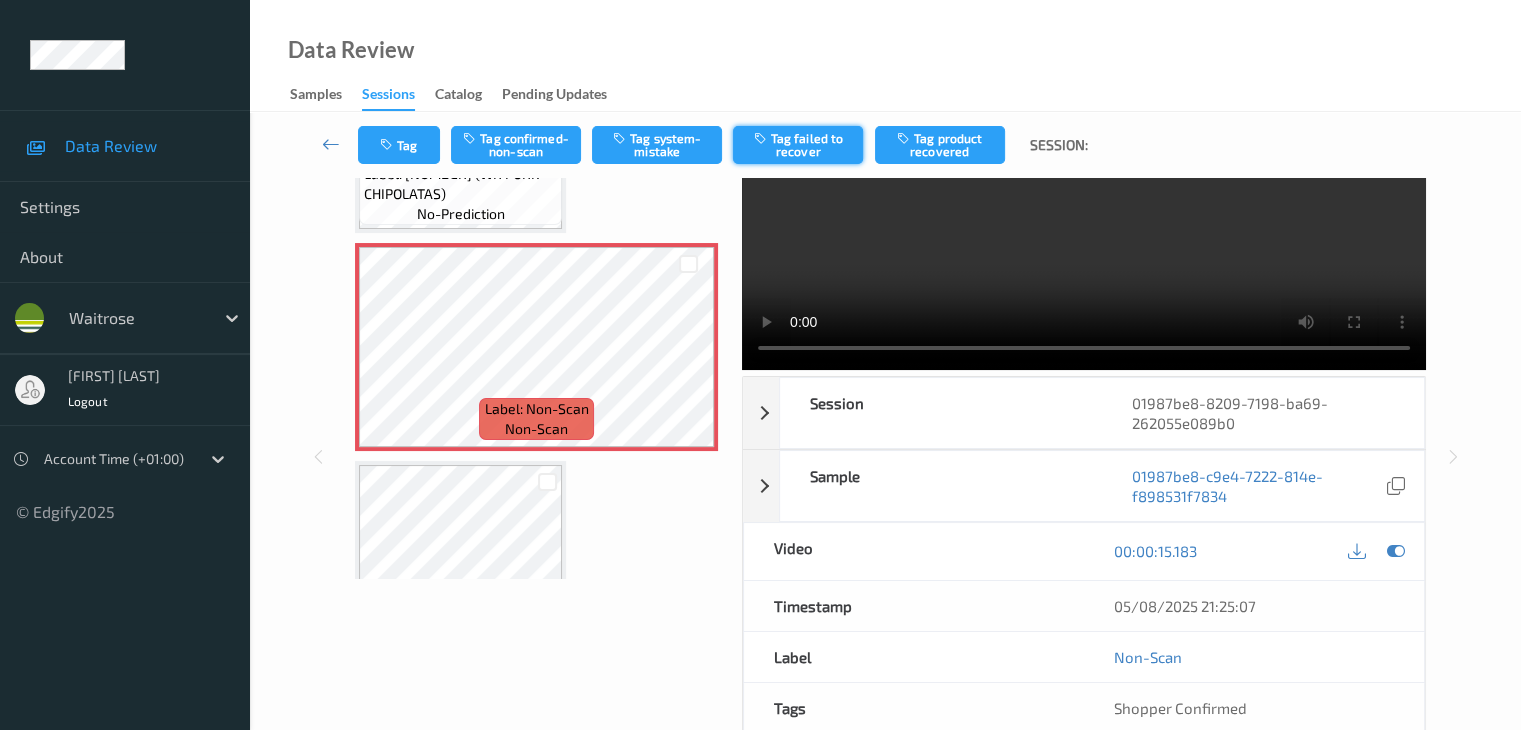 drag, startPoint x: 540, startPoint y: 140, endPoint x: 734, endPoint y: 160, distance: 195.0282 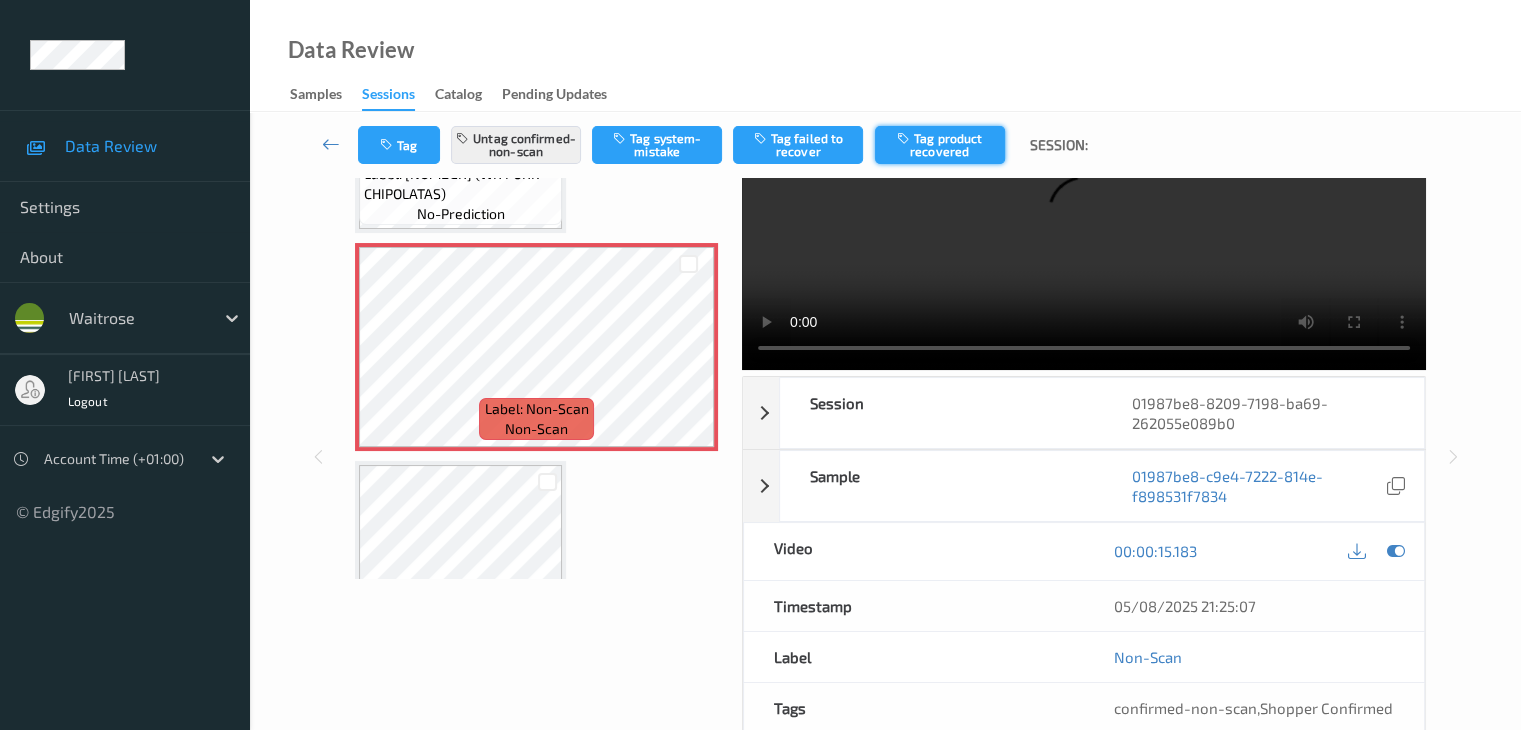 click on "Tag   product recovered" at bounding box center [940, 145] 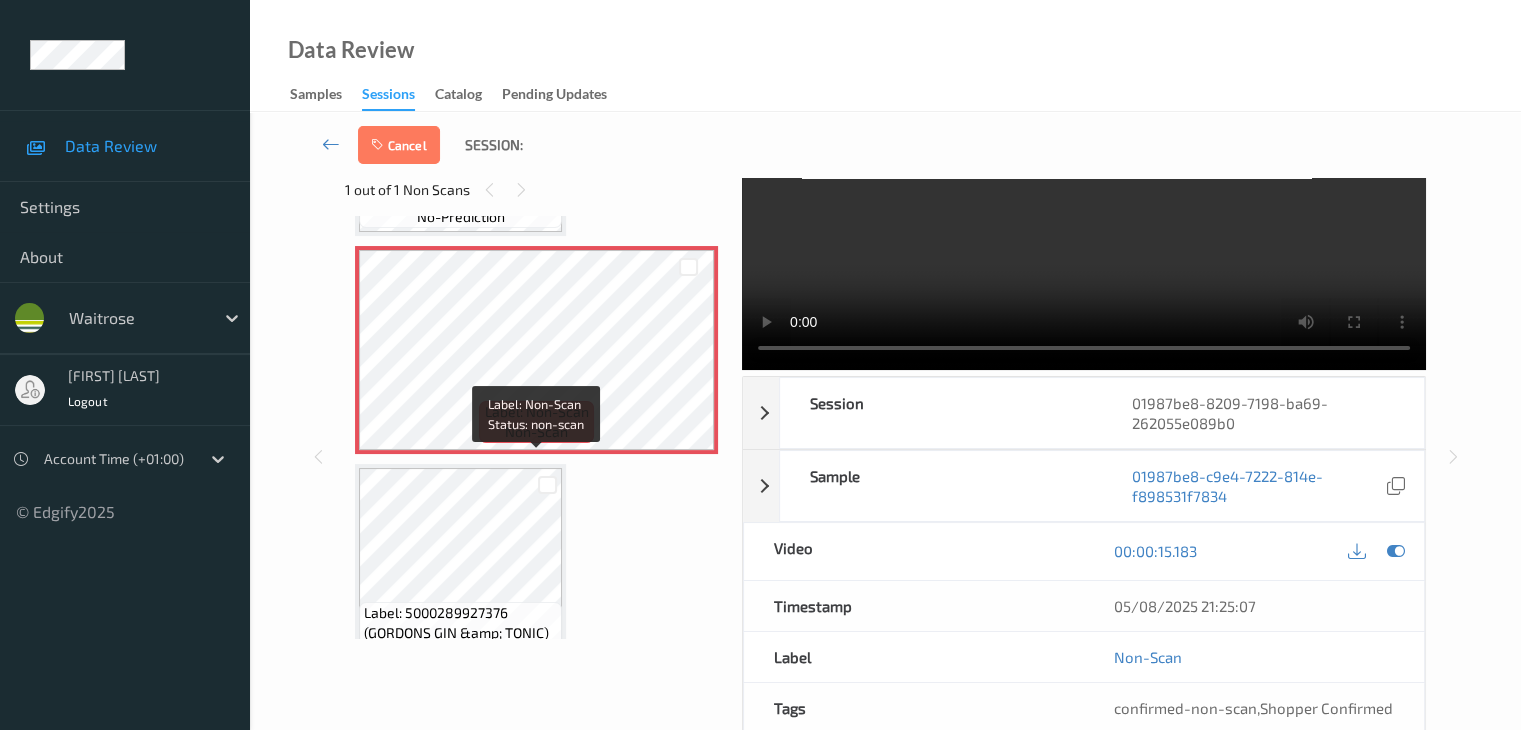 scroll, scrollTop: 795, scrollLeft: 0, axis: vertical 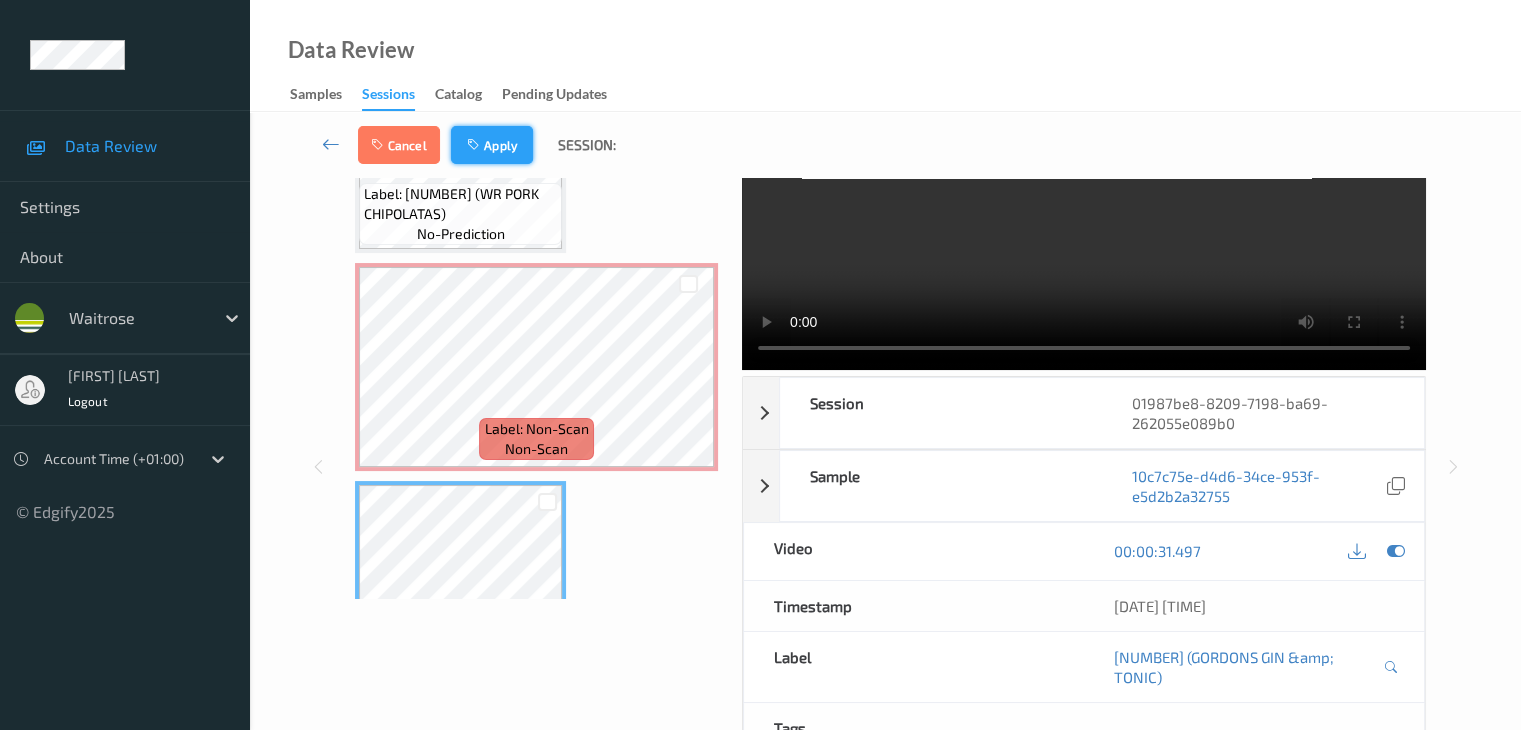 click on "Apply" at bounding box center [492, 145] 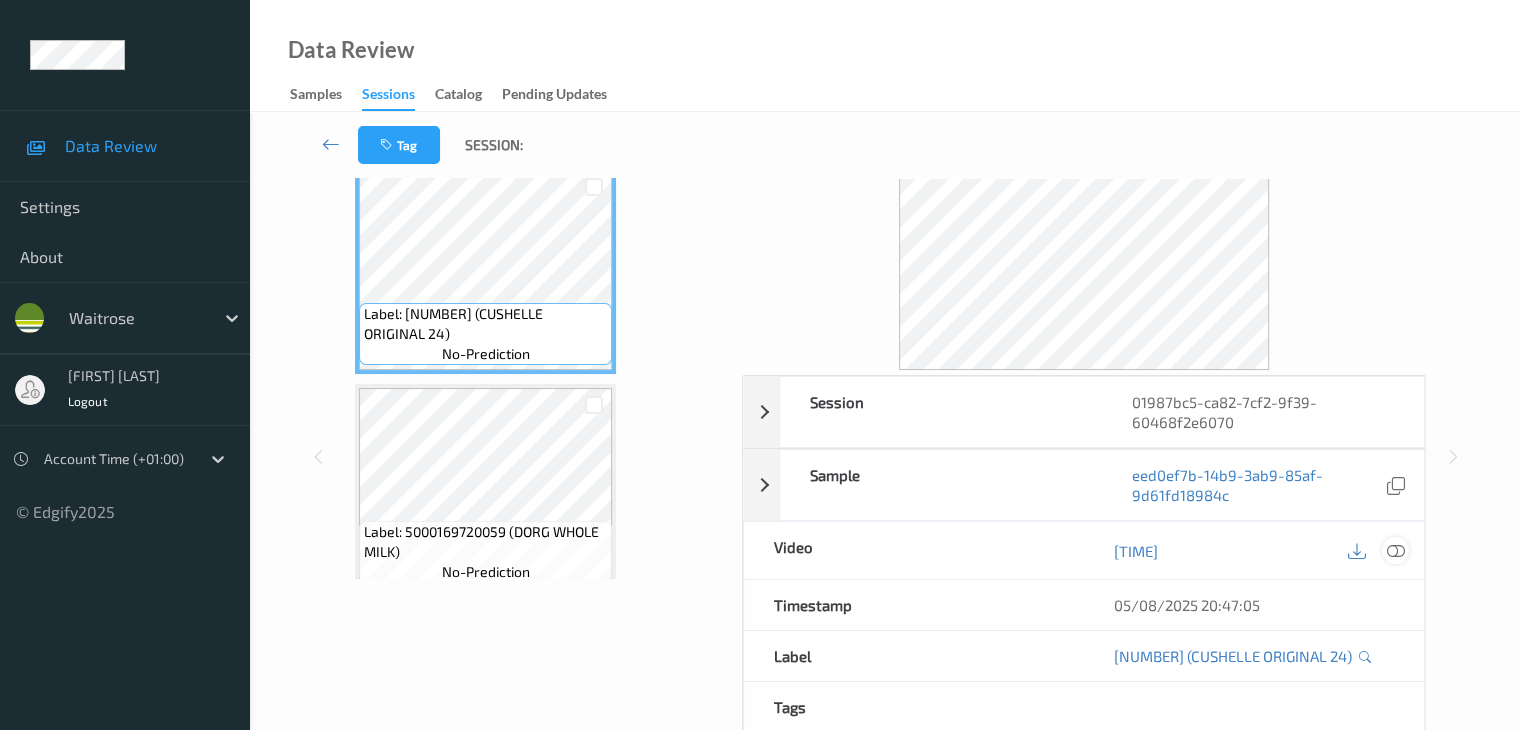 click at bounding box center [1395, 551] 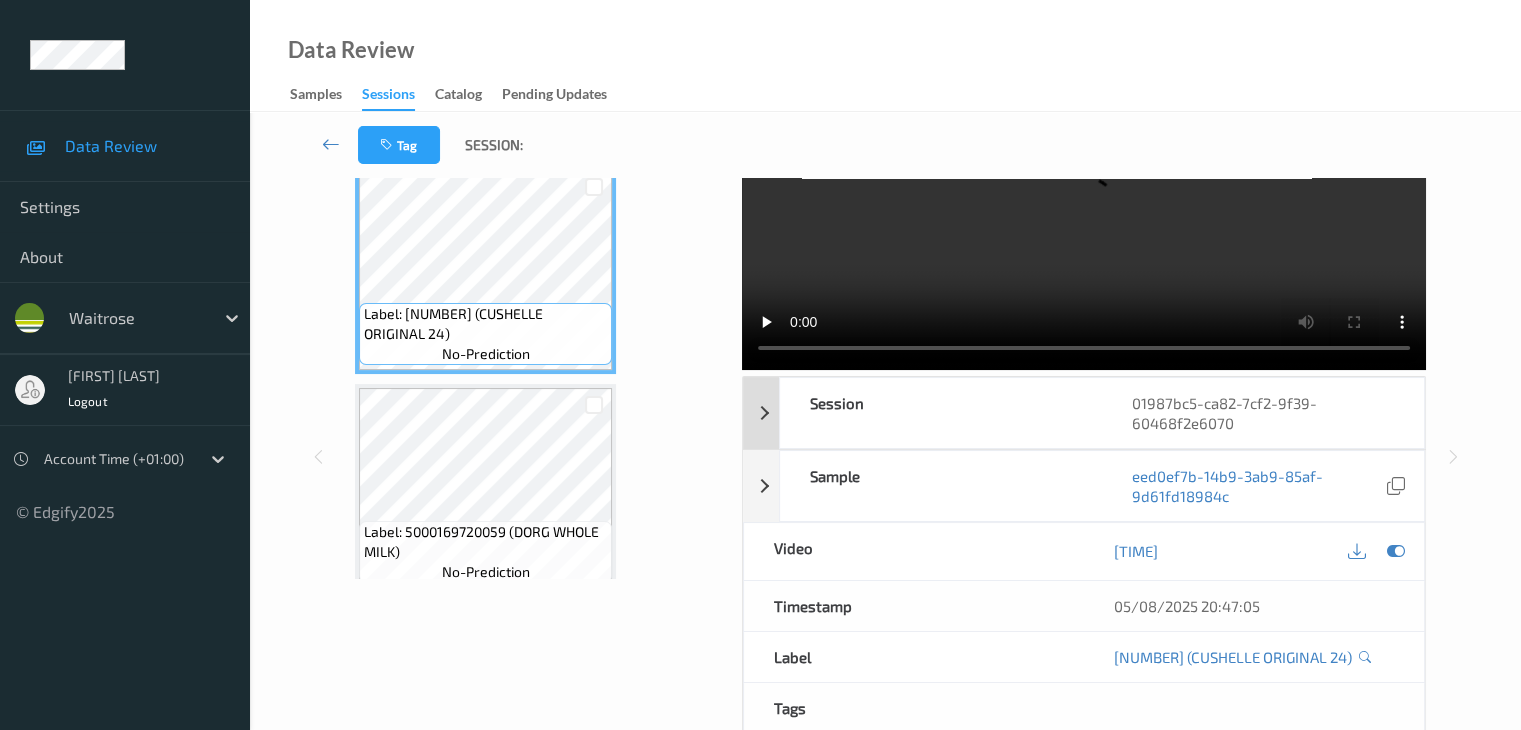 scroll, scrollTop: 0, scrollLeft: 0, axis: both 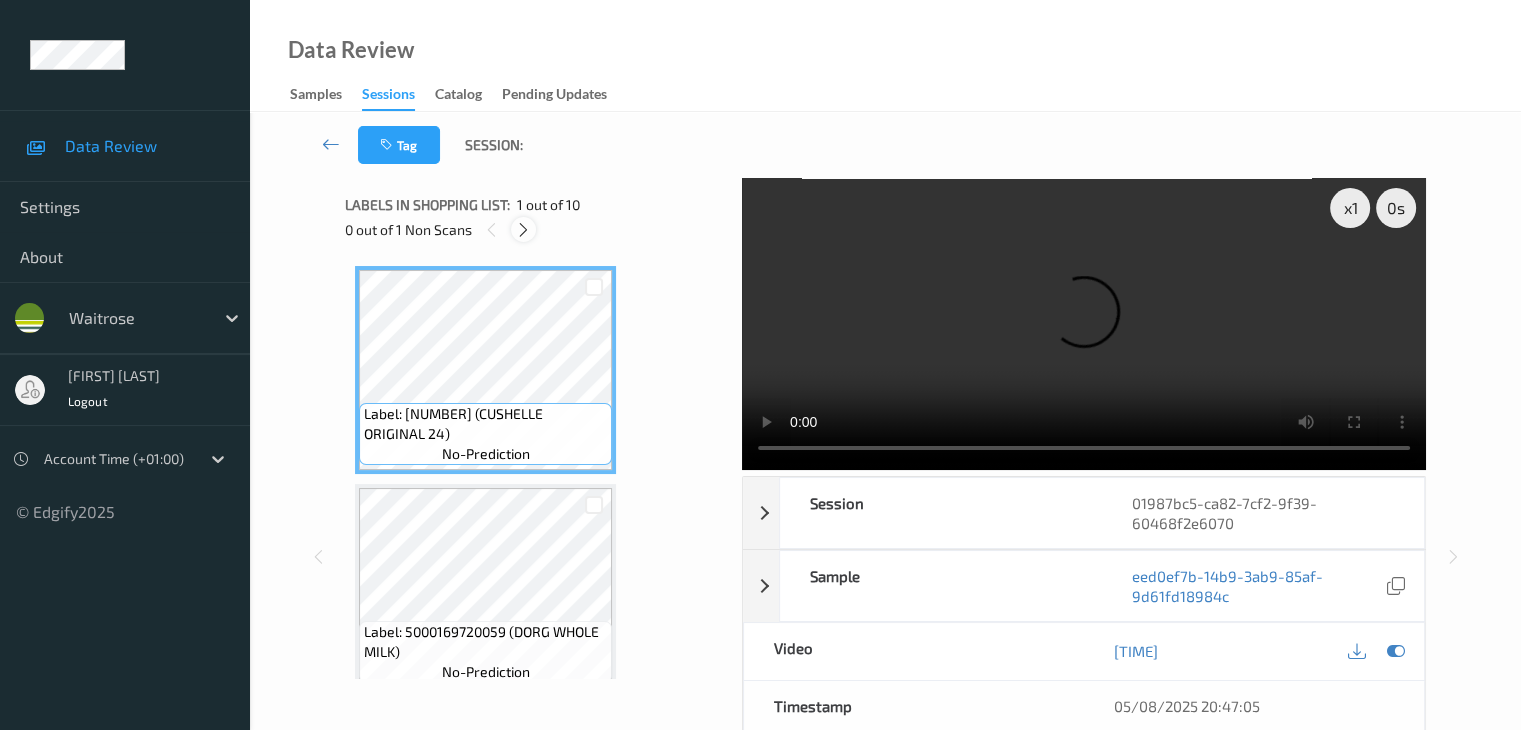click at bounding box center [523, 230] 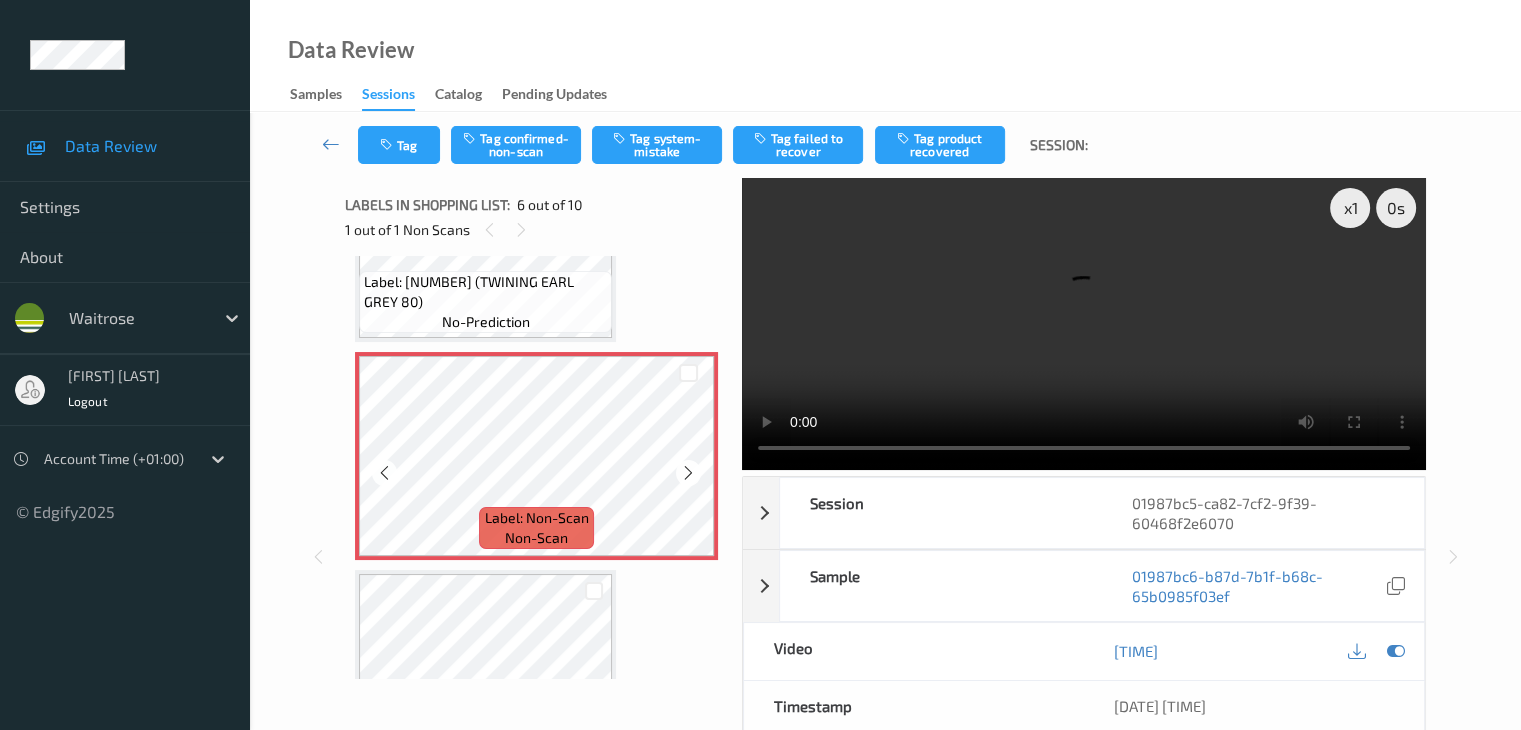 scroll, scrollTop: 1082, scrollLeft: 0, axis: vertical 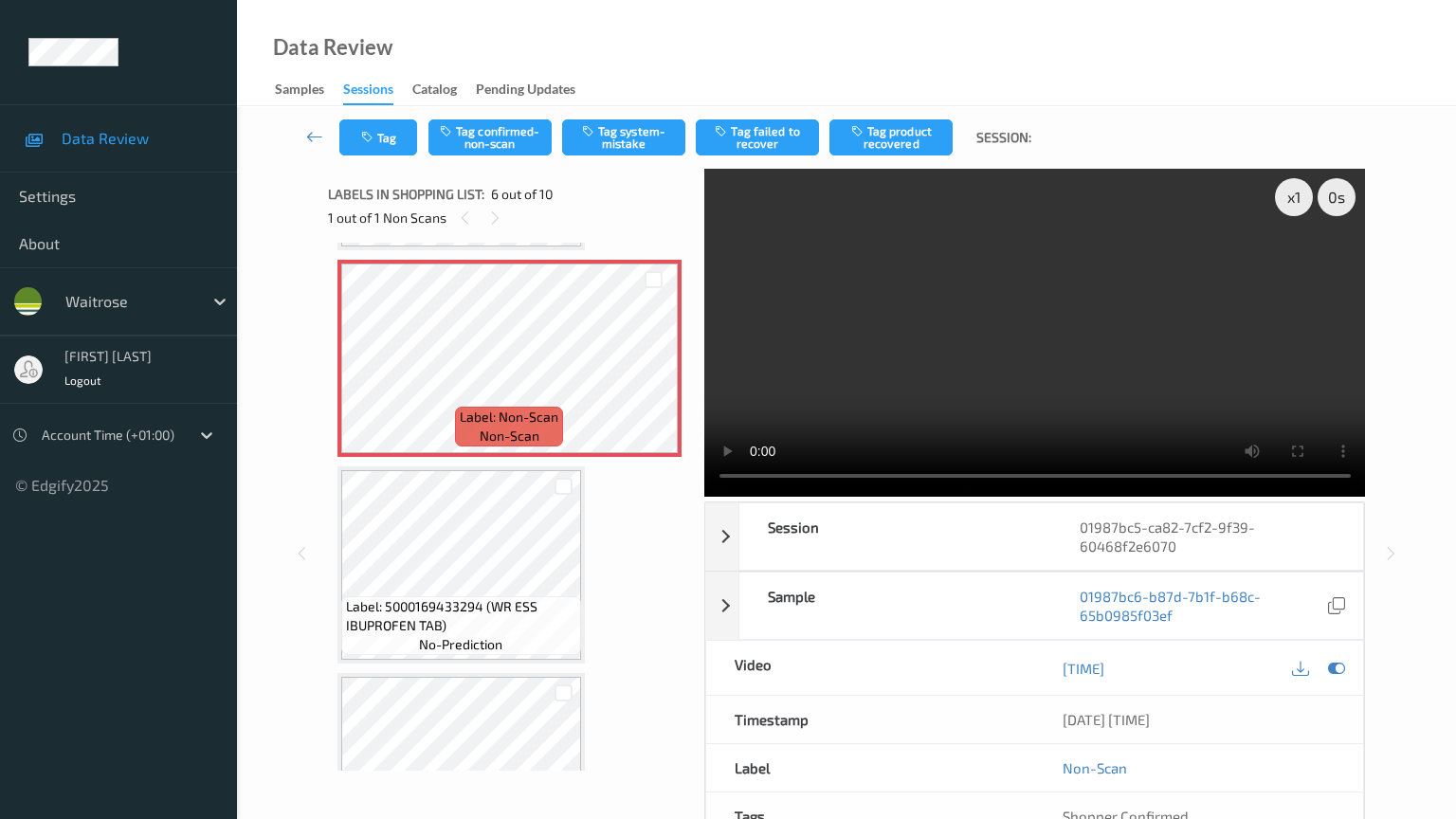 type 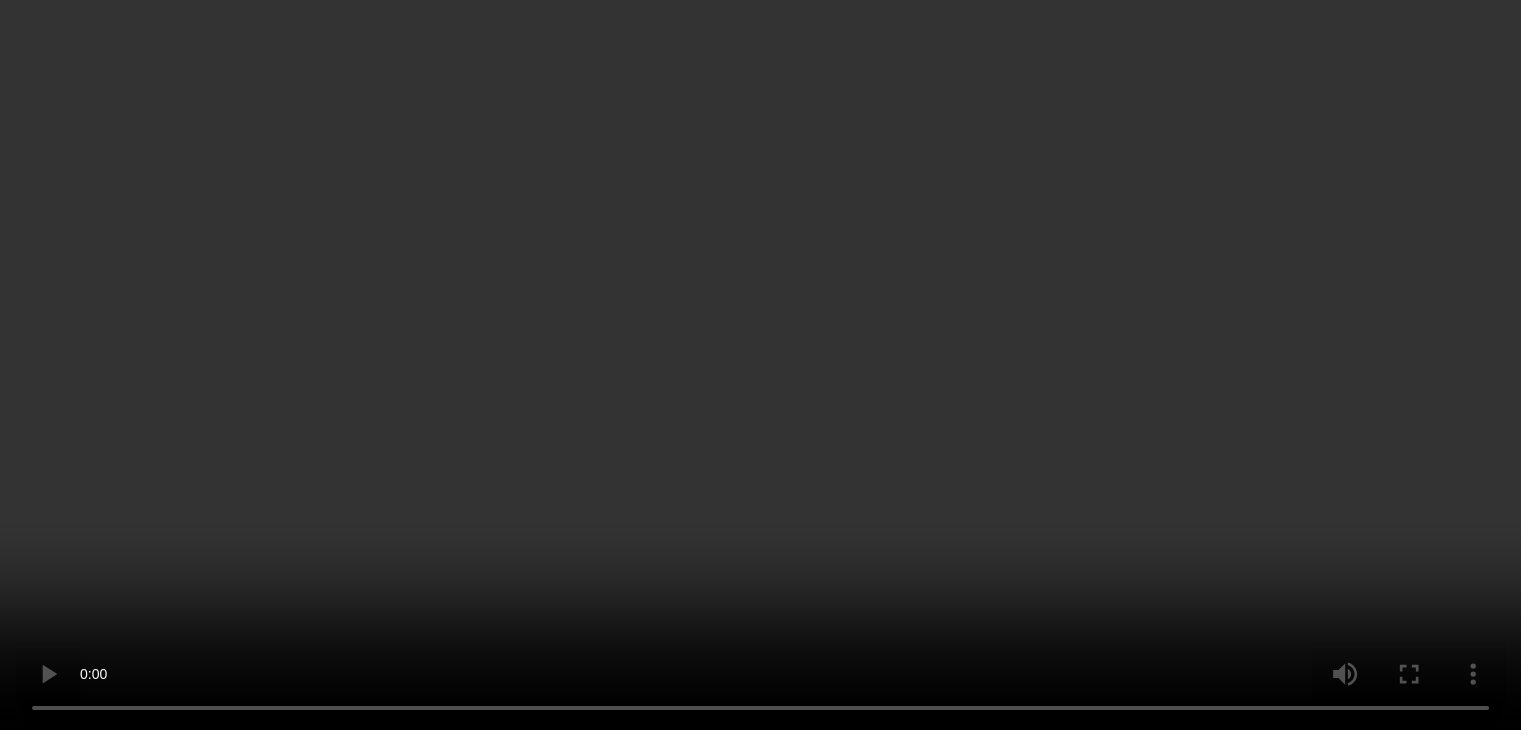 scroll, scrollTop: 882, scrollLeft: 0, axis: vertical 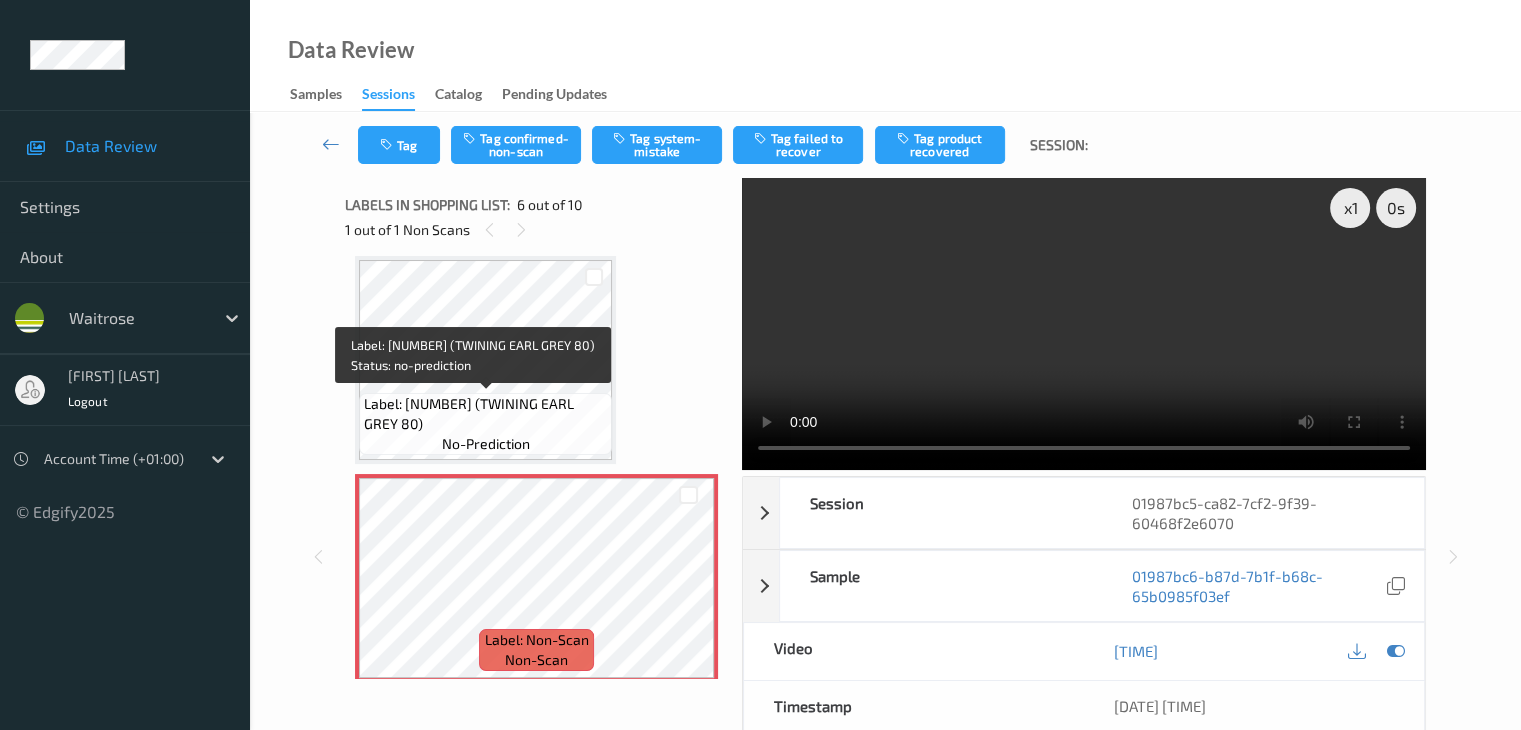 click on "Label: 0070177231347 (TWINING EARL GREY 80)" at bounding box center [485, 414] 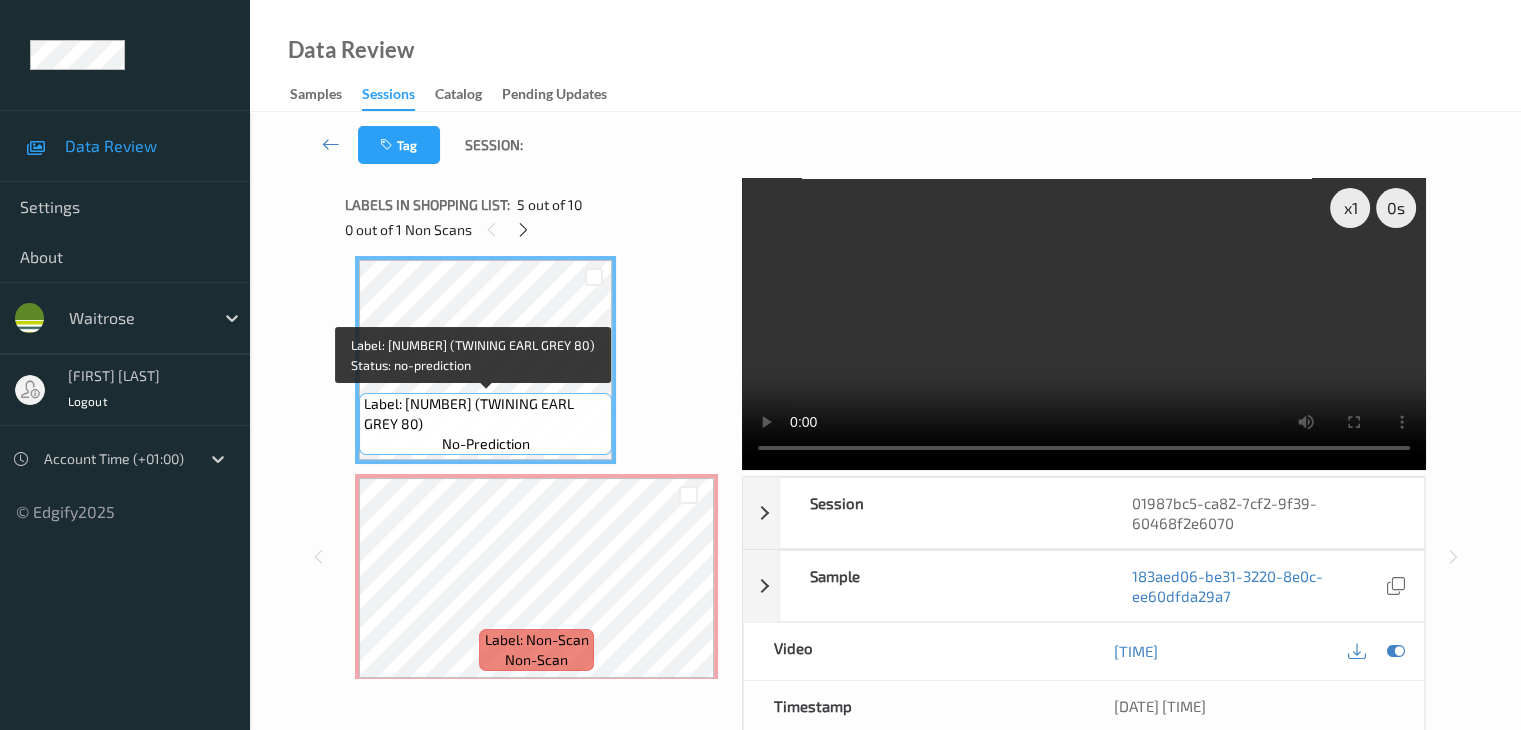 click on "Label: 0070177231347 (TWINING EARL GREY 80)" at bounding box center (485, 414) 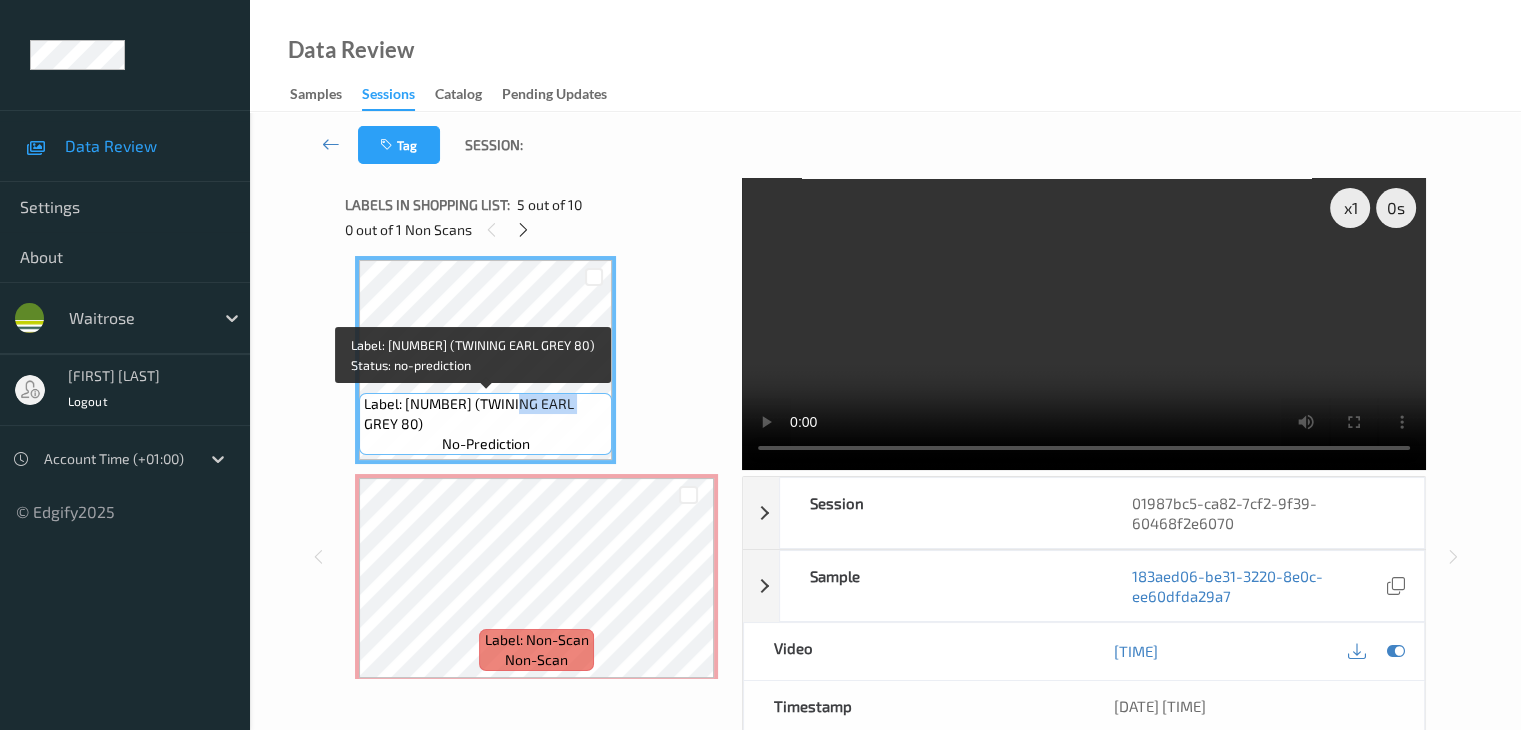click on "Label: 0070177231347 (TWINING EARL GREY 80)" at bounding box center [485, 414] 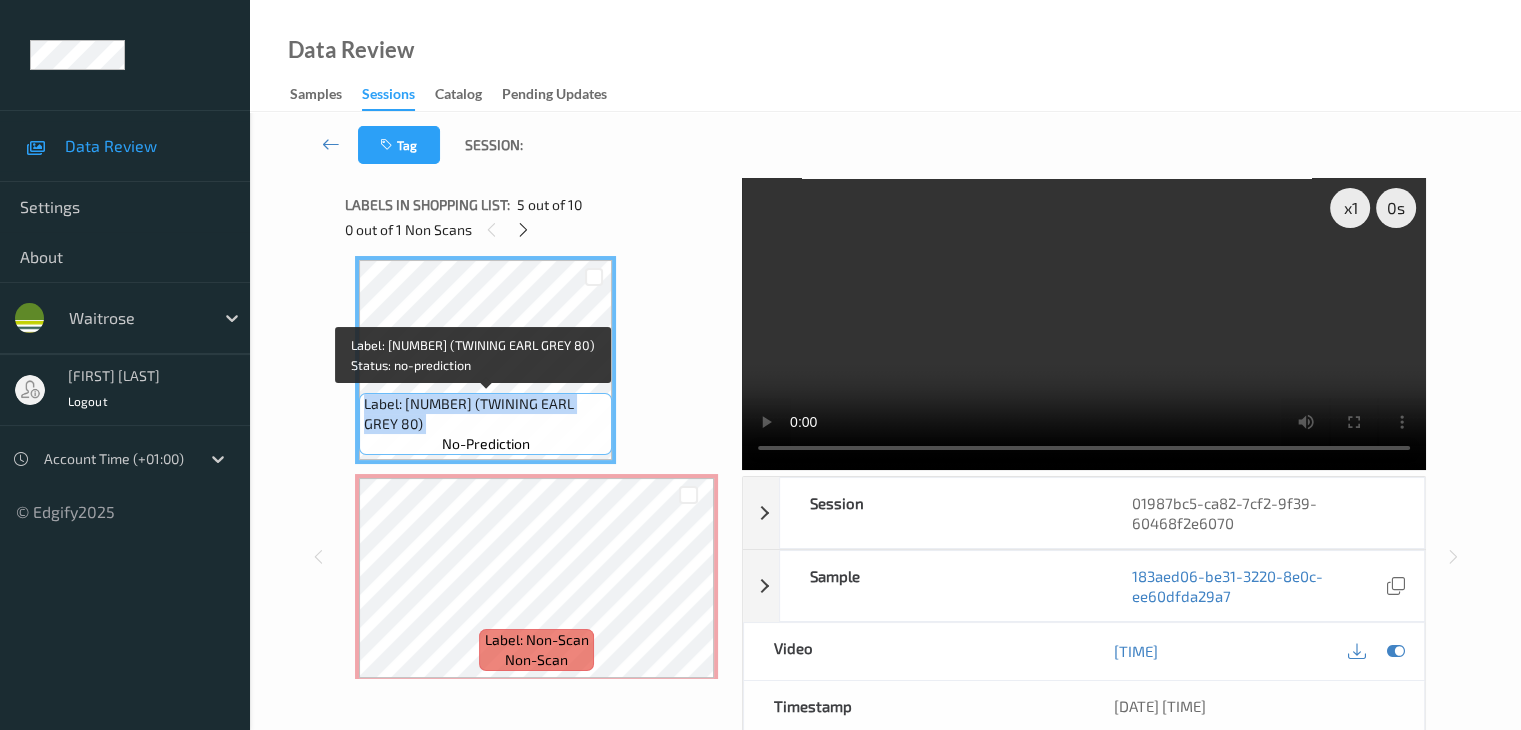 click on "Label: 0070177231347 (TWINING EARL GREY 80)" at bounding box center (485, 414) 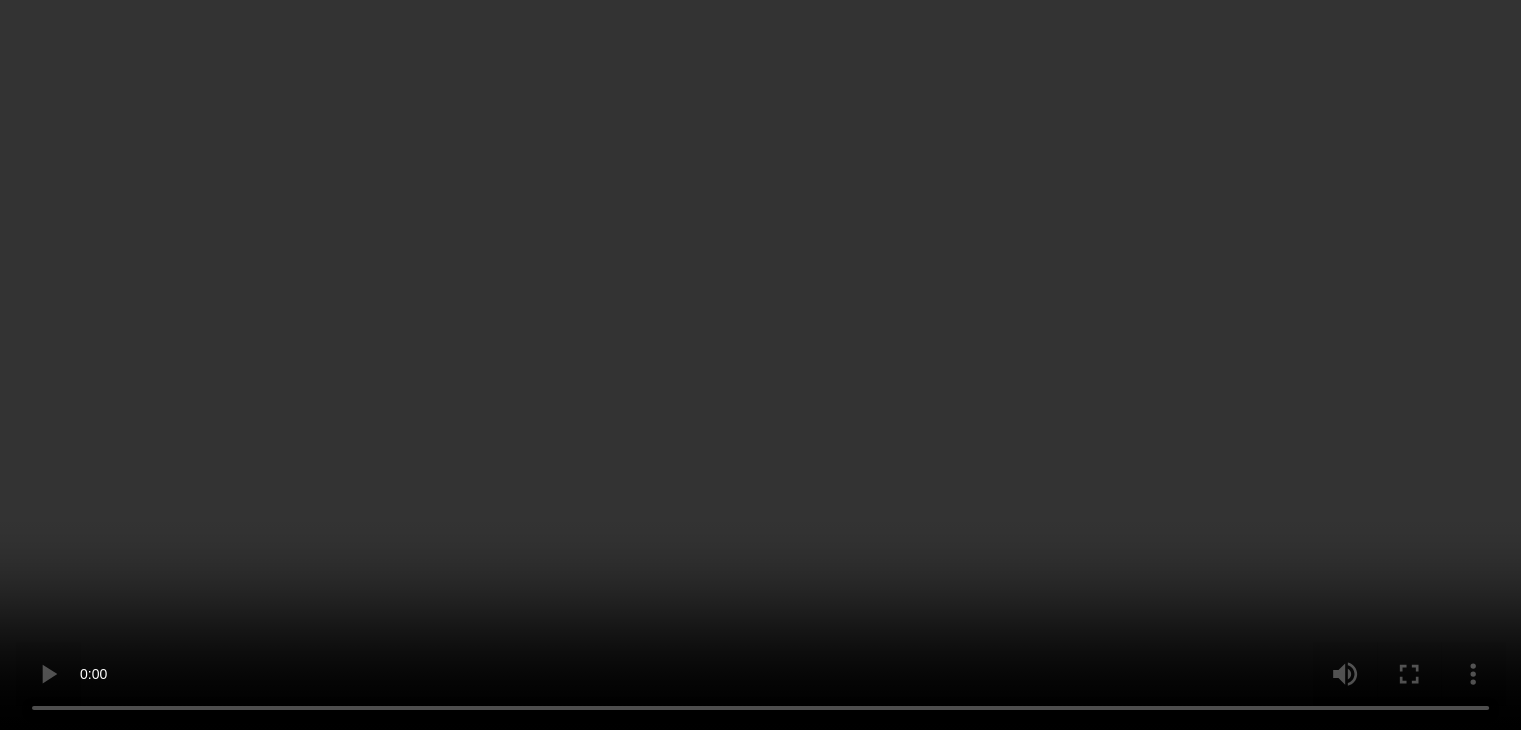 scroll, scrollTop: 1182, scrollLeft: 0, axis: vertical 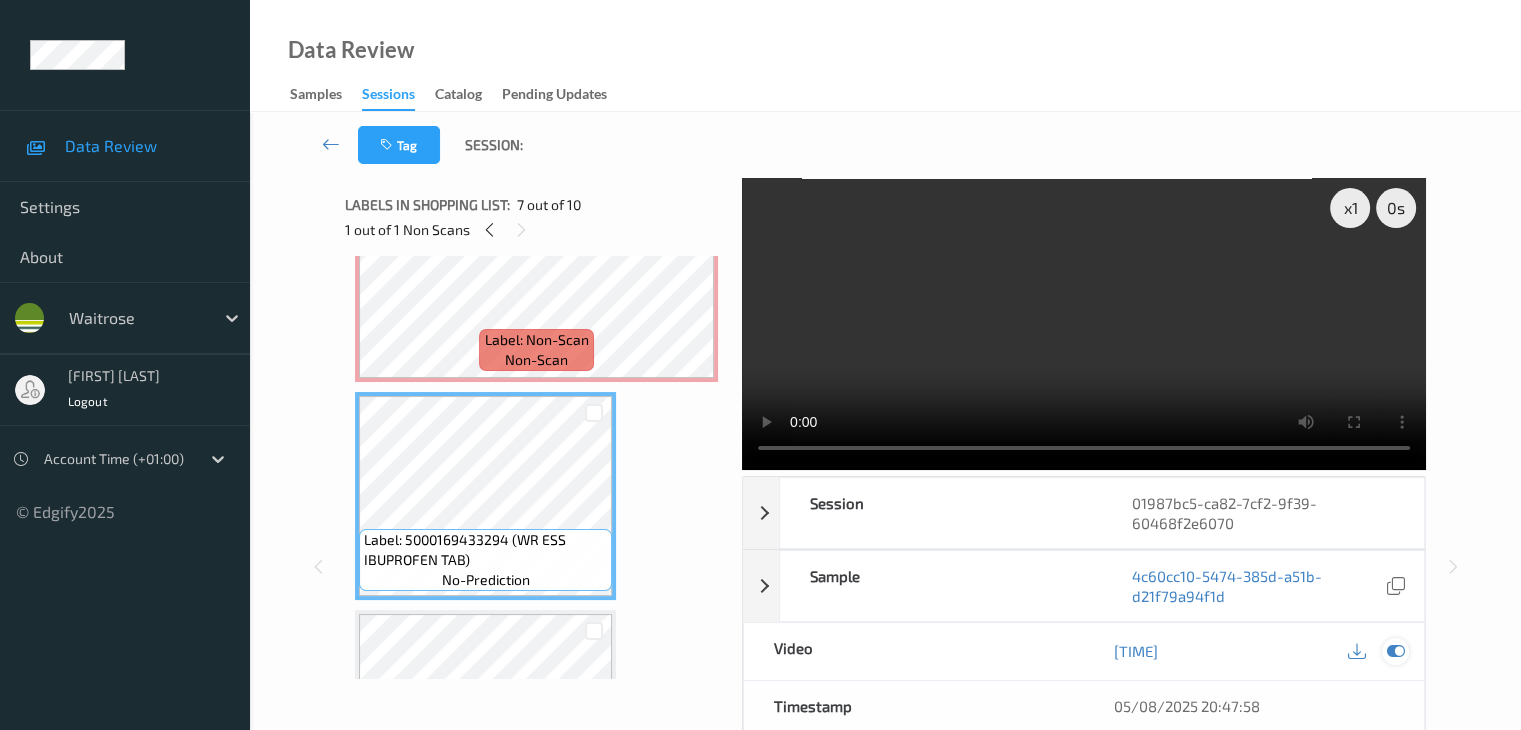 click at bounding box center [1395, 651] 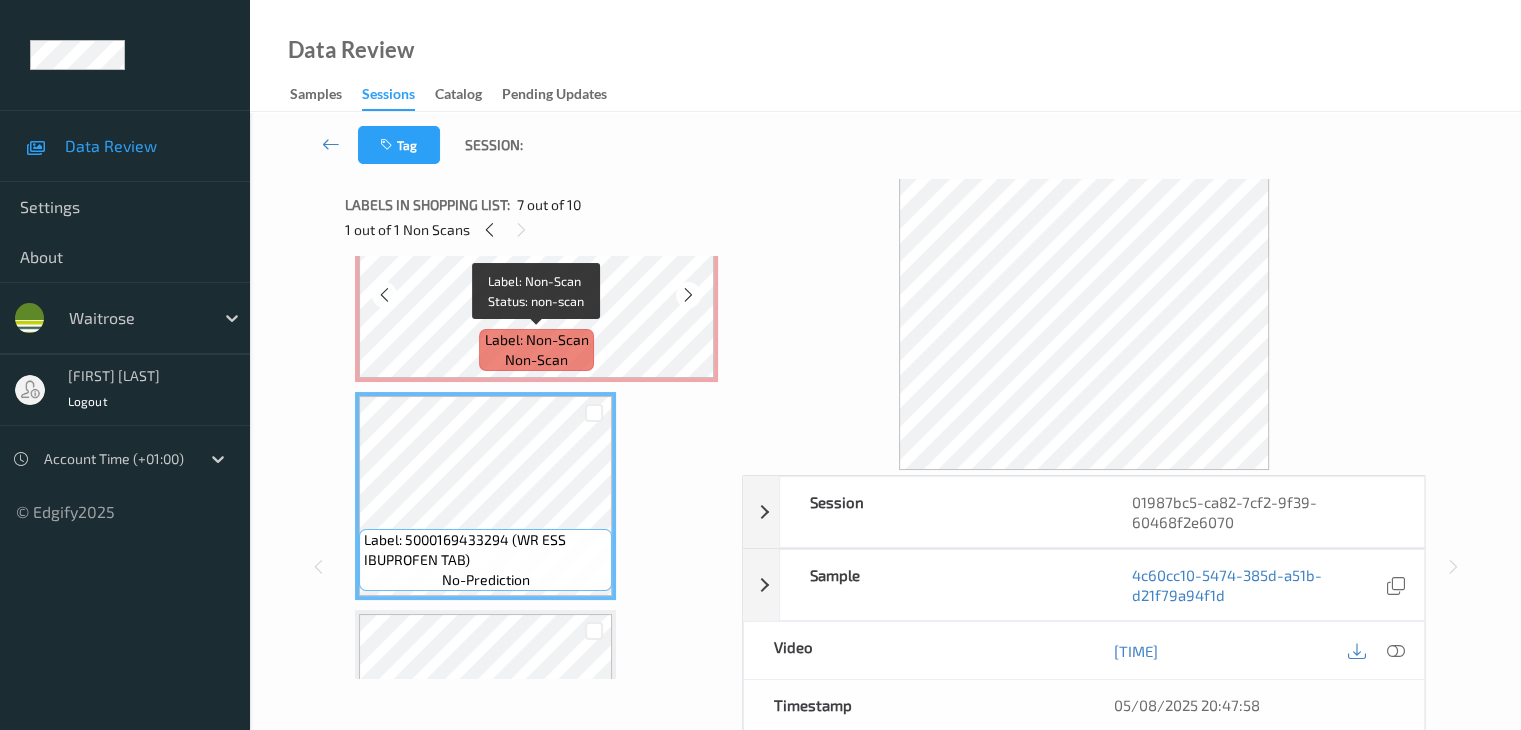 click on "Label: Non-Scan" at bounding box center (537, 340) 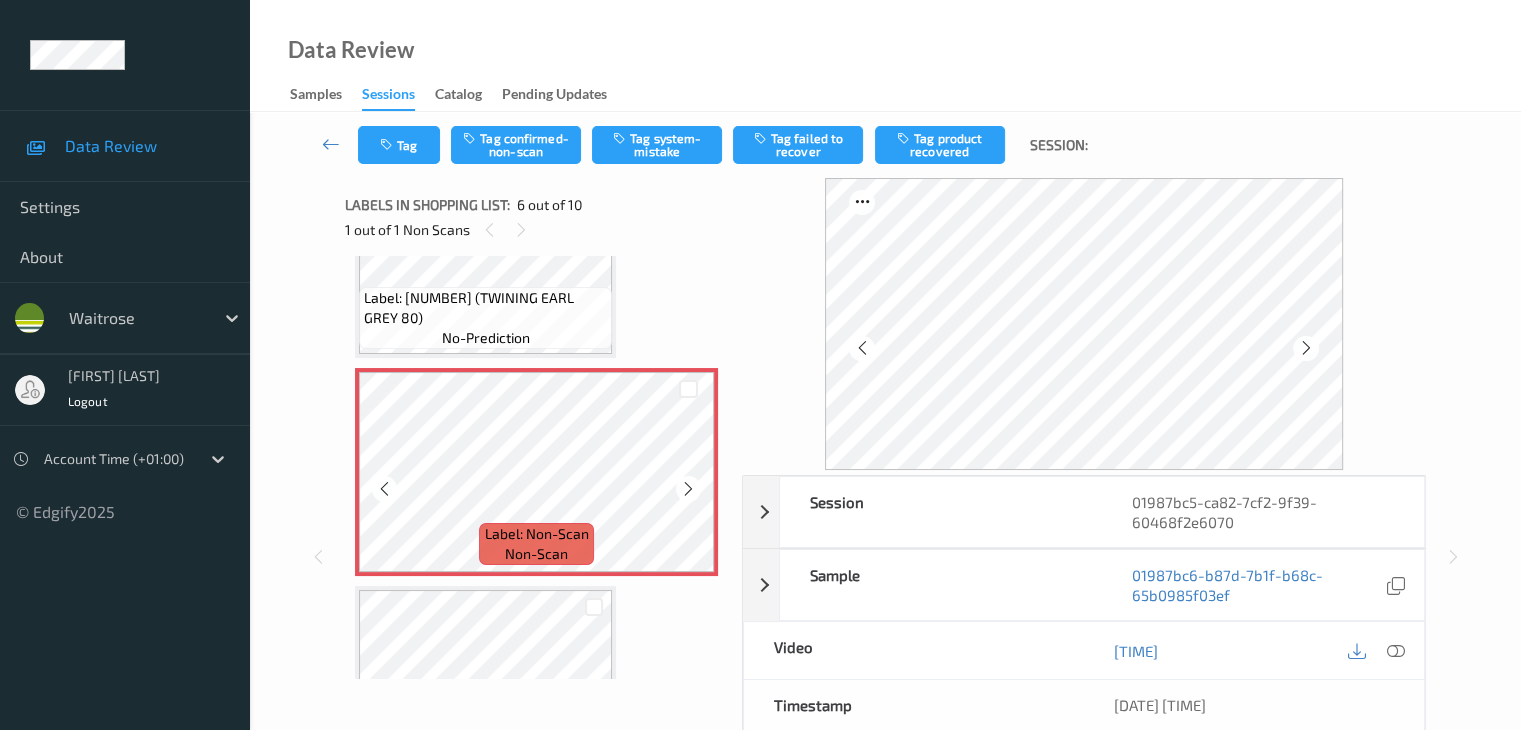 scroll, scrollTop: 982, scrollLeft: 0, axis: vertical 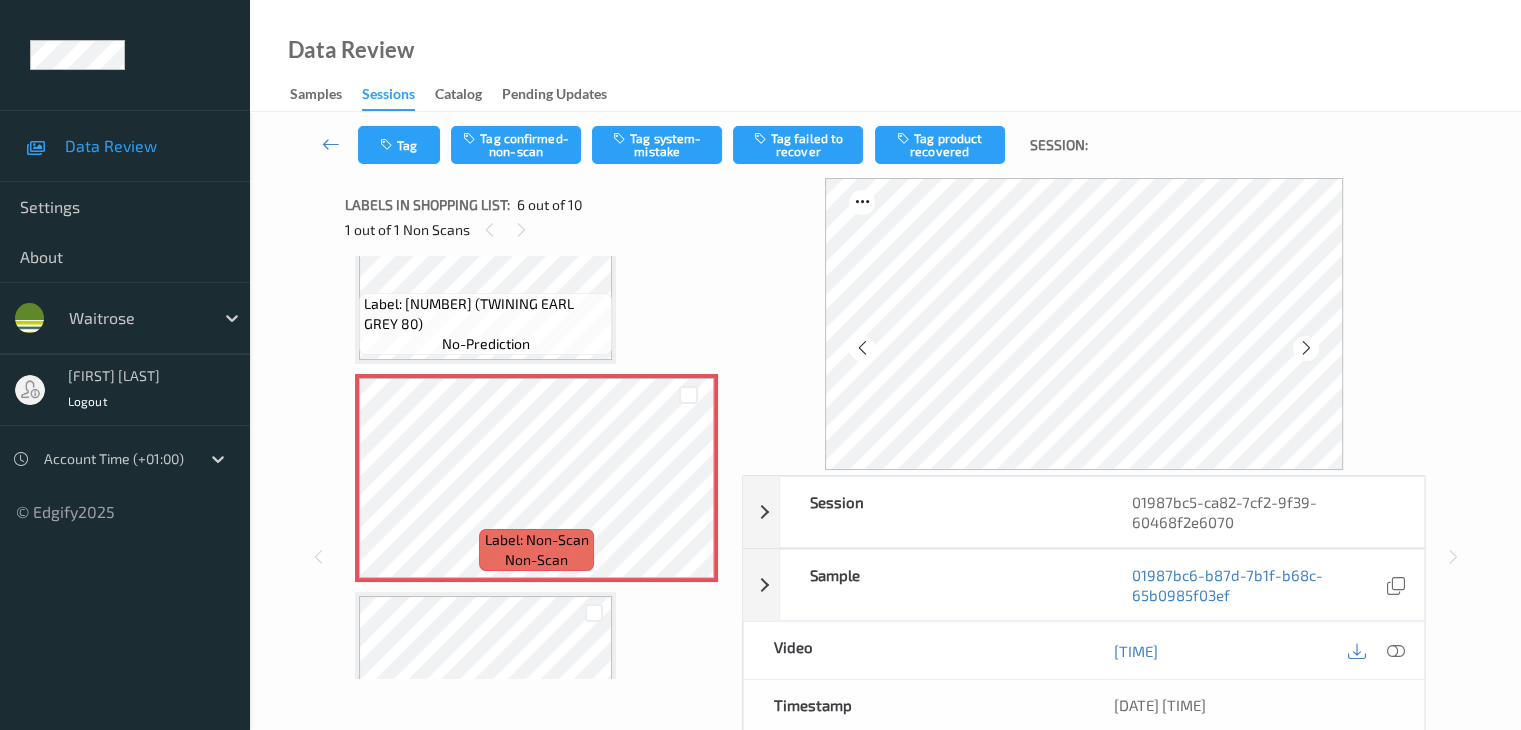 click on "Label: 0070177231347 (TWINING EARL GREY 80)" at bounding box center [485, 314] 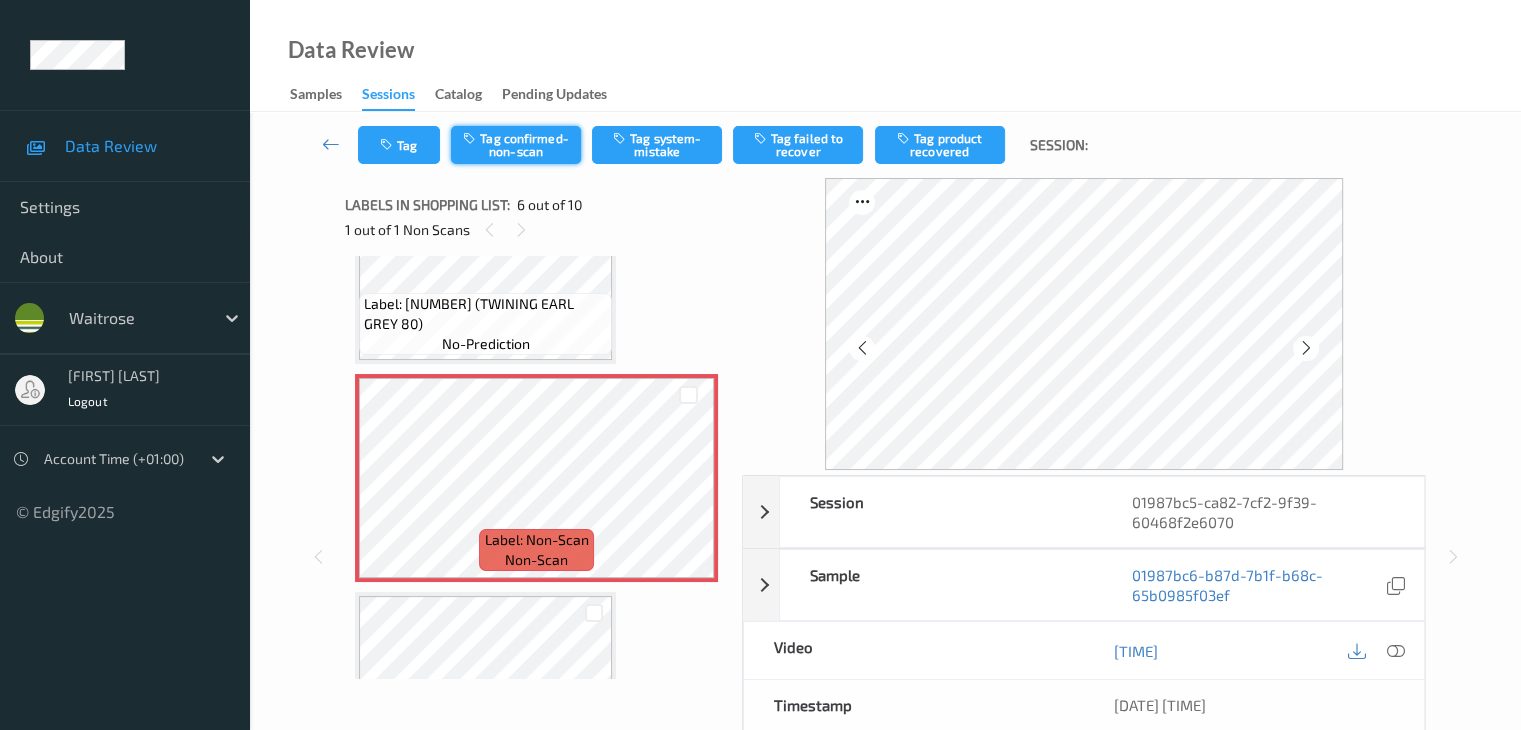 click on "Tag   confirmed-non-scan" at bounding box center [516, 145] 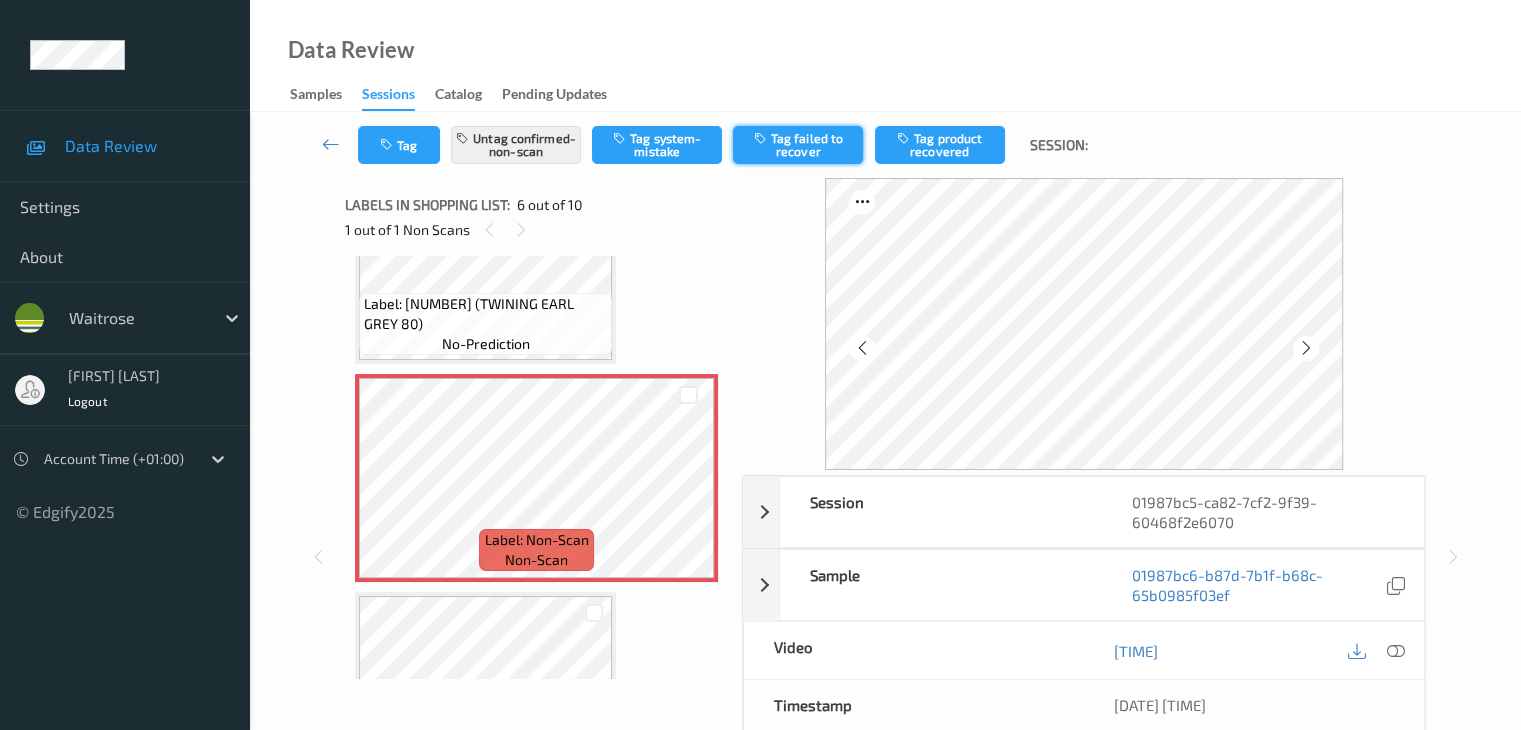 click on "Tag   failed to recover" at bounding box center [798, 145] 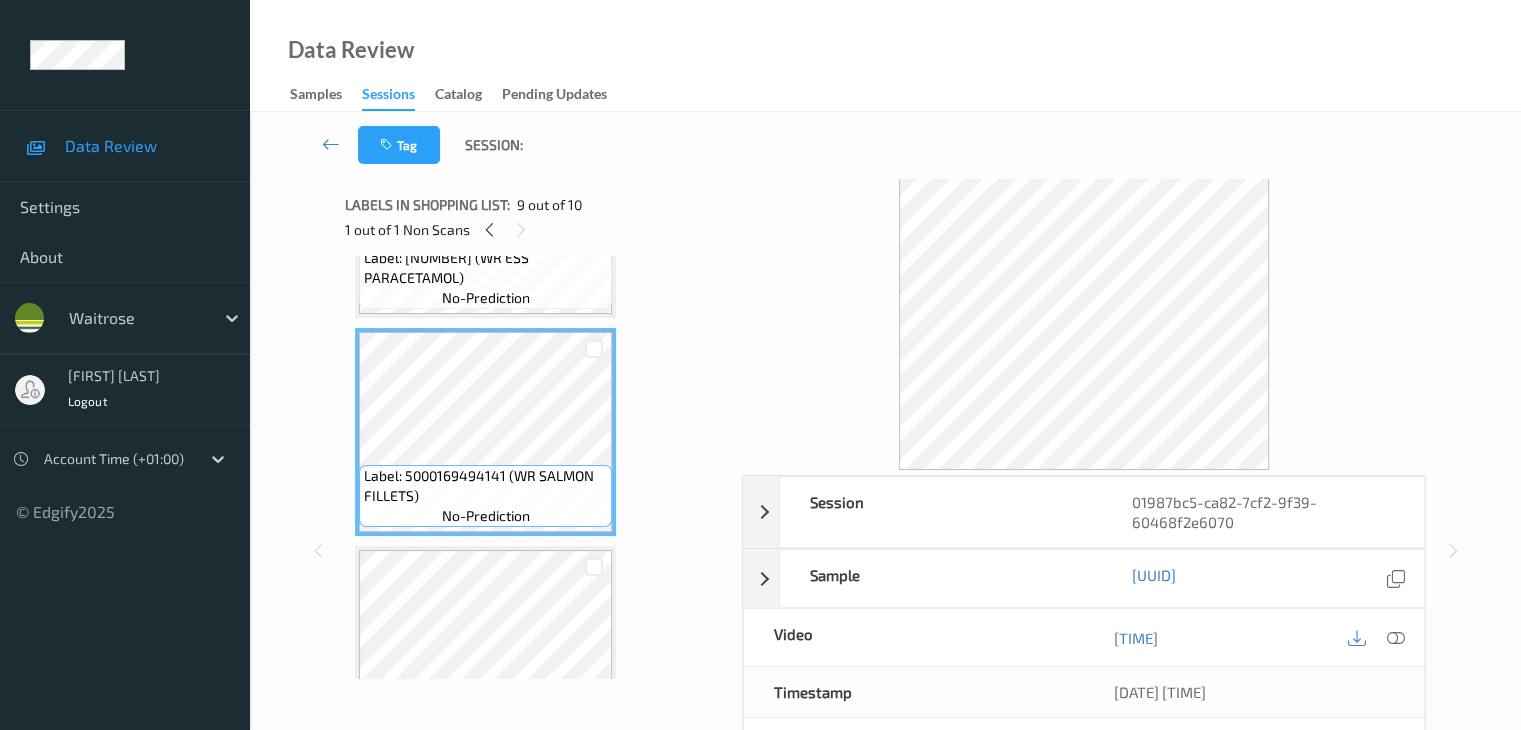scroll, scrollTop: 1767, scrollLeft: 0, axis: vertical 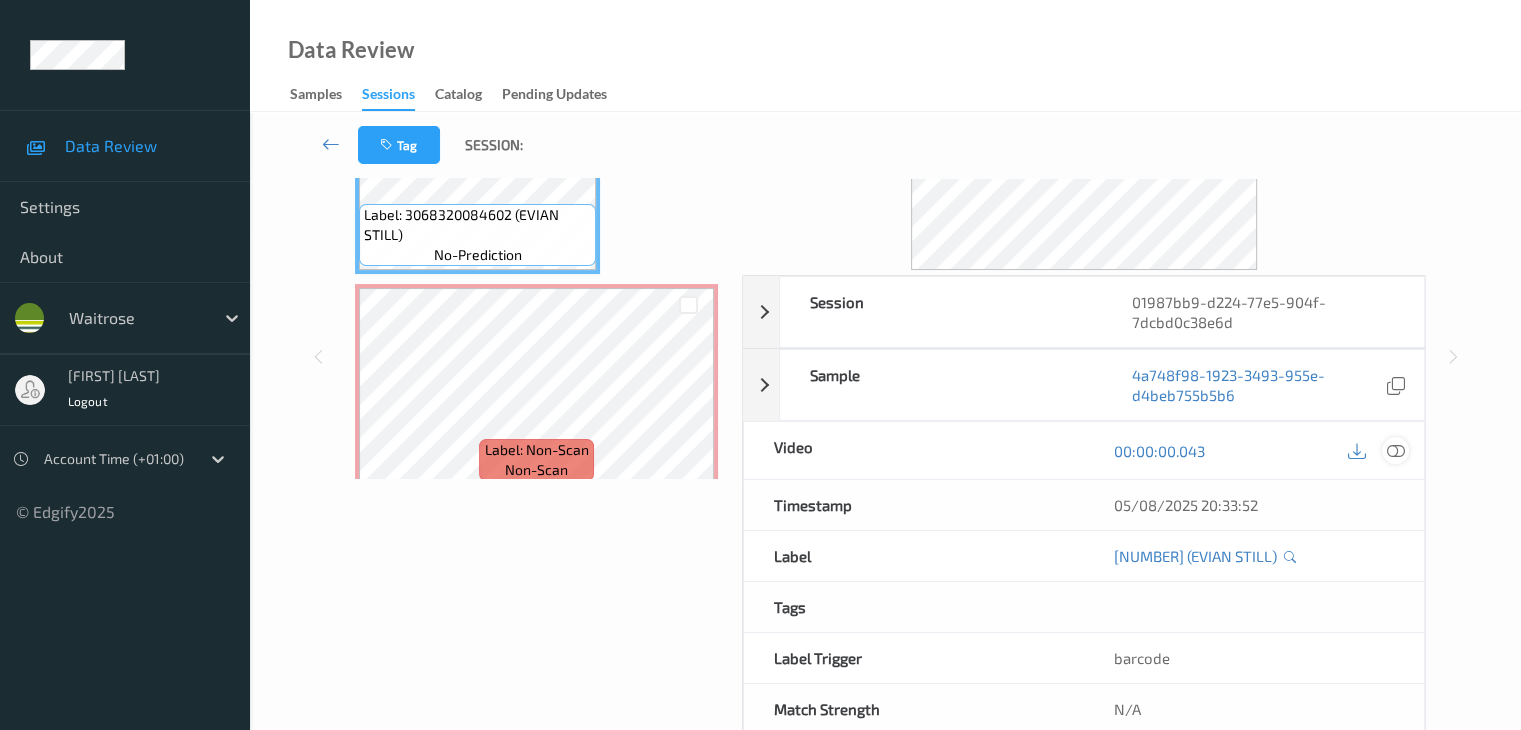 click at bounding box center (1395, 451) 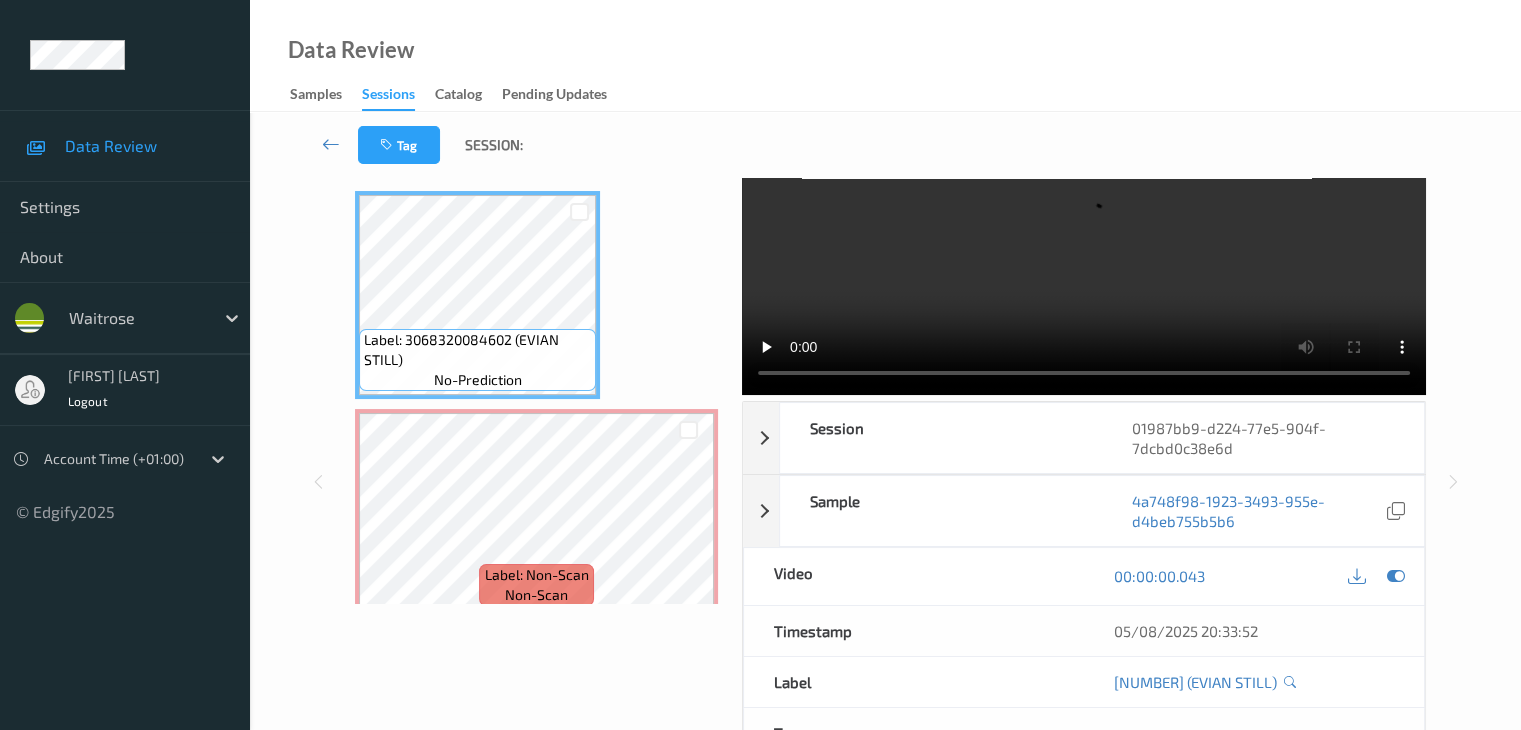 scroll, scrollTop: 0, scrollLeft: 0, axis: both 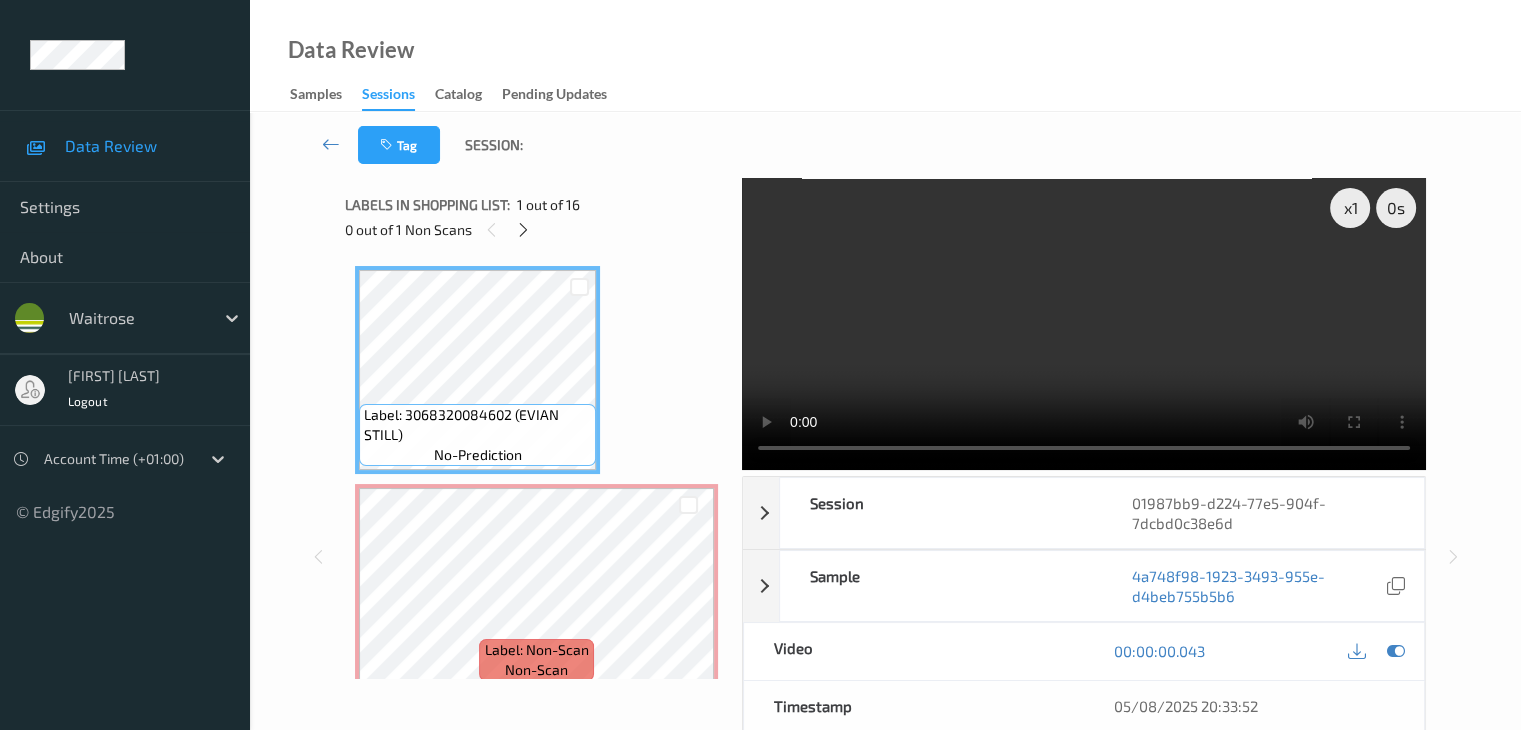 type 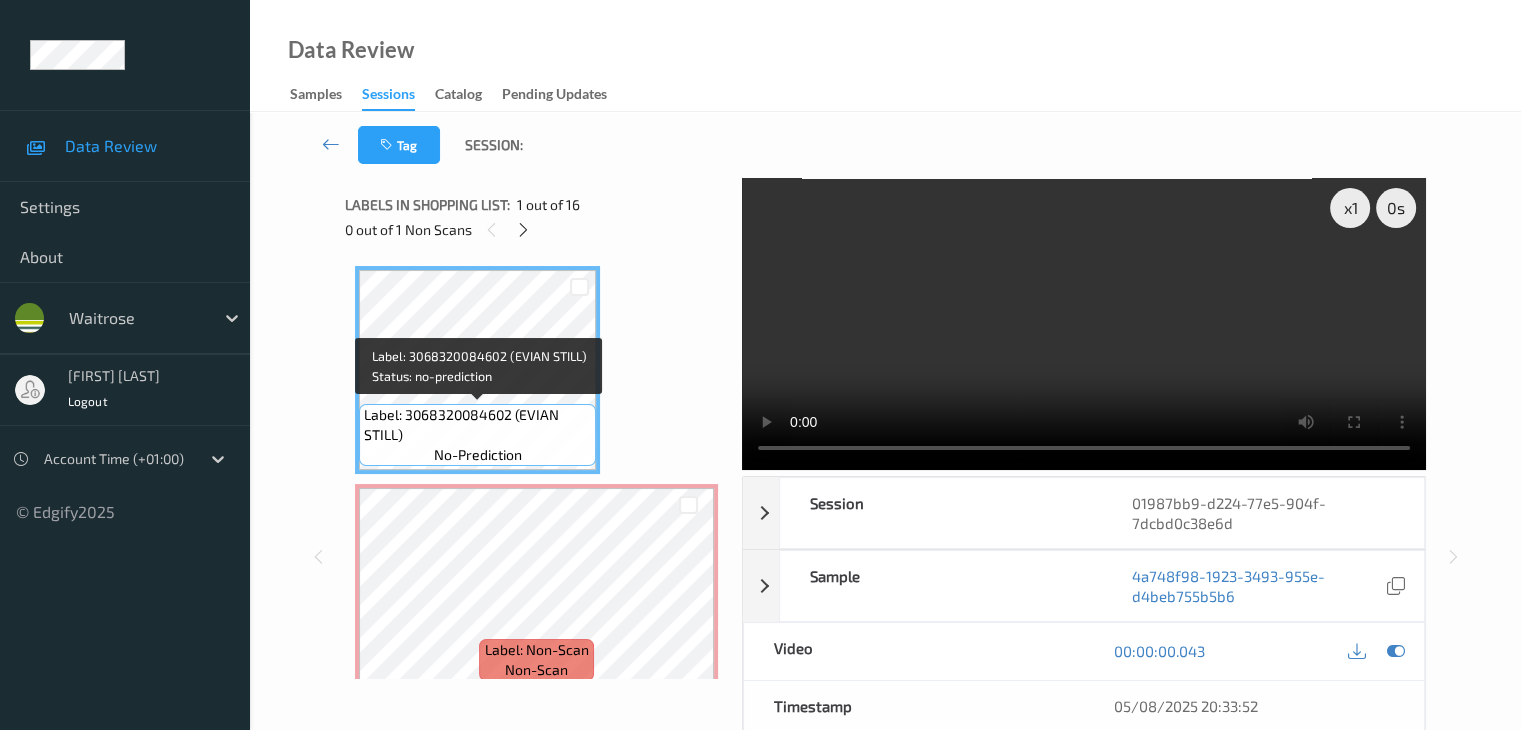 click on "Label: 3068320084602 (EVIAN STILL)" at bounding box center [477, 425] 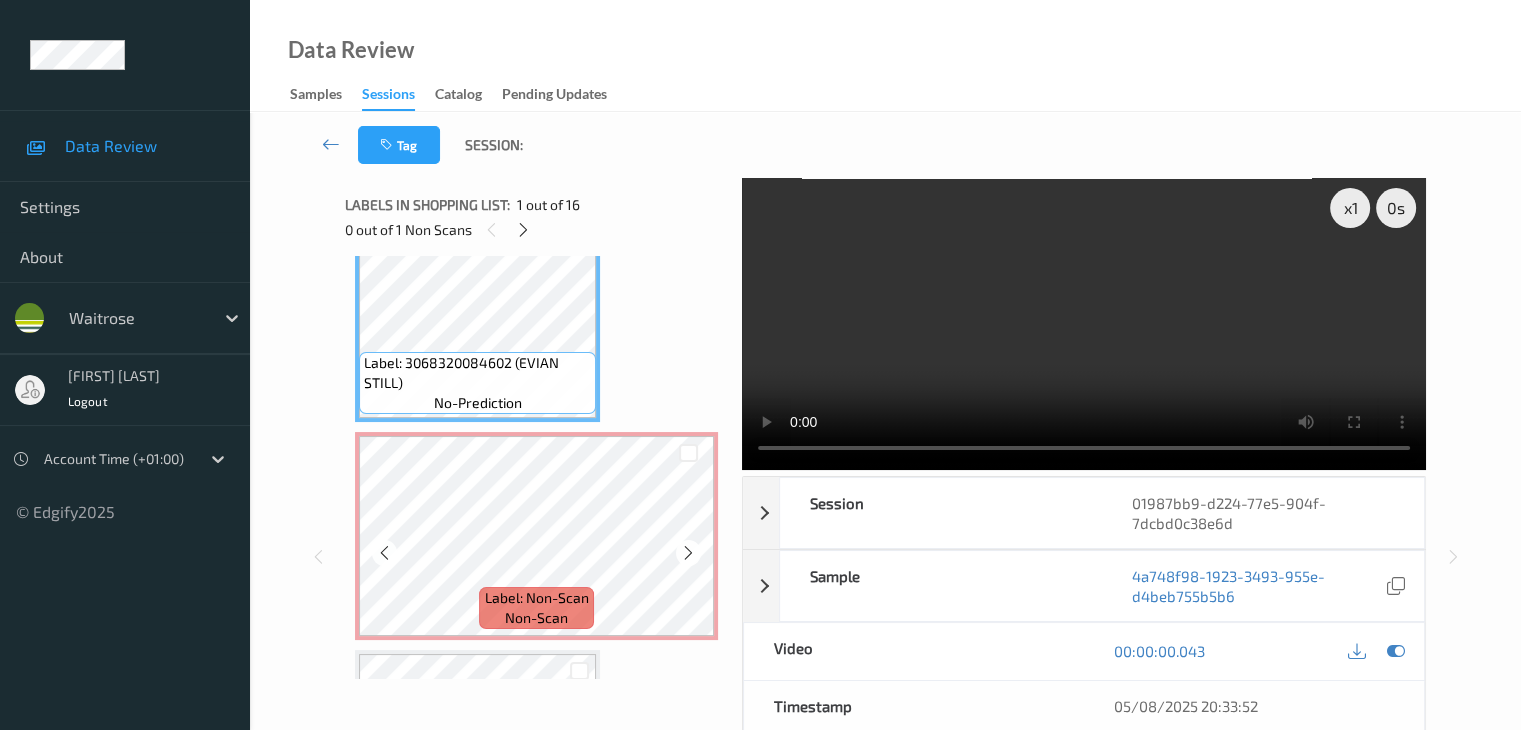 scroll, scrollTop: 100, scrollLeft: 0, axis: vertical 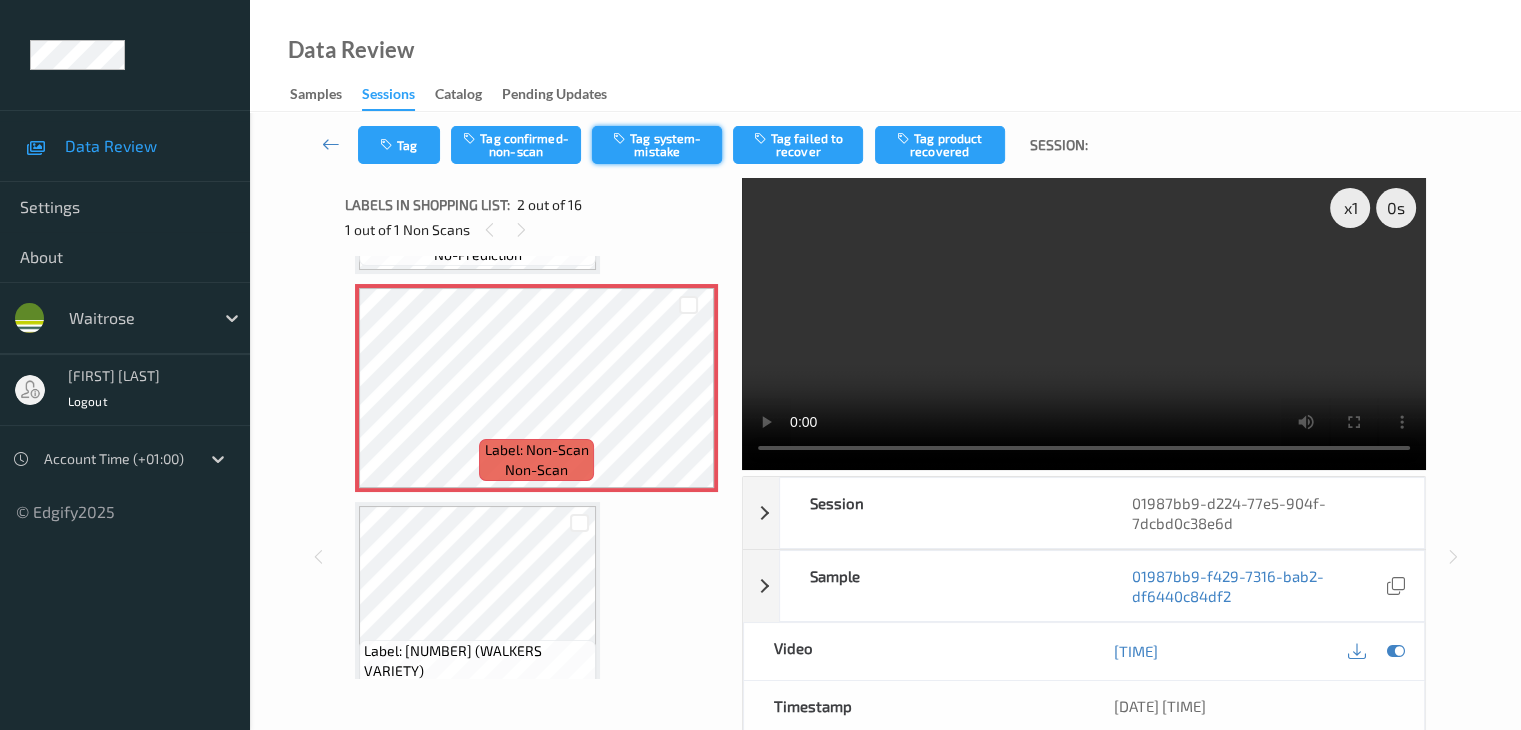 click on "Tag   system-mistake" at bounding box center (657, 145) 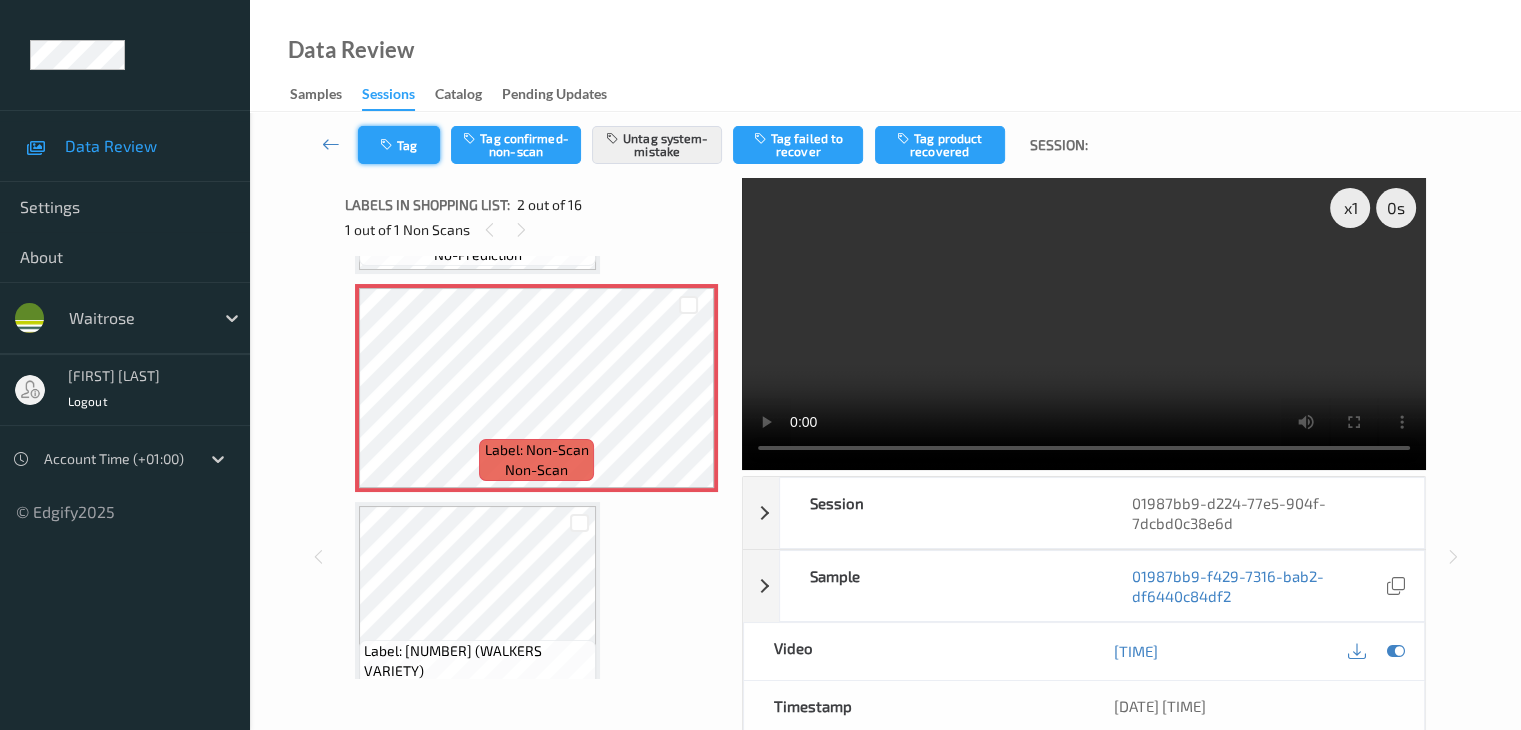 click on "Tag" at bounding box center (399, 145) 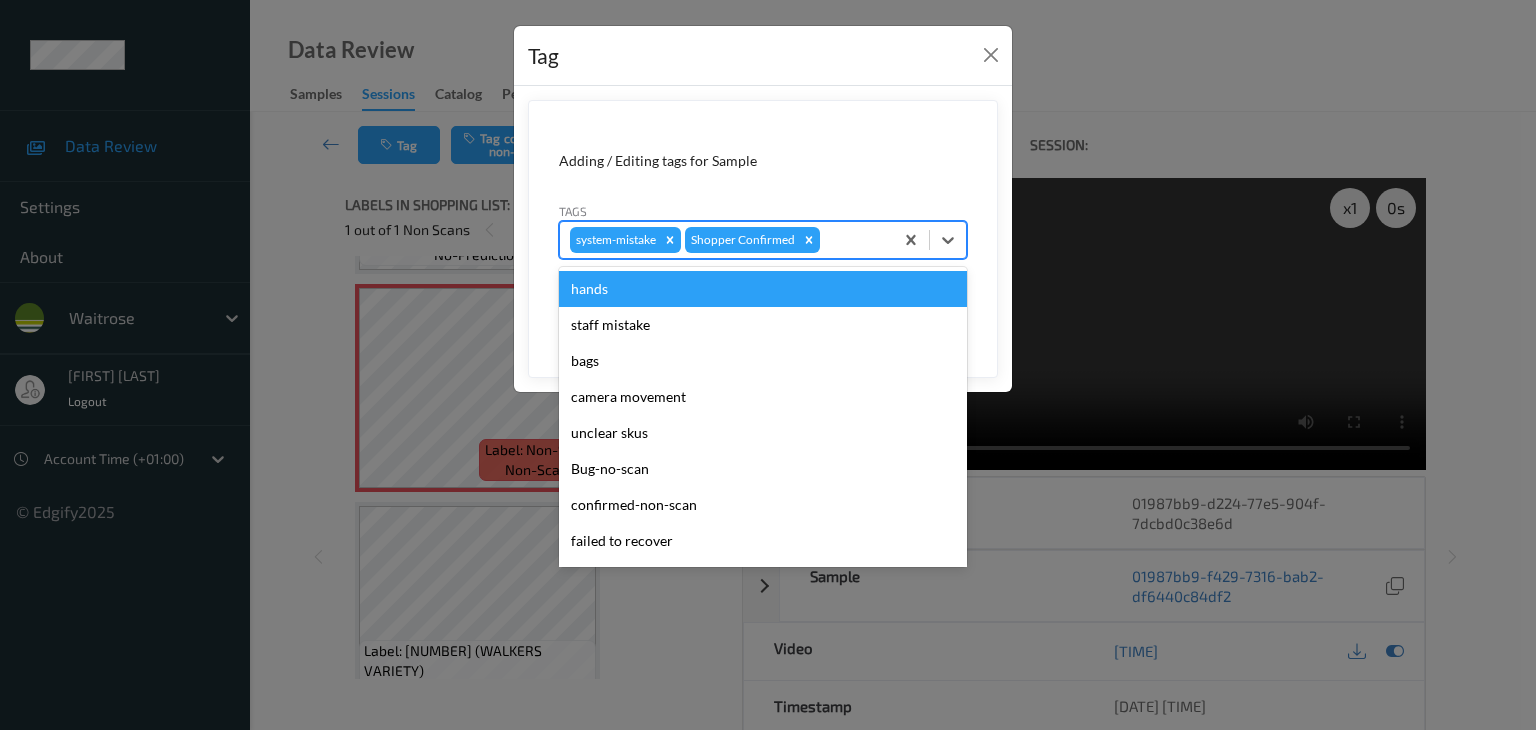 click at bounding box center [853, 240] 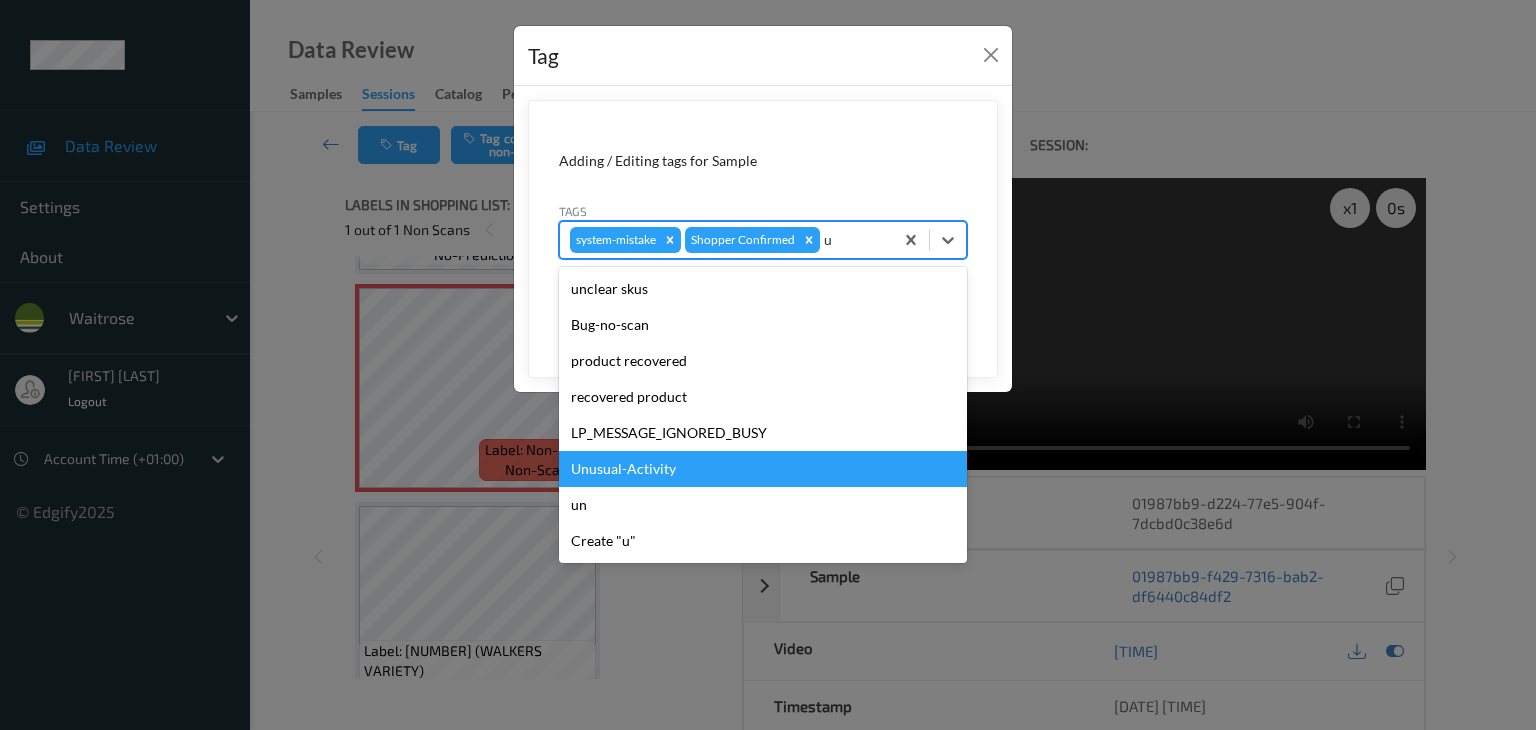 click on "Unusual-Activity" at bounding box center [763, 469] 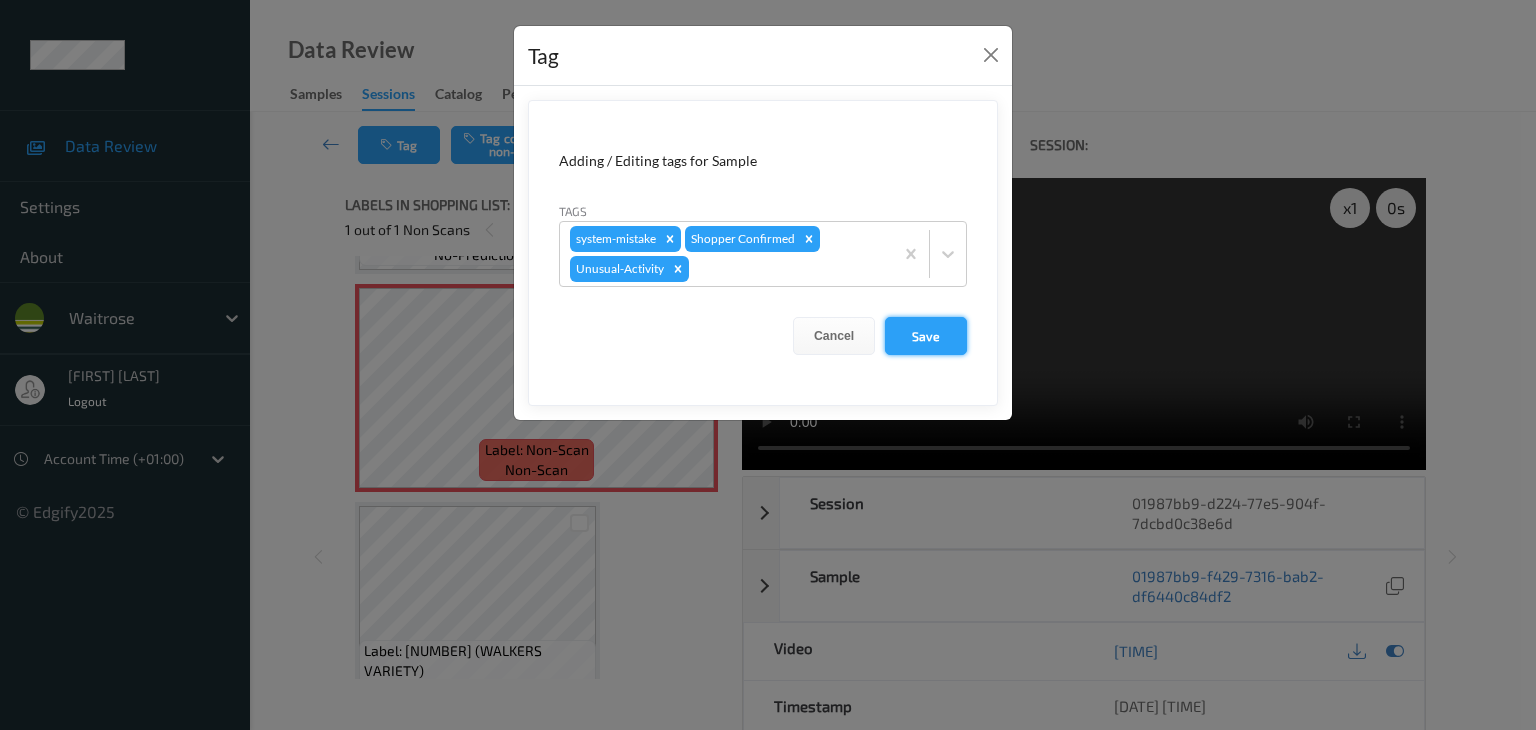 click on "Save" at bounding box center [926, 336] 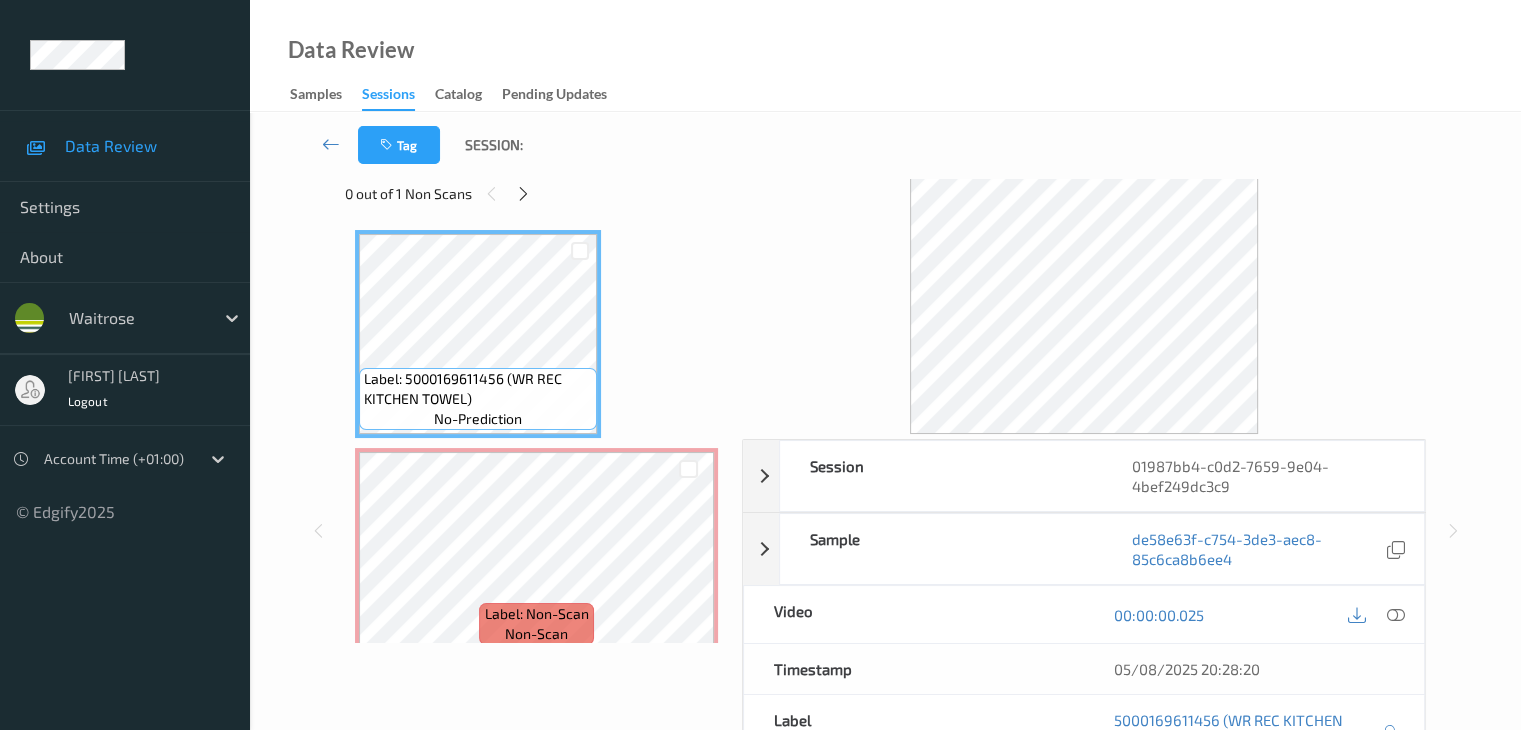 scroll, scrollTop: 100, scrollLeft: 0, axis: vertical 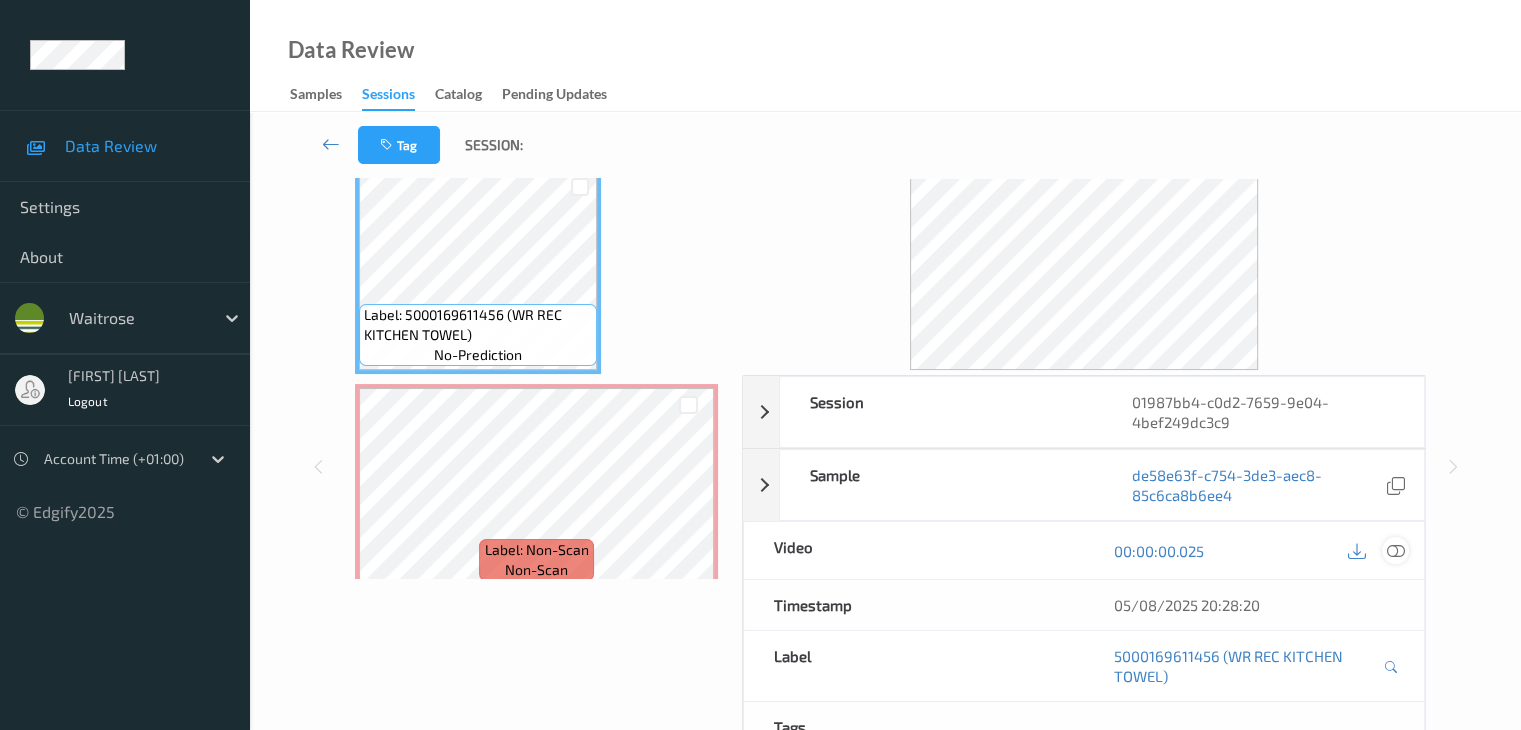 click at bounding box center [1395, 551] 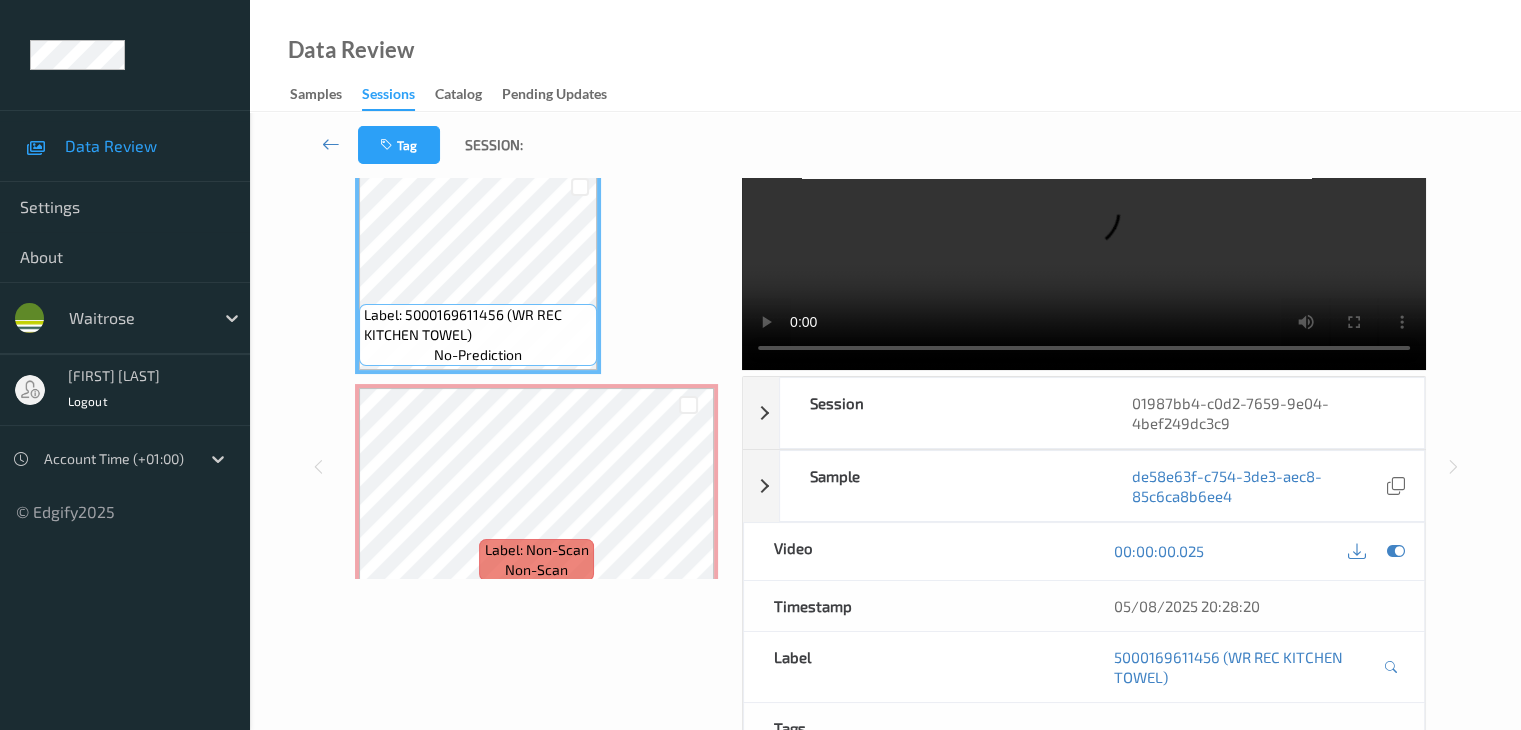 click on "Label: 5000169611456 (WR REC KITCHEN TOWEL)" at bounding box center [478, 325] 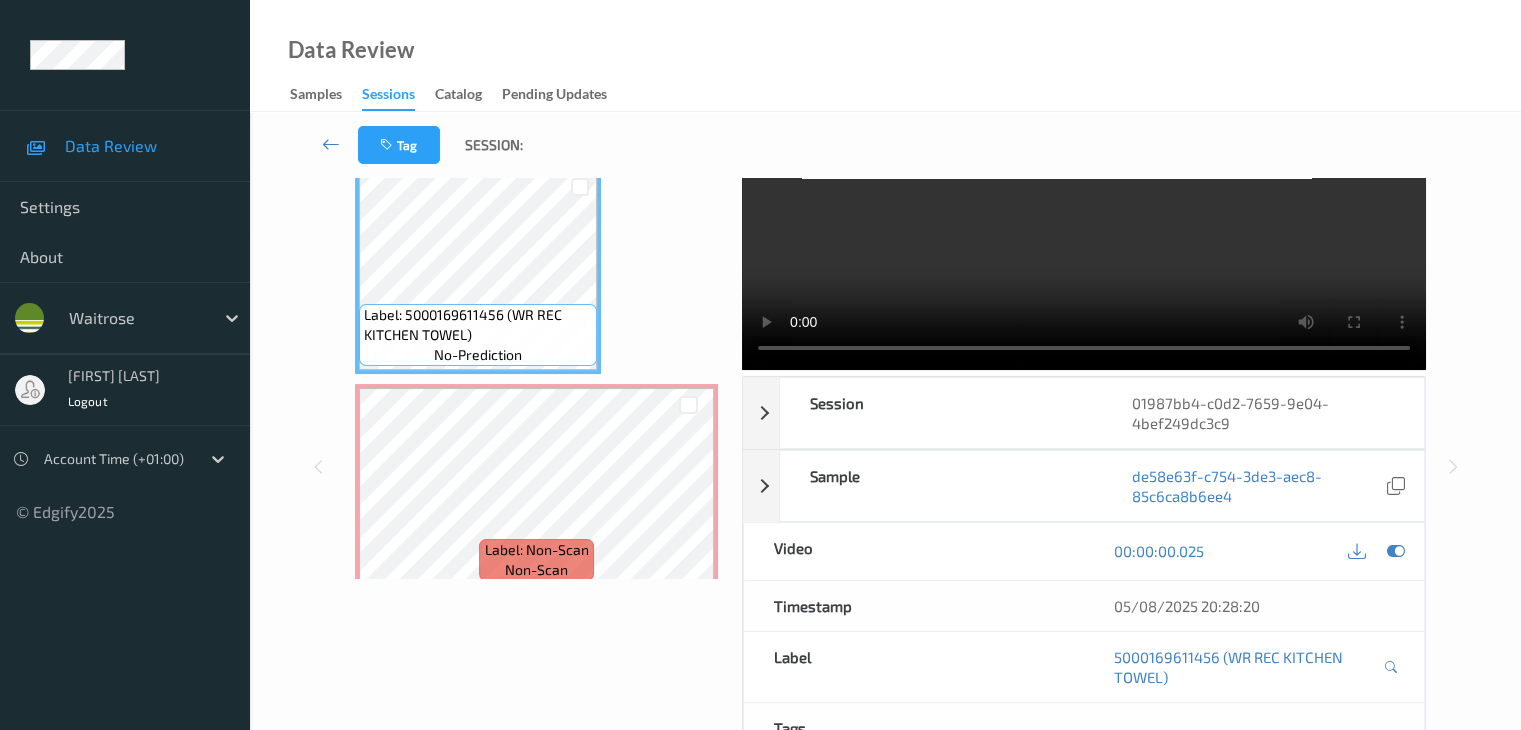 scroll, scrollTop: 0, scrollLeft: 0, axis: both 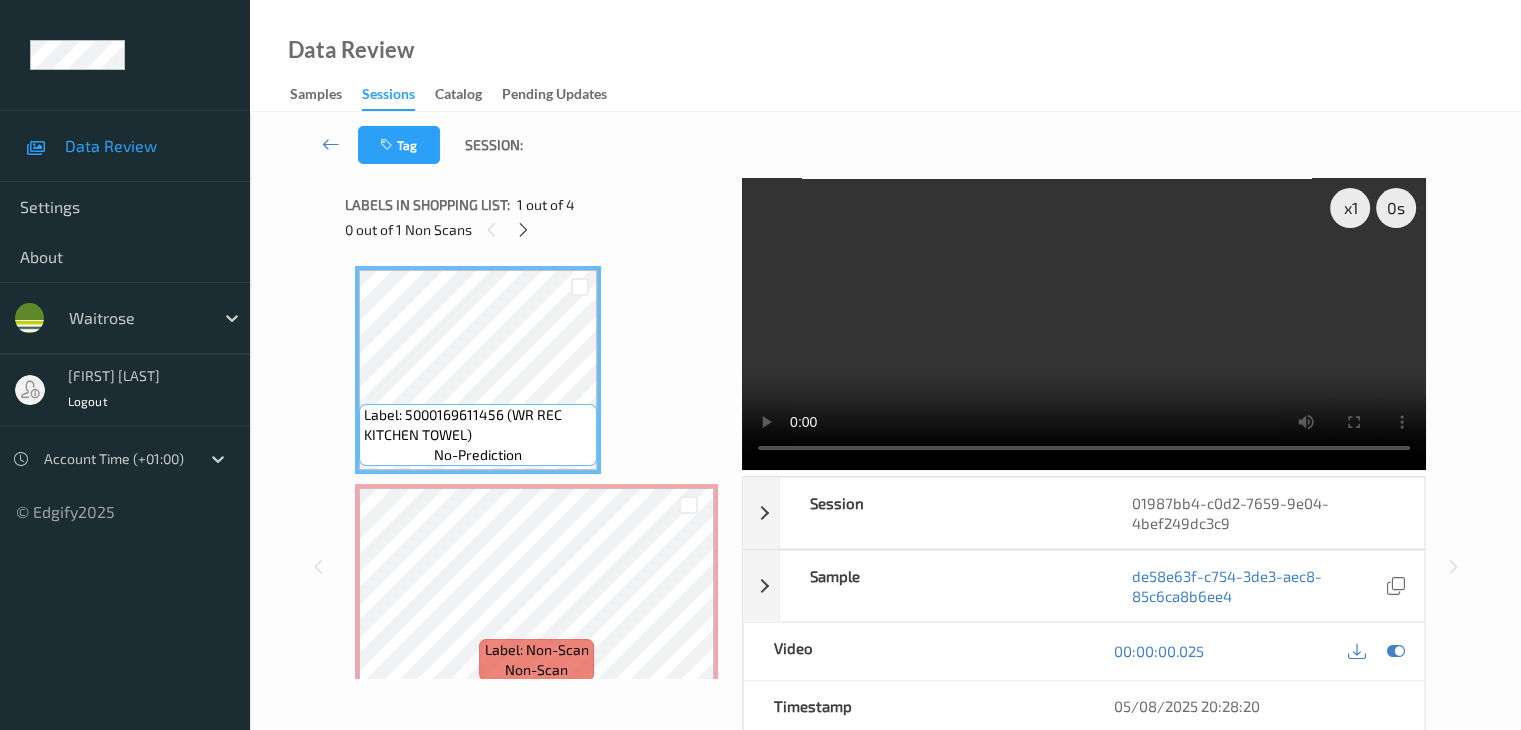 type 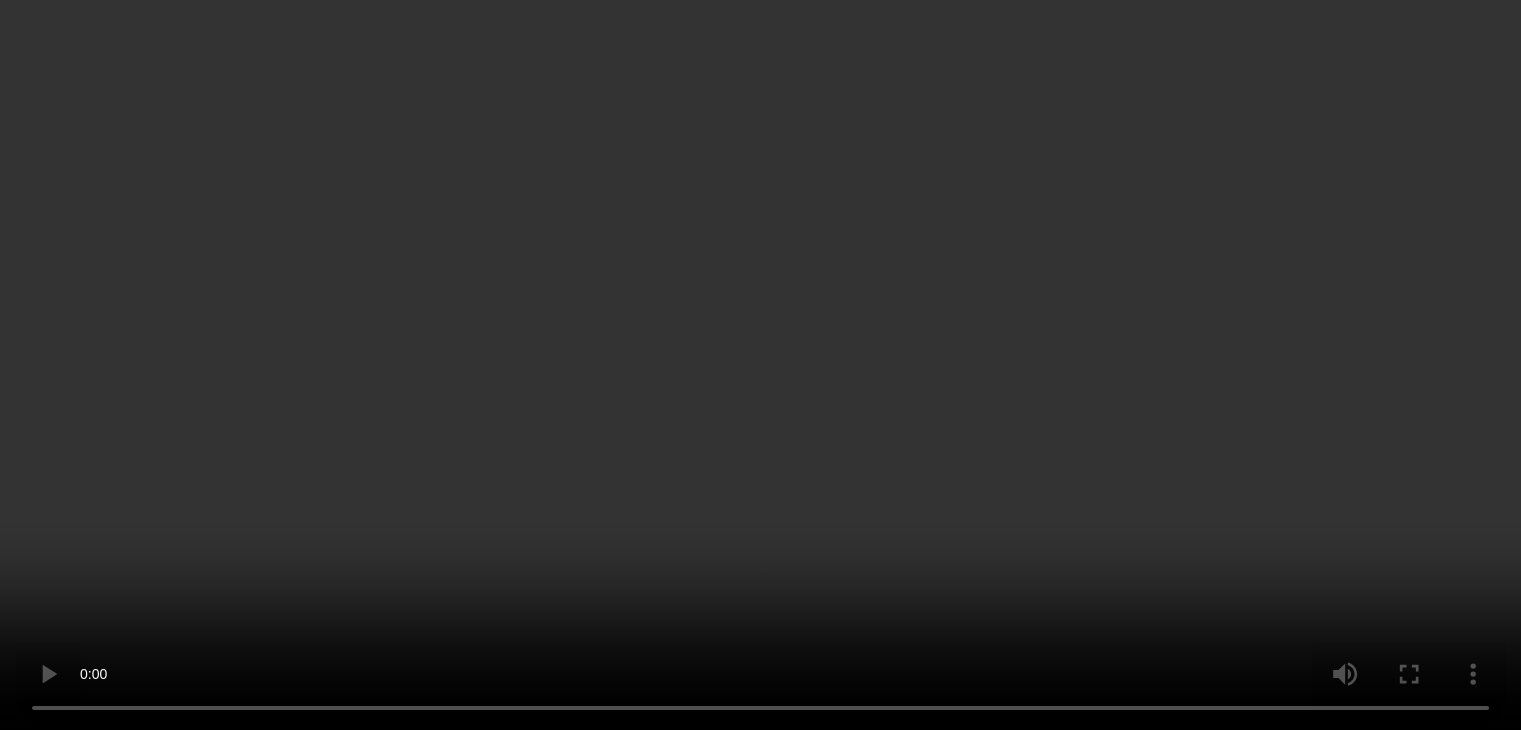 scroll, scrollTop: 200, scrollLeft: 0, axis: vertical 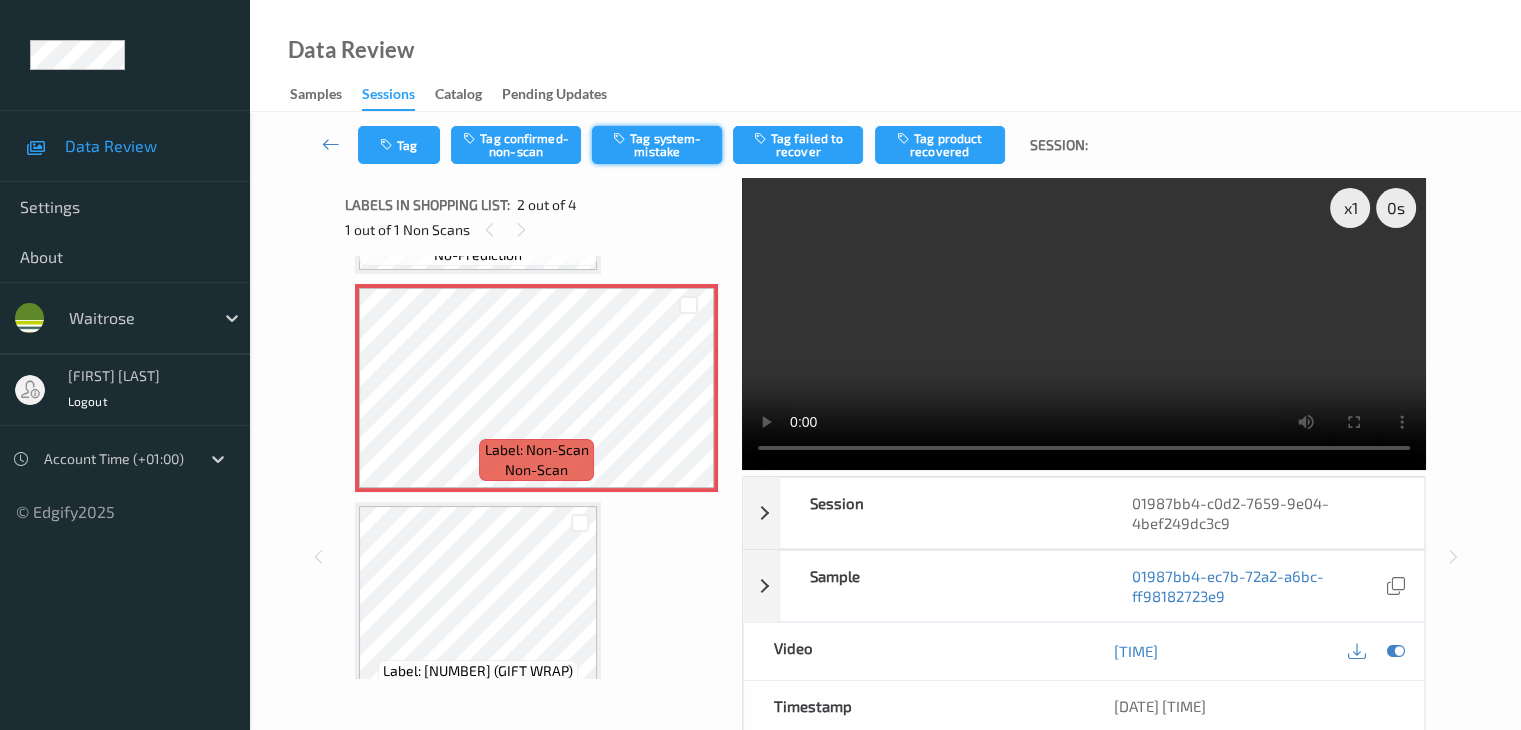 click on "Tag   system-mistake" at bounding box center (657, 145) 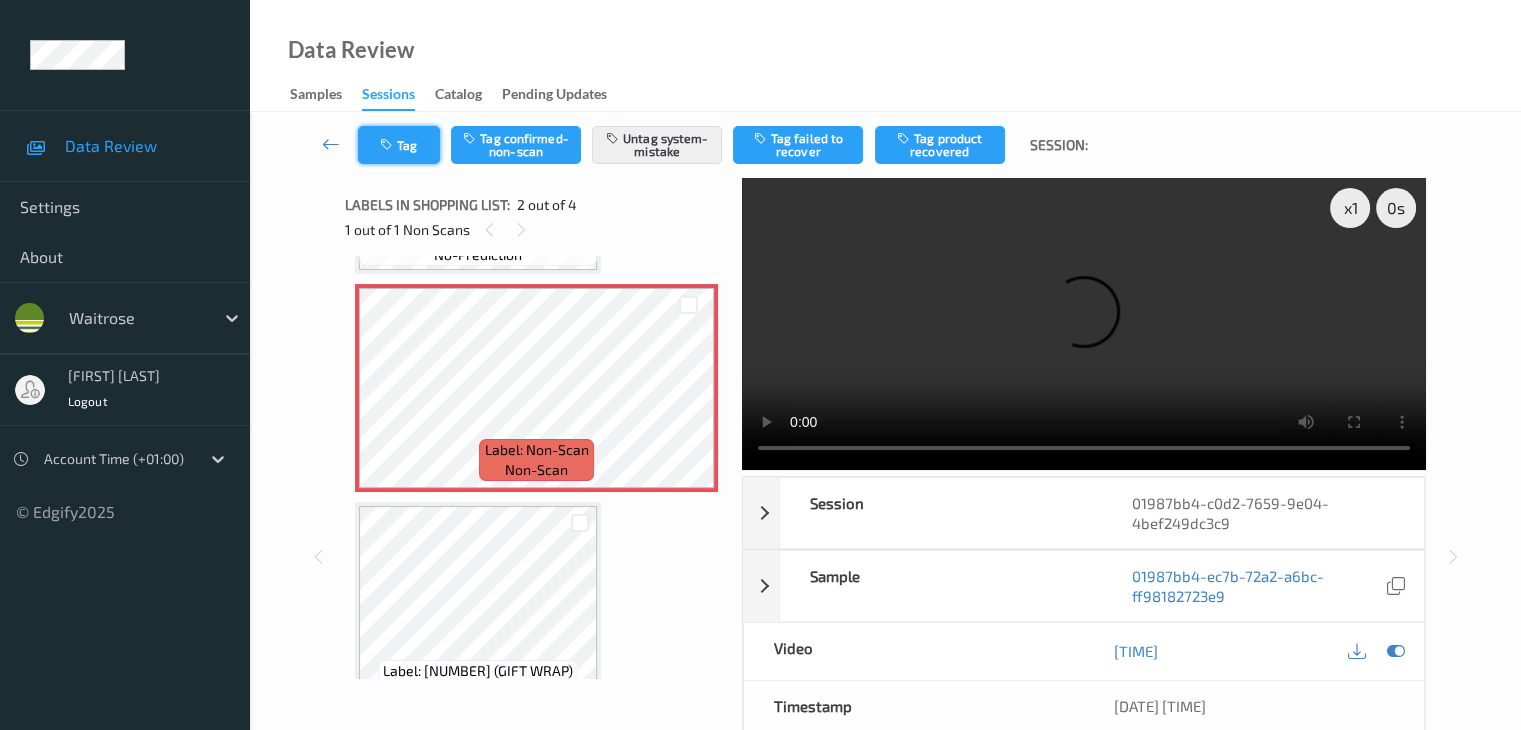 click on "Tag" at bounding box center (399, 145) 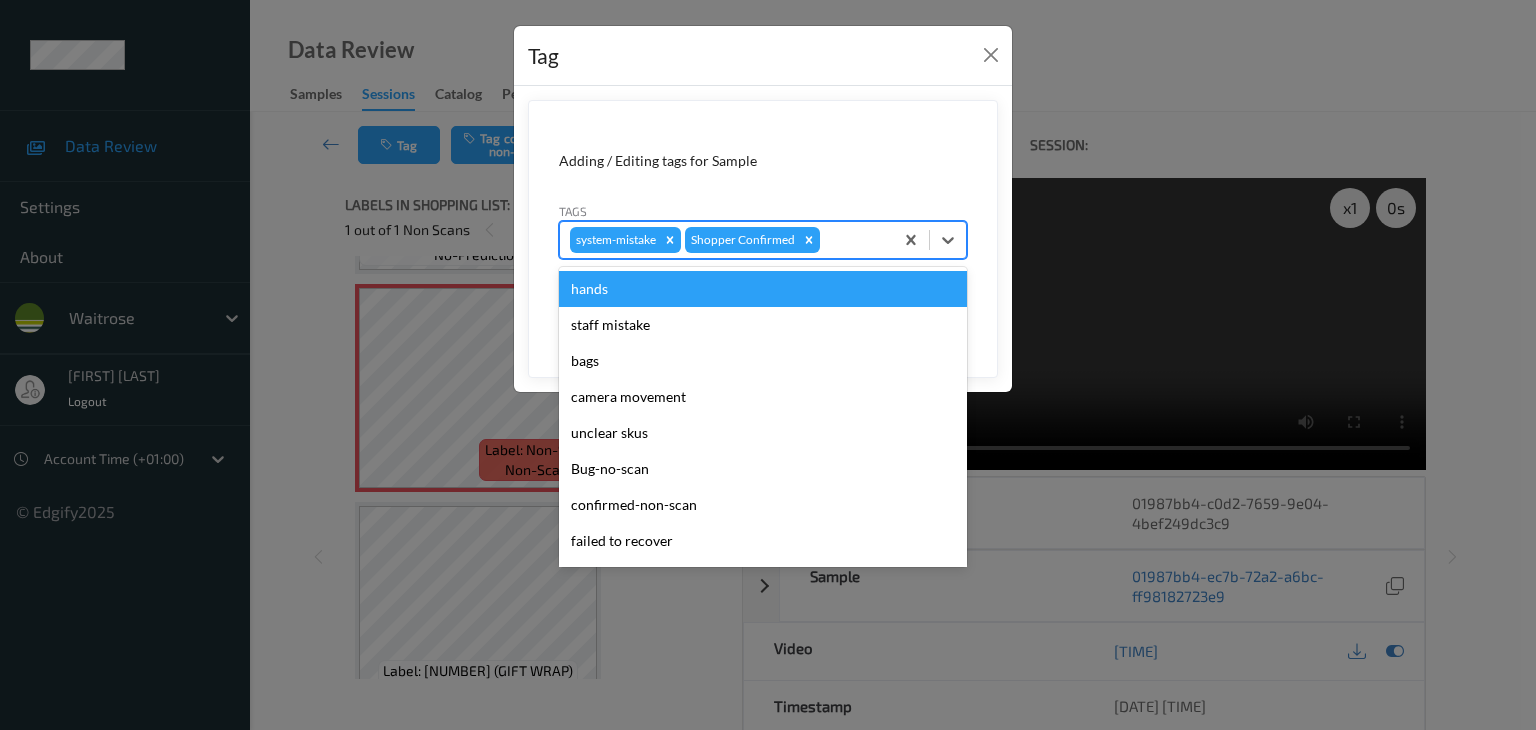 click at bounding box center [853, 240] 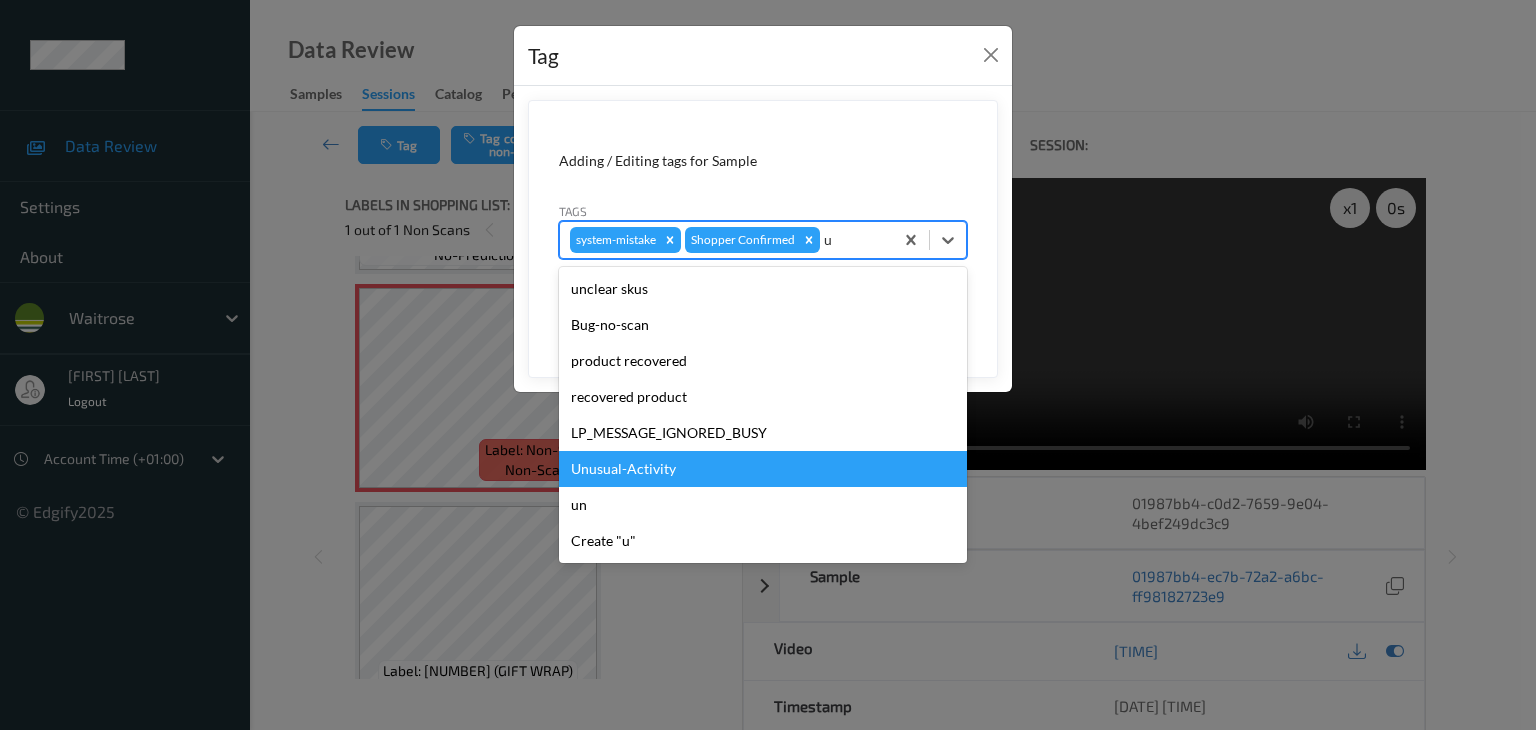 click on "Unusual-Activity" at bounding box center [763, 469] 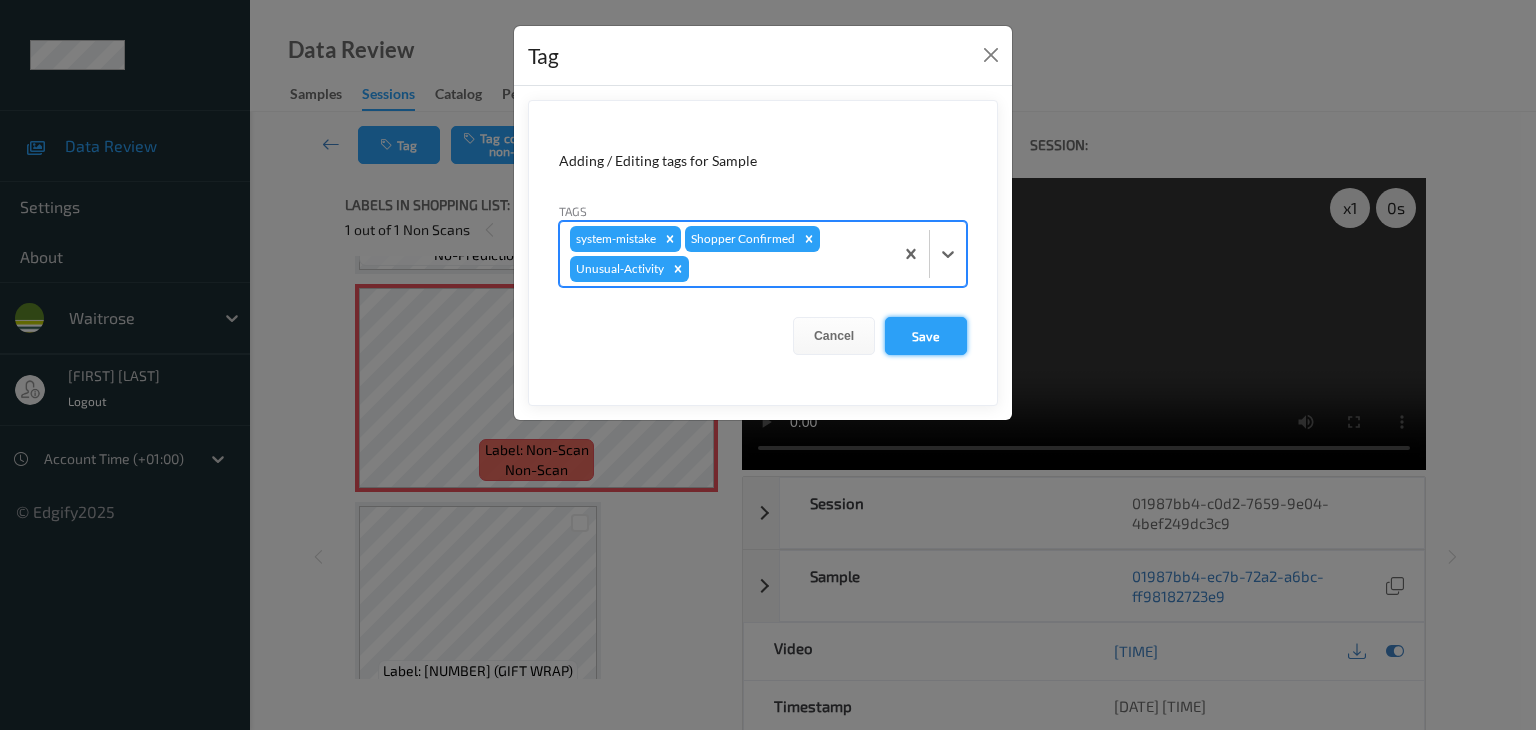 click on "Save" at bounding box center (926, 336) 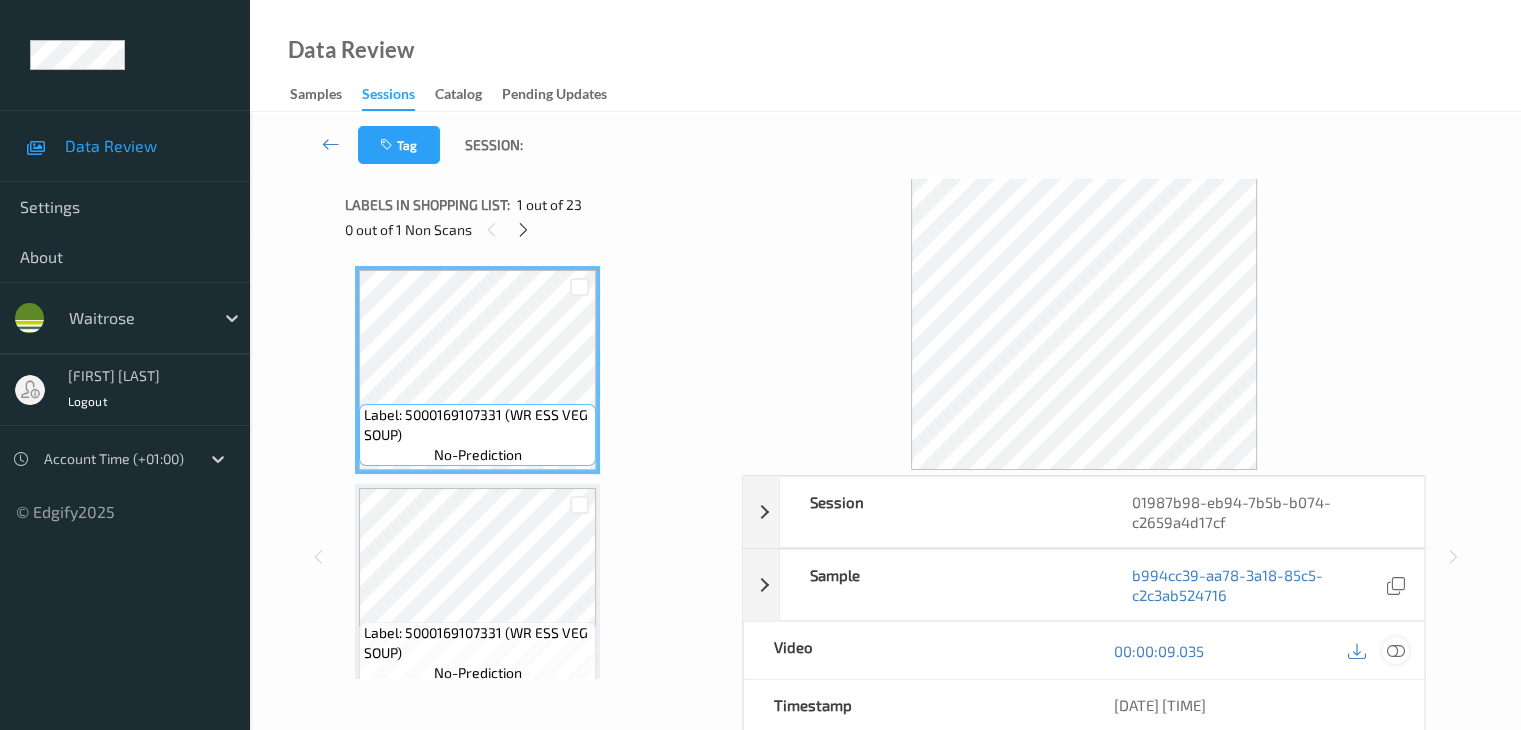 click at bounding box center [1395, 651] 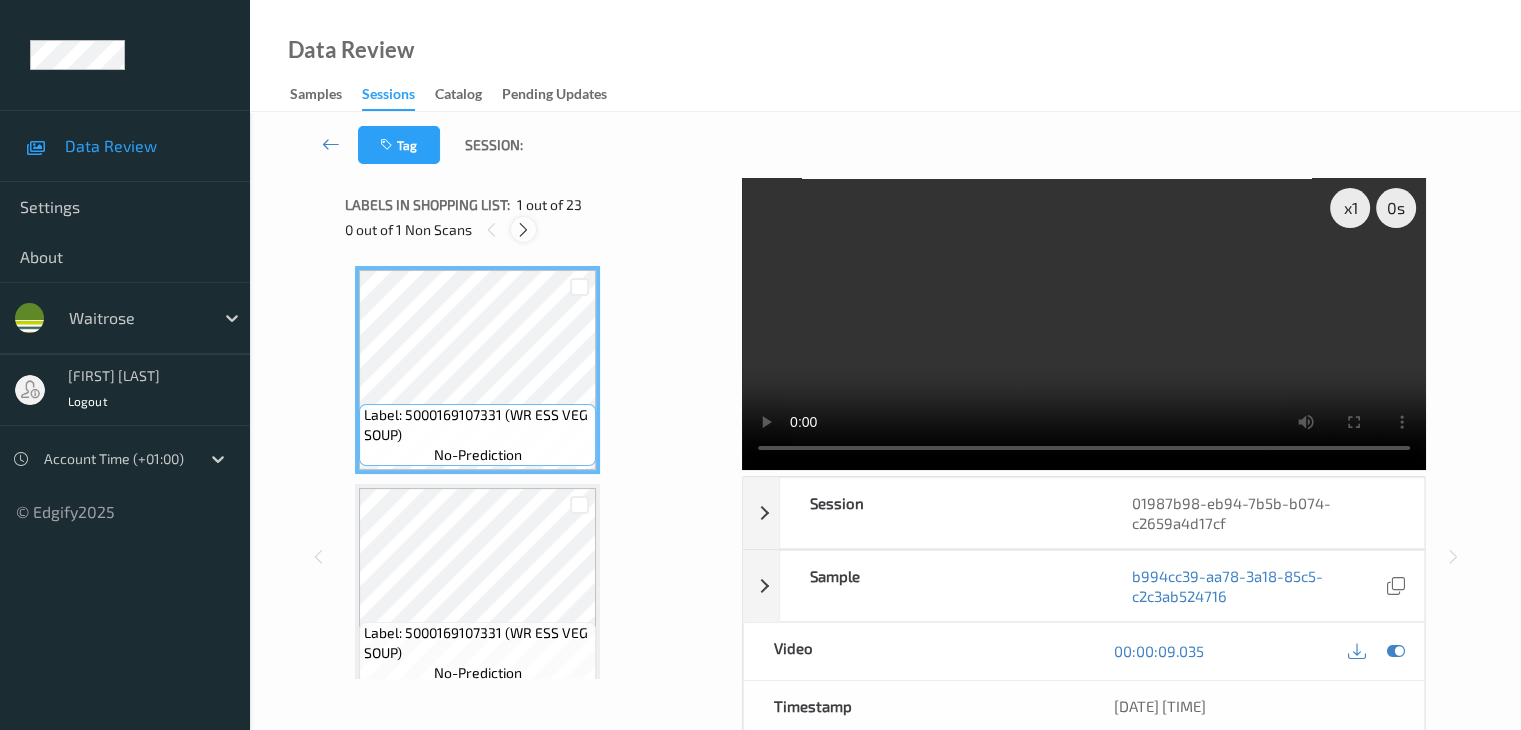 click at bounding box center (523, 230) 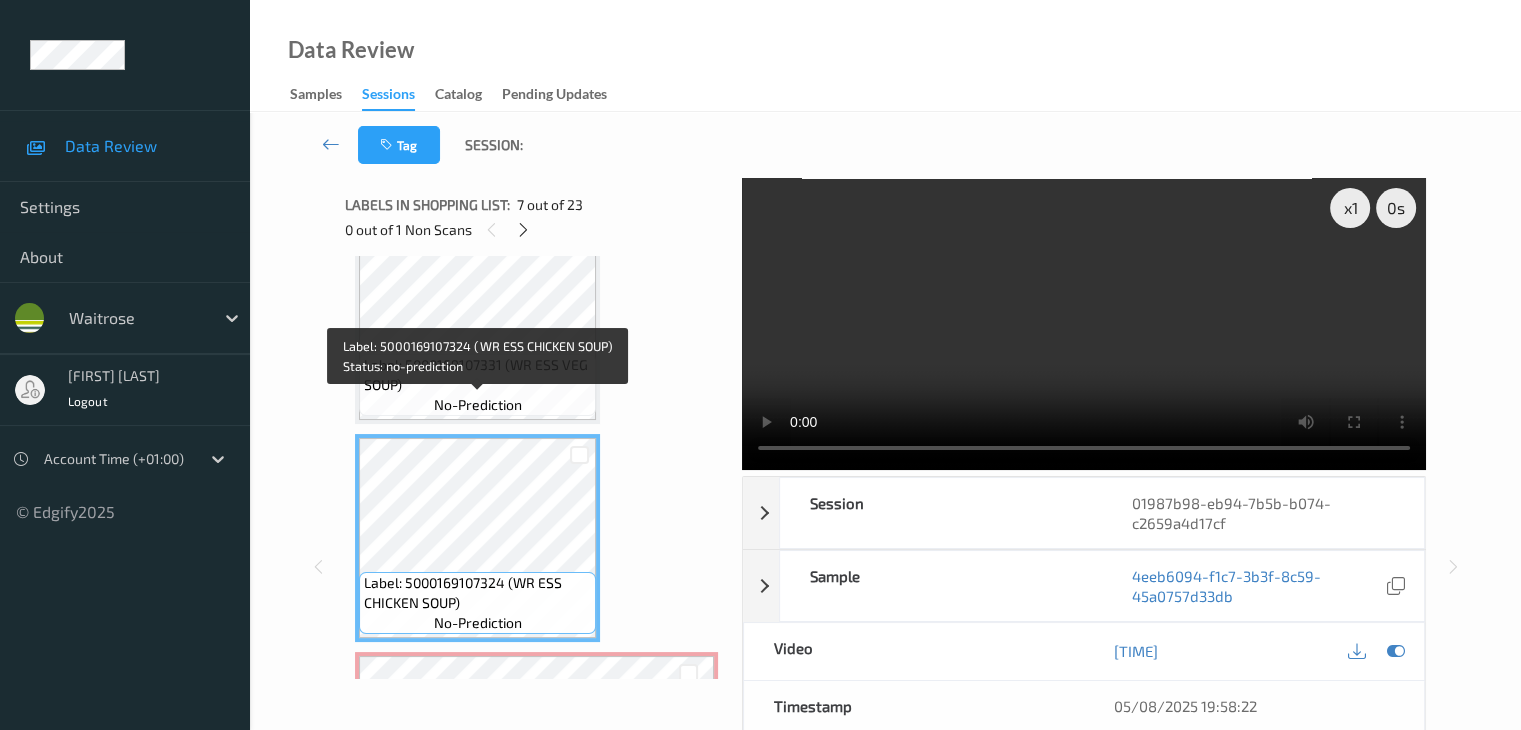 scroll, scrollTop: 1118, scrollLeft: 0, axis: vertical 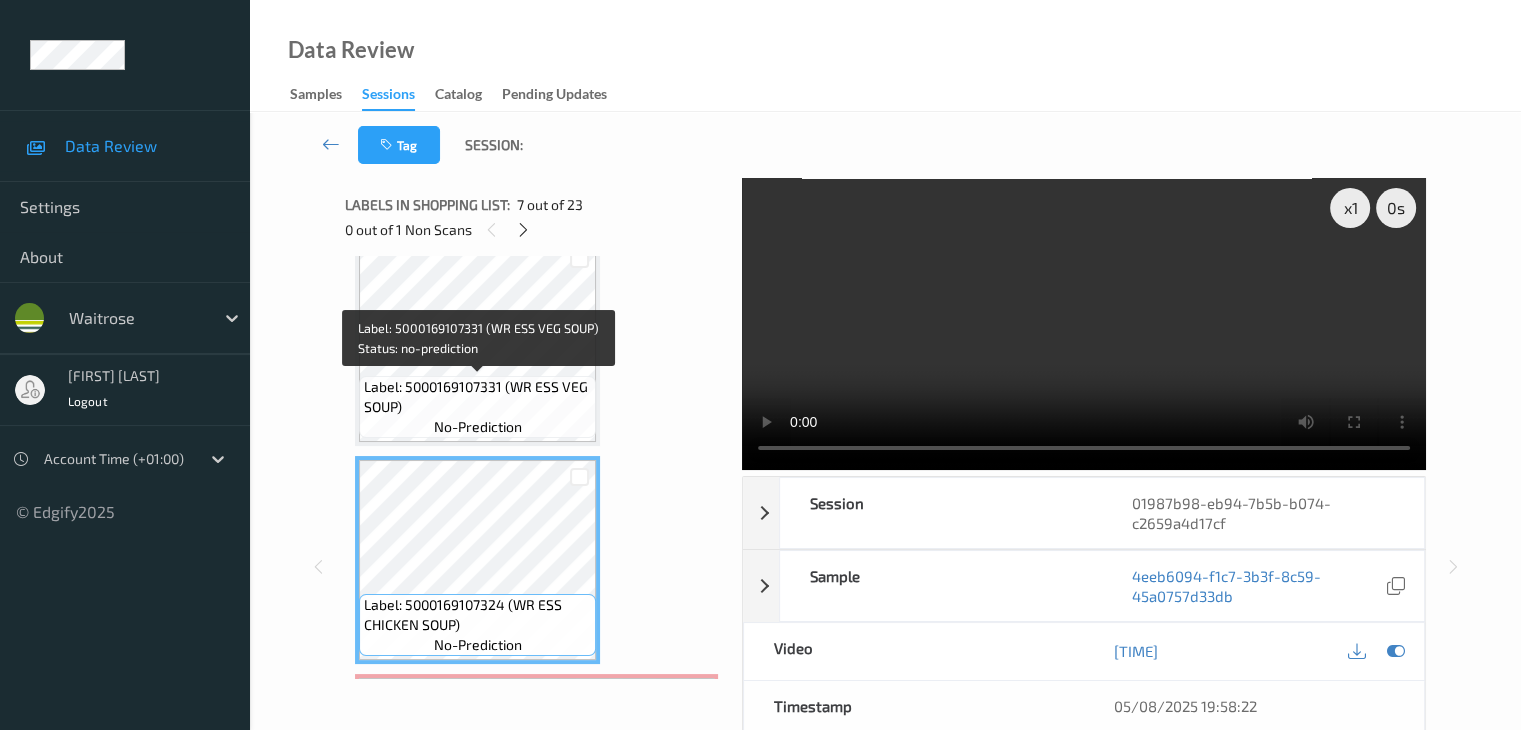 click on "Label: 5000169107331 (WR ESS VEG SOUP)" at bounding box center [477, 397] 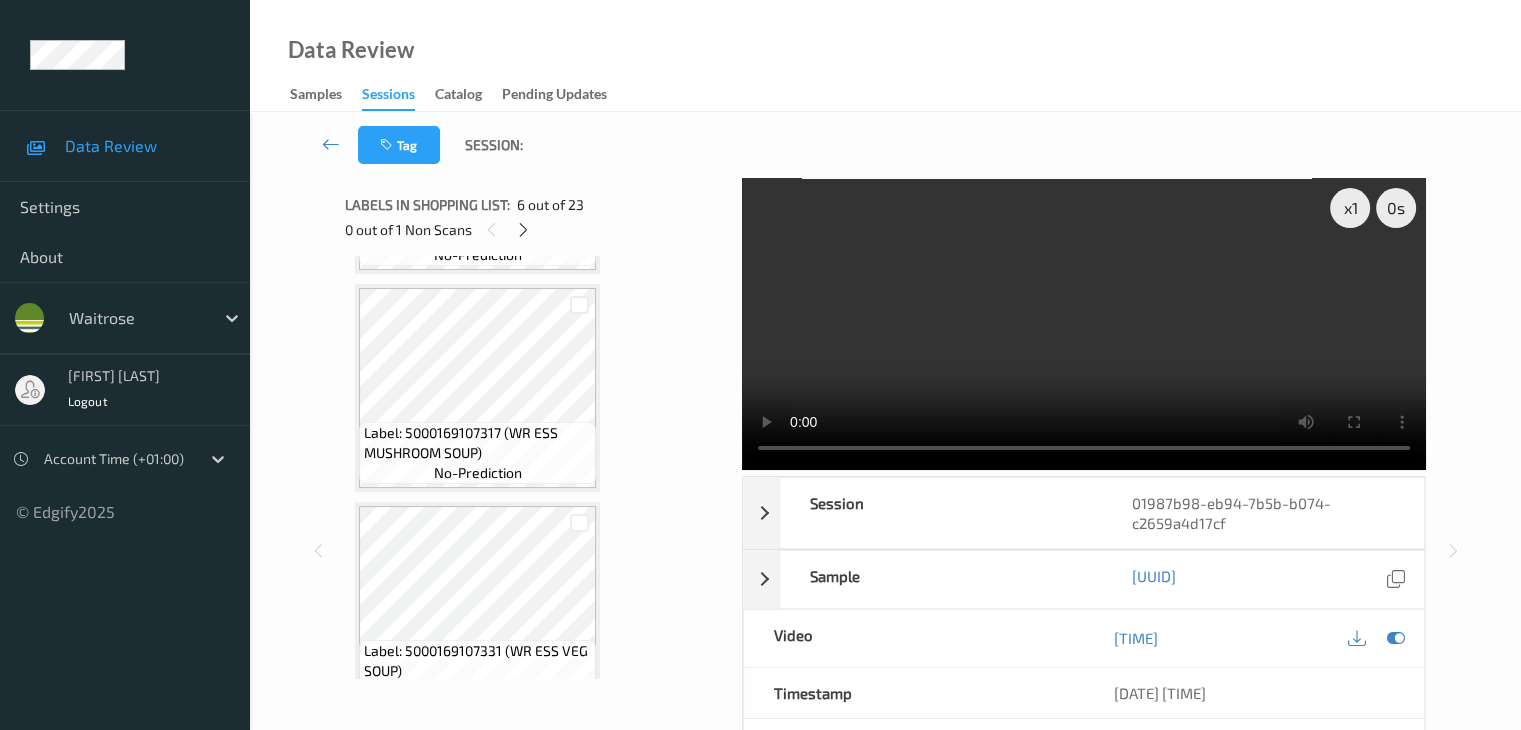 scroll, scrollTop: 518, scrollLeft: 0, axis: vertical 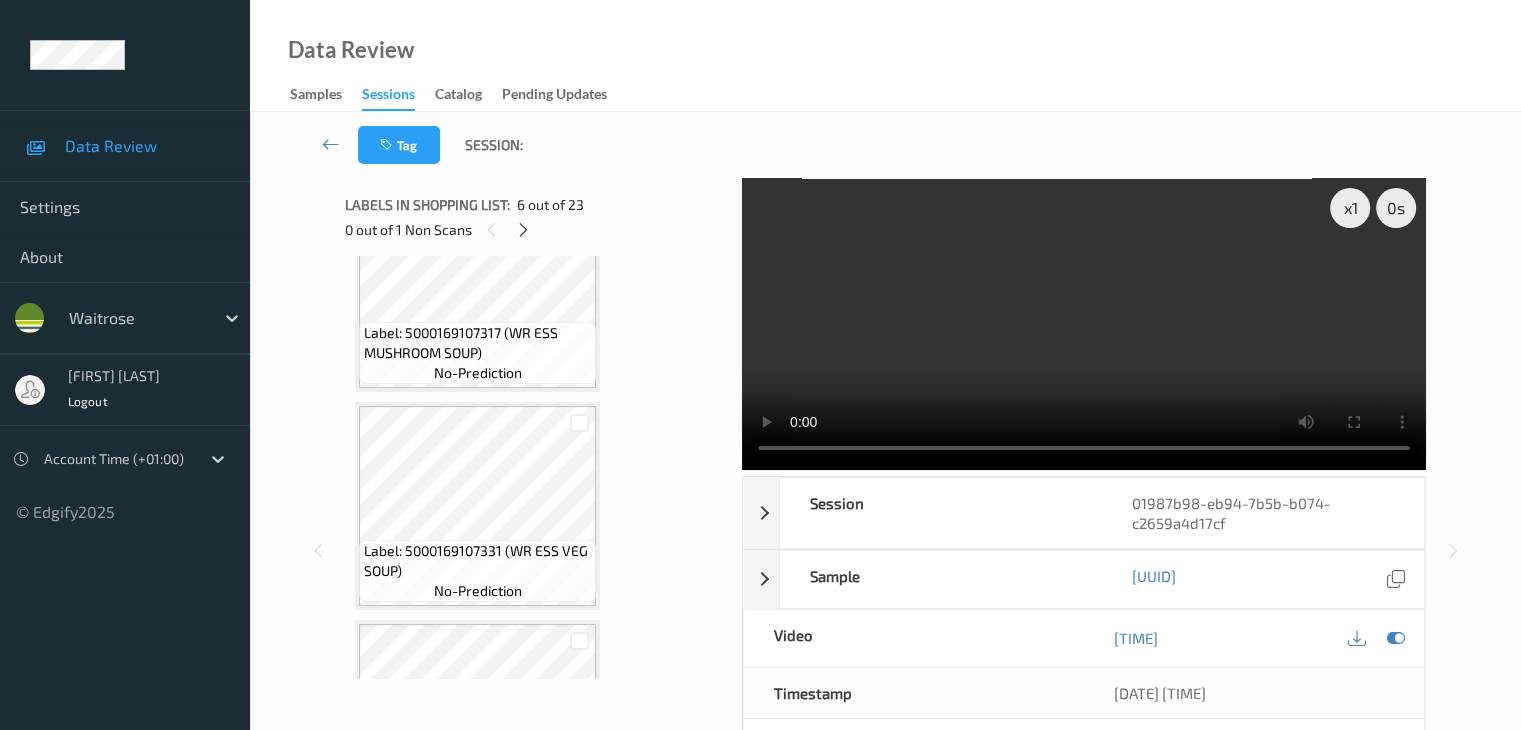 click at bounding box center (579, 422) 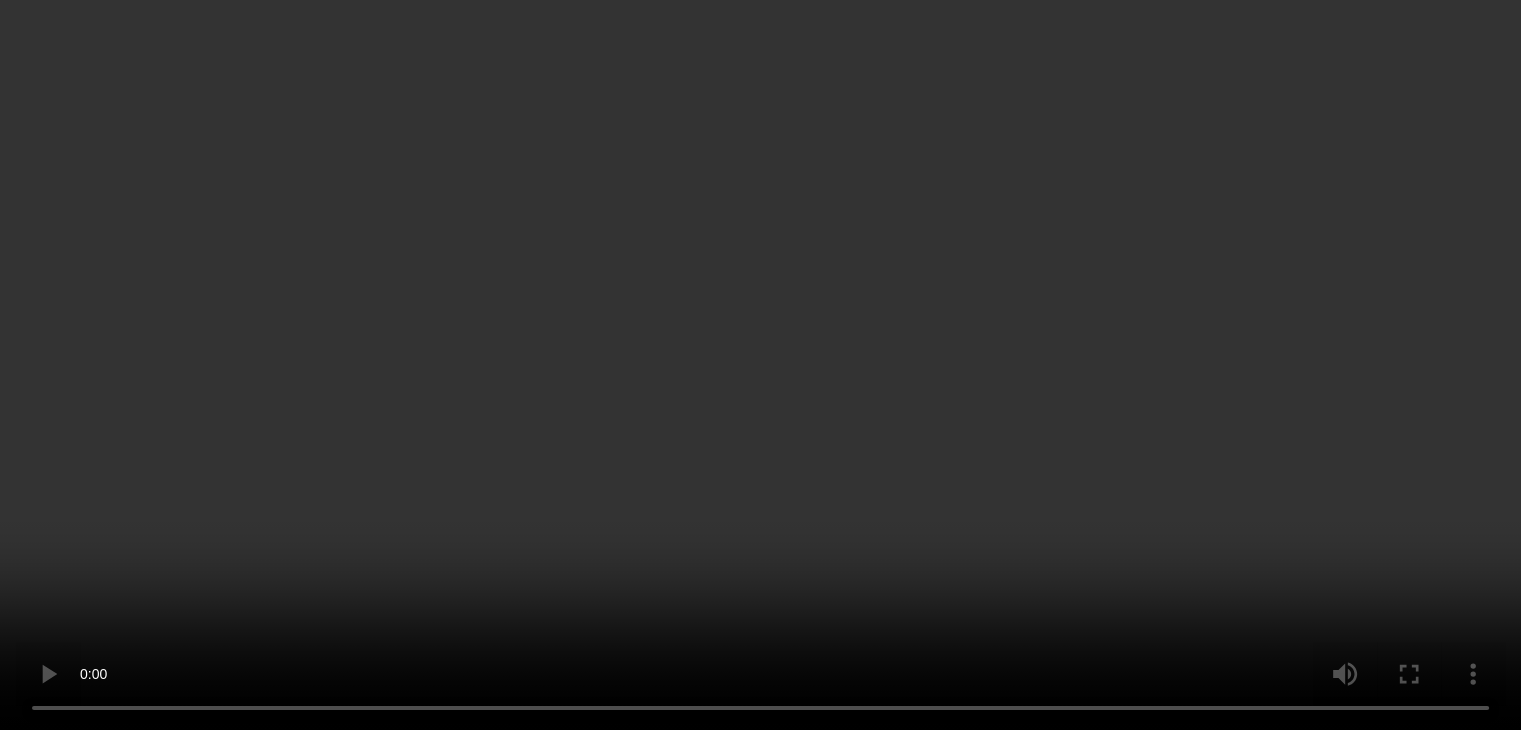 scroll, scrollTop: 1318, scrollLeft: 0, axis: vertical 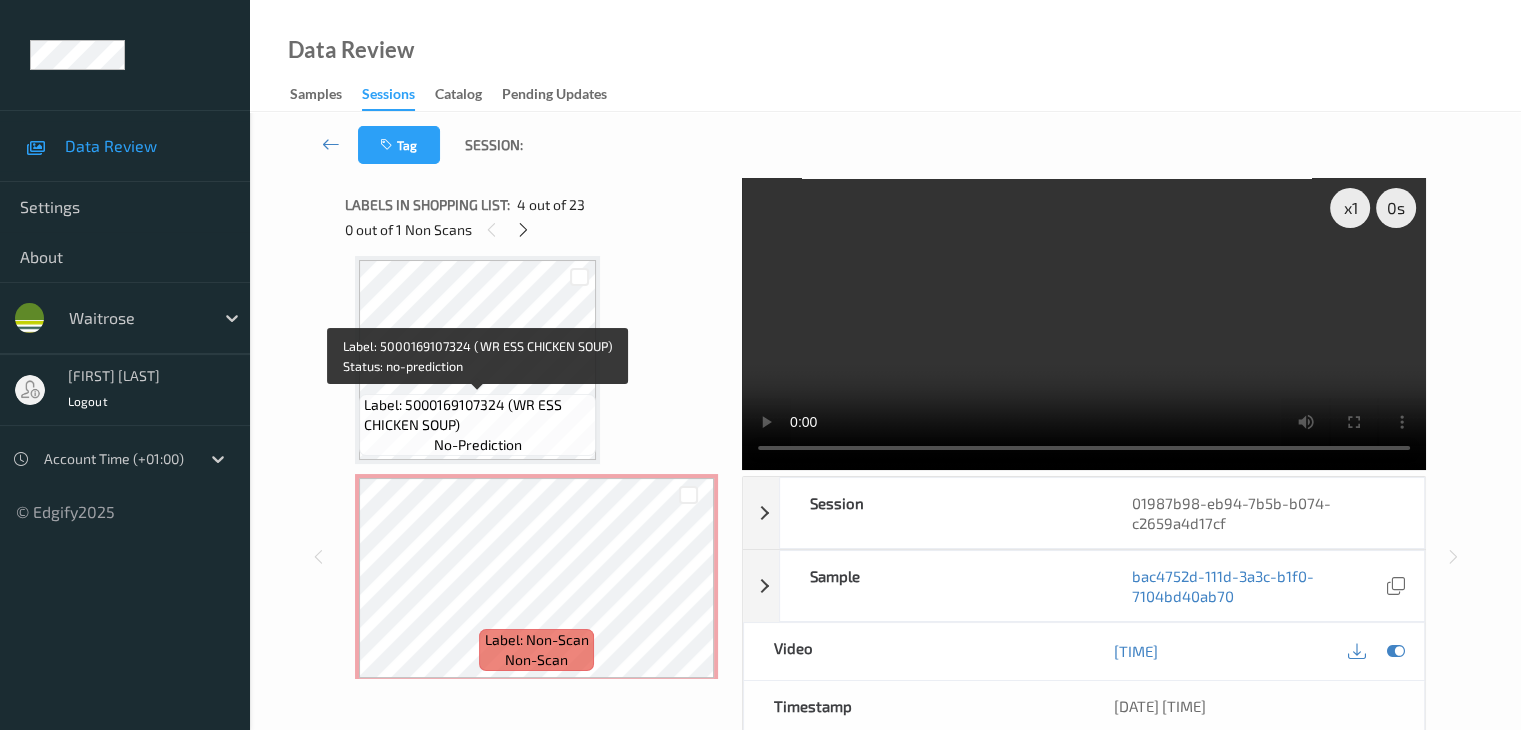 click on "Label: 5000169107324 (WR ESS CHICKEN SOUP)" at bounding box center (477, 415) 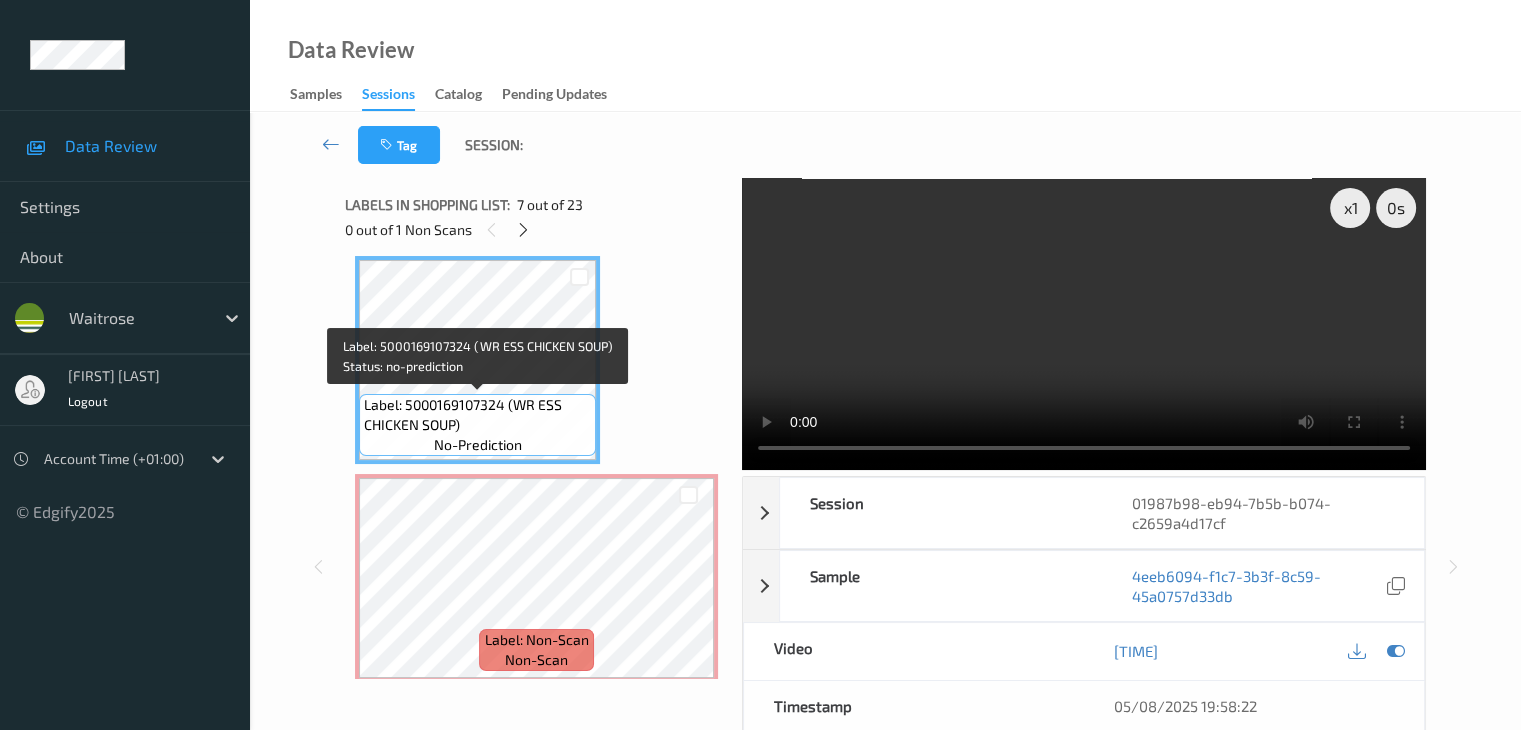 click on "Label: 5000169107324 (WR ESS CHICKEN SOUP)" at bounding box center [477, 415] 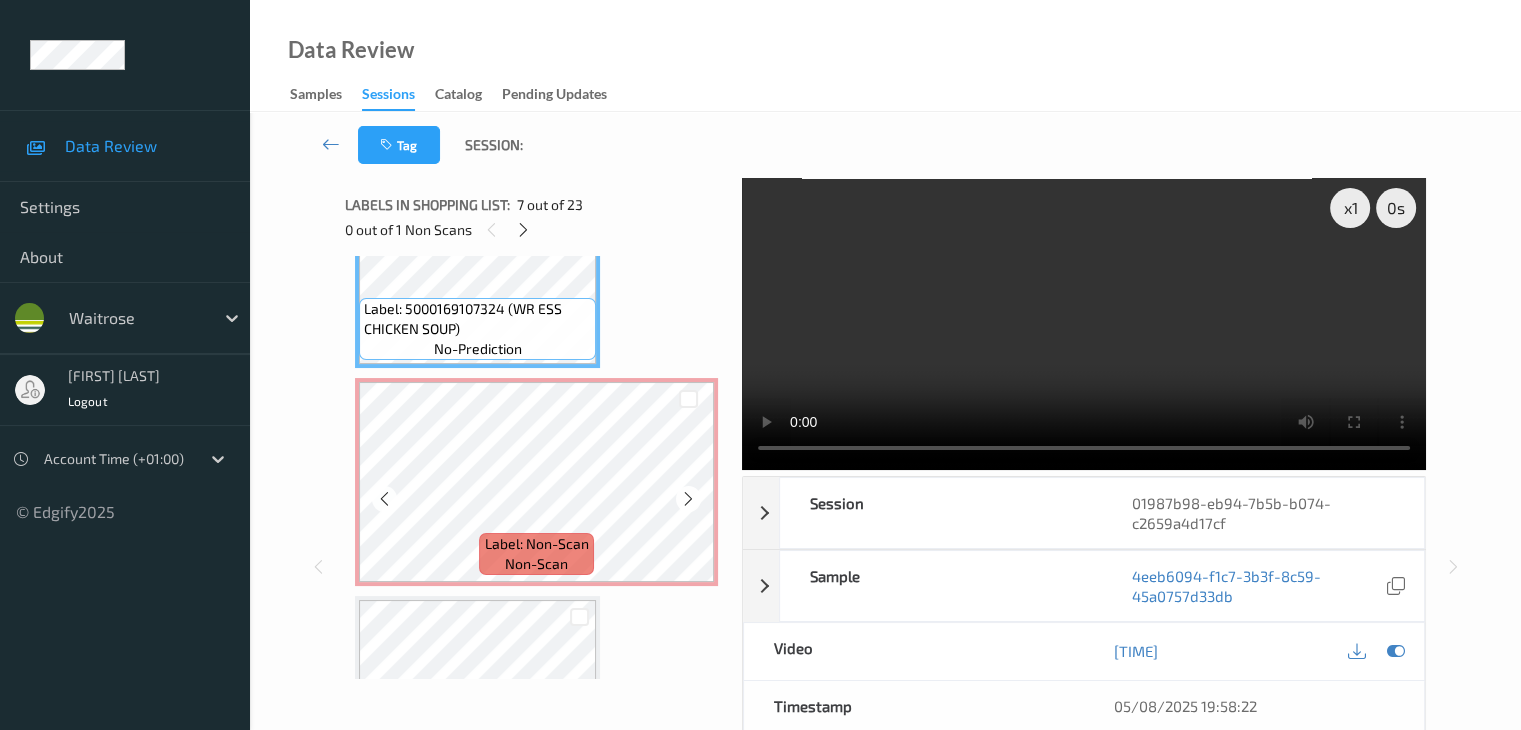 scroll, scrollTop: 1418, scrollLeft: 0, axis: vertical 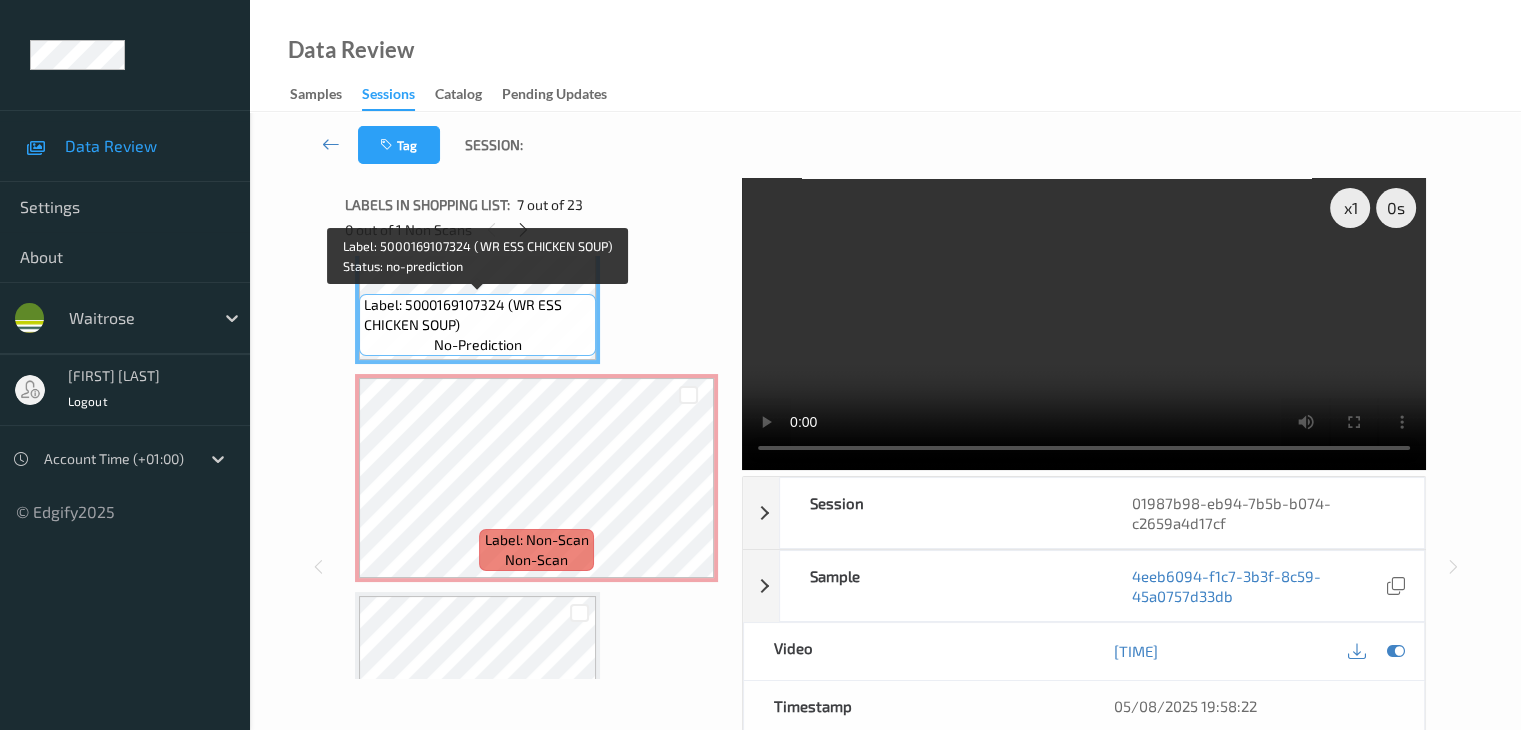 click on "Label: 5000169107324 (WR ESS CHICKEN SOUP) no-prediction" at bounding box center [477, 325] 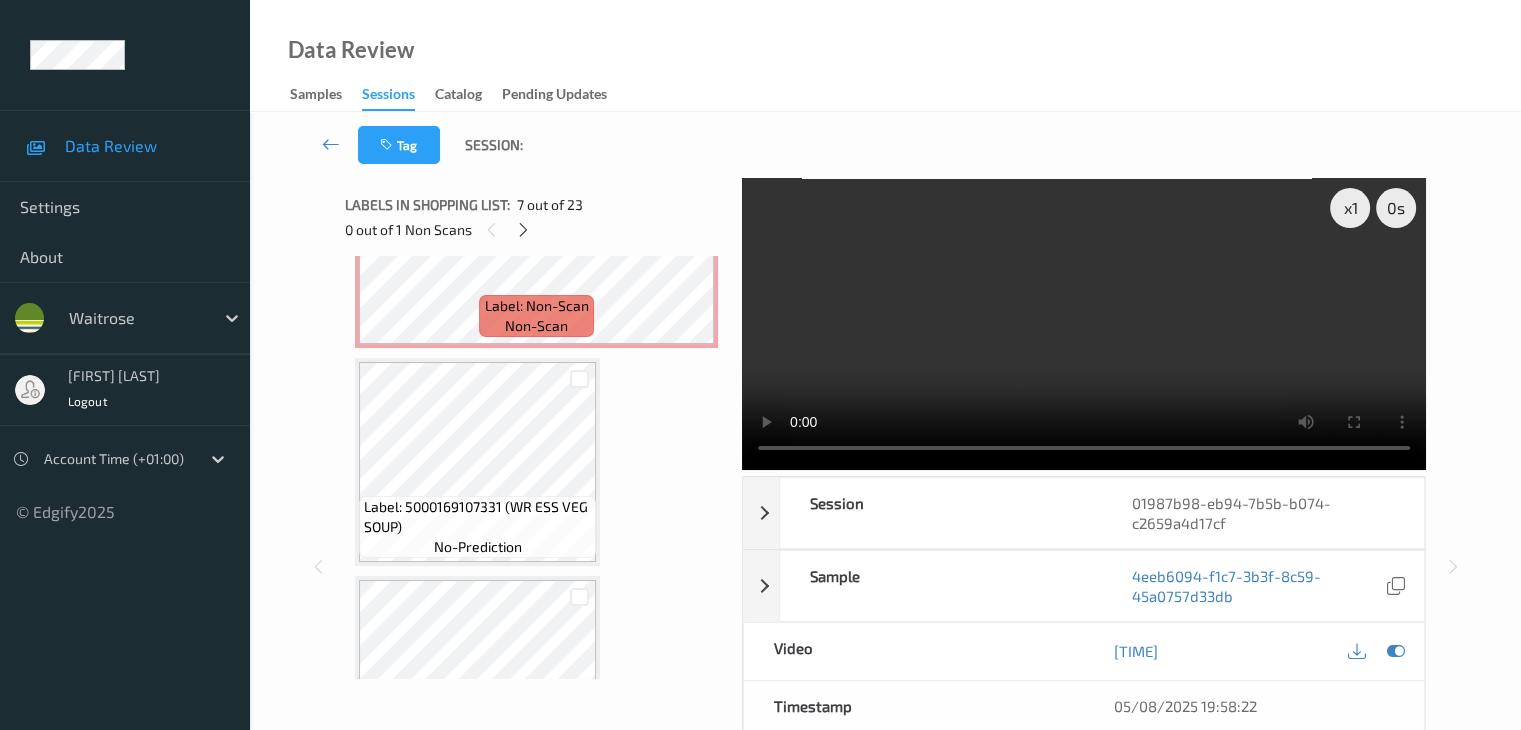 scroll, scrollTop: 1618, scrollLeft: 0, axis: vertical 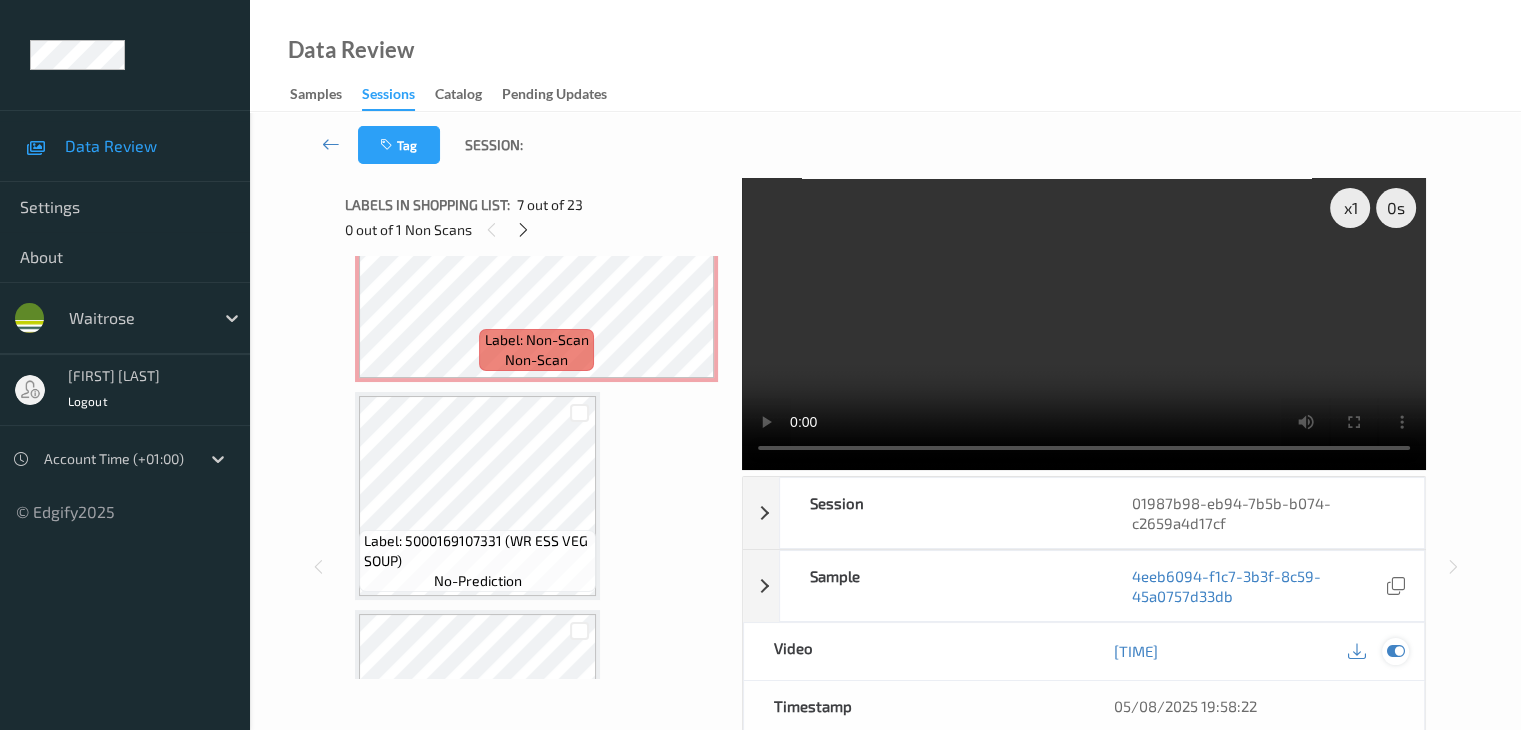 click at bounding box center (1395, 651) 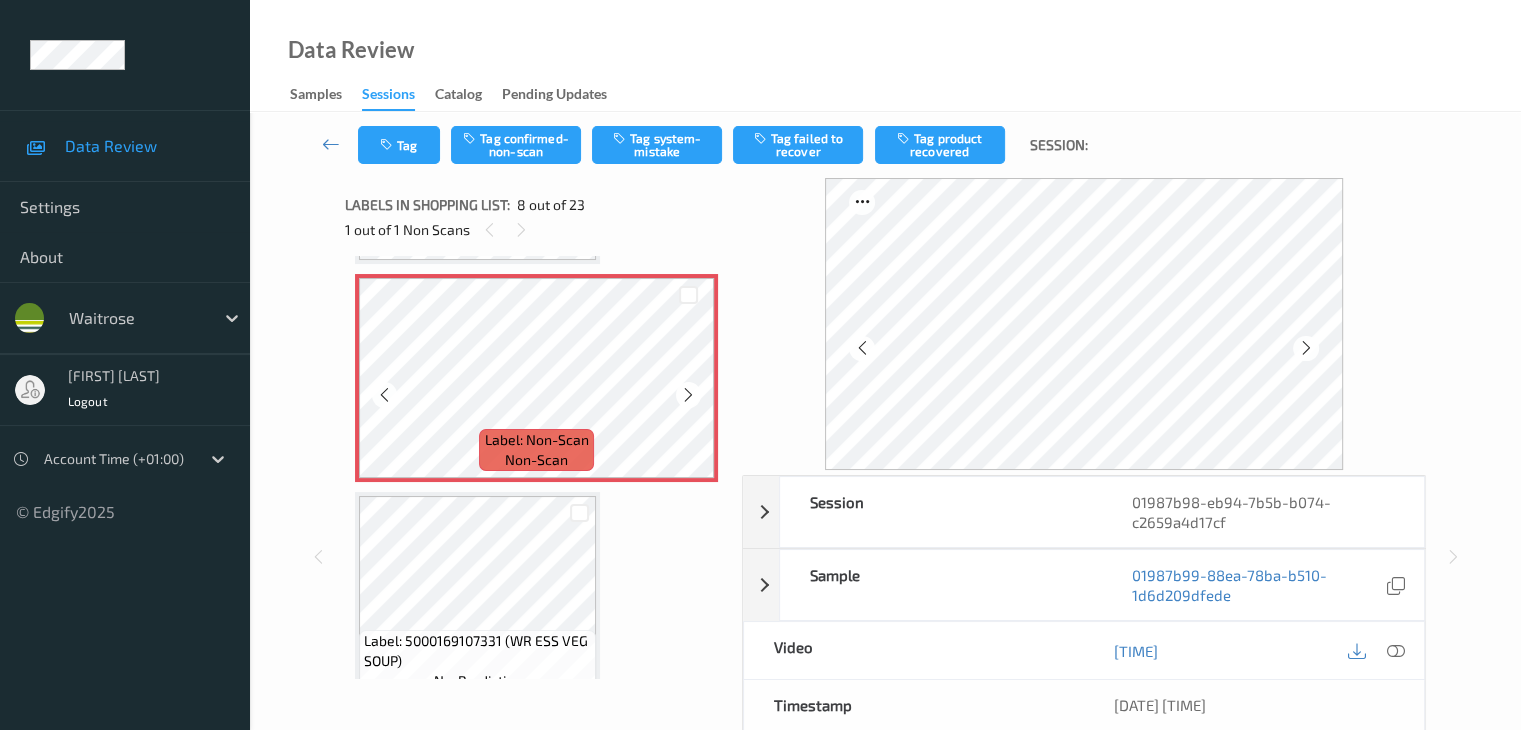 scroll, scrollTop: 1418, scrollLeft: 0, axis: vertical 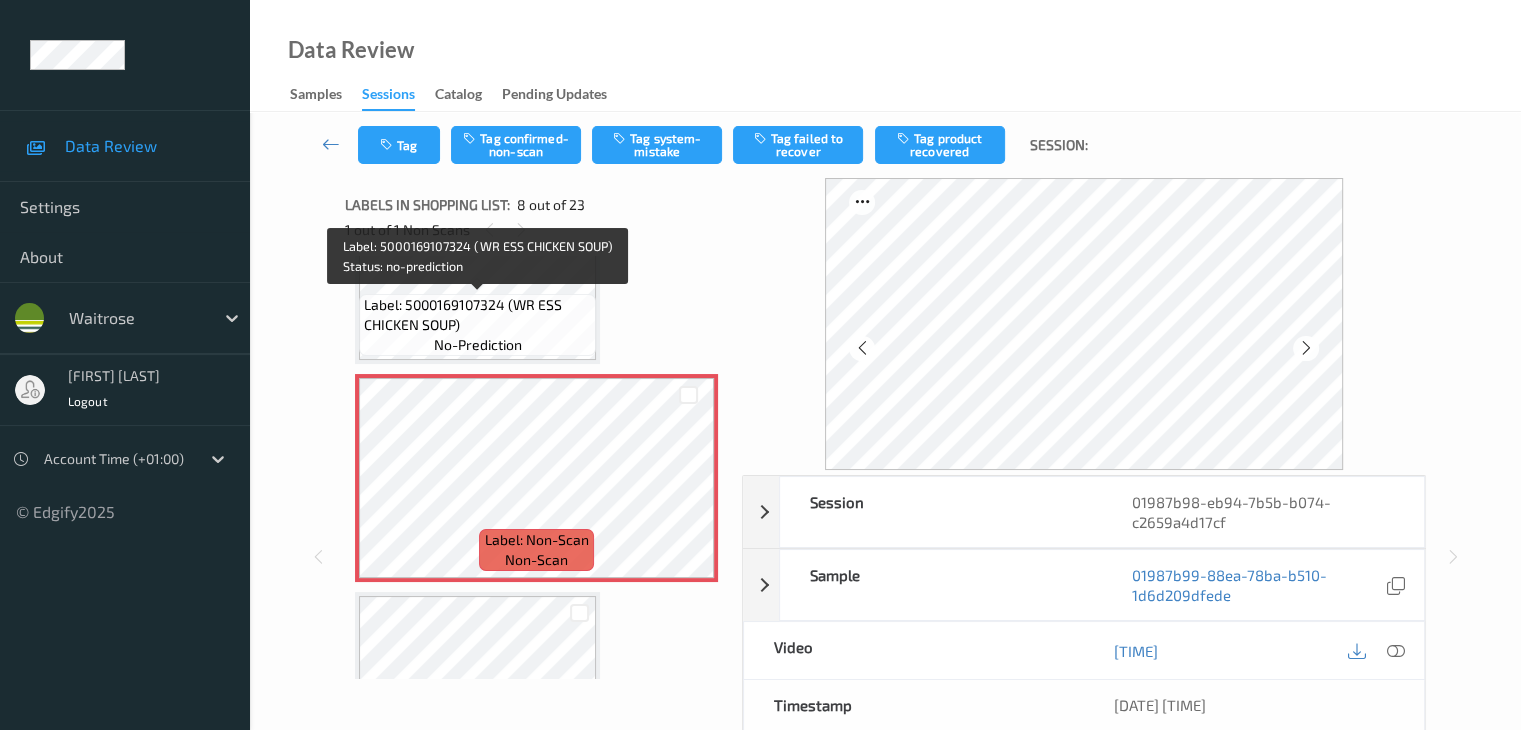 click on "Label: 5000169107324 (WR ESS CHICKEN SOUP)" at bounding box center [477, 315] 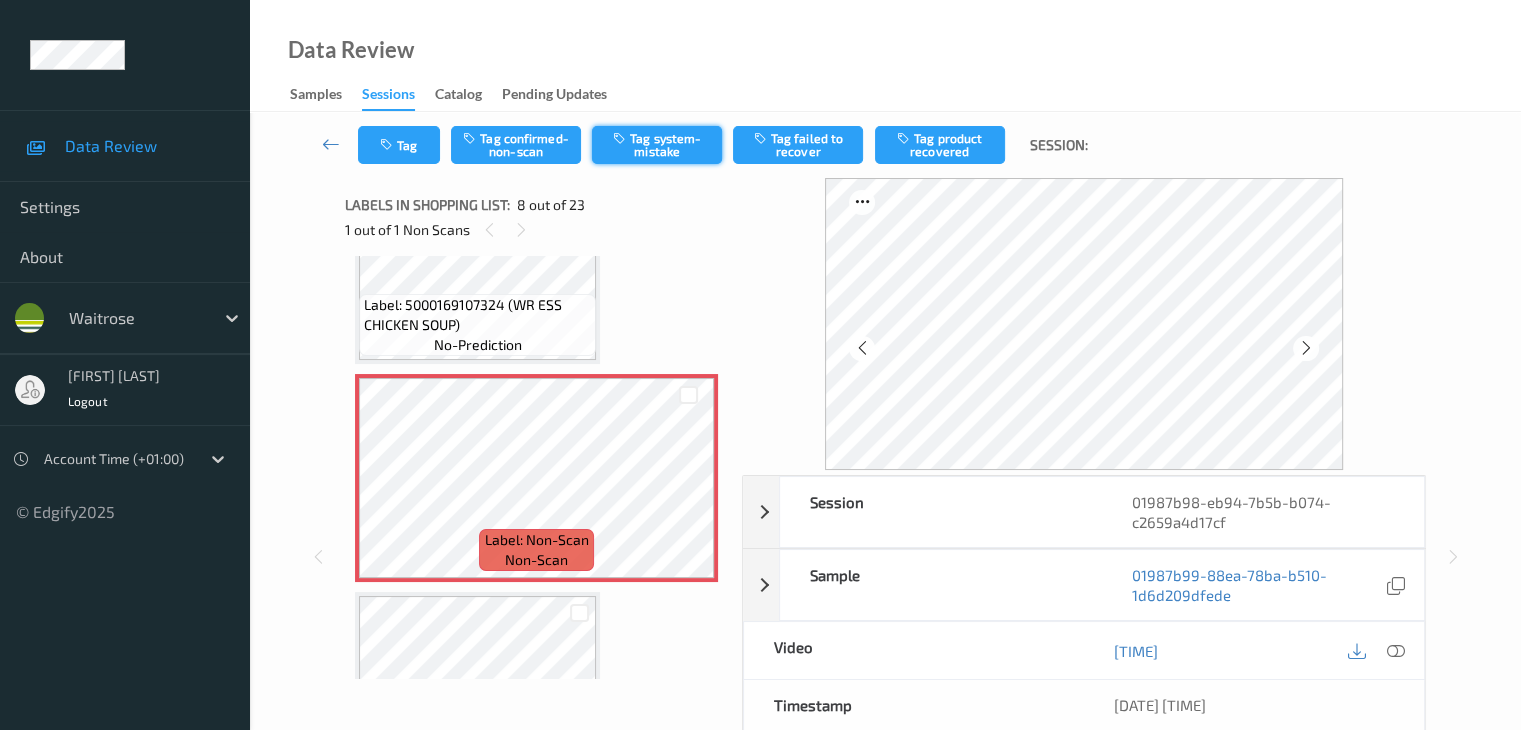 click on "Tag   system-mistake" at bounding box center [657, 145] 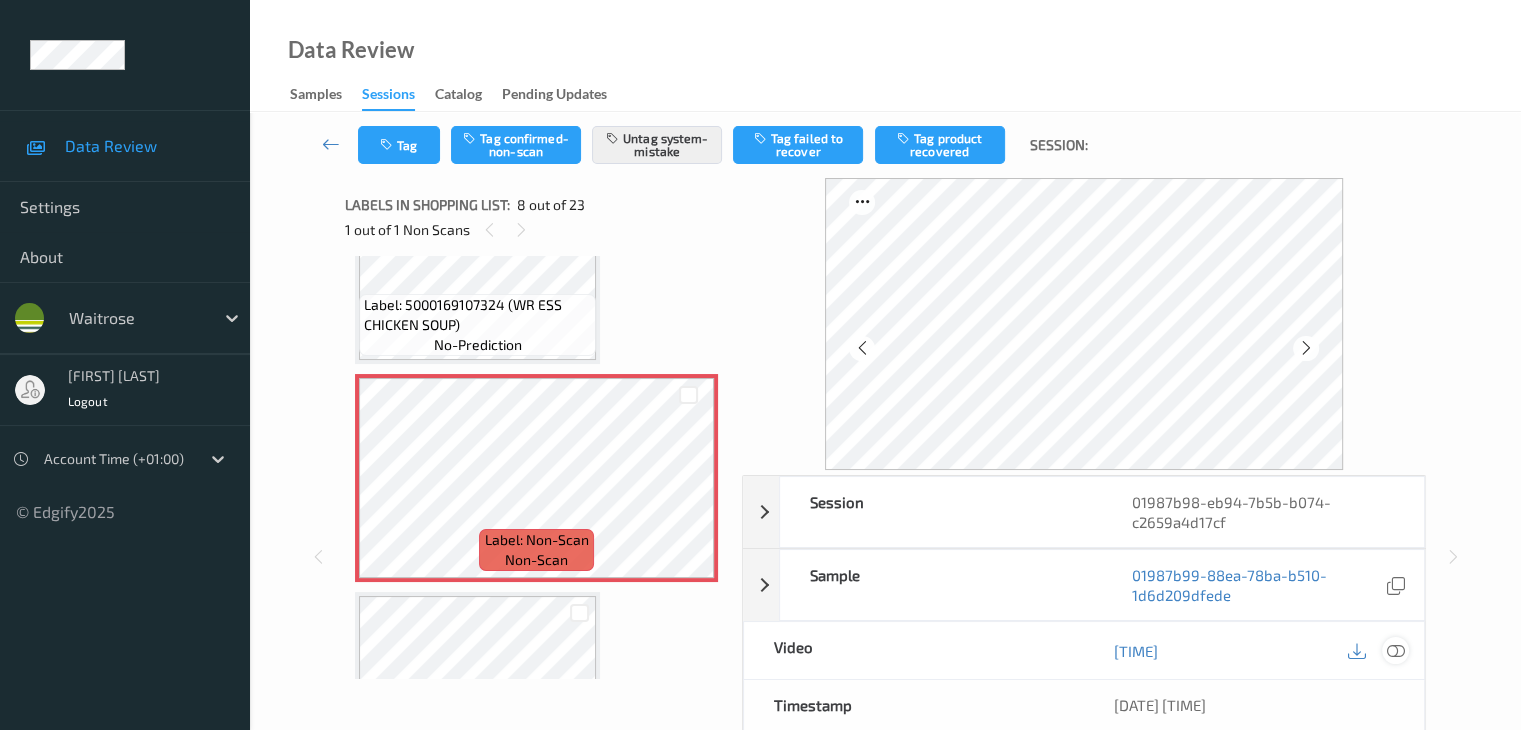 click at bounding box center (1395, 651) 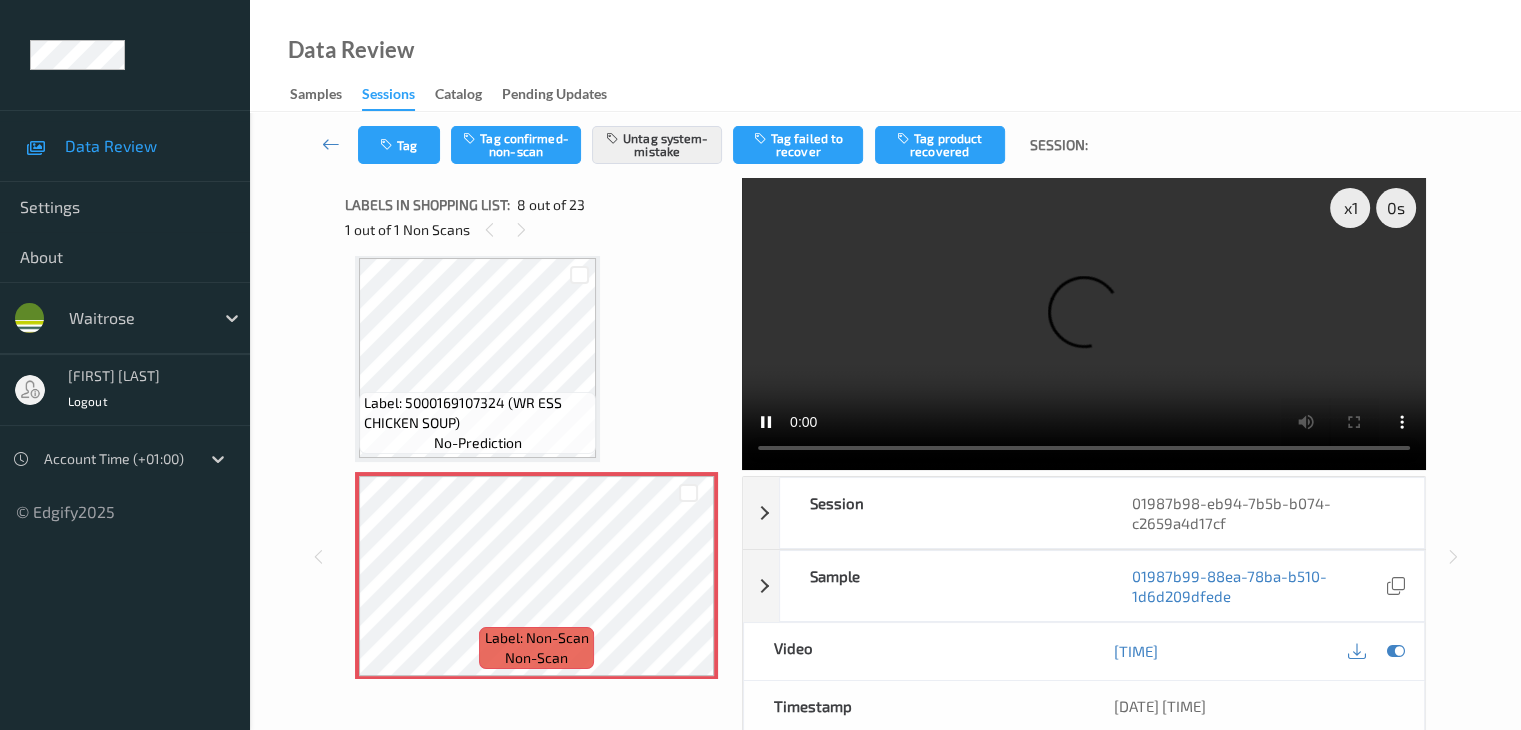 scroll, scrollTop: 1318, scrollLeft: 0, axis: vertical 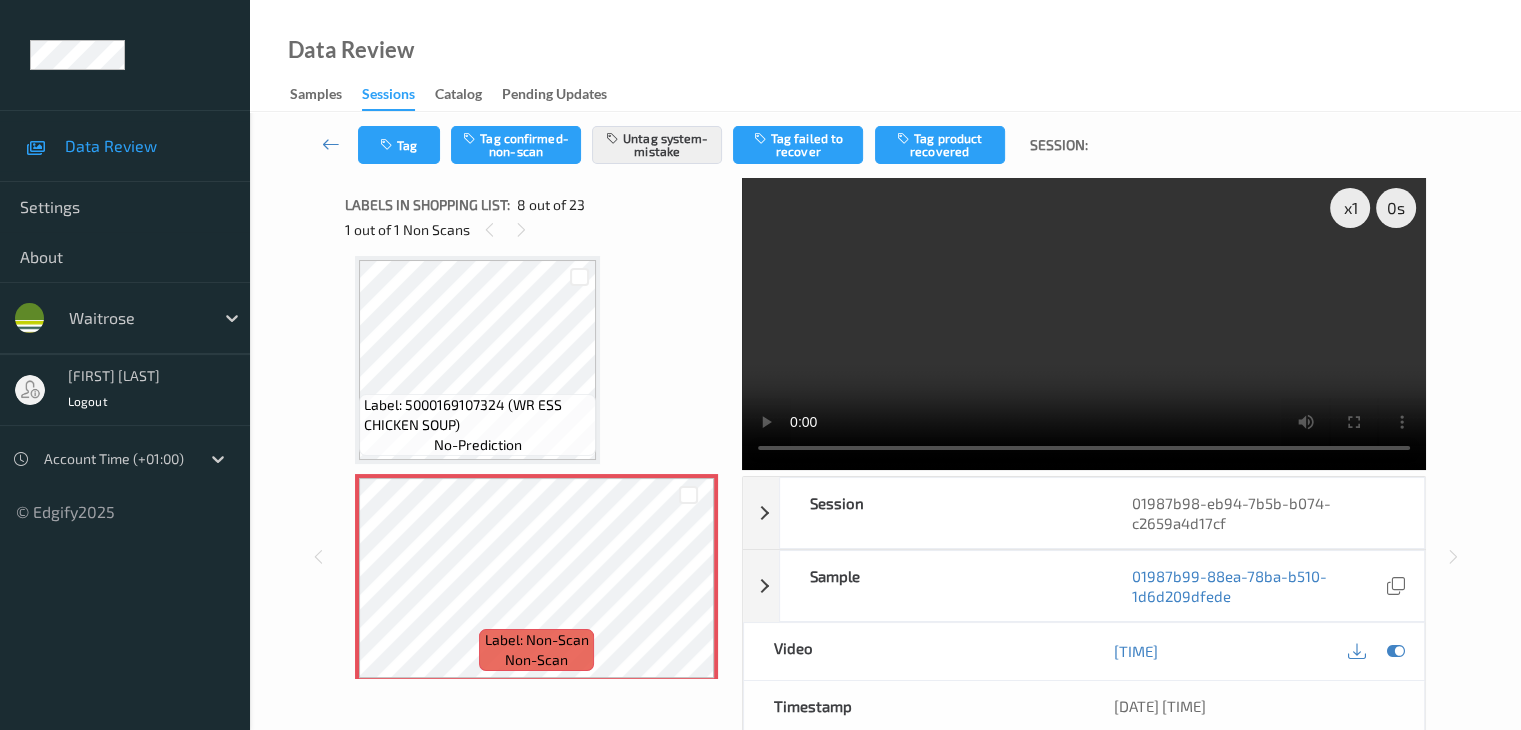 type 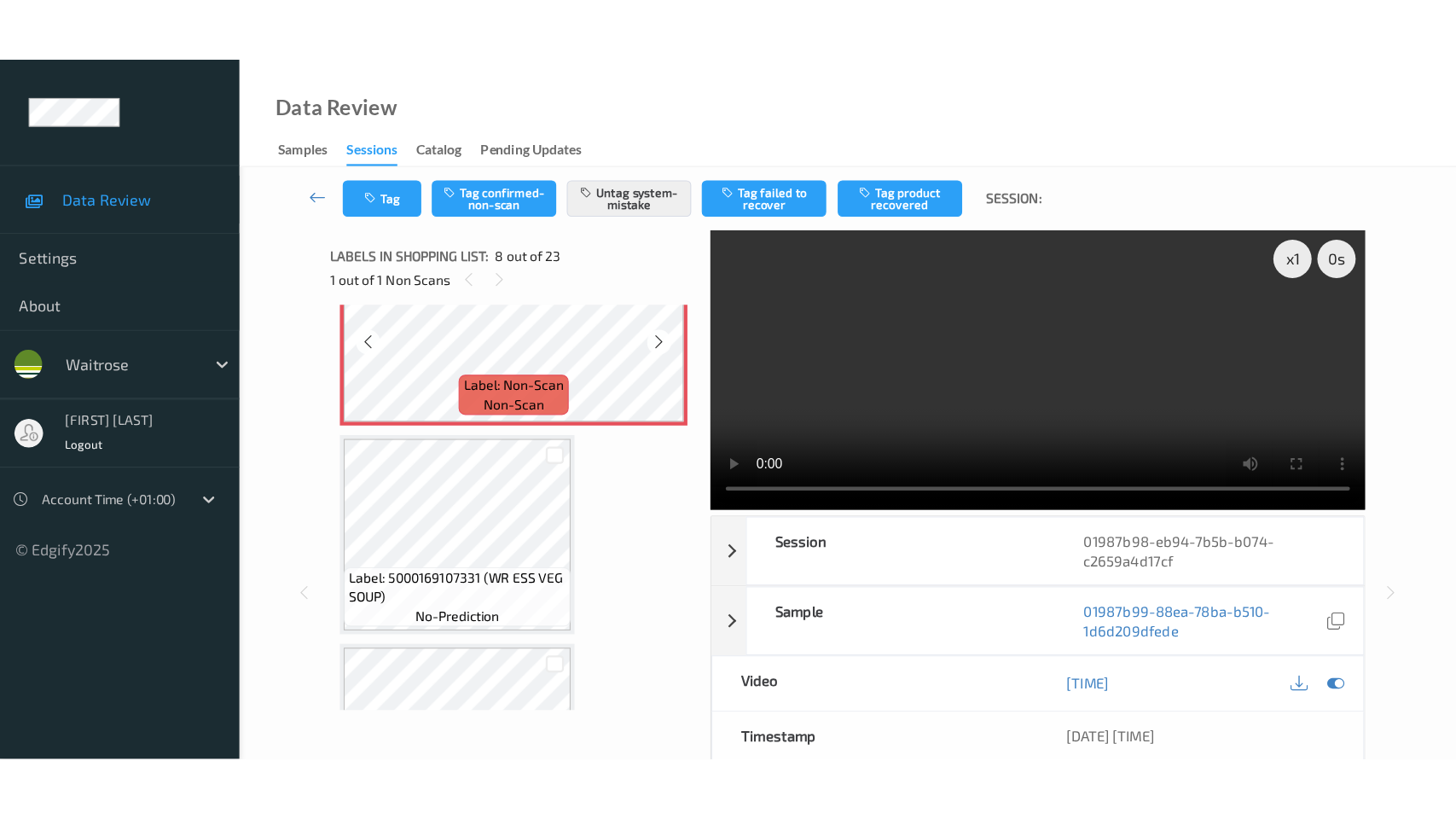 scroll, scrollTop: 1210, scrollLeft: 0, axis: vertical 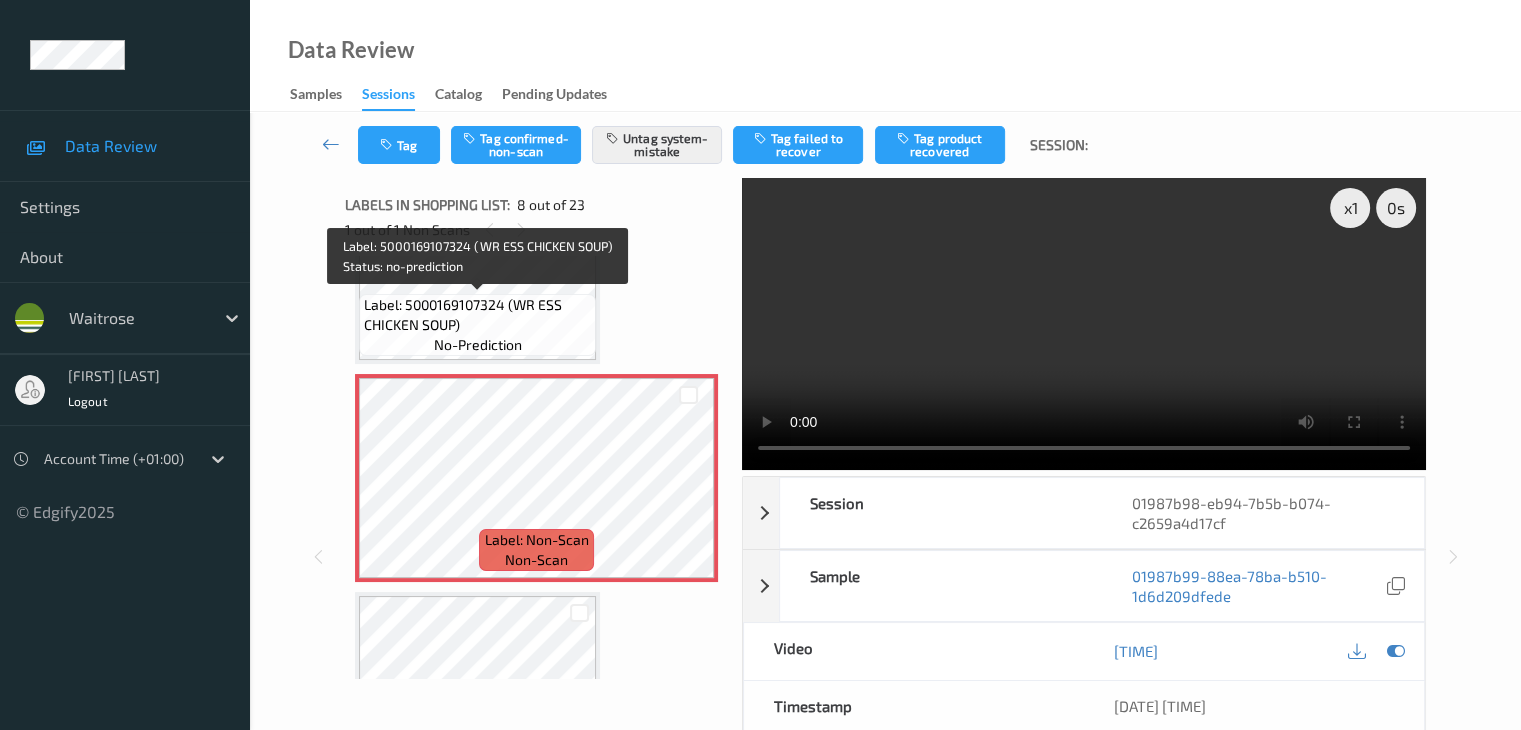 click on "Label: 5000169107324 (WR ESS CHICKEN SOUP)" at bounding box center [477, 315] 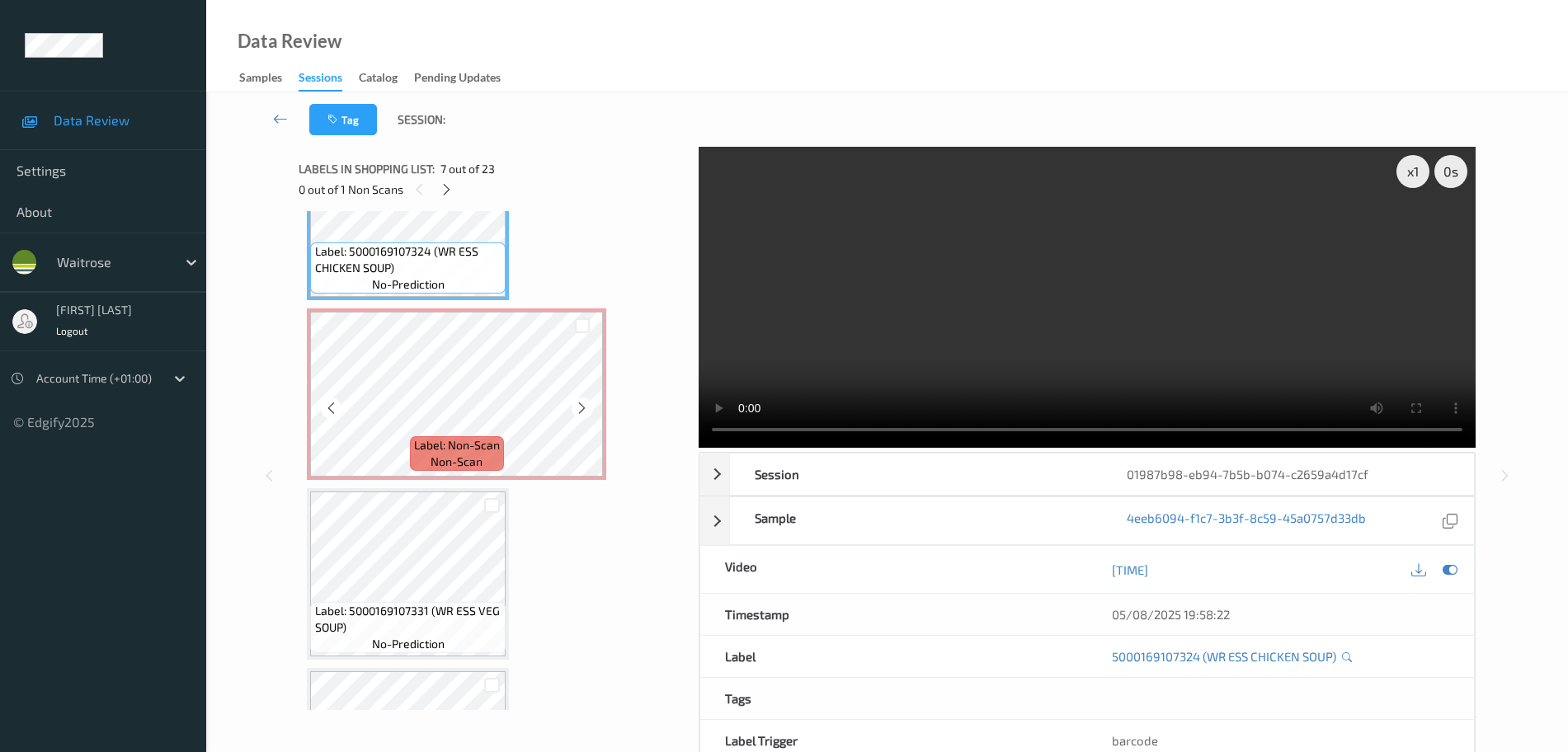 scroll, scrollTop: 1170, scrollLeft: 0, axis: vertical 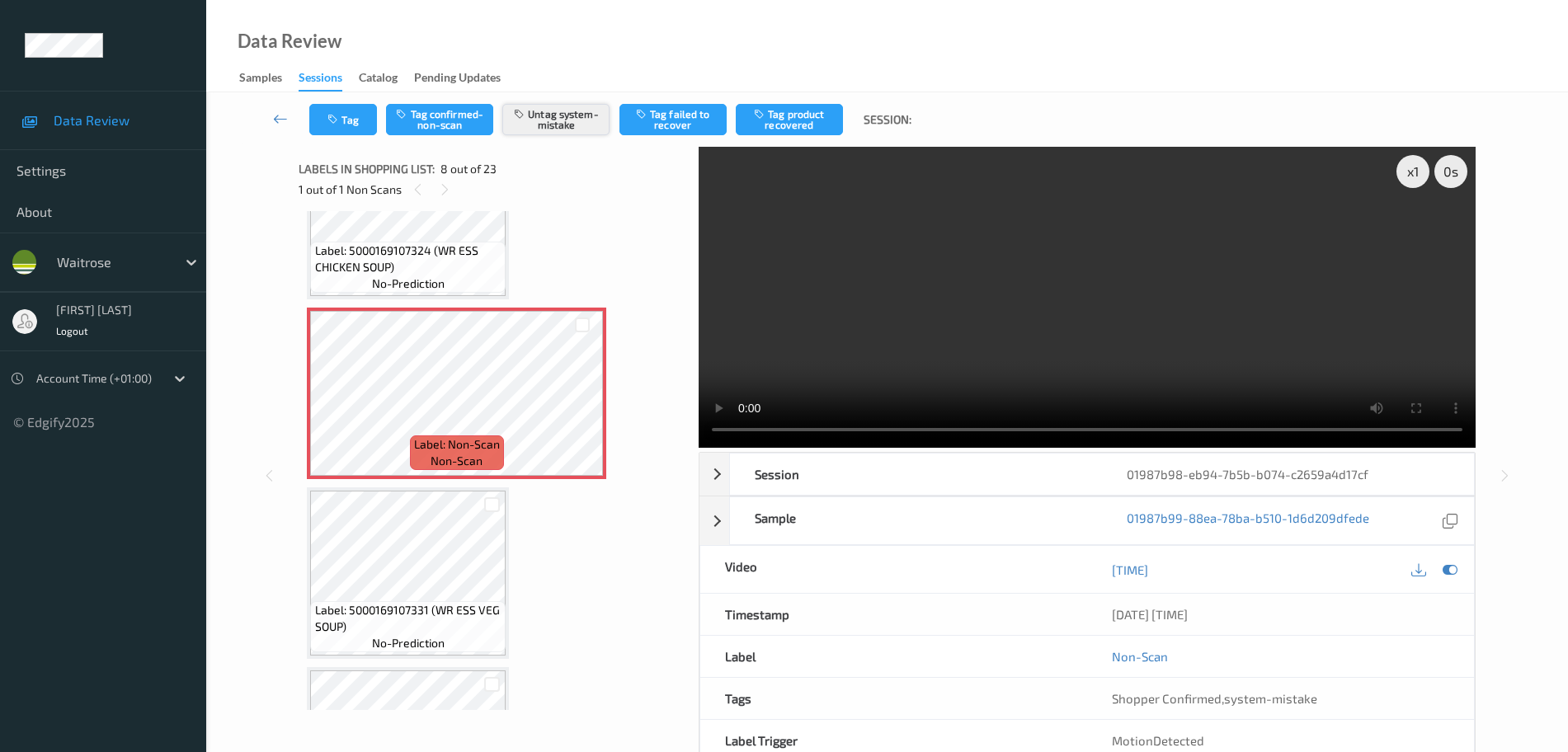 click on "Untag   system-mistake" at bounding box center [556, 120] 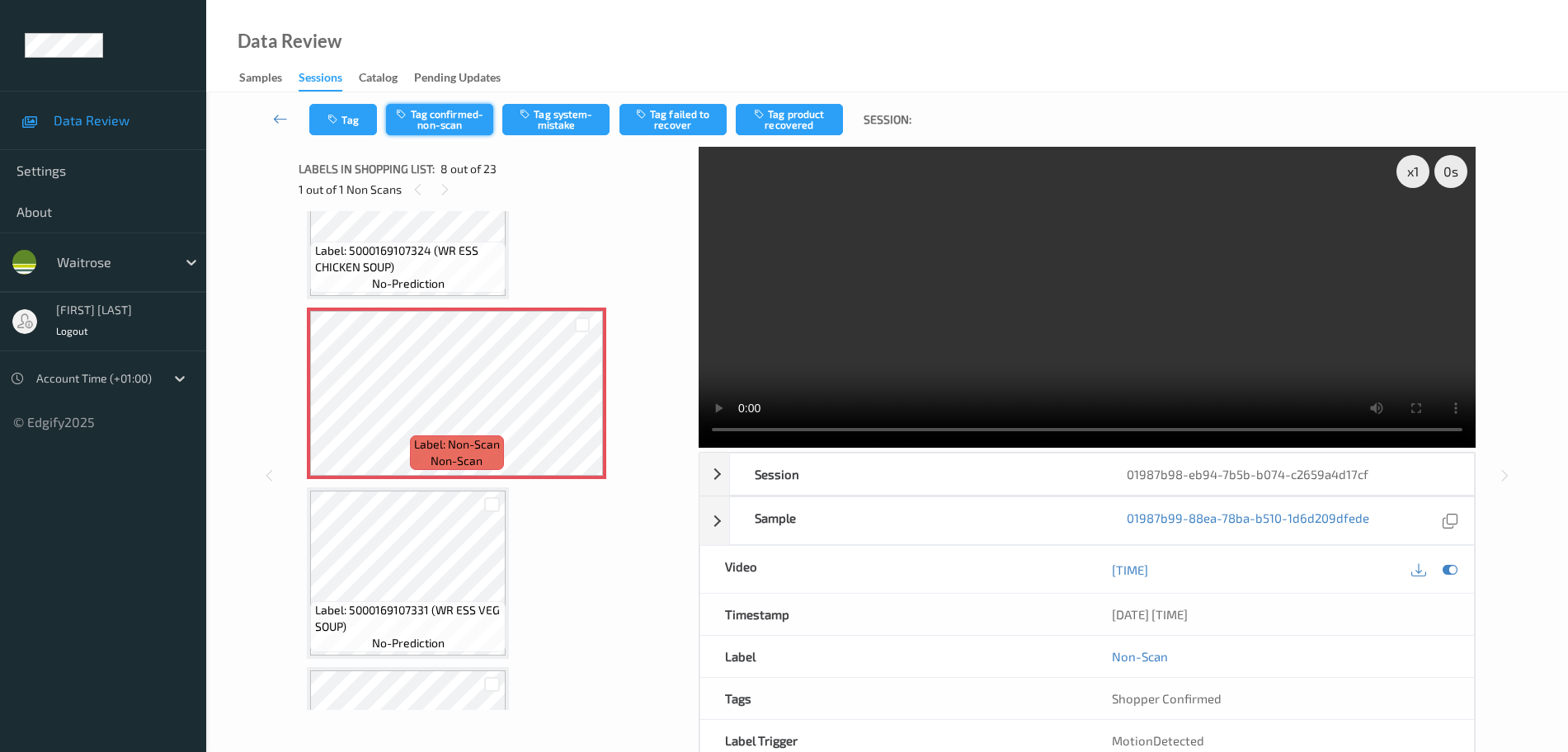 click on "Tag   confirmed-non-scan" at bounding box center (440, 120) 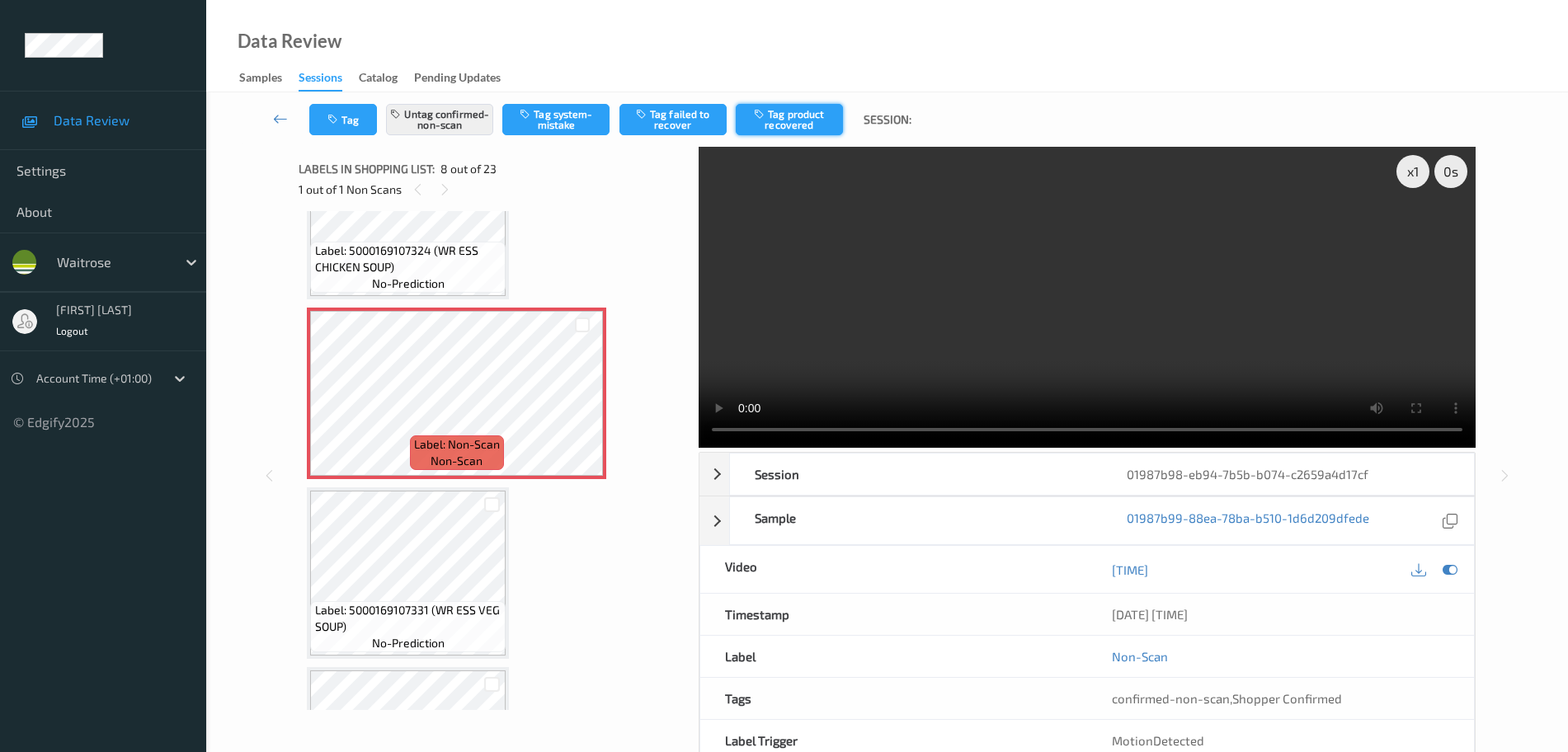 click on "Tag   product recovered" at bounding box center (789, 120) 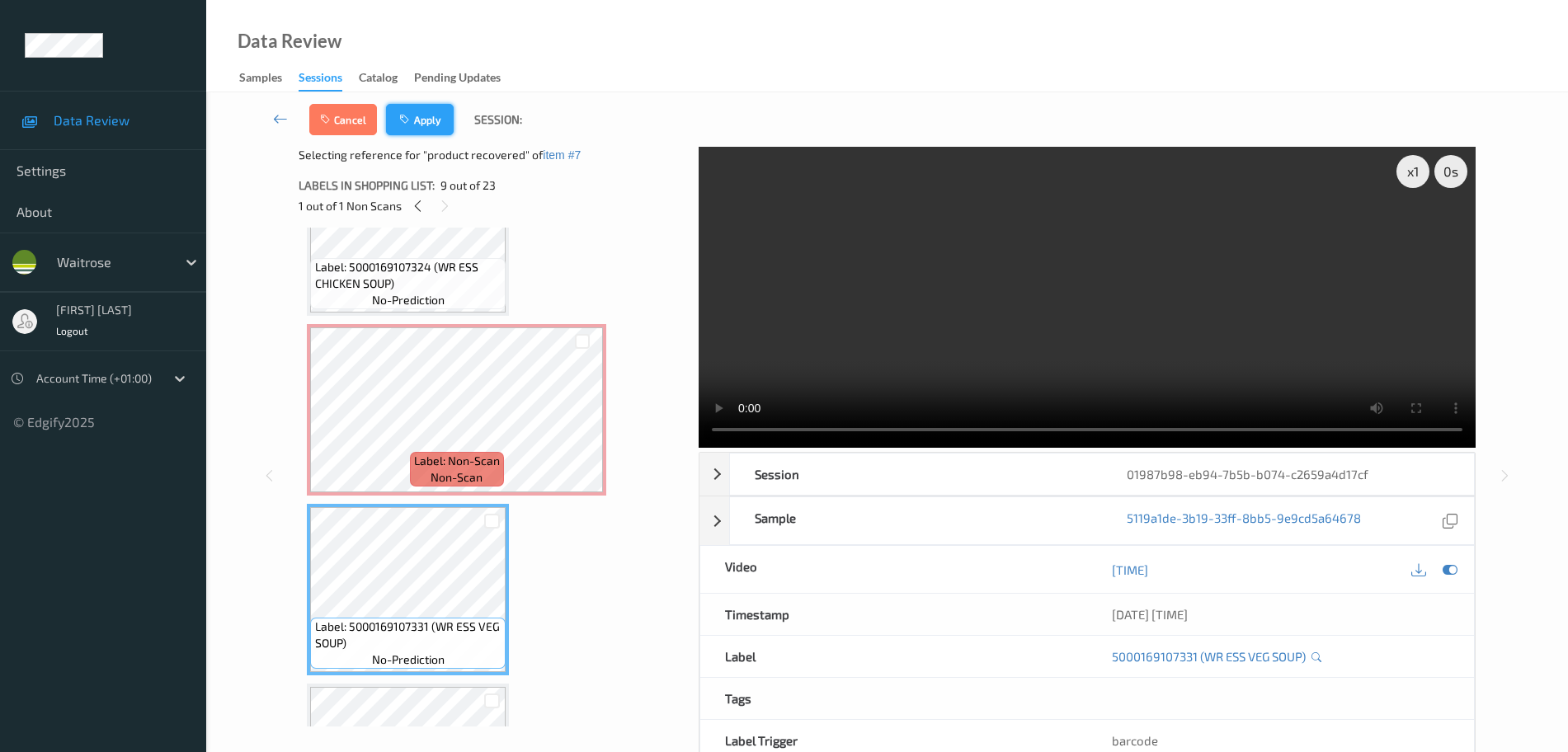 click on "Apply" at bounding box center [420, 120] 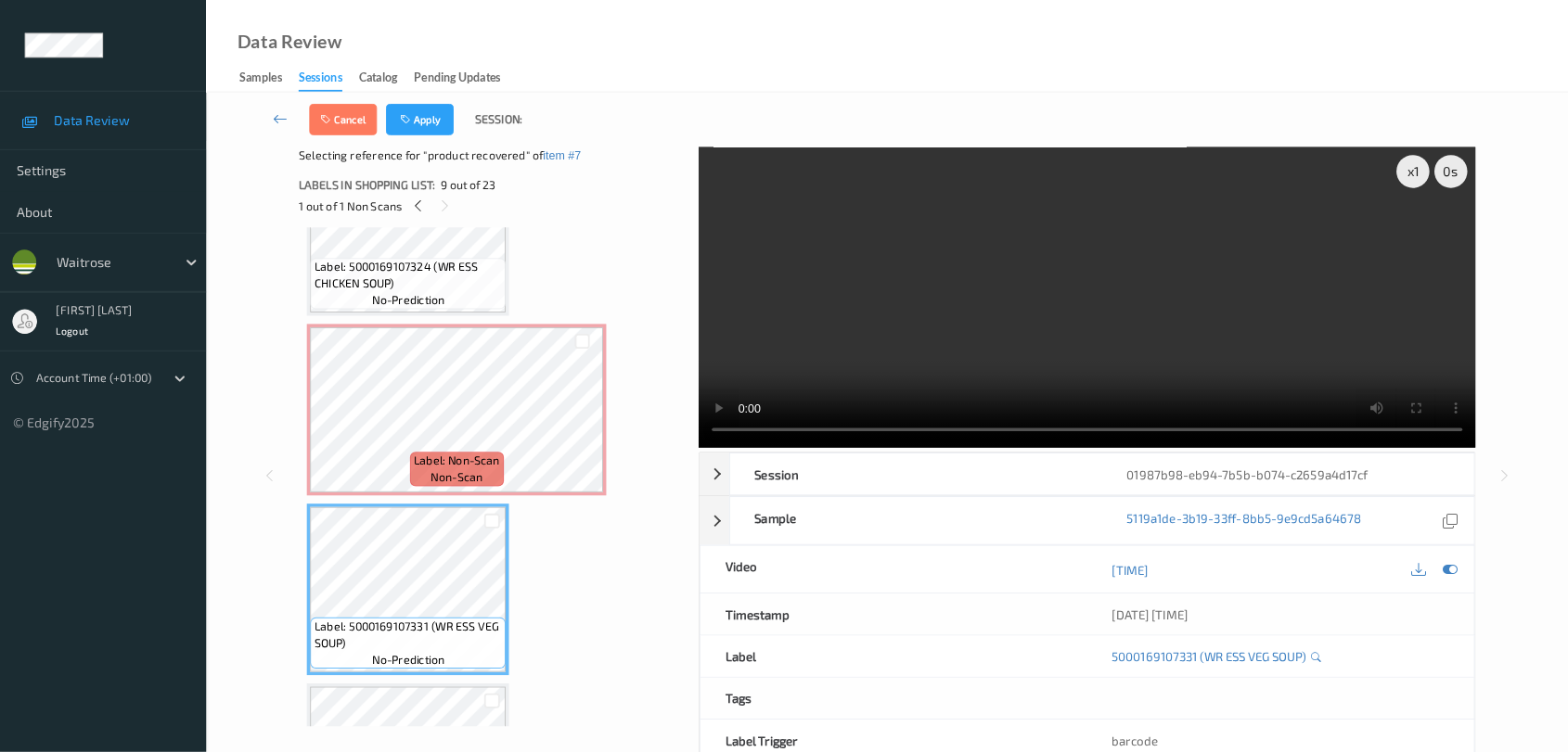 scroll, scrollTop: 1222, scrollLeft: 0, axis: vertical 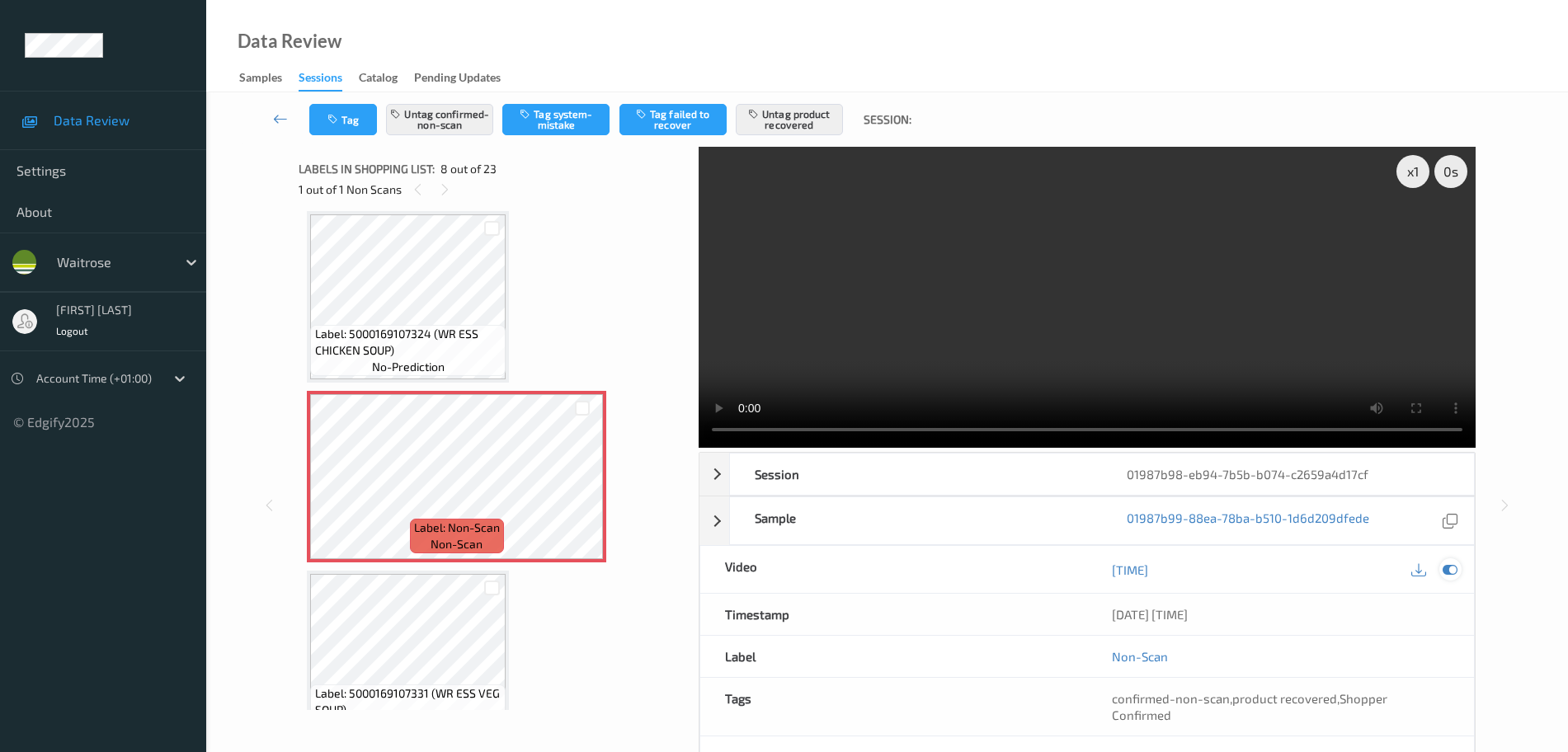 click at bounding box center [1450, 570] 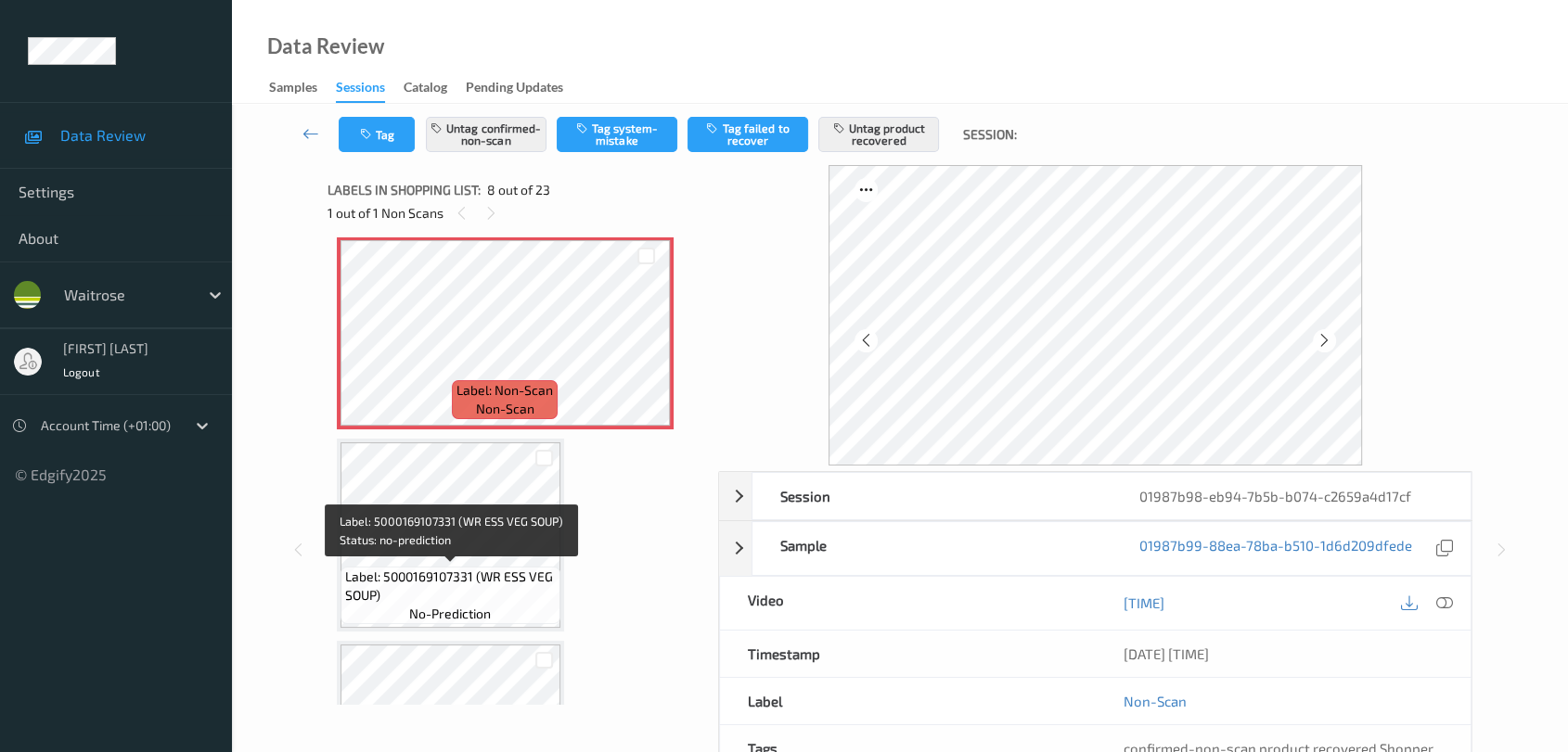scroll, scrollTop: 1428, scrollLeft: 0, axis: vertical 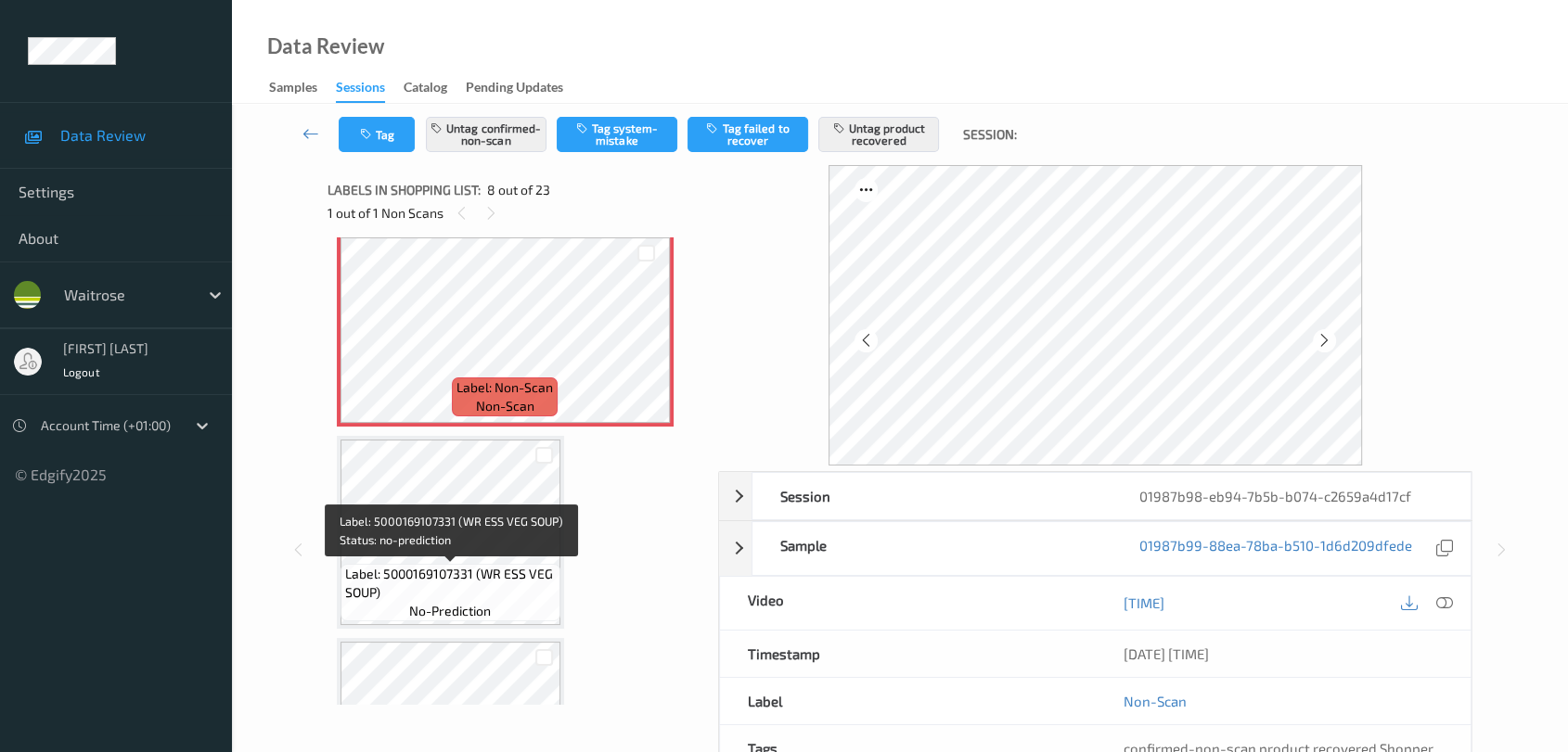 click on "Label: 5000169107331 (WR ESS VEG SOUP)" at bounding box center [450, 583] 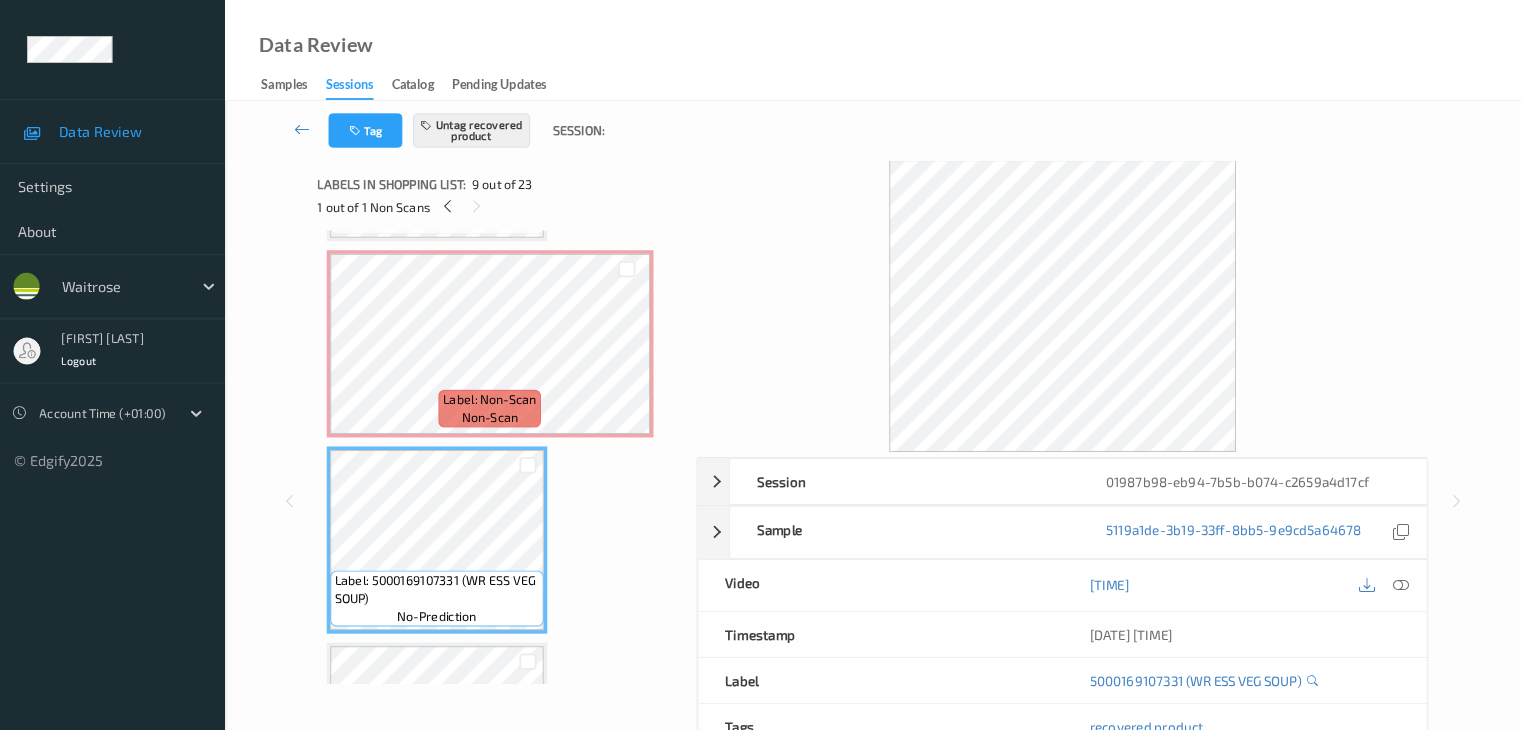 scroll, scrollTop: 1540, scrollLeft: 0, axis: vertical 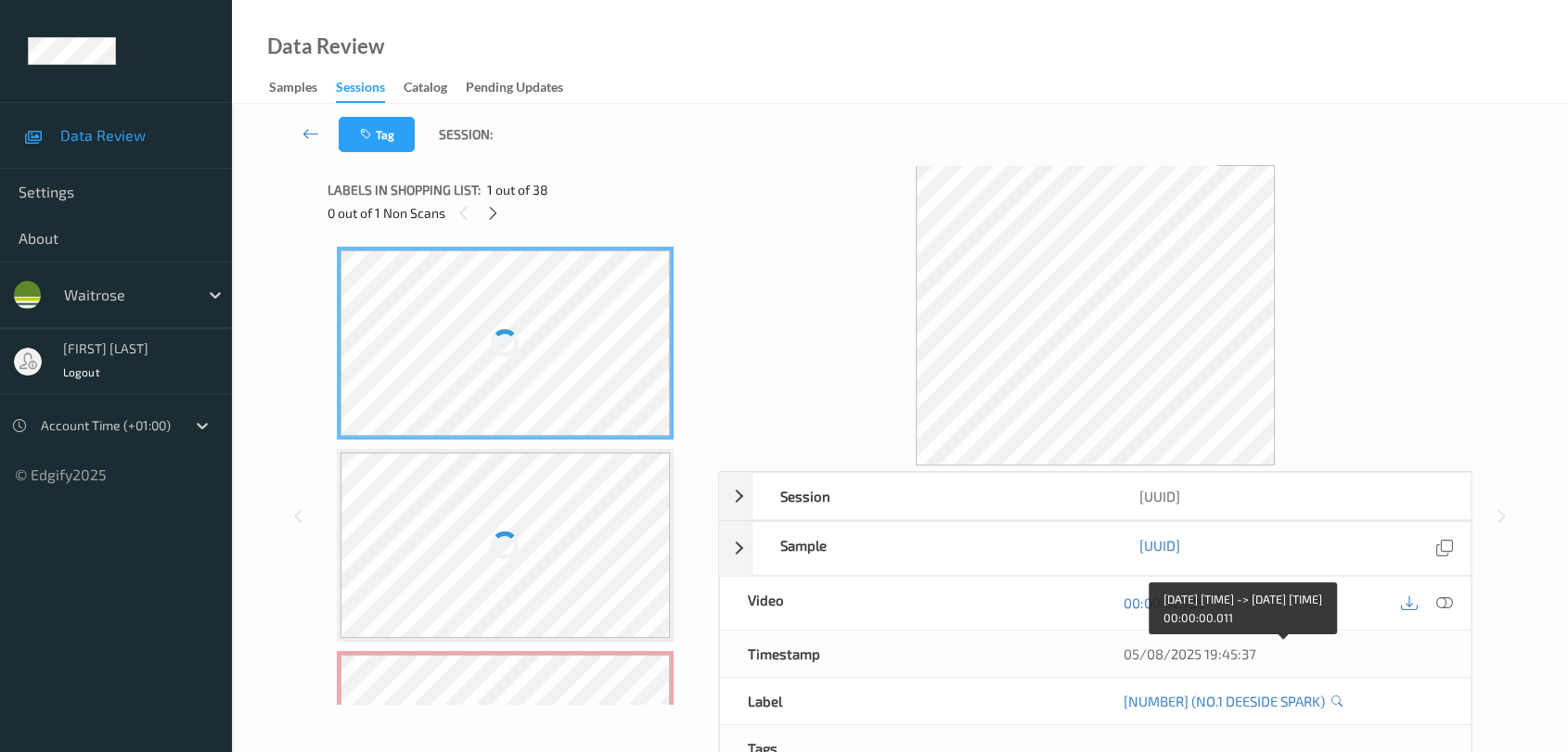 click on "05/08/2025 19:45:37" at bounding box center [1282, 654] 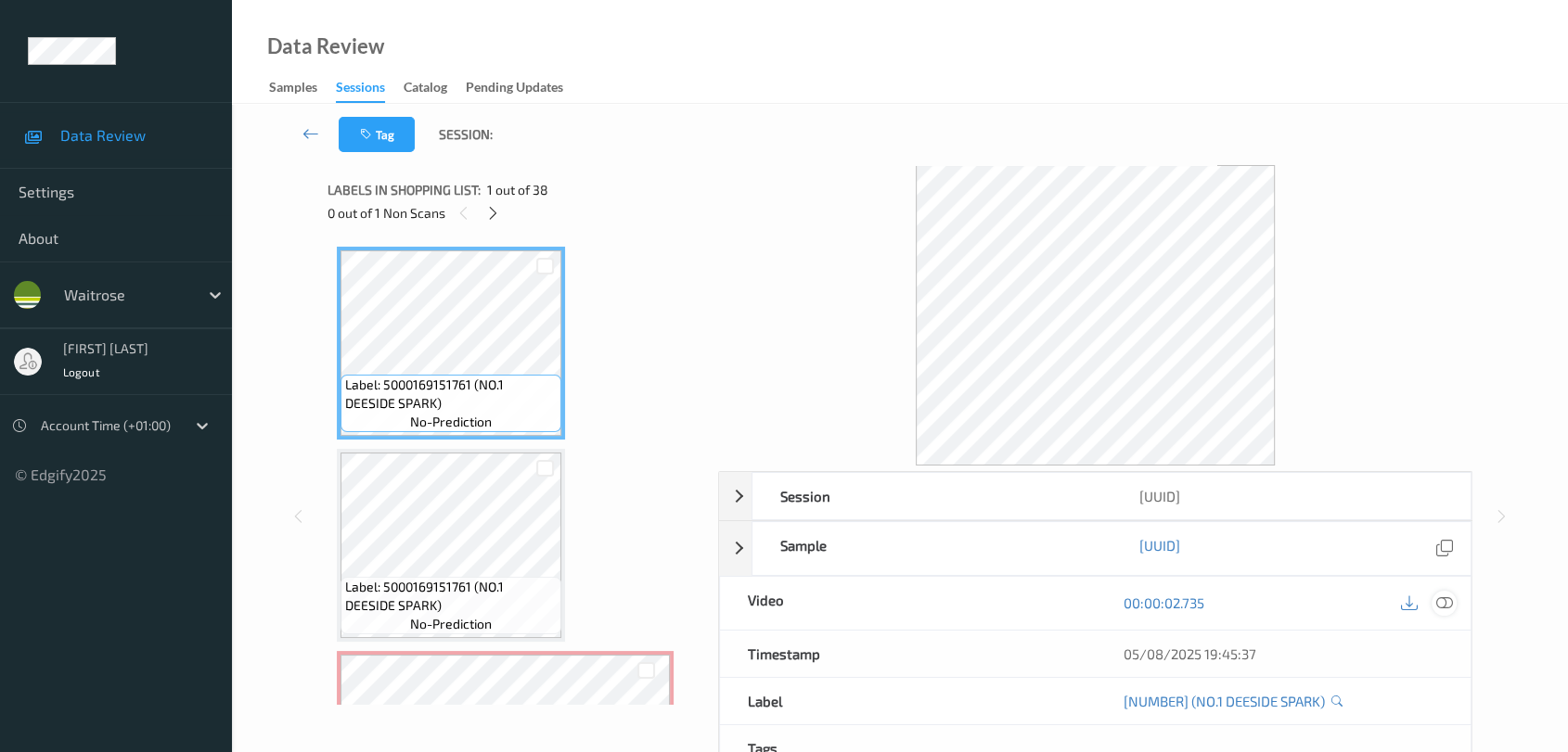 click at bounding box center (1445, 603) 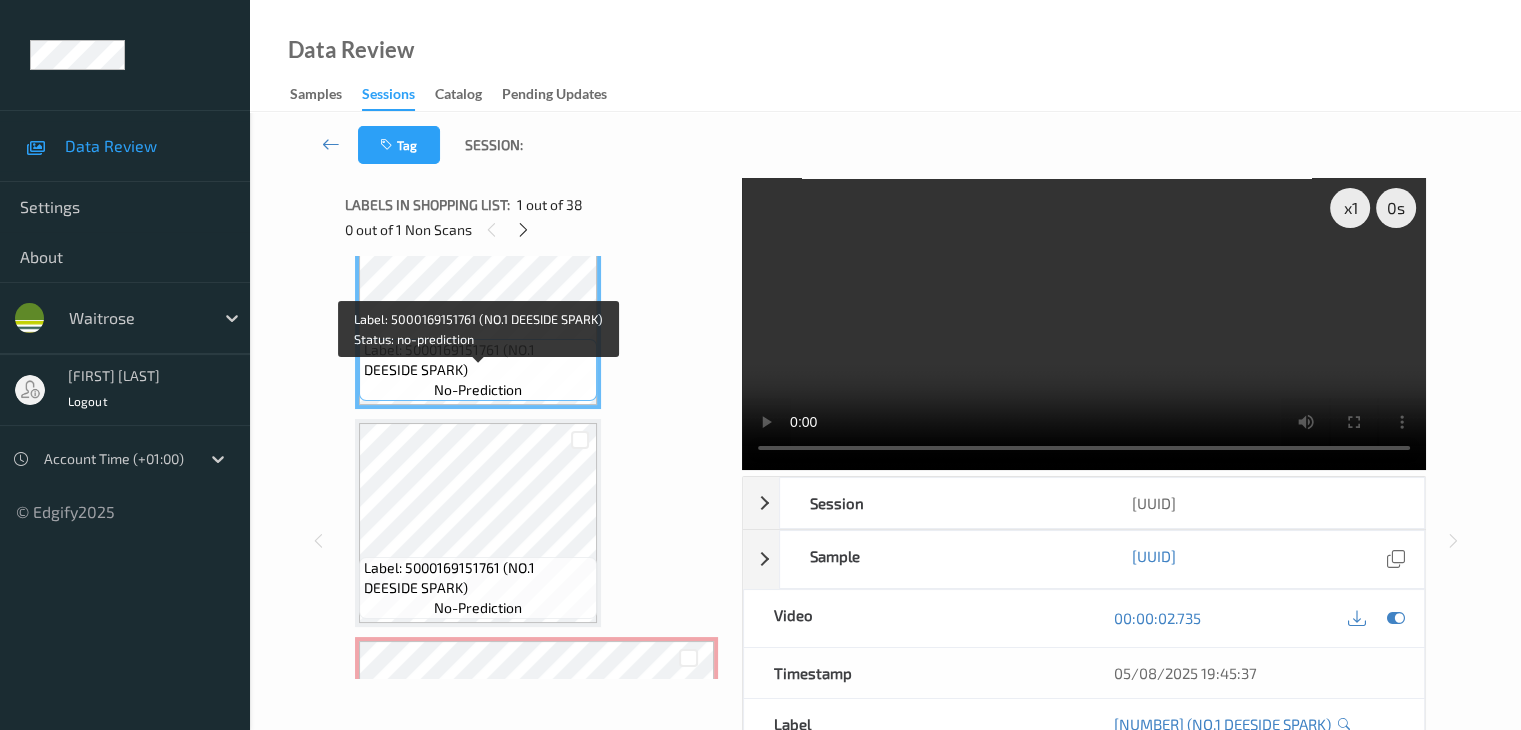 scroll, scrollTop: 100, scrollLeft: 0, axis: vertical 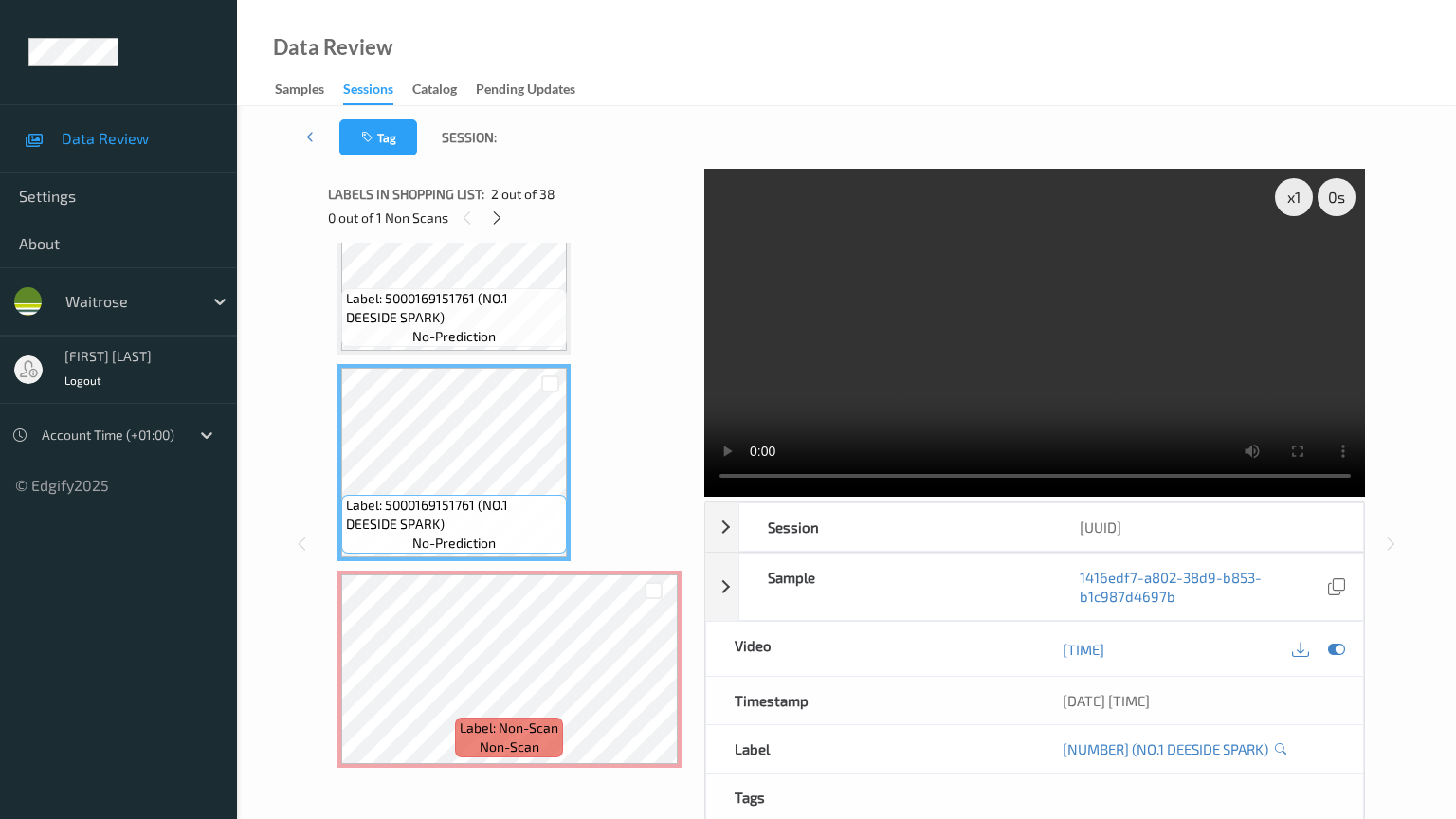 type 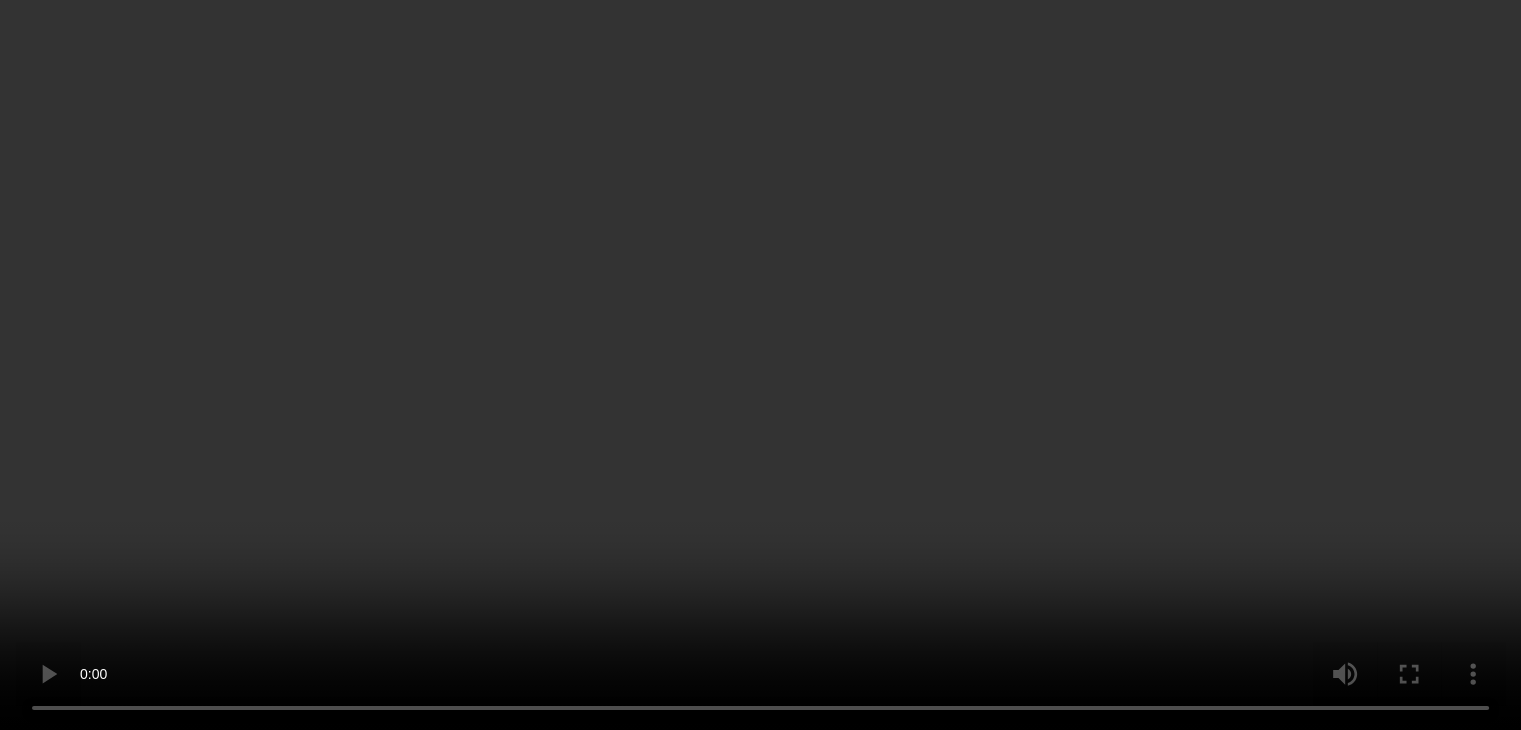 scroll, scrollTop: 300, scrollLeft: 0, axis: vertical 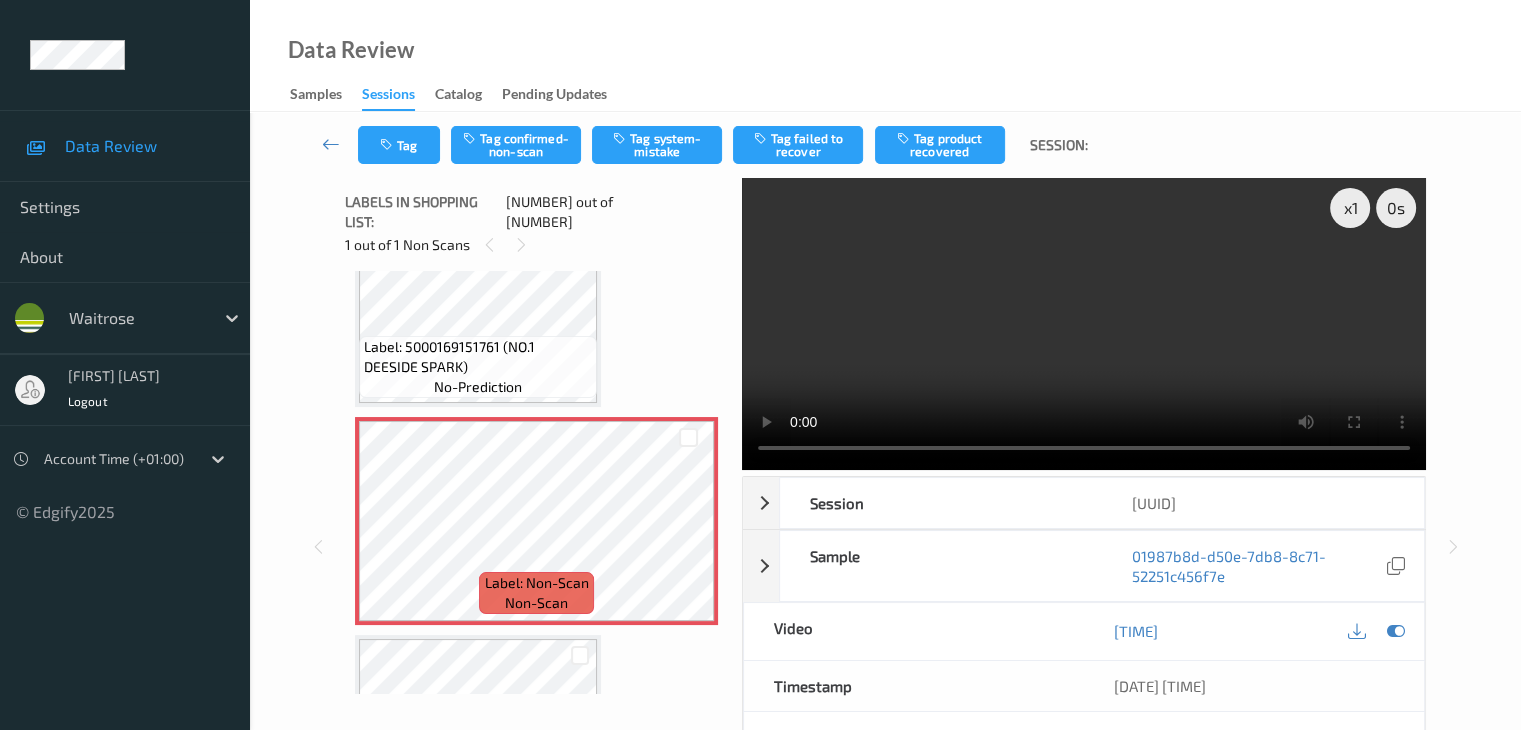 click on "Label: 5000169151761 (NO.1 DEESIDE SPARK)" at bounding box center (478, 357) 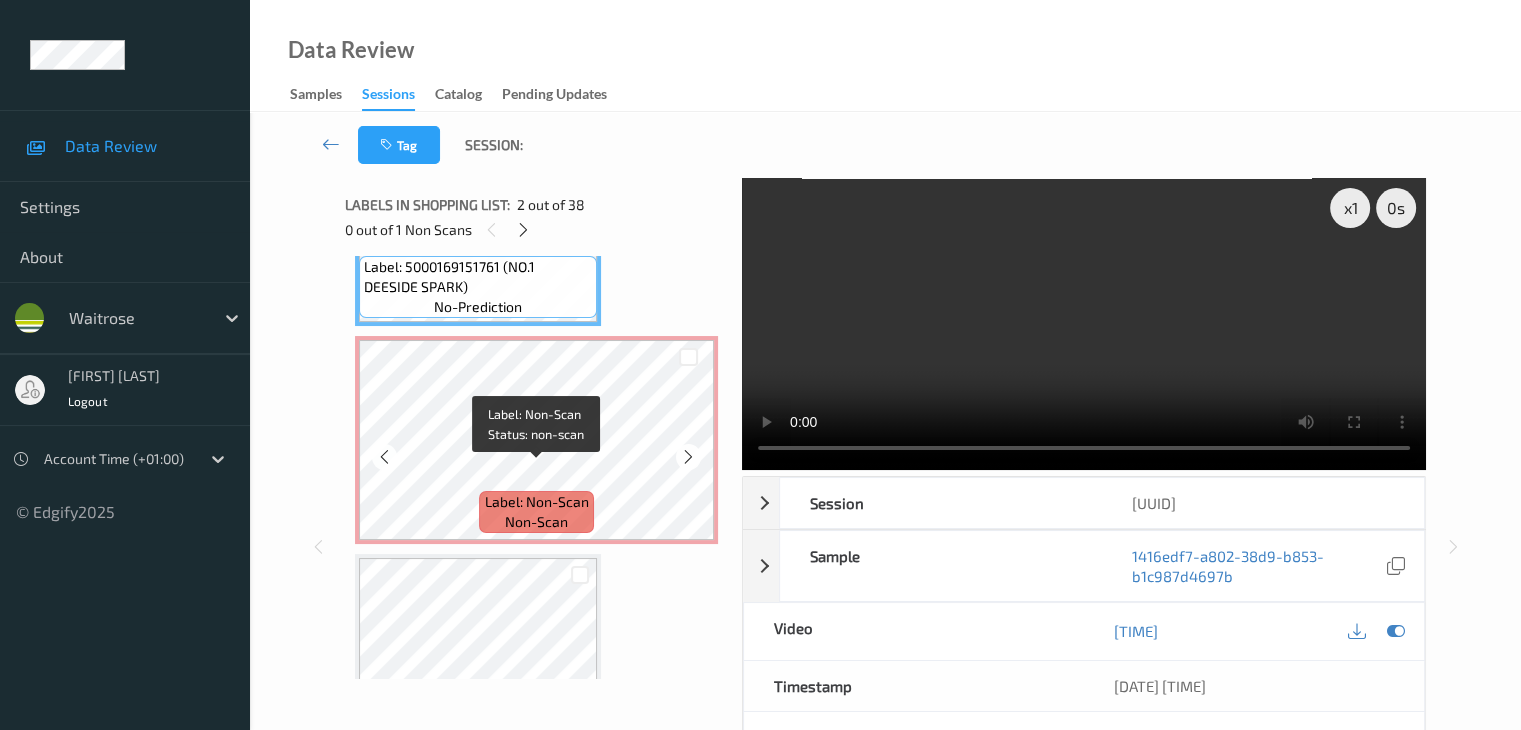 scroll, scrollTop: 400, scrollLeft: 0, axis: vertical 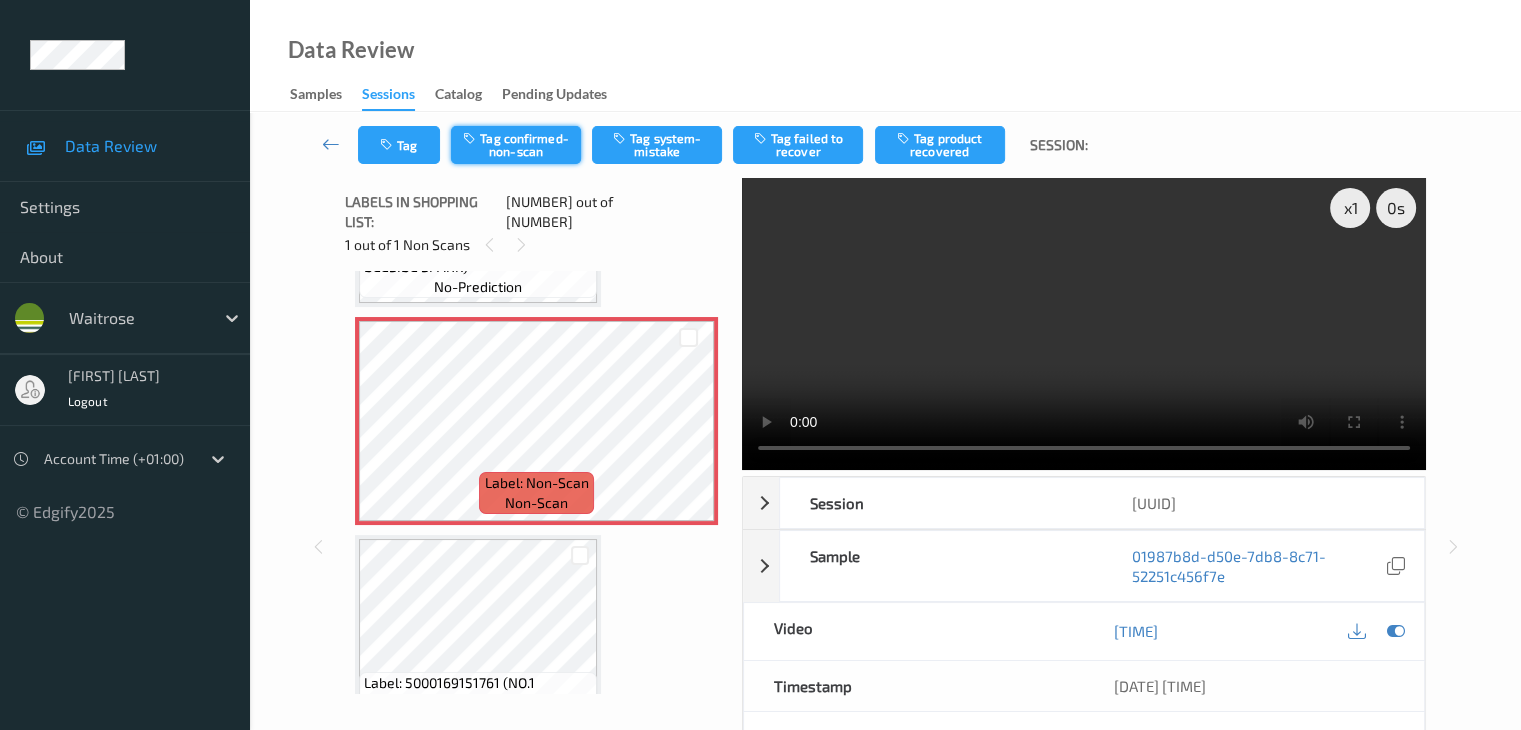 click on "Tag   confirmed-non-scan" at bounding box center [516, 145] 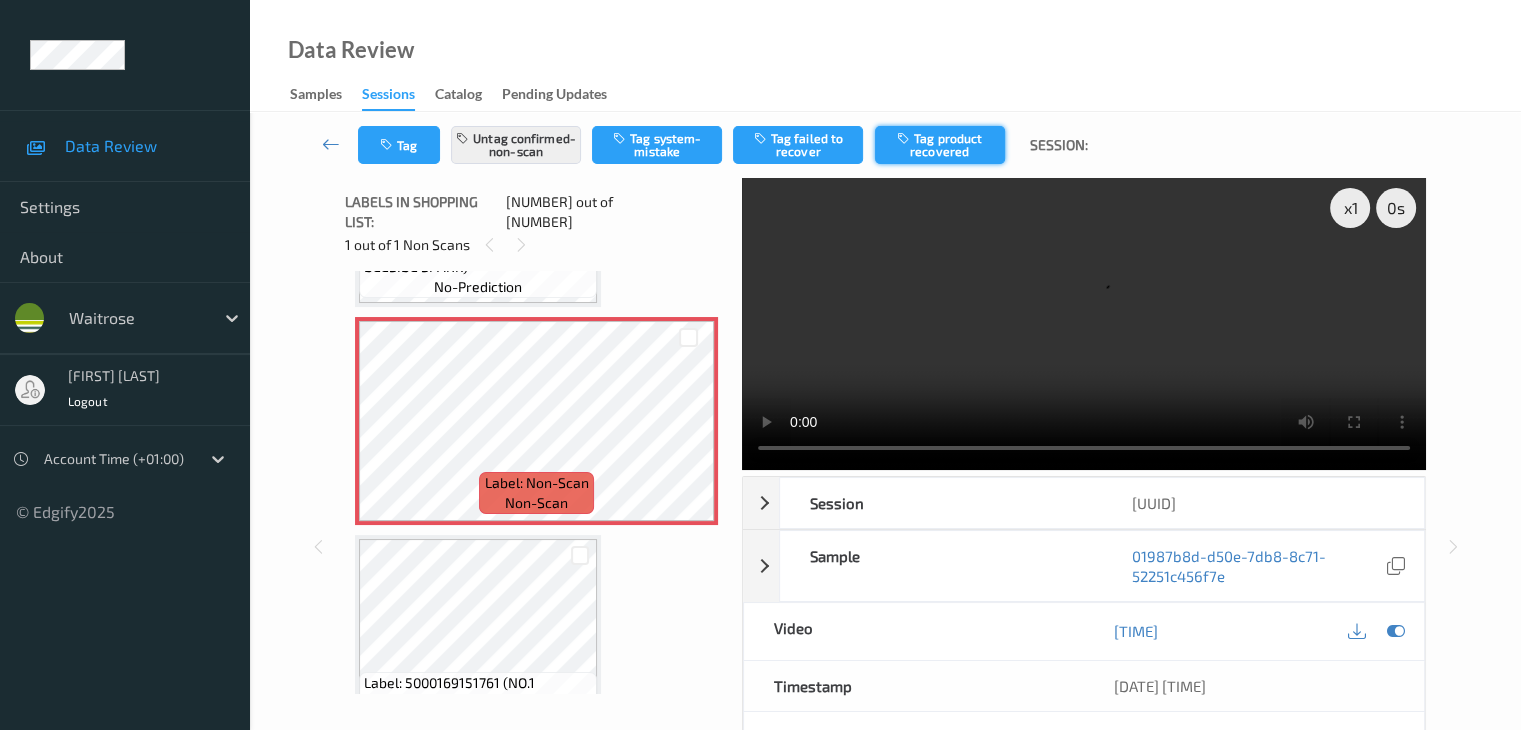 click on "Tag   product recovered" at bounding box center (940, 145) 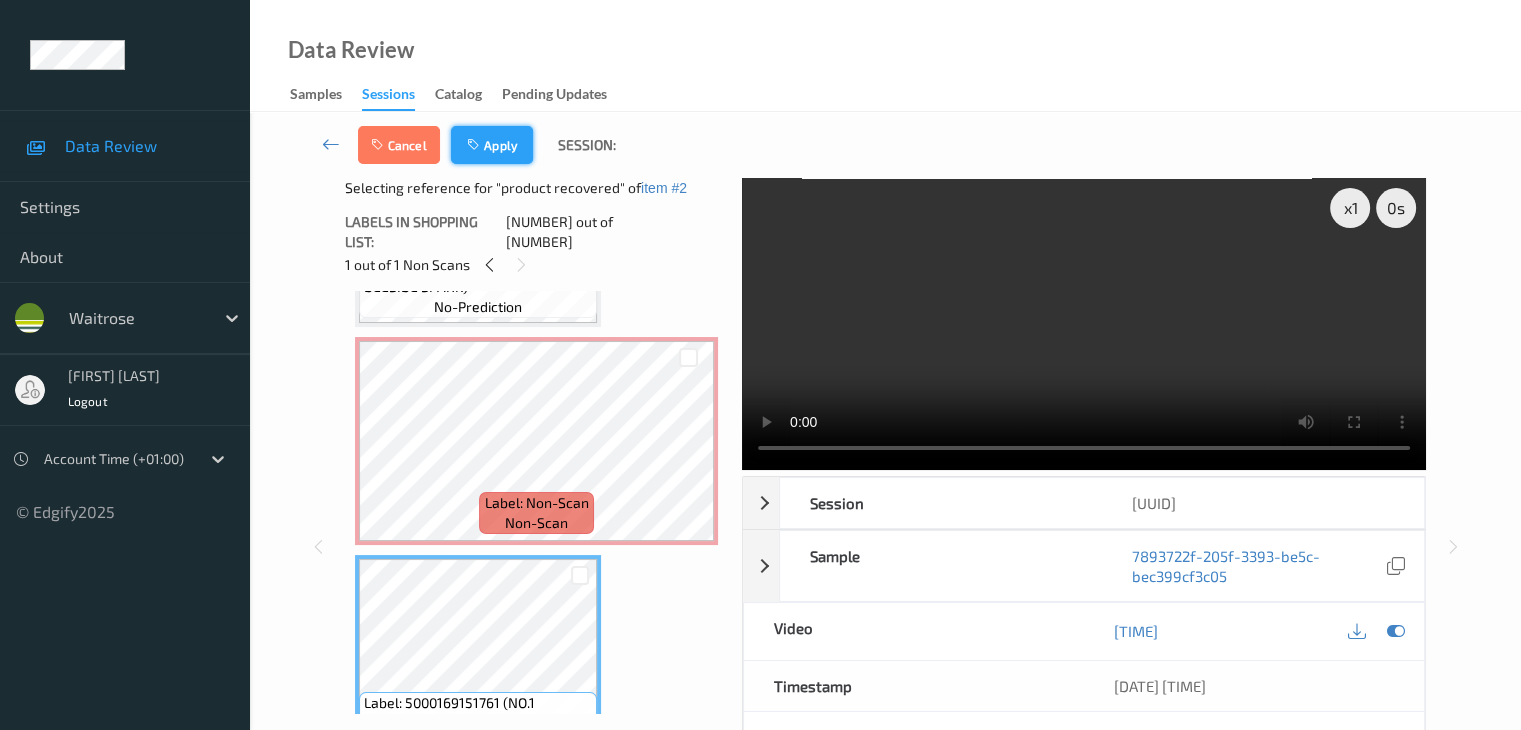 click on "Apply" at bounding box center (492, 145) 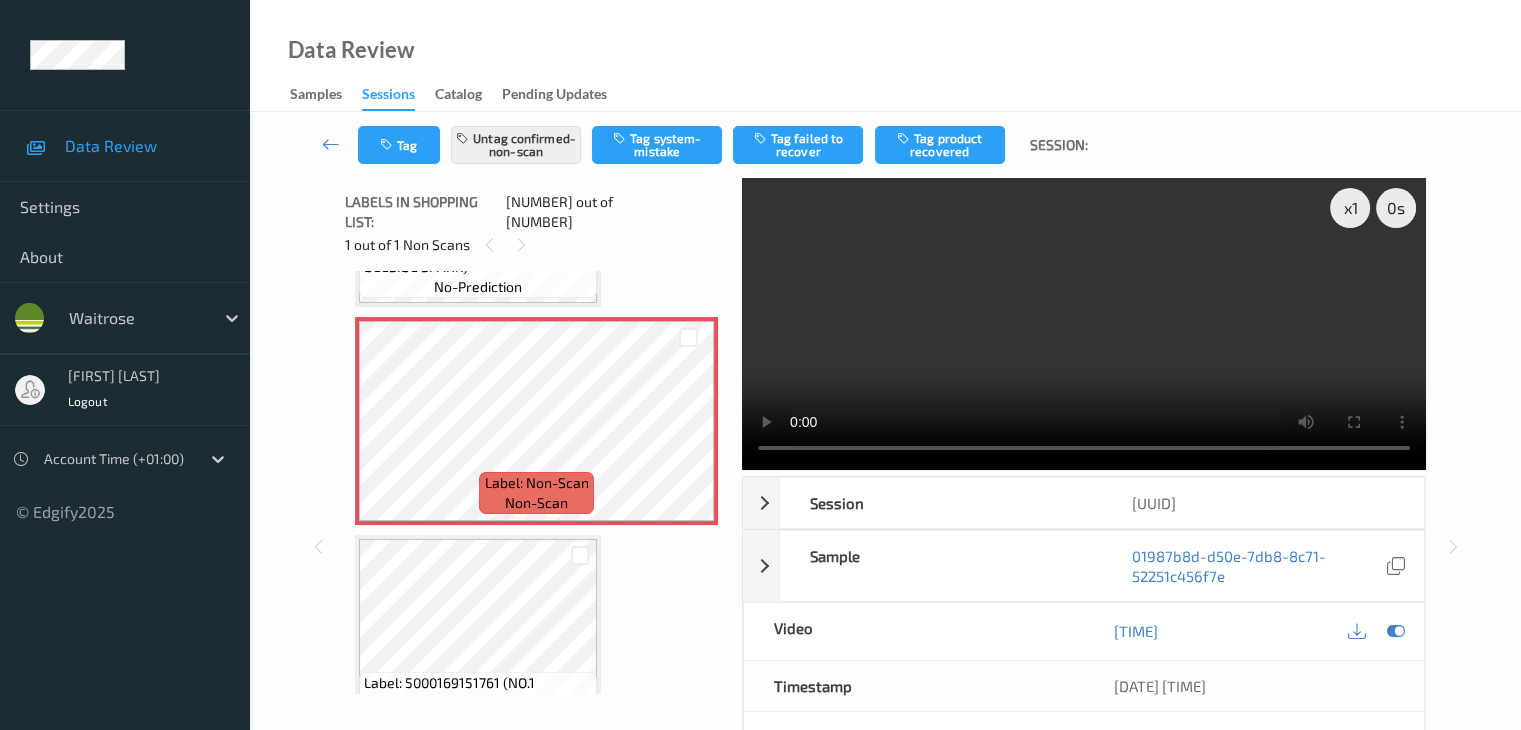 scroll, scrollTop: 228, scrollLeft: 0, axis: vertical 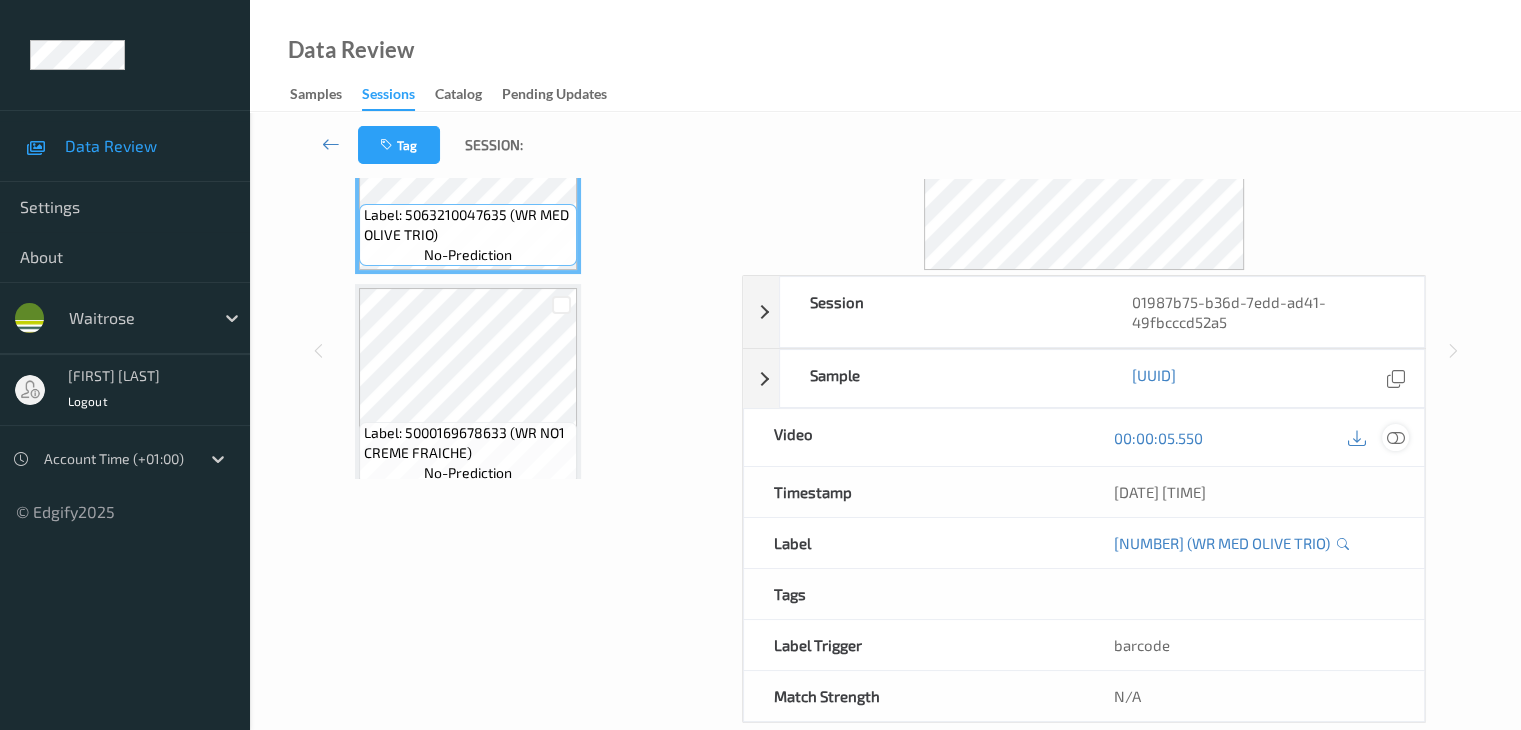 click at bounding box center [1395, 438] 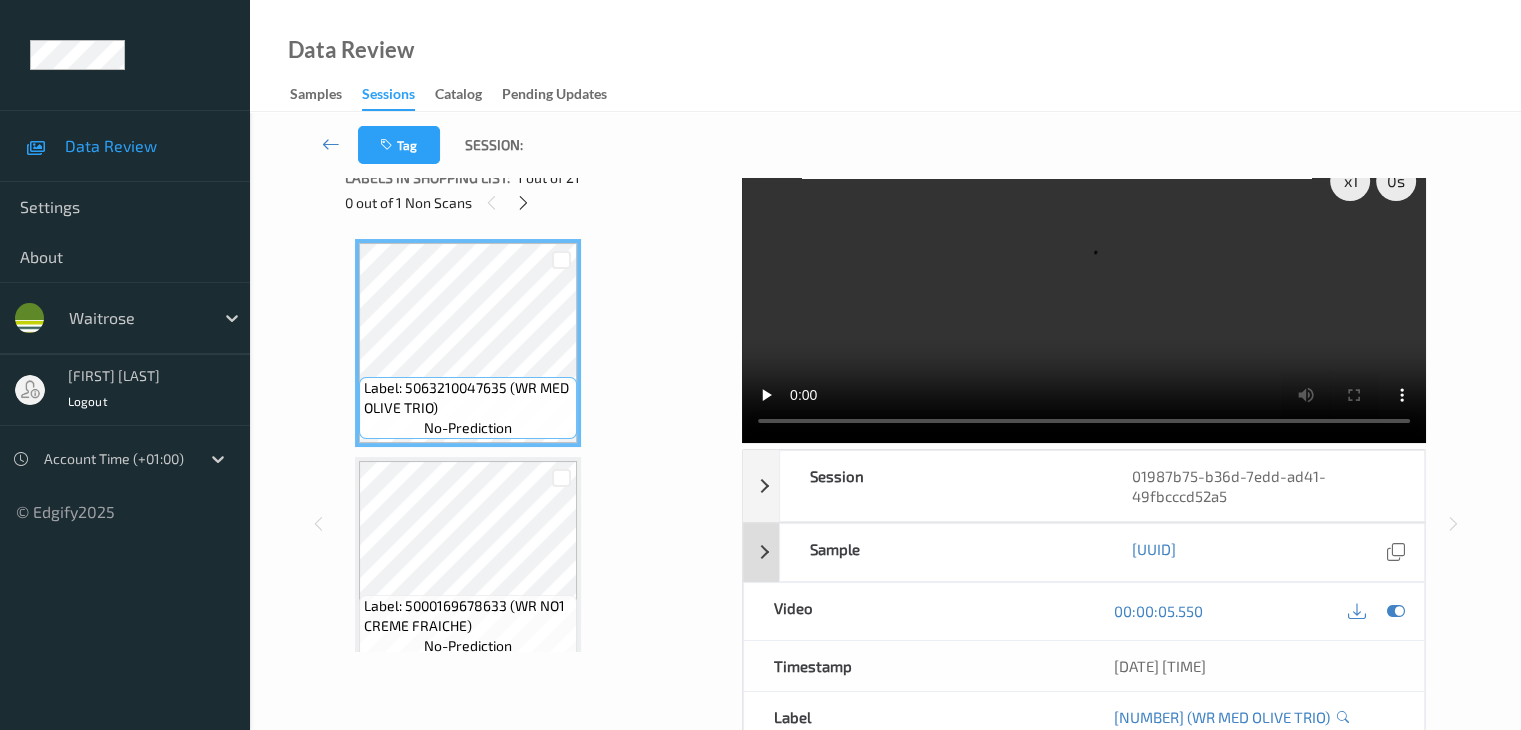 scroll, scrollTop: 0, scrollLeft: 0, axis: both 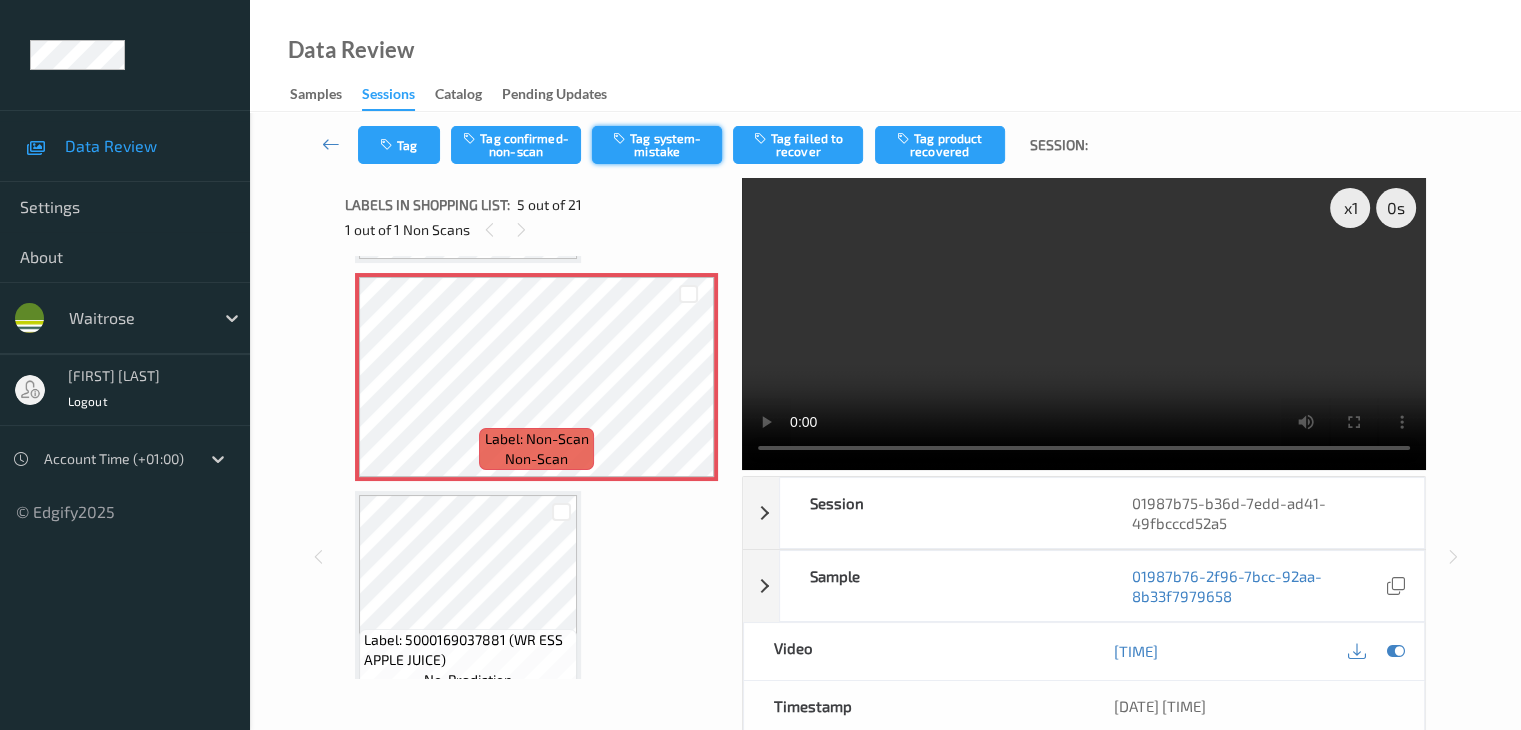 click on "Tag   system-mistake" at bounding box center (657, 145) 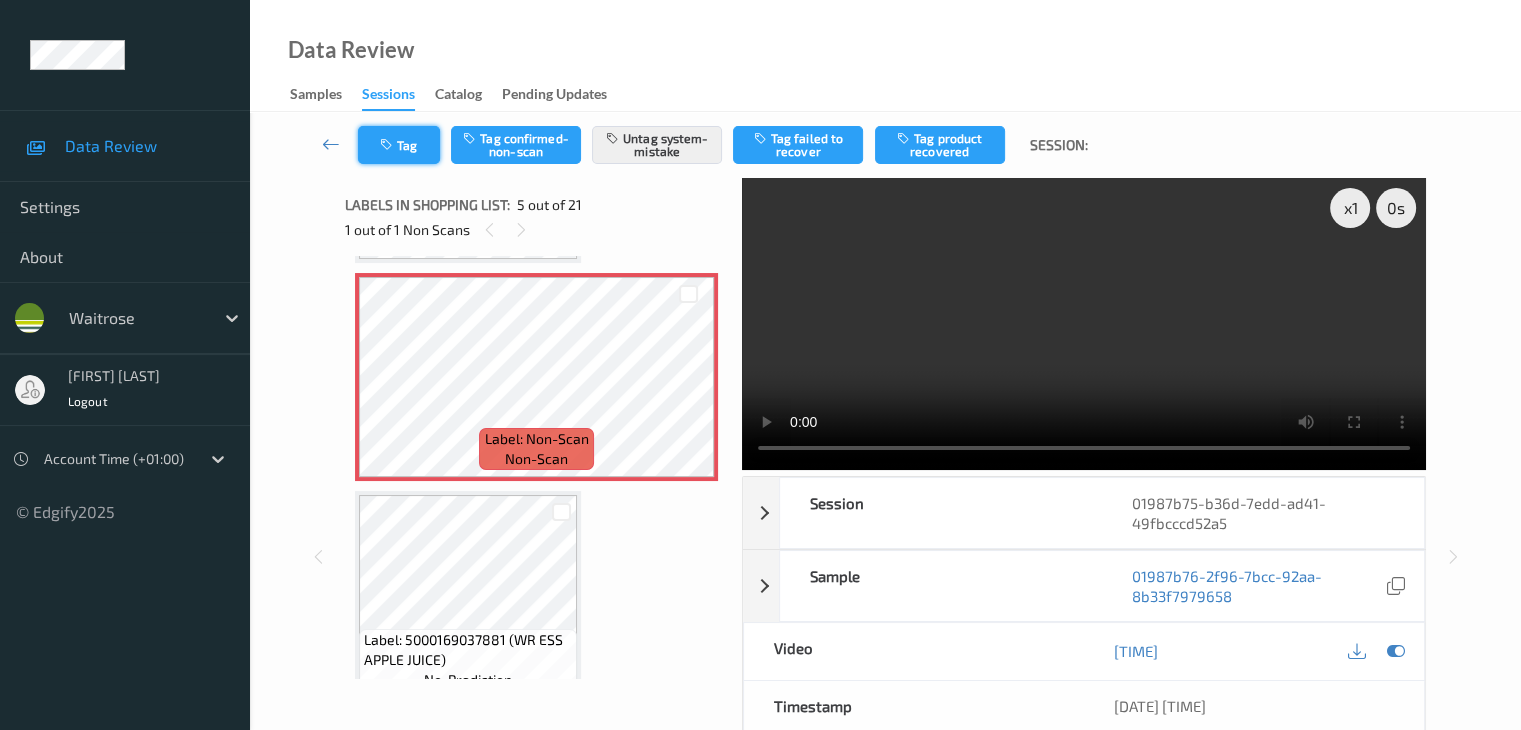 click on "Tag" at bounding box center [399, 145] 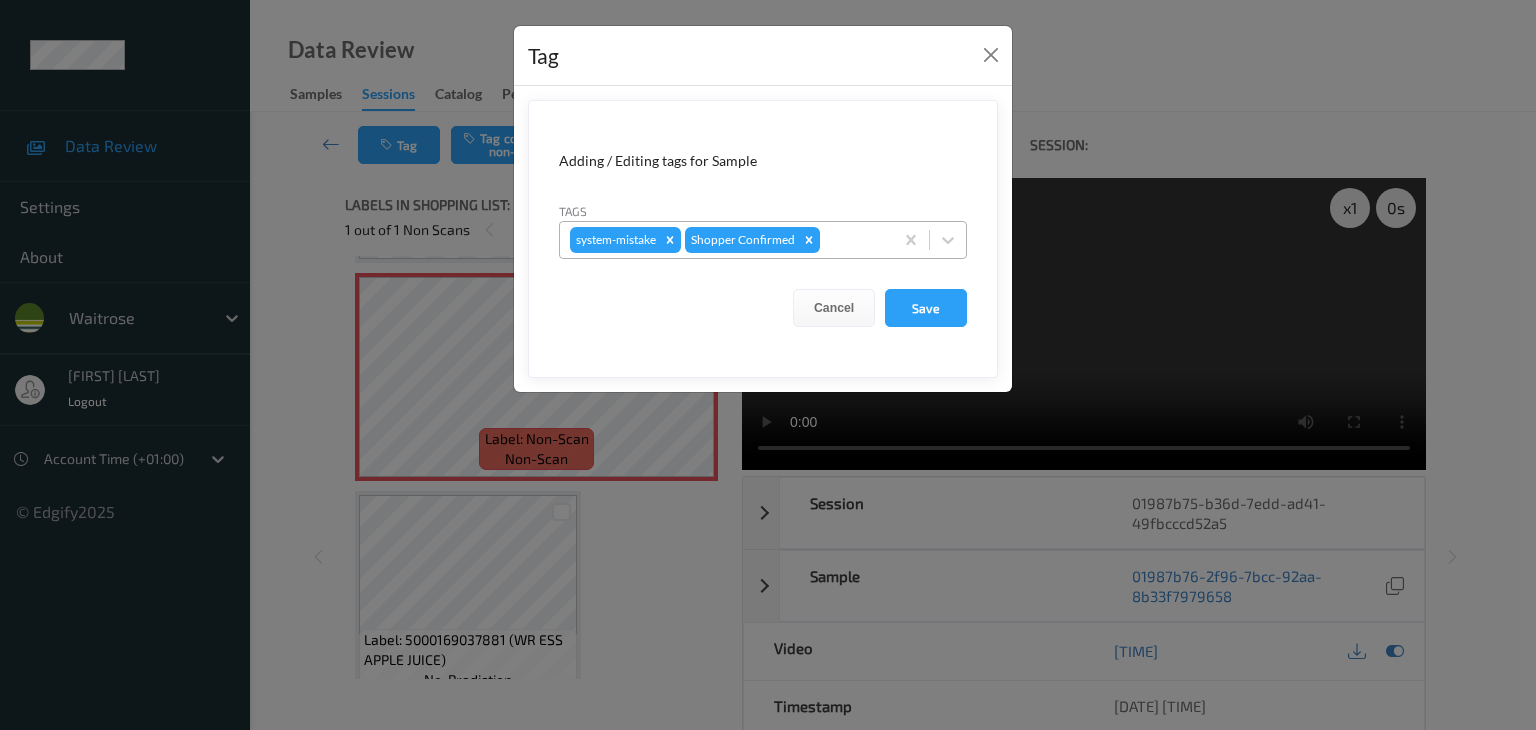 click at bounding box center (853, 240) 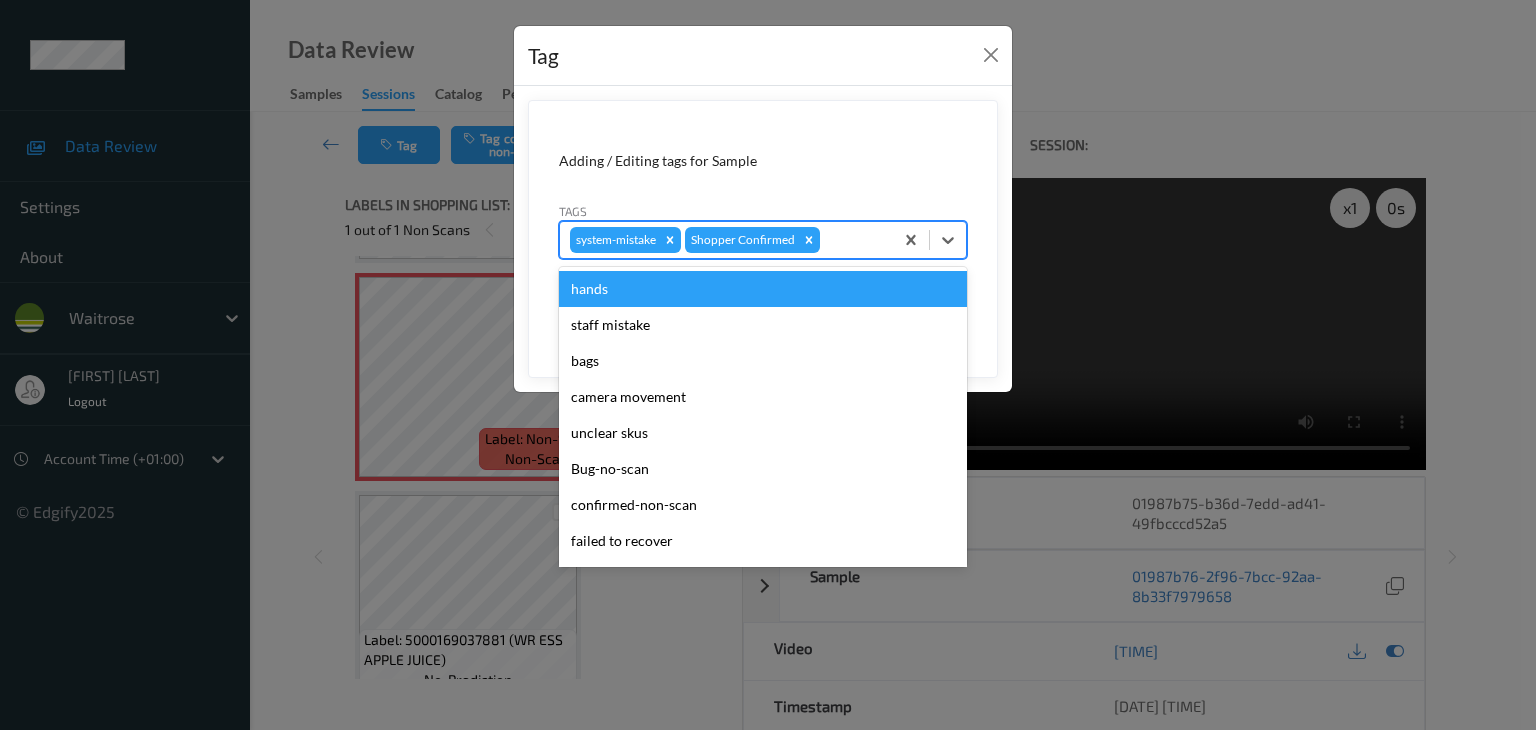 type on "u" 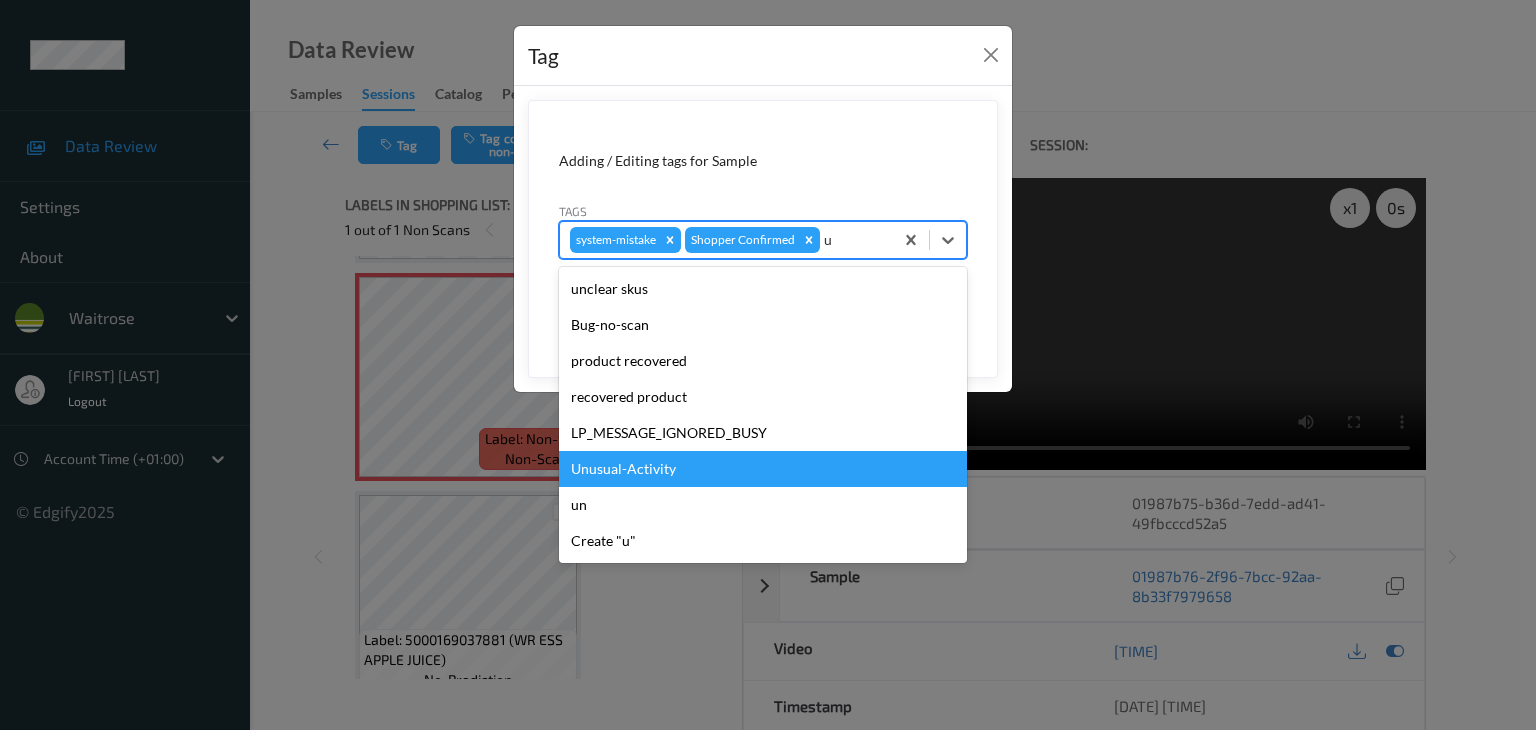 click on "Unusual-Activity" at bounding box center (763, 469) 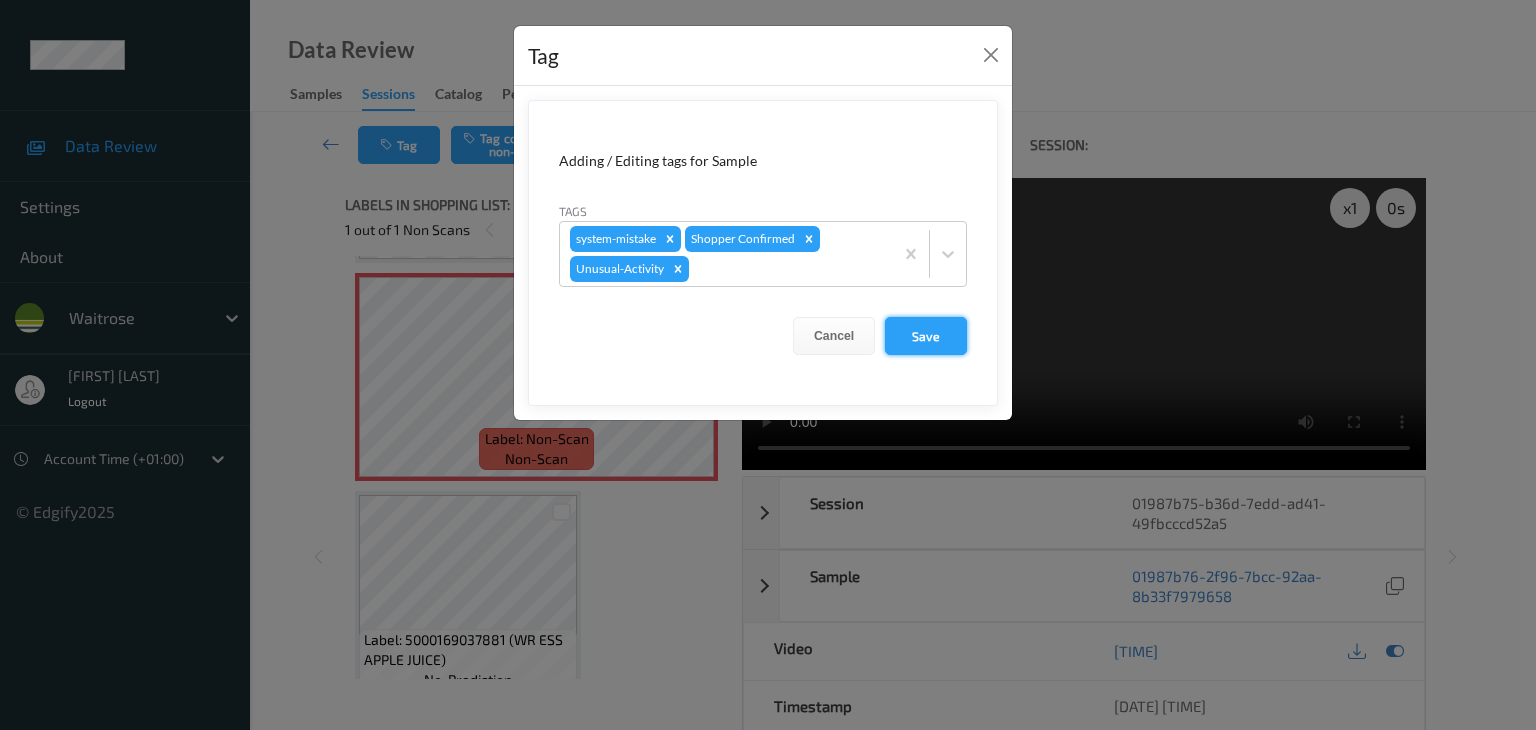click on "Save" at bounding box center [926, 336] 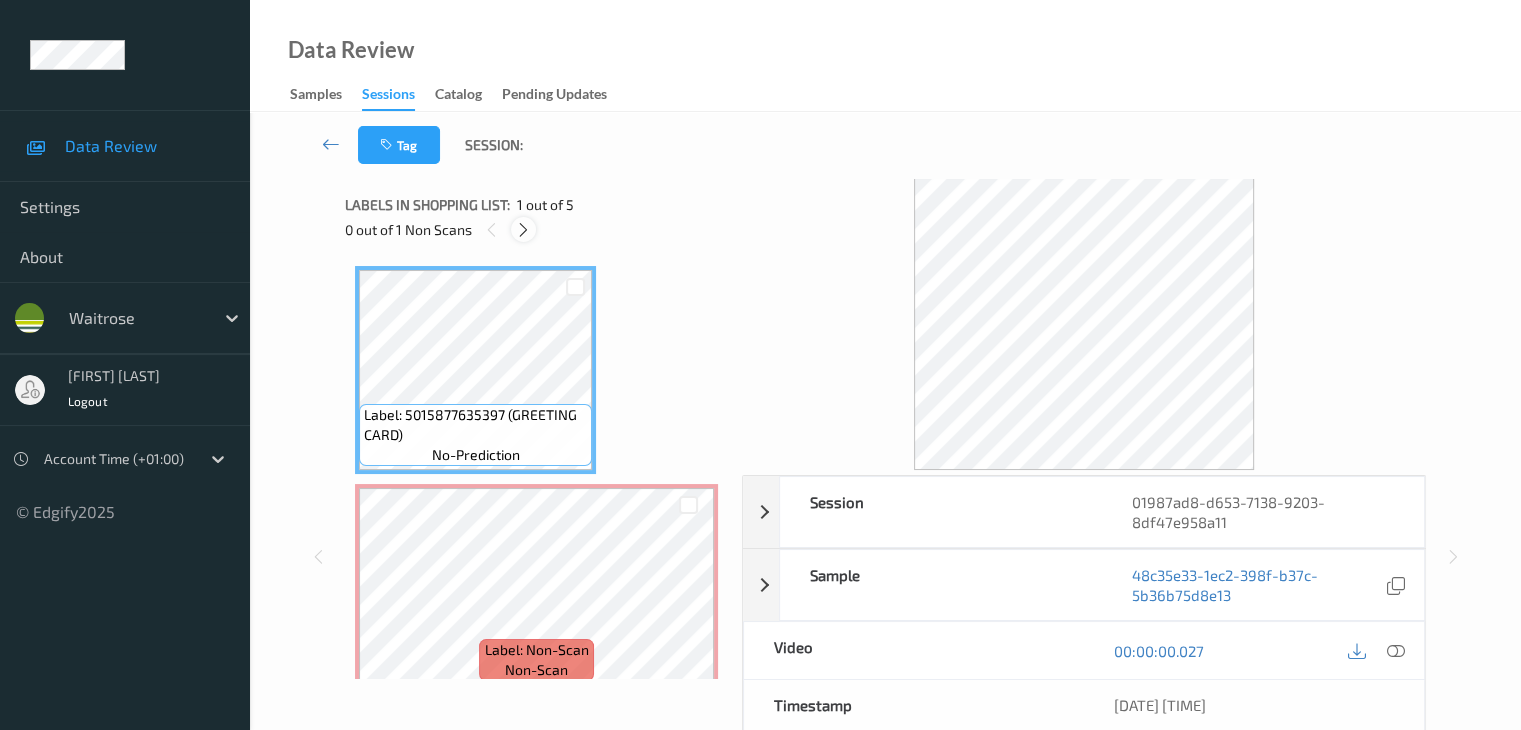 click at bounding box center (523, 230) 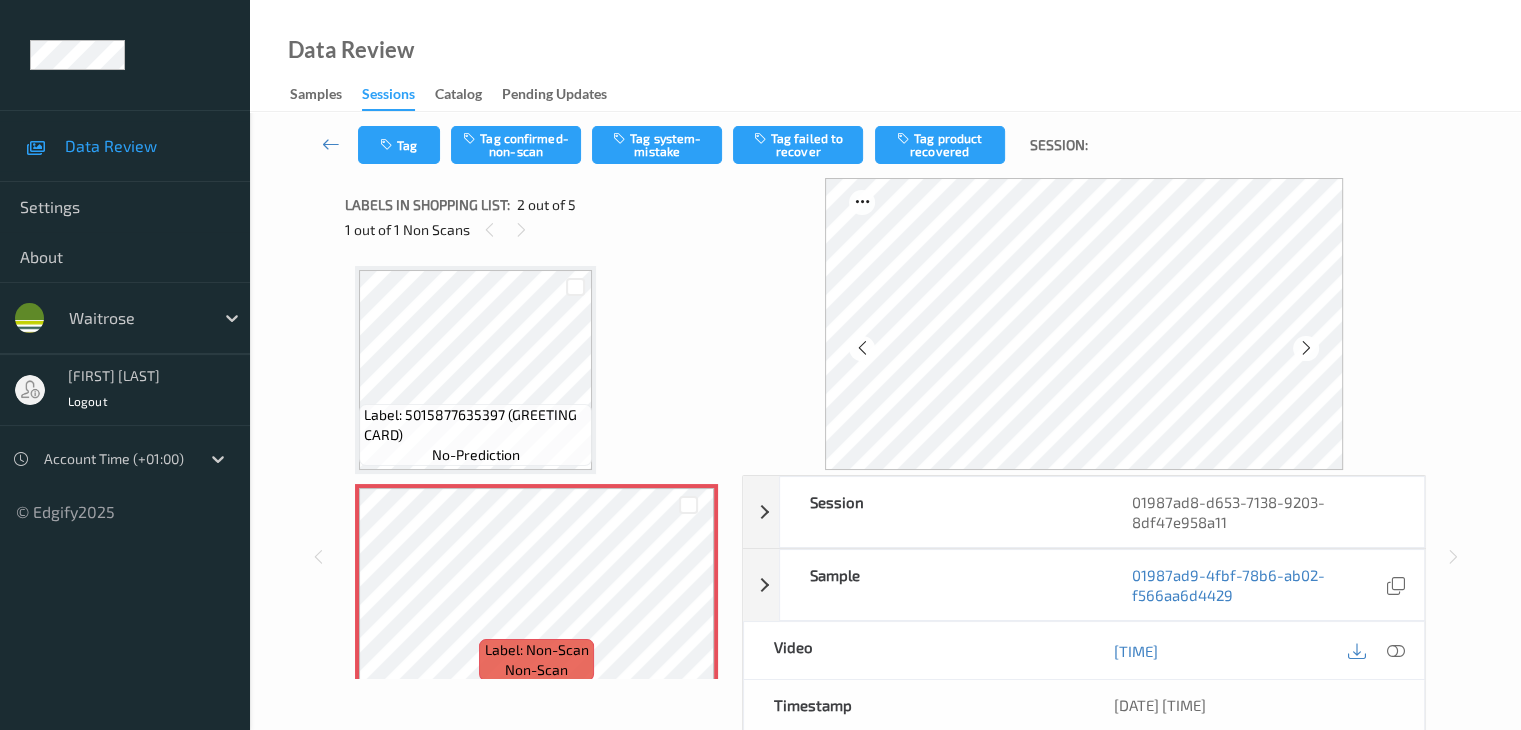 scroll, scrollTop: 10, scrollLeft: 0, axis: vertical 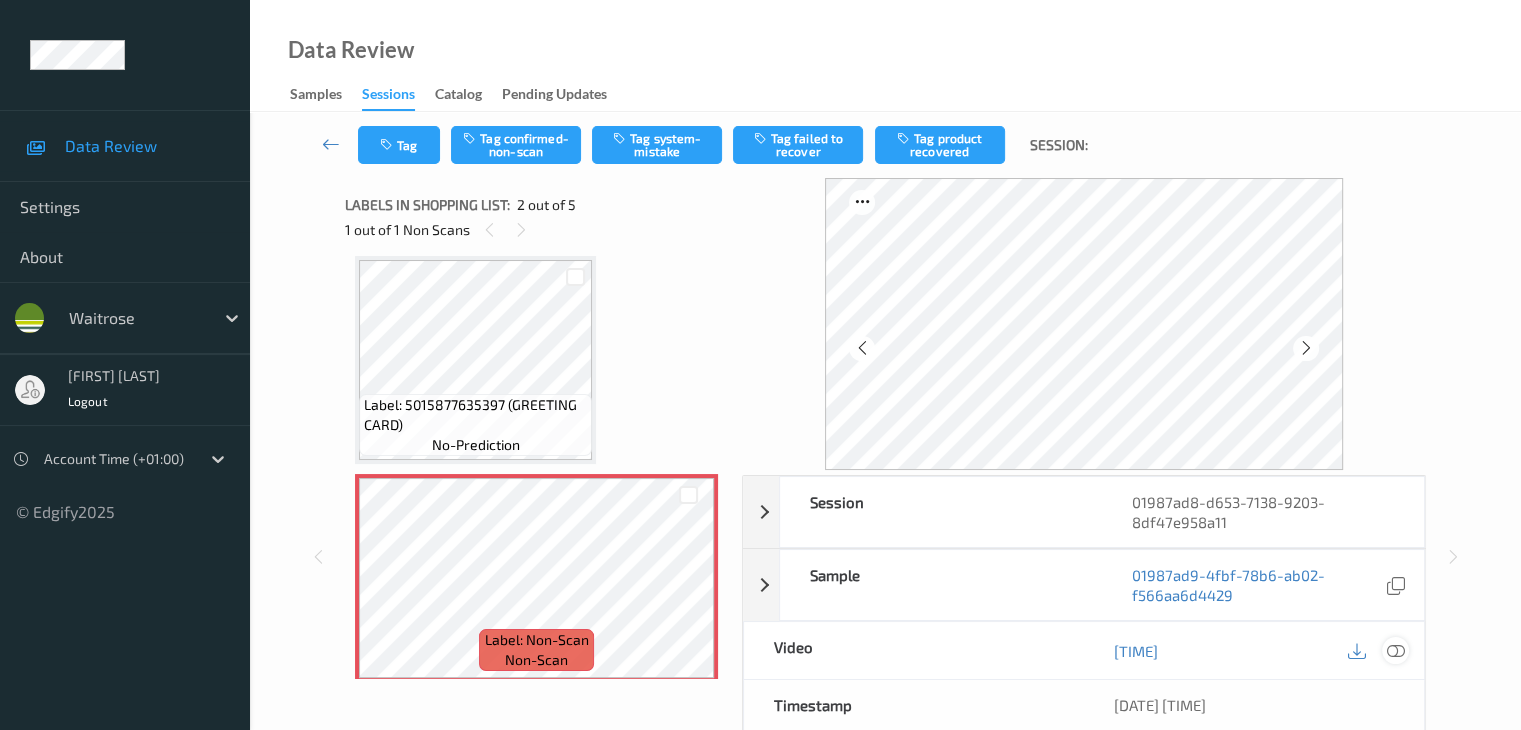 click at bounding box center [1395, 651] 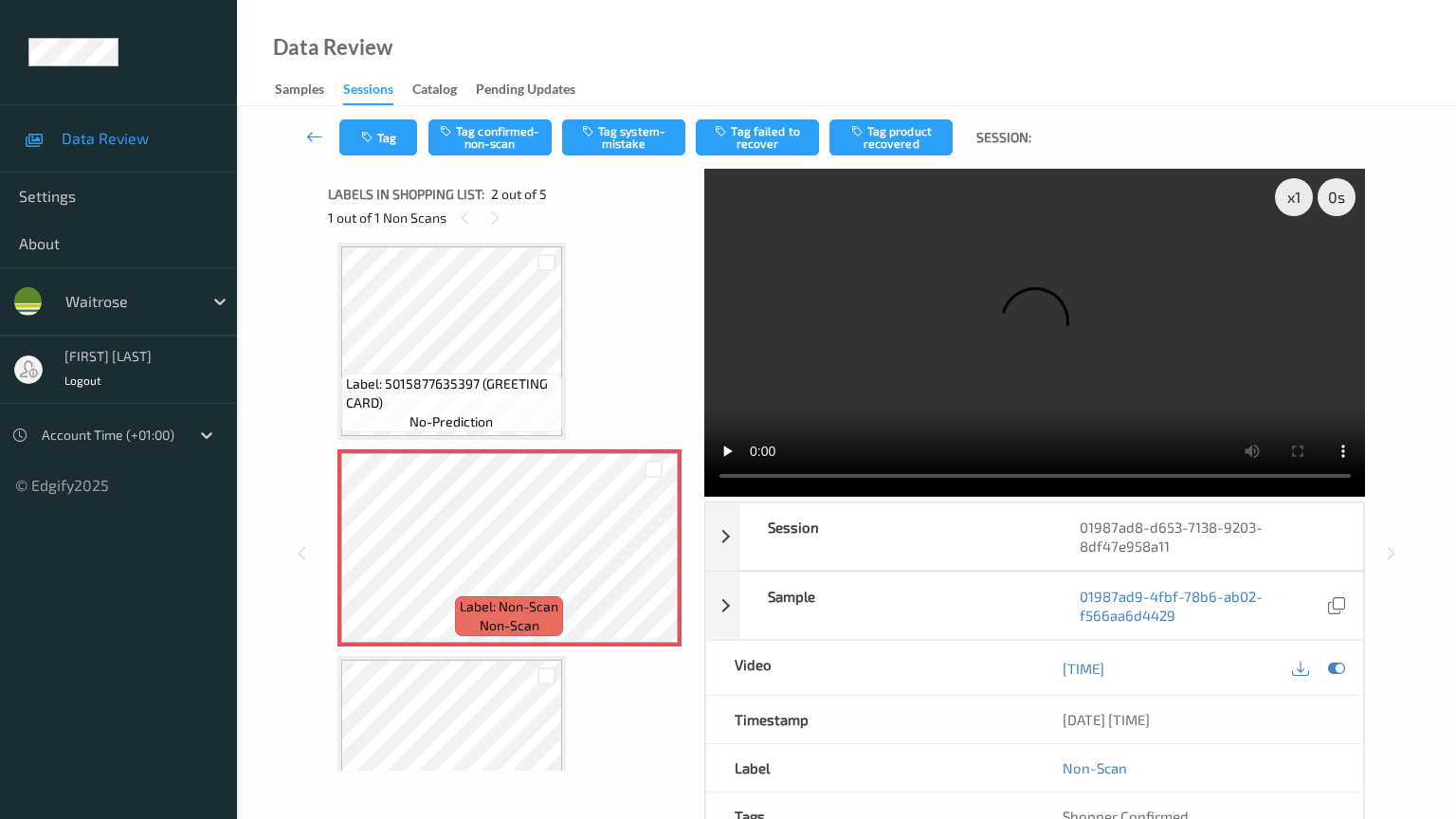 type 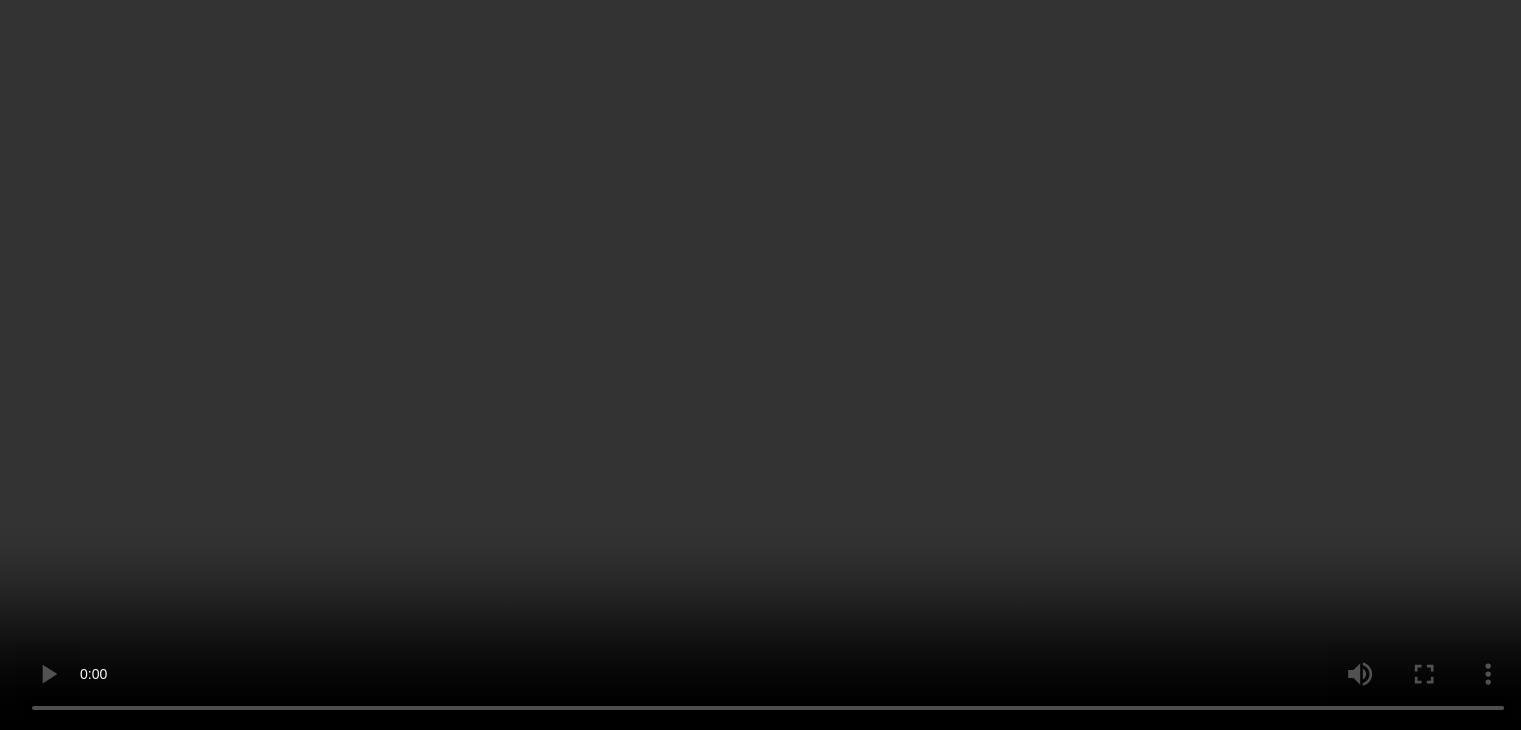 scroll, scrollTop: 310, scrollLeft: 0, axis: vertical 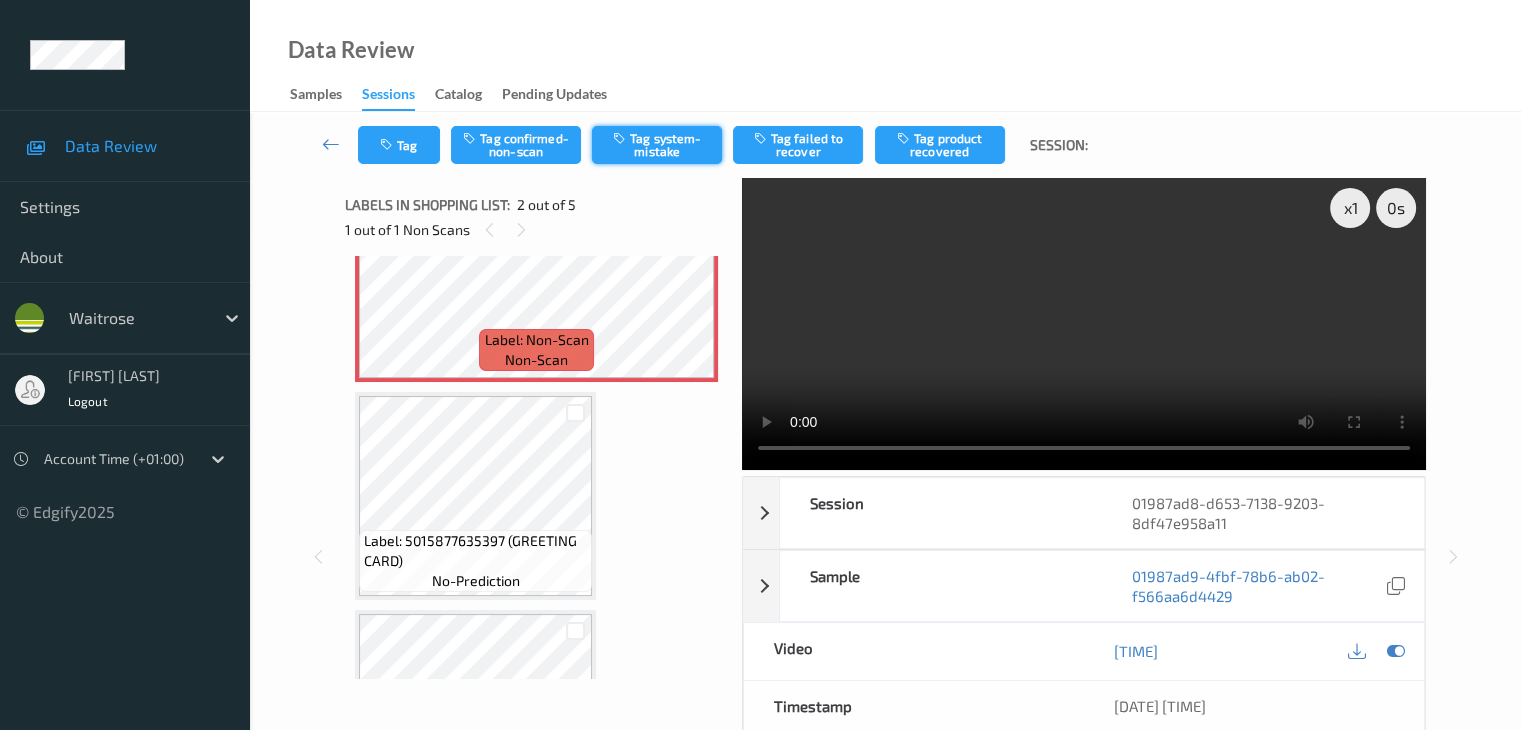 click on "Tag   system-mistake" at bounding box center (657, 145) 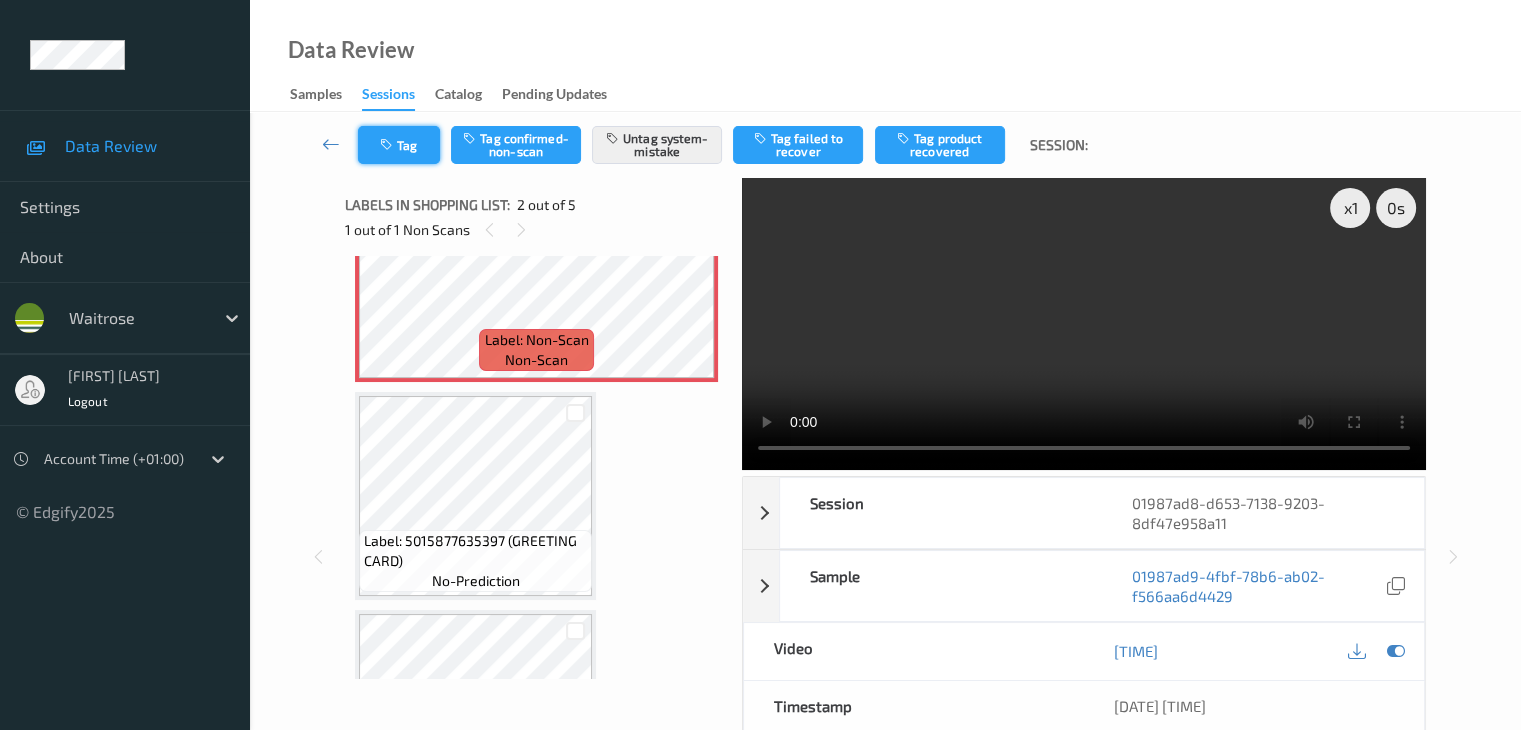 click at bounding box center [388, 145] 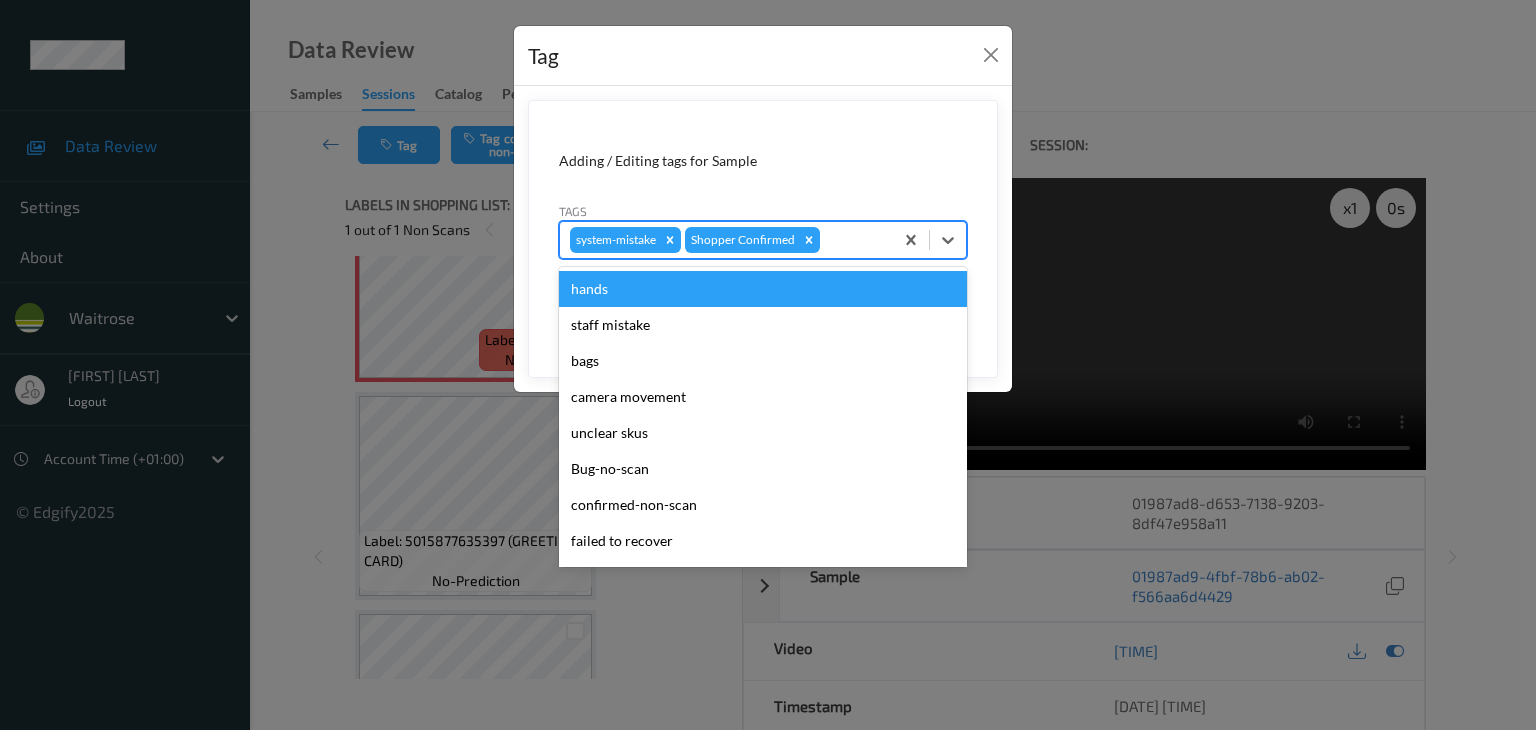 click at bounding box center (853, 240) 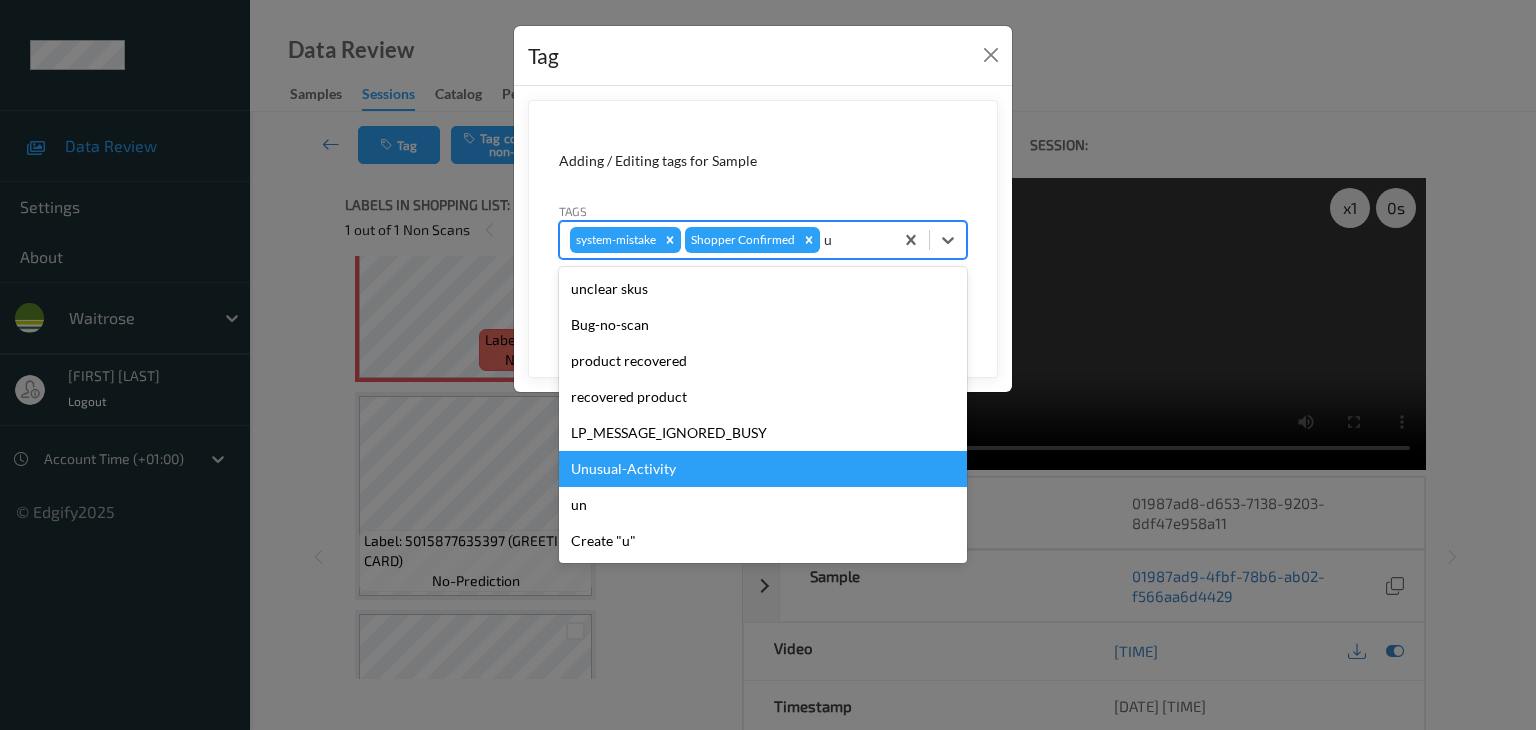 click on "Unusual-Activity" at bounding box center [763, 469] 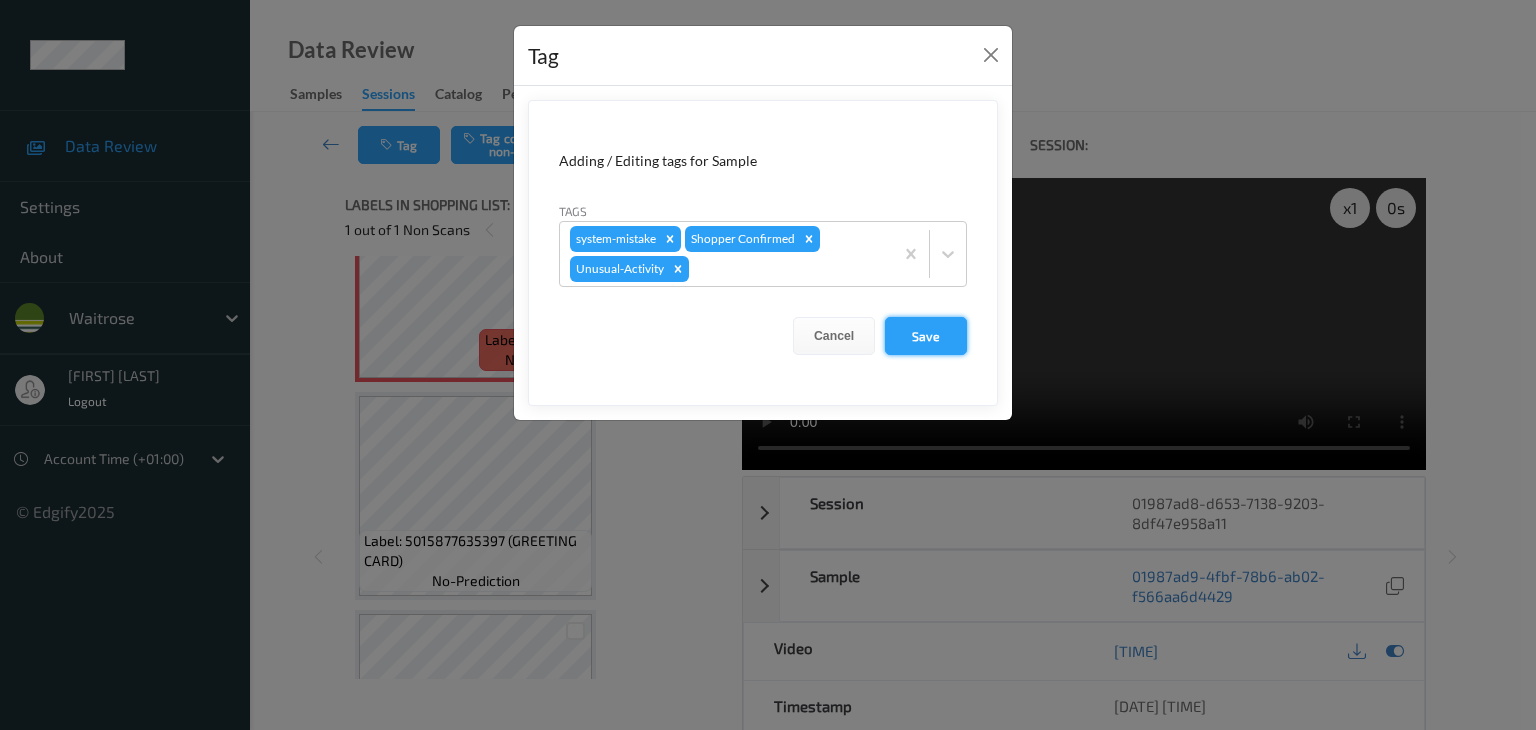 click on "Save" at bounding box center (926, 336) 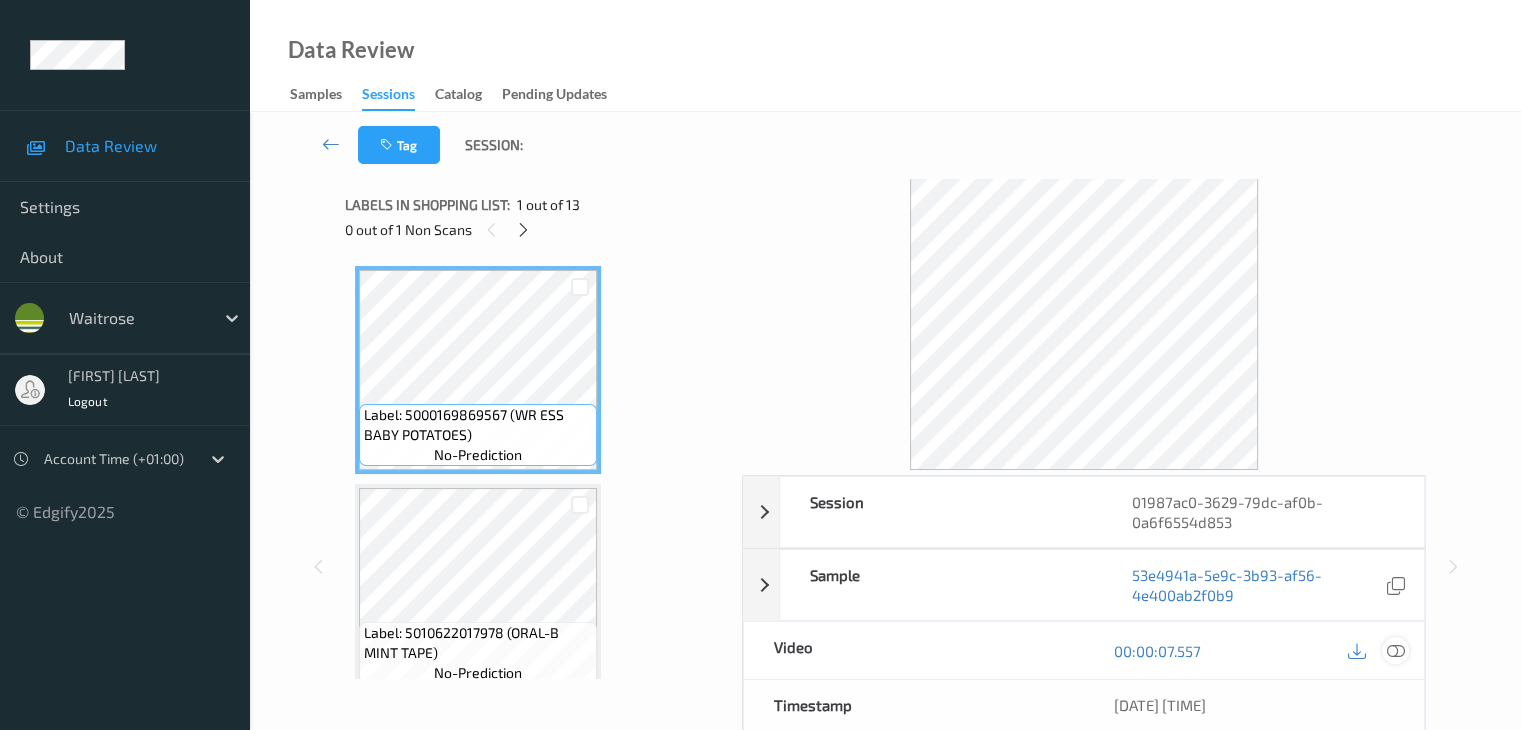 click at bounding box center [1395, 651] 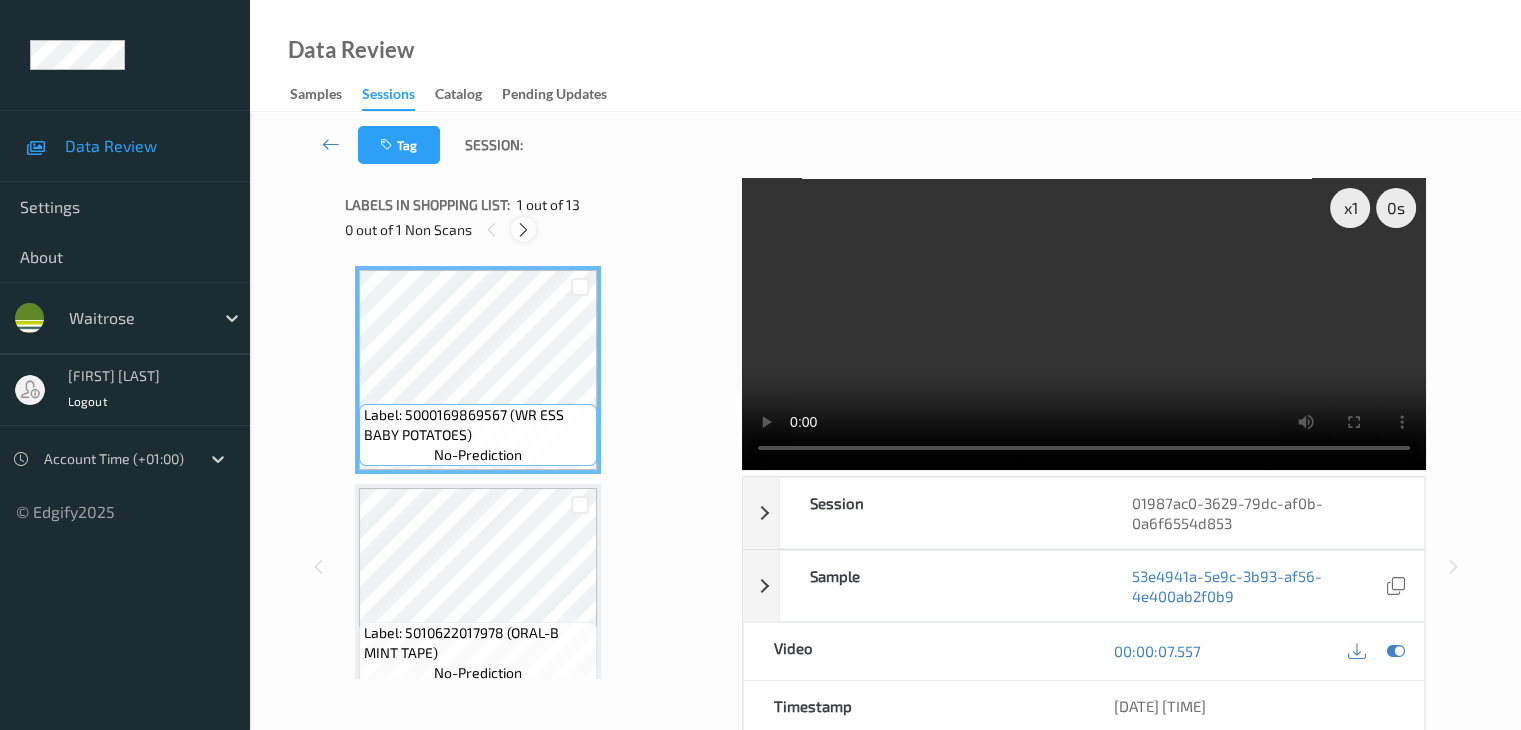 click at bounding box center (523, 230) 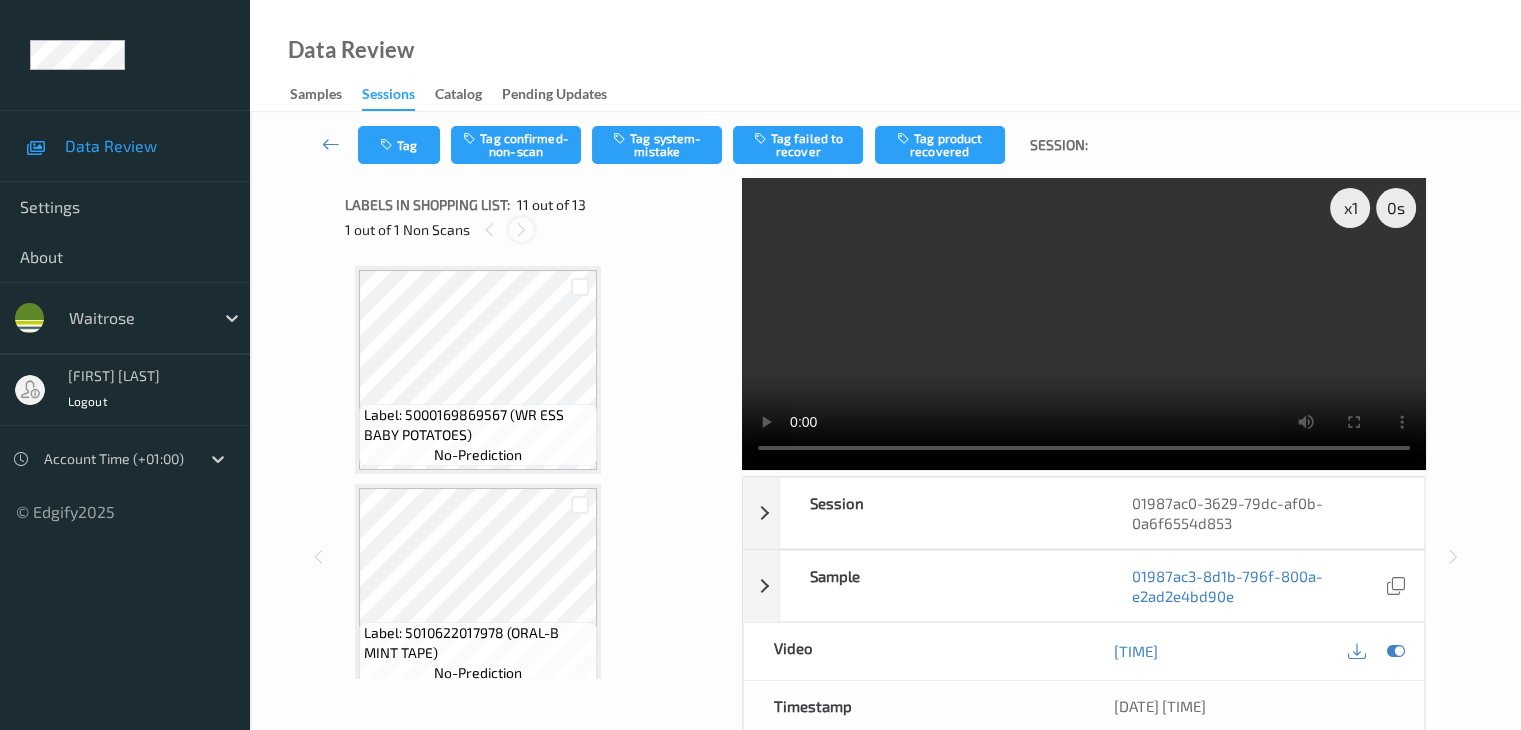 scroll, scrollTop: 1972, scrollLeft: 0, axis: vertical 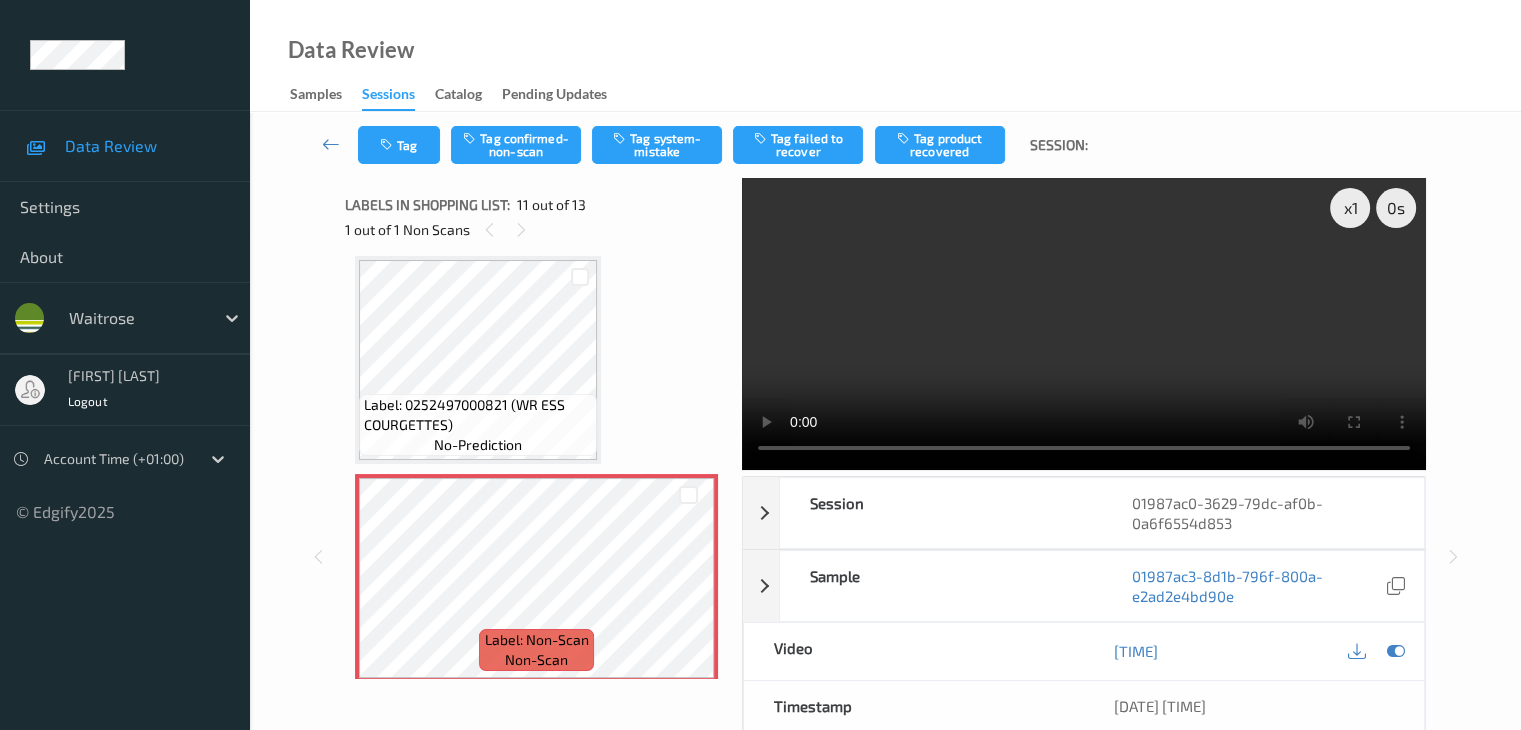 click on "Label: 0252497000821 (WR ESS COURGETTES)" at bounding box center [478, 415] 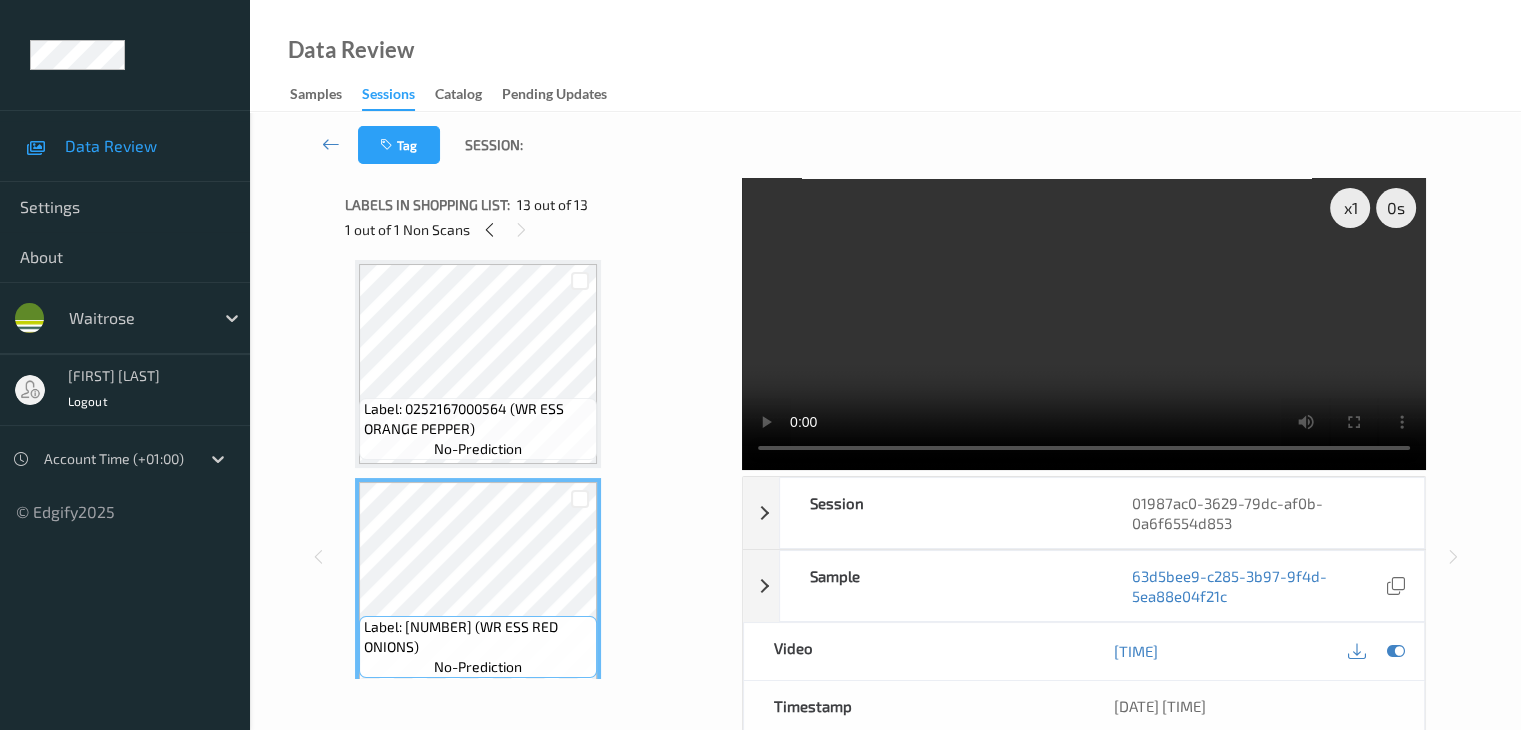 scroll, scrollTop: 2421, scrollLeft: 0, axis: vertical 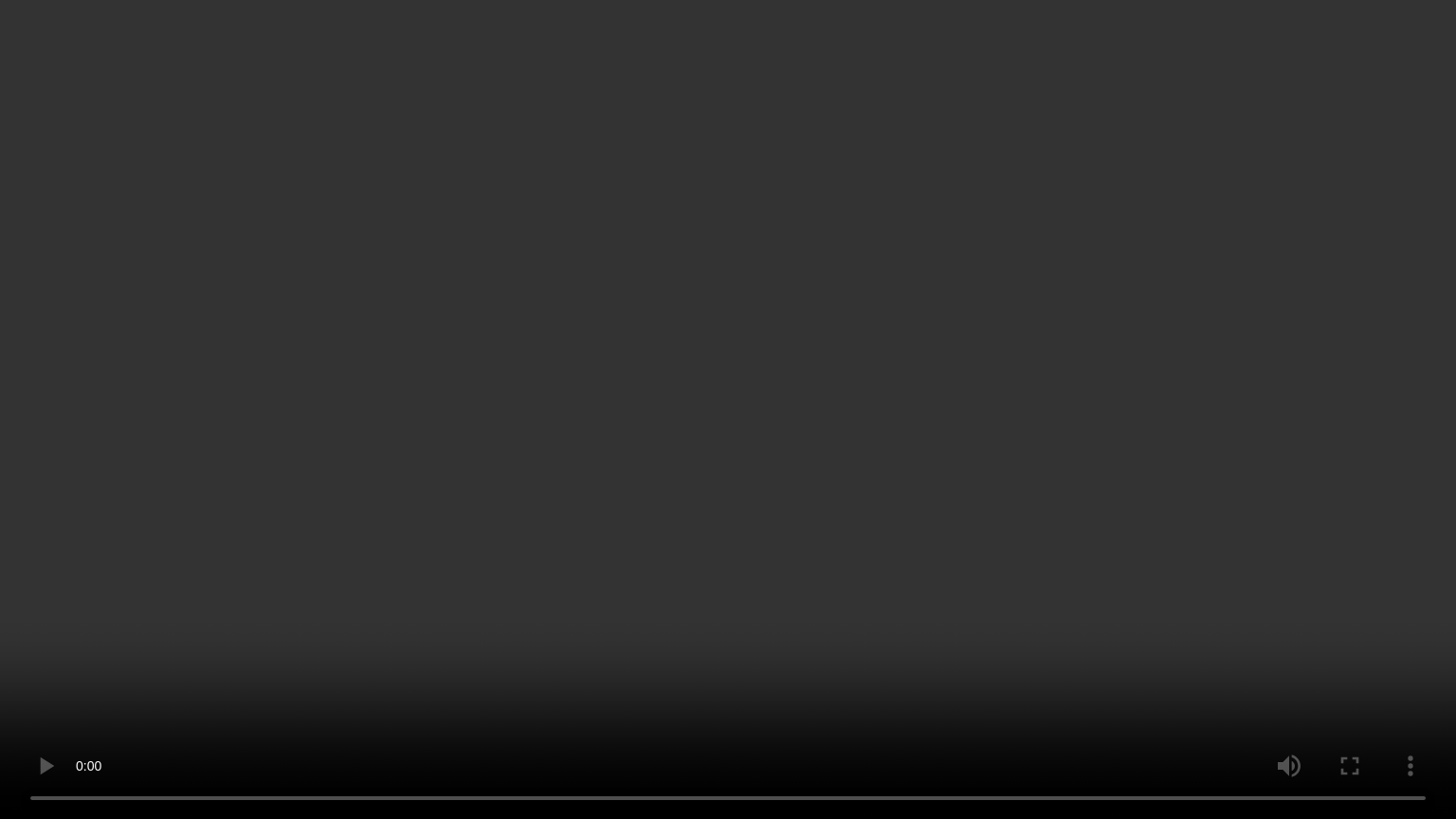 type 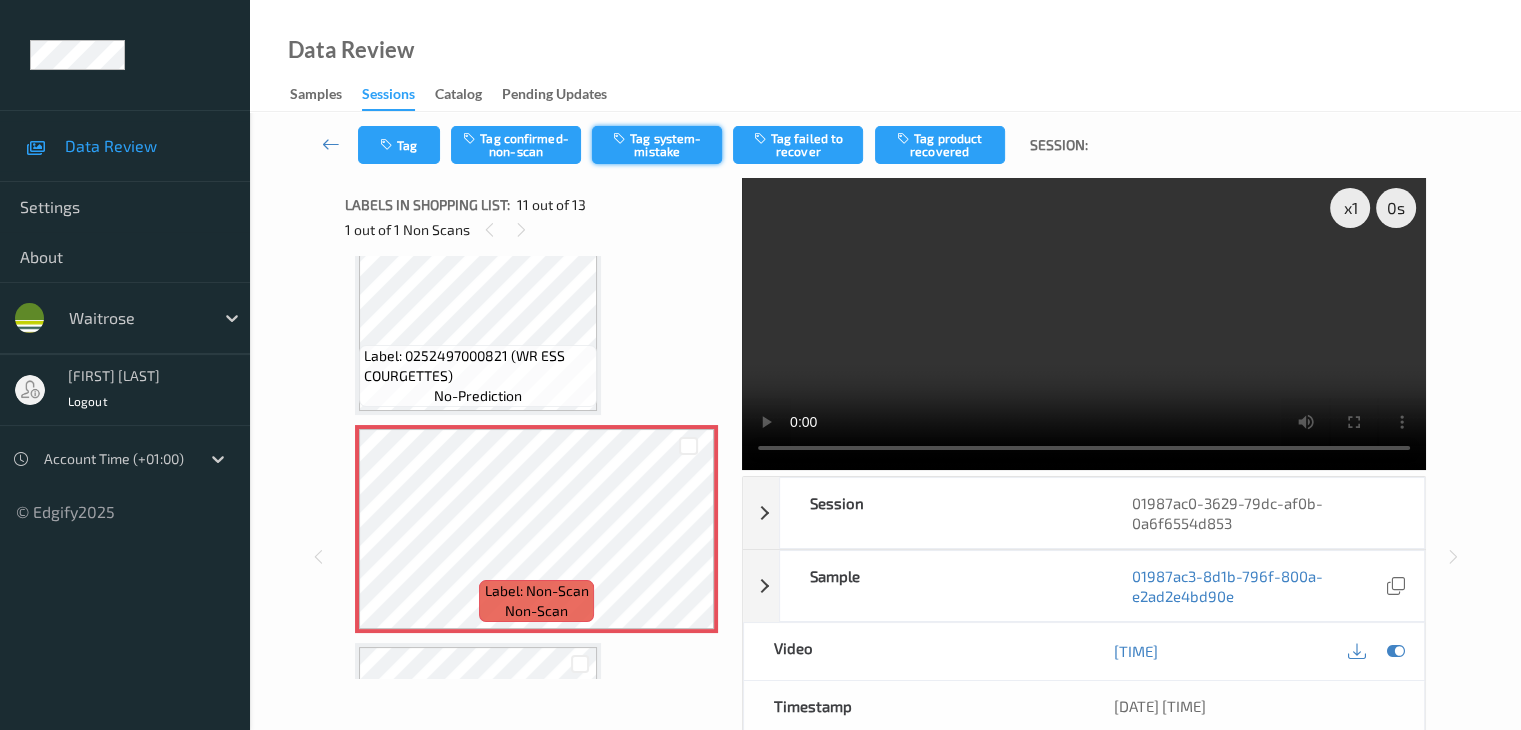 click on "Tag   system-mistake" at bounding box center [657, 145] 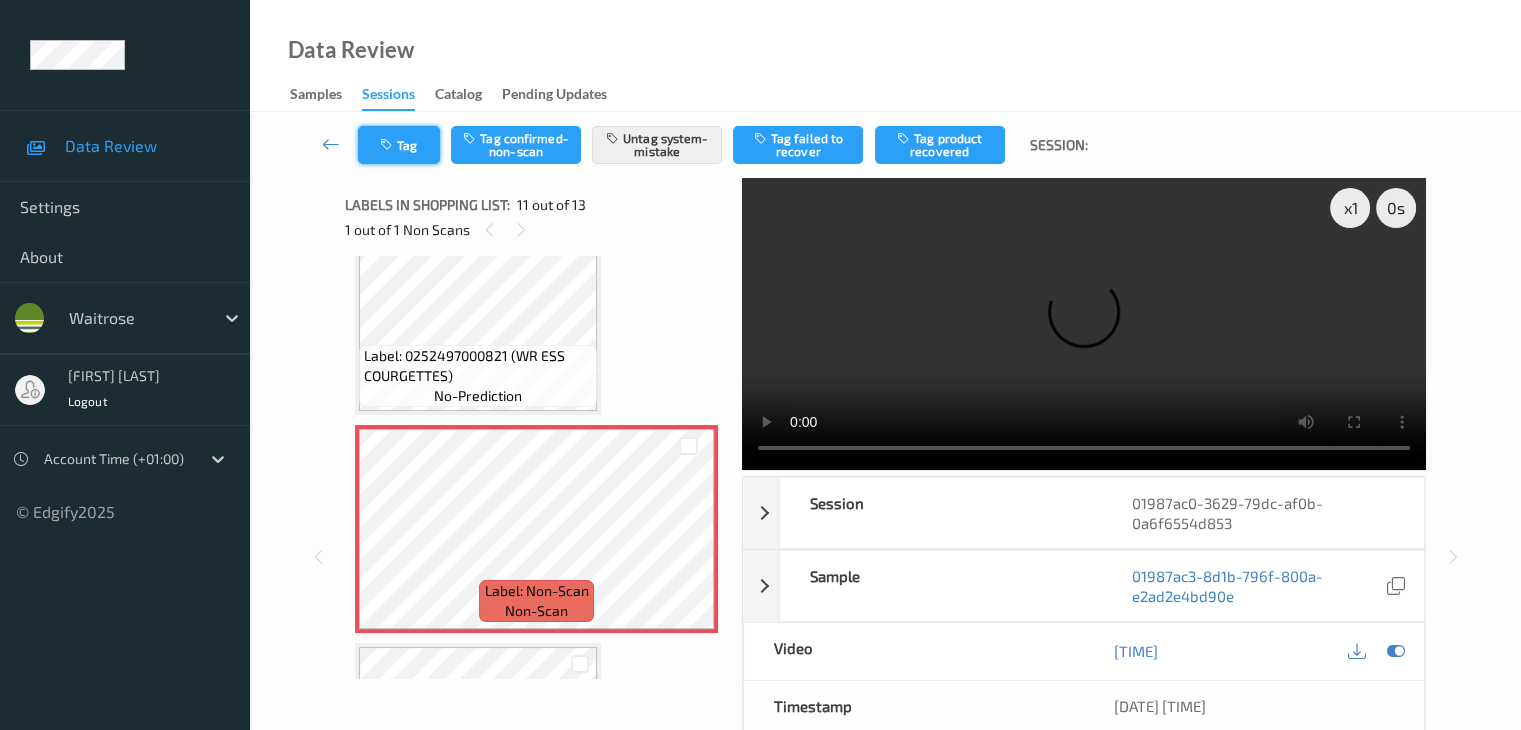 click on "Tag" at bounding box center (399, 145) 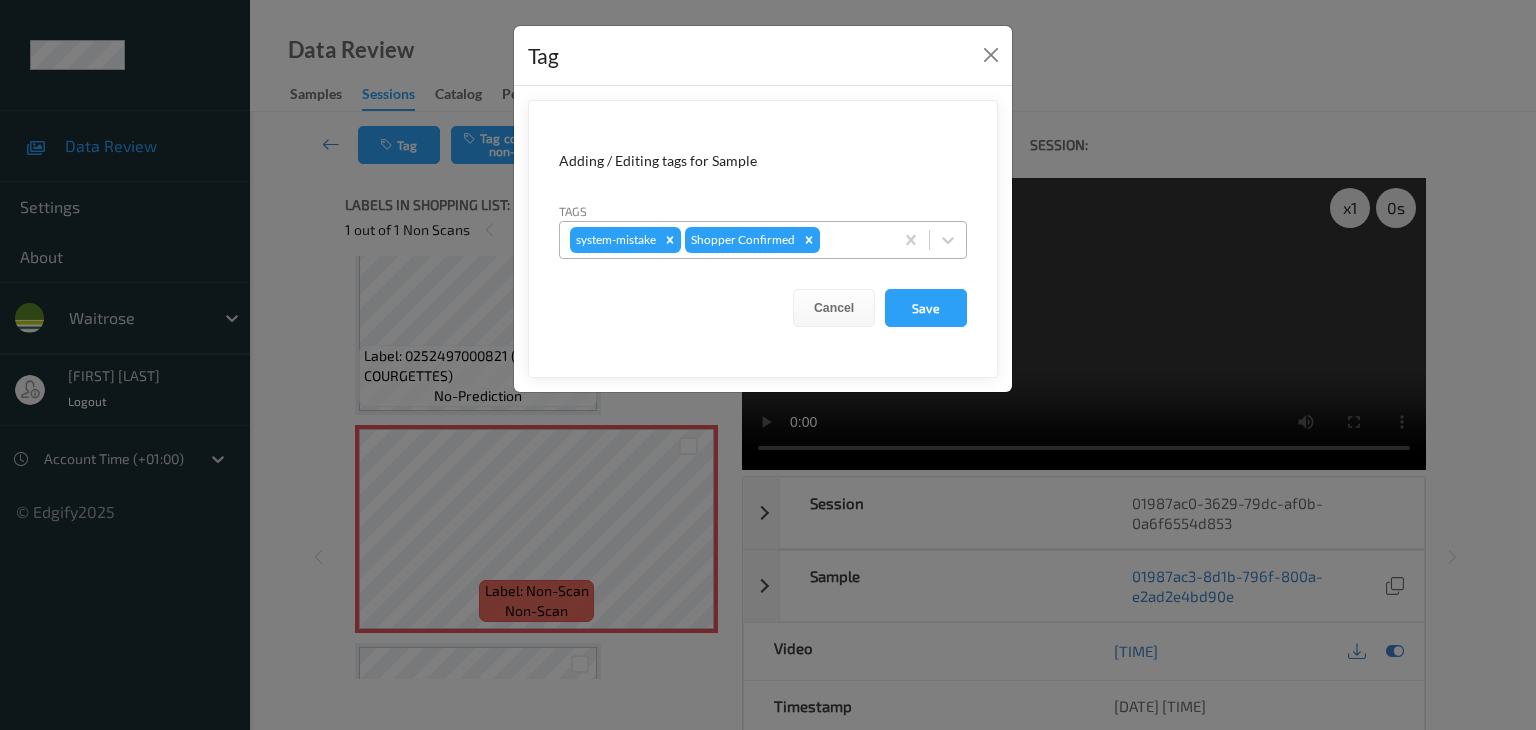 click at bounding box center [853, 240] 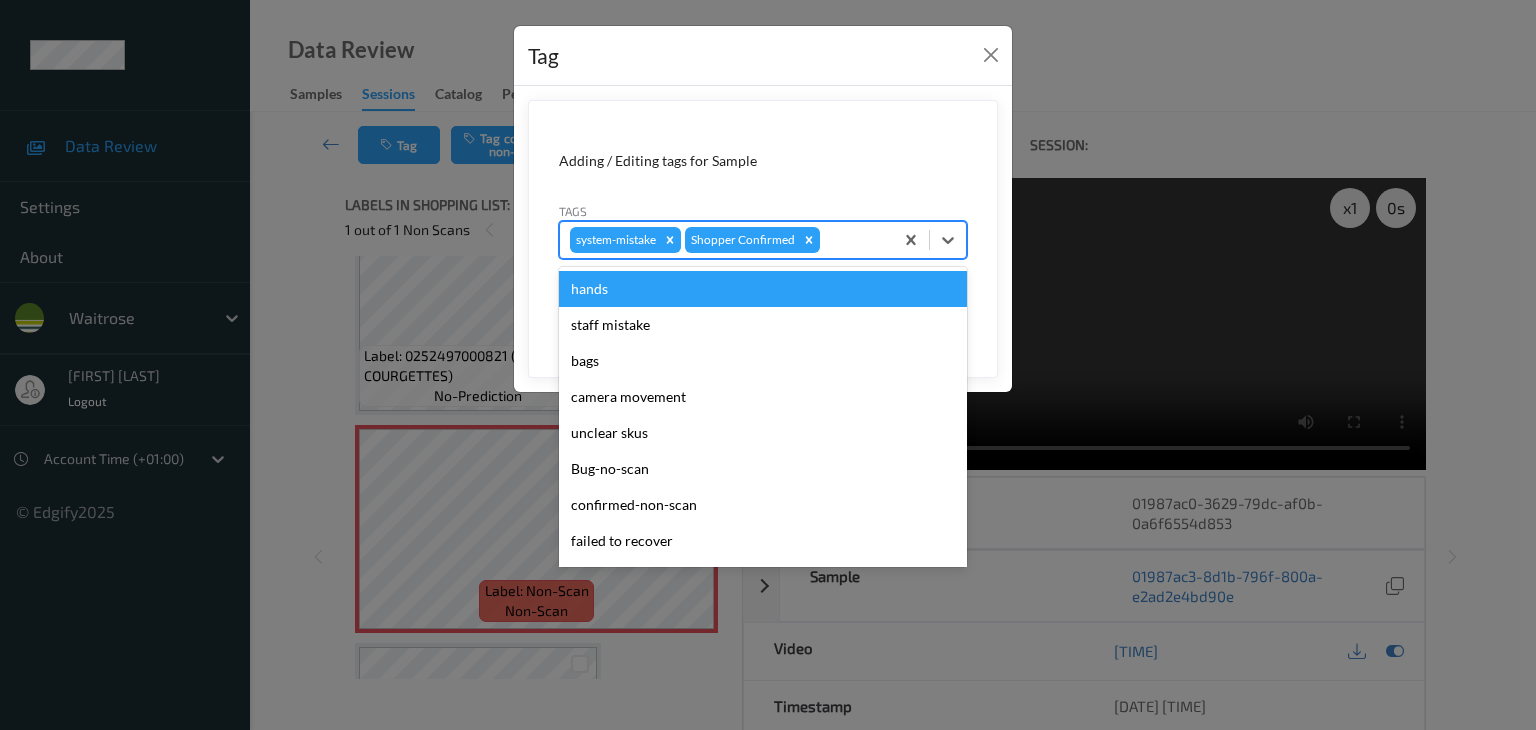 type on "u" 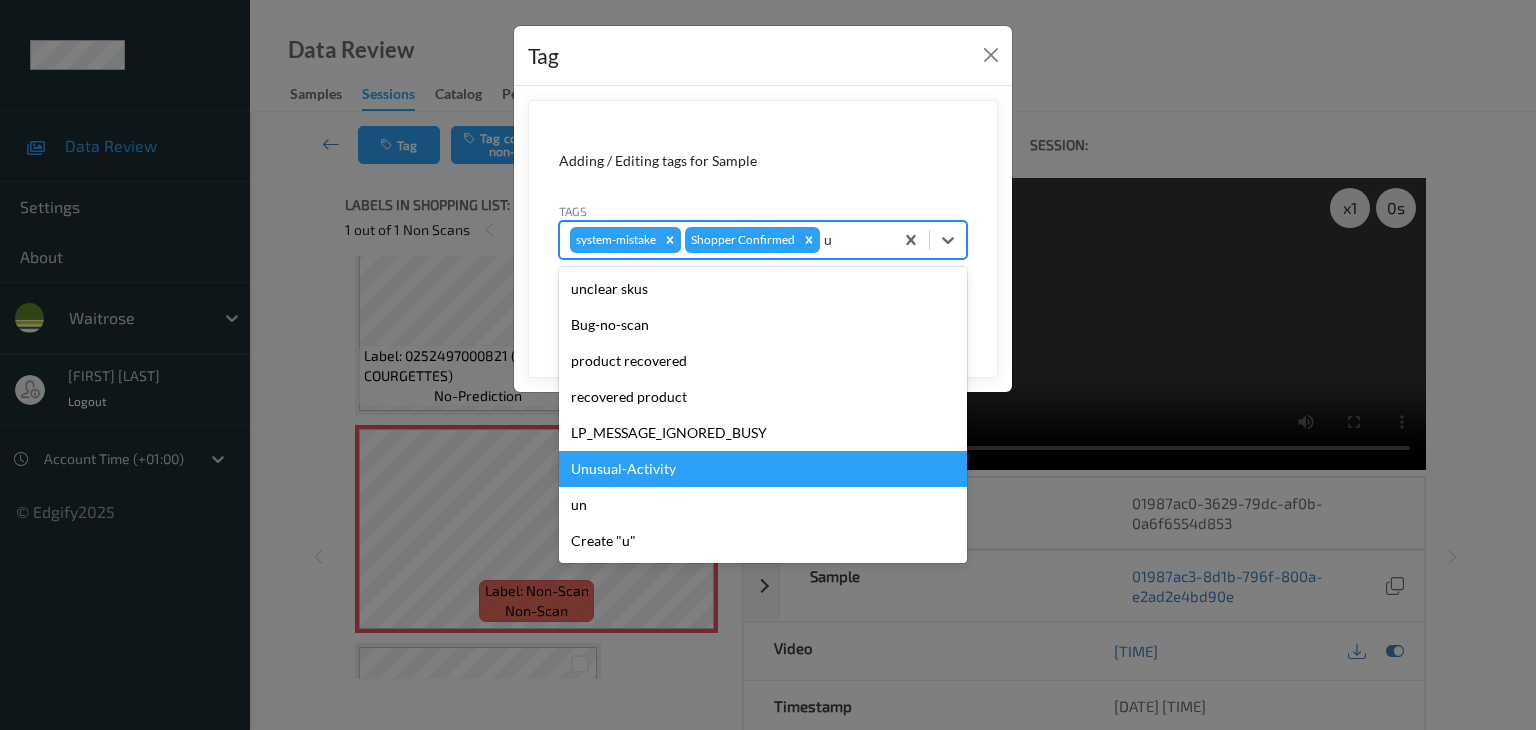 click on "Unusual-Activity" at bounding box center [763, 469] 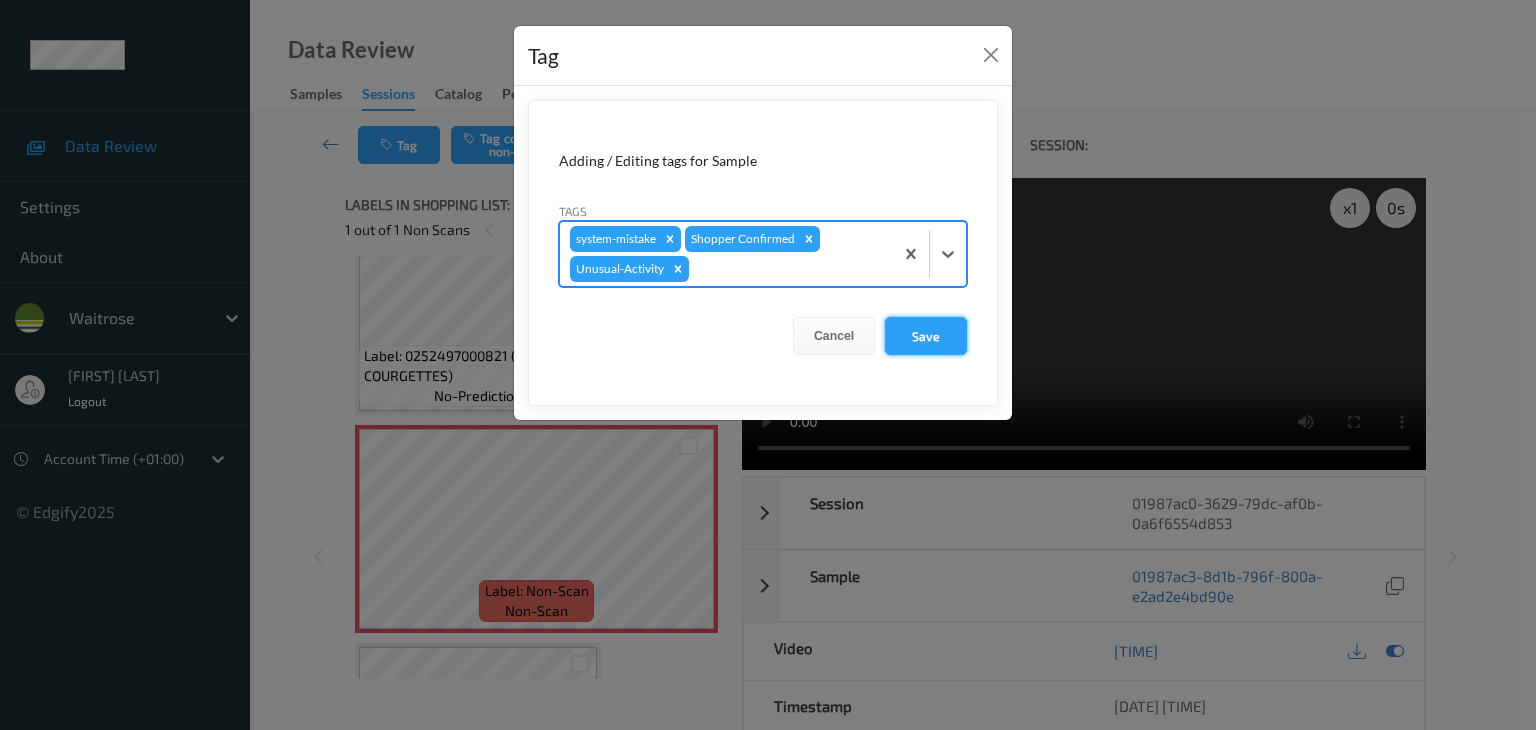 click on "Save" at bounding box center [926, 336] 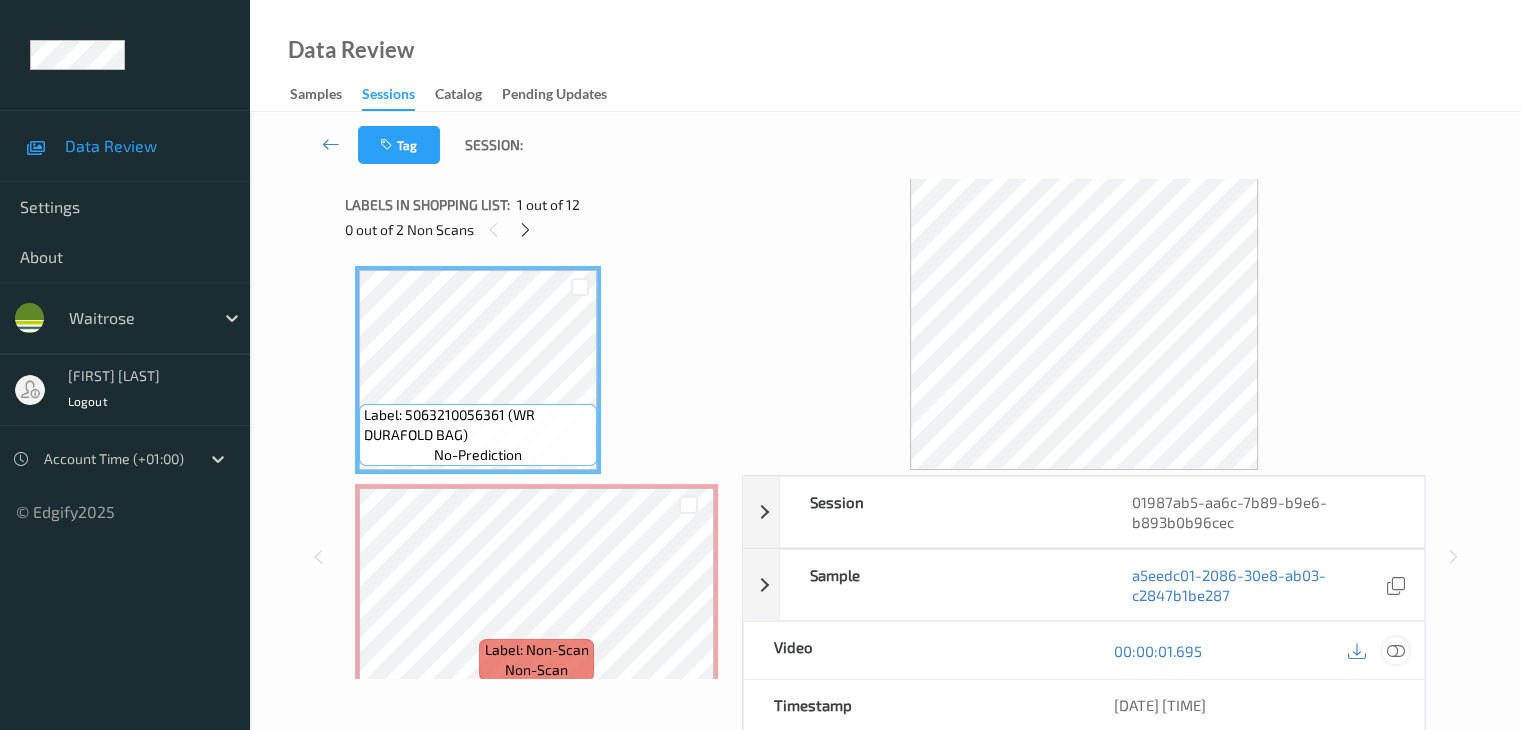 click at bounding box center [1395, 651] 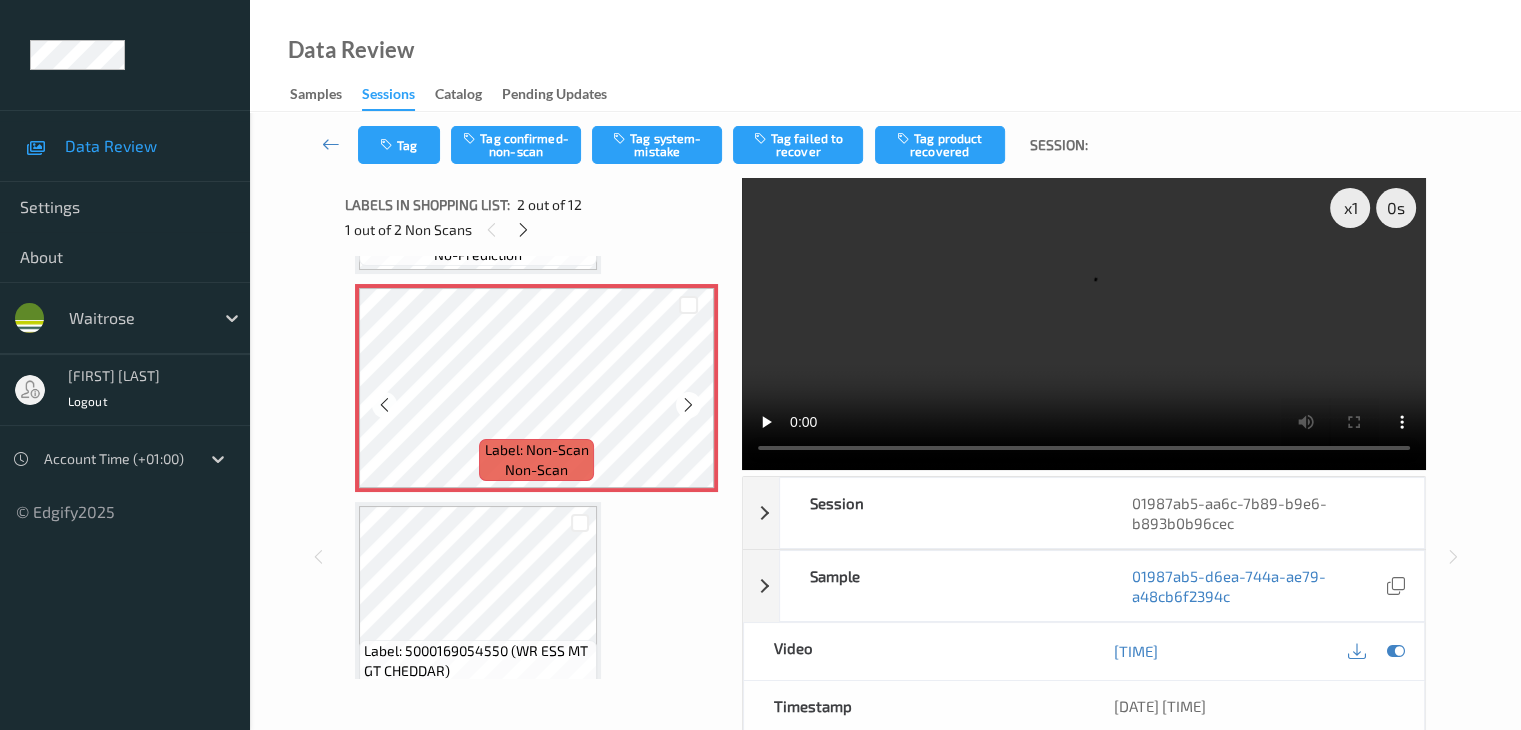 scroll, scrollTop: 0, scrollLeft: 0, axis: both 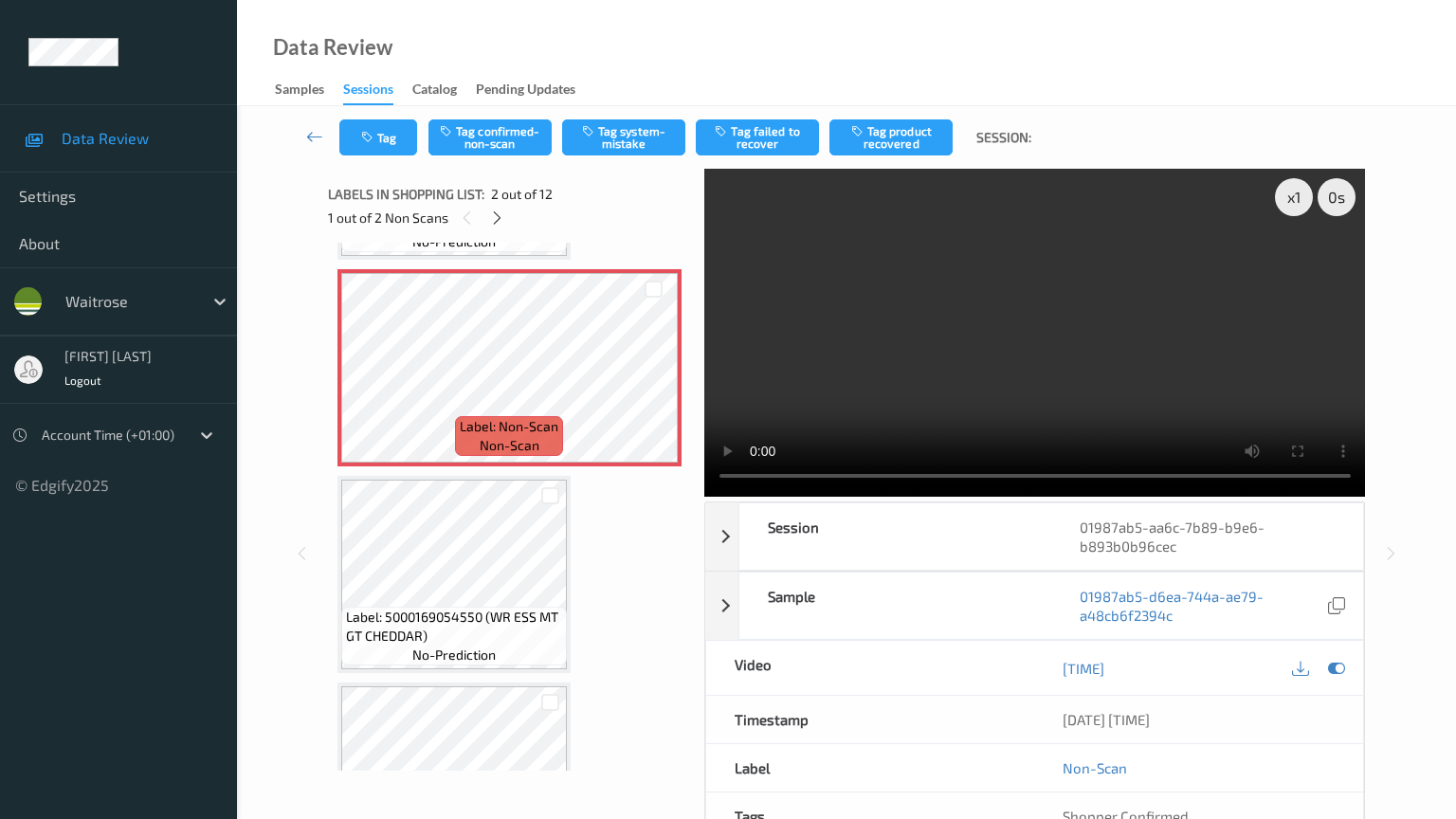 type 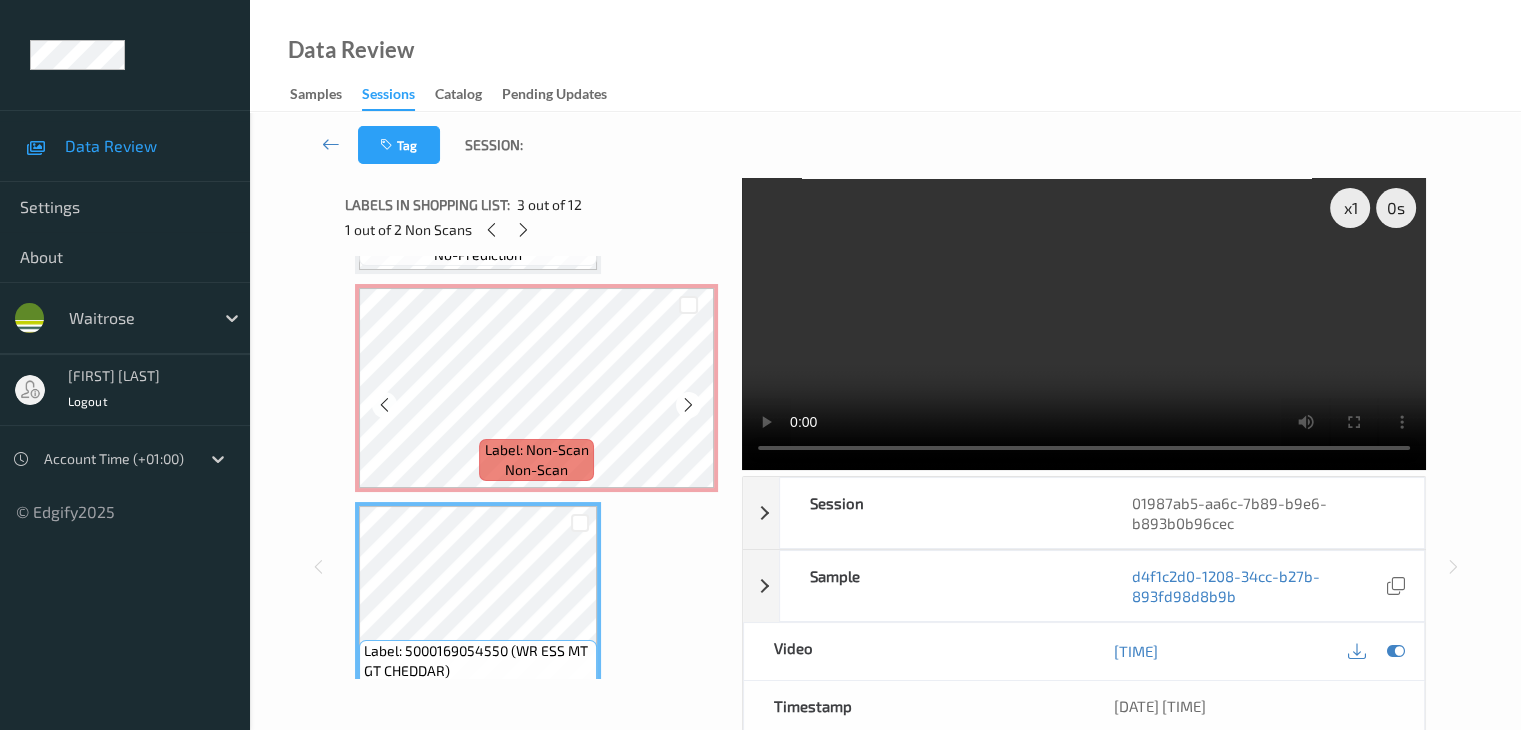 click at bounding box center [688, 405] 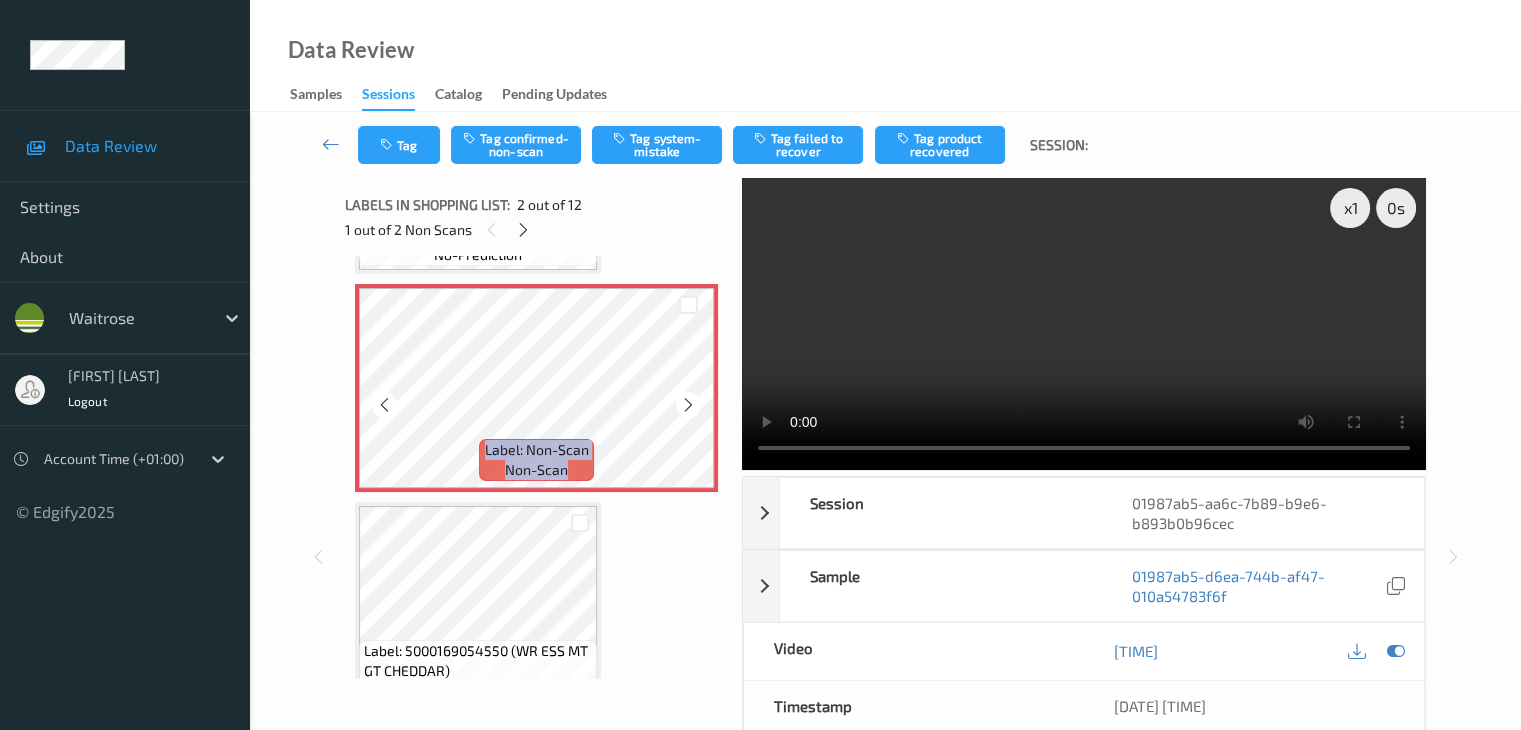 click at bounding box center (688, 405) 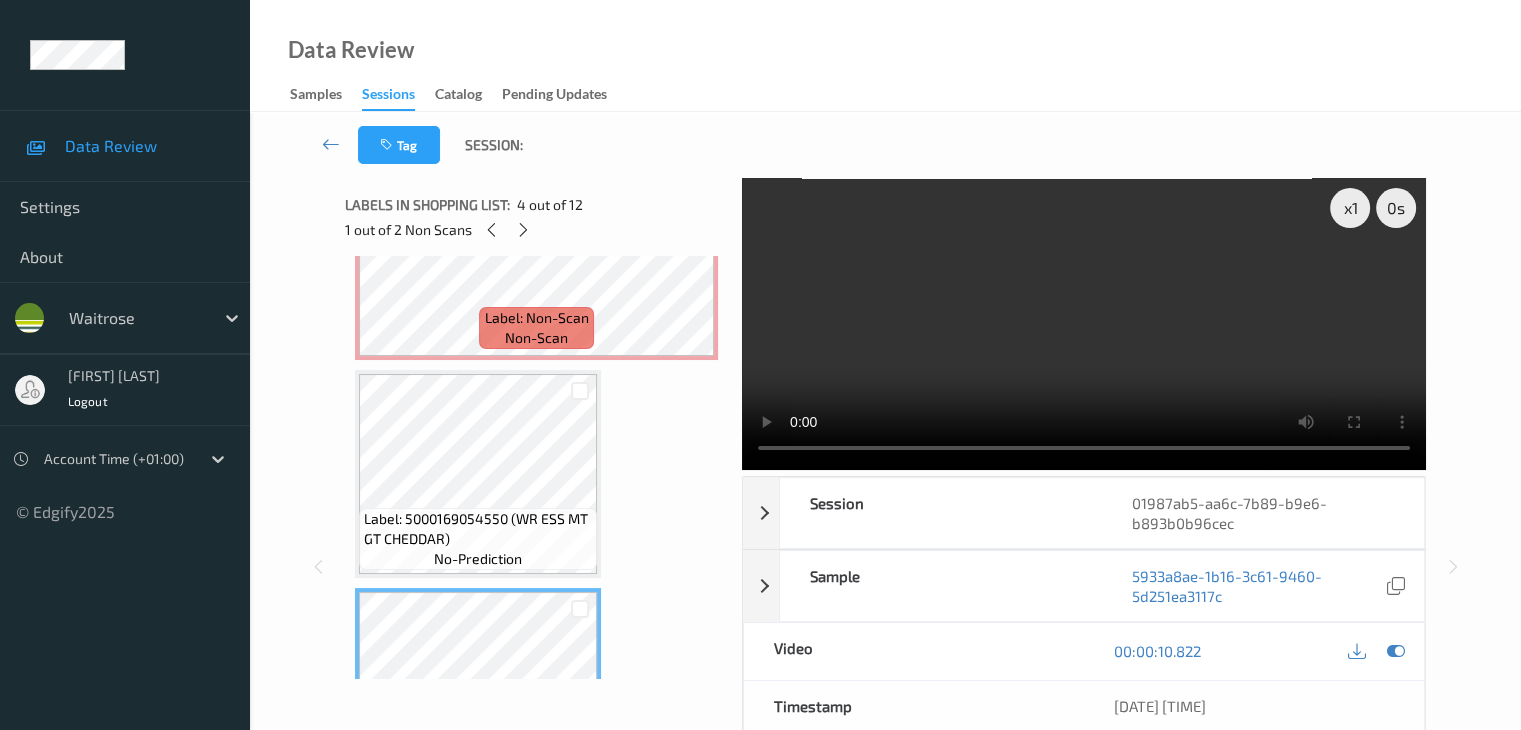 scroll, scrollTop: 200, scrollLeft: 0, axis: vertical 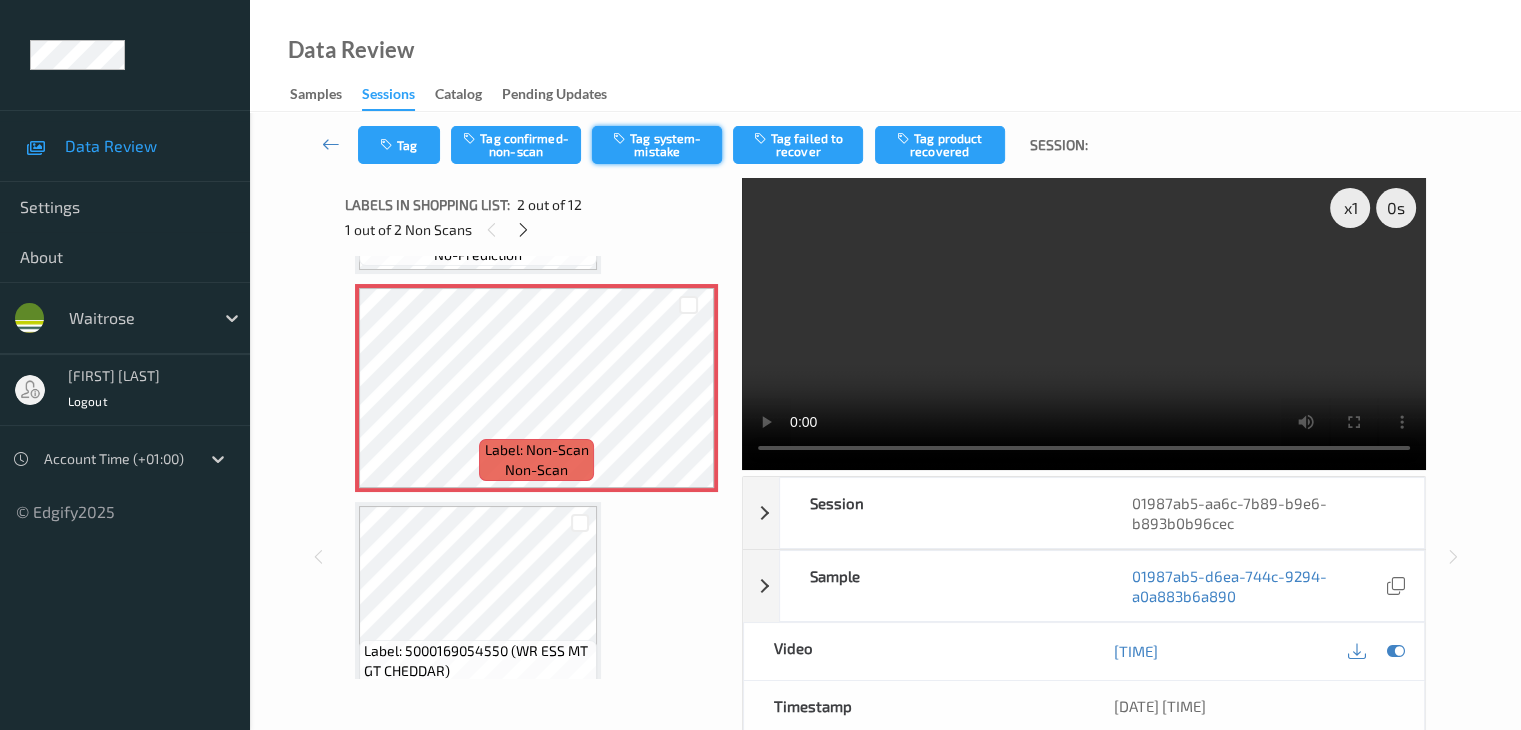 click on "Tag   system-mistake" at bounding box center (657, 145) 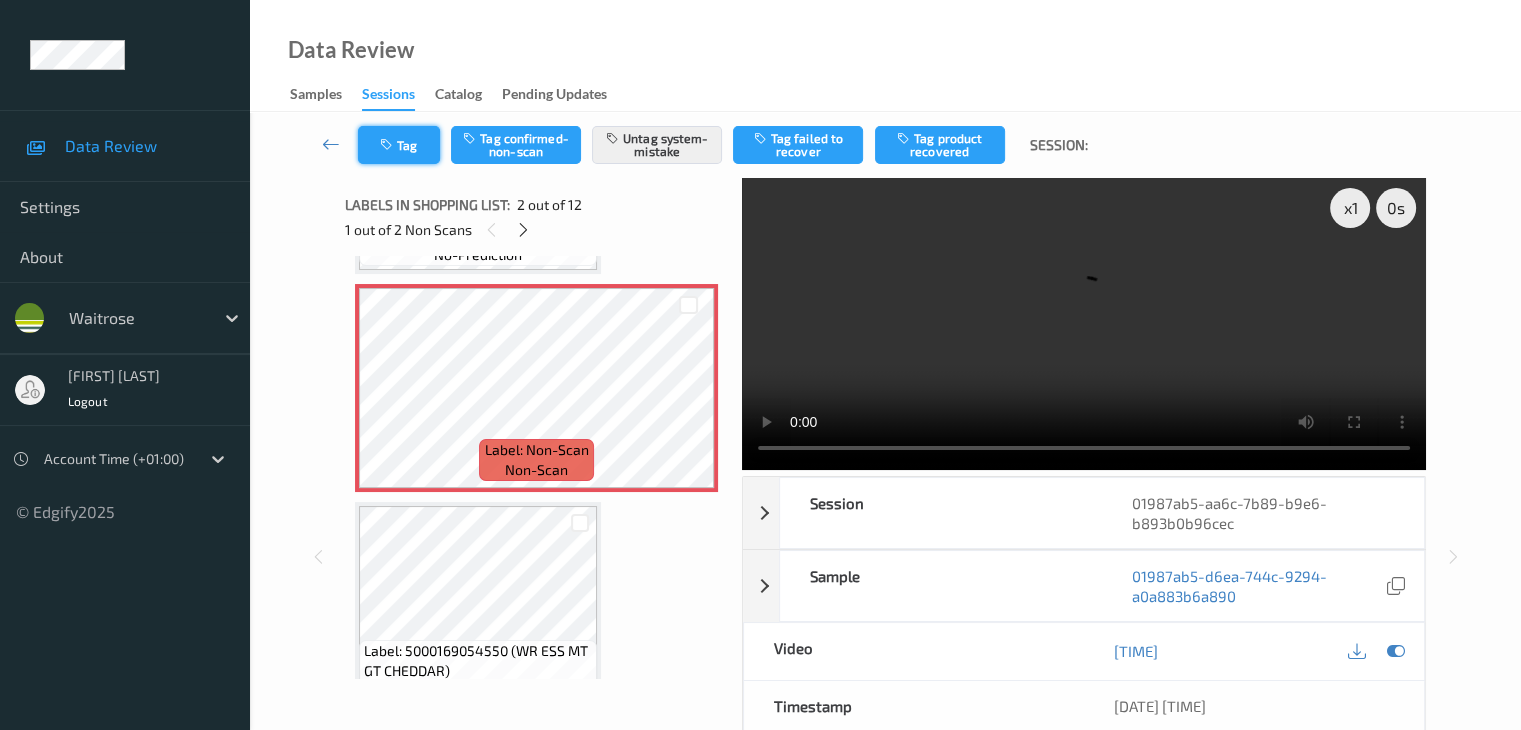 click on "Tag" at bounding box center (399, 145) 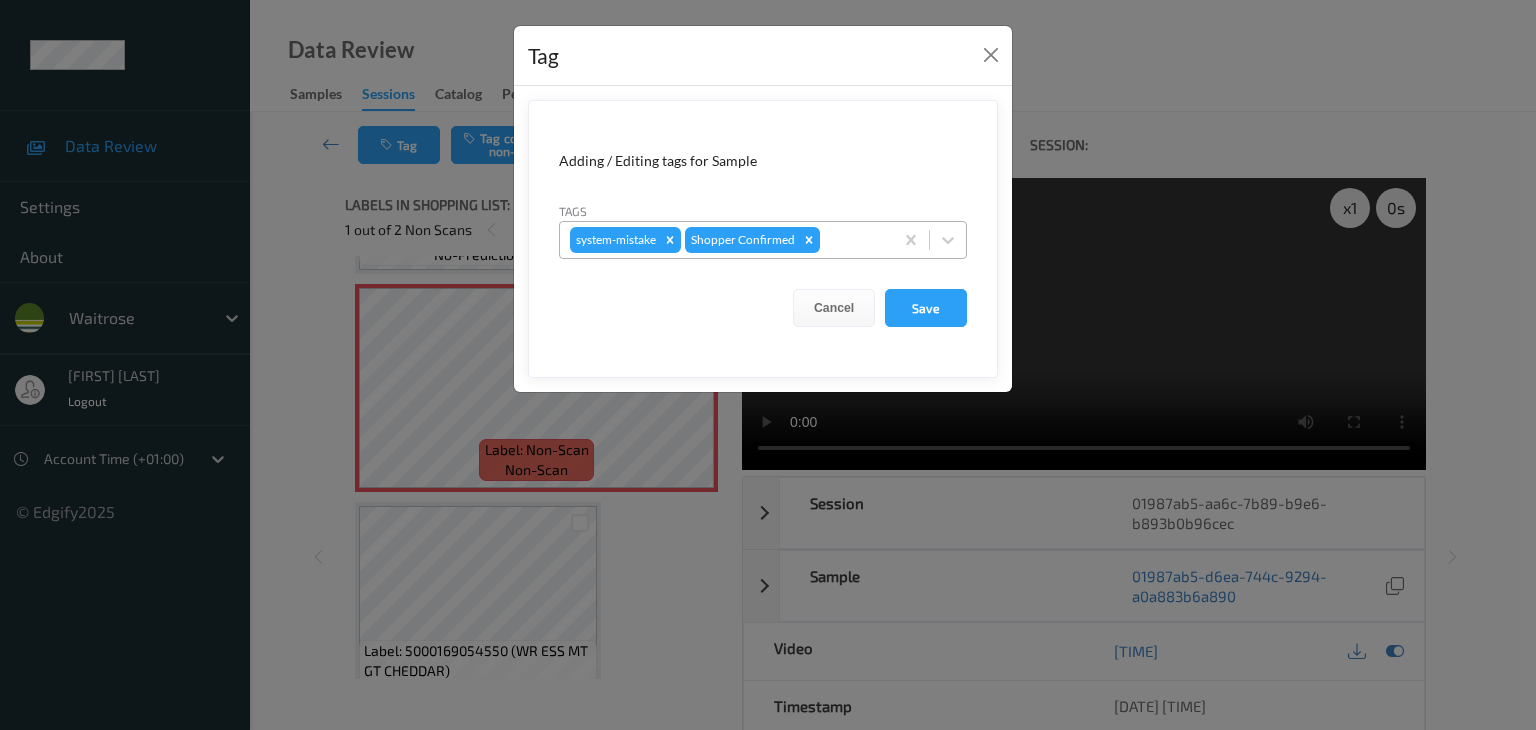 click on "system-mistake Shopper Confirmed" at bounding box center [726, 240] 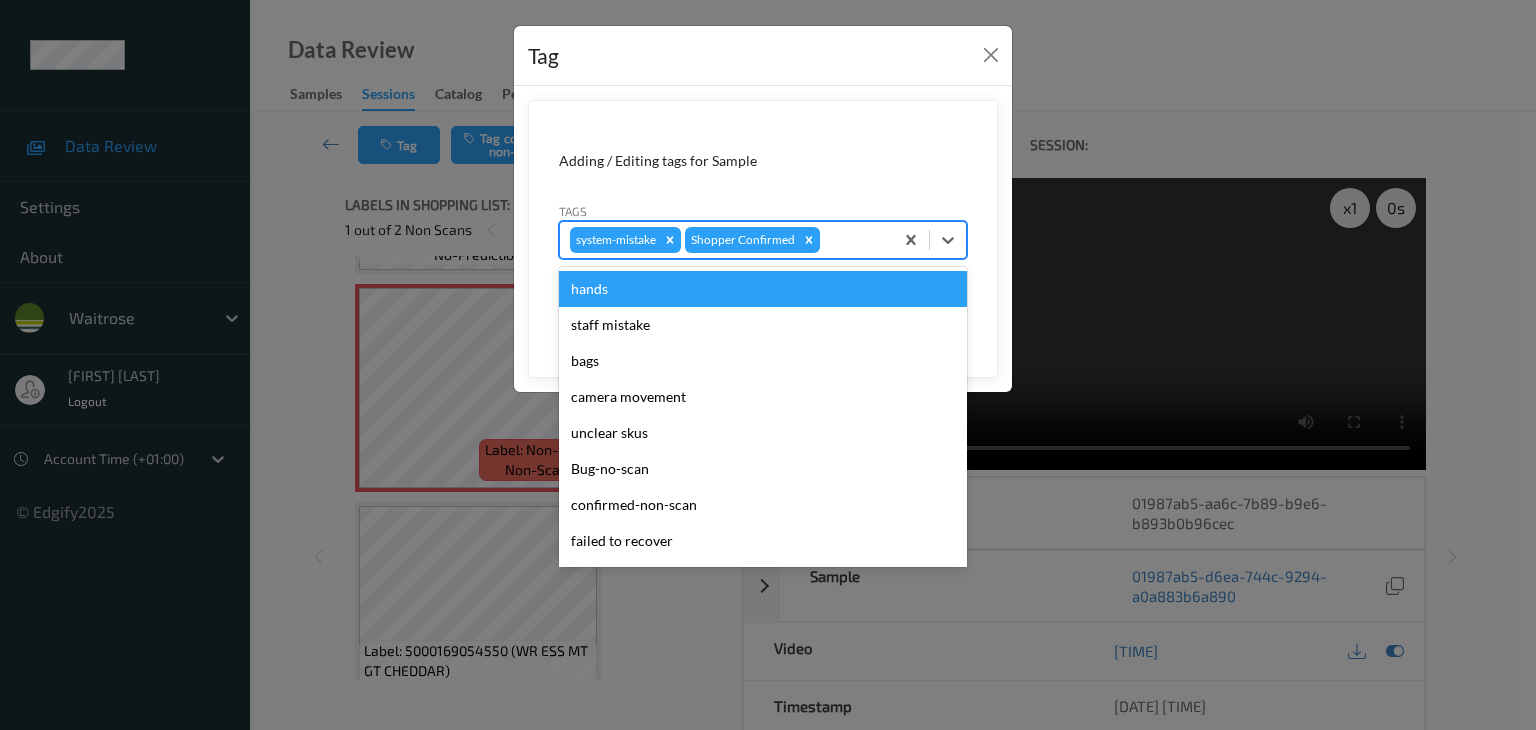 type on "u" 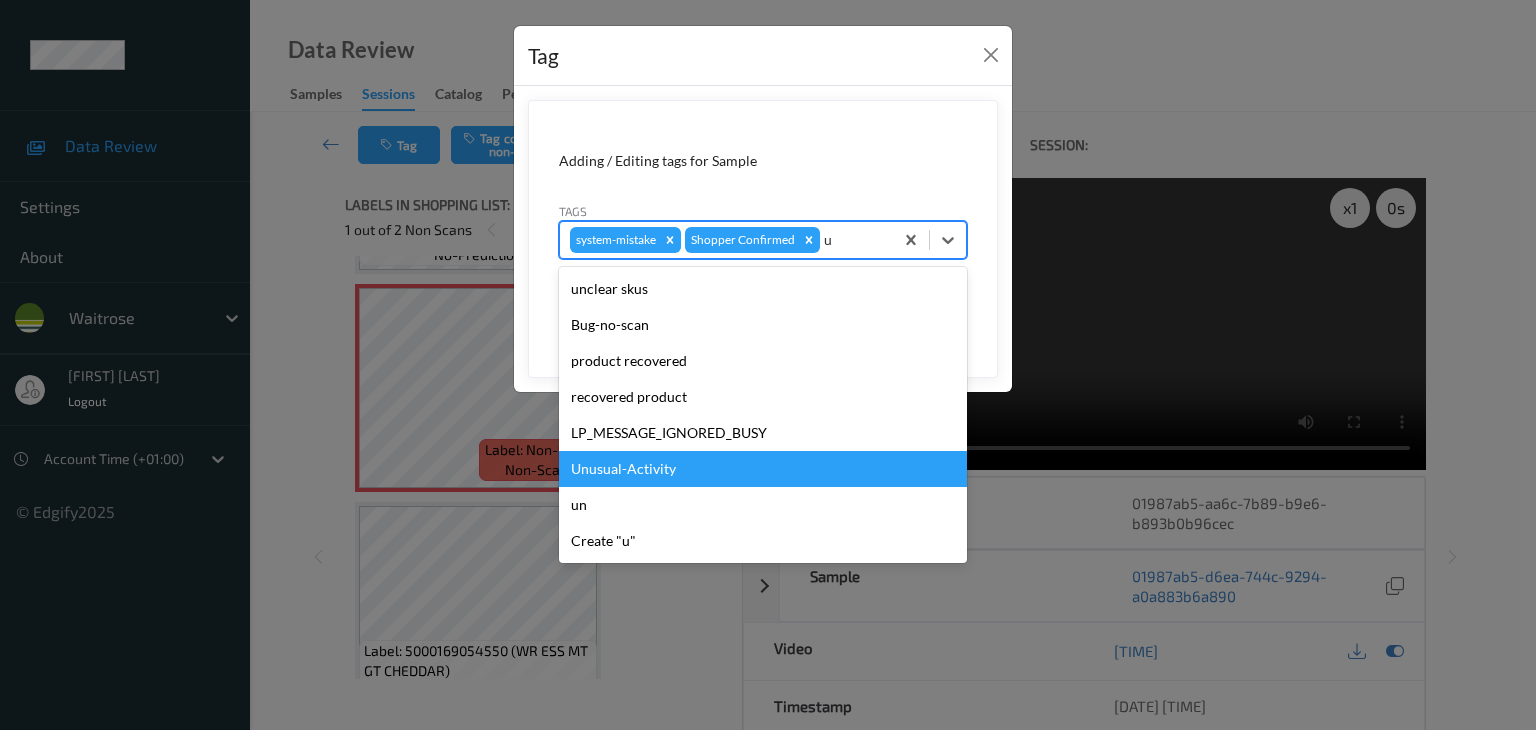 click on "Unusual-Activity" at bounding box center [763, 469] 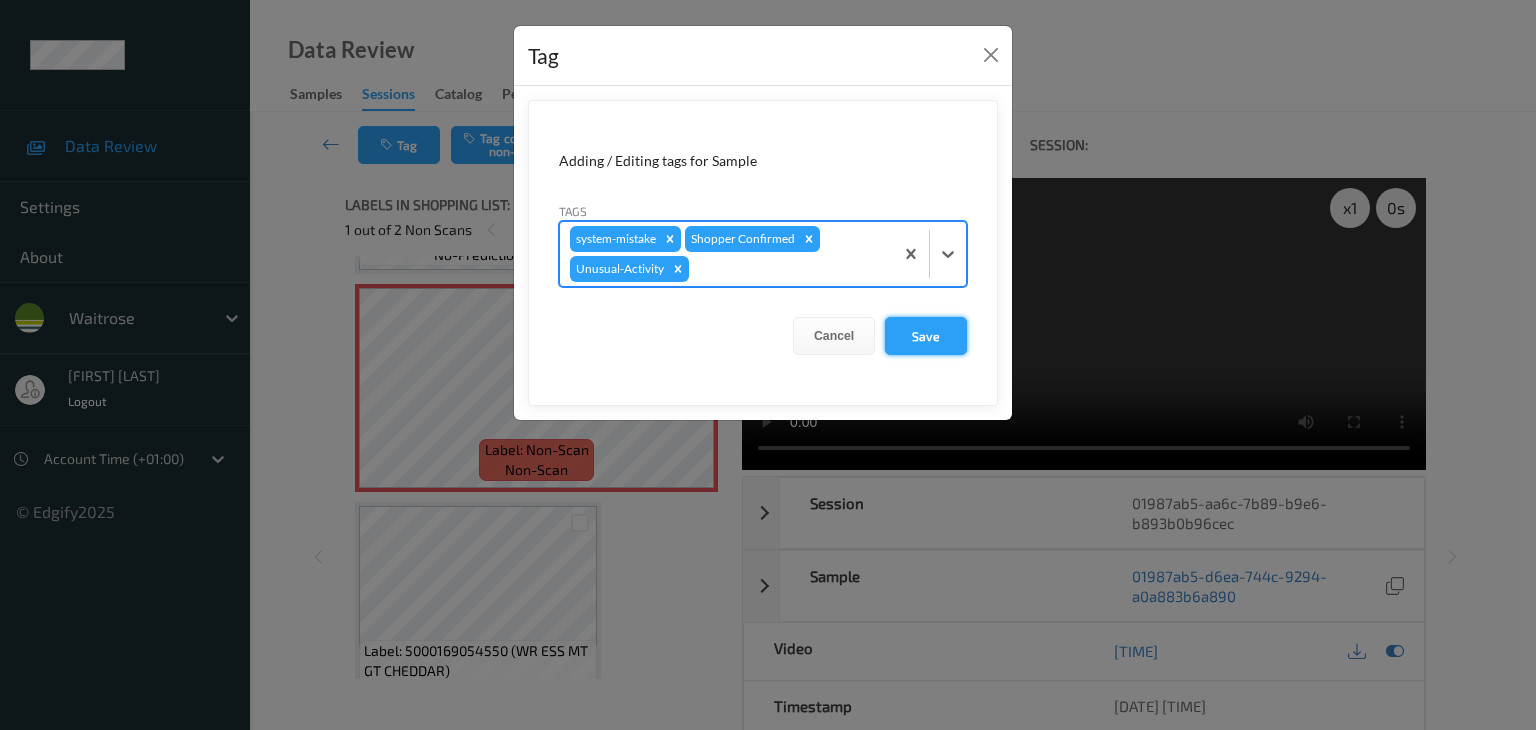 click on "Save" at bounding box center [926, 336] 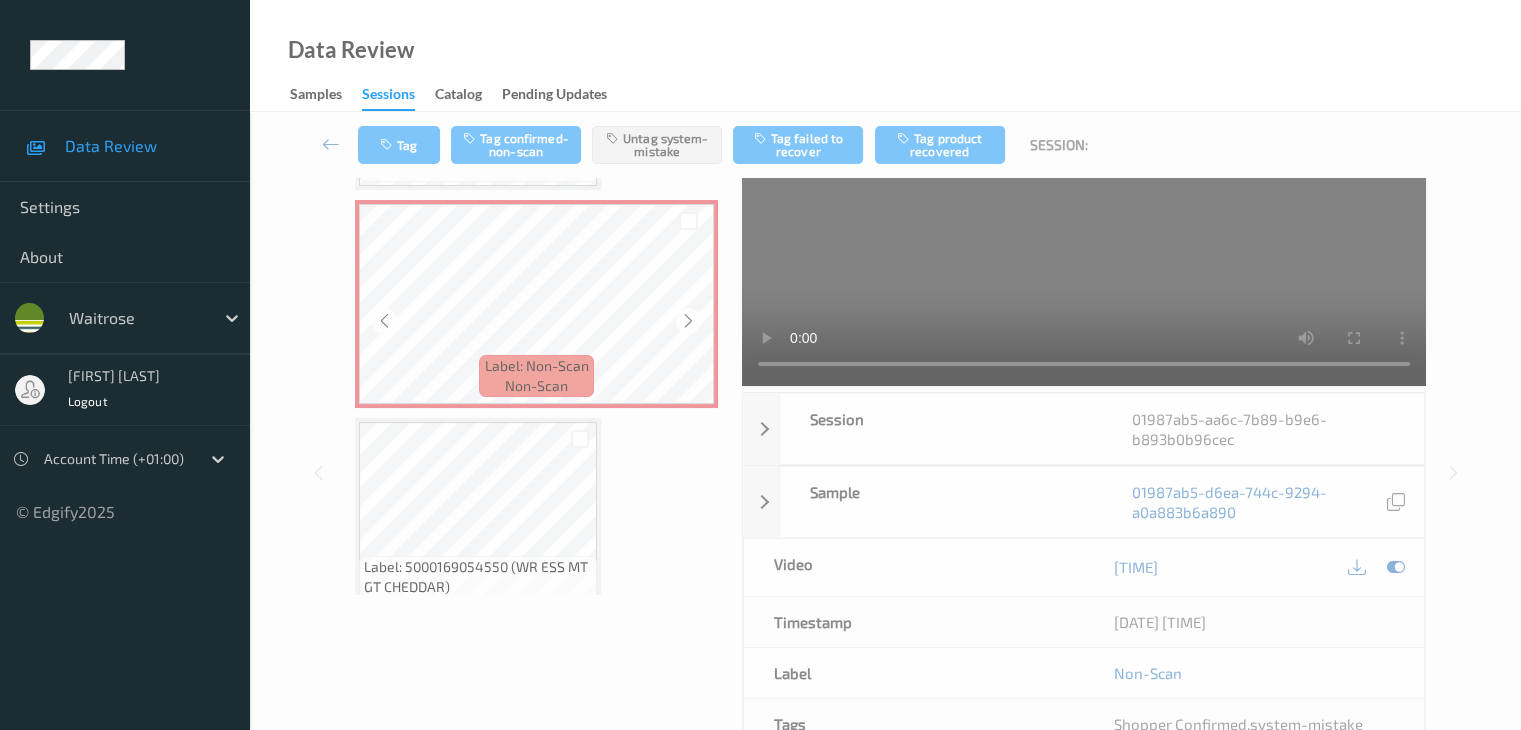scroll, scrollTop: 200, scrollLeft: 0, axis: vertical 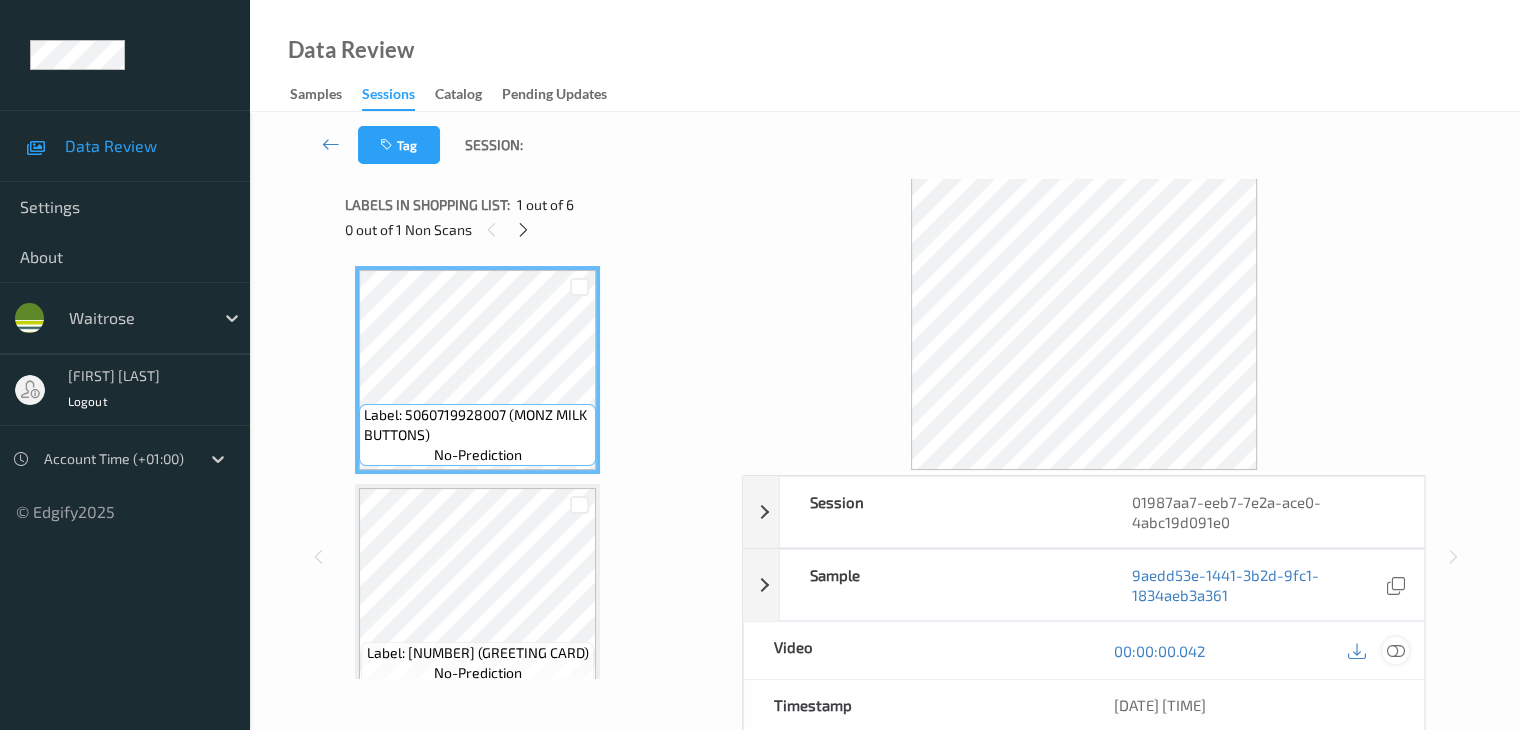 click at bounding box center (1395, 651) 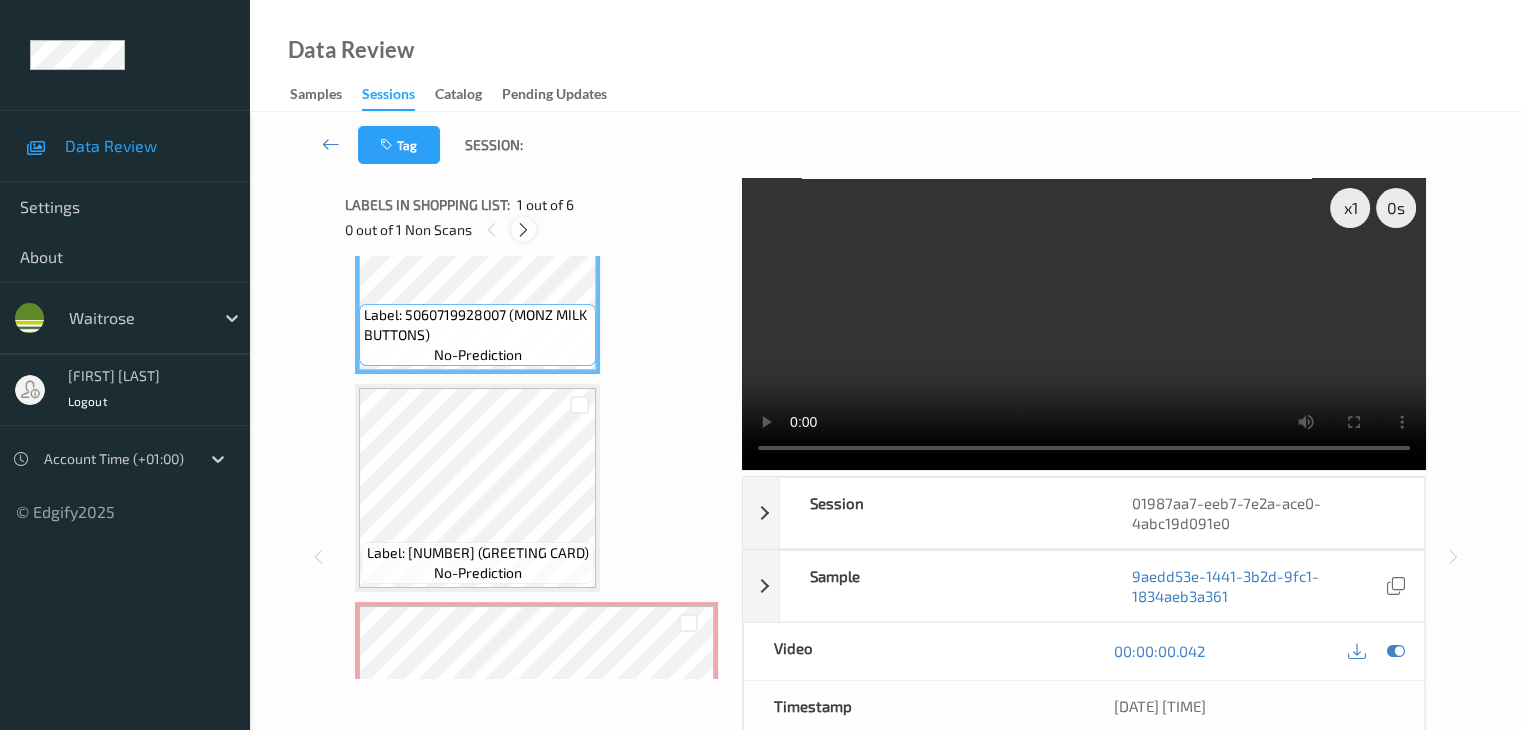 click at bounding box center (523, 230) 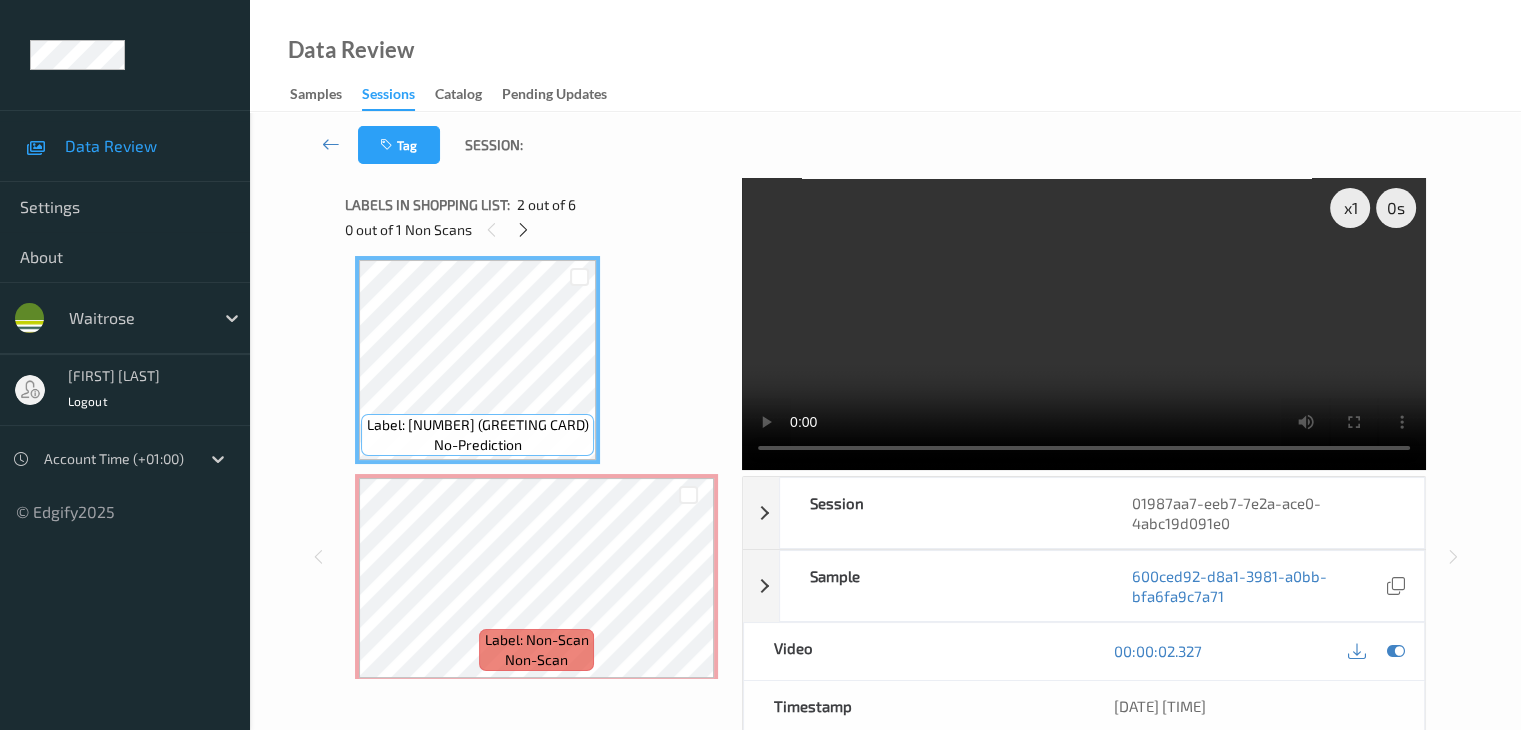 scroll, scrollTop: 0, scrollLeft: 0, axis: both 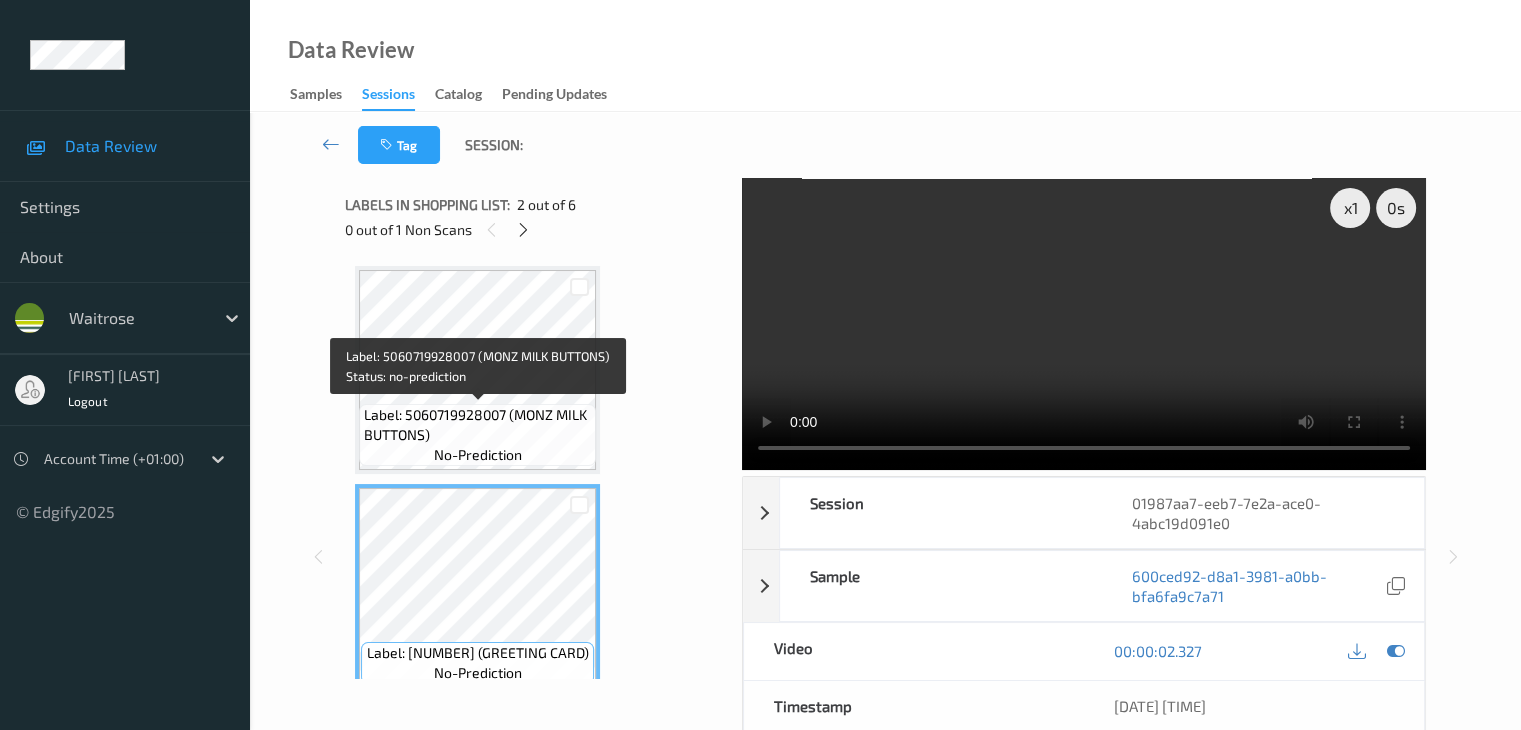 click on "Label: 5060719928007 (MONZ MILK BUTTONS)" at bounding box center (477, 425) 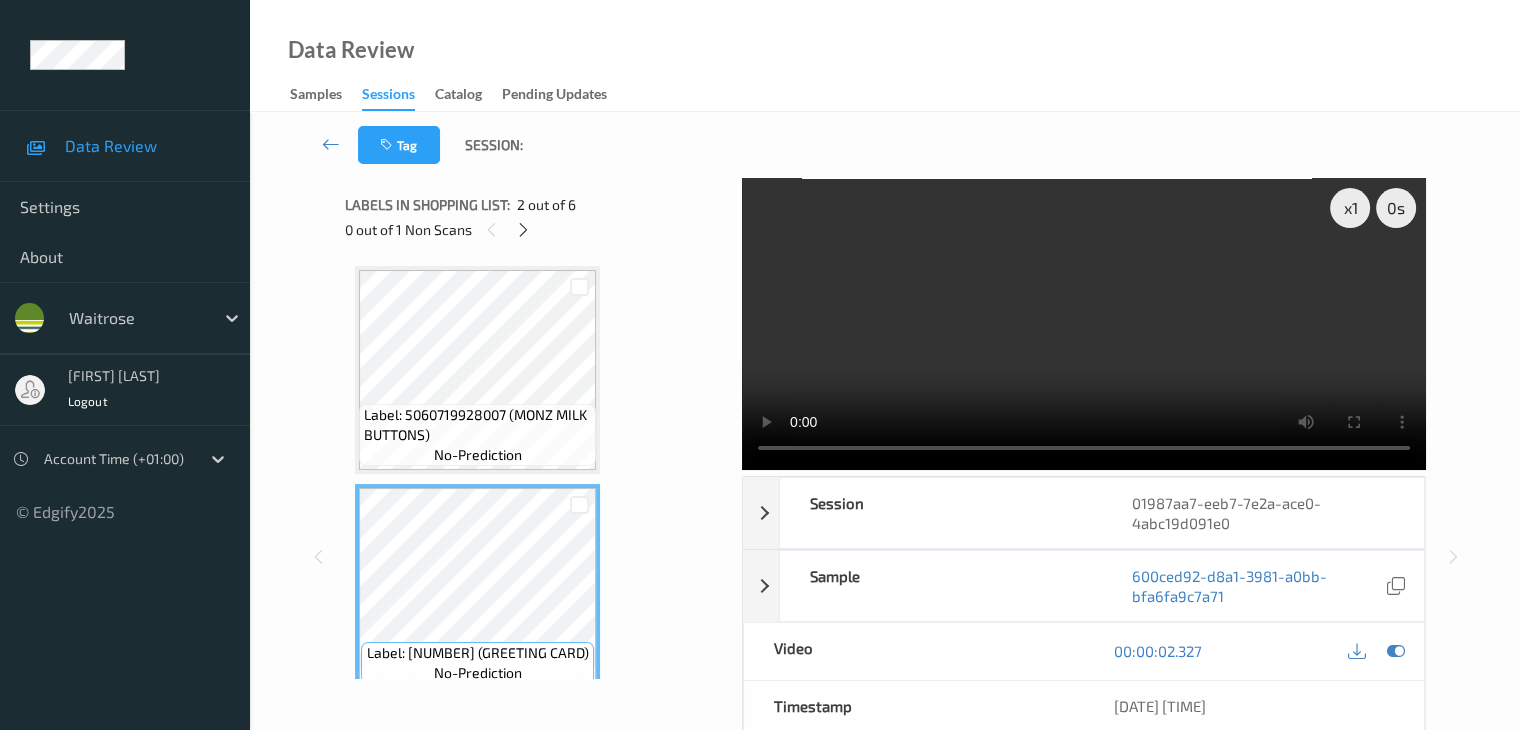 scroll, scrollTop: 200, scrollLeft: 0, axis: vertical 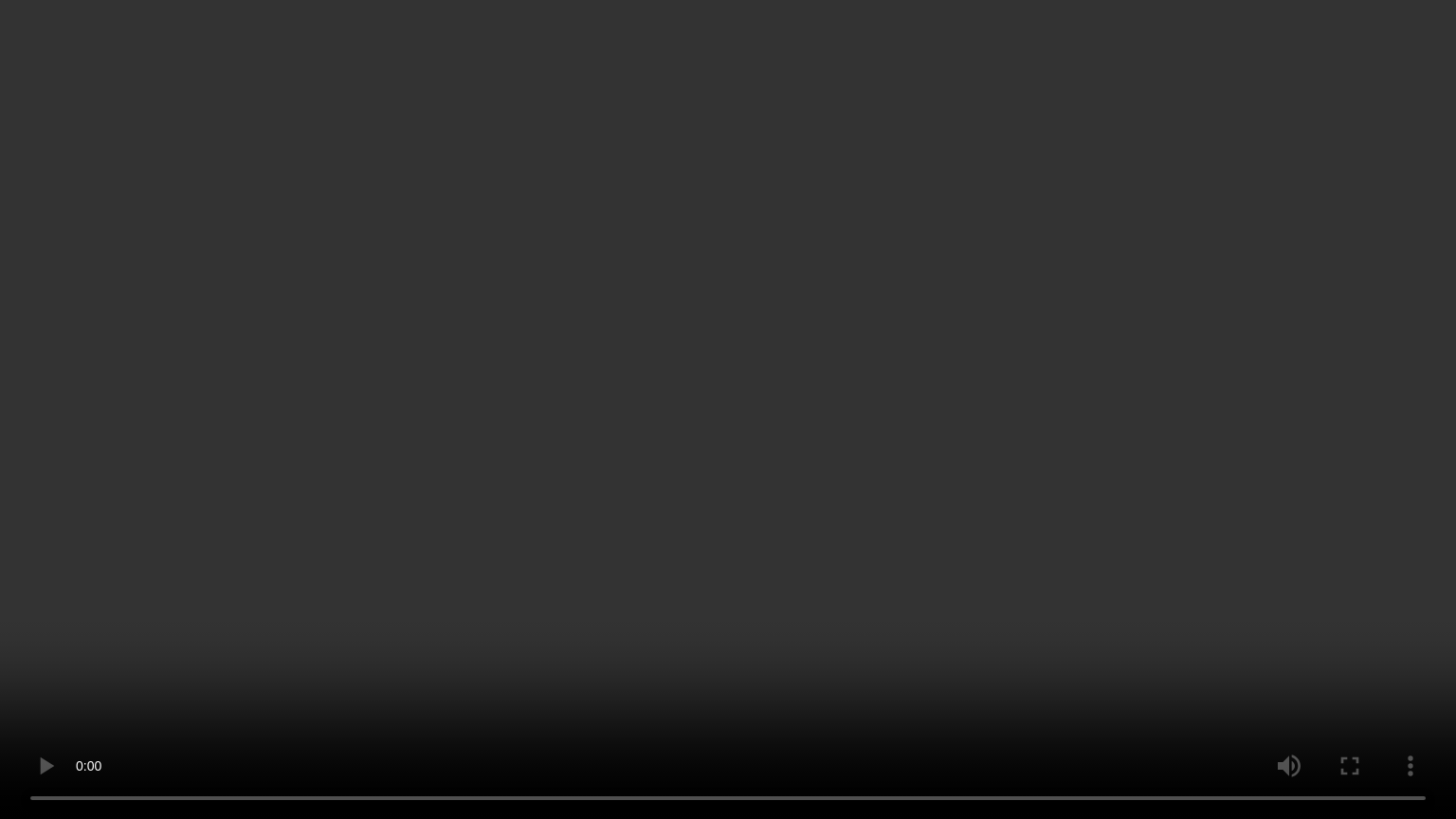 type 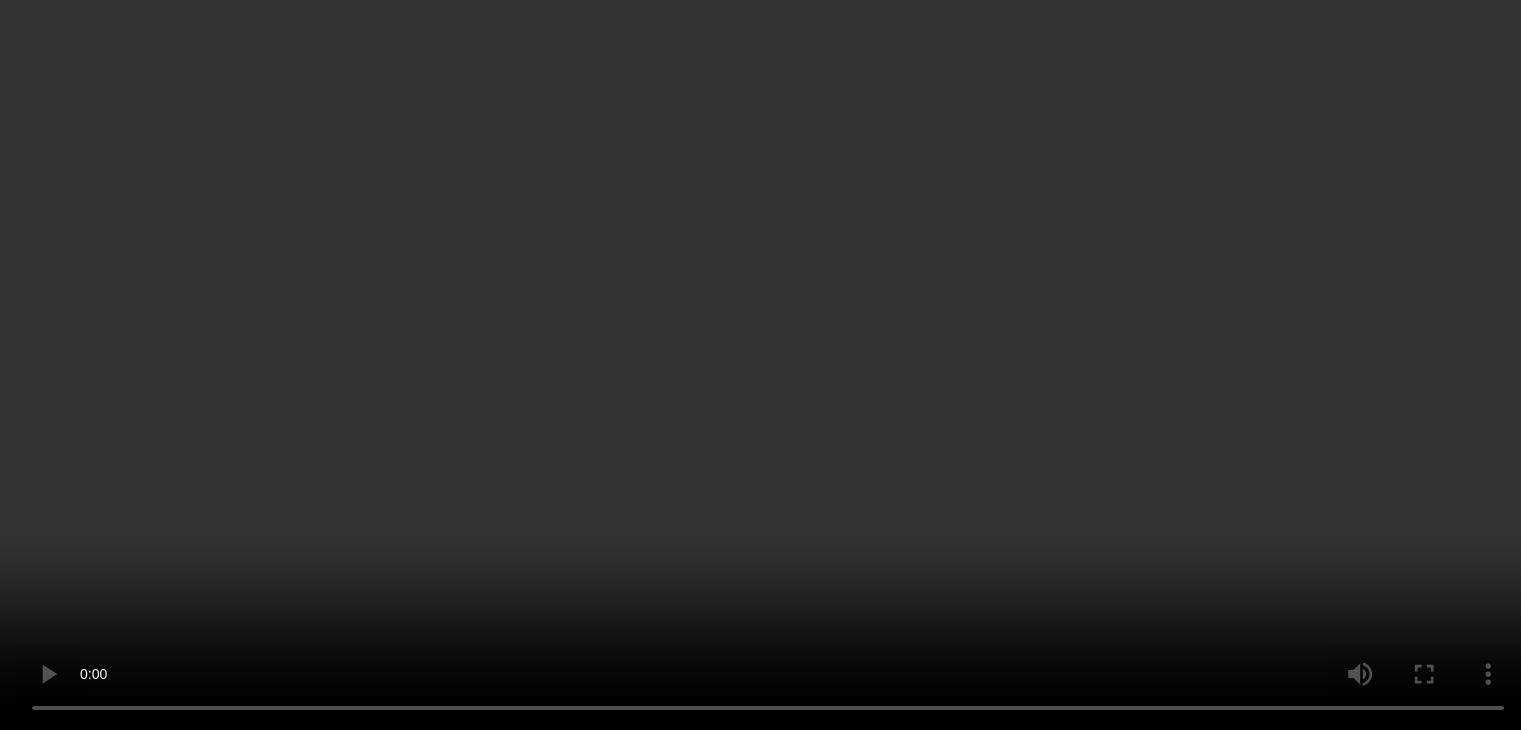 scroll, scrollTop: 300, scrollLeft: 0, axis: vertical 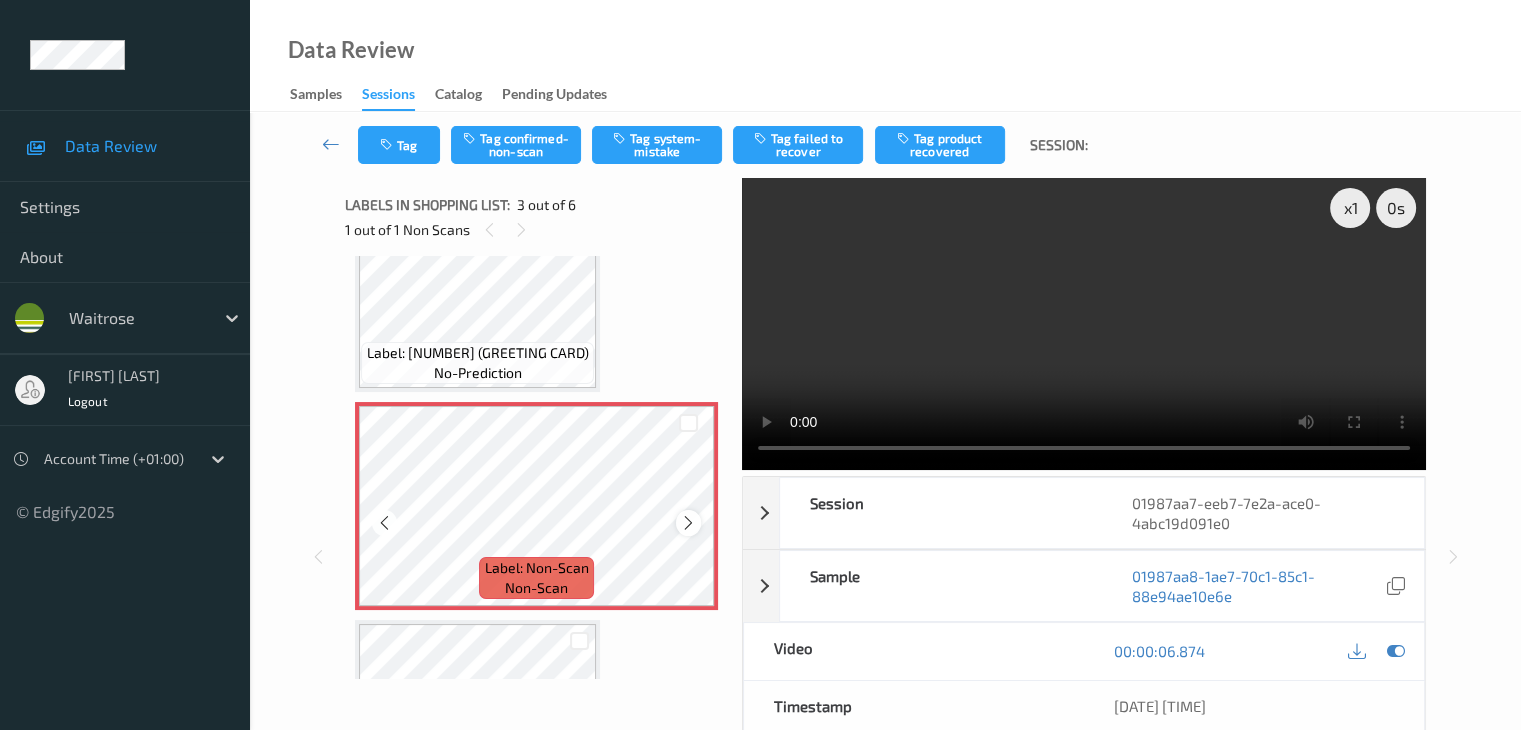 click at bounding box center (688, 523) 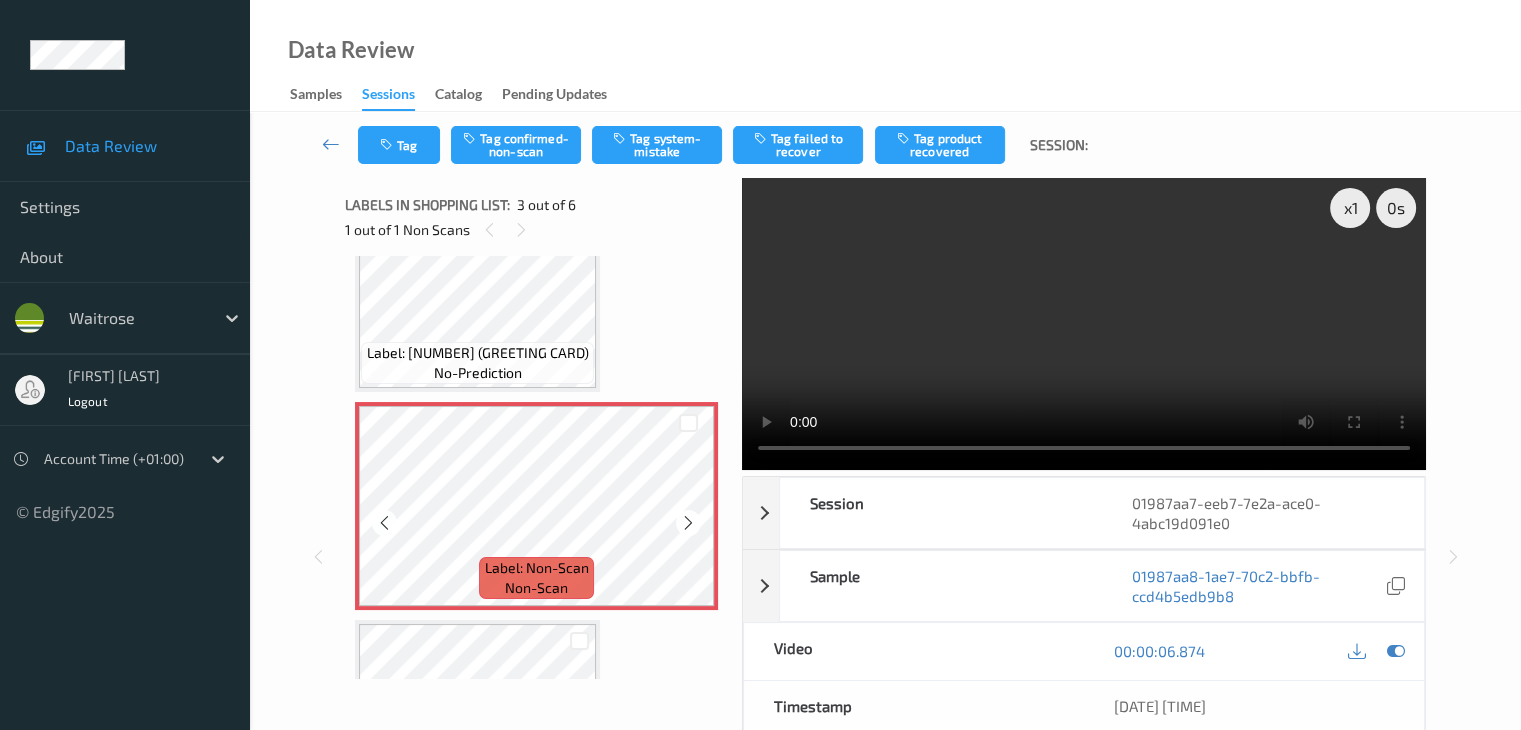 click at bounding box center [688, 523] 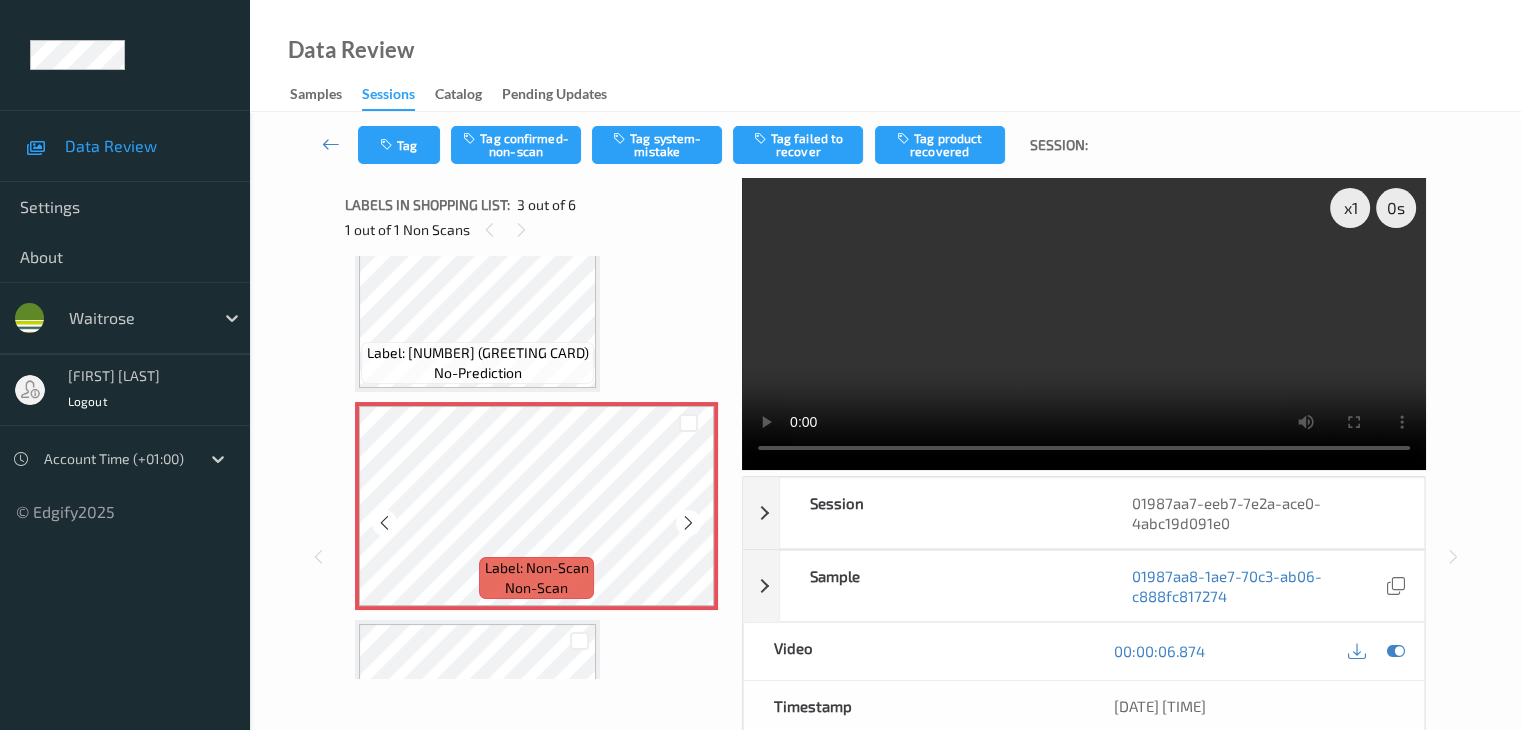 click at bounding box center [688, 523] 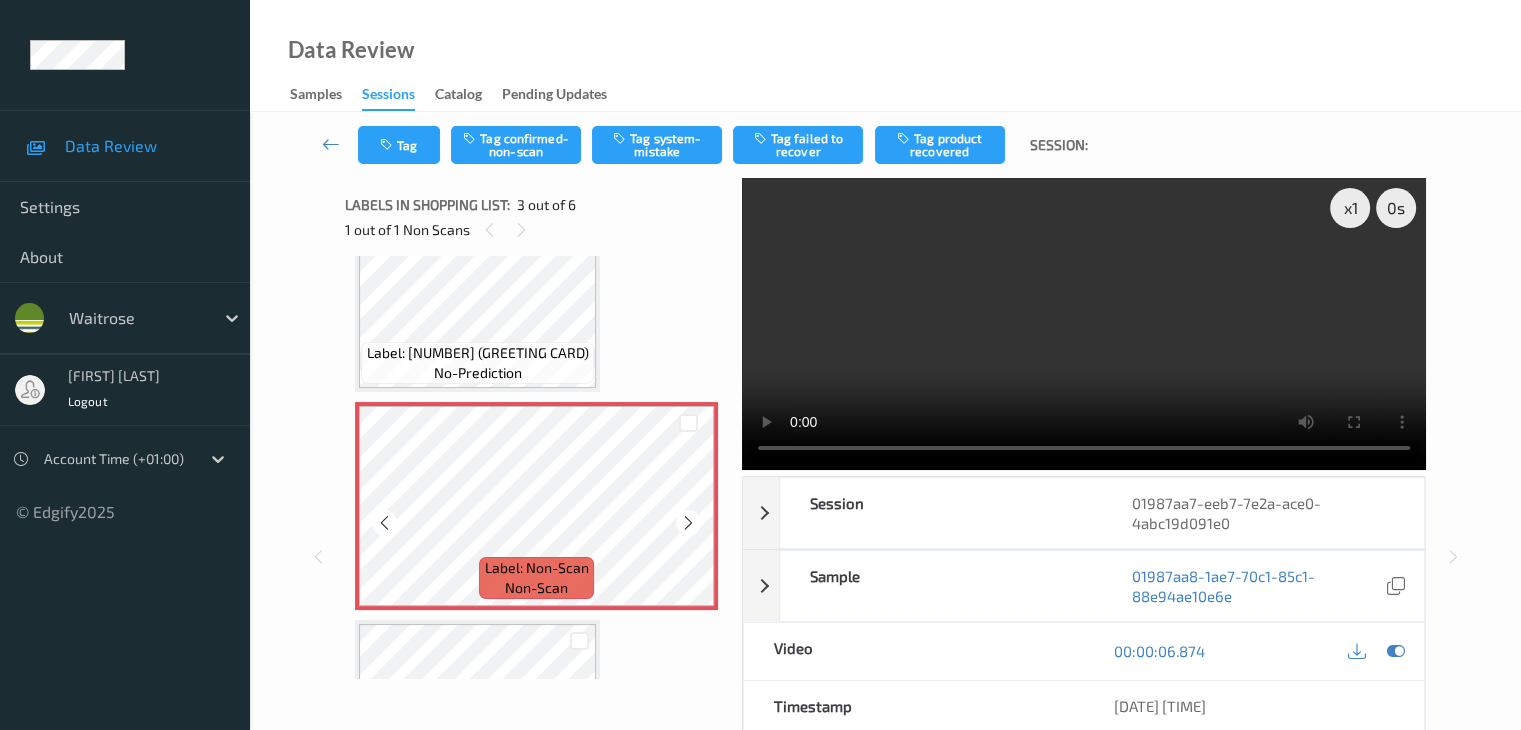 click at bounding box center [688, 523] 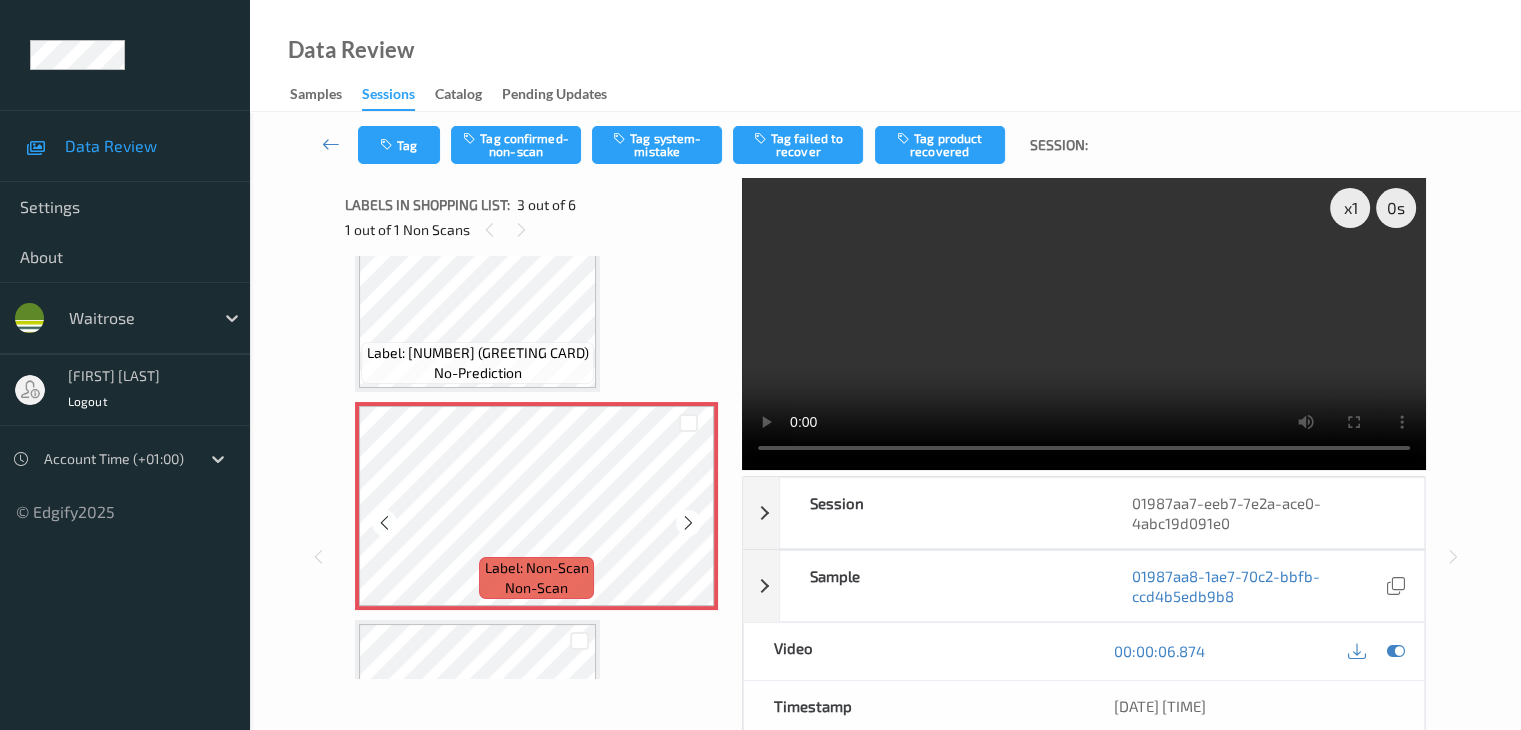 click at bounding box center (688, 523) 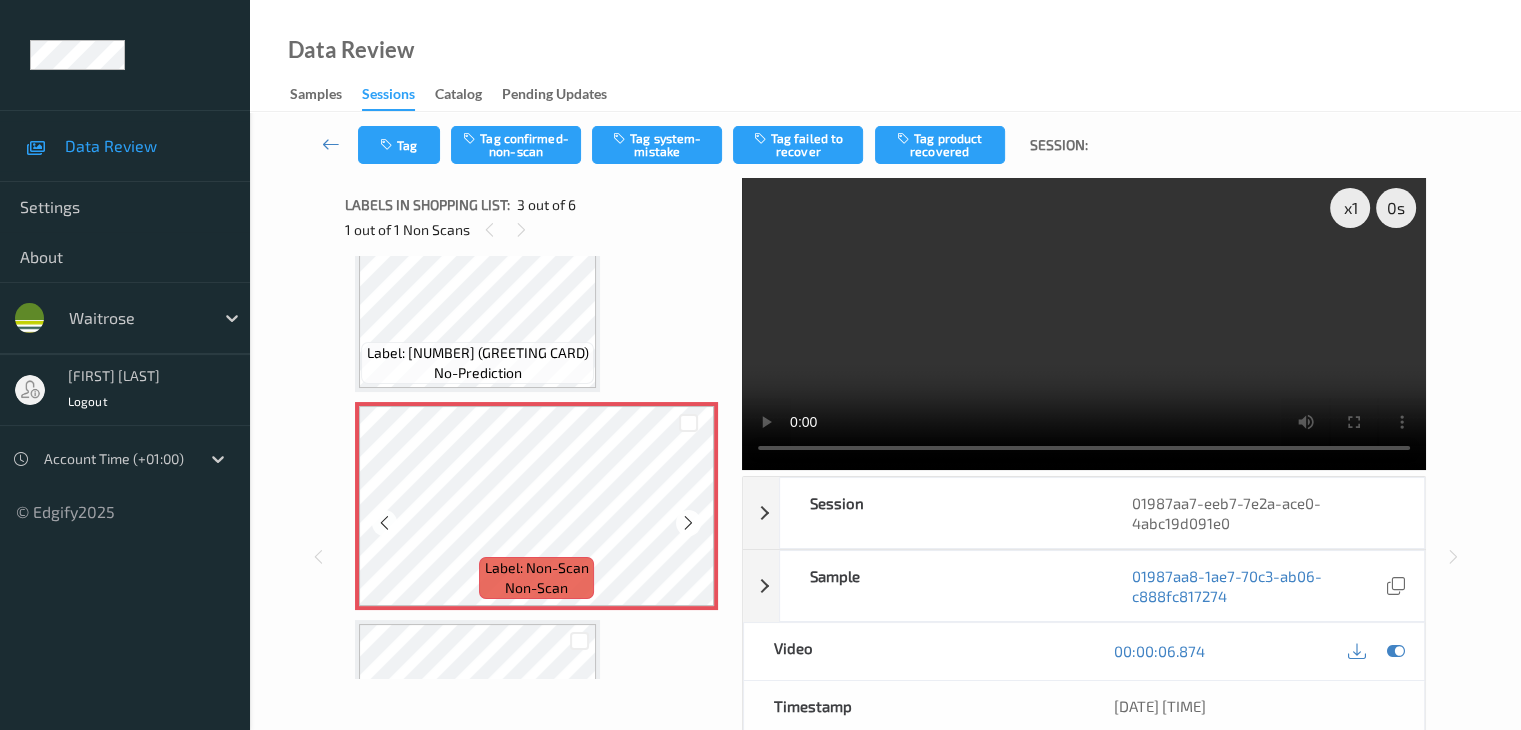 click at bounding box center [688, 523] 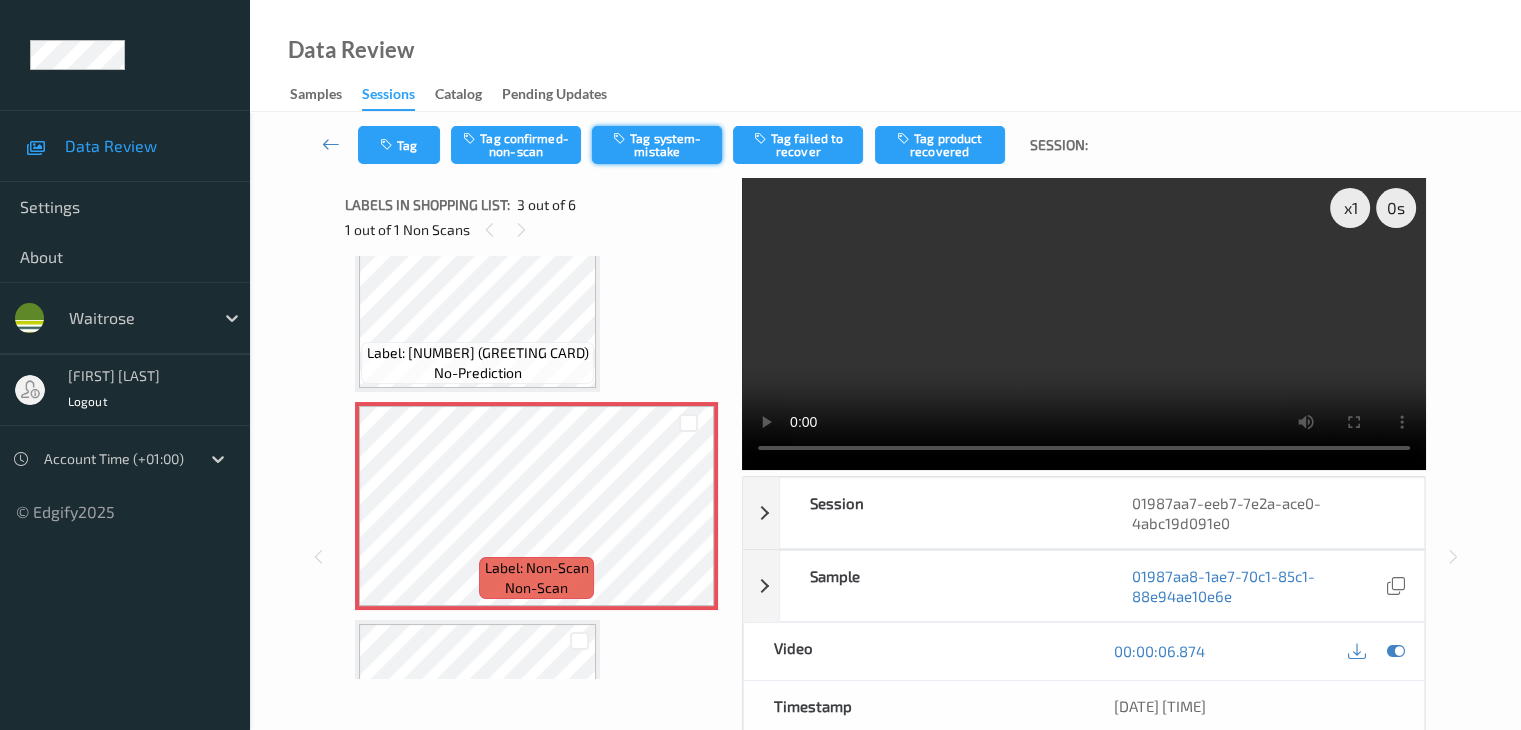 click on "Tag   system-mistake" at bounding box center [657, 145] 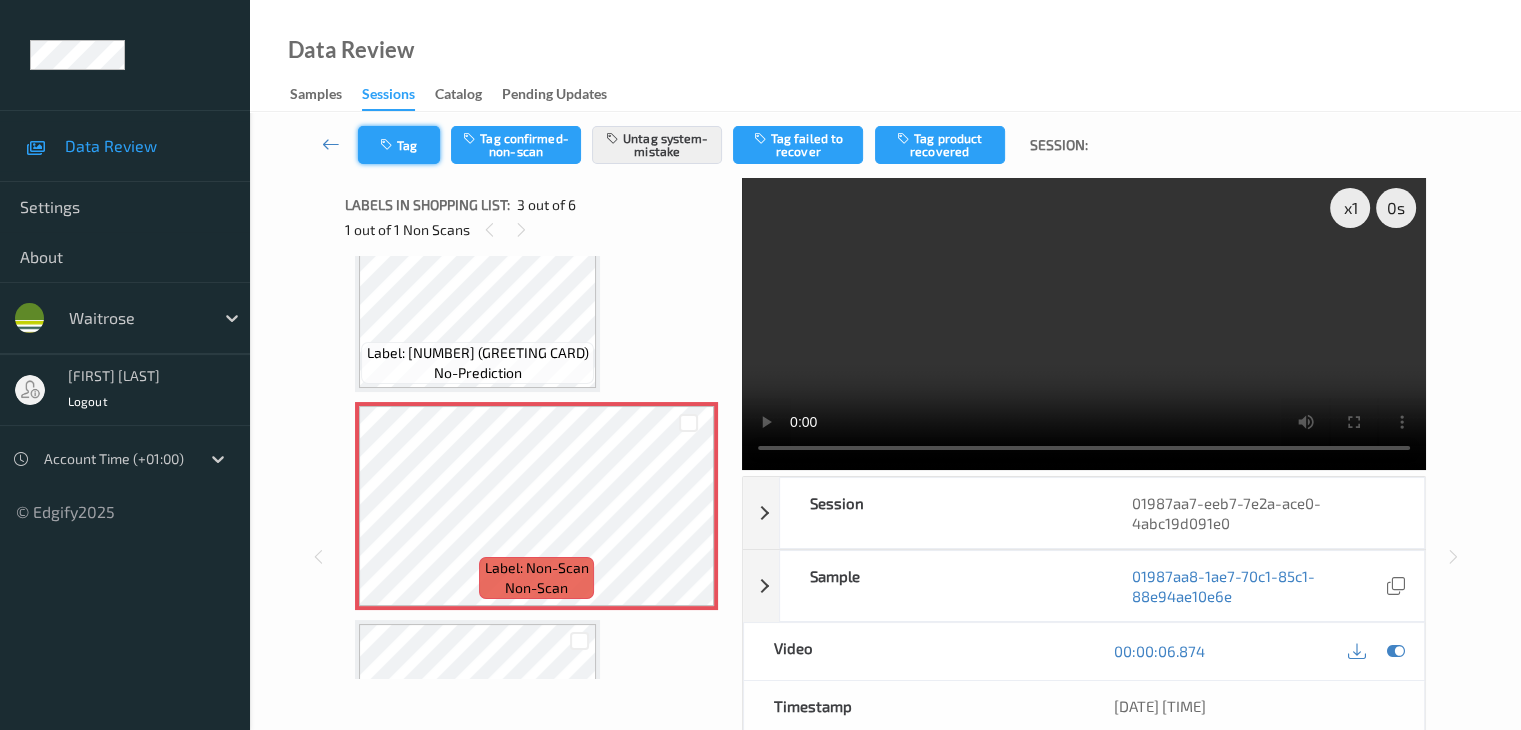 click on "Tag" at bounding box center [399, 145] 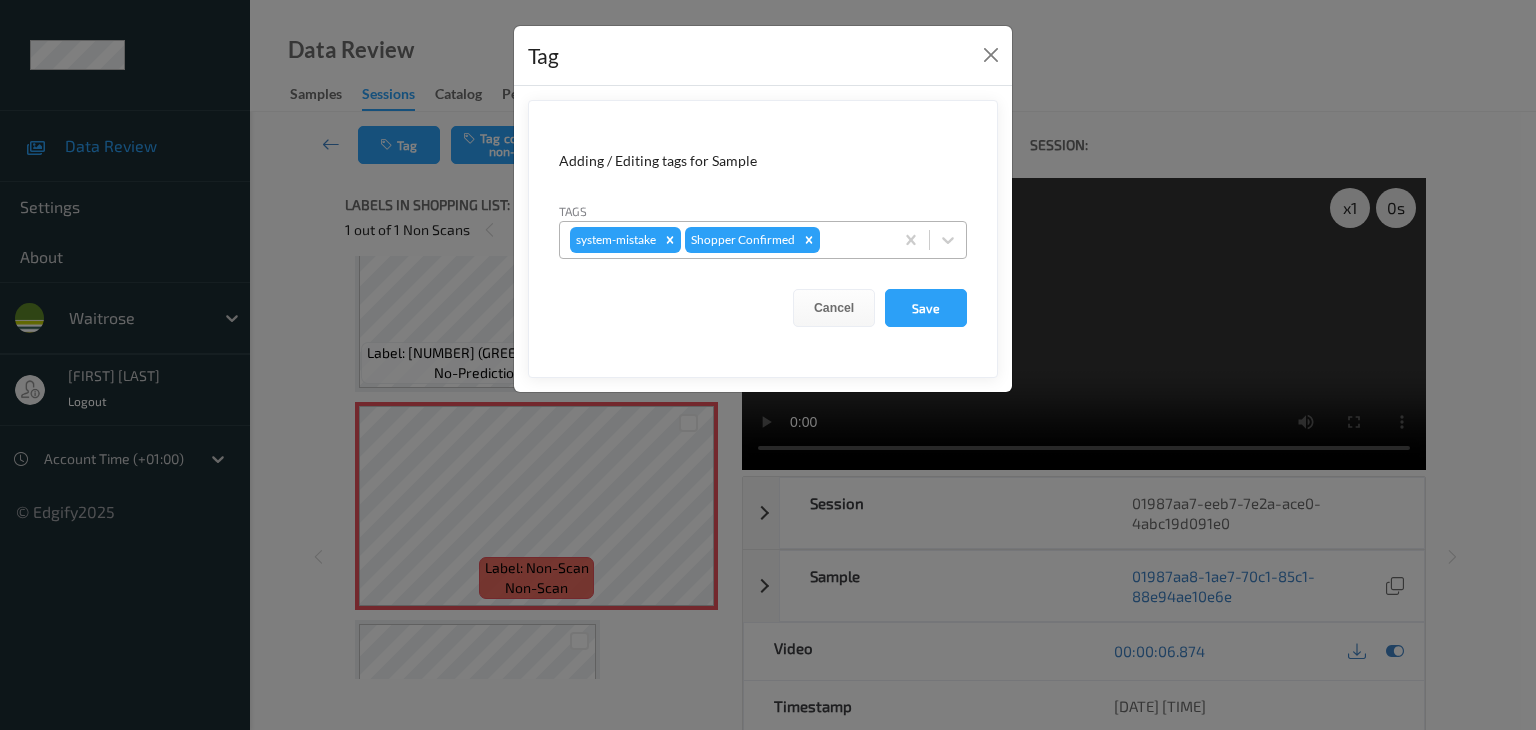 click at bounding box center [853, 240] 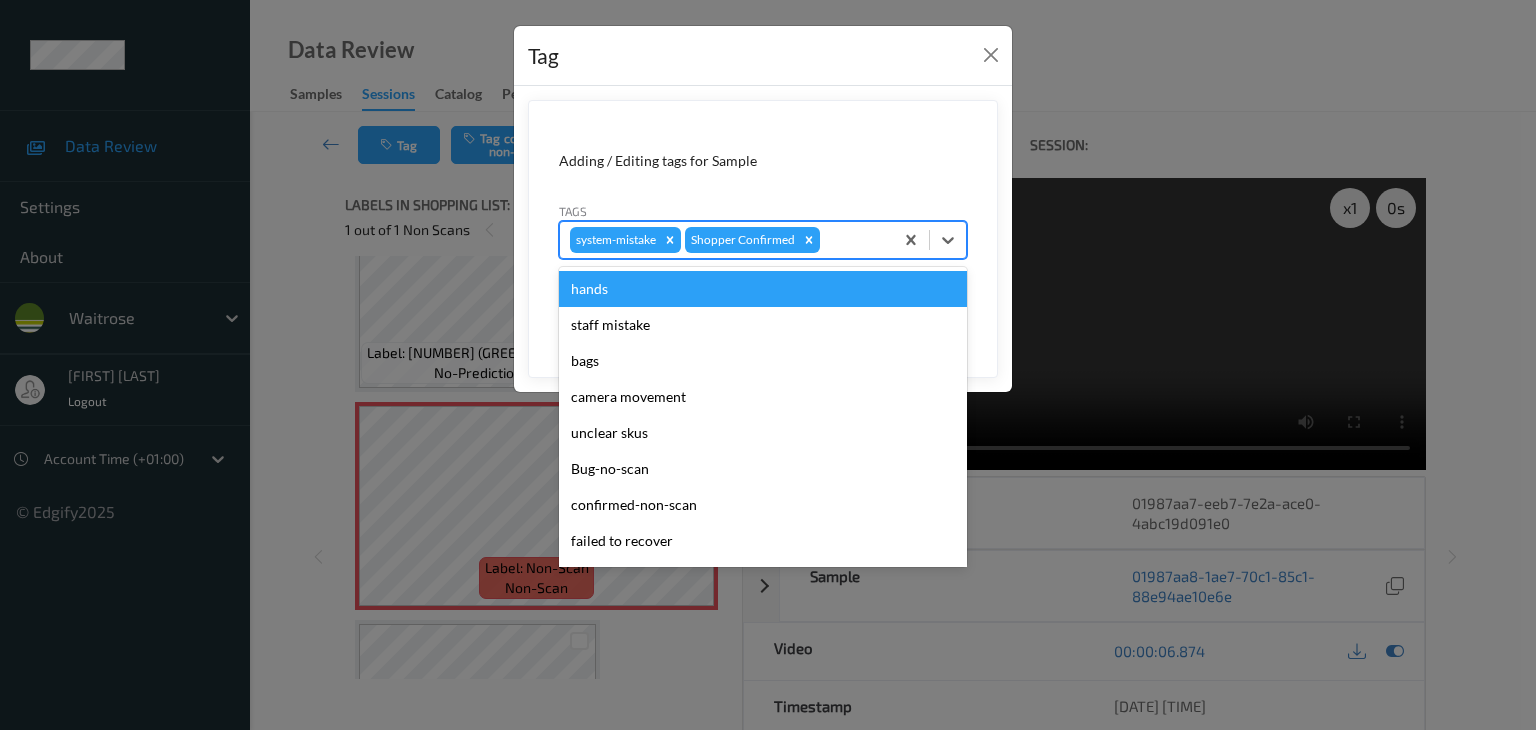 type on "u" 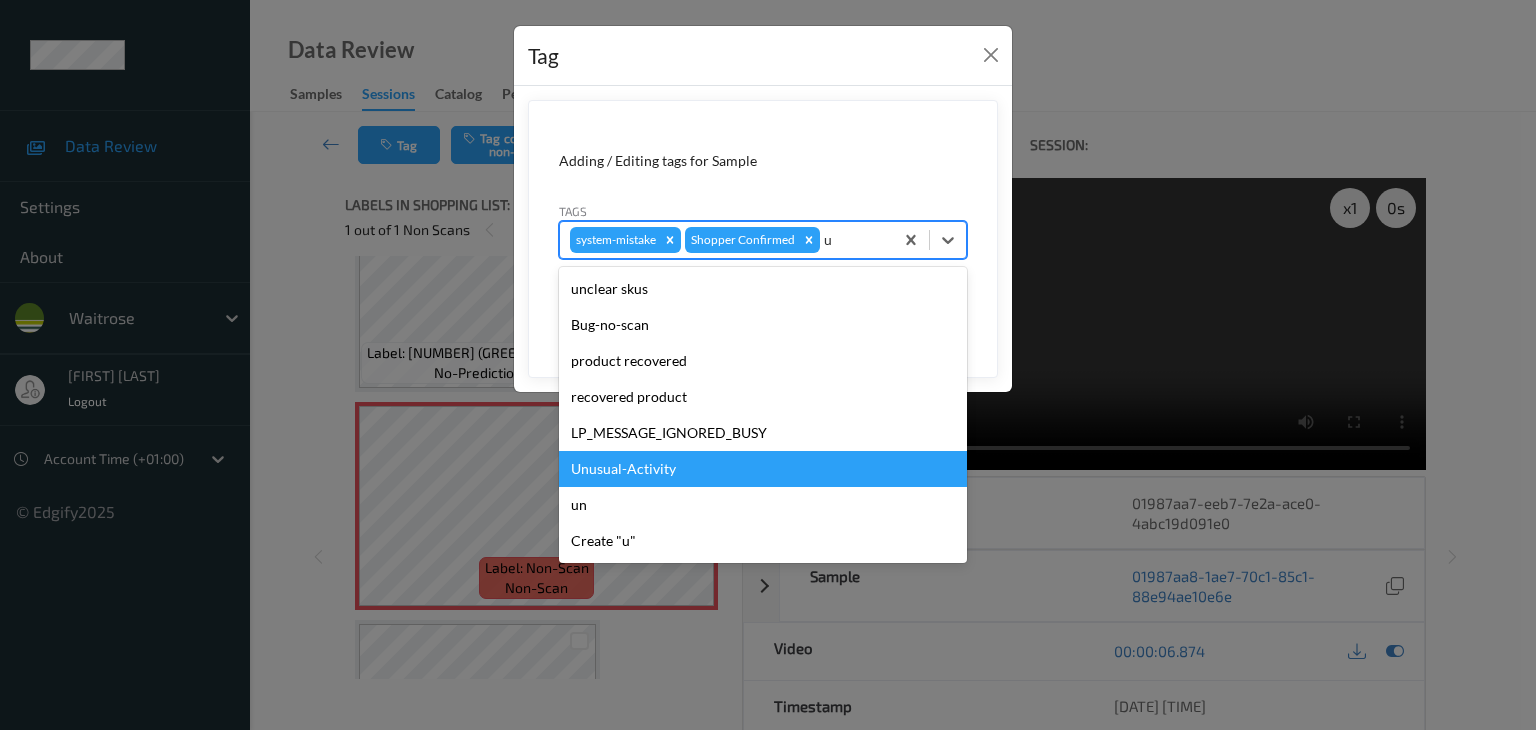 click on "Unusual-Activity" at bounding box center (763, 469) 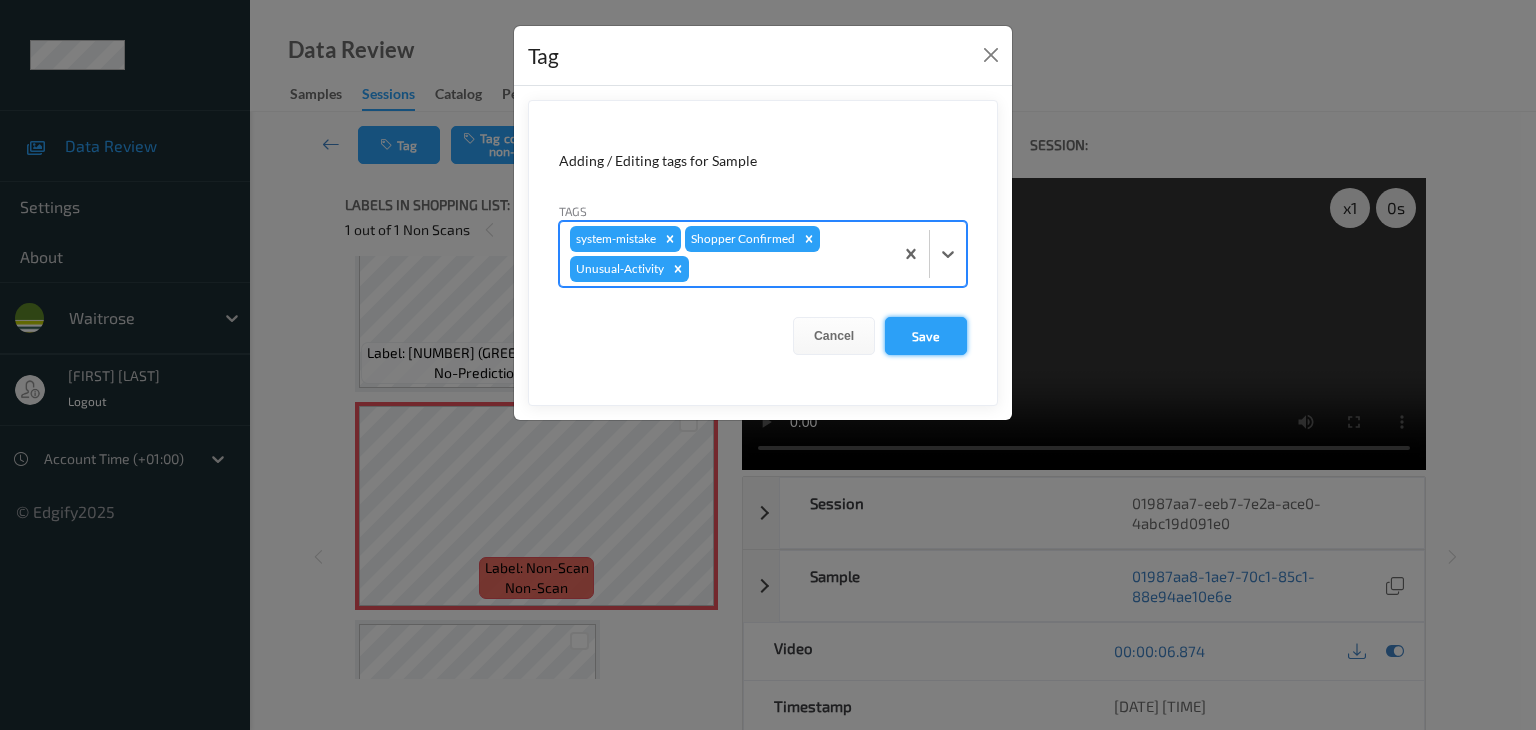 click on "Save" at bounding box center (926, 336) 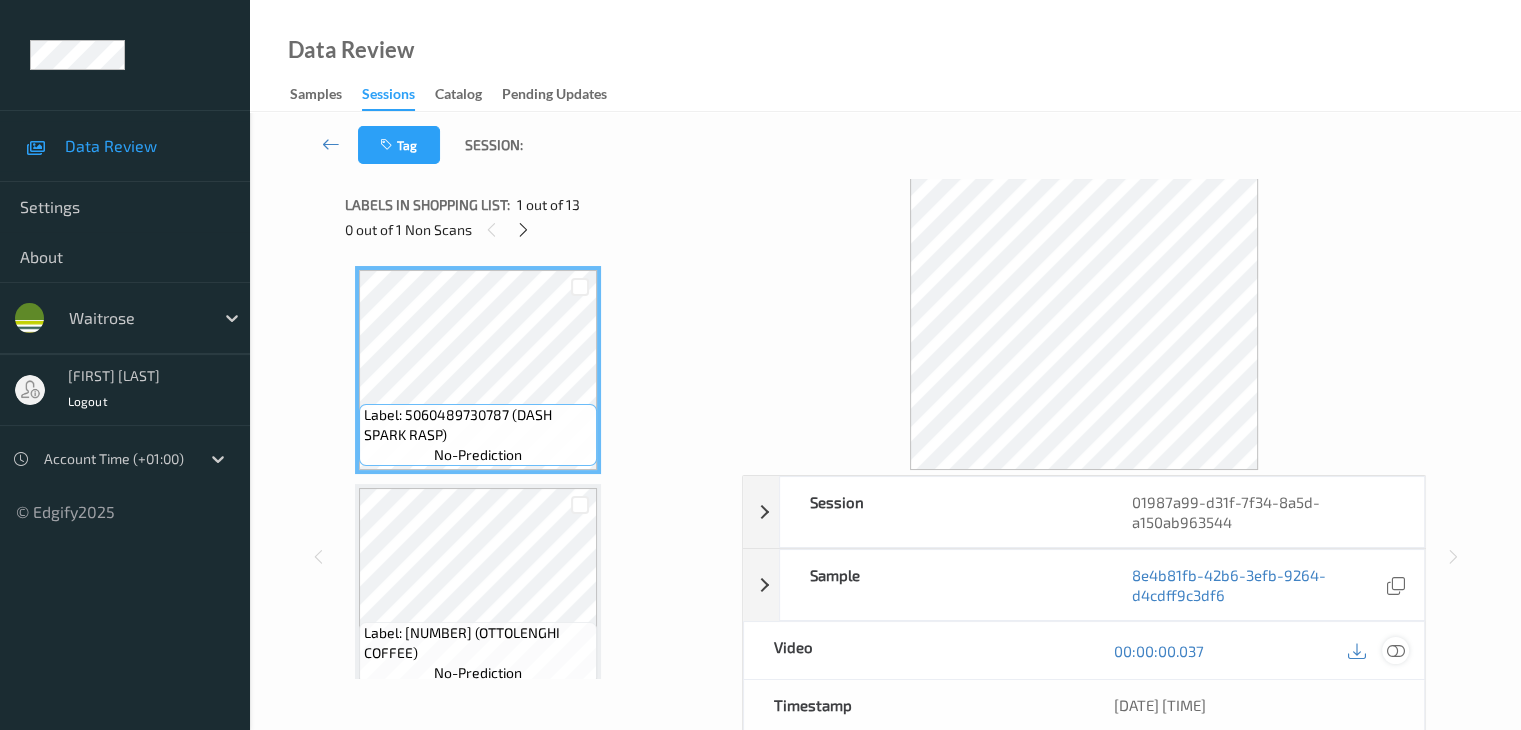 click at bounding box center [1395, 651] 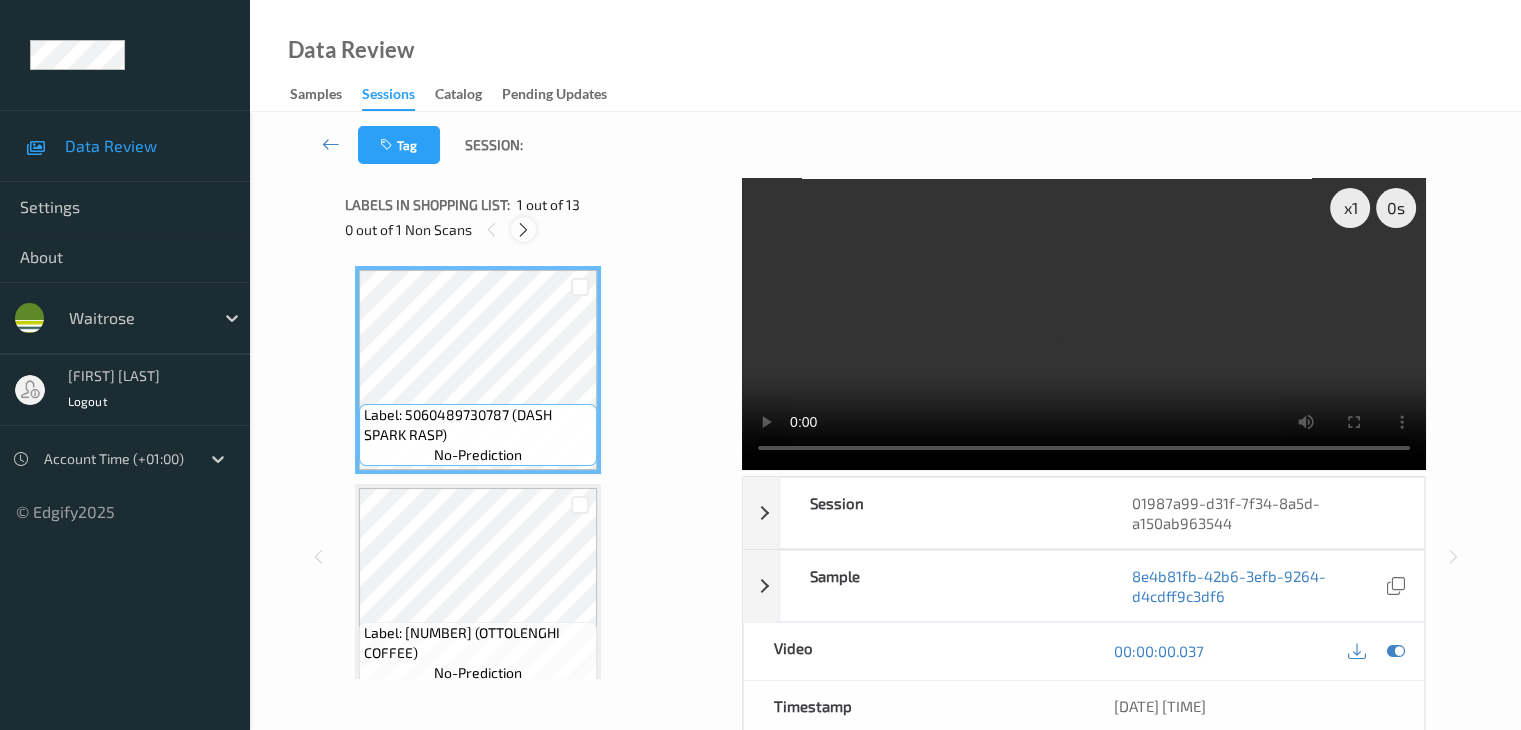 click at bounding box center [523, 229] 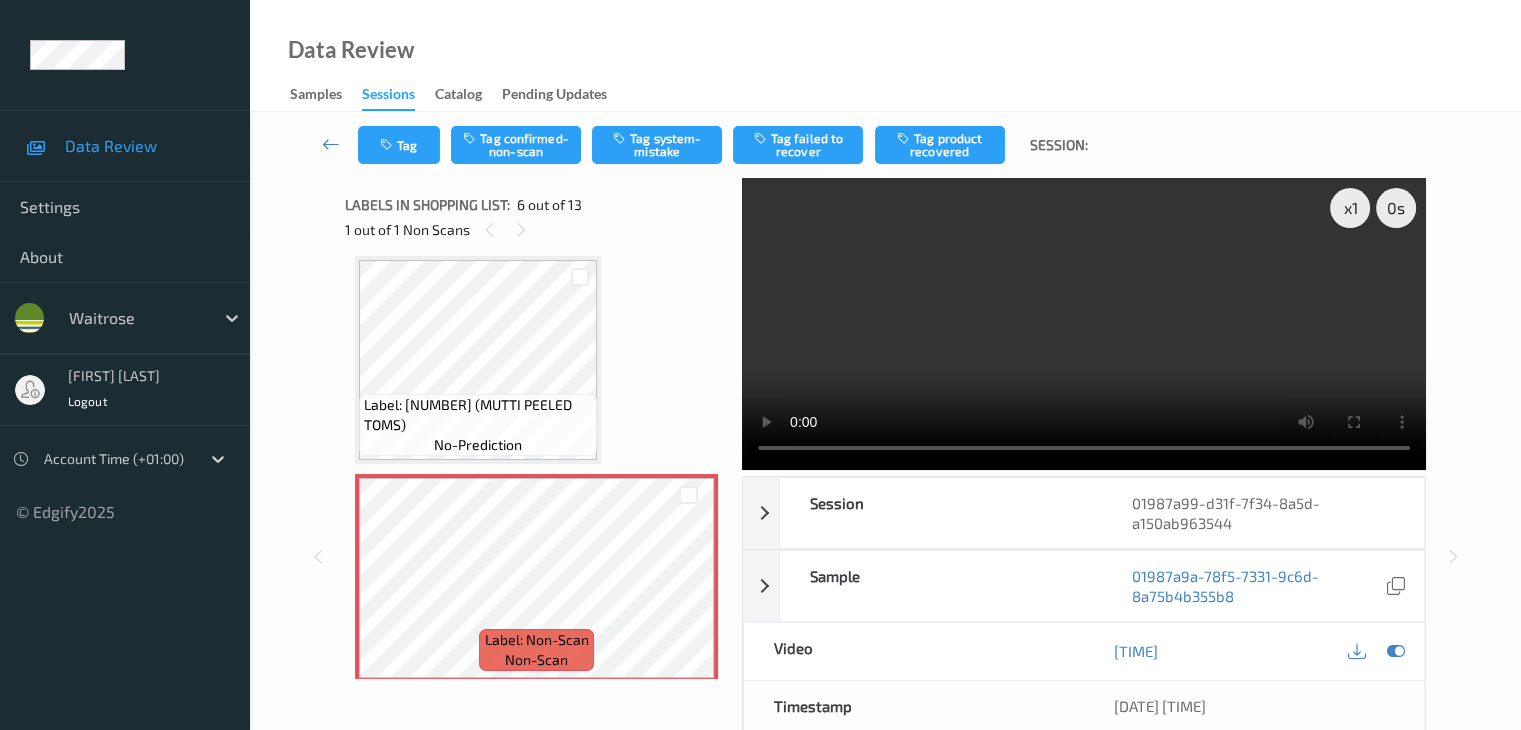 scroll, scrollTop: 782, scrollLeft: 0, axis: vertical 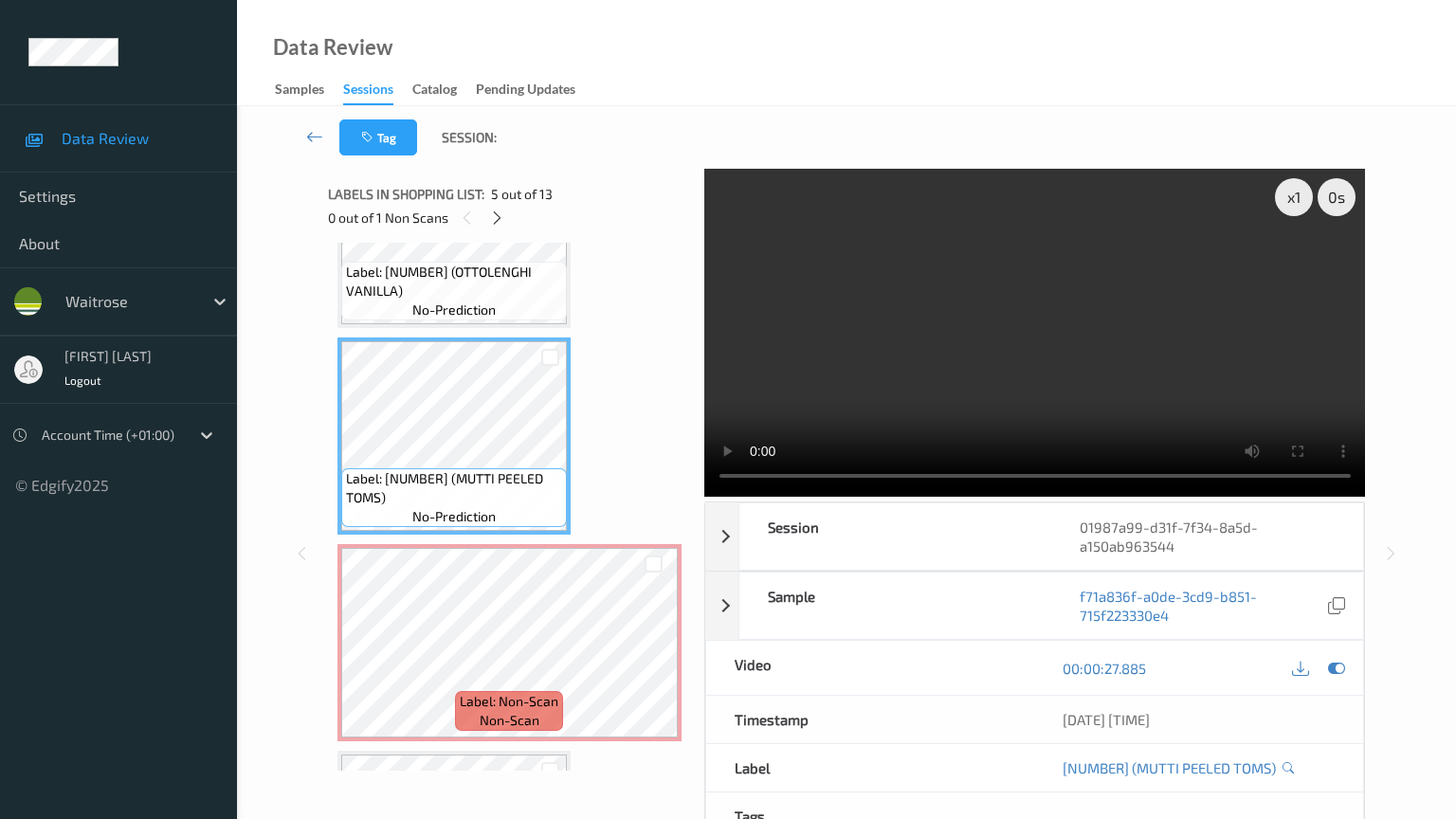 type 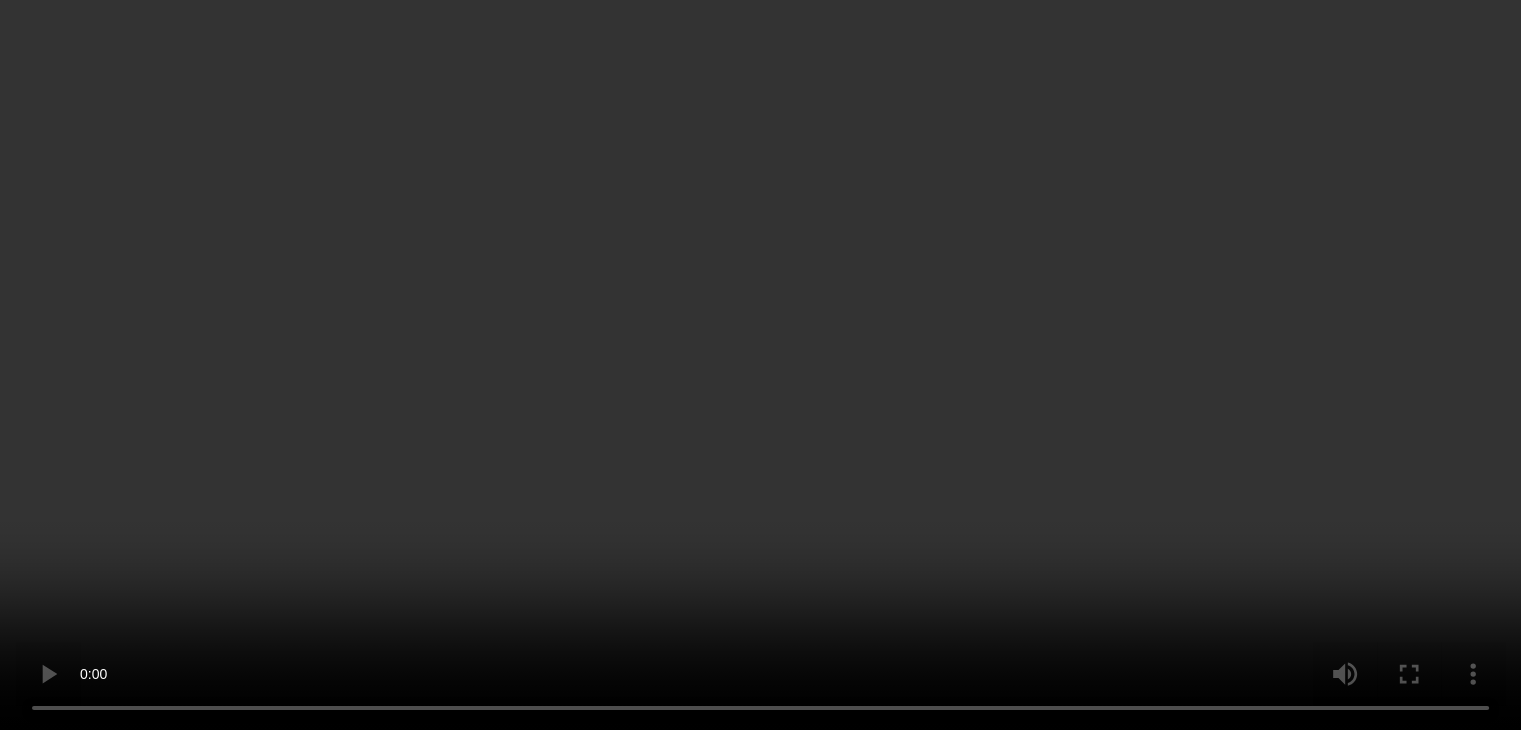 scroll, scrollTop: 0, scrollLeft: 0, axis: both 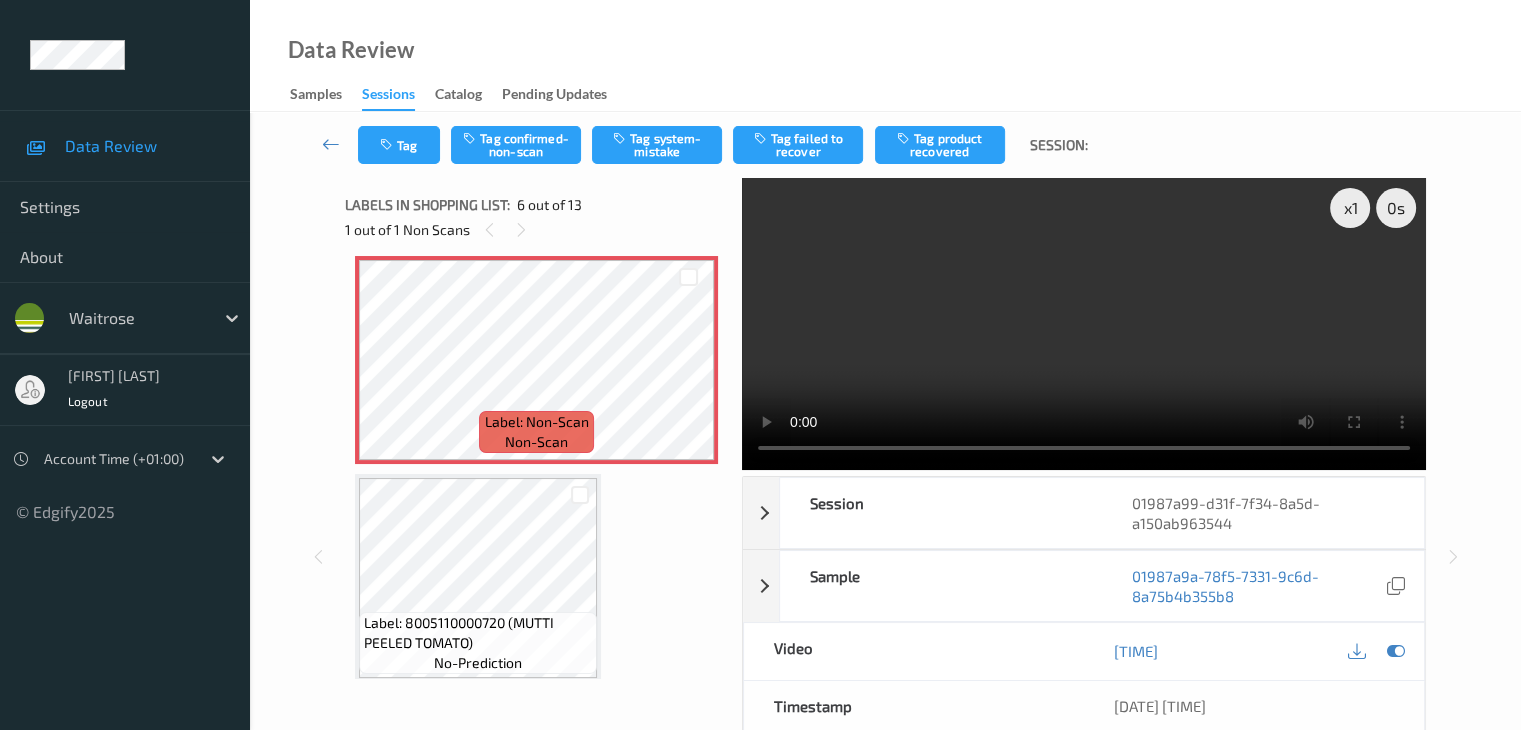 click on "Tag Tag   confirmed-non-scan Tag   system-mistake Tag   failed to recover Tag   product recovered Session:" at bounding box center (885, 145) 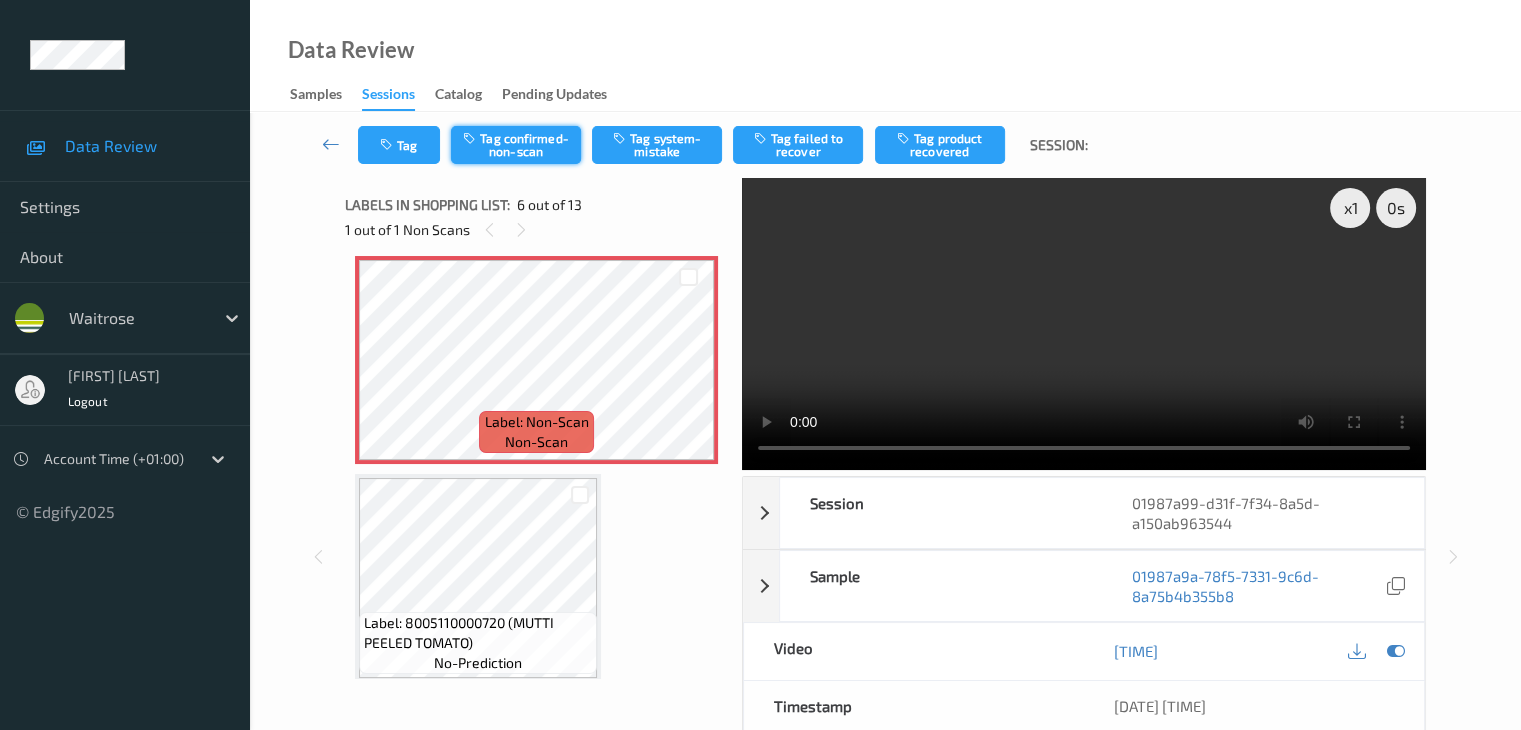 click on "Tag   confirmed-non-scan" at bounding box center (516, 145) 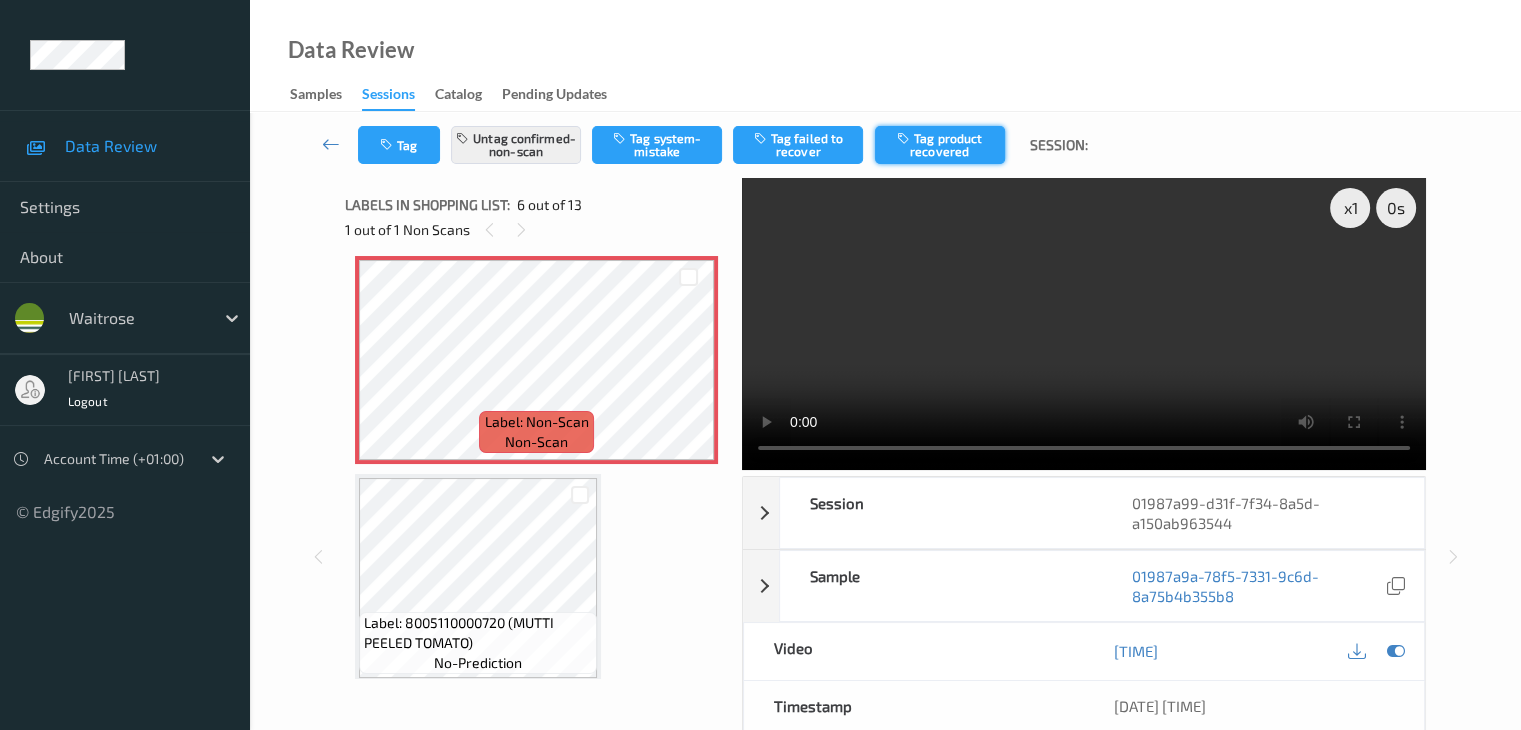 click on "Tag   product recovered" at bounding box center [940, 145] 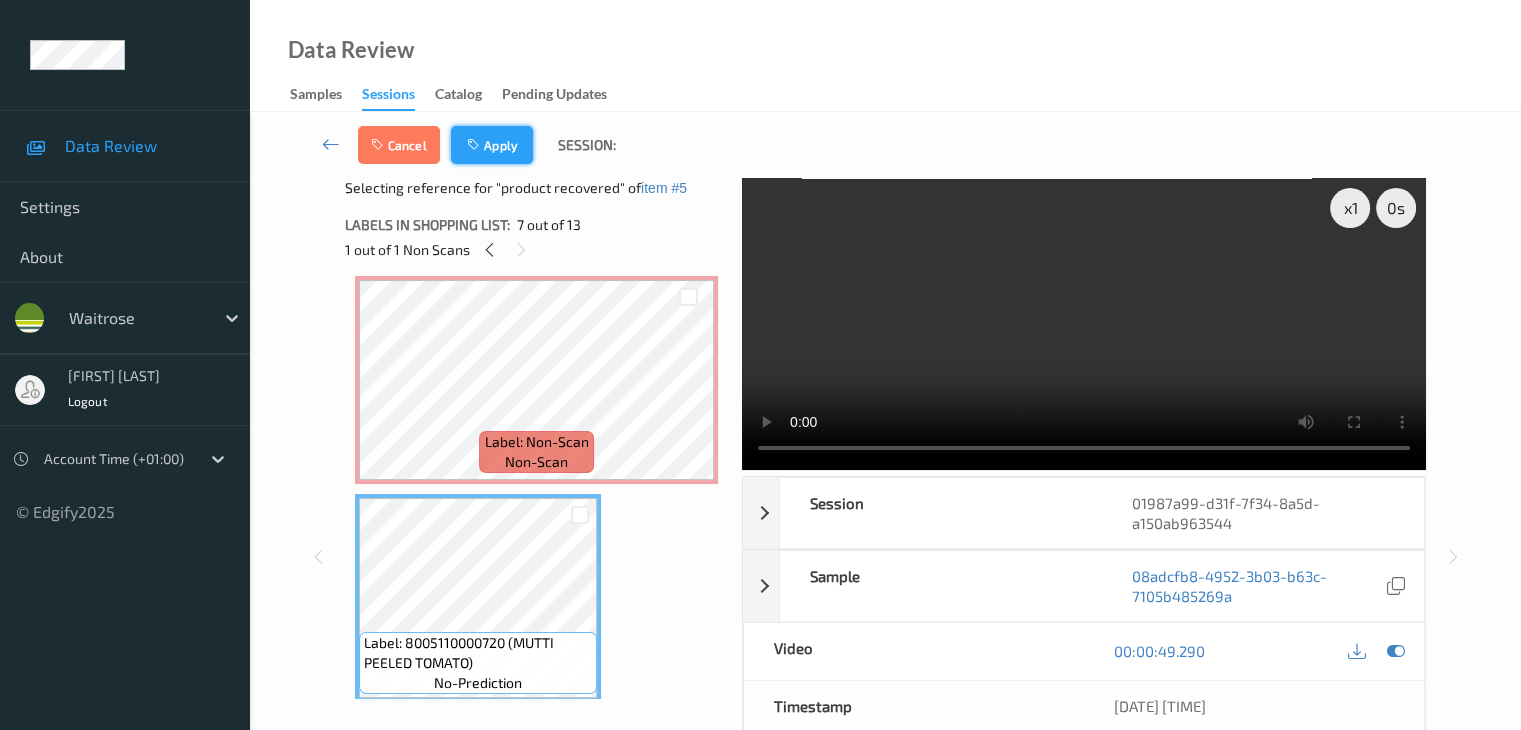 click on "Apply" at bounding box center (492, 145) 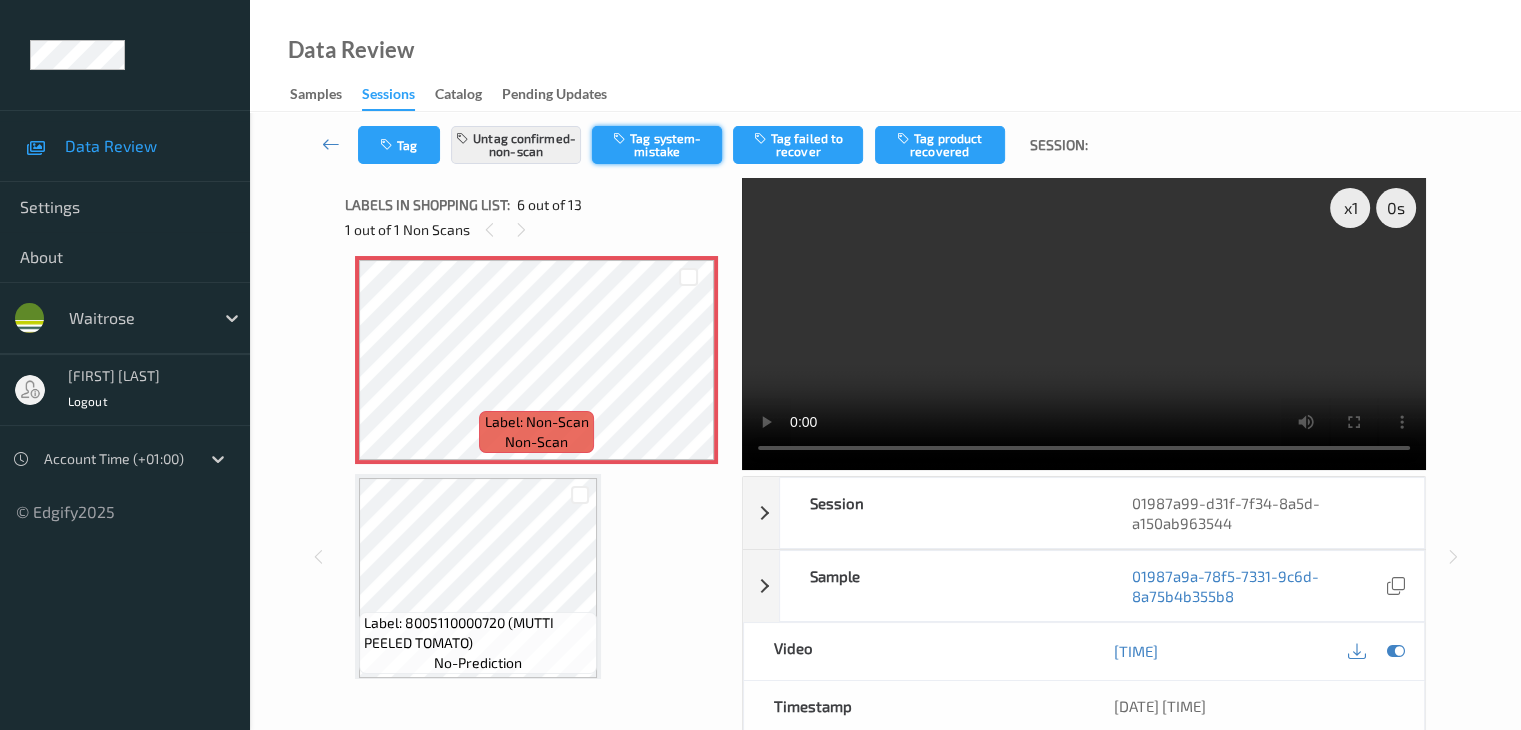 scroll, scrollTop: 882, scrollLeft: 0, axis: vertical 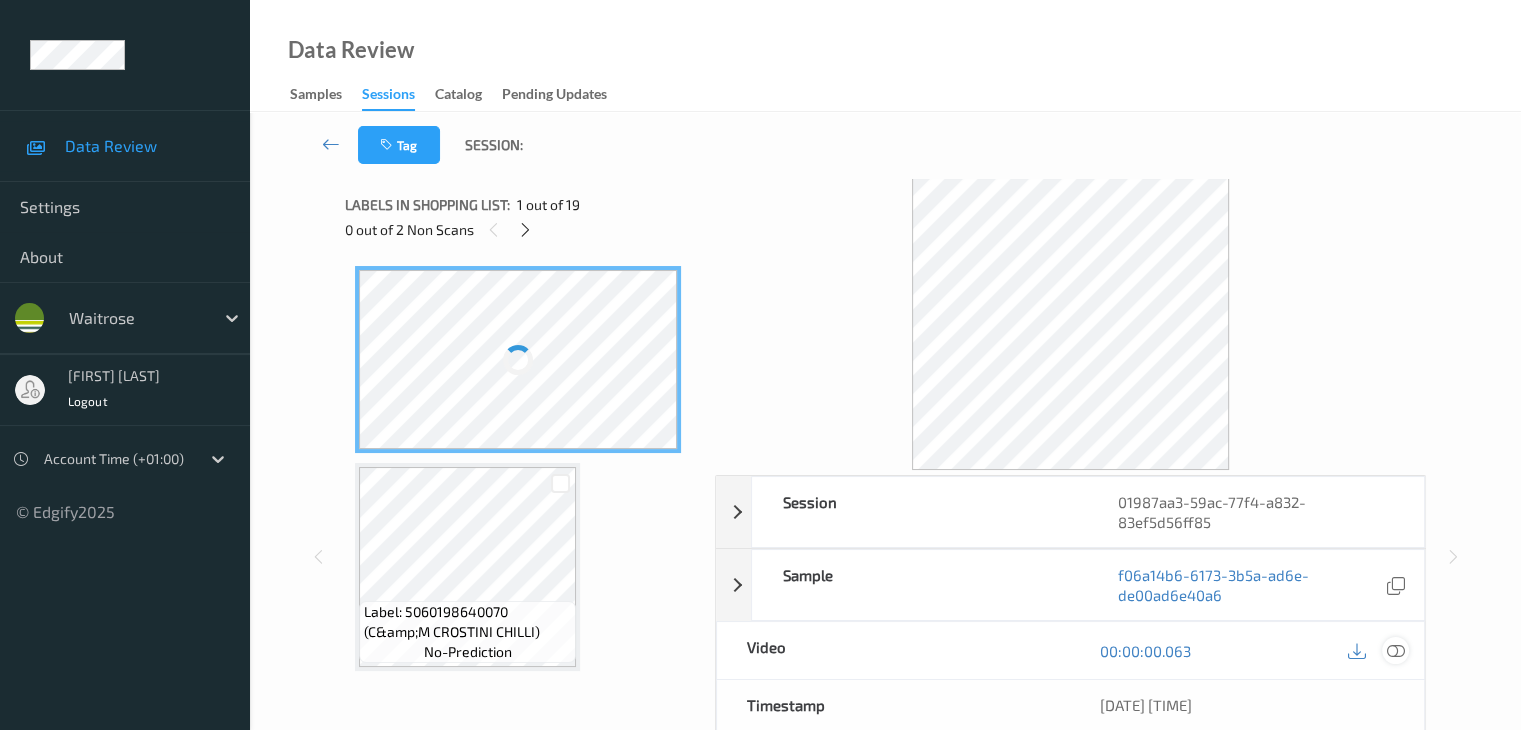 click at bounding box center (1395, 651) 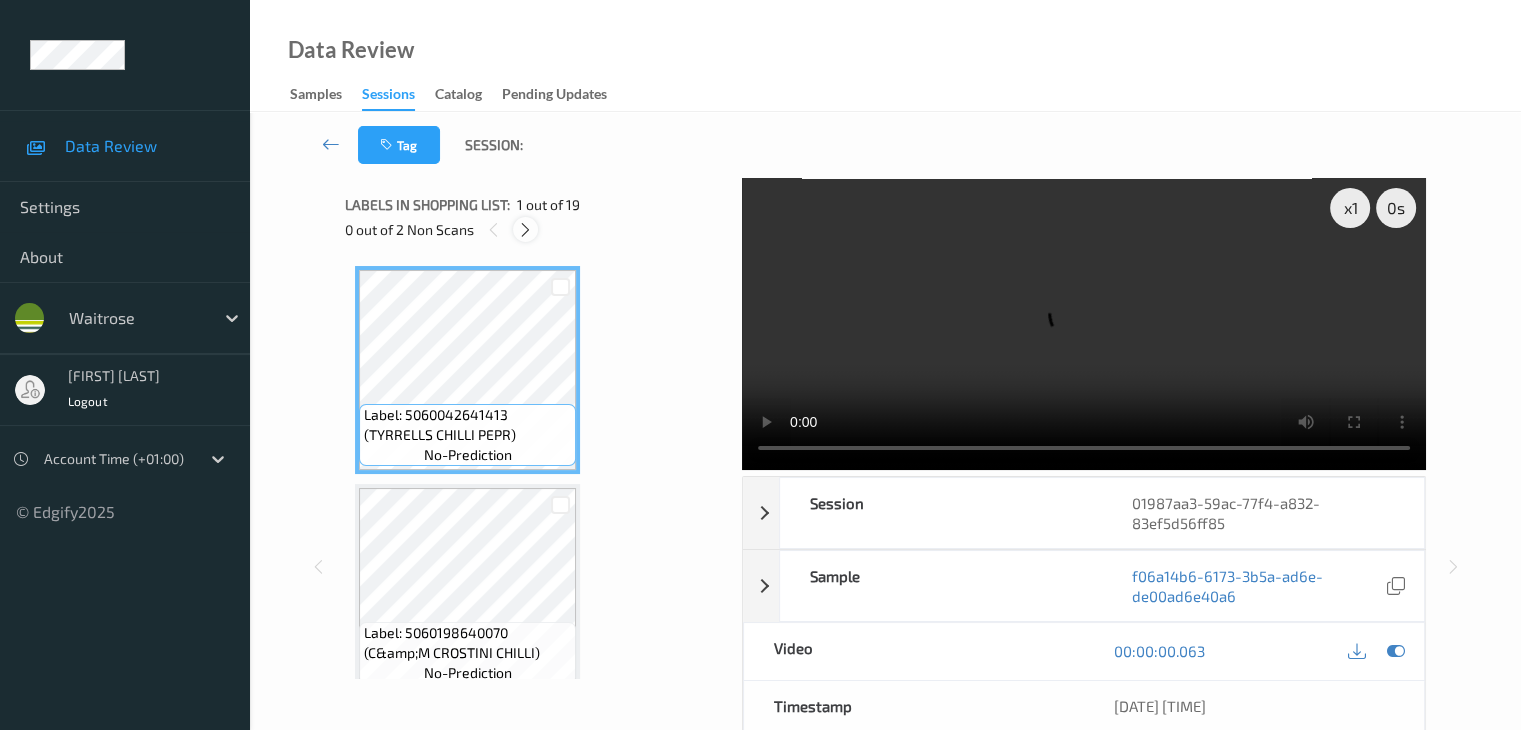 click at bounding box center [525, 230] 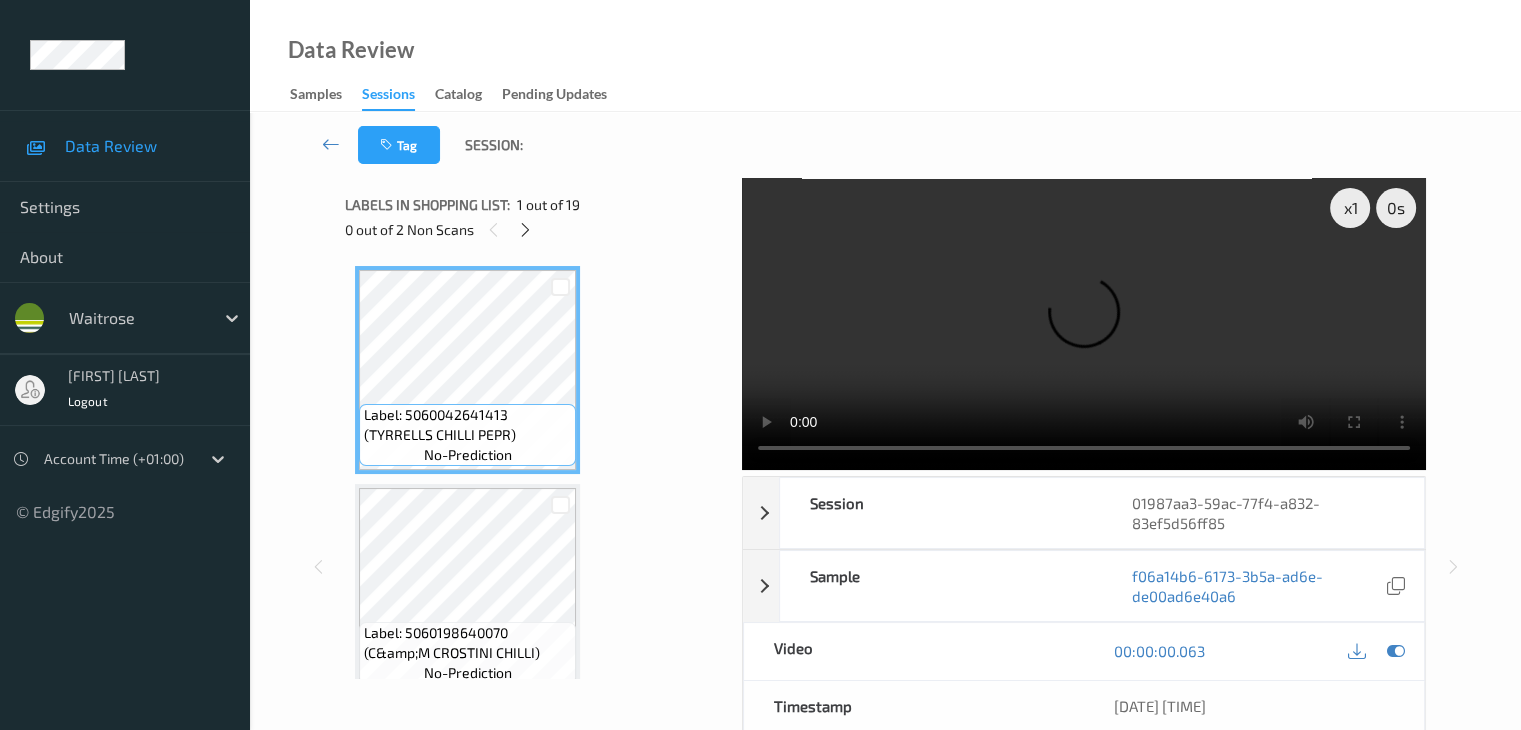 scroll, scrollTop: 446, scrollLeft: 0, axis: vertical 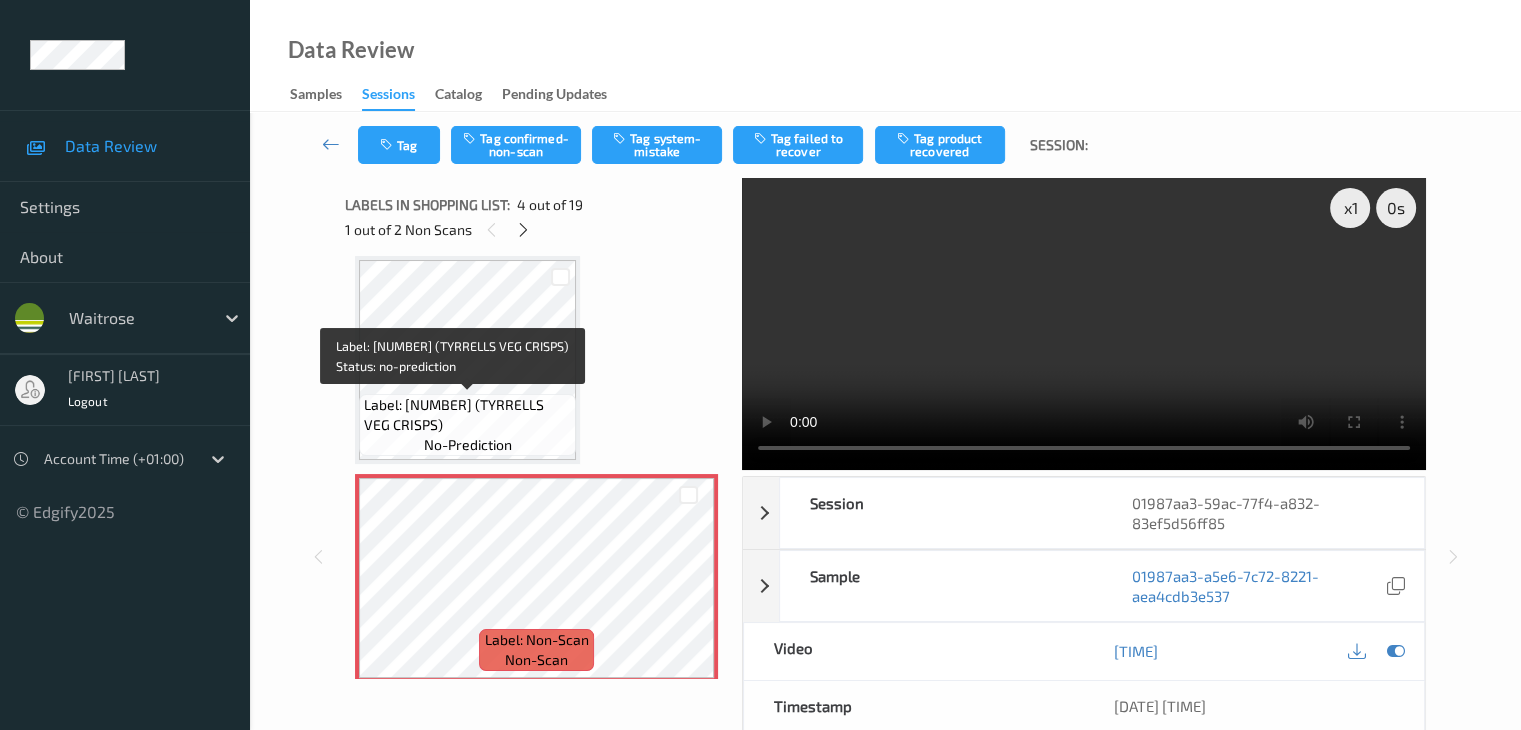 click on "Label: 5056051802419 (TYRRELLS VEG CRISPS)" at bounding box center (467, 415) 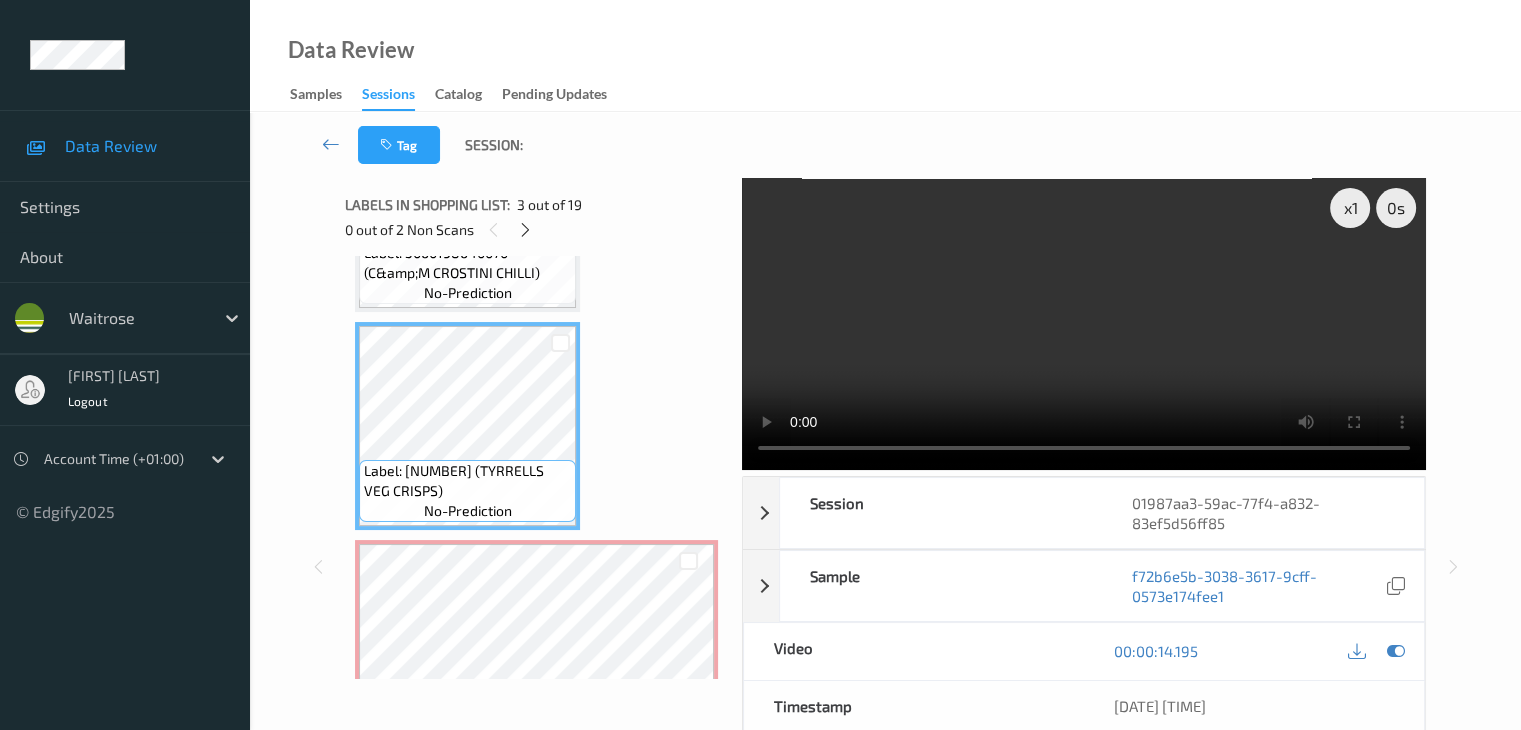 scroll, scrollTop: 346, scrollLeft: 0, axis: vertical 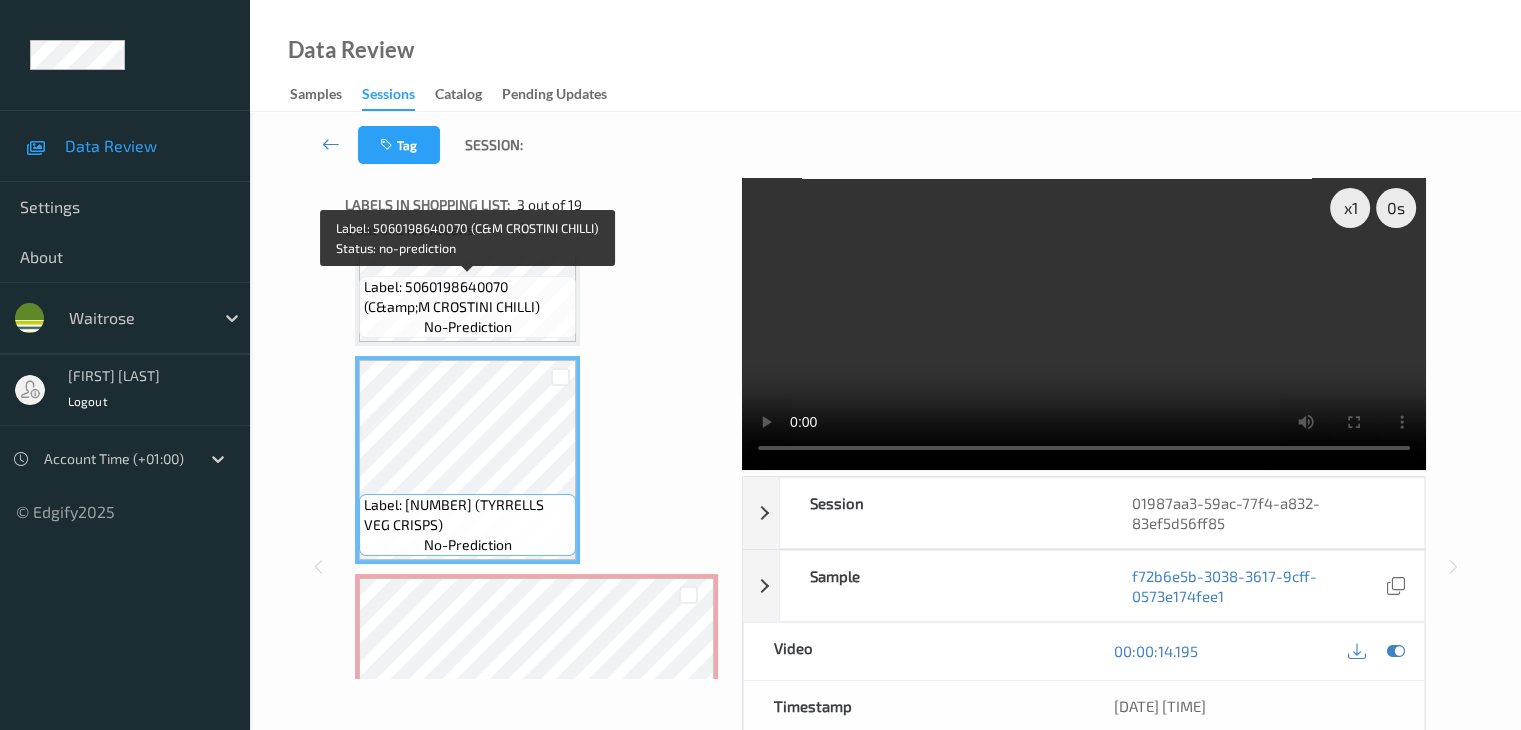click on "Label: 5060198640070 (C&amp;M CROSTINI CHILLI) no-prediction" at bounding box center (467, 307) 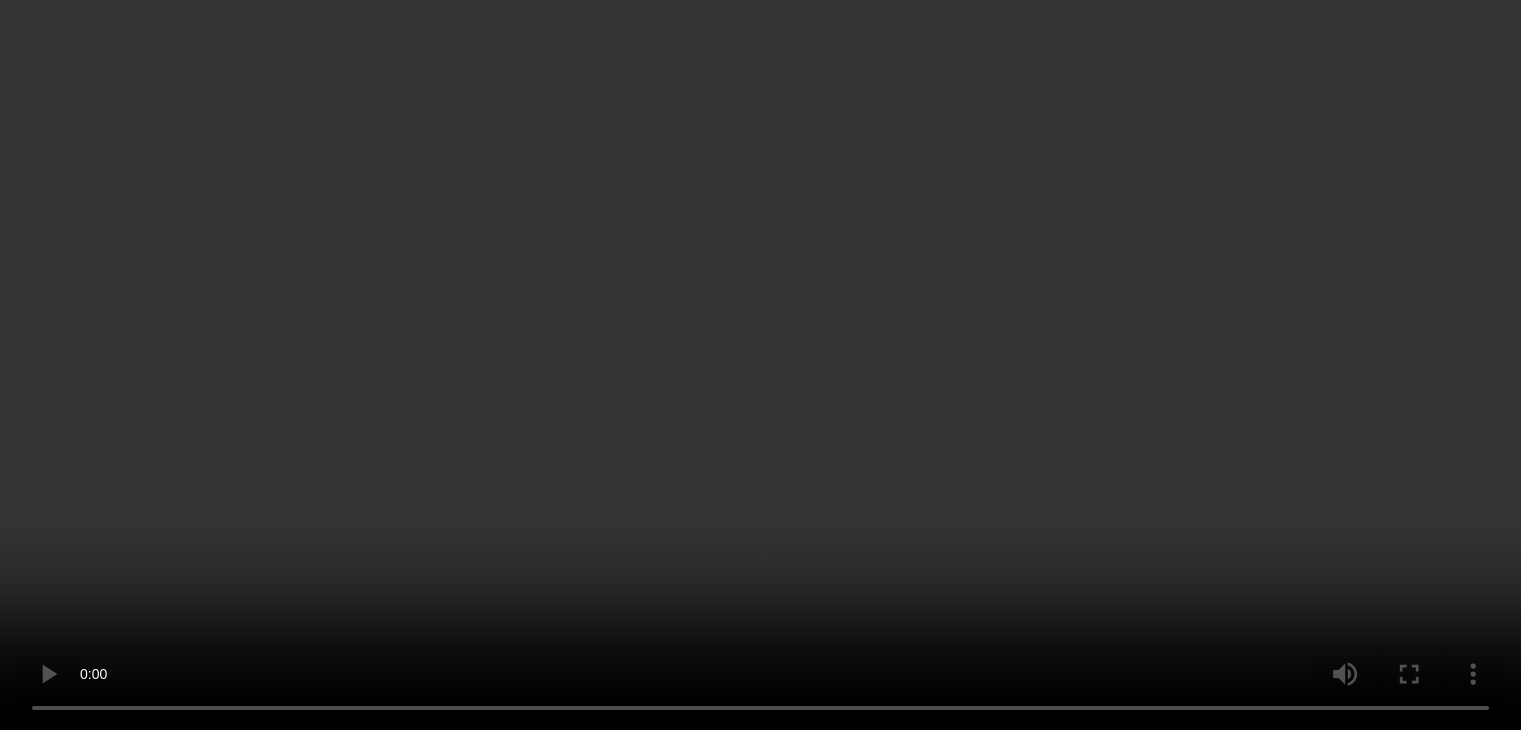 scroll, scrollTop: 546, scrollLeft: 0, axis: vertical 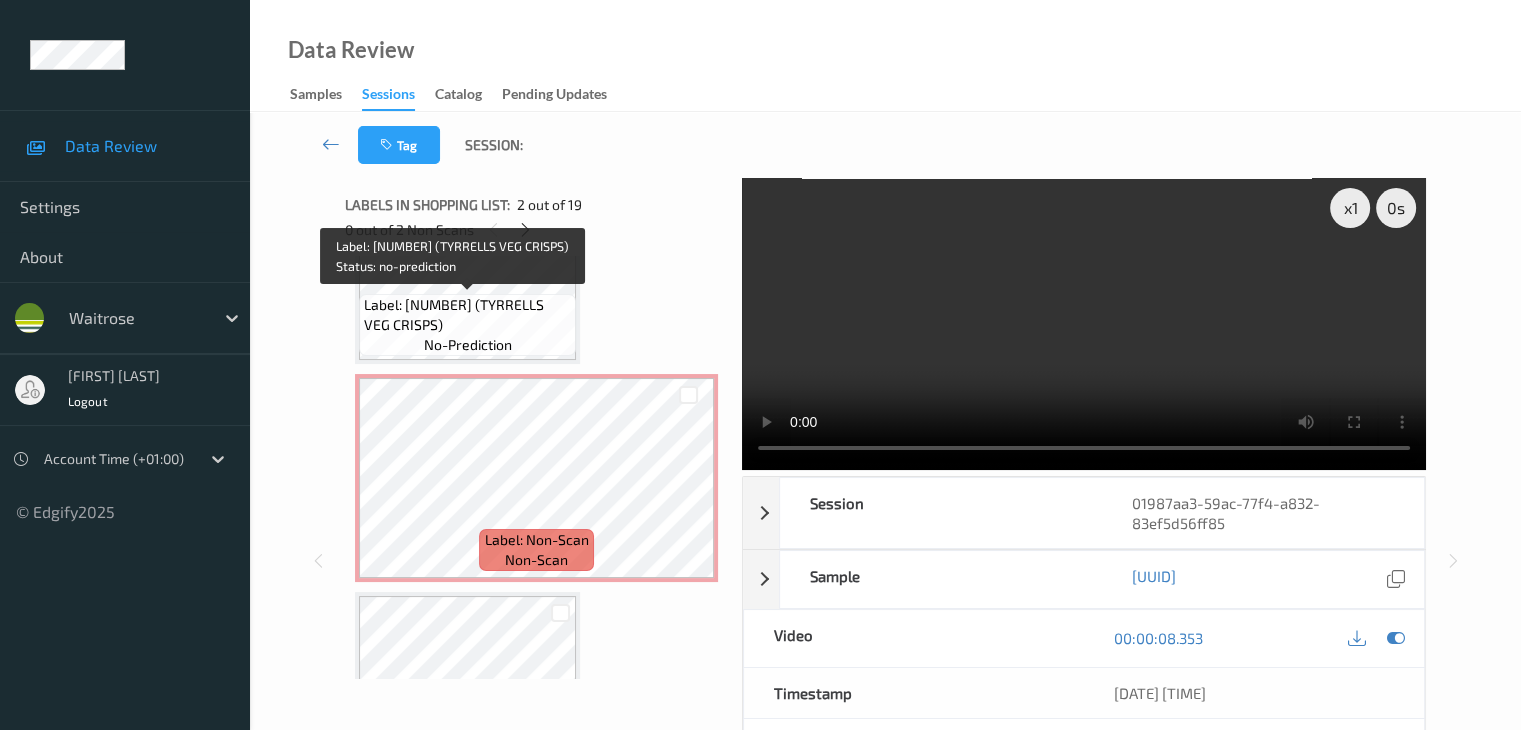 click on "Label: 5056051802419 (TYRRELLS VEG CRISPS)" at bounding box center (467, 315) 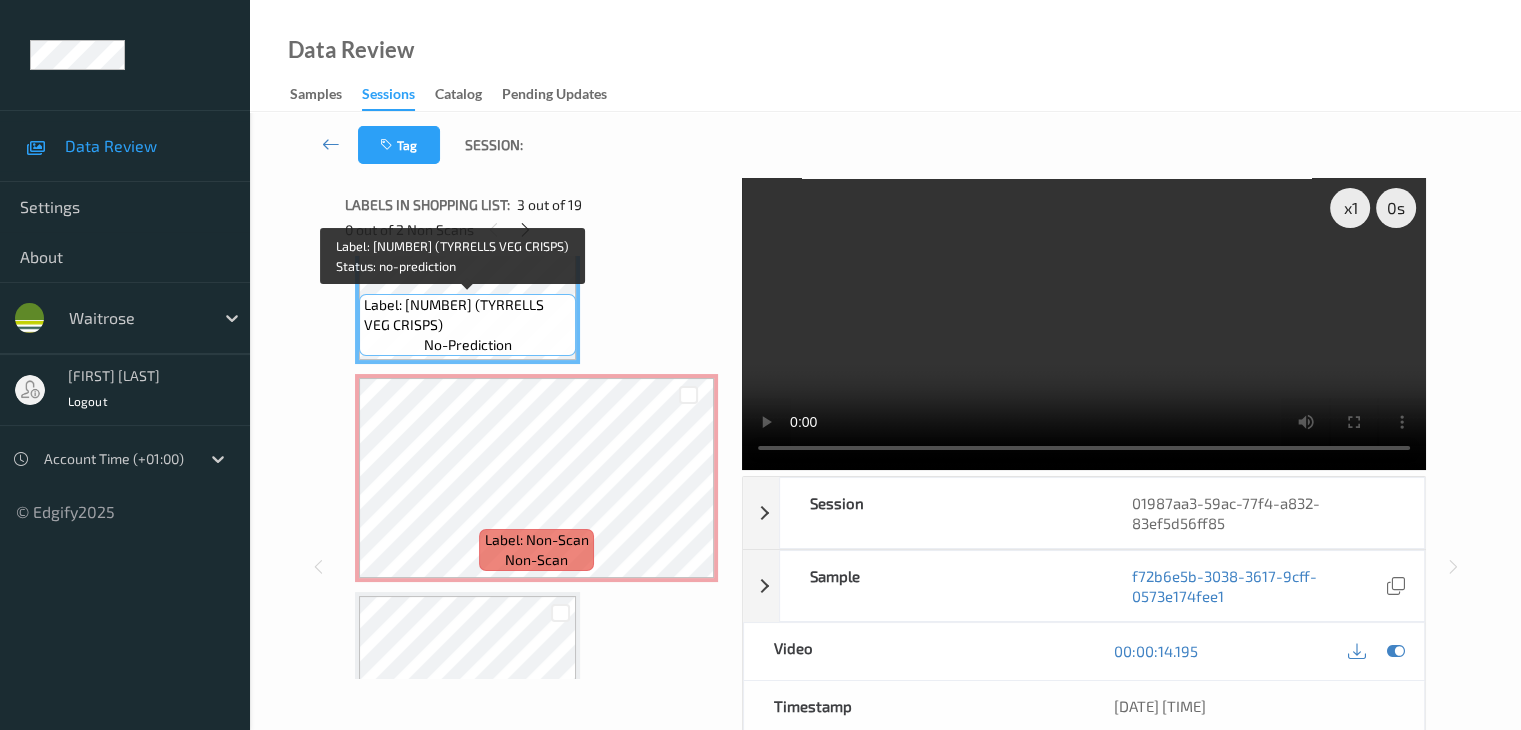 click on "Label: 5056051802419 (TYRRELLS VEG CRISPS)" at bounding box center (467, 315) 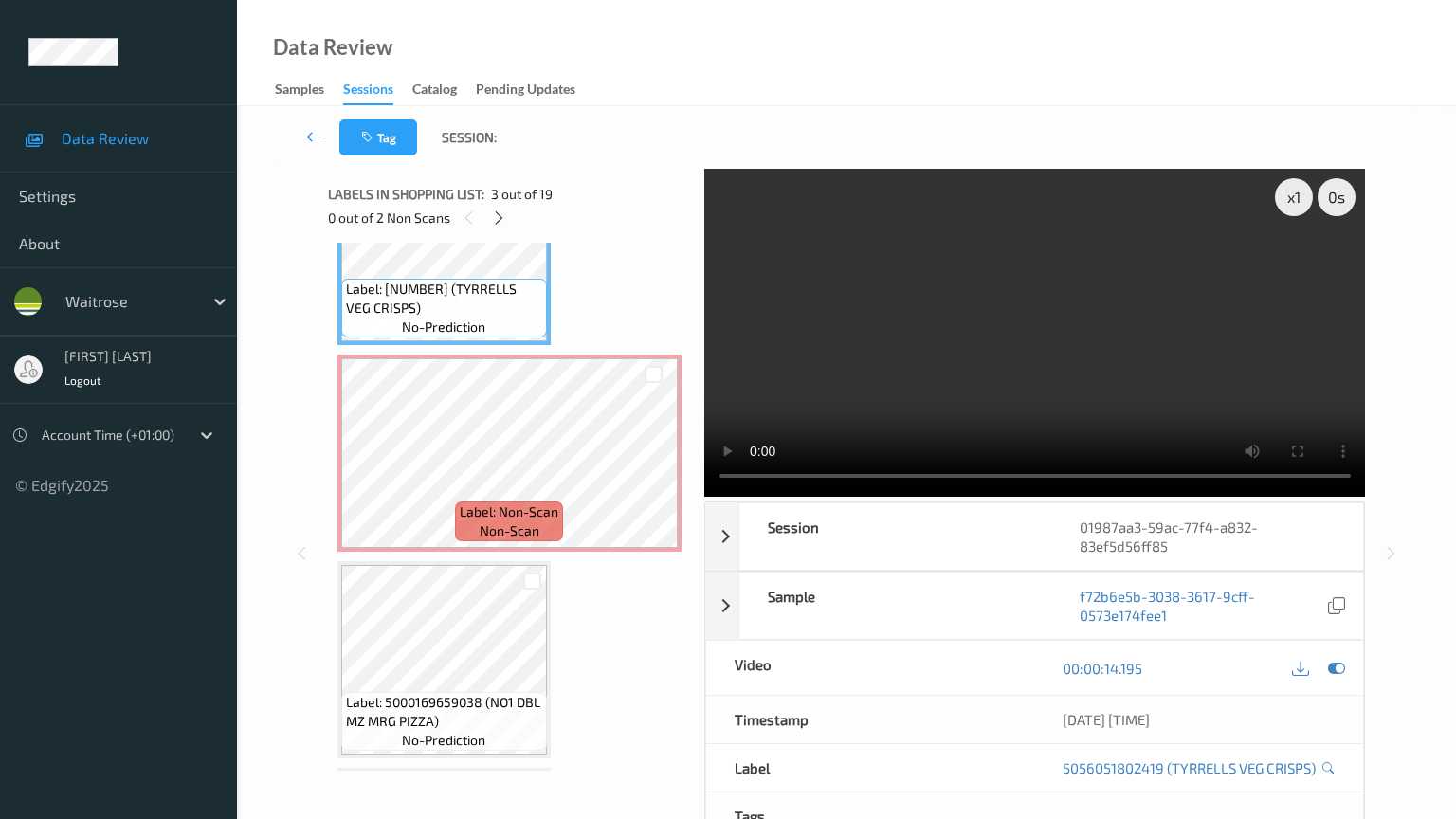 type 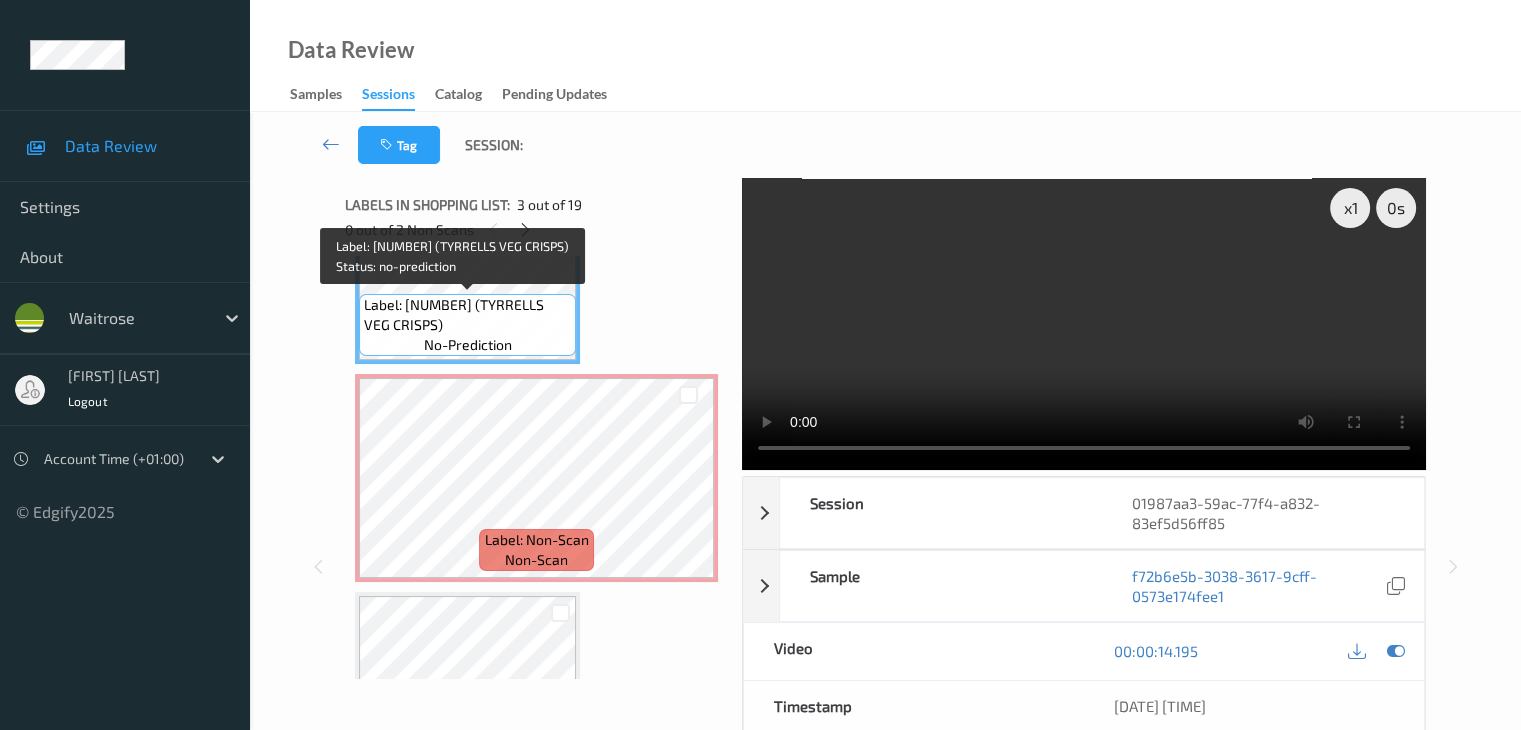click on "Label: 5056051802419 (TYRRELLS VEG CRISPS)" at bounding box center [467, 315] 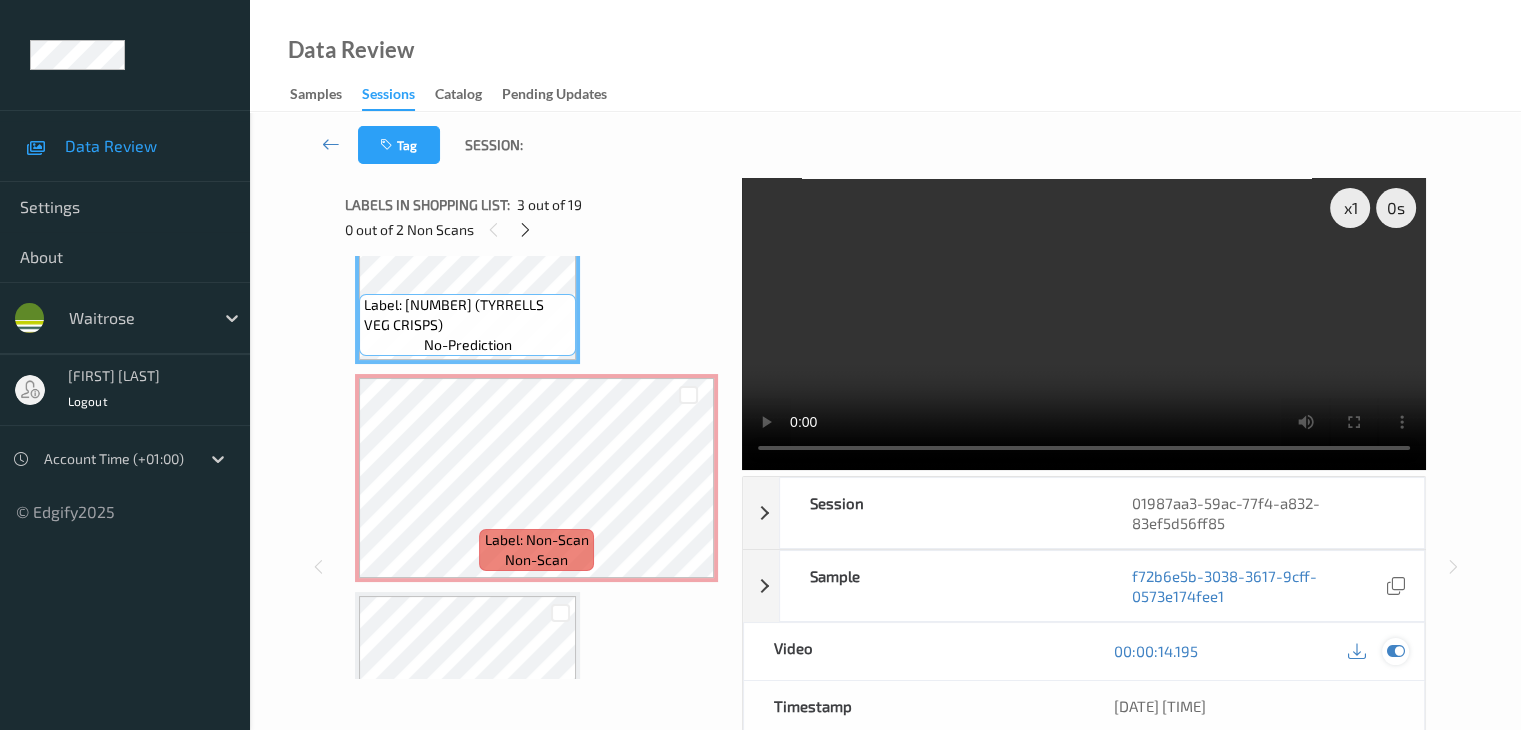 click at bounding box center (1395, 651) 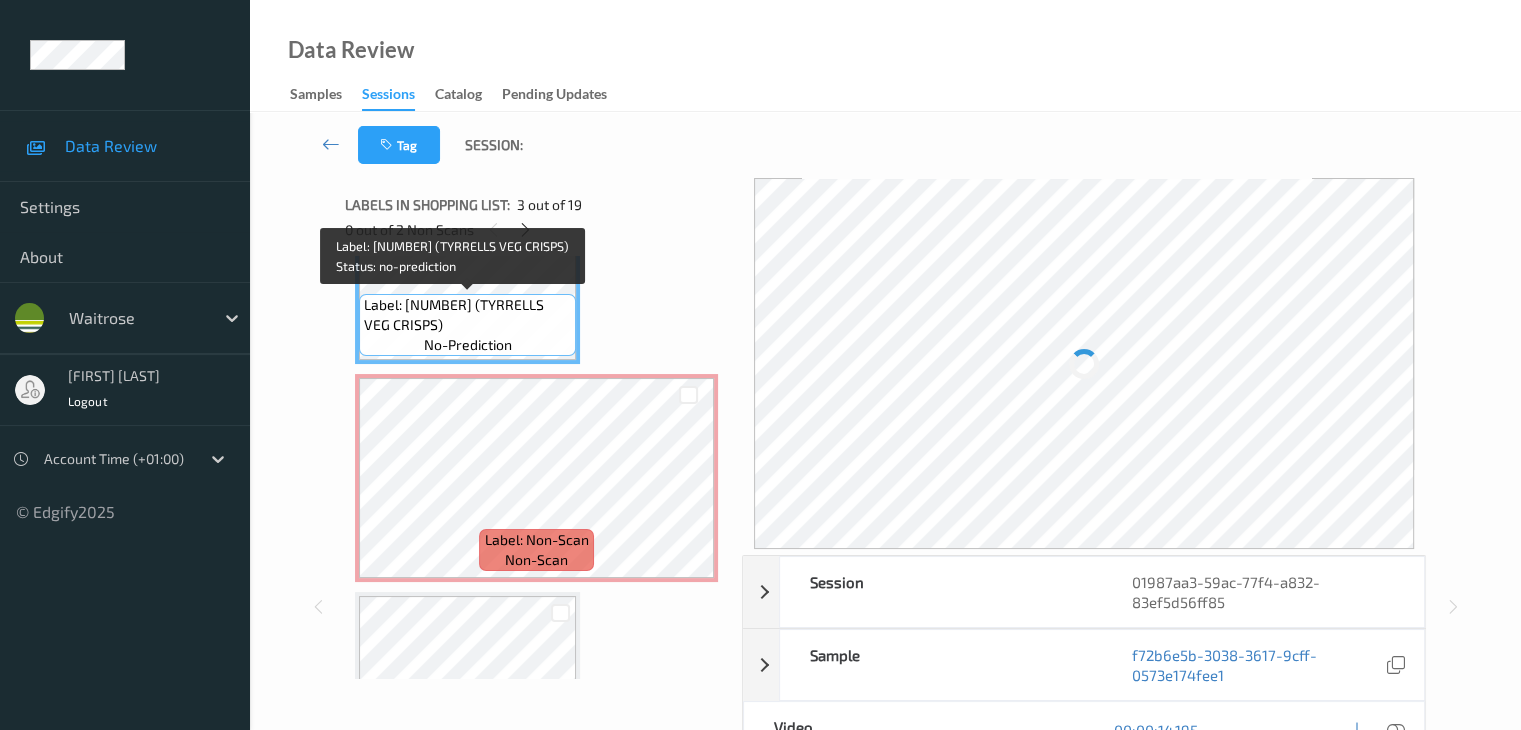 click on "Label: 5056051802419 (TYRRELLS VEG CRISPS) no-prediction" at bounding box center [467, 325] 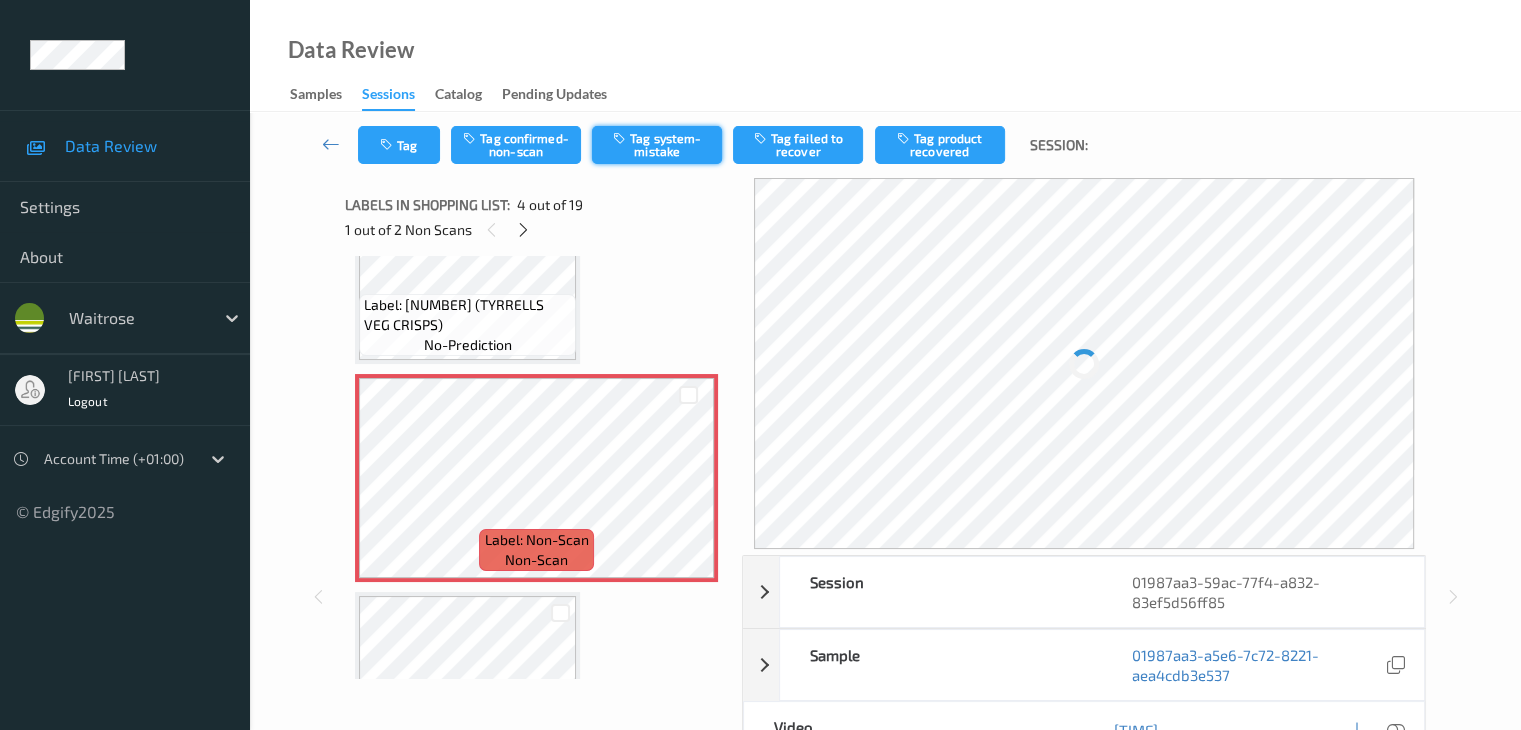 click on "Tag   system-mistake" at bounding box center [657, 145] 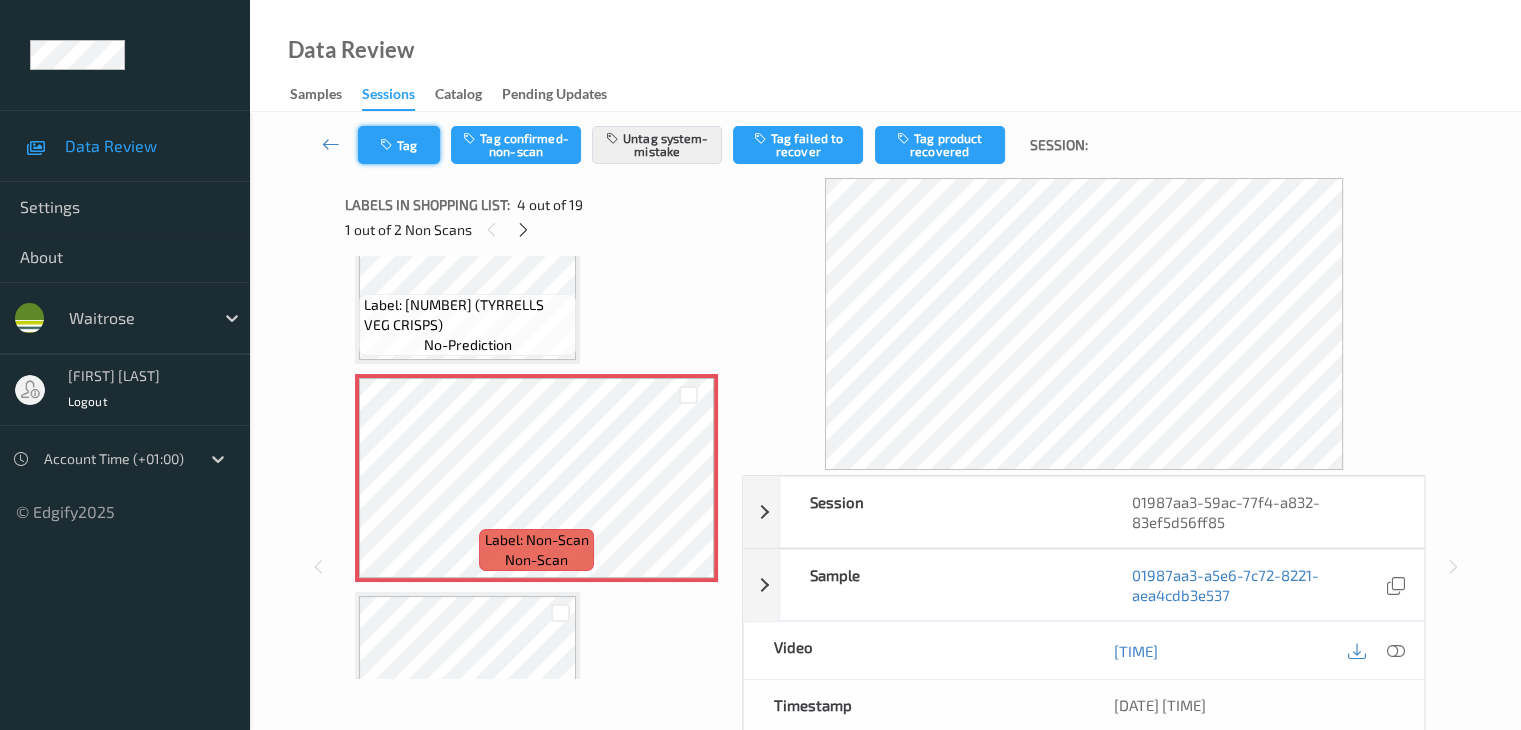 click on "Tag" at bounding box center [399, 145] 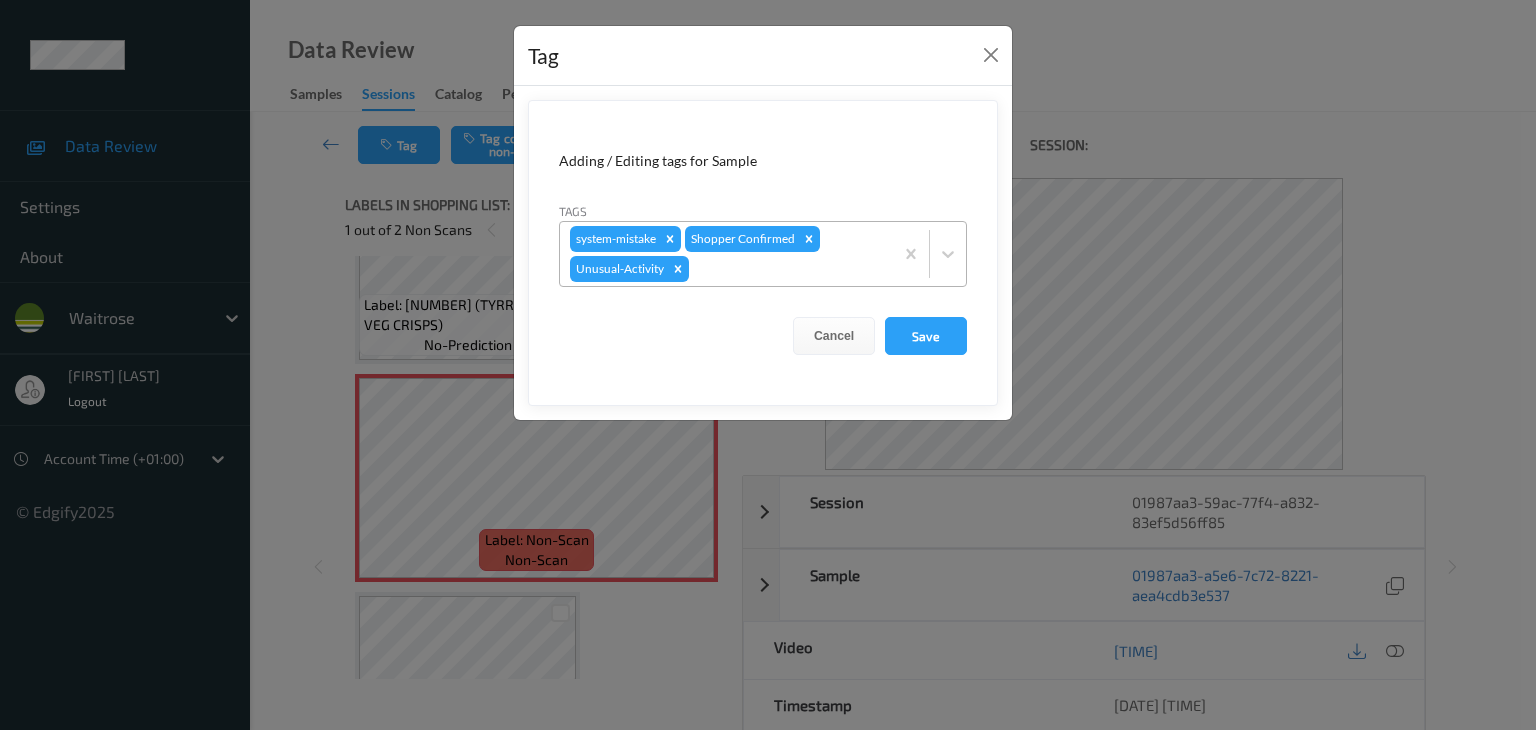 click at bounding box center (788, 269) 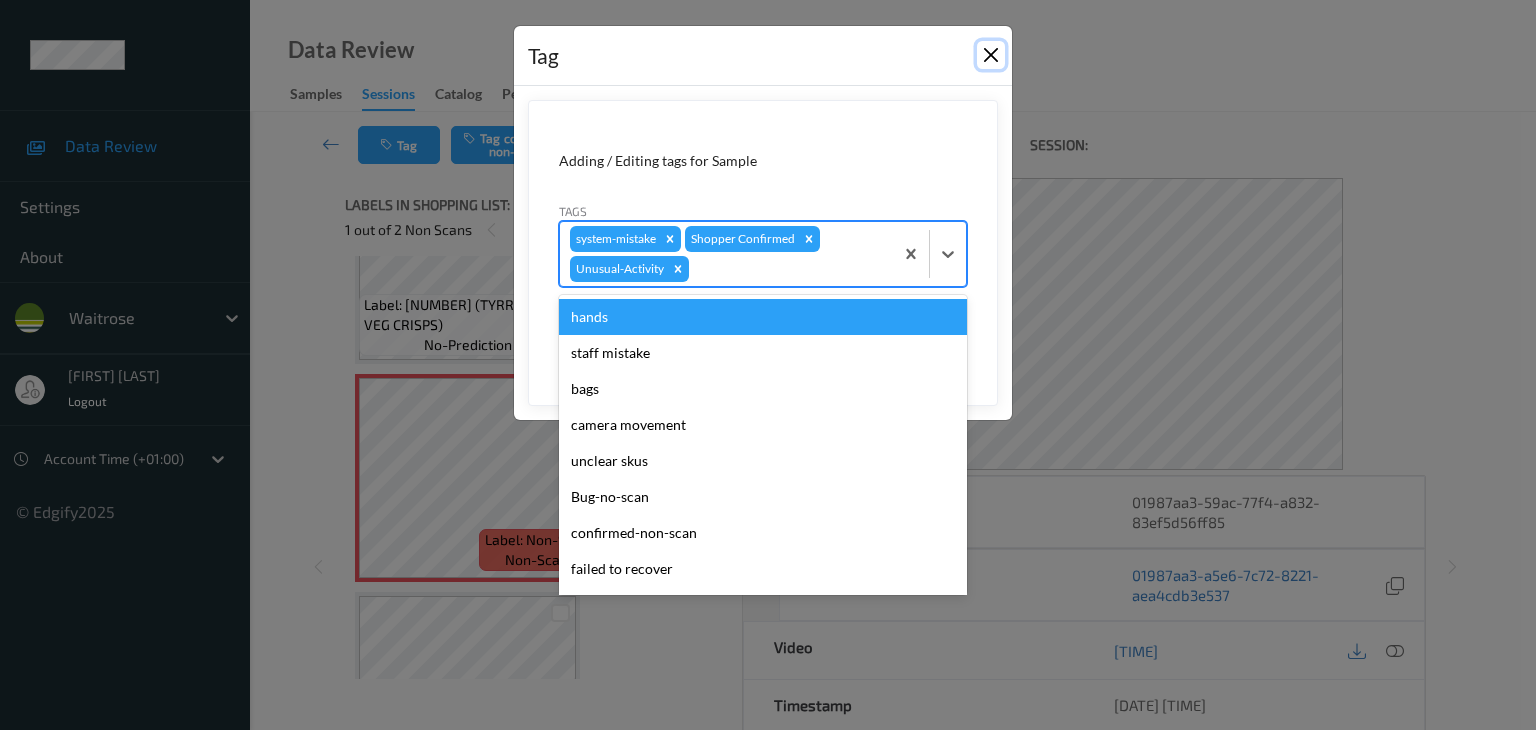 click at bounding box center (991, 55) 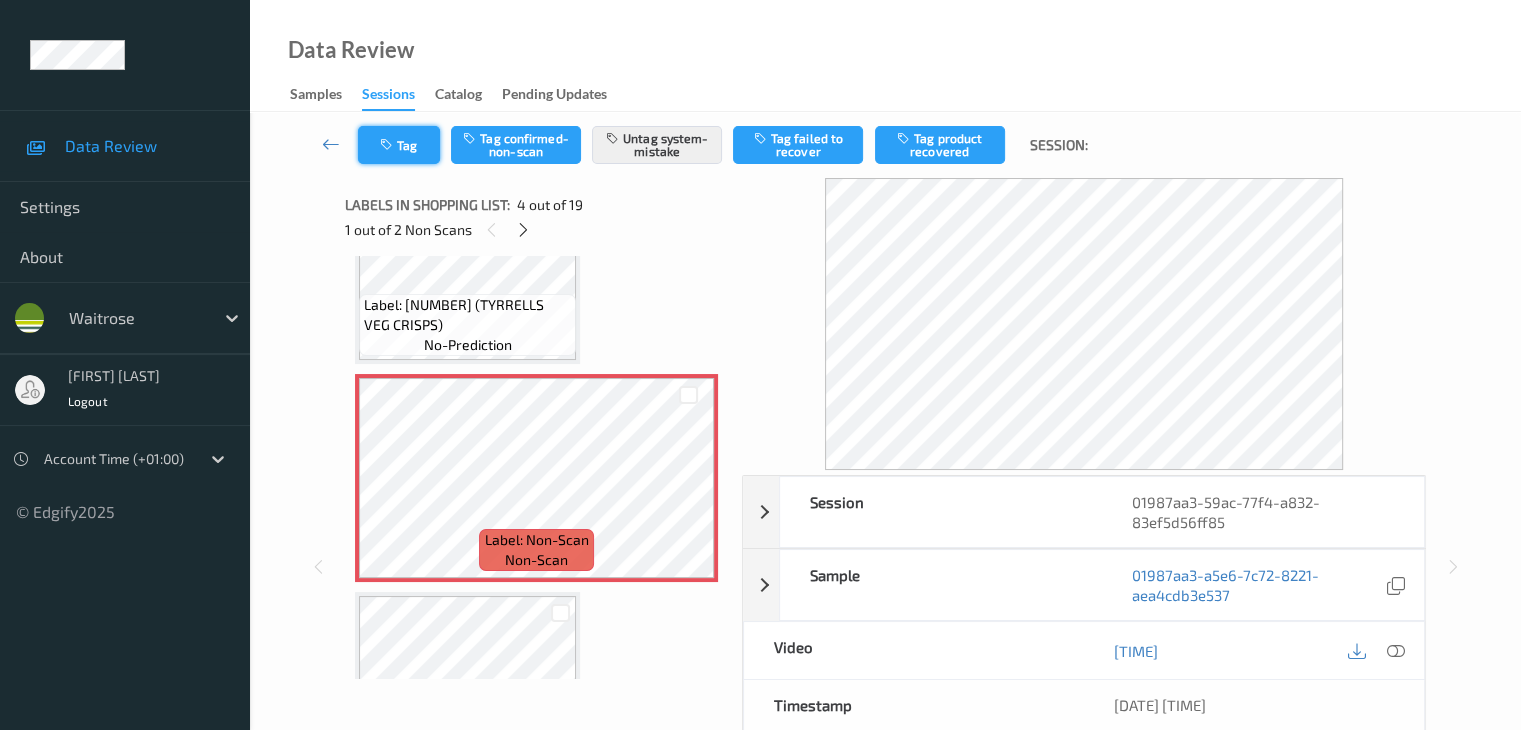 click on "Tag" at bounding box center (399, 145) 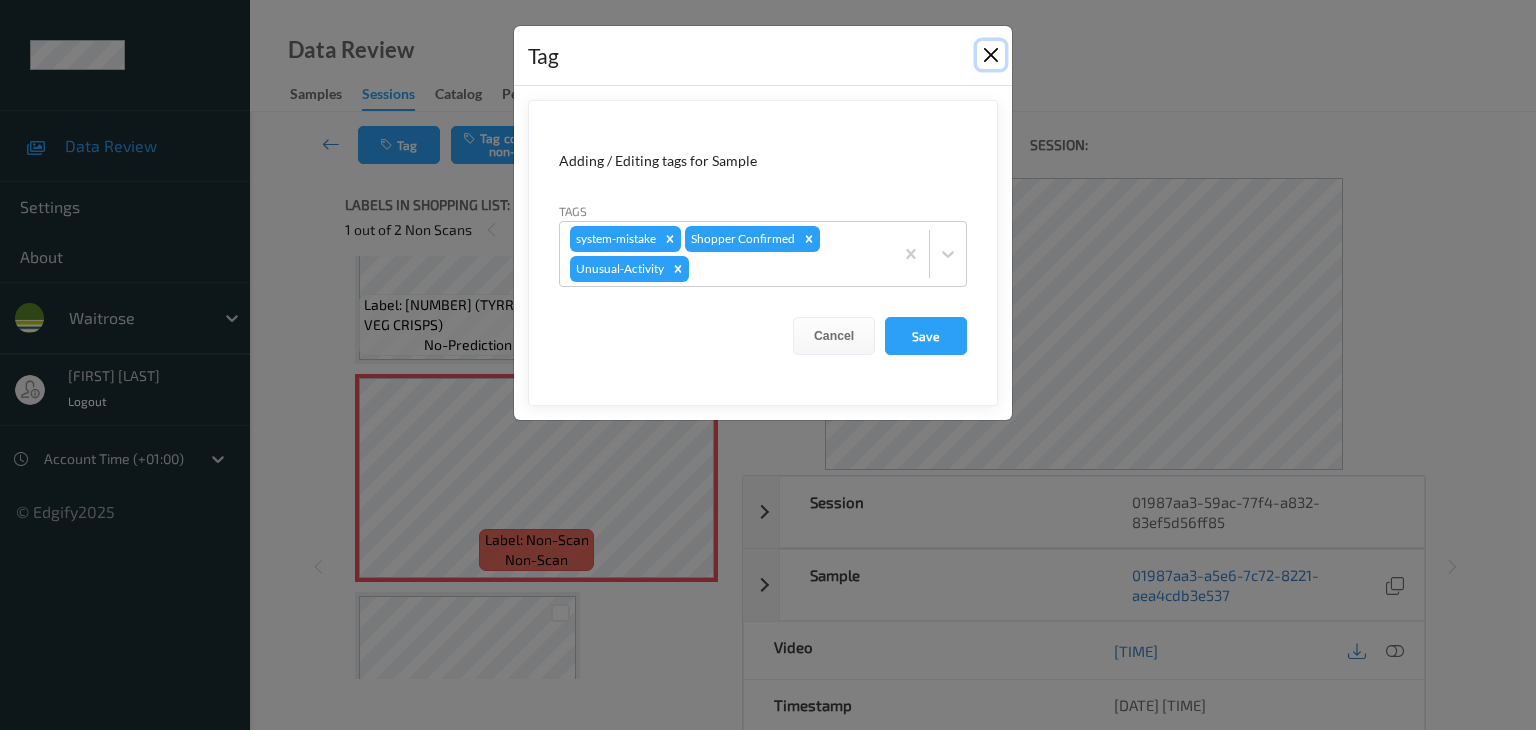 click at bounding box center [991, 55] 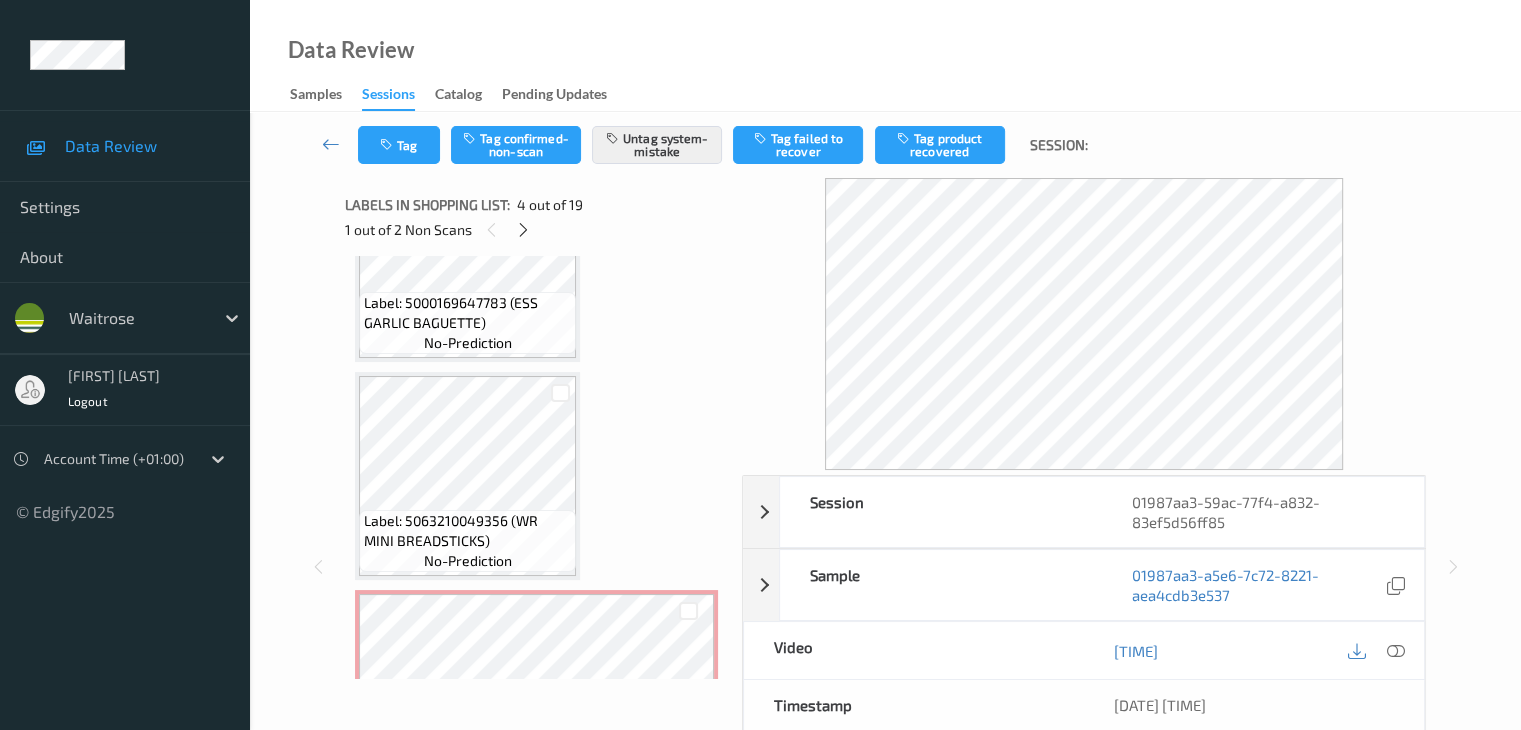 scroll, scrollTop: 3146, scrollLeft: 0, axis: vertical 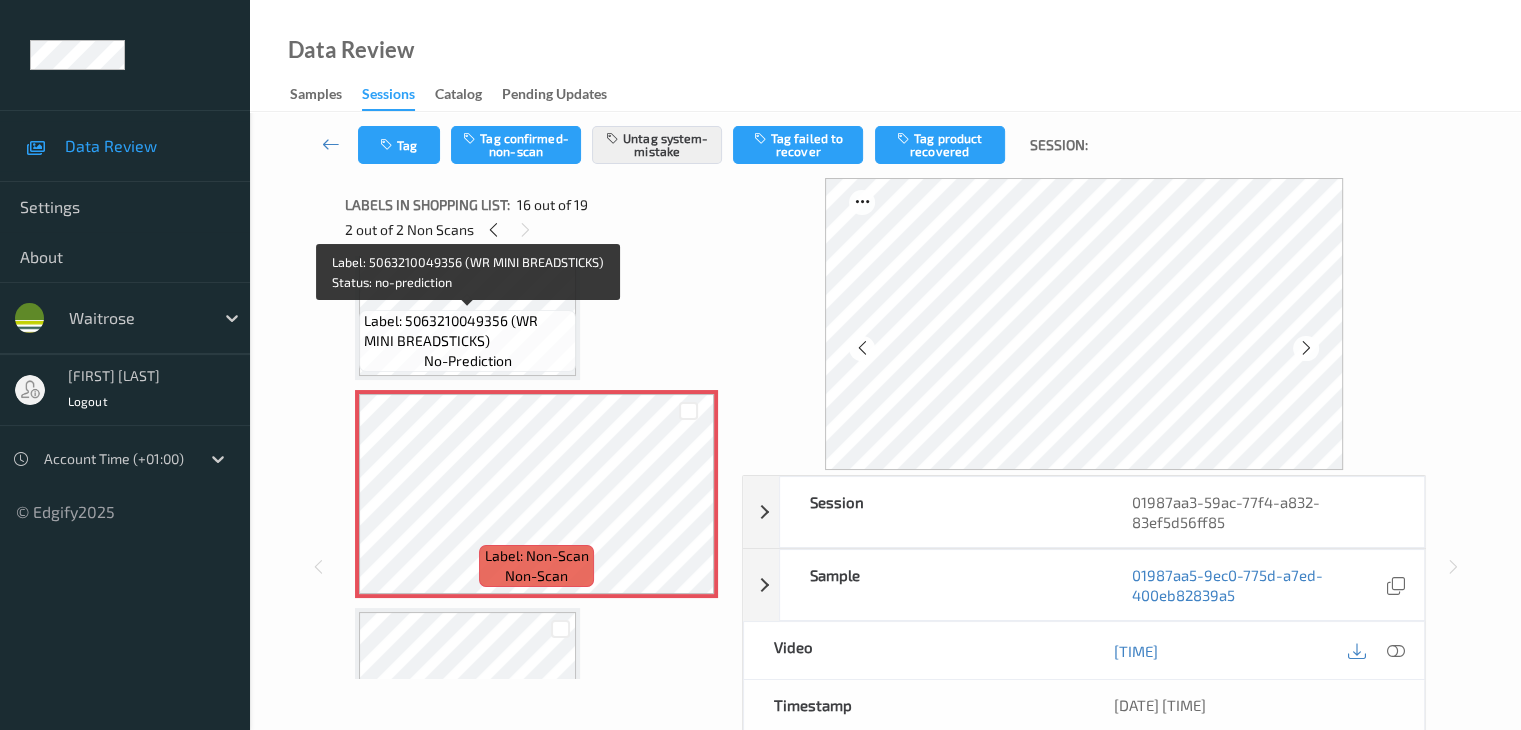 click on "Label: 5063210049356 (WR MINI BREADSTICKS) no-prediction" at bounding box center (467, 341) 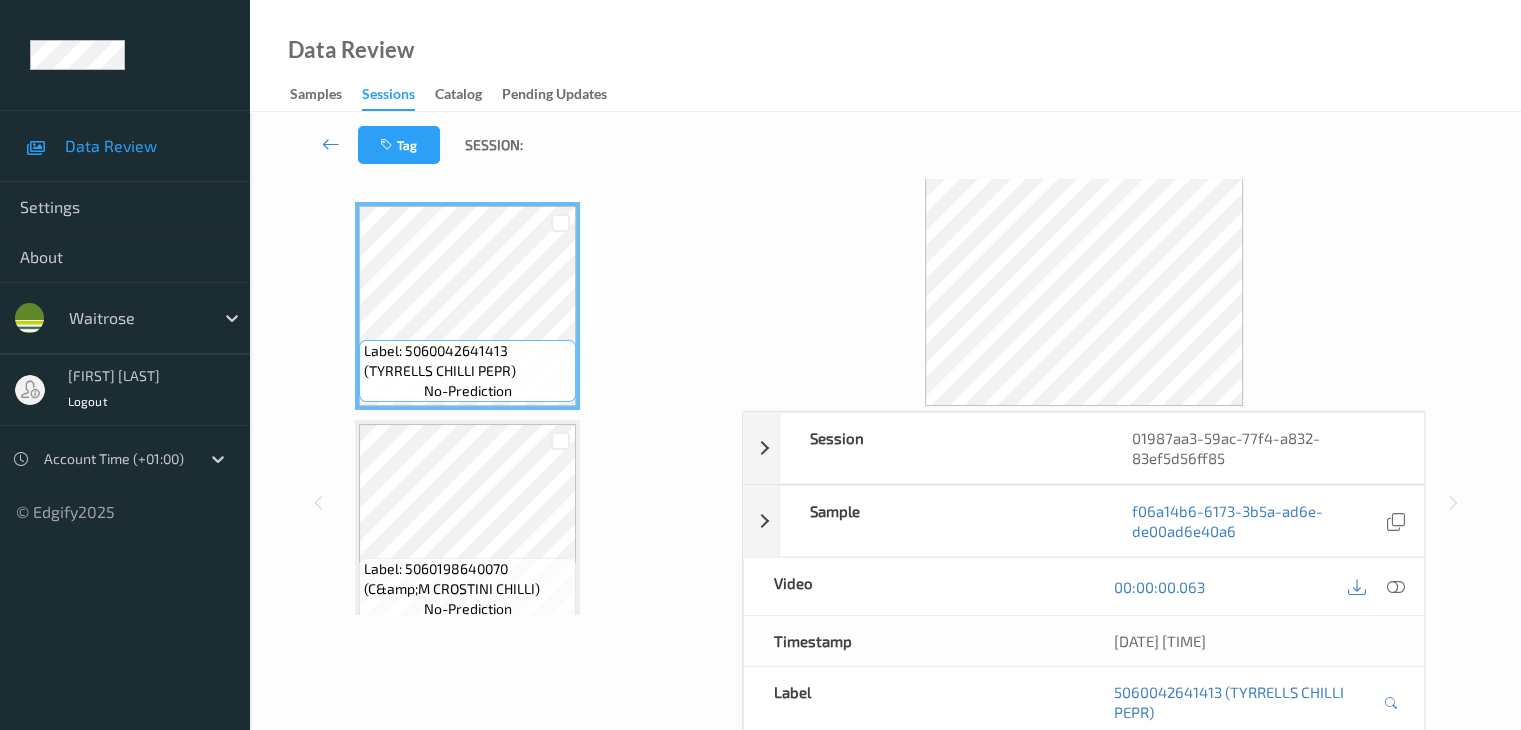 scroll, scrollTop: 100, scrollLeft: 0, axis: vertical 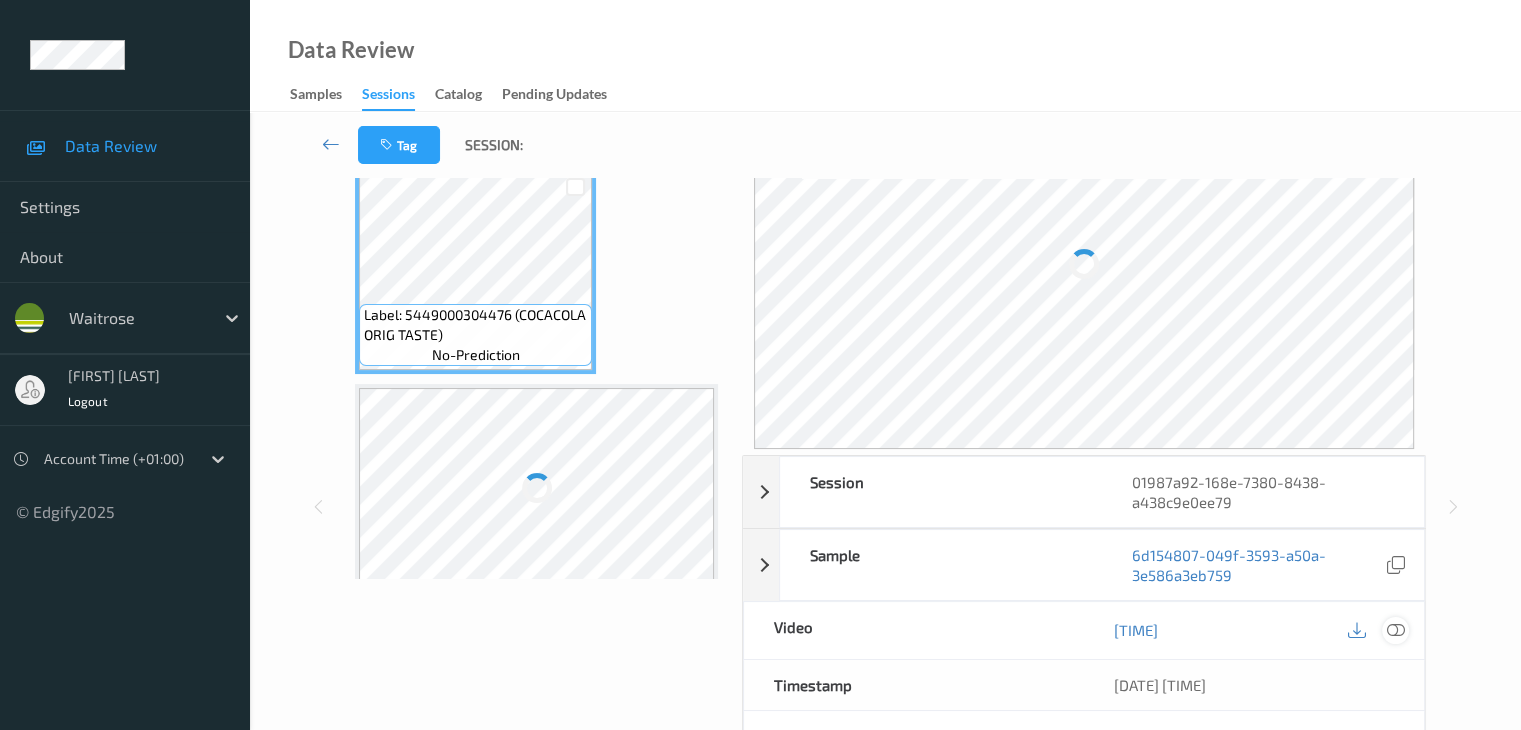 click at bounding box center (1395, 630) 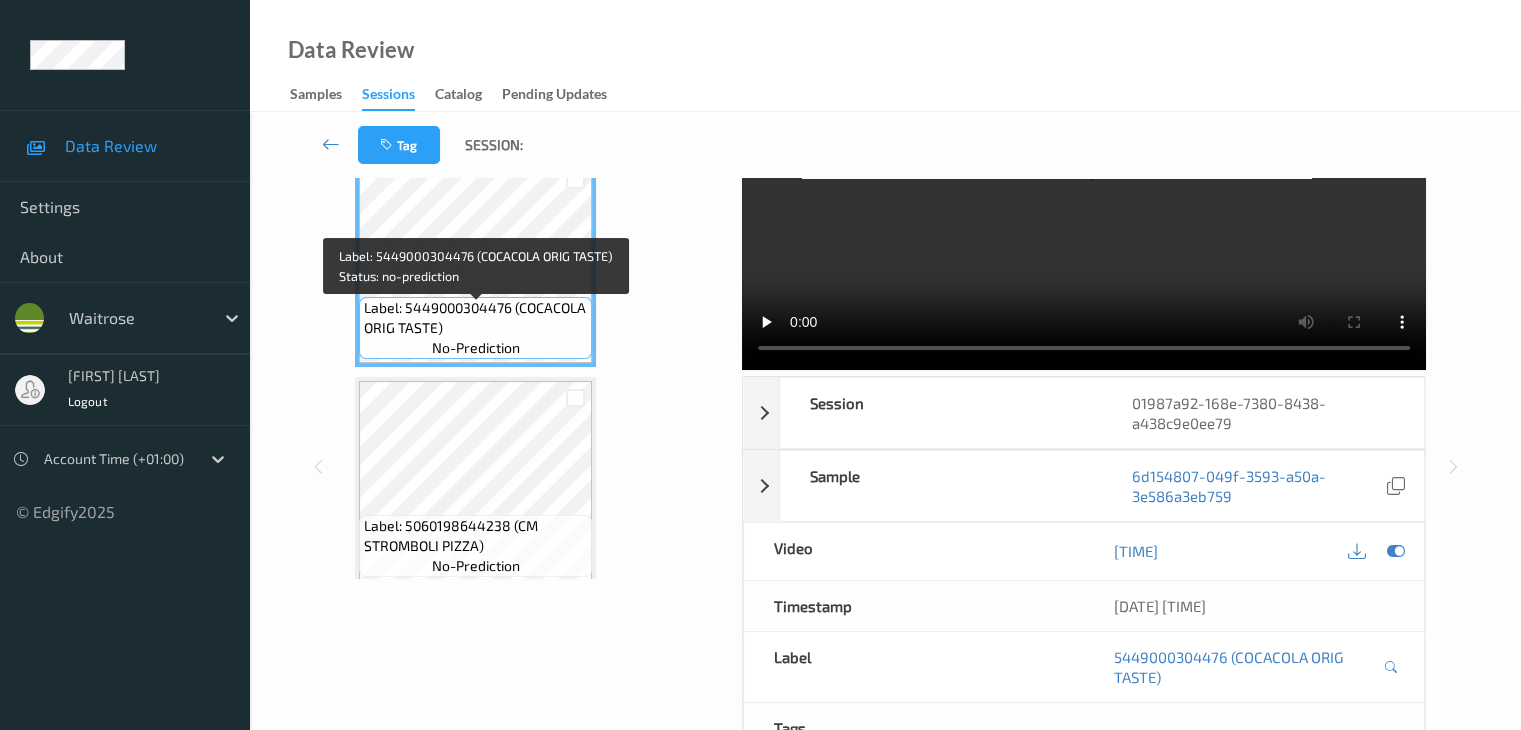 scroll, scrollTop: 0, scrollLeft: 0, axis: both 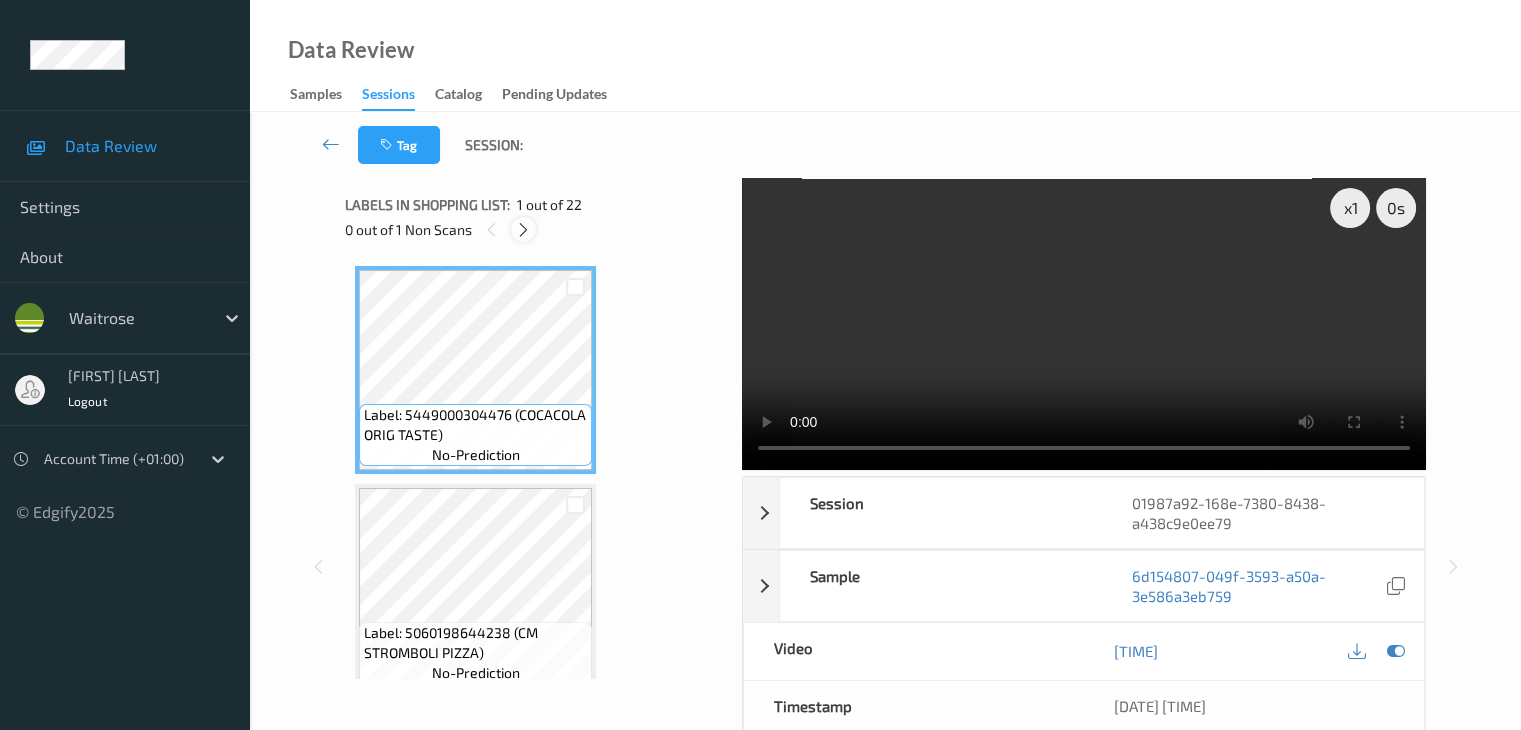 click at bounding box center [523, 230] 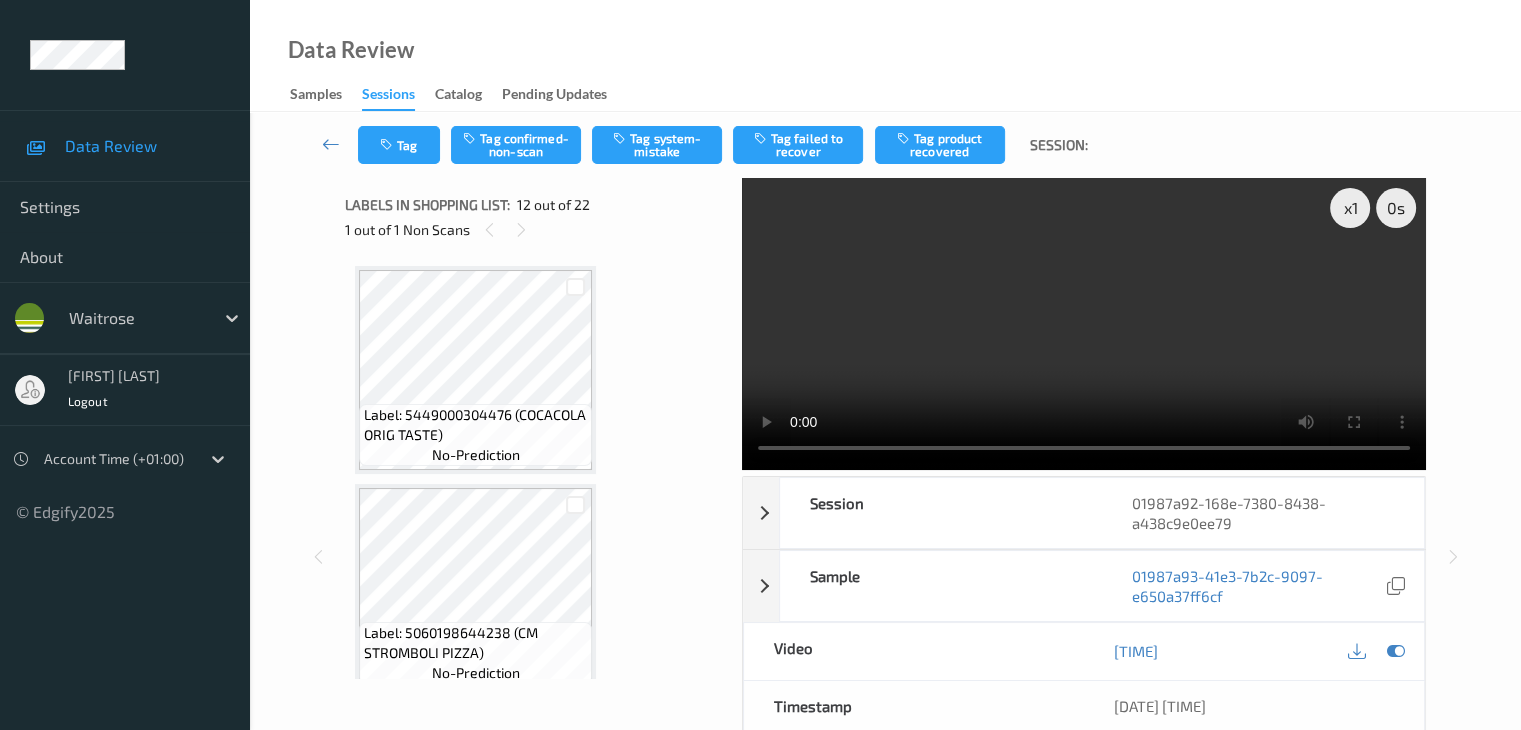 scroll, scrollTop: 2190, scrollLeft: 0, axis: vertical 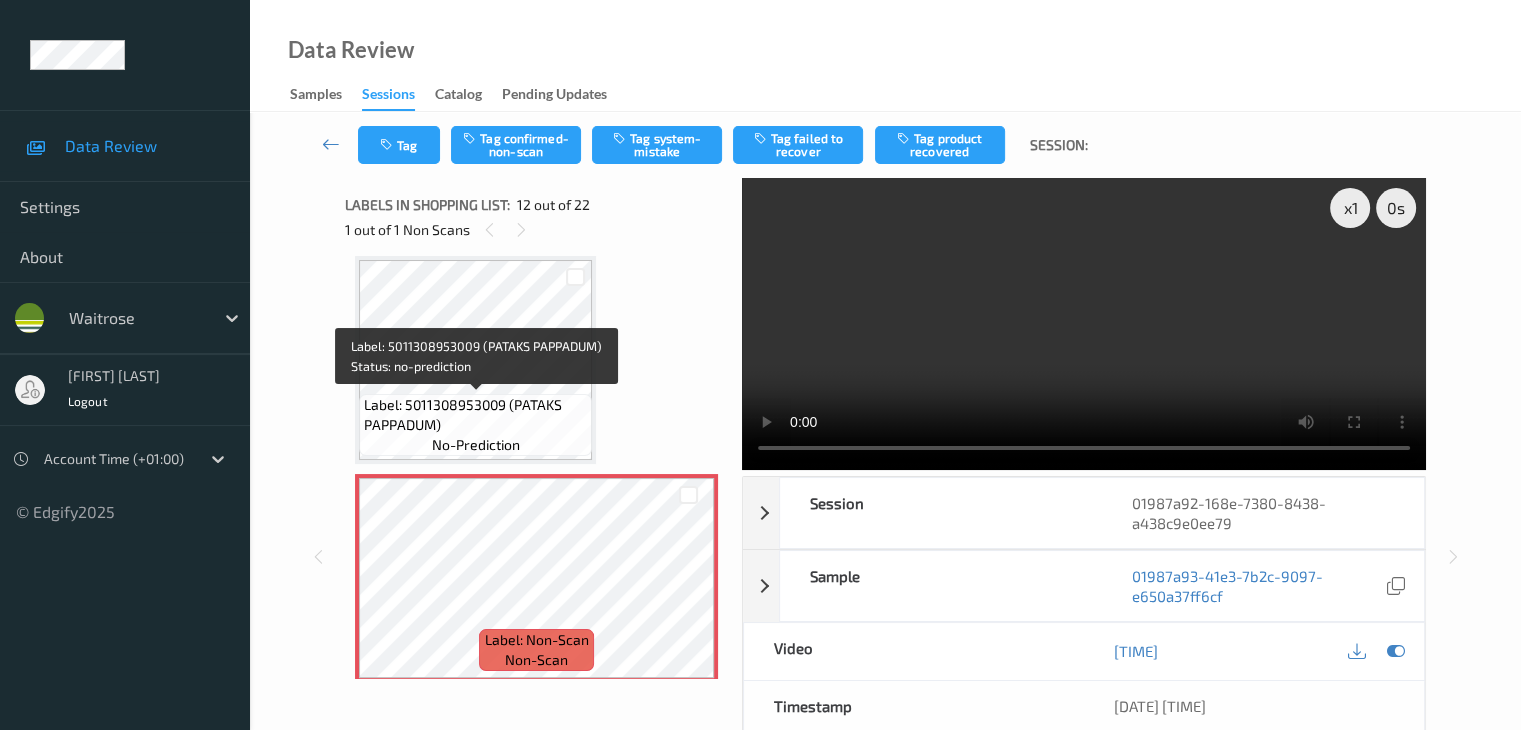 click on "Label: 5011308953009 (PATAKS PAPPADUM)" at bounding box center (475, 415) 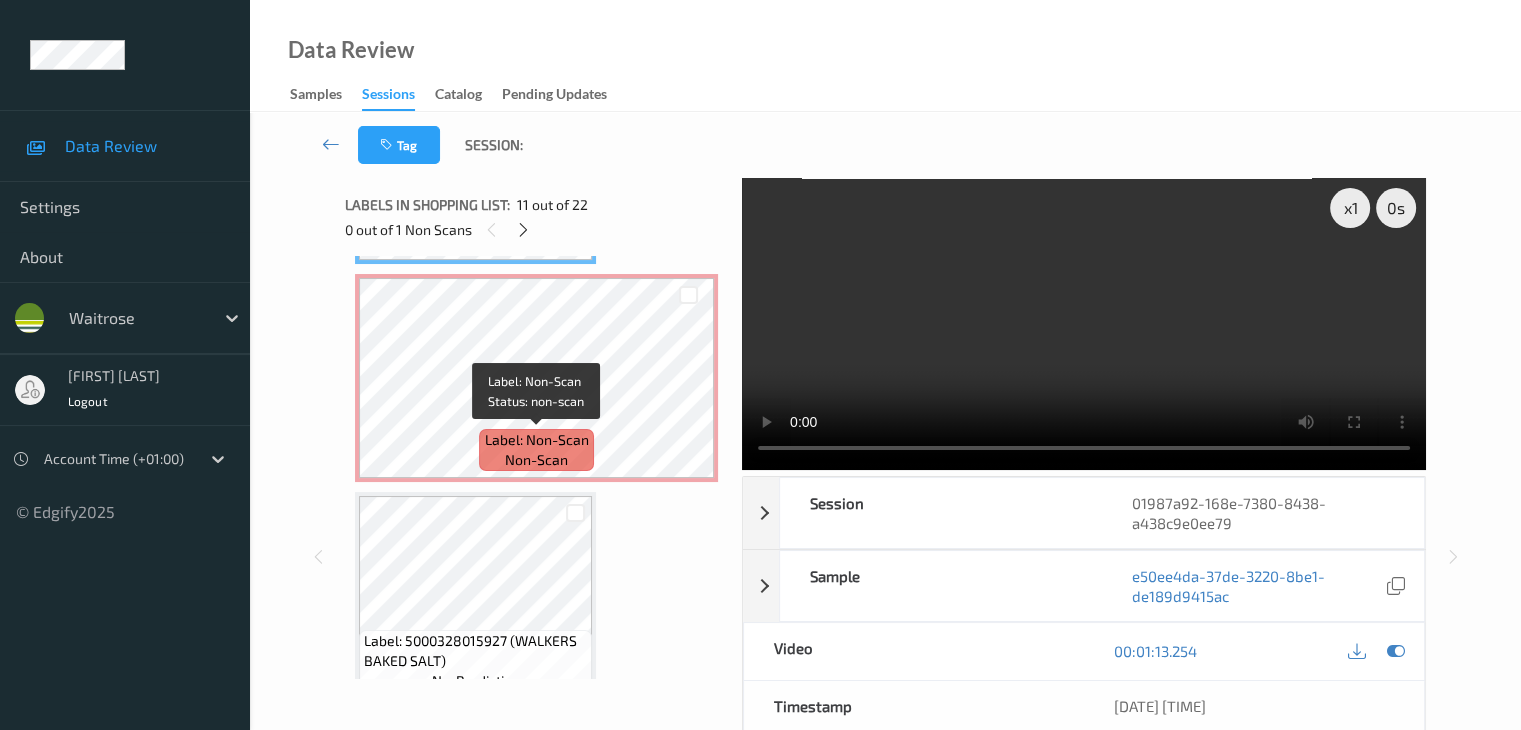scroll, scrollTop: 2490, scrollLeft: 0, axis: vertical 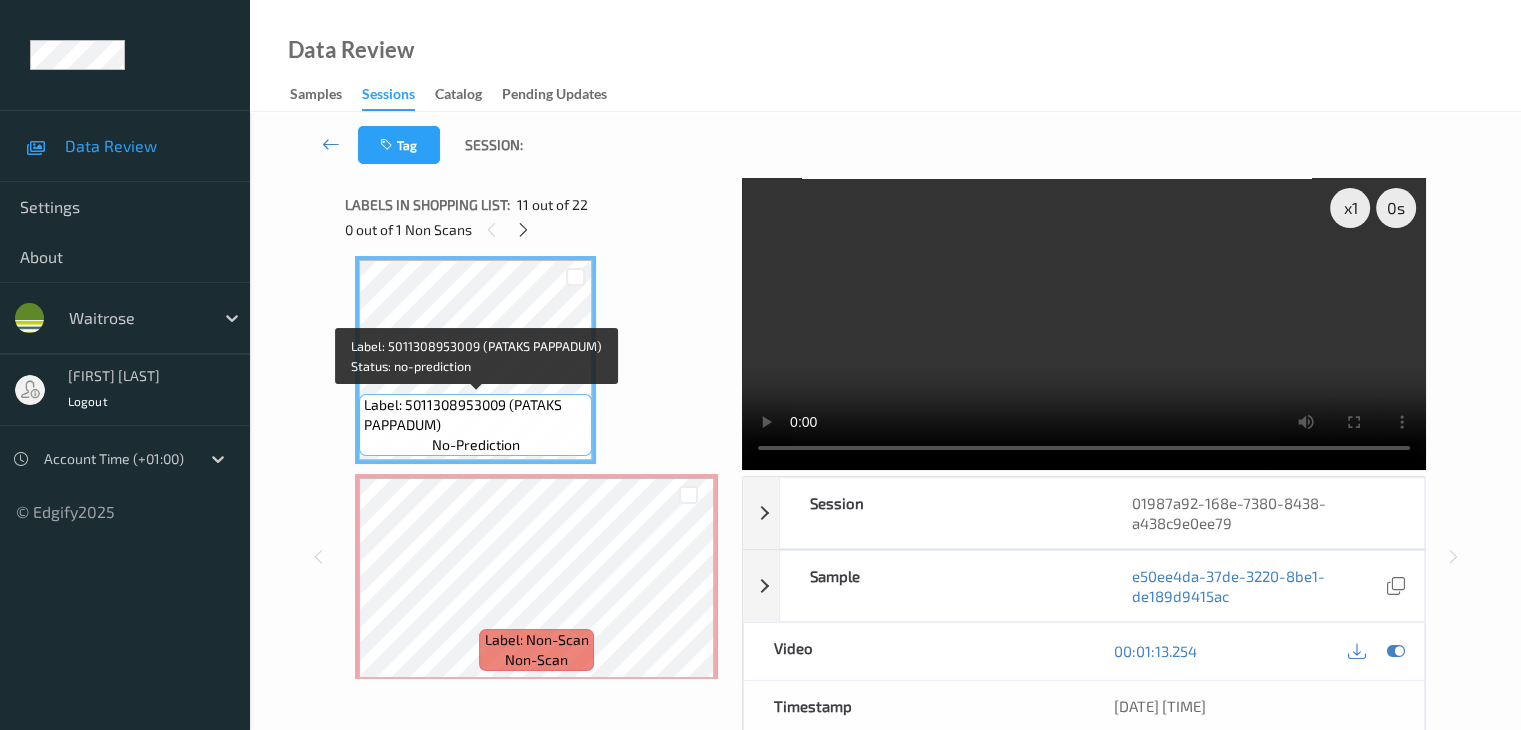 click on "Label: 5011308953009 (PATAKS PAPPADUM)" at bounding box center [475, 415] 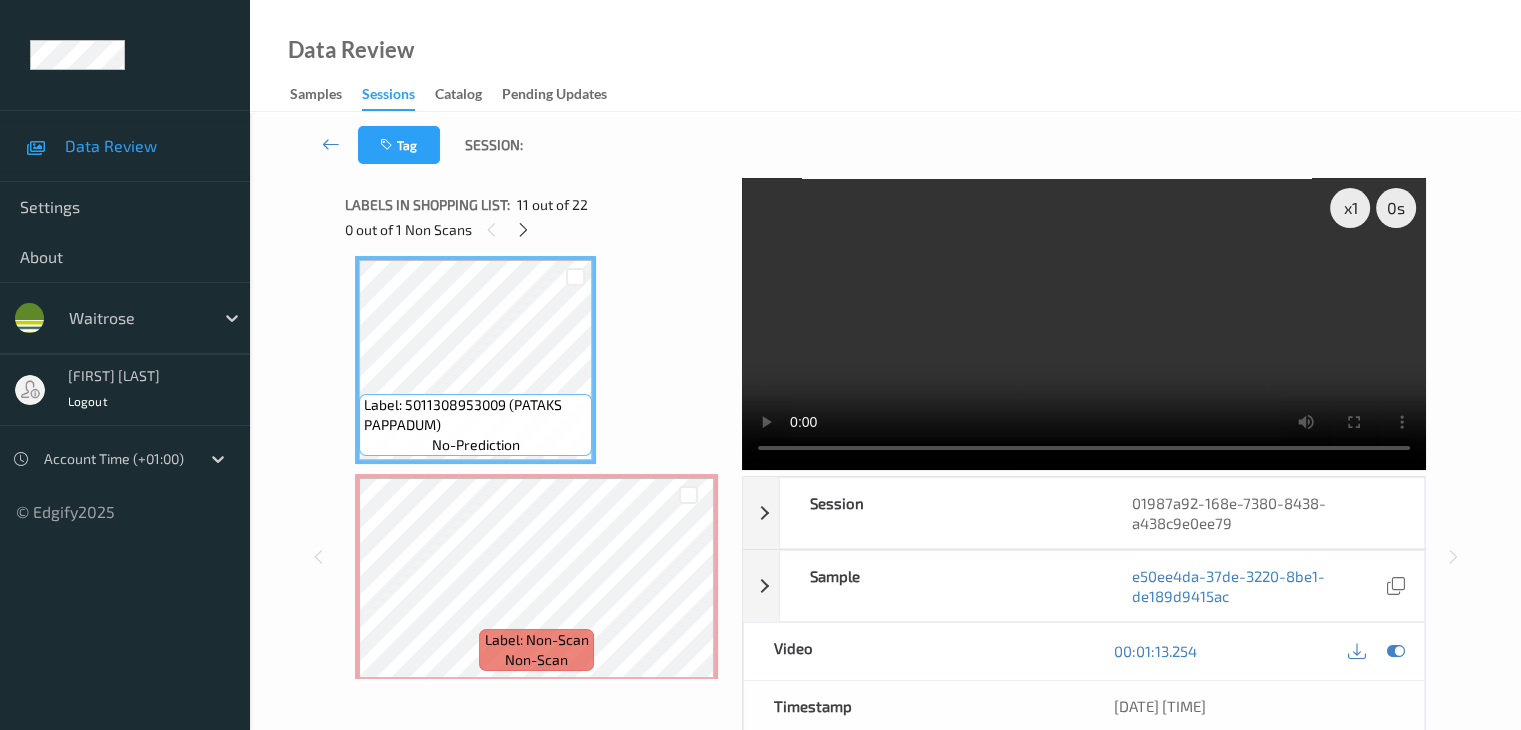 scroll, scrollTop: 2090, scrollLeft: 0, axis: vertical 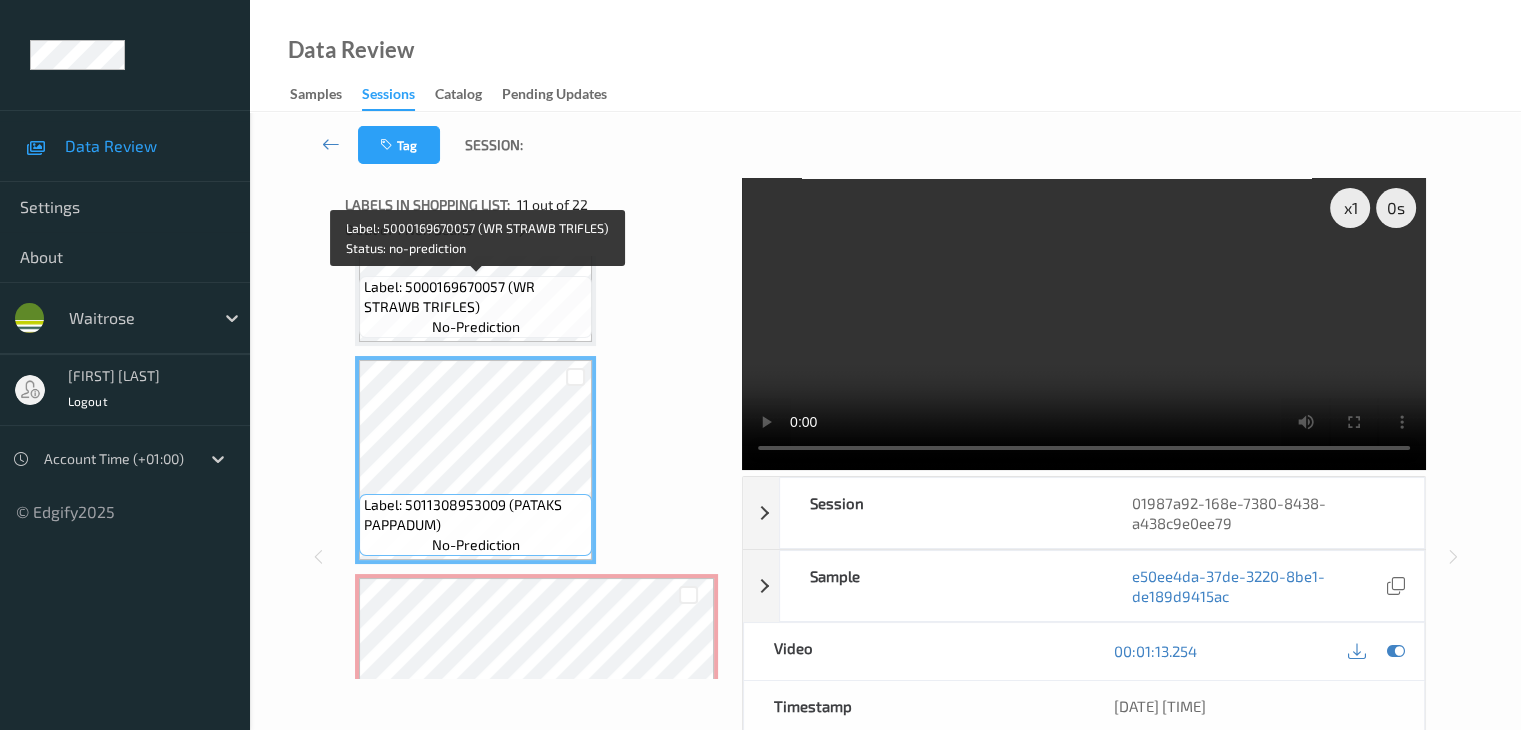 click on "Label: 5000169670057 (WR STRAWB TRIFLES) no-prediction" at bounding box center [475, 307] 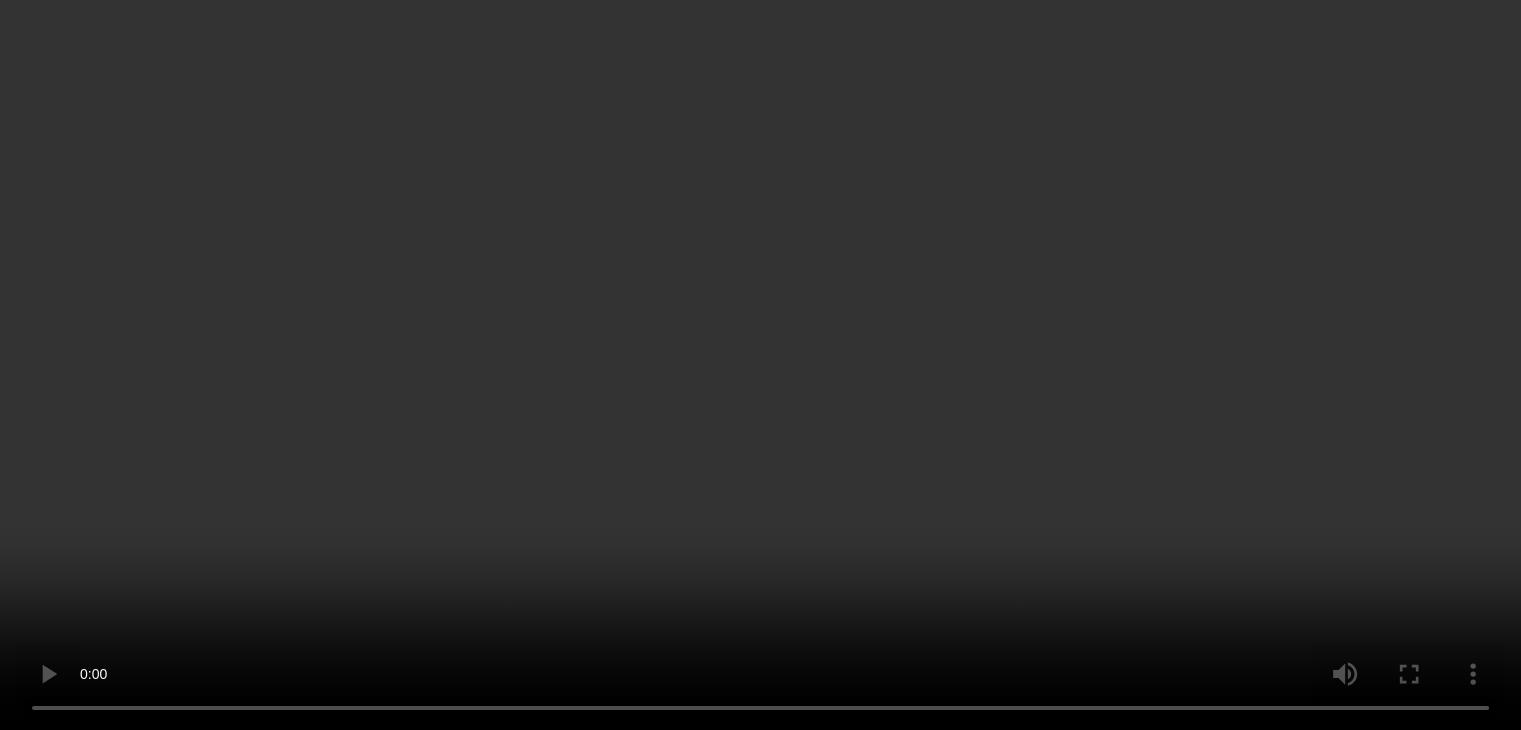 scroll, scrollTop: 1990, scrollLeft: 0, axis: vertical 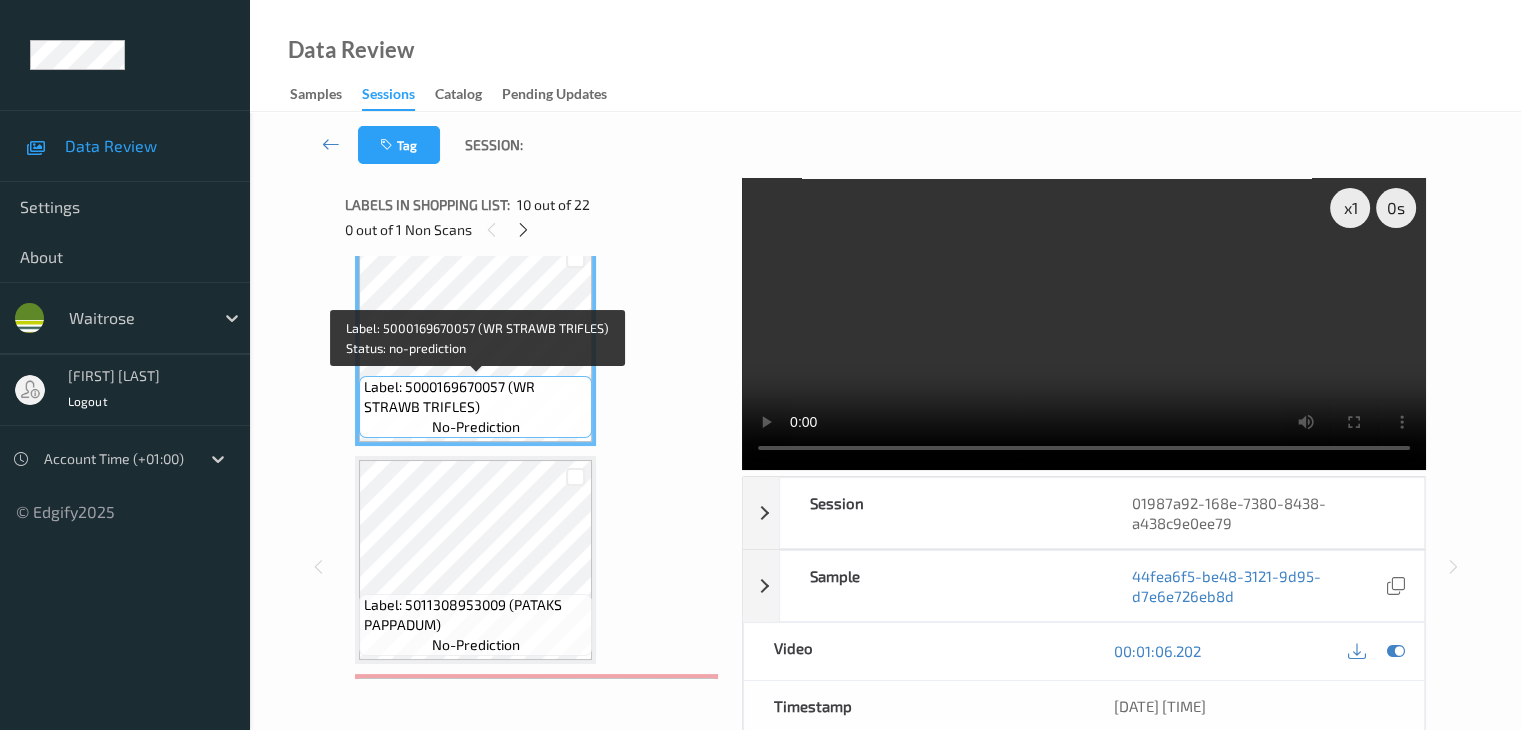 click on "Label: 5000169670057 (WR STRAWB TRIFLES)" at bounding box center [475, 397] 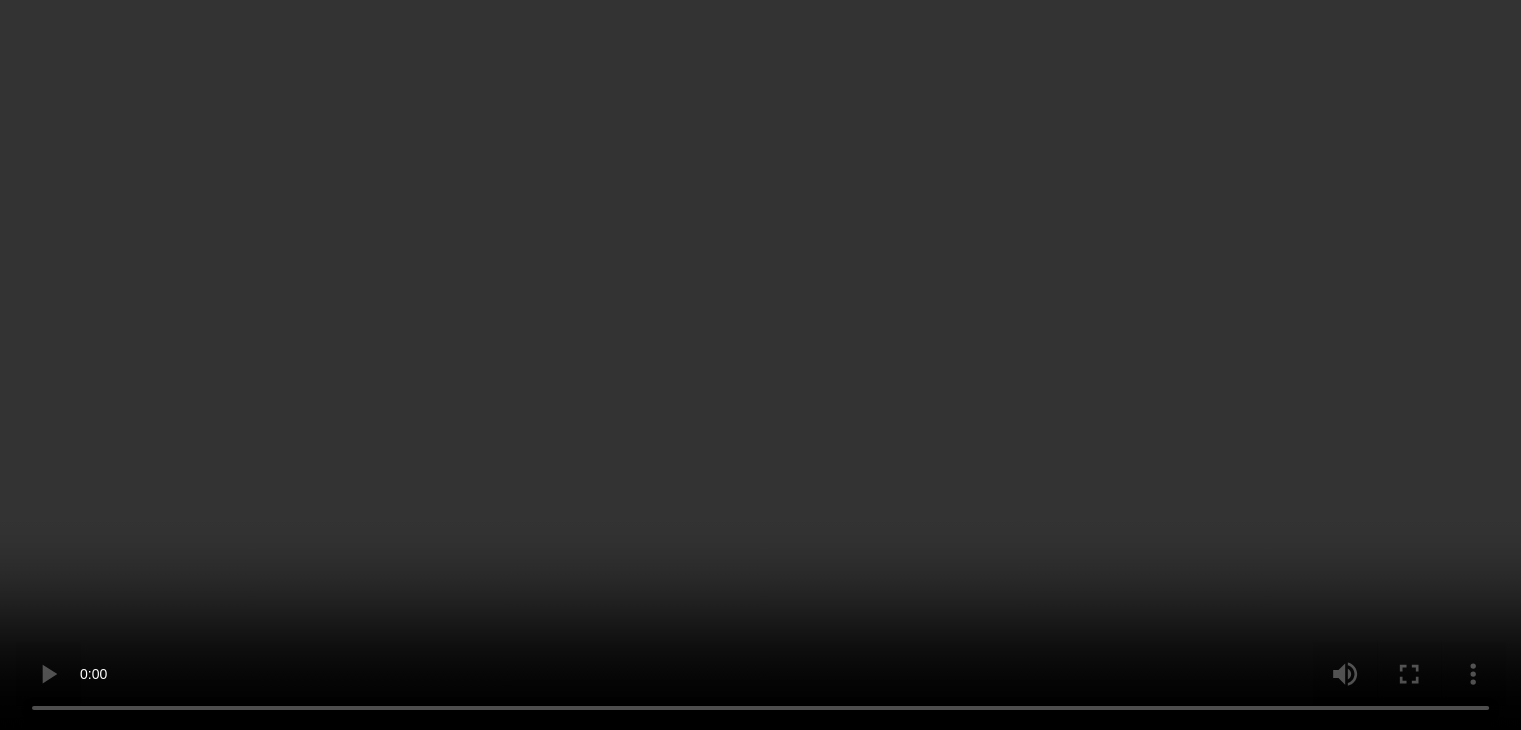 scroll, scrollTop: 2290, scrollLeft: 0, axis: vertical 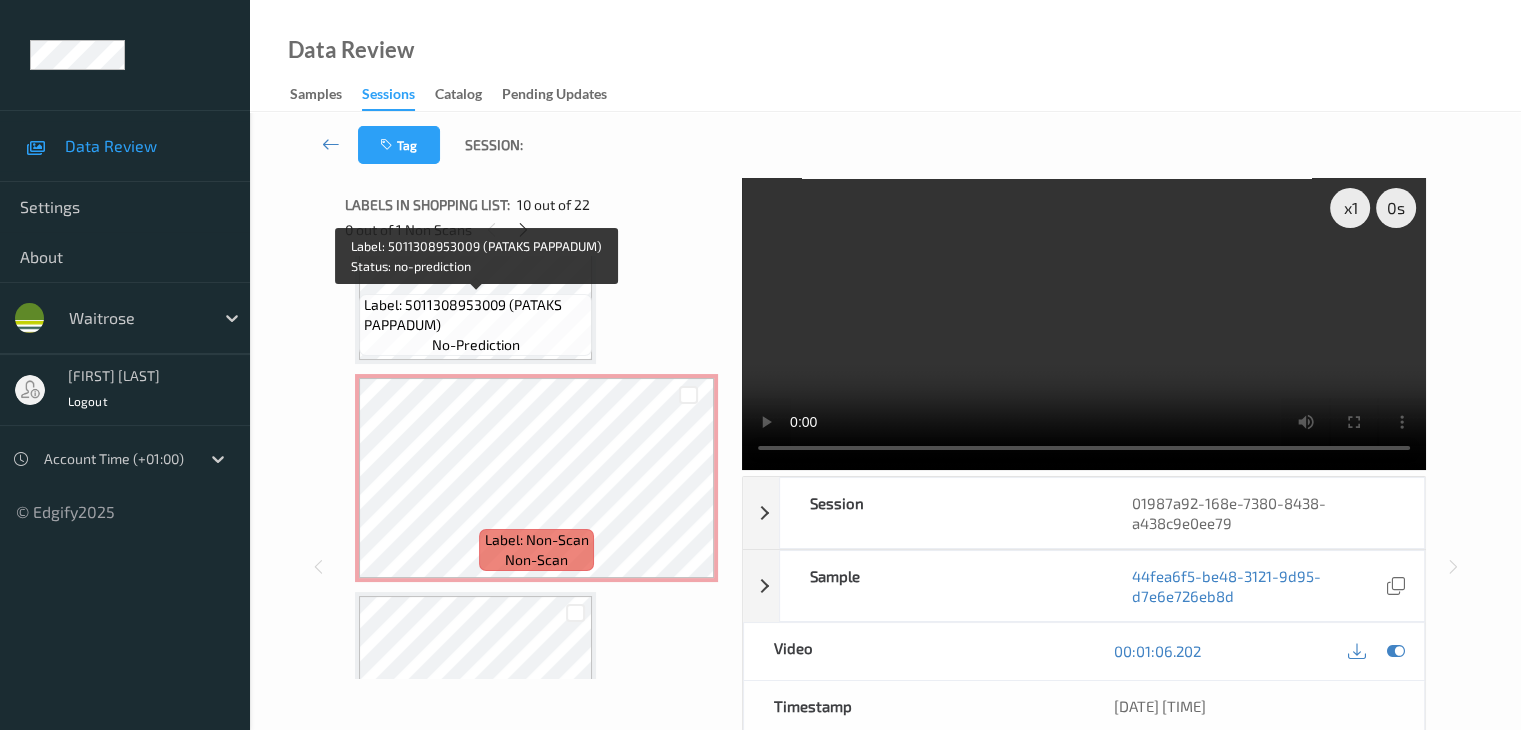 click on "Label: 5011308953009 (PATAKS PAPPADUM)" at bounding box center (475, 315) 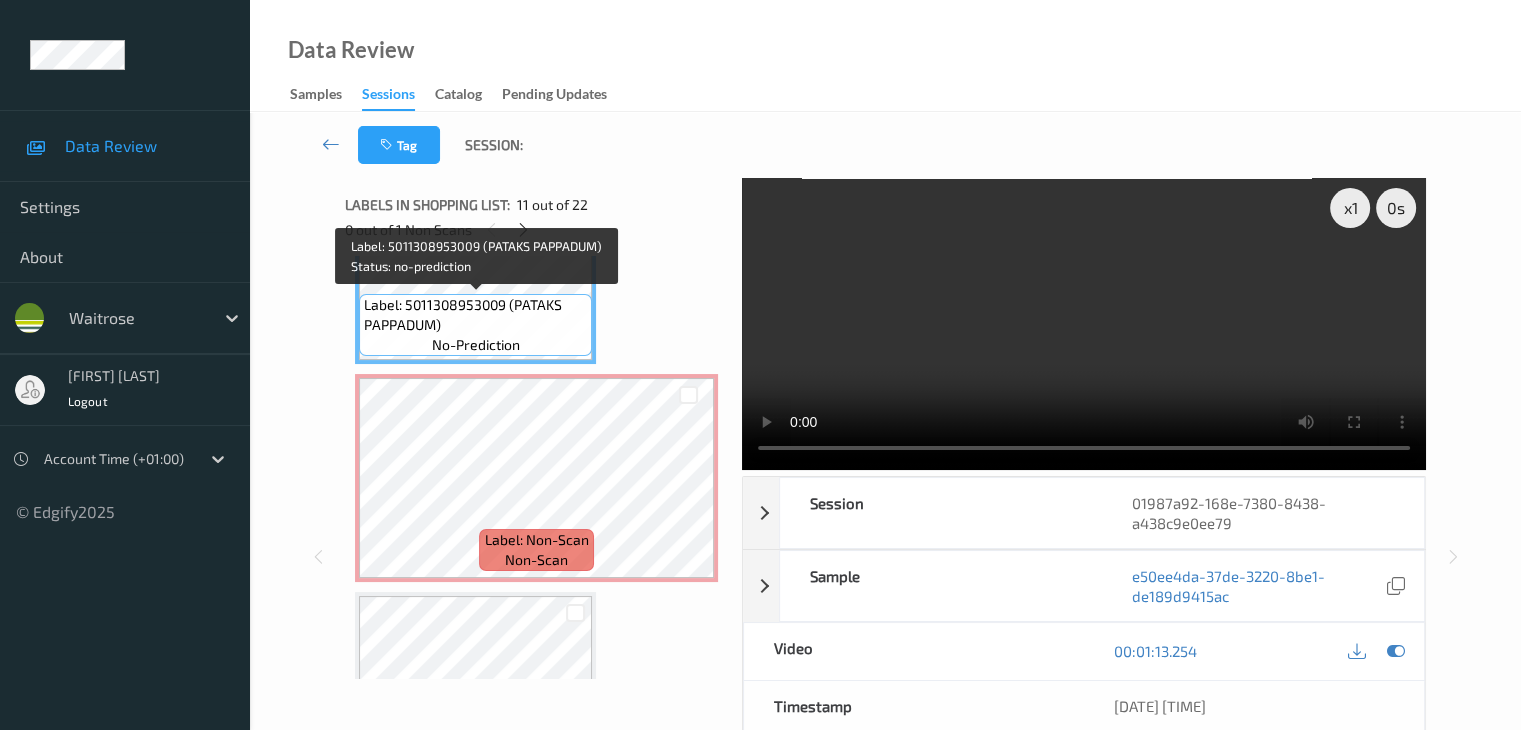 click on "Label: 5011308953009 (PATAKS PAPPADUM) no-prediction" at bounding box center (475, 325) 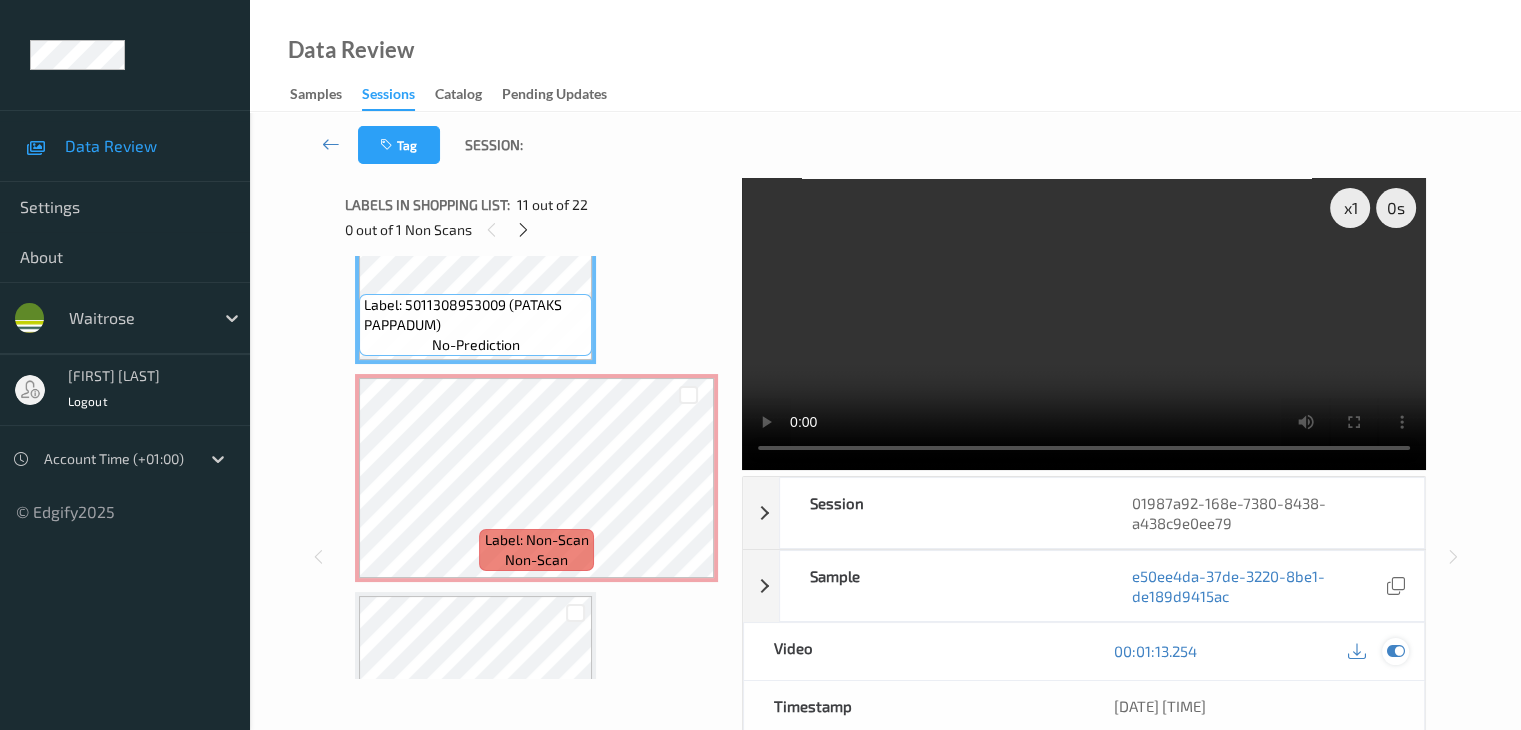 click at bounding box center [1395, 651] 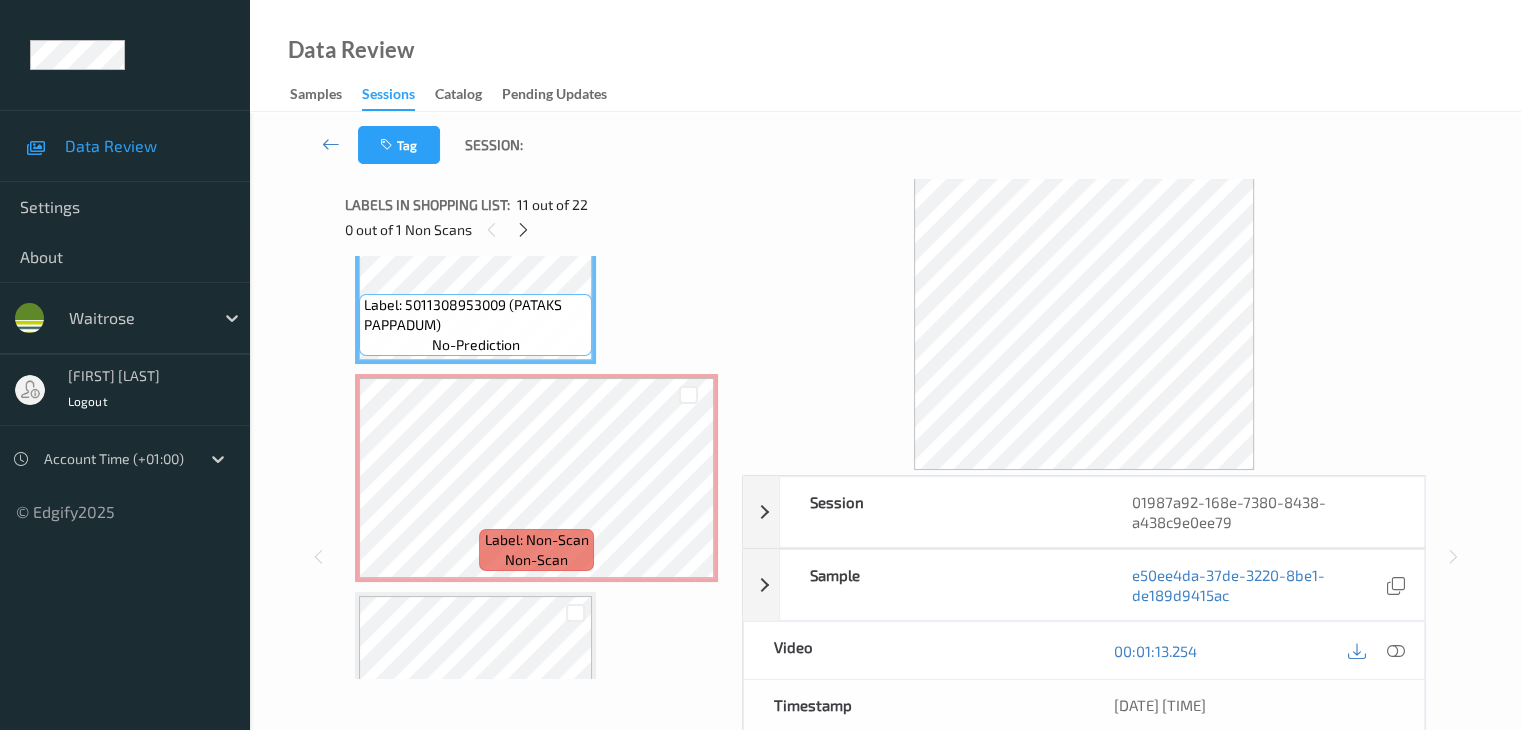 scroll, scrollTop: 2190, scrollLeft: 0, axis: vertical 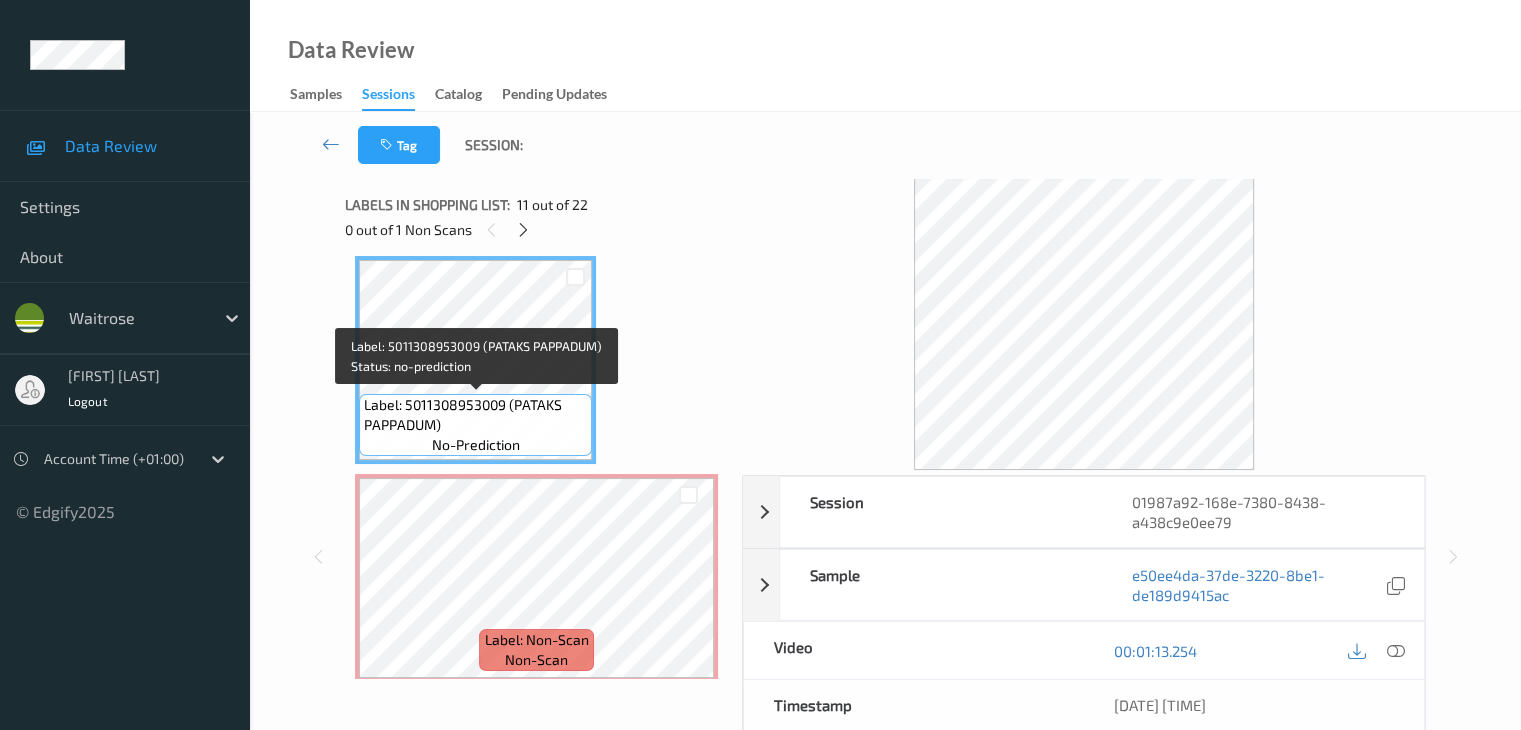 click on "Label: 5011308953009 (PATAKS PAPPADUM)" at bounding box center [475, 415] 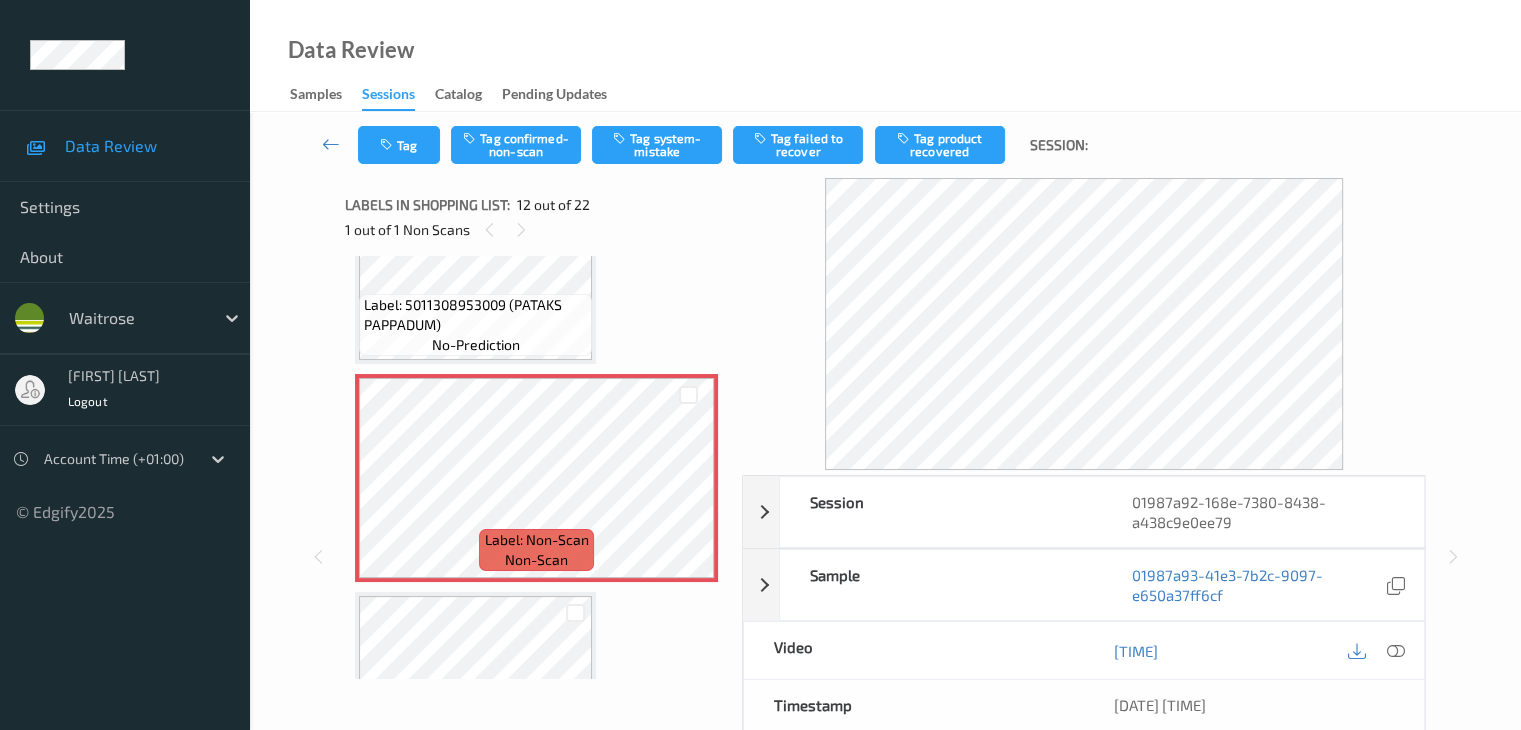 scroll, scrollTop: 2090, scrollLeft: 0, axis: vertical 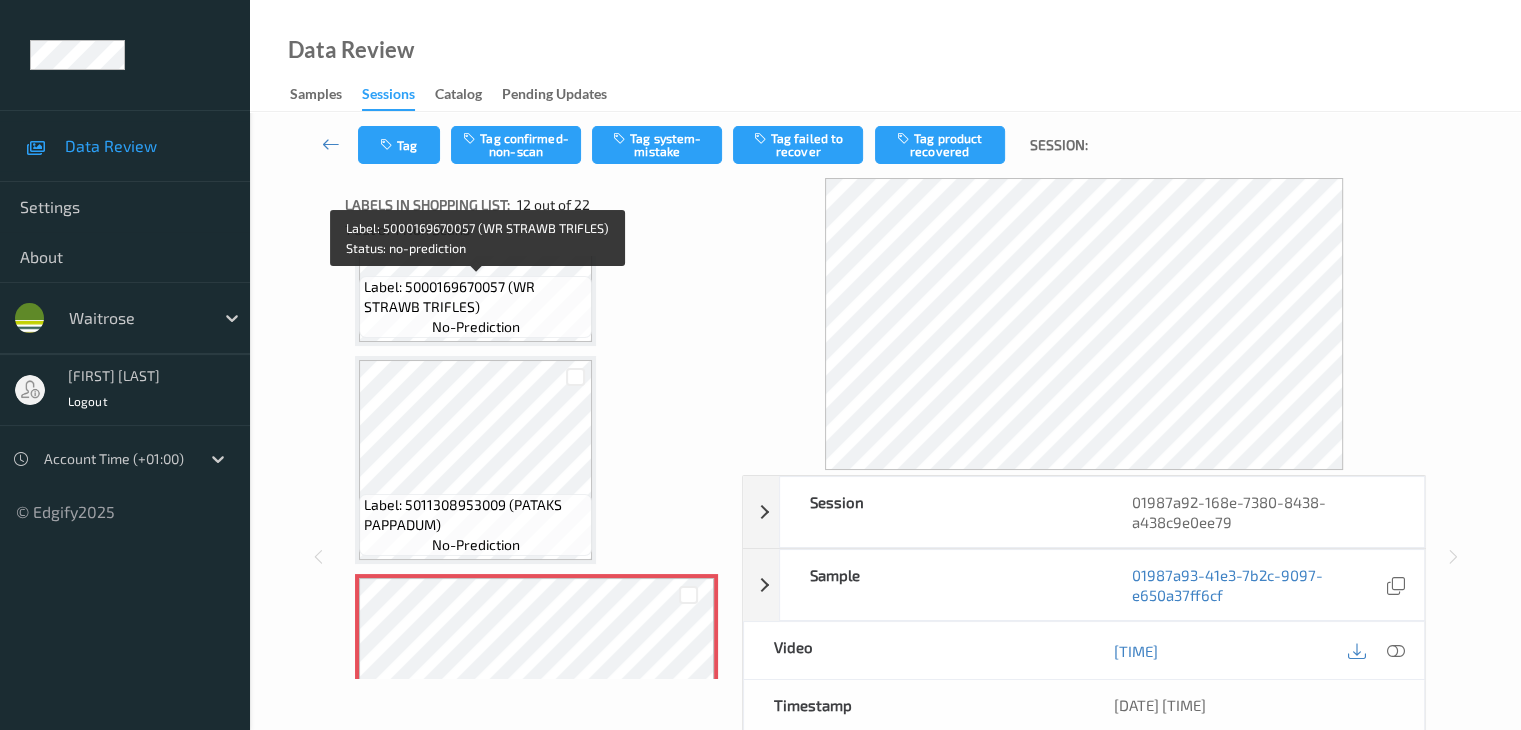 click on "Label: 5000169670057 (WR STRAWB TRIFLES) no-prediction" at bounding box center (475, 307) 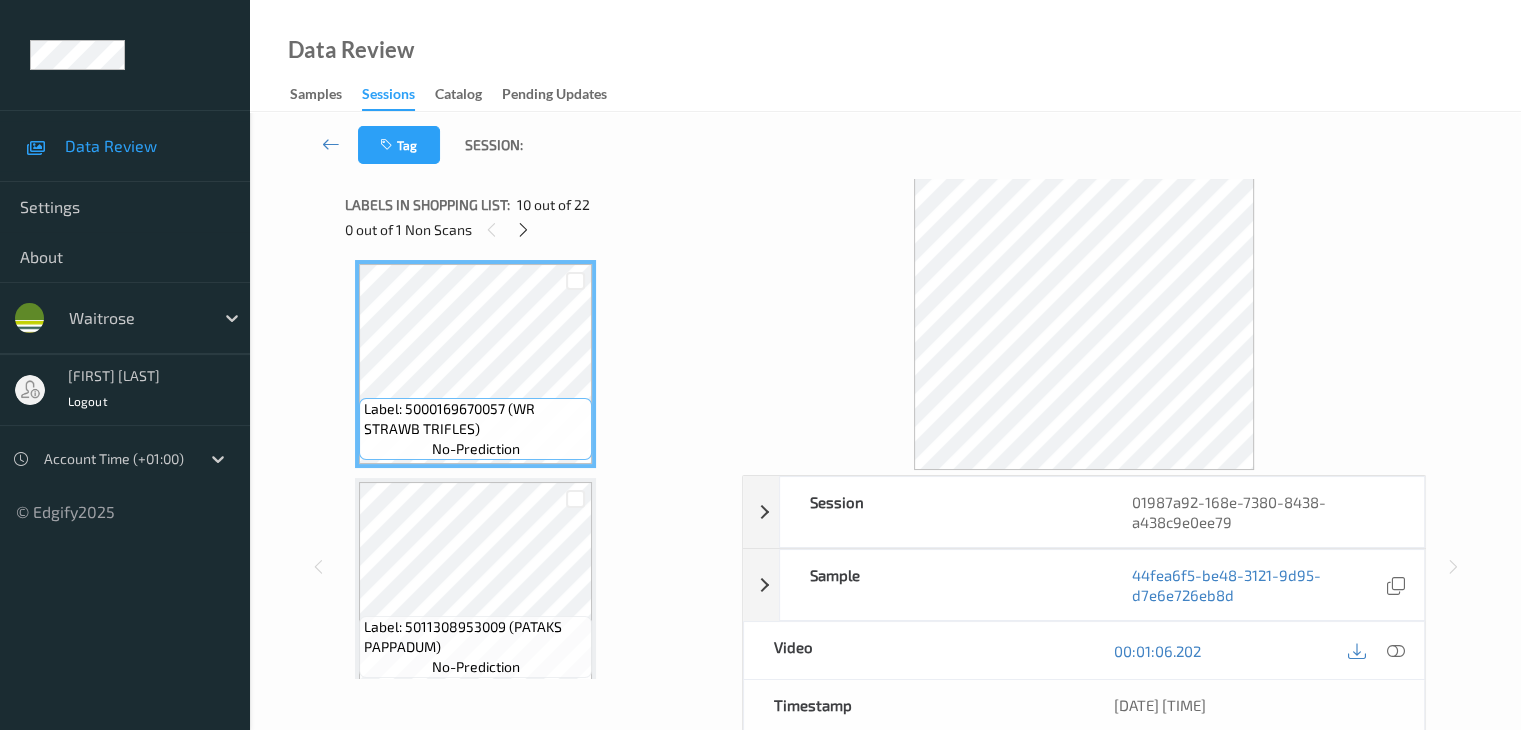 scroll, scrollTop: 2090, scrollLeft: 0, axis: vertical 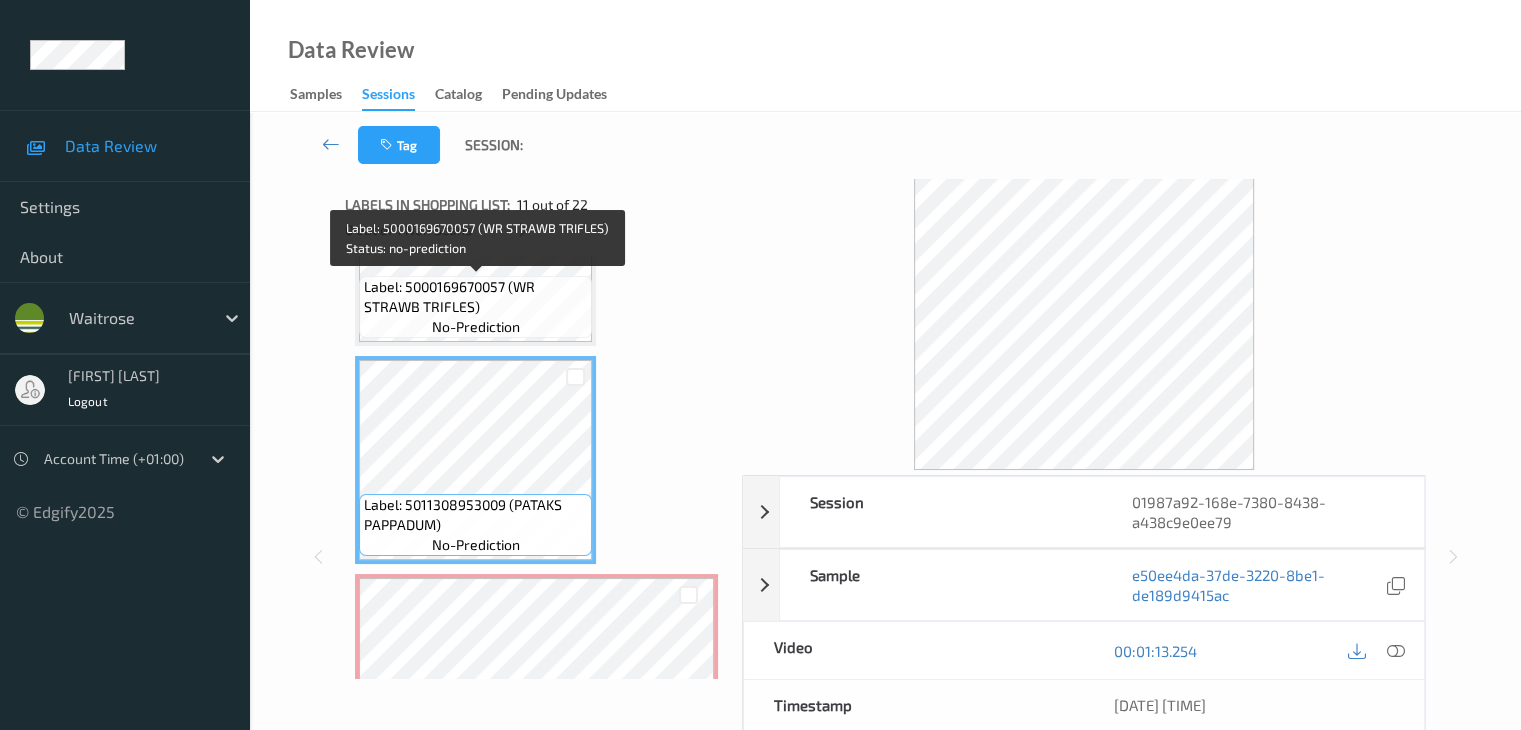 click on "Label: 5000169670057 (WR STRAWB TRIFLES)" at bounding box center [475, 297] 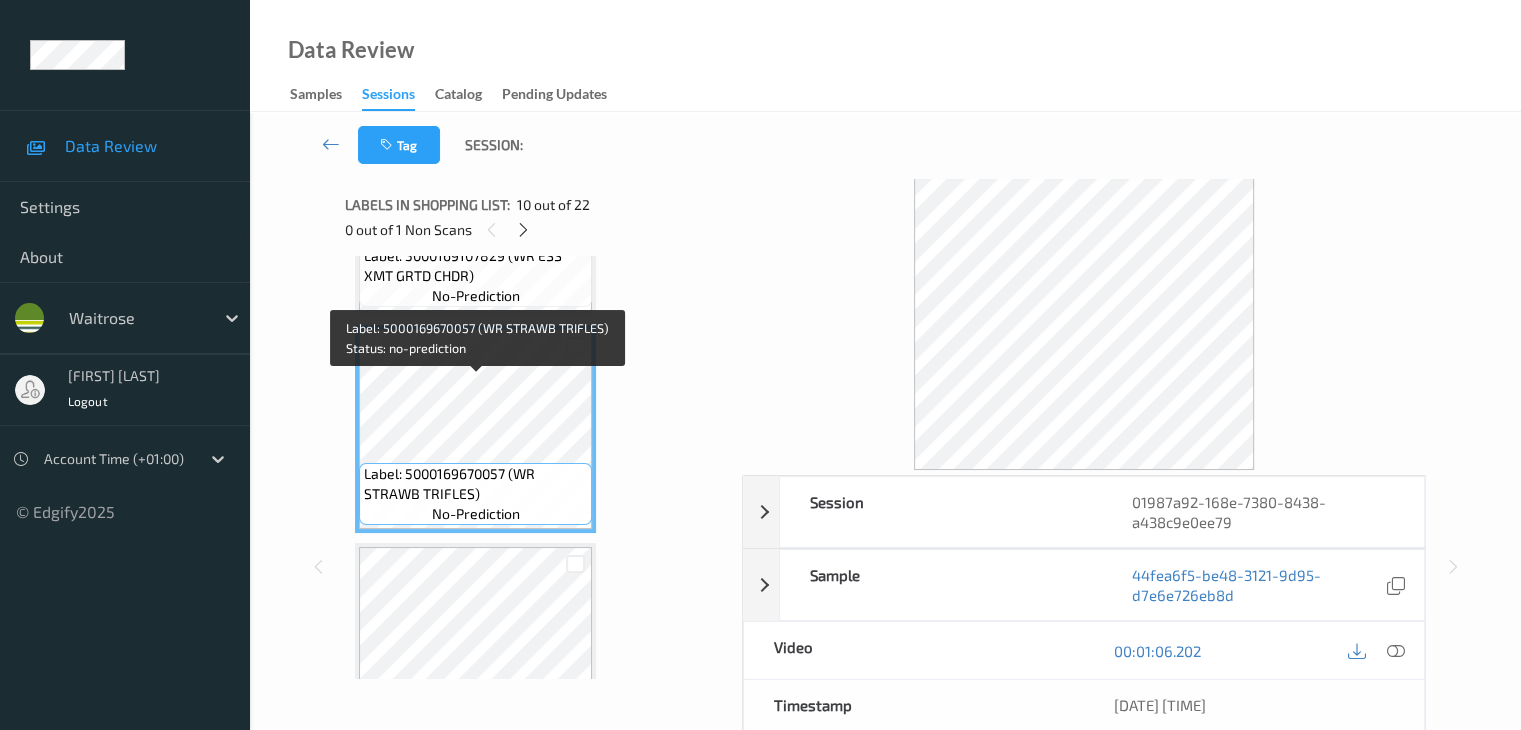scroll, scrollTop: 1790, scrollLeft: 0, axis: vertical 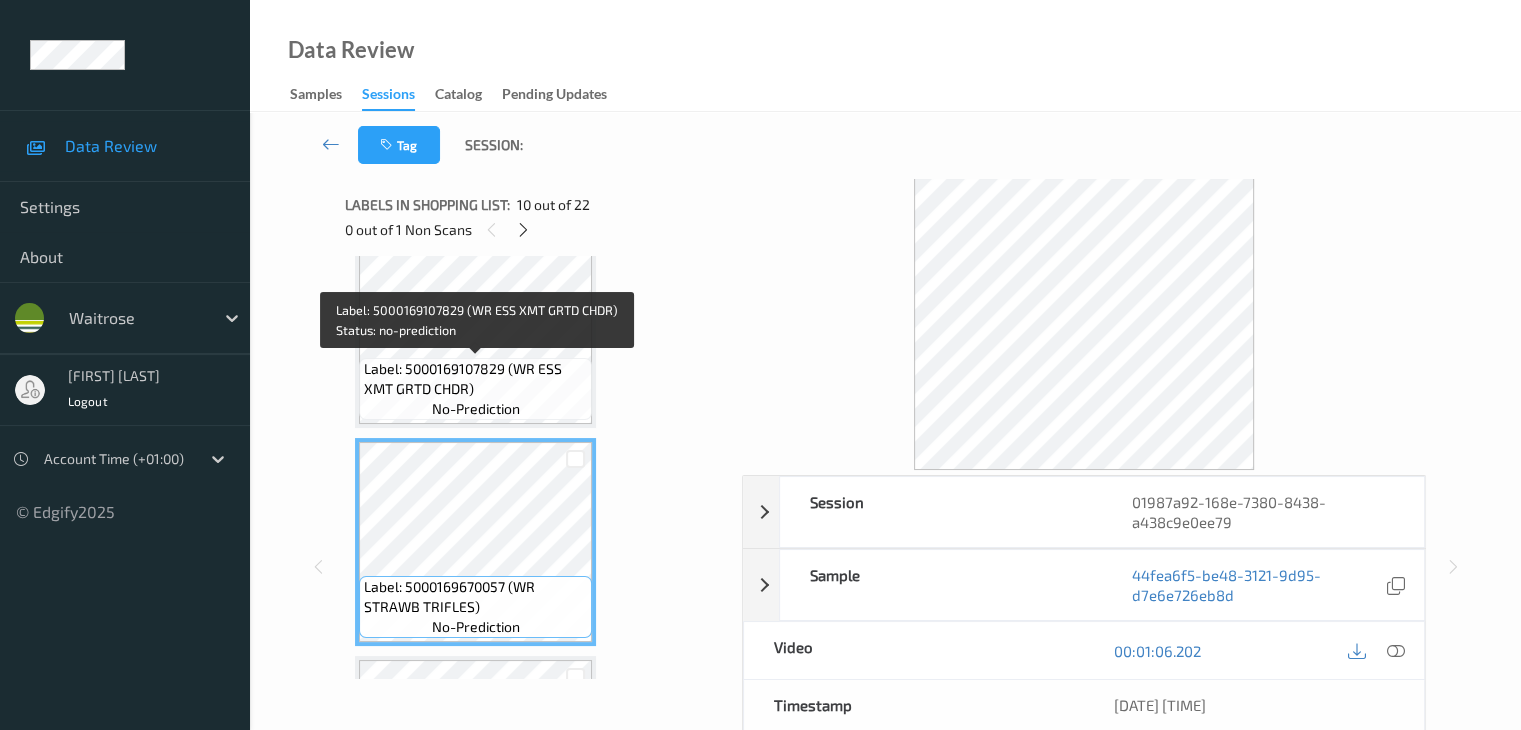 click on "Label: 5000169107829 (WR ESS XMT GRTD CHDR)" at bounding box center (475, 379) 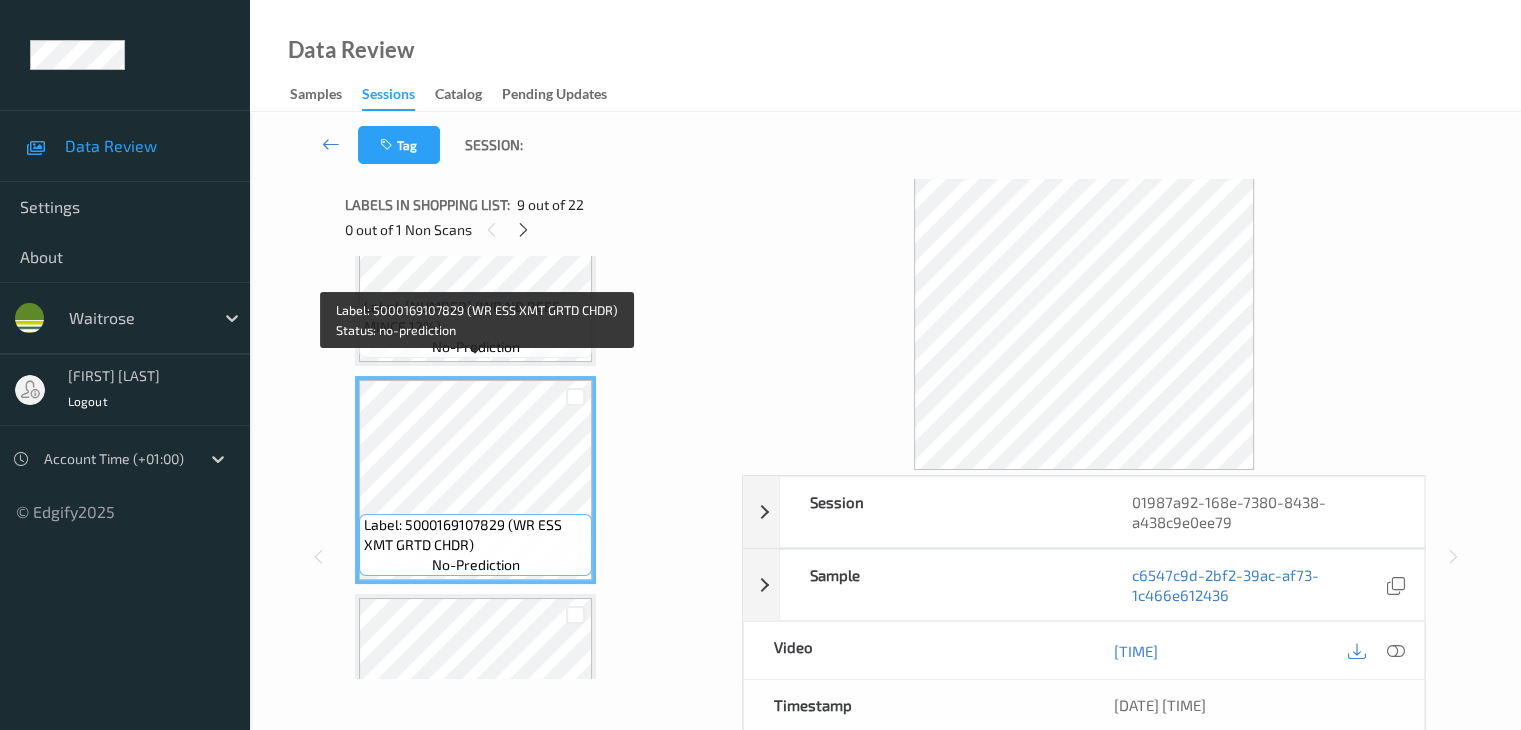 scroll, scrollTop: 1590, scrollLeft: 0, axis: vertical 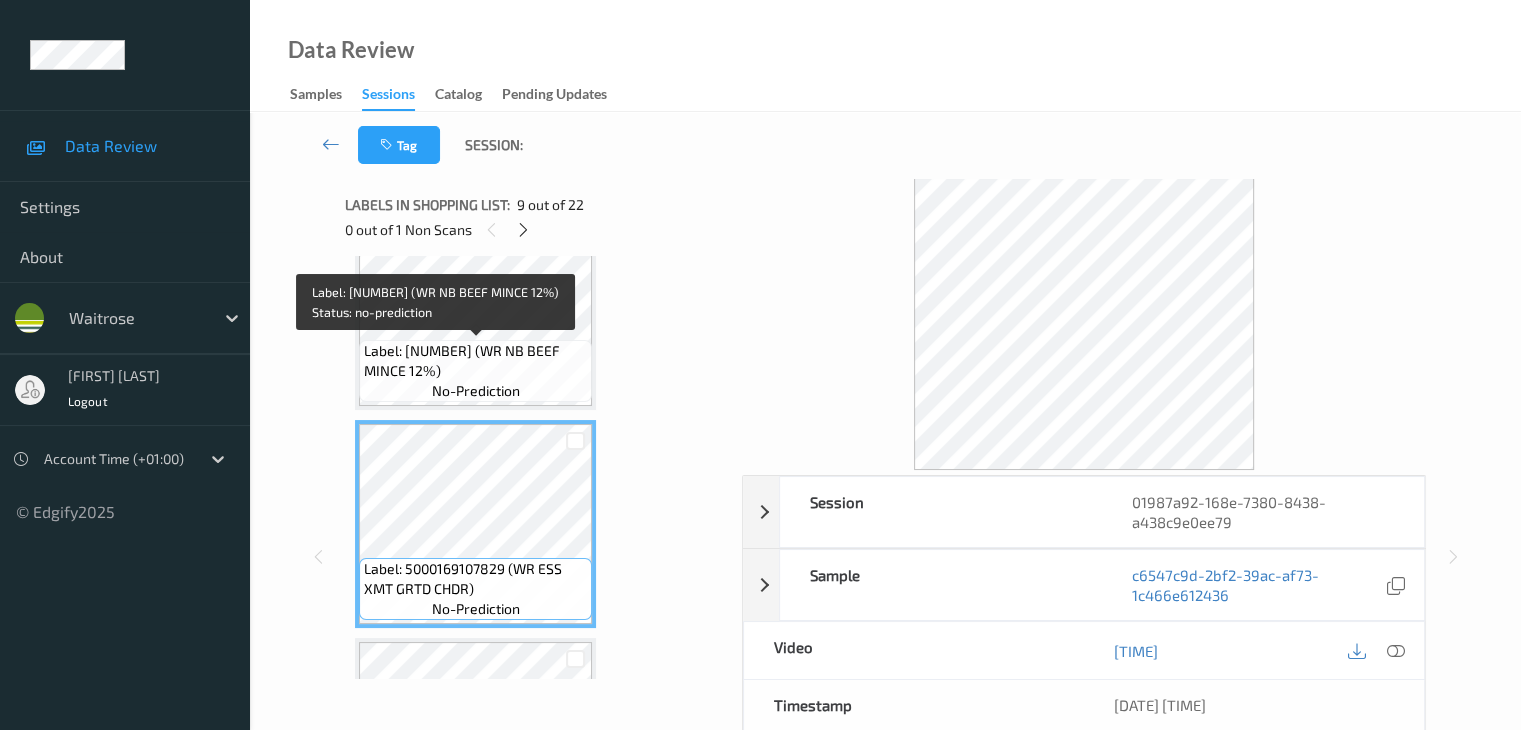 click on "Label: 10500016965896300489 (WR NB BEEF MINCE 12%)" at bounding box center [475, 361] 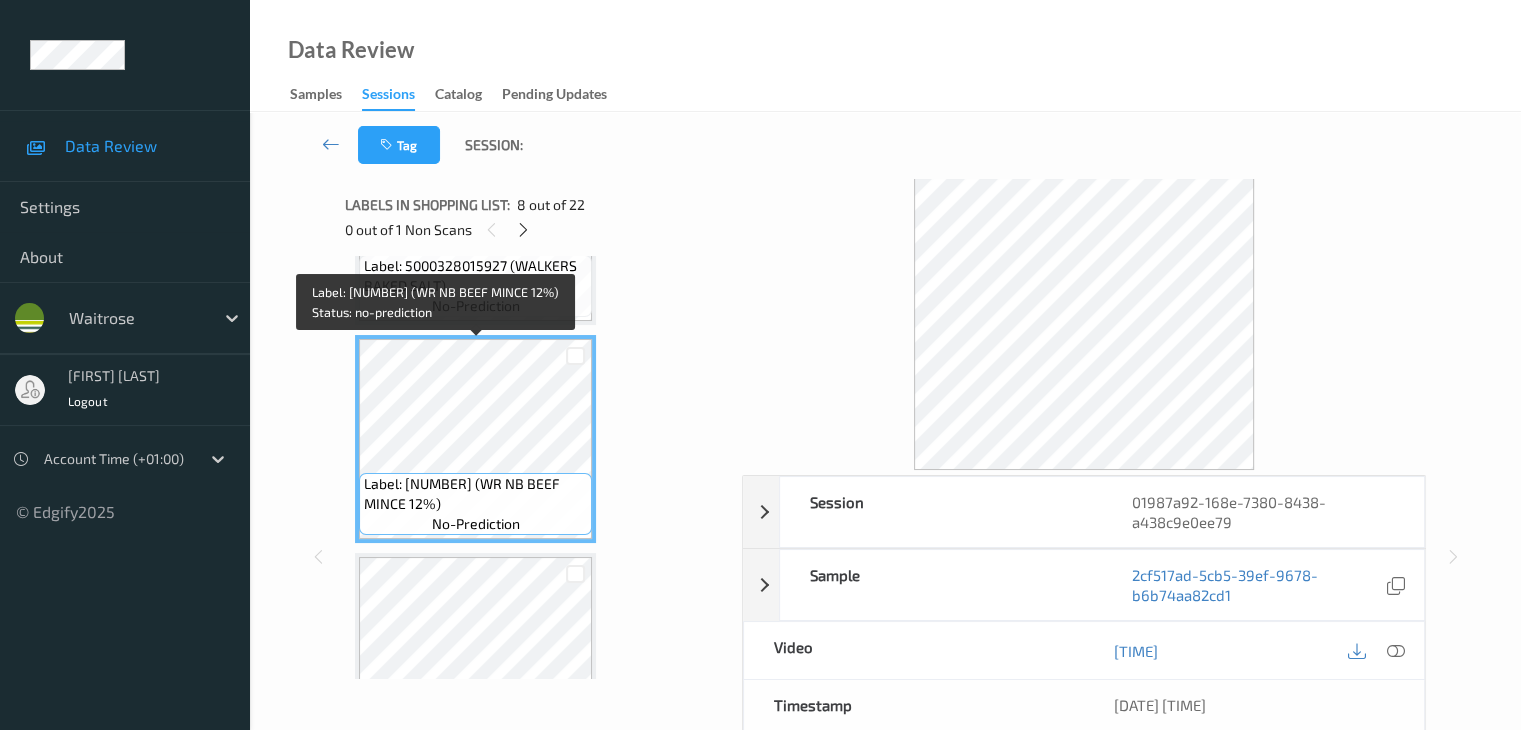 scroll, scrollTop: 1390, scrollLeft: 0, axis: vertical 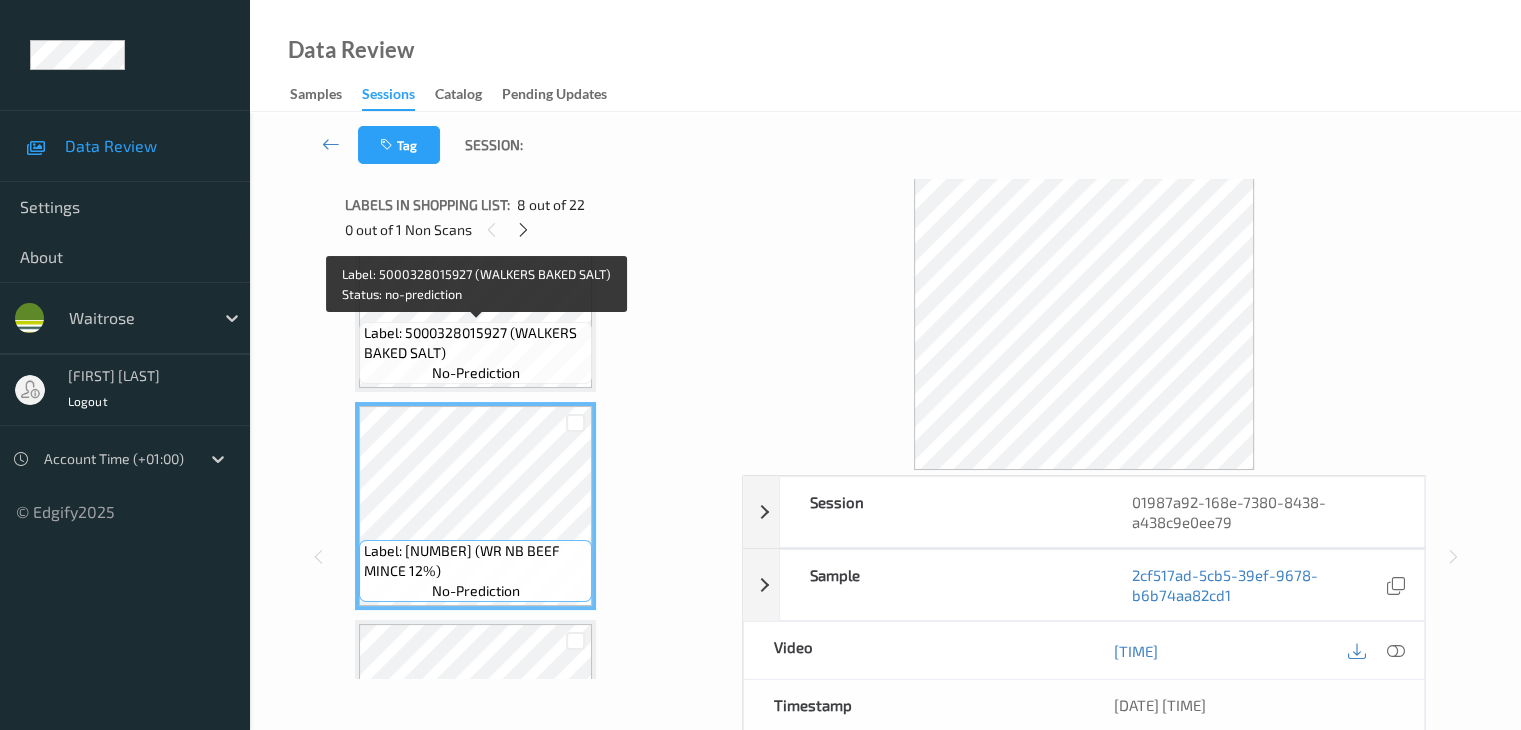 click on "no-prediction" at bounding box center (476, 373) 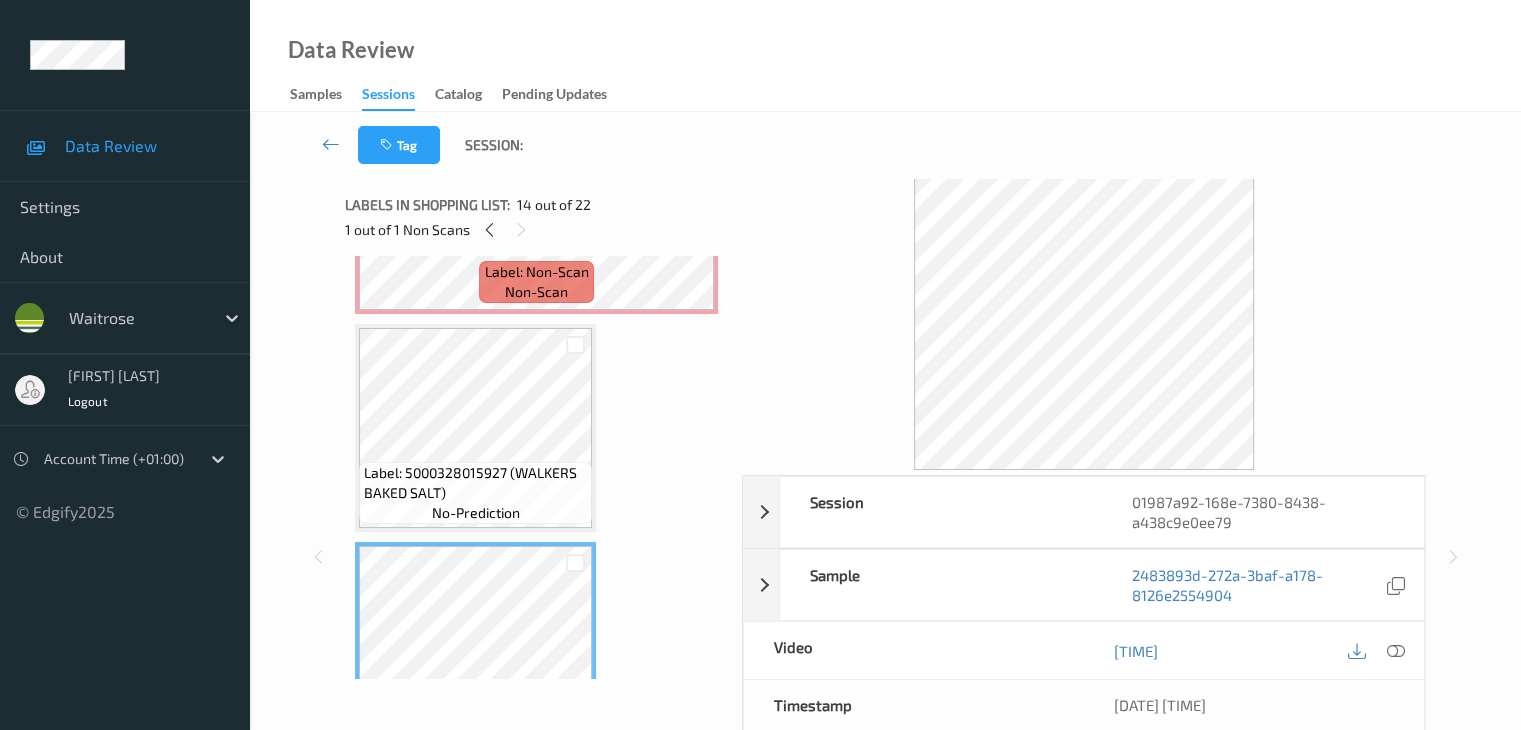 scroll, scrollTop: 2490, scrollLeft: 0, axis: vertical 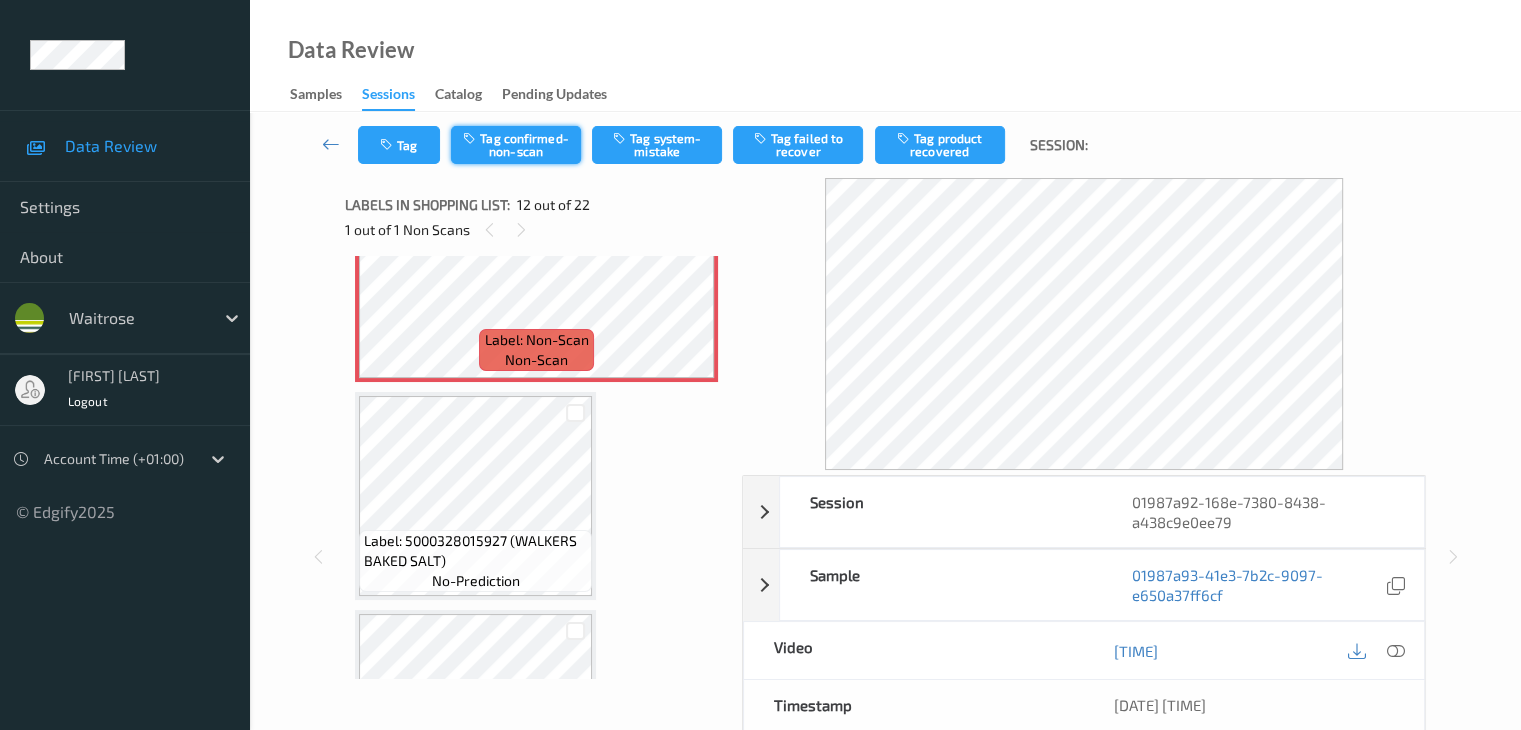 click on "Tag   confirmed-non-scan" at bounding box center [516, 145] 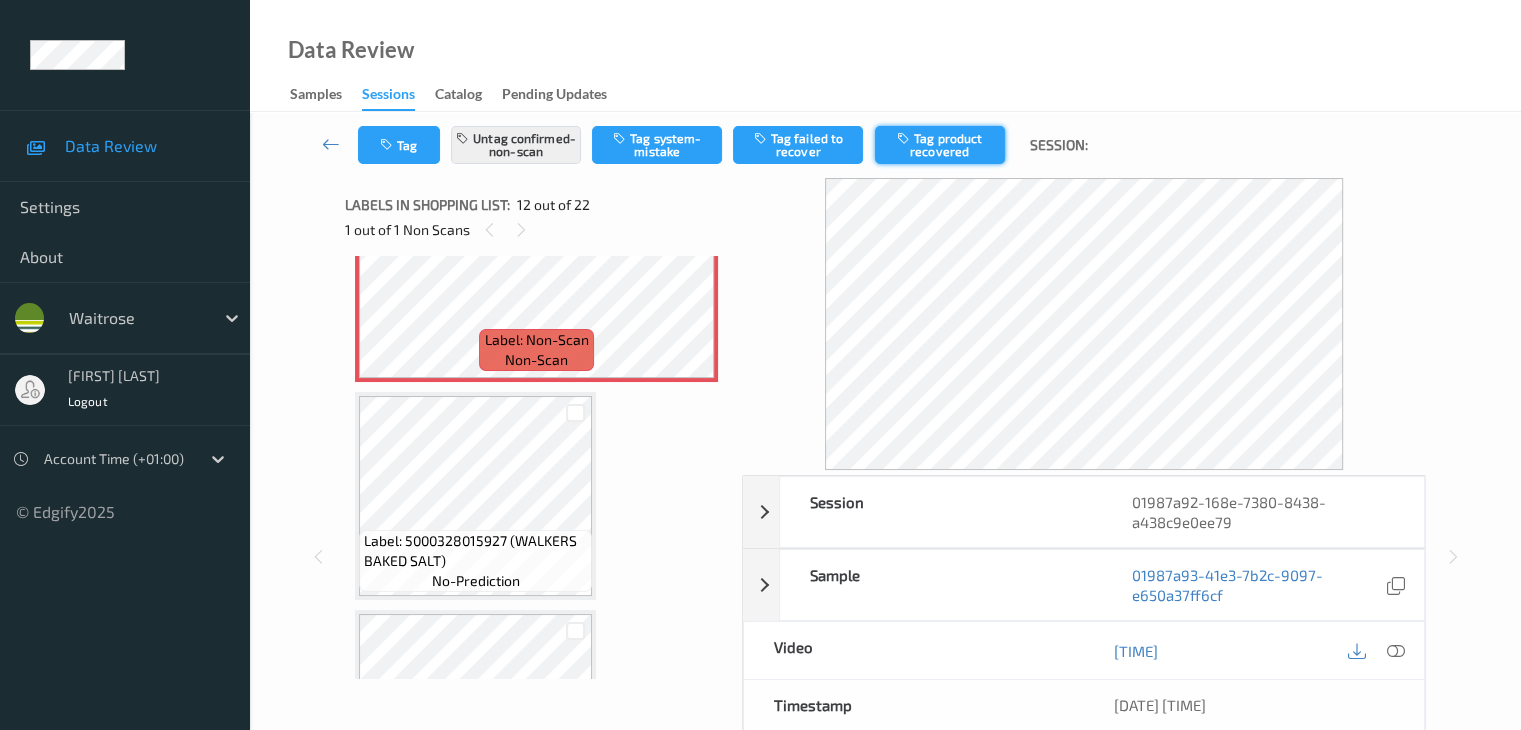 click on "Tag   product recovered" at bounding box center [940, 145] 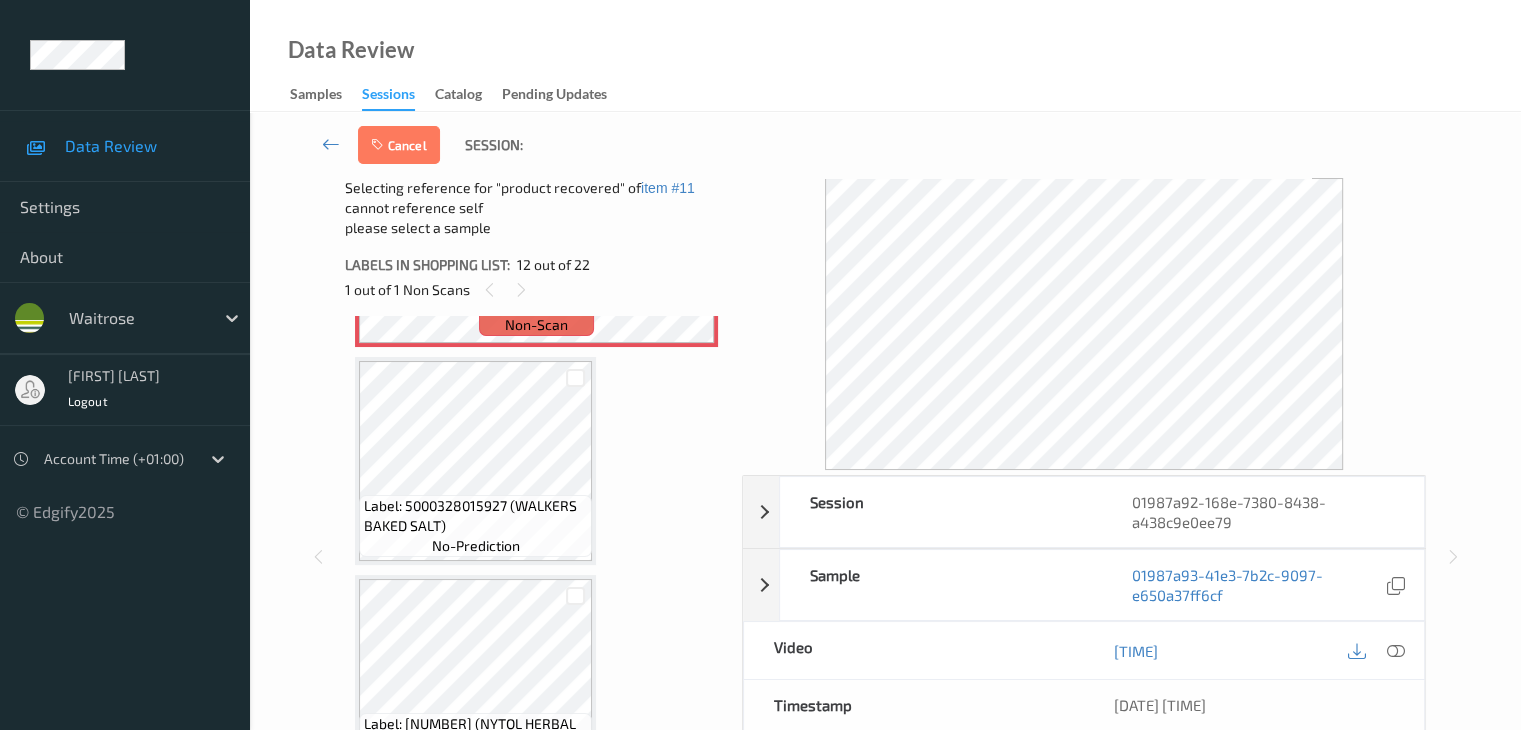 scroll, scrollTop: 2690, scrollLeft: 0, axis: vertical 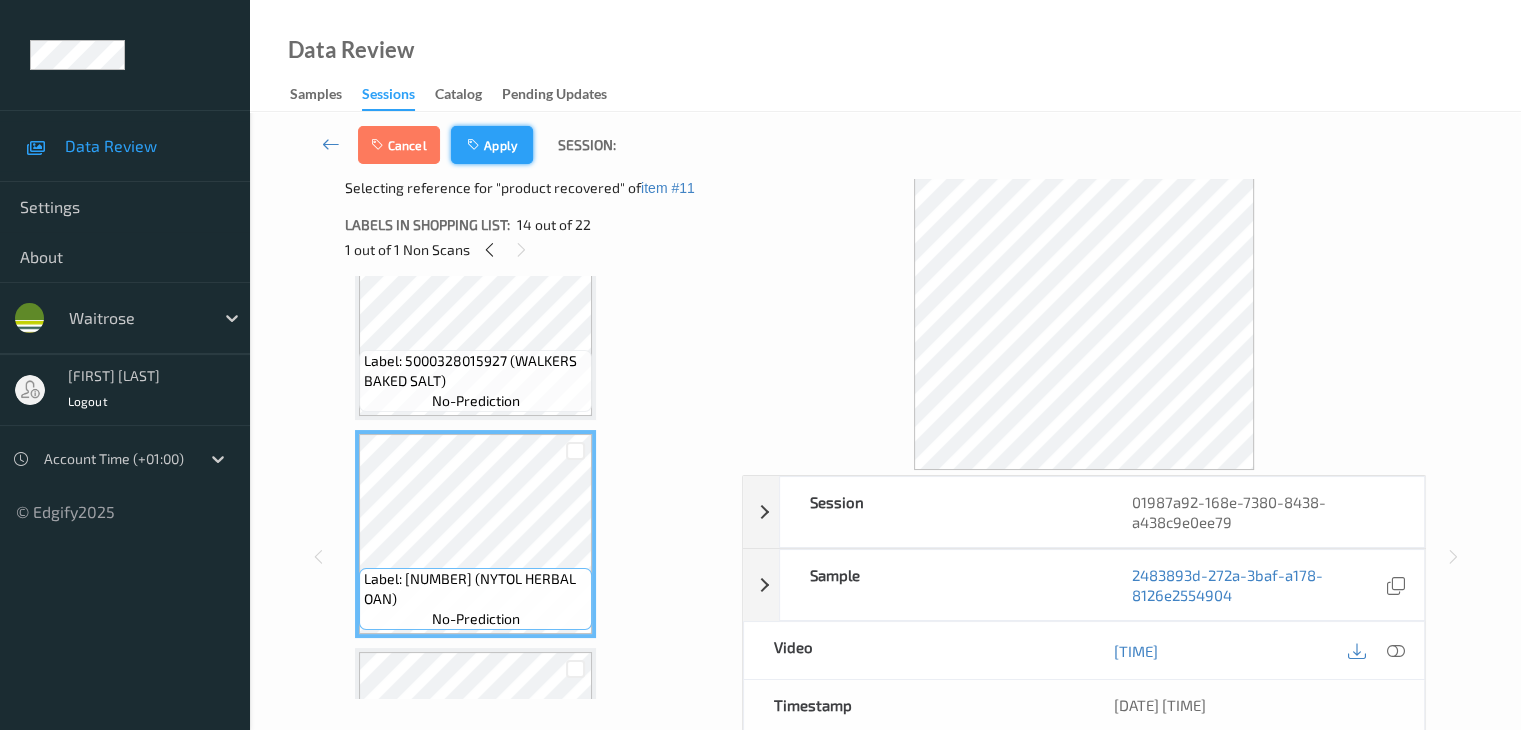 click on "Apply" at bounding box center [492, 145] 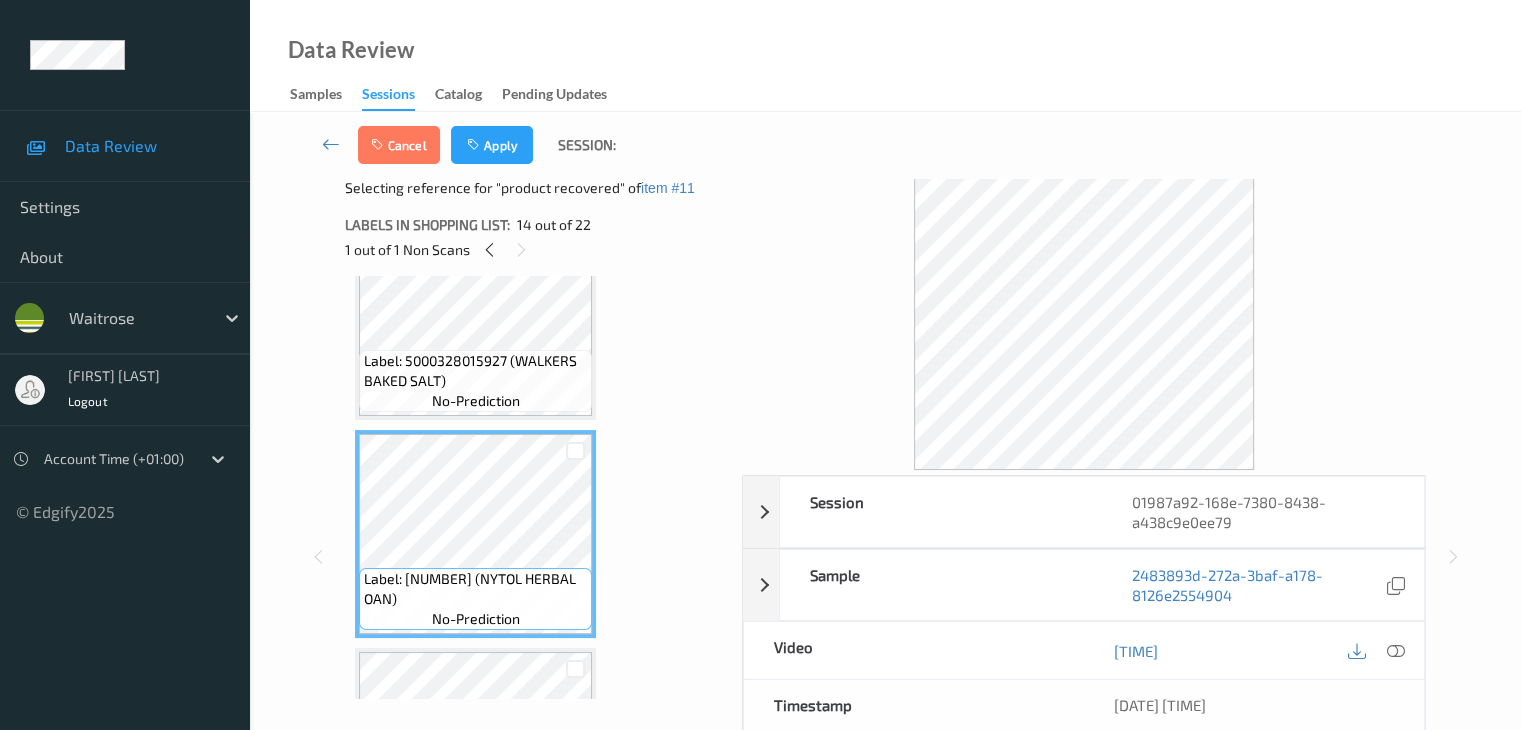 scroll, scrollTop: 2190, scrollLeft: 0, axis: vertical 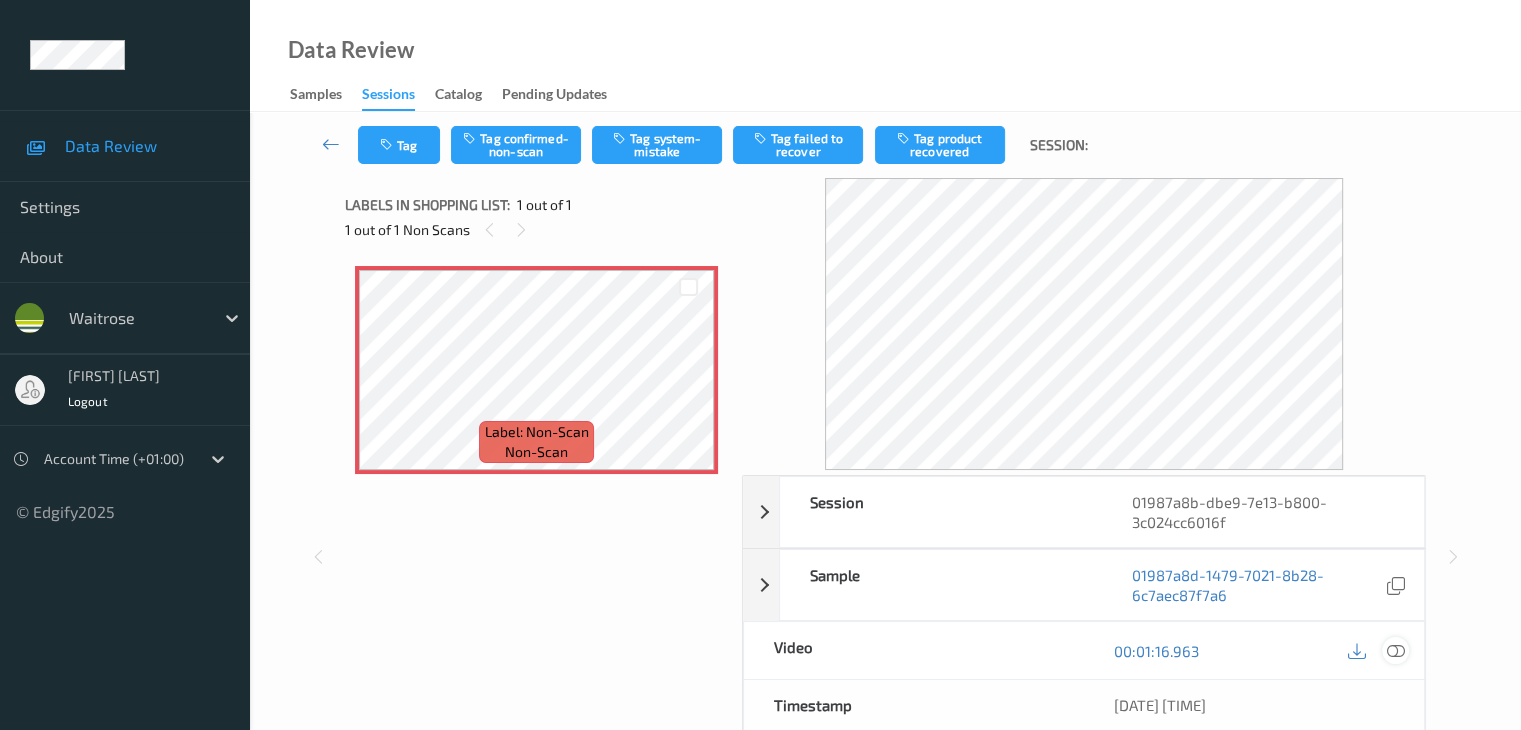 click at bounding box center [1395, 651] 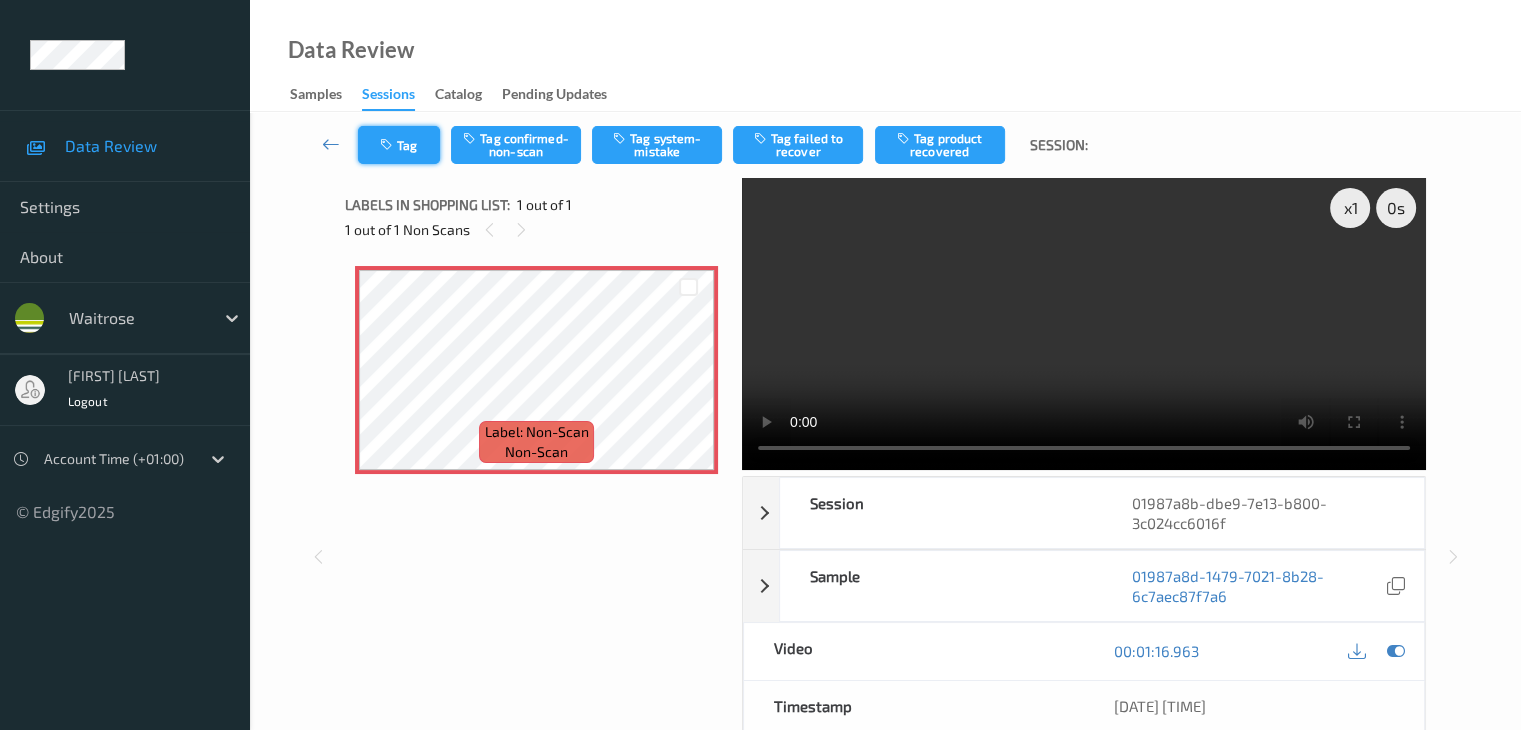 click on "Tag" at bounding box center (399, 145) 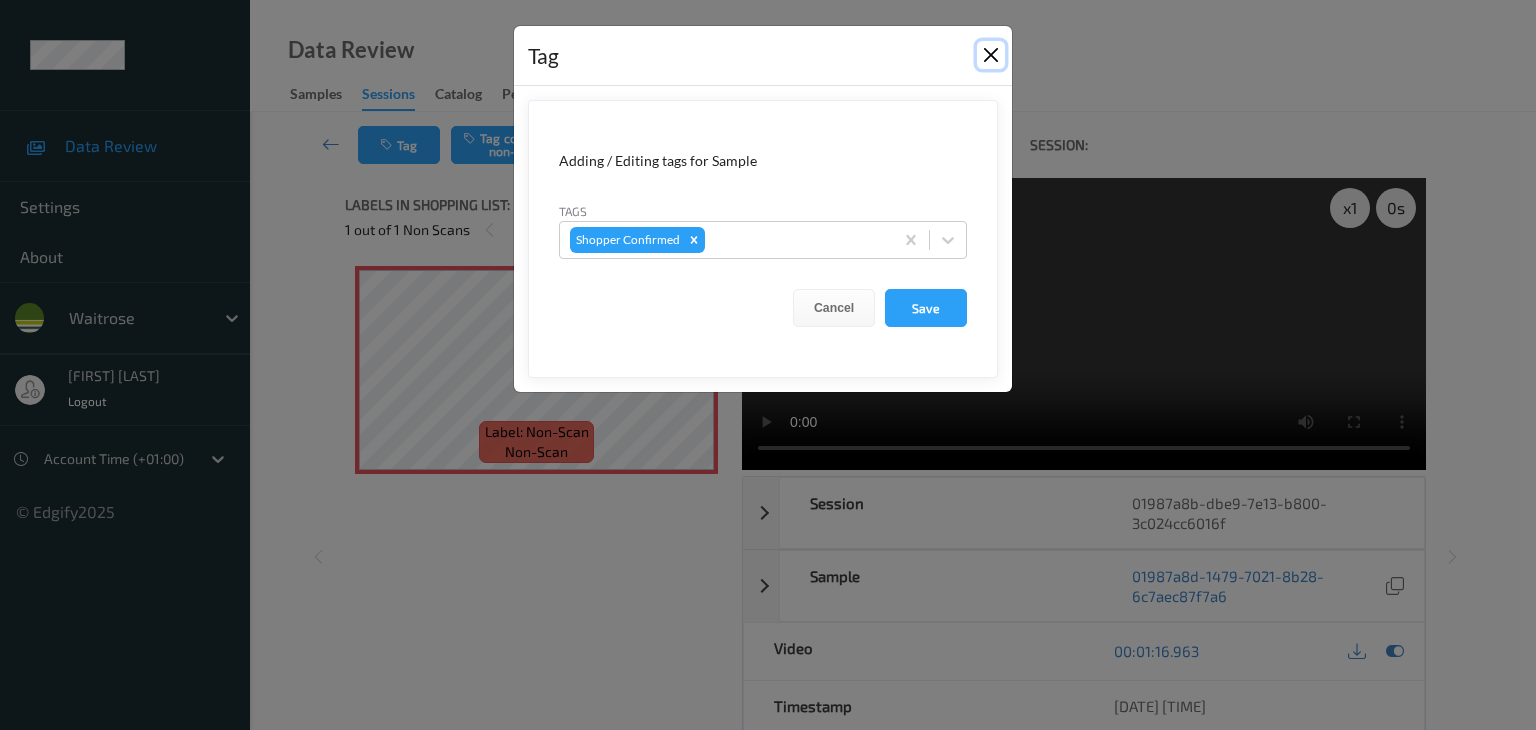 click at bounding box center [991, 55] 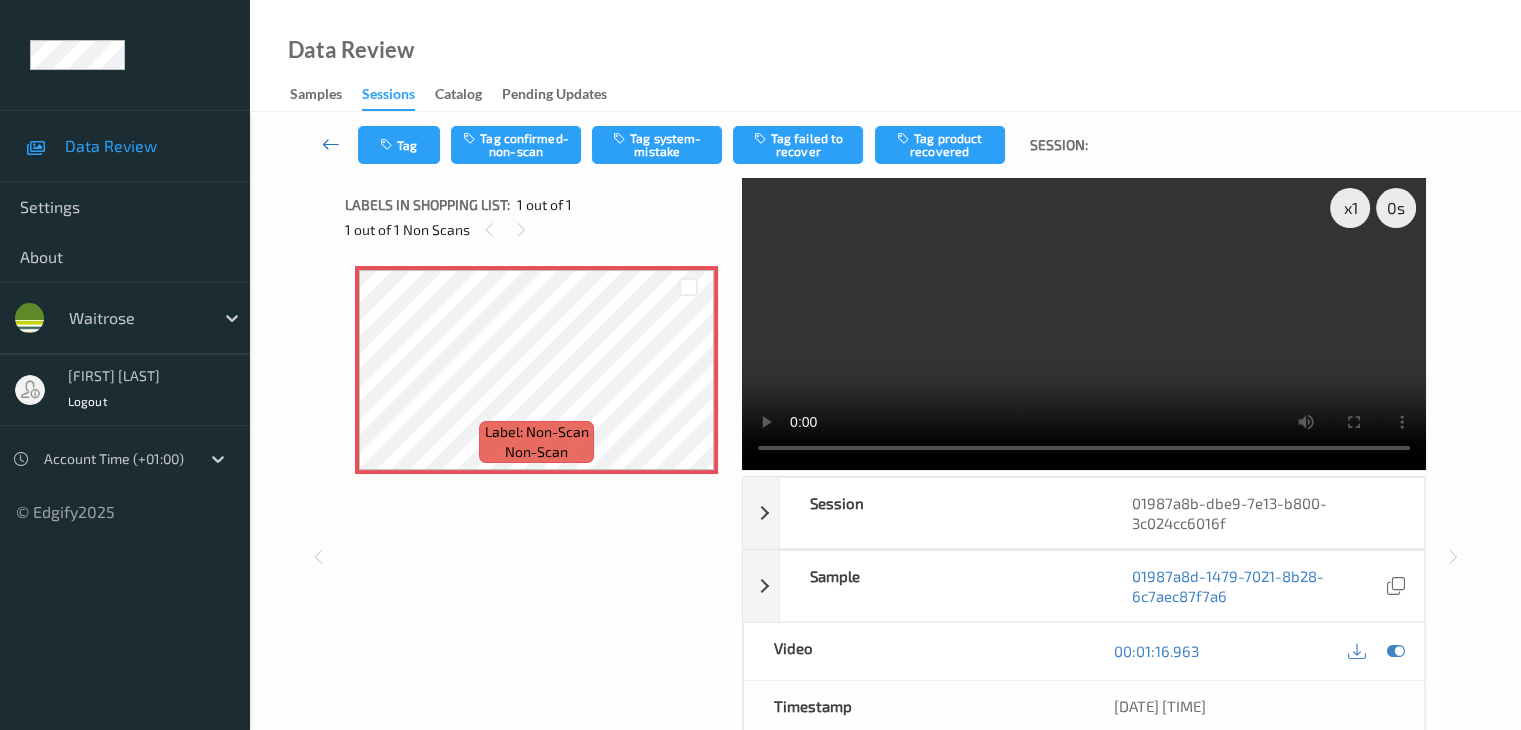 click at bounding box center (331, 144) 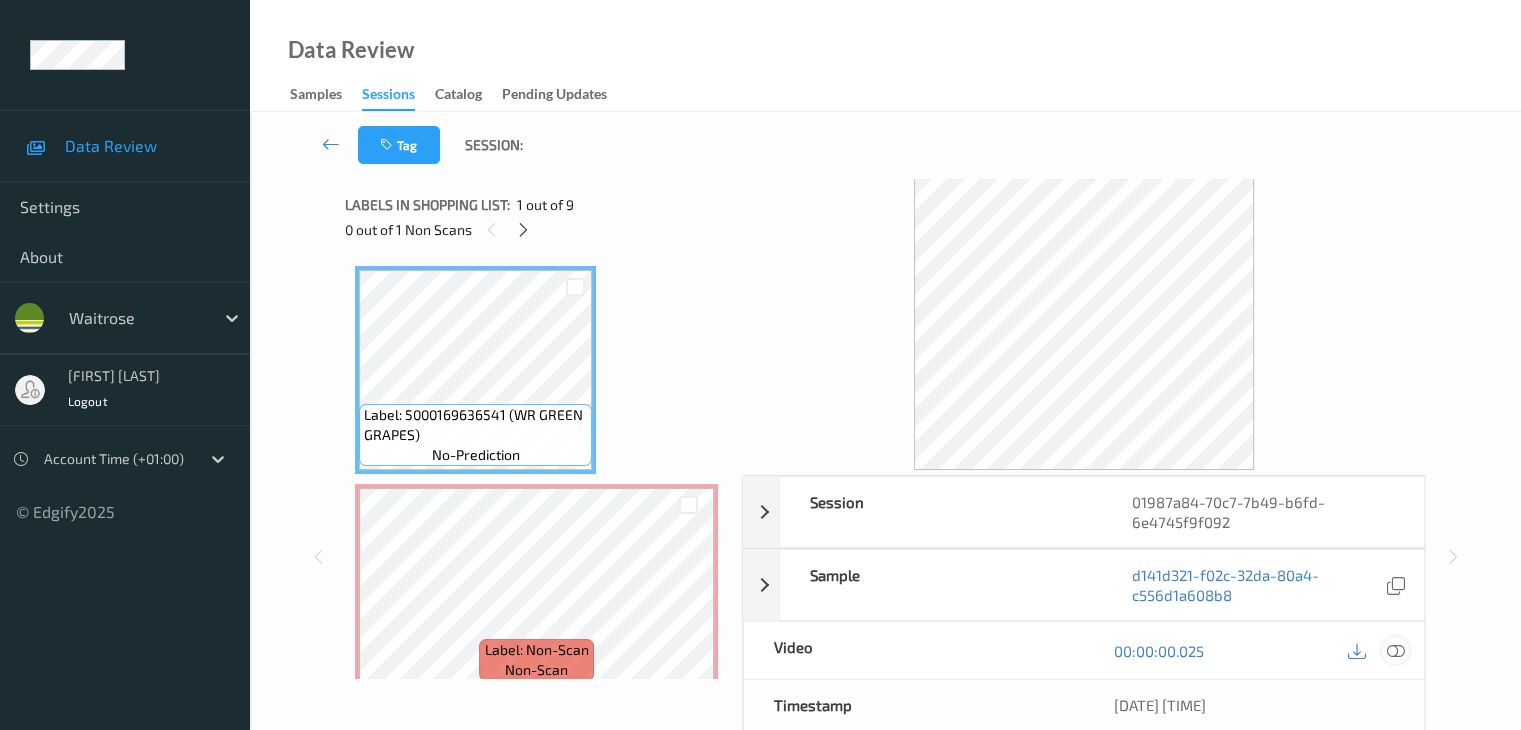 click at bounding box center [1395, 651] 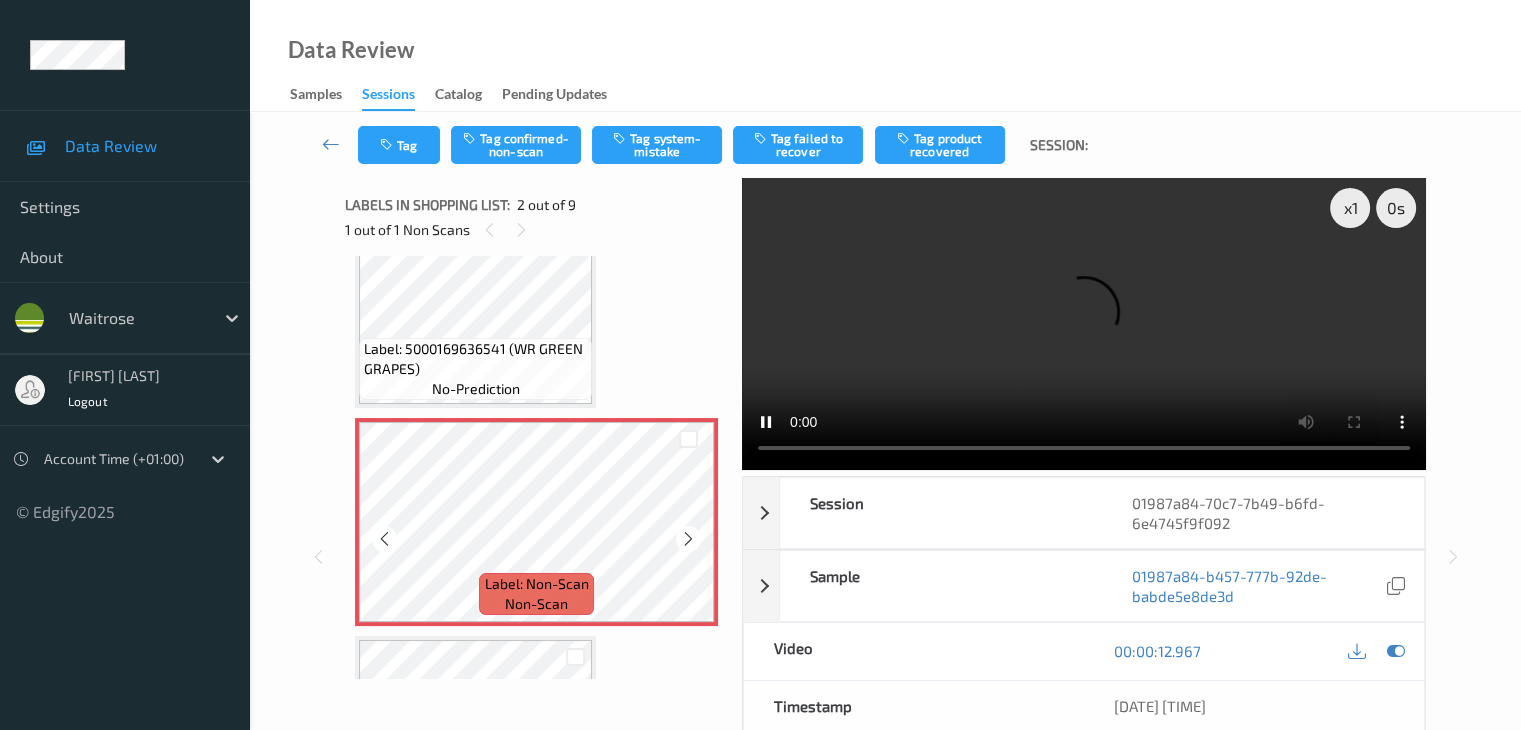 scroll, scrollTop: 100, scrollLeft: 0, axis: vertical 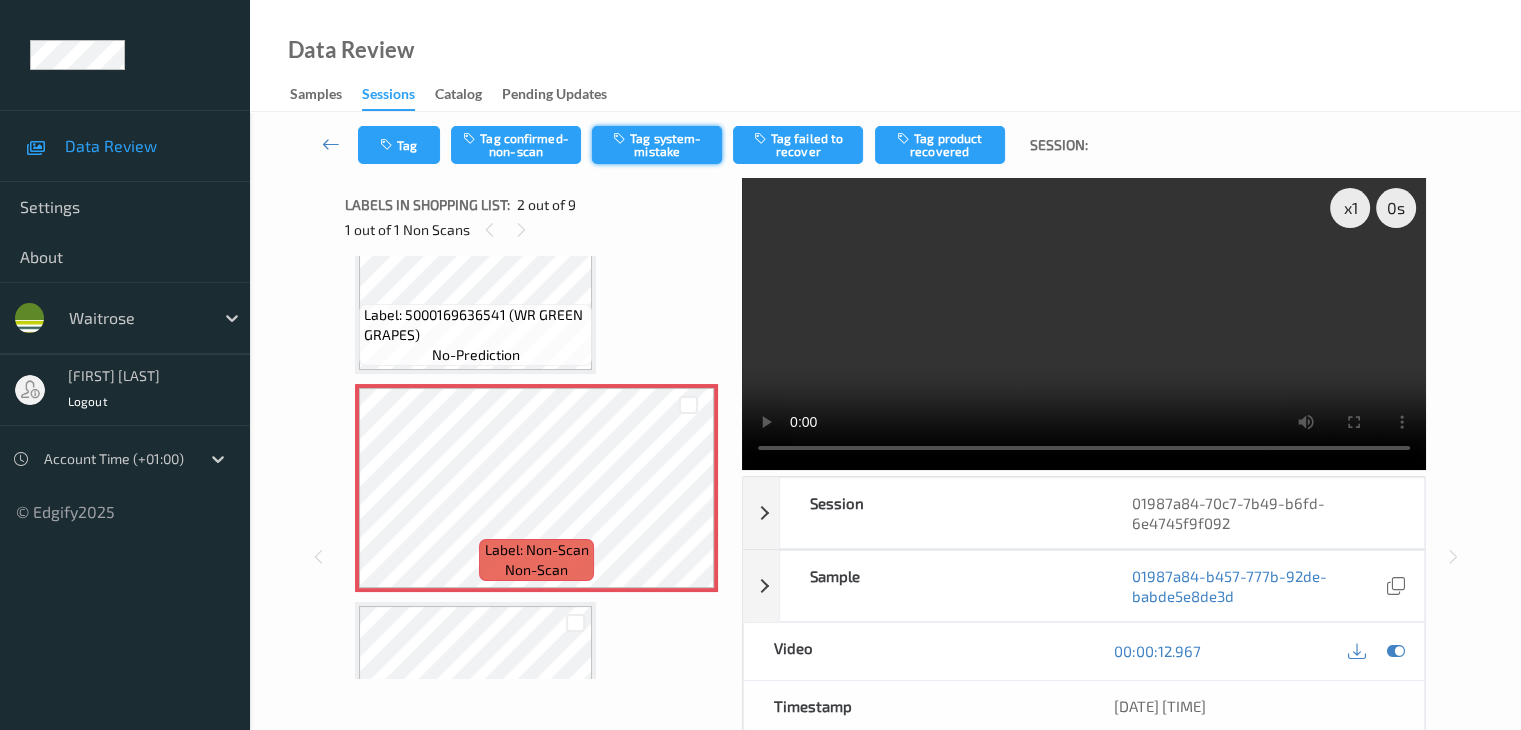 click on "Tag   system-mistake" at bounding box center (657, 145) 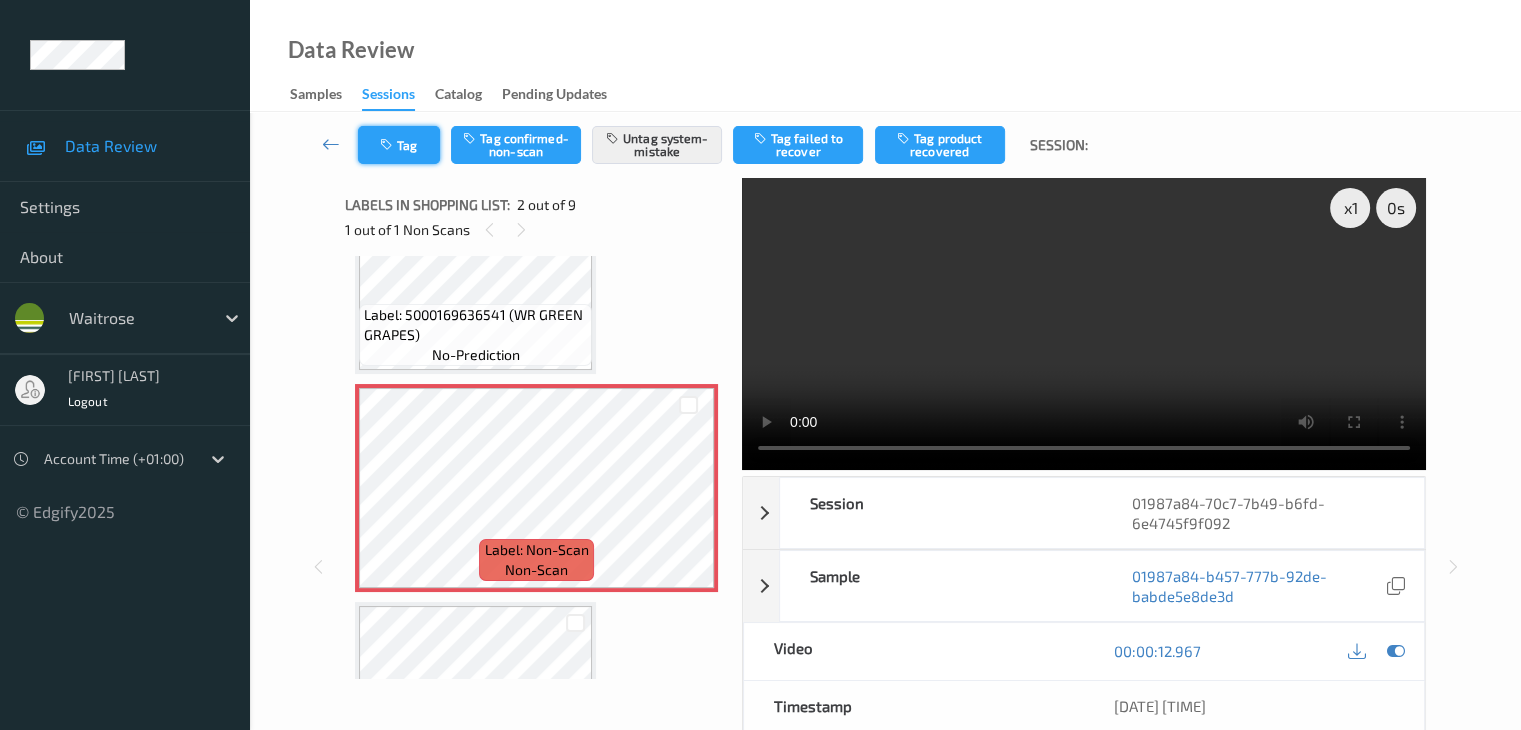 click on "Tag" at bounding box center (399, 145) 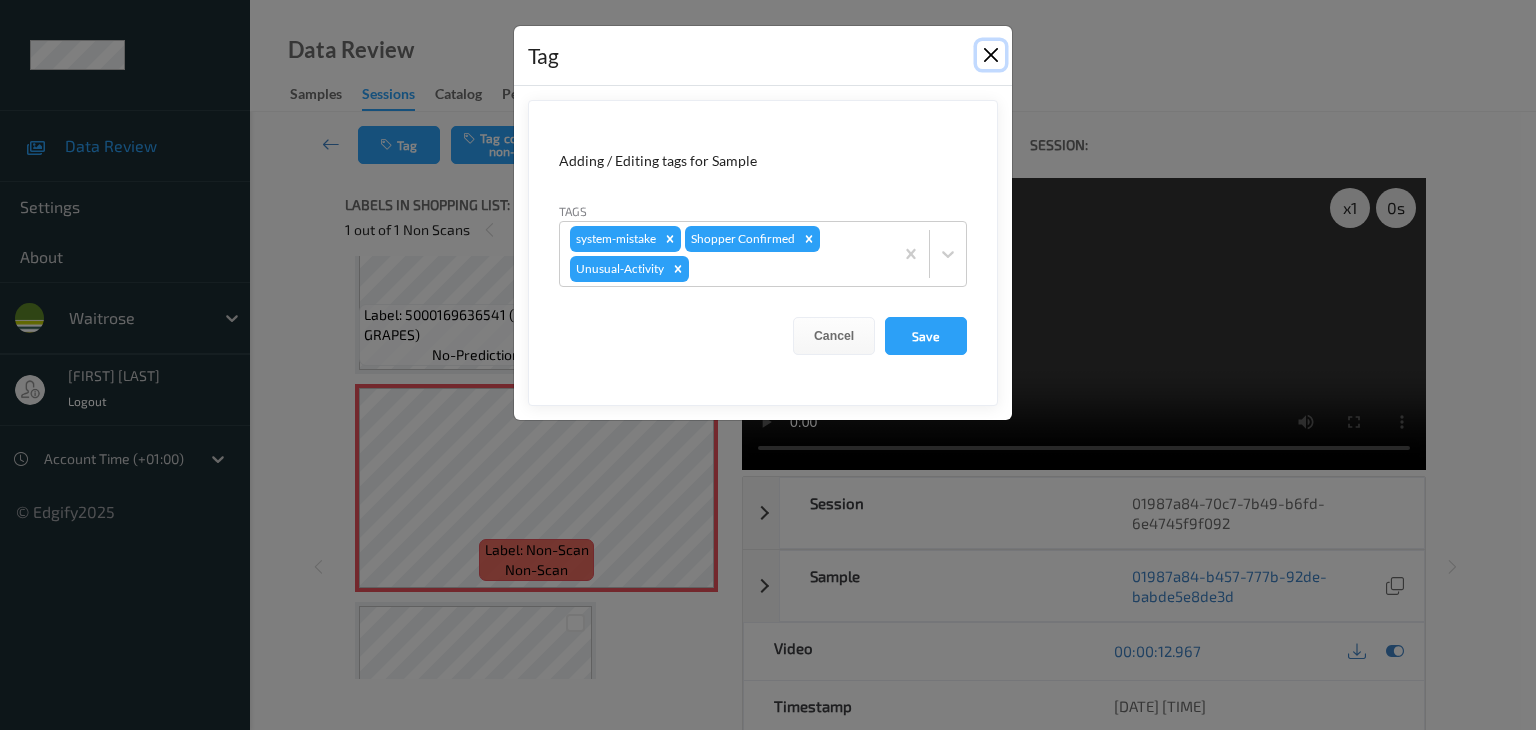 click at bounding box center [991, 55] 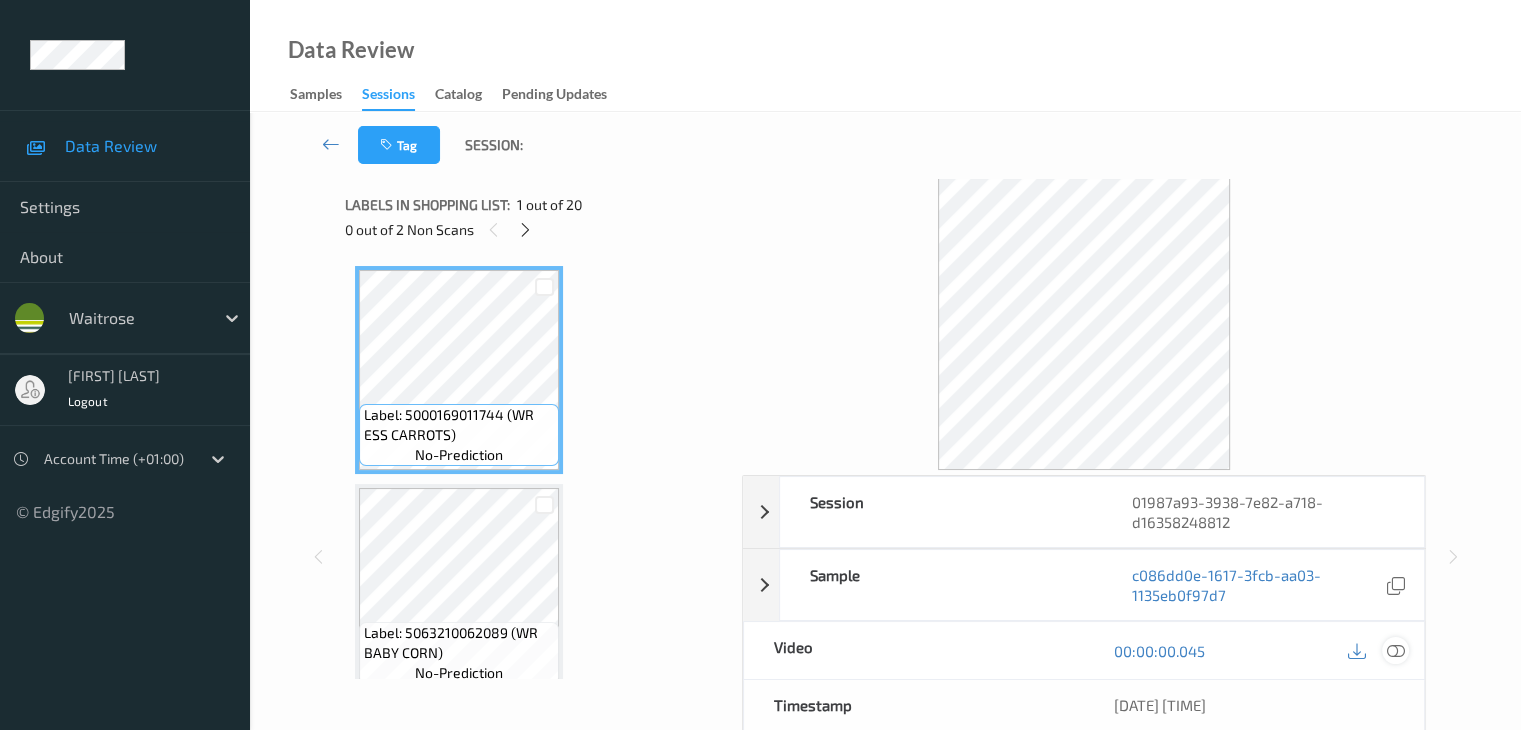 click at bounding box center (1395, 651) 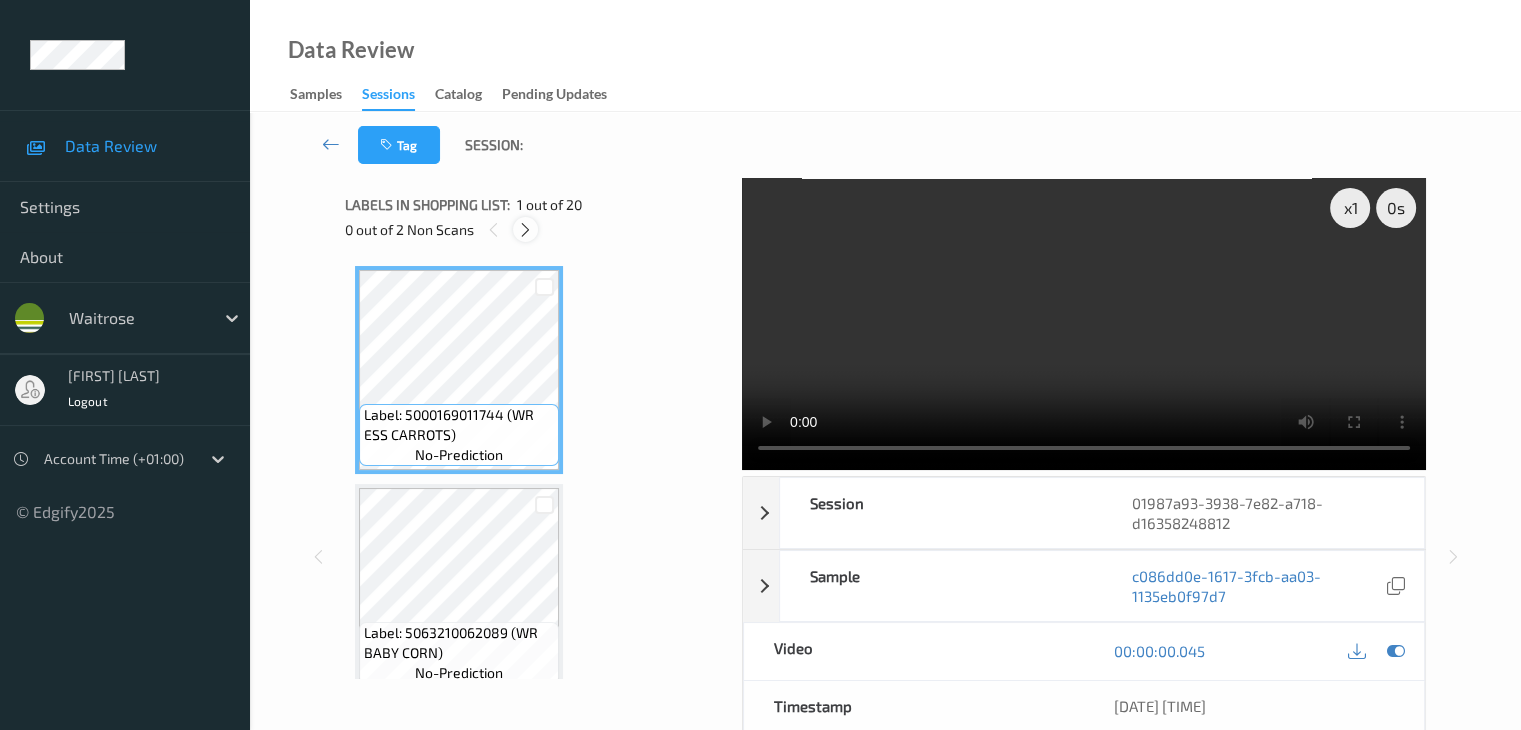 click at bounding box center [525, 229] 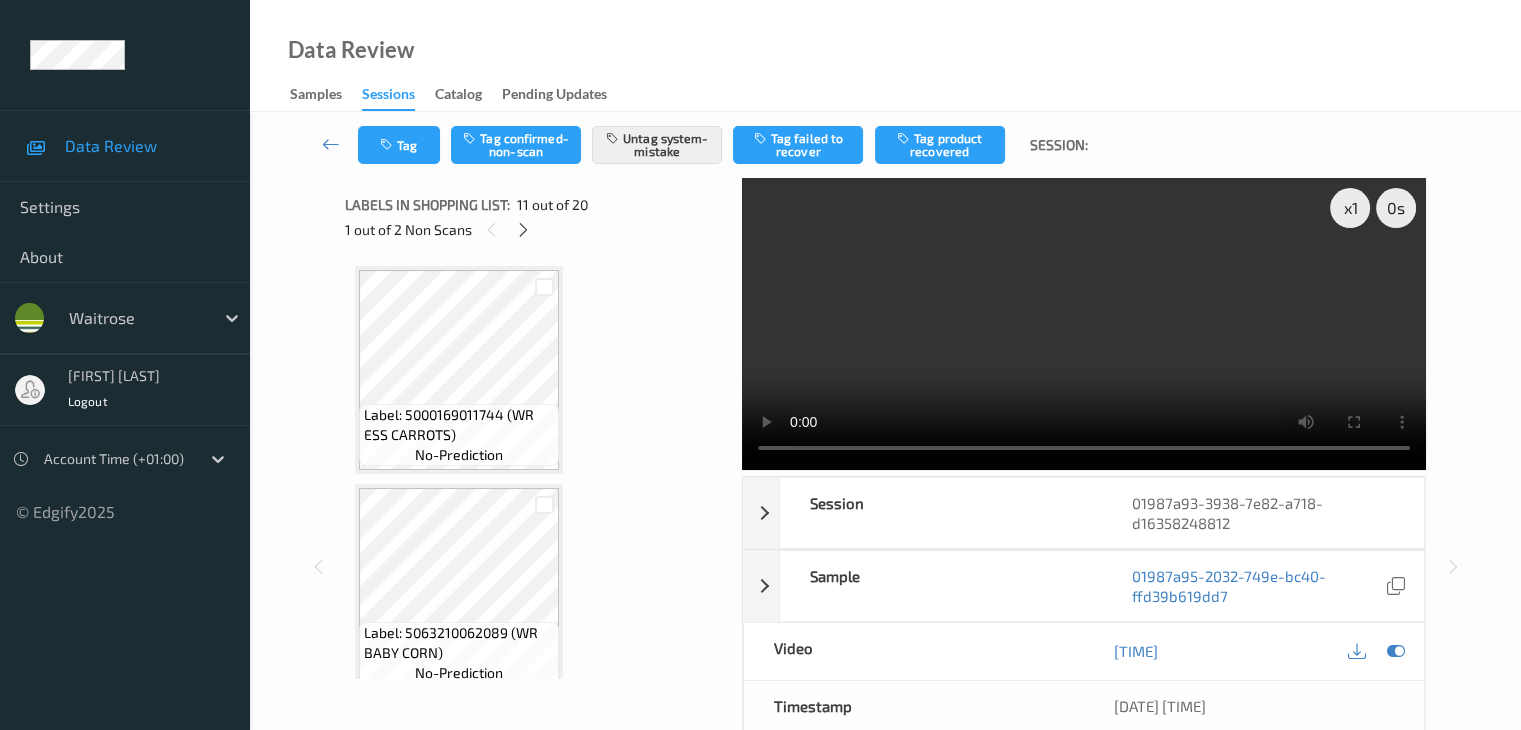 scroll, scrollTop: 1972, scrollLeft: 0, axis: vertical 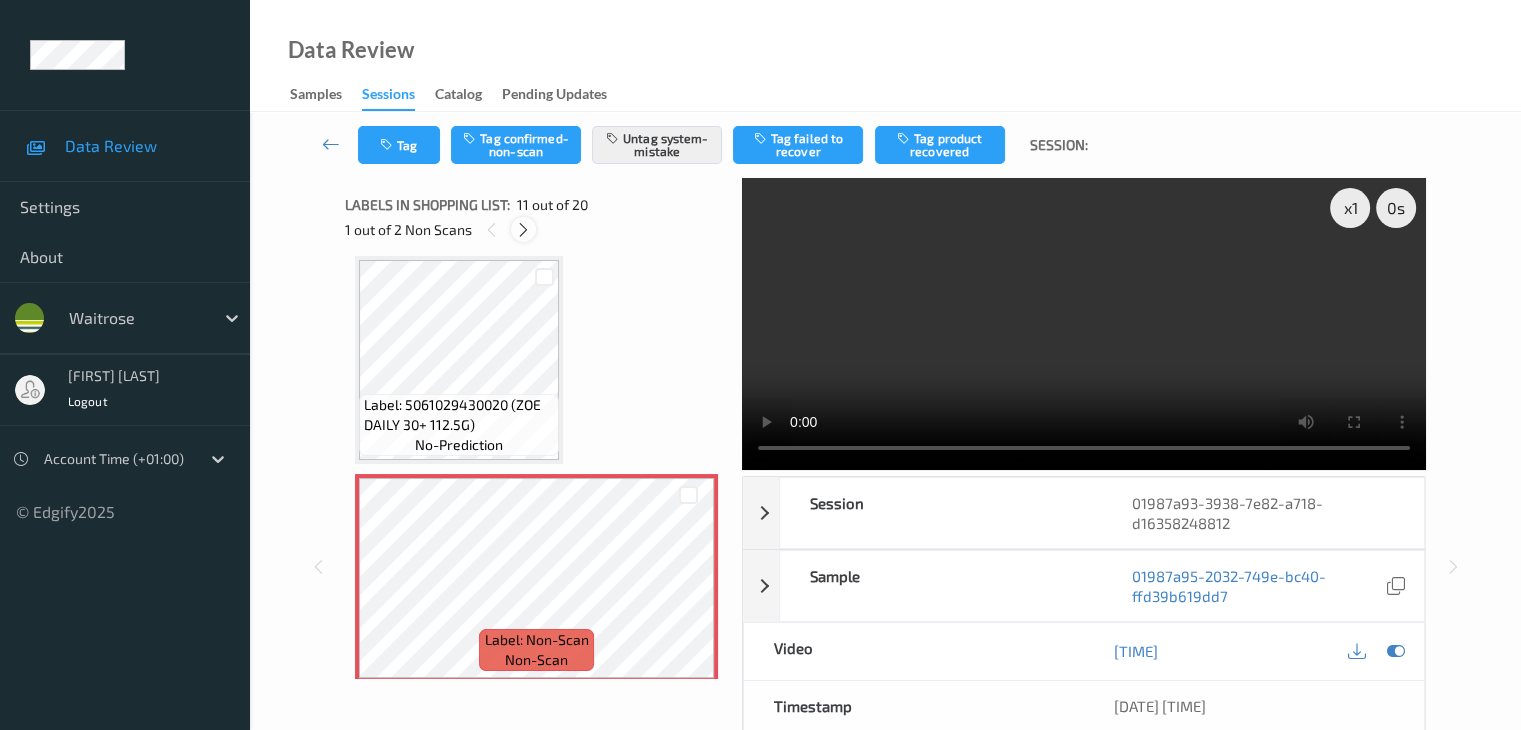 click at bounding box center [523, 230] 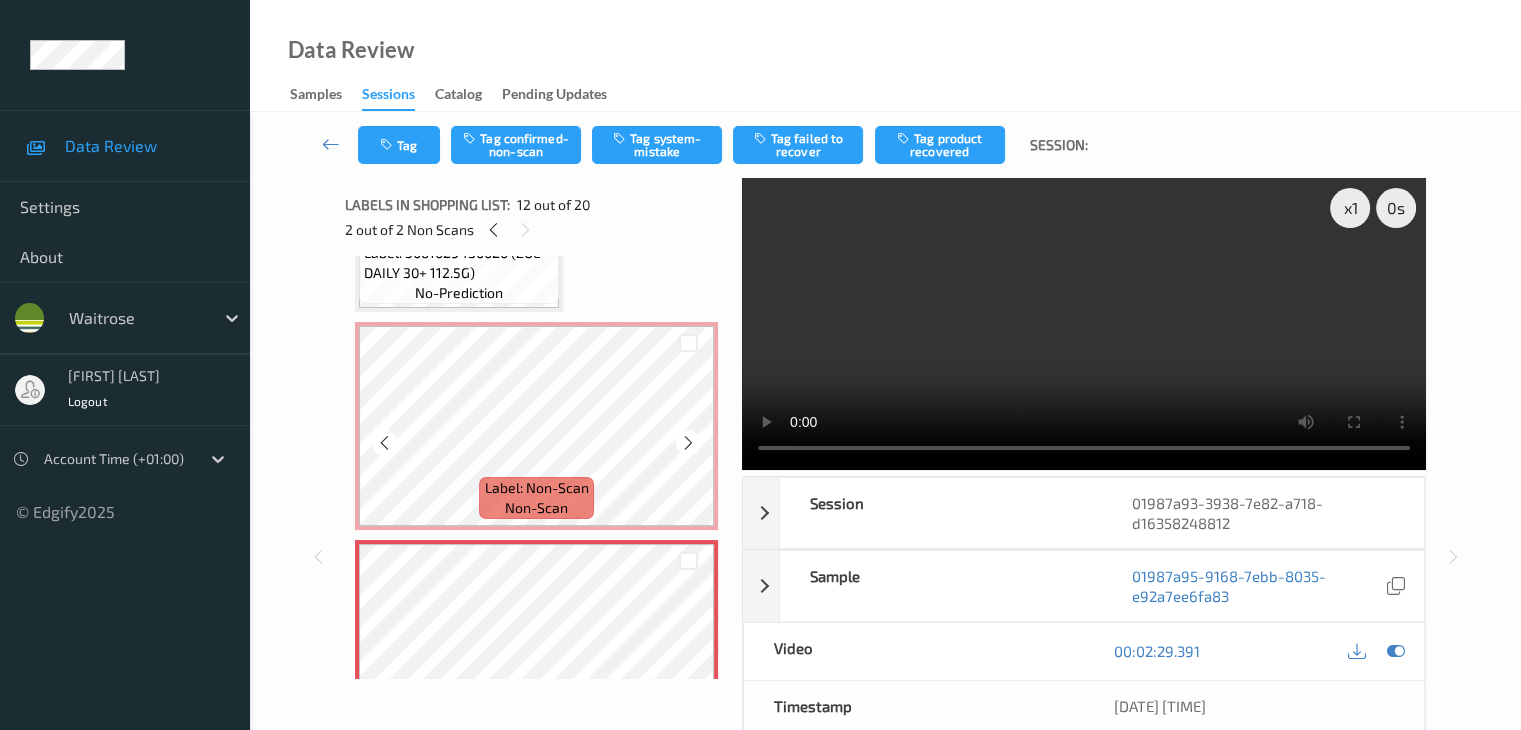 scroll, scrollTop: 2090, scrollLeft: 0, axis: vertical 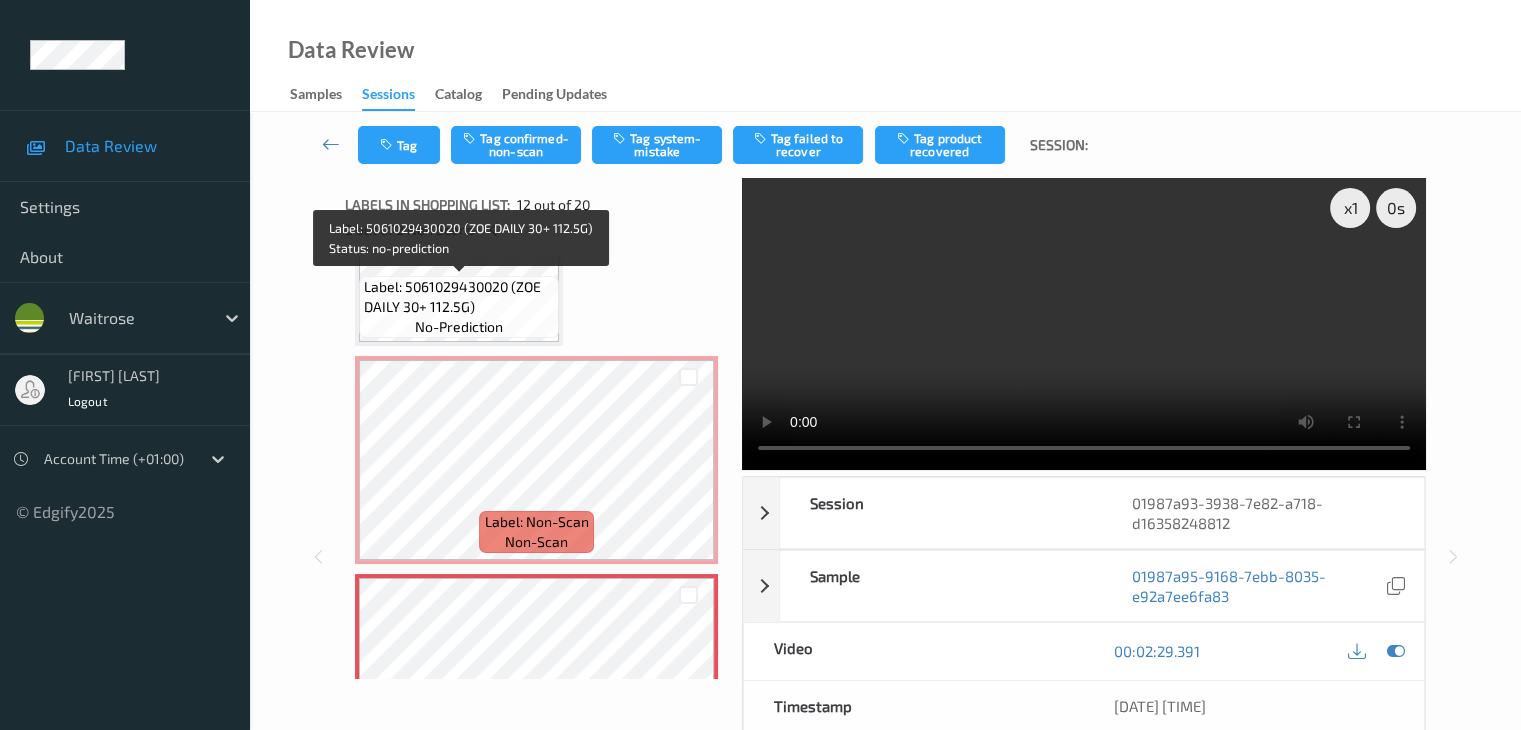 click on "Label: 5061029430020 (ZOE DAILY 30+ 112.5G) no-prediction" at bounding box center [459, 307] 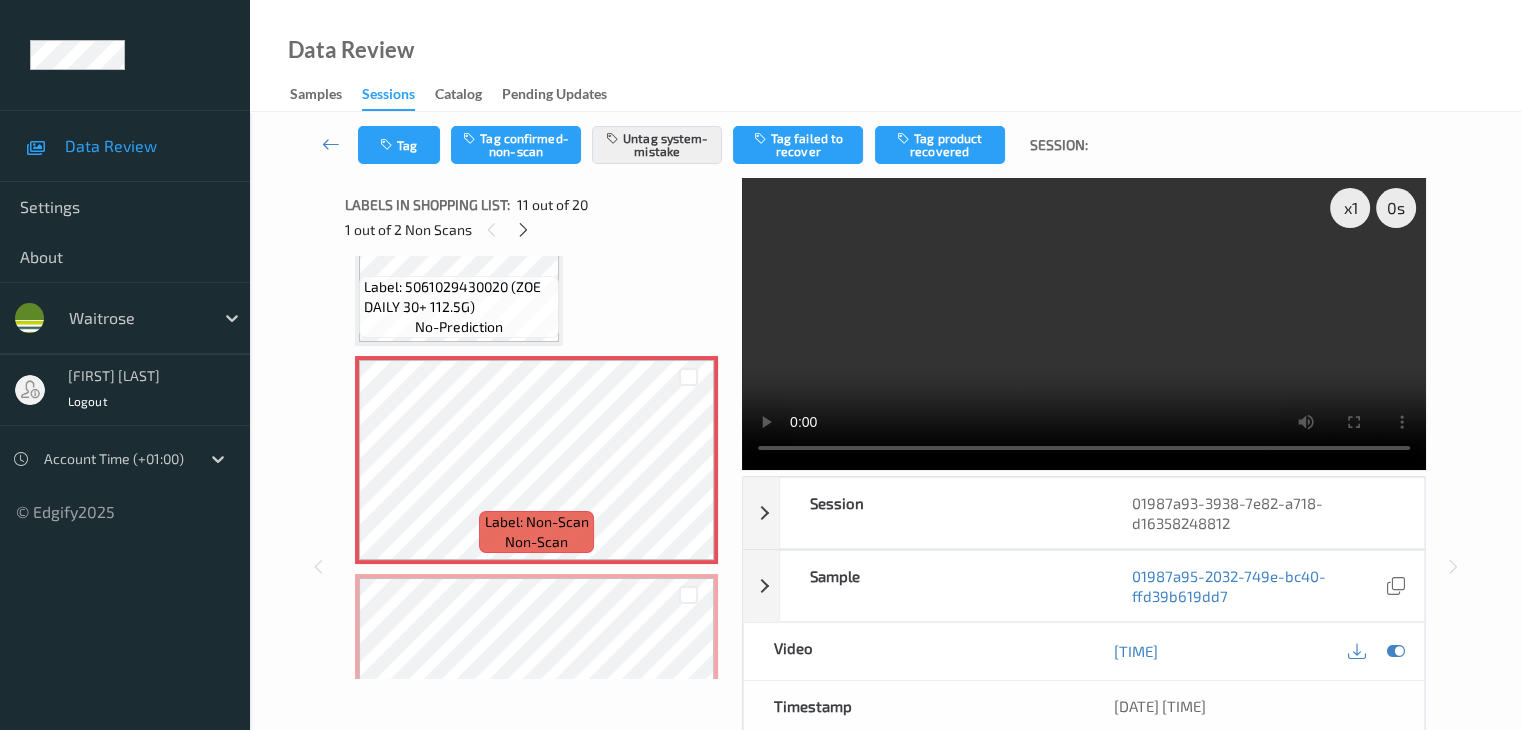 click on "no-prediction" at bounding box center [459, 327] 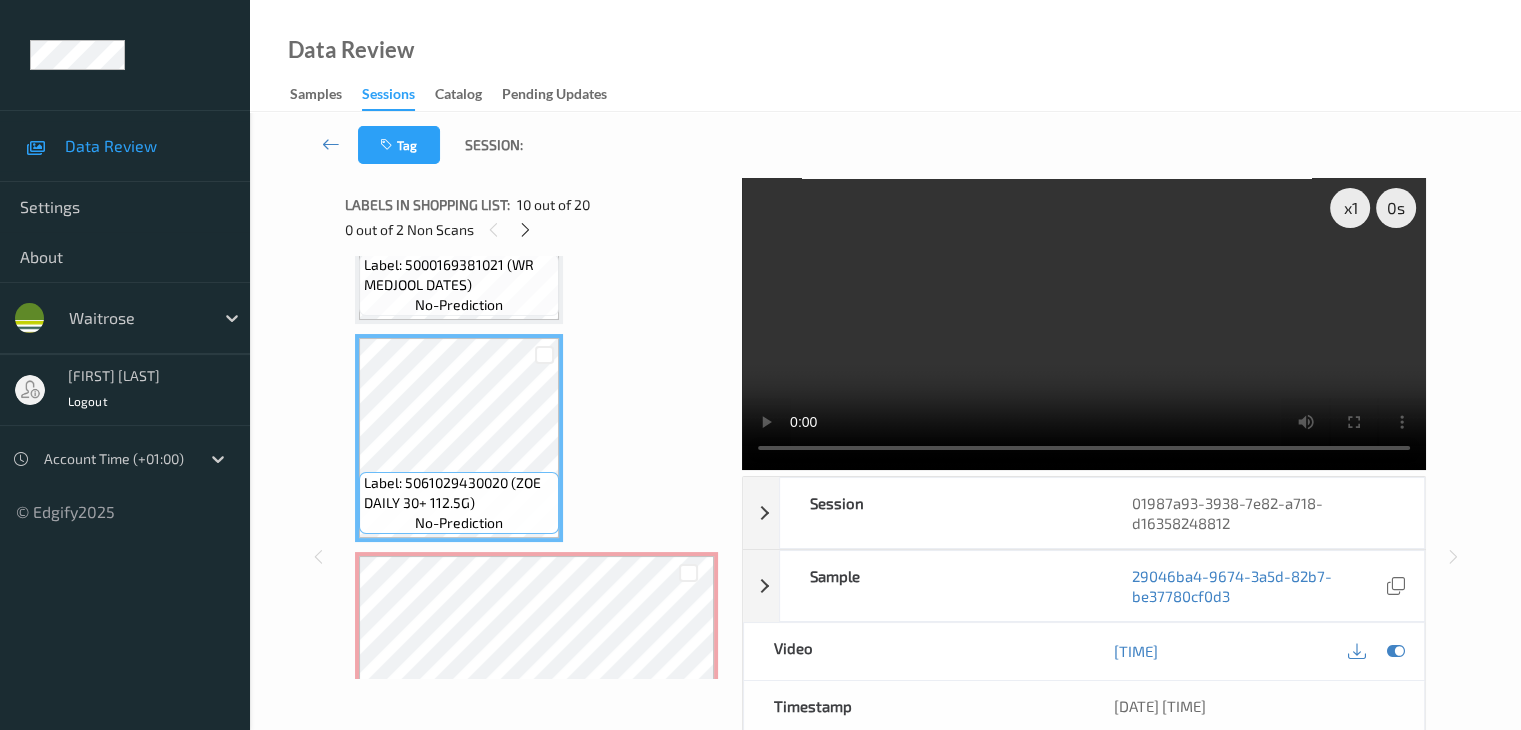 scroll, scrollTop: 1890, scrollLeft: 0, axis: vertical 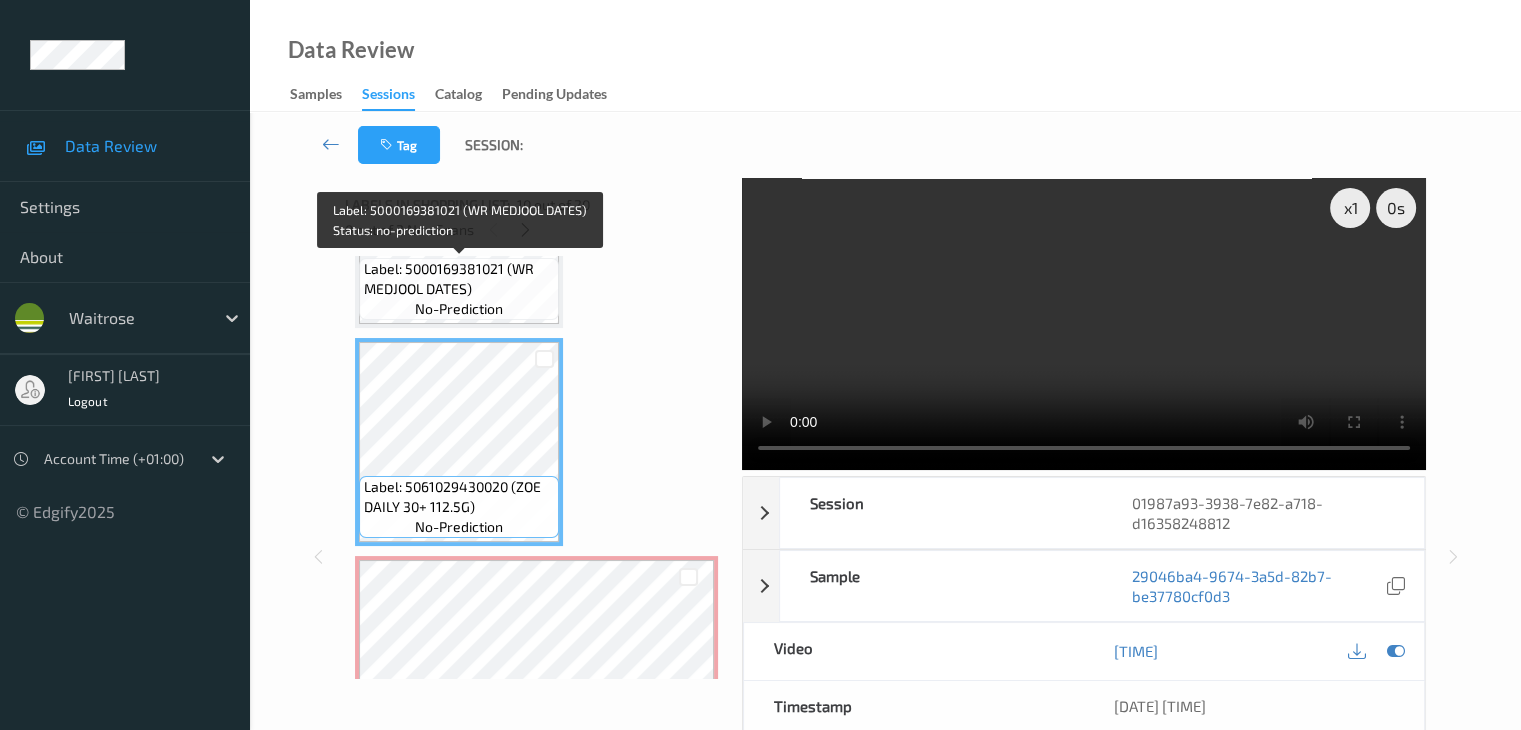 click on "no-prediction" at bounding box center [459, 309] 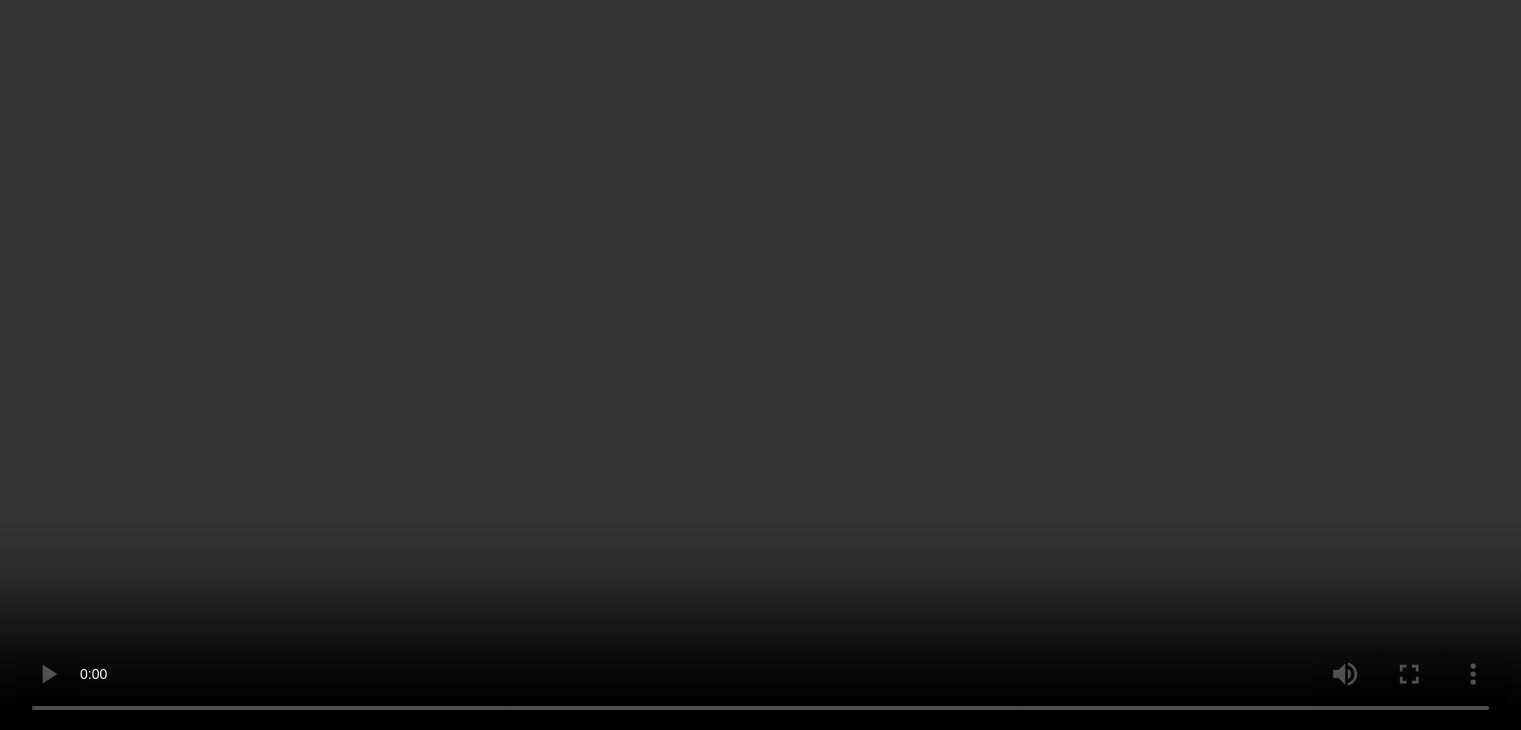 scroll, scrollTop: 2190, scrollLeft: 0, axis: vertical 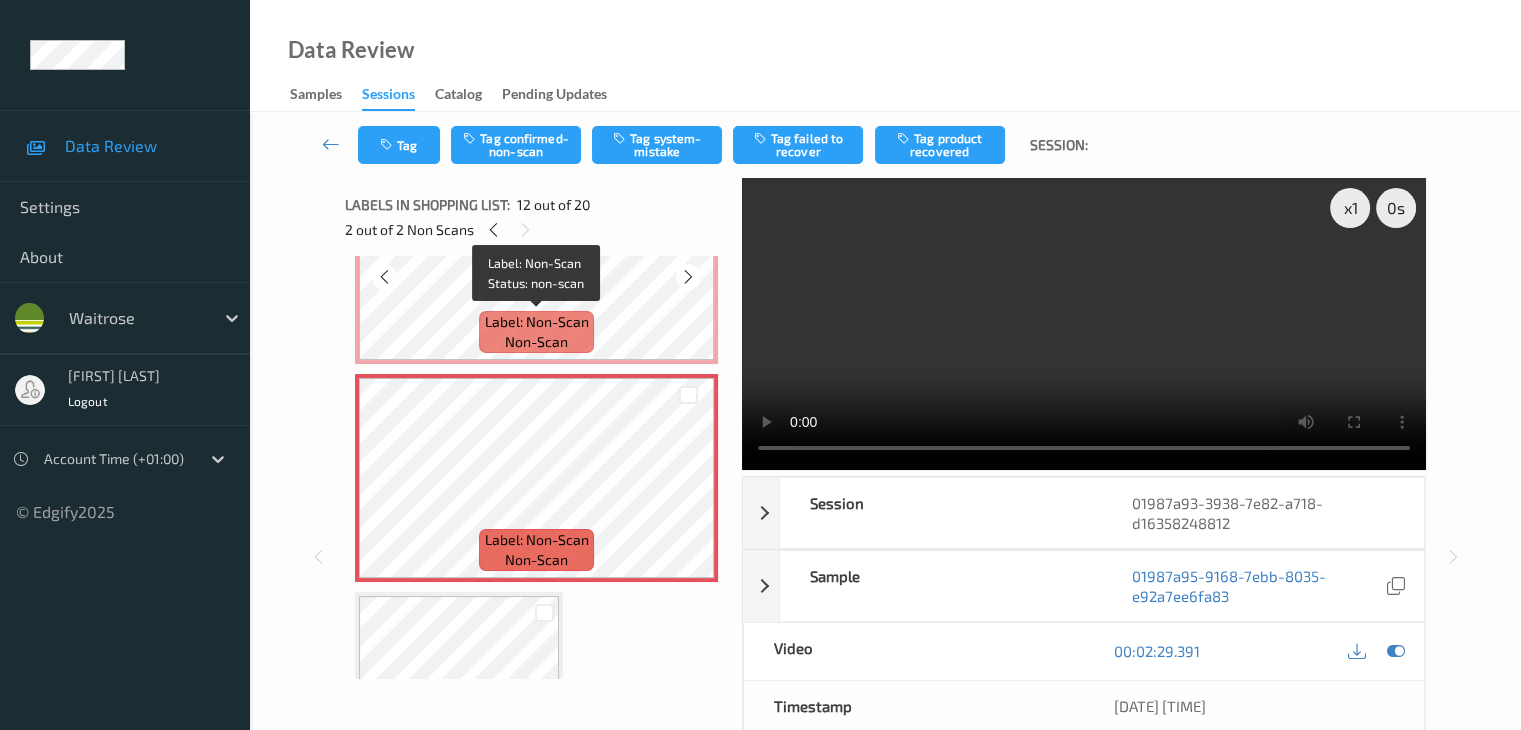 click on "Label: Non-Scan non-scan" at bounding box center [536, 332] 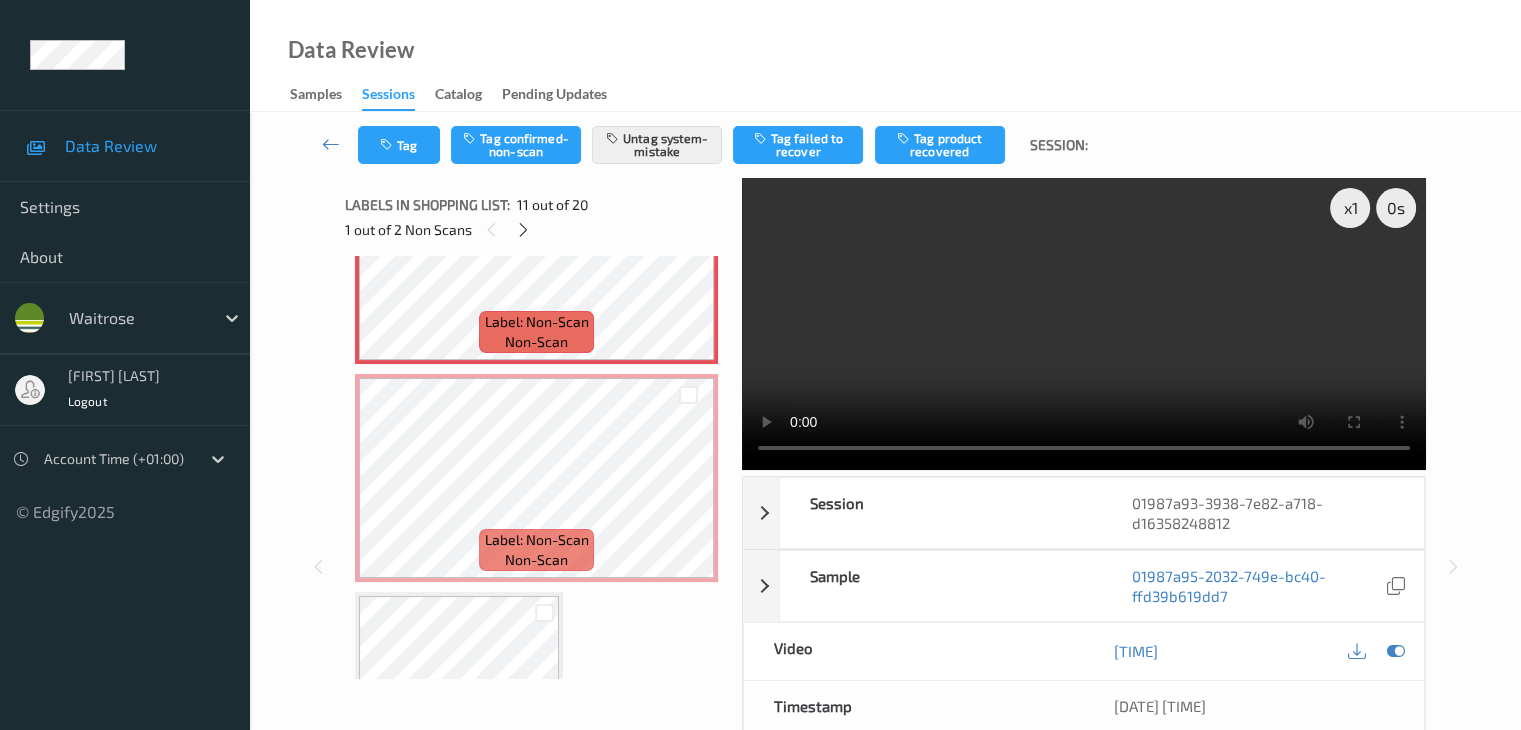 type 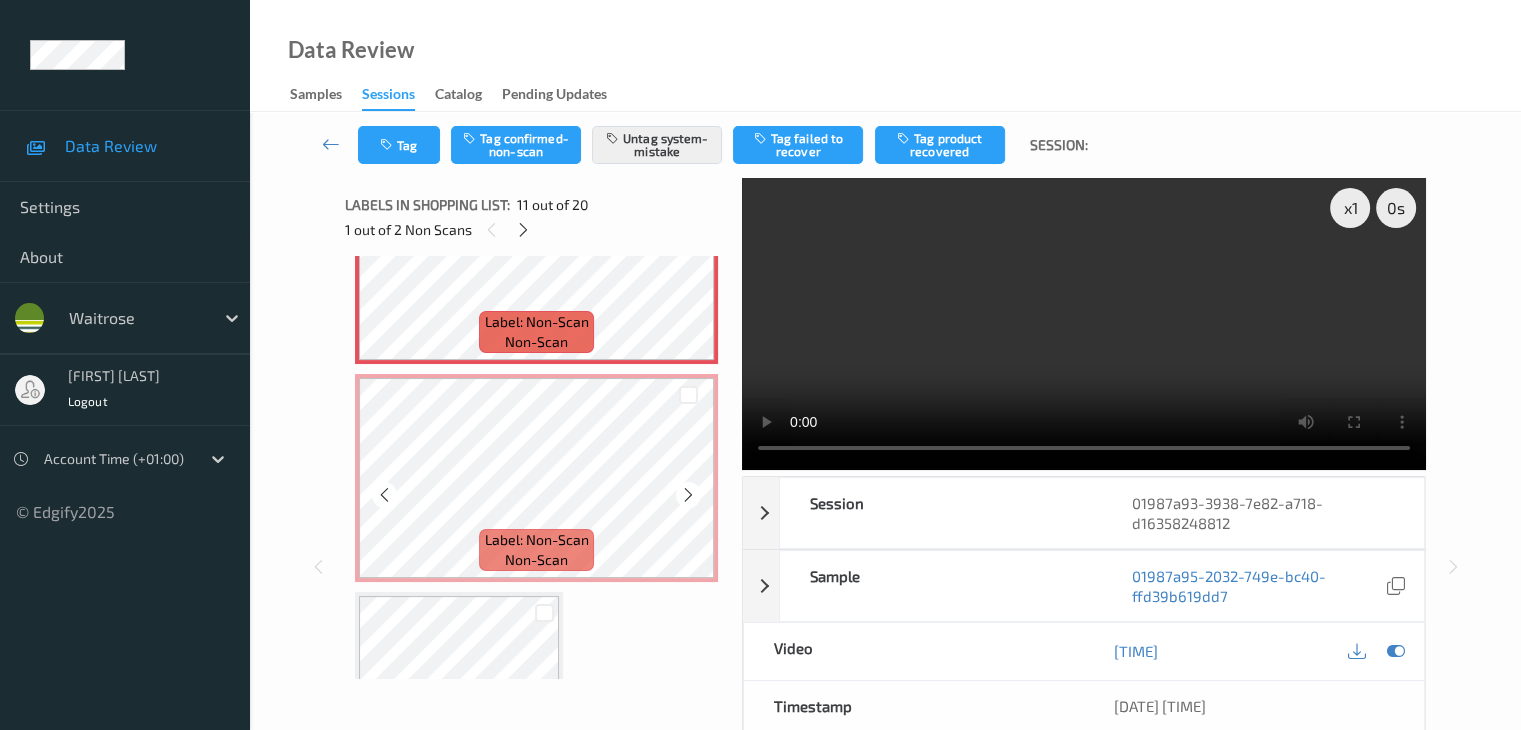 scroll, scrollTop: 2390, scrollLeft: 0, axis: vertical 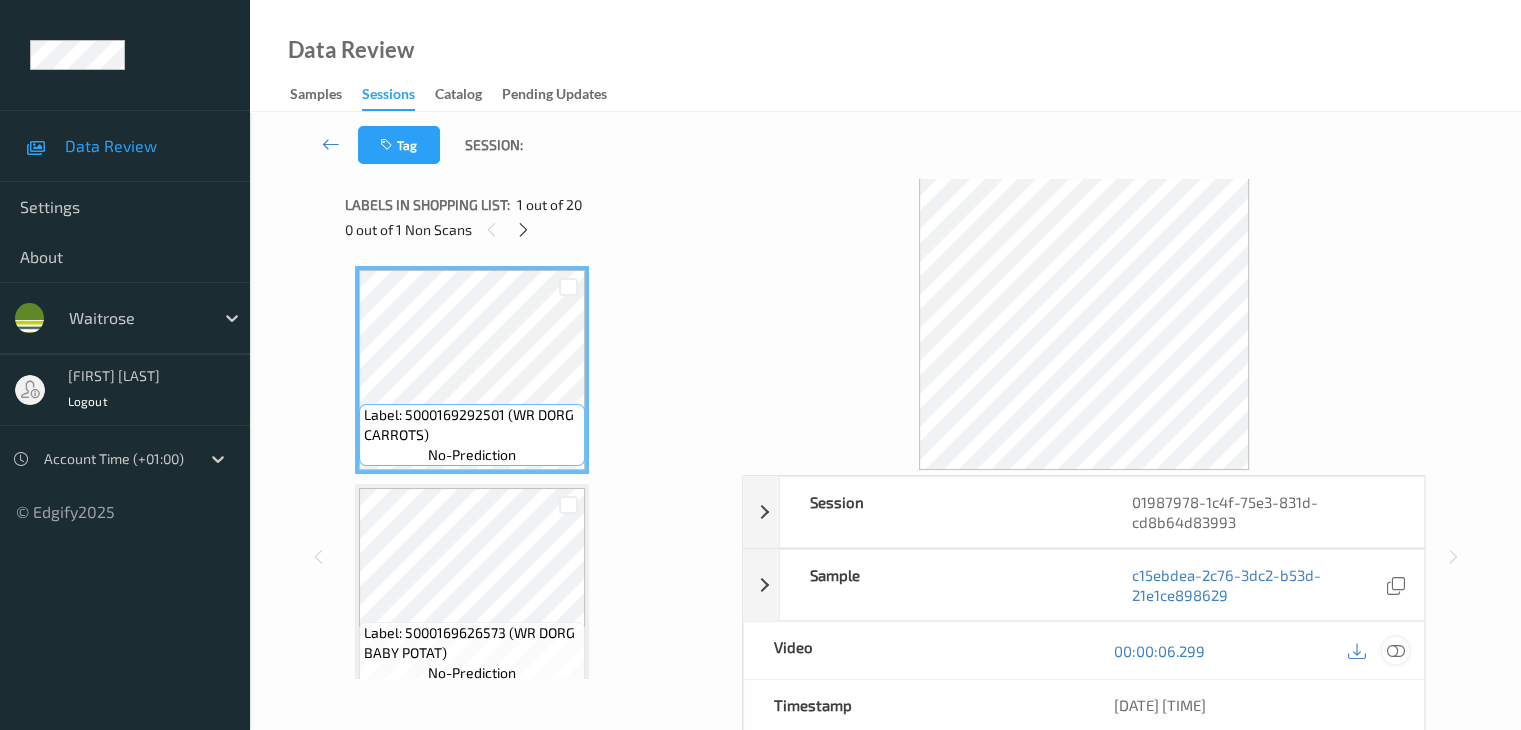 click at bounding box center [1395, 651] 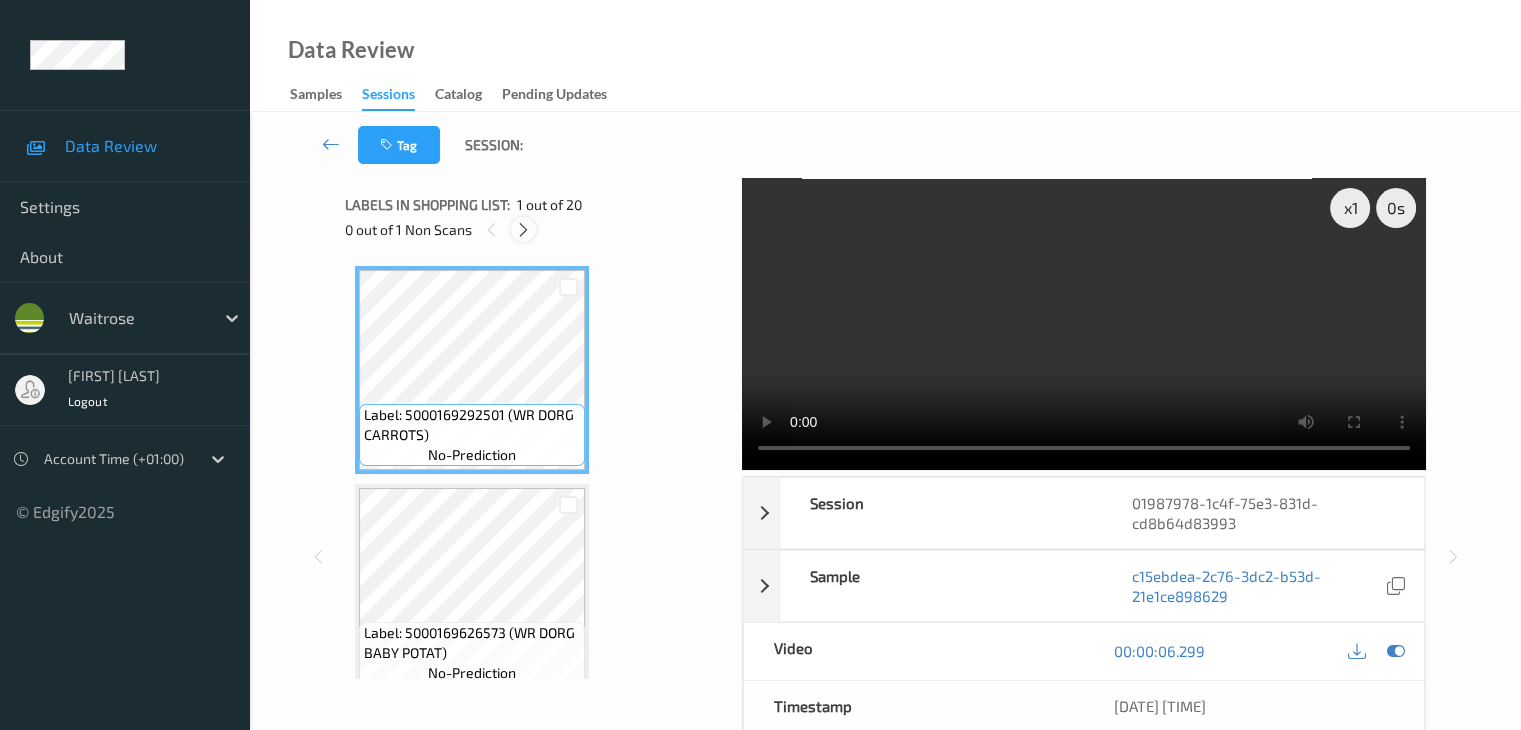 click at bounding box center [523, 230] 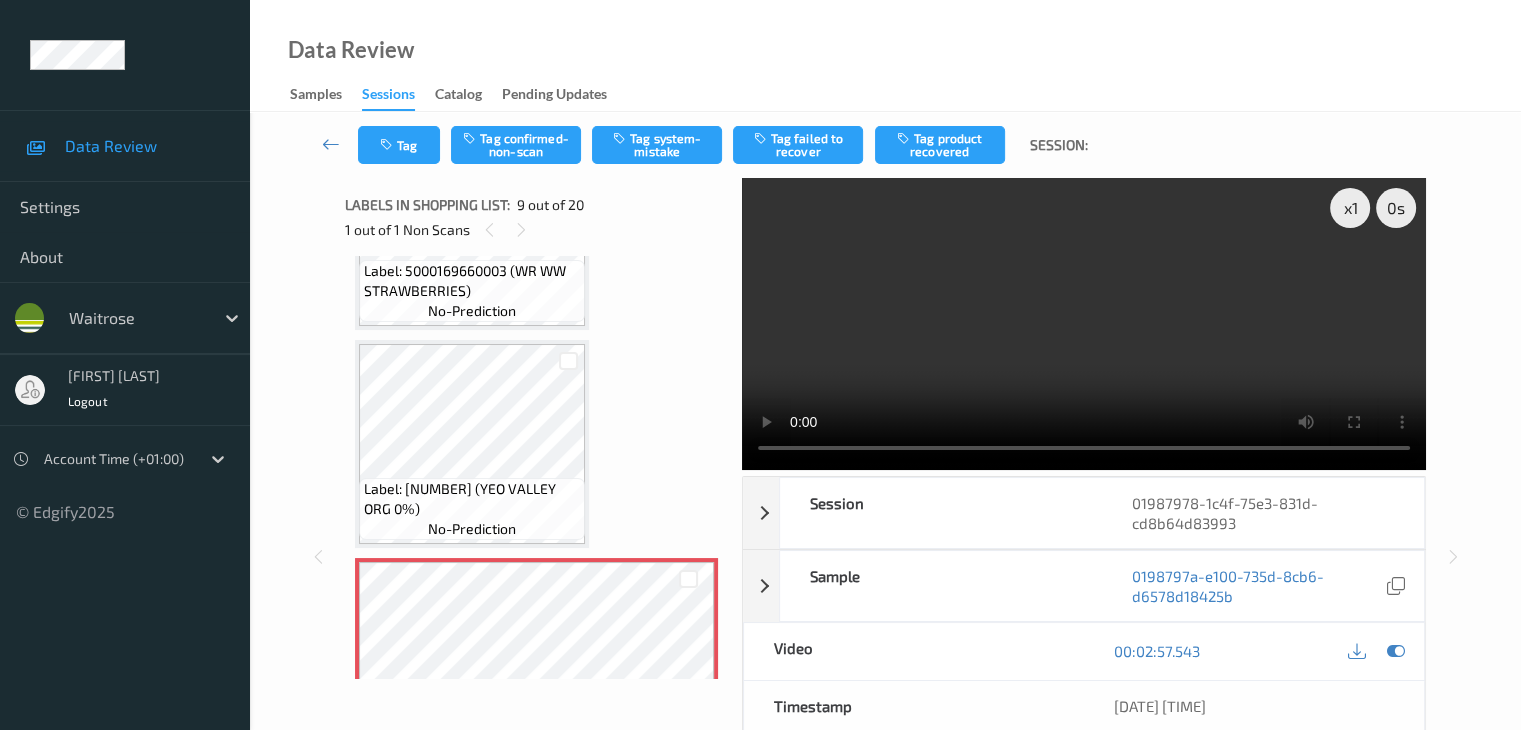 scroll, scrollTop: 1336, scrollLeft: 0, axis: vertical 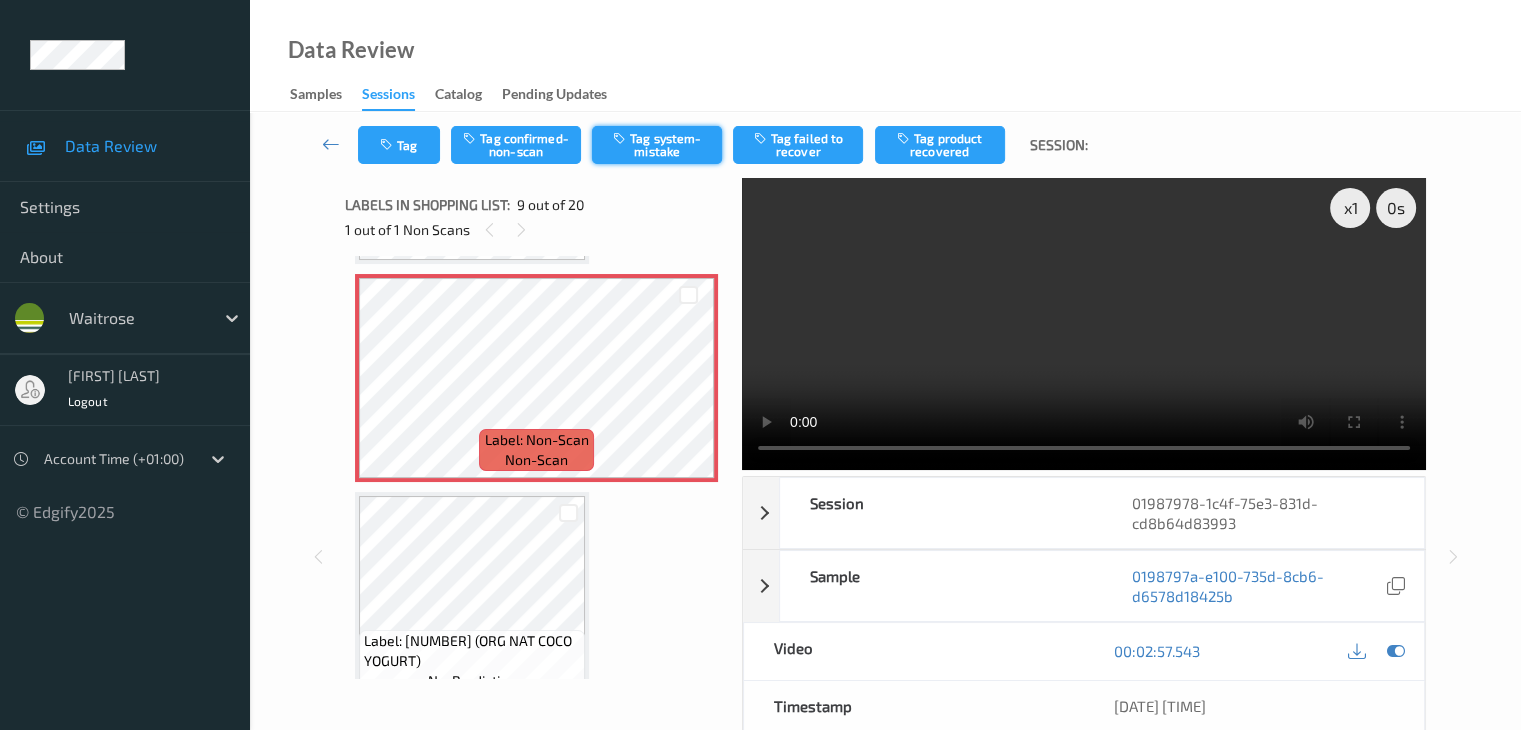 click on "Tag   system-mistake" at bounding box center [657, 145] 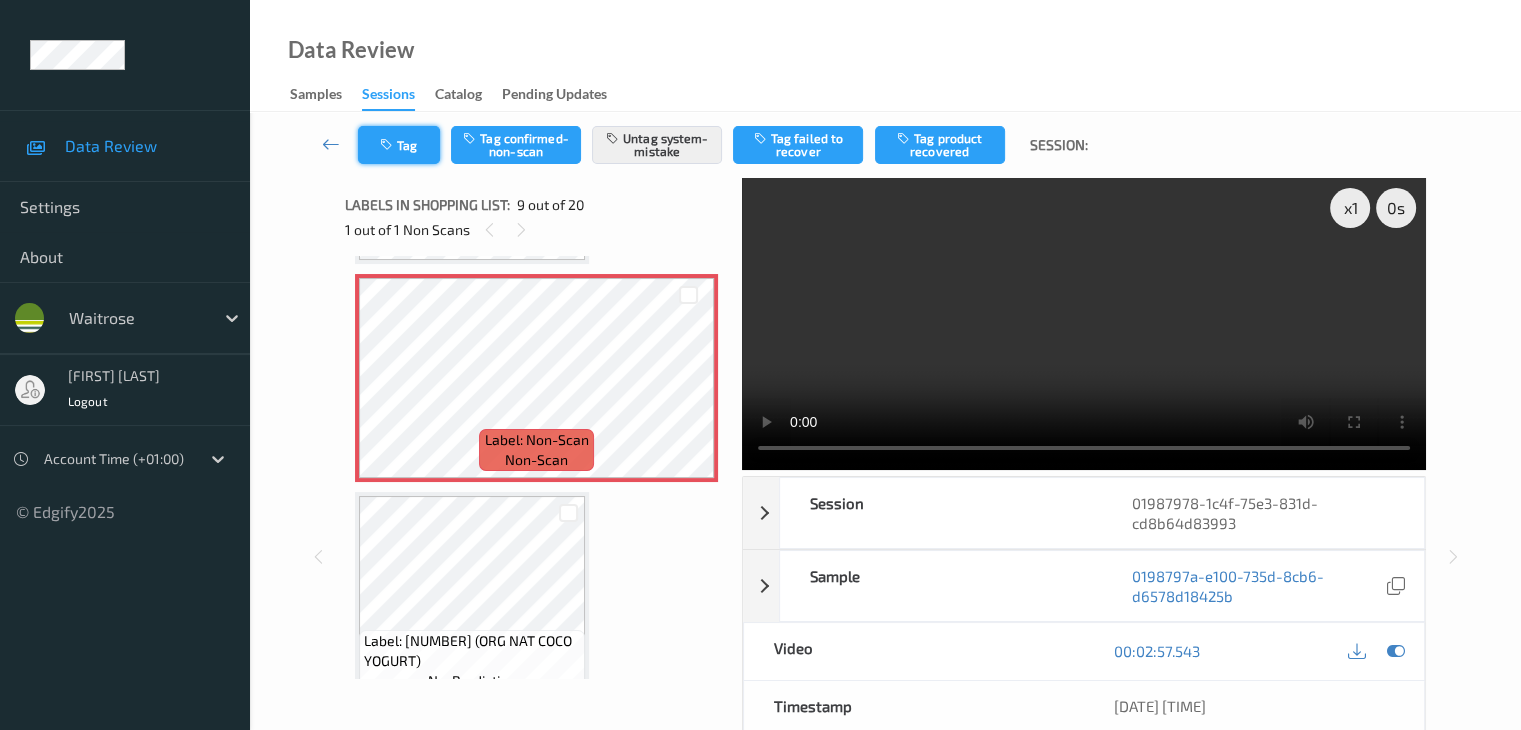 click on "Tag" at bounding box center [399, 145] 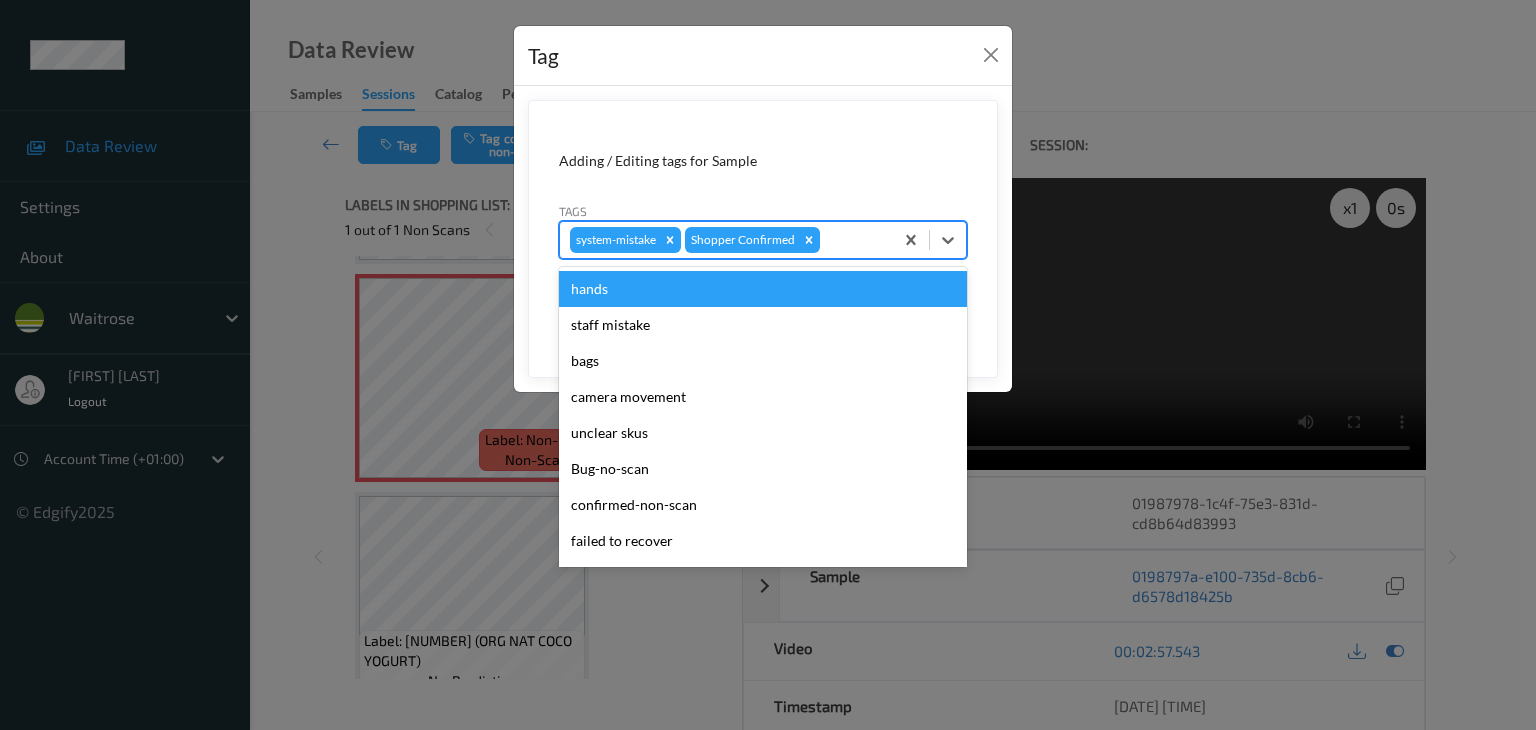 click at bounding box center (853, 240) 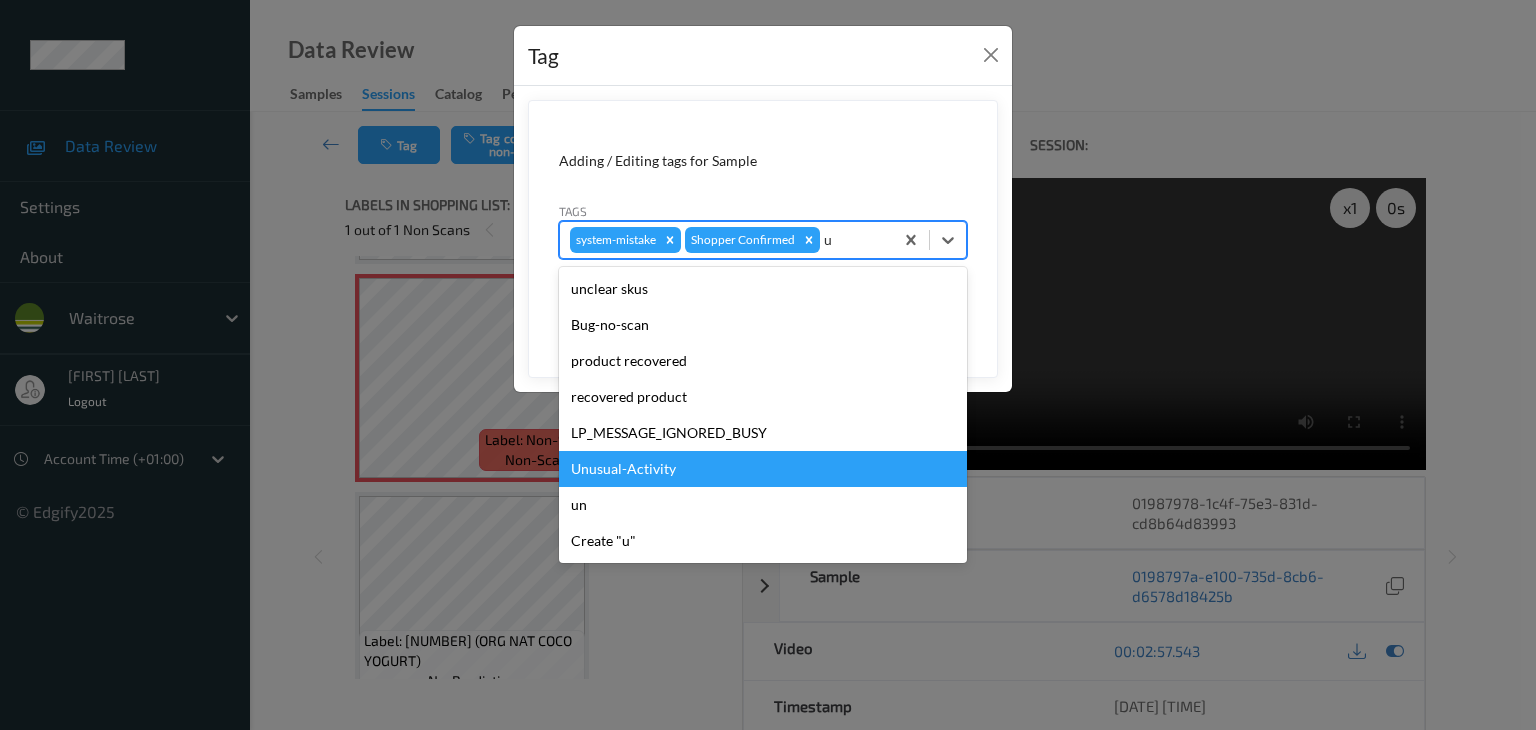 click on "Unusual-Activity" at bounding box center [763, 469] 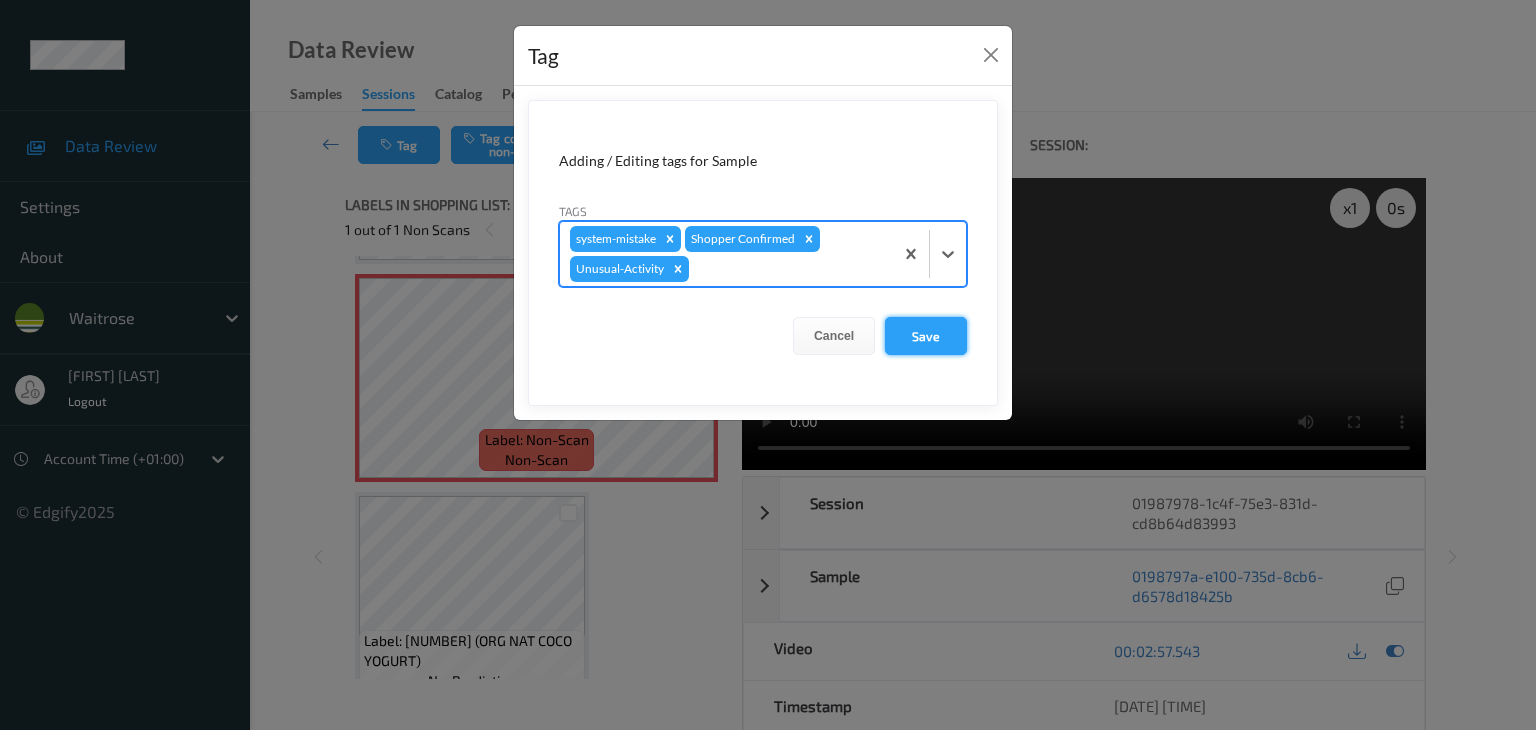 click on "Save" at bounding box center (926, 336) 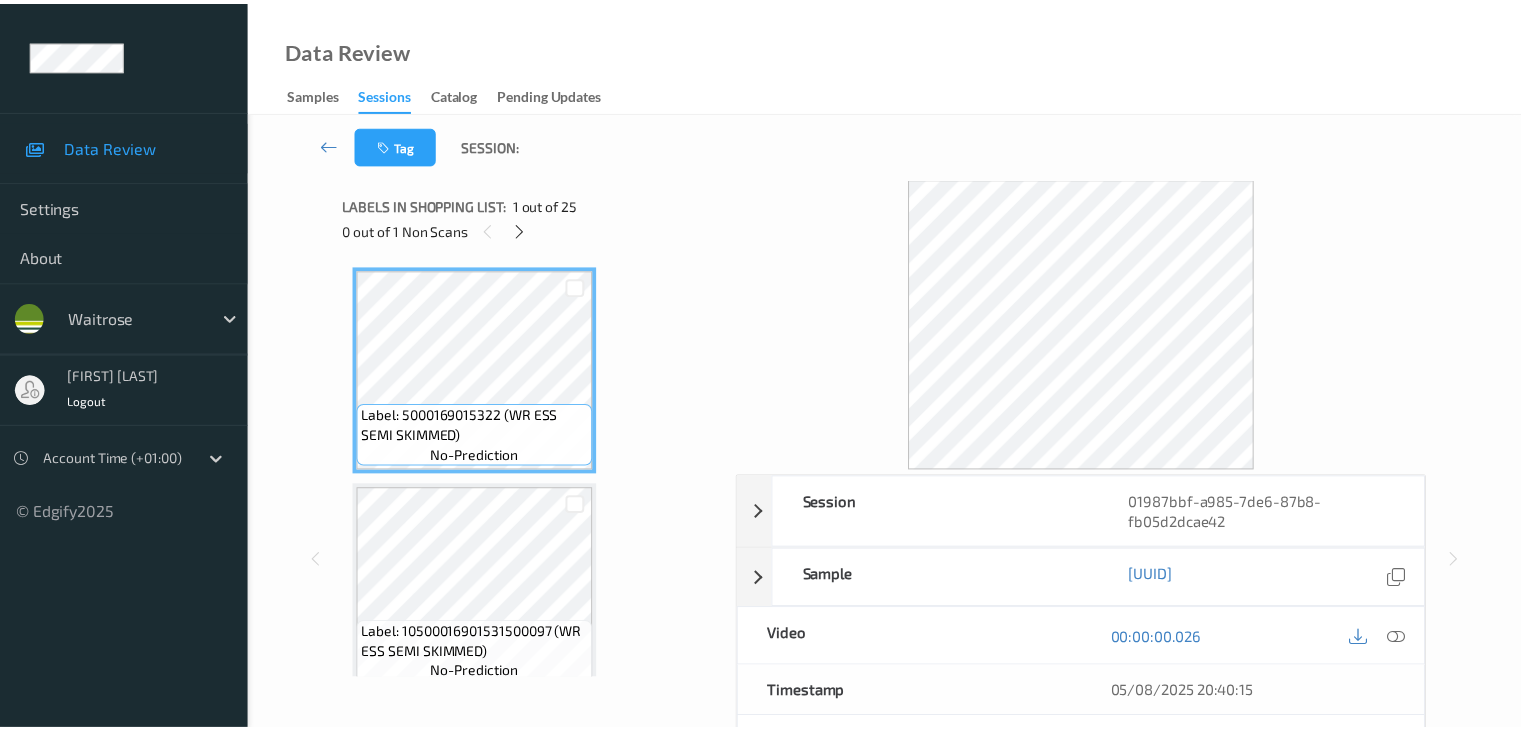 scroll, scrollTop: 0, scrollLeft: 0, axis: both 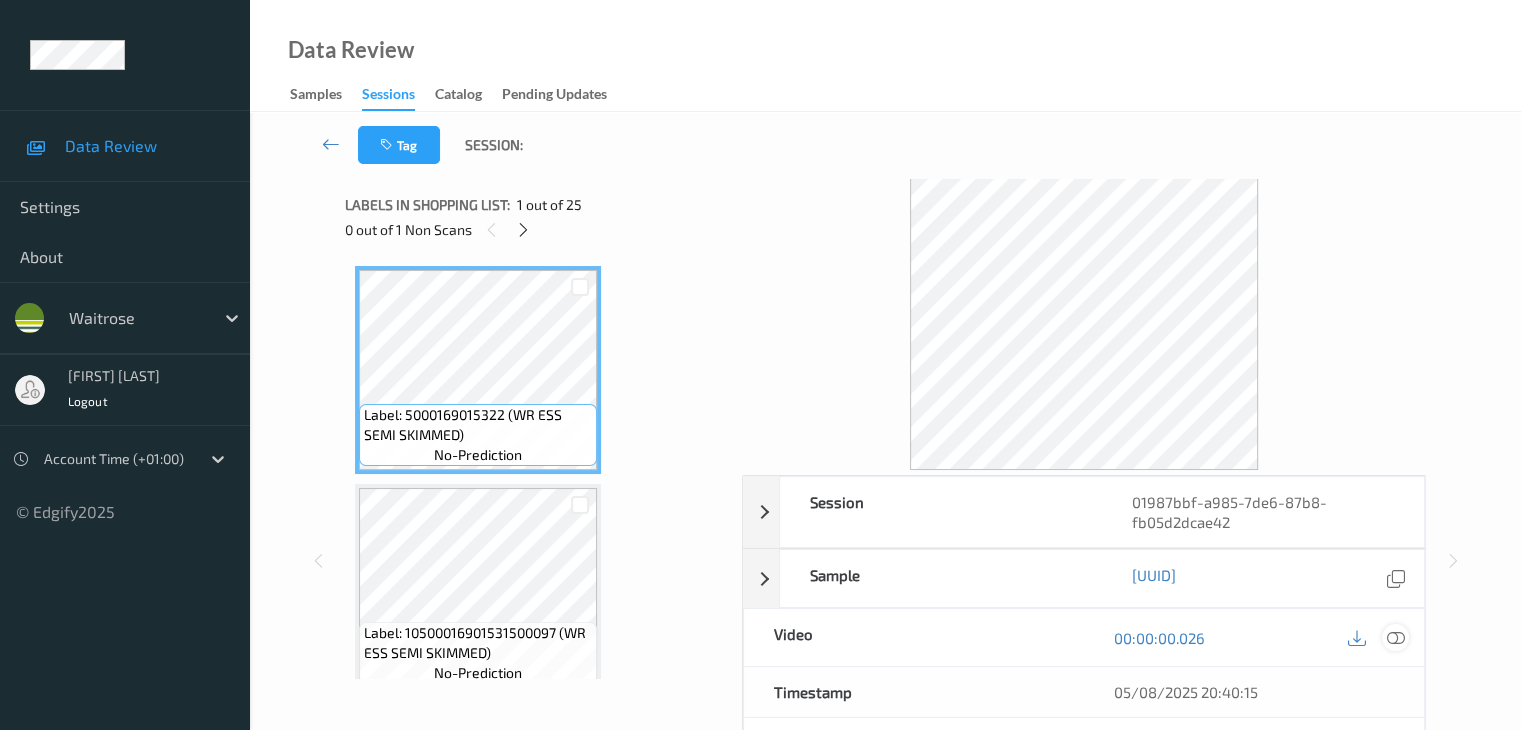 click at bounding box center [1395, 638] 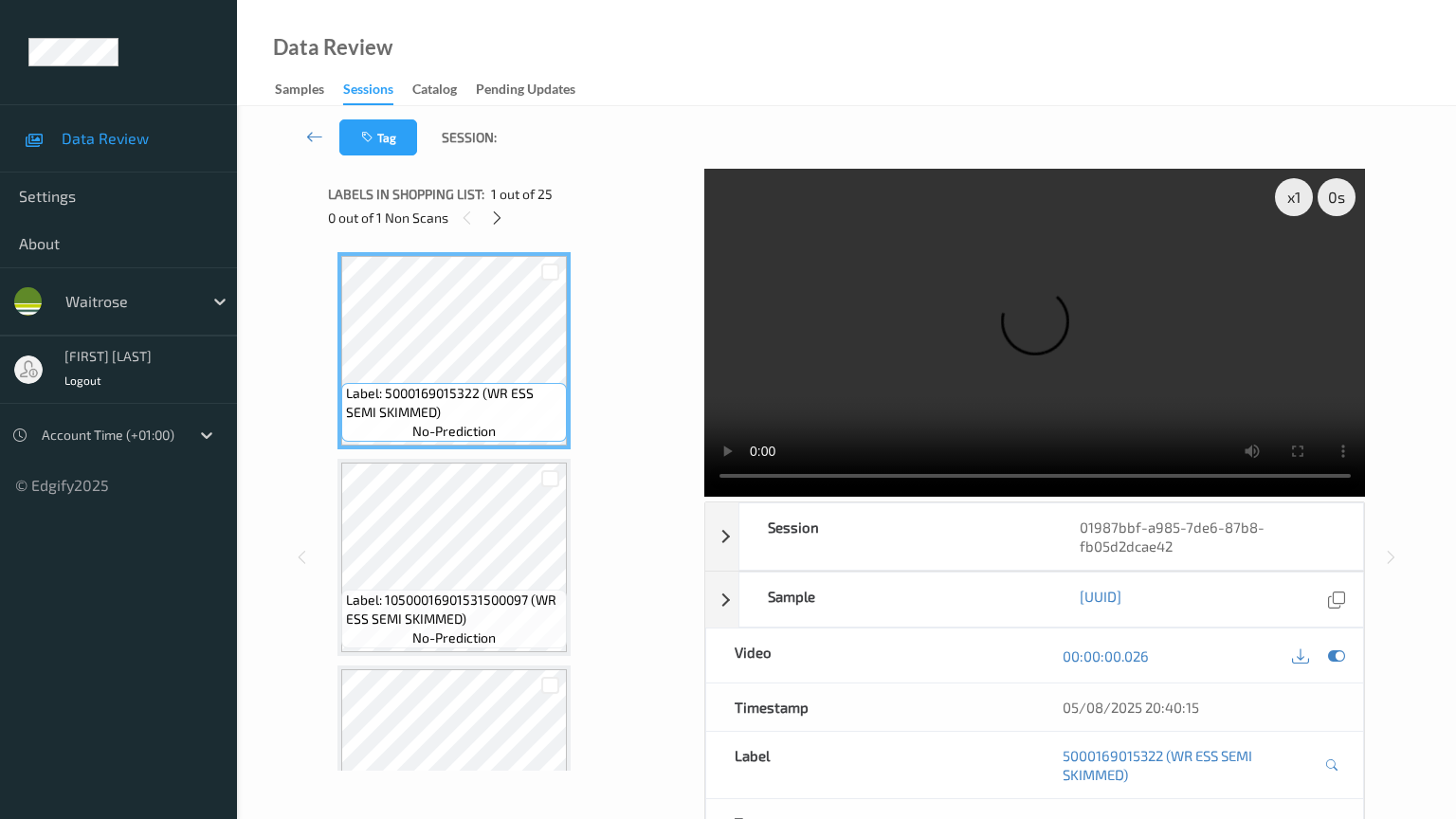type 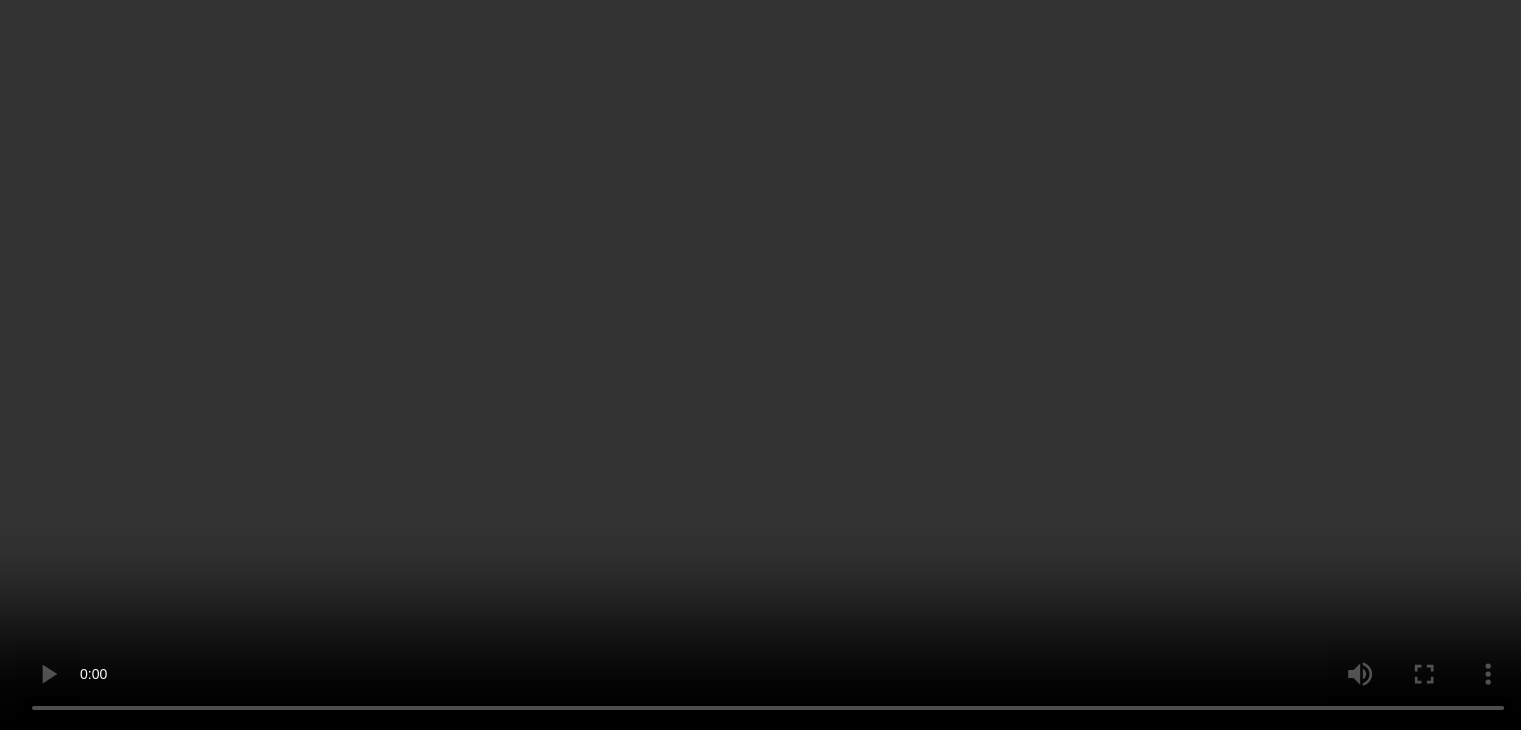 scroll, scrollTop: 3600, scrollLeft: 0, axis: vertical 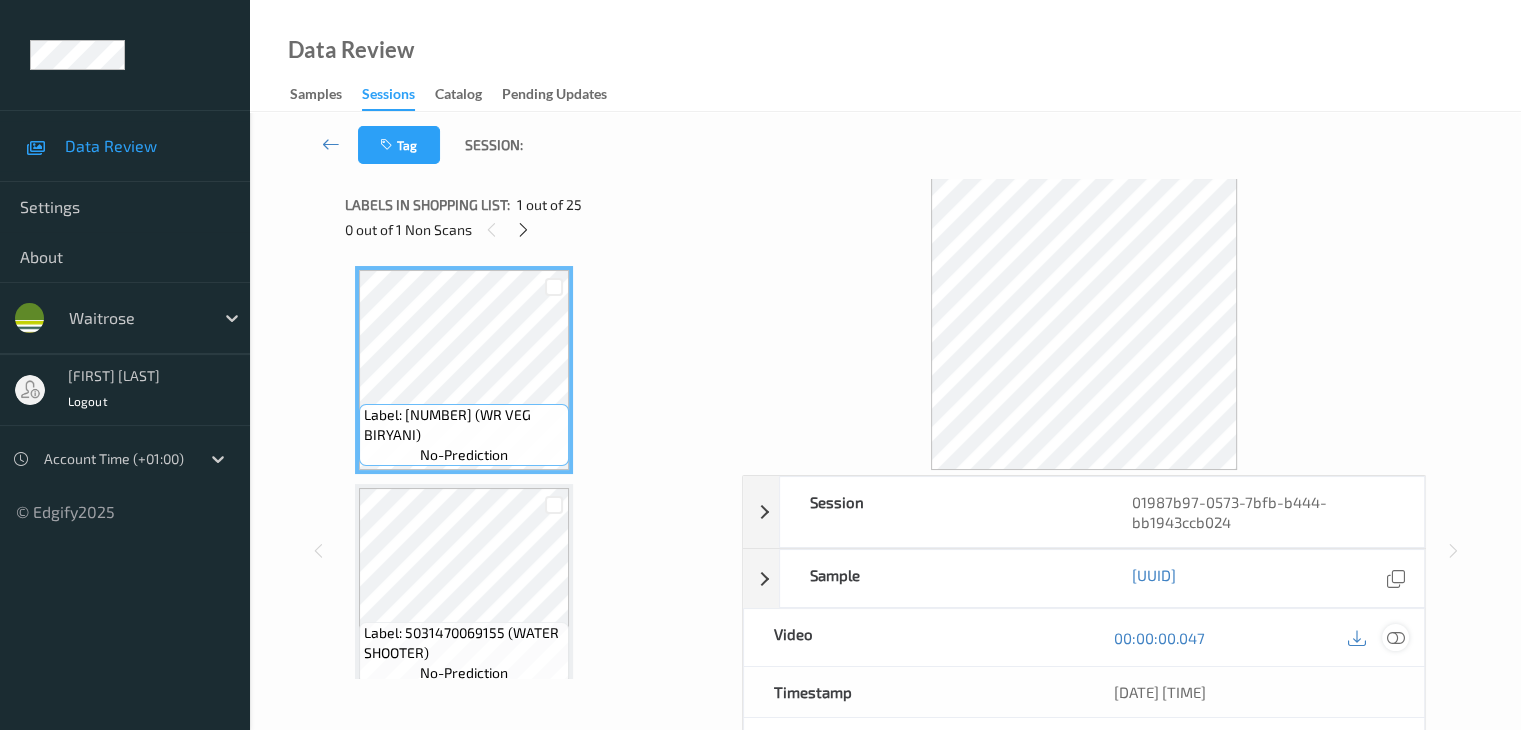 click at bounding box center [1395, 638] 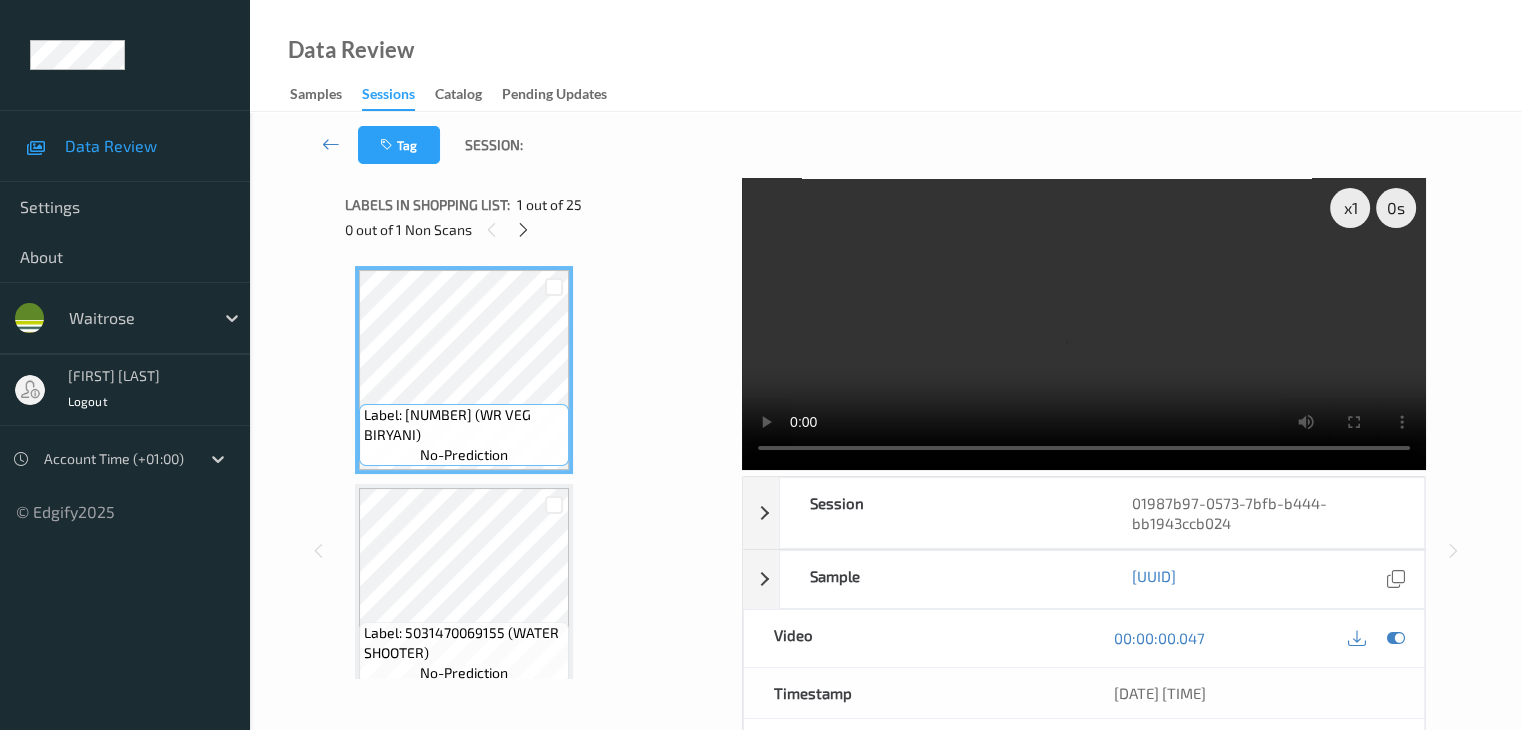 type 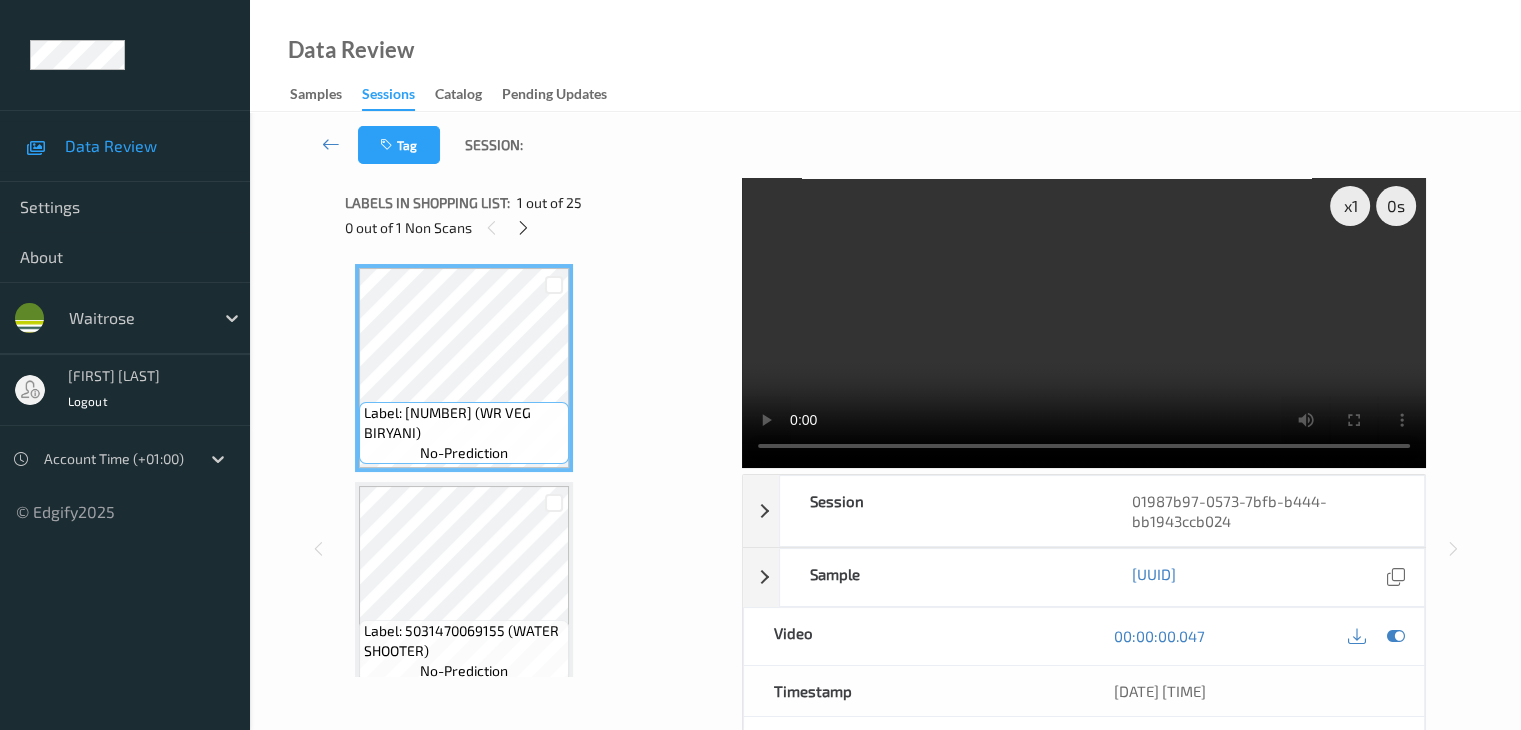 scroll, scrollTop: 0, scrollLeft: 0, axis: both 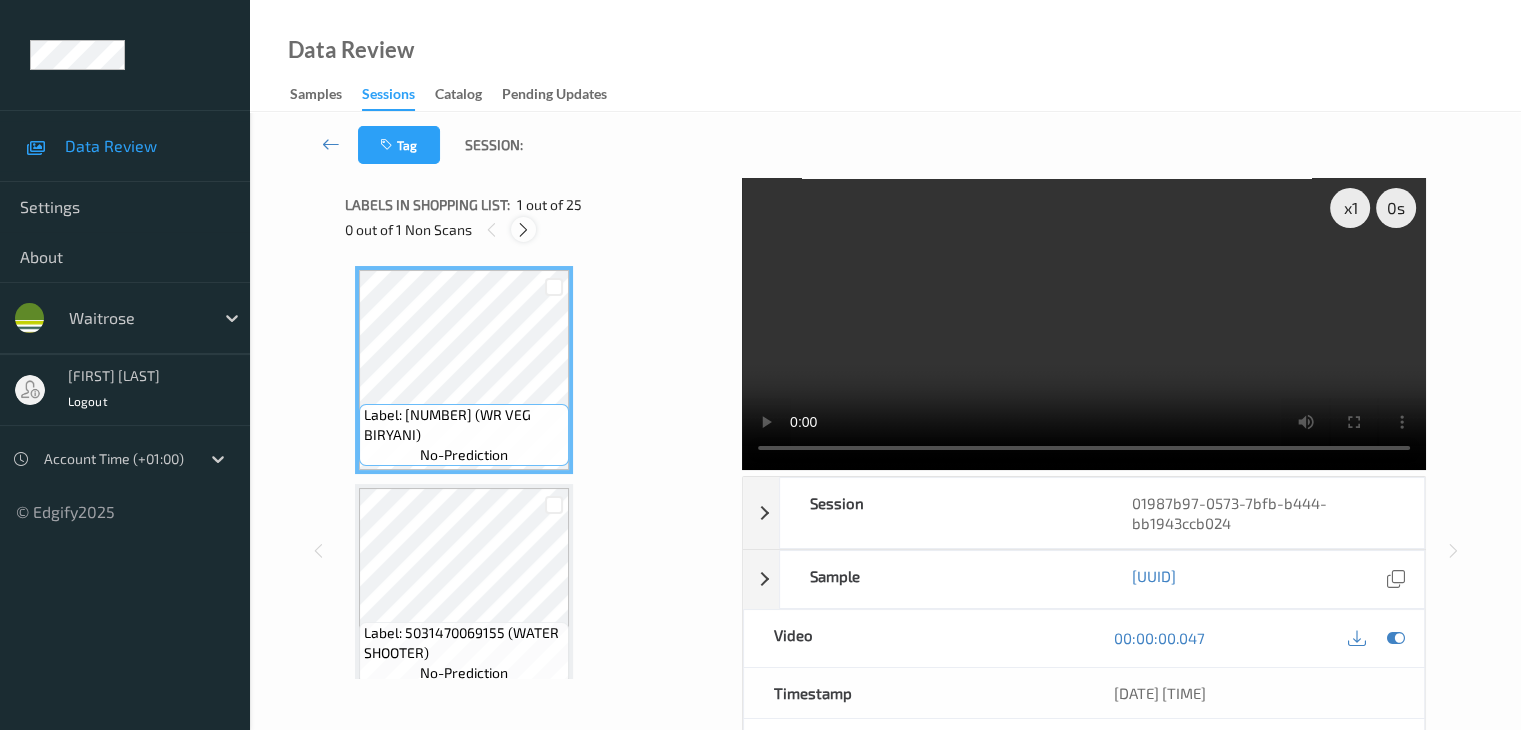 click at bounding box center (523, 230) 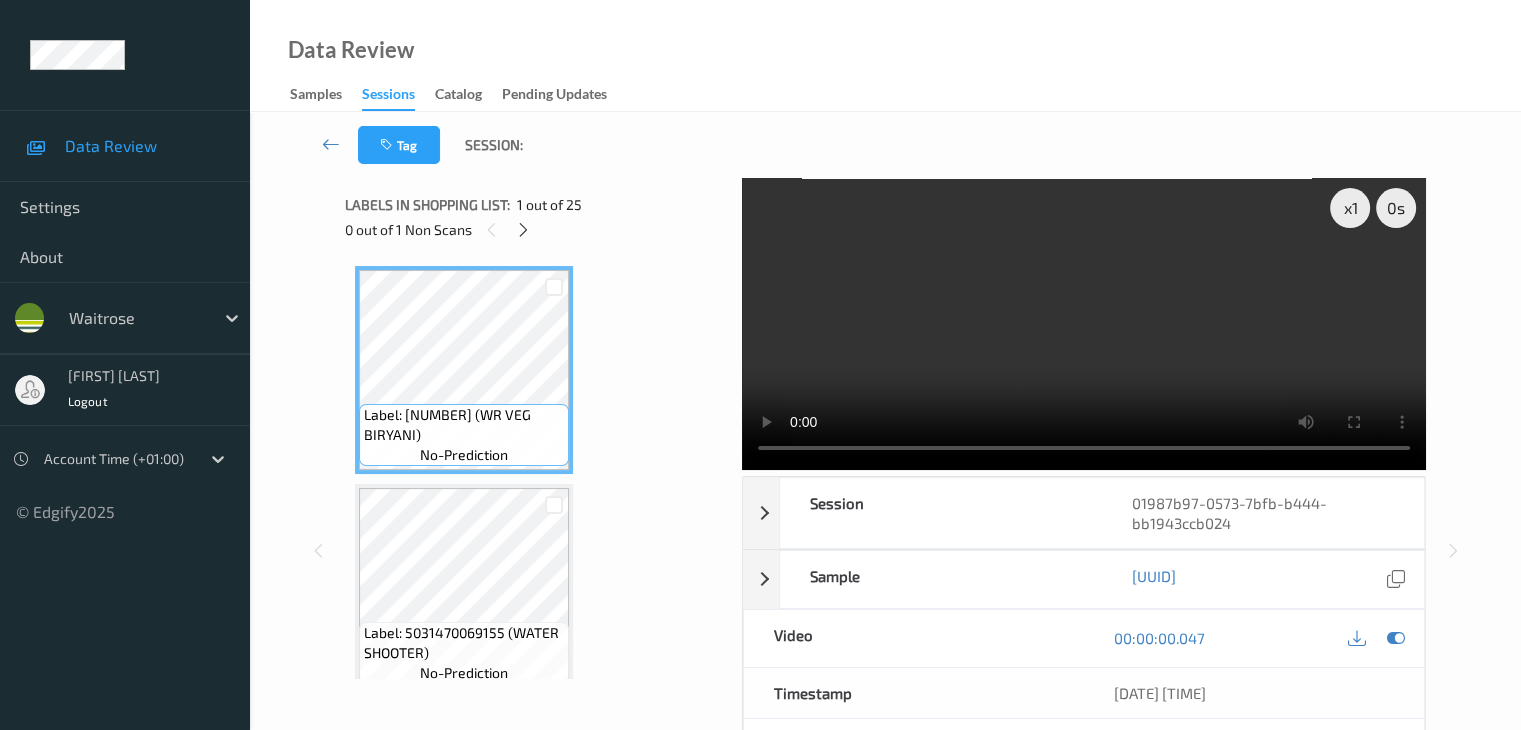 scroll, scrollTop: 2844, scrollLeft: 0, axis: vertical 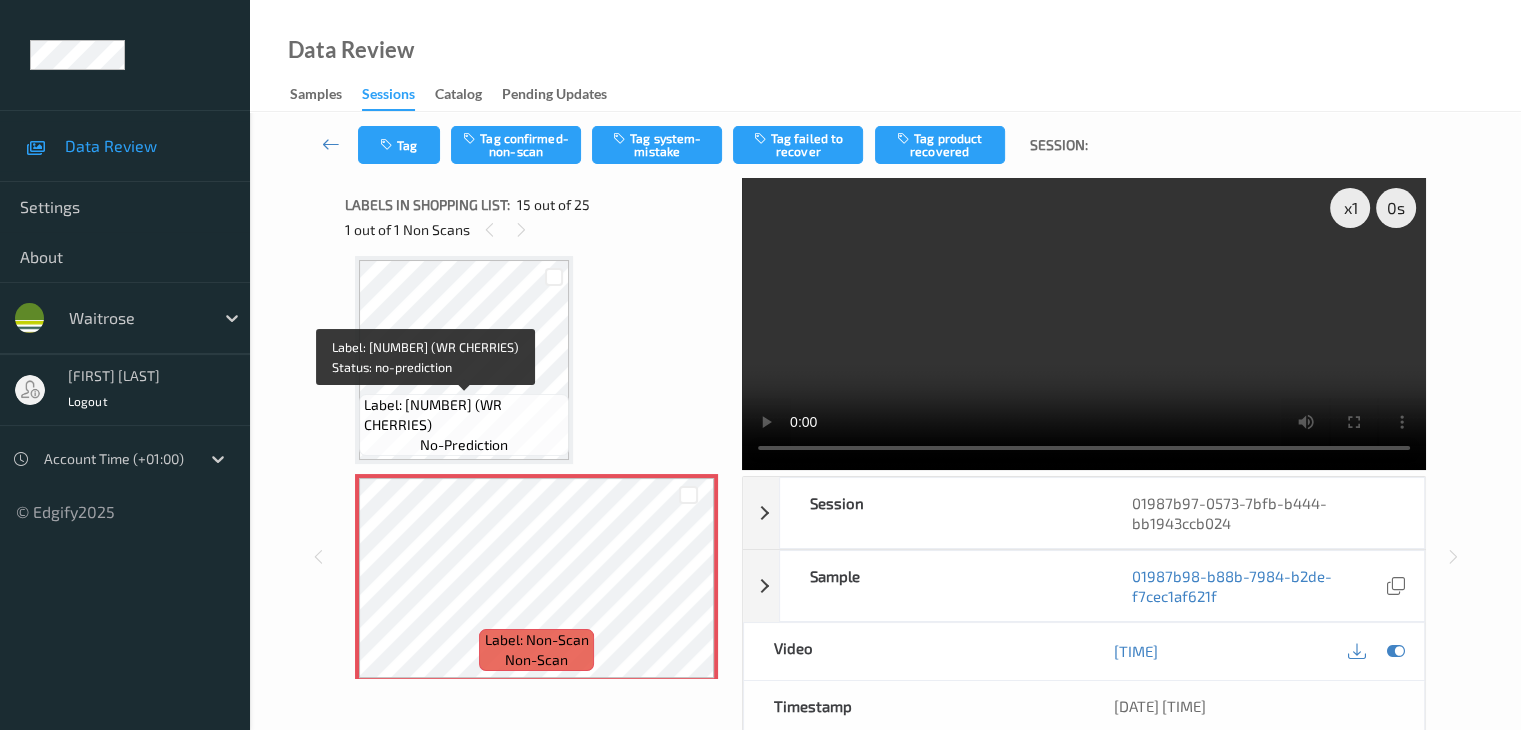 click on "Label: [NUMBER] (WR CHERRIES)" at bounding box center [464, 415] 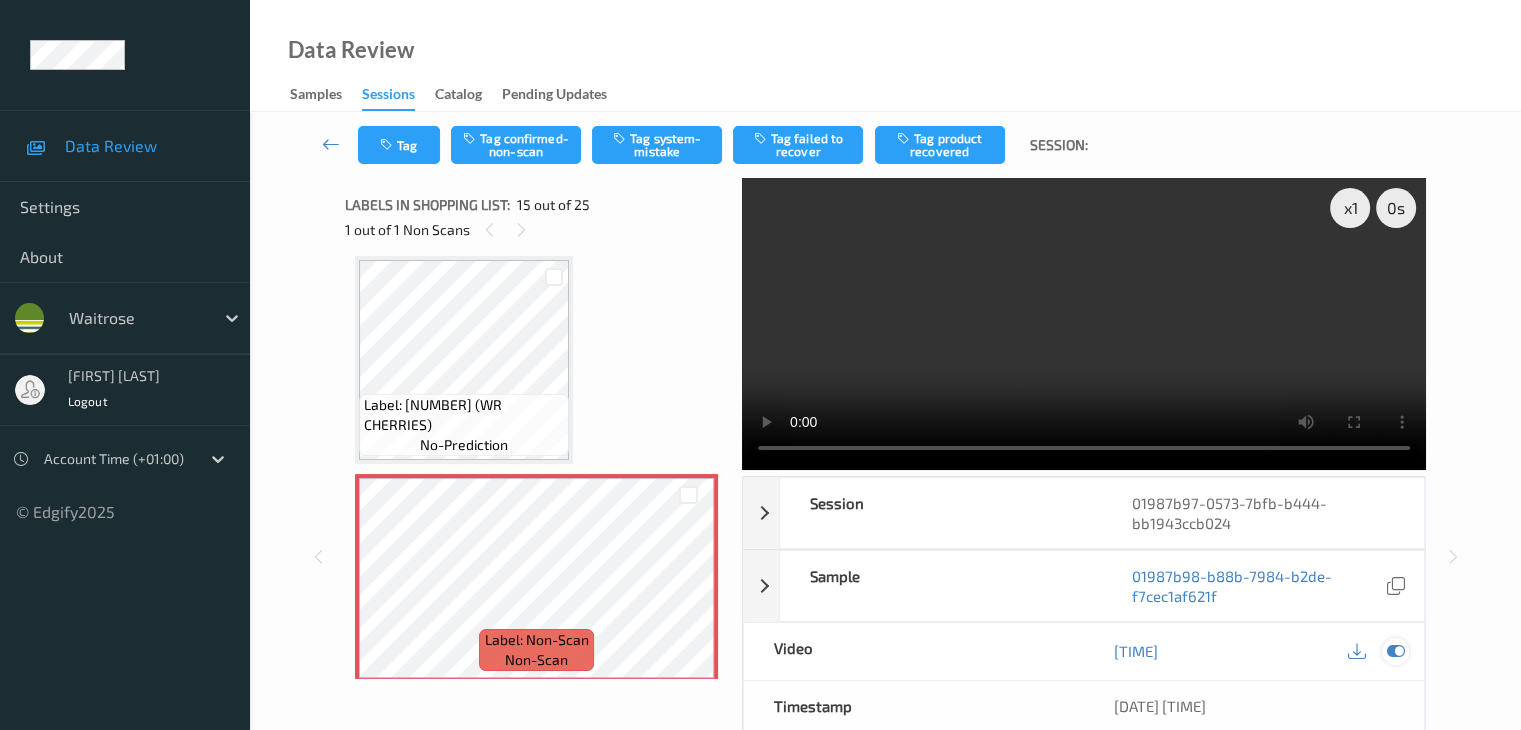 click at bounding box center [1395, 651] 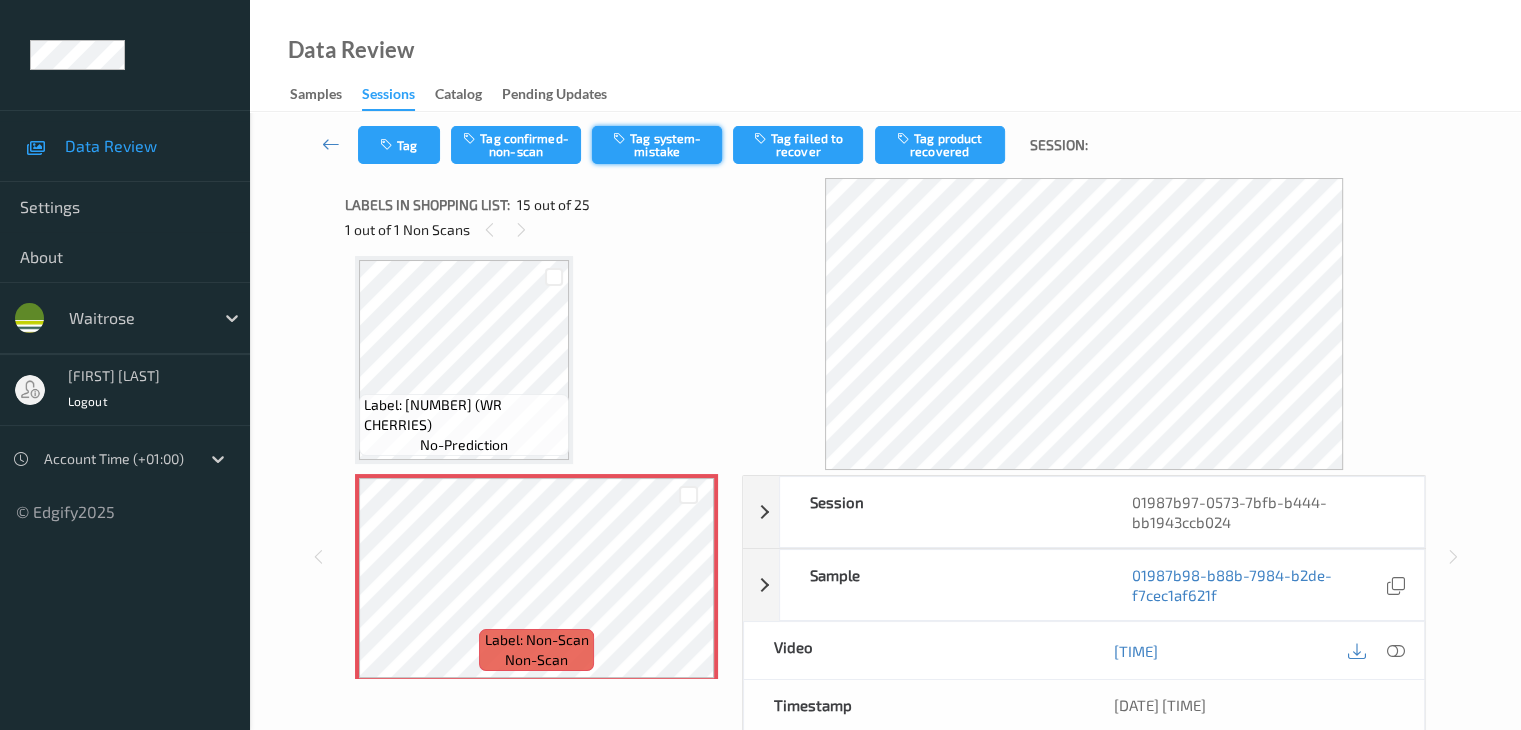 click on "Tag   system-mistake" at bounding box center [657, 145] 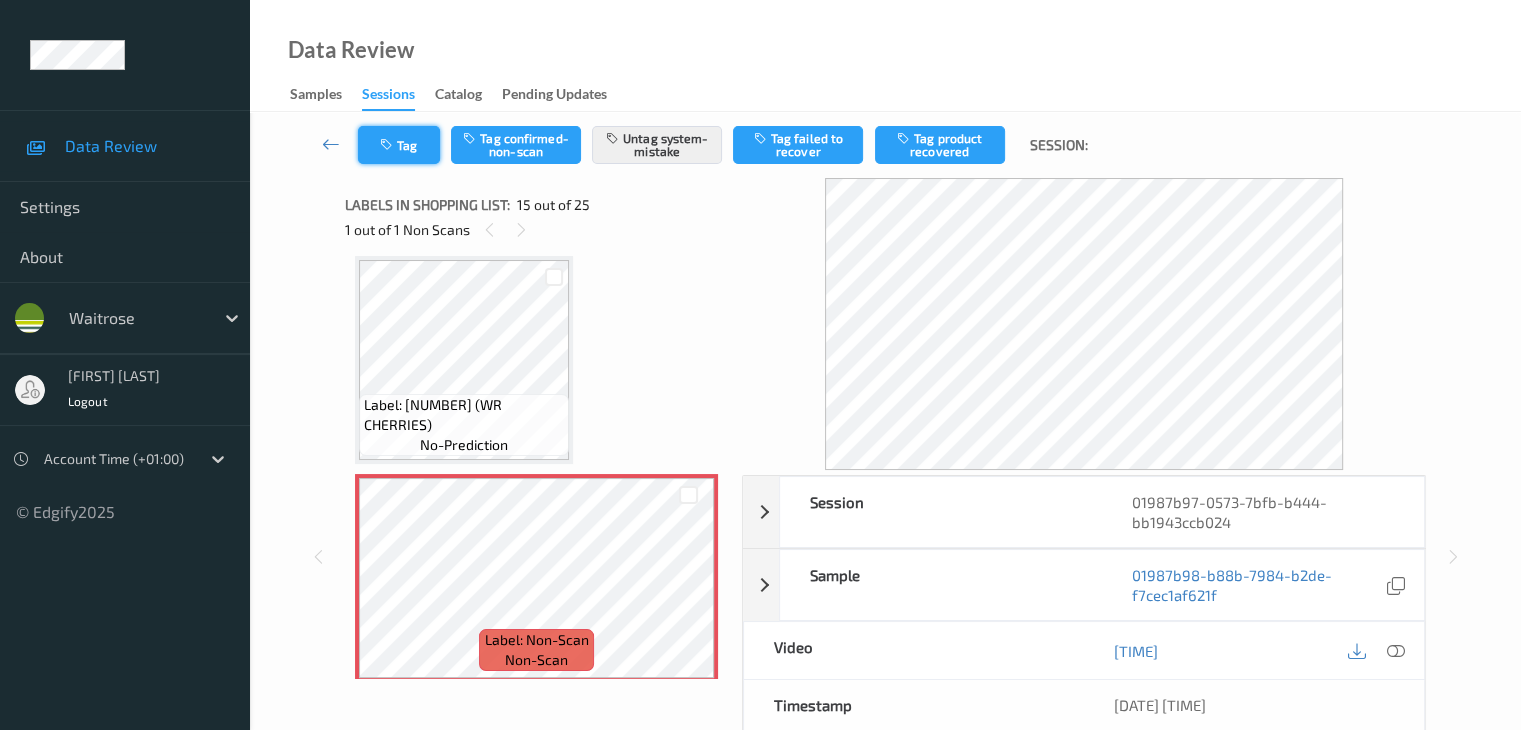 click on "Tag" at bounding box center [399, 145] 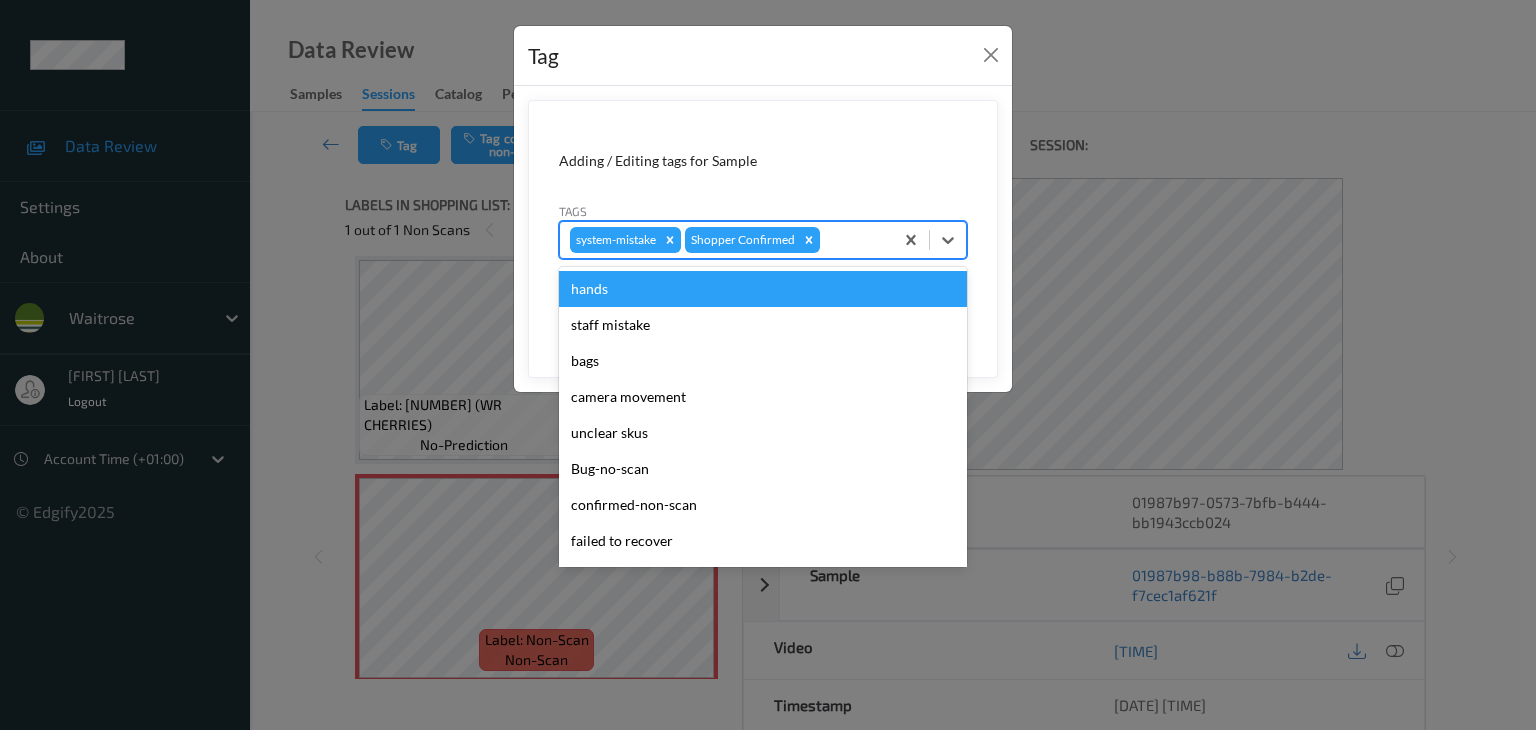 click at bounding box center (853, 240) 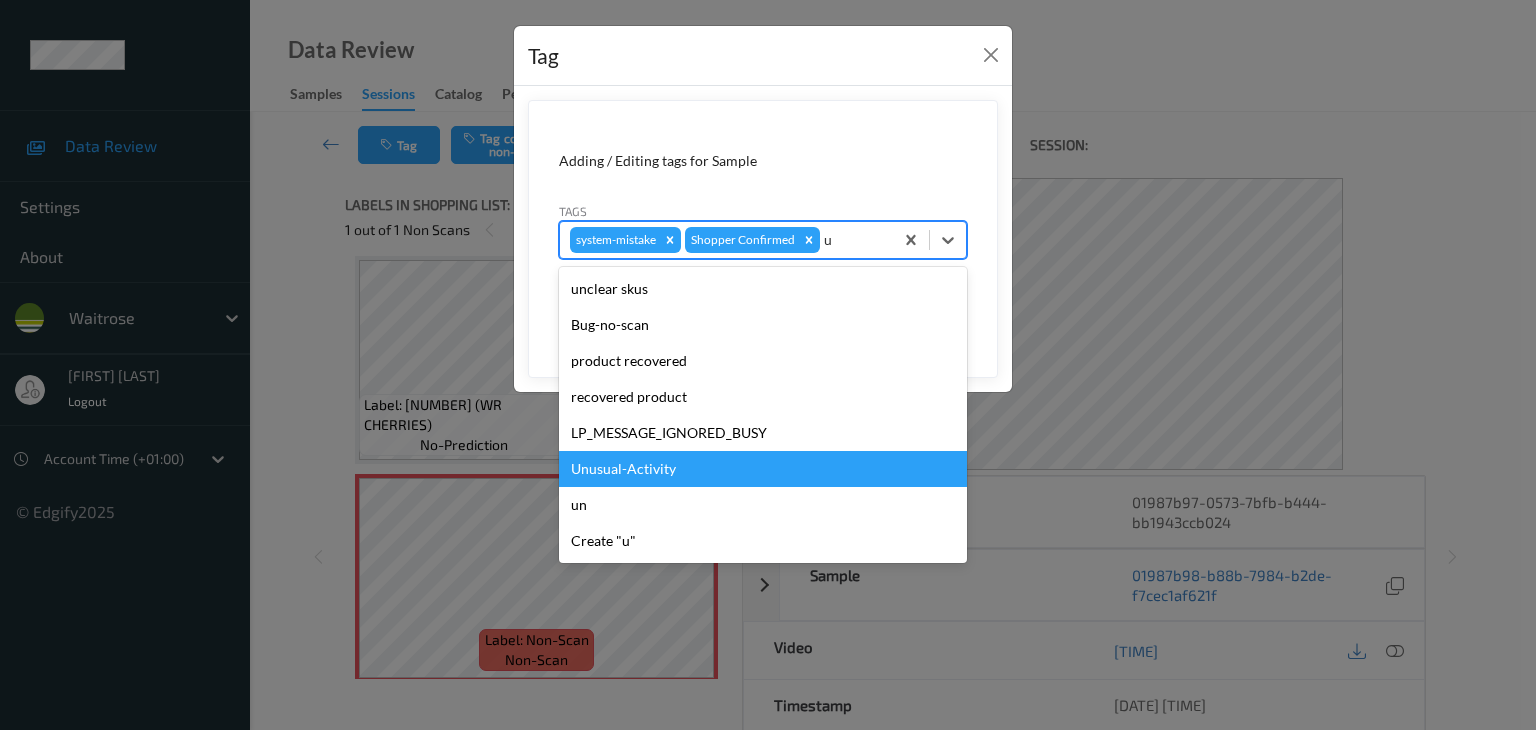 click on "Unusual-Activity" at bounding box center (763, 469) 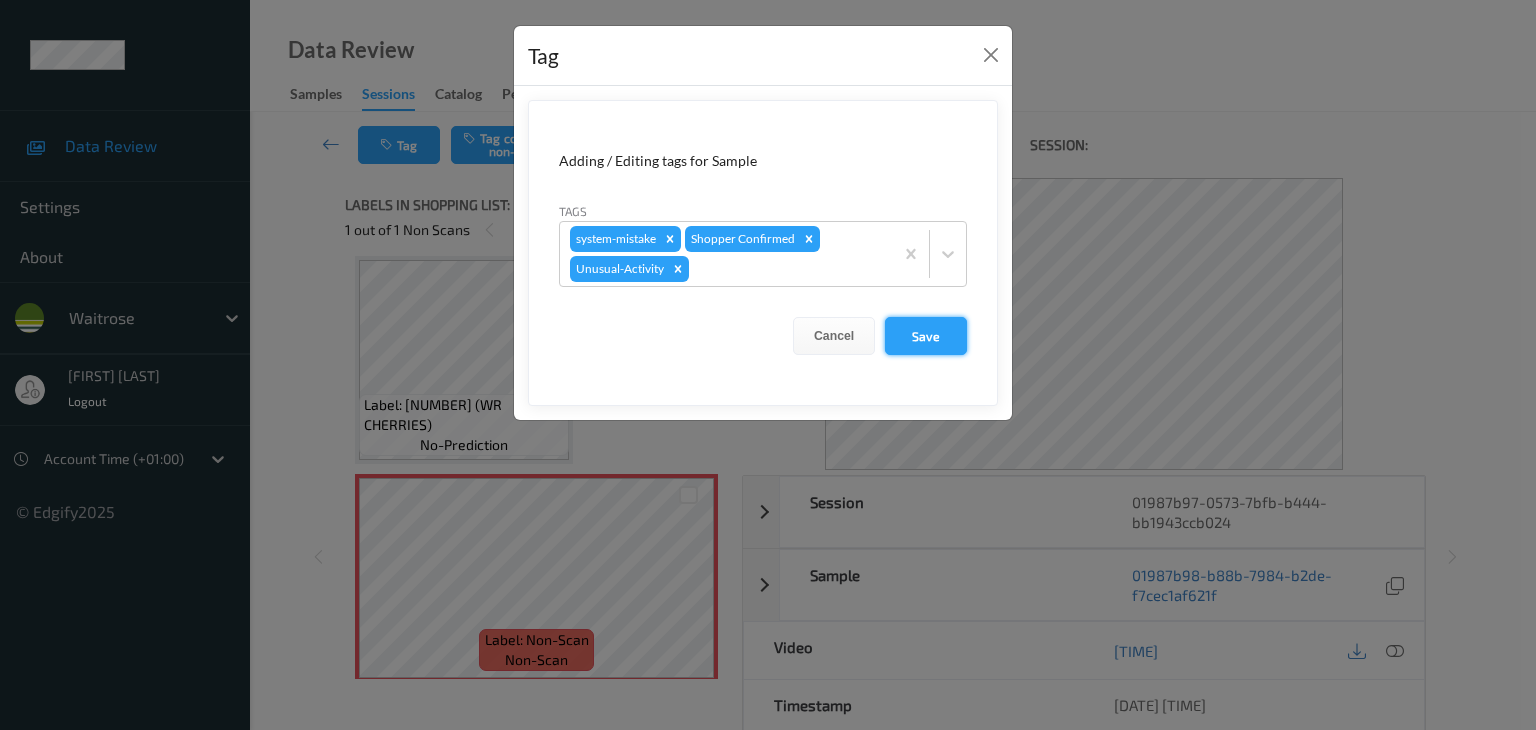 click on "Save" at bounding box center [926, 336] 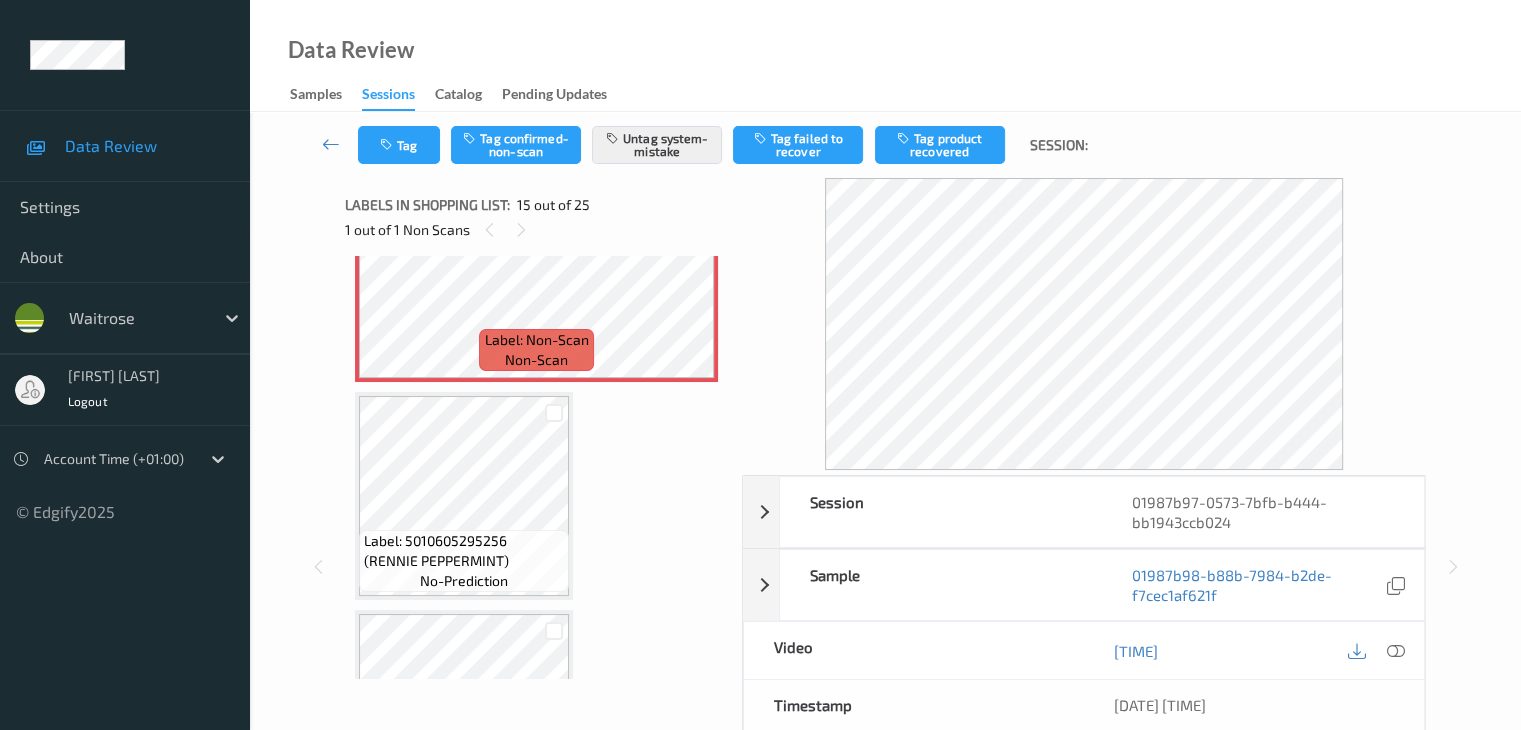 scroll, scrollTop: 2844, scrollLeft: 0, axis: vertical 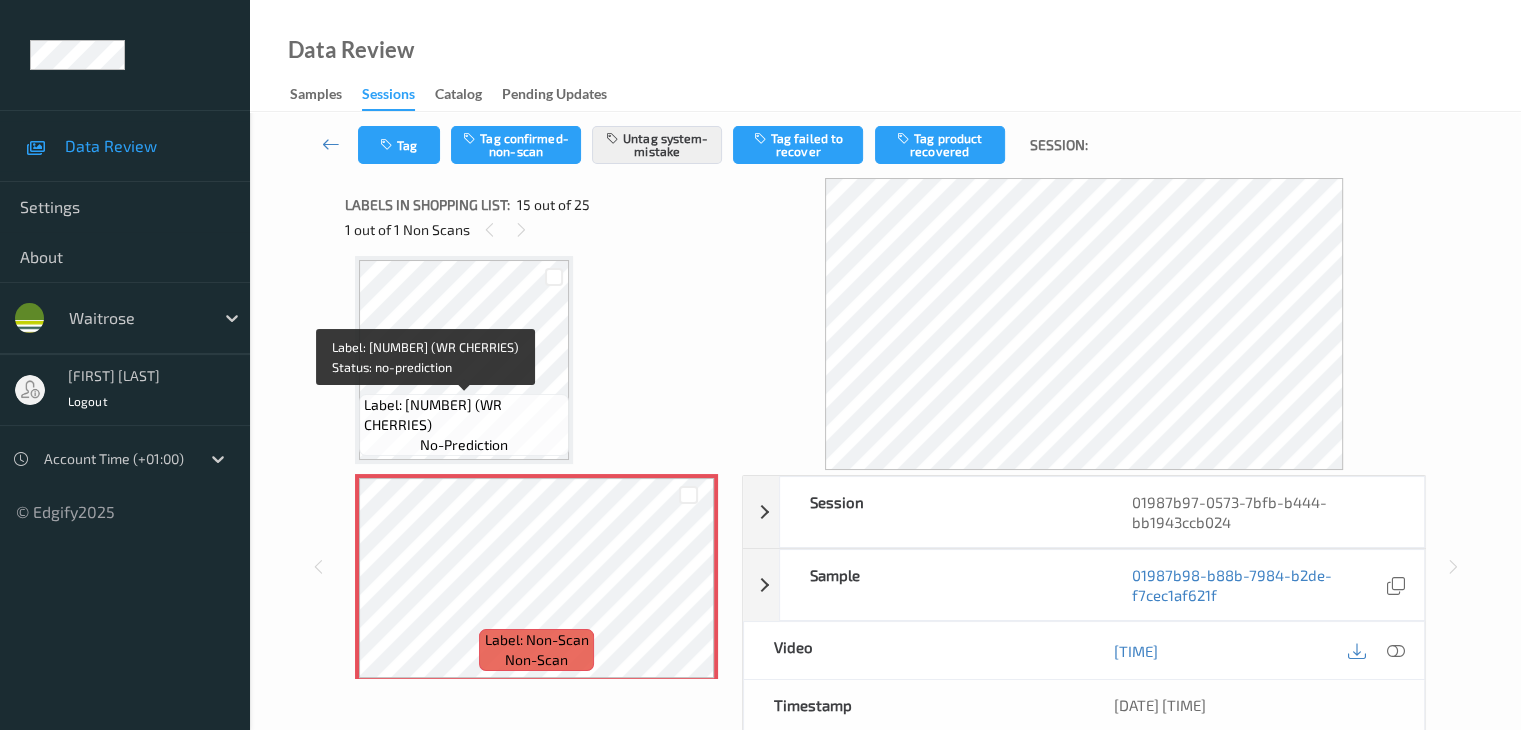 click on "Label: [NUMBER] (WR CHERRIES)" at bounding box center [464, 415] 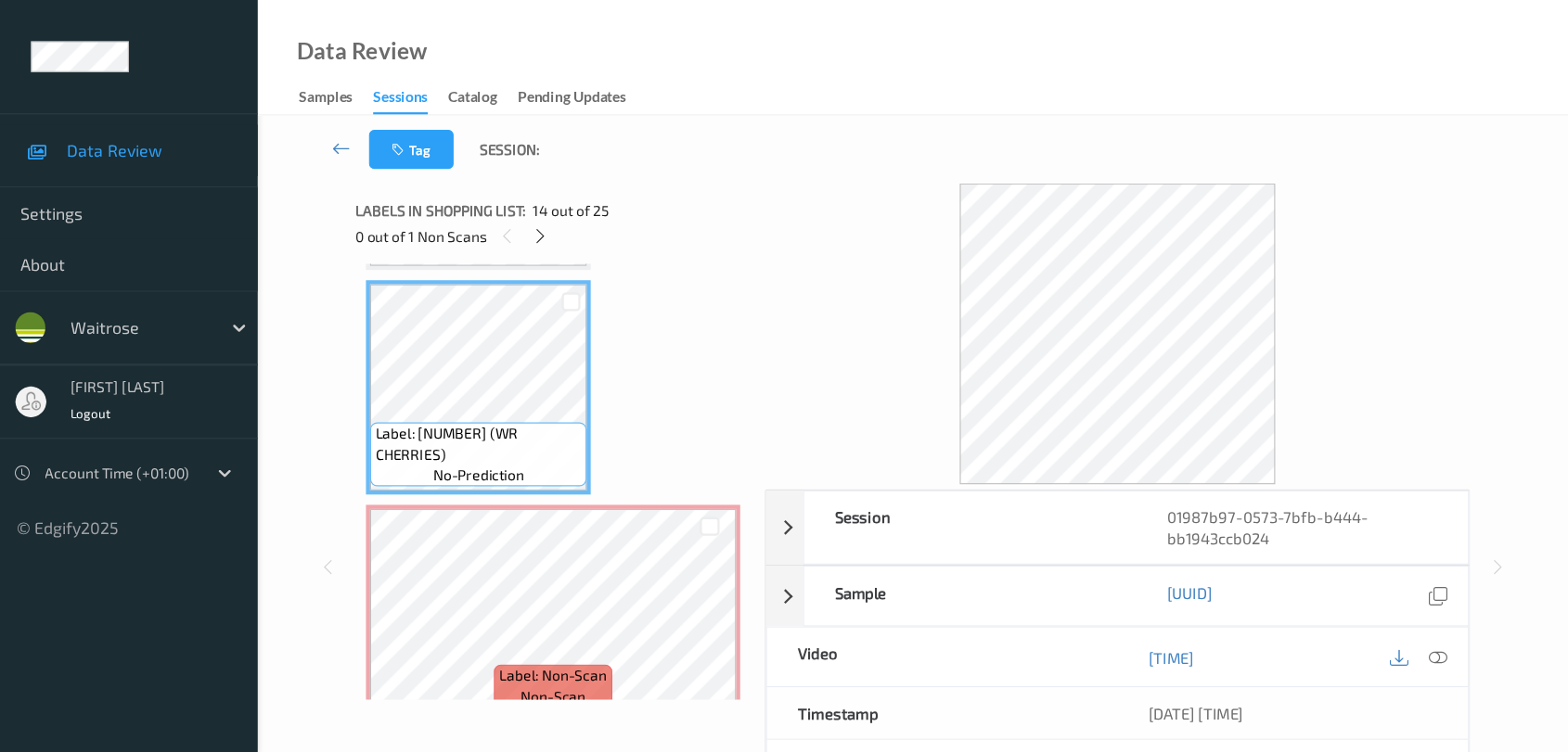 scroll, scrollTop: 2637, scrollLeft: 0, axis: vertical 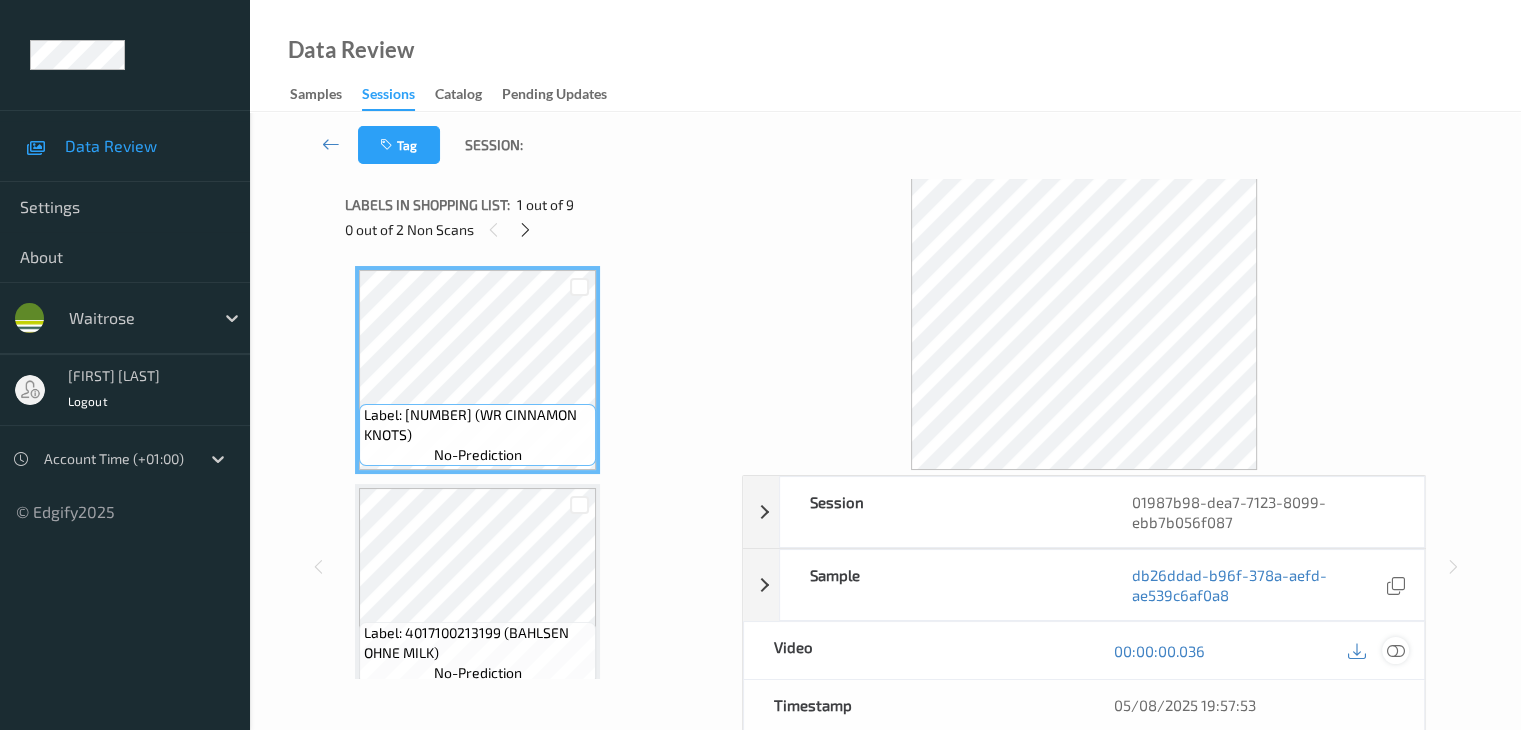 click at bounding box center [1395, 651] 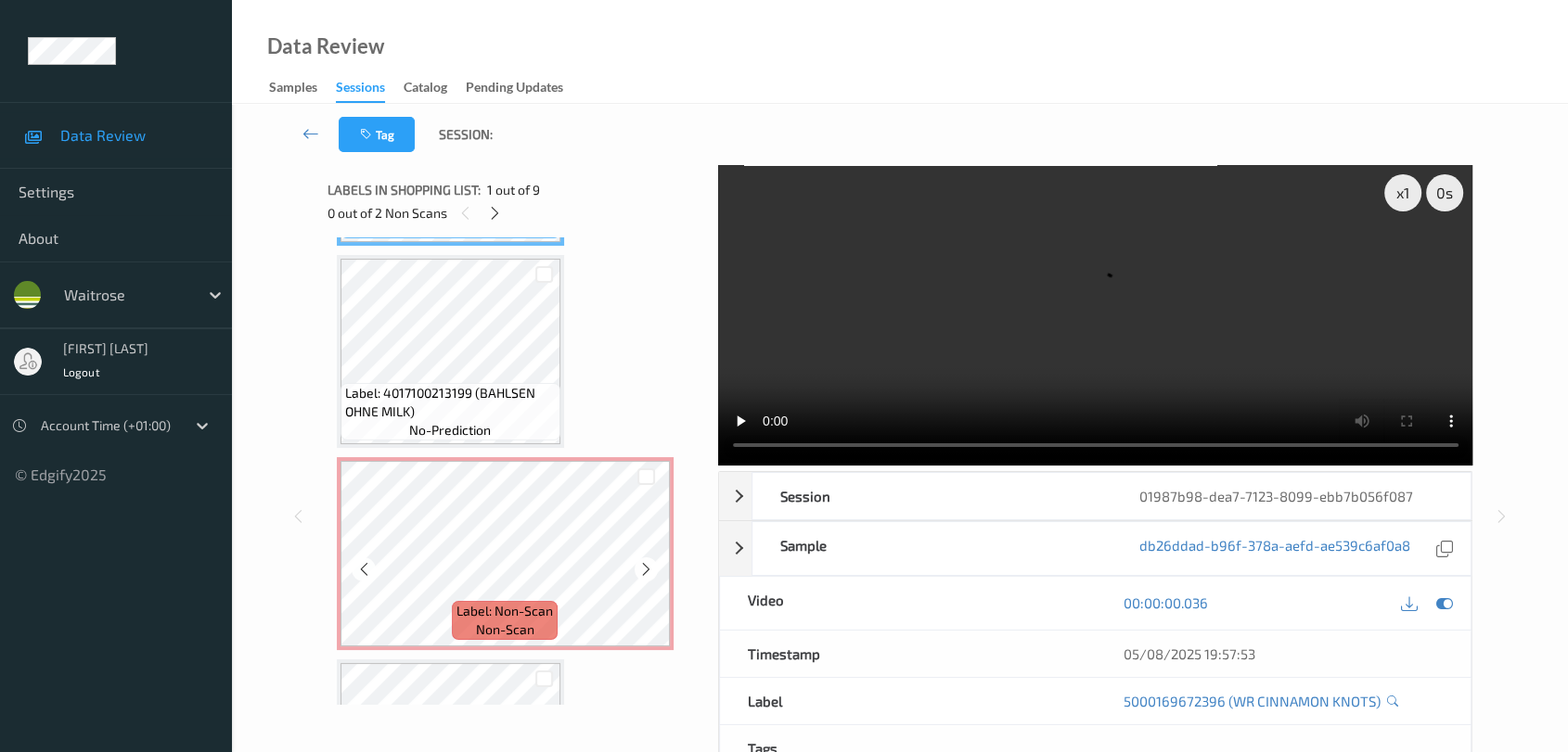 scroll, scrollTop: 206, scrollLeft: 0, axis: vertical 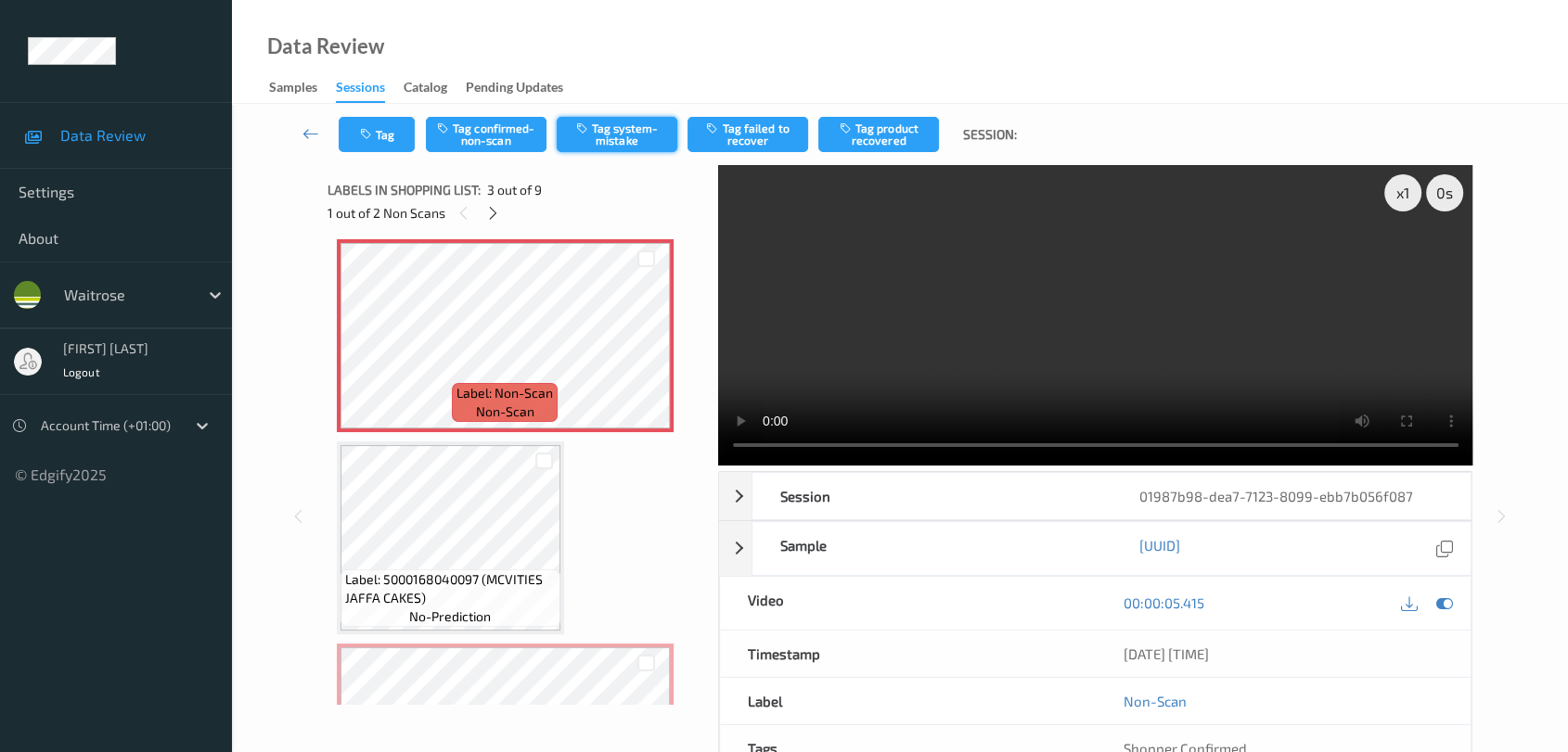 click on "Tag   system-mistake" at bounding box center [617, 134] 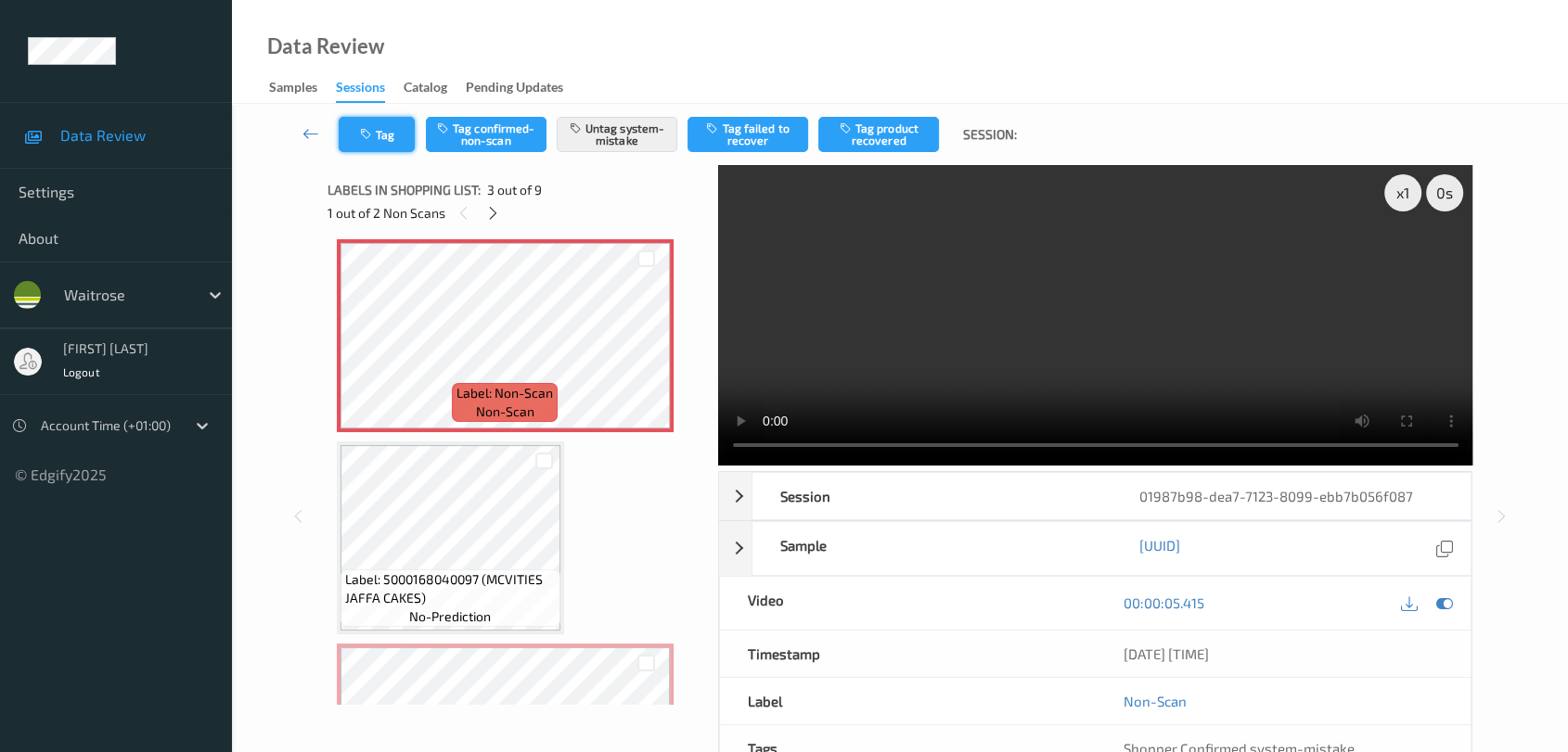 click on "Tag" at bounding box center [377, 134] 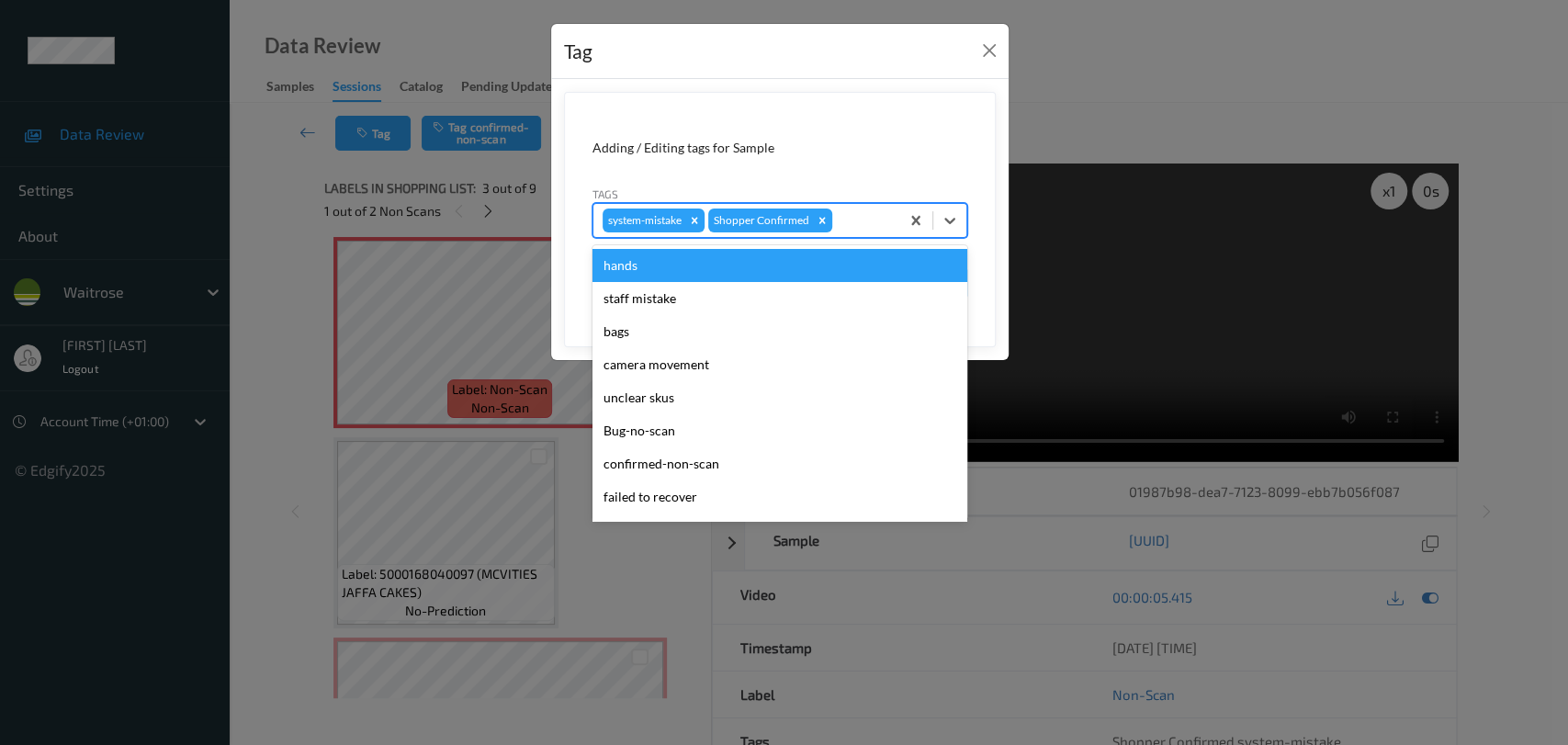 click at bounding box center [863, 220] 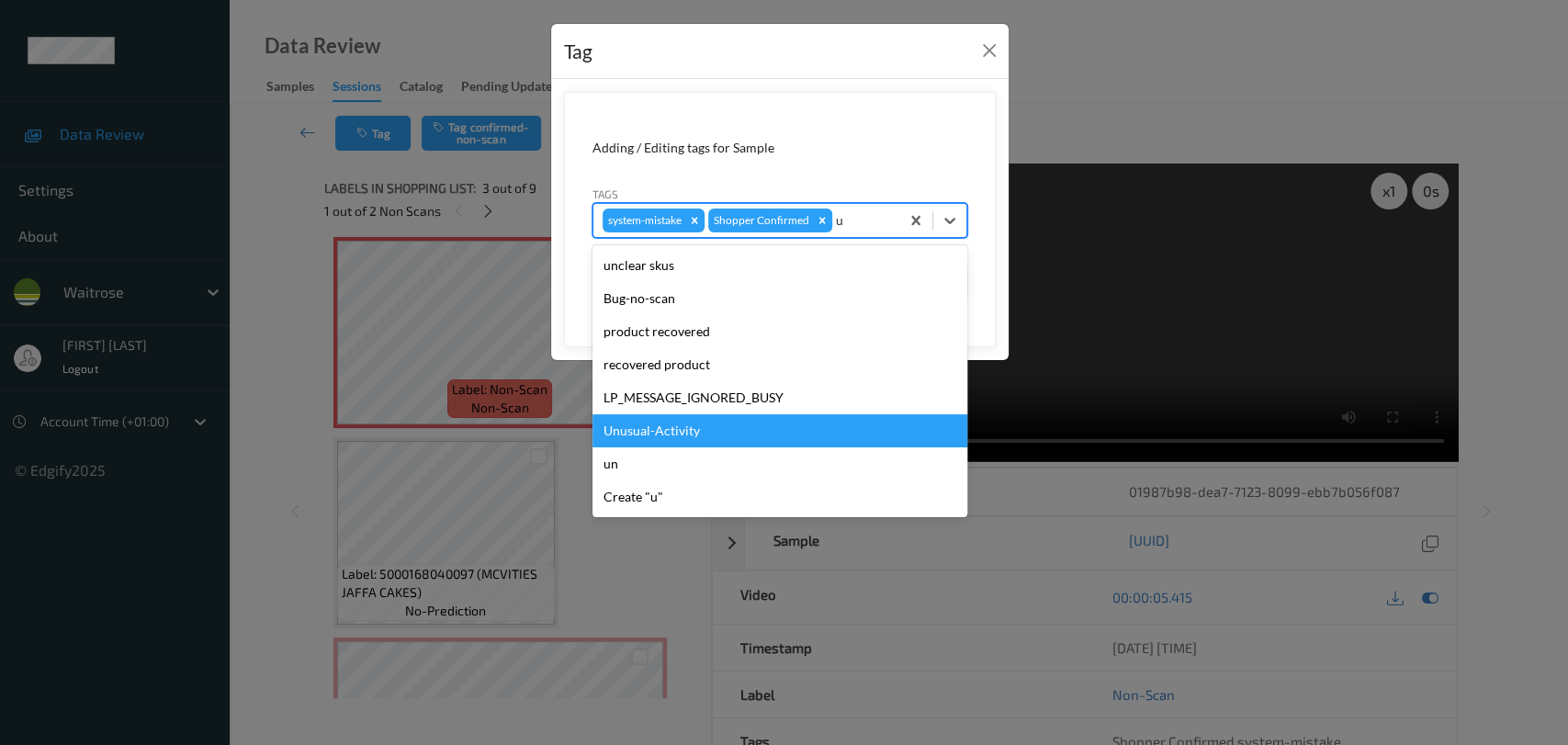 click on "Unusual-Activity" at bounding box center (780, 431) 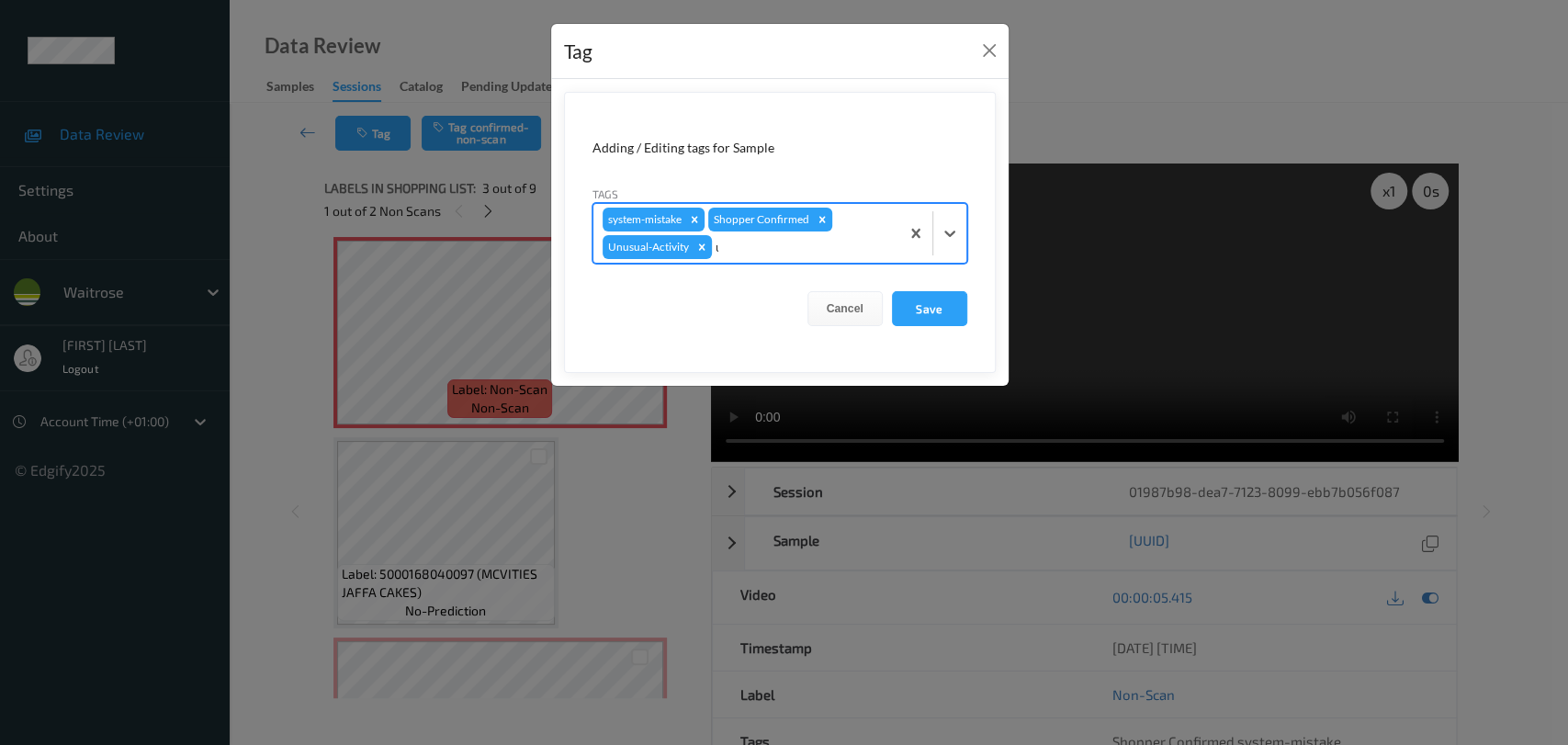 type 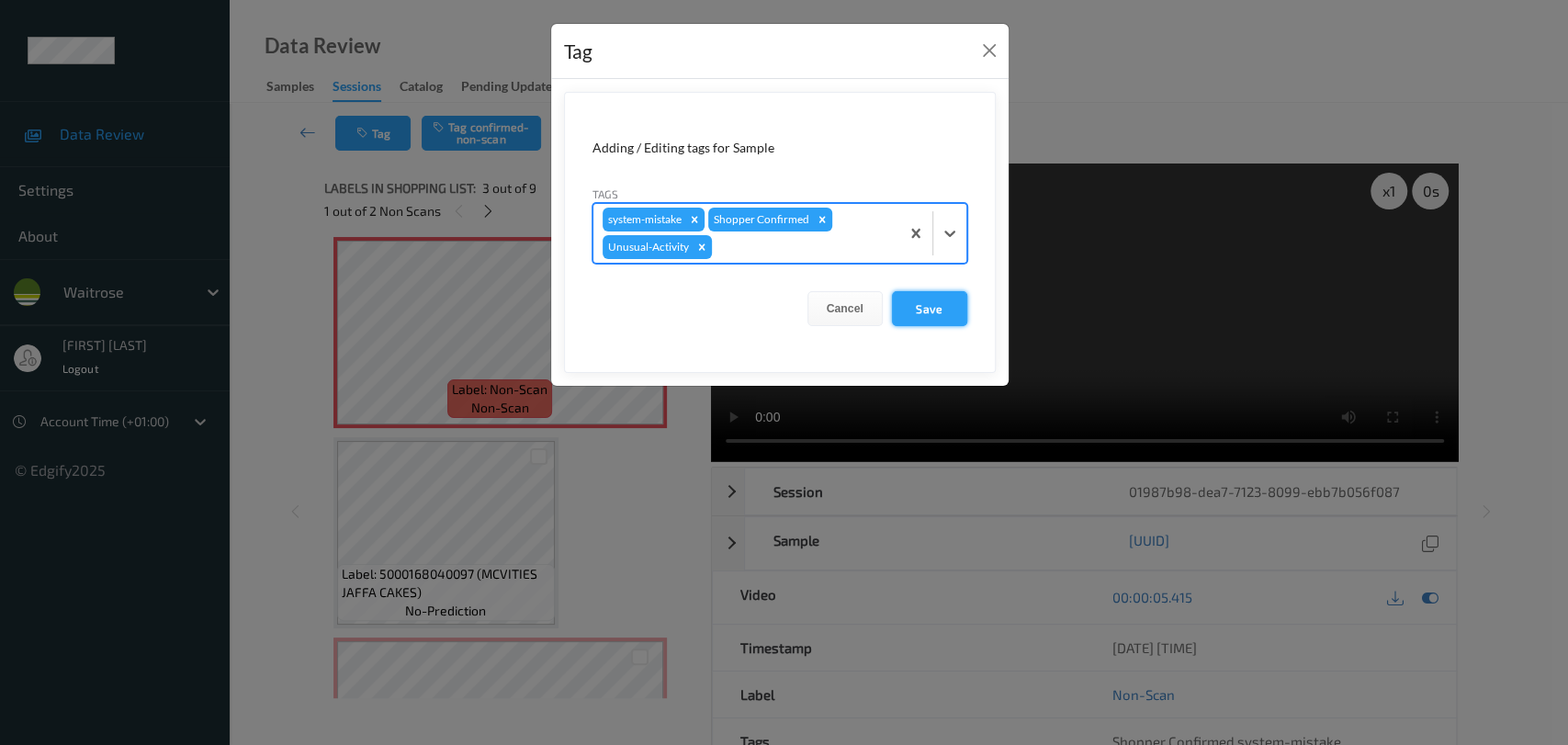 click on "Save" at bounding box center (930, 309) 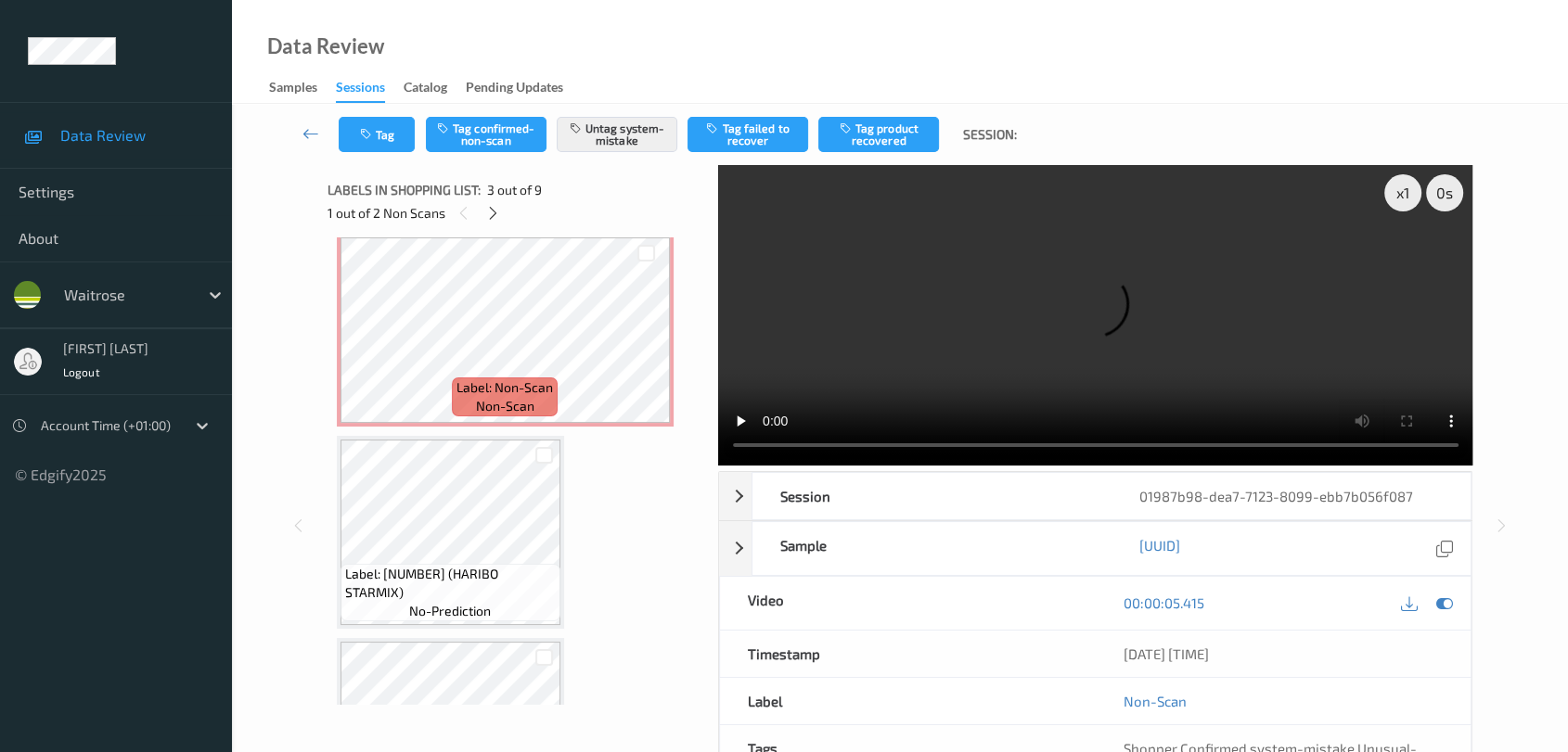 scroll, scrollTop: 823, scrollLeft: 0, axis: vertical 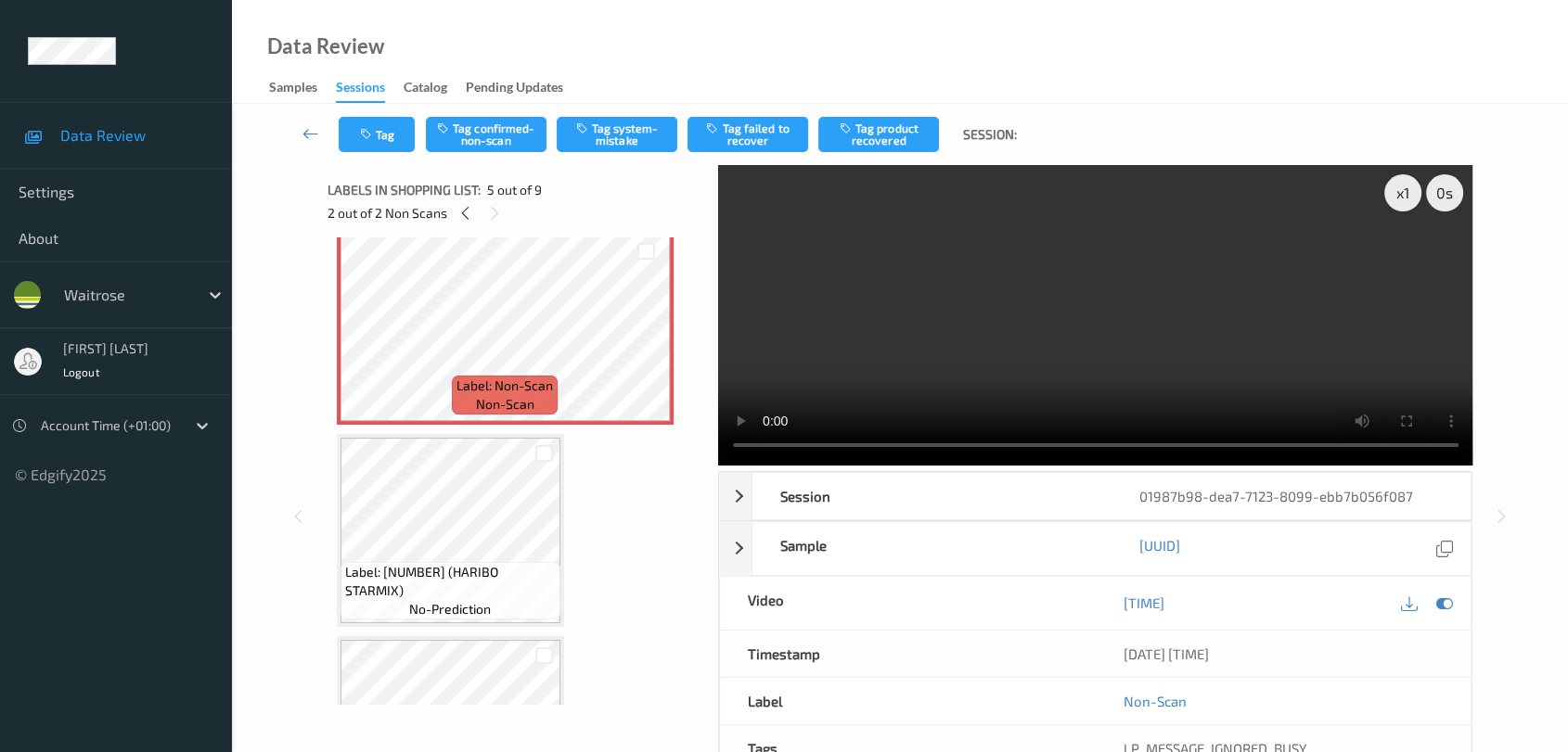 drag, startPoint x: 434, startPoint y: 135, endPoint x: 585, endPoint y: 158, distance: 152.74161 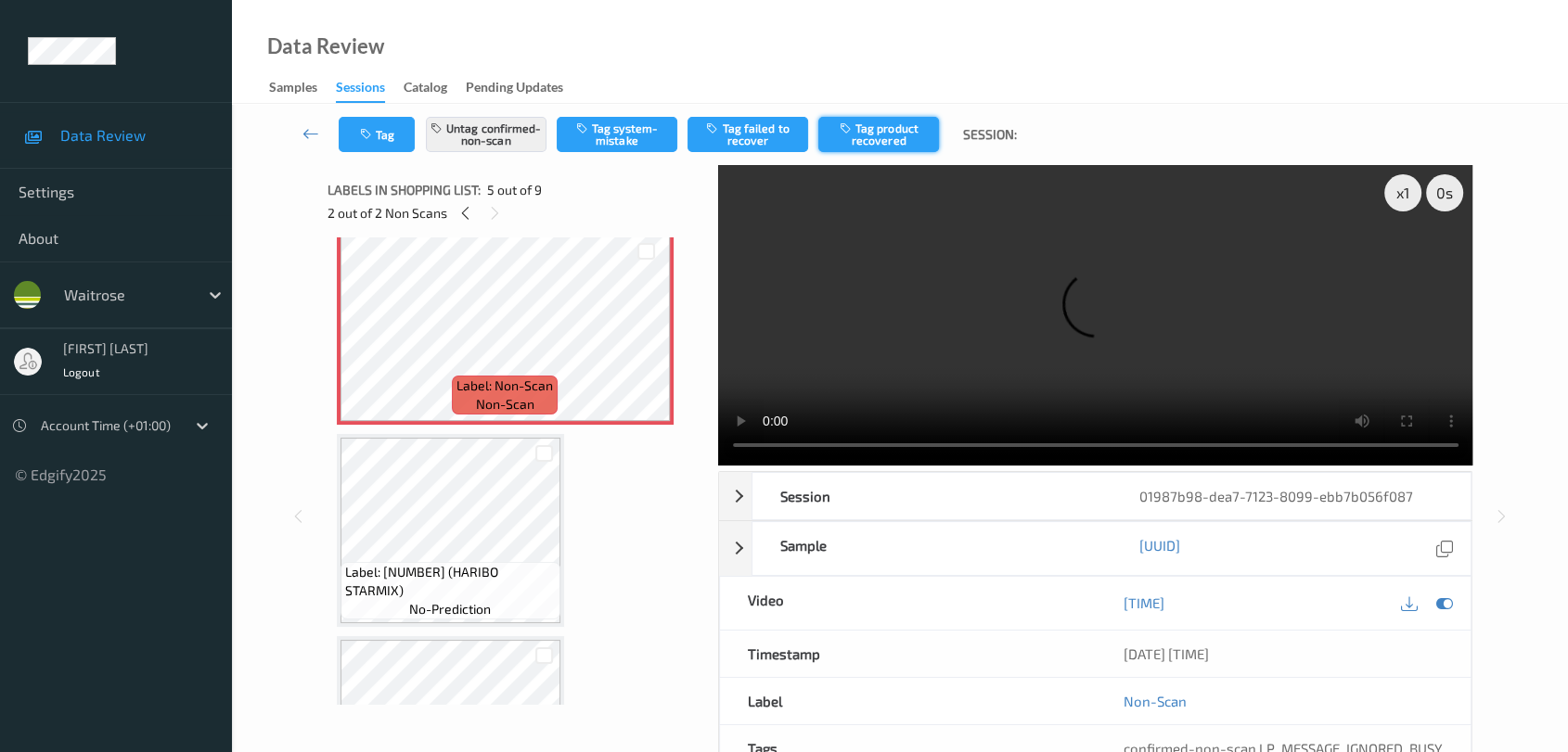 click on "Tag   product recovered" at bounding box center (879, 134) 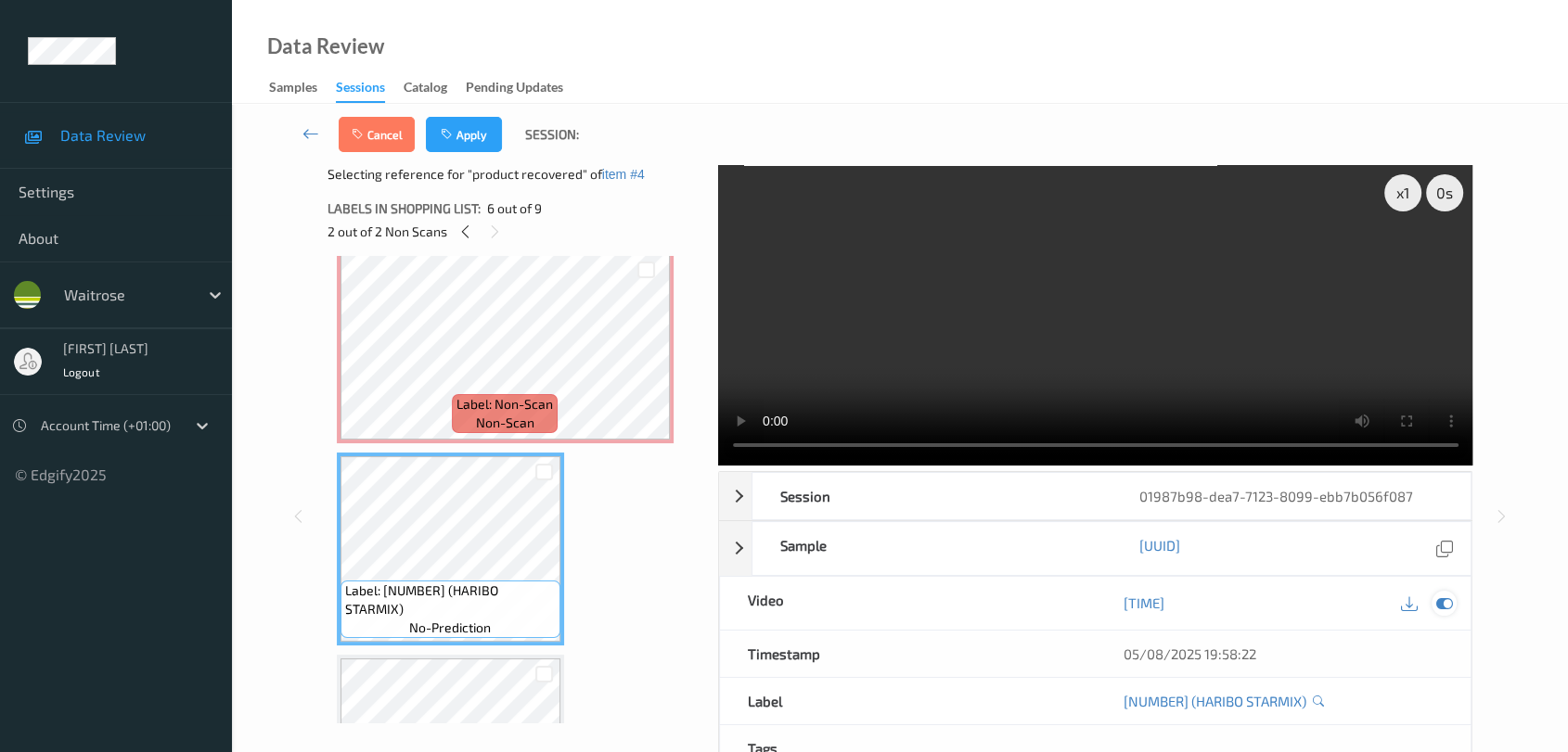 click at bounding box center (1445, 603) 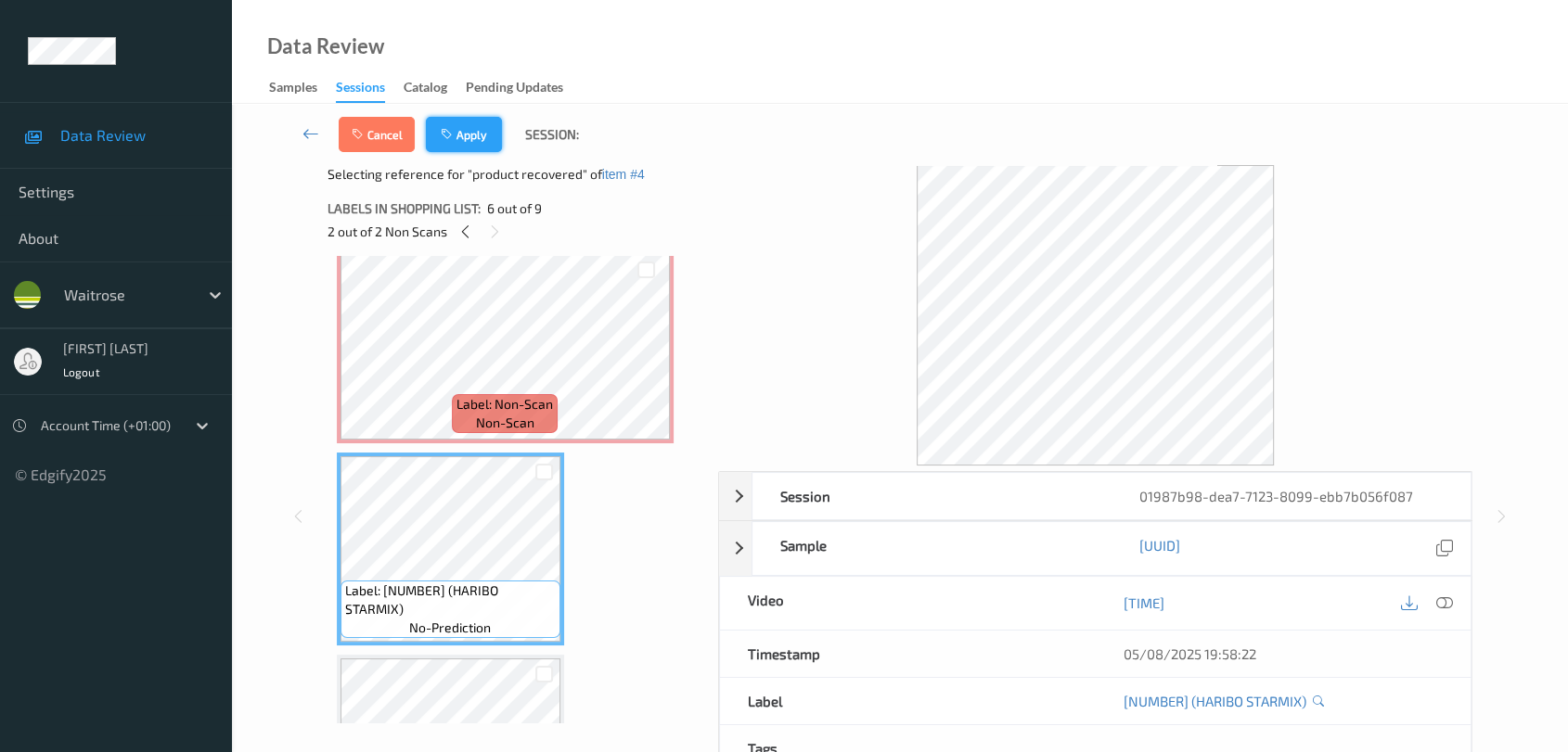 click on "Apply" at bounding box center [464, 134] 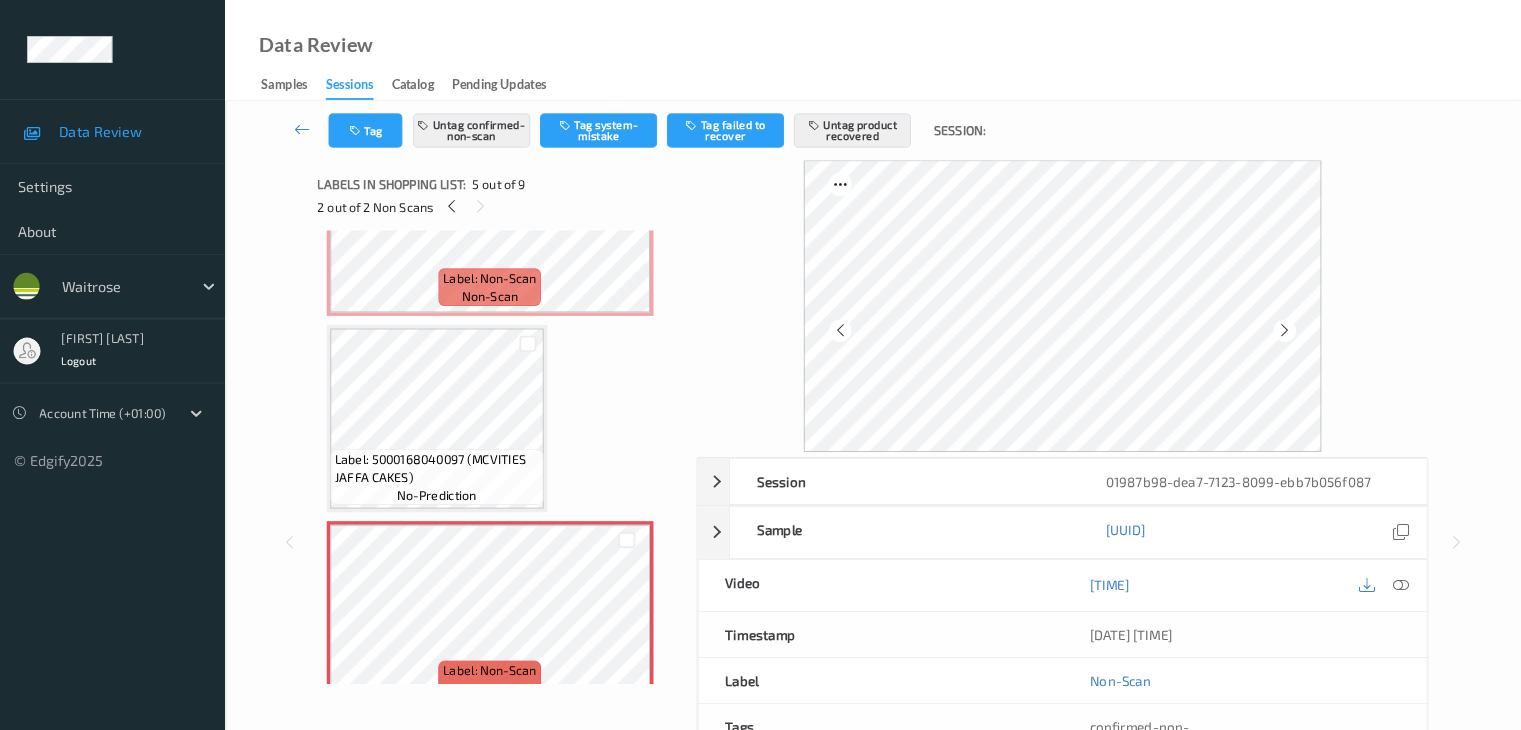 scroll, scrollTop: 439, scrollLeft: 0, axis: vertical 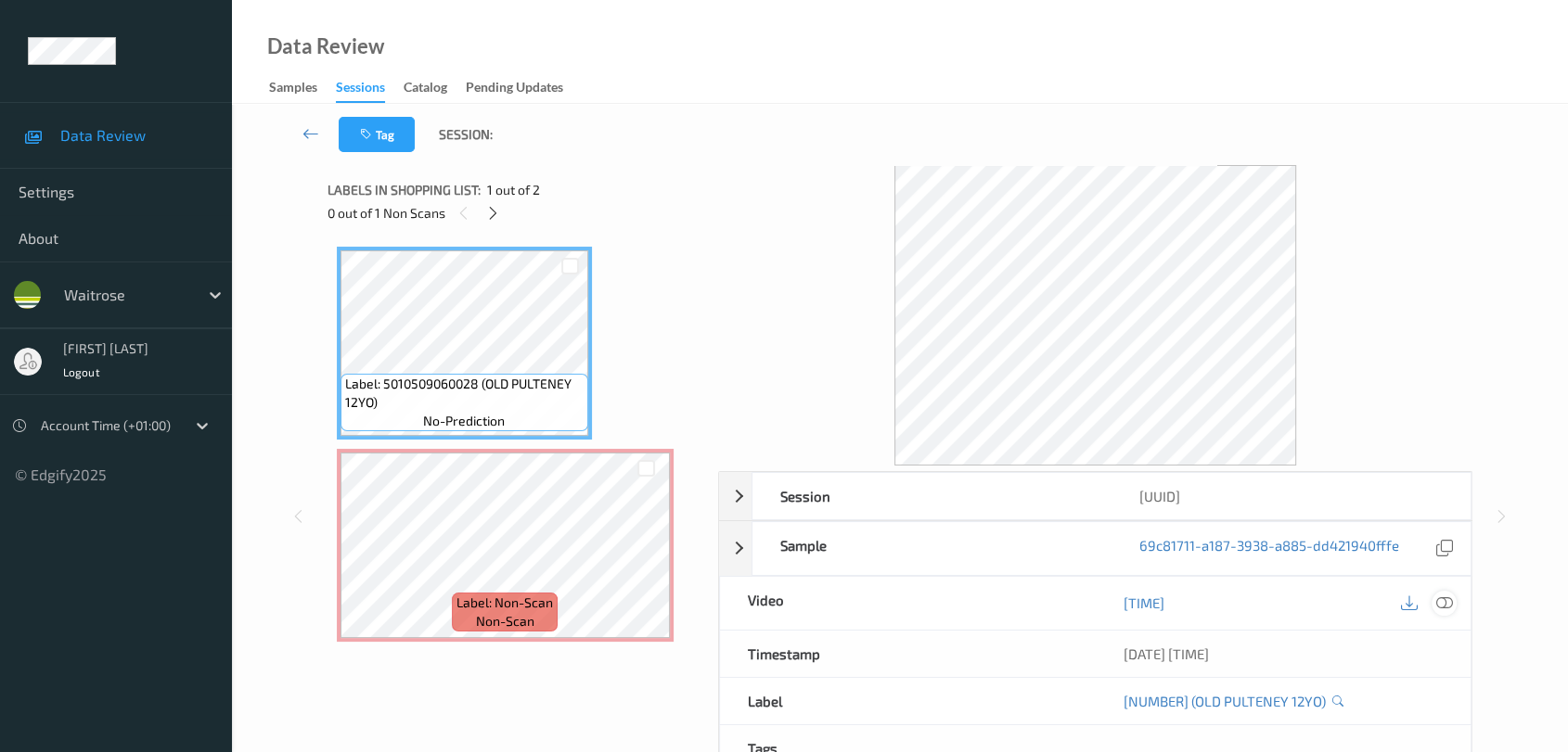 click at bounding box center (1444, 603) 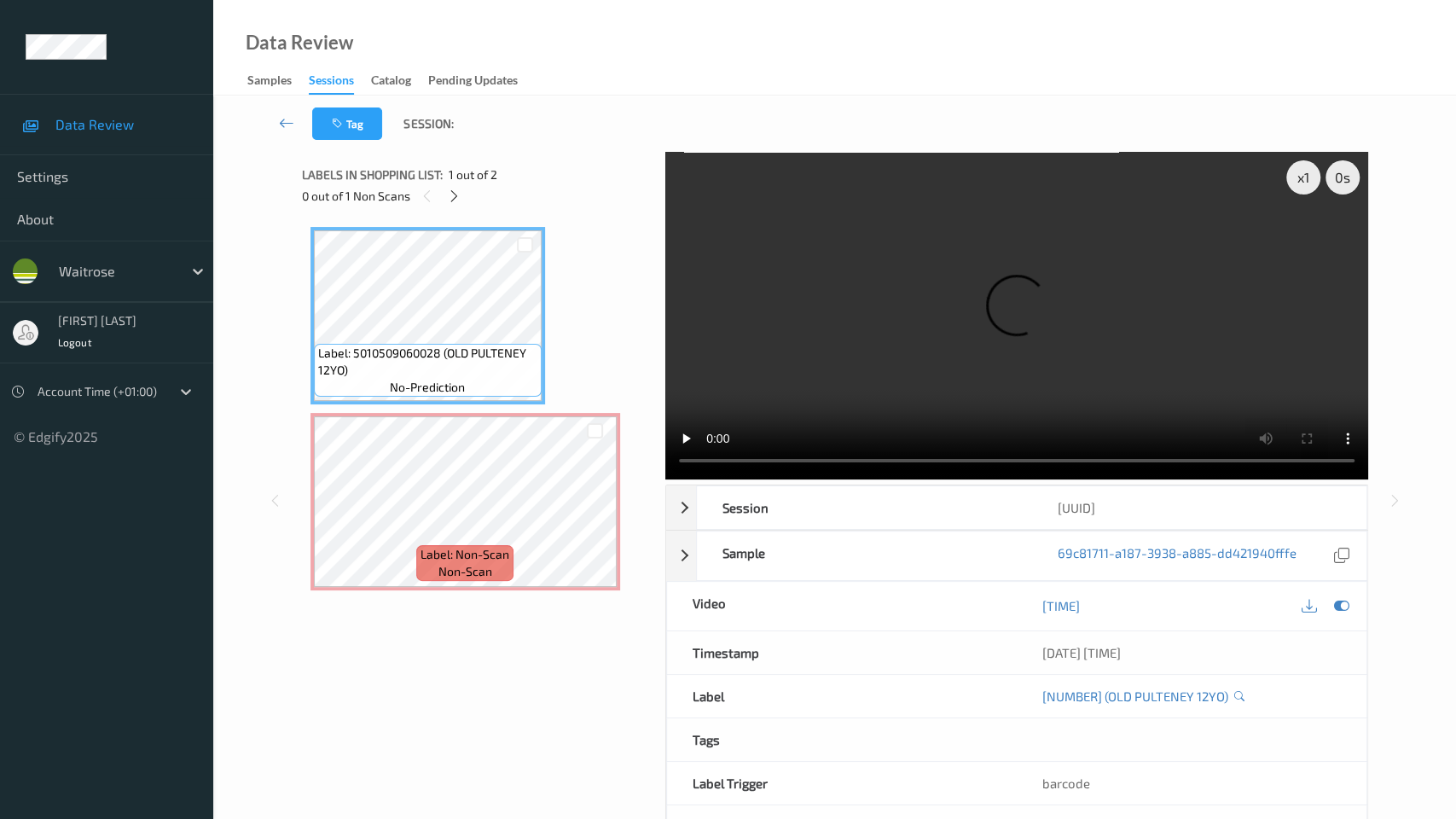 type 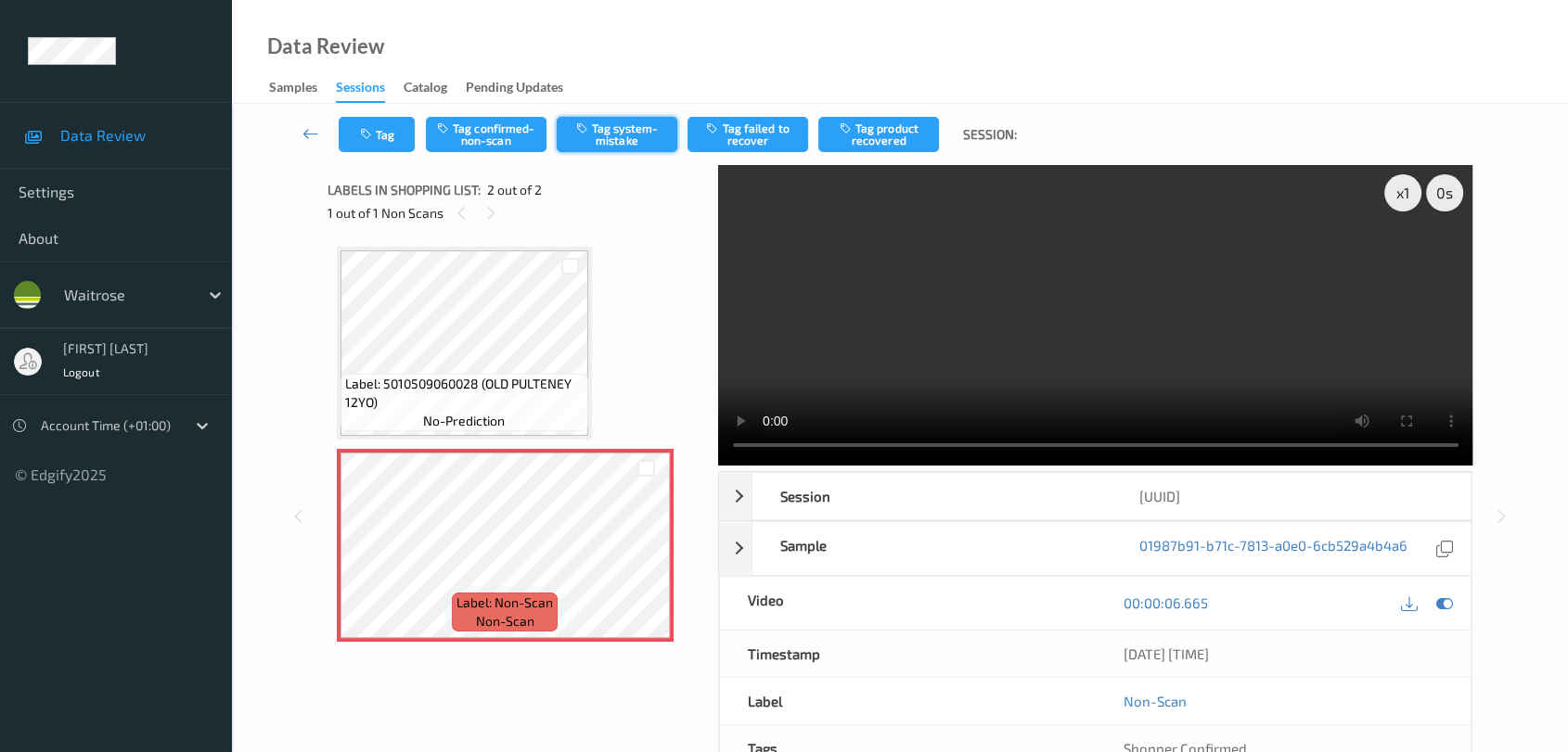 click on "Tag   system-mistake" at bounding box center [617, 134] 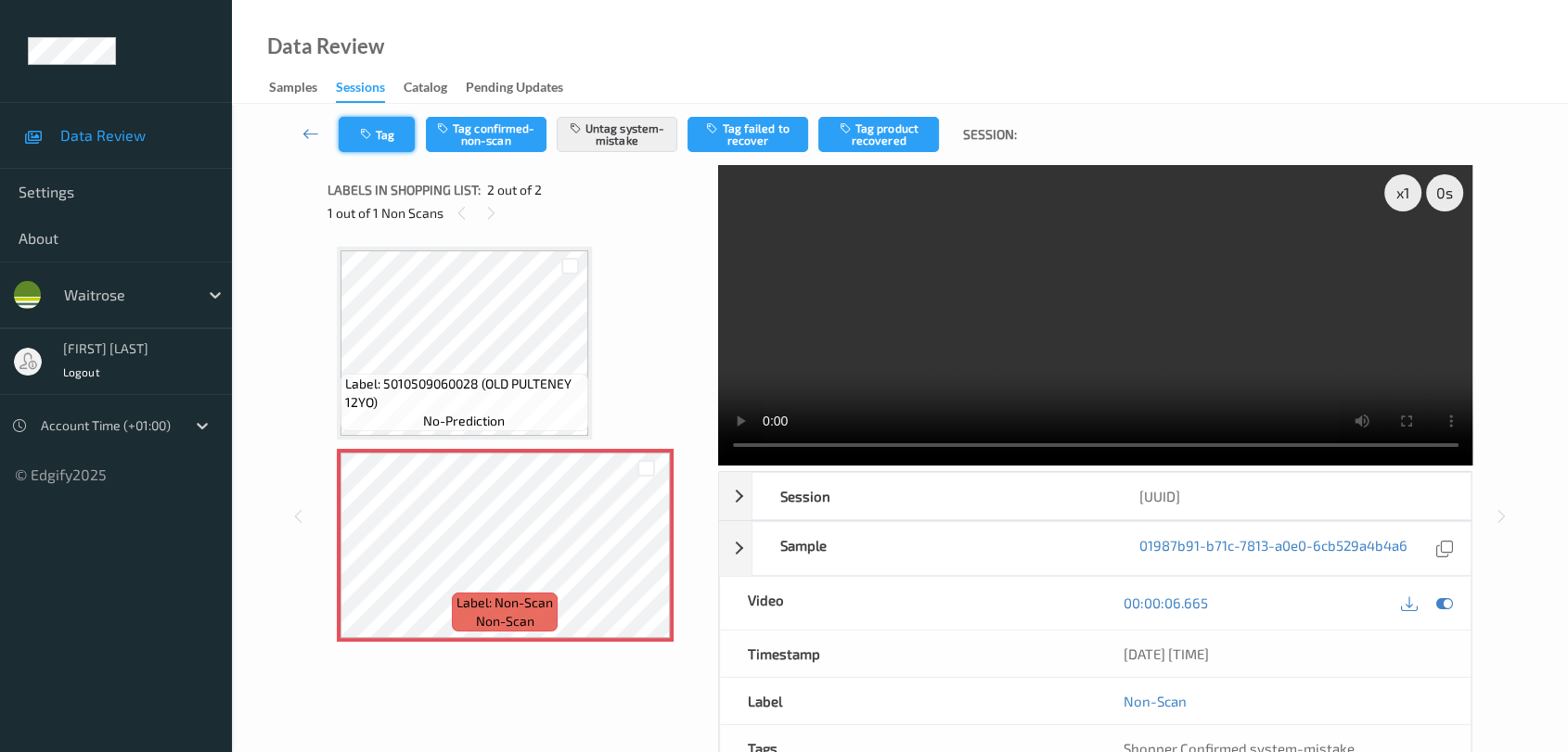 click on "Tag" at bounding box center [377, 134] 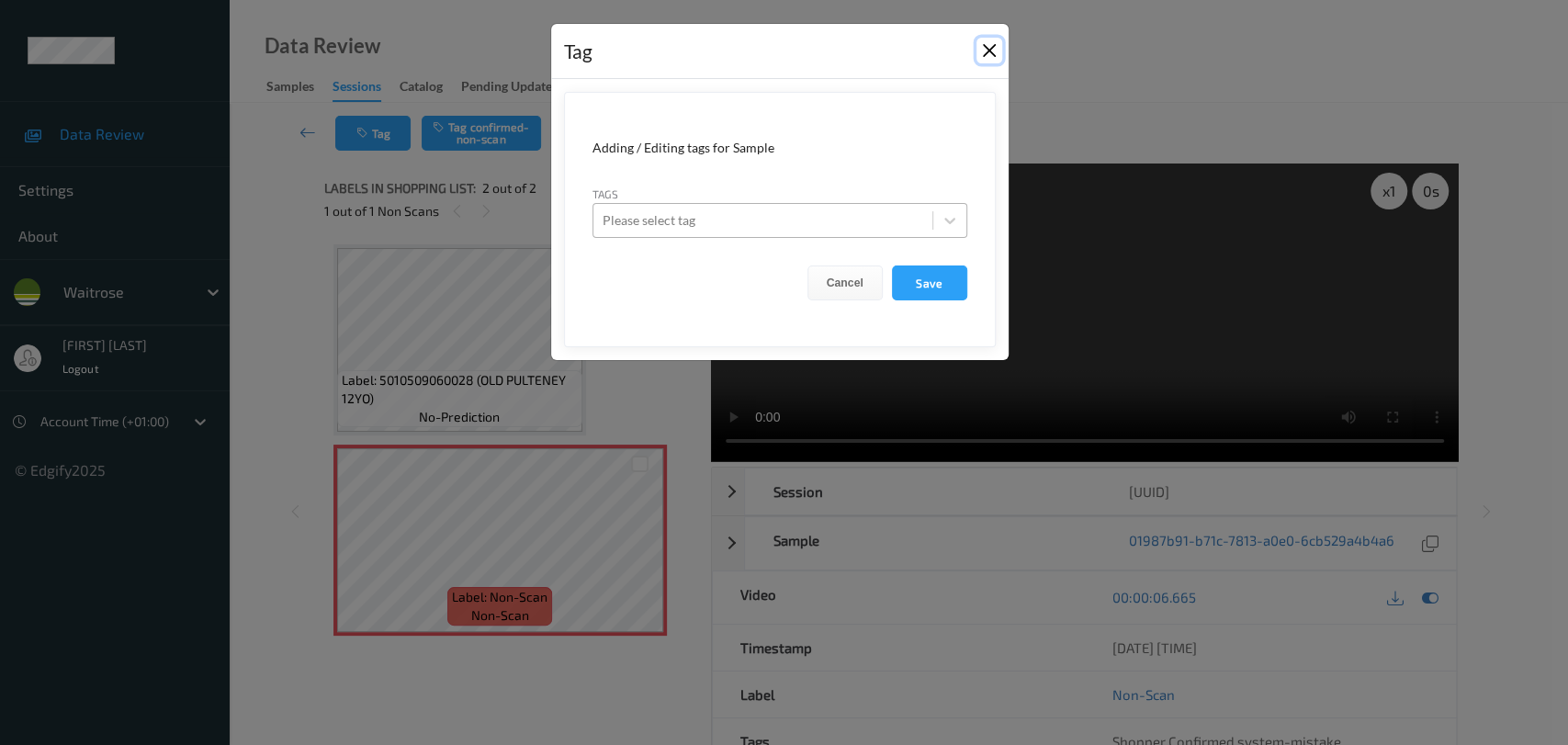 click at bounding box center [989, 51] 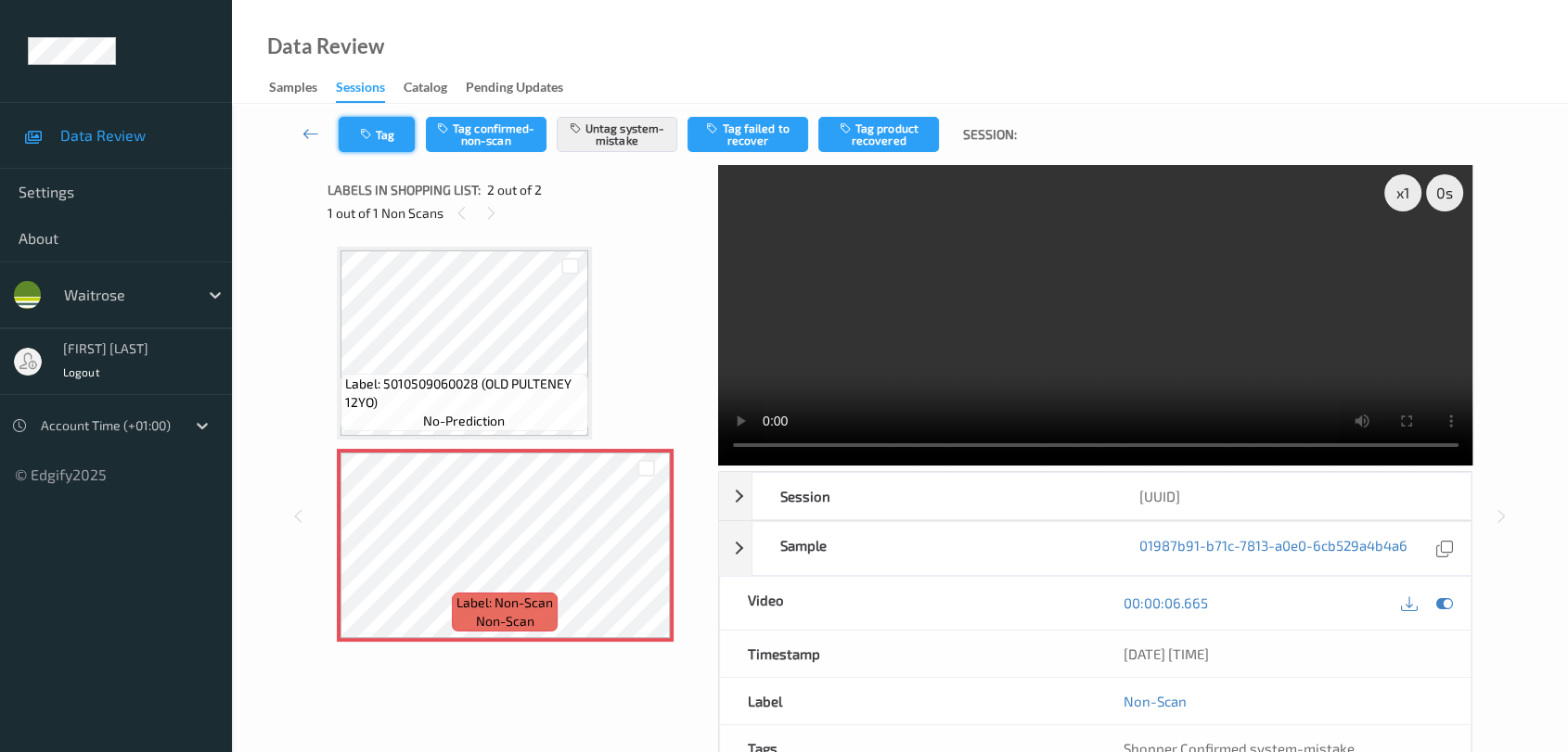 click at bounding box center (367, 134) 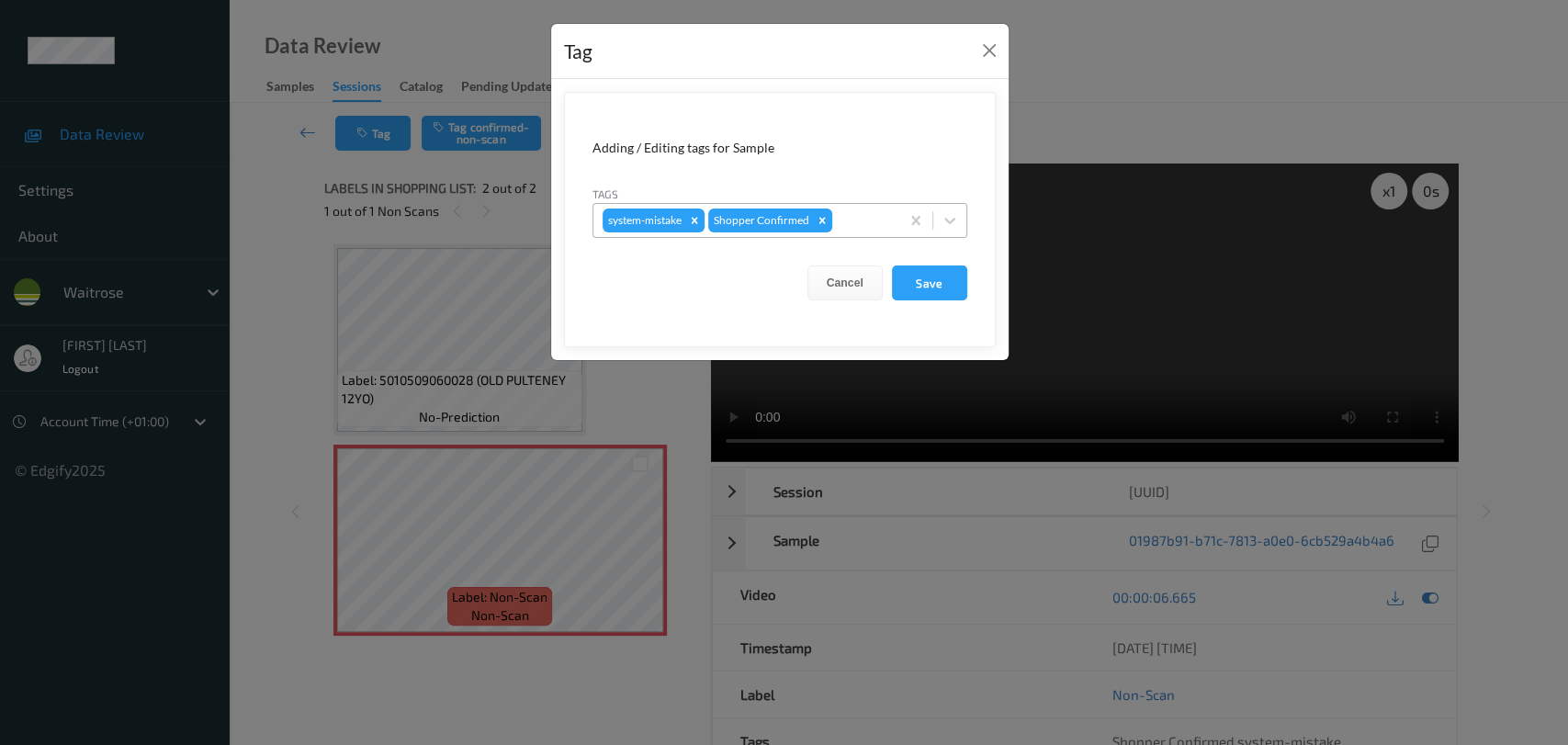 click at bounding box center [863, 220] 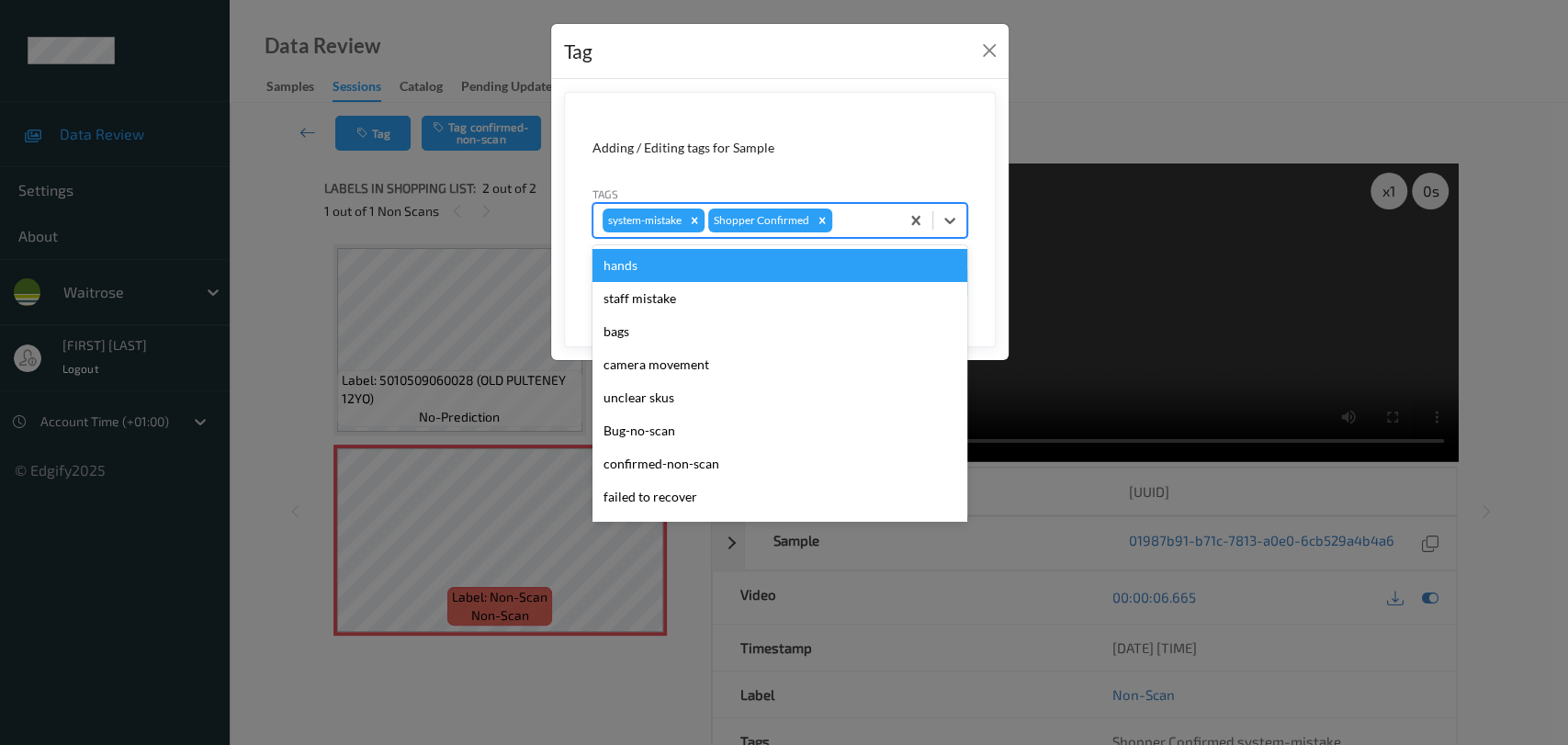 type on "u" 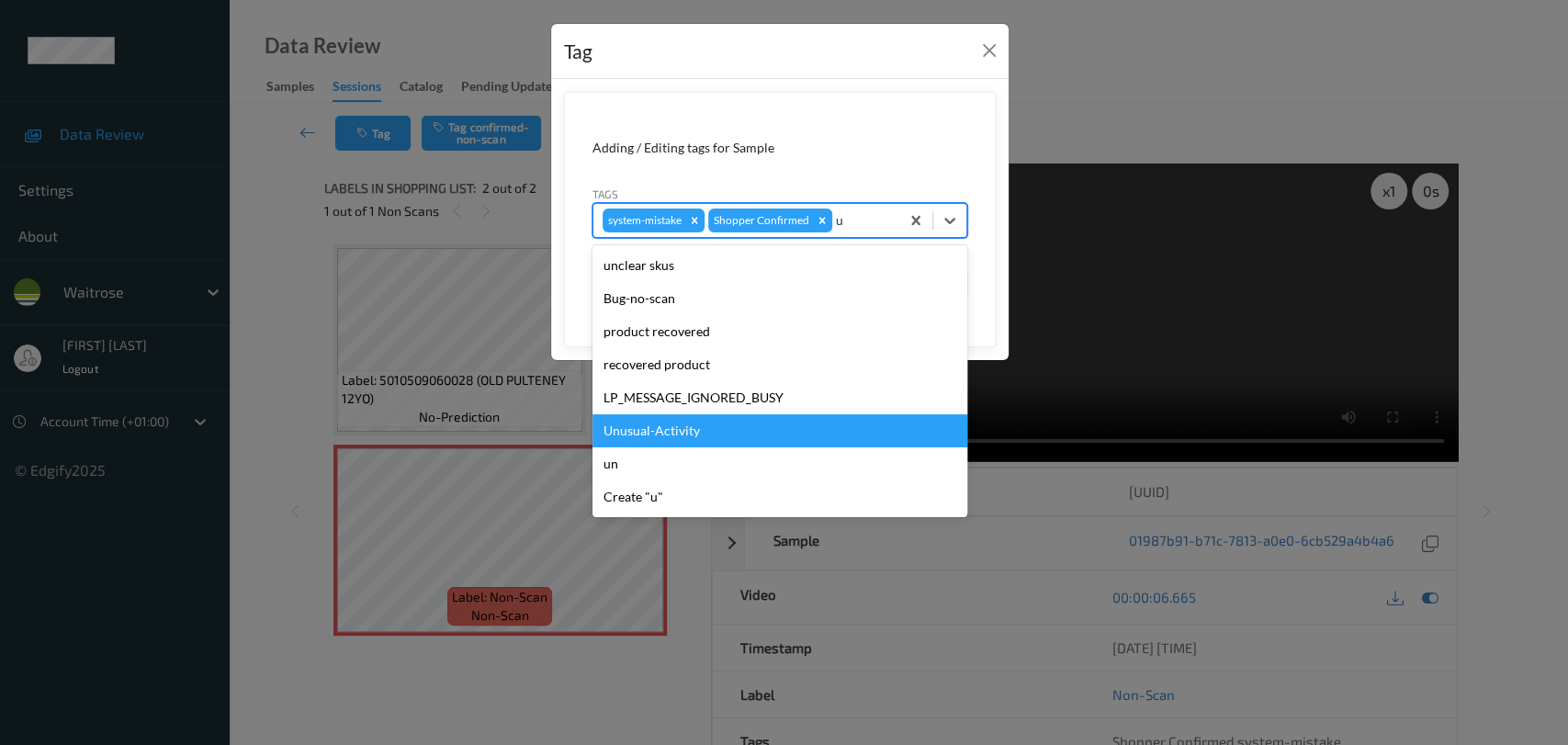 click on "Unusual-Activity" at bounding box center (780, 431) 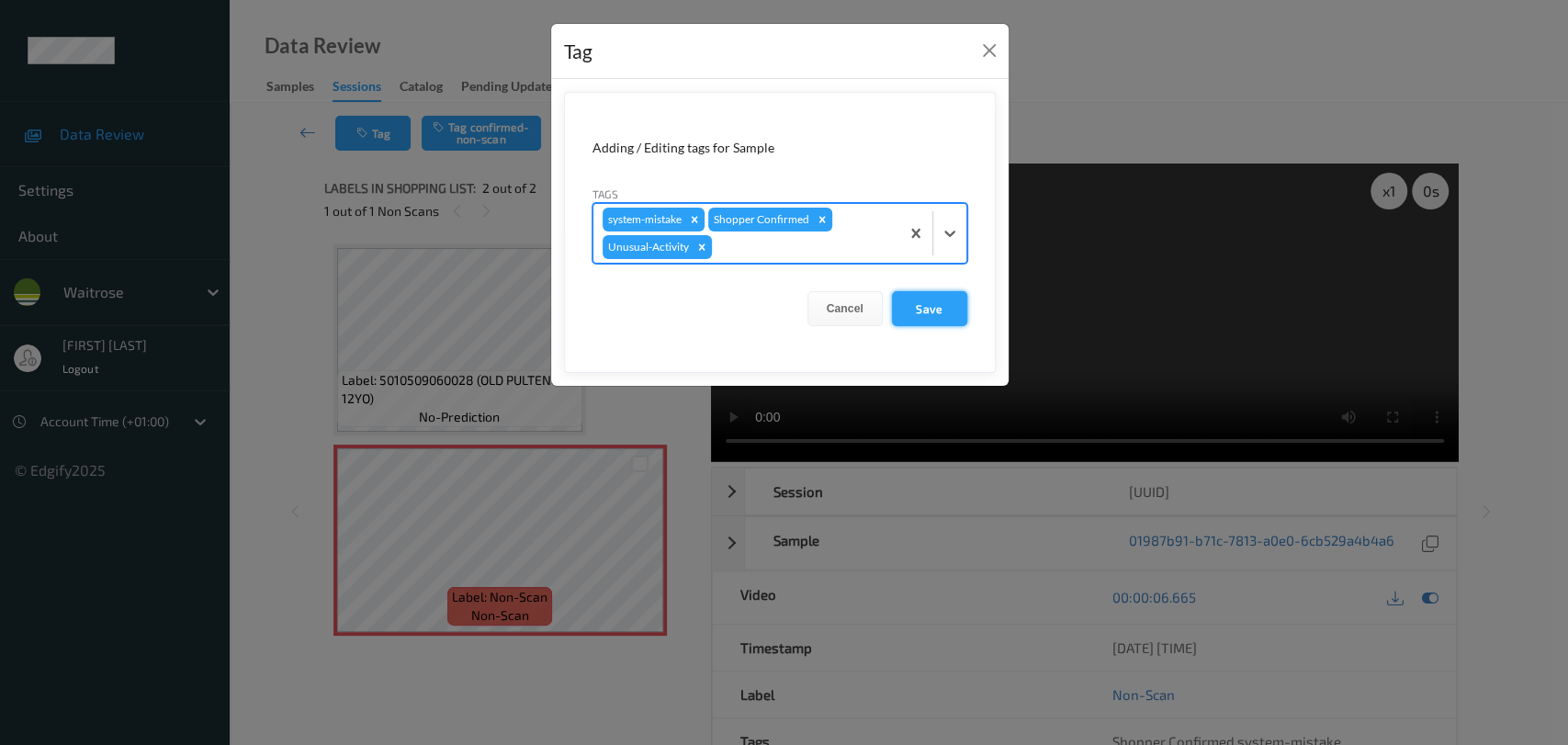 click on "Save" at bounding box center (930, 309) 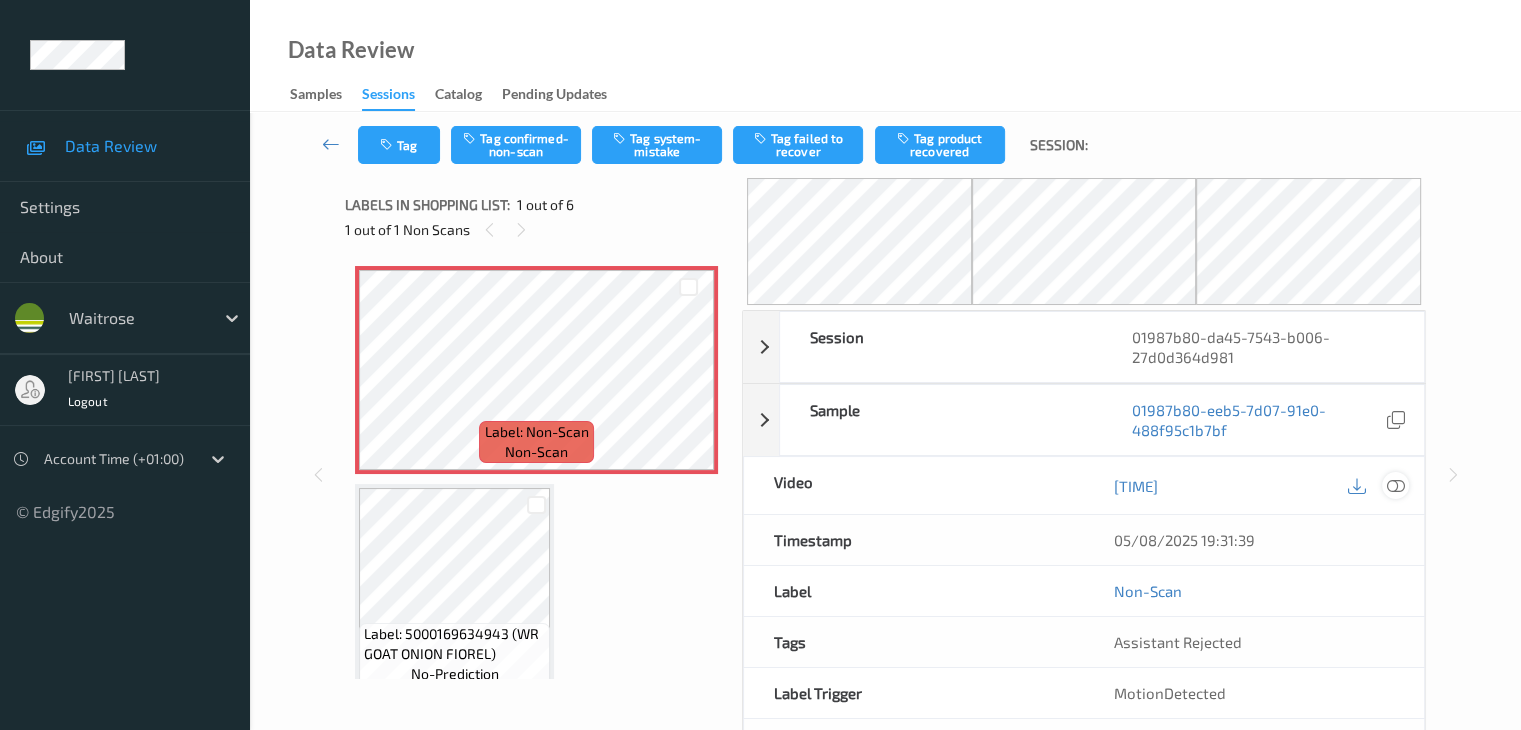 click at bounding box center (1395, 486) 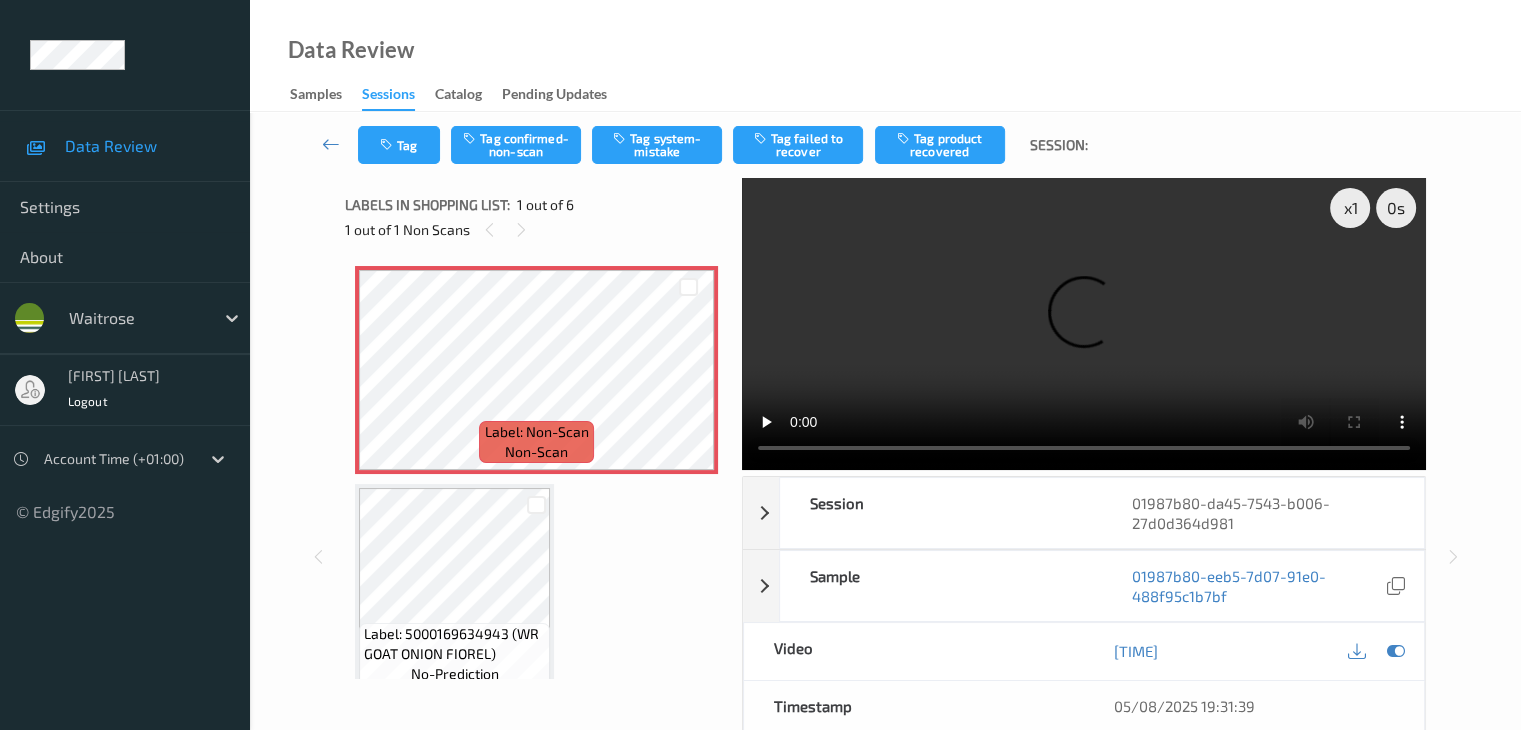 type 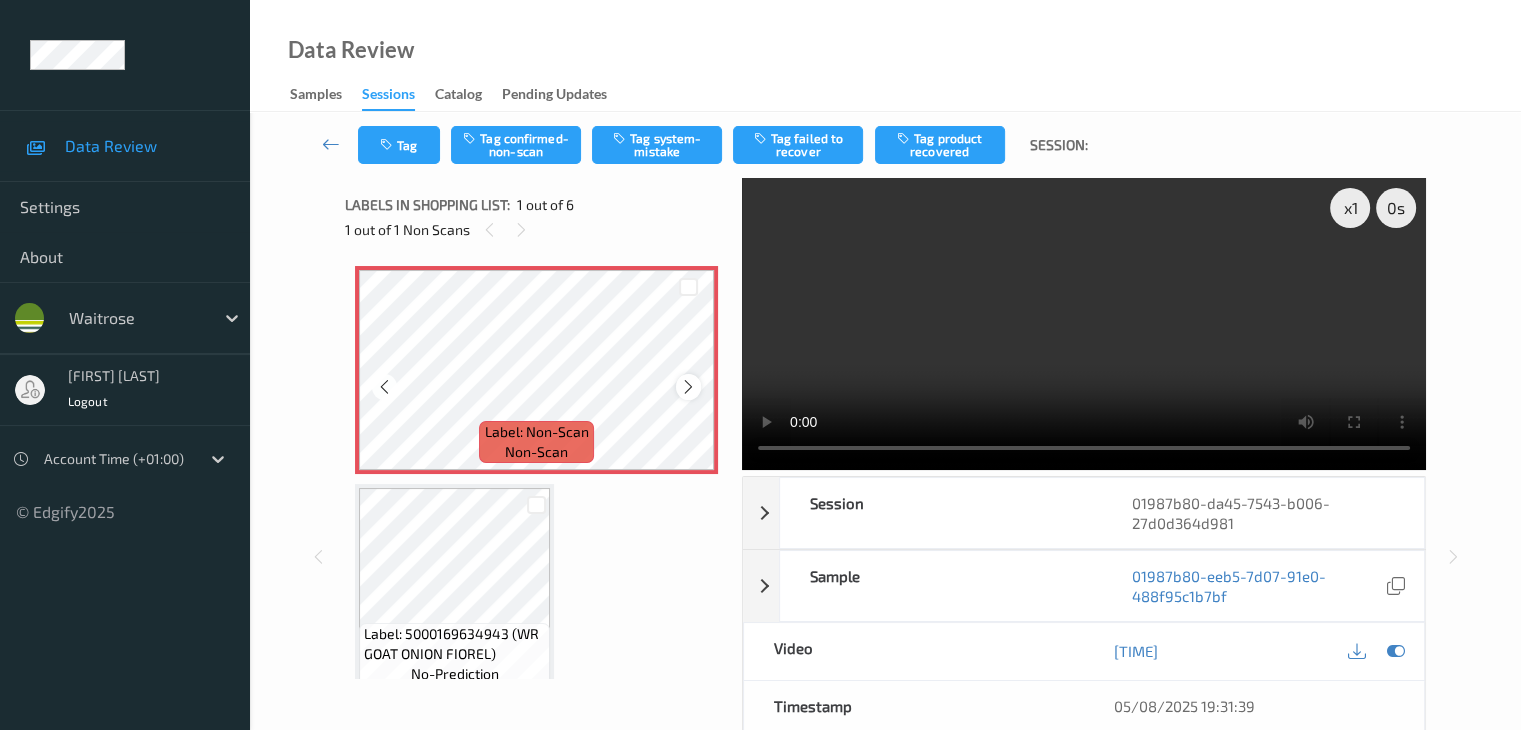 click at bounding box center [688, 387] 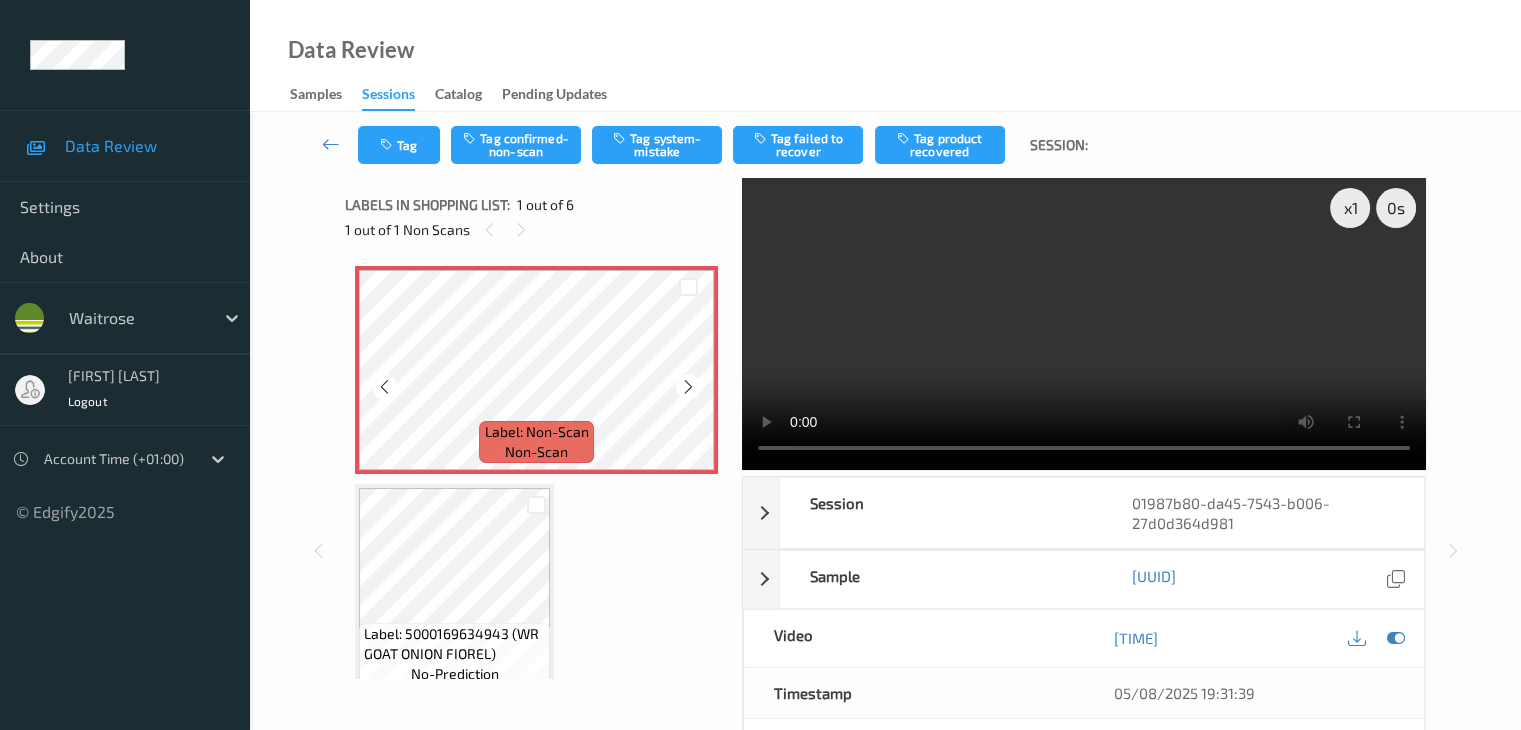 click at bounding box center [688, 387] 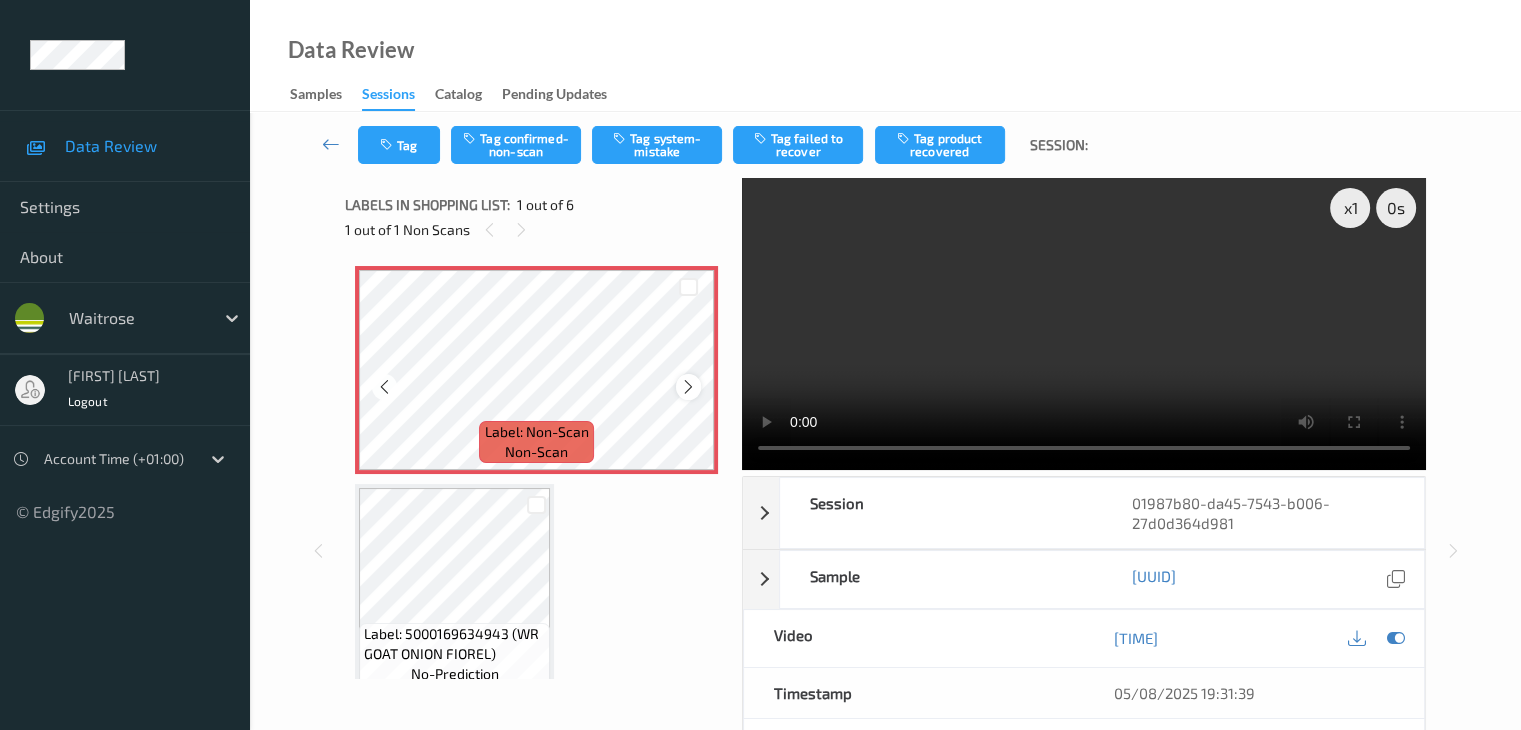 click at bounding box center (688, 386) 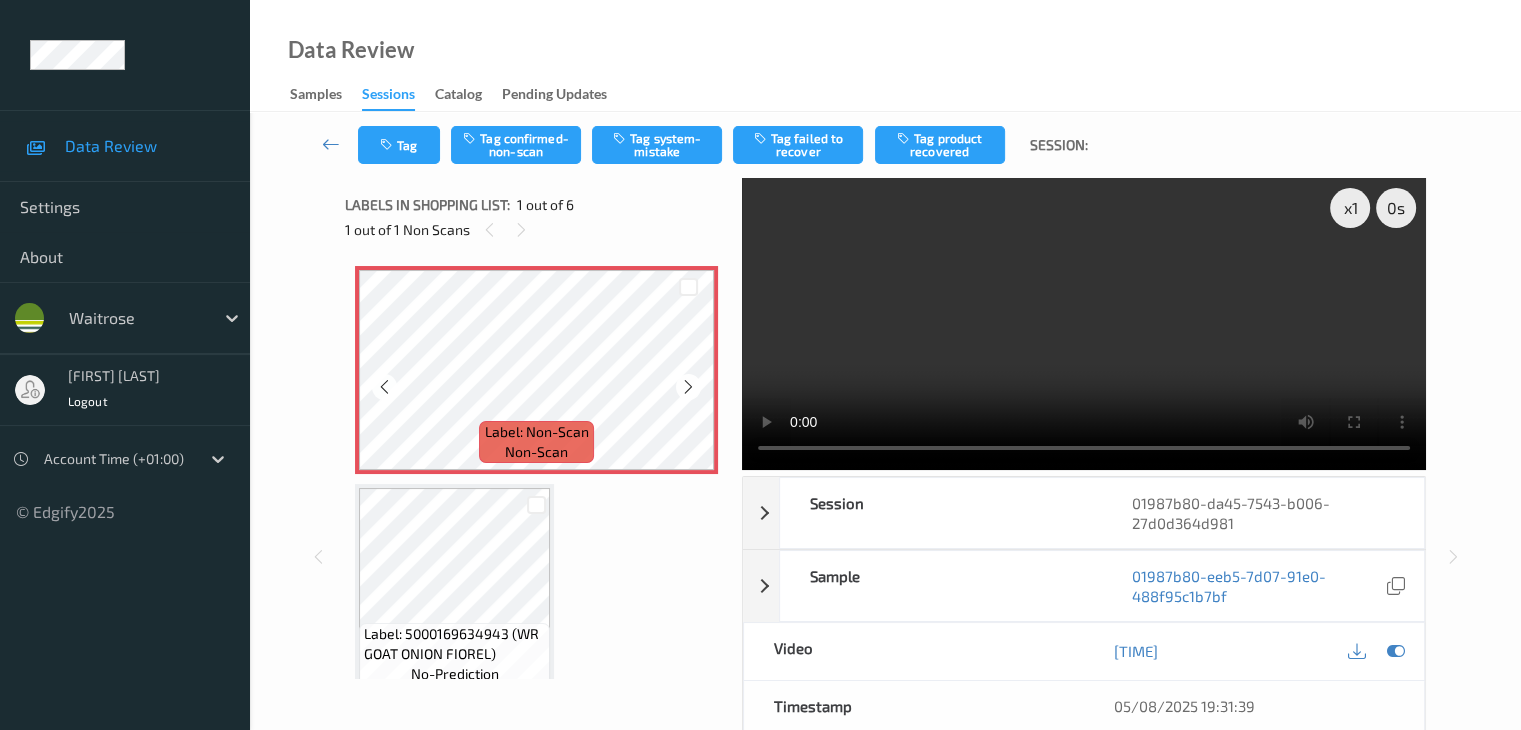 click at bounding box center (688, 387) 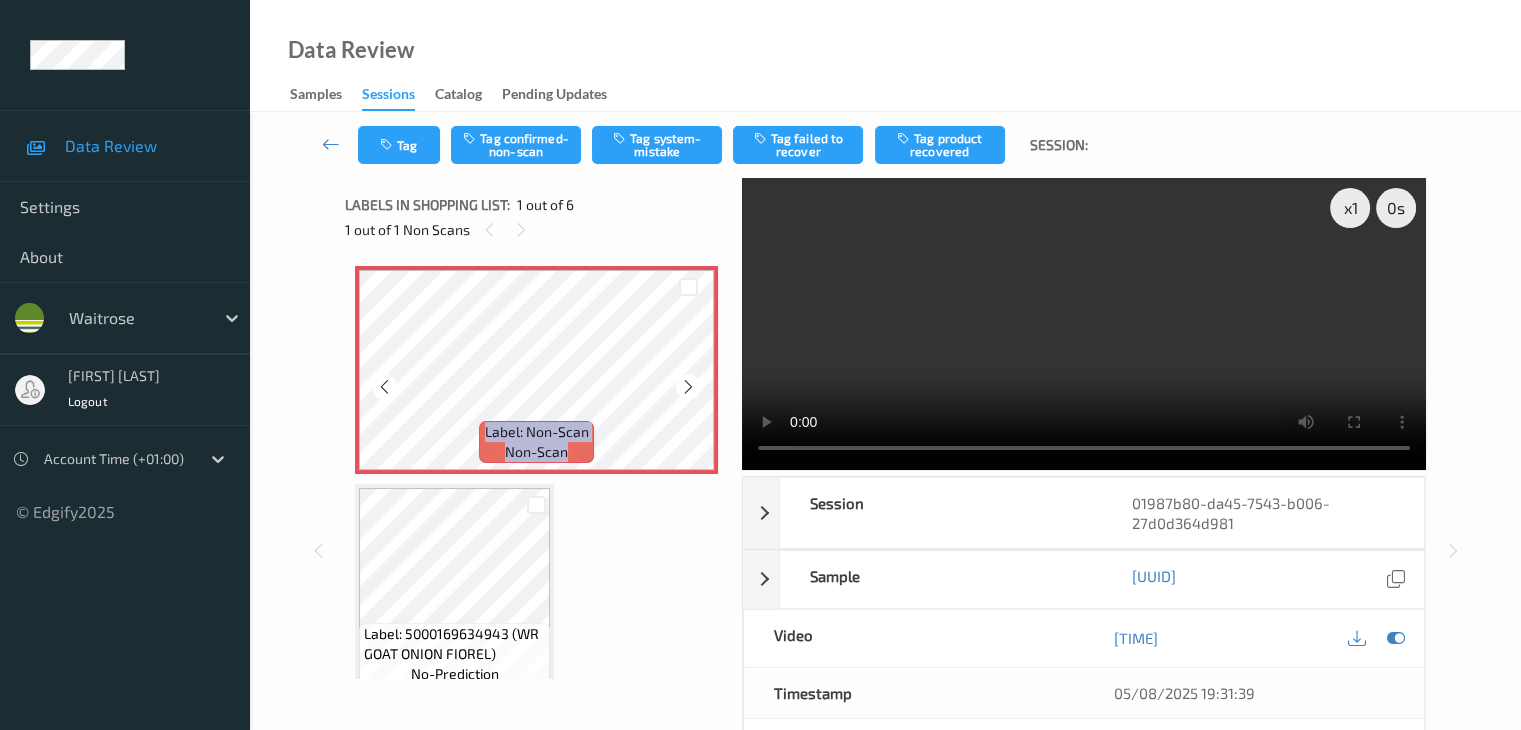 click at bounding box center [688, 387] 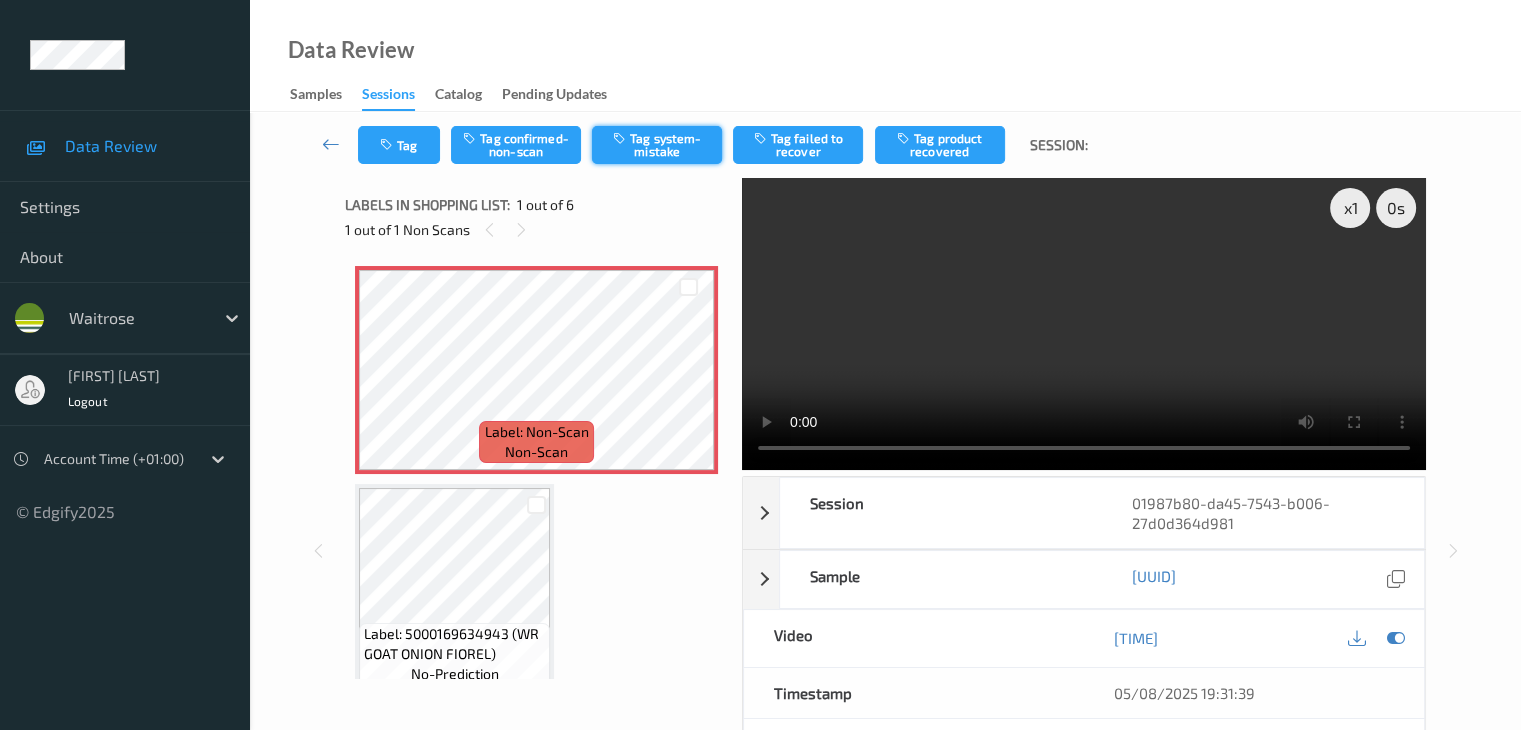 click on "Tag   system-mistake" at bounding box center [657, 145] 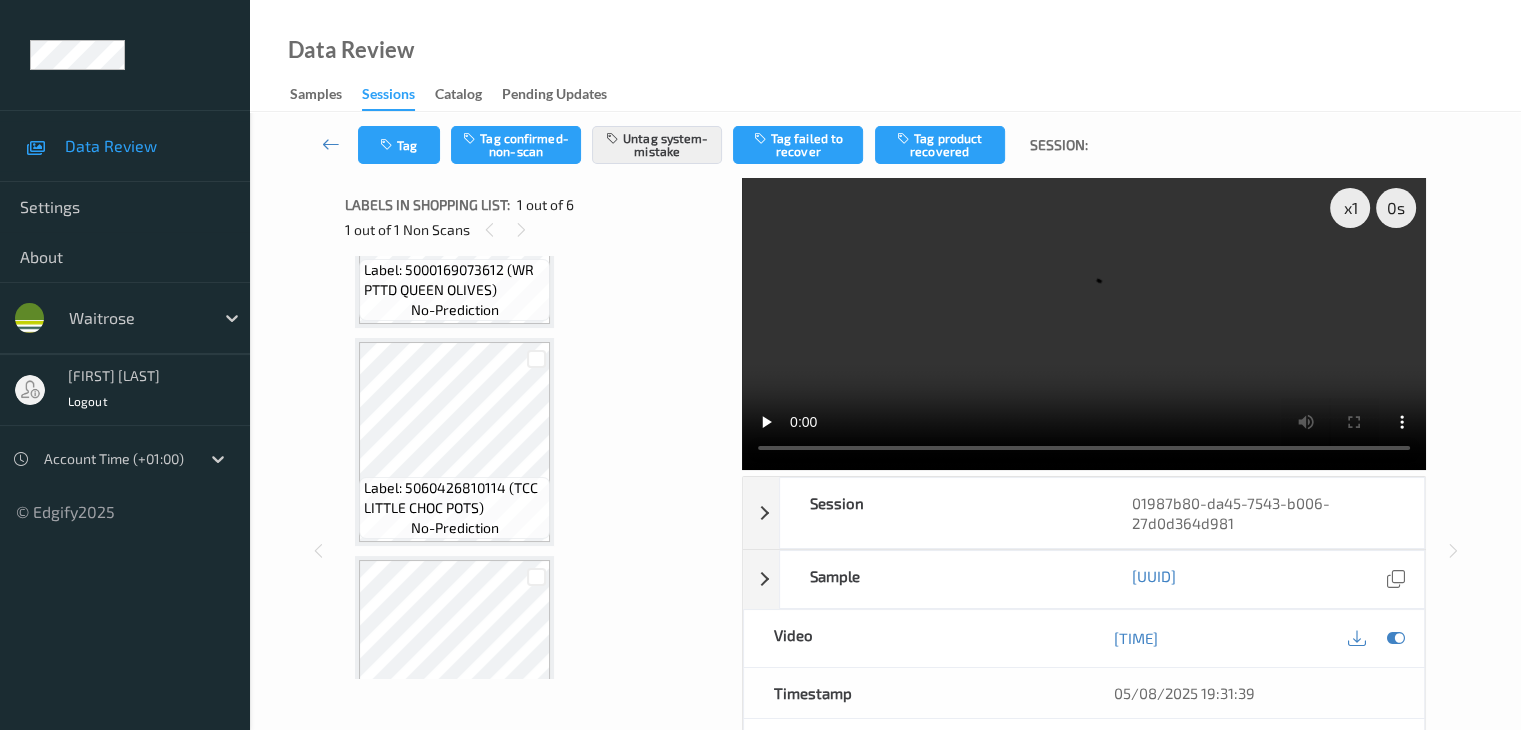scroll, scrollTop: 895, scrollLeft: 0, axis: vertical 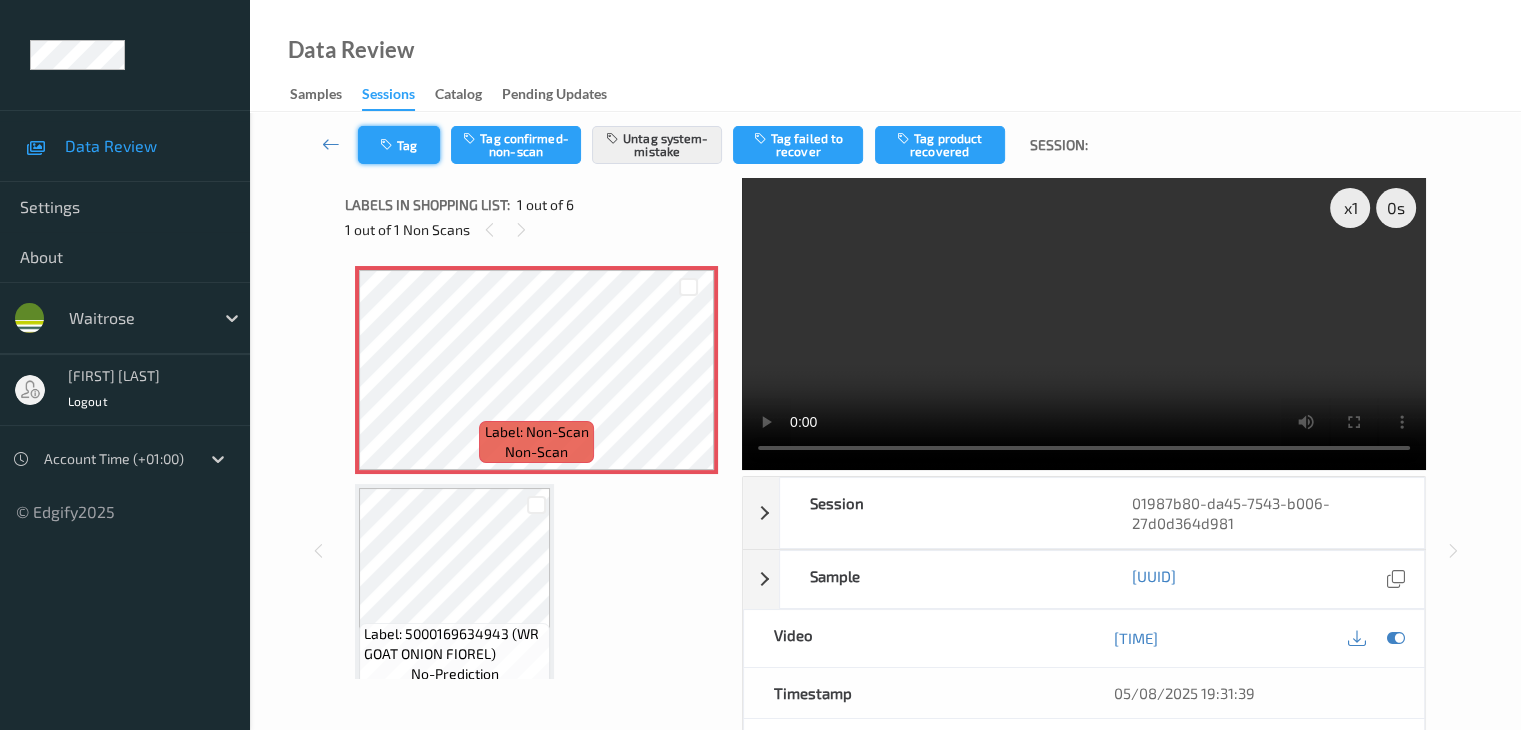 click on "Tag" at bounding box center [399, 145] 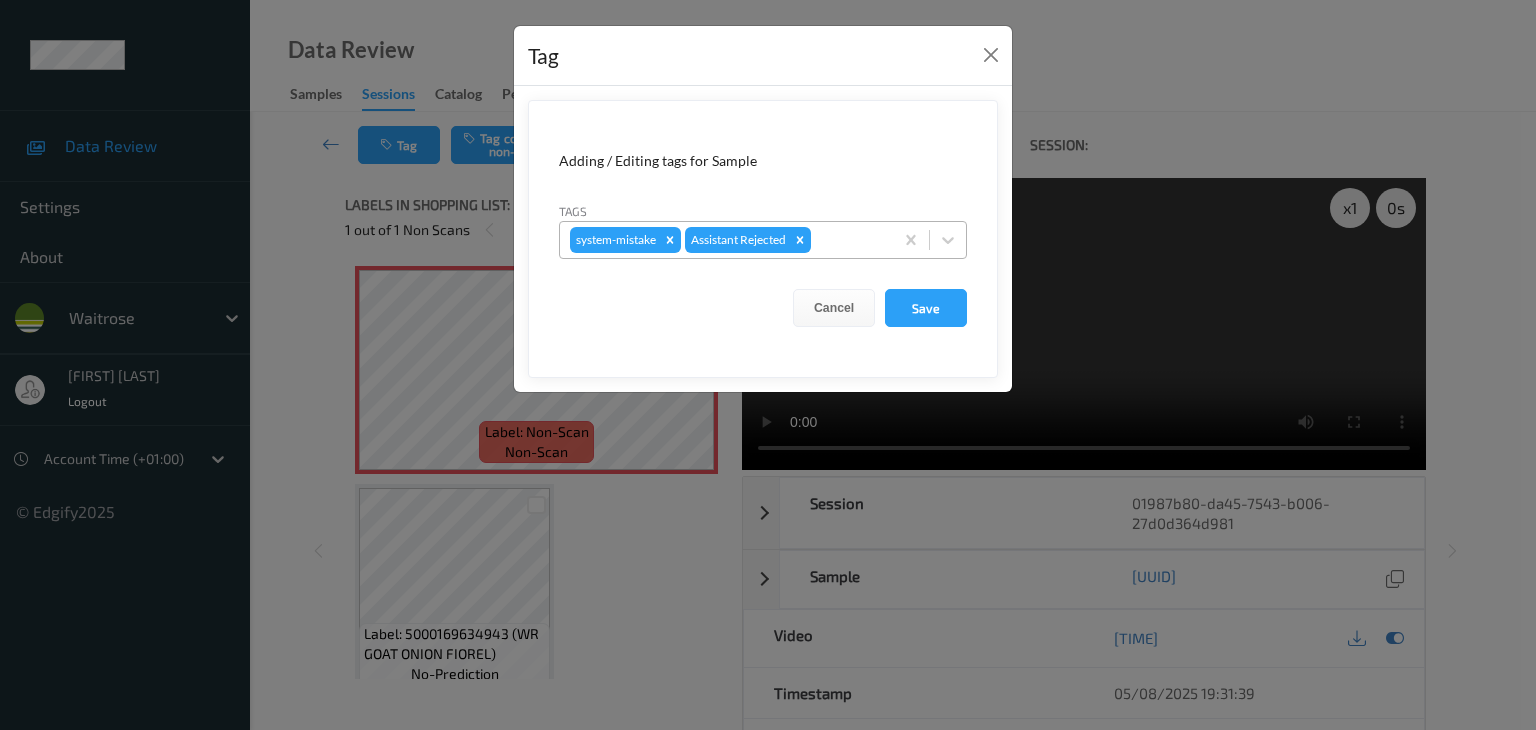 click at bounding box center (849, 240) 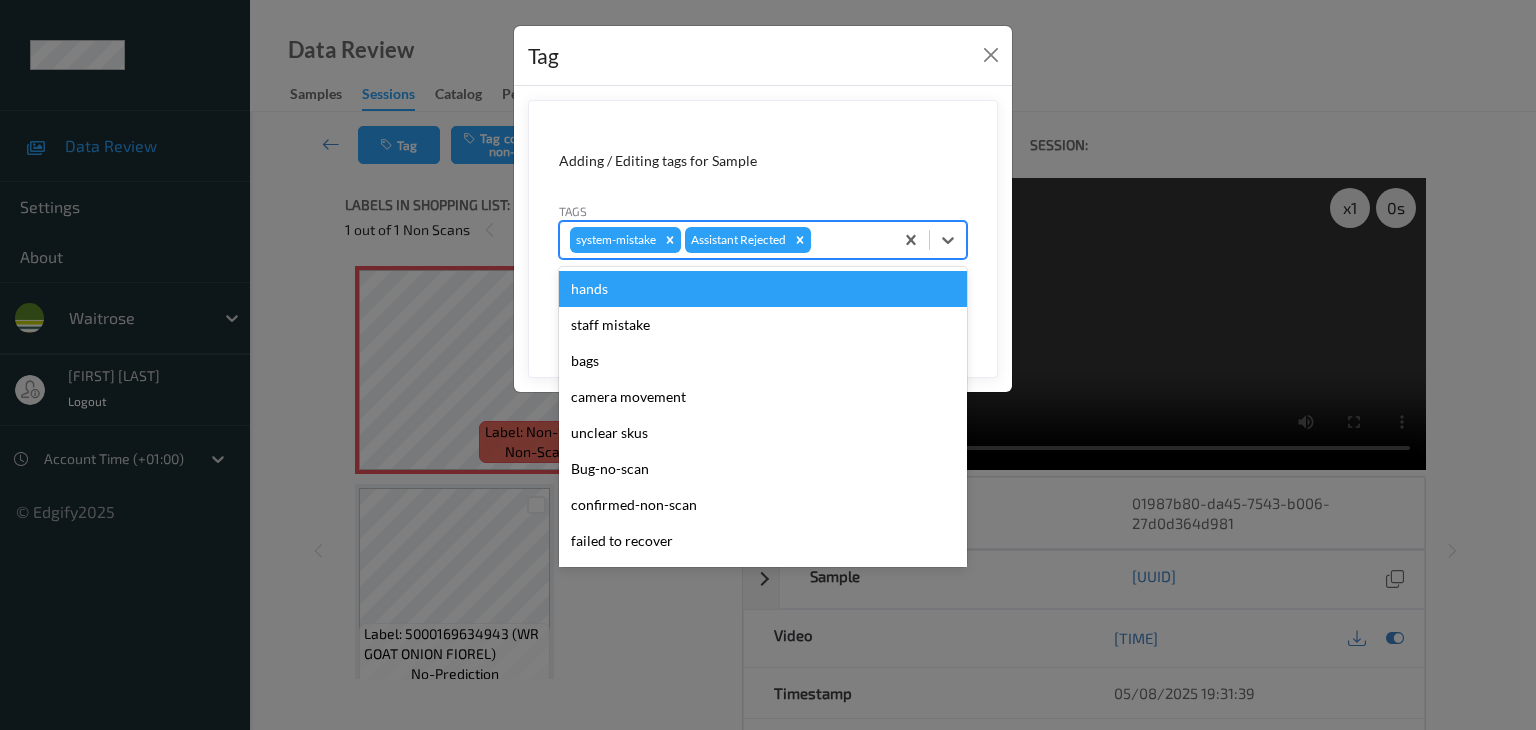 type on "u" 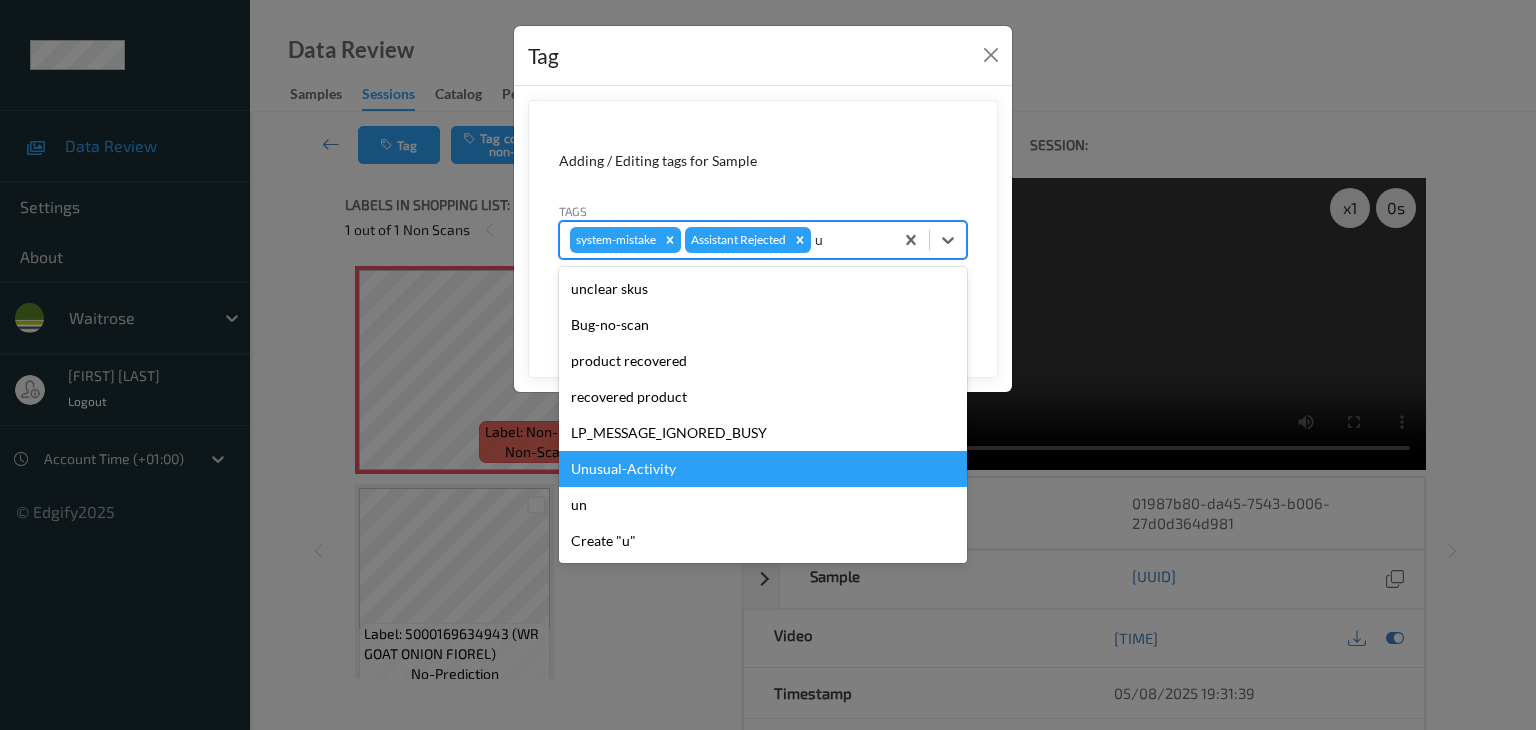 click on "Unusual-Activity" at bounding box center (763, 469) 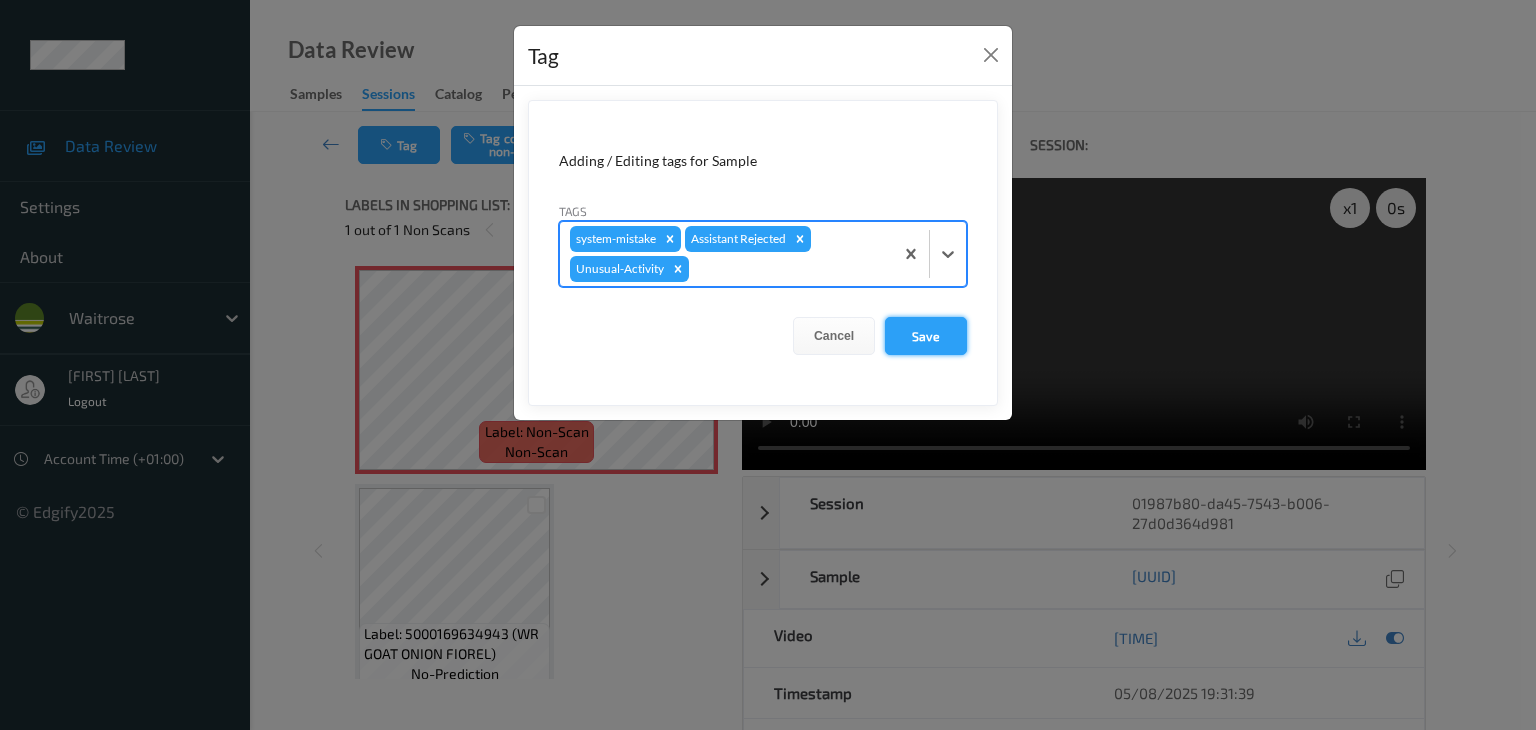 click on "Save" at bounding box center [926, 336] 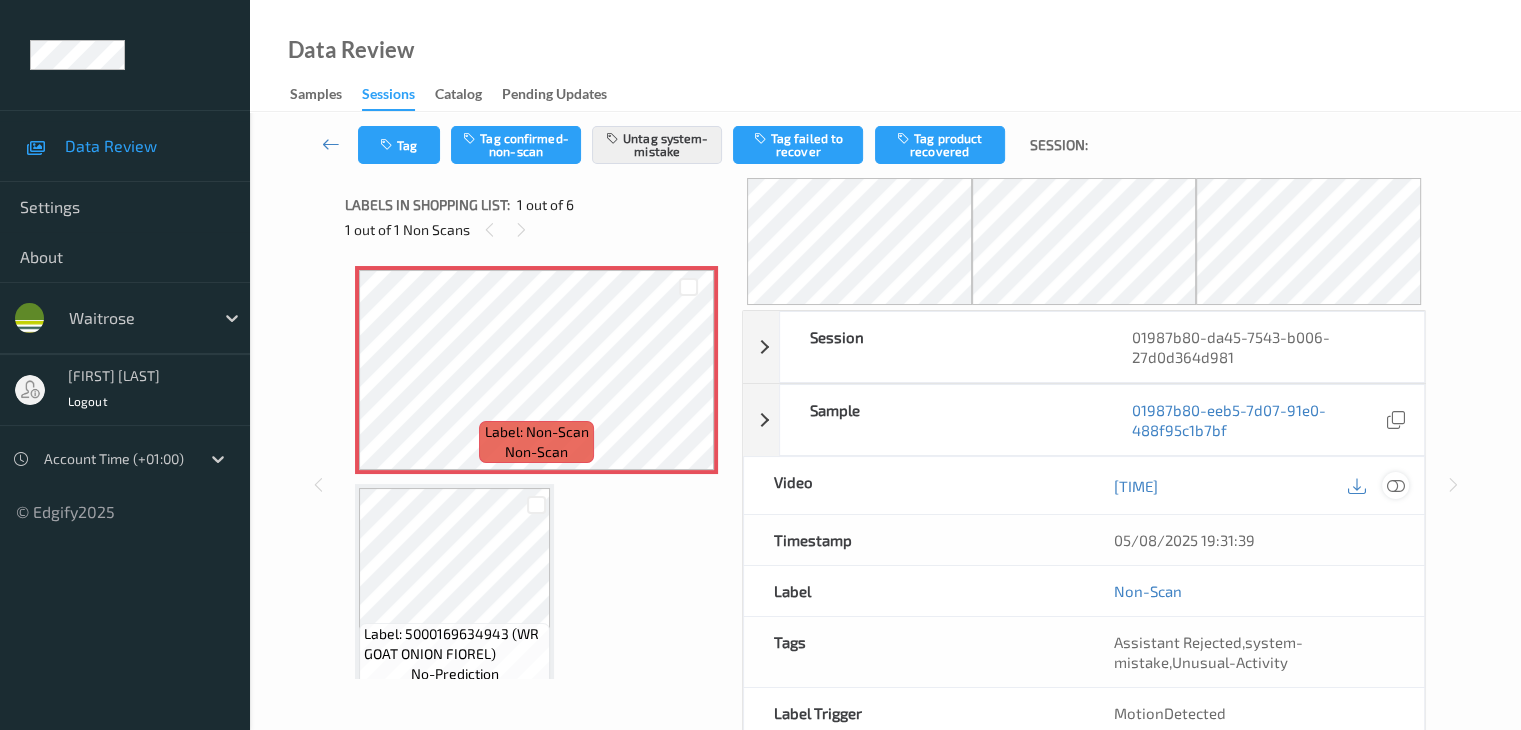 click at bounding box center [1395, 485] 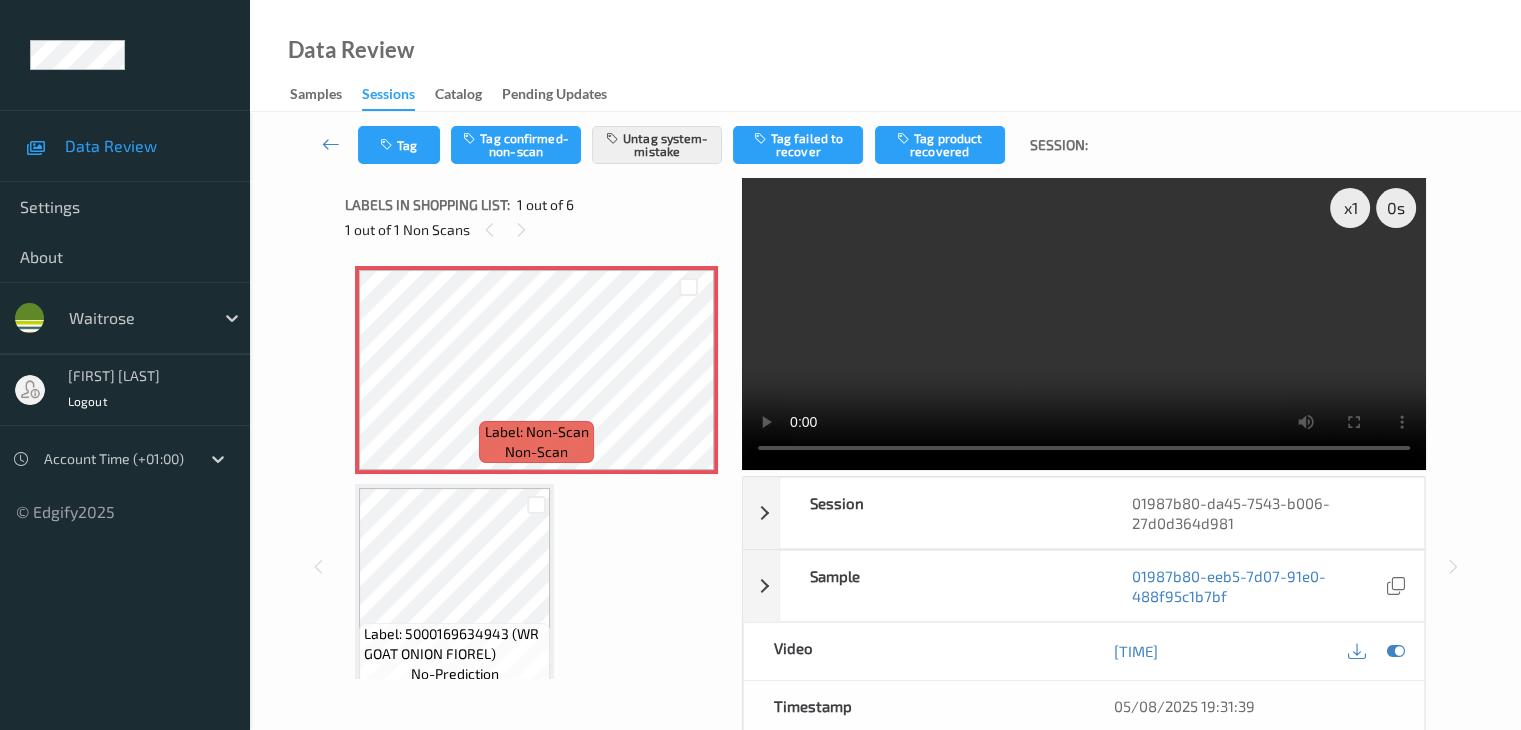 type 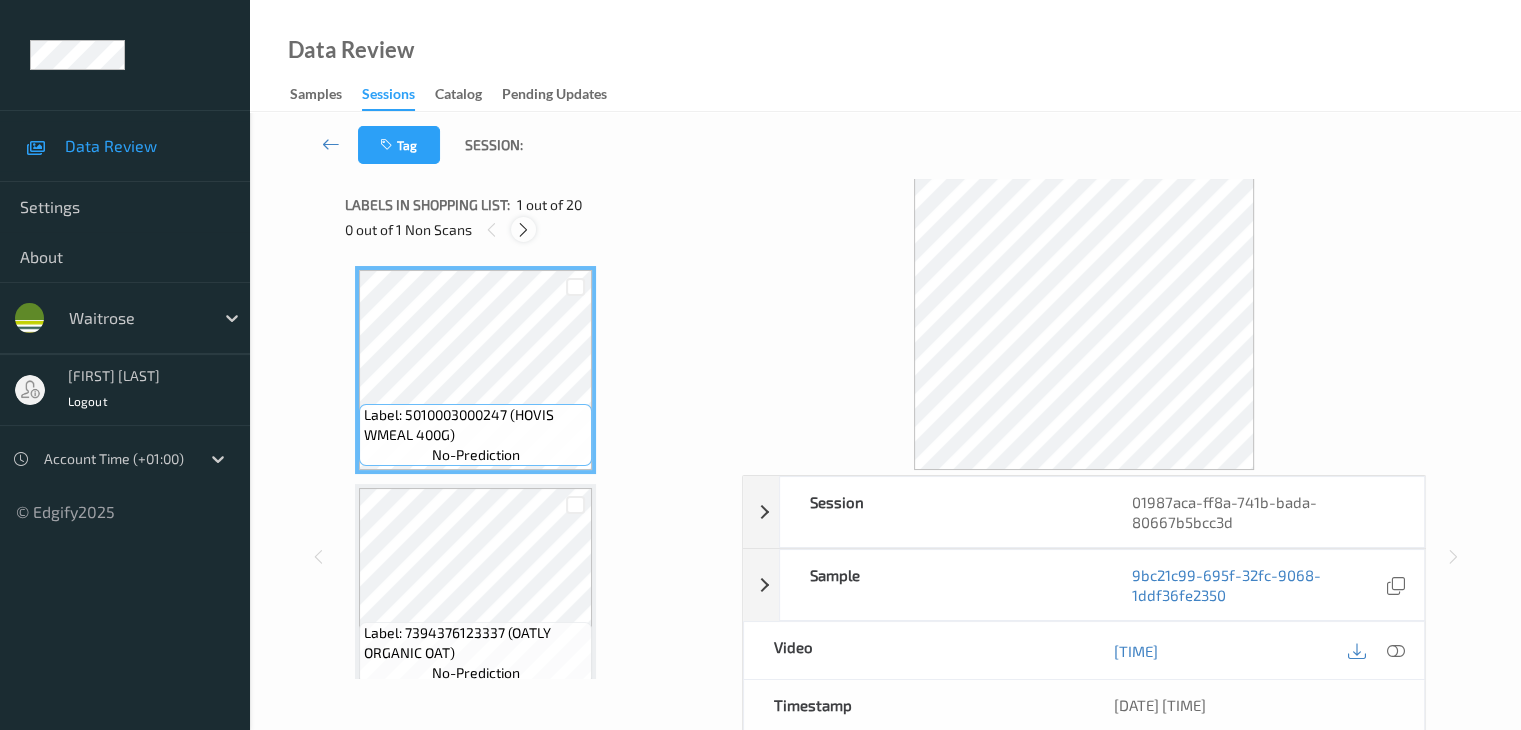 click at bounding box center [523, 230] 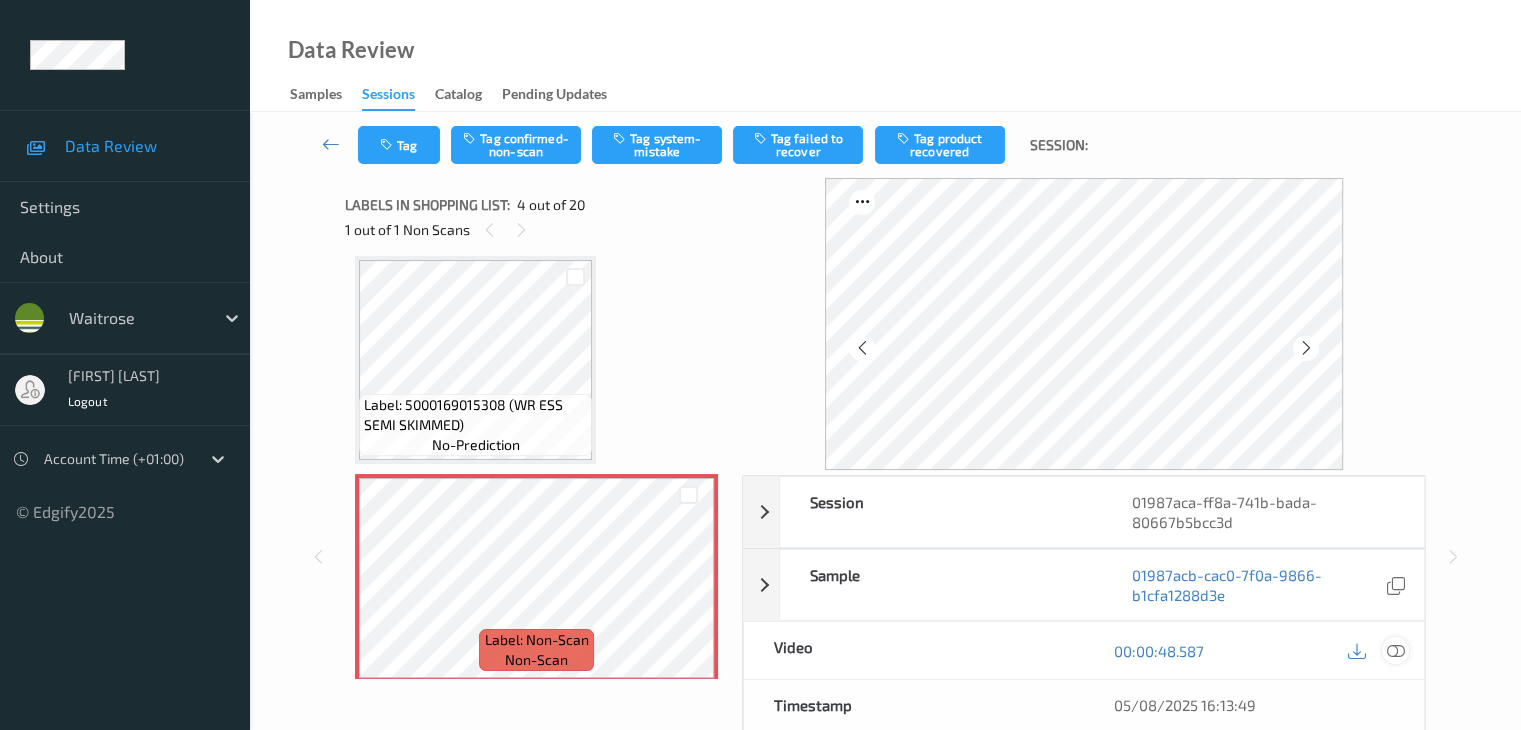 click at bounding box center [1395, 650] 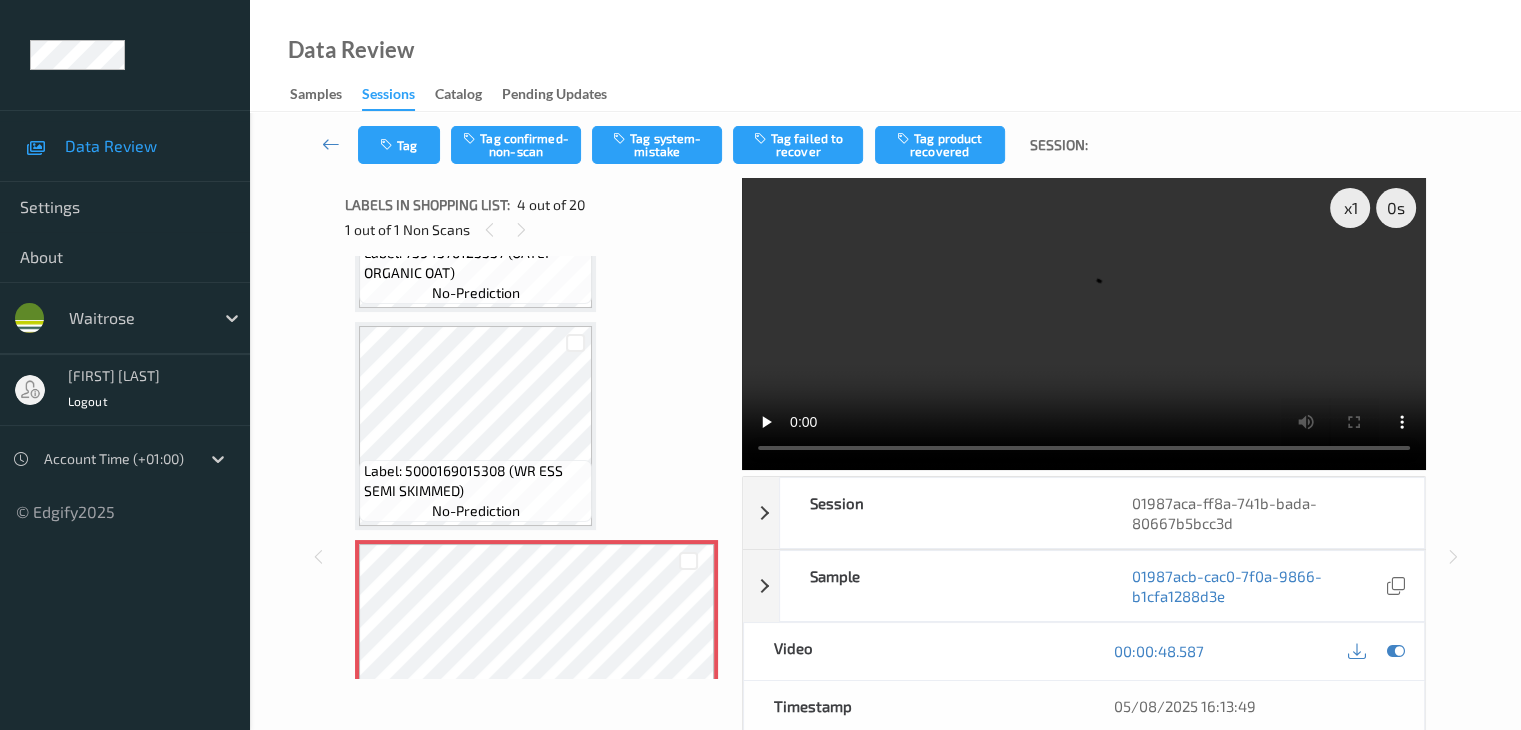 scroll, scrollTop: 346, scrollLeft: 0, axis: vertical 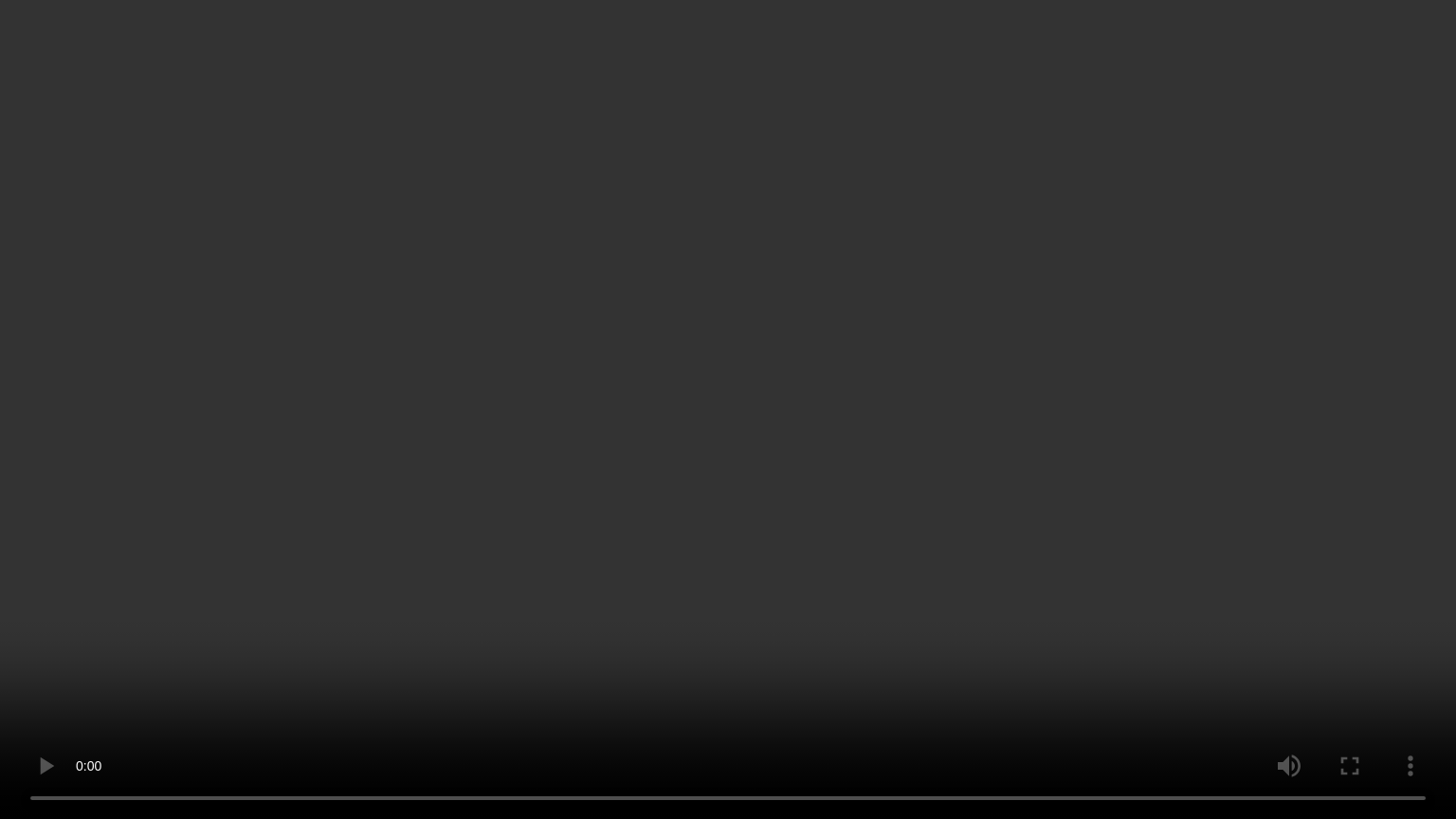type 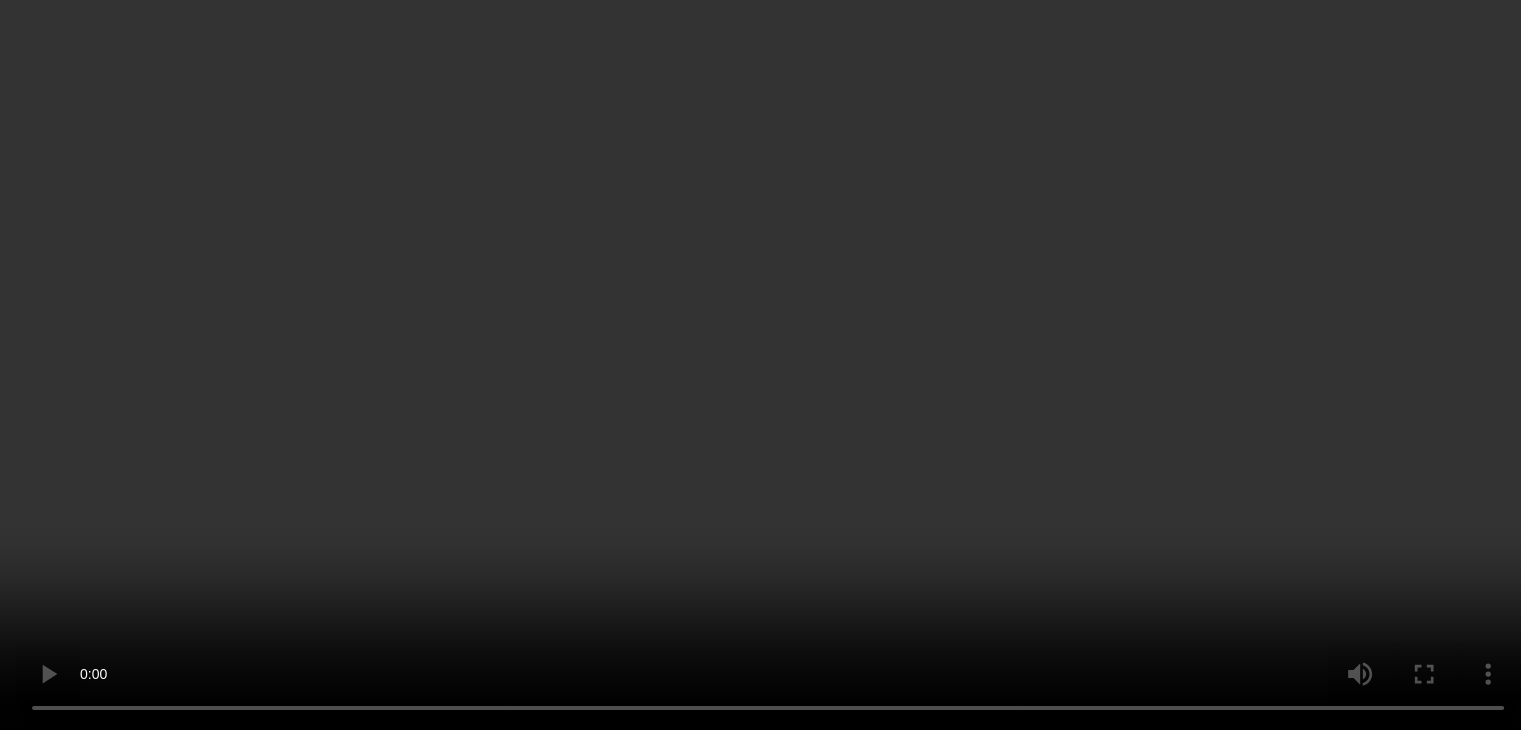scroll, scrollTop: 546, scrollLeft: 0, axis: vertical 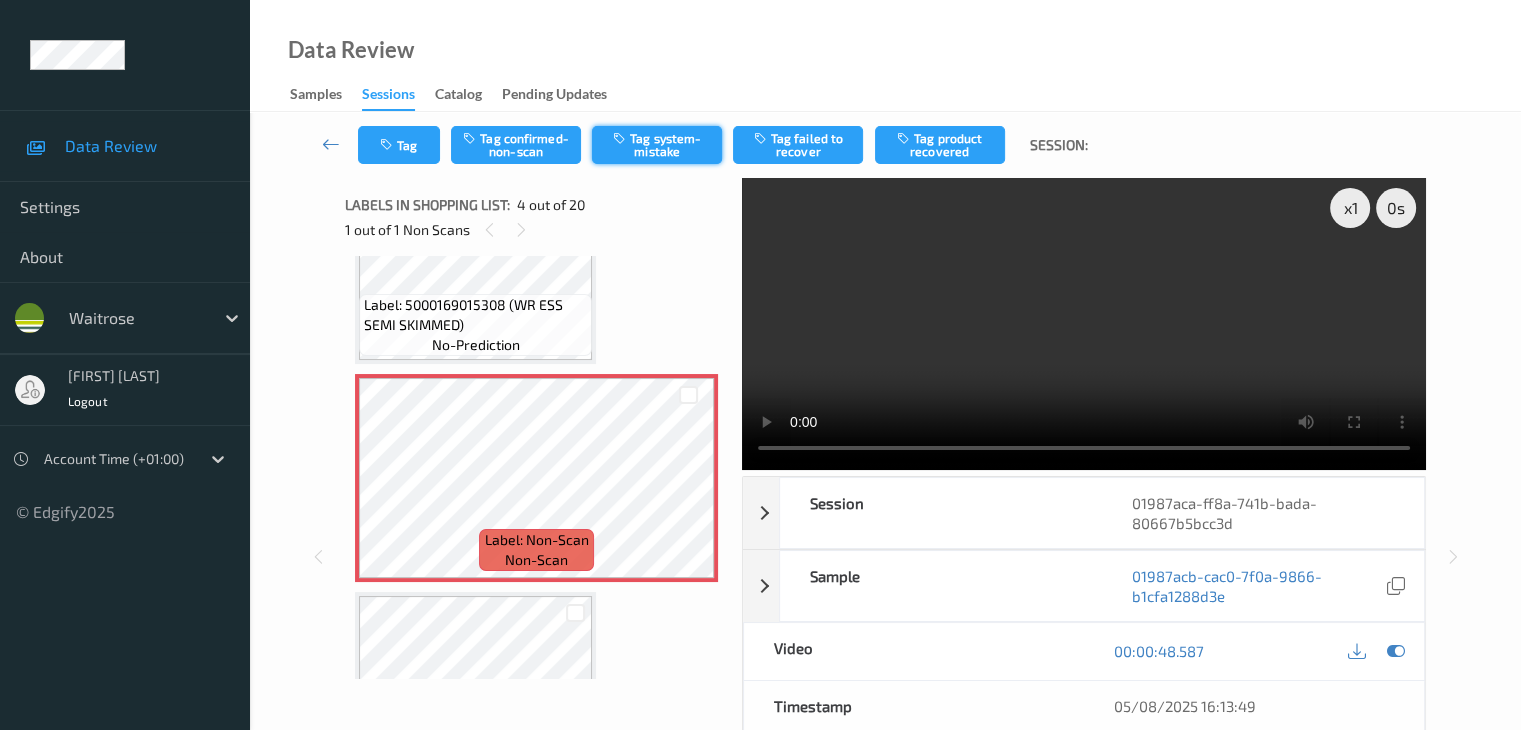 click on "Tag   system-mistake" at bounding box center (657, 145) 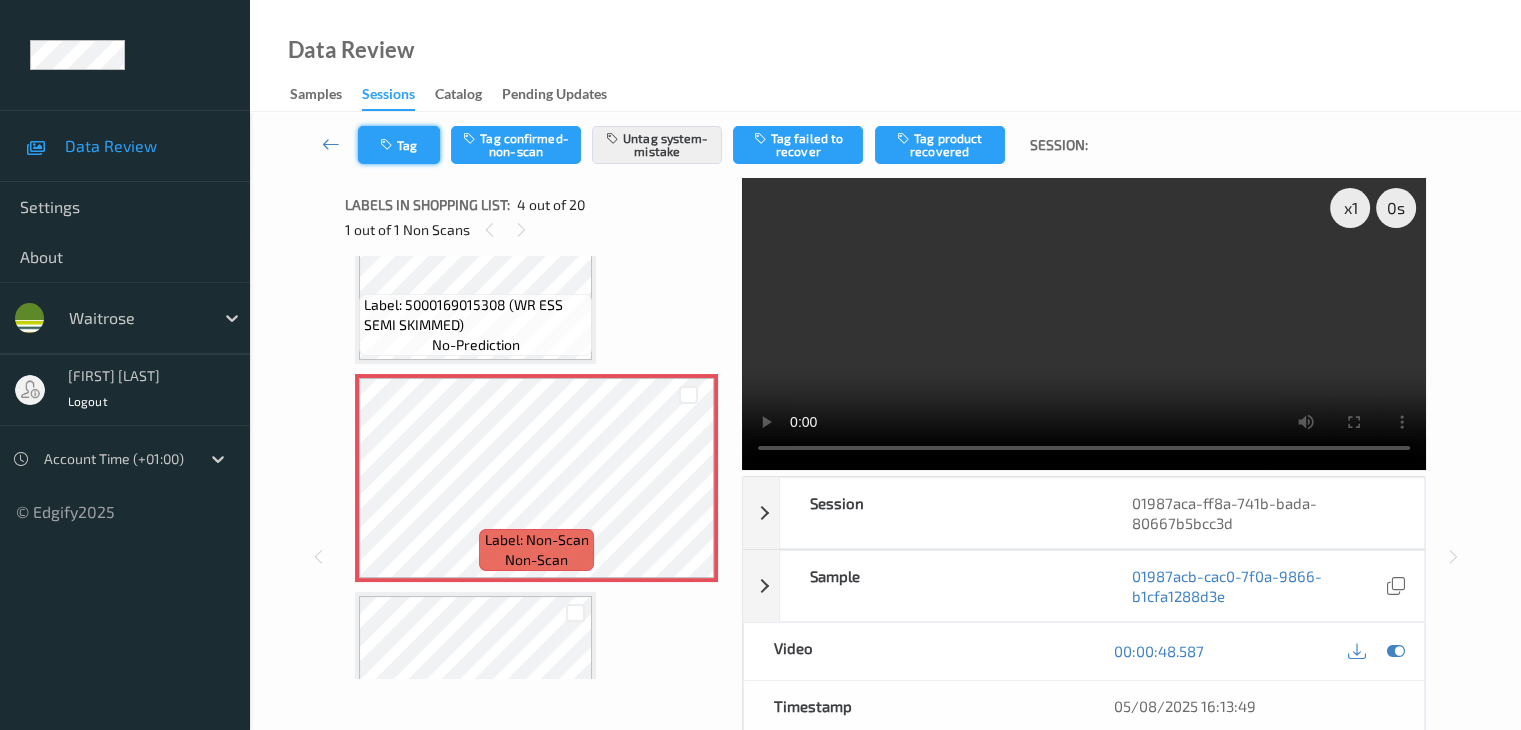 click at bounding box center (388, 145) 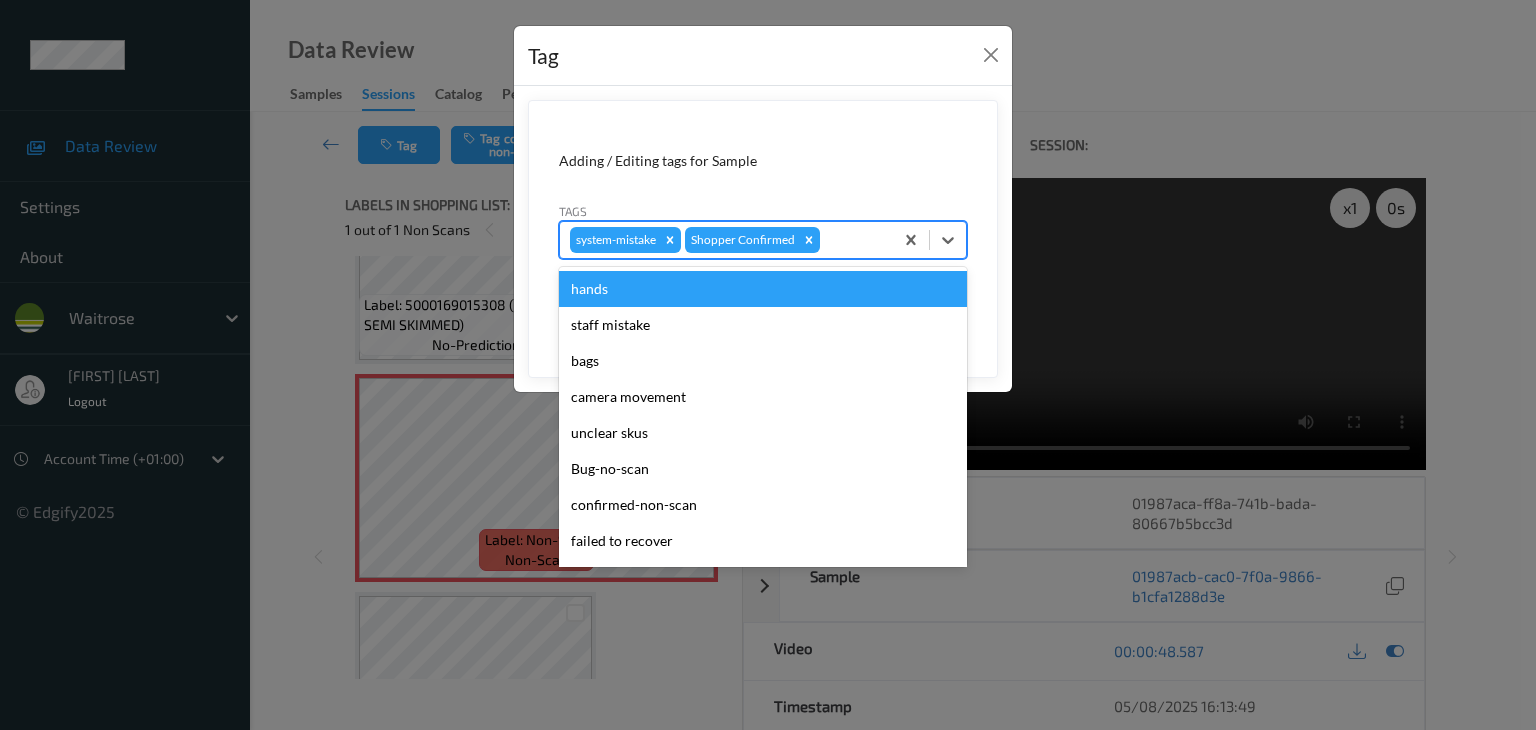 click at bounding box center [853, 240] 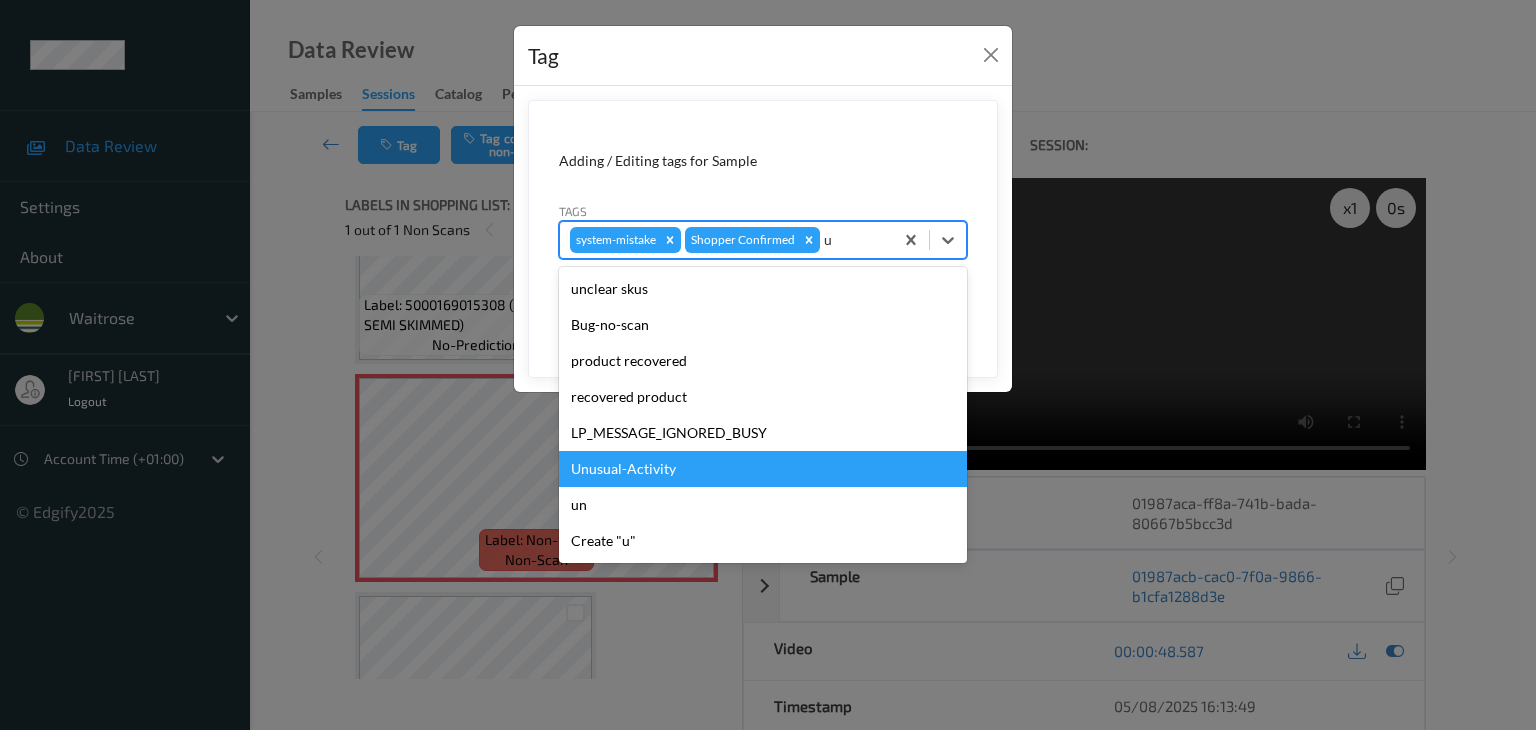 click on "Unusual-Activity" at bounding box center (763, 469) 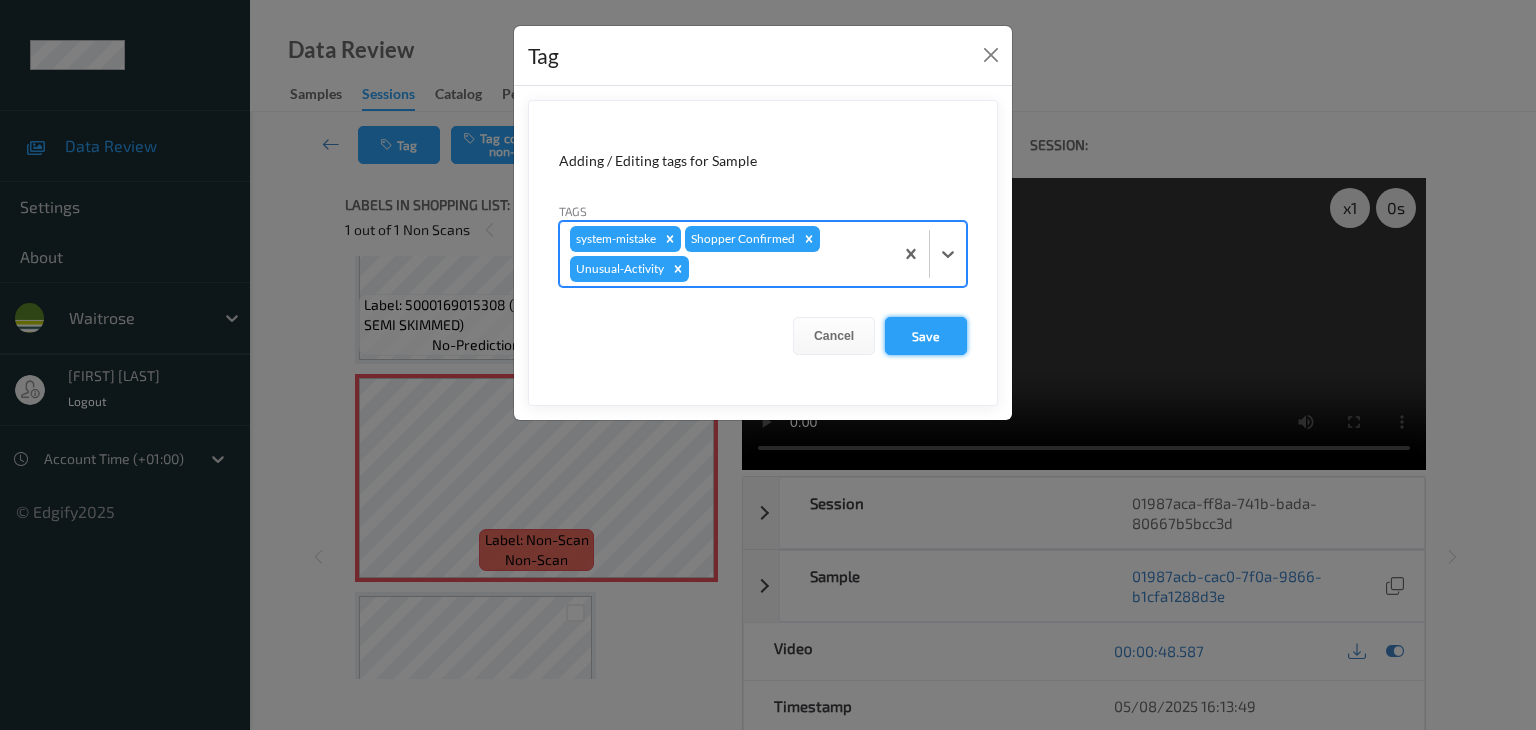 click on "Save" at bounding box center [926, 336] 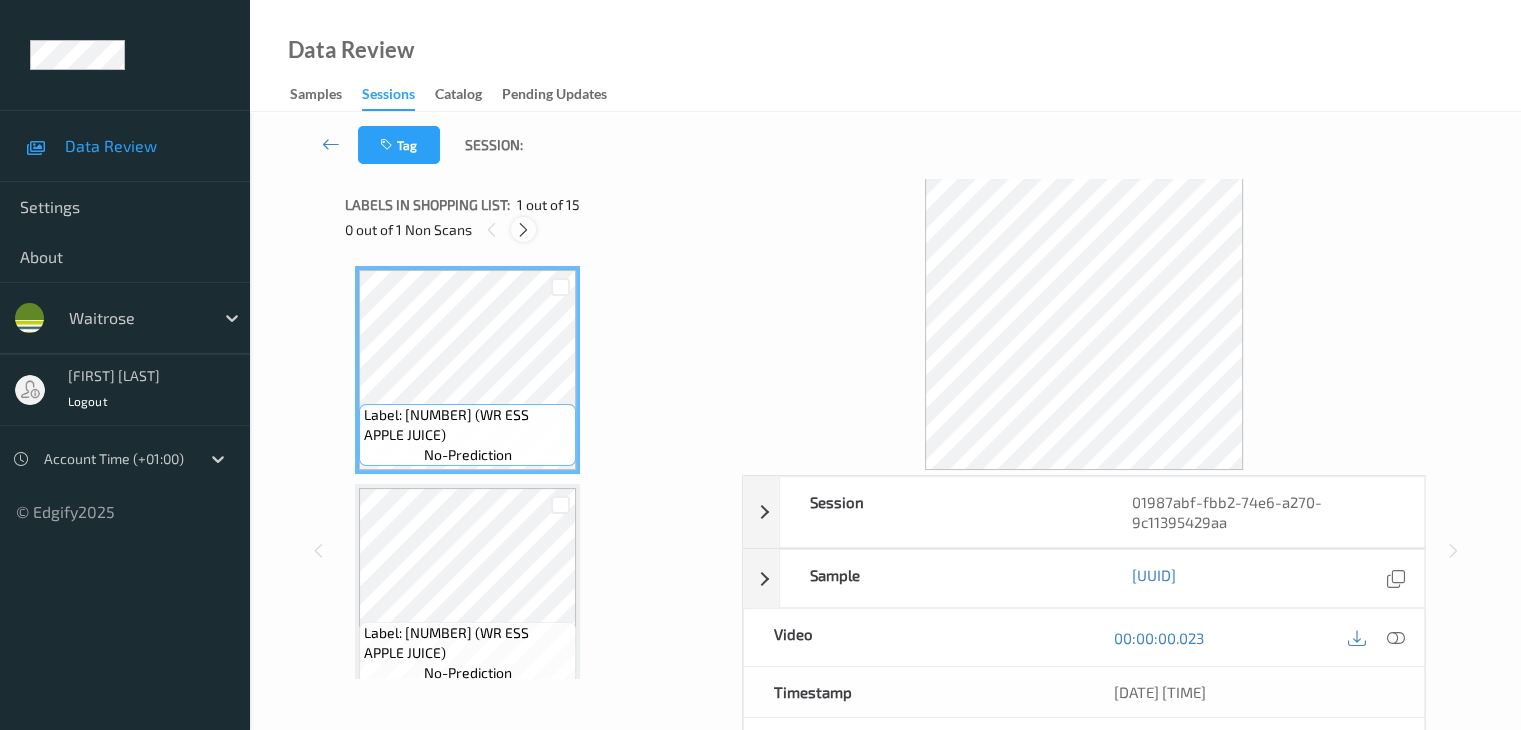 click at bounding box center (523, 230) 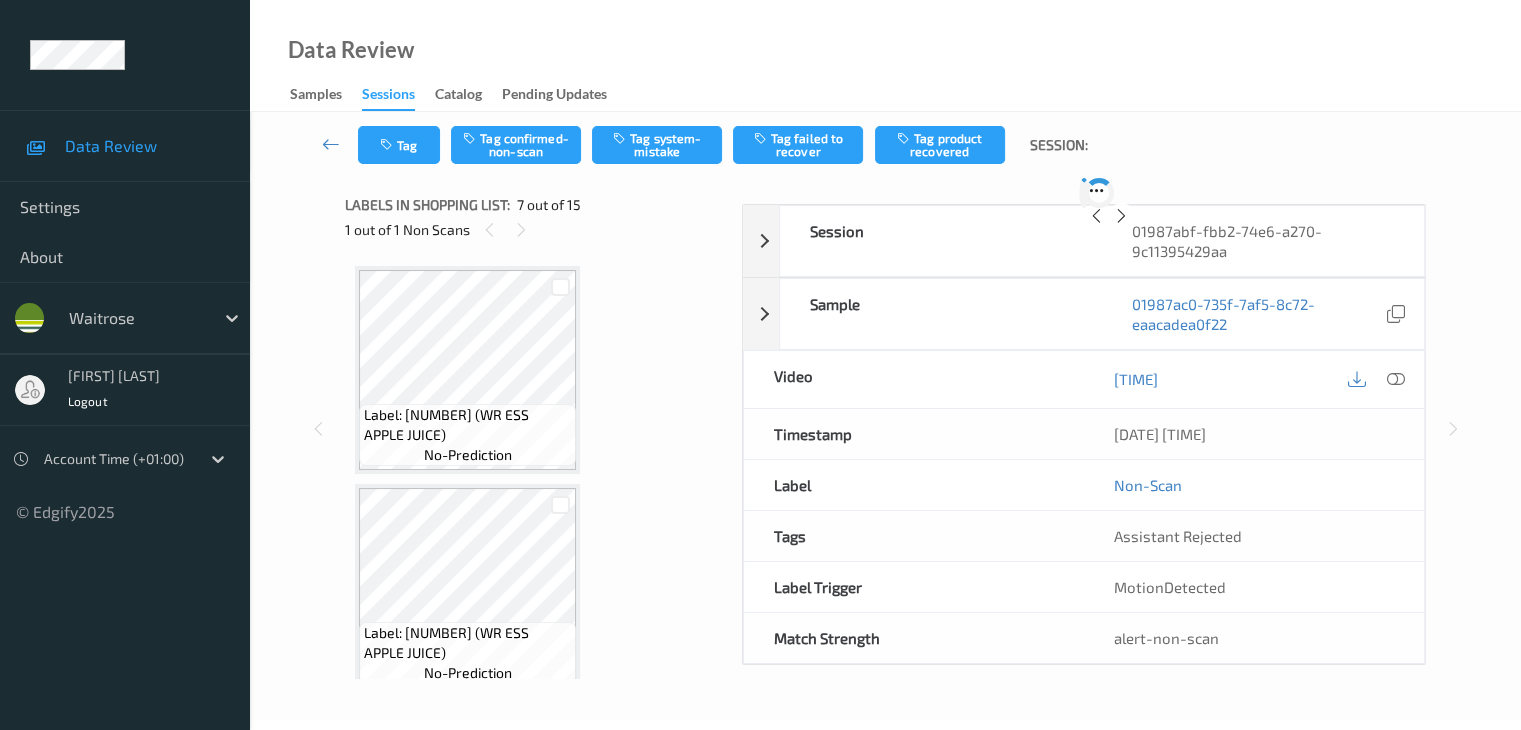 scroll, scrollTop: 1100, scrollLeft: 0, axis: vertical 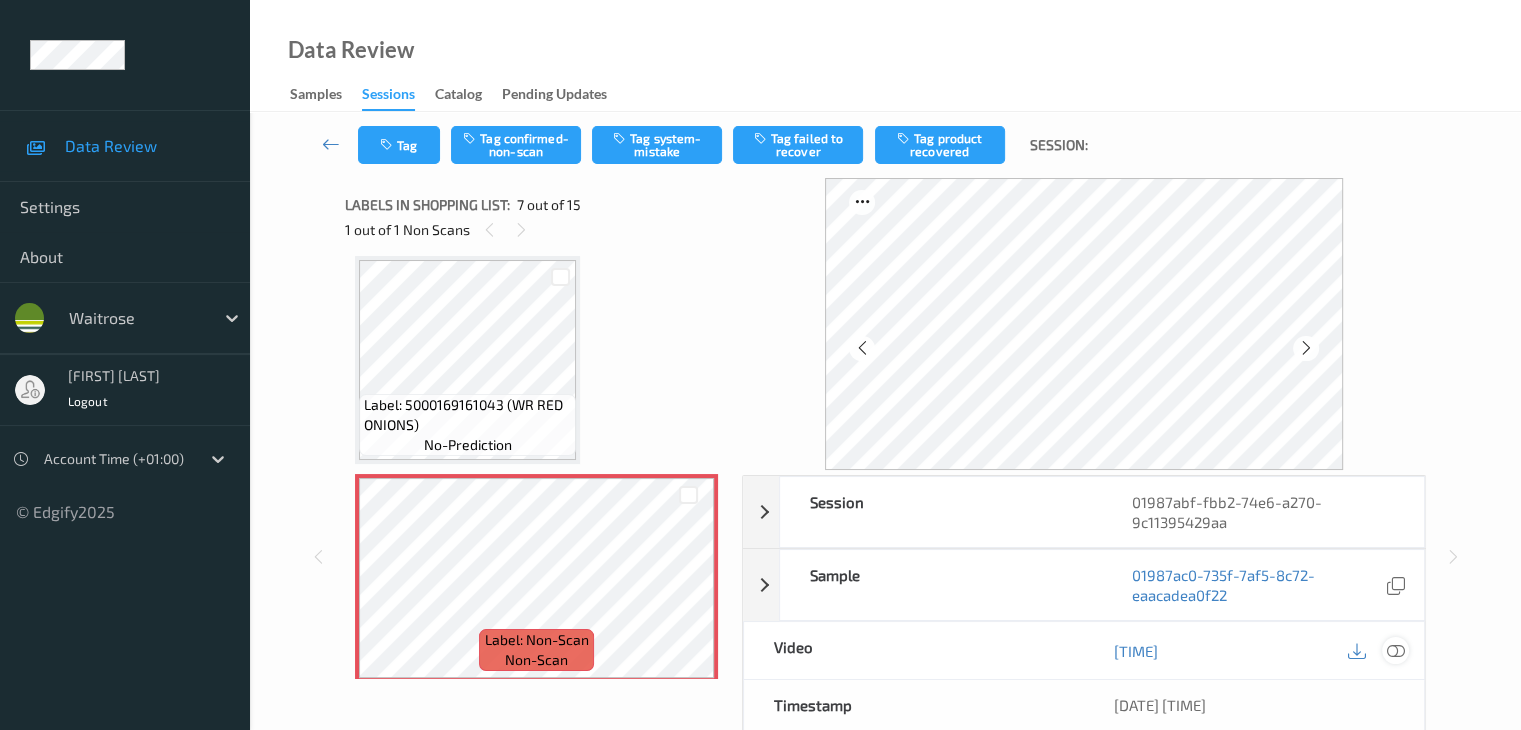 click at bounding box center [1395, 651] 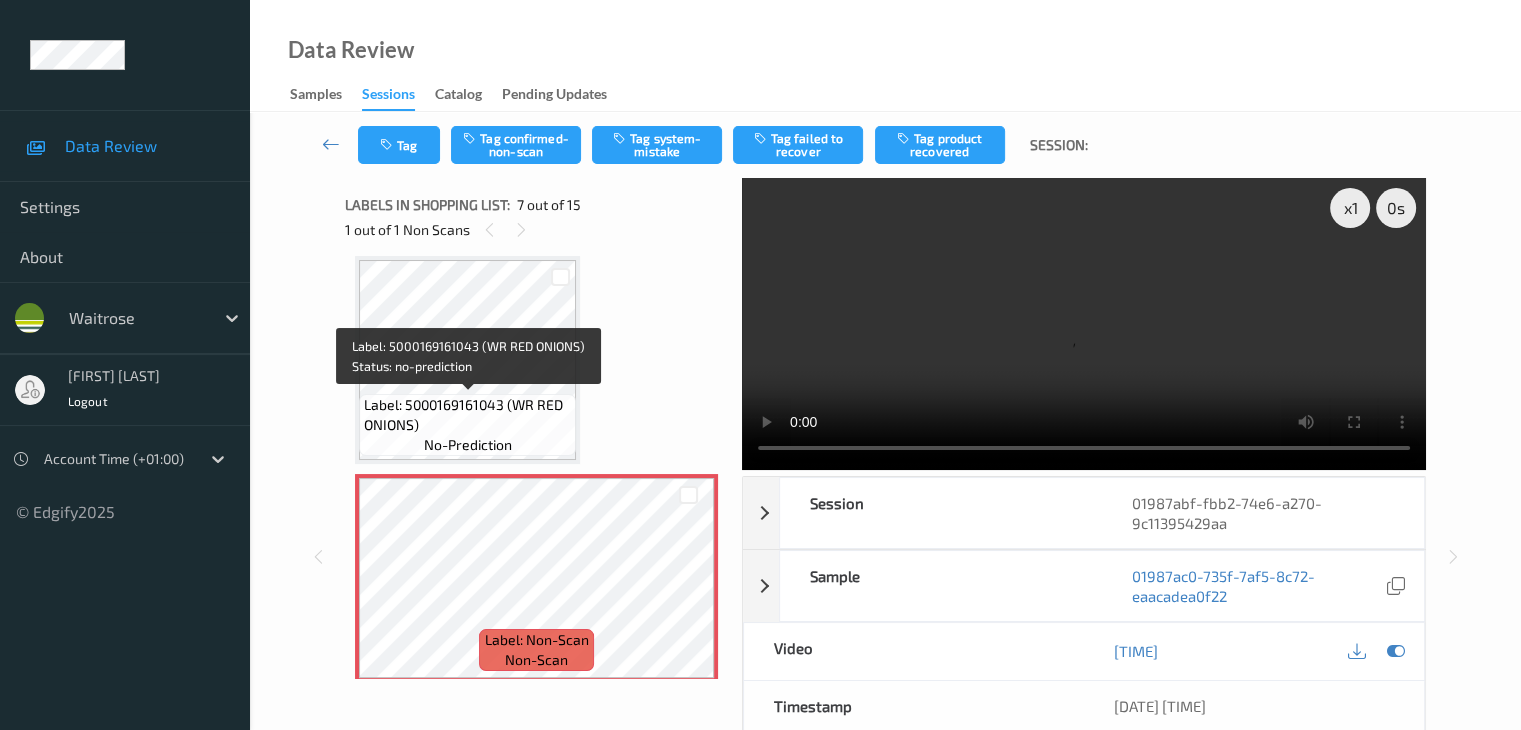 click on "Label: 5000169161043 (WR RED ONIONS)" at bounding box center (467, 415) 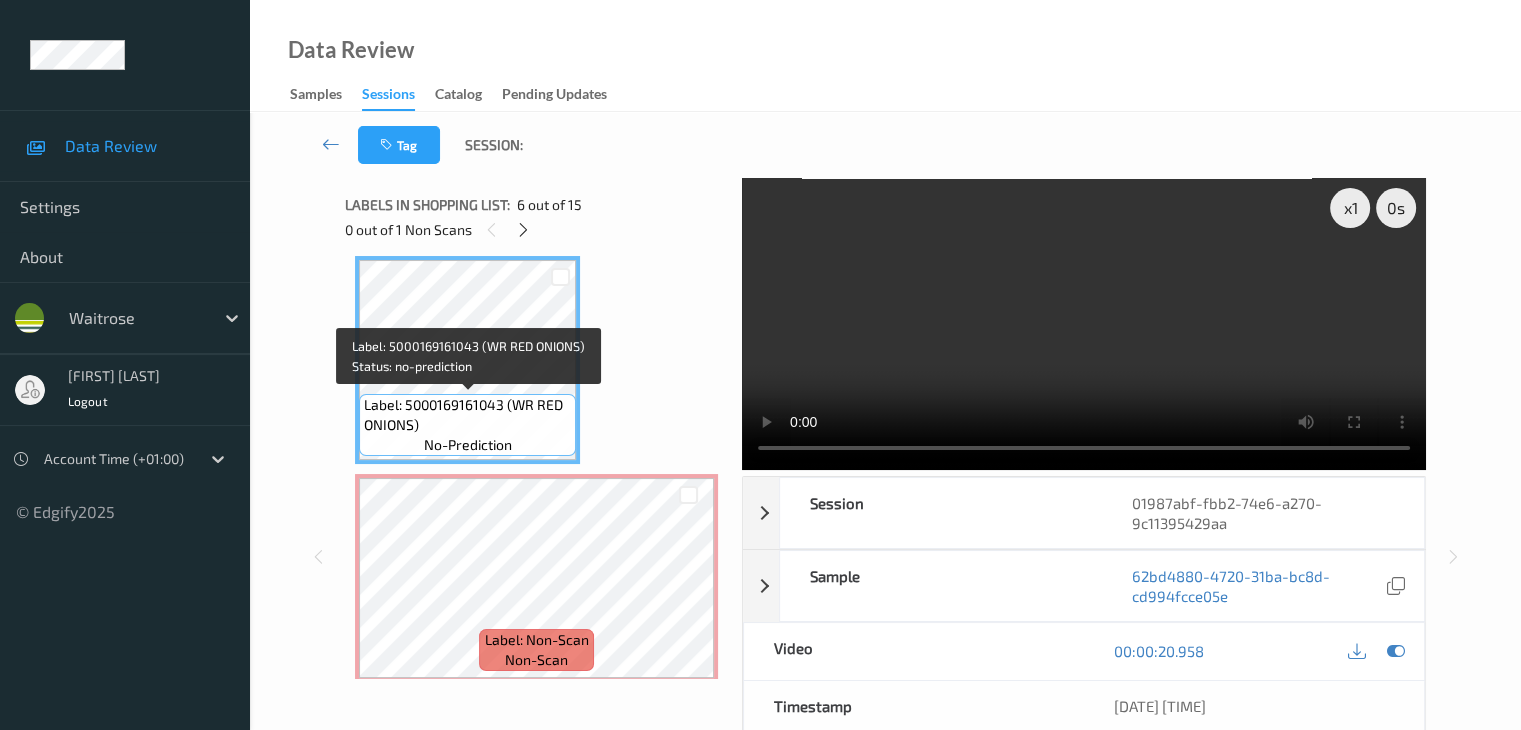click on "Label: 5000169161043 (WR RED ONIONS)" at bounding box center [467, 415] 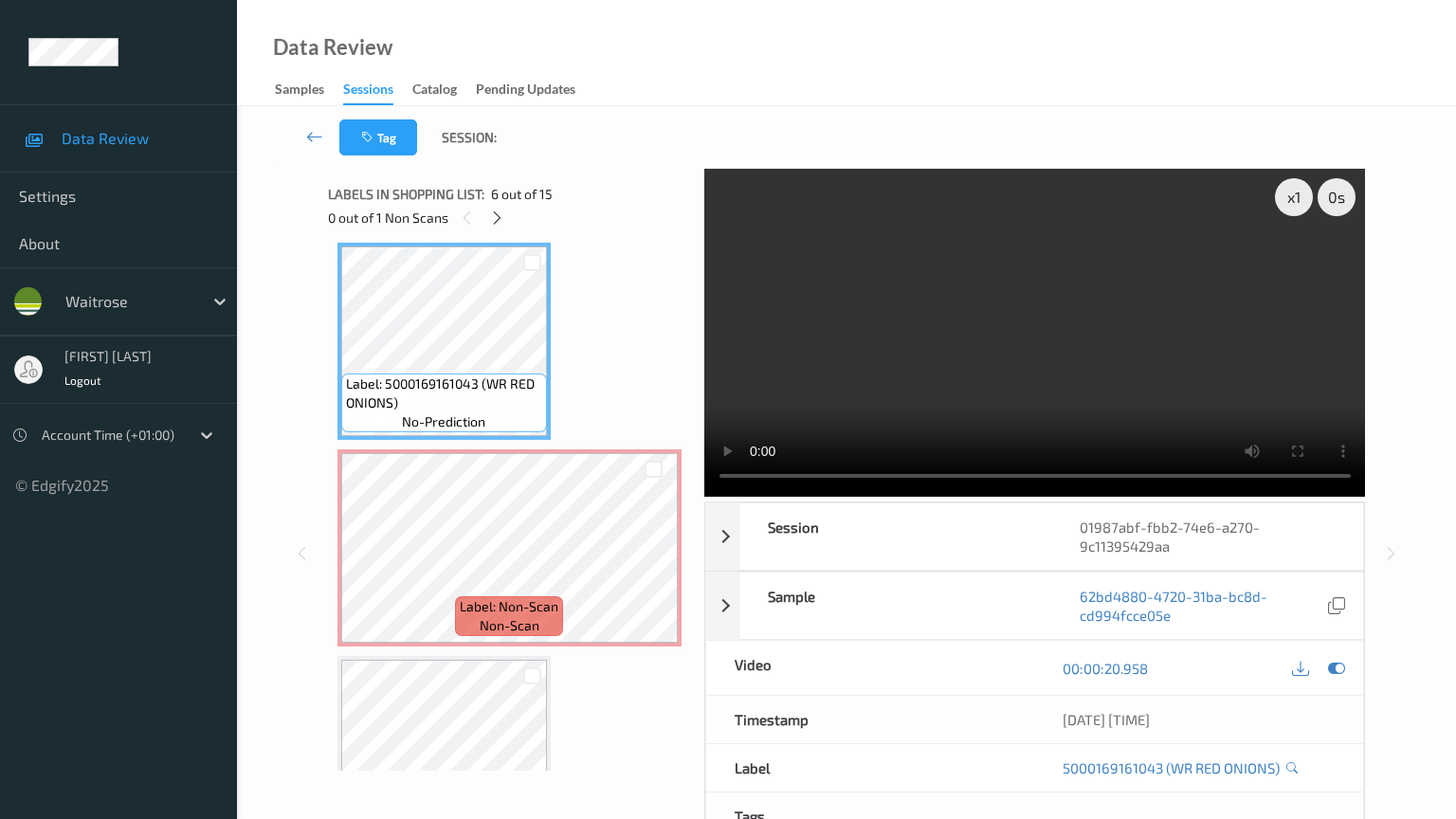 type 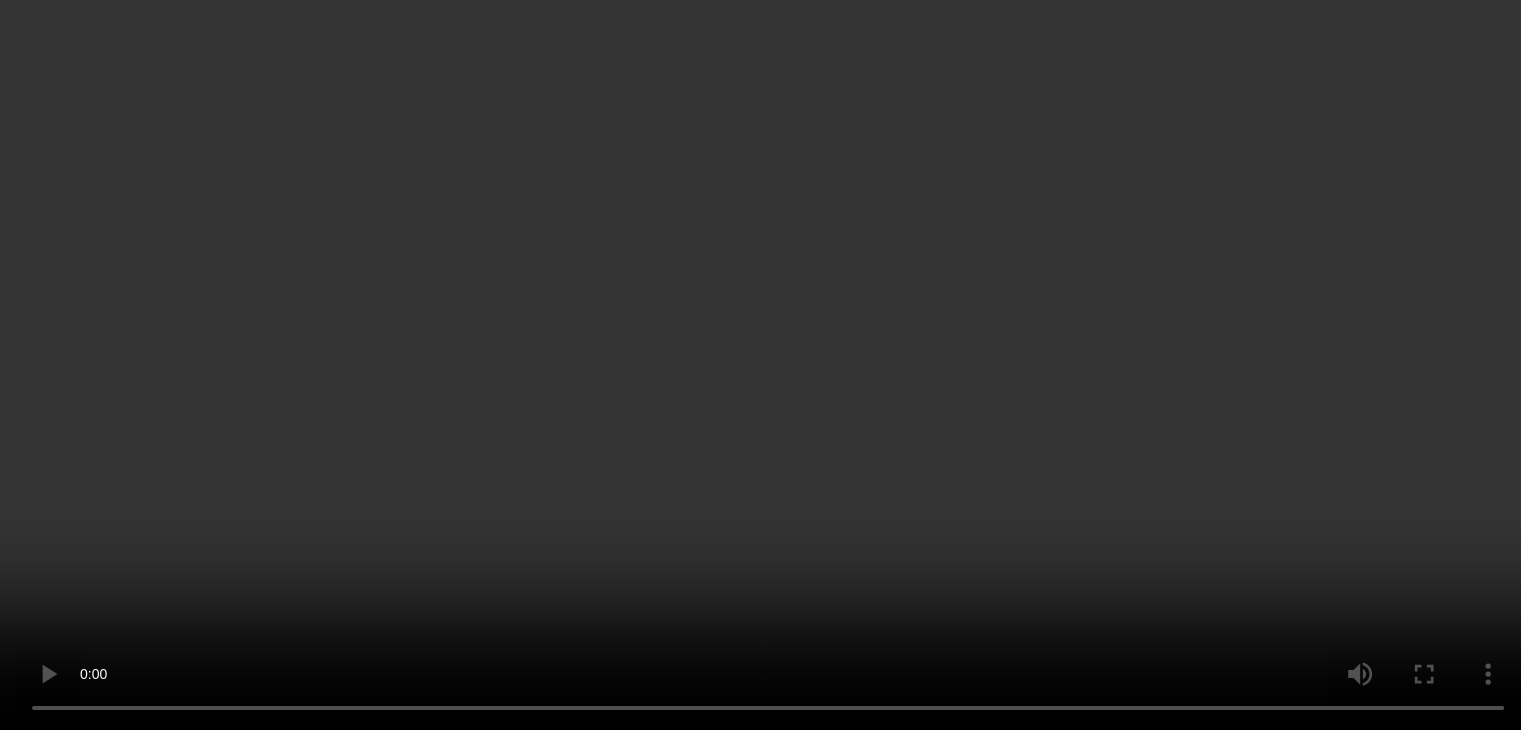 scroll, scrollTop: 1300, scrollLeft: 0, axis: vertical 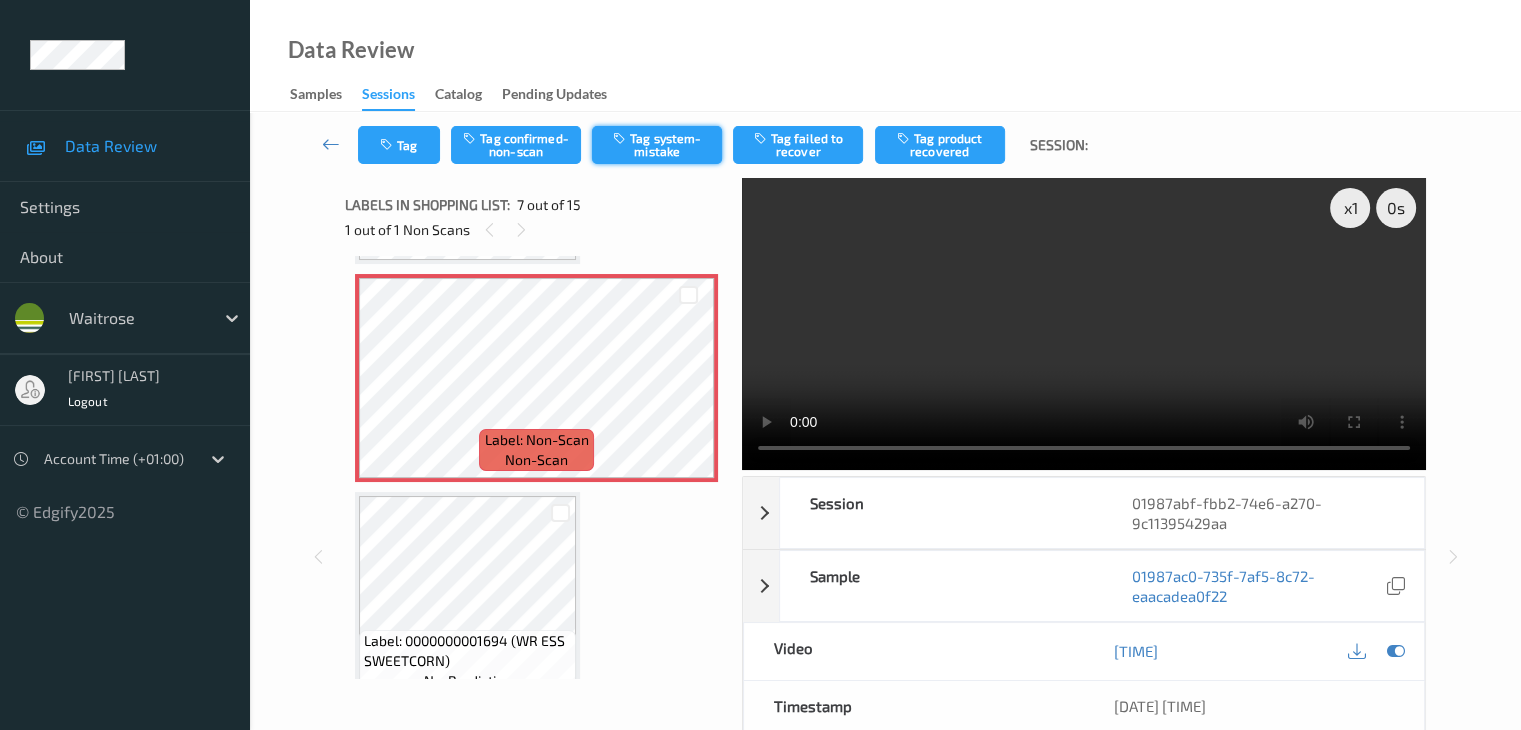 click on "Tag   system-mistake" at bounding box center [657, 145] 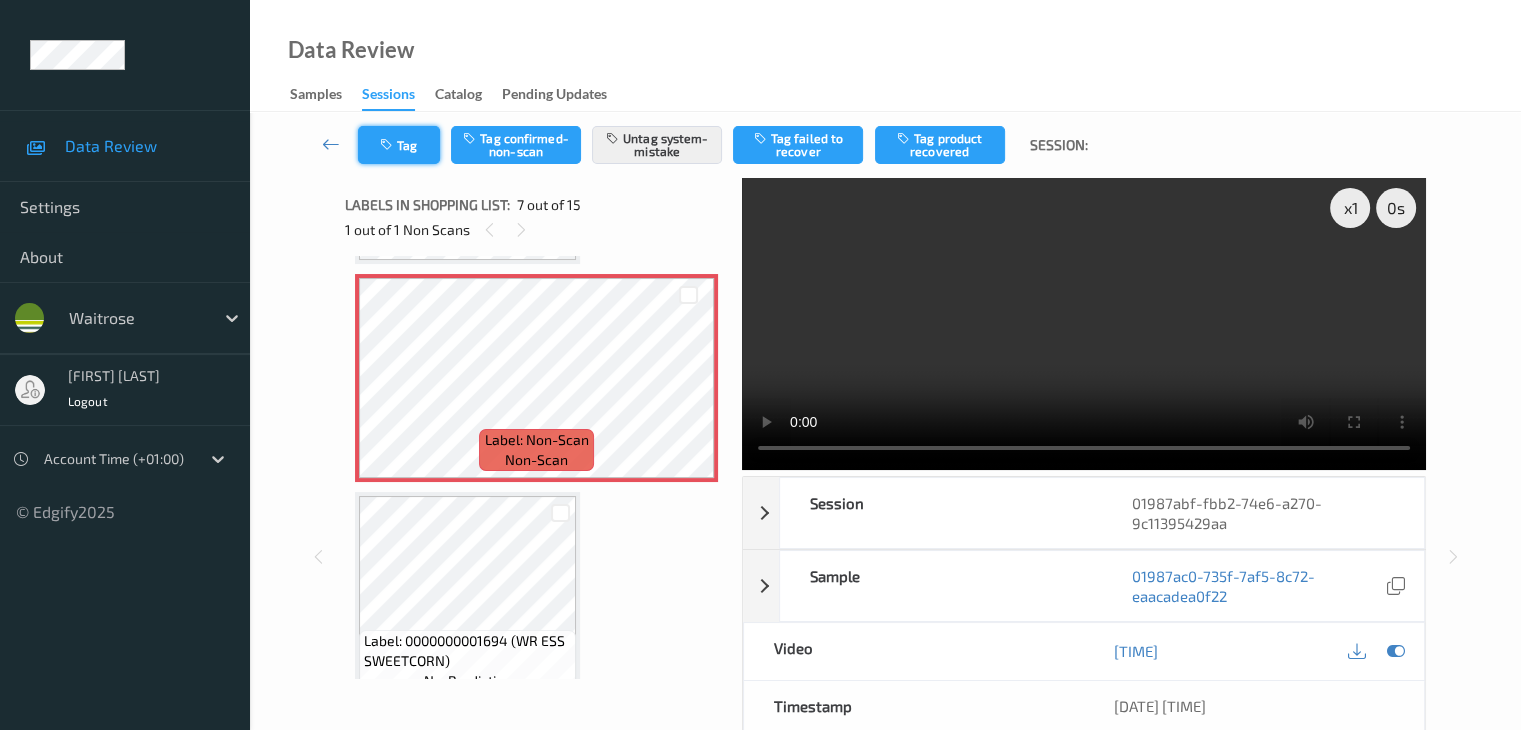 click on "Tag" at bounding box center [399, 145] 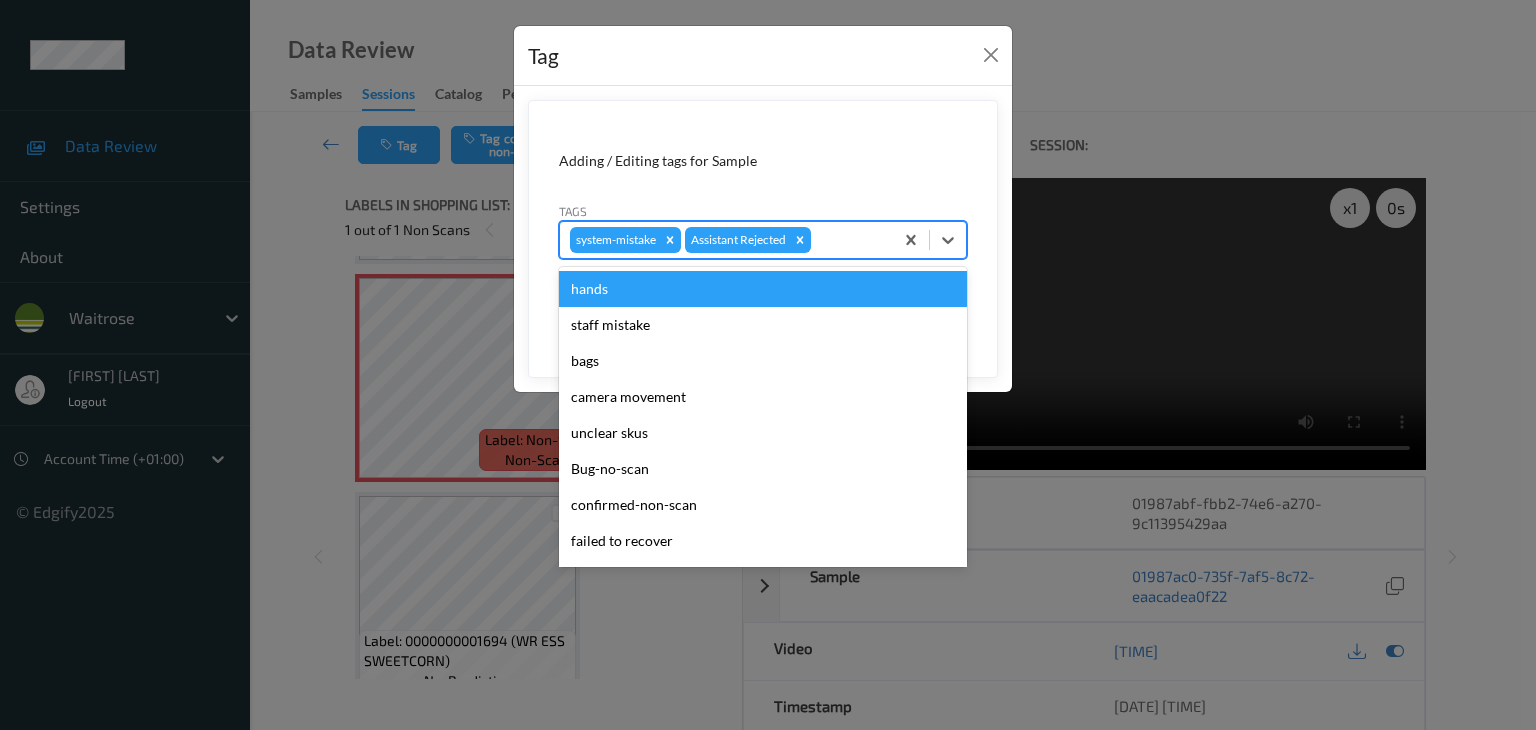 click at bounding box center [849, 240] 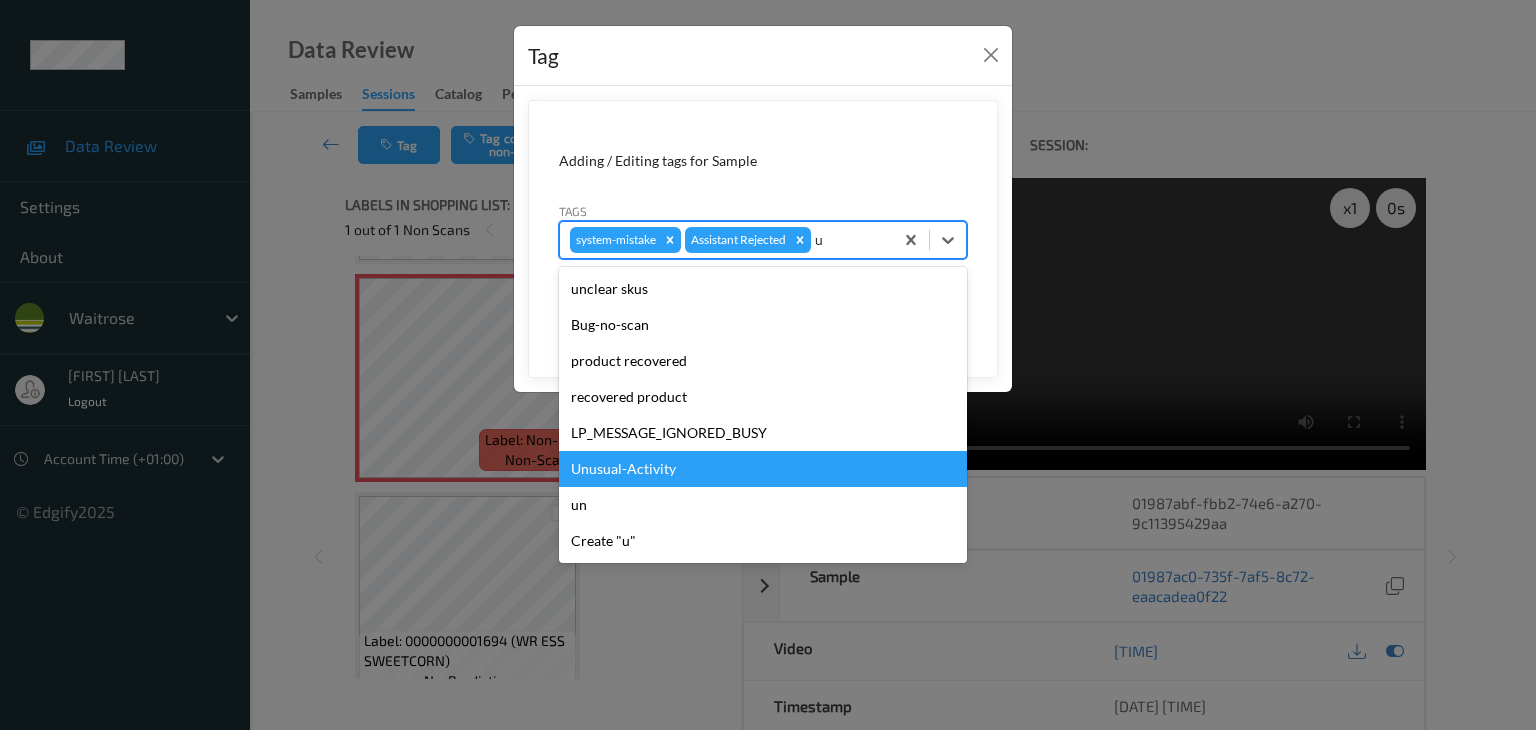 click on "Unusual-Activity" at bounding box center (763, 469) 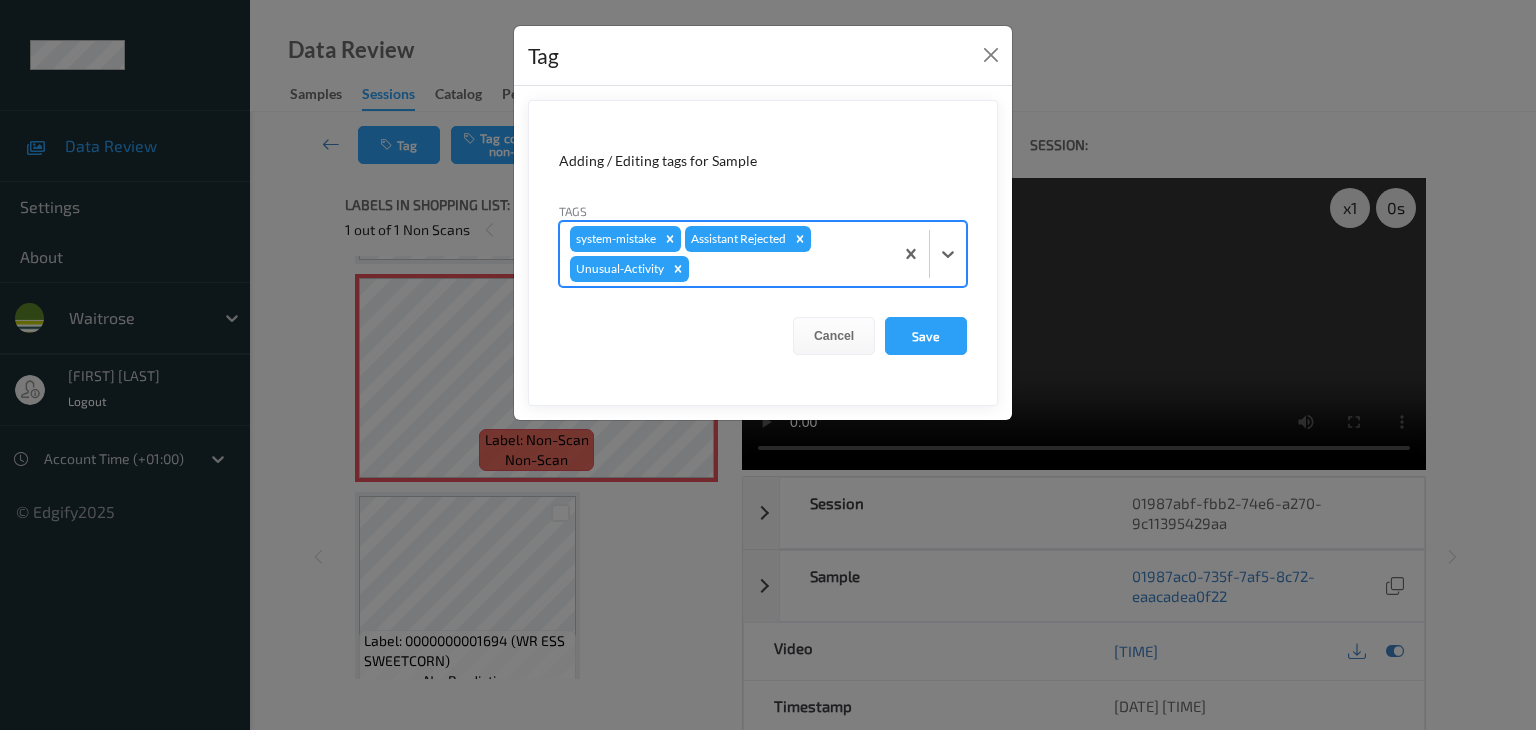 type on "p" 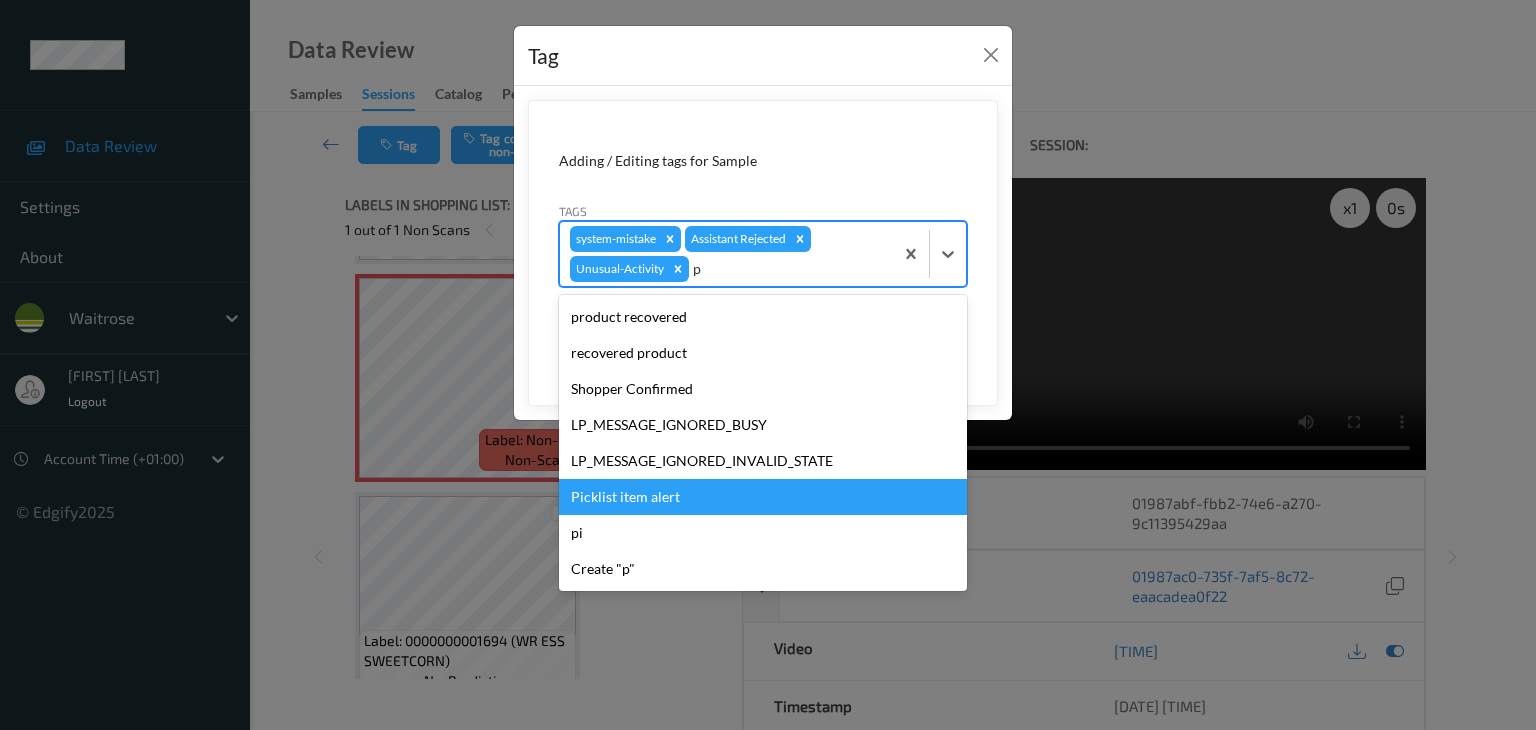 click on "Picklist item alert" at bounding box center (763, 497) 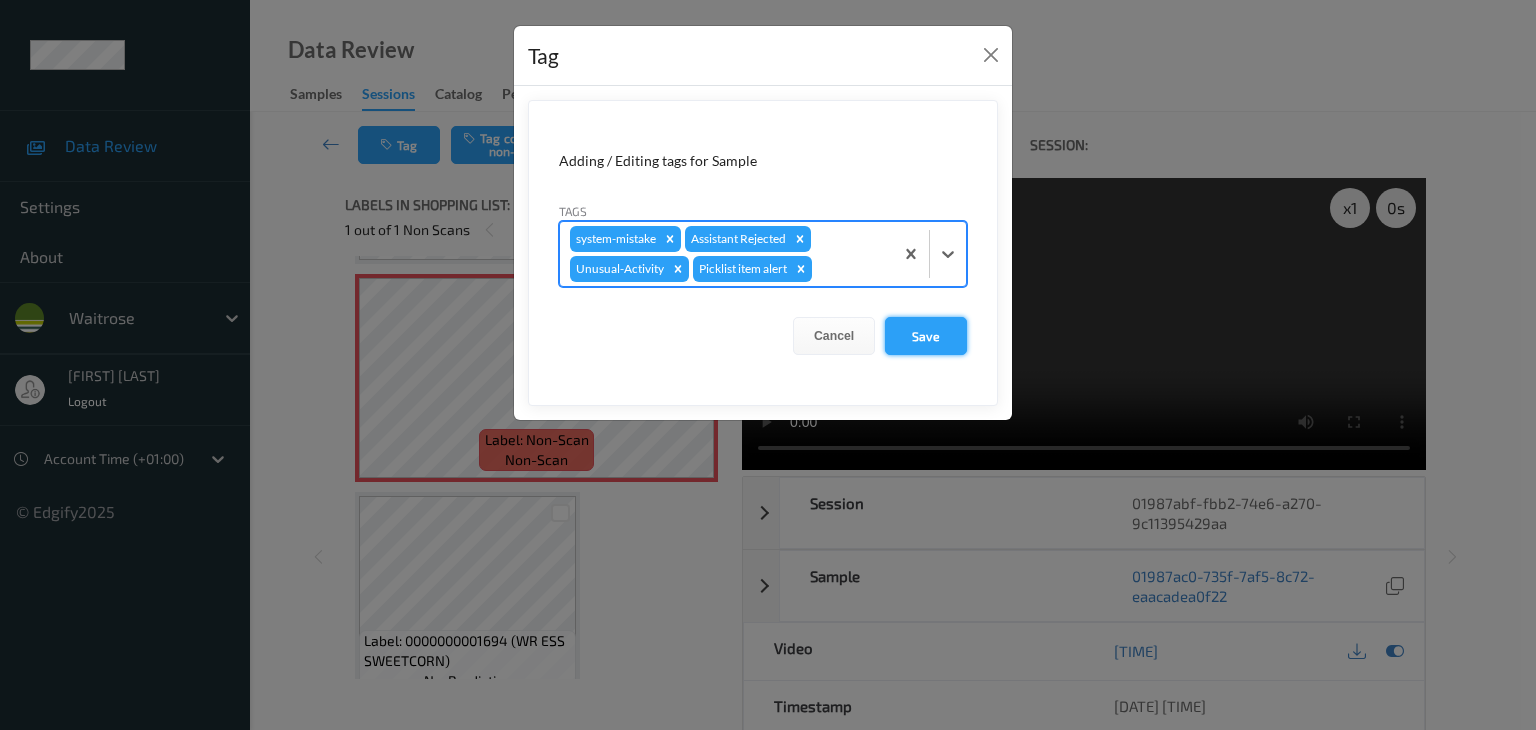 click on "Save" at bounding box center [926, 336] 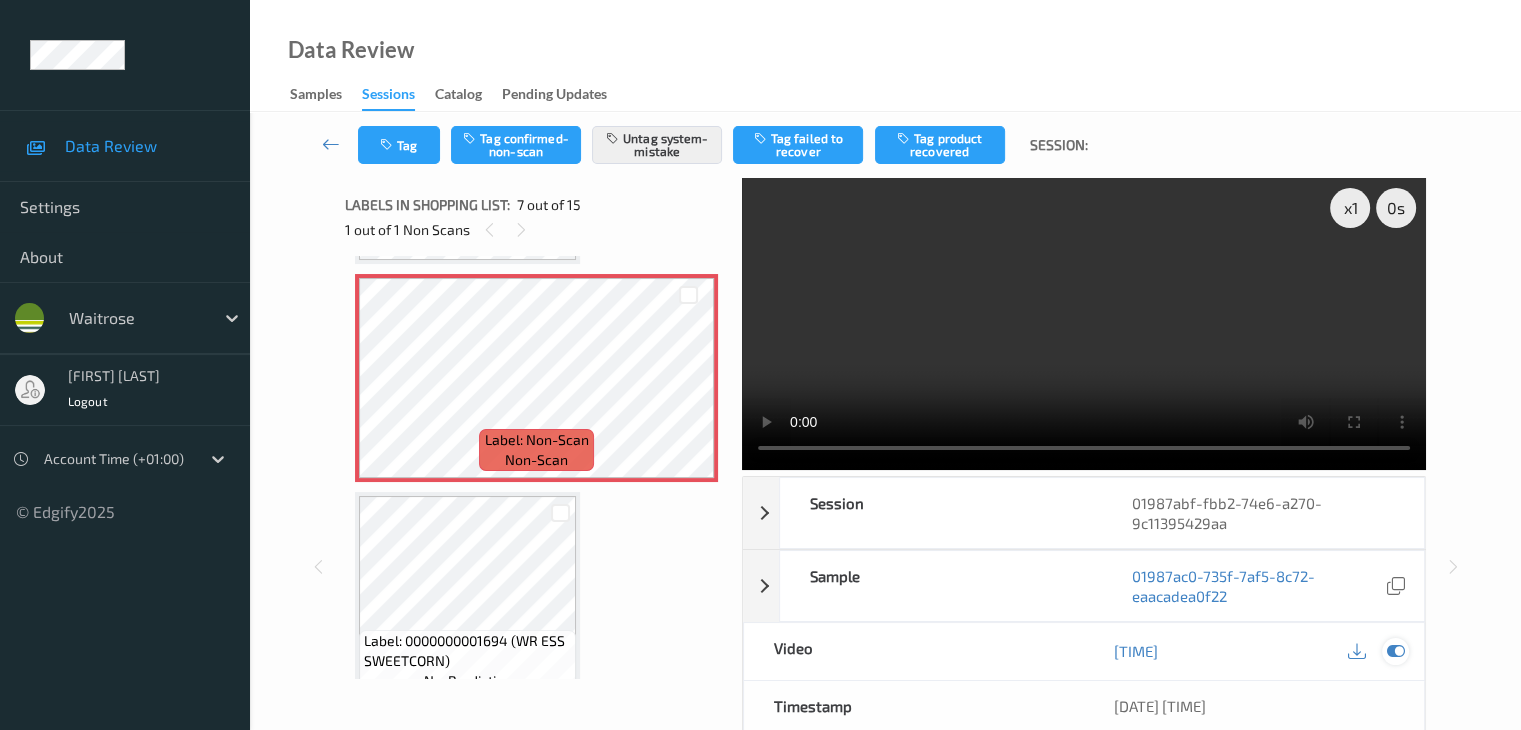 click at bounding box center (1395, 651) 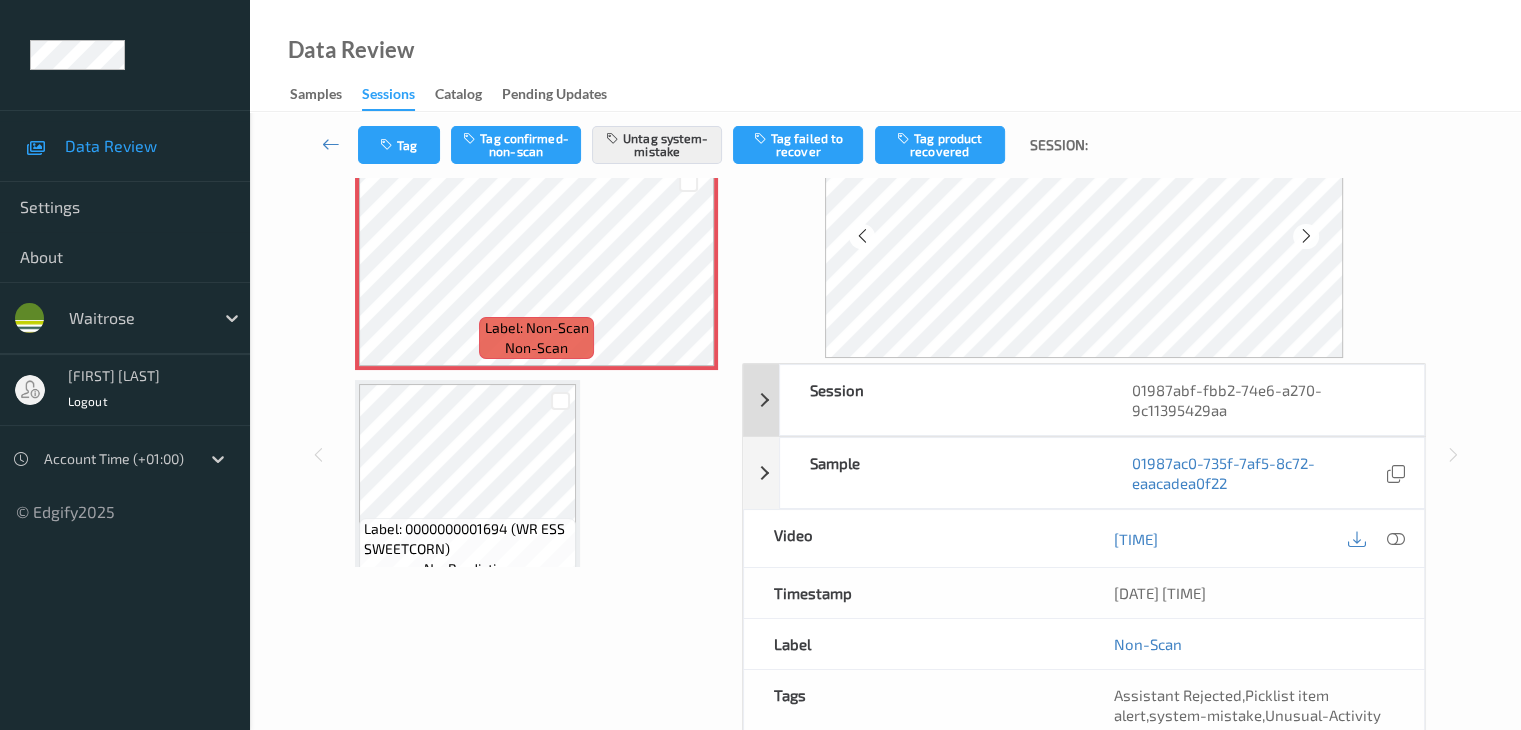 scroll, scrollTop: 0, scrollLeft: 0, axis: both 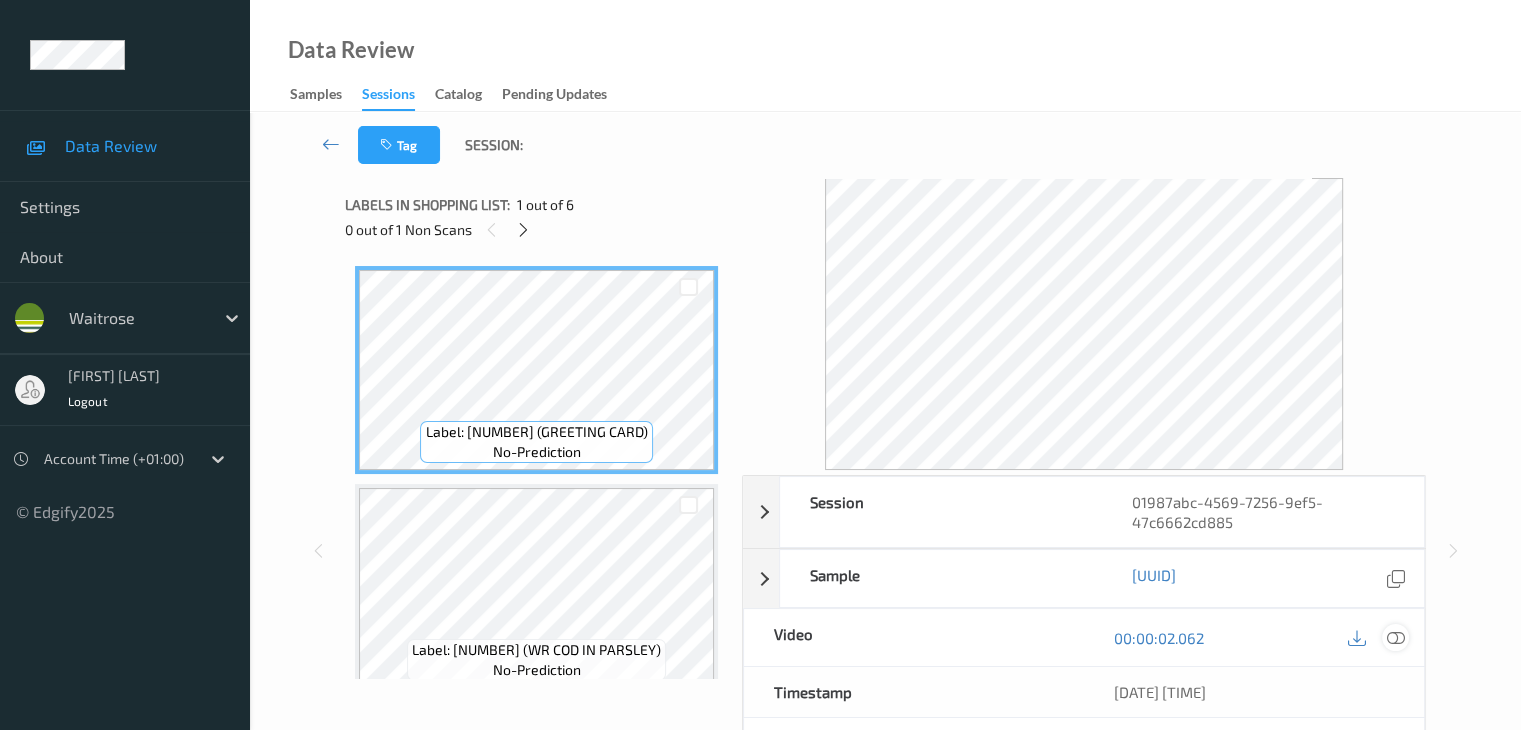 click at bounding box center [1395, 638] 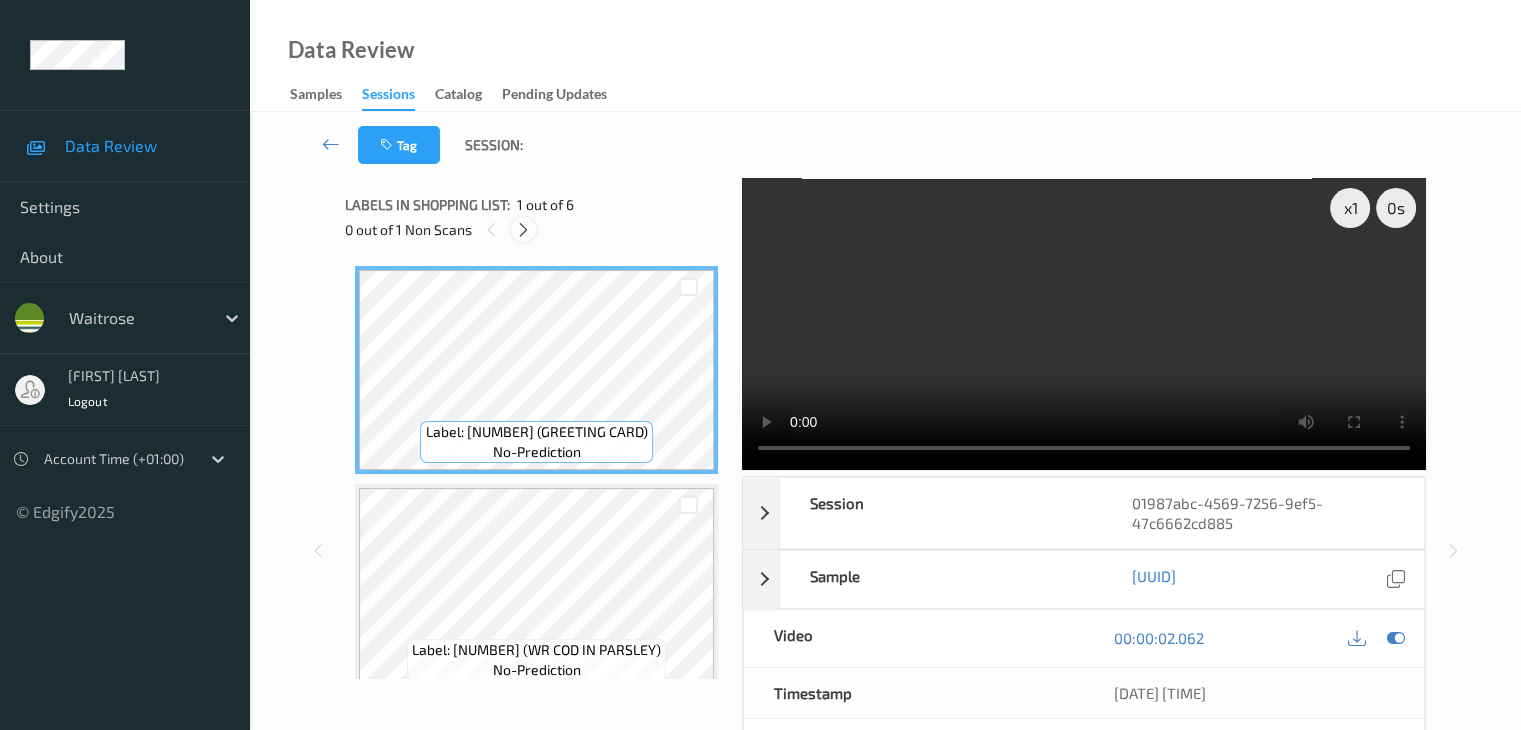 click at bounding box center [523, 230] 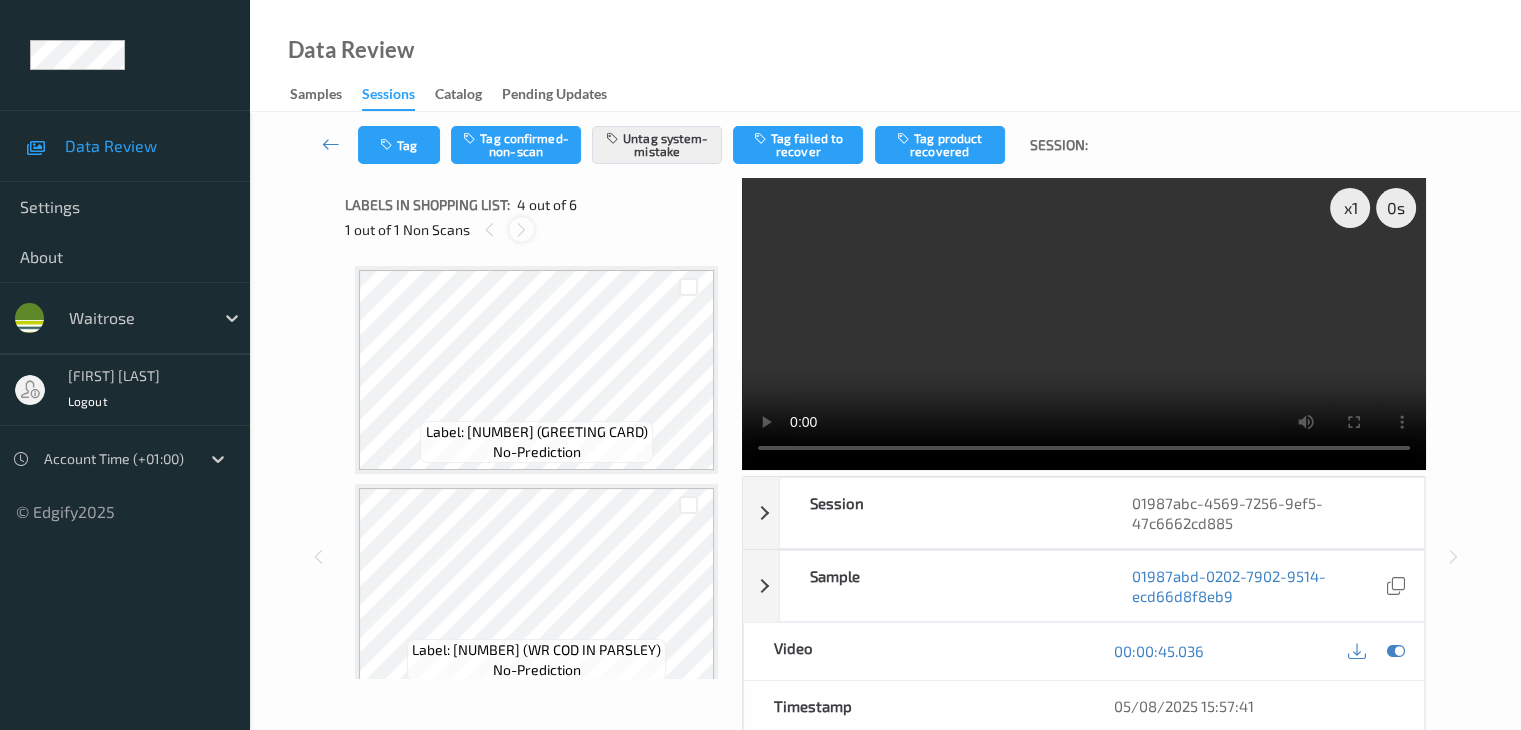 scroll, scrollTop: 446, scrollLeft: 0, axis: vertical 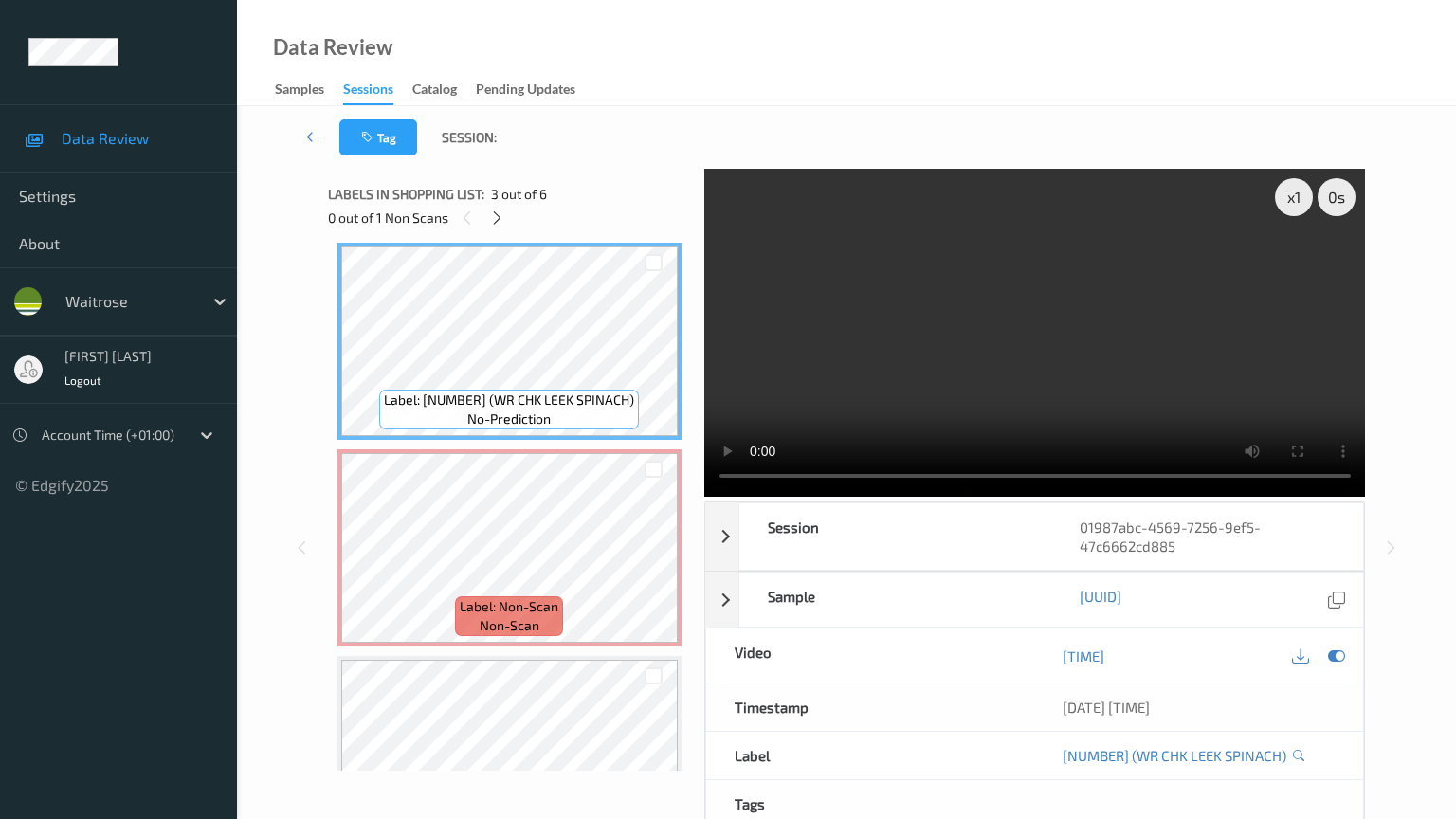 type 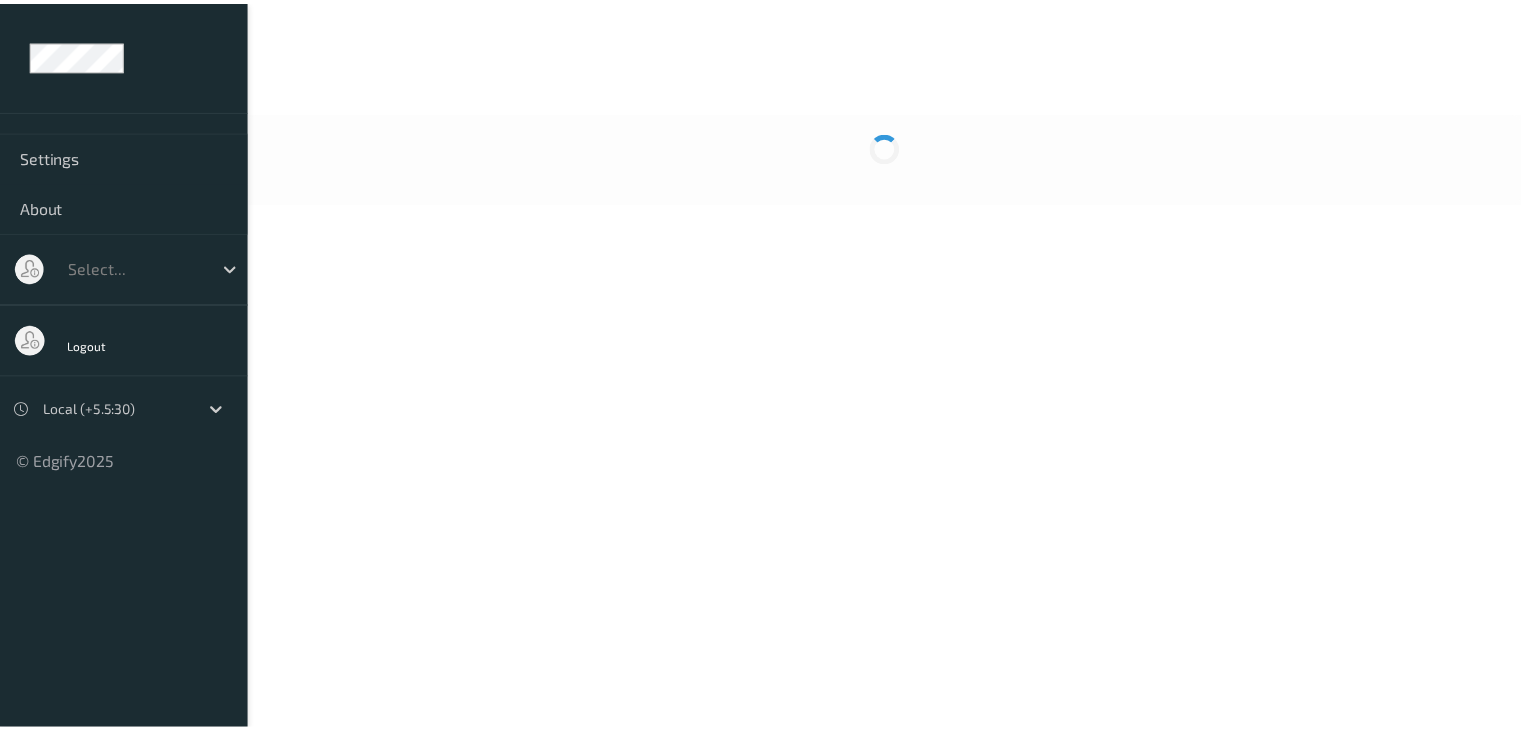 scroll, scrollTop: 0, scrollLeft: 0, axis: both 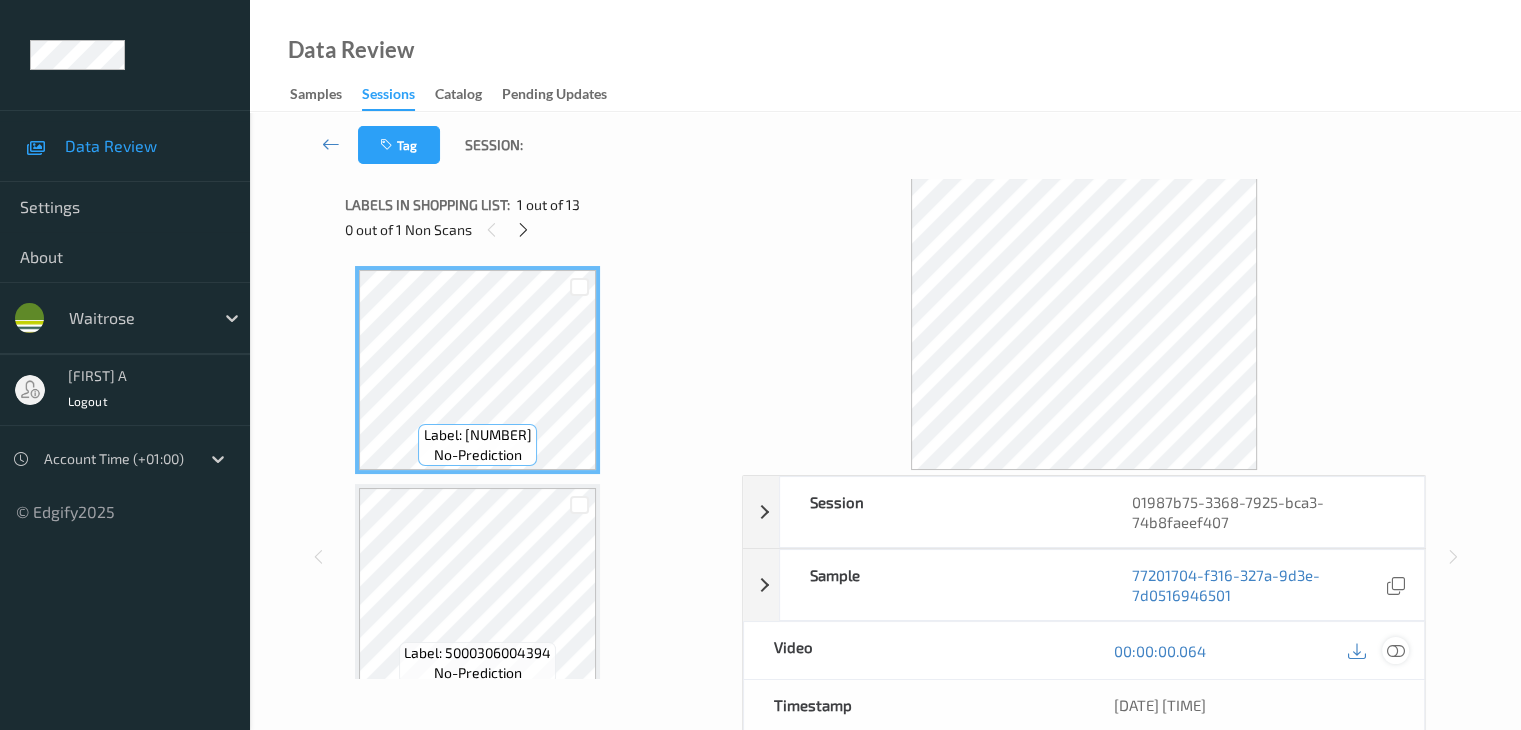 click at bounding box center [1395, 651] 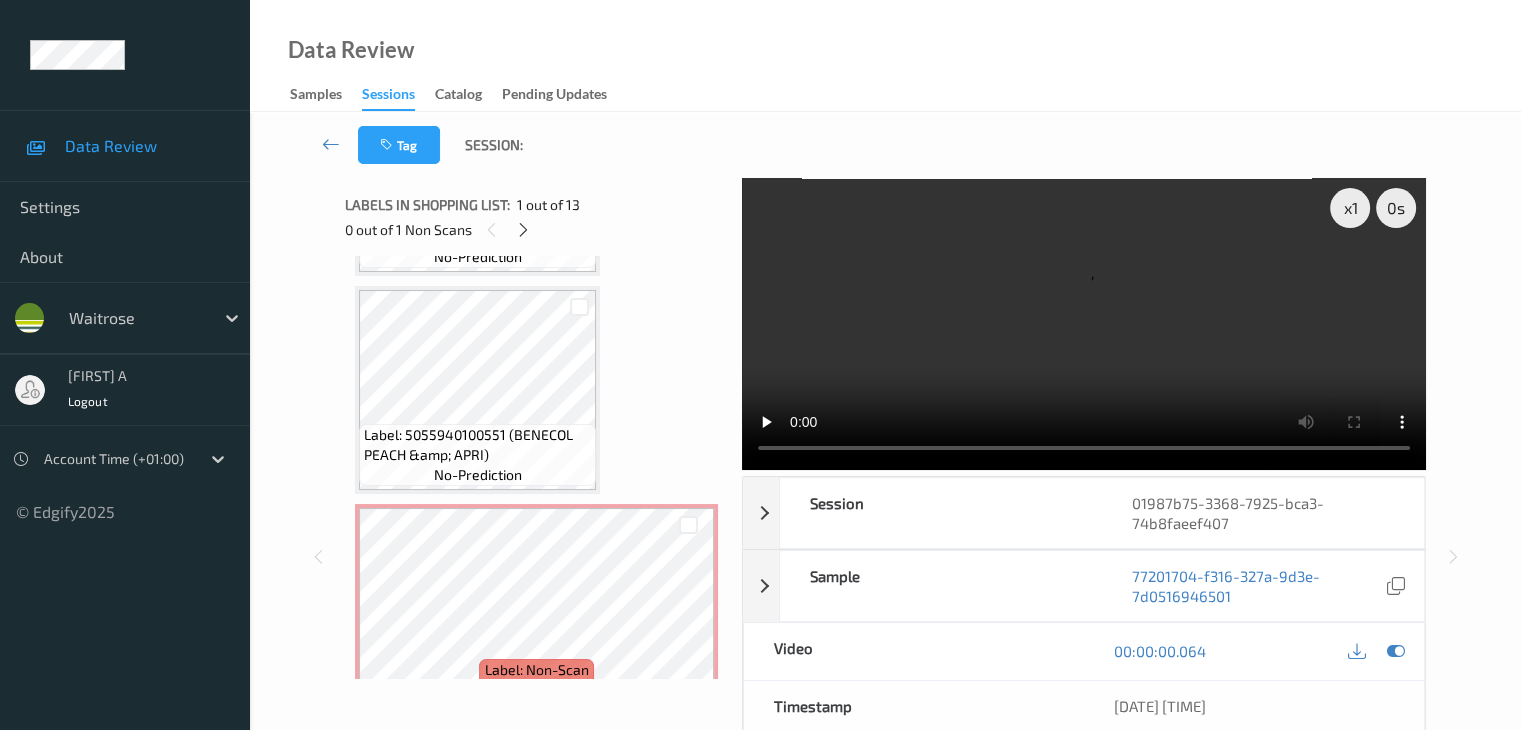 scroll, scrollTop: 600, scrollLeft: 0, axis: vertical 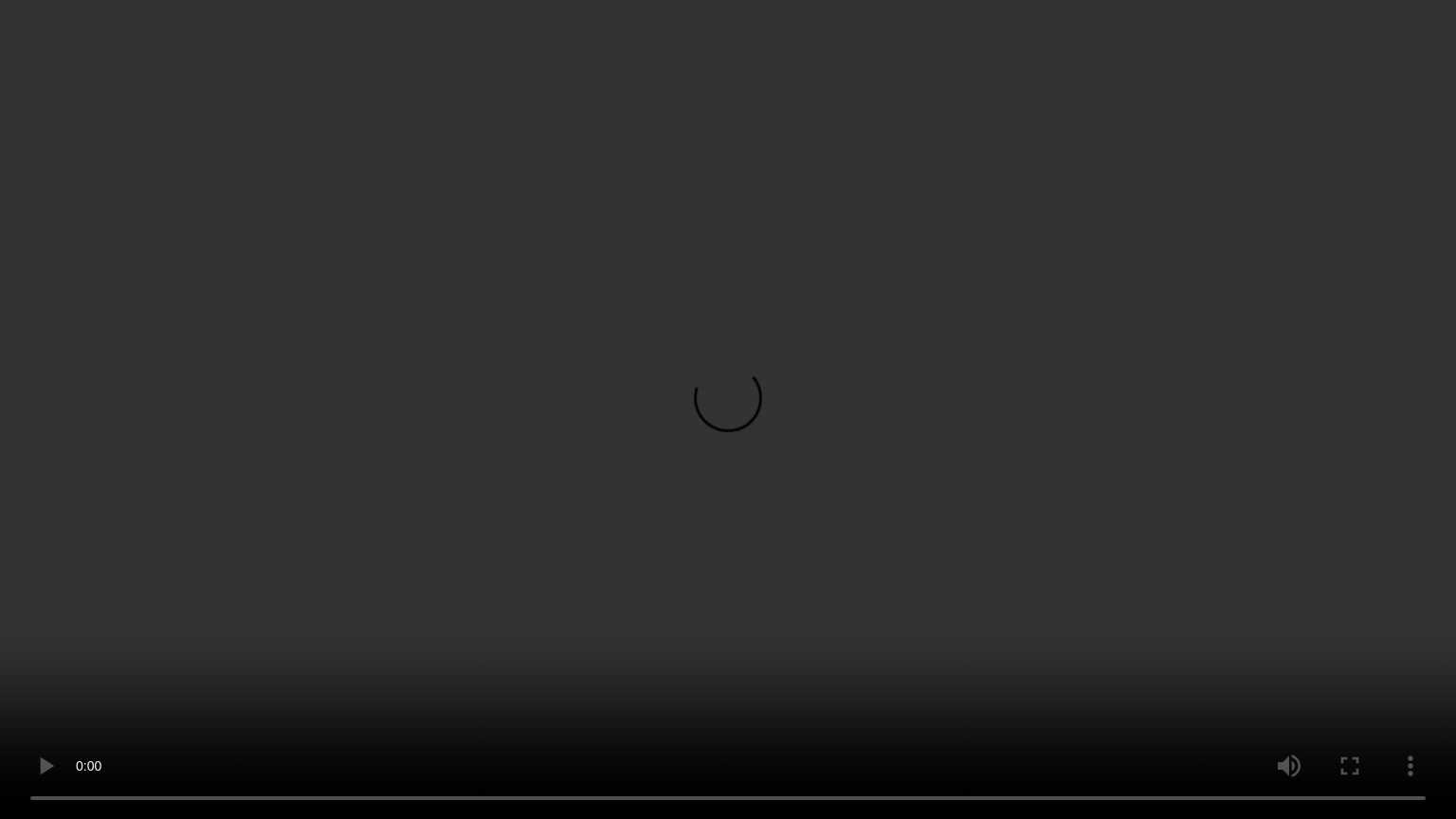 type 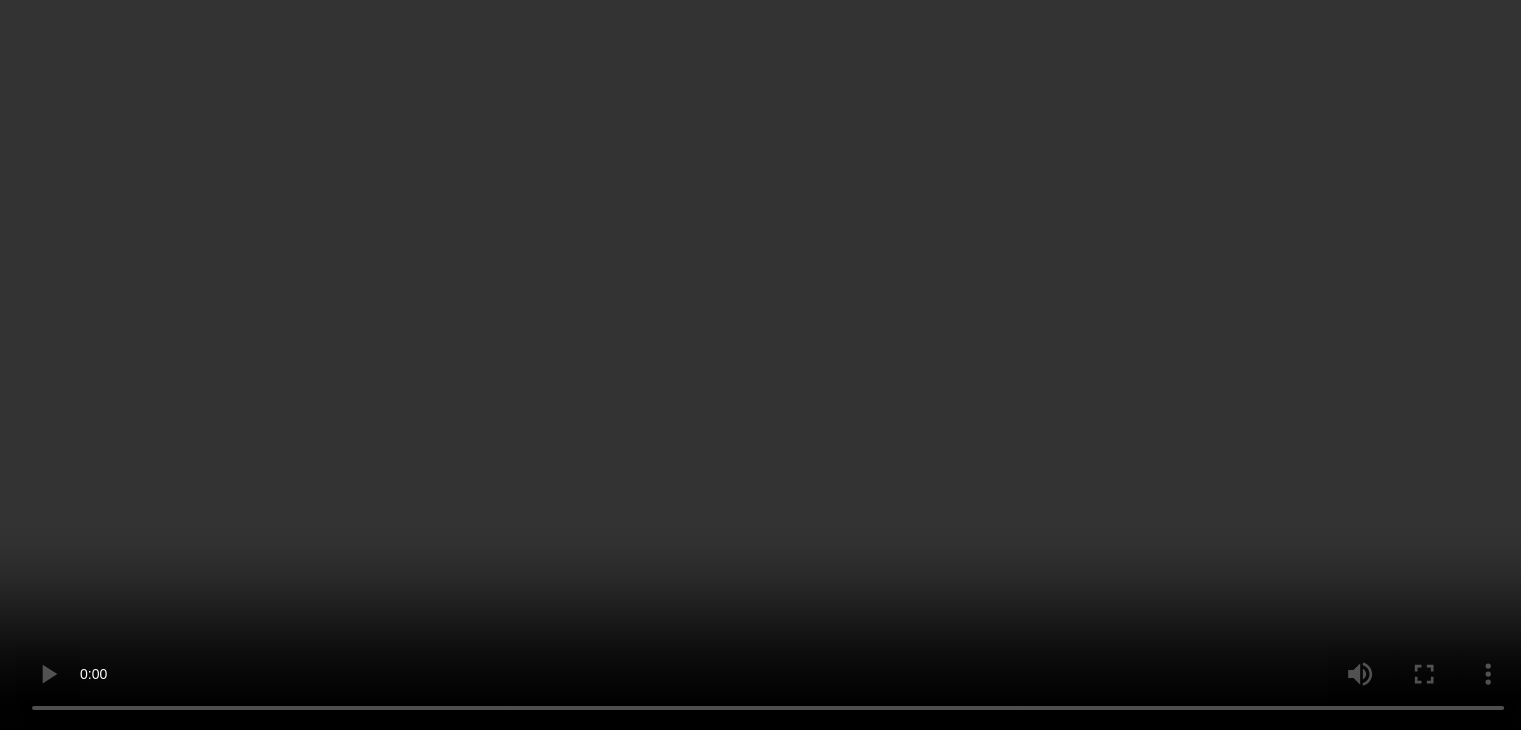scroll, scrollTop: 2000, scrollLeft: 0, axis: vertical 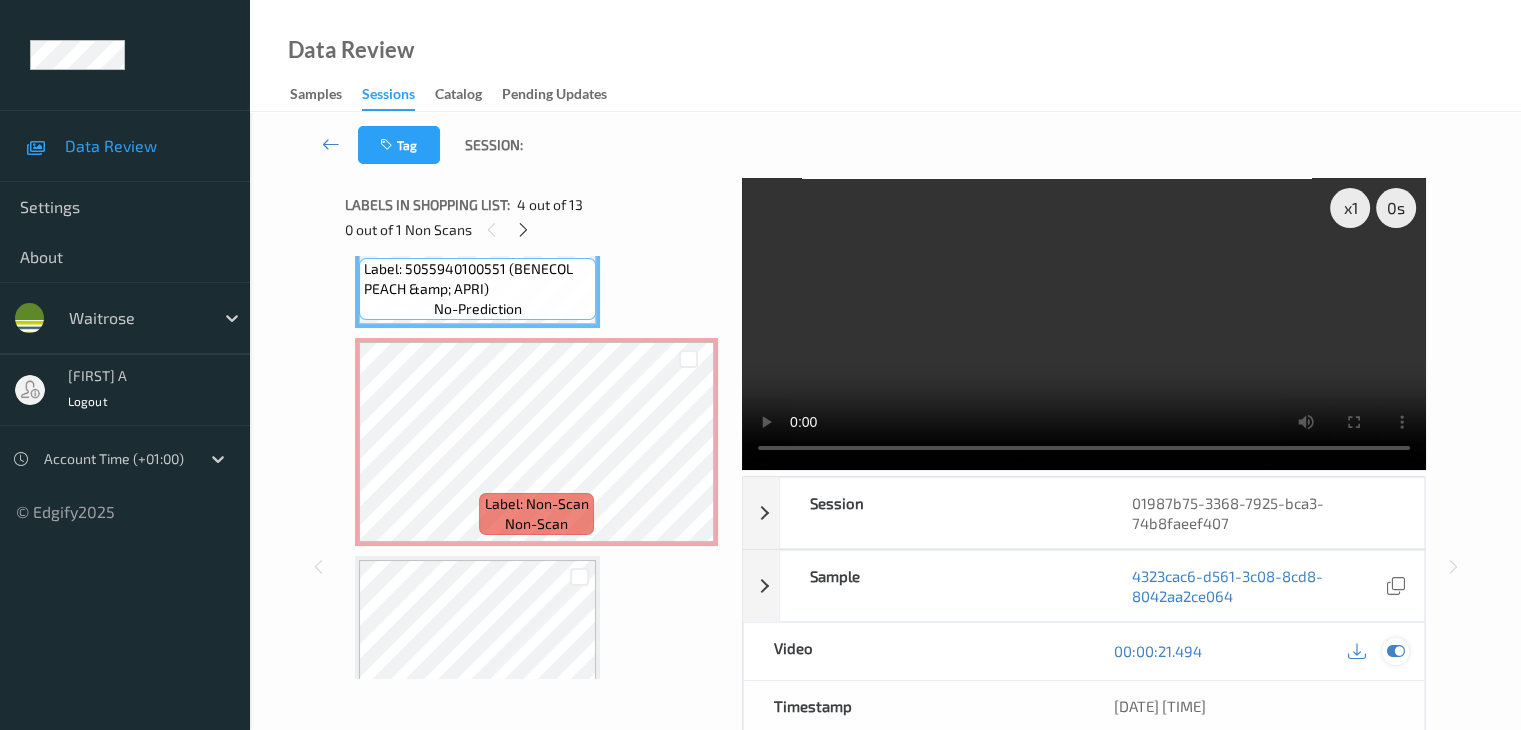 click at bounding box center (1395, 651) 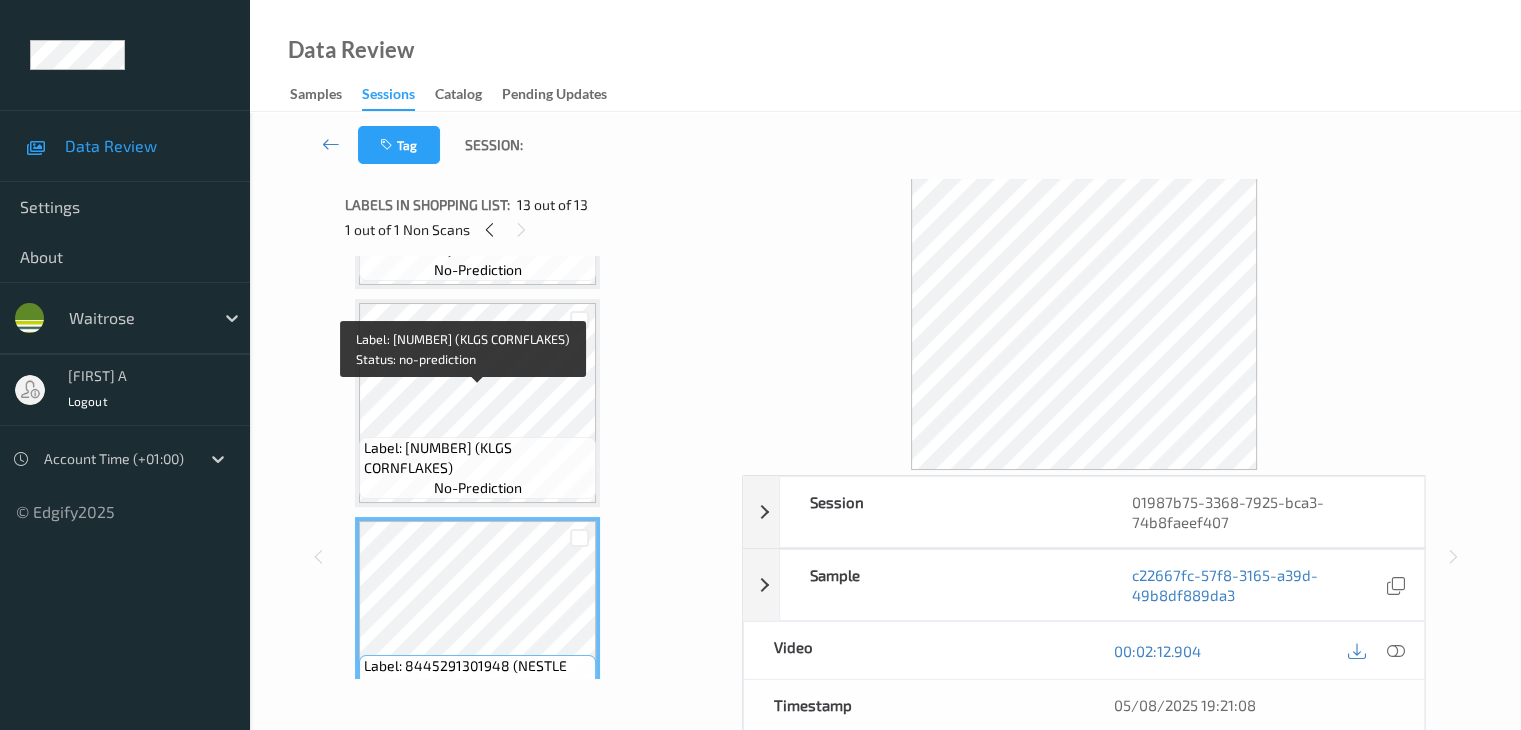 scroll, scrollTop: 2421, scrollLeft: 0, axis: vertical 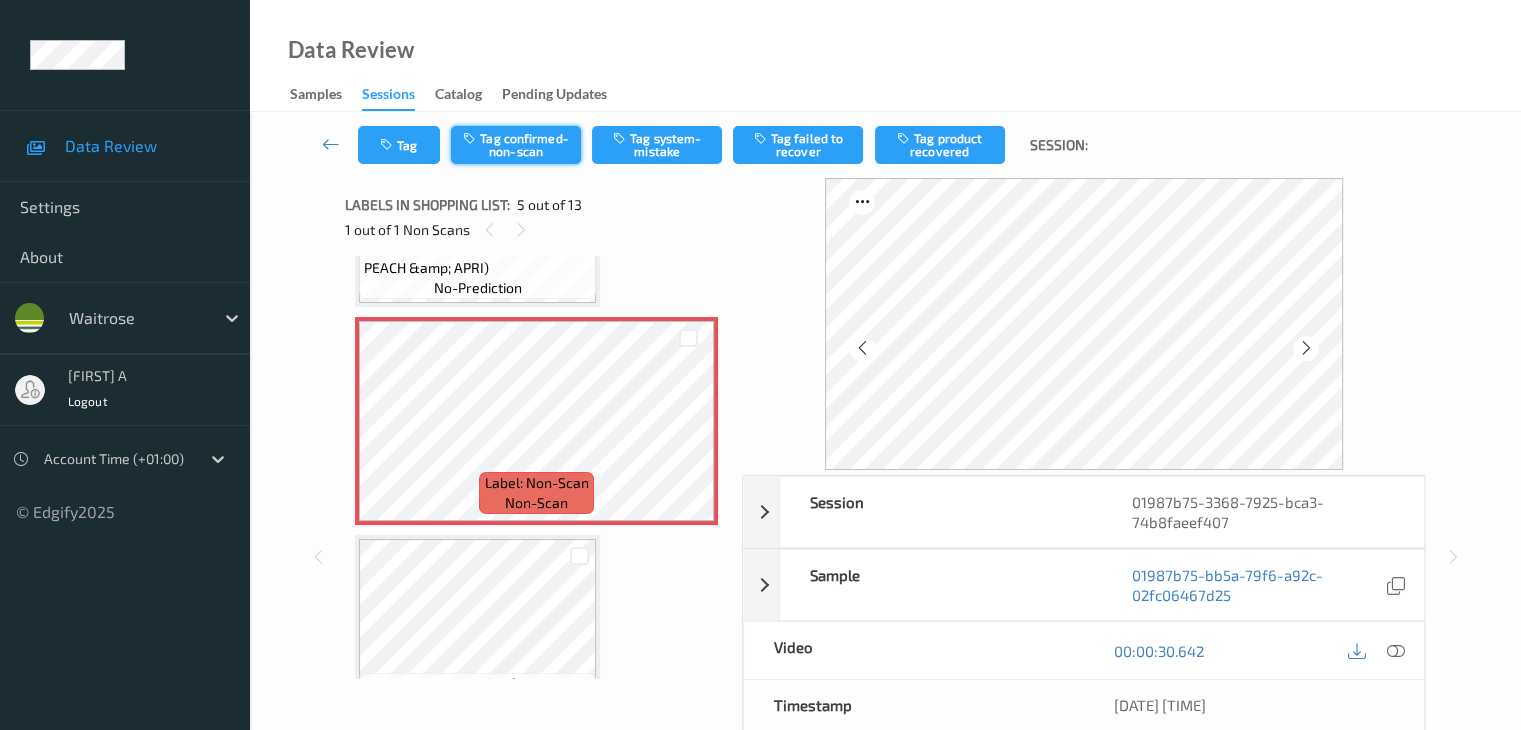 click on "Tag   confirmed-non-scan" at bounding box center [516, 145] 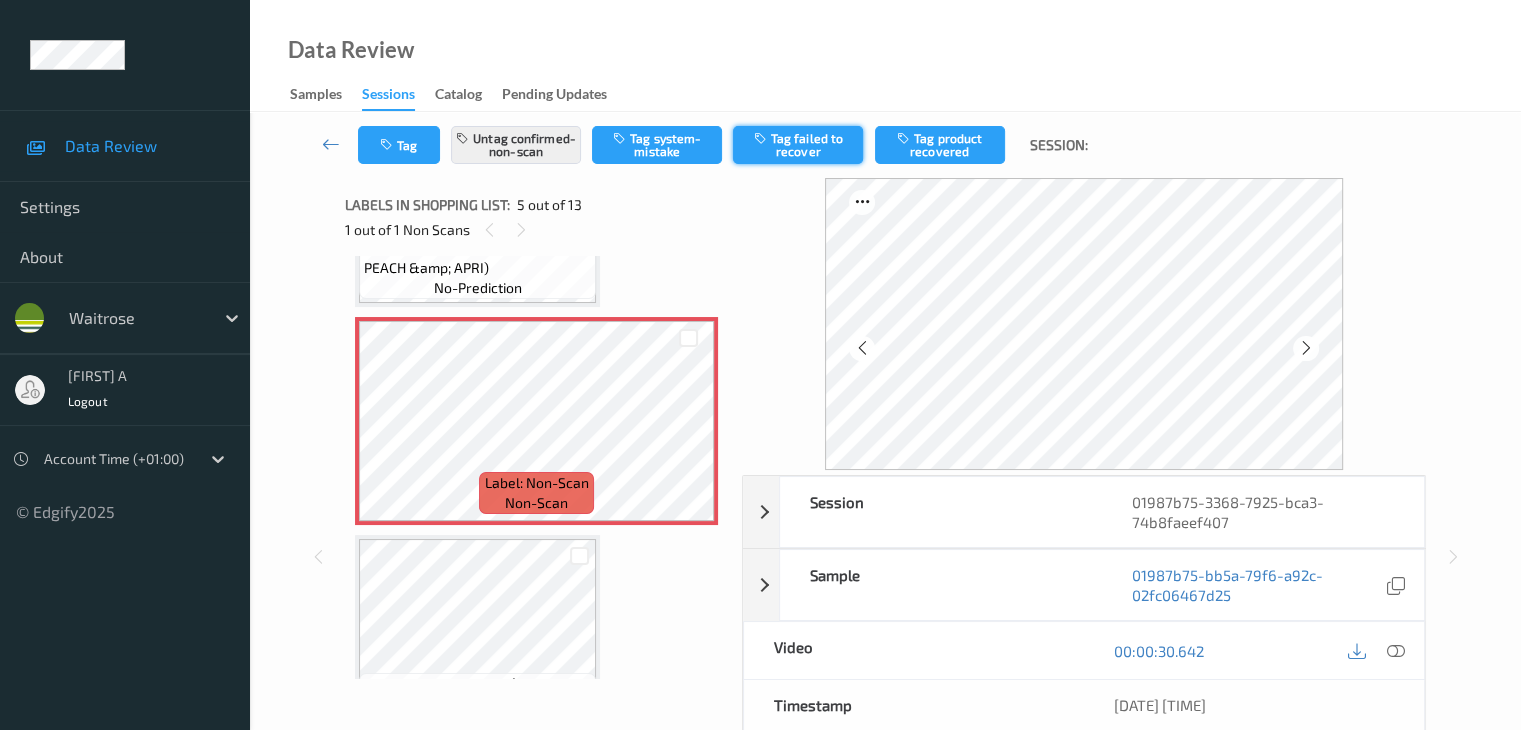 click on "Tag   failed to recover" at bounding box center (798, 145) 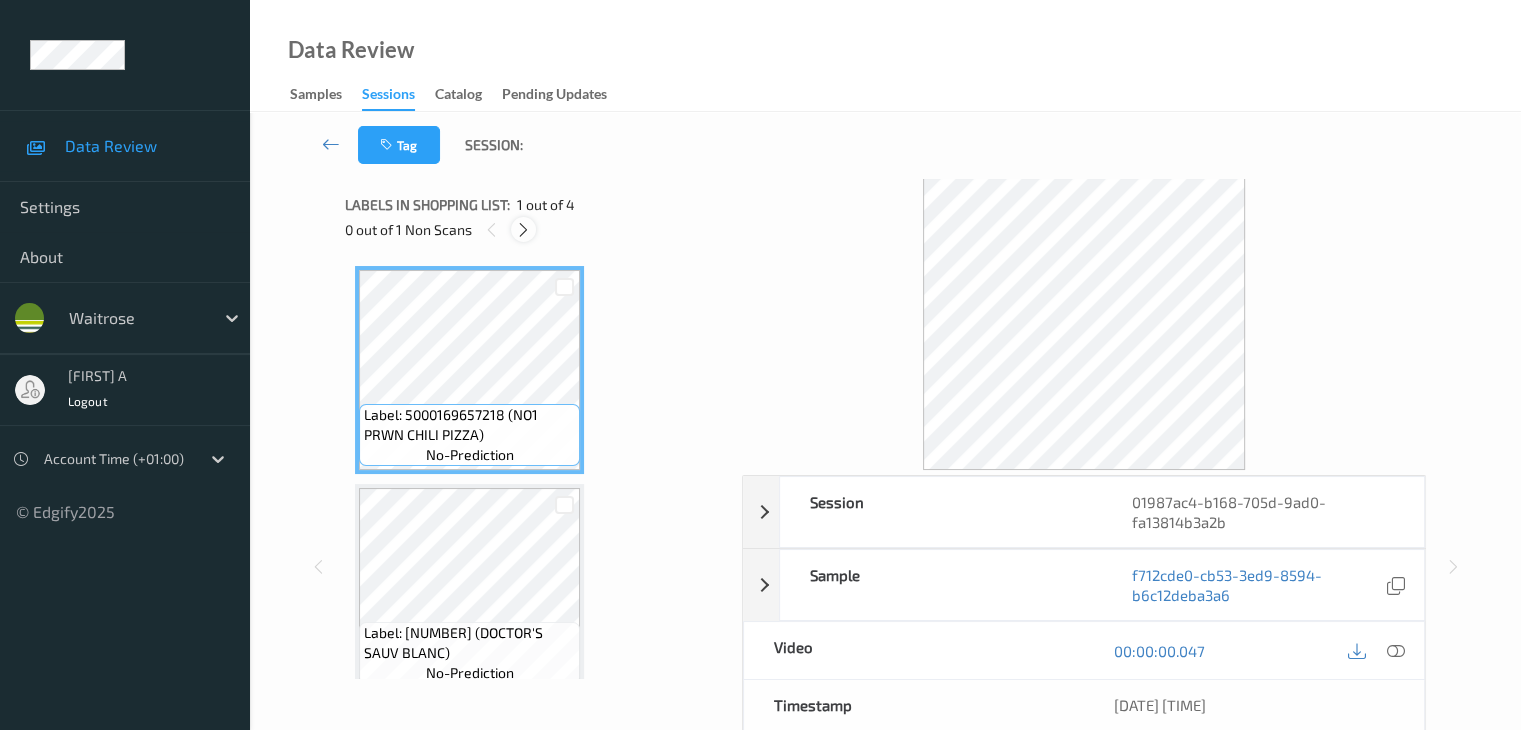 click at bounding box center (523, 230) 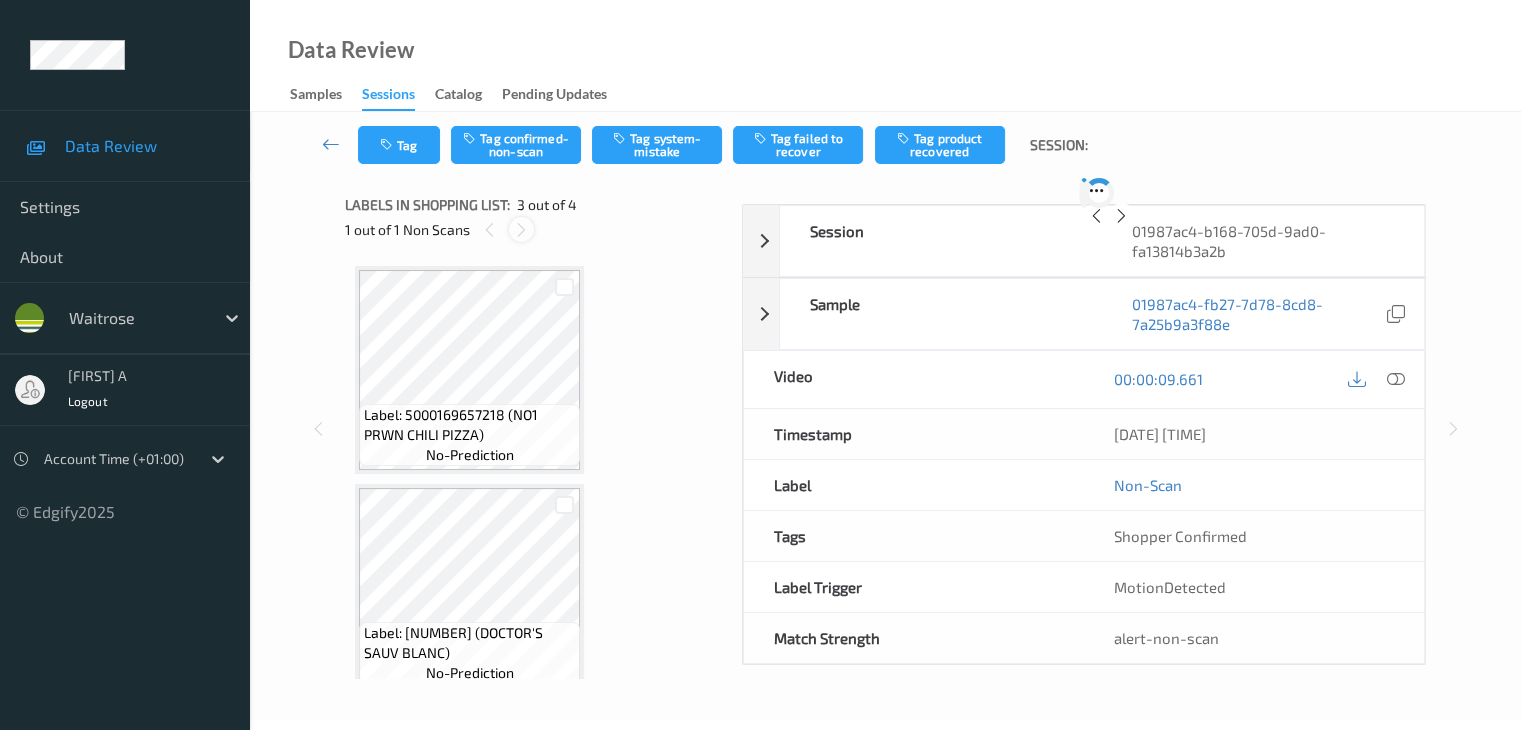 scroll, scrollTop: 228, scrollLeft: 0, axis: vertical 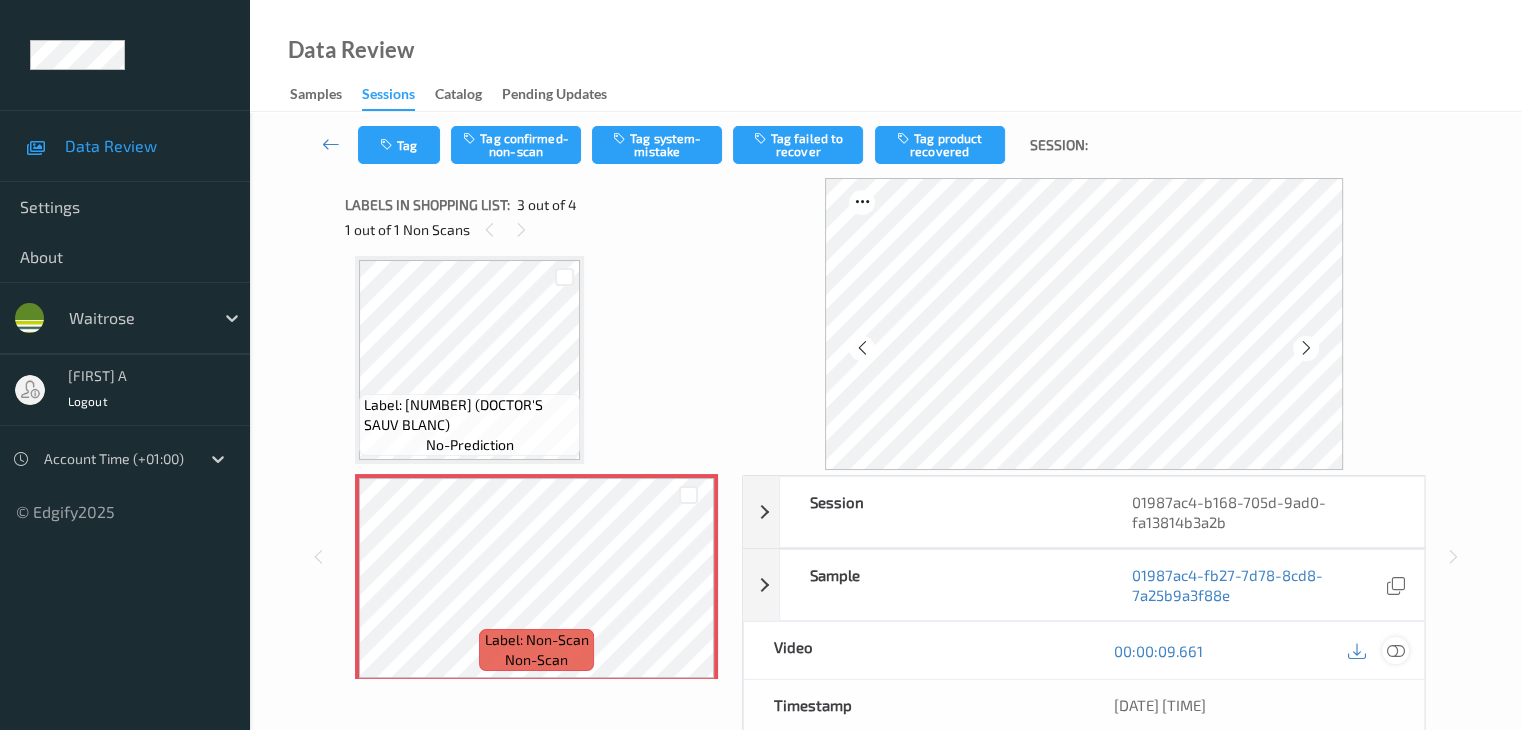 click at bounding box center (1395, 651) 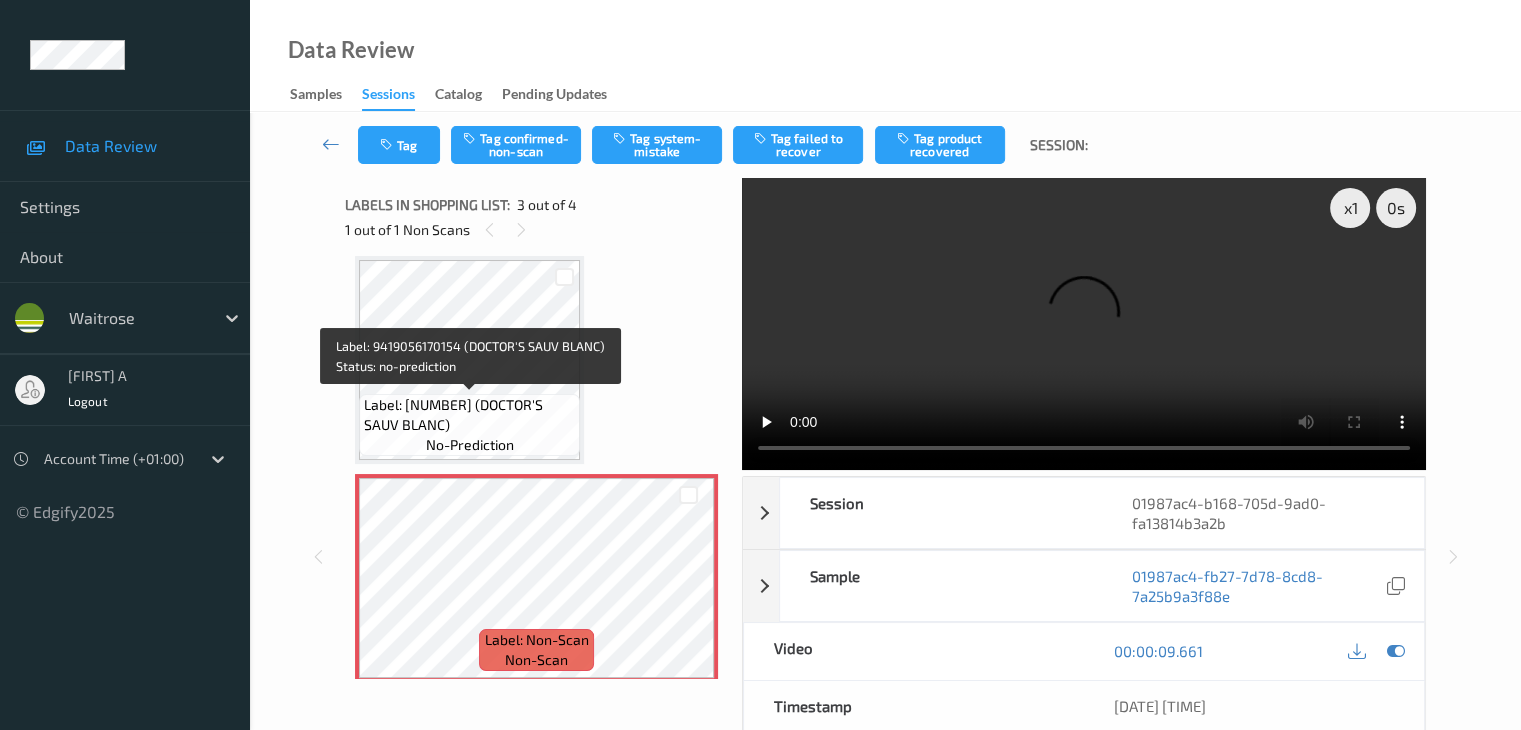 click on "Label: [NUMBER] (DOCTOR'S SAUV BLANC)" at bounding box center (469, 415) 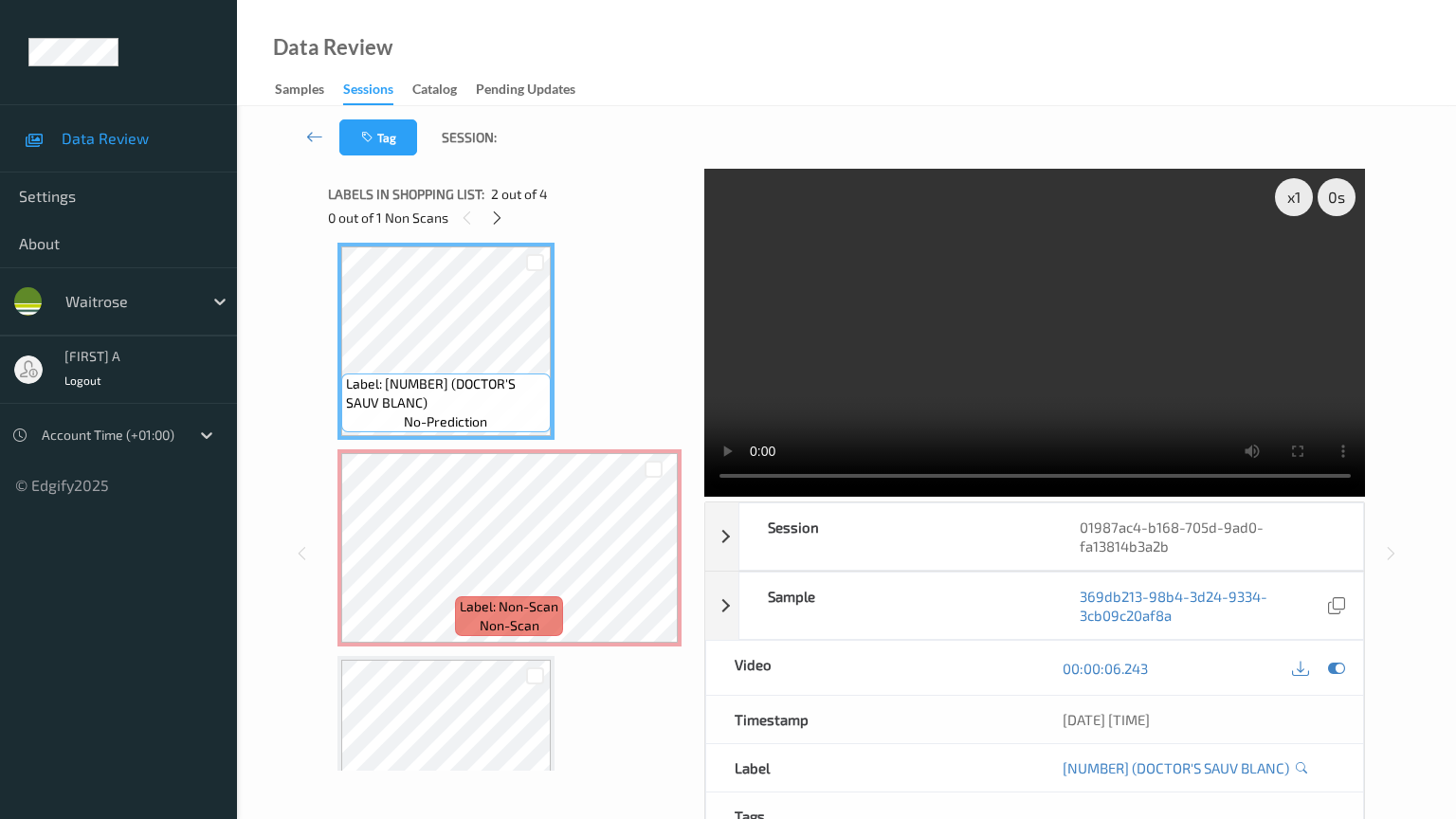 type 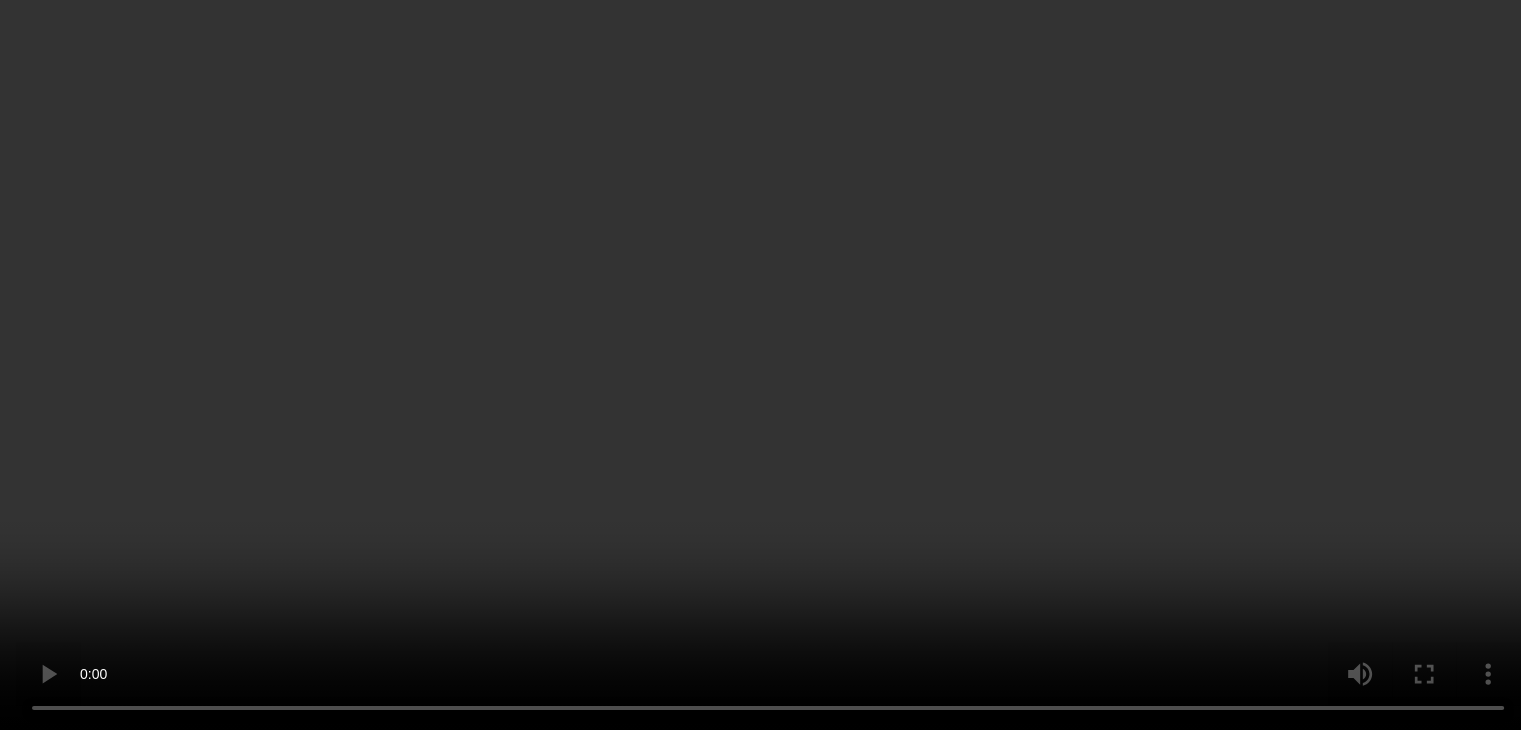scroll, scrollTop: 428, scrollLeft: 0, axis: vertical 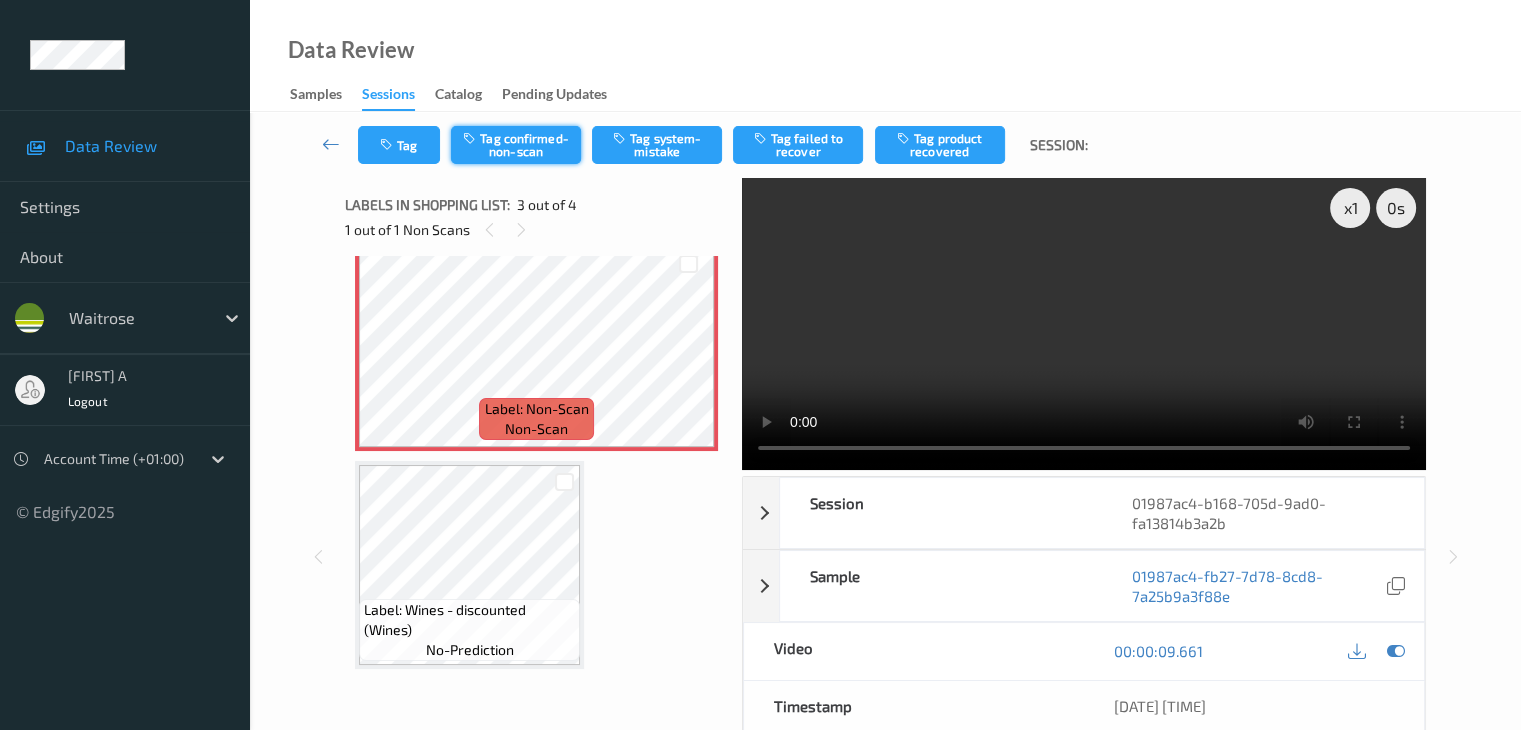 click on "Tag   confirmed-non-scan" at bounding box center [516, 145] 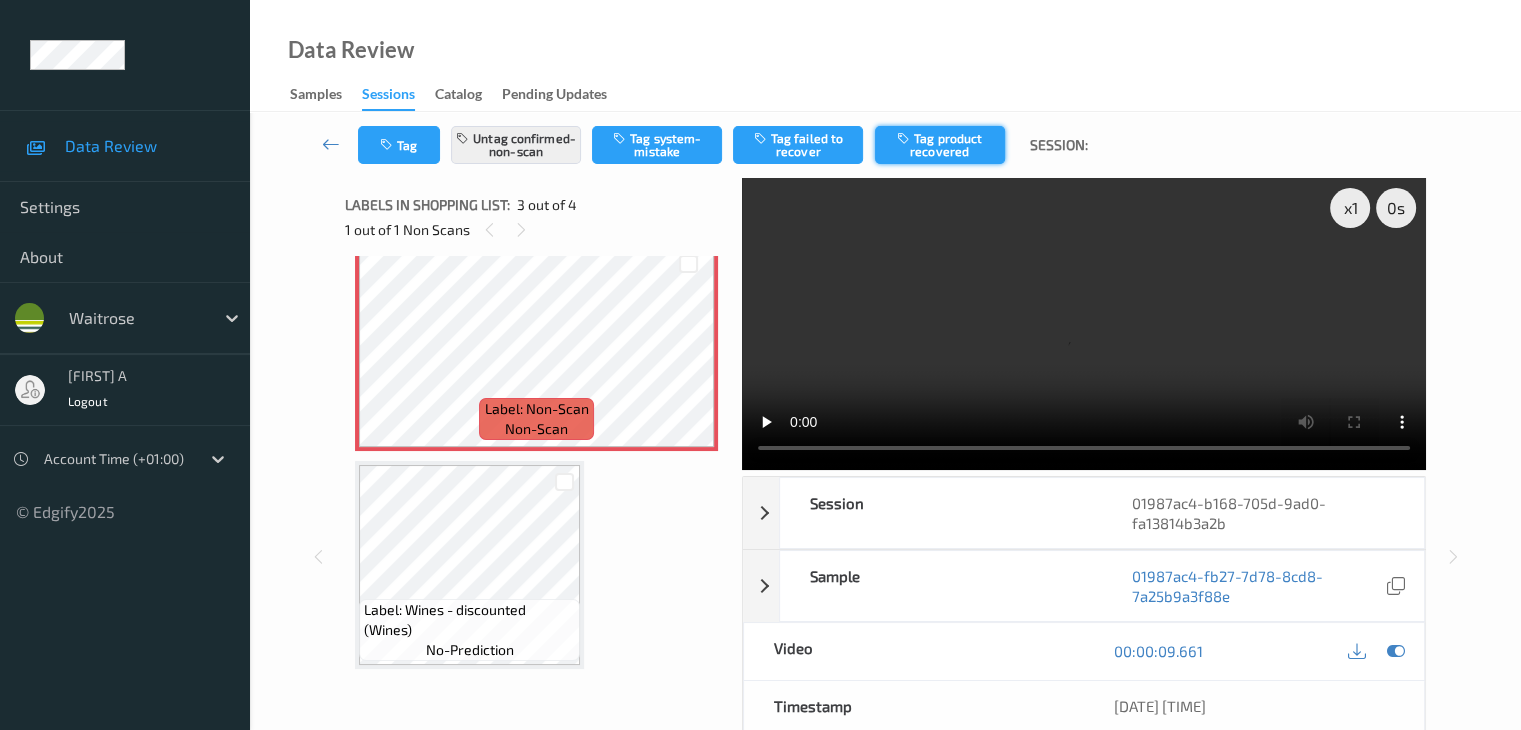click on "Tag   product recovered" at bounding box center (940, 145) 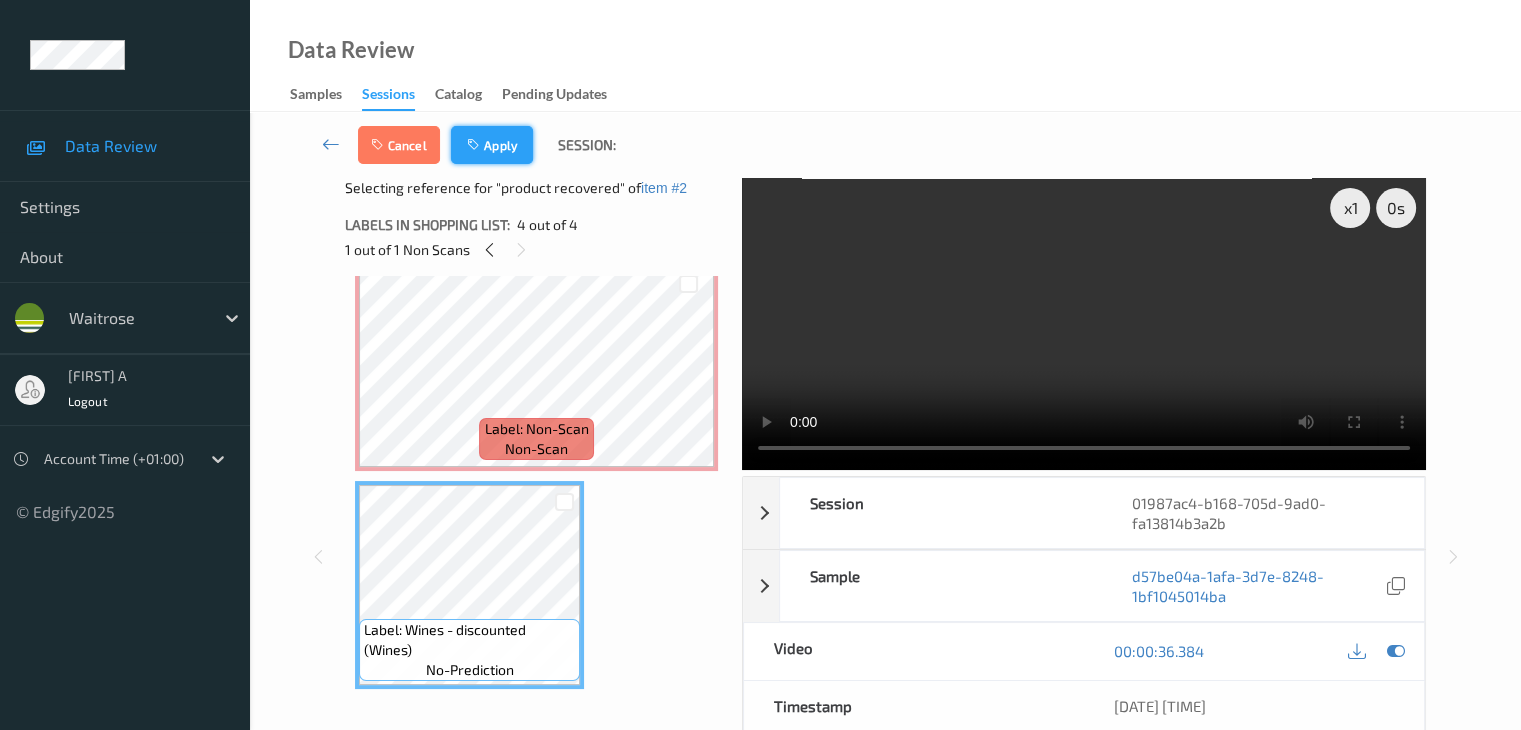 click on "Apply" at bounding box center [492, 145] 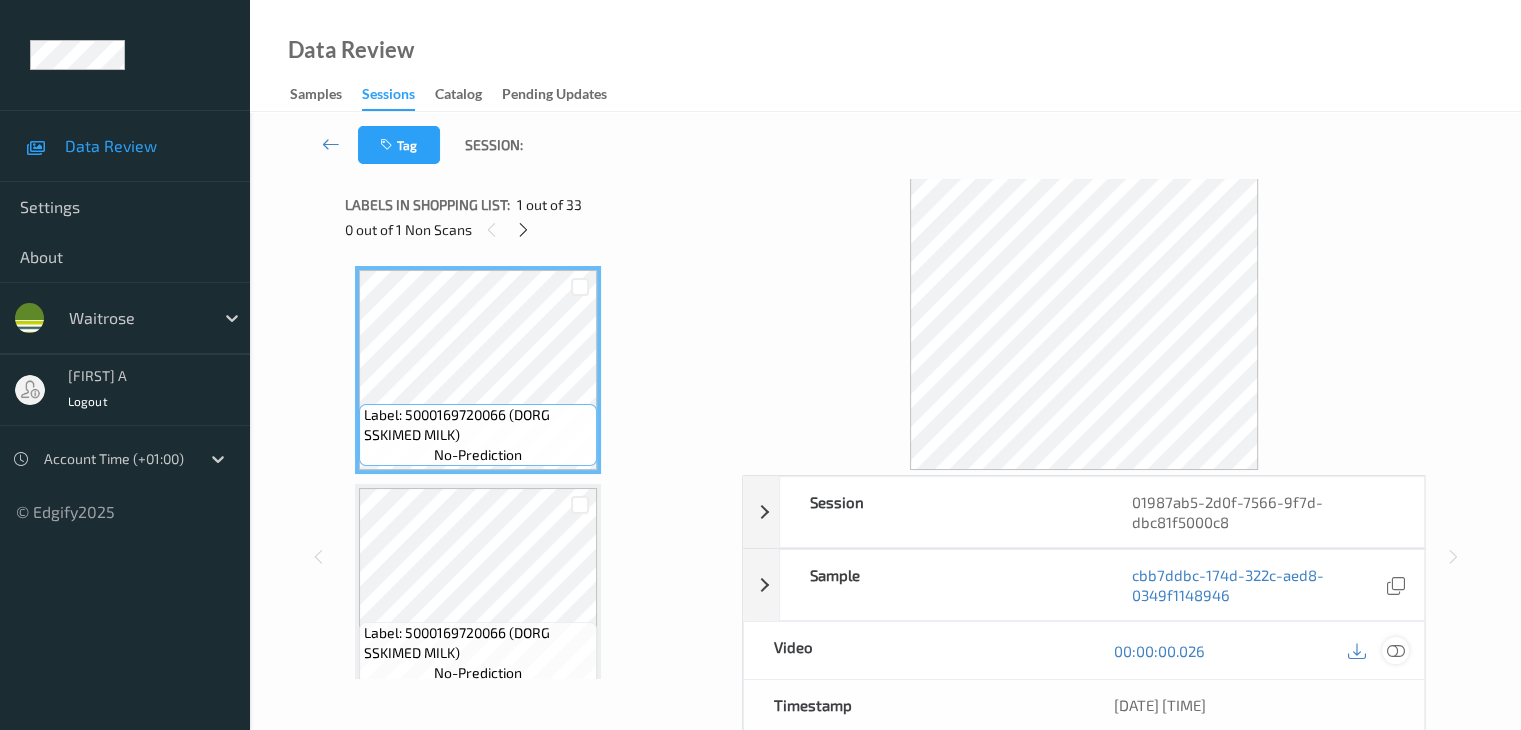 click at bounding box center [1395, 651] 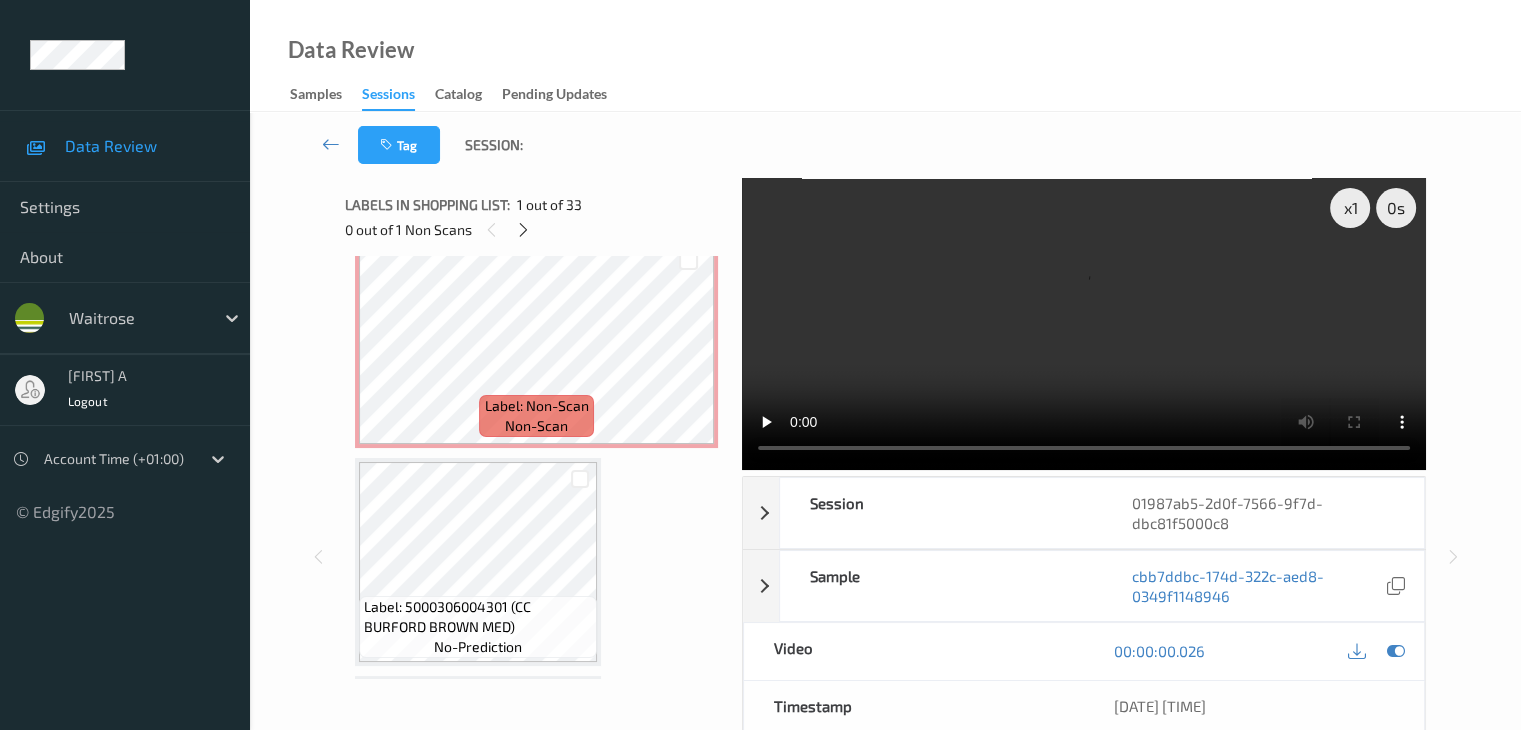 scroll, scrollTop: 1300, scrollLeft: 0, axis: vertical 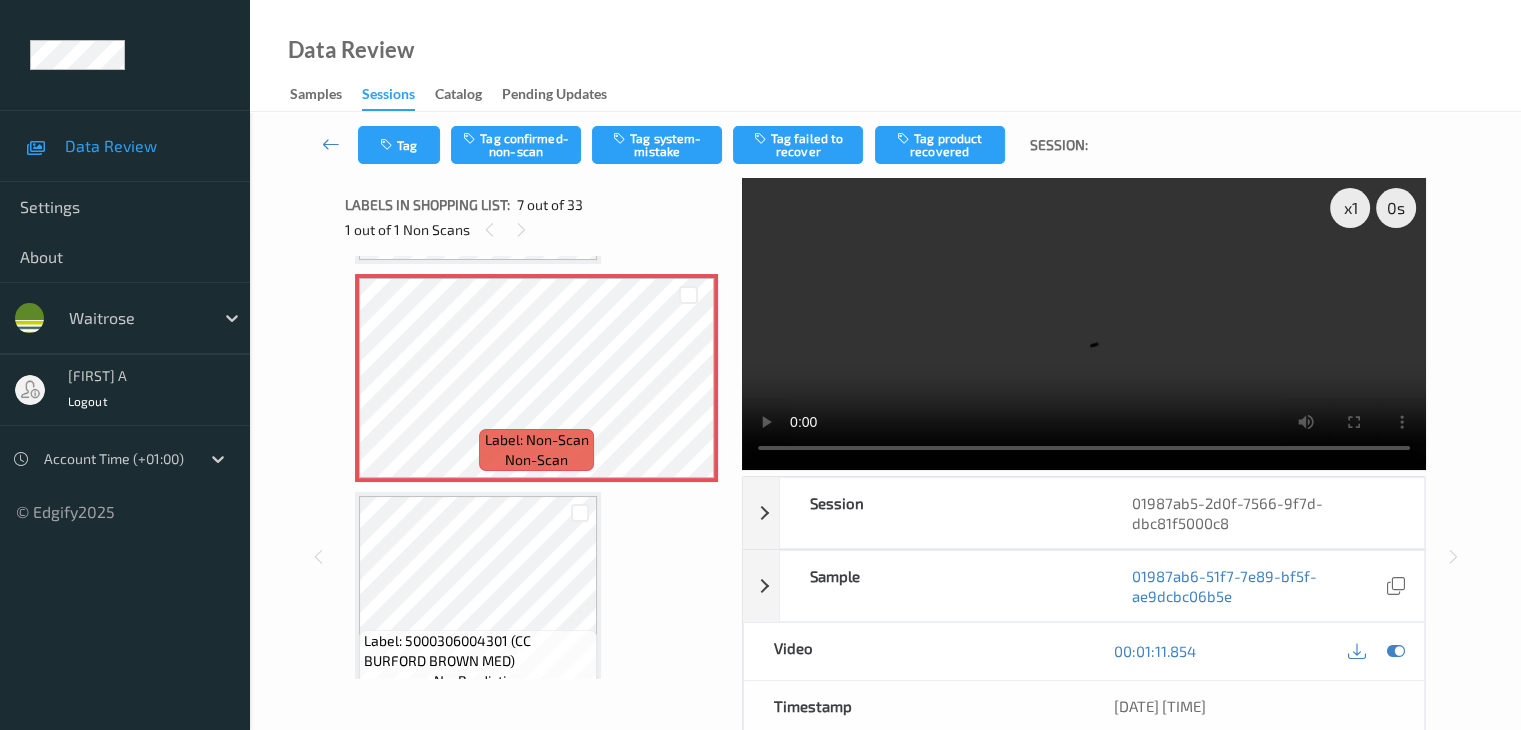 type 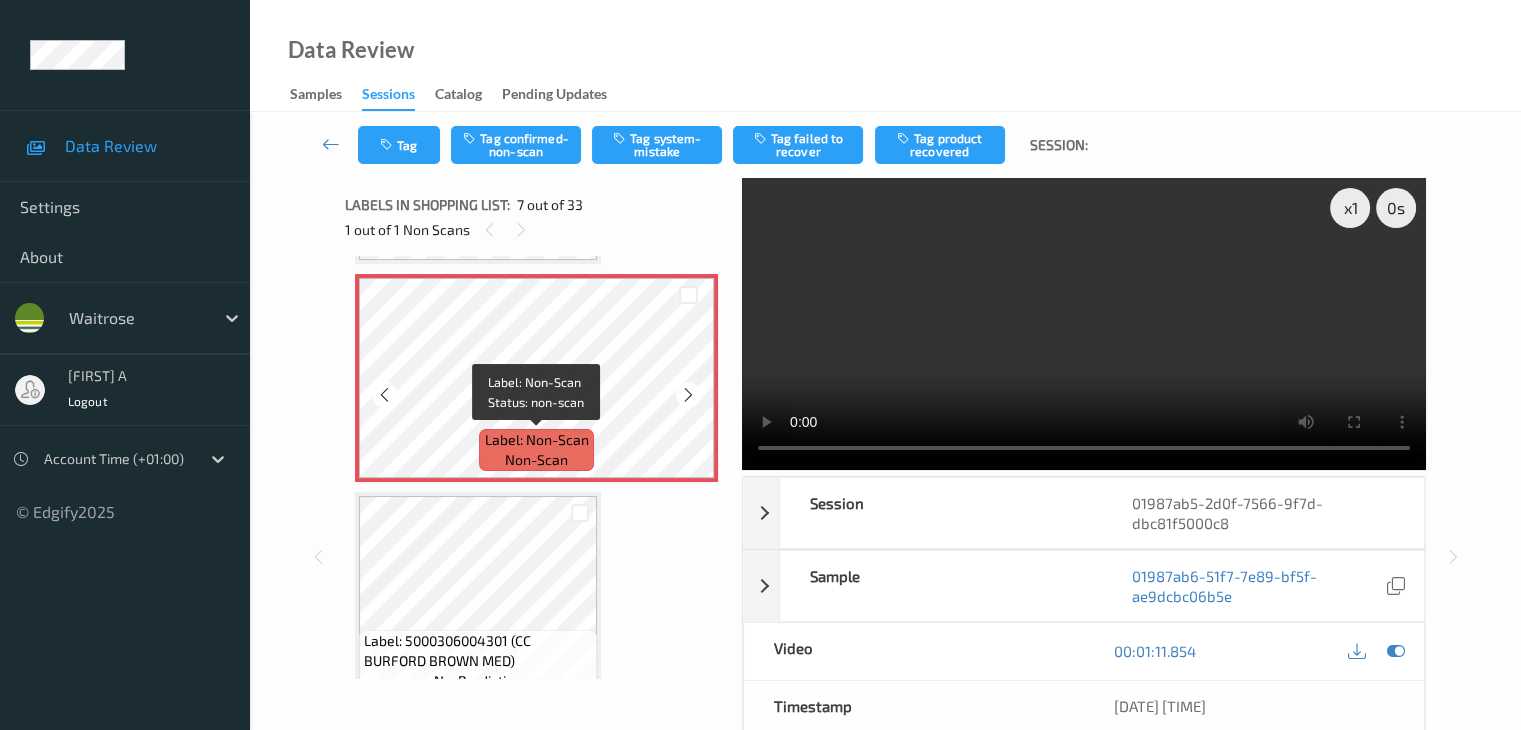 scroll, scrollTop: 1100, scrollLeft: 0, axis: vertical 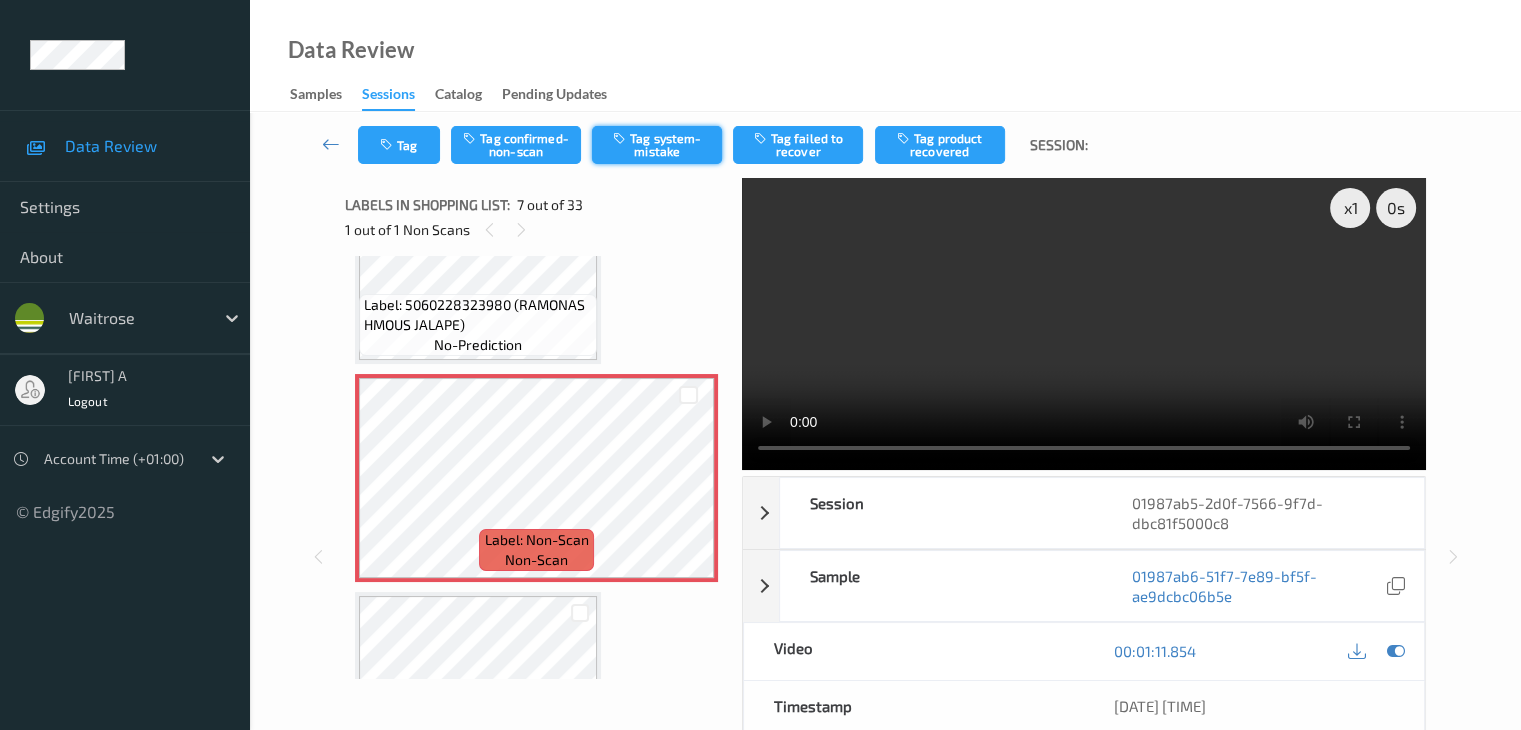 click on "Tag   system-mistake" at bounding box center (657, 145) 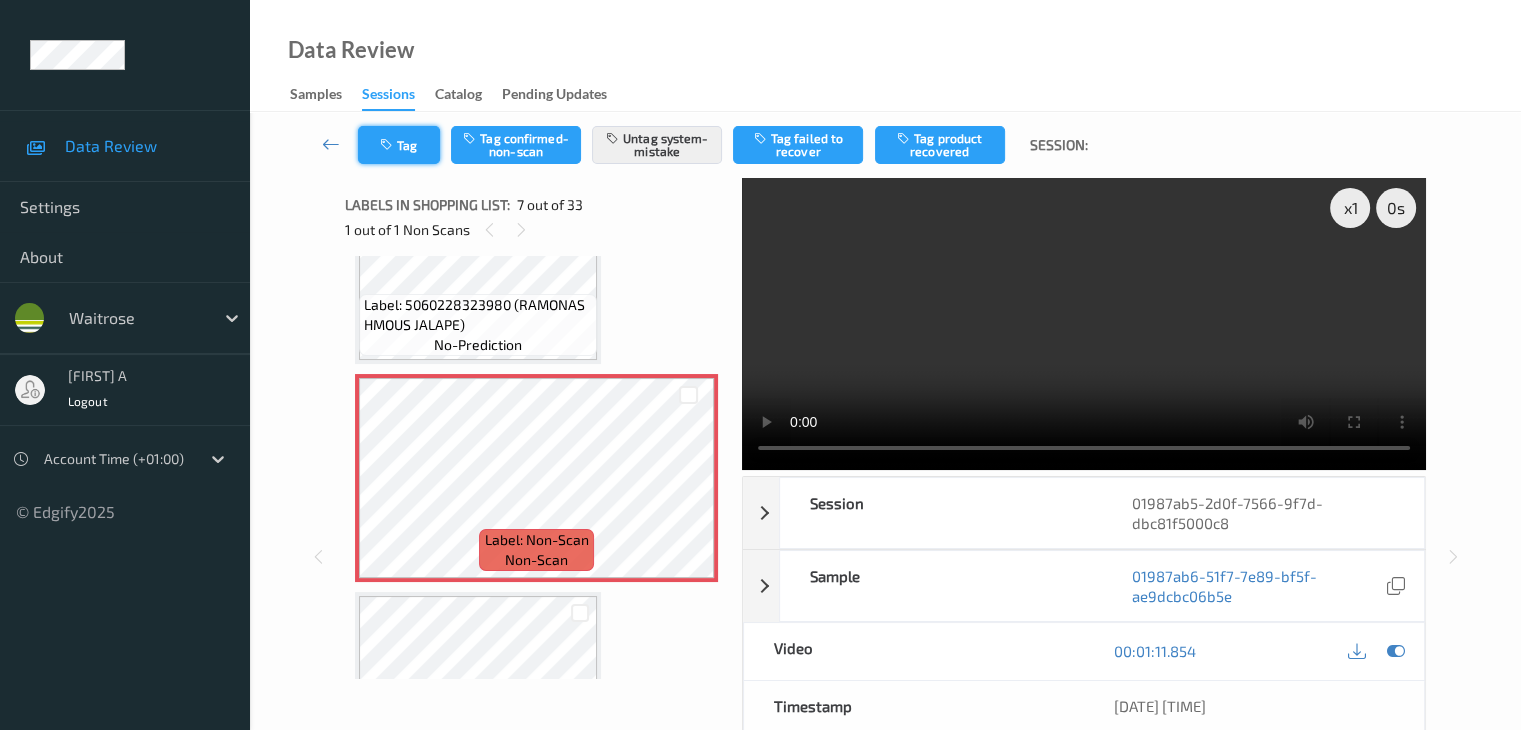 click on "Tag" at bounding box center [399, 145] 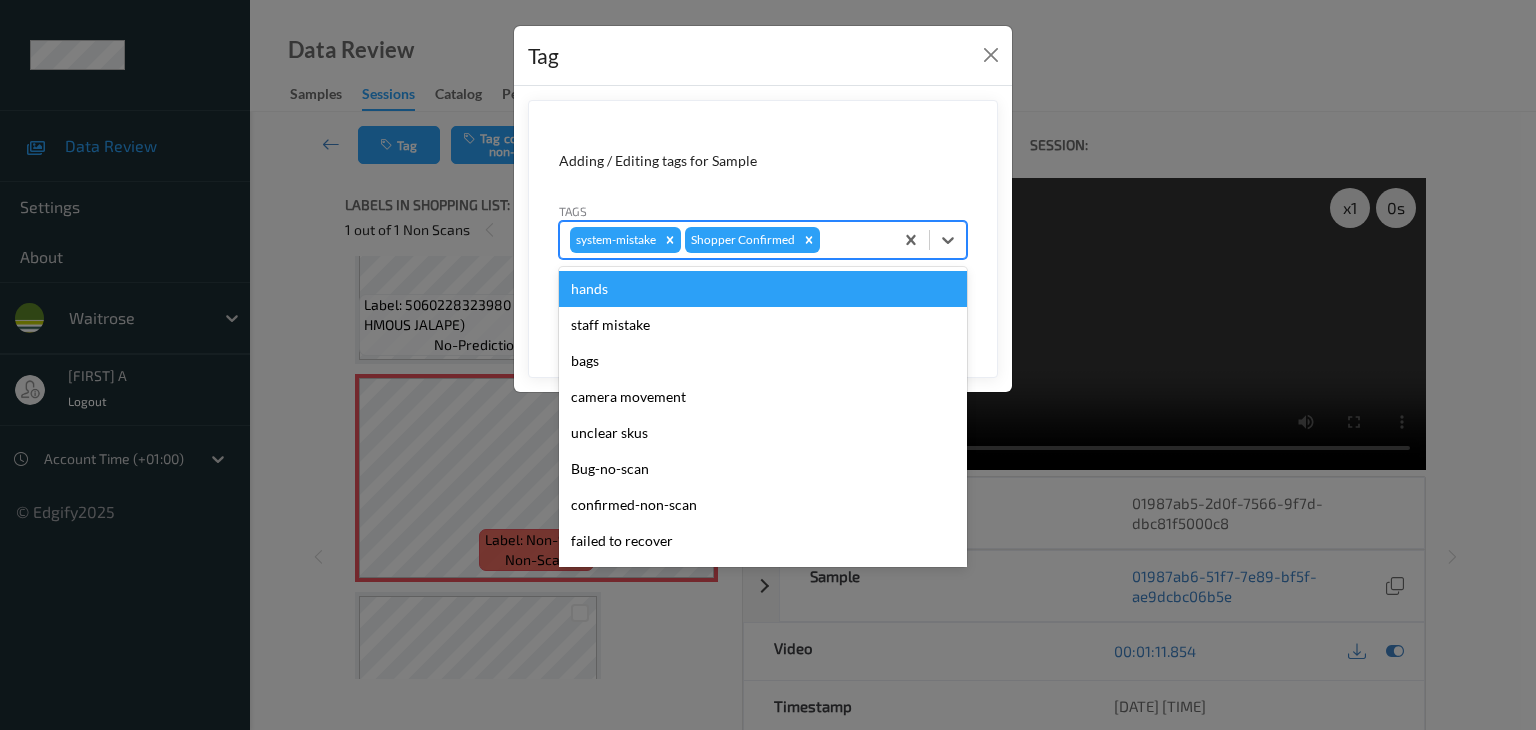 click at bounding box center [853, 240] 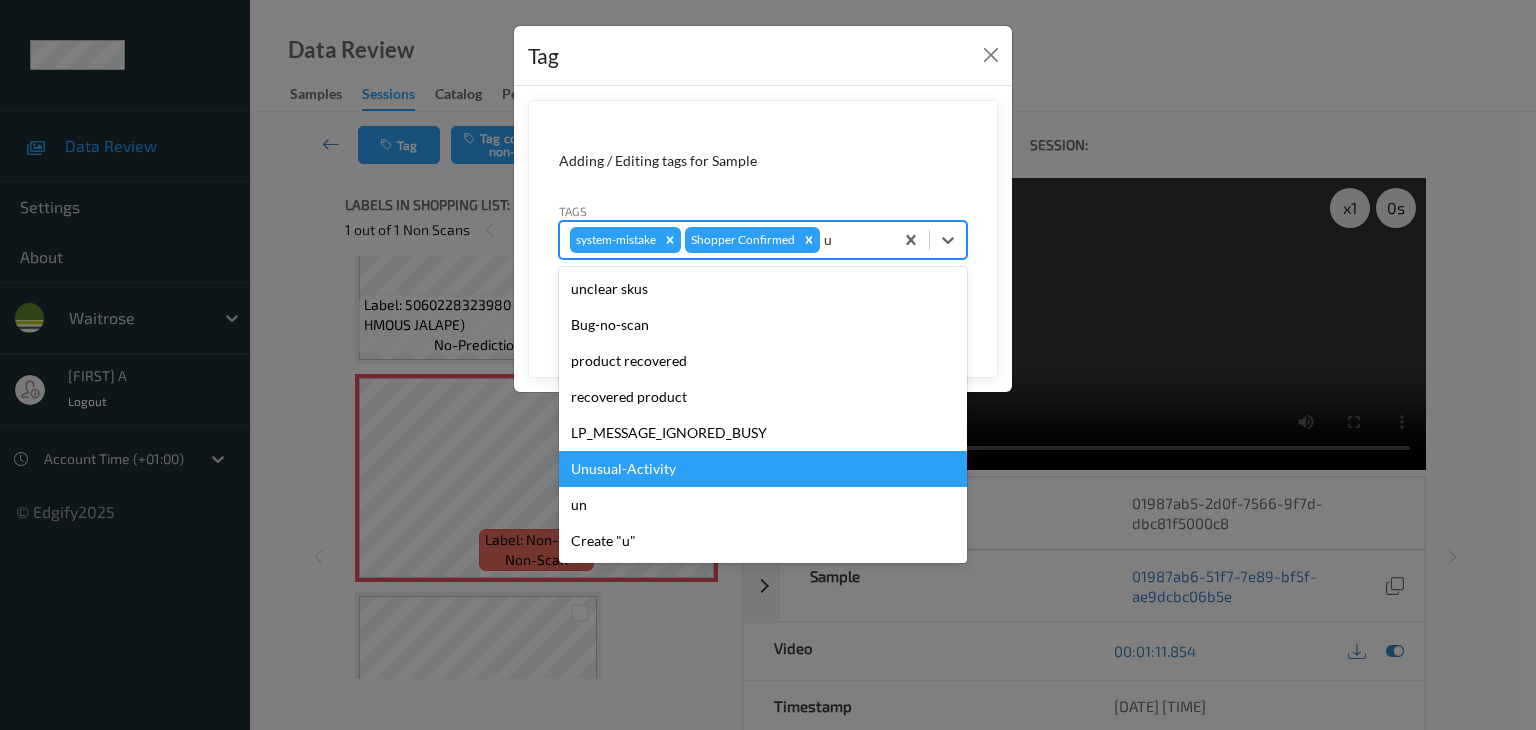 click on "Unusual-Activity" at bounding box center [763, 469] 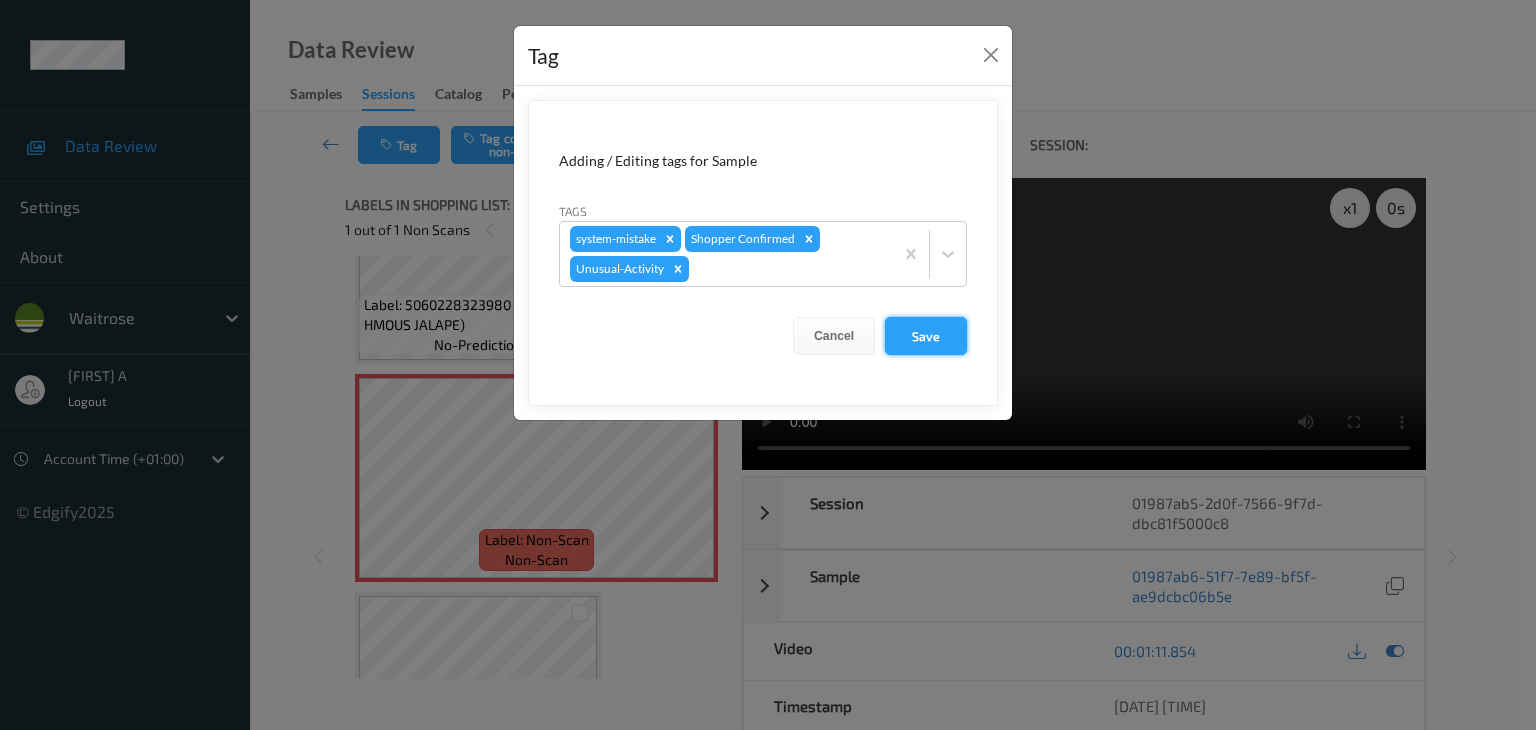 click on "Save" at bounding box center [926, 336] 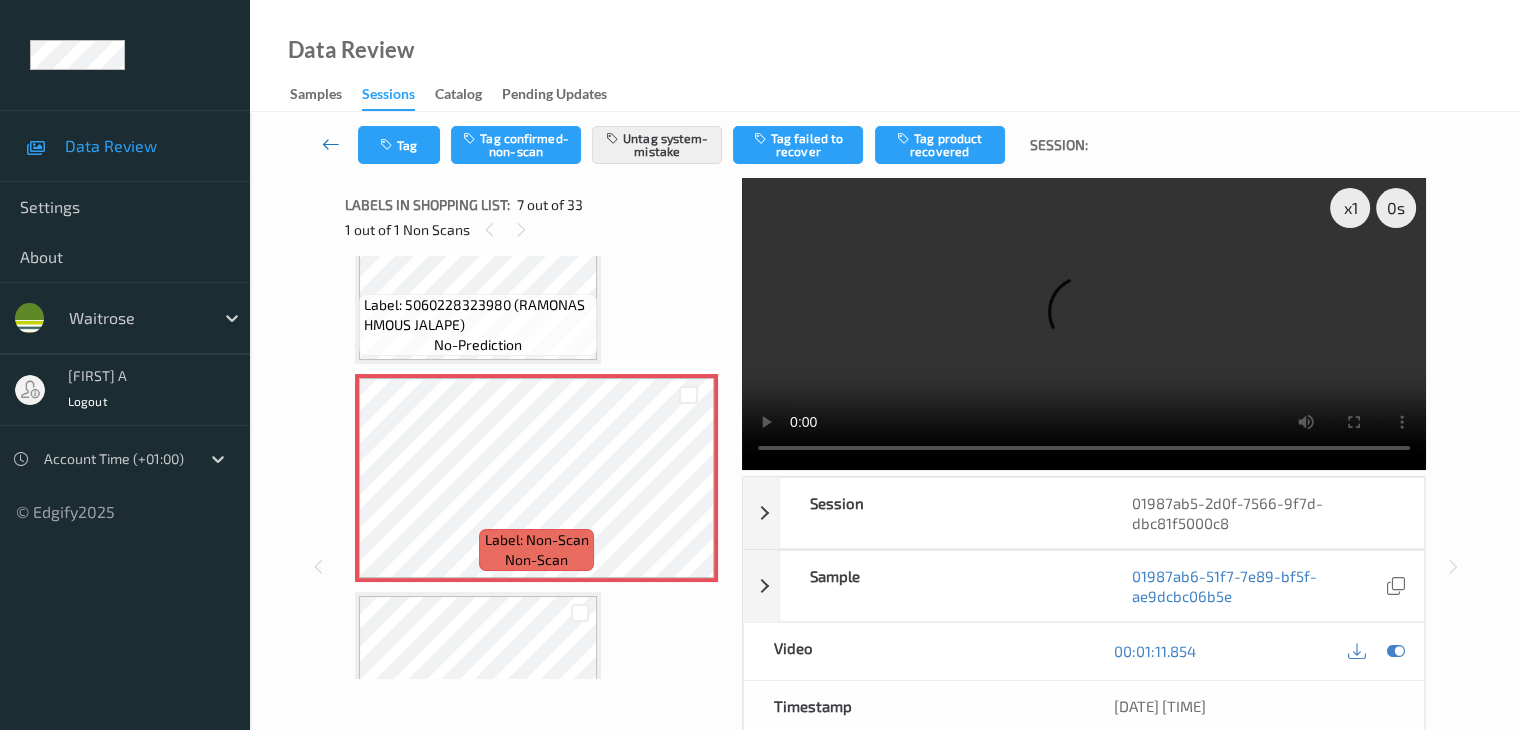 click at bounding box center [331, 144] 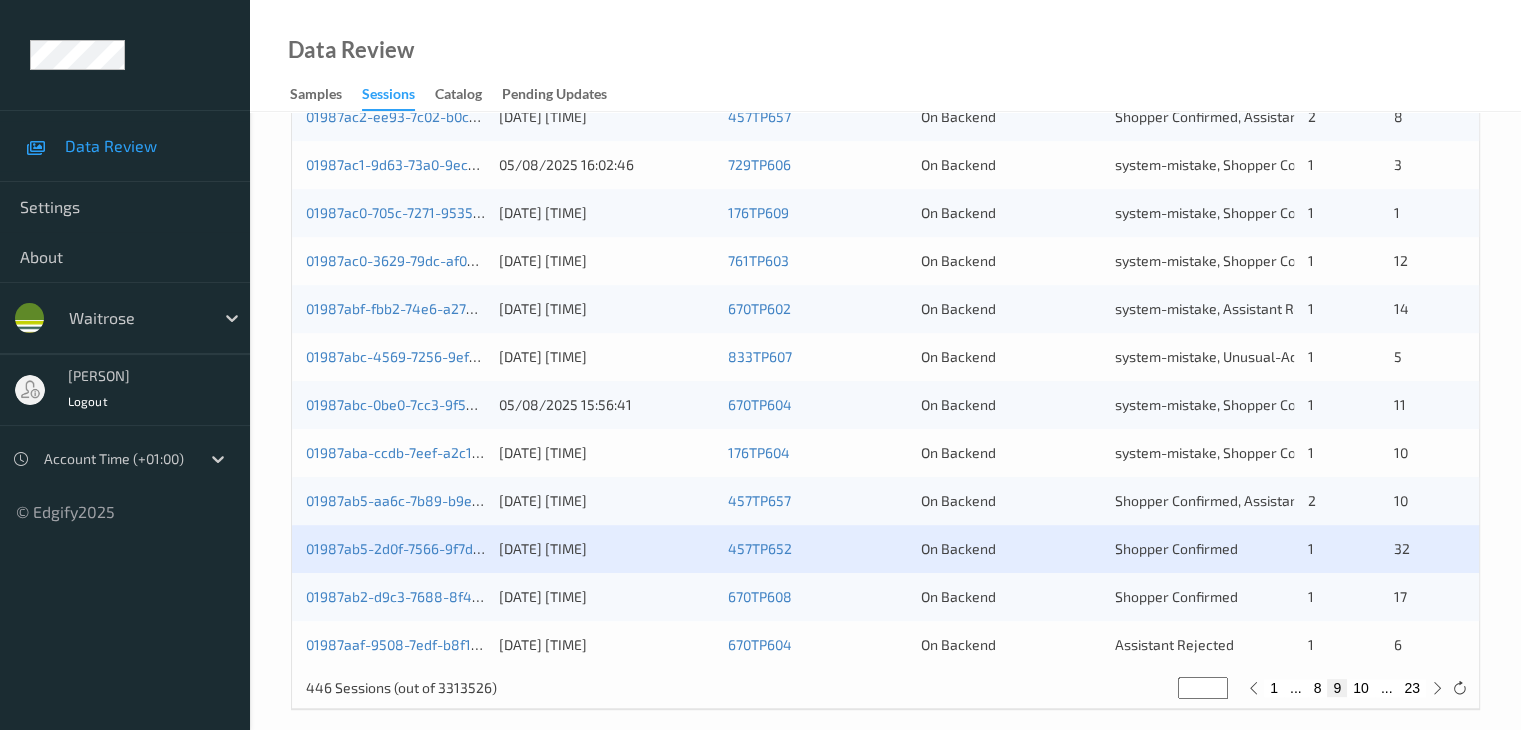 scroll, scrollTop: 932, scrollLeft: 0, axis: vertical 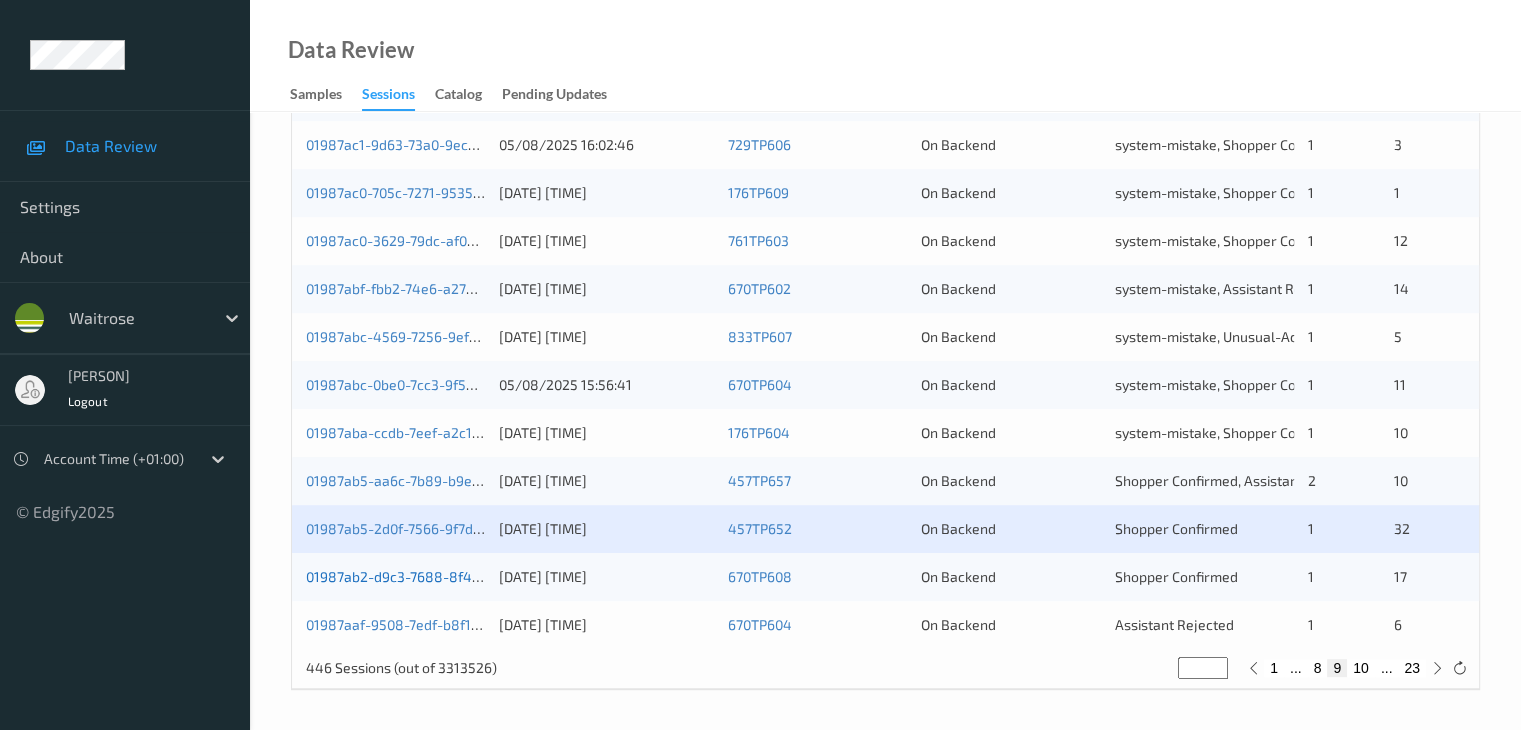 click on "01987ab2-d9c3-7688-8f40-438751d8da89" at bounding box center (444, 576) 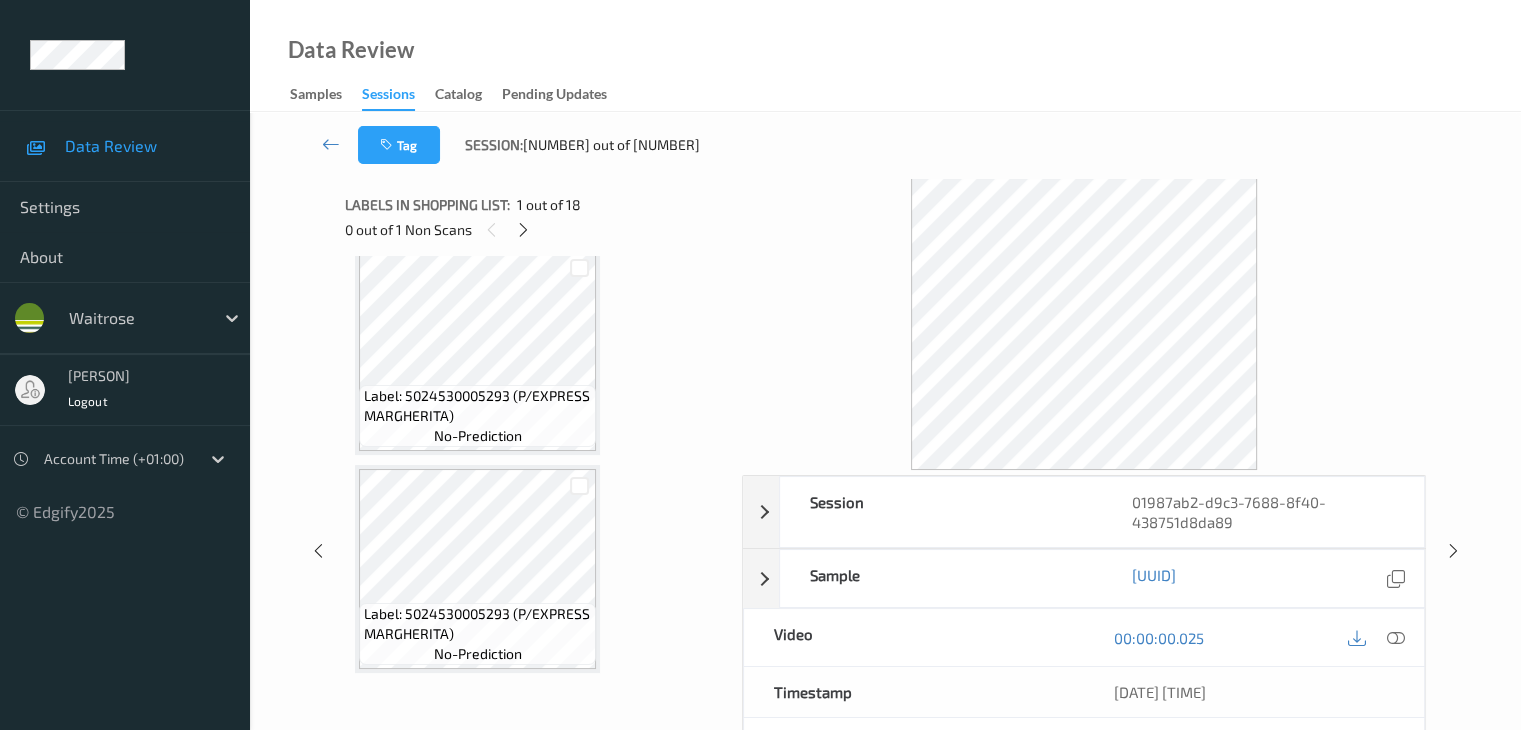 scroll, scrollTop: 1000, scrollLeft: 0, axis: vertical 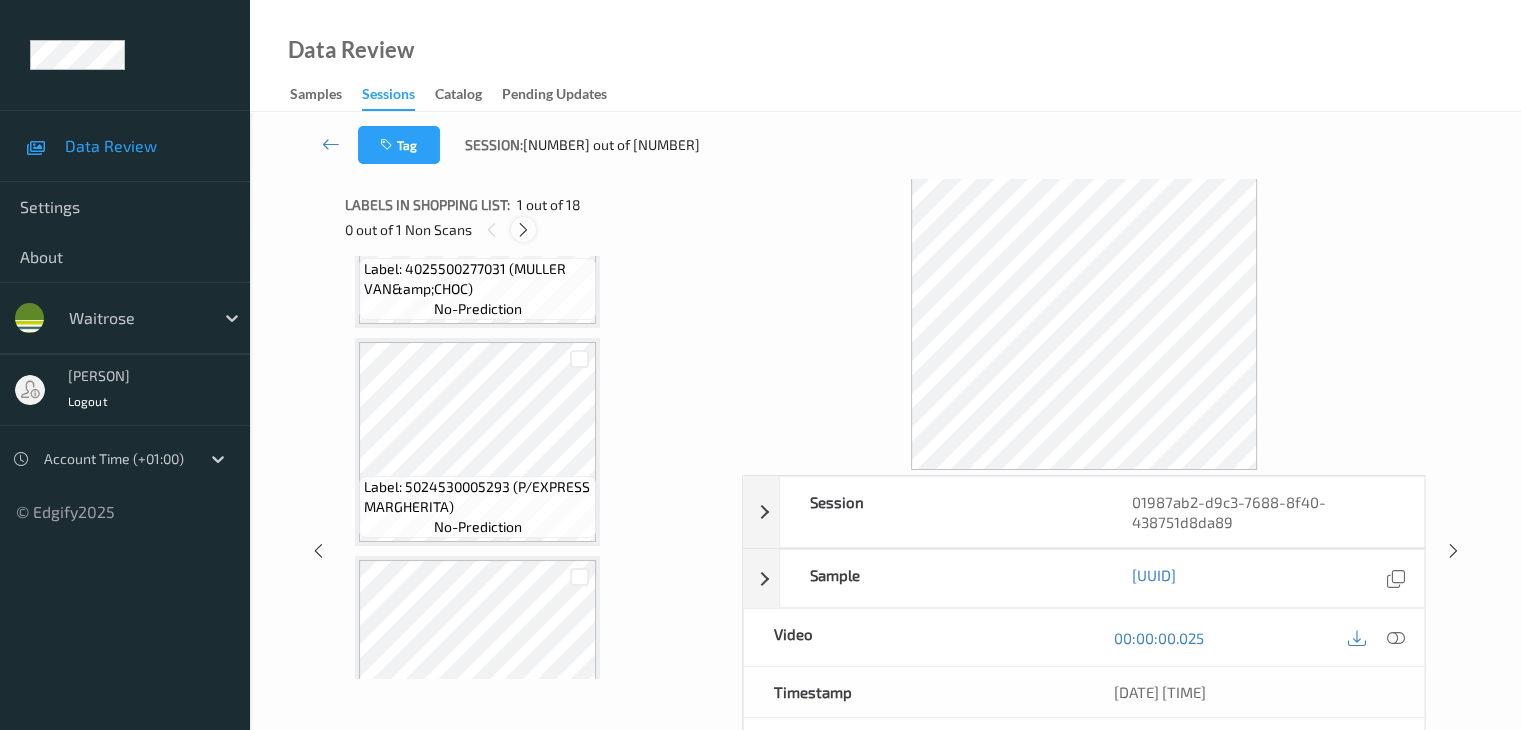 click at bounding box center (523, 230) 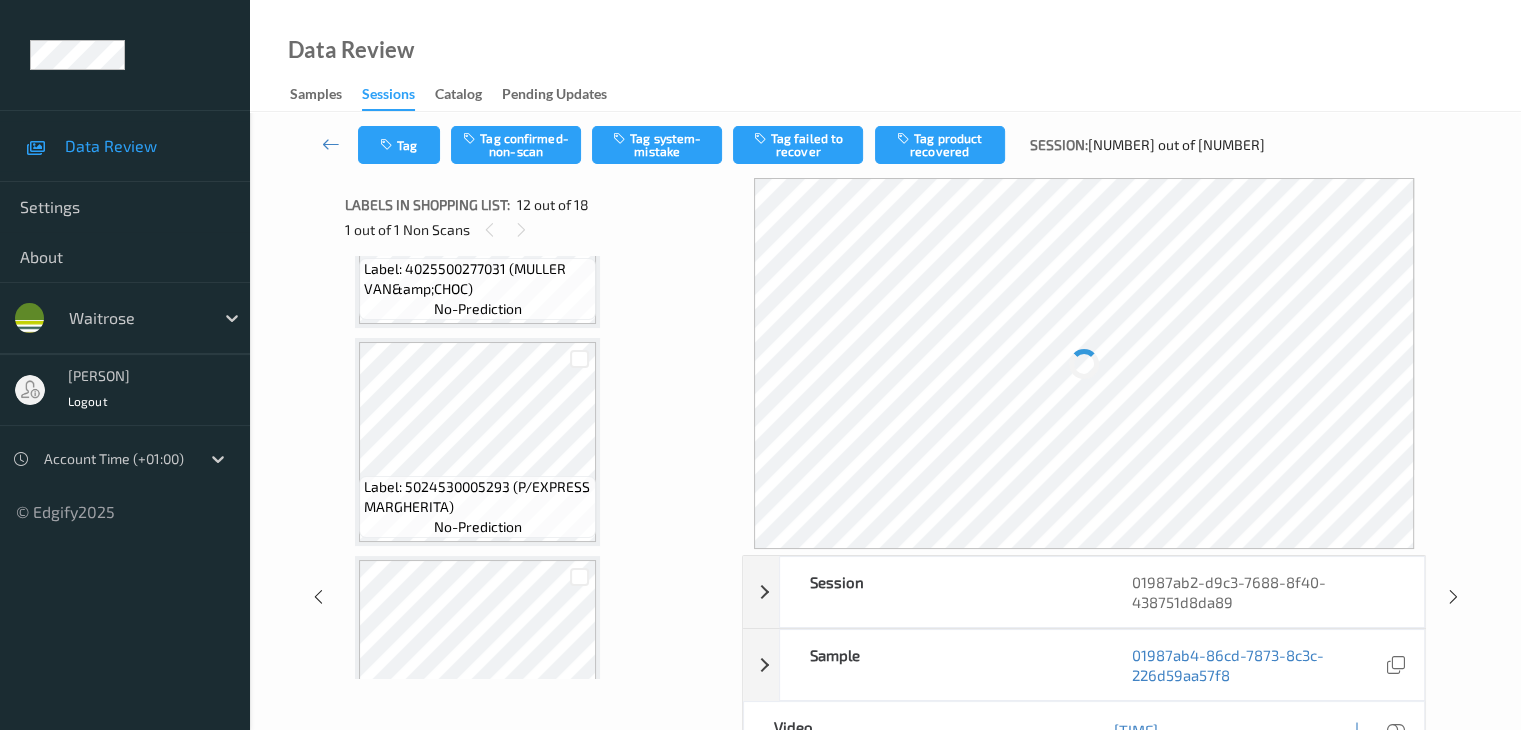 scroll, scrollTop: 2190, scrollLeft: 0, axis: vertical 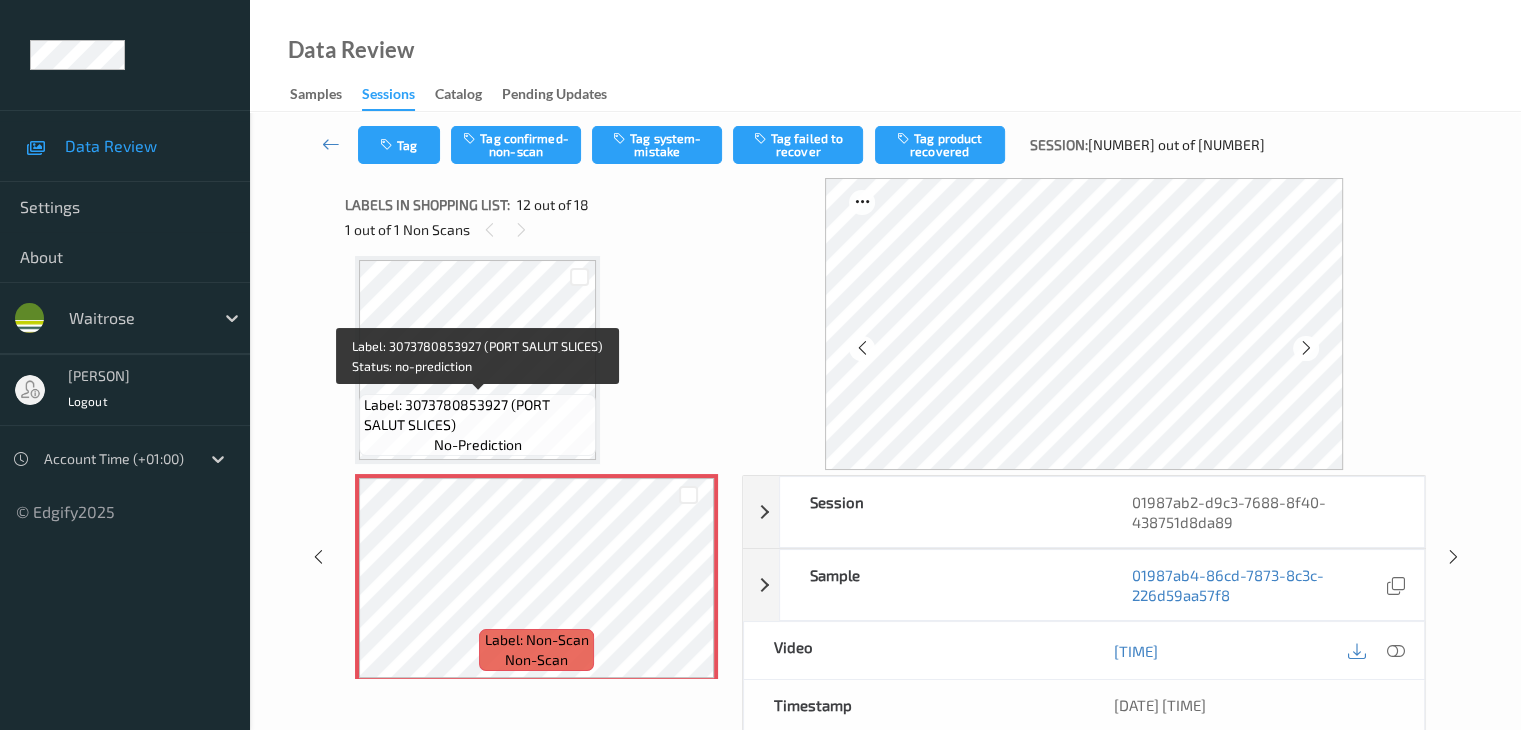 click on "Label: 3073780853927 (PORT SALUT SLICES)" at bounding box center [477, 415] 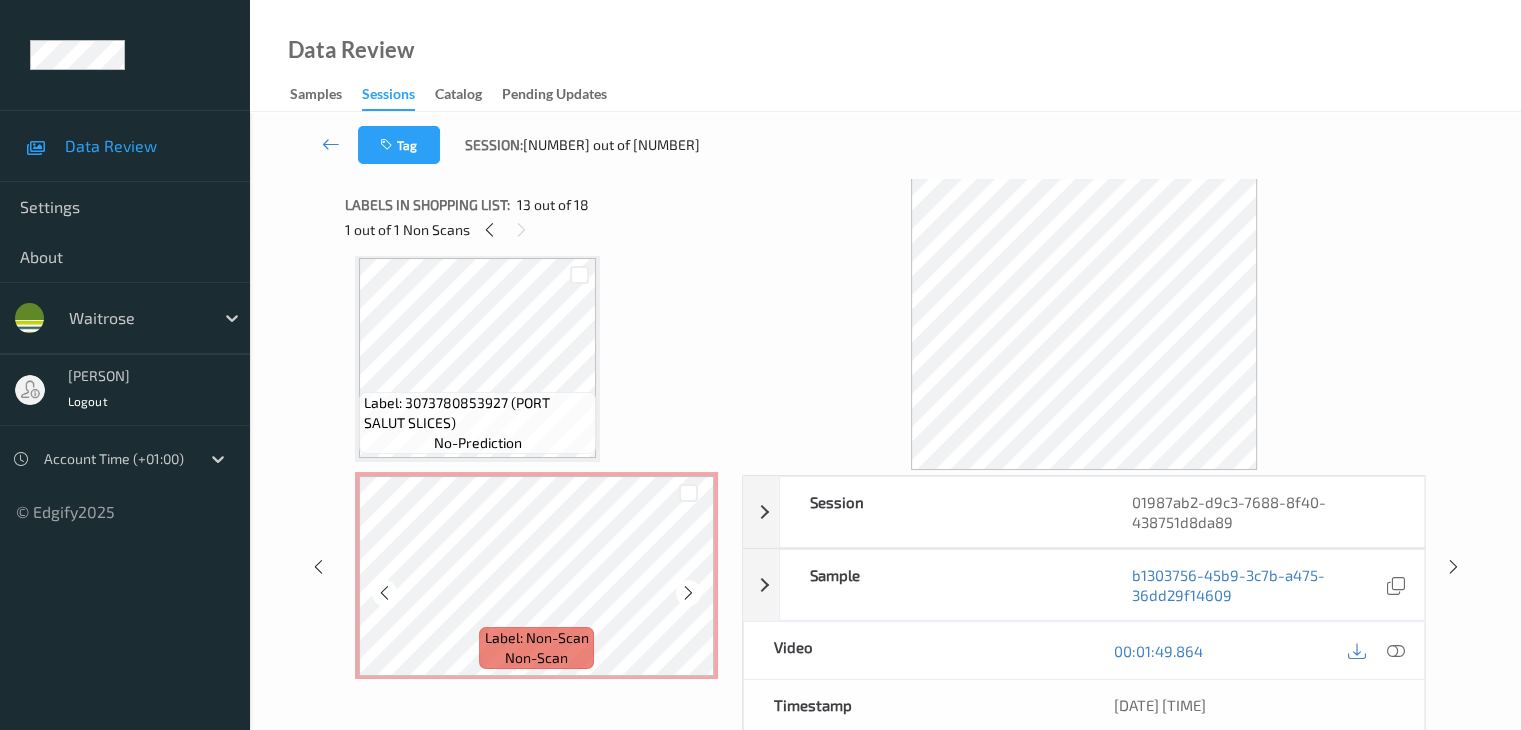 scroll, scrollTop: 2190, scrollLeft: 0, axis: vertical 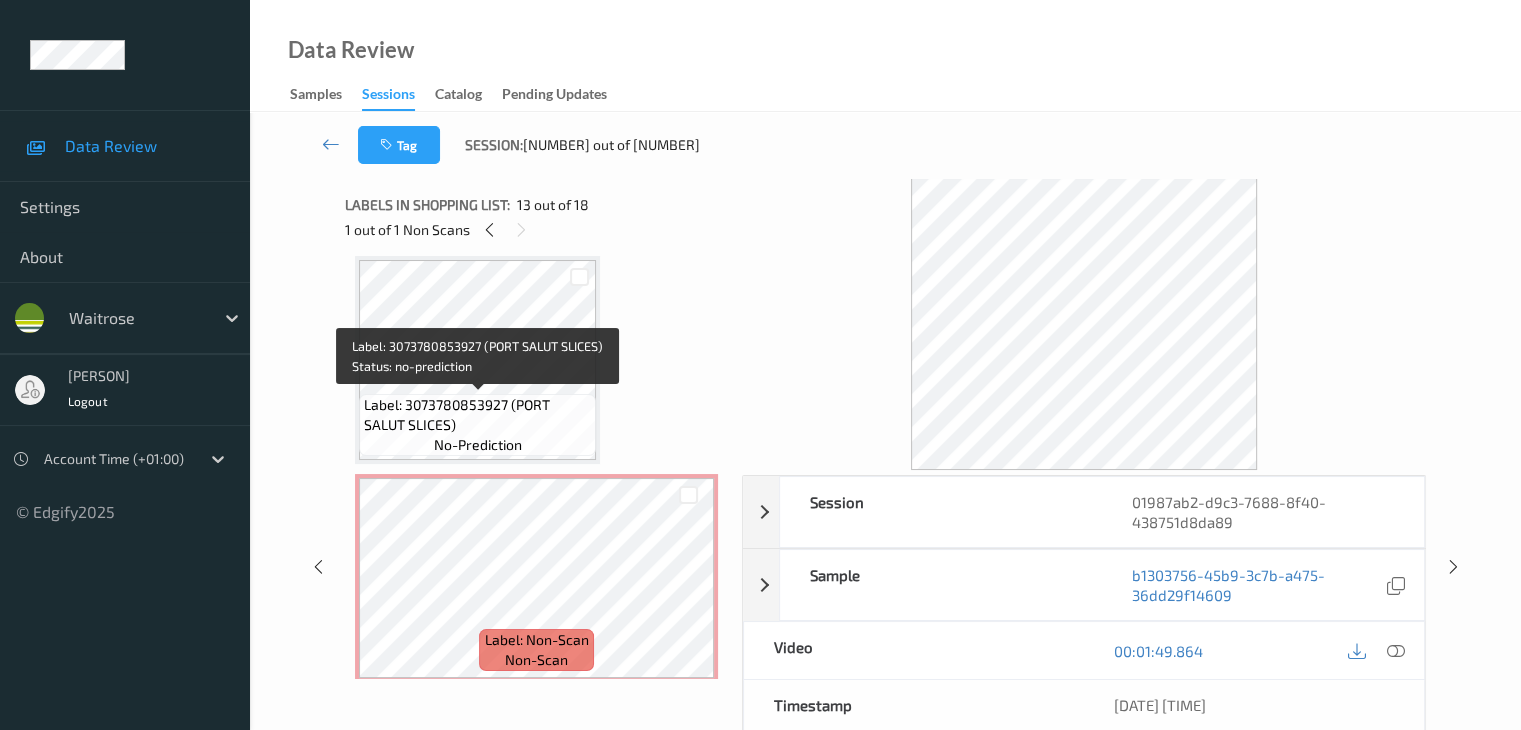 click on "Label: 3073780853927 (PORT SALUT SLICES)" at bounding box center (477, 415) 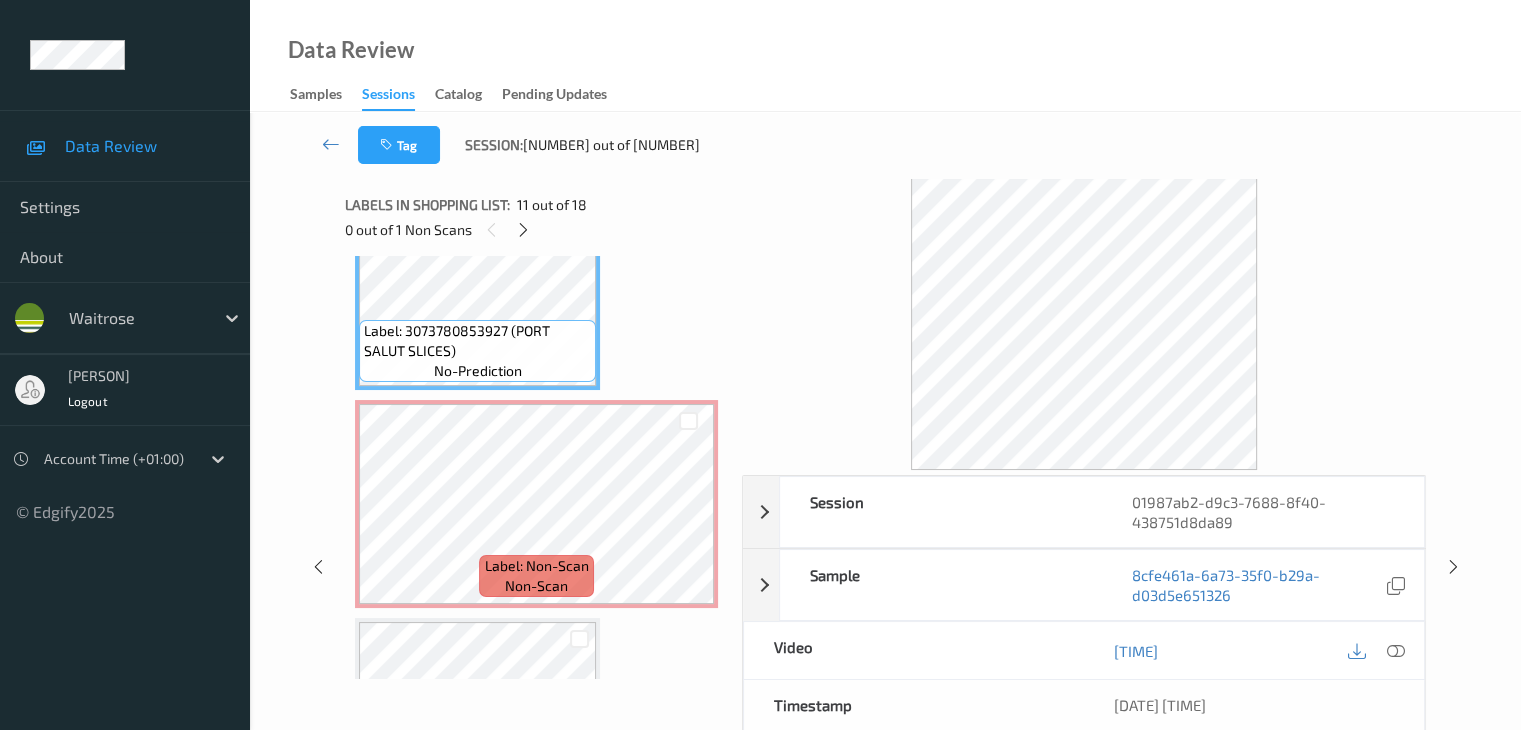scroll, scrollTop: 2390, scrollLeft: 0, axis: vertical 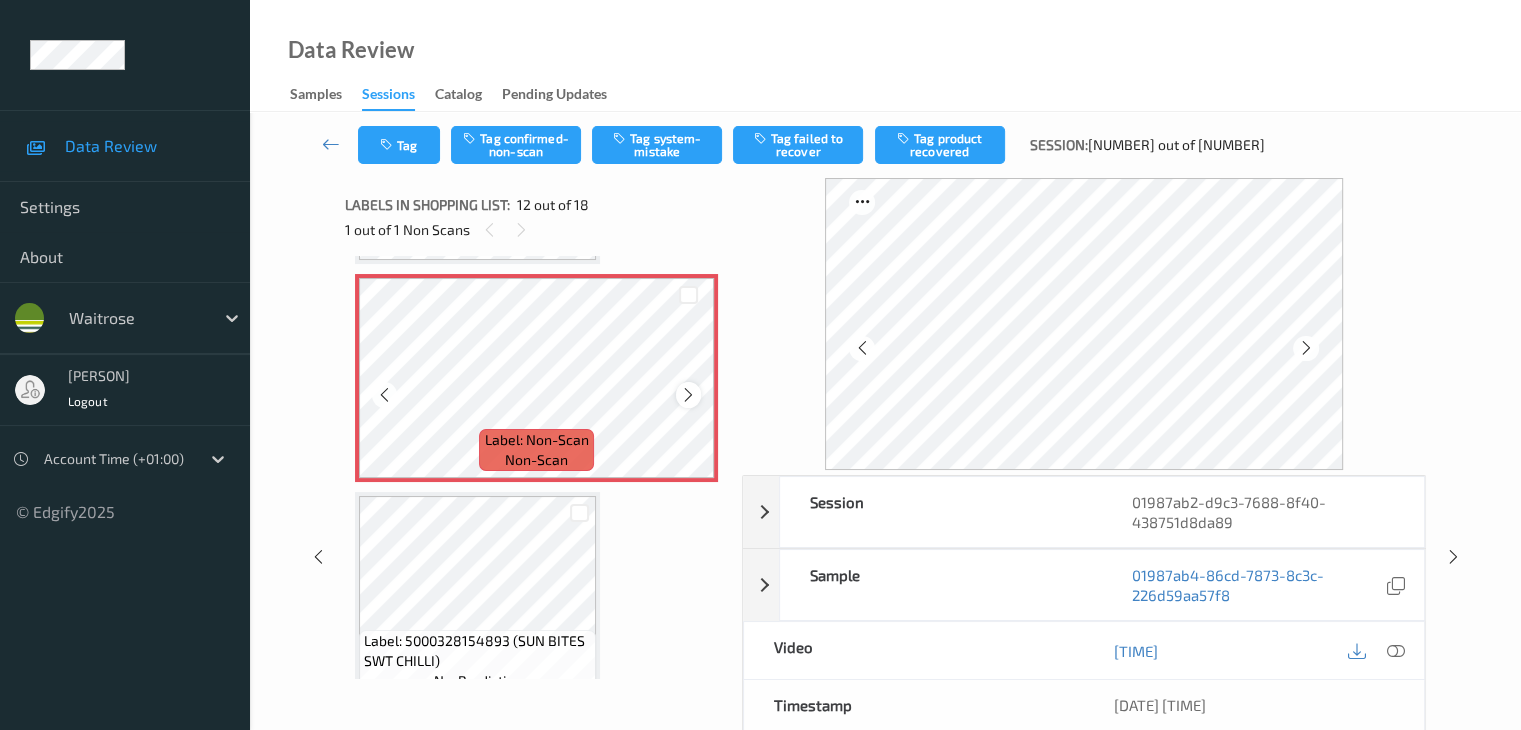 click at bounding box center (688, 395) 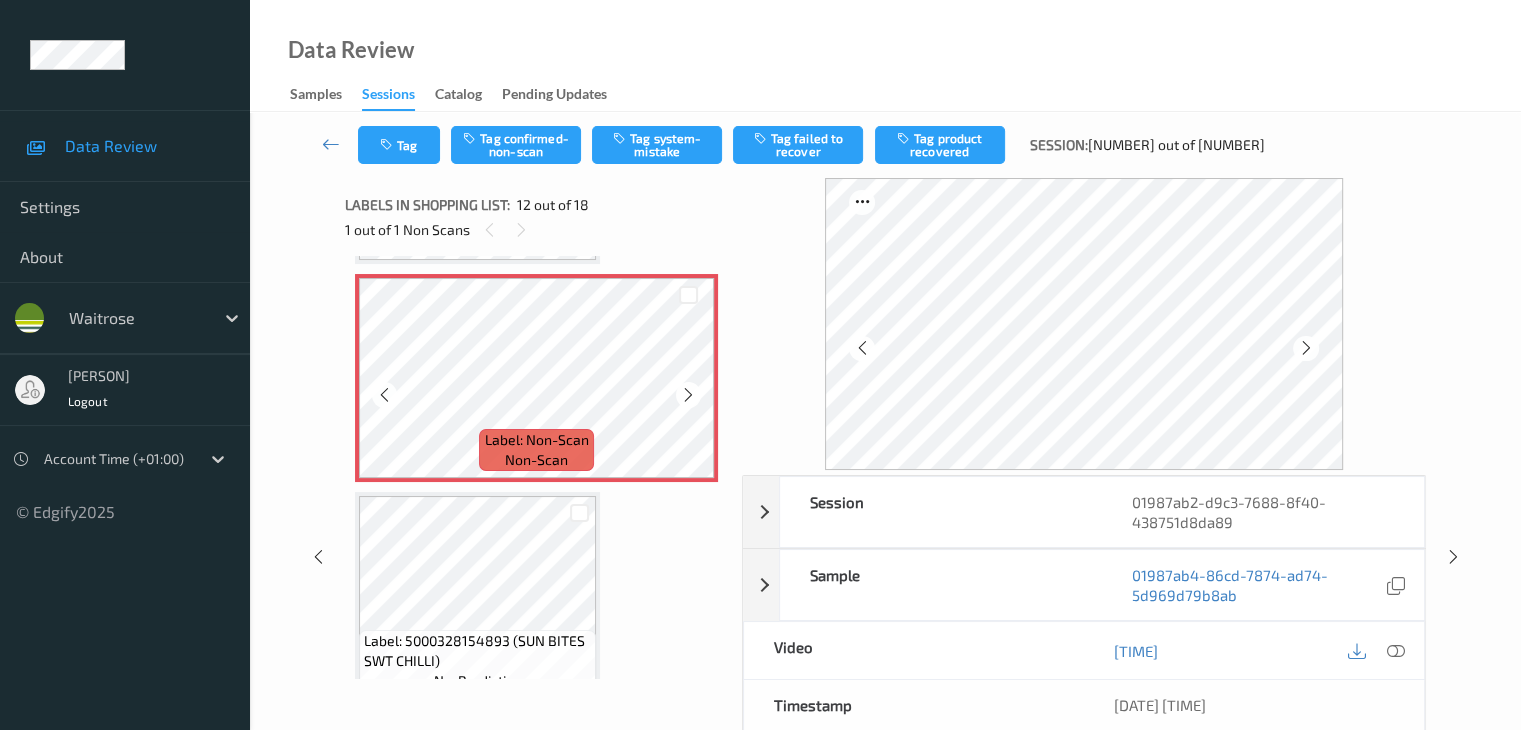 click at bounding box center (688, 395) 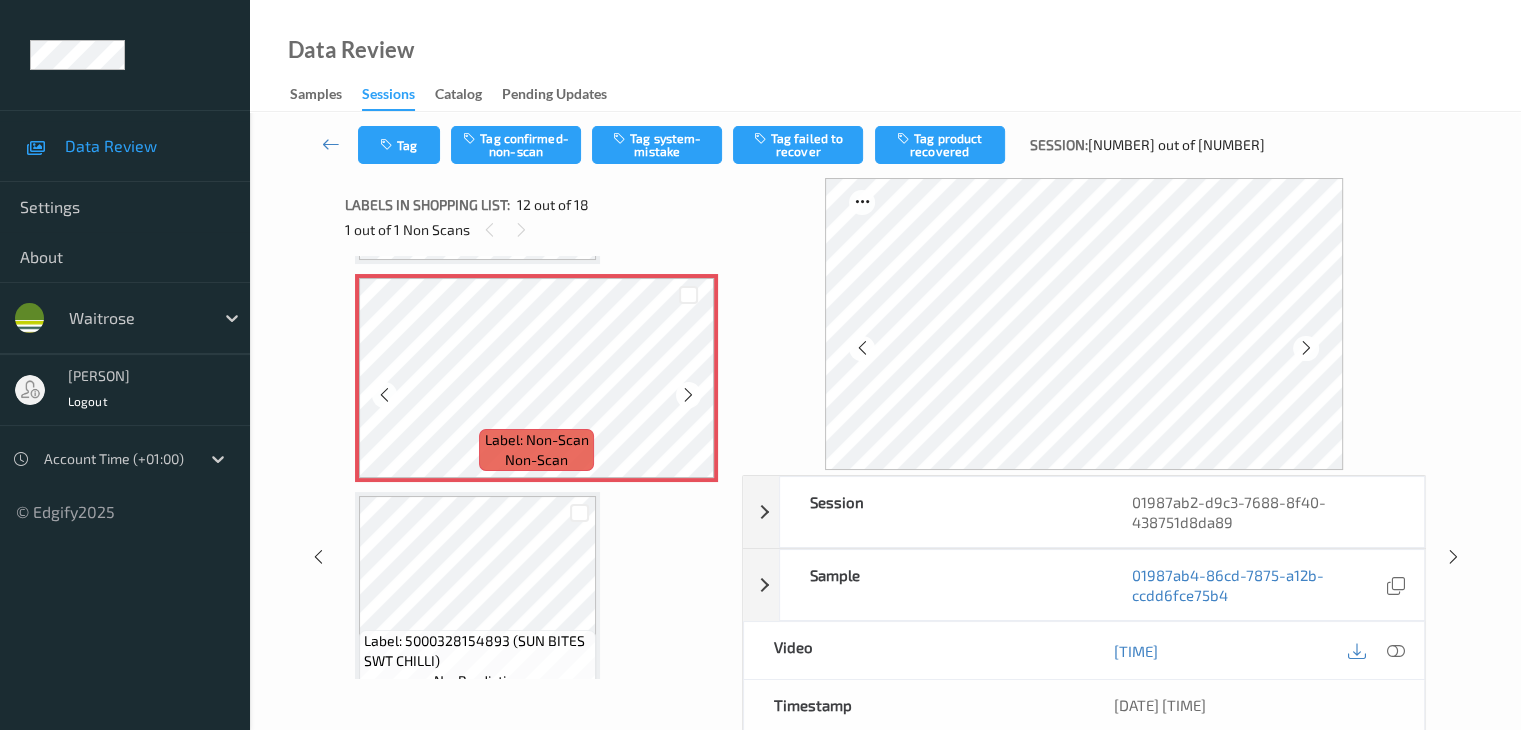 click at bounding box center (688, 395) 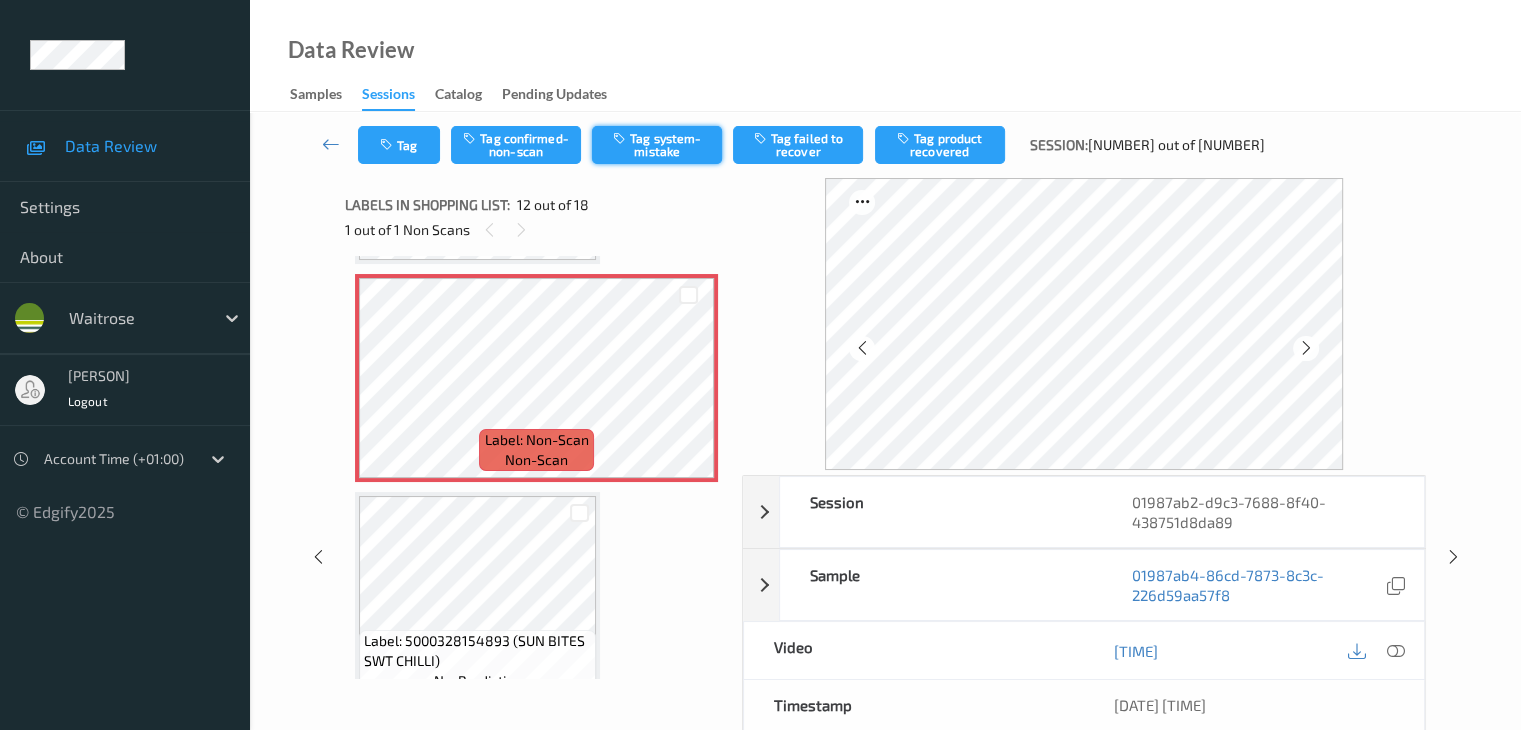 click on "Tag   system-mistake" at bounding box center [657, 145] 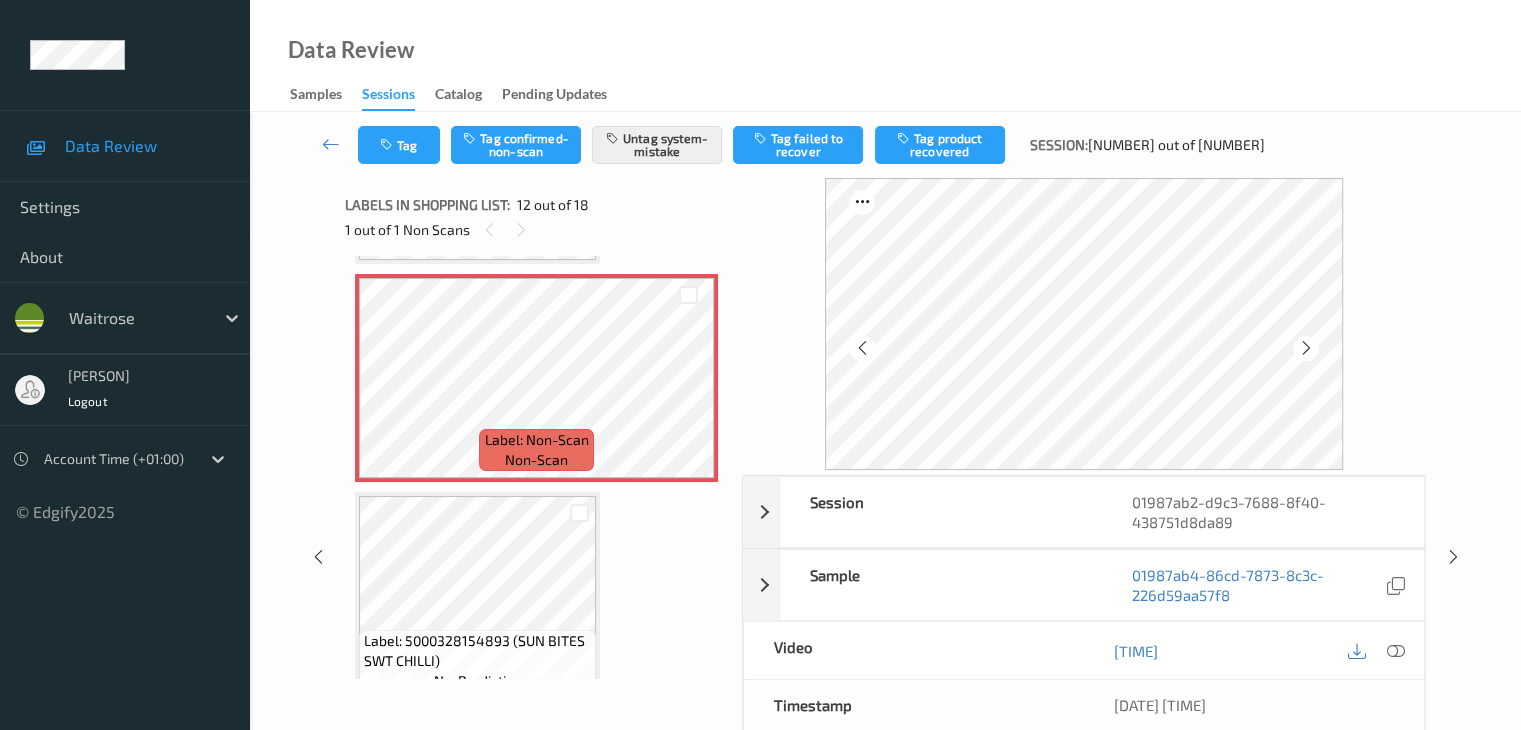 click on "Tag Tag confirmed-non-scan Untag system-mistake Tag failed to recover Tag product recovered Session: [NUMBER] out of [NUMBER]" at bounding box center (885, 145) 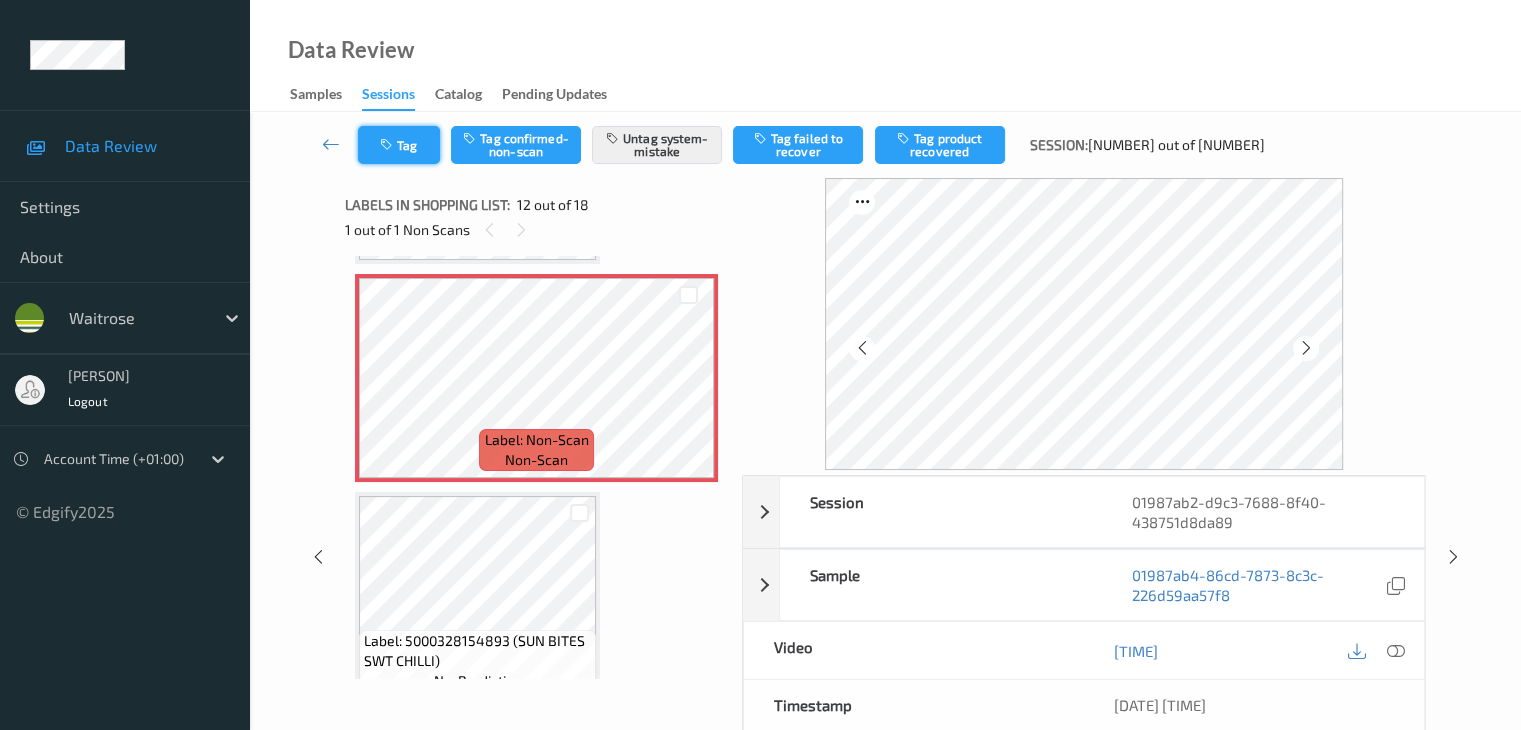 click on "Tag" at bounding box center [399, 145] 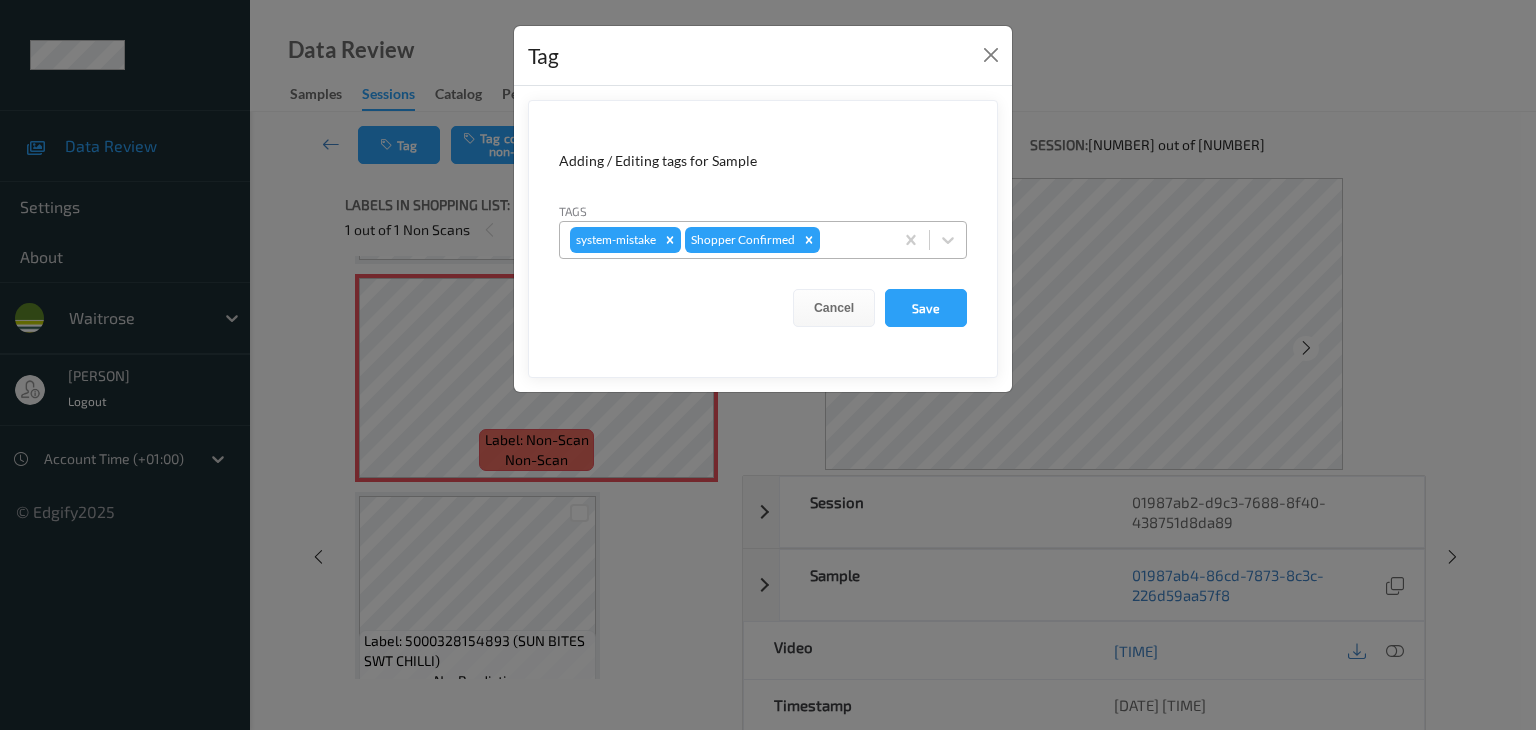 click at bounding box center (853, 240) 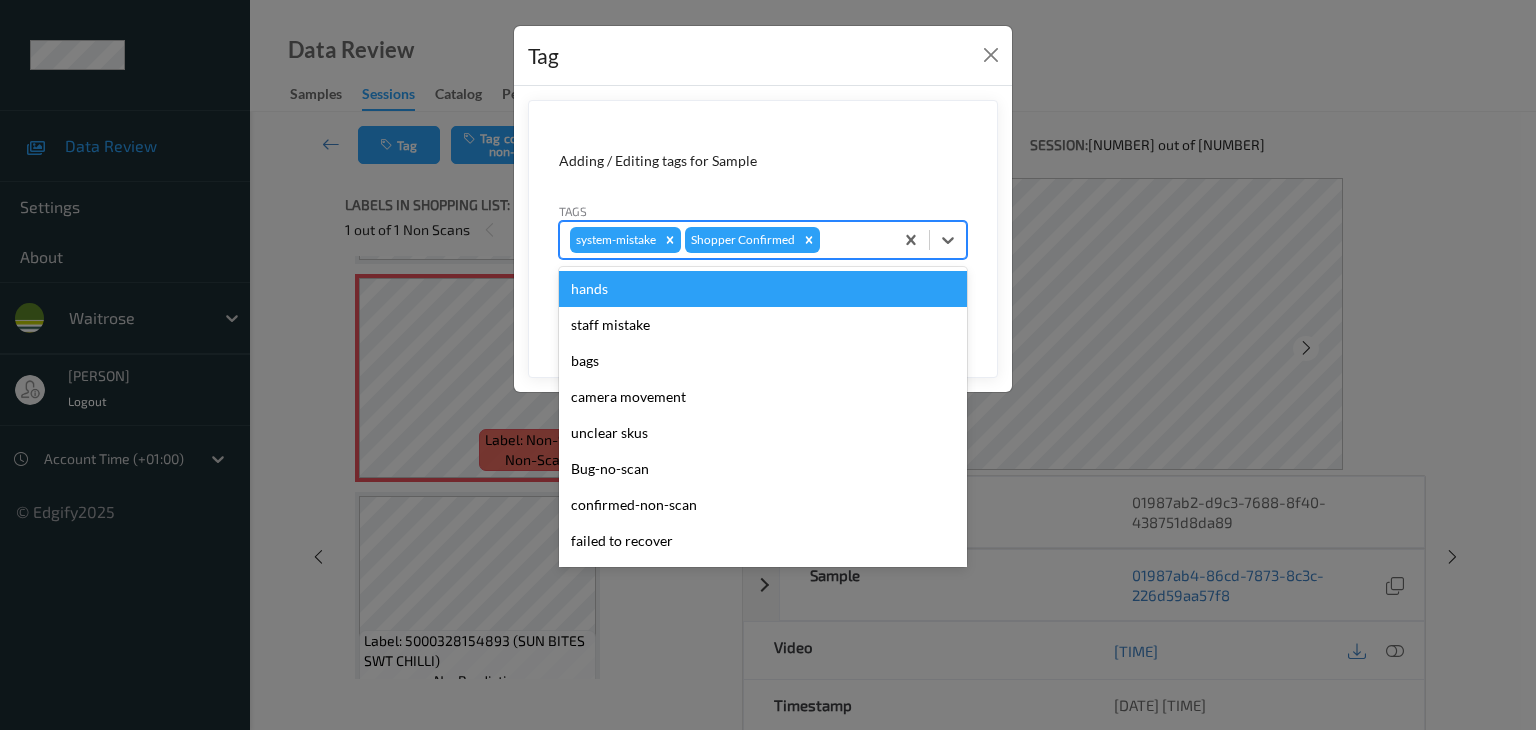 type on "u" 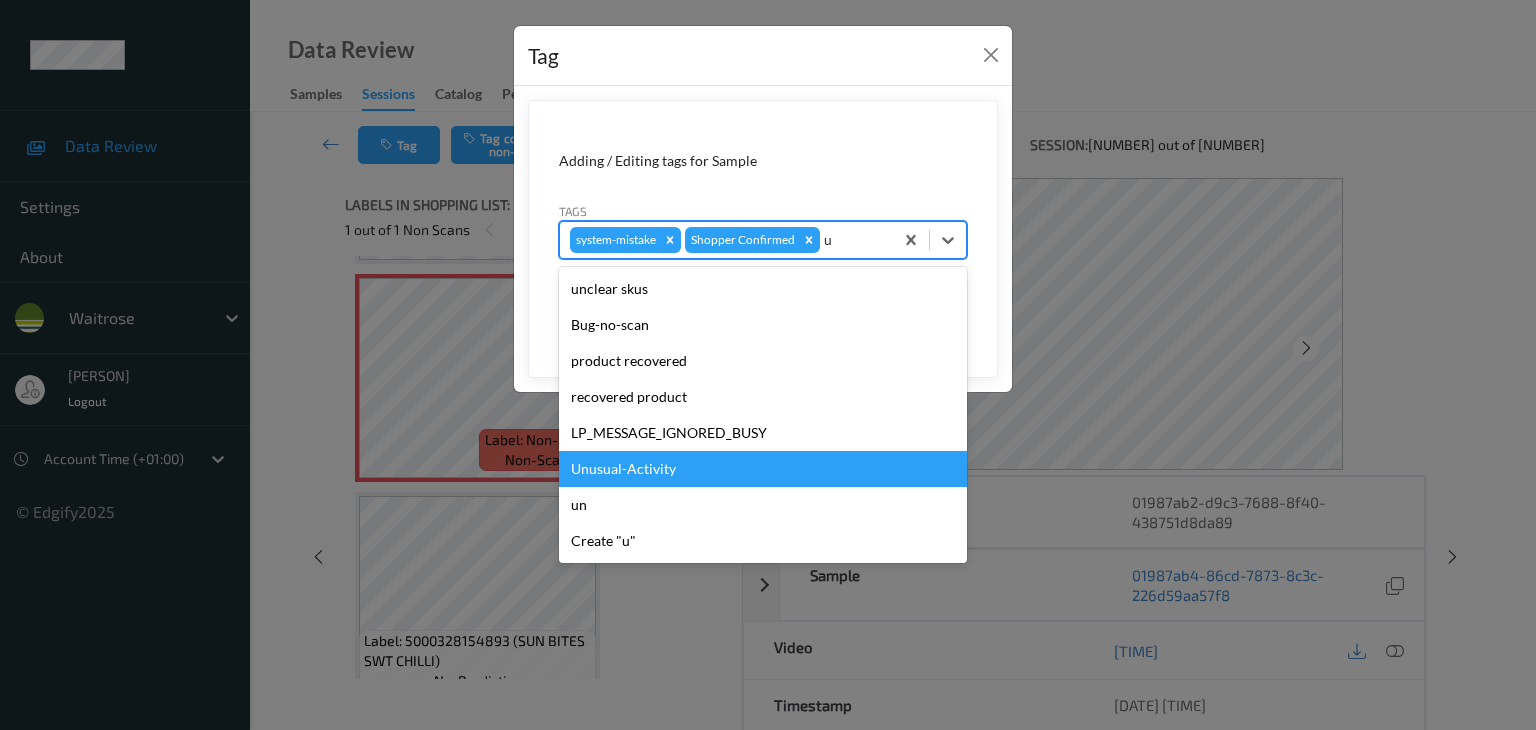 click on "Unusual-Activity" at bounding box center (763, 469) 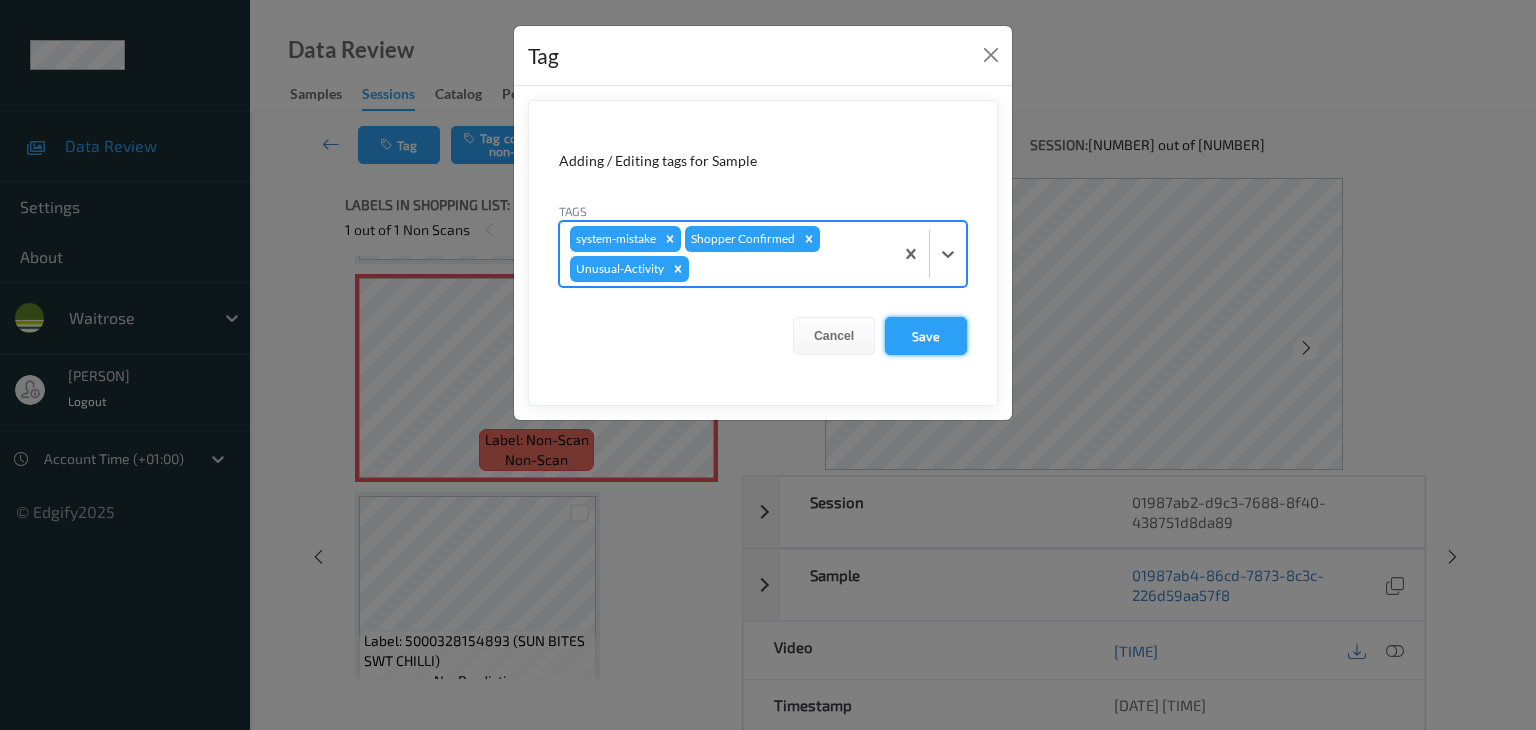 click on "Save" at bounding box center [926, 336] 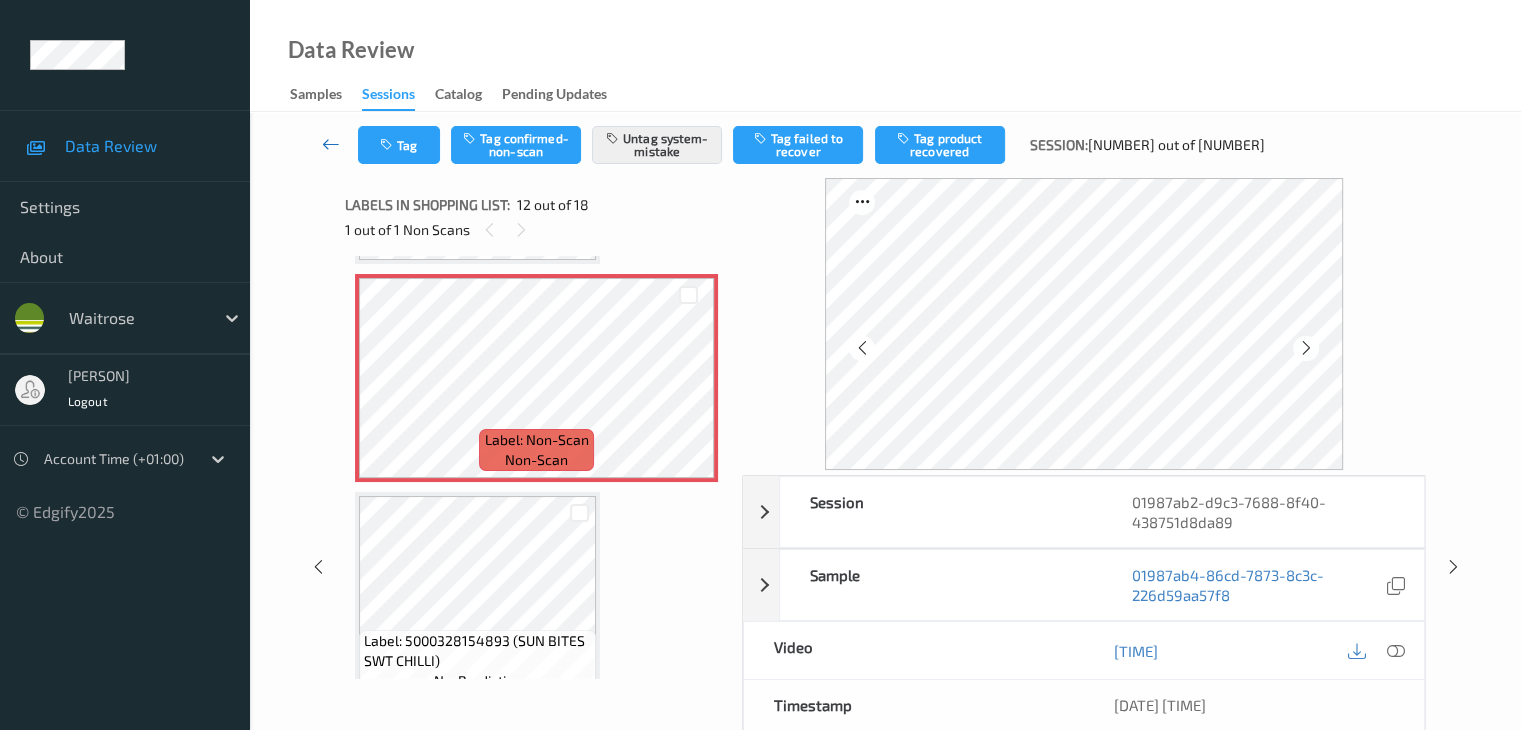 click at bounding box center (331, 144) 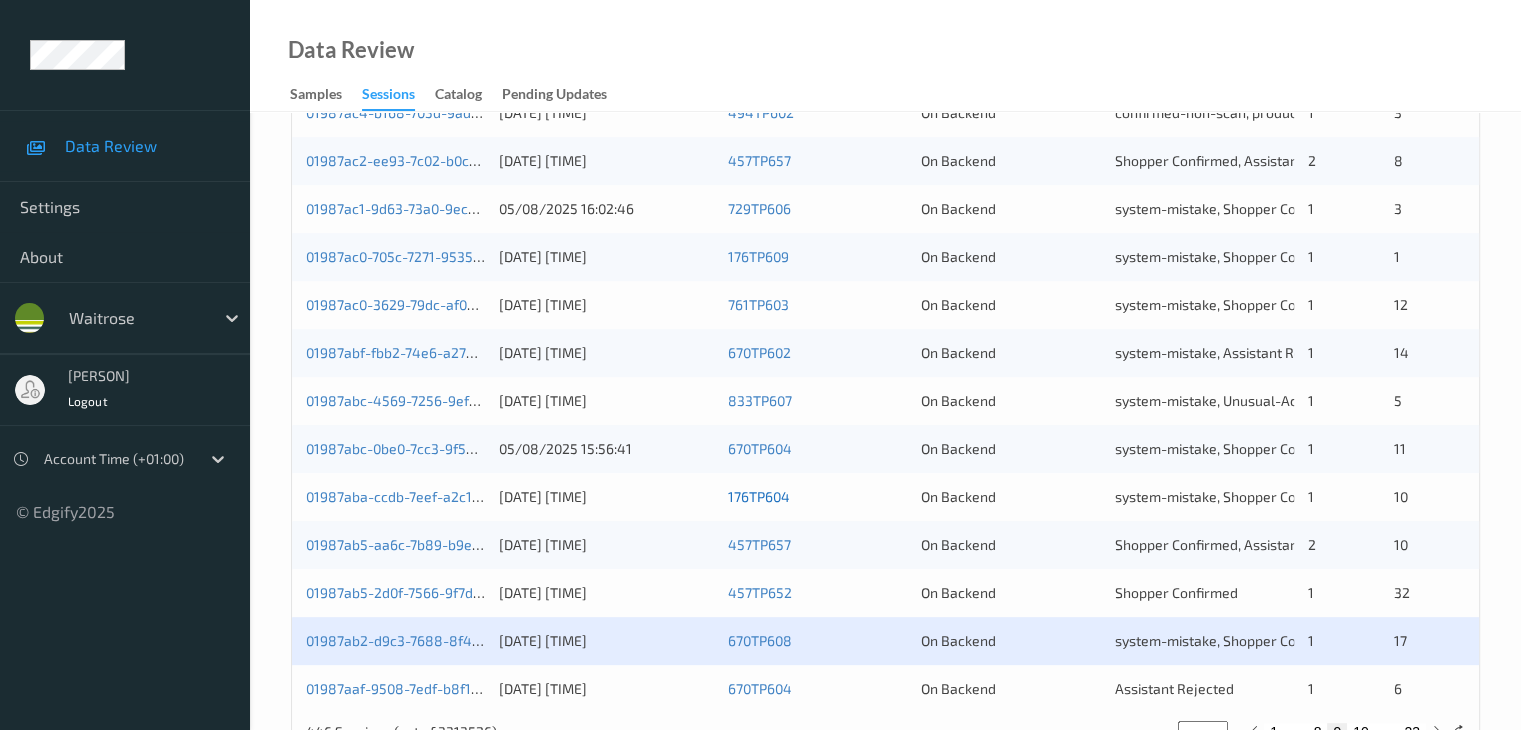scroll, scrollTop: 932, scrollLeft: 0, axis: vertical 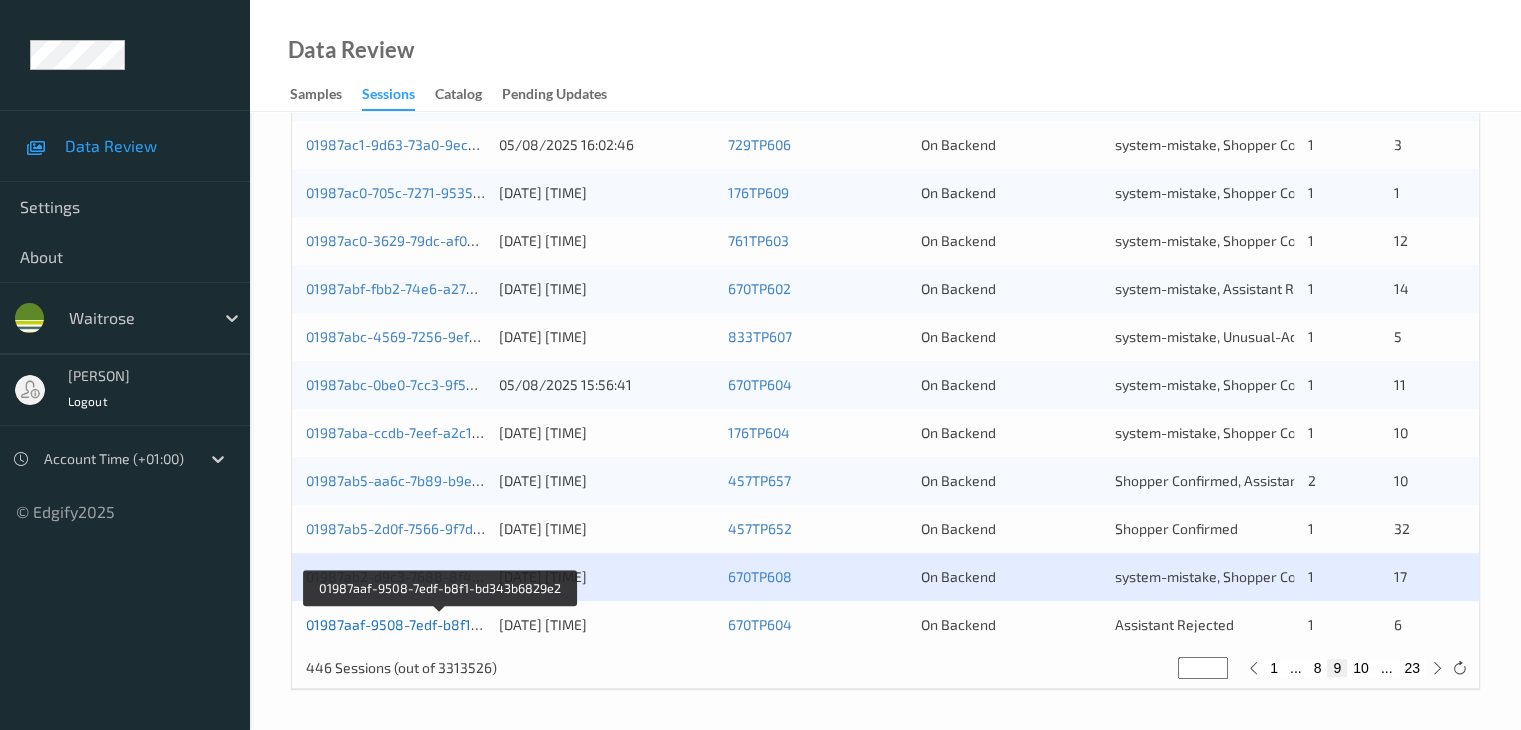click on "01987aaf-9508-7edf-b8f1-bd343b6829e2" at bounding box center [440, 624] 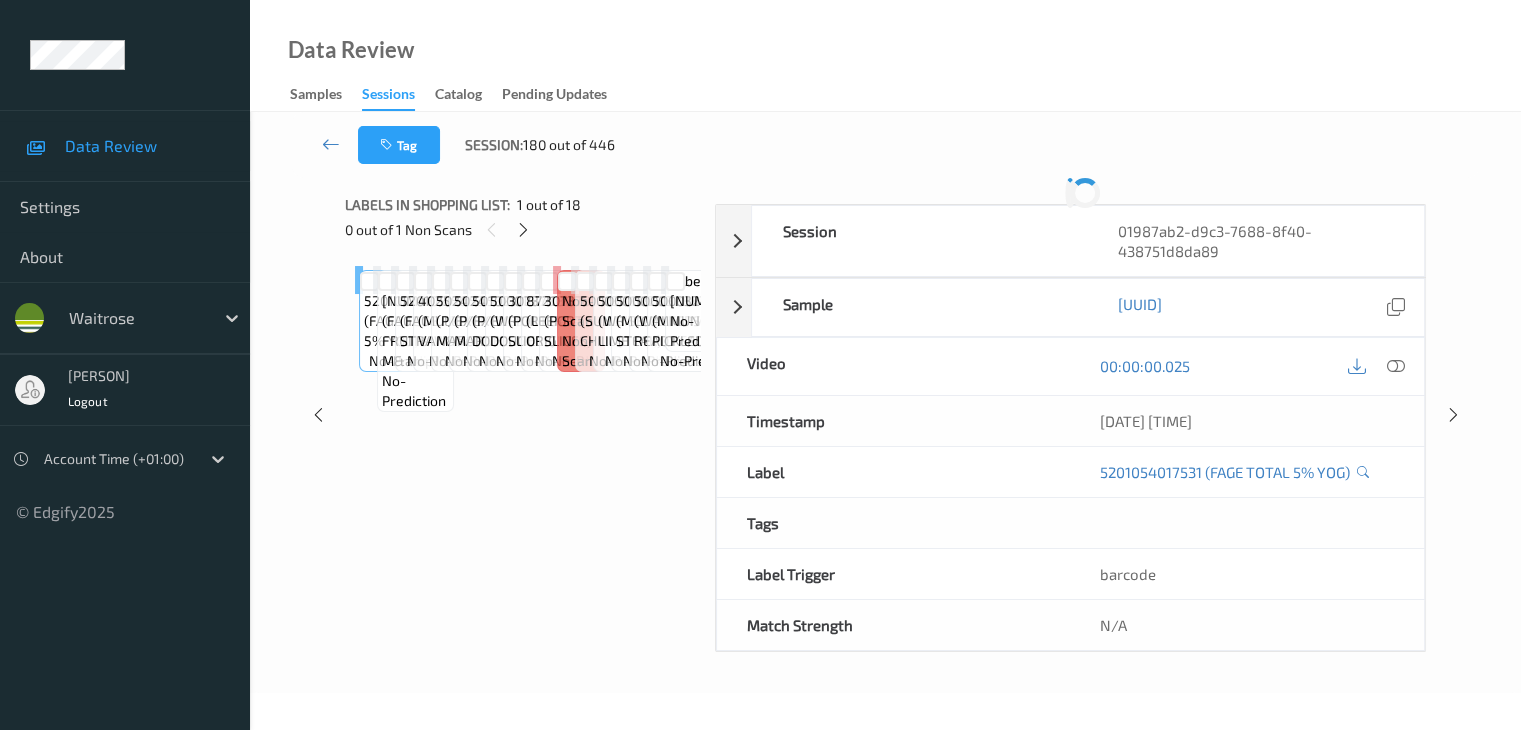 scroll, scrollTop: 0, scrollLeft: 0, axis: both 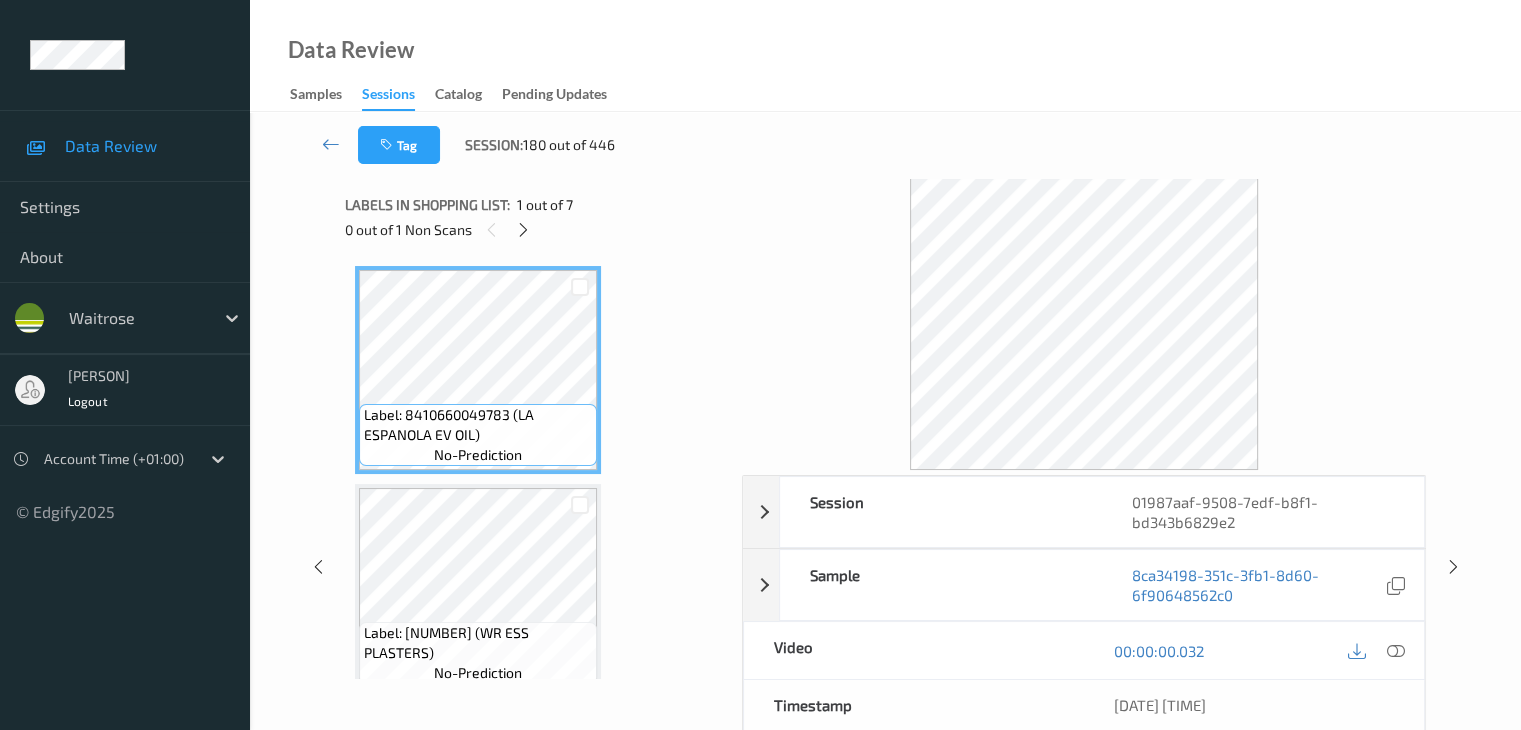 drag, startPoint x: 532, startPoint y: 234, endPoint x: 540, endPoint y: 248, distance: 16.124516 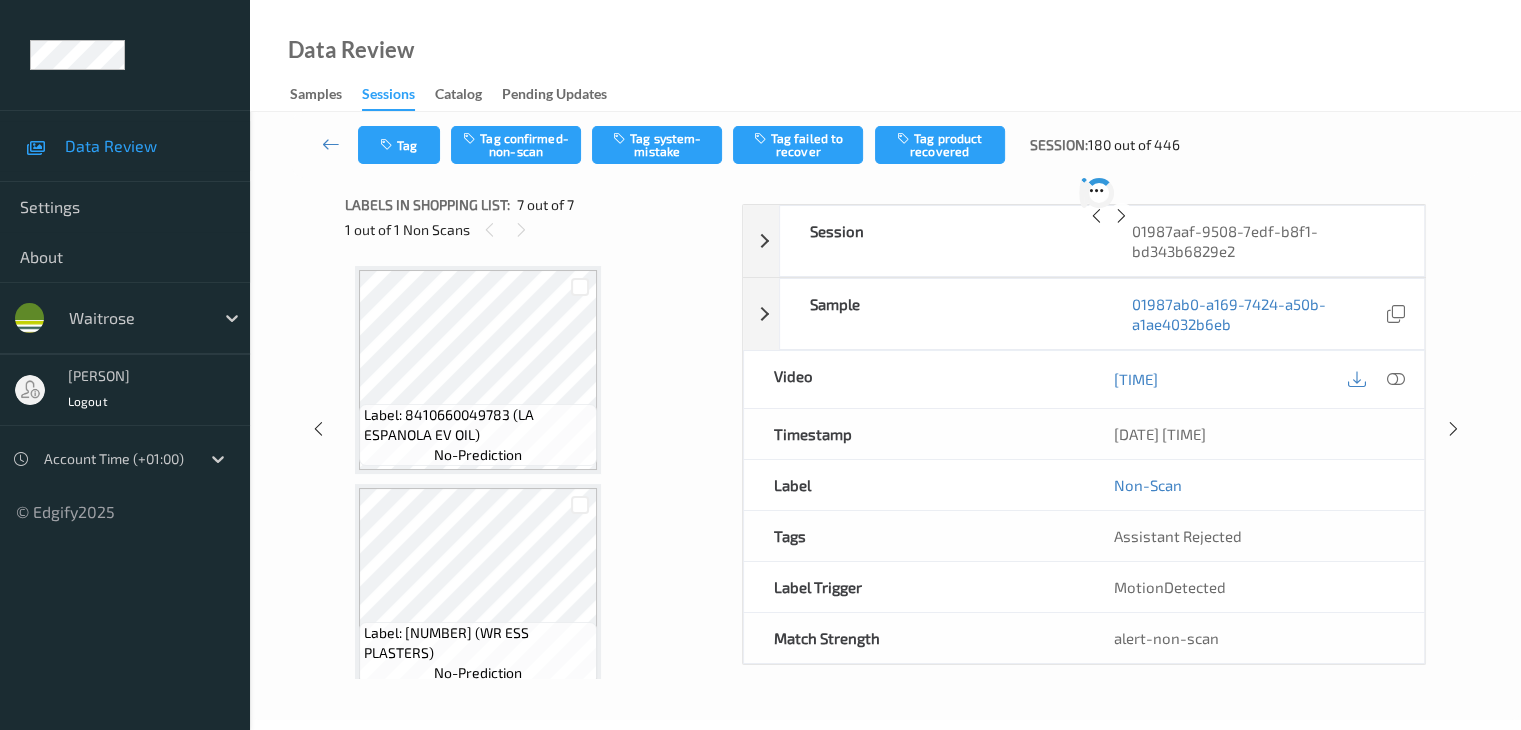 scroll, scrollTop: 1100, scrollLeft: 0, axis: vertical 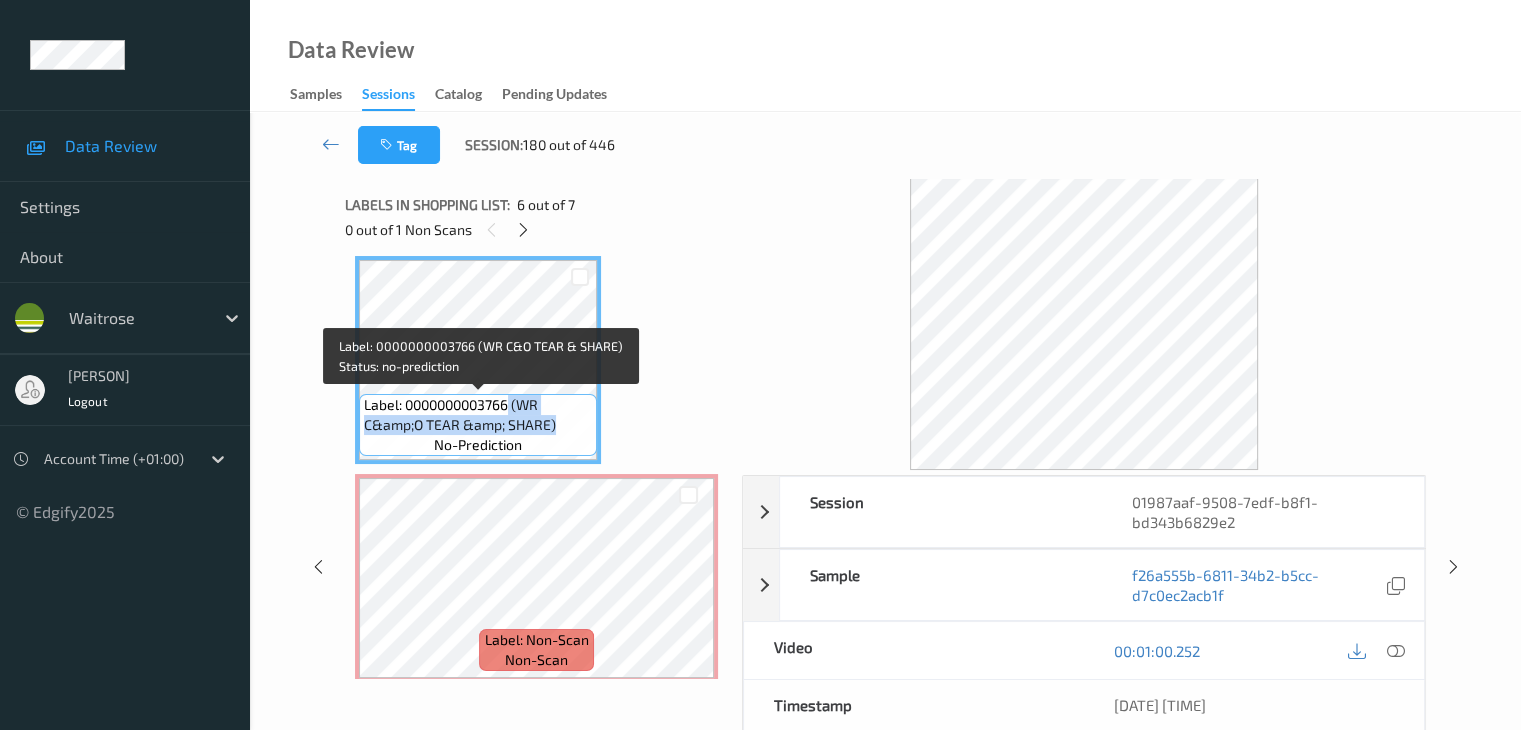 drag, startPoint x: 512, startPoint y: 400, endPoint x: 556, endPoint y: 418, distance: 47.539455 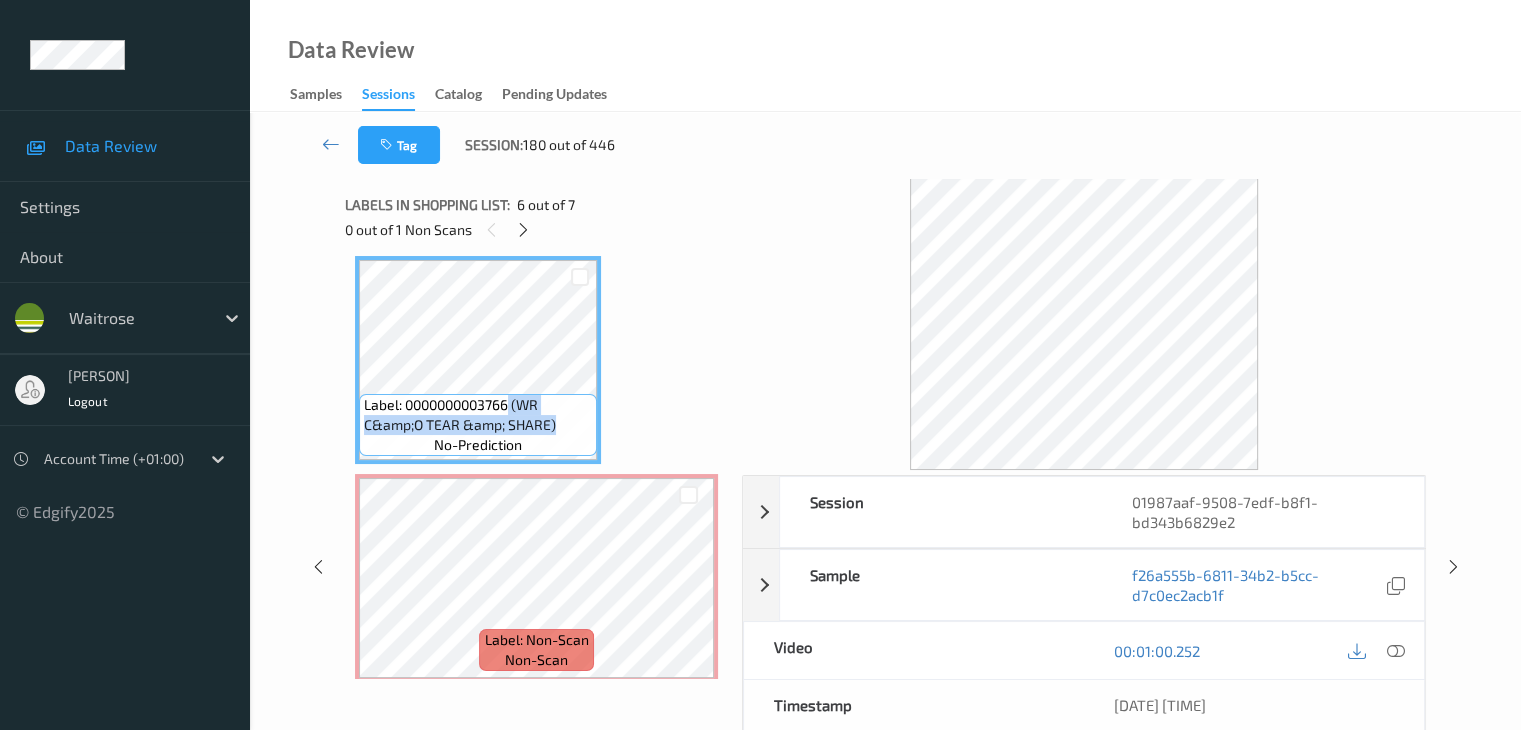 copy on "(WR C&amp;O TEAR &amp; SHARE)" 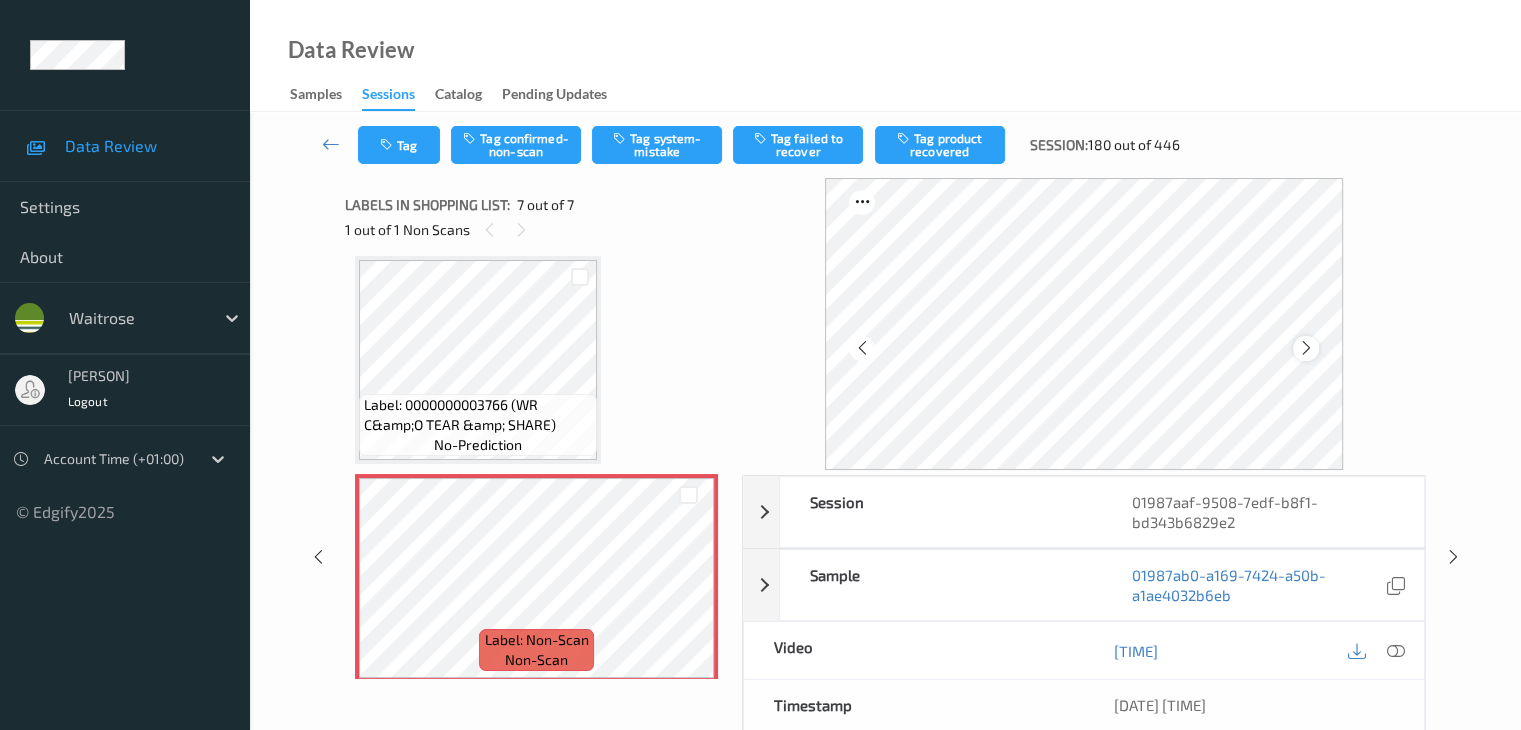 click at bounding box center [1306, 348] 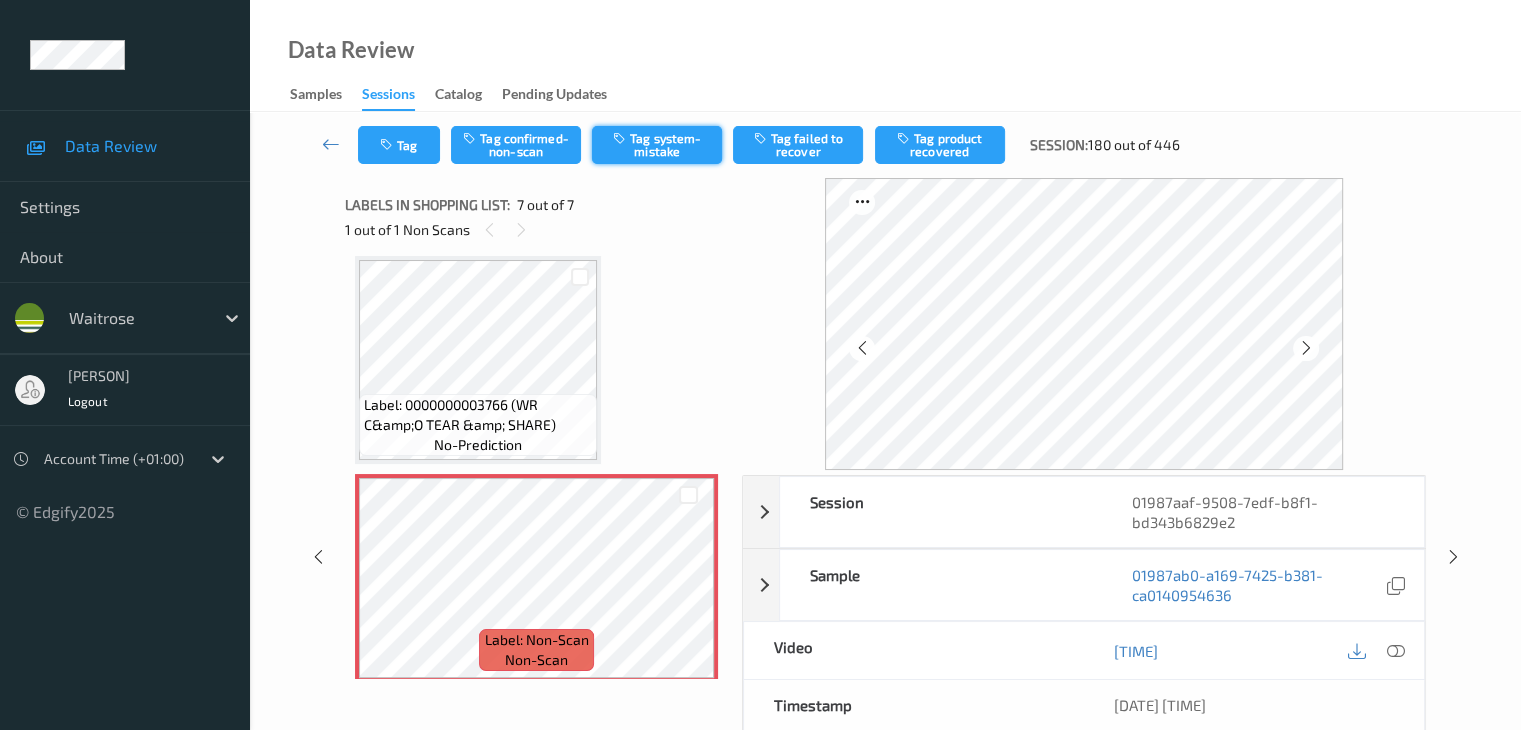 click on "Tag   system-mistake" at bounding box center (657, 145) 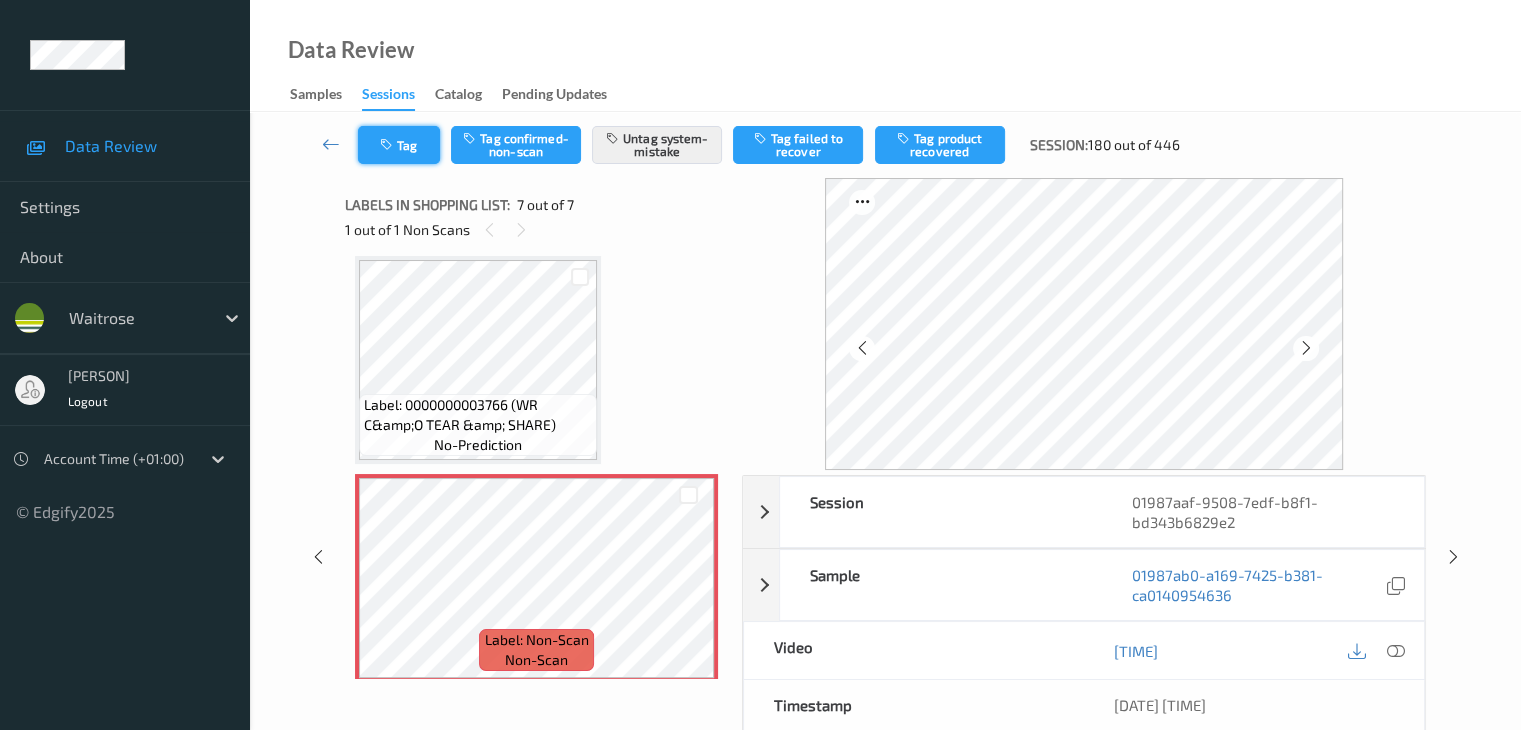click on "Tag" at bounding box center (399, 145) 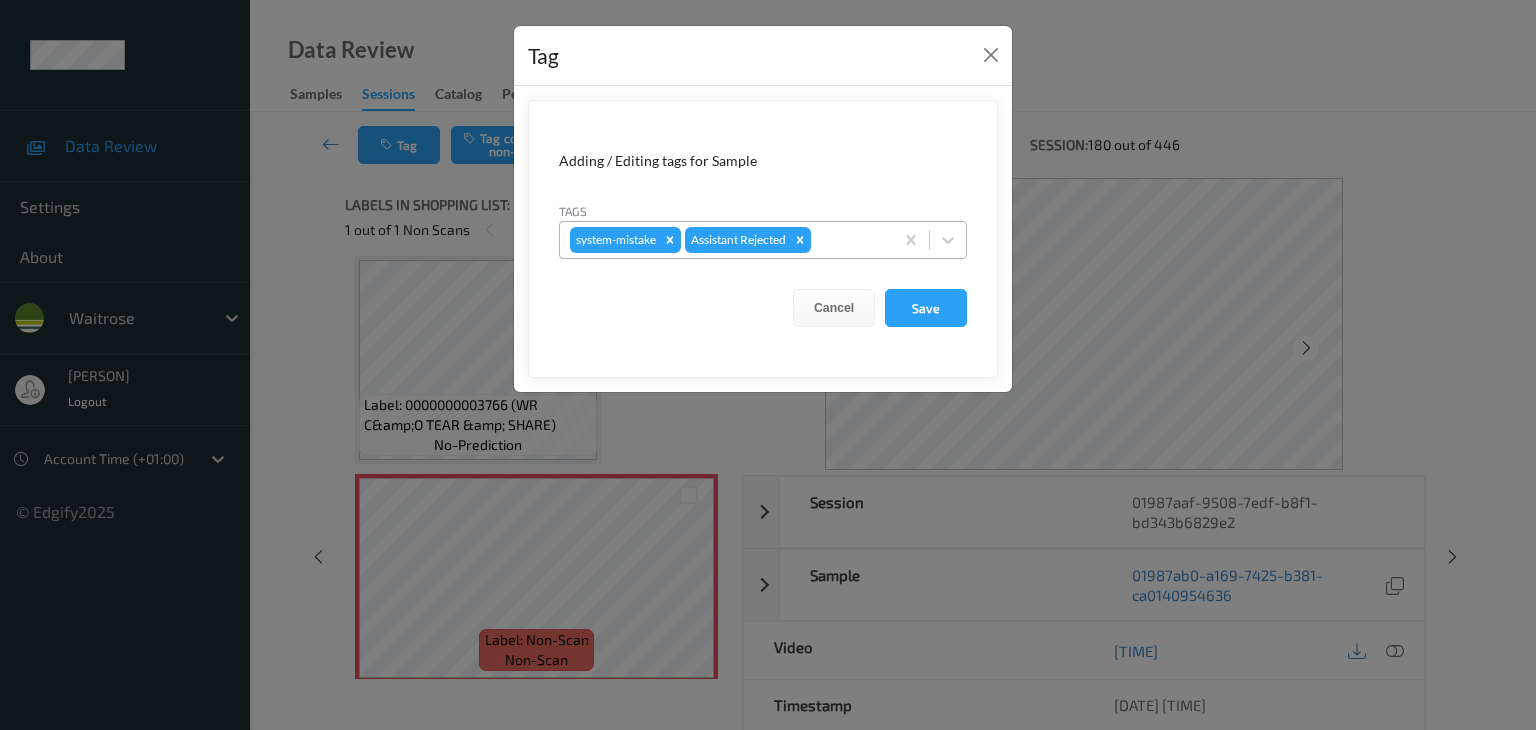 click at bounding box center [849, 240] 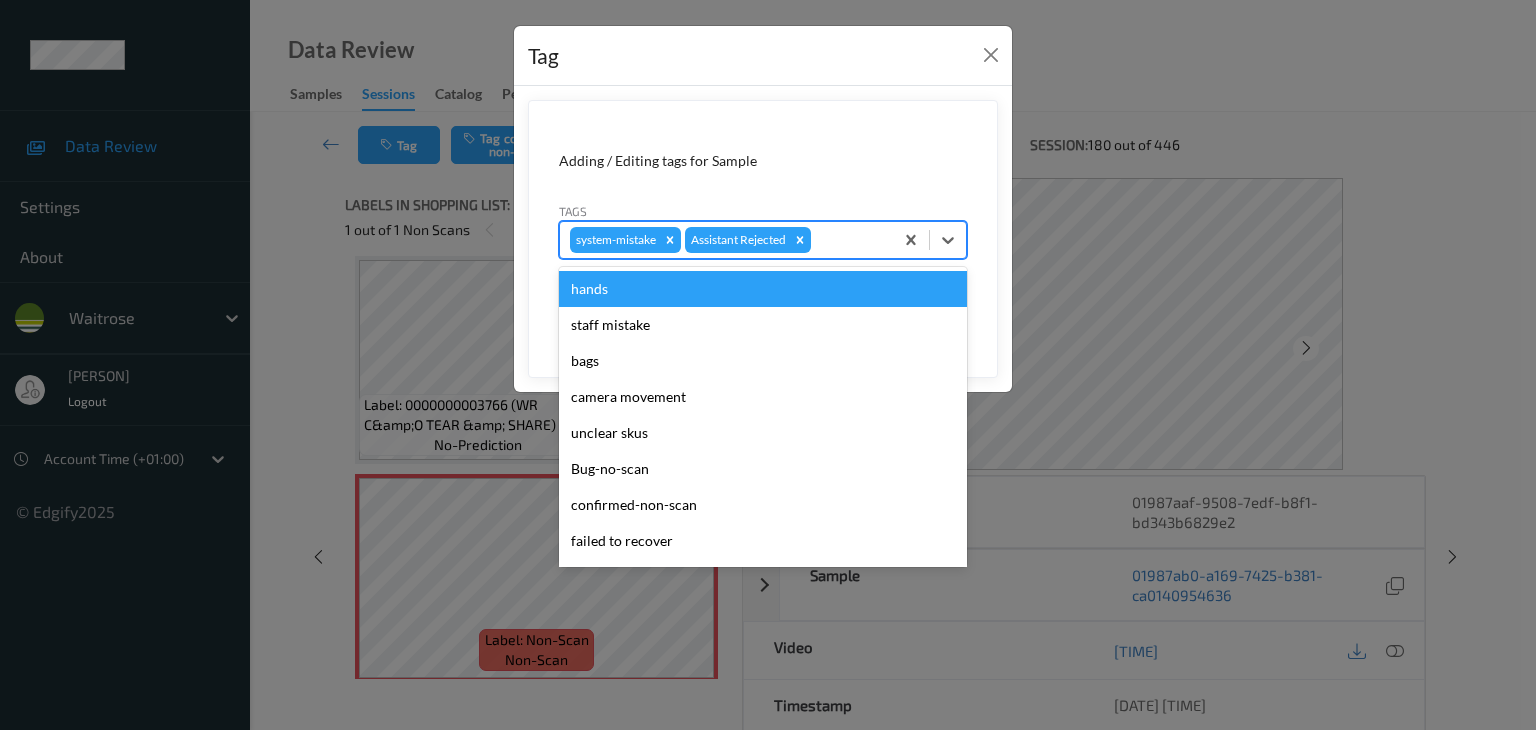 type on "u" 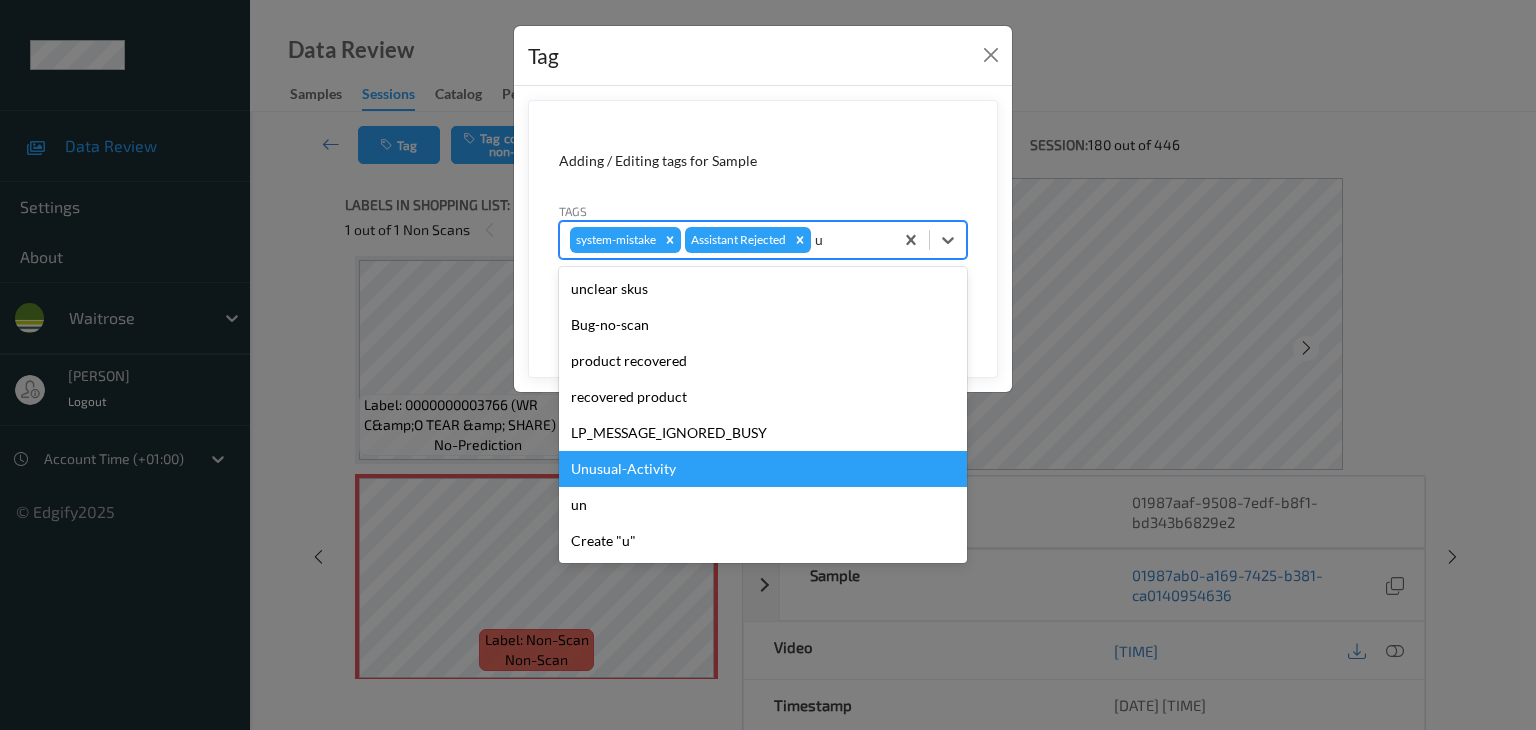 click on "Unusual-Activity" at bounding box center (763, 469) 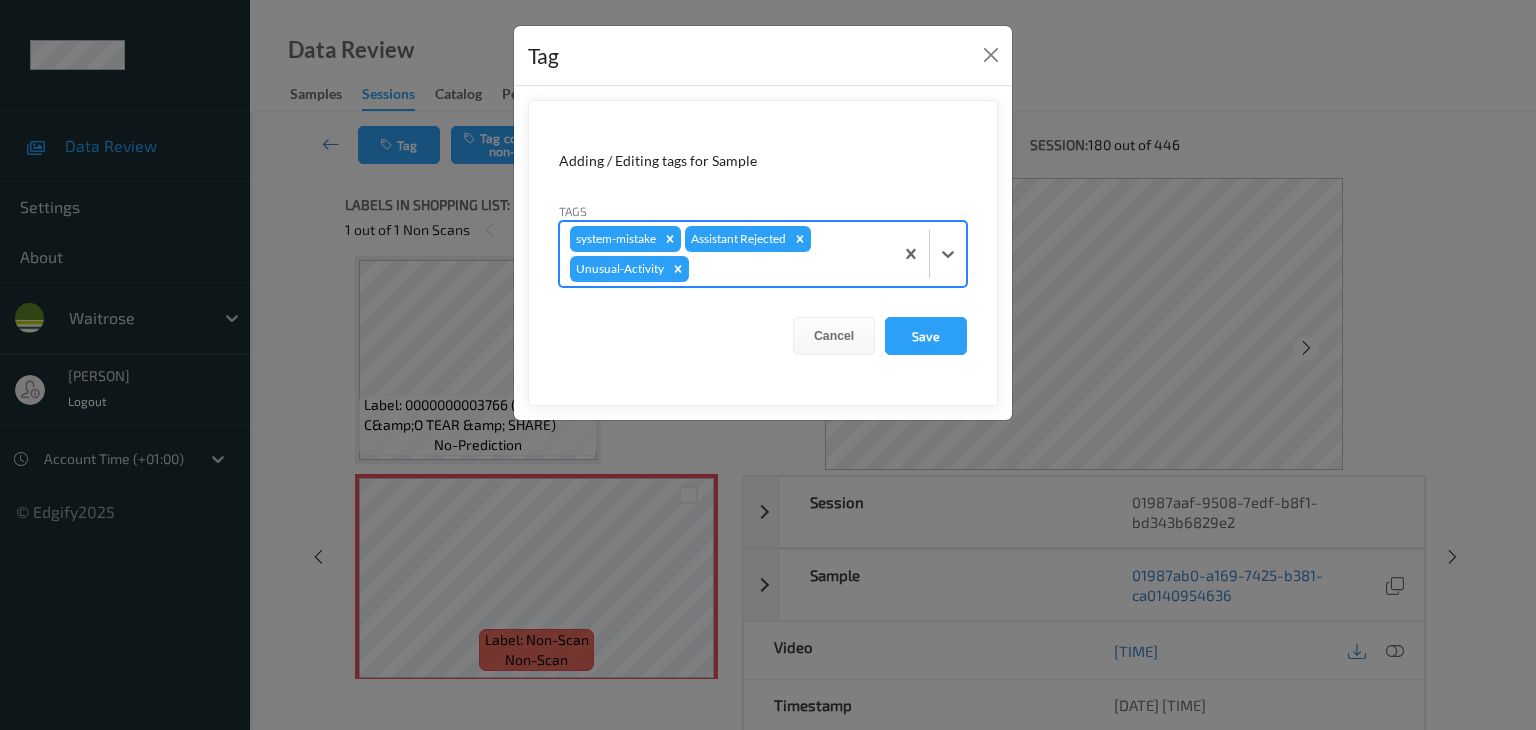type on "p" 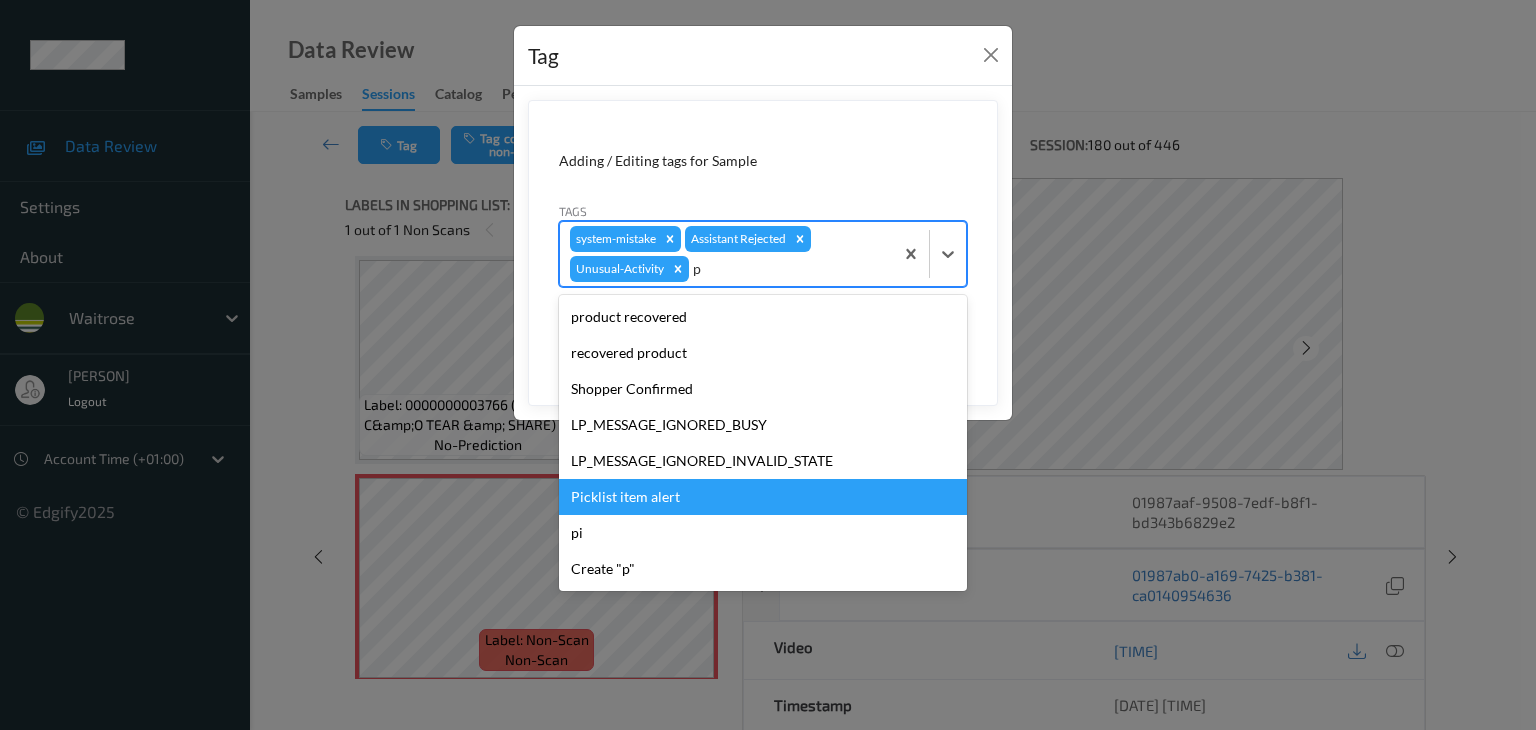 click on "Picklist item alert" at bounding box center [763, 497] 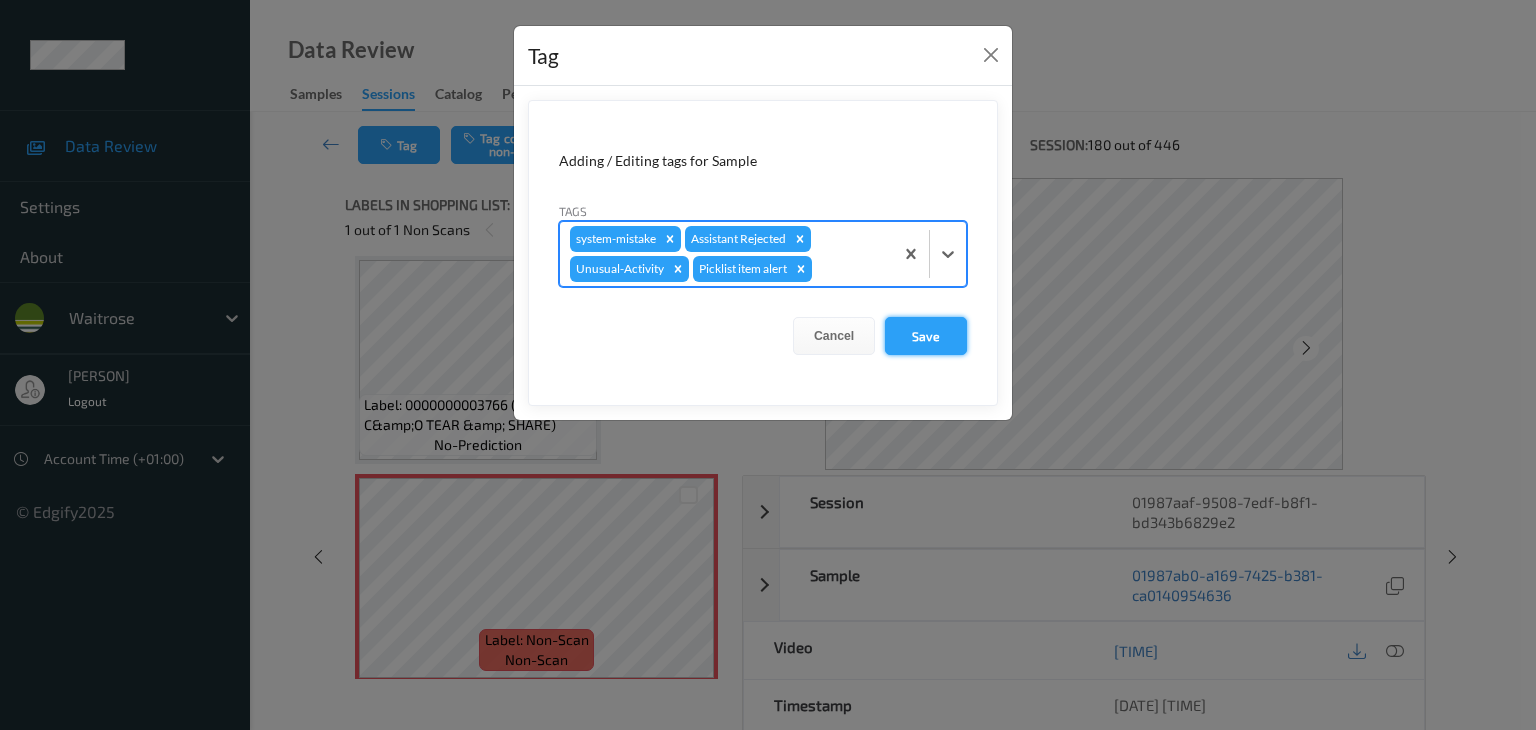 click on "Save" at bounding box center (926, 336) 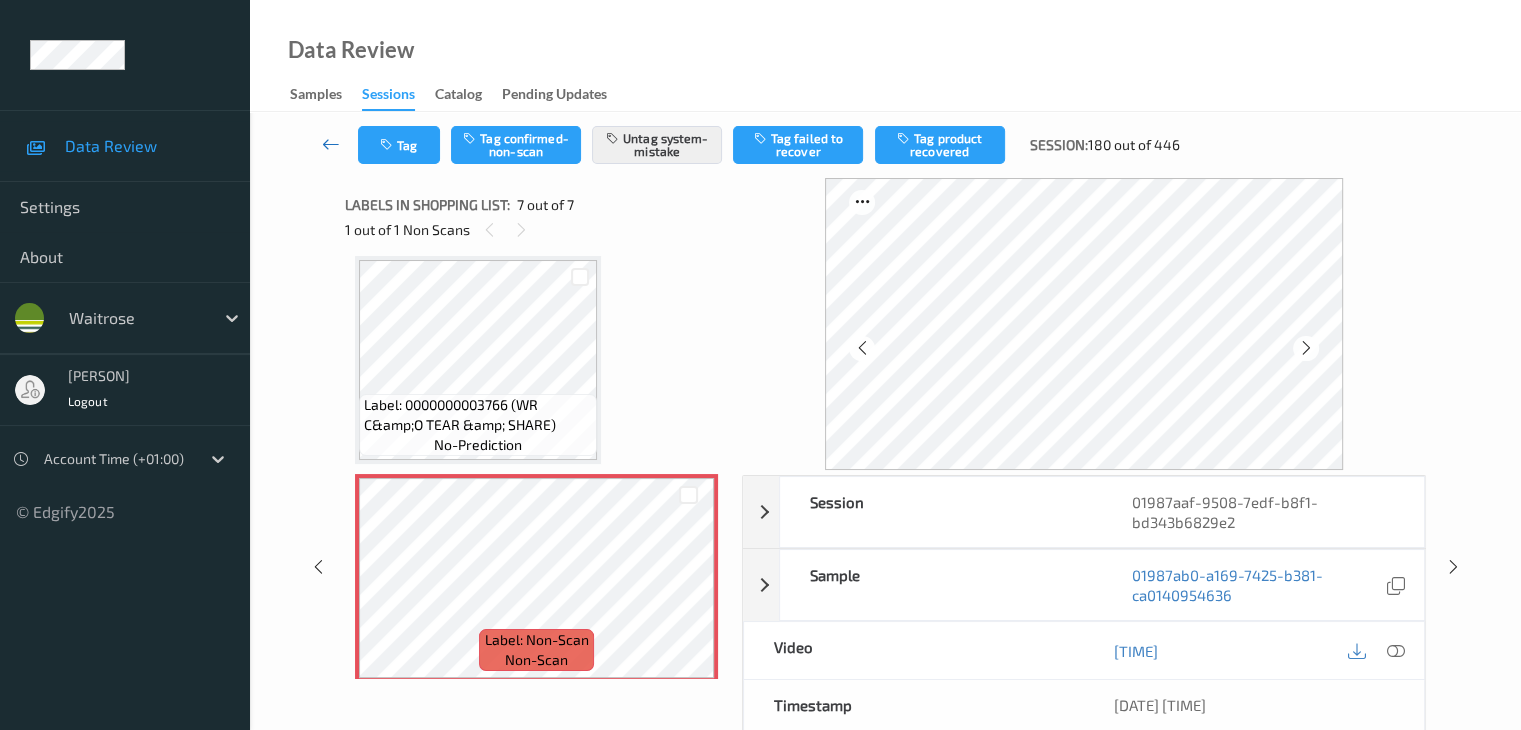 click at bounding box center (331, 144) 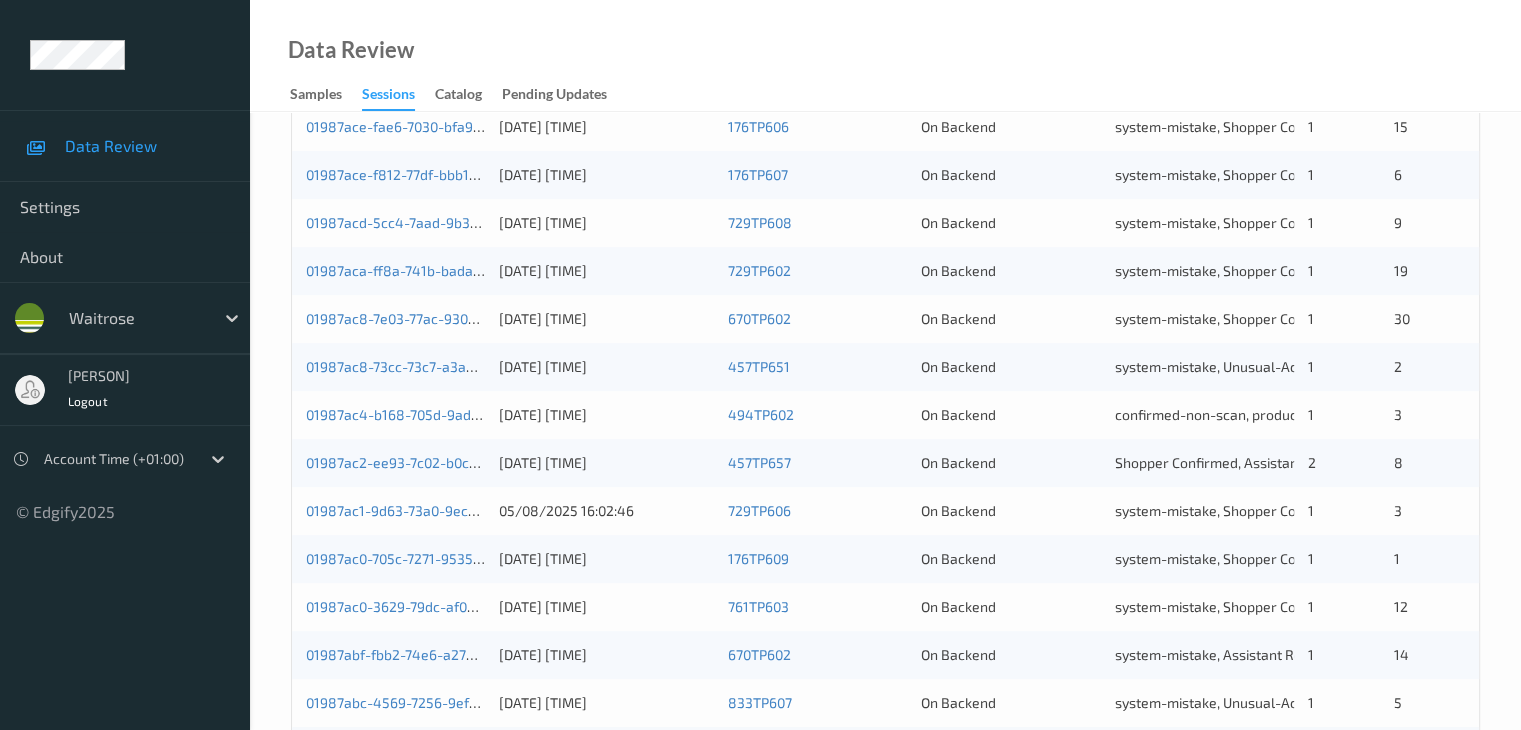 scroll, scrollTop: 532, scrollLeft: 0, axis: vertical 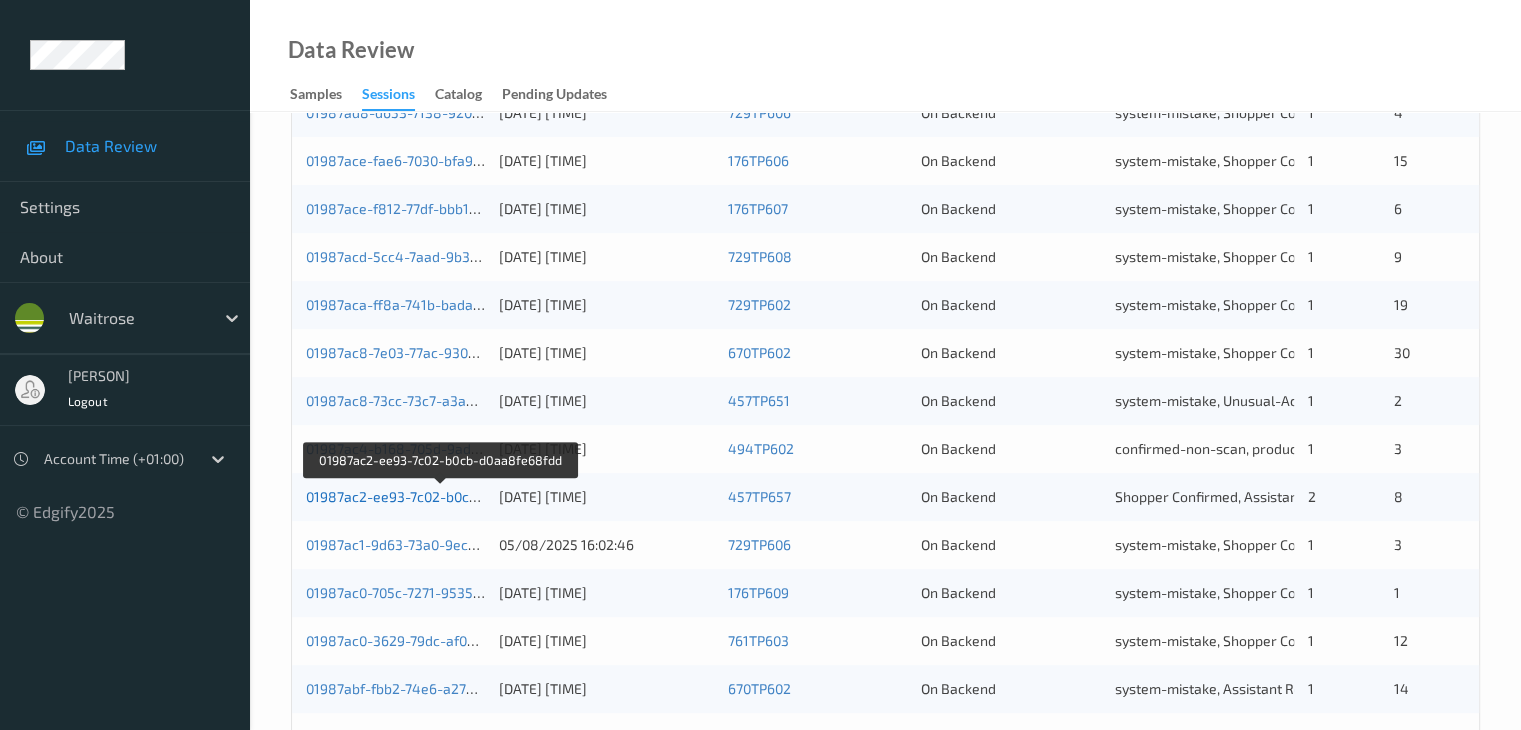 click on "01987ac2-ee93-7c02-b0cb-d0aa8fe68fdd" at bounding box center [440, 496] 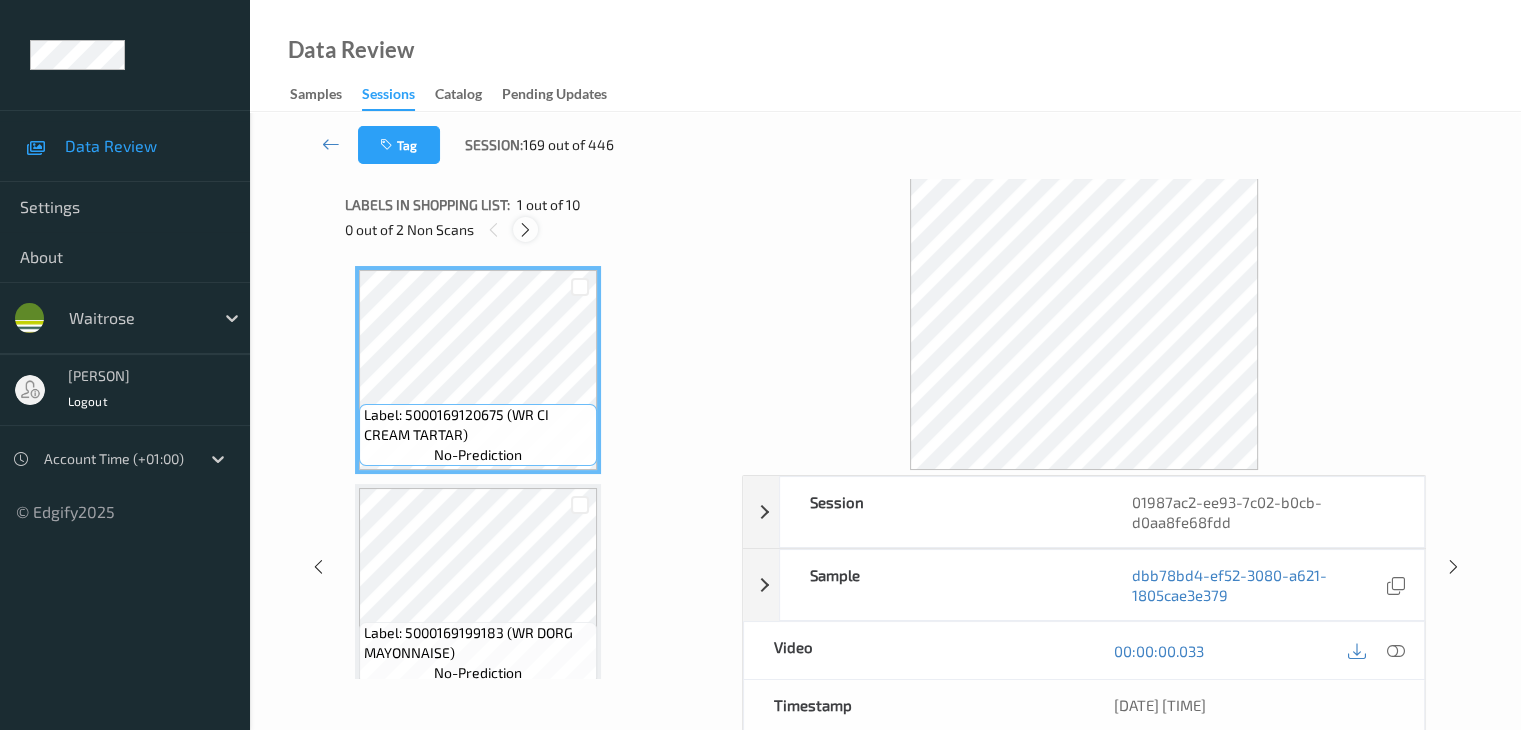 click at bounding box center [525, 230] 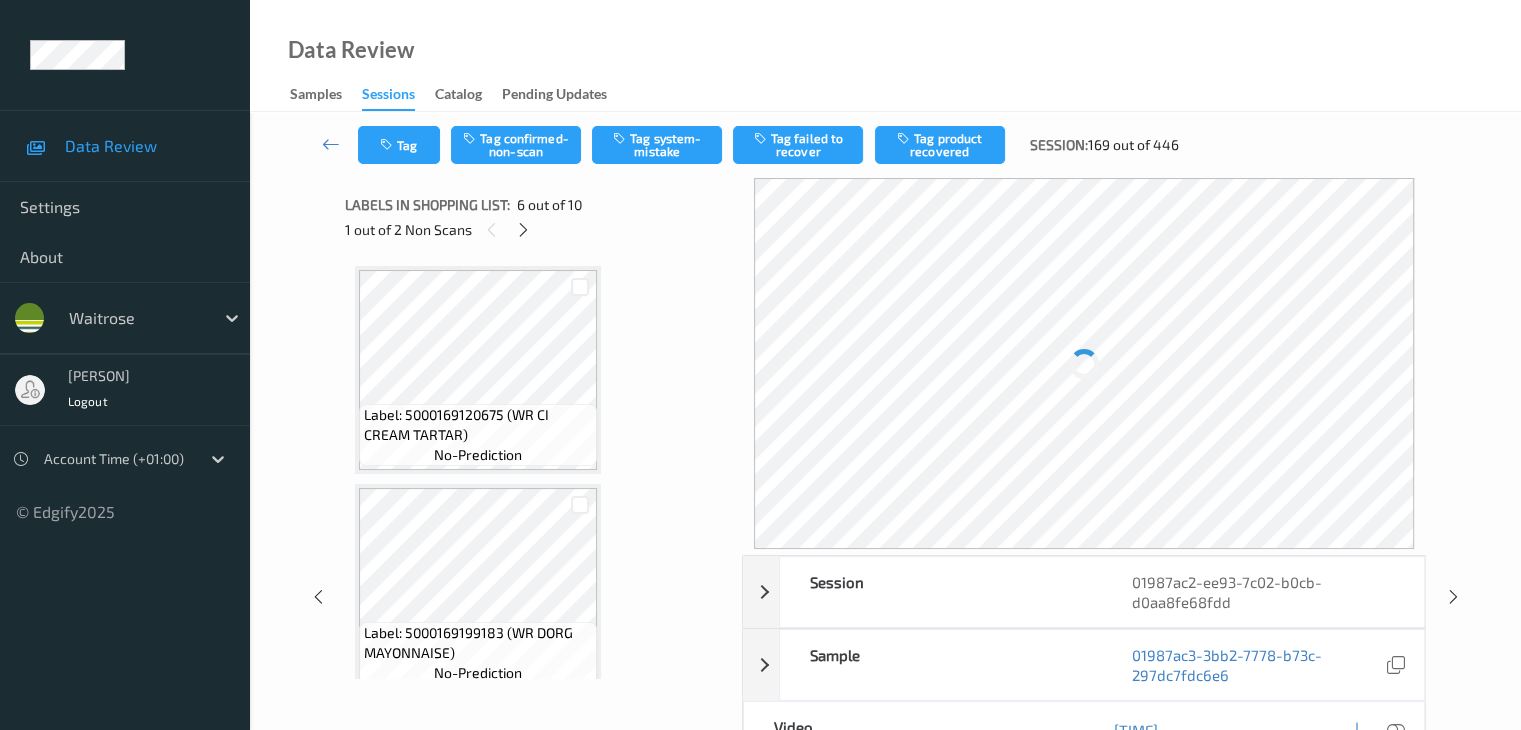 scroll, scrollTop: 882, scrollLeft: 0, axis: vertical 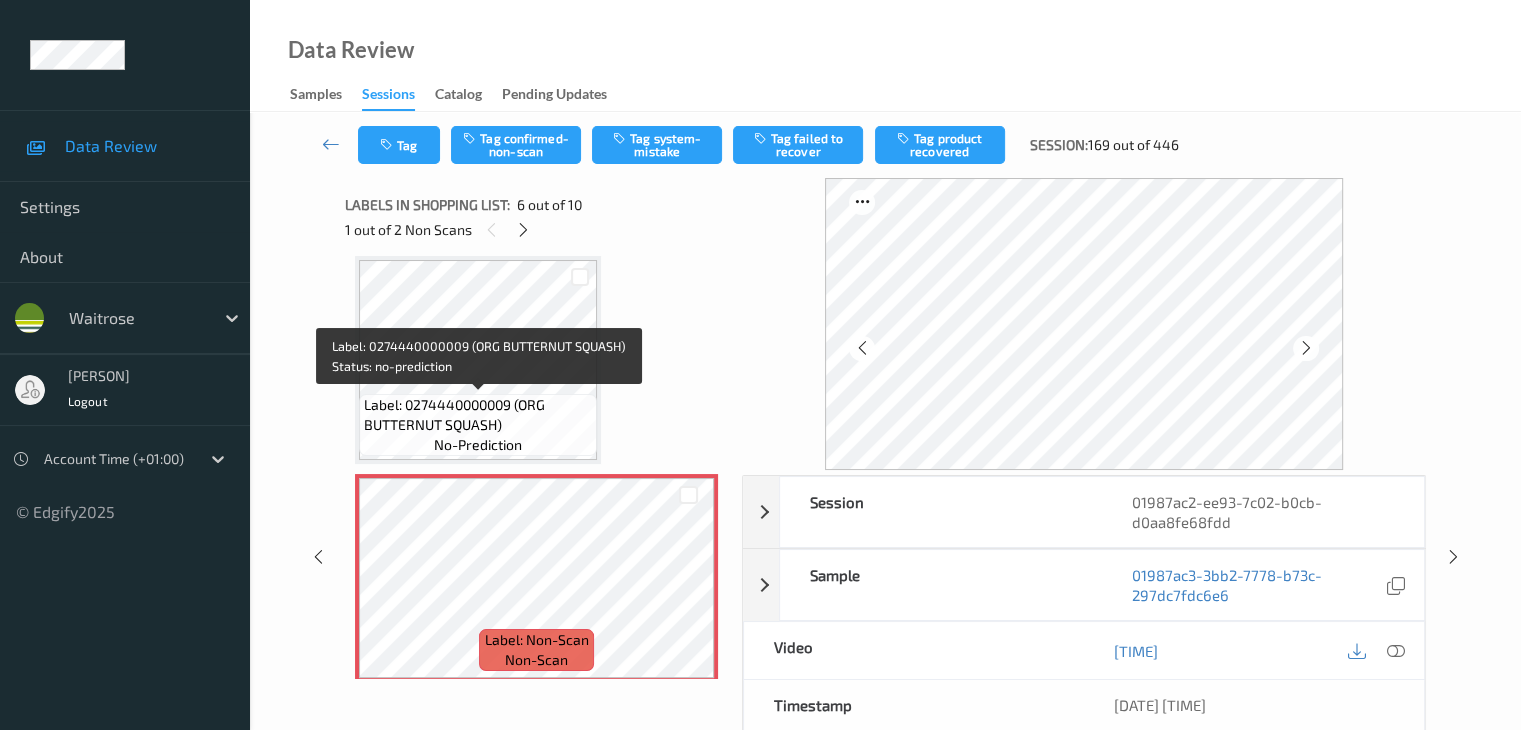 click on "Label: 0274440000009 (ORG BUTTERNUT SQUASH)" at bounding box center [478, 415] 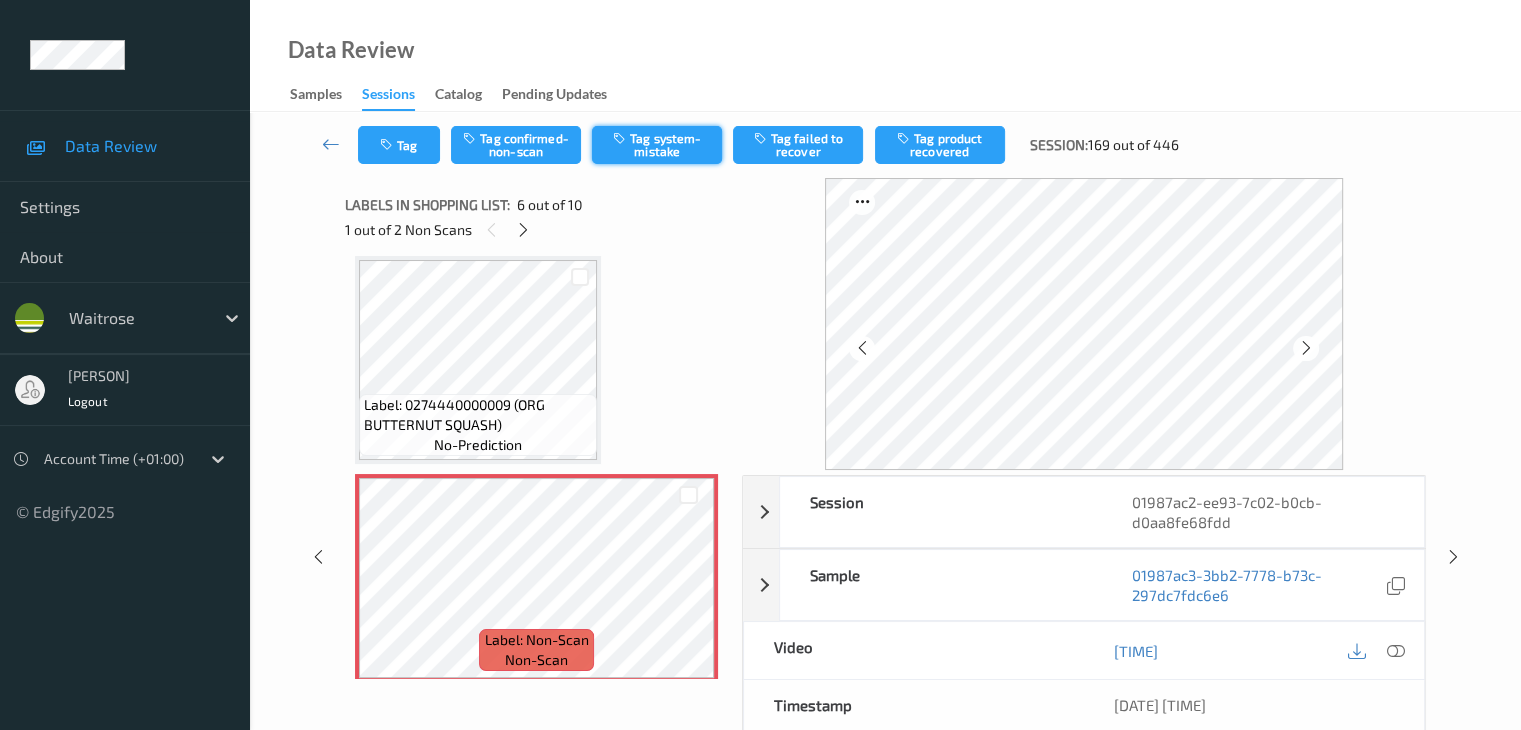 click on "Tag   system-mistake" at bounding box center (657, 145) 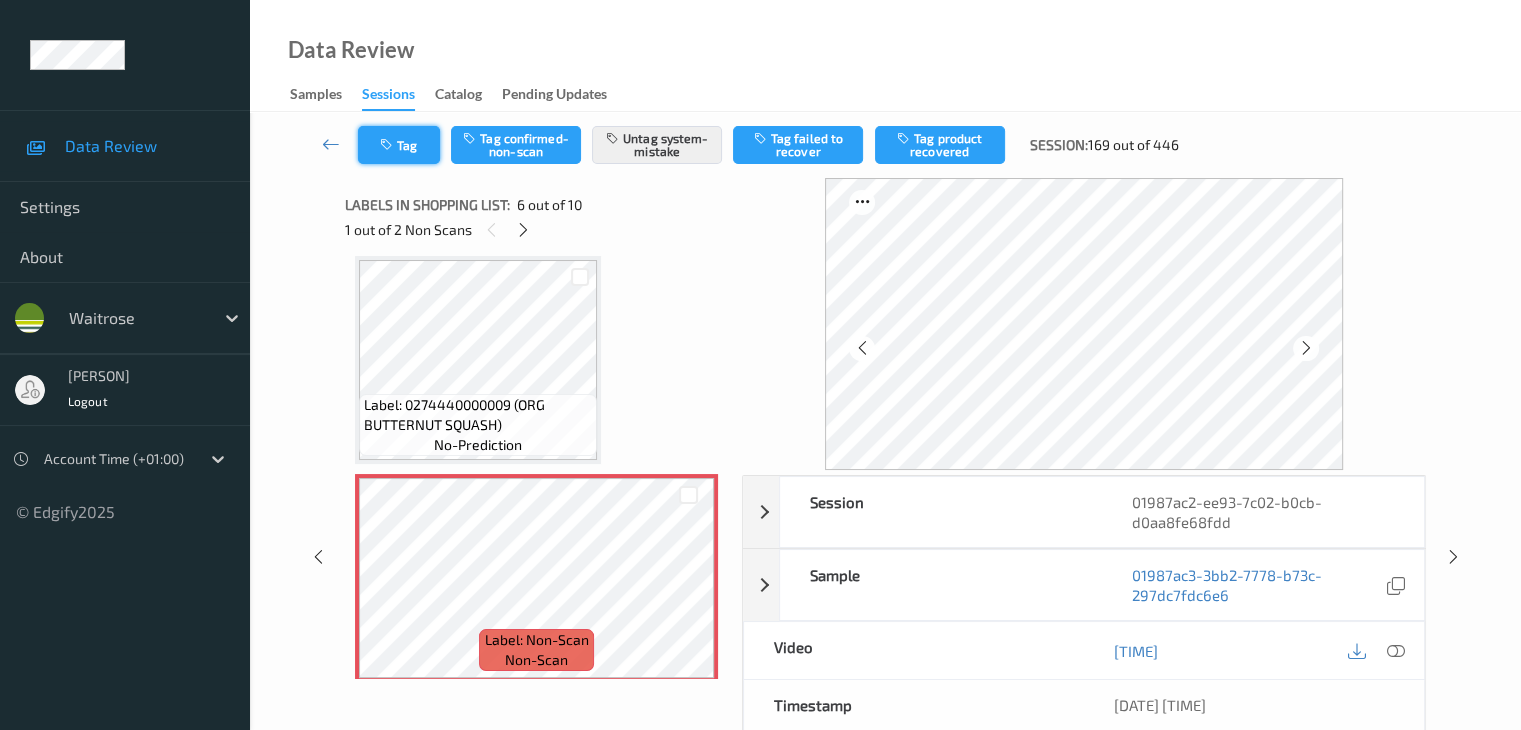 click on "Tag" at bounding box center [399, 145] 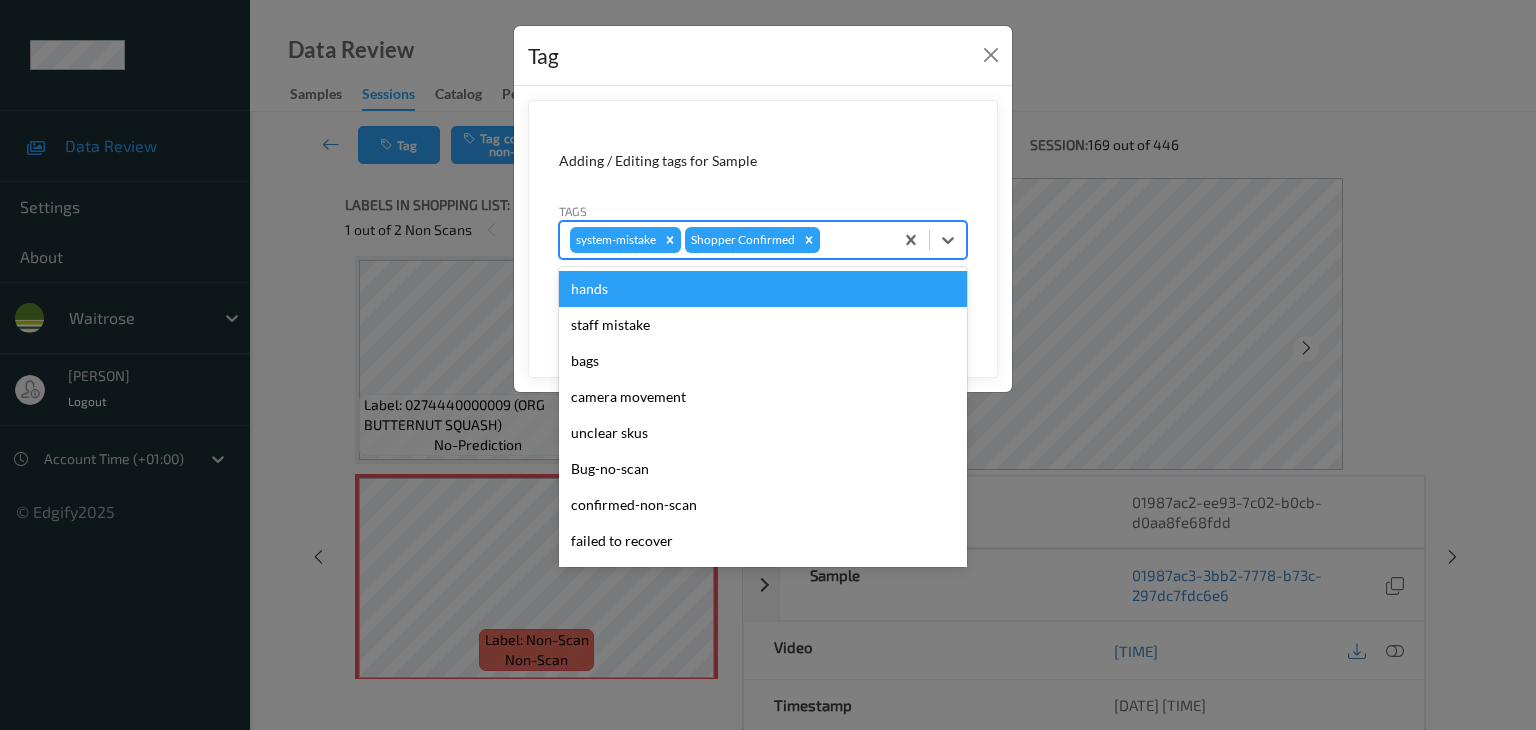 click at bounding box center (853, 240) 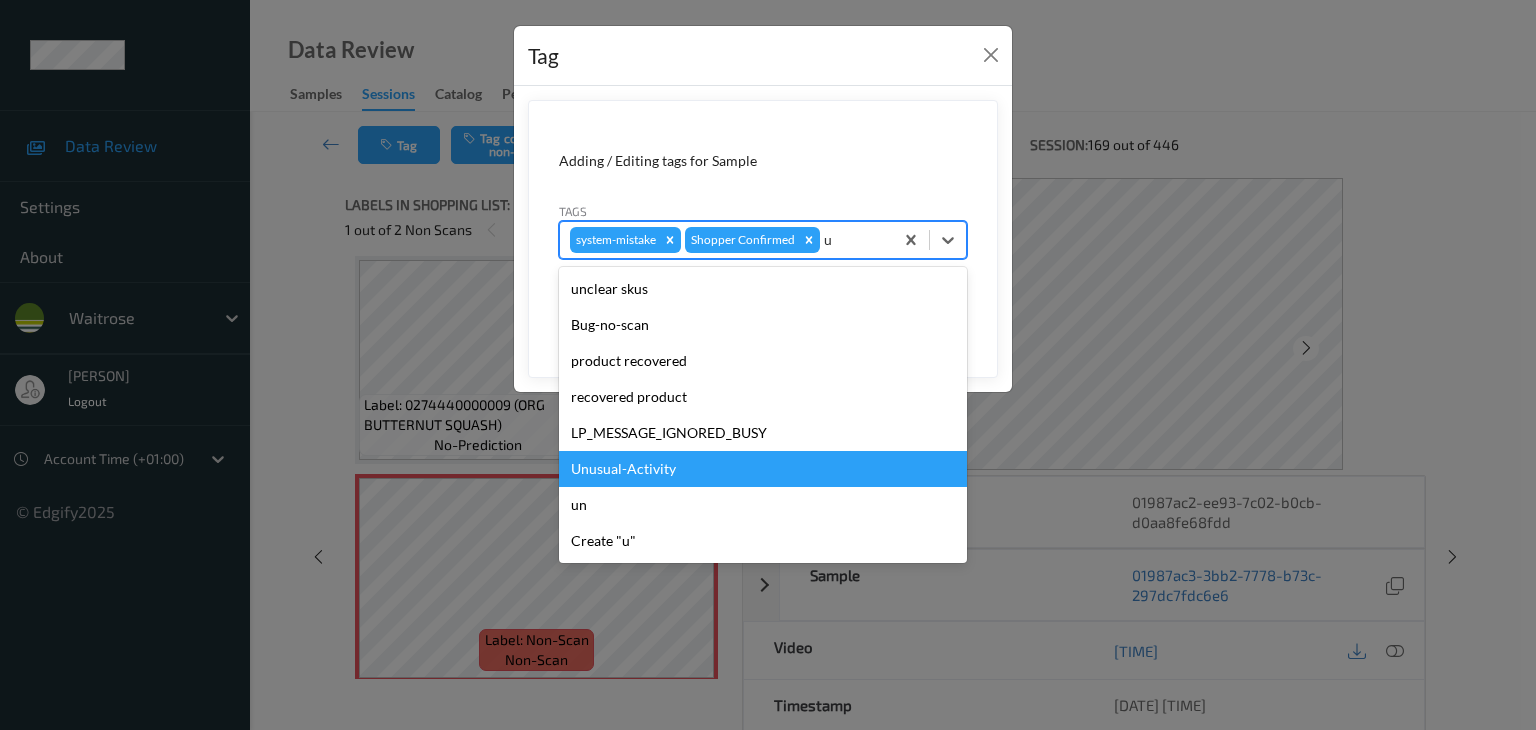 click on "Unusual-Activity" at bounding box center (763, 469) 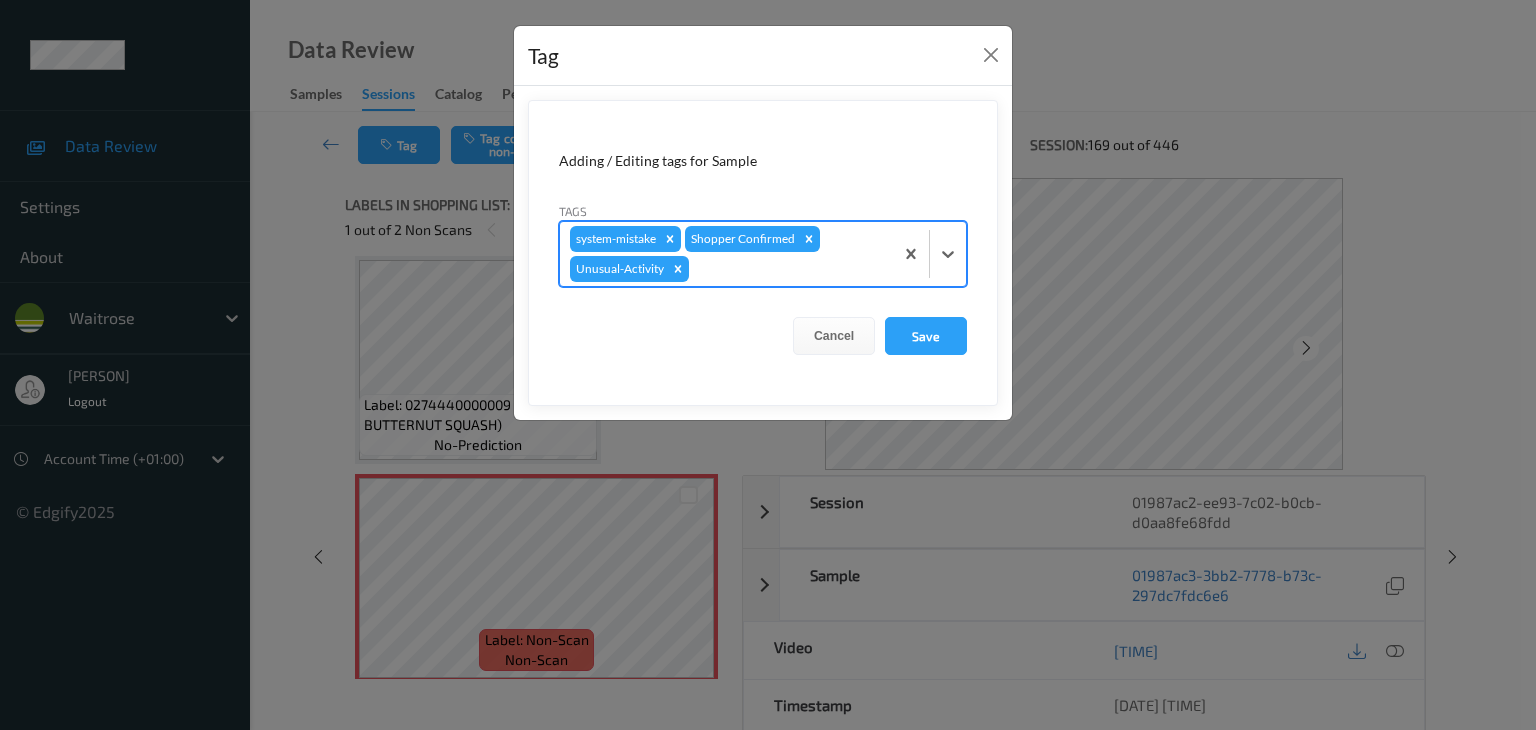 type on "p" 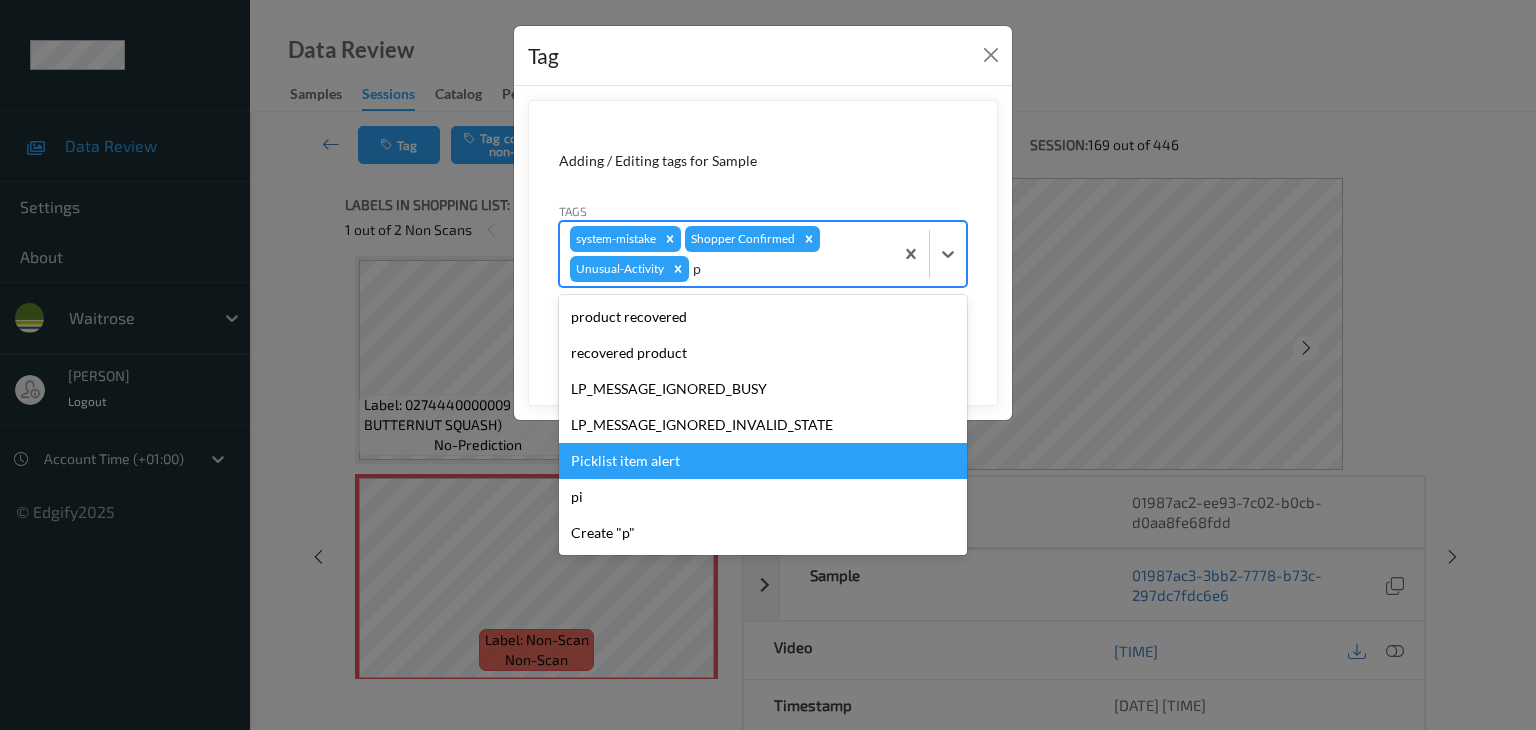 click on "Picklist item alert" at bounding box center [763, 461] 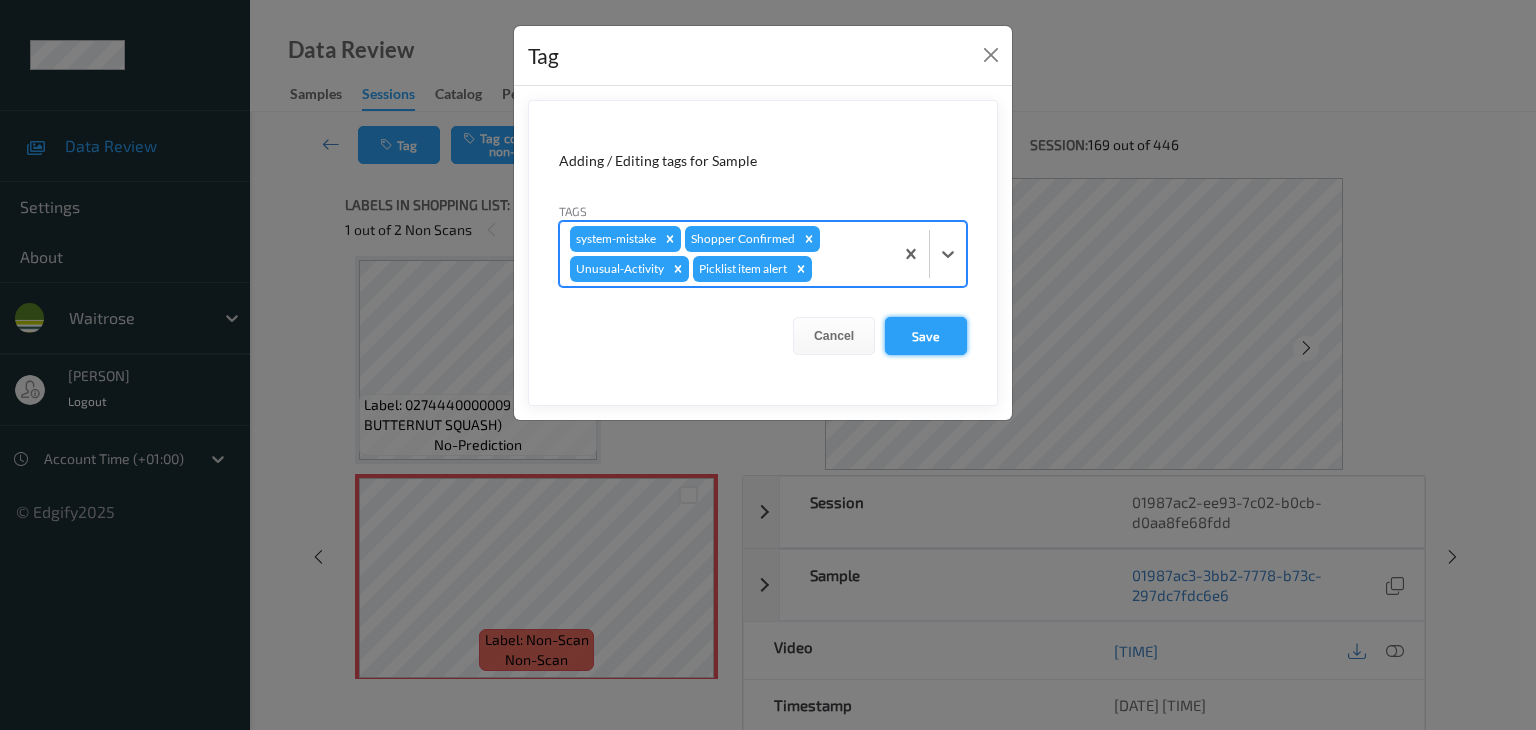 click on "Save" at bounding box center [926, 336] 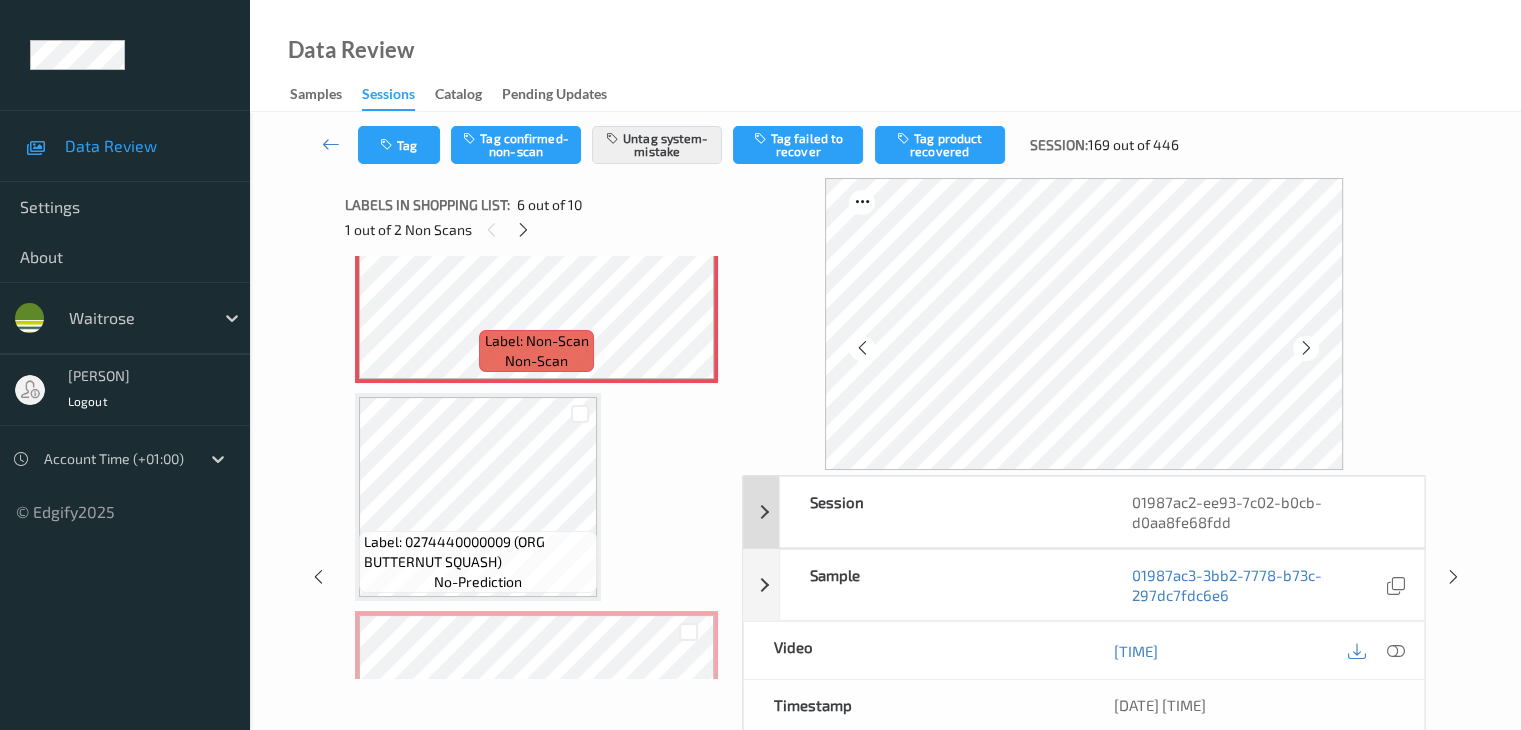 scroll, scrollTop: 1182, scrollLeft: 0, axis: vertical 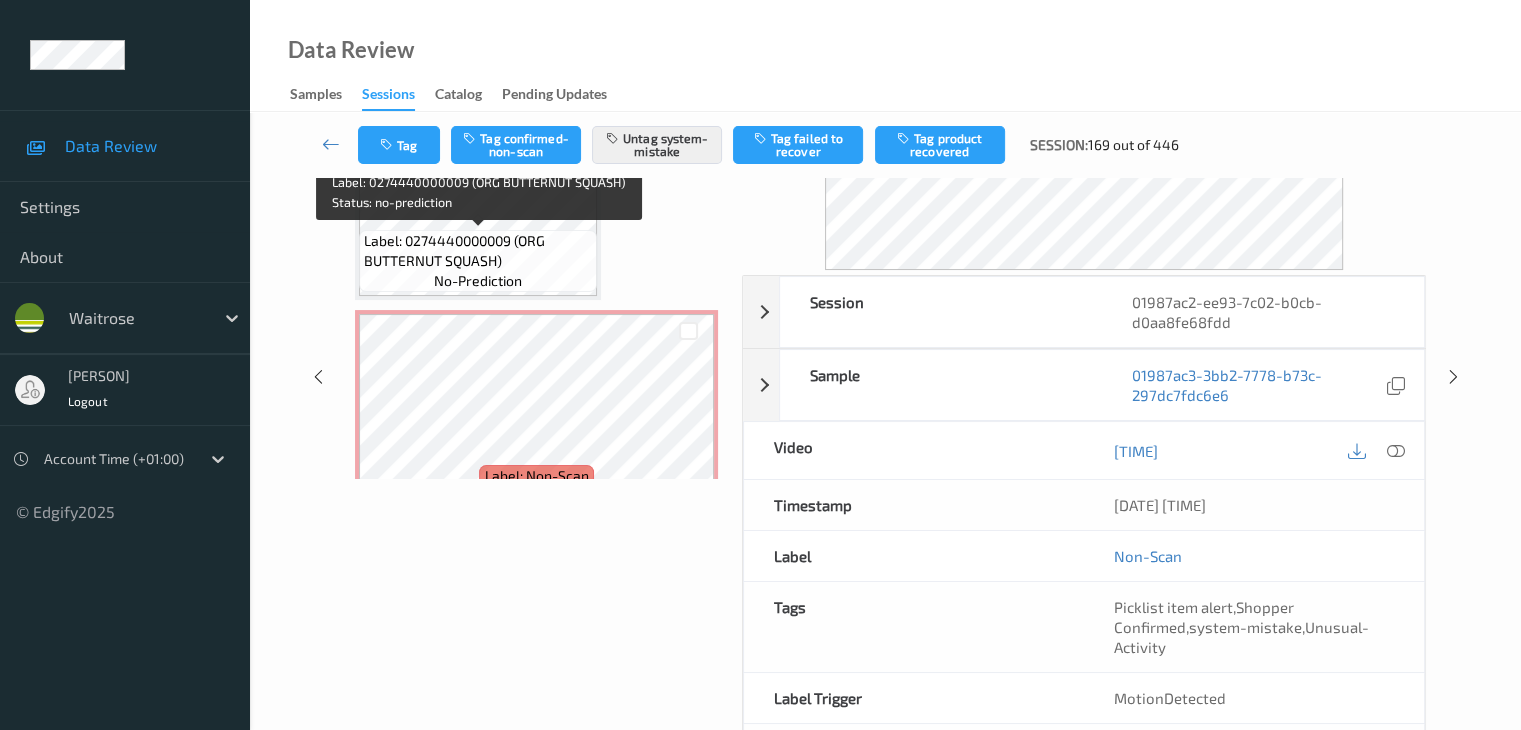 click on "Label: 0274440000009 (ORG BUTTERNUT SQUASH)" at bounding box center [478, 251] 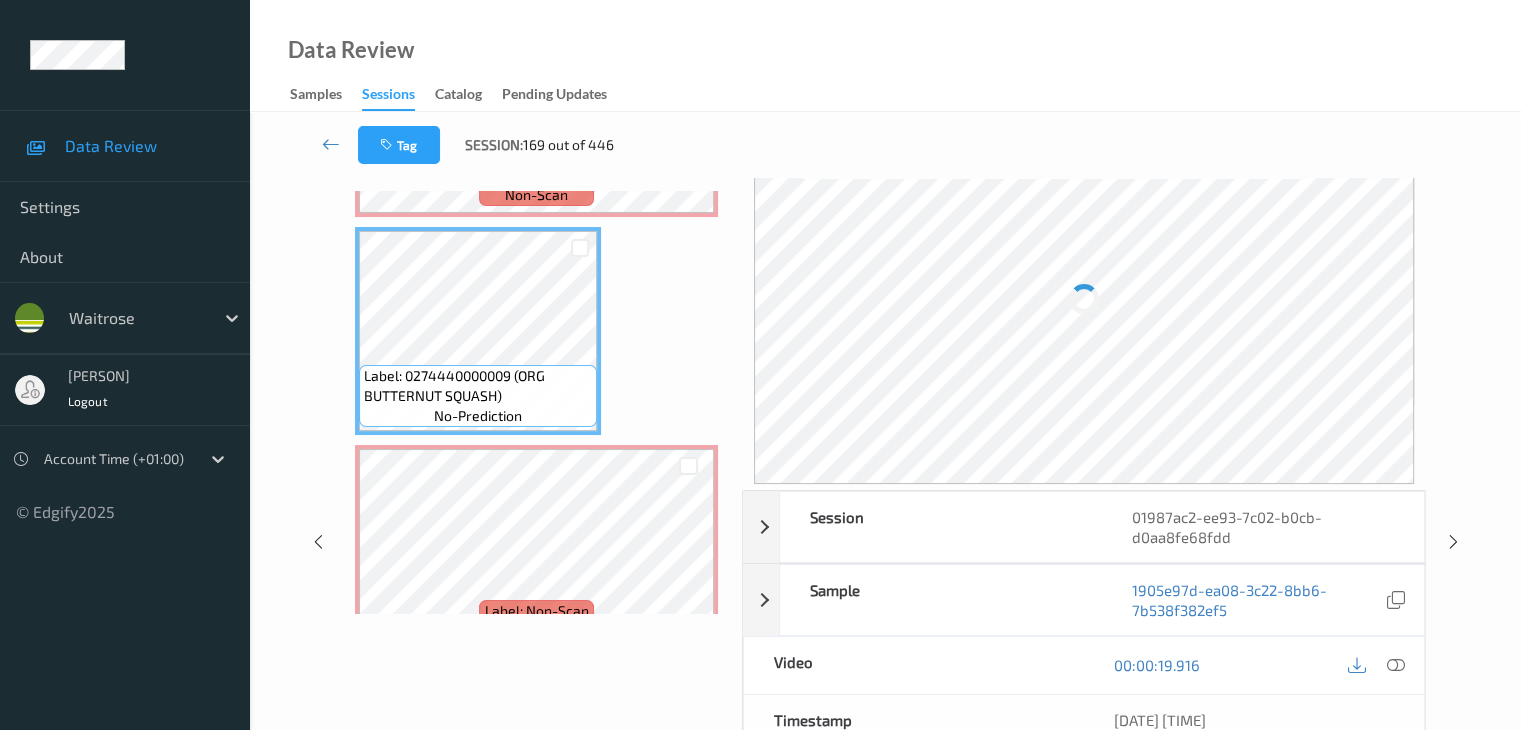 scroll, scrollTop: 100, scrollLeft: 0, axis: vertical 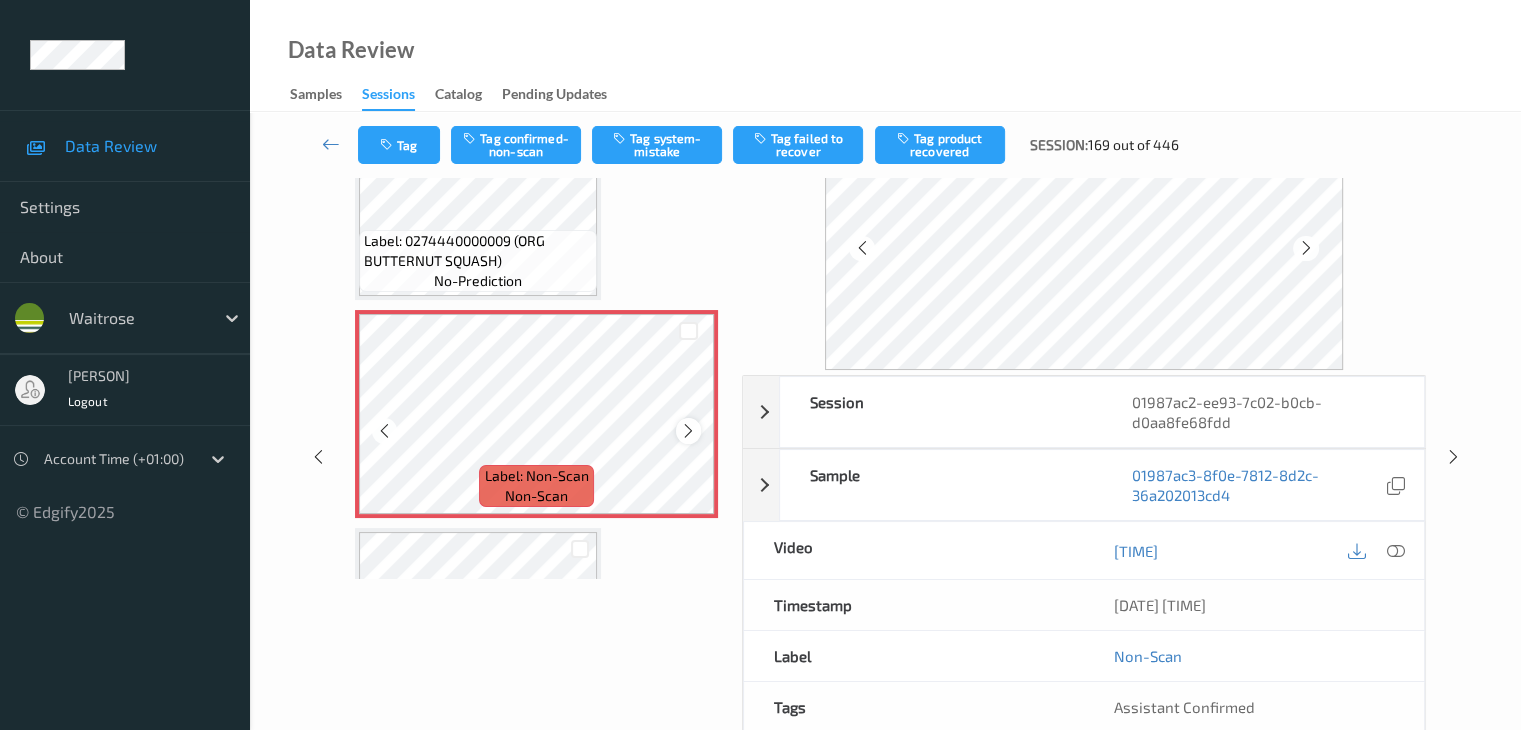 click at bounding box center (688, 431) 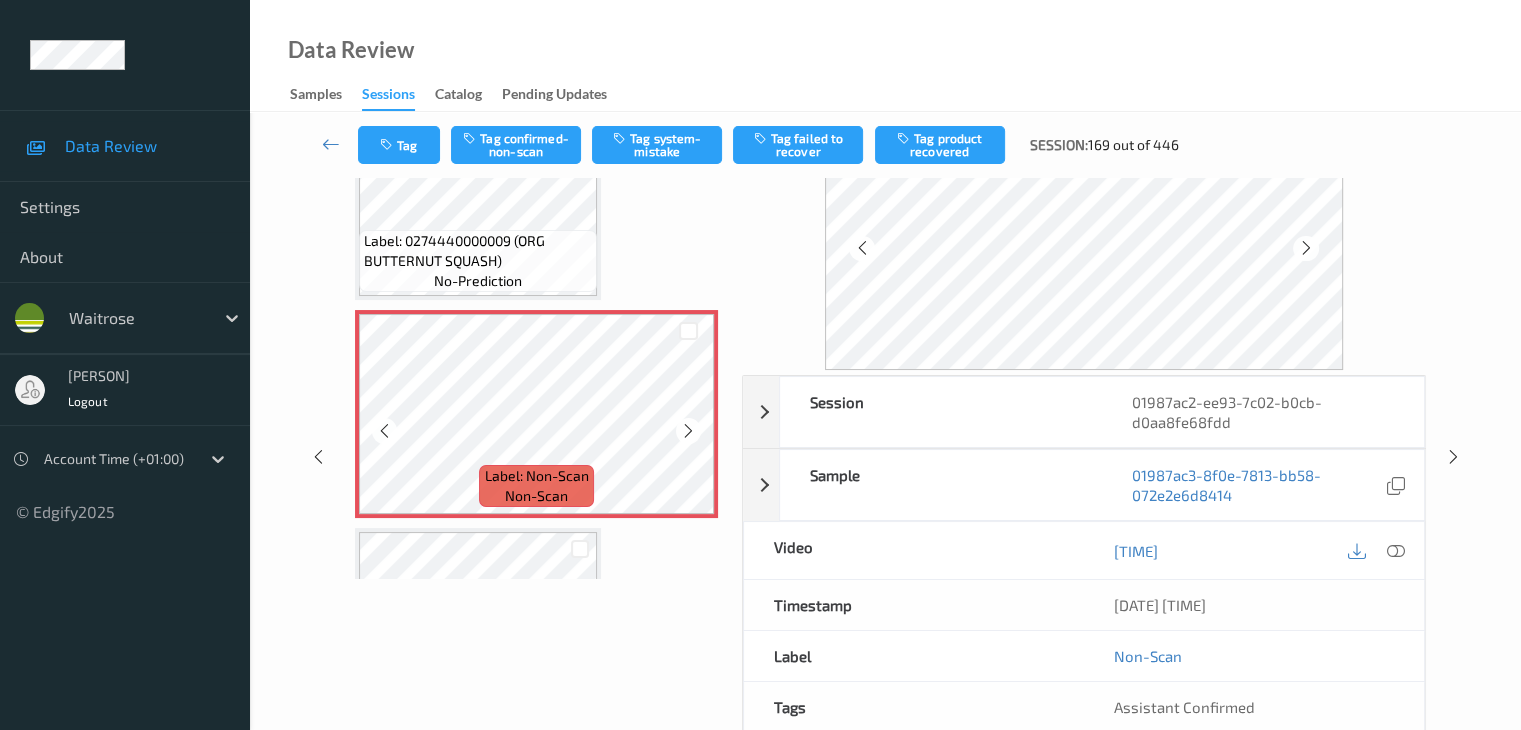 click at bounding box center (688, 431) 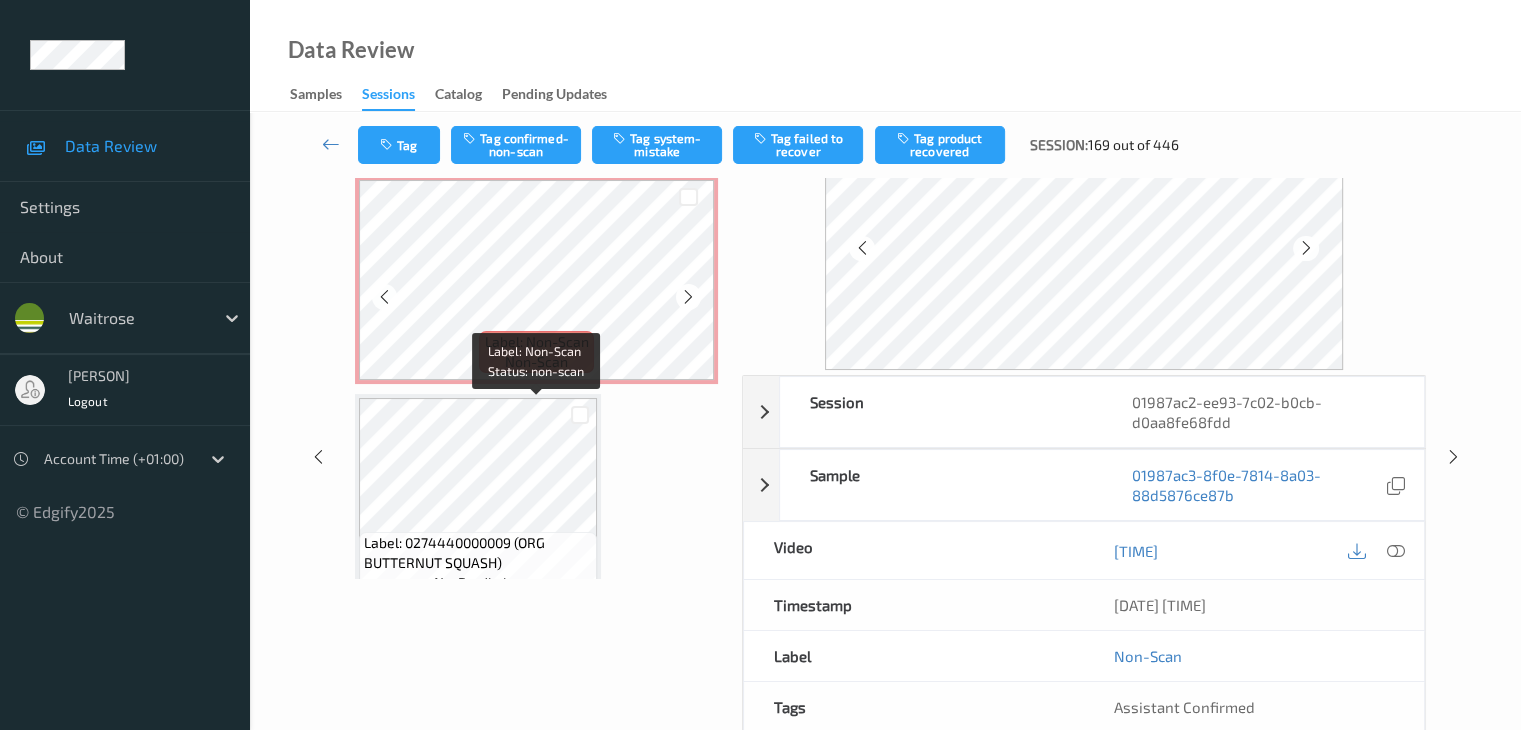 scroll, scrollTop: 1382, scrollLeft: 0, axis: vertical 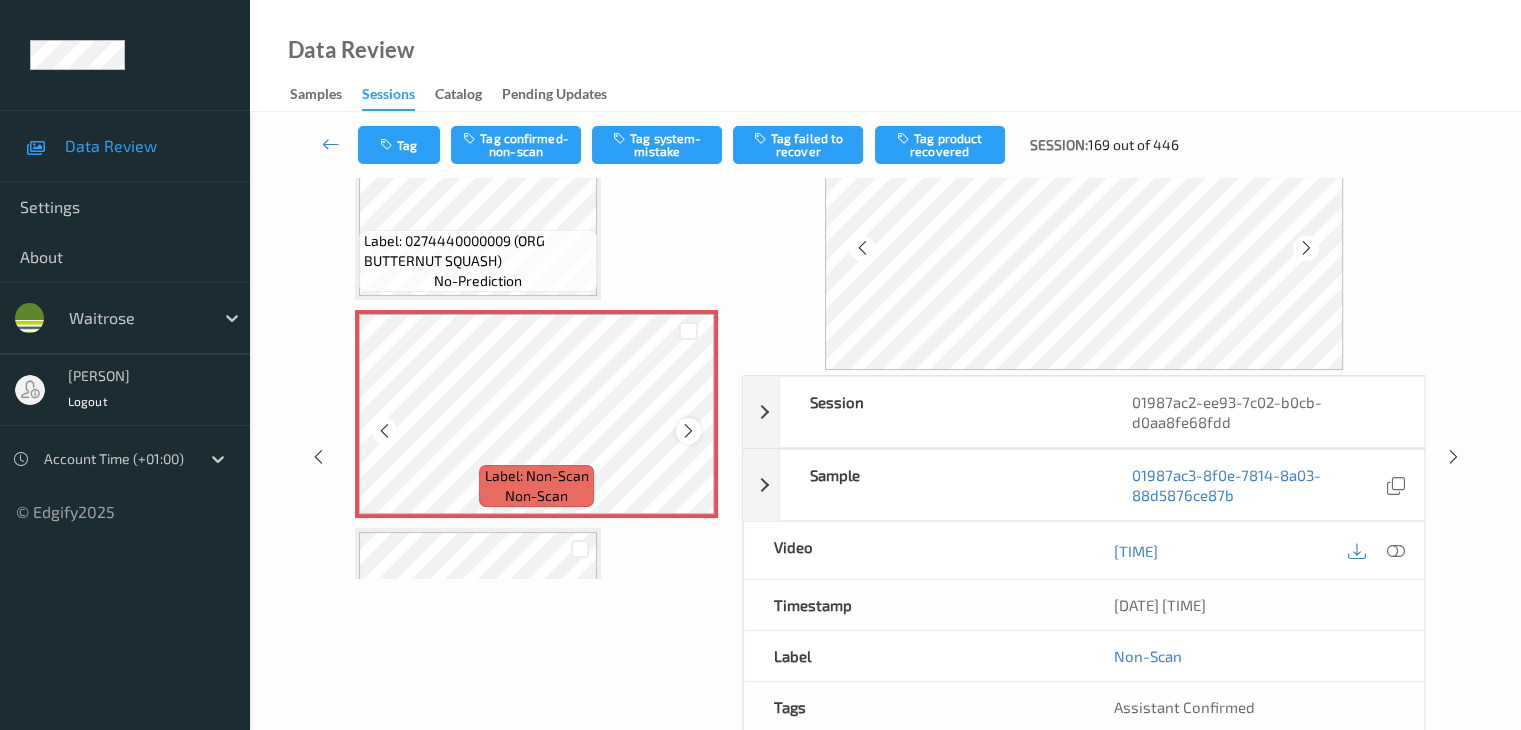 click at bounding box center (688, 430) 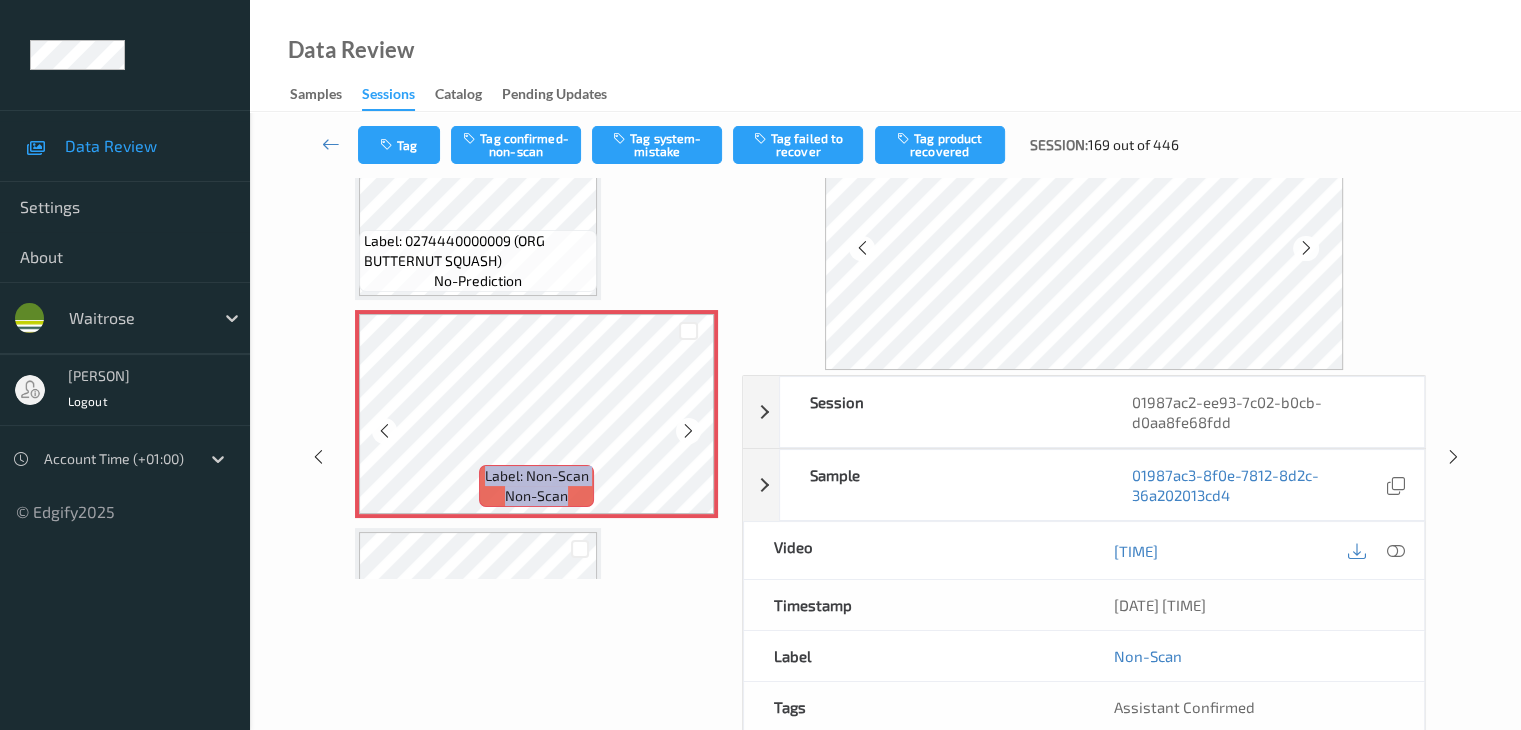 click at bounding box center [688, 430] 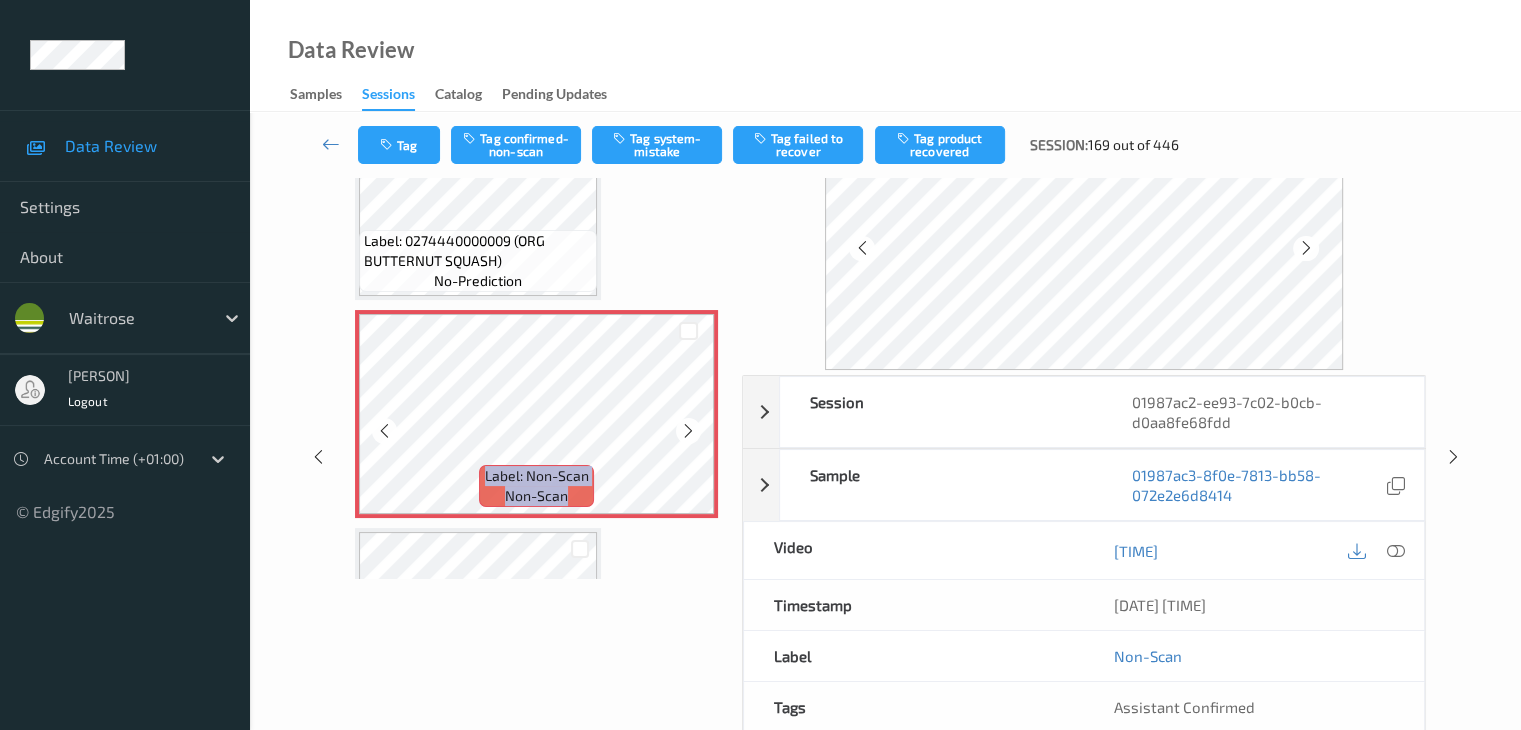 click at bounding box center (688, 430) 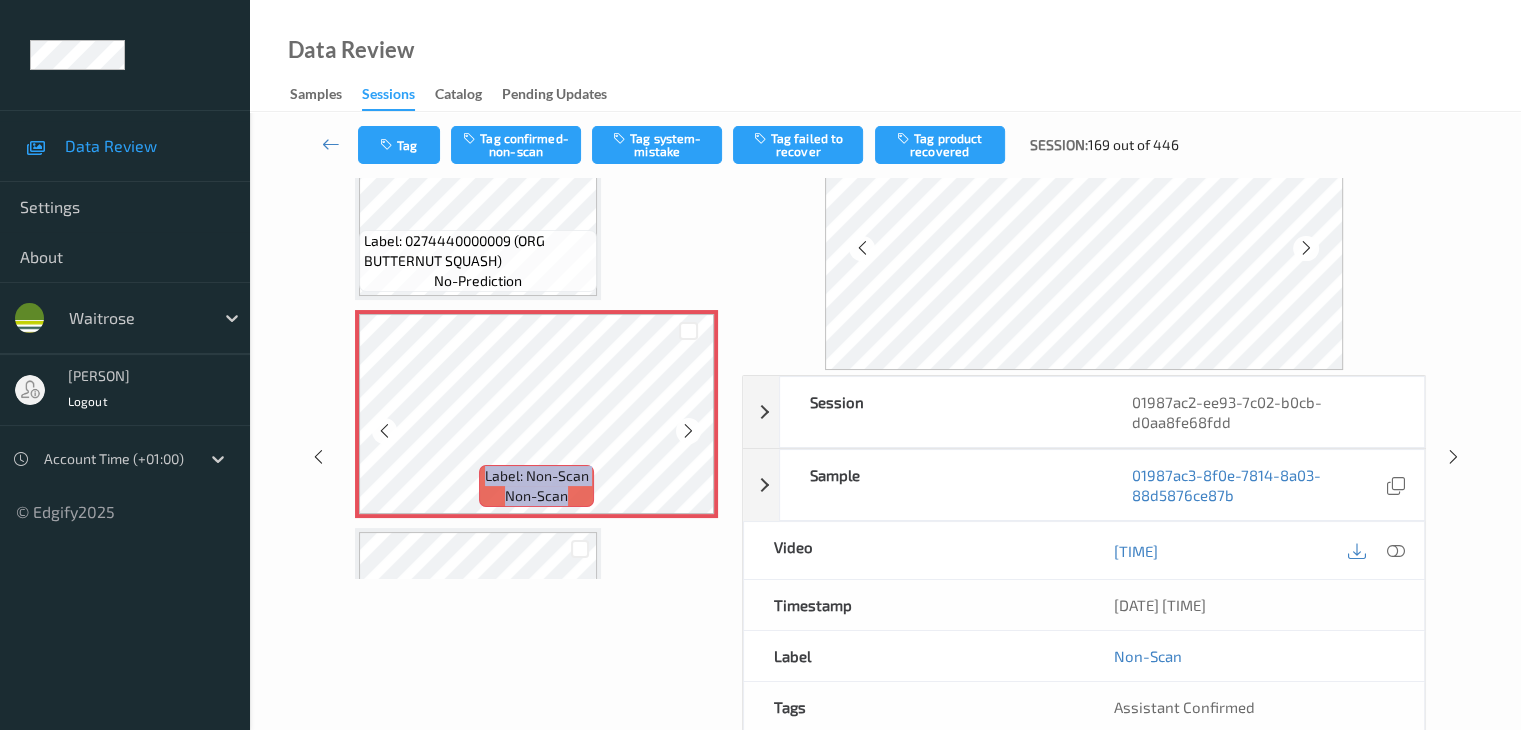 click at bounding box center (688, 430) 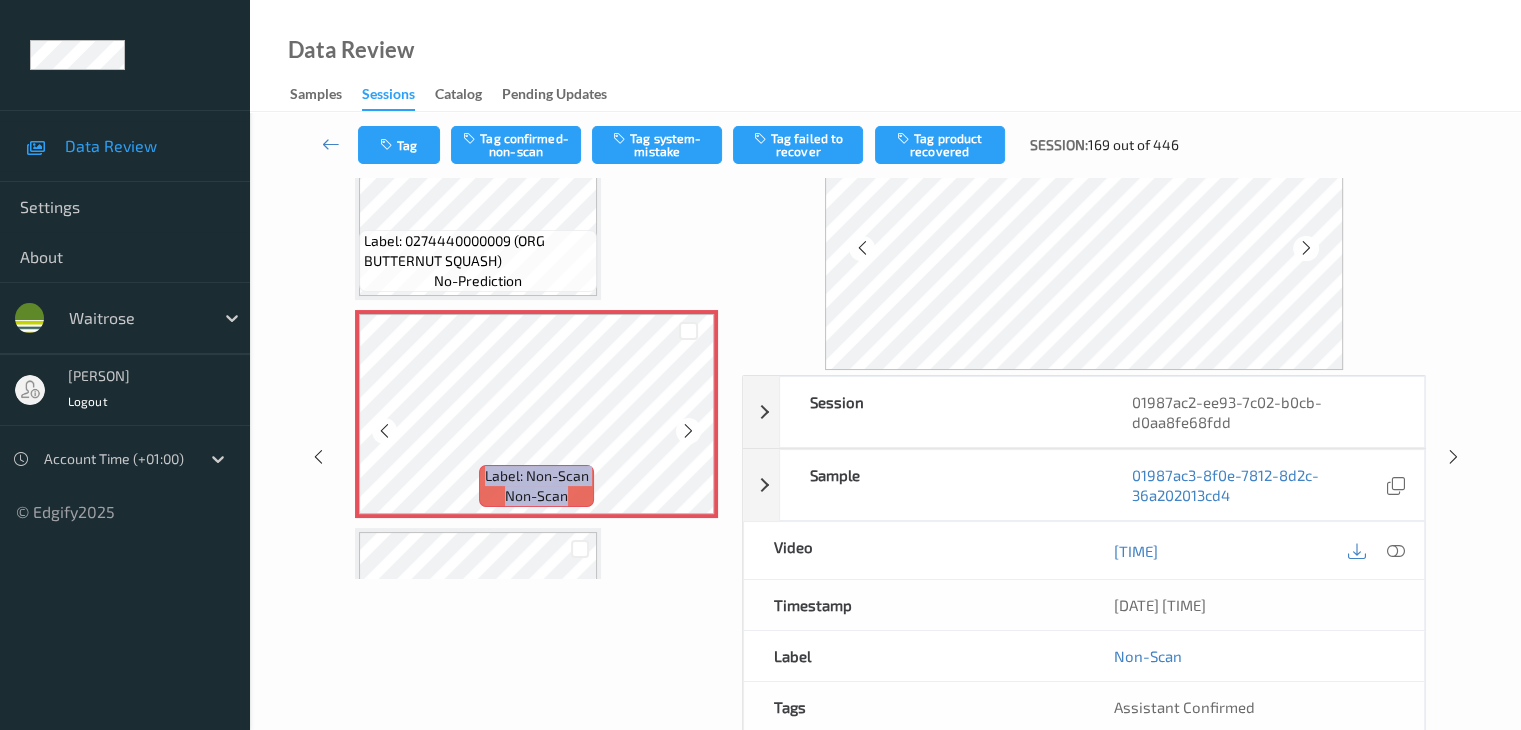 click at bounding box center (688, 430) 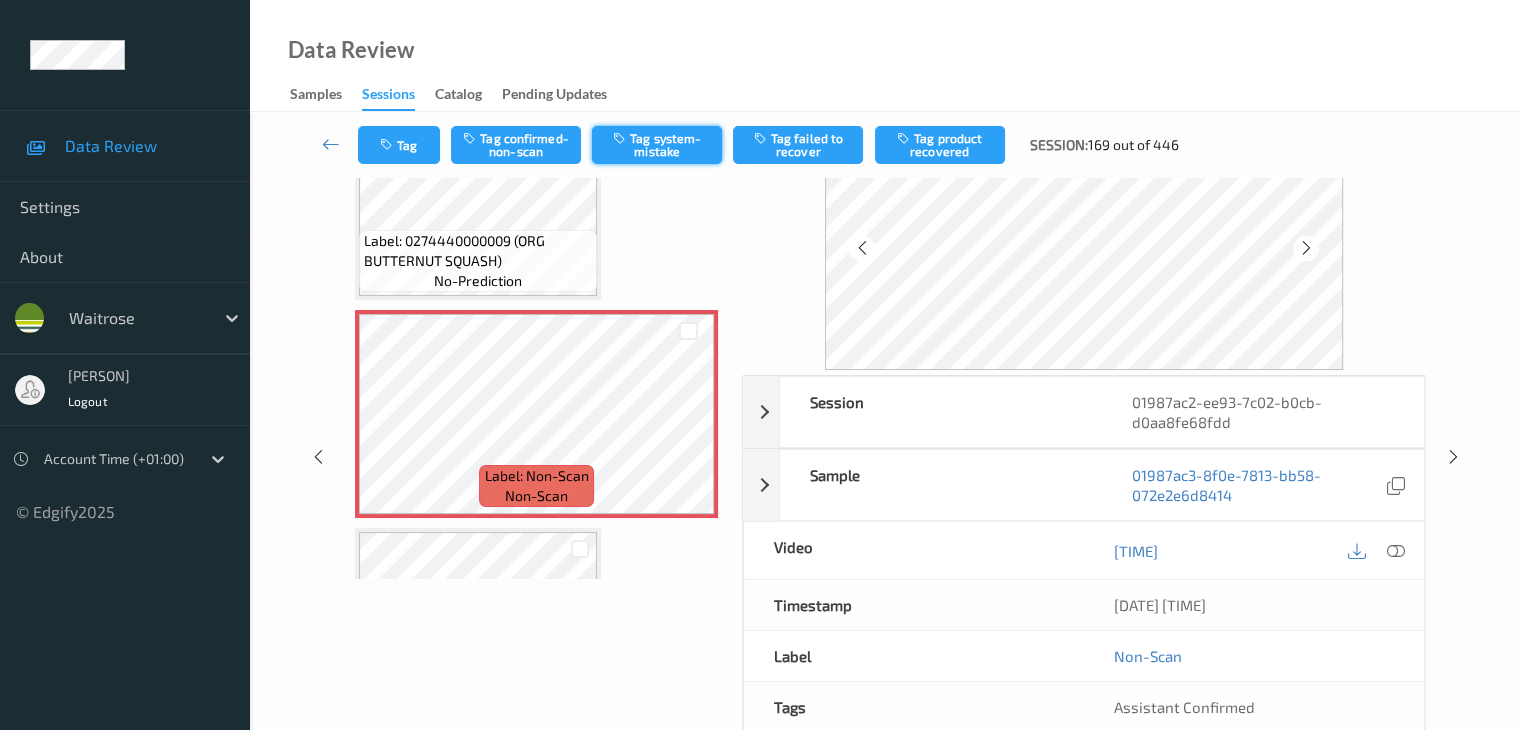 click on "Tag   system-mistake" at bounding box center (657, 145) 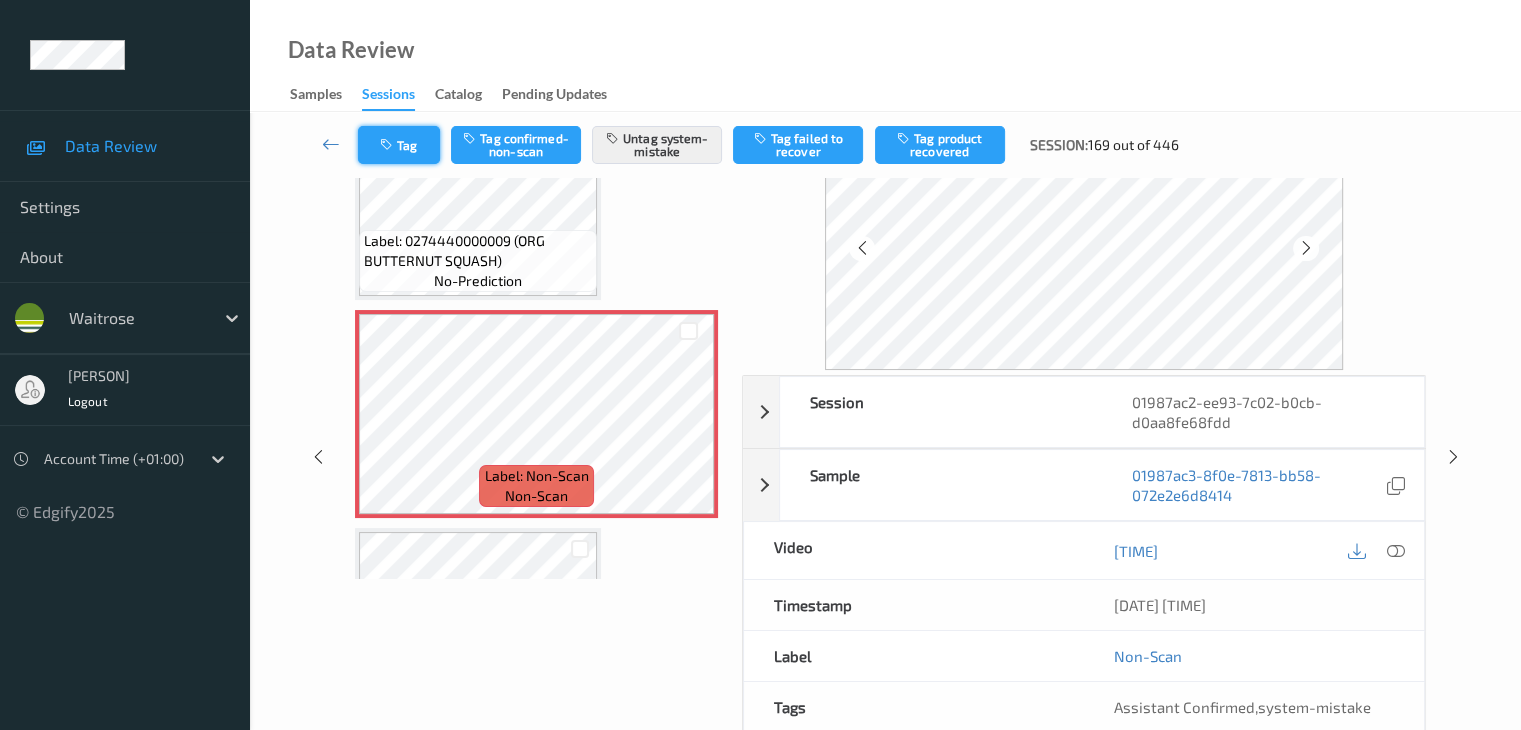 click on "Tag" at bounding box center (399, 145) 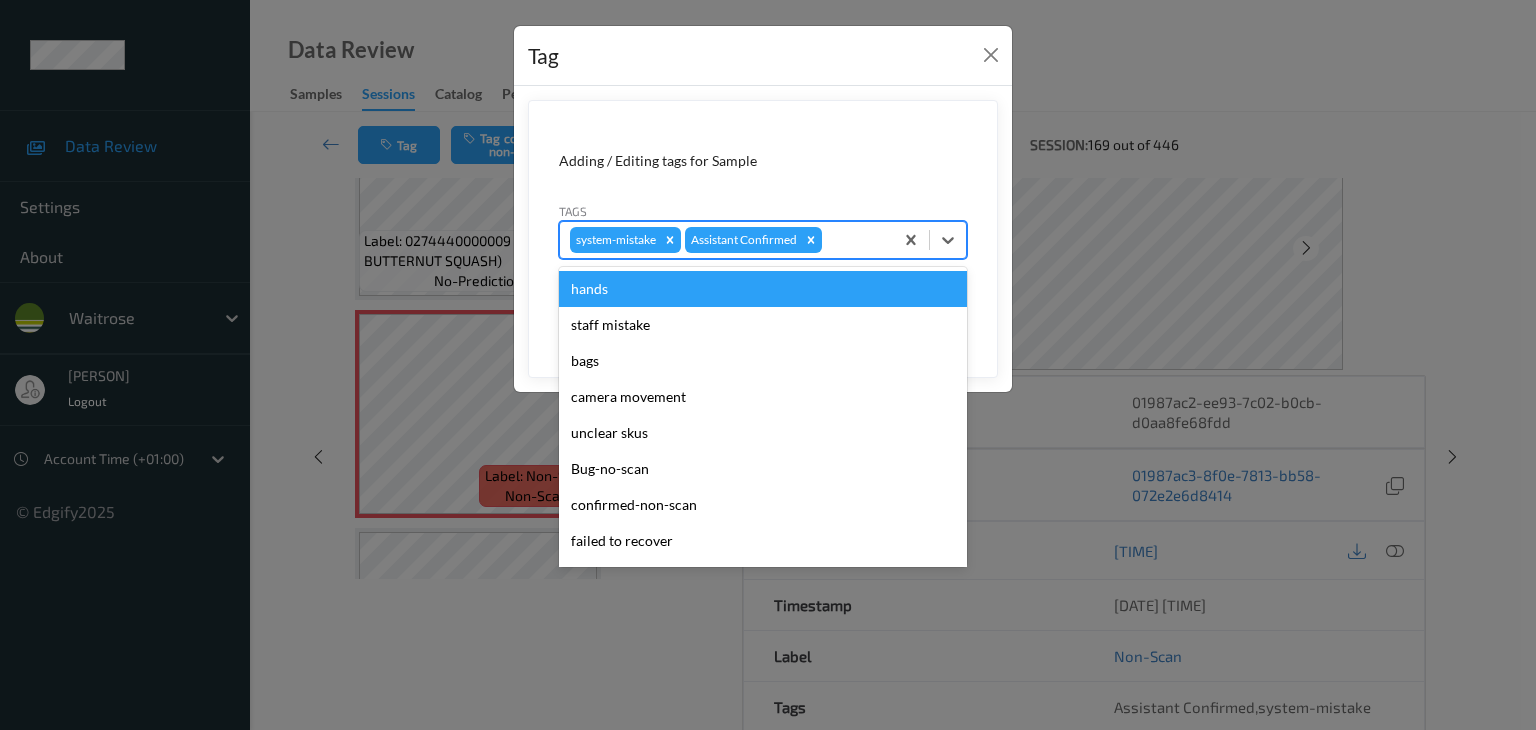 click at bounding box center (854, 240) 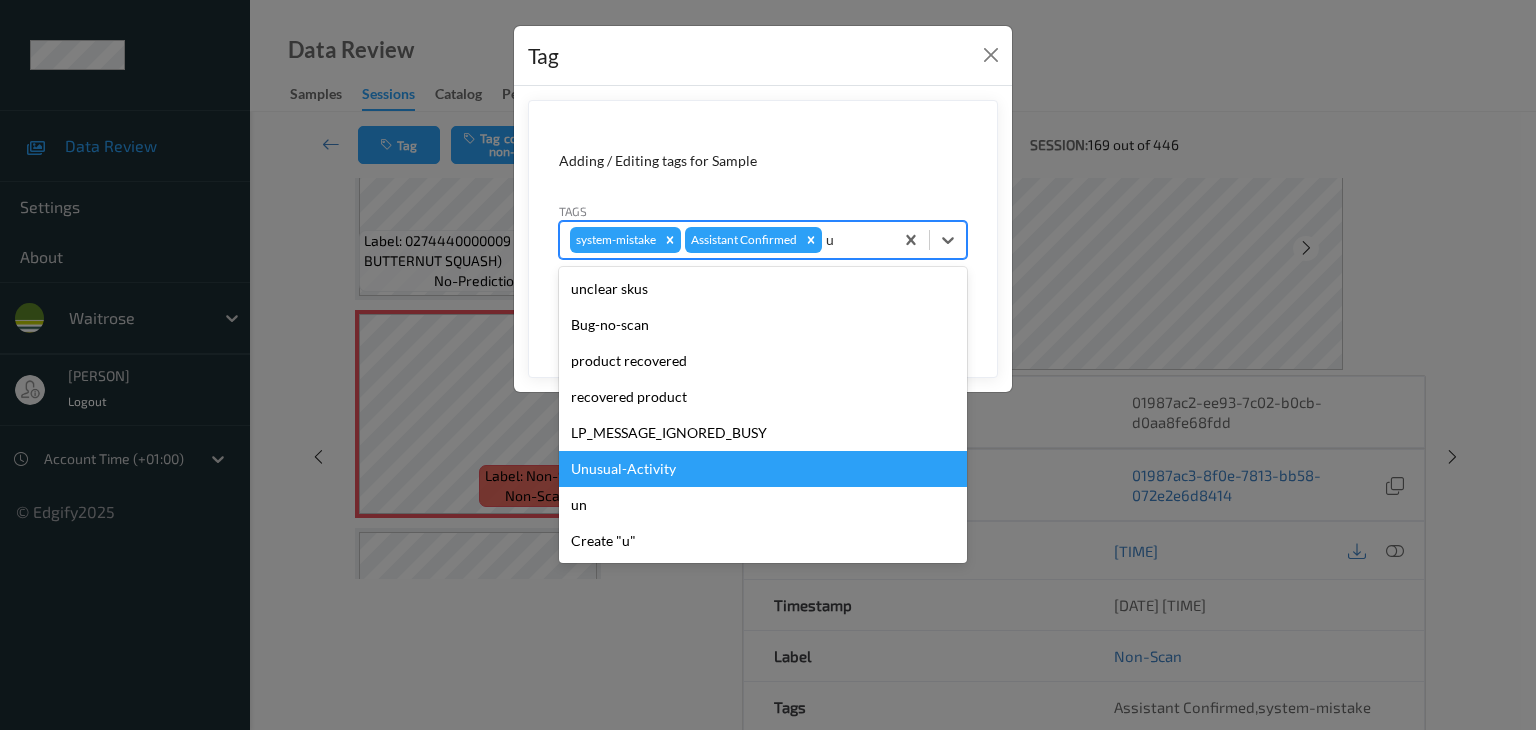 click on "Unusual-Activity" at bounding box center (763, 469) 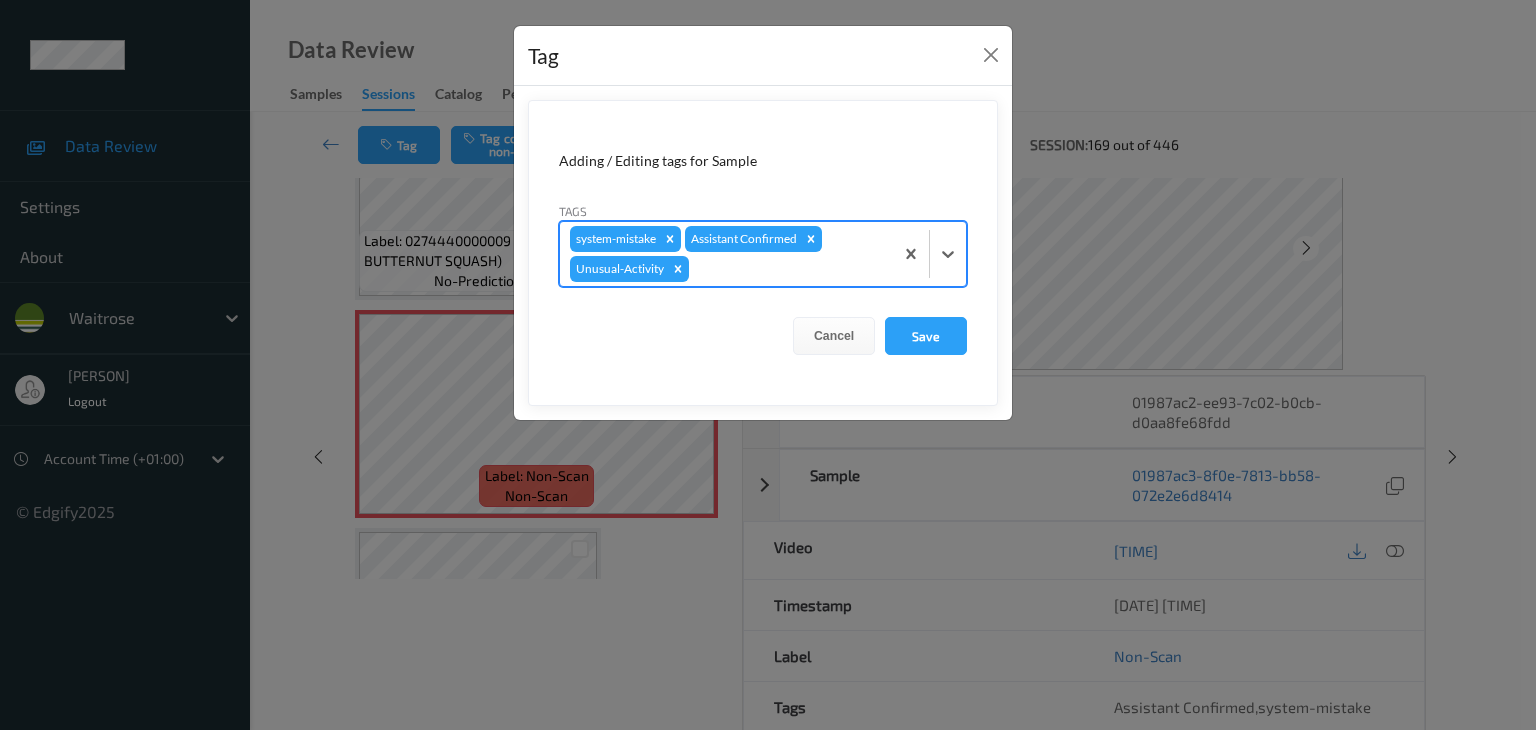 type on "p" 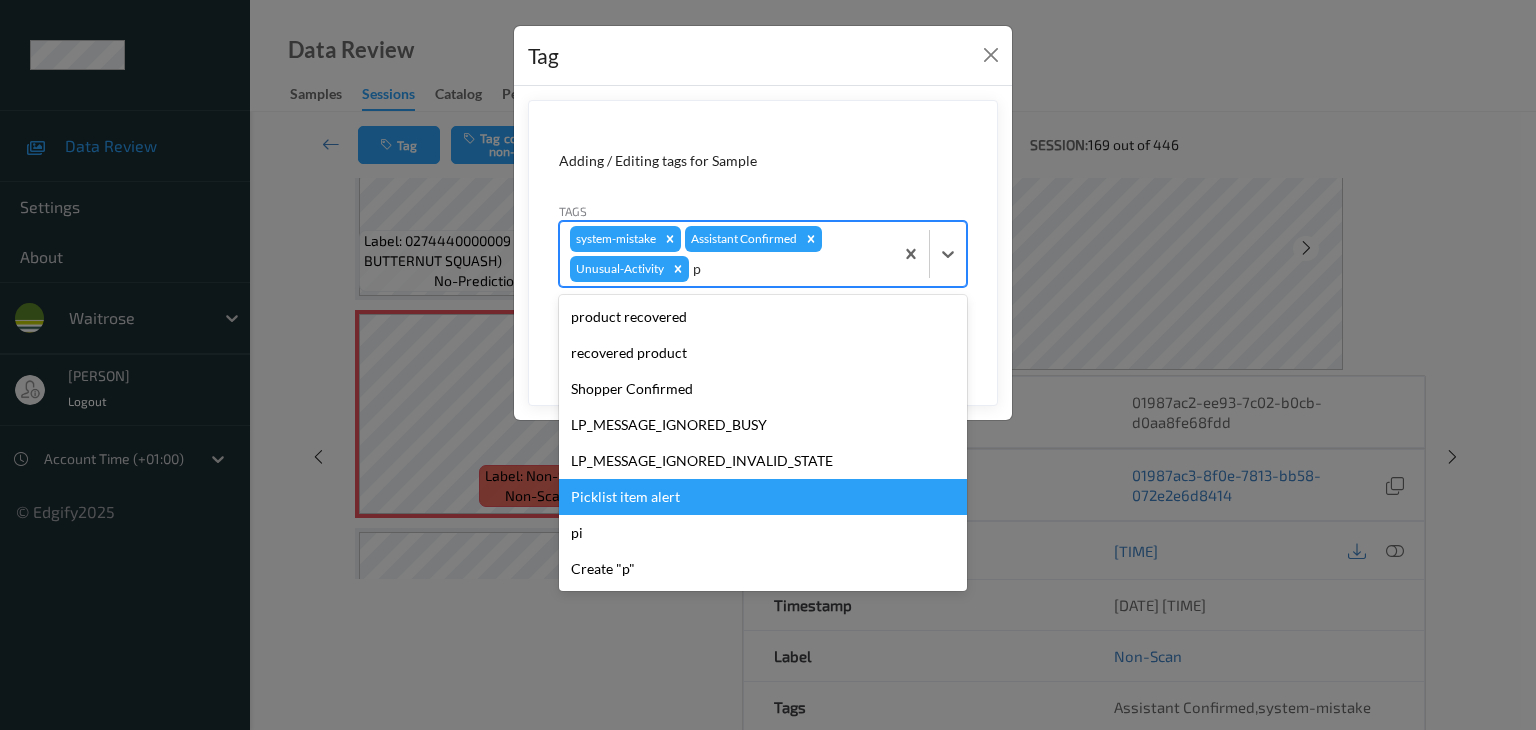 click on "Picklist item alert" at bounding box center (763, 497) 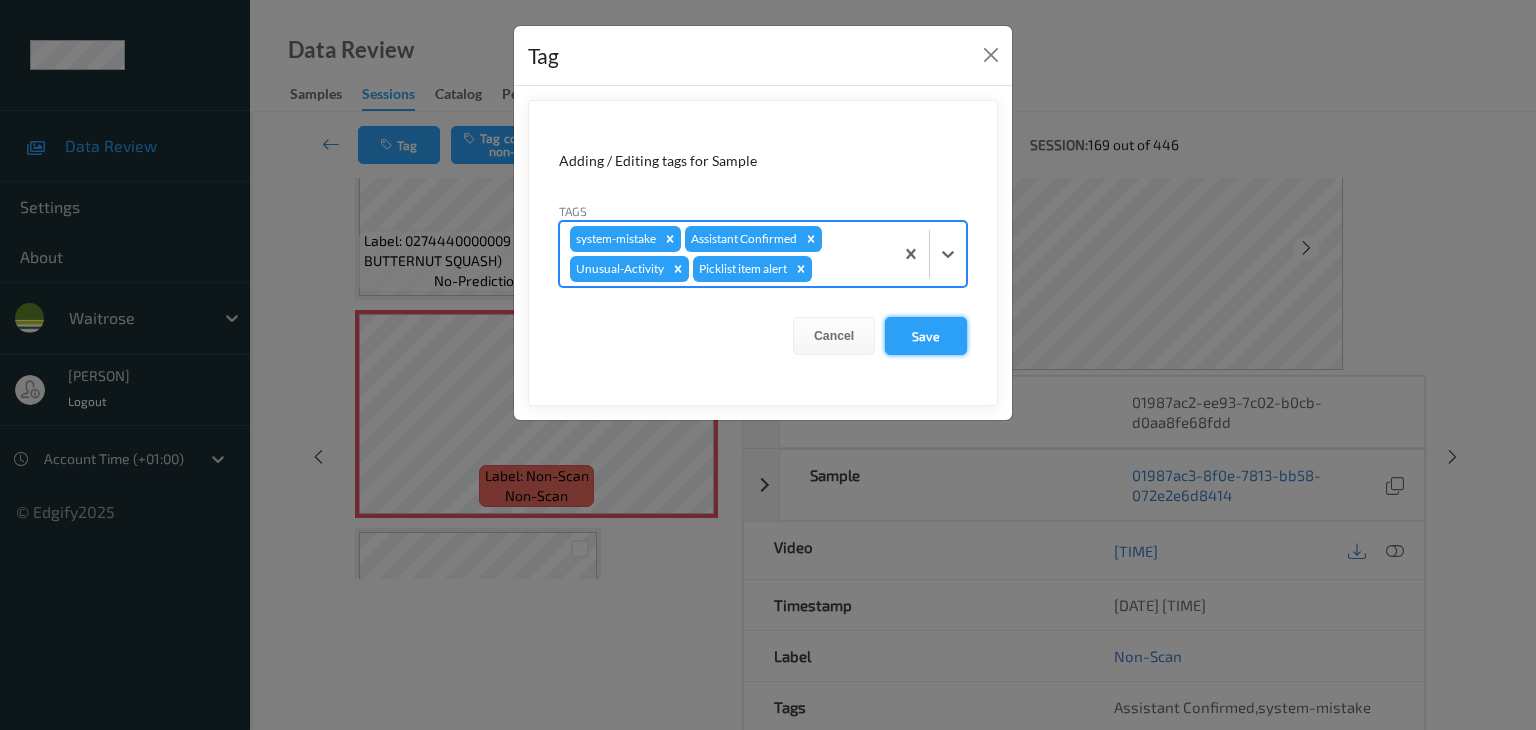 click on "Save" at bounding box center (926, 336) 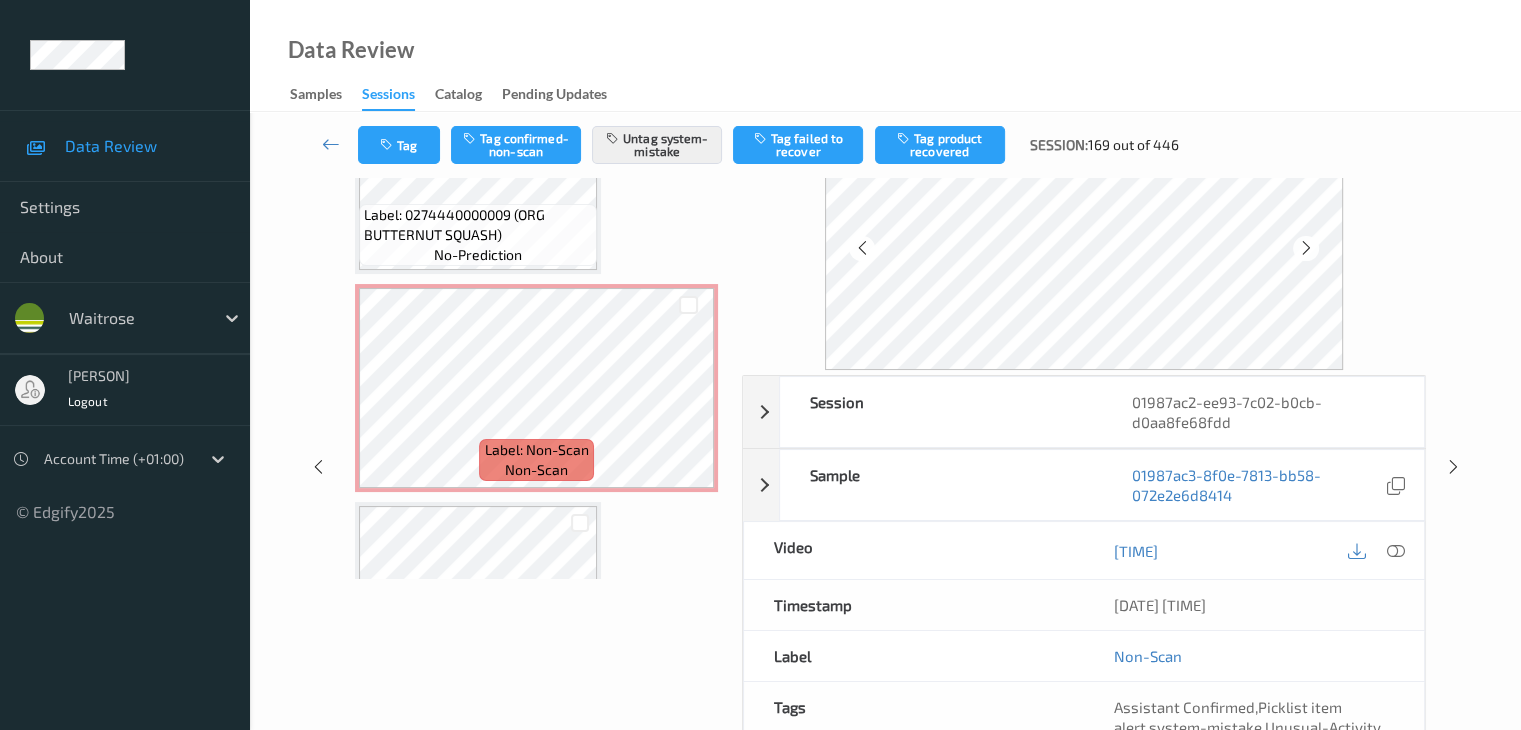 scroll, scrollTop: 882, scrollLeft: 0, axis: vertical 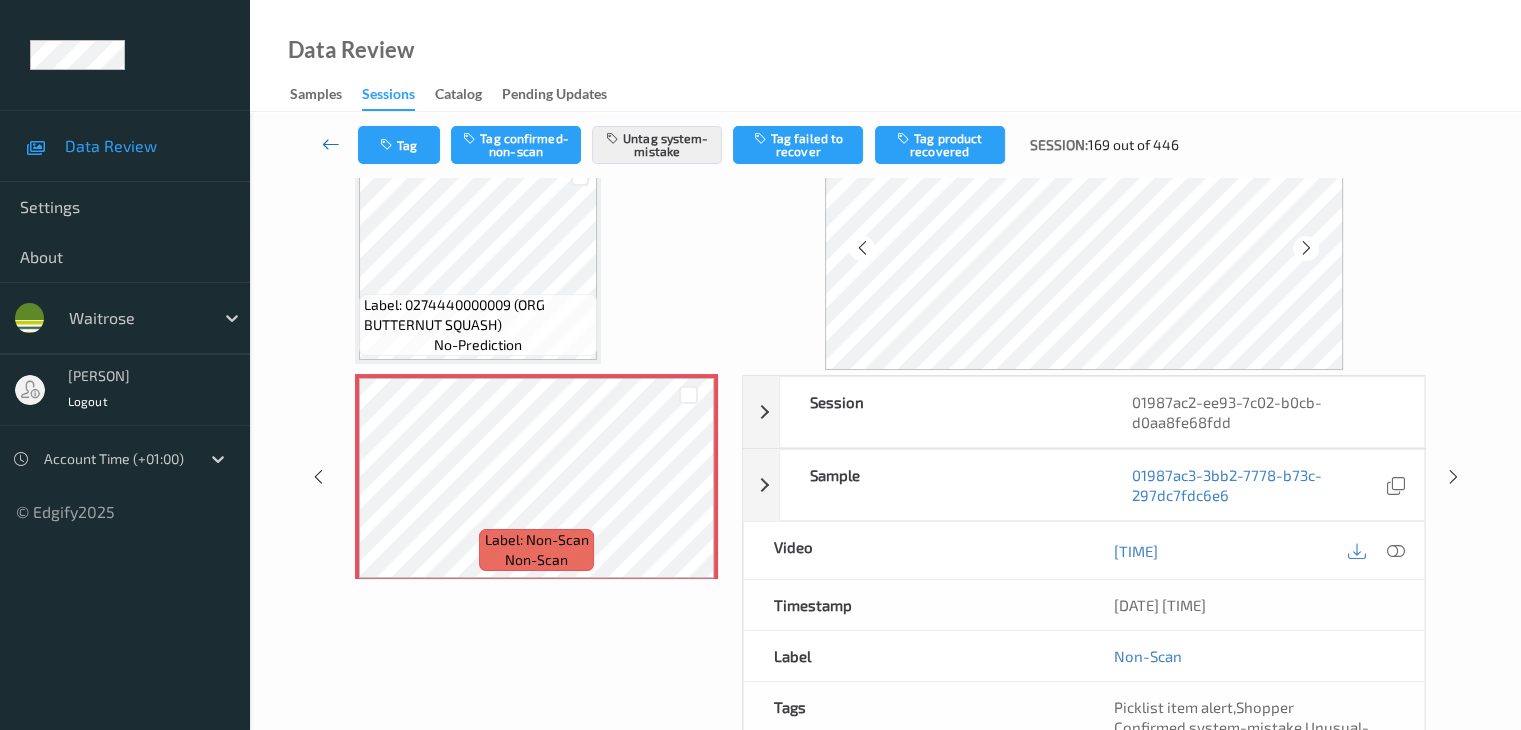 click at bounding box center [331, 144] 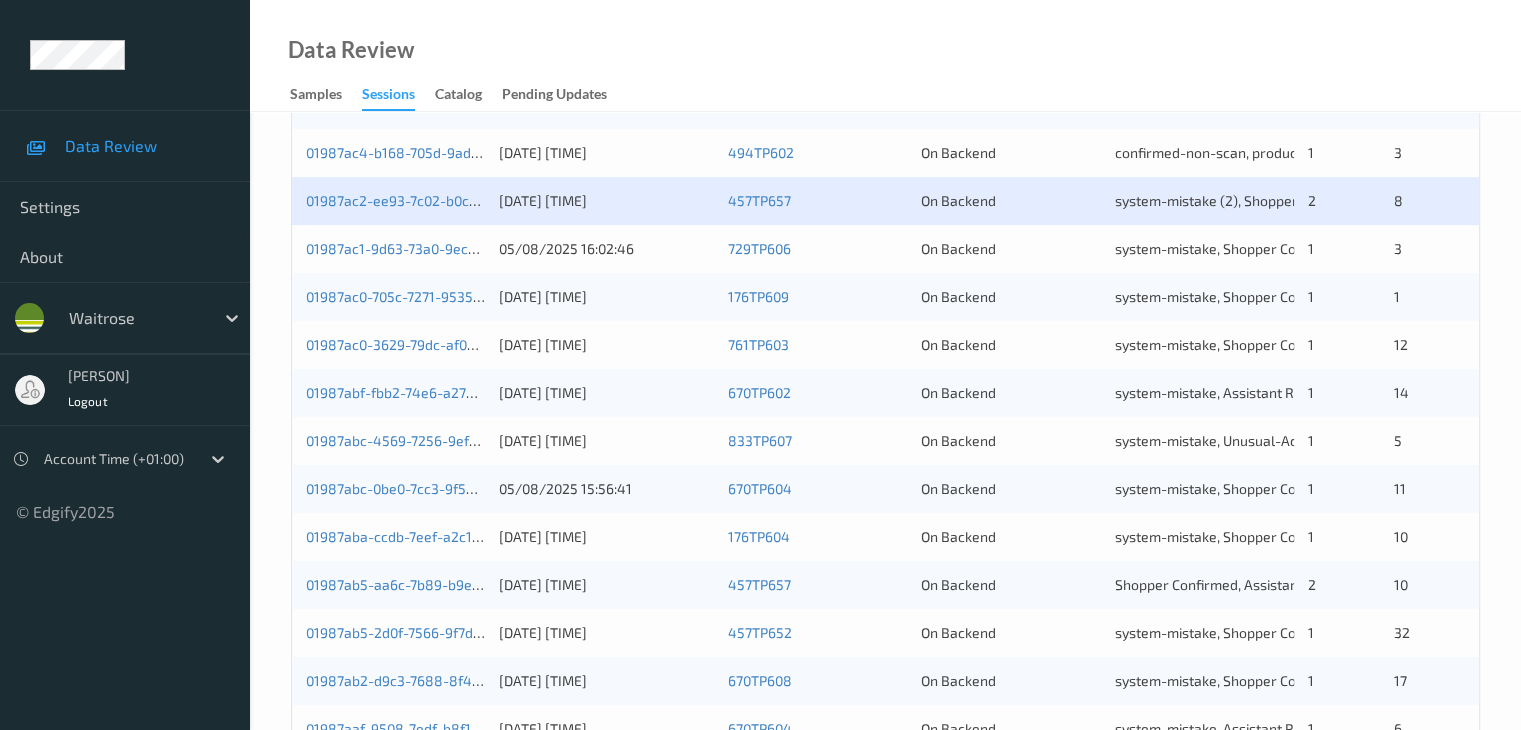 scroll, scrollTop: 832, scrollLeft: 0, axis: vertical 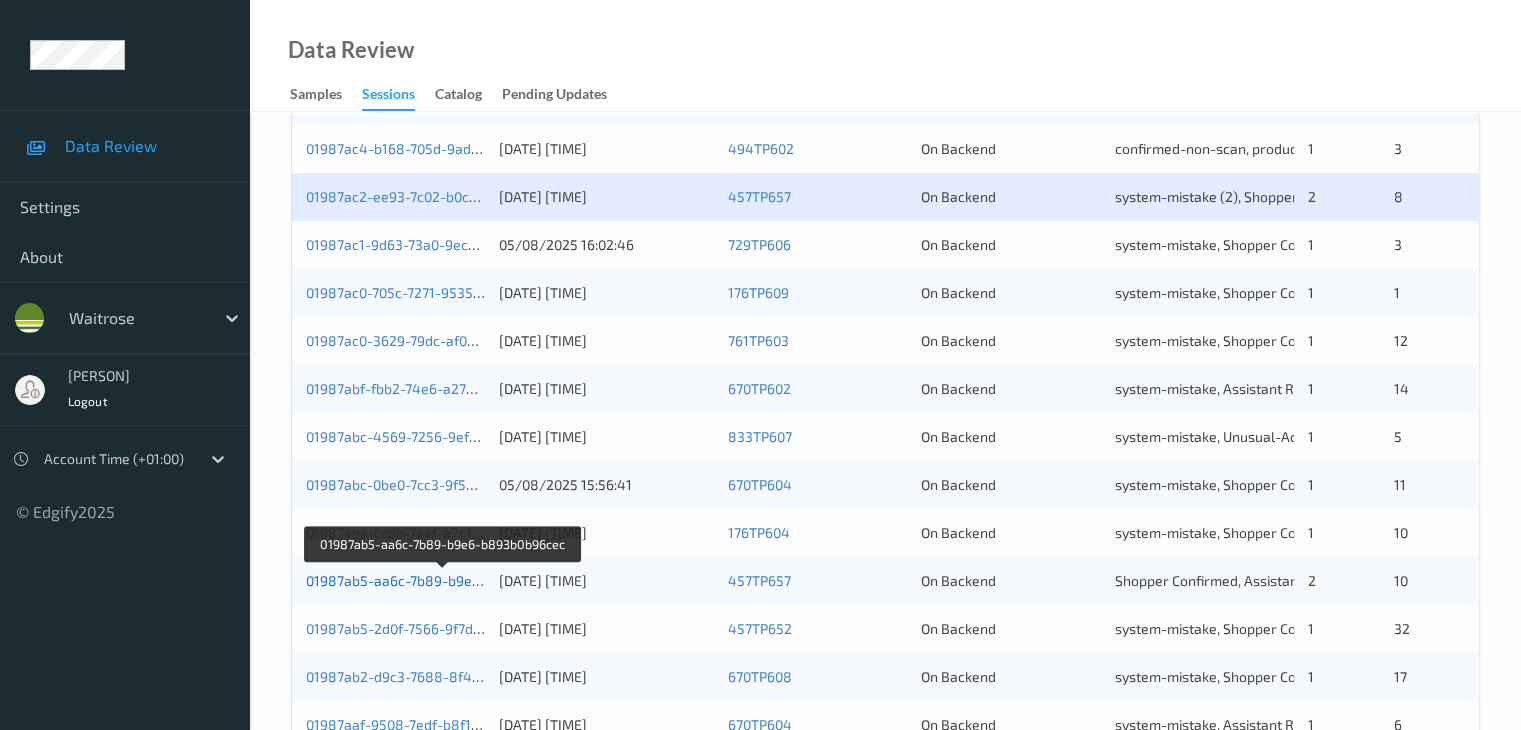 click on "01987ab5-aa6c-7b89-b9e6-b893b0b96cec" at bounding box center [443, 580] 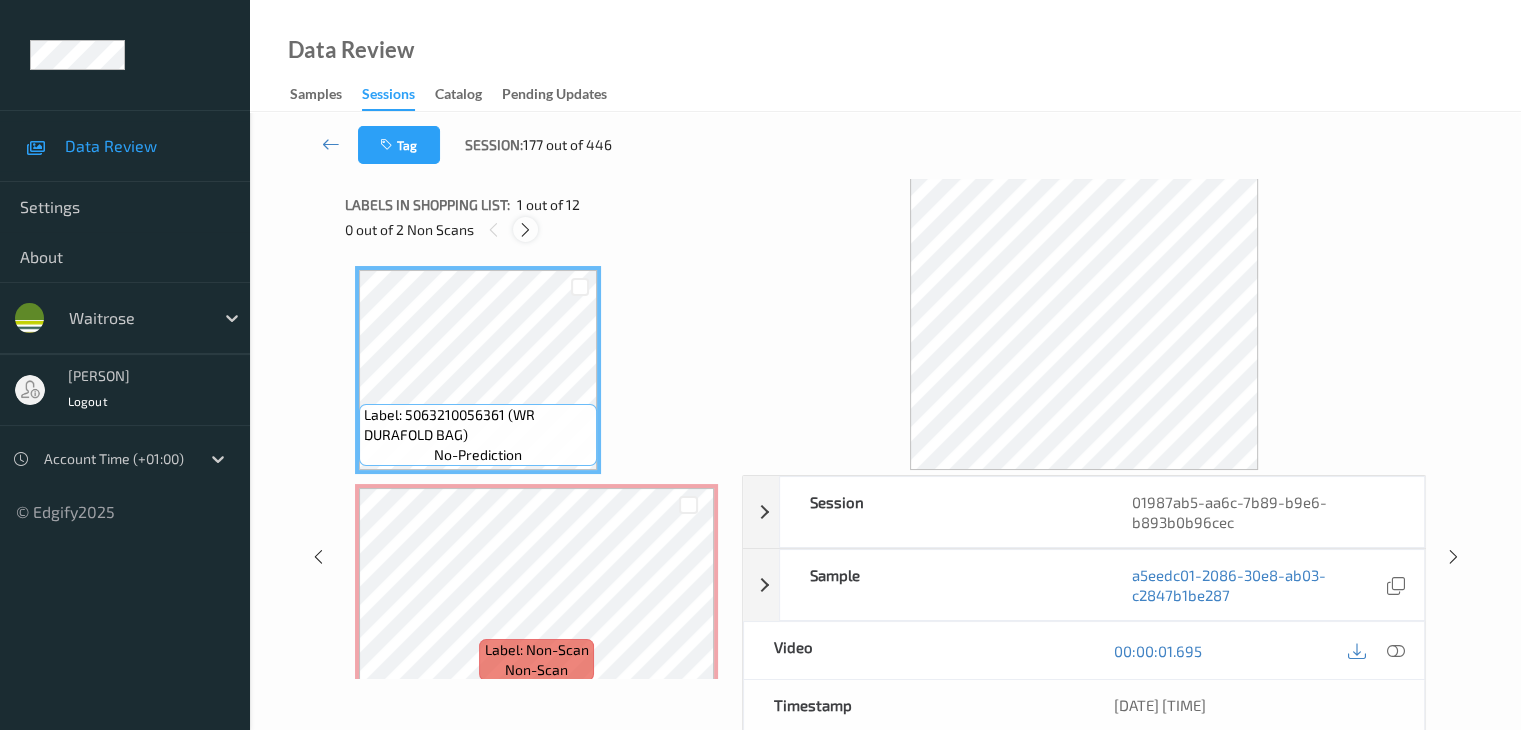 click at bounding box center (525, 229) 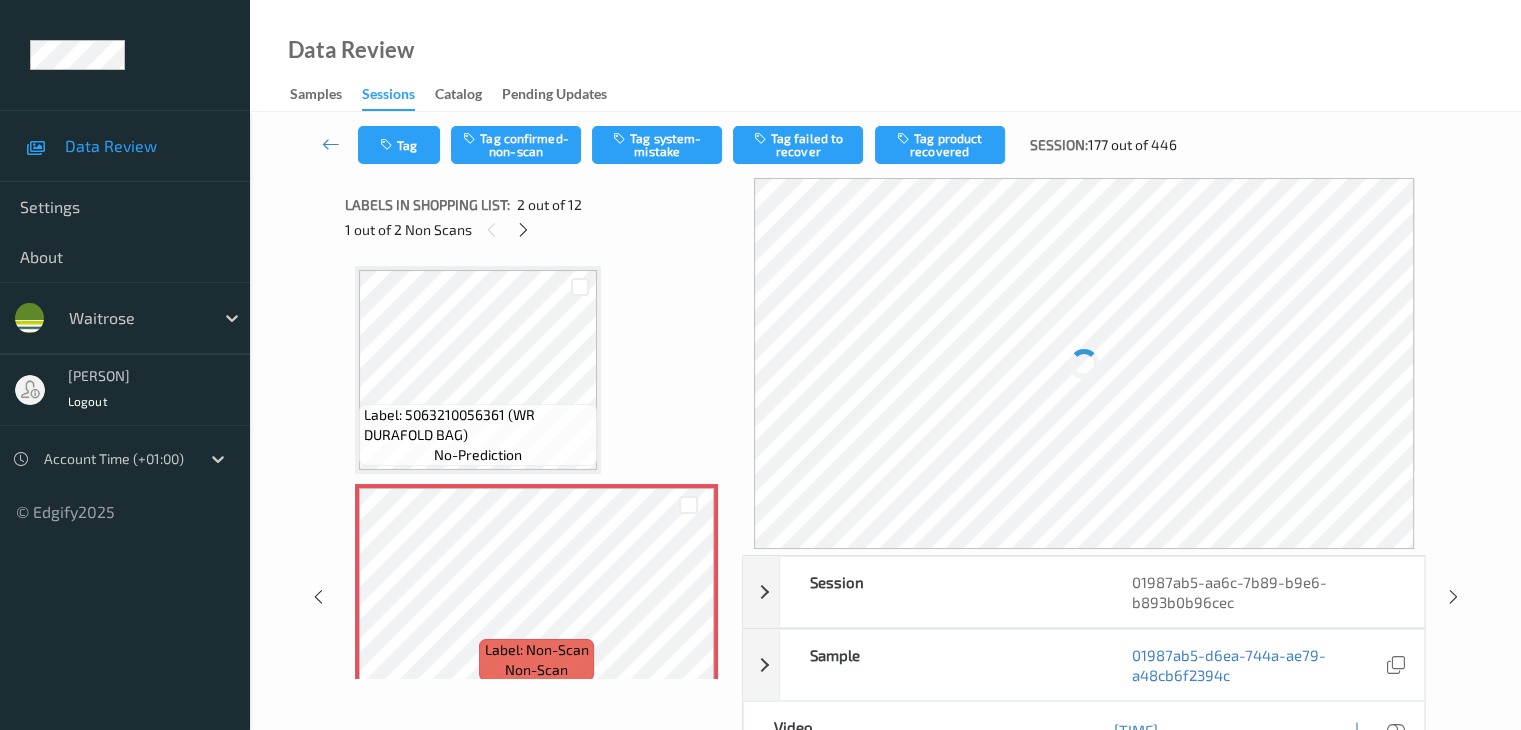 scroll, scrollTop: 10, scrollLeft: 0, axis: vertical 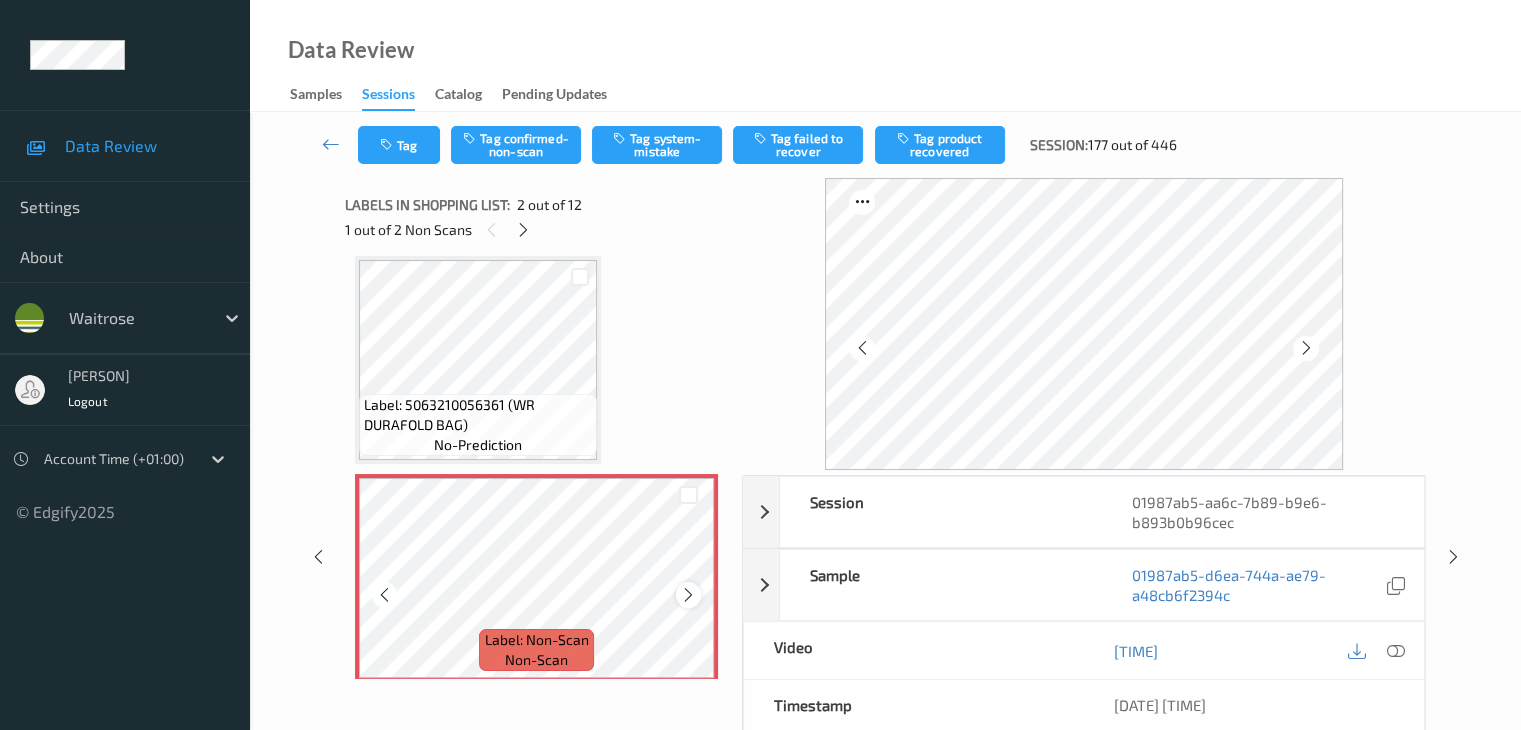 click at bounding box center [688, 594] 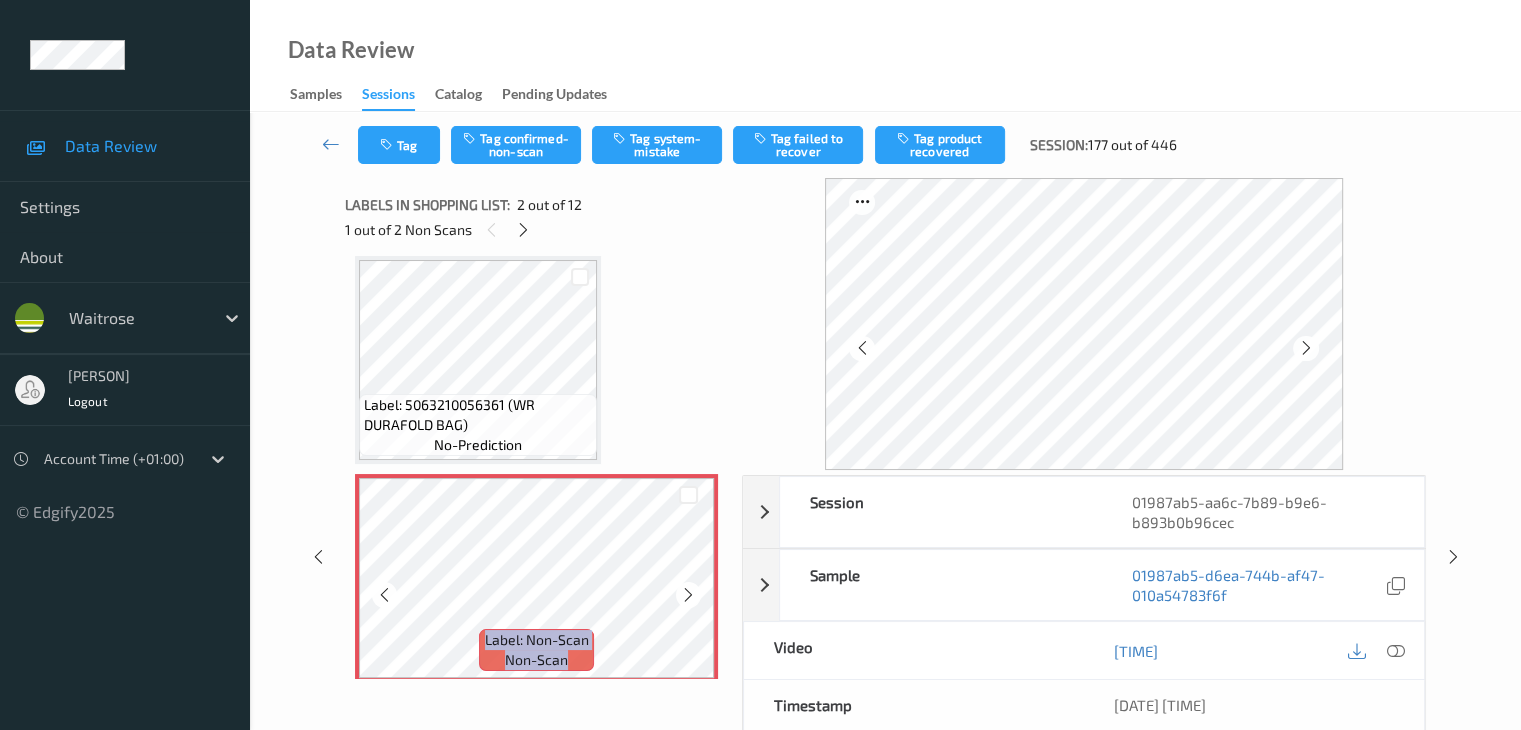 click at bounding box center (688, 594) 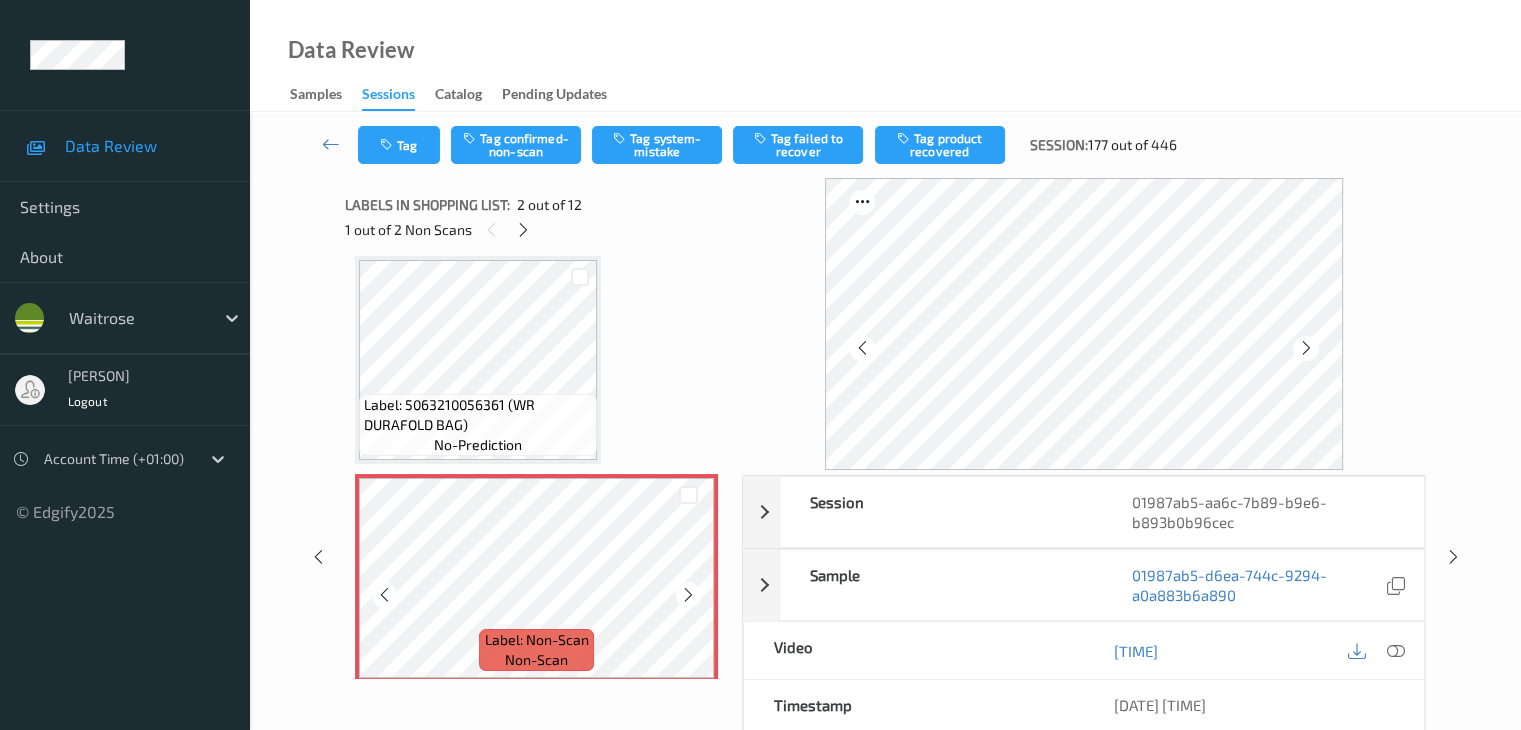 click at bounding box center (688, 594) 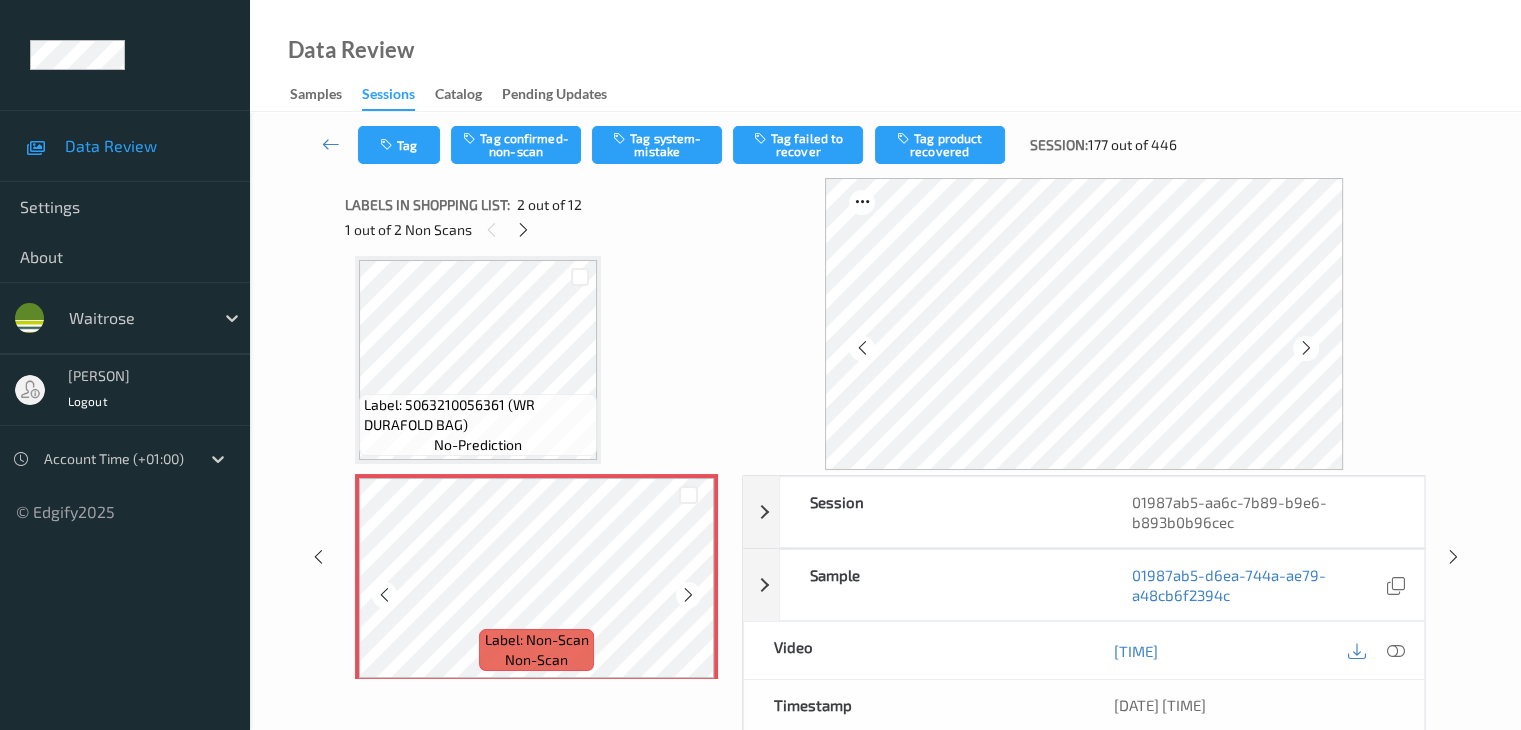 click at bounding box center (688, 594) 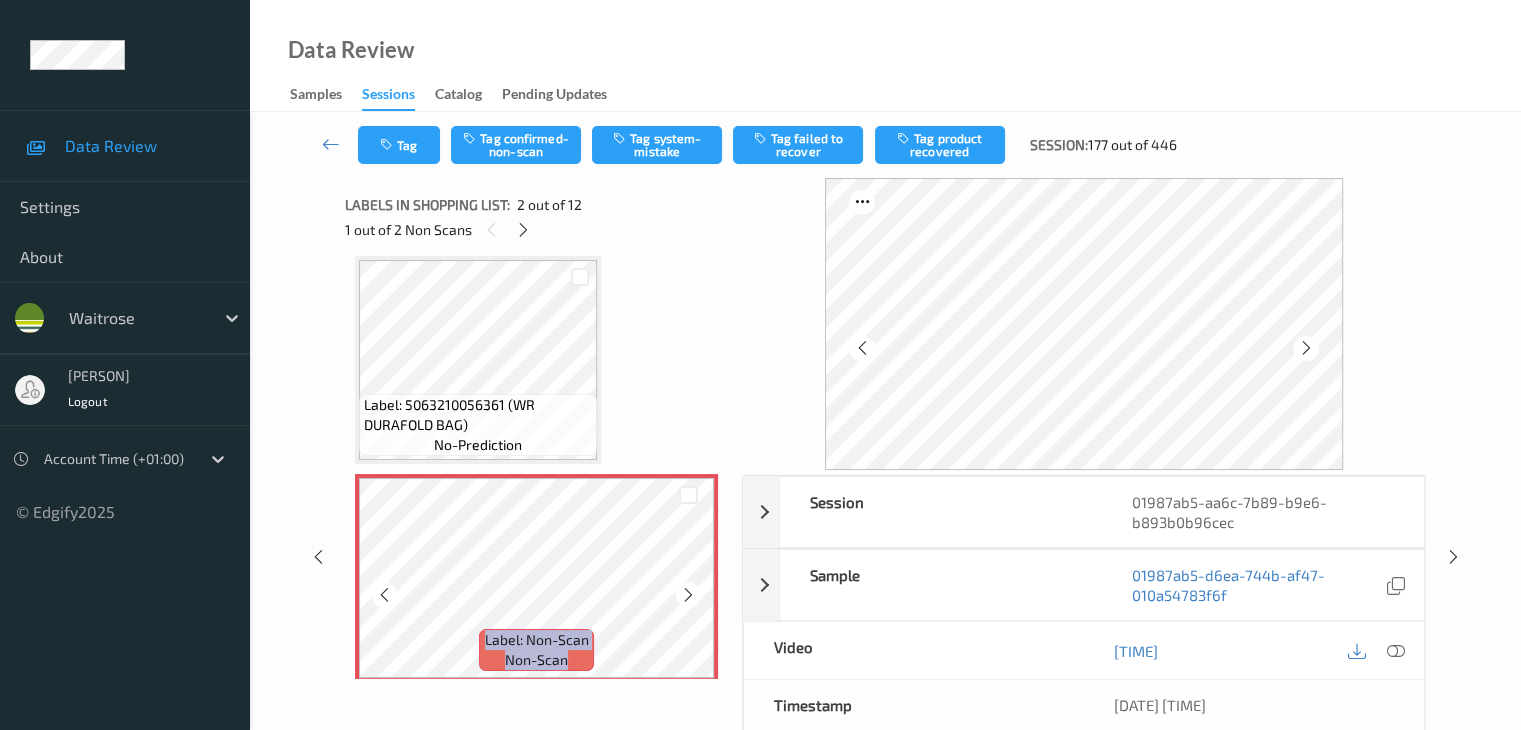click at bounding box center (688, 594) 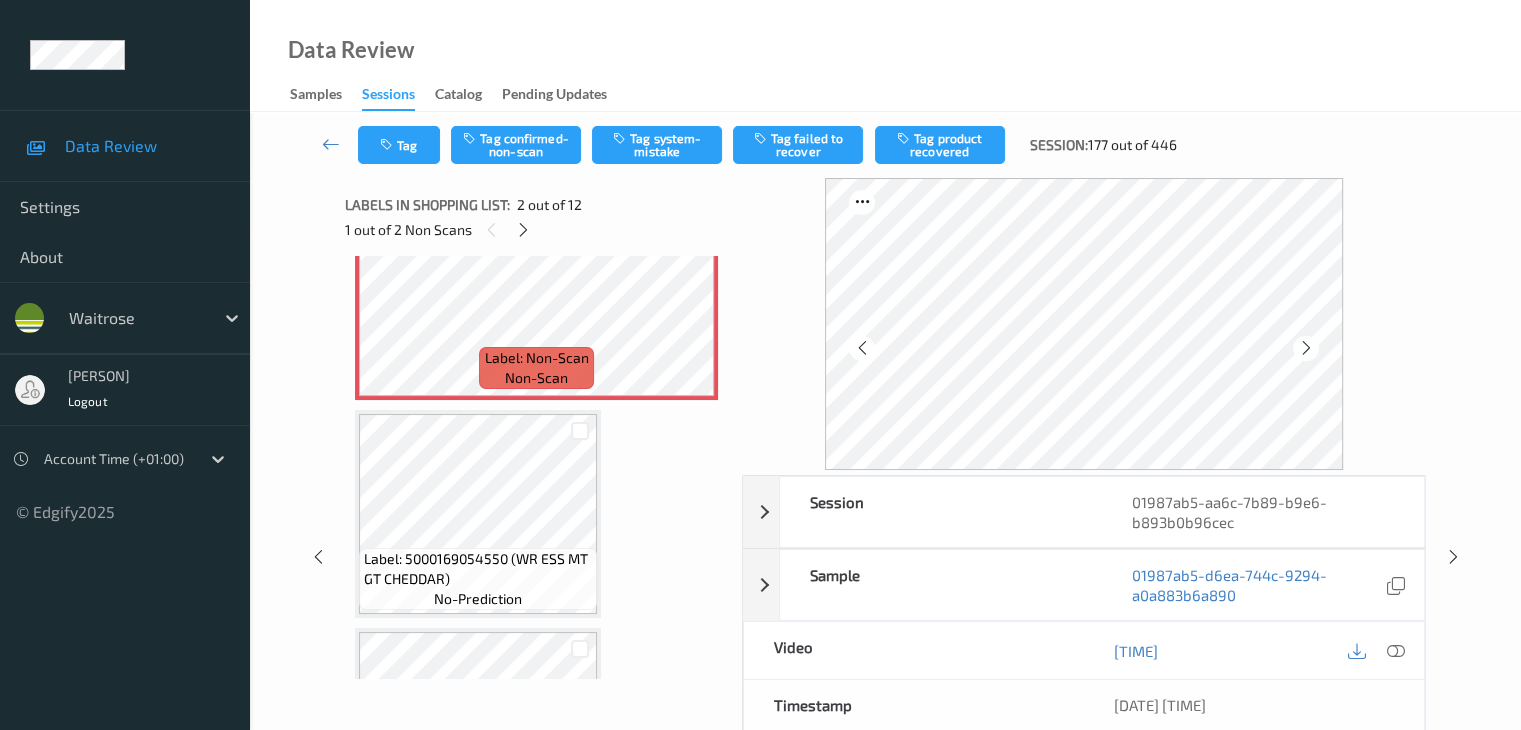 scroll, scrollTop: 310, scrollLeft: 0, axis: vertical 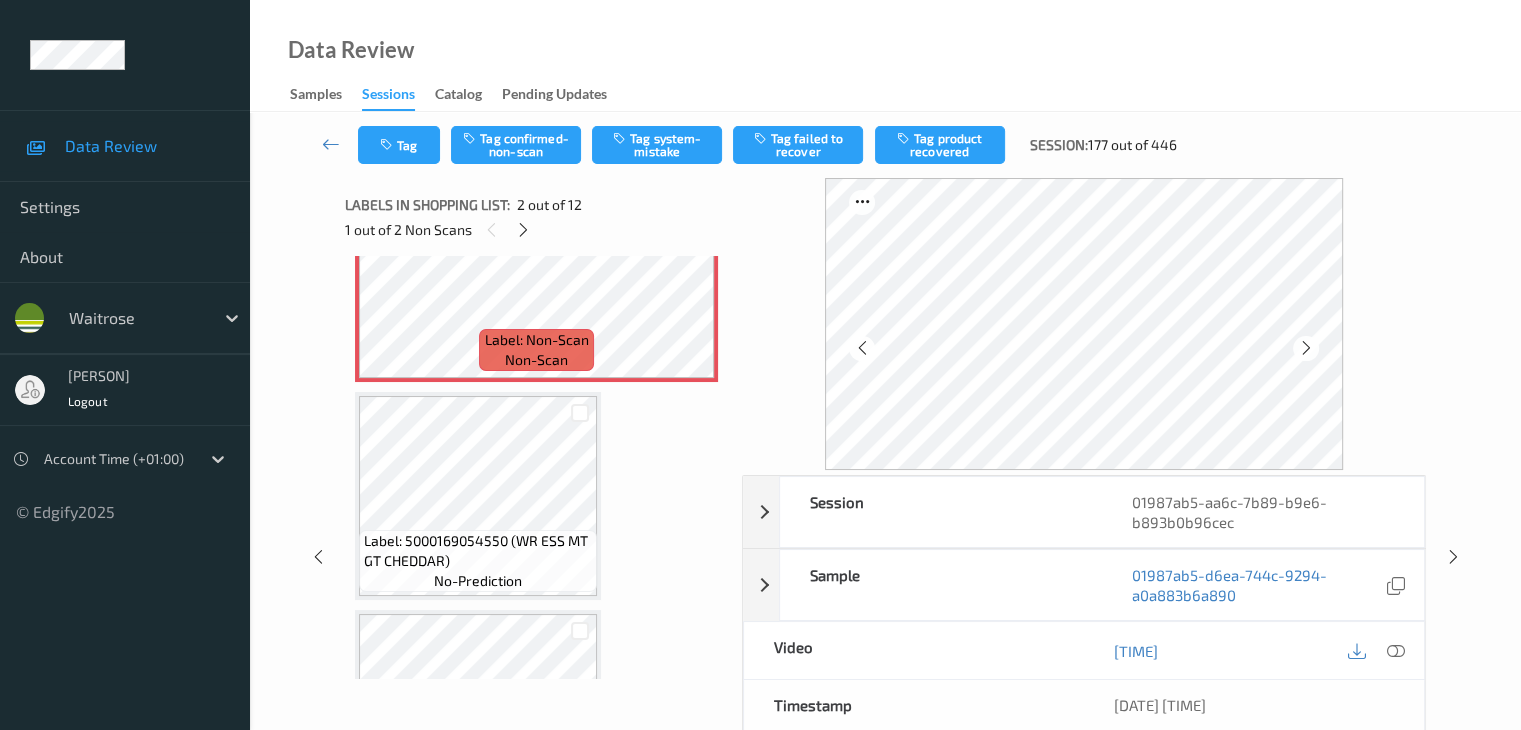 click on "Label: 5000169054550 (WR ESS MT GT CHEDDAR) no-prediction" at bounding box center (478, 561) 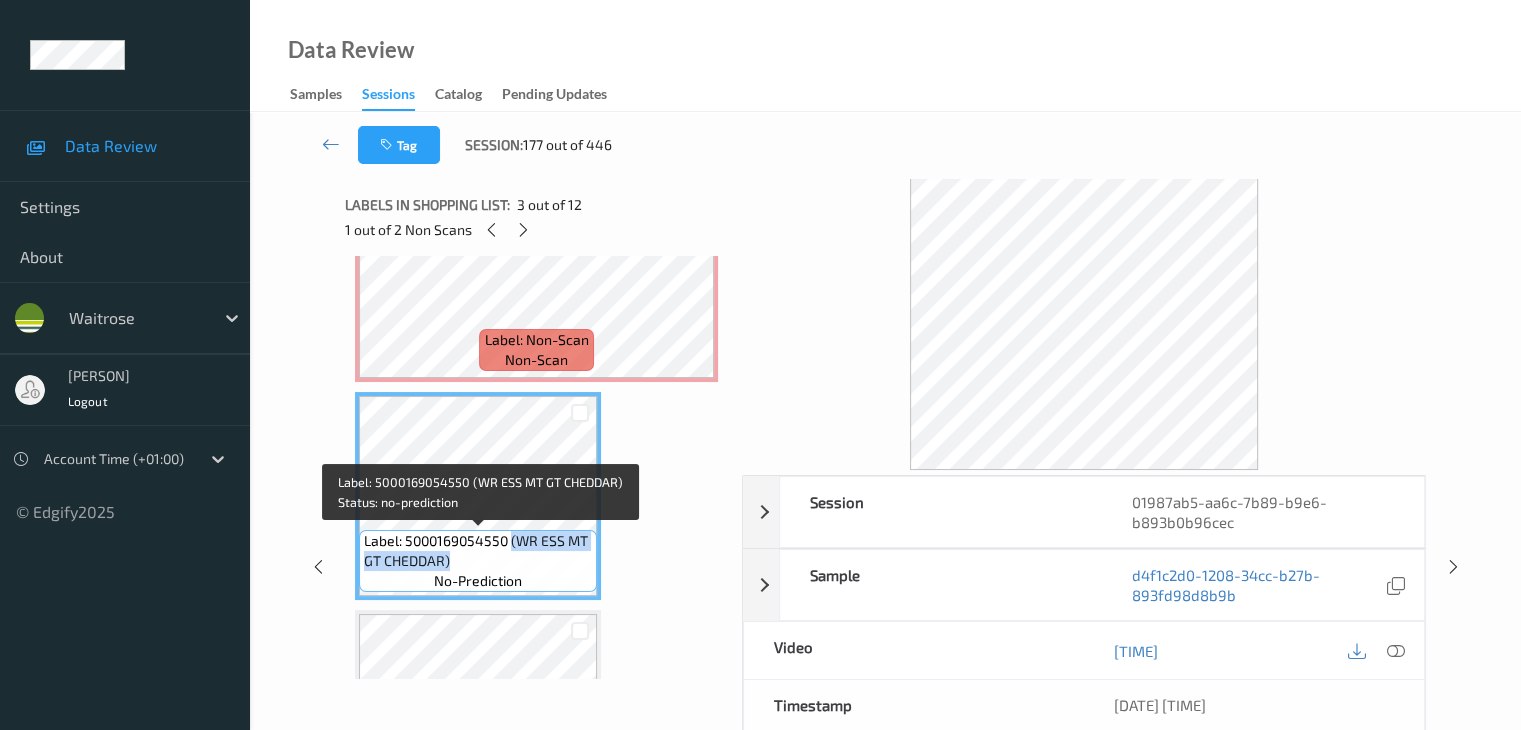 drag, startPoint x: 509, startPoint y: 541, endPoint x: 517, endPoint y: 557, distance: 17.888544 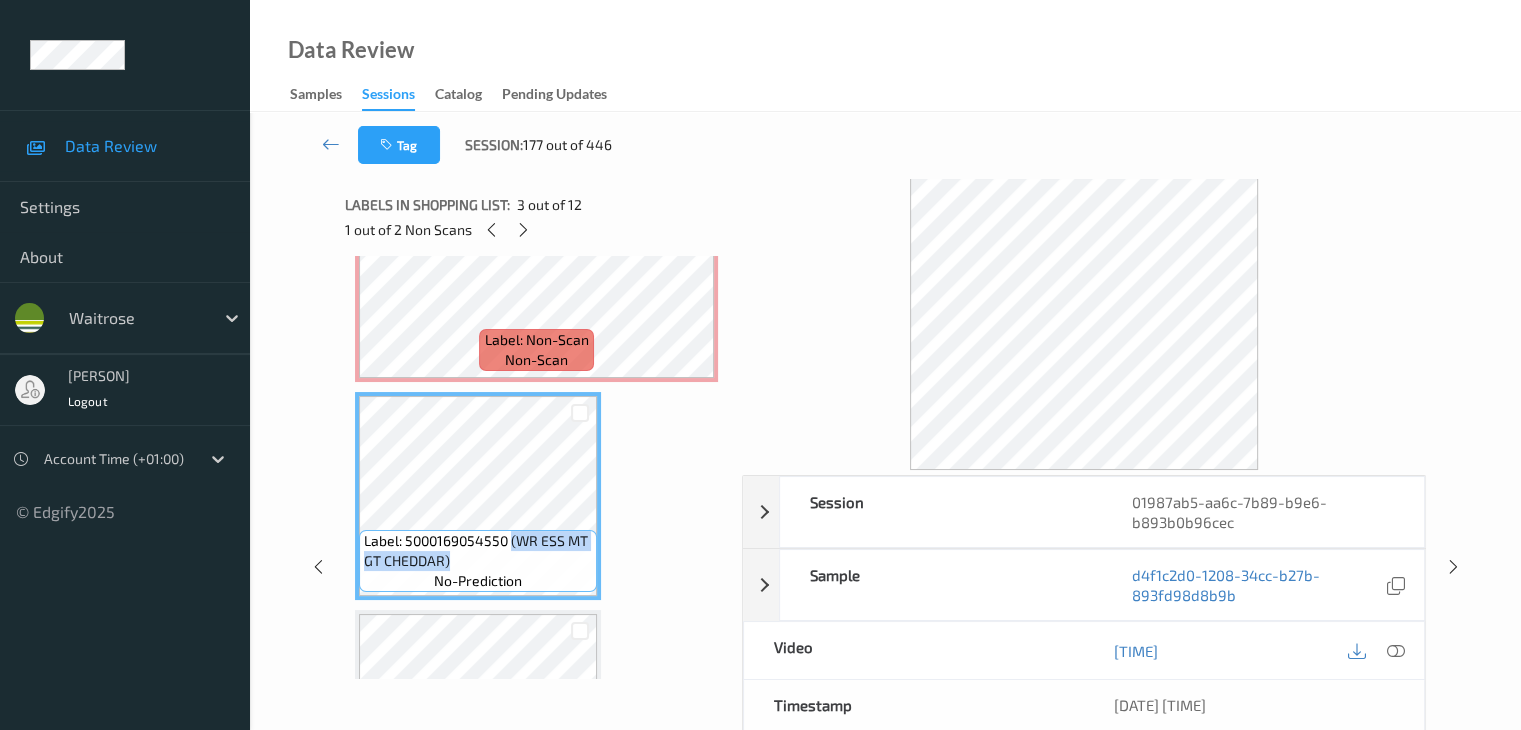 copy on "(WR ESS MT GT CHEDDAR)" 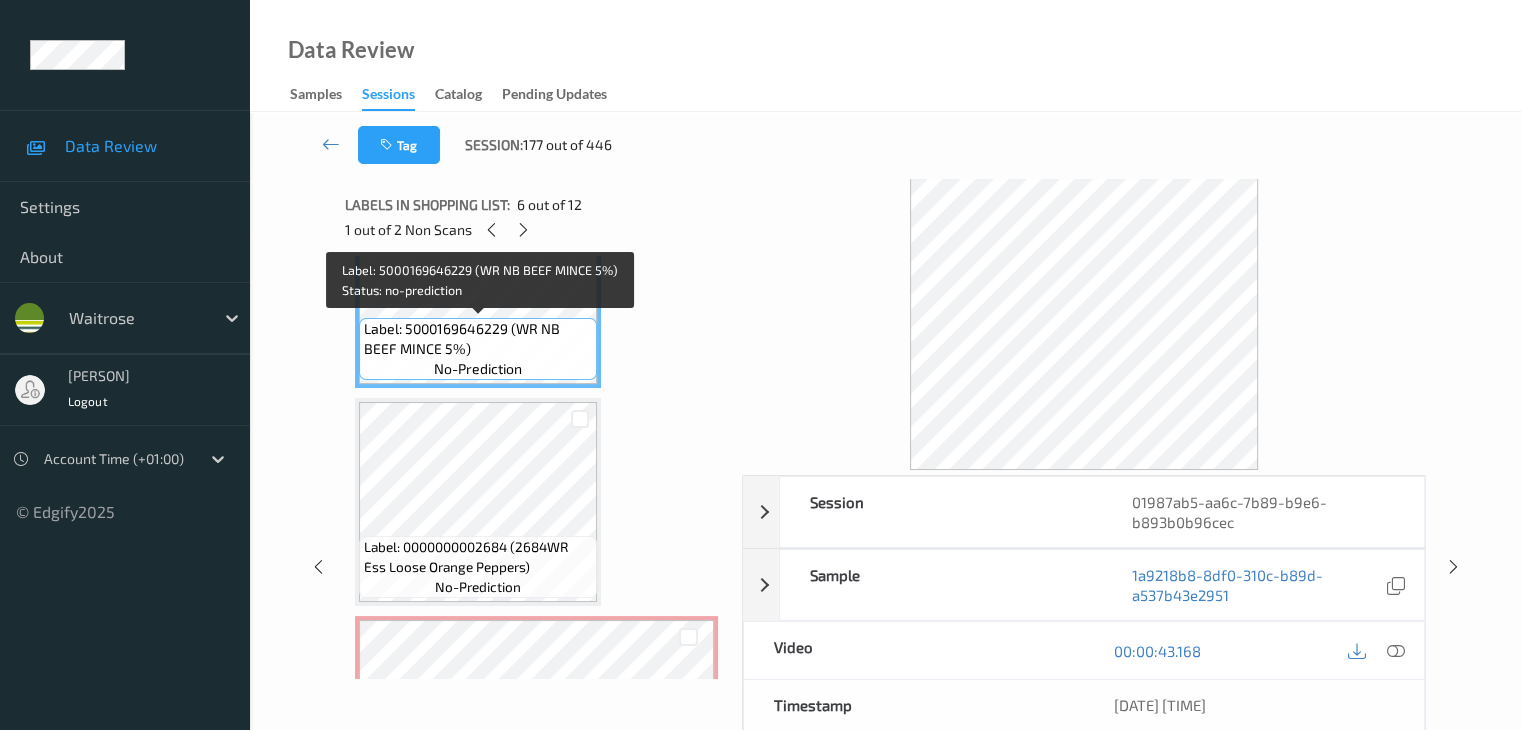 scroll, scrollTop: 1310, scrollLeft: 0, axis: vertical 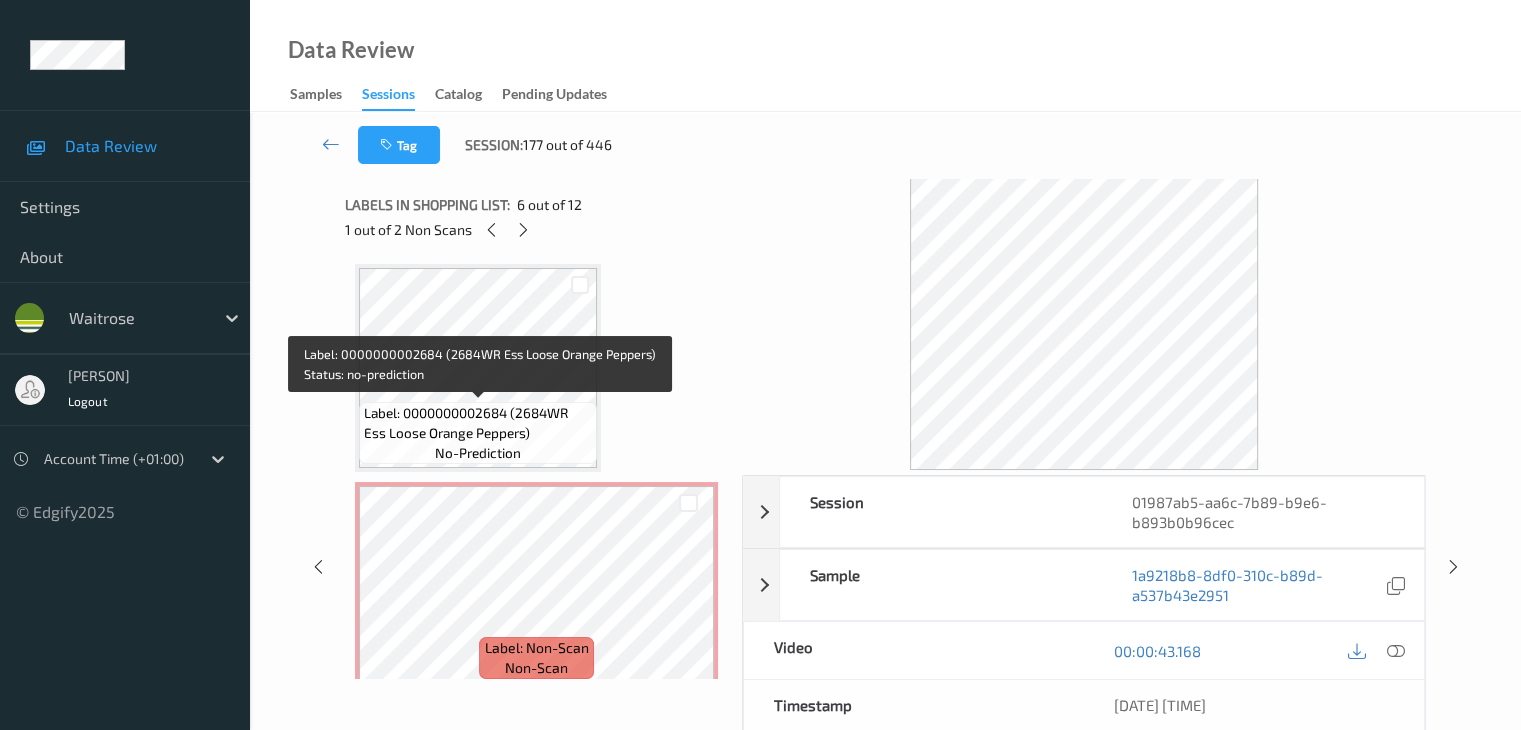 click on "Label: 0000000002684 (2684WR Ess Loose Orange Peppers)" at bounding box center [478, 423] 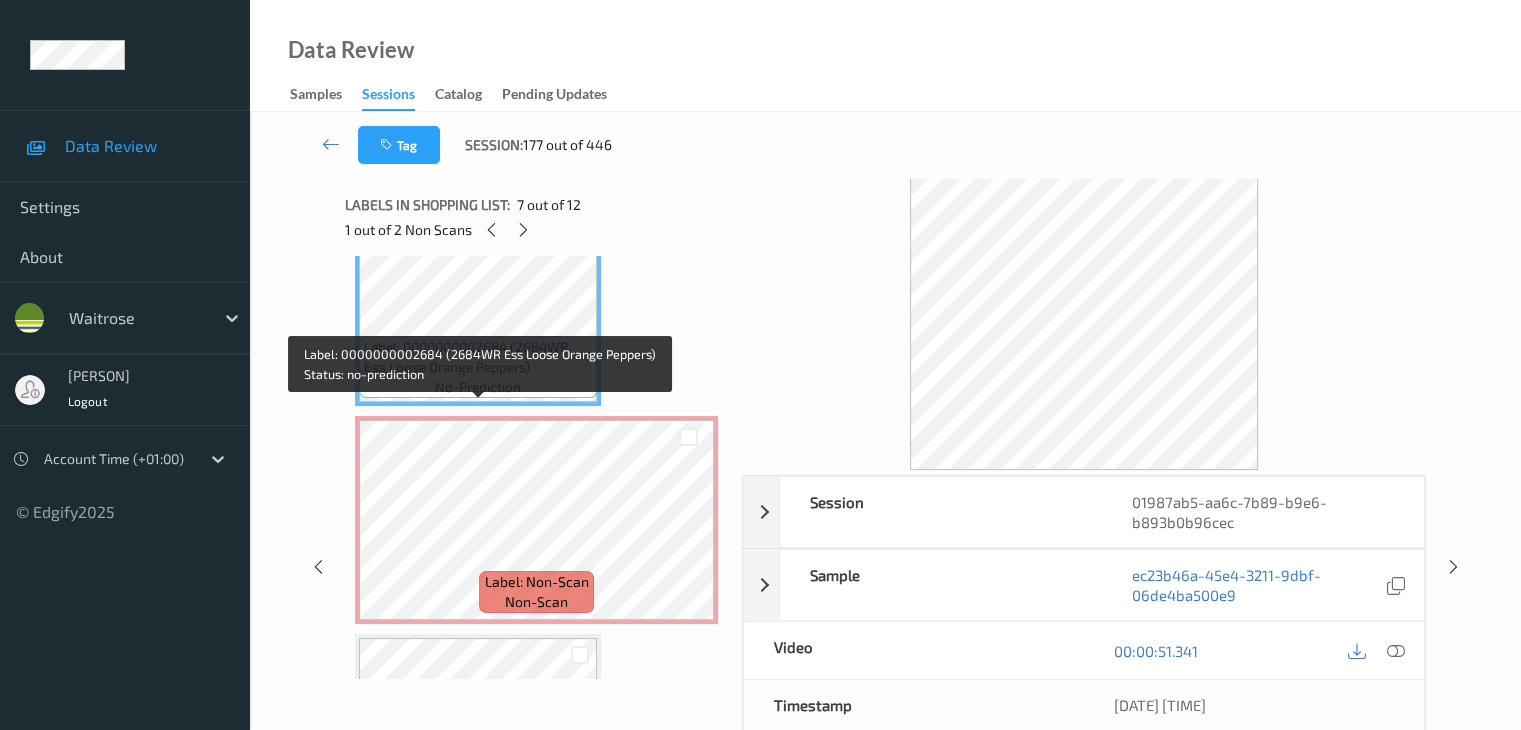 scroll, scrollTop: 1410, scrollLeft: 0, axis: vertical 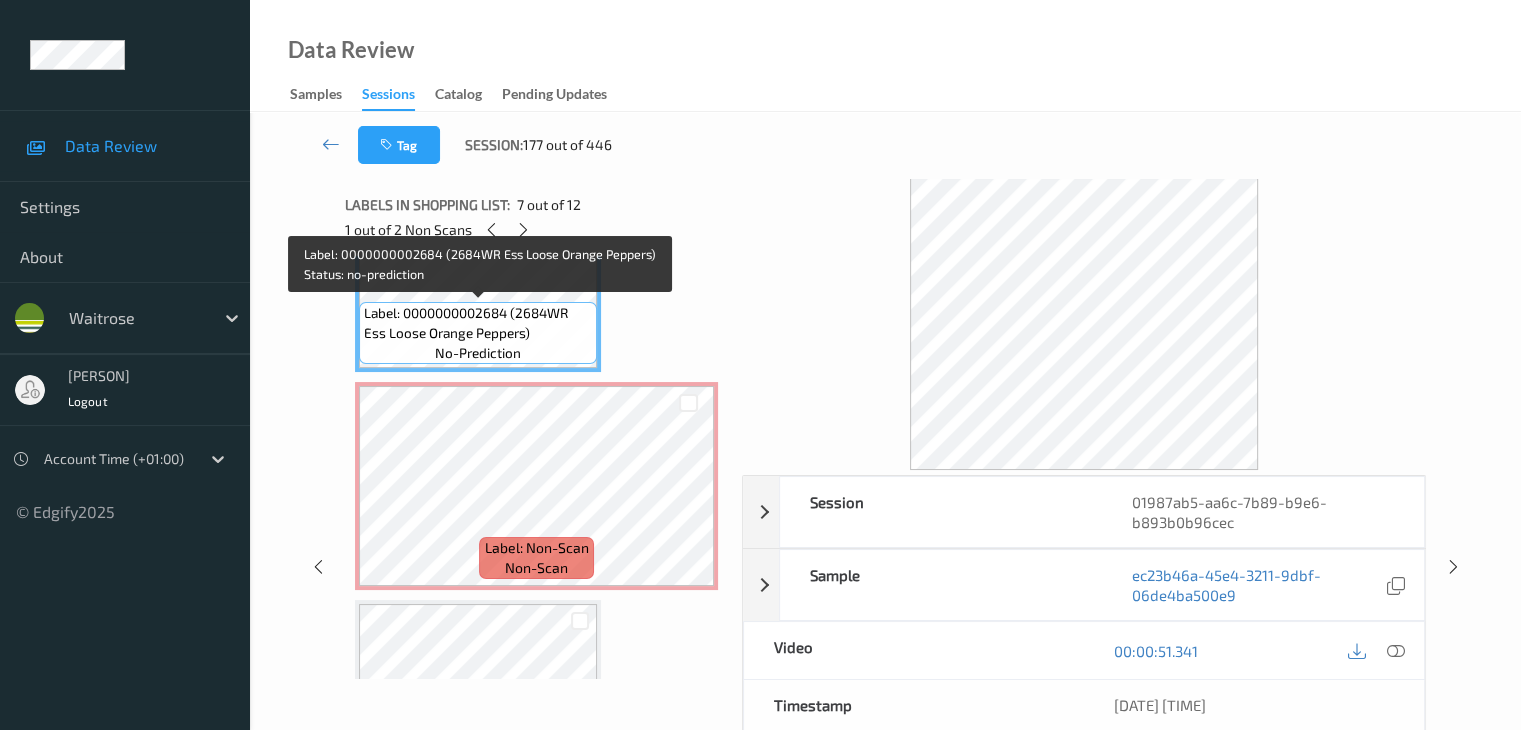 click on "Label: 0000000002684 (2684WR Ess Loose Orange Peppers)" at bounding box center (478, 323) 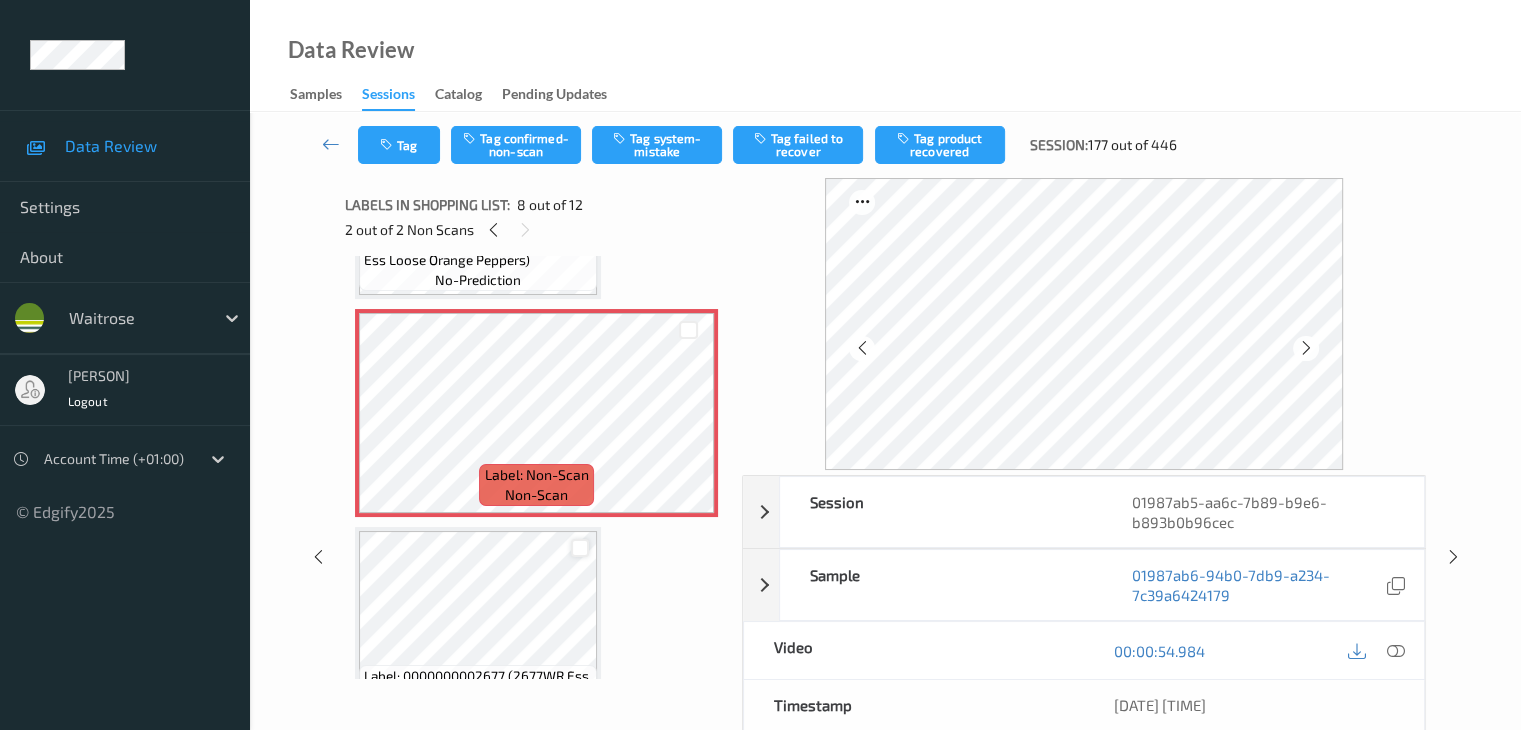 scroll, scrollTop: 1410, scrollLeft: 0, axis: vertical 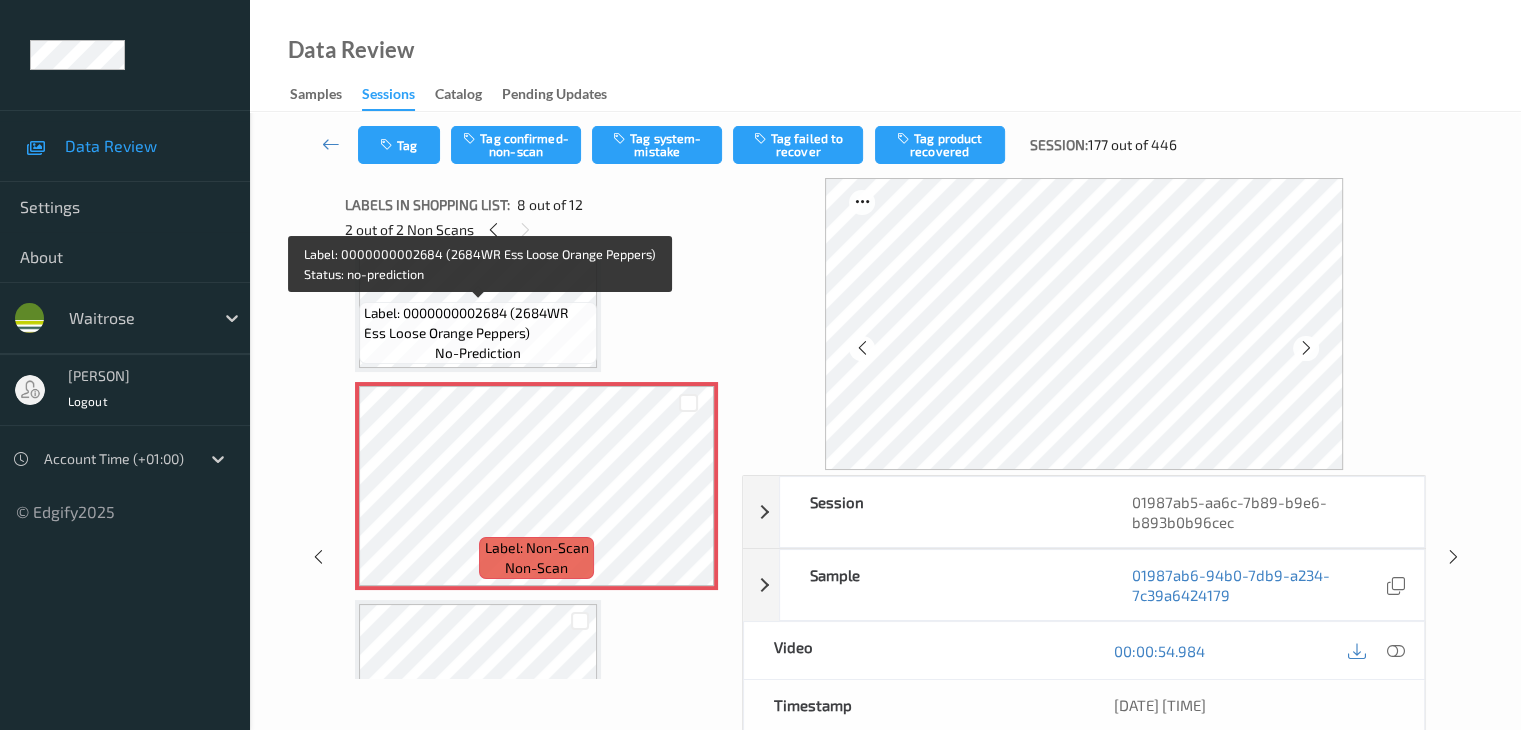 click on "Label: 0000000002684 (2684WR Ess Loose Orange Peppers)" at bounding box center (478, 323) 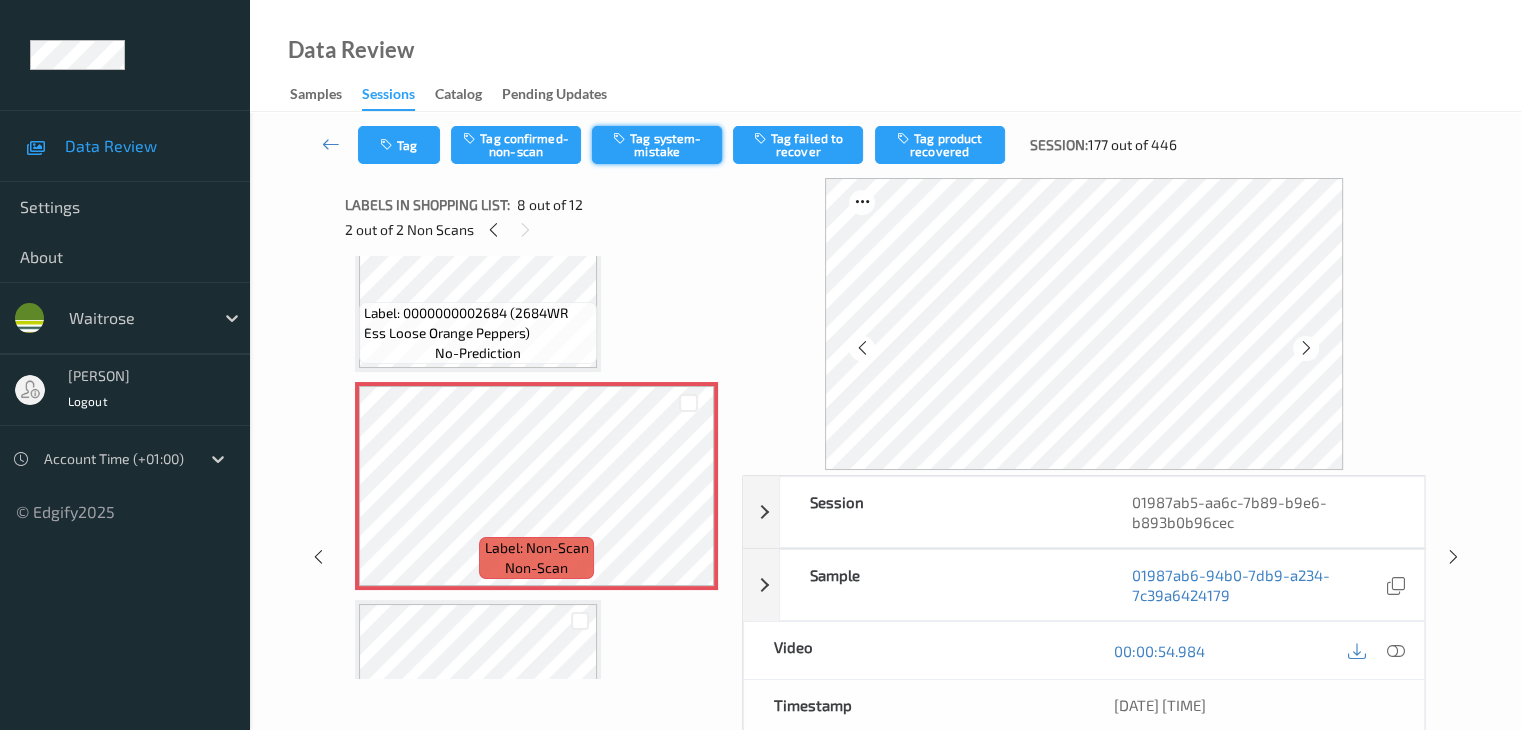 click on "Tag   system-mistake" at bounding box center (657, 145) 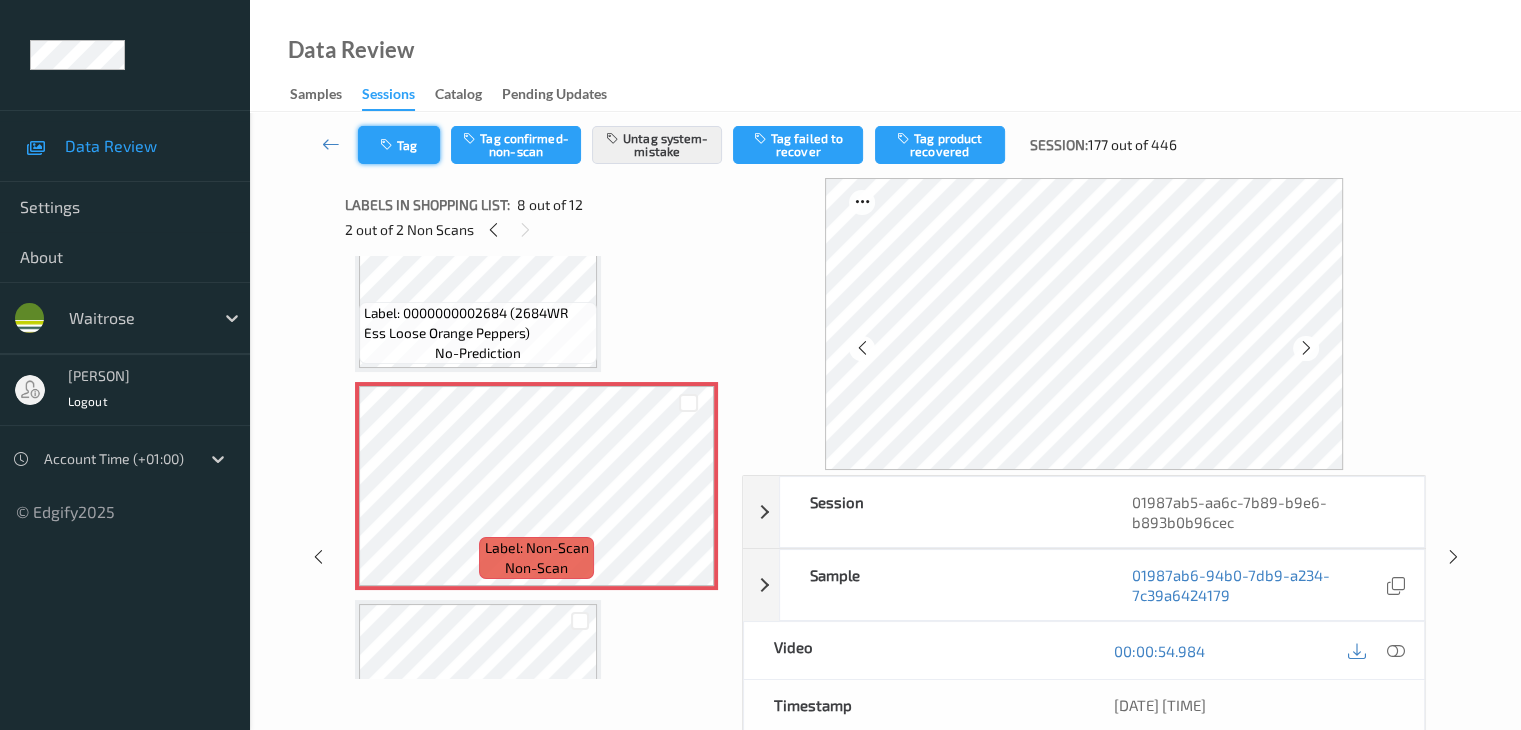 click on "Tag" at bounding box center [399, 145] 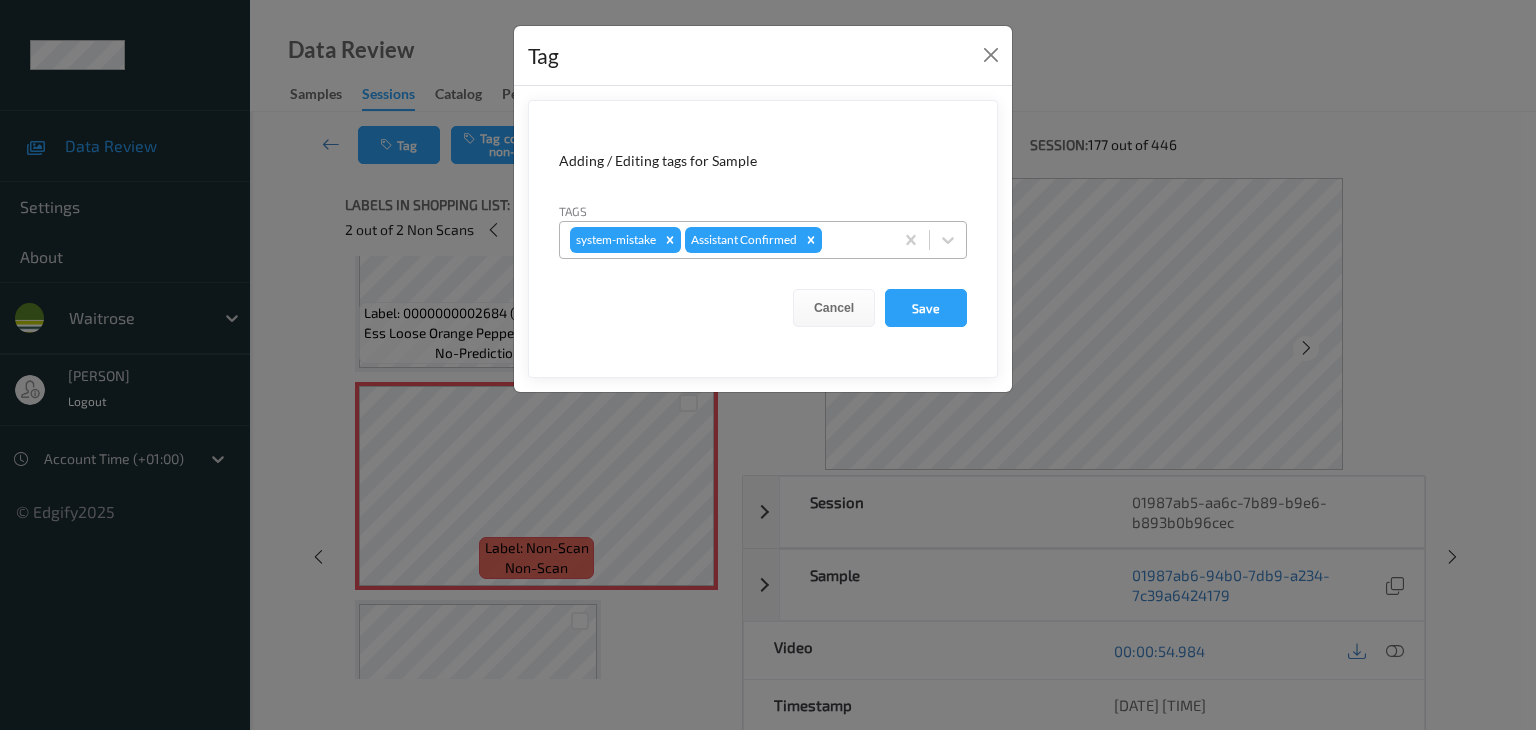 click at bounding box center [854, 240] 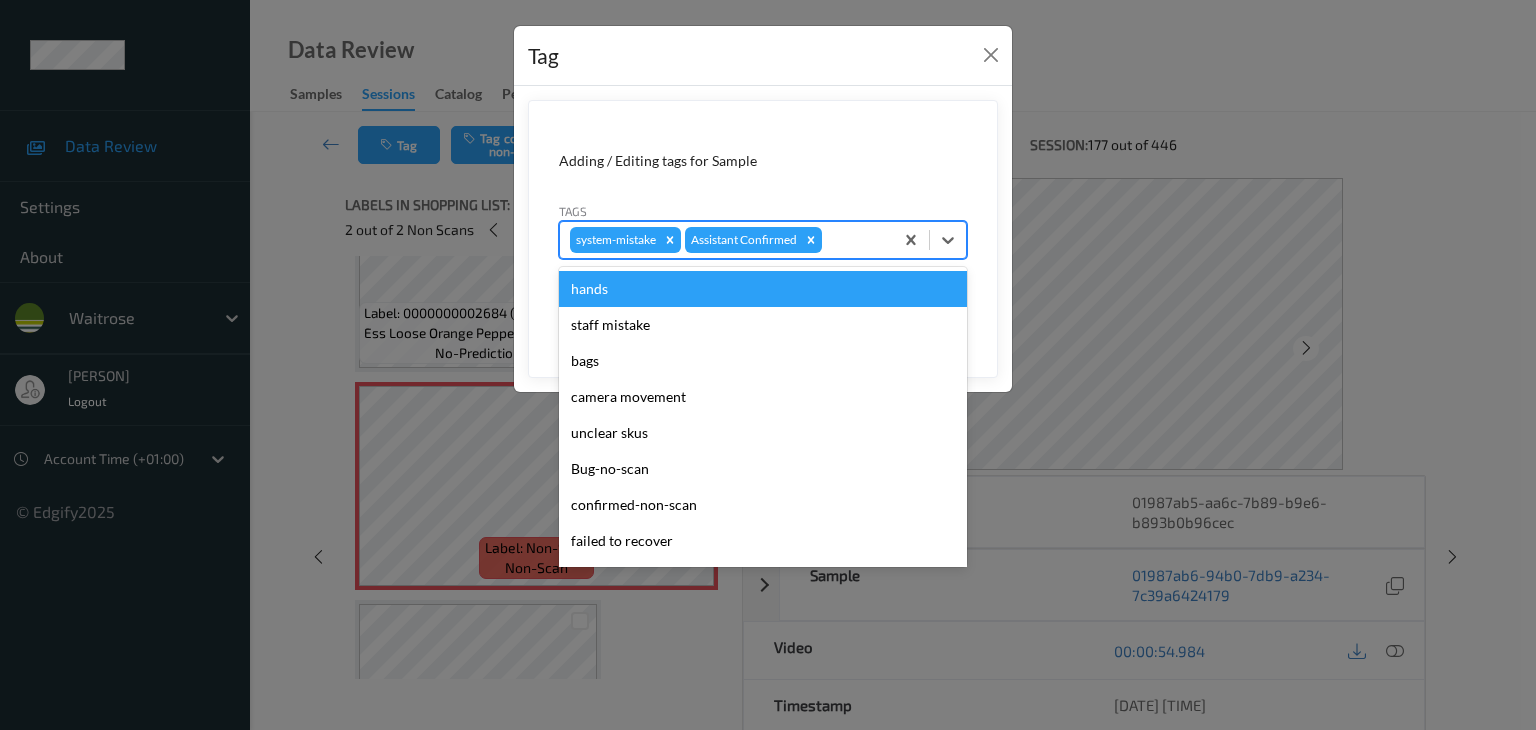 type on "u" 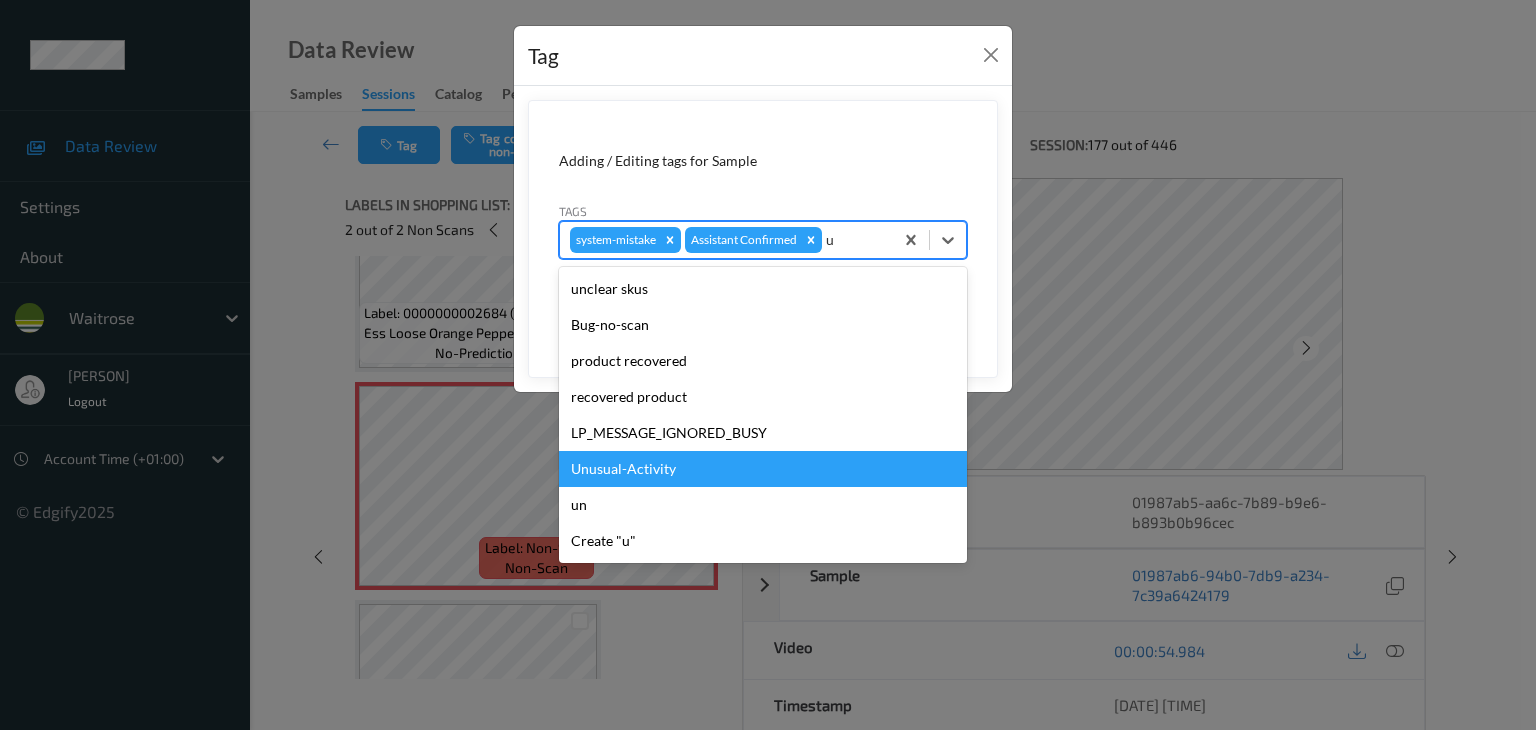 click on "Unusual-Activity" at bounding box center (763, 469) 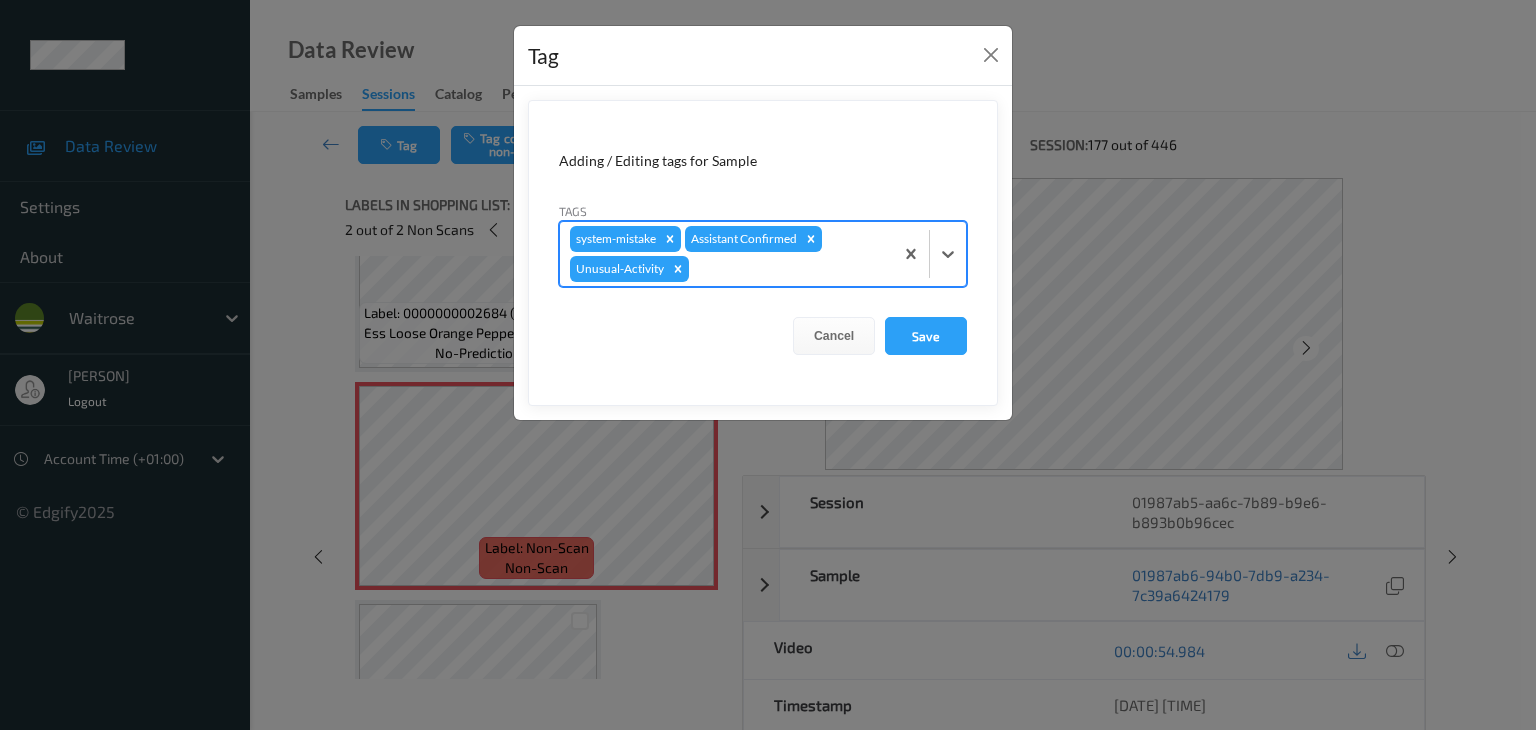 type on "p" 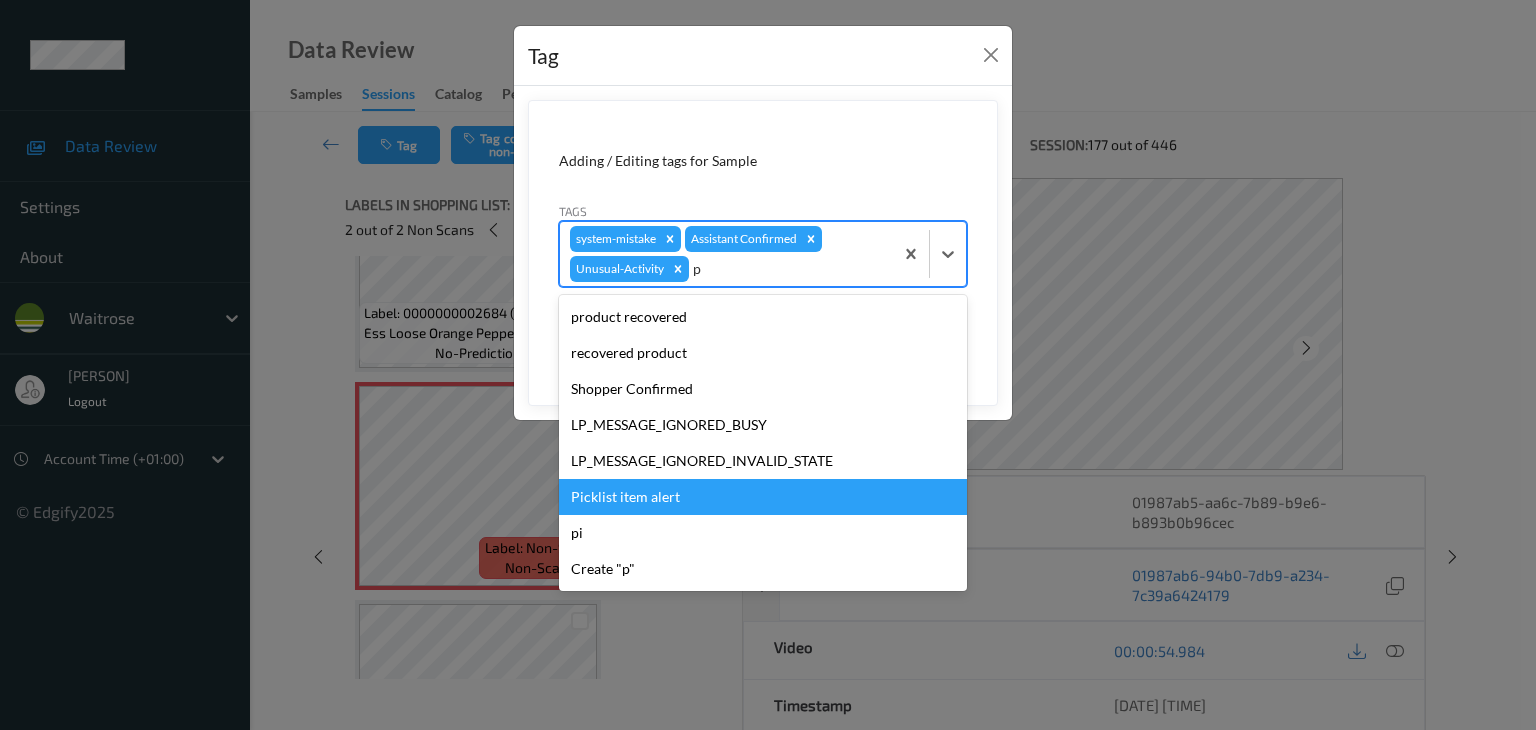 click on "Picklist item alert" at bounding box center (763, 497) 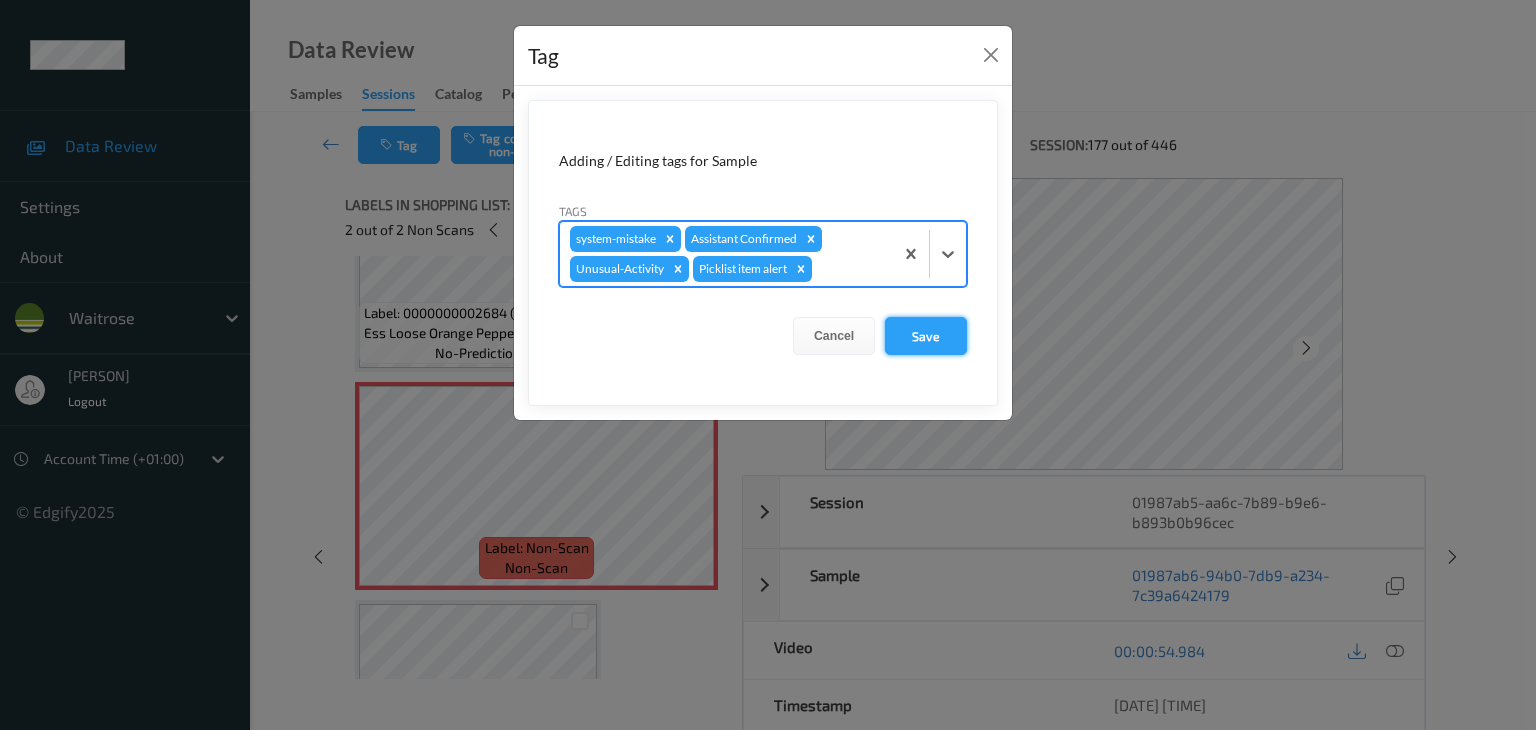click on "Save" at bounding box center [926, 336] 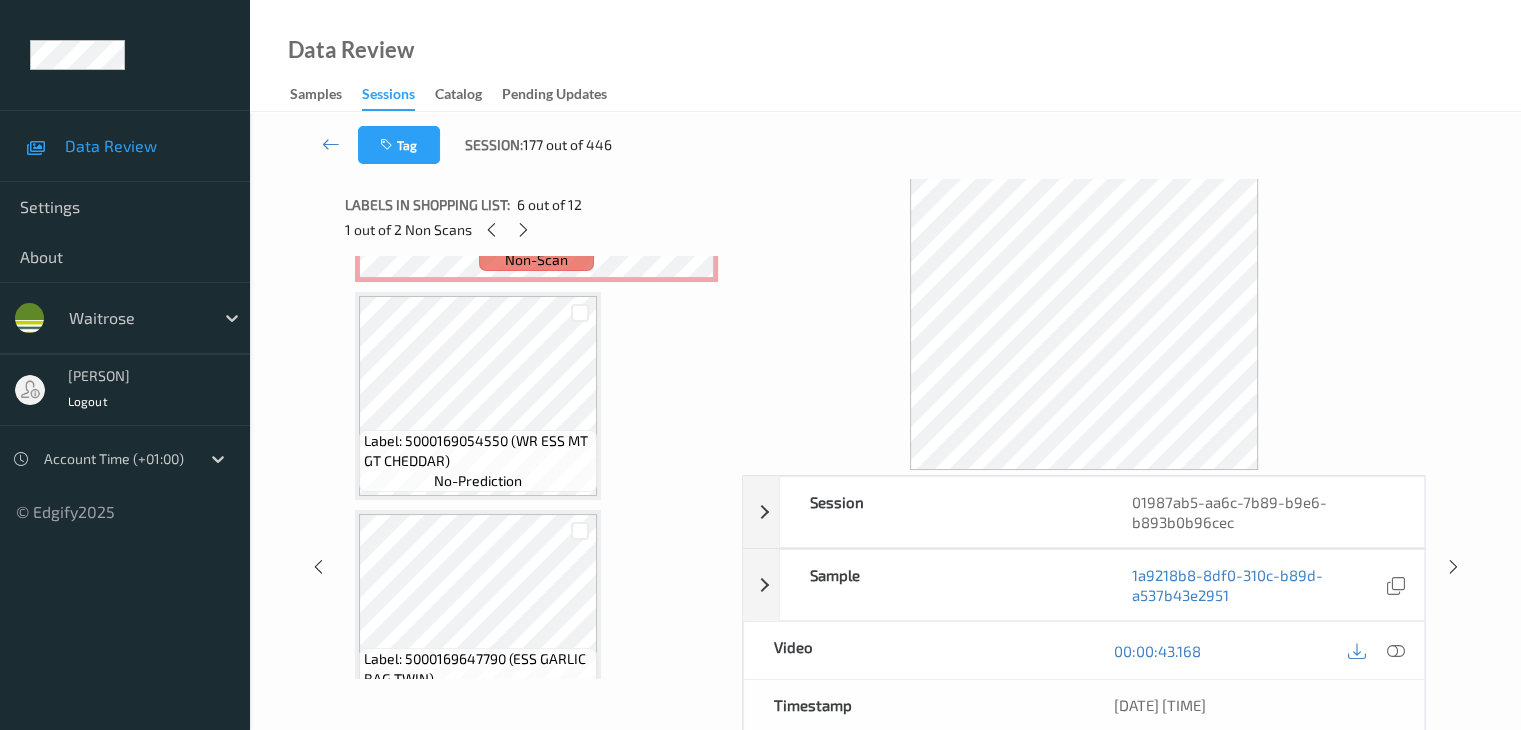 scroll, scrollTop: 310, scrollLeft: 0, axis: vertical 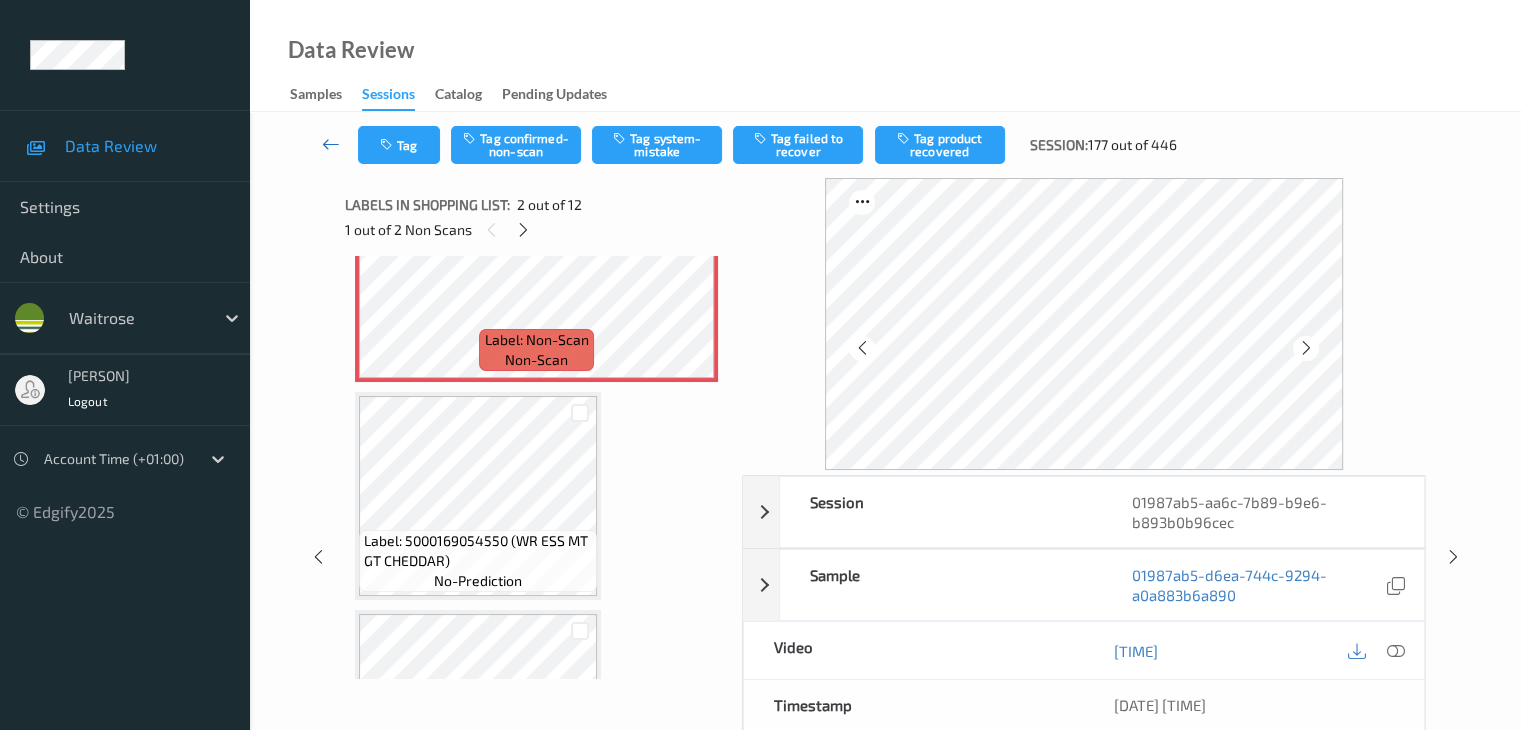 click at bounding box center (331, 144) 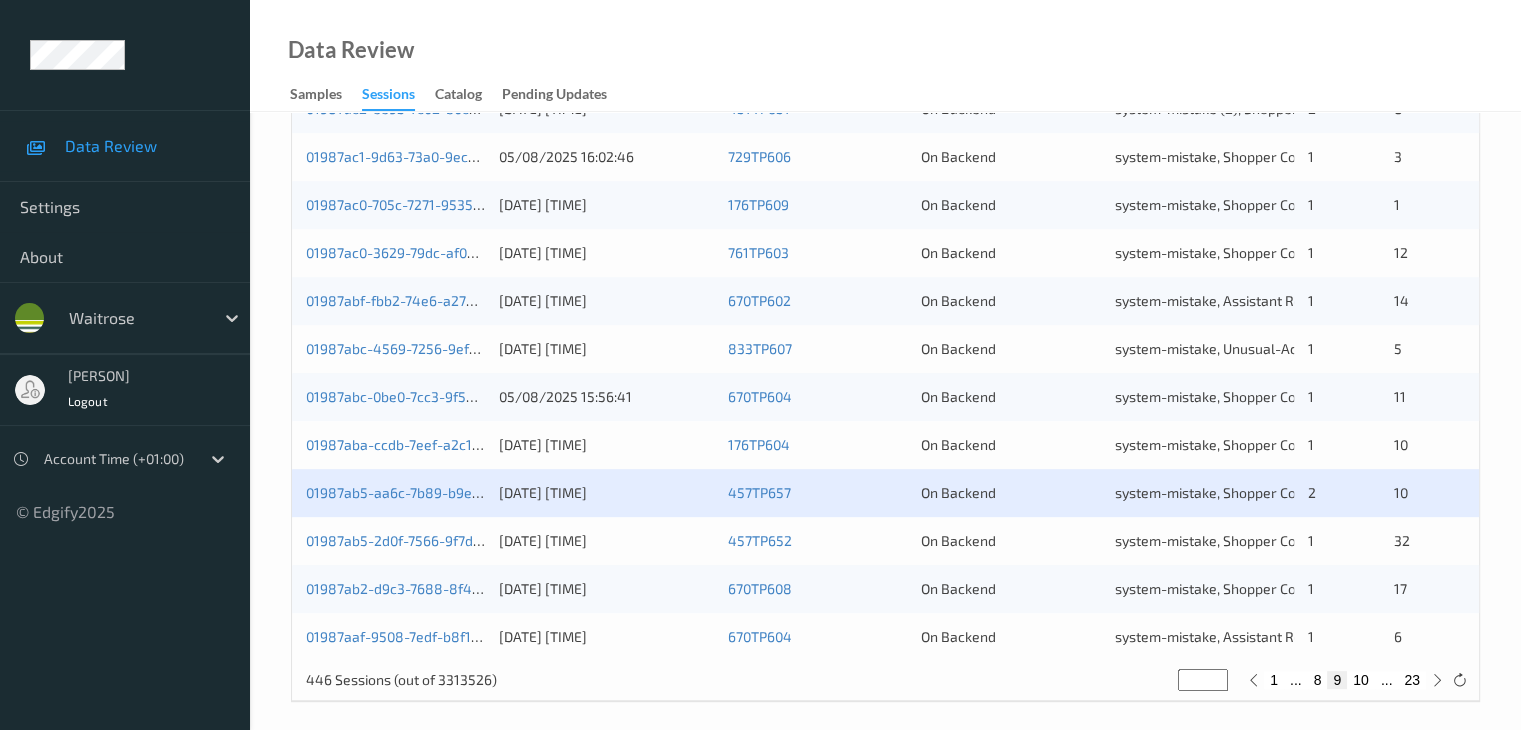 scroll, scrollTop: 932, scrollLeft: 0, axis: vertical 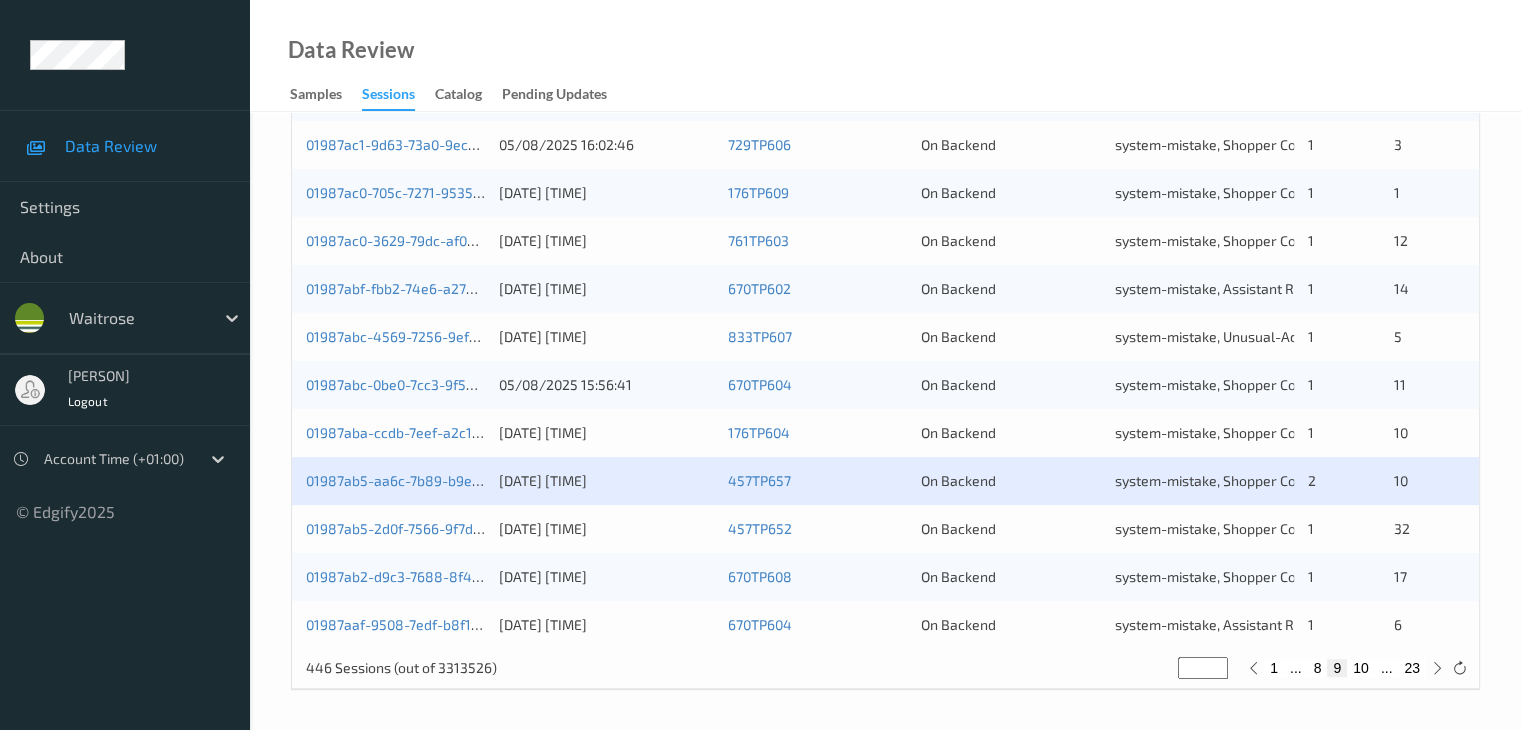 click on "10" at bounding box center [1361, 668] 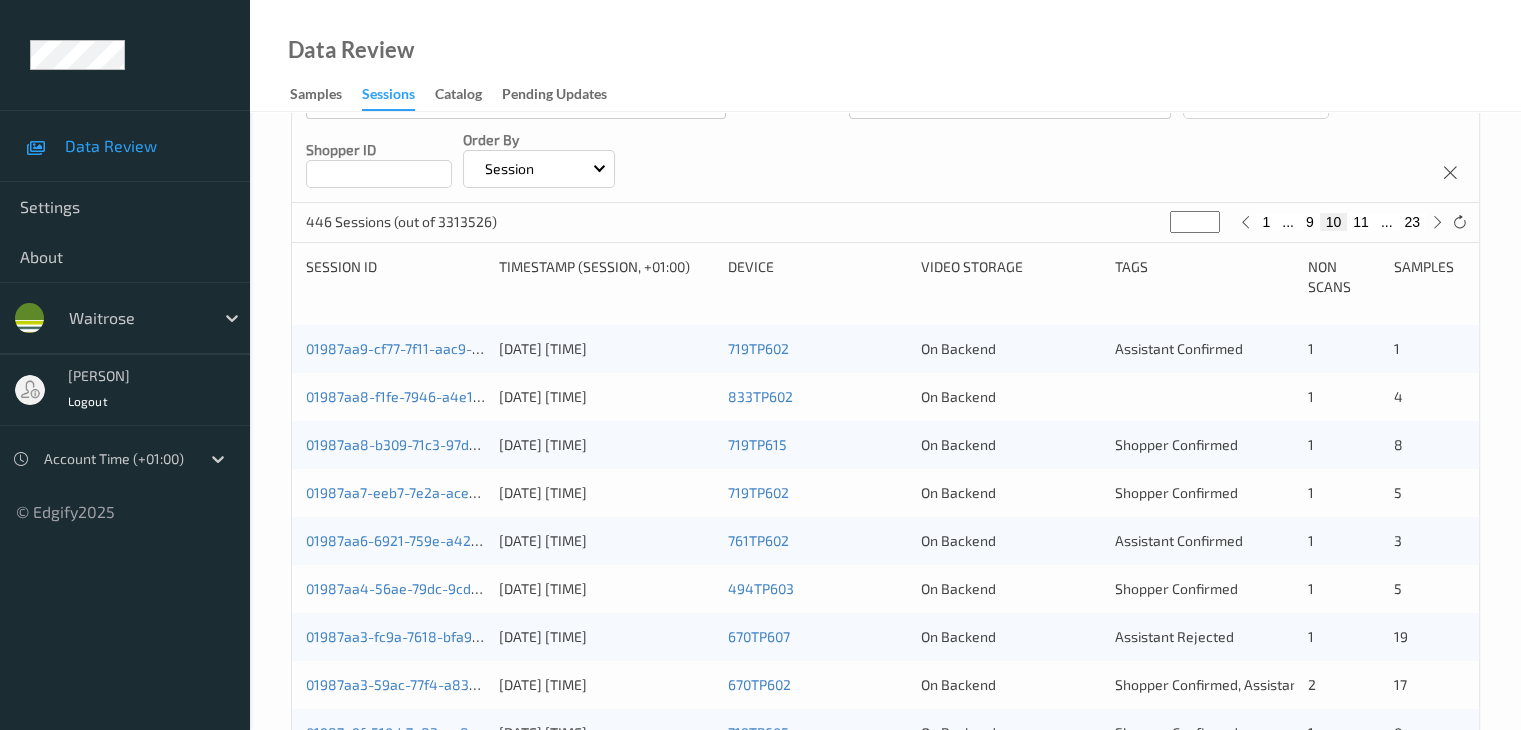 scroll, scrollTop: 300, scrollLeft: 0, axis: vertical 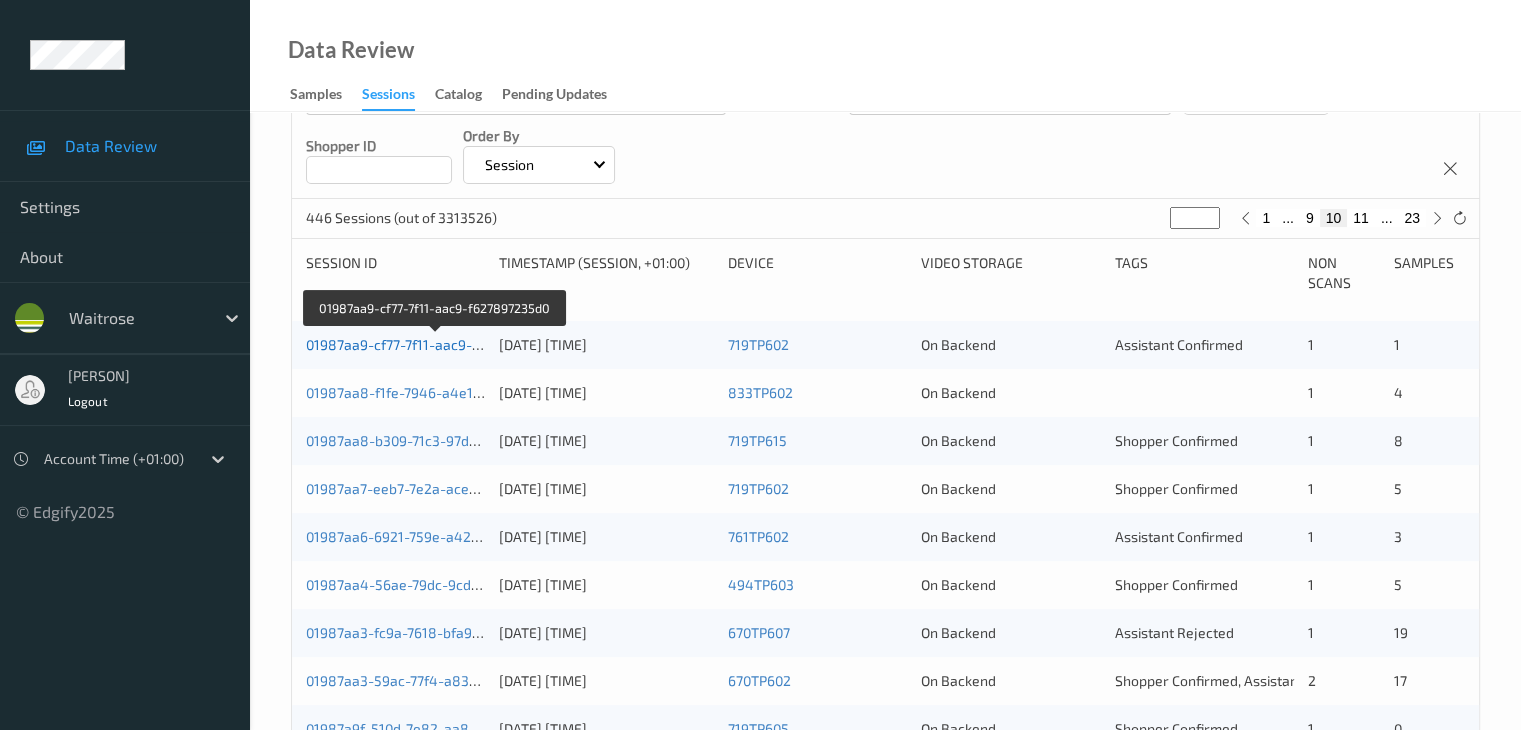 click on "01987aa9-cf77-7f11-aac9-f627897235d0" at bounding box center [435, 344] 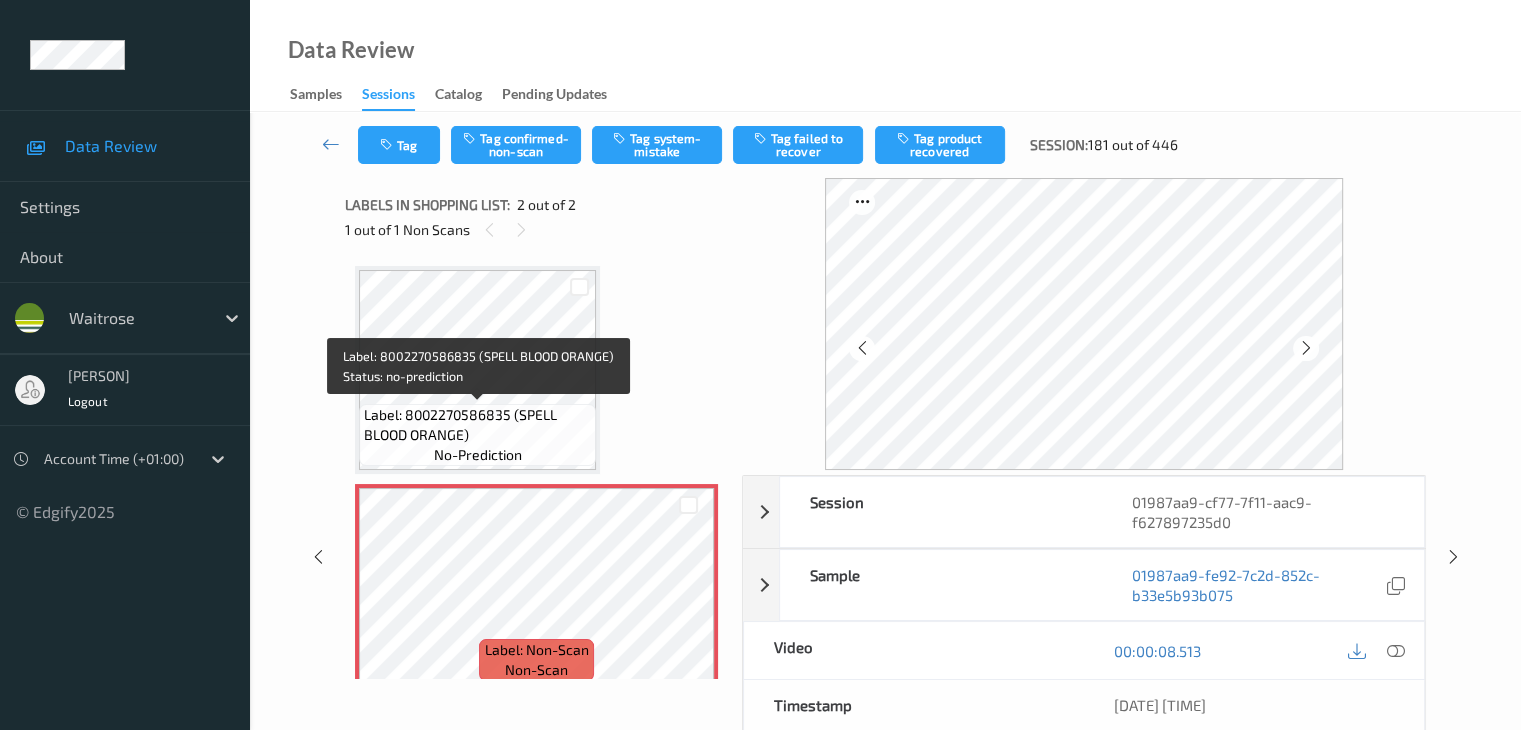 click on "Label: 8002270586835 (SPELL BLOOD ORANGE)" at bounding box center (477, 425) 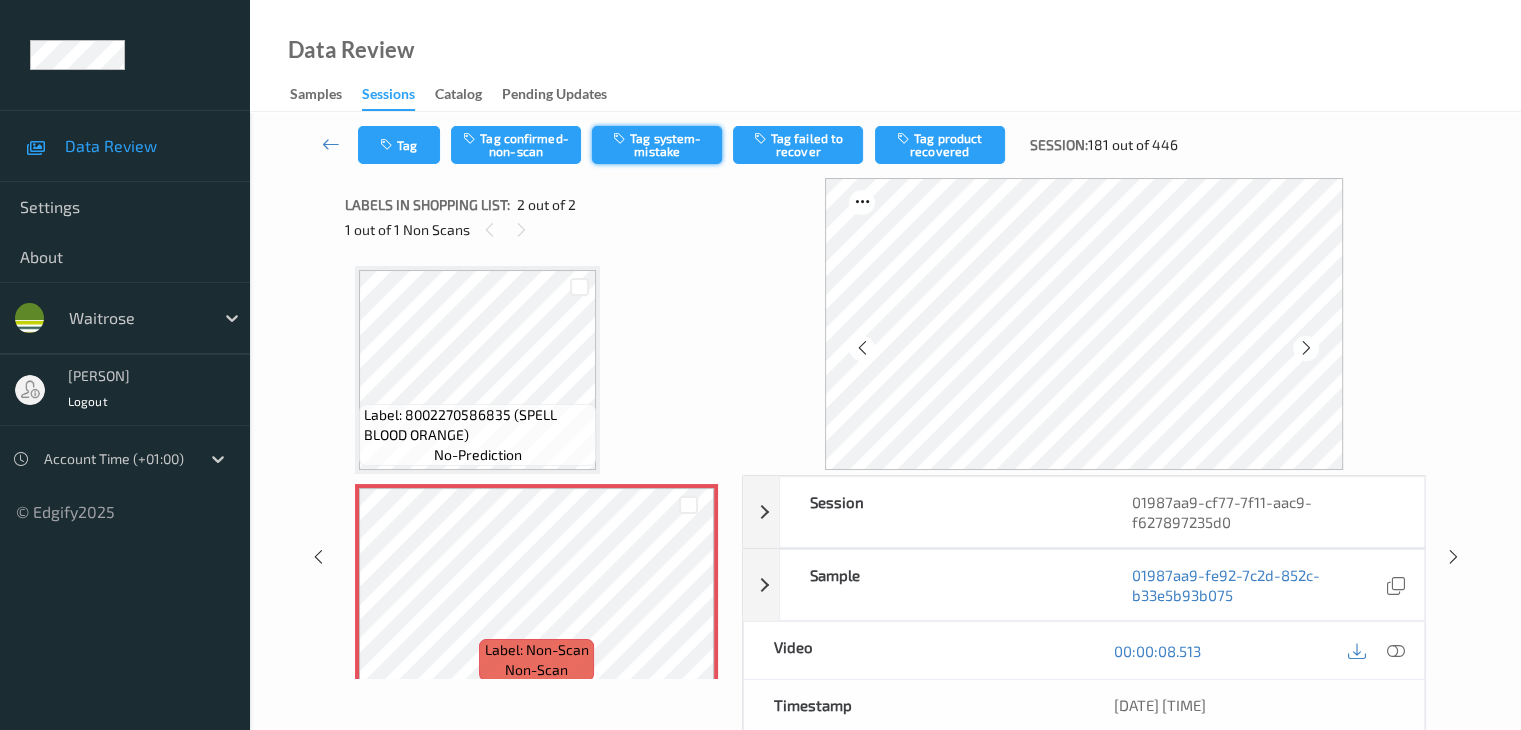 click on "Tag   system-mistake" at bounding box center (657, 145) 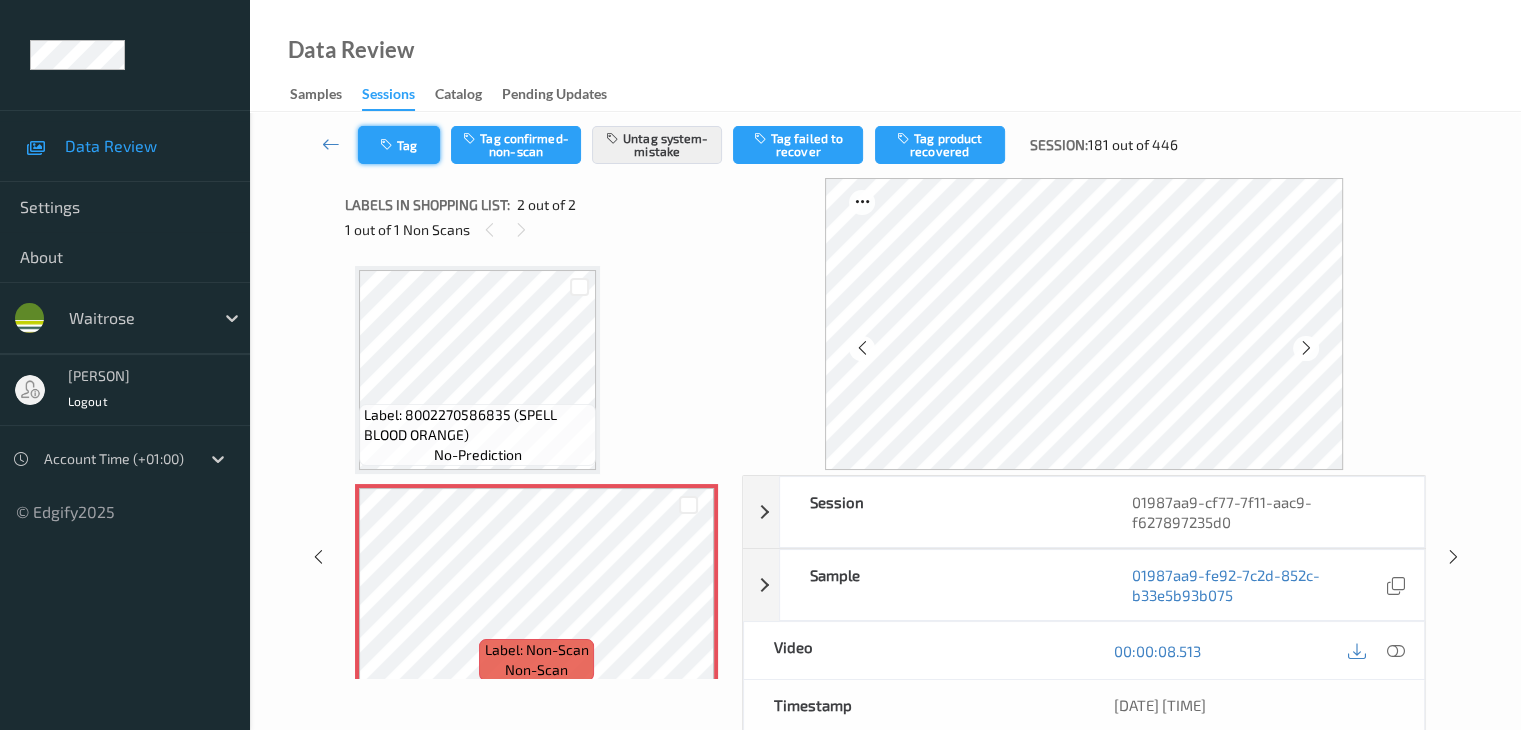 click on "Tag" at bounding box center (399, 145) 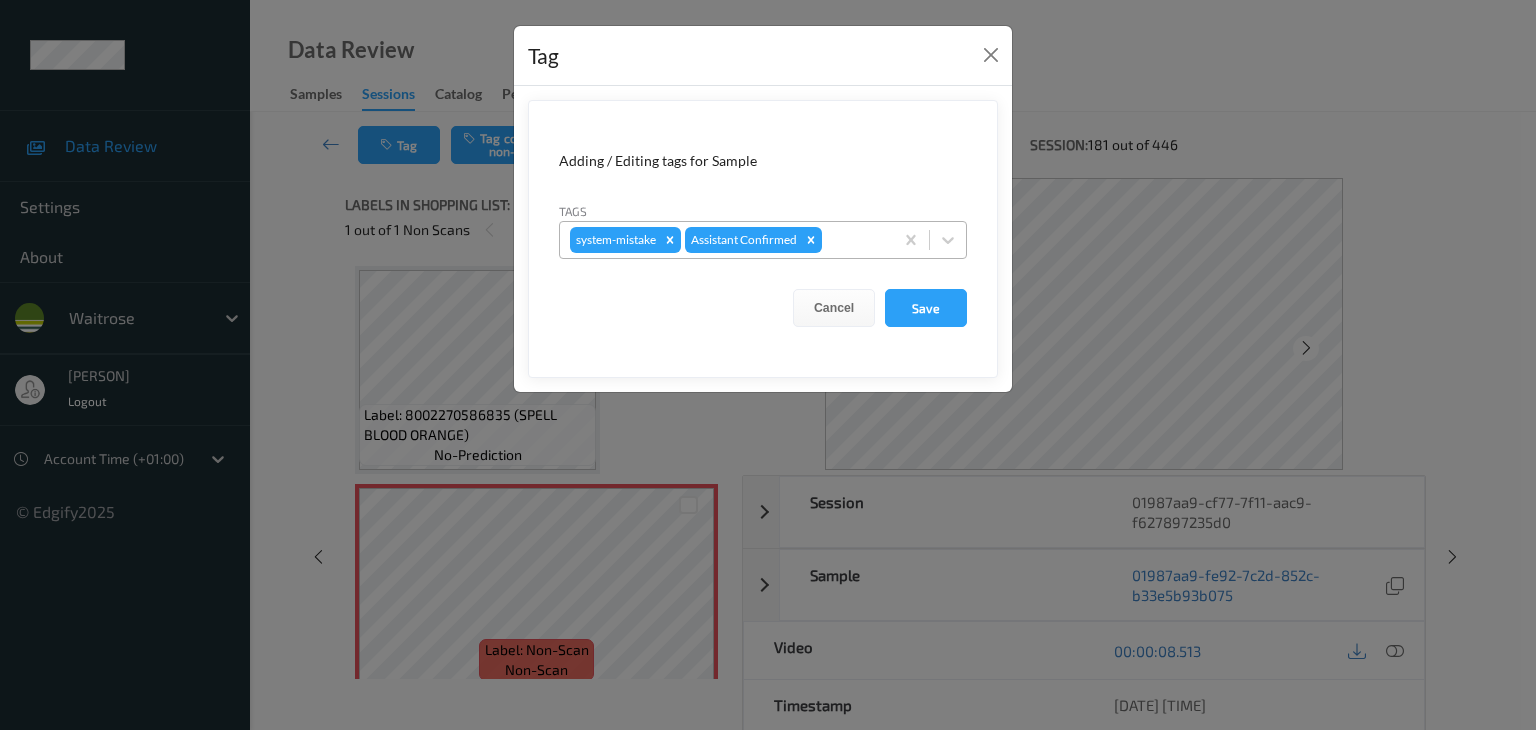 click at bounding box center (854, 240) 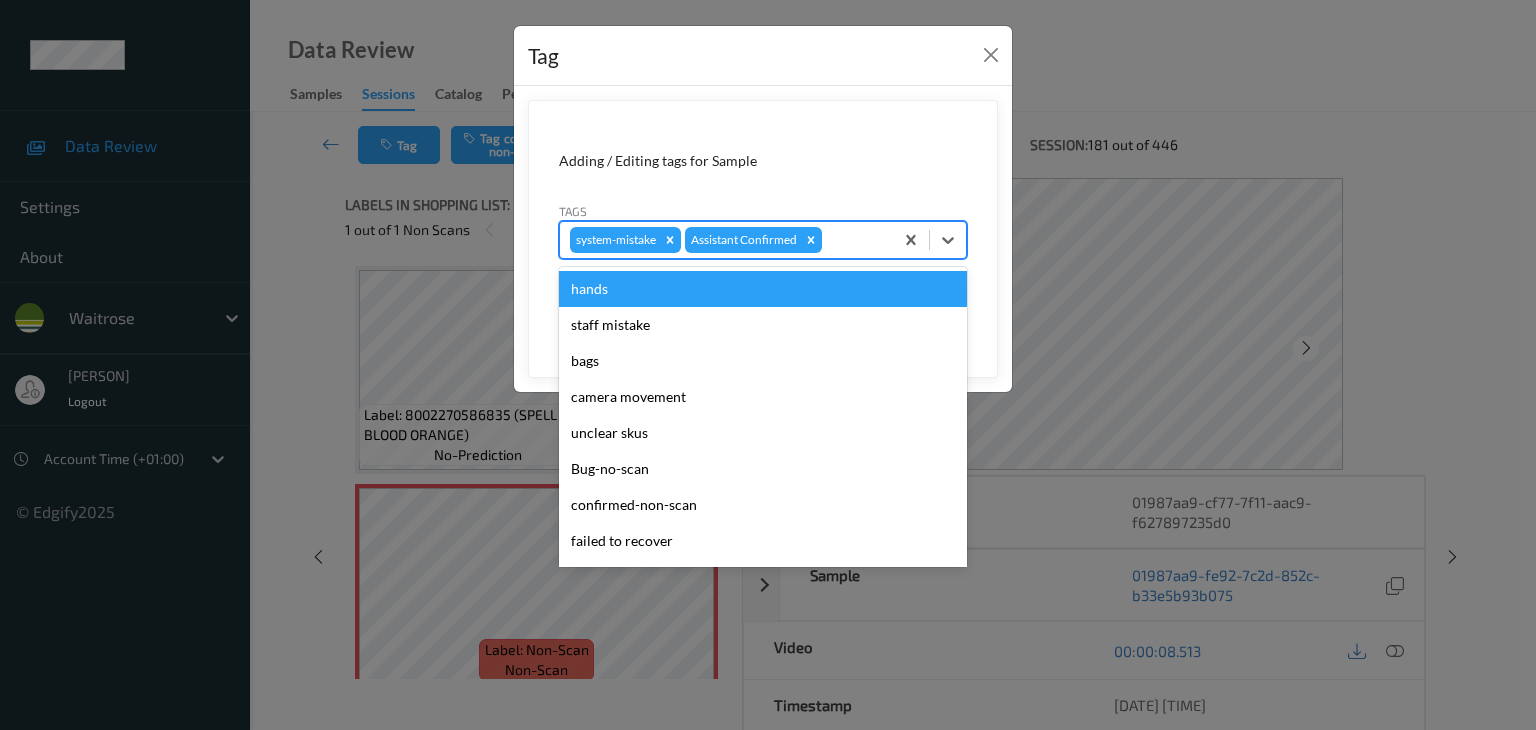 type on "u" 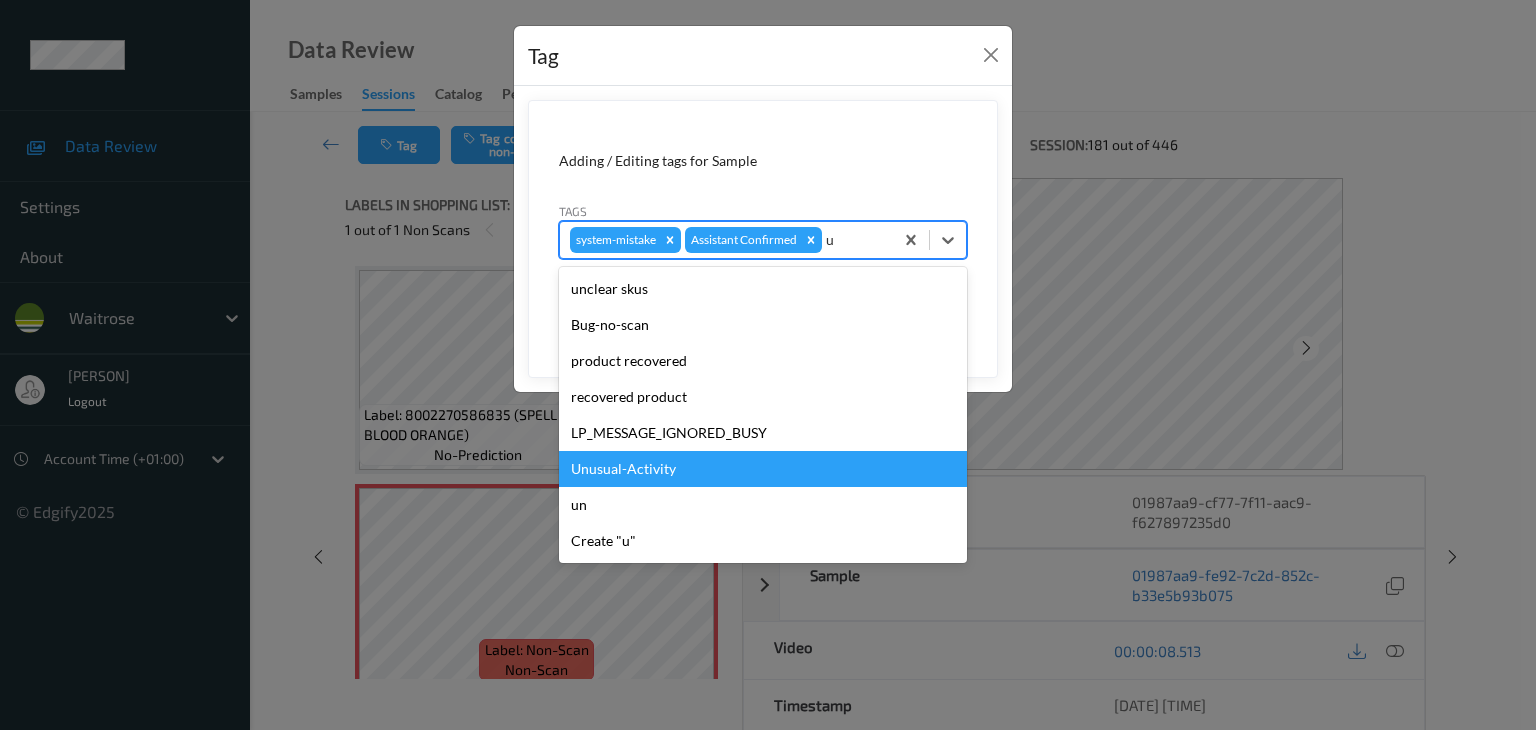 click on "Unusual-Activity" at bounding box center (763, 469) 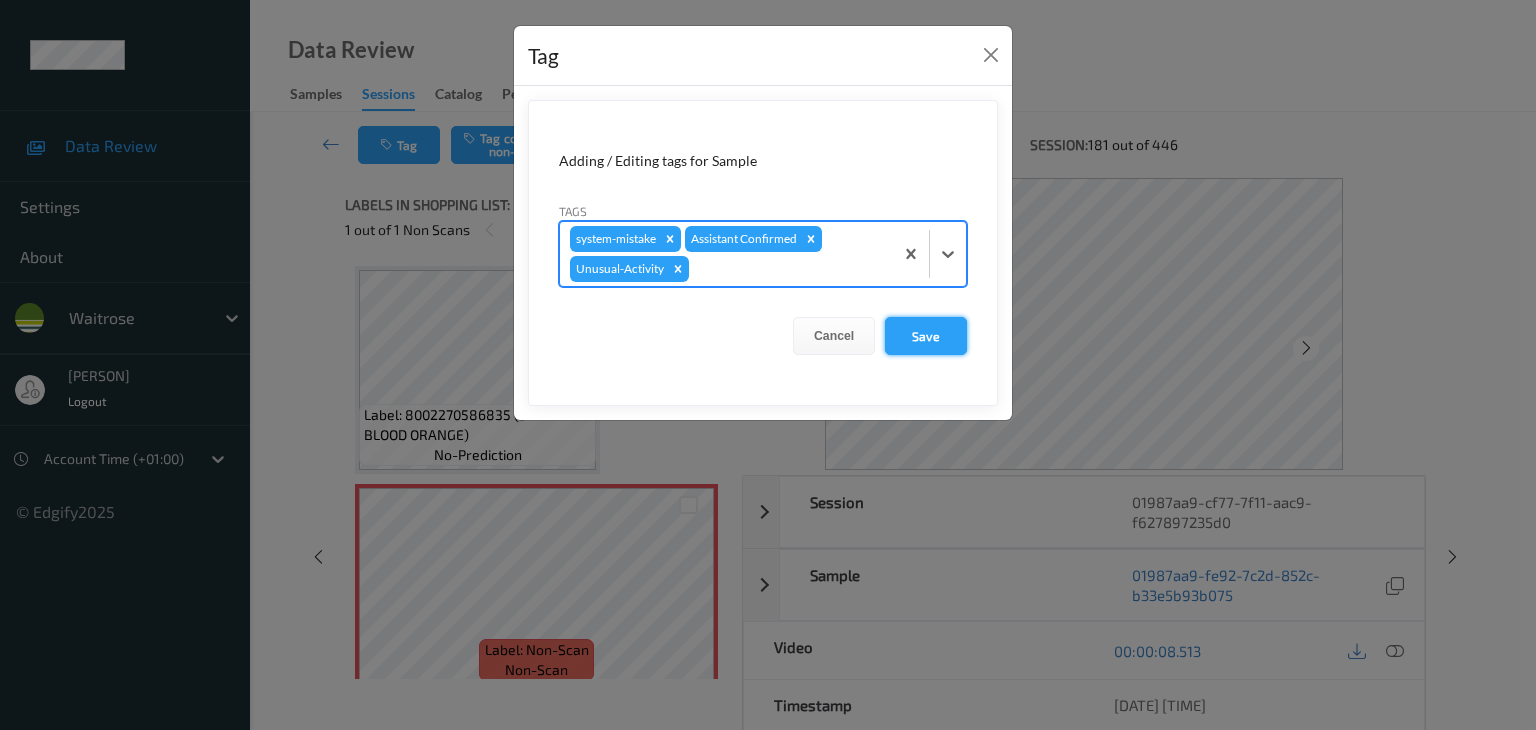 click on "Save" at bounding box center (926, 336) 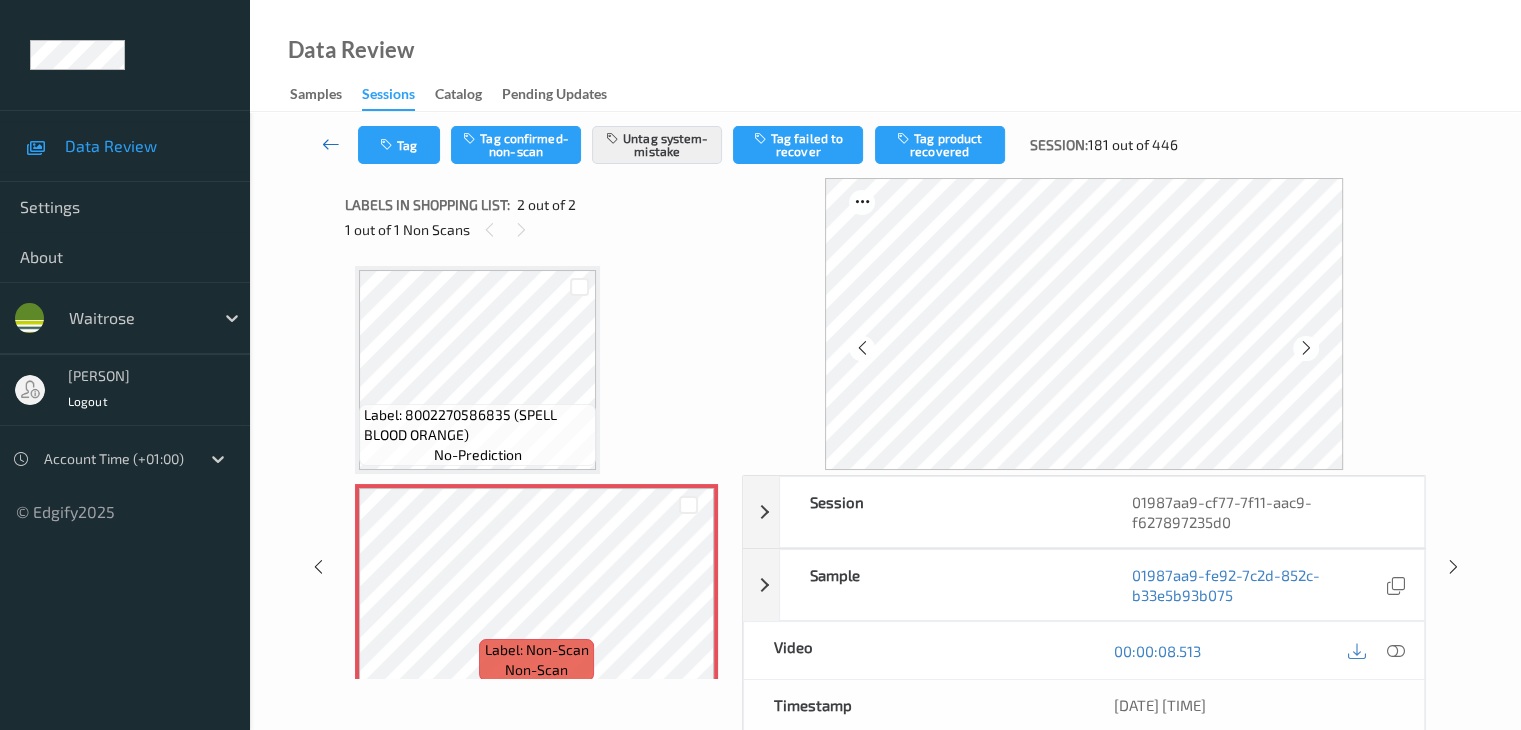 click at bounding box center (331, 144) 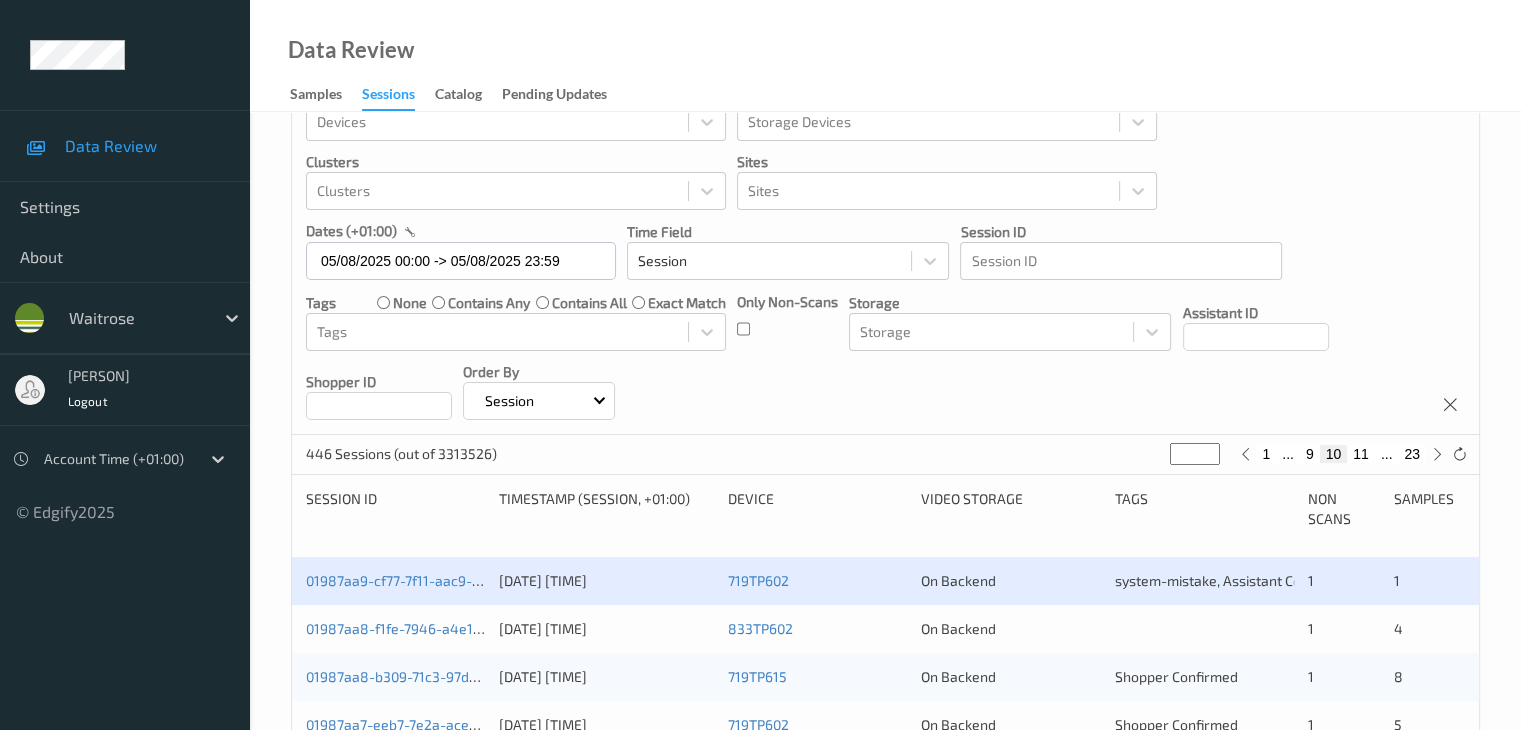 scroll, scrollTop: 300, scrollLeft: 0, axis: vertical 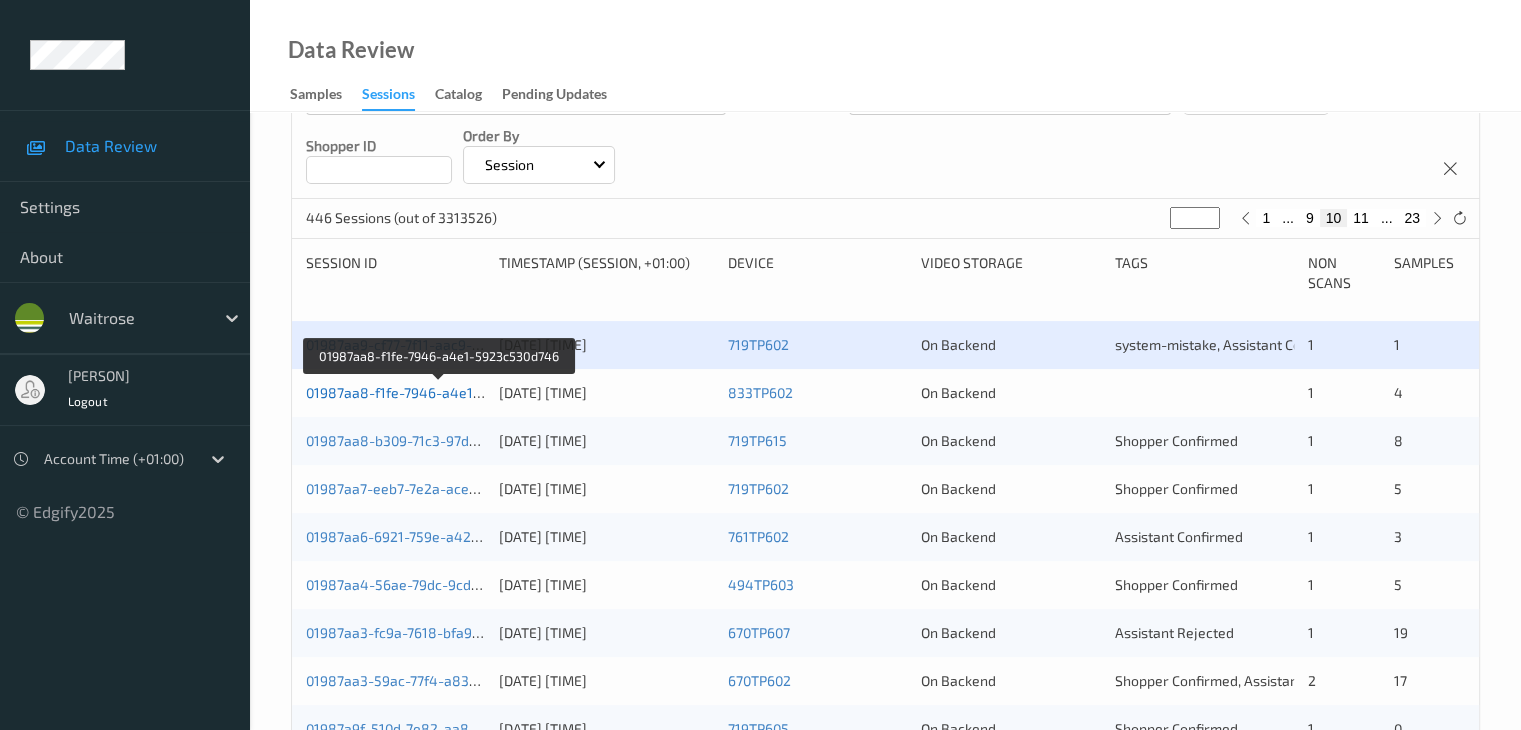 click on "01987aa8-f1fe-7946-a4e1-5923c530d746" at bounding box center [440, 392] 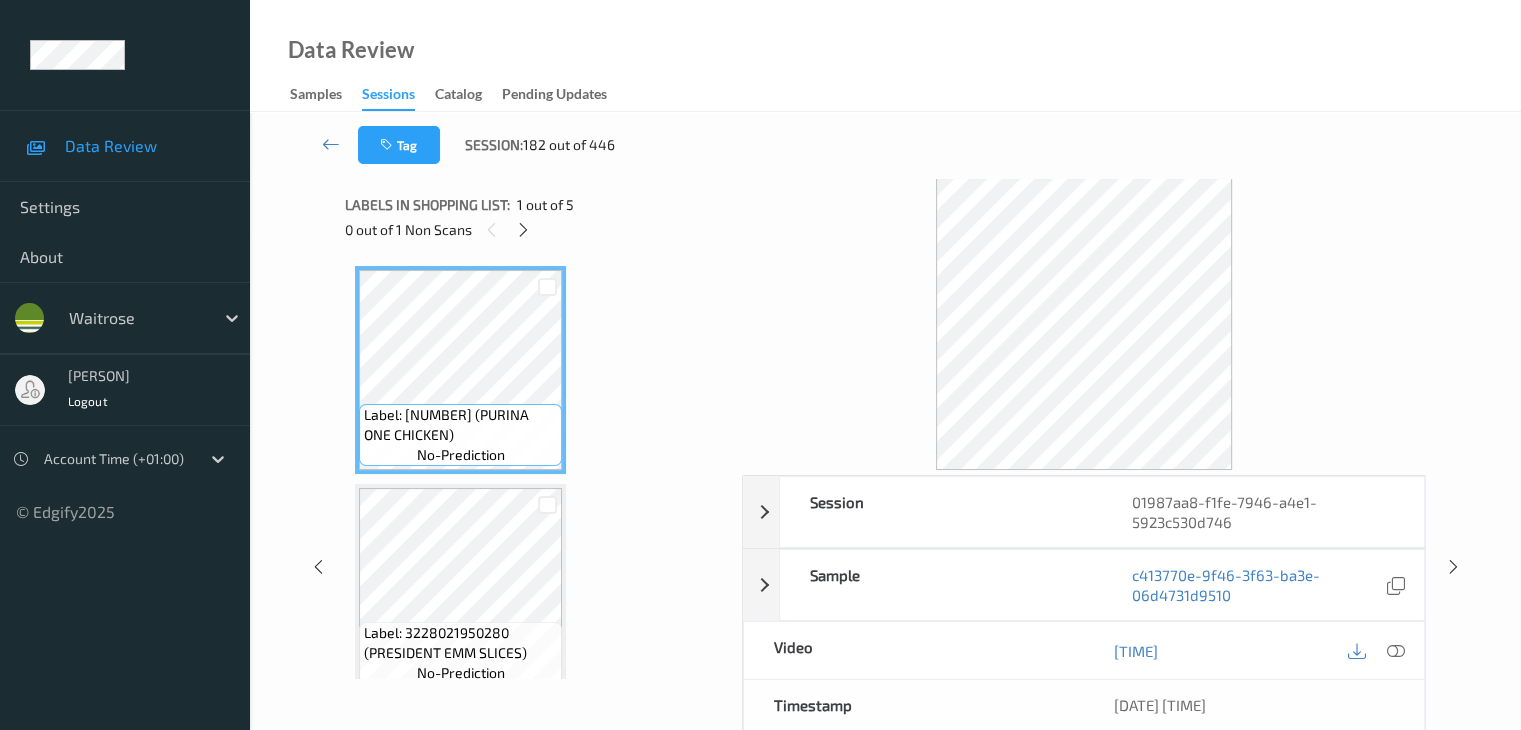 click on "0 out of 1 Non Scans" at bounding box center (536, 229) 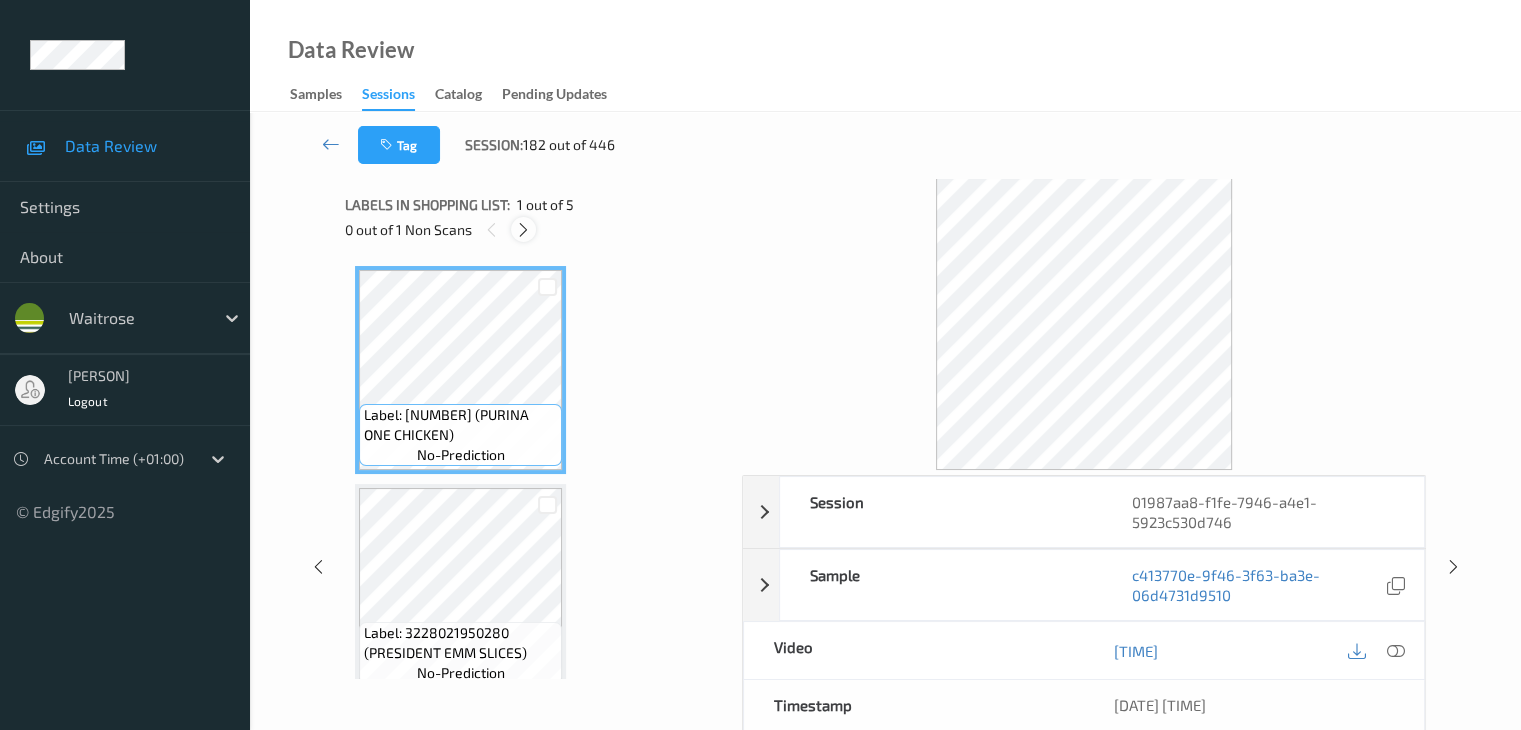 click at bounding box center [523, 230] 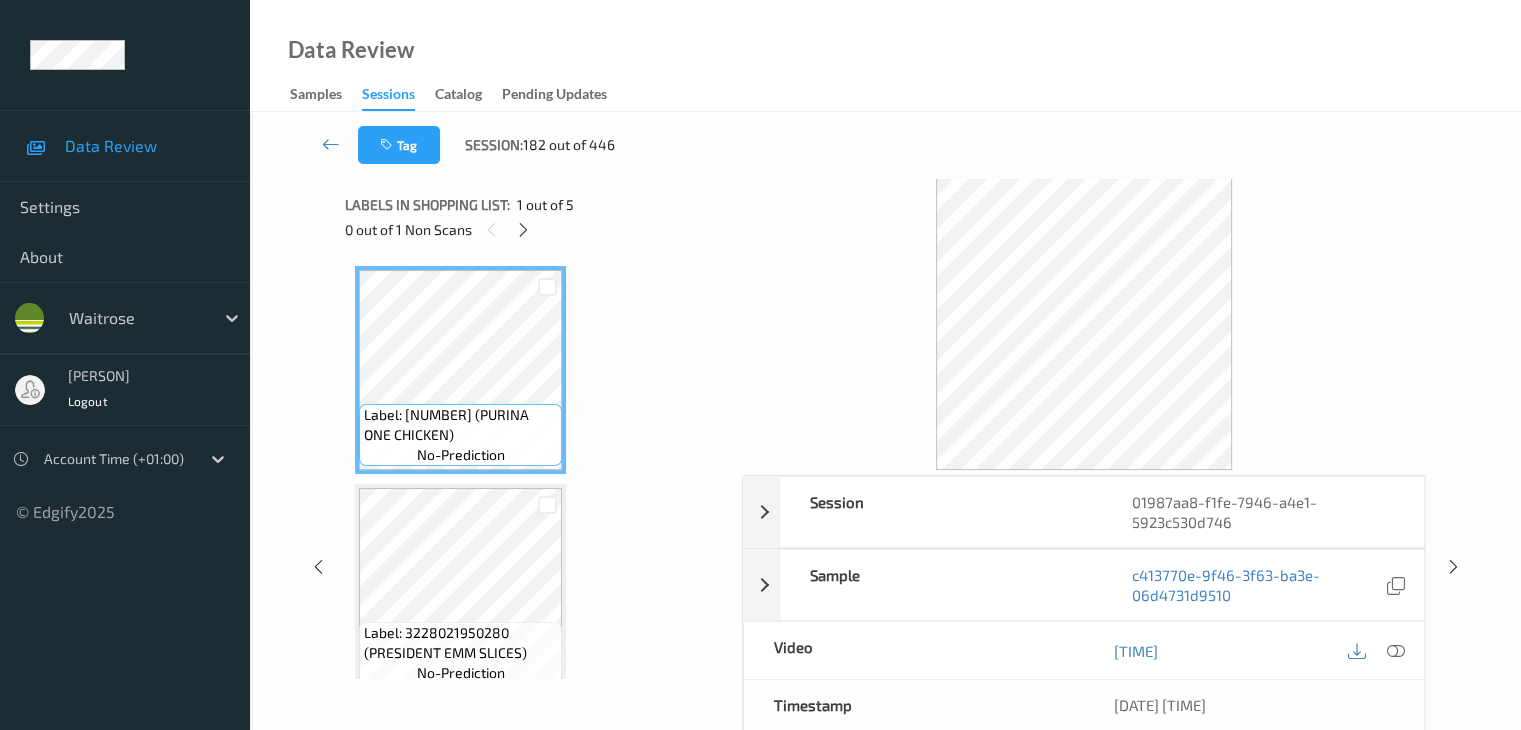 scroll, scrollTop: 446, scrollLeft: 0, axis: vertical 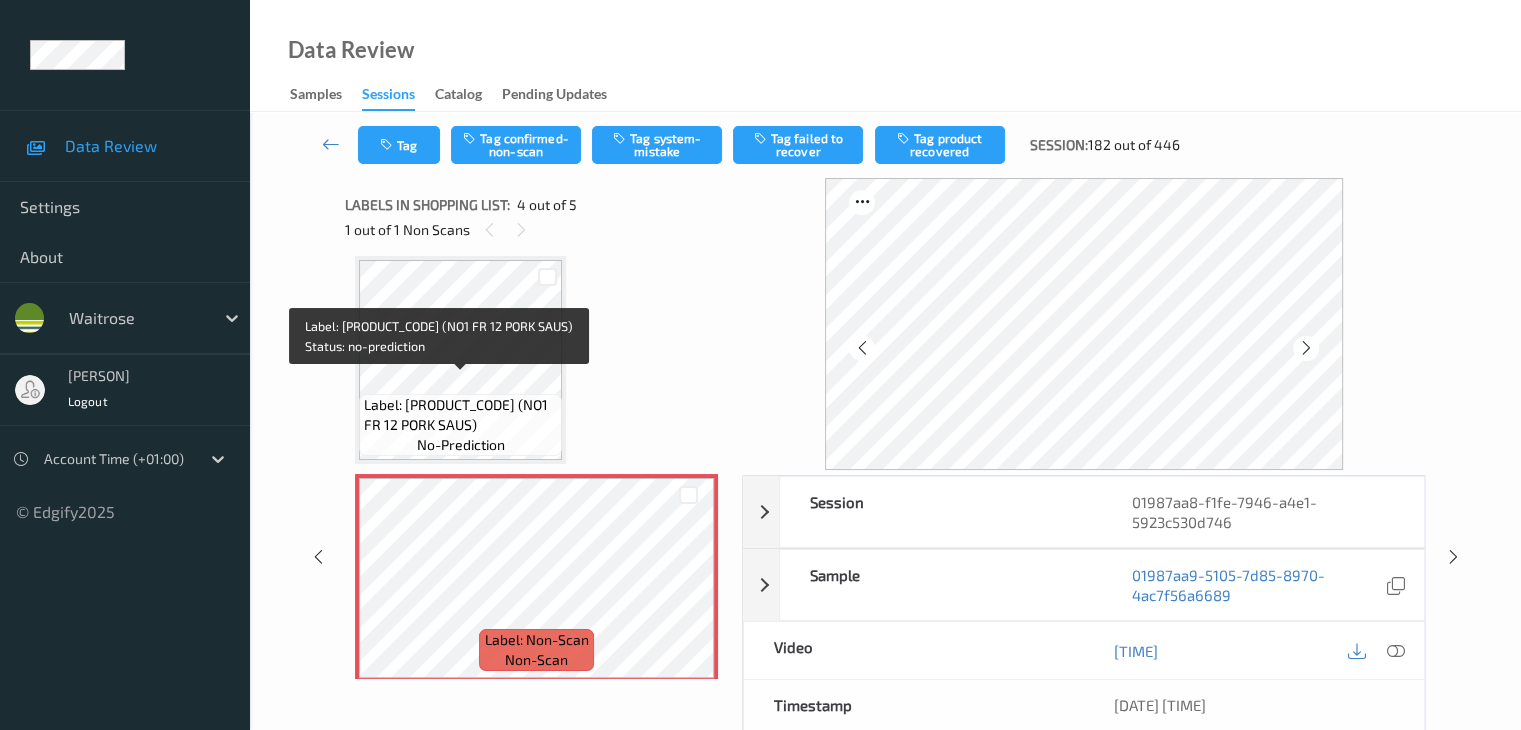 click on "Label: [PRODUCT_CODE] (NO1 FR 12 PORK SAUS)" at bounding box center (460, 415) 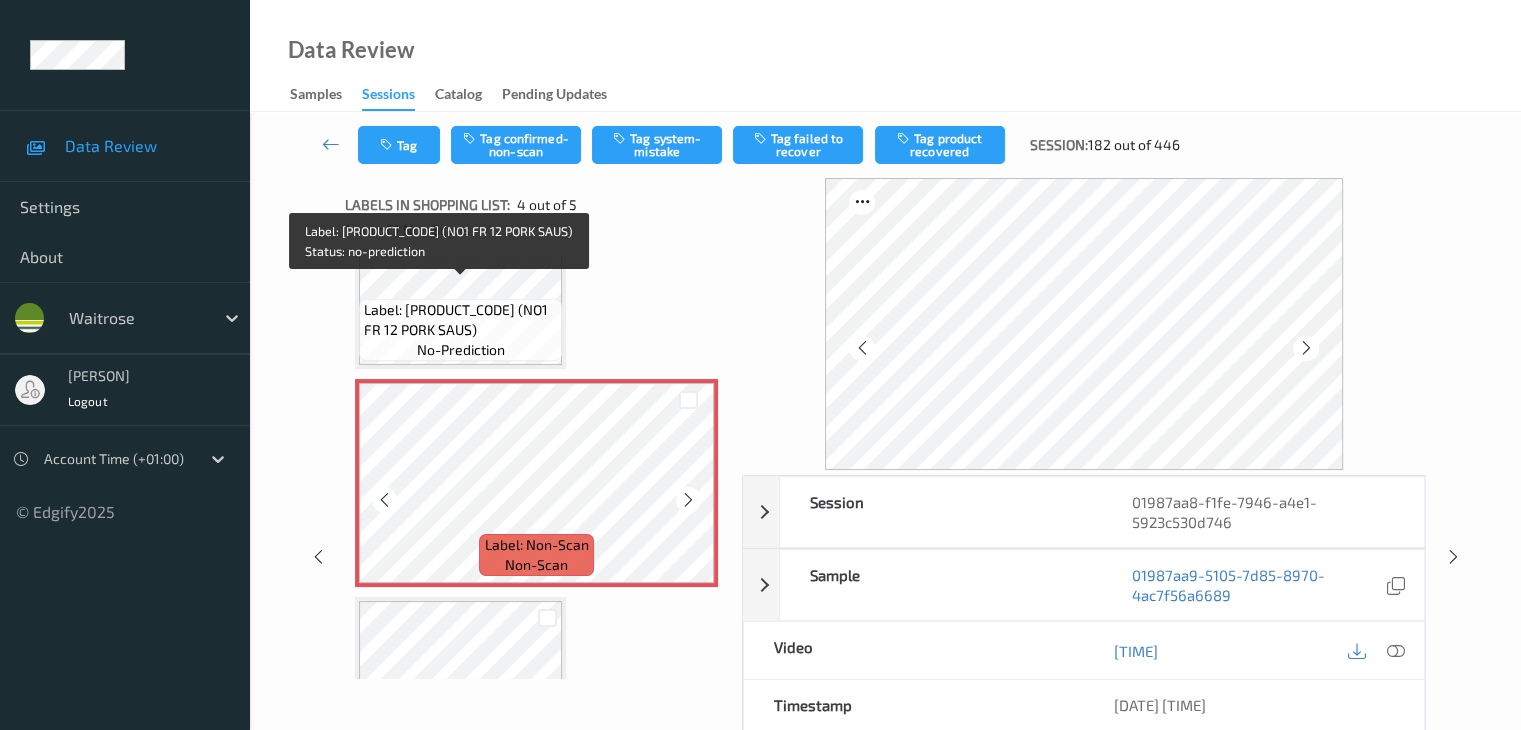 scroll, scrollTop: 646, scrollLeft: 0, axis: vertical 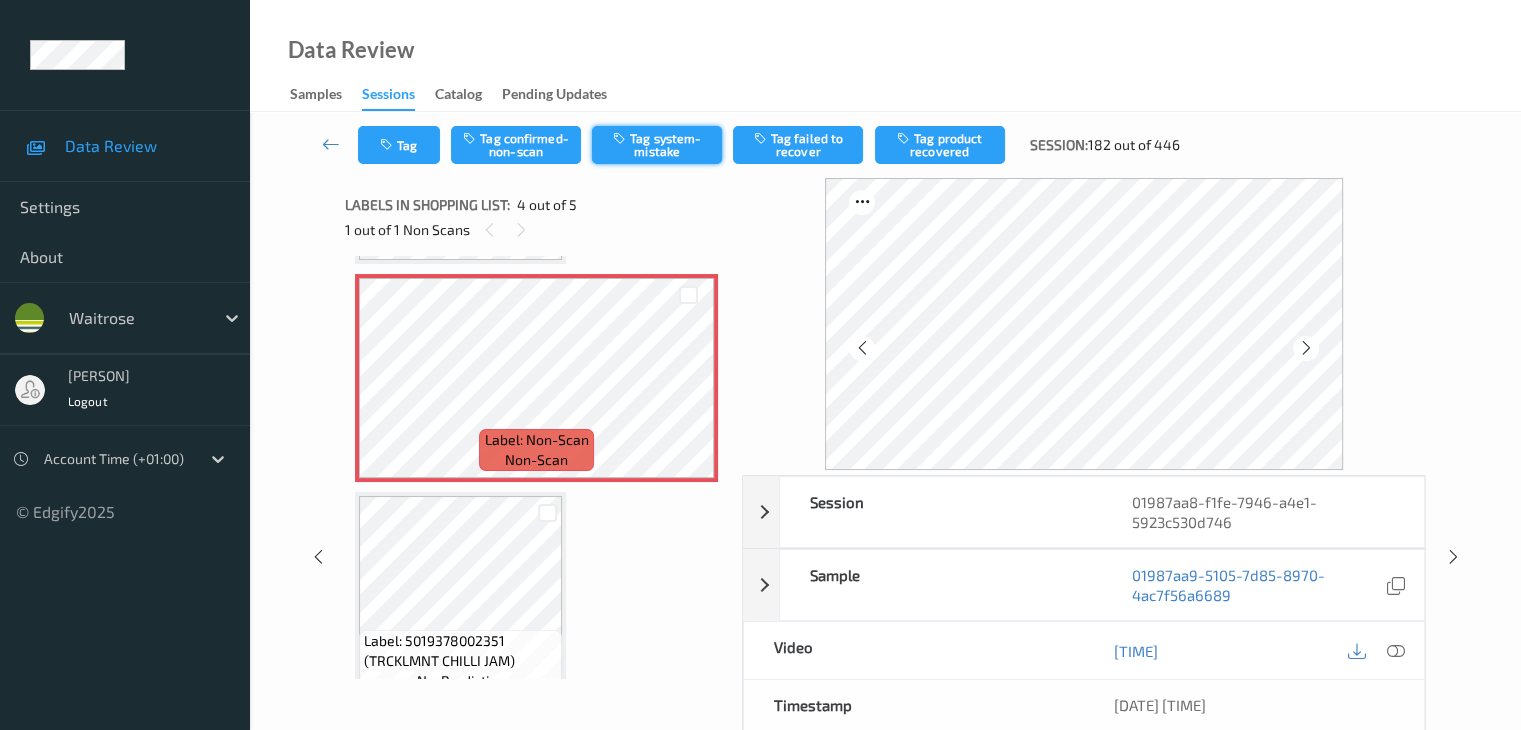 click on "Tag   system-mistake" at bounding box center (657, 145) 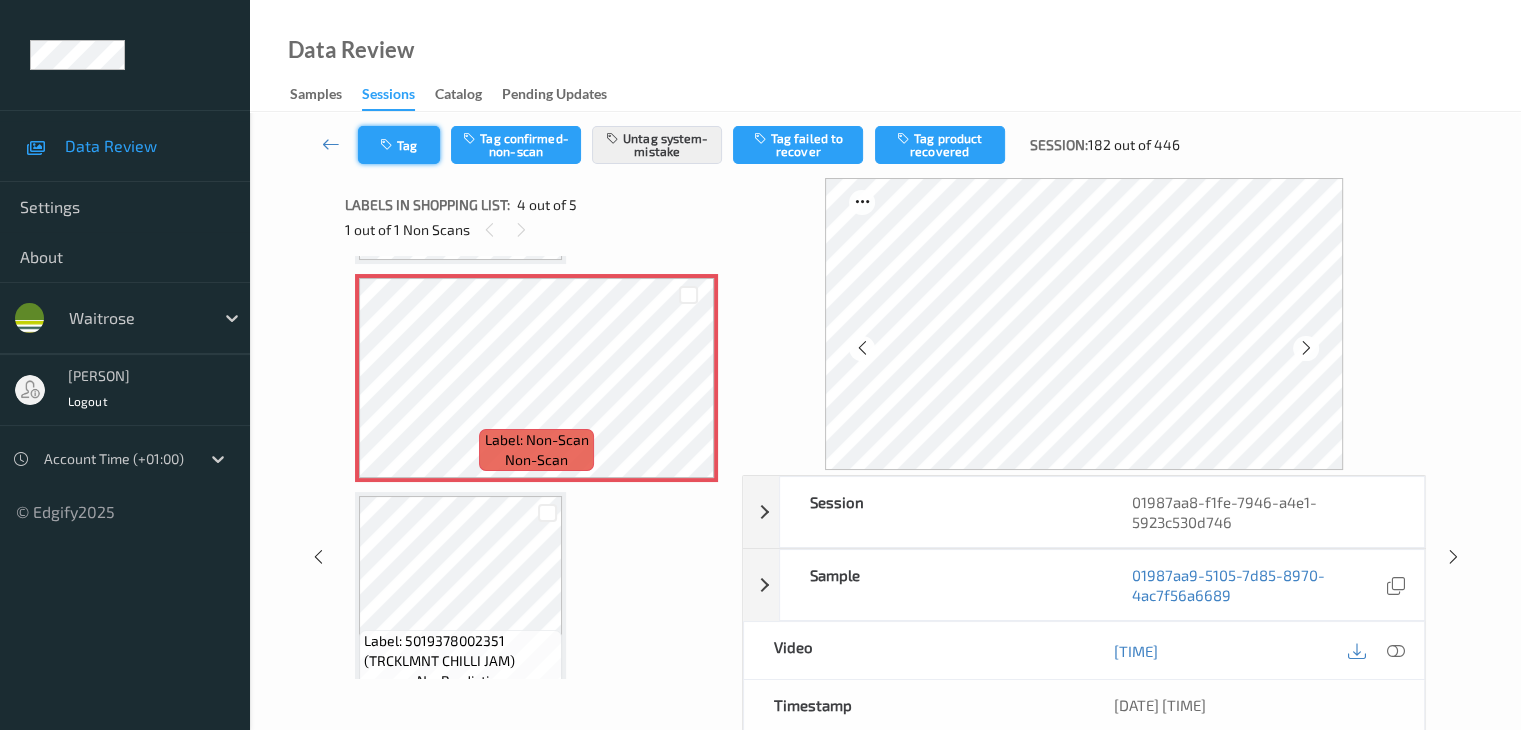 click on "Tag" at bounding box center (399, 145) 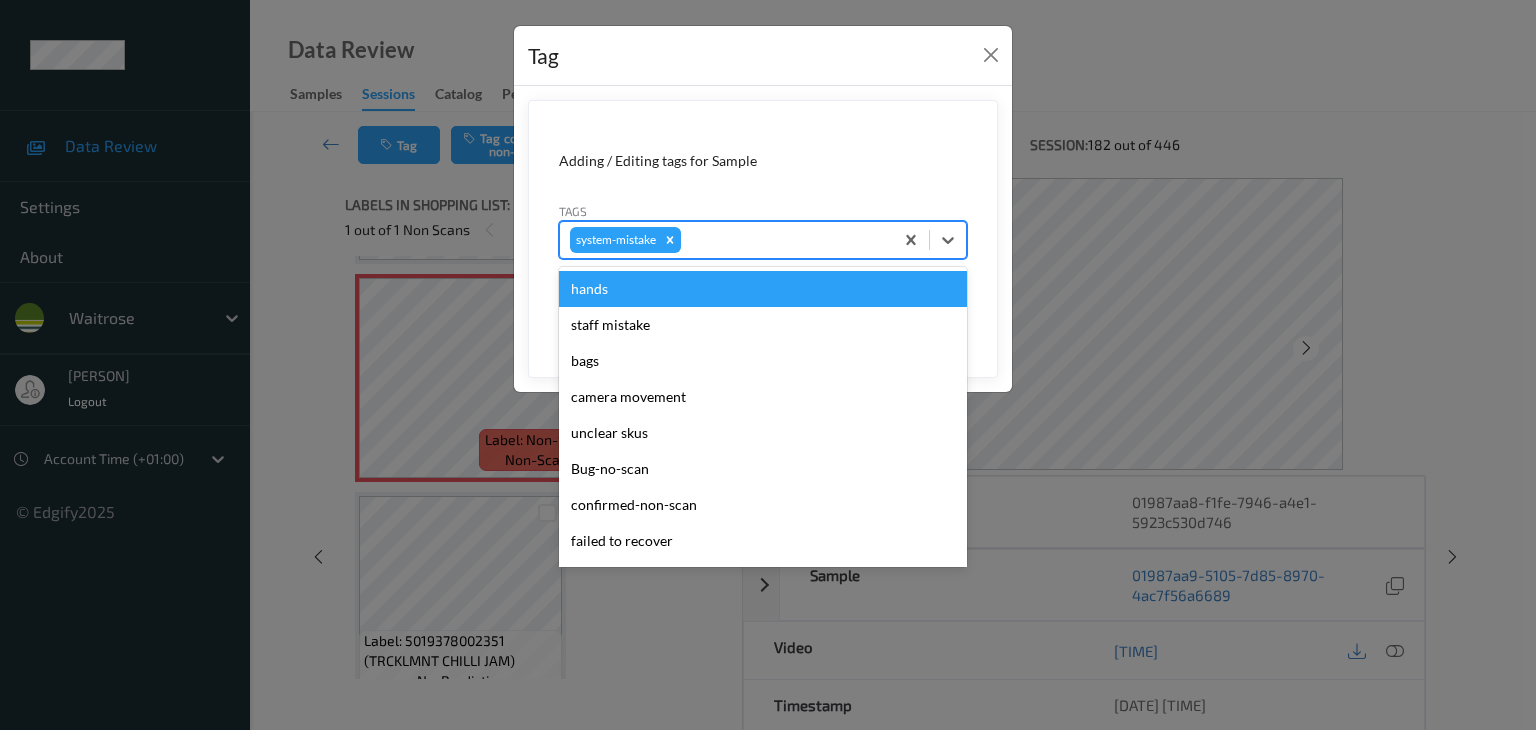 click at bounding box center (784, 240) 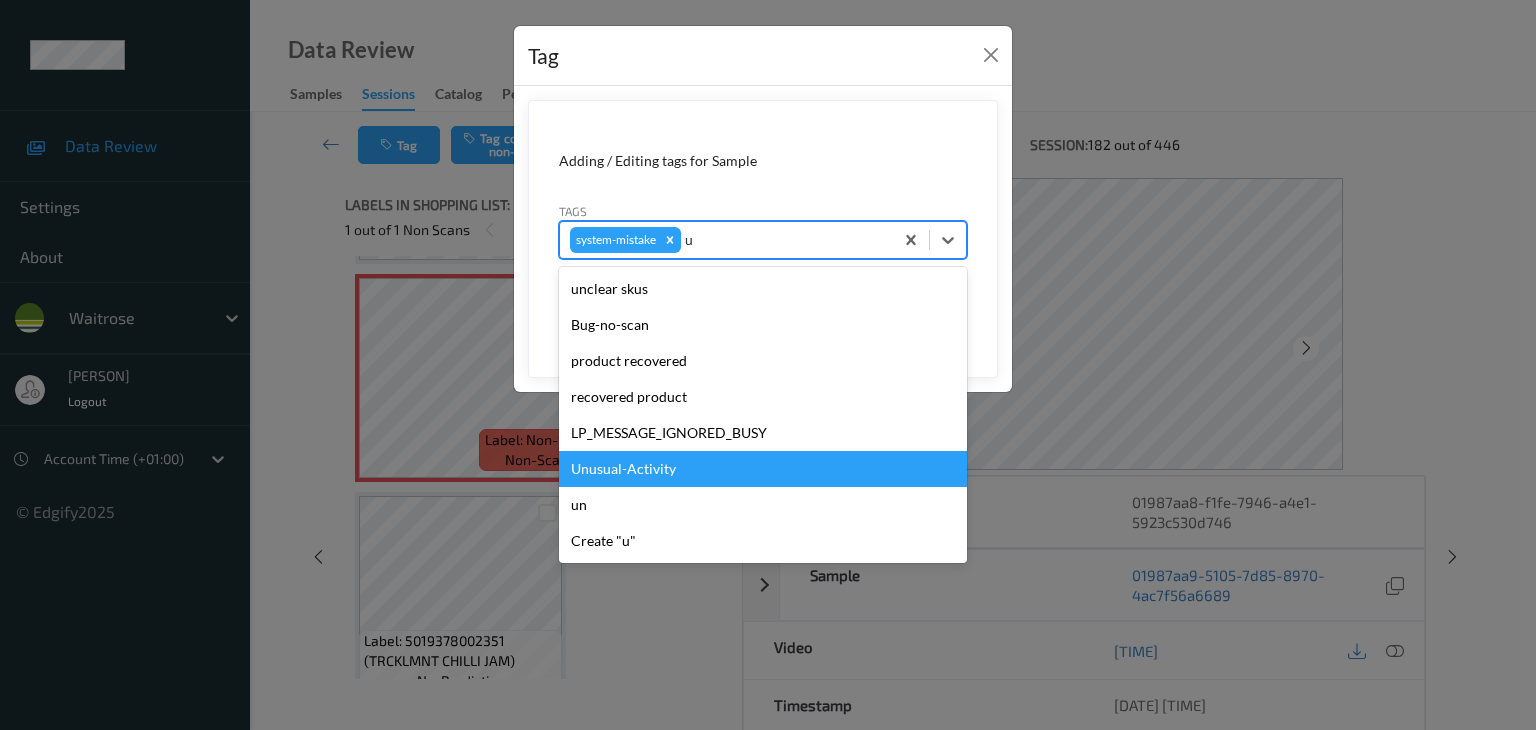 click on "Unusual-Activity" at bounding box center (763, 469) 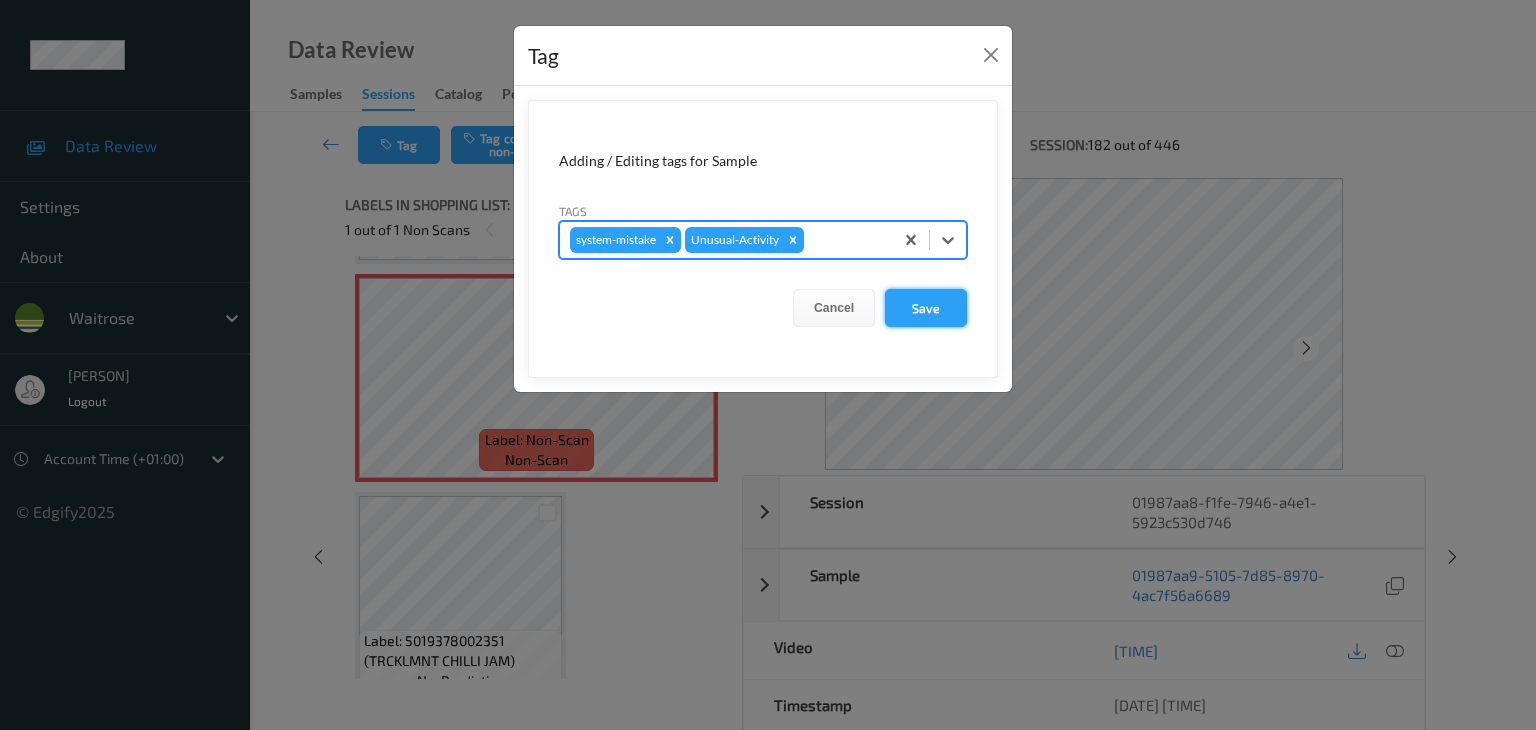 click on "Save" at bounding box center (926, 308) 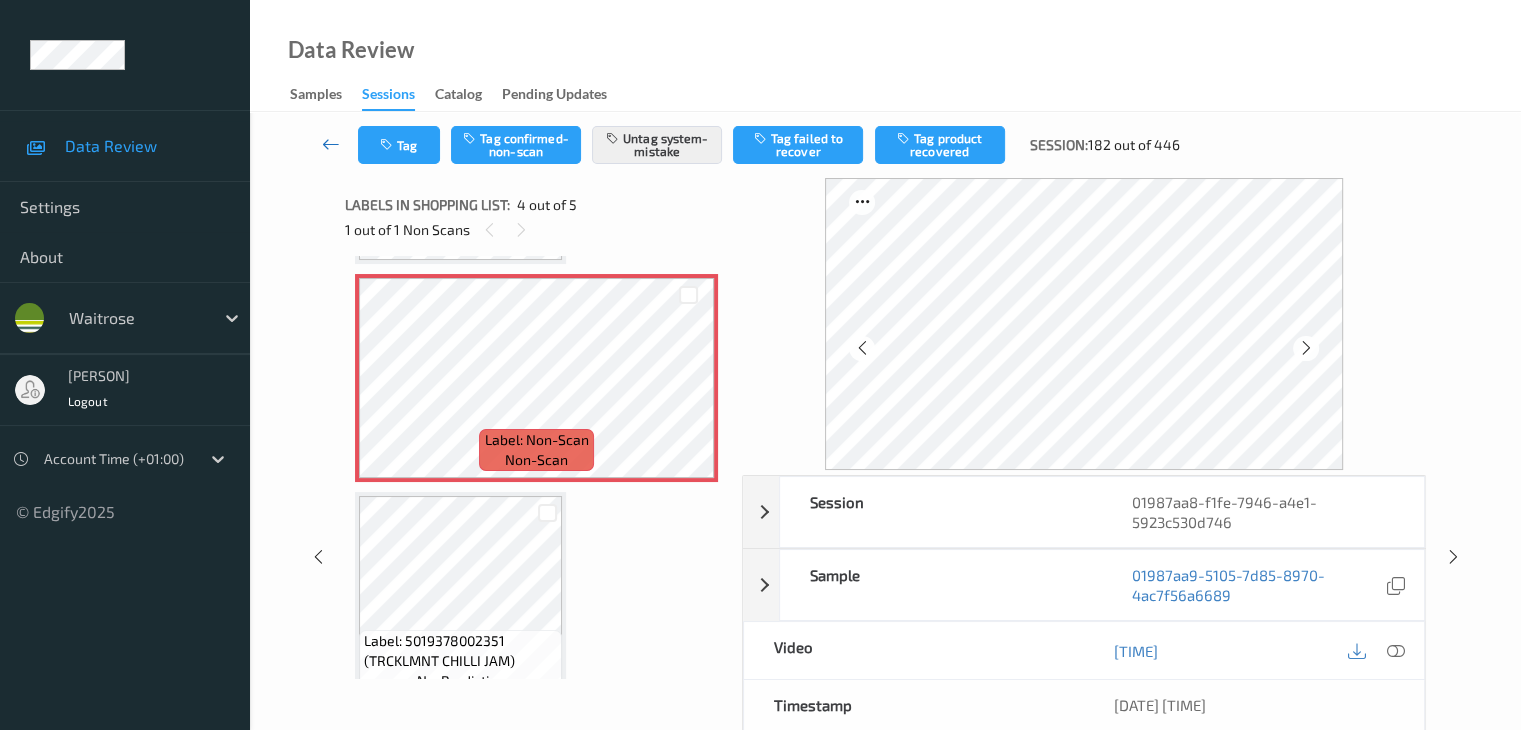 click at bounding box center [331, 144] 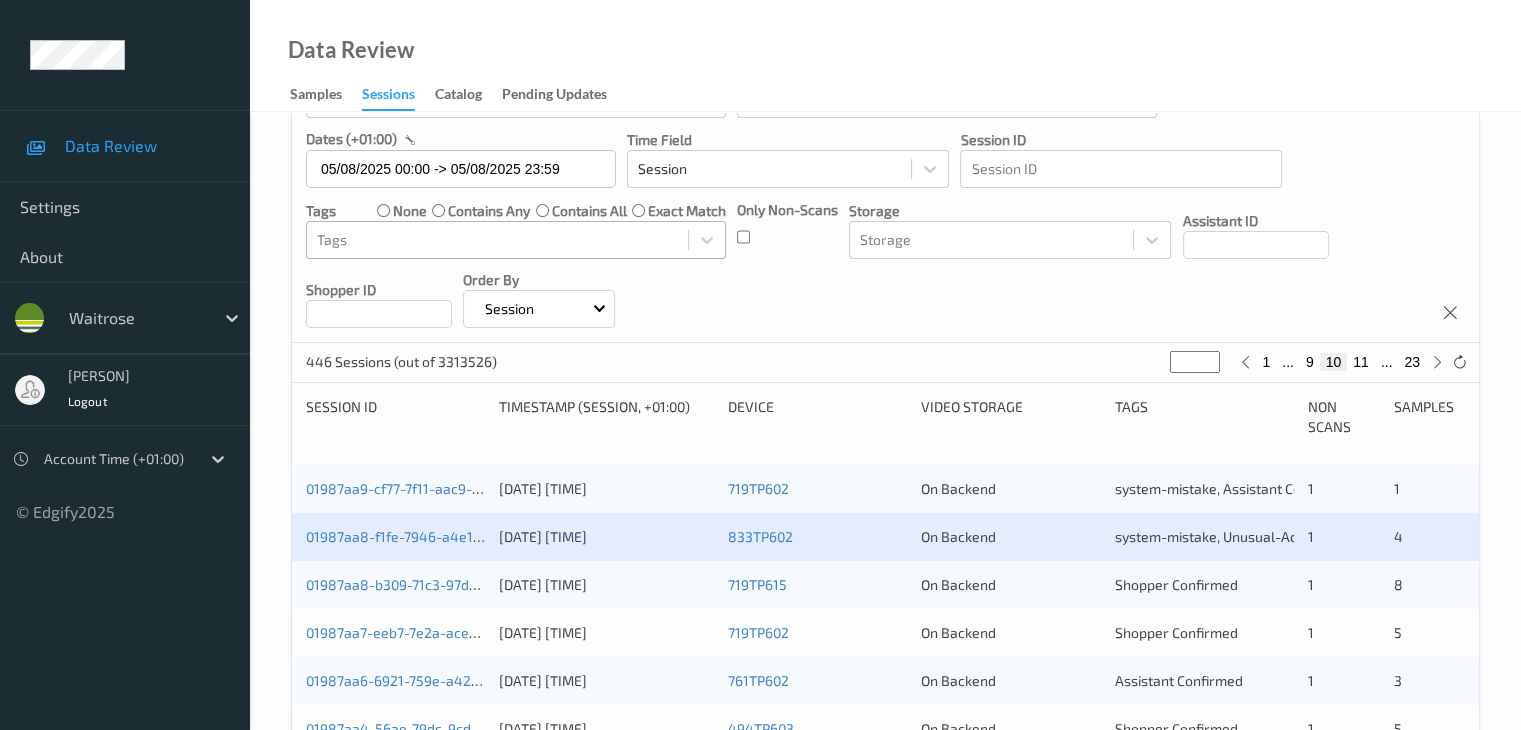 scroll, scrollTop: 100, scrollLeft: 0, axis: vertical 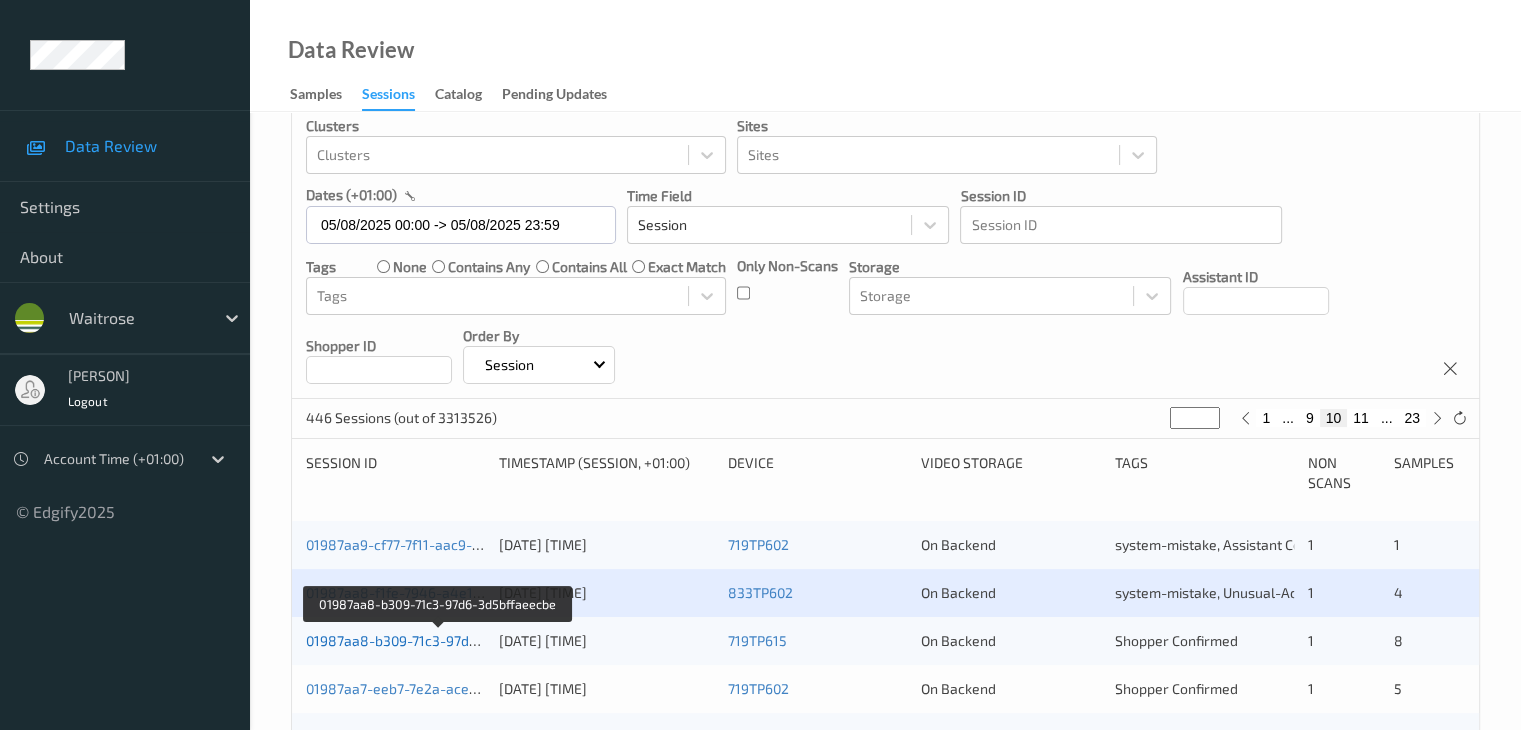 click on "01987aa8-b309-71c3-97d6-3d5bffaeecbe" at bounding box center (439, 640) 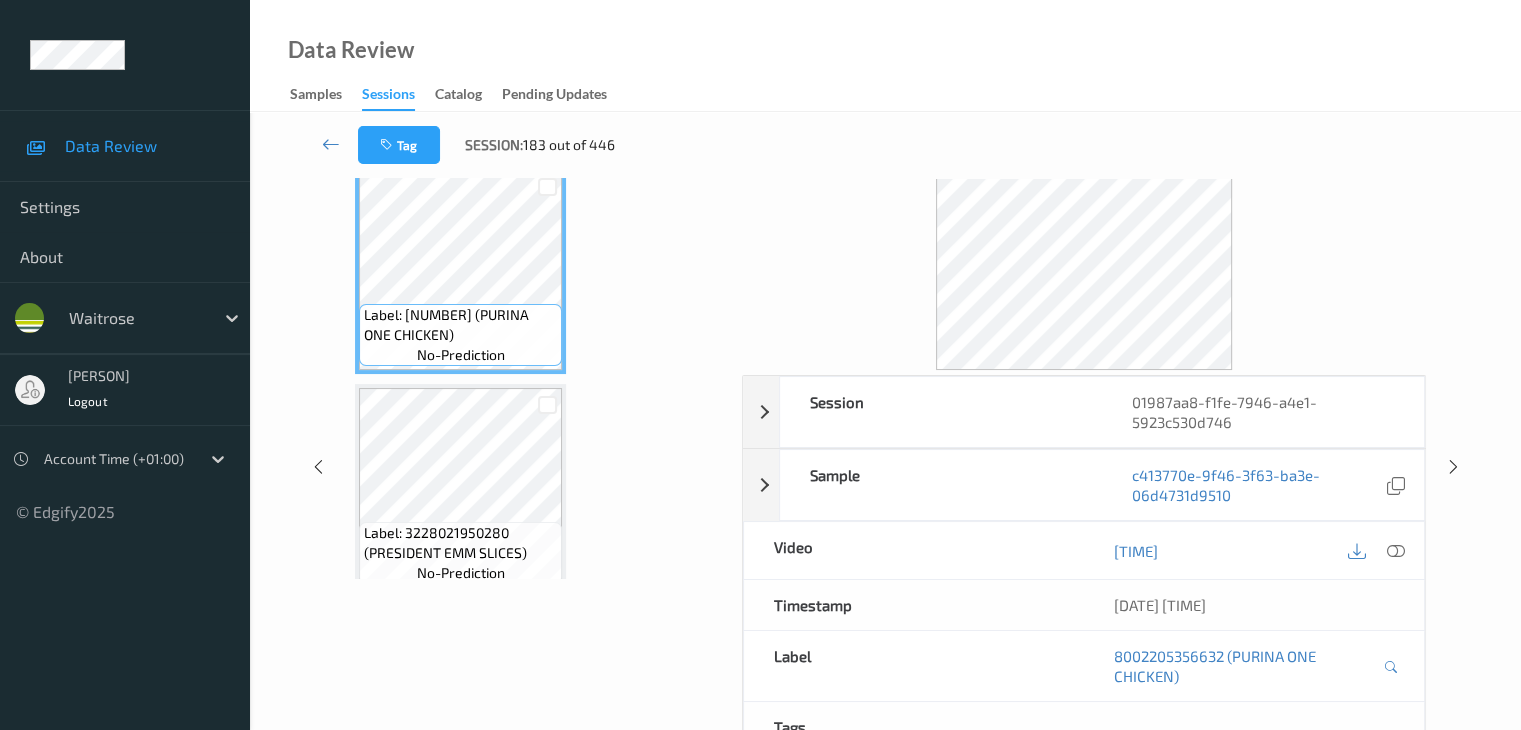 scroll, scrollTop: 0, scrollLeft: 0, axis: both 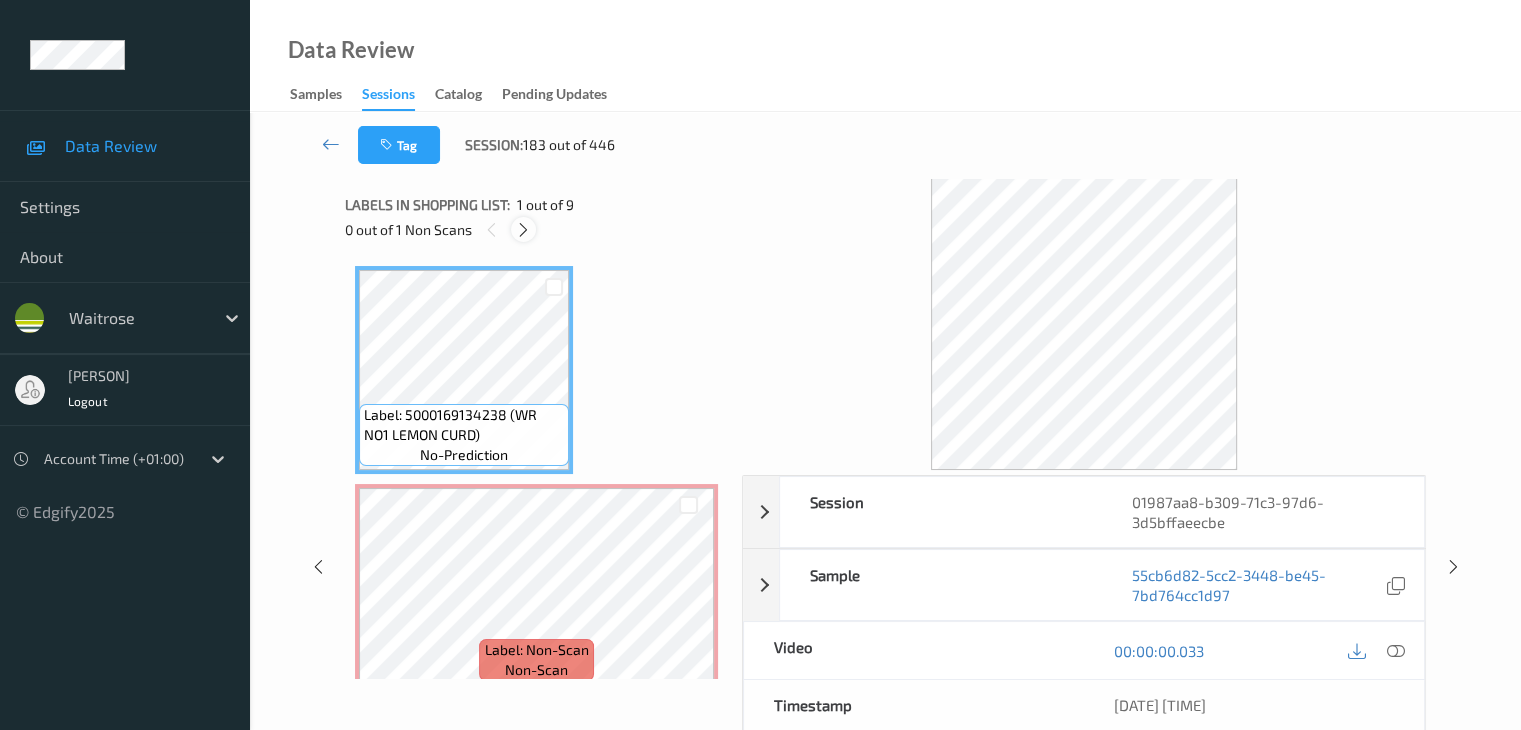 click at bounding box center (523, 230) 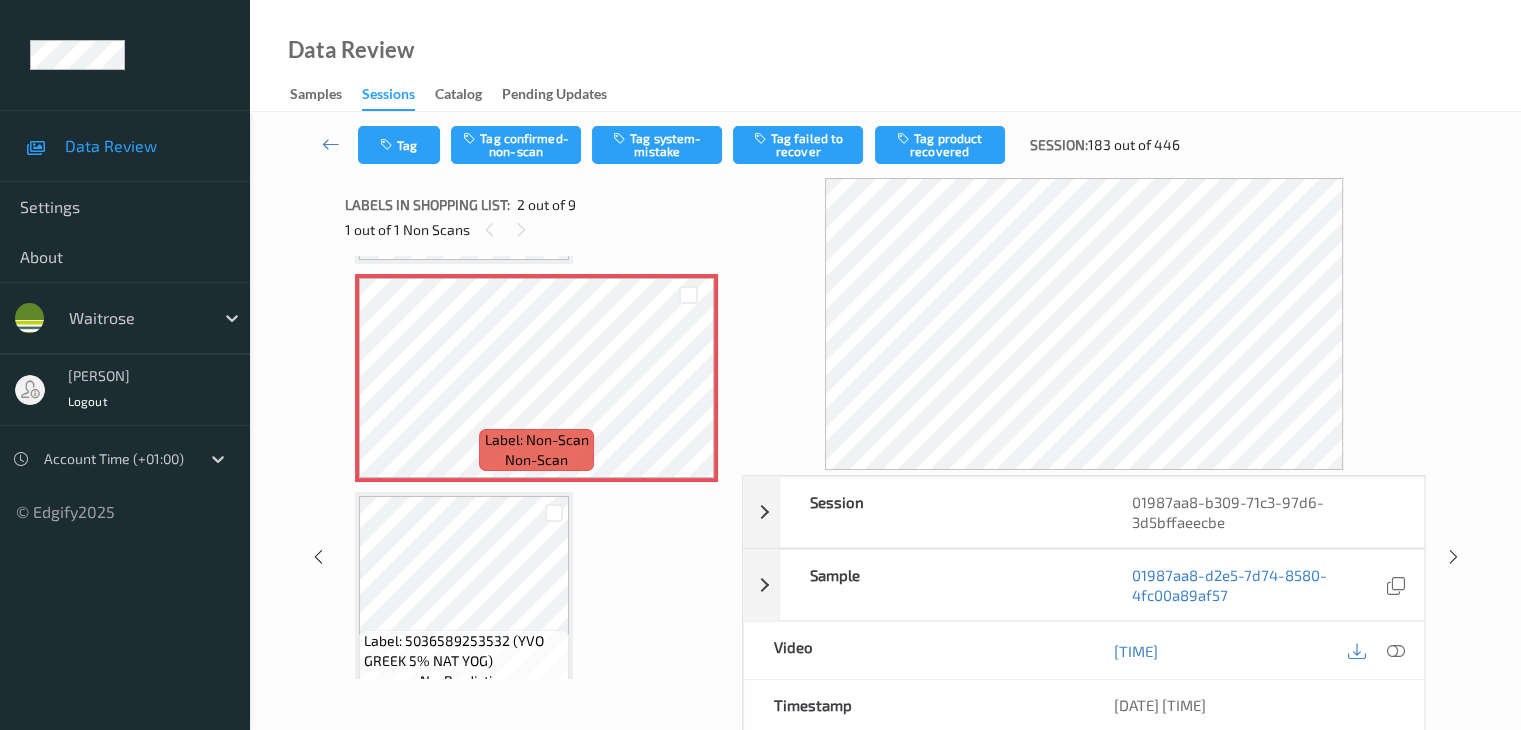 scroll, scrollTop: 110, scrollLeft: 0, axis: vertical 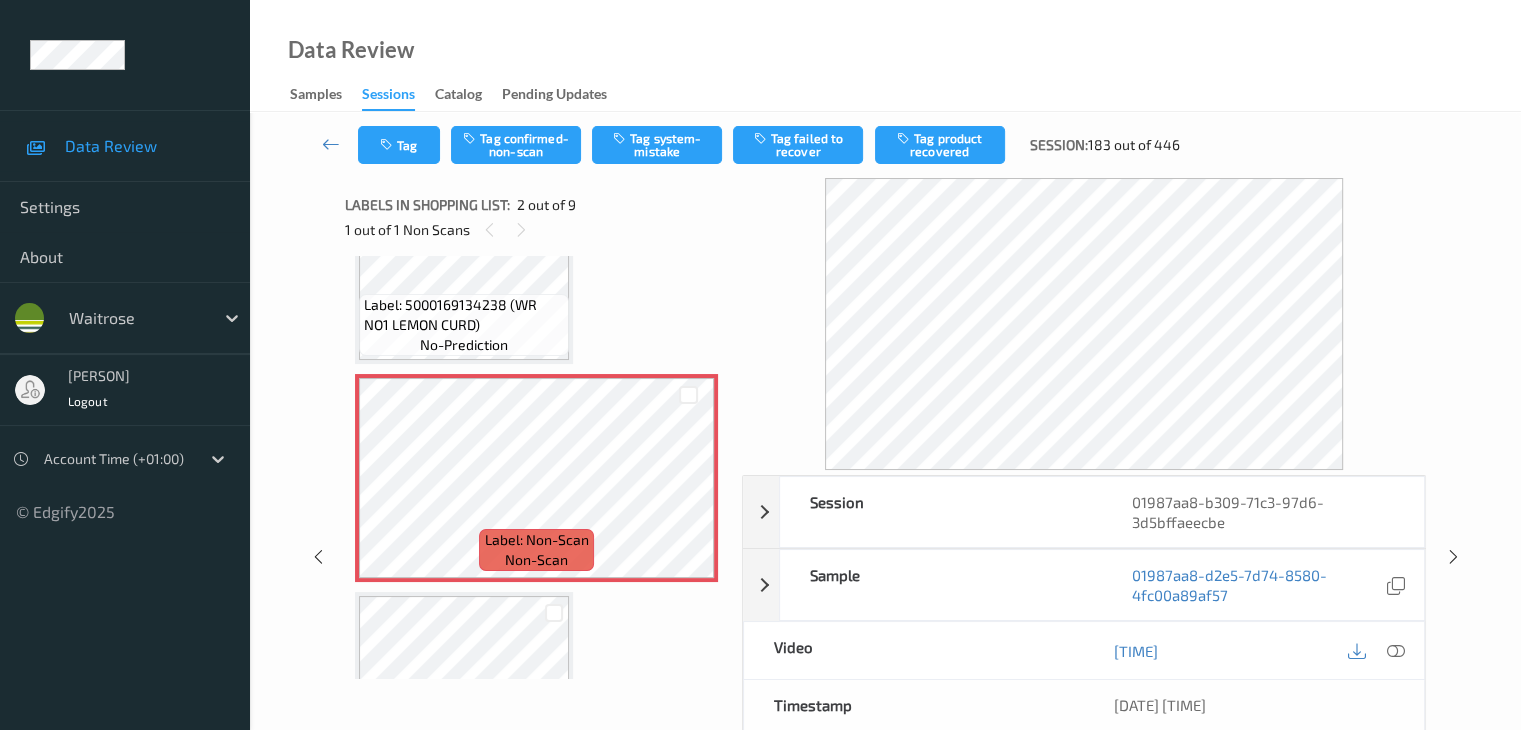 click on "Label: 5000169134238 (WR NO1 LEMON CURD)" at bounding box center (464, 315) 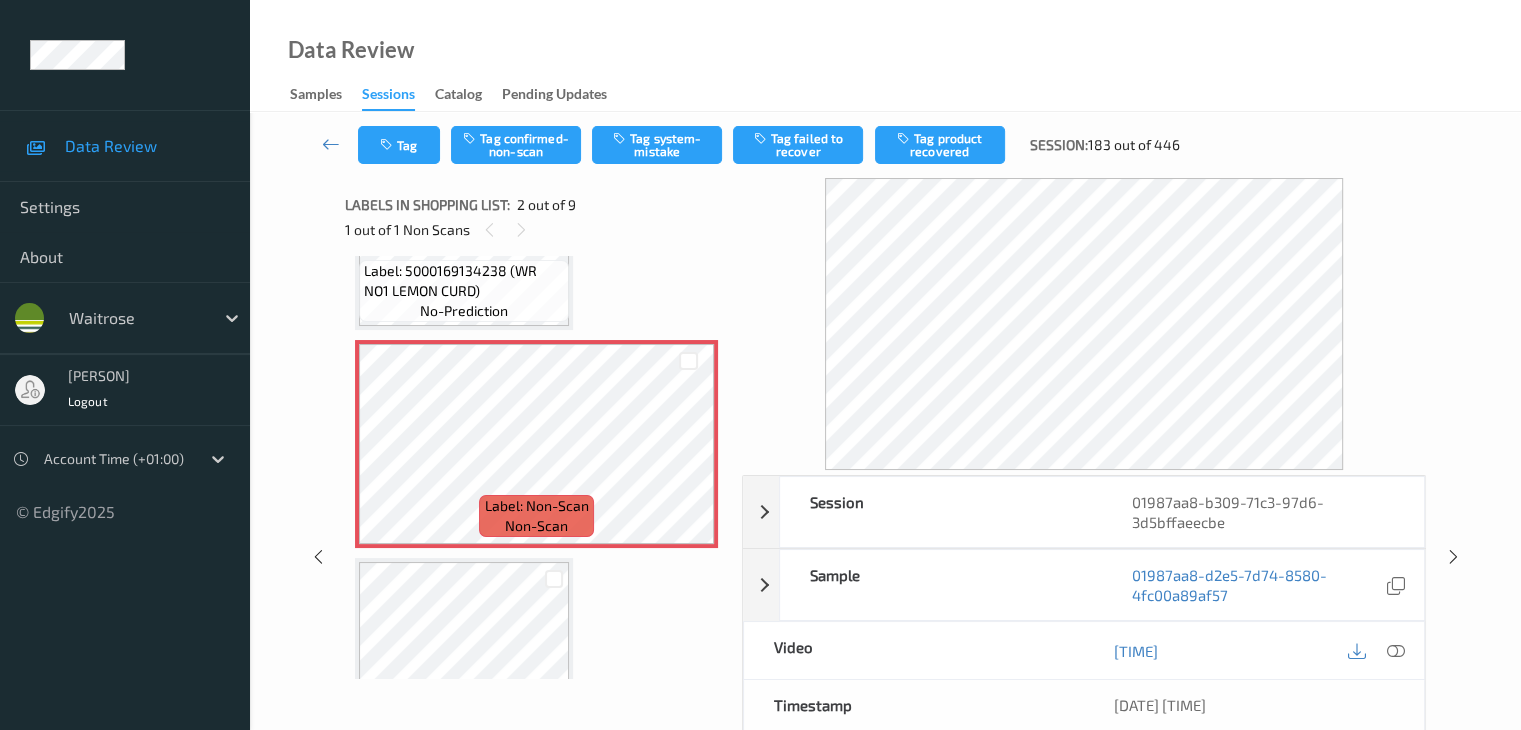 scroll, scrollTop: 210, scrollLeft: 0, axis: vertical 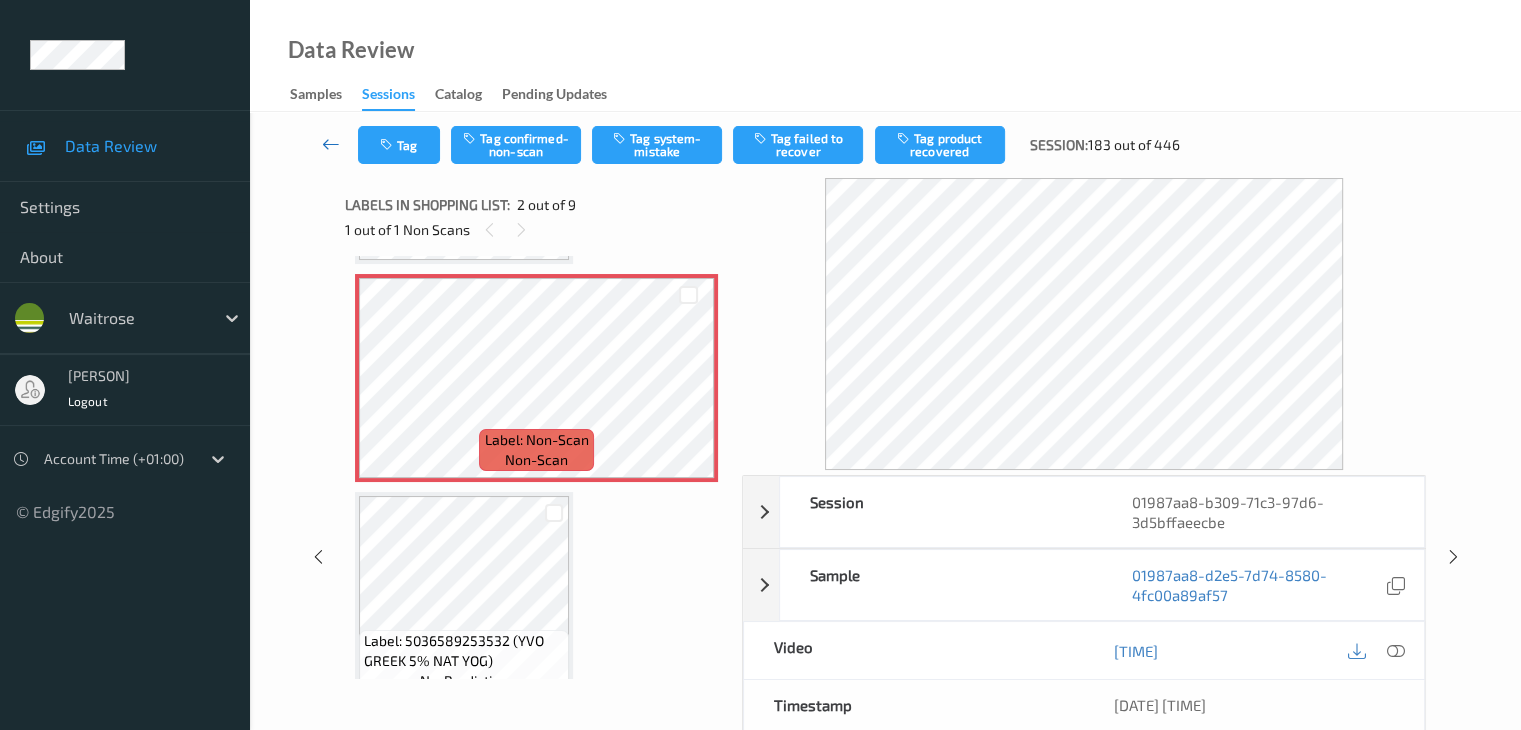 click at bounding box center (331, 144) 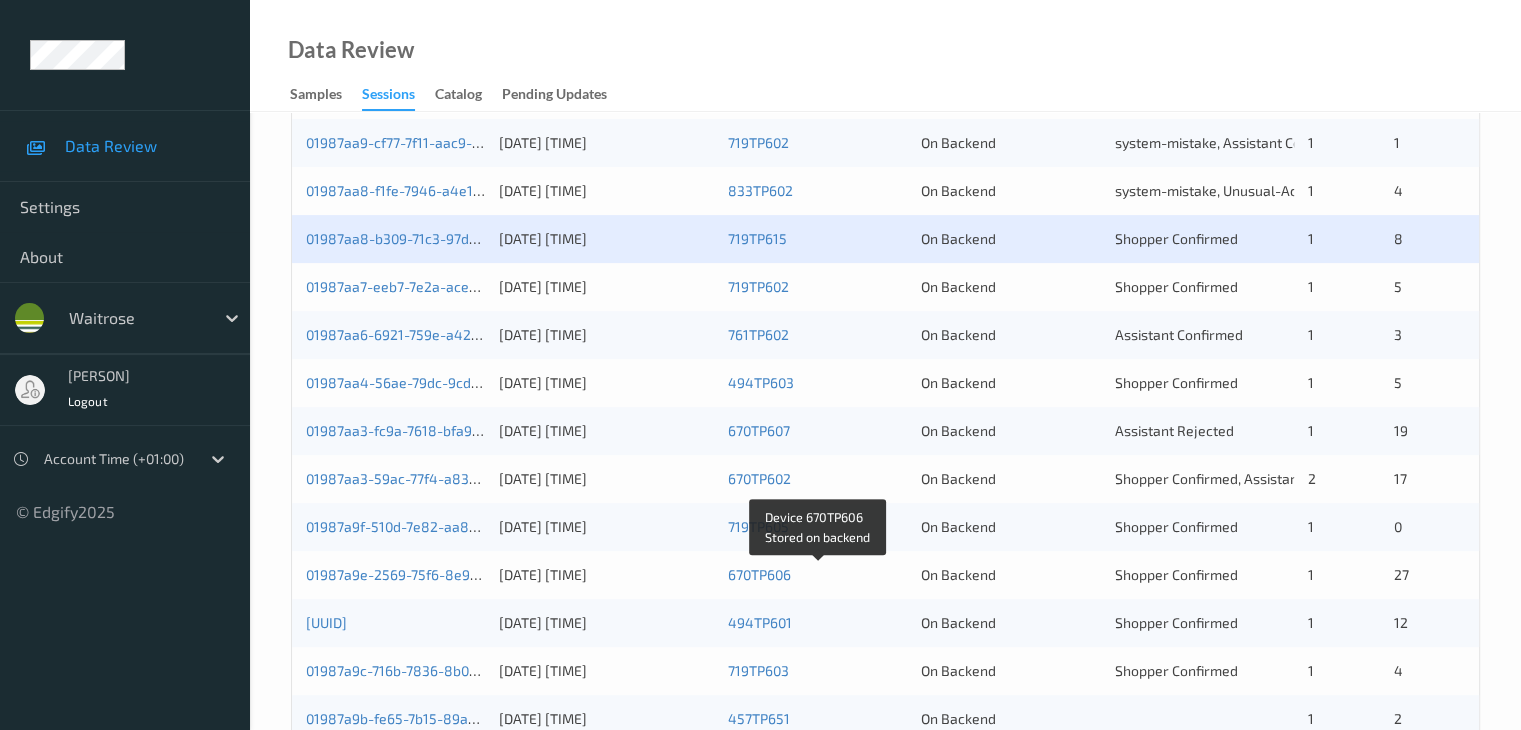 scroll, scrollTop: 500, scrollLeft: 0, axis: vertical 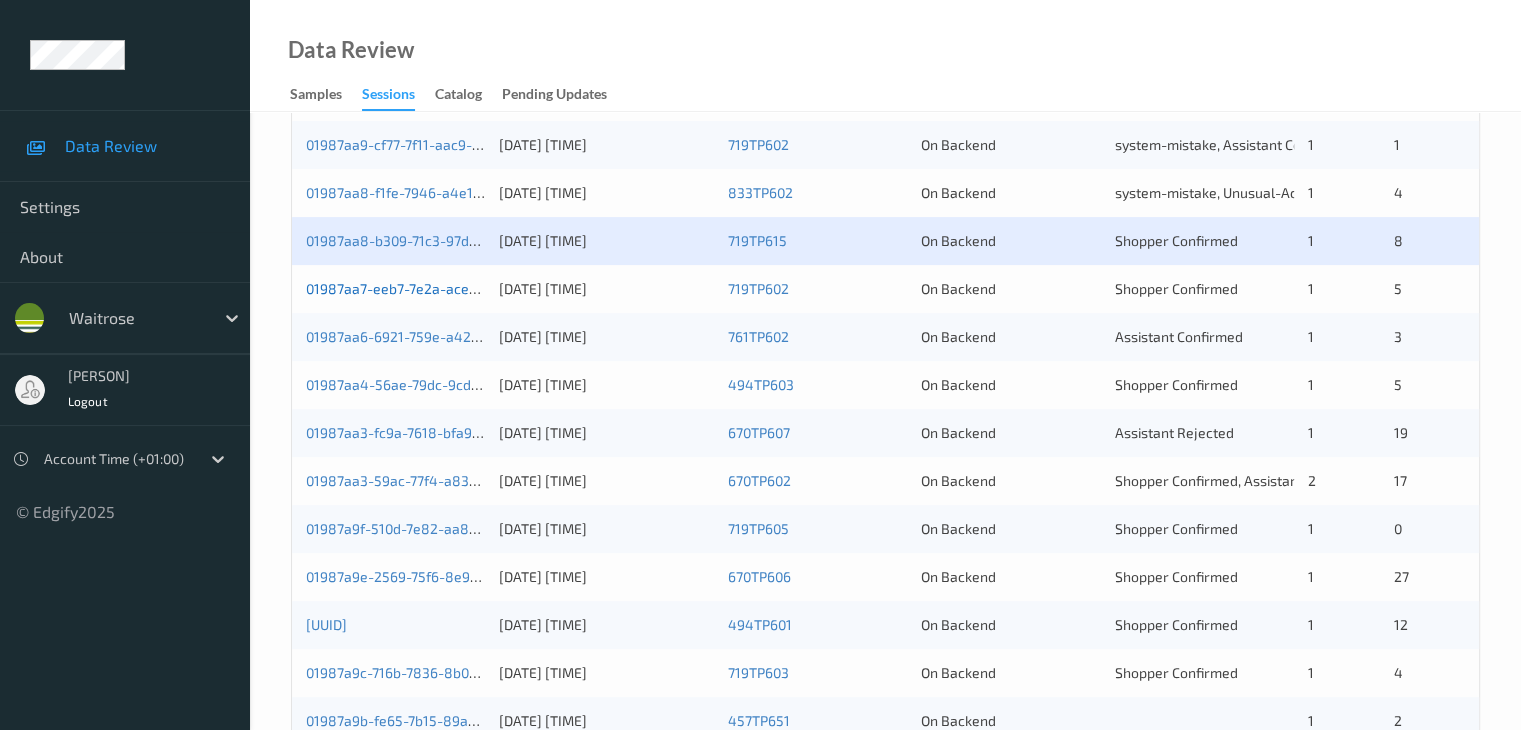 click on "01987aa7-eeb7-7e2a-ace0-4abc19d091e0" at bounding box center (440, 288) 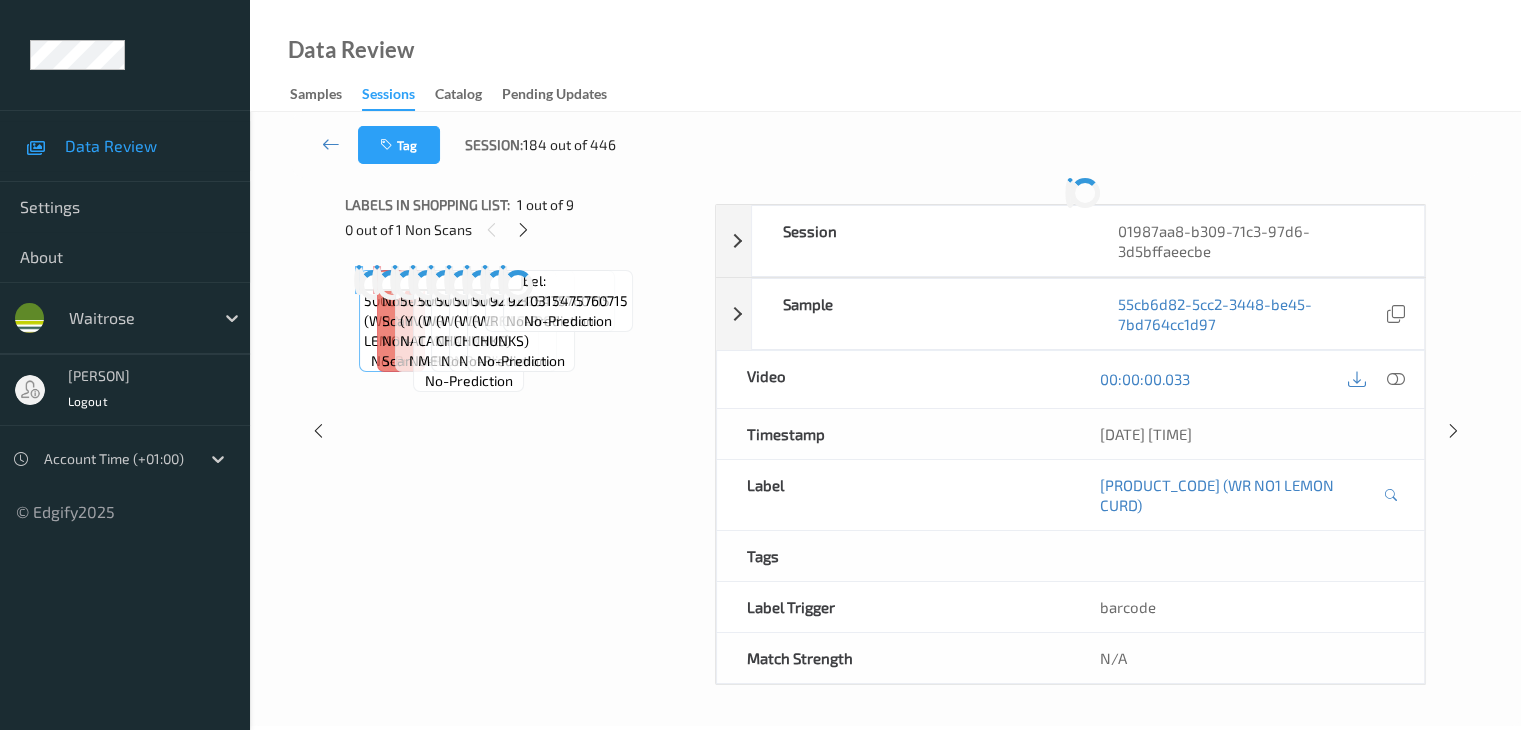 scroll, scrollTop: 0, scrollLeft: 0, axis: both 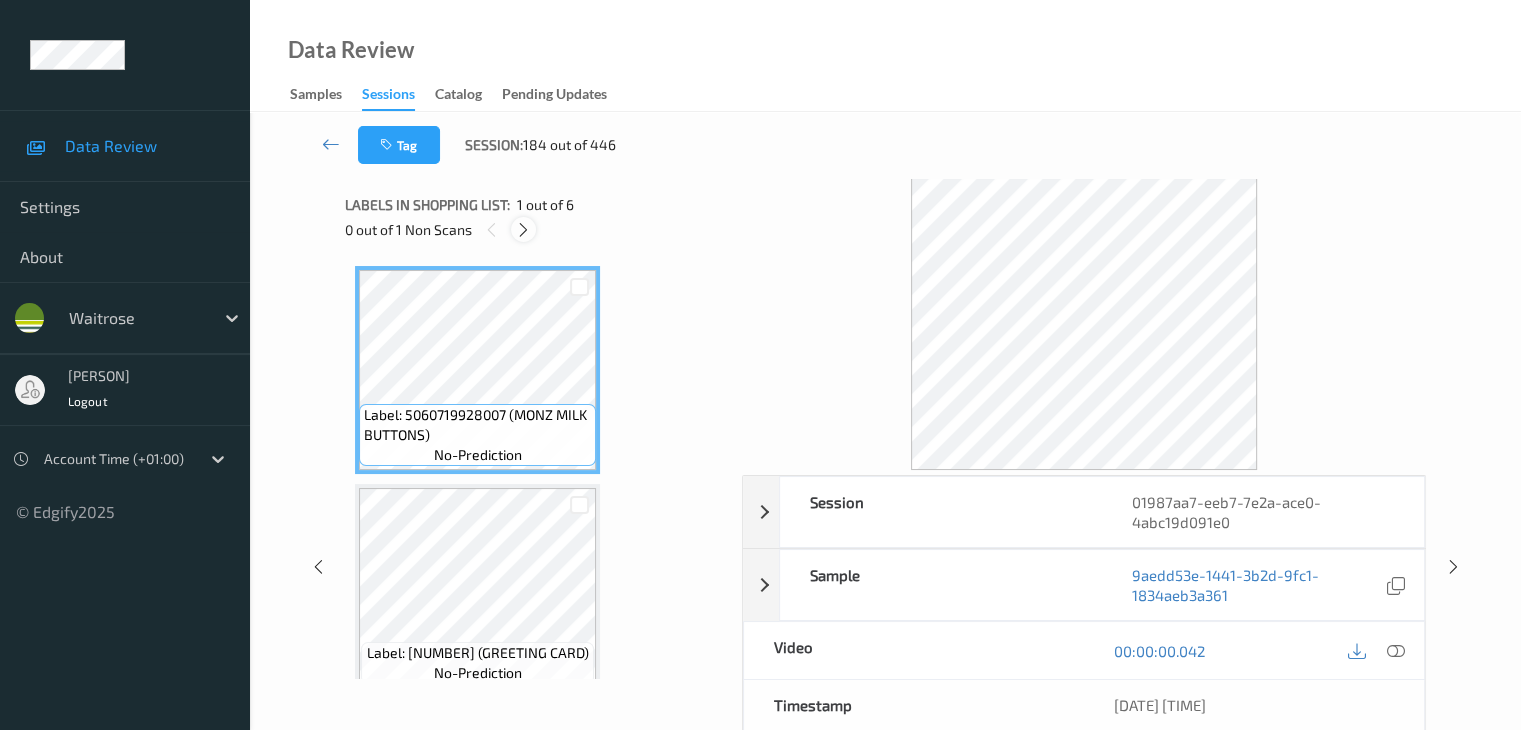 click at bounding box center [523, 230] 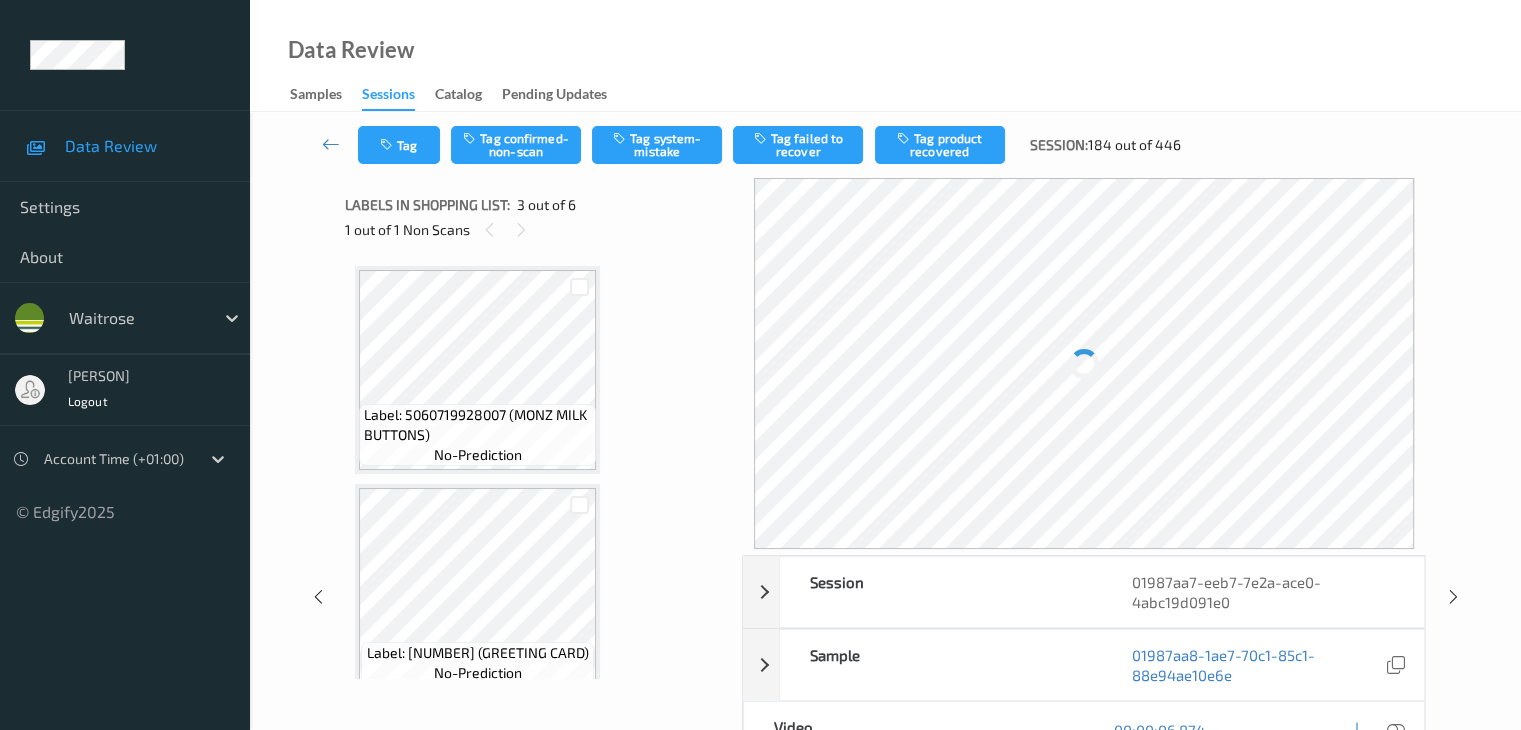 scroll, scrollTop: 228, scrollLeft: 0, axis: vertical 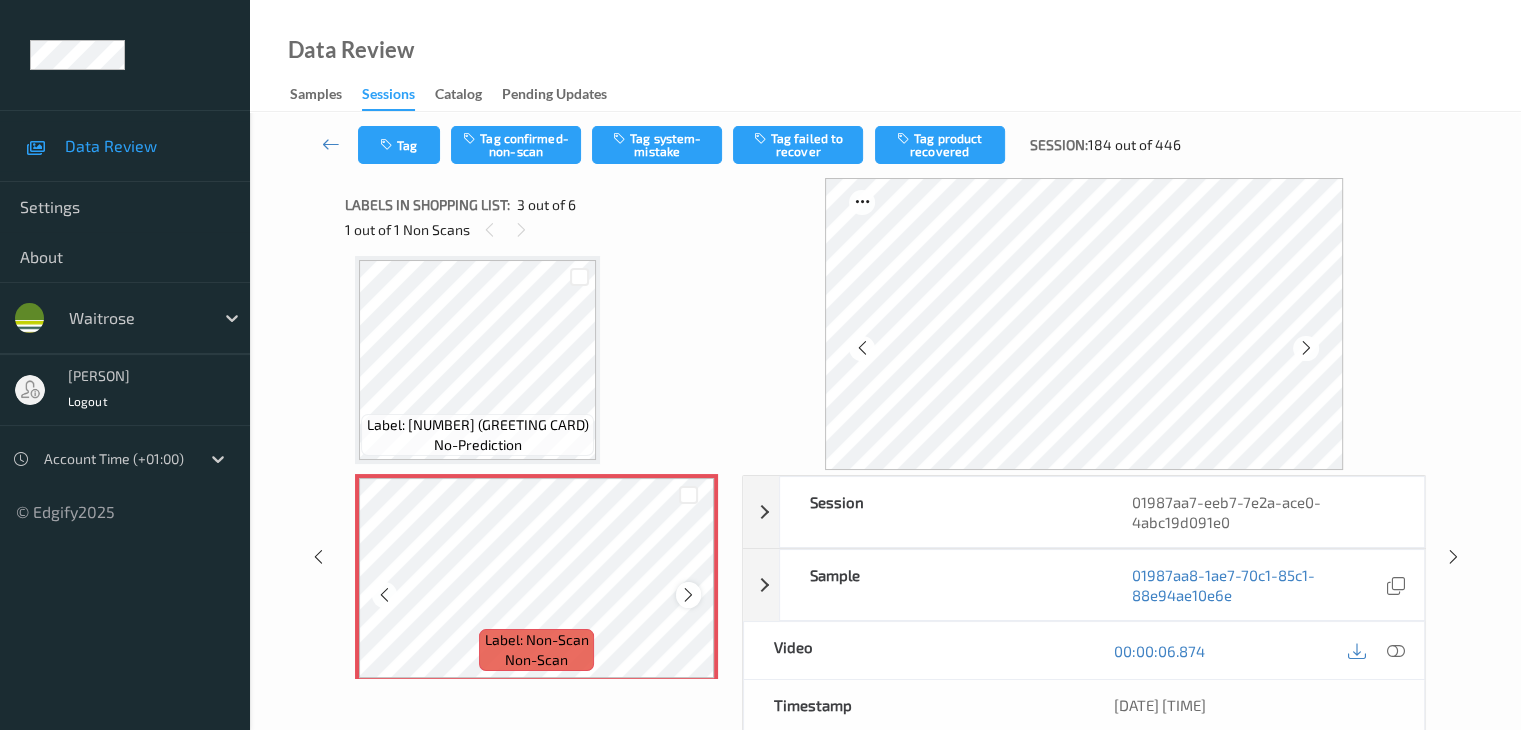 click at bounding box center (688, 595) 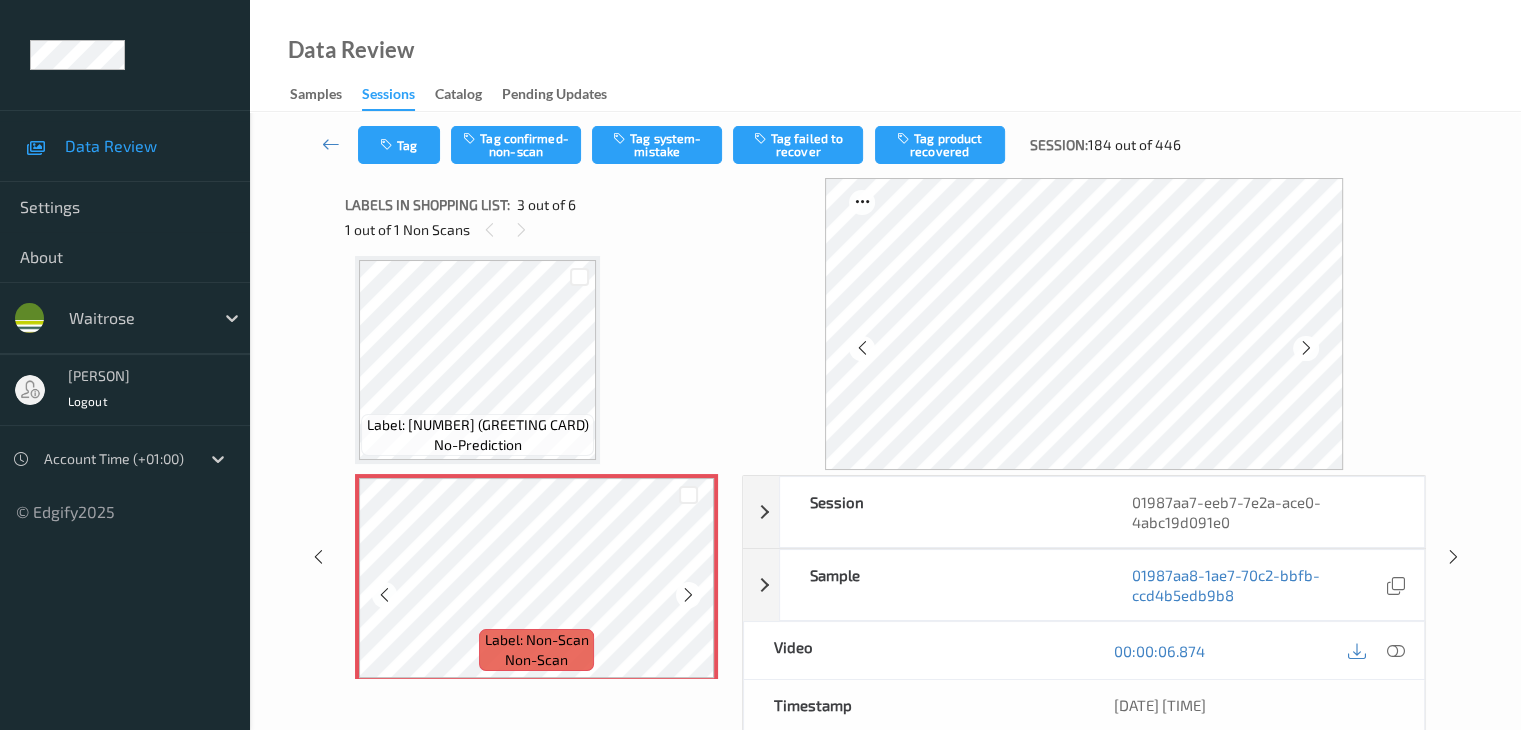 click at bounding box center [688, 595] 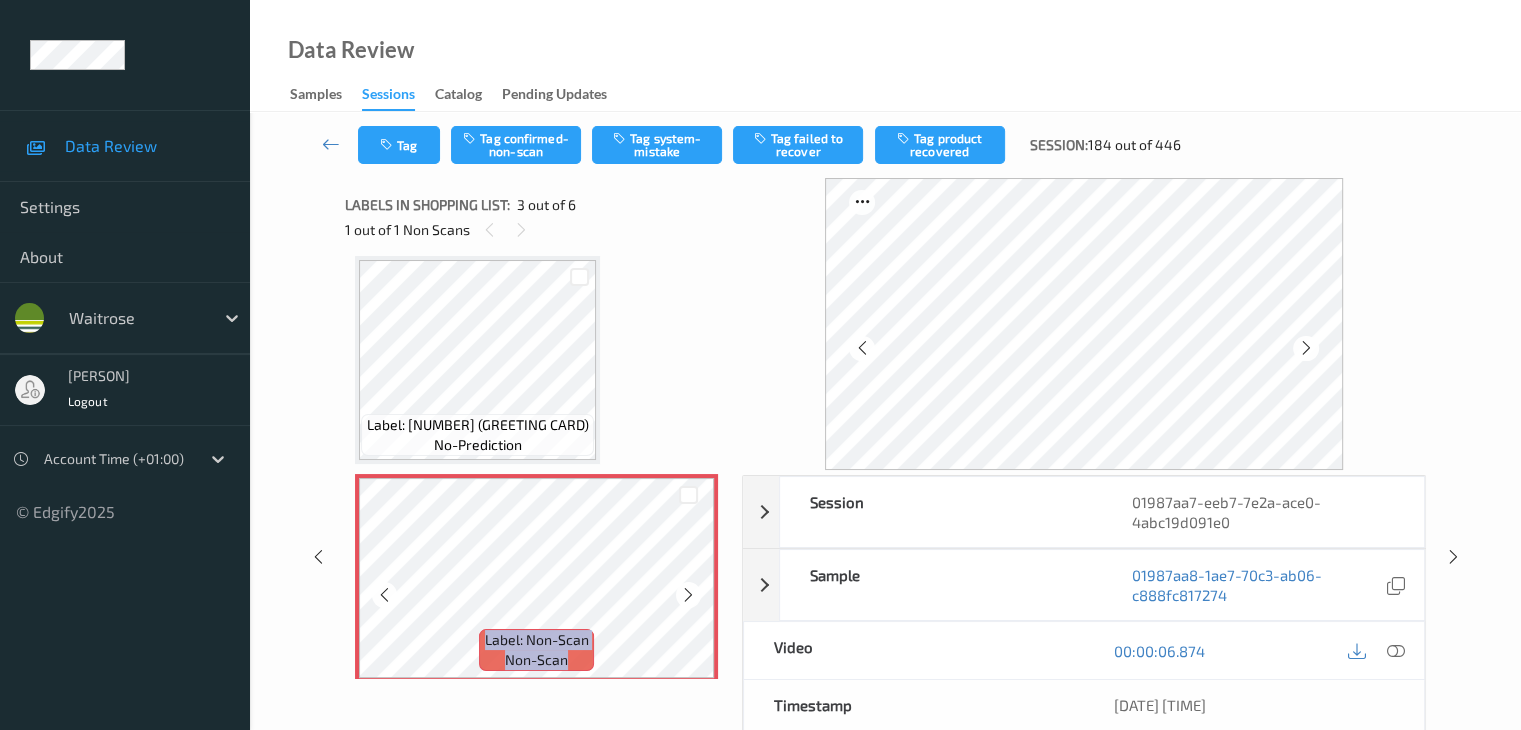 click at bounding box center (688, 595) 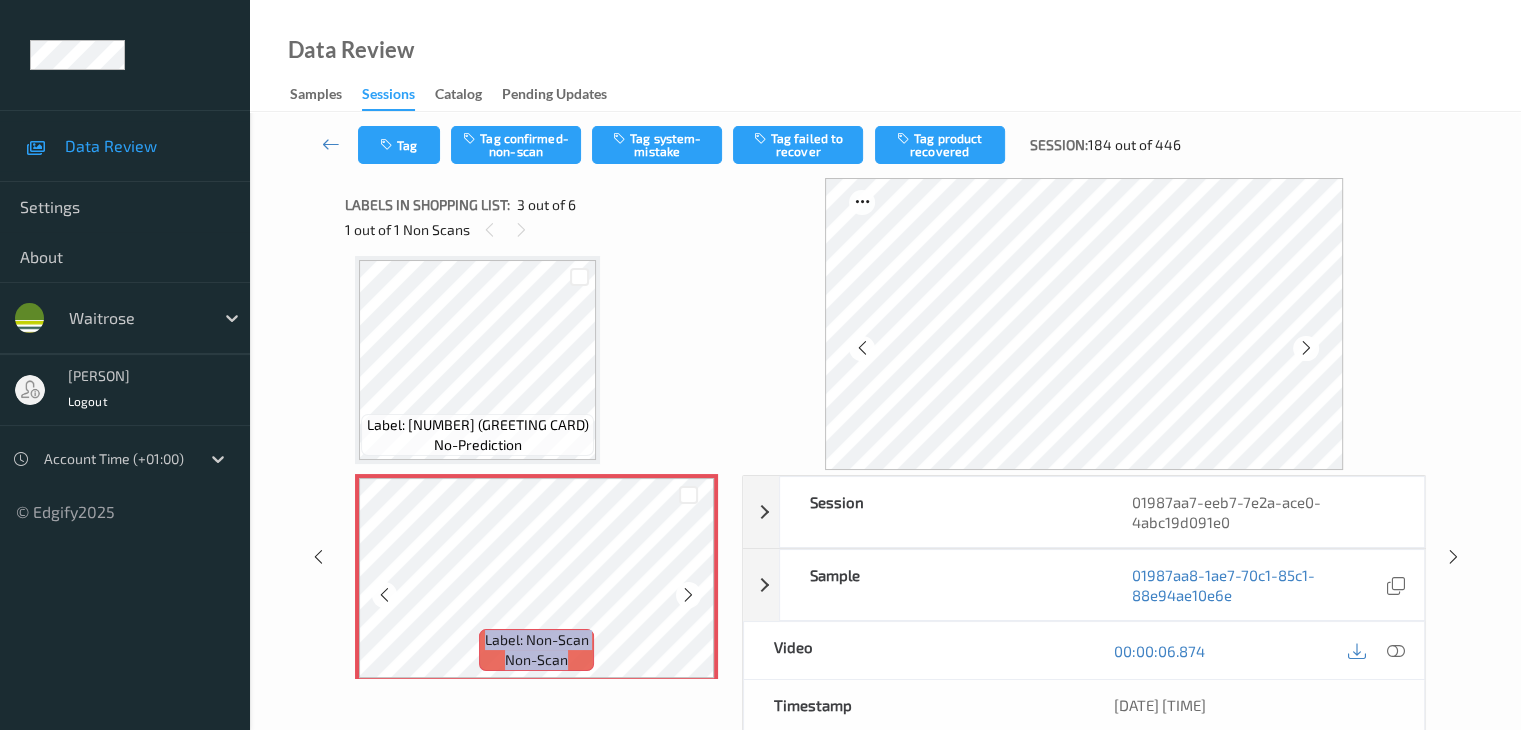click at bounding box center (688, 595) 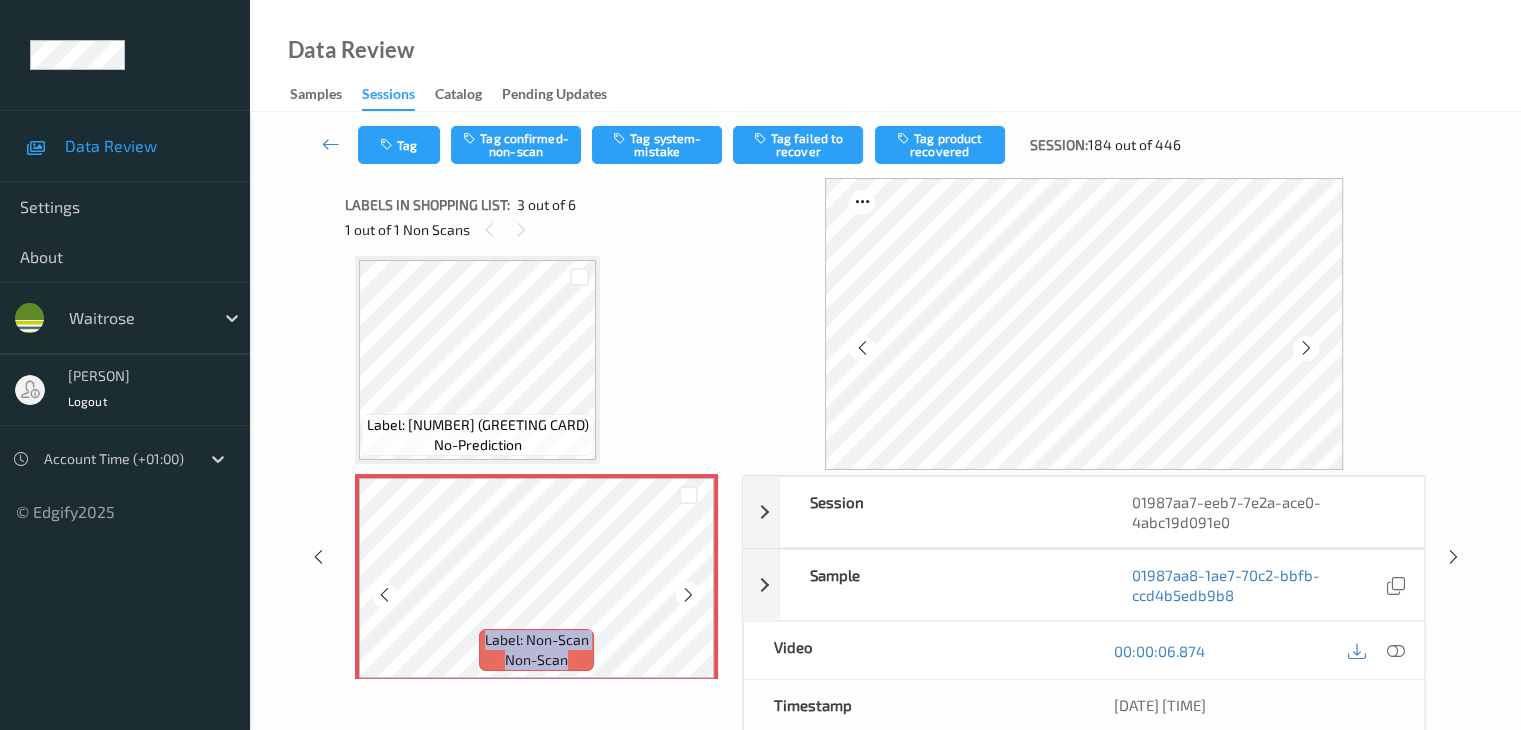 click at bounding box center [688, 595] 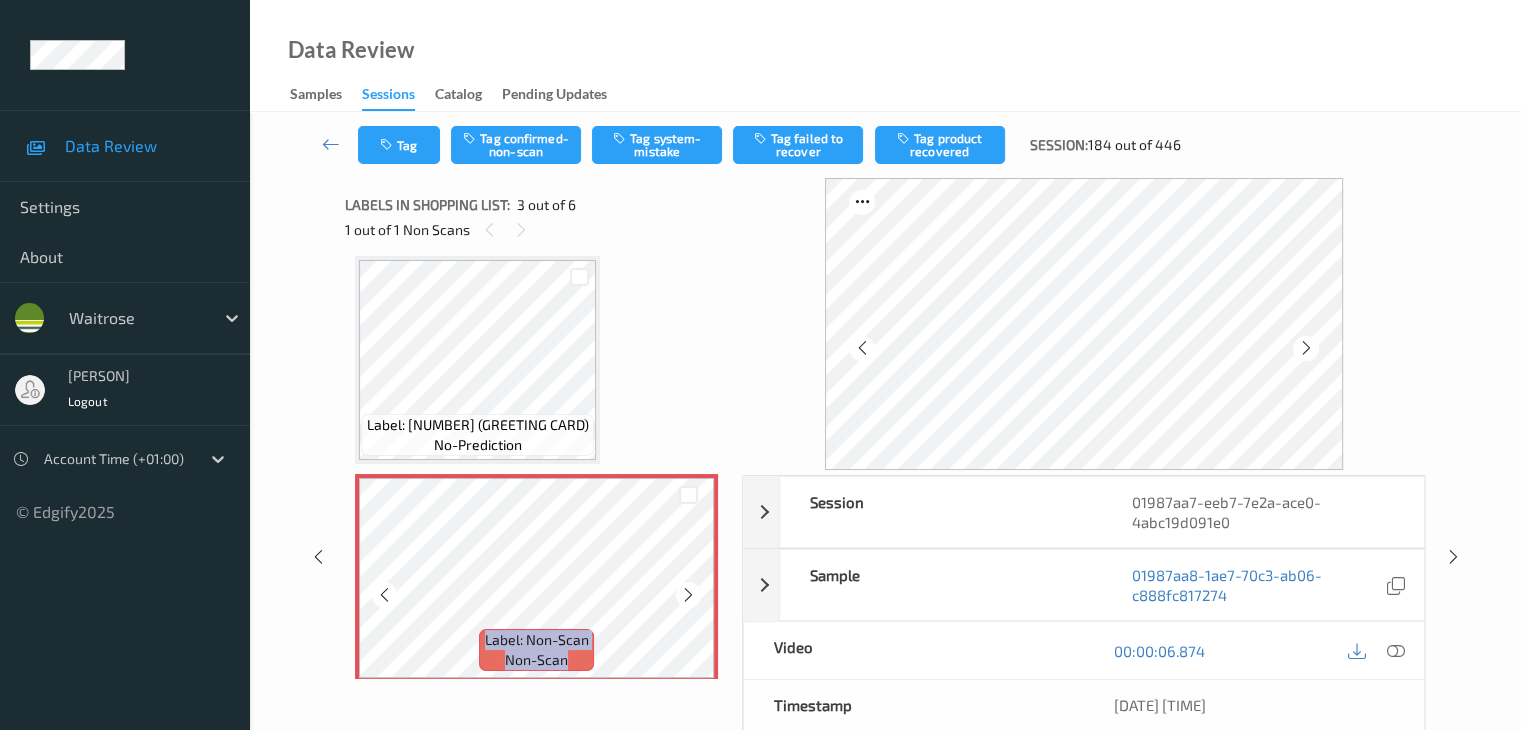 click at bounding box center (688, 595) 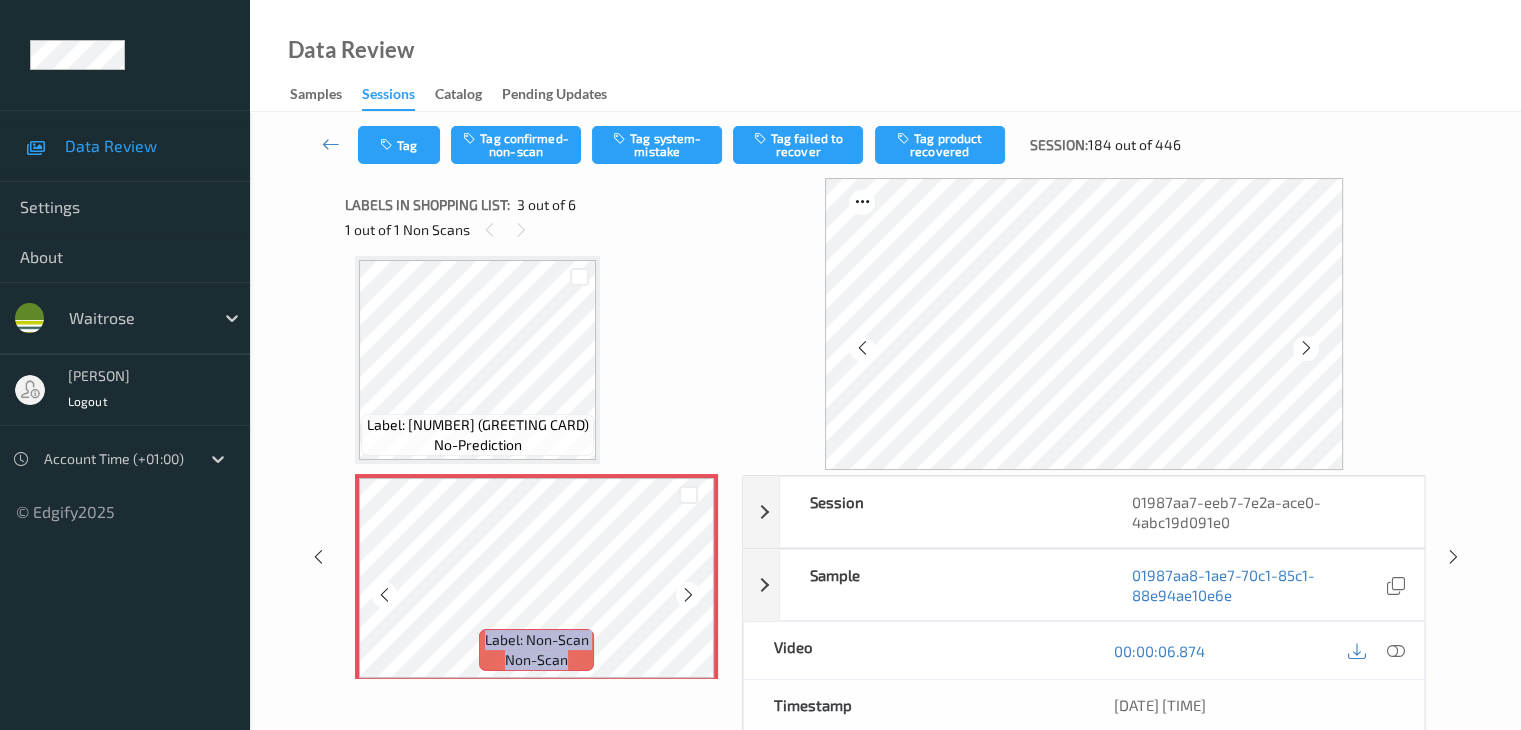 click at bounding box center (688, 595) 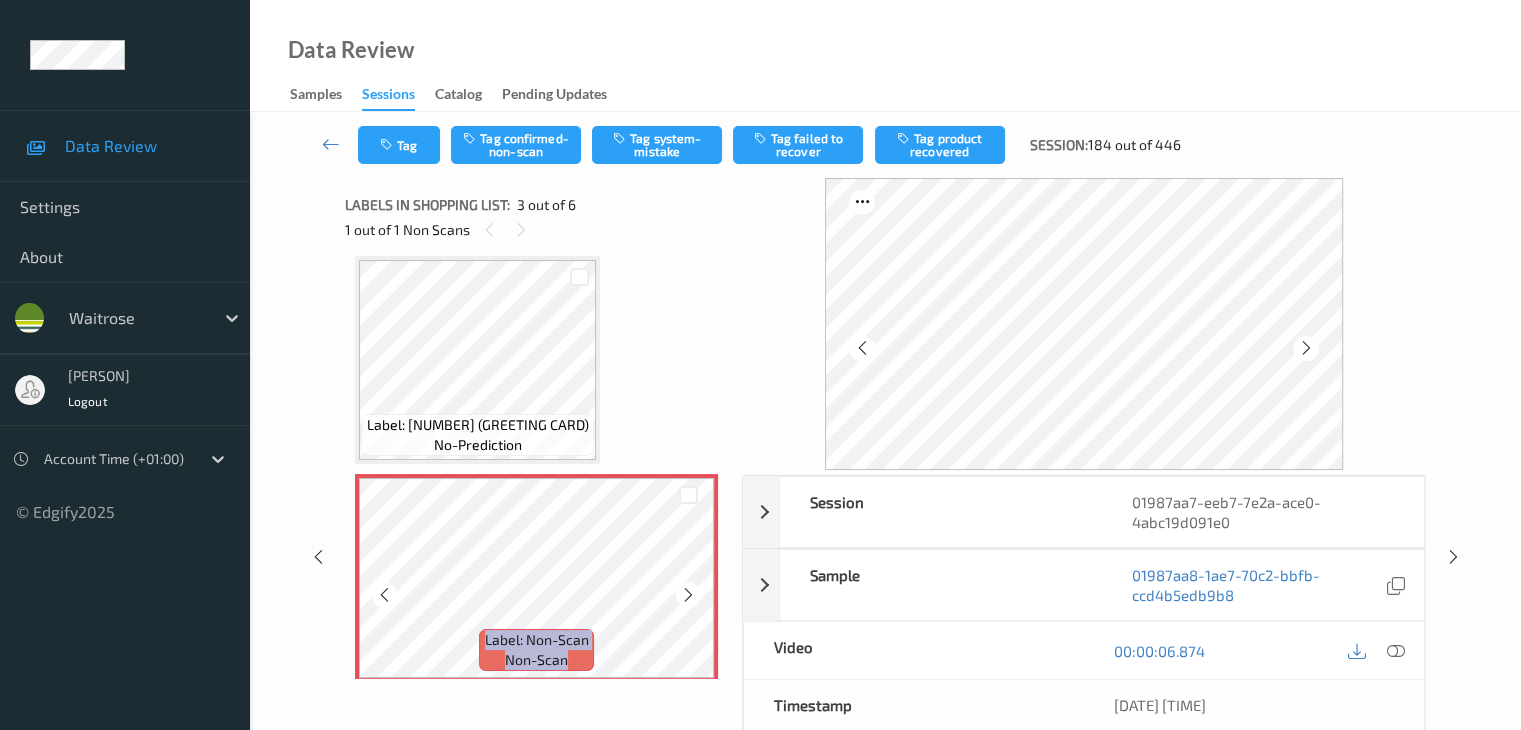click at bounding box center [688, 595] 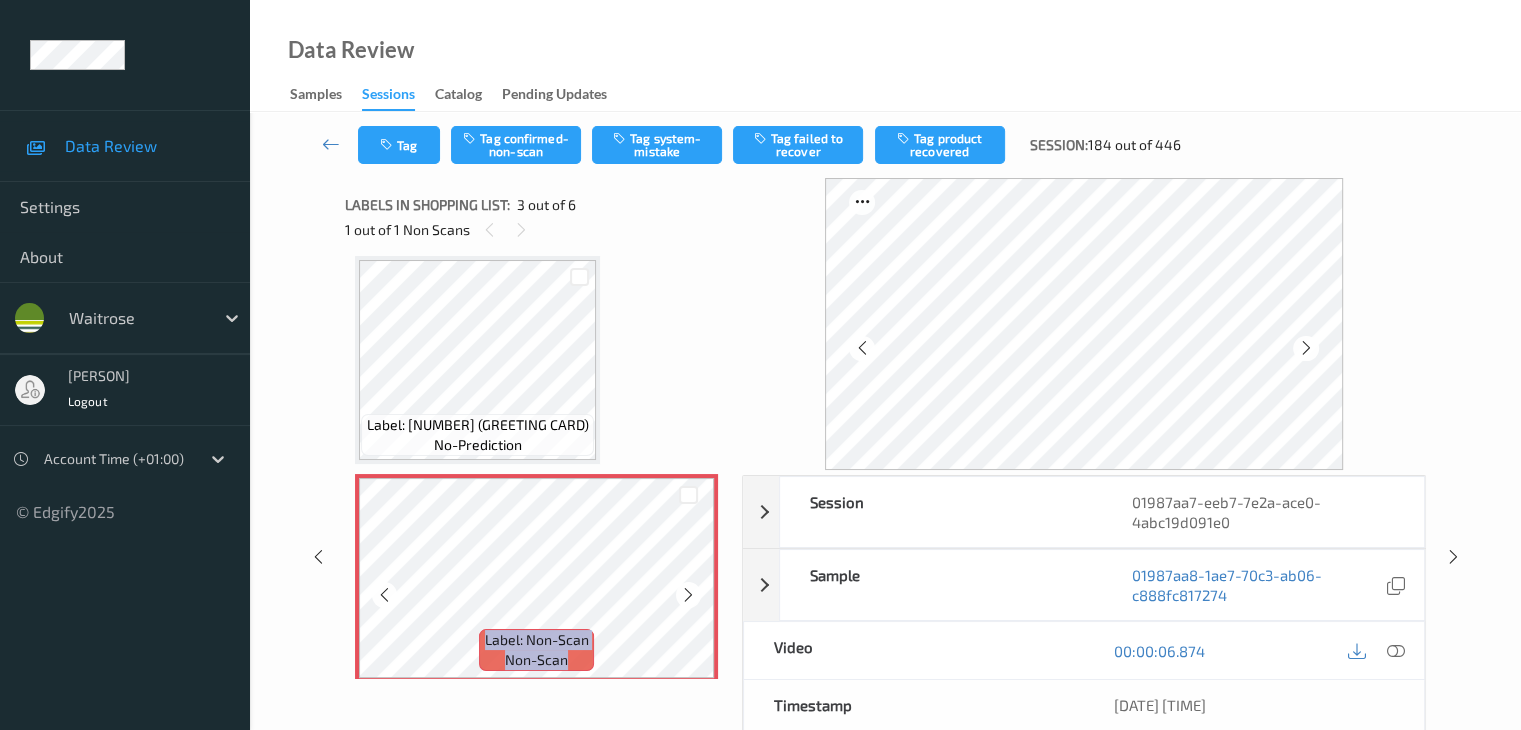 click at bounding box center [688, 595] 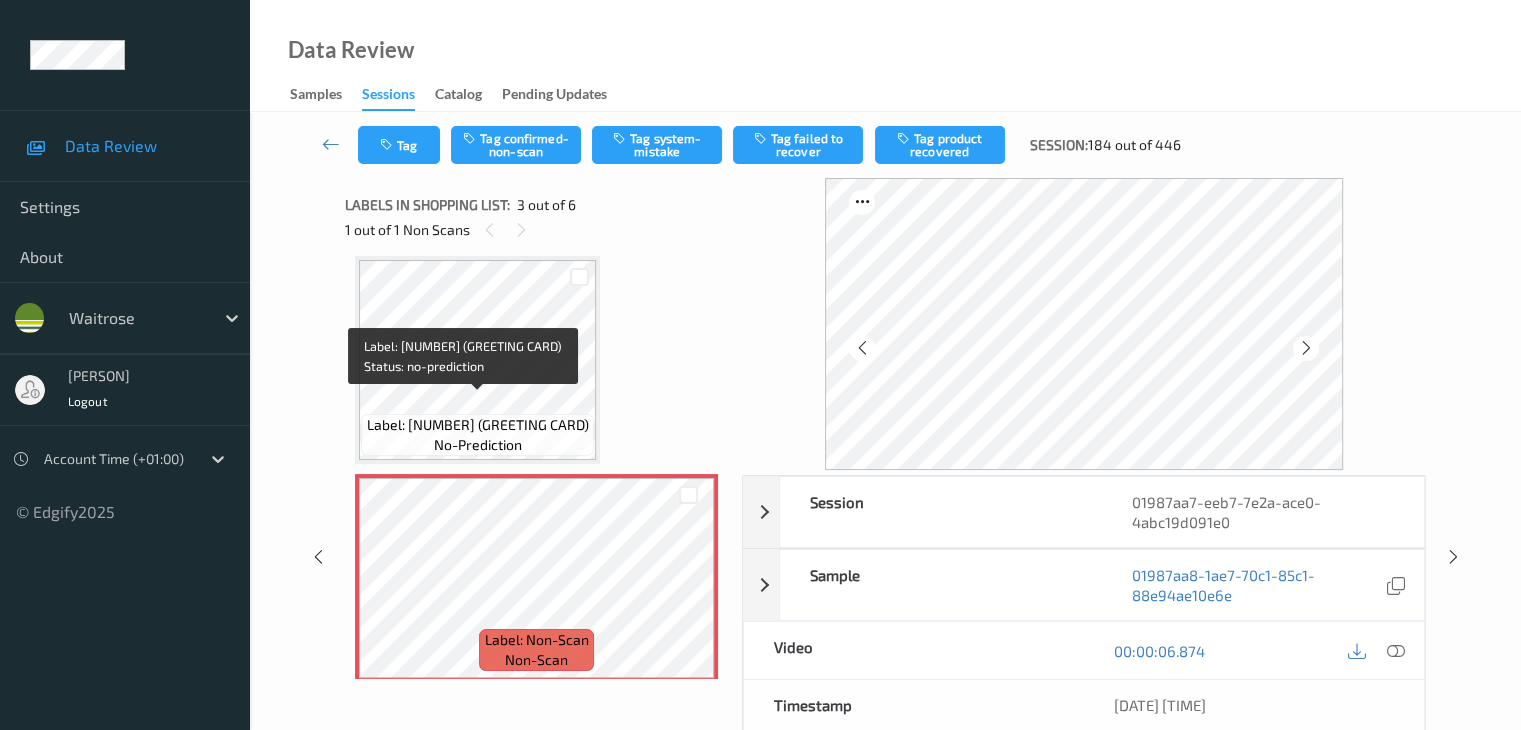 click on "Label: 5015877637001 (GREETING CARD)" at bounding box center (478, 425) 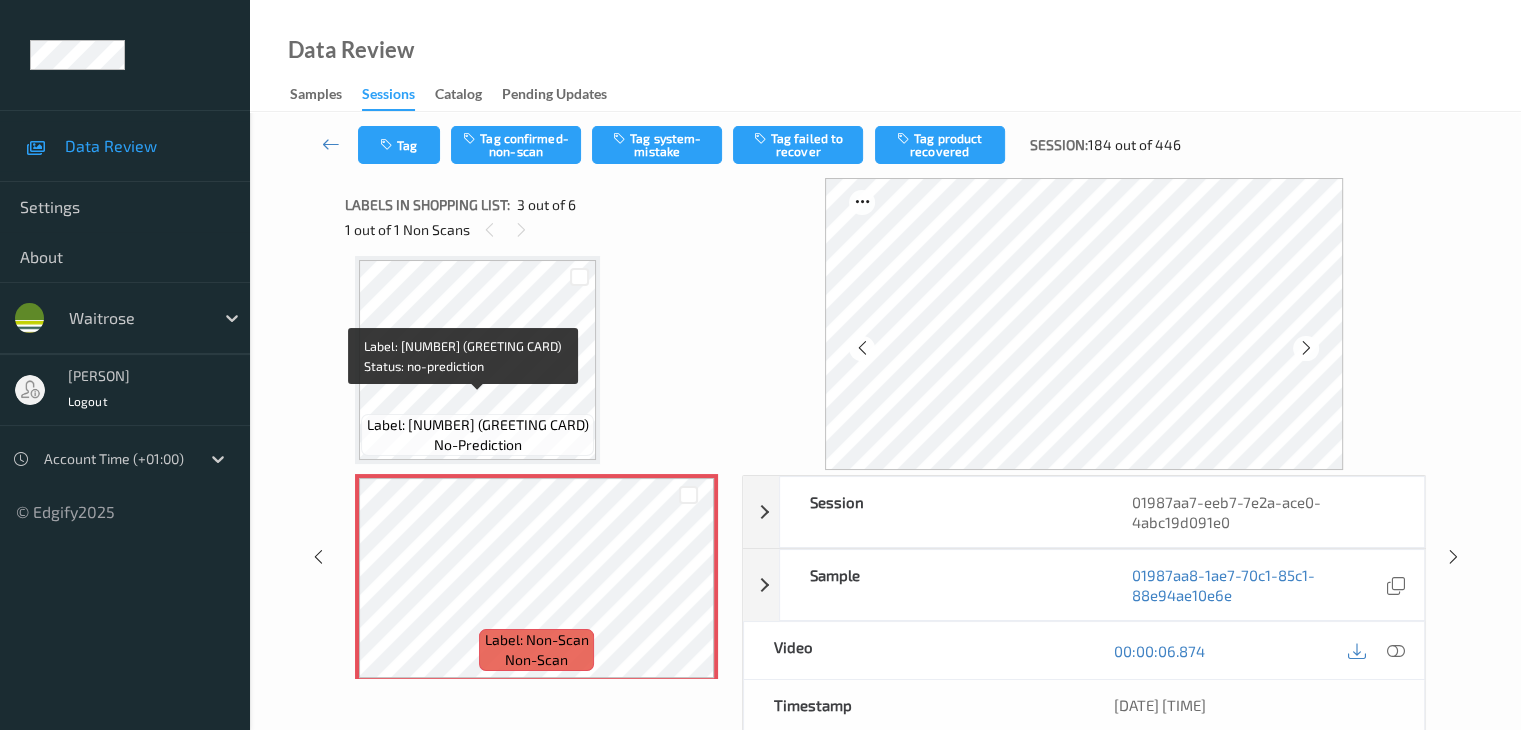 click on "Label: 5015877637001 (GREETING CARD)" at bounding box center (478, 425) 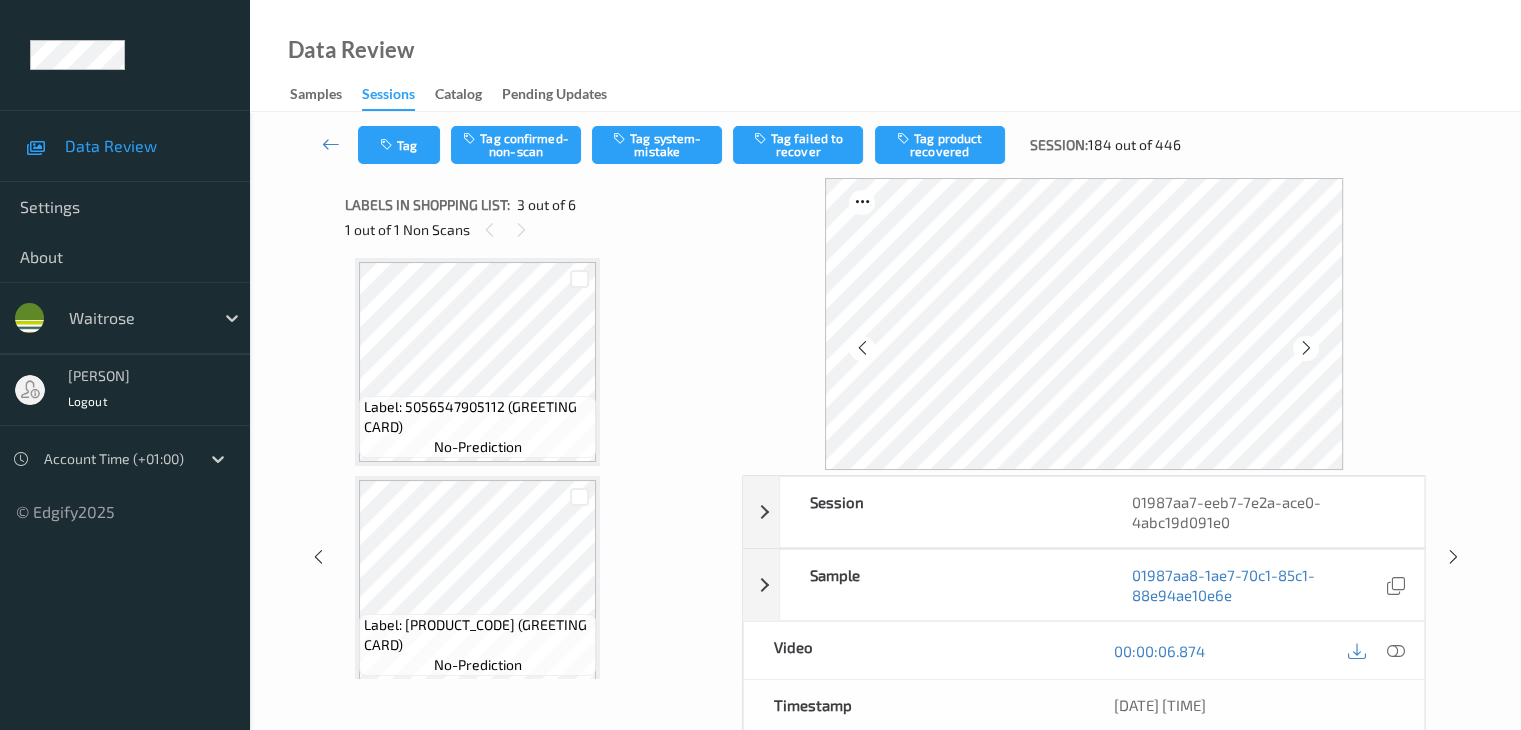 scroll, scrollTop: 628, scrollLeft: 0, axis: vertical 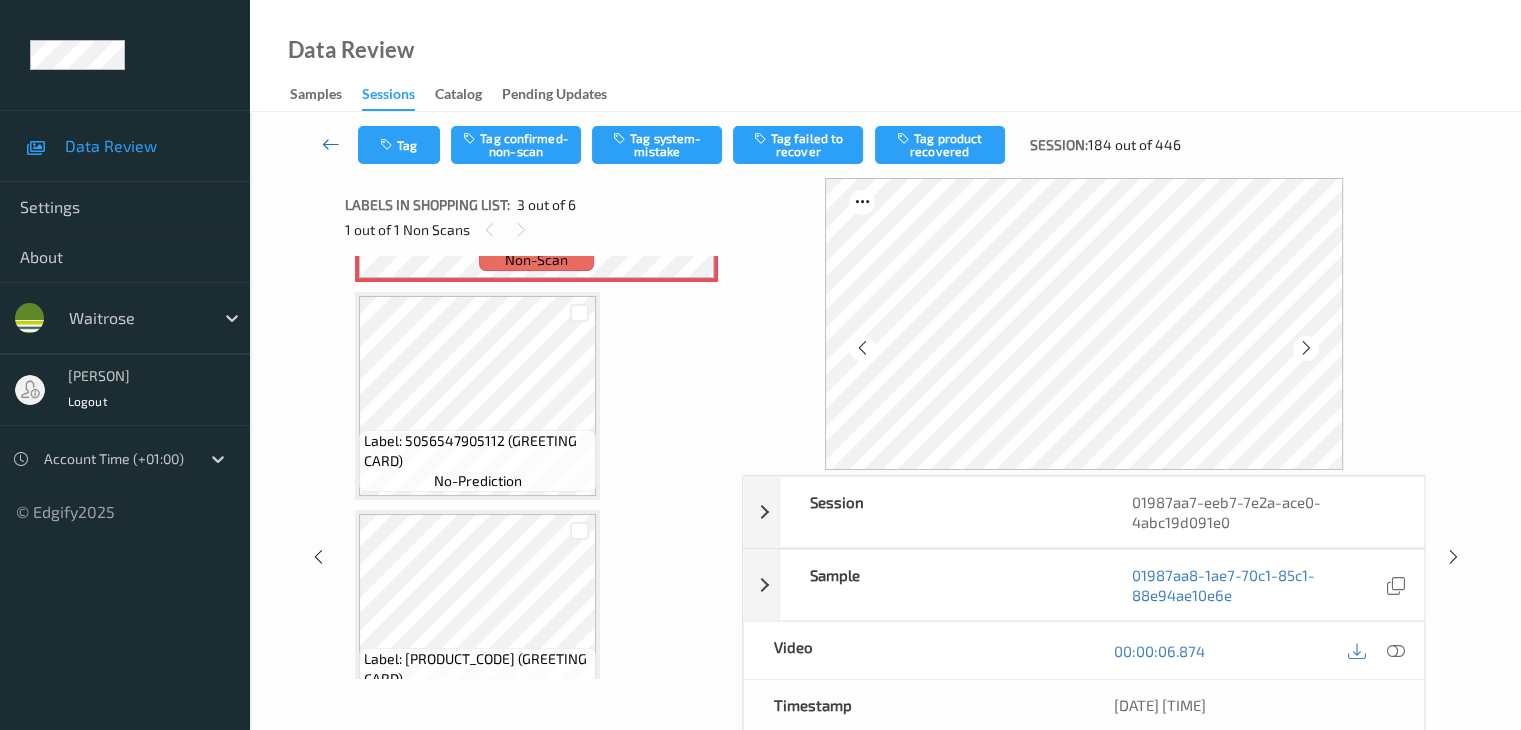 click at bounding box center (331, 144) 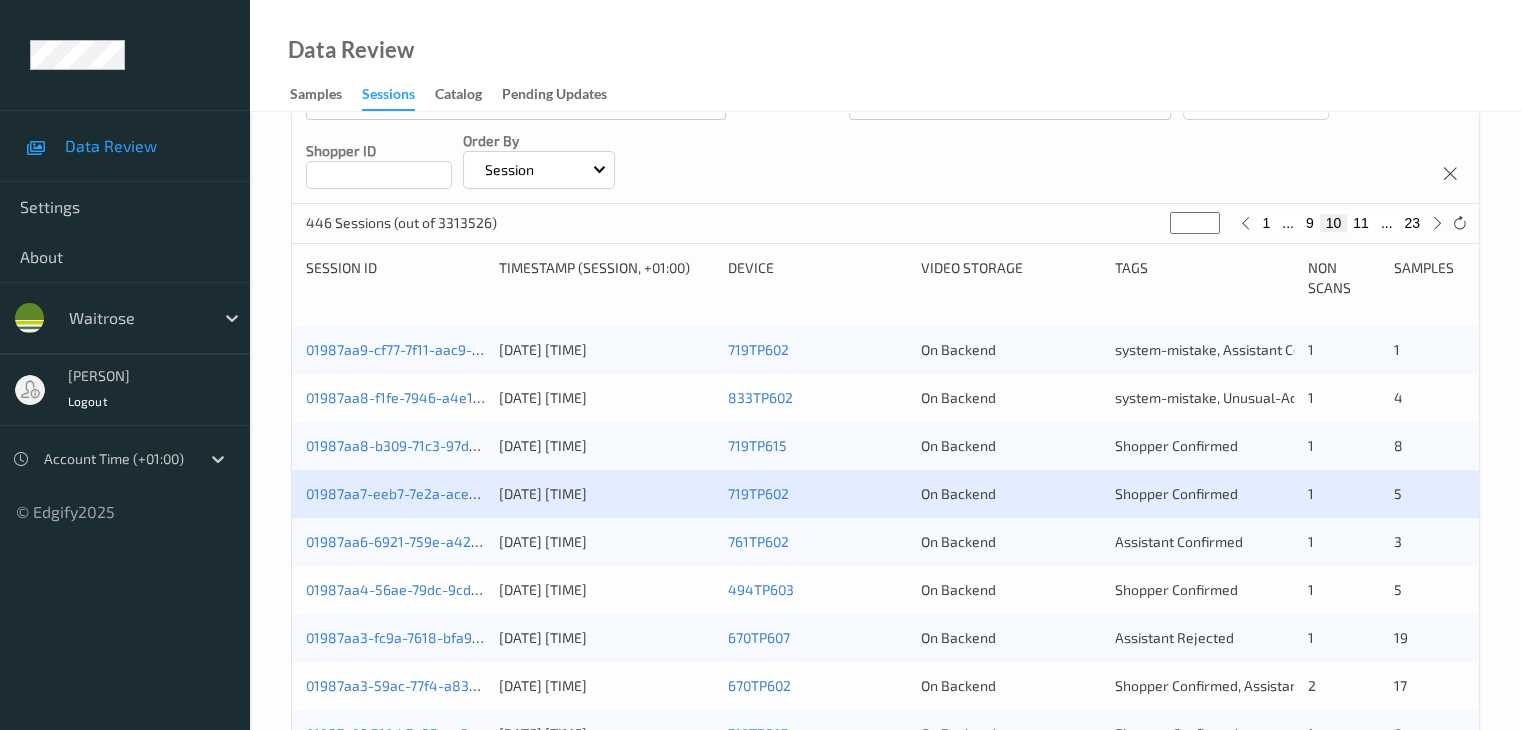 scroll, scrollTop: 300, scrollLeft: 0, axis: vertical 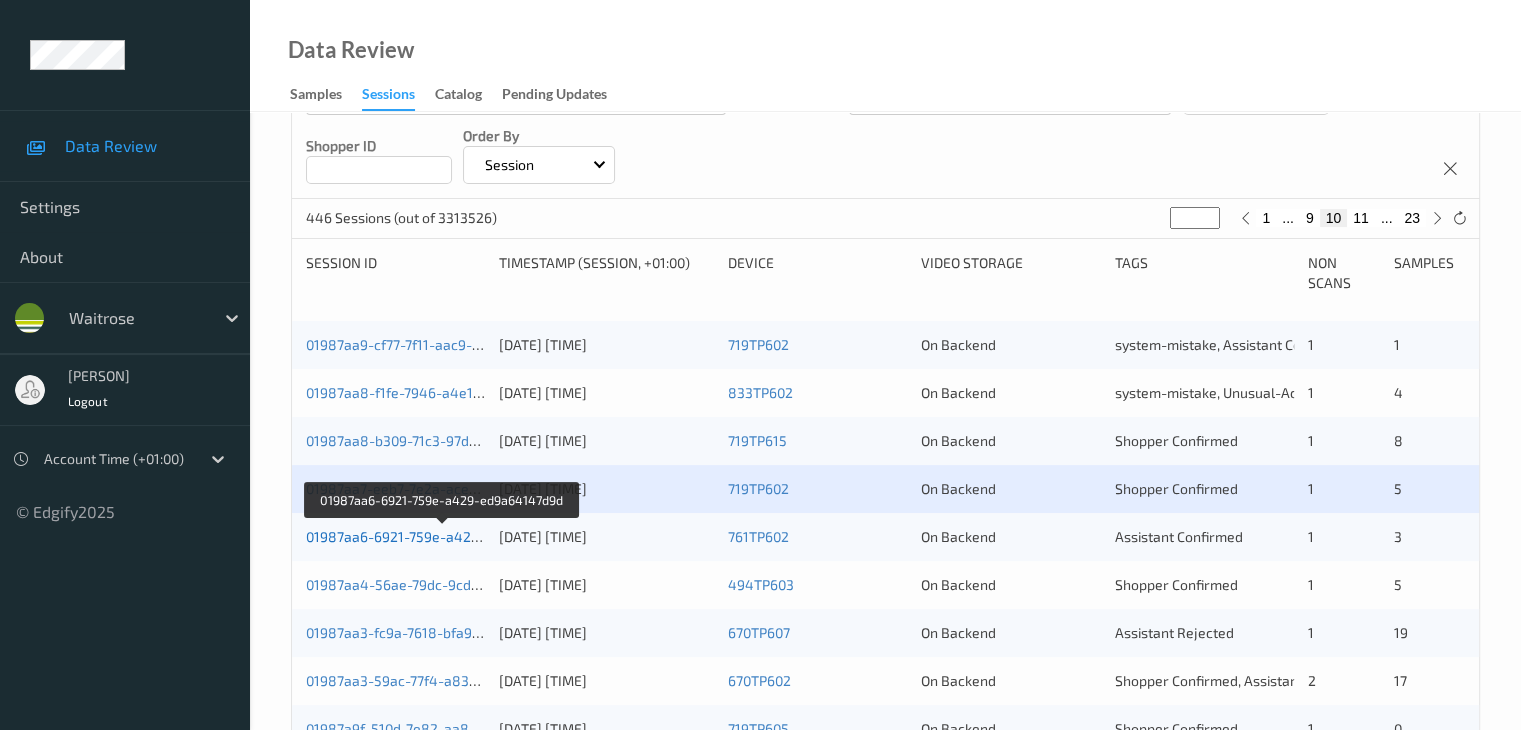 click on "01987aa6-6921-759e-a429-ed9a64147d9d" at bounding box center [443, 536] 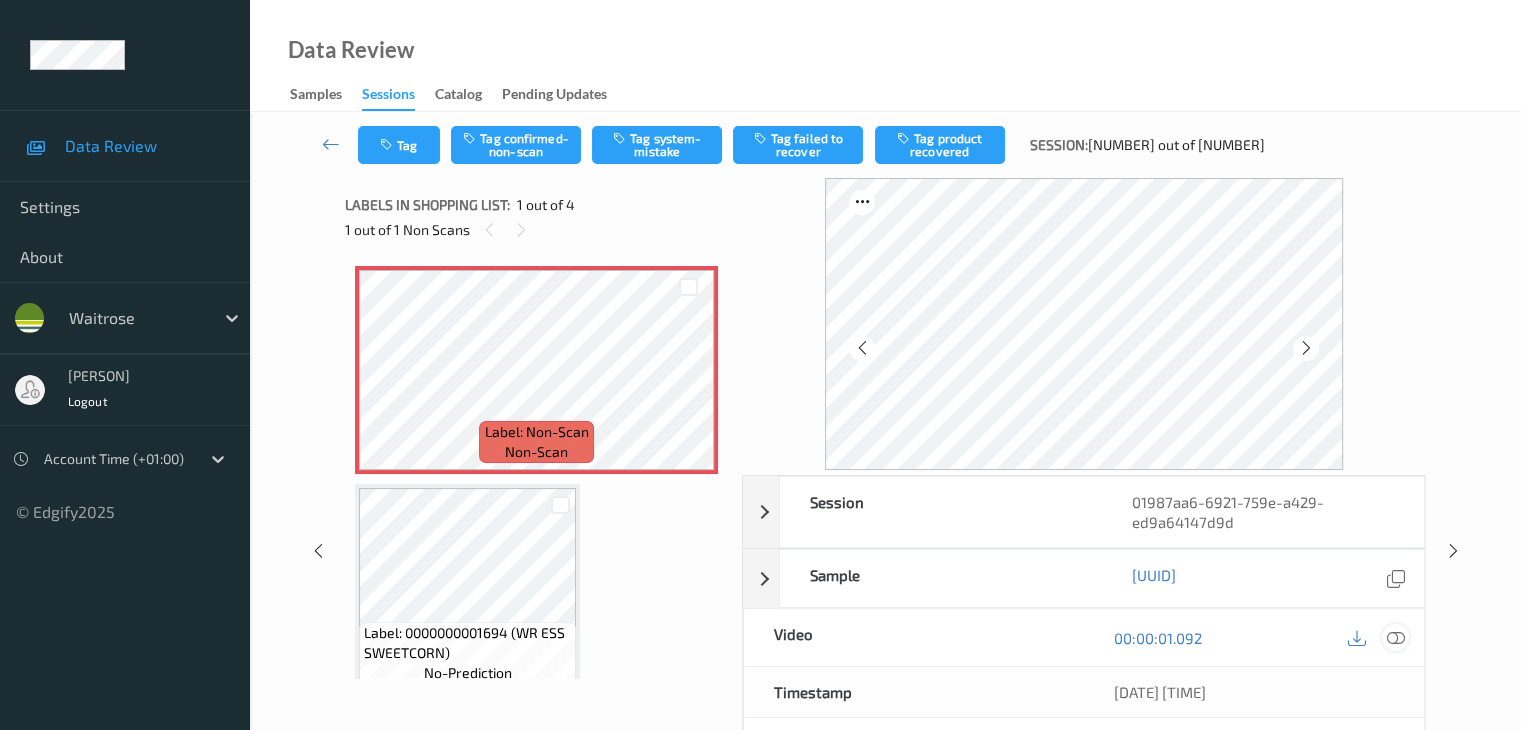 click at bounding box center [1395, 638] 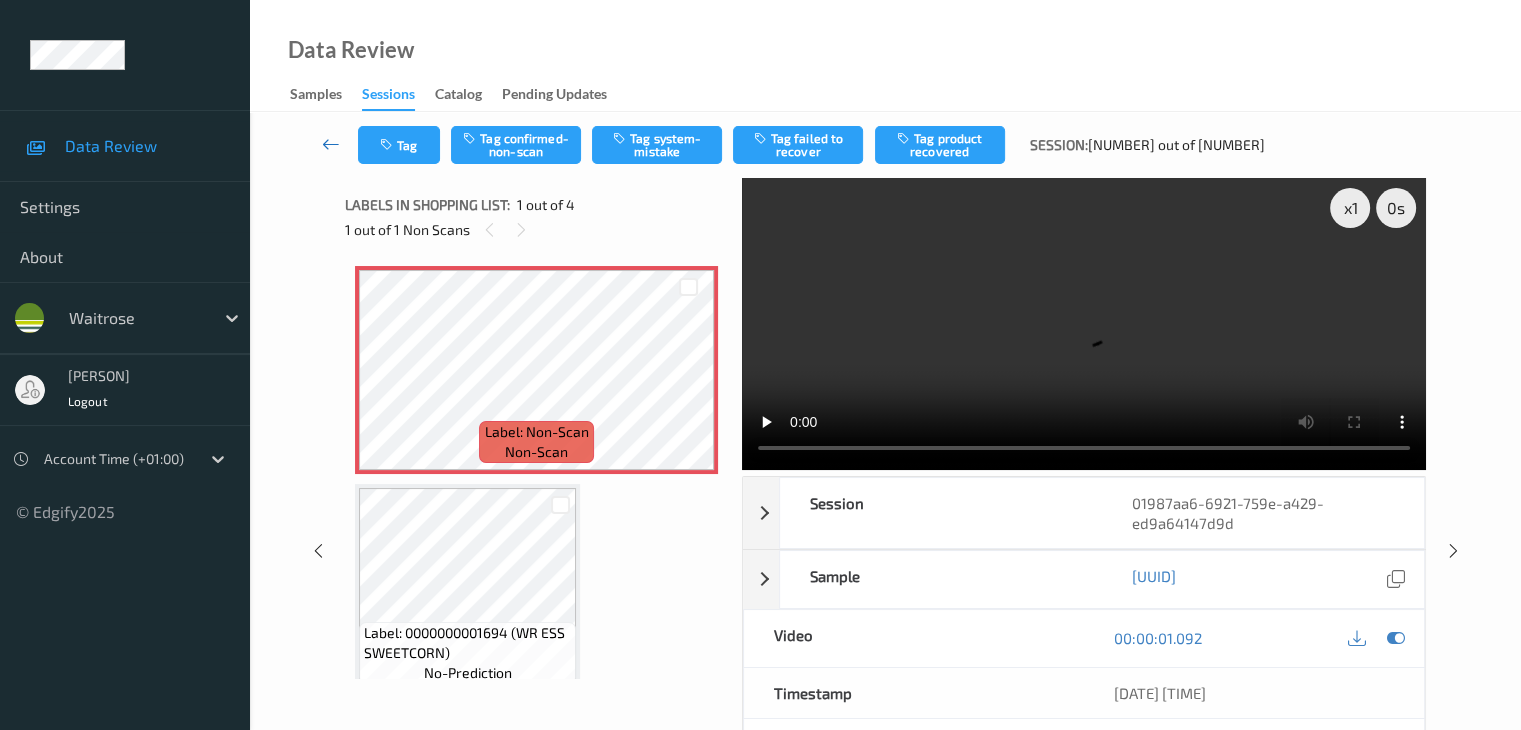 click at bounding box center (331, 144) 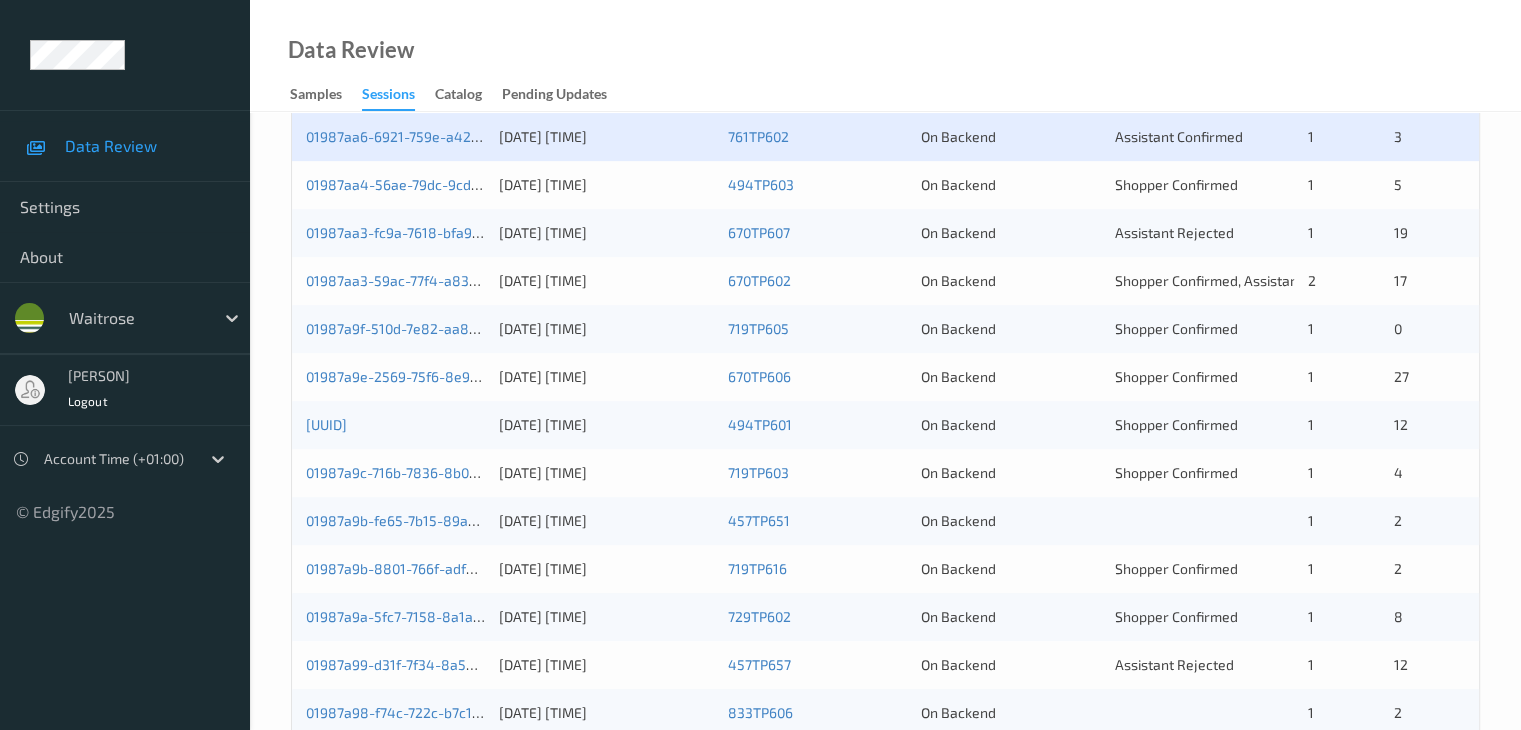 scroll, scrollTop: 600, scrollLeft: 0, axis: vertical 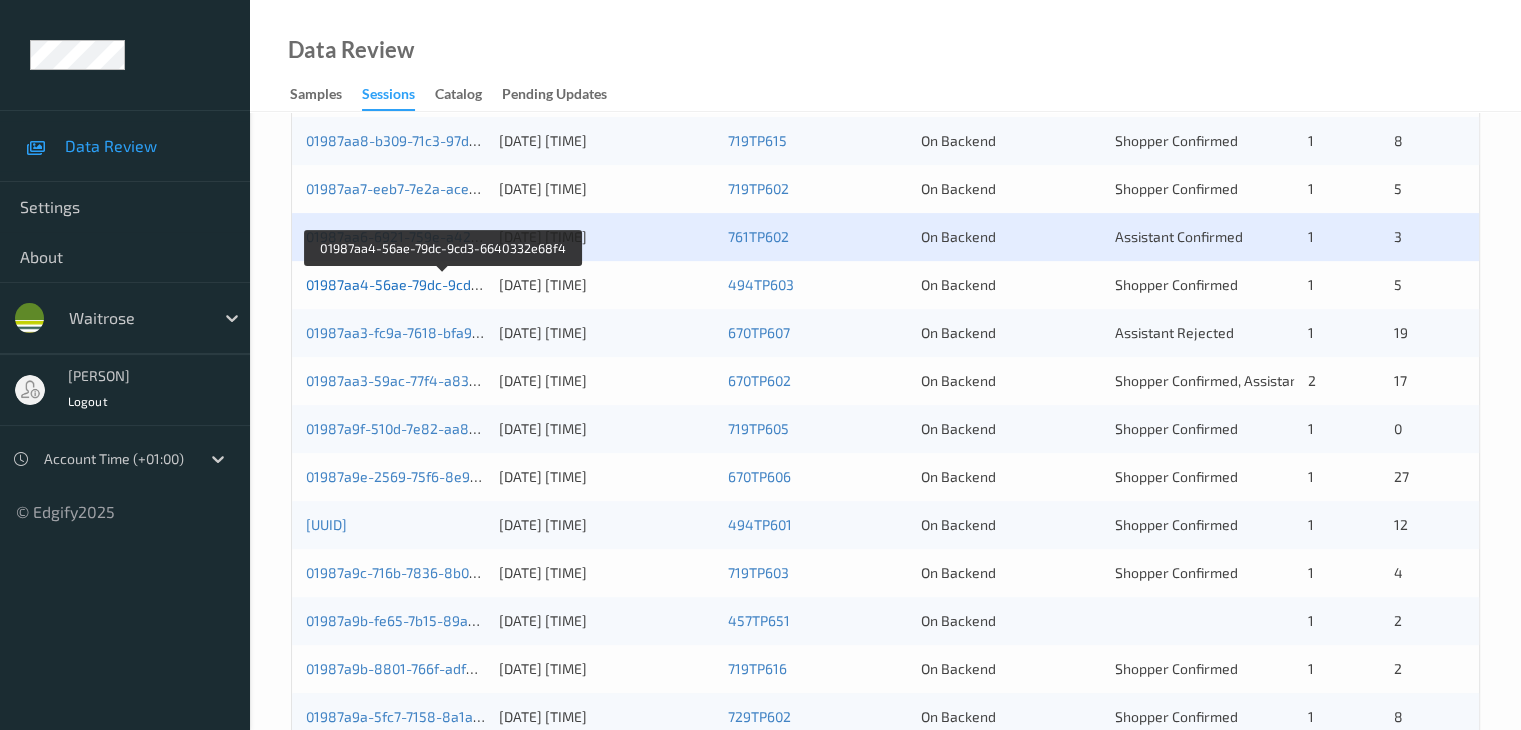 click on "01987aa4-56ae-79dc-9cd3-6640332e68f4" at bounding box center [443, 284] 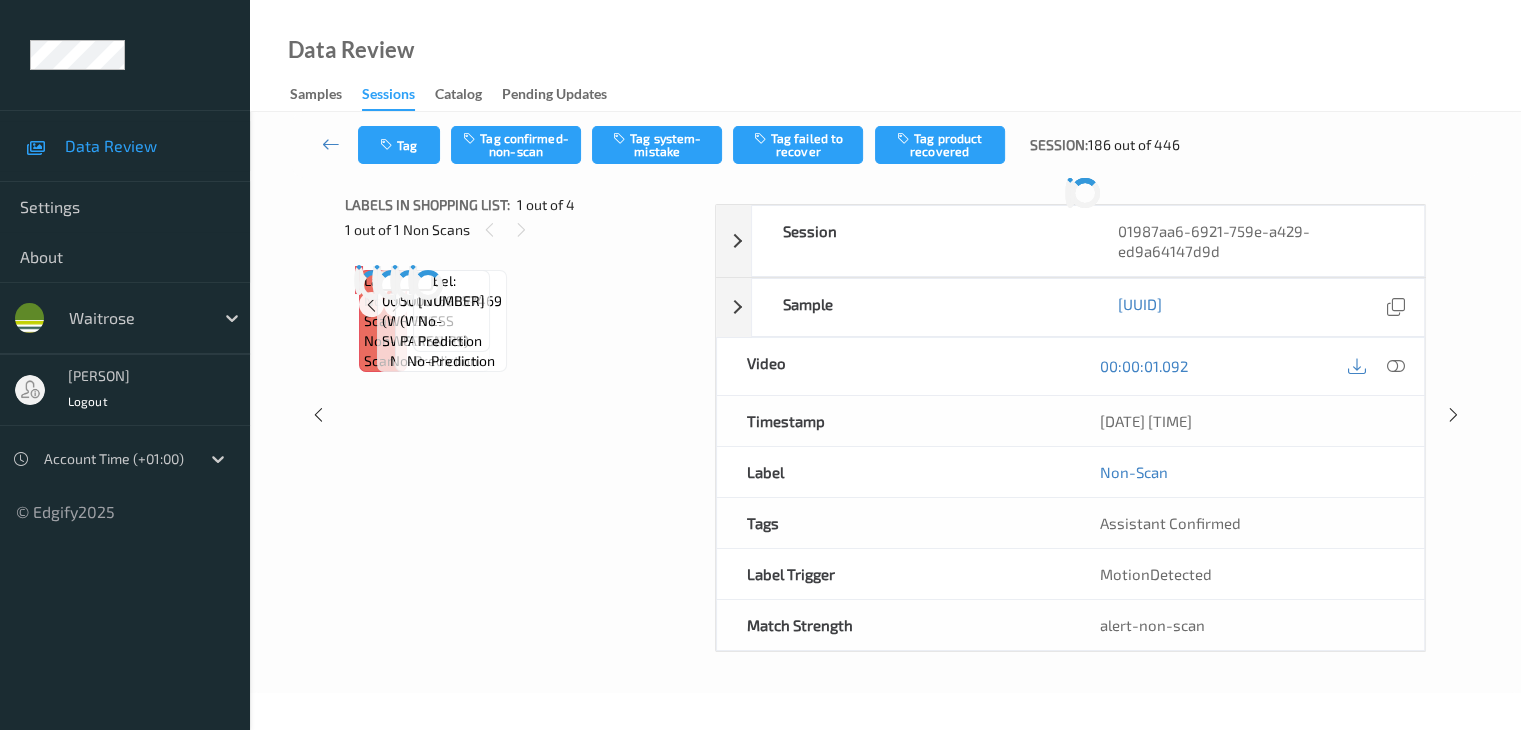 scroll, scrollTop: 0, scrollLeft: 0, axis: both 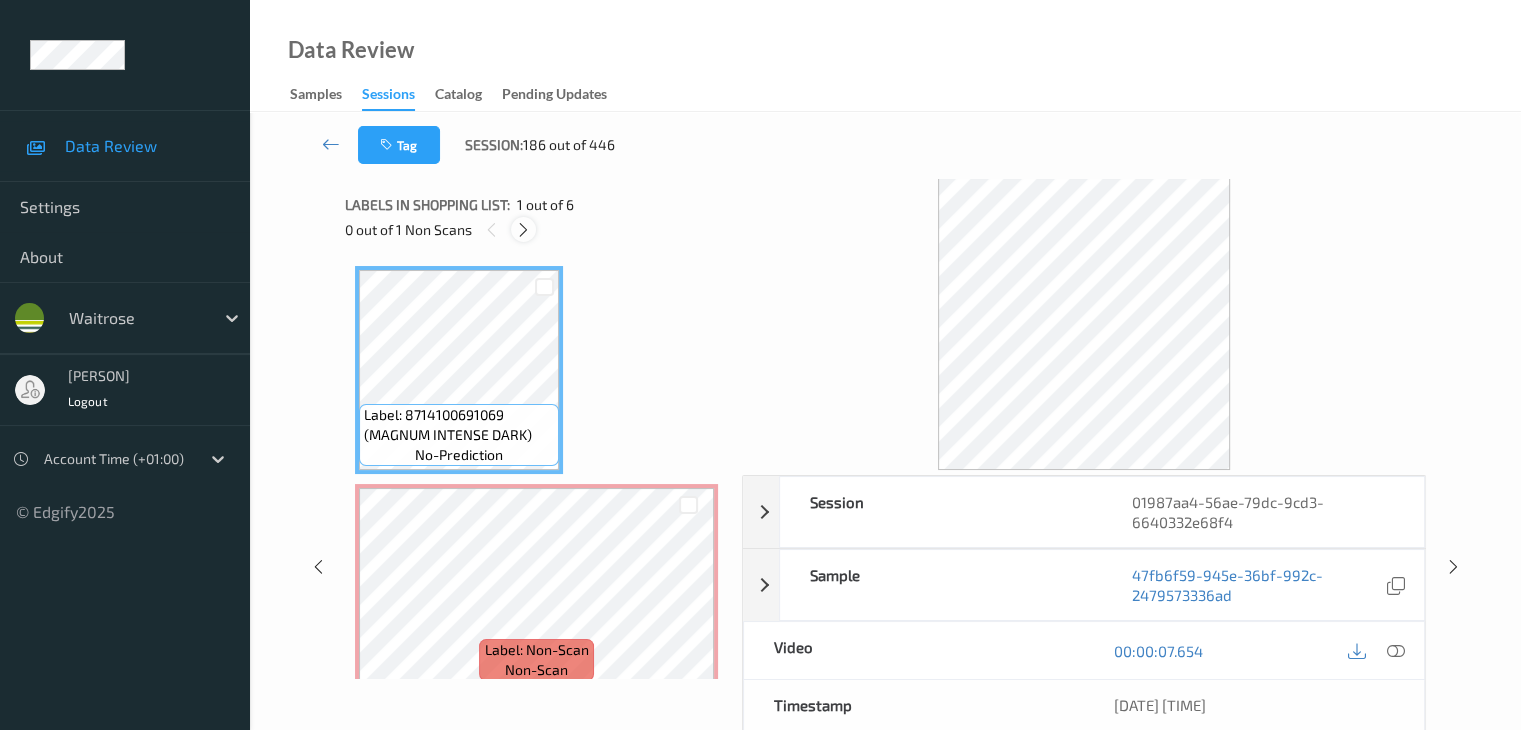 click at bounding box center [523, 230] 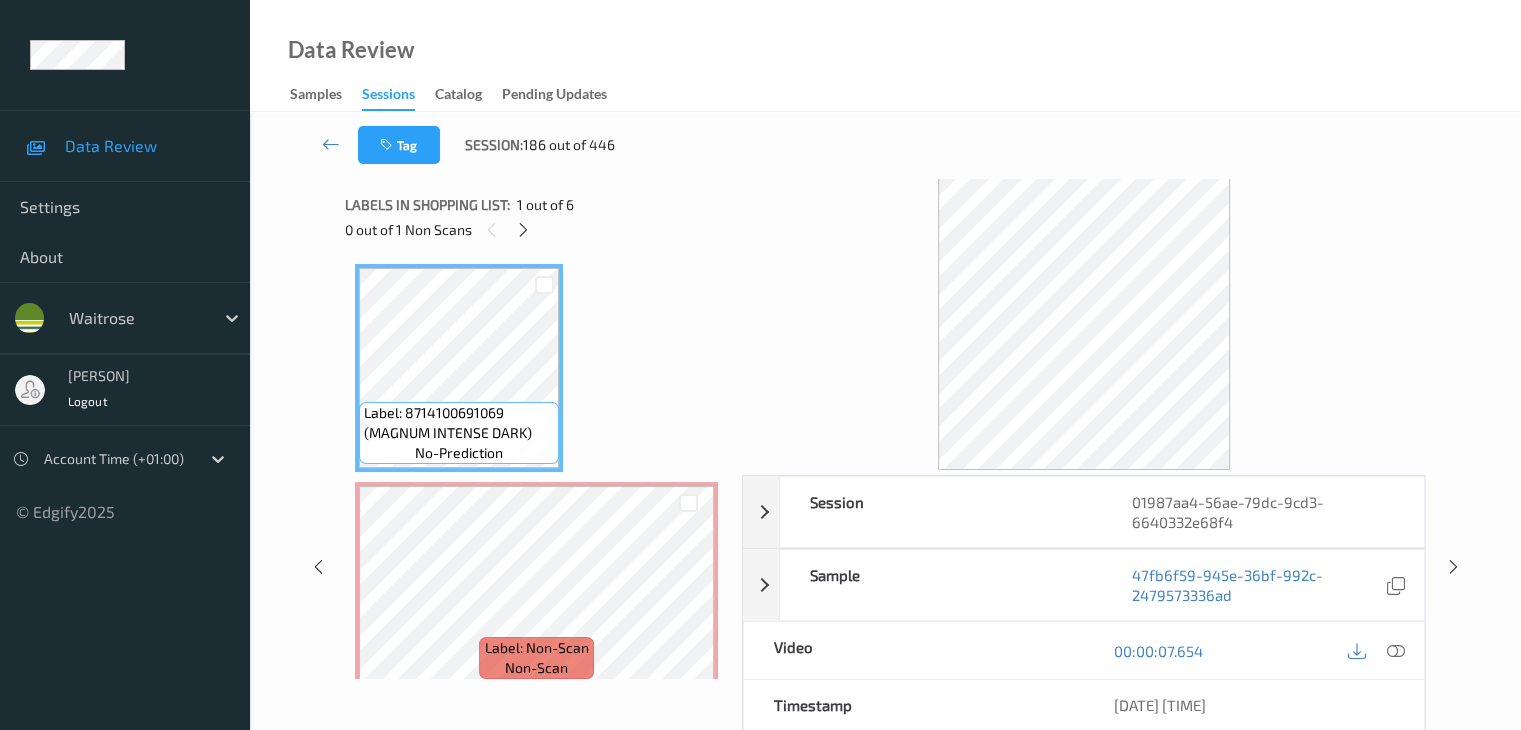 scroll, scrollTop: 0, scrollLeft: 0, axis: both 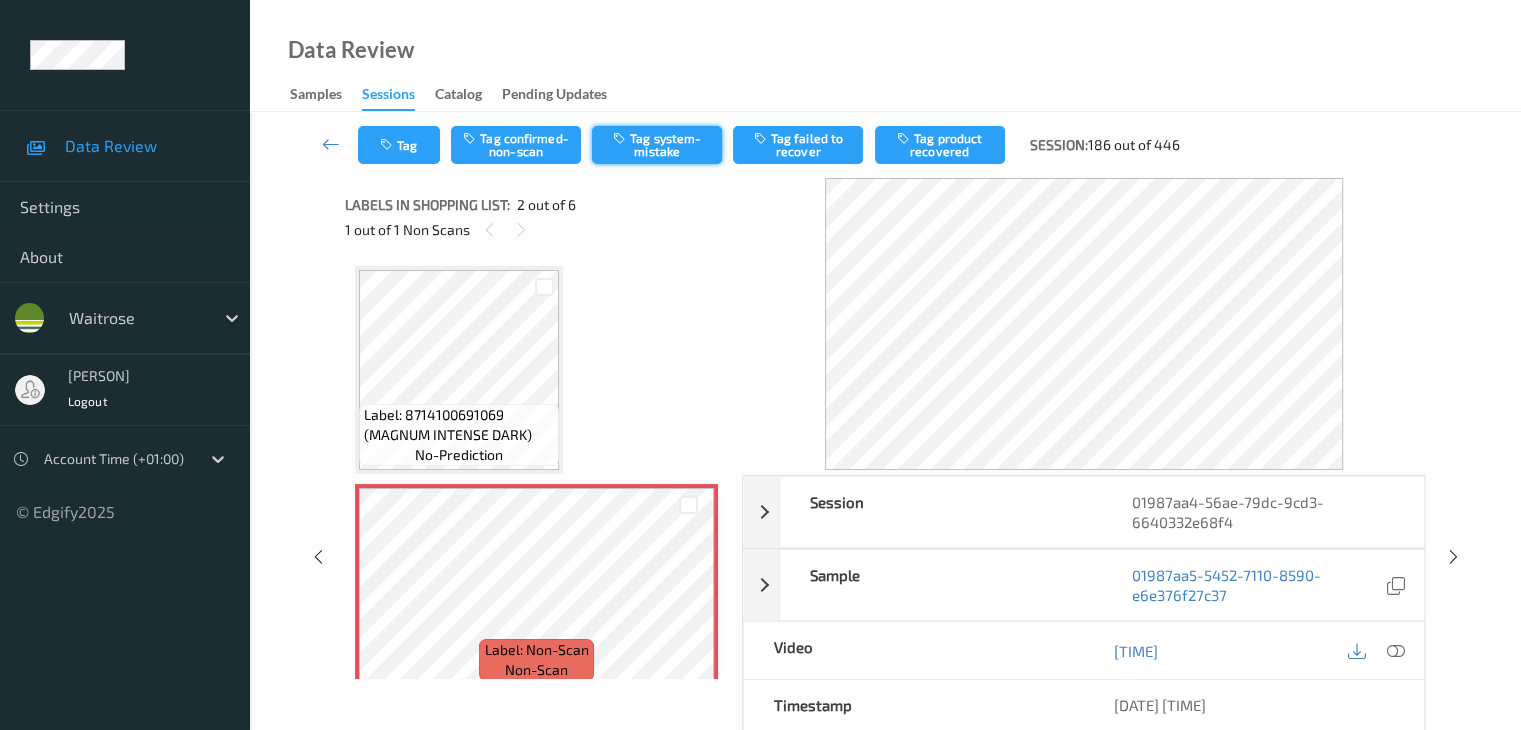 click on "Tag   system-mistake" at bounding box center (657, 145) 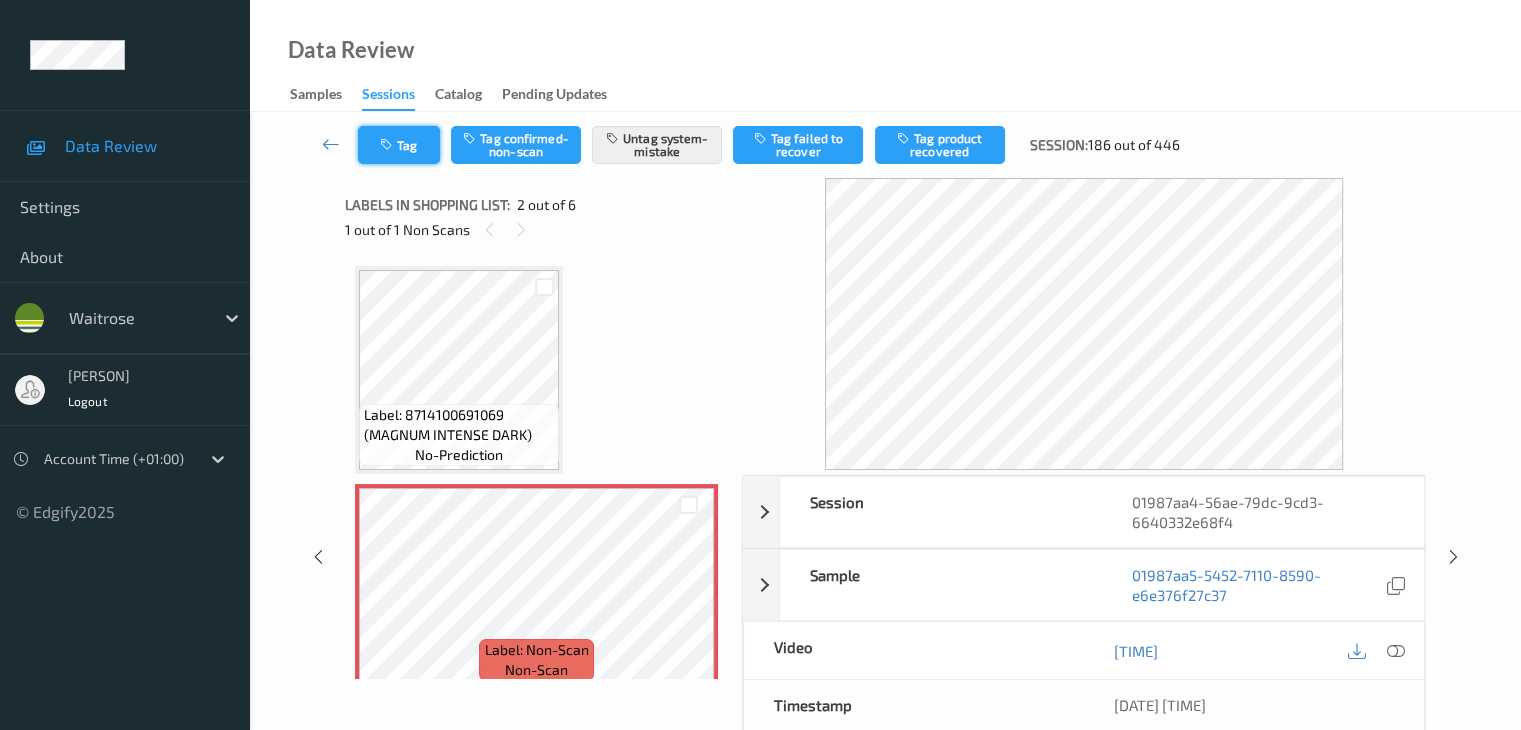 click on "Tag" at bounding box center [399, 145] 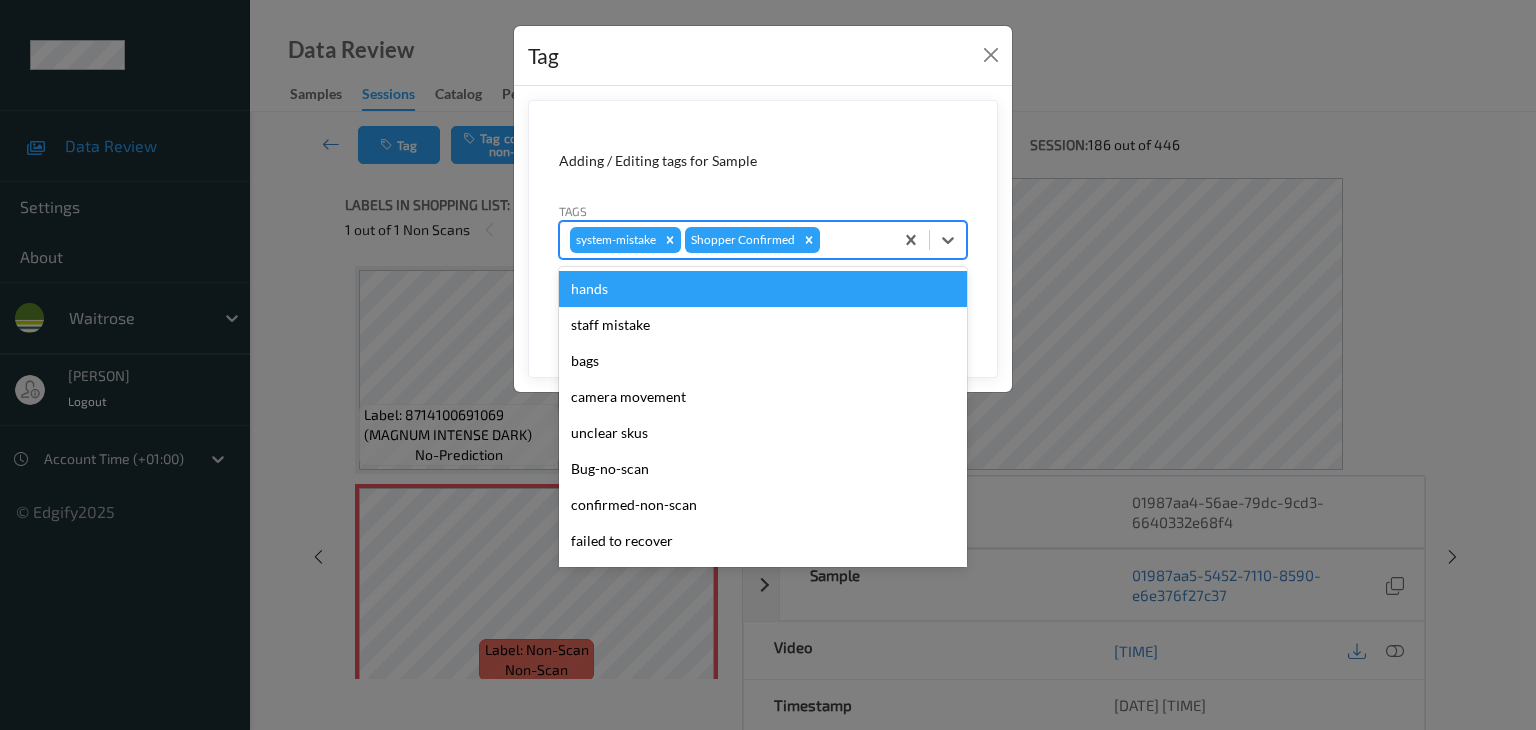 click at bounding box center (853, 240) 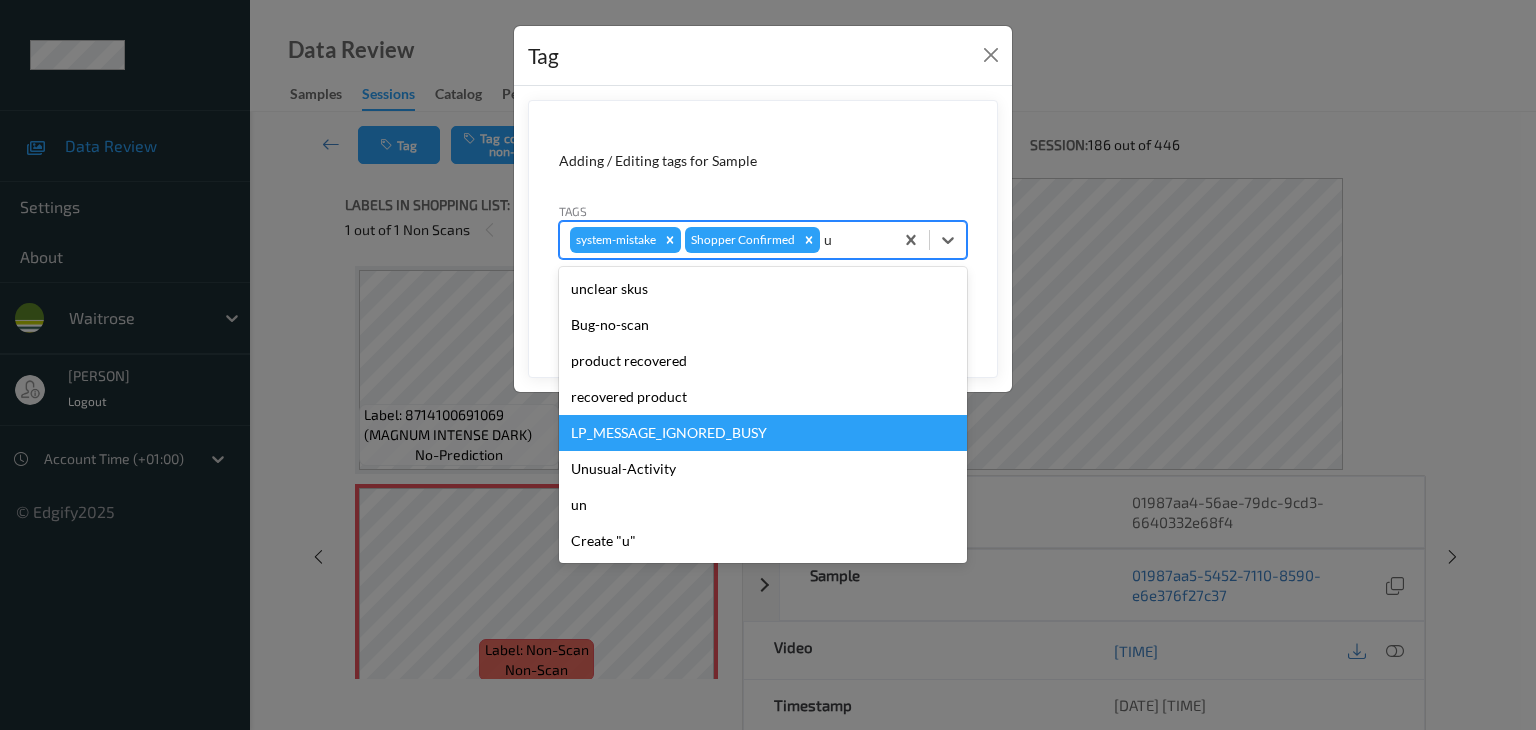 click on "LP_MESSAGE_IGNORED_BUSY" at bounding box center [763, 433] 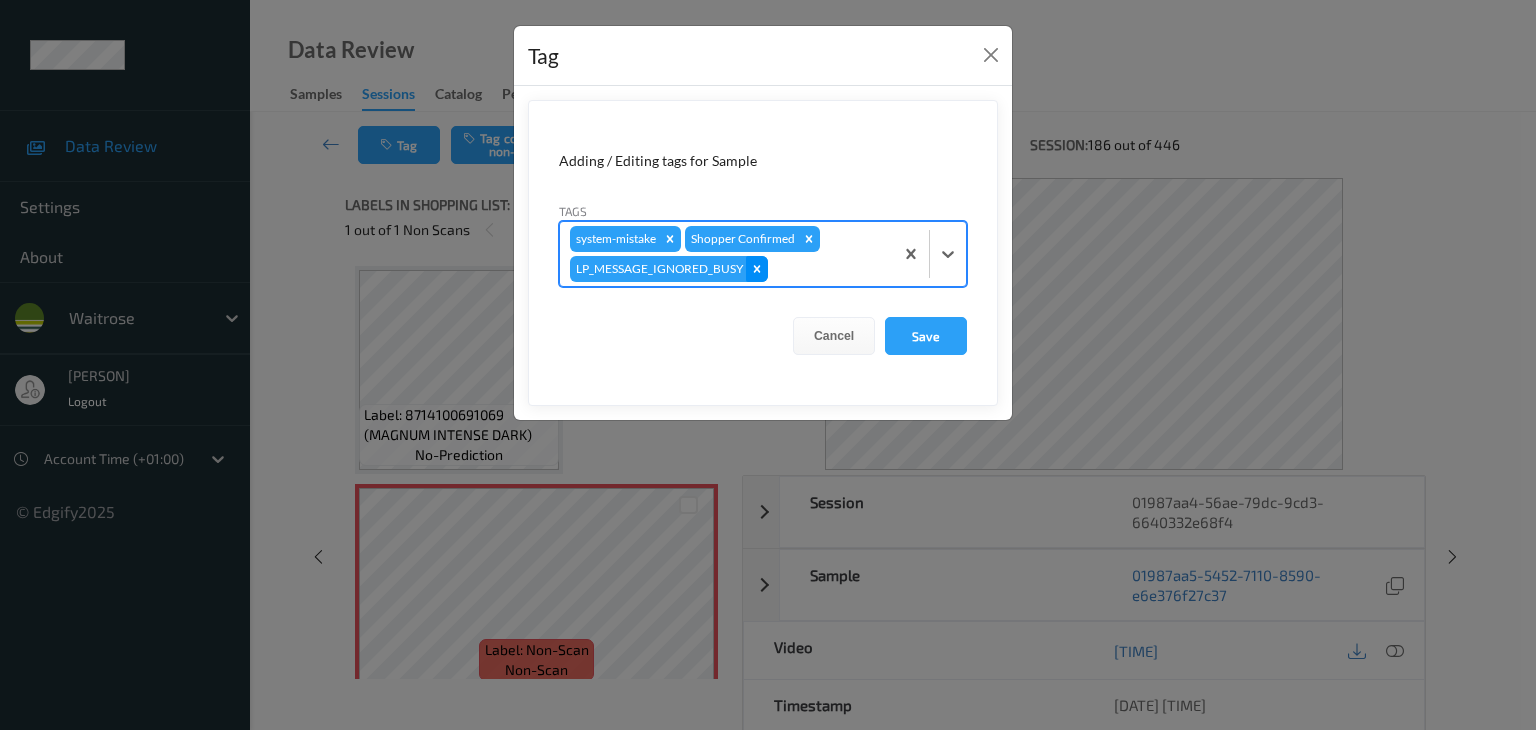 click at bounding box center [757, 269] 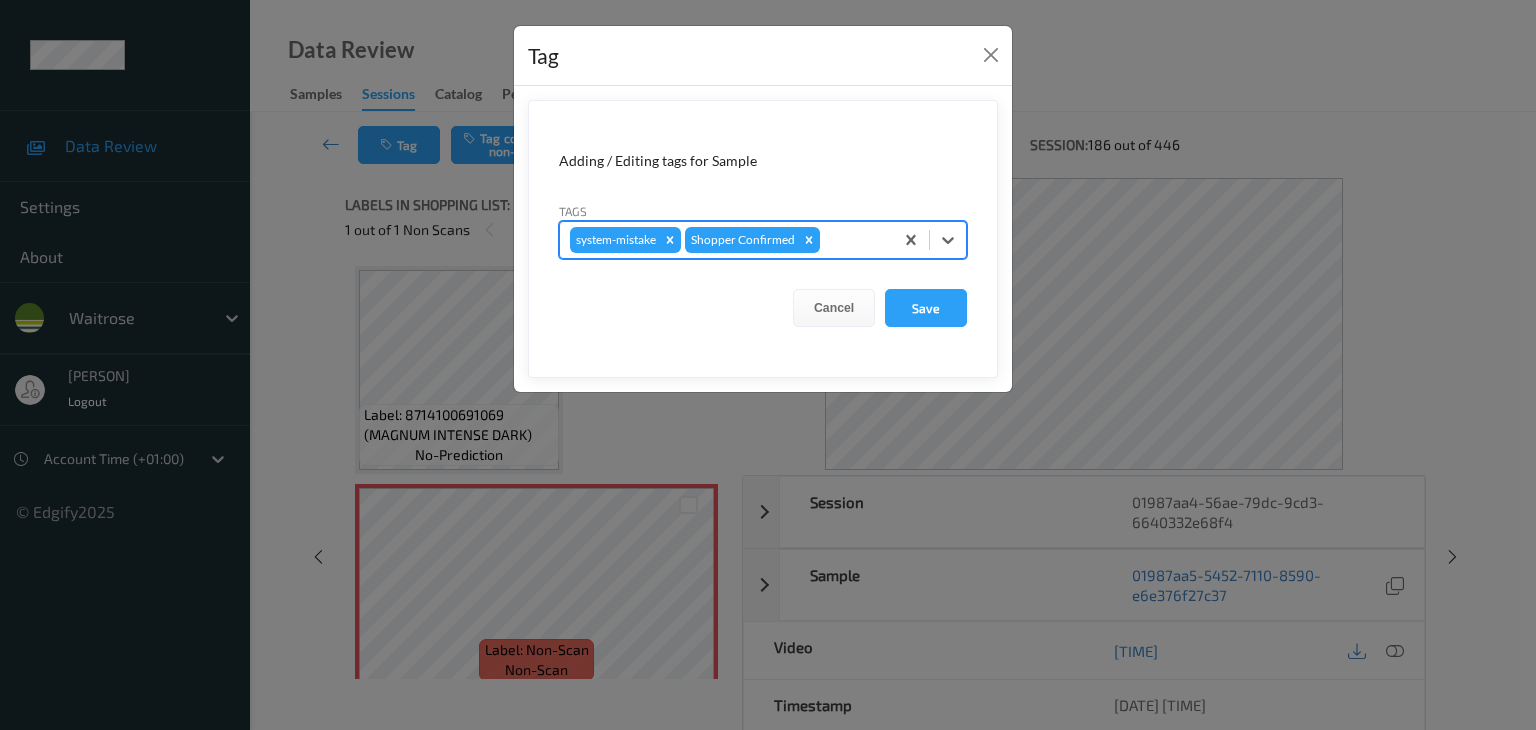 type on "u" 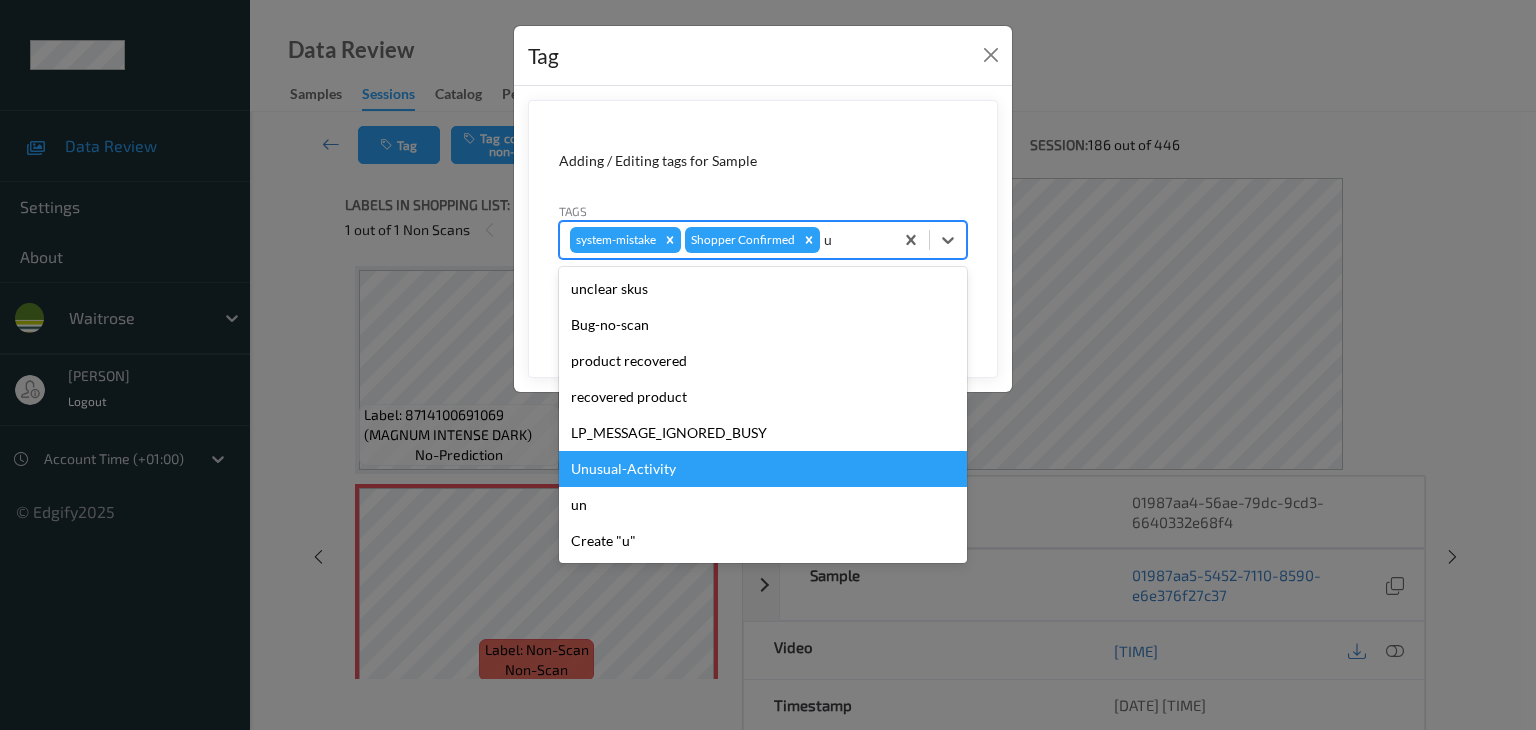 click on "Unusual-Activity" at bounding box center (763, 469) 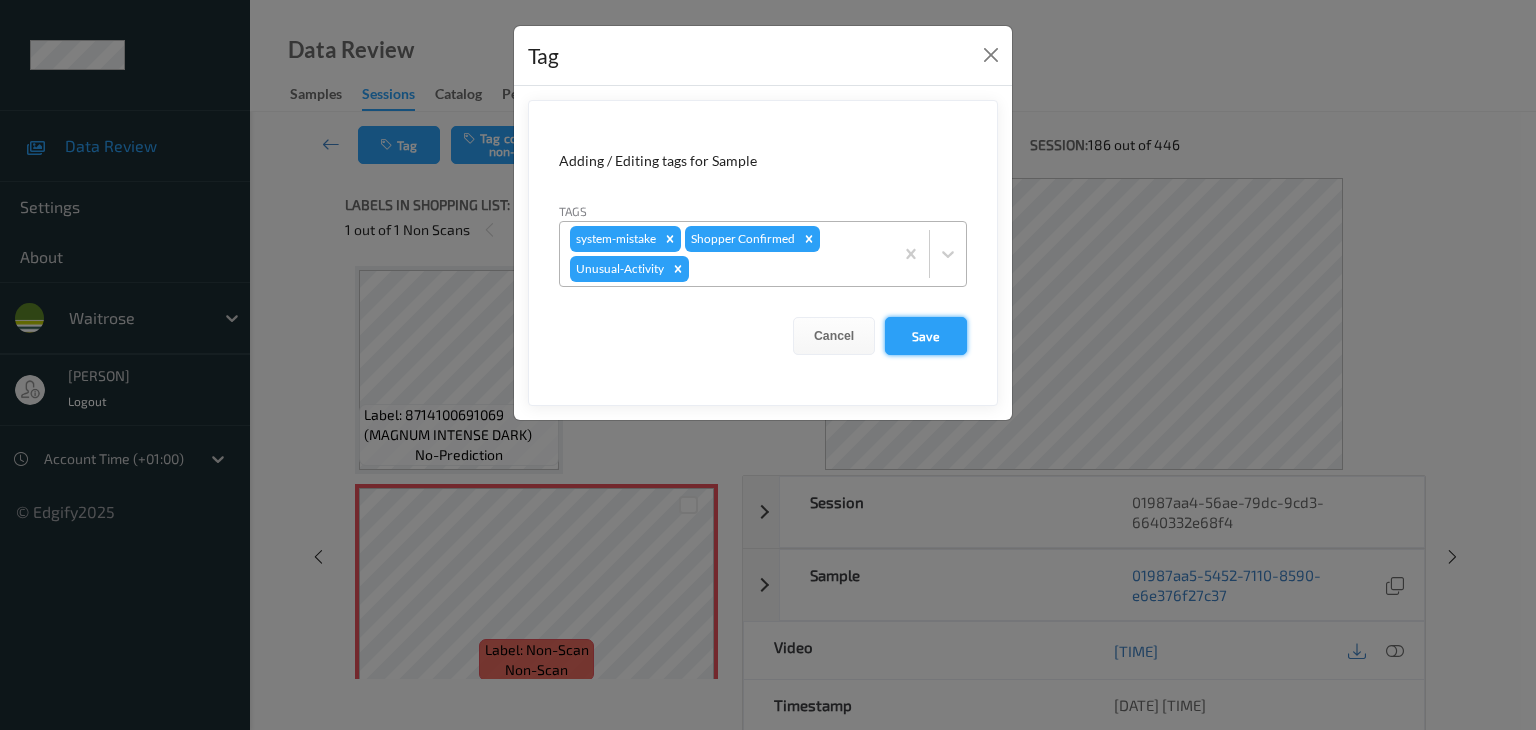 click on "Save" at bounding box center [926, 336] 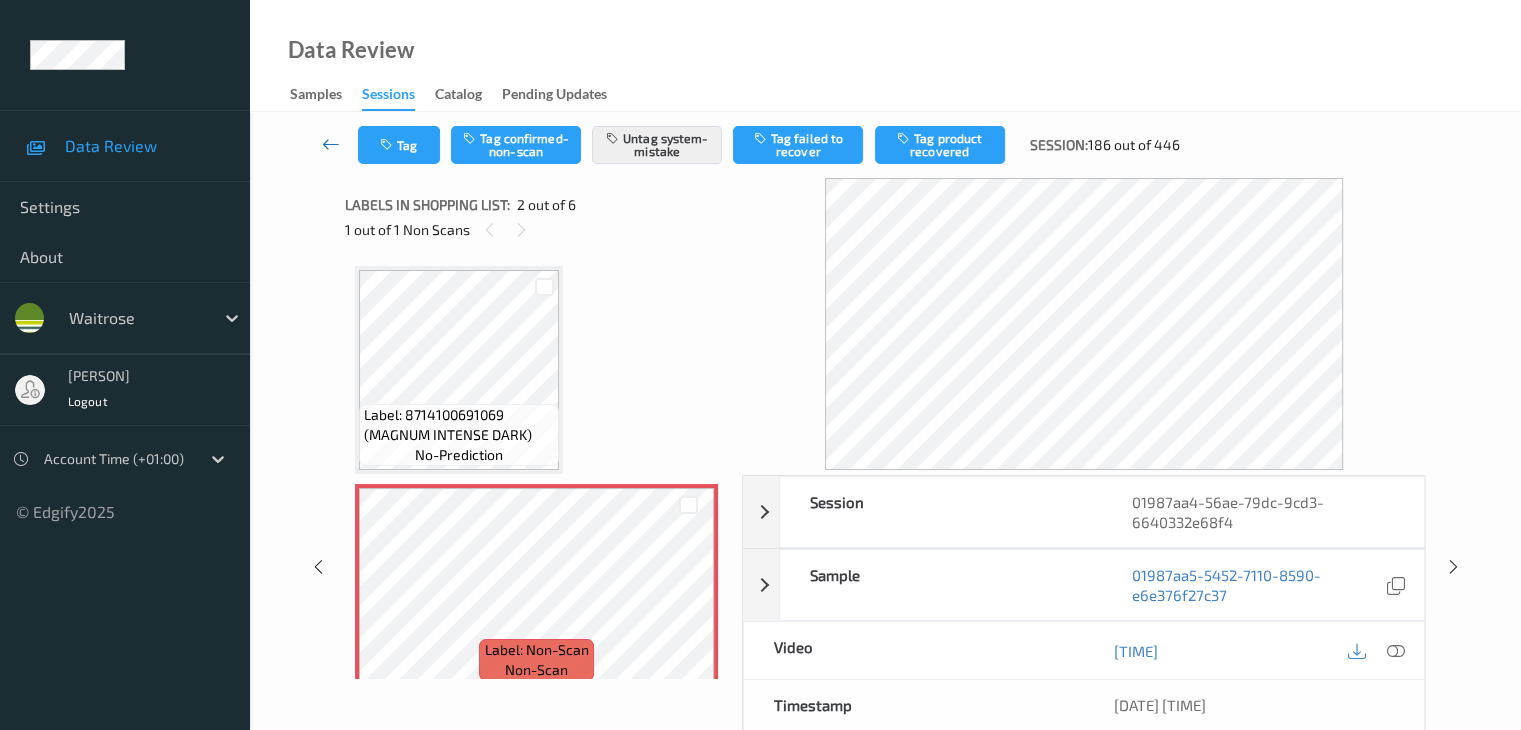 click at bounding box center (331, 144) 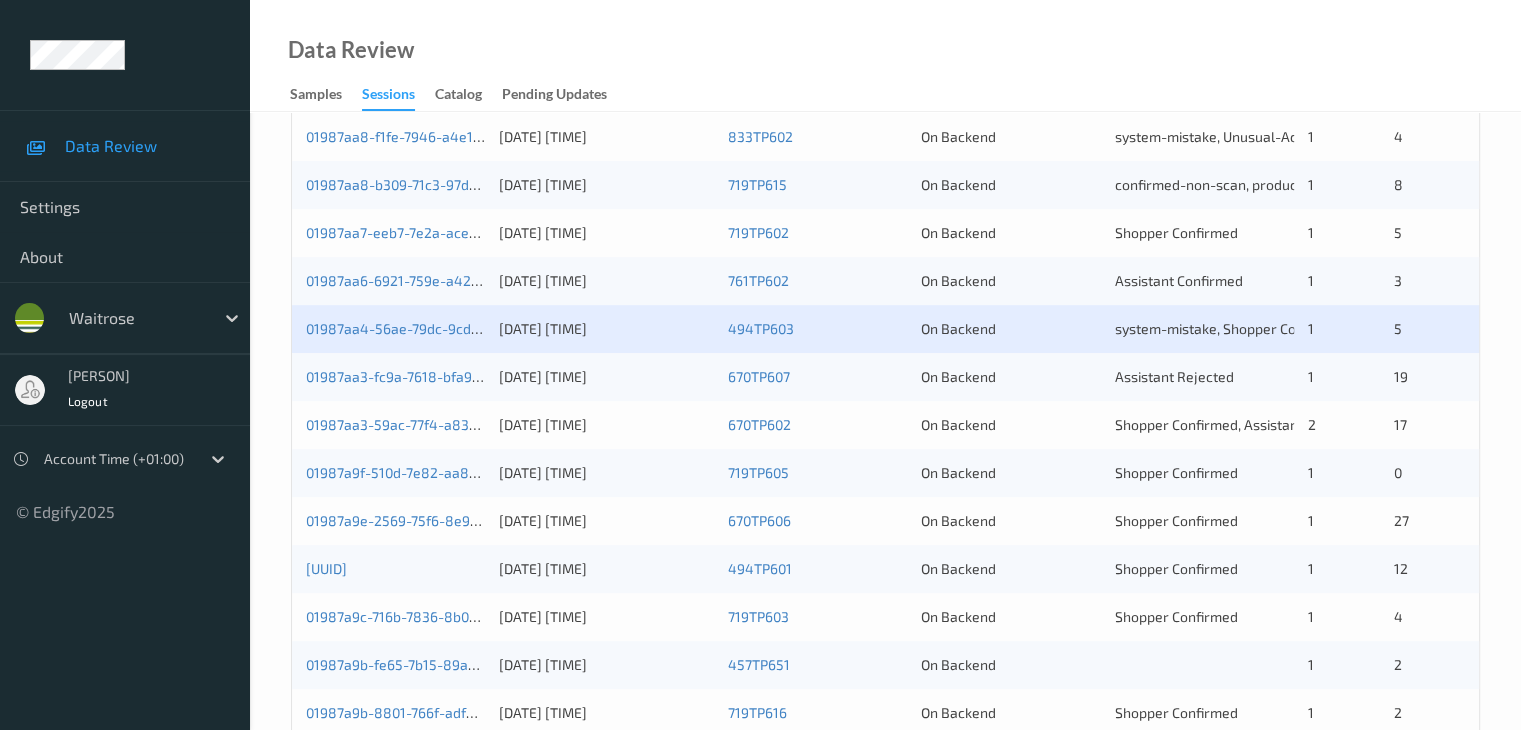 scroll, scrollTop: 700, scrollLeft: 0, axis: vertical 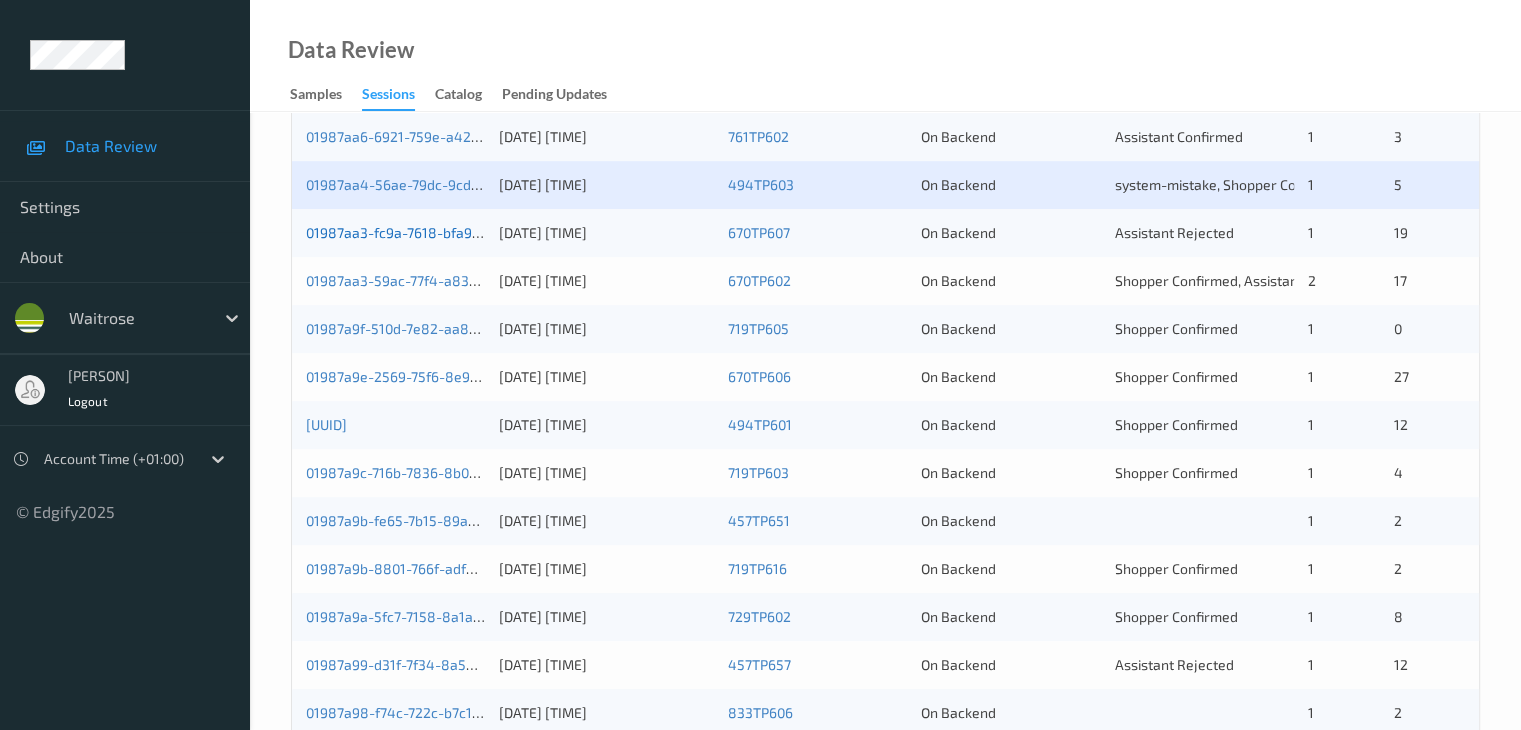 click on "01987aa3-fc9a-7618-bfa9-b2c8149d041d" at bounding box center (439, 232) 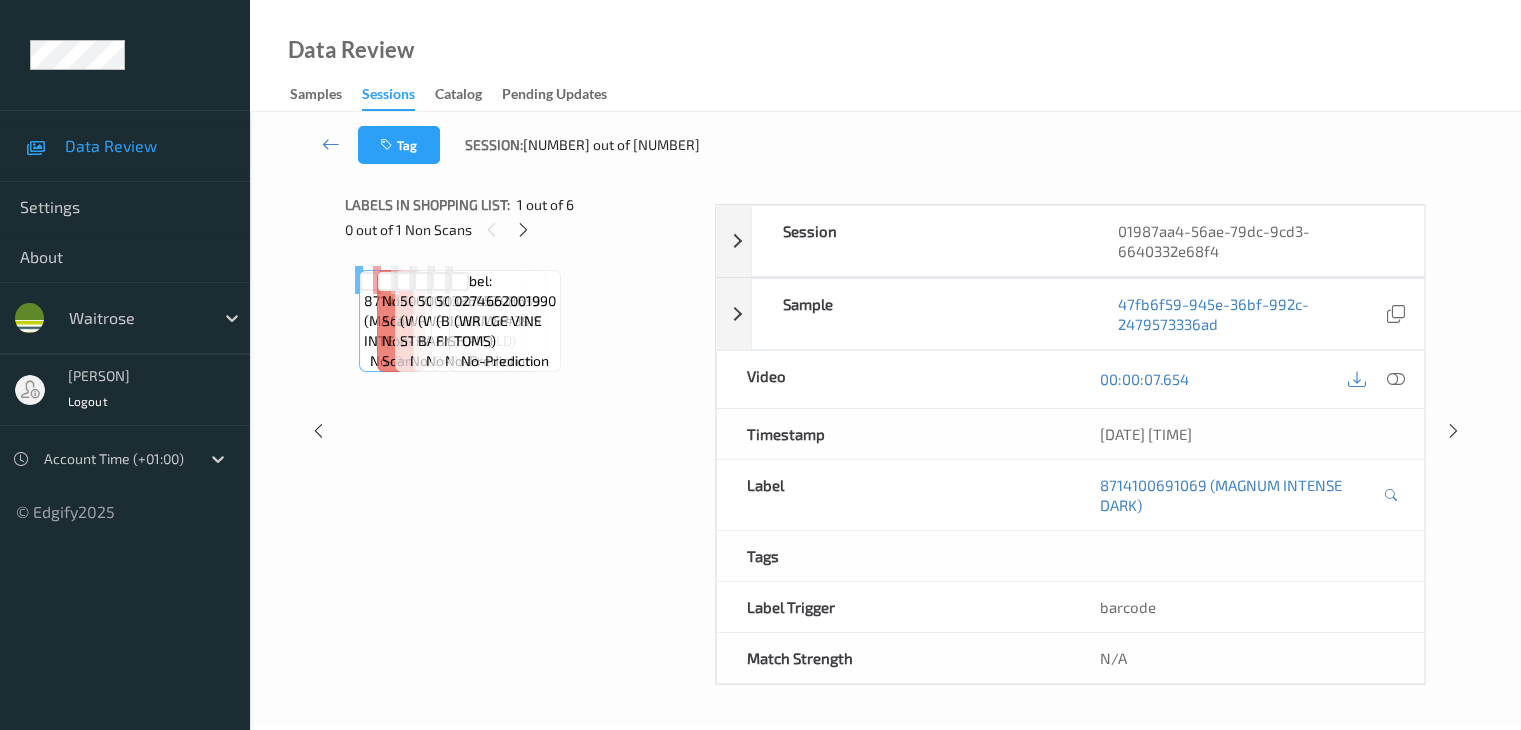 scroll, scrollTop: 0, scrollLeft: 0, axis: both 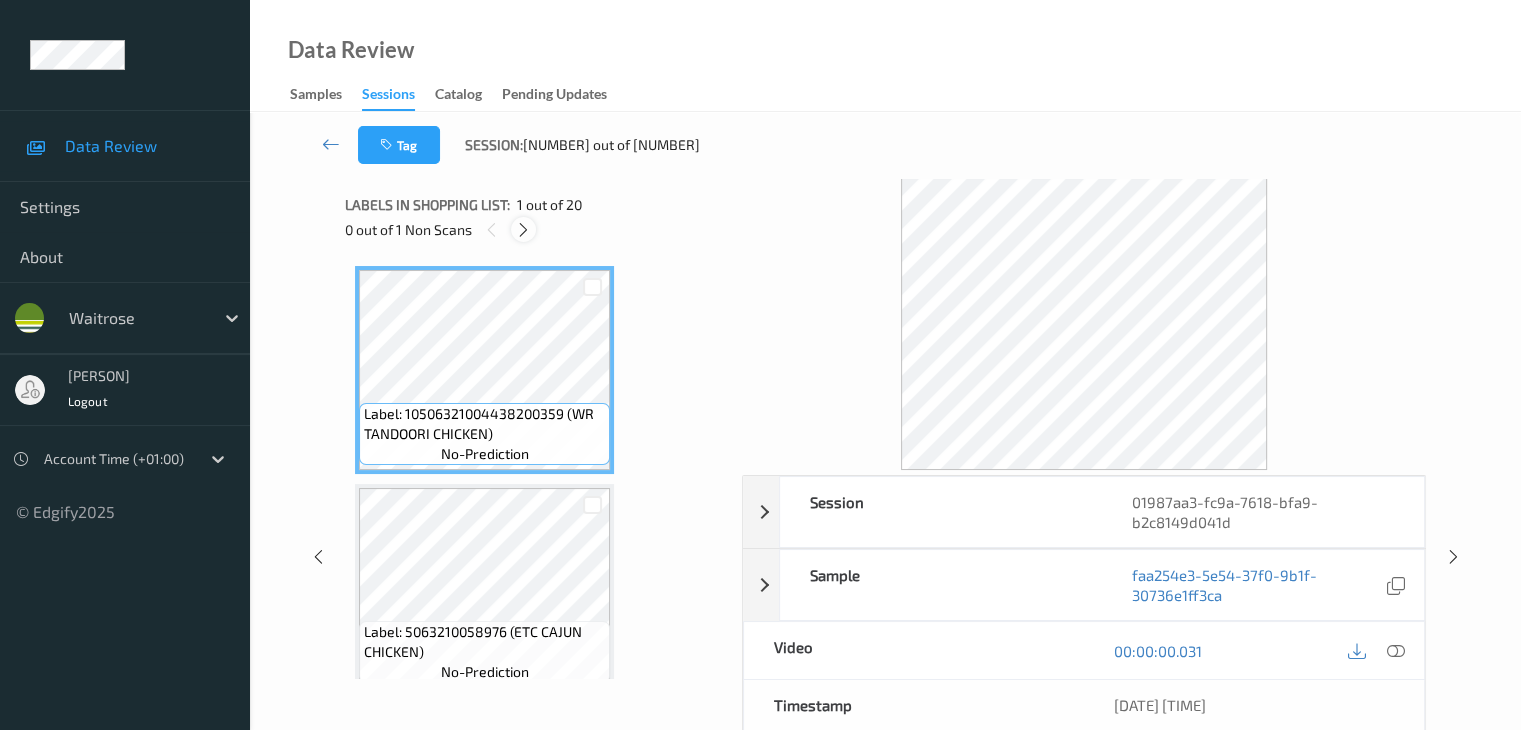 click at bounding box center (523, 230) 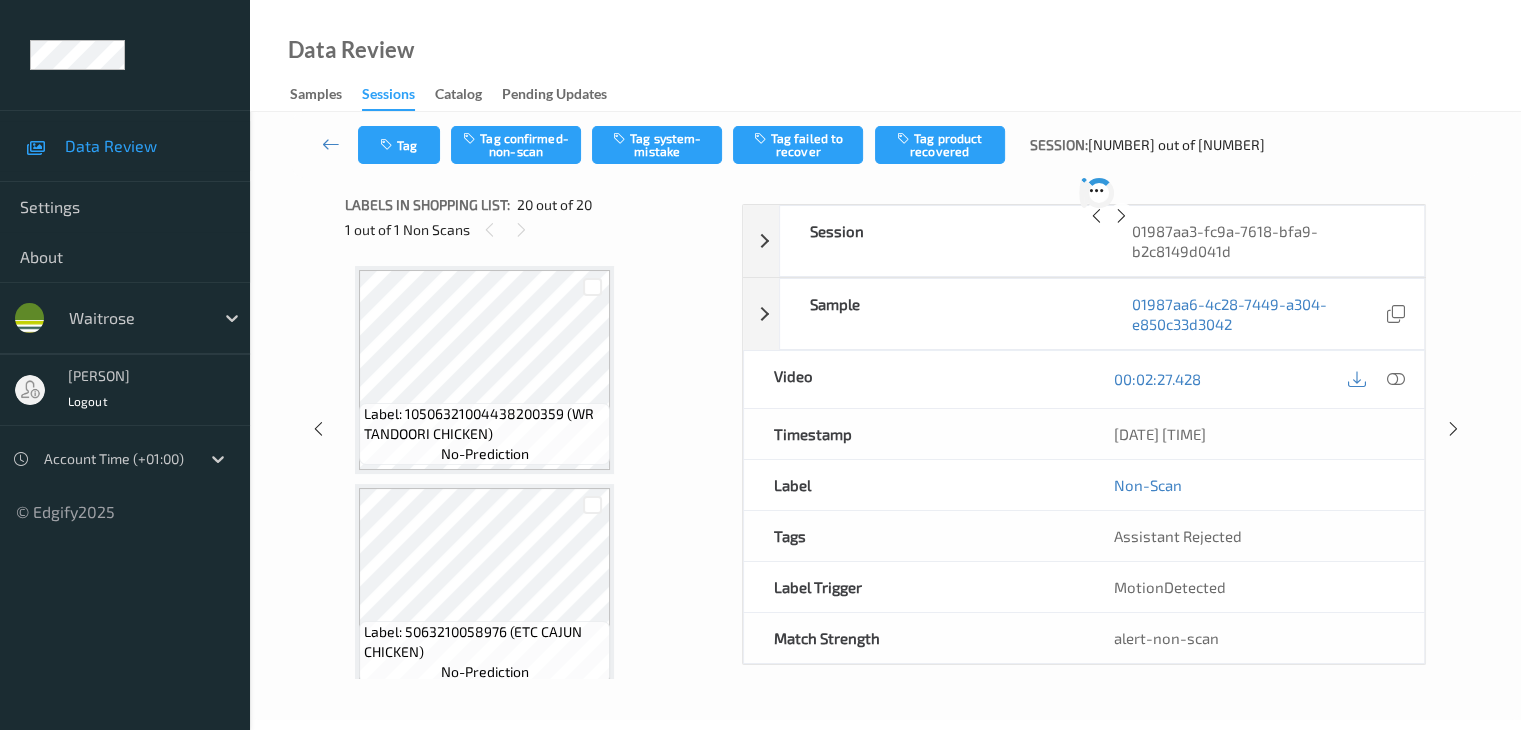scroll, scrollTop: 3934, scrollLeft: 0, axis: vertical 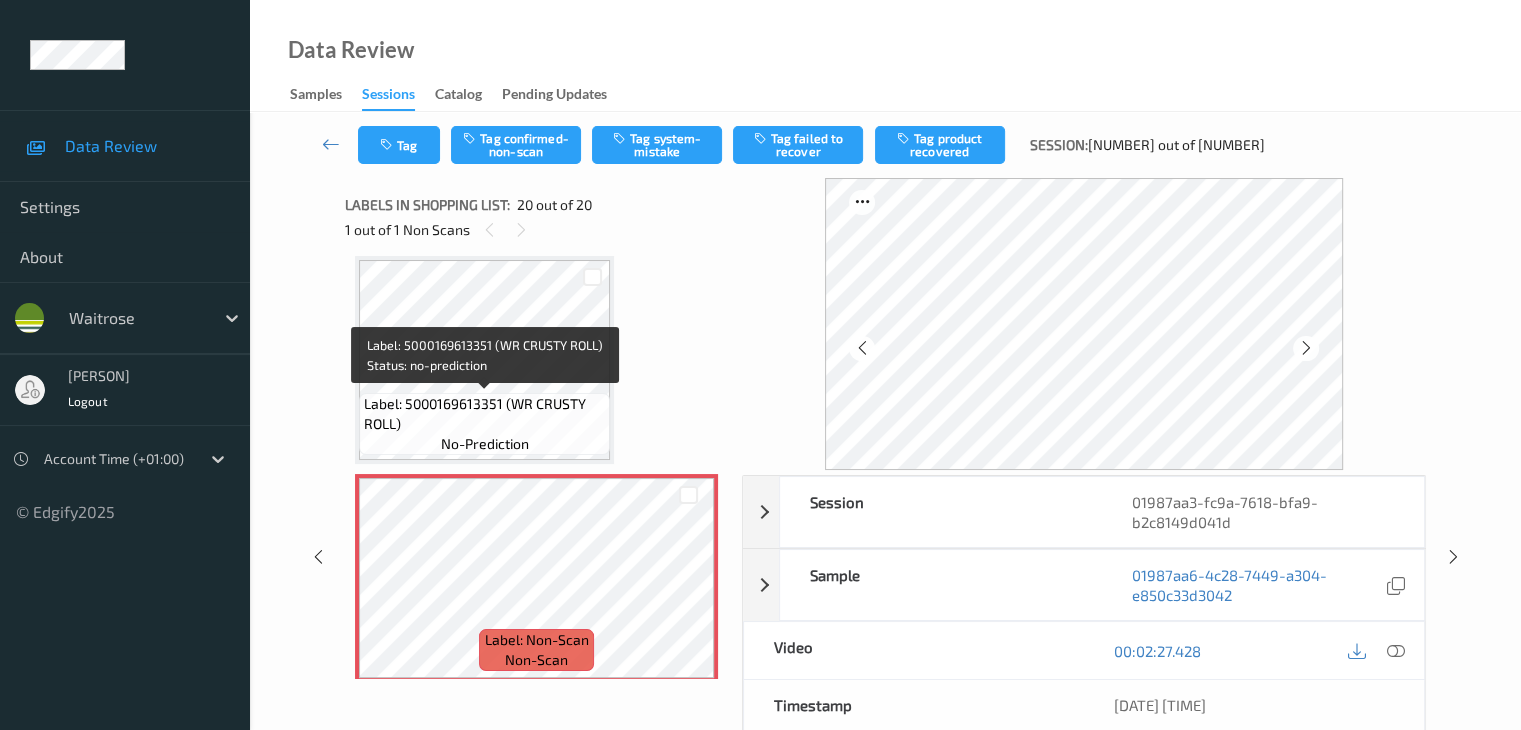 click on "Label: 5000169613351 (WR CRUSTY ROLL)" at bounding box center [484, 414] 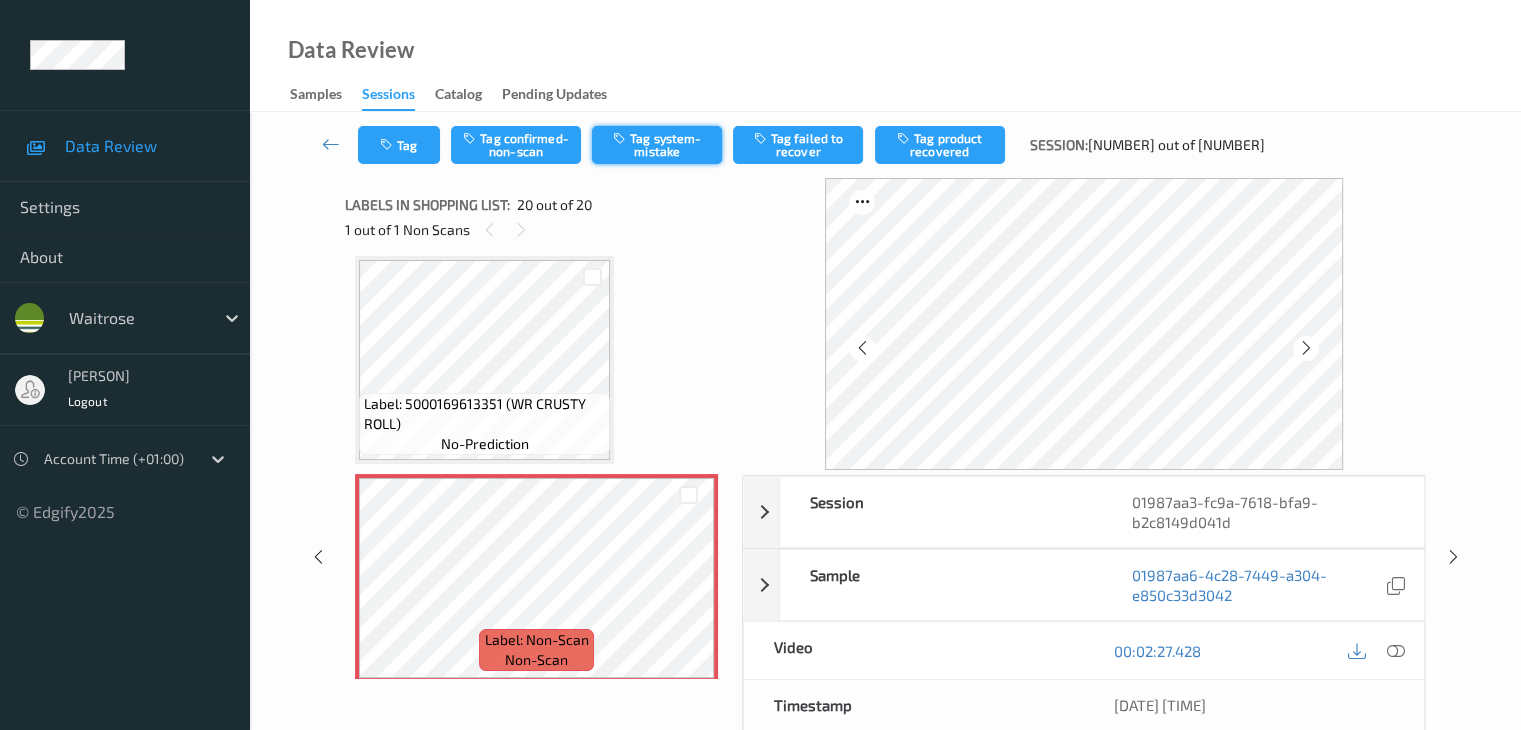 click on "Tag   system-mistake" at bounding box center (657, 145) 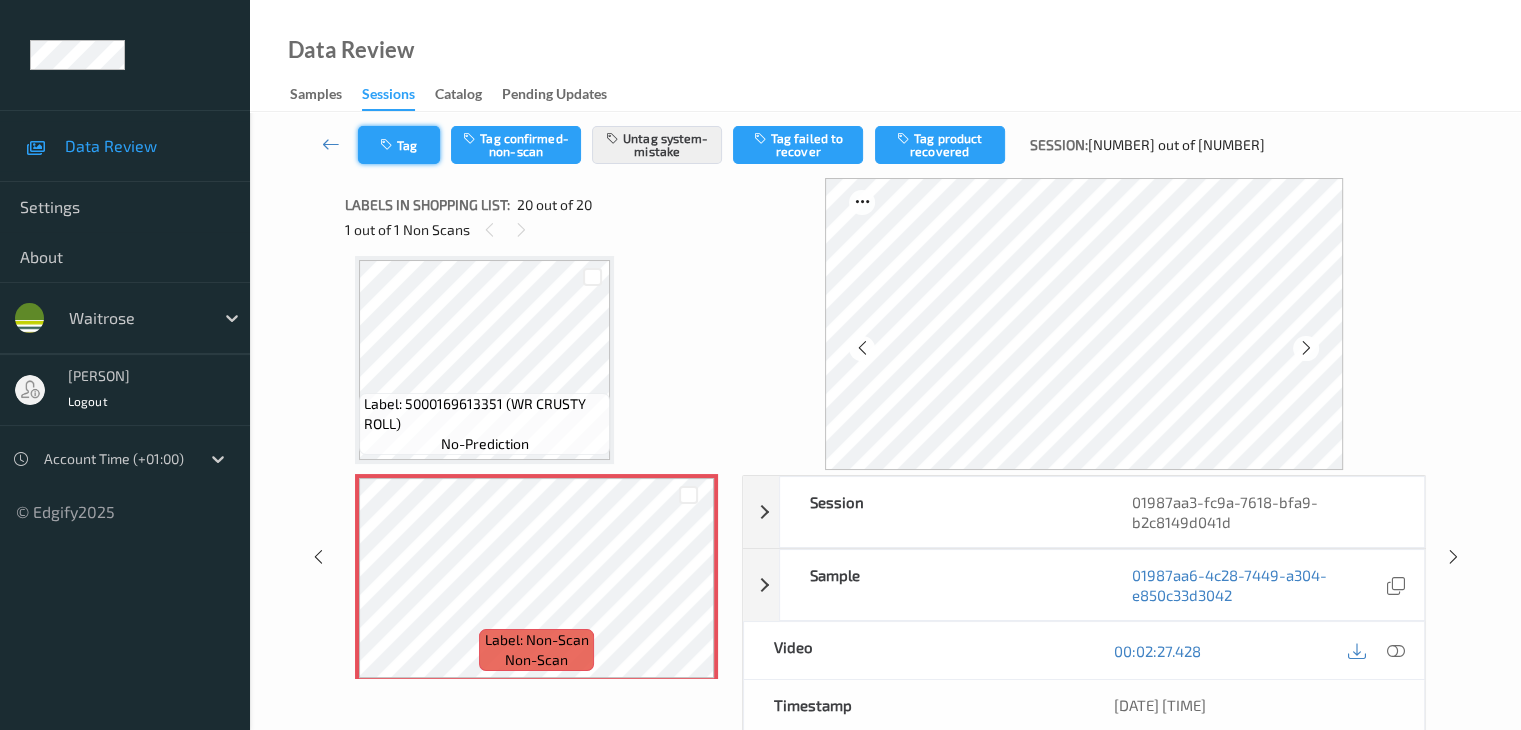 click on "Tag" at bounding box center [399, 145] 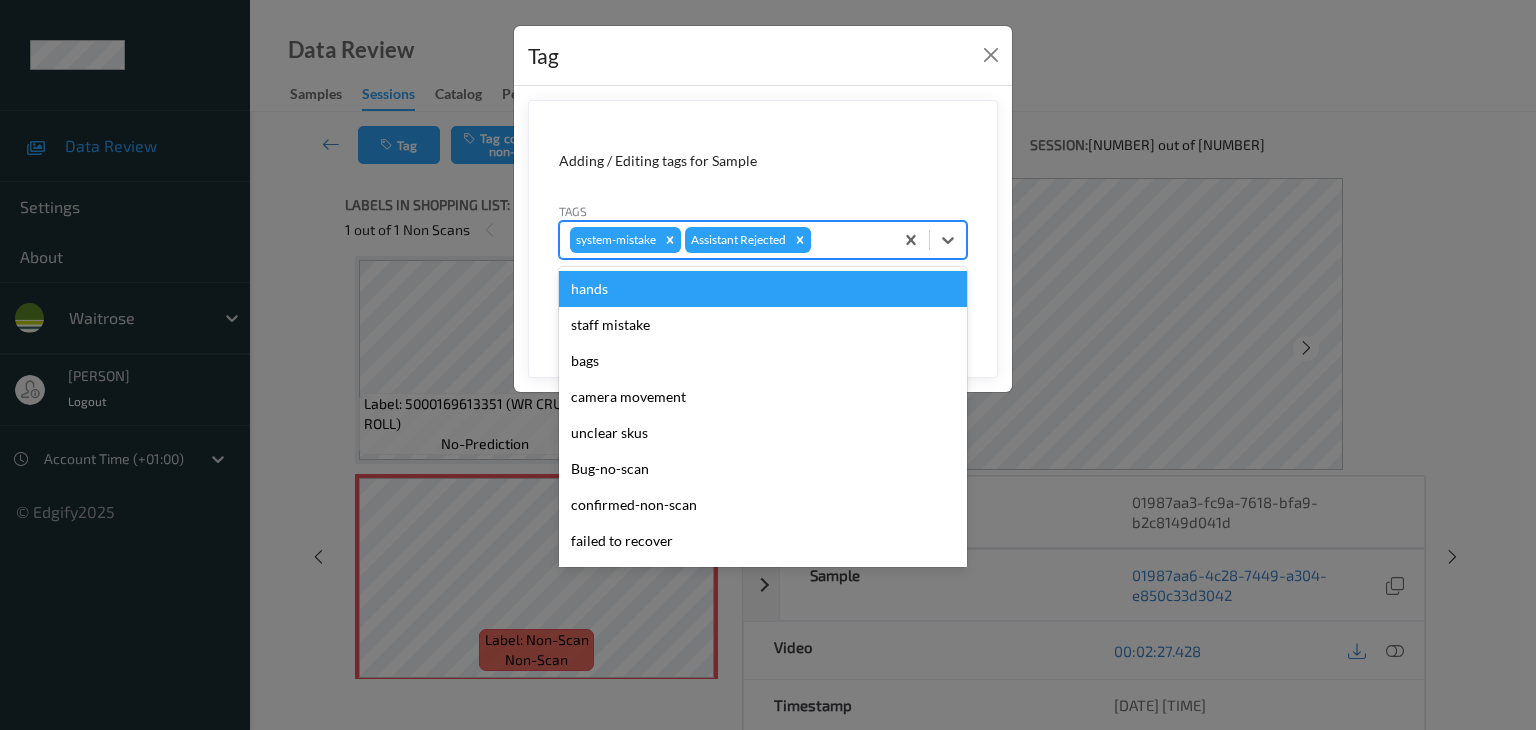 click at bounding box center [849, 240] 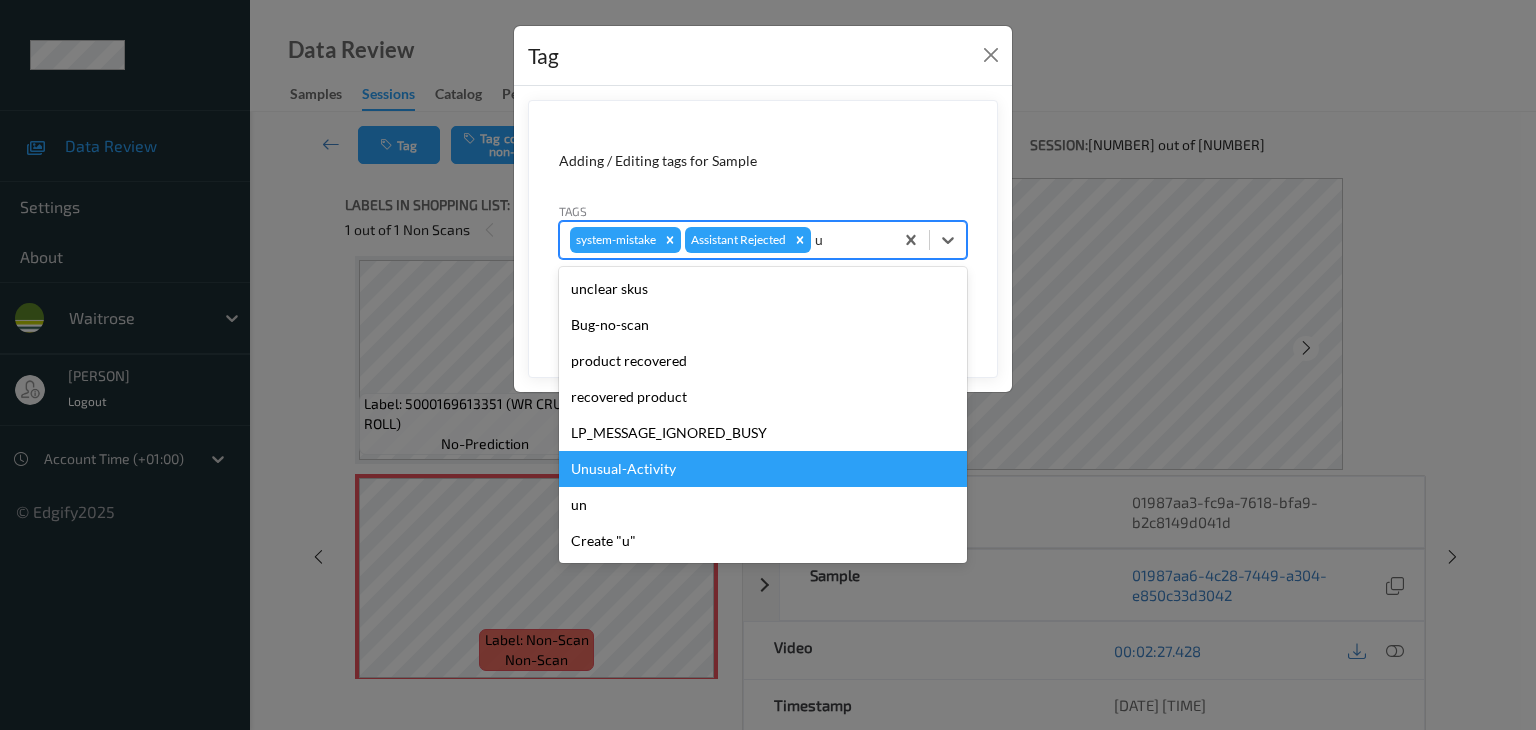 click on "Unusual-Activity" at bounding box center [763, 469] 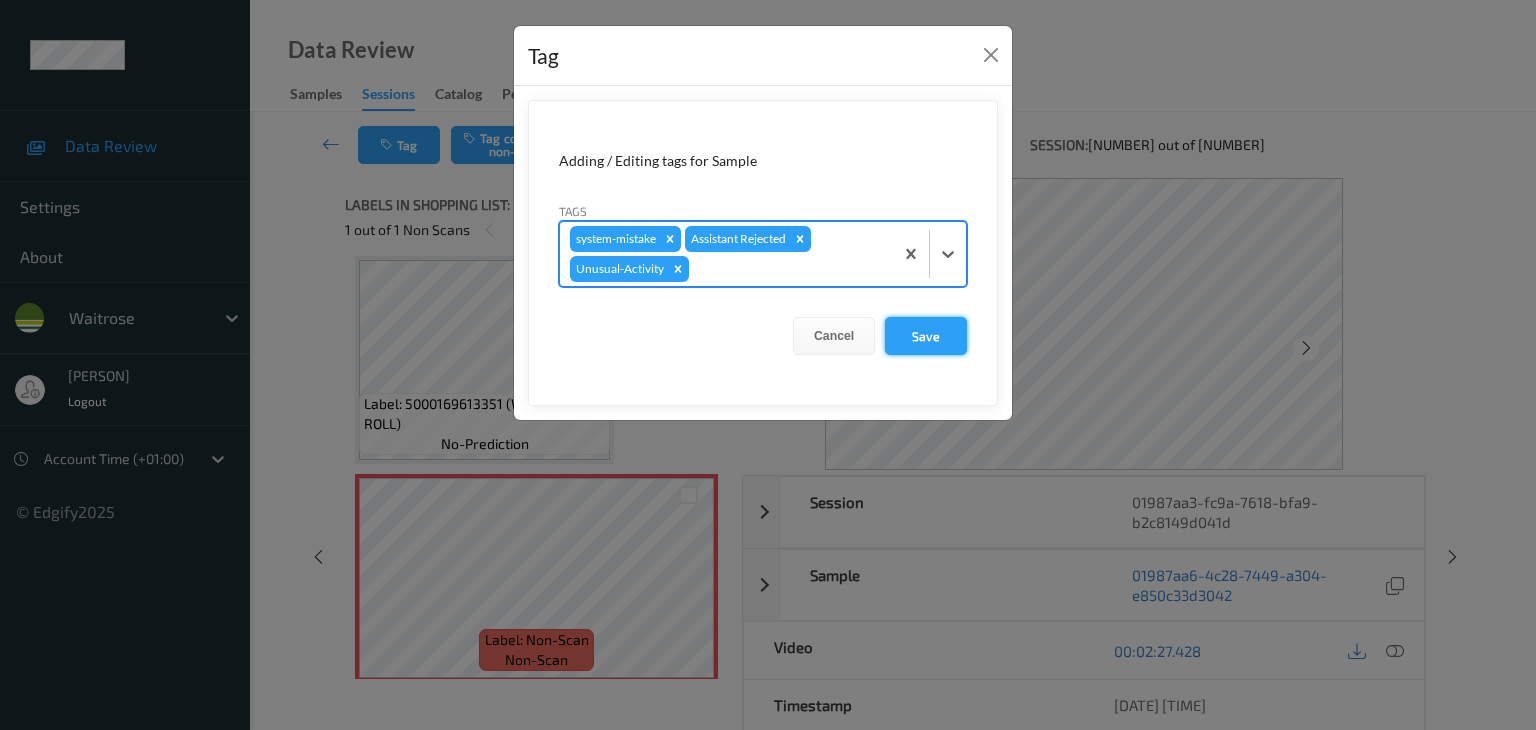 click on "Save" at bounding box center [926, 336] 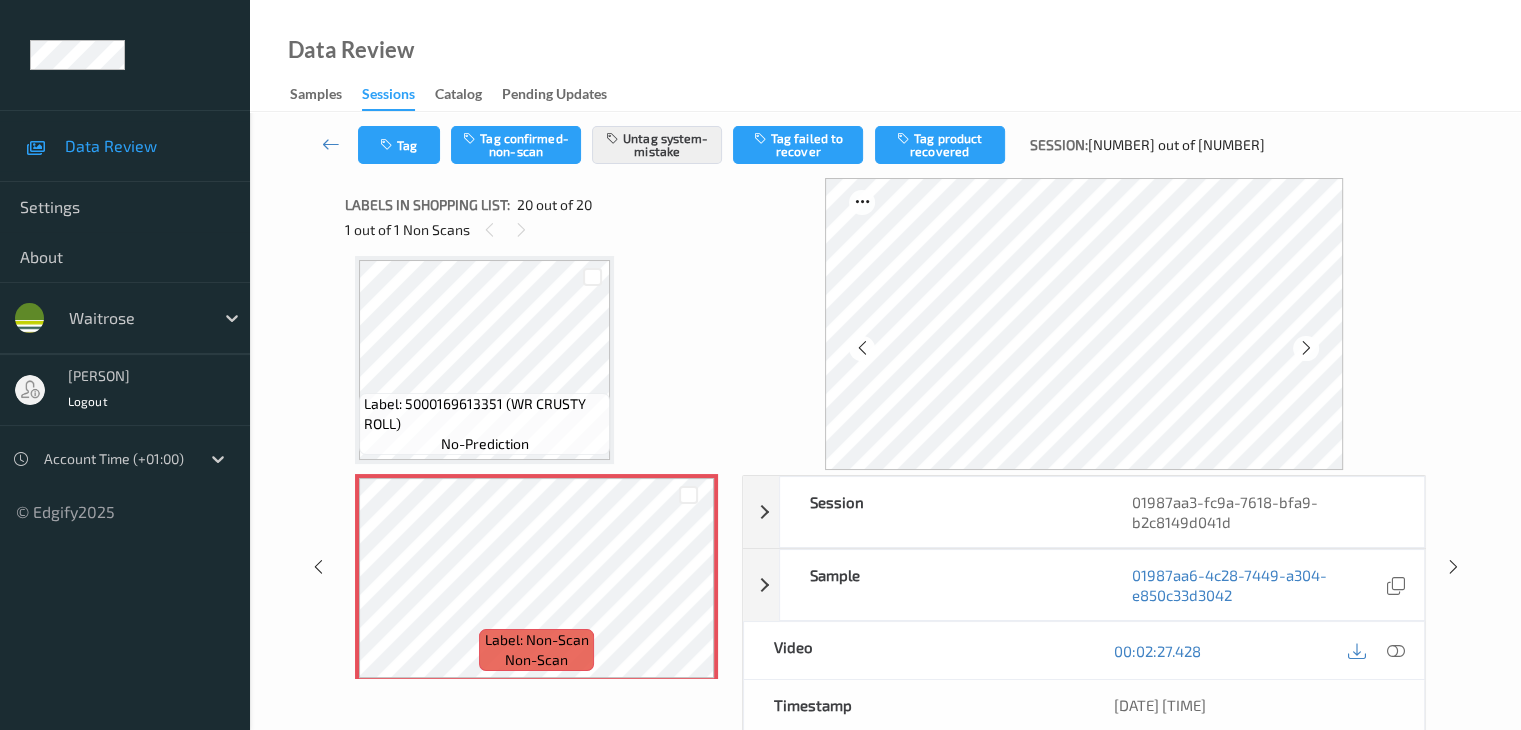 type 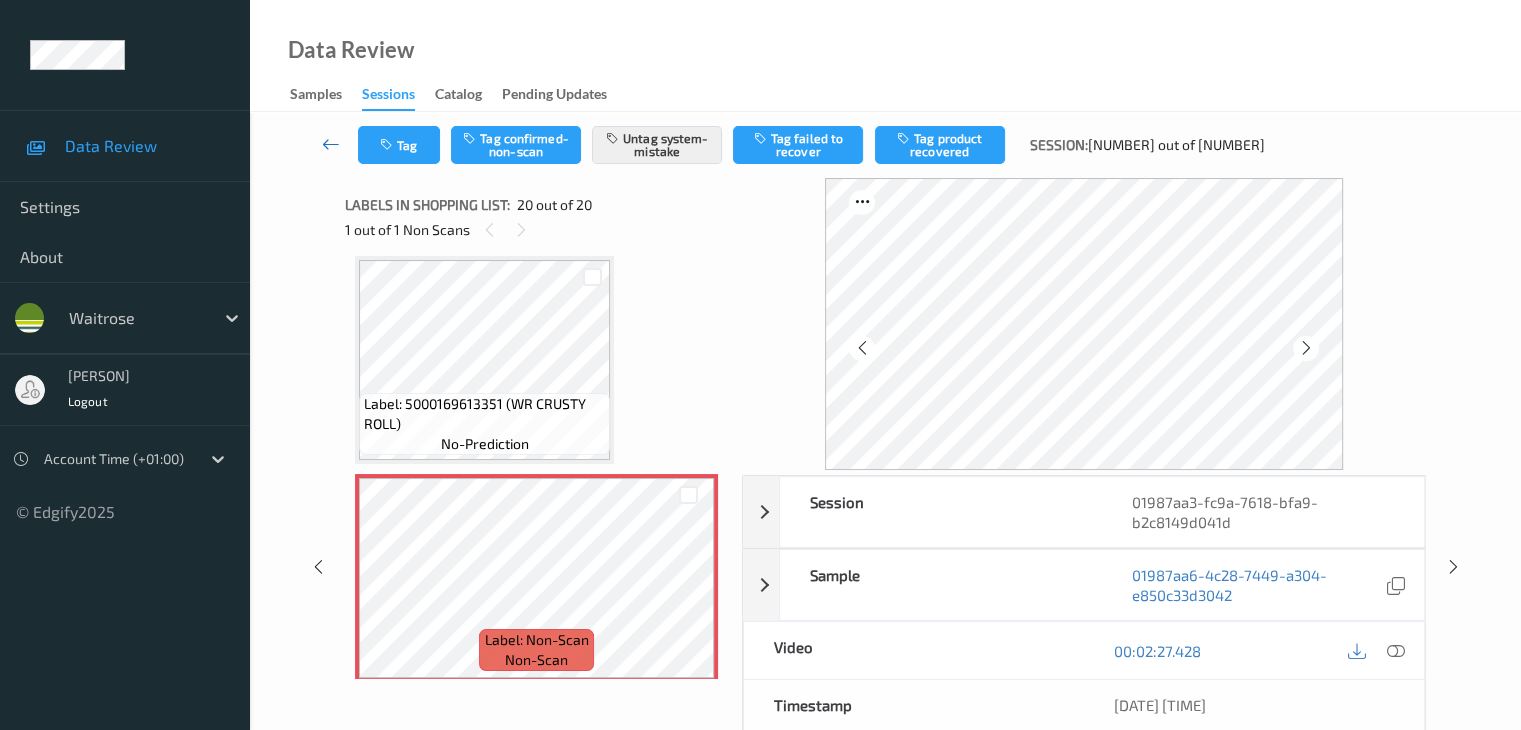 click at bounding box center [331, 144] 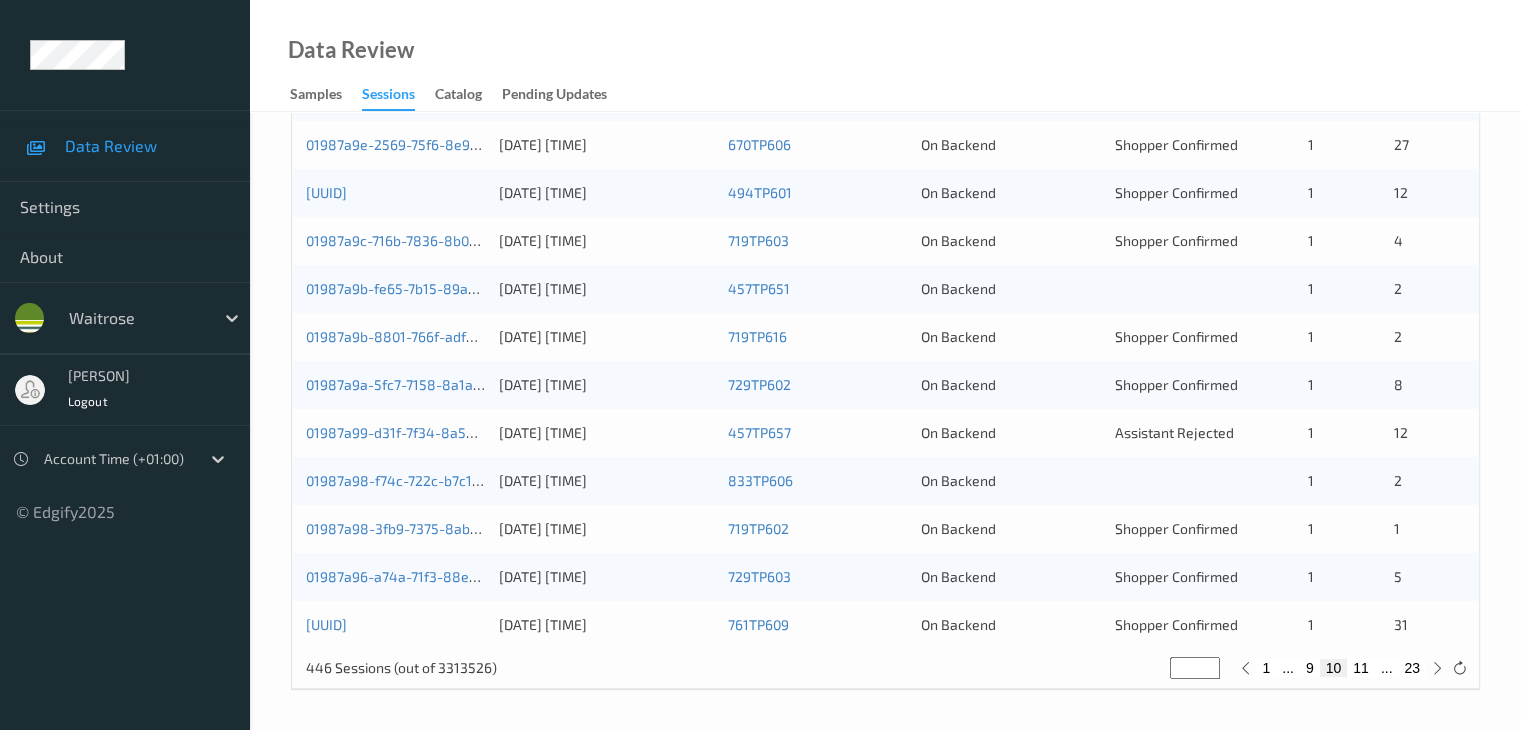 scroll, scrollTop: 732, scrollLeft: 0, axis: vertical 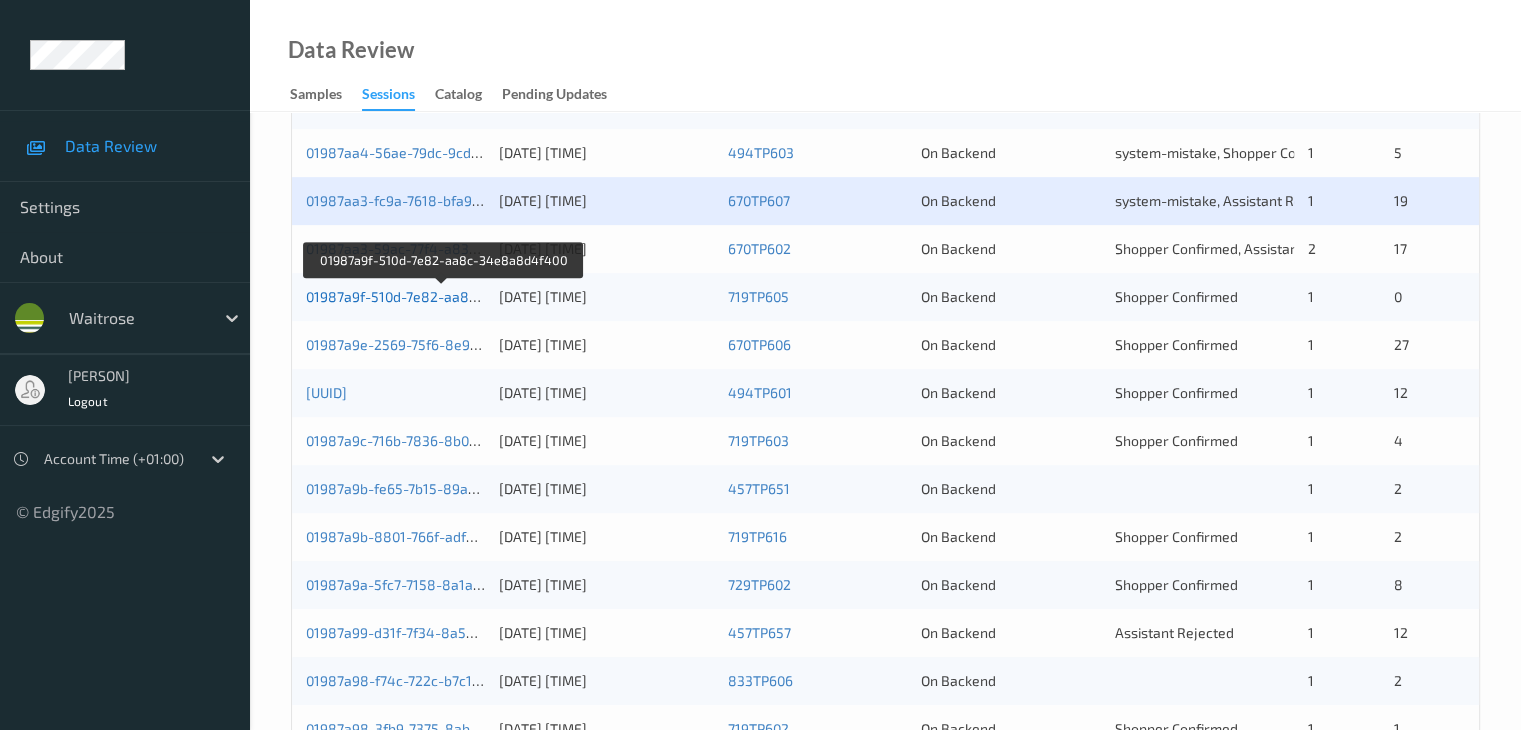 click on "01987a9f-510d-7e82-aa8c-34e8a8d4f400" at bounding box center [443, 296] 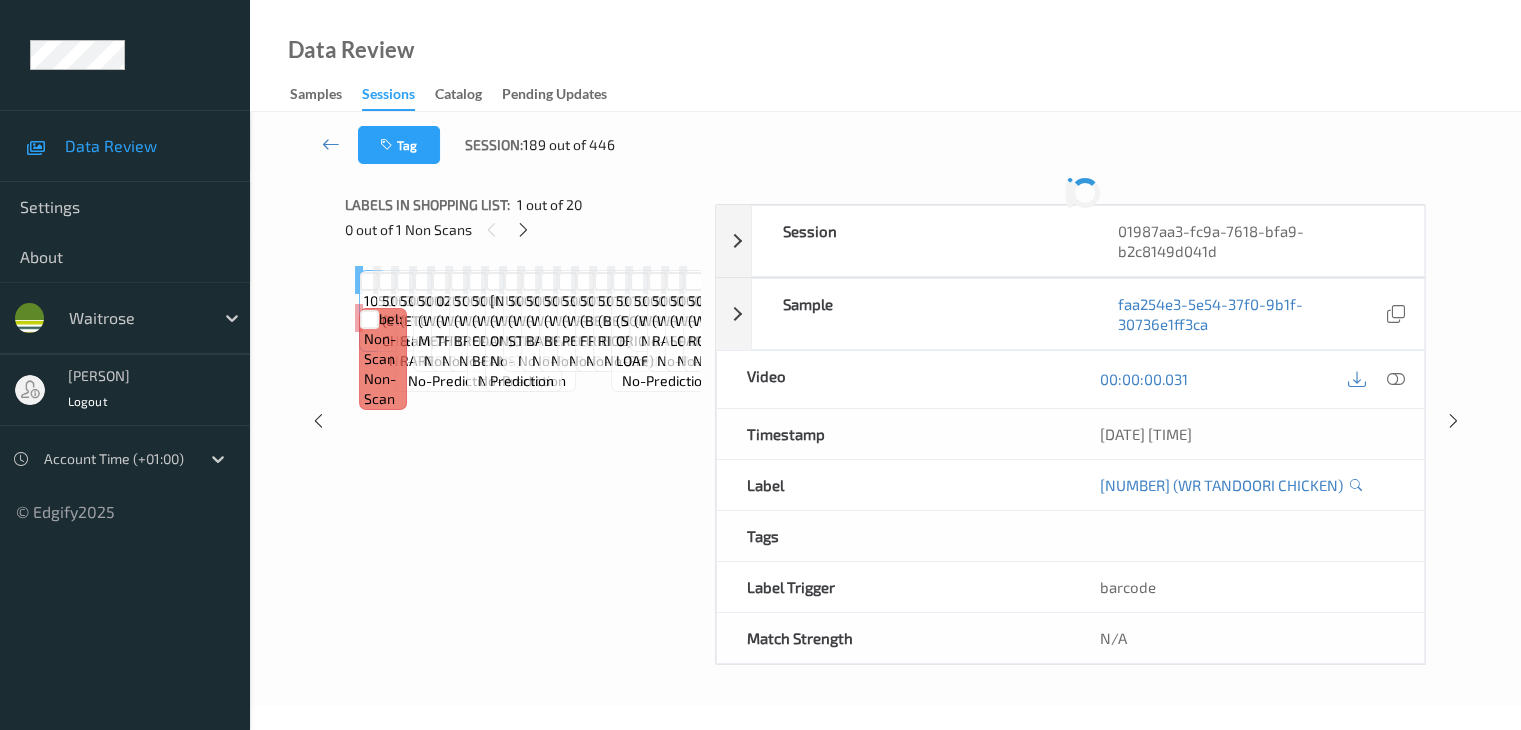 scroll, scrollTop: 0, scrollLeft: 0, axis: both 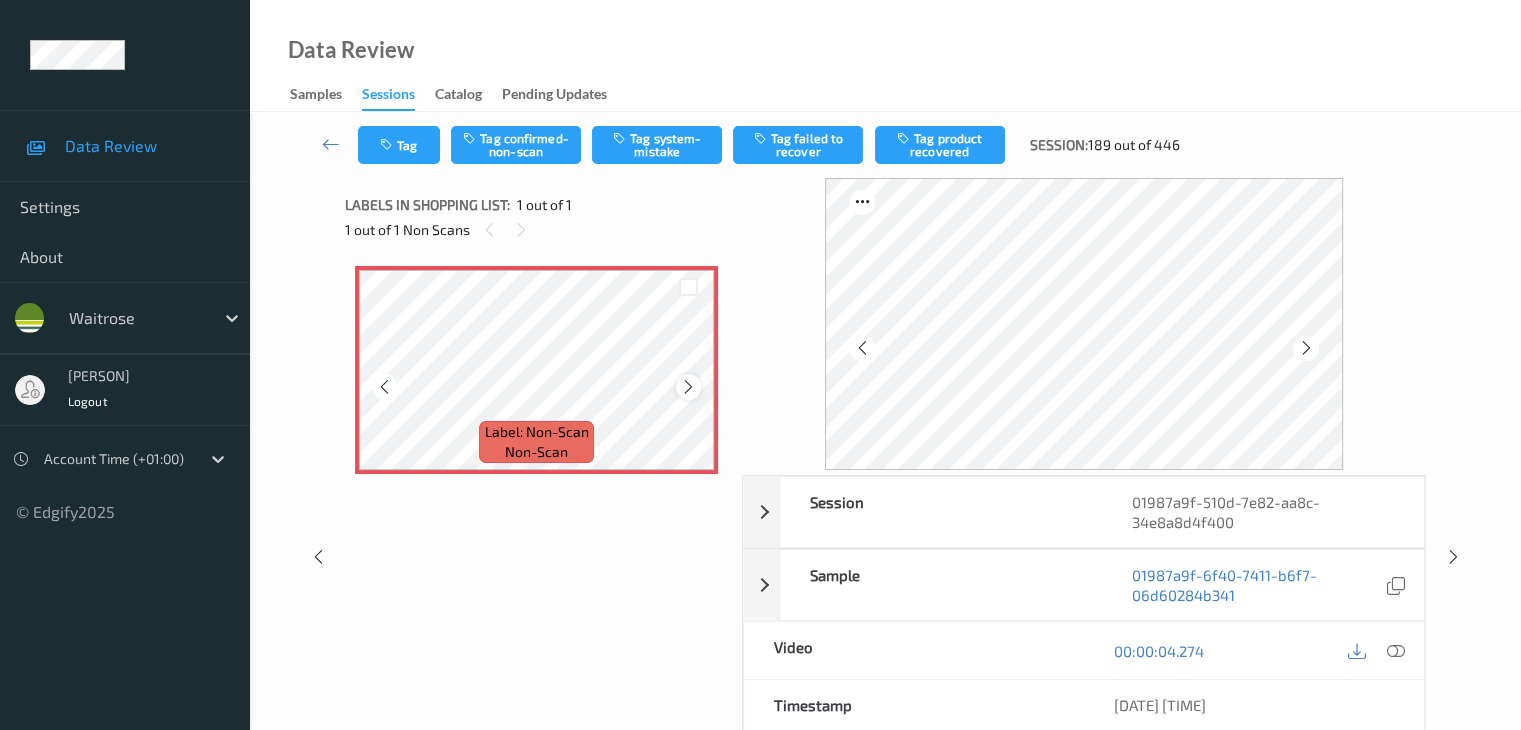 click at bounding box center (688, 386) 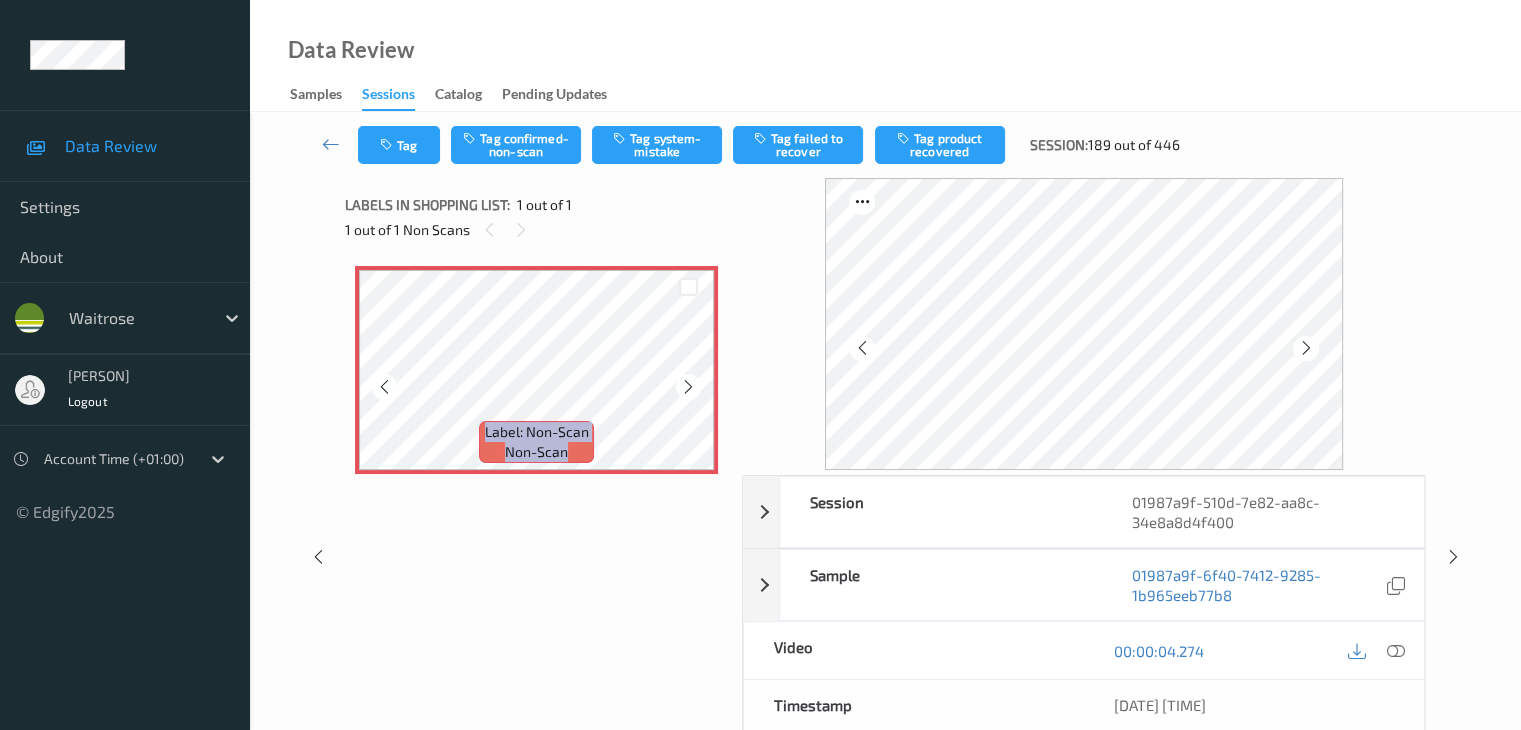 click at bounding box center [688, 386] 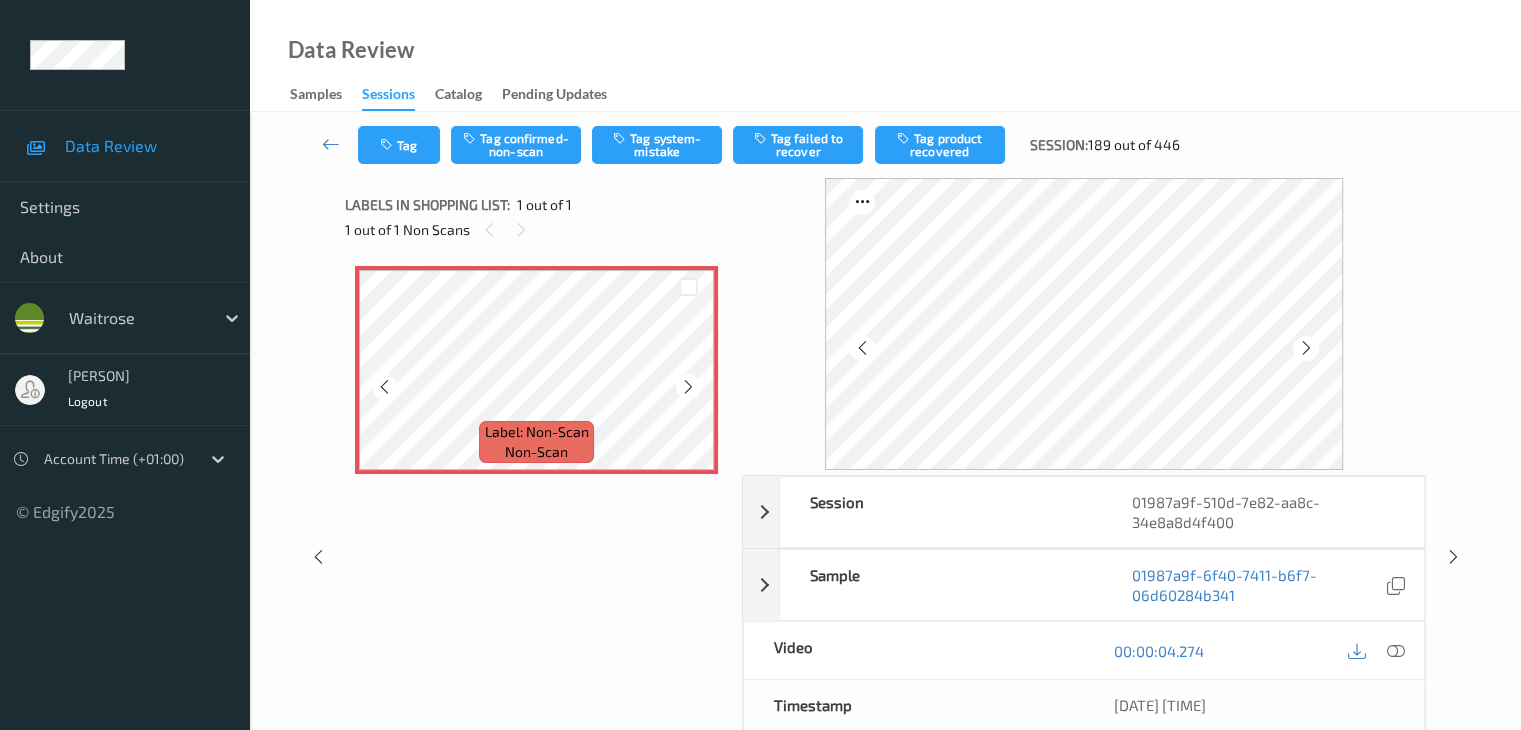 click at bounding box center (688, 386) 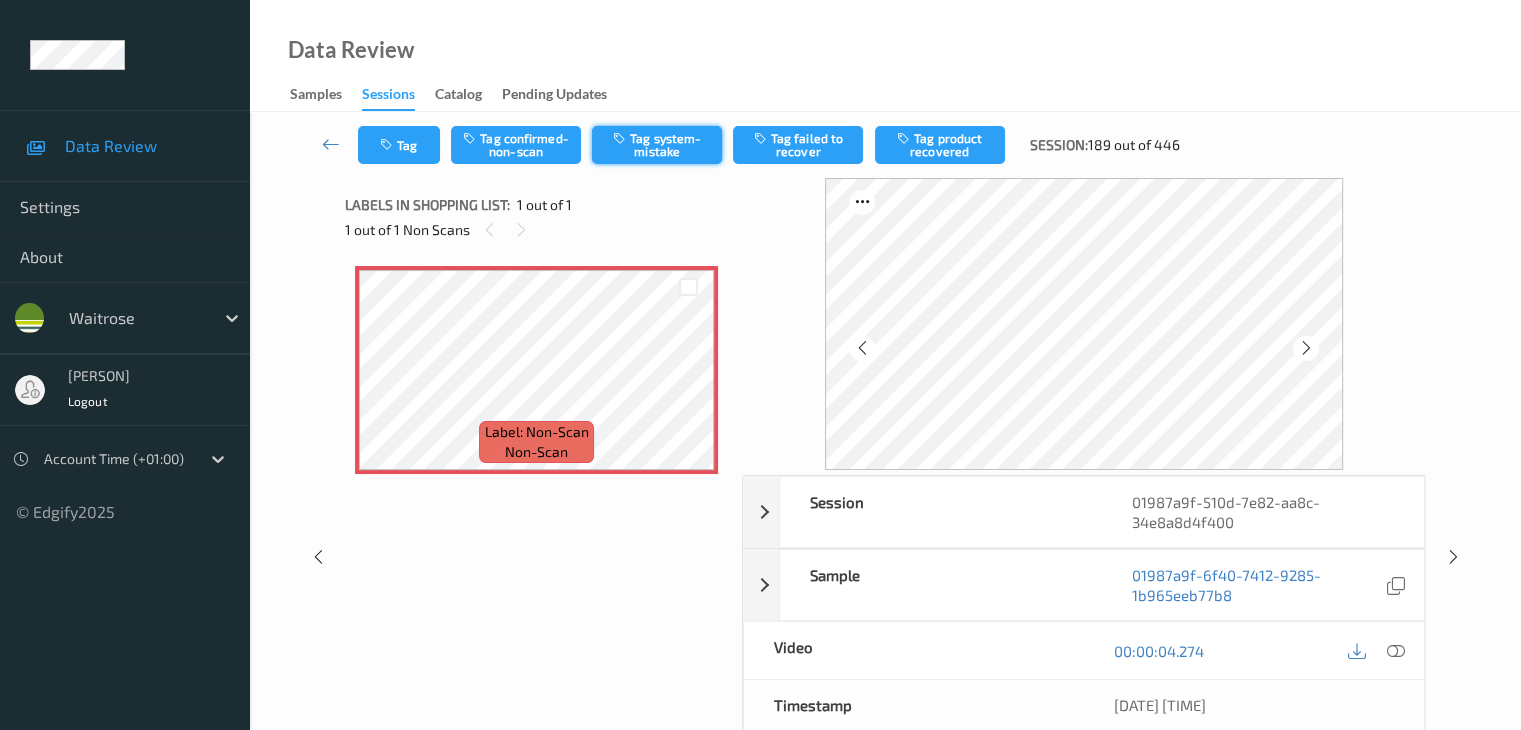 click on "Tag   system-mistake" at bounding box center (657, 145) 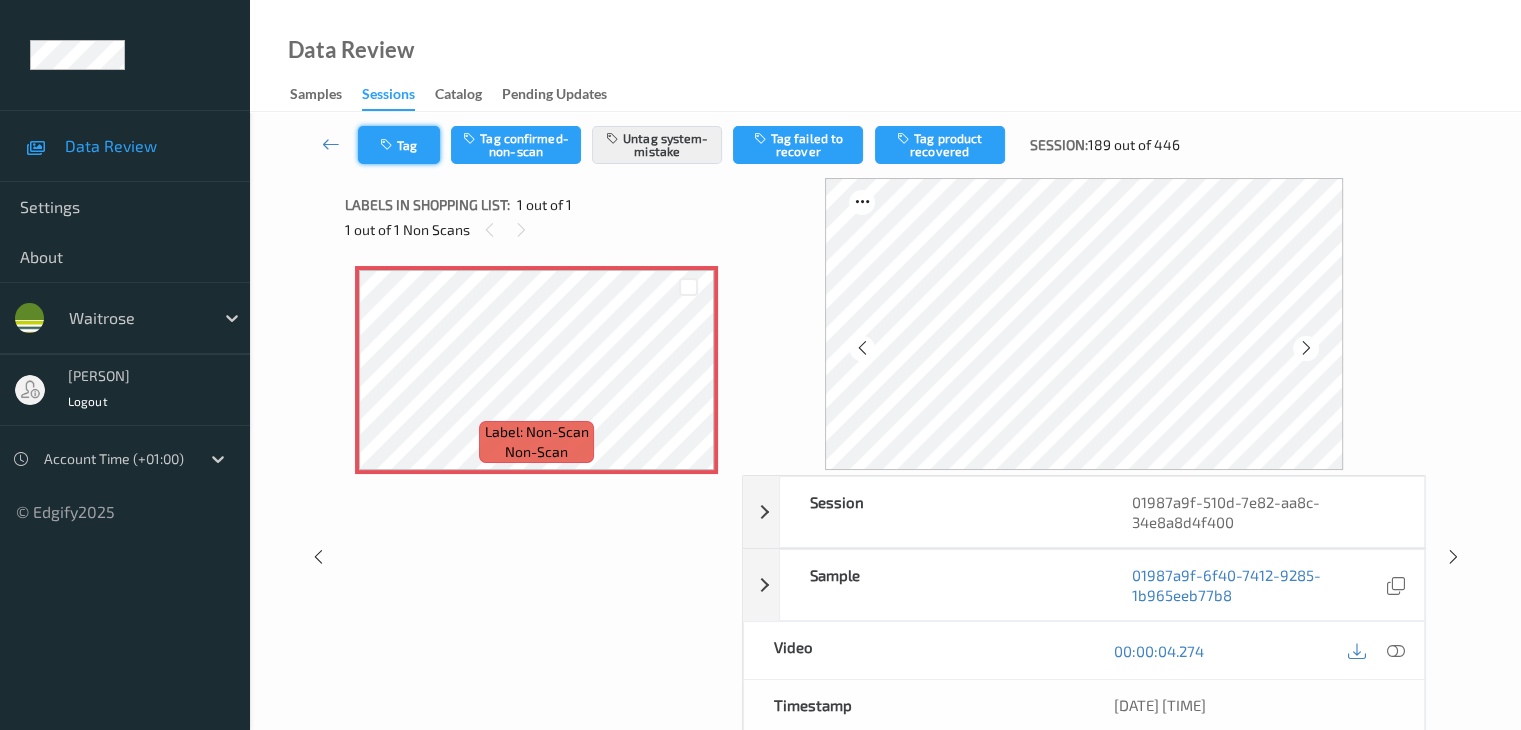 click on "Tag" at bounding box center (399, 145) 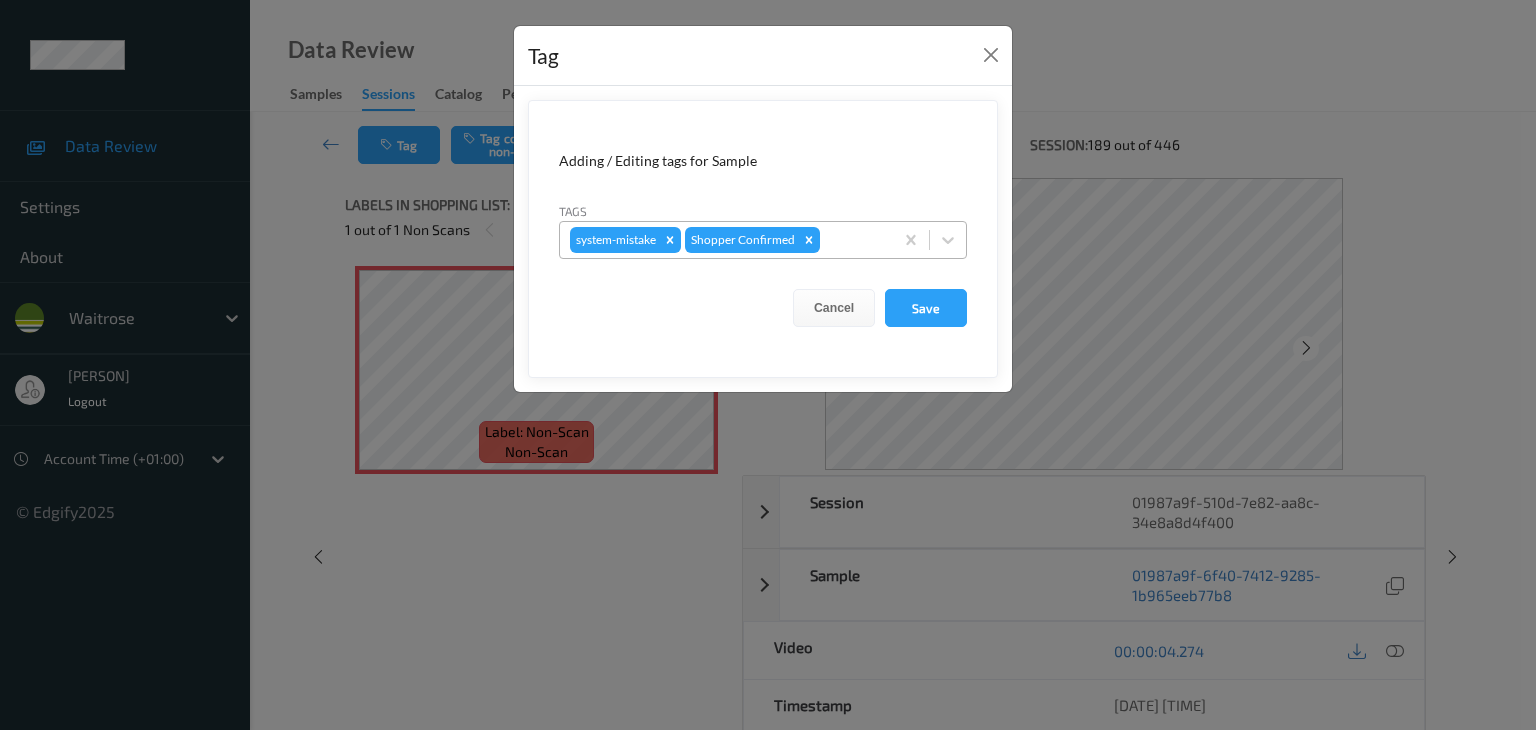 click at bounding box center [853, 240] 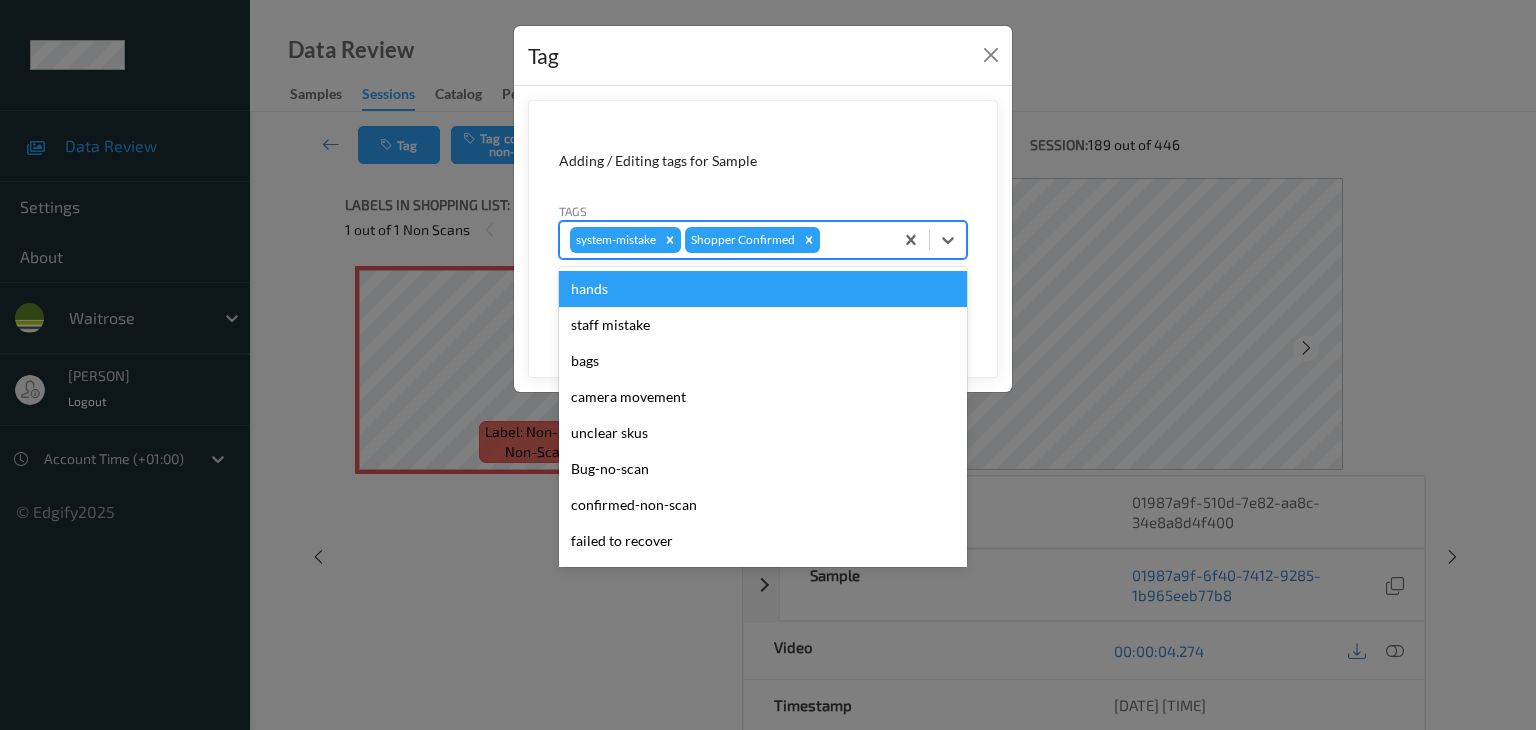 type on "u" 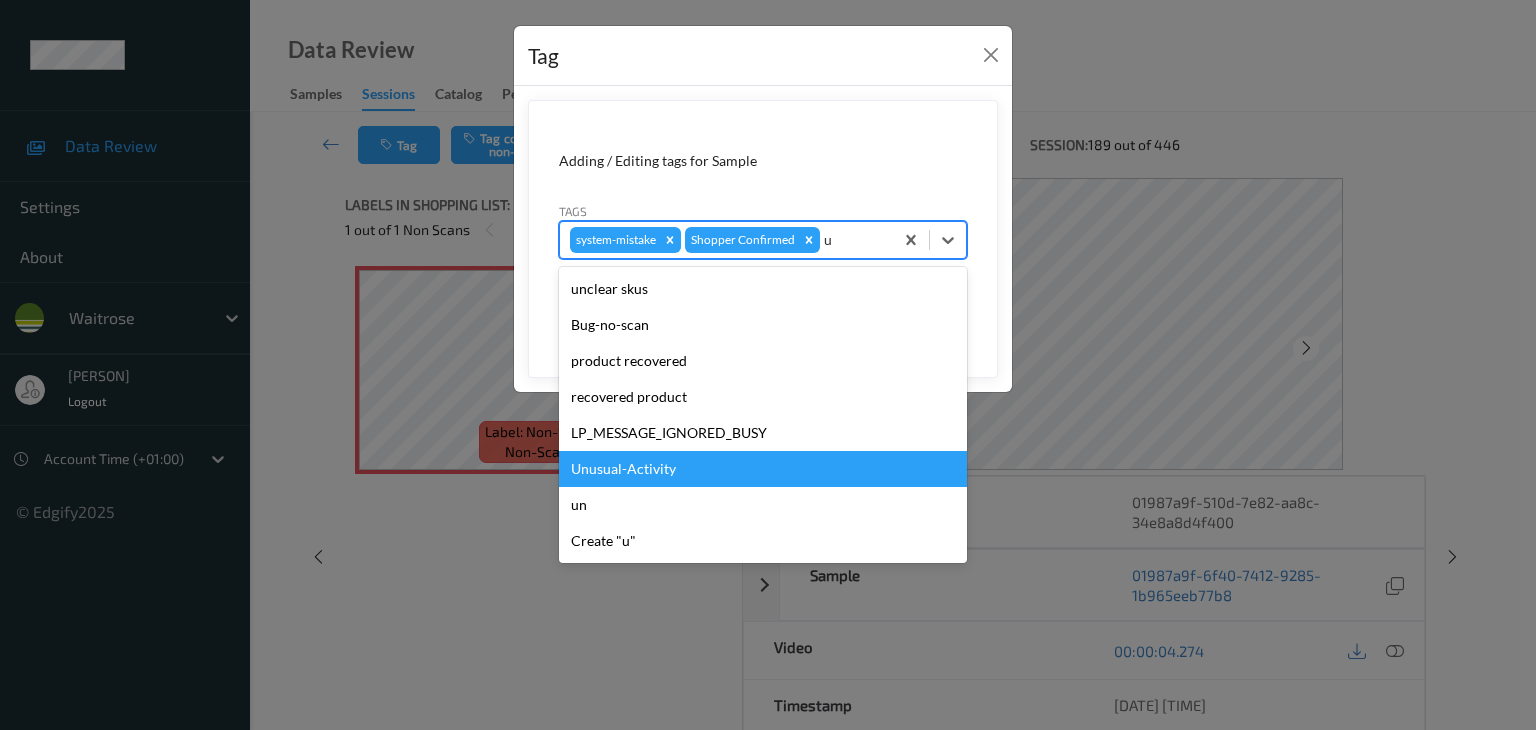 click on "Unusual-Activity" at bounding box center (763, 469) 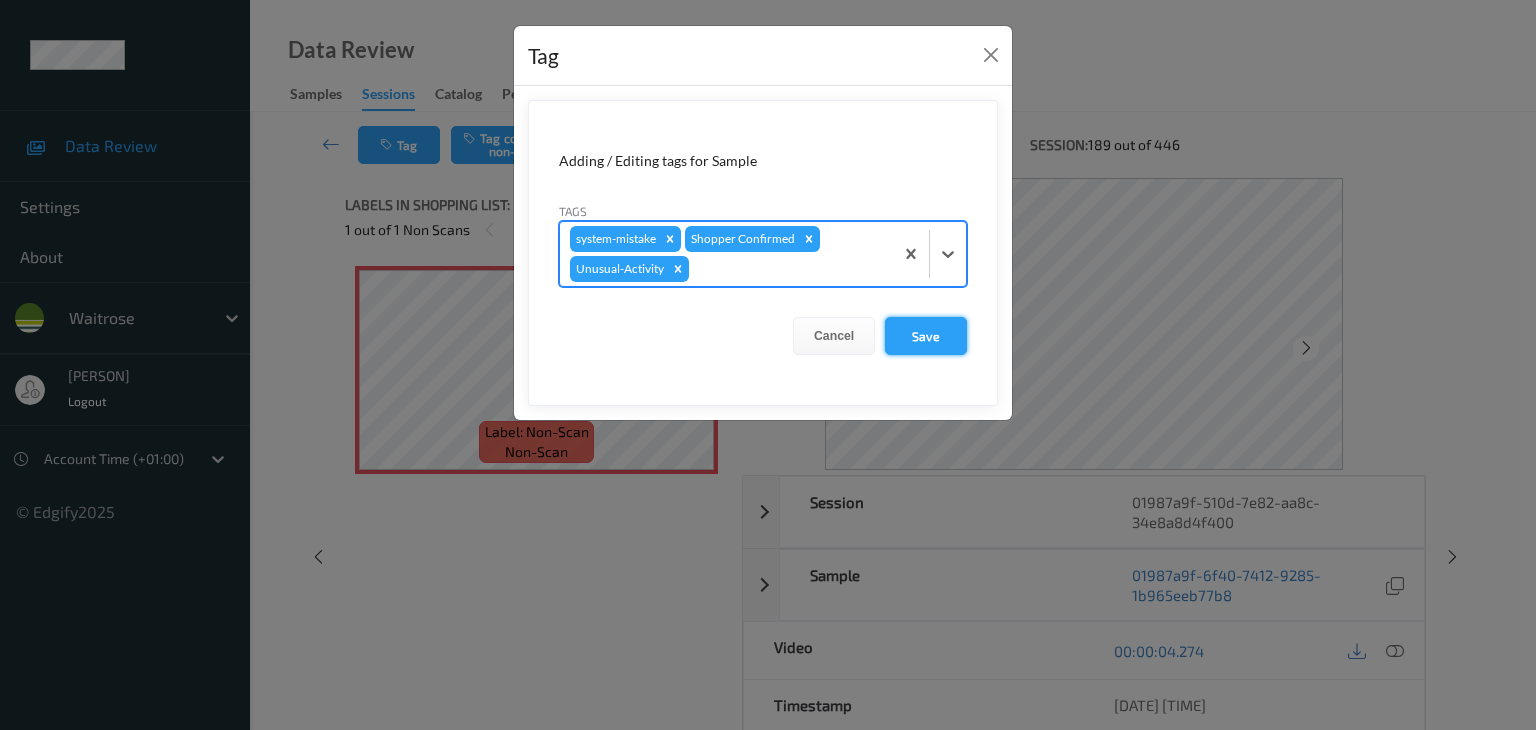 click on "Save" at bounding box center [926, 336] 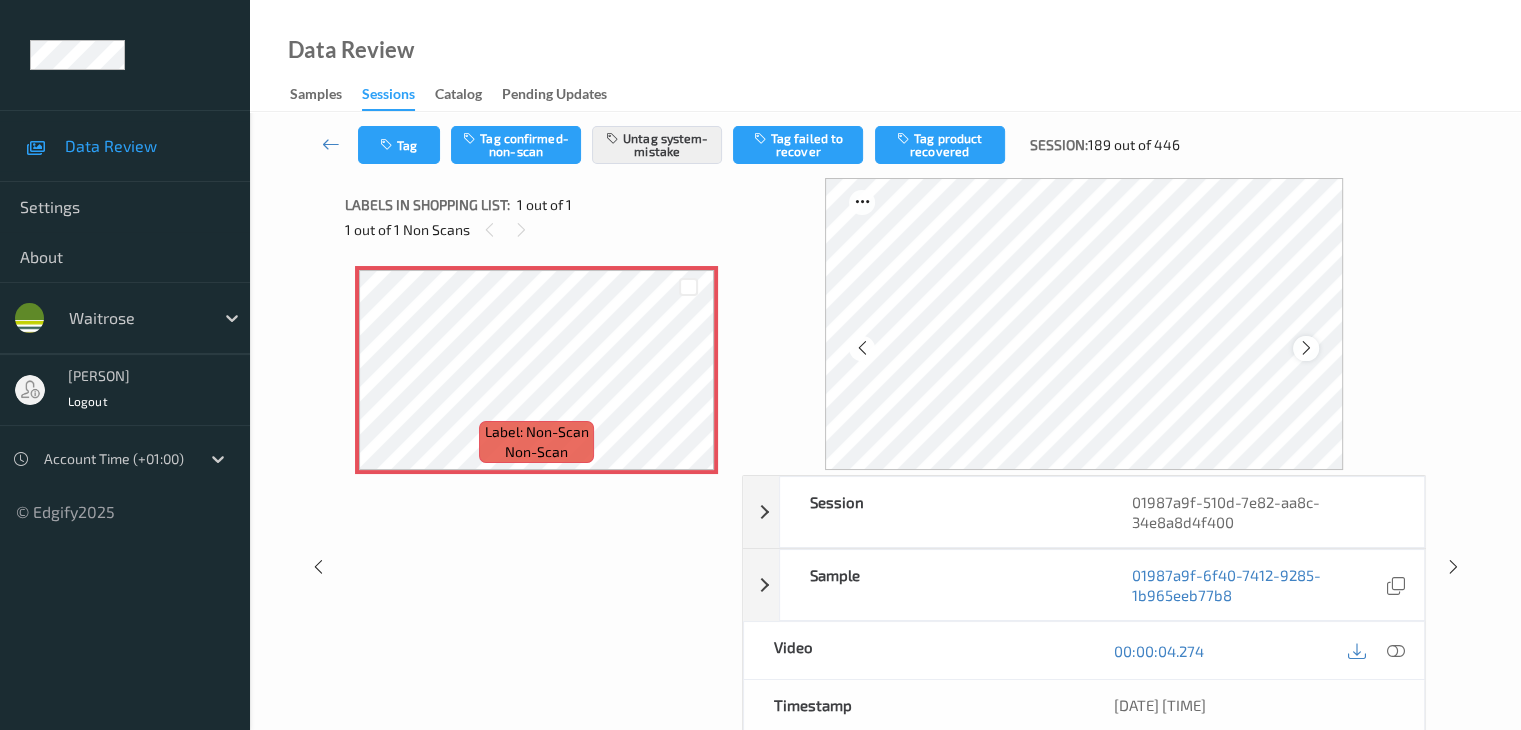 click at bounding box center (1306, 348) 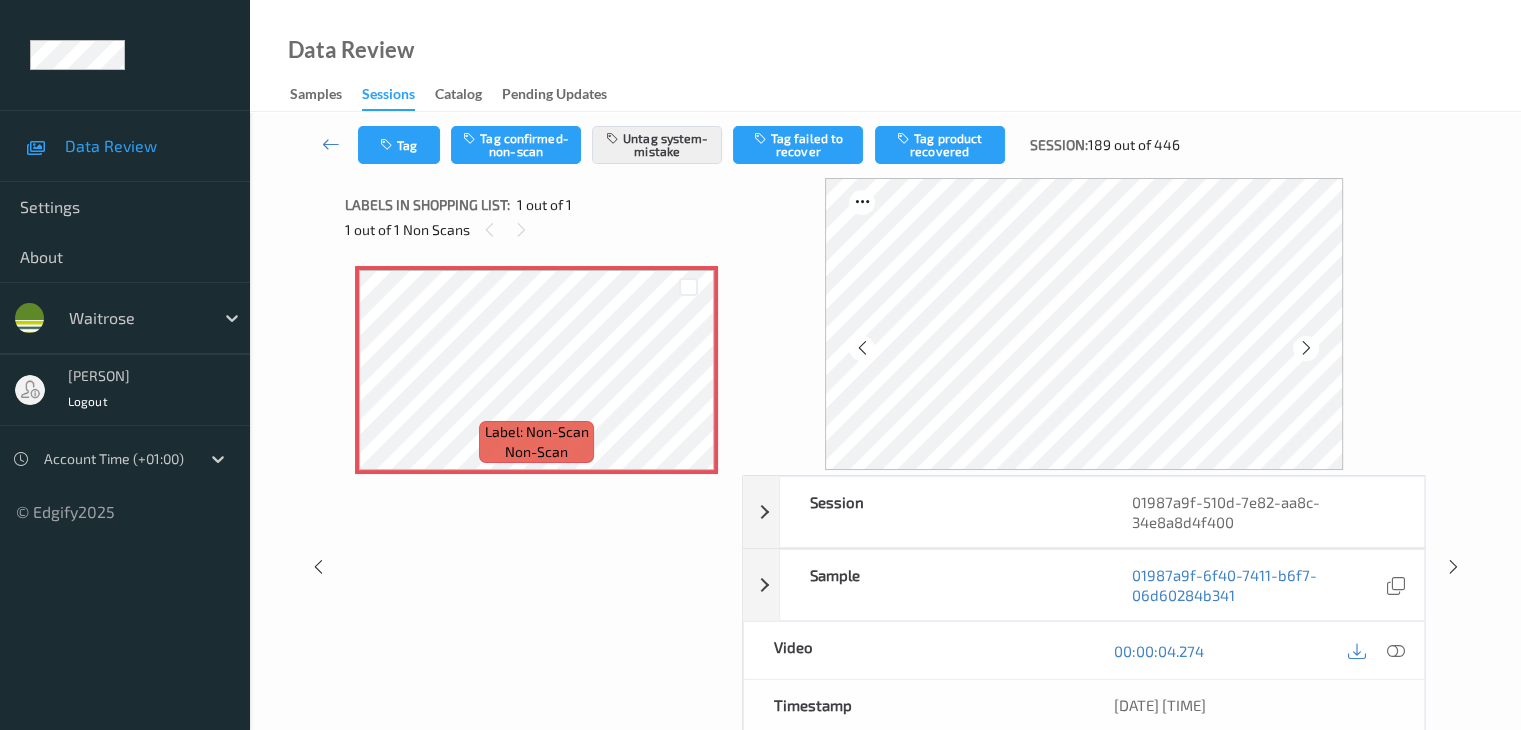 click at bounding box center (1306, 348) 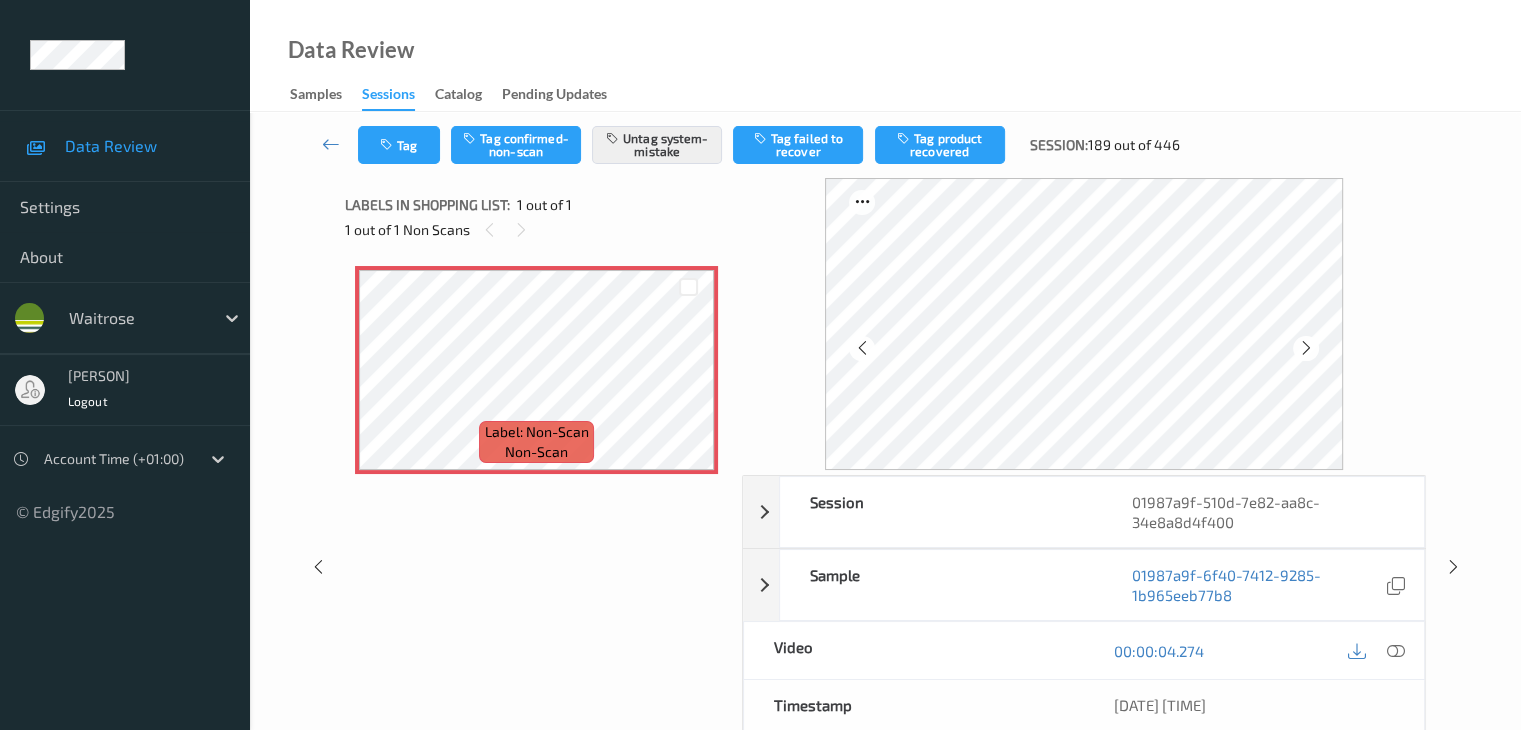 click at bounding box center (1306, 348) 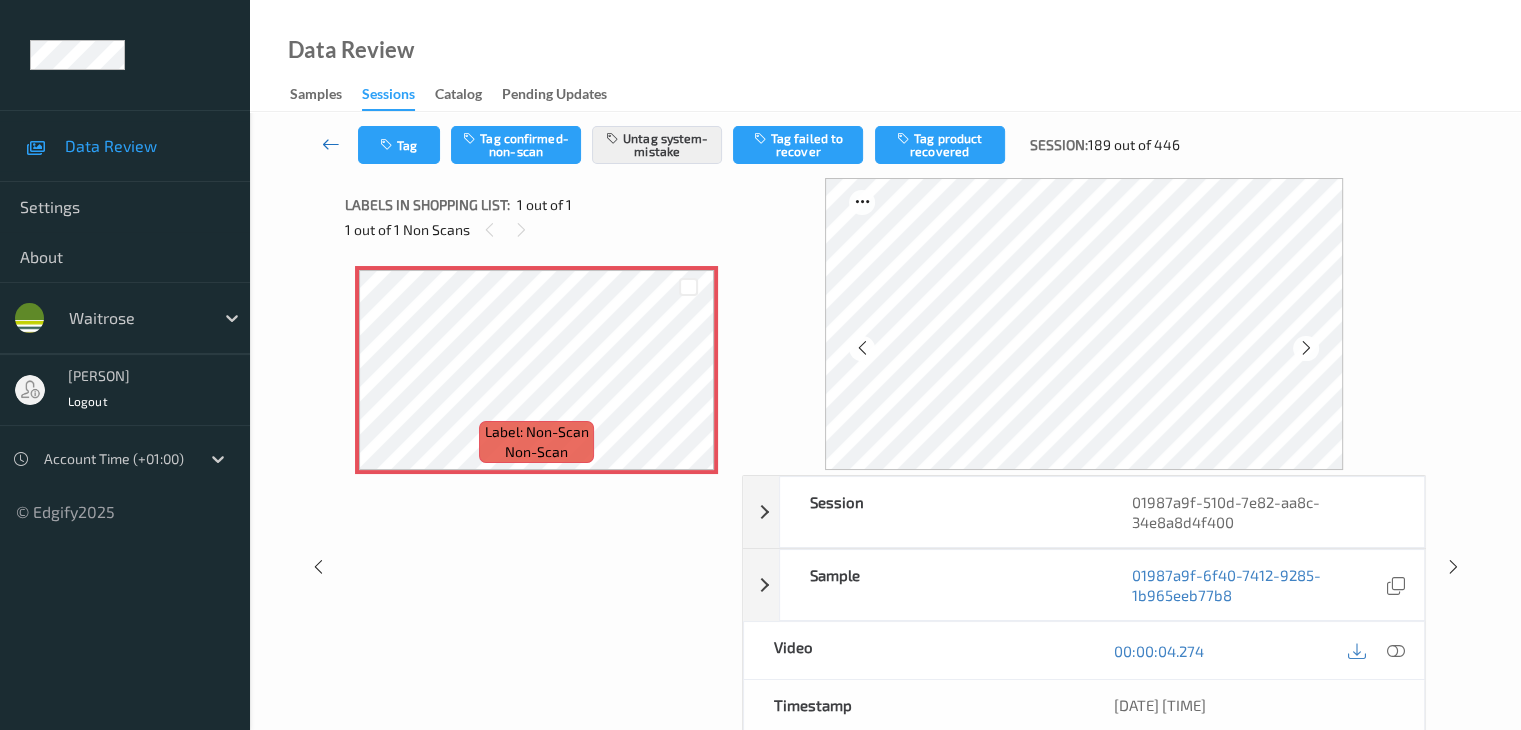 click at bounding box center (331, 144) 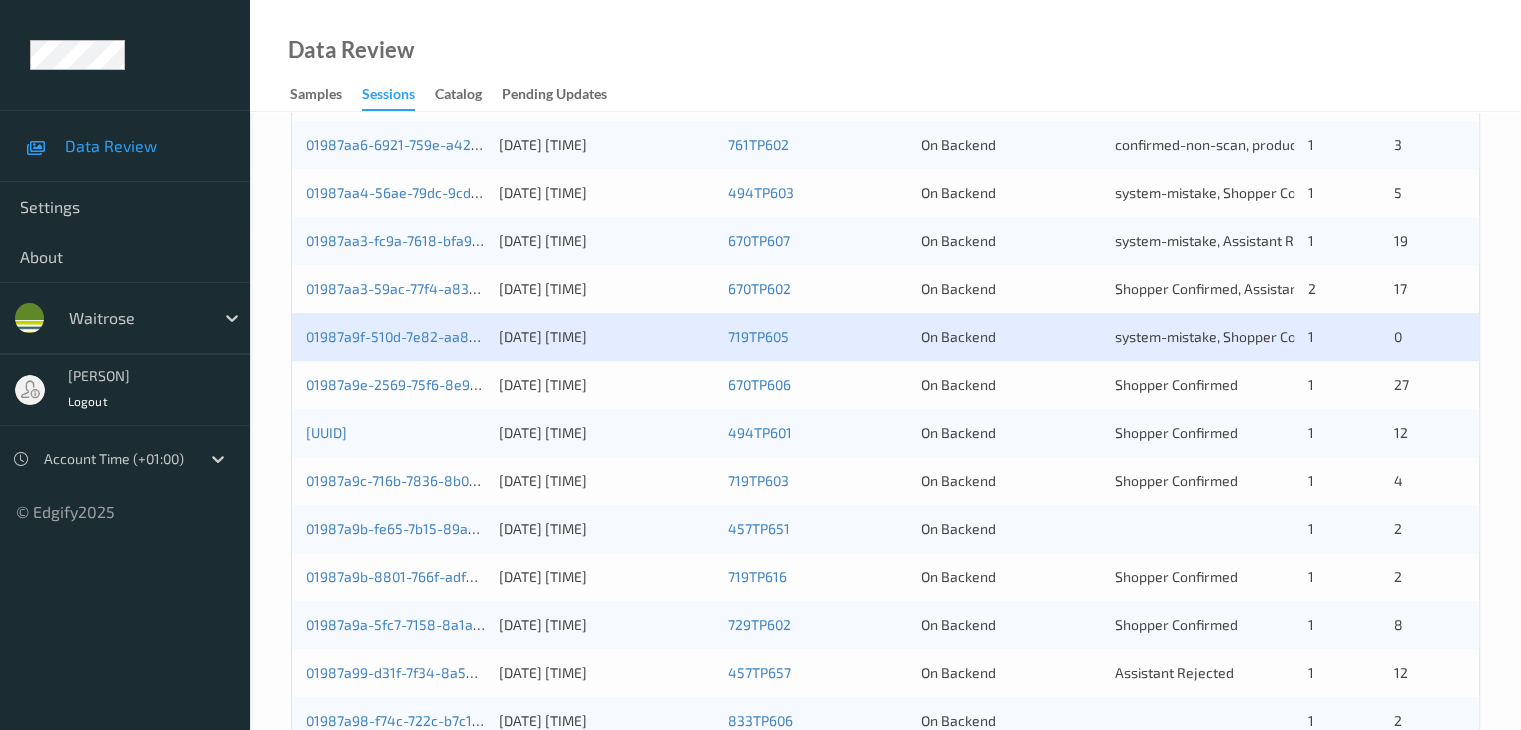 scroll, scrollTop: 700, scrollLeft: 0, axis: vertical 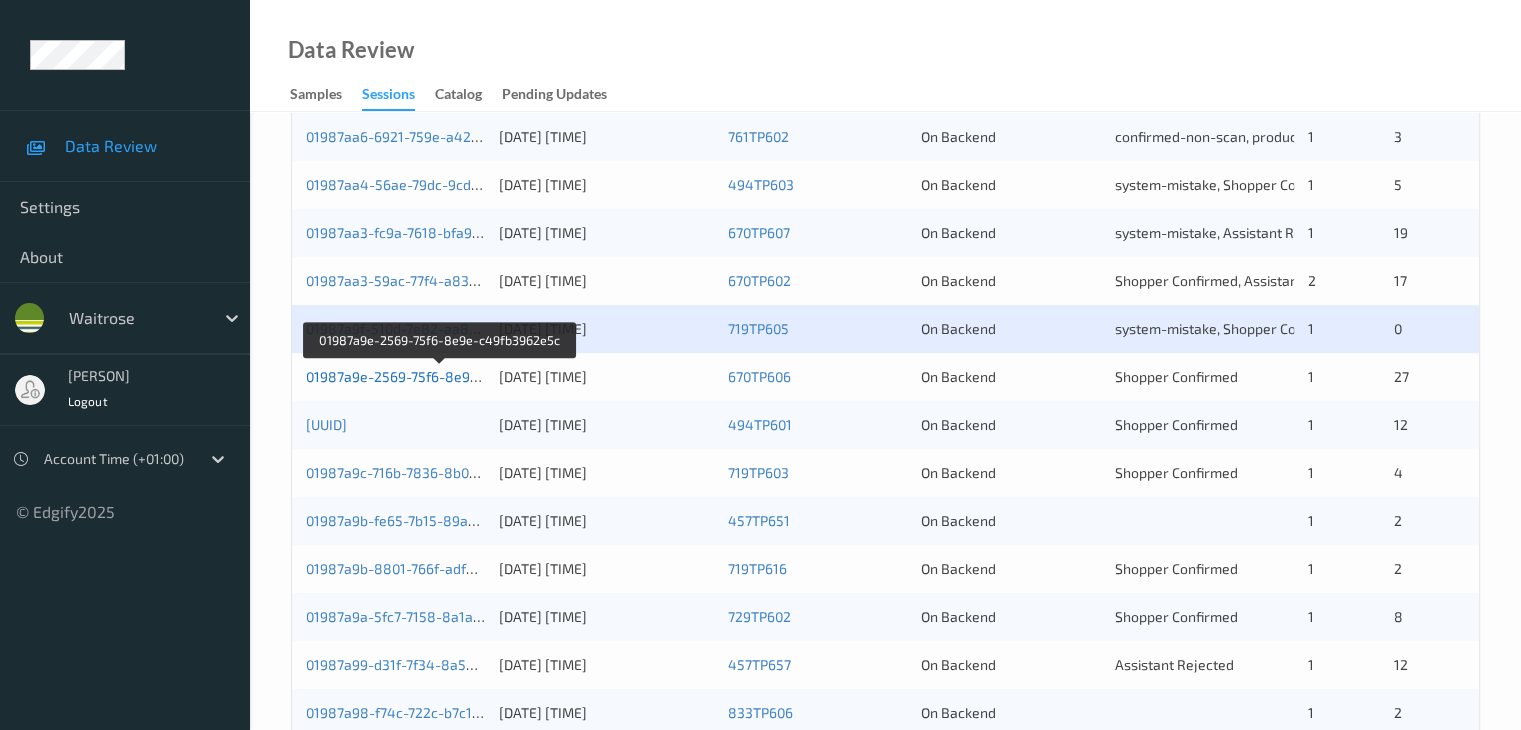 click on "01987a9e-2569-75f6-8e9e-c49fb3962e5c" at bounding box center (441, 376) 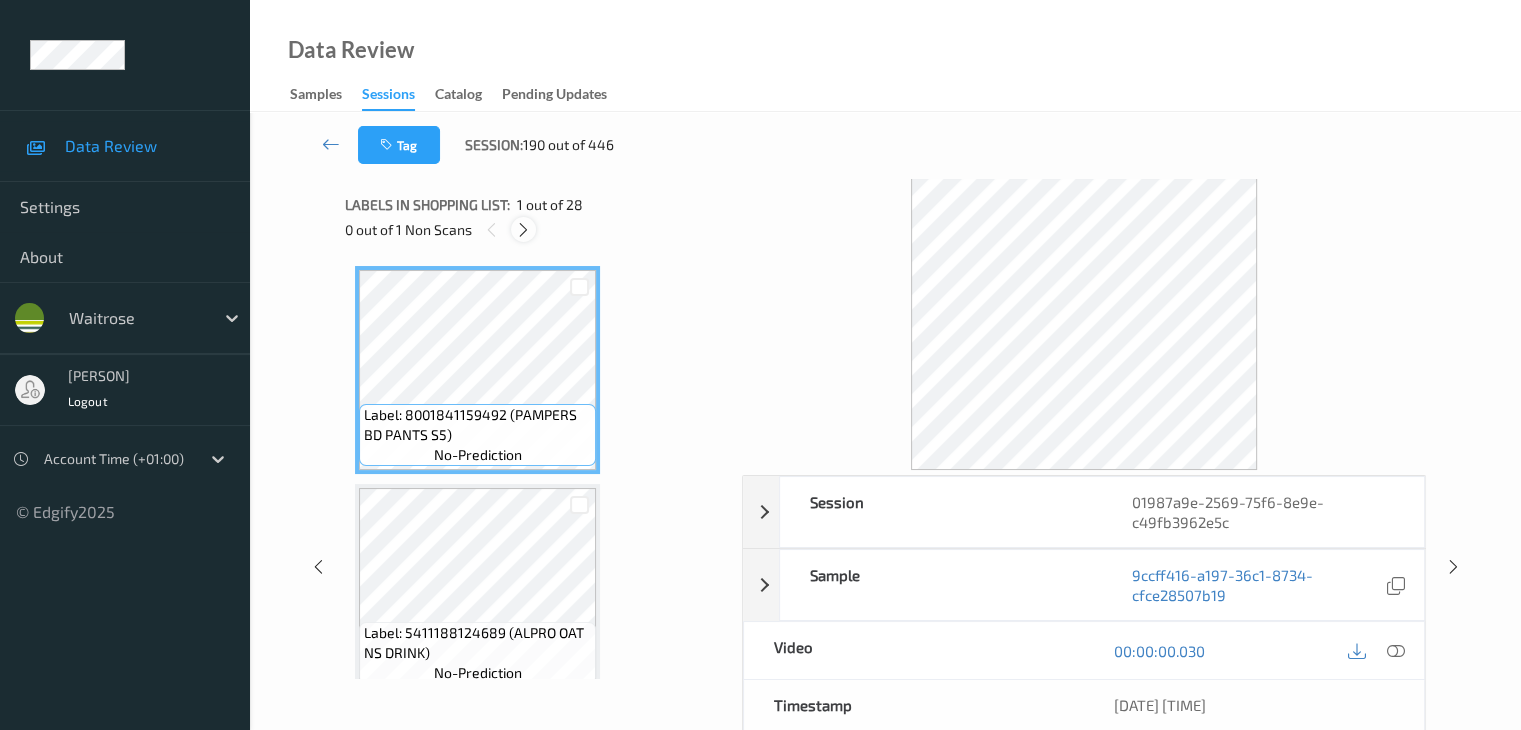 click at bounding box center (523, 229) 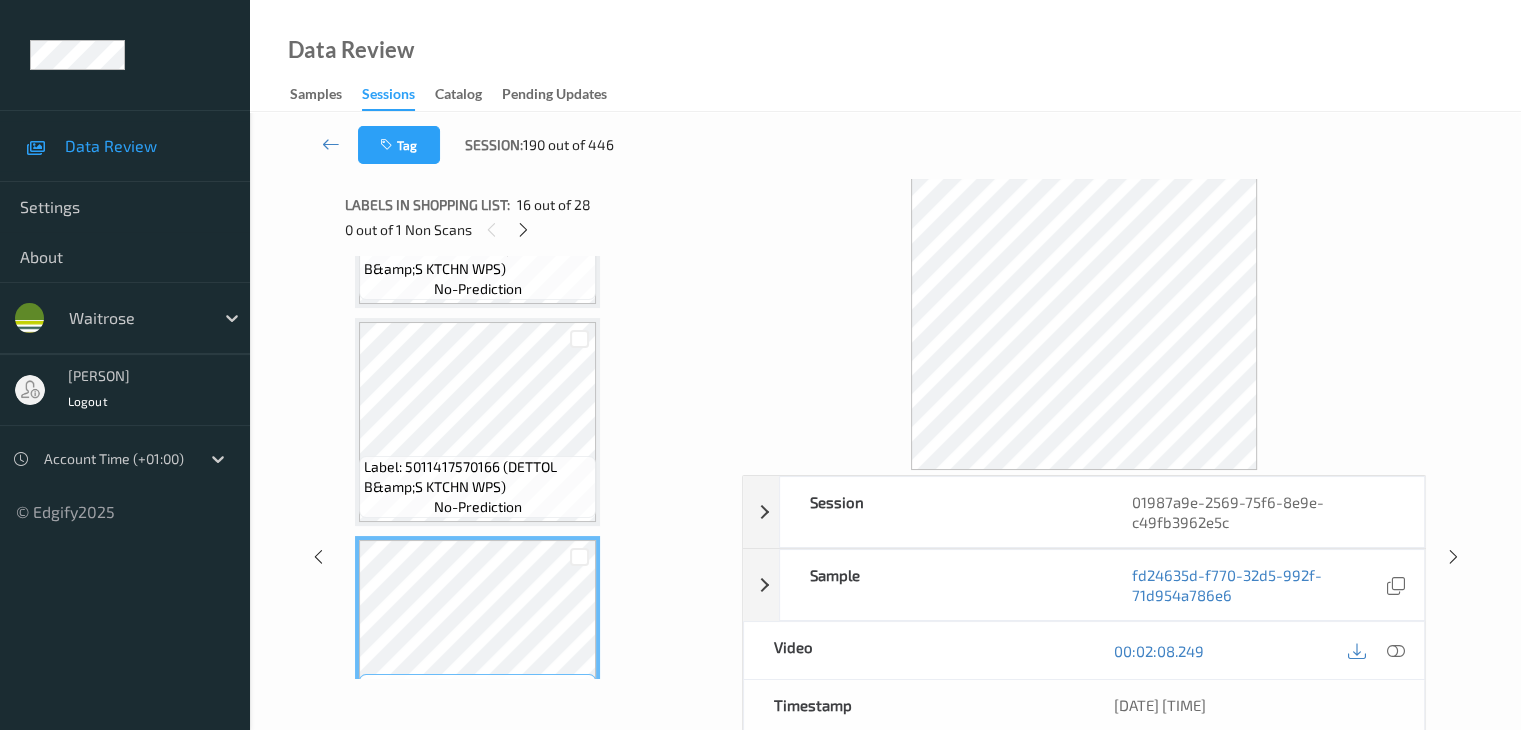 scroll, scrollTop: 2980, scrollLeft: 0, axis: vertical 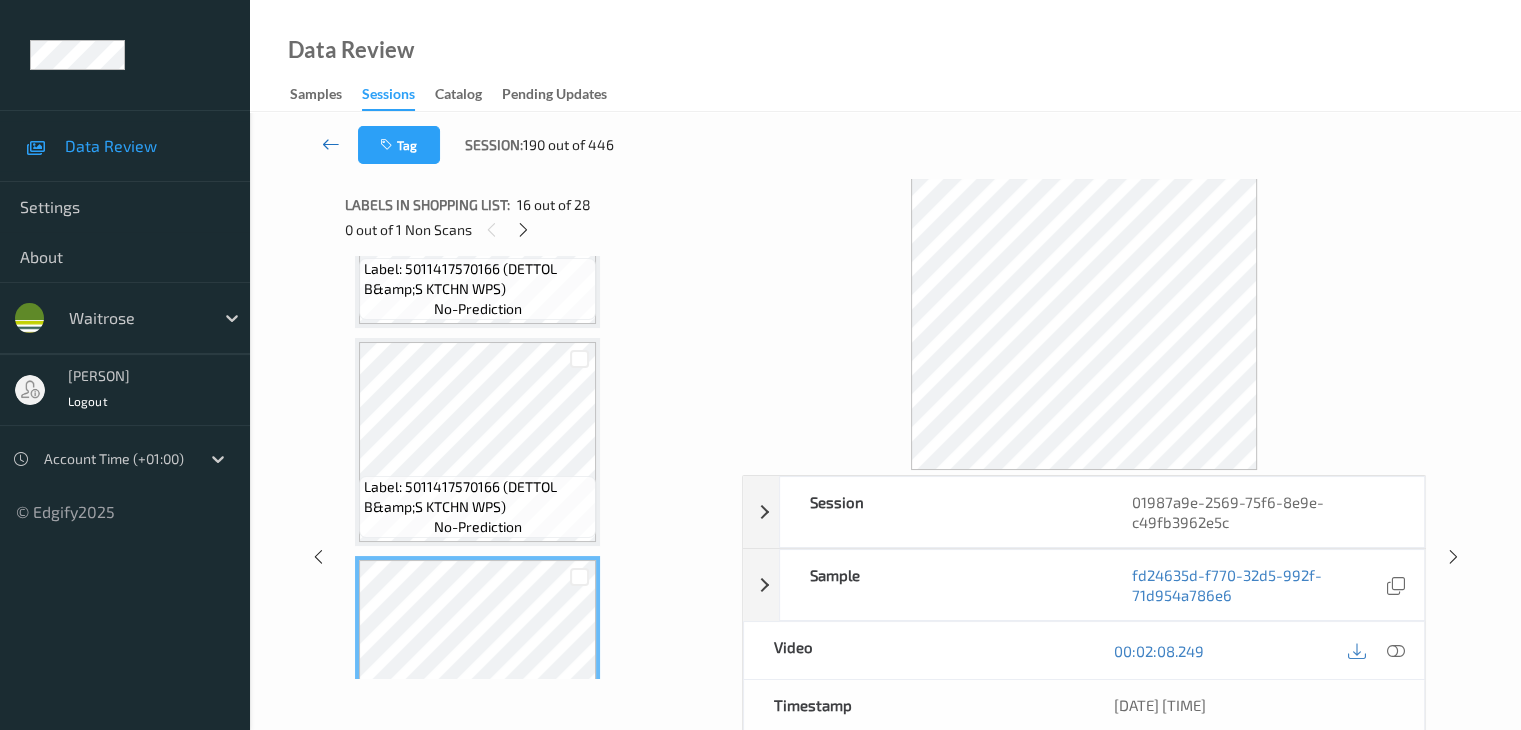 click at bounding box center [331, 144] 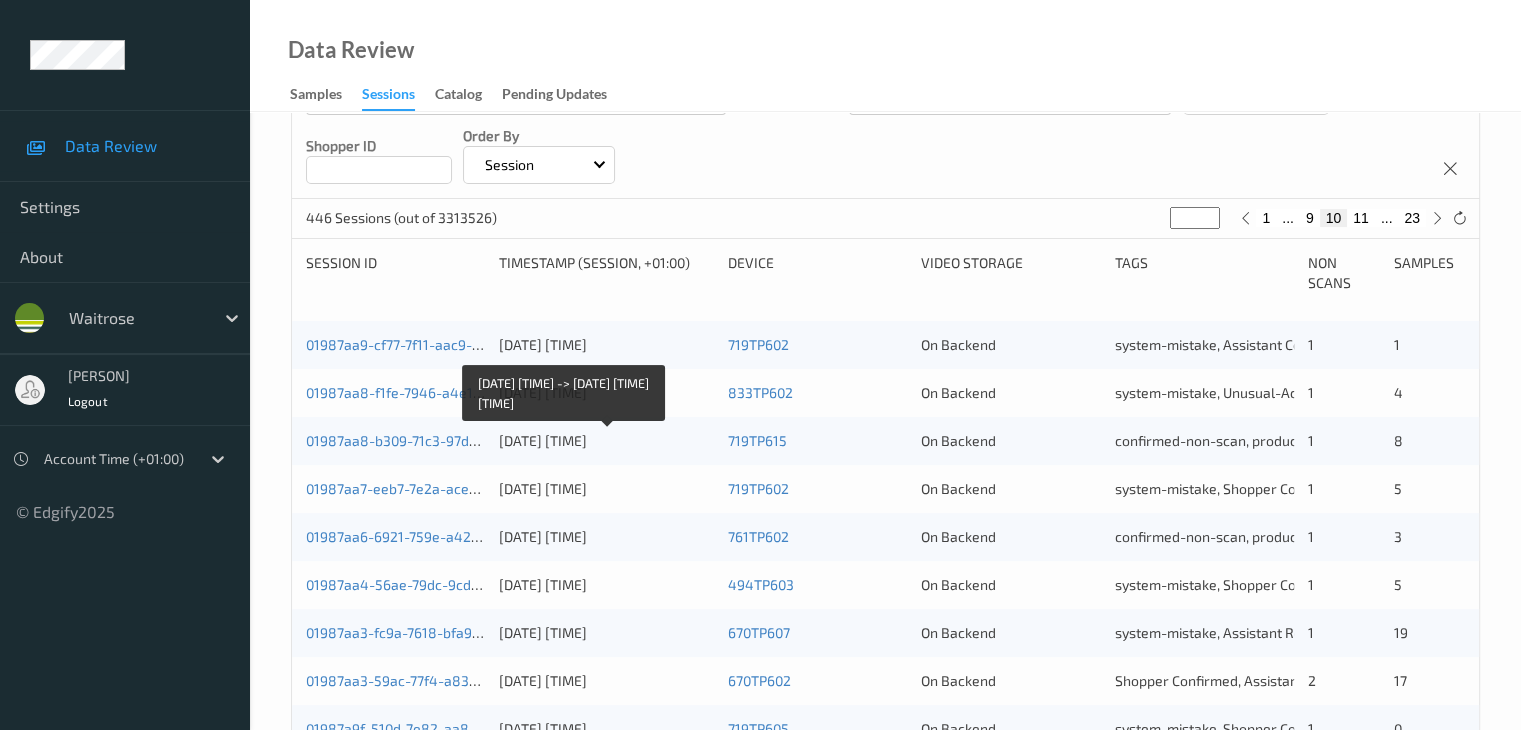 scroll, scrollTop: 600, scrollLeft: 0, axis: vertical 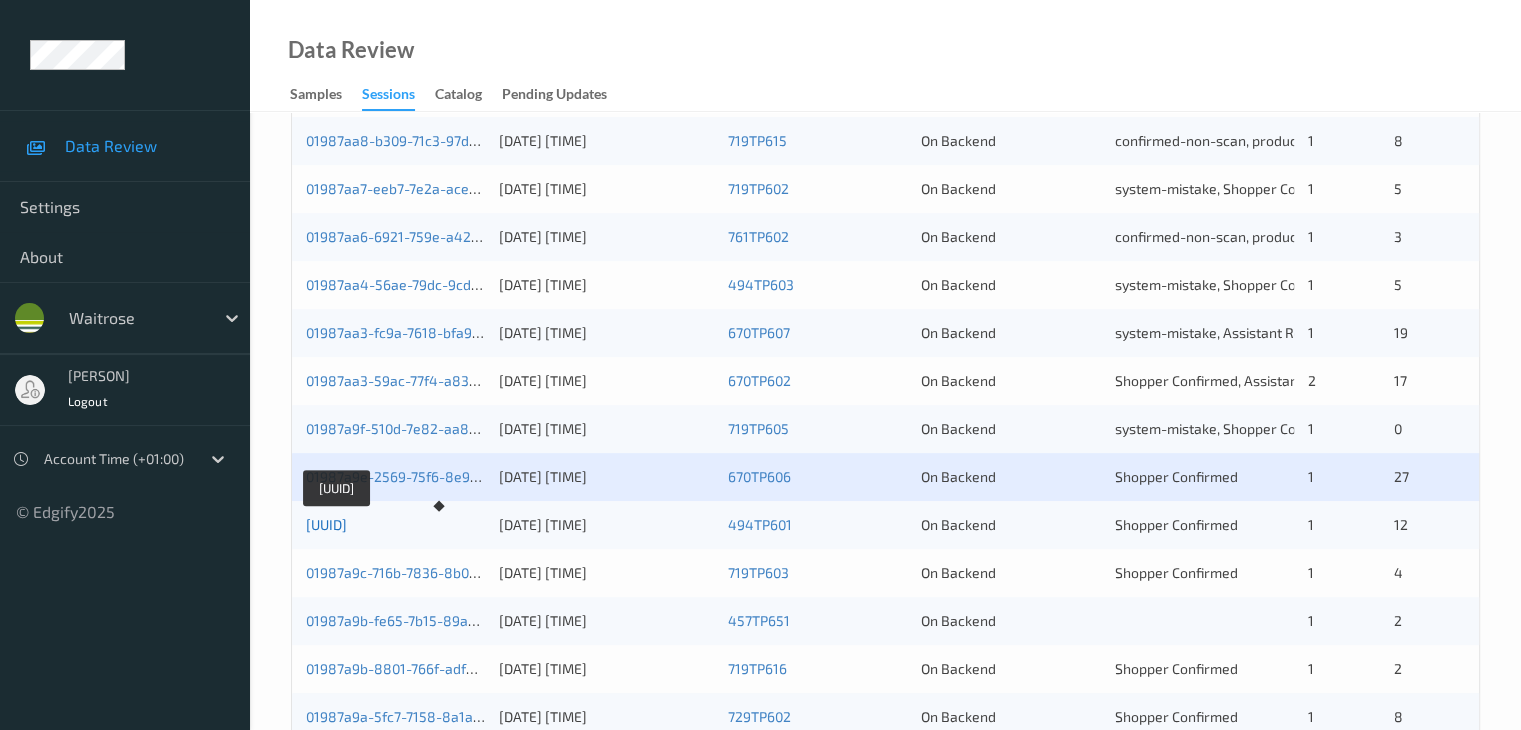 click on "01987a9c-d80d-74f4-a73c-12cbd999c79e" at bounding box center (326, 524) 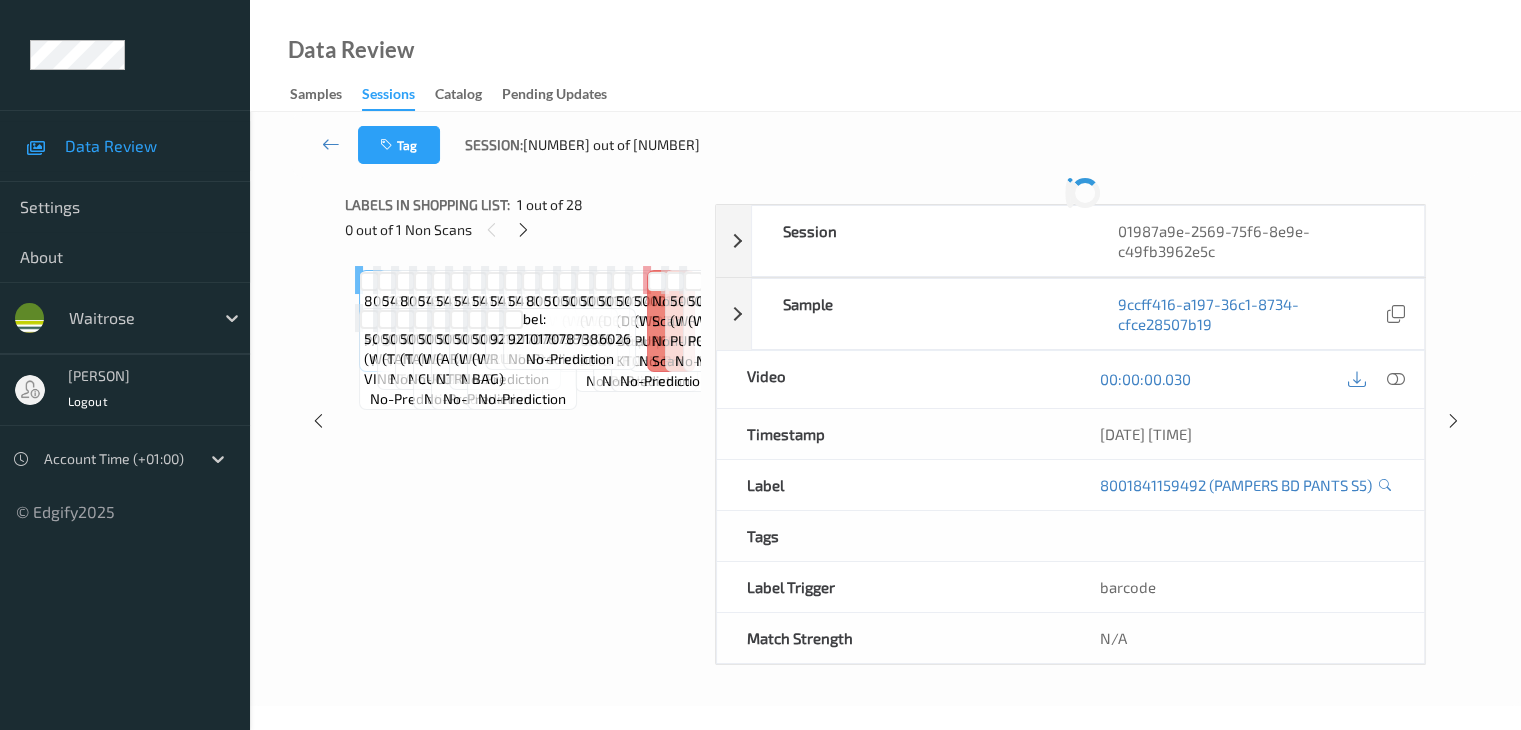 scroll, scrollTop: 0, scrollLeft: 0, axis: both 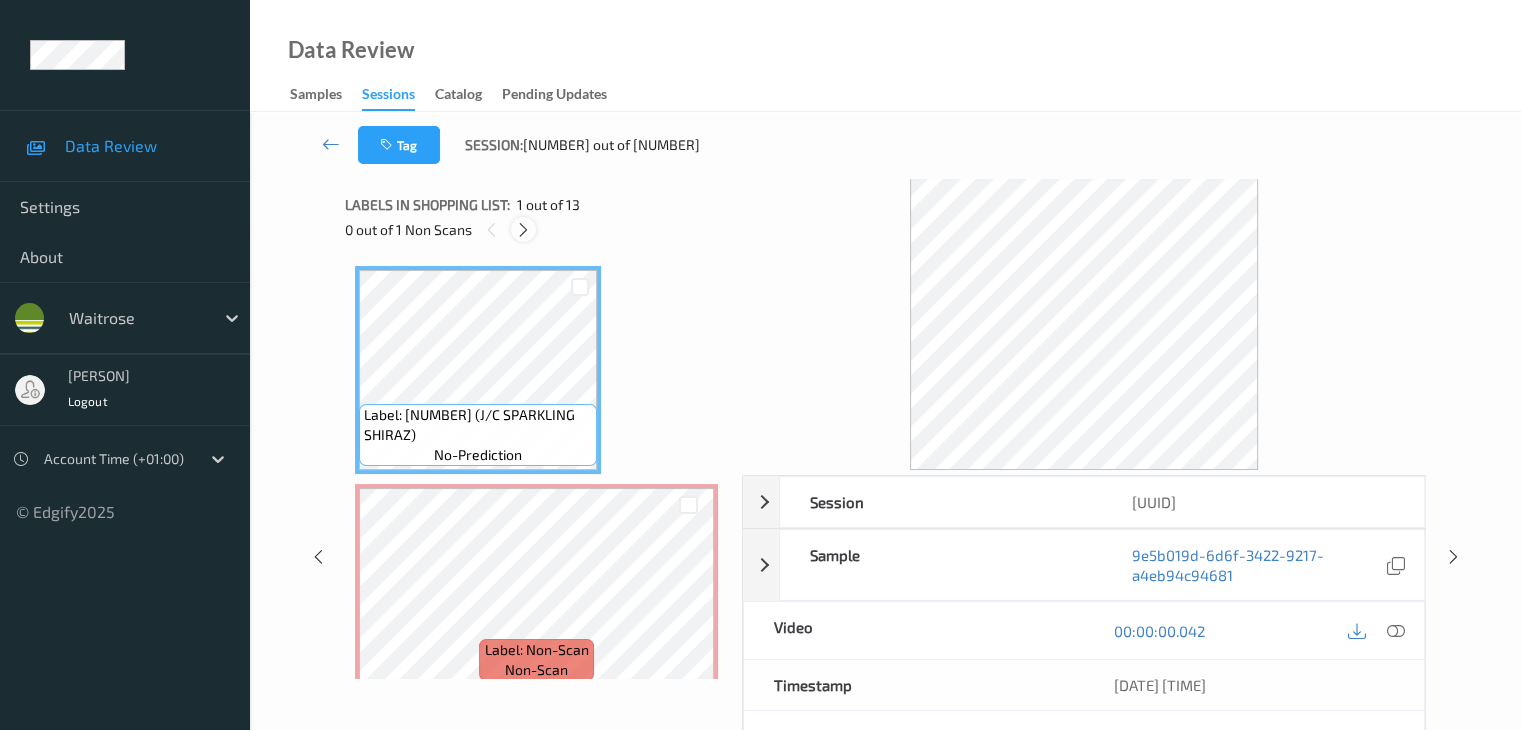 click at bounding box center [523, 230] 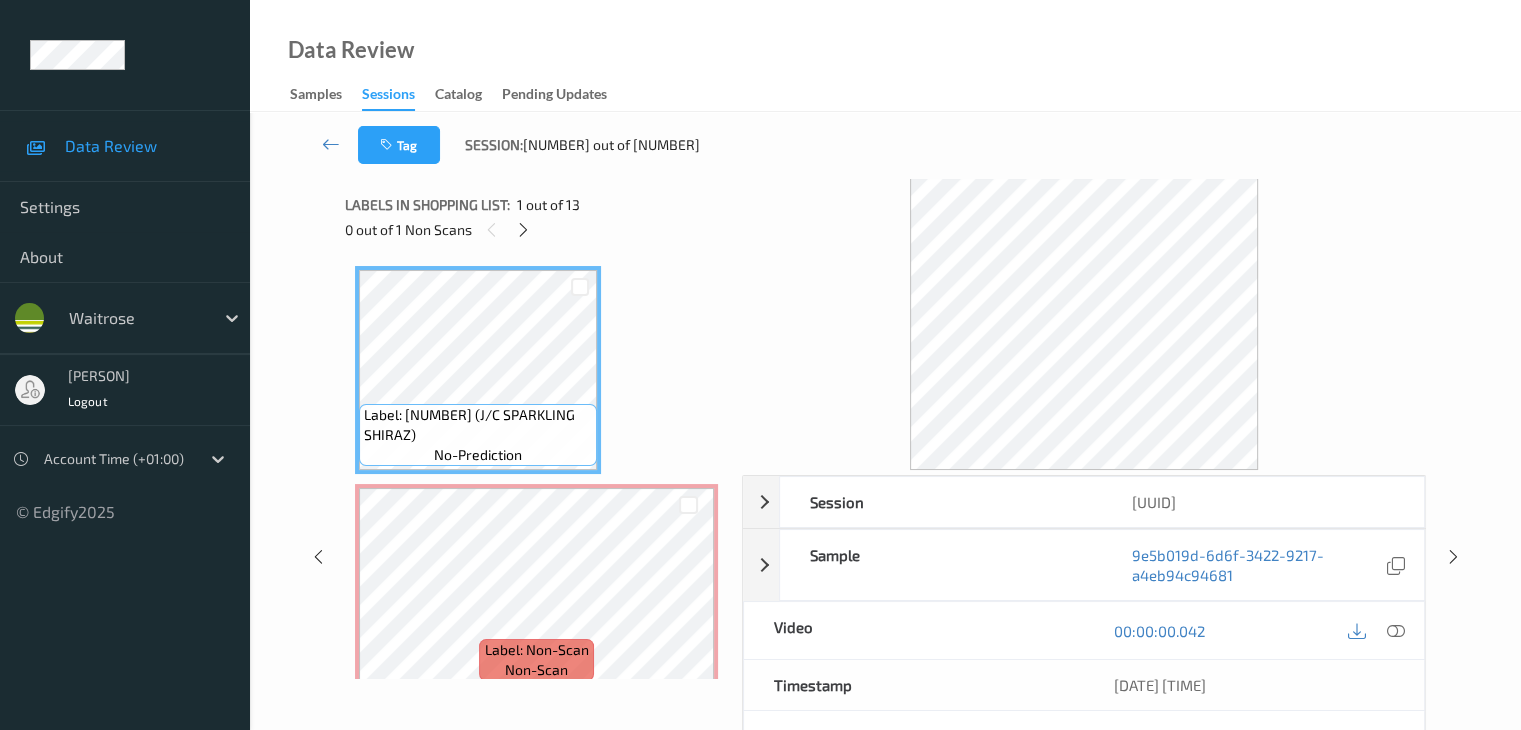 scroll, scrollTop: 10, scrollLeft: 0, axis: vertical 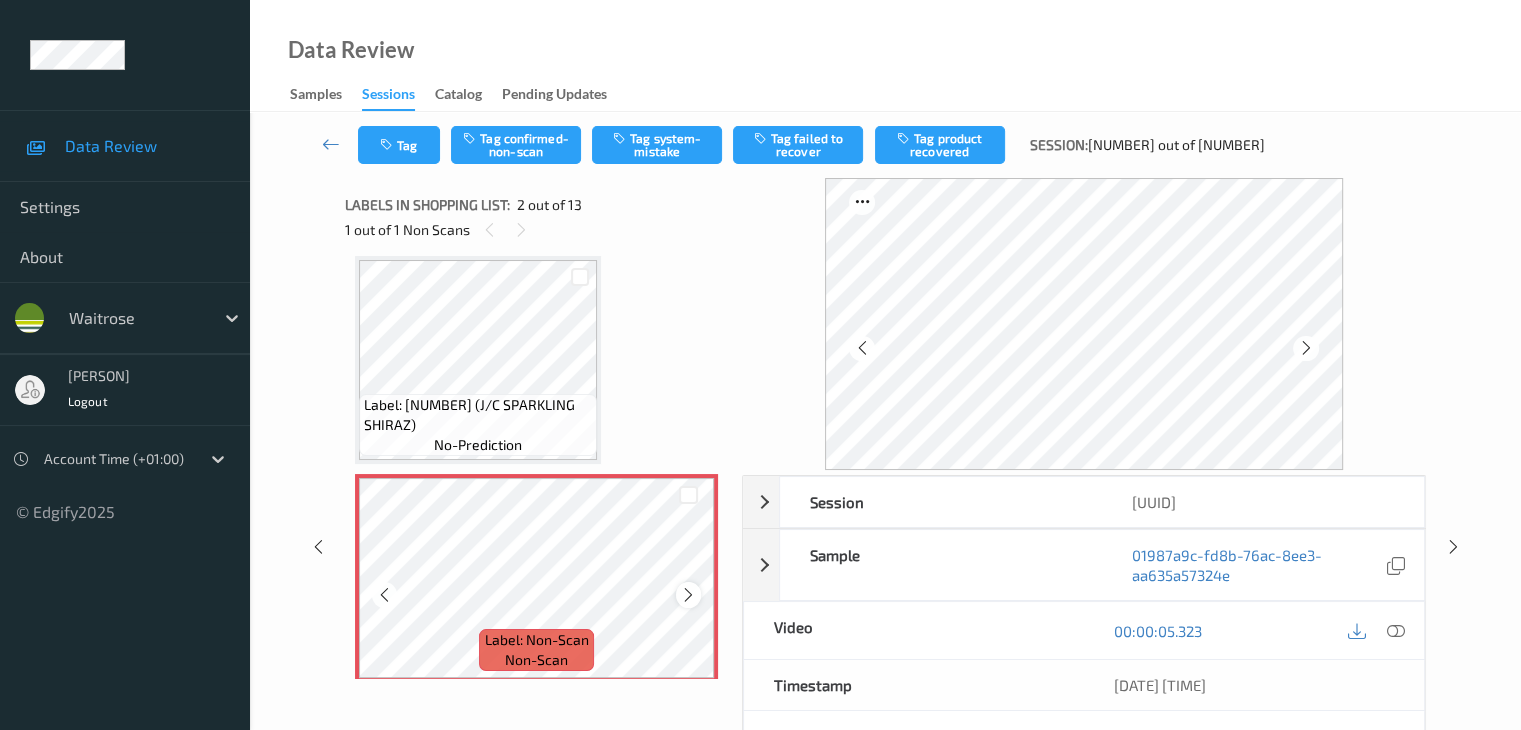 click at bounding box center (688, 595) 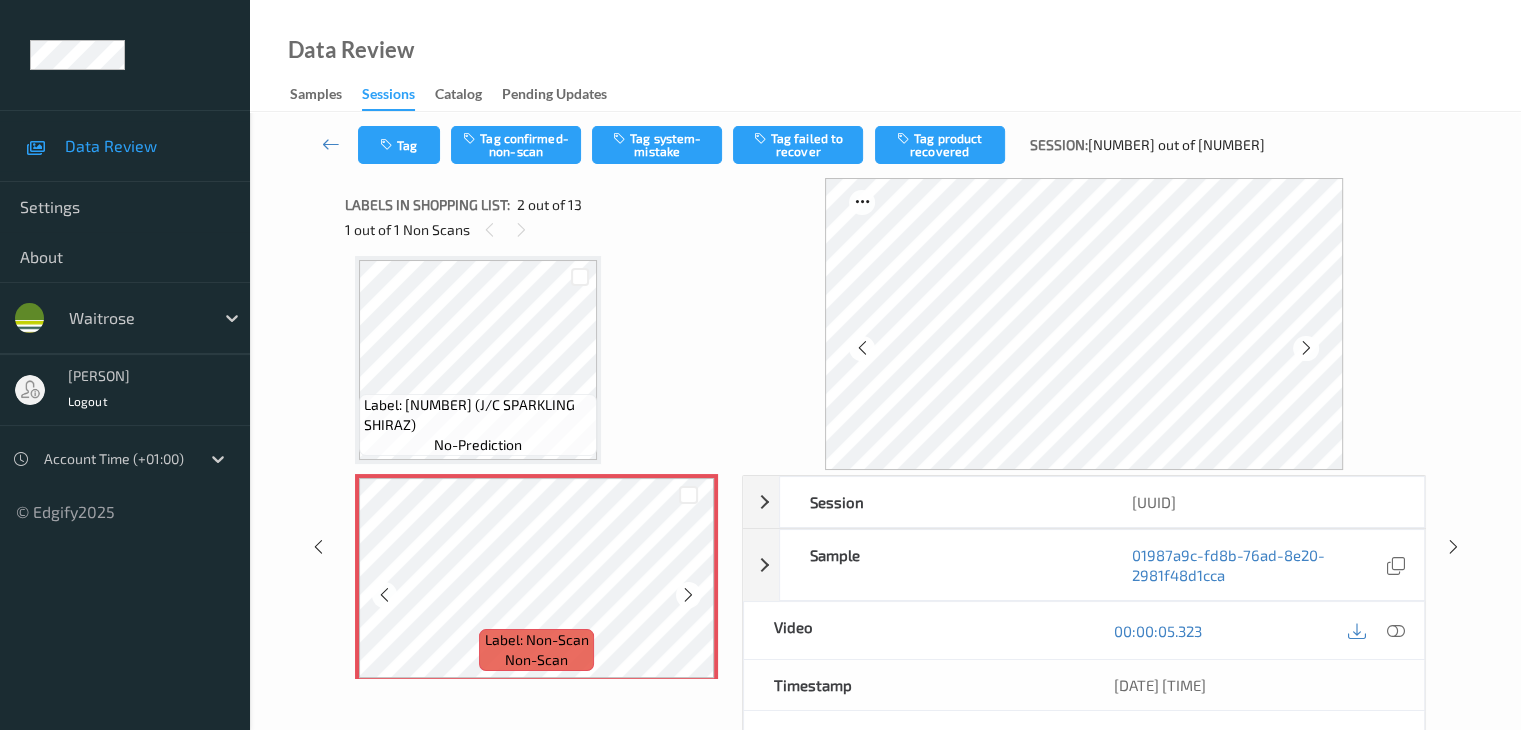 click at bounding box center (688, 595) 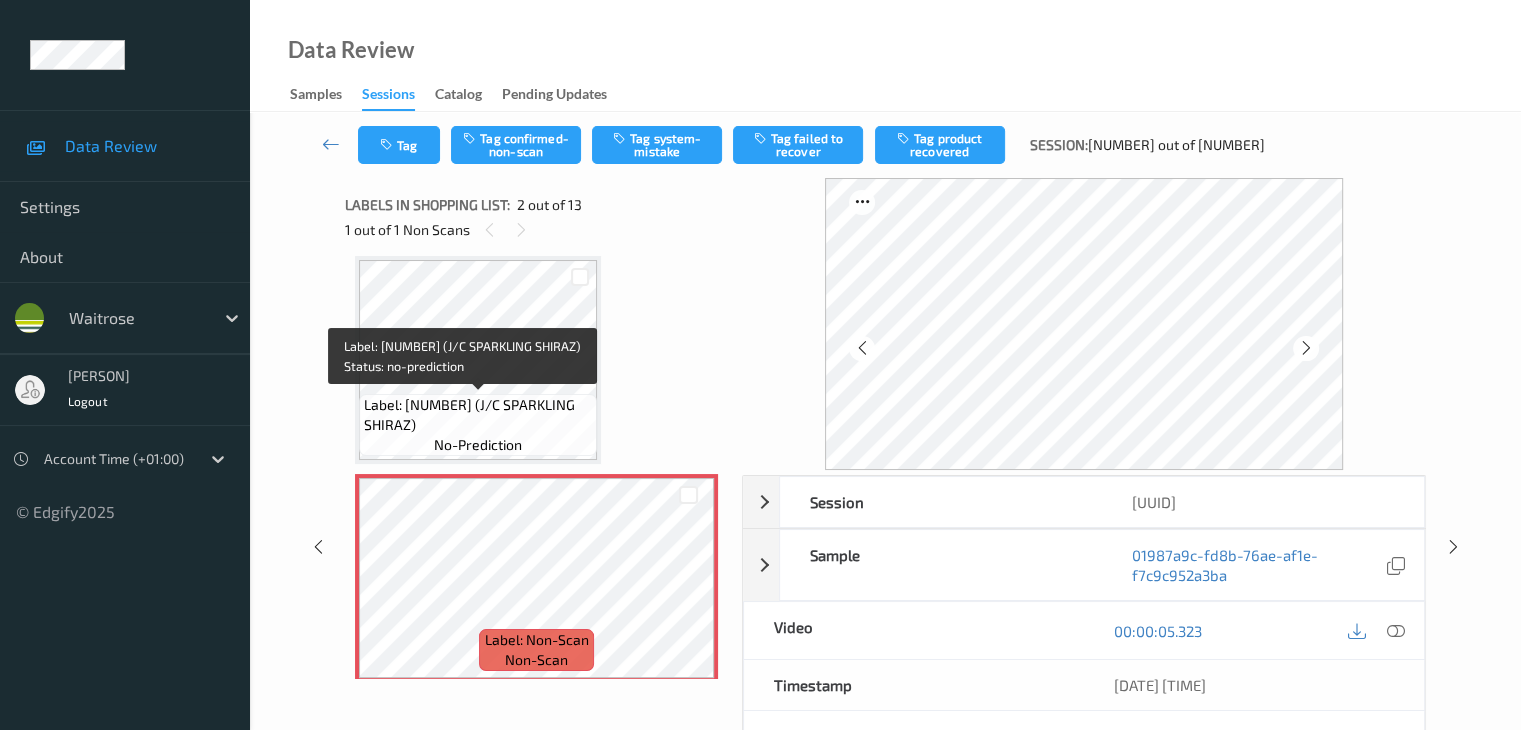click on "Label: 9300727001306 (J/C SPARKLING SHIRAZ)" at bounding box center [478, 415] 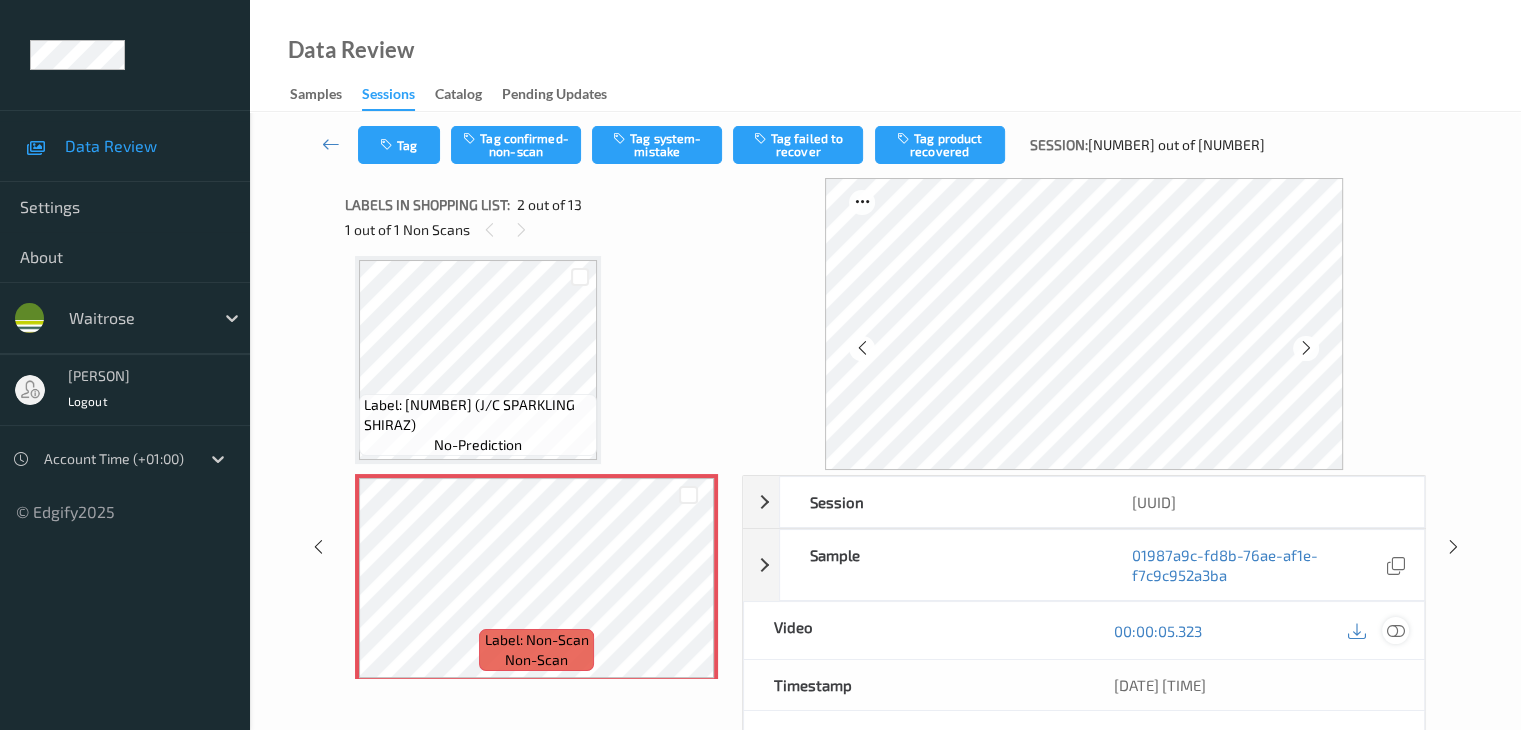 click at bounding box center (1395, 631) 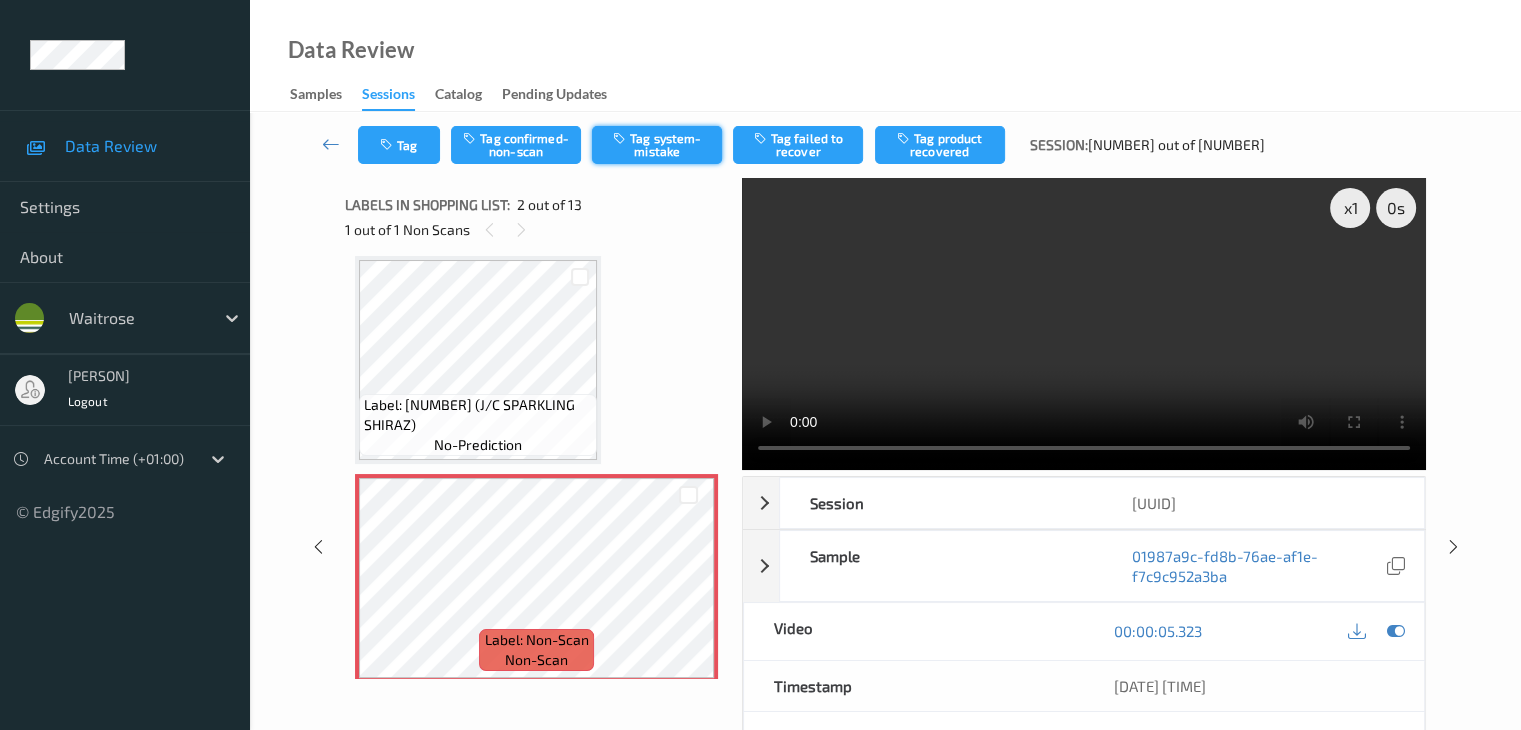 click on "Tag   system-mistake" at bounding box center (657, 145) 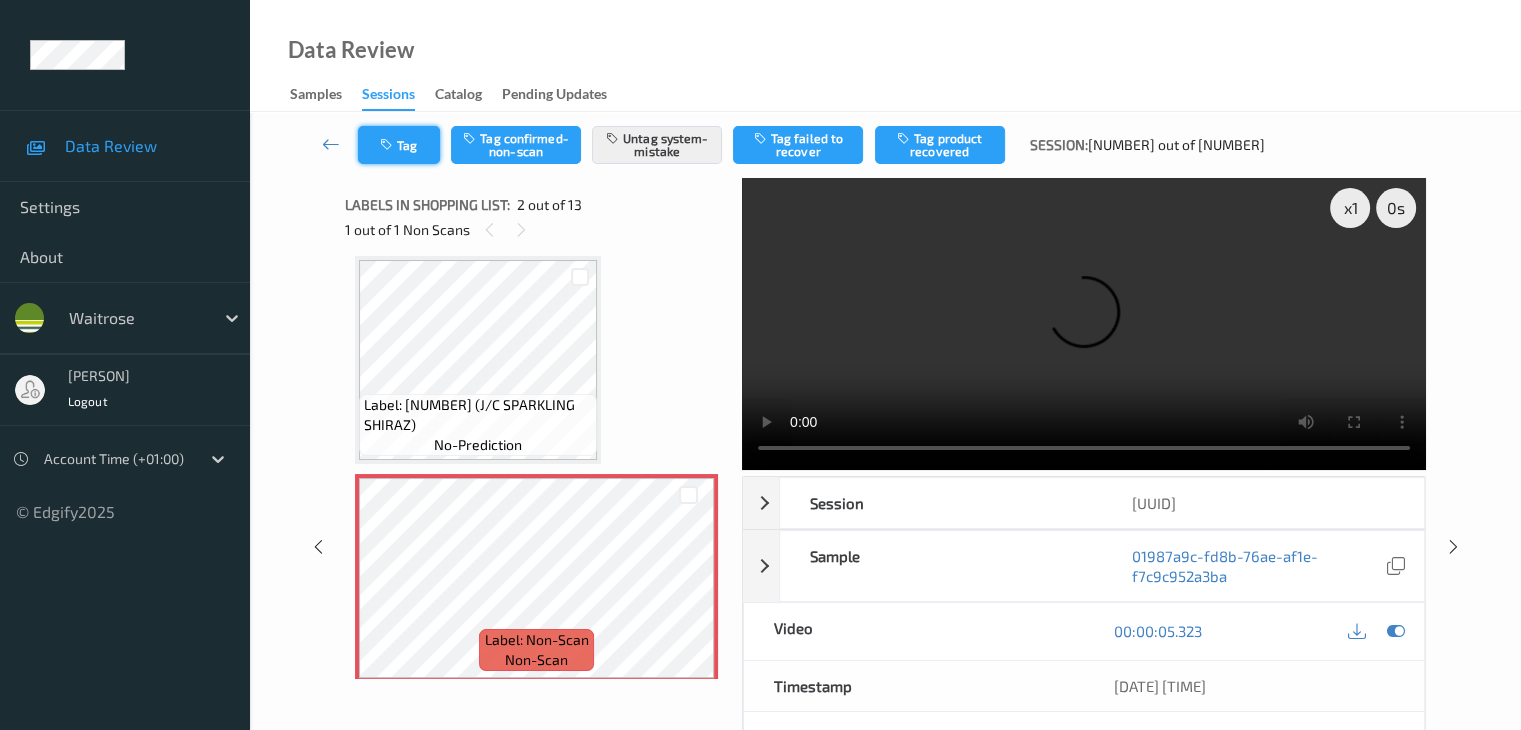 click on "Tag" at bounding box center (399, 145) 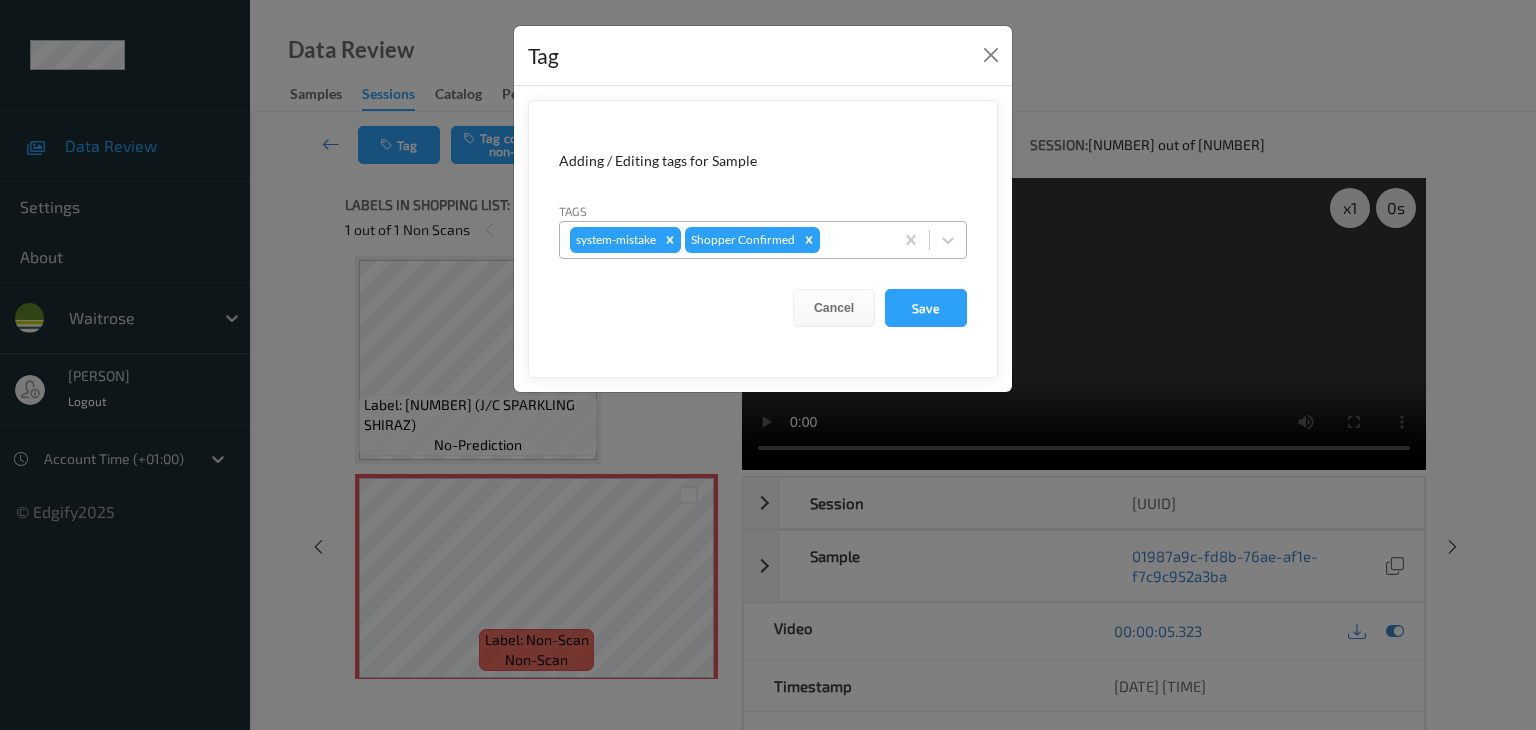 click at bounding box center [853, 240] 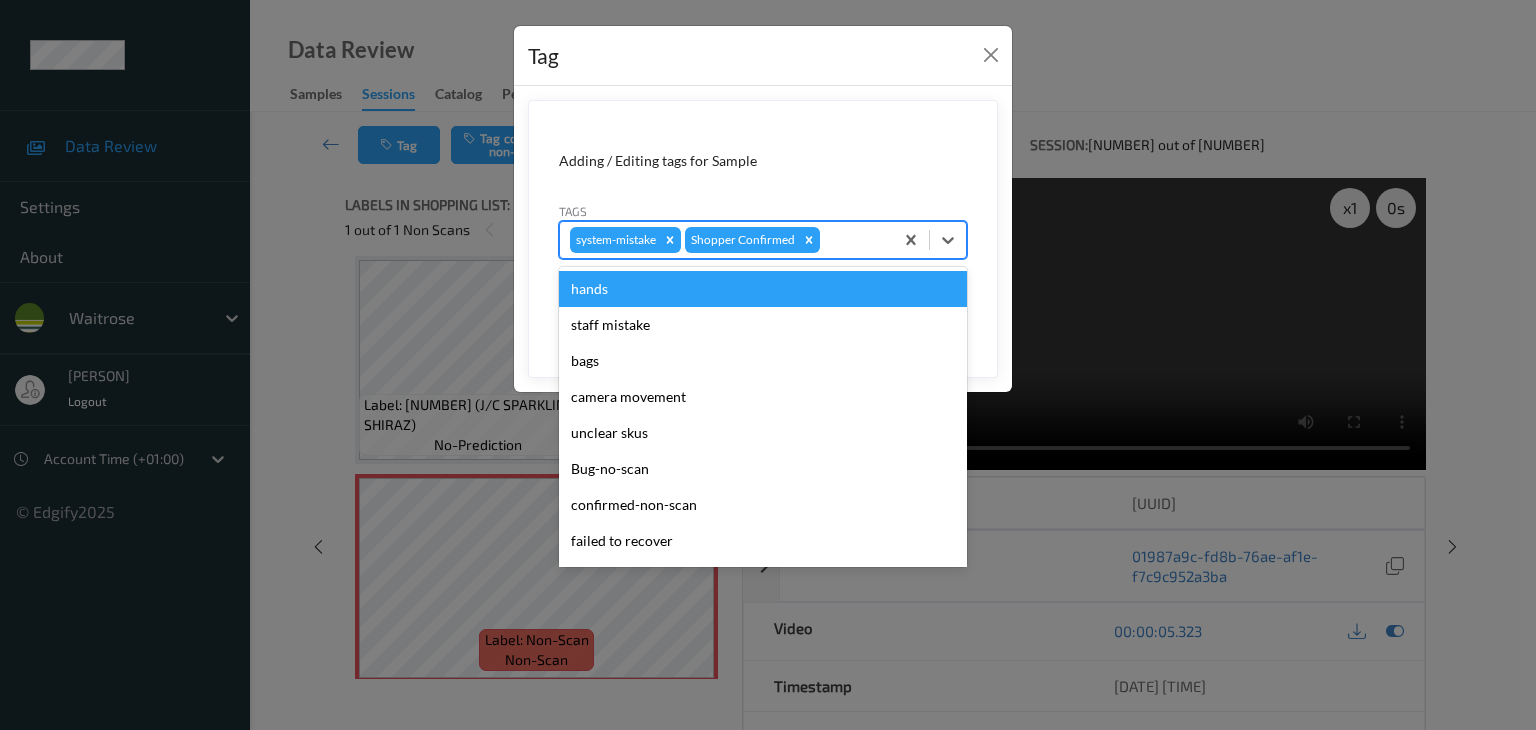 type on "u" 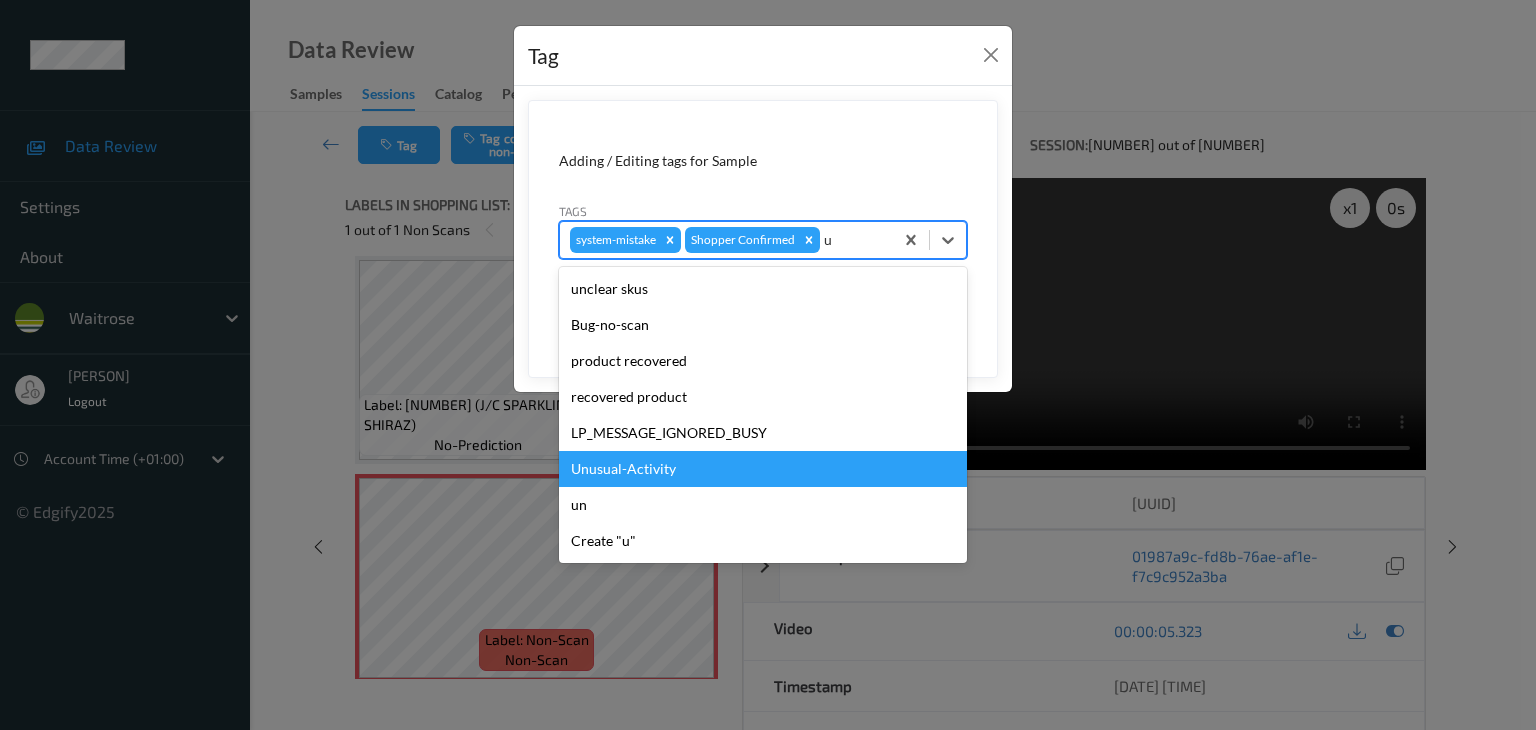 click on "Unusual-Activity" at bounding box center [763, 469] 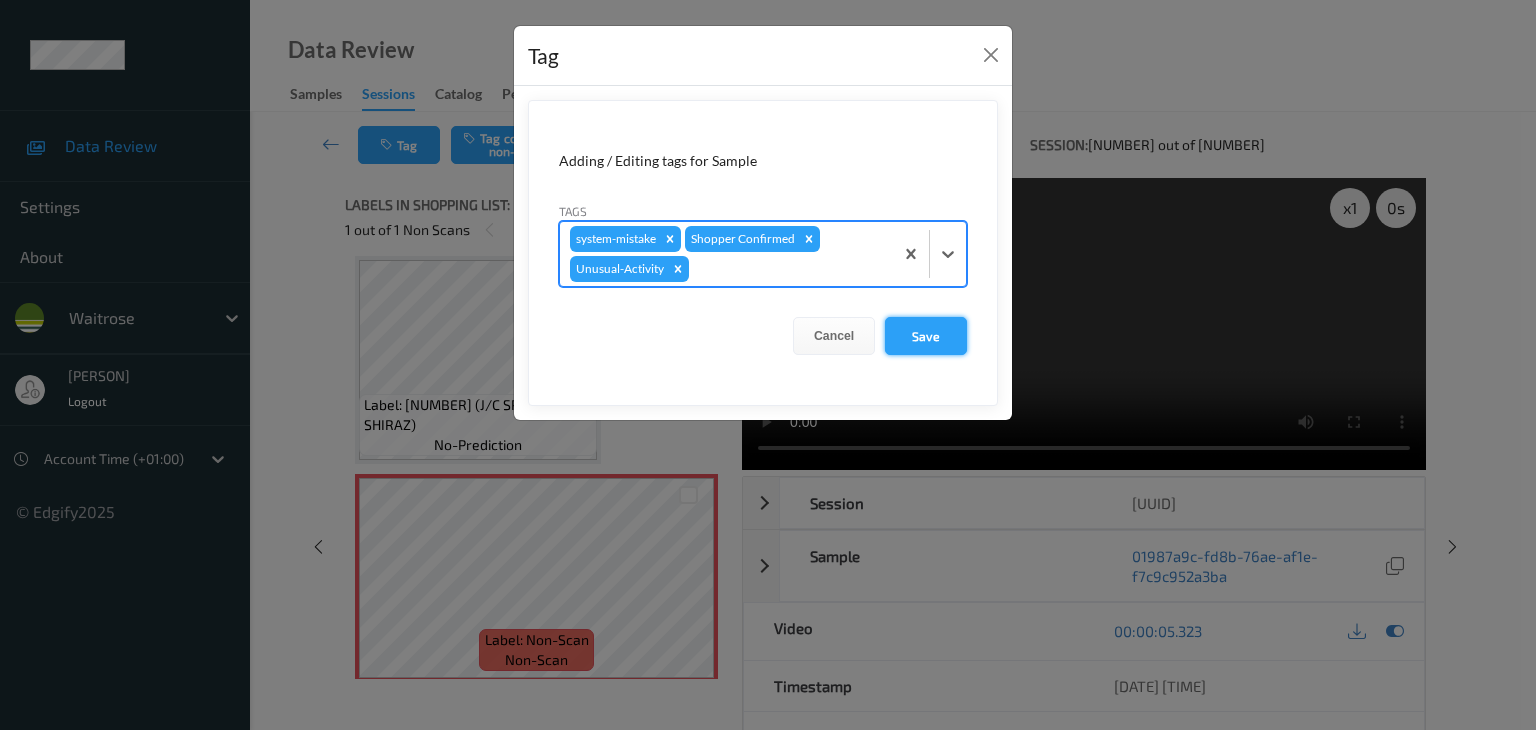 click on "Save" at bounding box center [926, 336] 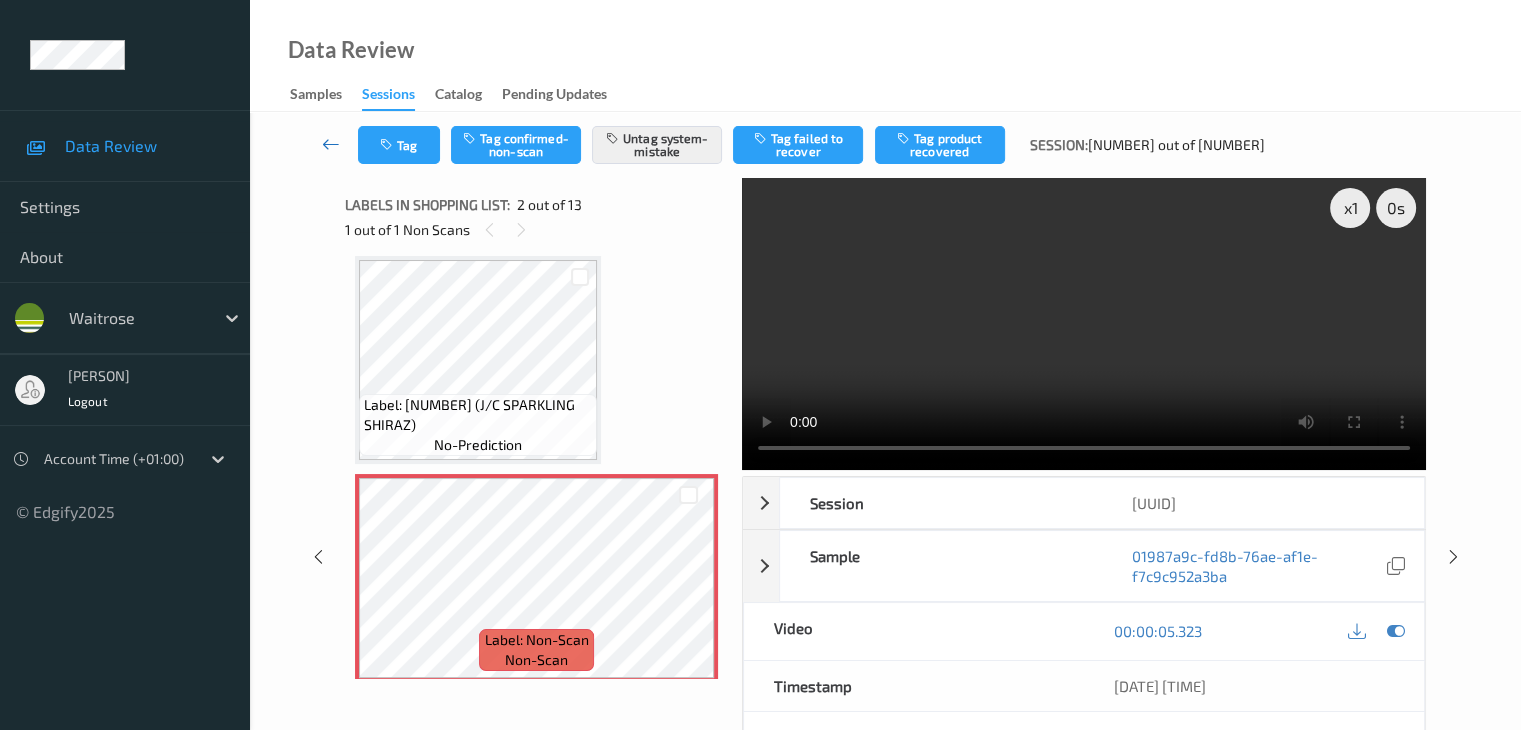 click at bounding box center [331, 144] 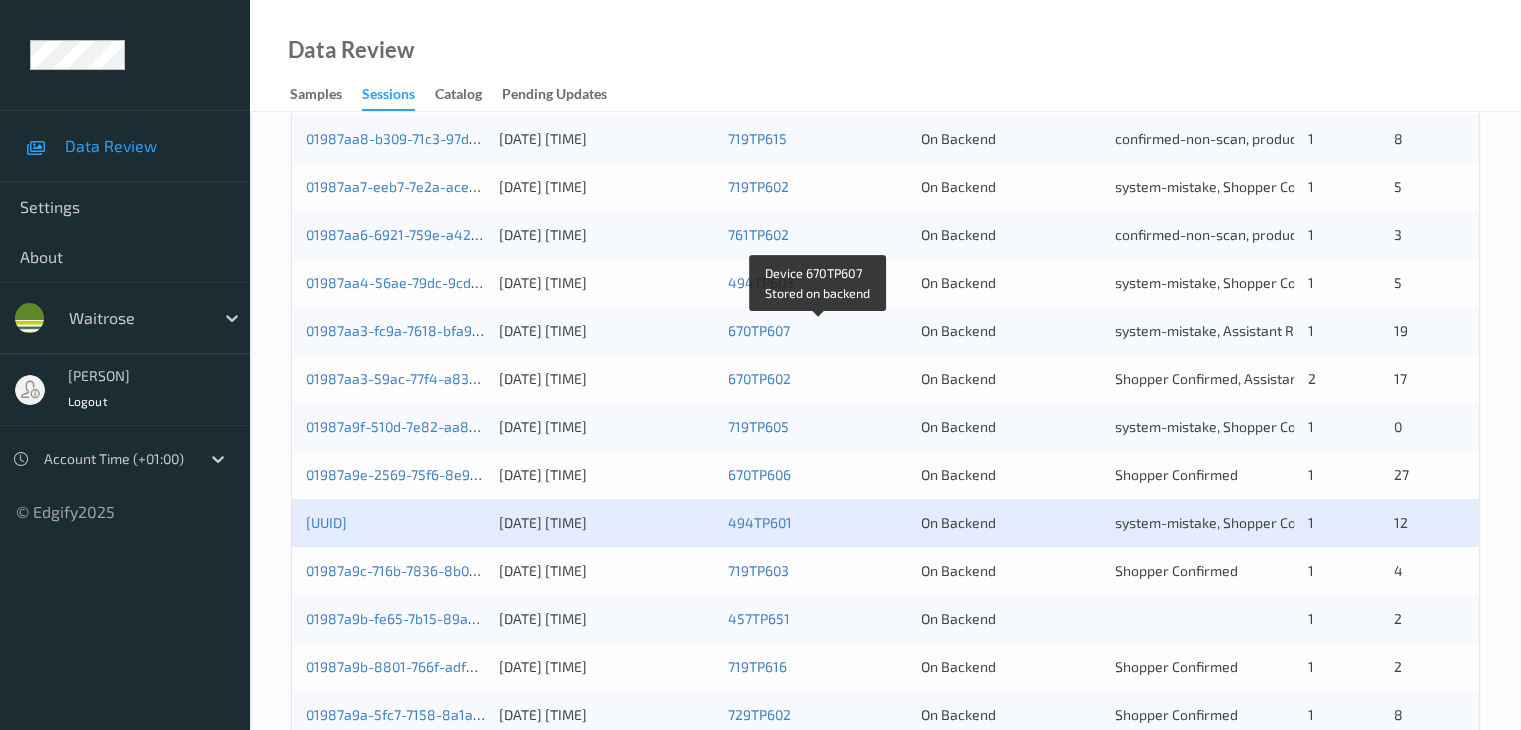 scroll, scrollTop: 700, scrollLeft: 0, axis: vertical 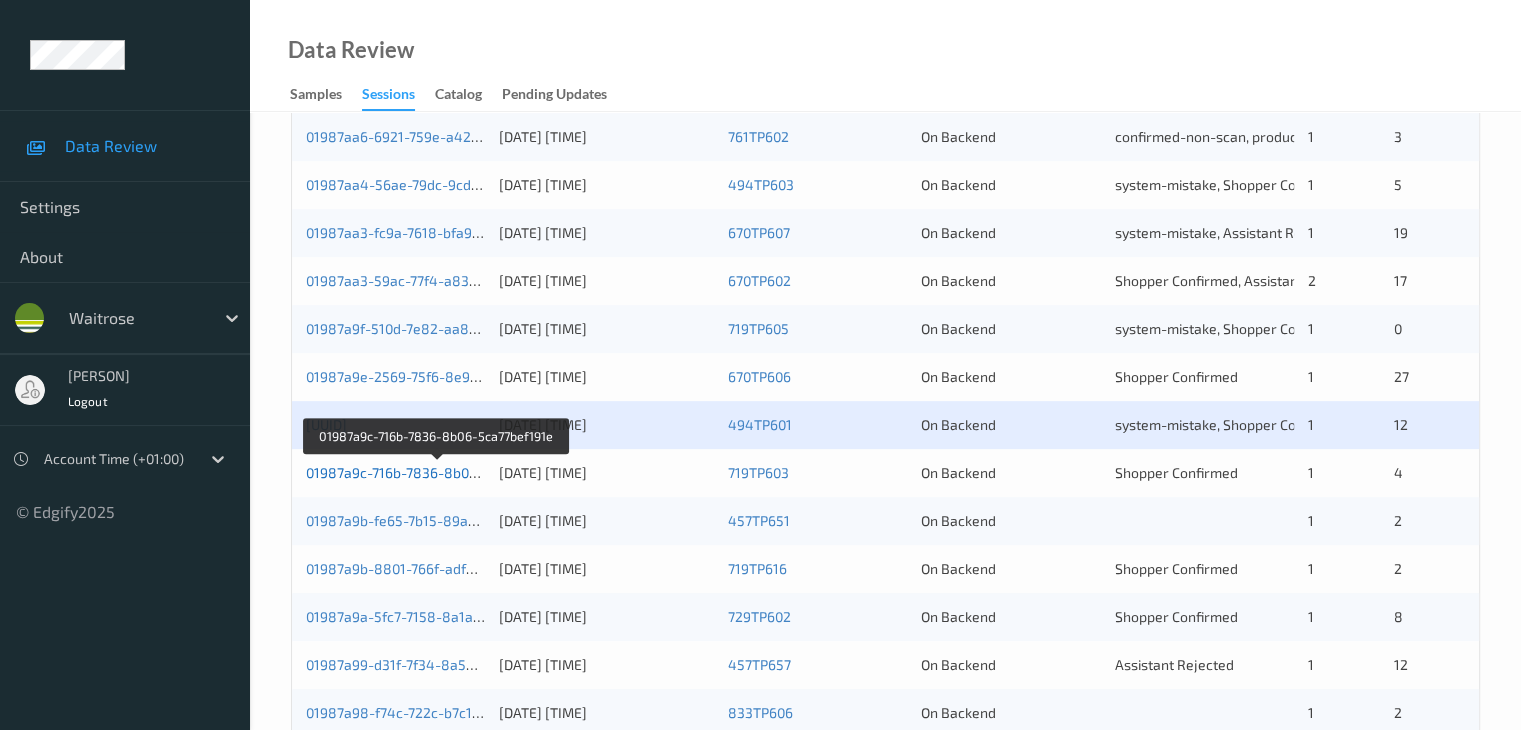 click on "01987a9c-716b-7836-8b06-5ca77bef191e" at bounding box center [437, 472] 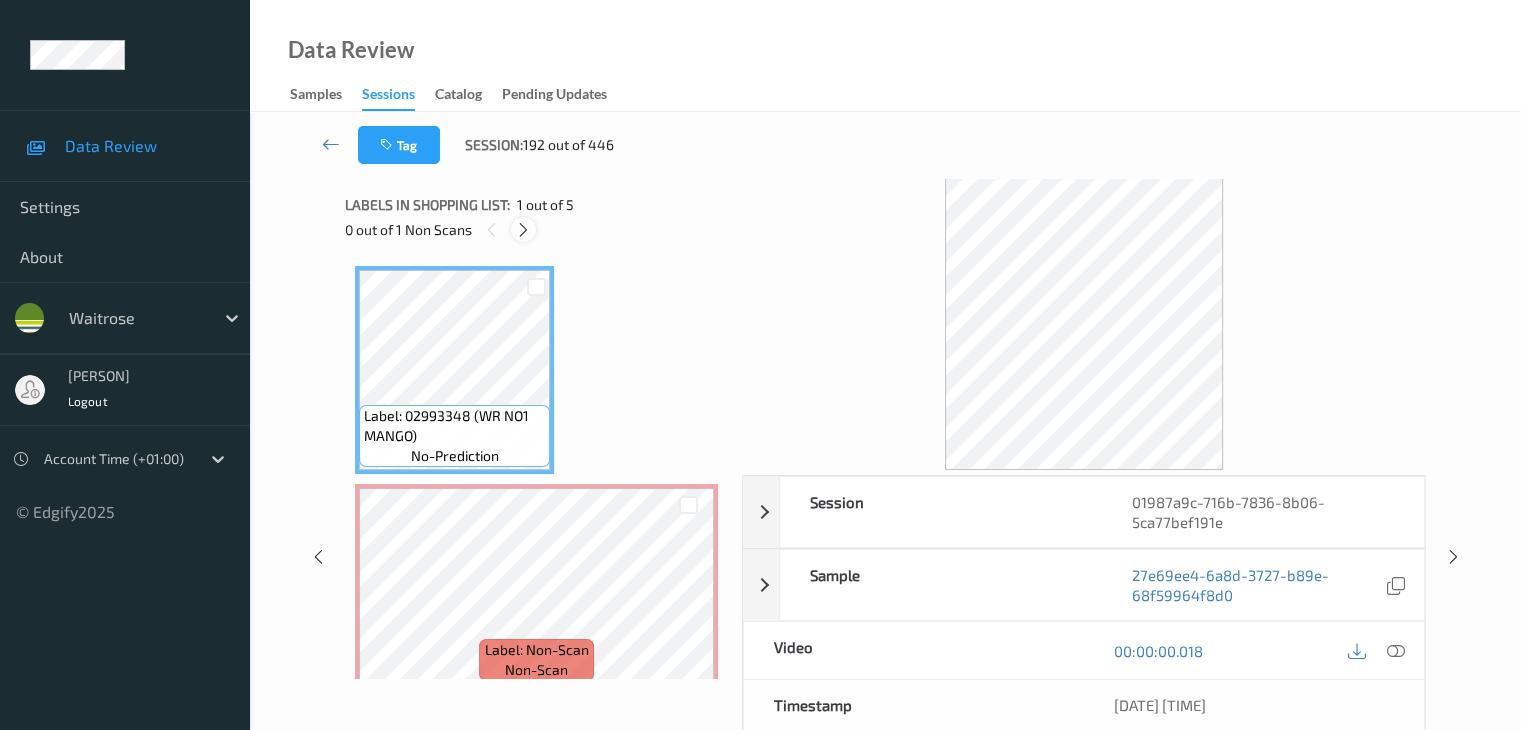 click at bounding box center [523, 230] 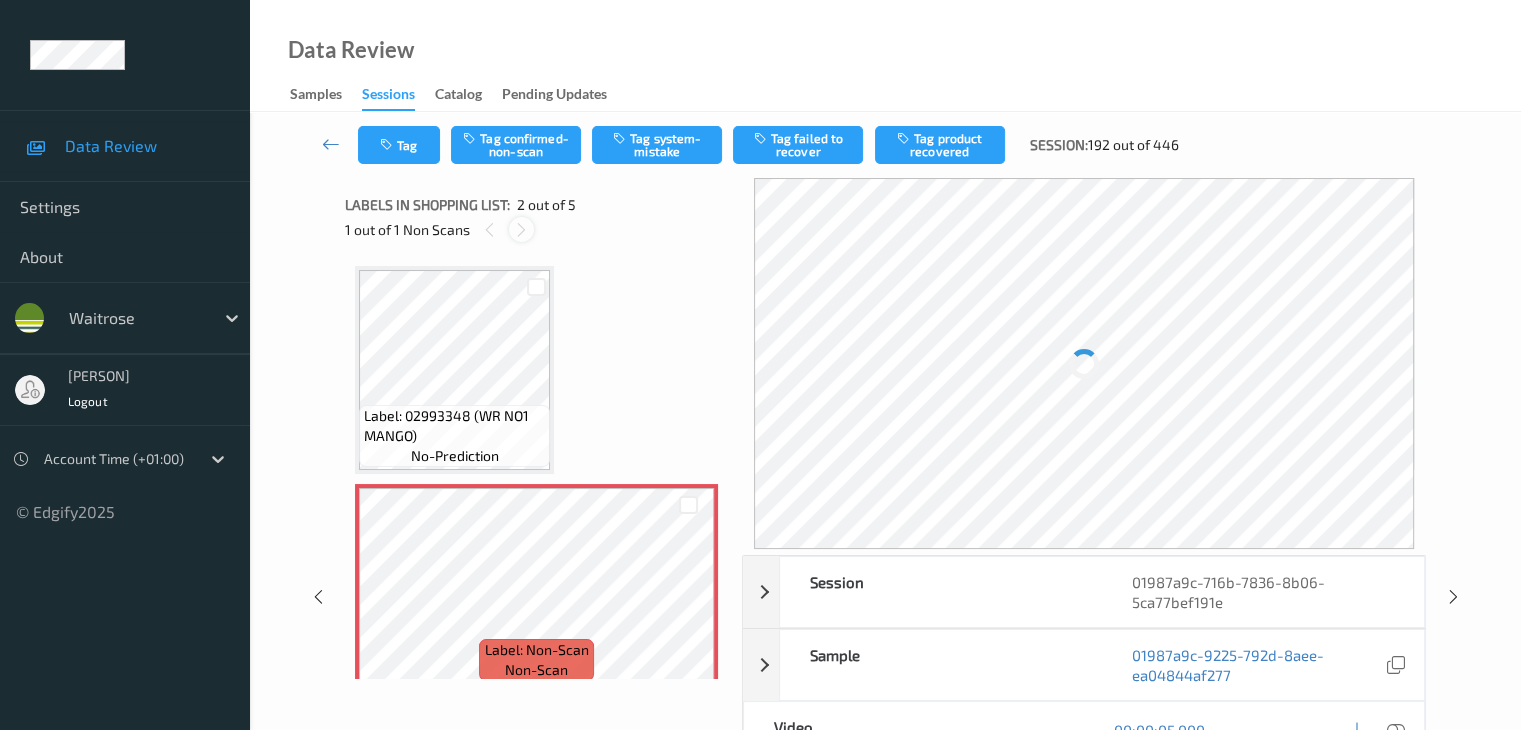 scroll, scrollTop: 10, scrollLeft: 0, axis: vertical 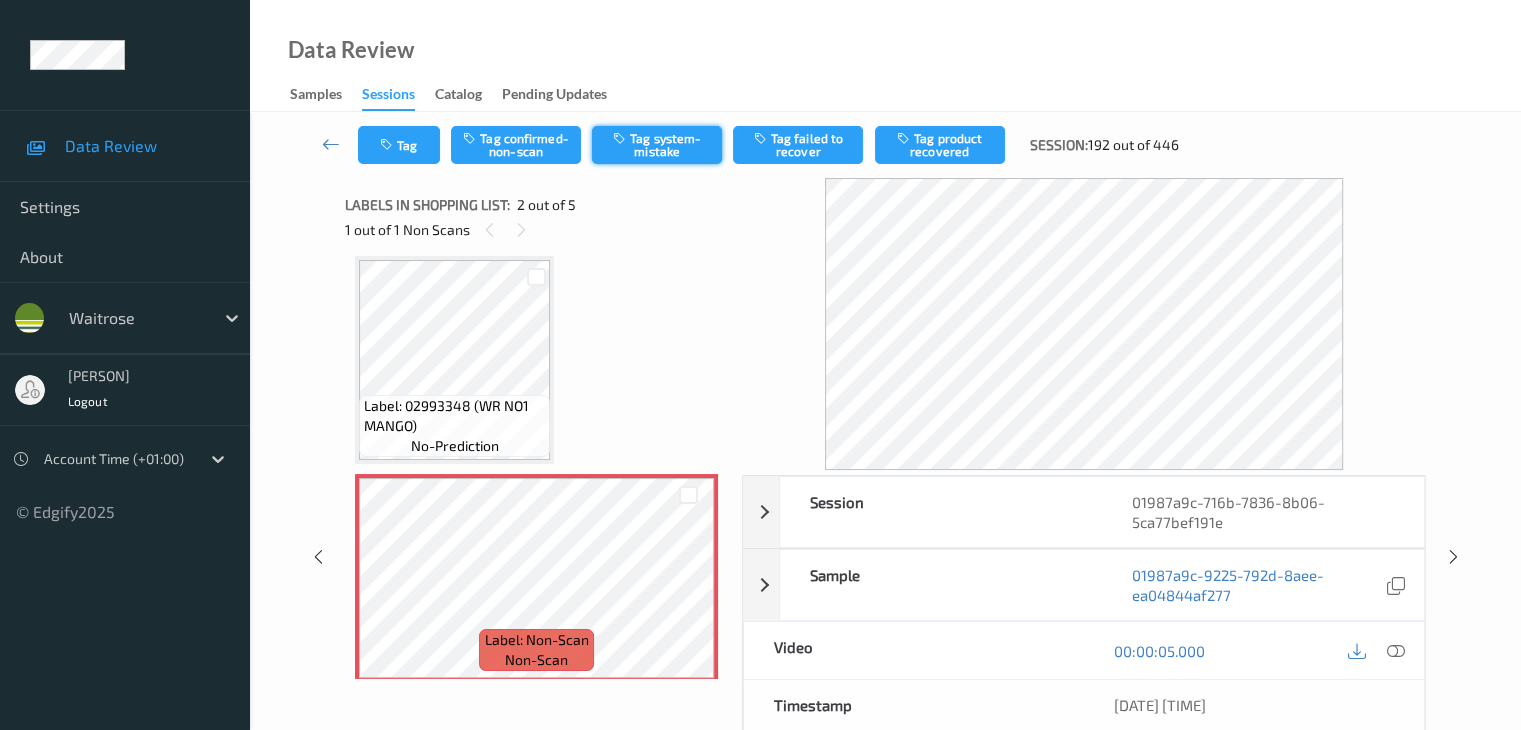 click on "Tag   system-mistake" at bounding box center (657, 145) 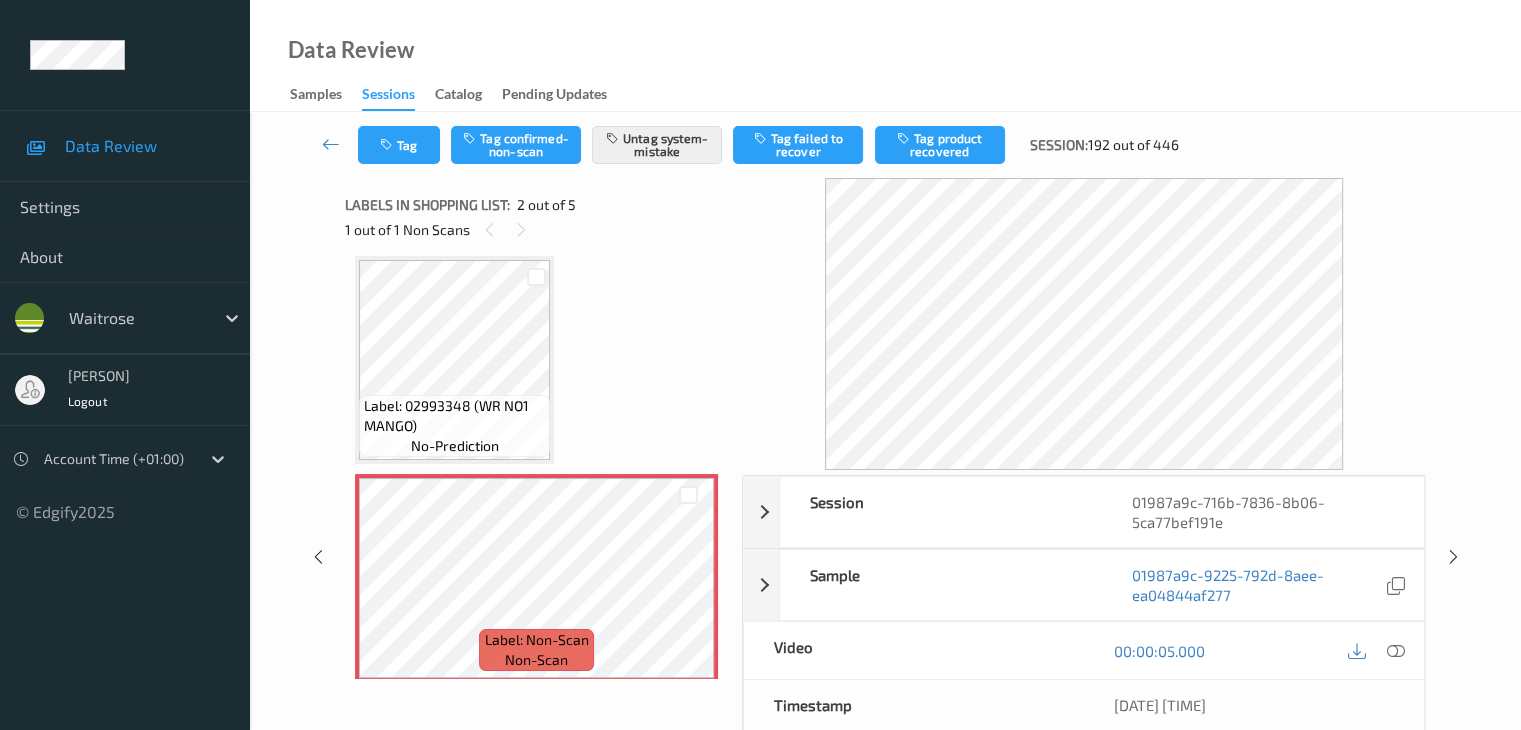 click on "Labels in shopping list: 2 out of 5 1 out of 1 Non Scans" at bounding box center [536, 217] 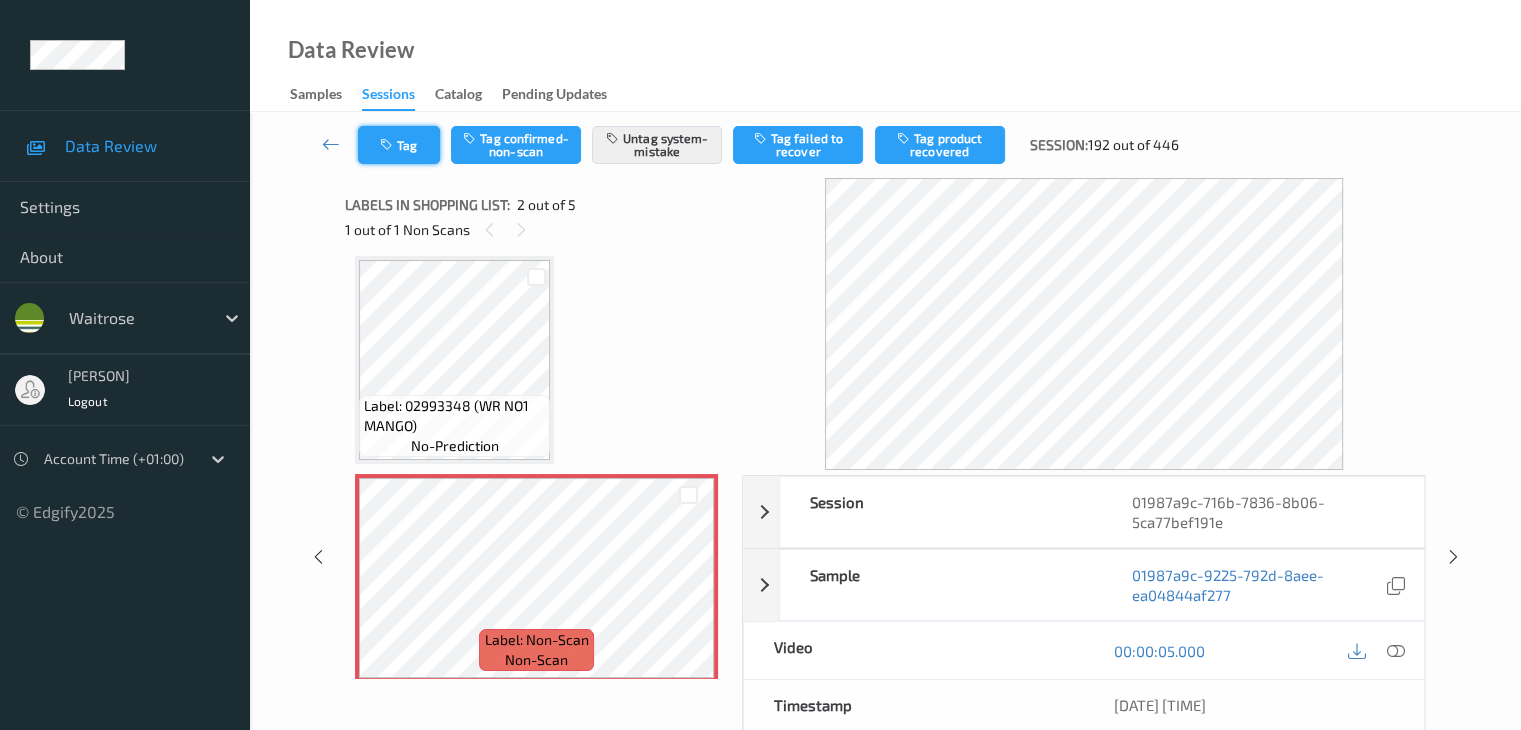 click on "Tag" at bounding box center (399, 145) 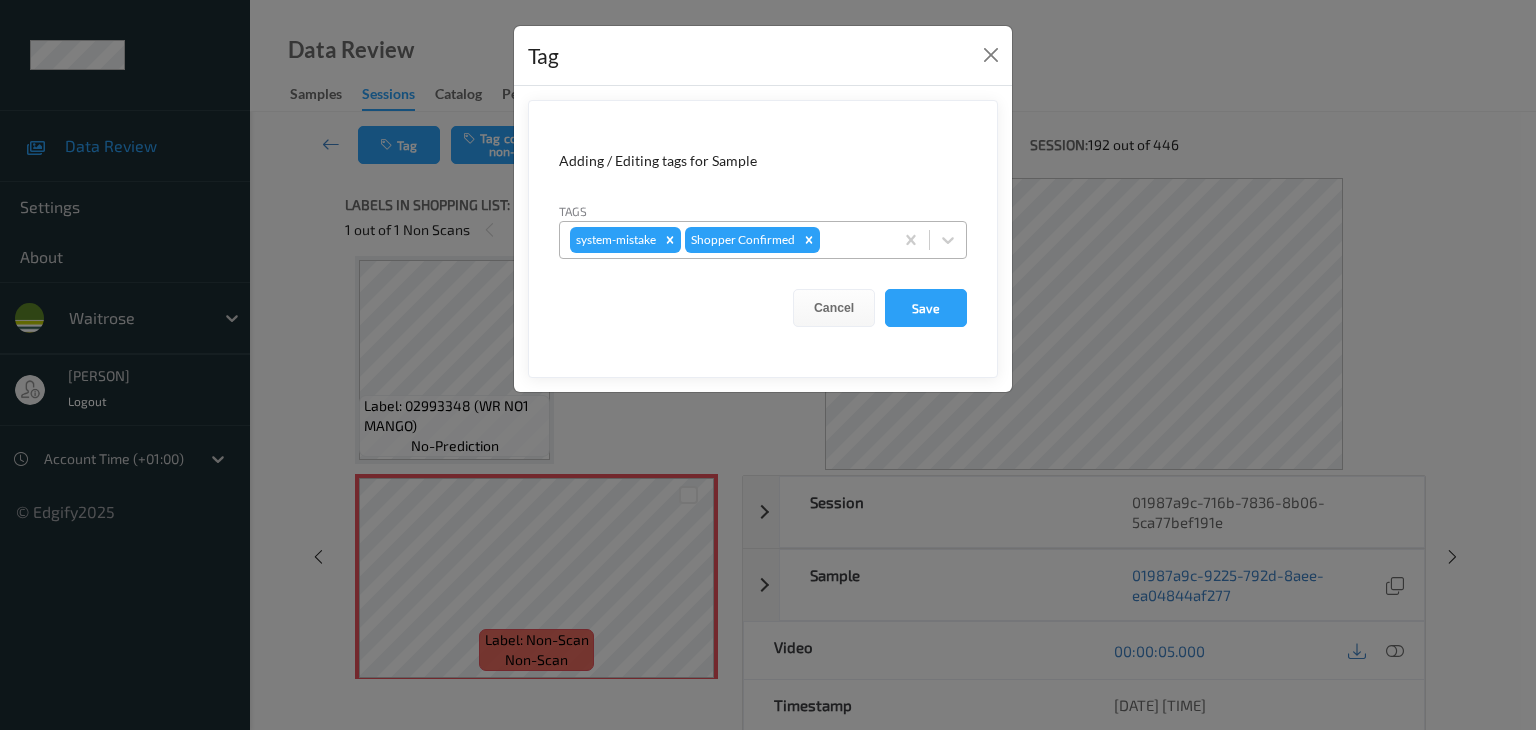 click at bounding box center [853, 240] 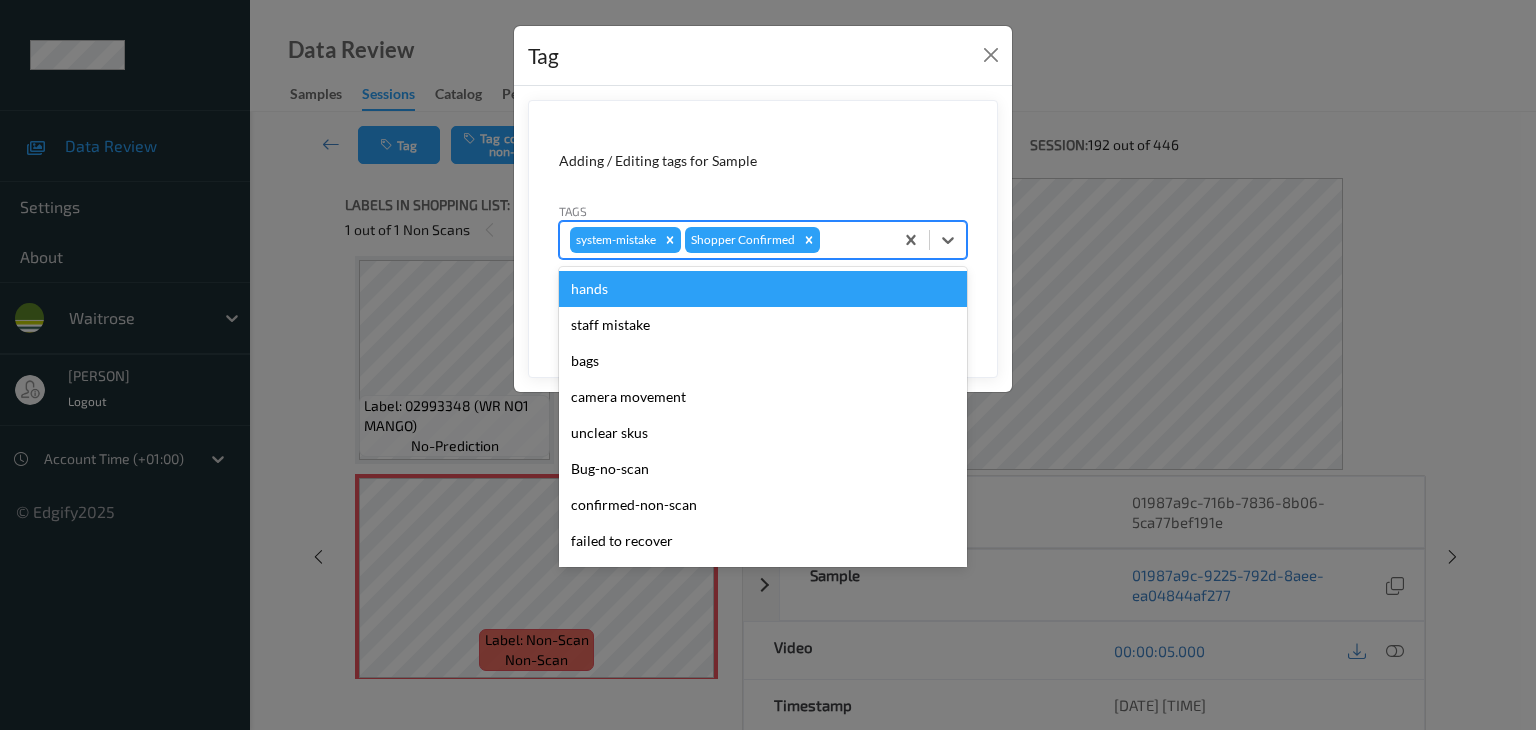 type on "u" 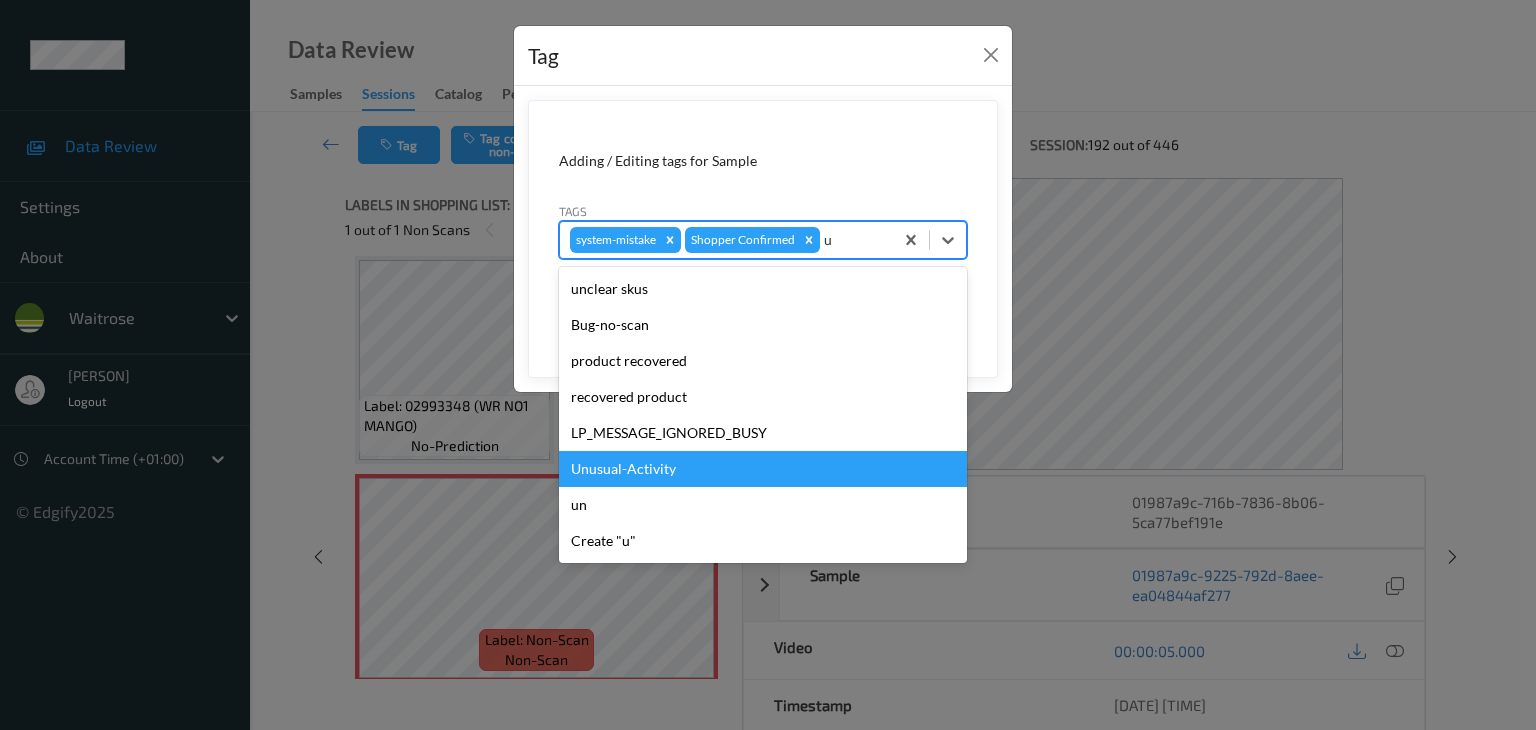 click on "Unusual-Activity" at bounding box center [763, 469] 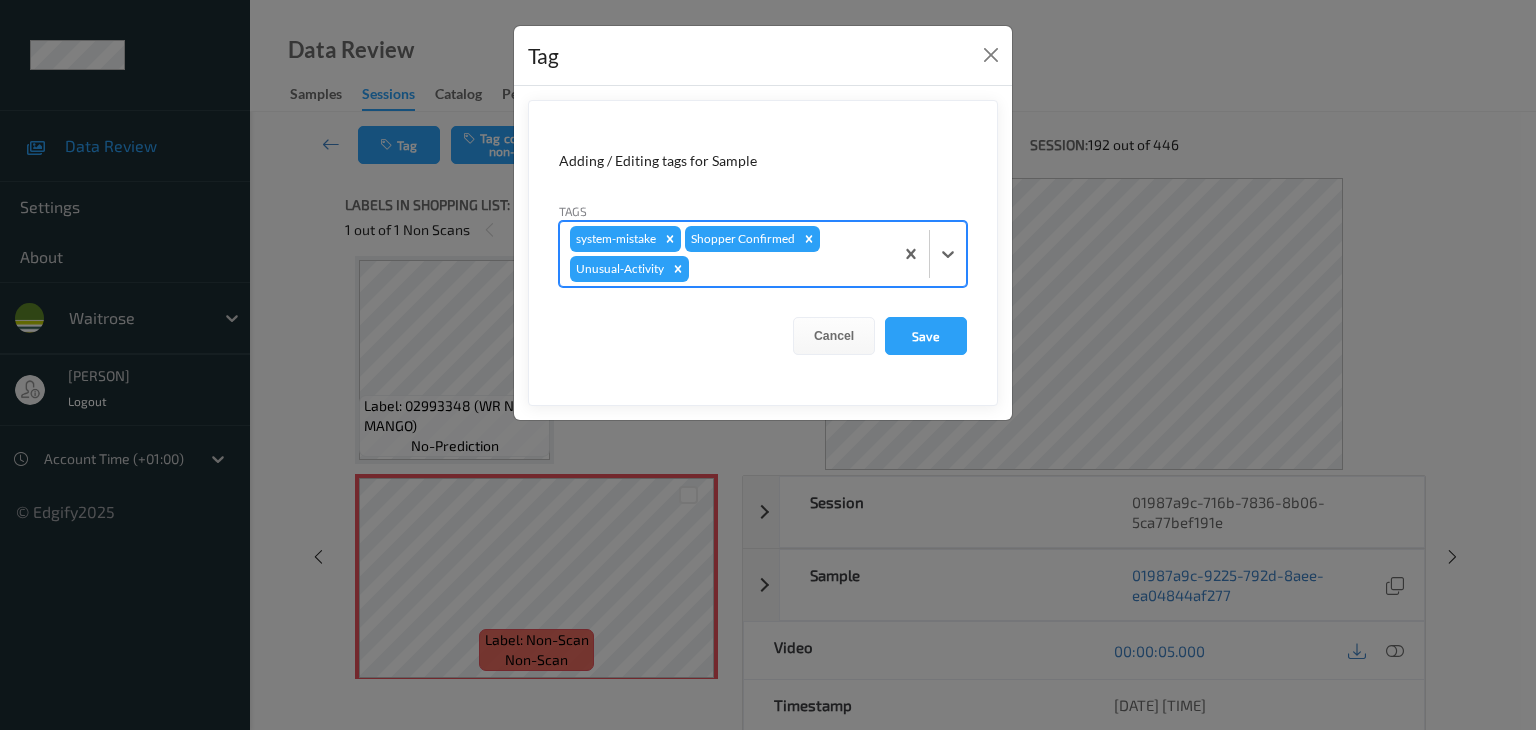 type on "p" 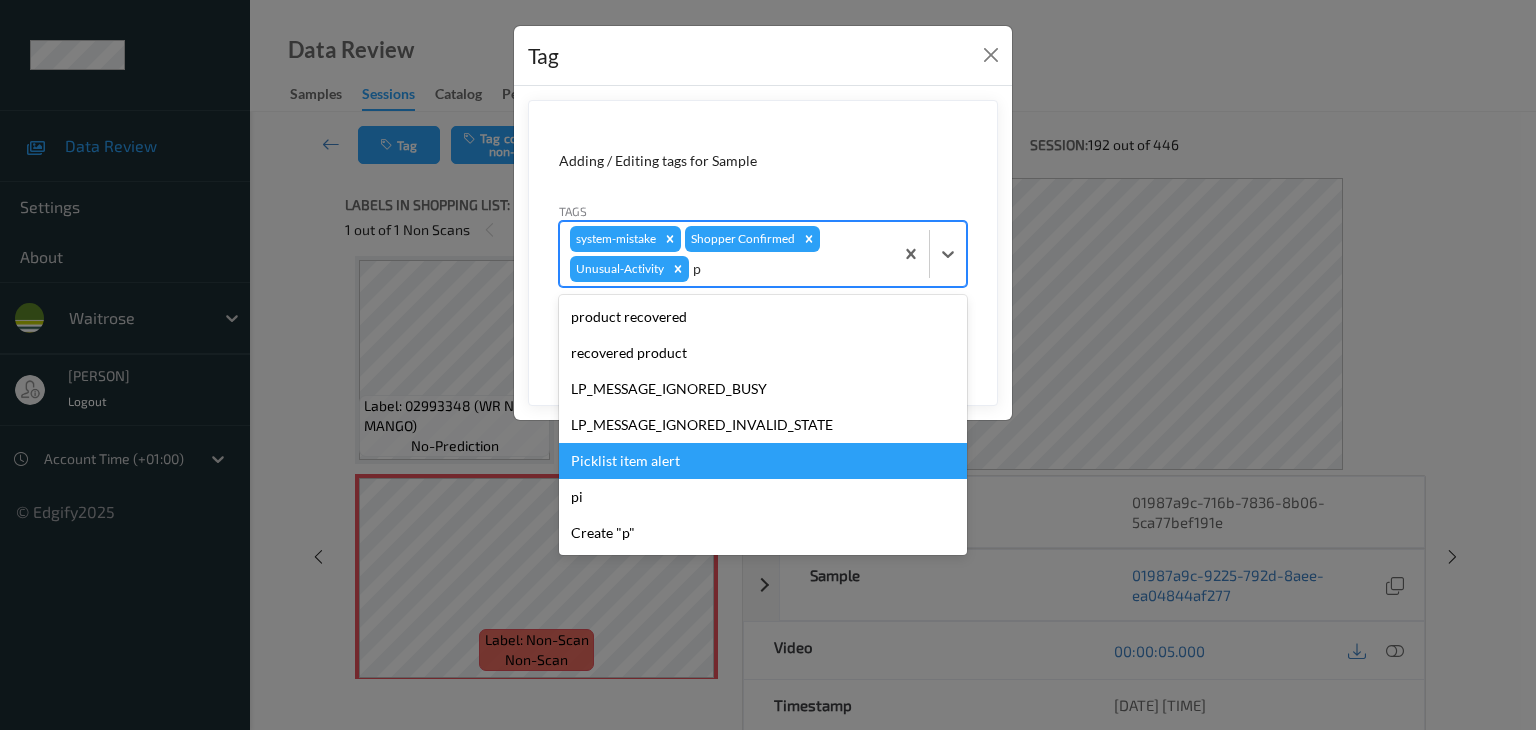 click on "Picklist item alert" at bounding box center (763, 461) 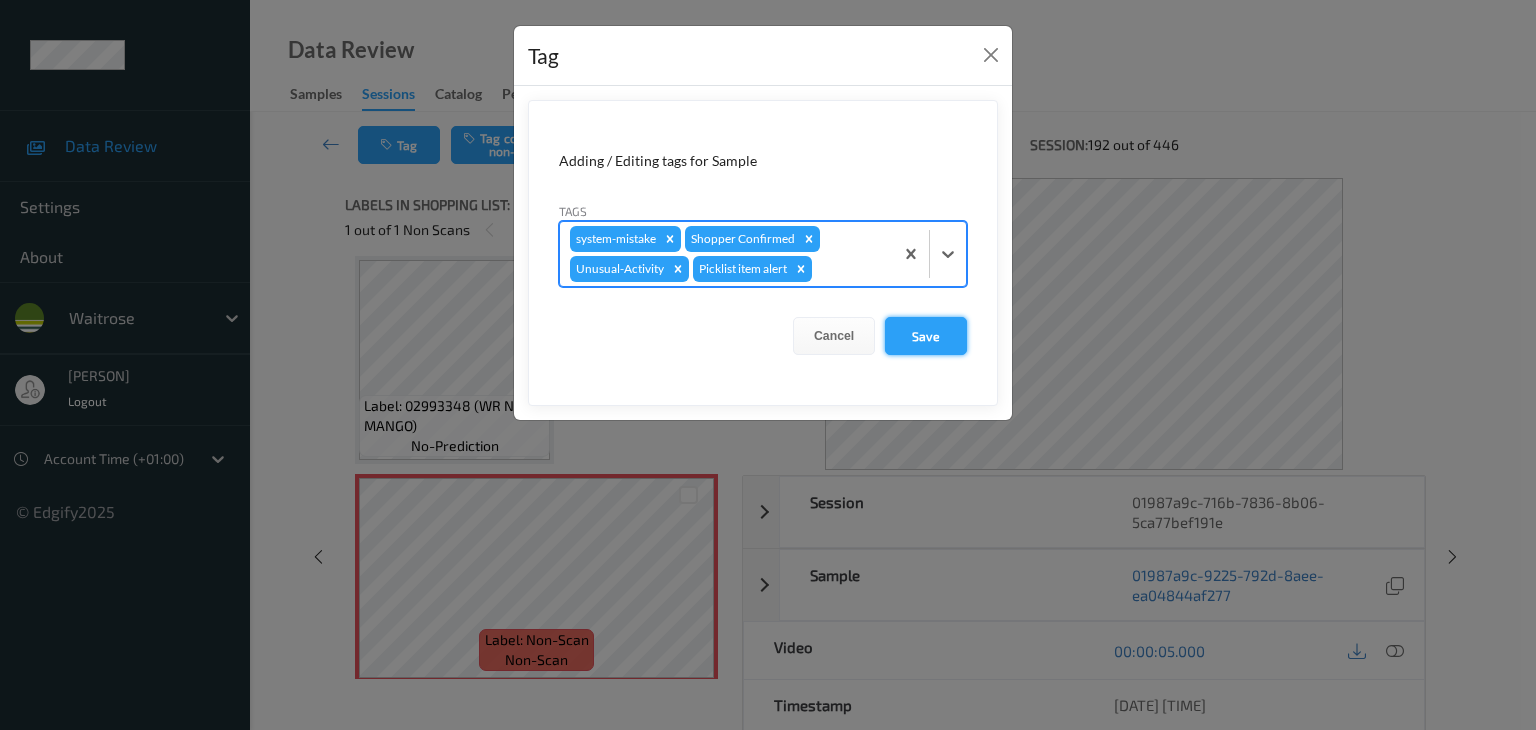 click on "Save" at bounding box center (926, 336) 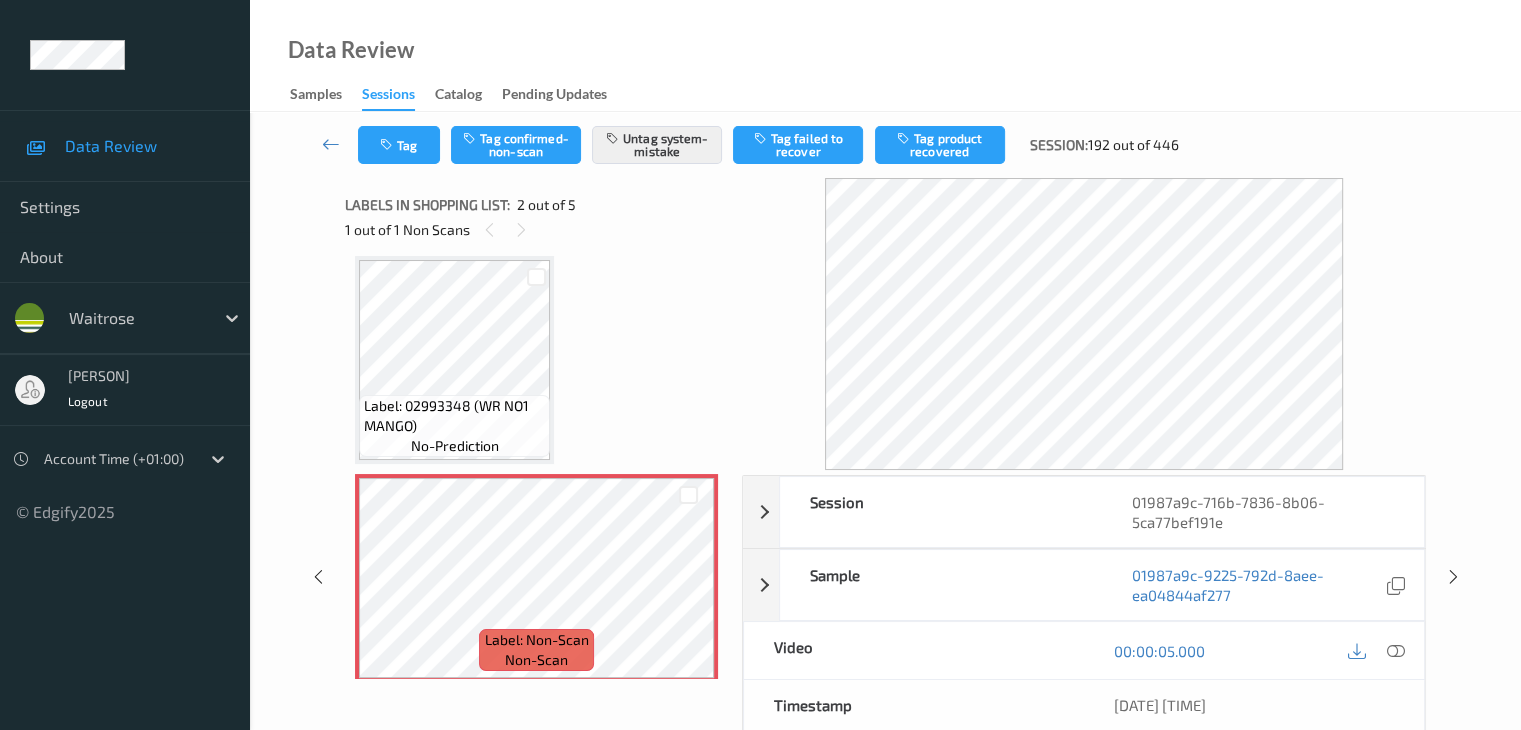 type 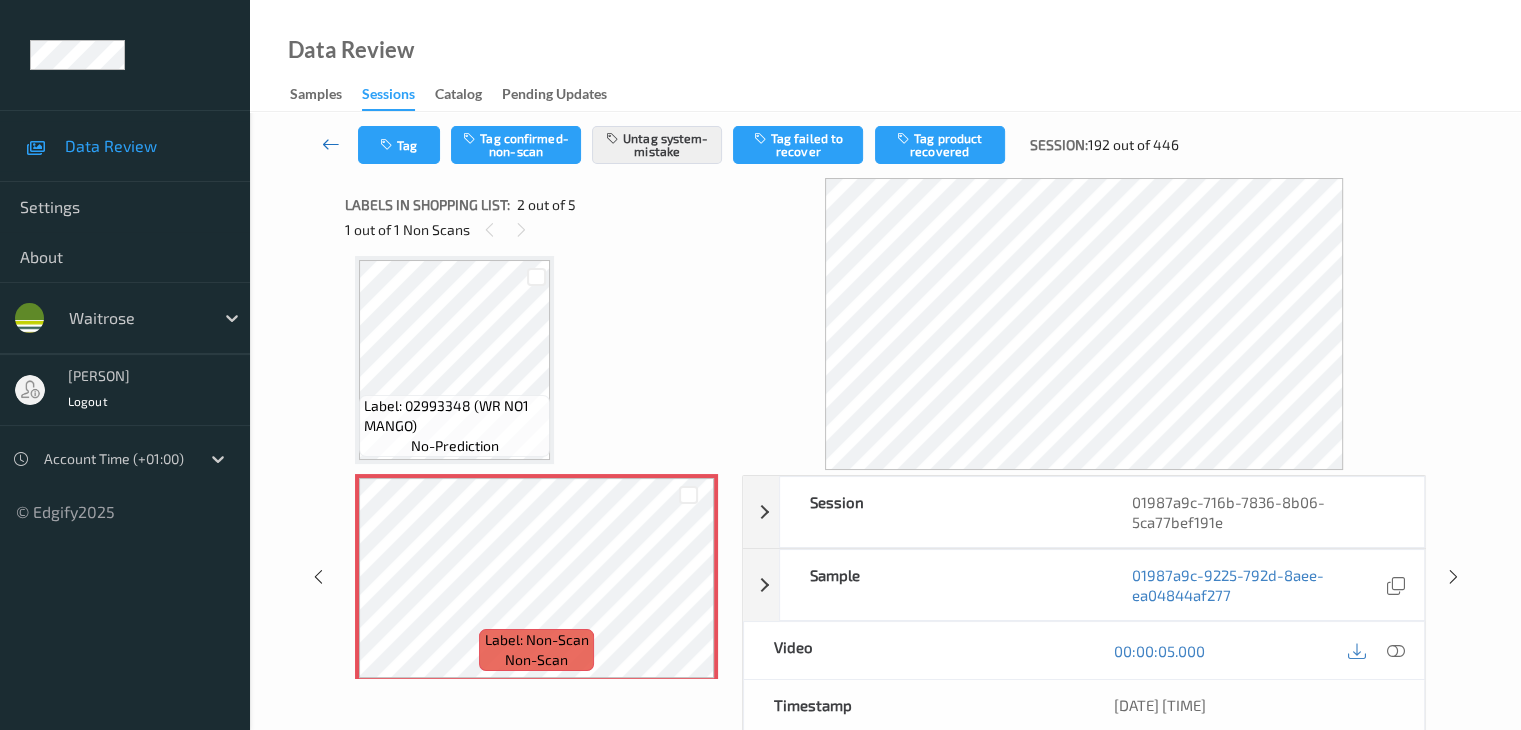 click at bounding box center (331, 145) 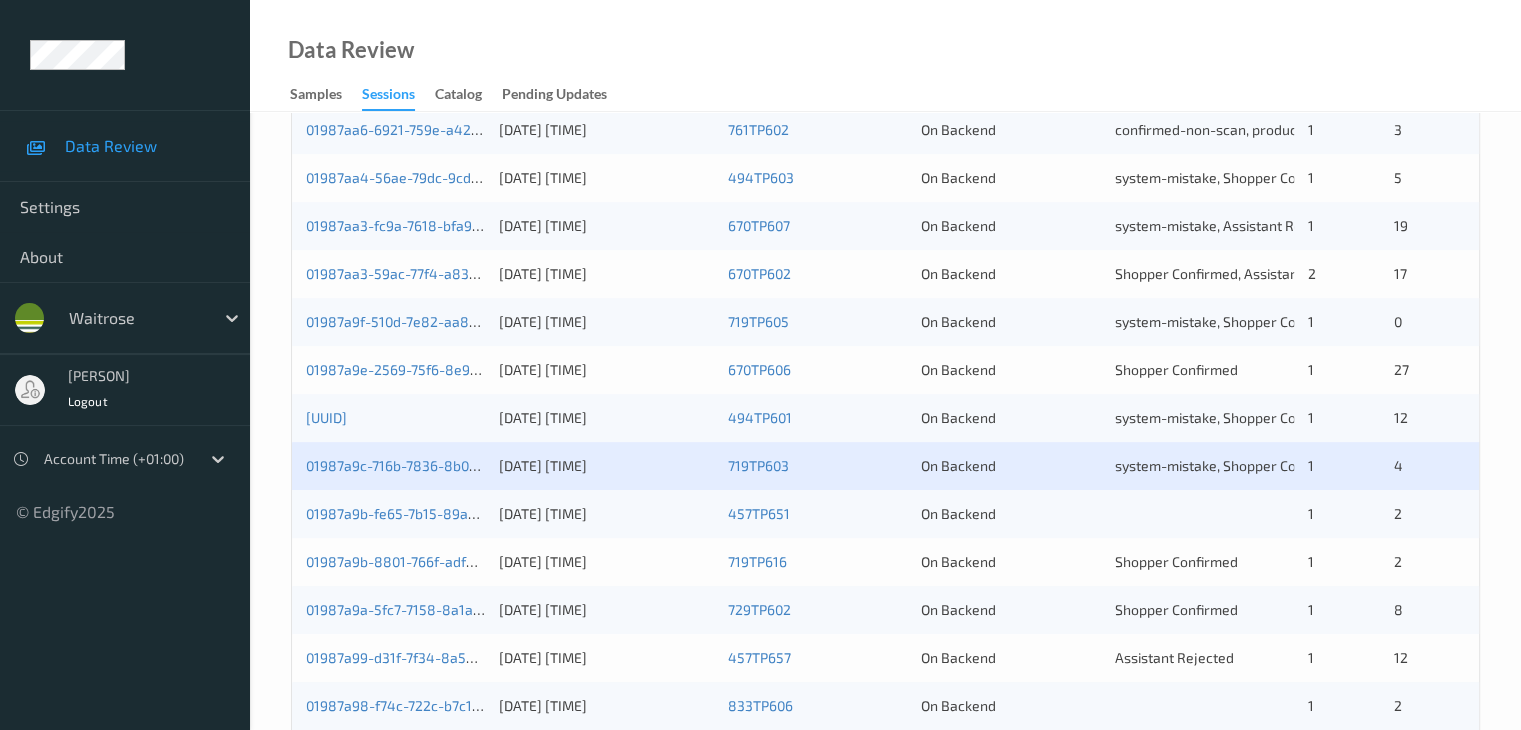 scroll, scrollTop: 700, scrollLeft: 0, axis: vertical 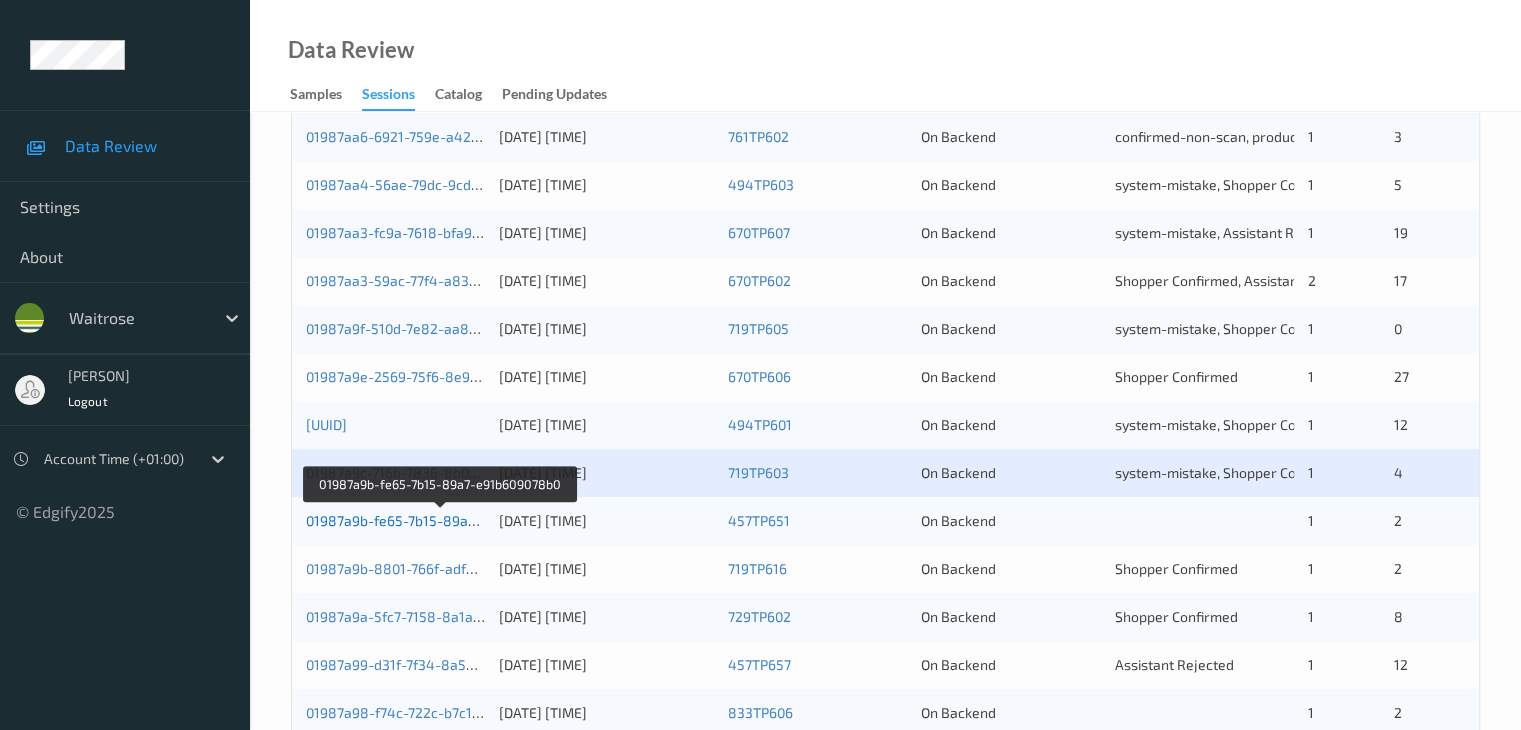 click on "01987a9b-fe65-7b15-89a7-e91b609078b0" at bounding box center (440, 520) 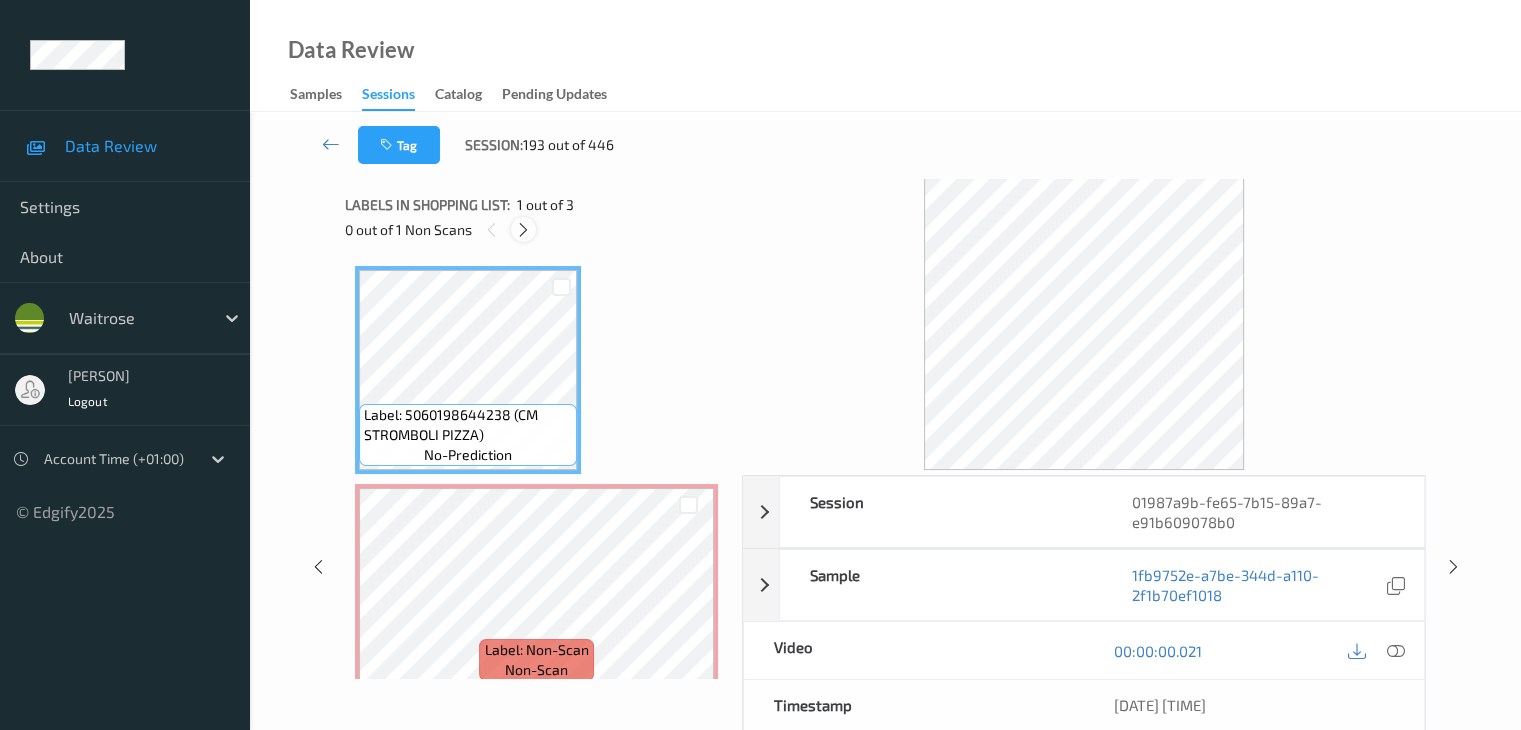 click at bounding box center [523, 229] 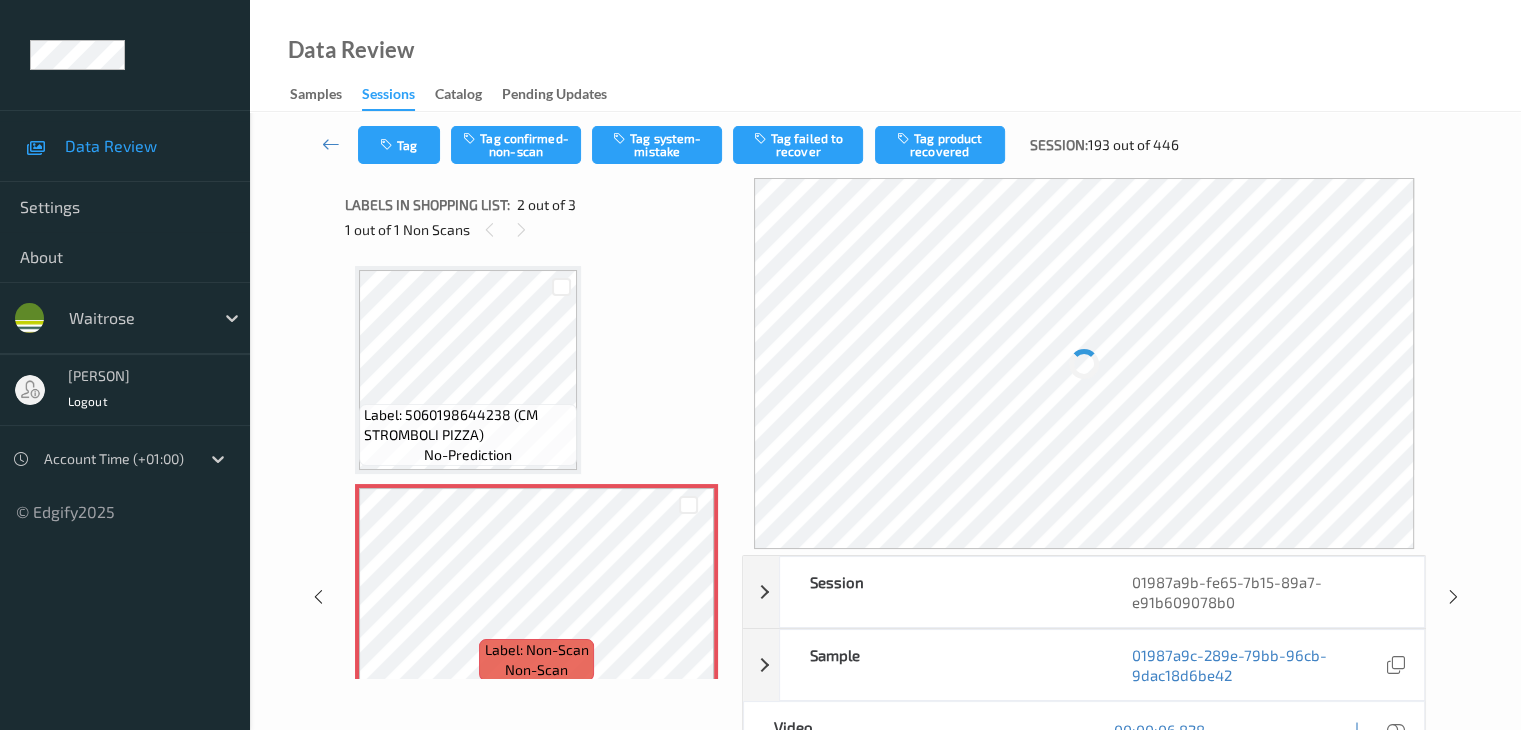 scroll, scrollTop: 10, scrollLeft: 0, axis: vertical 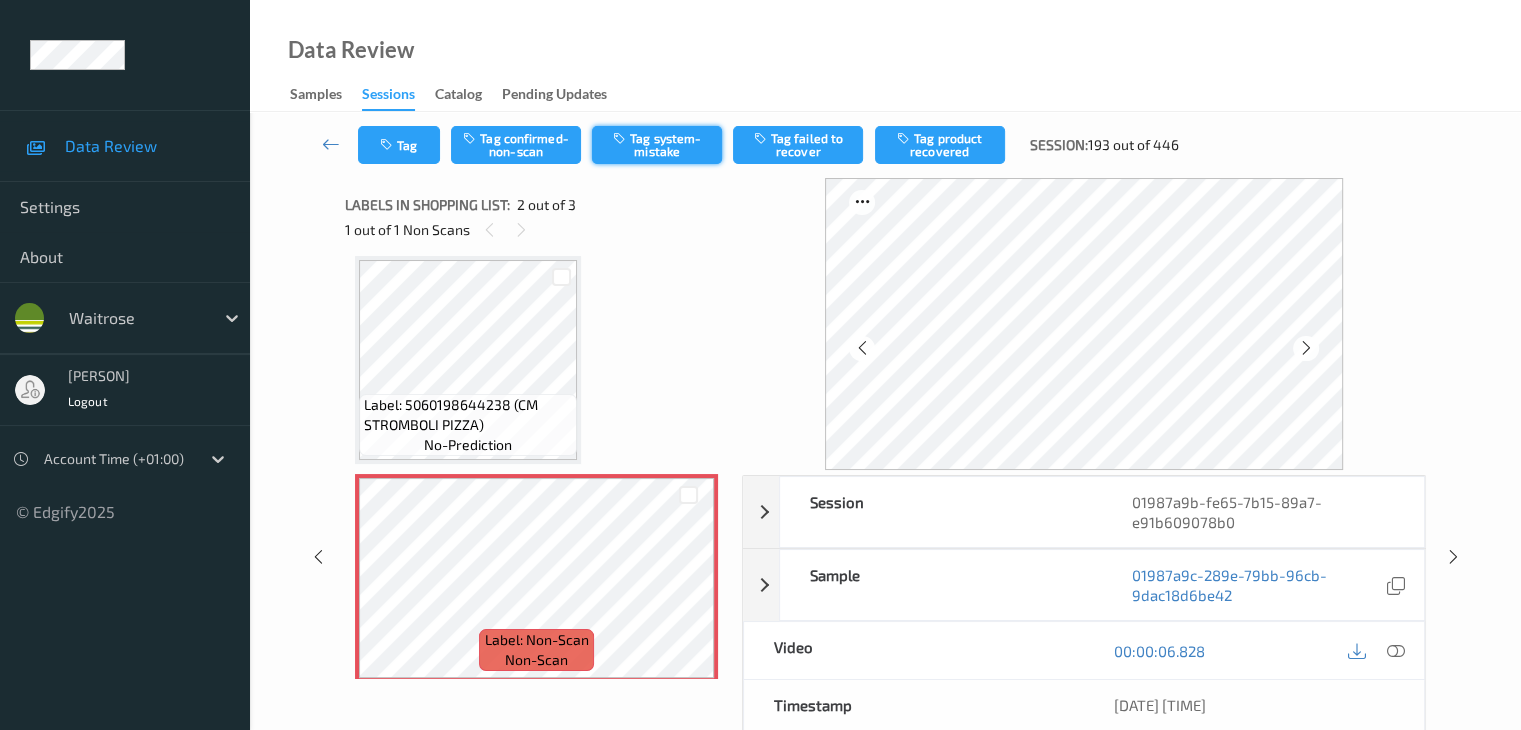 click on "Tag   system-mistake" at bounding box center [657, 145] 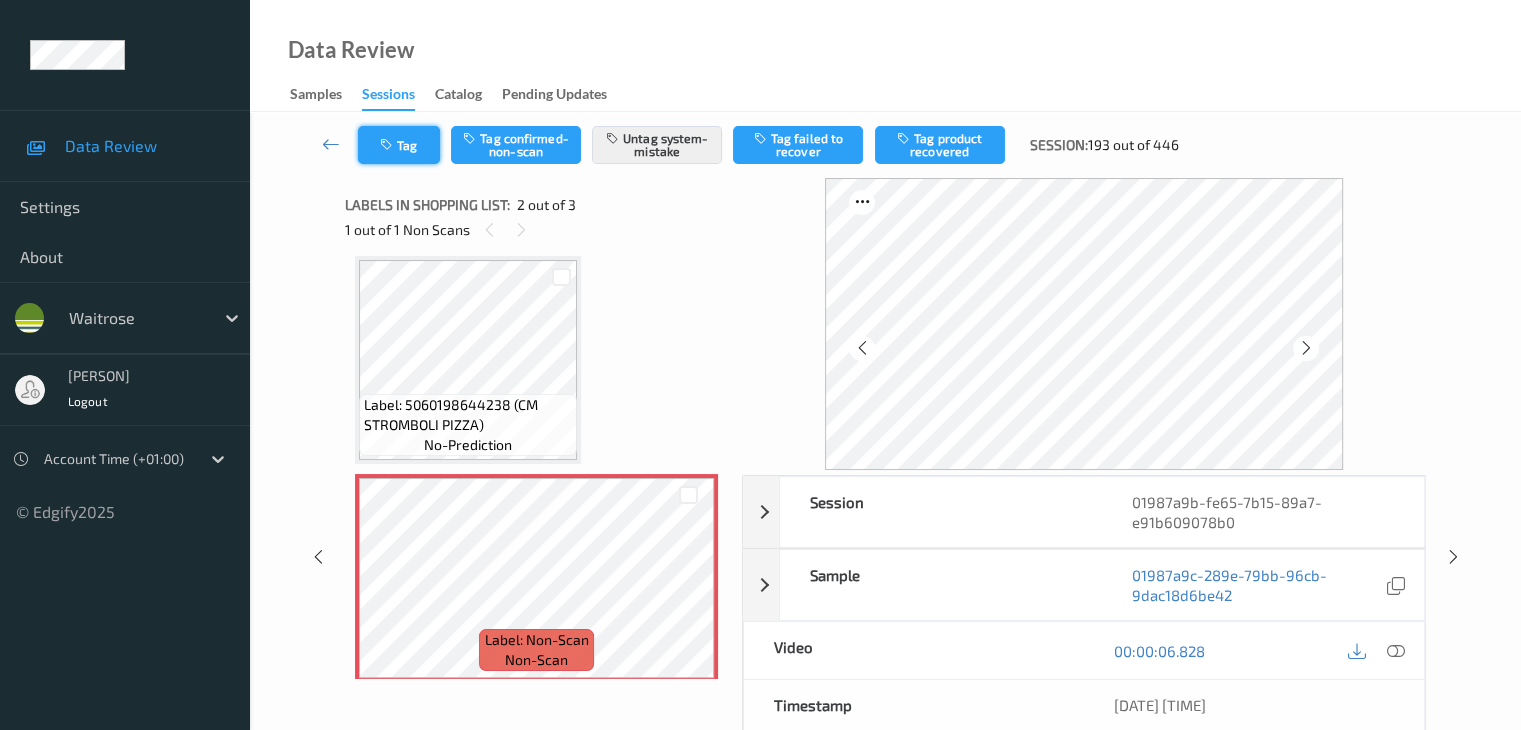 click on "Tag" at bounding box center [399, 145] 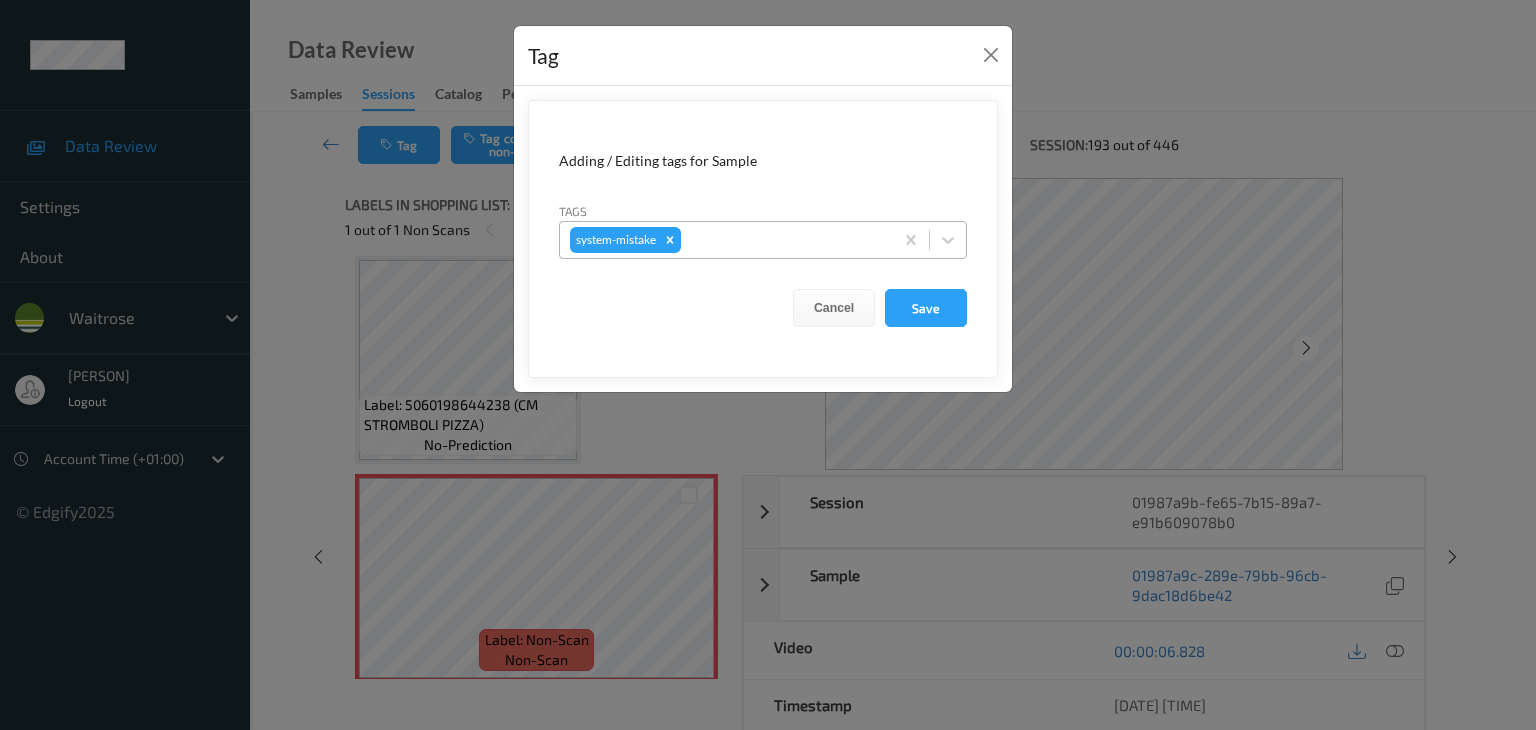 click at bounding box center [784, 240] 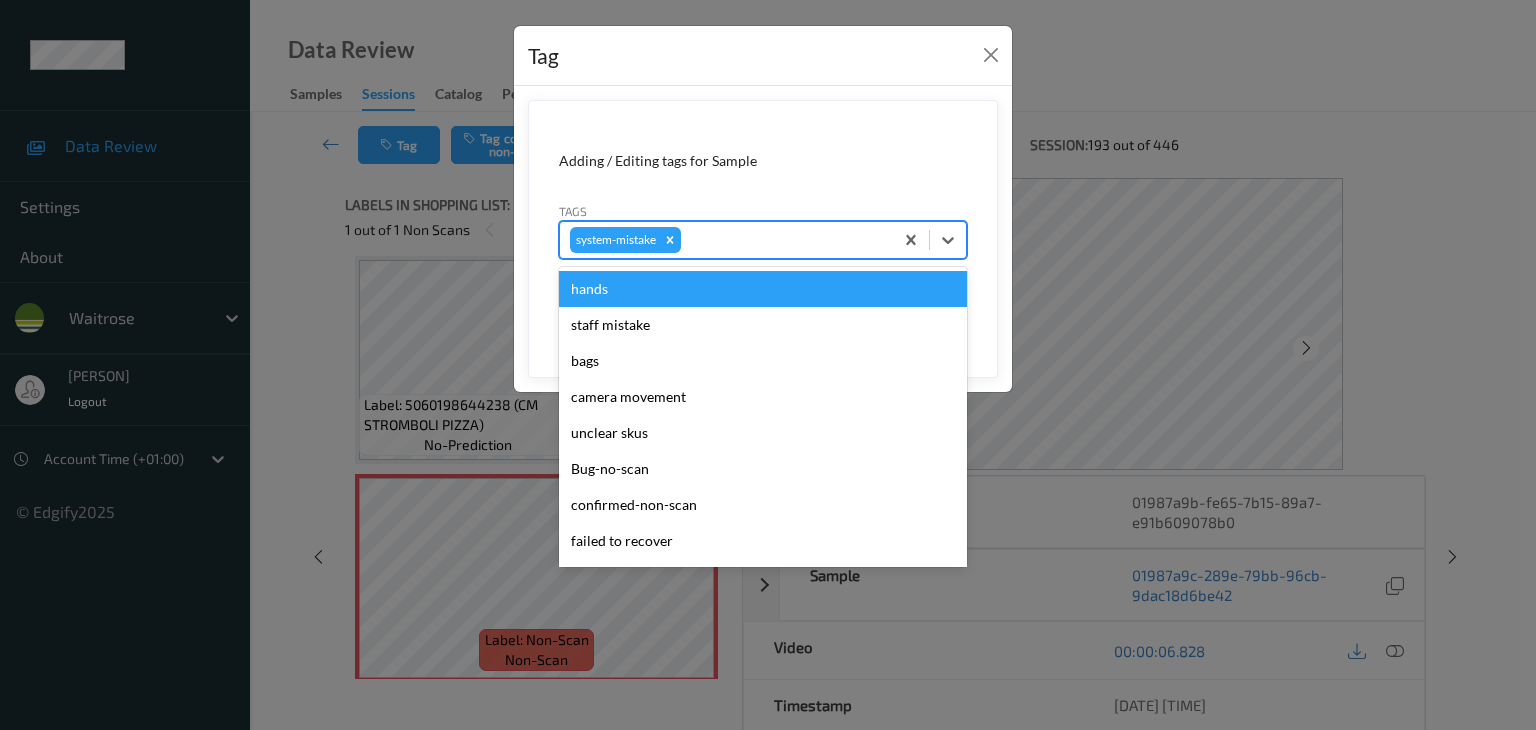 type on "u" 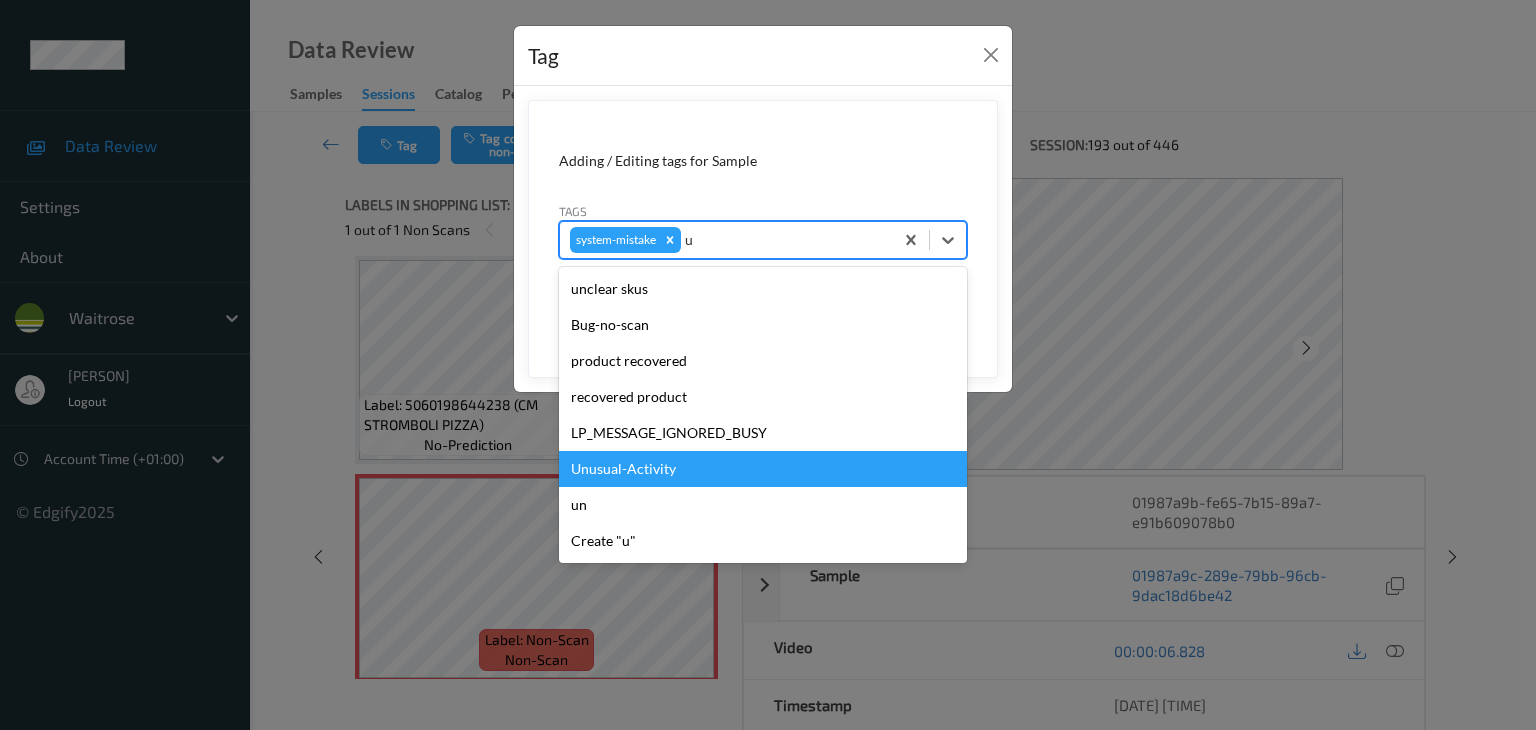 click on "Unusual-Activity" at bounding box center (763, 469) 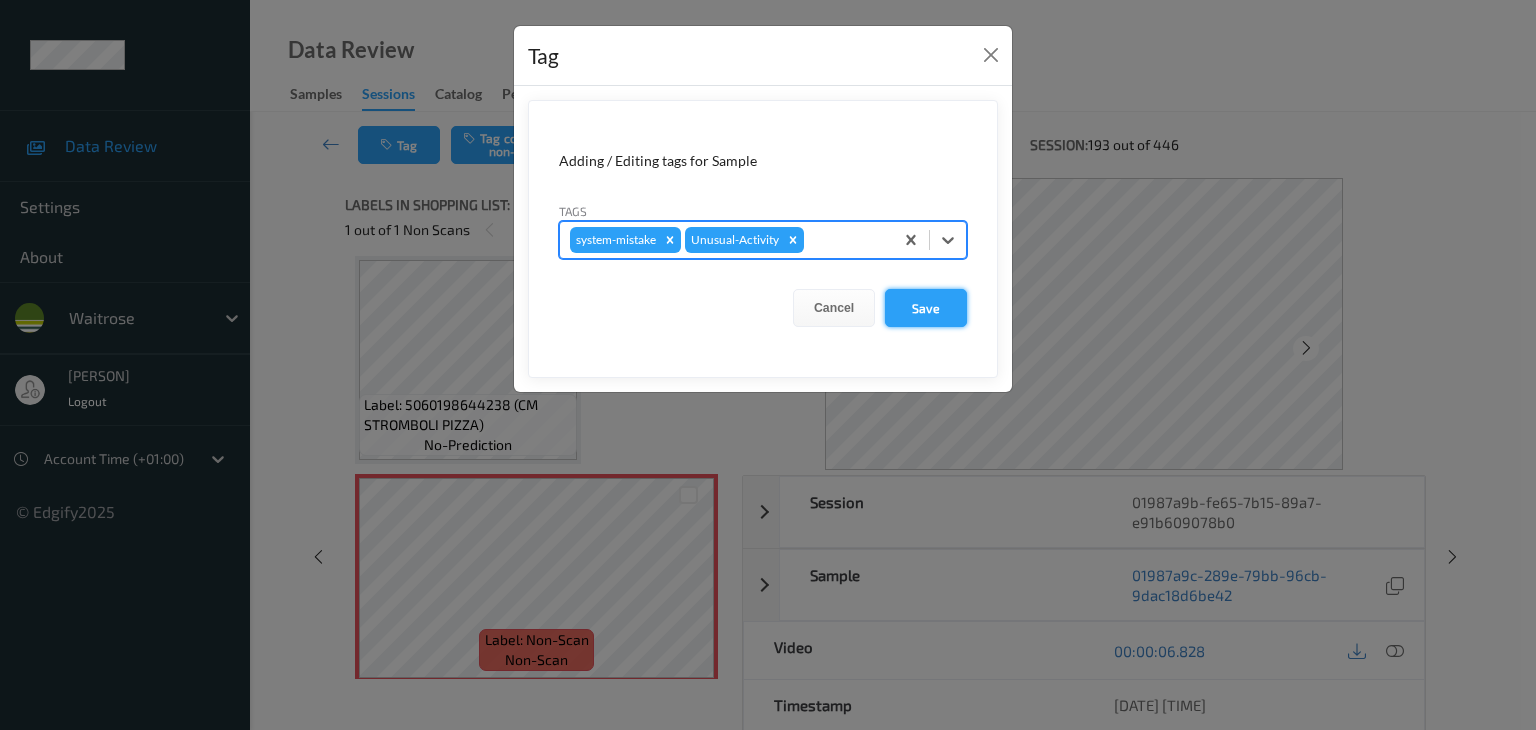 click on "Save" at bounding box center [926, 308] 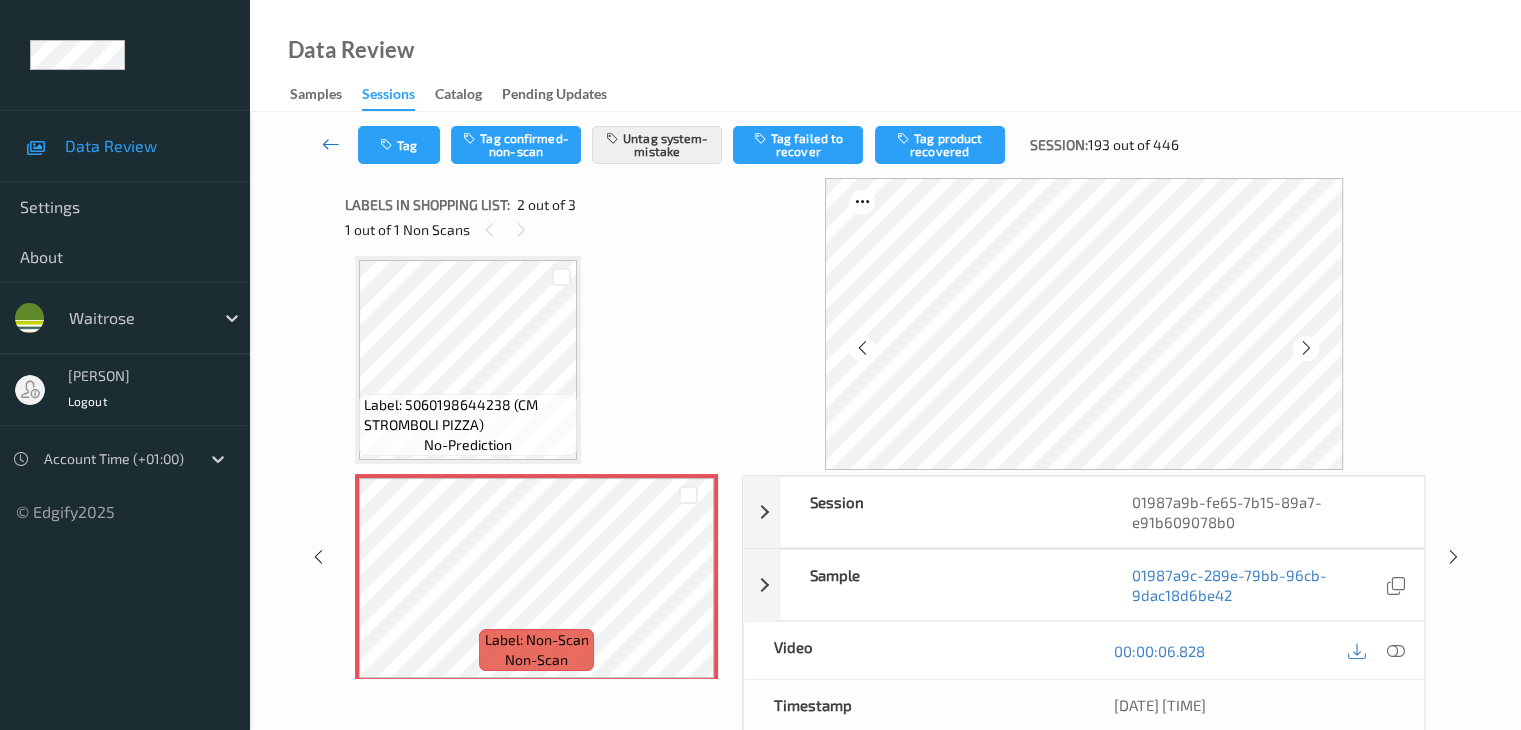 click at bounding box center (331, 144) 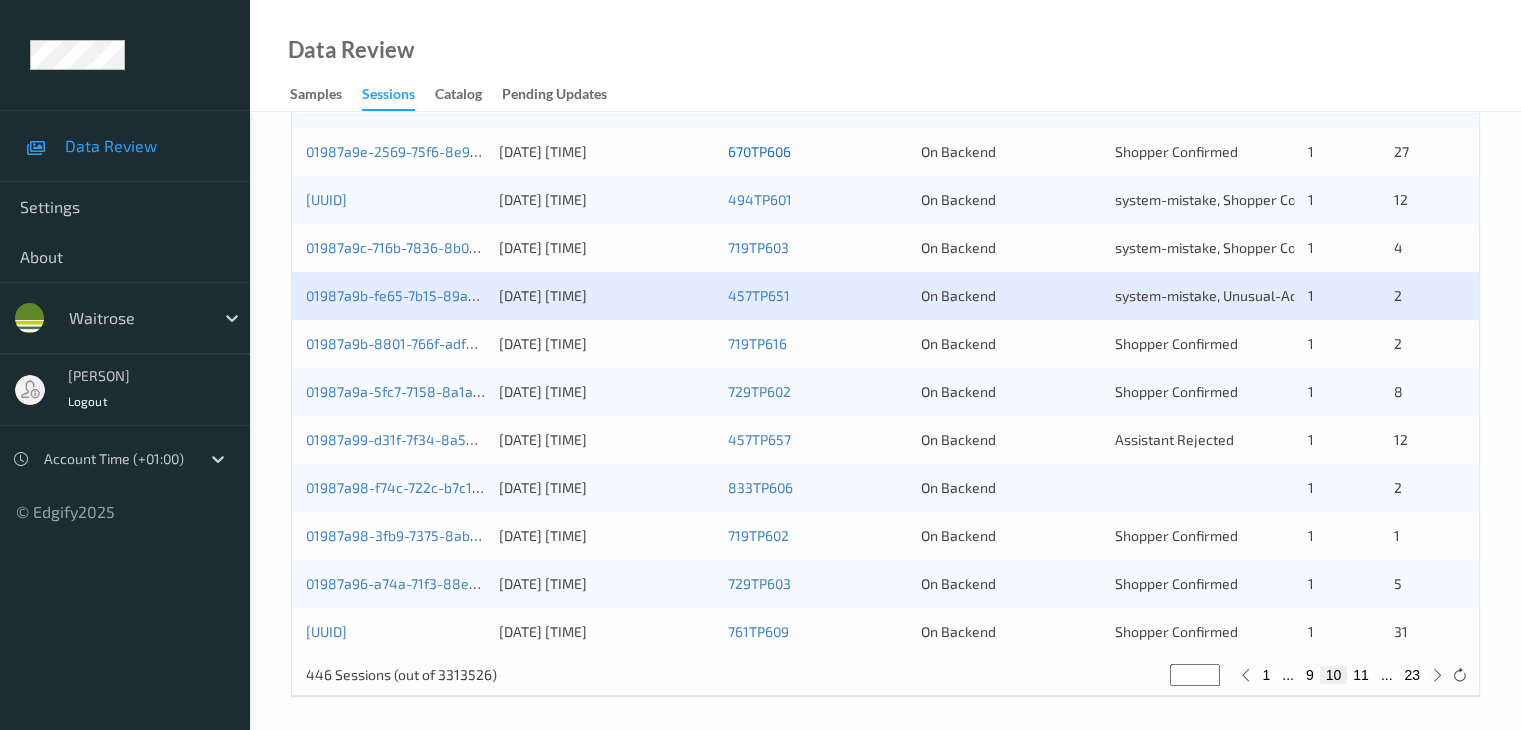 scroll, scrollTop: 932, scrollLeft: 0, axis: vertical 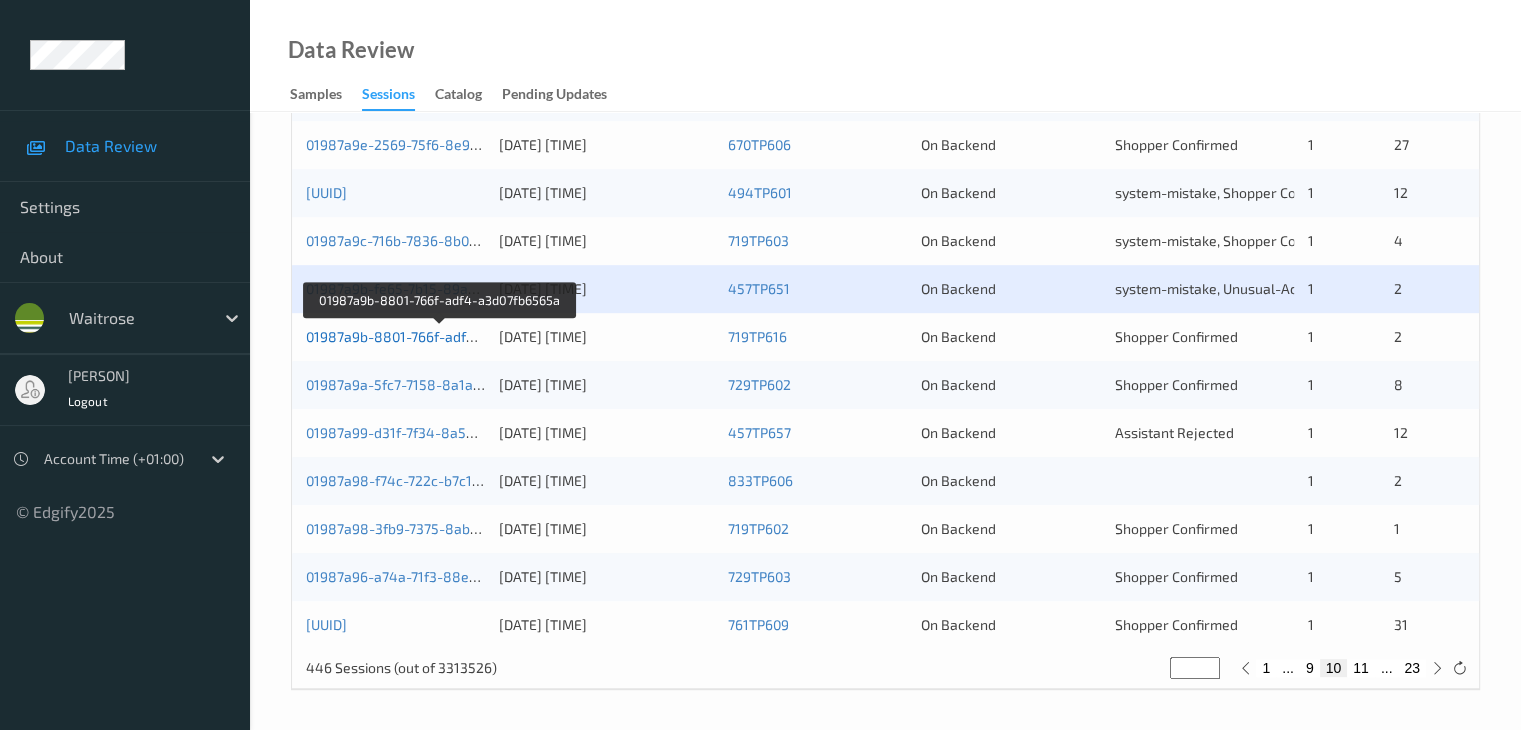 click on "01987a9b-8801-766f-adf4-a3d07fb6565a" at bounding box center (439, 336) 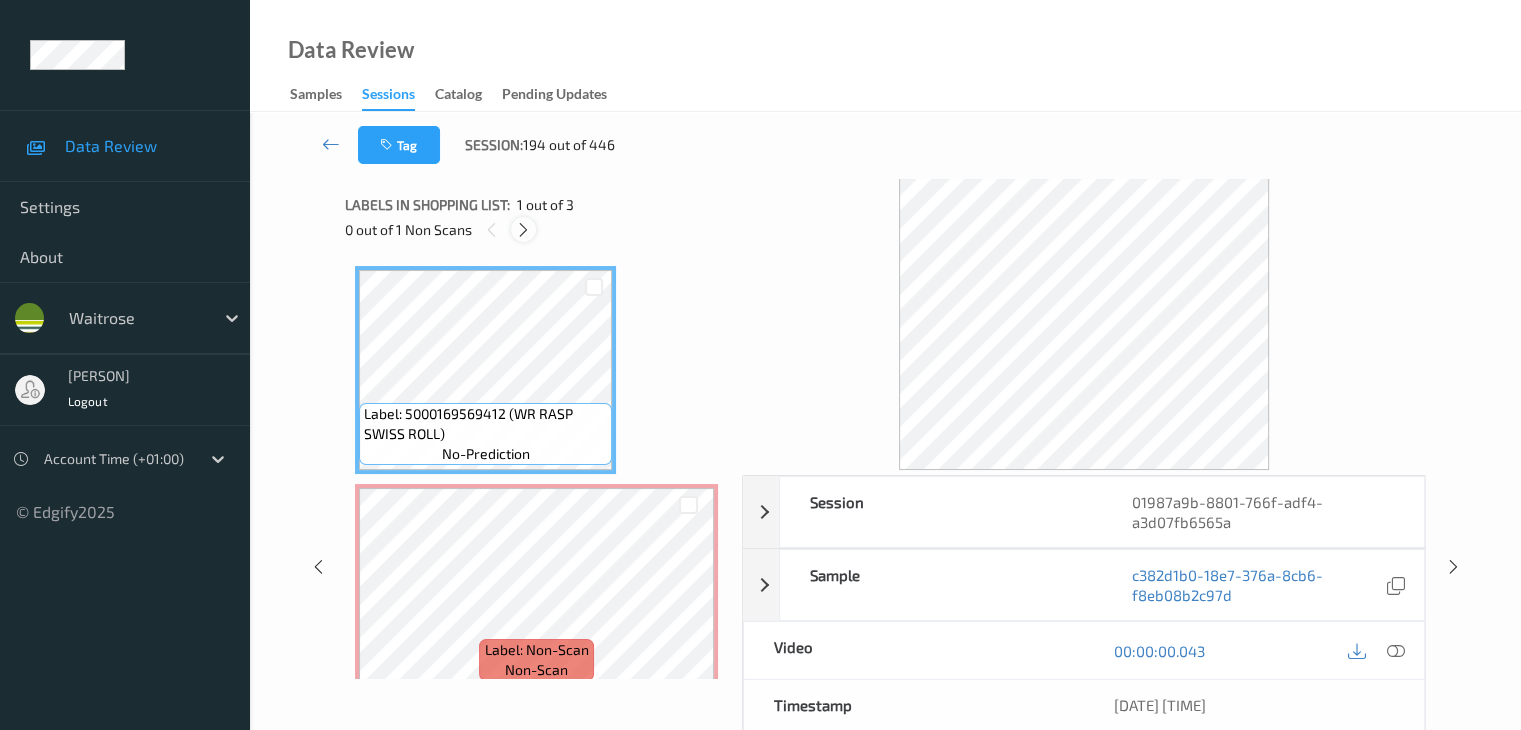 click at bounding box center (523, 230) 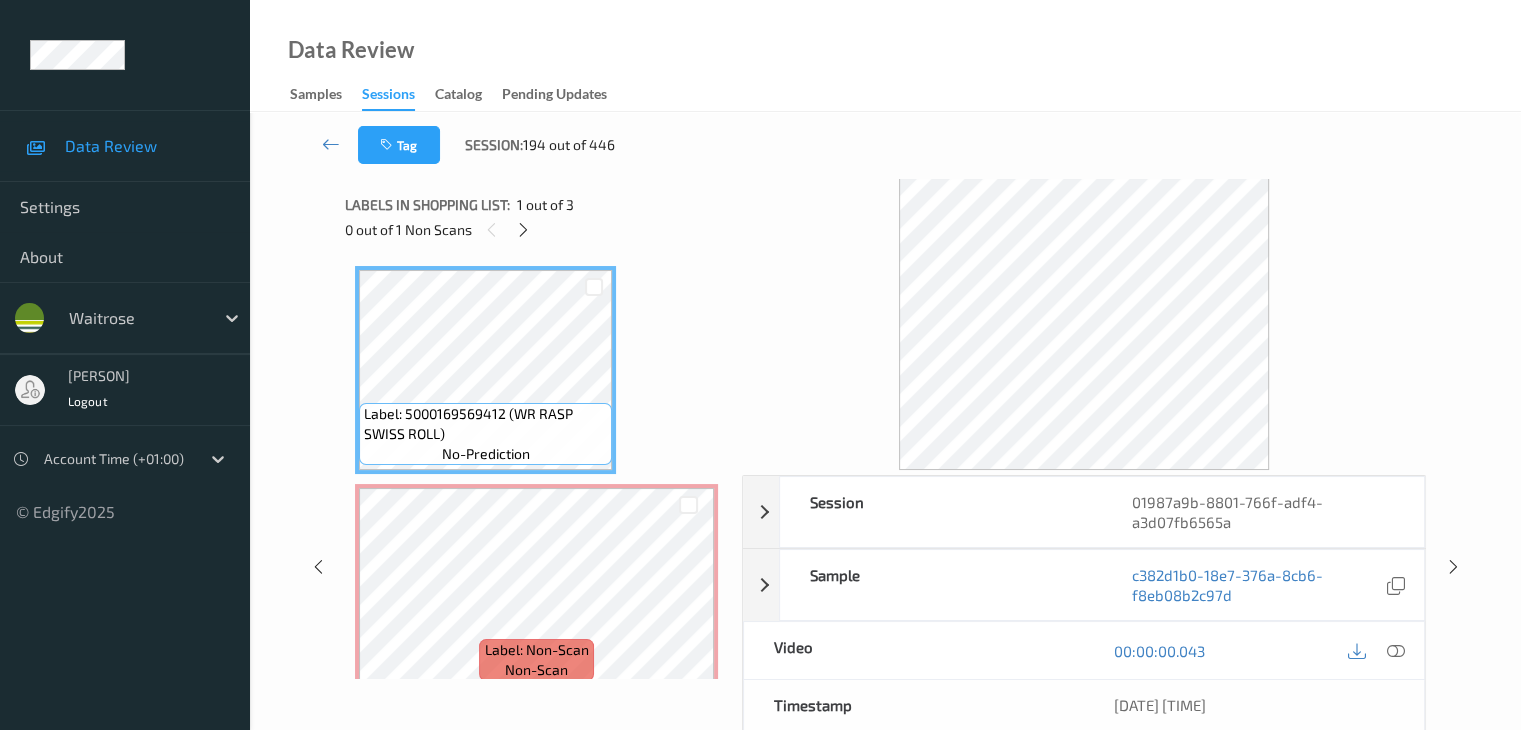 scroll, scrollTop: 10, scrollLeft: 0, axis: vertical 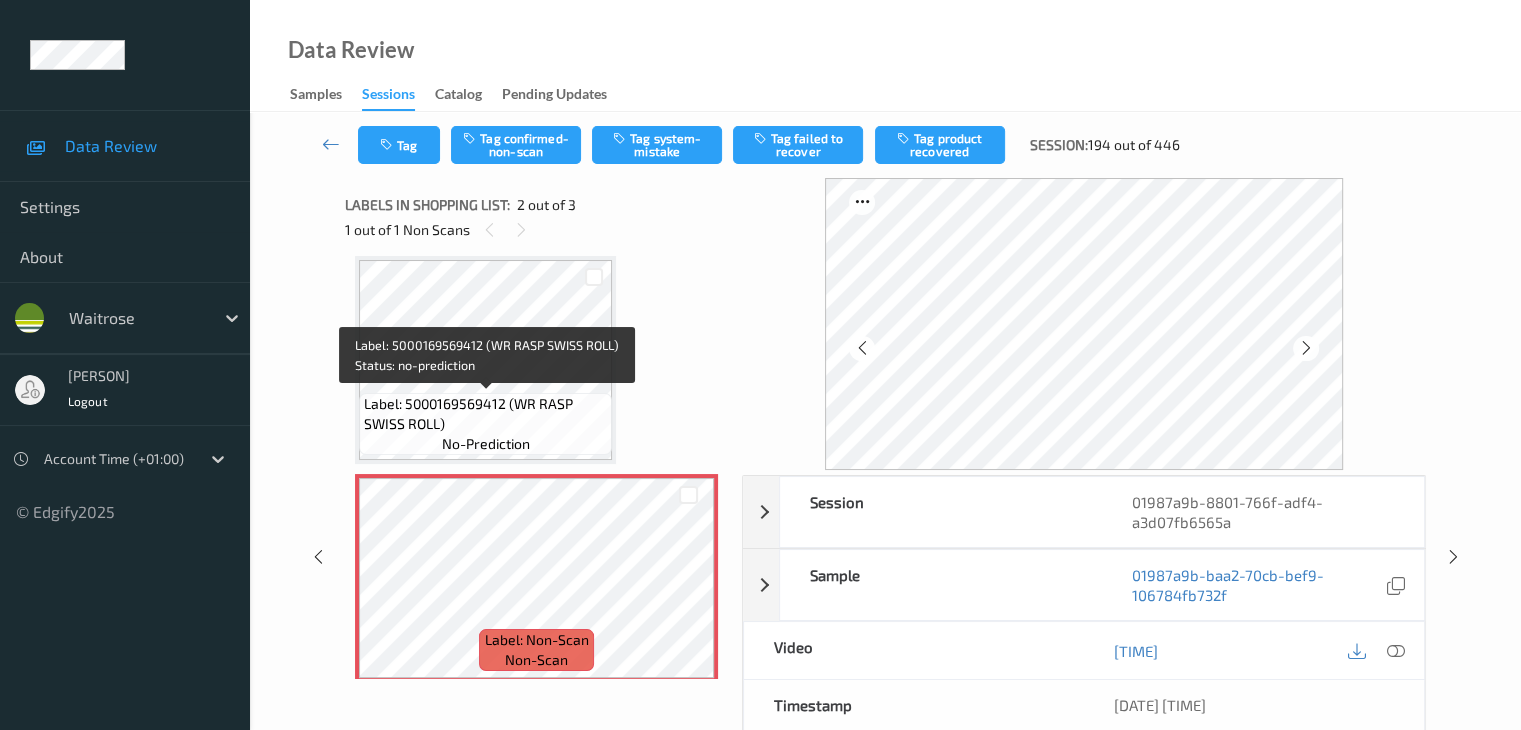 click on "Label: 5000169569412 (WR RASP SWISS ROLL)" at bounding box center [485, 414] 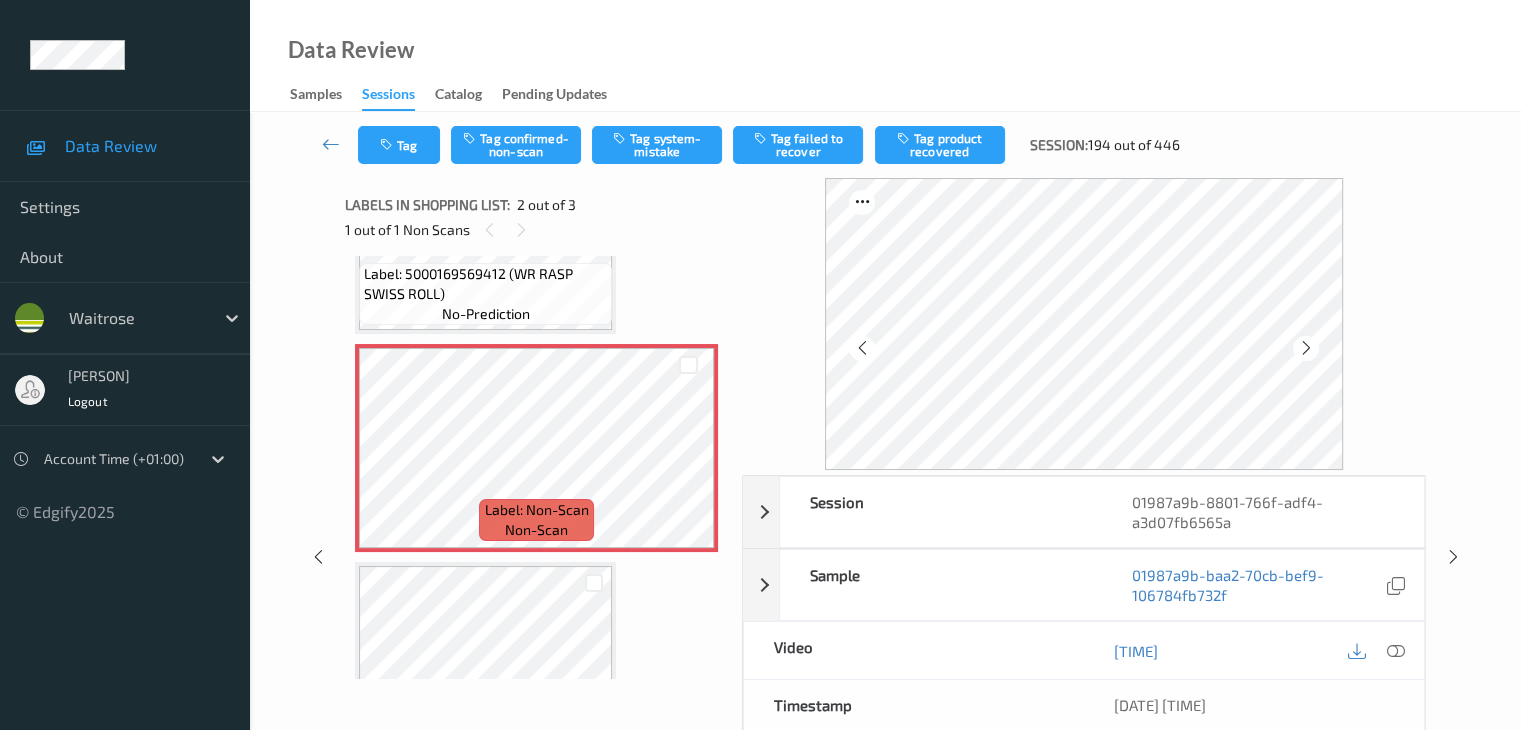 scroll, scrollTop: 41, scrollLeft: 0, axis: vertical 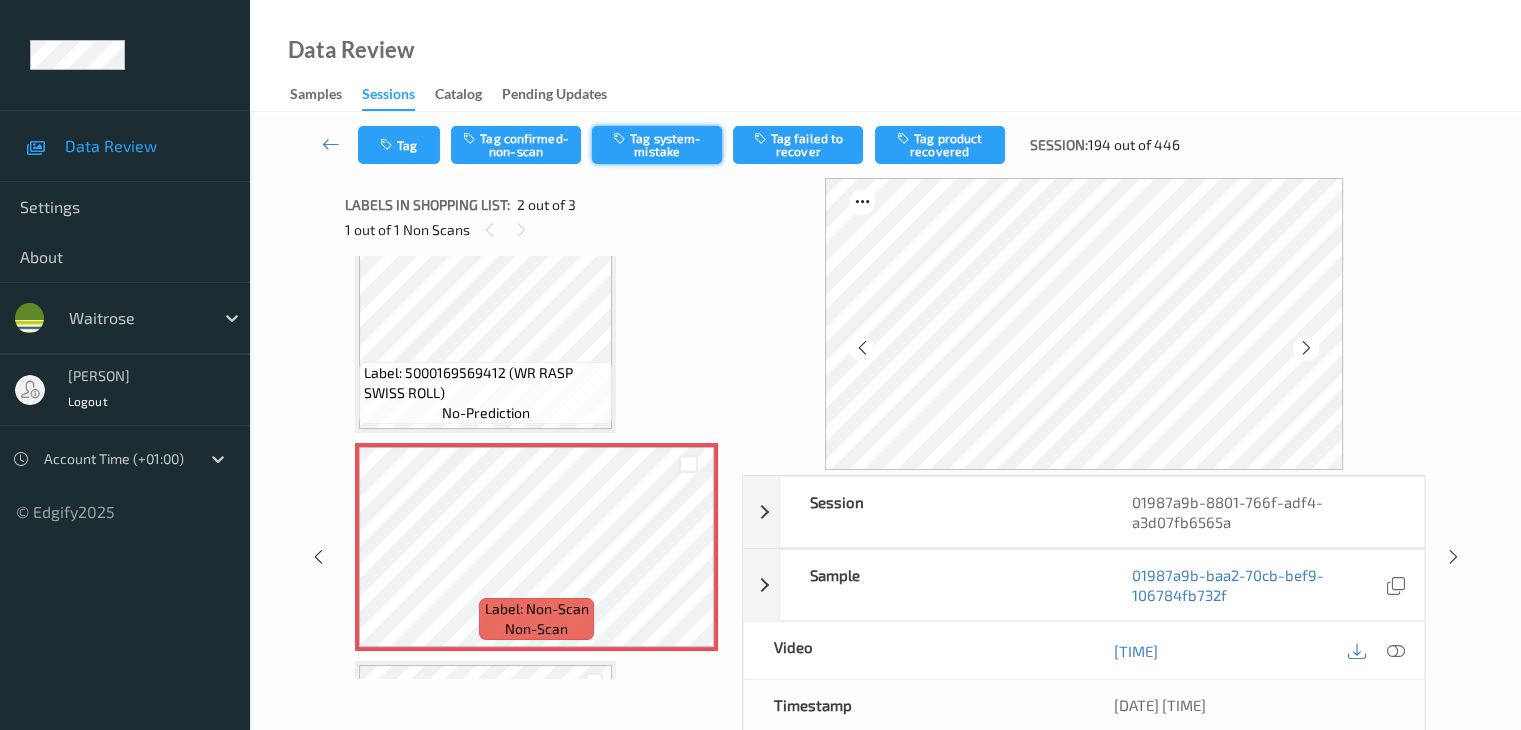 click on "Tag   system-mistake" at bounding box center [657, 145] 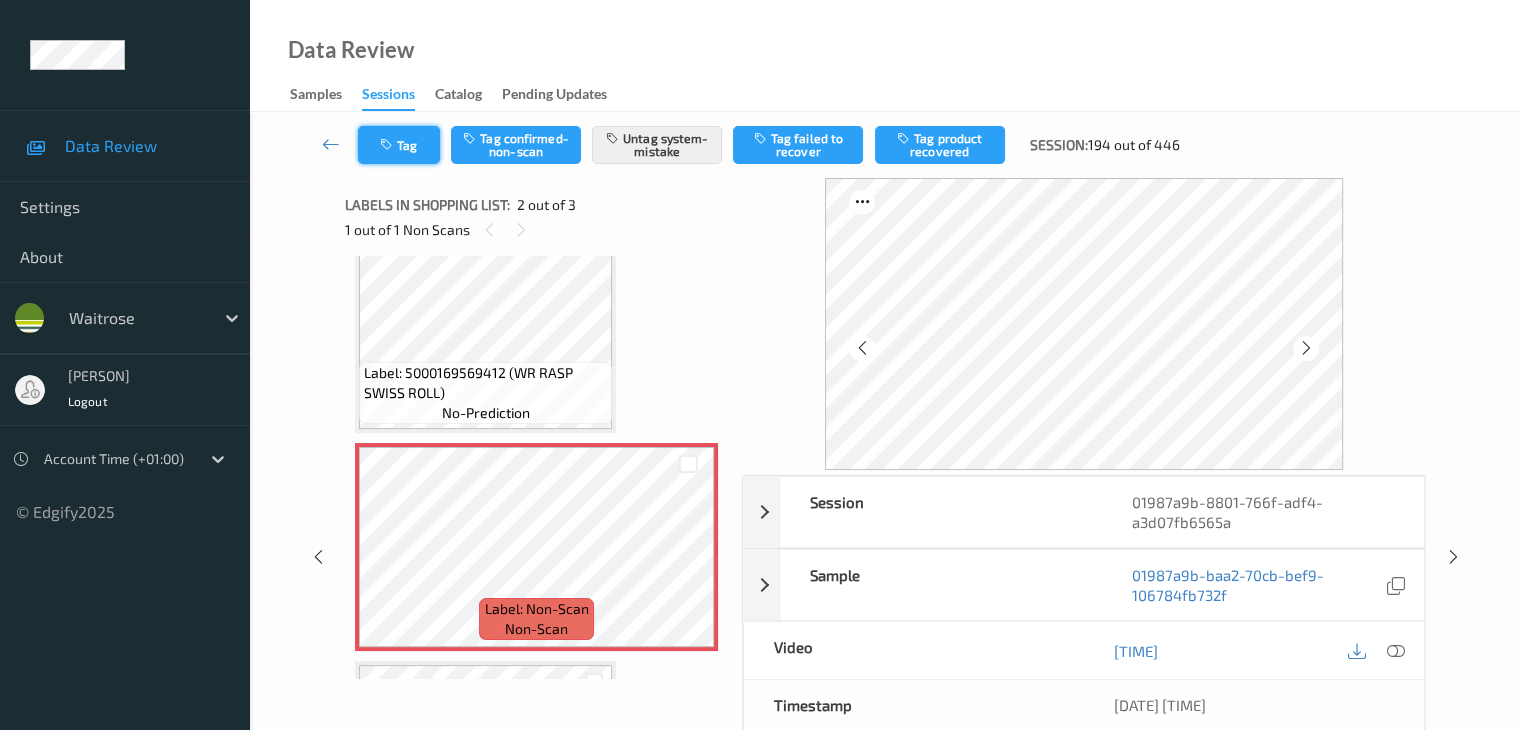 click at bounding box center [388, 145] 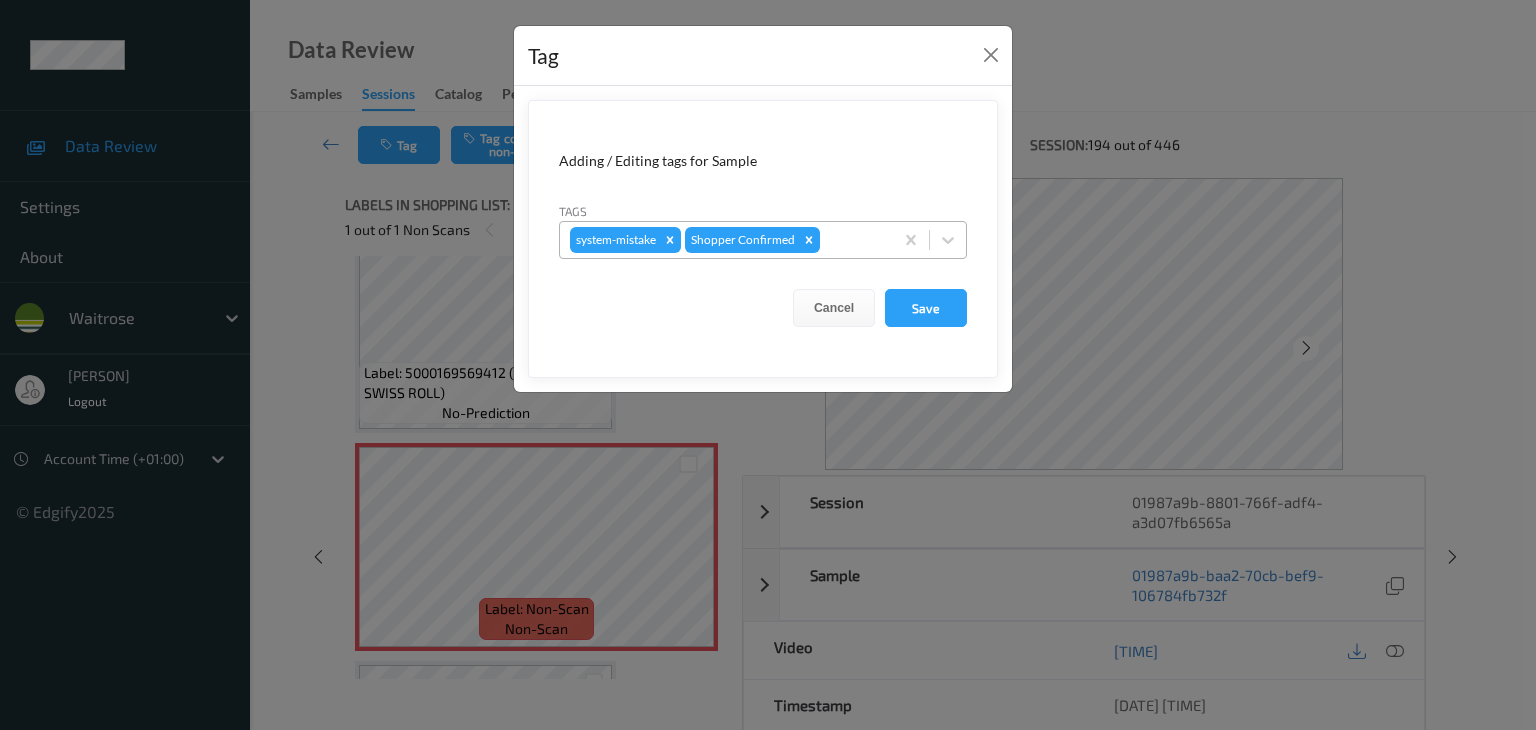 click at bounding box center (853, 240) 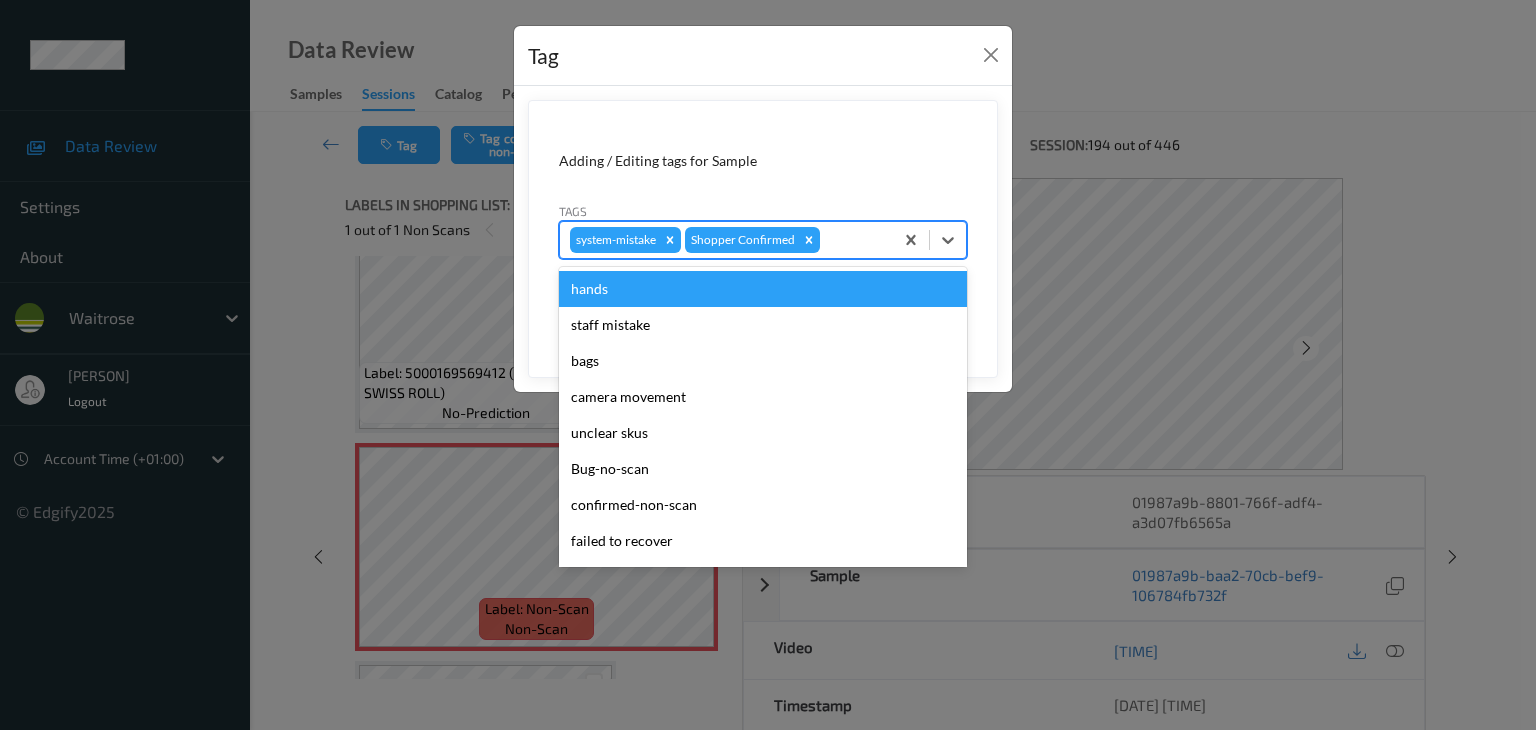 type on "u" 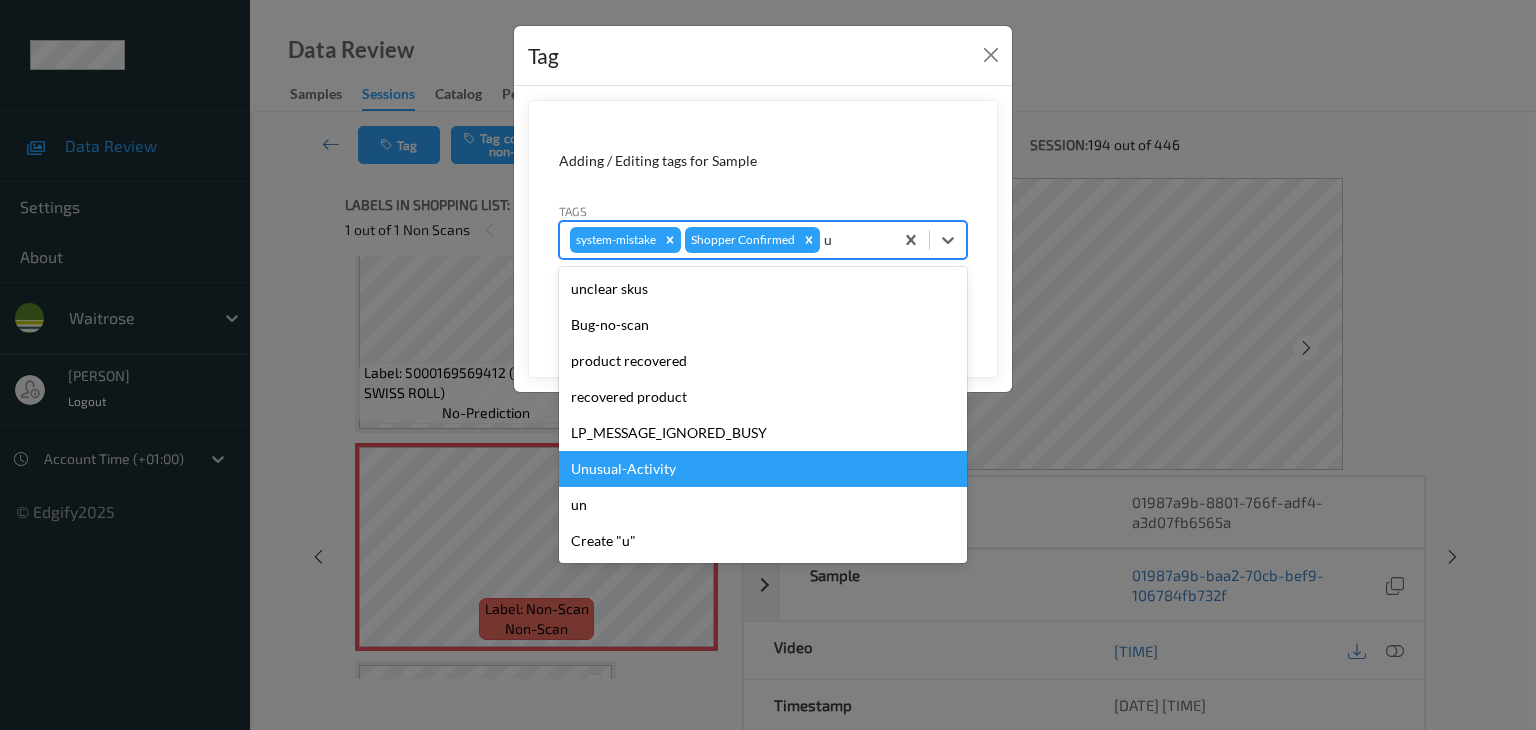 click on "Unusual-Activity" at bounding box center (763, 469) 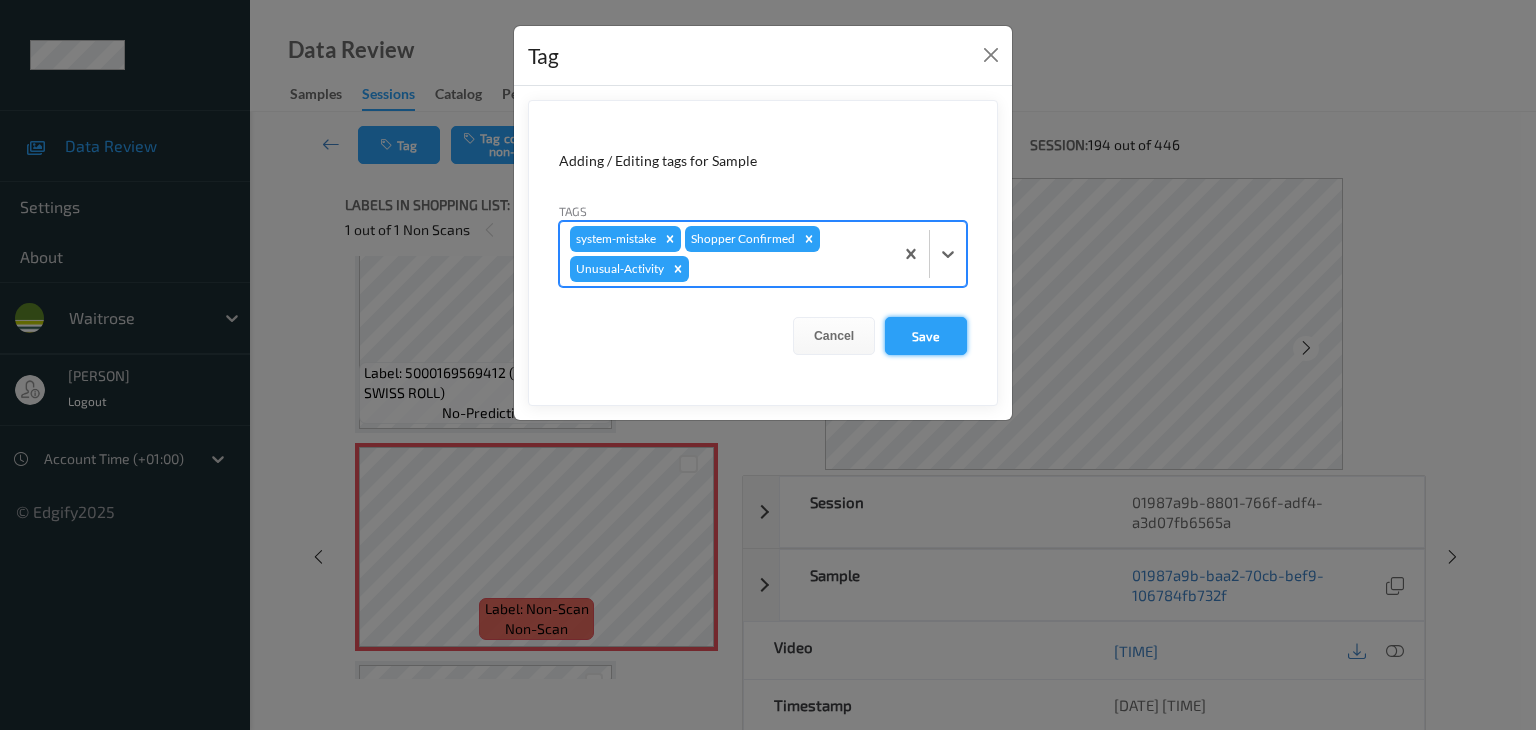 click on "Save" at bounding box center [926, 336] 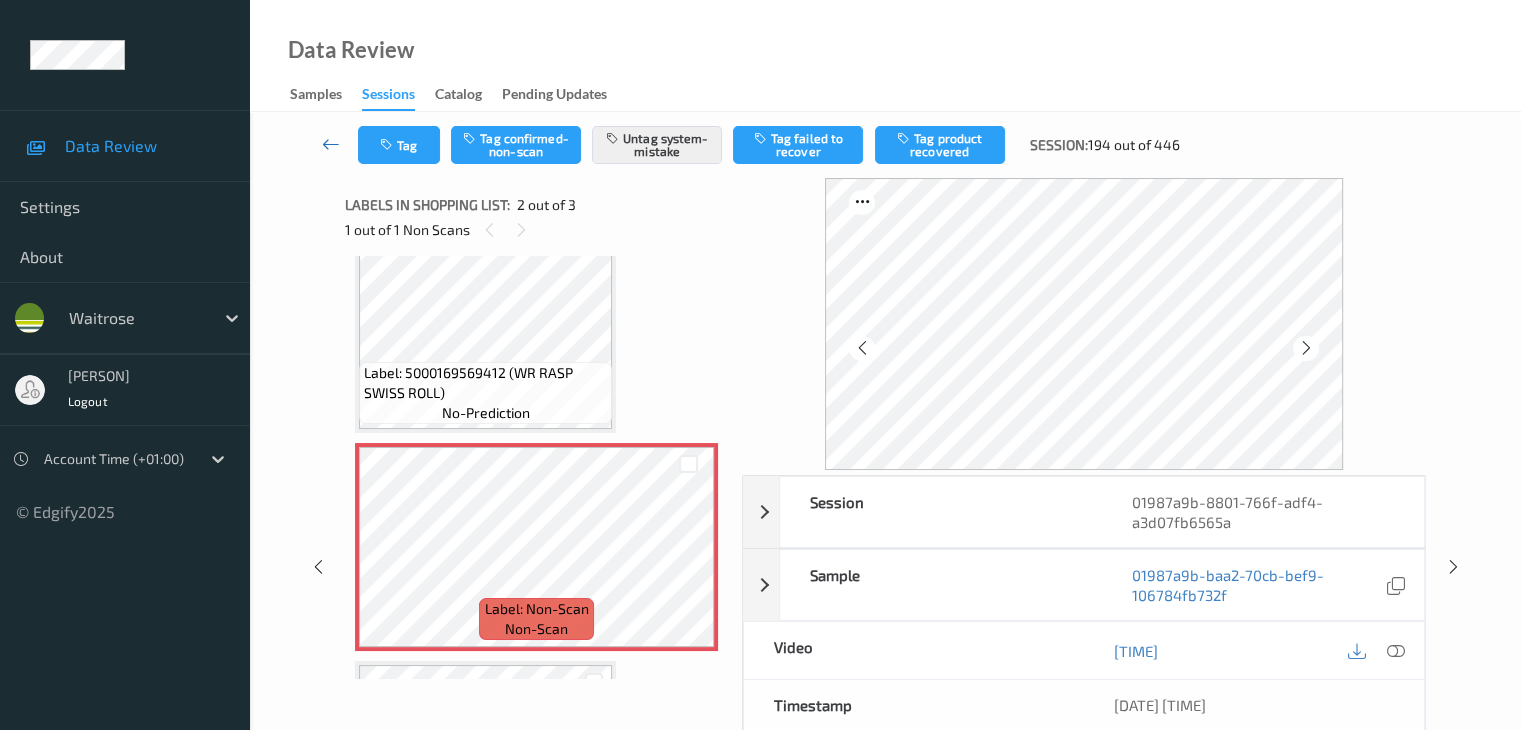 click at bounding box center (331, 144) 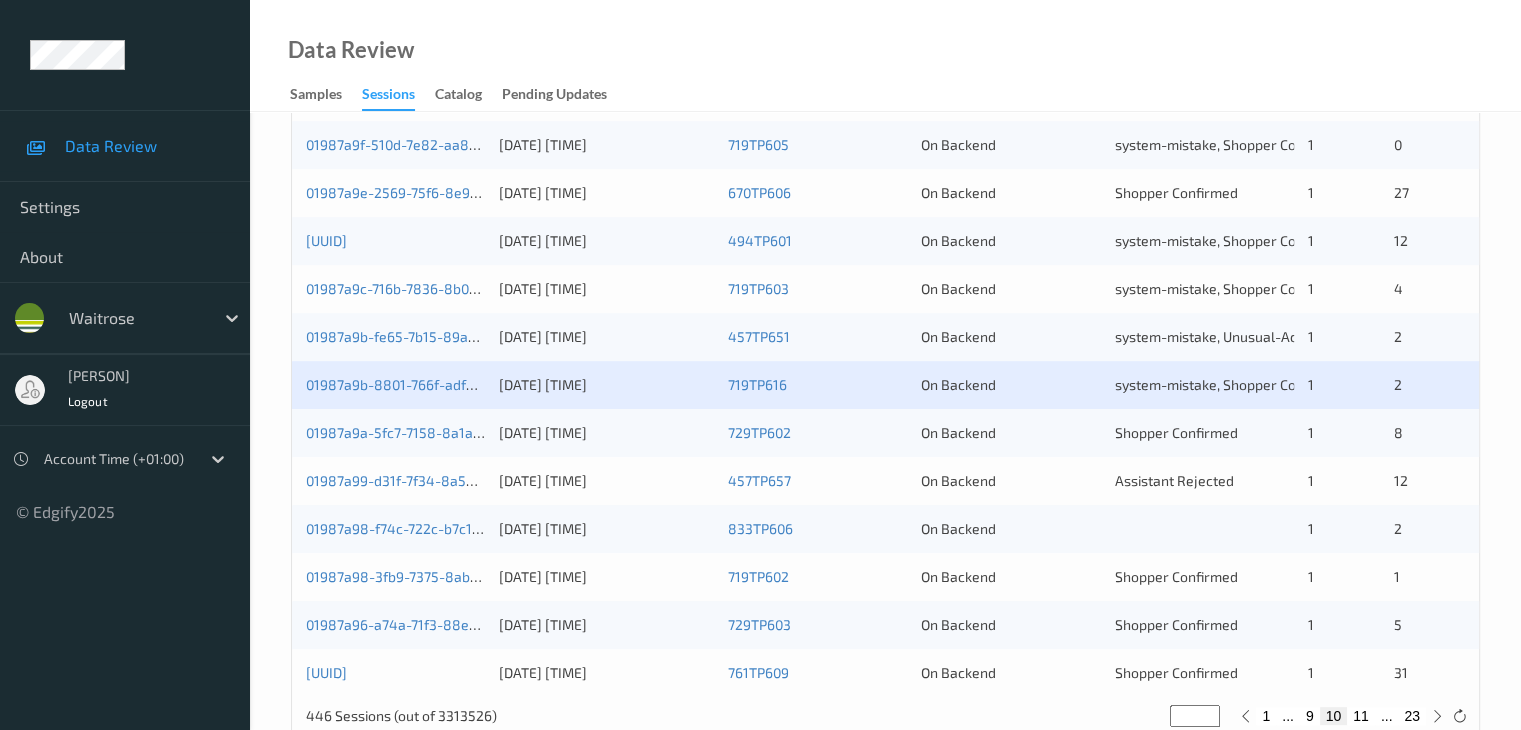 scroll, scrollTop: 932, scrollLeft: 0, axis: vertical 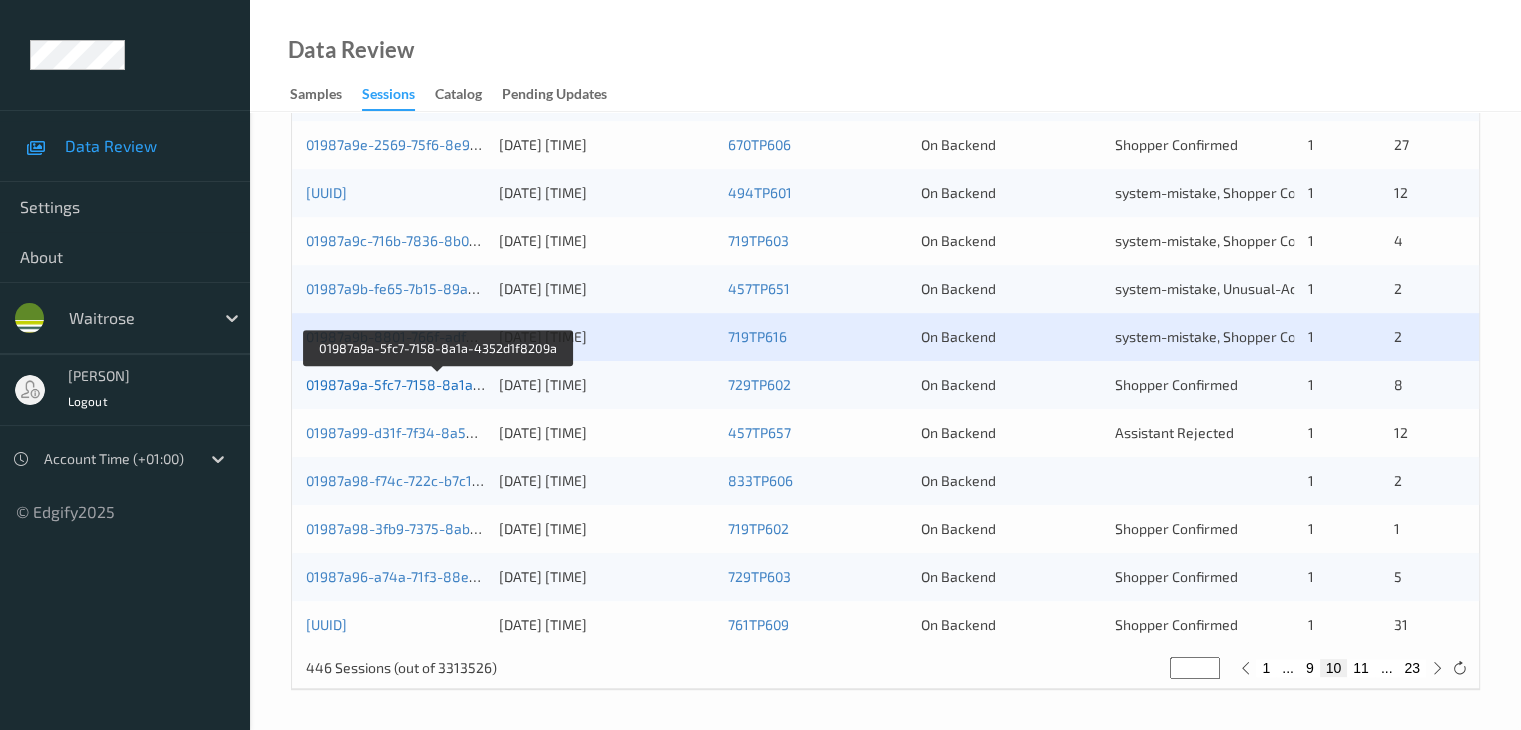 click on "01987a9a-5fc7-7158-8a1a-4352d1f8209a" at bounding box center (439, 384) 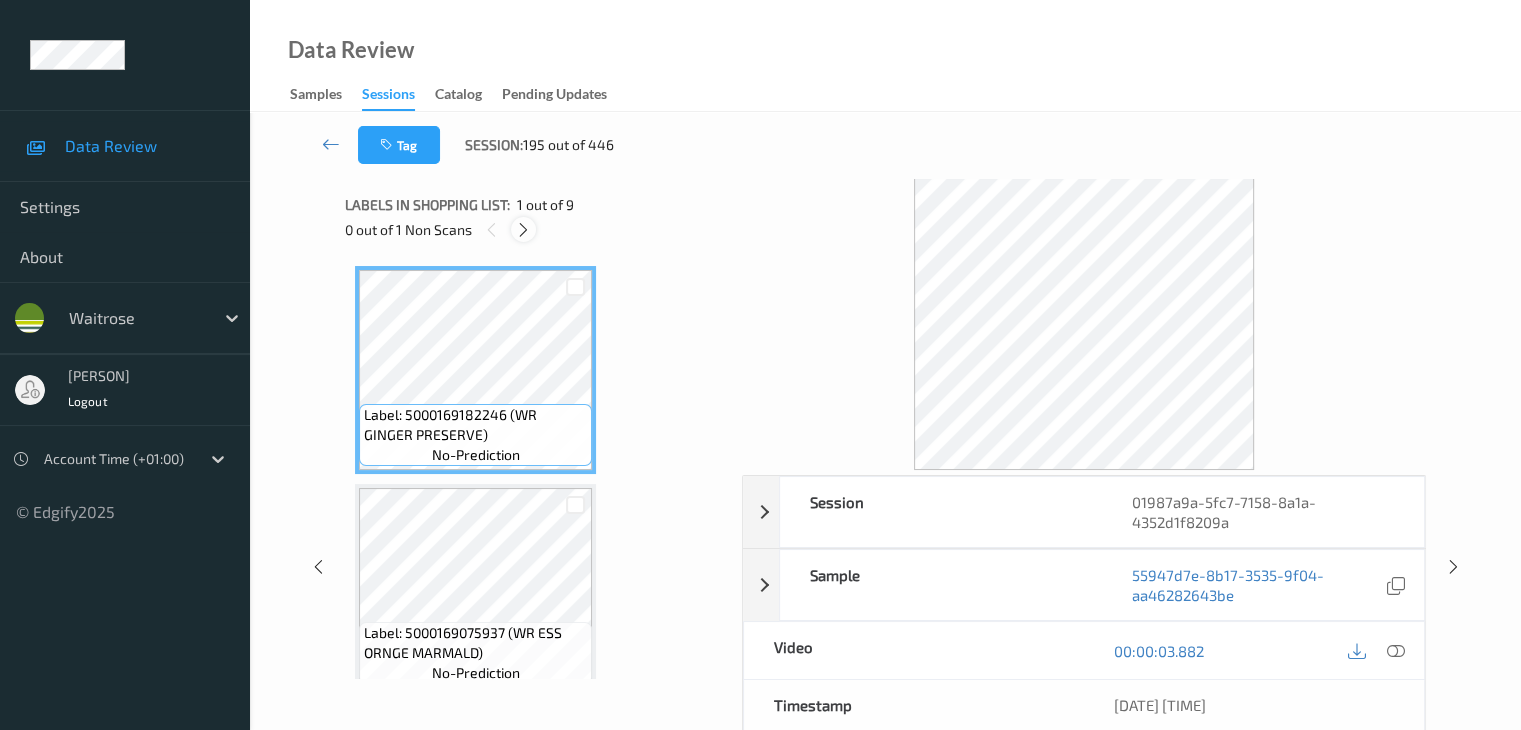 click at bounding box center [523, 230] 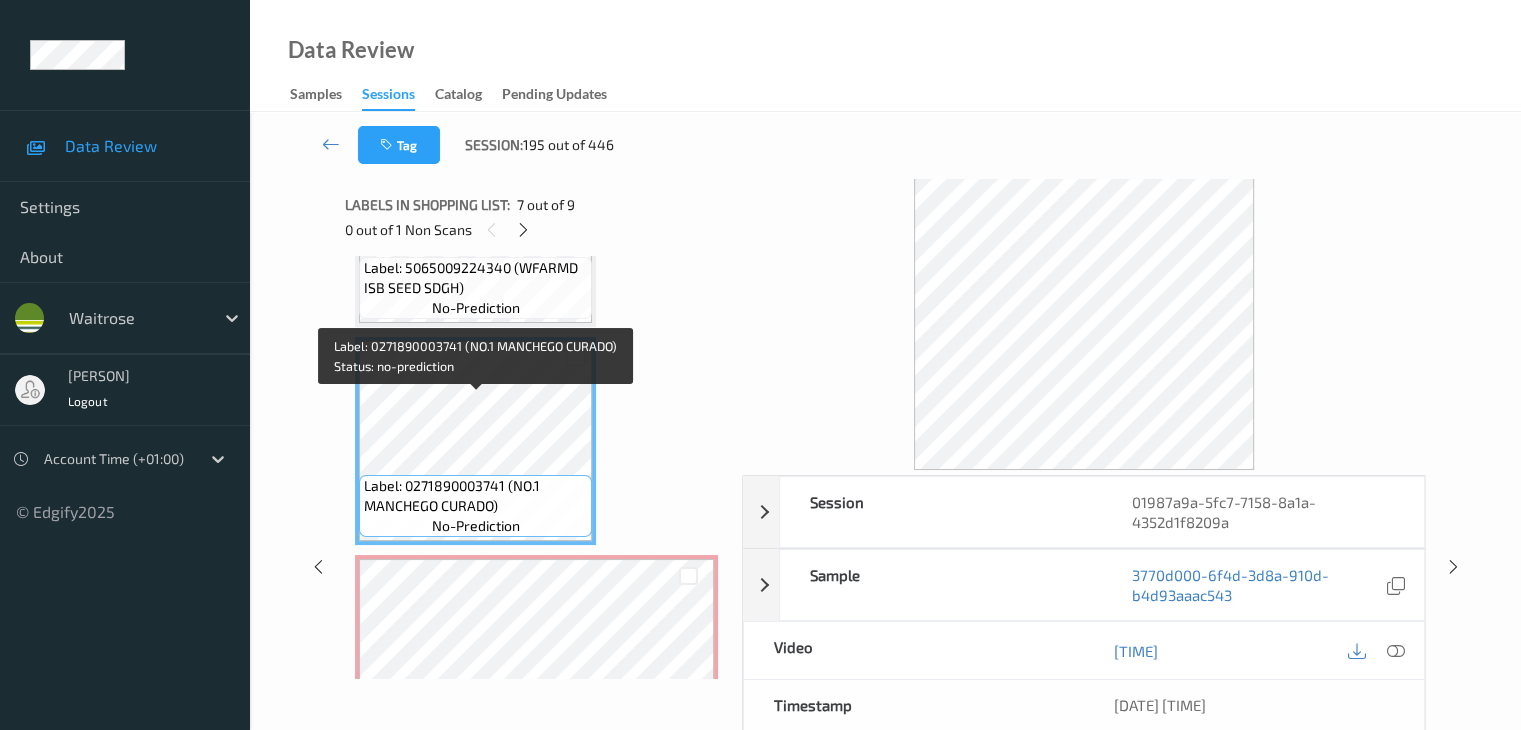 scroll, scrollTop: 1118, scrollLeft: 0, axis: vertical 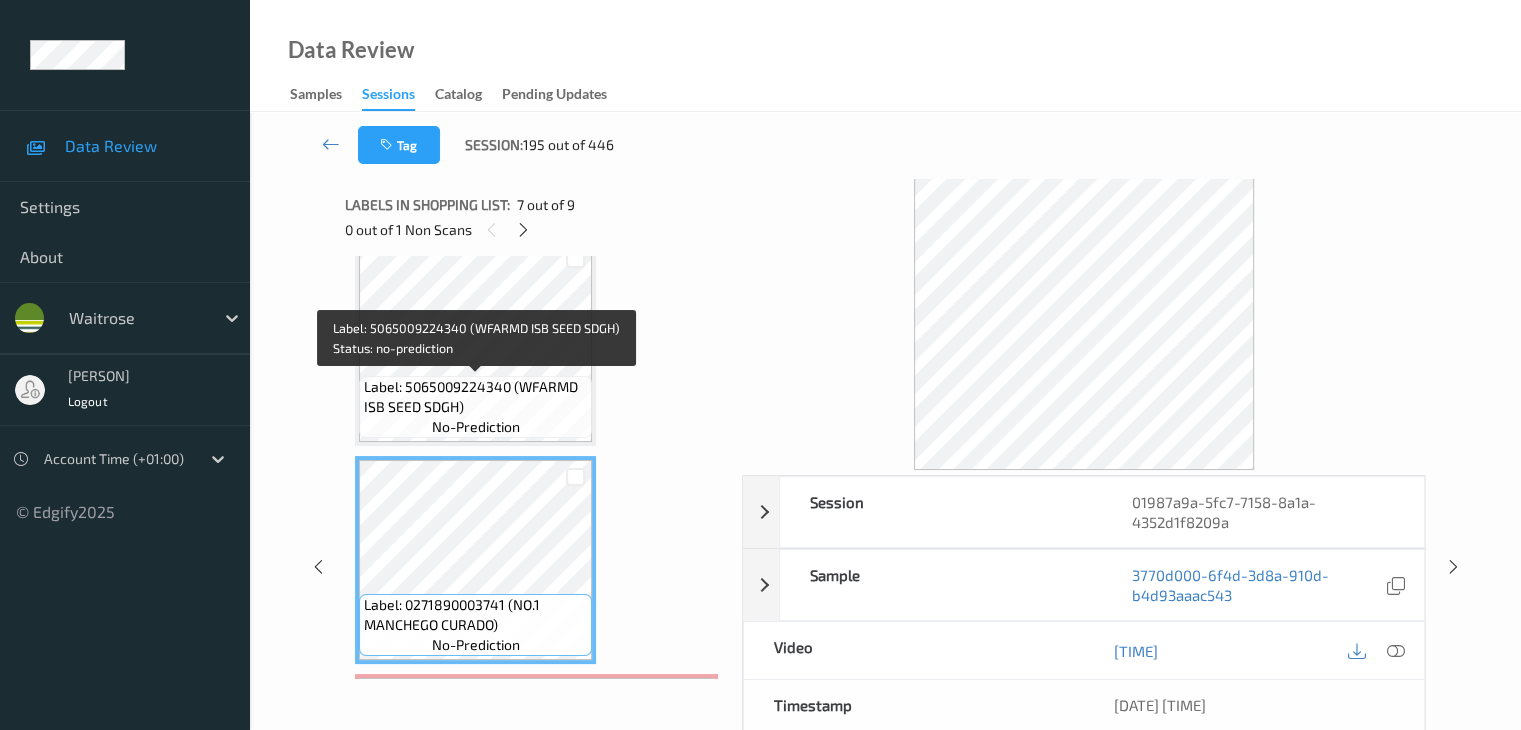 click on "Label: 5065009224340 (WFARMD ISB SEED SDGH)" at bounding box center [475, 397] 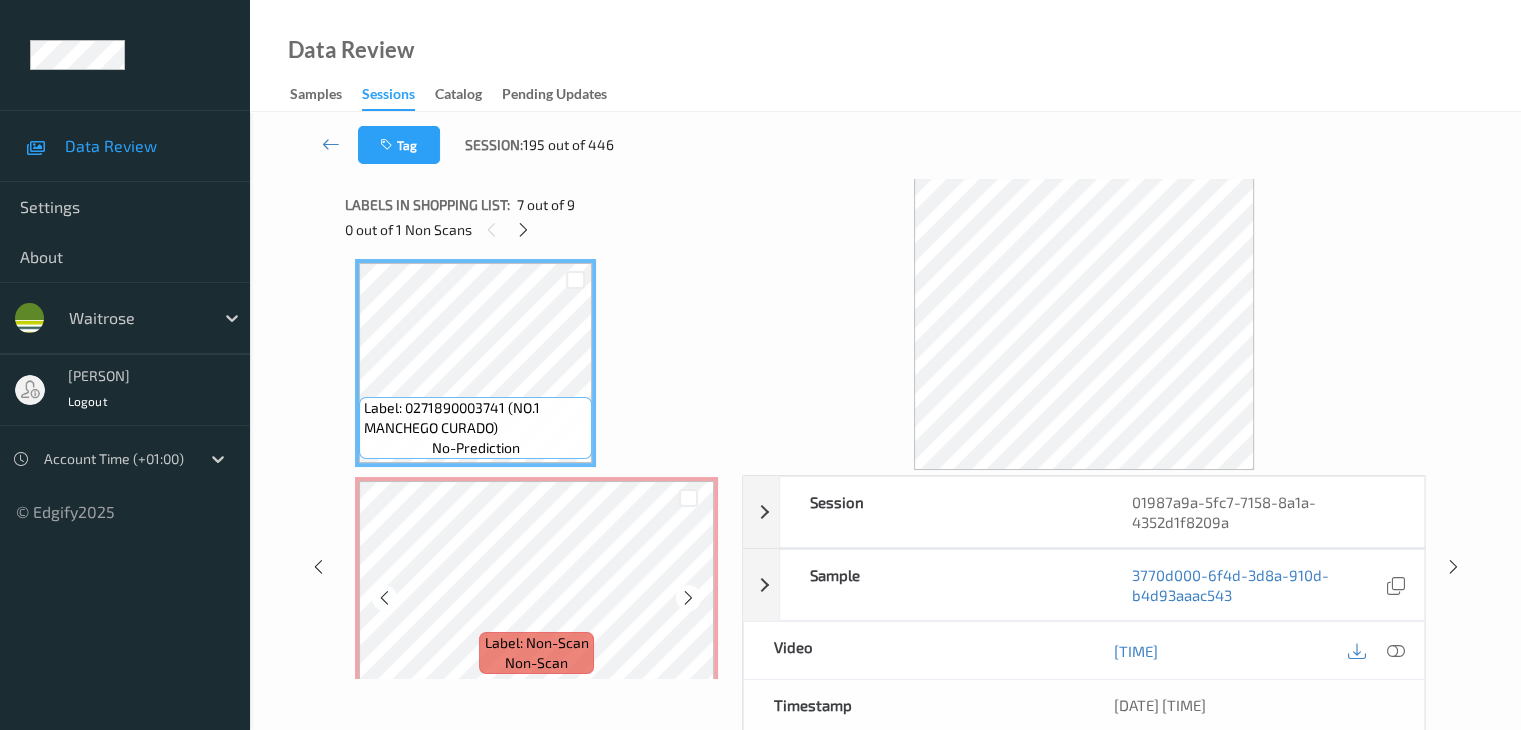 scroll, scrollTop: 1318, scrollLeft: 0, axis: vertical 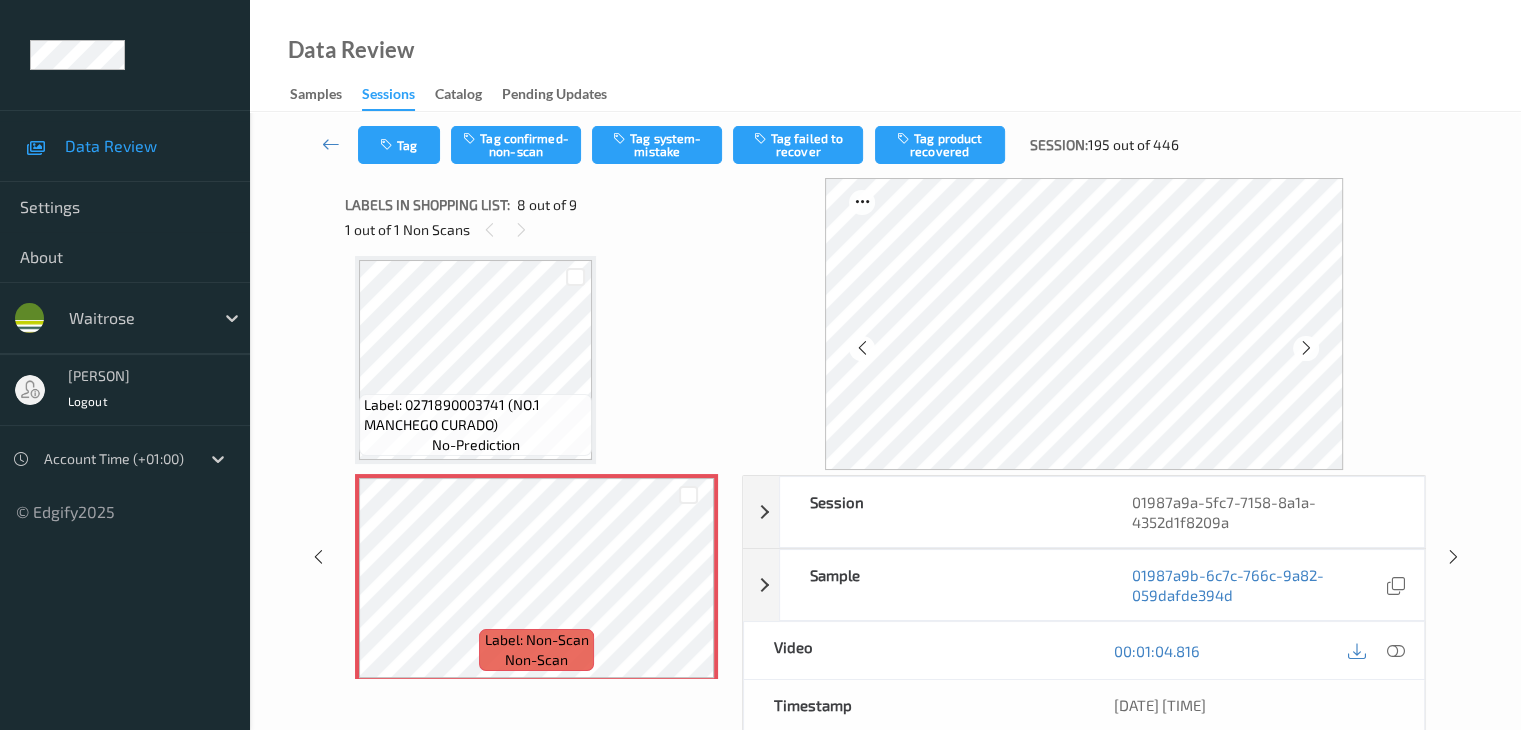 click on "Label: 0271890003741 (NO.1 MANCHEGO CURADO)" at bounding box center [475, 415] 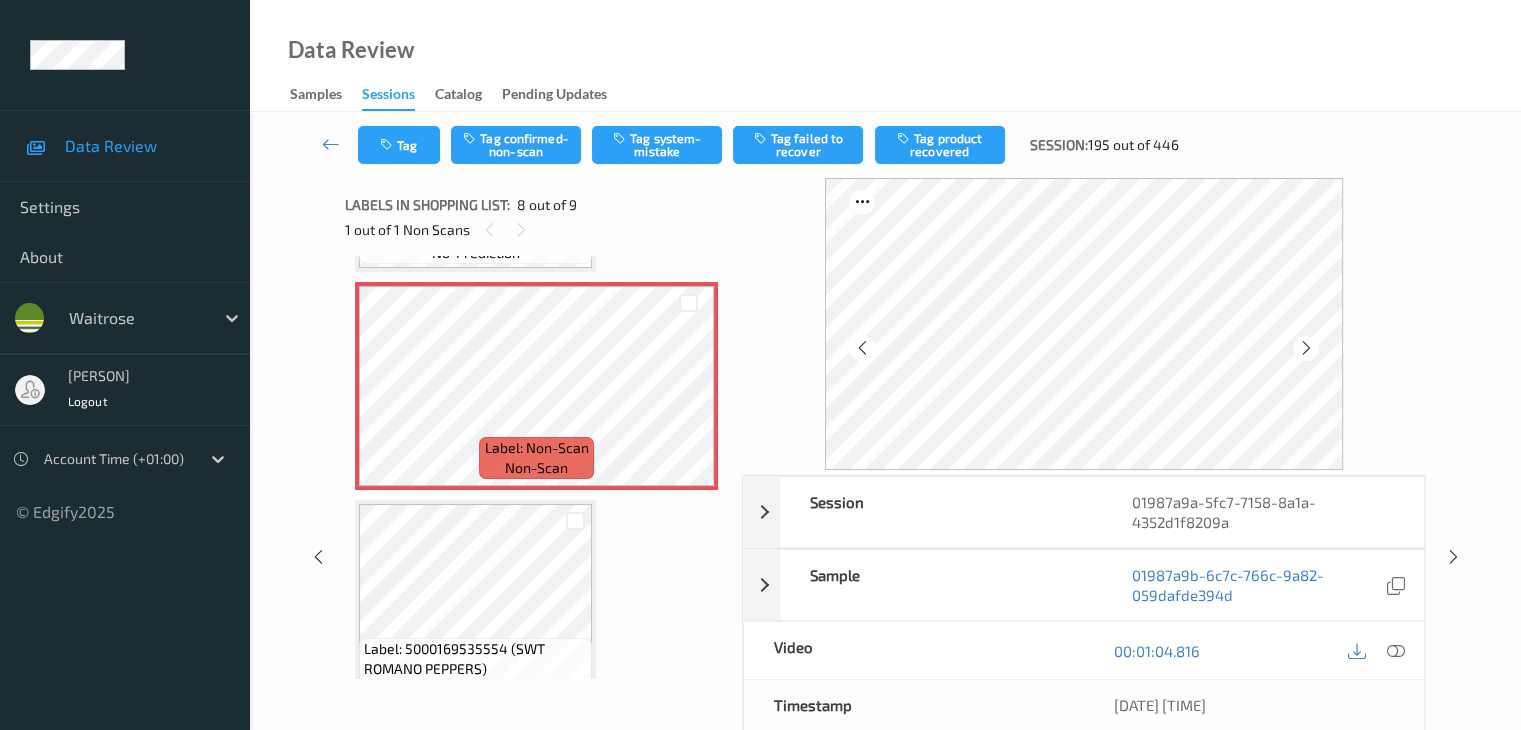 scroll, scrollTop: 1518, scrollLeft: 0, axis: vertical 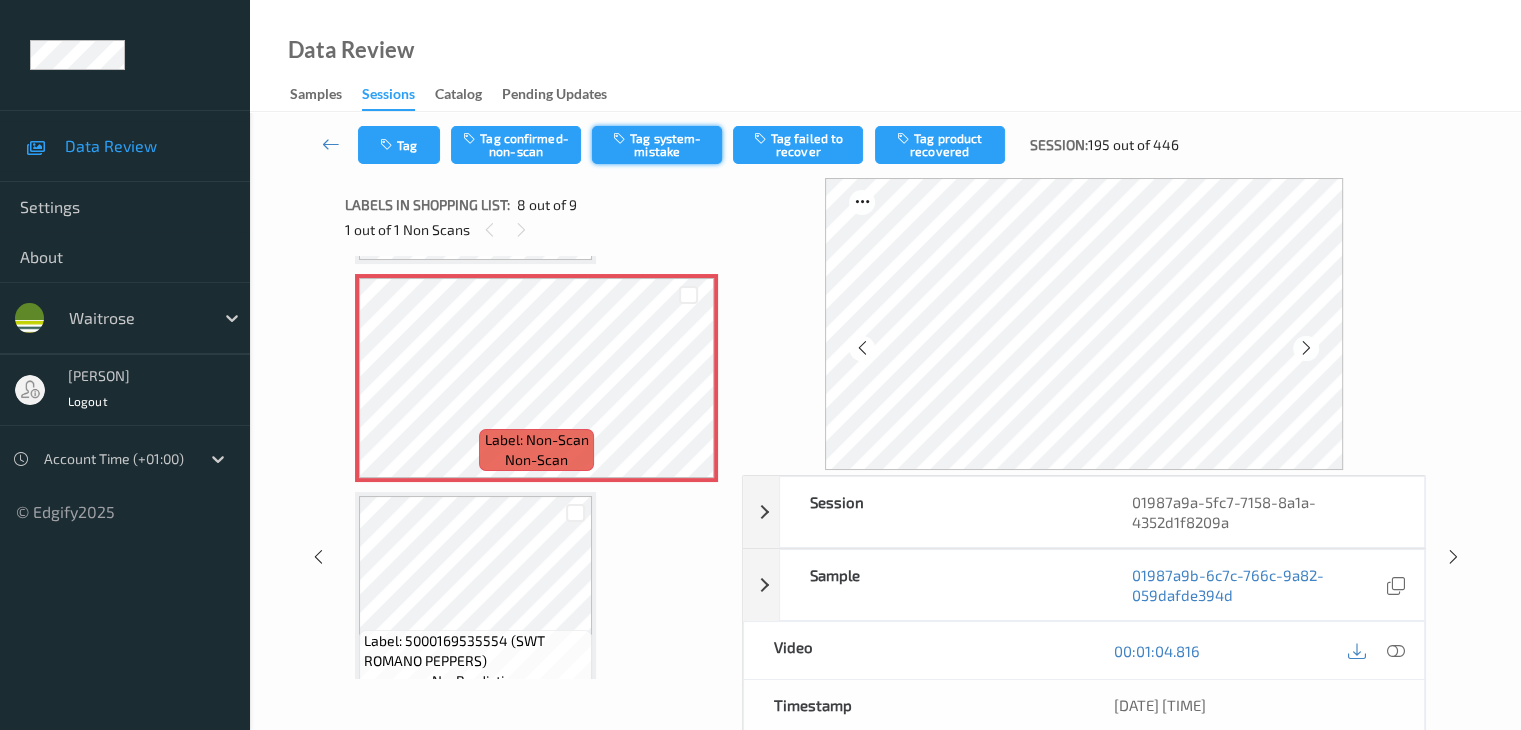 click on "Tag   system-mistake" at bounding box center (657, 145) 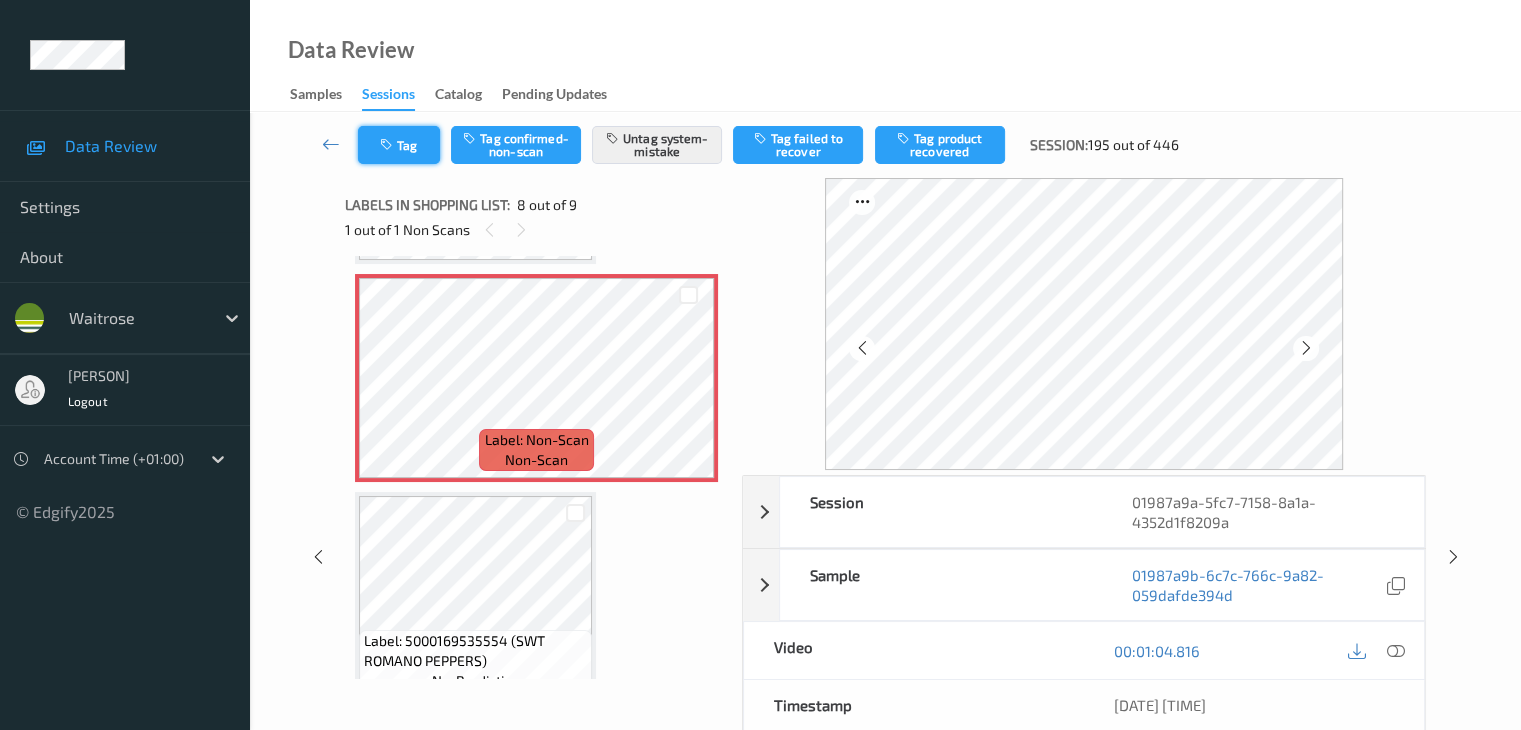click on "Tag" at bounding box center [399, 145] 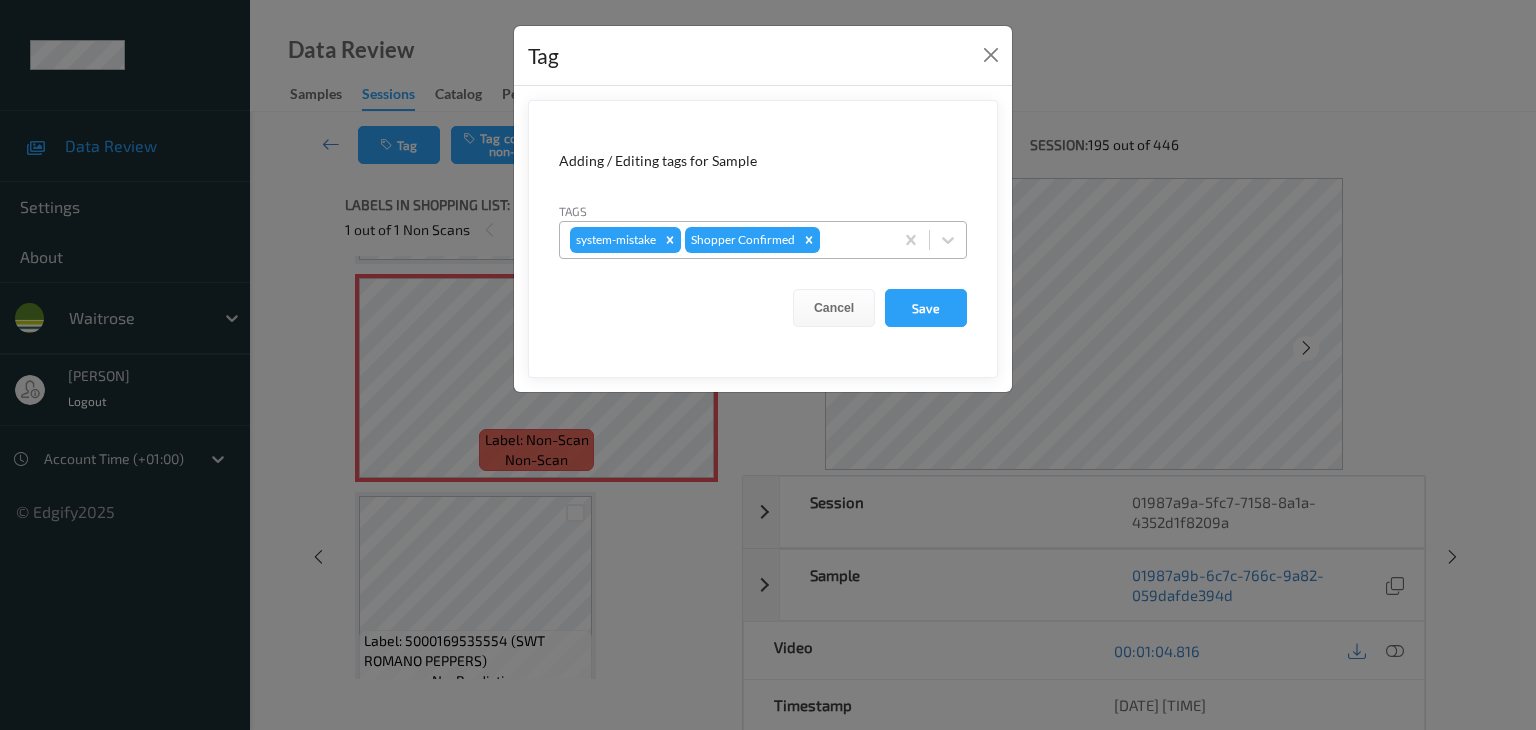 click at bounding box center (853, 240) 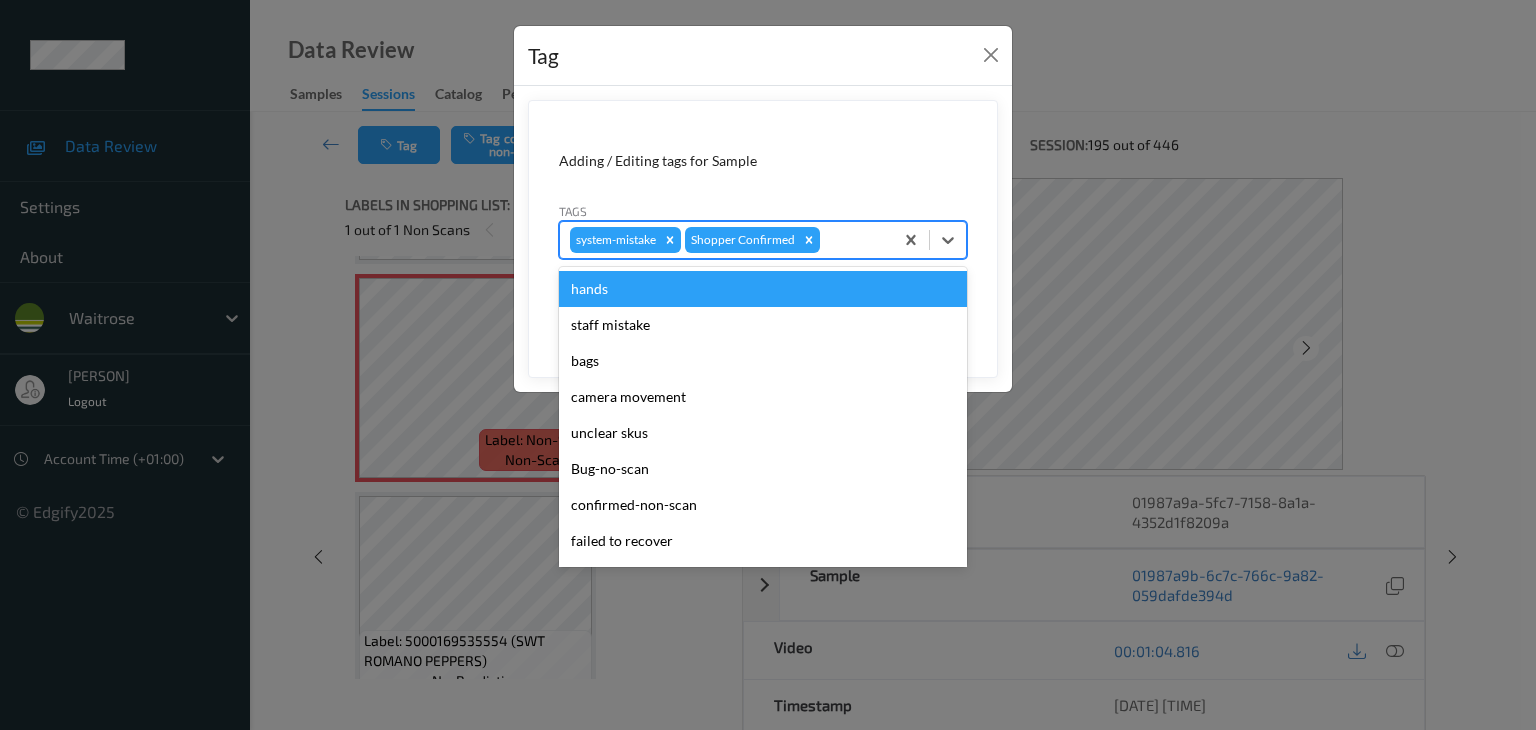 type on "u" 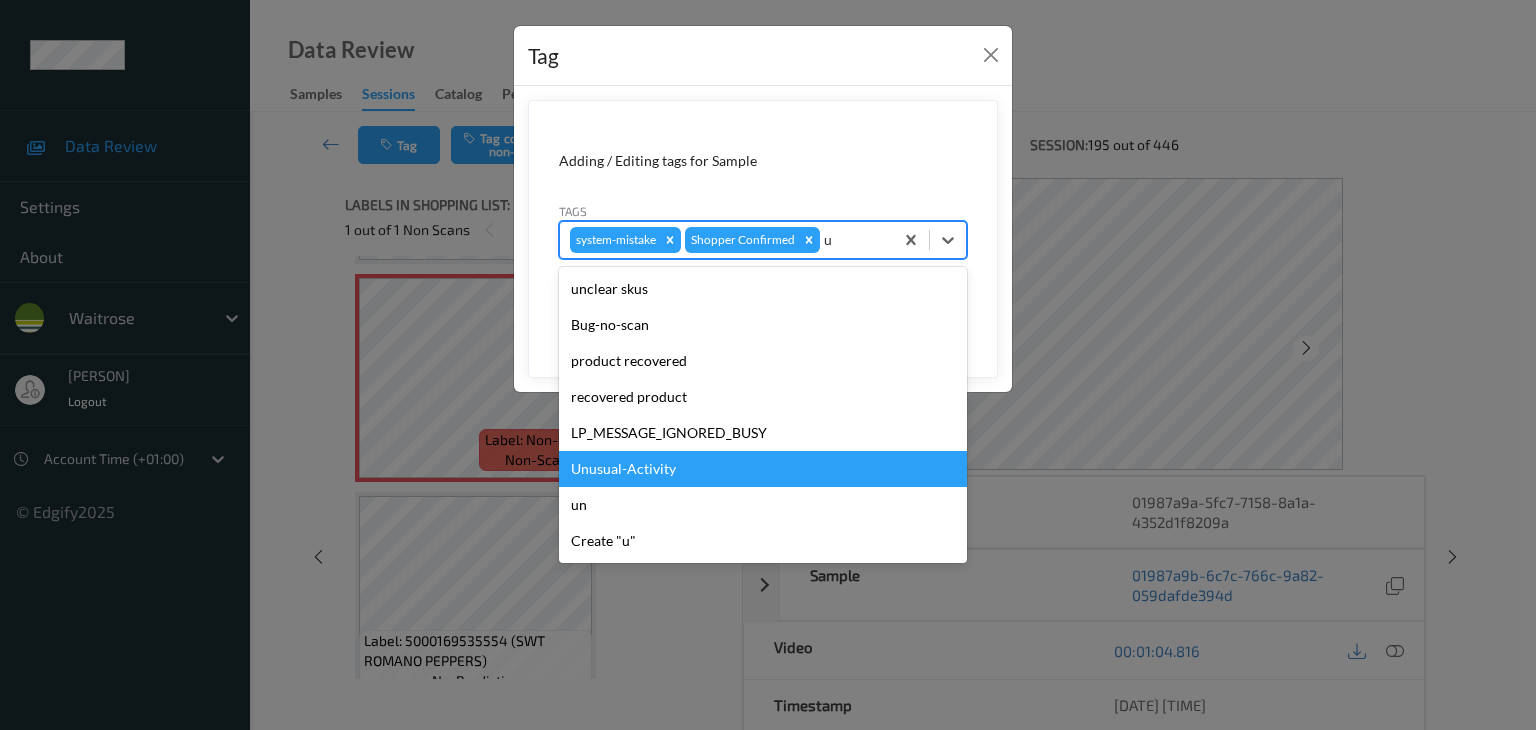 click on "Unusual-Activity" at bounding box center (763, 469) 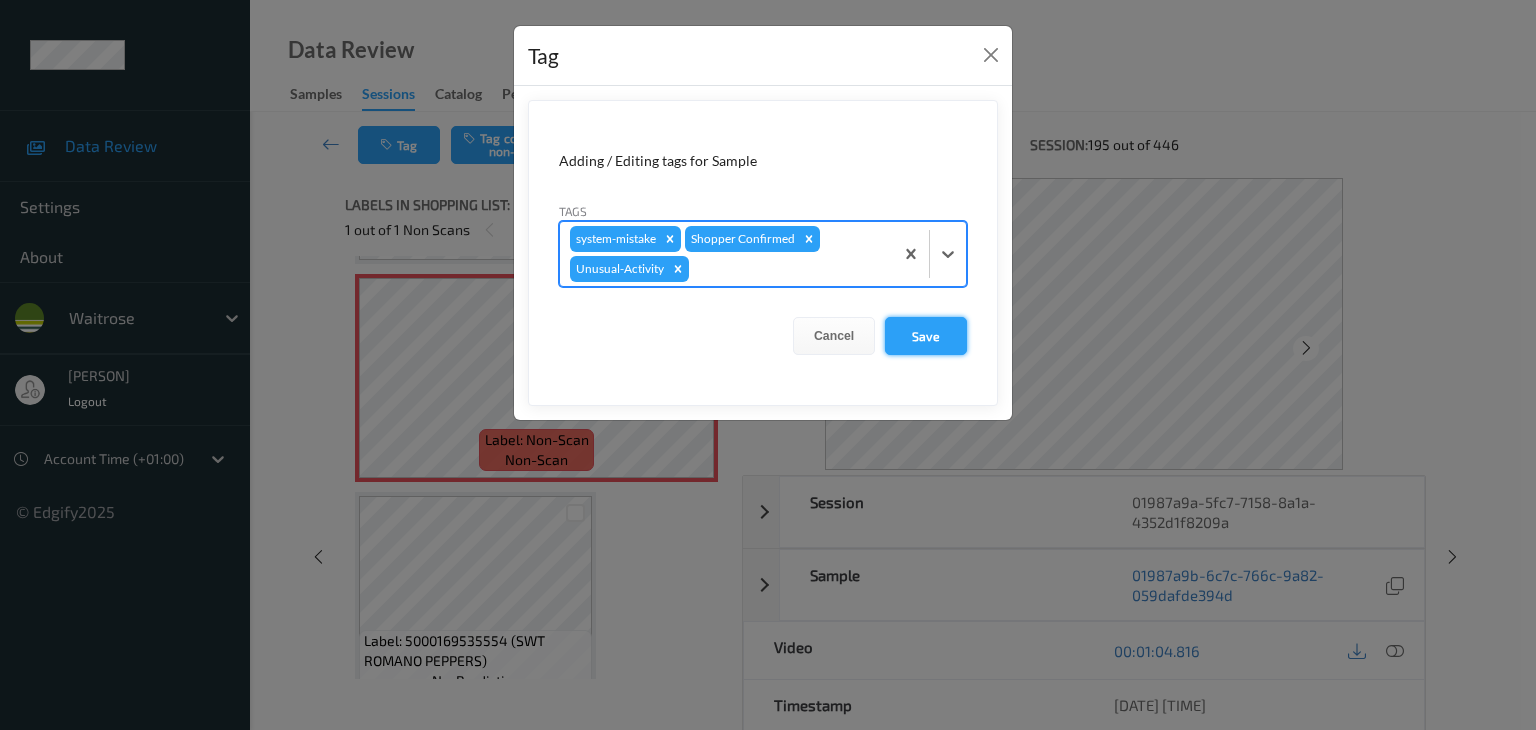 click on "Save" at bounding box center [926, 336] 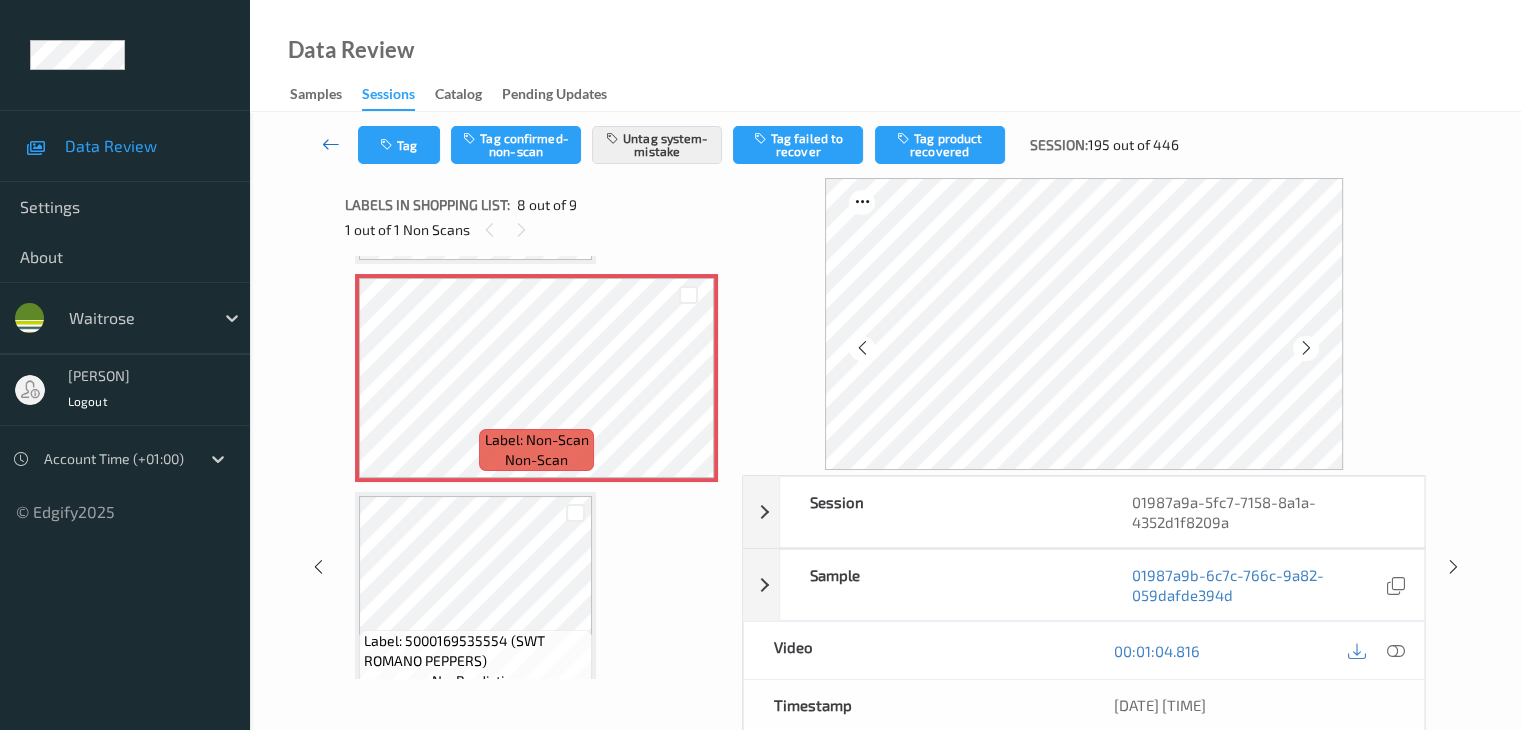 click at bounding box center (331, 144) 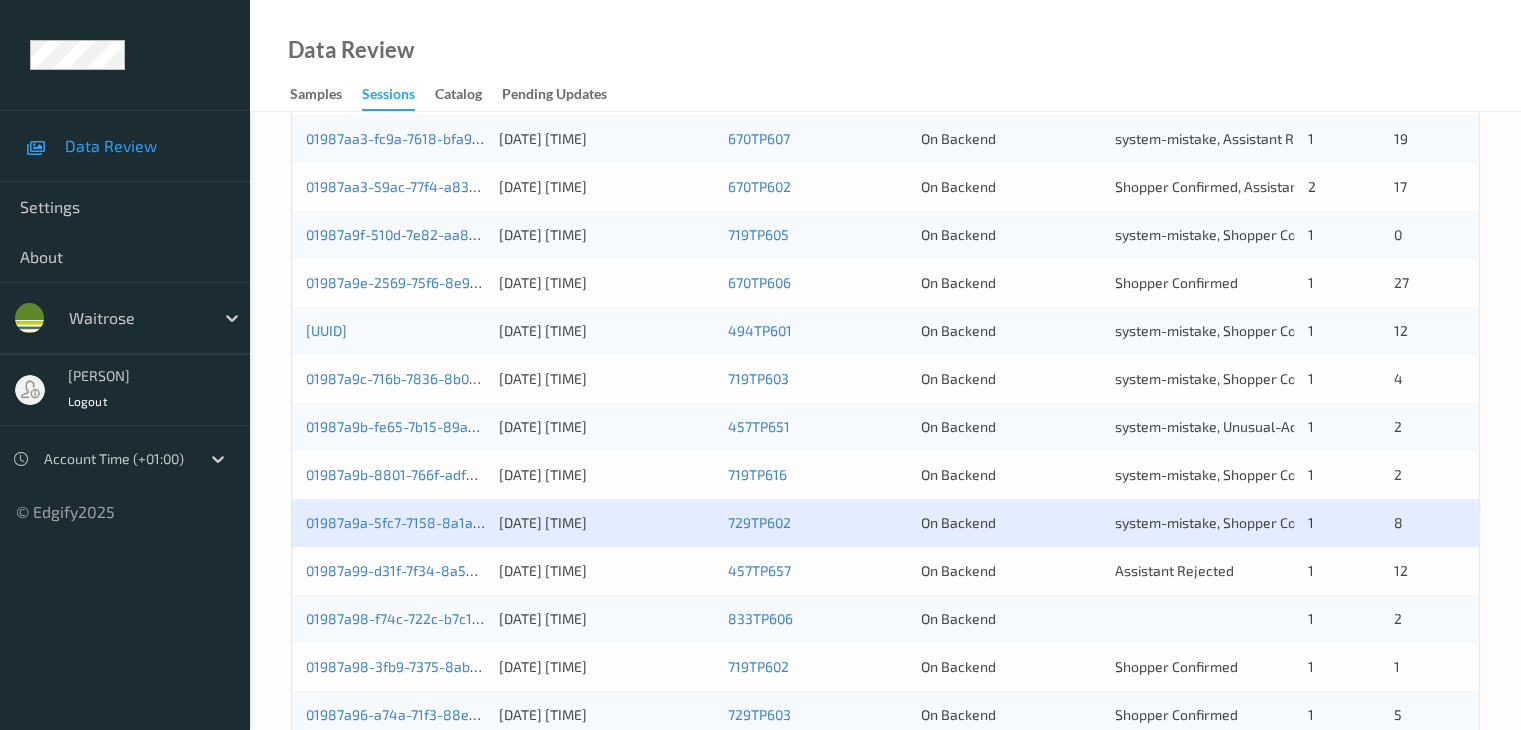scroll, scrollTop: 800, scrollLeft: 0, axis: vertical 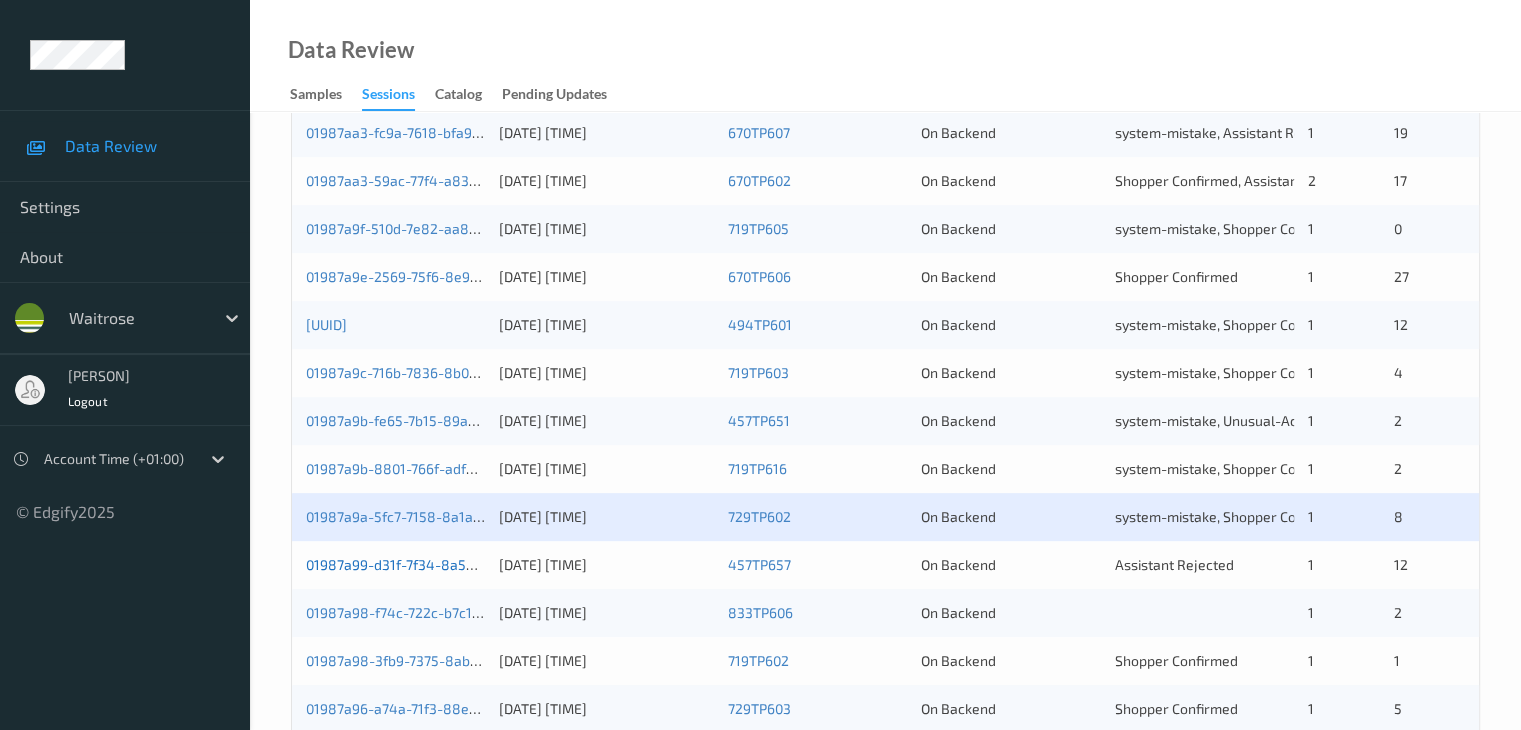 click on "01987a99-d31f-7f34-8a5d-a150ab963544" at bounding box center (441, 564) 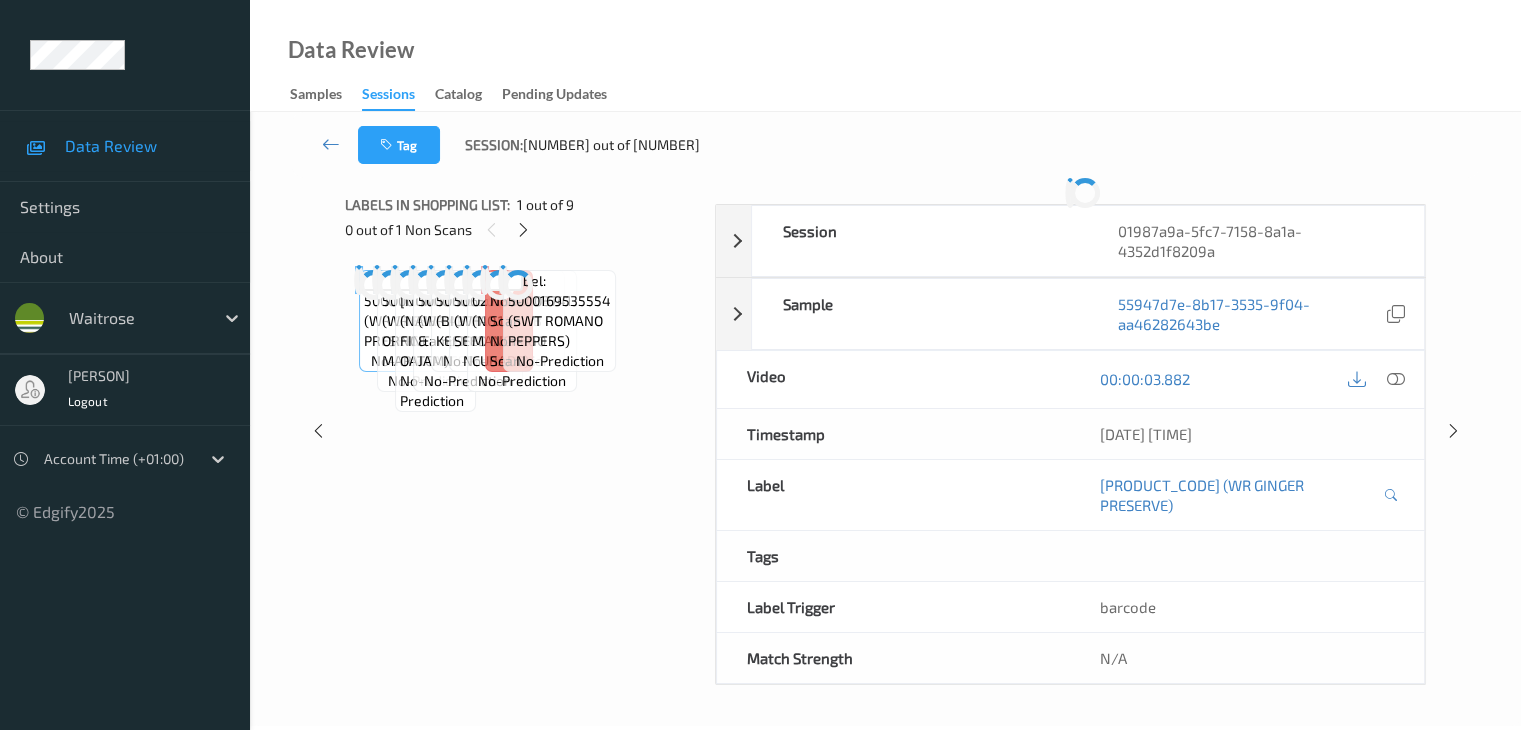 scroll, scrollTop: 0, scrollLeft: 0, axis: both 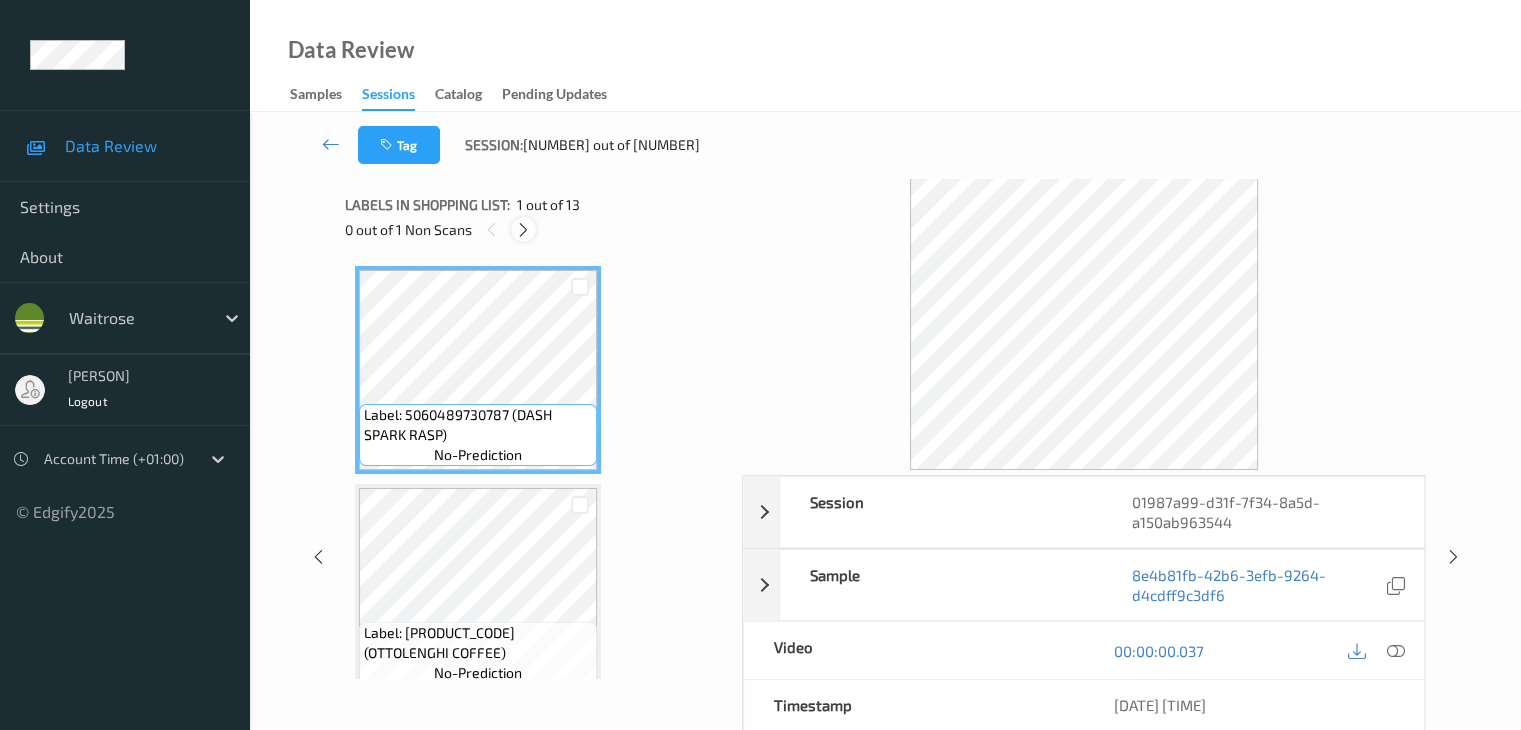 click at bounding box center [523, 230] 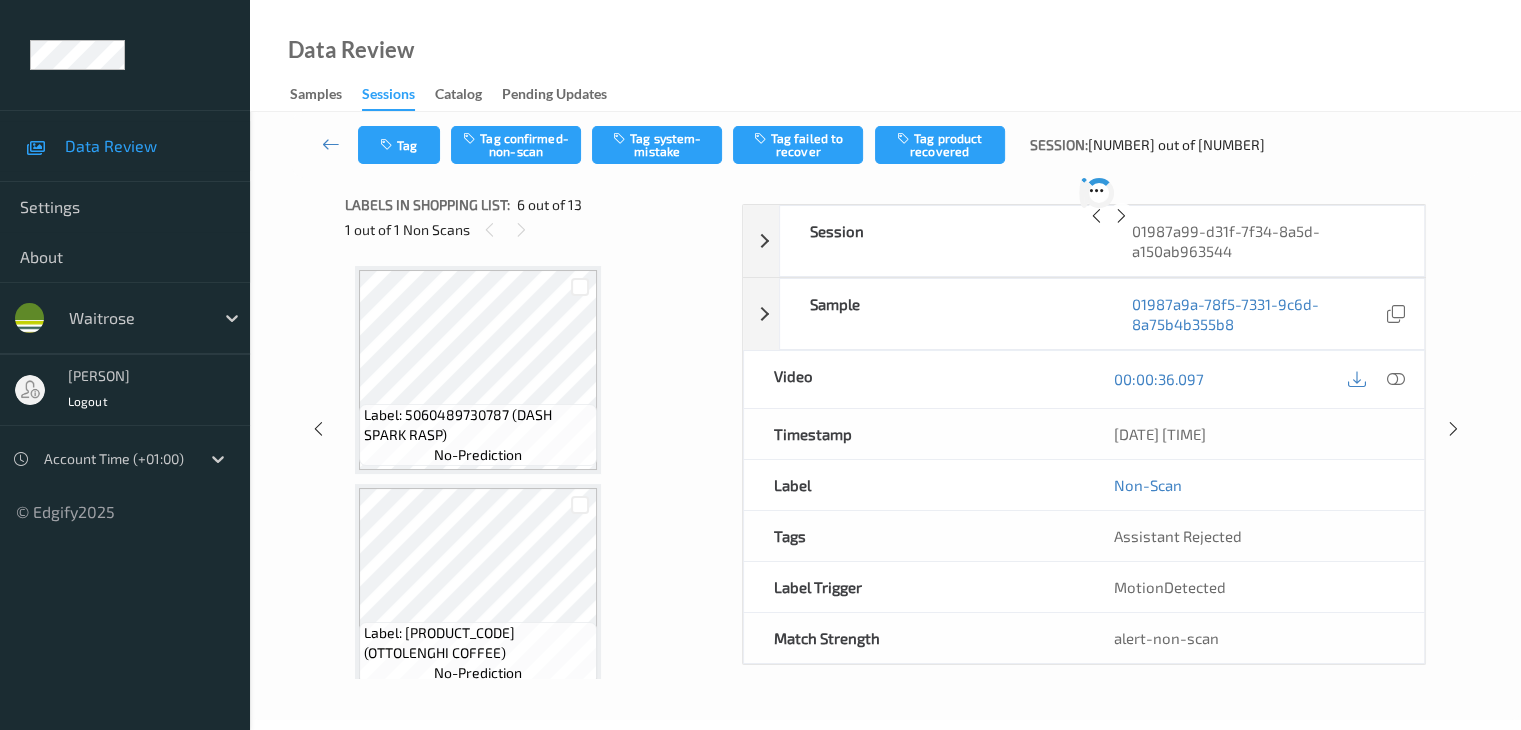 scroll, scrollTop: 882, scrollLeft: 0, axis: vertical 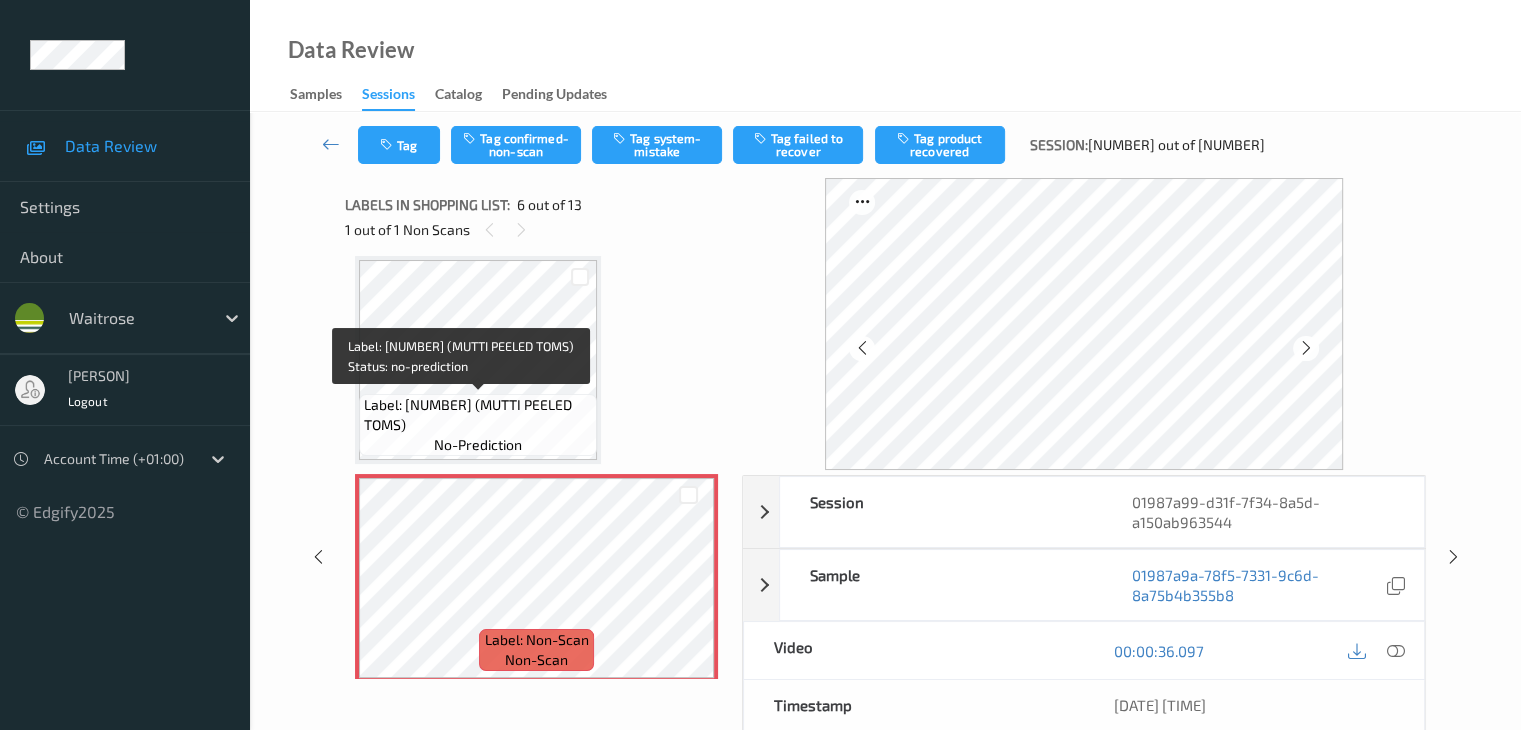 click on "Label: 8005110060007 (MUTTI PEELED TOMS)" at bounding box center [478, 415] 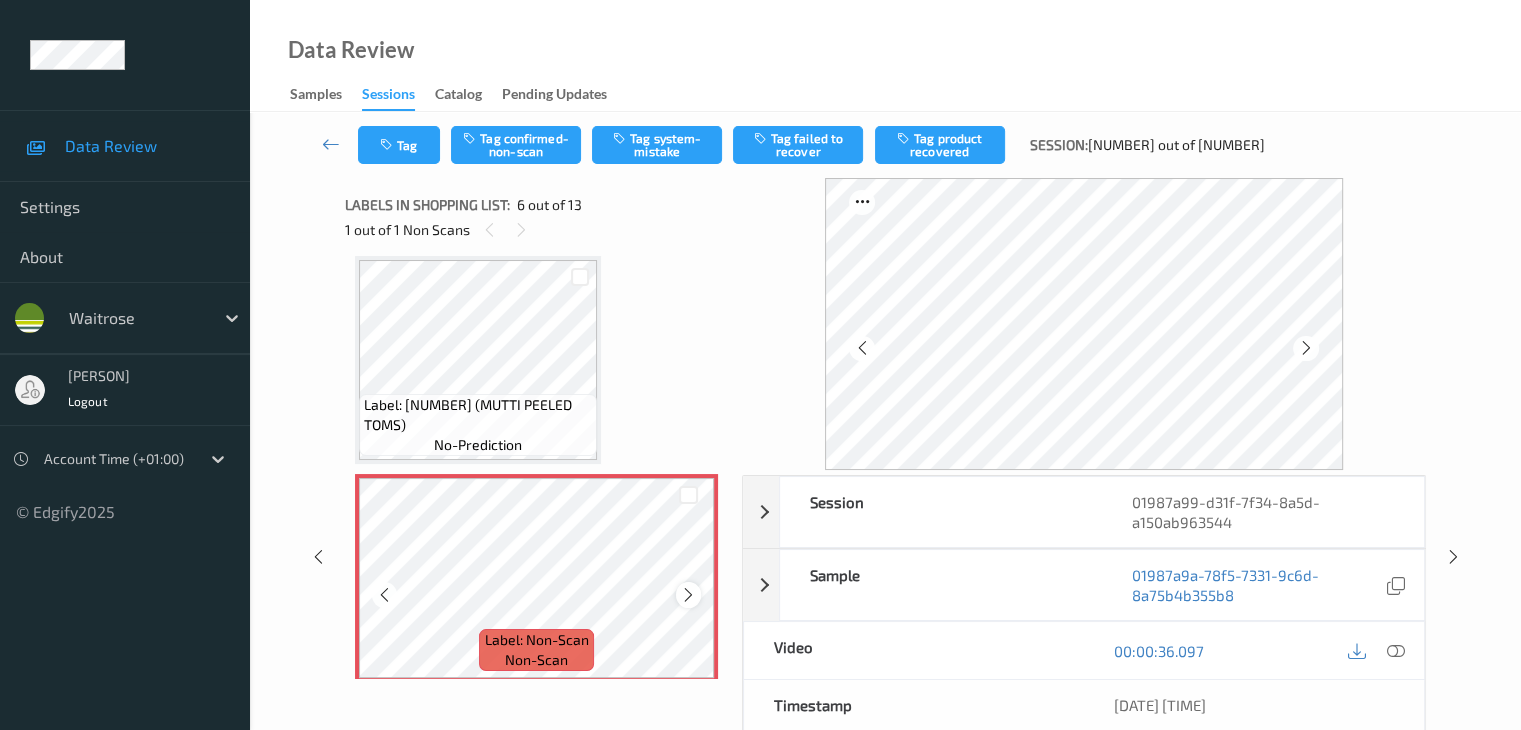 click at bounding box center (688, 595) 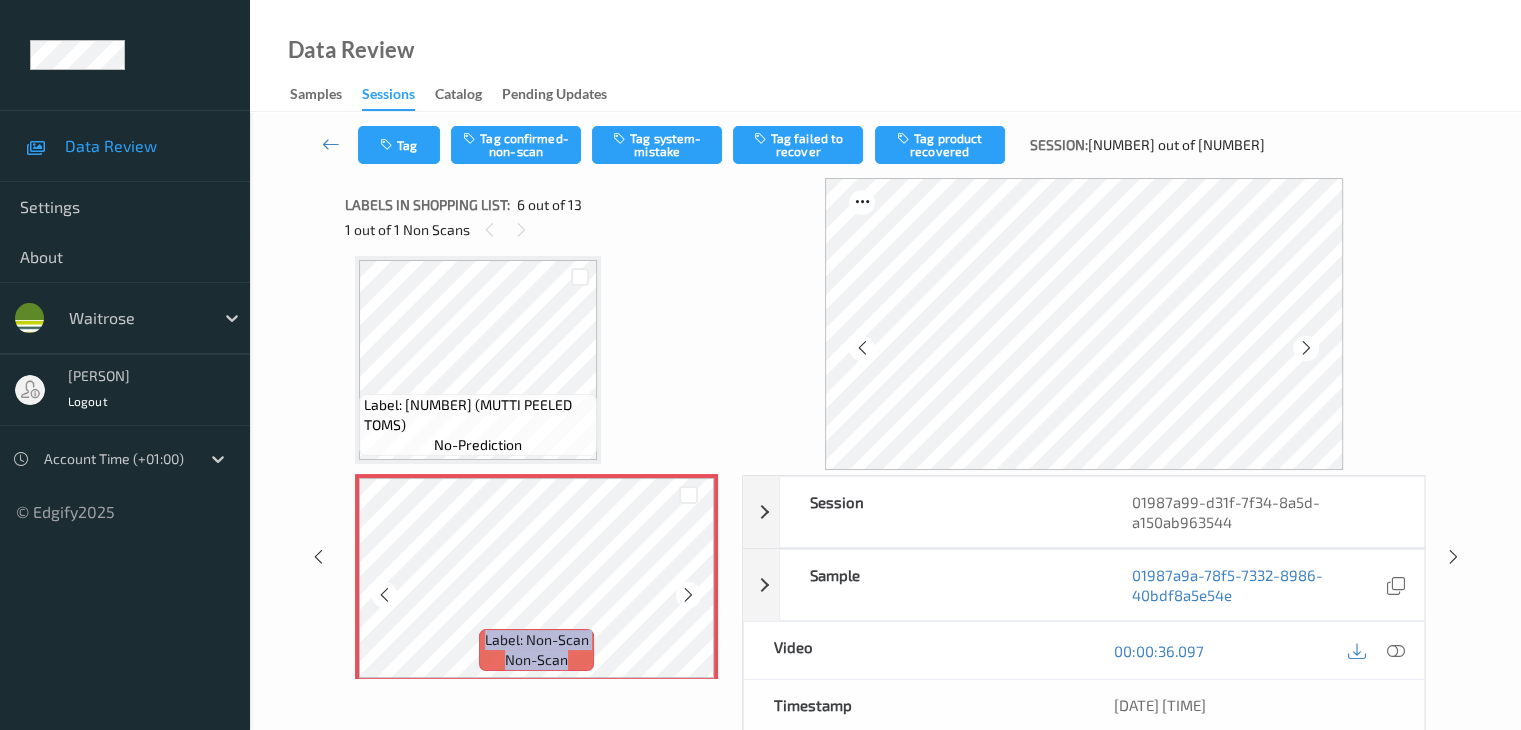 click at bounding box center (688, 595) 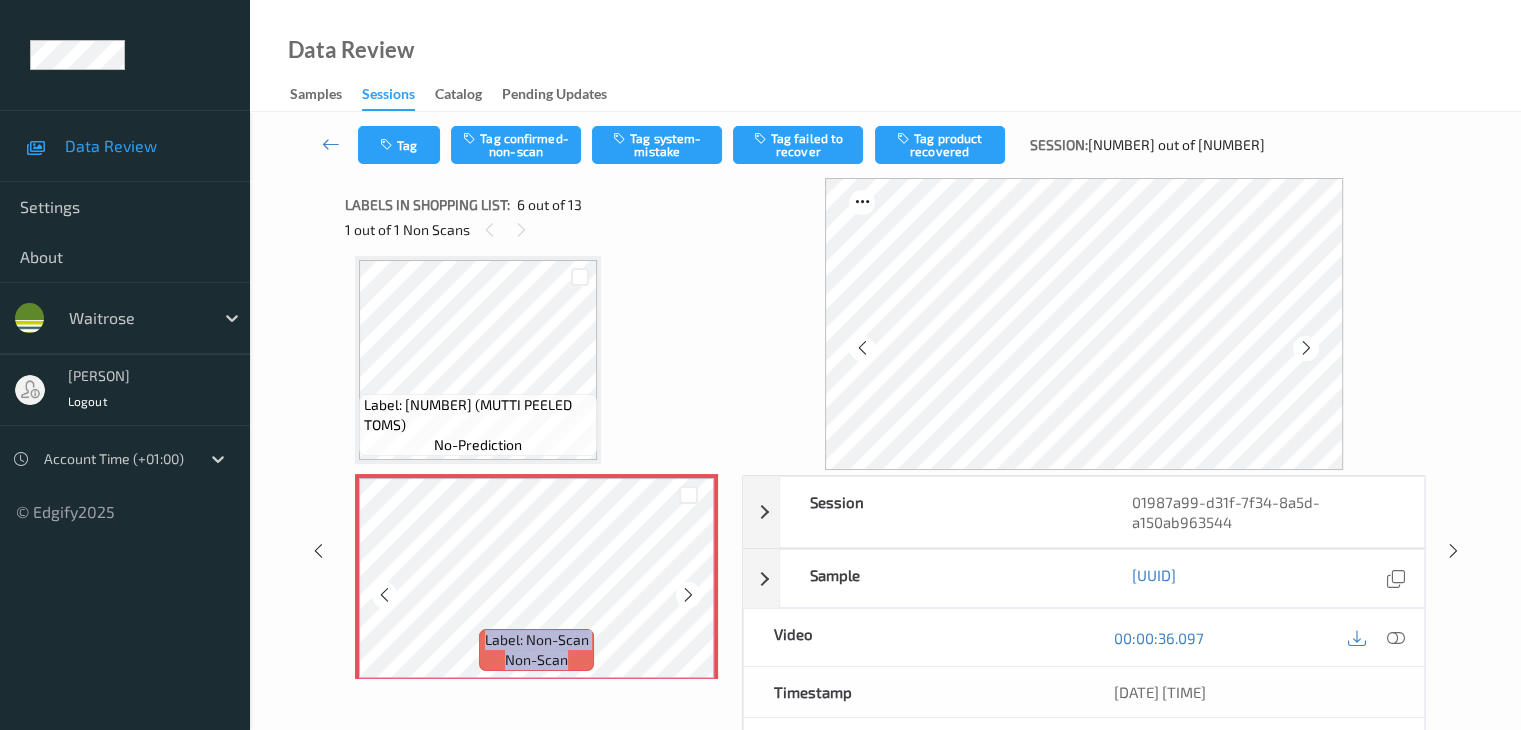 click at bounding box center [688, 595] 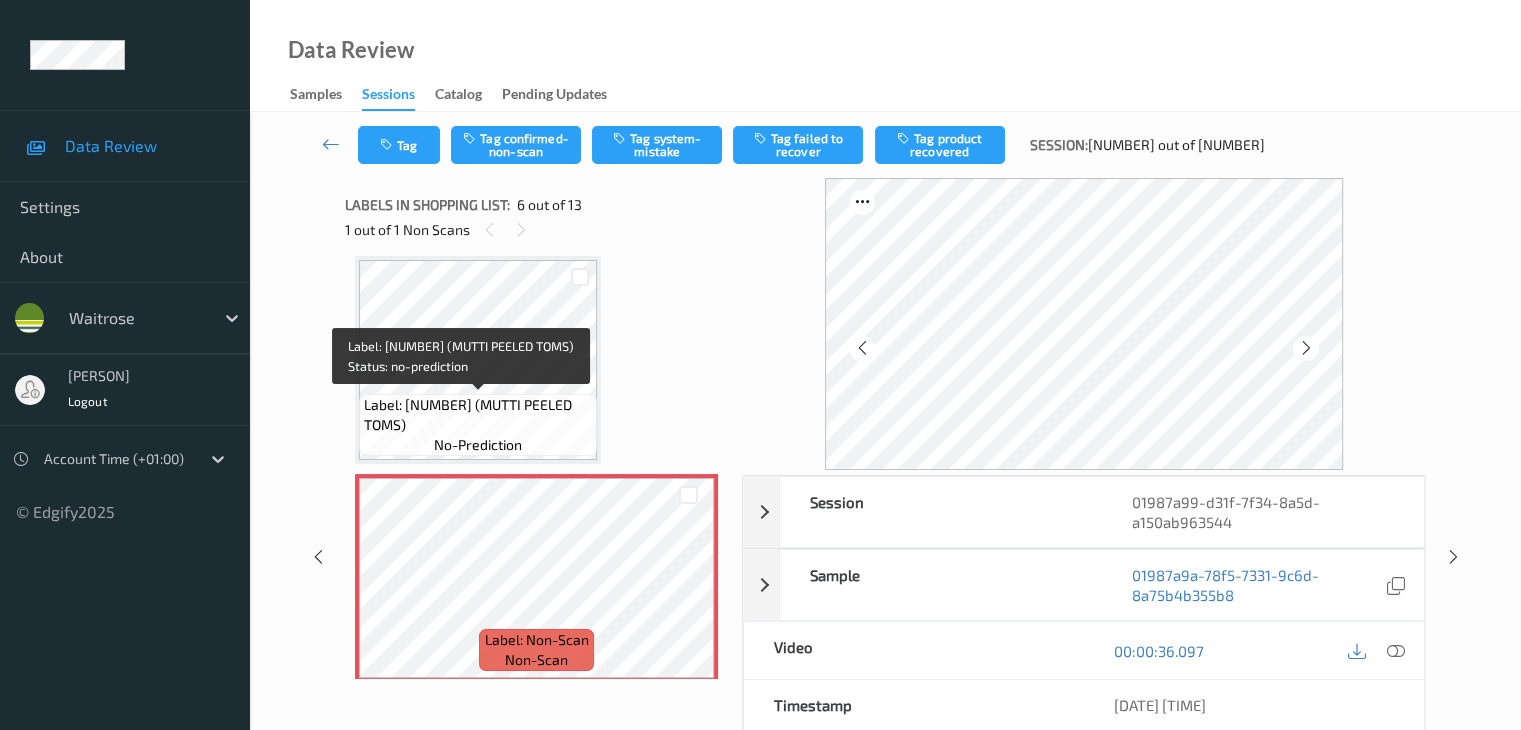 click on "Label: 8005110060007 (MUTTI PEELED TOMS)" at bounding box center (478, 415) 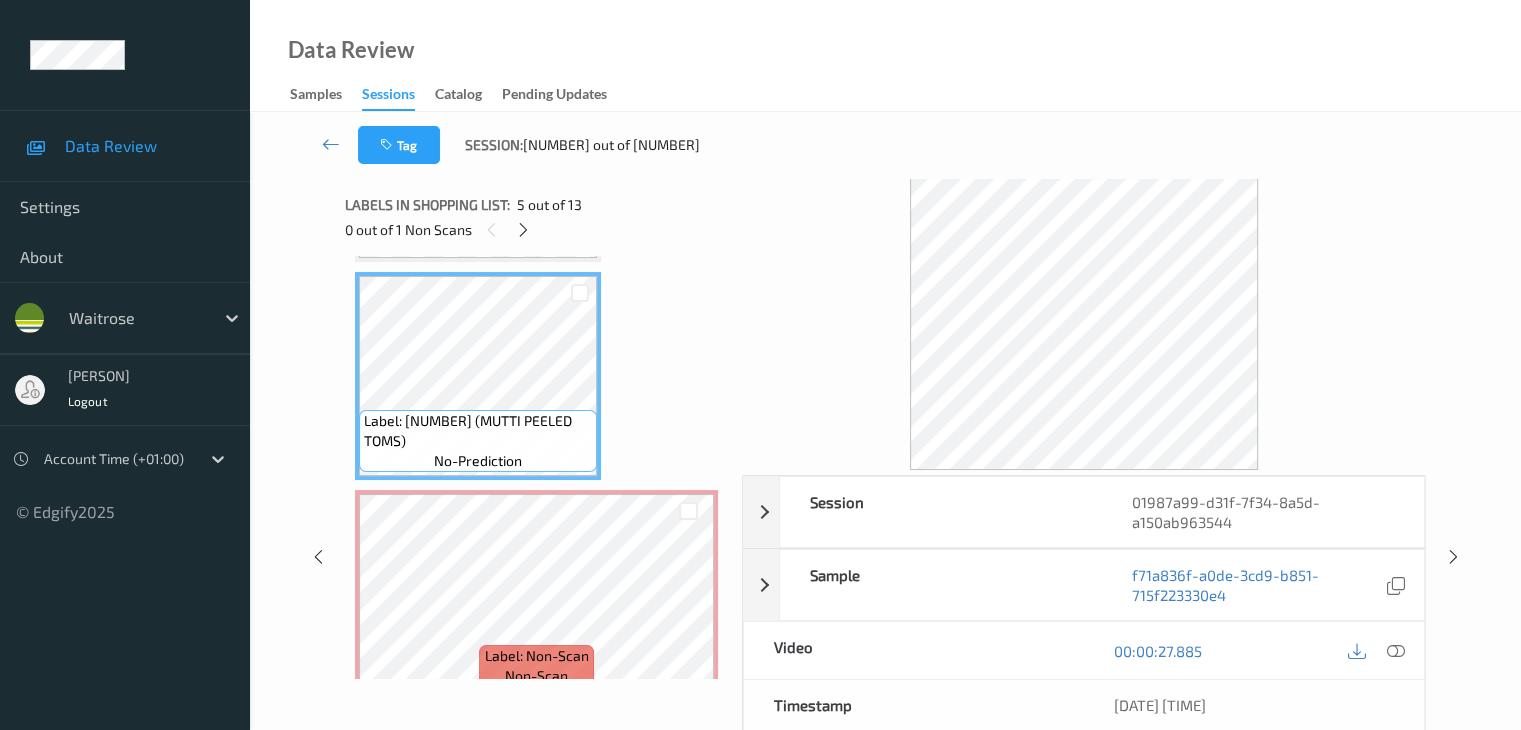 scroll, scrollTop: 882, scrollLeft: 0, axis: vertical 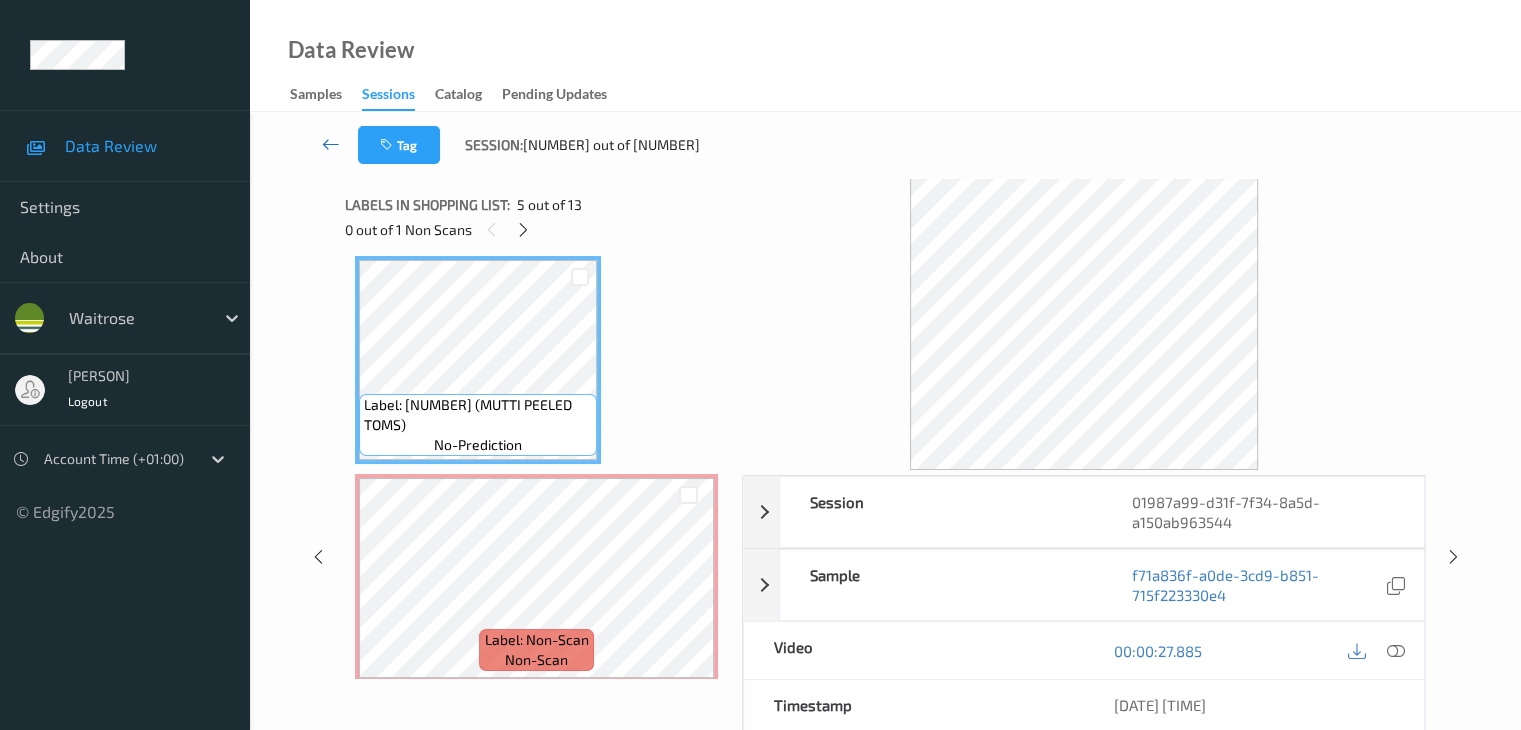 click at bounding box center [331, 144] 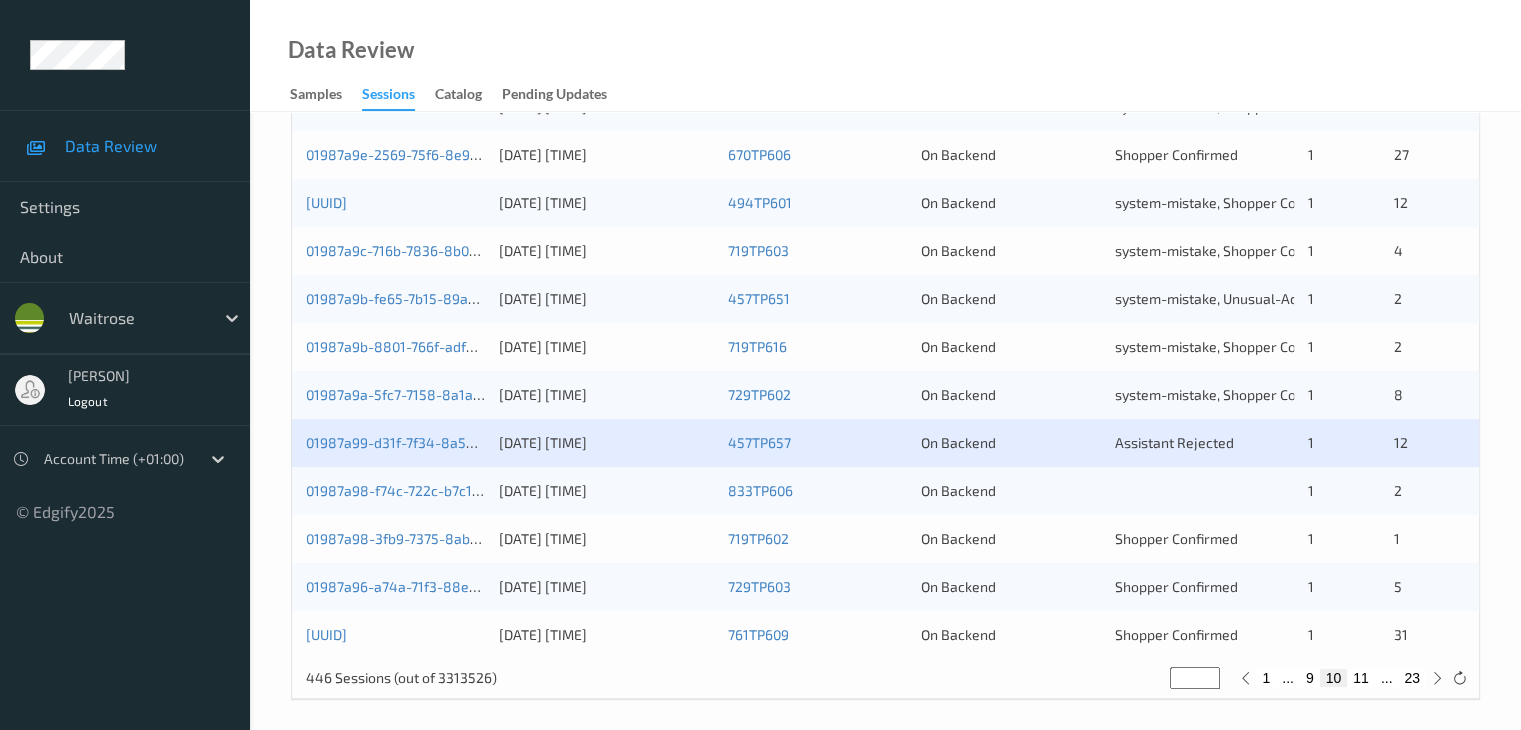 scroll, scrollTop: 932, scrollLeft: 0, axis: vertical 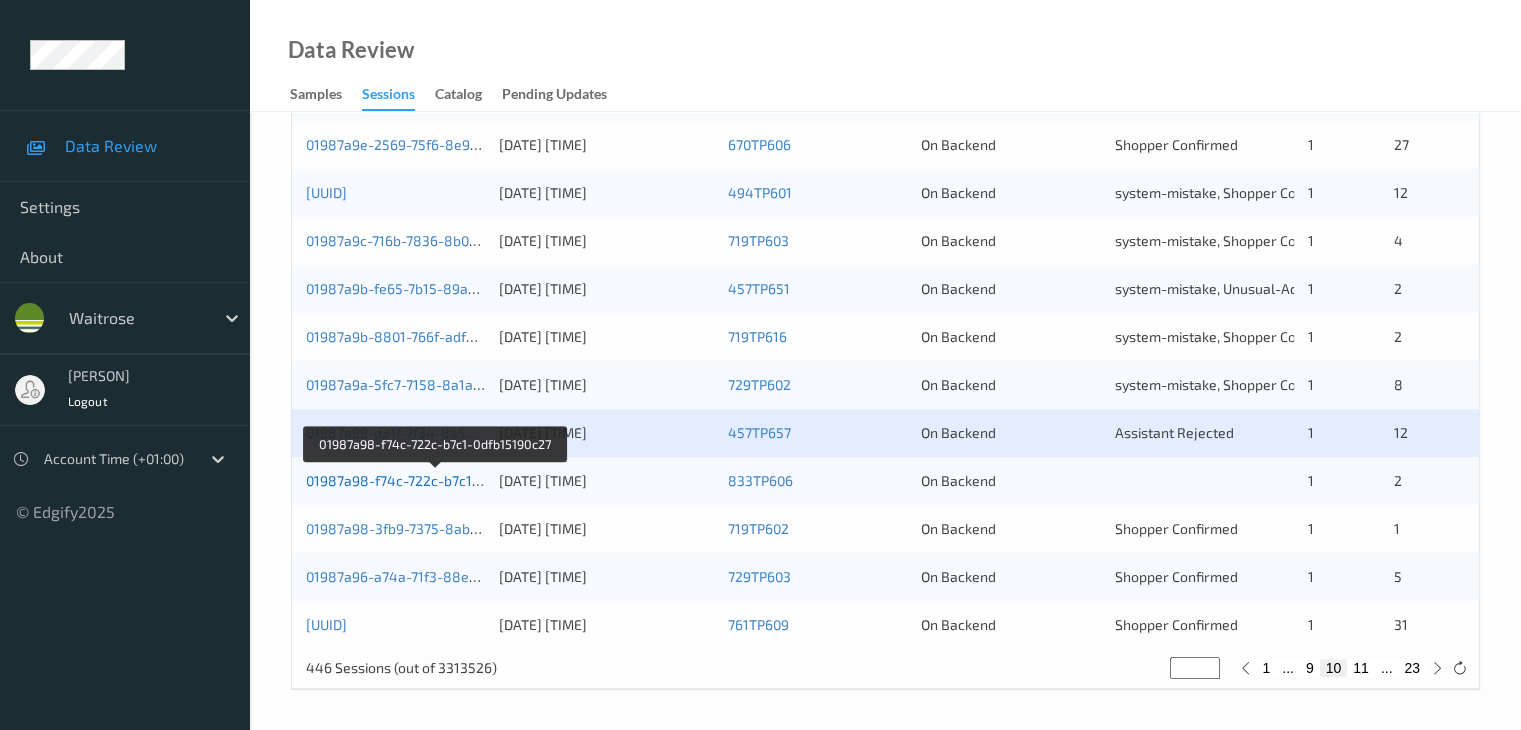 click on "01987a98-f74c-722c-b7c1-0dfb15190c27" at bounding box center [435, 480] 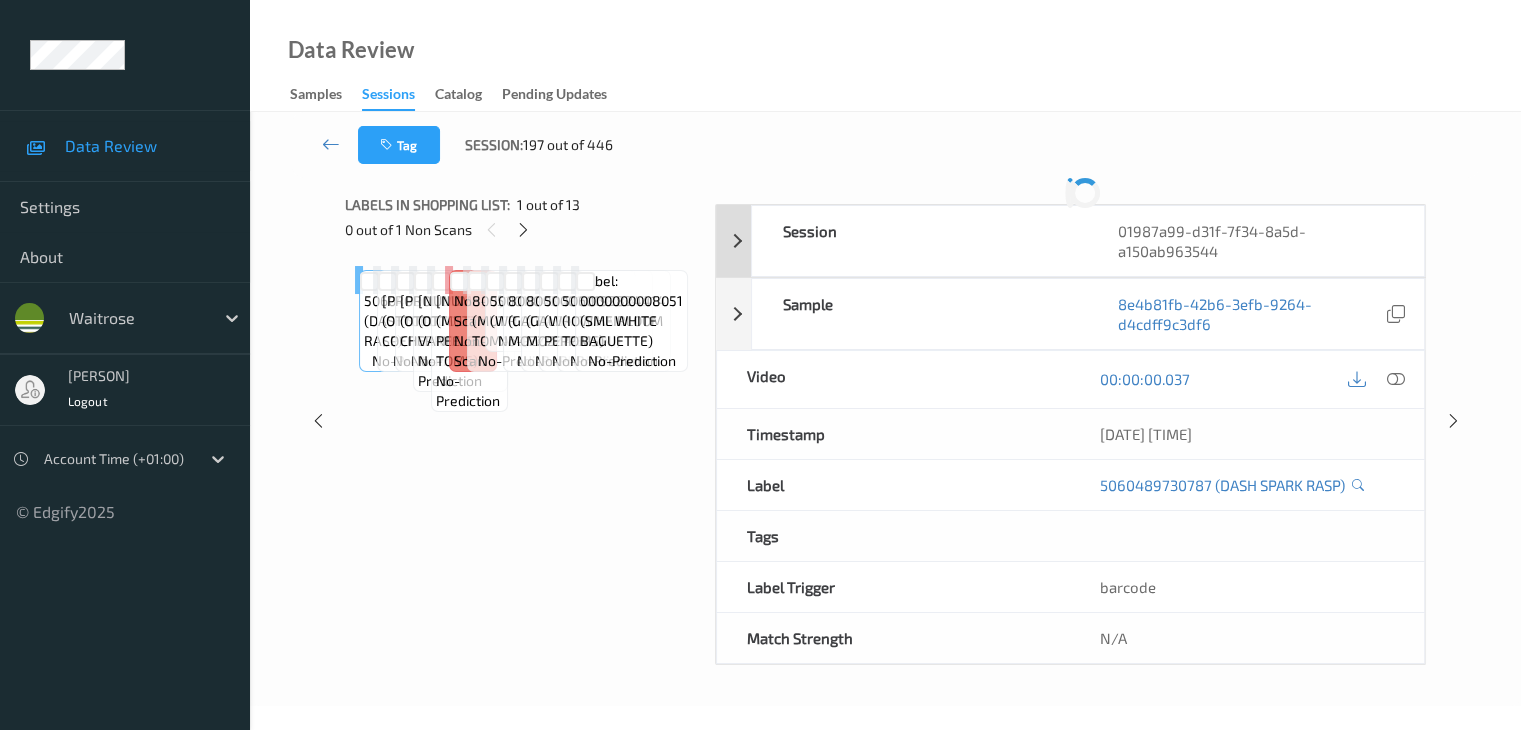 scroll, scrollTop: 0, scrollLeft: 0, axis: both 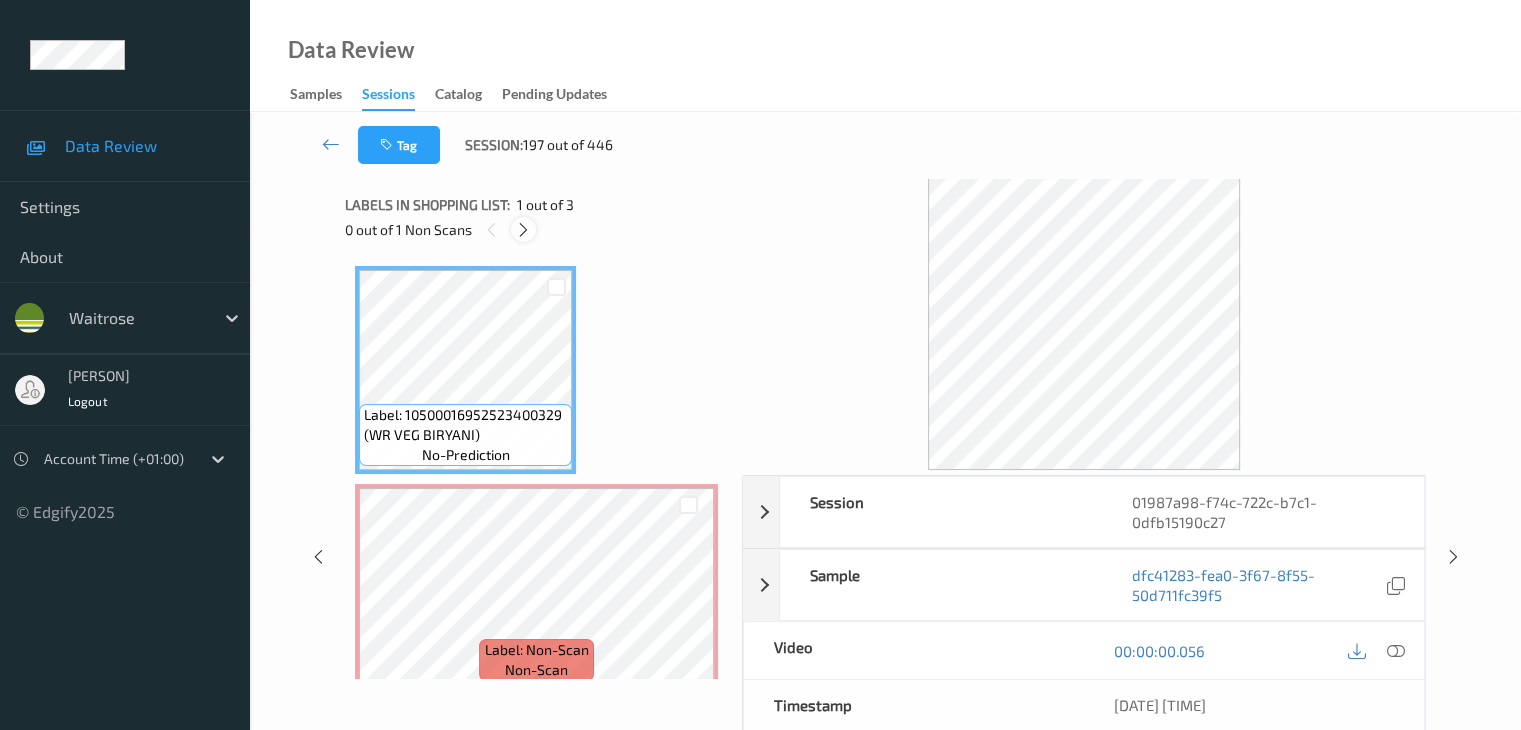 click at bounding box center [523, 230] 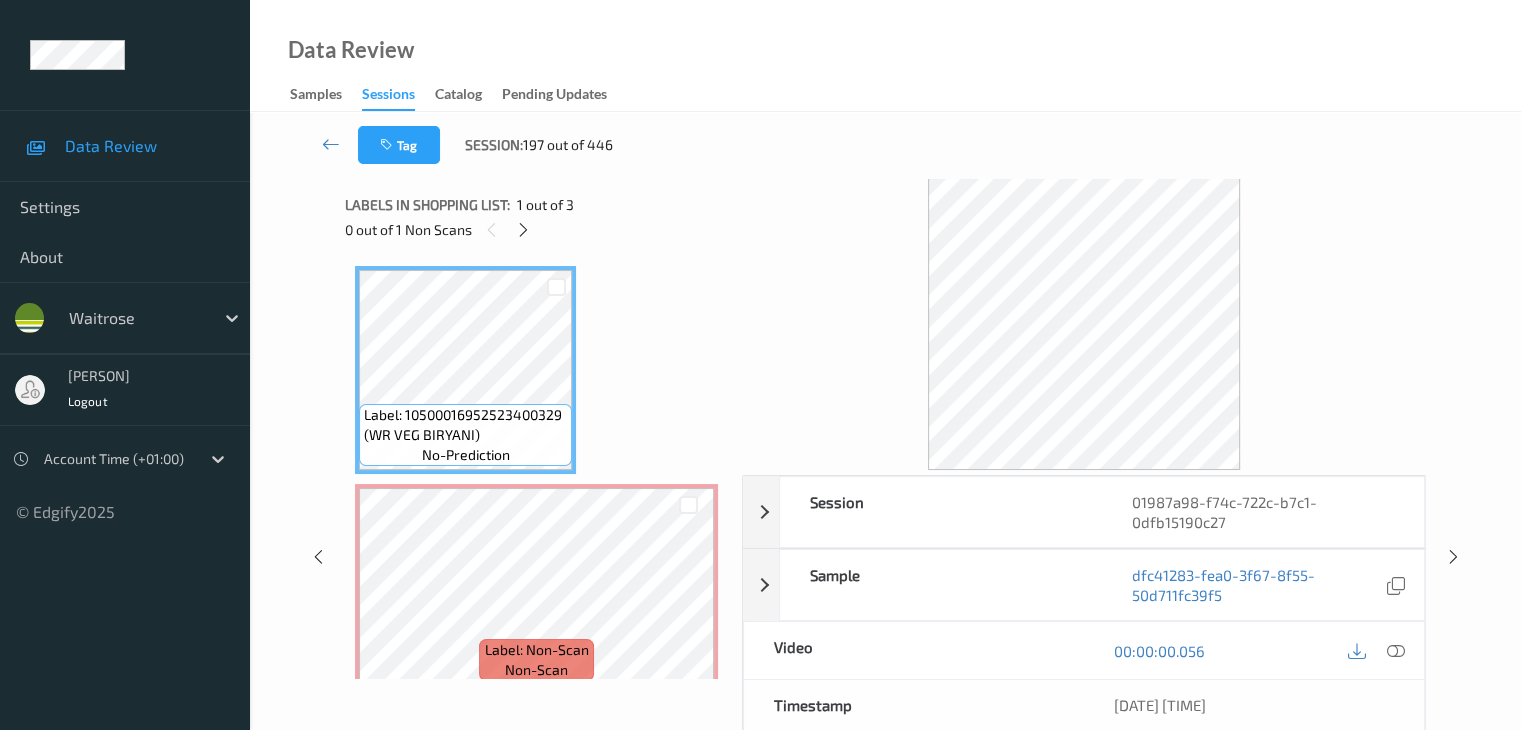 scroll, scrollTop: 10, scrollLeft: 0, axis: vertical 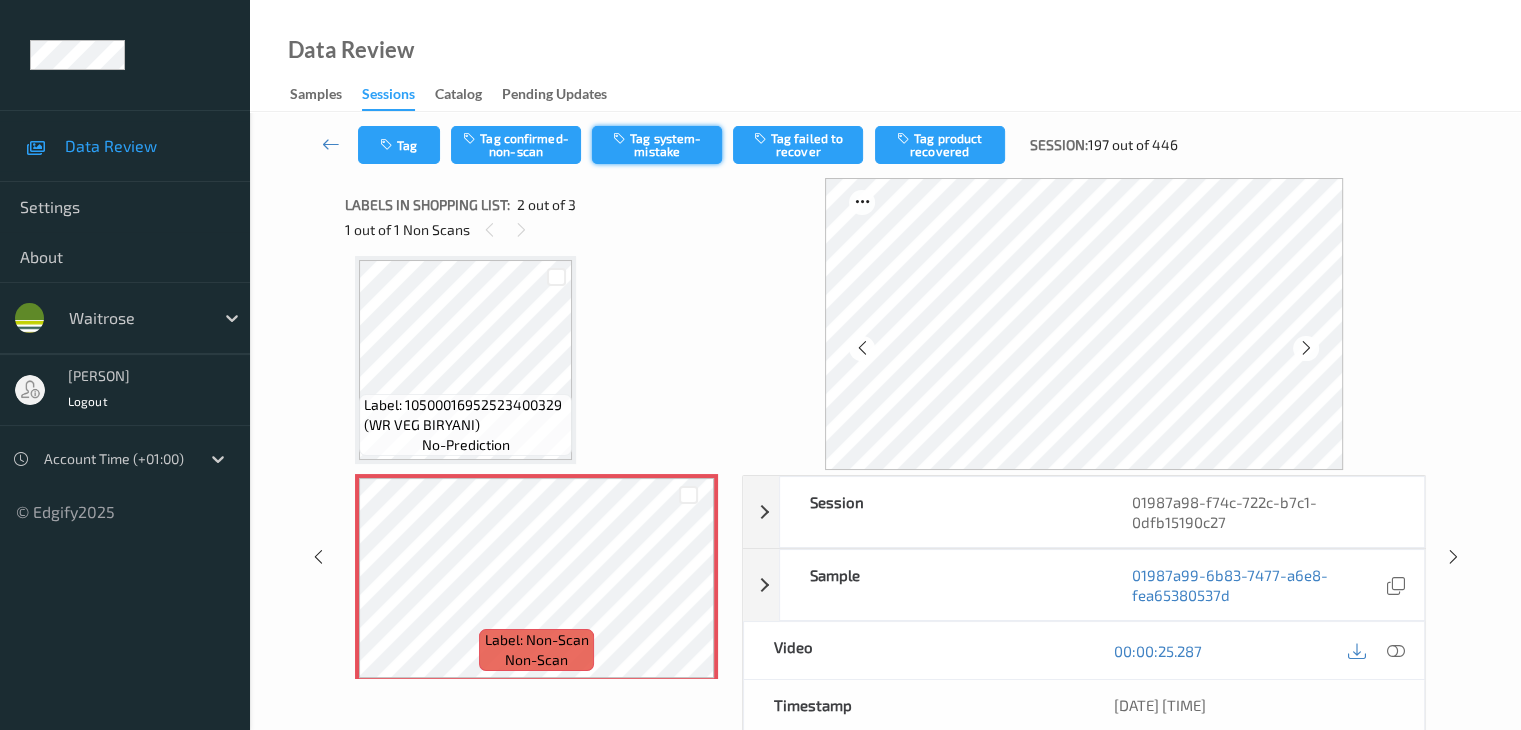 click on "Tag   system-mistake" at bounding box center (657, 145) 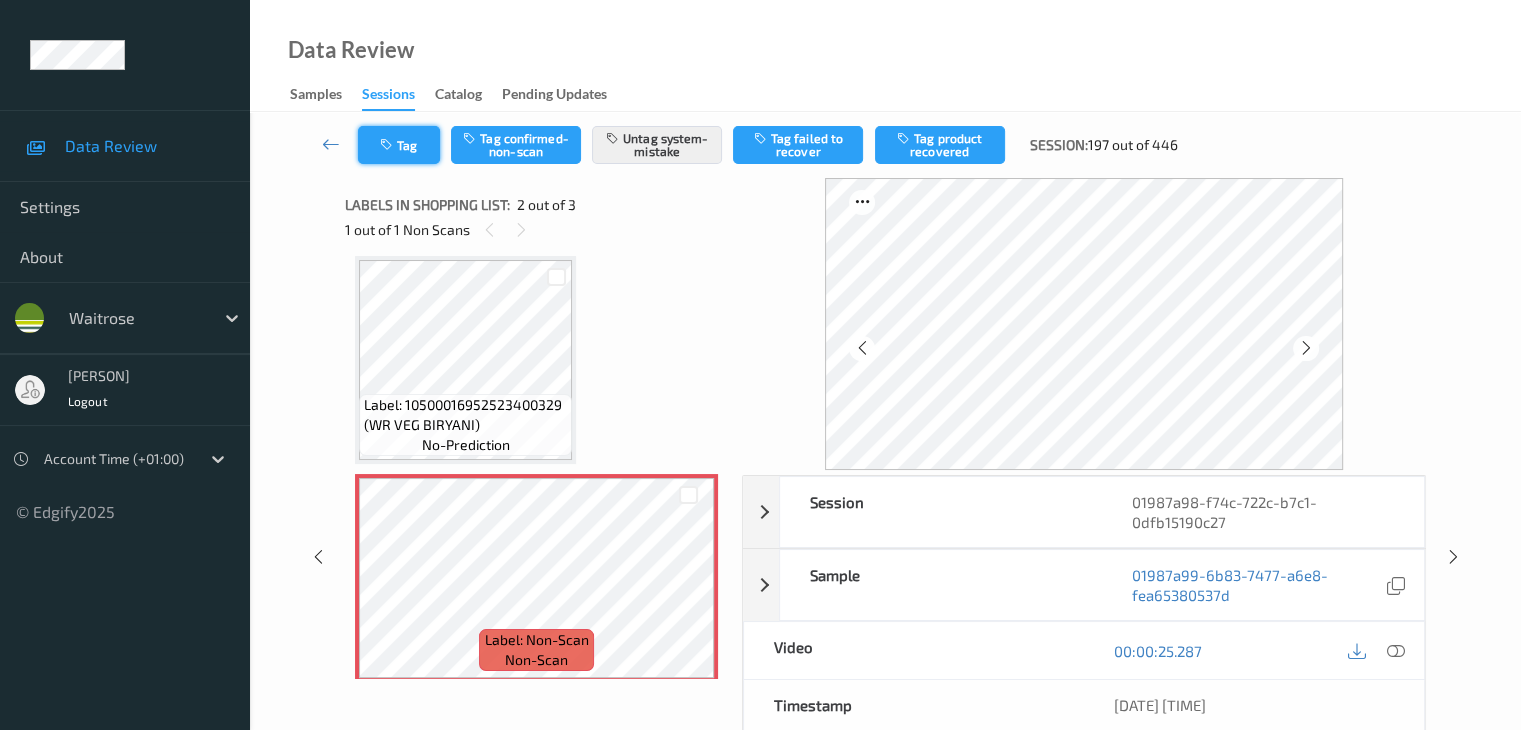 click at bounding box center [388, 145] 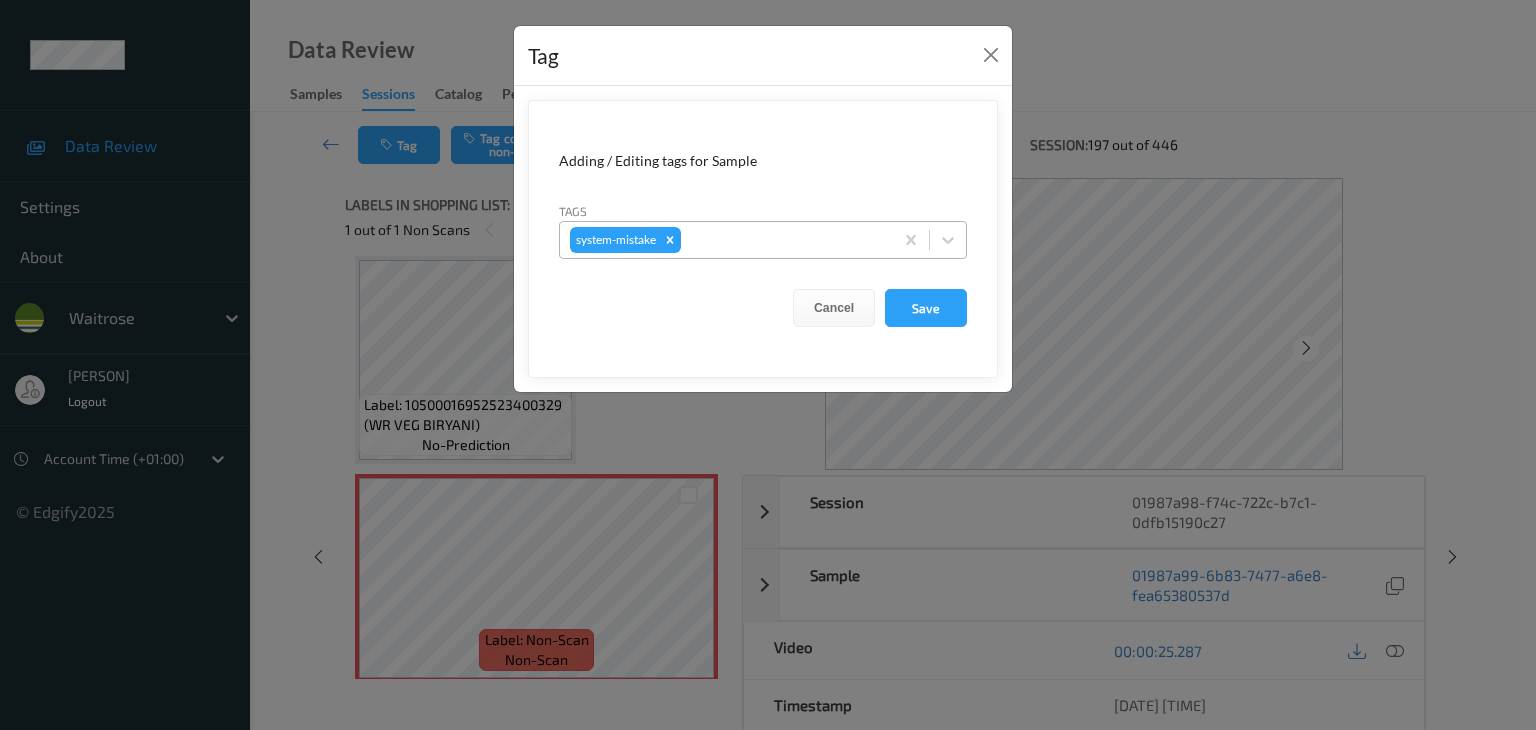 click at bounding box center [784, 240] 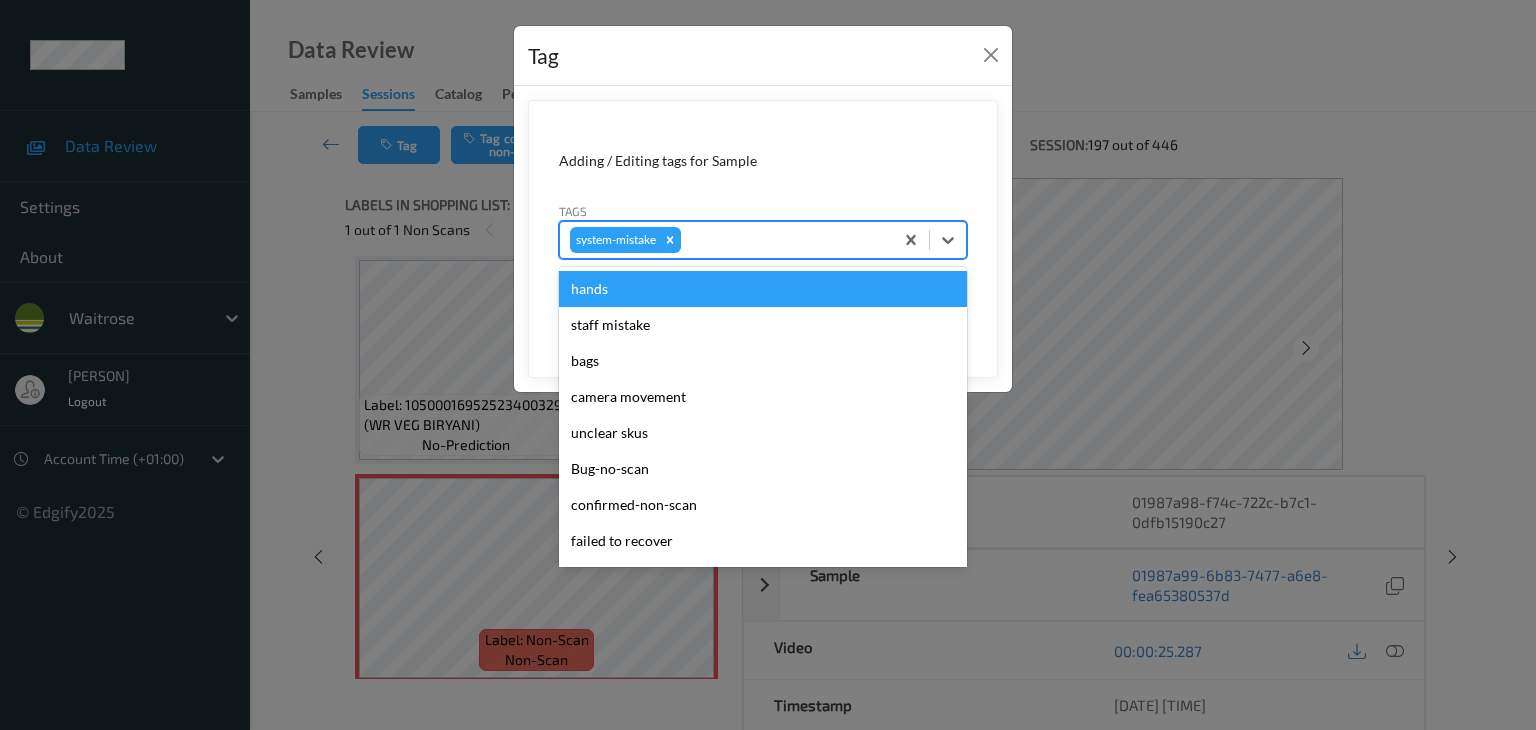 type on "u" 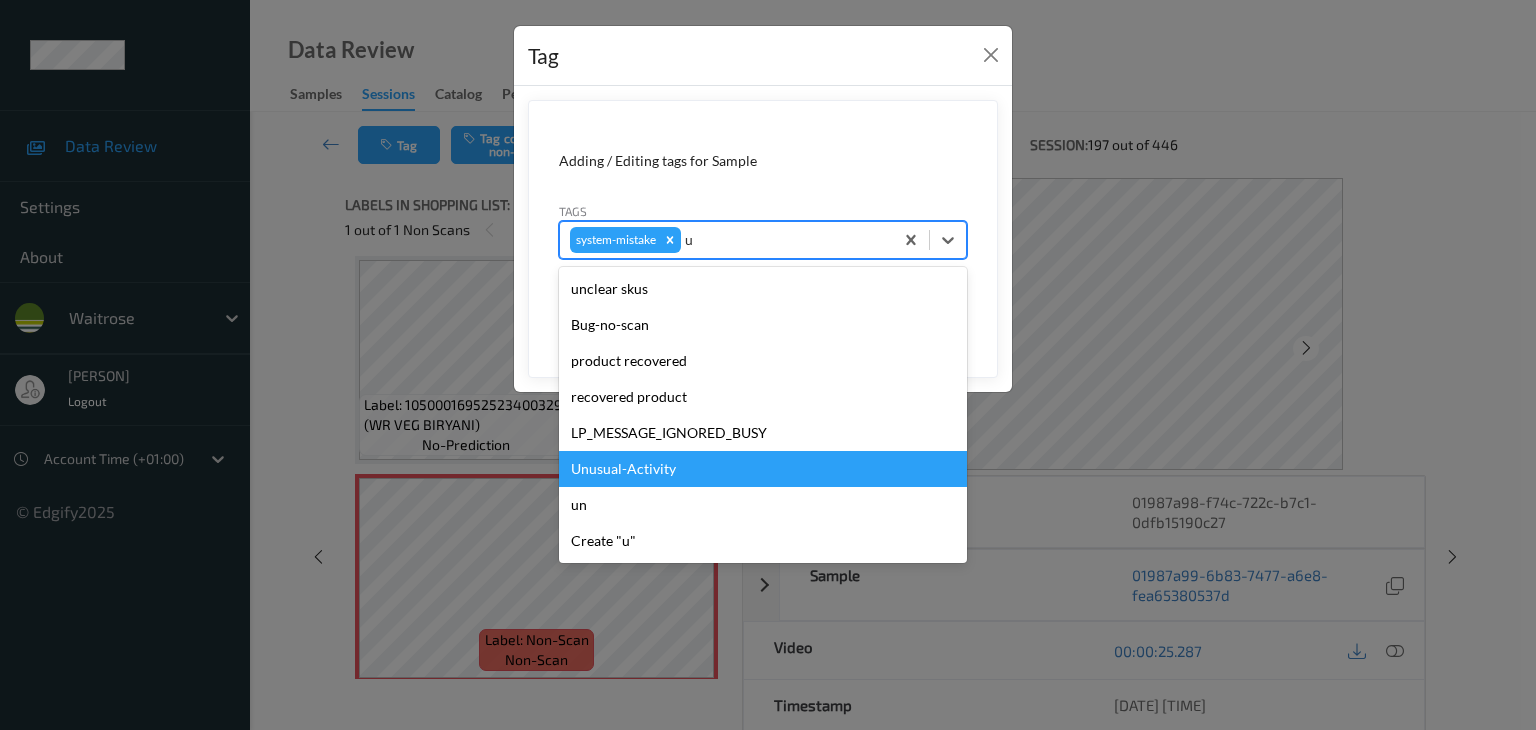 click on "Unusual-Activity" at bounding box center [763, 469] 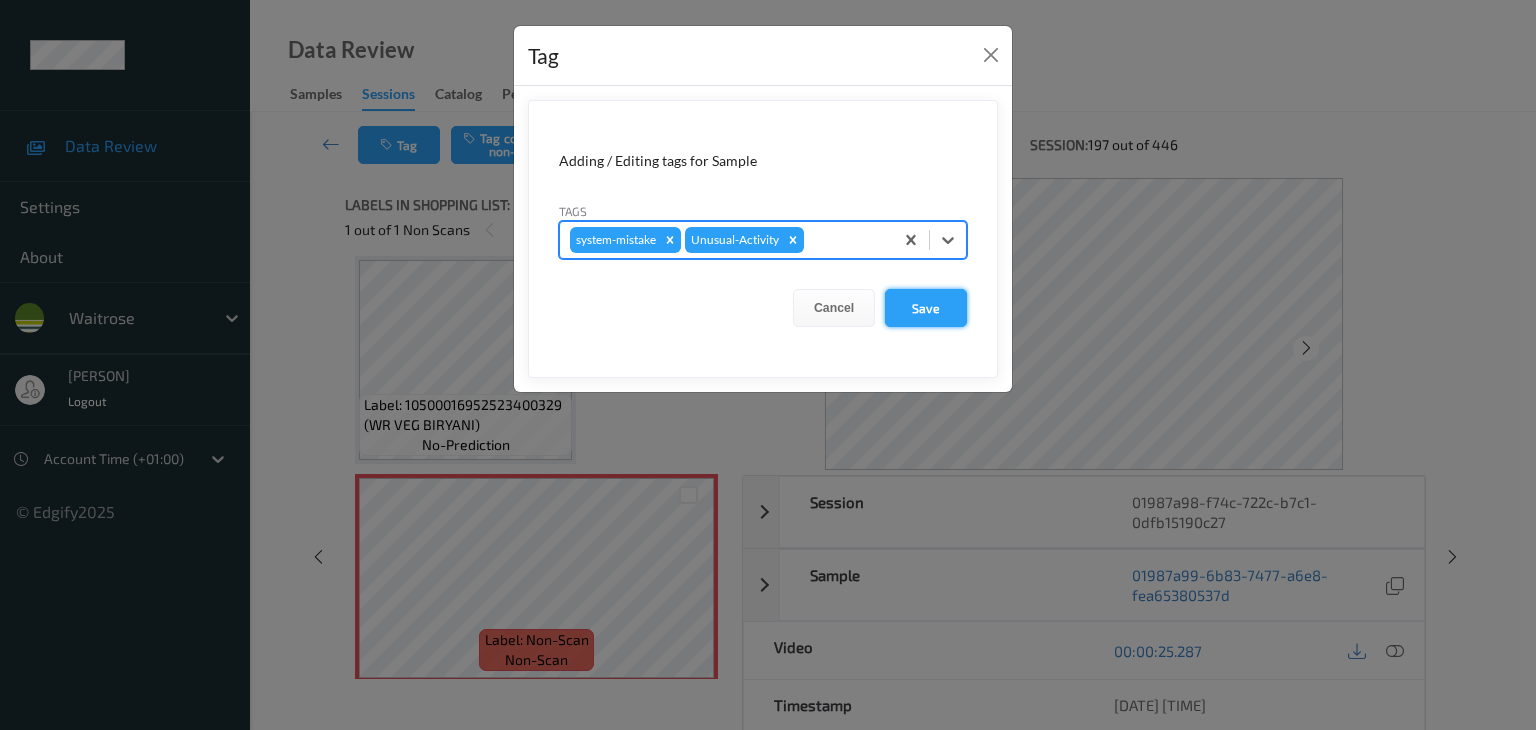 click on "Save" at bounding box center [926, 308] 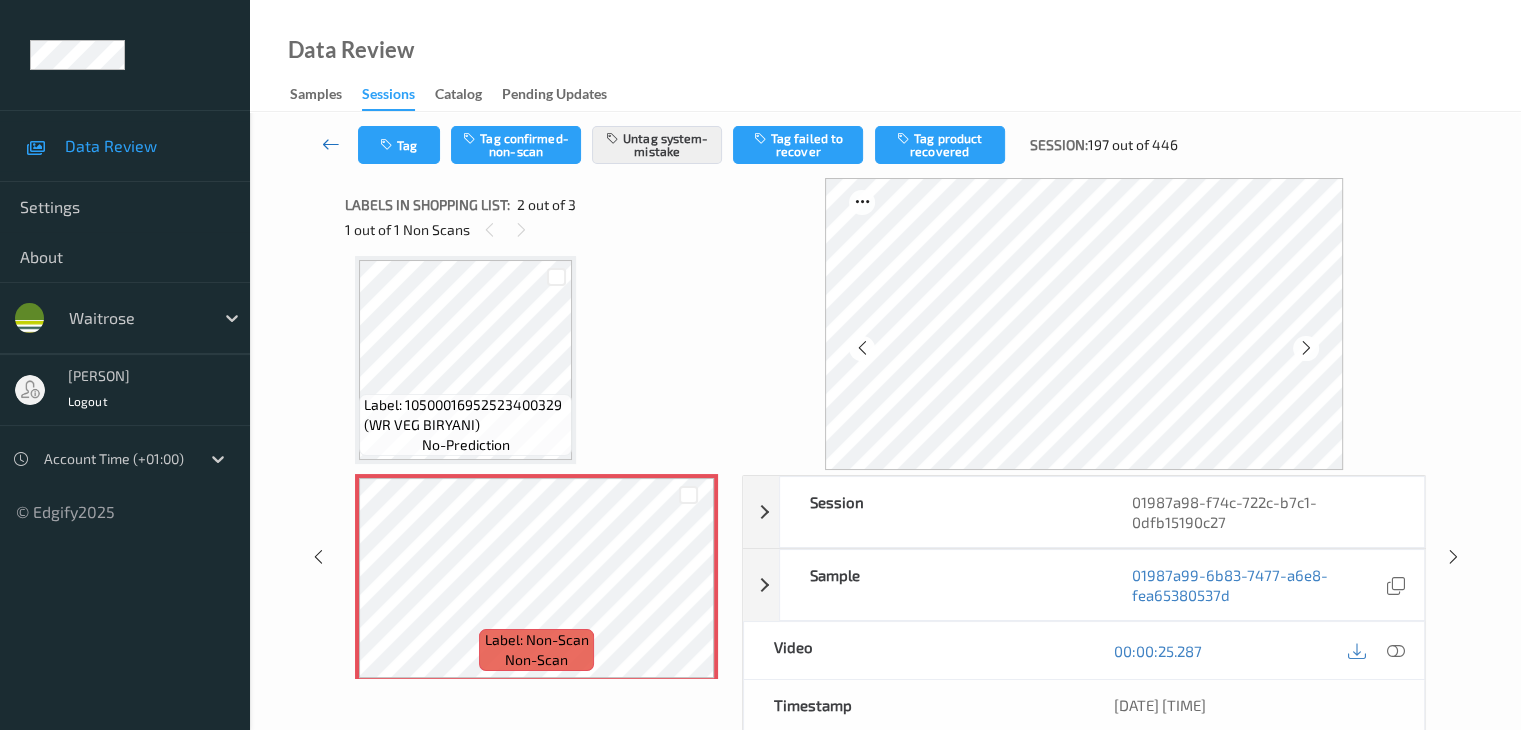 click at bounding box center [331, 144] 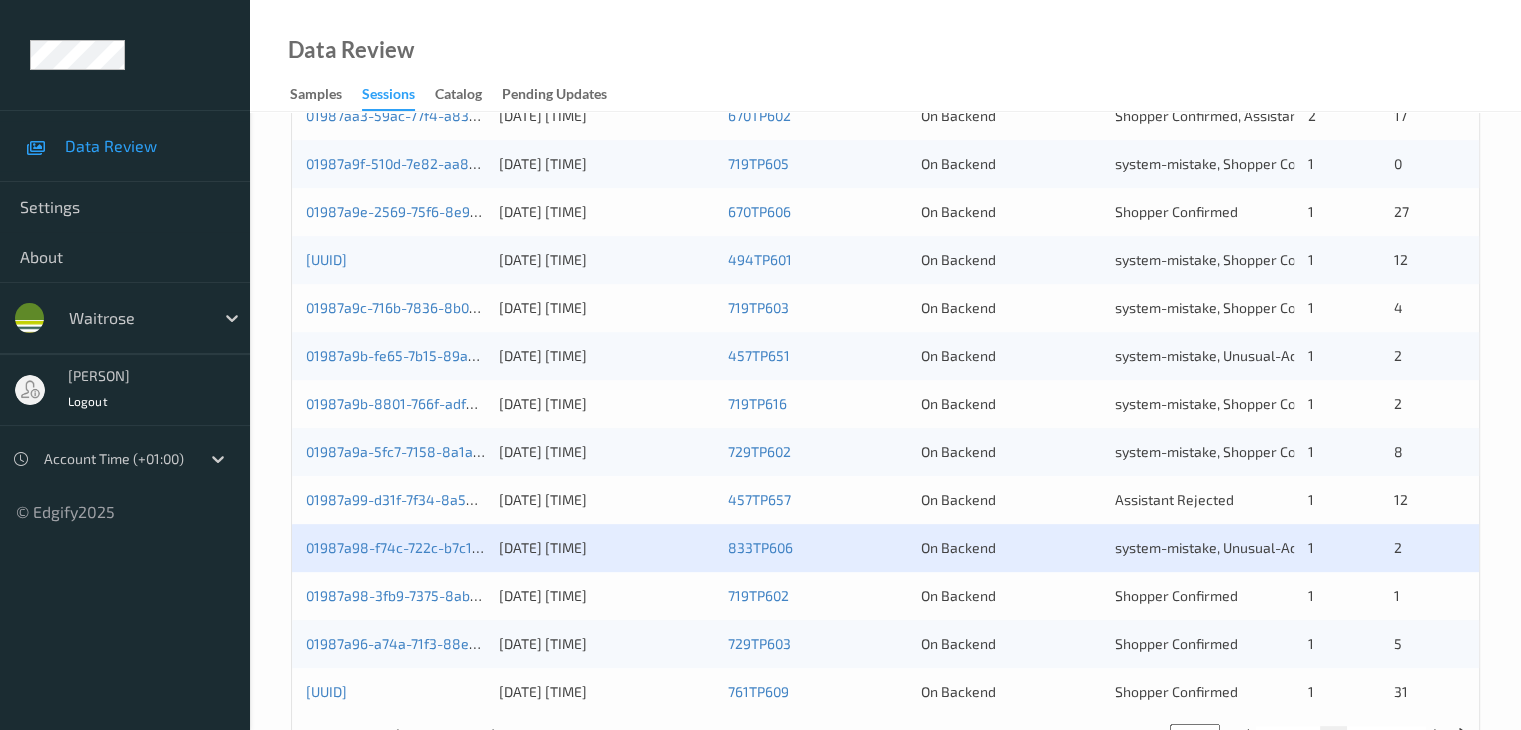 scroll, scrollTop: 900, scrollLeft: 0, axis: vertical 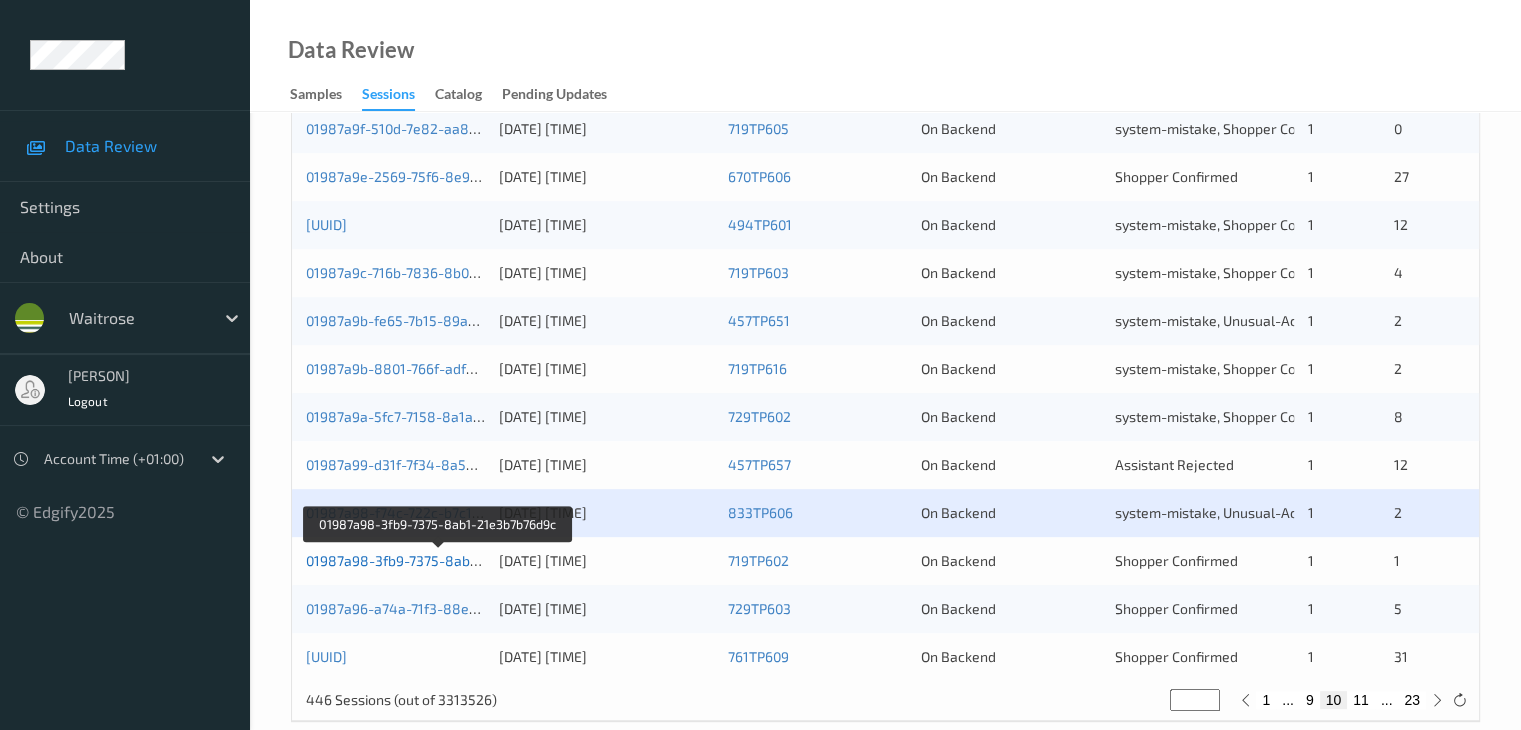 click on "01987a98-3fb9-7375-8ab1-21e3b7b76d9c" at bounding box center [439, 560] 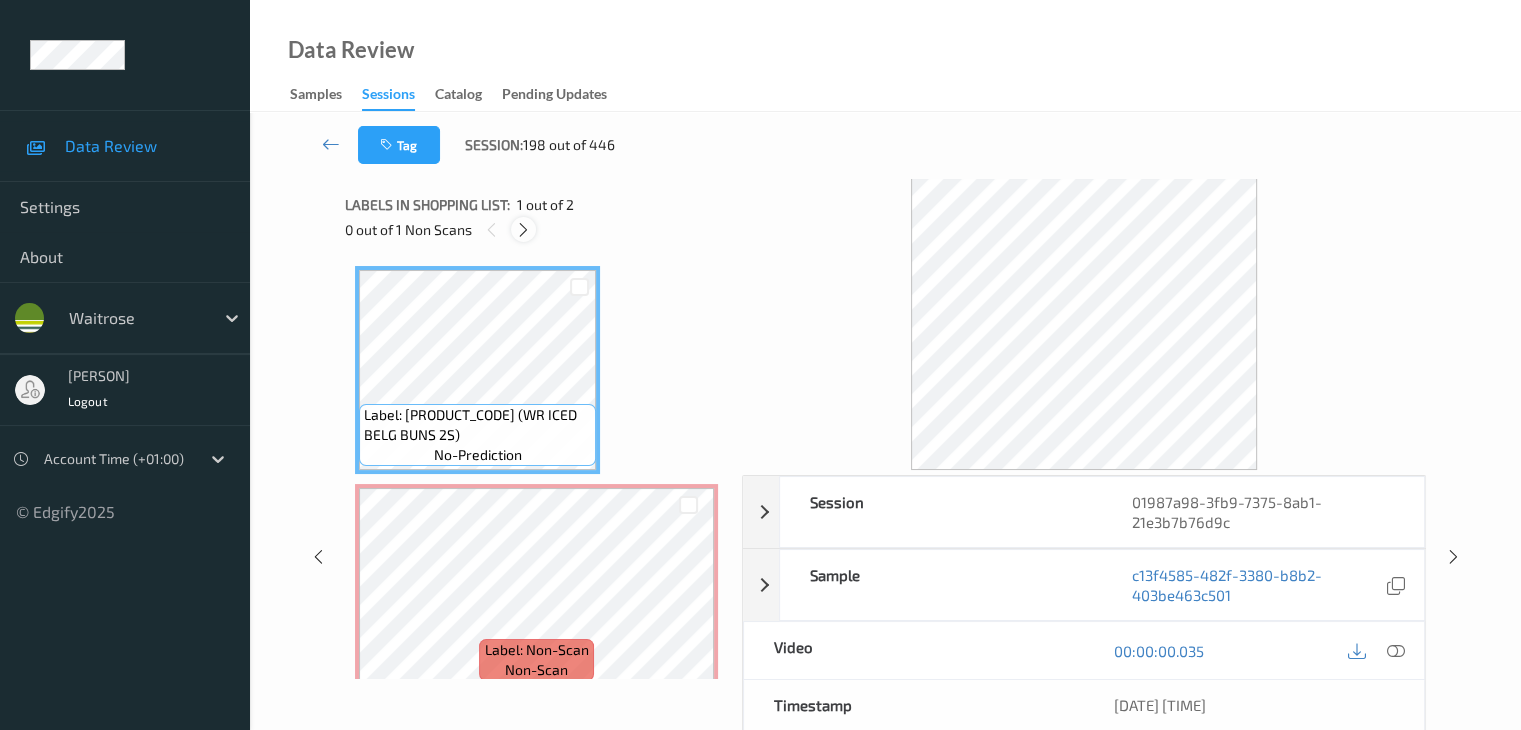 click at bounding box center [523, 230] 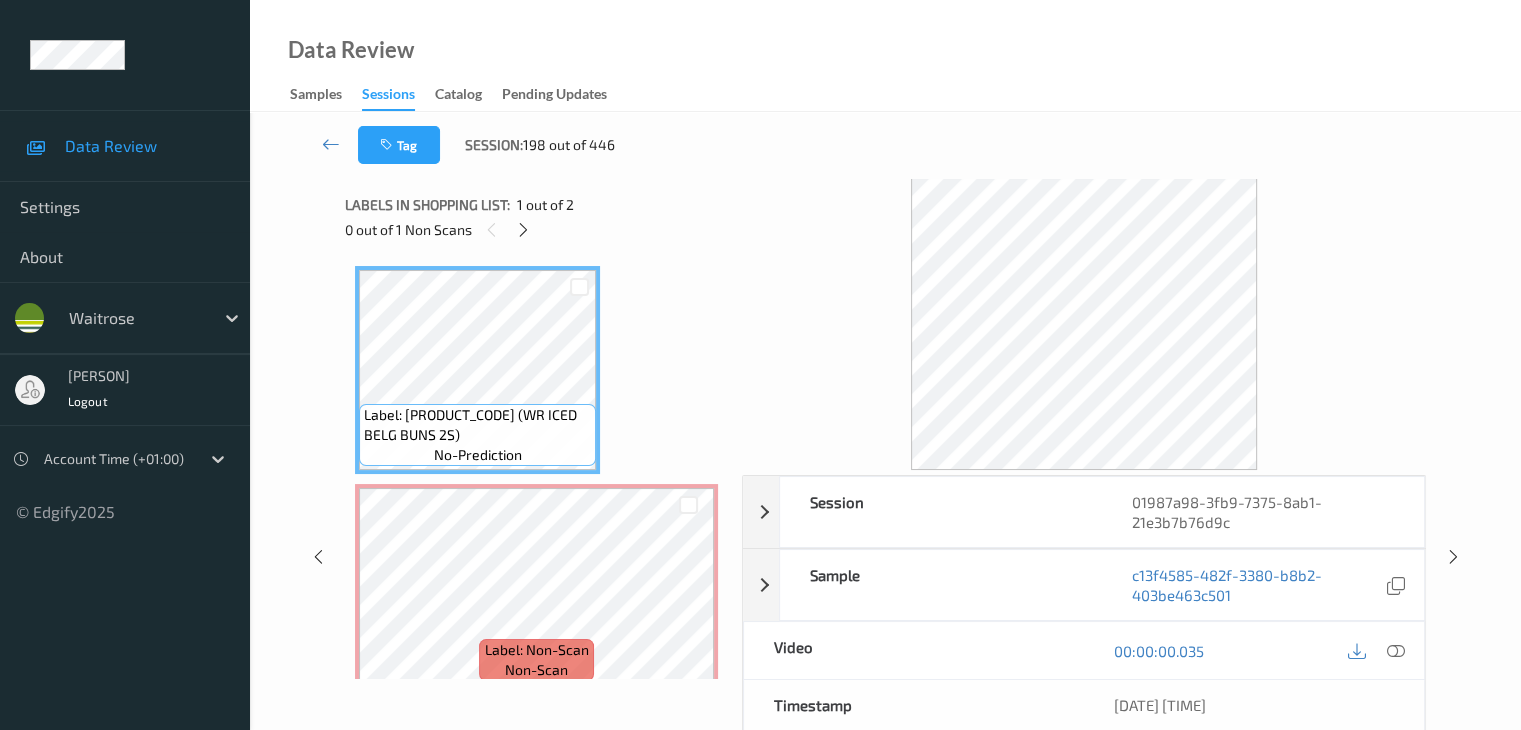 scroll, scrollTop: 10, scrollLeft: 0, axis: vertical 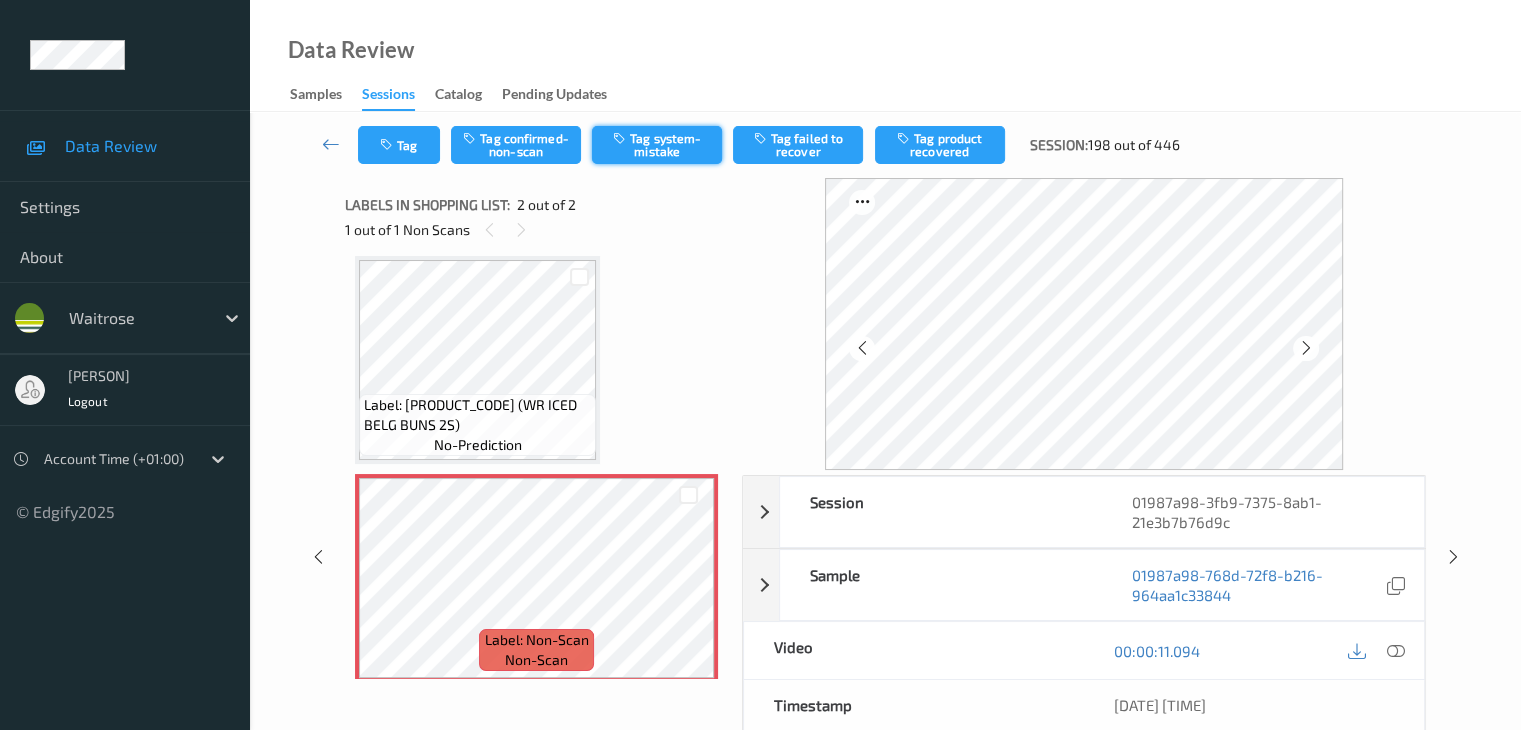 click on "Tag   system-mistake" at bounding box center [657, 145] 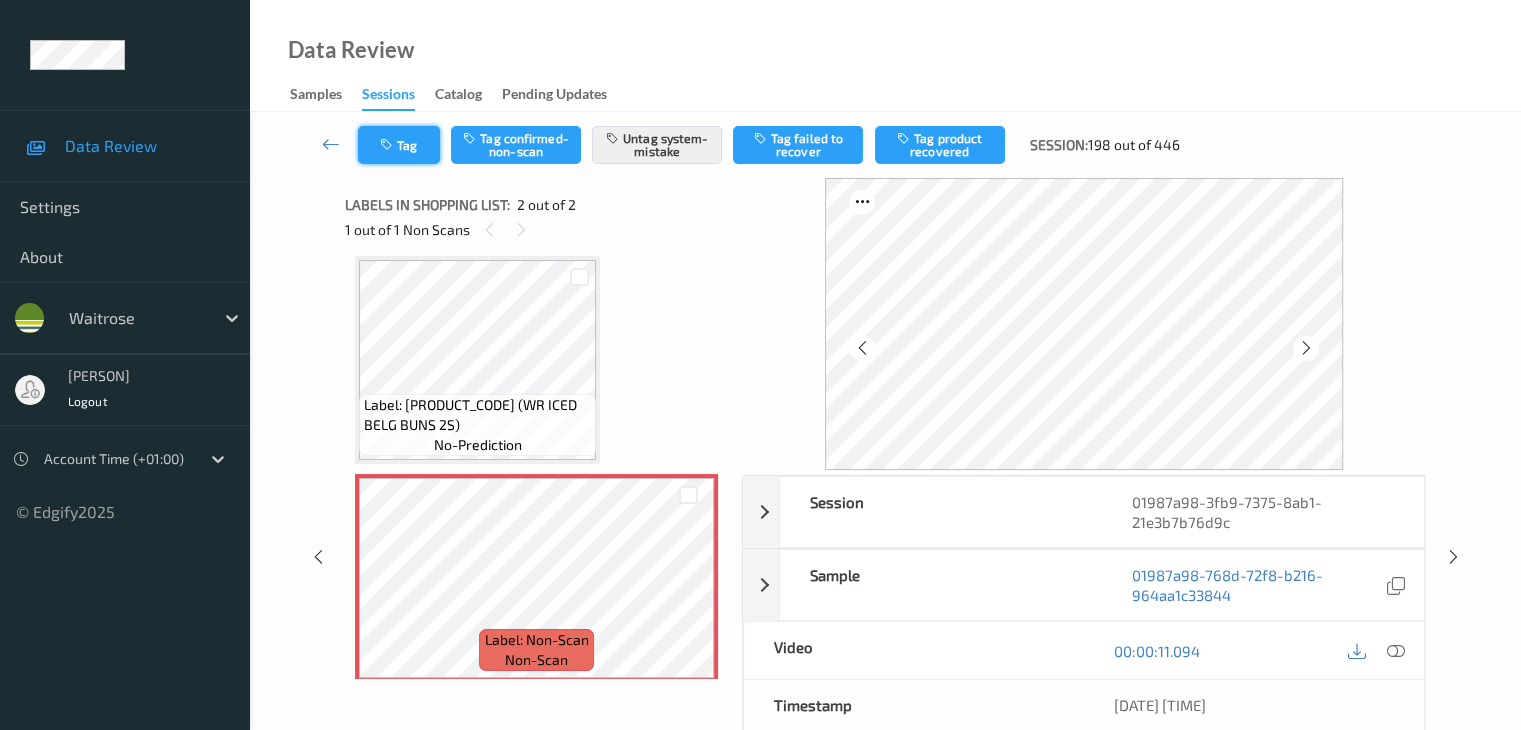 click on "Tag" at bounding box center (399, 145) 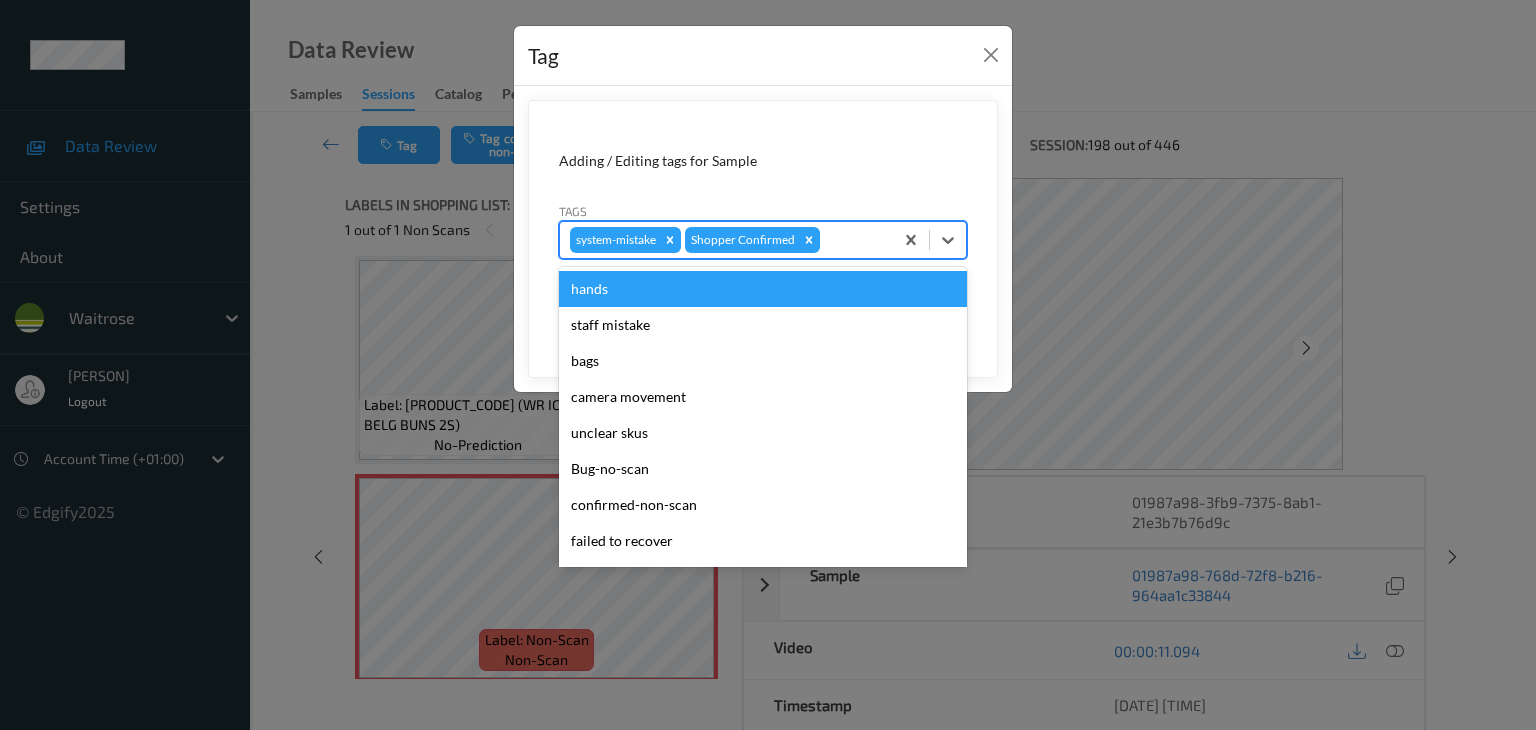 click at bounding box center [853, 240] 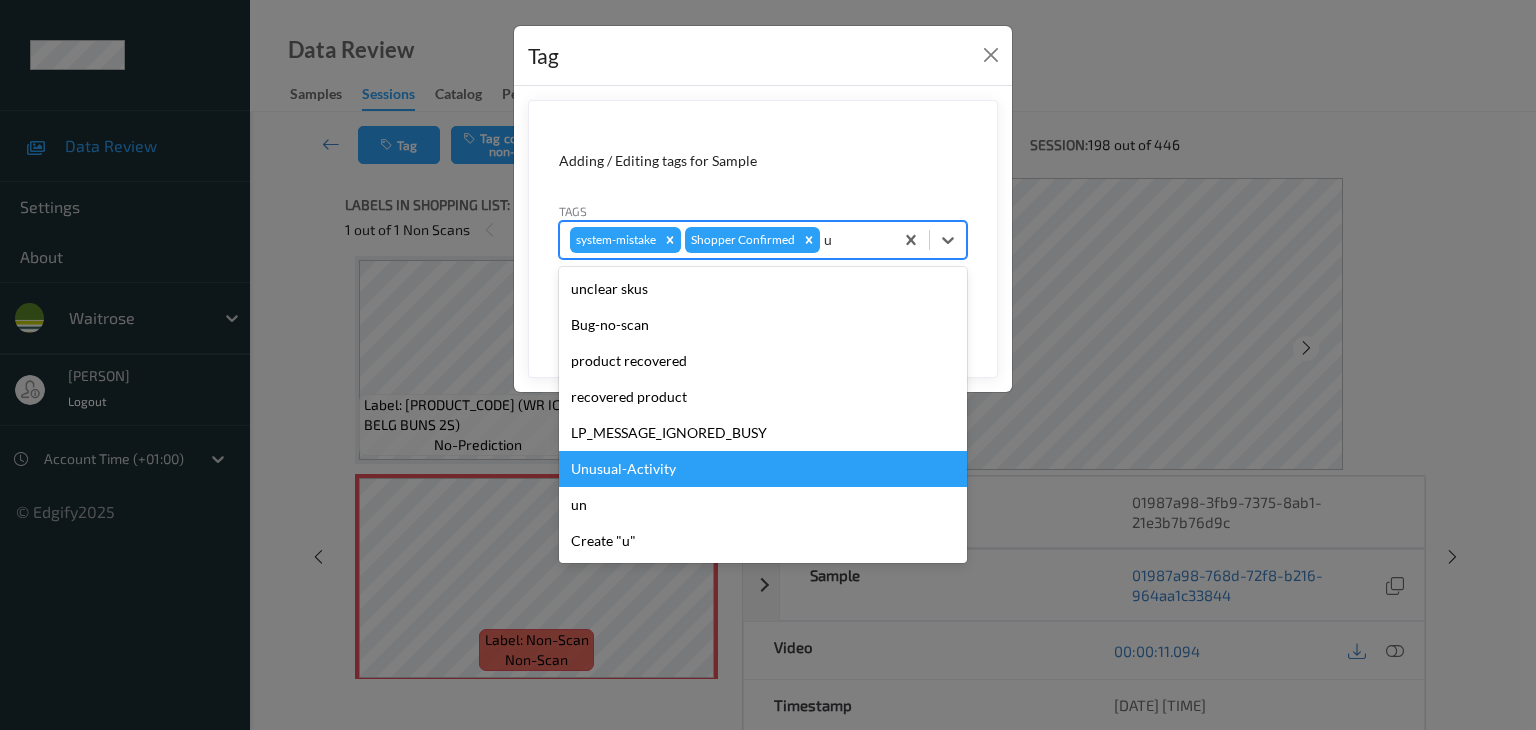click on "Unusual-Activity" at bounding box center [763, 469] 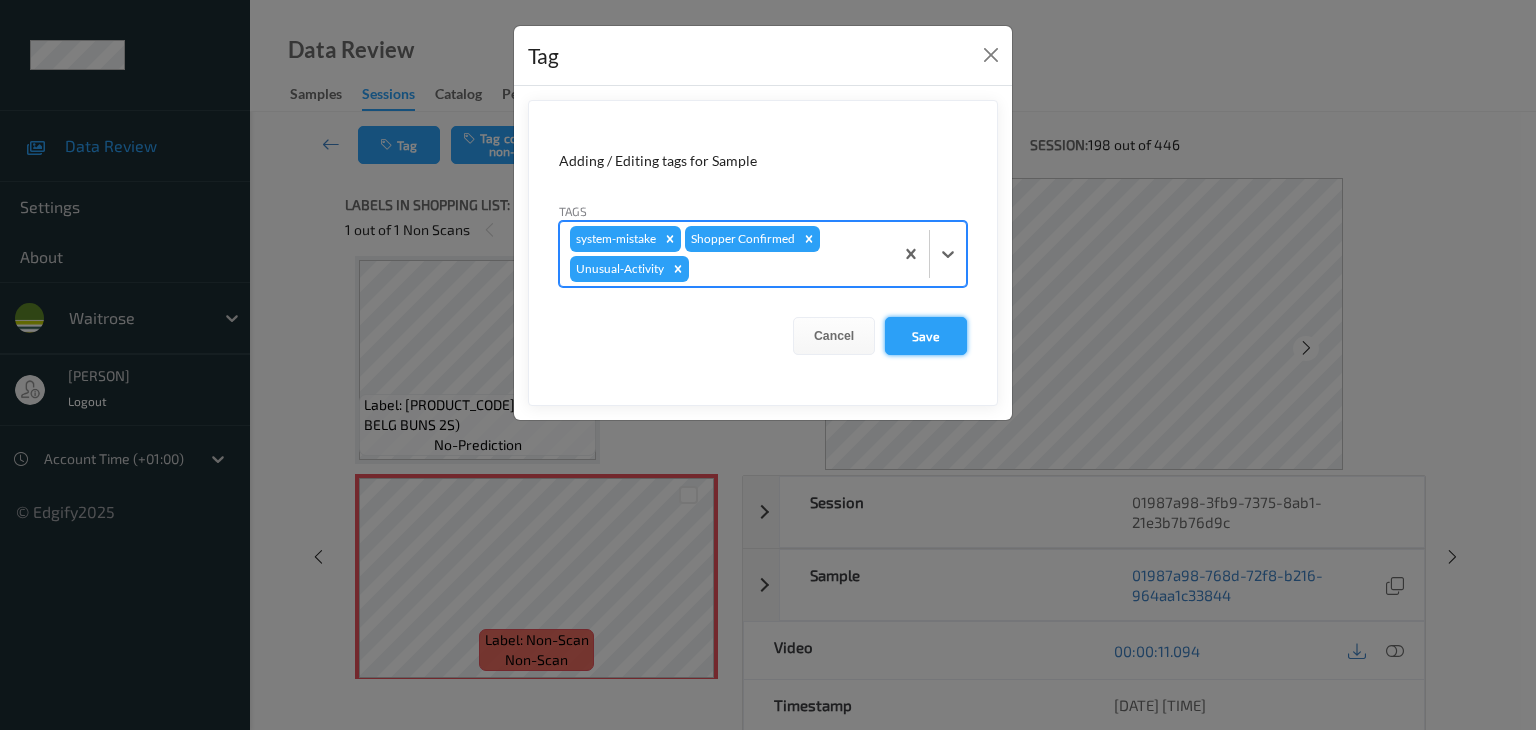 click on "Save" at bounding box center [926, 336] 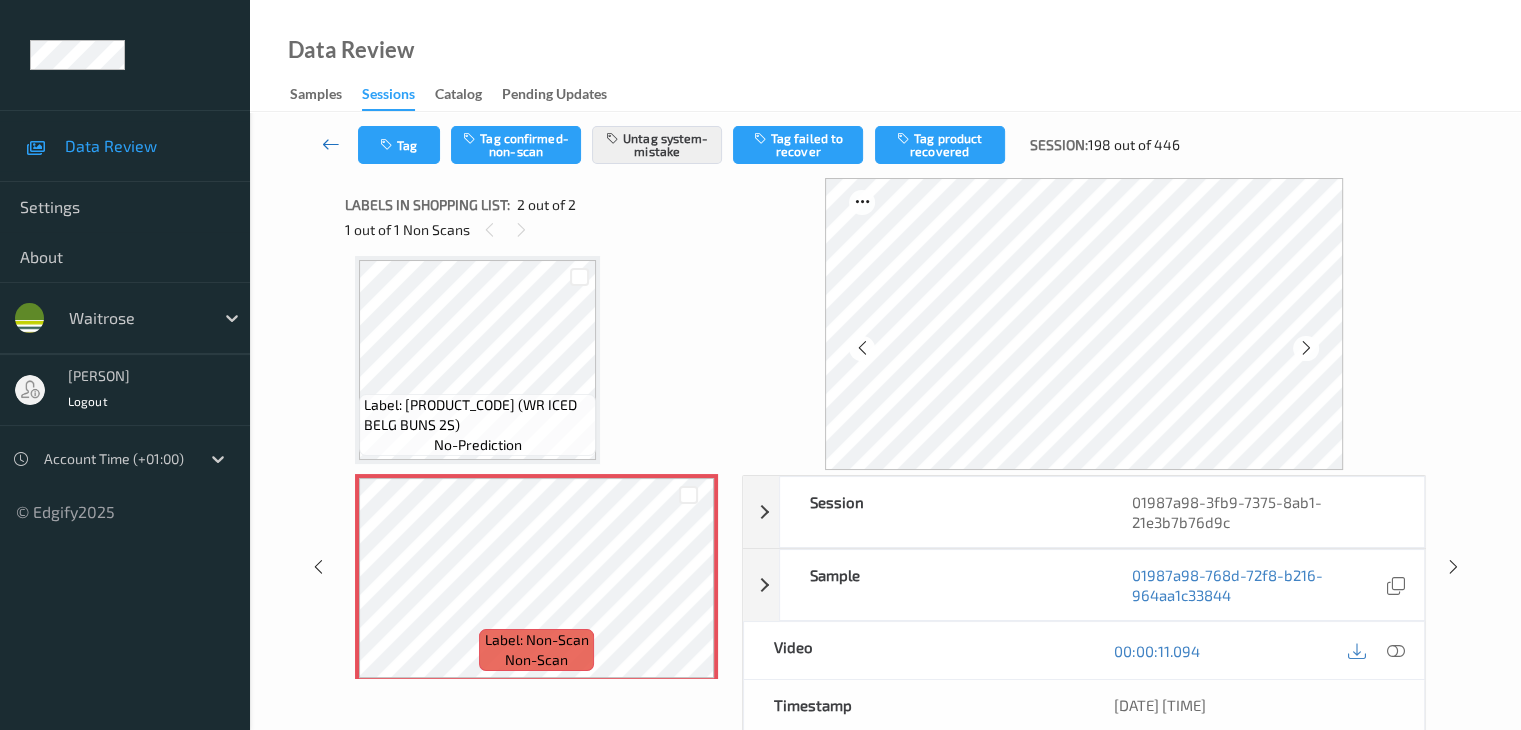 click at bounding box center [331, 144] 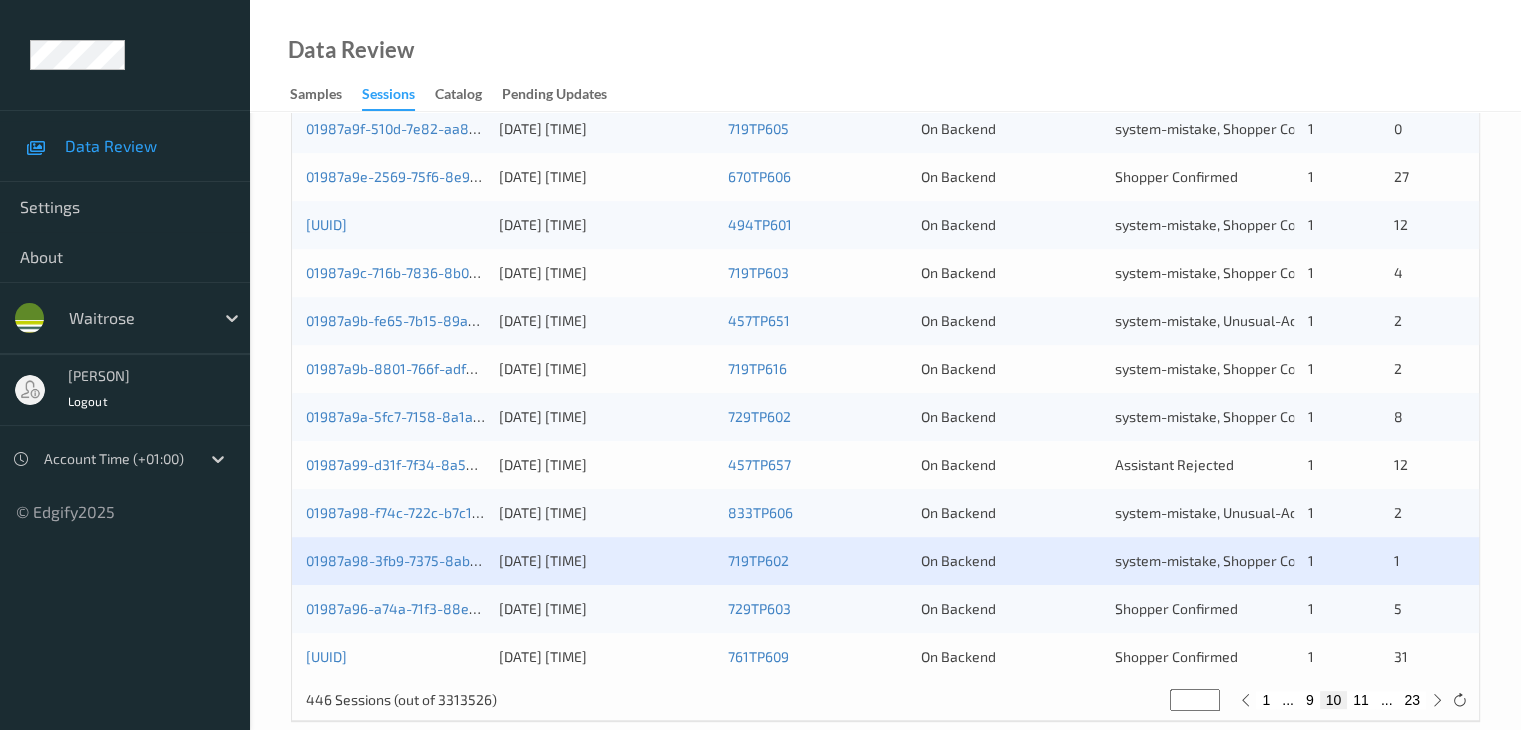 scroll, scrollTop: 932, scrollLeft: 0, axis: vertical 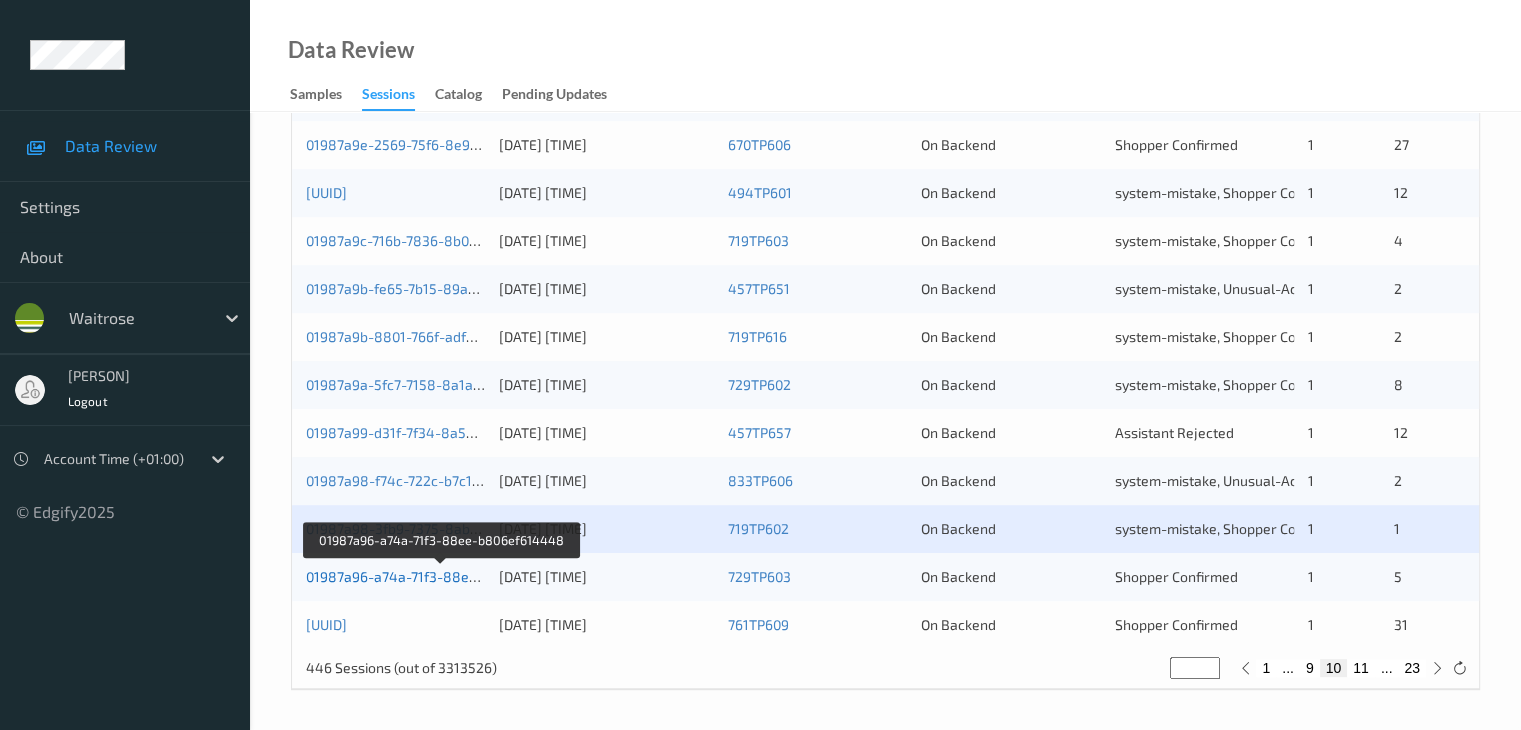 click on "01987a96-a74a-71f3-88ee-b806ef614448" at bounding box center (442, 576) 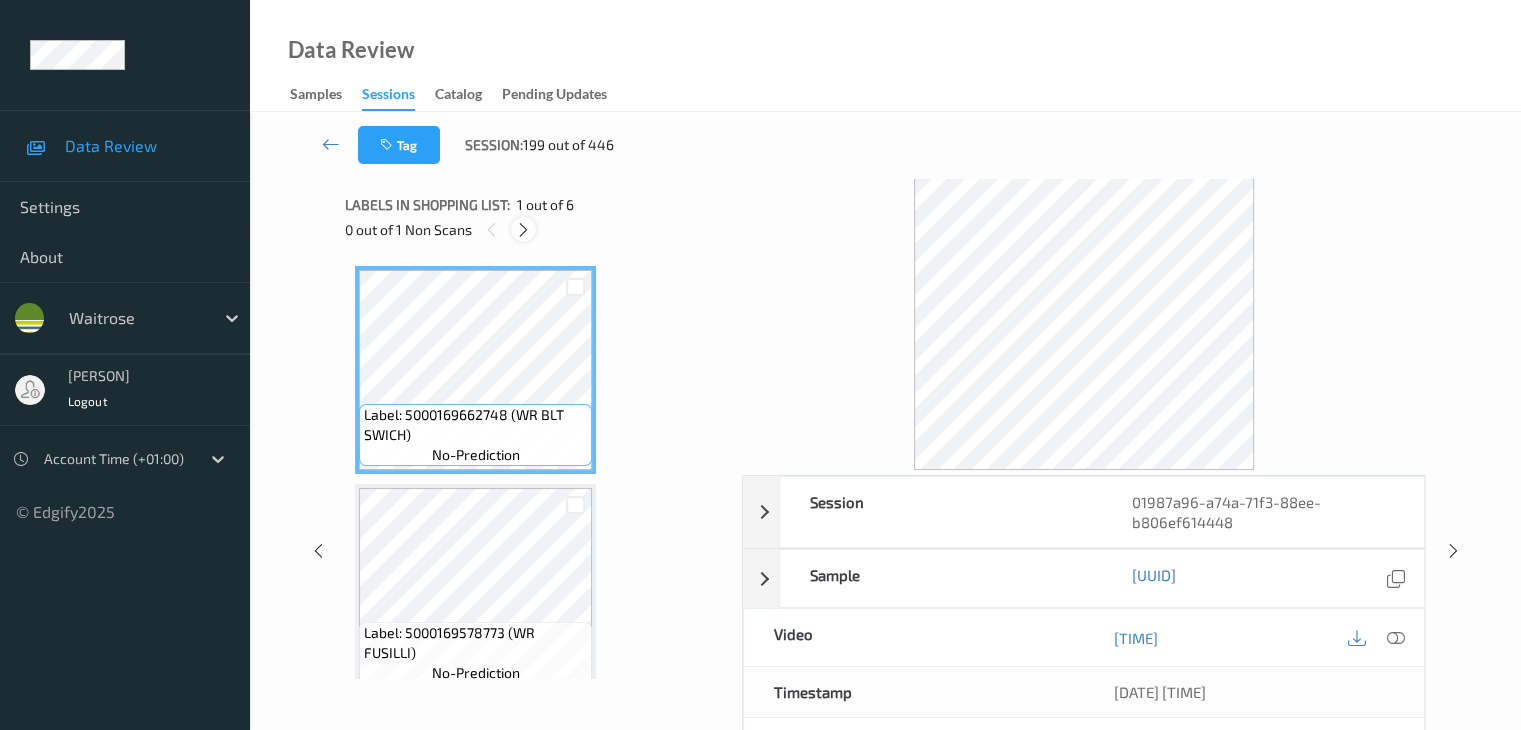click at bounding box center (523, 230) 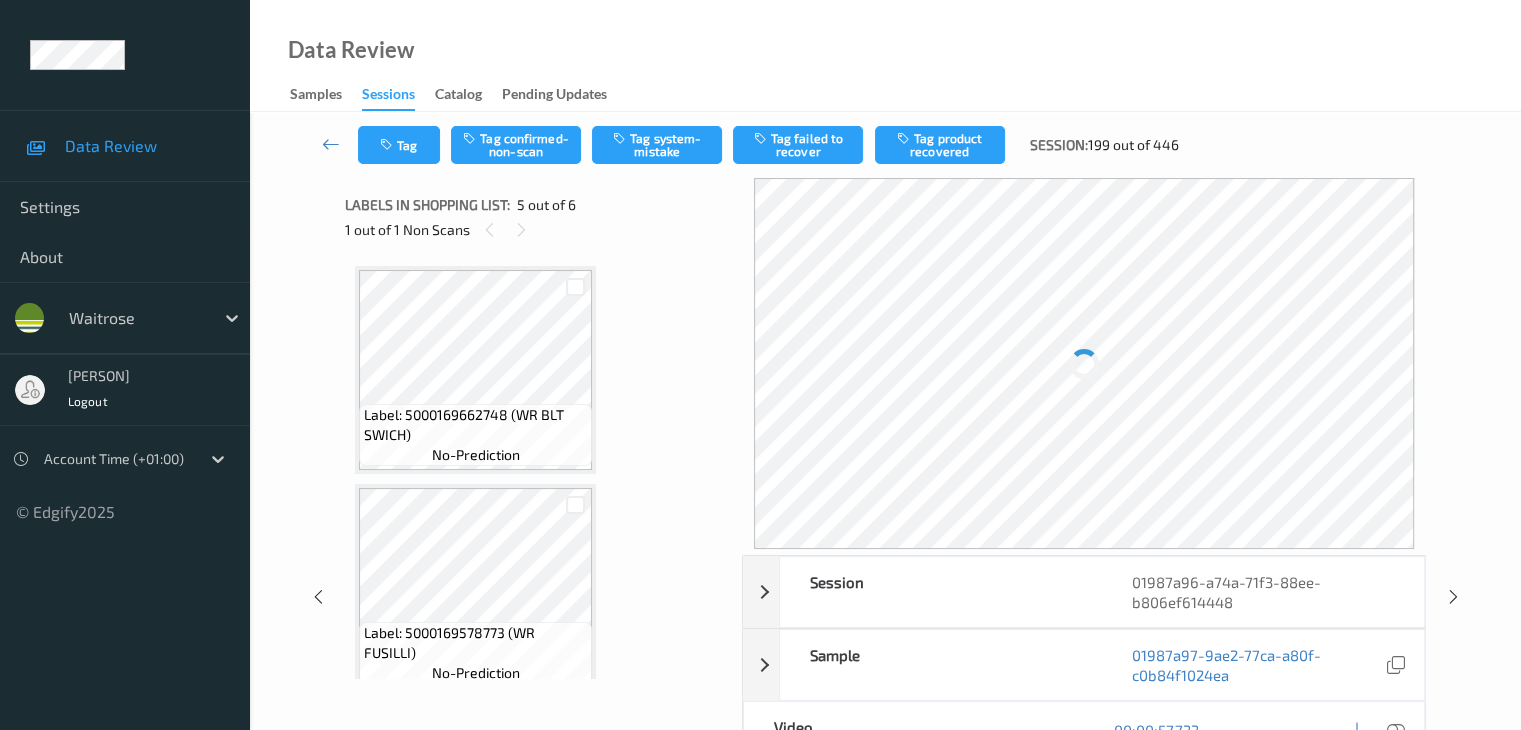 scroll, scrollTop: 664, scrollLeft: 0, axis: vertical 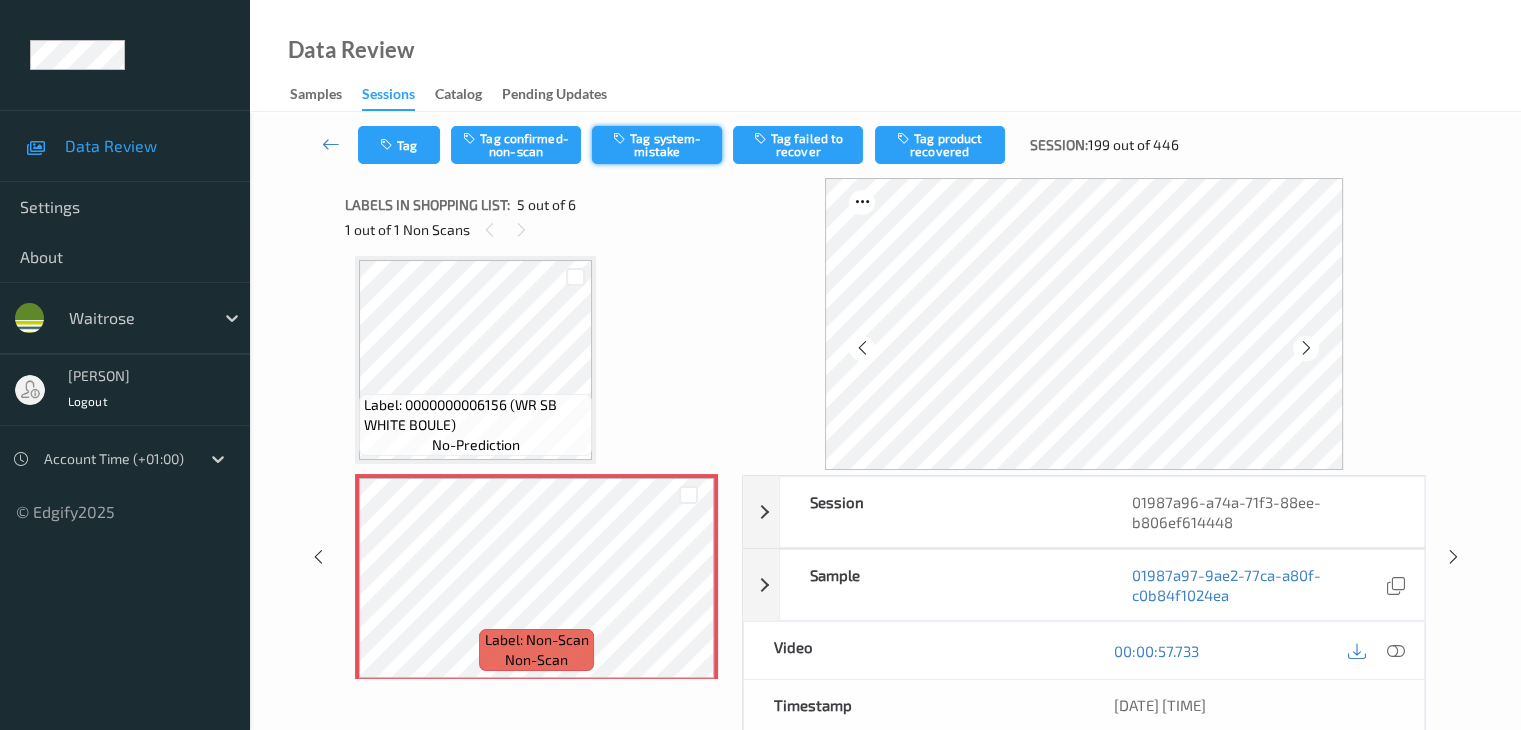 click on "Tag   system-mistake" at bounding box center [657, 145] 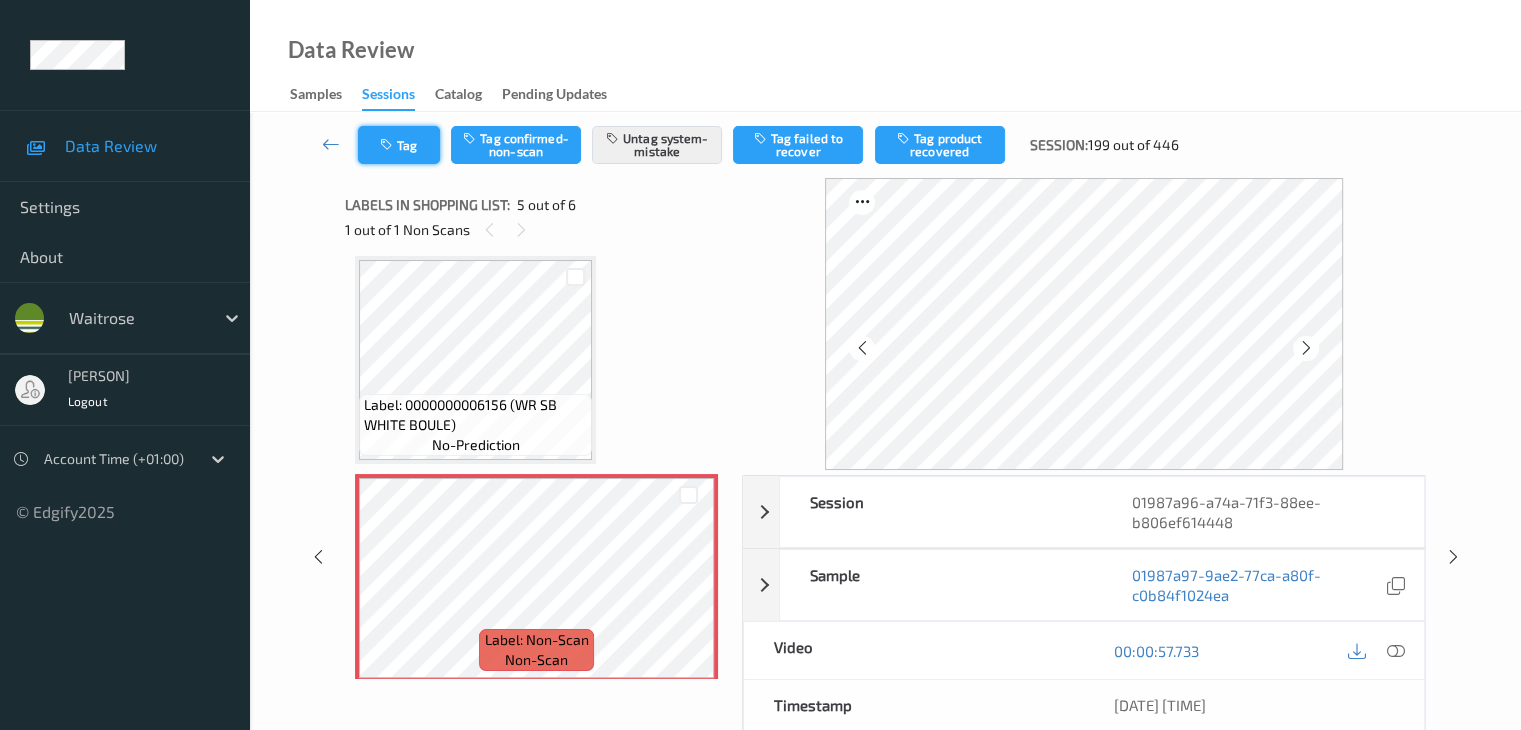 click at bounding box center [388, 145] 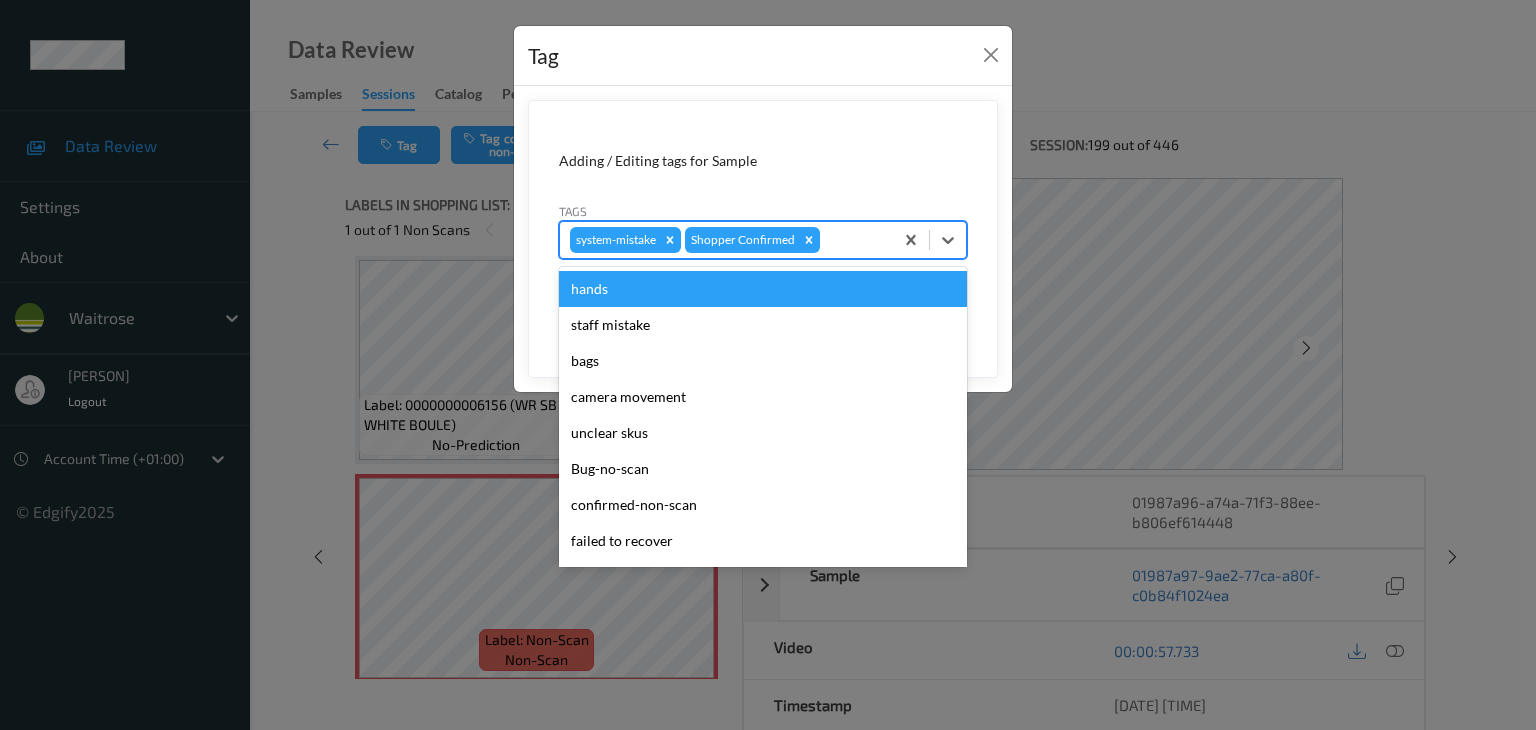 click at bounding box center [853, 240] 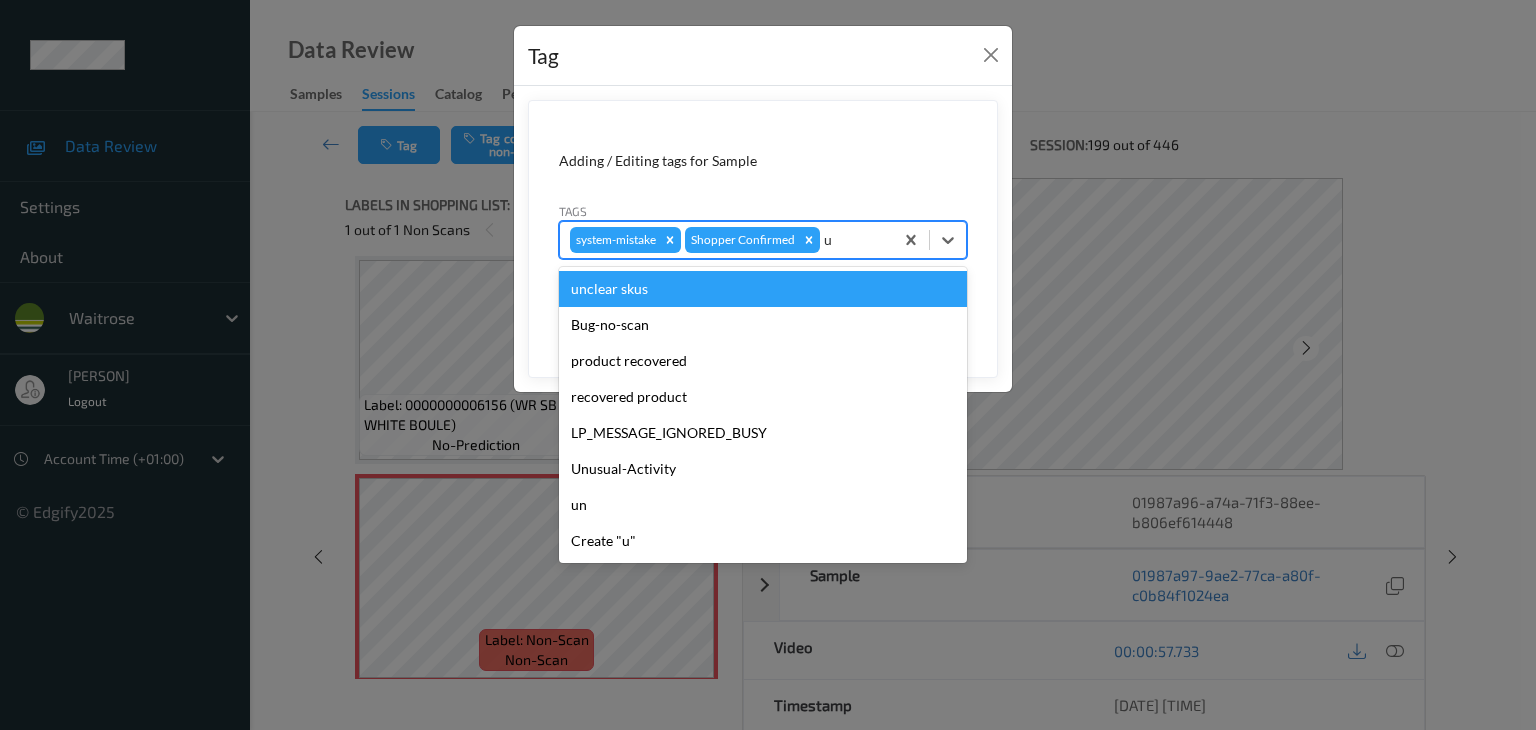 type on "u" 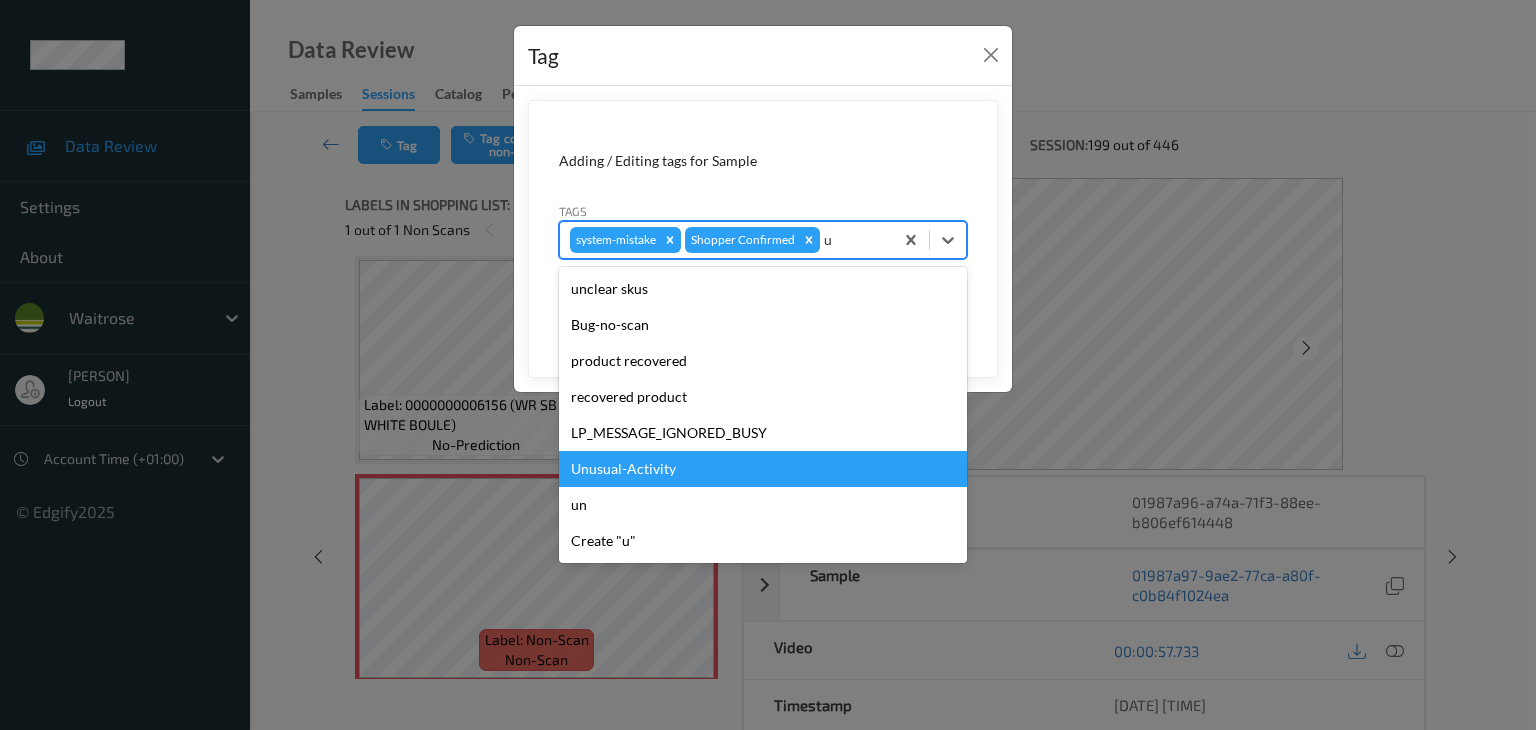 click on "Unusual-Activity" at bounding box center (763, 469) 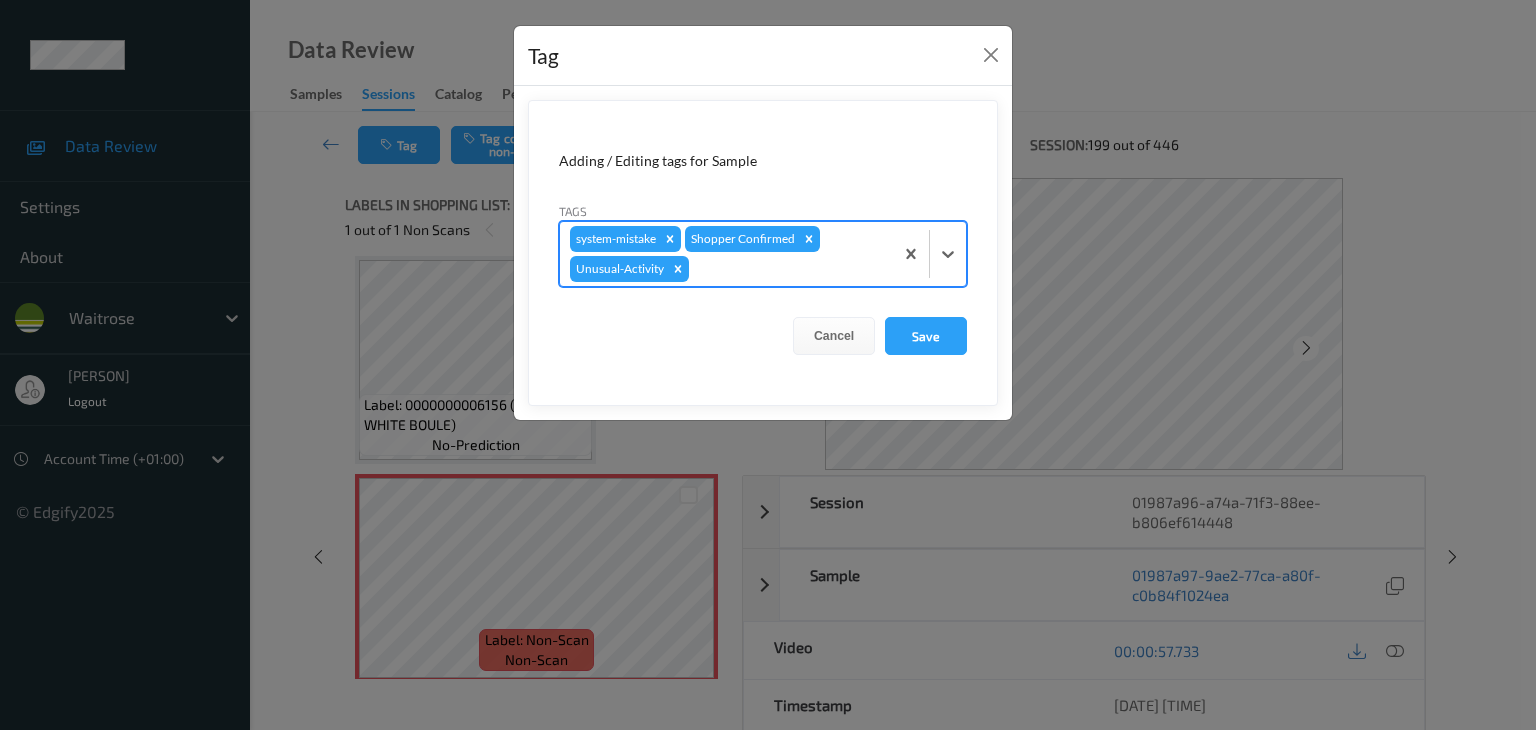 type on "p" 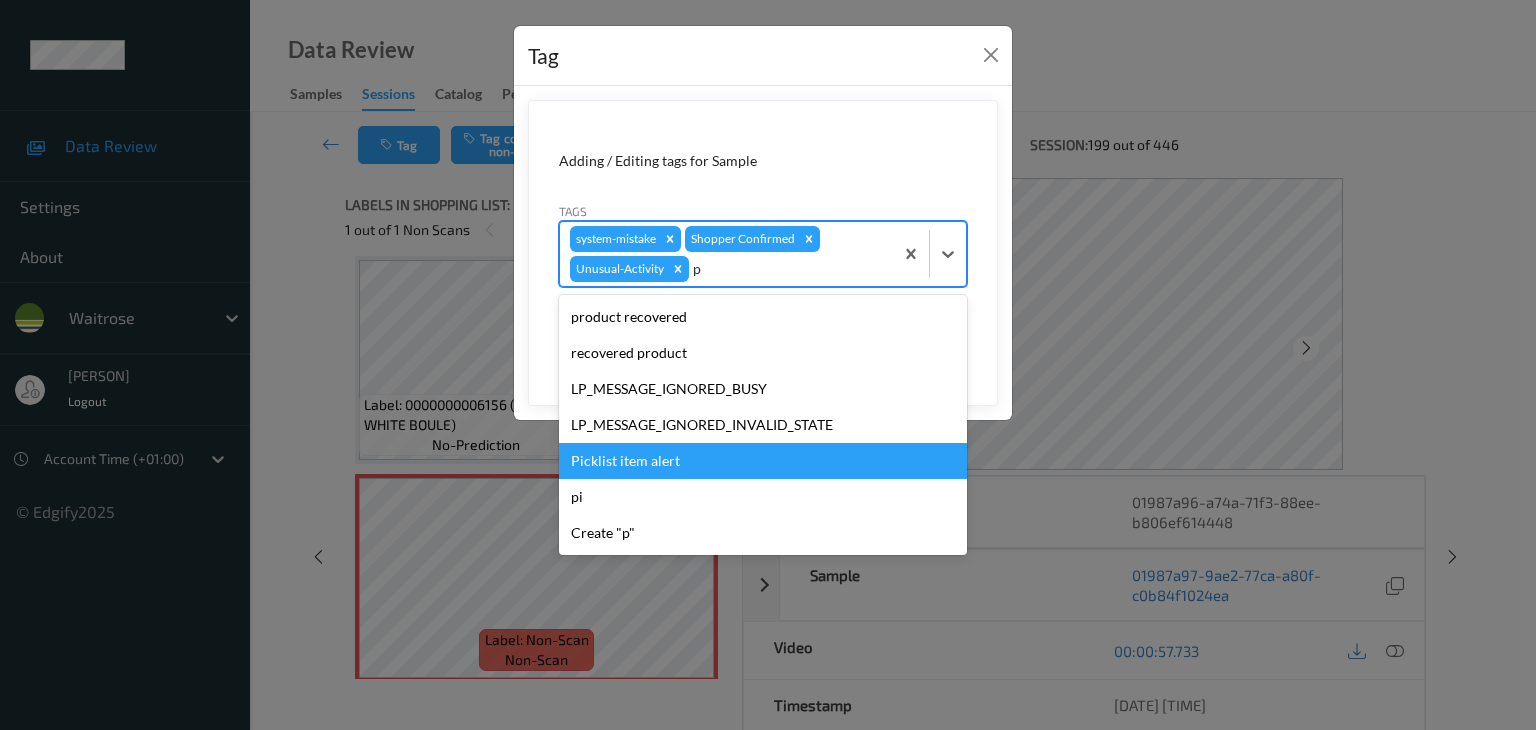 click on "Picklist item alert" at bounding box center (763, 461) 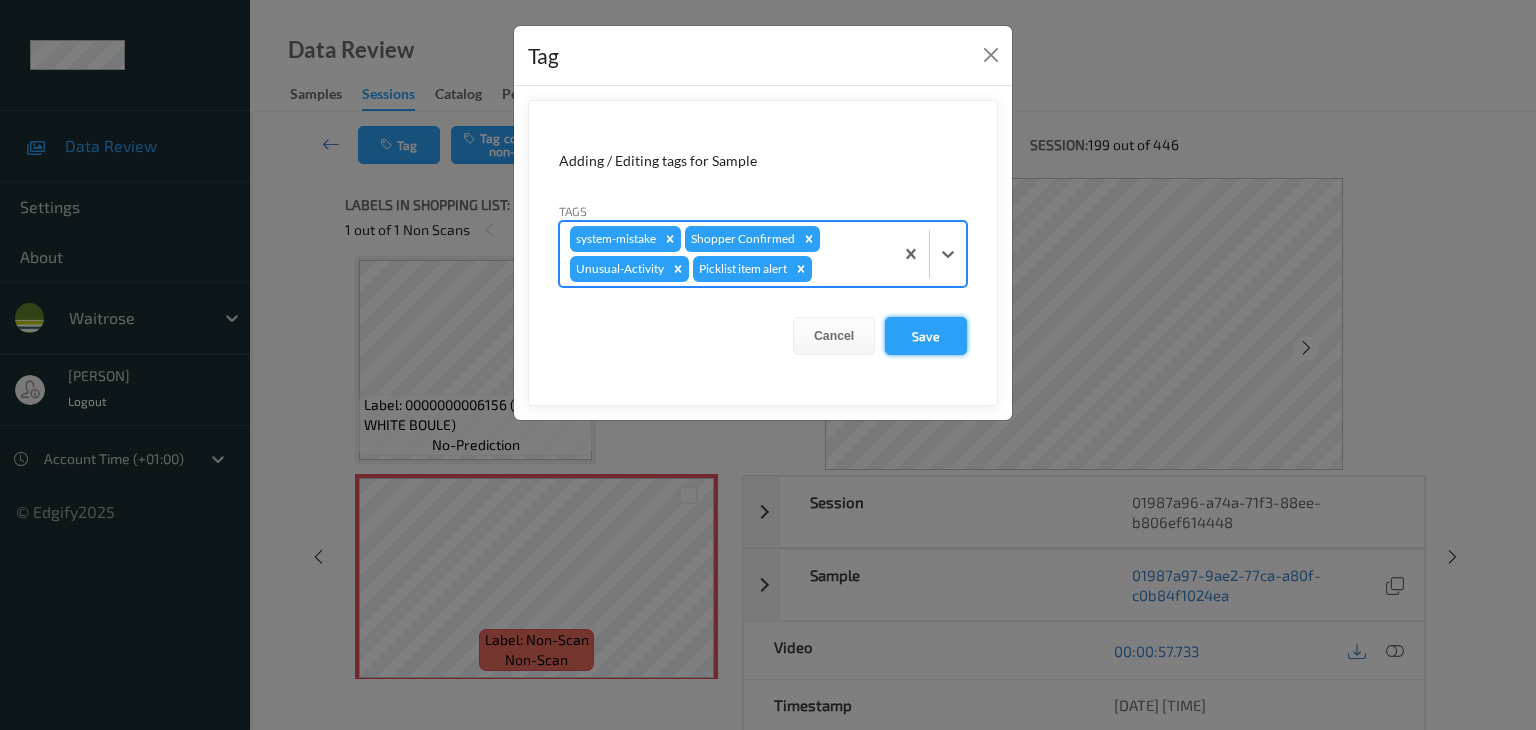 click on "Save" at bounding box center (926, 336) 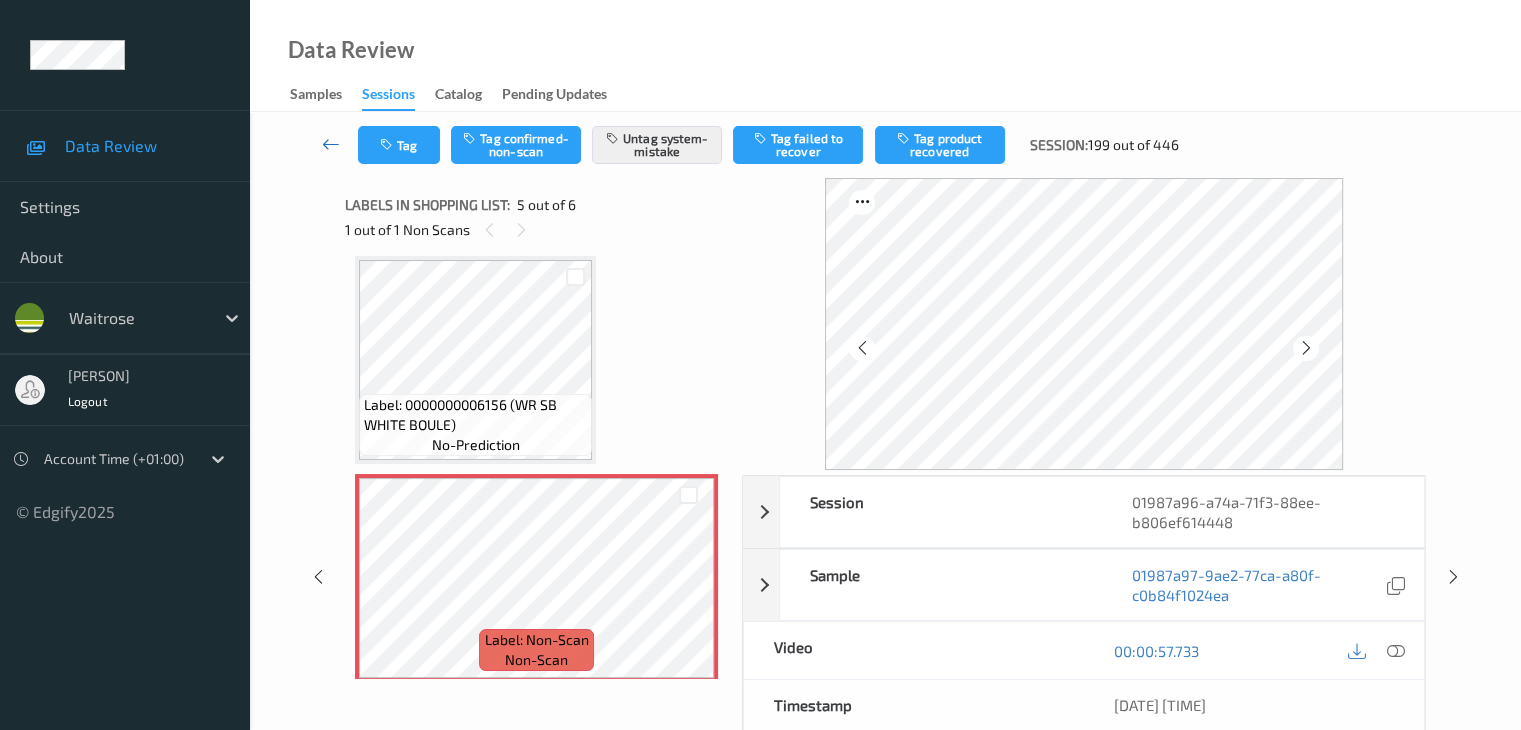 click at bounding box center (331, 145) 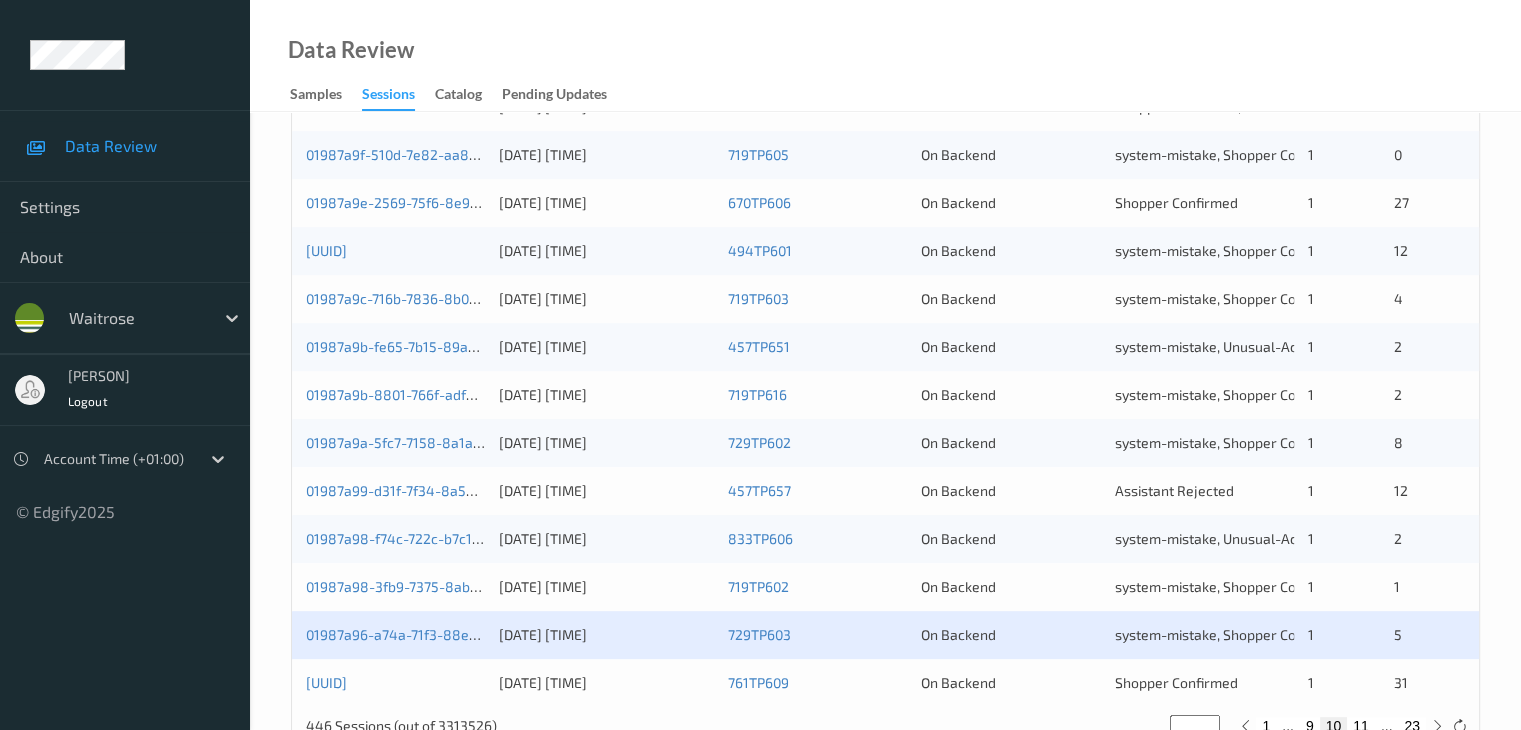 scroll, scrollTop: 932, scrollLeft: 0, axis: vertical 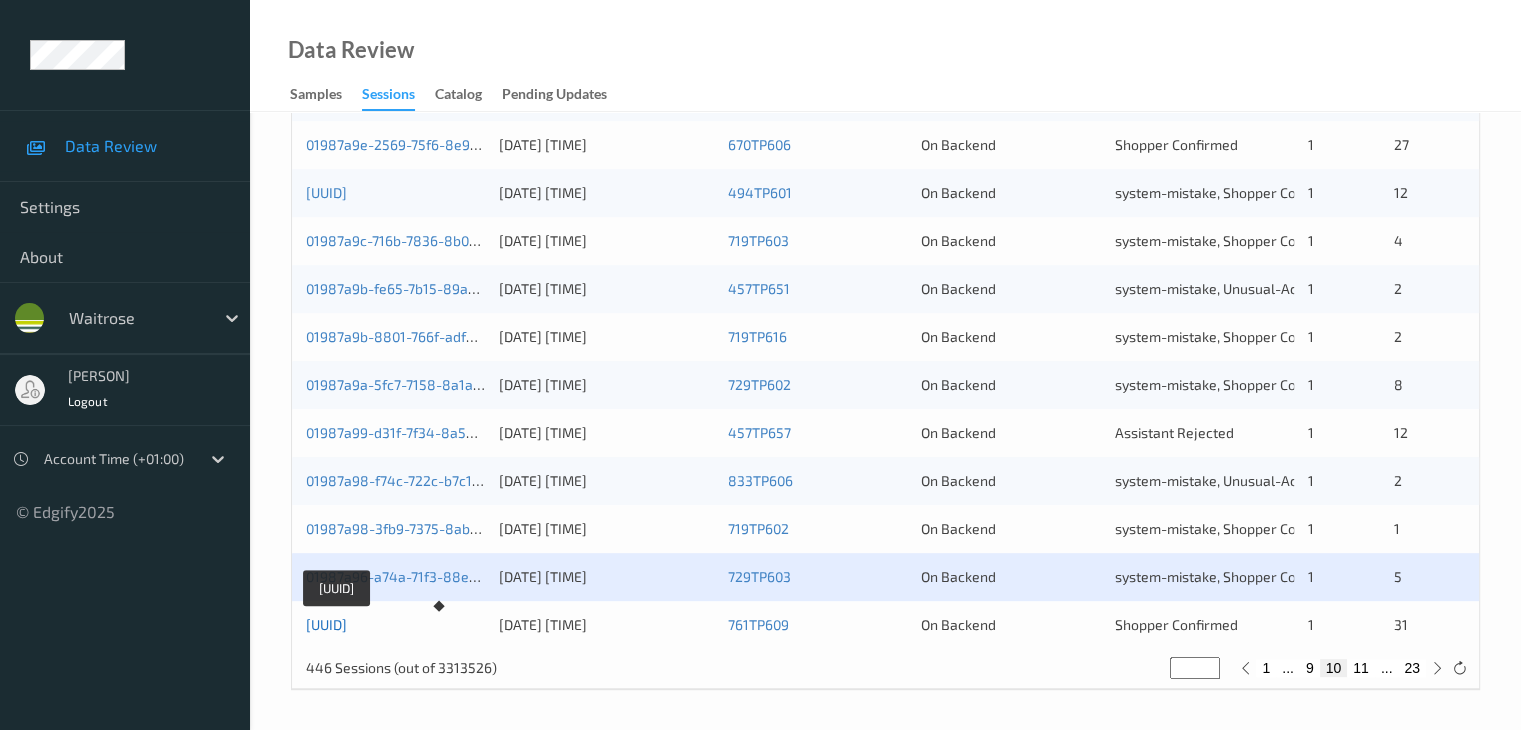 click on "01987a95-5e3d-7ccb-97dd-1598ae087c9e" at bounding box center (326, 624) 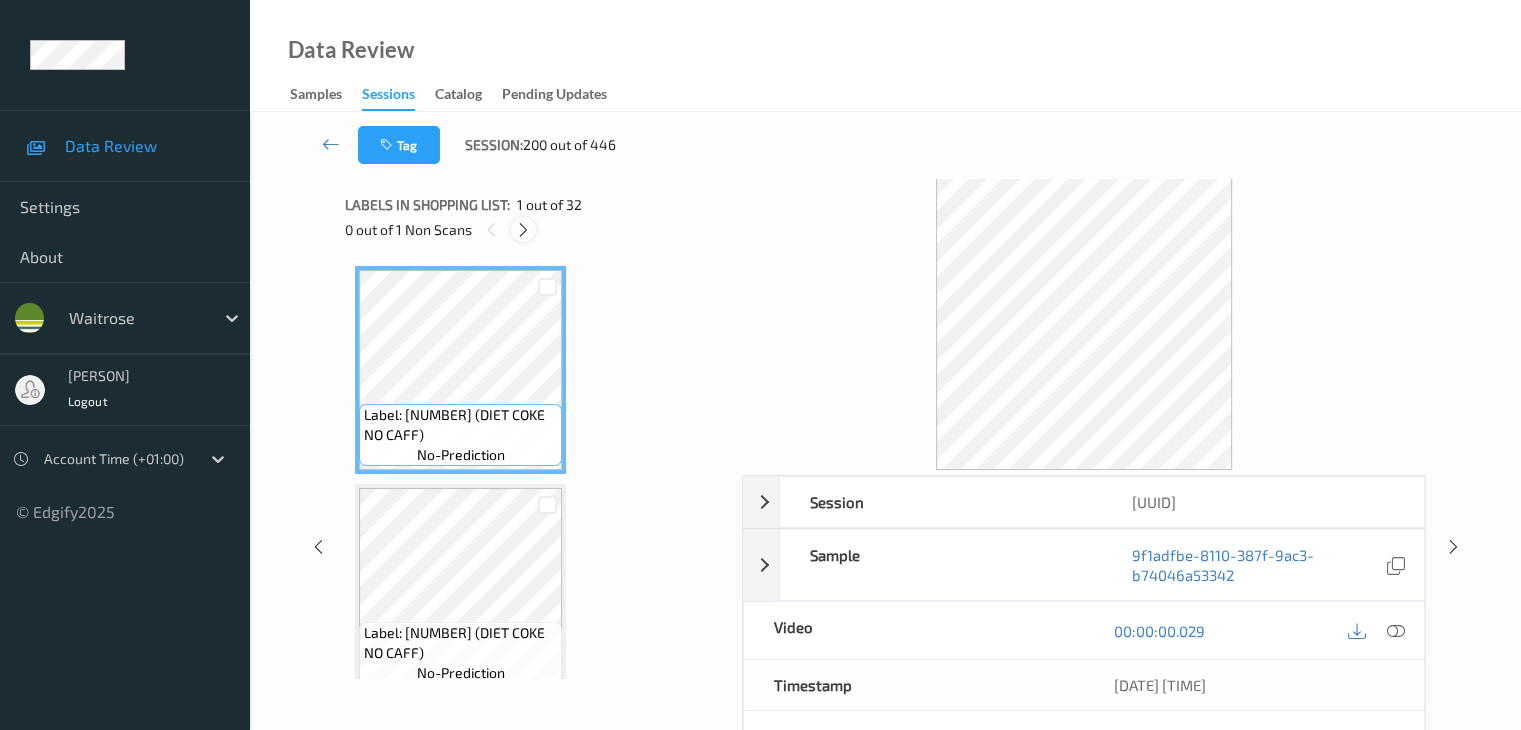 click at bounding box center (523, 230) 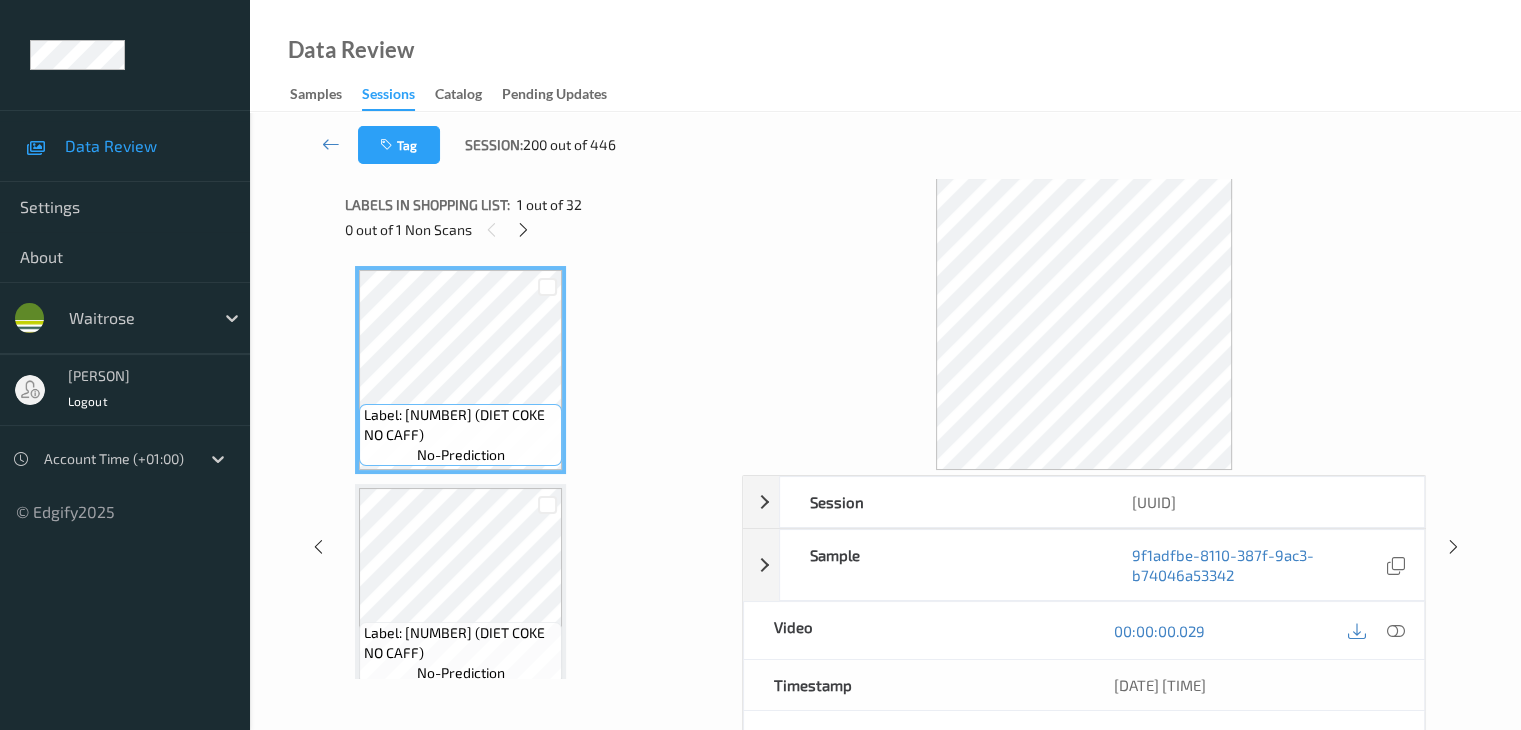 scroll, scrollTop: 1536, scrollLeft: 0, axis: vertical 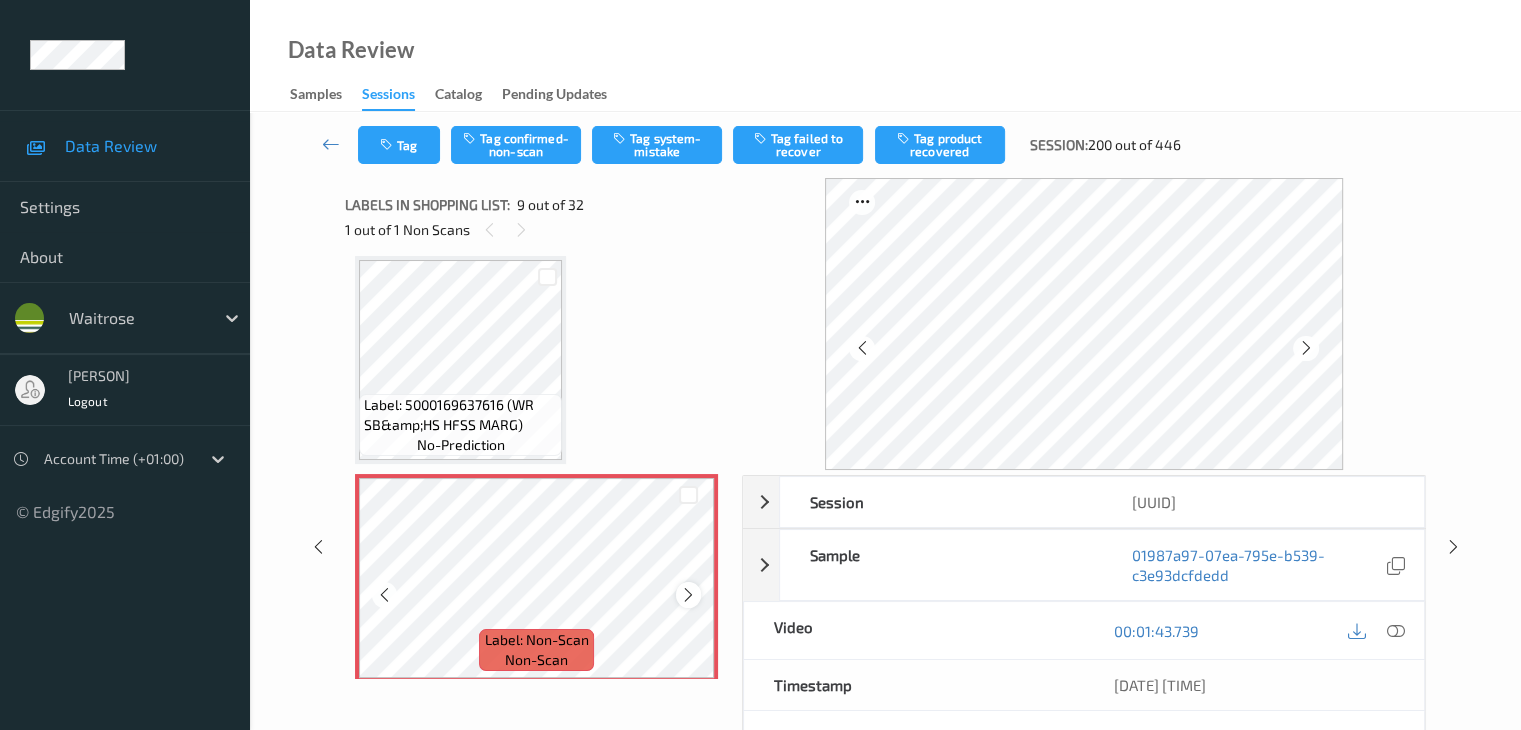 click at bounding box center [688, 595] 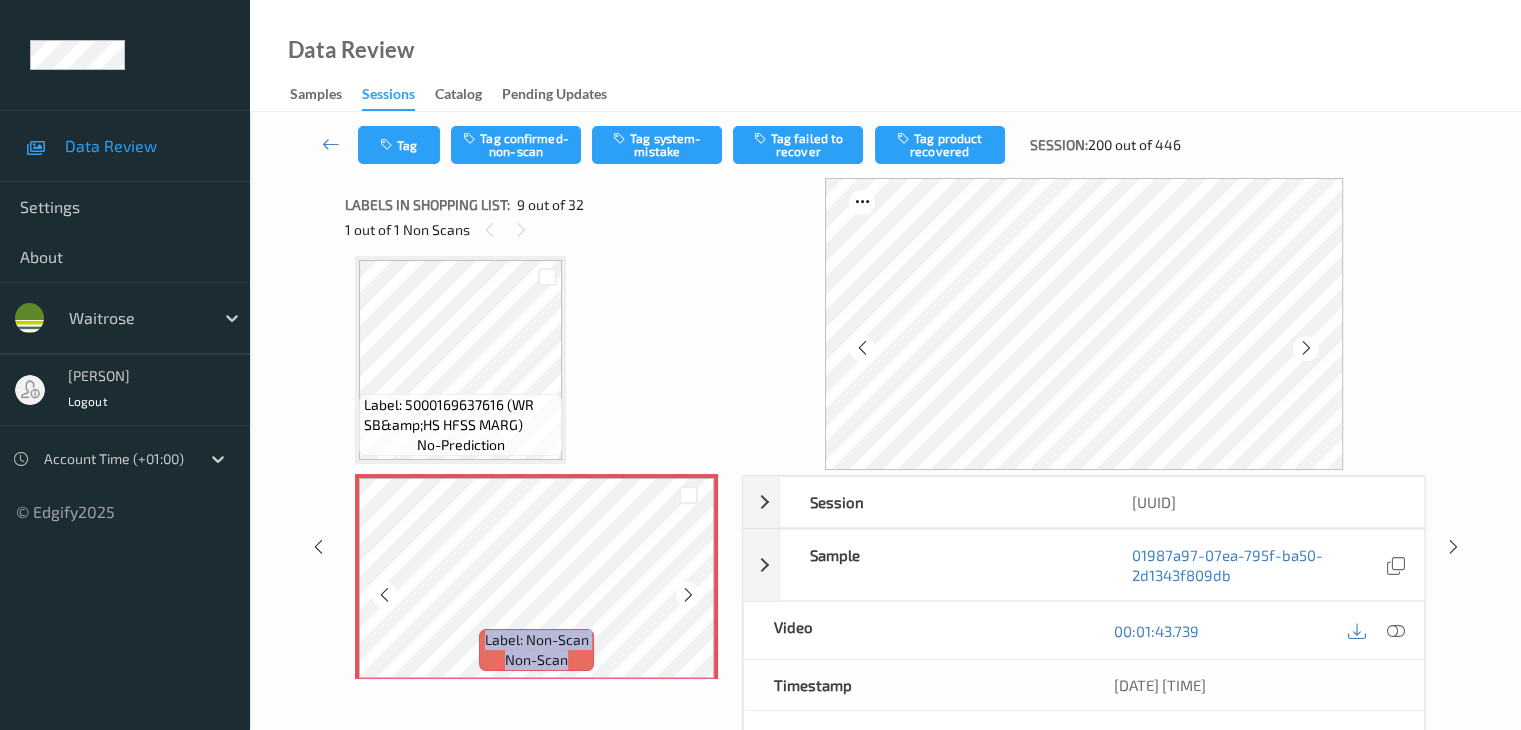 click at bounding box center (688, 595) 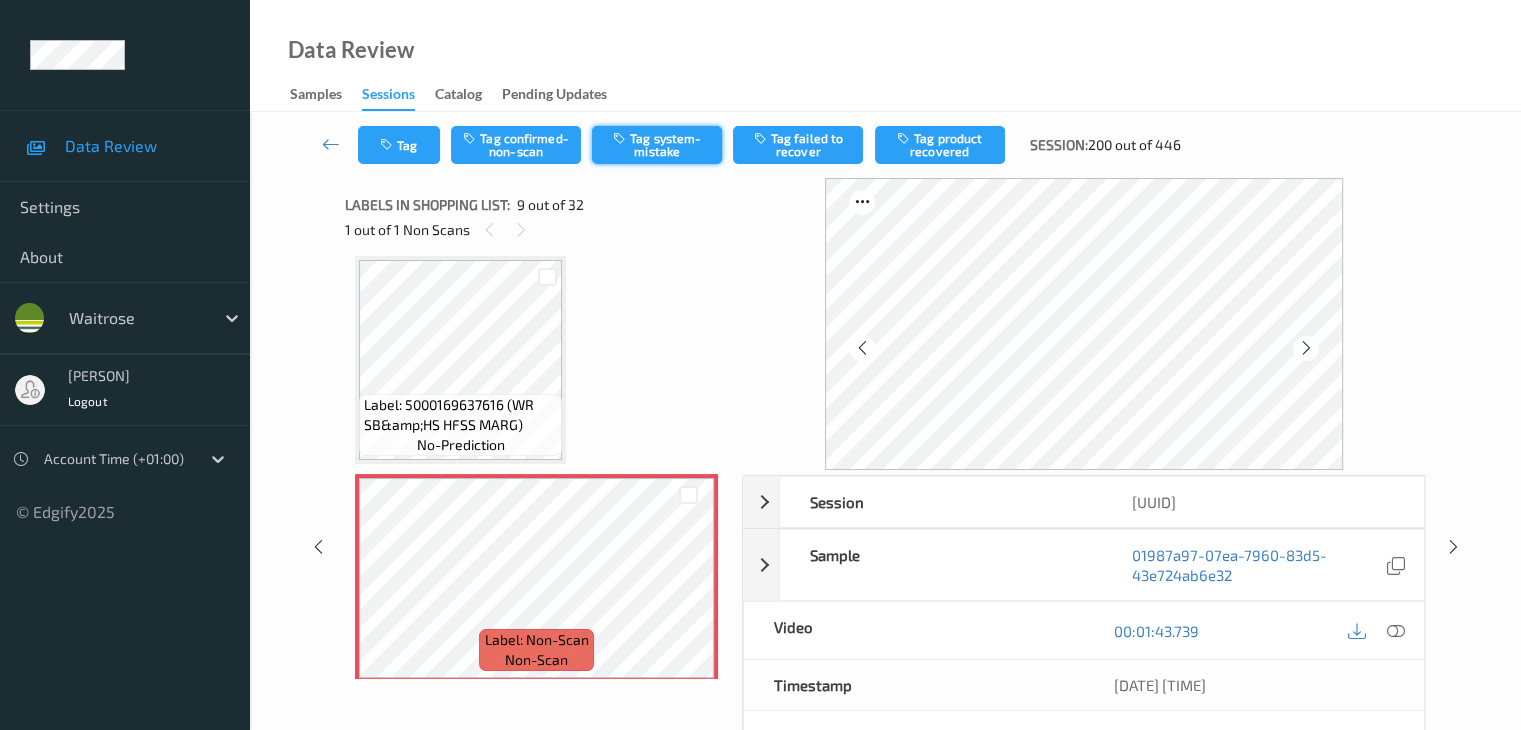 click on "Tag   system-mistake" at bounding box center (657, 145) 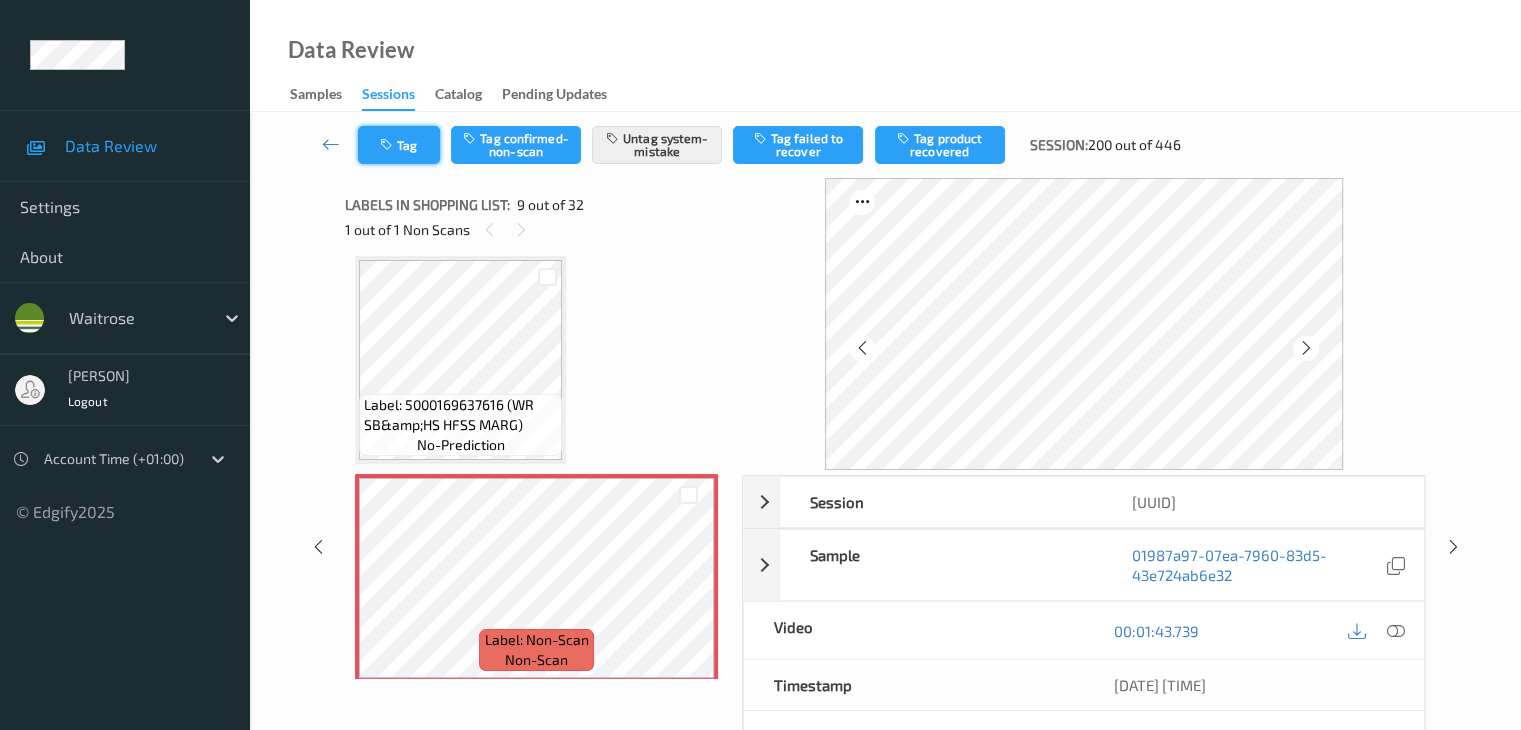 click on "Tag" at bounding box center [399, 145] 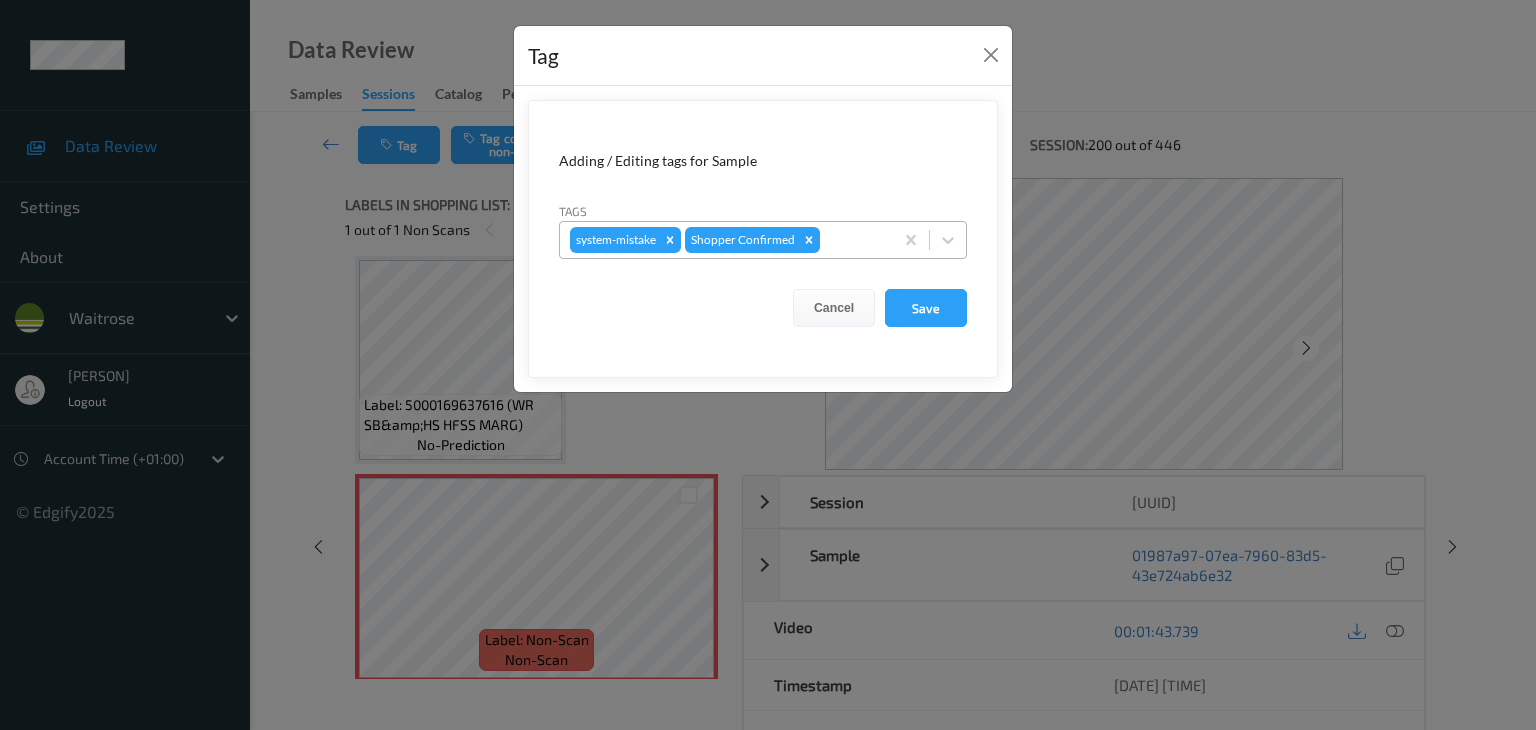 click at bounding box center [853, 240] 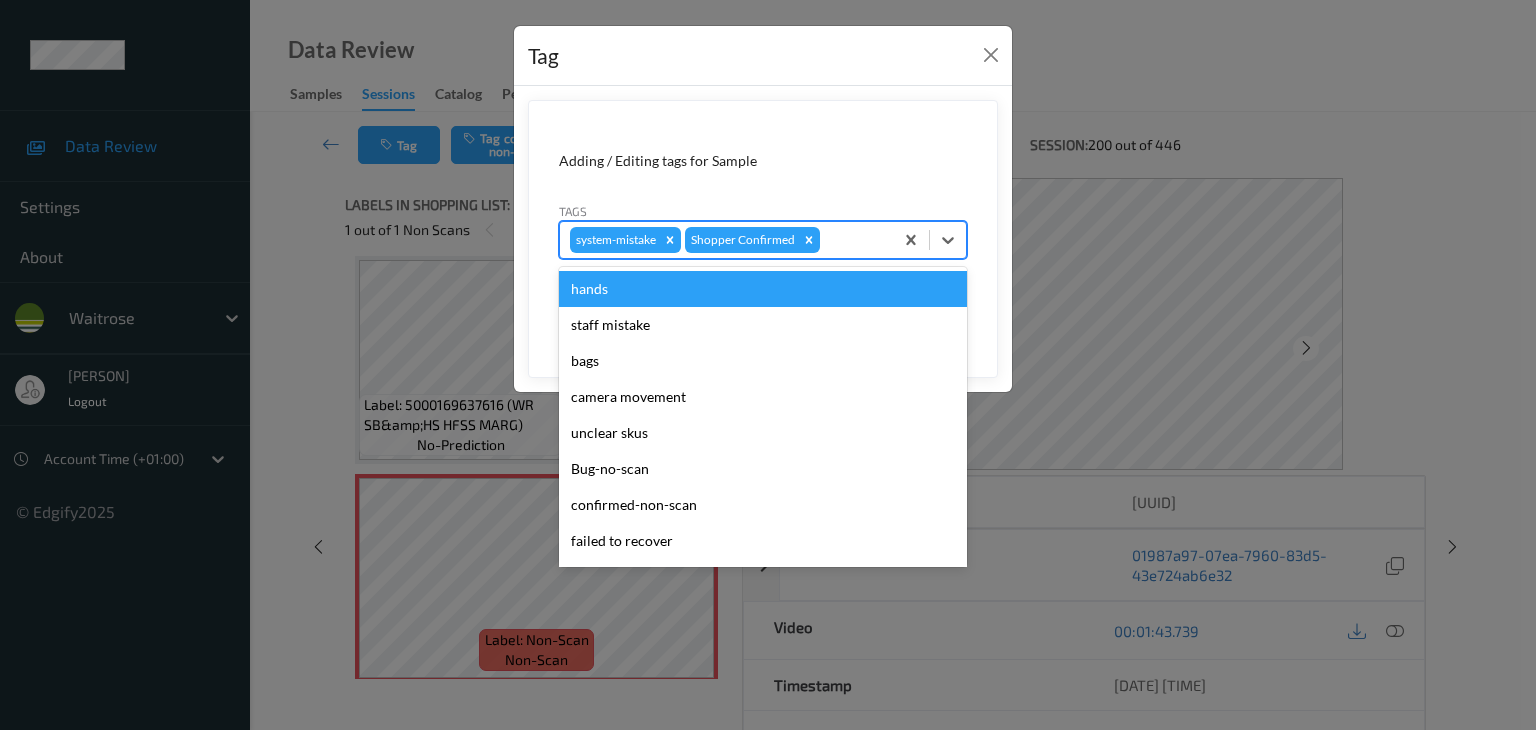 type on "u" 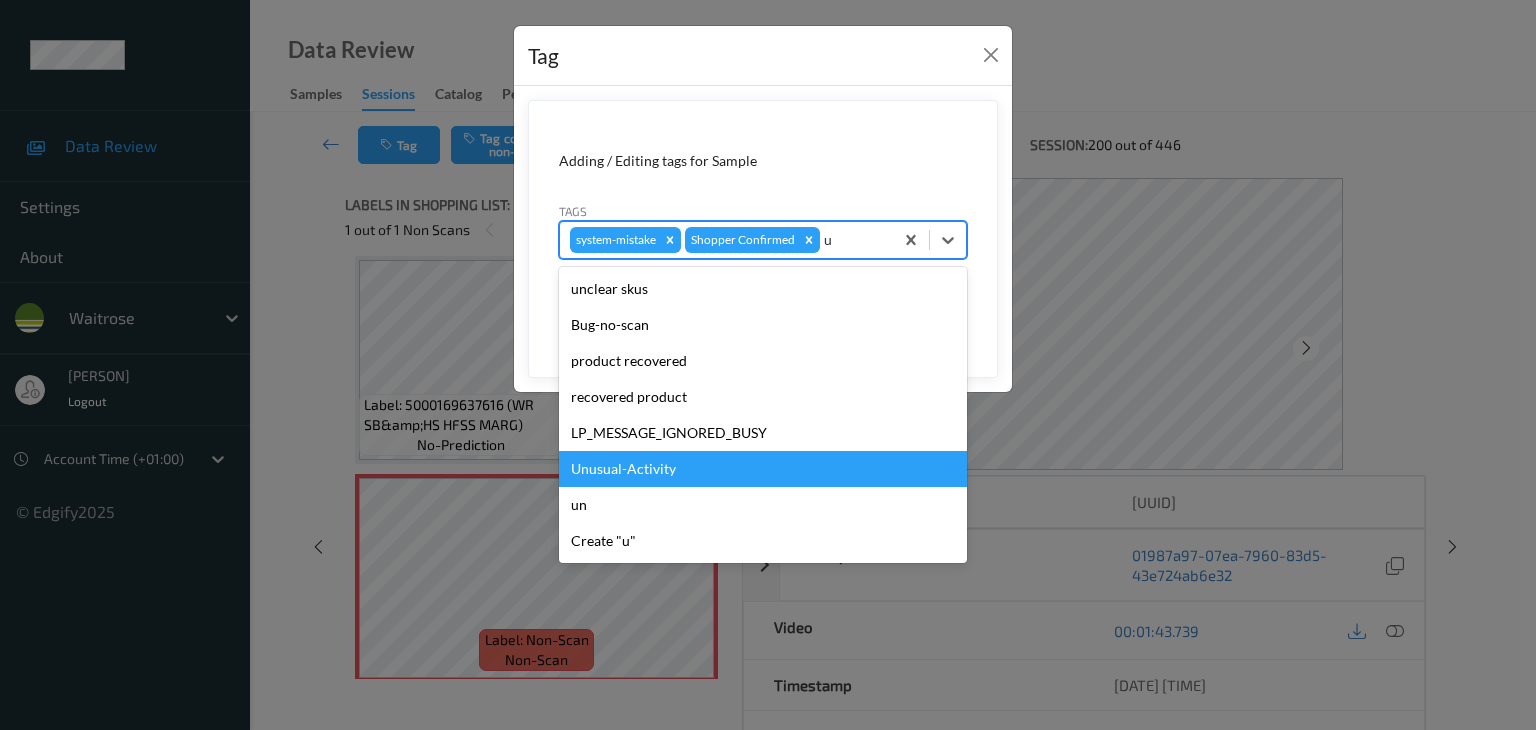 click on "Unusual-Activity" at bounding box center [763, 469] 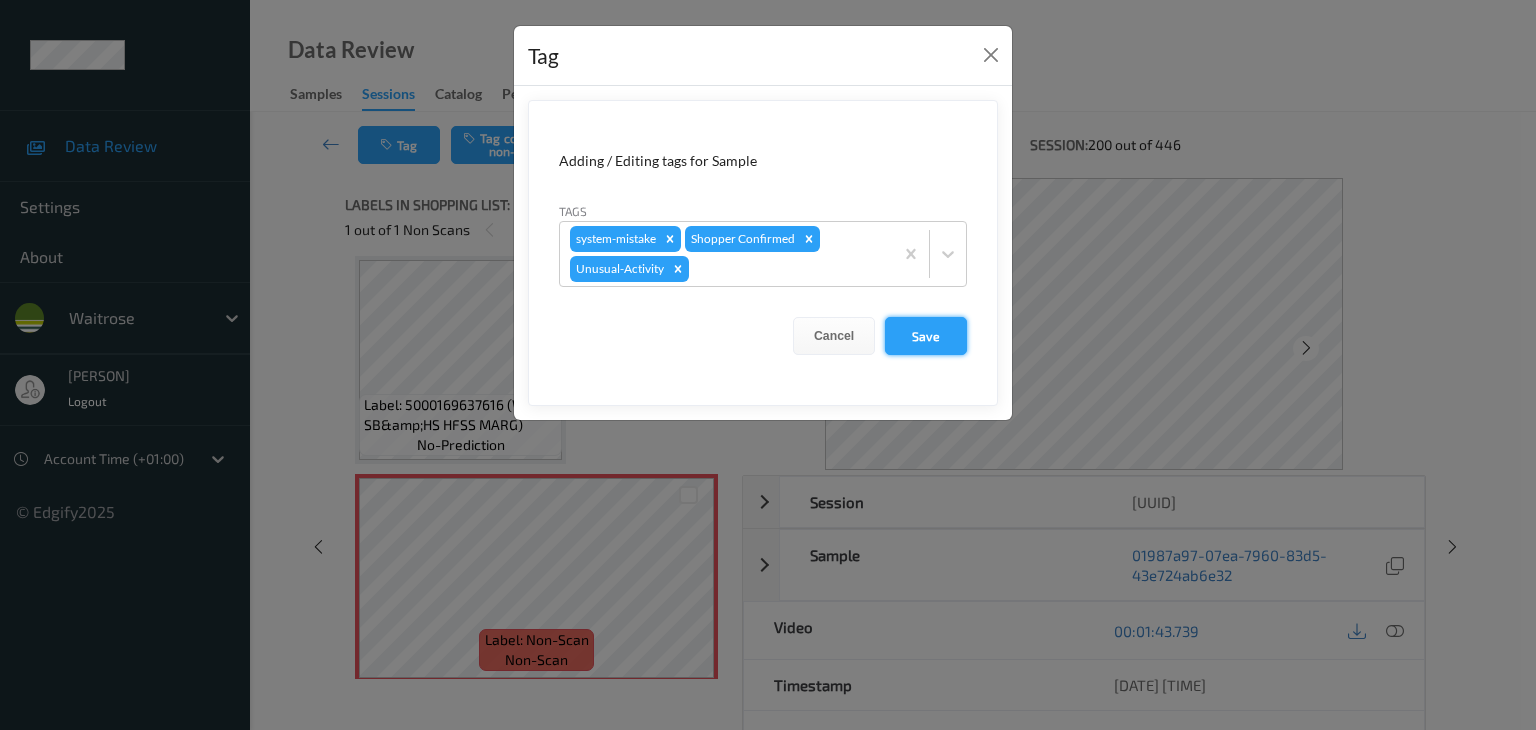 click on "Save" at bounding box center (926, 336) 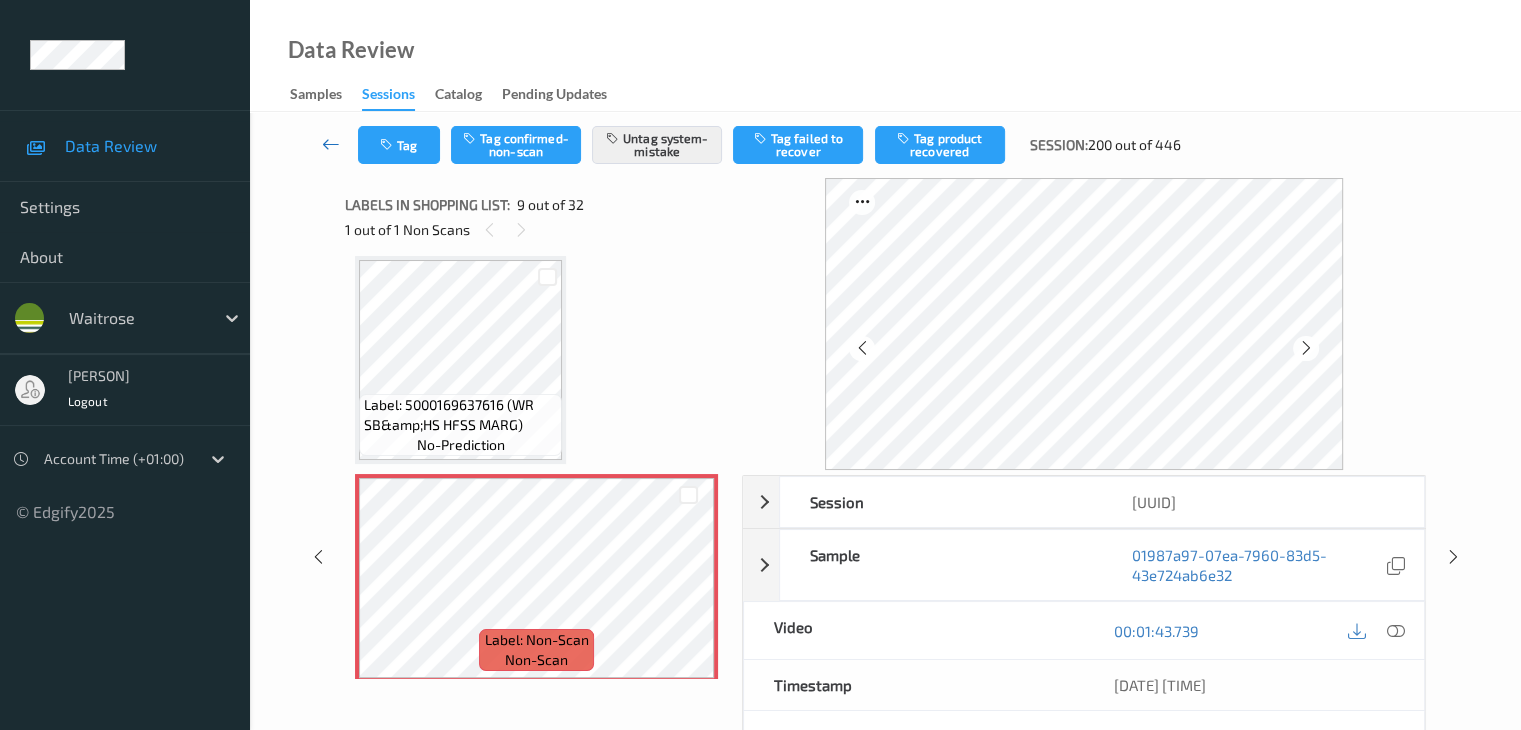 click at bounding box center [331, 144] 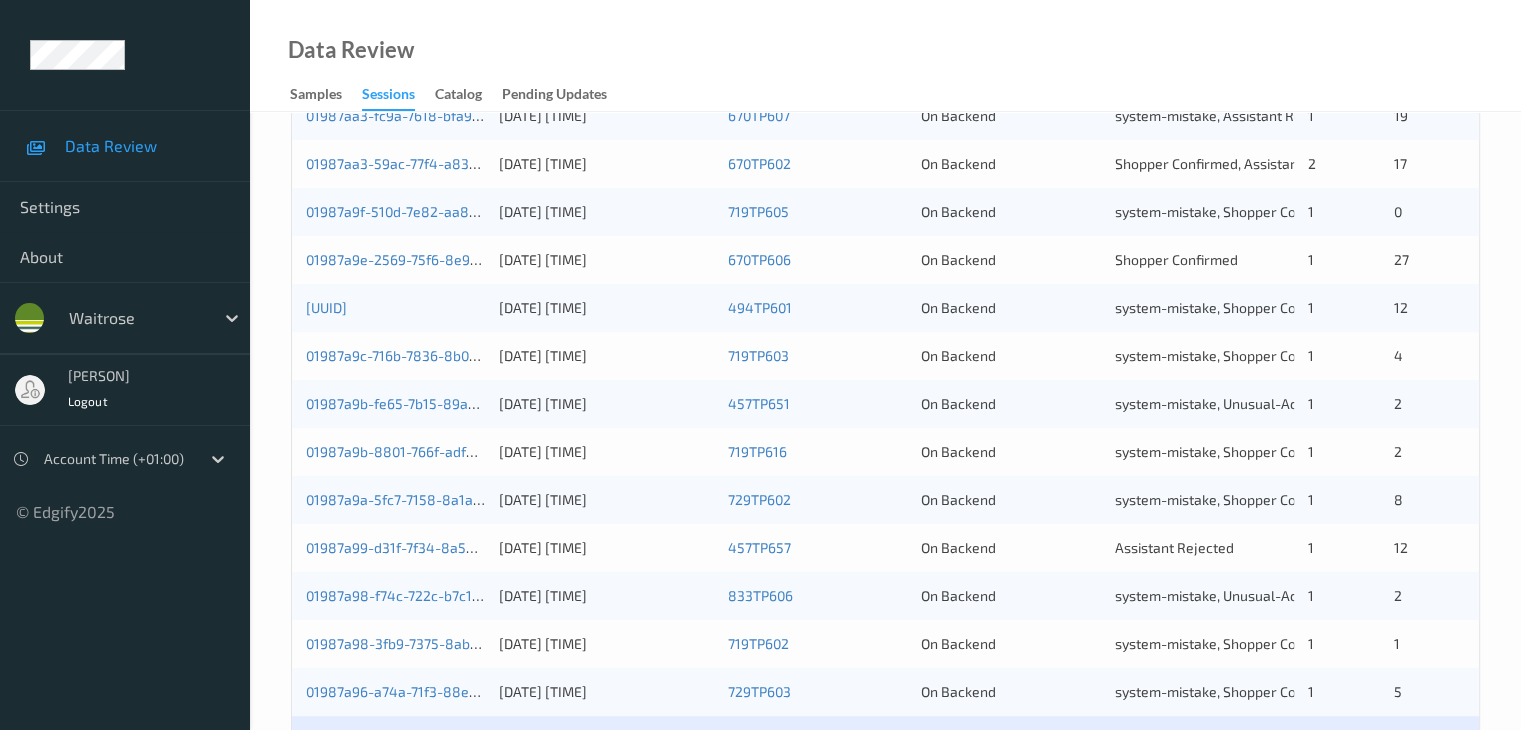 scroll, scrollTop: 700, scrollLeft: 0, axis: vertical 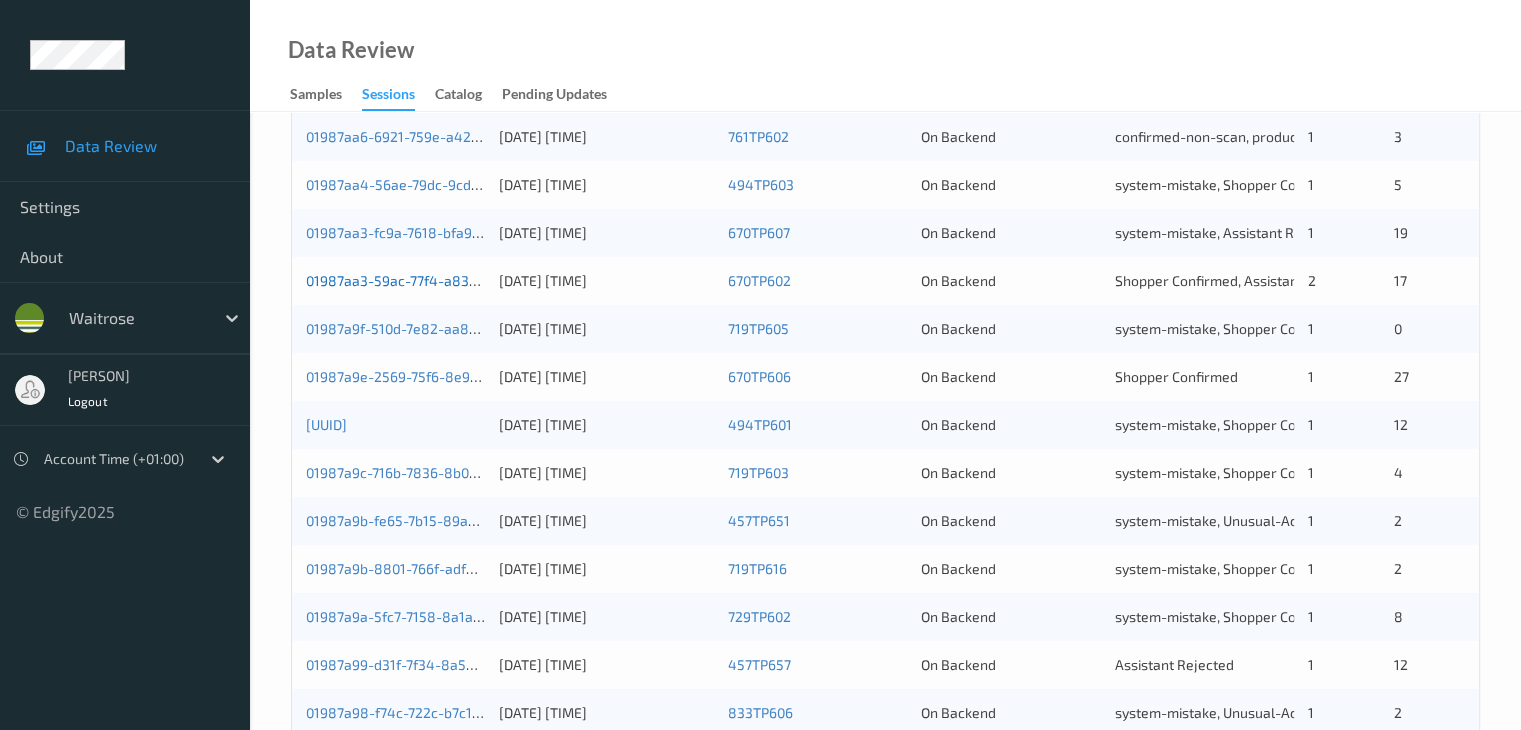 click on "01987aa3-59ac-77f4-a832-83ef5d56ff85" at bounding box center (439, 280) 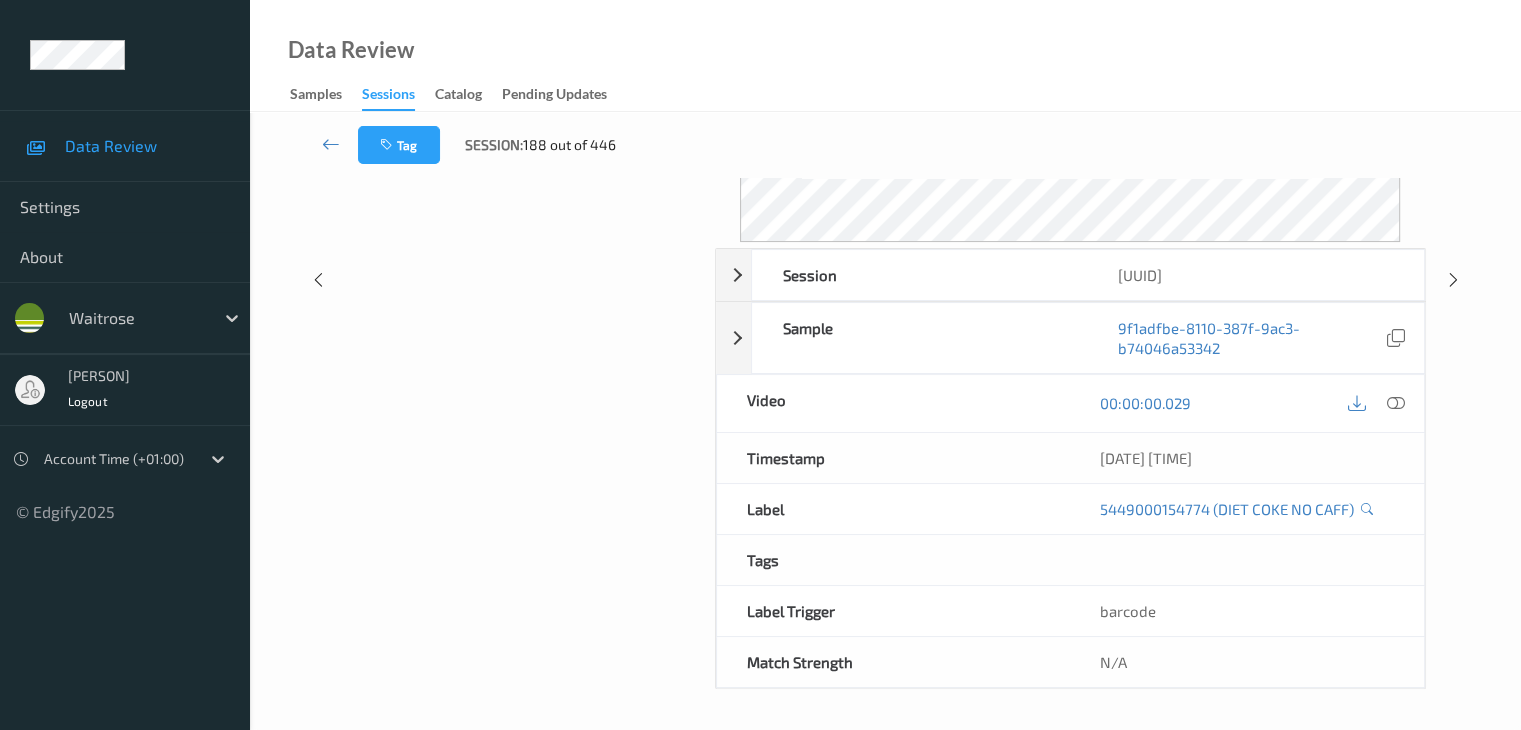 scroll, scrollTop: 0, scrollLeft: 0, axis: both 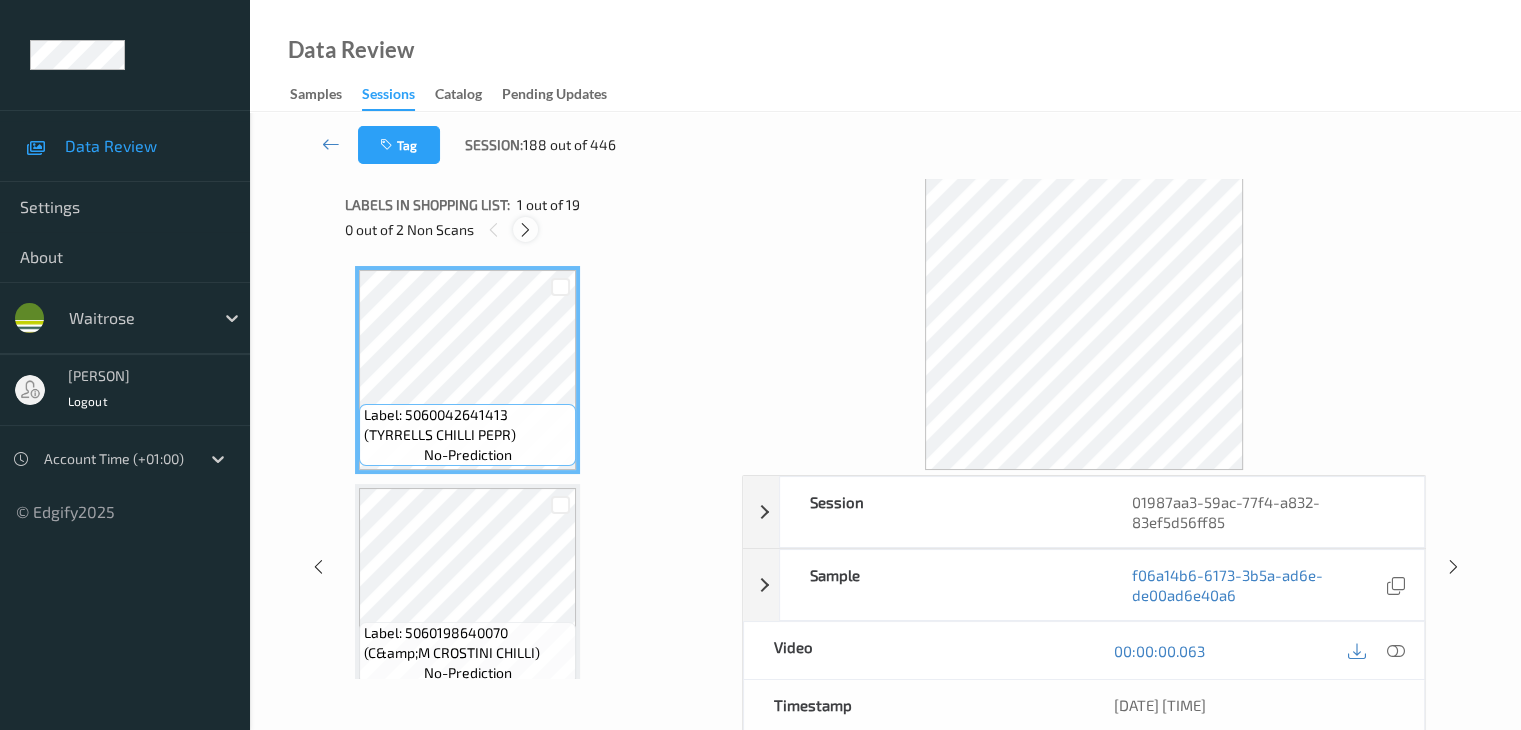 click at bounding box center (525, 230) 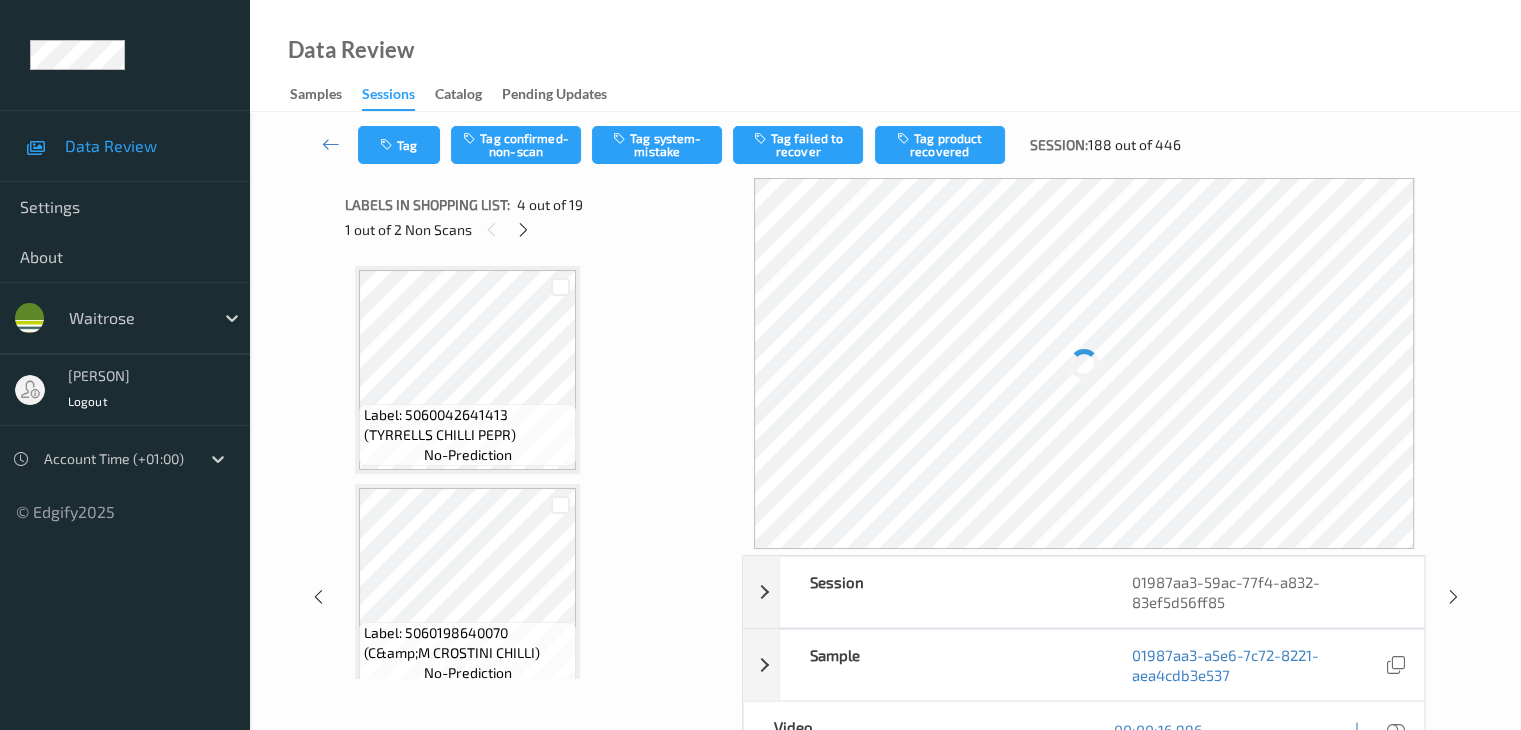 scroll, scrollTop: 446, scrollLeft: 0, axis: vertical 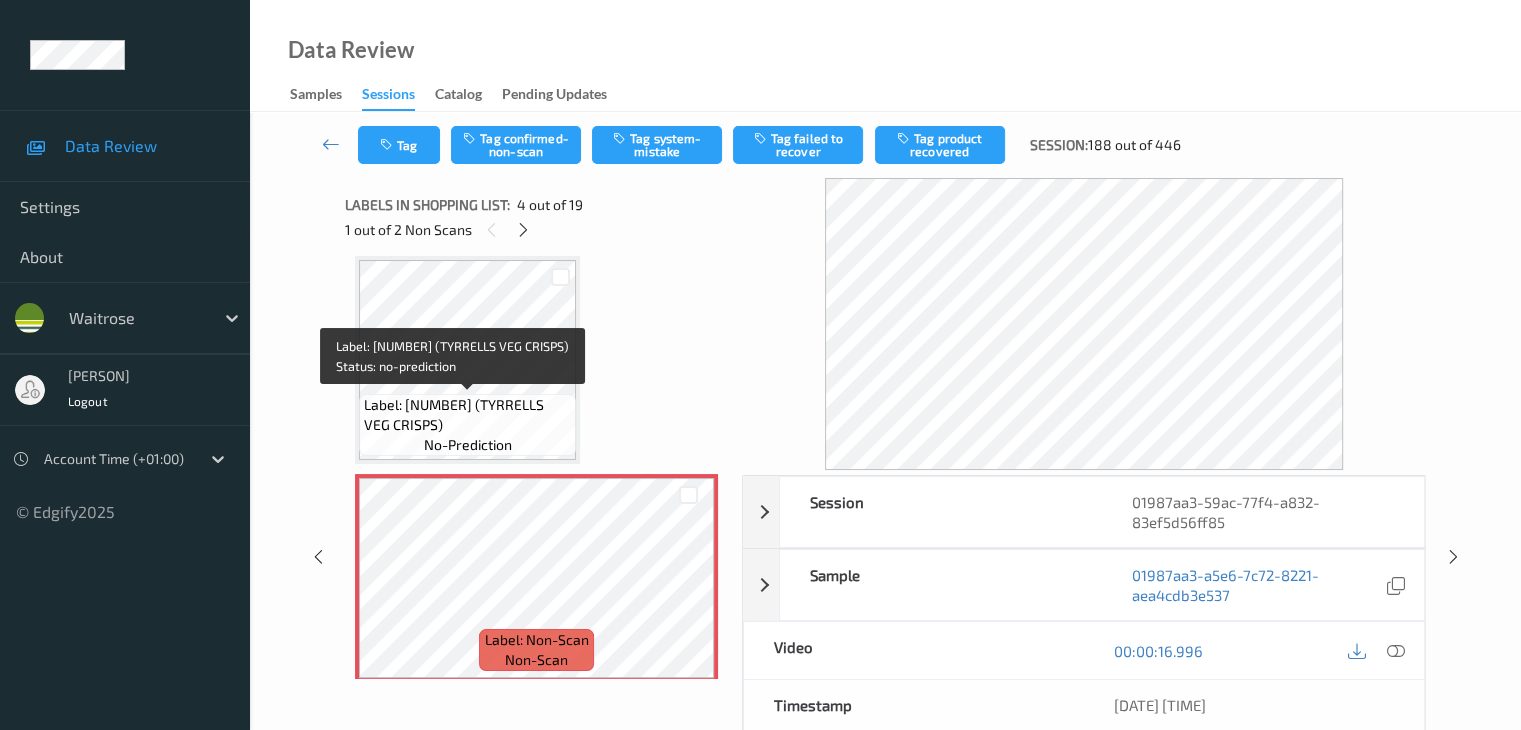 click on "Label: 5056051802419 (TYRRELLS VEG CRISPS)" at bounding box center [467, 415] 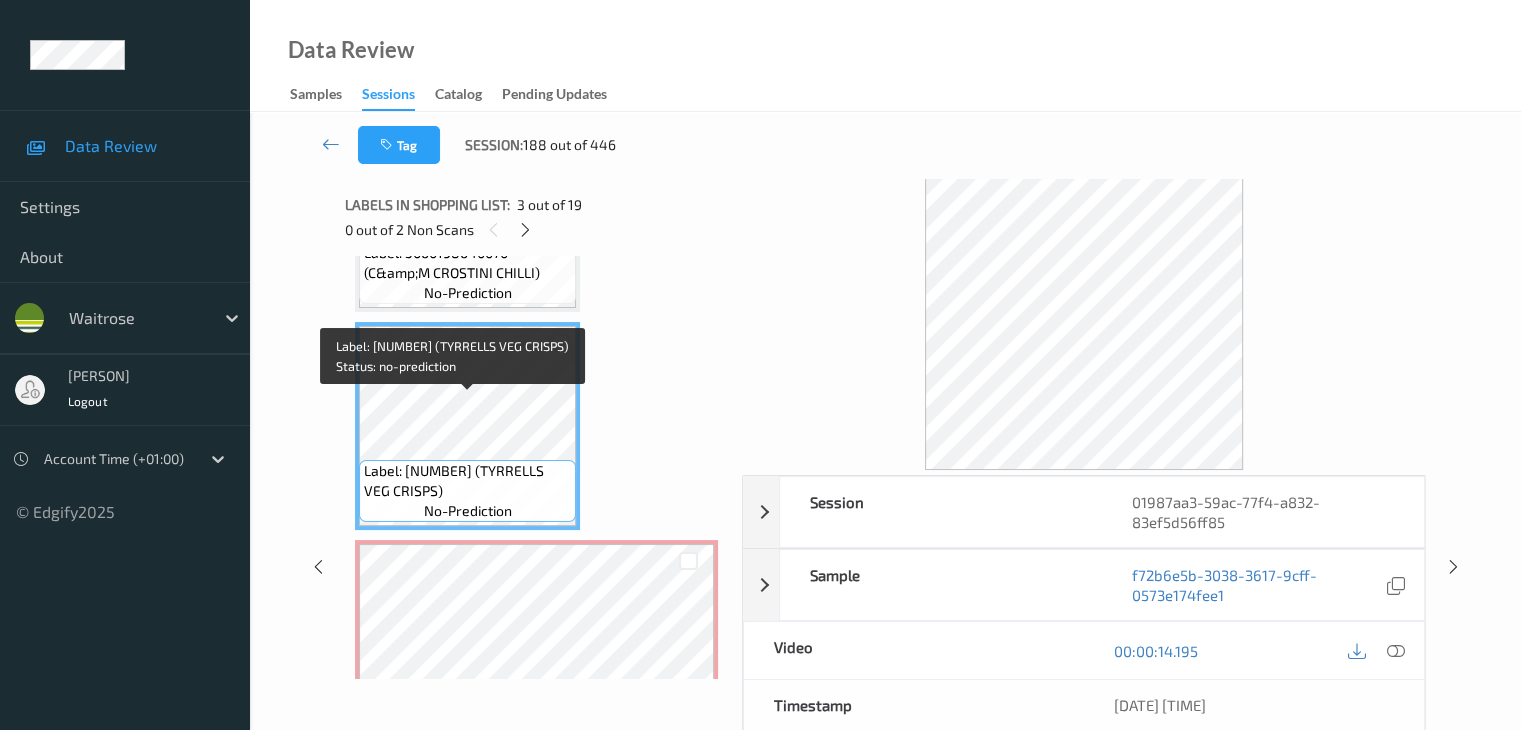 scroll, scrollTop: 346, scrollLeft: 0, axis: vertical 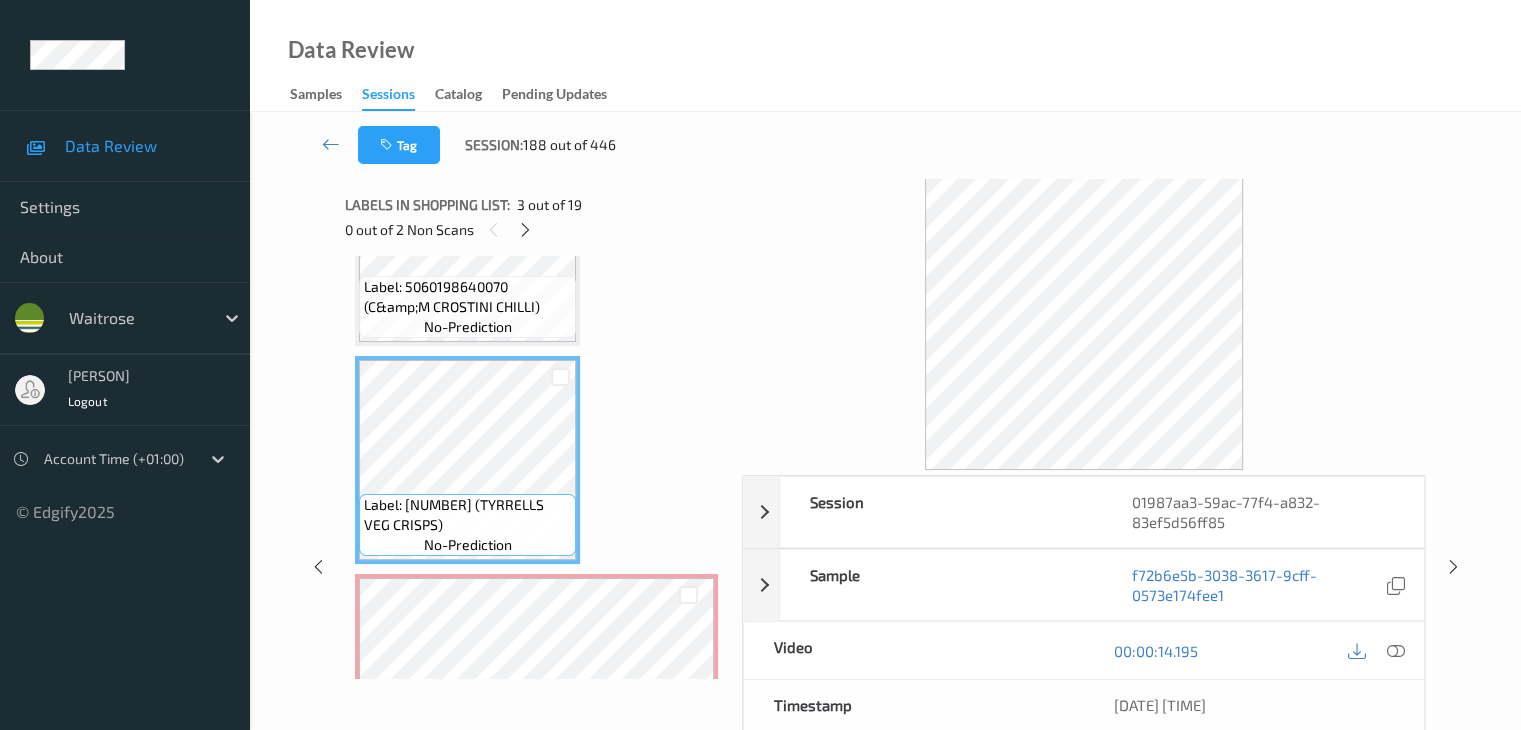 click on "Label: 5060198640070 (C&amp;M CROSTINI CHILLI) no-prediction" at bounding box center (467, 307) 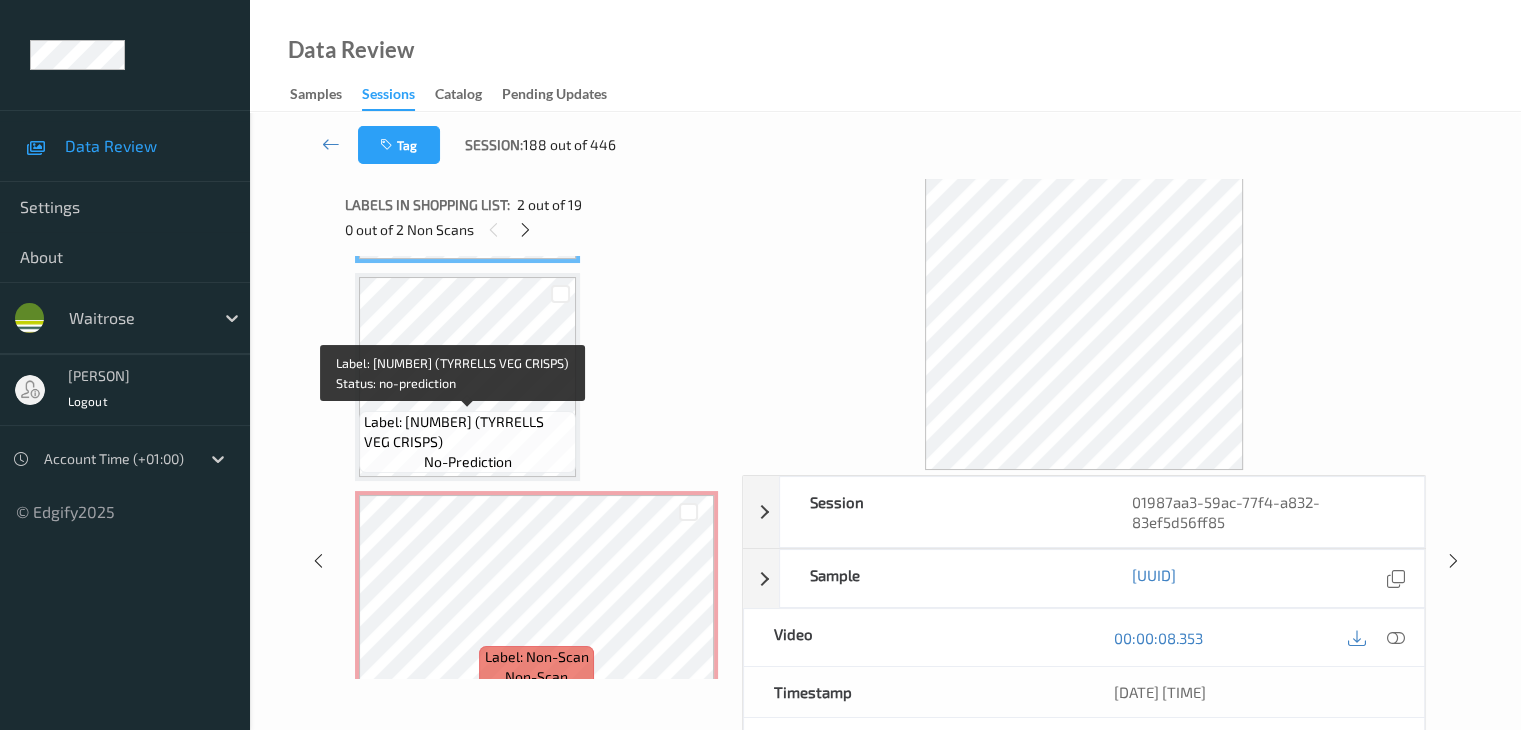scroll, scrollTop: 446, scrollLeft: 0, axis: vertical 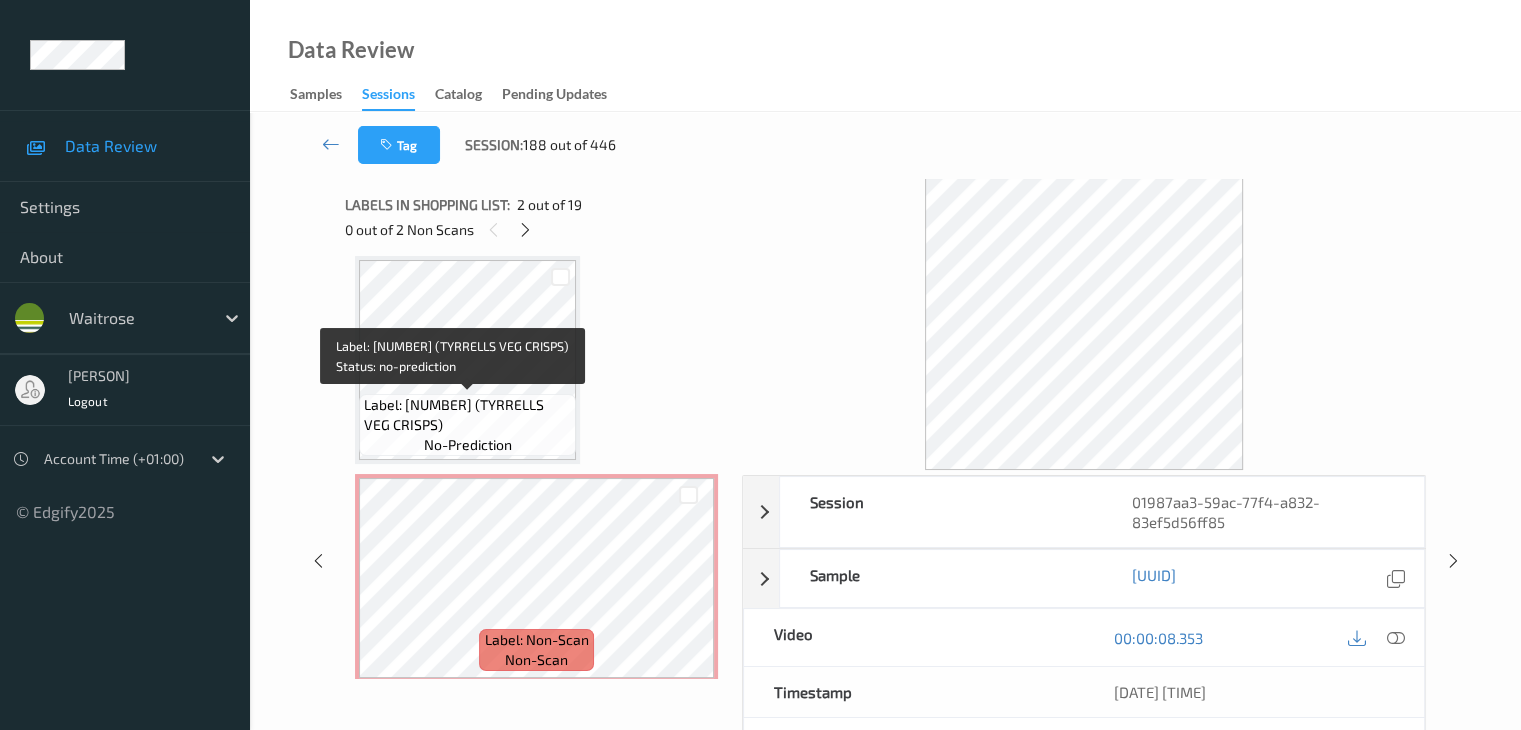 click on "Label: 5056051802419 (TYRRELLS VEG CRISPS)" at bounding box center (467, 415) 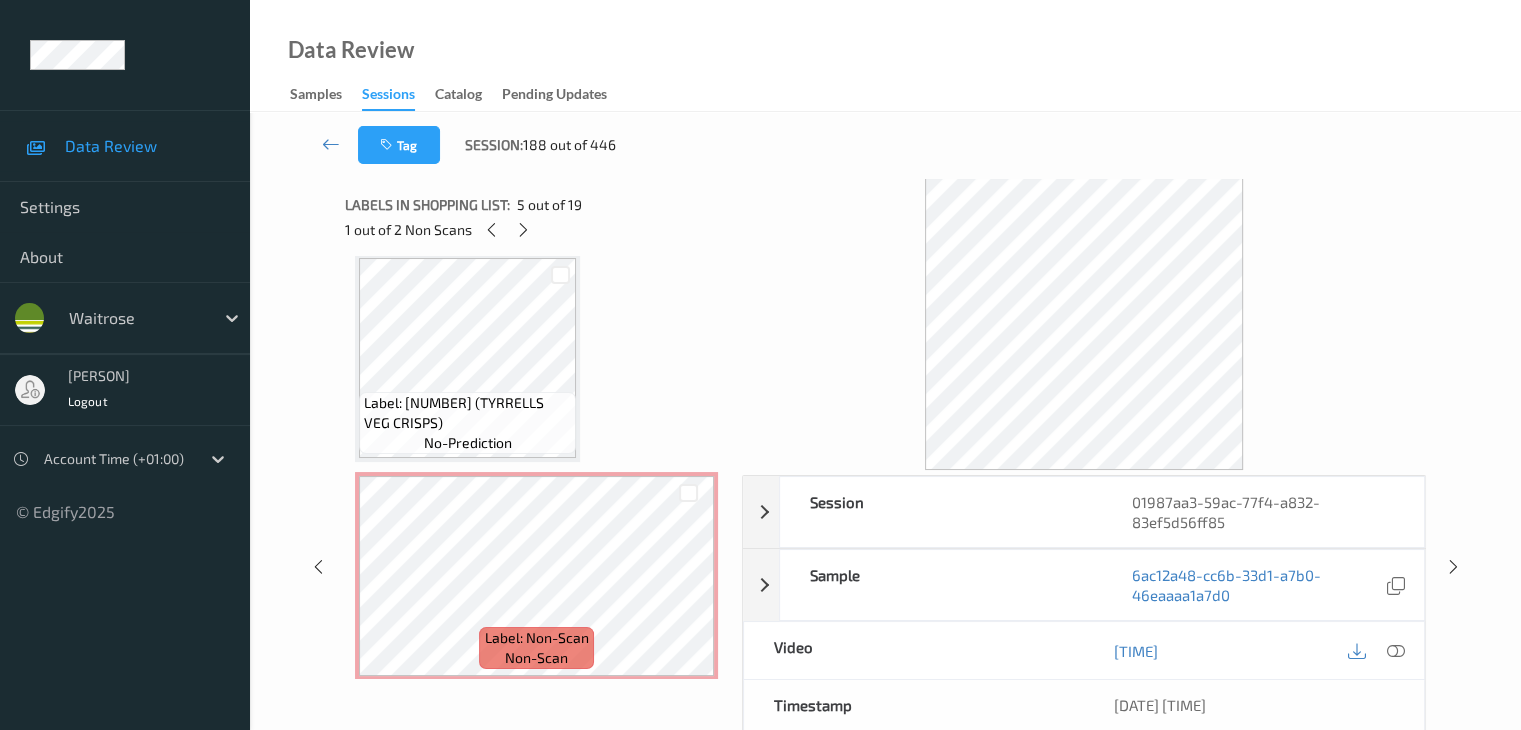 scroll, scrollTop: 446, scrollLeft: 0, axis: vertical 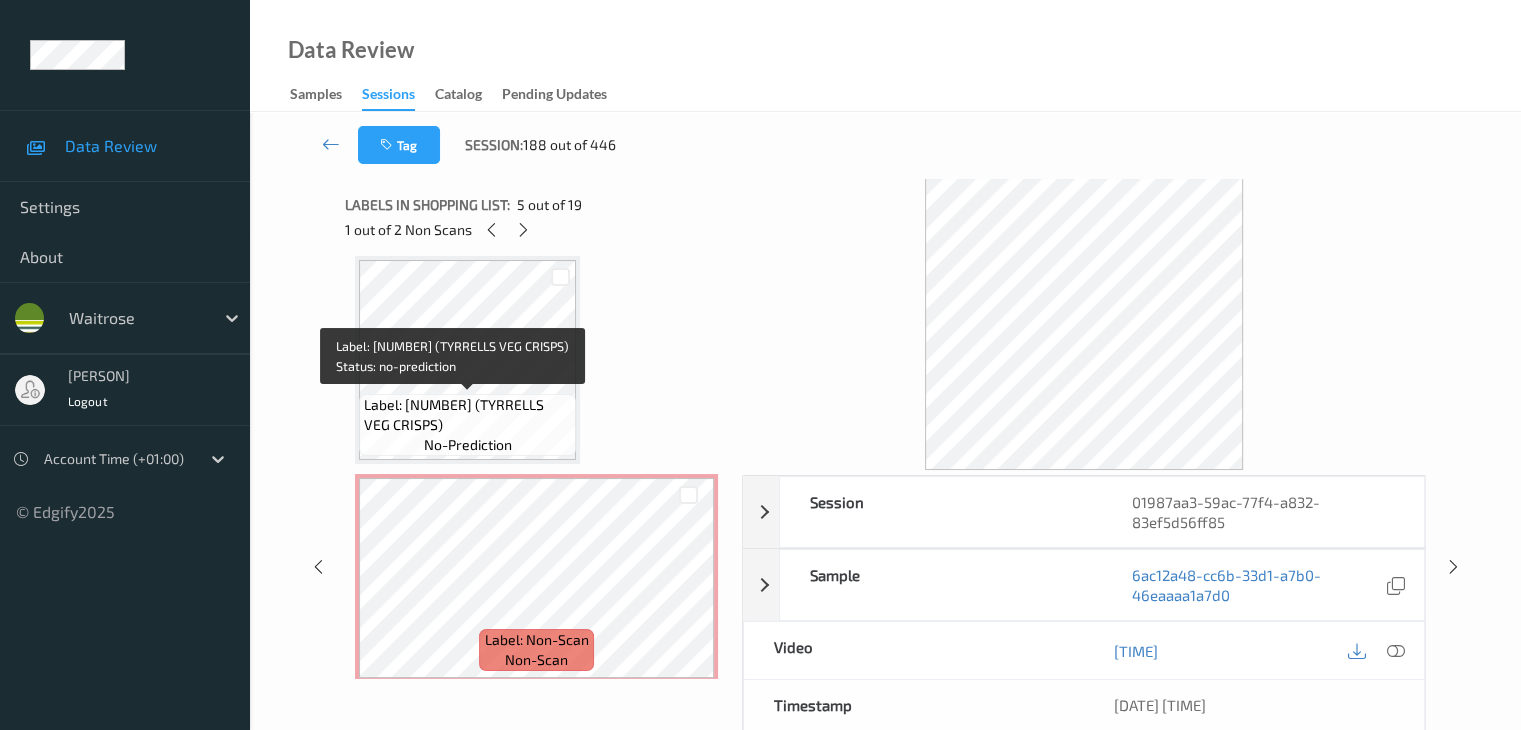 click on "Label: 5056051802419 (TYRRELLS VEG CRISPS)" at bounding box center [467, 415] 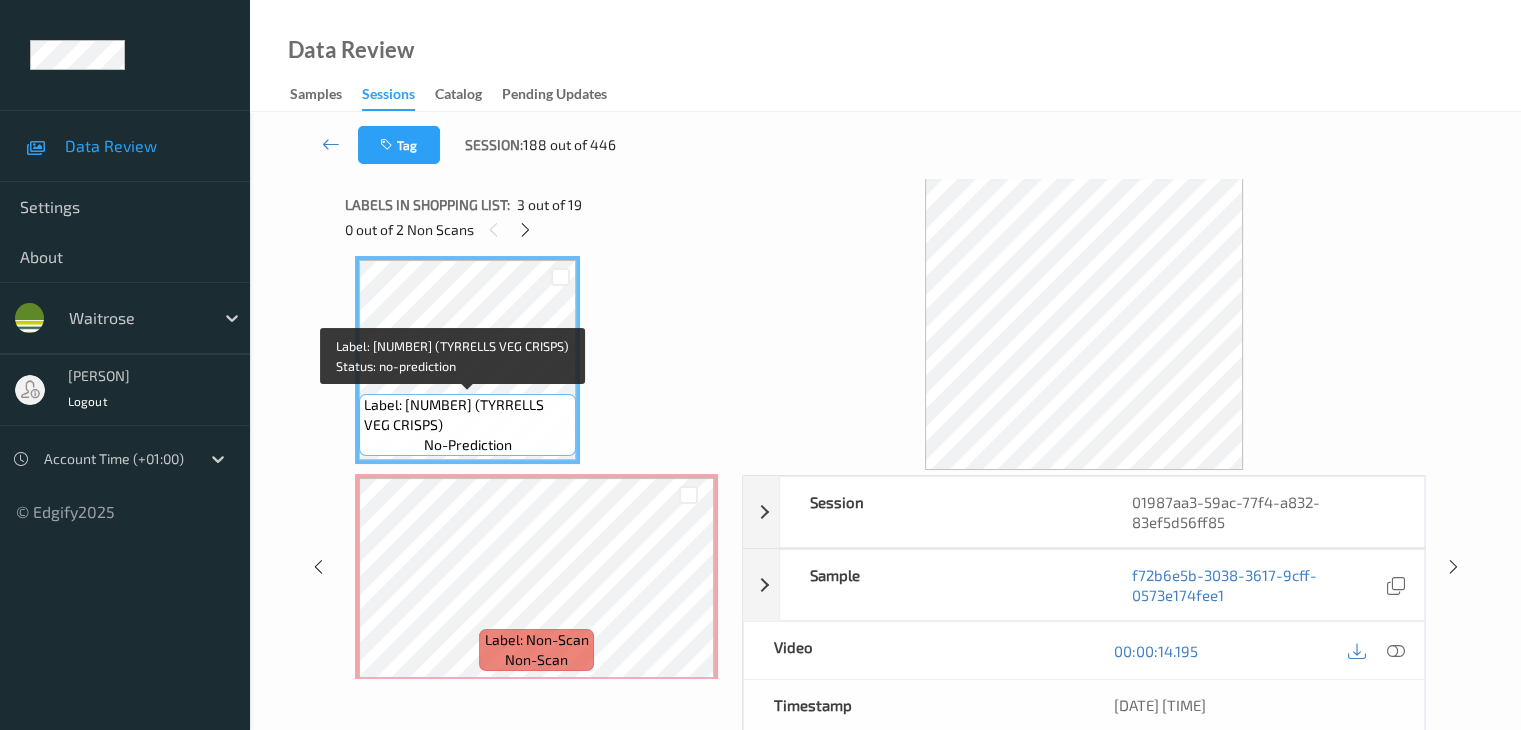 scroll, scrollTop: 246, scrollLeft: 0, axis: vertical 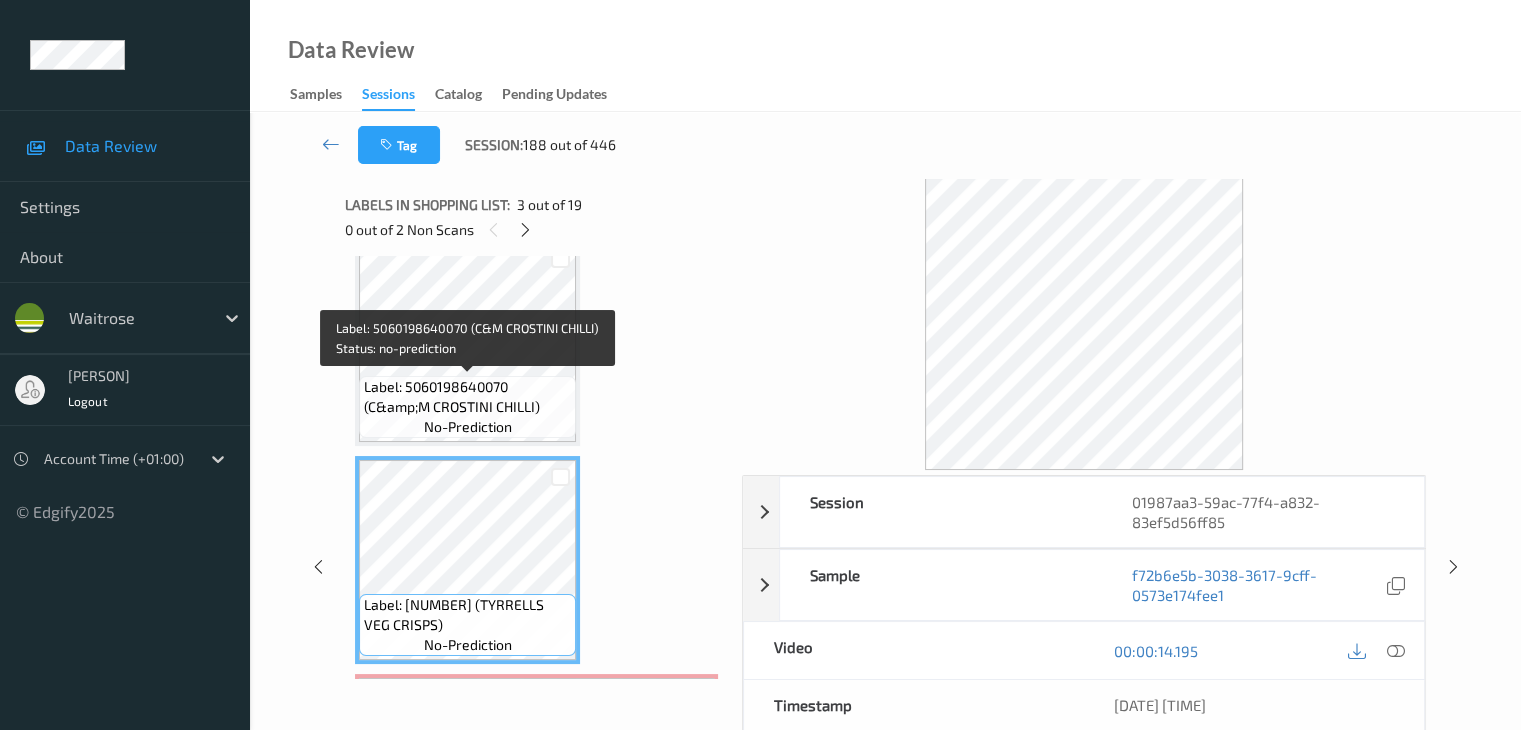 click on "Label: 5060198640070 (C&amp;M CROSTINI CHILLI)" at bounding box center (467, 397) 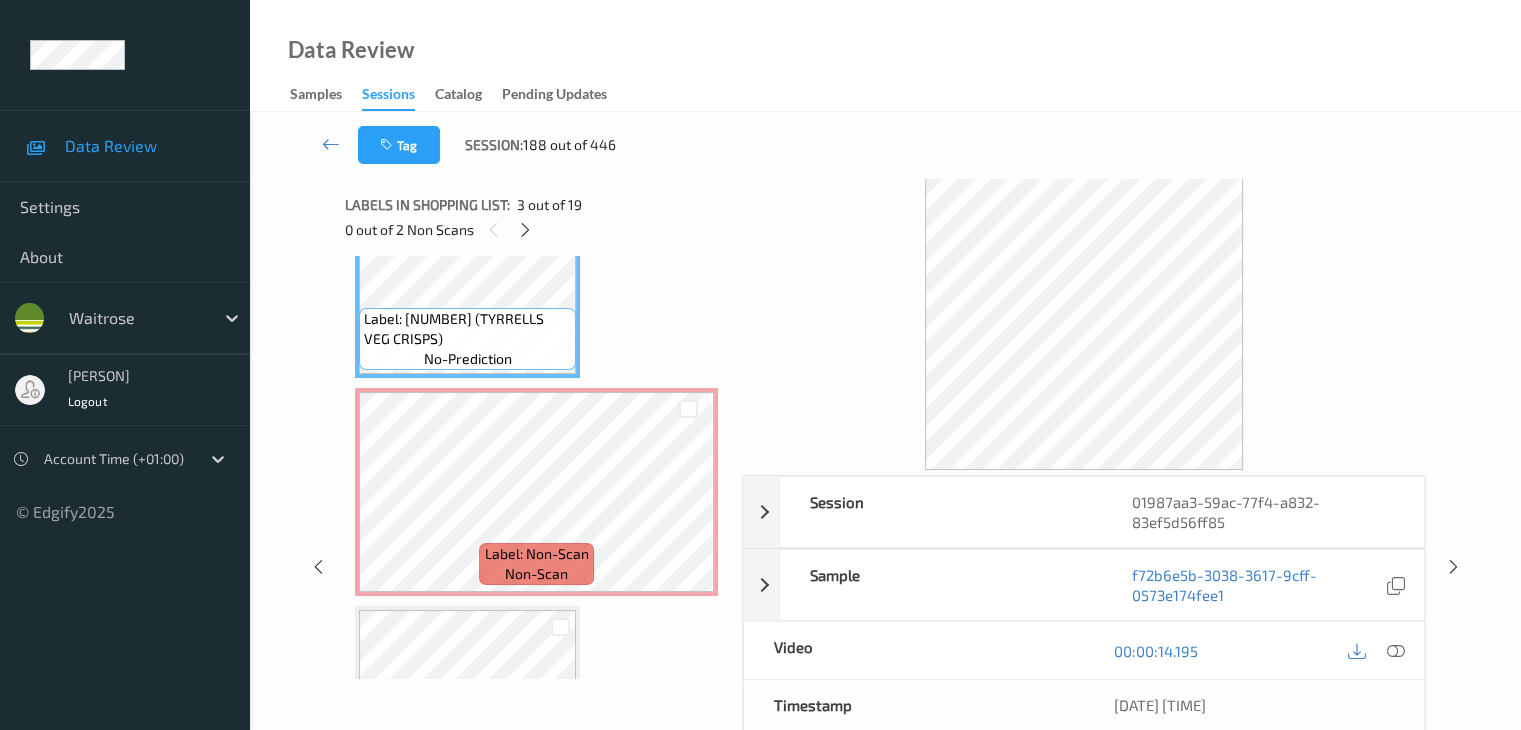 scroll, scrollTop: 546, scrollLeft: 0, axis: vertical 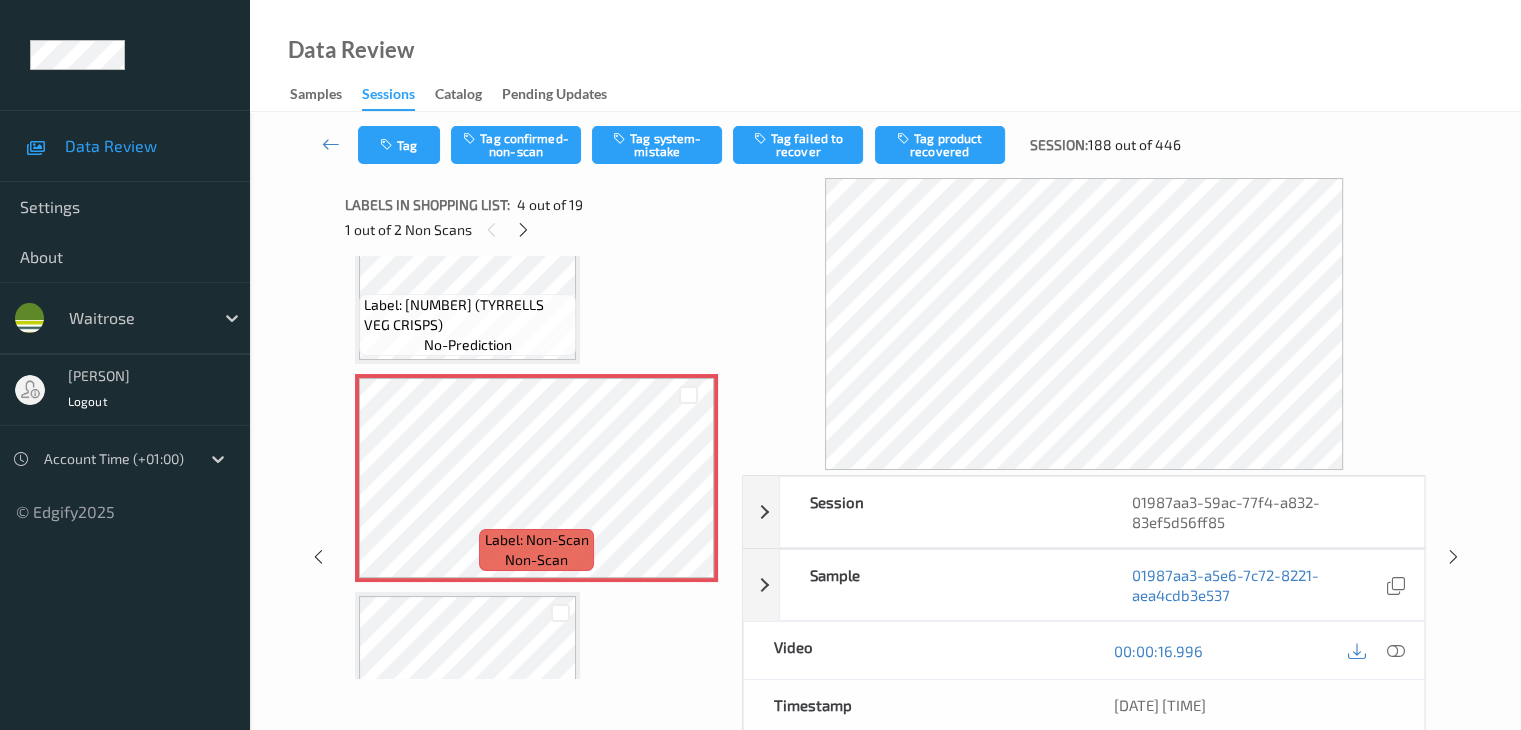 click on "Label: 5056051802419 (TYRRELLS VEG CRISPS) no-prediction" at bounding box center (467, 325) 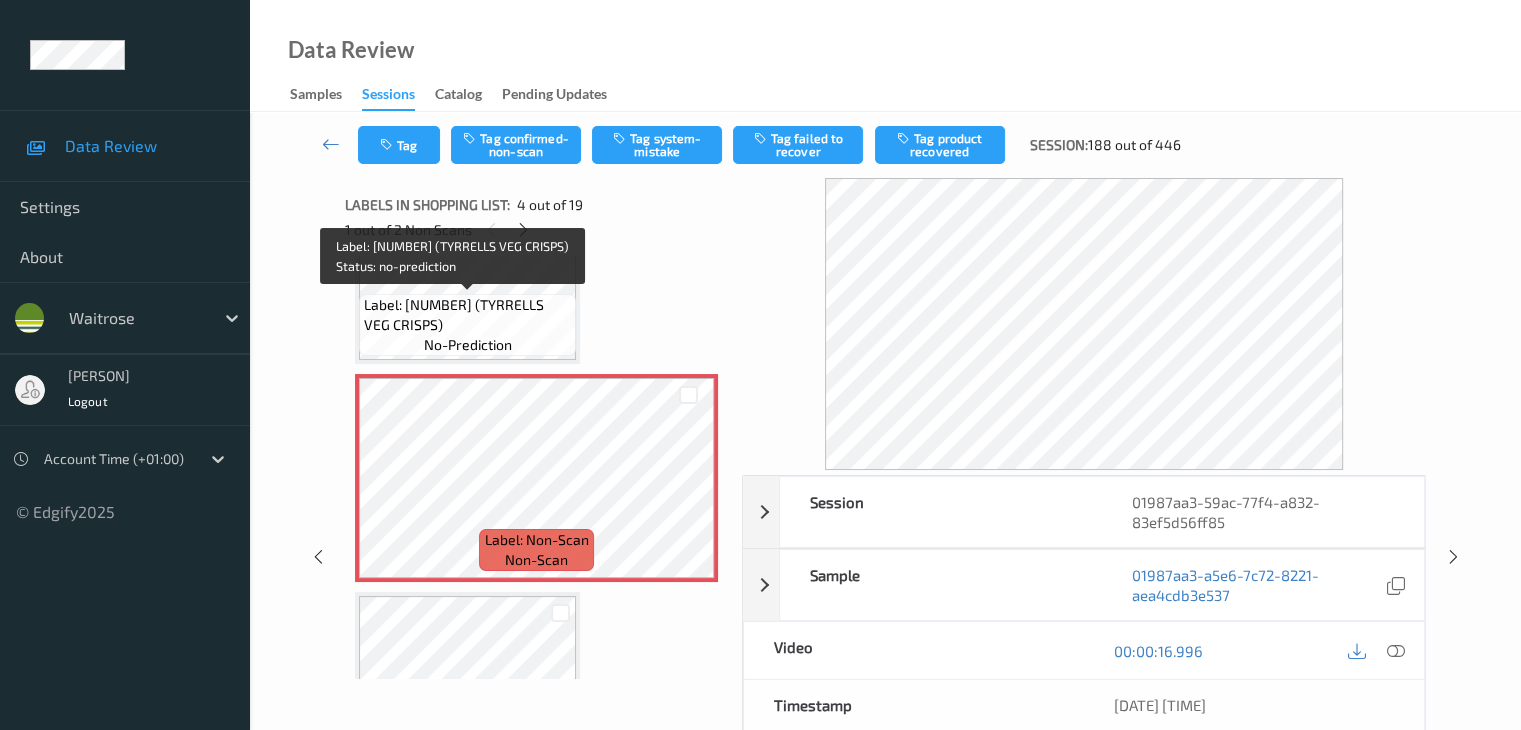 click on "Label: 5056051802419 (TYRRELLS VEG CRISPS) no-prediction" at bounding box center [467, 325] 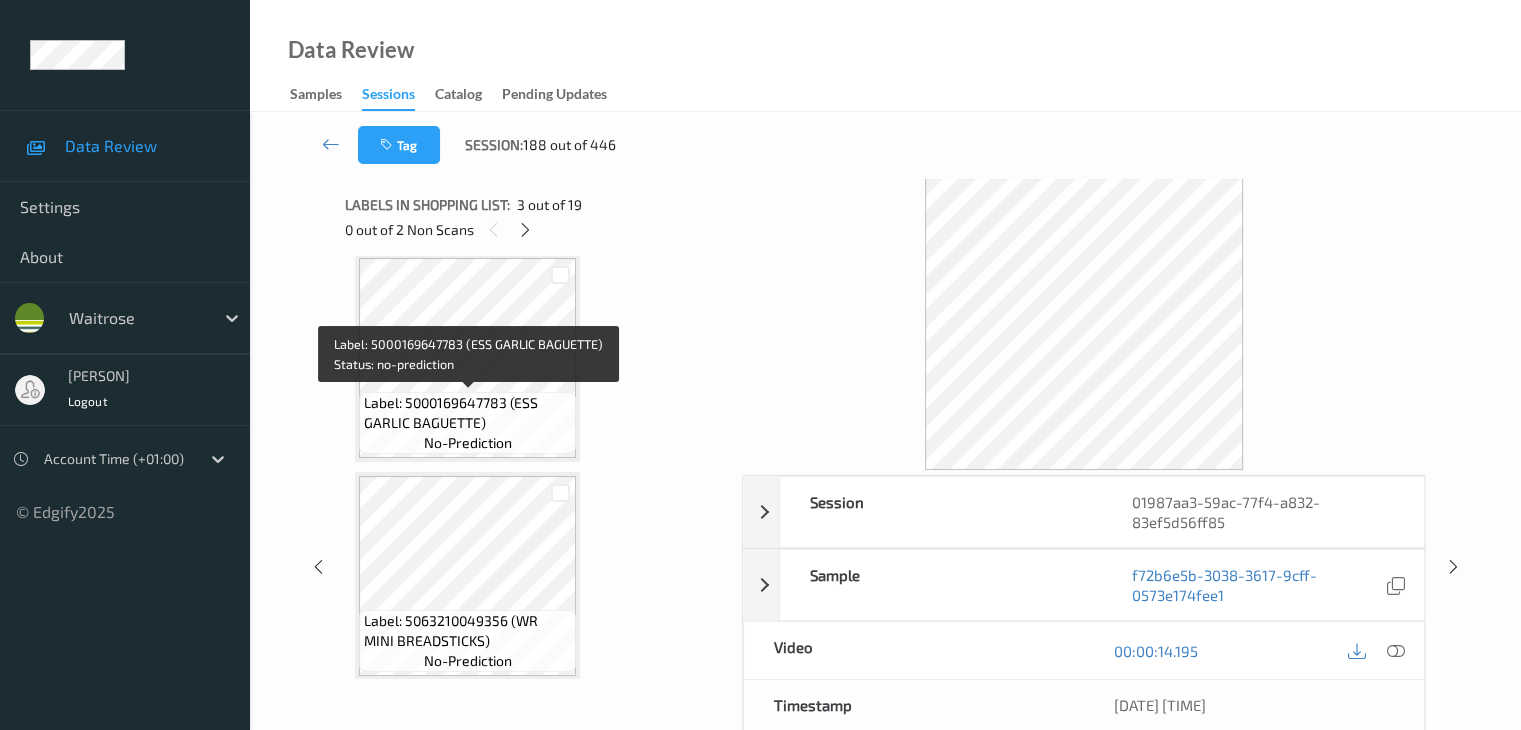 scroll, scrollTop: 3146, scrollLeft: 0, axis: vertical 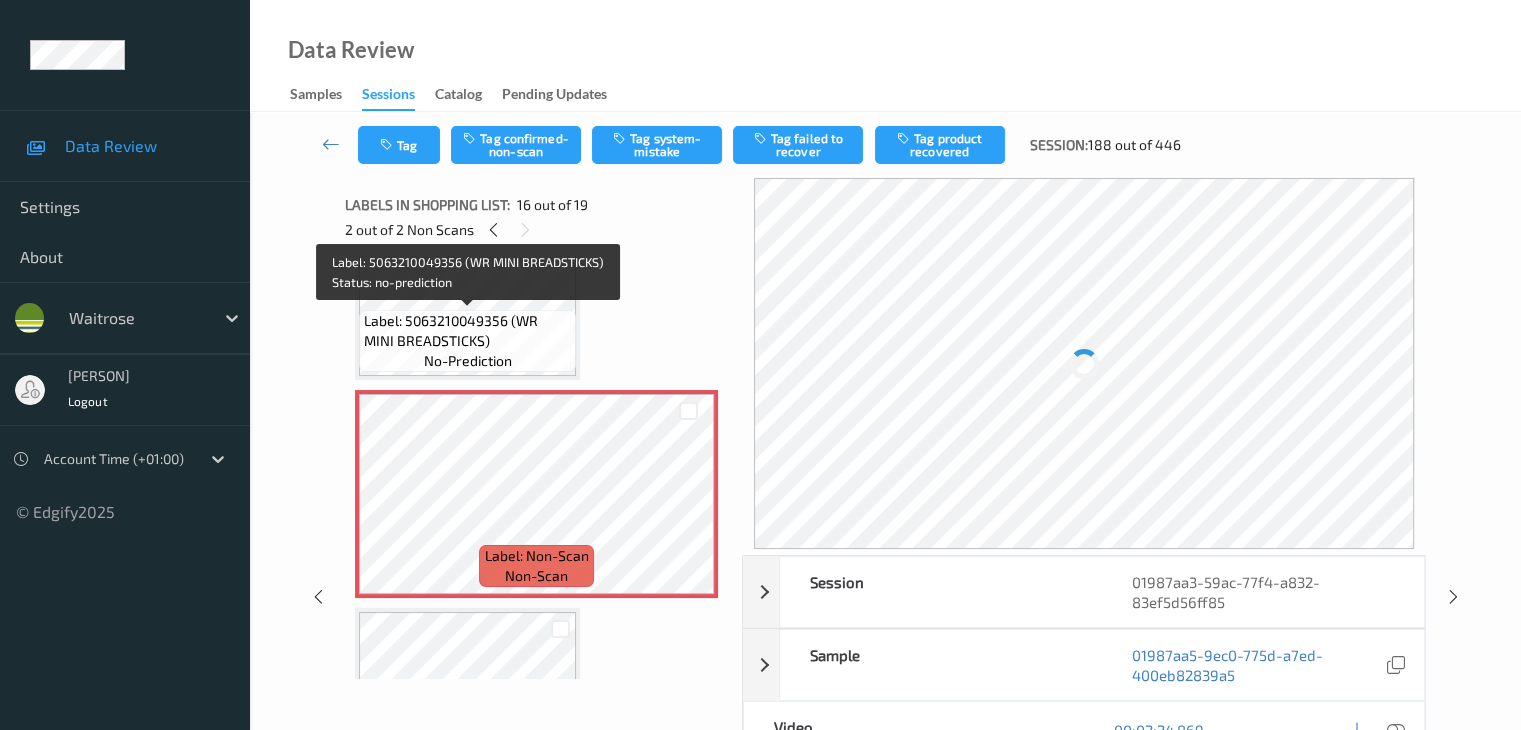 click on "Label: 5063210049356 (WR MINI BREADSTICKS) no-prediction" at bounding box center [467, 341] 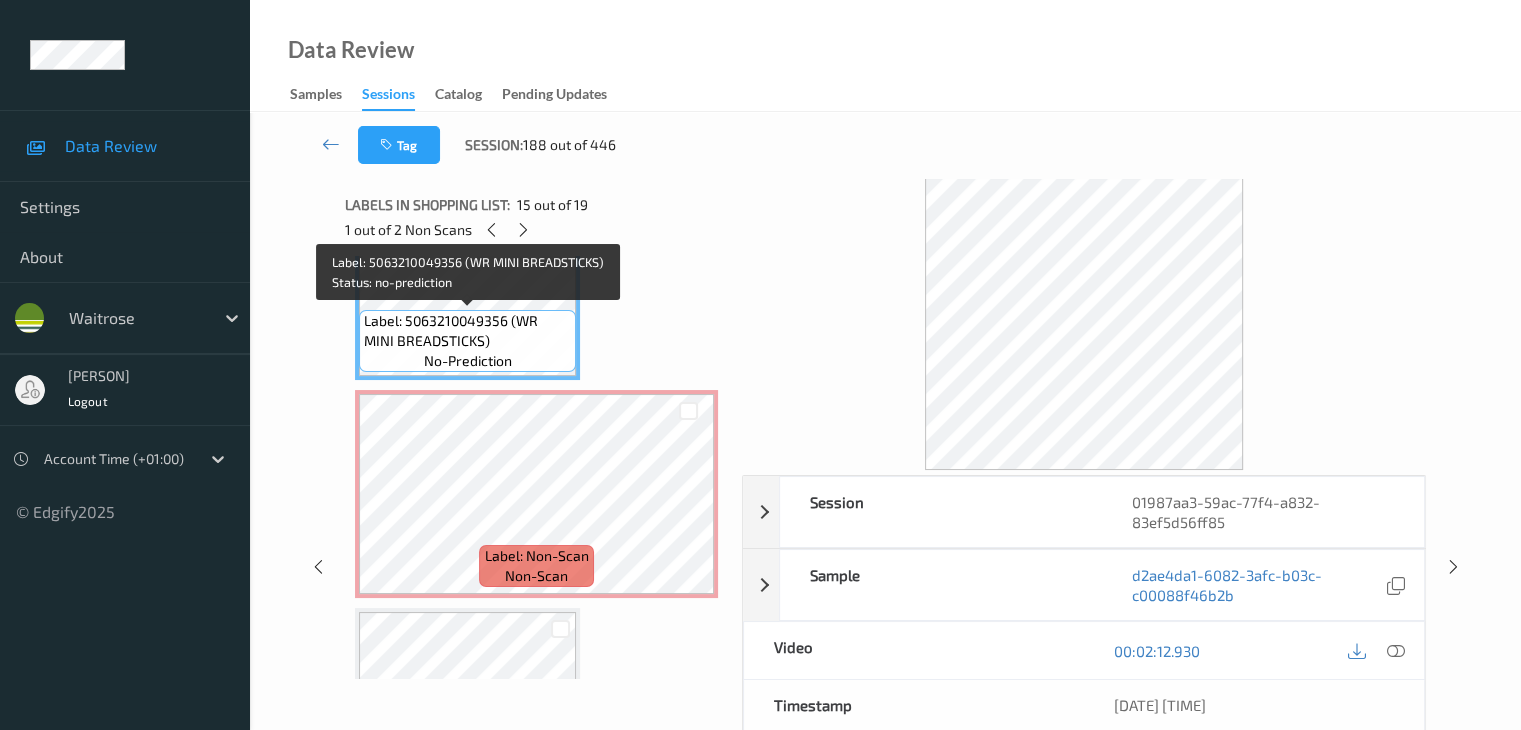 click on "Label: 5063210049356 (WR MINI BREADSTICKS)" at bounding box center [467, 331] 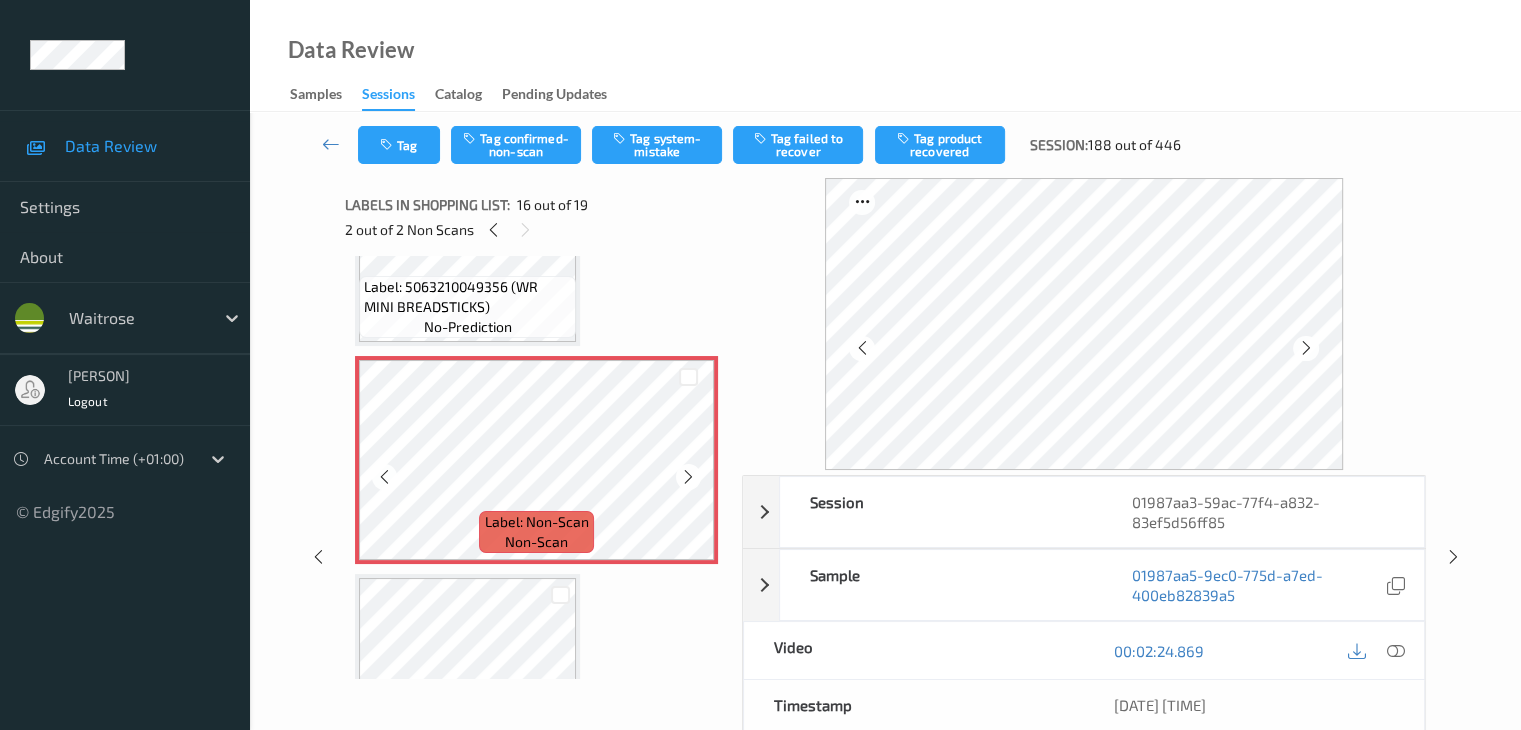 scroll, scrollTop: 3146, scrollLeft: 0, axis: vertical 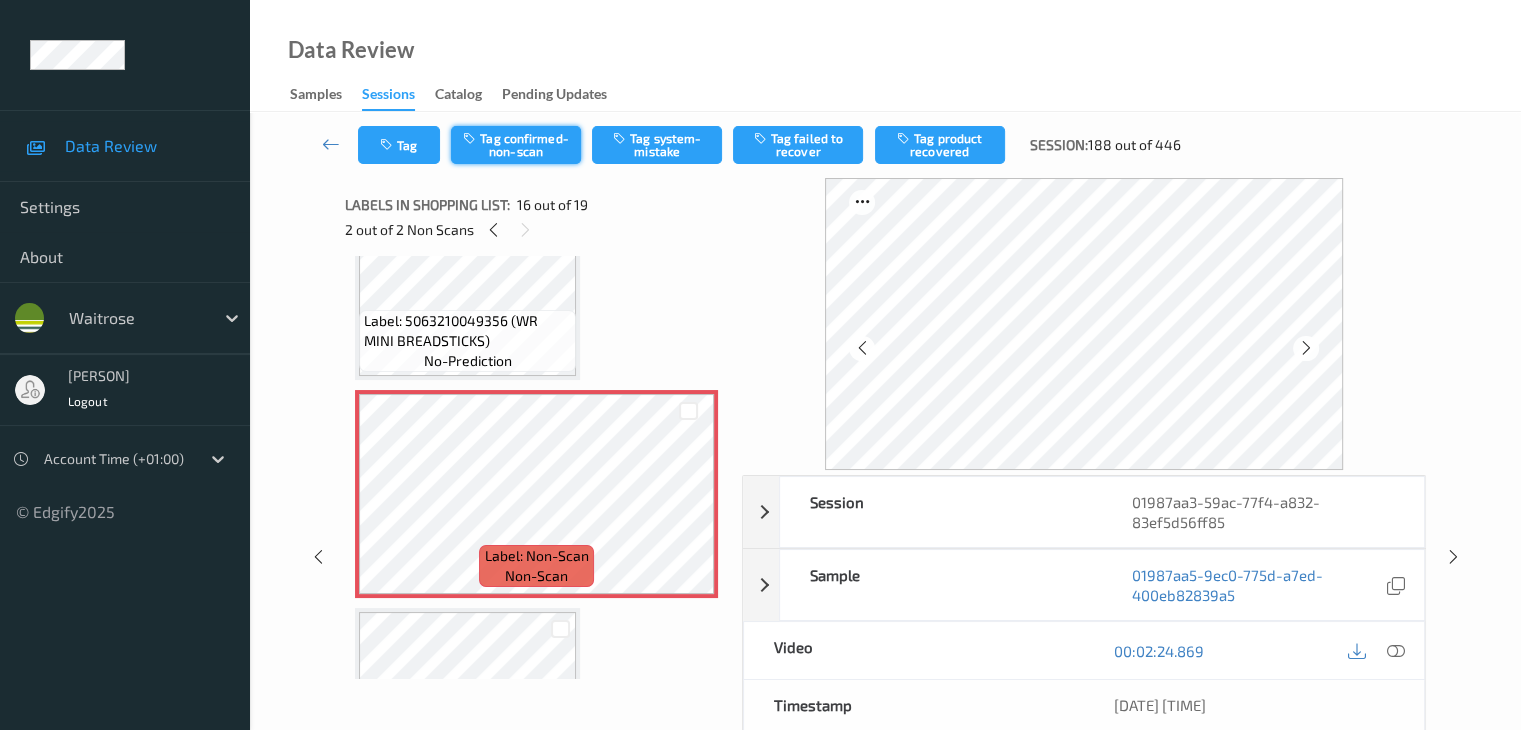 click on "Tag   confirmed-non-scan" at bounding box center [516, 145] 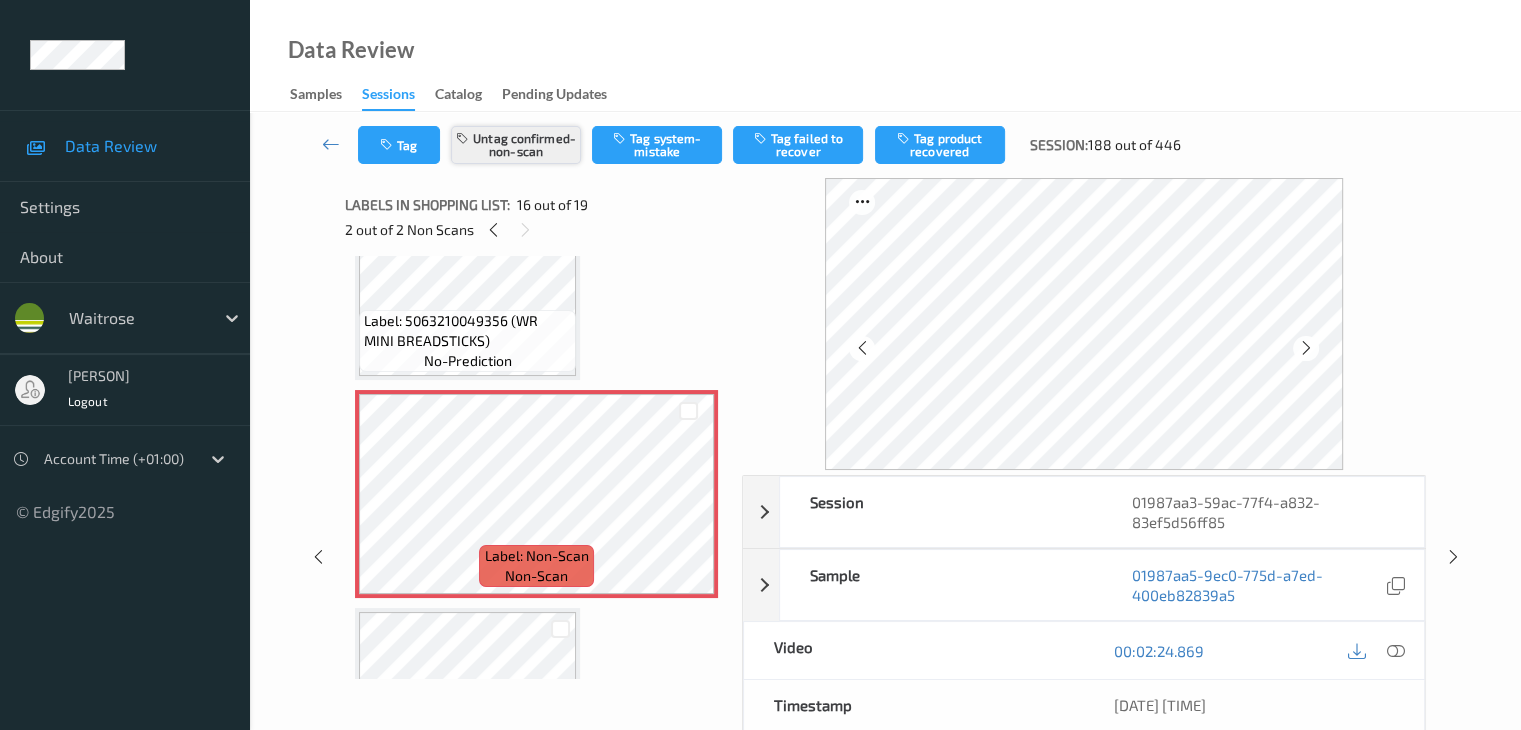 click on "Untag   confirmed-non-scan" at bounding box center (516, 145) 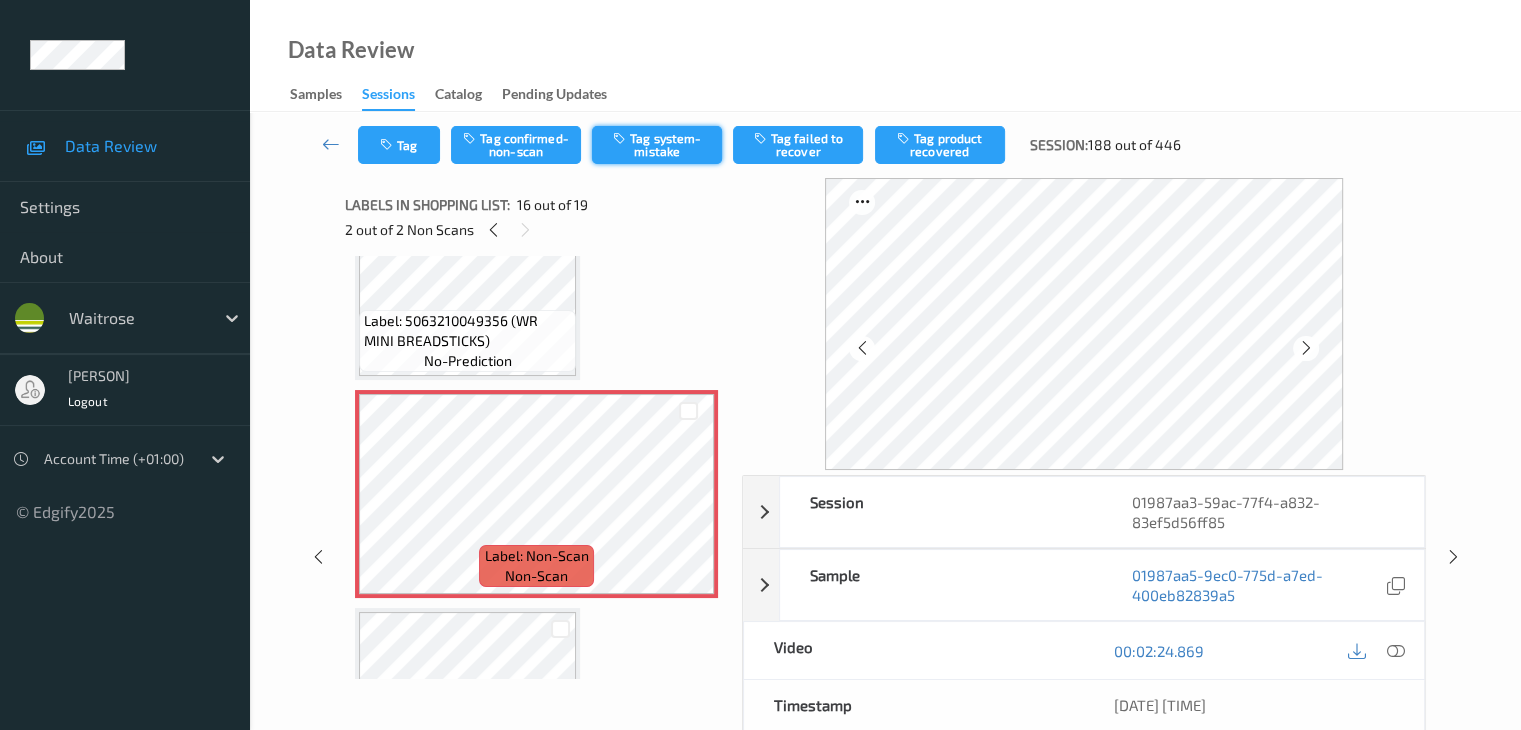 click on "Tag   system-mistake" at bounding box center (657, 145) 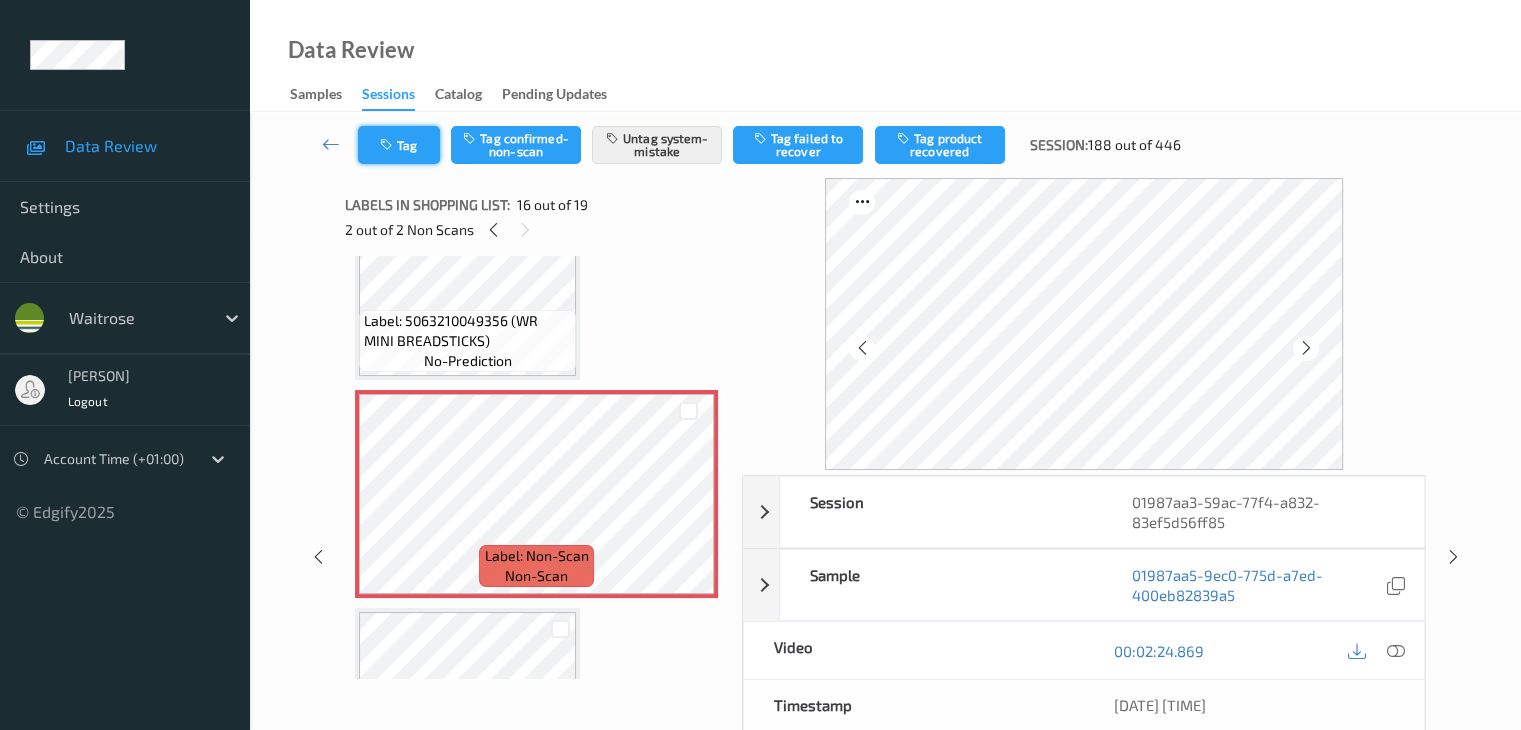 click at bounding box center (388, 145) 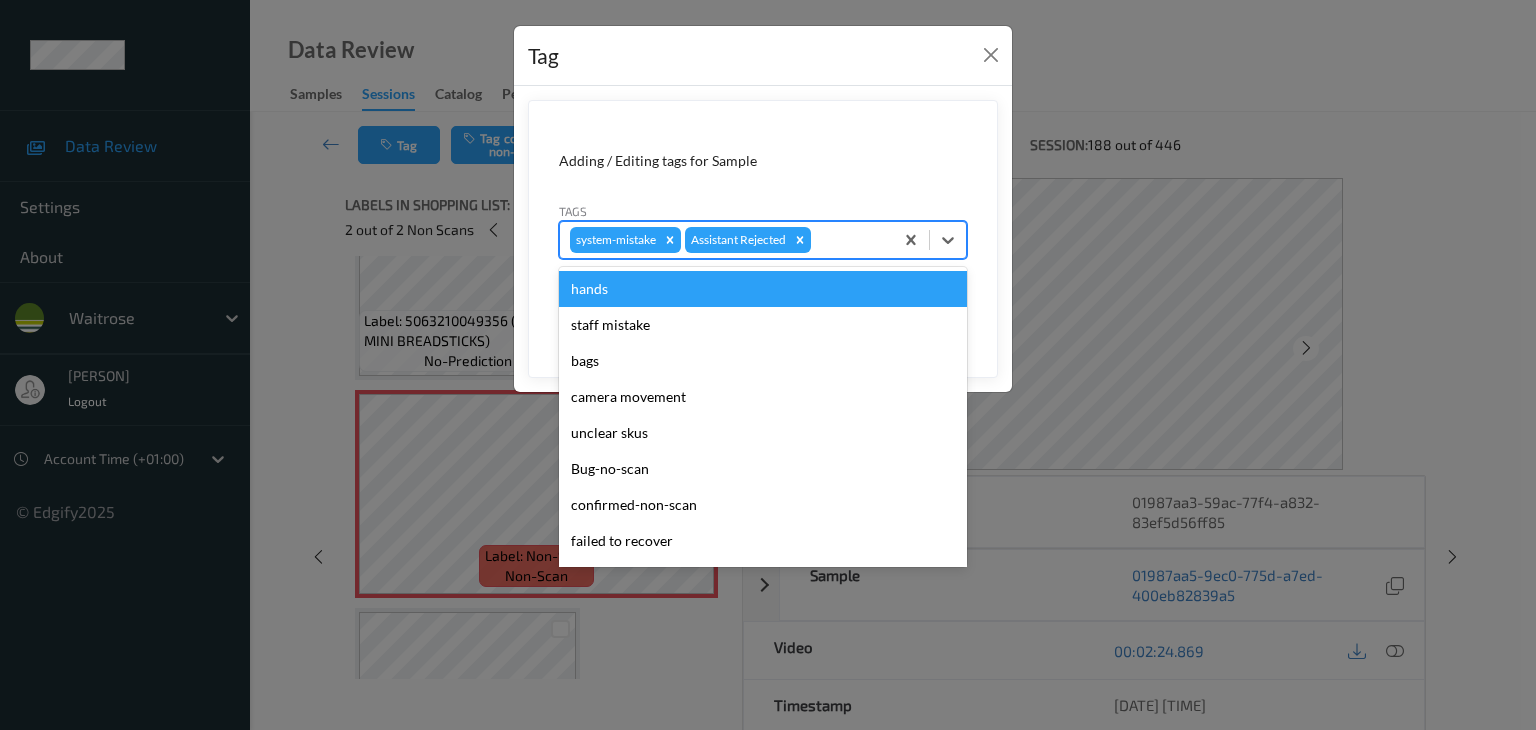 click at bounding box center (849, 240) 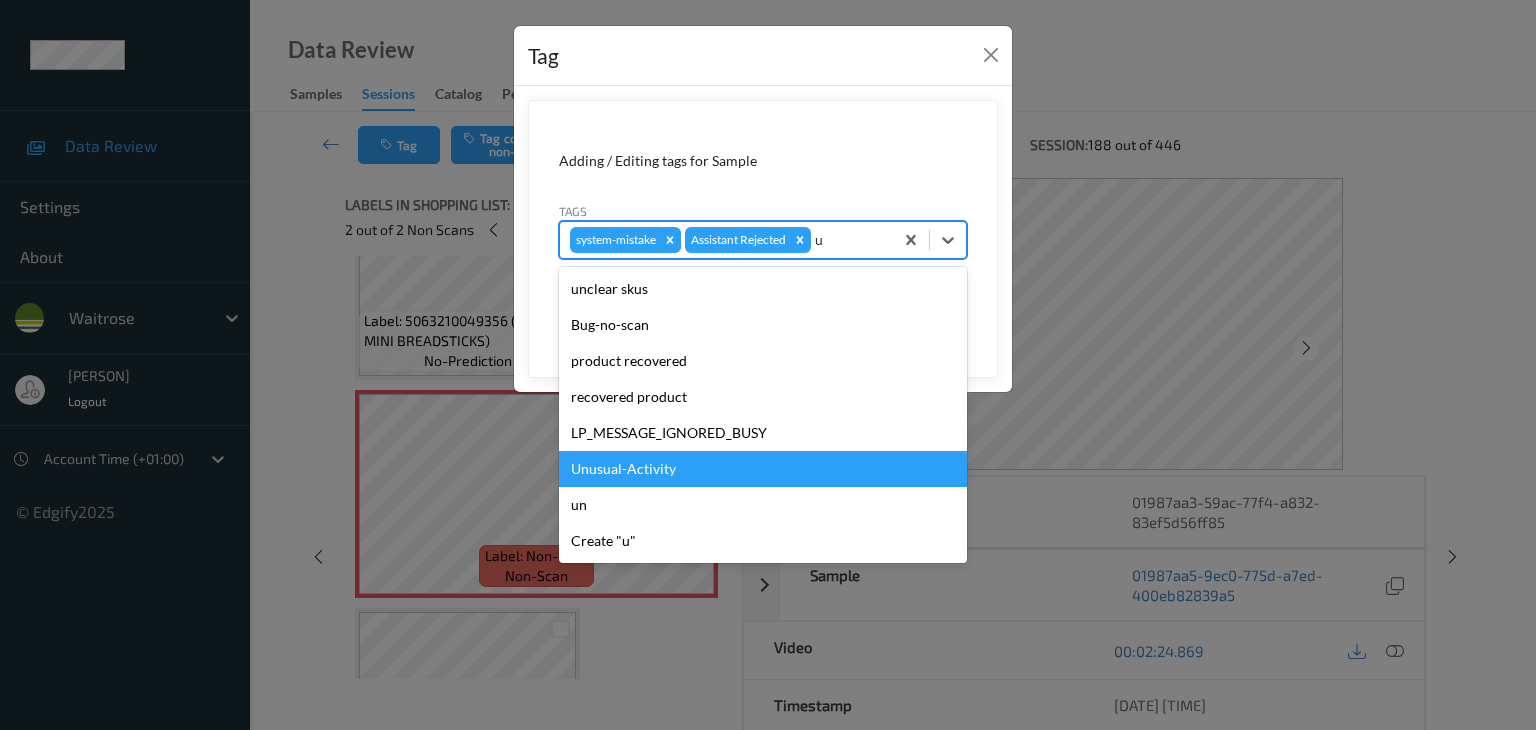 click on "Unusual-Activity" at bounding box center [763, 469] 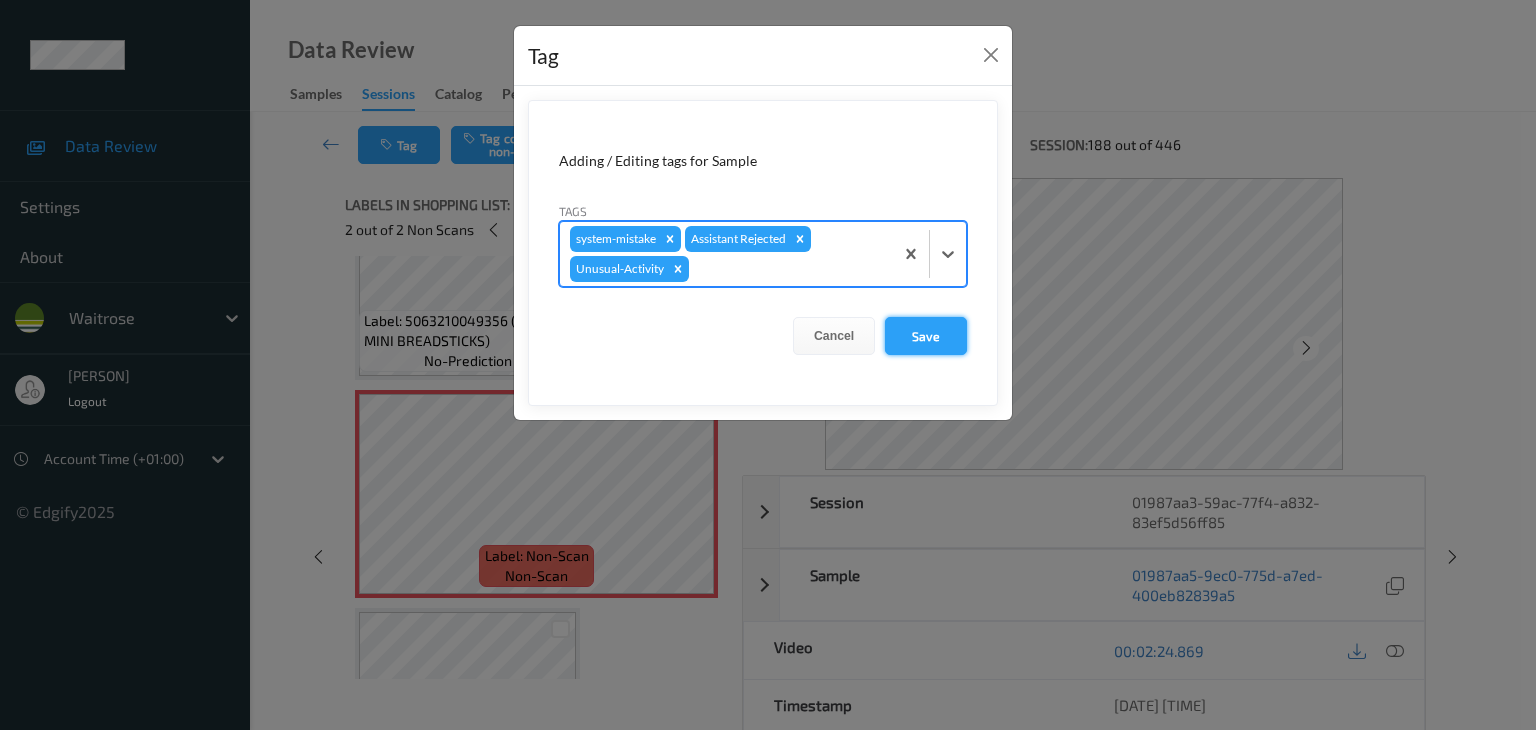 click on "Save" at bounding box center [926, 336] 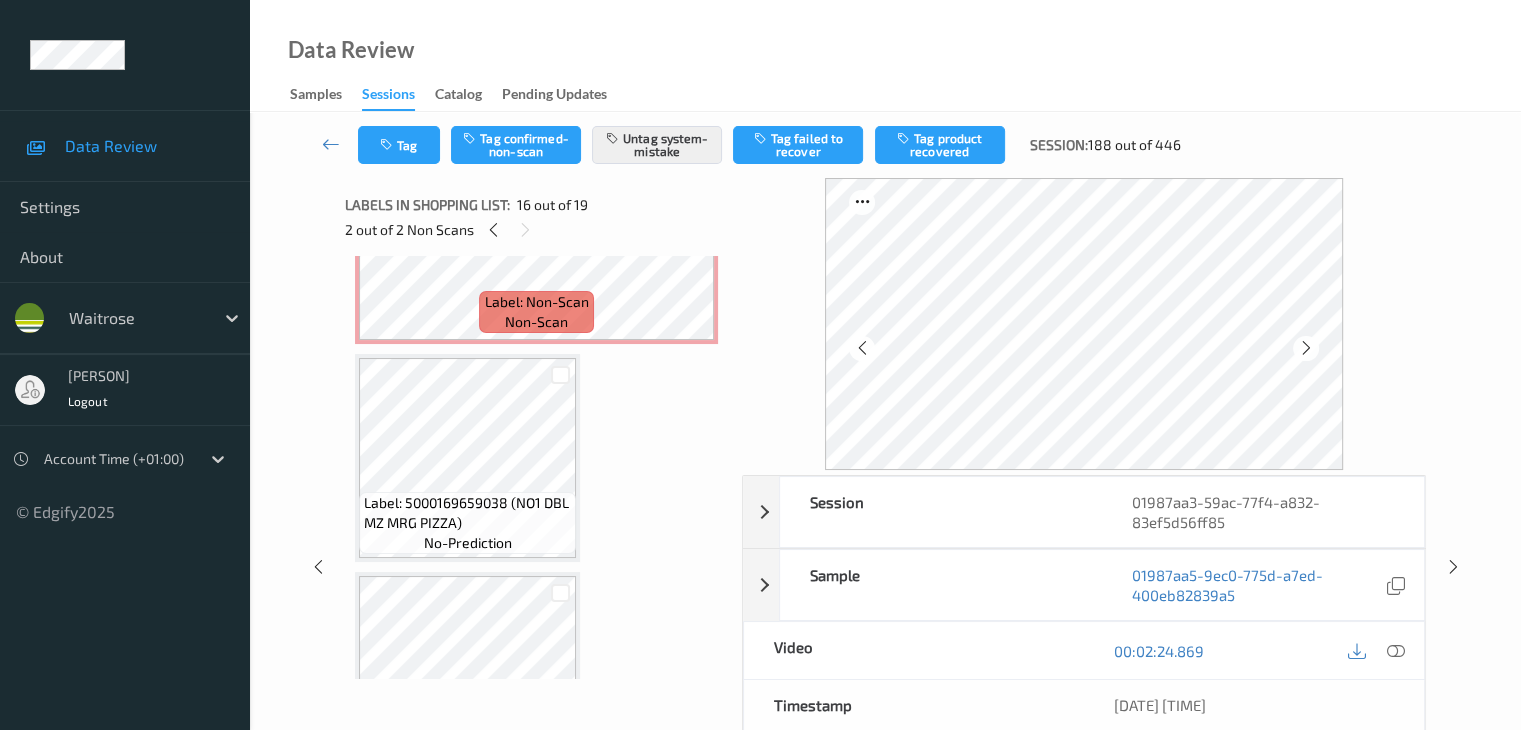 scroll, scrollTop: 646, scrollLeft: 0, axis: vertical 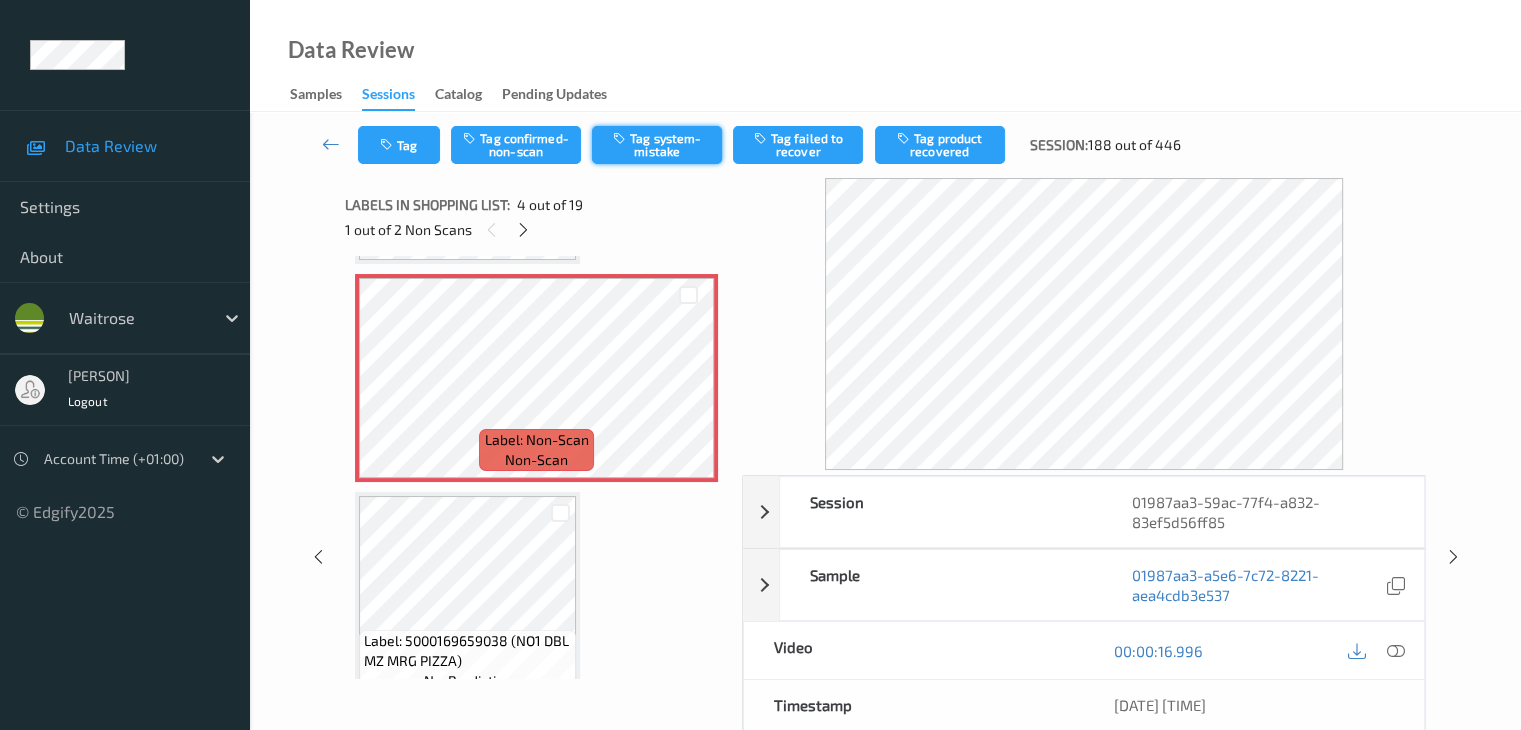 click on "Tag   system-mistake" at bounding box center (657, 145) 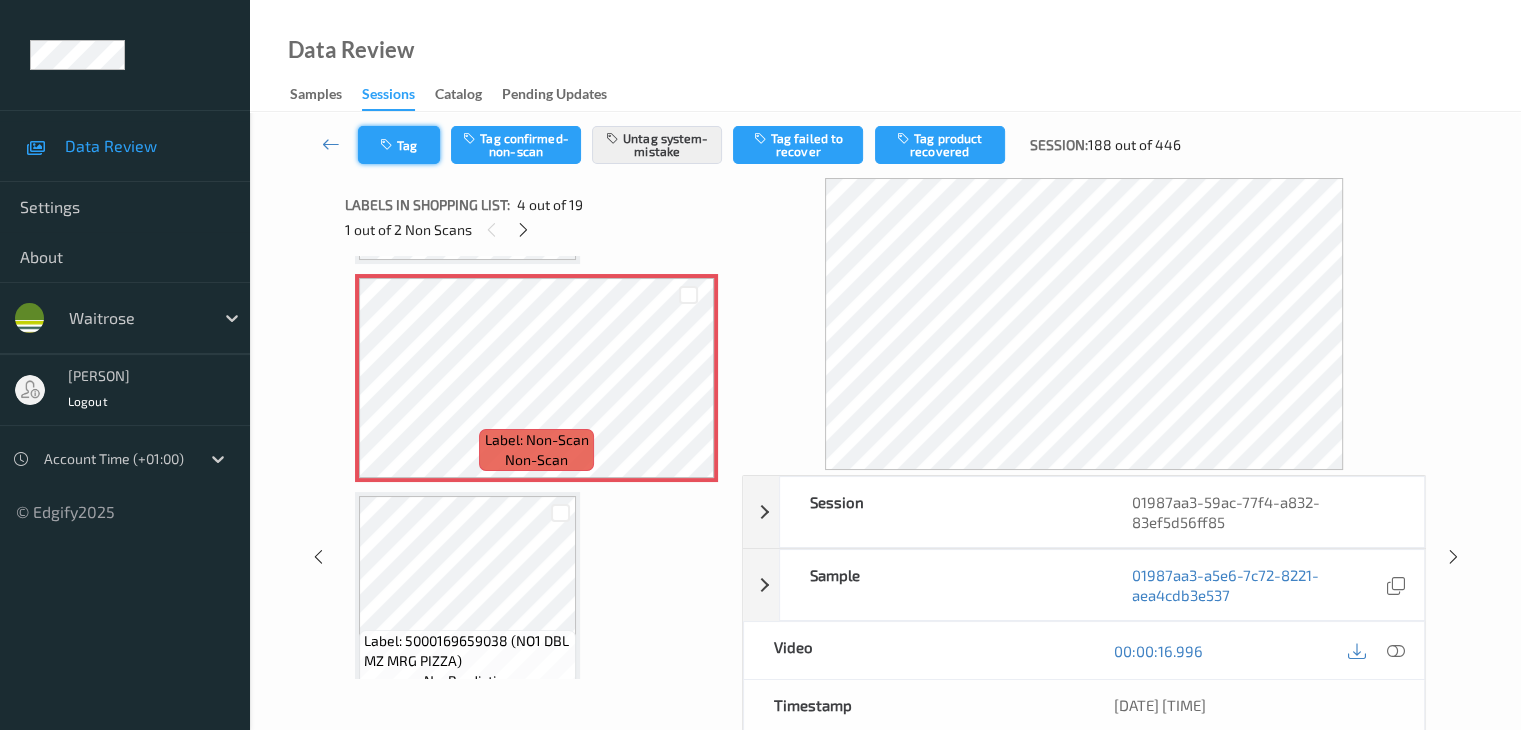 click on "Tag" at bounding box center [399, 145] 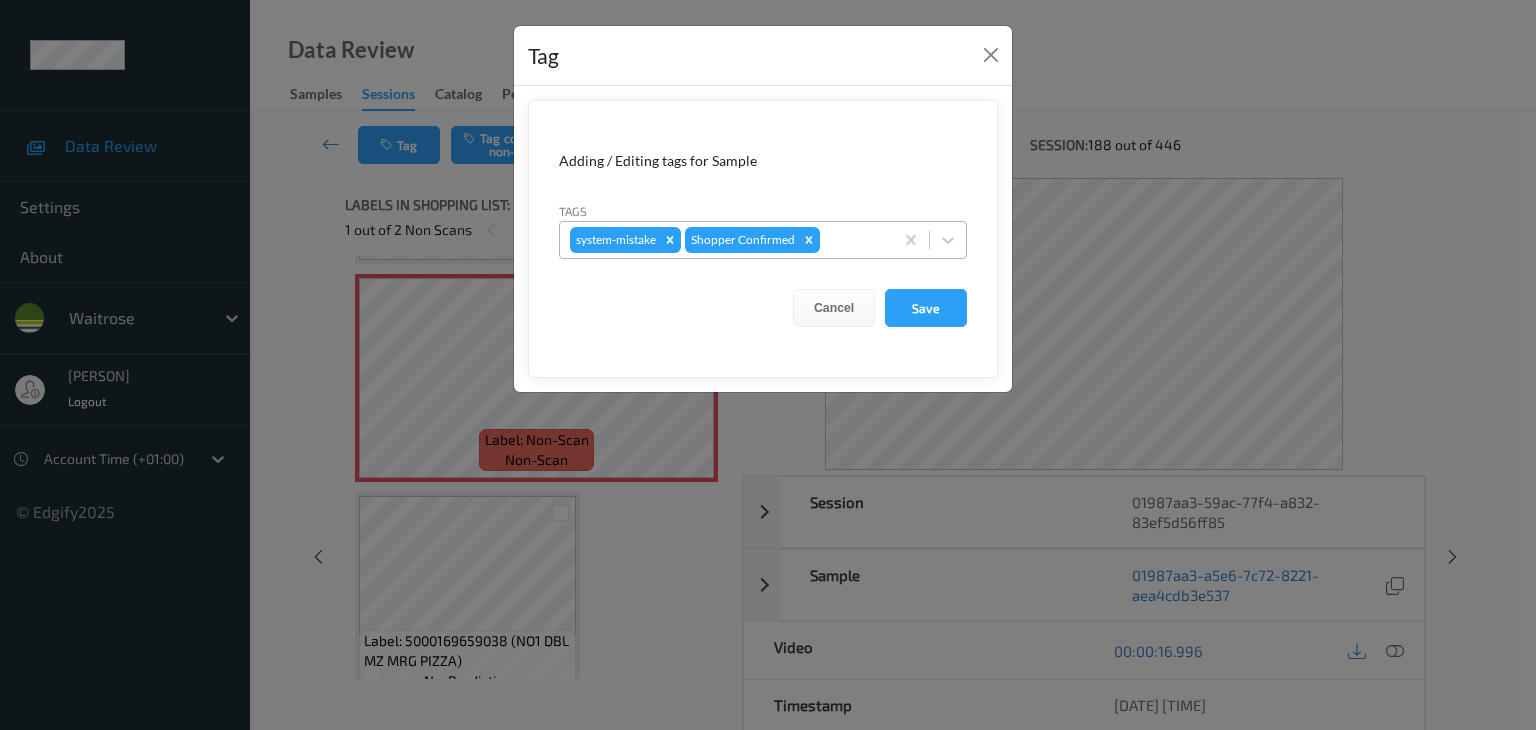 click at bounding box center [853, 240] 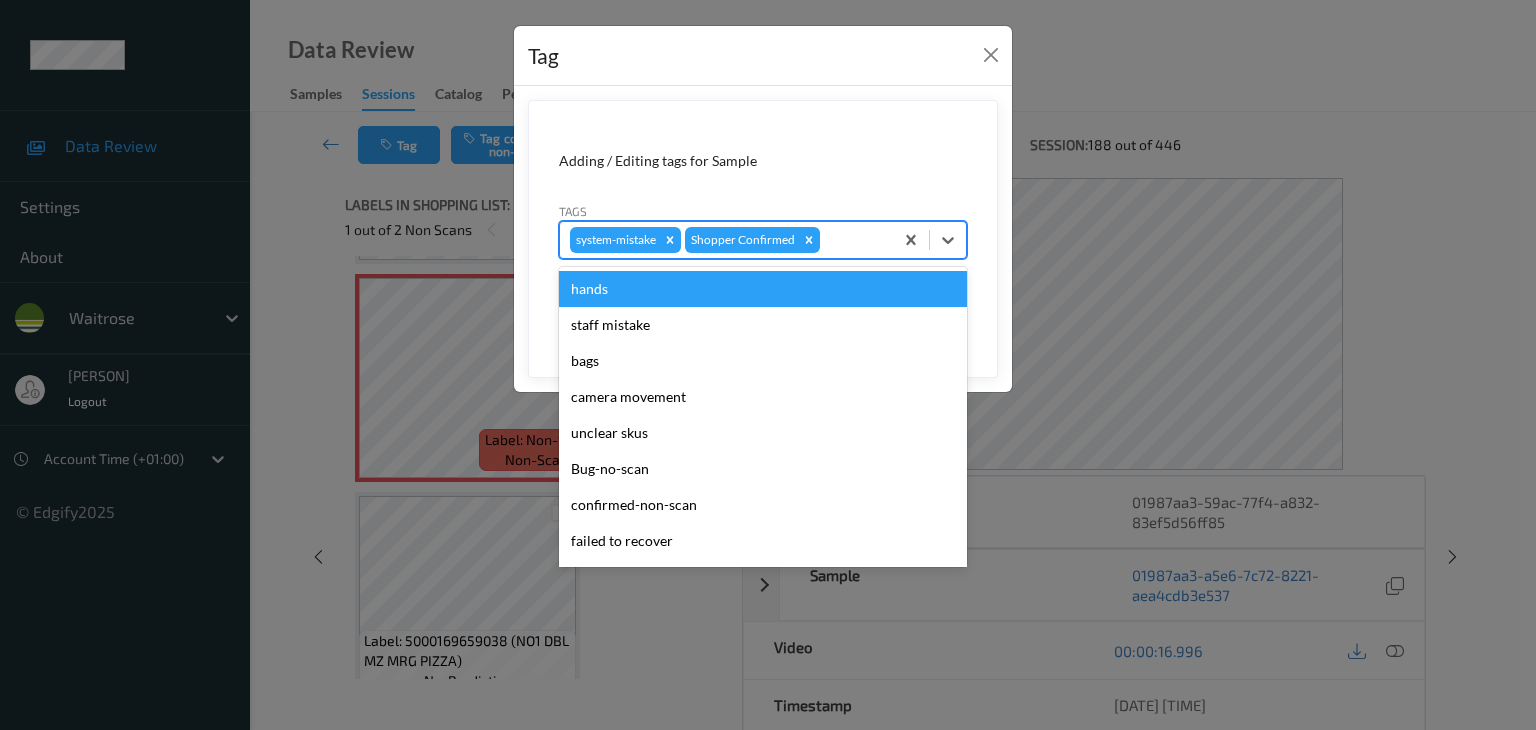 type on "u" 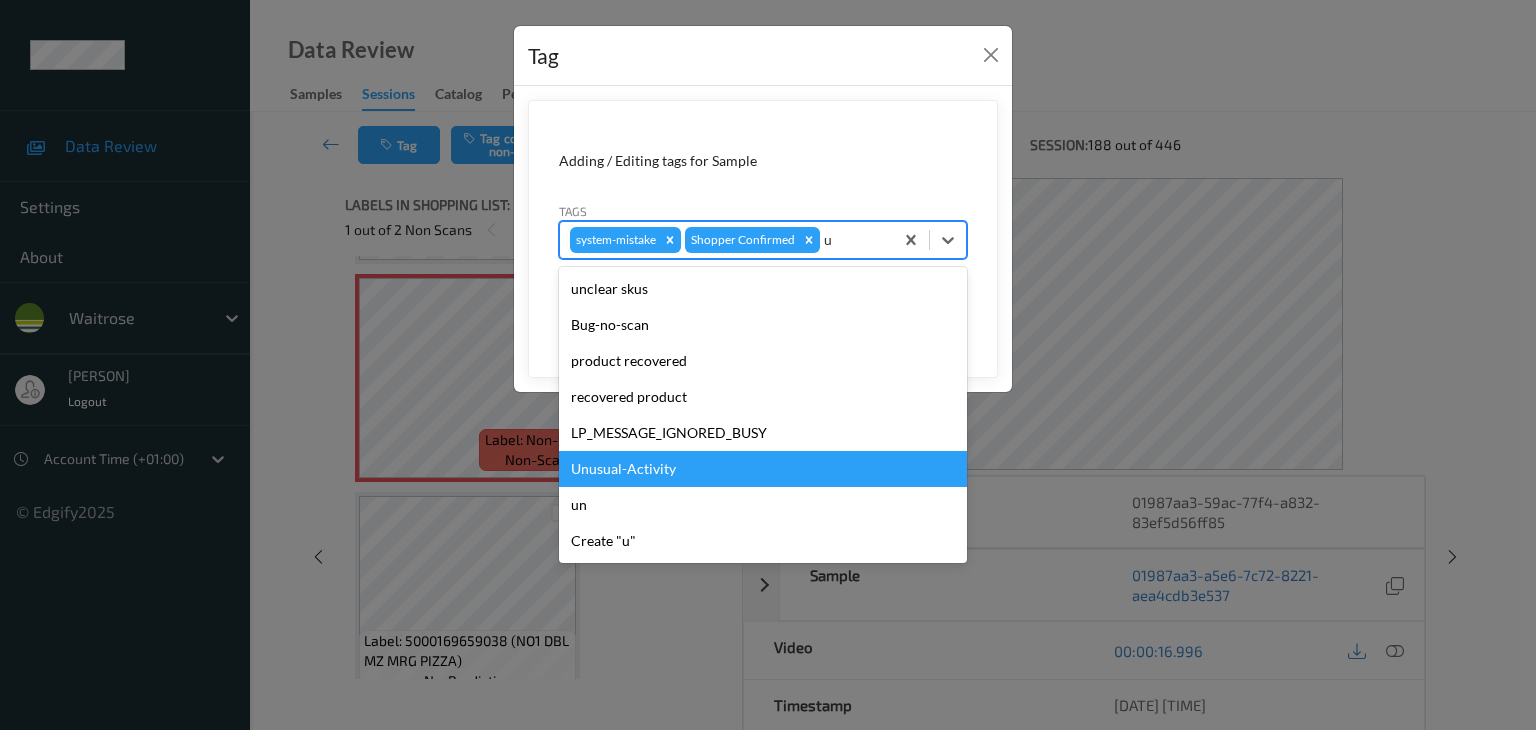 click on "Unusual-Activity" at bounding box center [763, 469] 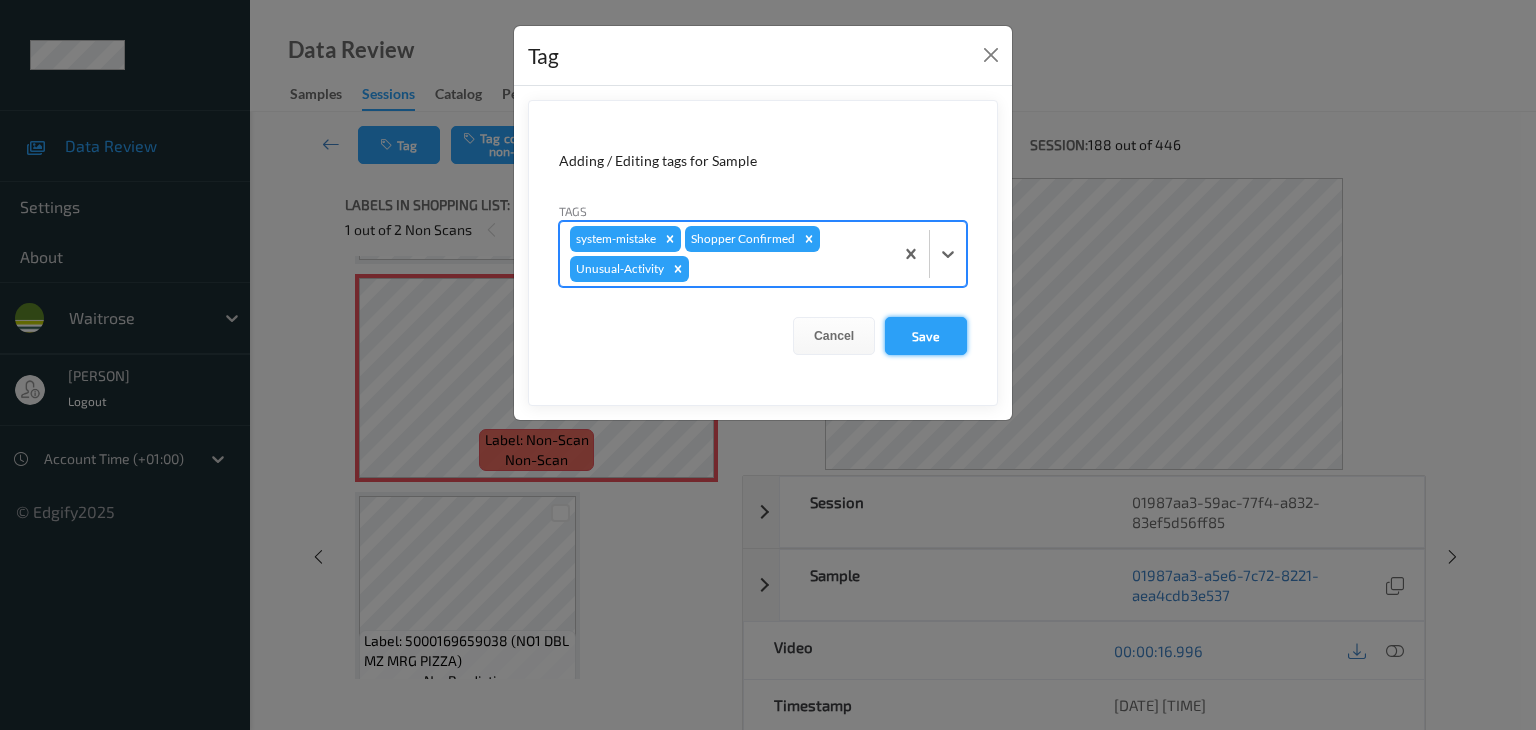 click on "Save" at bounding box center (926, 336) 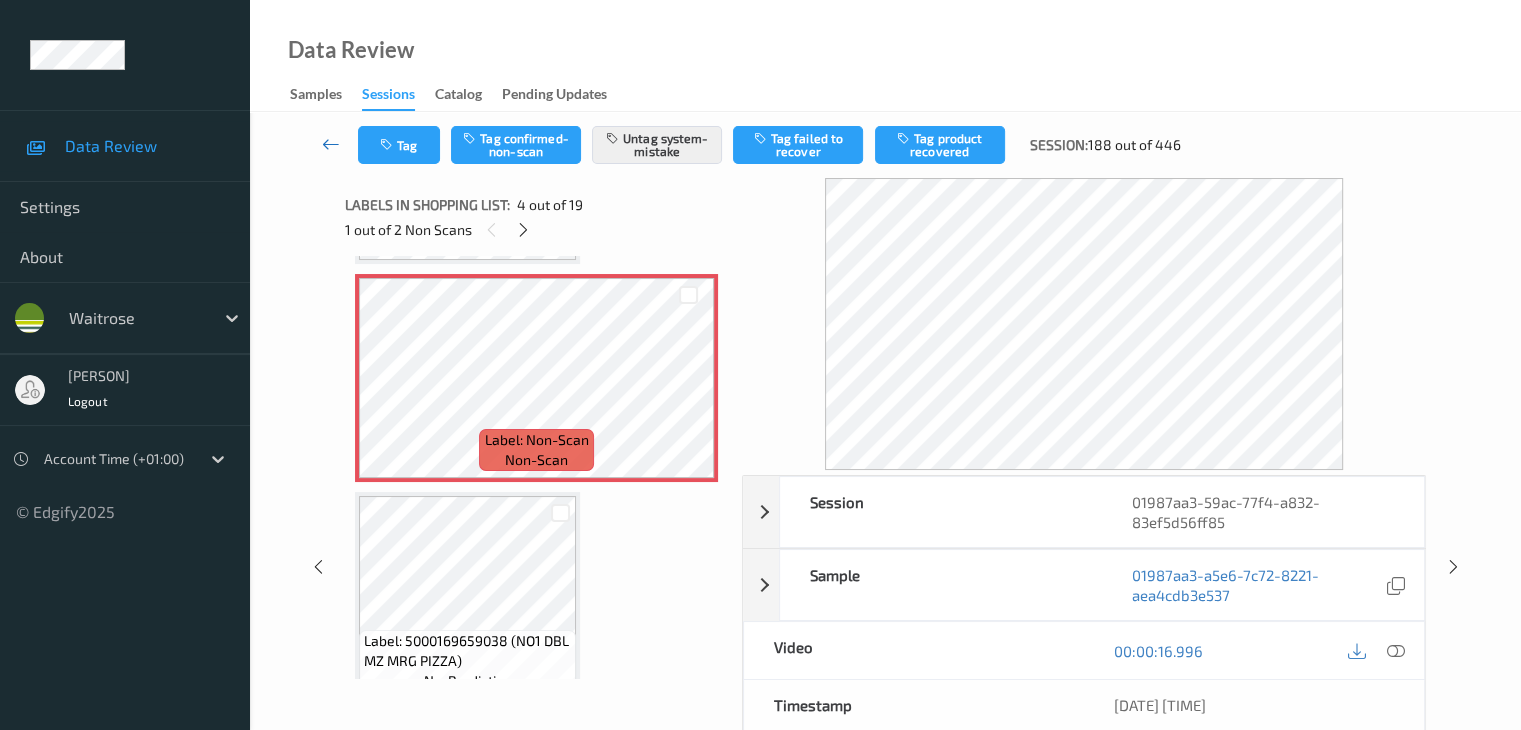 click at bounding box center (331, 144) 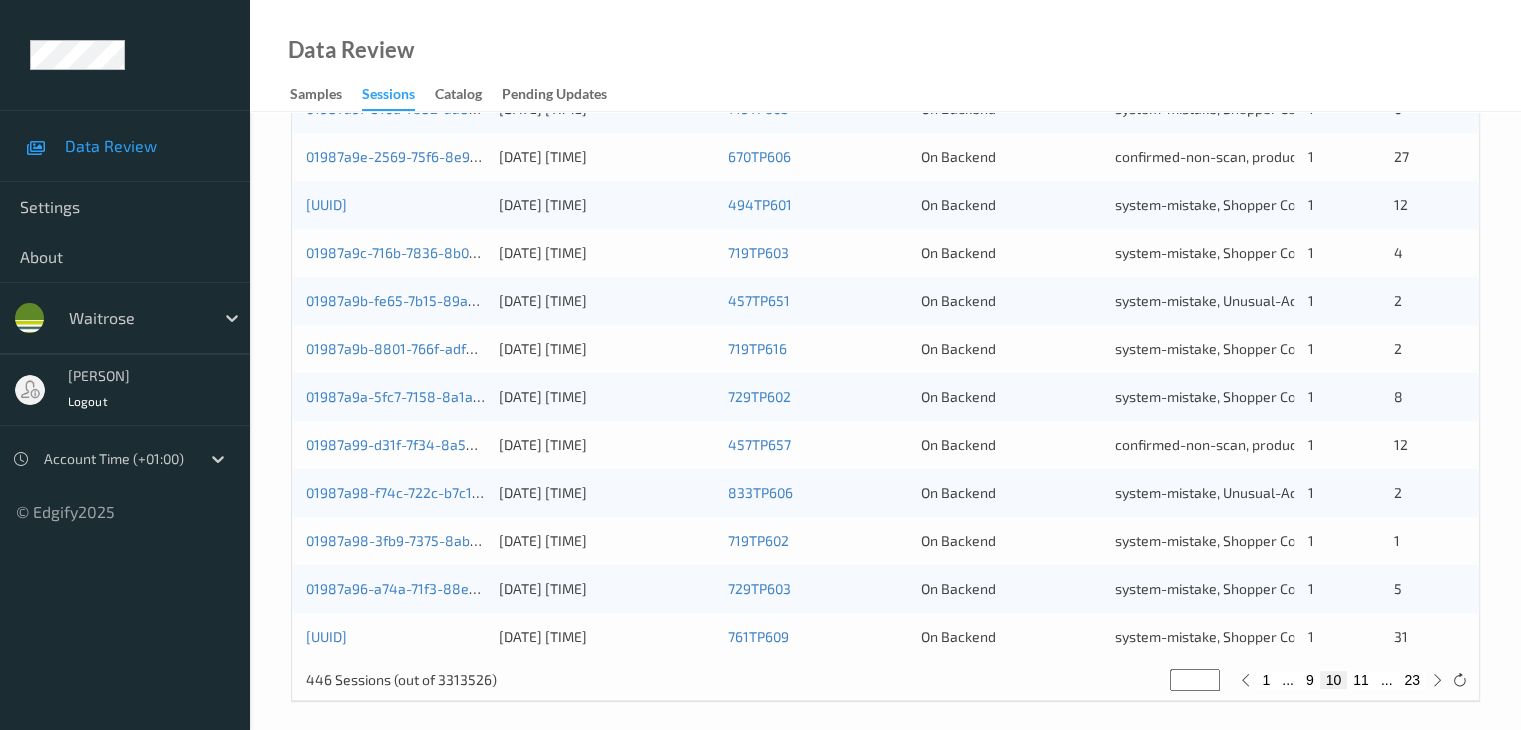 scroll, scrollTop: 932, scrollLeft: 0, axis: vertical 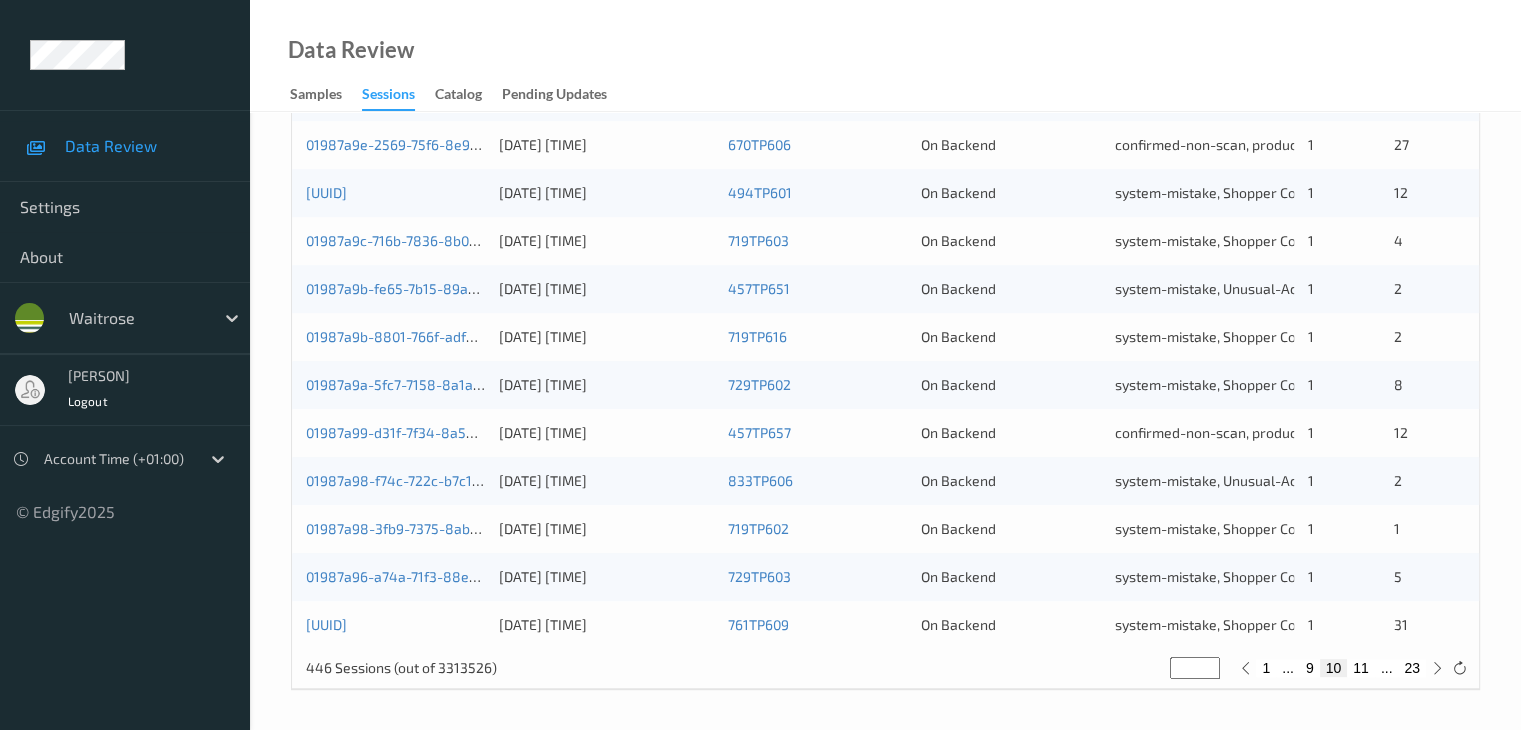 click on "11" at bounding box center [1361, 668] 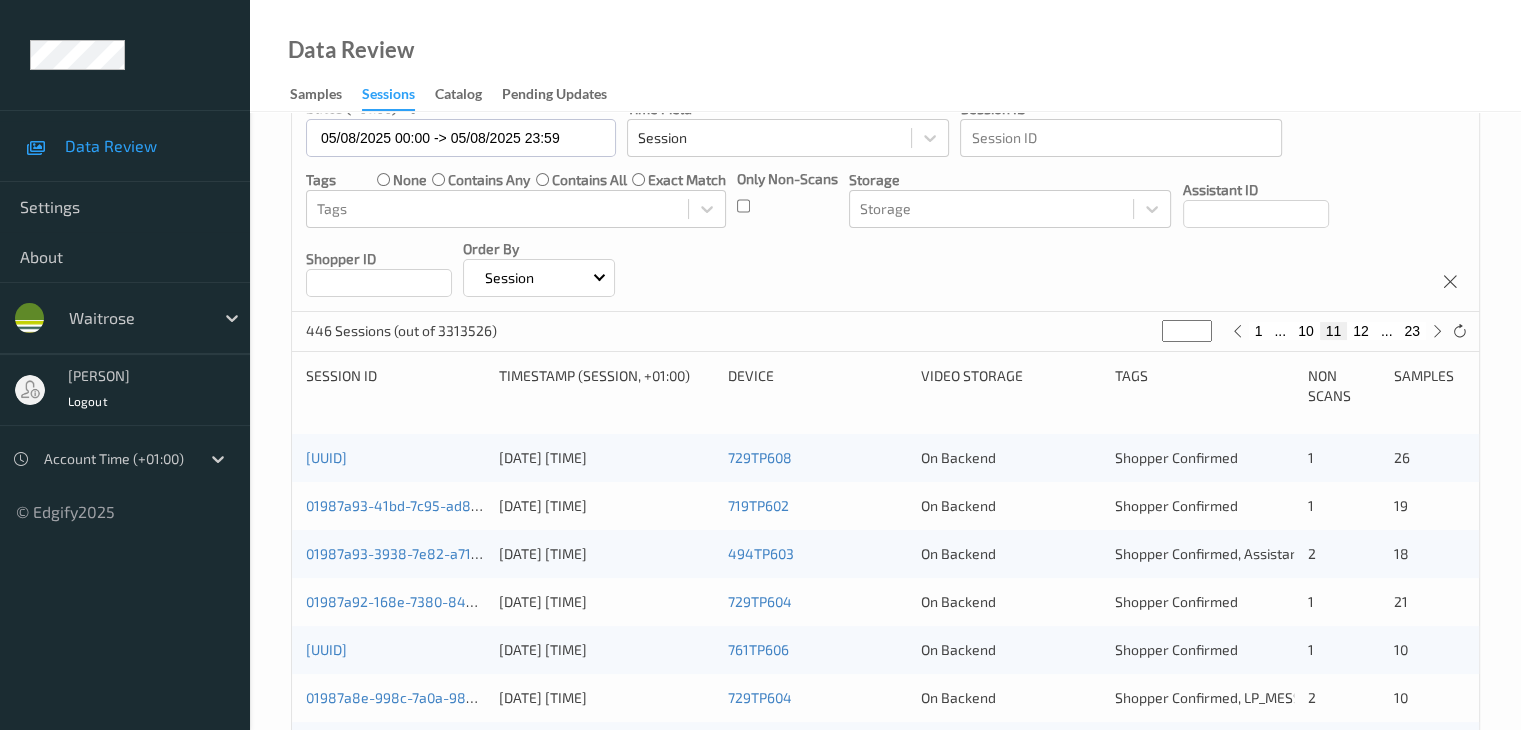 scroll, scrollTop: 200, scrollLeft: 0, axis: vertical 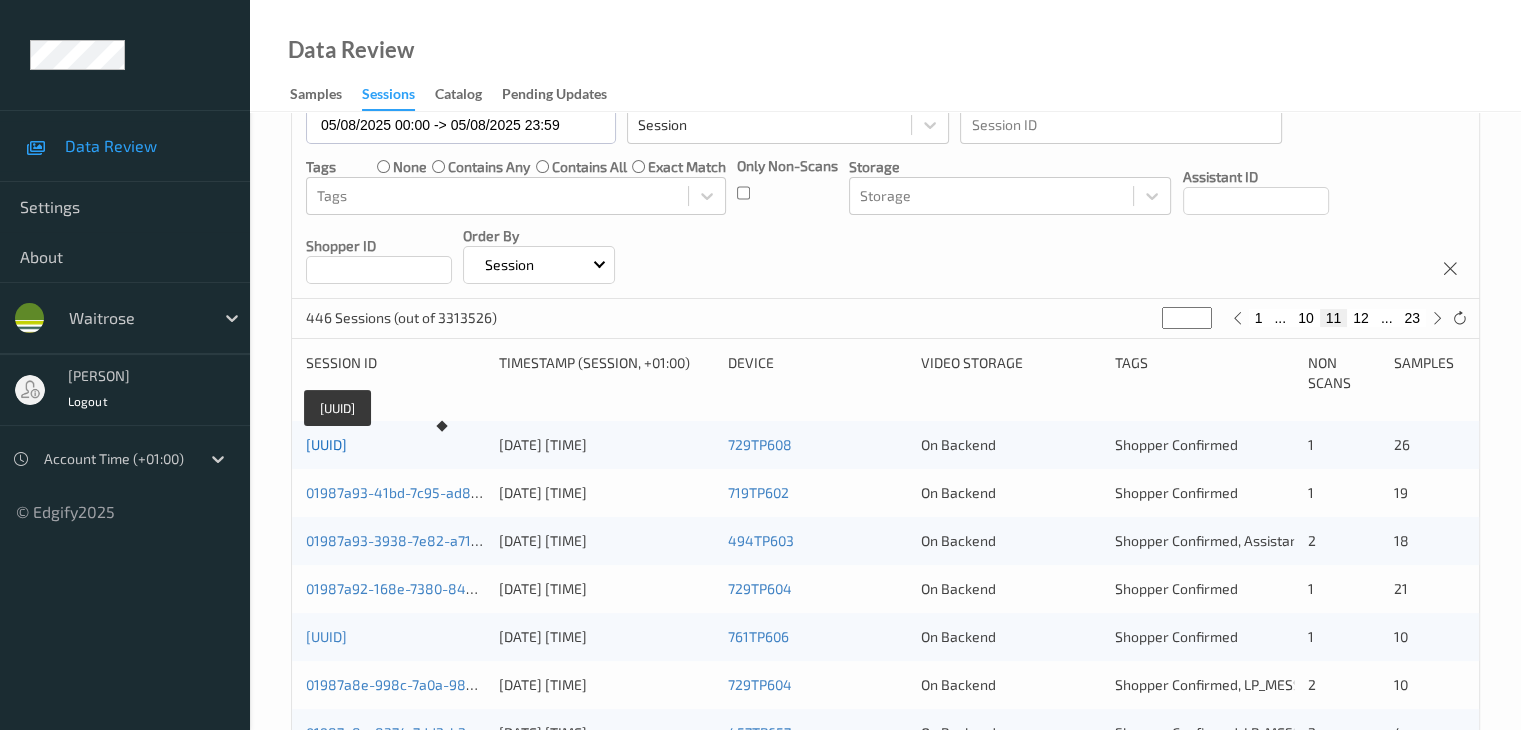click on "01987a94-49fb-7909-8df3-1b848308462f" at bounding box center [326, 444] 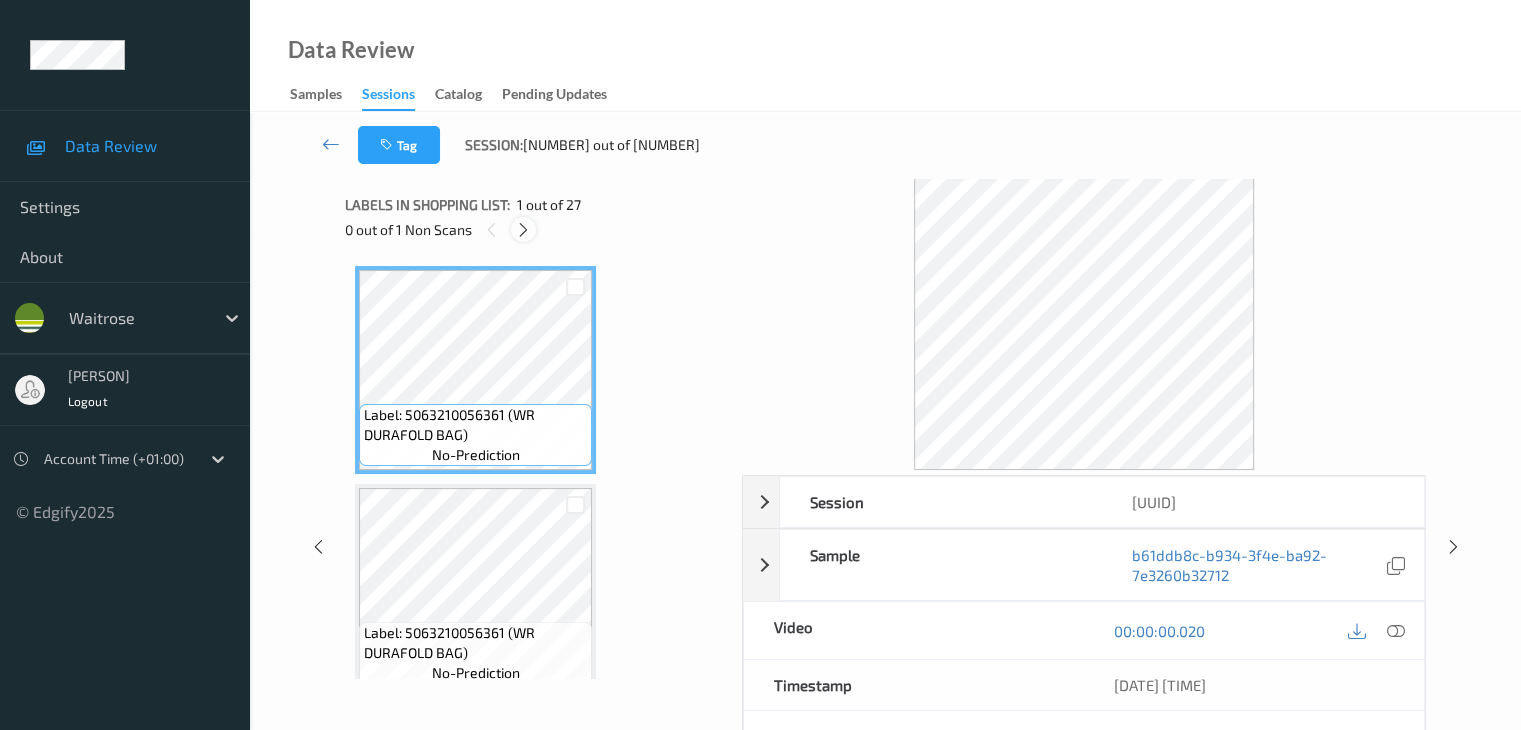 click at bounding box center [523, 230] 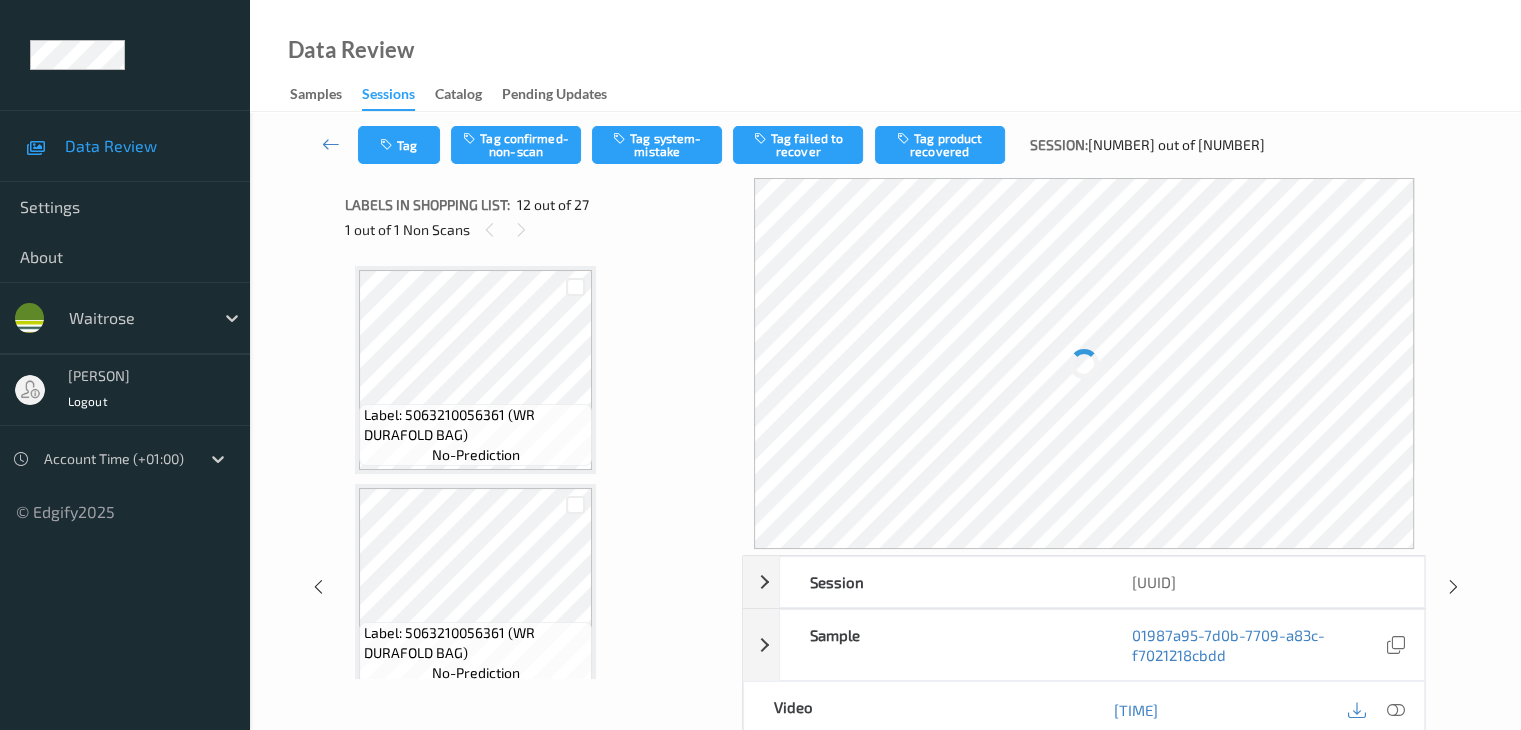 scroll, scrollTop: 2190, scrollLeft: 0, axis: vertical 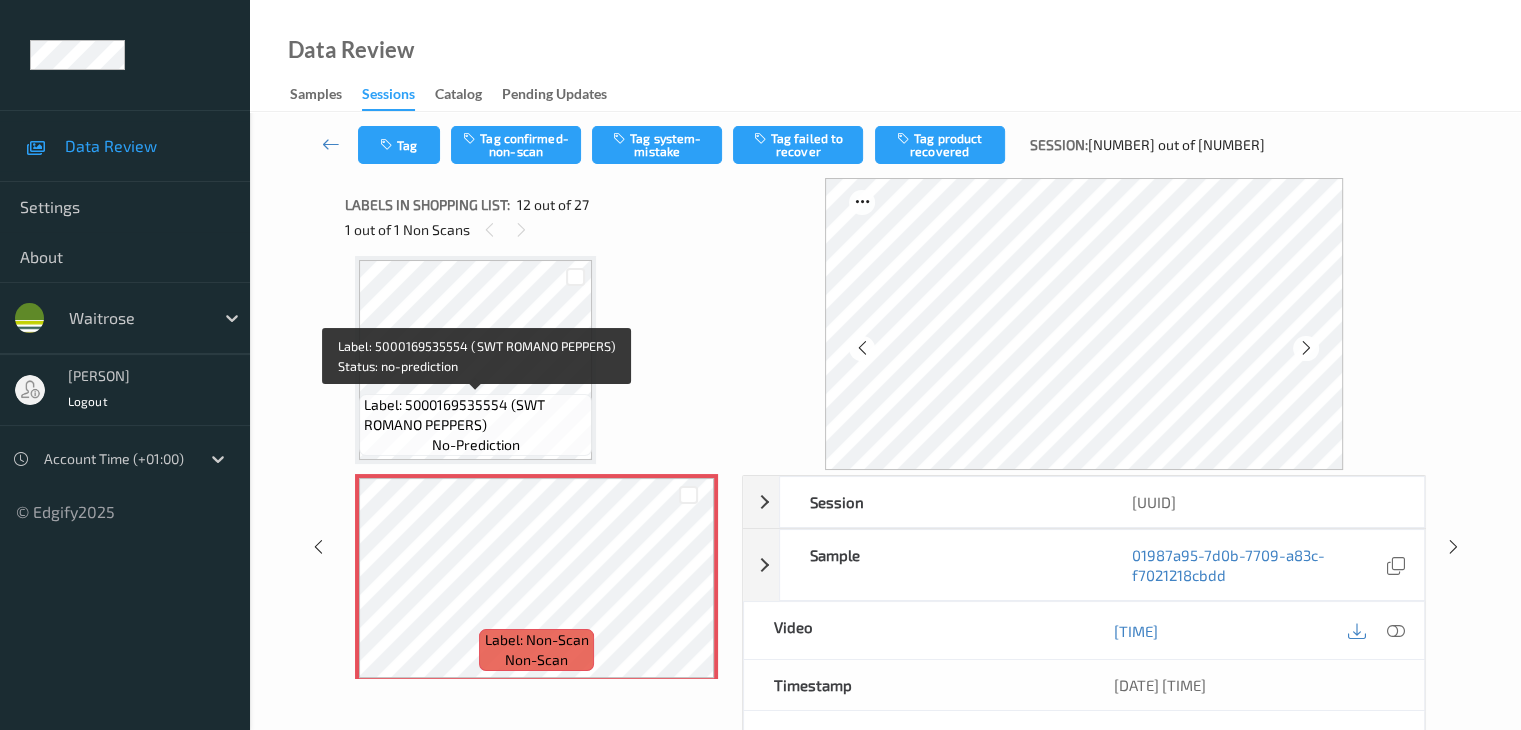 click on "Label: 5000169535554 (SWT ROMANO PEPPERS)" at bounding box center (475, 415) 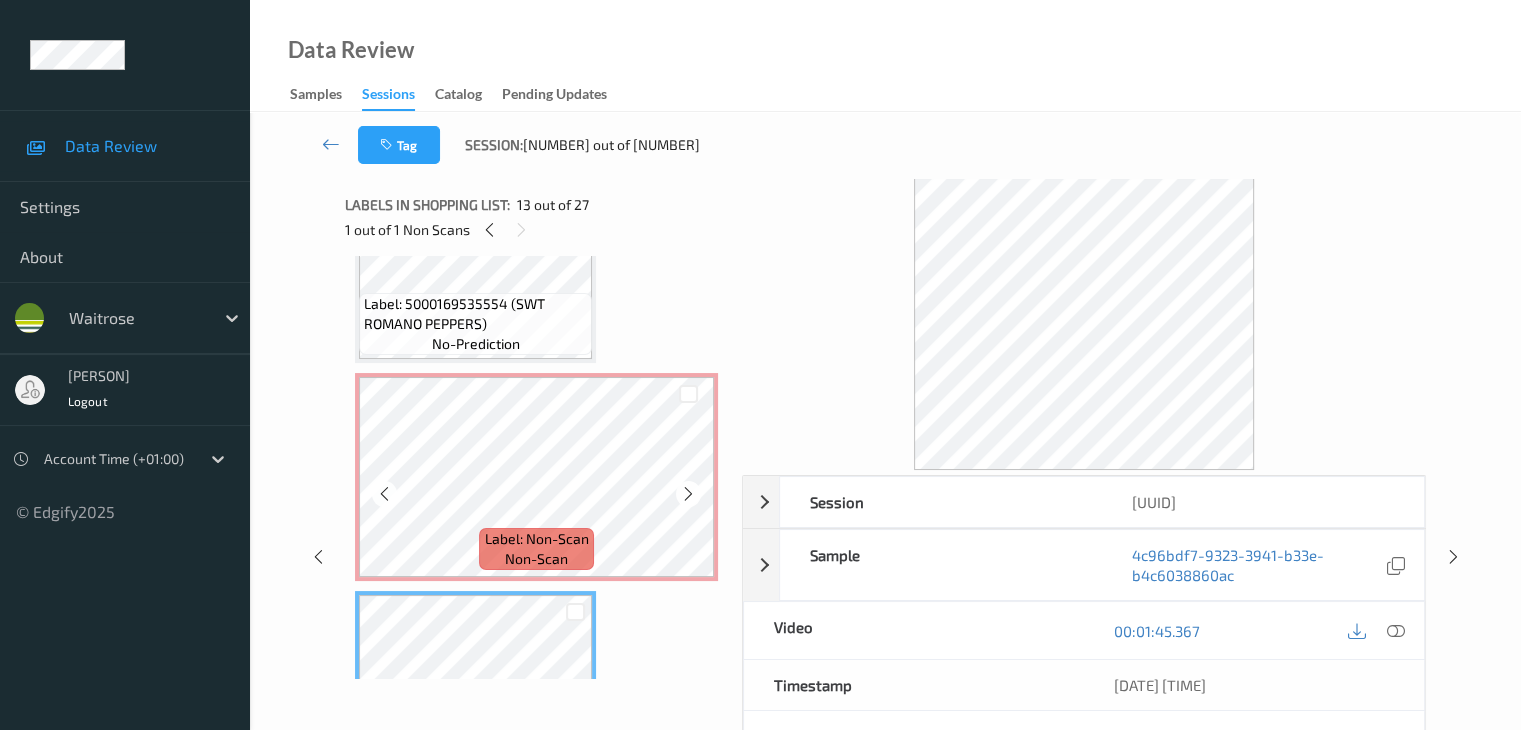 scroll, scrollTop: 2290, scrollLeft: 0, axis: vertical 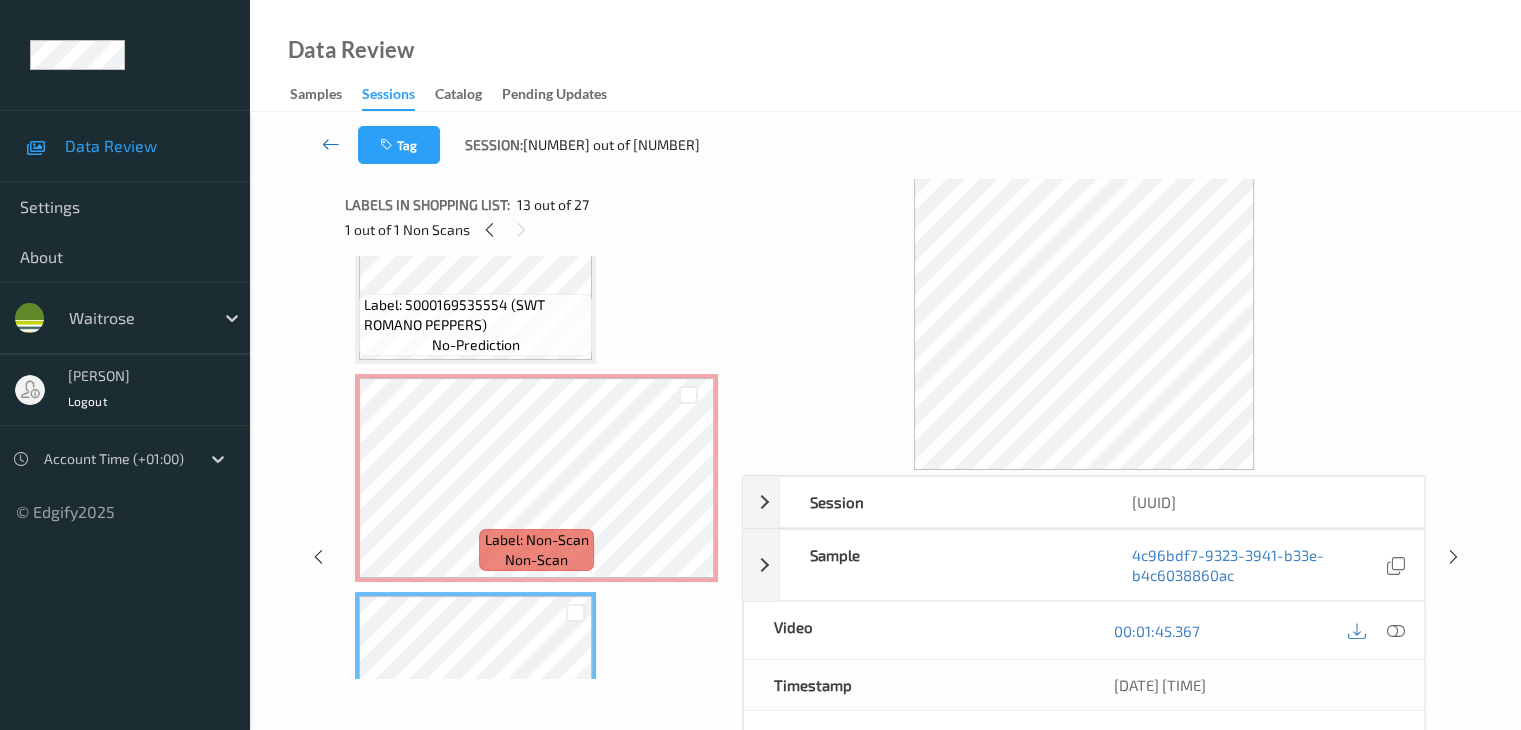 click at bounding box center [331, 144] 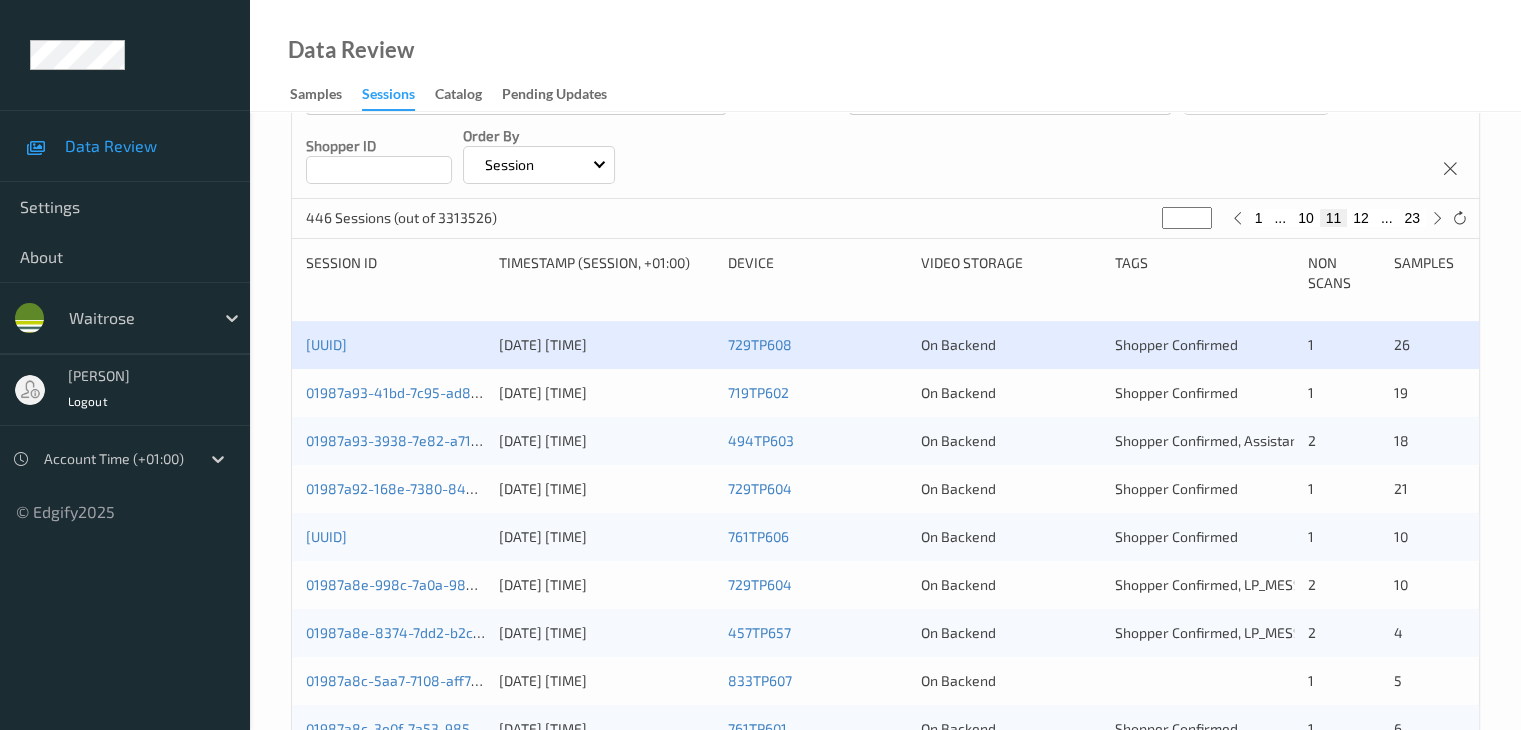scroll, scrollTop: 400, scrollLeft: 0, axis: vertical 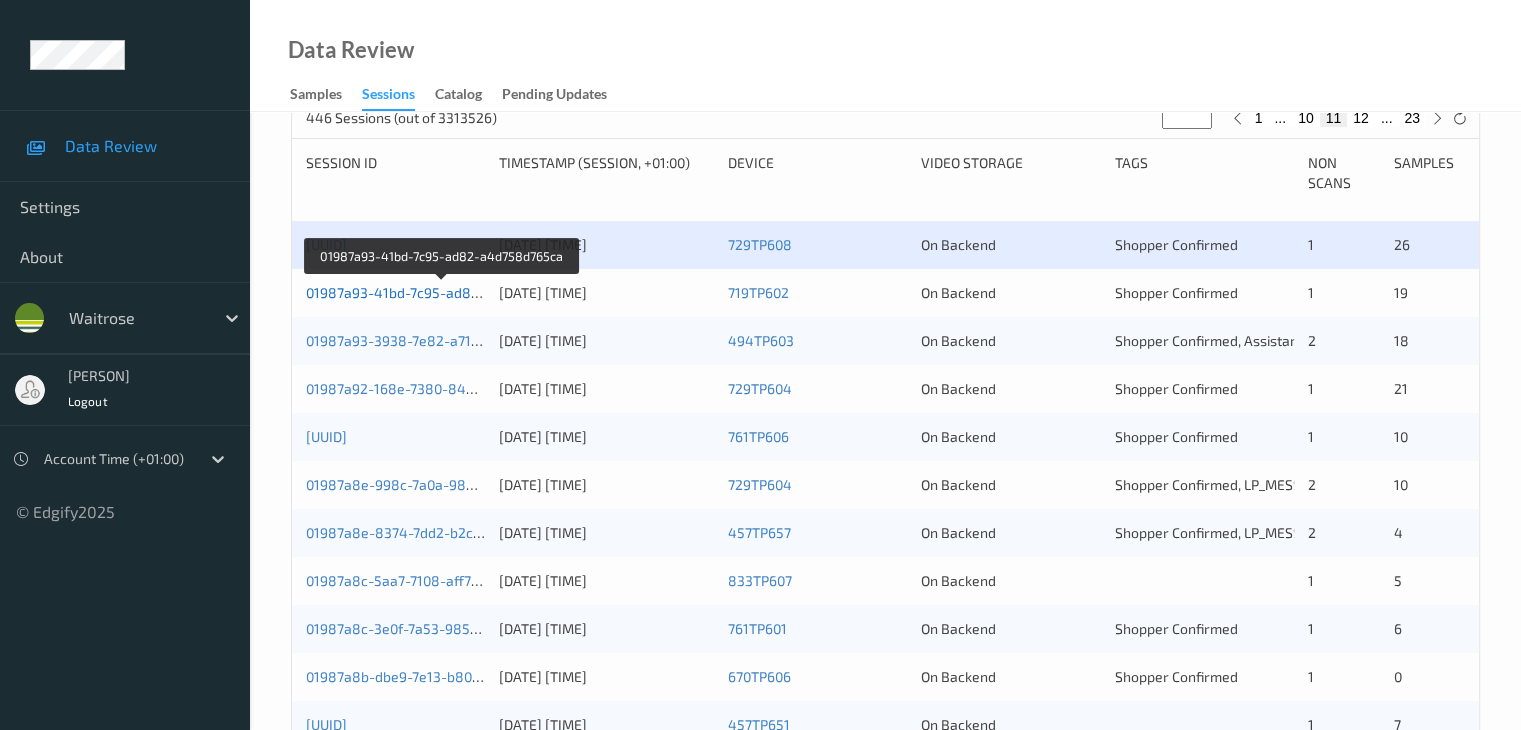 click on "01987a93-41bd-7c95-ad82-a4d758d765ca" at bounding box center [443, 292] 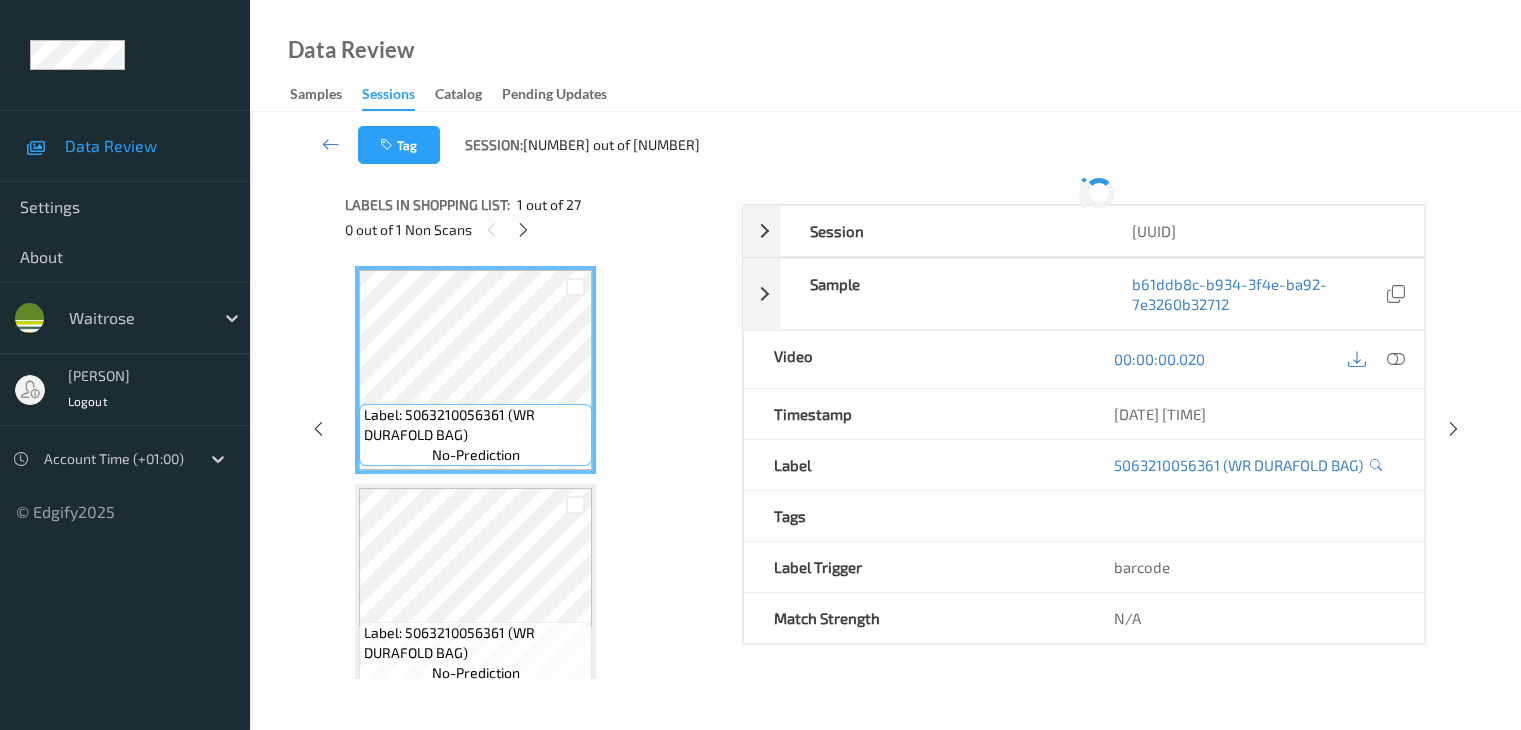 scroll, scrollTop: 0, scrollLeft: 0, axis: both 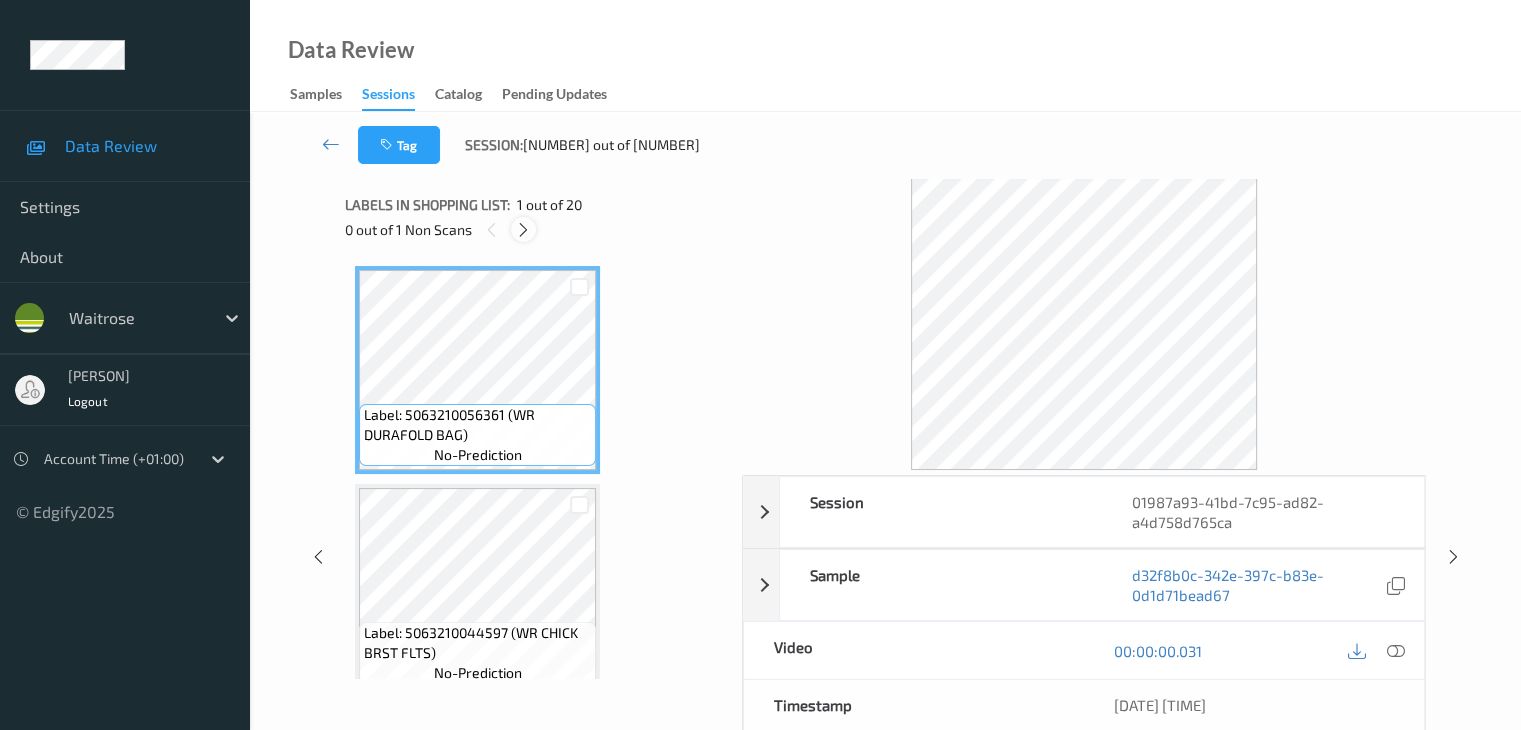 click at bounding box center (523, 230) 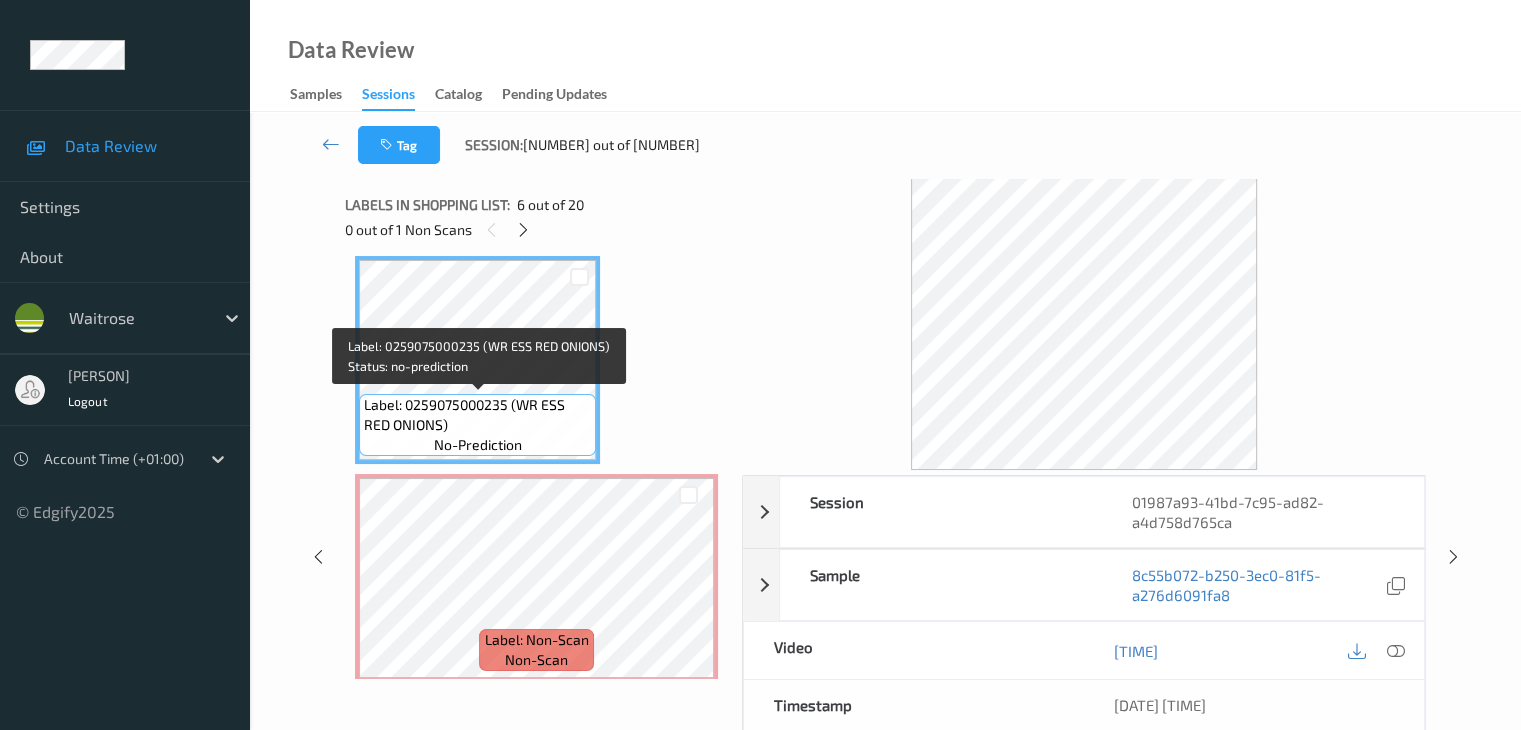 scroll, scrollTop: 1200, scrollLeft: 0, axis: vertical 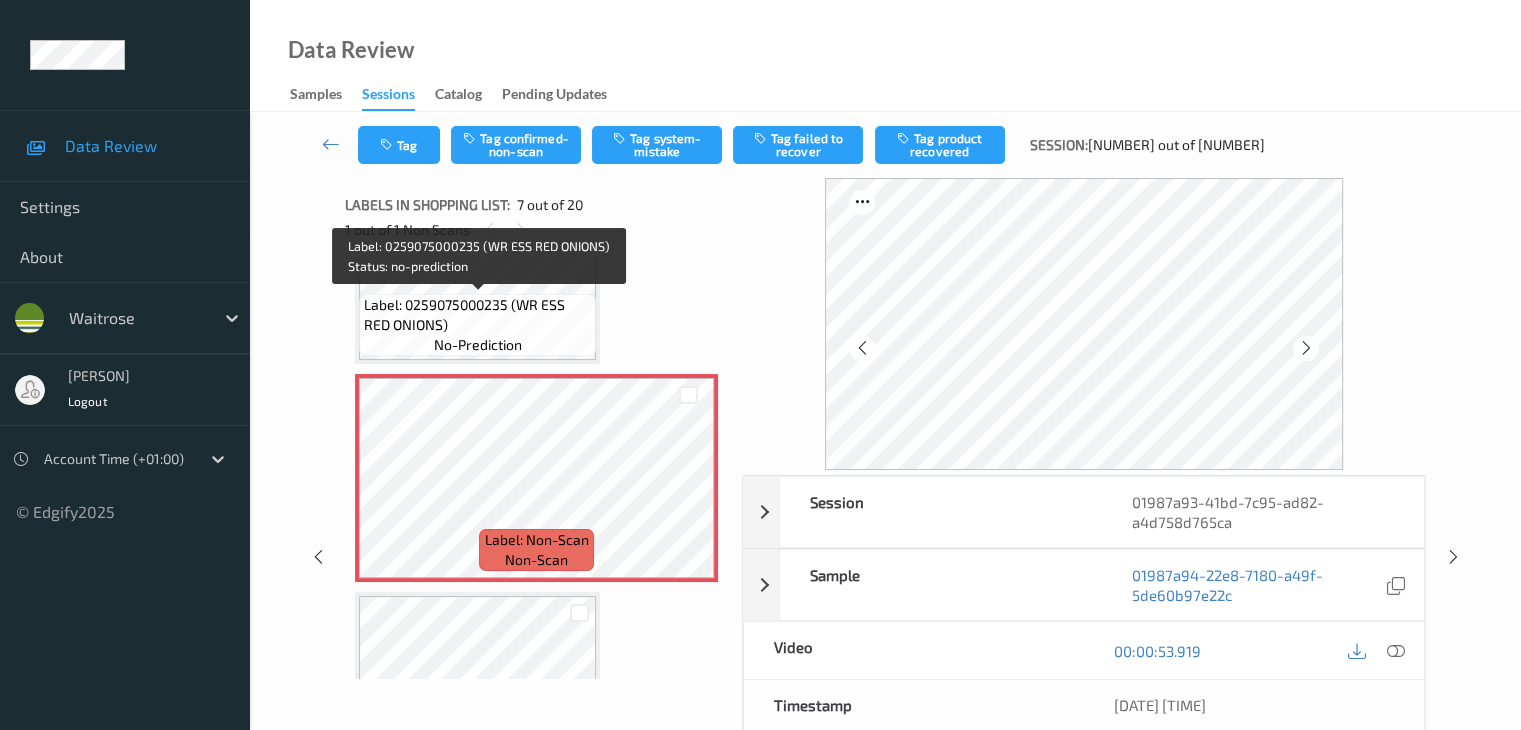 click on "Label: 0259075000235 (WR ESS RED ONIONS)" at bounding box center (477, 315) 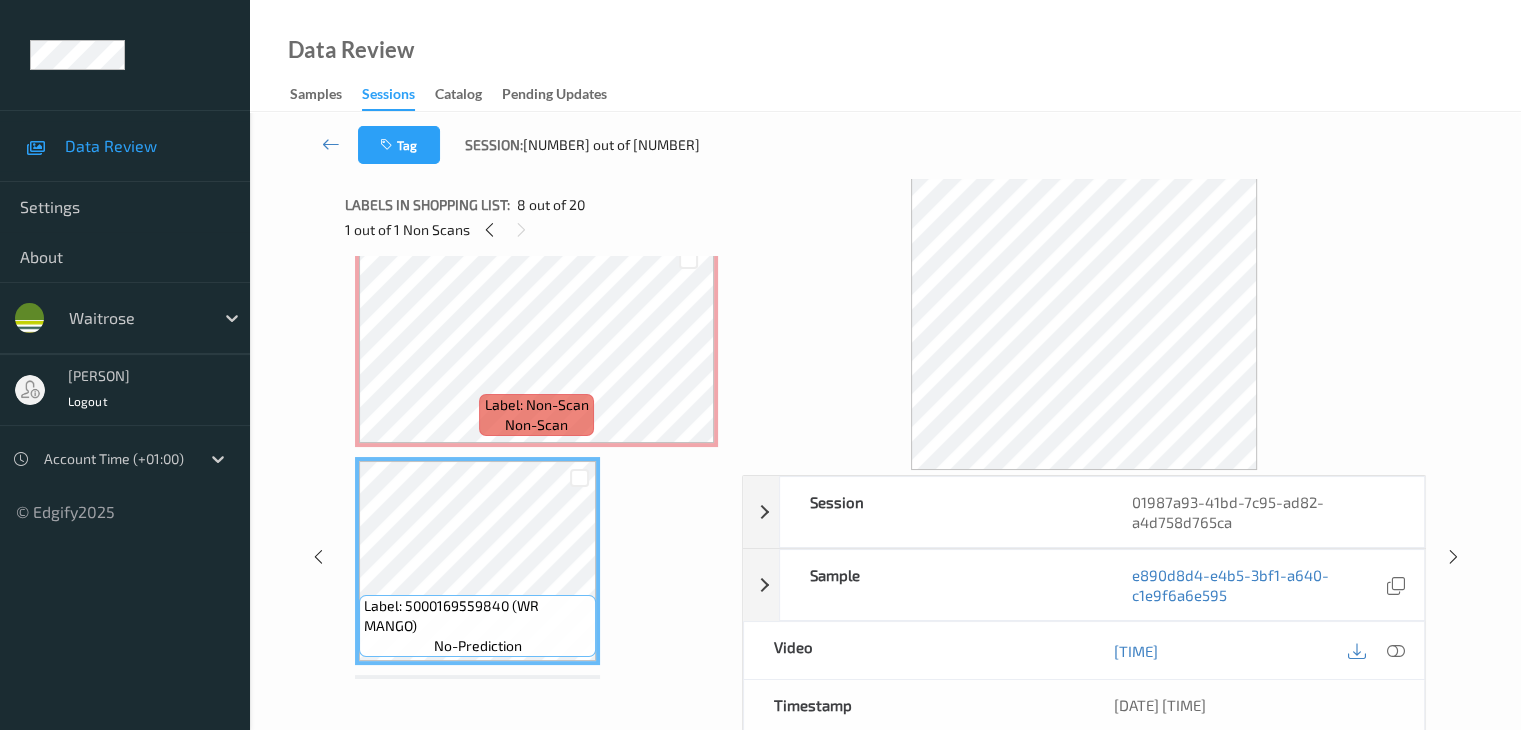 scroll, scrollTop: 1300, scrollLeft: 0, axis: vertical 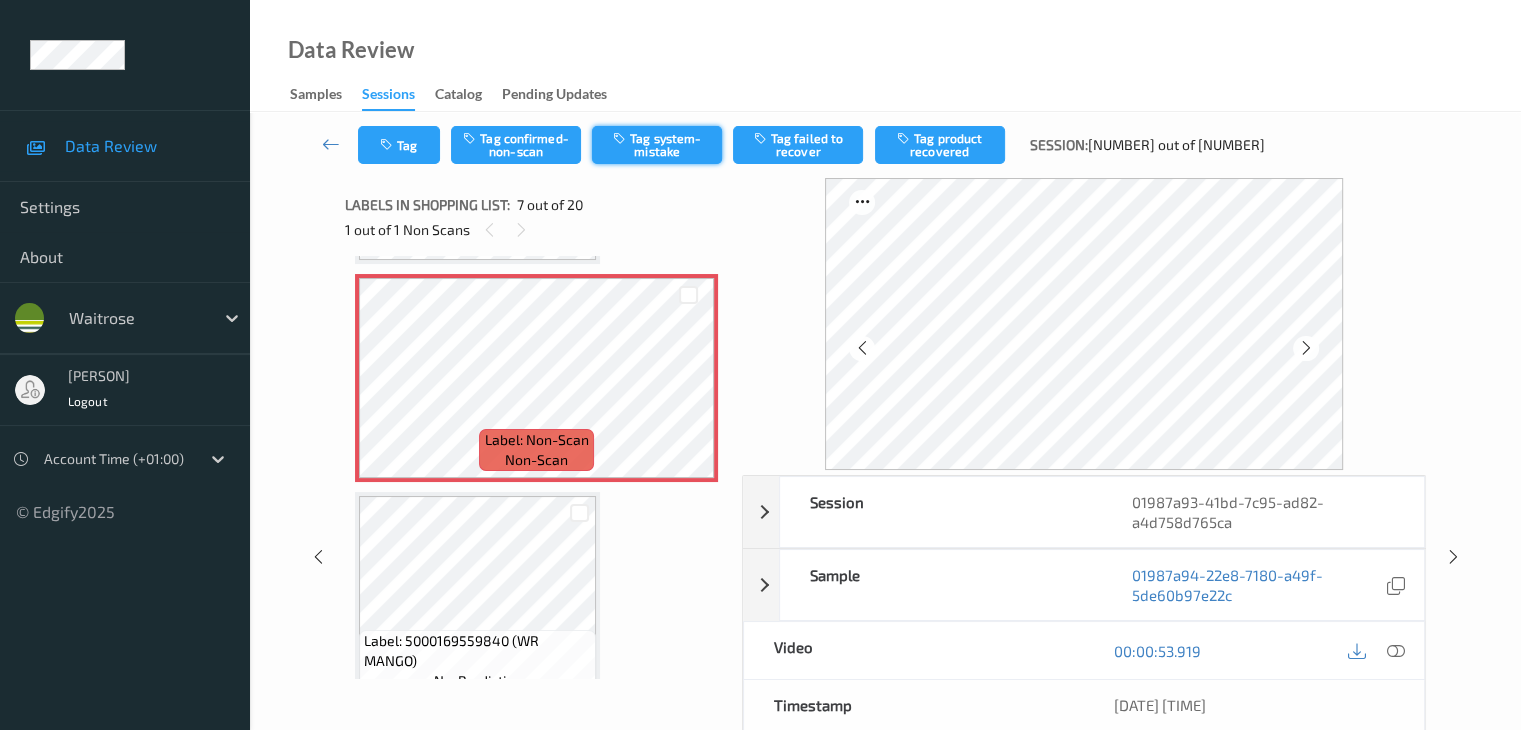 click on "Tag   system-mistake" at bounding box center (657, 145) 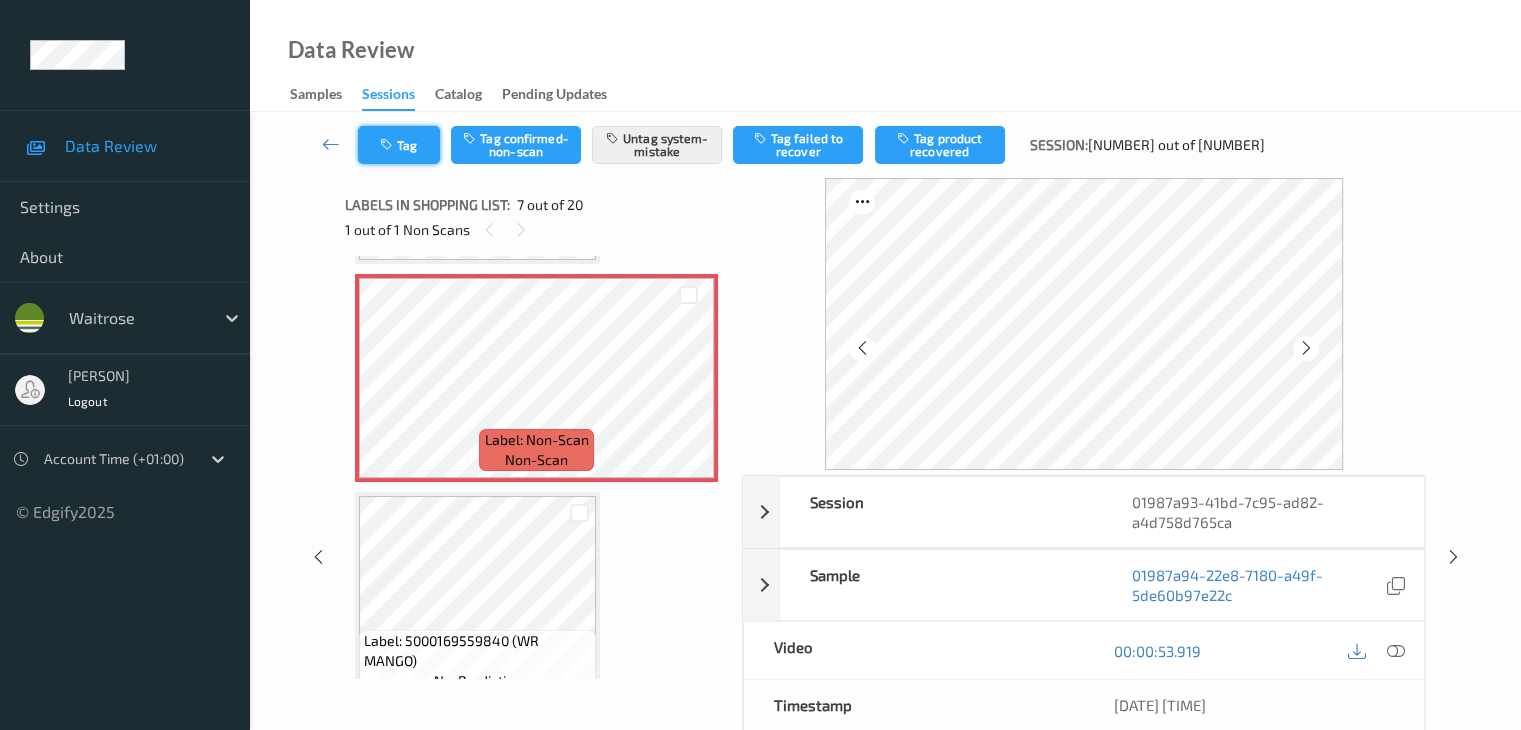 click on "Tag" at bounding box center (399, 145) 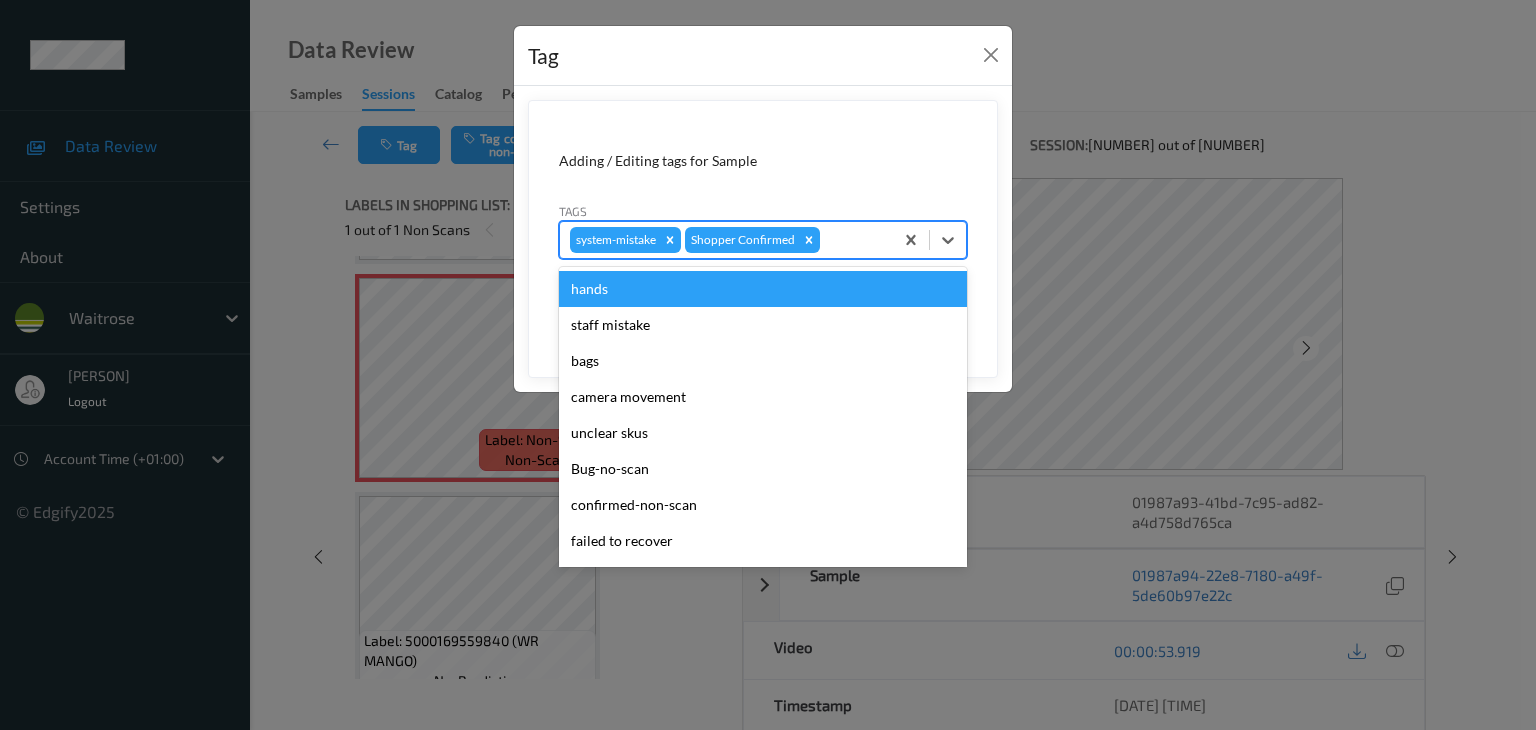 click at bounding box center [853, 240] 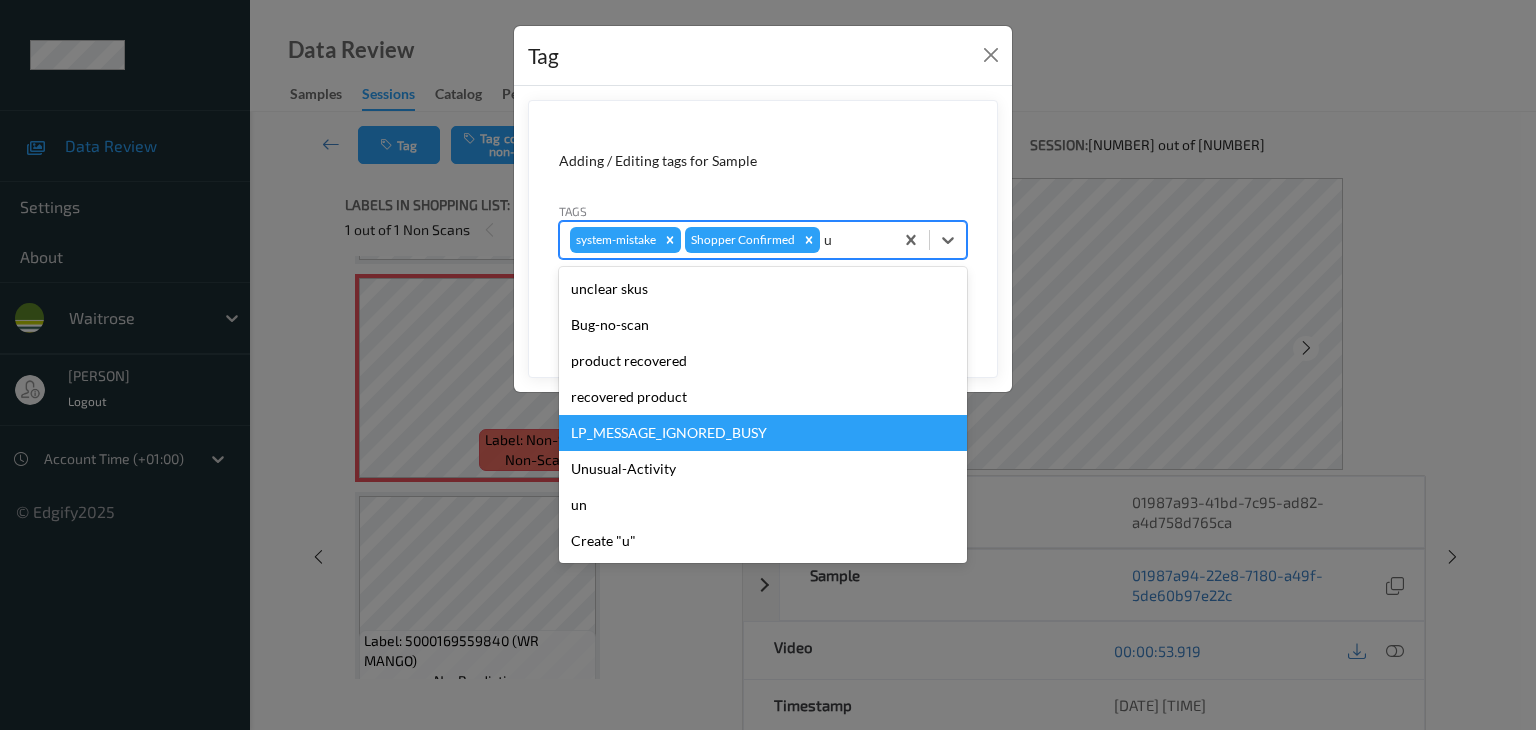click on "Unusual-Activity" at bounding box center (763, 469) 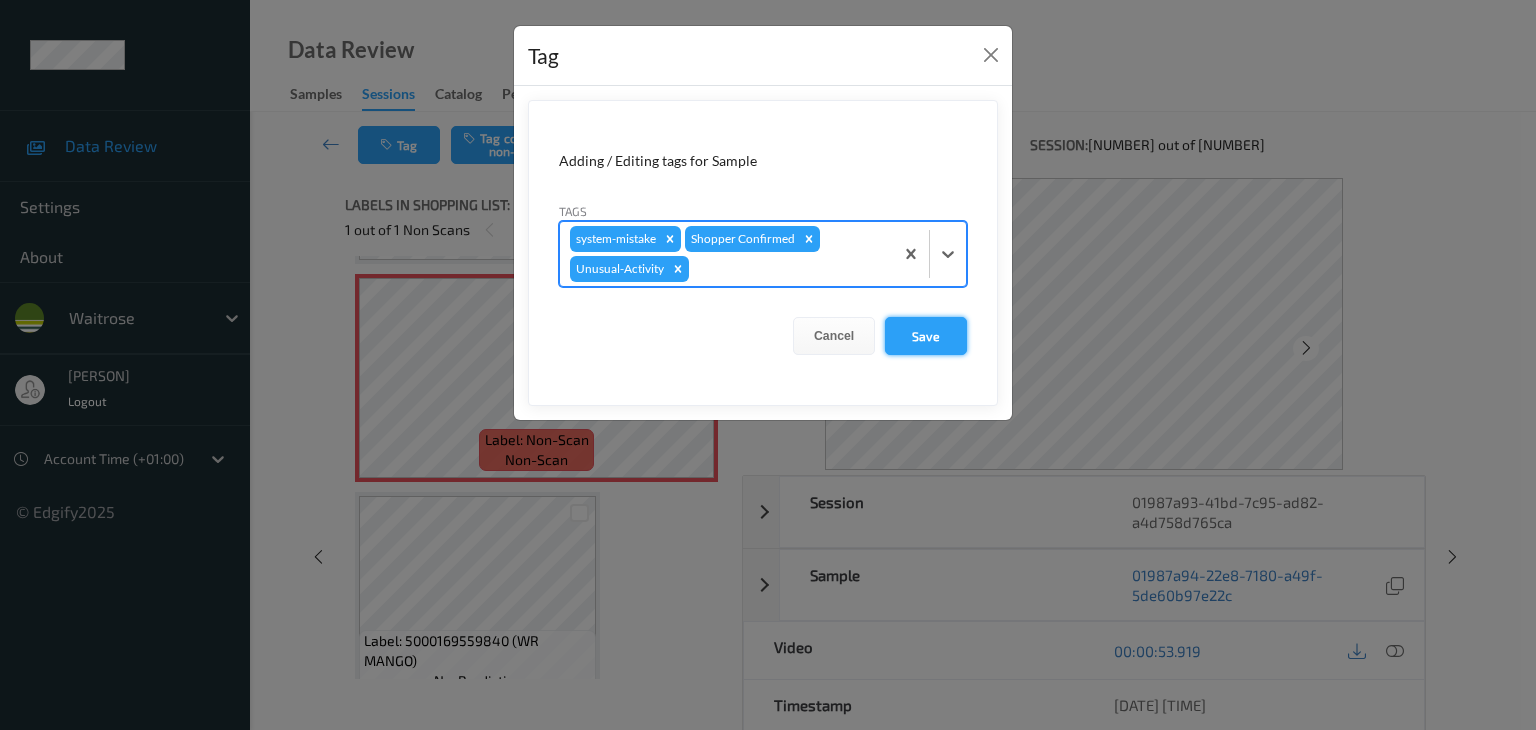 click on "Save" at bounding box center (926, 336) 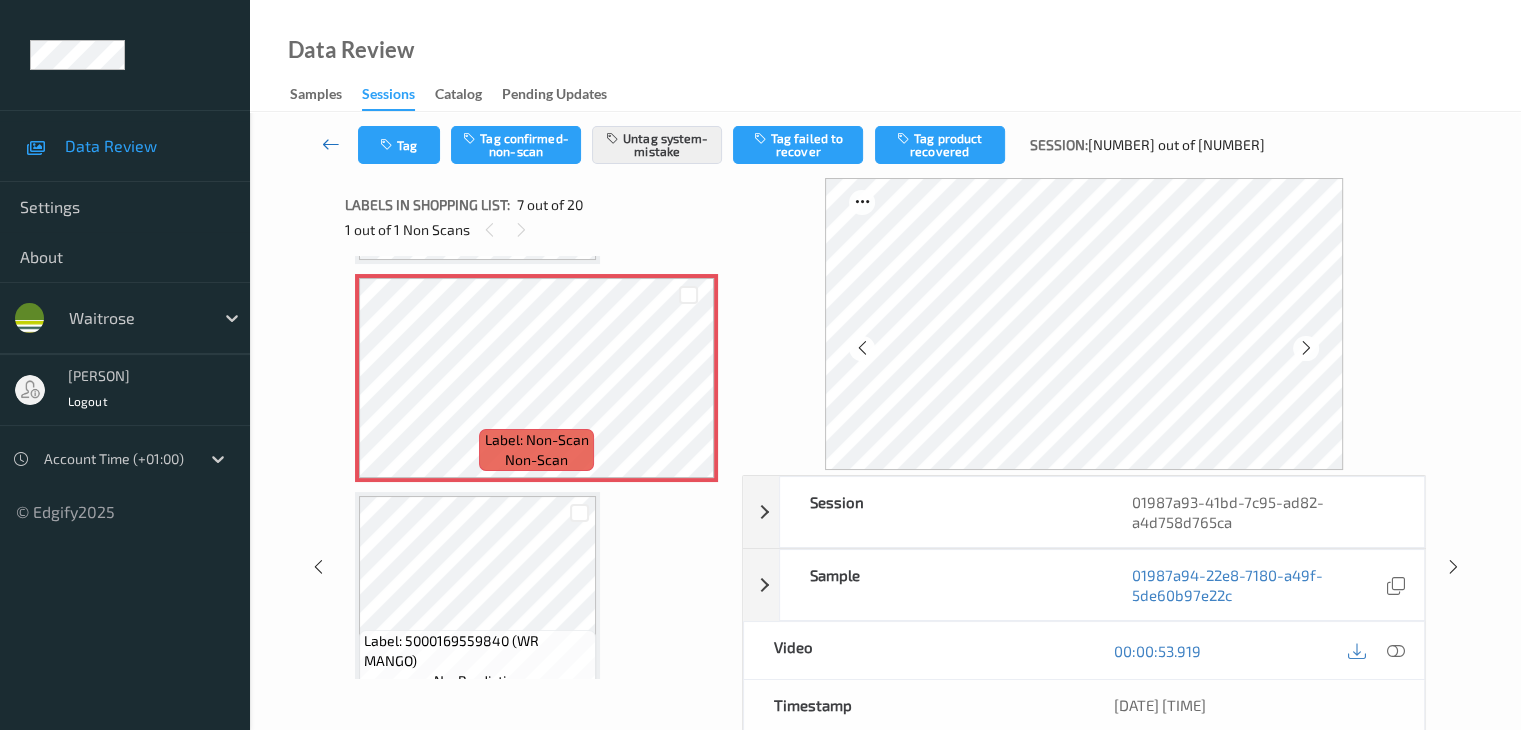 click at bounding box center (331, 144) 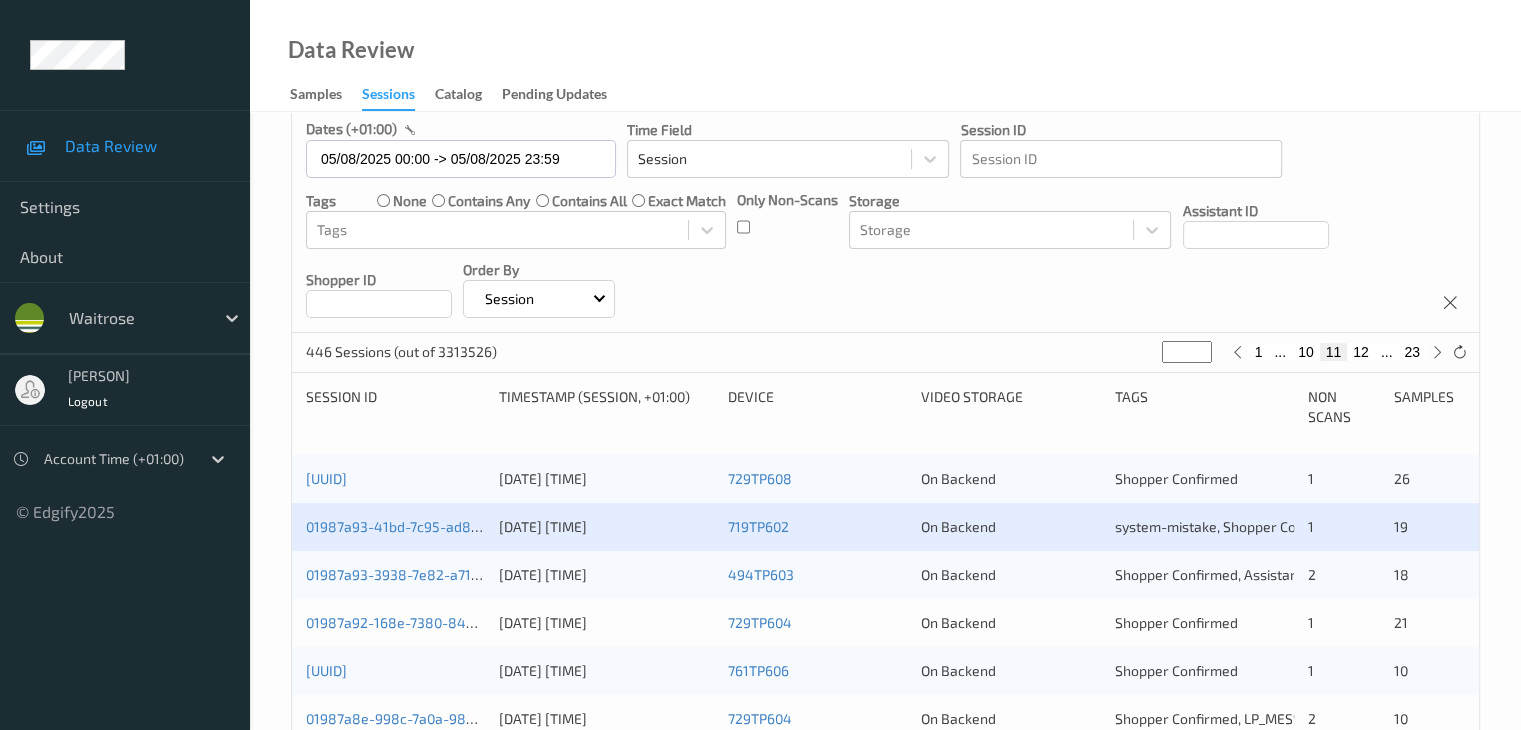 scroll, scrollTop: 300, scrollLeft: 0, axis: vertical 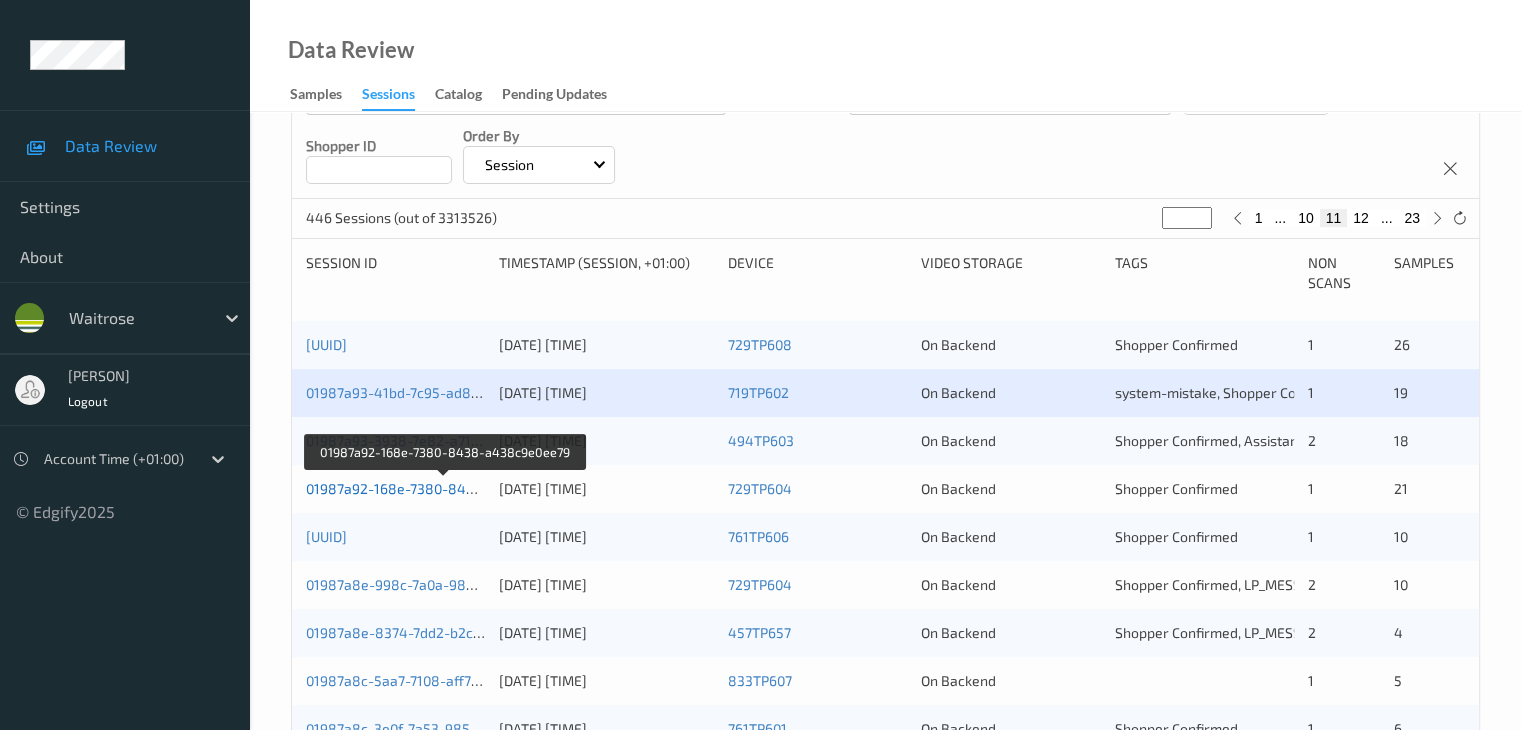 click on "01987a92-168e-7380-8438-a438c9e0ee79" at bounding box center [445, 488] 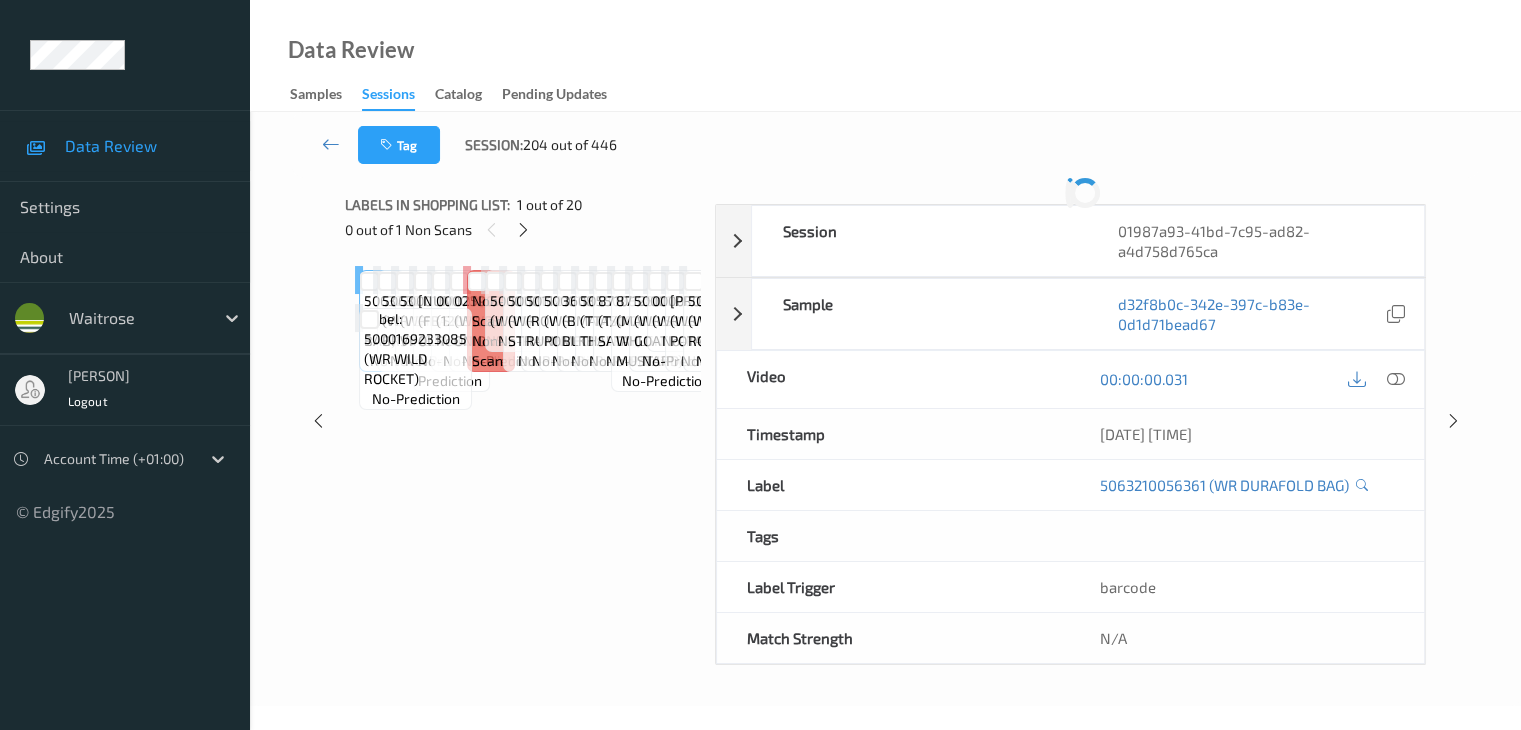 scroll, scrollTop: 0, scrollLeft: 0, axis: both 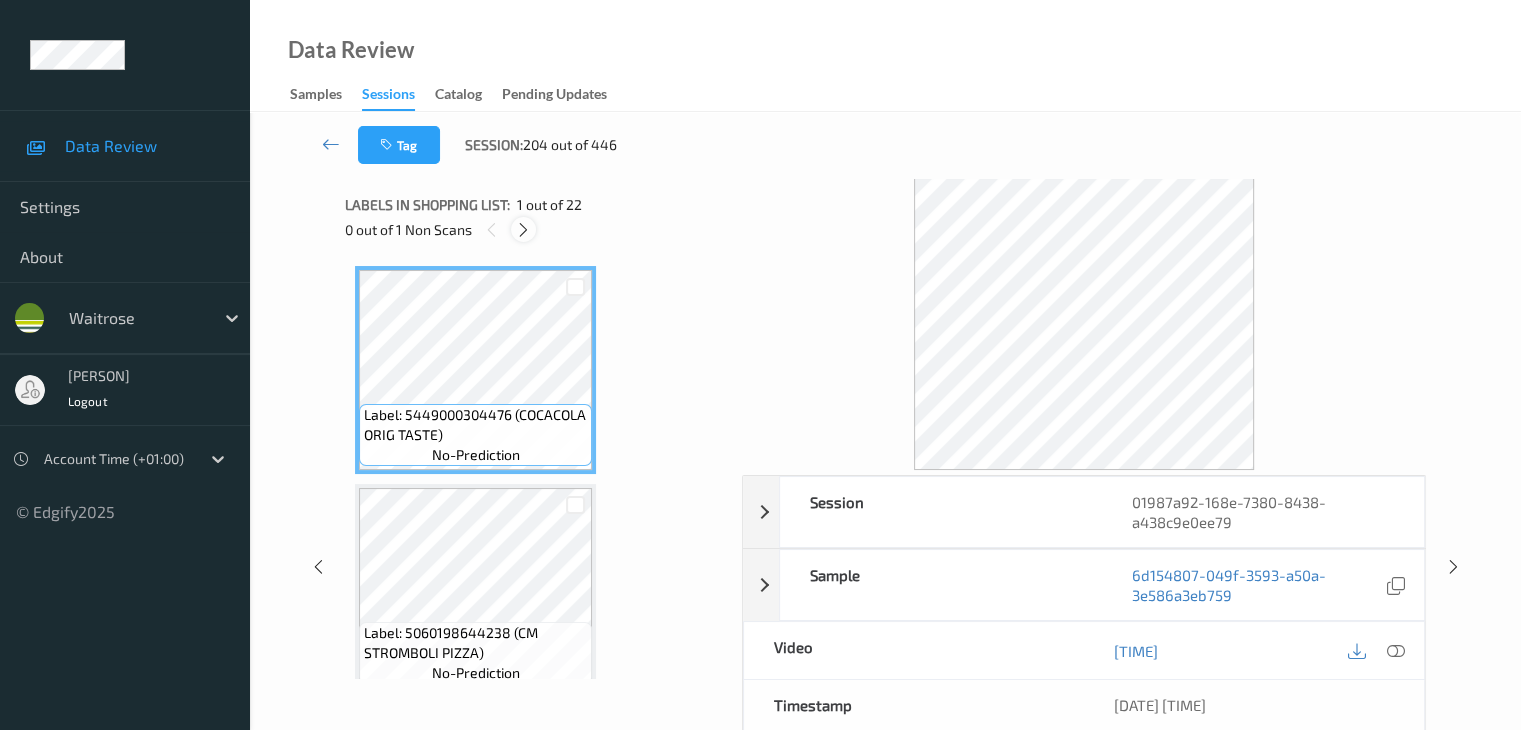 click at bounding box center [523, 230] 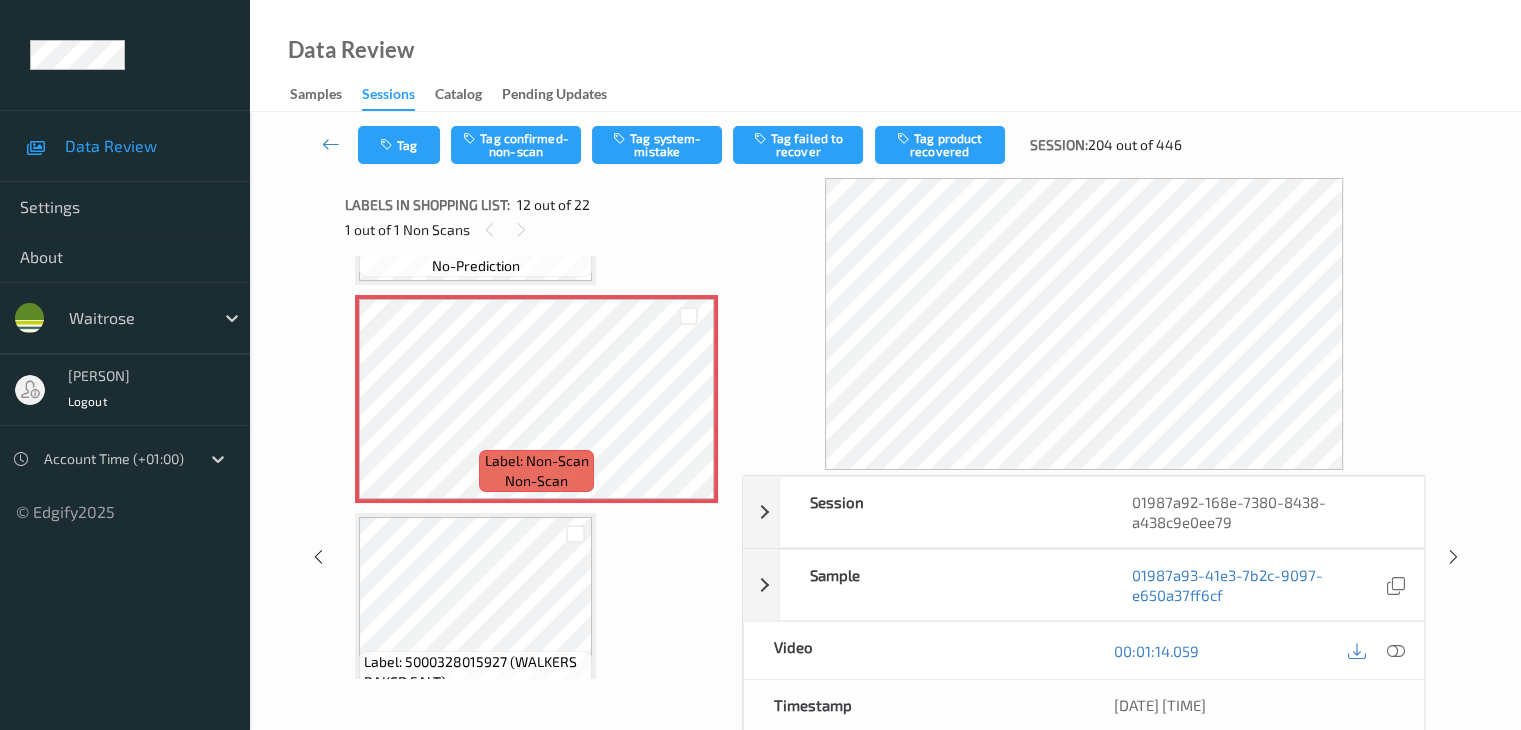 scroll, scrollTop: 2390, scrollLeft: 0, axis: vertical 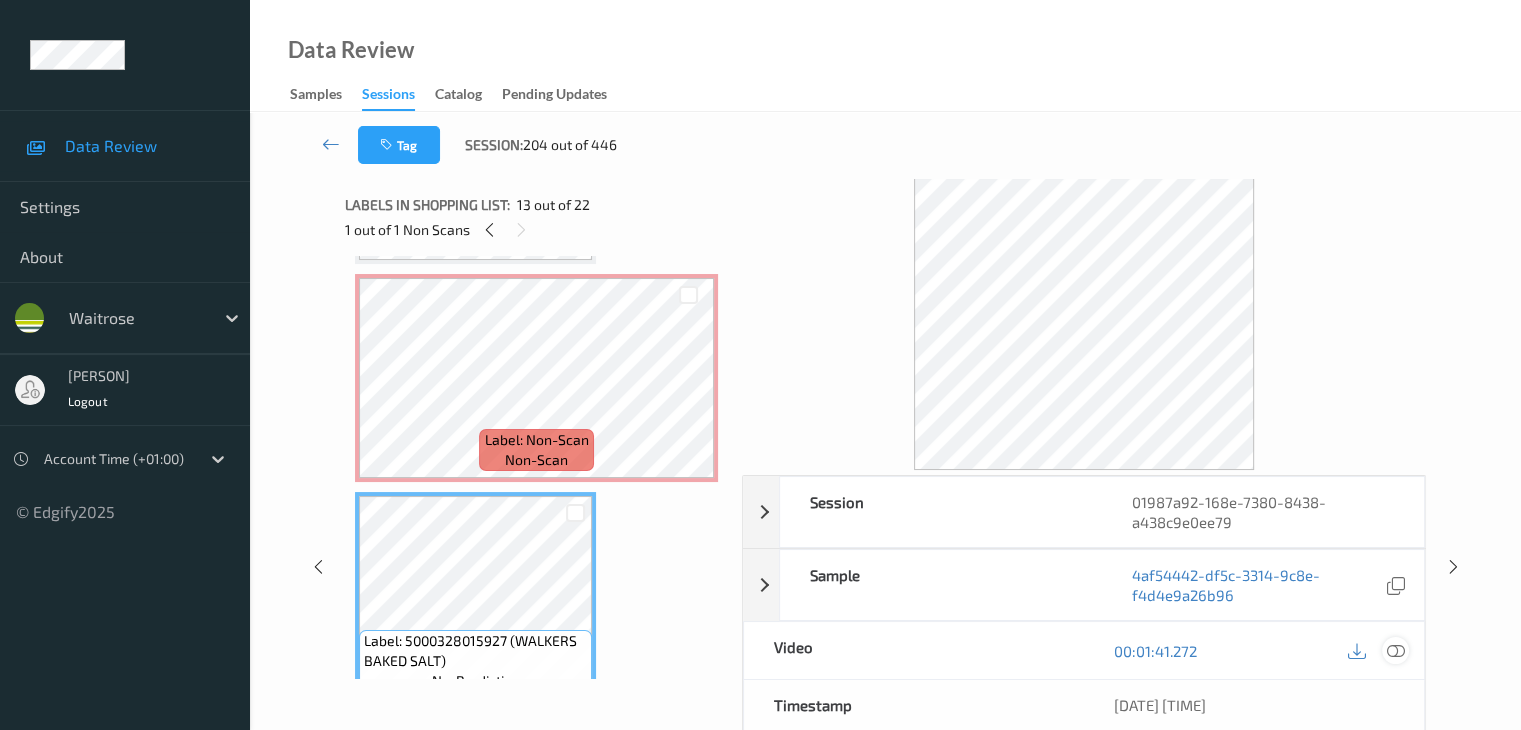 click at bounding box center [1395, 651] 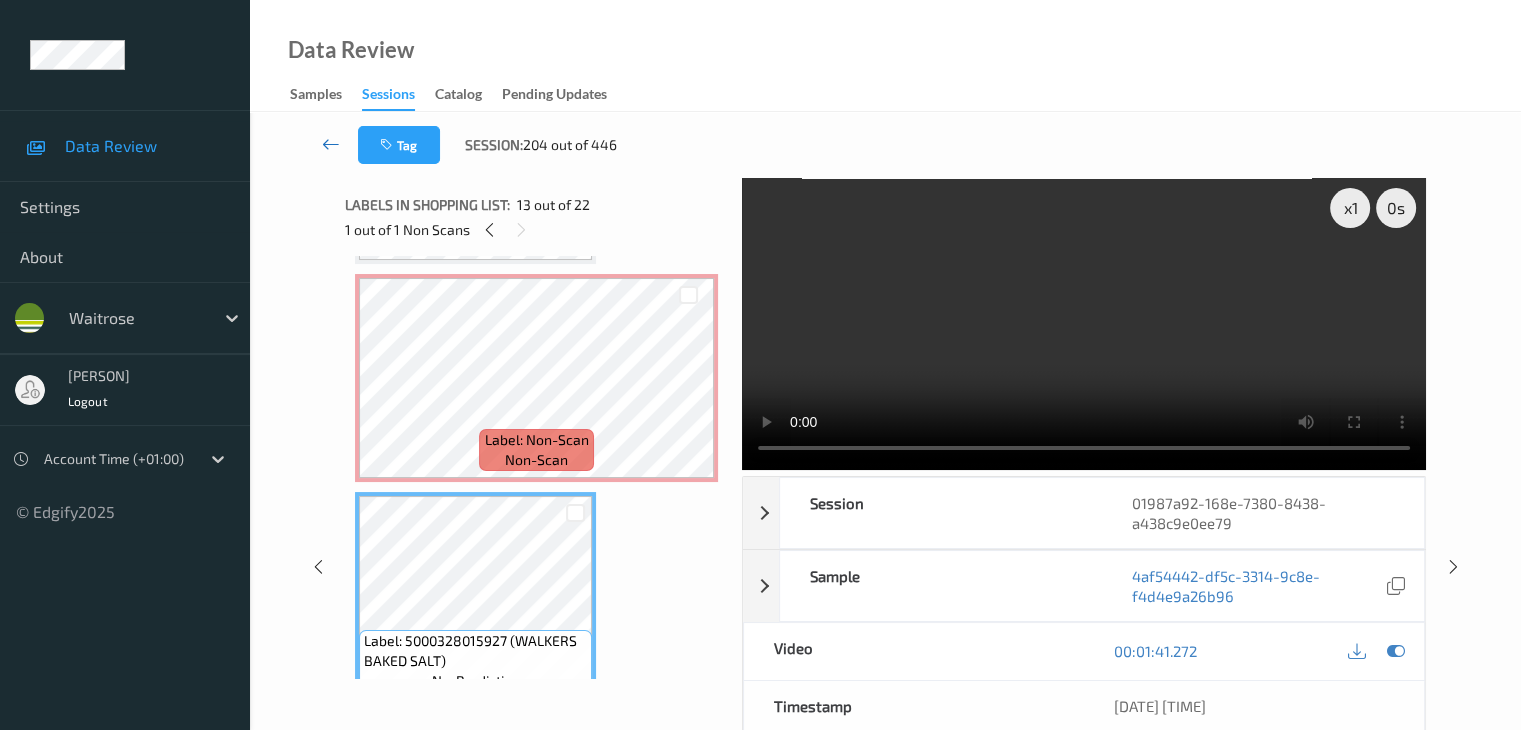 click at bounding box center (331, 144) 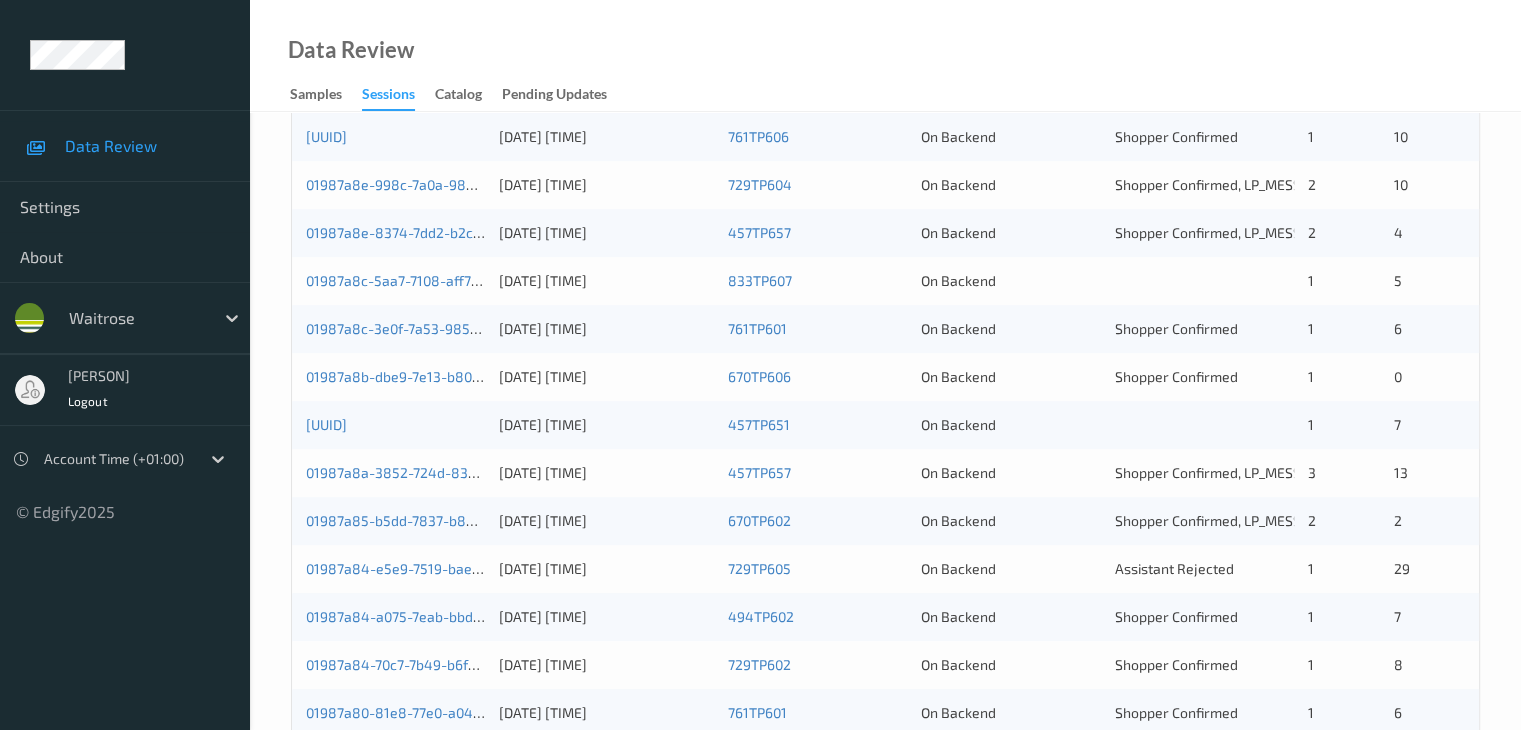 scroll, scrollTop: 500, scrollLeft: 0, axis: vertical 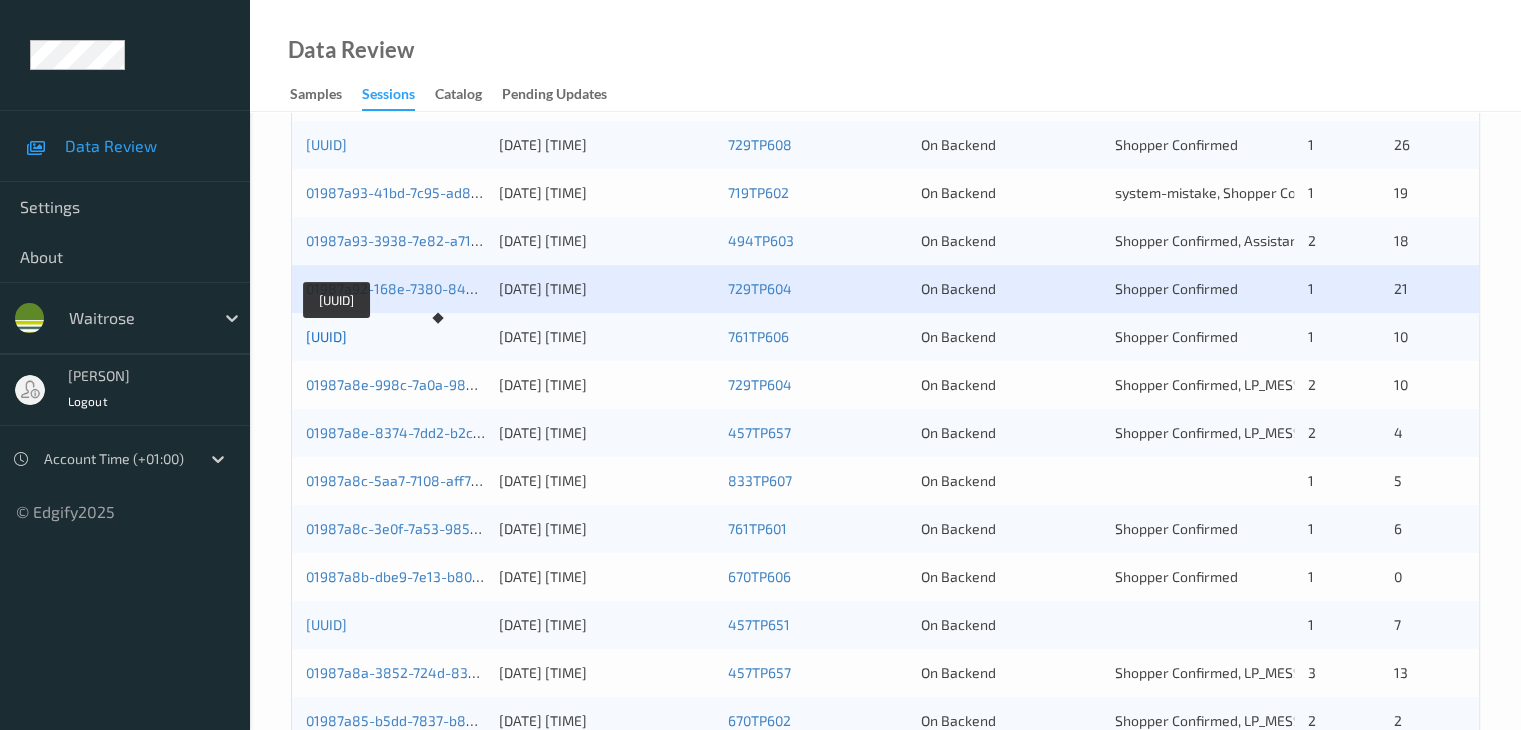 click on "01987a90-c53d-7717-afd5-784be2df5b09" at bounding box center (326, 336) 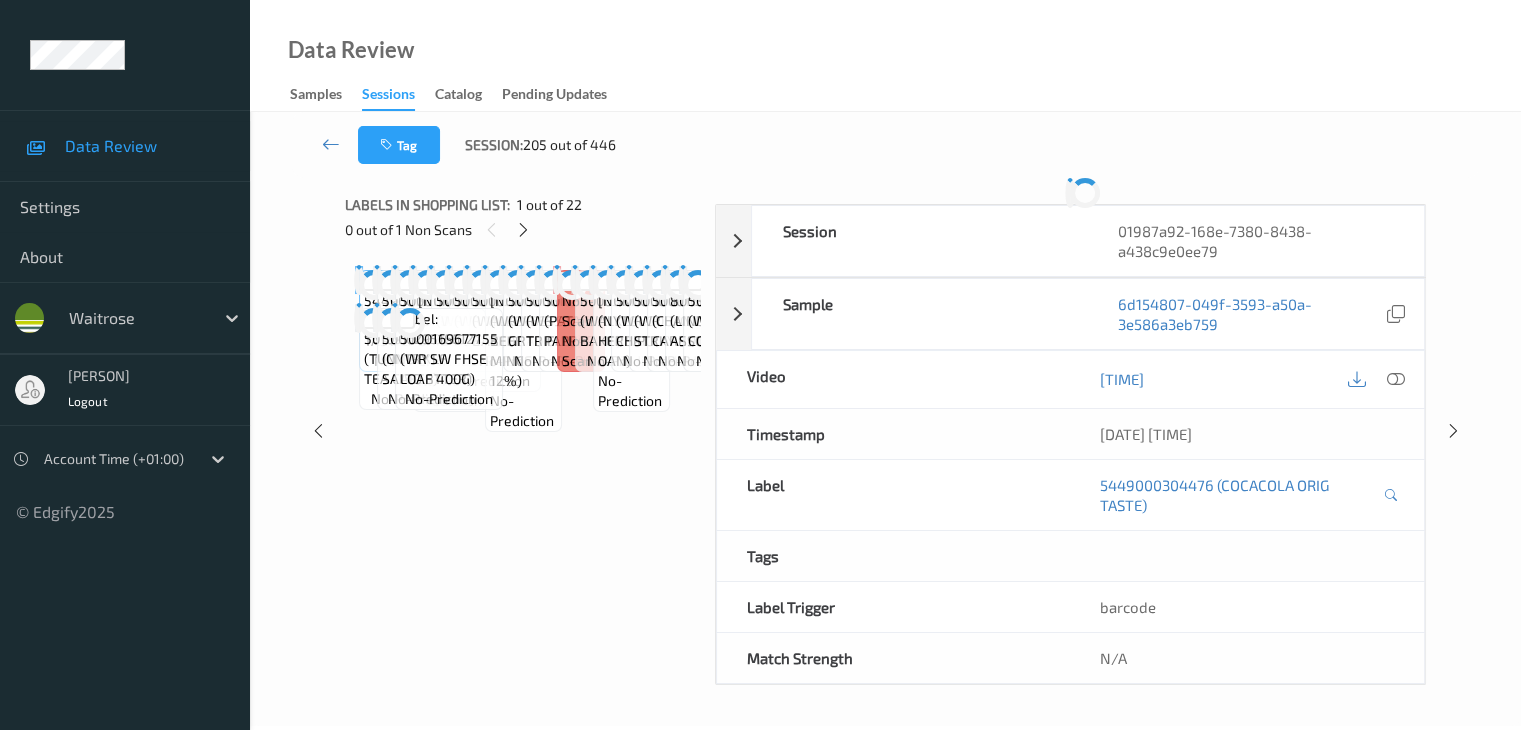 scroll, scrollTop: 0, scrollLeft: 0, axis: both 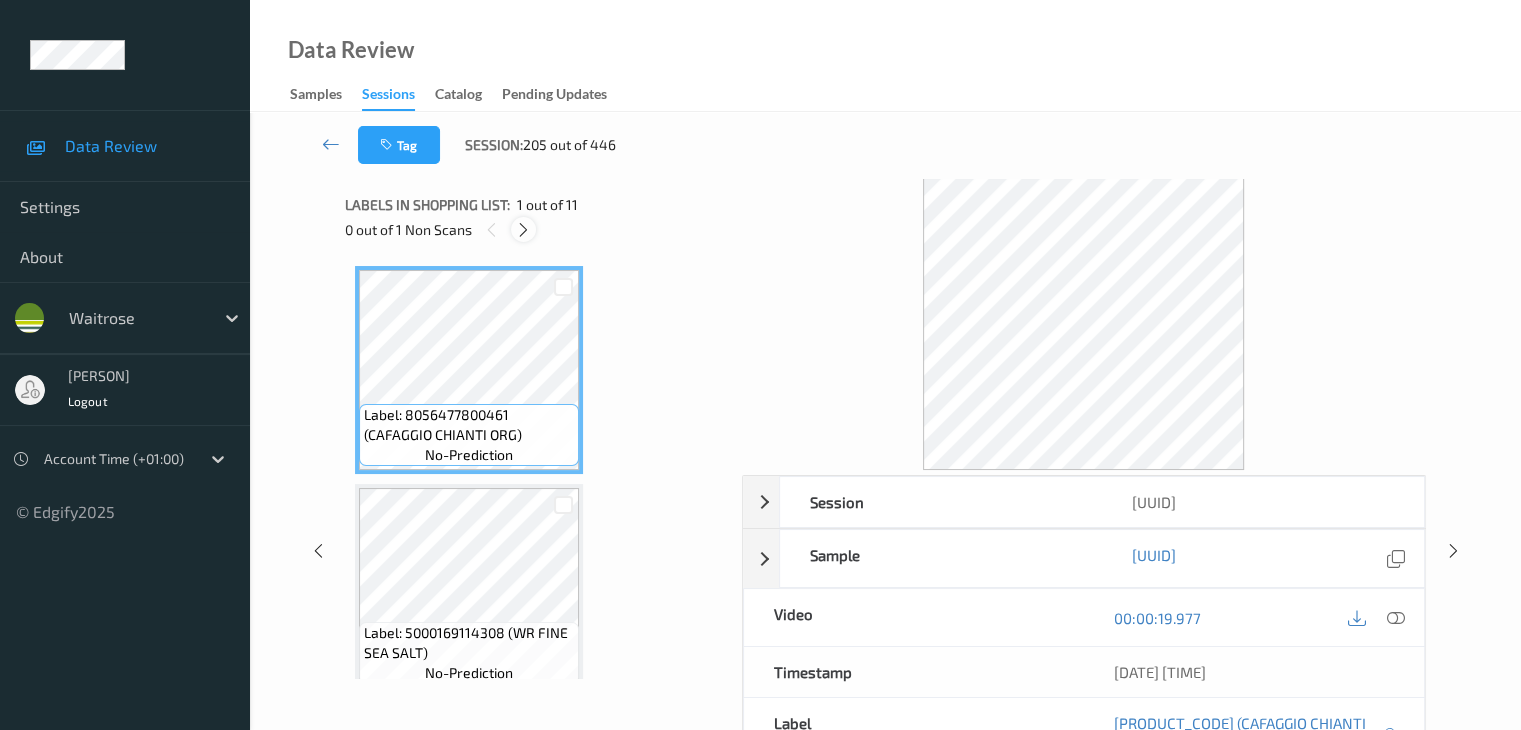 click at bounding box center [523, 230] 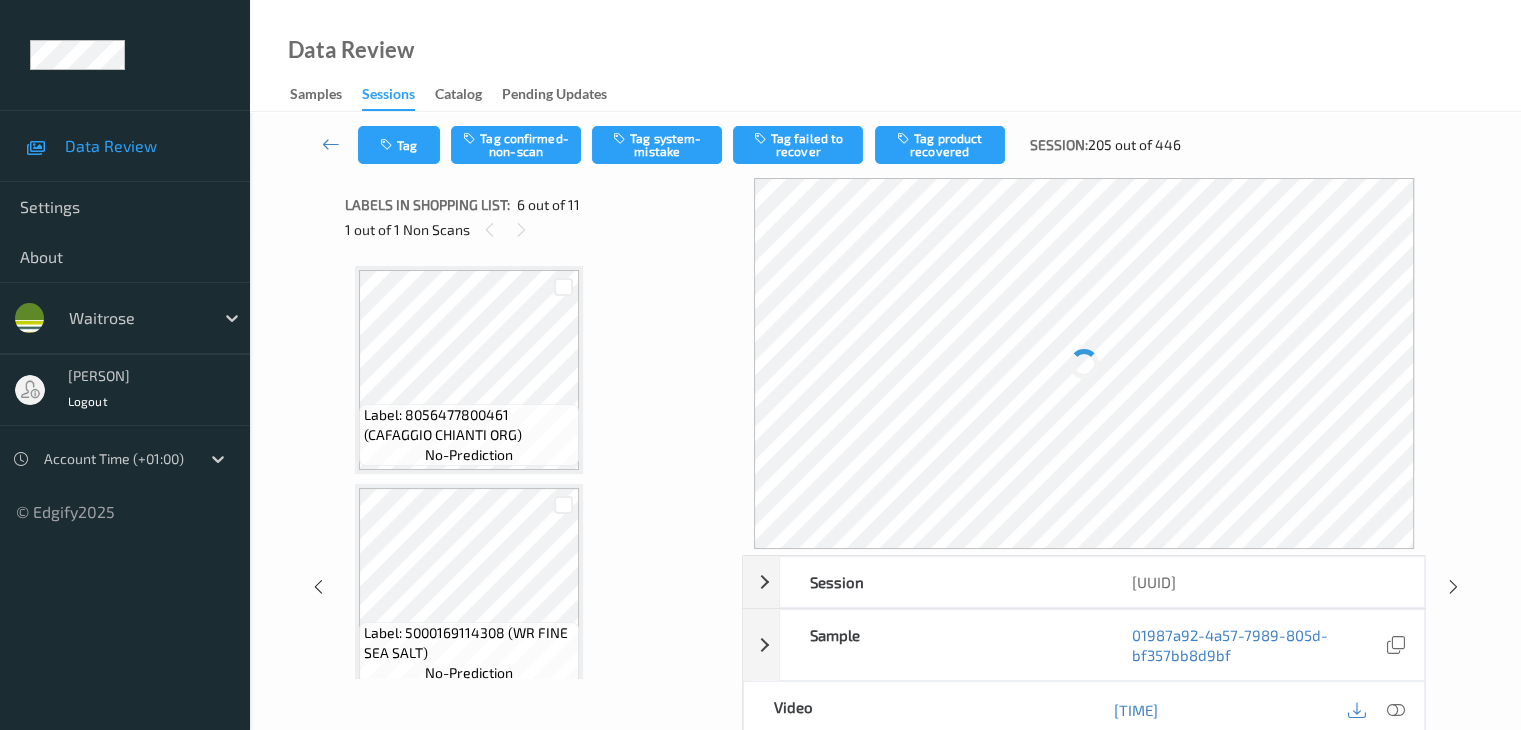 scroll, scrollTop: 882, scrollLeft: 0, axis: vertical 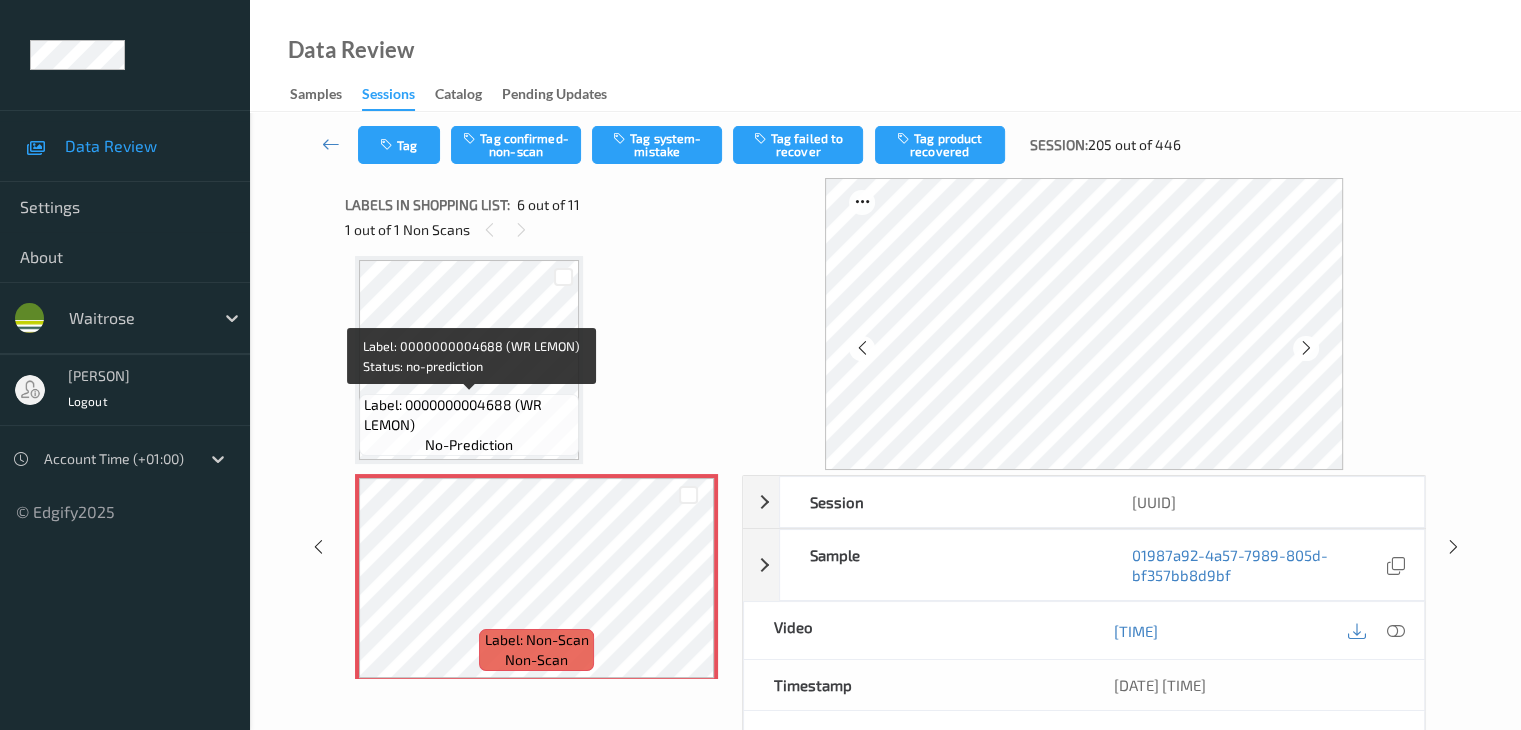click on "Label: 0000000004688 (WR LEMON)" at bounding box center [469, 415] 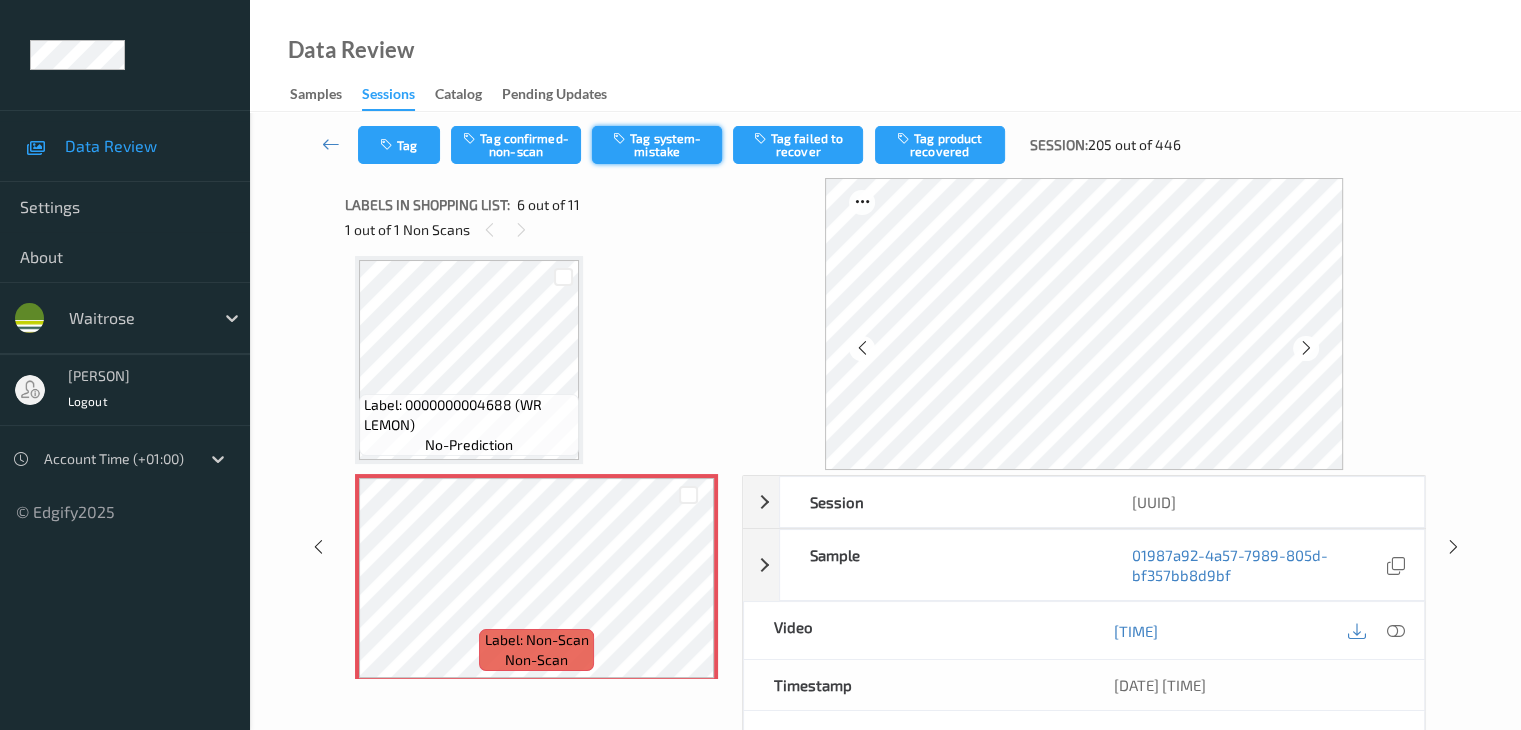 click on "Tag   system-mistake" at bounding box center (657, 145) 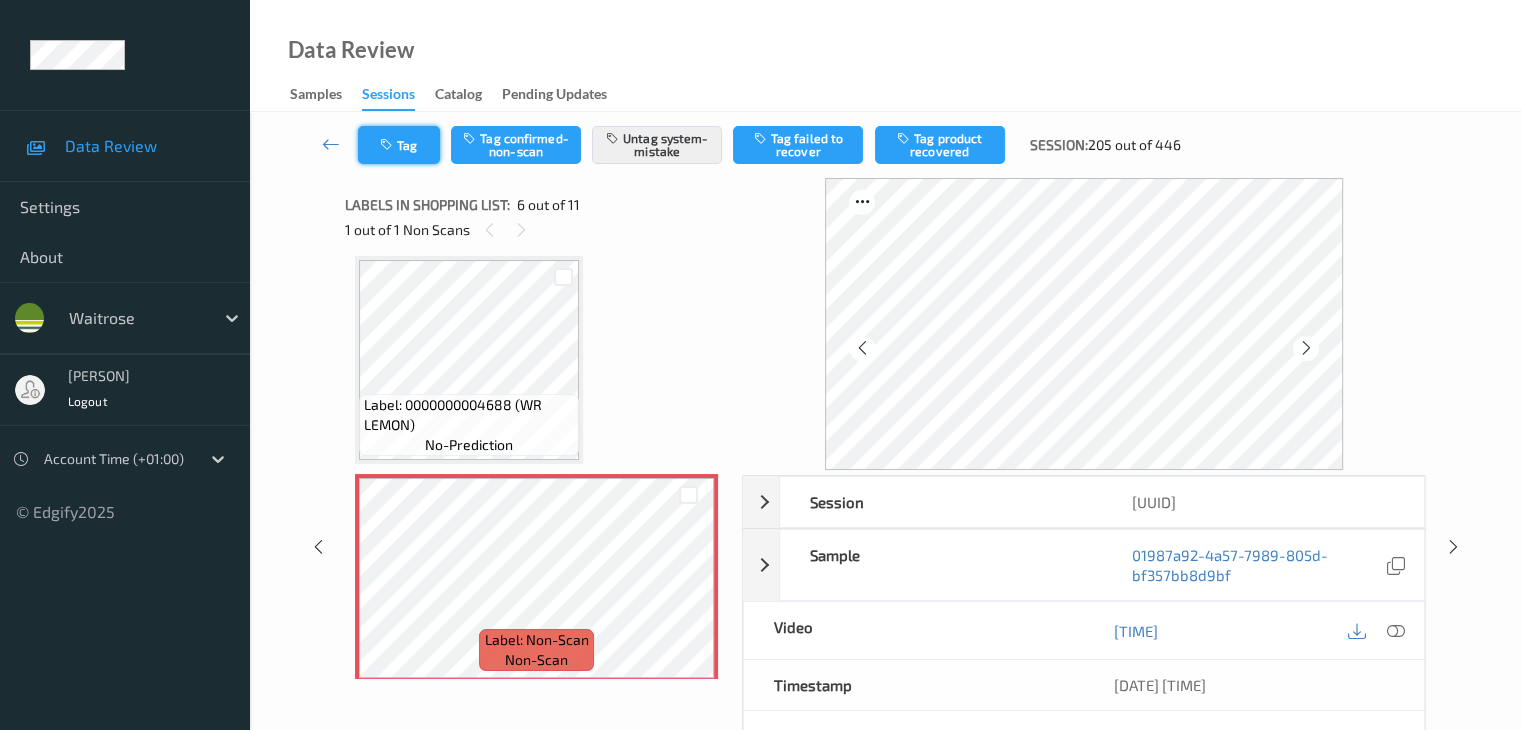 click on "Tag" at bounding box center (399, 145) 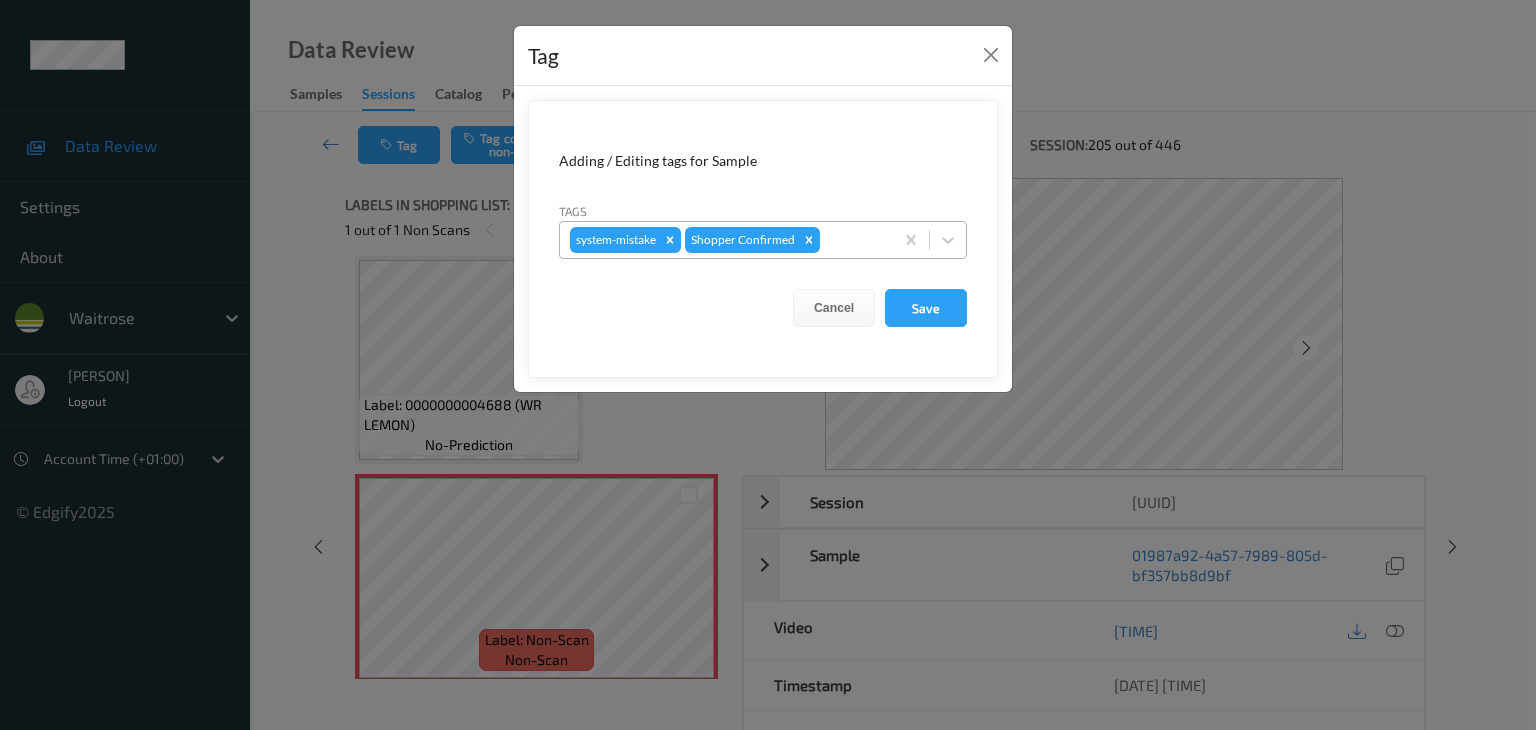 click at bounding box center (853, 240) 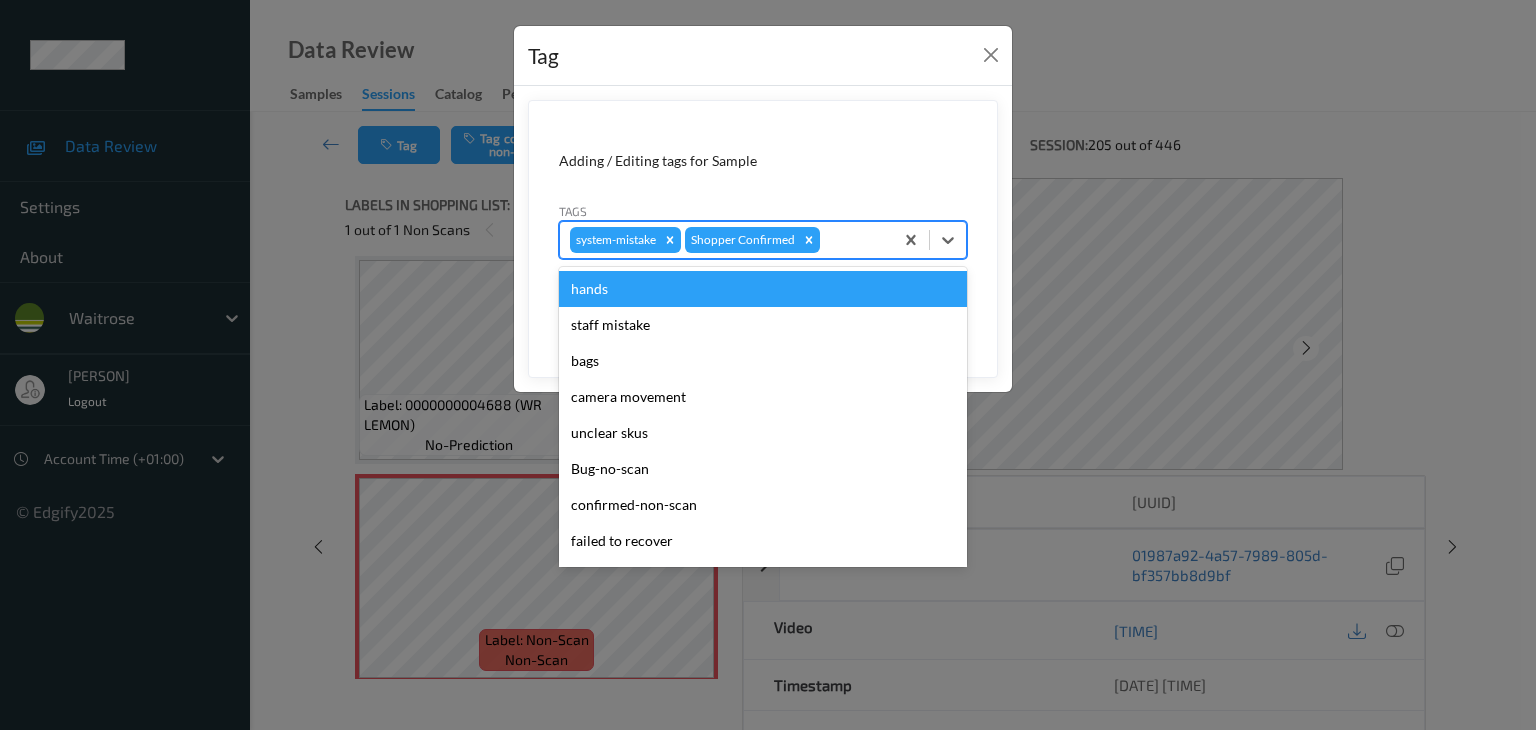 type on "u" 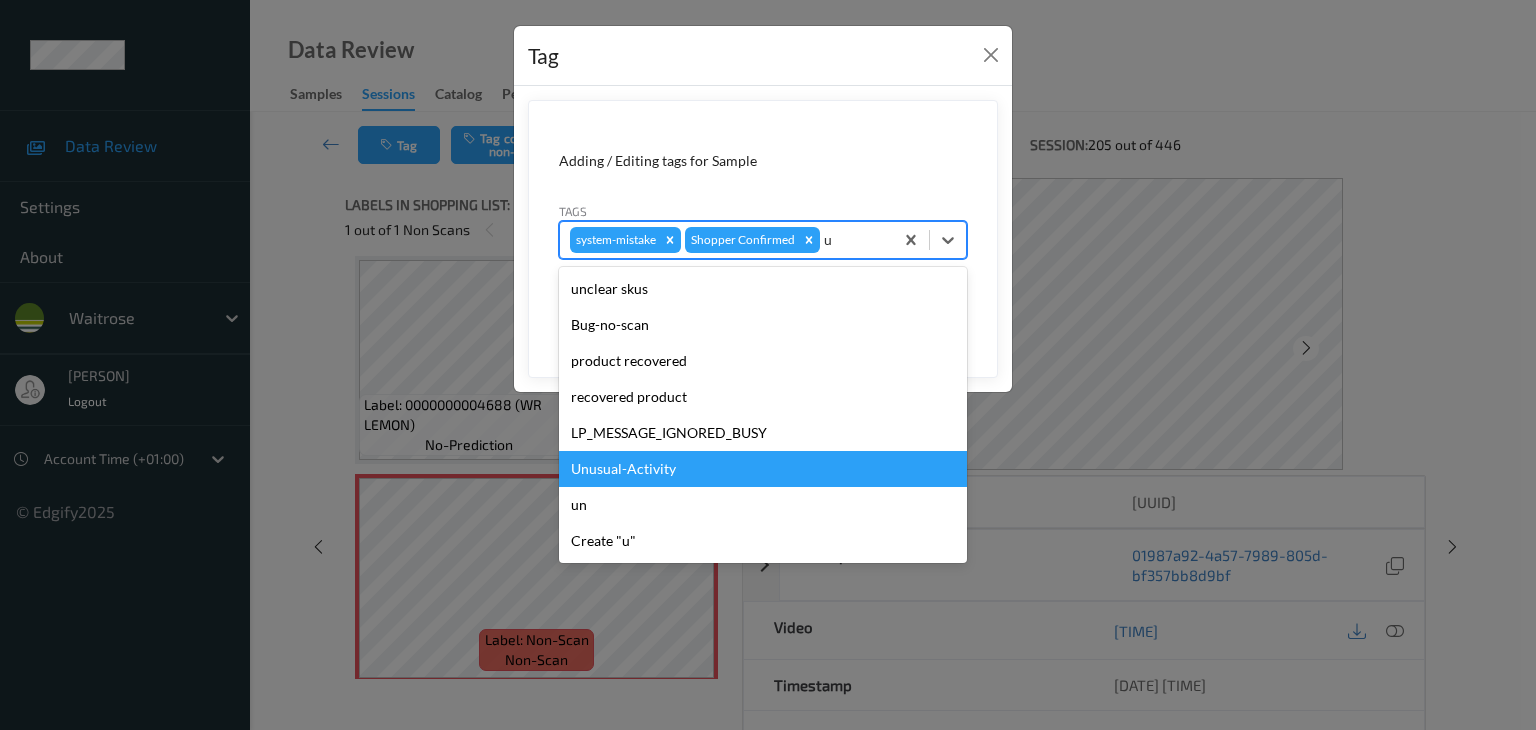 click on "Unusual-Activity" at bounding box center [763, 469] 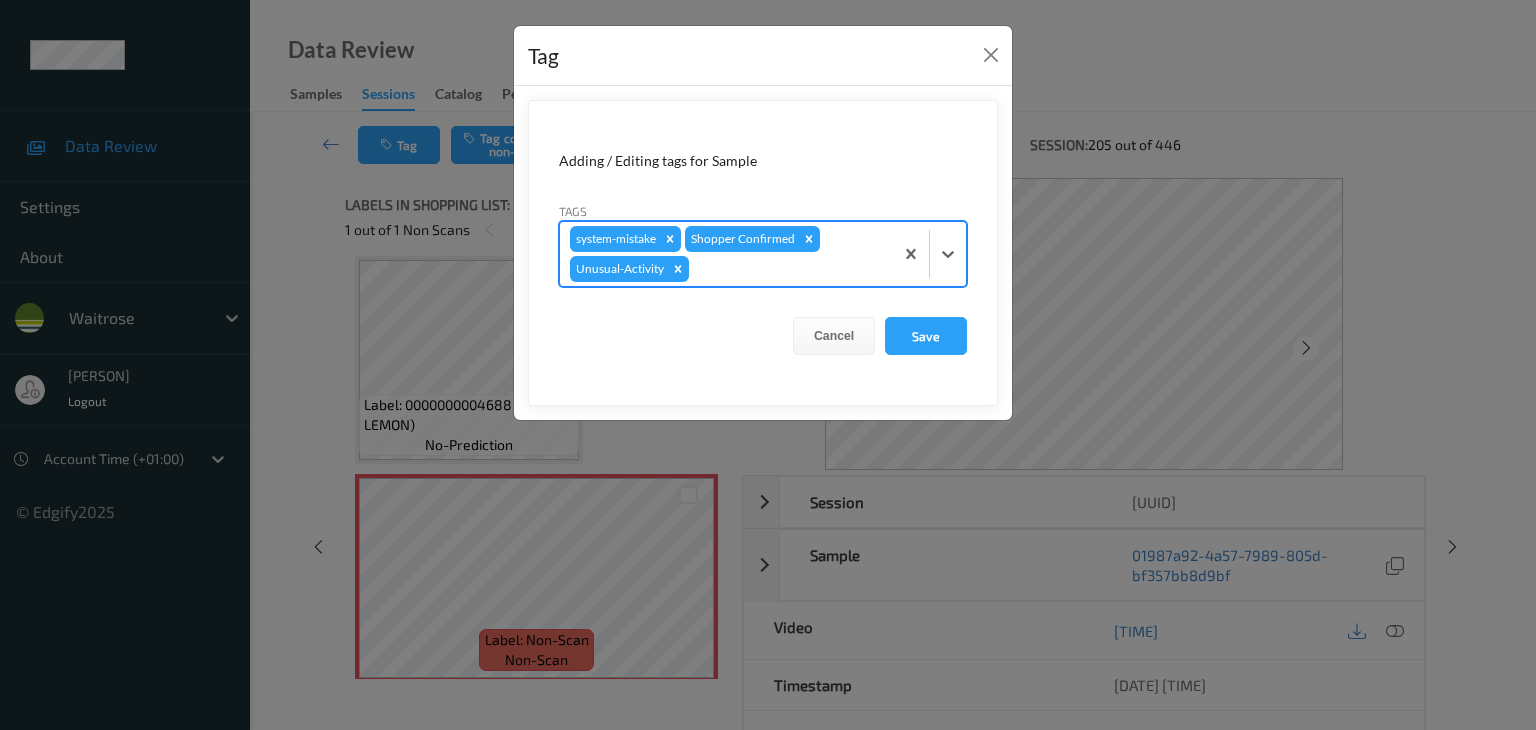 type on "p" 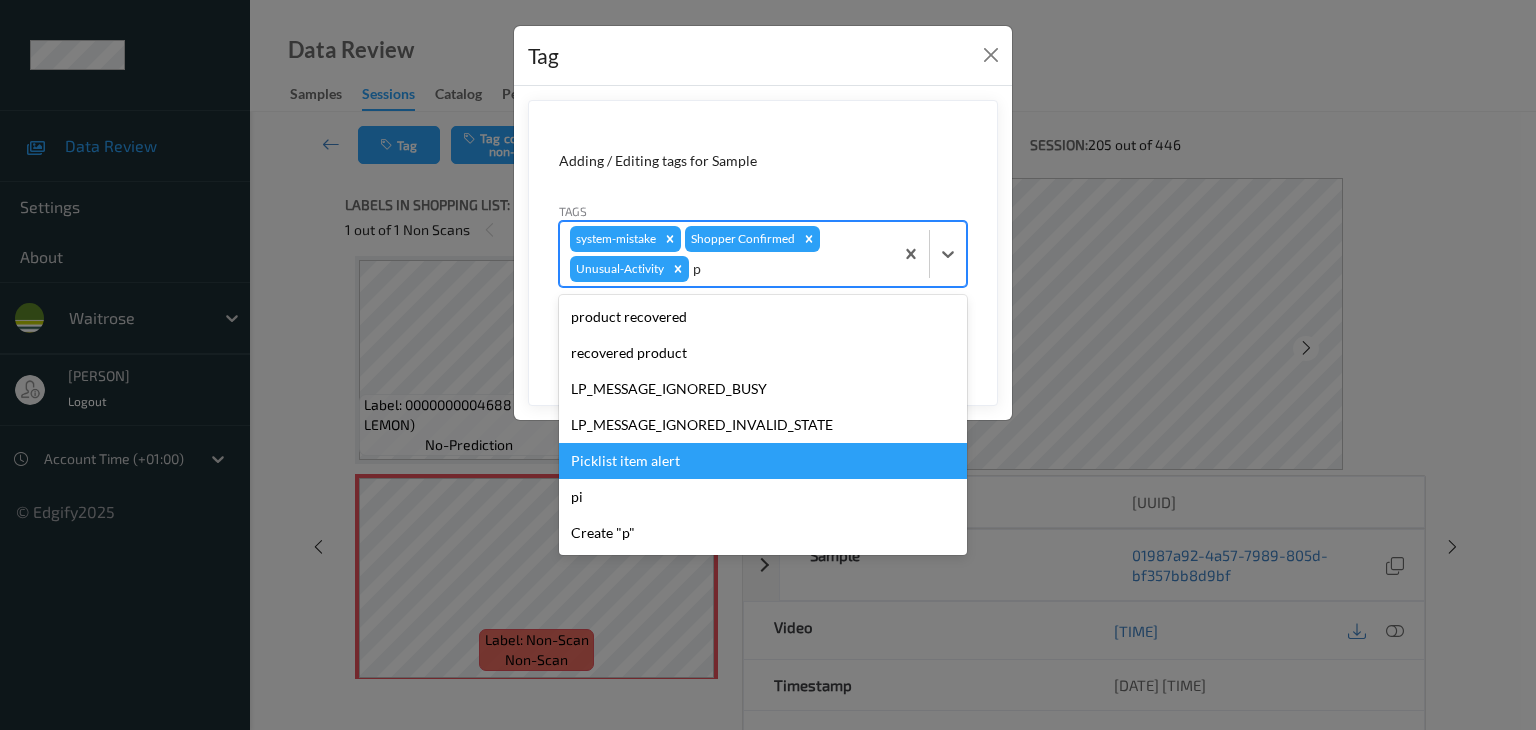 click on "Picklist item alert" at bounding box center [763, 461] 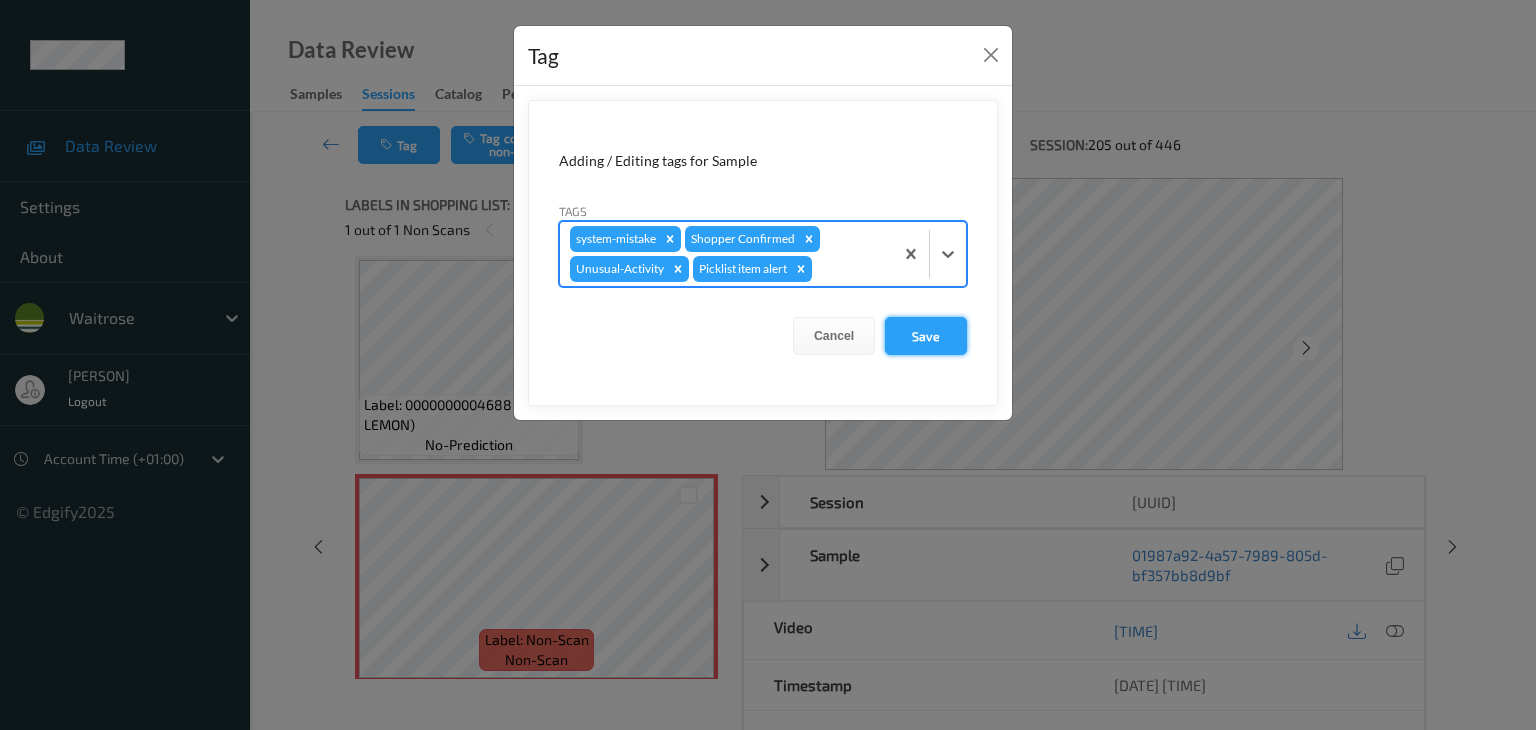 click on "Save" at bounding box center (926, 336) 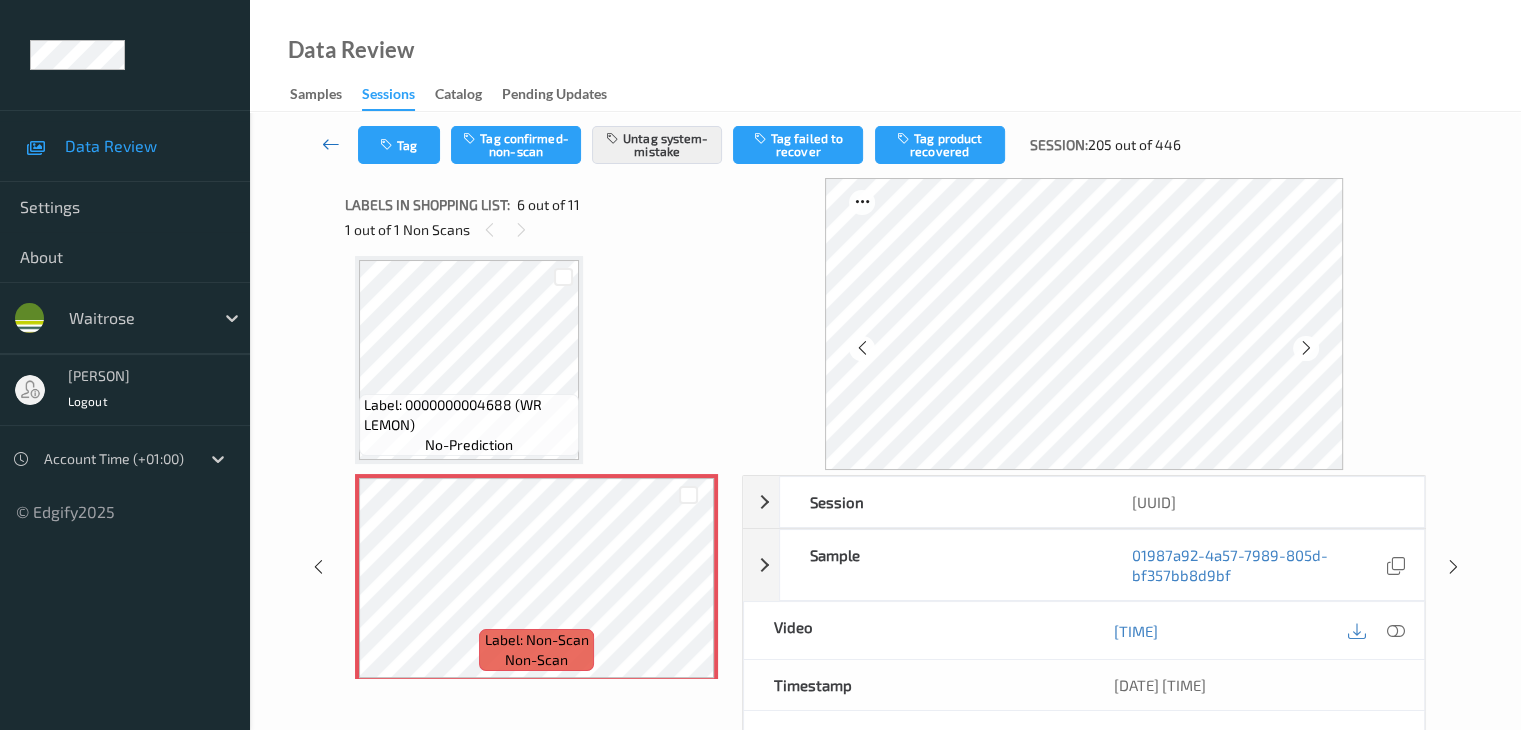 click at bounding box center [331, 144] 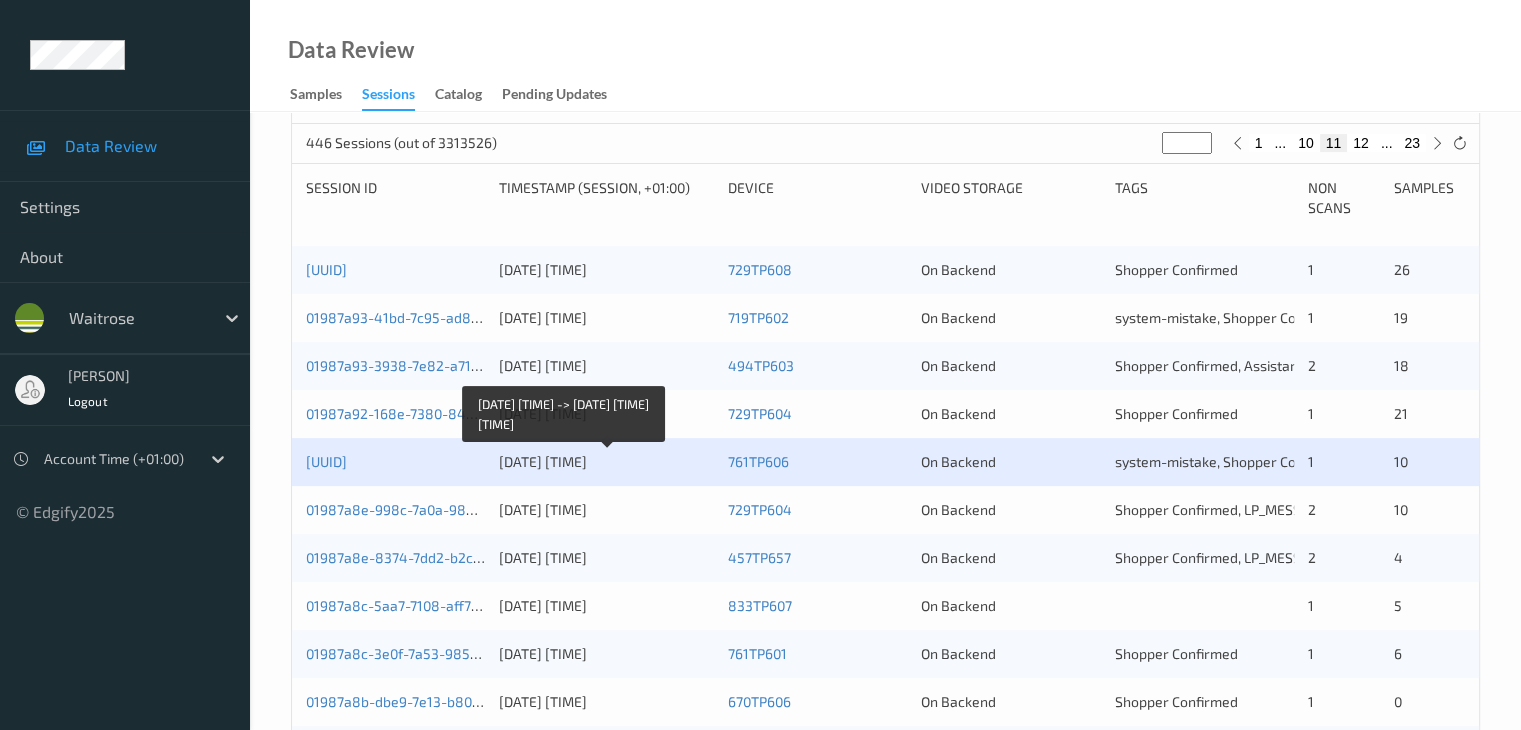 scroll, scrollTop: 500, scrollLeft: 0, axis: vertical 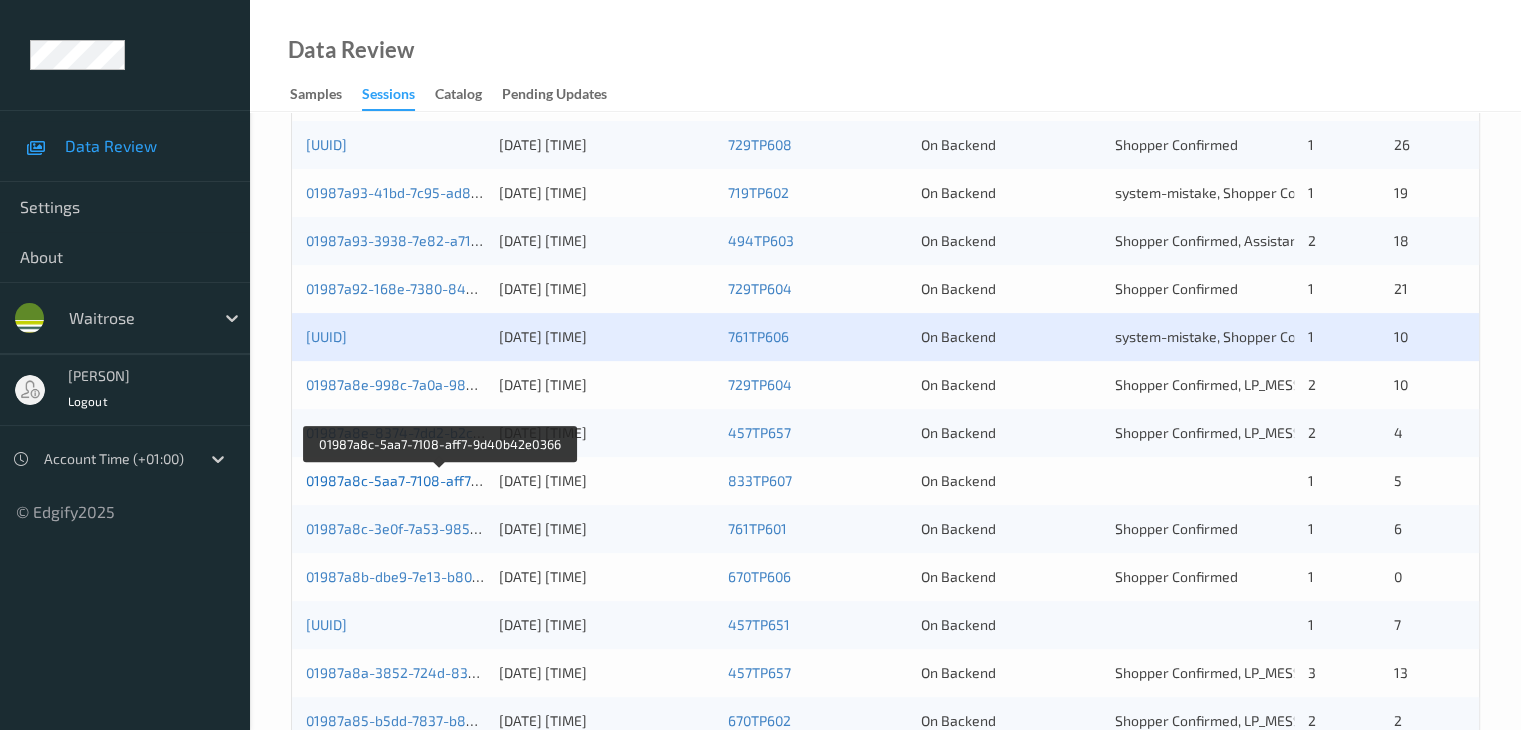 click on "01987a8c-5aa7-7108-aff7-9d40b42e0366" at bounding box center (440, 480) 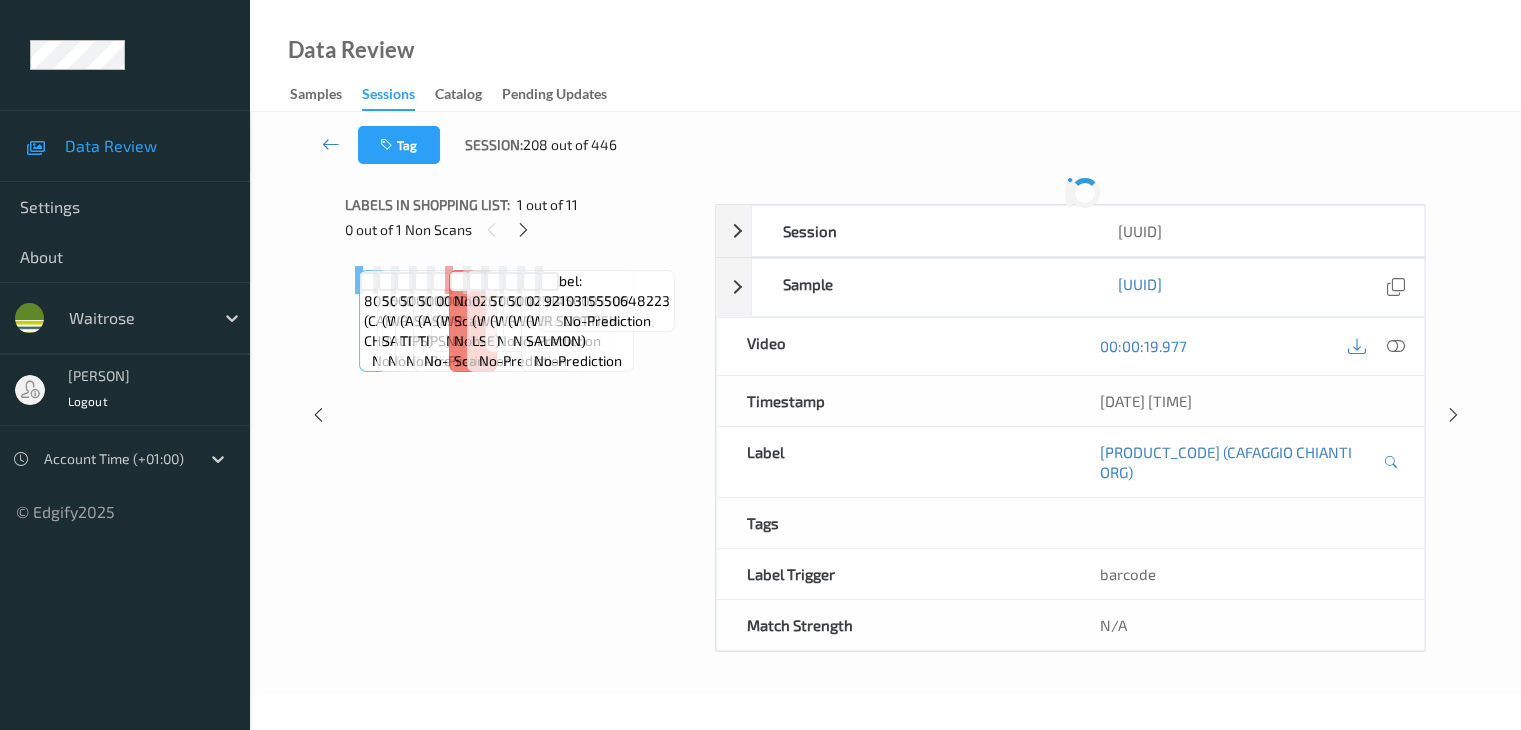 scroll, scrollTop: 0, scrollLeft: 0, axis: both 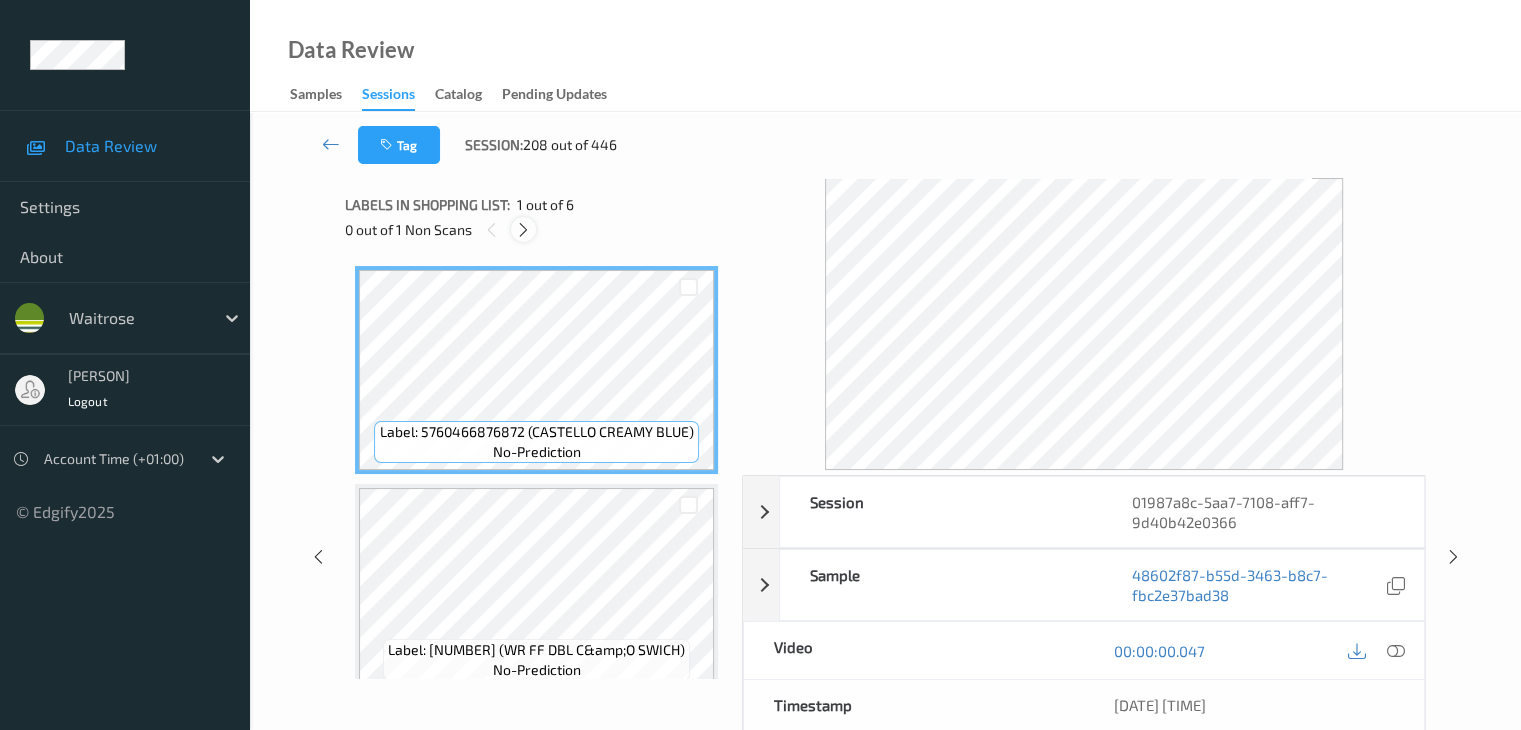 click at bounding box center [523, 230] 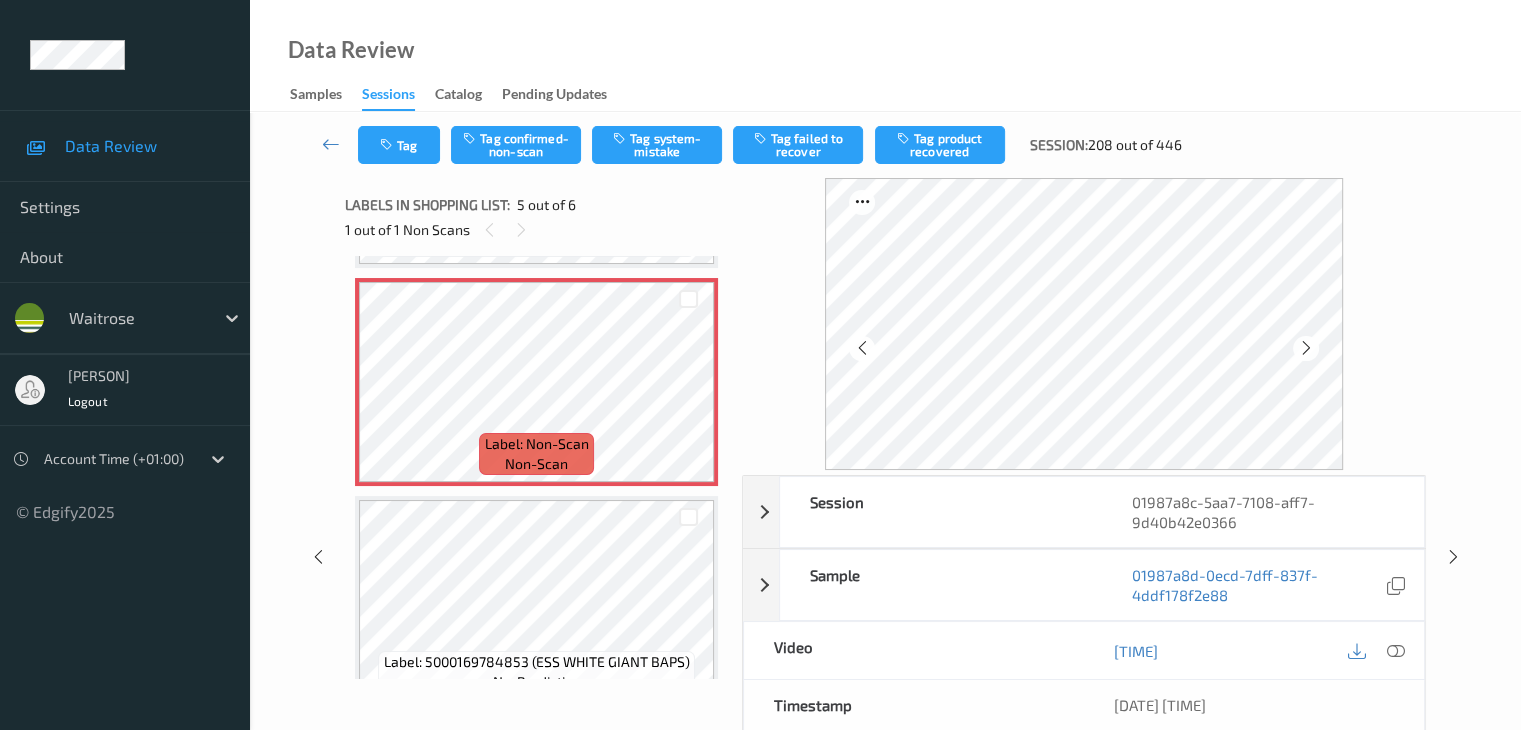 scroll, scrollTop: 895, scrollLeft: 0, axis: vertical 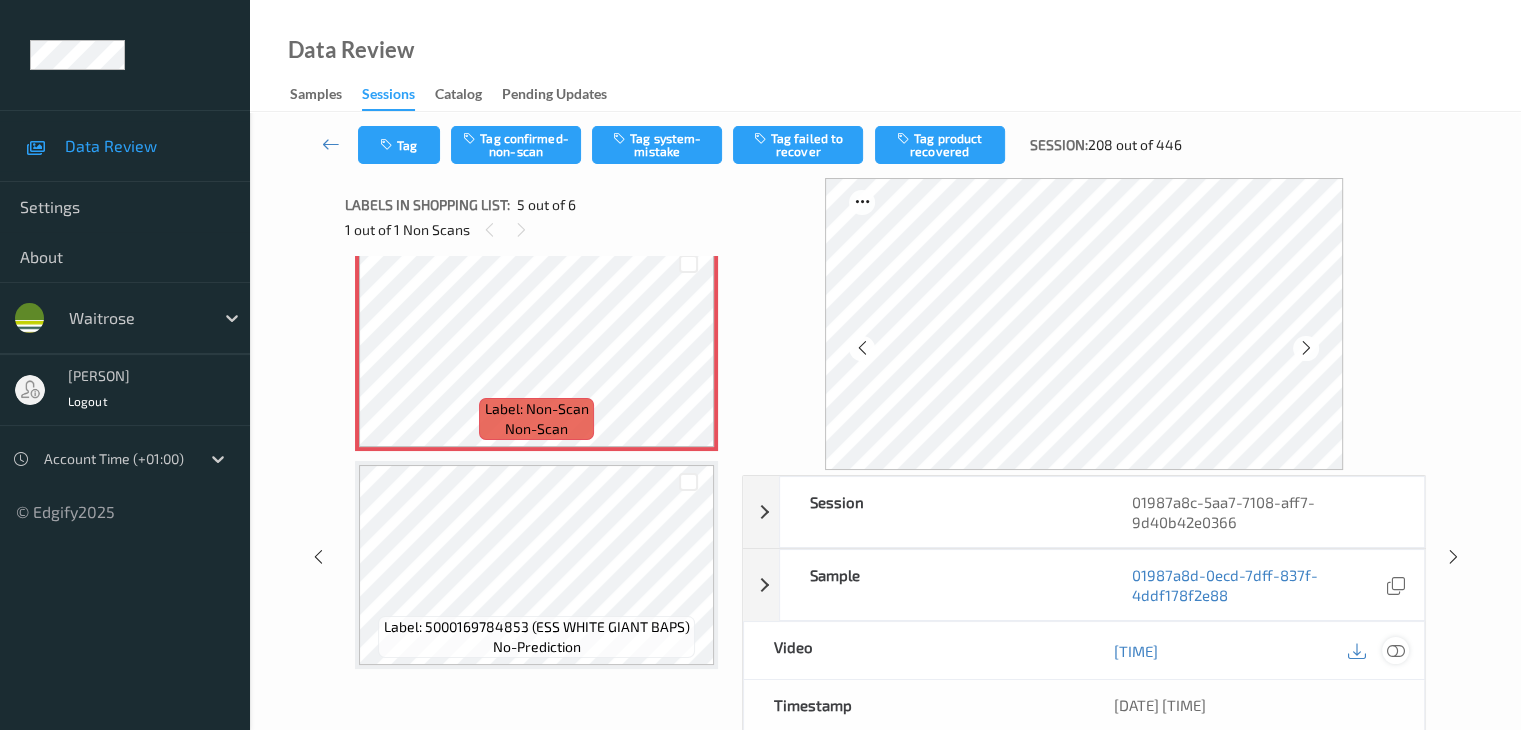 click at bounding box center [1395, 651] 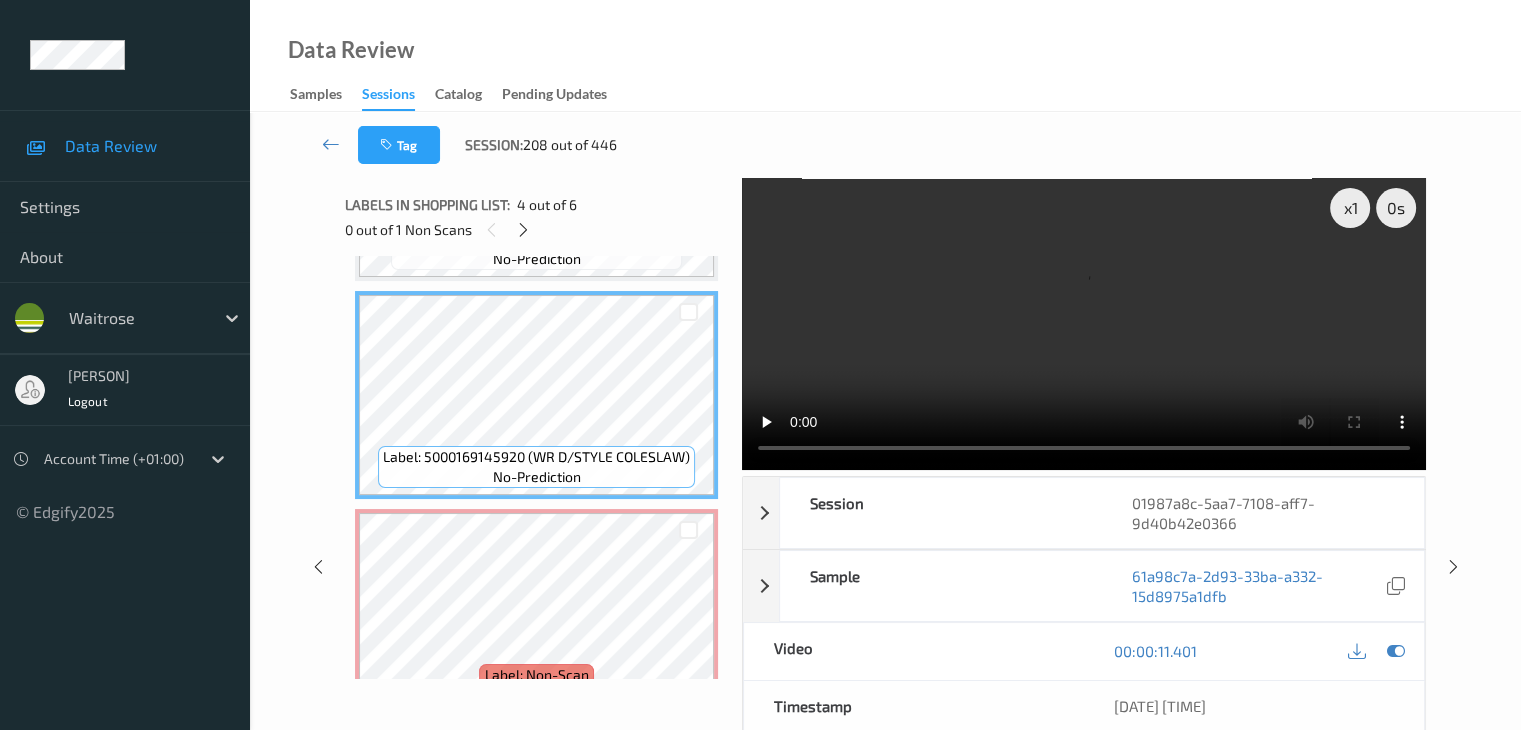 scroll, scrollTop: 595, scrollLeft: 0, axis: vertical 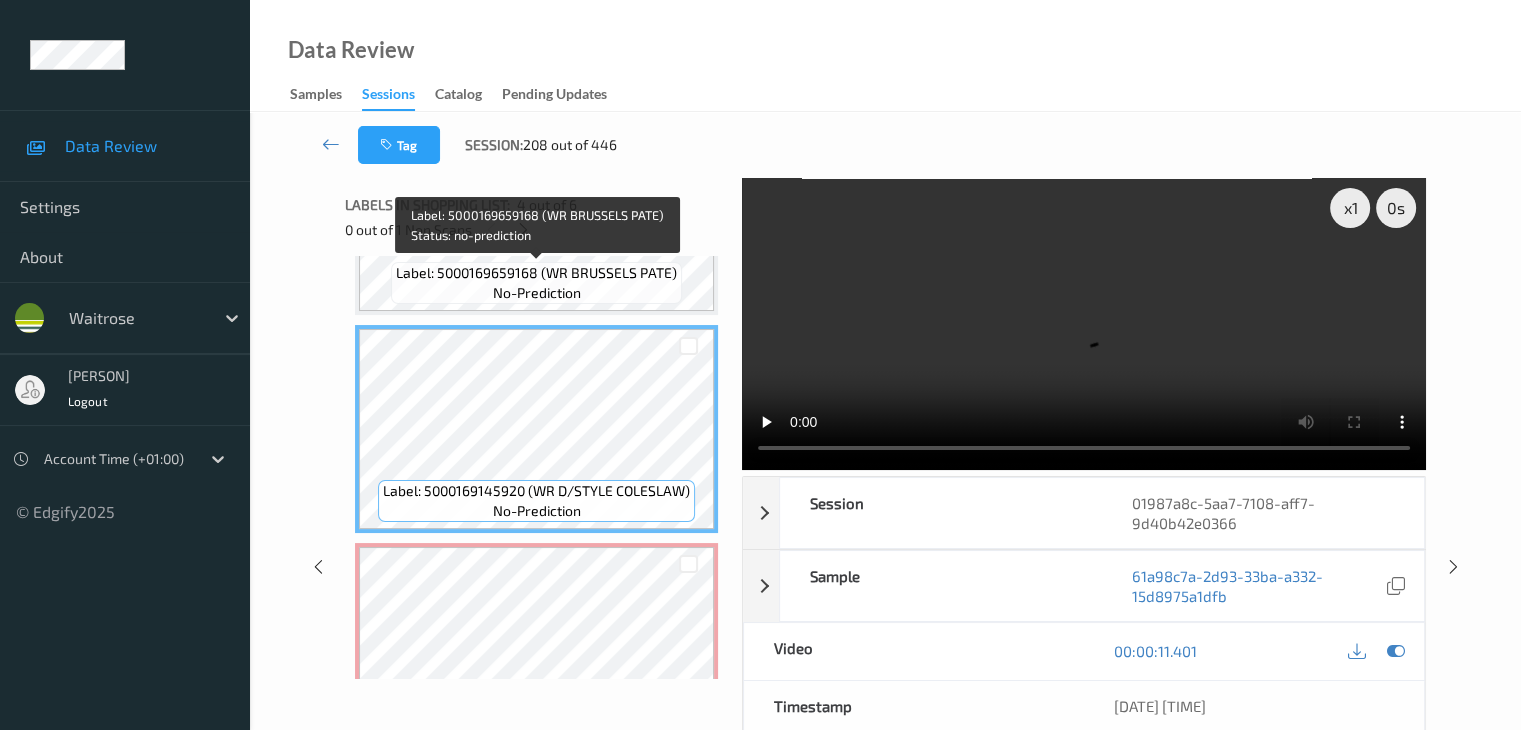 click on "Label: 5000169659168 (WR BRUSSELS PATE)" at bounding box center [536, 273] 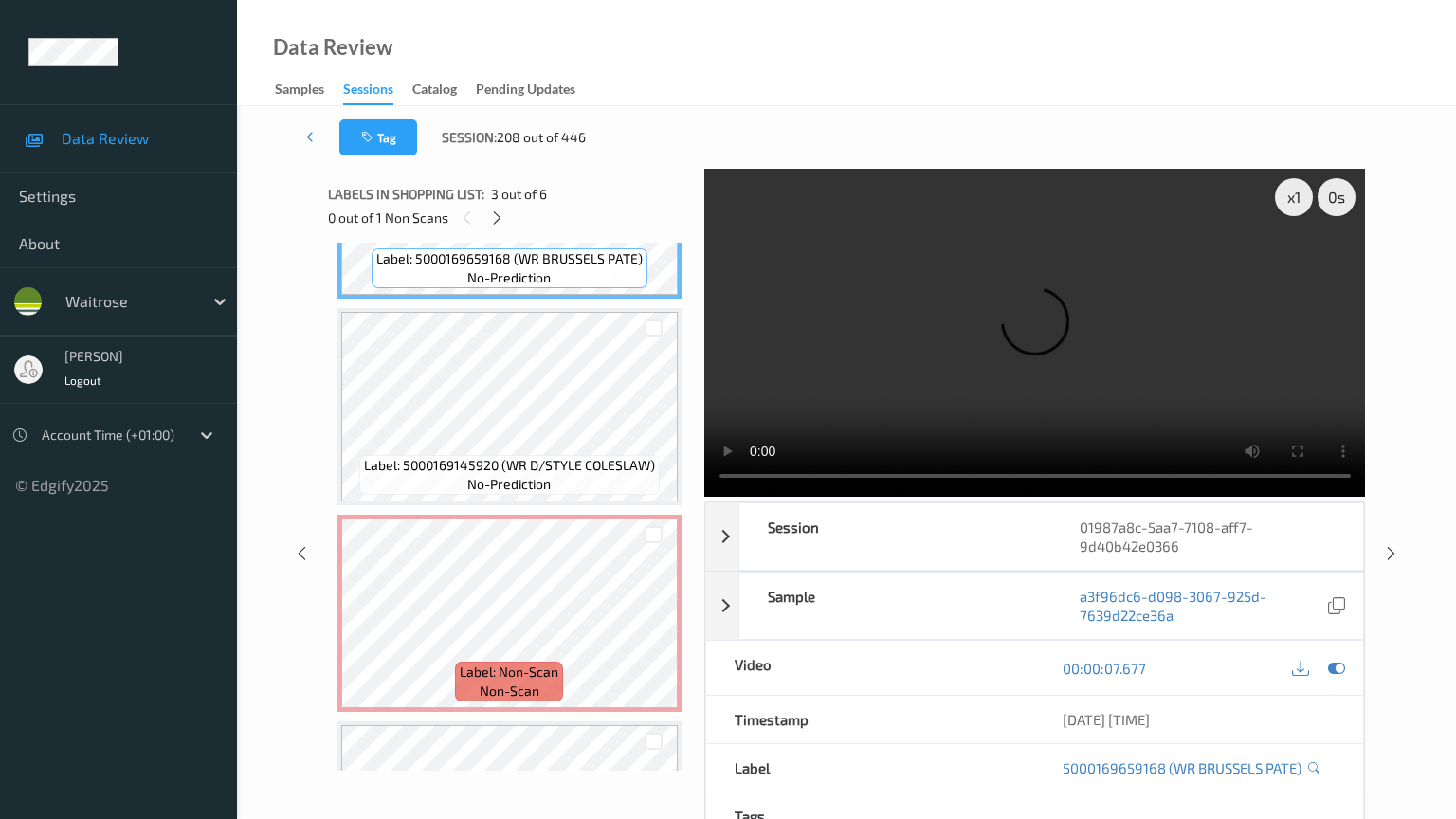 type 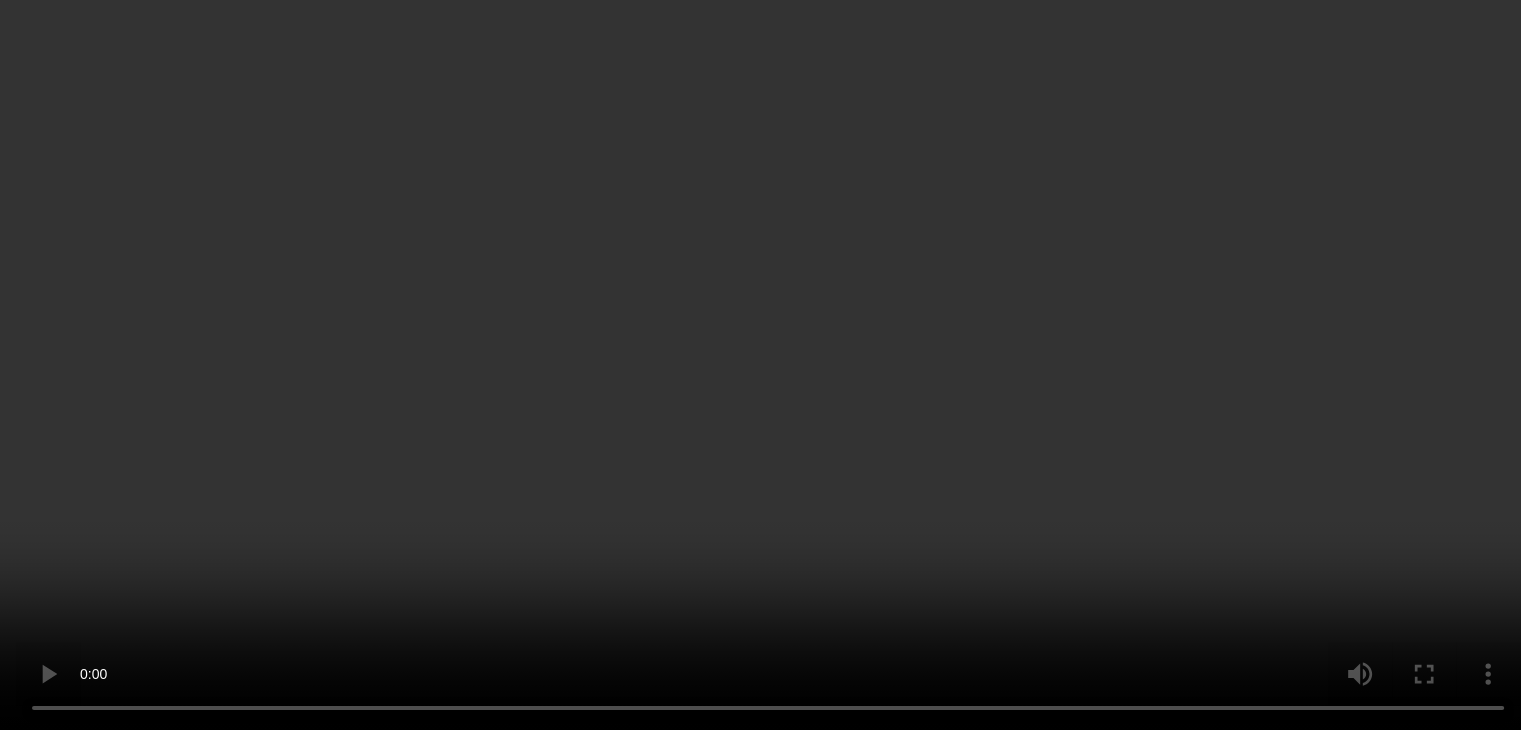 scroll, scrollTop: 695, scrollLeft: 0, axis: vertical 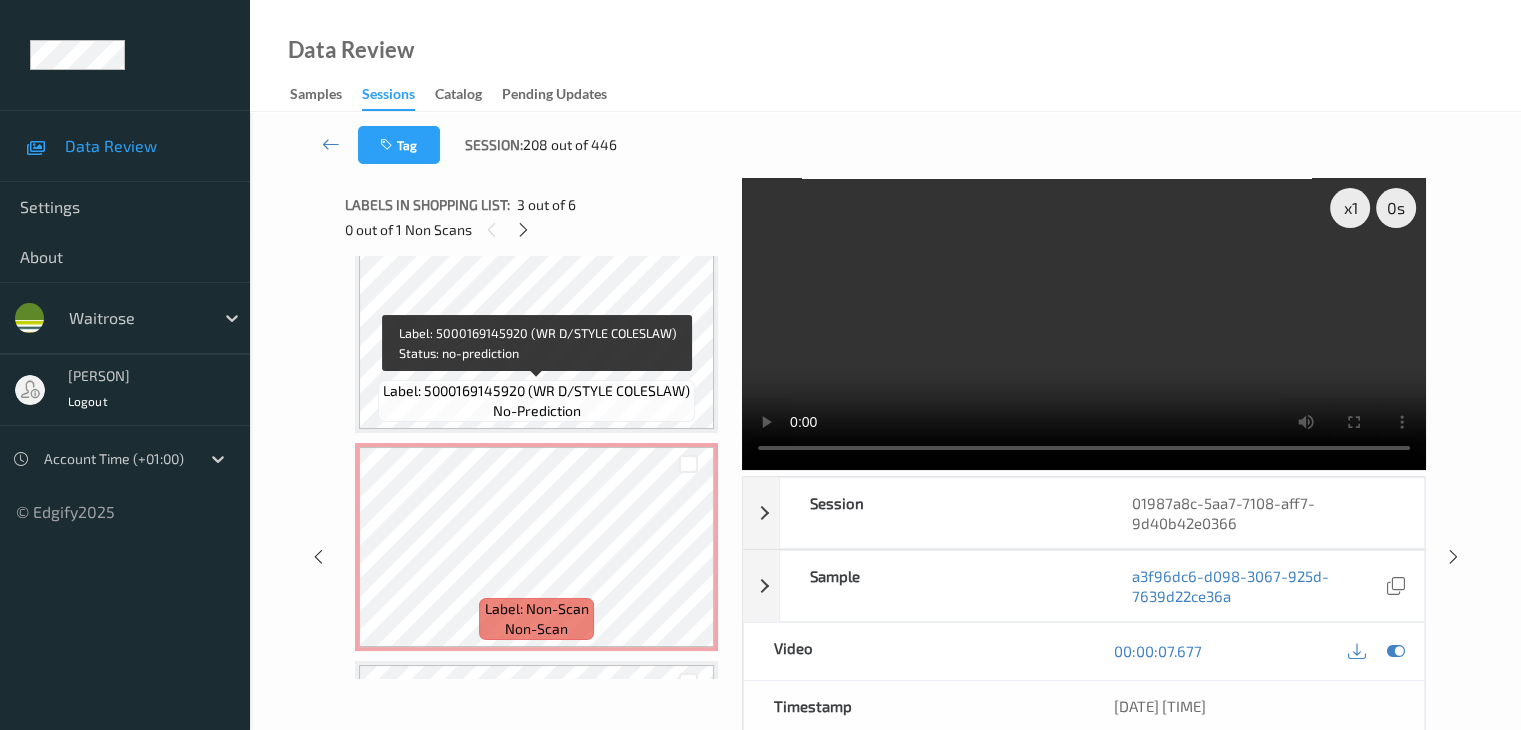click on "Label: 5000169145920 (WR D/STYLE COLESLAW)" at bounding box center [536, 391] 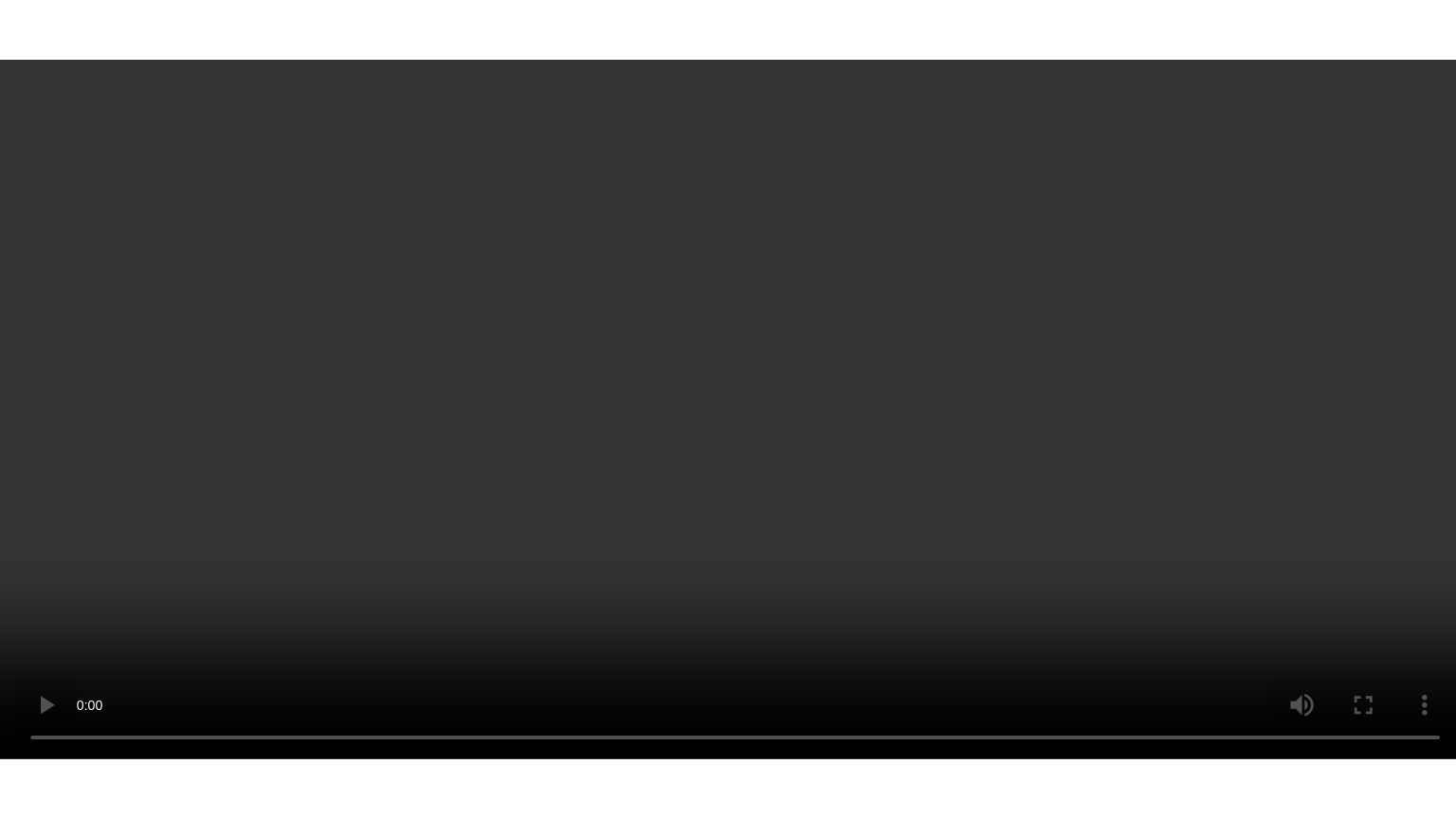 scroll, scrollTop: 754, scrollLeft: 0, axis: vertical 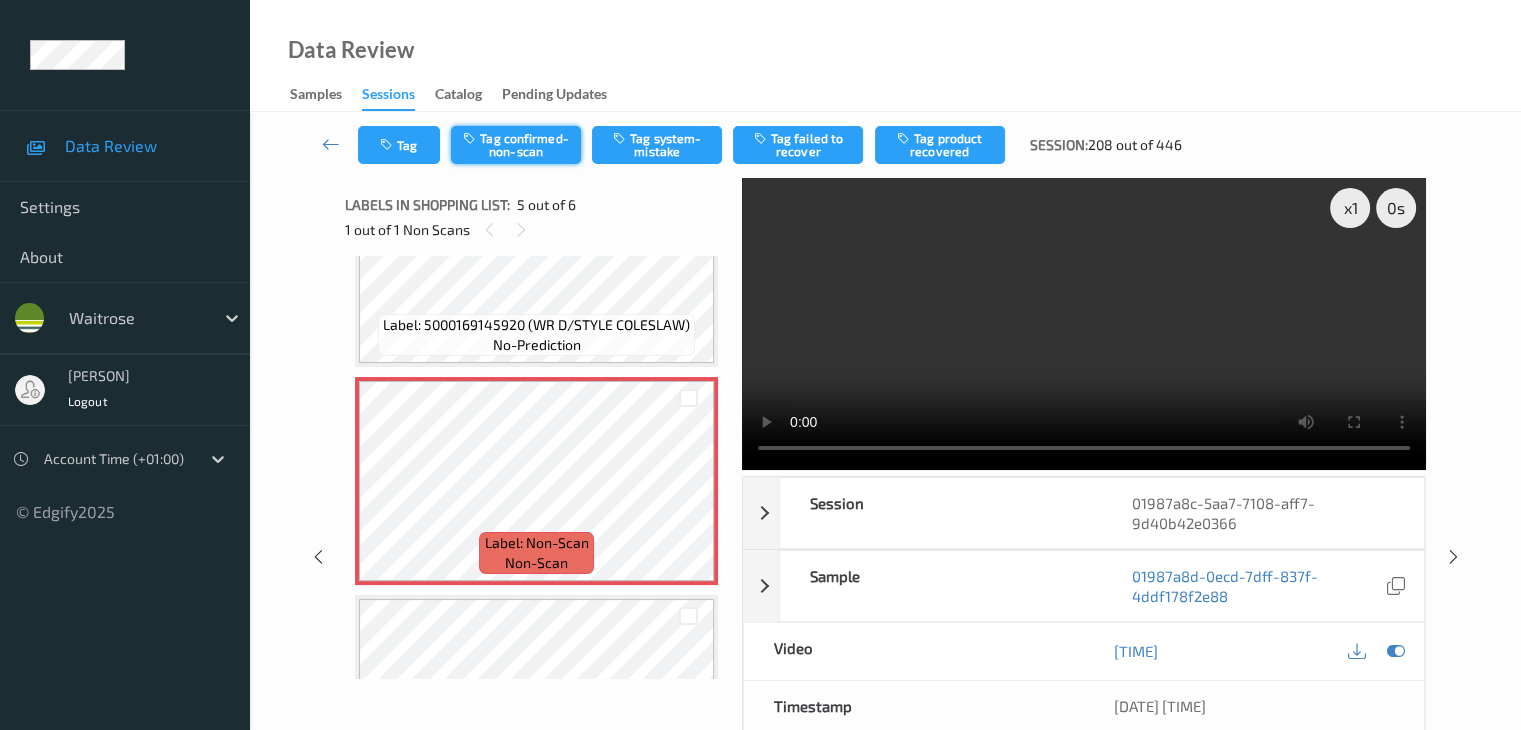 click on "Tag   confirmed-non-scan" at bounding box center [516, 145] 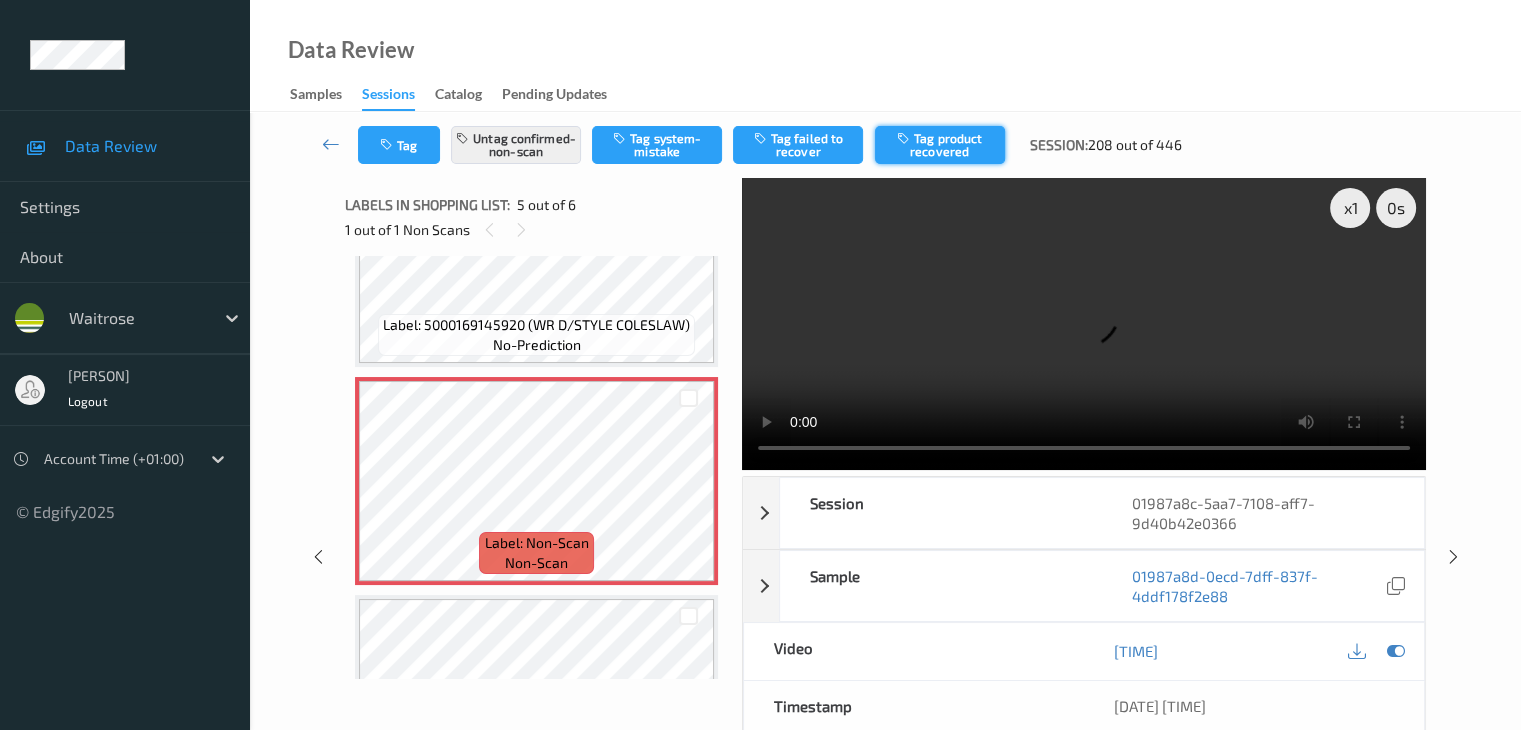 click on "Tag   product recovered" at bounding box center (940, 145) 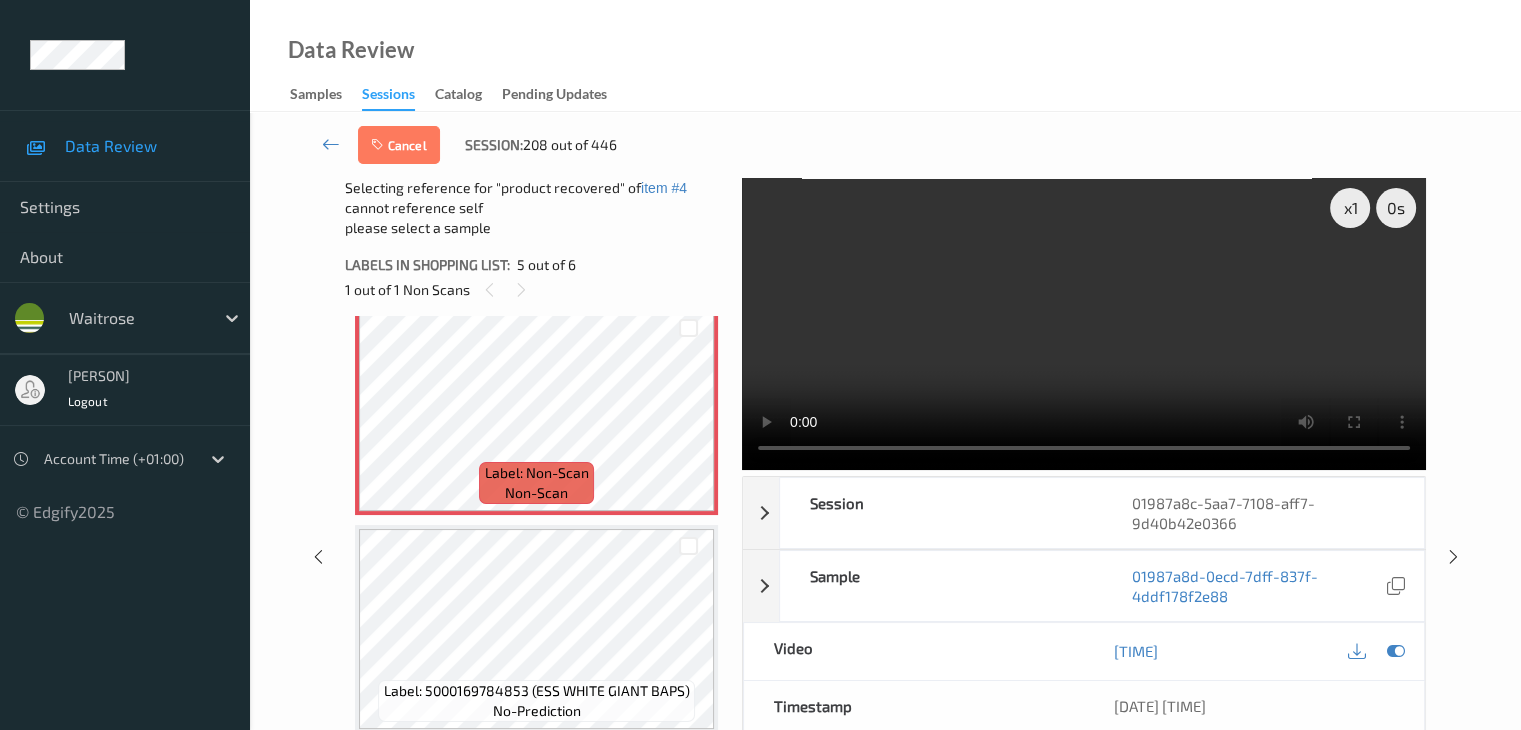 scroll, scrollTop: 895, scrollLeft: 0, axis: vertical 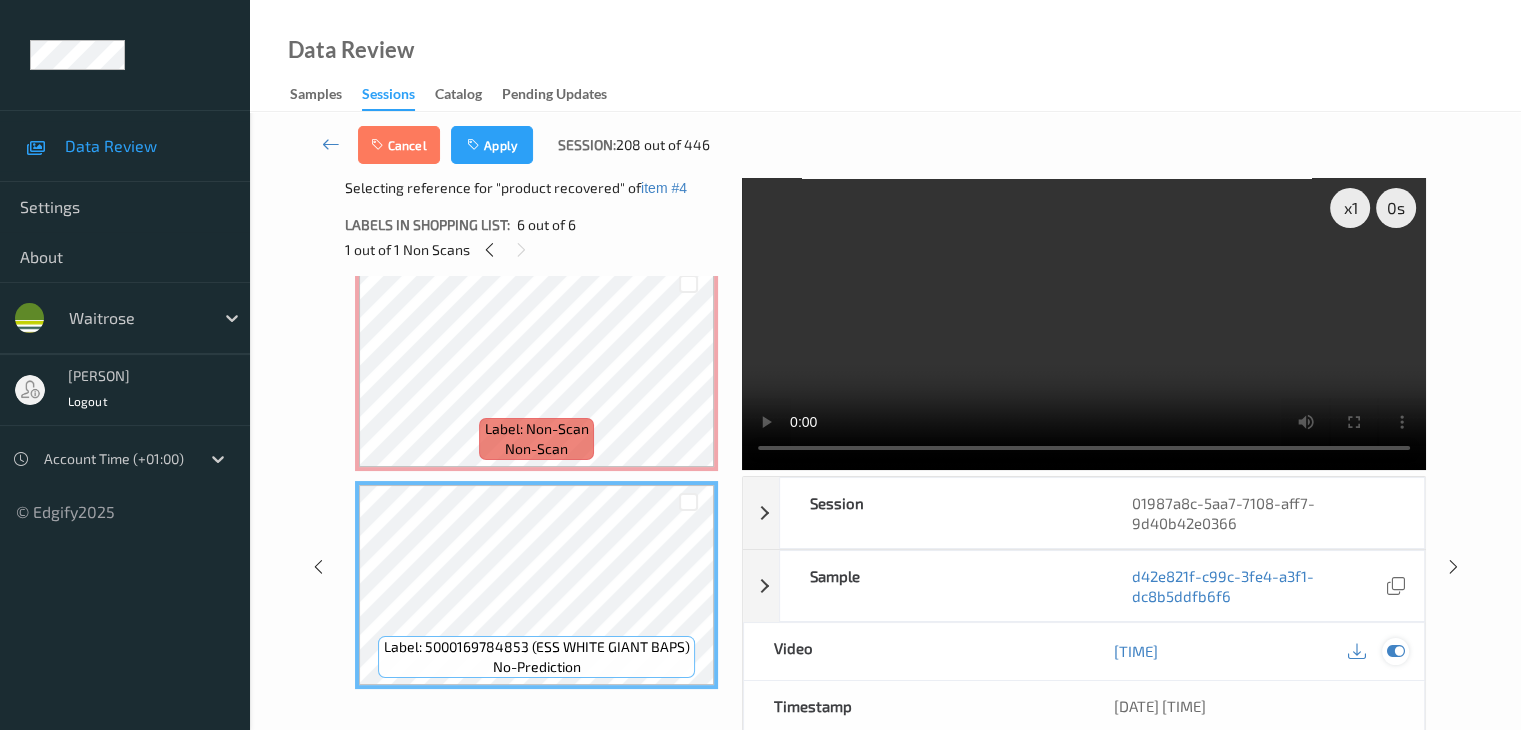 click at bounding box center [1395, 651] 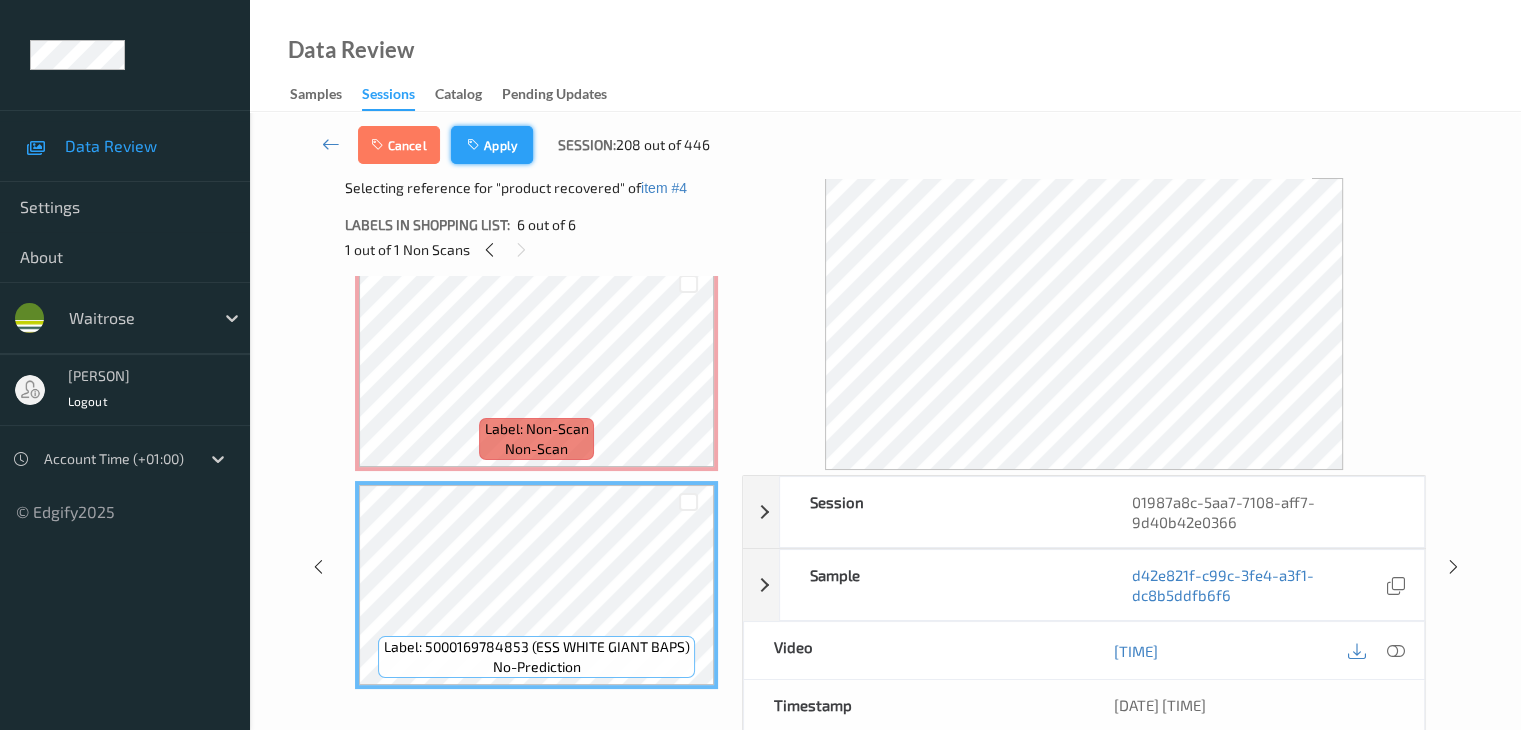 click on "Apply" at bounding box center (492, 145) 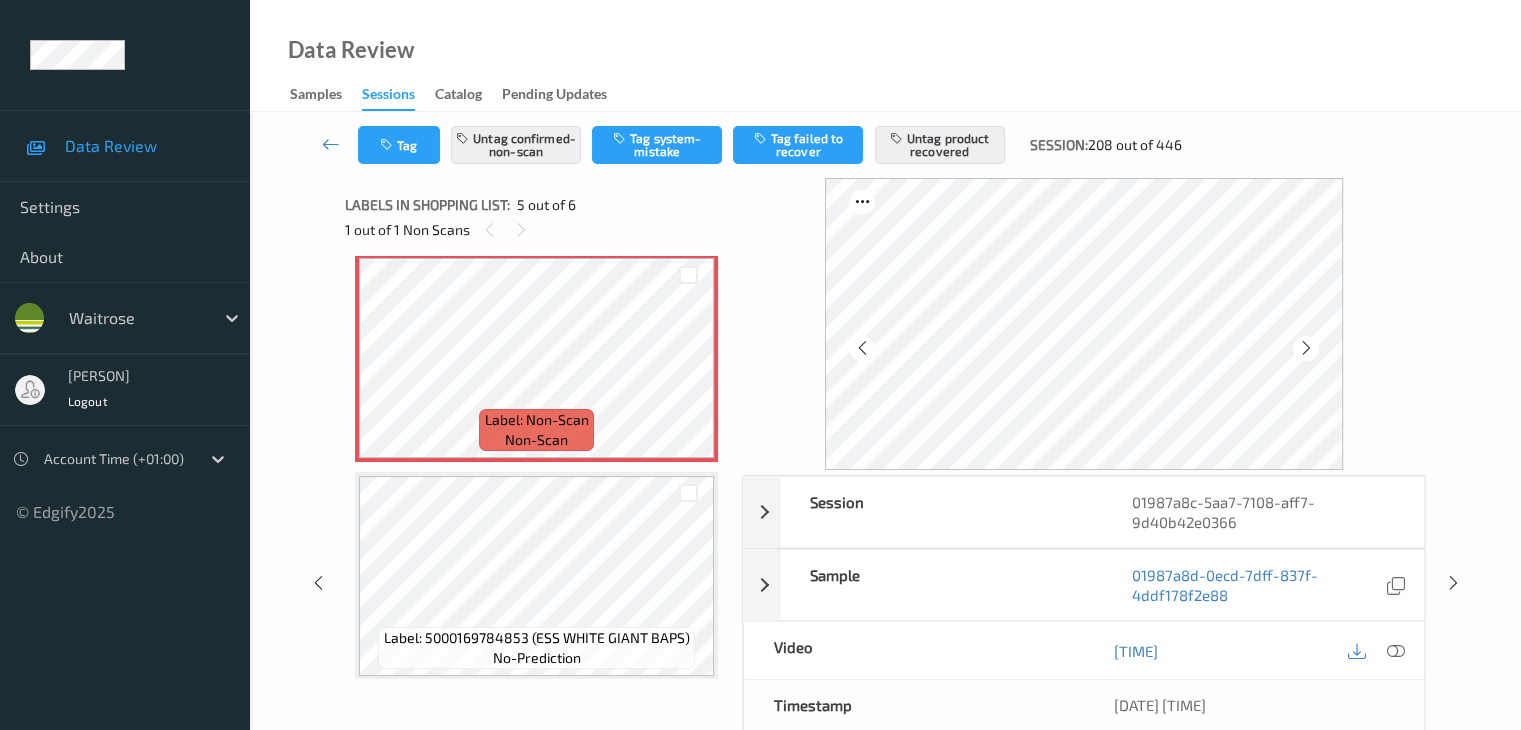 scroll, scrollTop: 895, scrollLeft: 0, axis: vertical 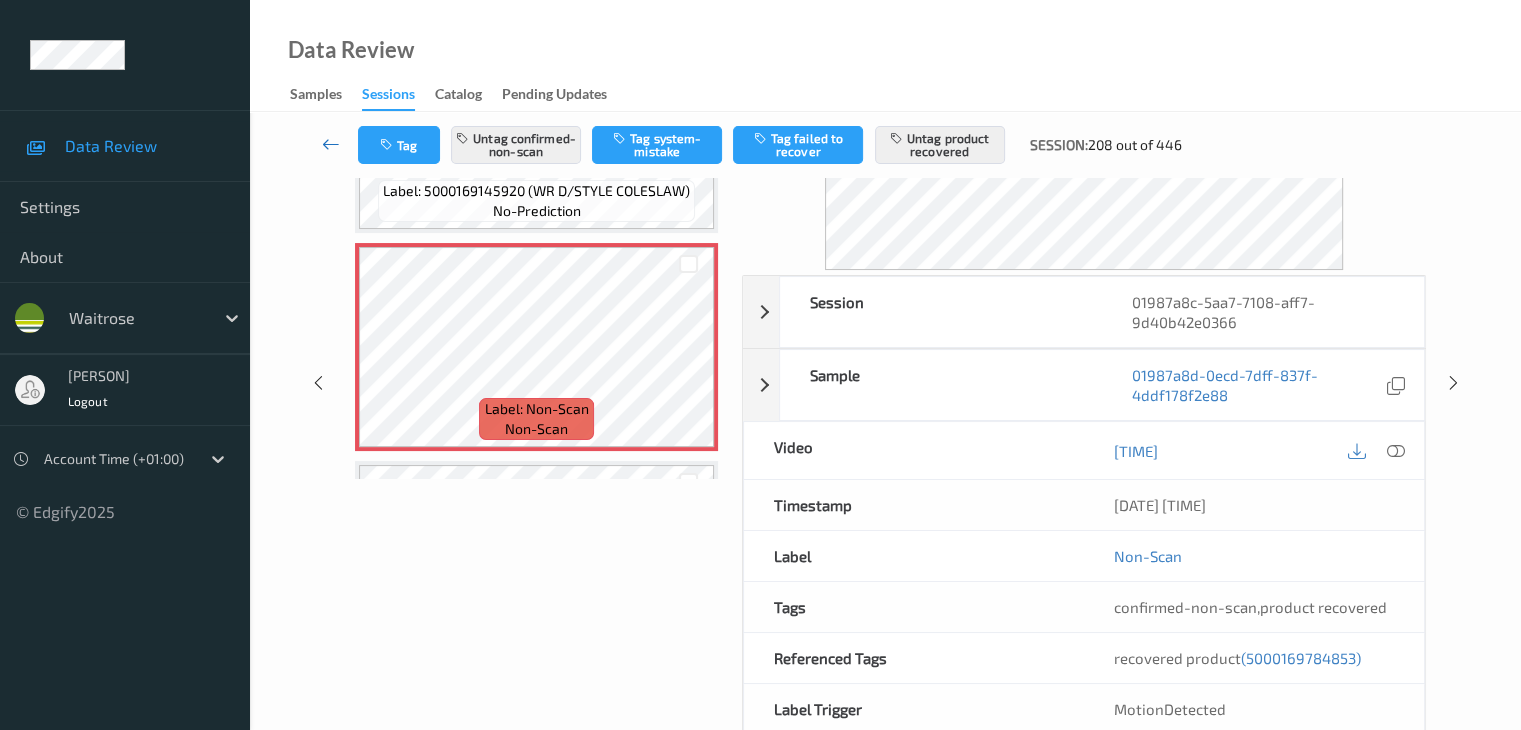 click at bounding box center [331, 144] 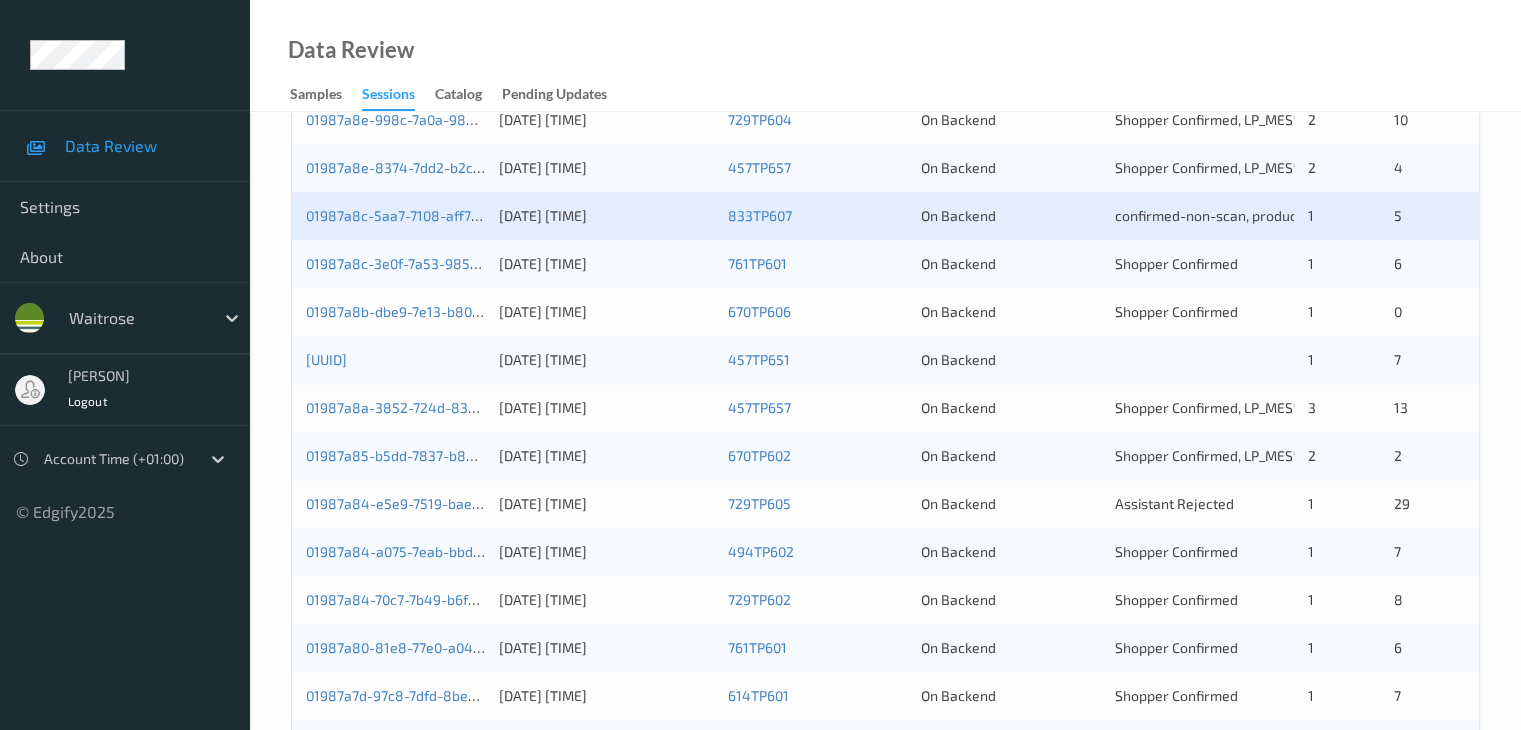 scroll, scrollTop: 800, scrollLeft: 0, axis: vertical 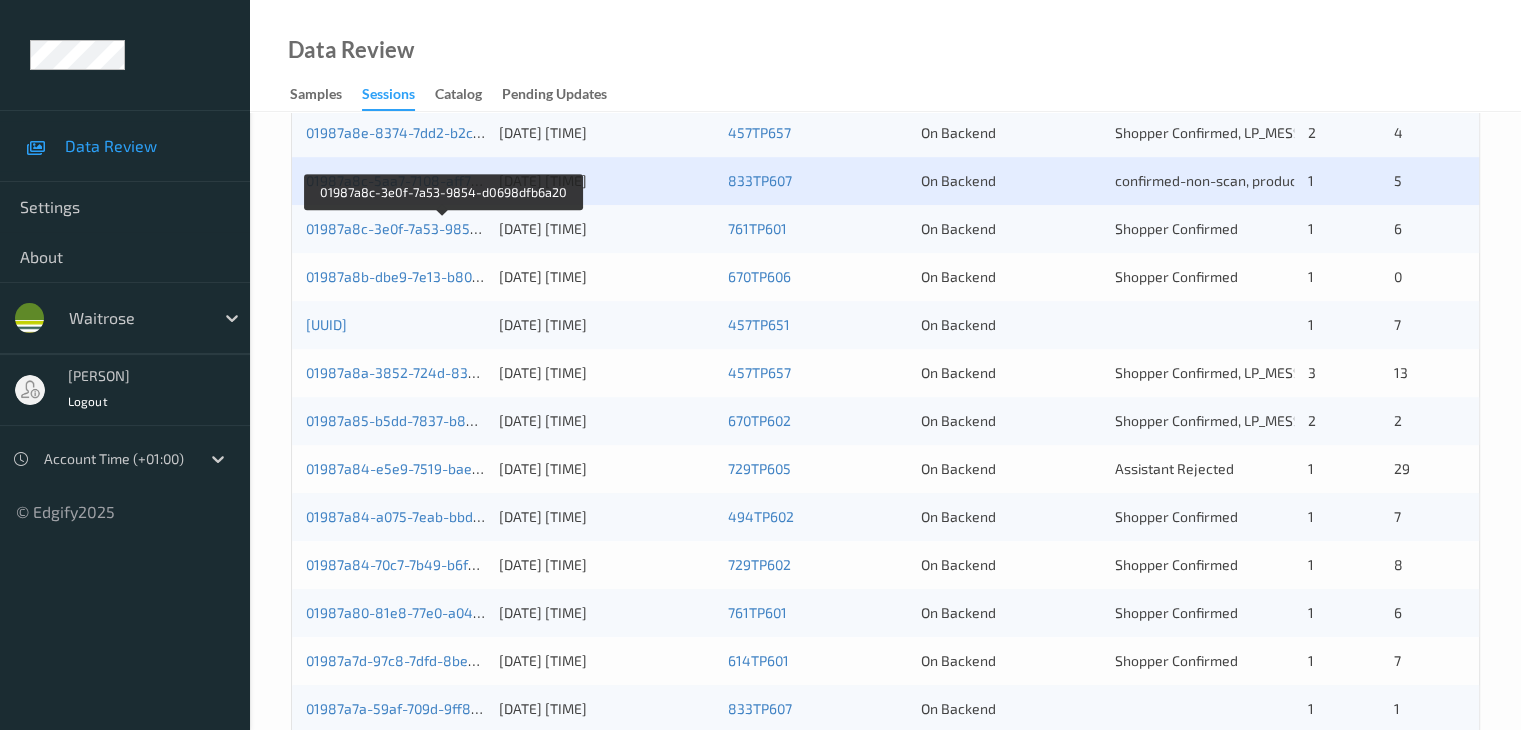 click on "01987a8c-3e0f-7a53-9854-d0698dfb6a20" at bounding box center (395, 229) 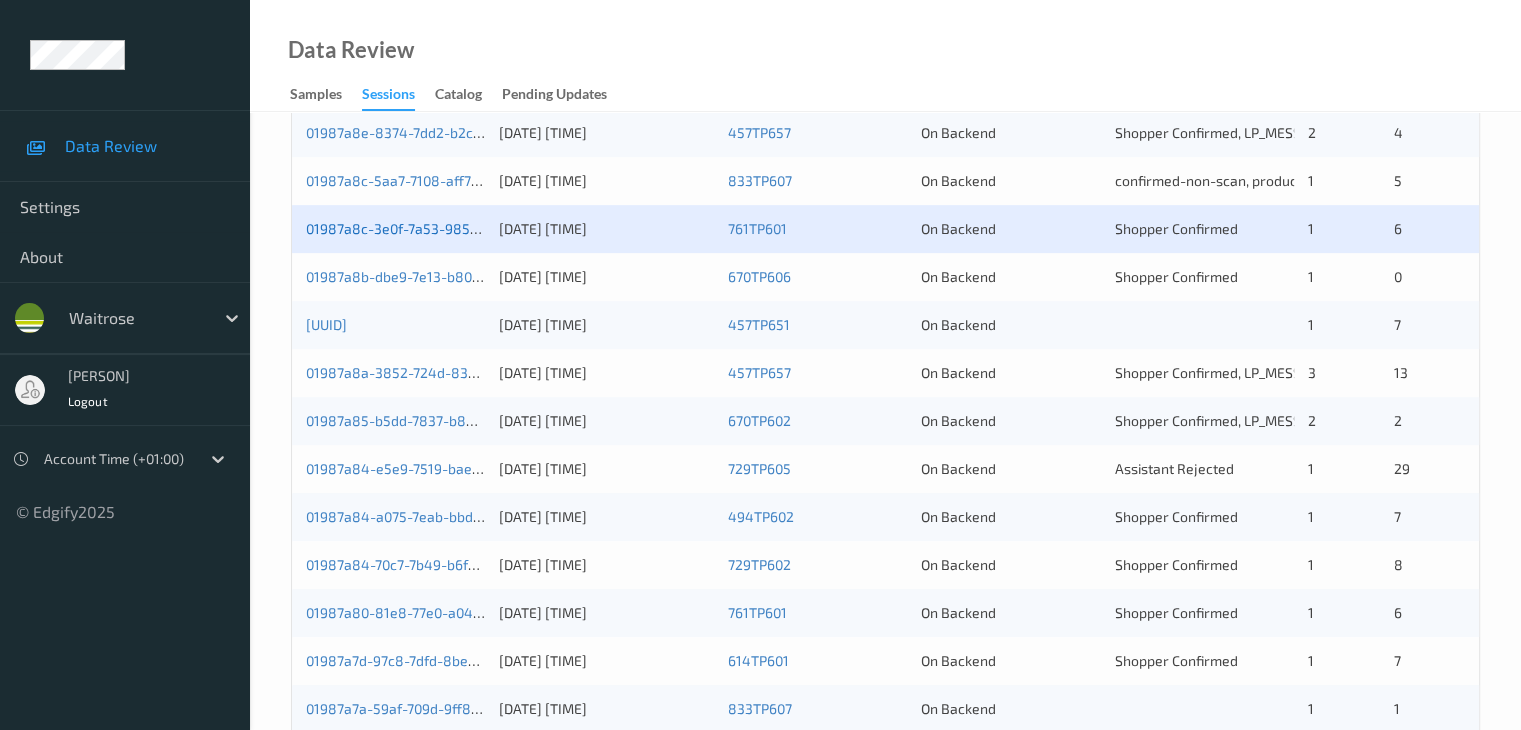 click on "01987a8c-3e0f-7a53-9854-d0698dfb6a20" at bounding box center [442, 228] 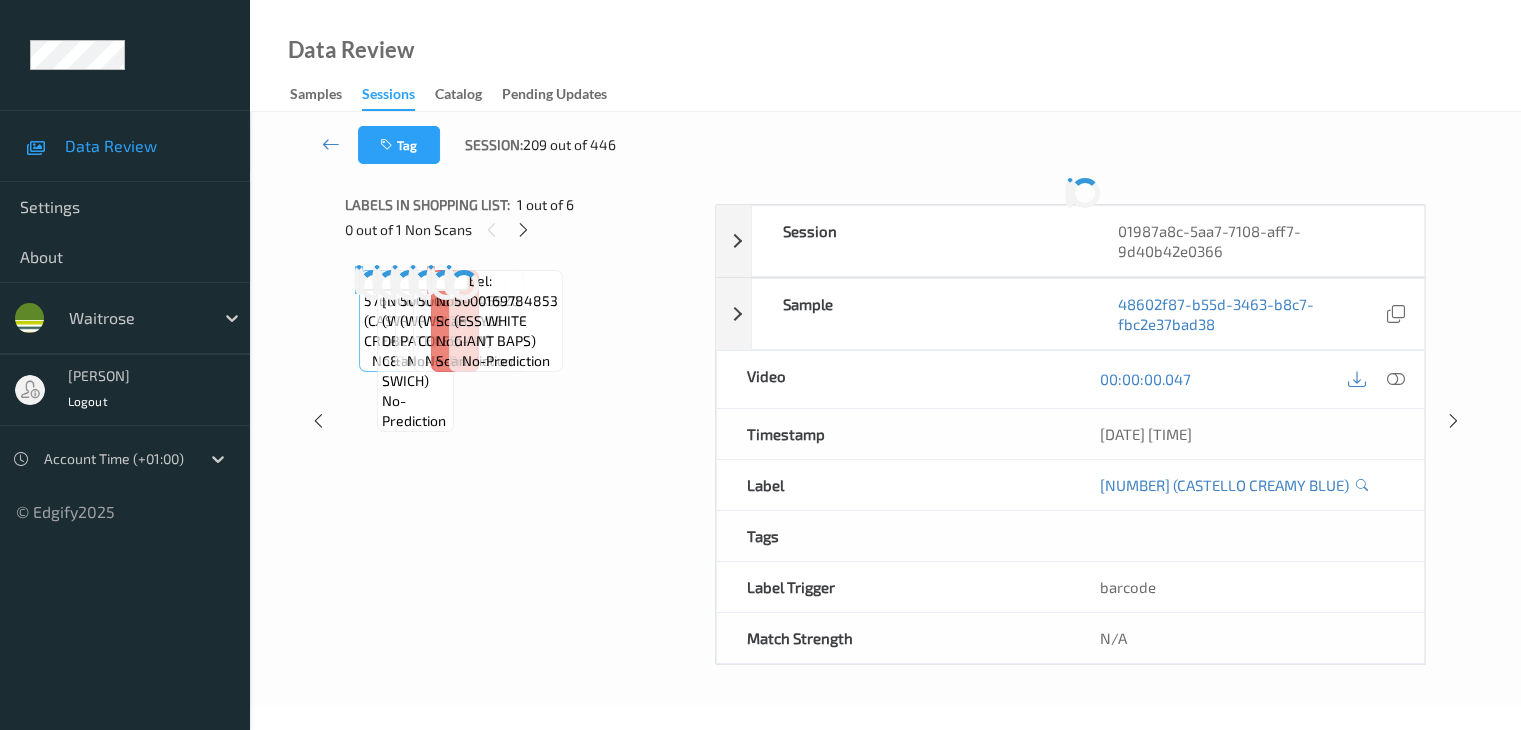 scroll, scrollTop: 0, scrollLeft: 0, axis: both 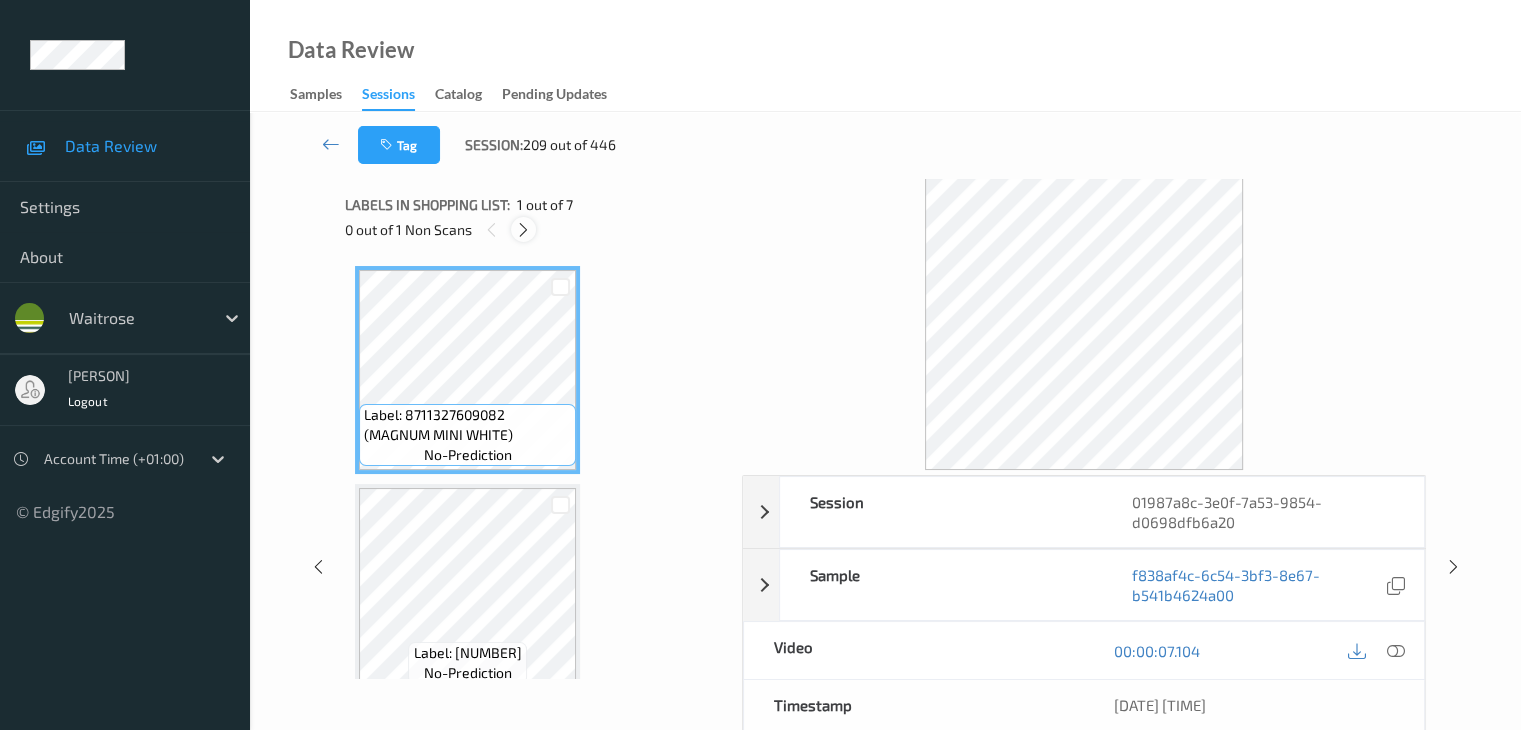 click at bounding box center [523, 229] 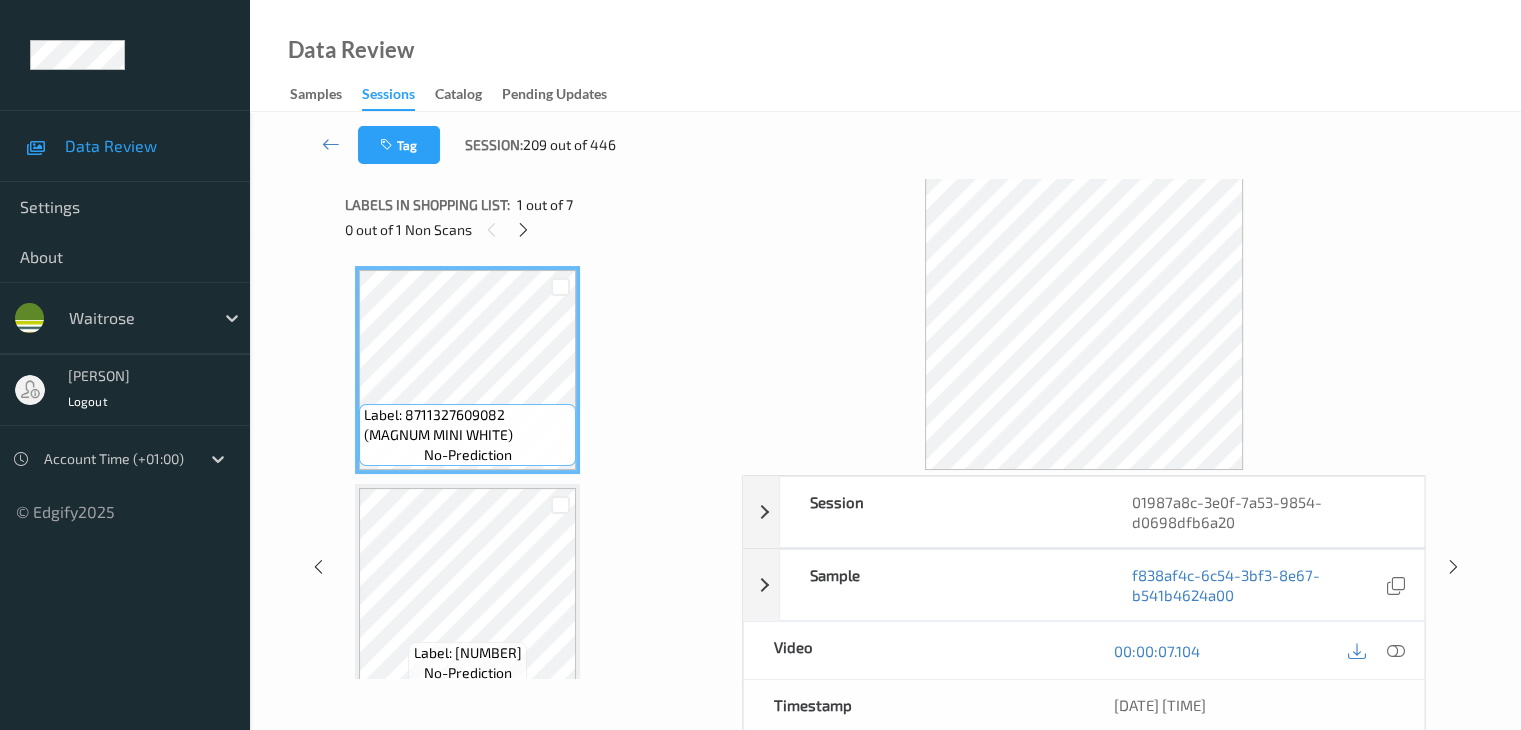 scroll, scrollTop: 1100, scrollLeft: 0, axis: vertical 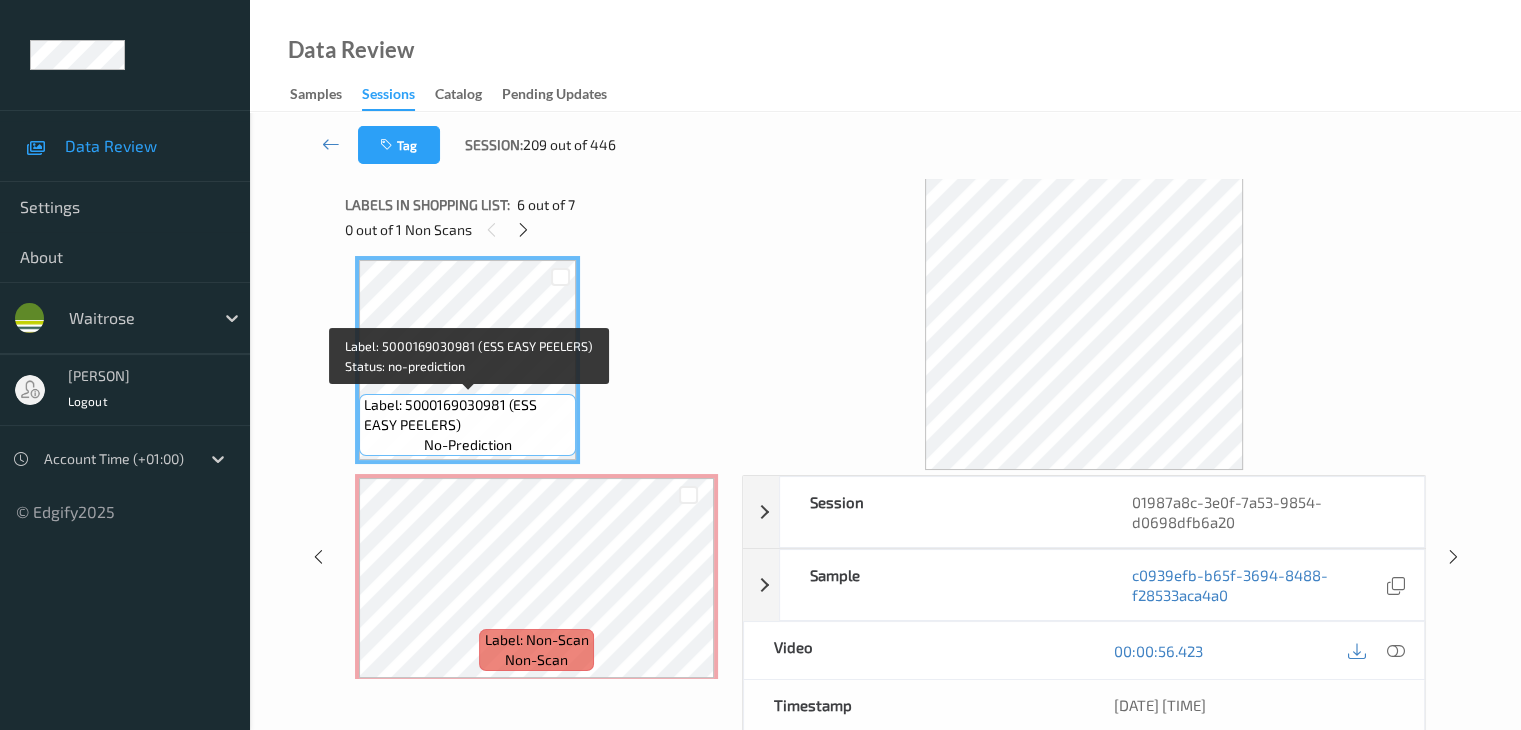 click on "Label: 5000169030981 (ESS EASY PEELERS) no-prediction" at bounding box center [467, 425] 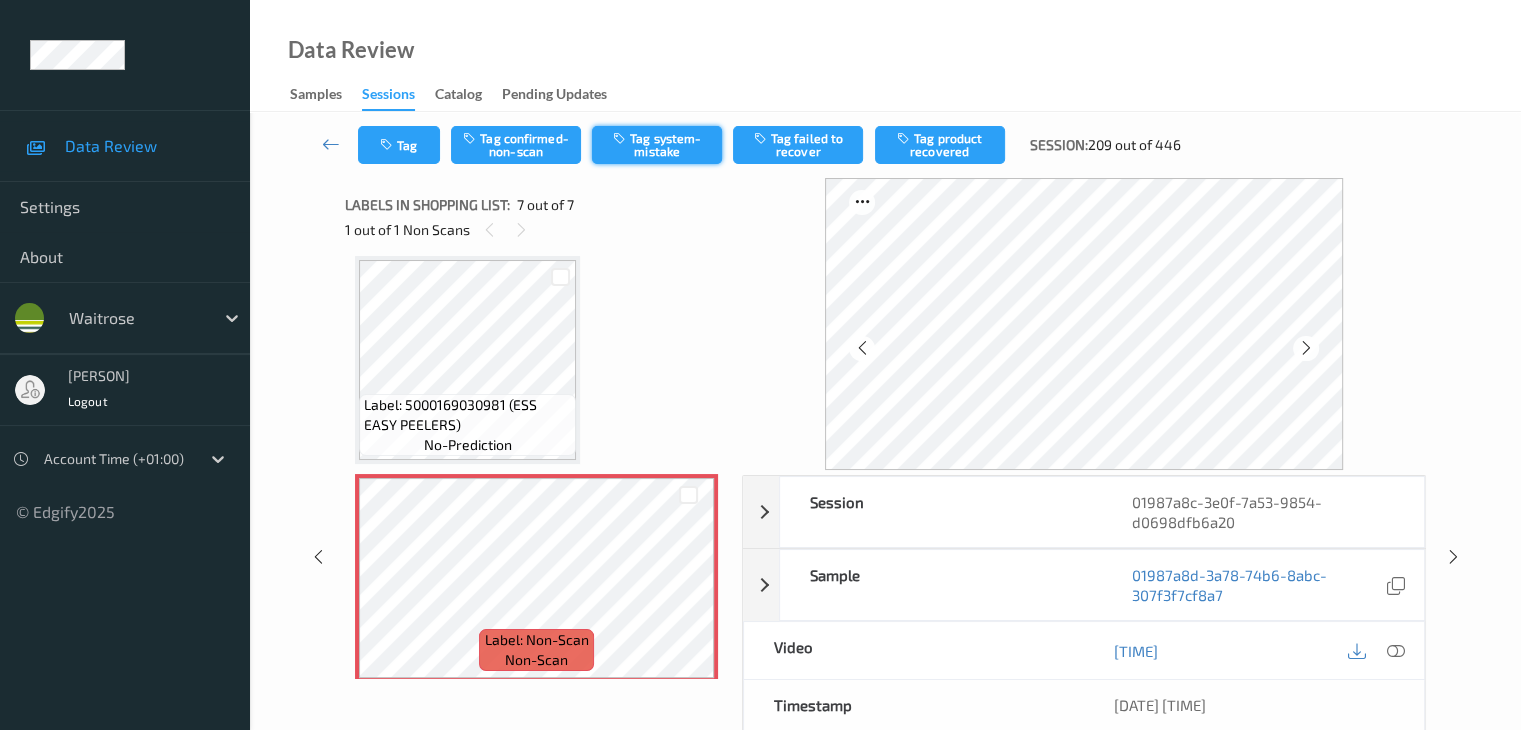 click on "Tag   system-mistake" at bounding box center (657, 145) 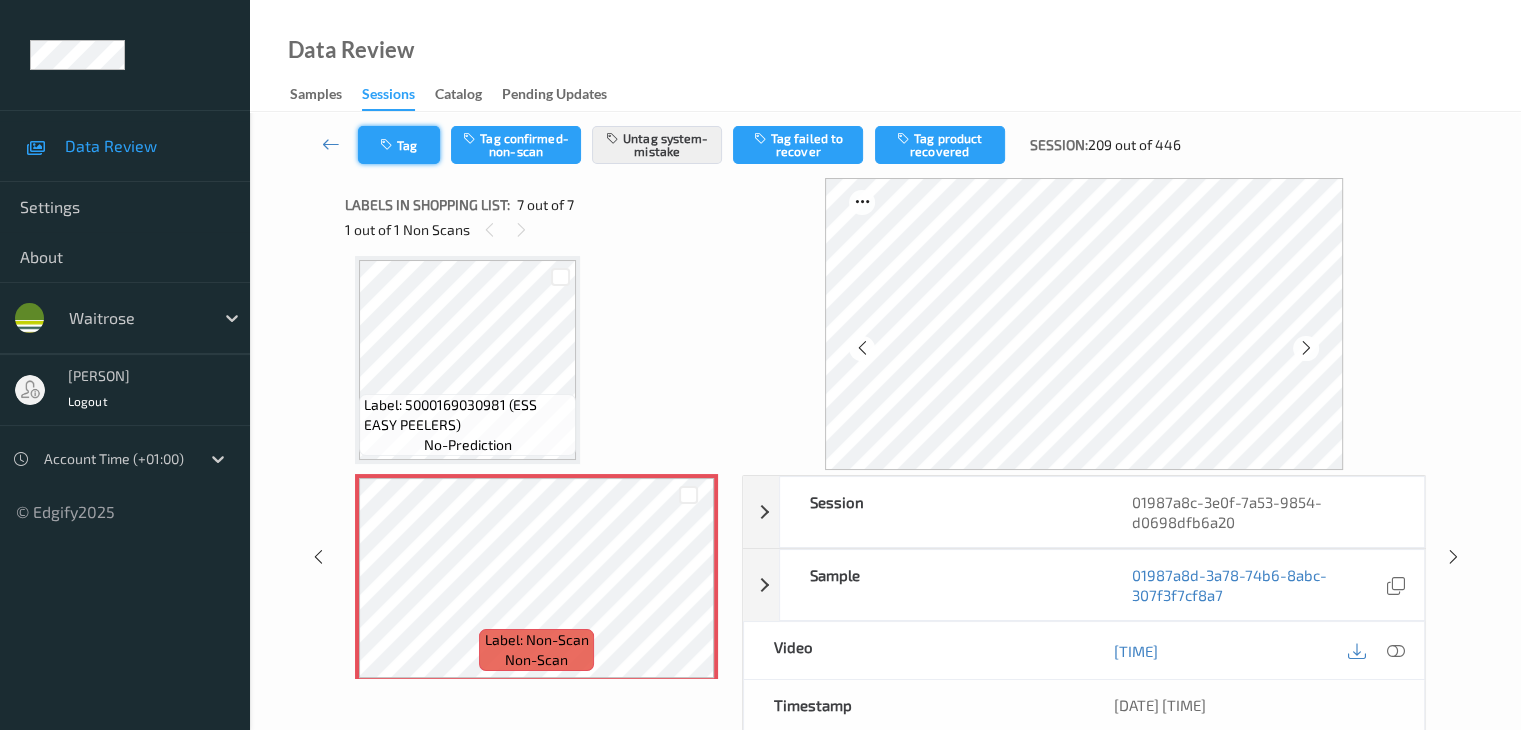 click on "Tag" at bounding box center [399, 145] 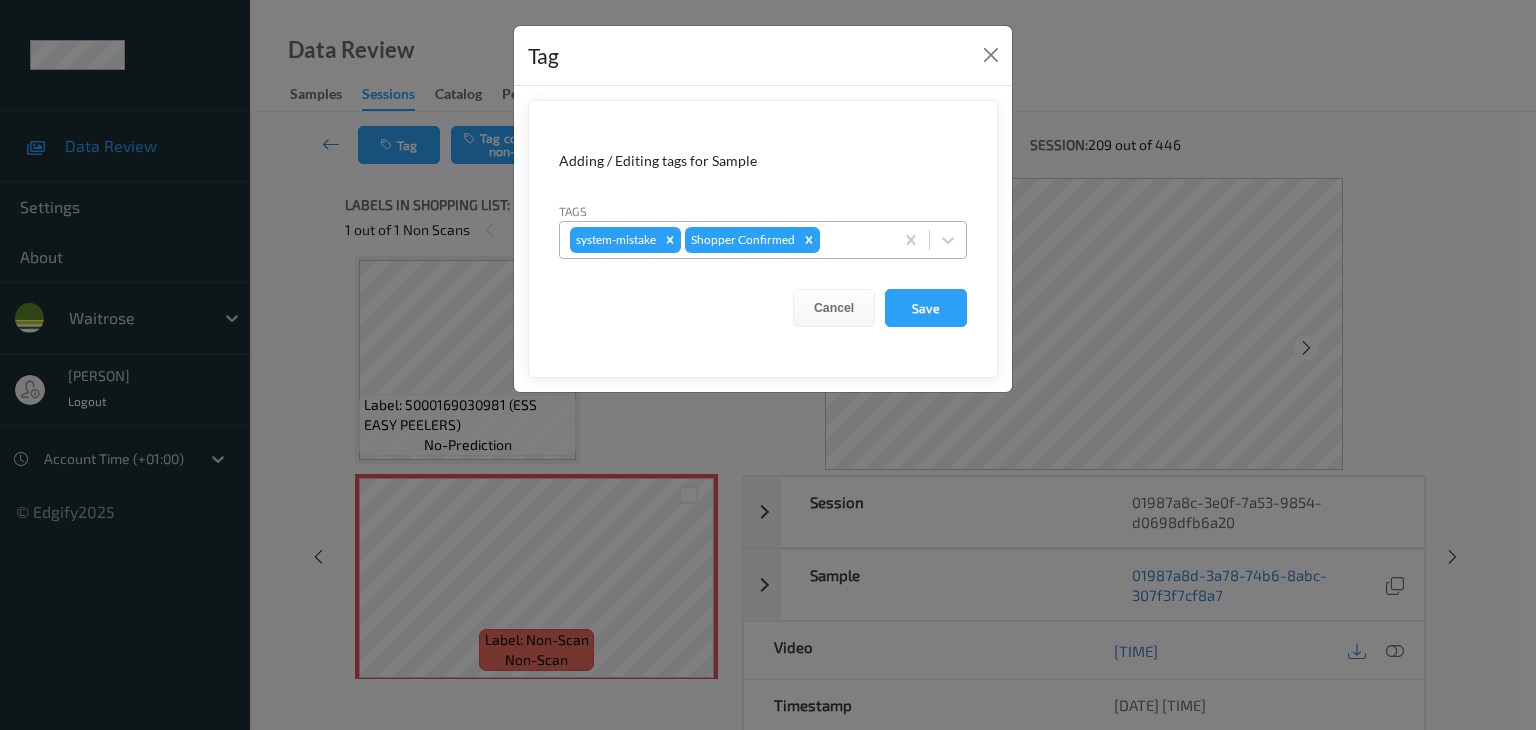 click at bounding box center (853, 240) 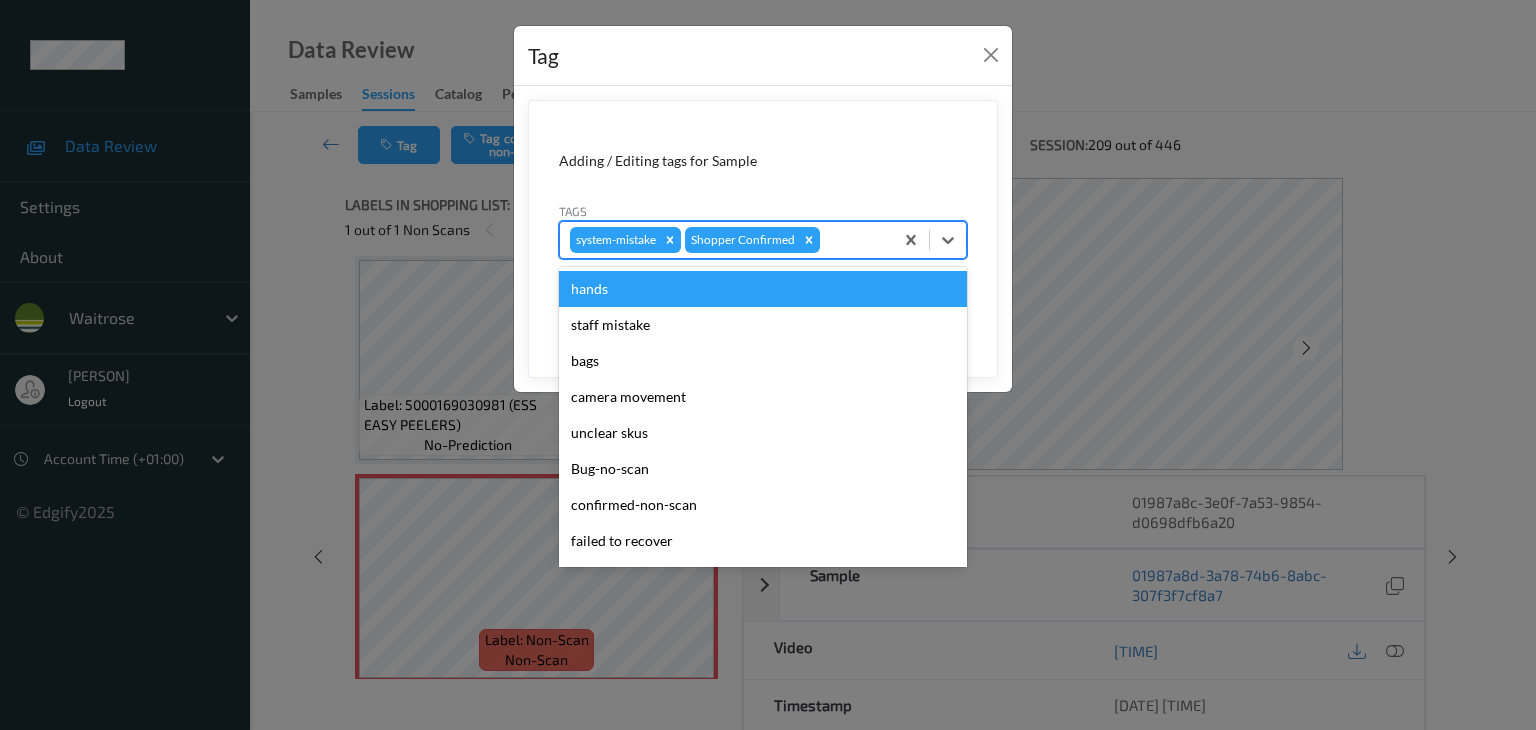type on "u" 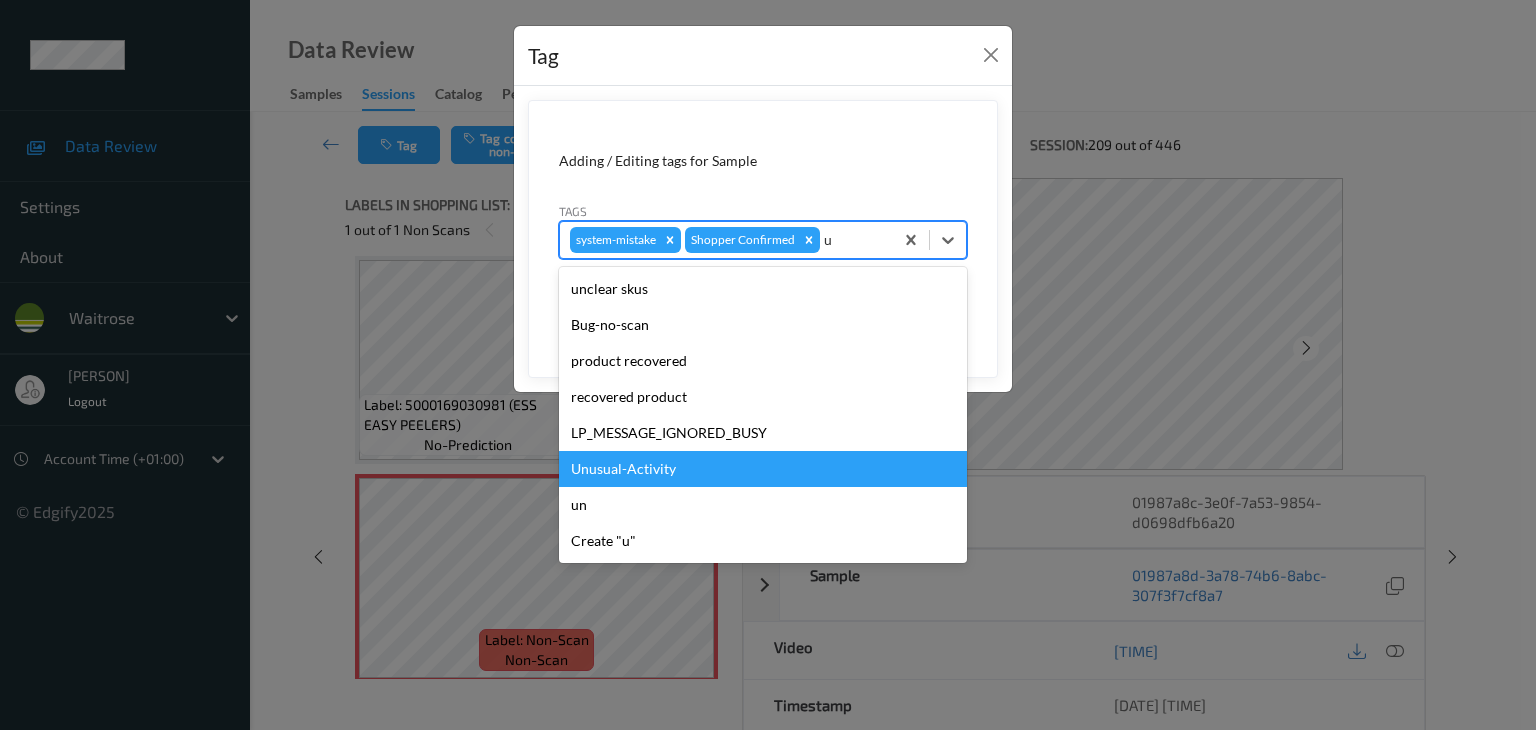 click on "Unusual-Activity" at bounding box center [763, 469] 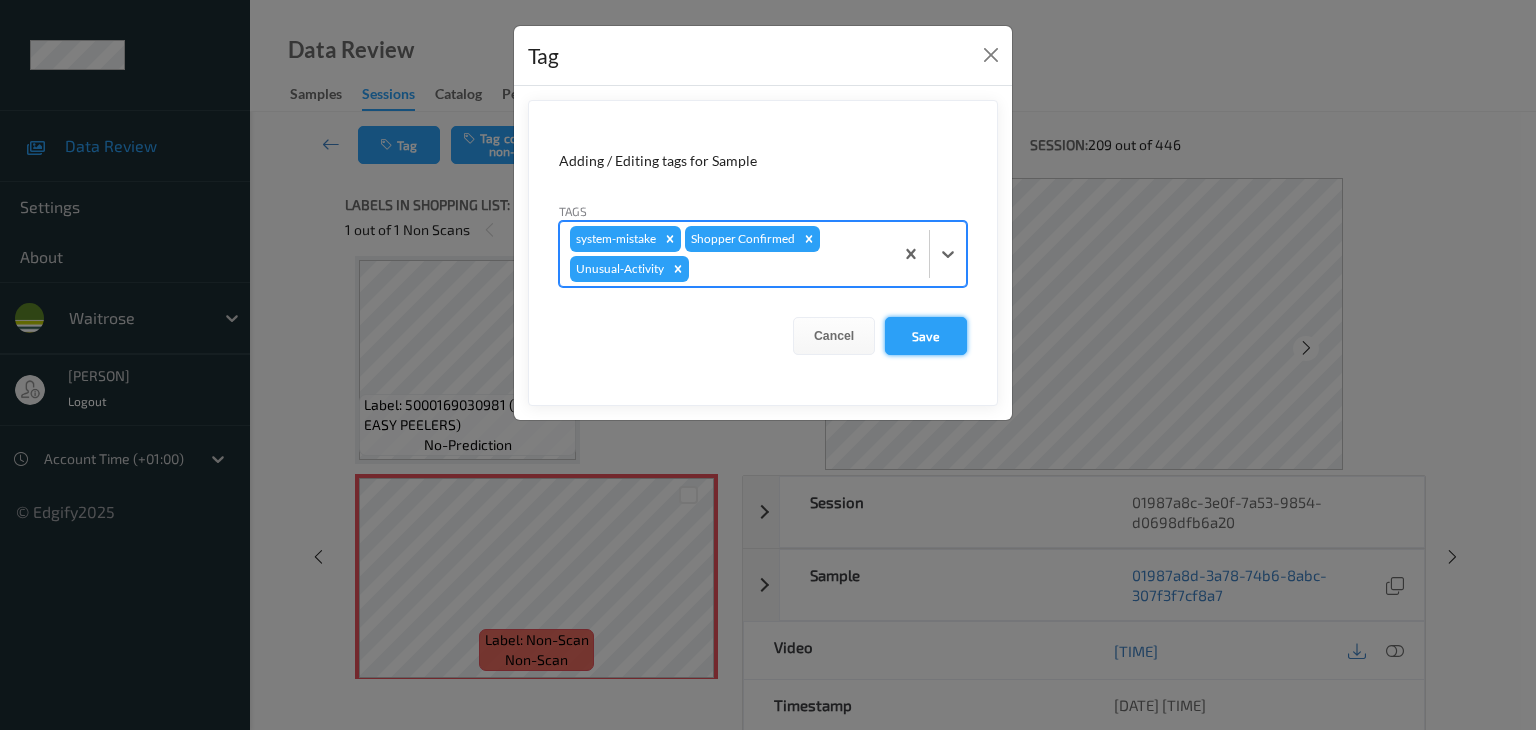click on "Save" at bounding box center [926, 336] 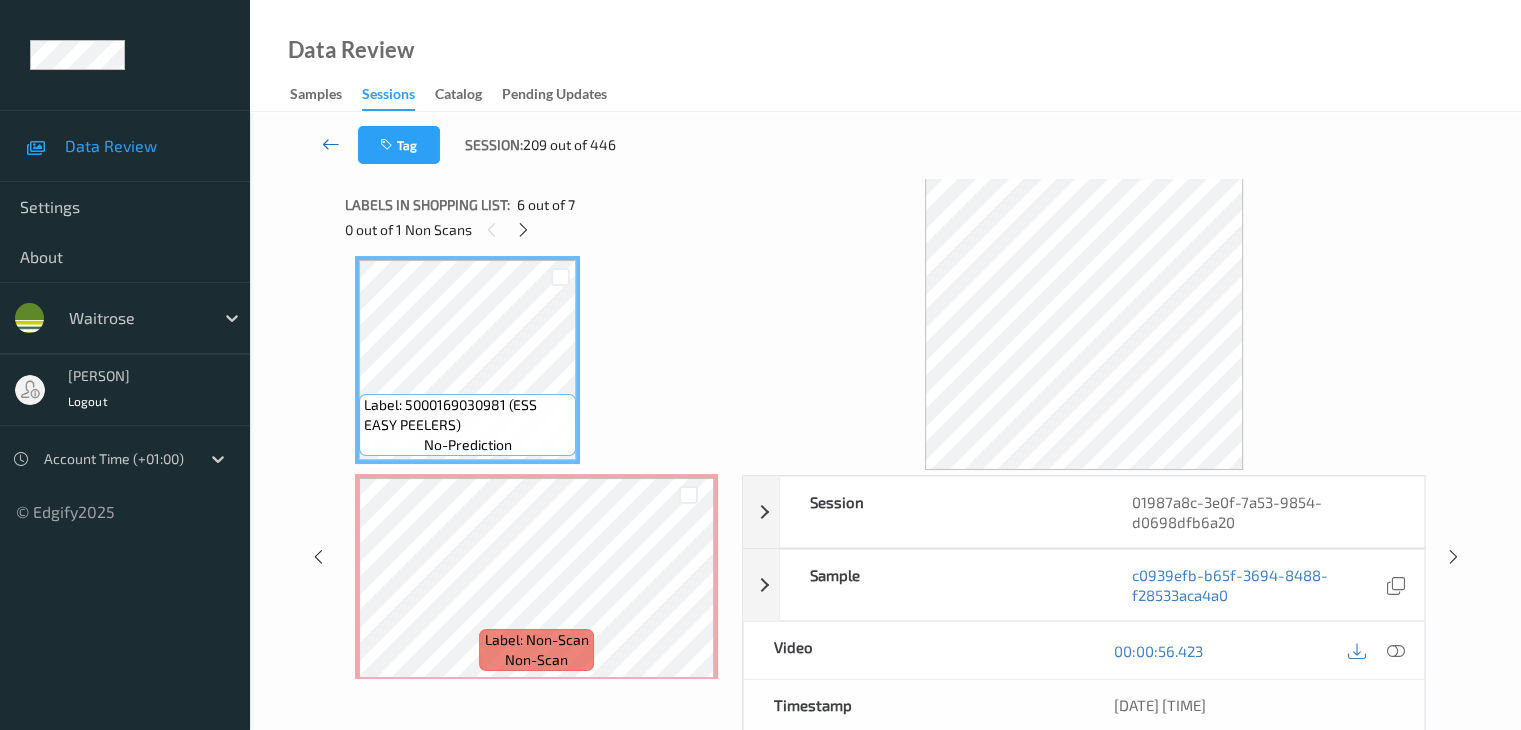 click at bounding box center [331, 144] 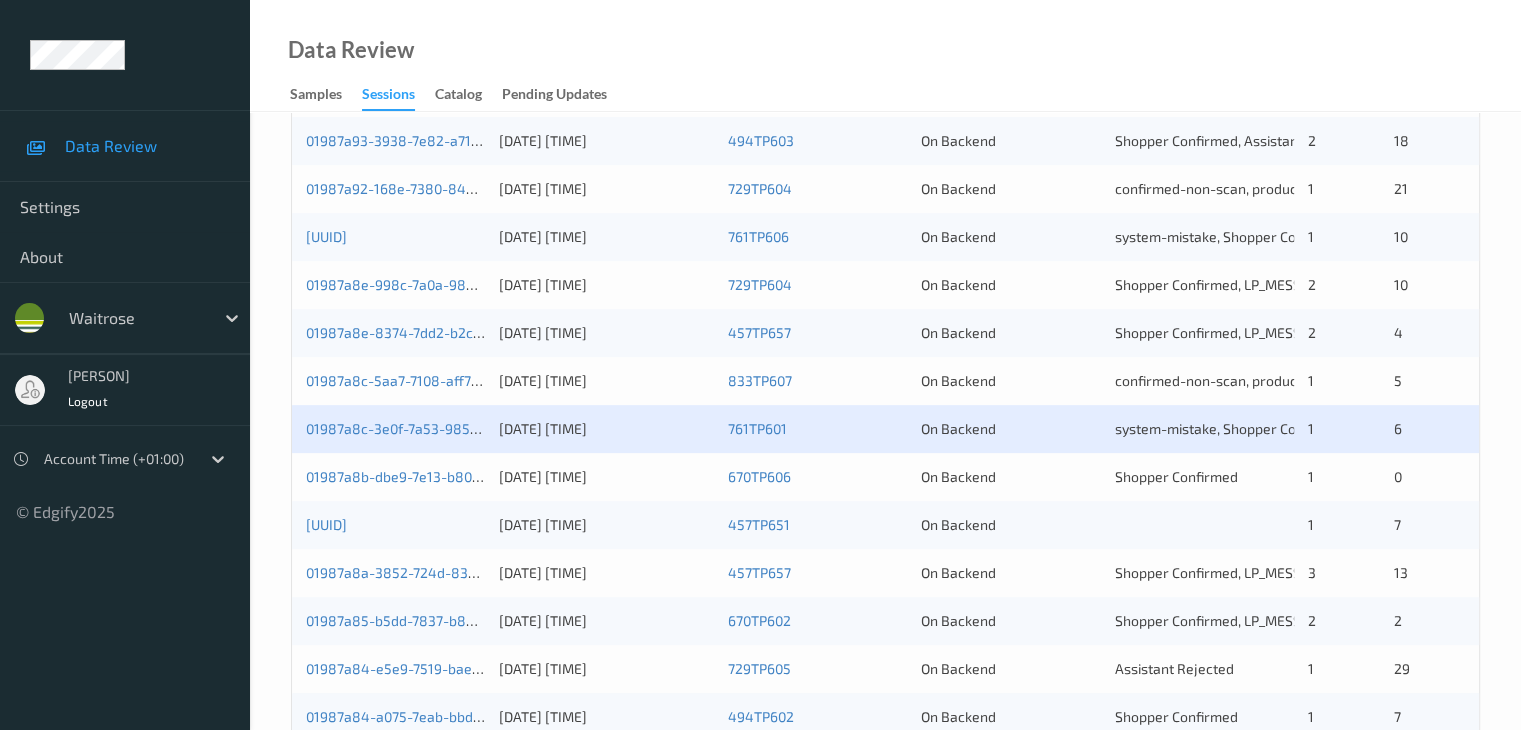 scroll, scrollTop: 900, scrollLeft: 0, axis: vertical 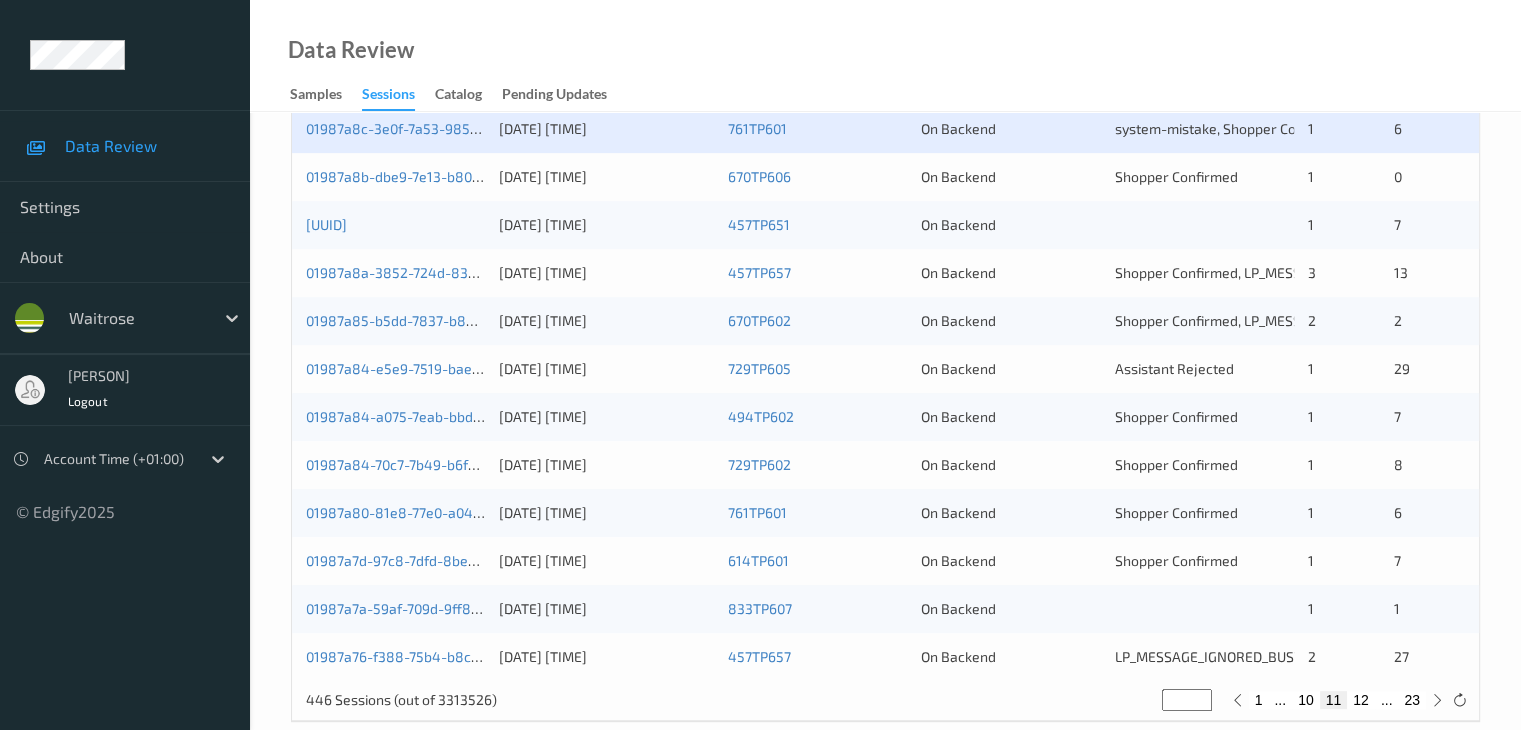 click on "01987a8b-dbe9-7e13-b800-3c024cc6016f 05/08/2025 15:04:03 670TP606 On Backend Shopper Confirmed 1 0" at bounding box center [885, 177] 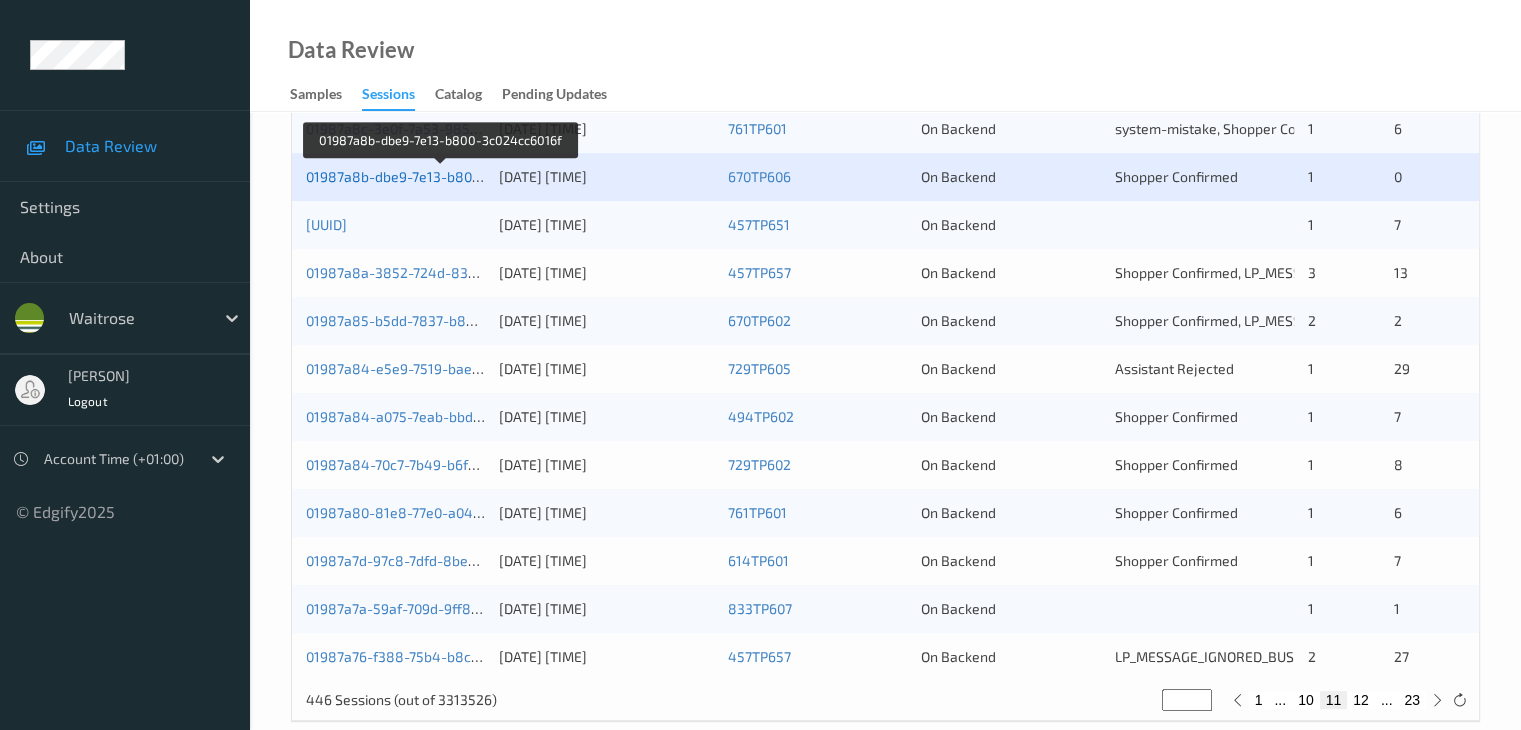 click on "01987a8b-dbe9-7e13-b800-3c024cc6016f" at bounding box center [440, 176] 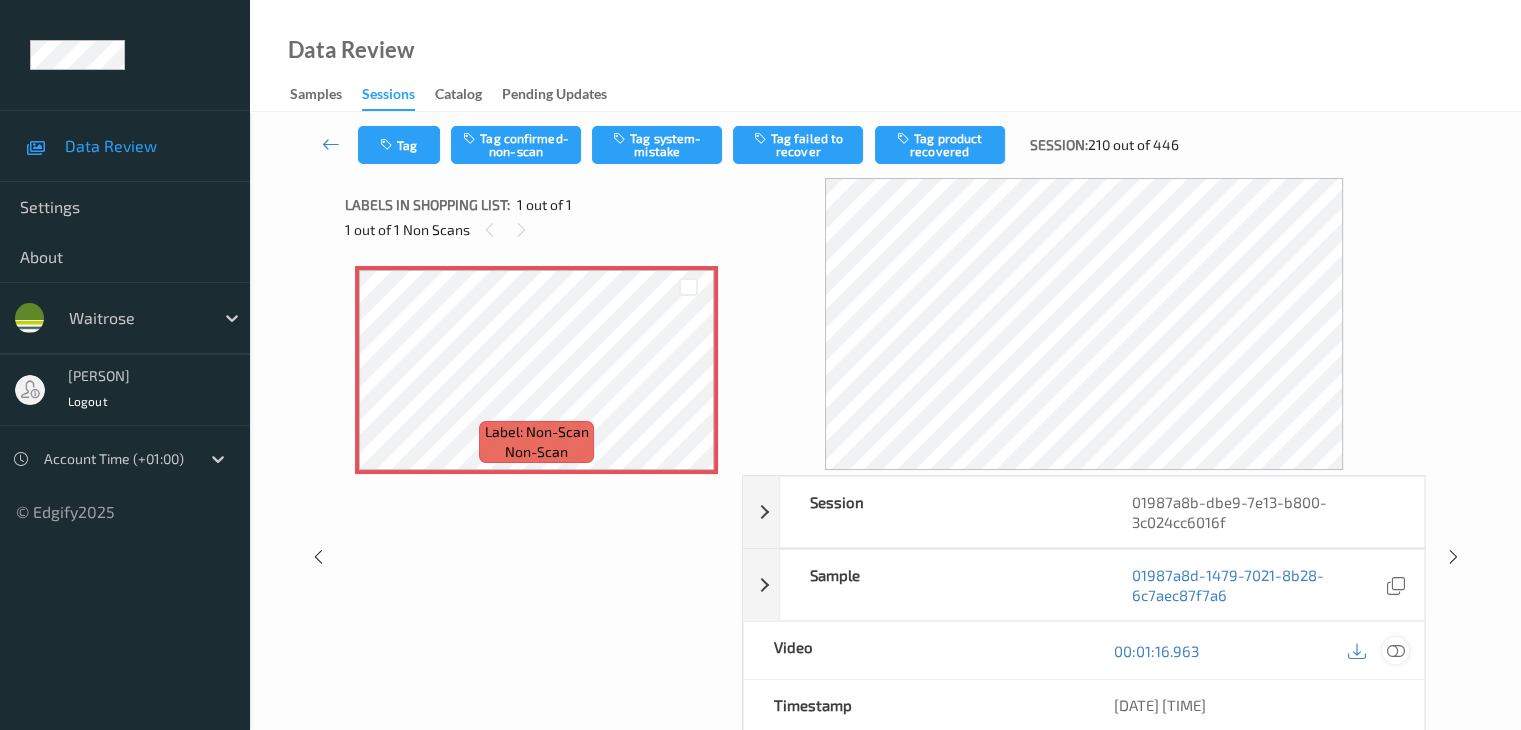 click at bounding box center (1395, 651) 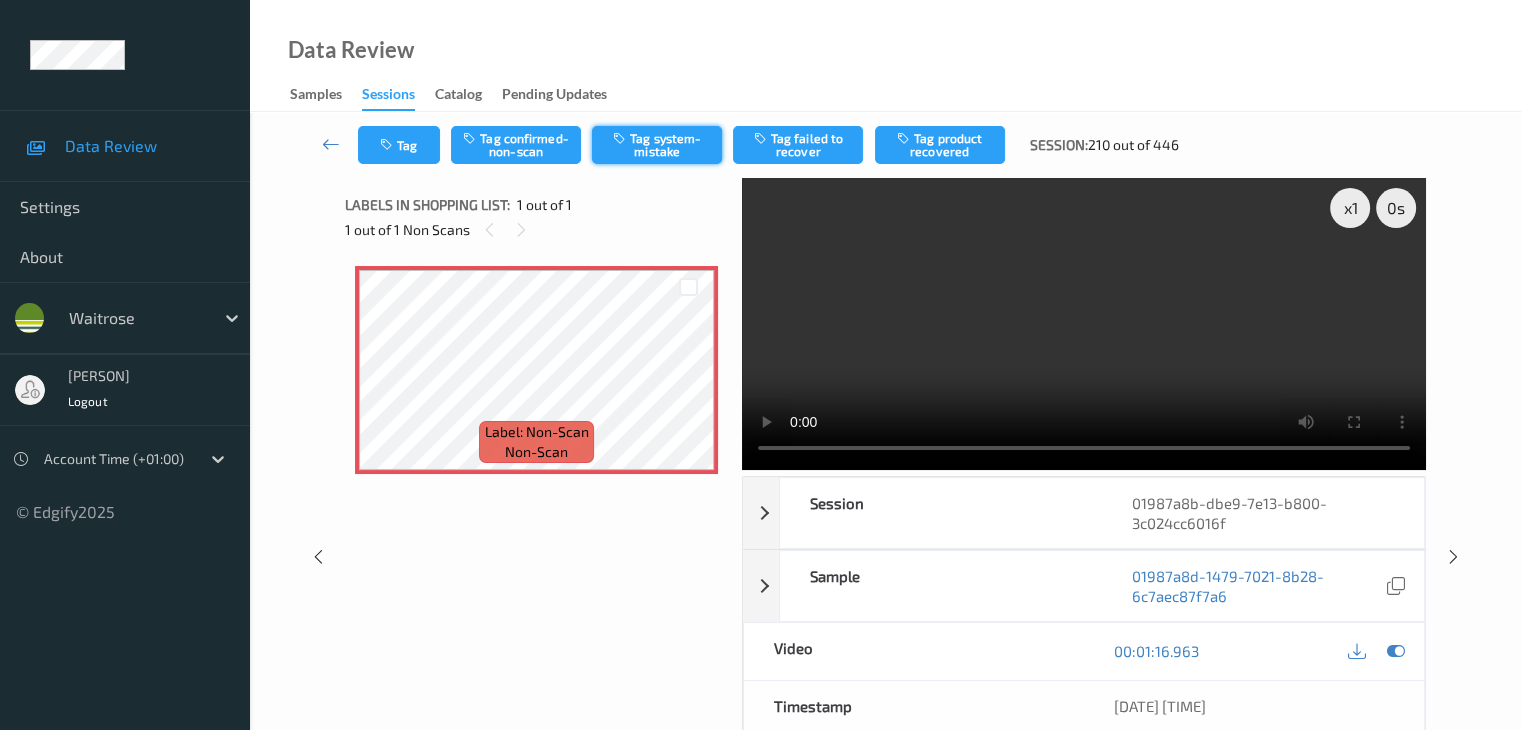 click on "Tag   system-mistake" at bounding box center (657, 145) 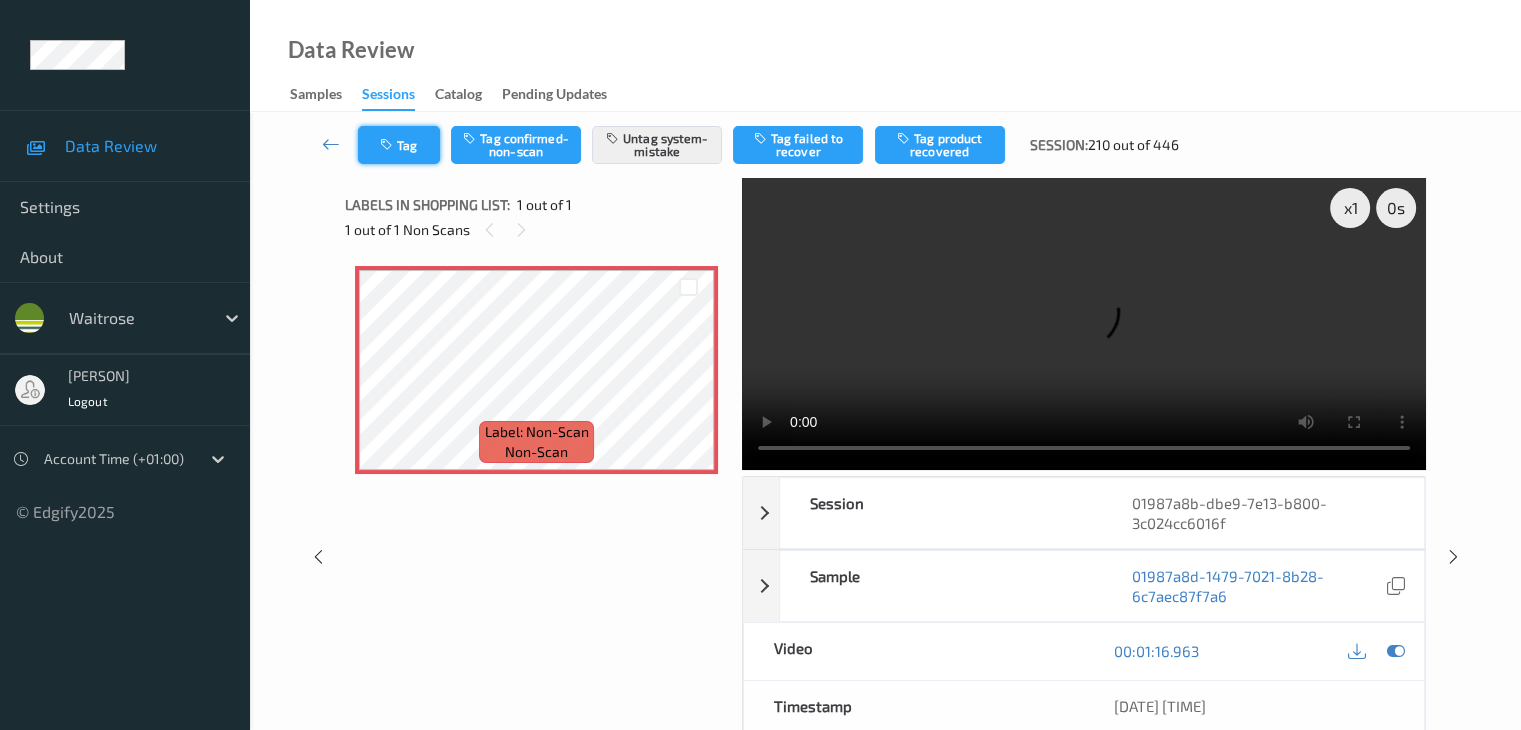 click on "Tag" at bounding box center [399, 145] 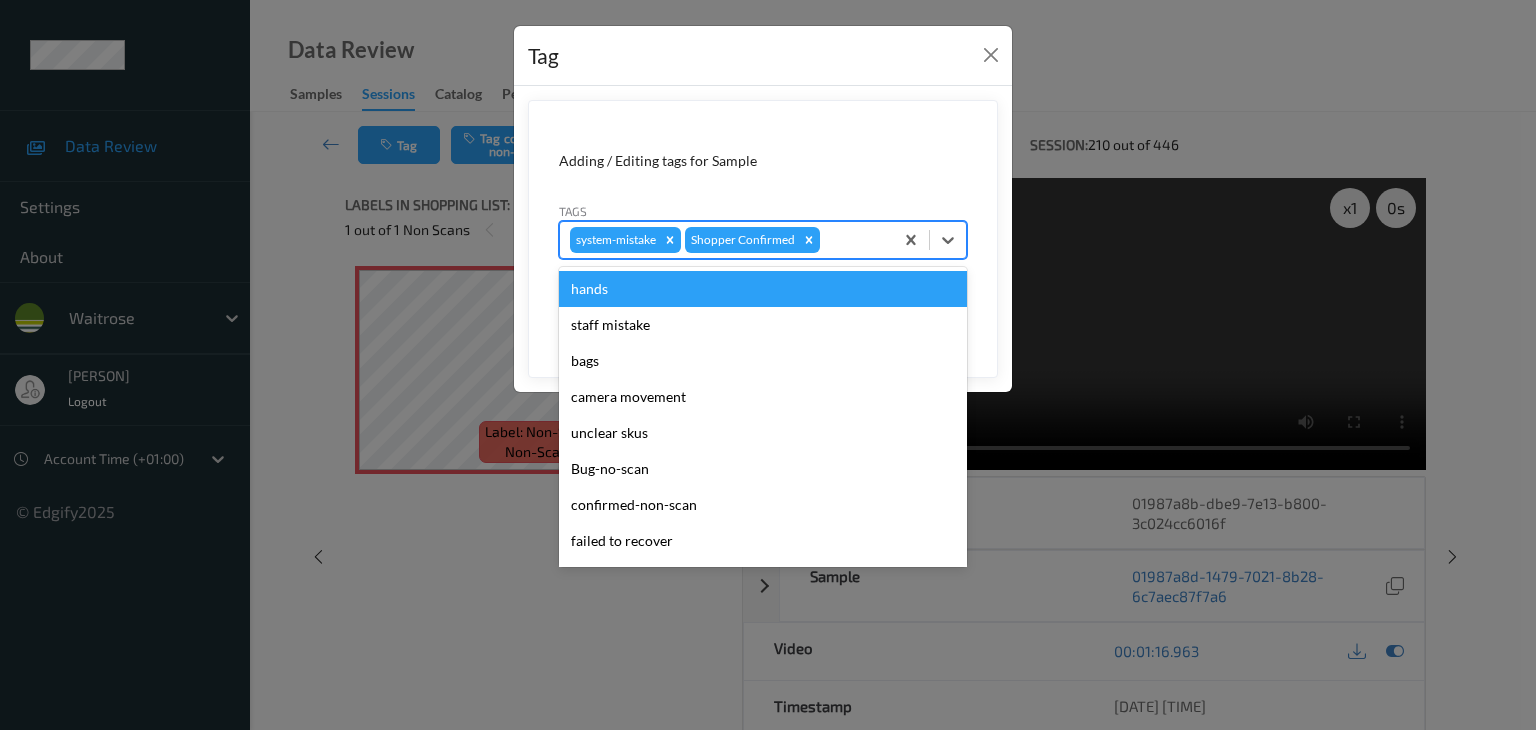 click on "system-mistake Shopper Confirmed" at bounding box center (726, 240) 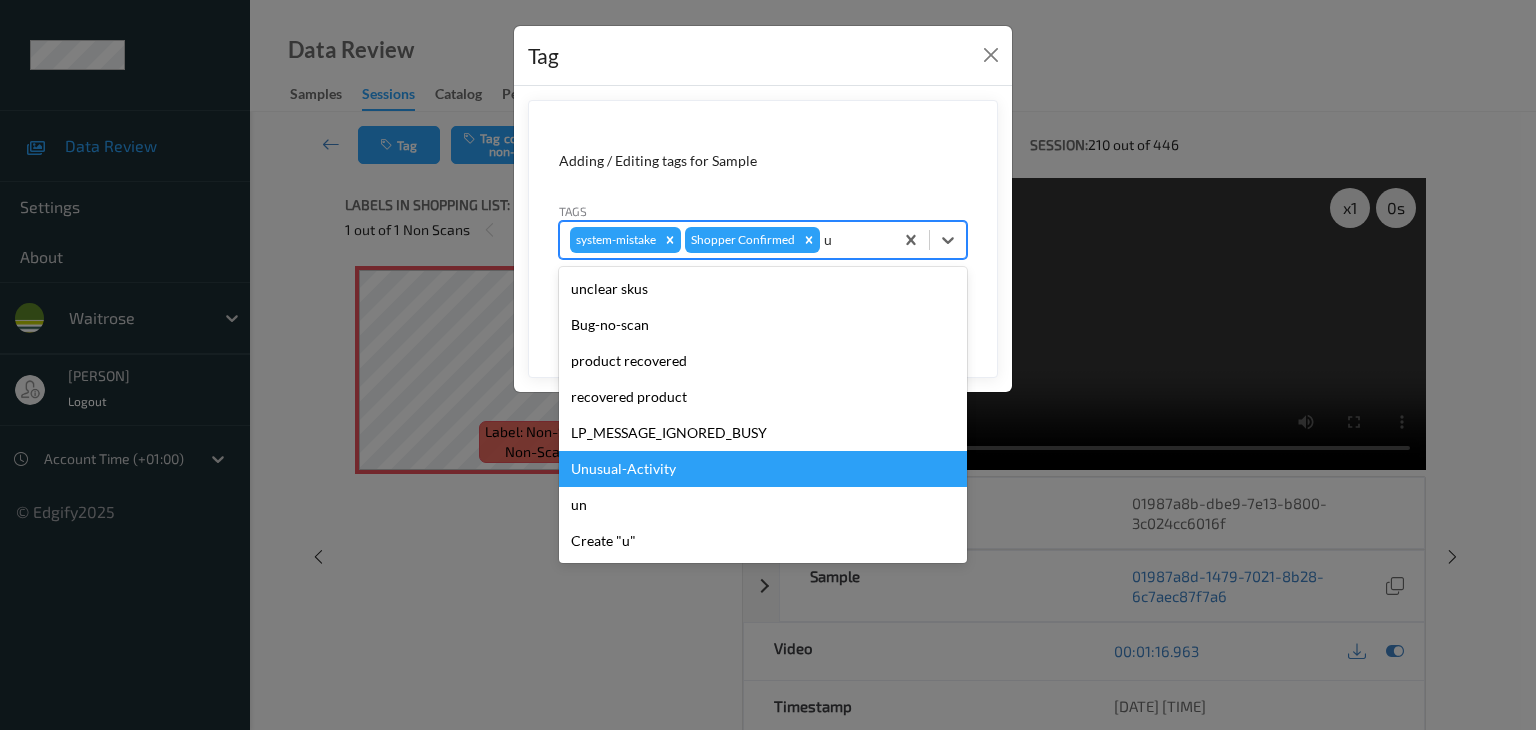 click on "Unusual-Activity" at bounding box center (763, 469) 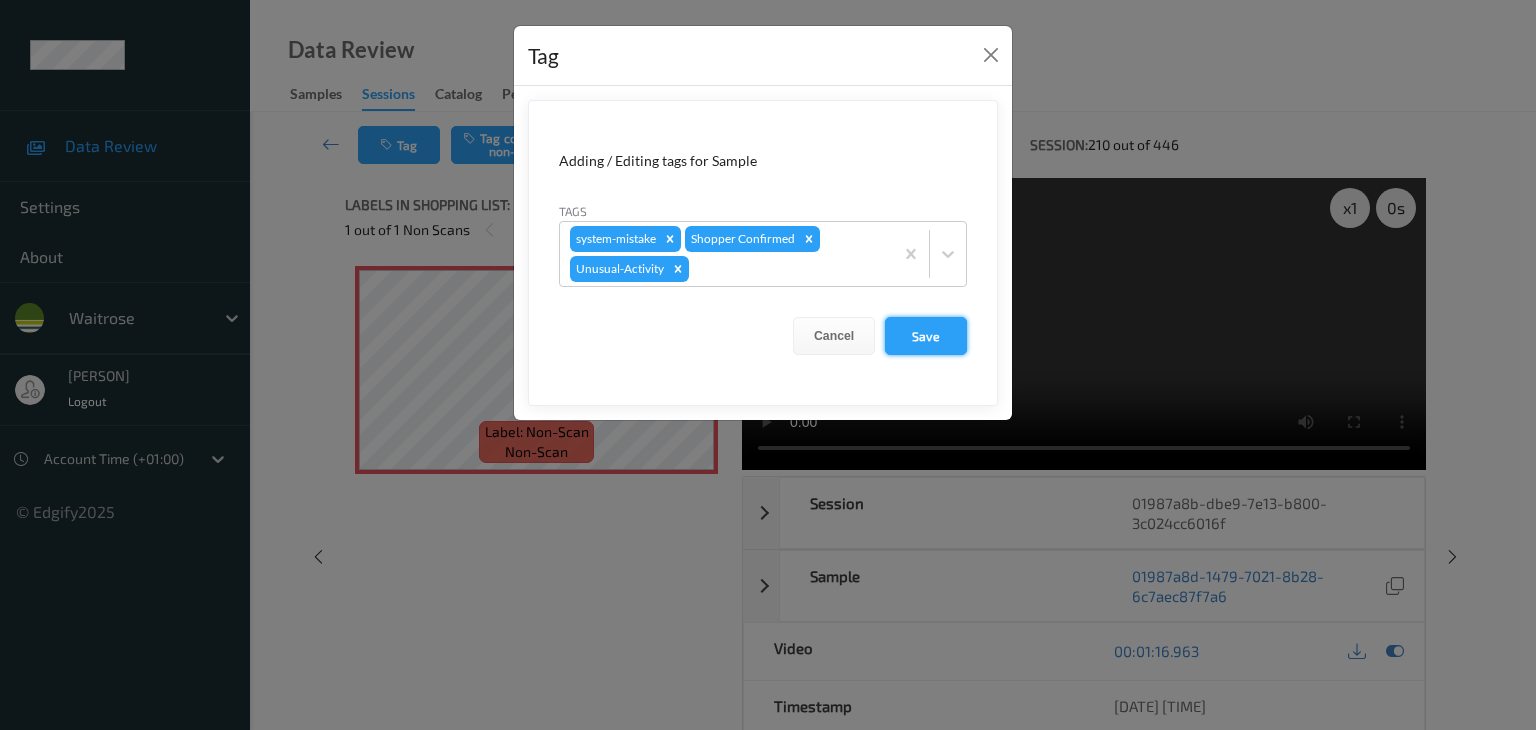 click on "Save" at bounding box center (926, 336) 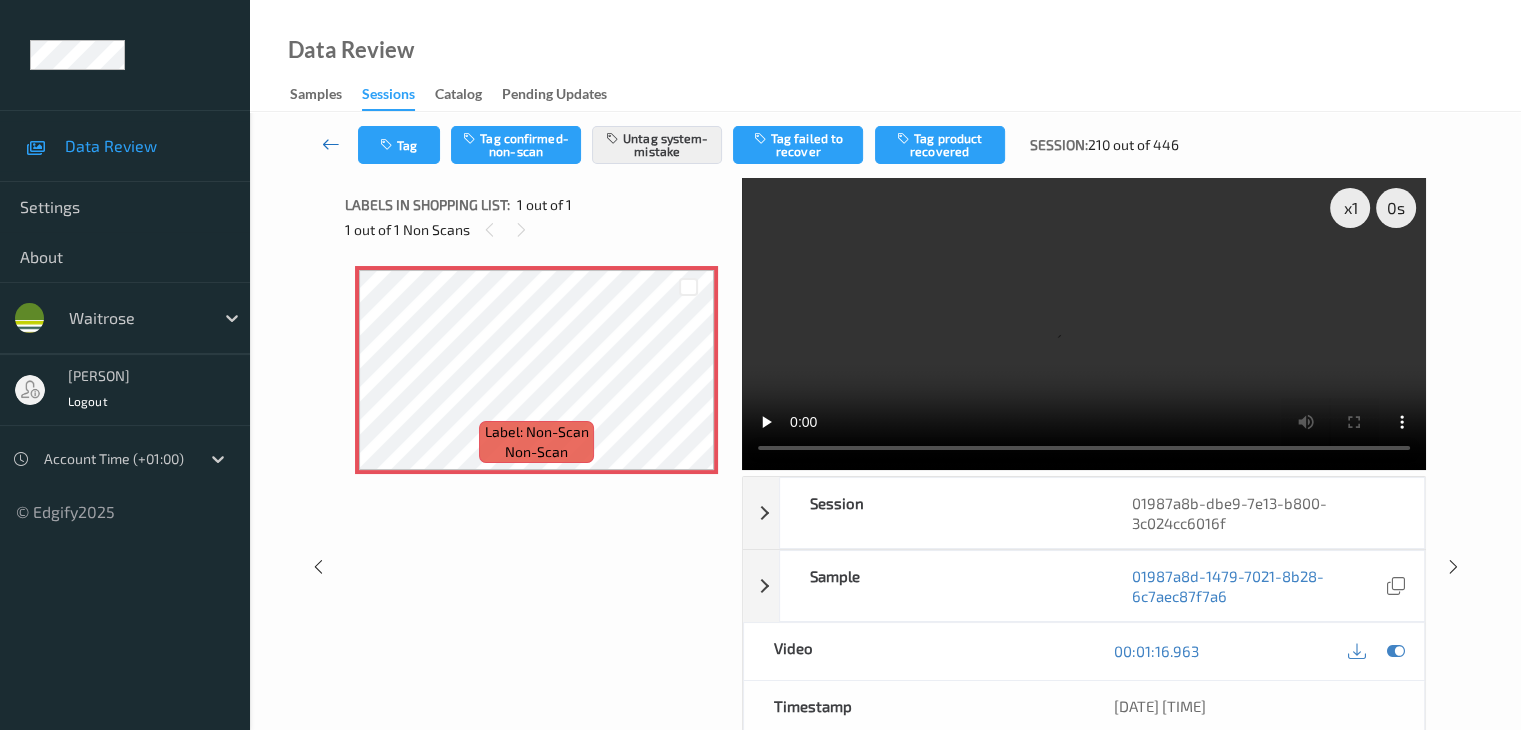 click at bounding box center (331, 144) 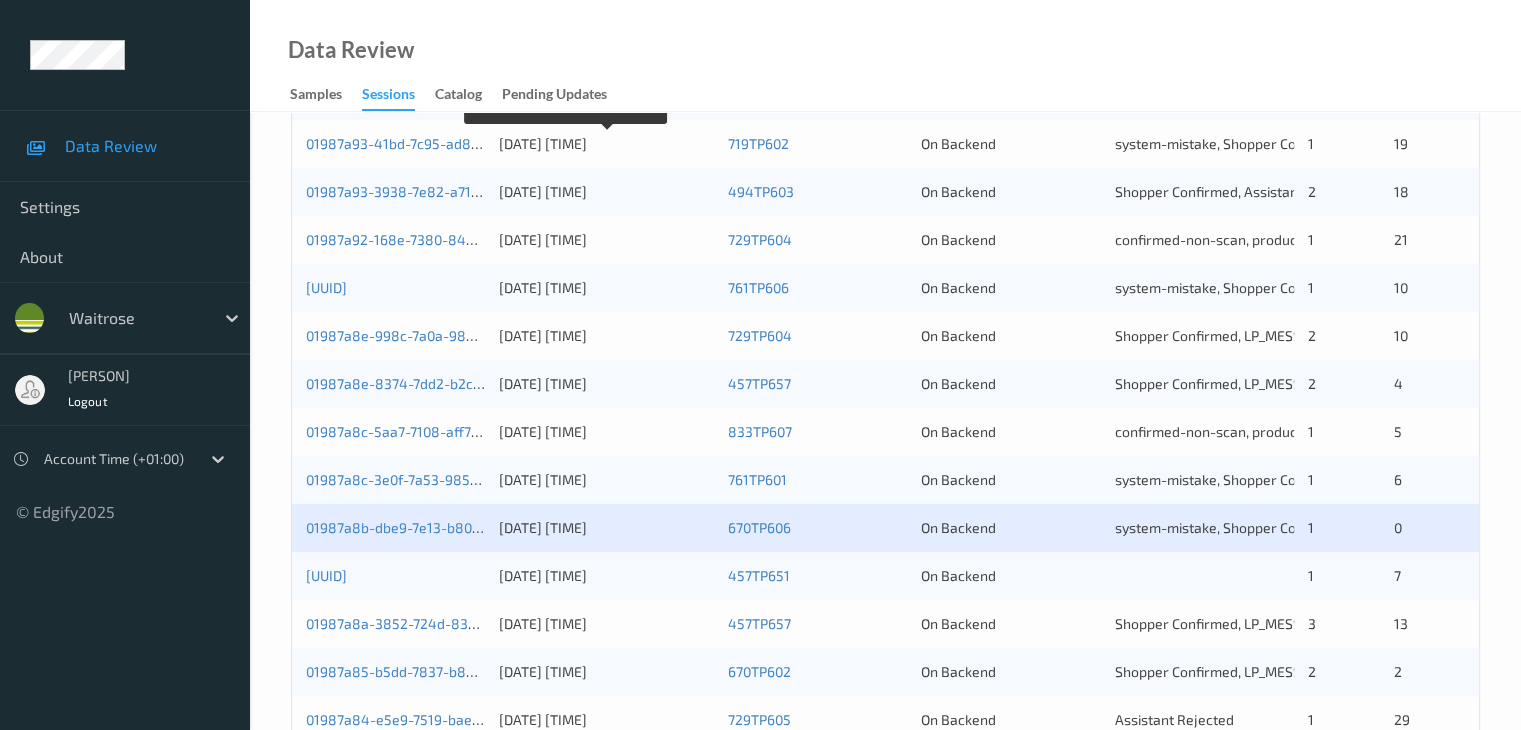 scroll, scrollTop: 600, scrollLeft: 0, axis: vertical 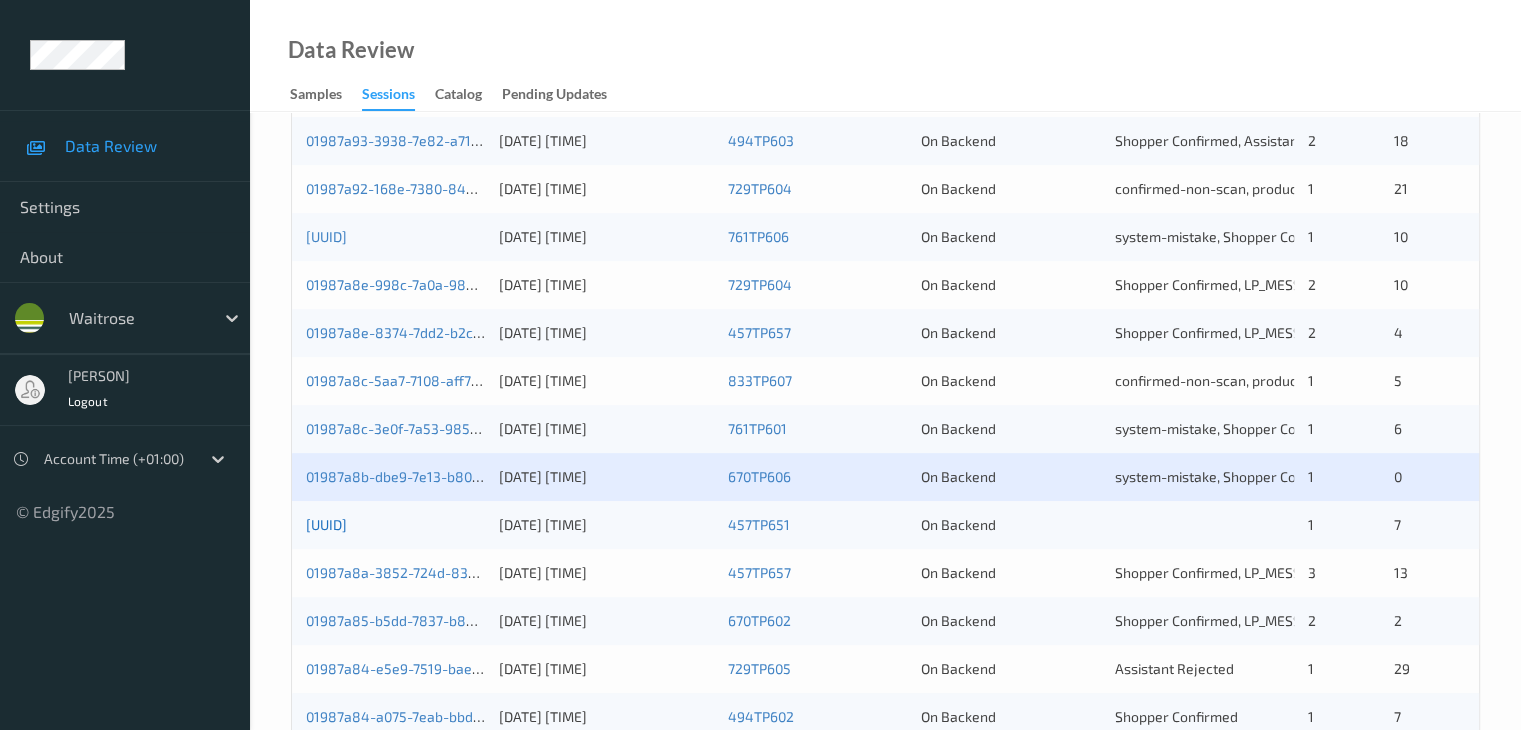 click on "01987a8a-4f91-796f-adb6-e087692a020e" at bounding box center (326, 524) 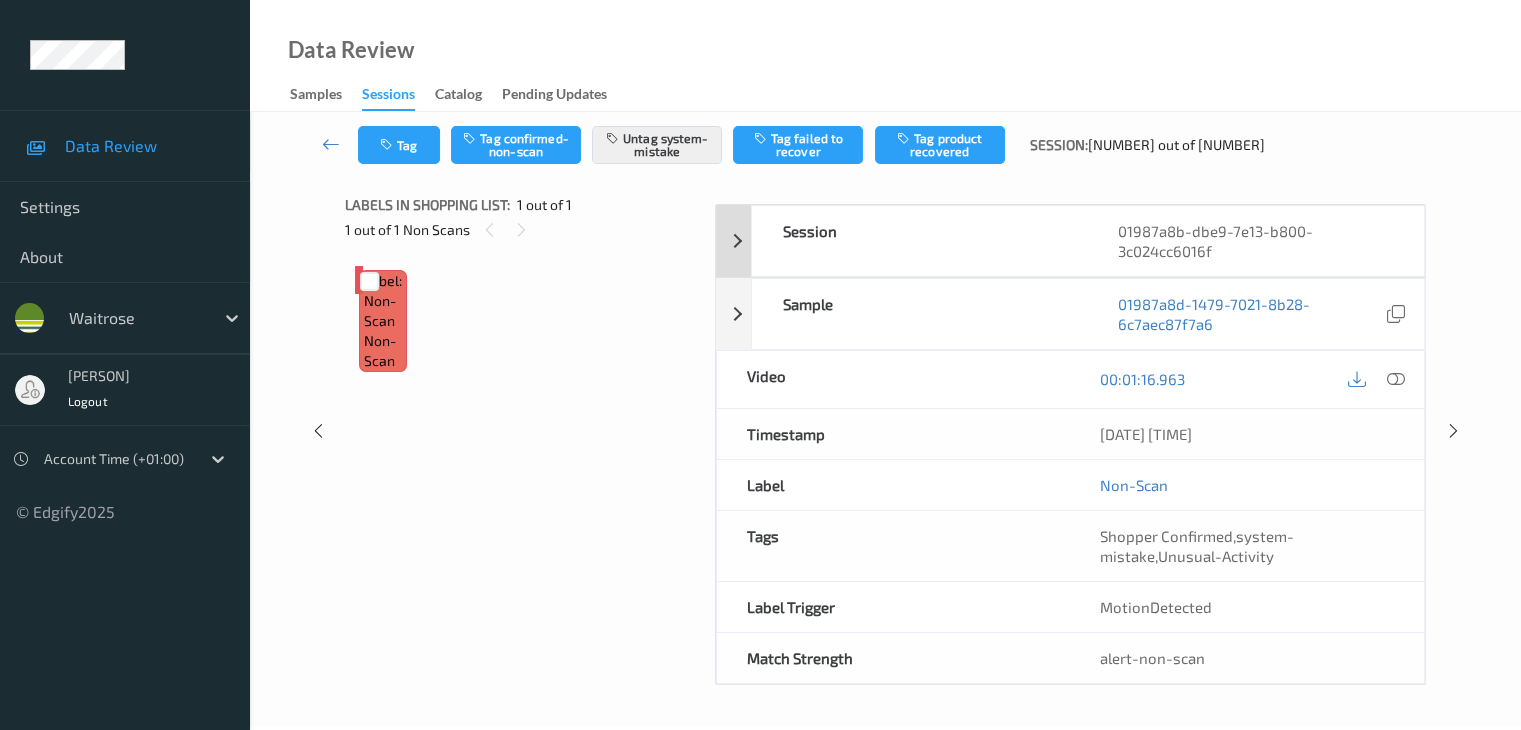 scroll, scrollTop: 0, scrollLeft: 0, axis: both 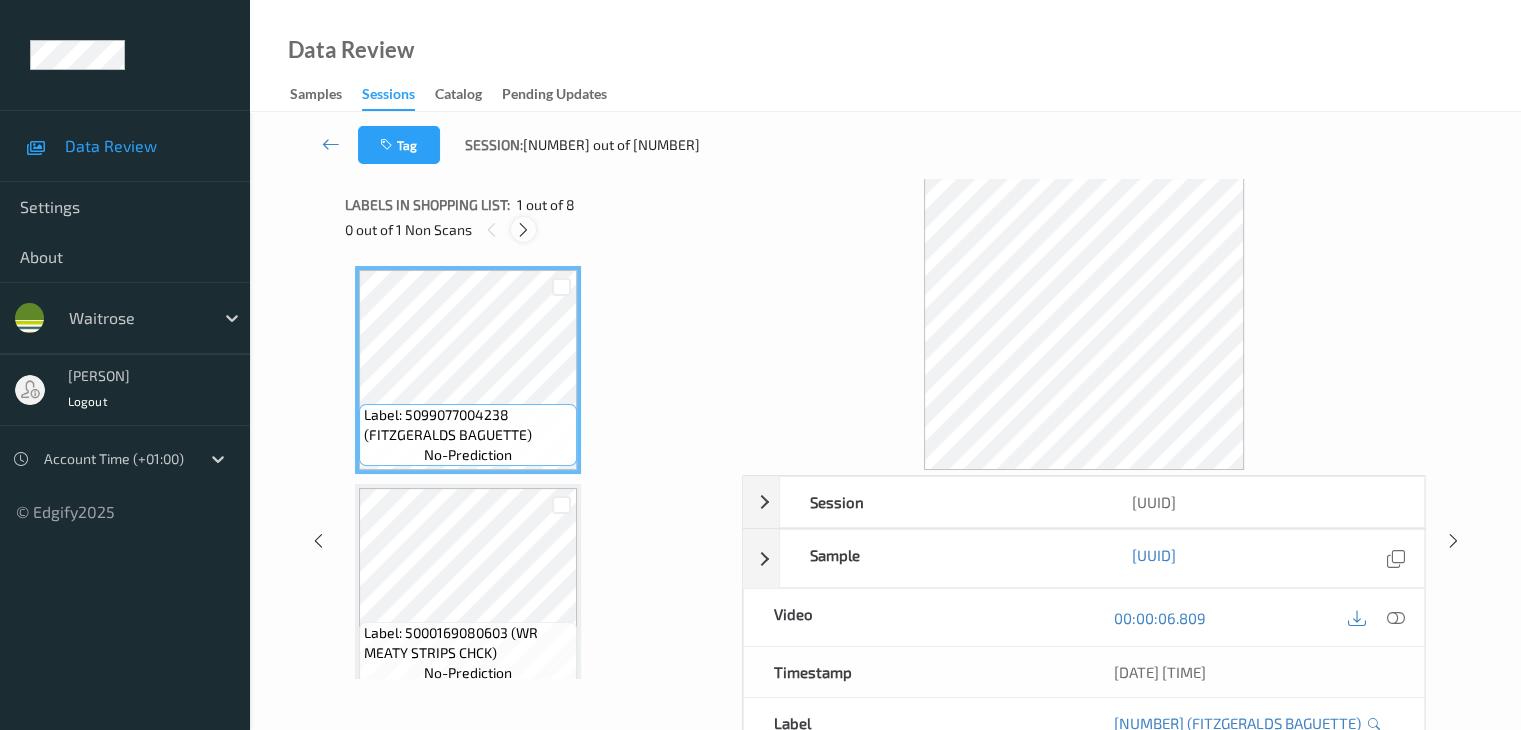 click at bounding box center [523, 230] 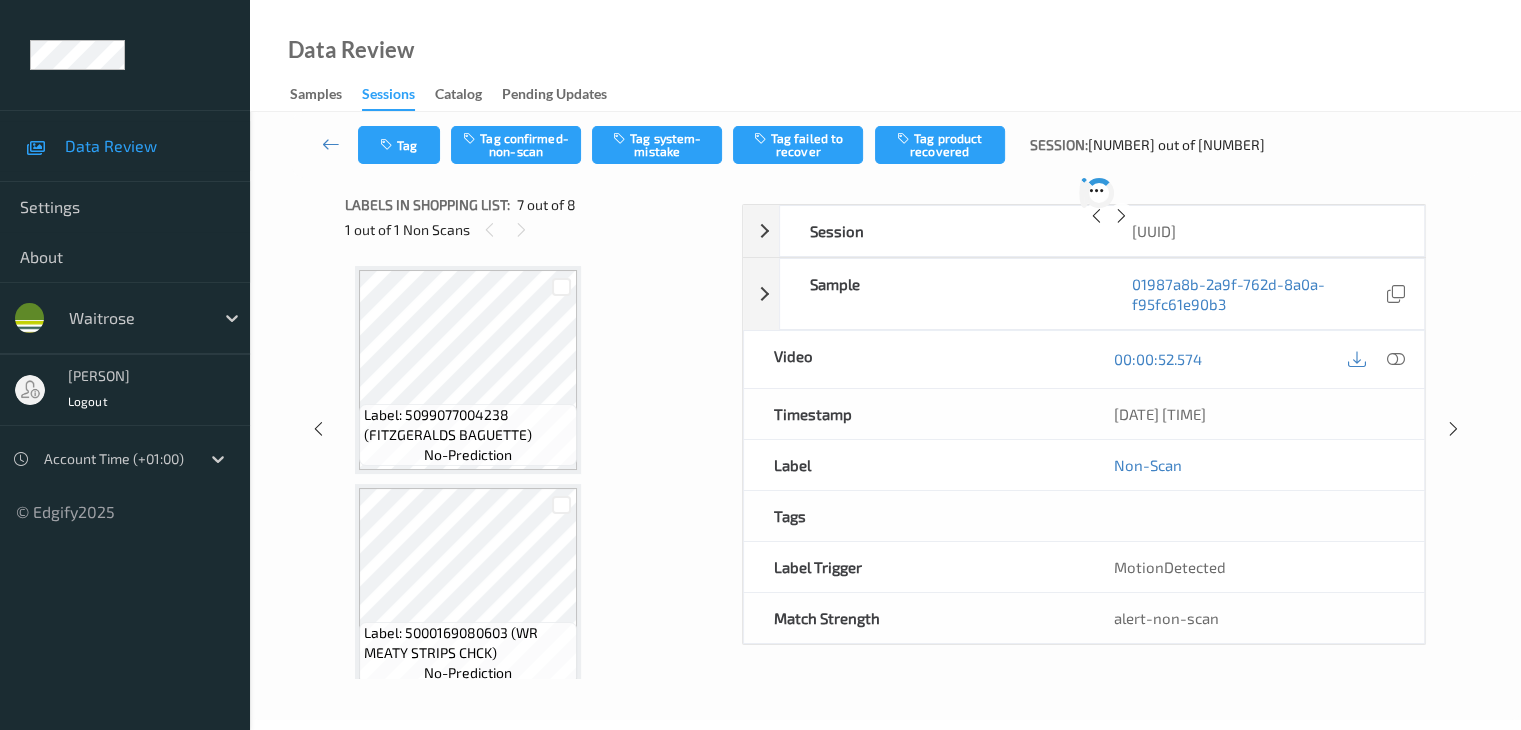 scroll, scrollTop: 1100, scrollLeft: 0, axis: vertical 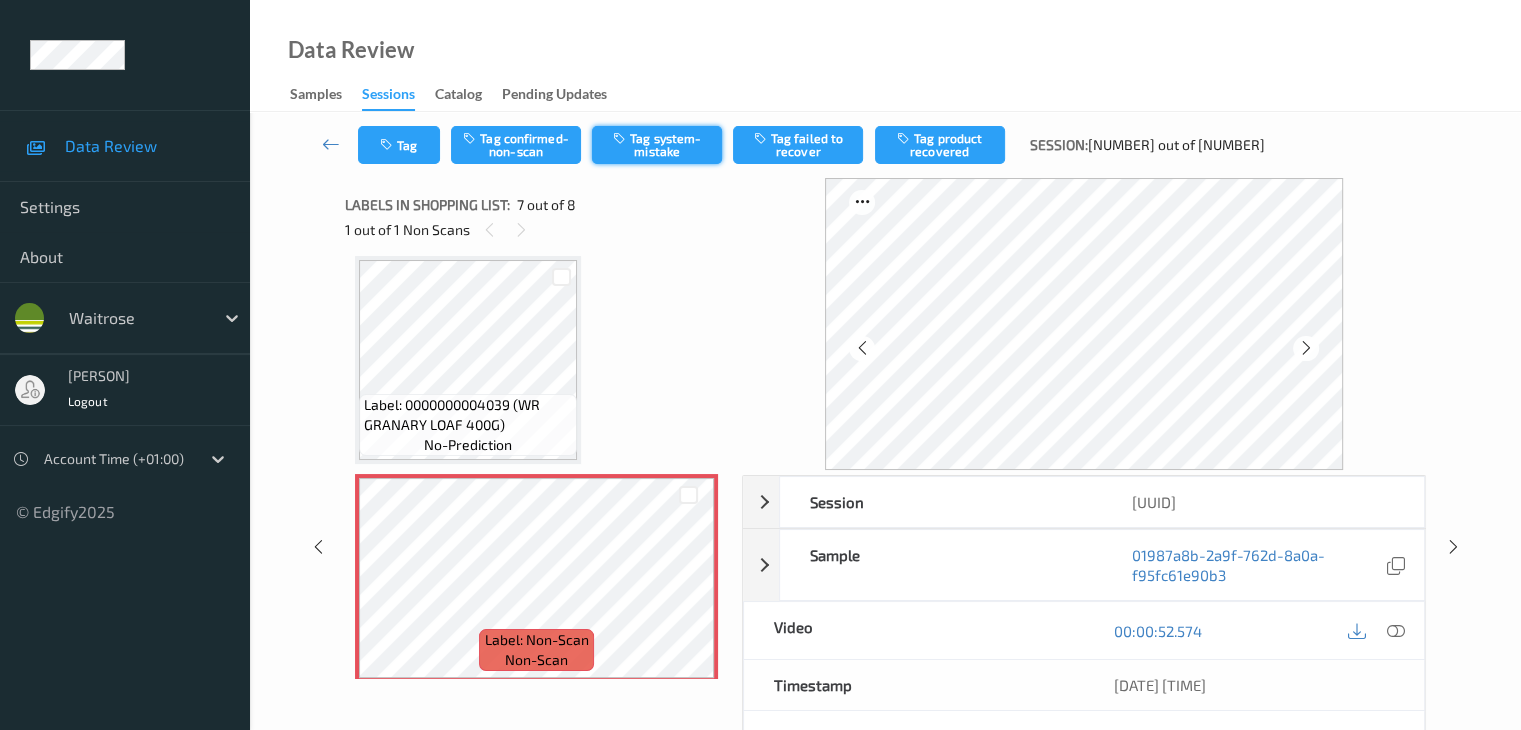 click on "Tag   system-mistake" at bounding box center (657, 145) 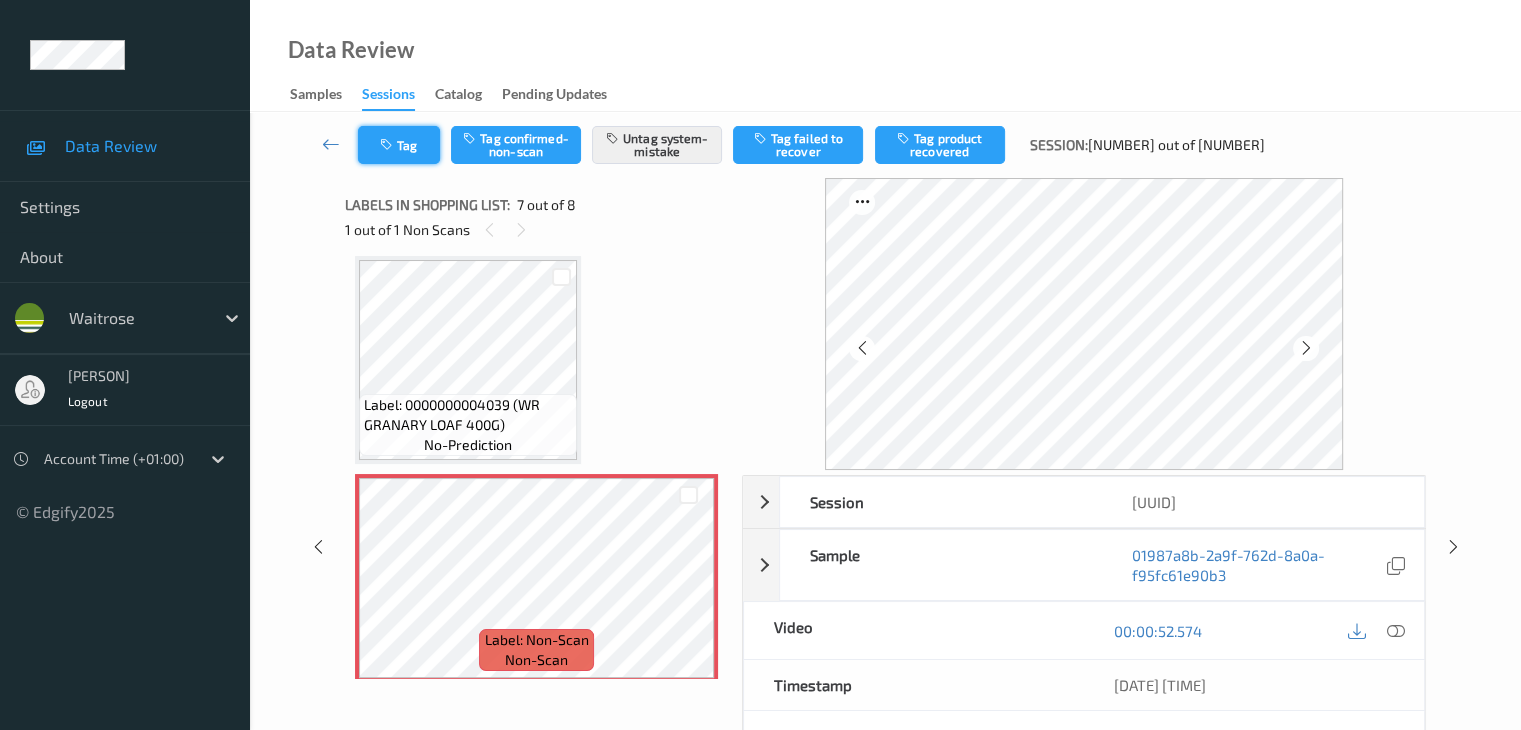 click at bounding box center (388, 145) 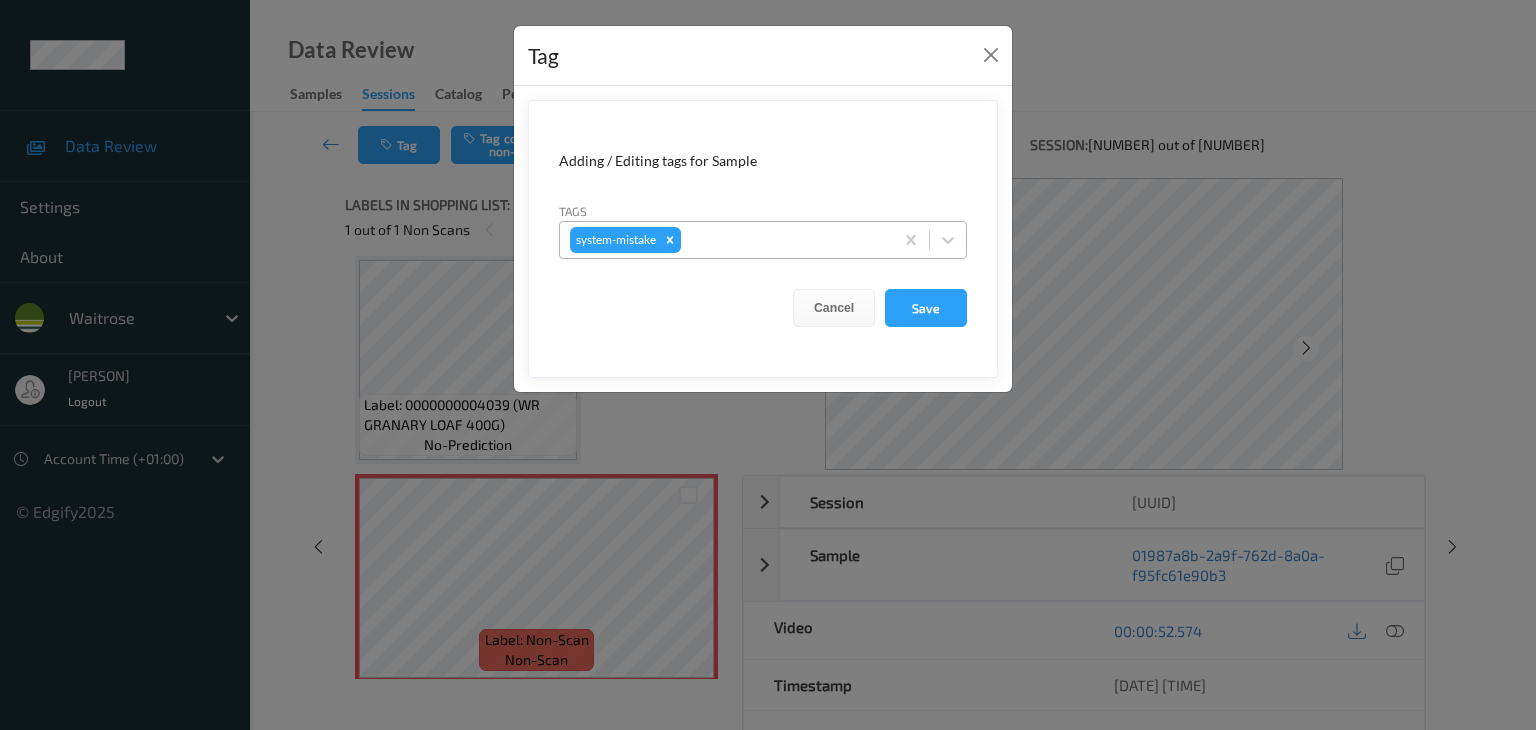 click at bounding box center (784, 240) 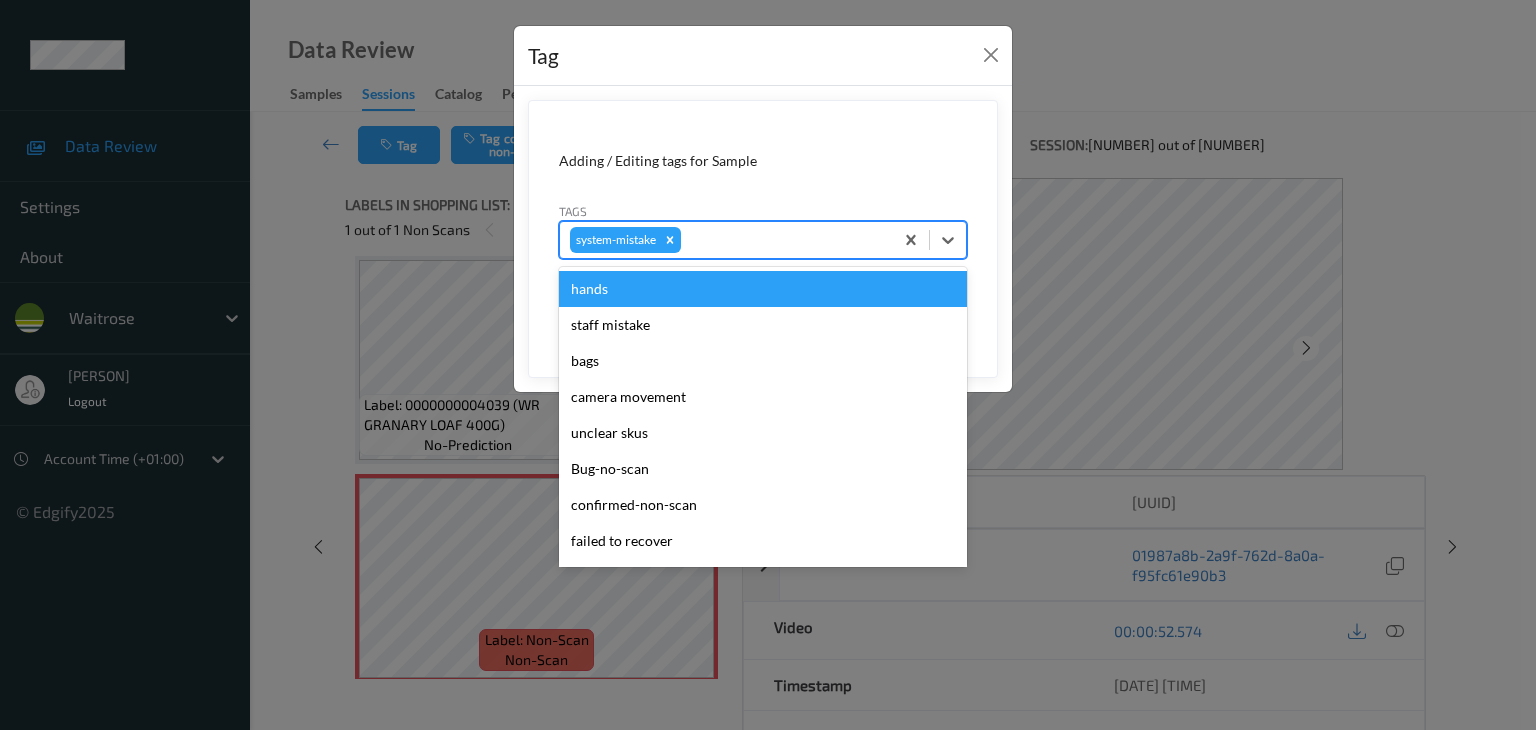 type on "u" 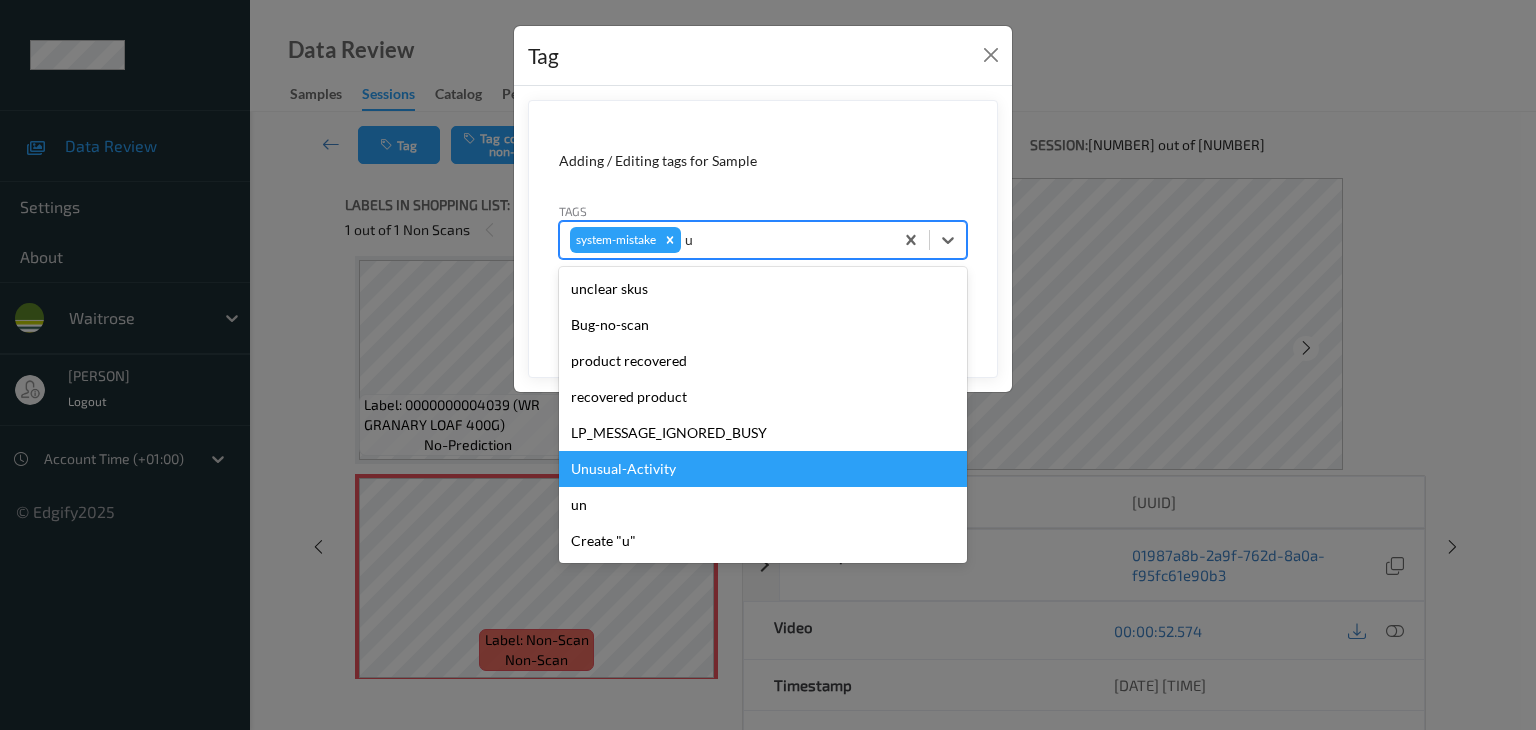 click on "Unusual-Activity" at bounding box center (763, 469) 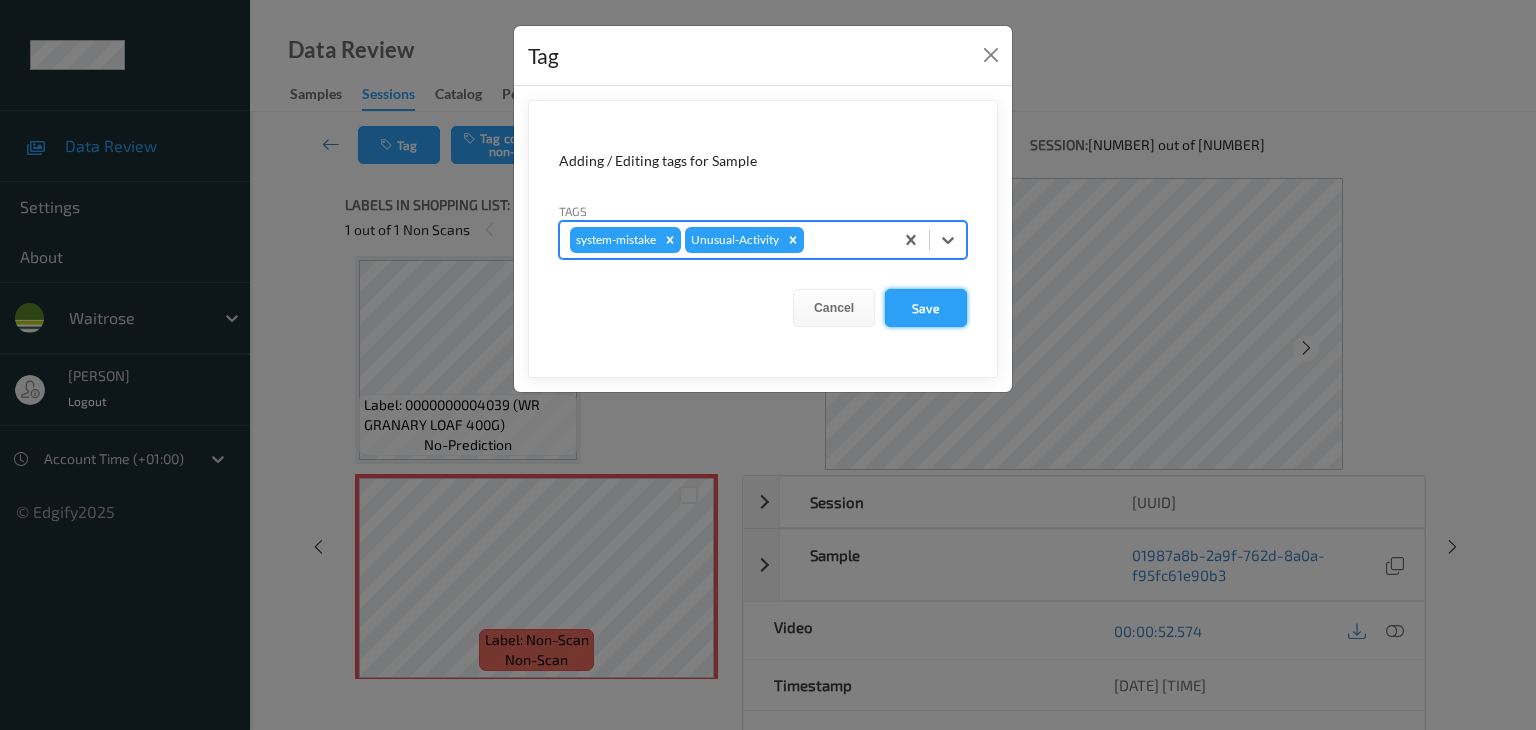 type on "p" 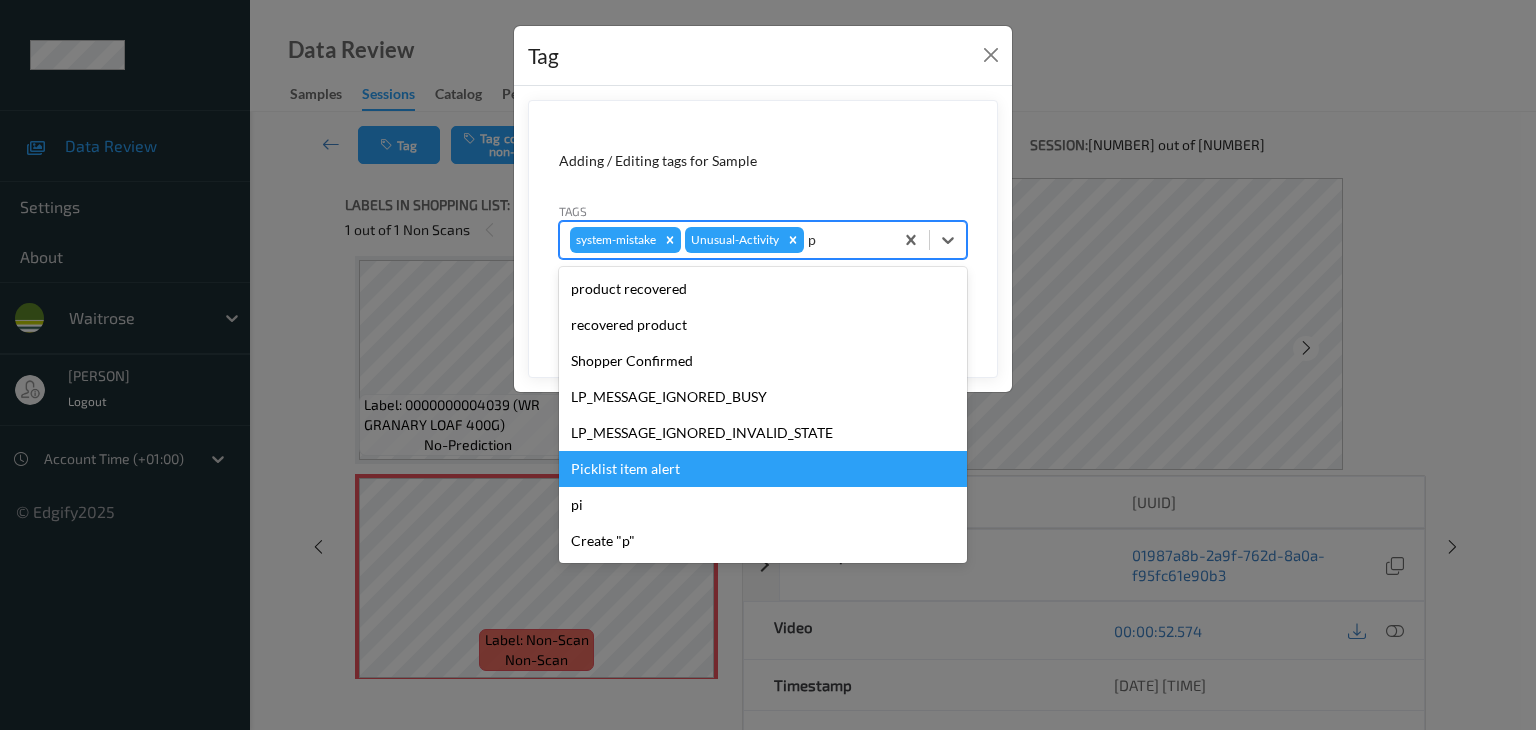 click on "Picklist item alert" at bounding box center (763, 469) 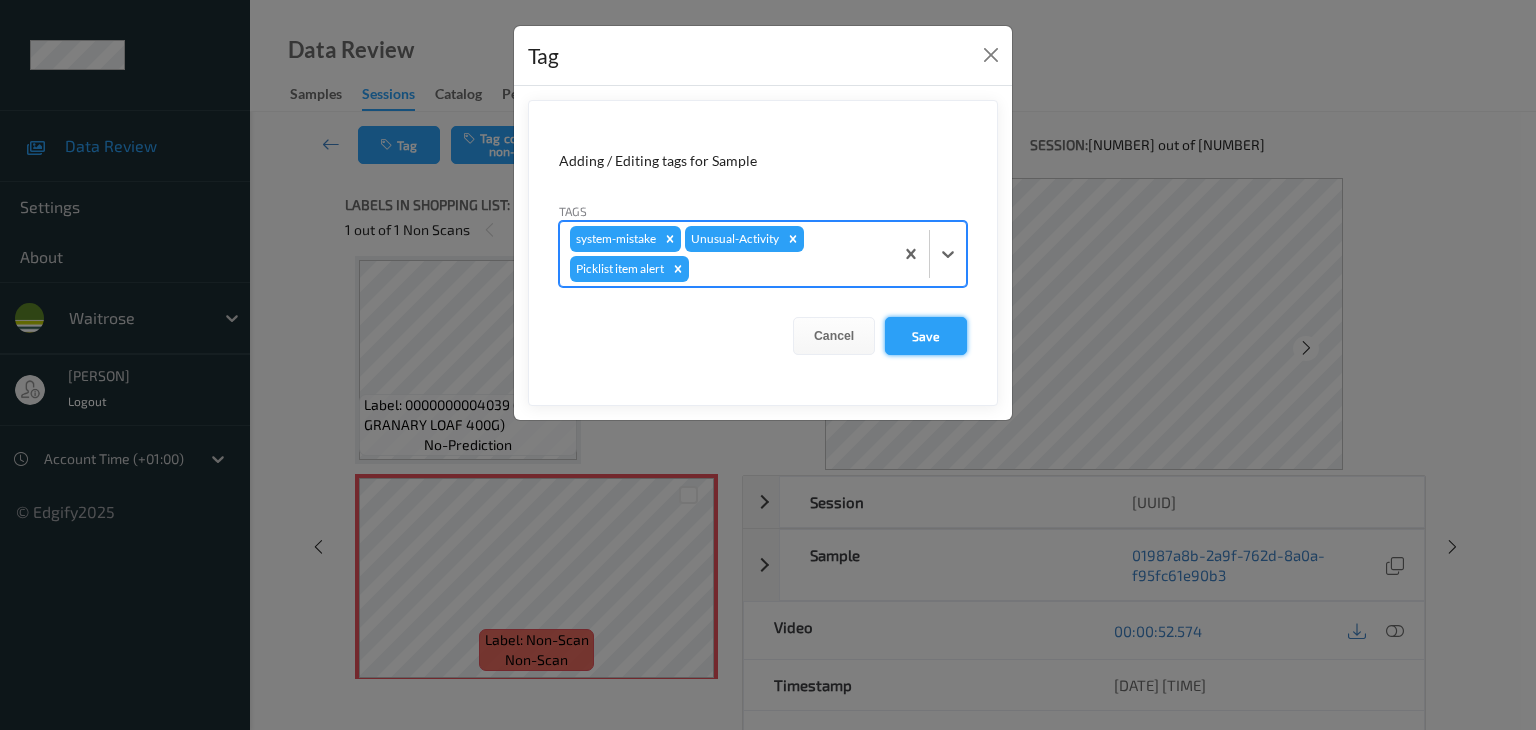 click on "Save" at bounding box center [926, 336] 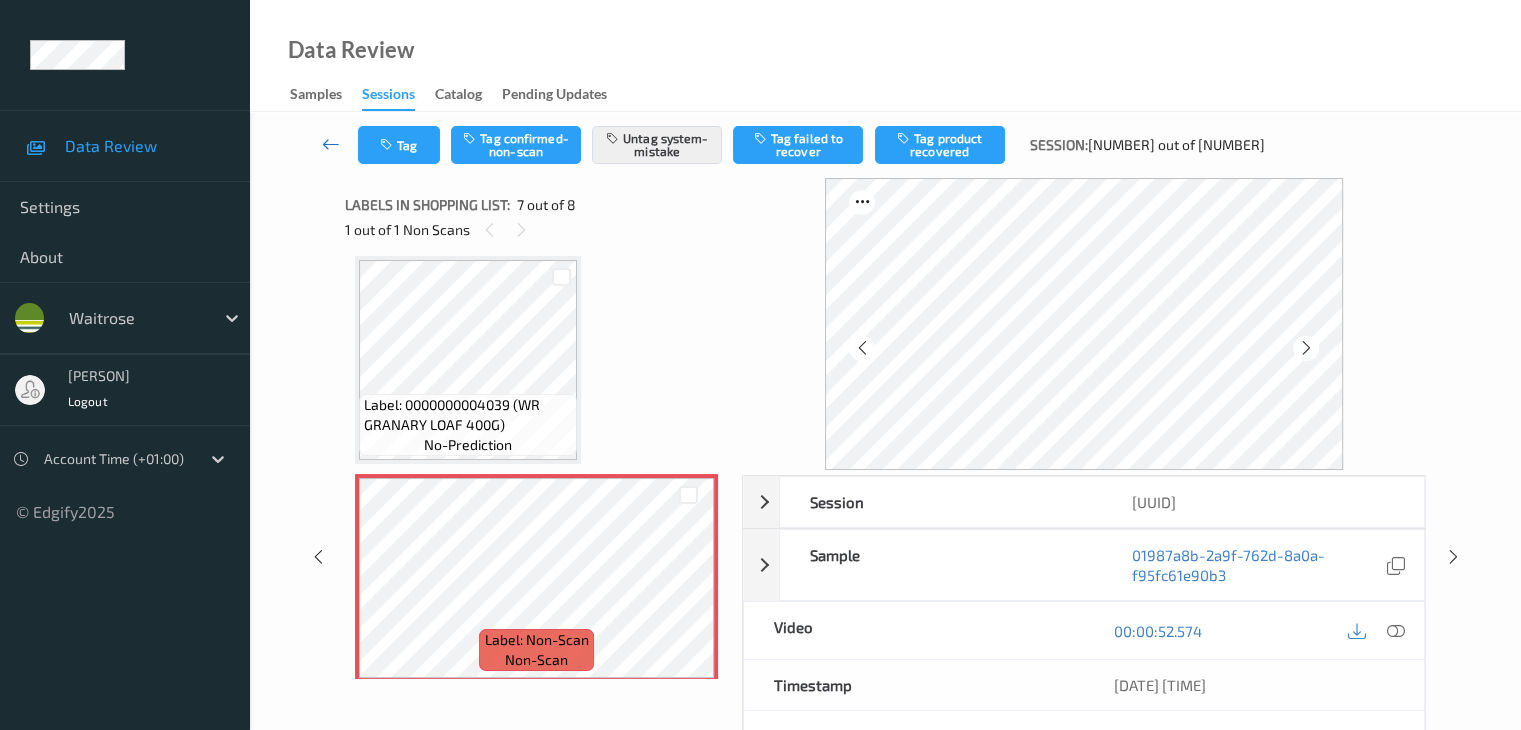 click at bounding box center (331, 144) 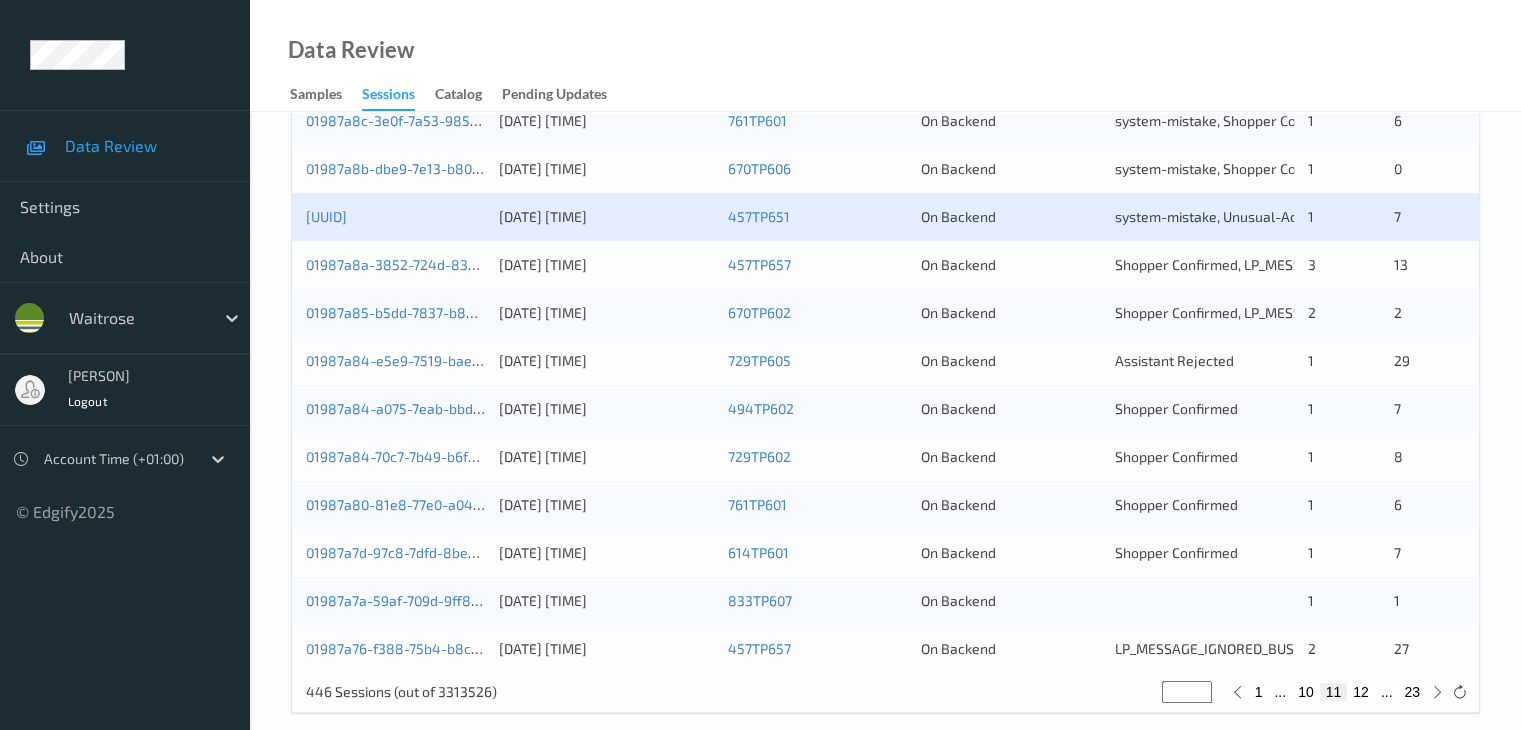scroll, scrollTop: 932, scrollLeft: 0, axis: vertical 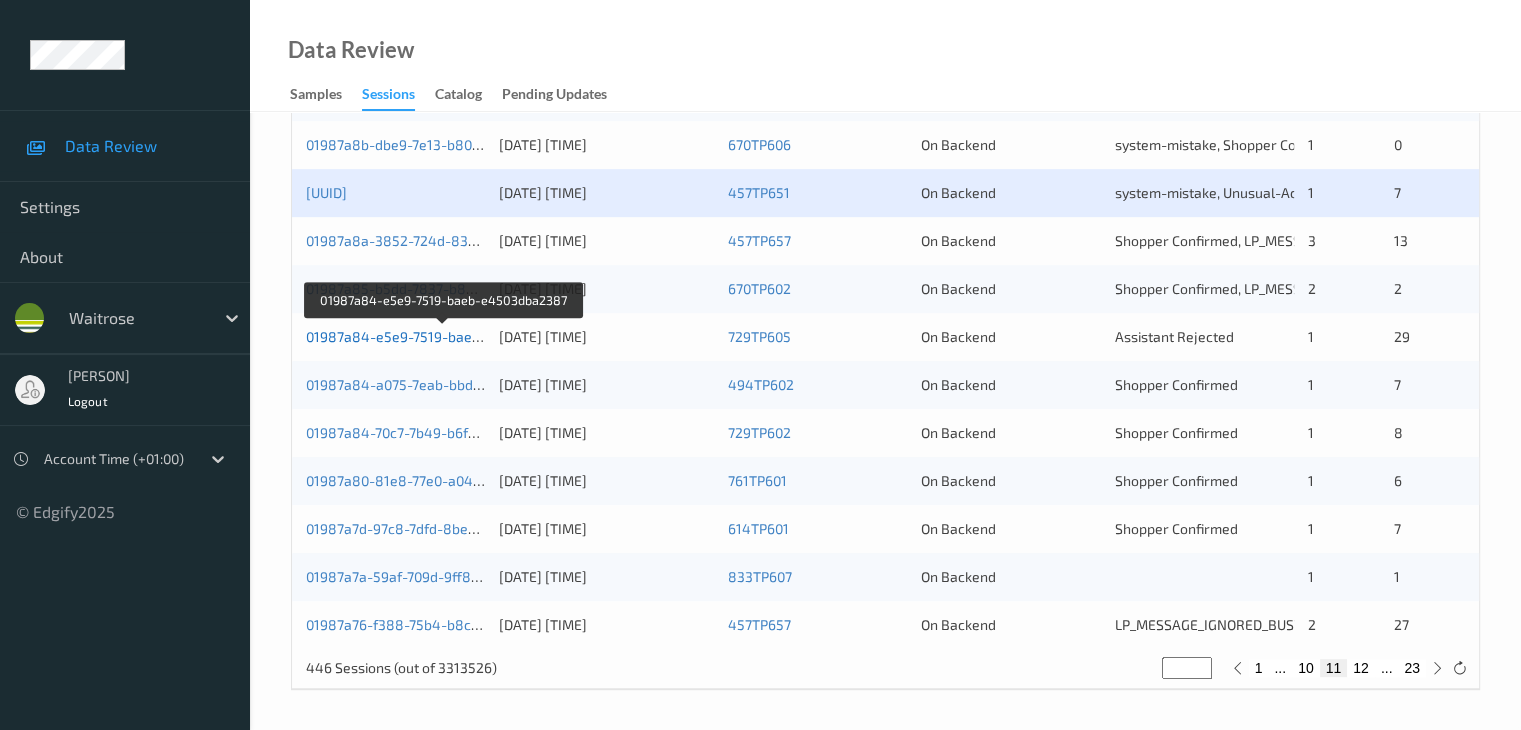 click on "01987a84-e5e9-7519-baeb-e4503dba2387" at bounding box center (444, 336) 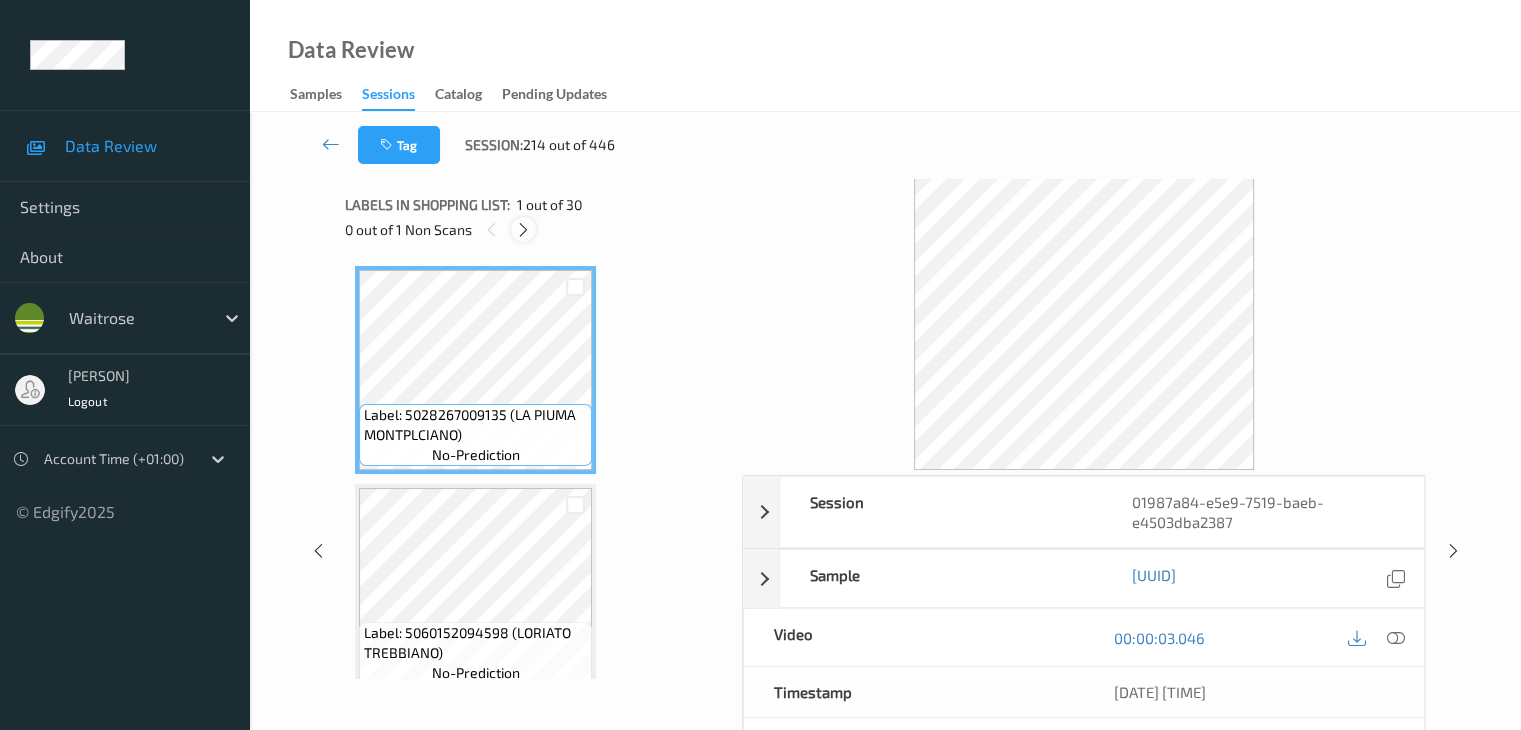 click at bounding box center (523, 230) 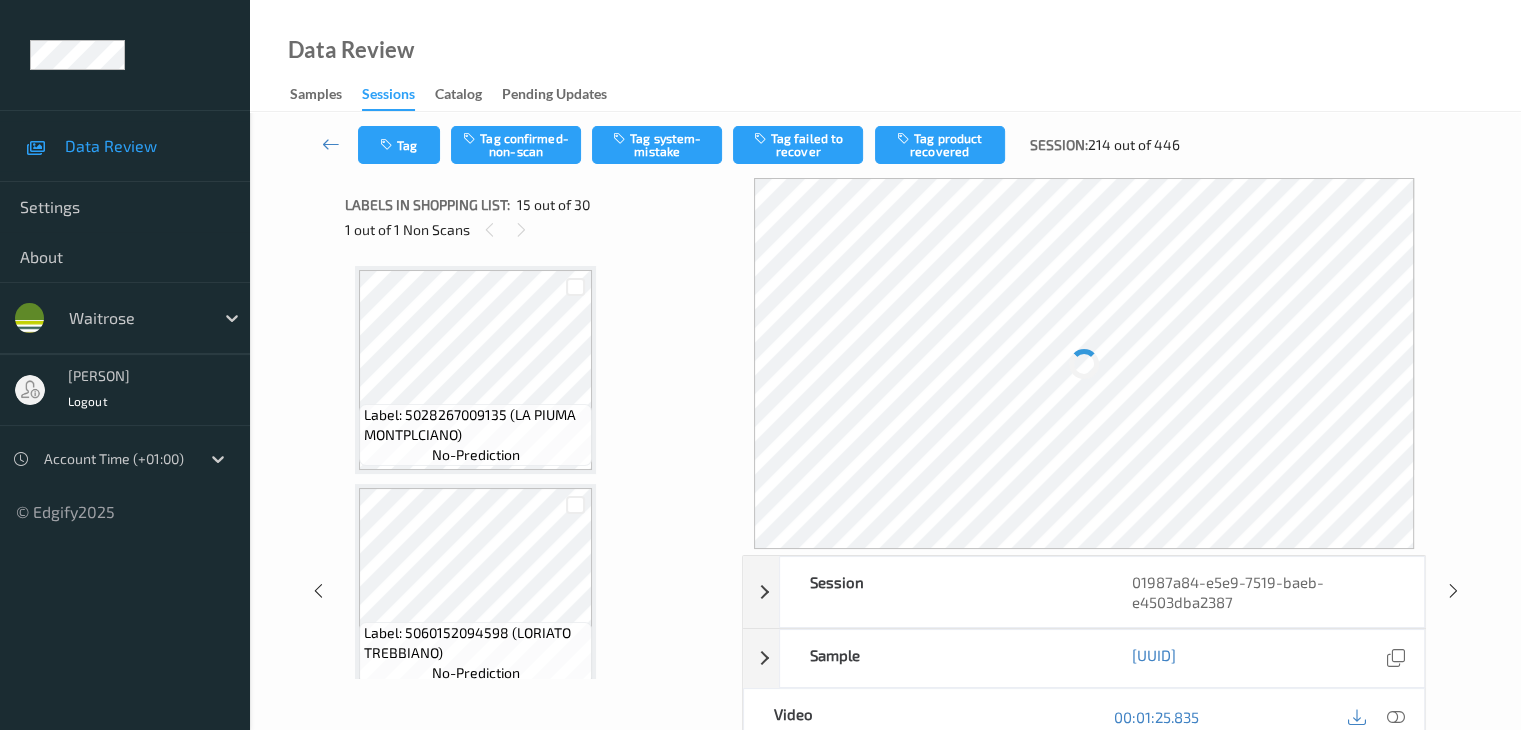 scroll, scrollTop: 2844, scrollLeft: 0, axis: vertical 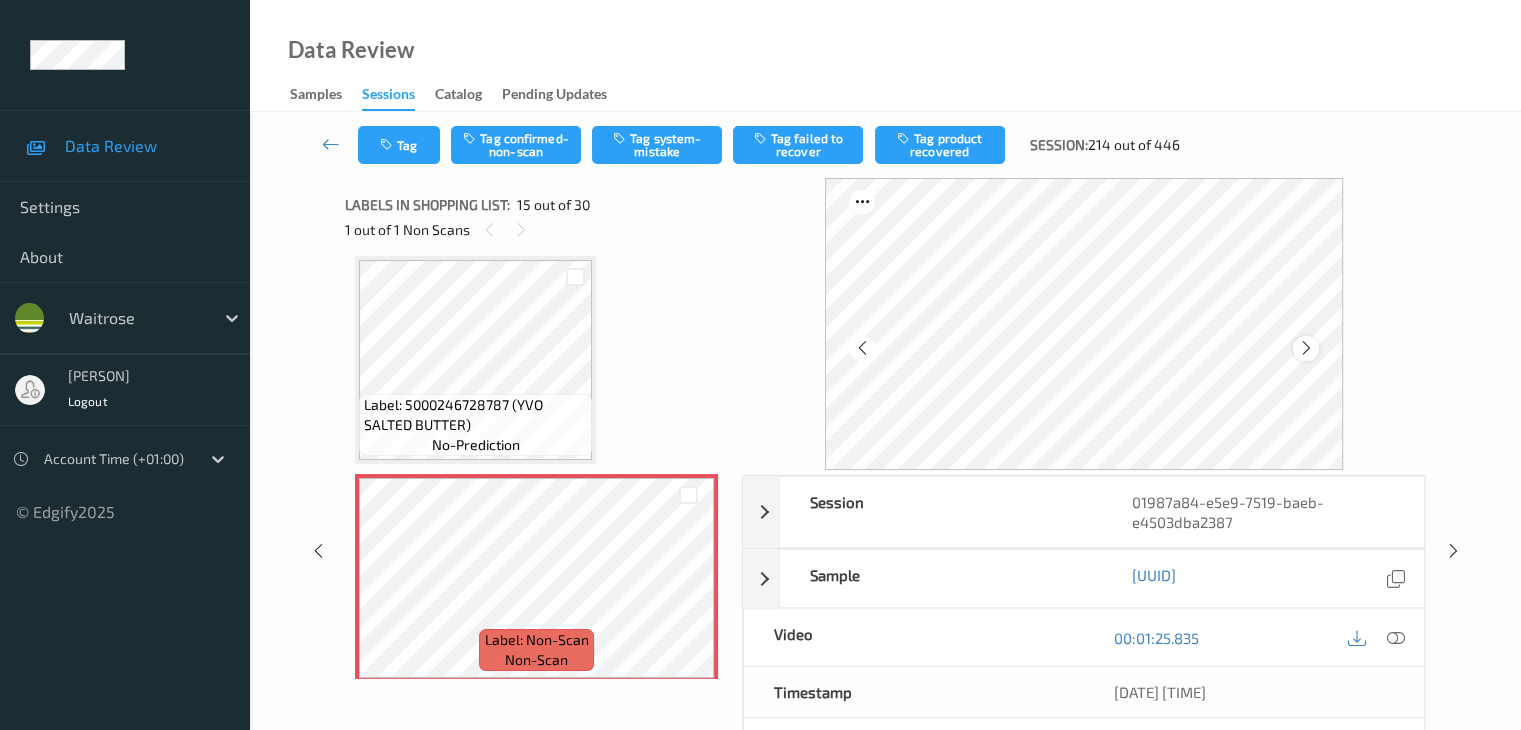 click at bounding box center [1306, 348] 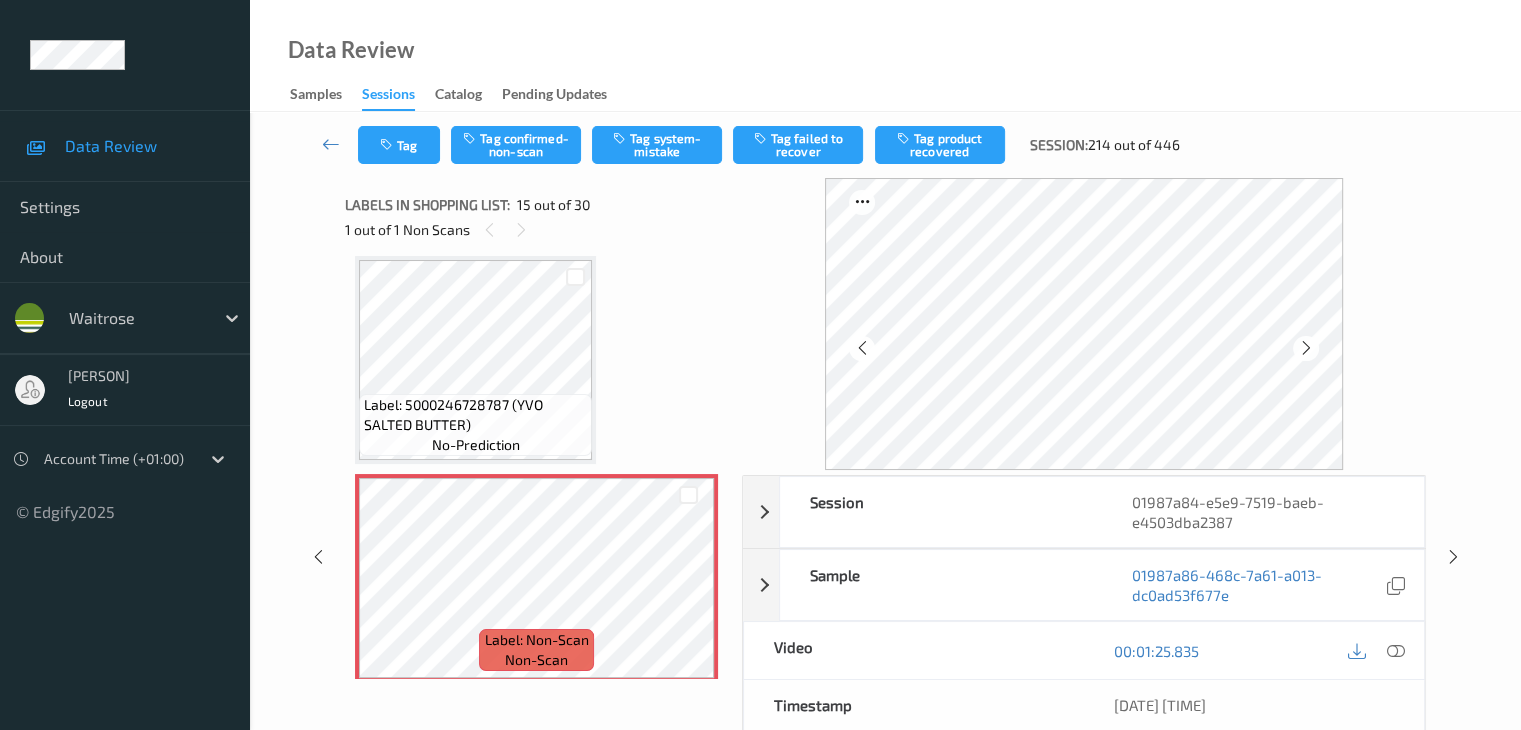 click at bounding box center [1306, 348] 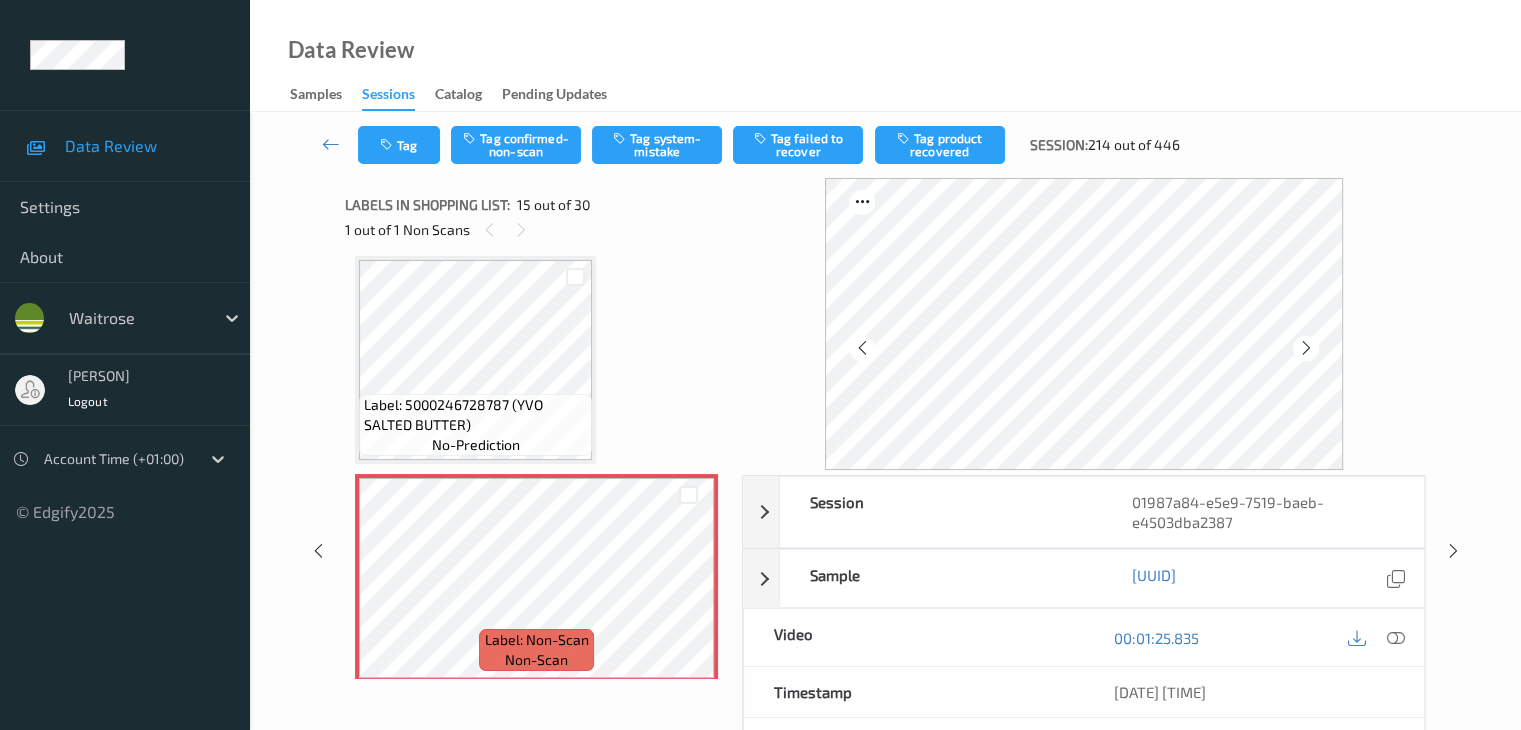 click on "Tag Tag   confirmed-non-scan Tag   system-mistake Tag   failed to recover Tag   product recovered Session: 214 out of 446" at bounding box center (885, 145) 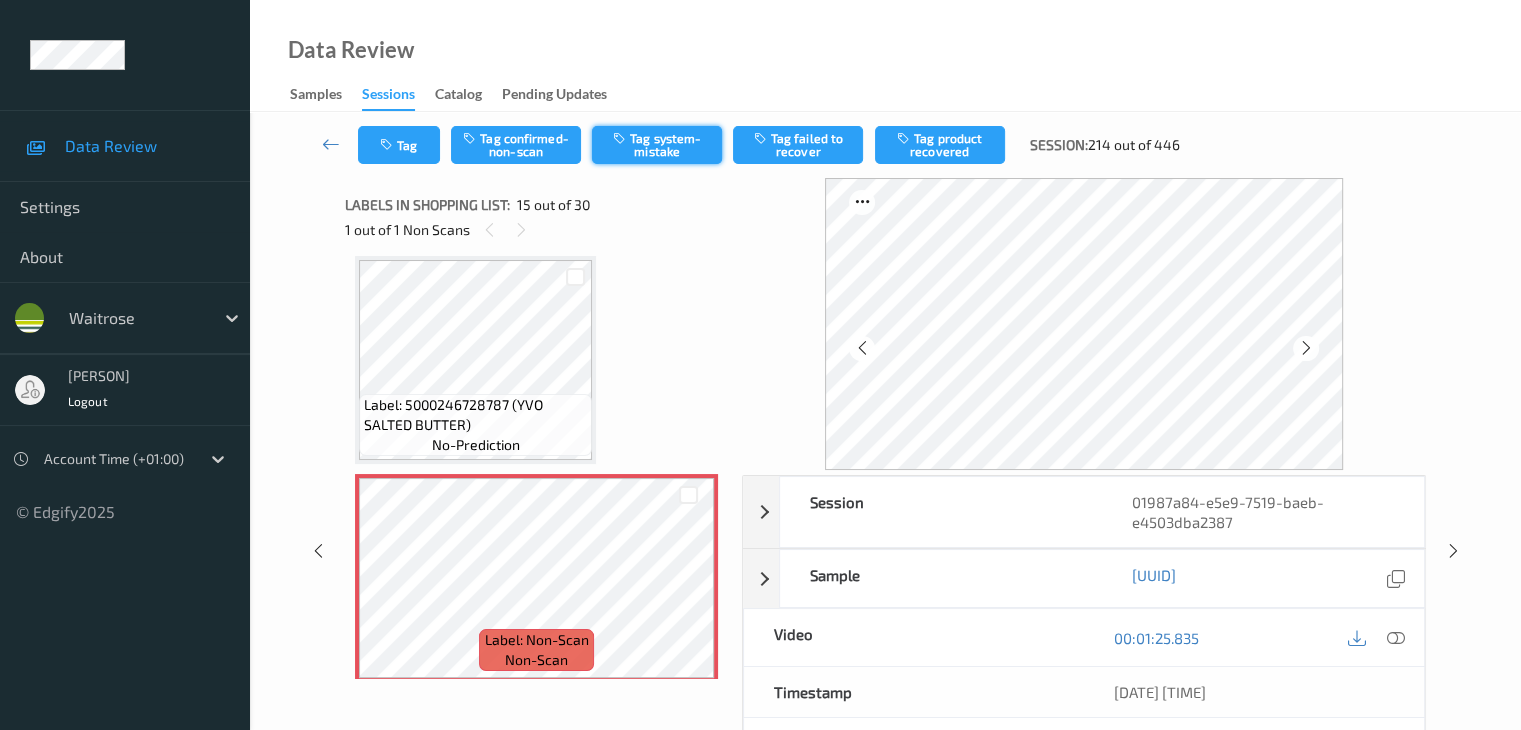 click on "Tag   system-mistake" at bounding box center (657, 145) 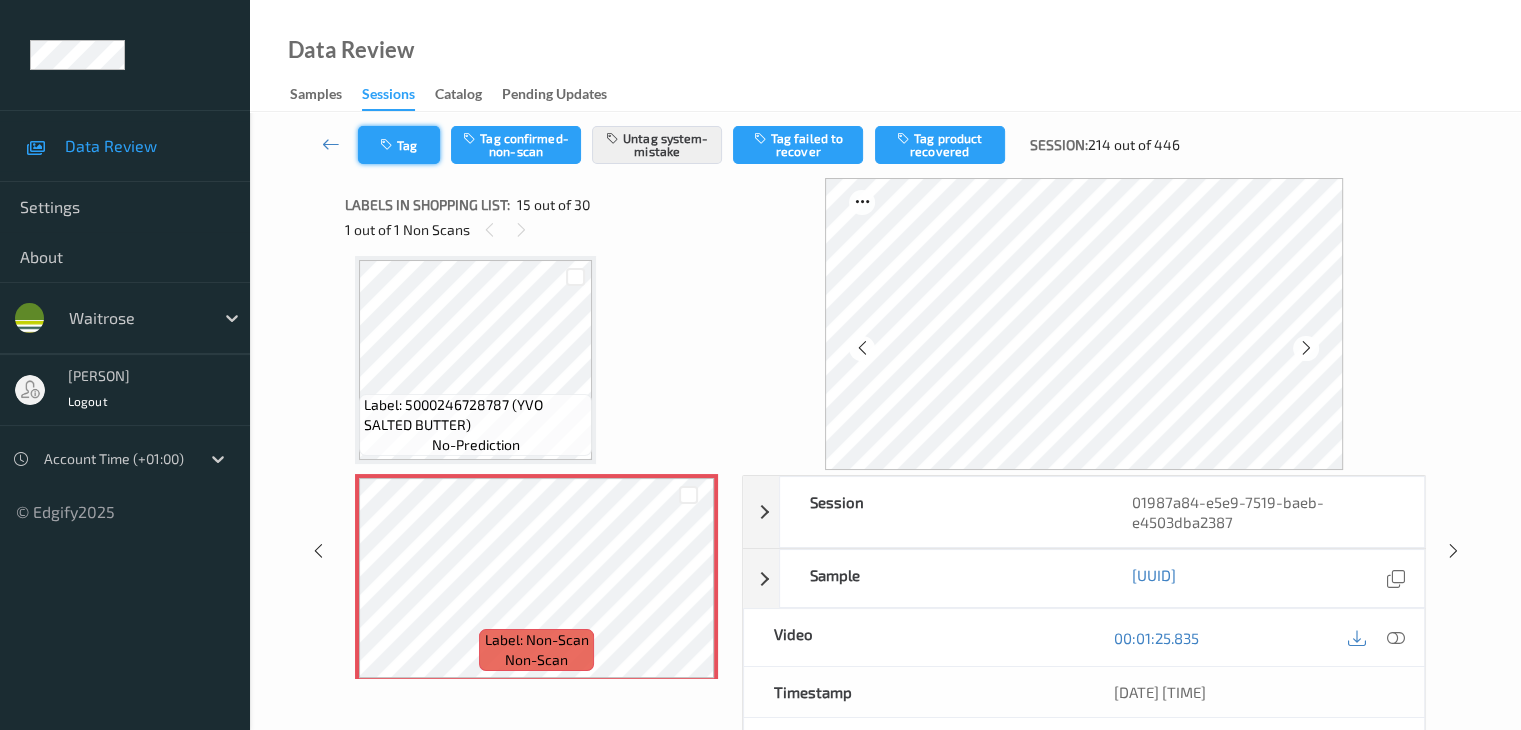 click on "Tag" at bounding box center (399, 145) 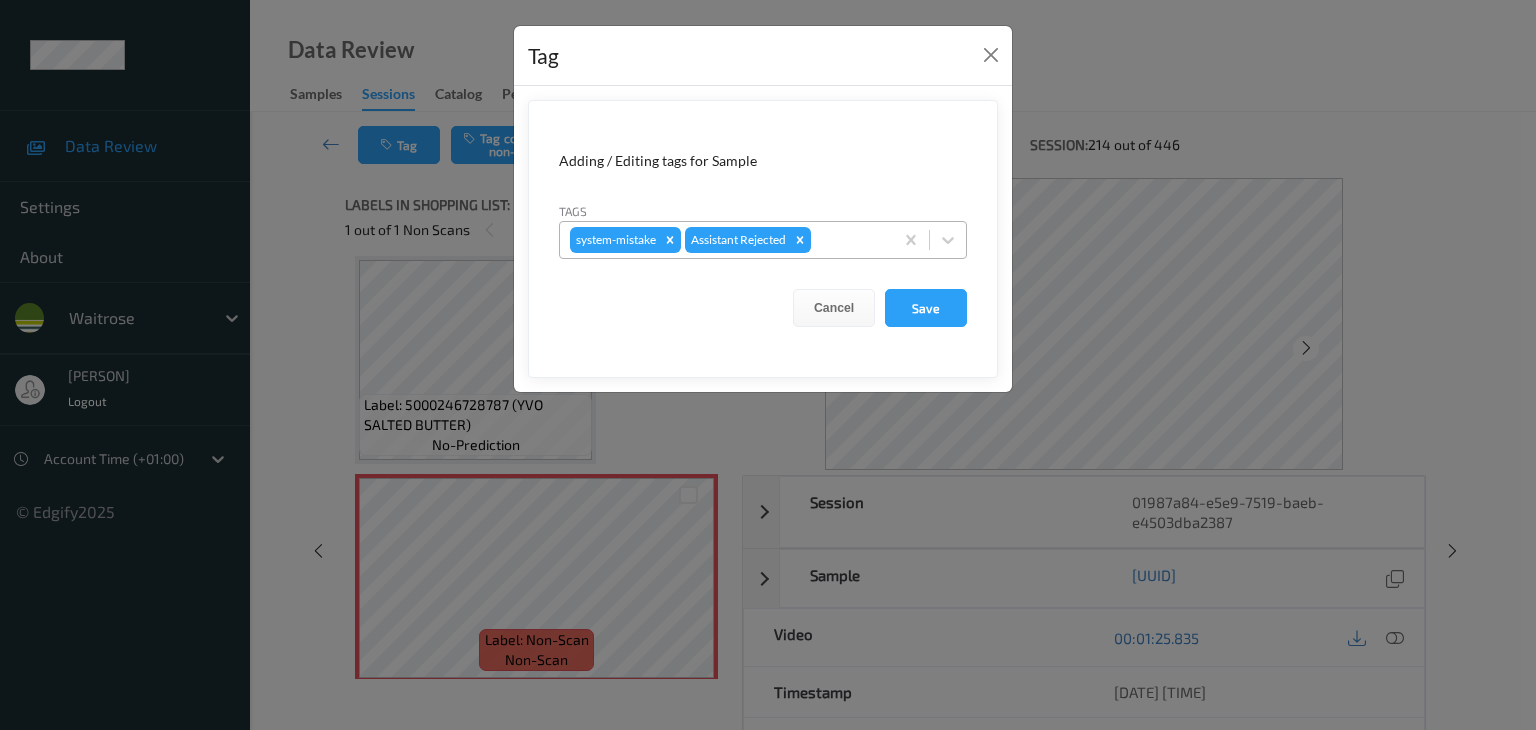 click at bounding box center [849, 240] 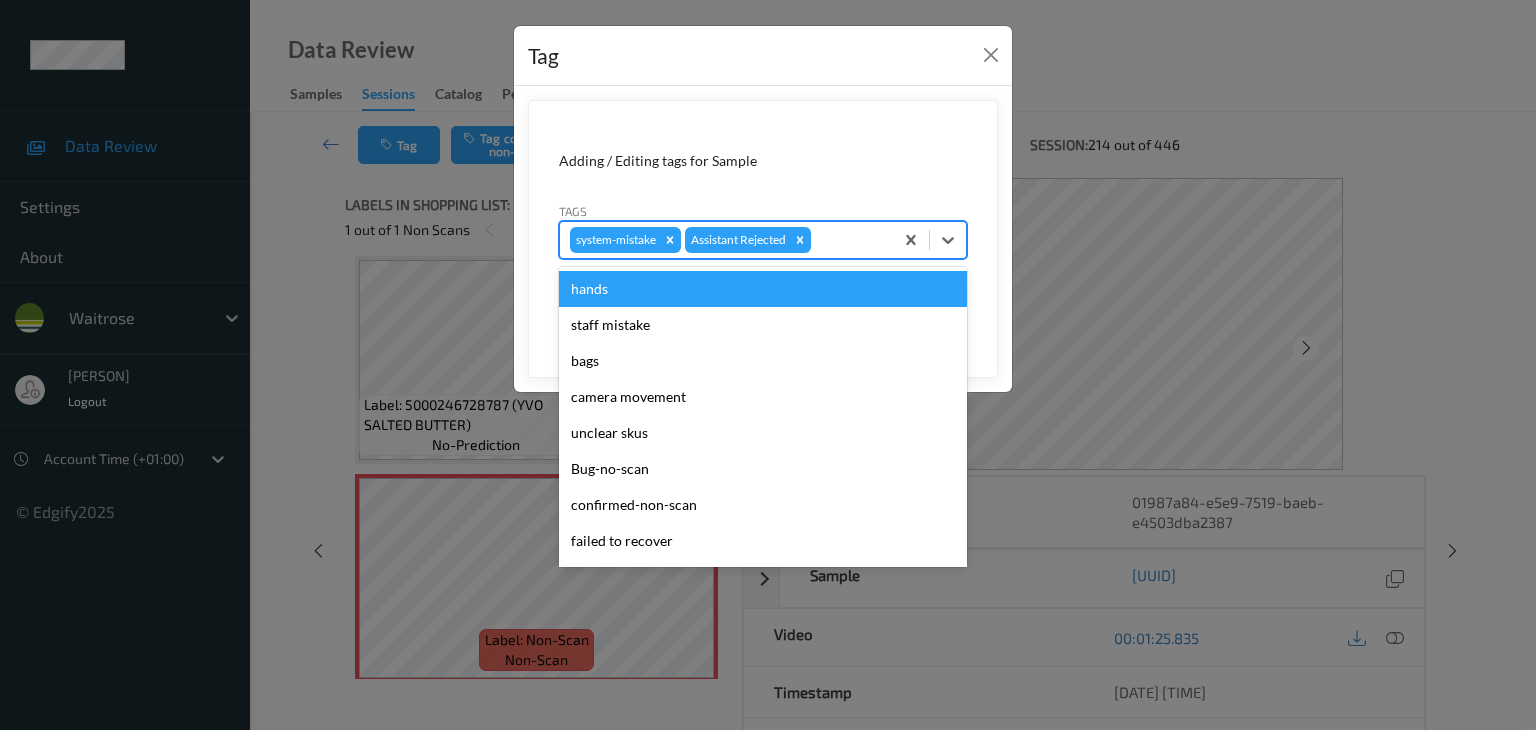 type on "u" 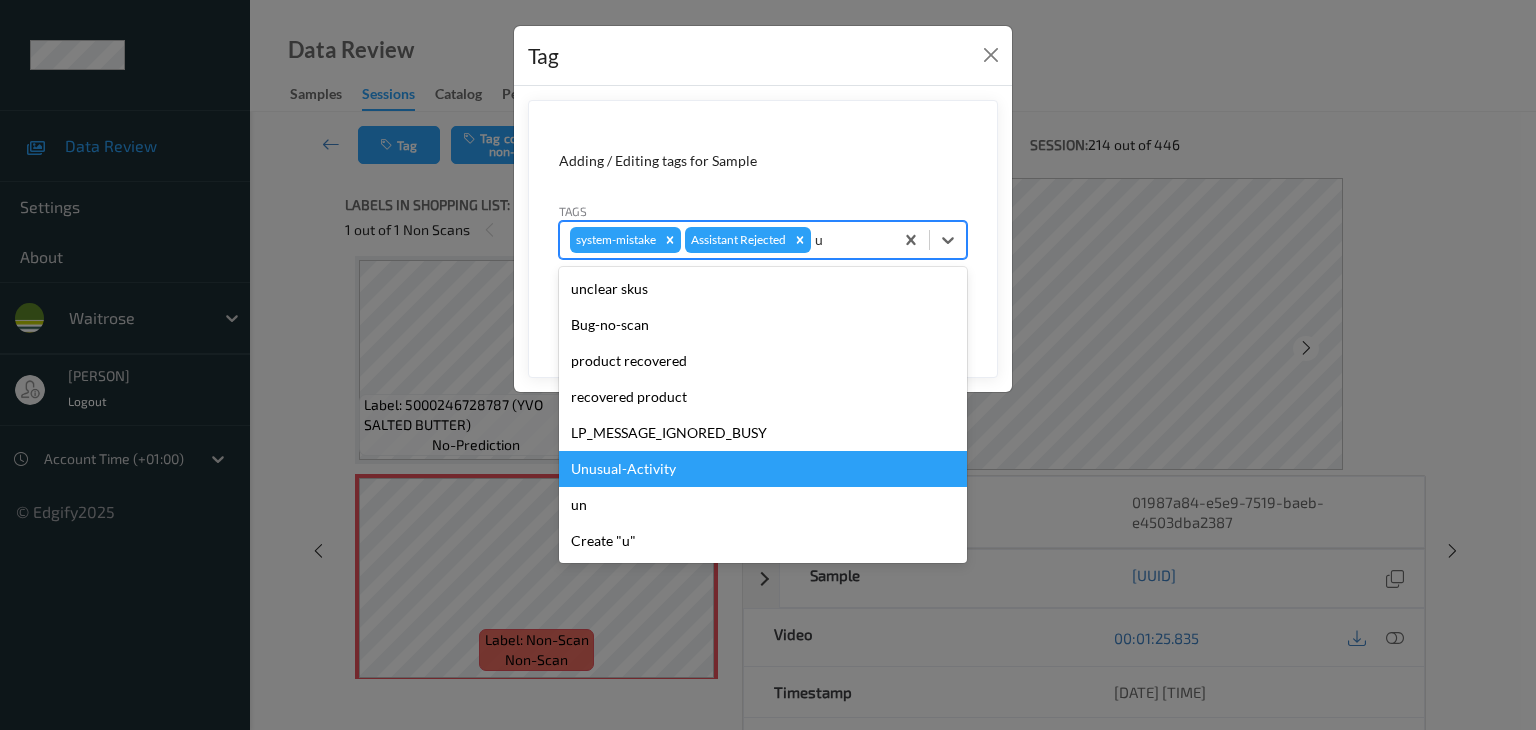 click on "Unusual-Activity" at bounding box center [763, 469] 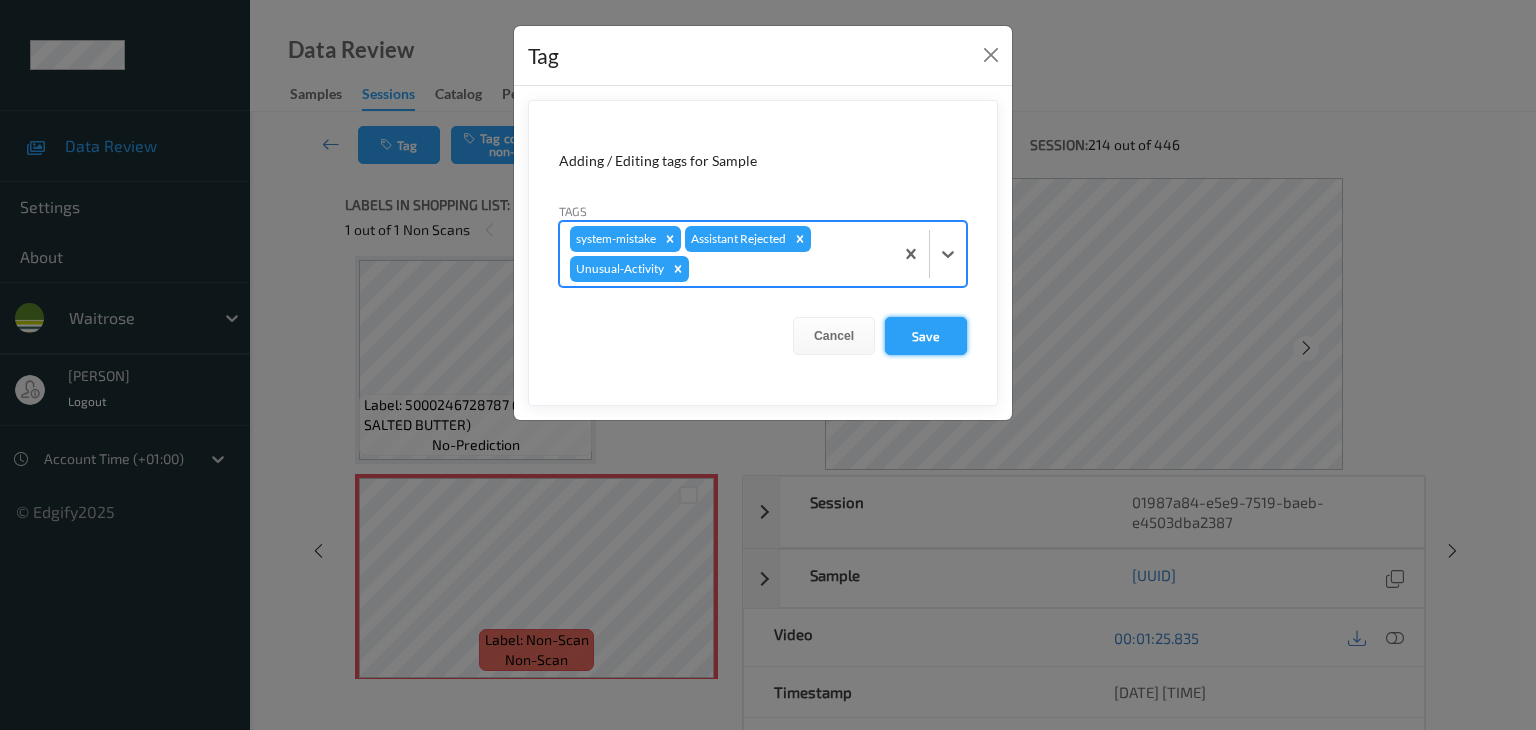 click on "Save" at bounding box center (926, 336) 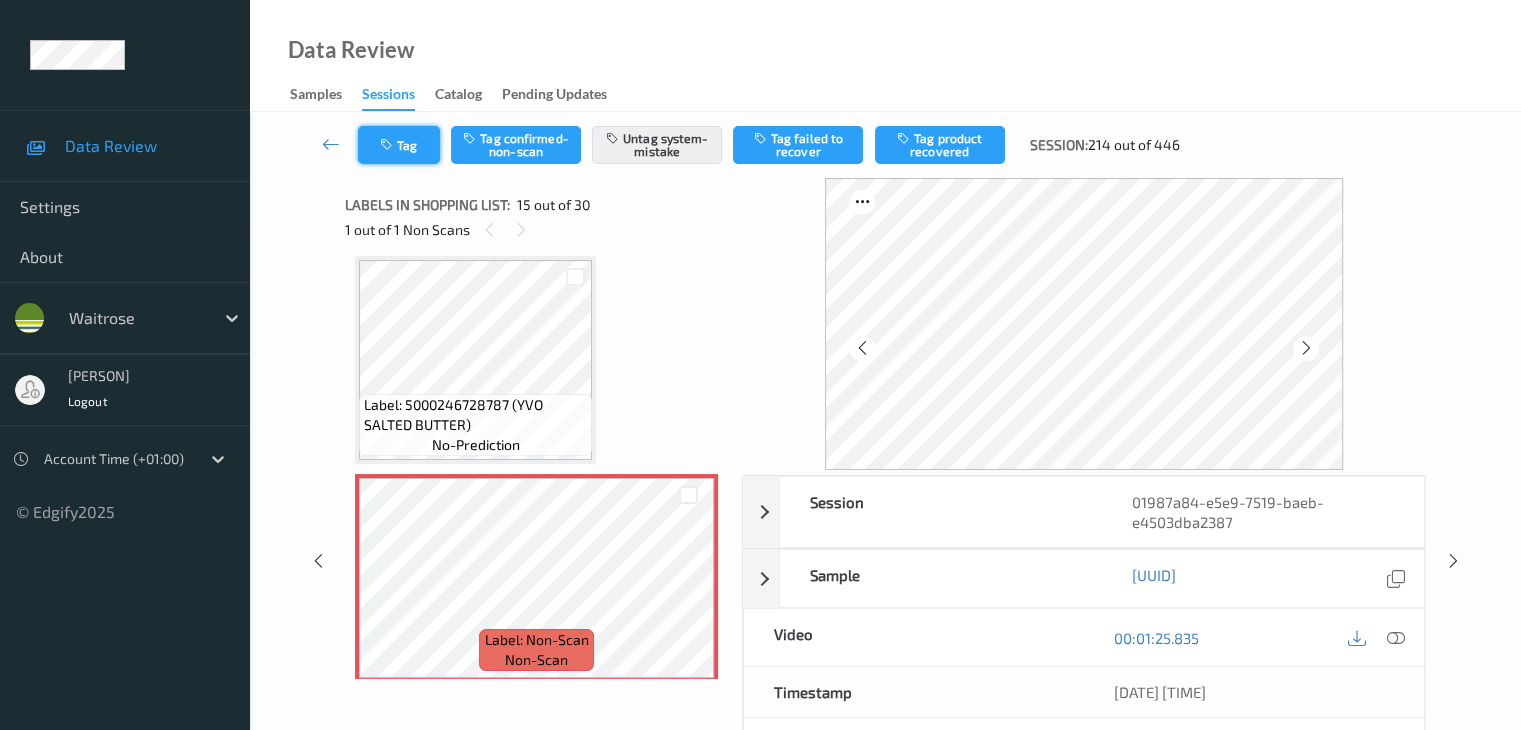 click on "Tag" at bounding box center (399, 145) 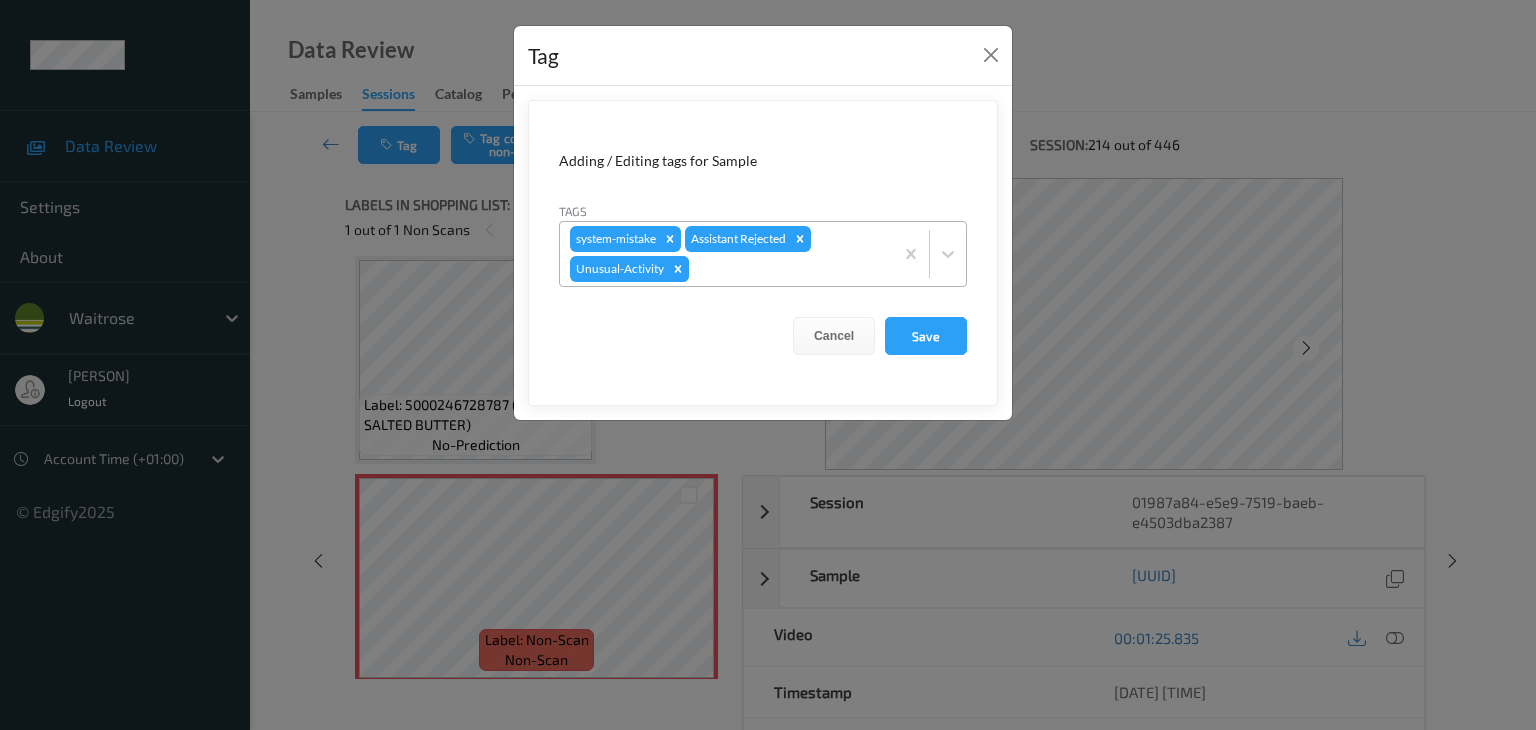 click 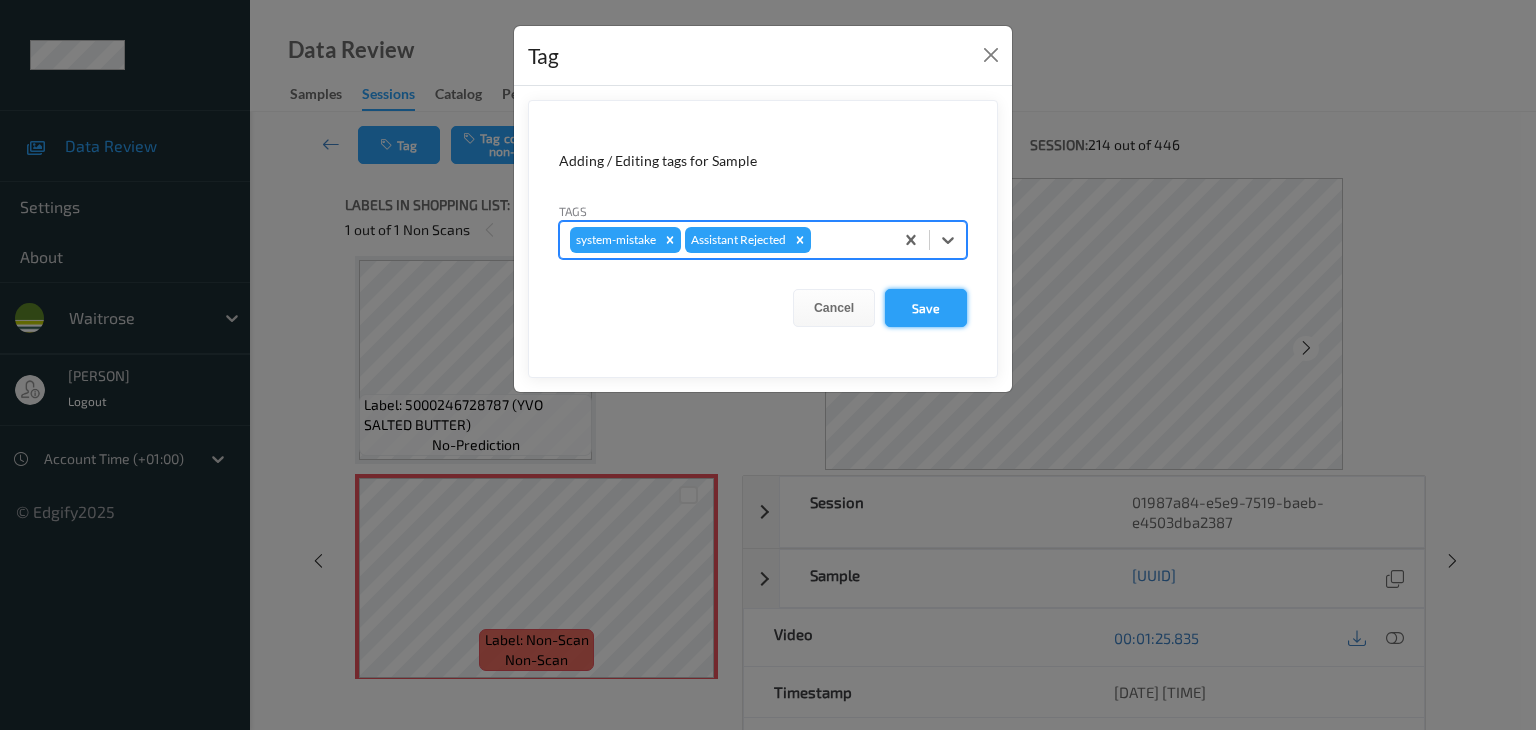 click on "Save" at bounding box center [926, 308] 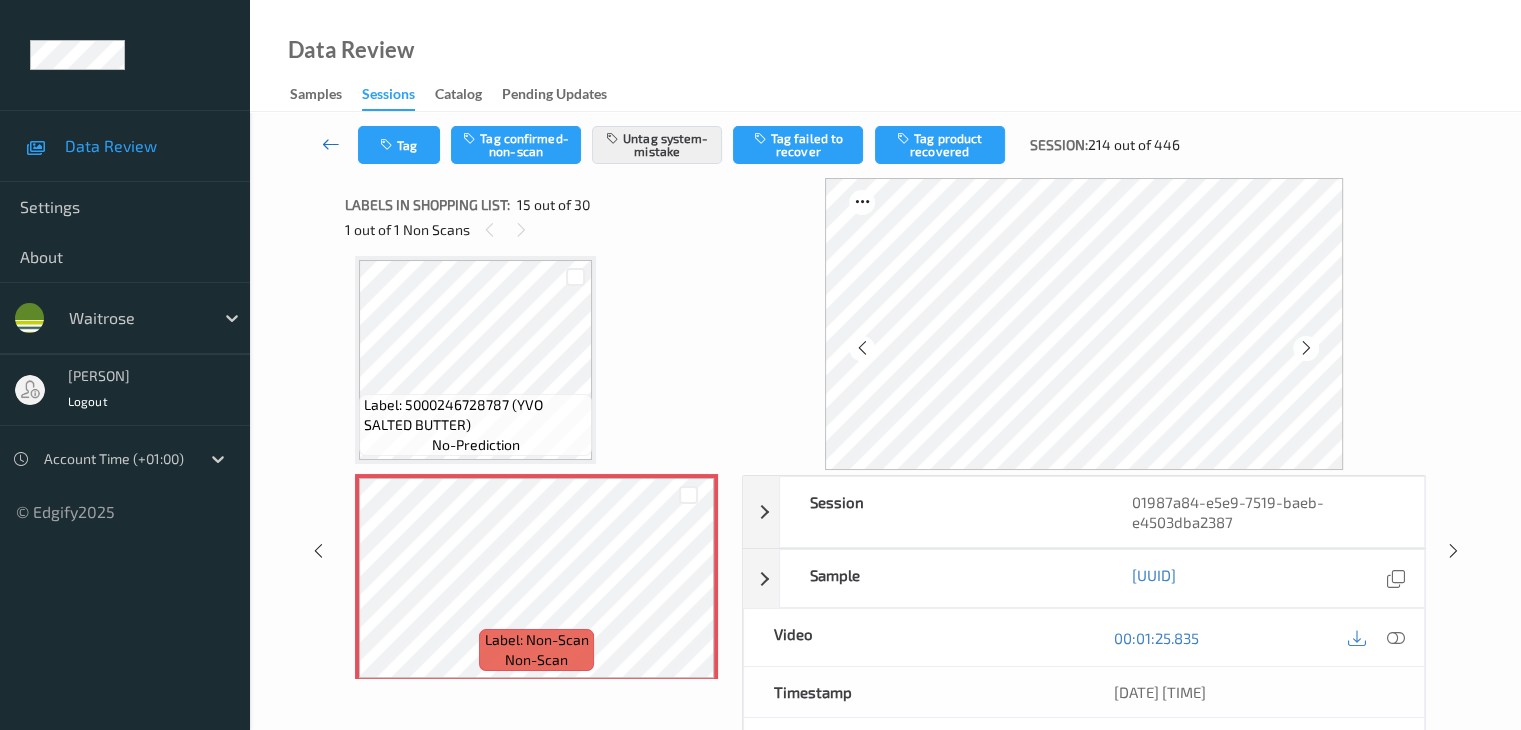 click at bounding box center [331, 144] 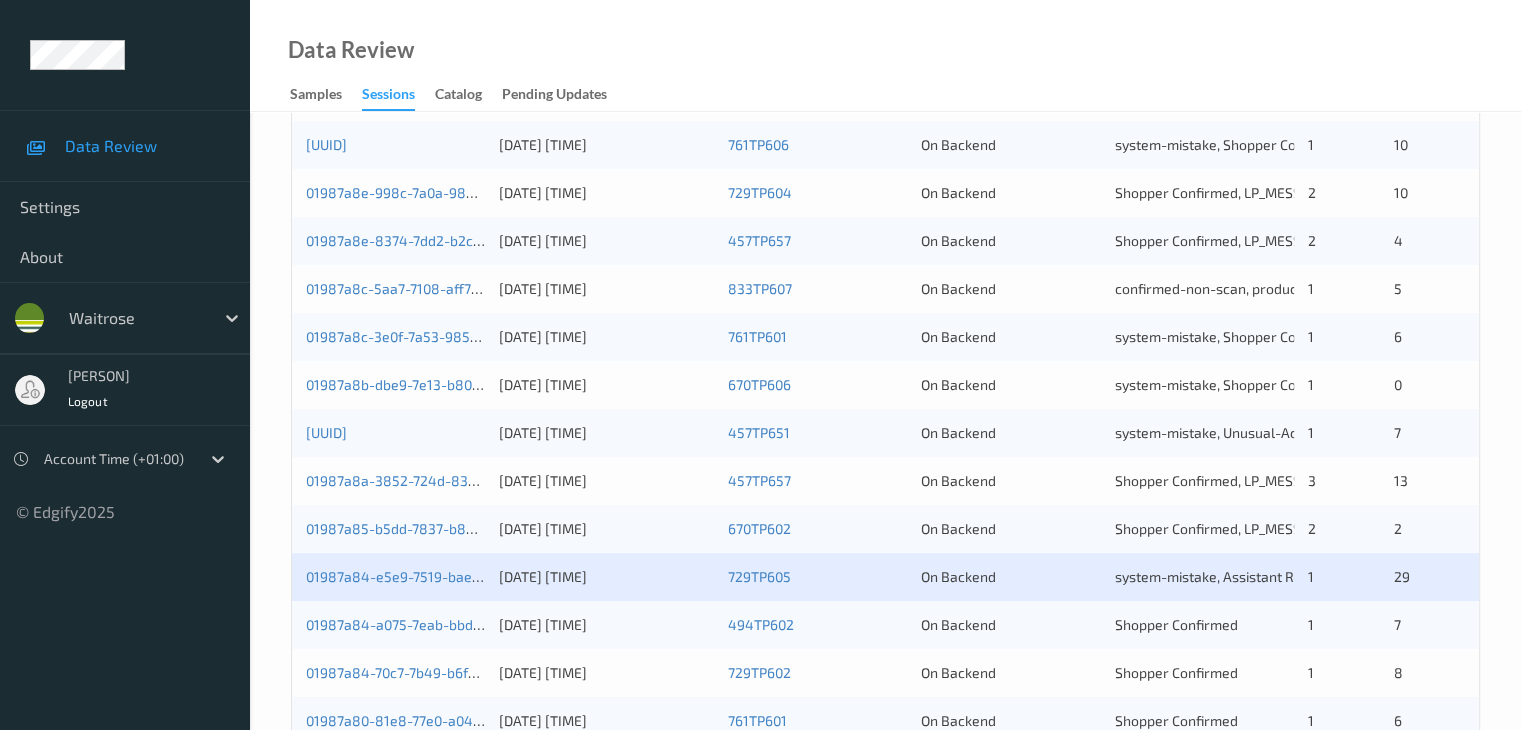 scroll, scrollTop: 900, scrollLeft: 0, axis: vertical 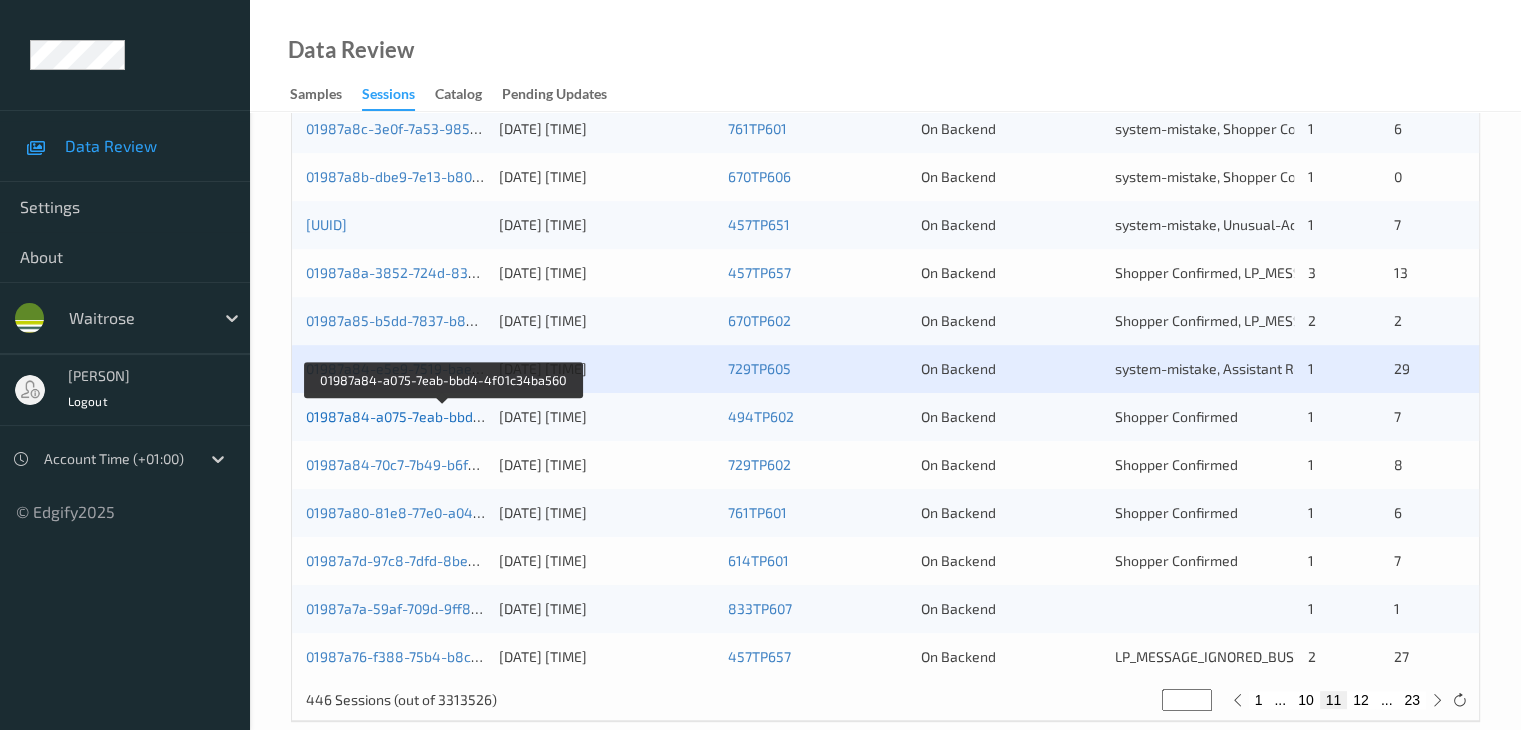 click on "01987a84-a075-7eab-bbd4-4f01c34ba560" at bounding box center (443, 416) 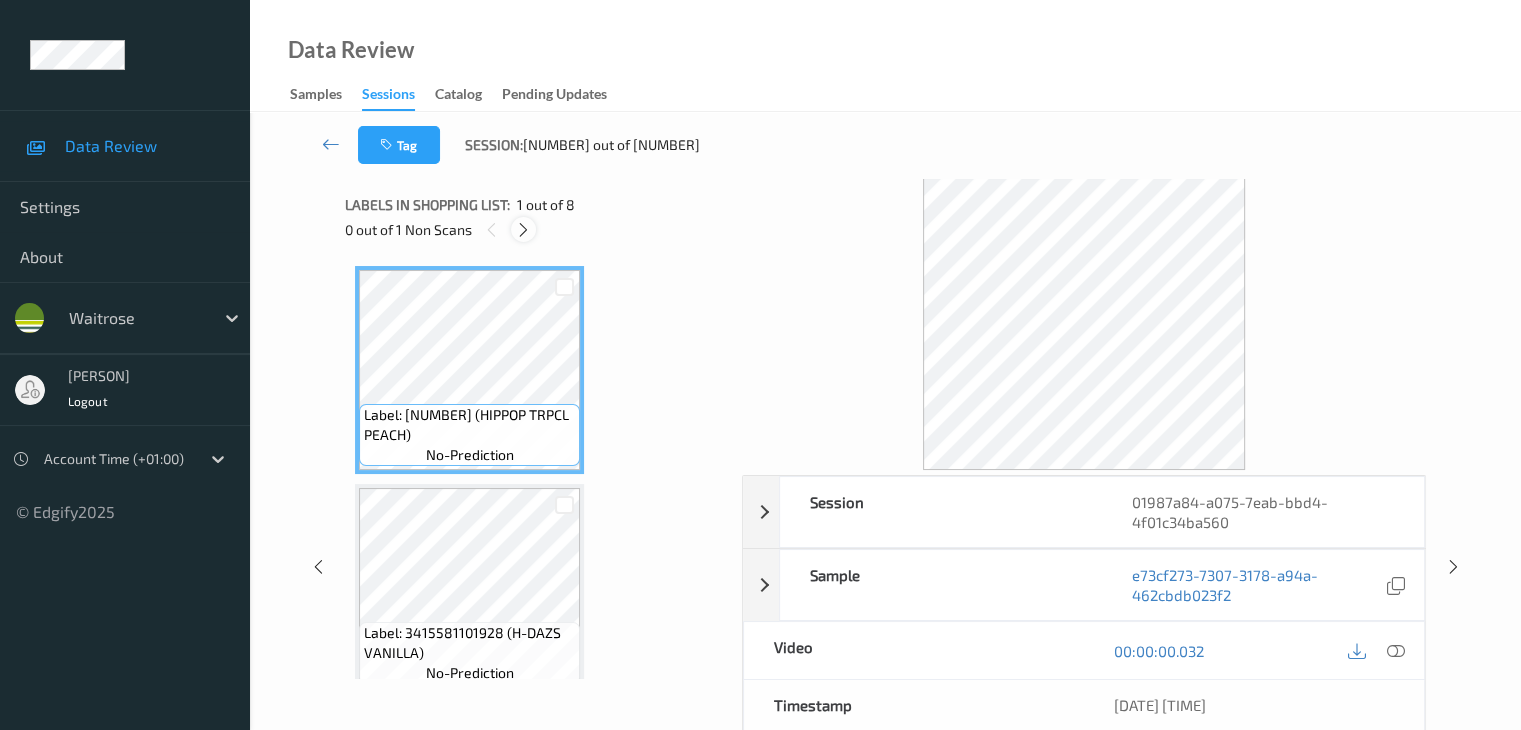 click at bounding box center [523, 230] 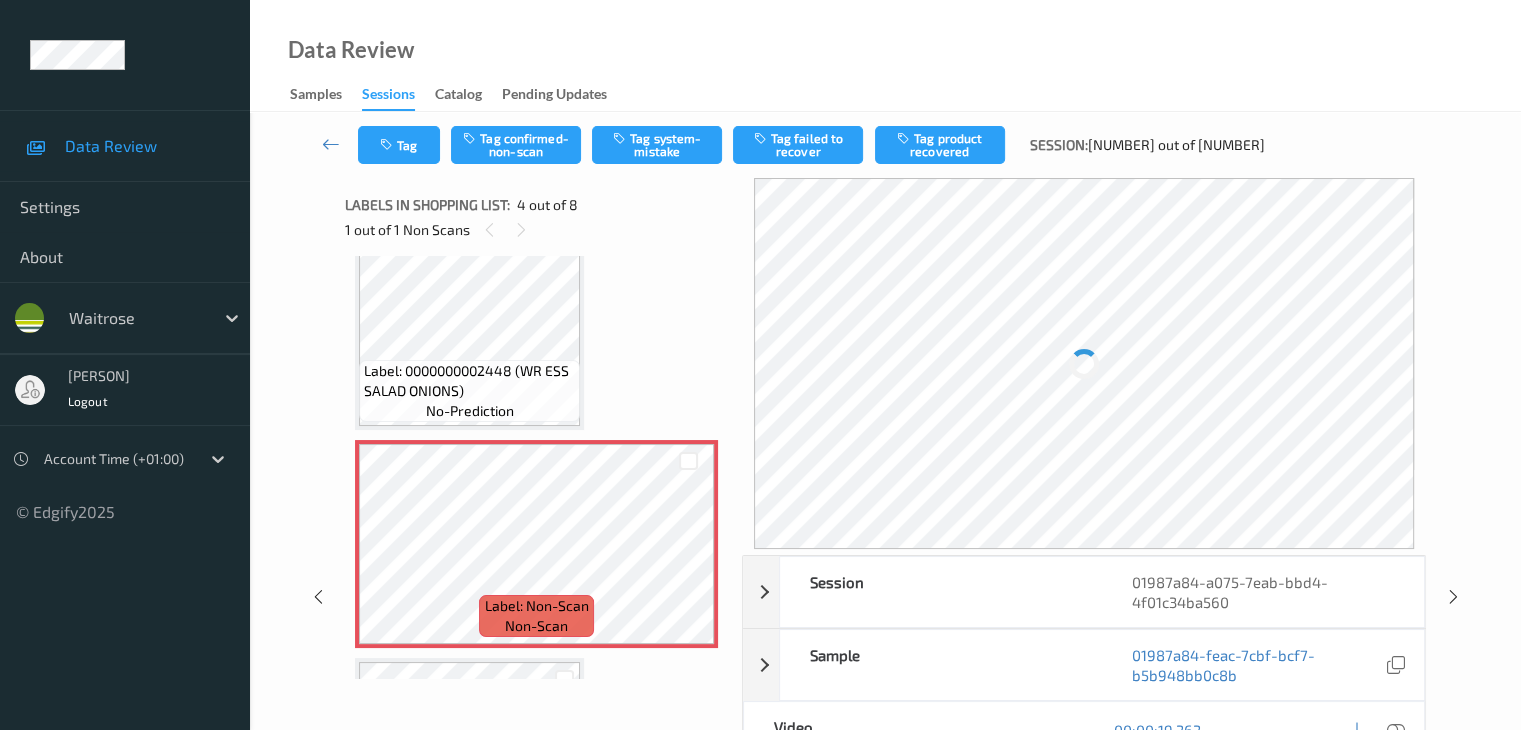 scroll, scrollTop: 446, scrollLeft: 0, axis: vertical 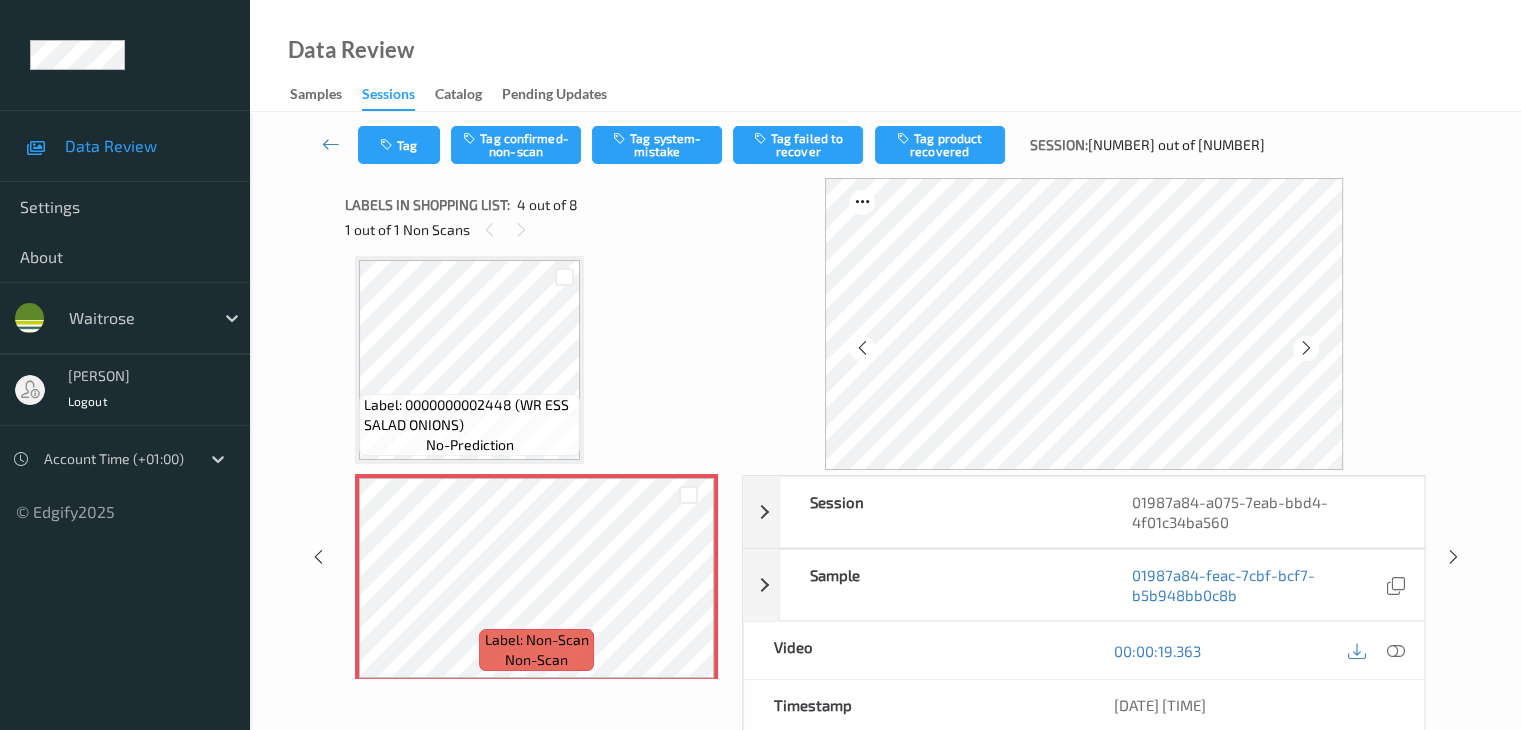click on "Tag Tag   confirmed-non-scan Tag   system-mistake Tag   failed to recover Tag   product recovered Session: 215 out of 446" at bounding box center [885, 145] 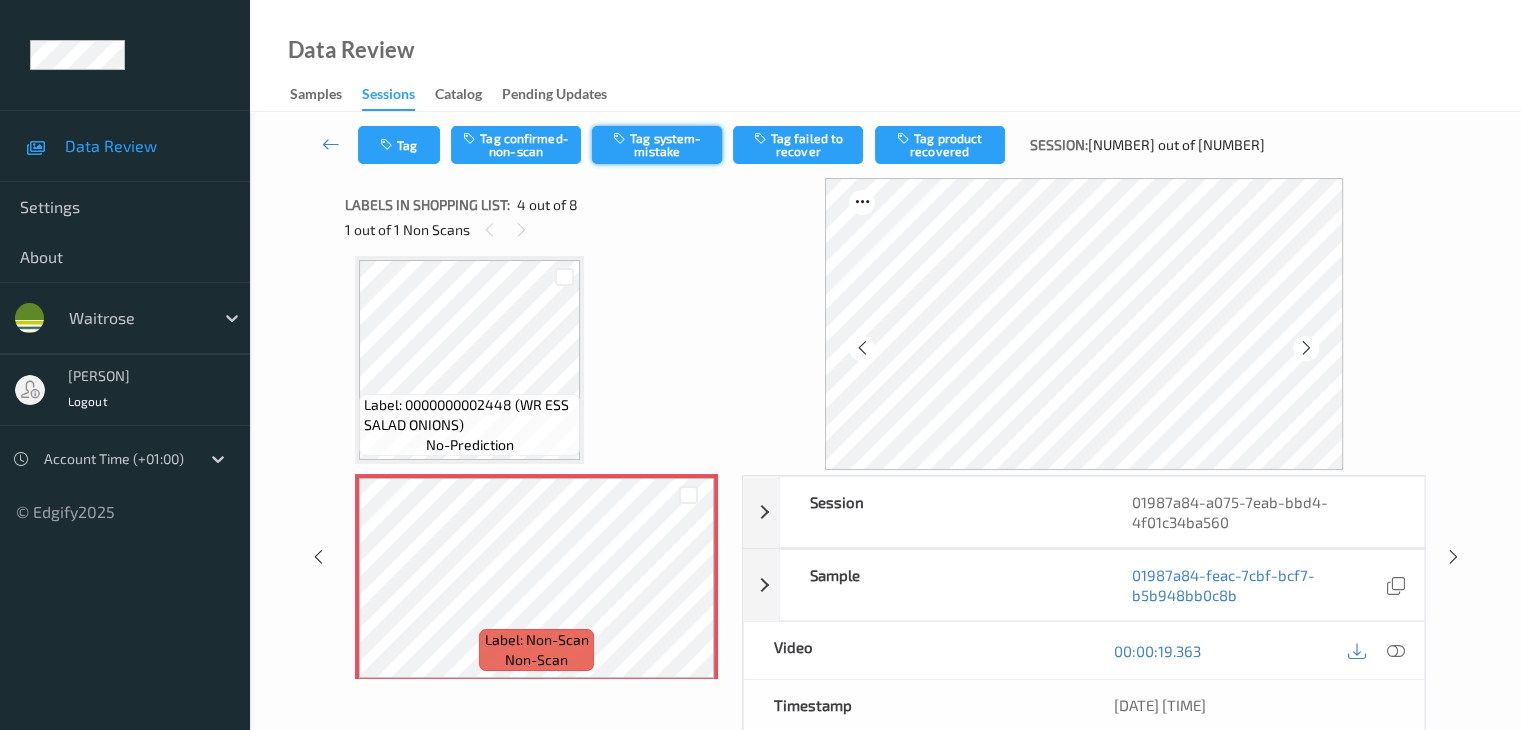click on "Tag   system-mistake" at bounding box center [657, 145] 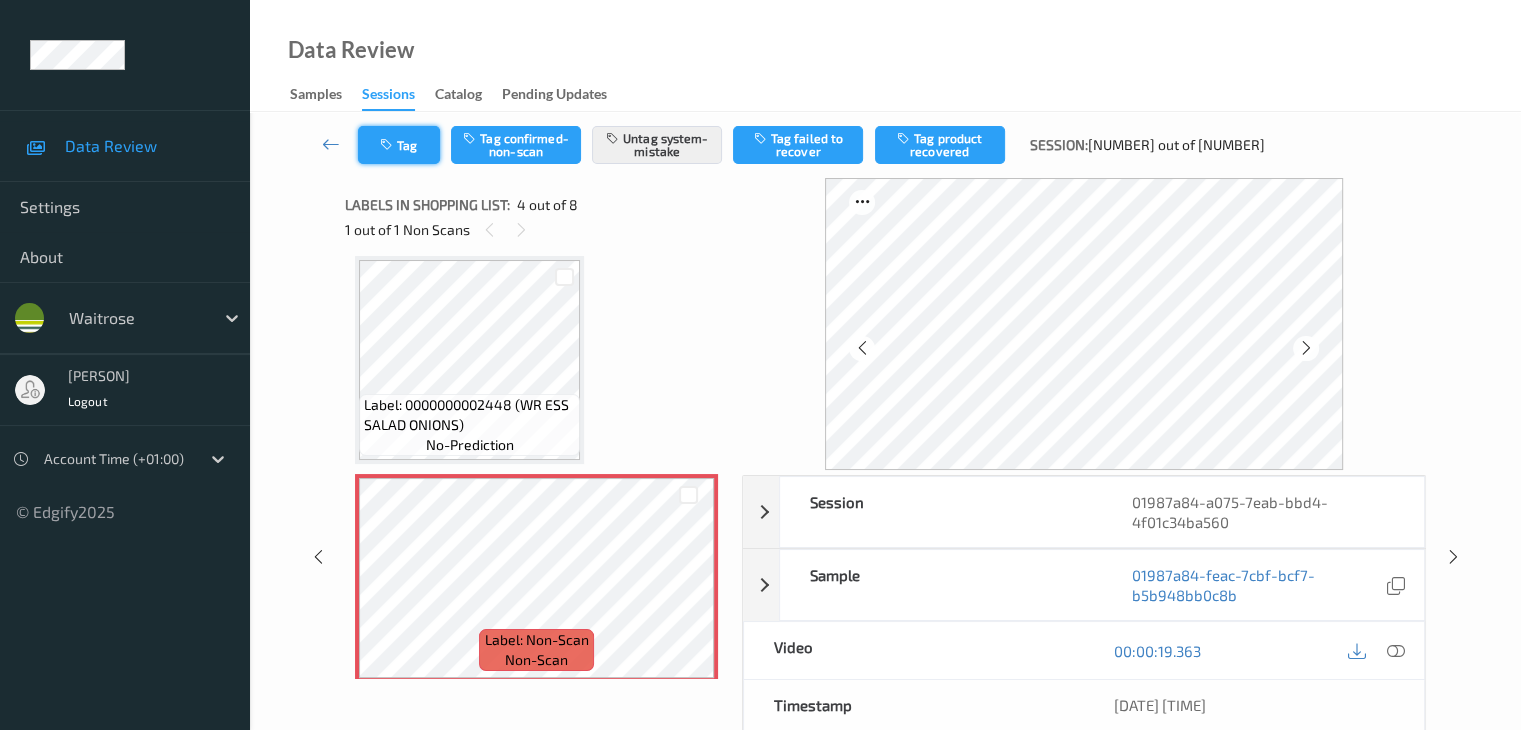 click at bounding box center (388, 145) 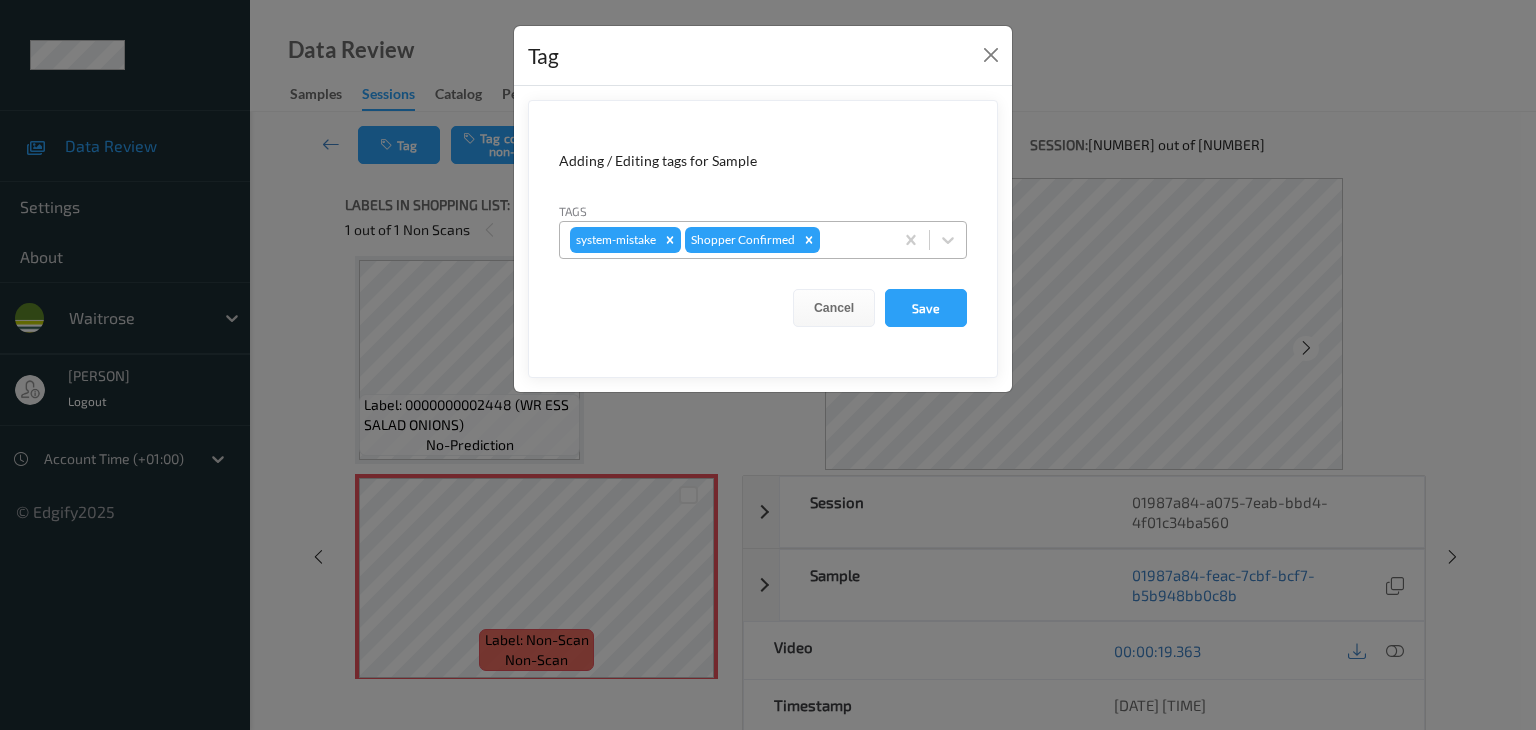 click at bounding box center (853, 240) 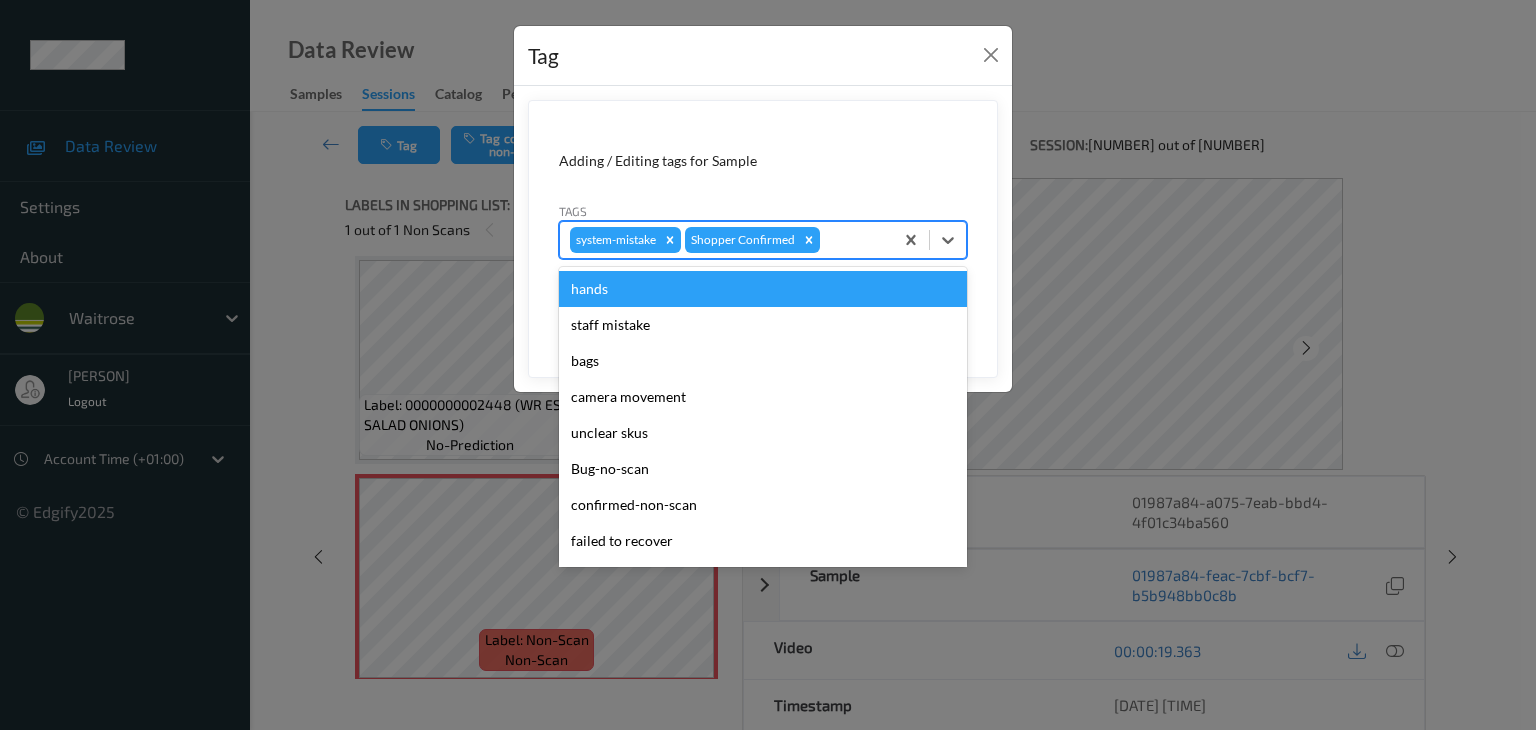 type on "u" 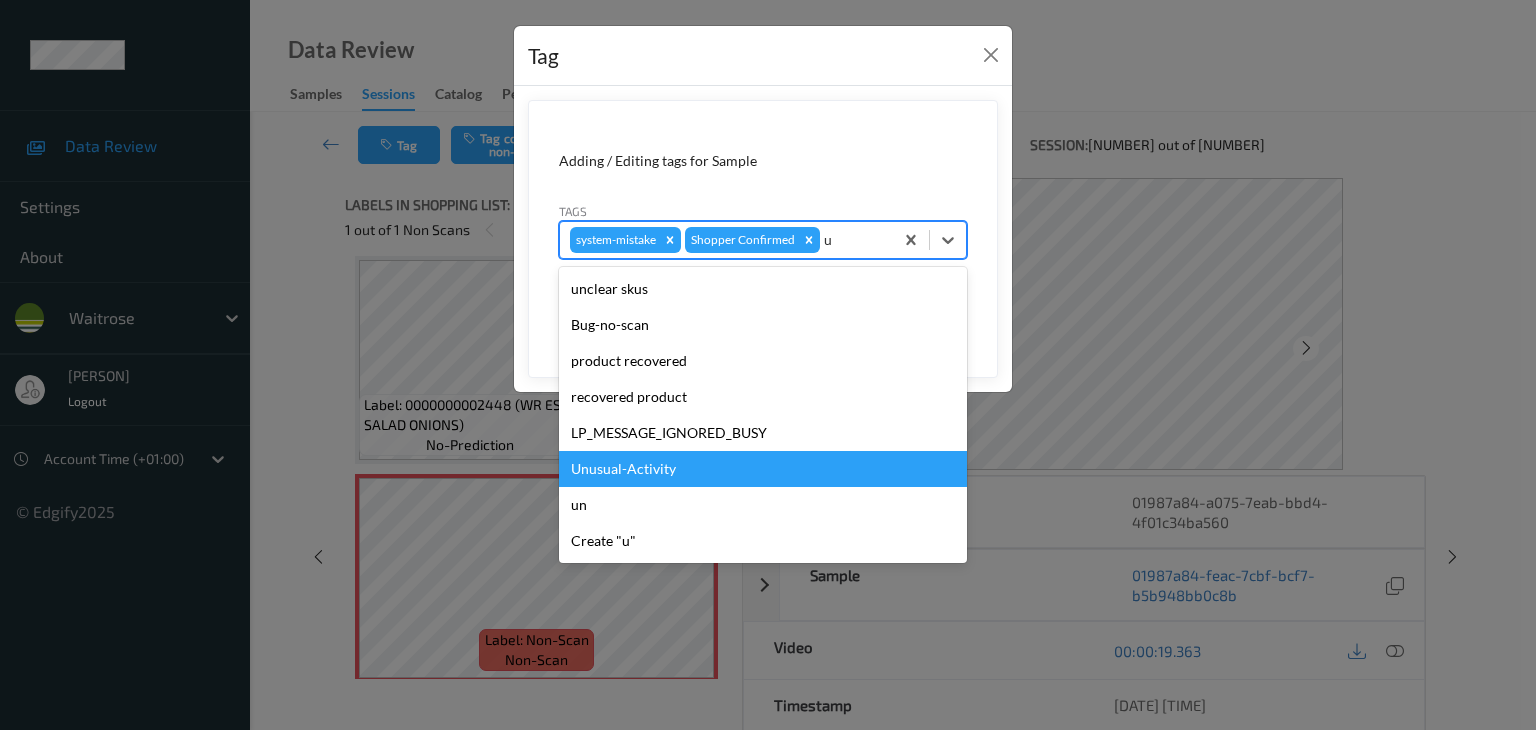 click on "Unusual-Activity" at bounding box center [763, 469] 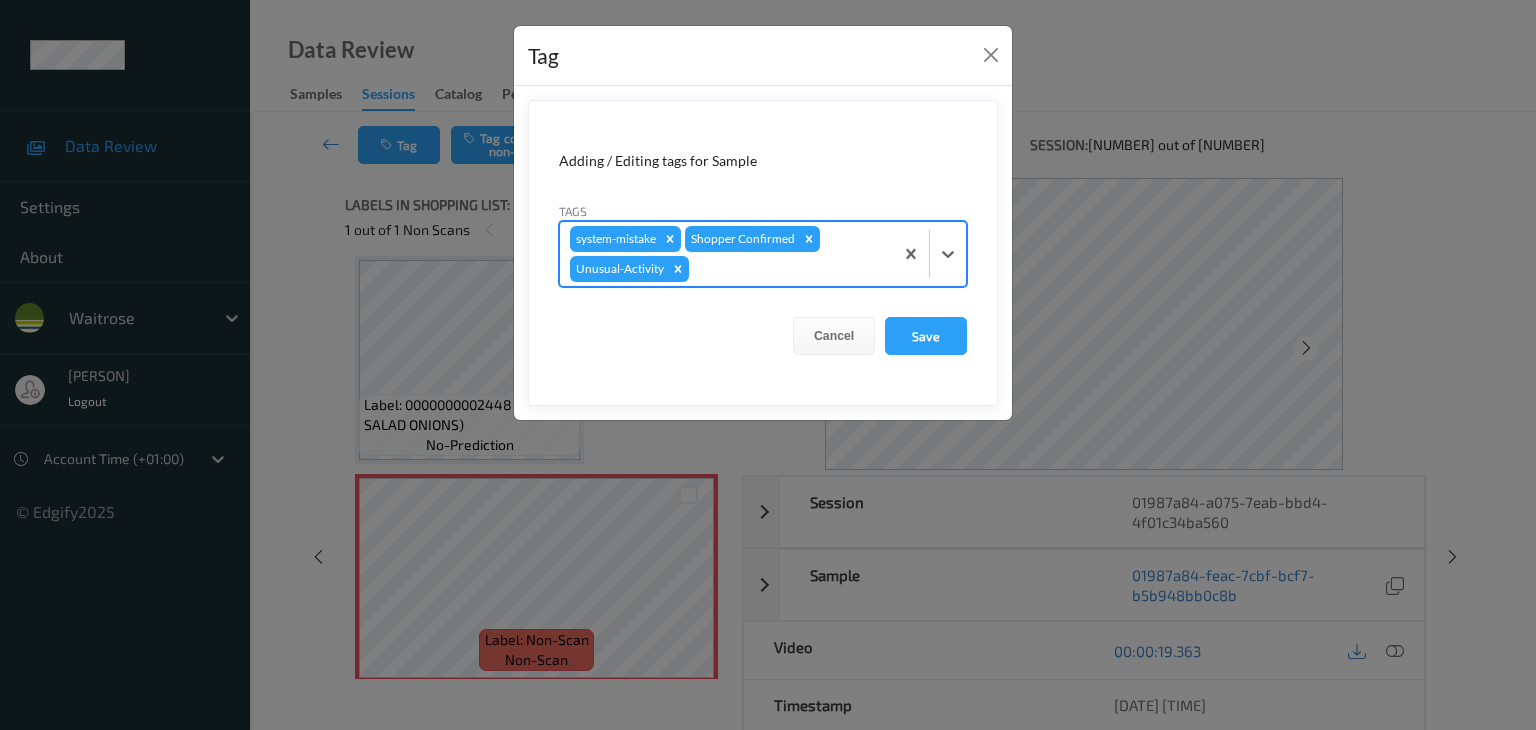 type on "p" 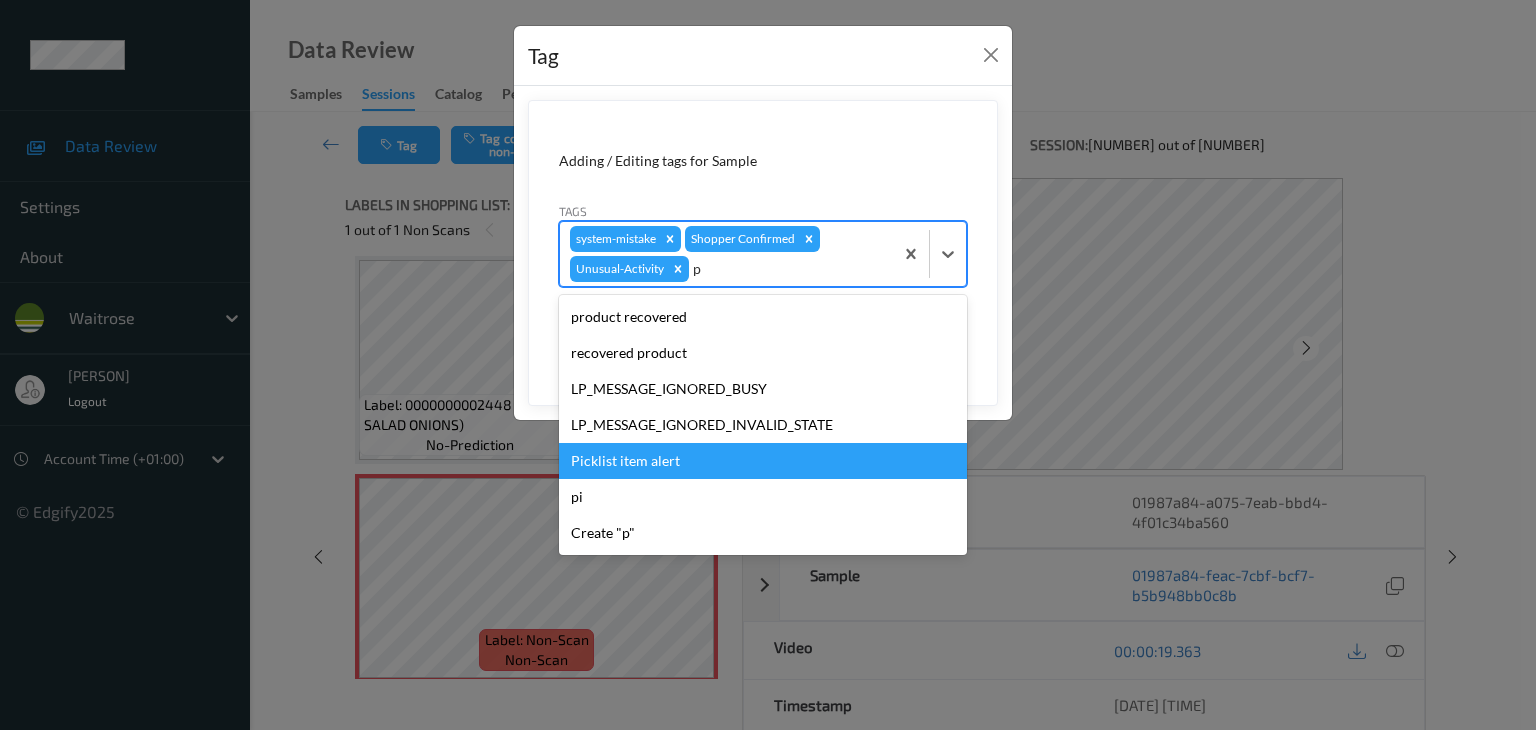click on "Picklist item alert" at bounding box center (763, 461) 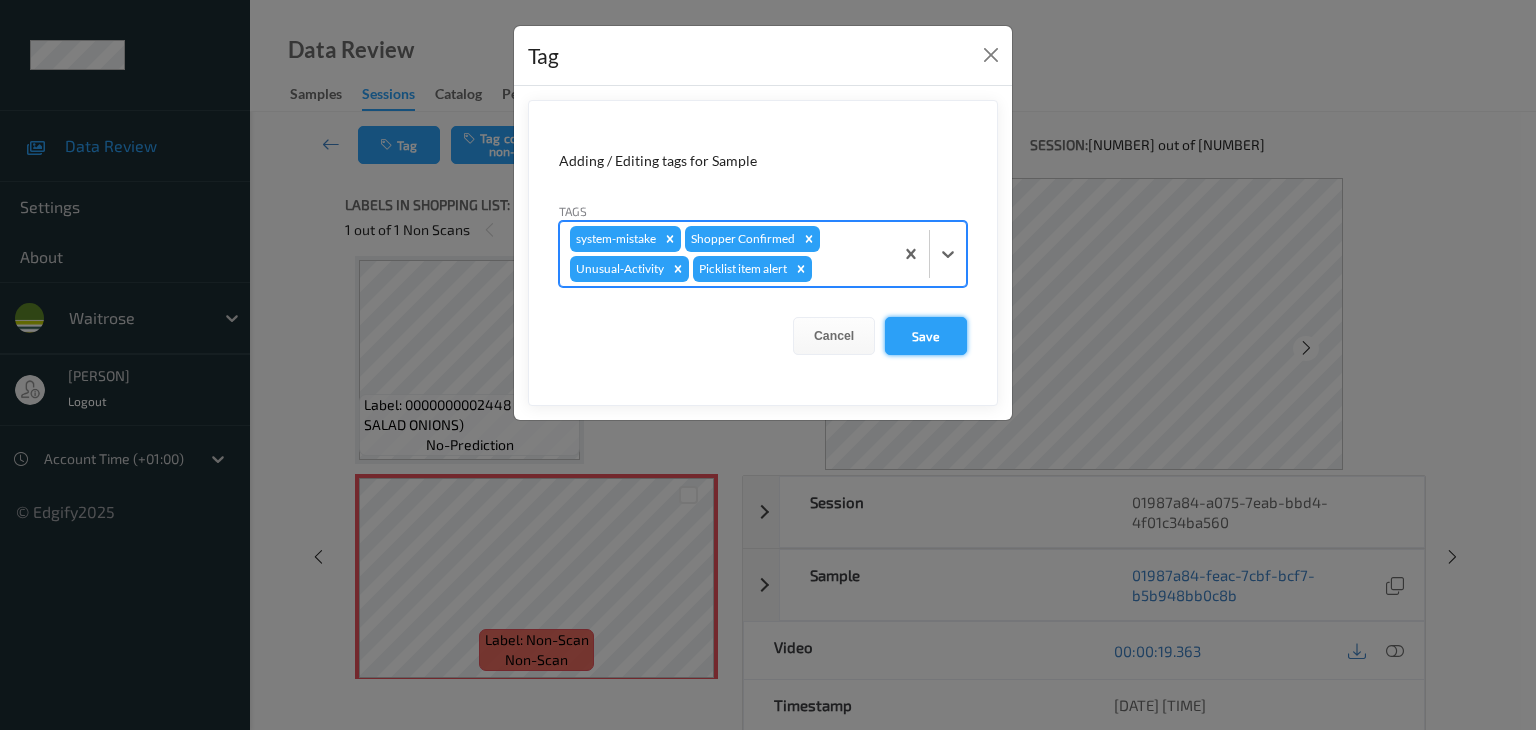click on "Save" at bounding box center [926, 336] 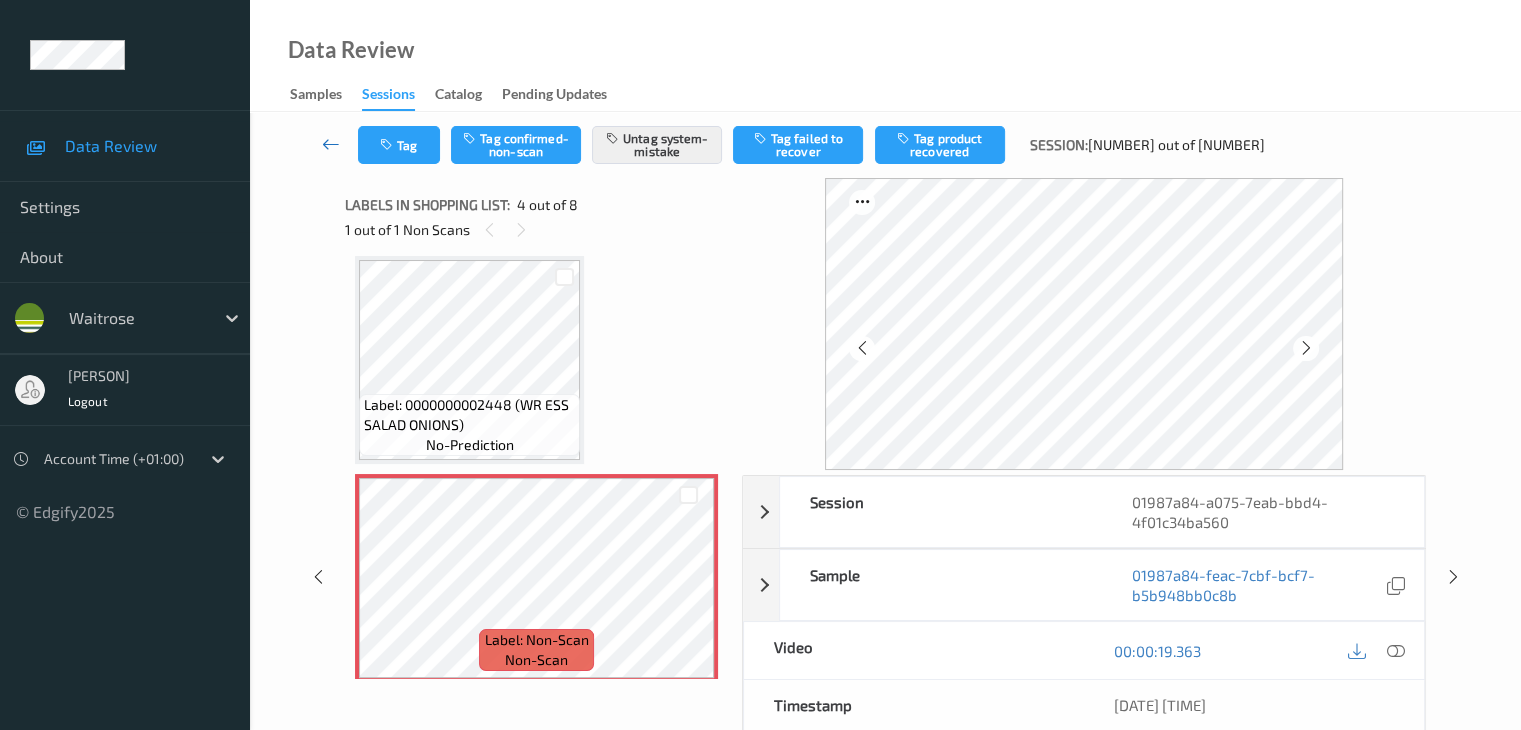 click at bounding box center (331, 144) 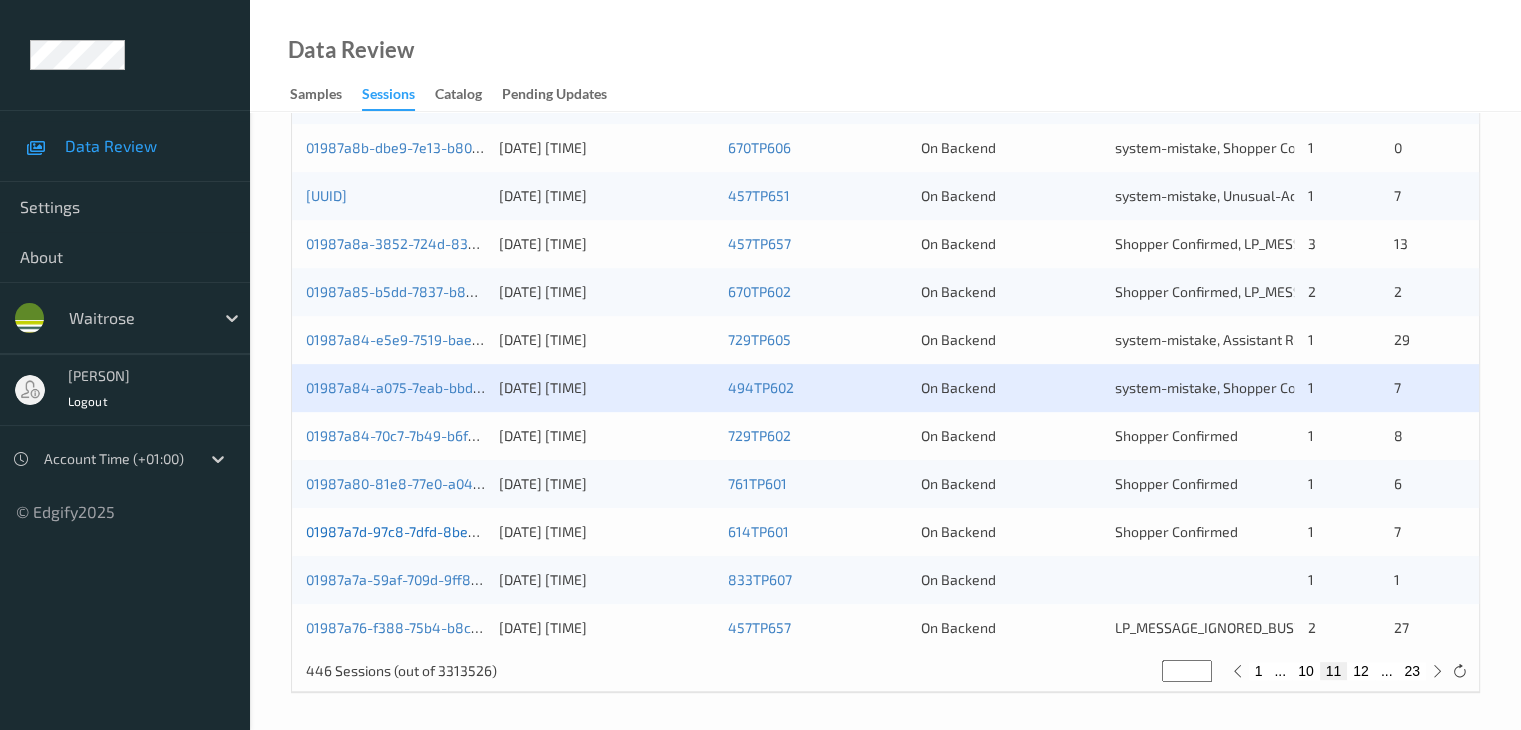 scroll, scrollTop: 932, scrollLeft: 0, axis: vertical 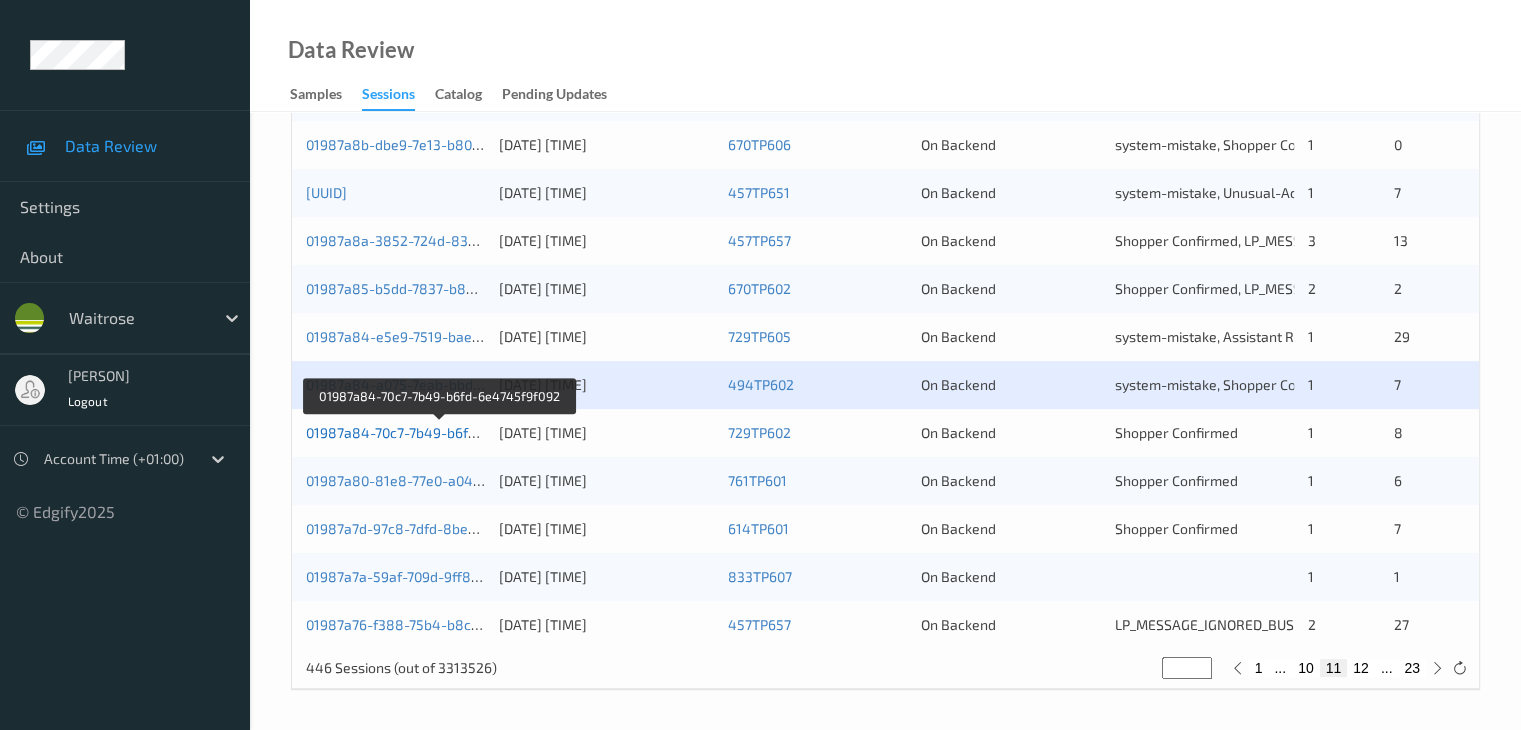 click on "01987a84-70c7-7b49-b6fd-6e4745f9f092" at bounding box center (439, 432) 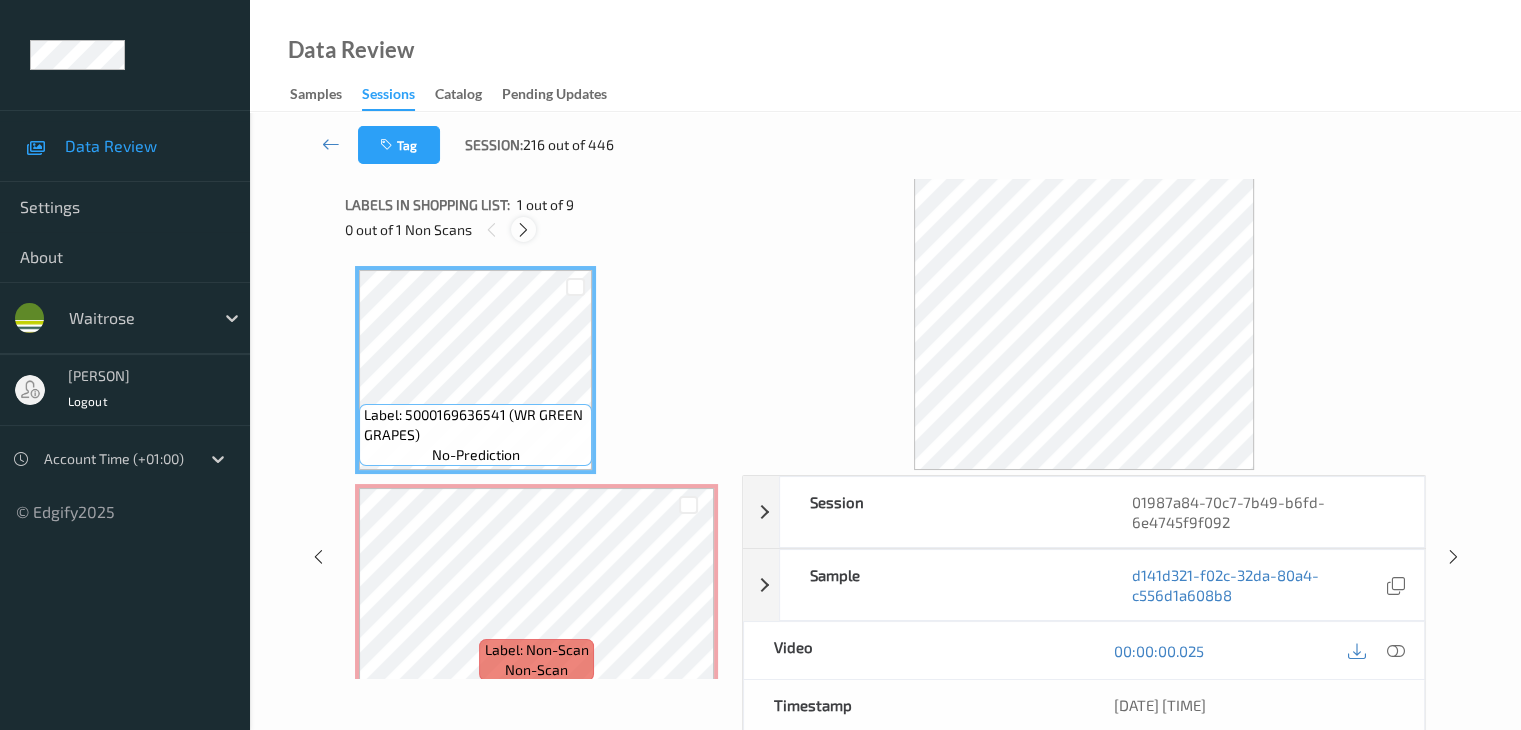 click at bounding box center [523, 229] 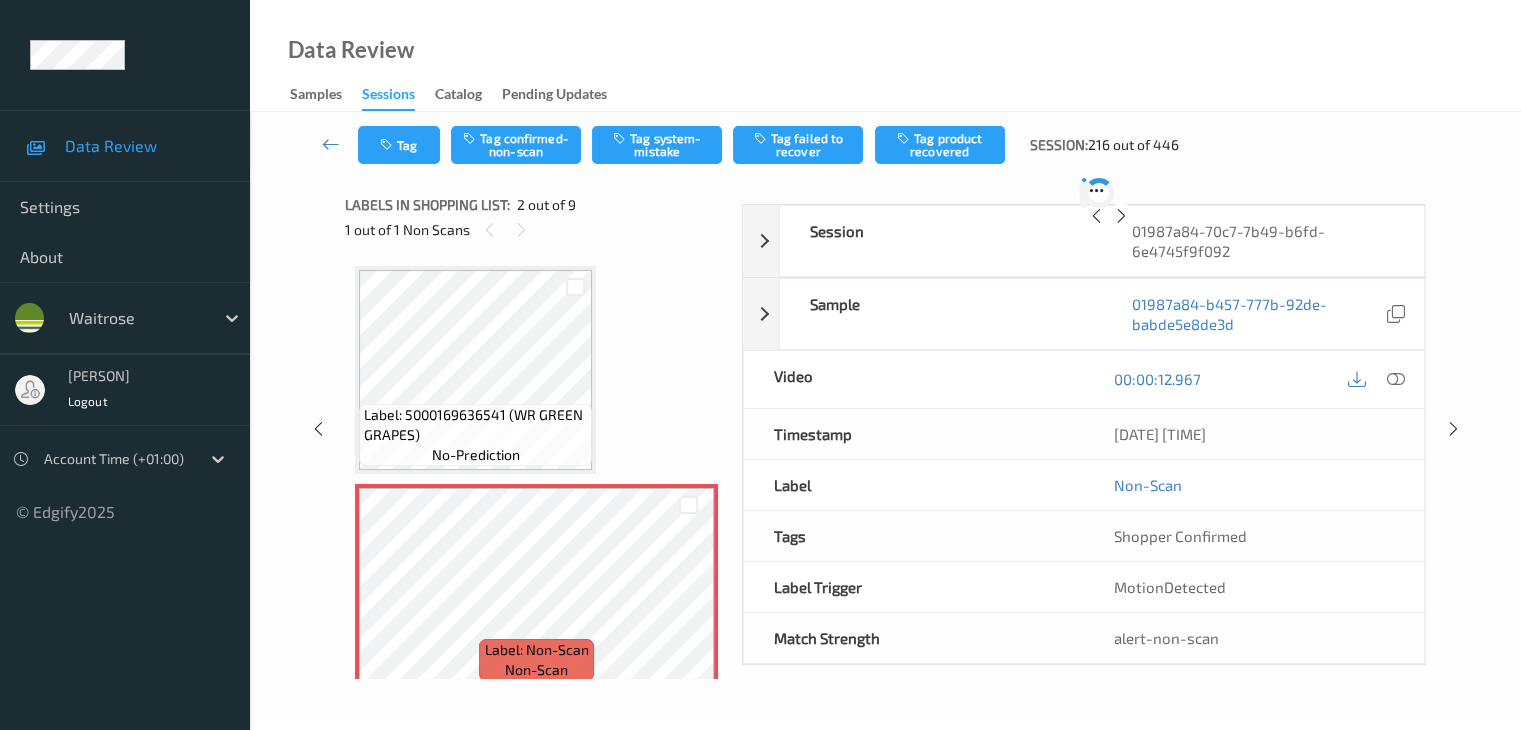 scroll, scrollTop: 10, scrollLeft: 0, axis: vertical 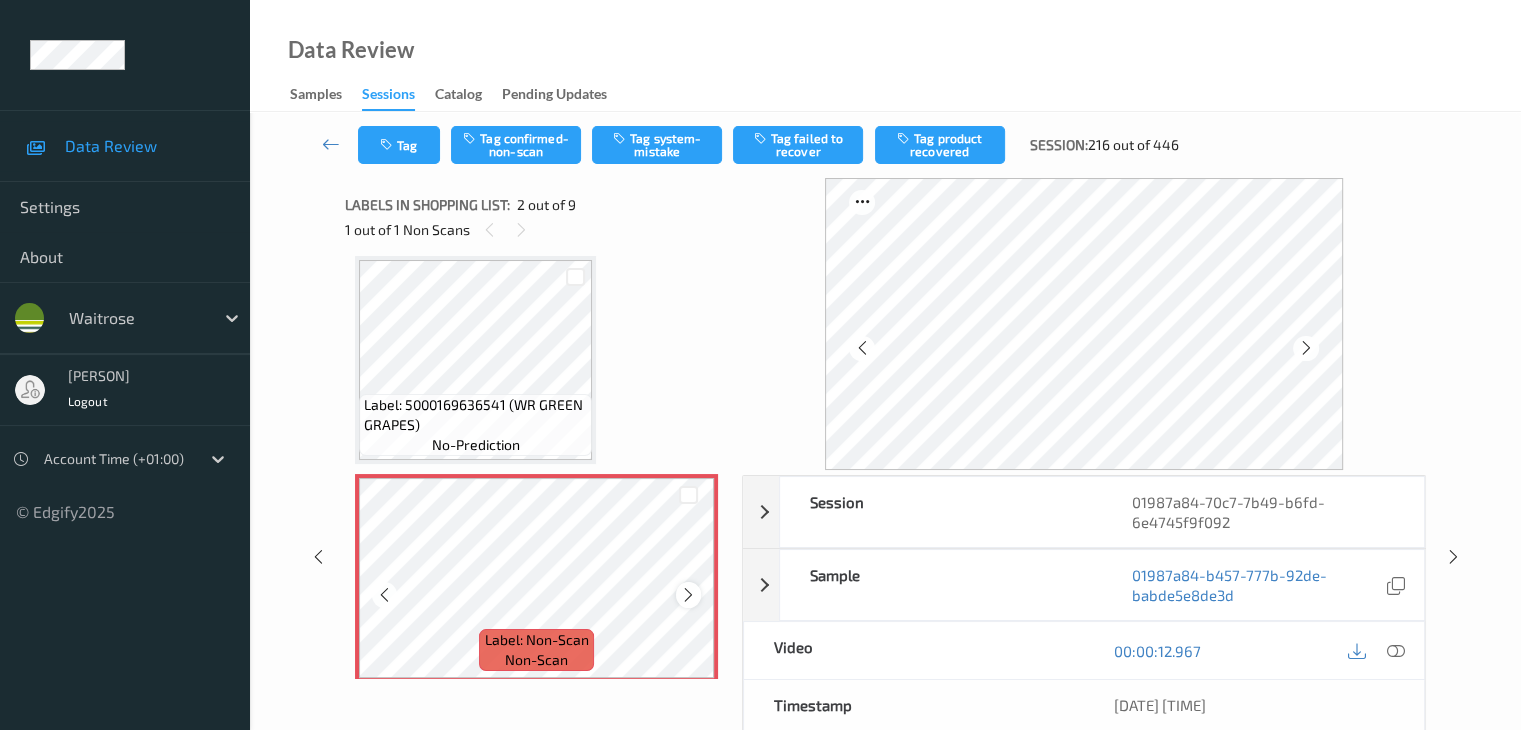click at bounding box center [688, 595] 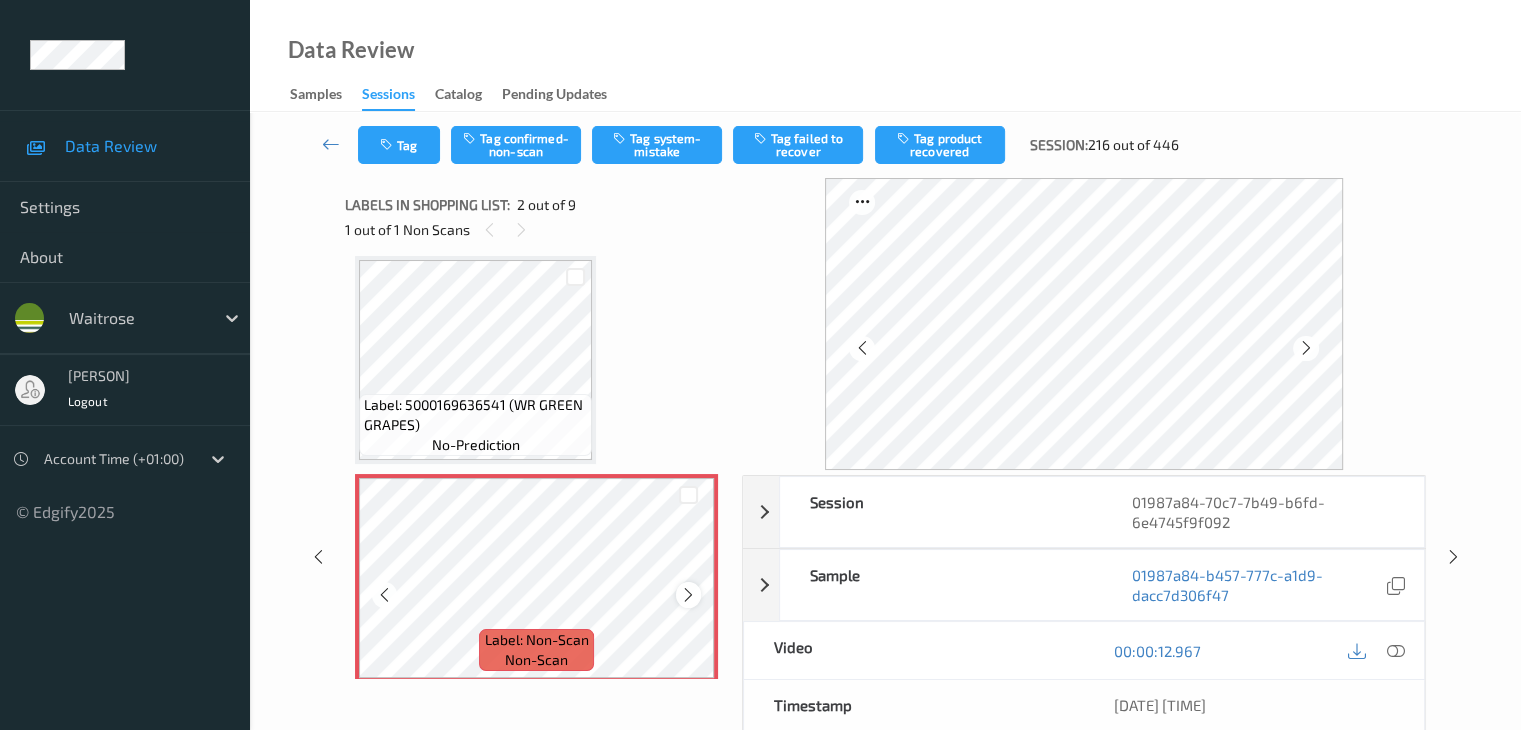 click at bounding box center (688, 595) 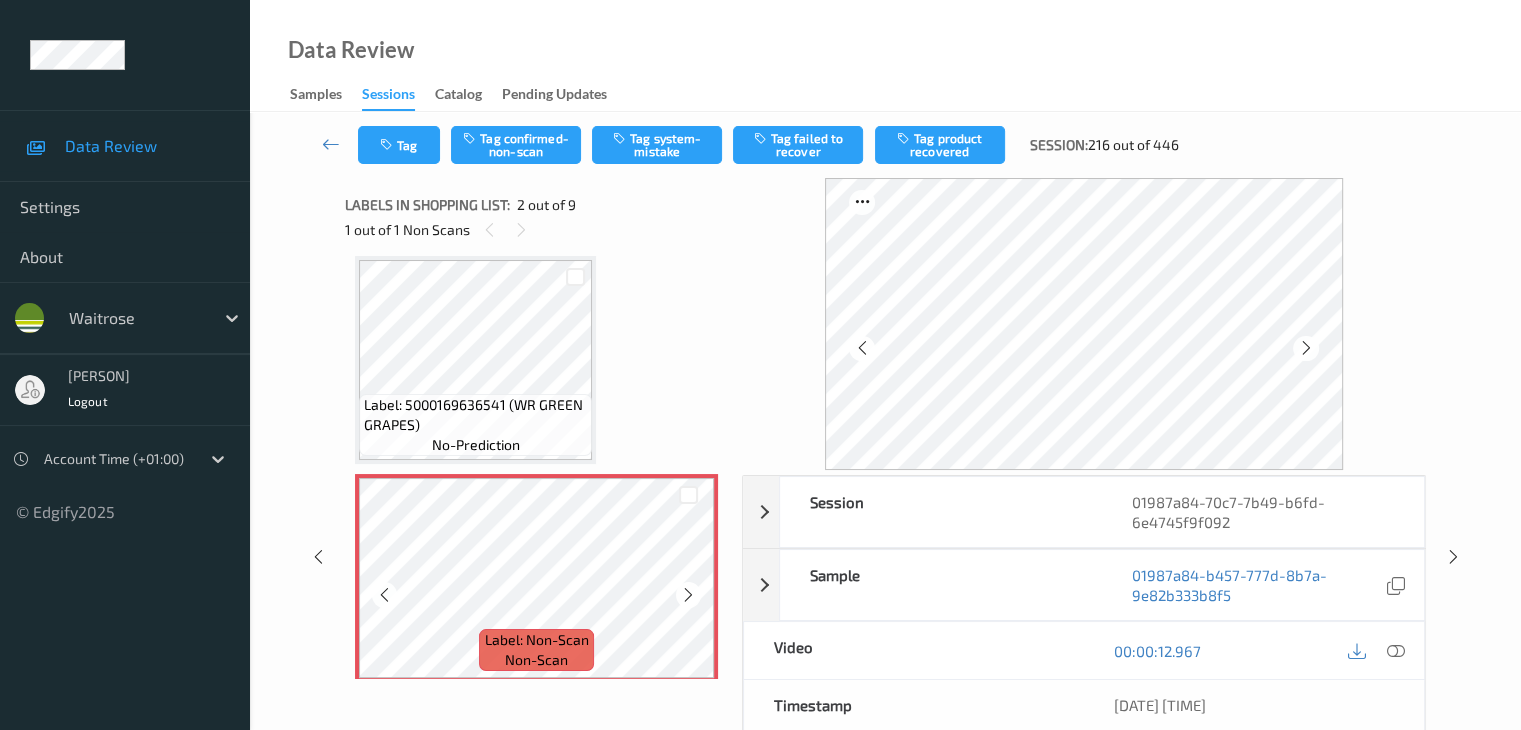 click at bounding box center (688, 595) 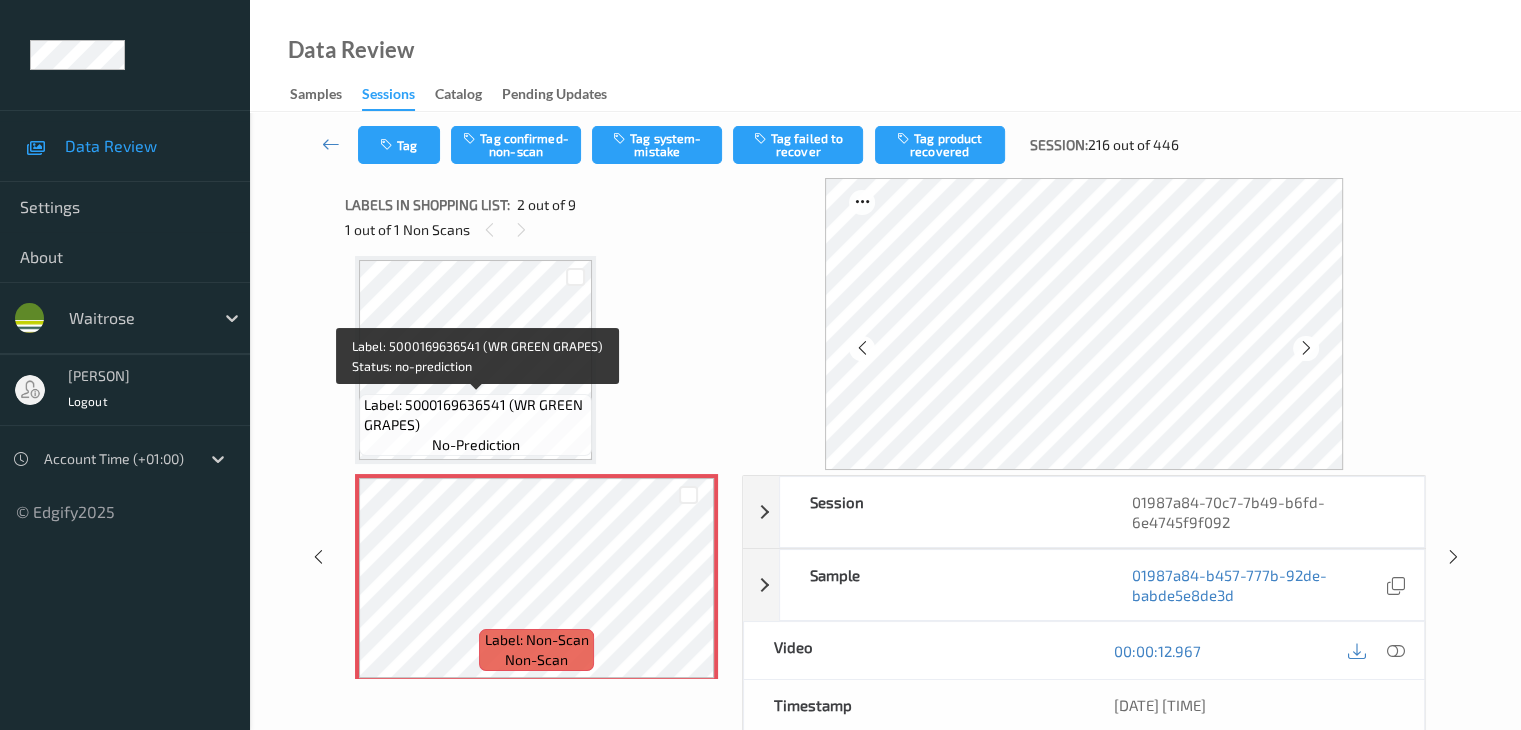 click on "Label: 5000169636541 (WR GREEN GRAPES)" at bounding box center (475, 415) 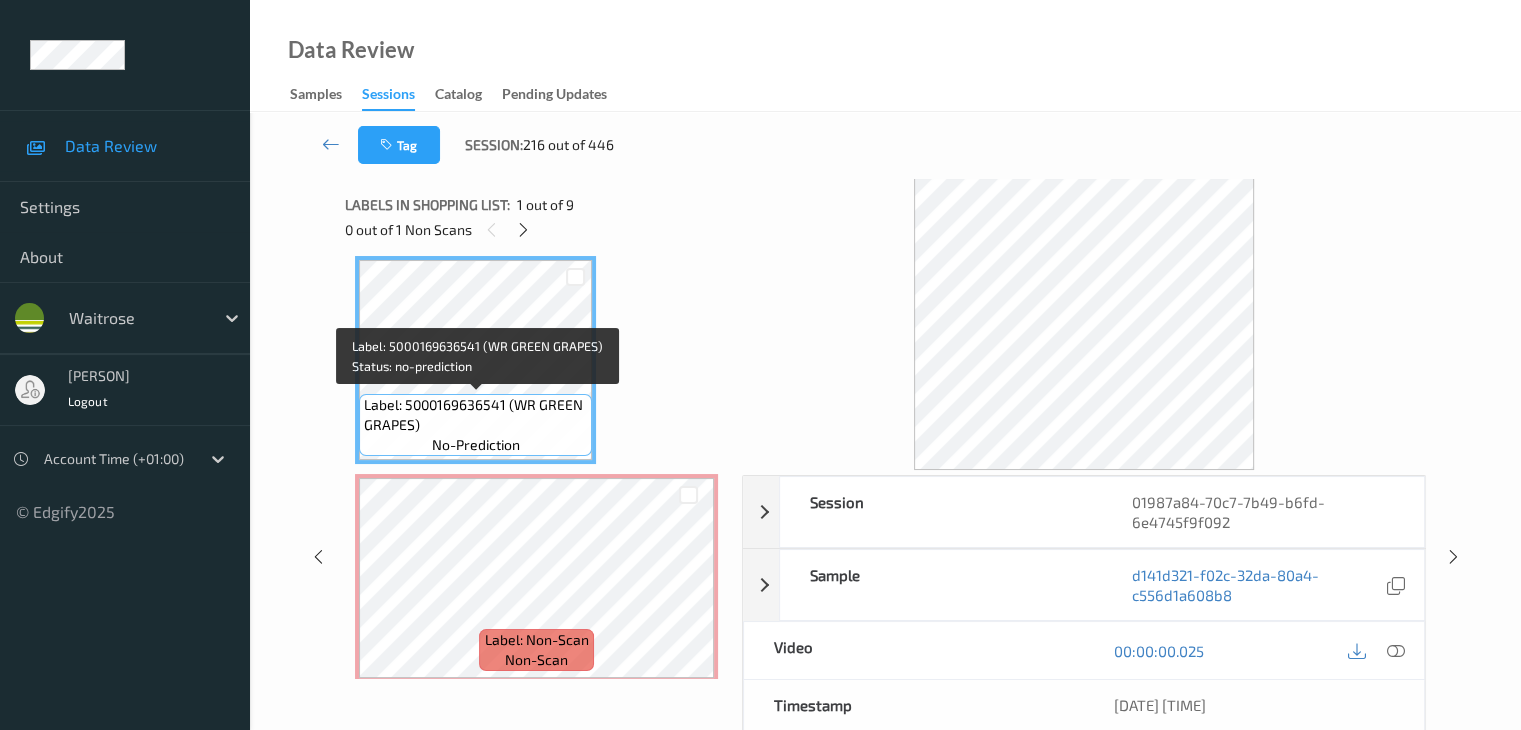 click on "Label: 5000169636541 (WR GREEN GRAPES)" at bounding box center (475, 415) 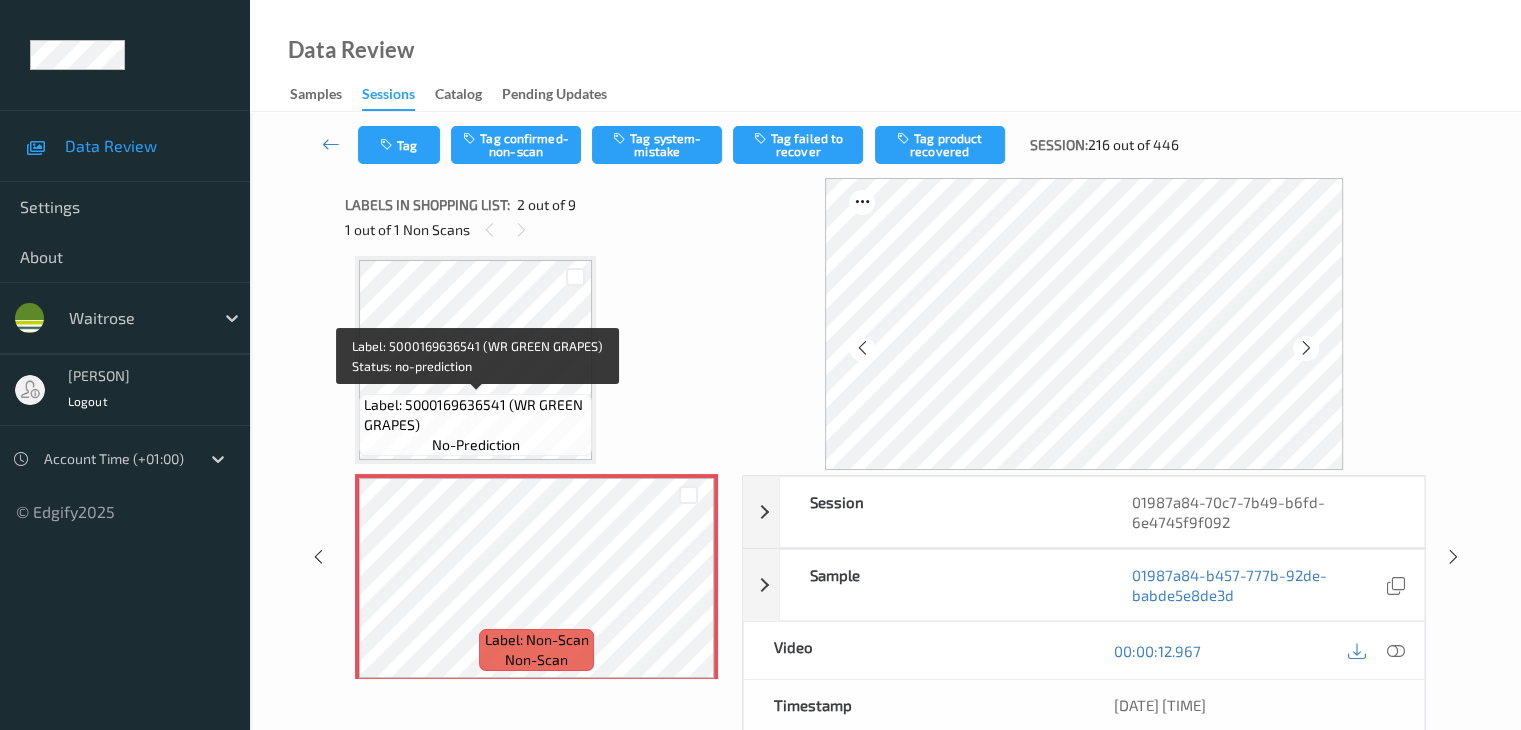 click on "Label: 5000169636541 (WR GREEN GRAPES)" at bounding box center (475, 415) 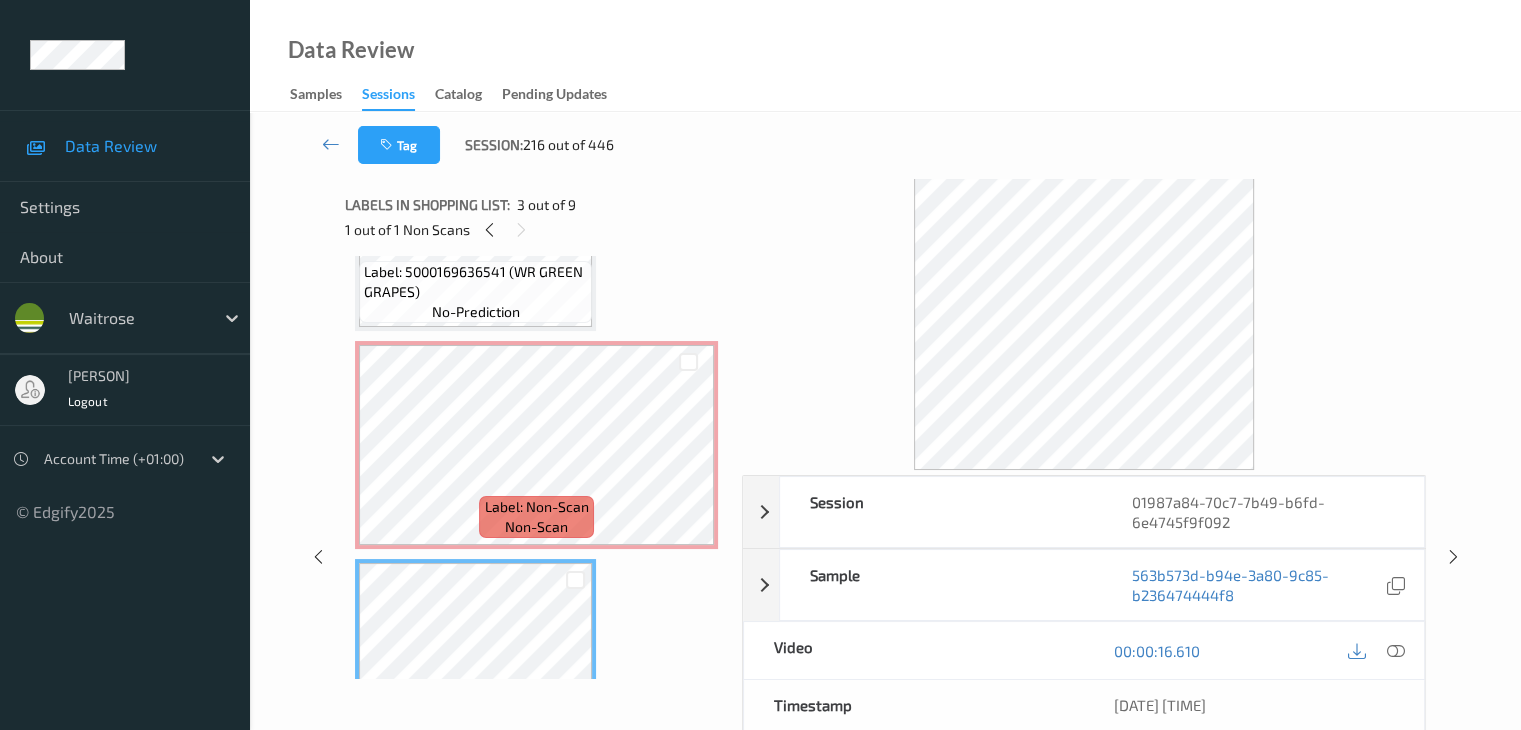 scroll, scrollTop: 110, scrollLeft: 0, axis: vertical 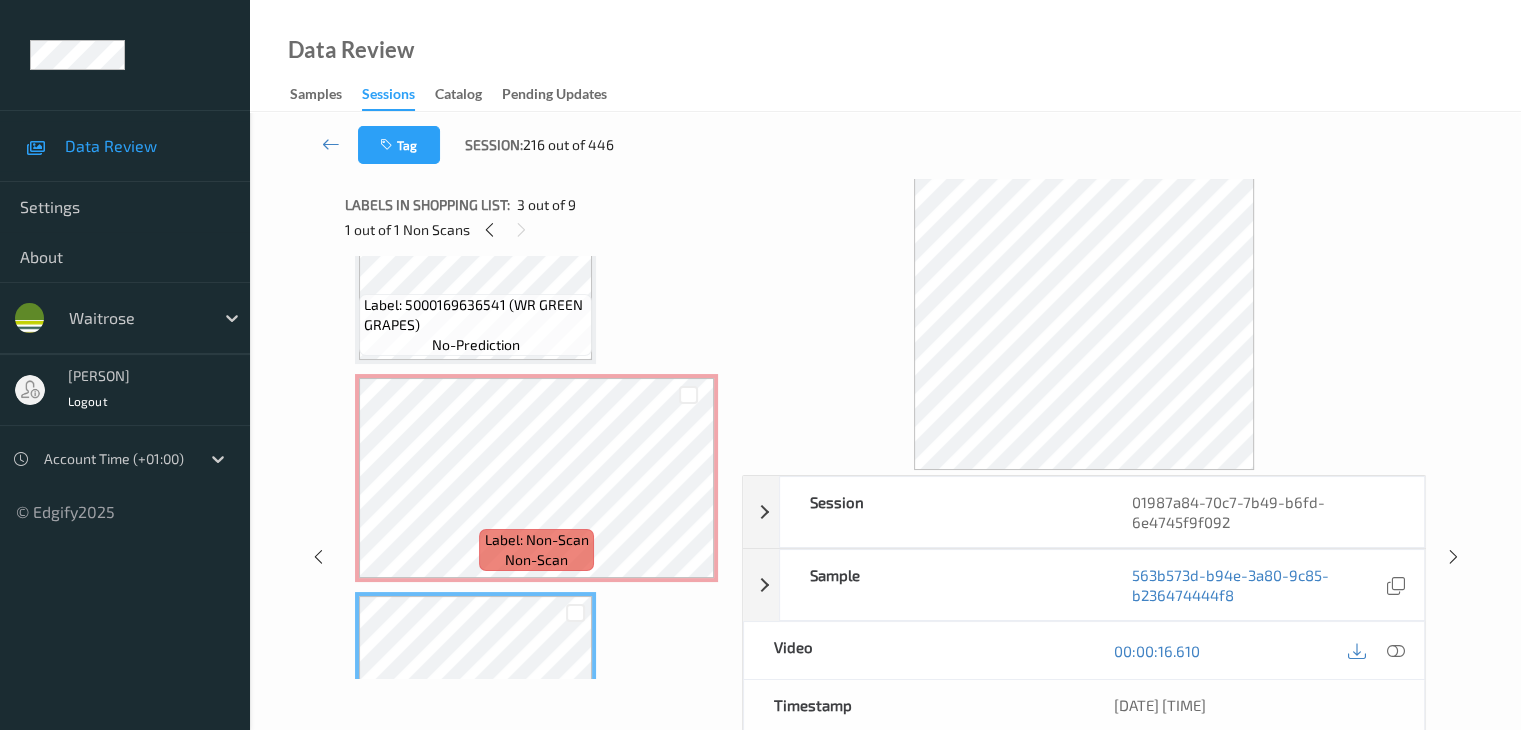 click on "Label: 5000169636541 (WR GREEN GRAPES)" at bounding box center [475, 315] 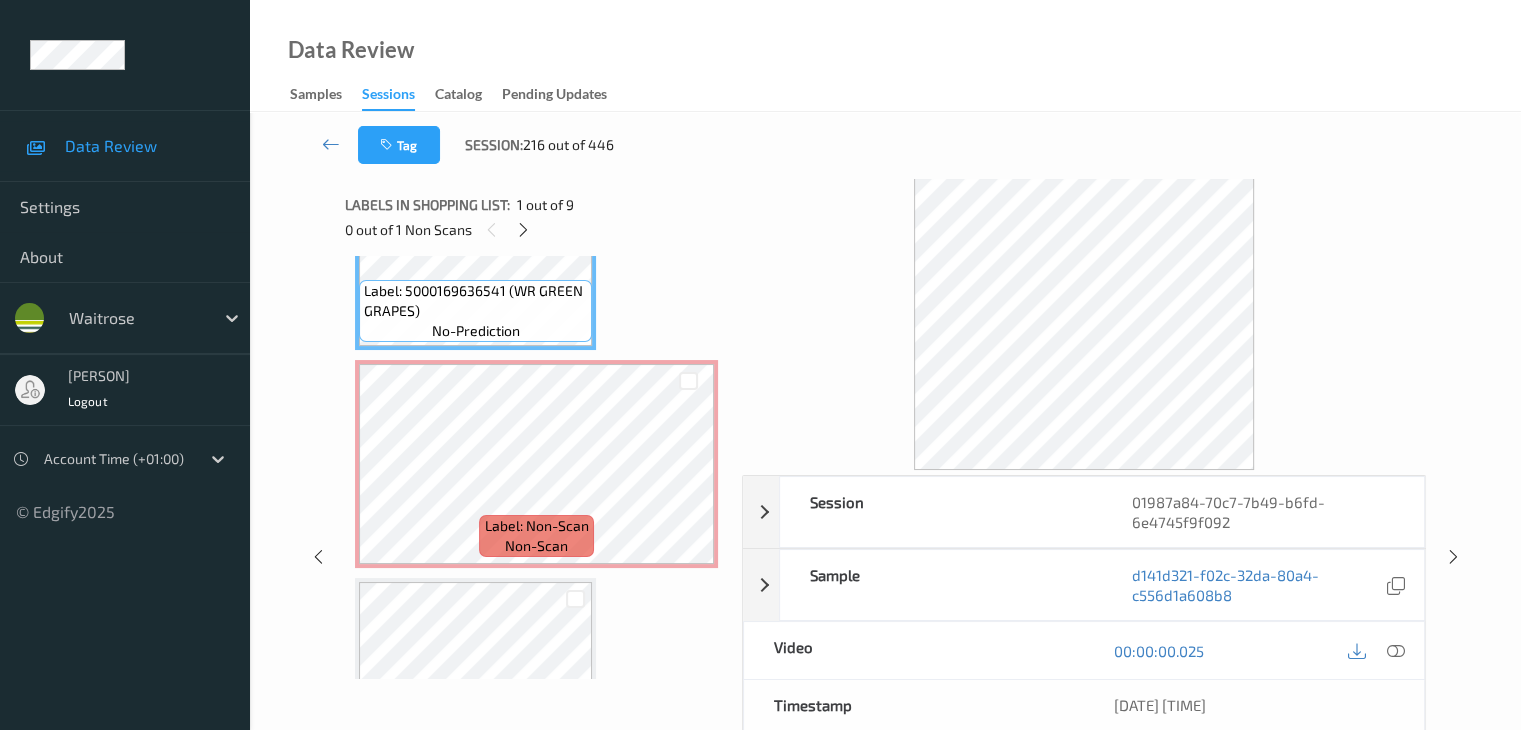 scroll, scrollTop: 210, scrollLeft: 0, axis: vertical 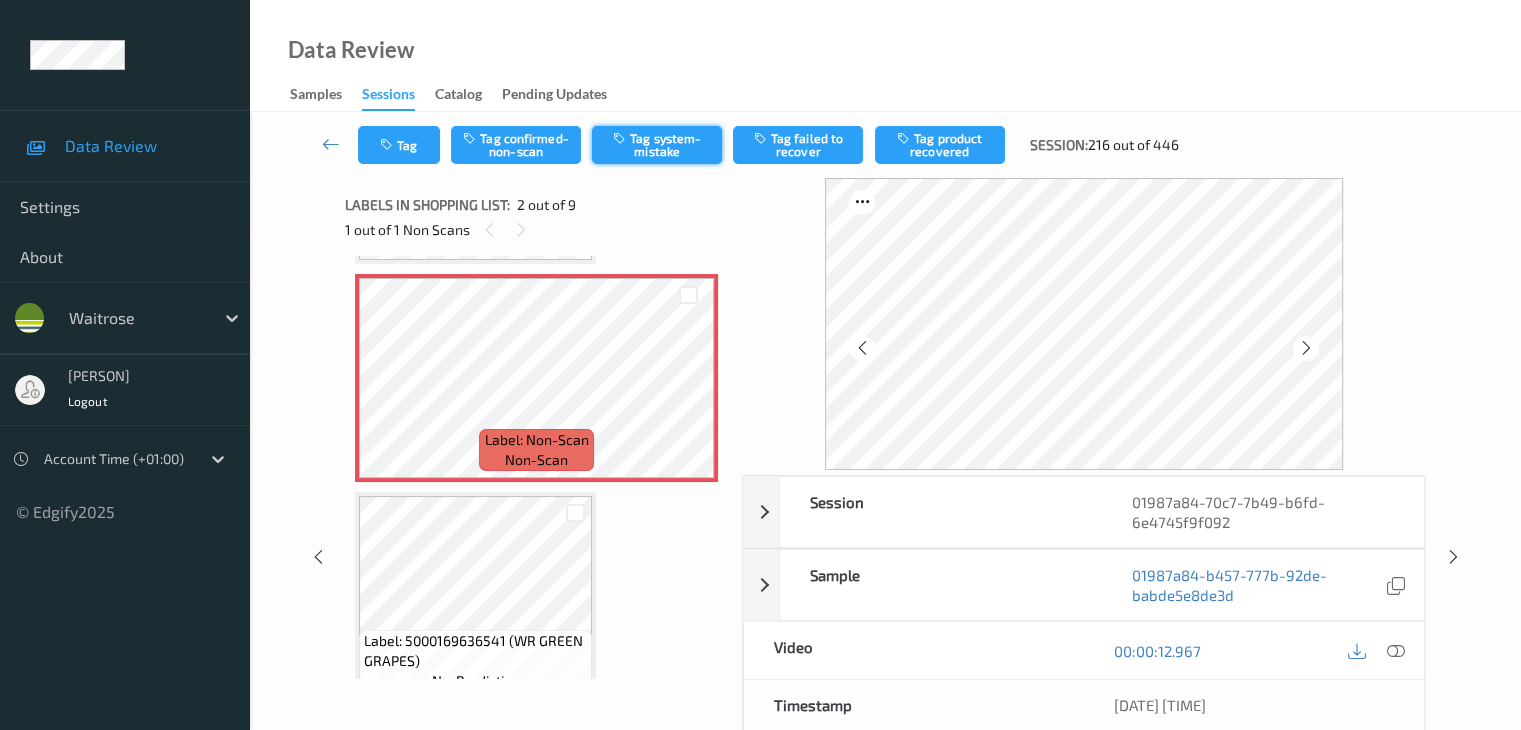 click on "Tag   system-mistake" at bounding box center (657, 145) 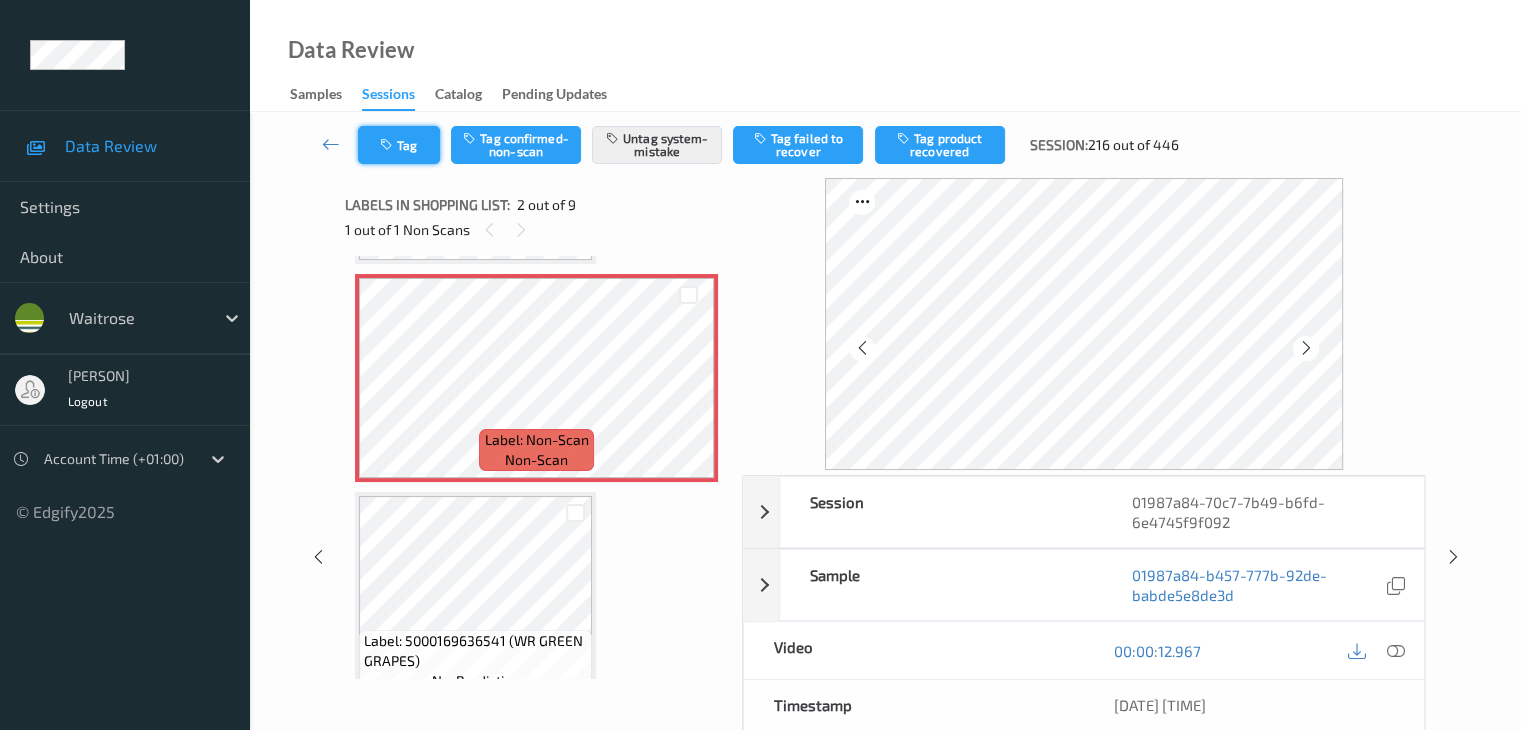 click at bounding box center [388, 145] 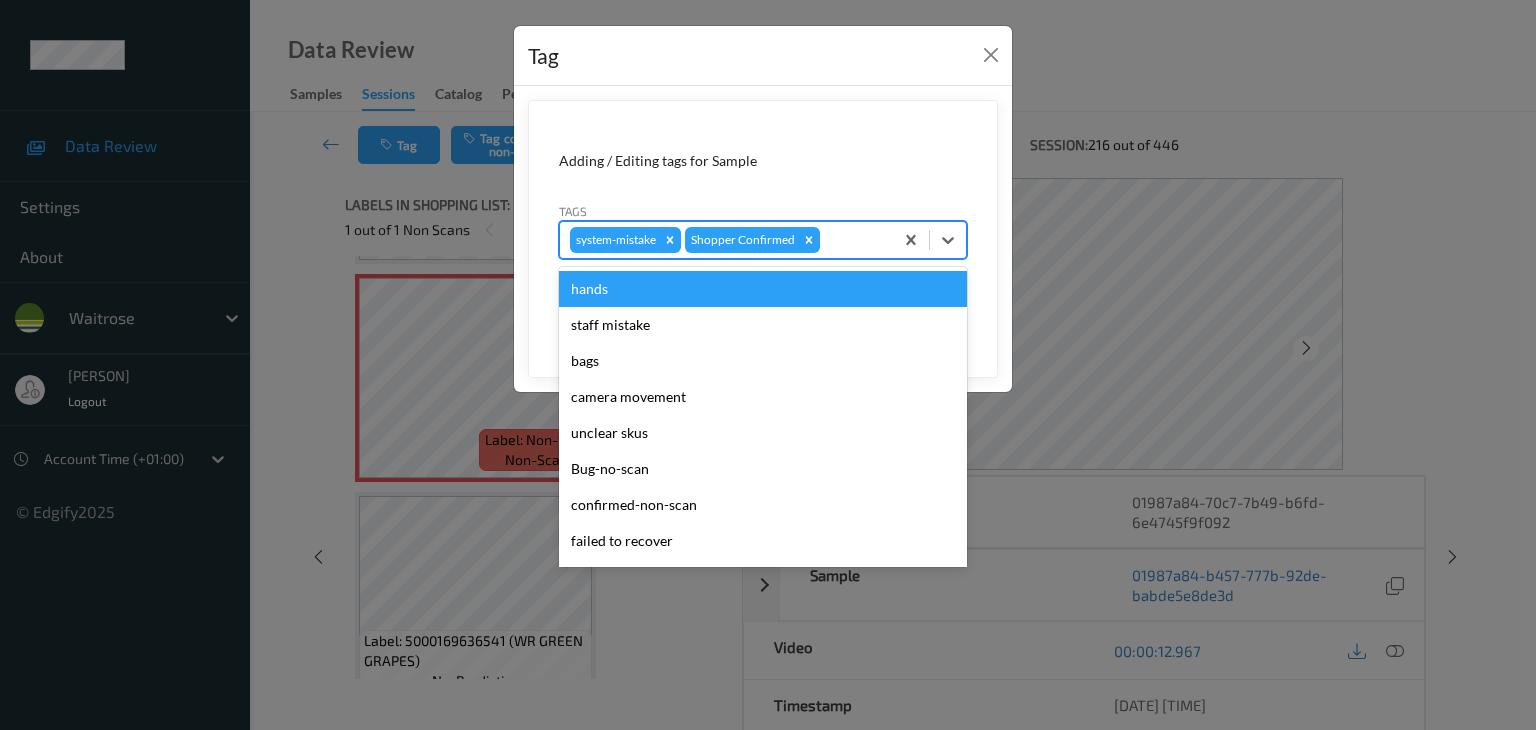 click on "system-mistake Shopper Confirmed" at bounding box center (726, 240) 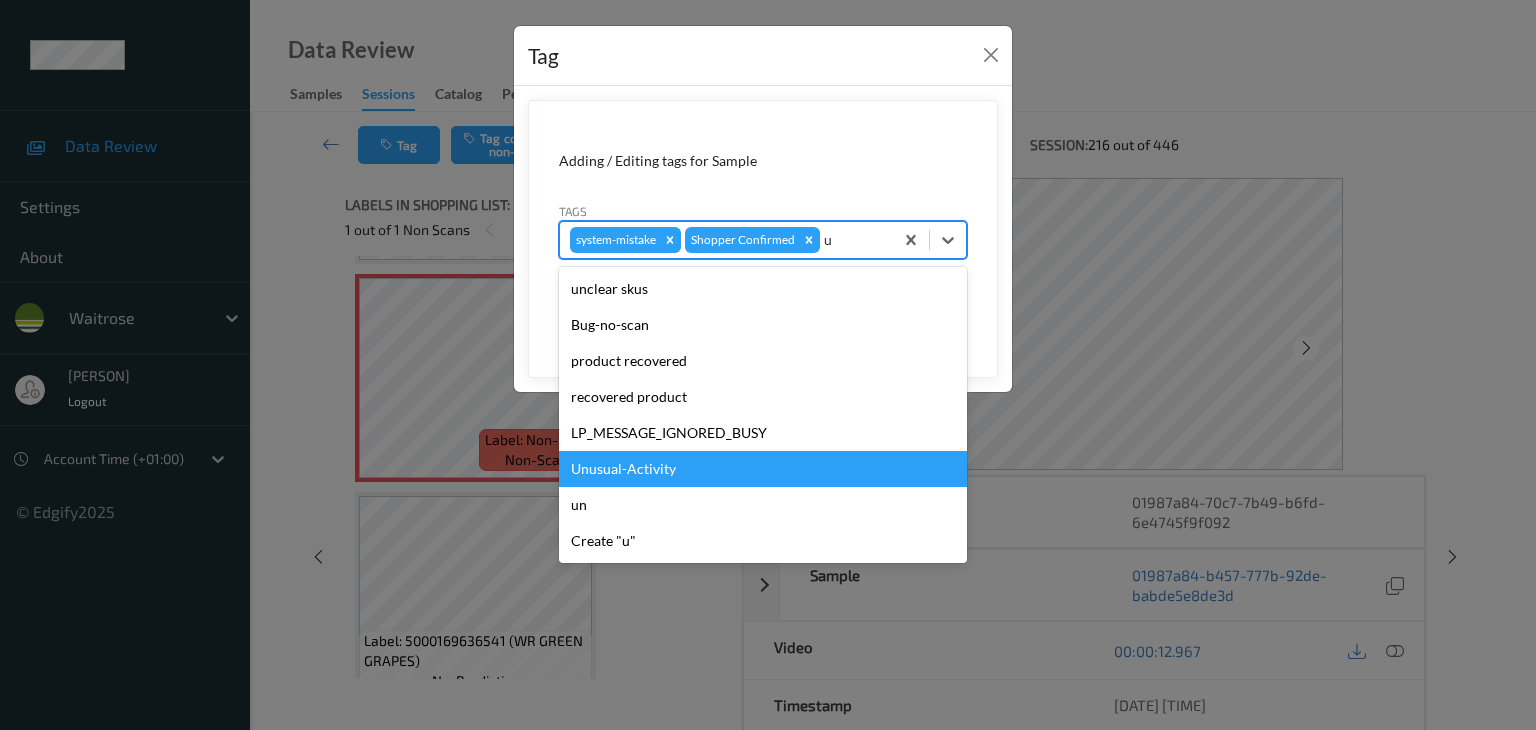 click on "Unusual-Activity" at bounding box center [763, 469] 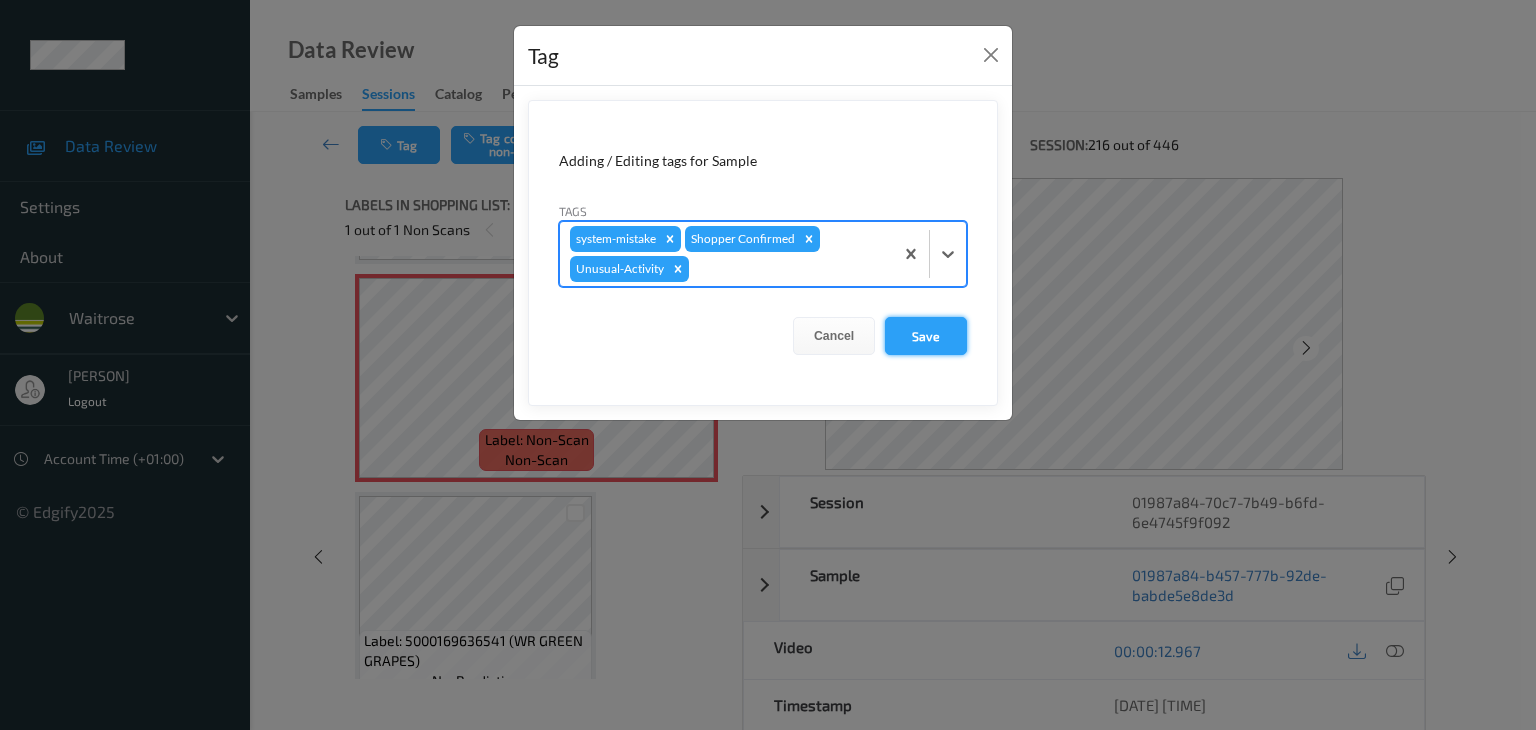 click on "Save" at bounding box center [926, 336] 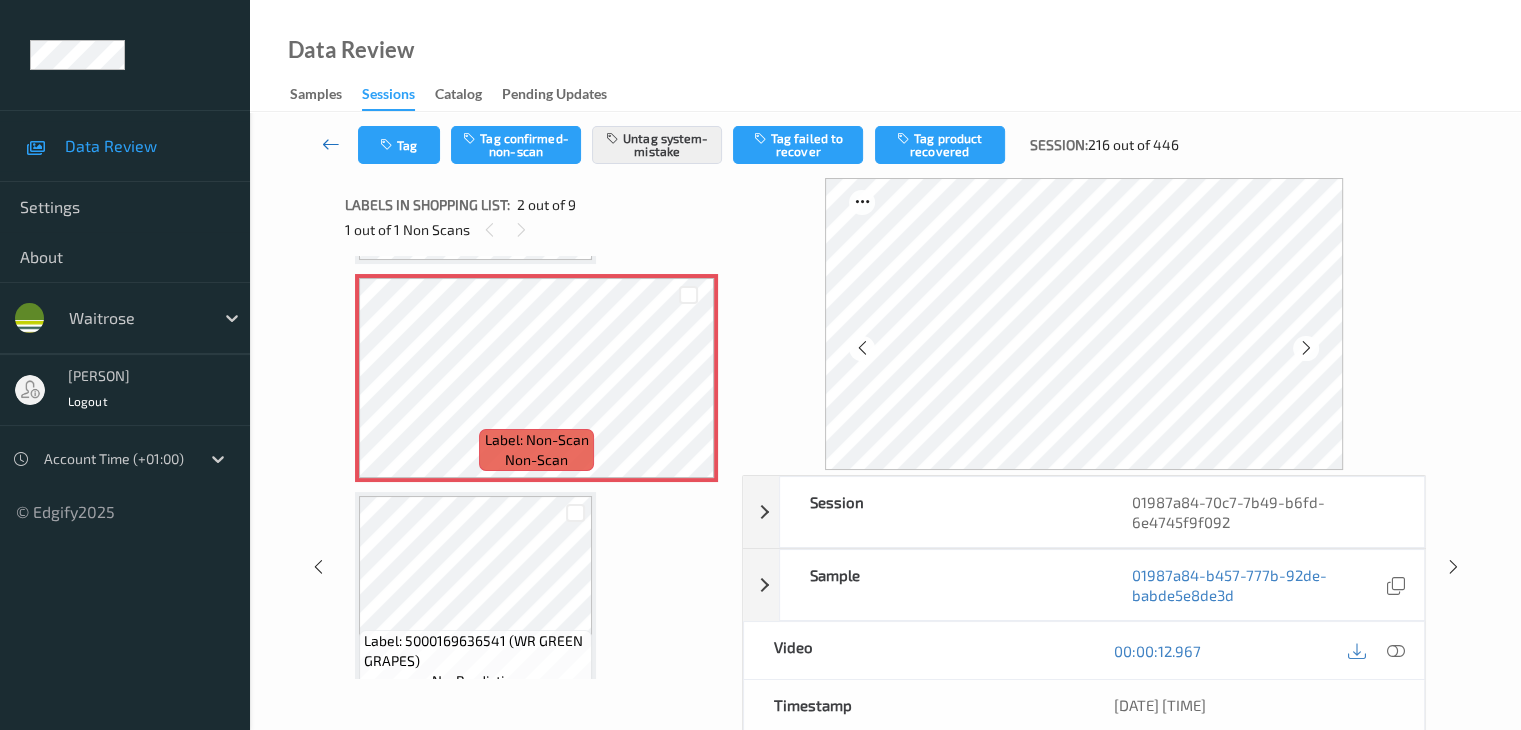 click at bounding box center (331, 144) 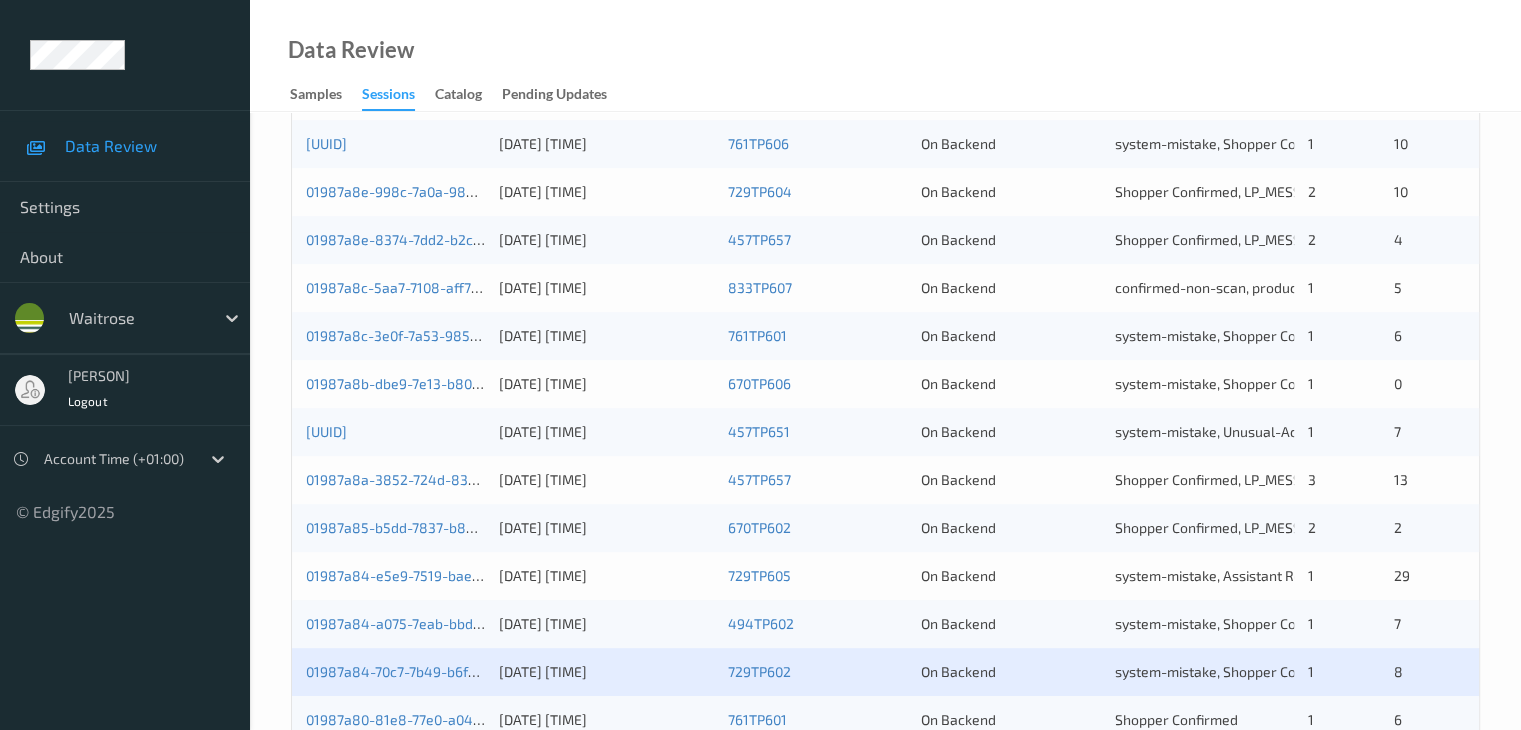 scroll, scrollTop: 900, scrollLeft: 0, axis: vertical 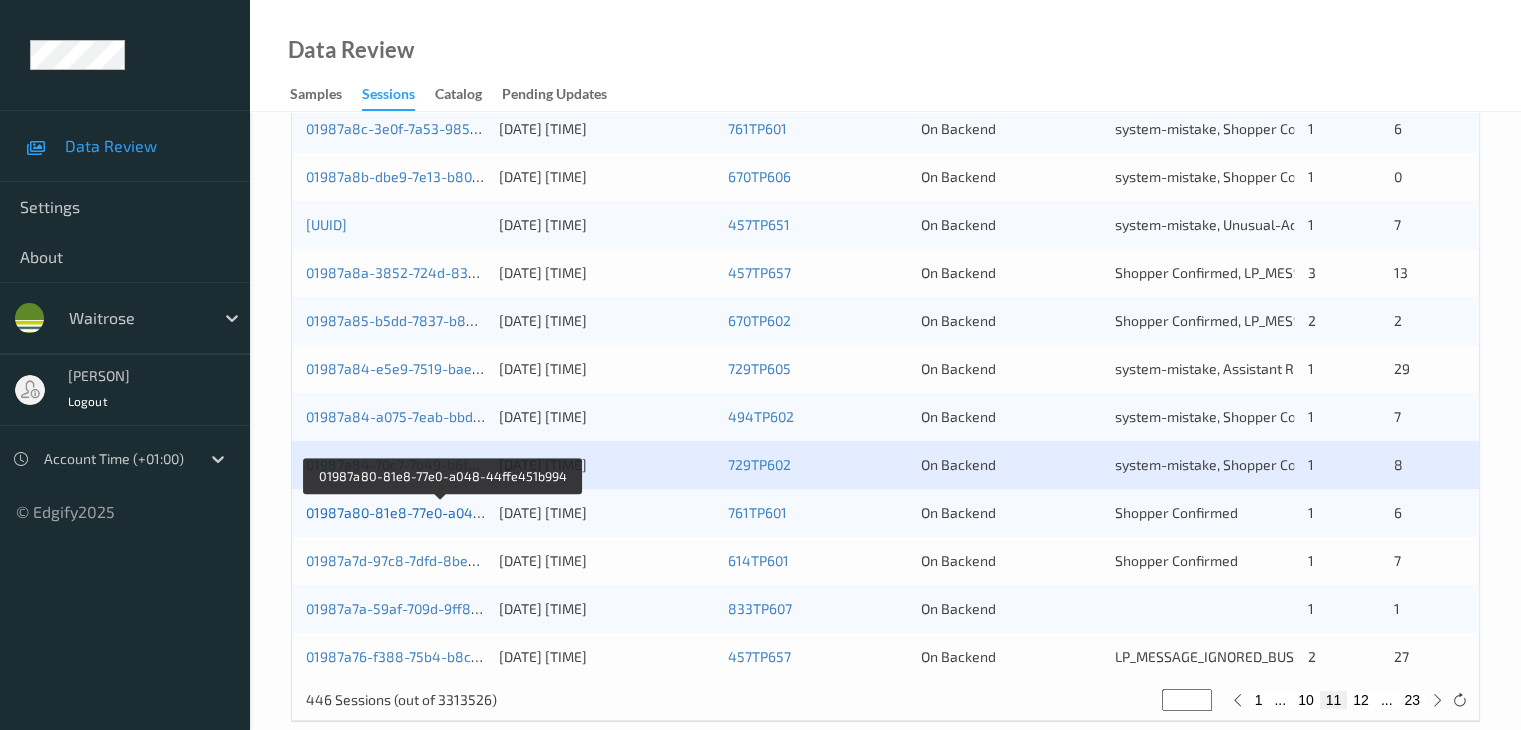 click on "01987a80-81e8-77e0-a048-44ffe451b994" at bounding box center [443, 512] 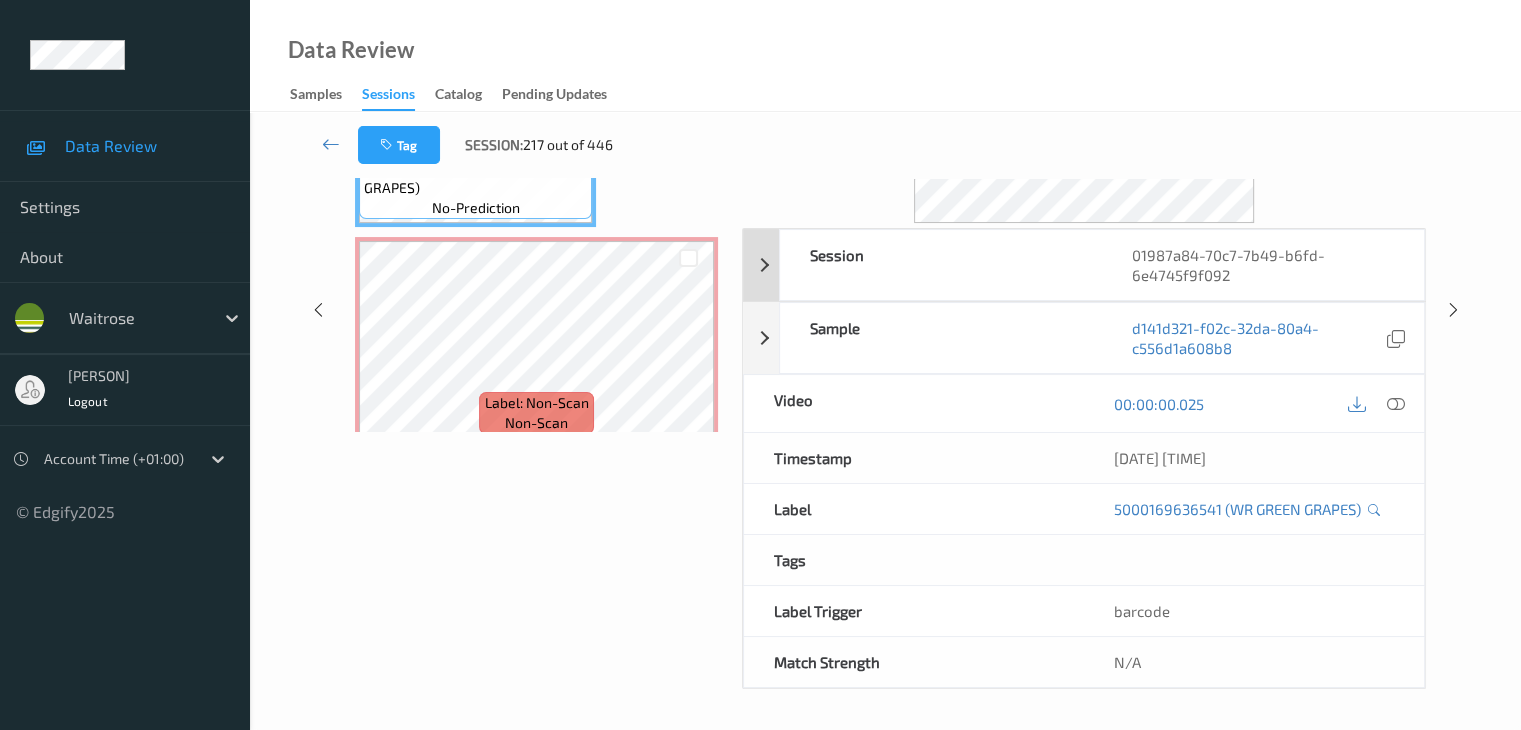 scroll, scrollTop: 0, scrollLeft: 0, axis: both 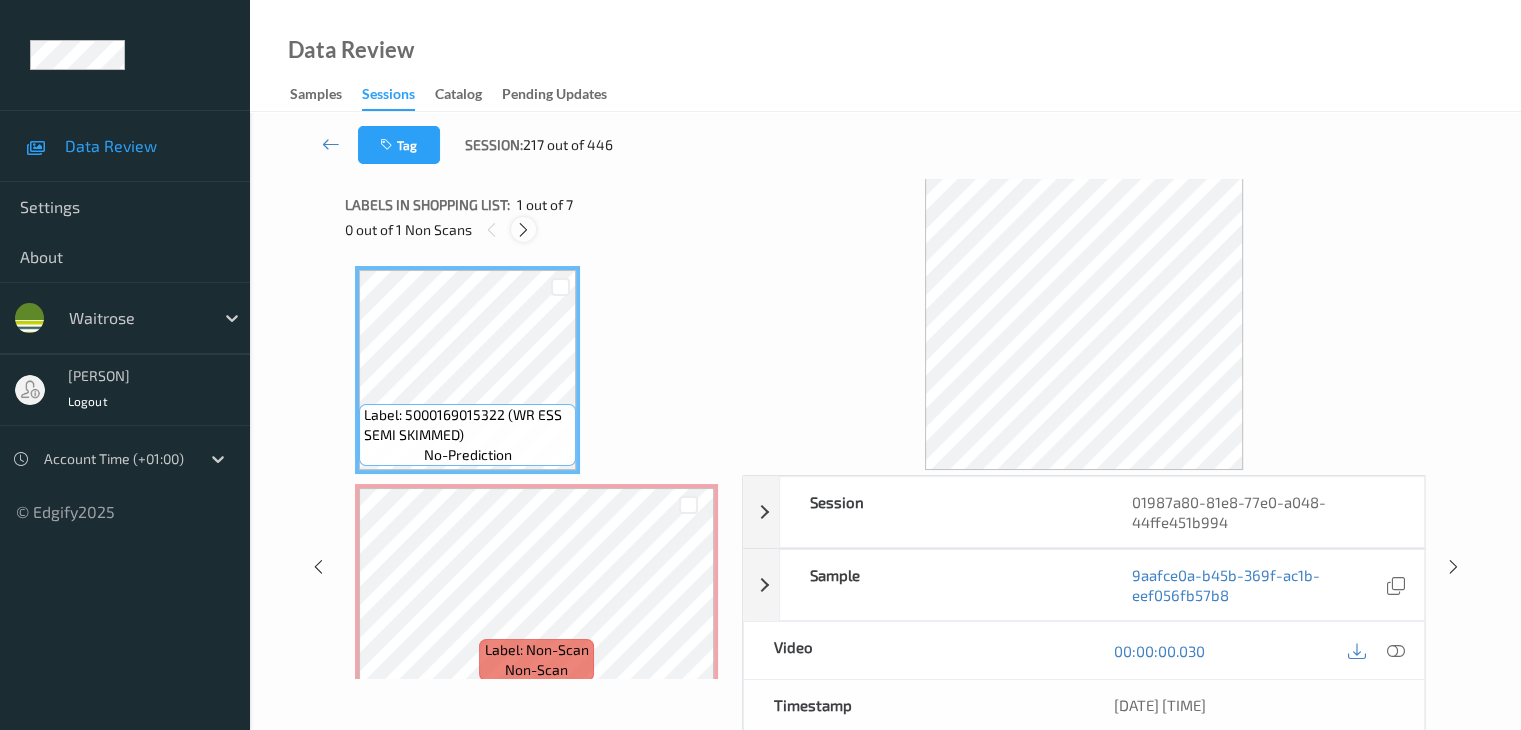 click at bounding box center (523, 230) 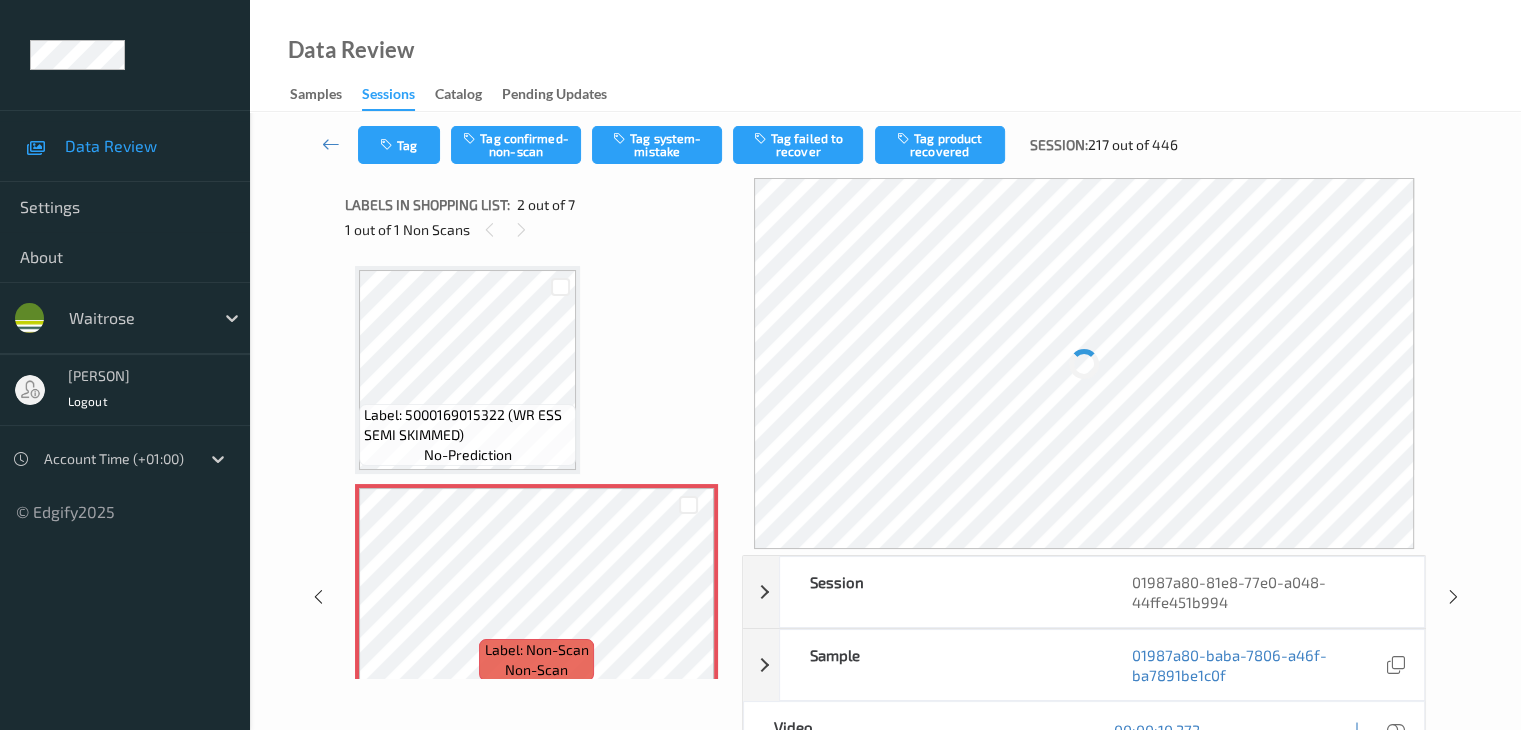 scroll, scrollTop: 10, scrollLeft: 0, axis: vertical 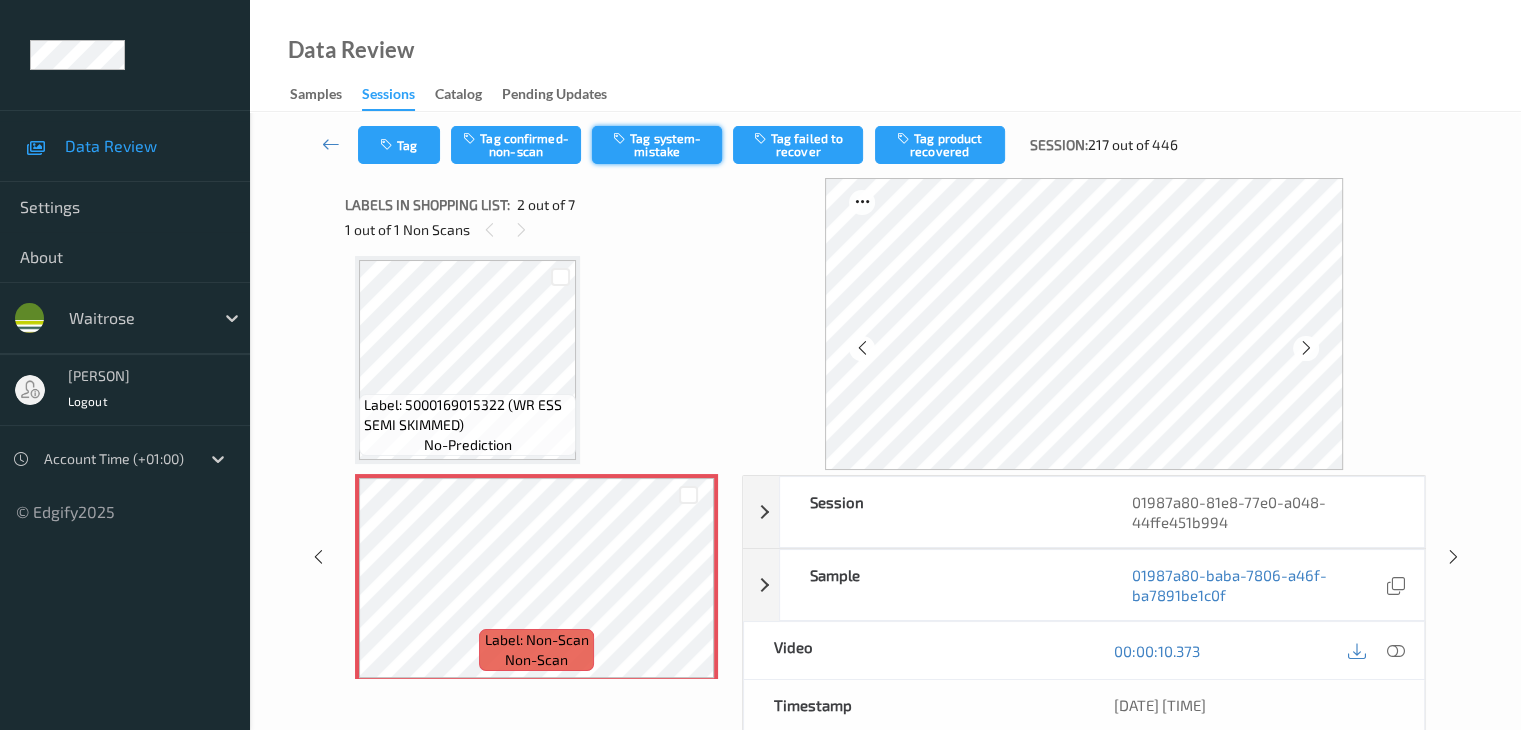 click on "Tag   system-mistake" at bounding box center [657, 145] 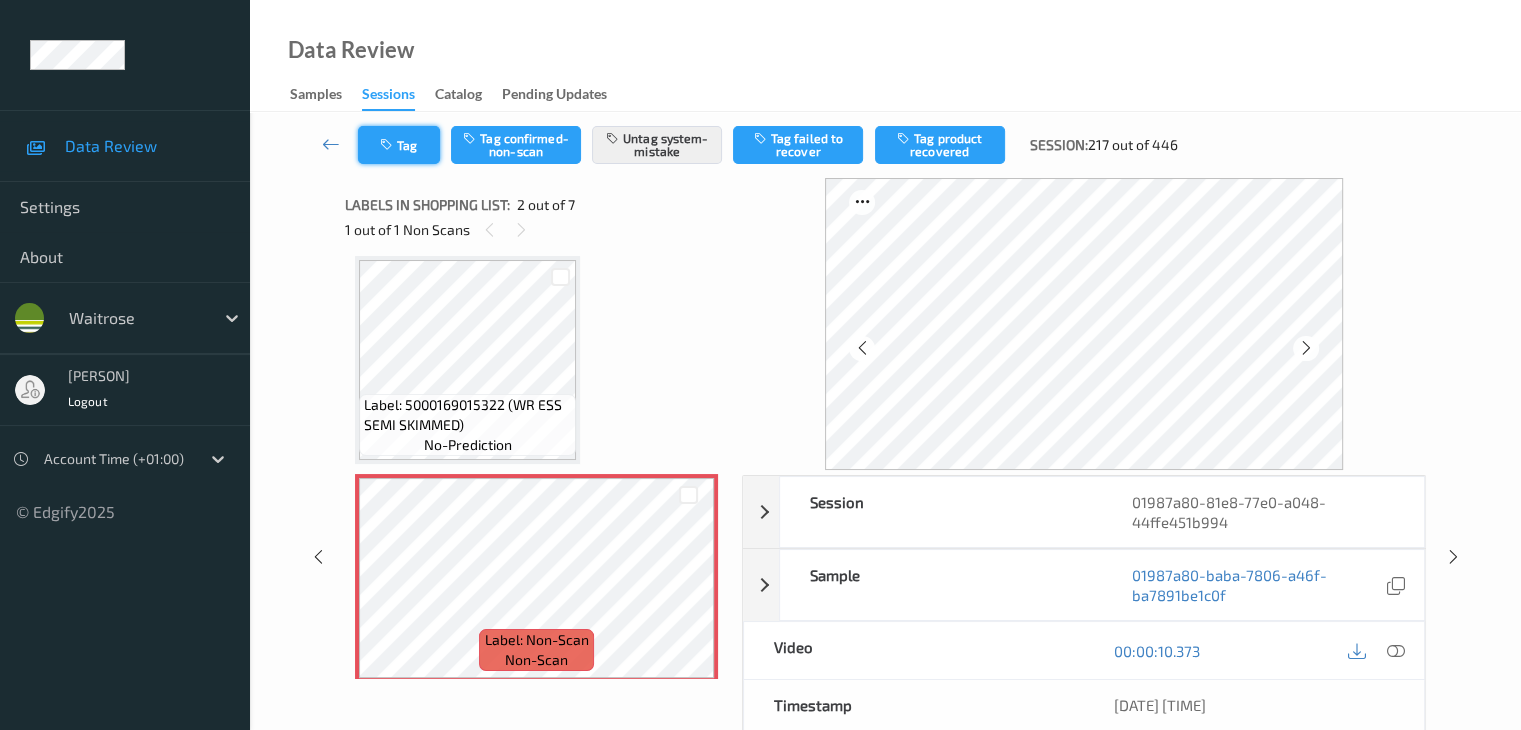 click on "Tag" at bounding box center (399, 145) 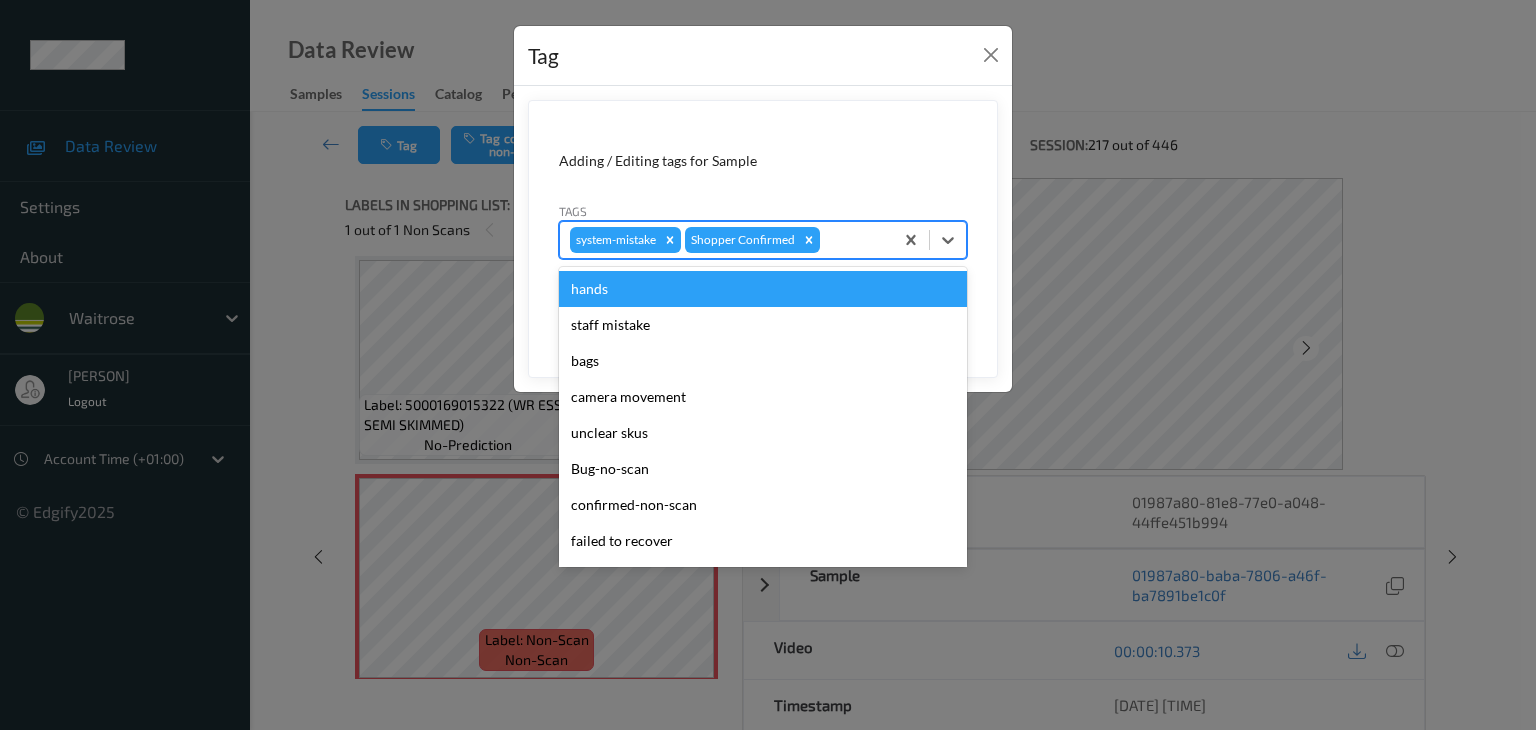 click at bounding box center [853, 240] 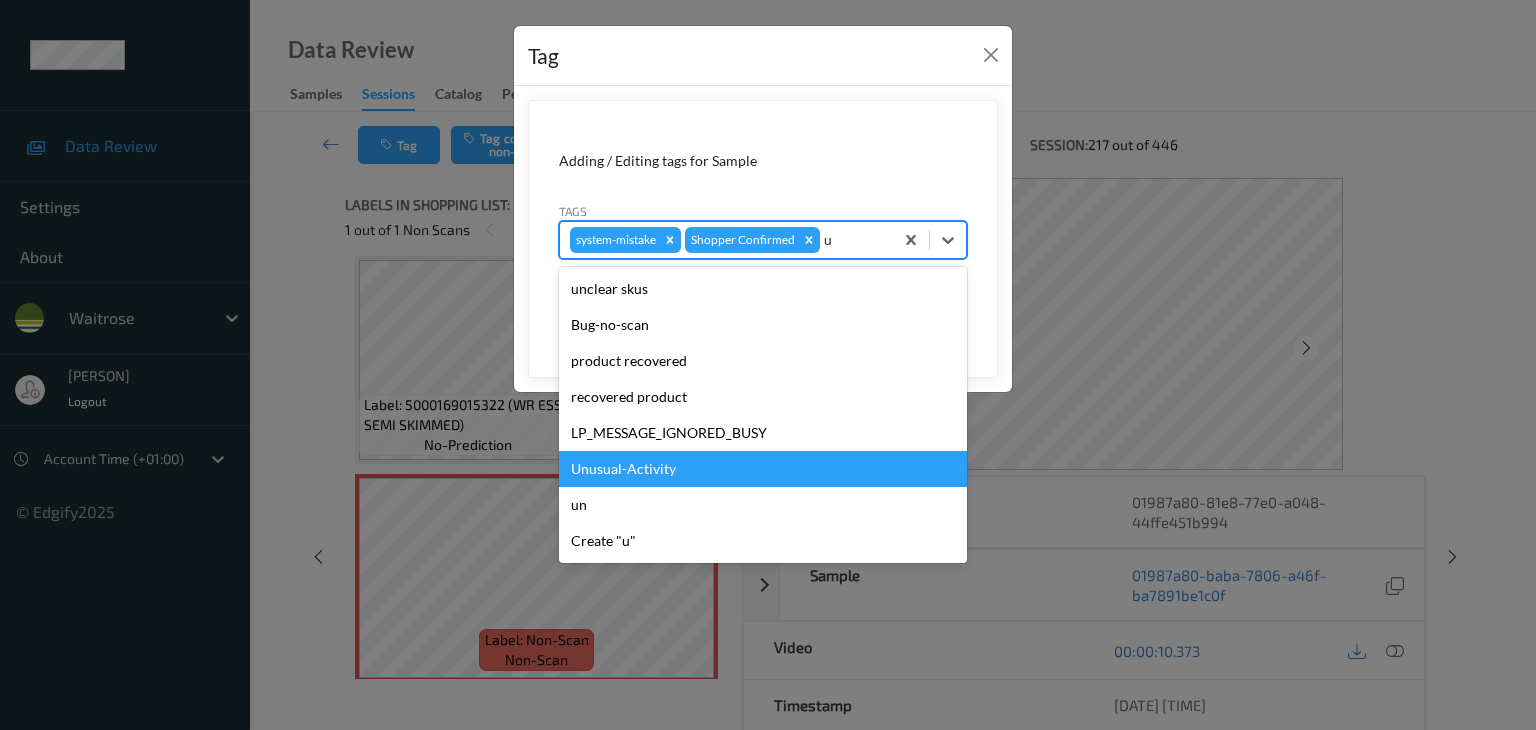 click on "Unusual-Activity" at bounding box center [763, 469] 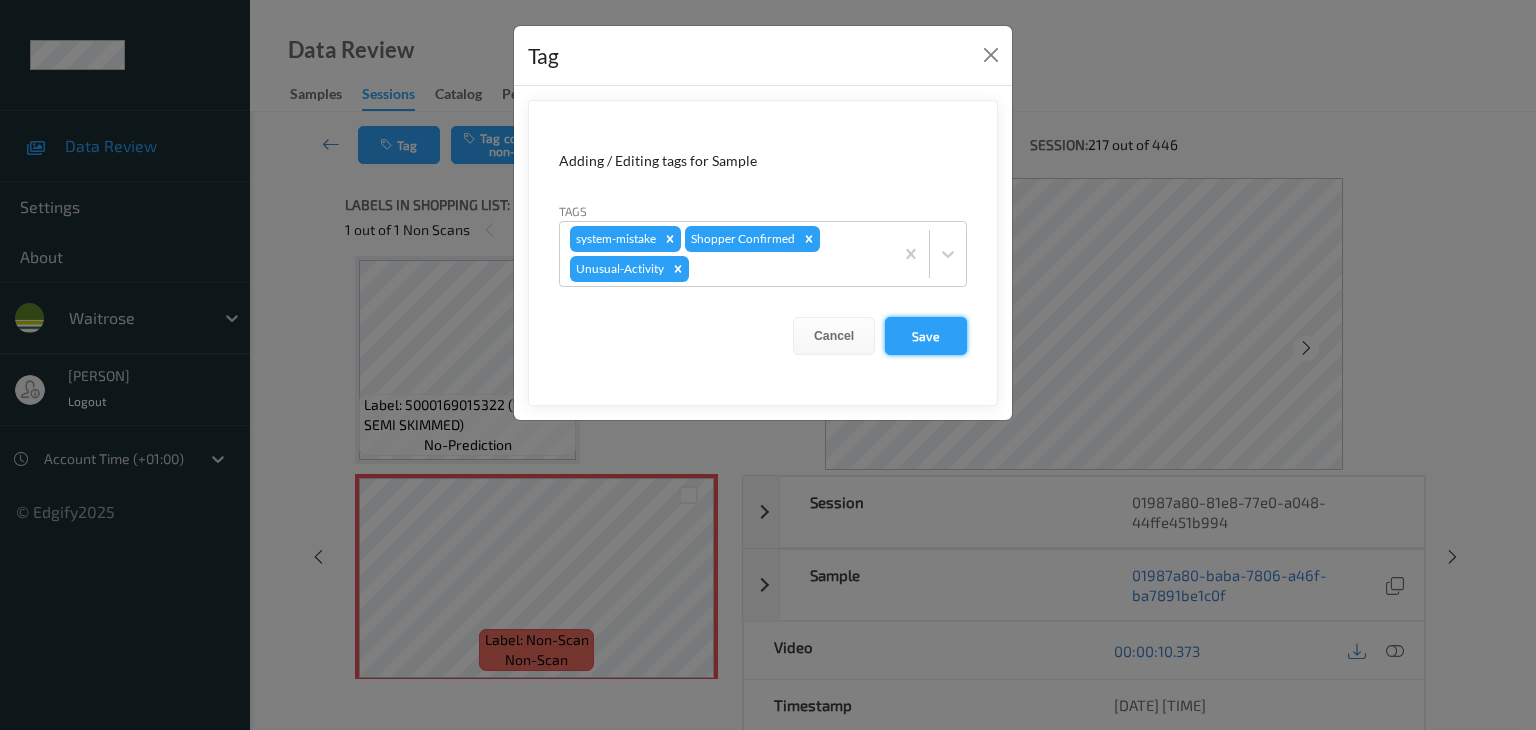 click on "Save" at bounding box center [926, 336] 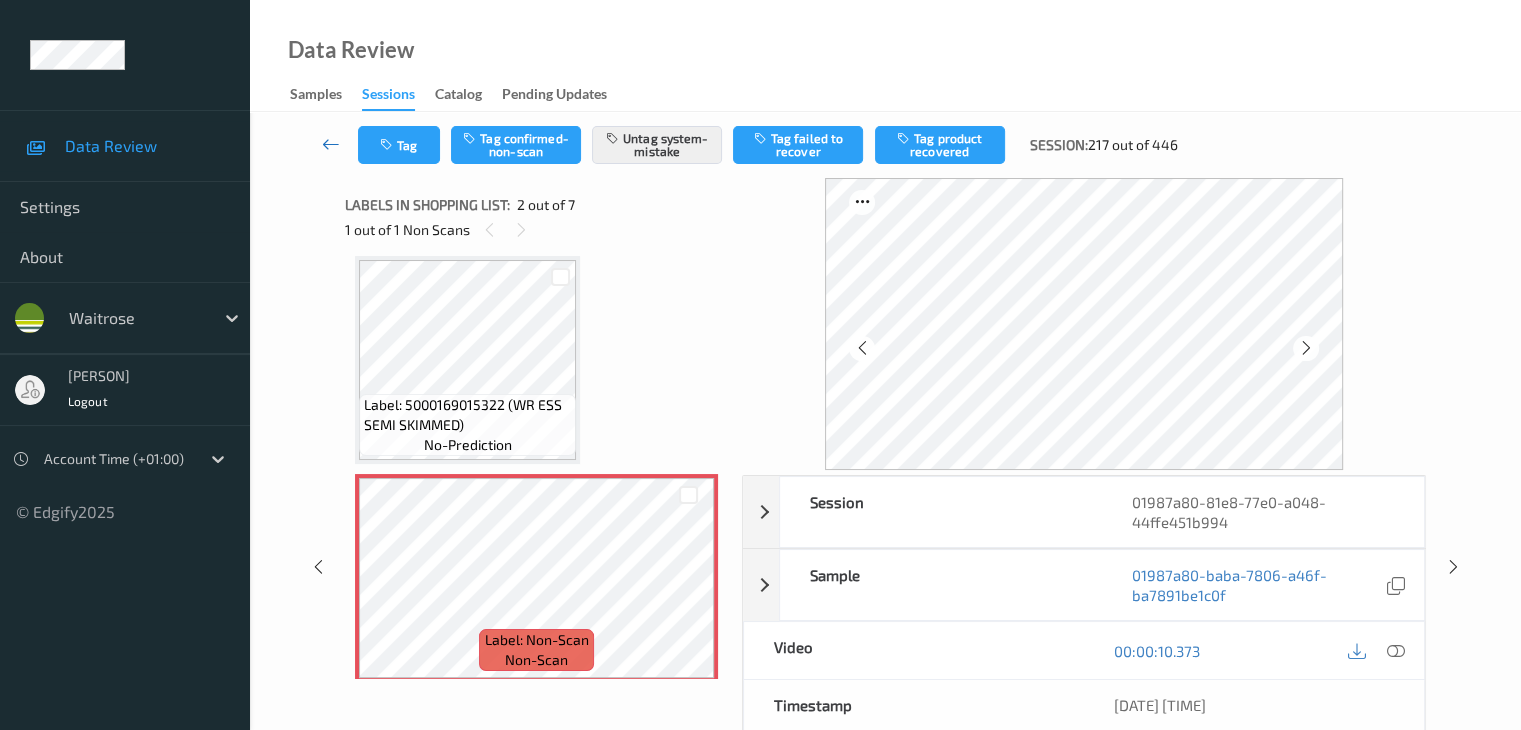 click at bounding box center (331, 144) 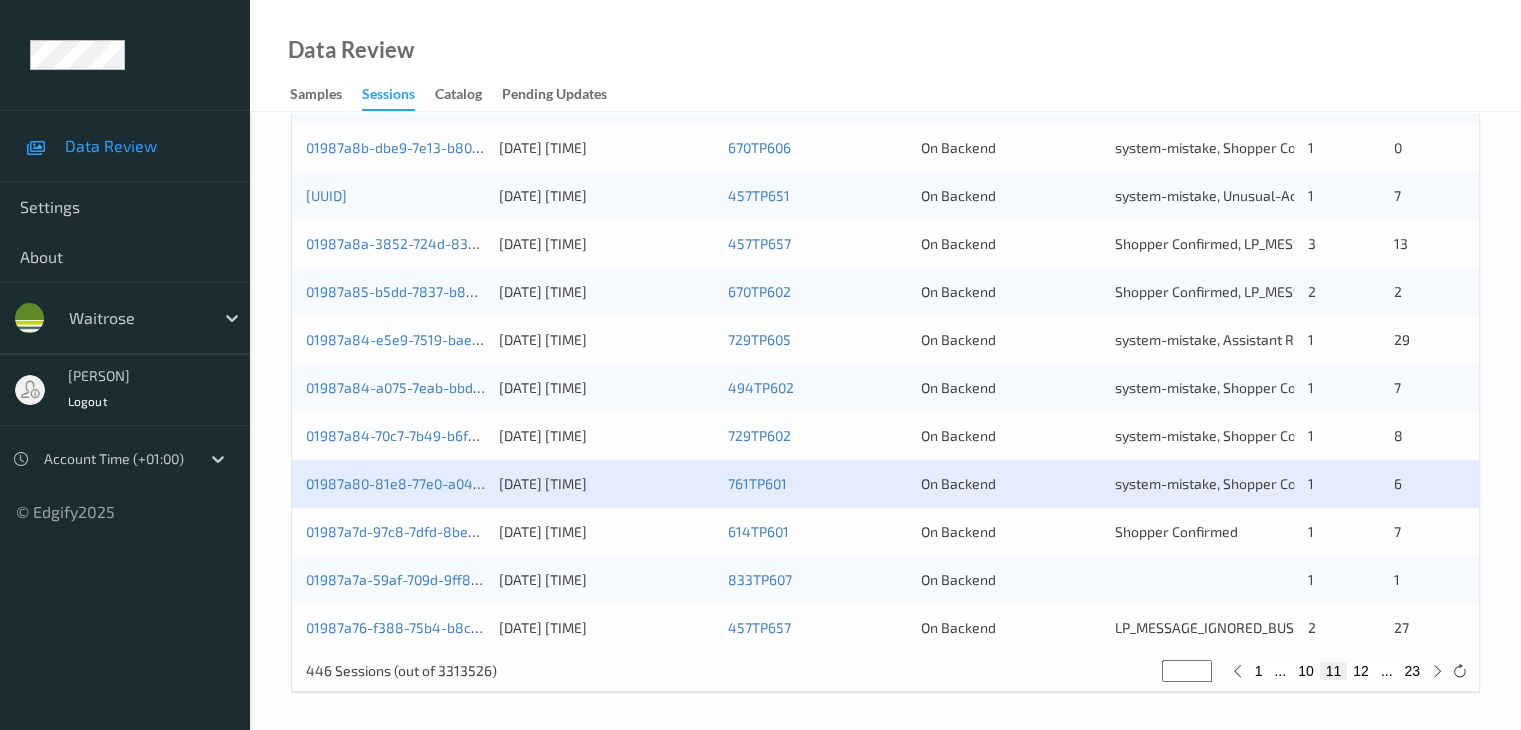 scroll, scrollTop: 932, scrollLeft: 0, axis: vertical 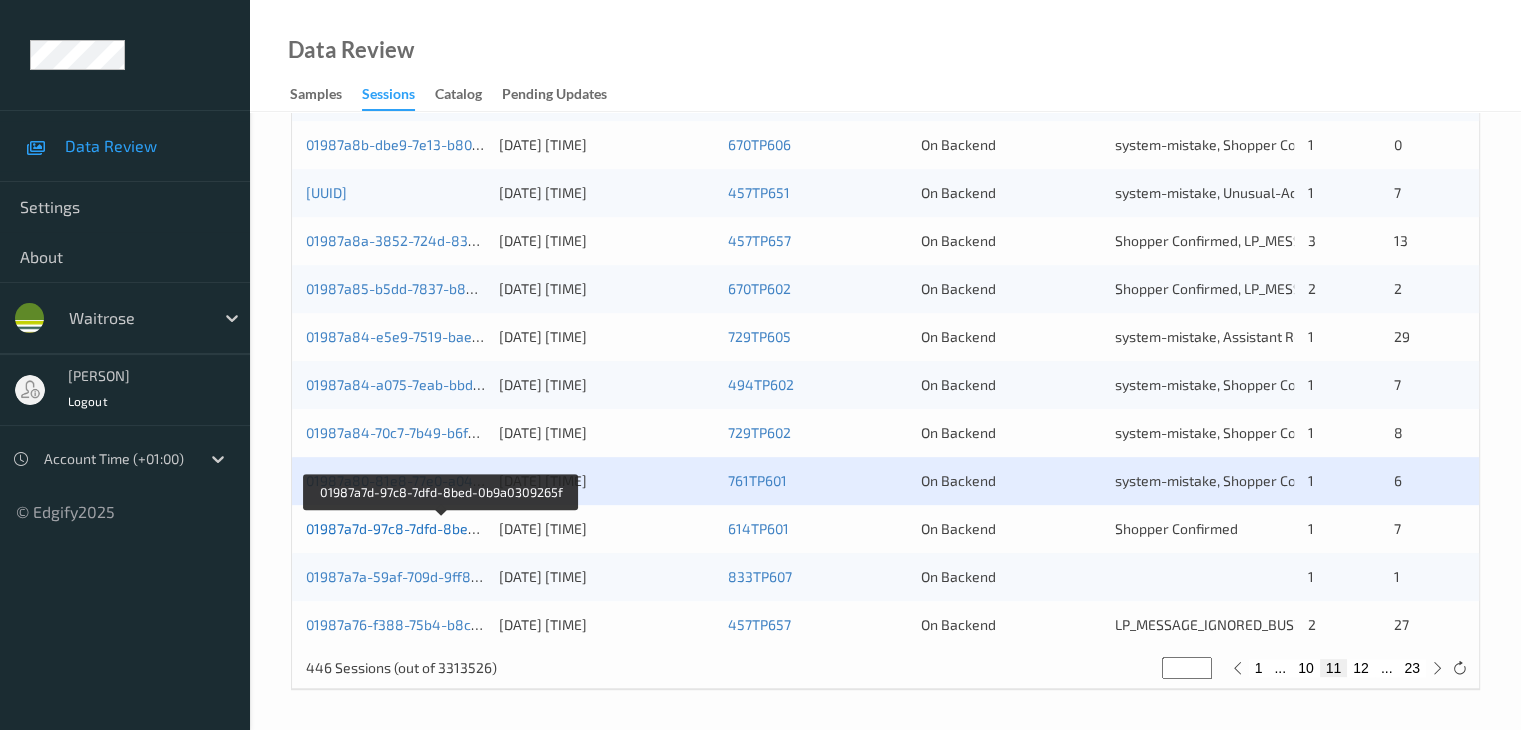 click on "01987a7d-97c8-7dfd-8bed-0b9a0309265f" at bounding box center [440, 528] 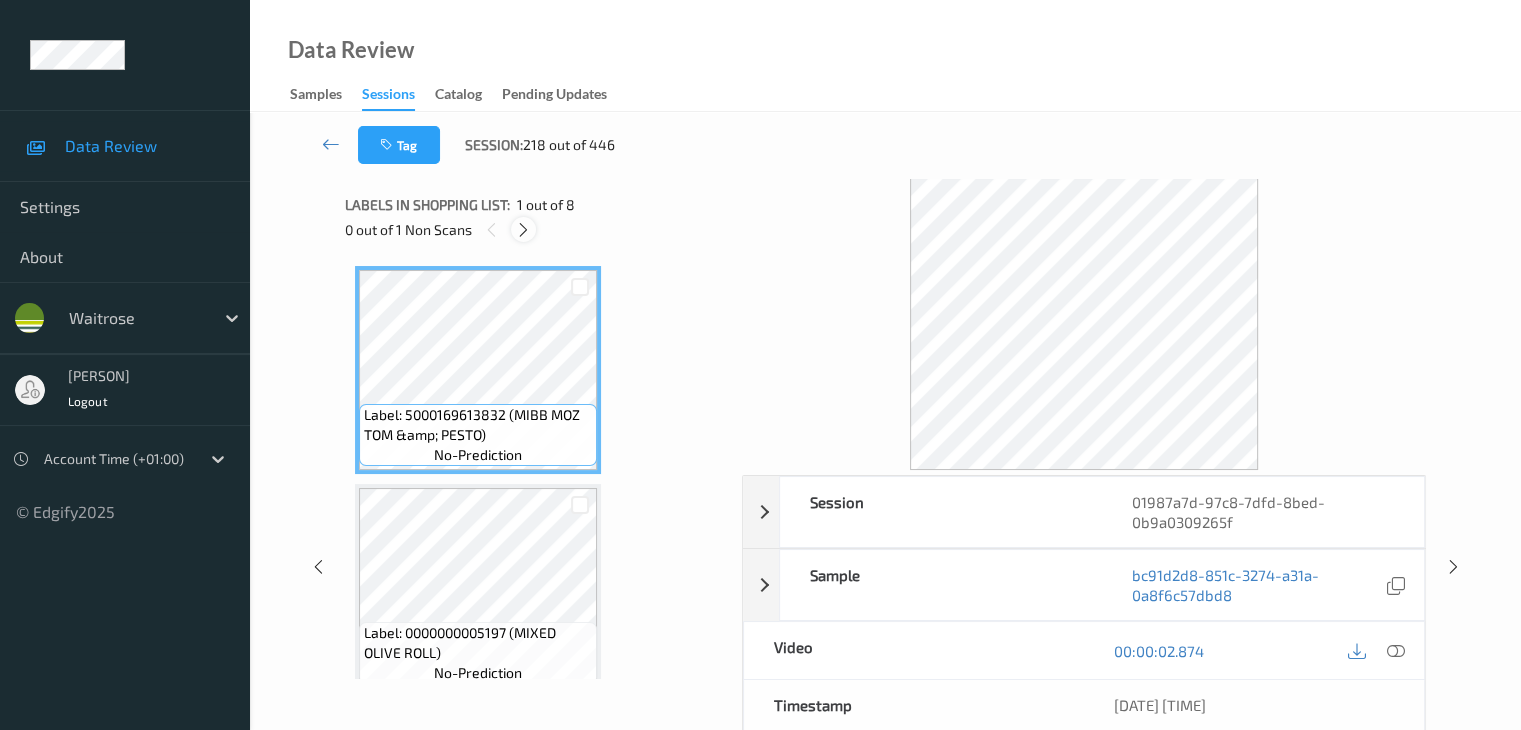 click at bounding box center [523, 230] 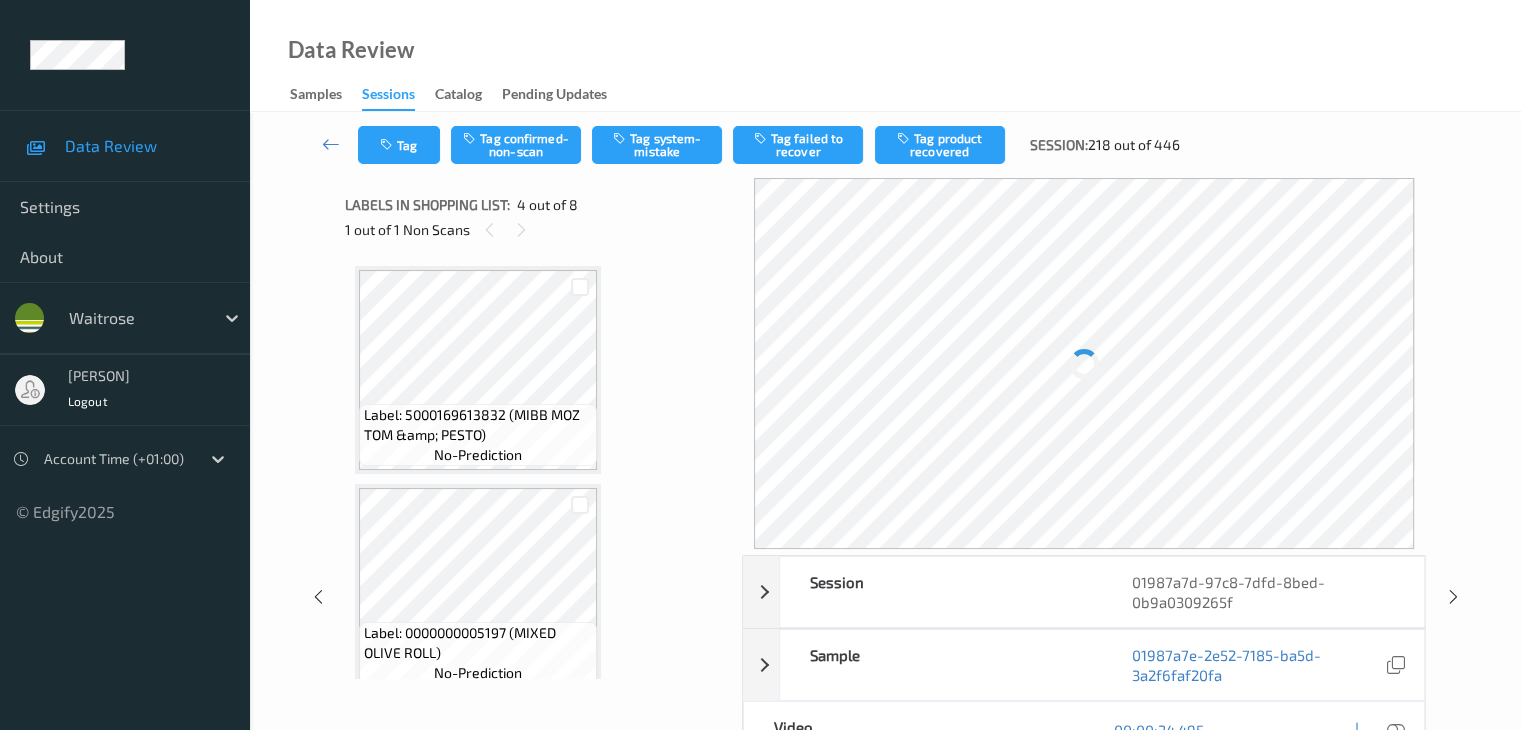 scroll, scrollTop: 446, scrollLeft: 0, axis: vertical 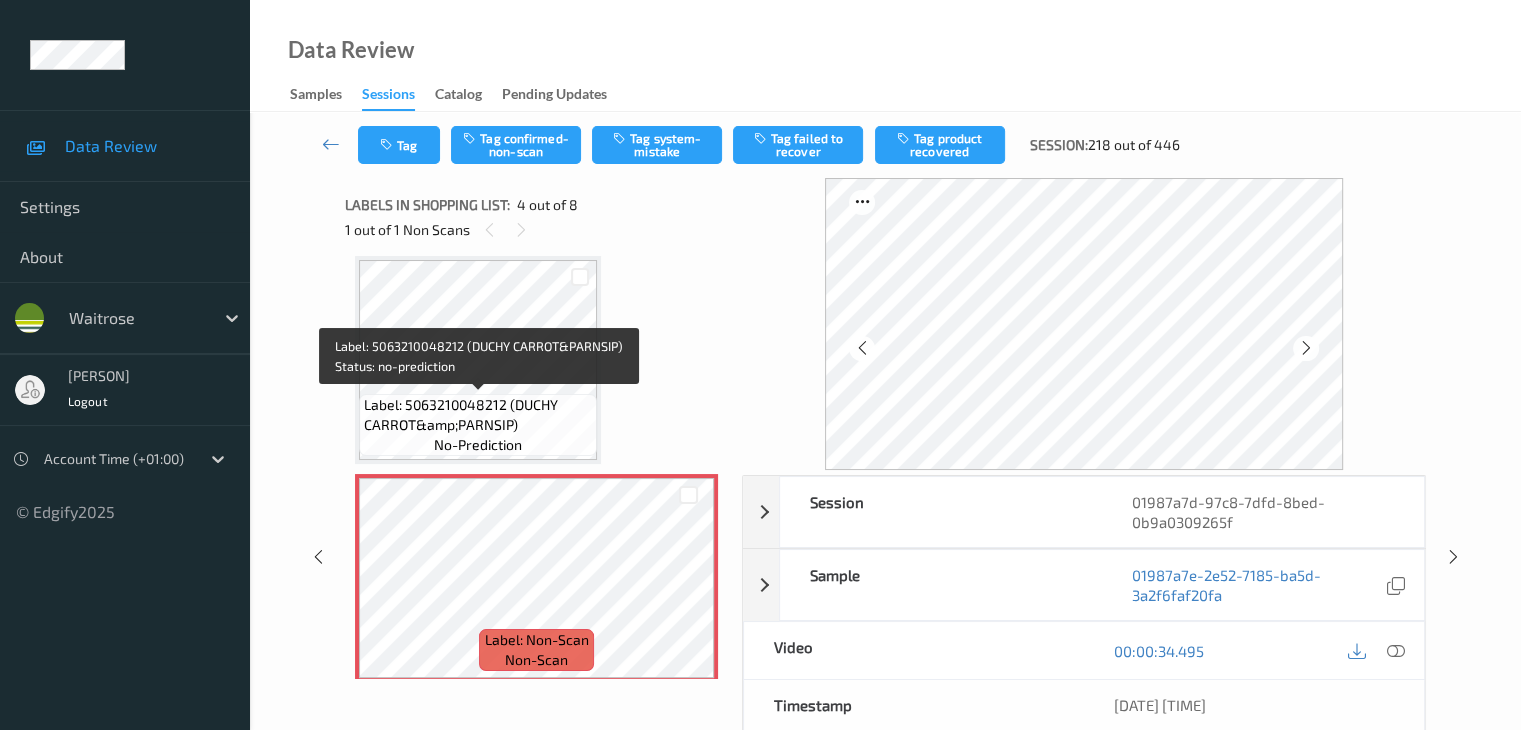click on "Label: 5063210048212 (DUCHY CARROT&amp;PARNSIP)" at bounding box center (478, 415) 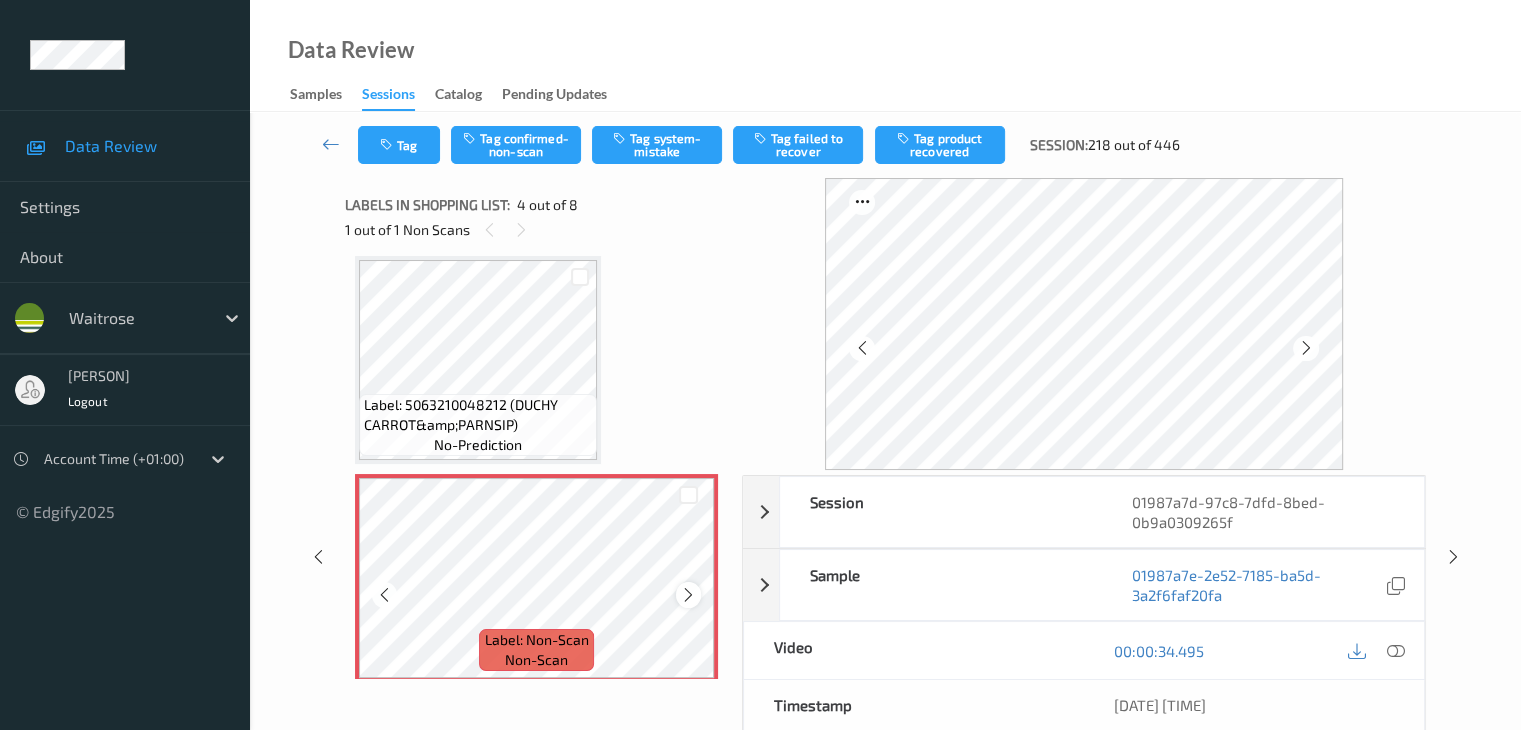 click at bounding box center [688, 595] 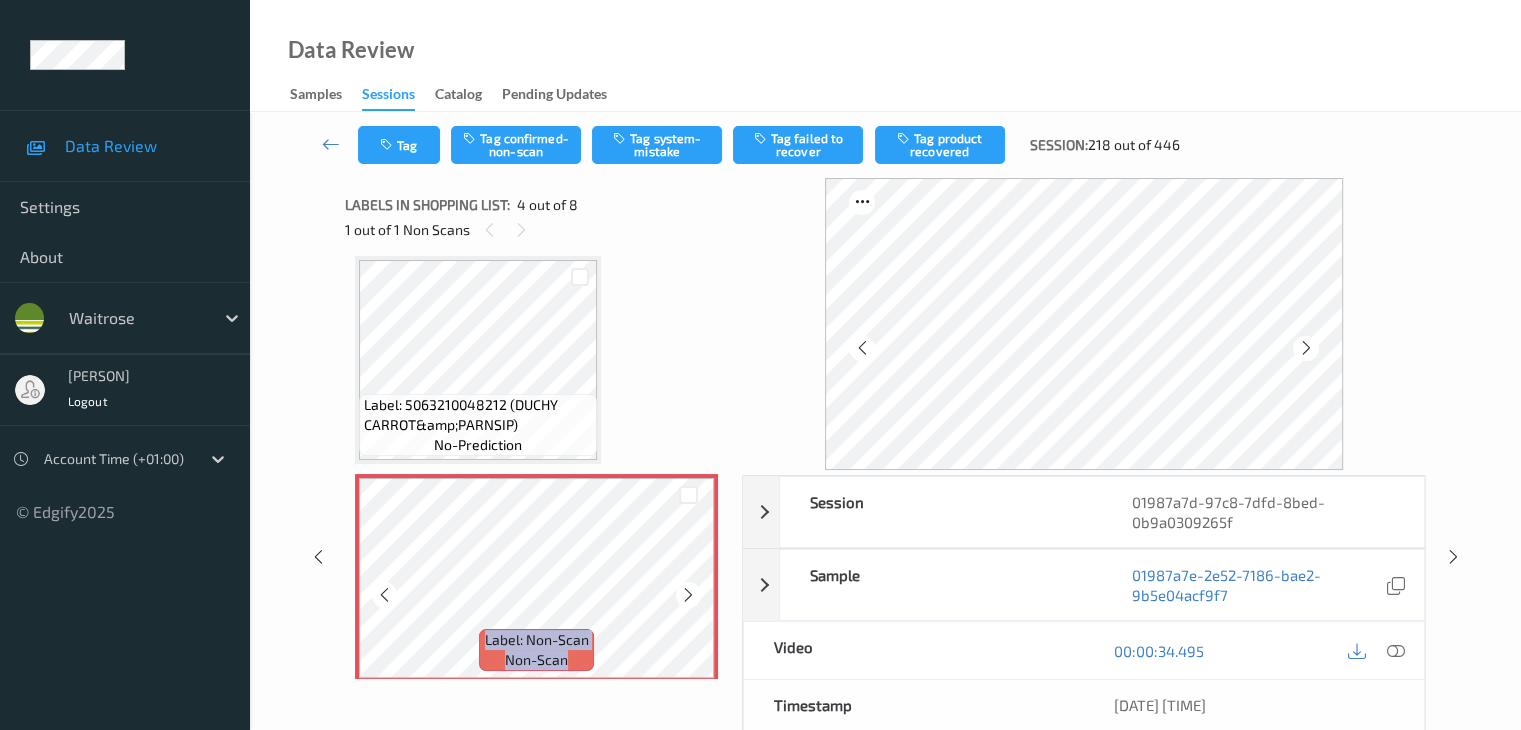 click at bounding box center [688, 595] 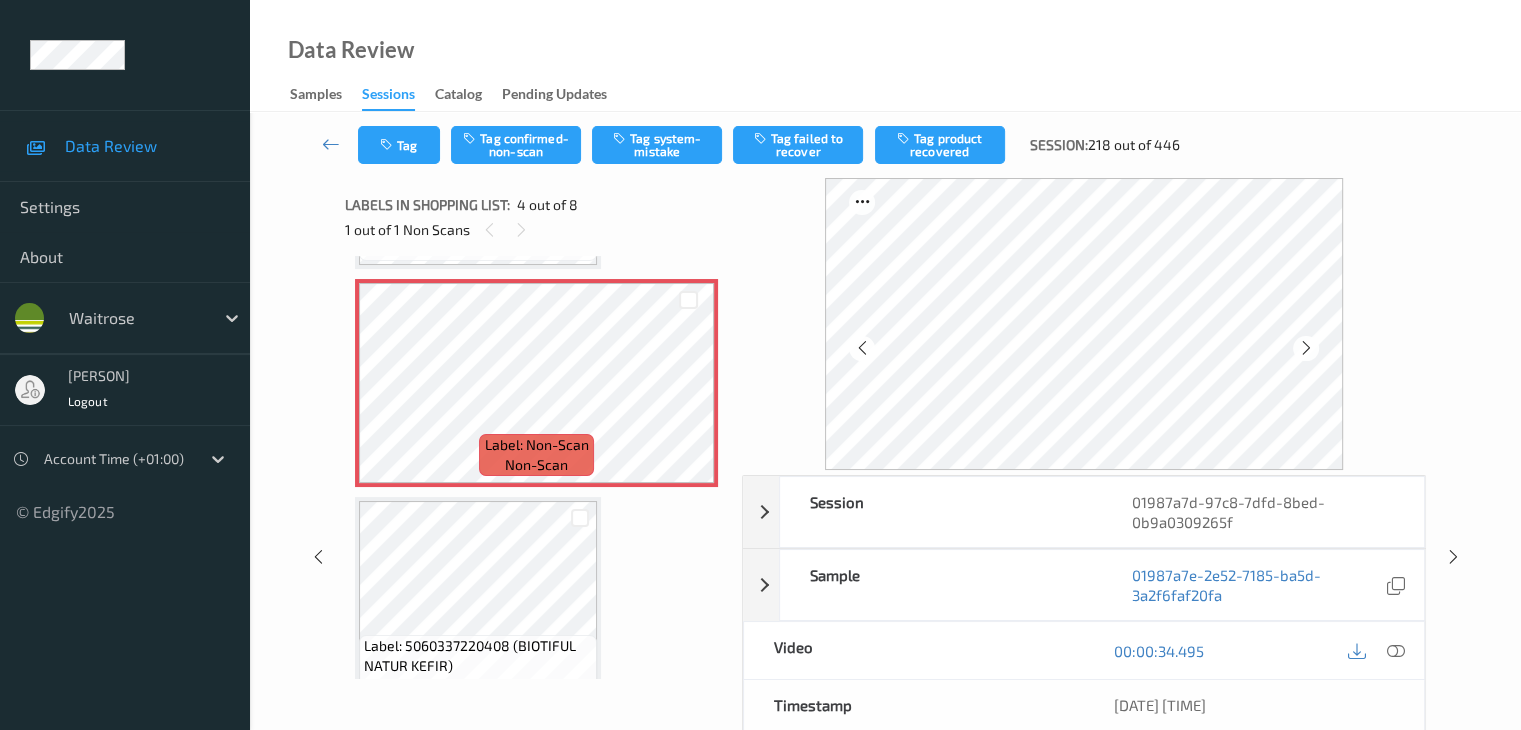 scroll, scrollTop: 646, scrollLeft: 0, axis: vertical 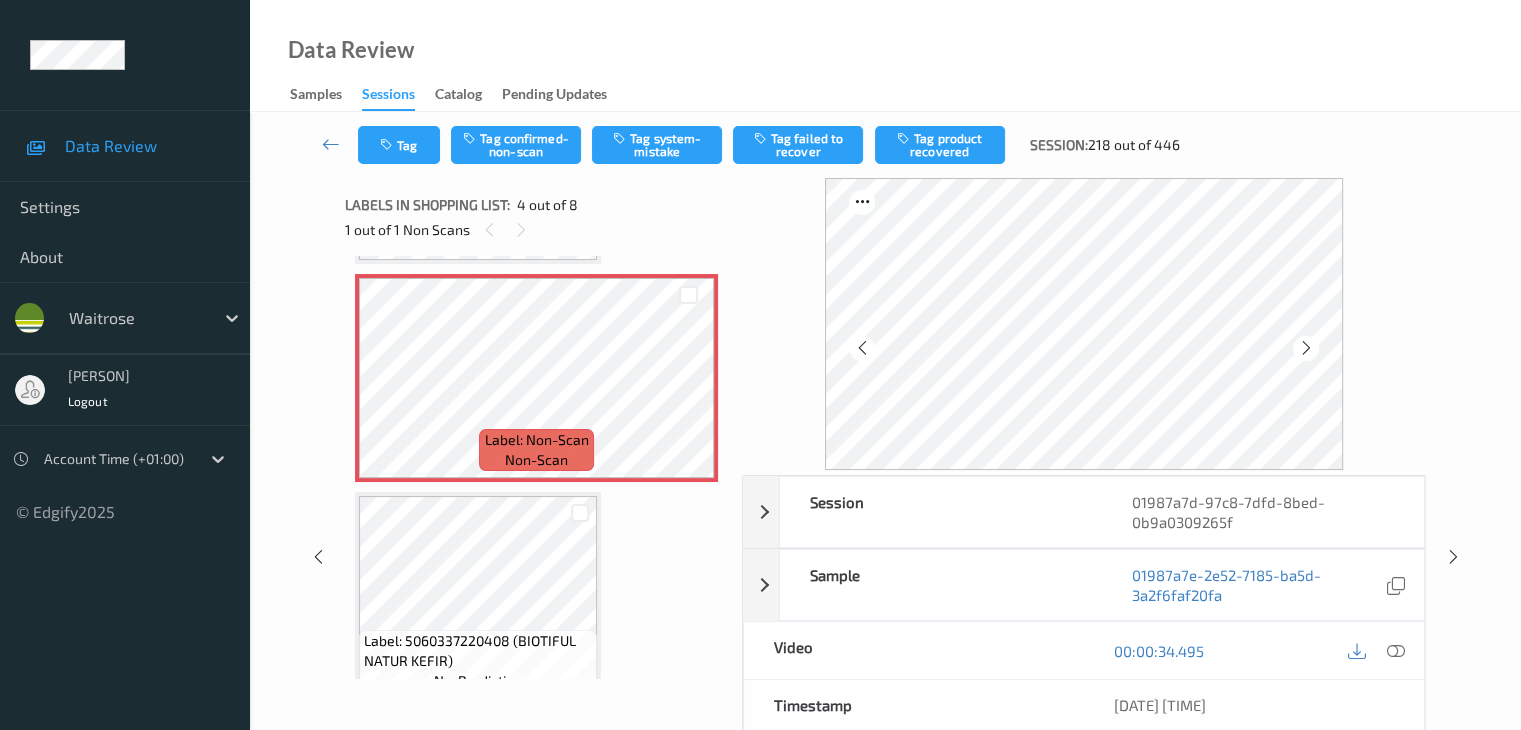 click on "Tag Tag   confirmed-non-scan Tag   system-mistake Tag   failed to recover Tag   product recovered Session: 218 out of 446" at bounding box center [885, 145] 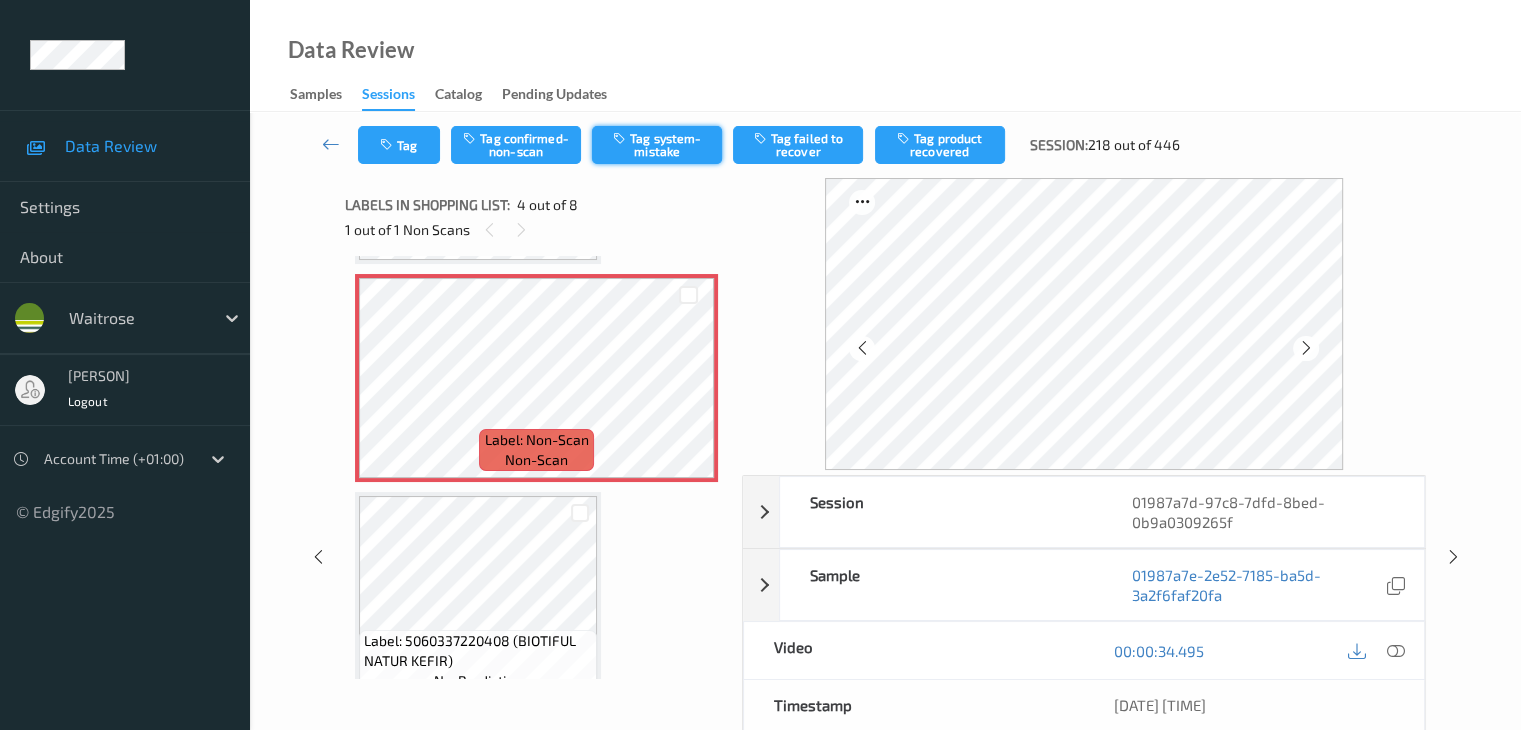 click on "Tag   system-mistake" at bounding box center (657, 145) 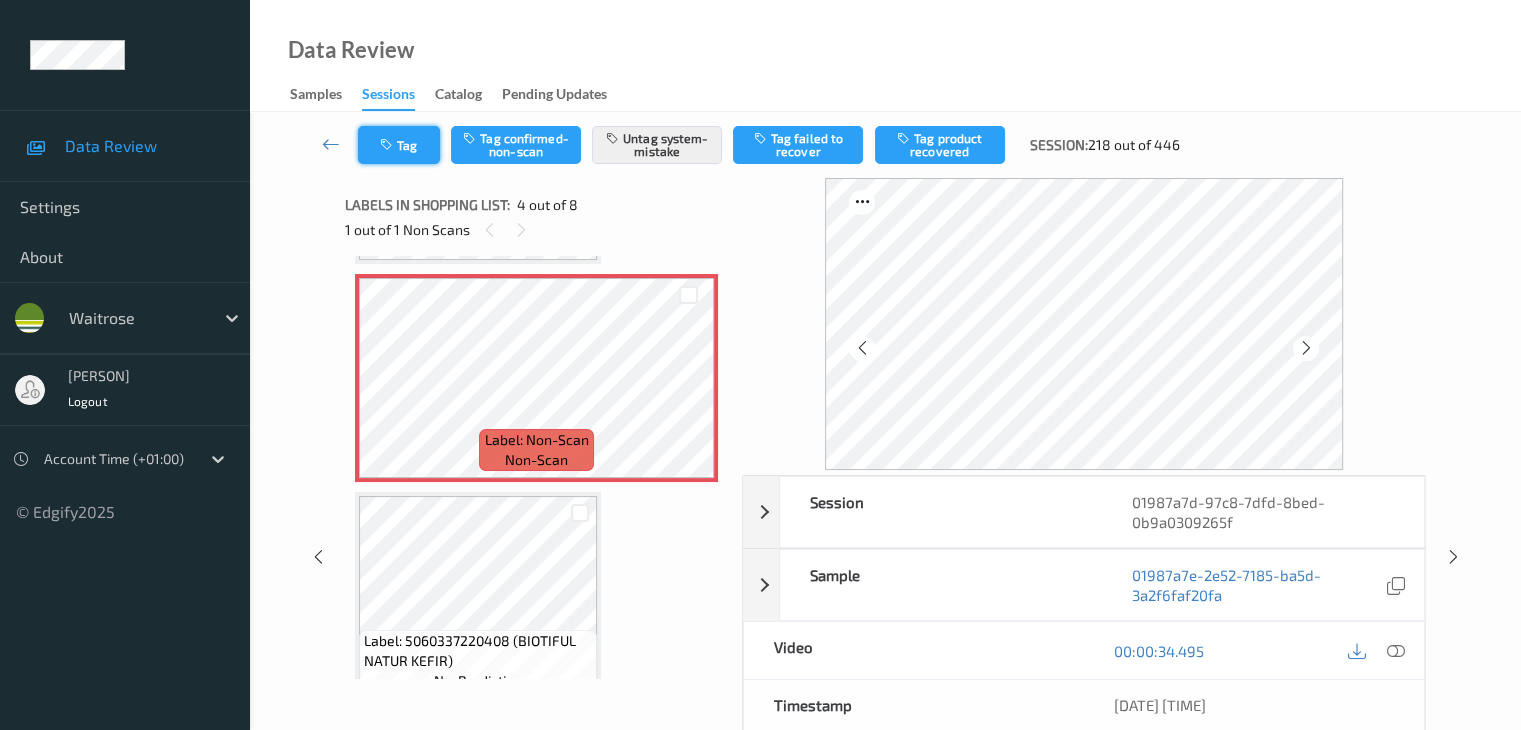 click on "Tag" at bounding box center (399, 145) 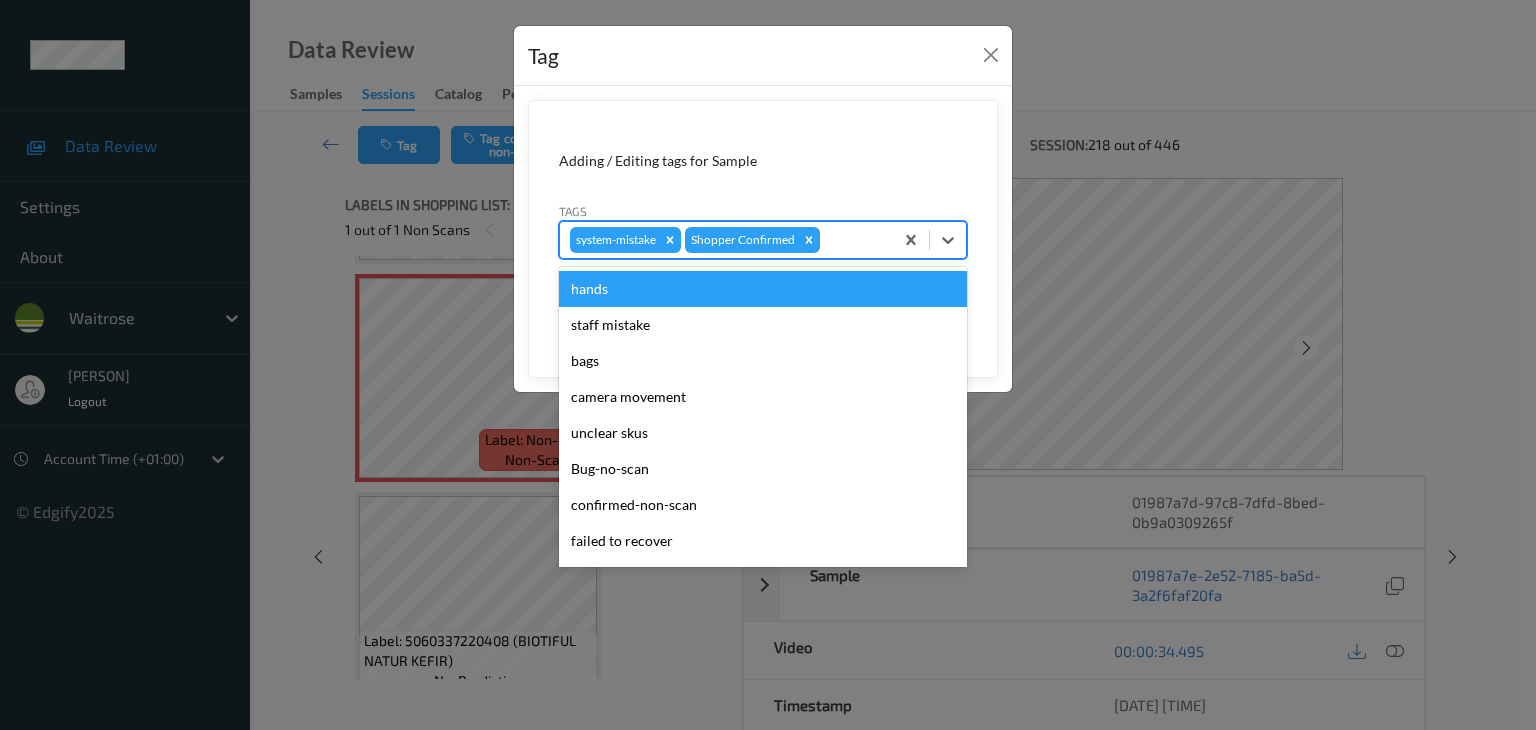 click at bounding box center [853, 240] 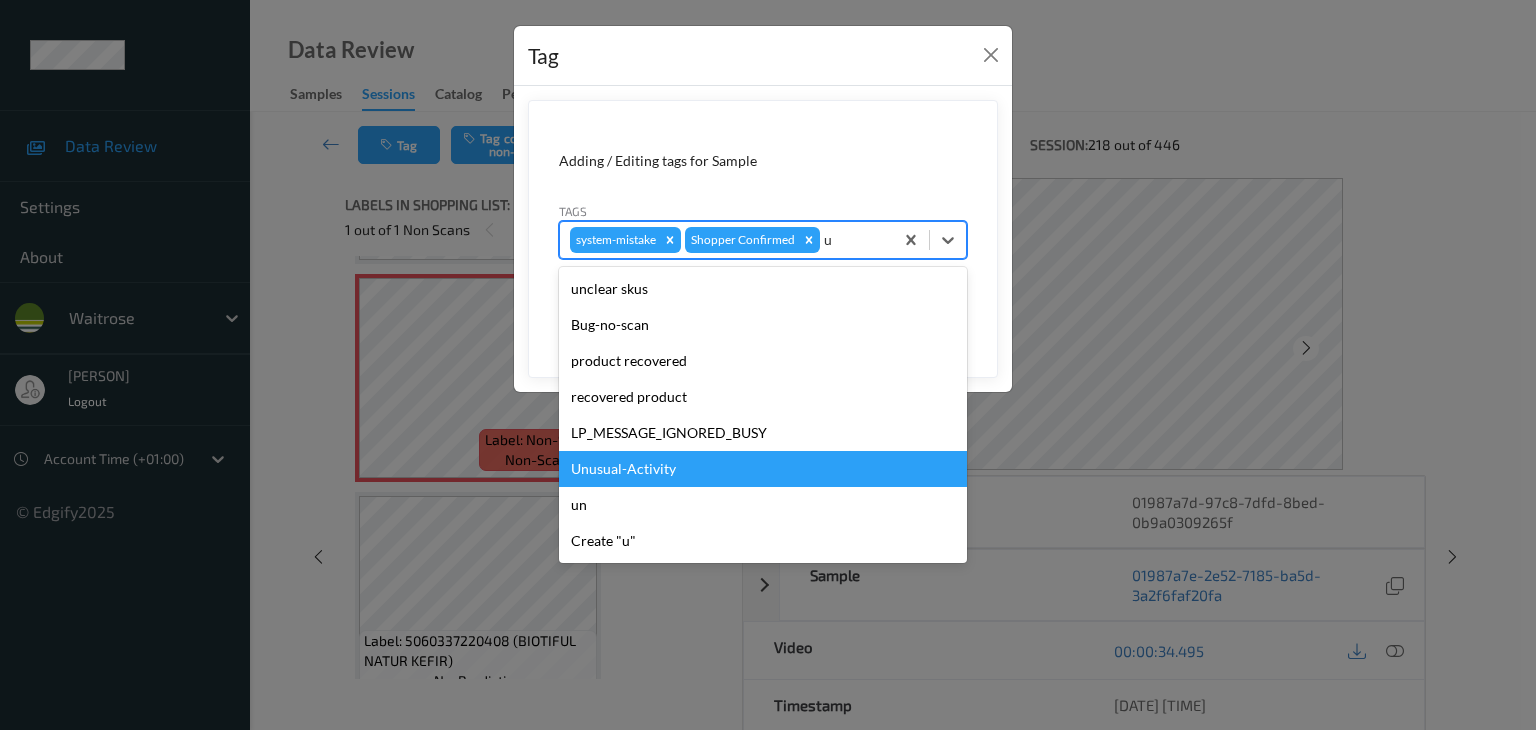 click on "Unusual-Activity" at bounding box center [763, 469] 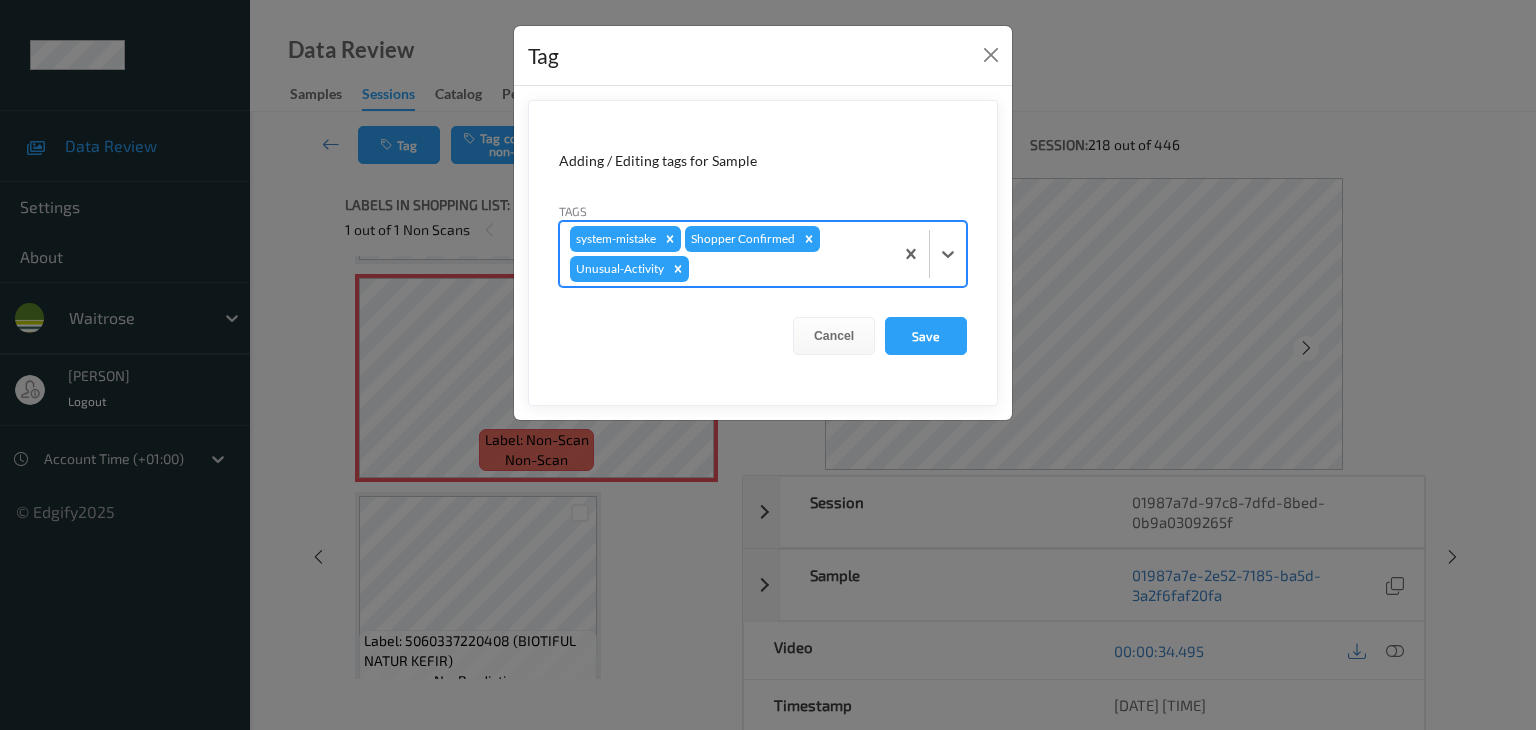 type on "p" 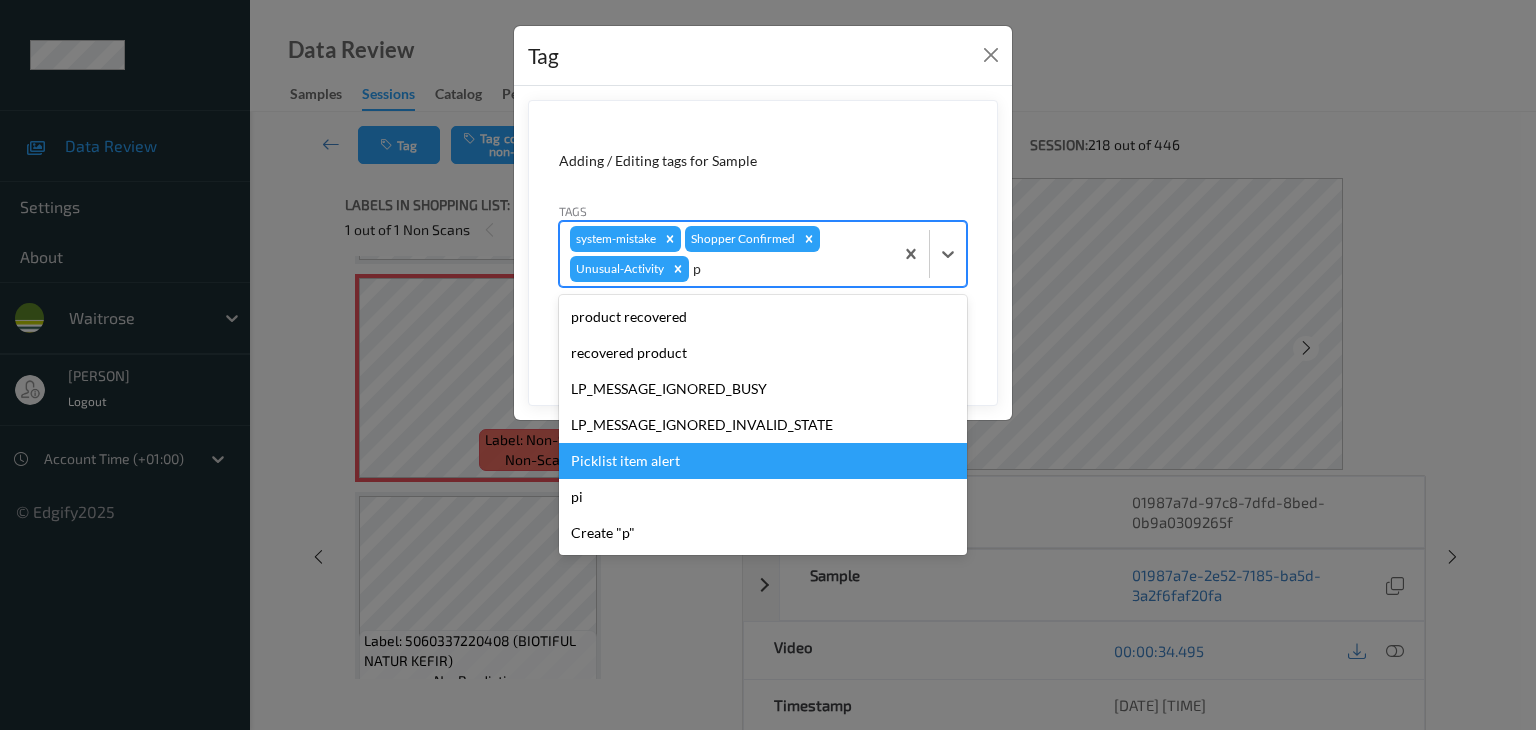 click on "Picklist item alert" at bounding box center (763, 461) 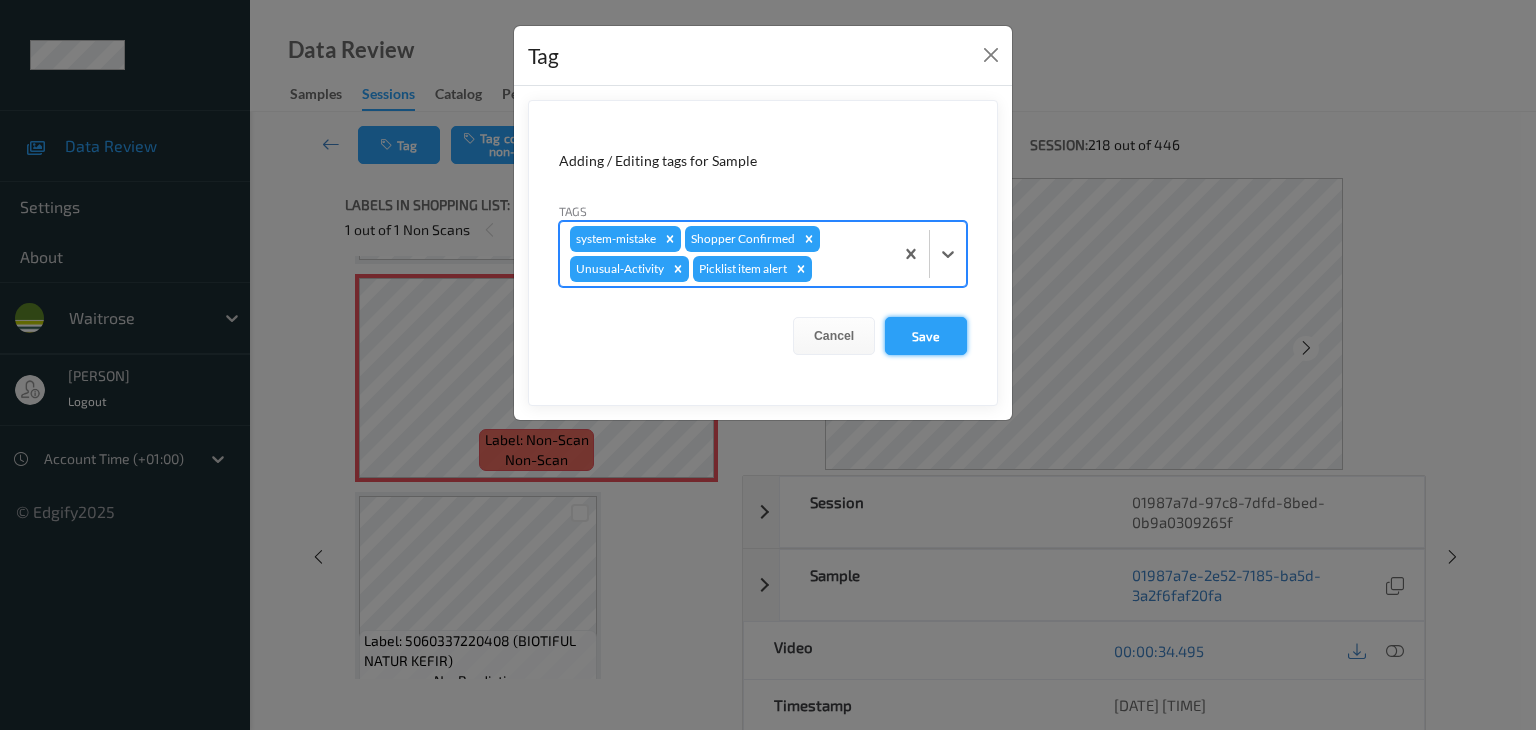 click on "Save" at bounding box center (926, 336) 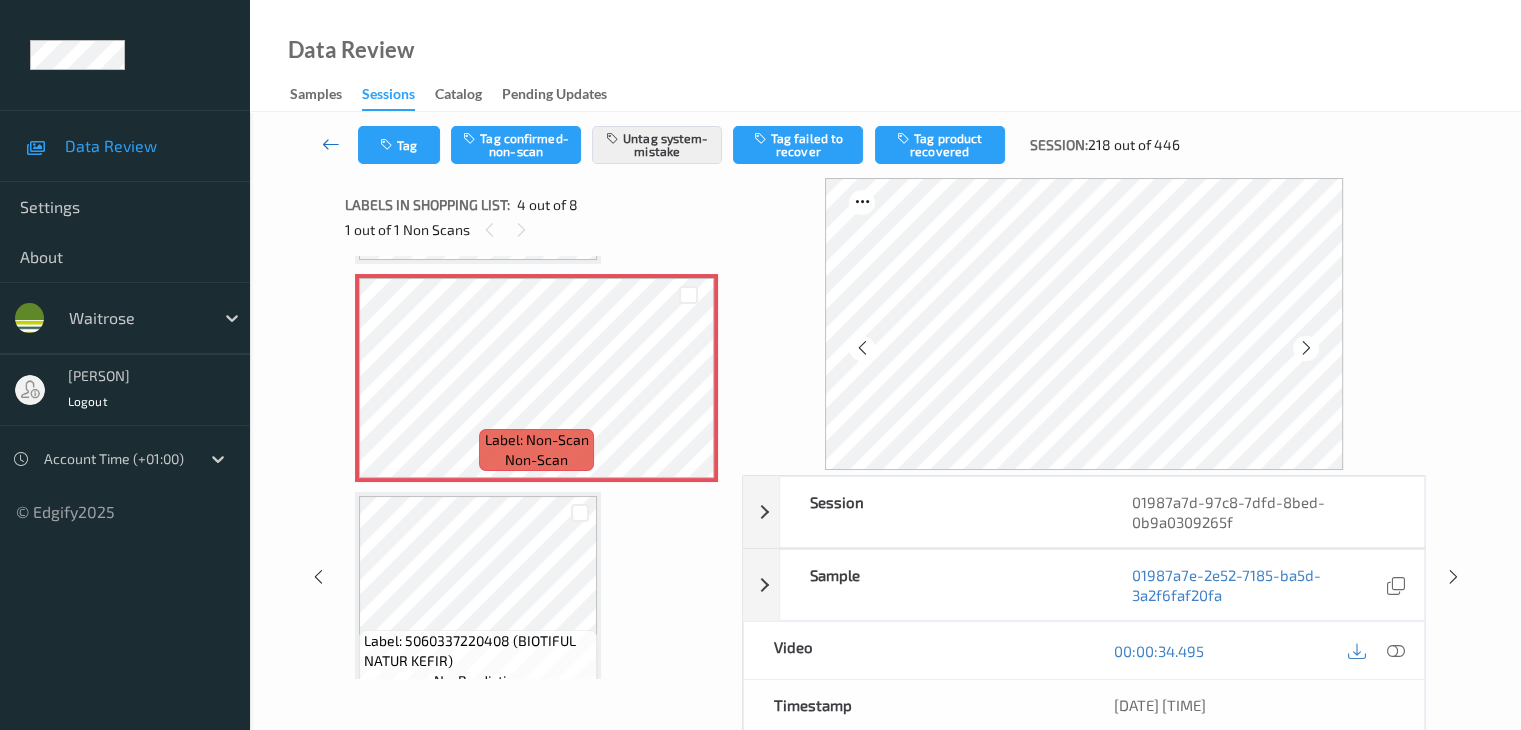 click at bounding box center [331, 144] 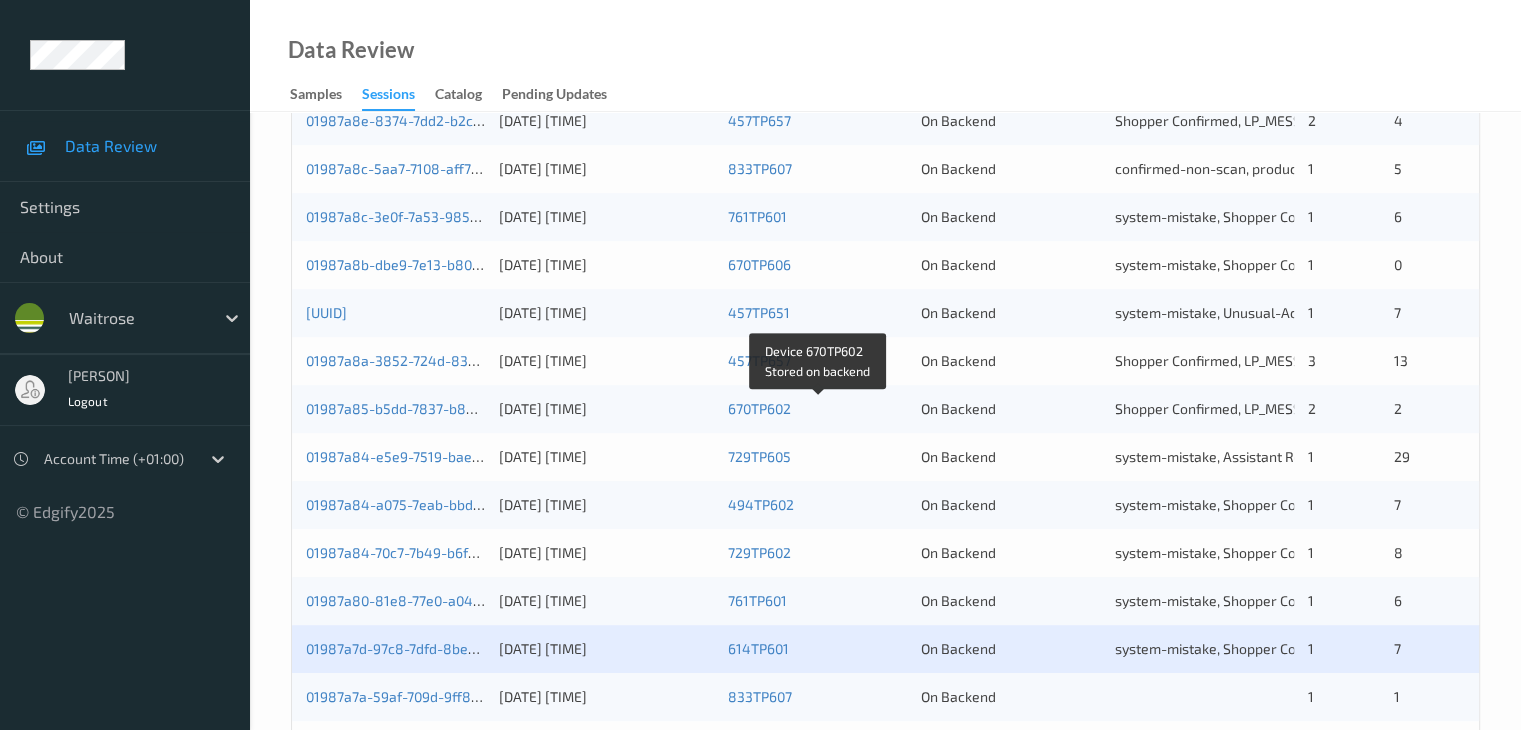 scroll, scrollTop: 932, scrollLeft: 0, axis: vertical 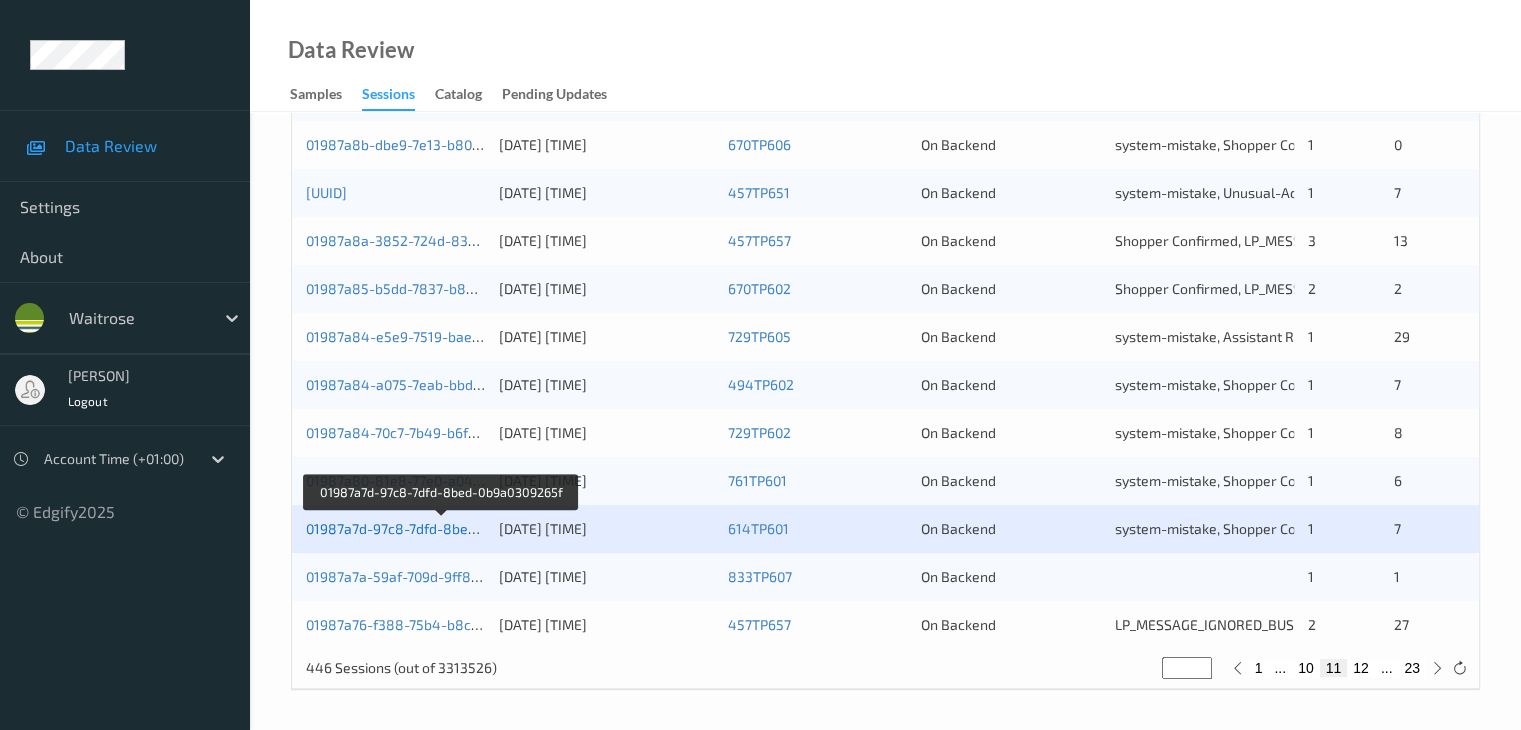click on "01987a7d-97c8-7dfd-8bed-0b9a0309265f" at bounding box center [440, 528] 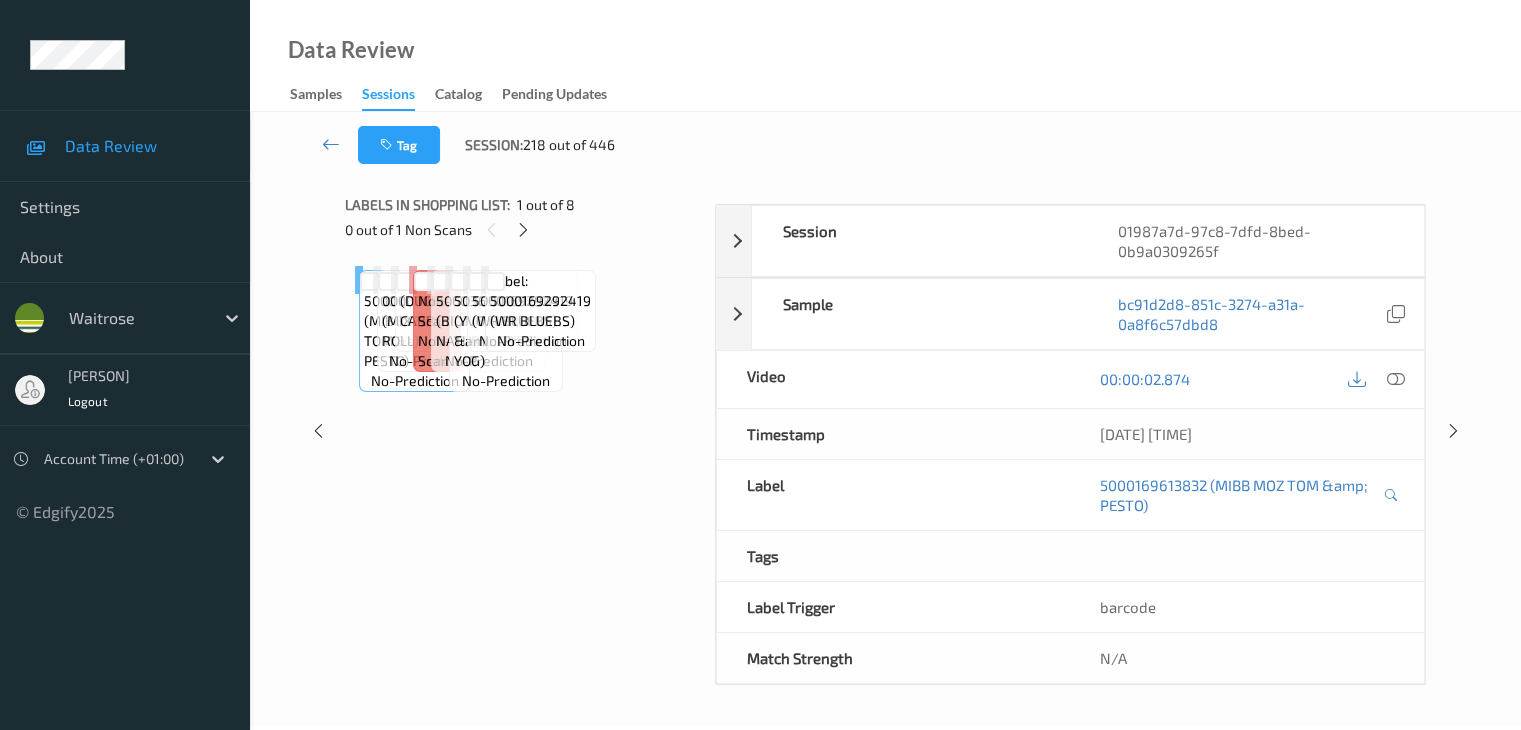 scroll, scrollTop: 0, scrollLeft: 0, axis: both 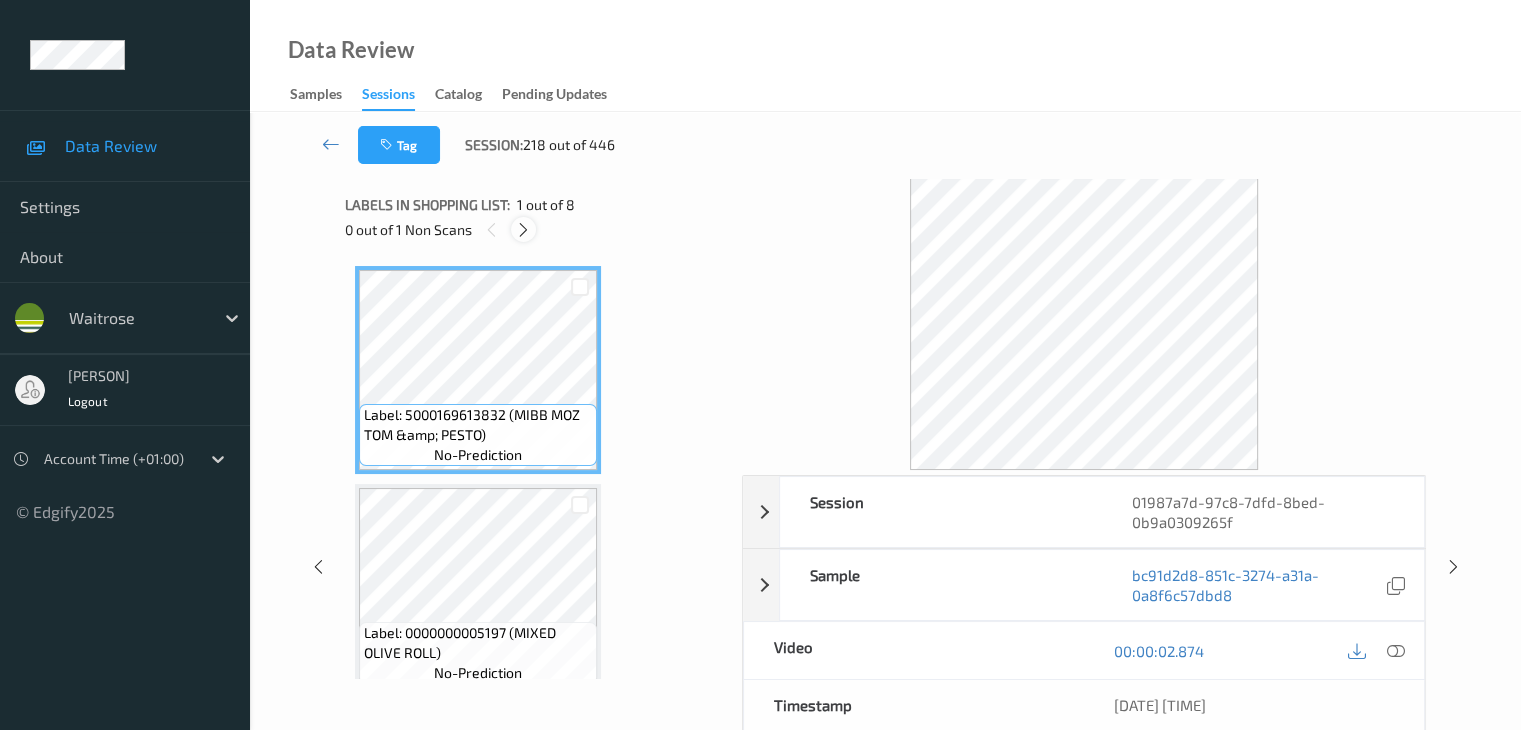 click at bounding box center [523, 230] 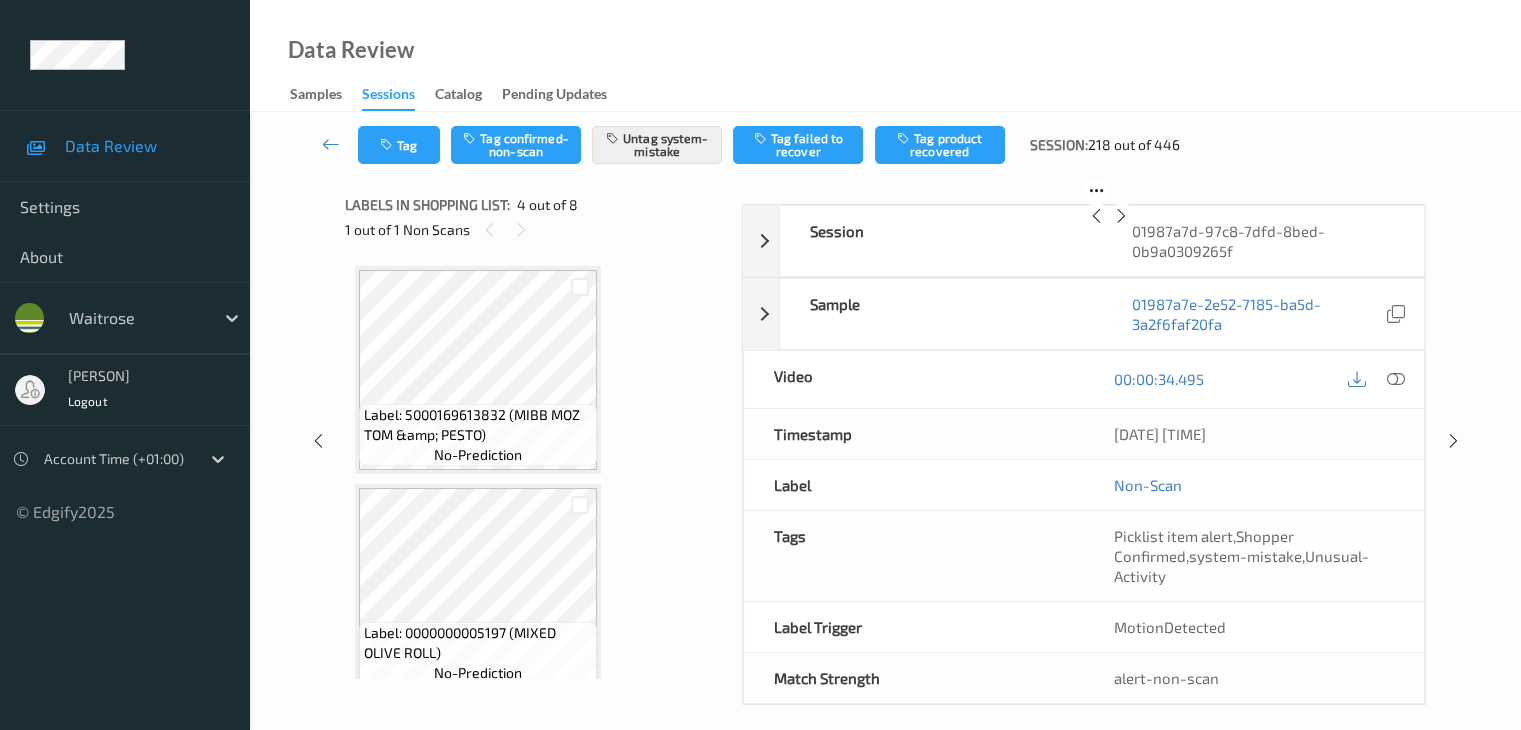 scroll, scrollTop: 446, scrollLeft: 0, axis: vertical 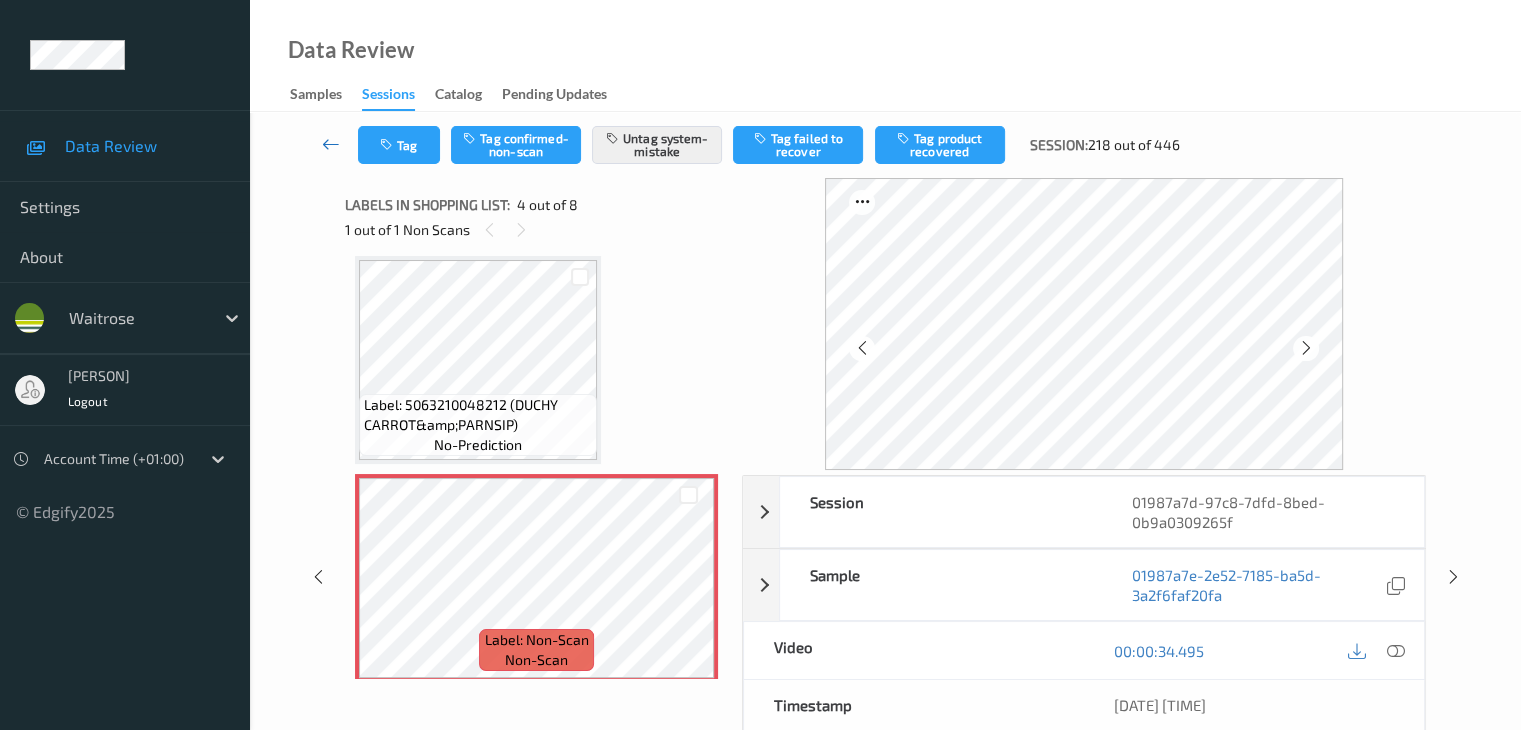 click at bounding box center (331, 144) 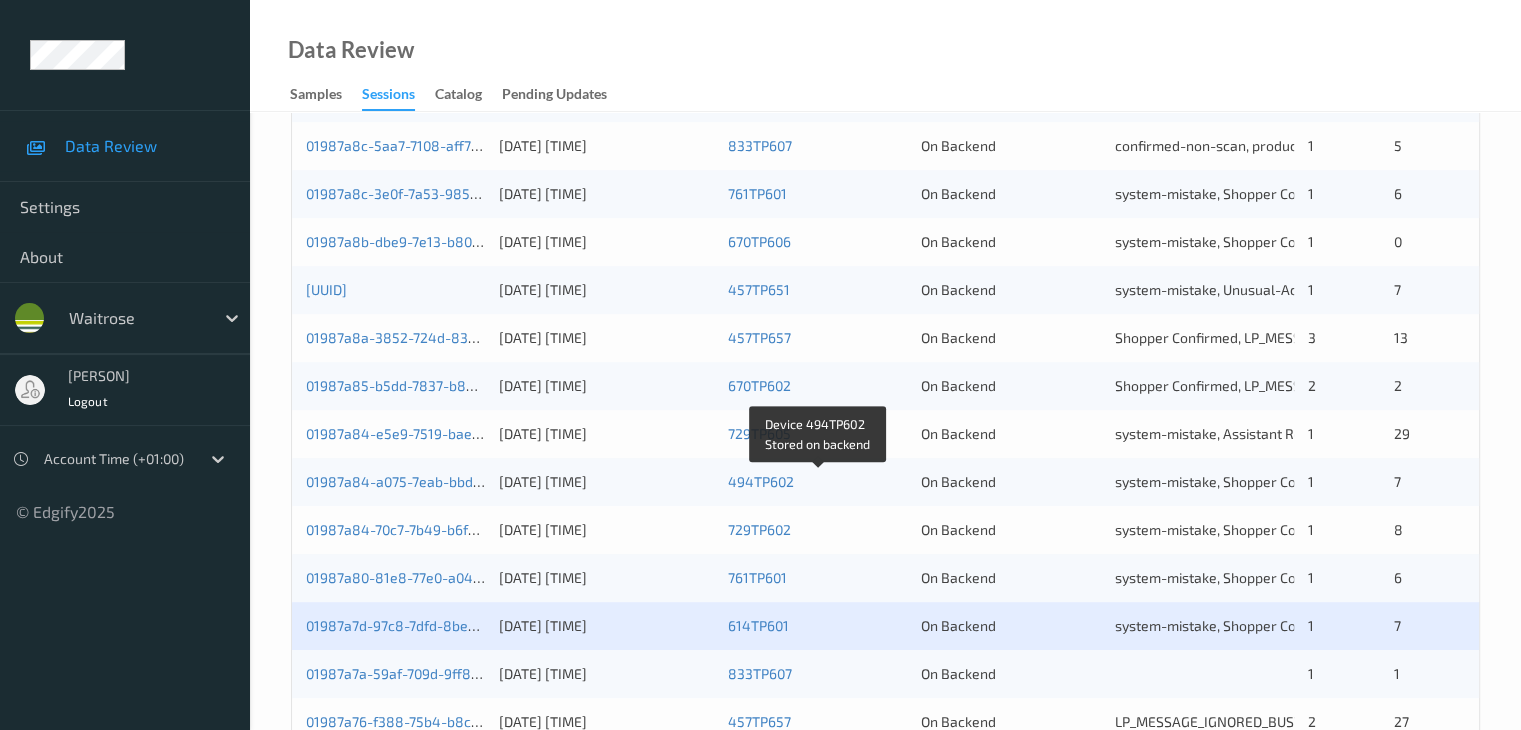 scroll, scrollTop: 932, scrollLeft: 0, axis: vertical 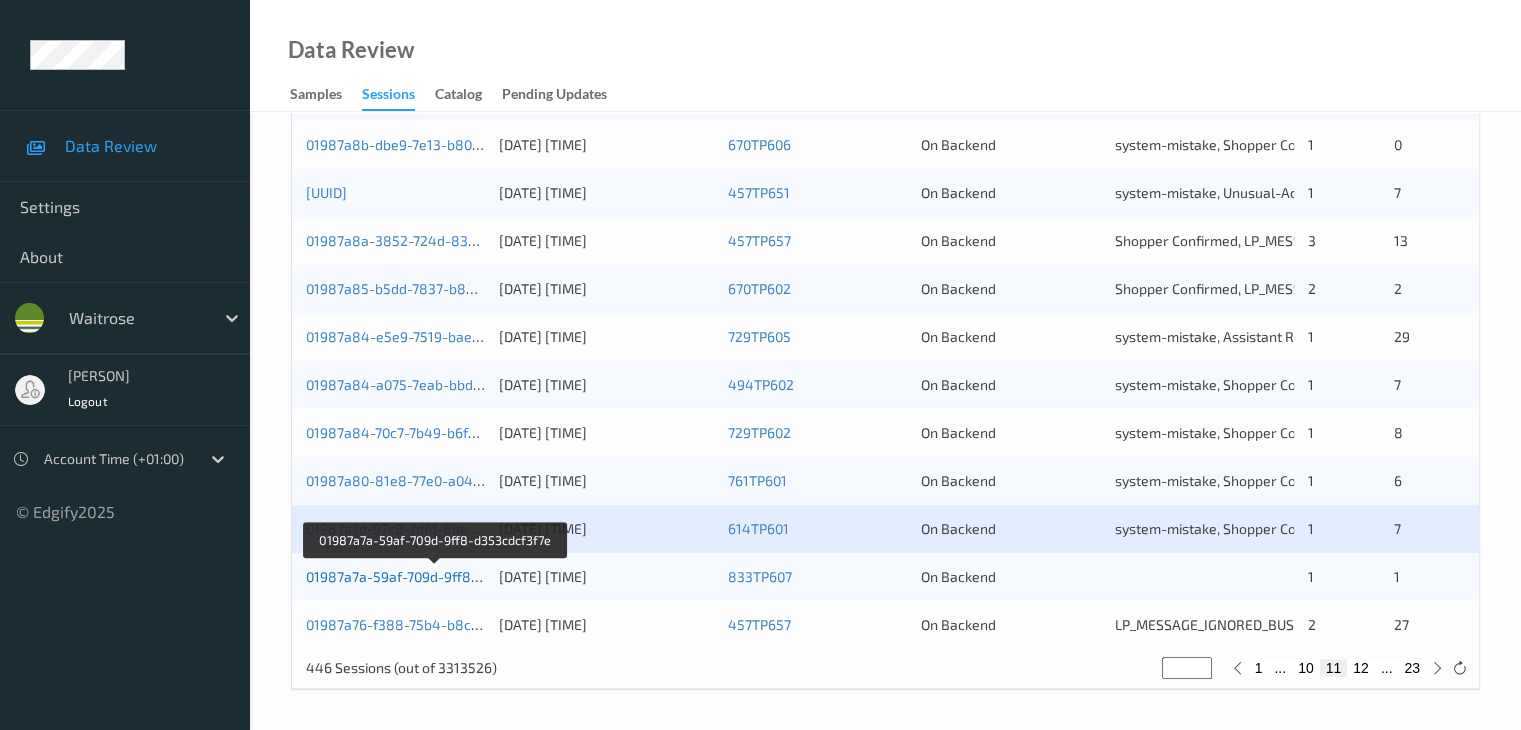 click on "01987a7a-59af-709d-9ff8-d353cdcf3f7e" at bounding box center (435, 576) 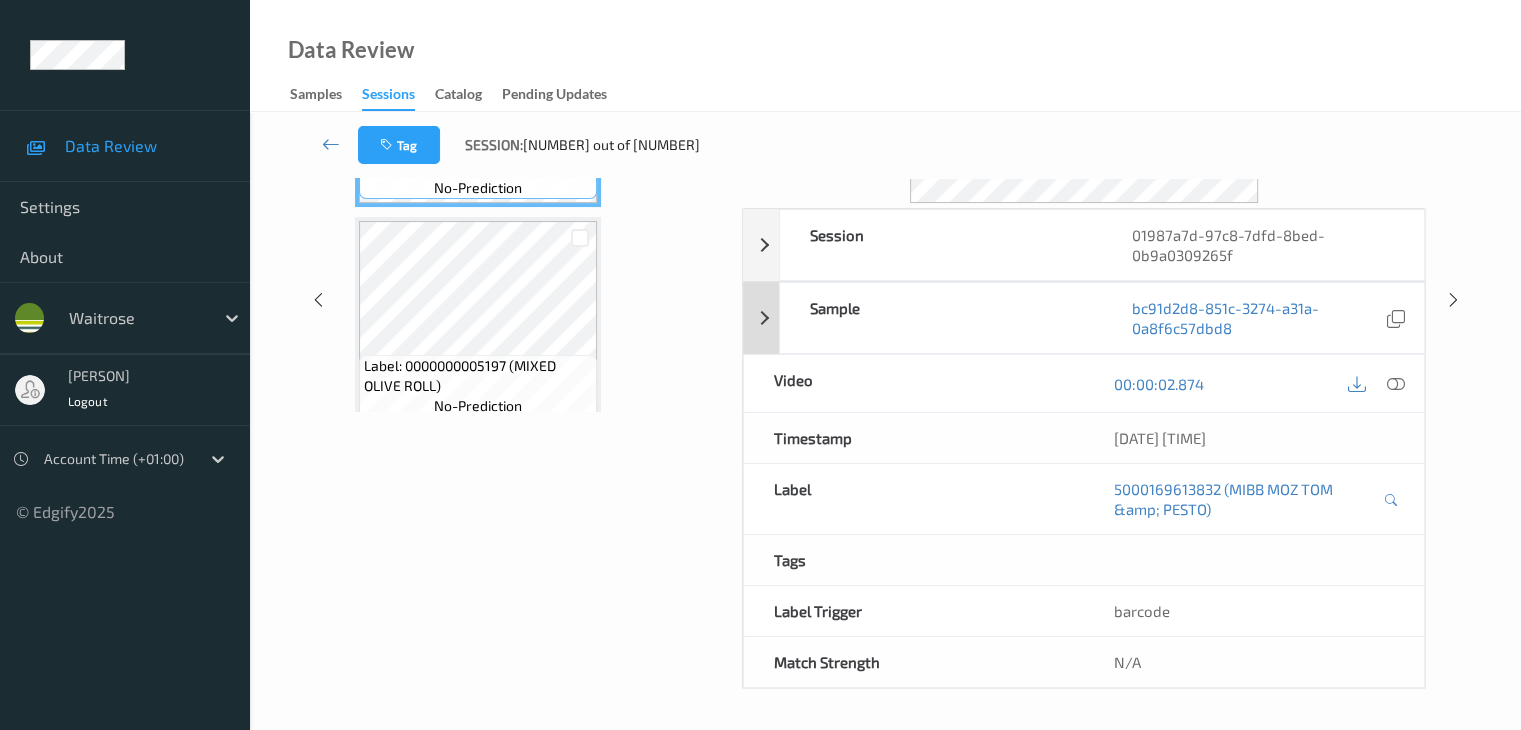 scroll, scrollTop: 0, scrollLeft: 0, axis: both 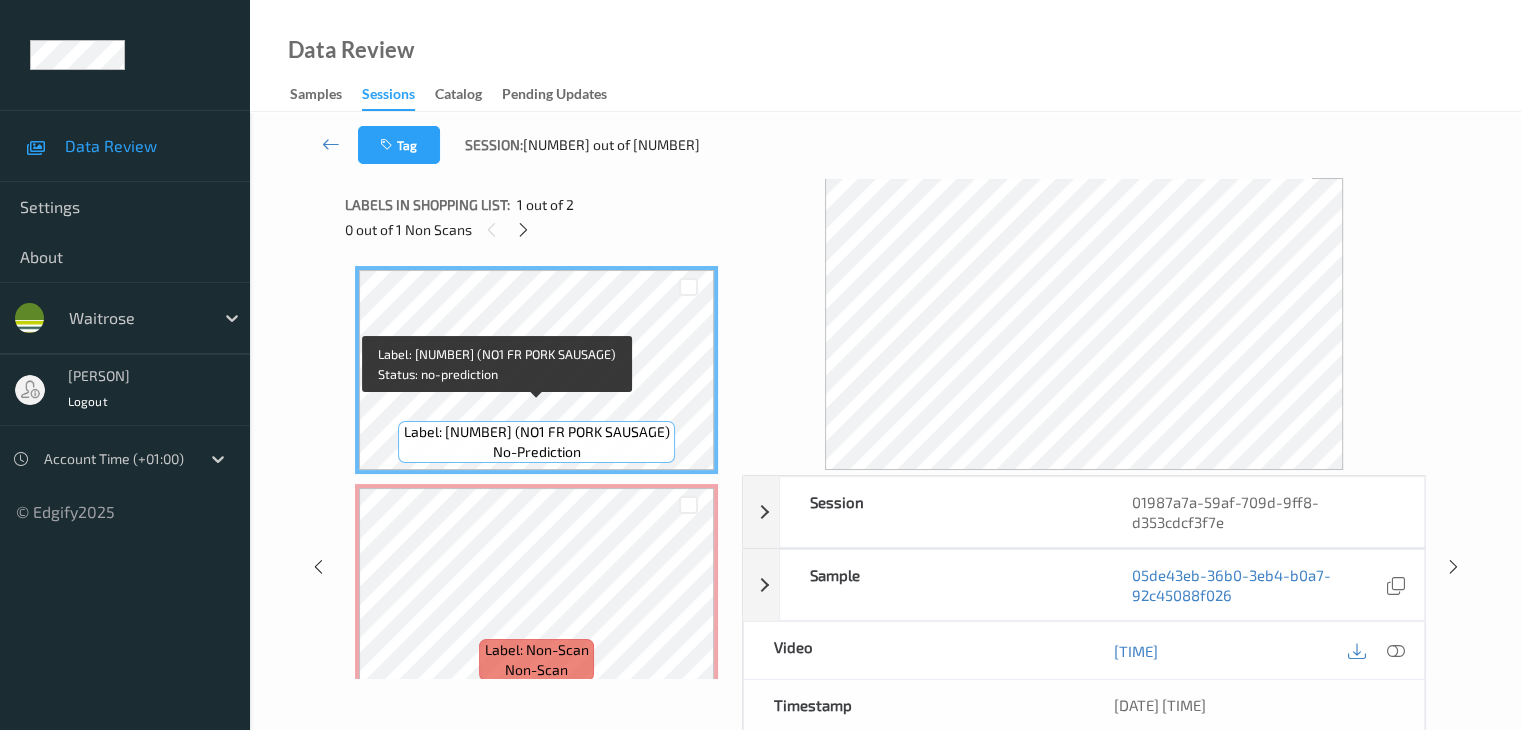 click on "Label: 10500016917004500245 (NO1 FR PORK SAUSAGE)" at bounding box center (537, 432) 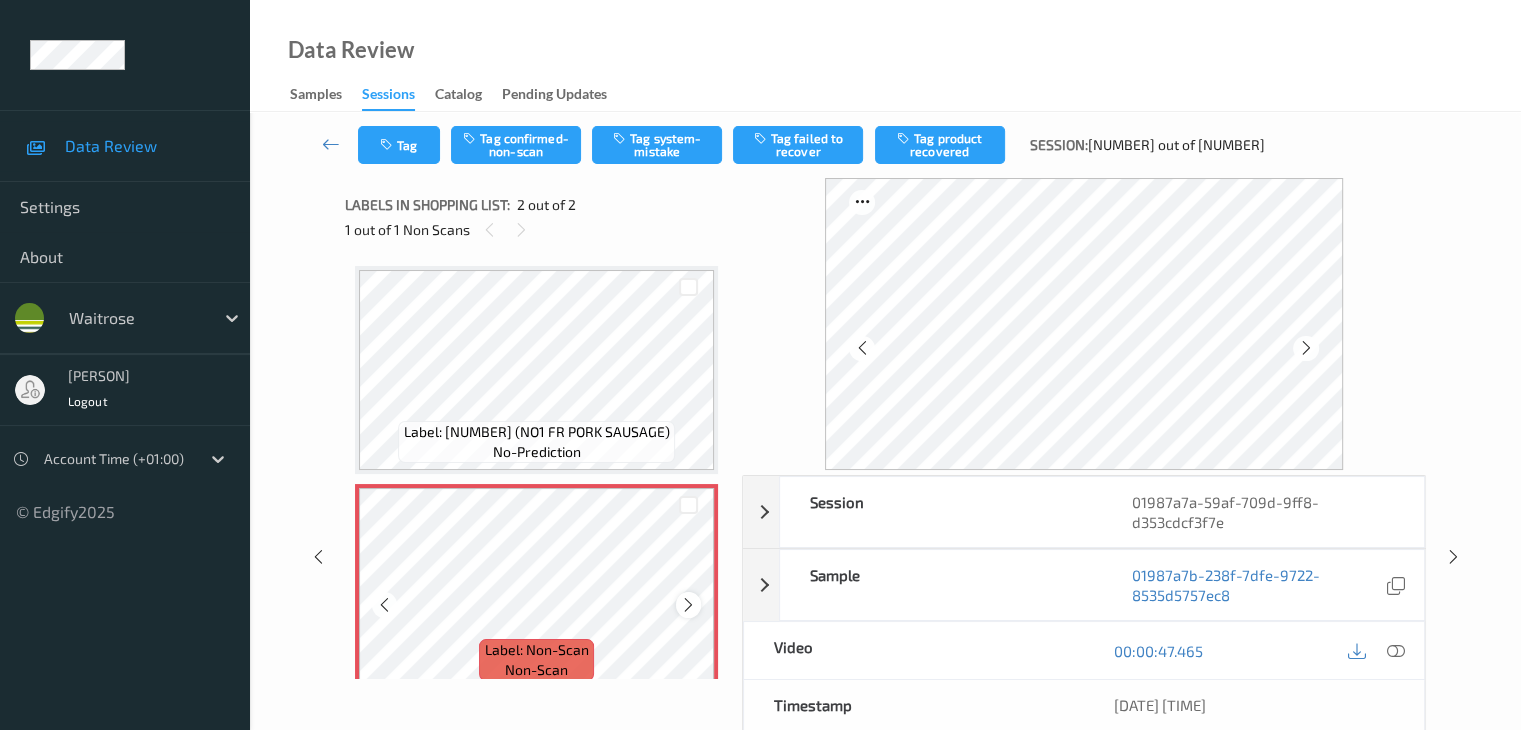 click at bounding box center [688, 605] 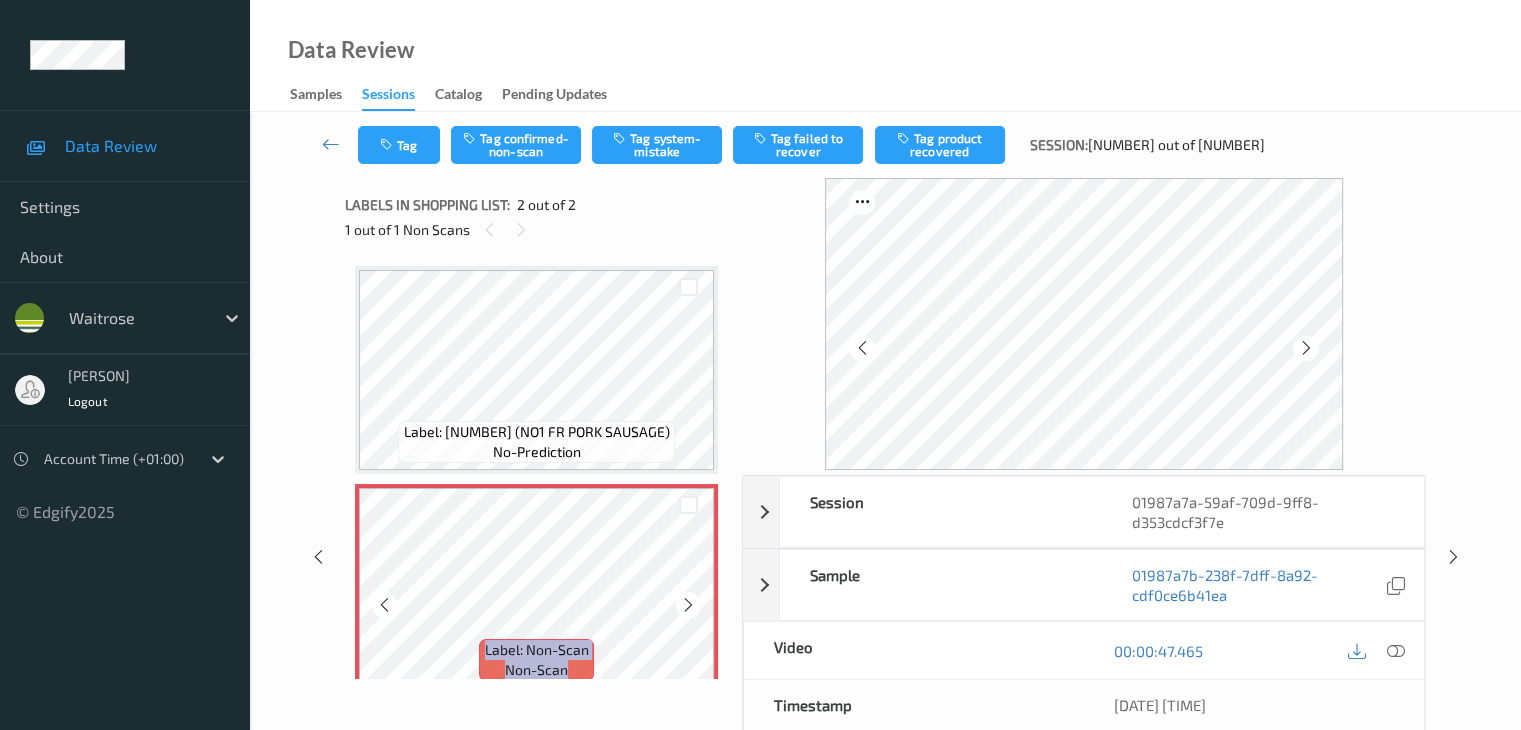 click at bounding box center (688, 605) 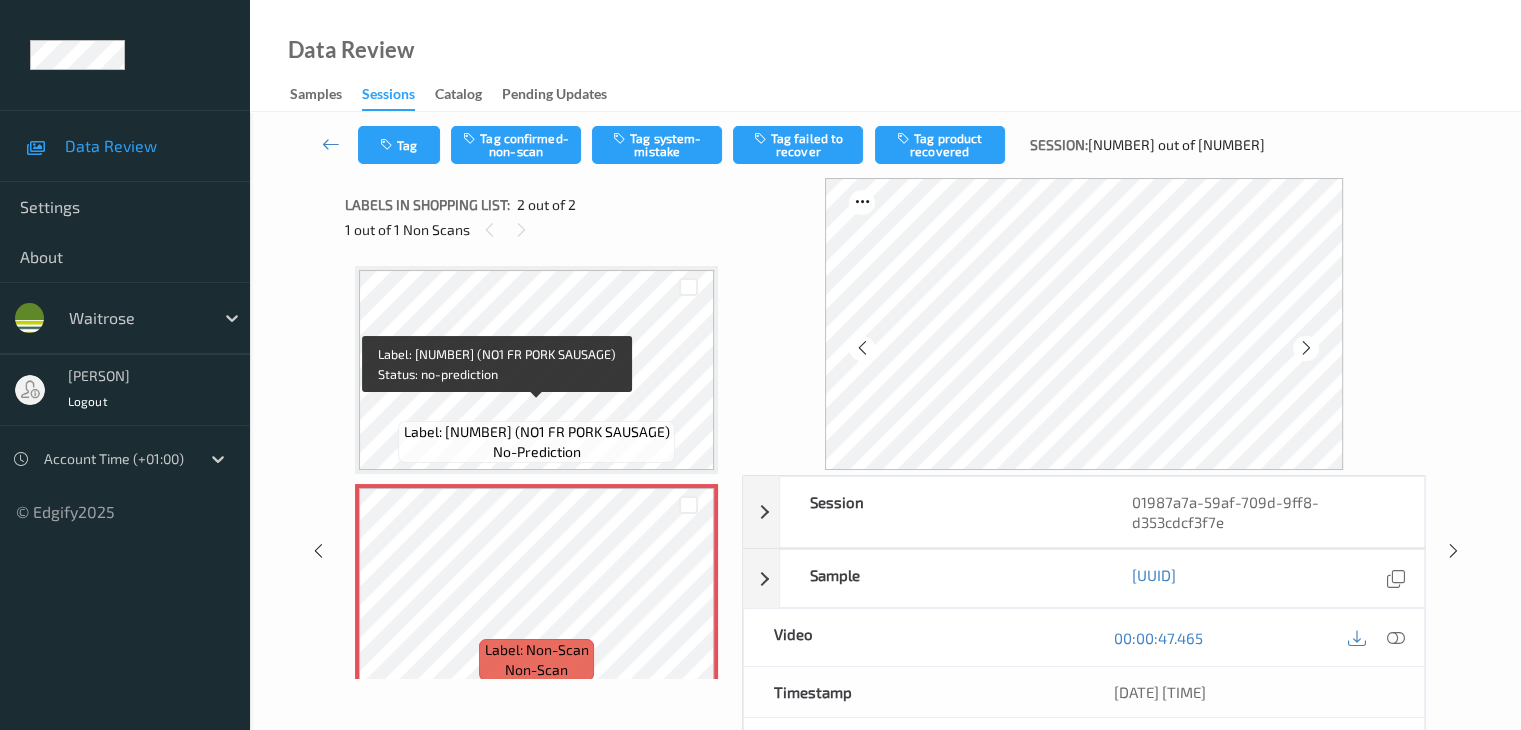 click on "Label: 10500016917004500245 (NO1 FR PORK SAUSAGE)" at bounding box center [537, 432] 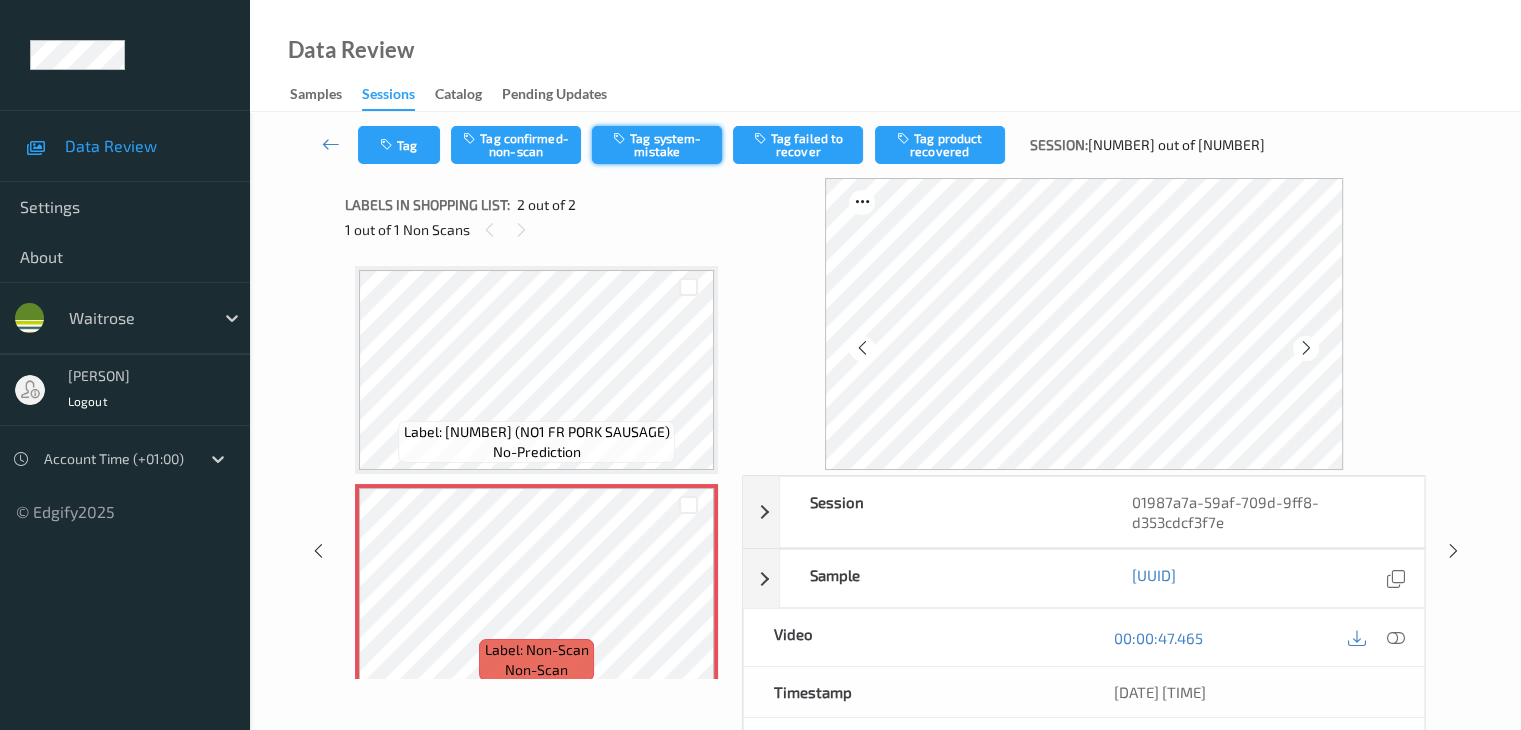 click on "Tag   system-mistake" at bounding box center (657, 145) 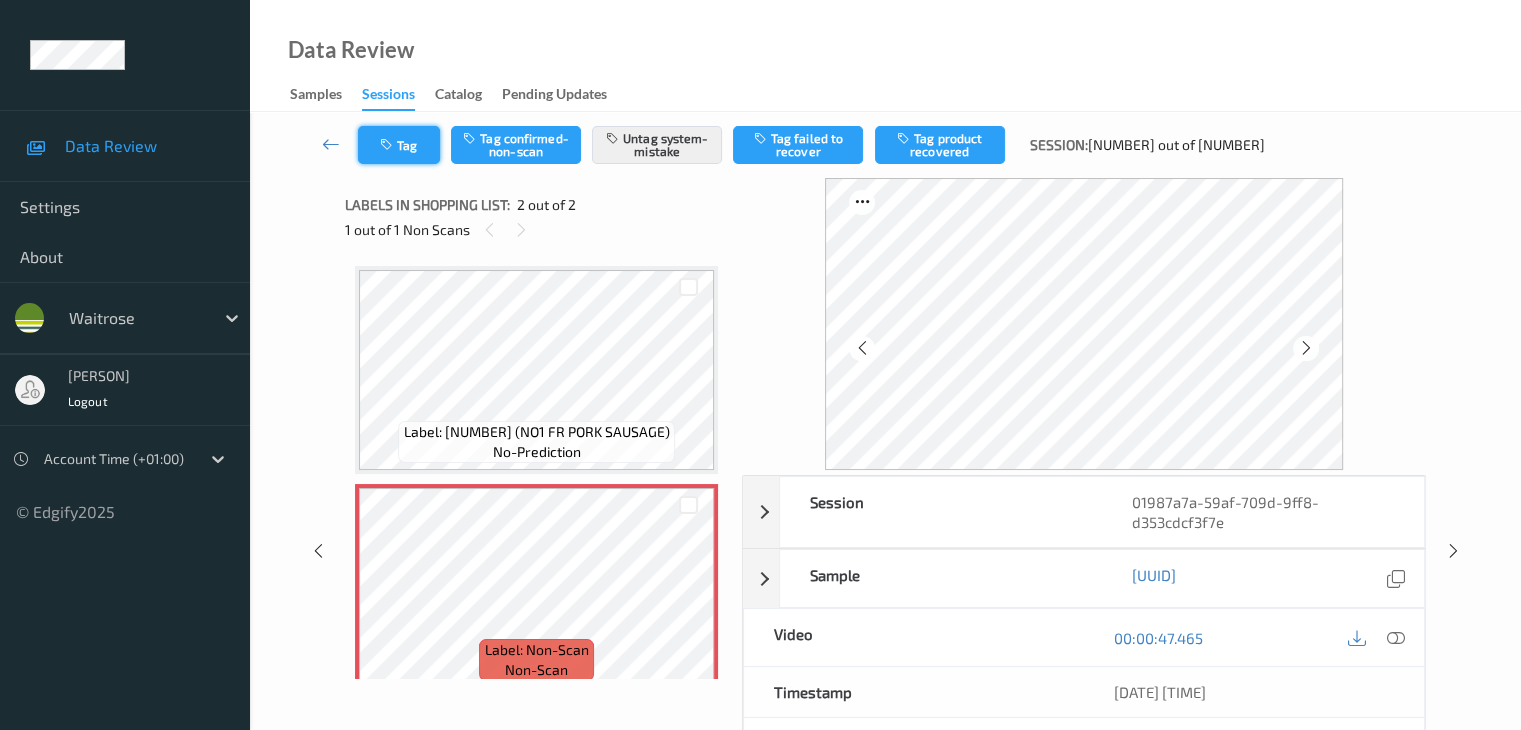 click on "Tag" at bounding box center [399, 145] 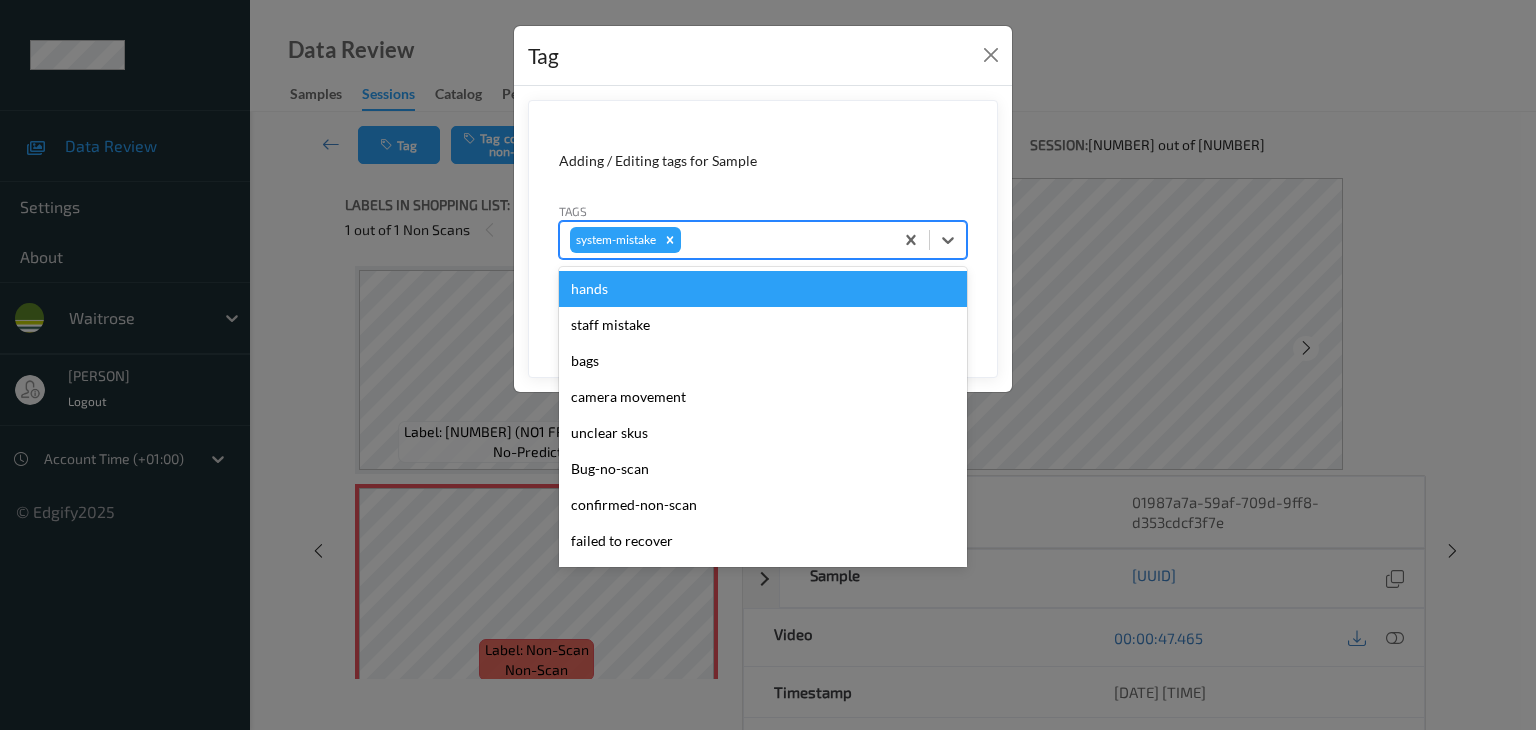 click at bounding box center (784, 240) 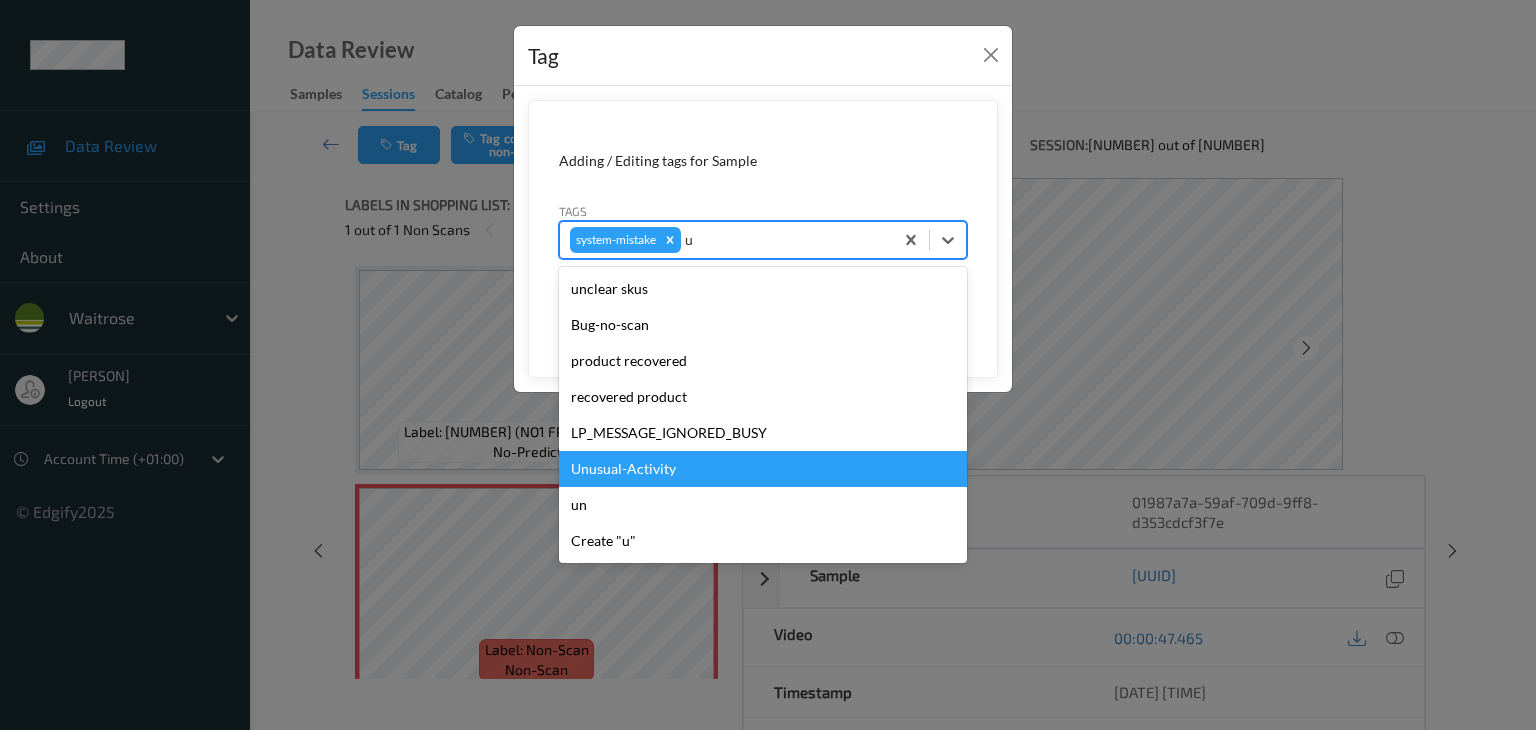 click on "Unusual-Activity" at bounding box center (763, 469) 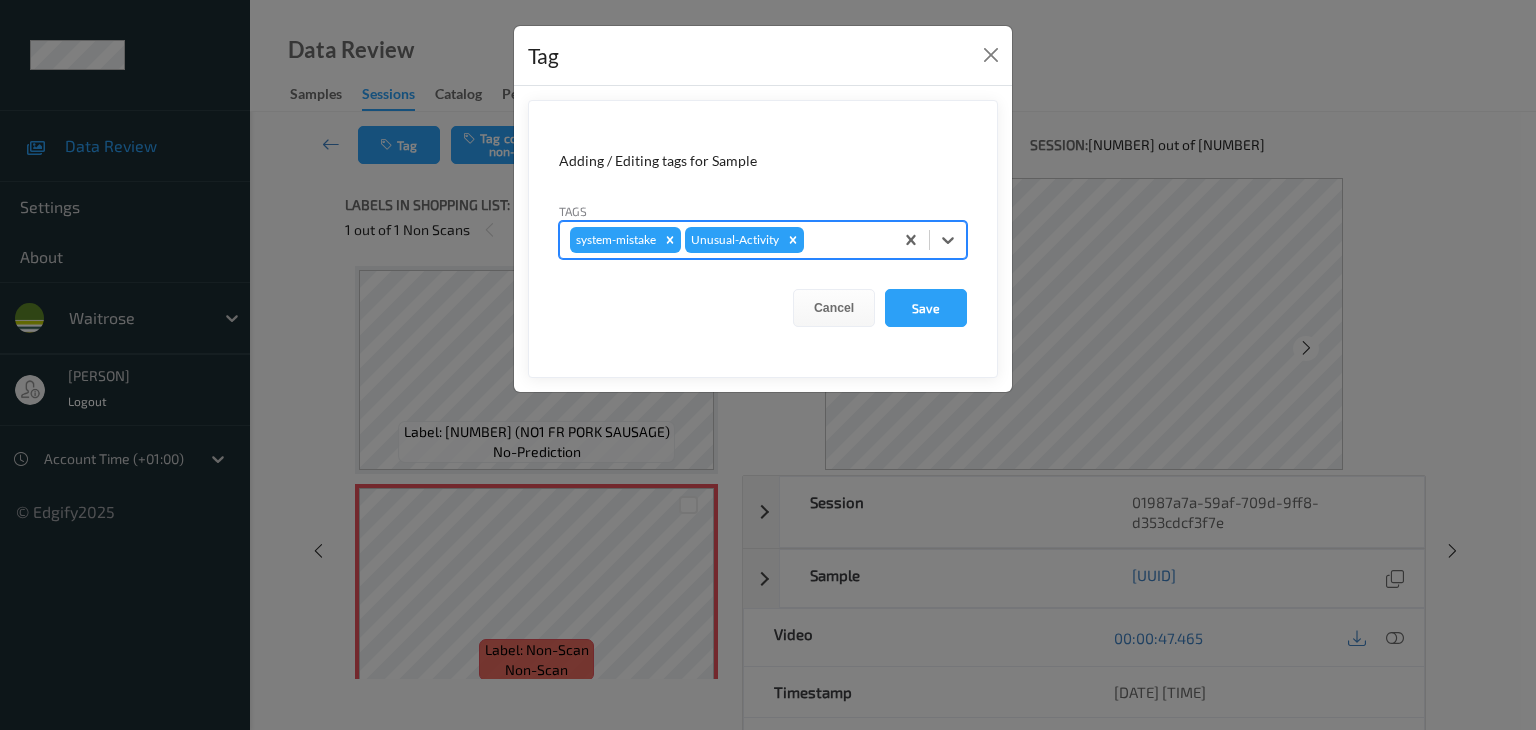 type on "p" 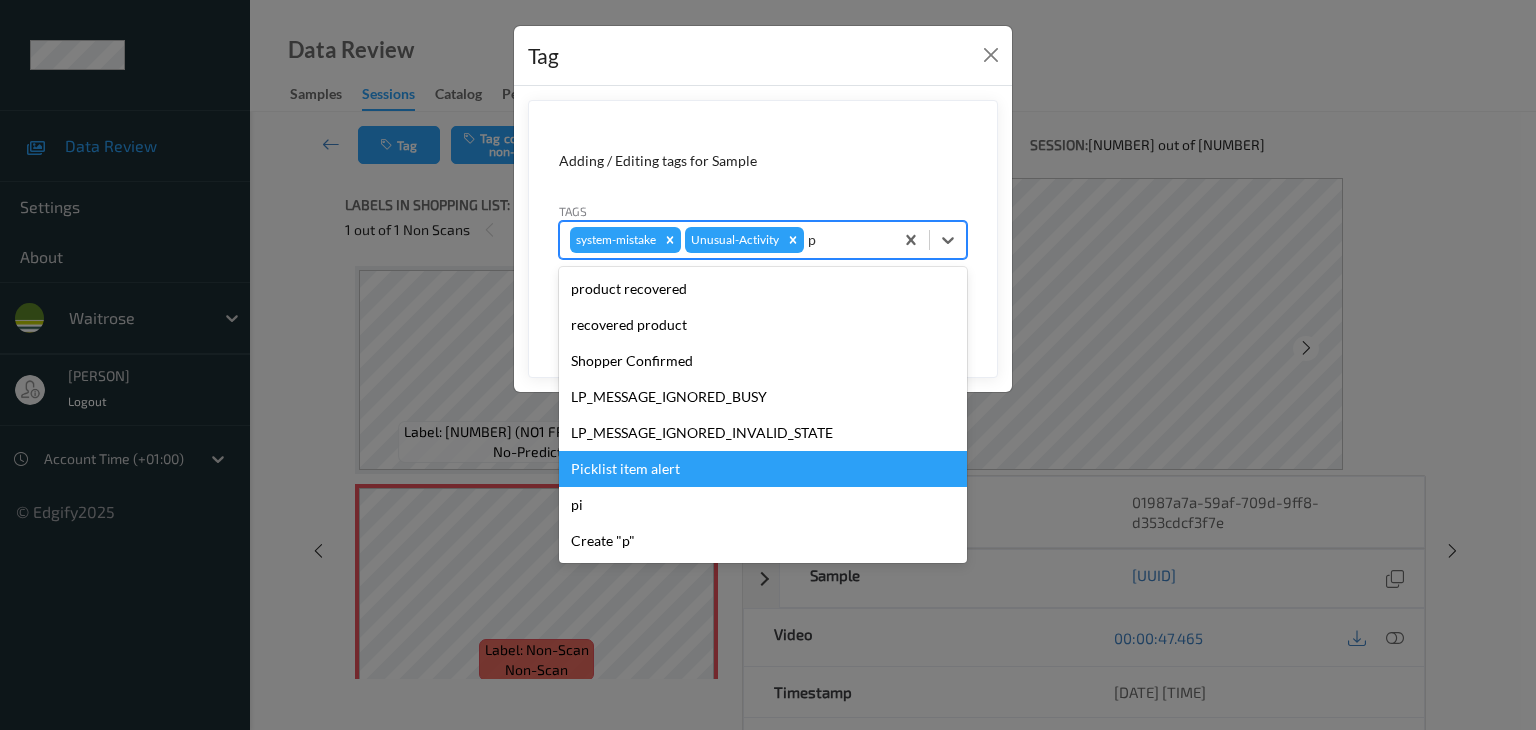click on "Picklist item alert" at bounding box center [763, 469] 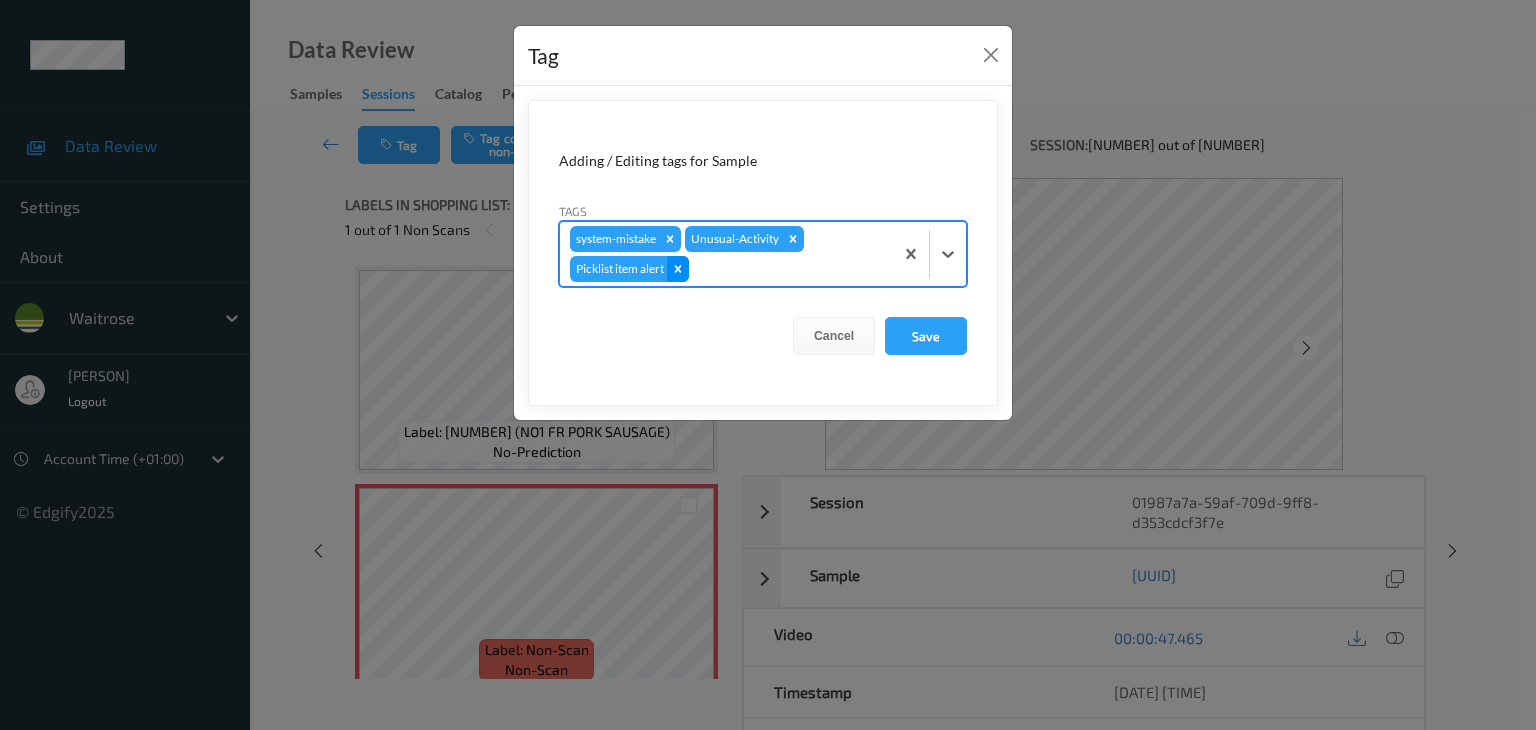 click at bounding box center (678, 269) 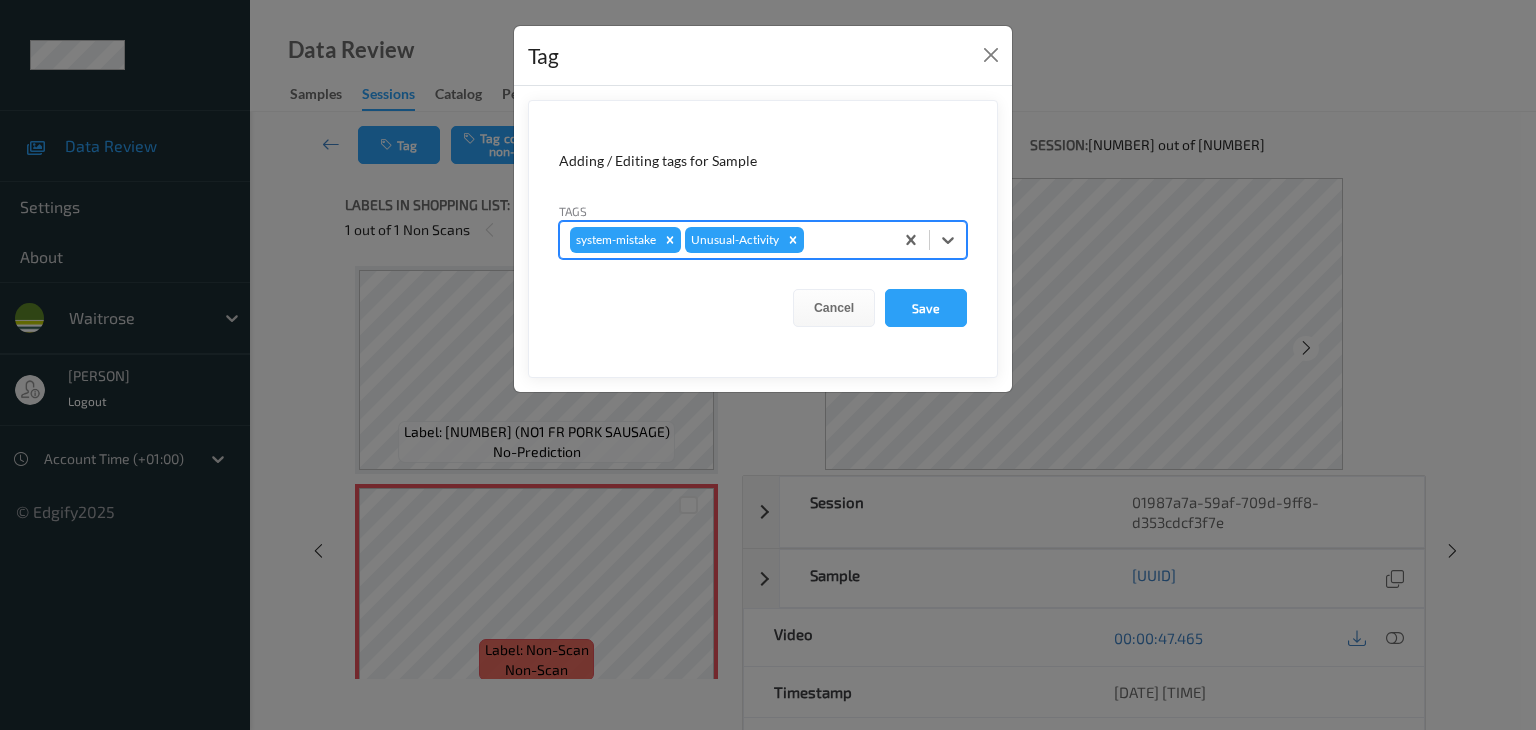 click at bounding box center [880, 308] 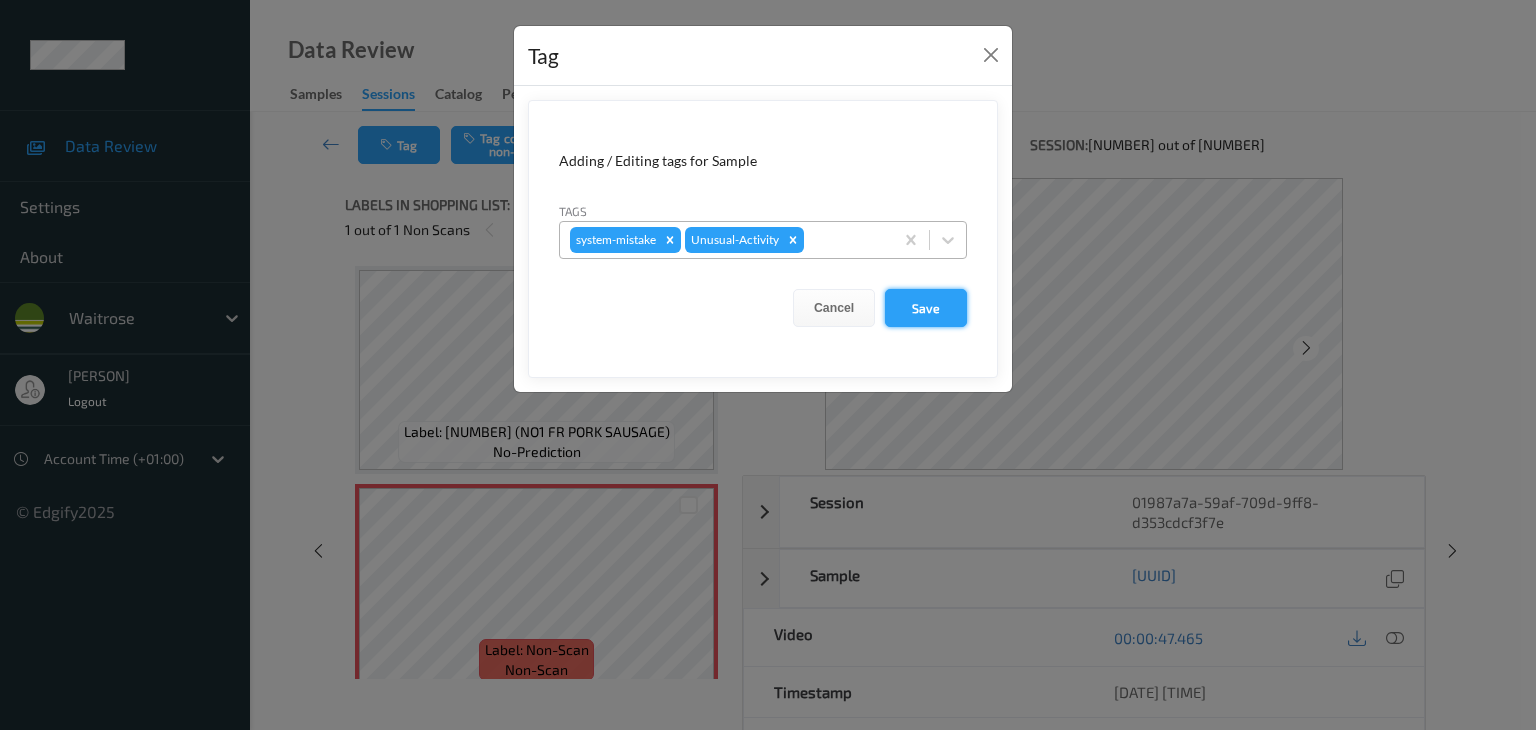 click on "Save" at bounding box center [926, 308] 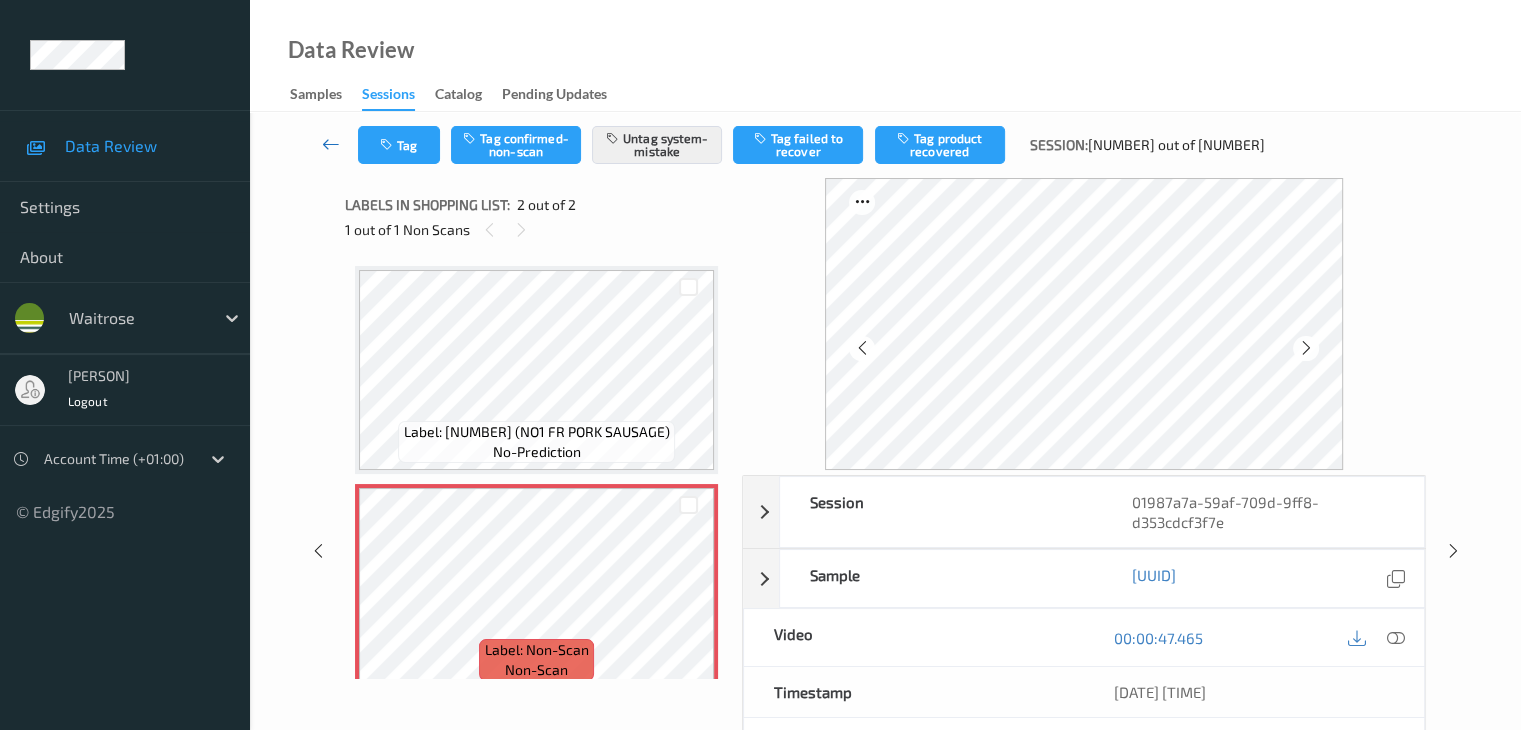click at bounding box center (331, 144) 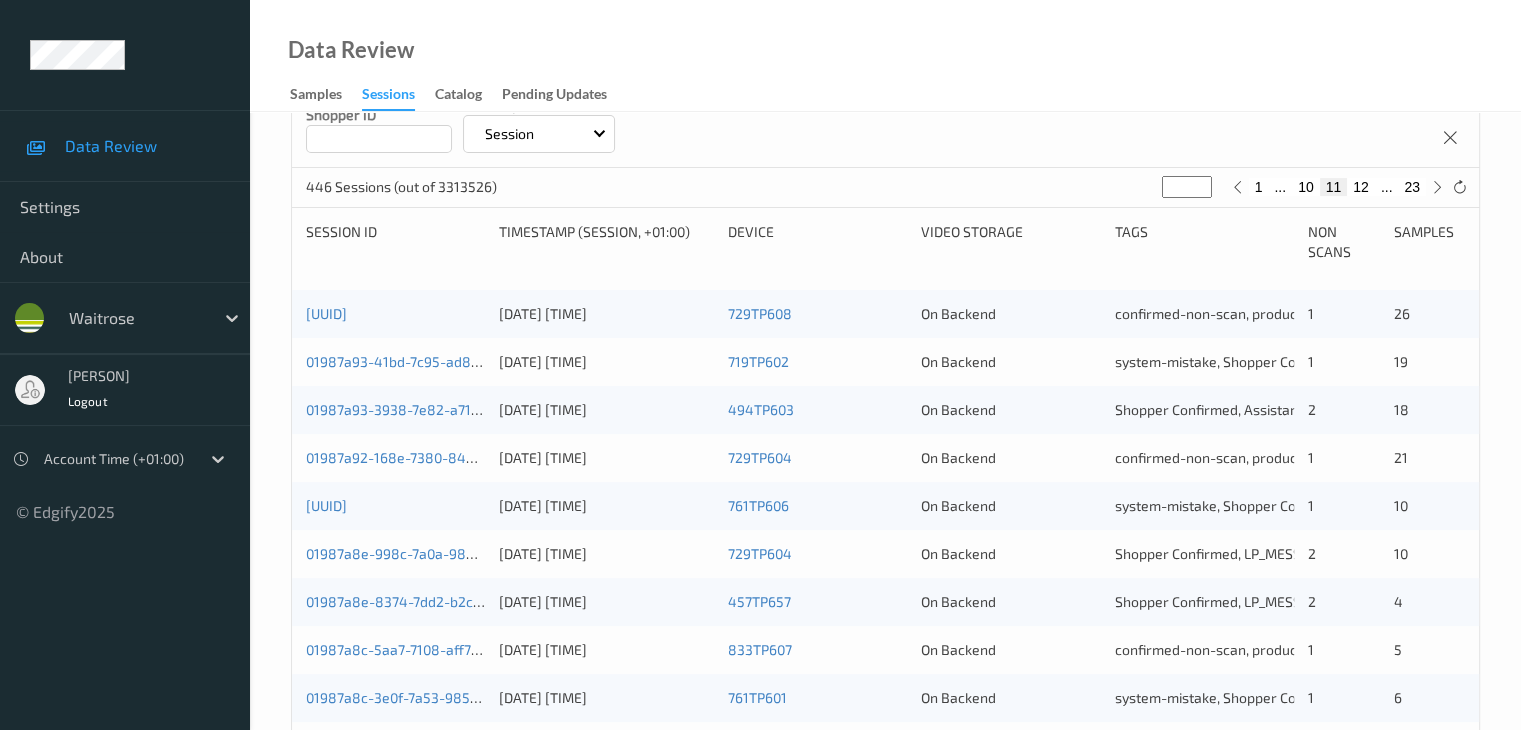 scroll, scrollTop: 332, scrollLeft: 0, axis: vertical 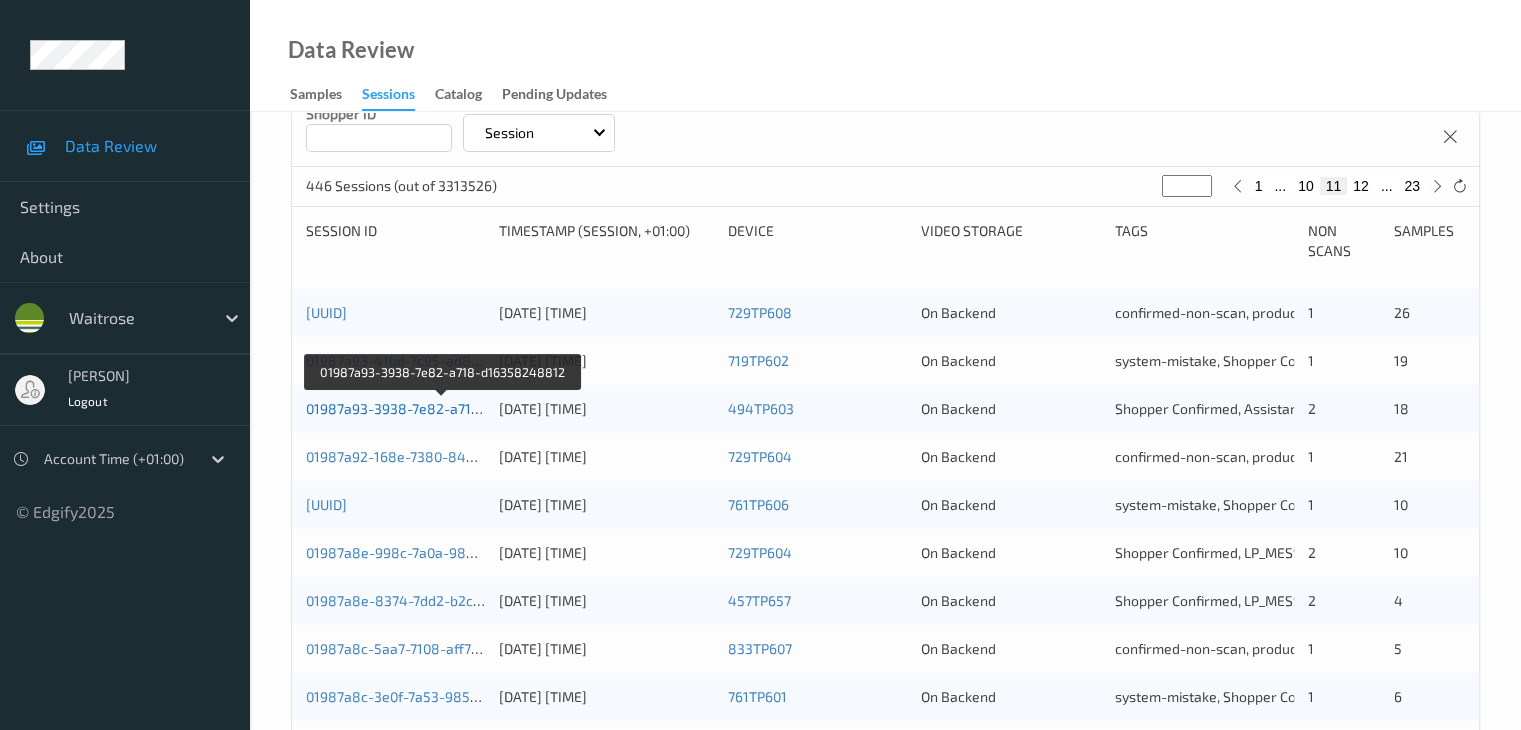 click on "01987a93-3938-7e82-a718-d16358248812" at bounding box center (444, 408) 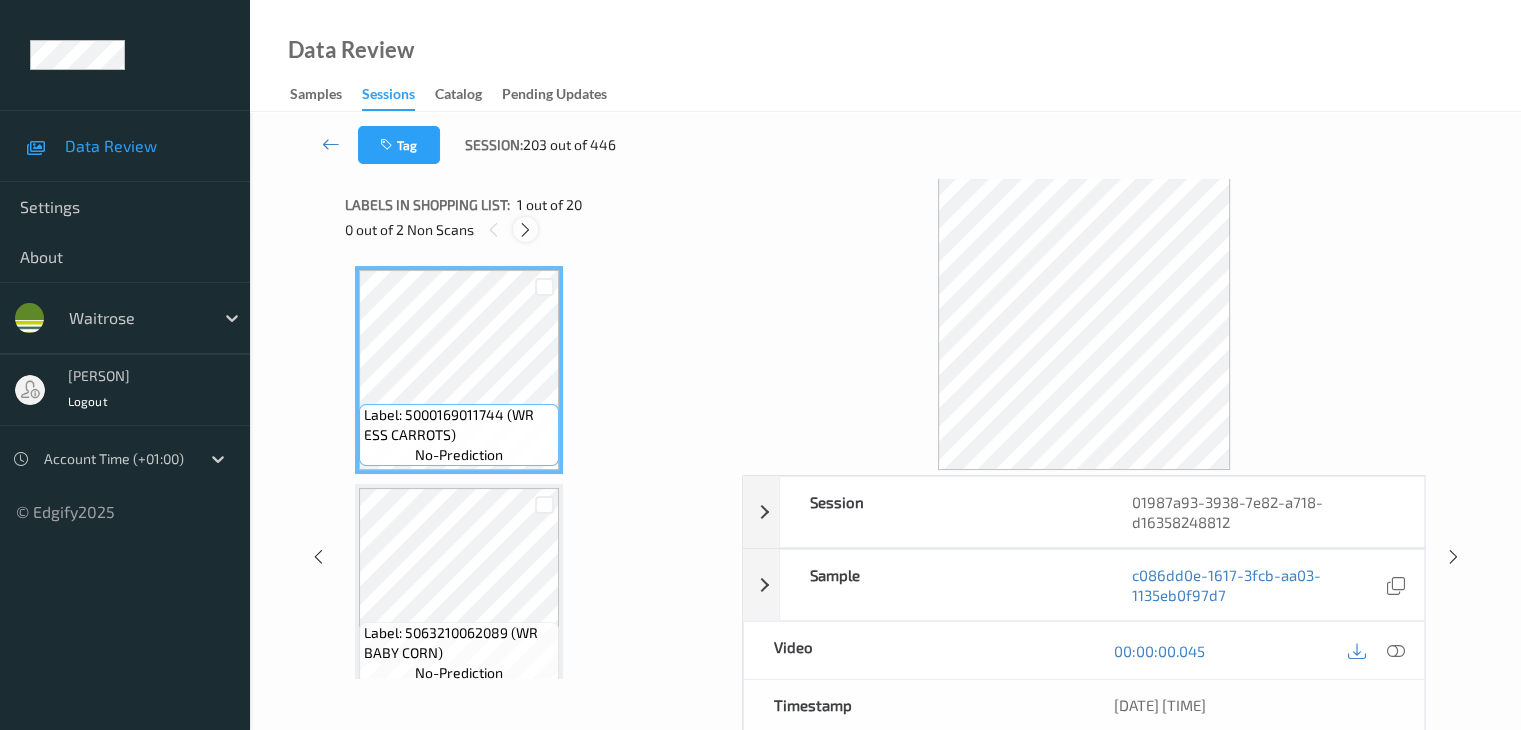 click at bounding box center [525, 230] 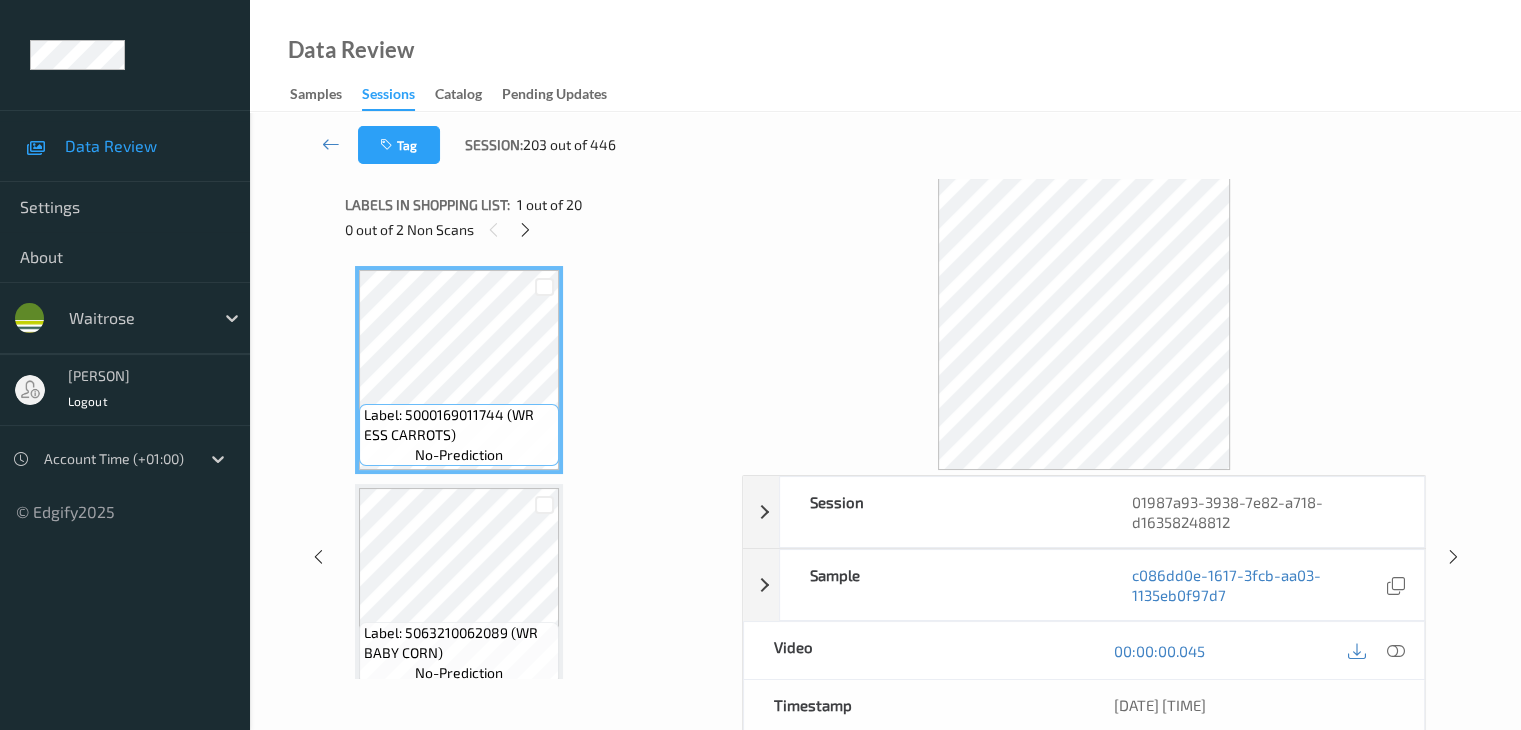 scroll, scrollTop: 1972, scrollLeft: 0, axis: vertical 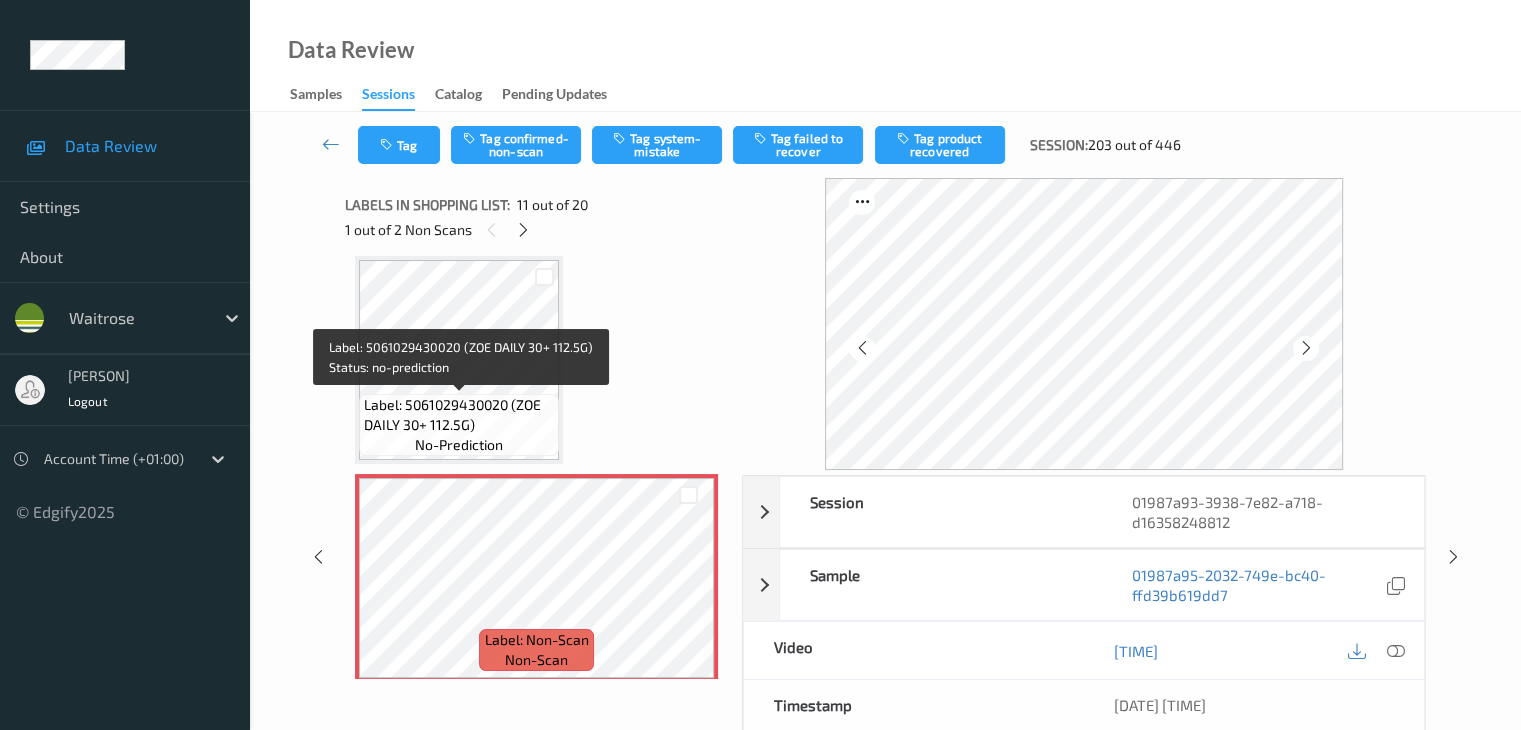 click on "Label: 5061029430020 (ZOE DAILY 30+ 112.5G)" at bounding box center [459, 415] 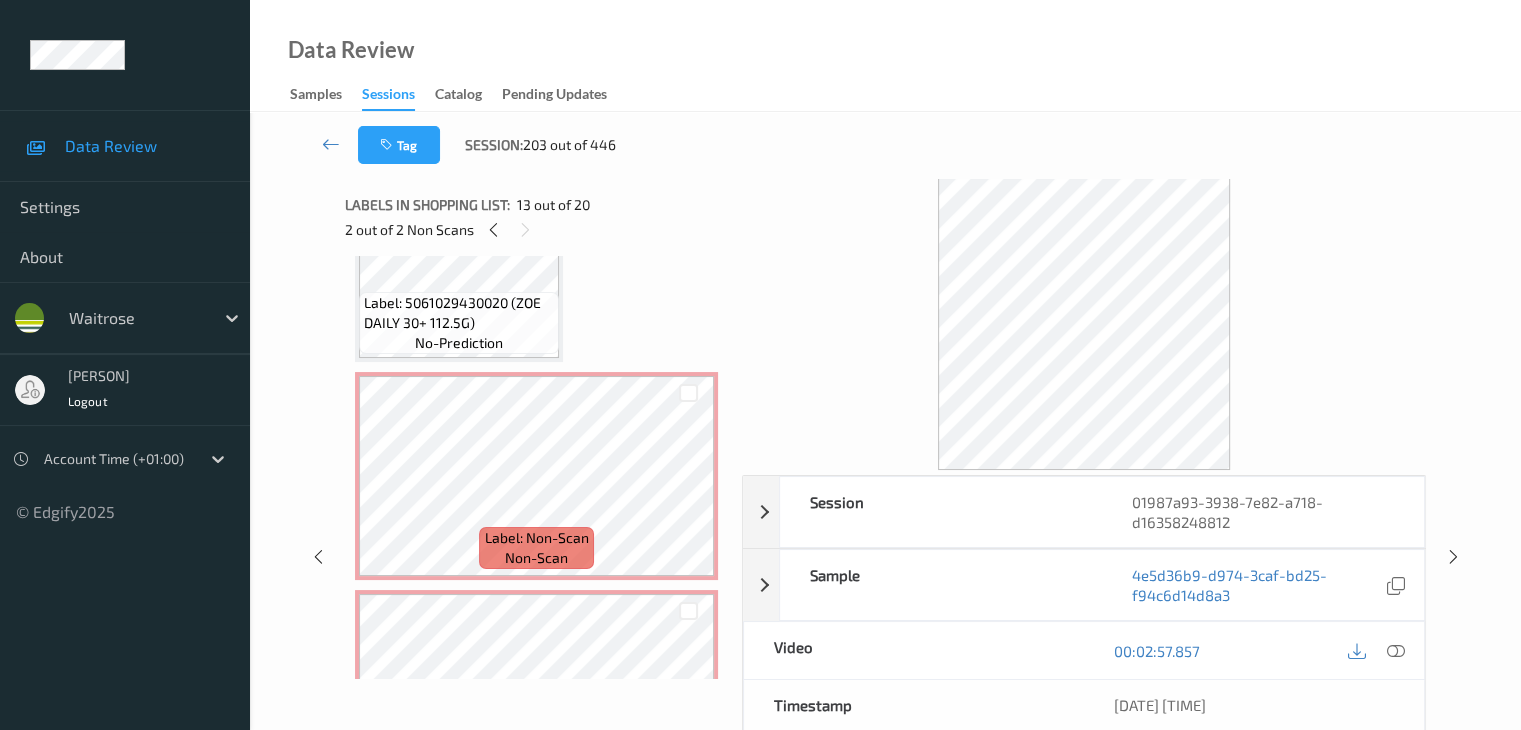 scroll, scrollTop: 1972, scrollLeft: 0, axis: vertical 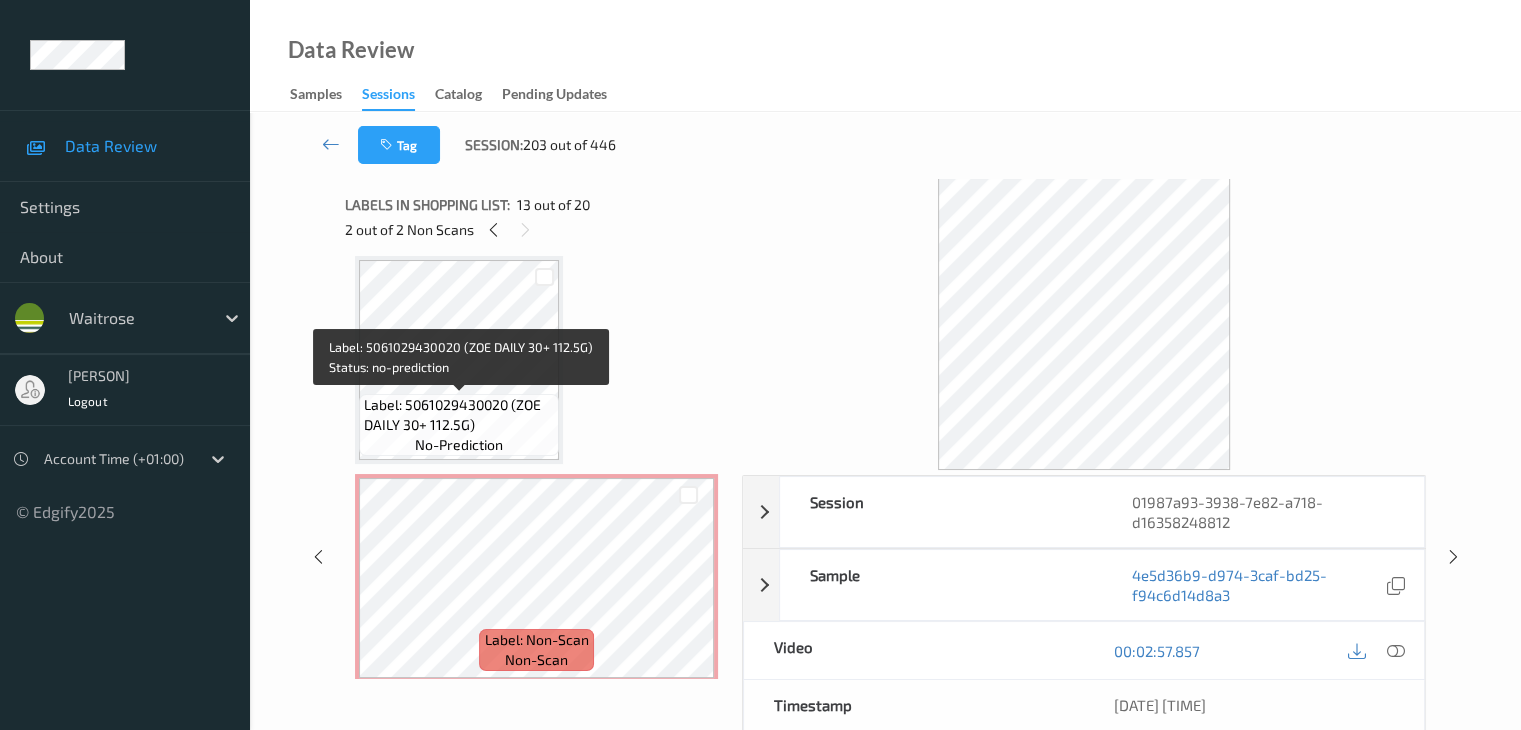 click on "Label: 5061029430020 (ZOE DAILY 30+ 112.5G)" at bounding box center (459, 415) 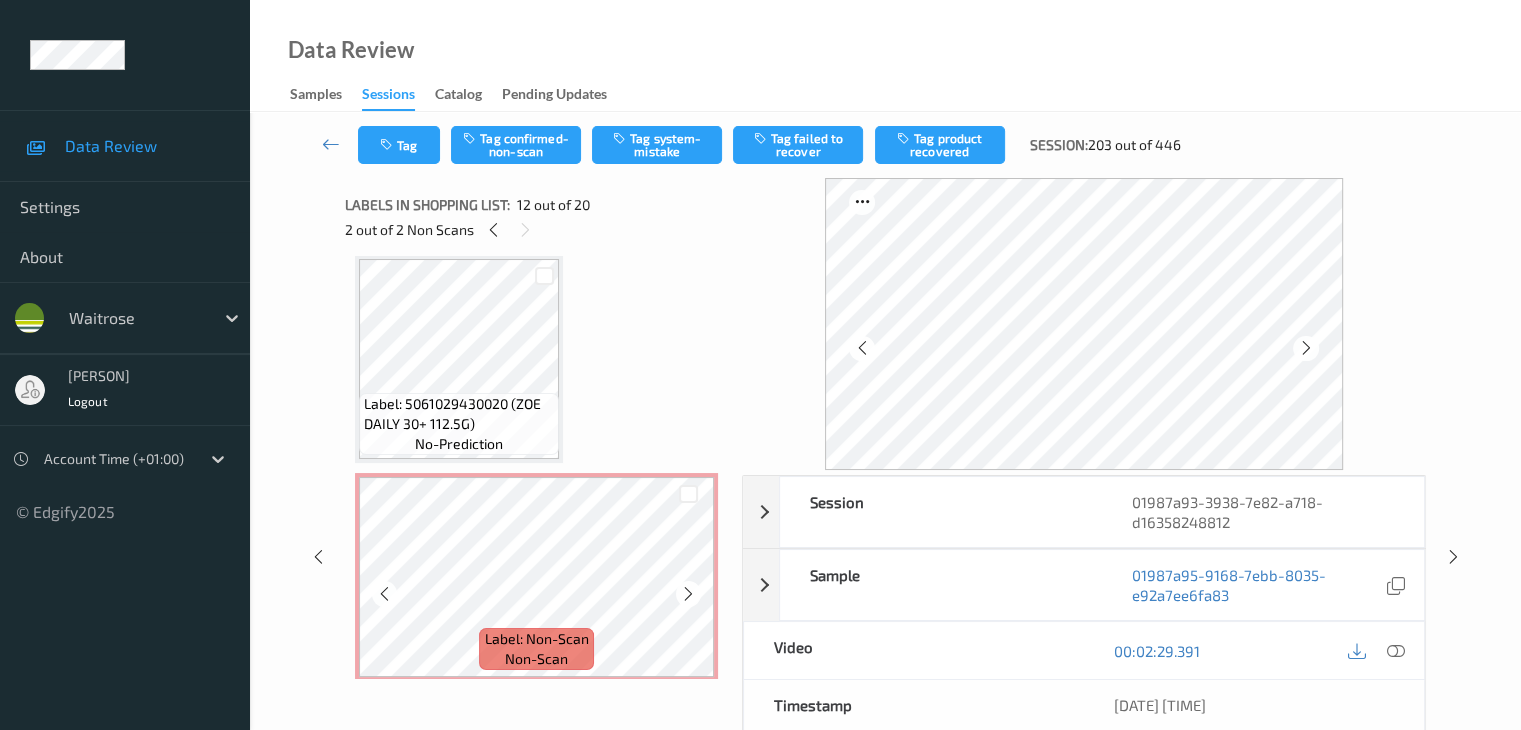 scroll, scrollTop: 1972, scrollLeft: 0, axis: vertical 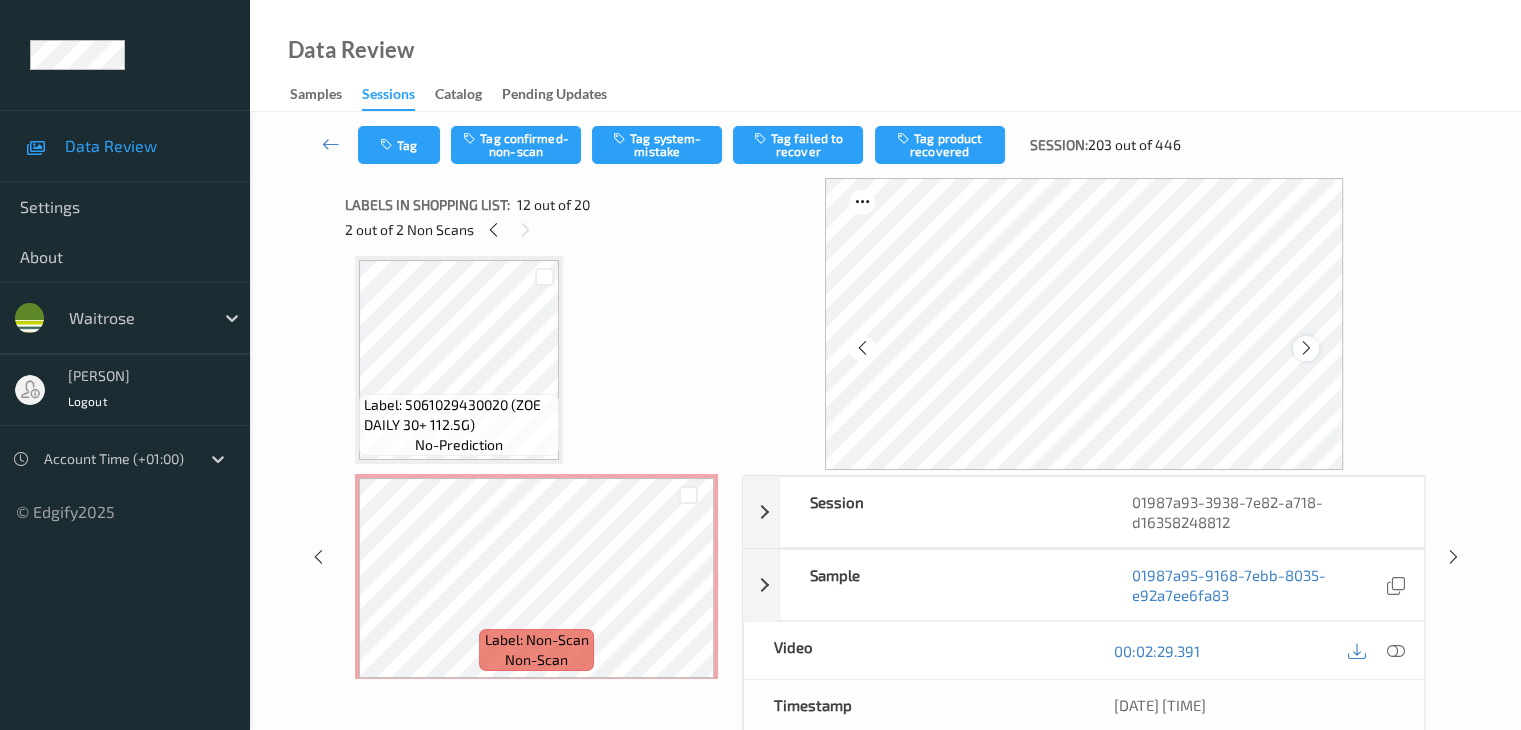 click at bounding box center (1305, 348) 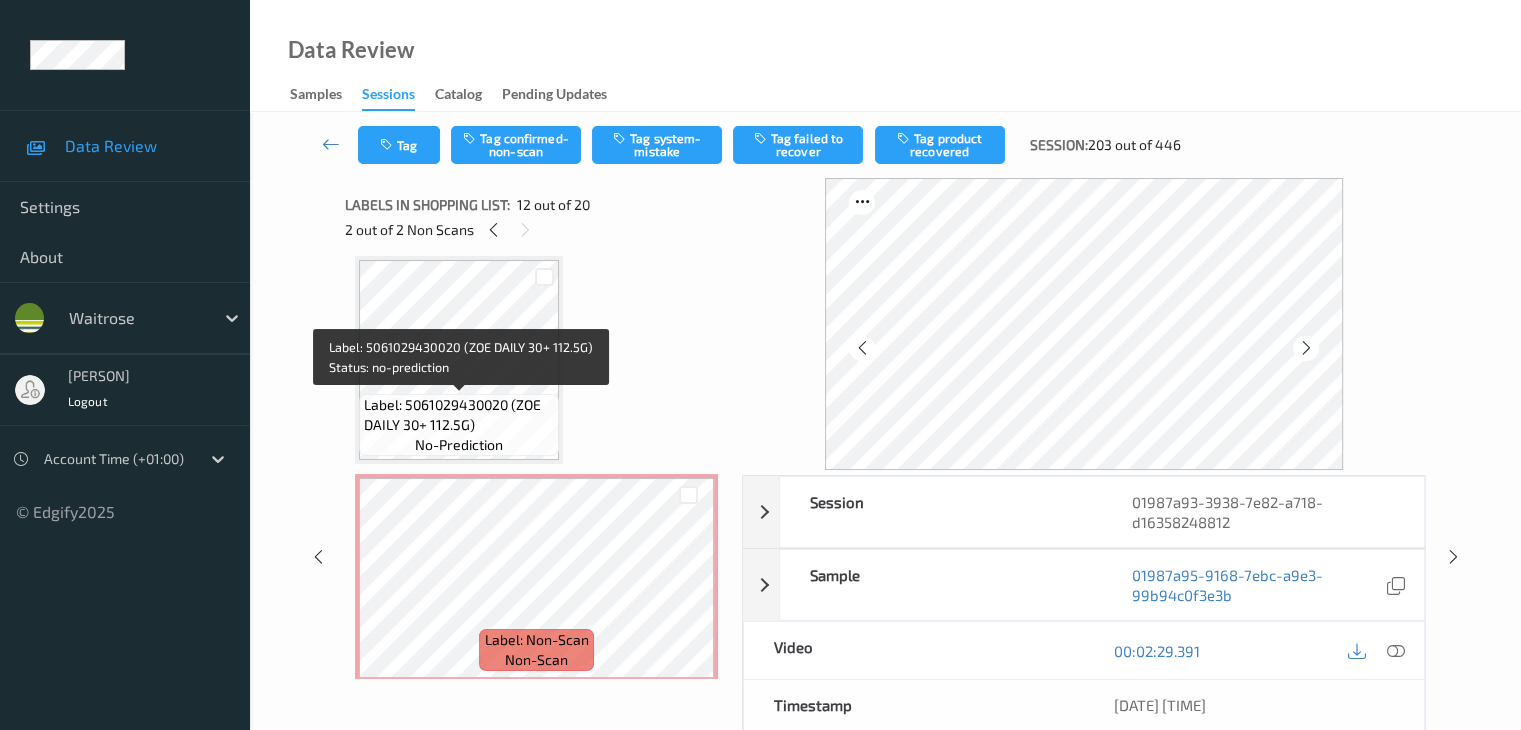 click on "Label: 5061029430020 (ZOE DAILY 30+ 112.5G)" at bounding box center (459, 415) 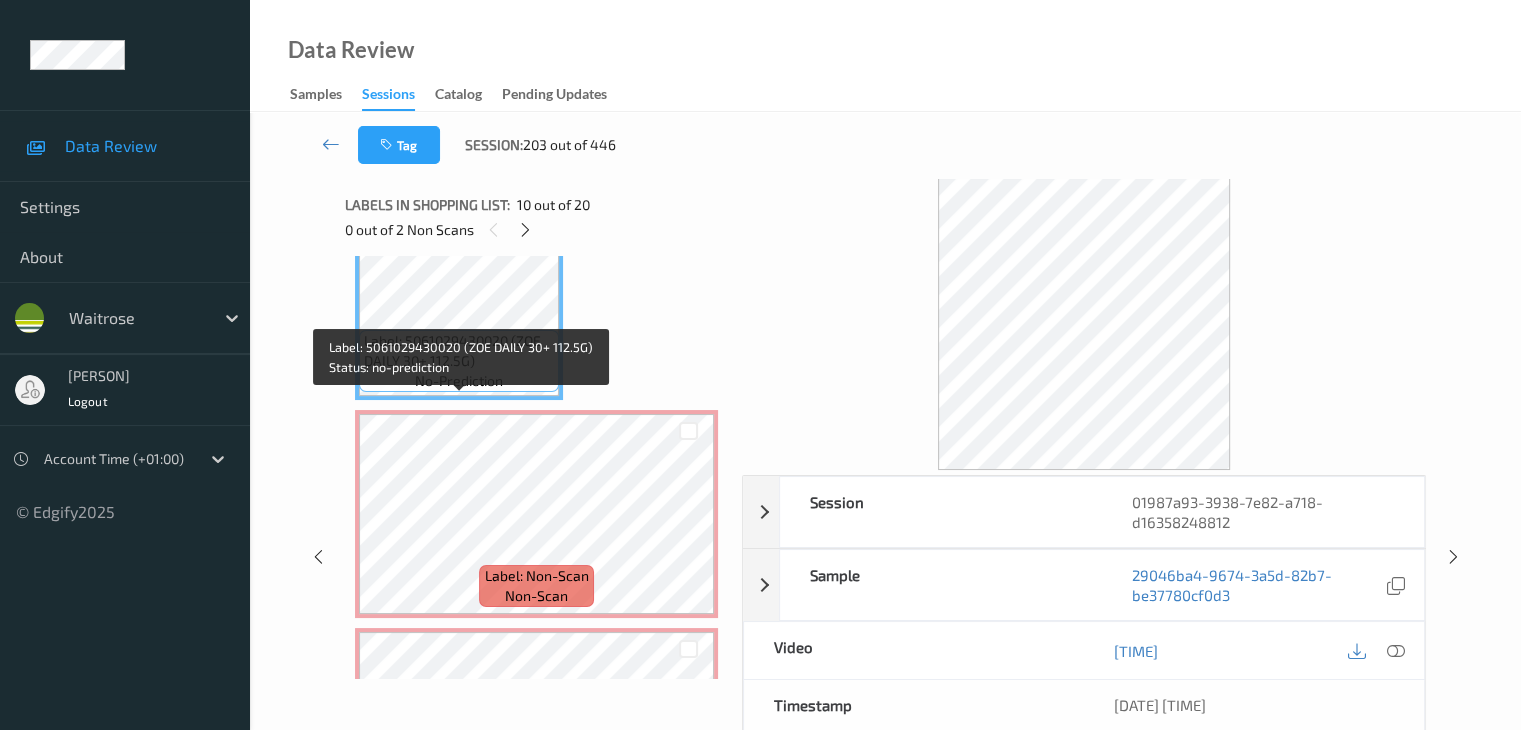 scroll, scrollTop: 2072, scrollLeft: 0, axis: vertical 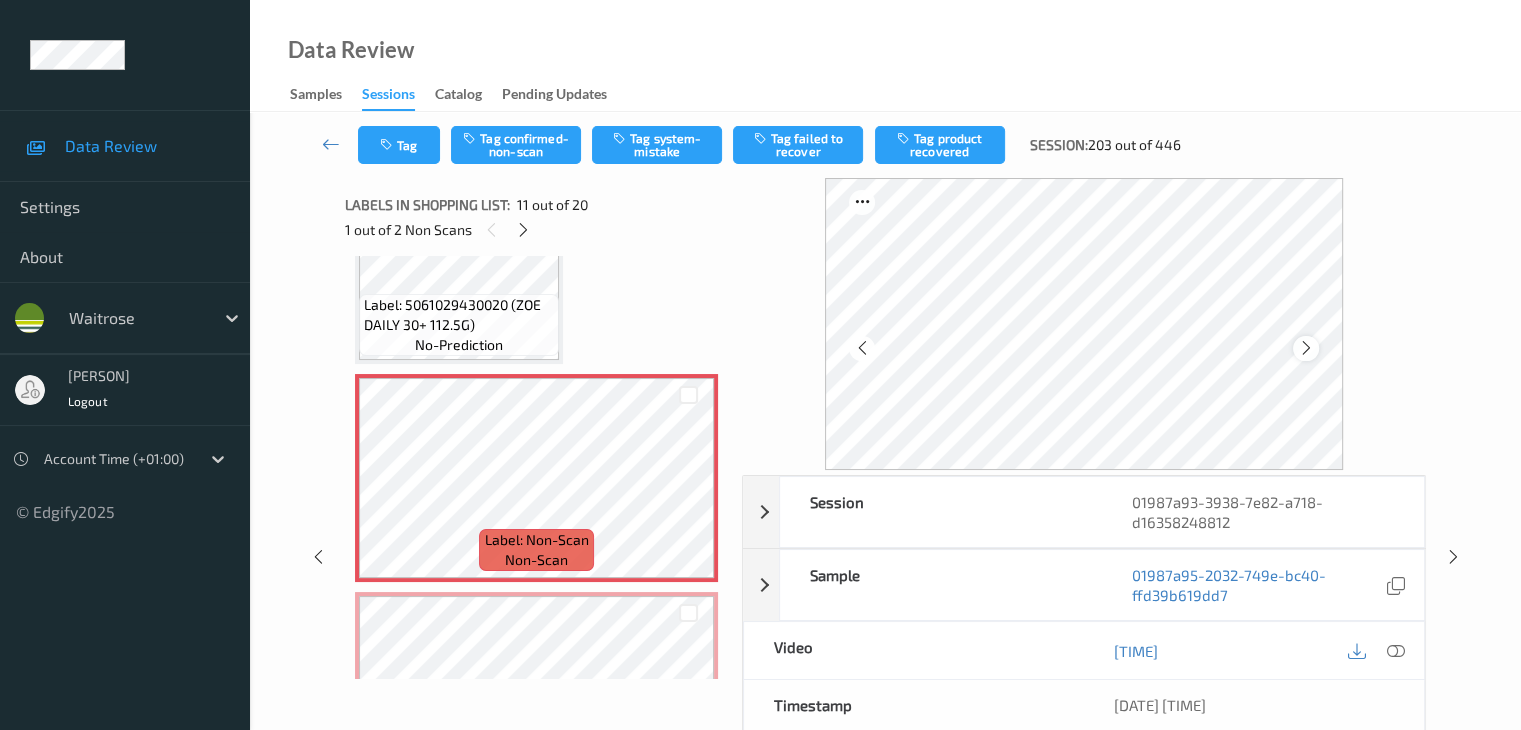 click at bounding box center (1306, 348) 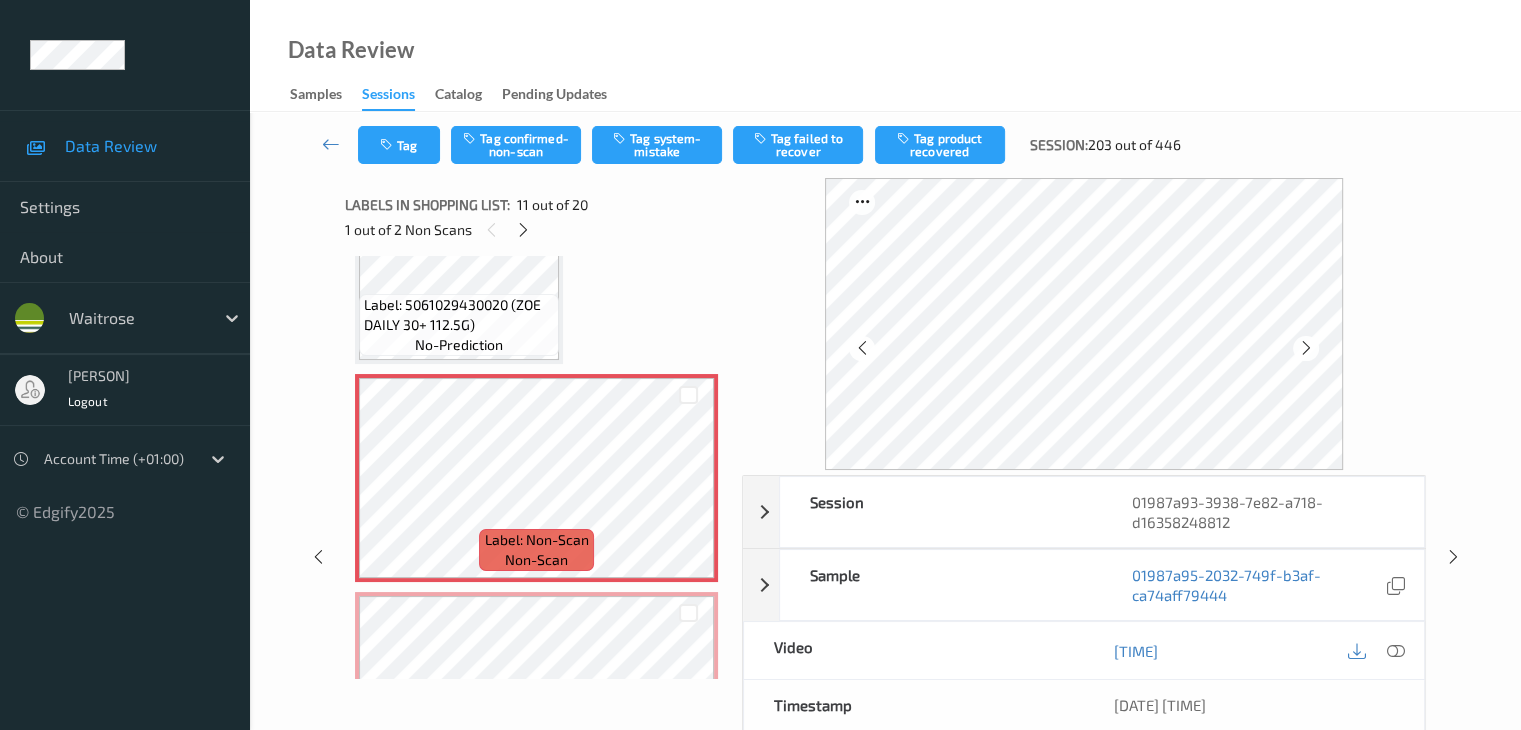 click at bounding box center [1306, 348] 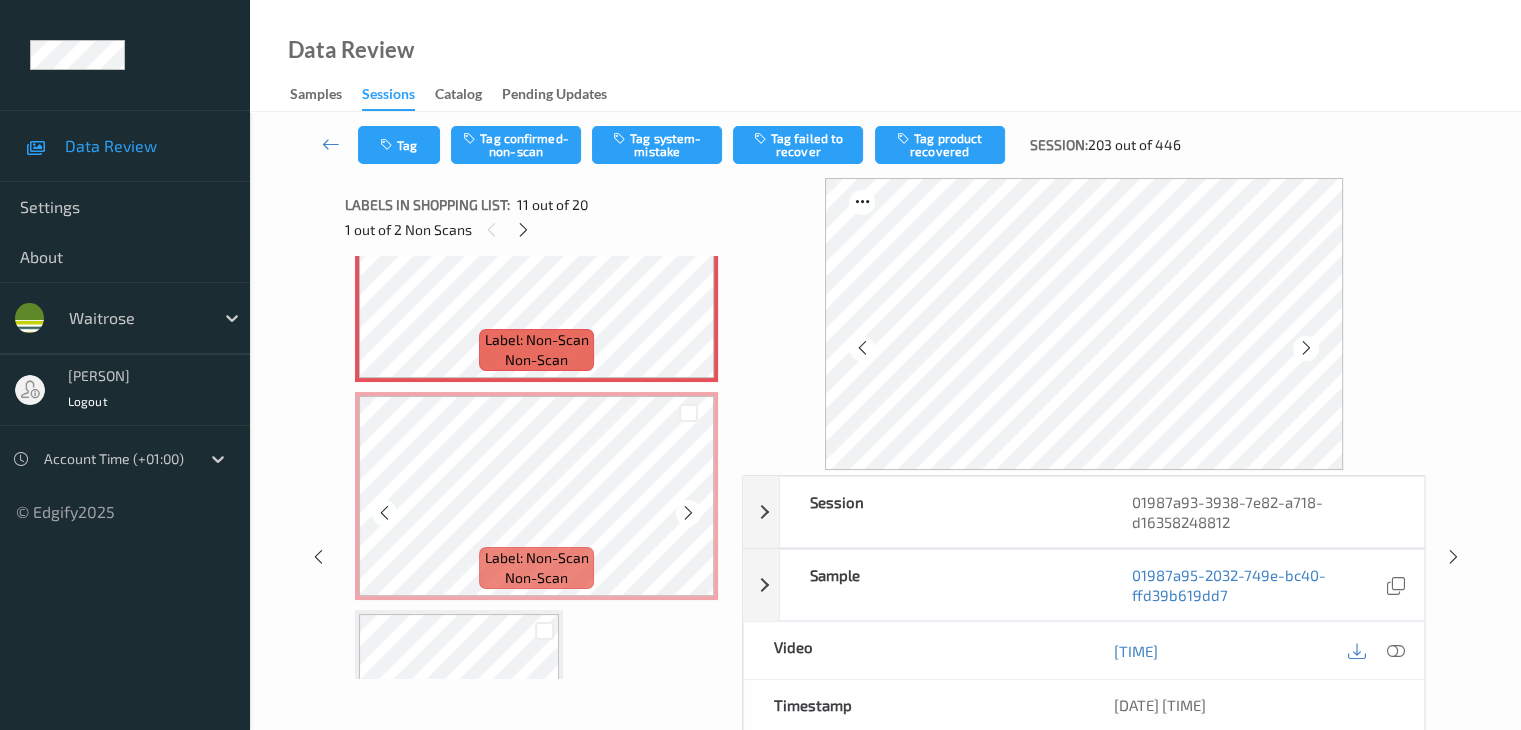 scroll, scrollTop: 2172, scrollLeft: 0, axis: vertical 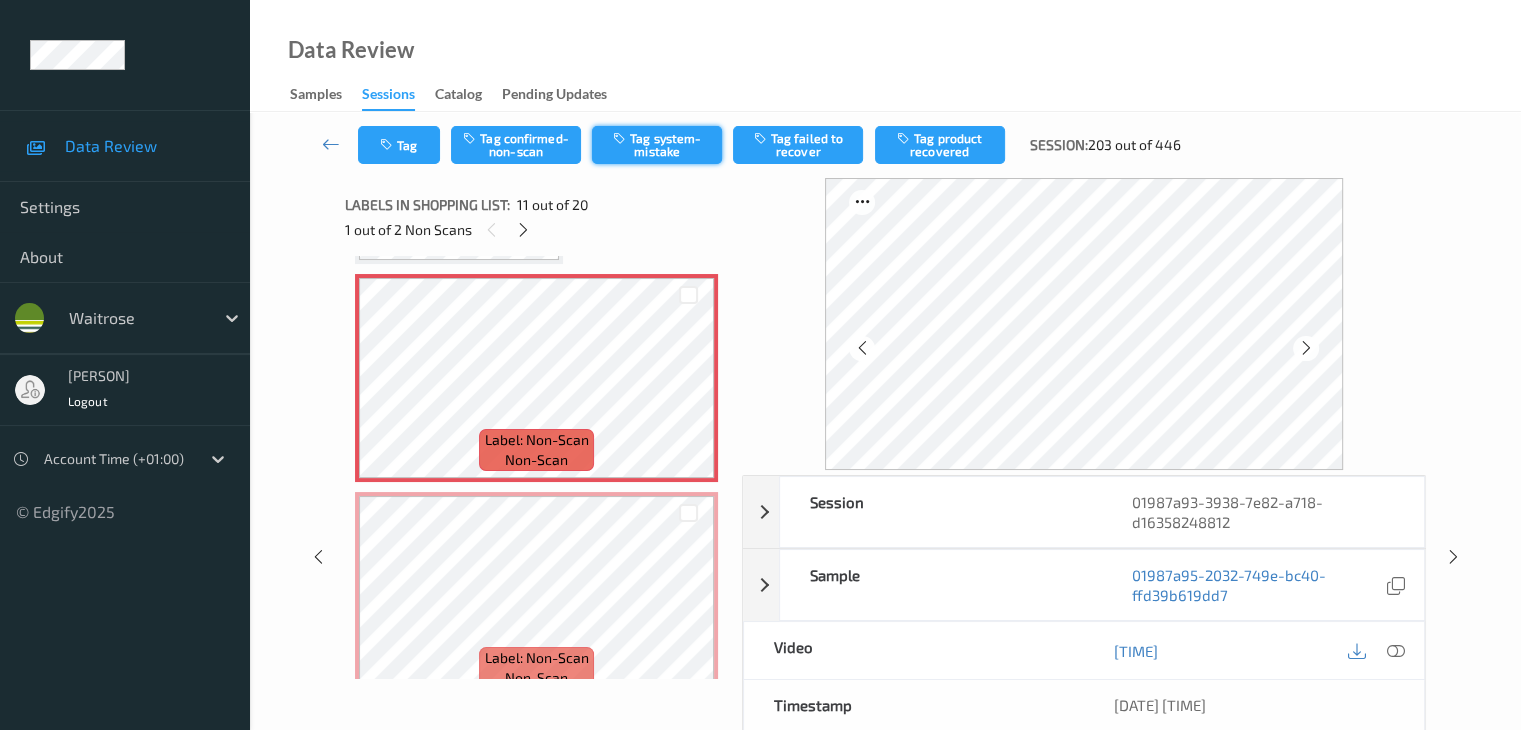 click on "Tag   system-mistake" at bounding box center [657, 145] 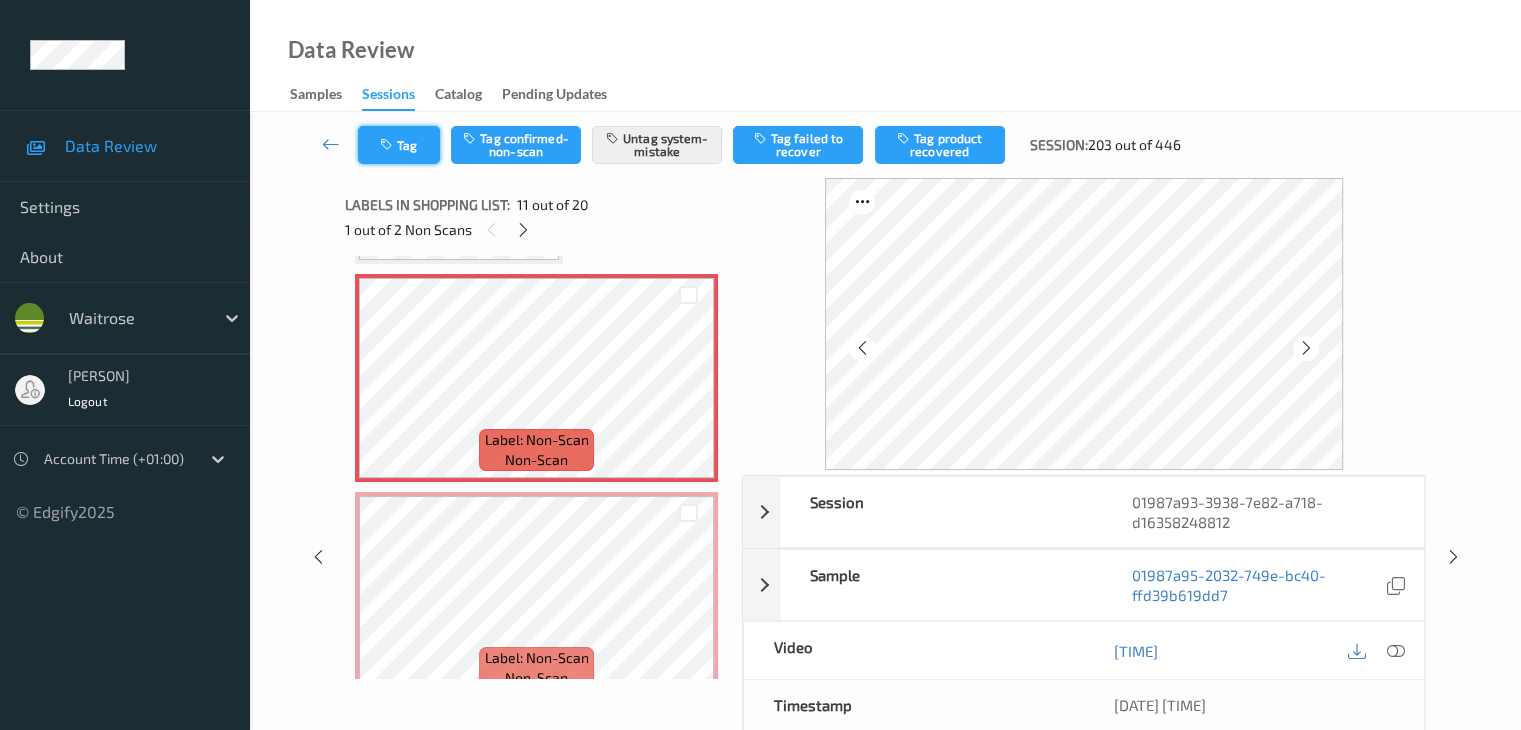 click on "Tag" at bounding box center (399, 145) 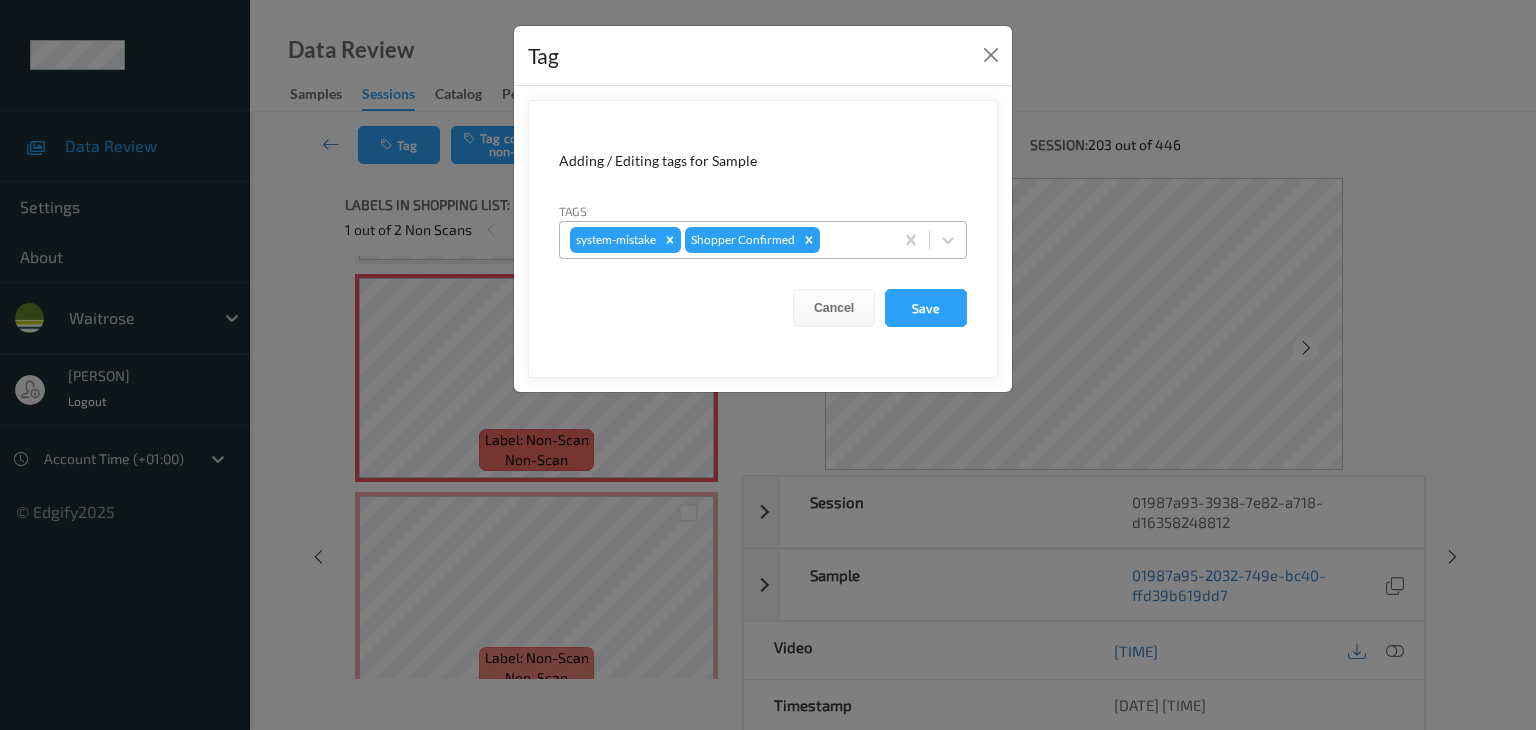click at bounding box center [853, 240] 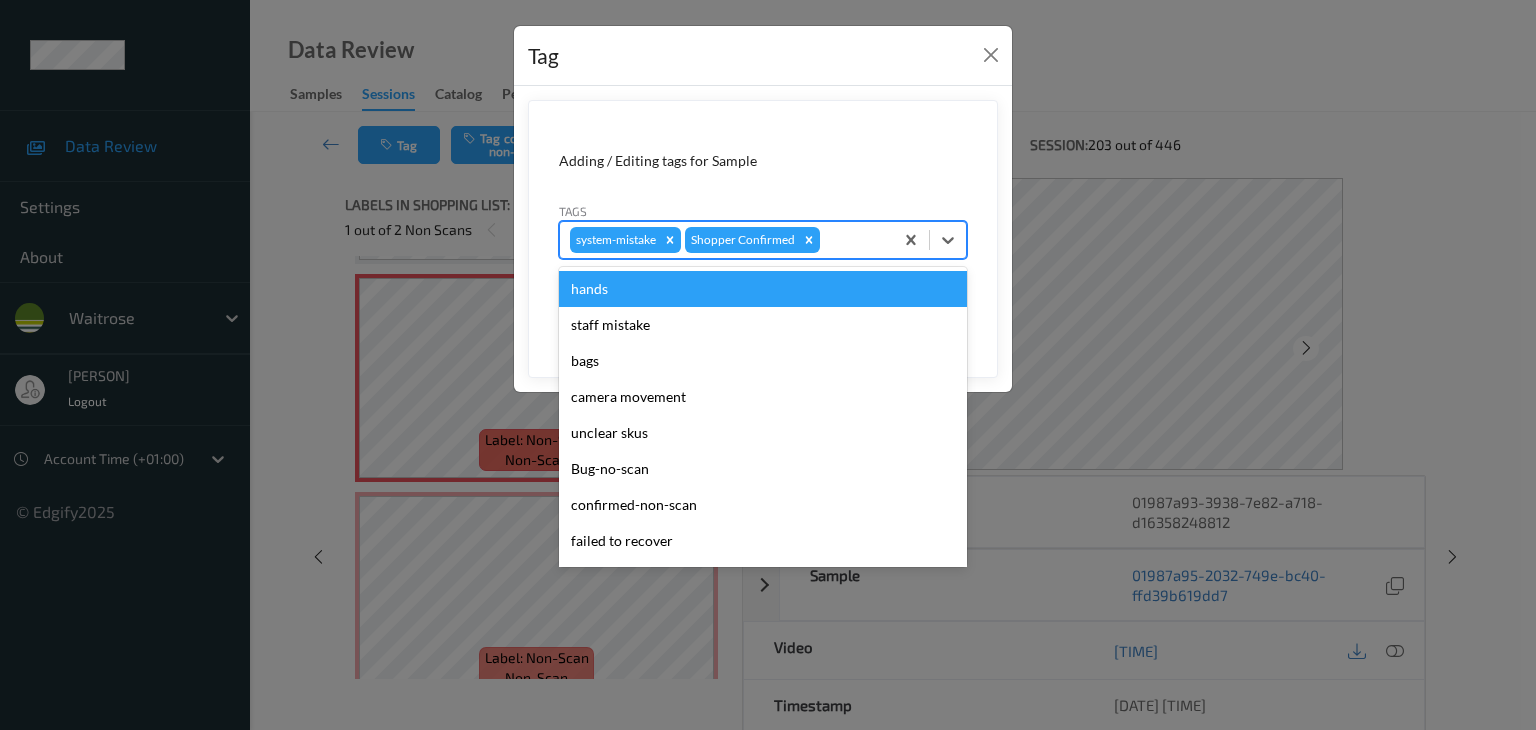 type on "u" 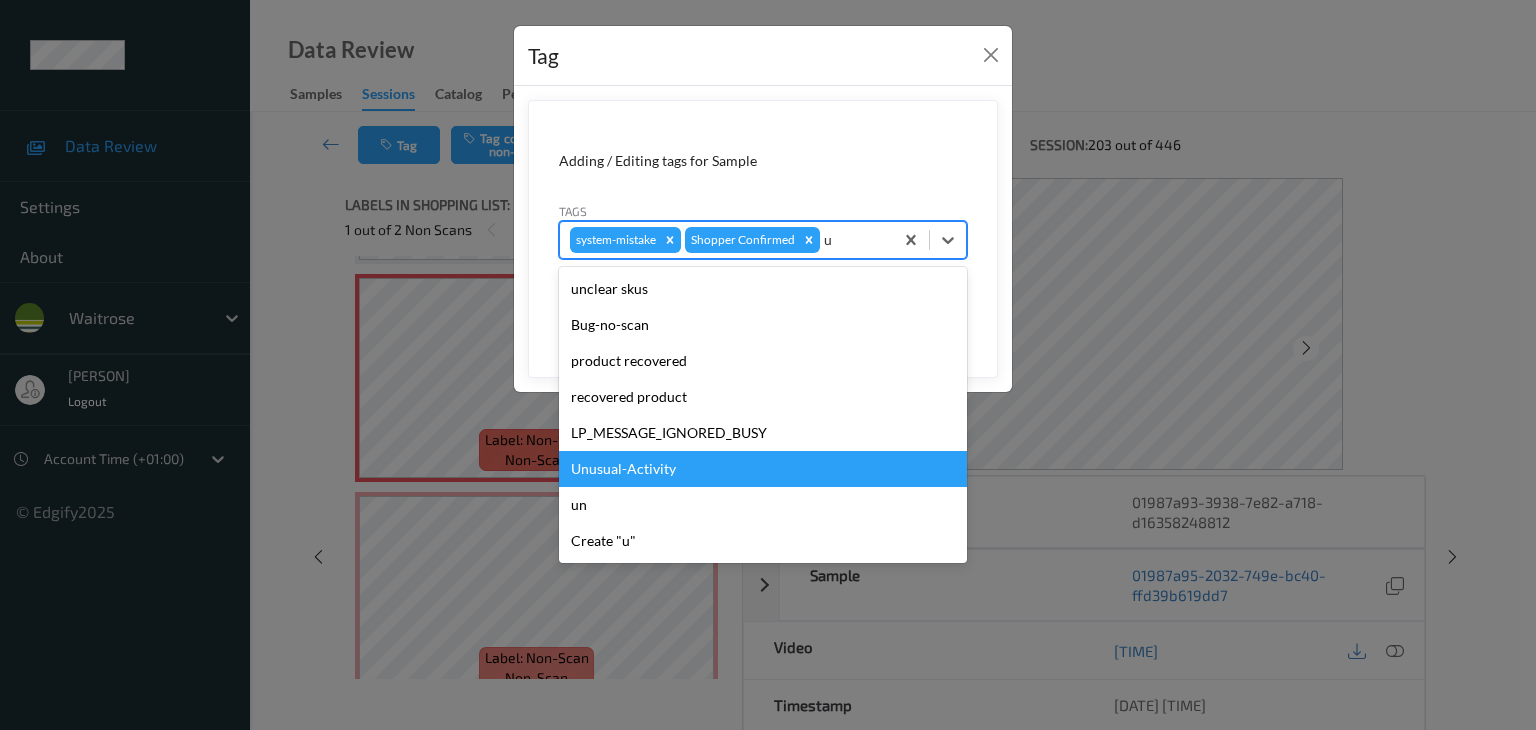 click on "Unusual-Activity" at bounding box center (763, 469) 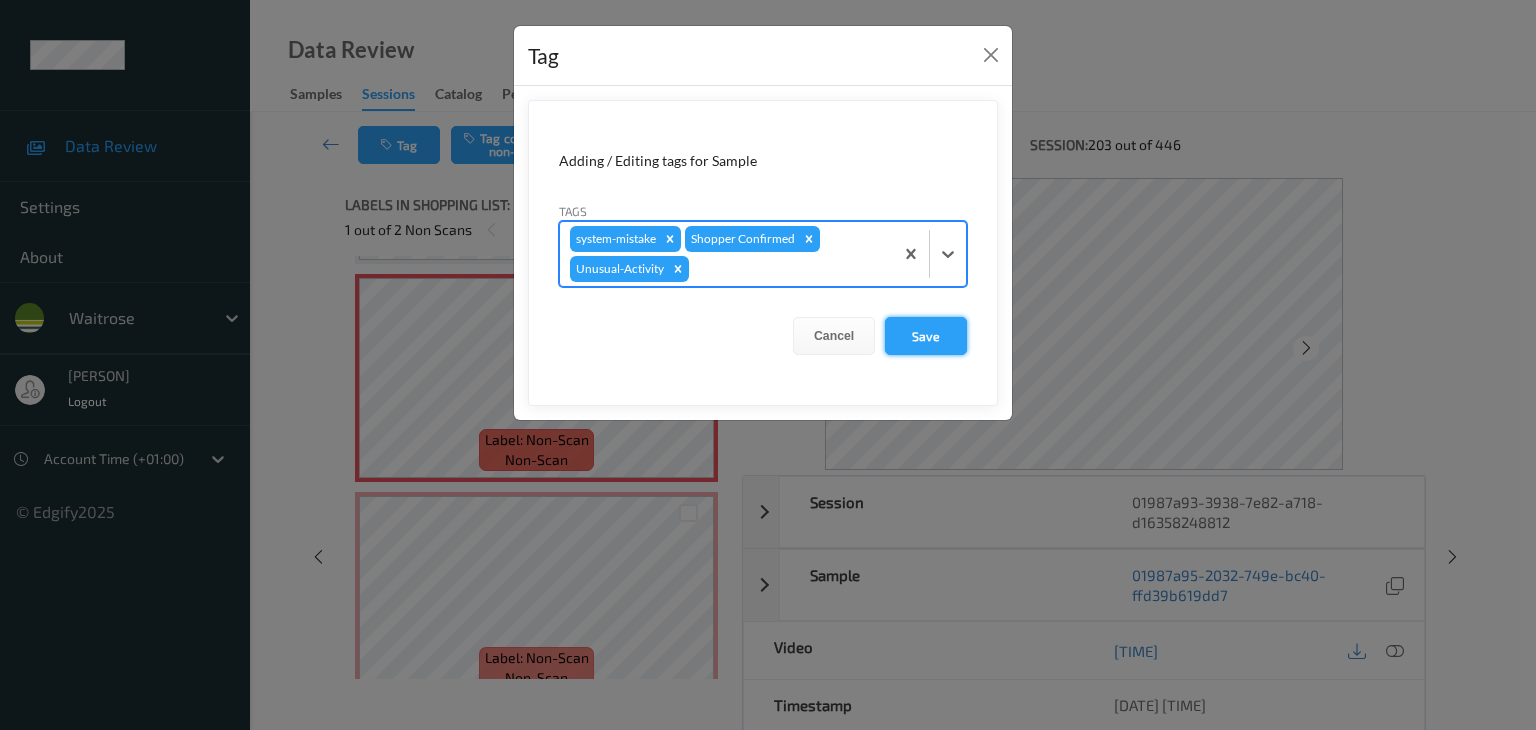 click on "Save" at bounding box center (926, 336) 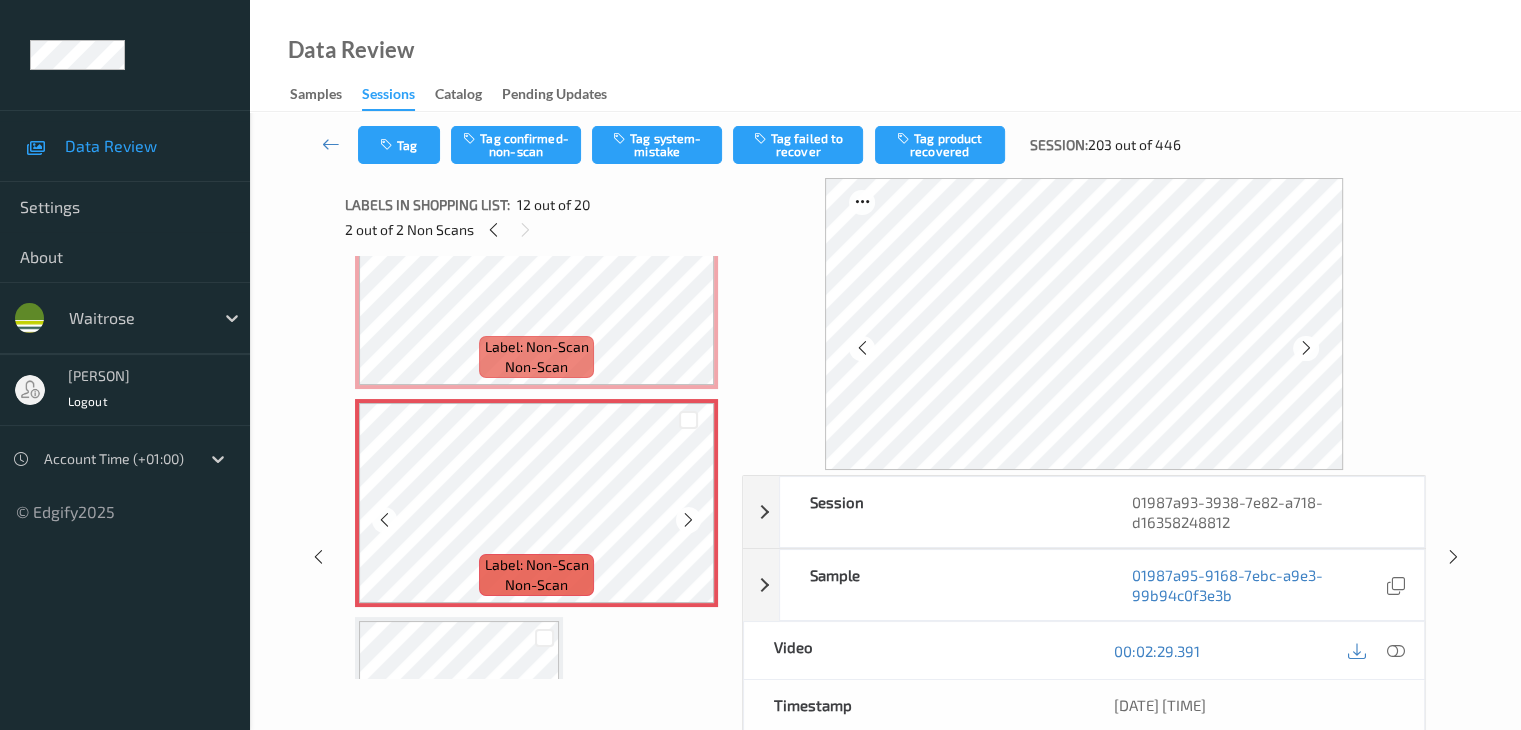 scroll, scrollTop: 2372, scrollLeft: 0, axis: vertical 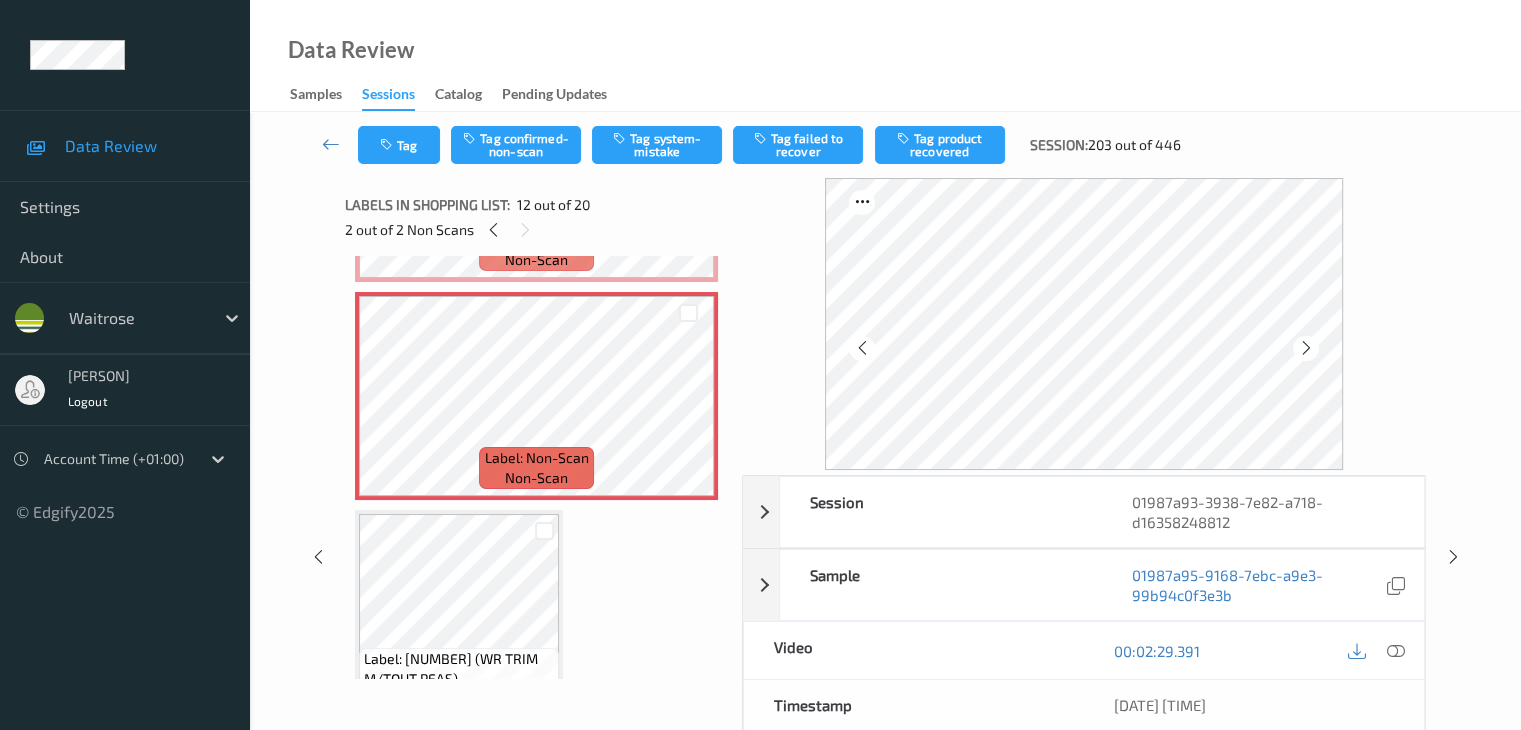 click at bounding box center [544, 530] 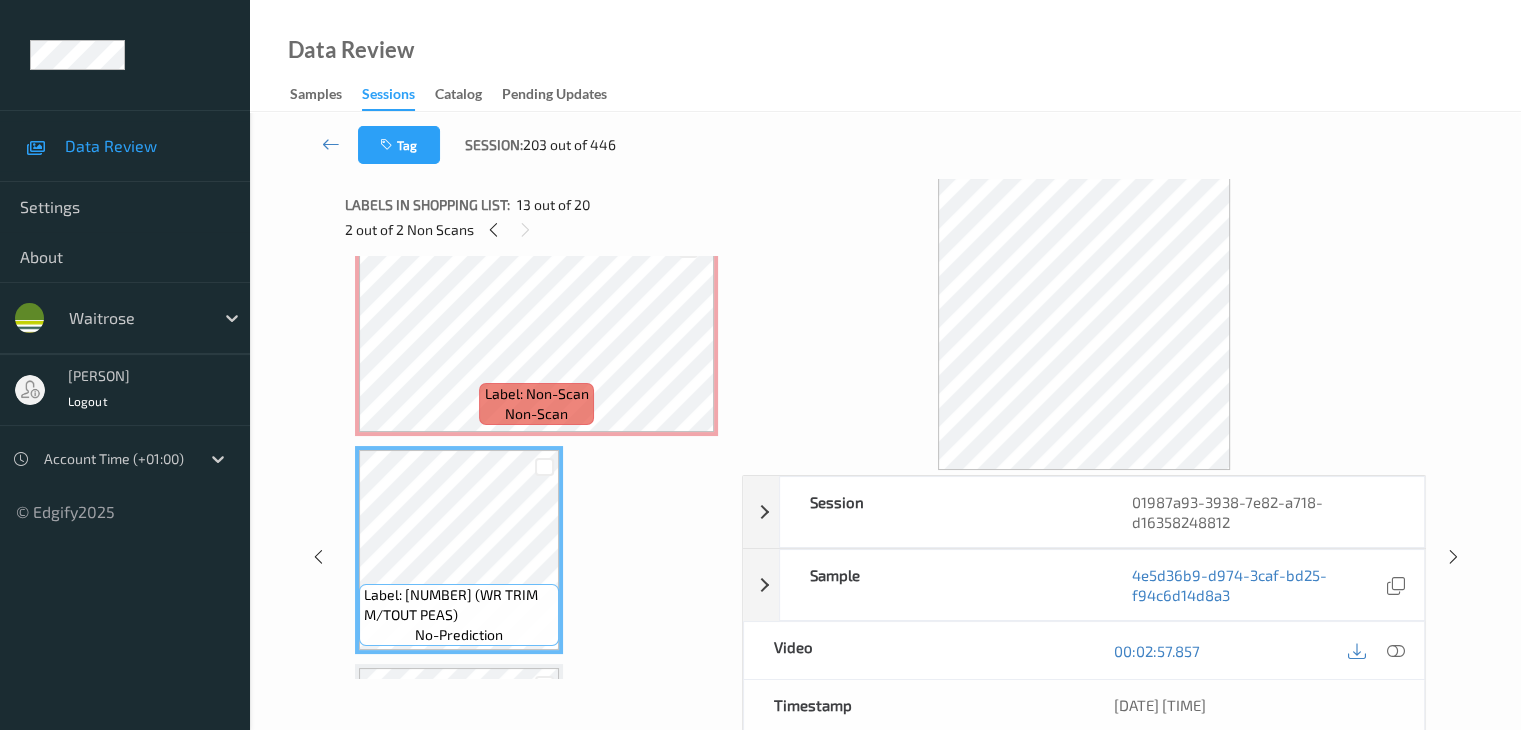scroll, scrollTop: 2472, scrollLeft: 0, axis: vertical 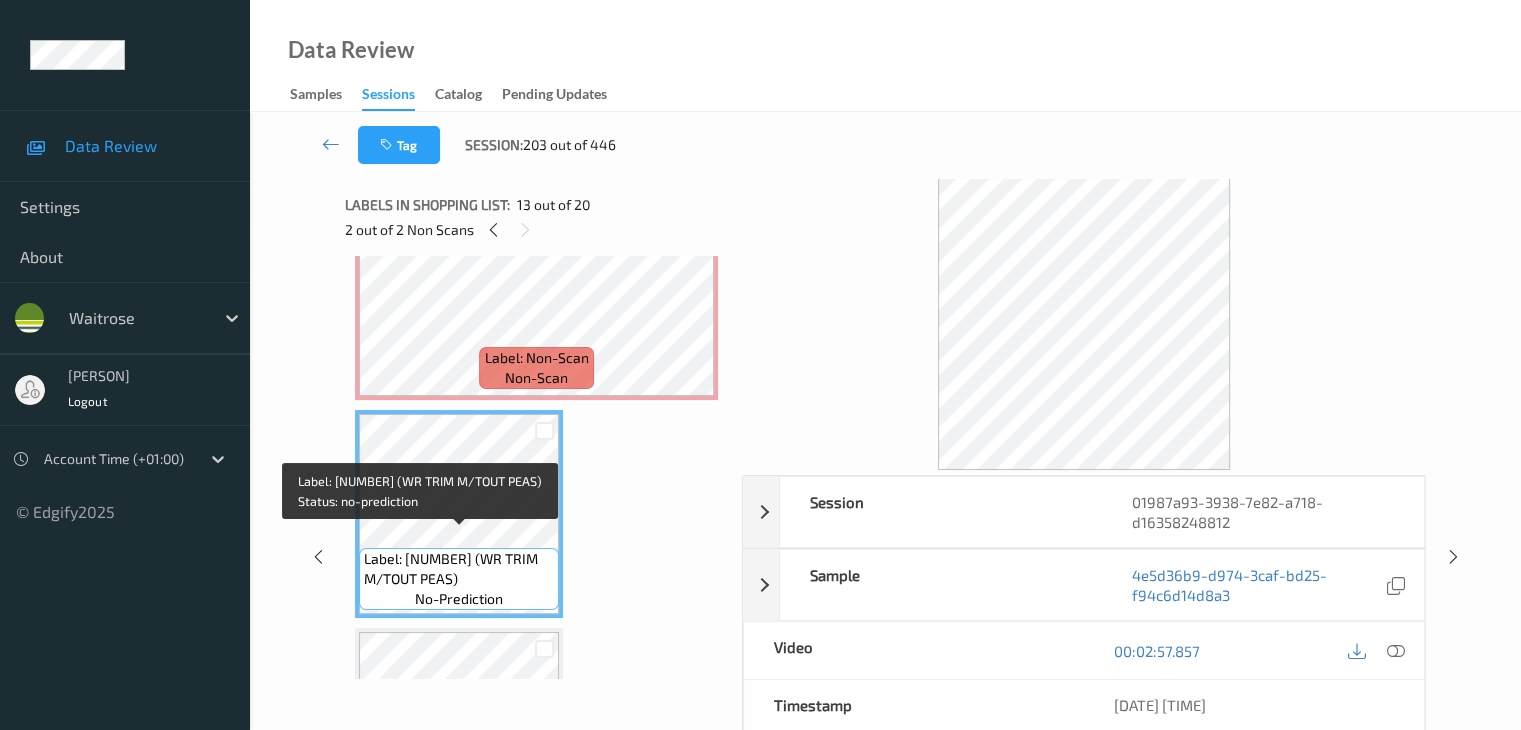 drag, startPoint x: 521, startPoint y: 558, endPoint x: 524, endPoint y: 577, distance: 19.235384 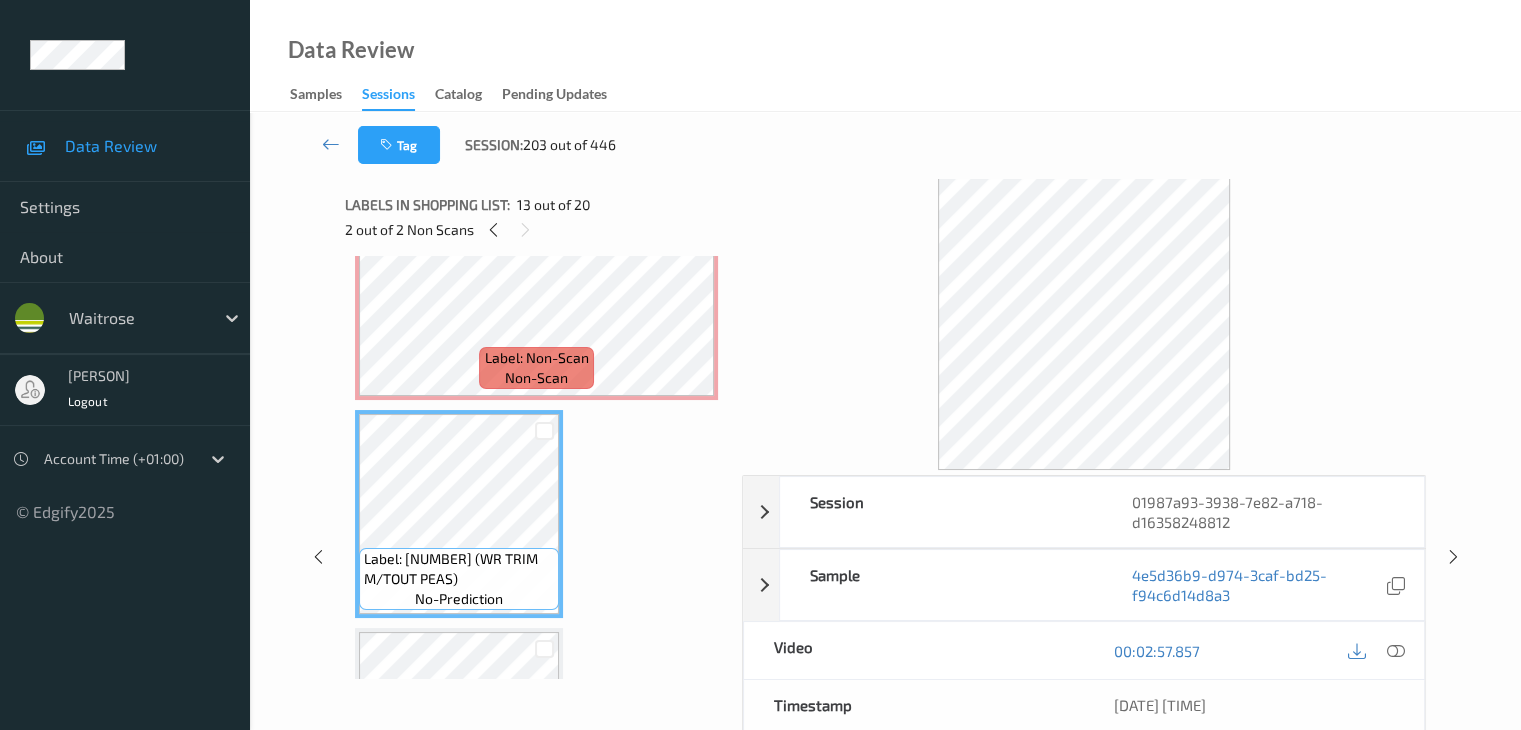 copy on "(WR TRIM M/TOUT PEAS)" 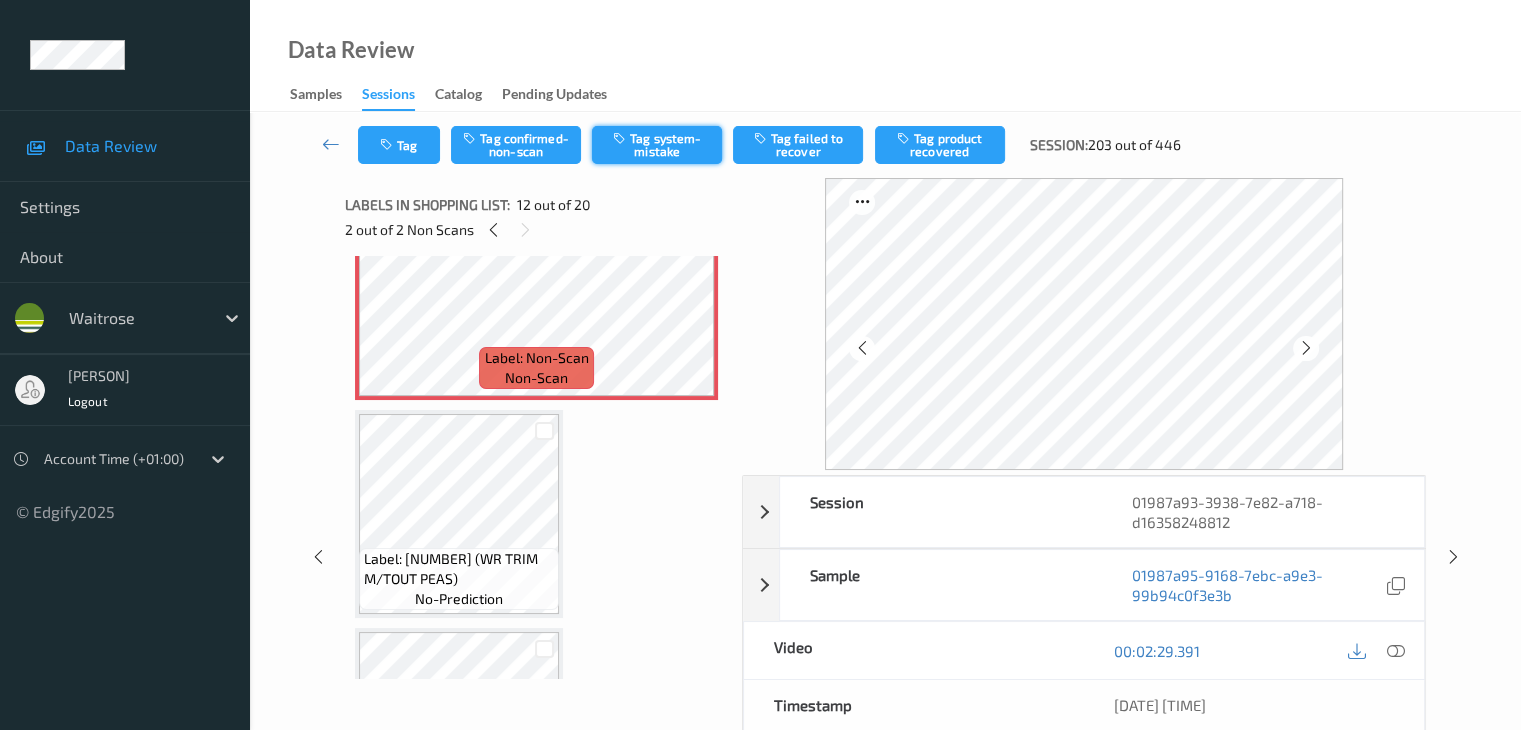 click on "Tag   system-mistake" at bounding box center [657, 145] 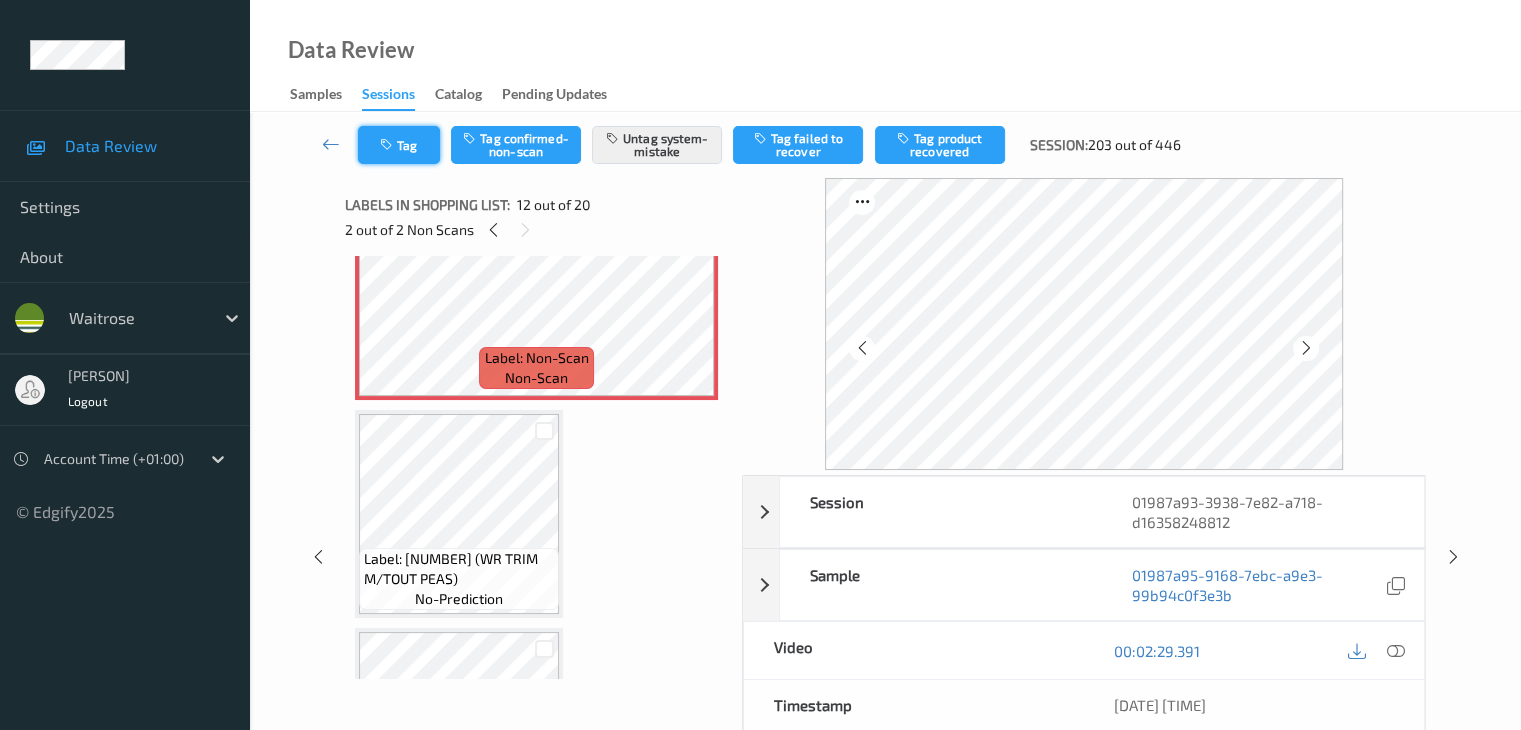 click on "Tag" at bounding box center [399, 145] 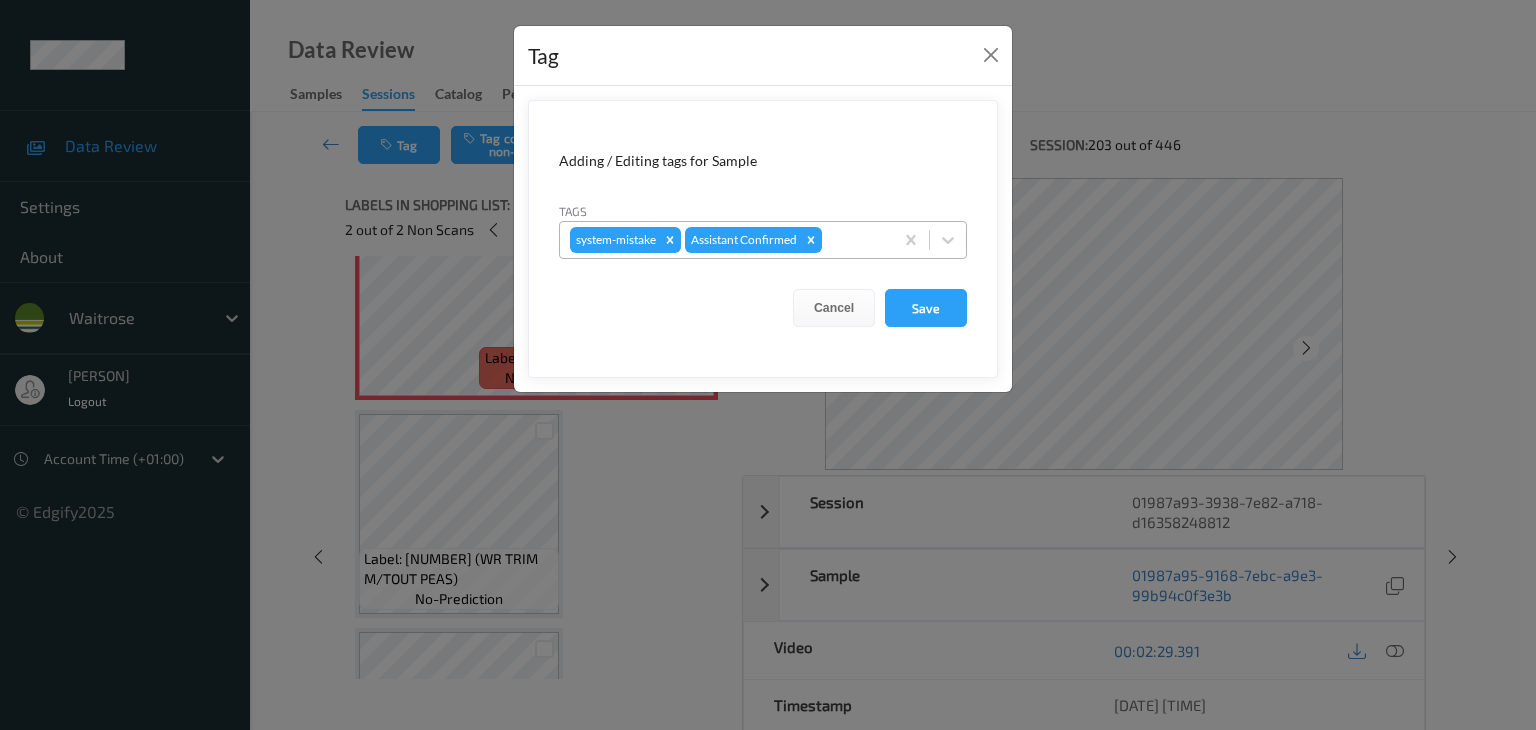 click at bounding box center (854, 240) 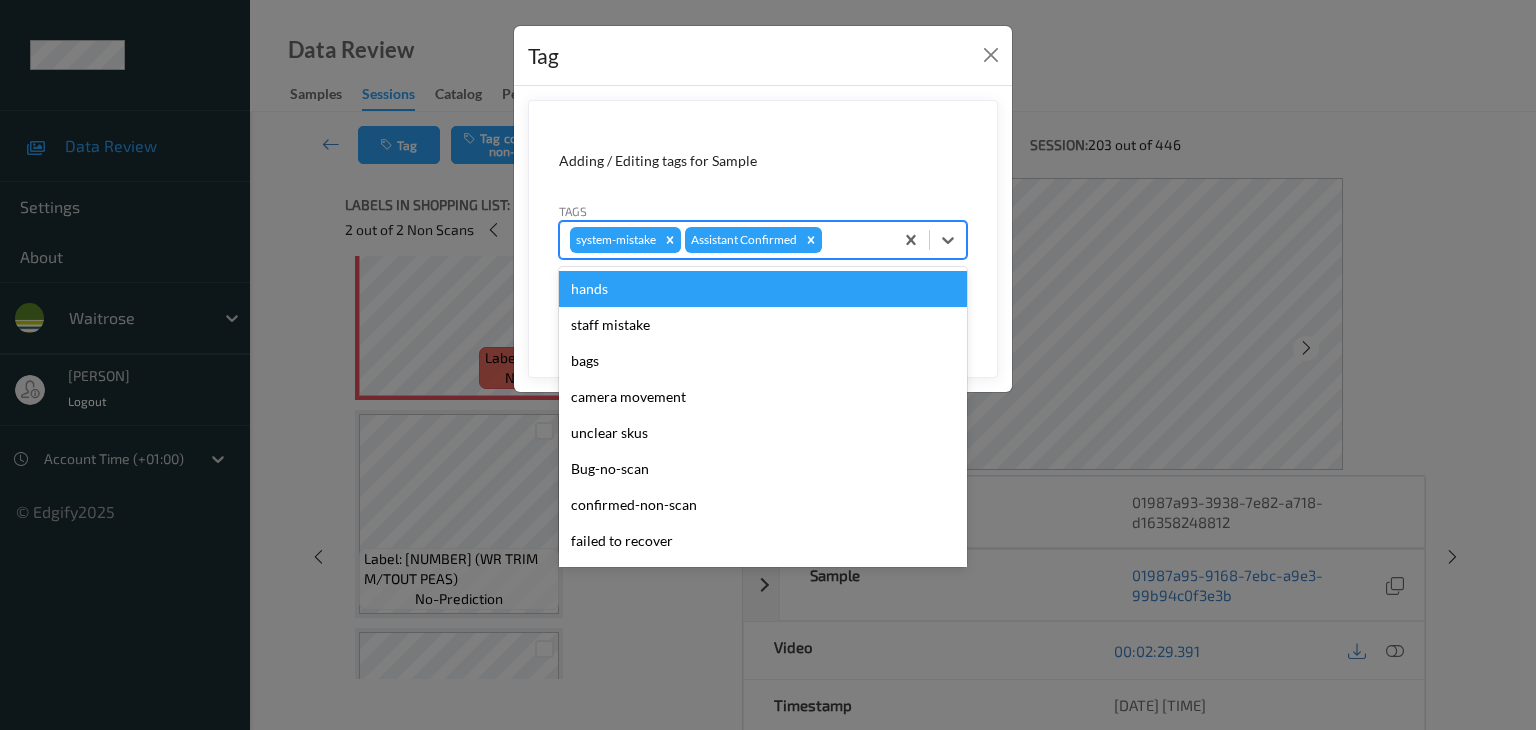 type on "u" 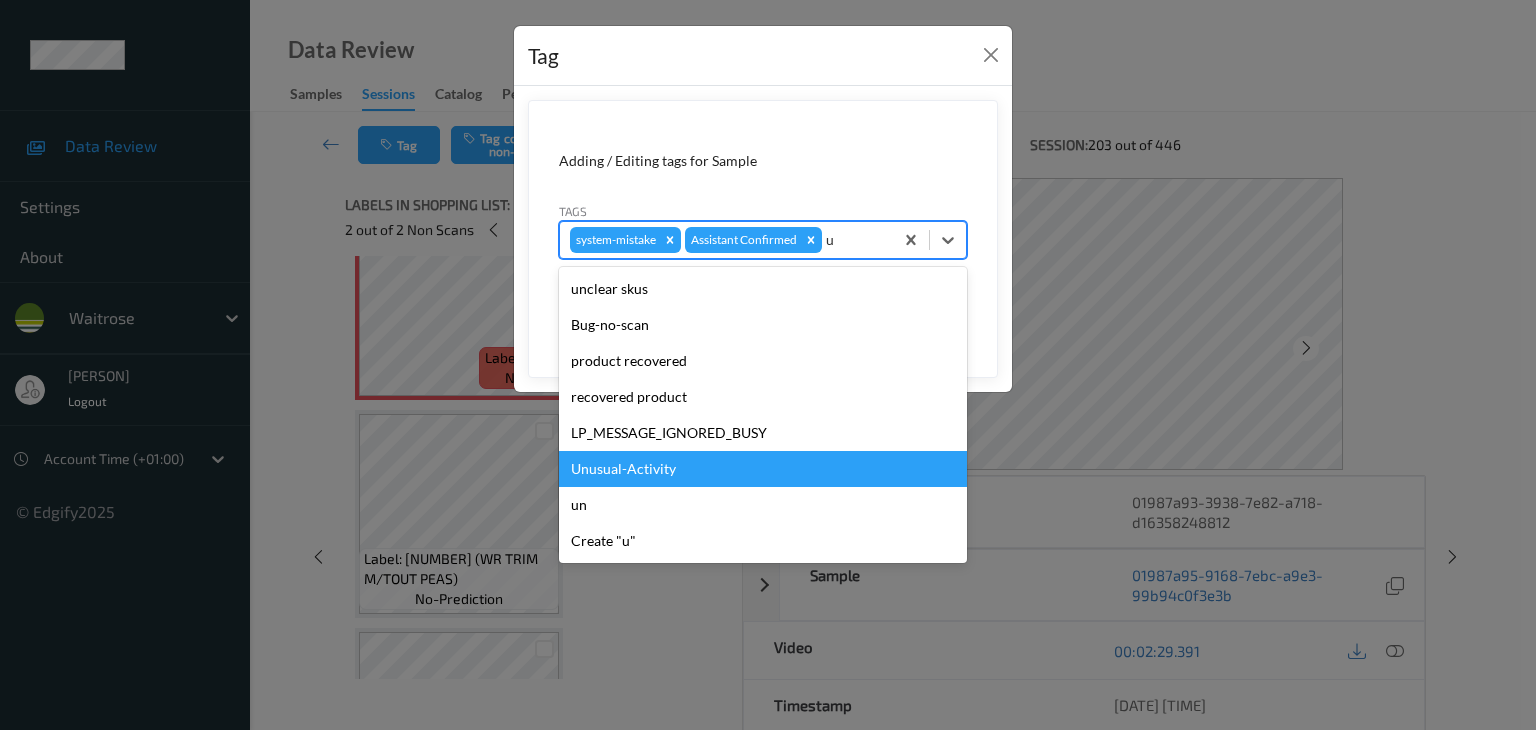 click on "Unusual-Activity" at bounding box center (763, 469) 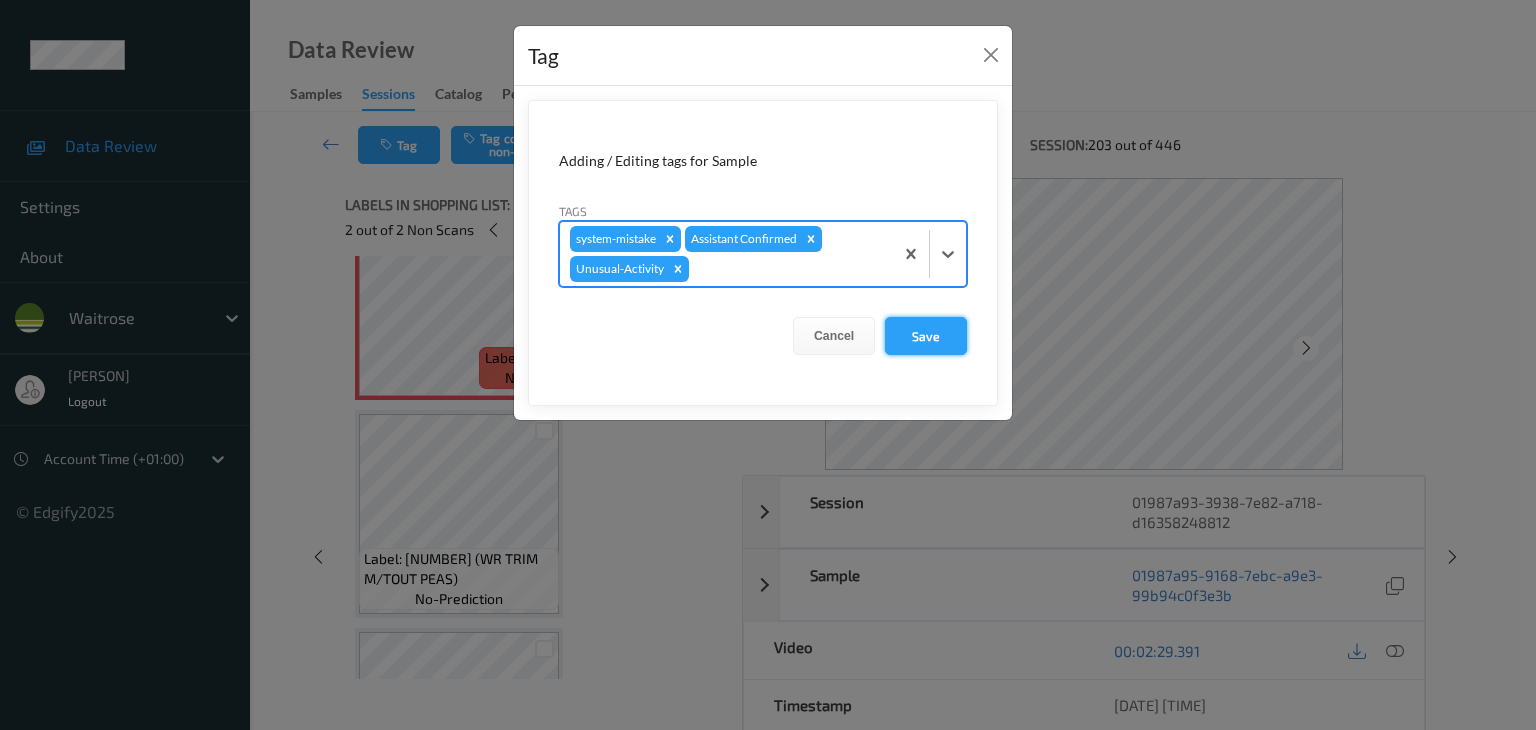 click on "Save" at bounding box center [926, 336] 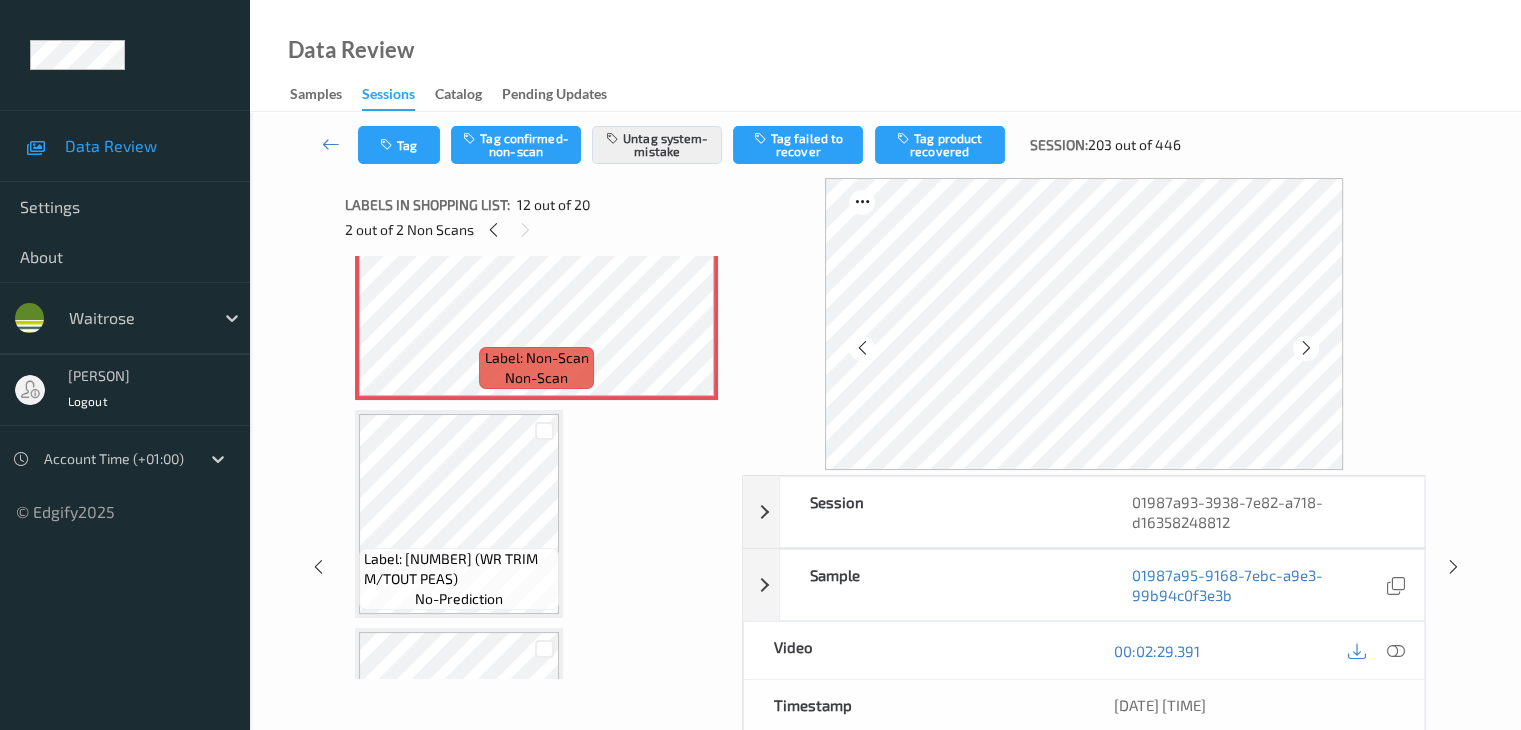 click on "Tag Tag   confirmed-non-scan Untag   system-mistake Tag   failed to recover Tag   product recovered Session: 203 out of 446" at bounding box center (885, 145) 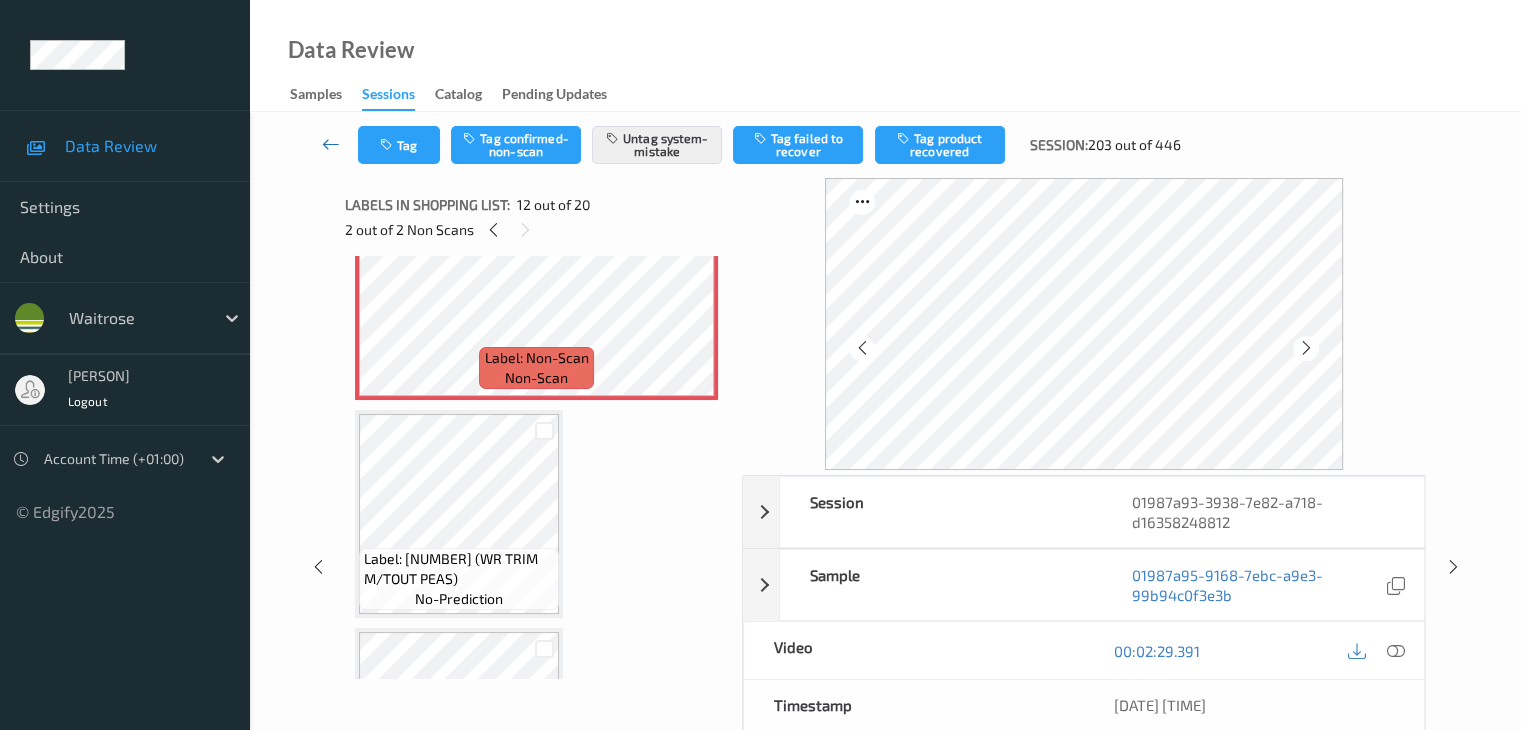 click at bounding box center [331, 144] 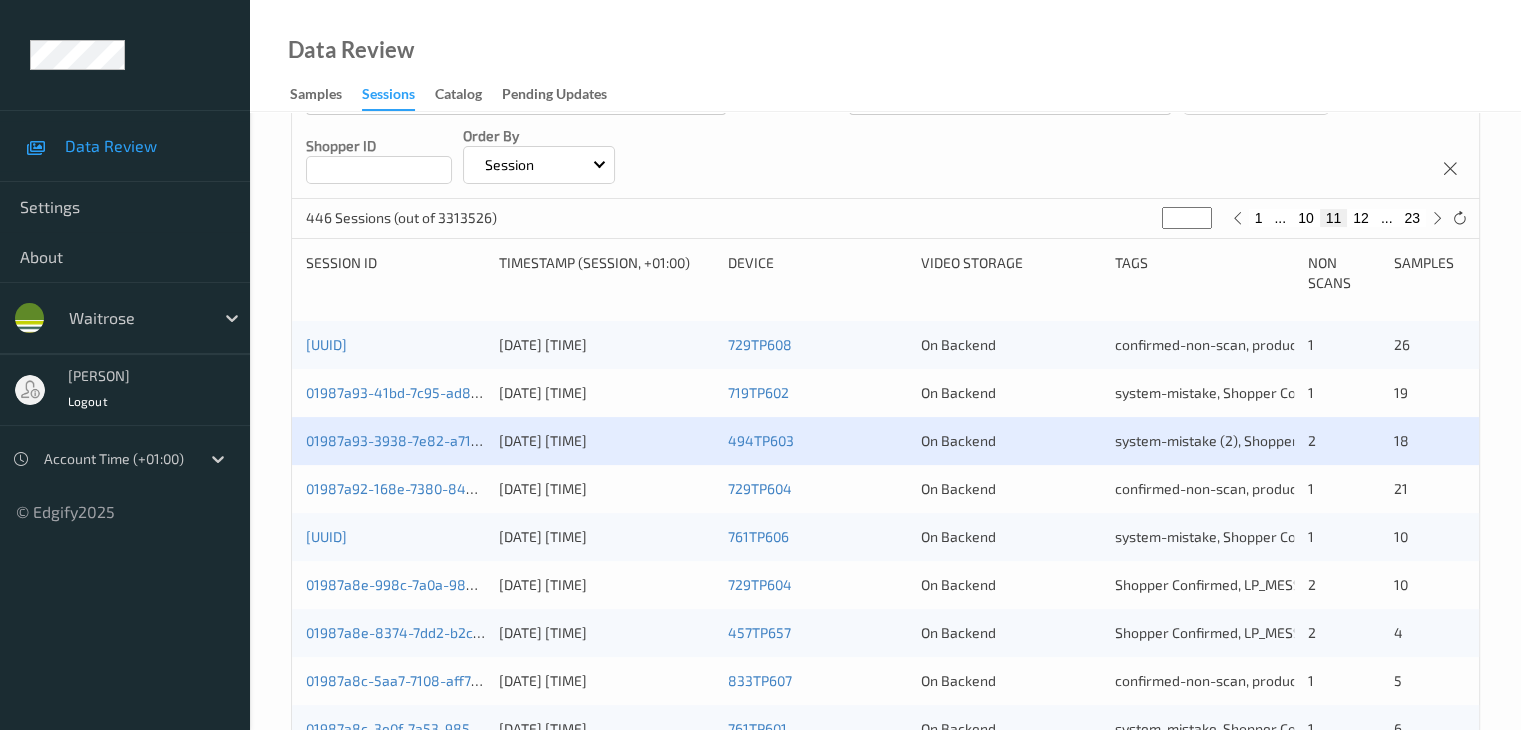 scroll, scrollTop: 500, scrollLeft: 0, axis: vertical 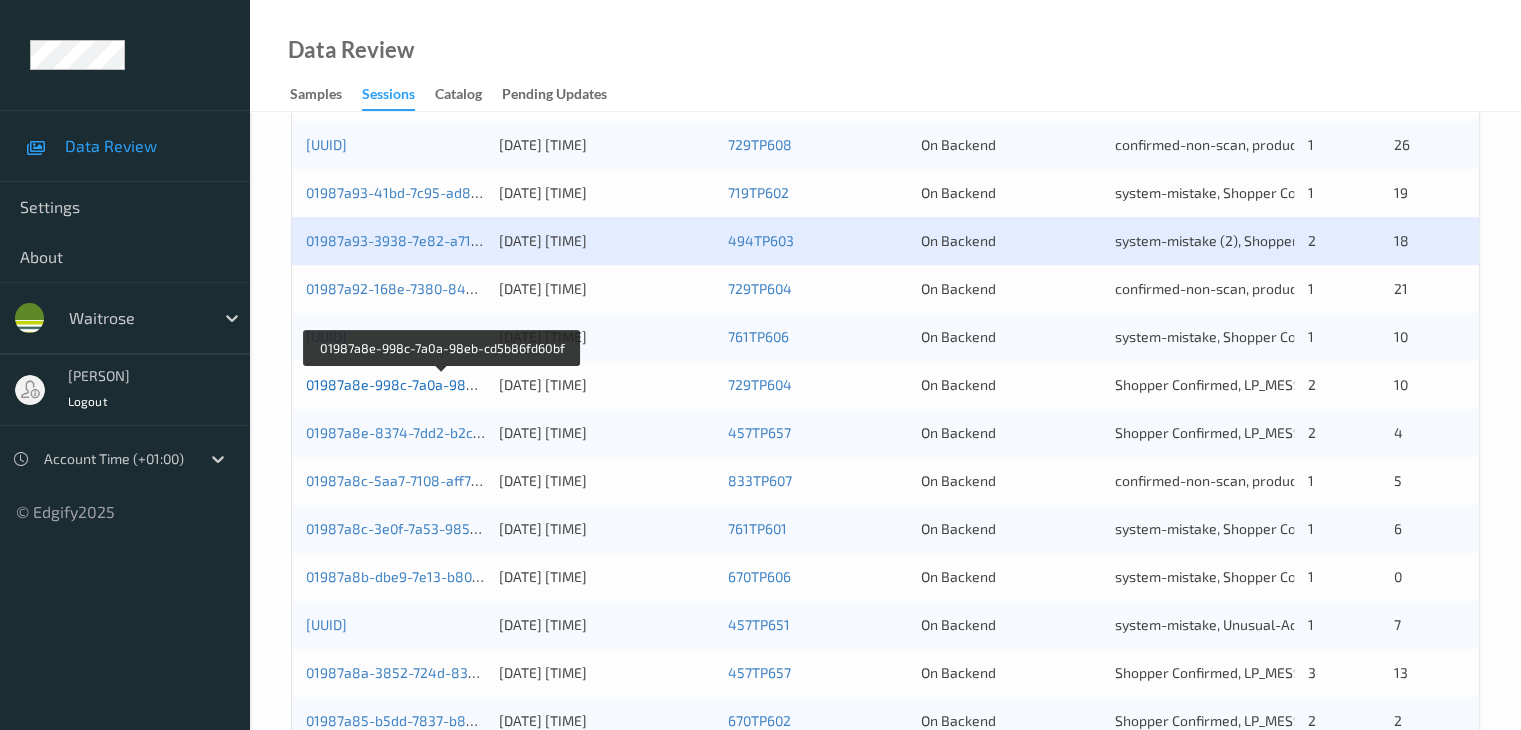 click on "01987a8e-998c-7a0a-98eb-cd5b86fd60bf" at bounding box center (442, 384) 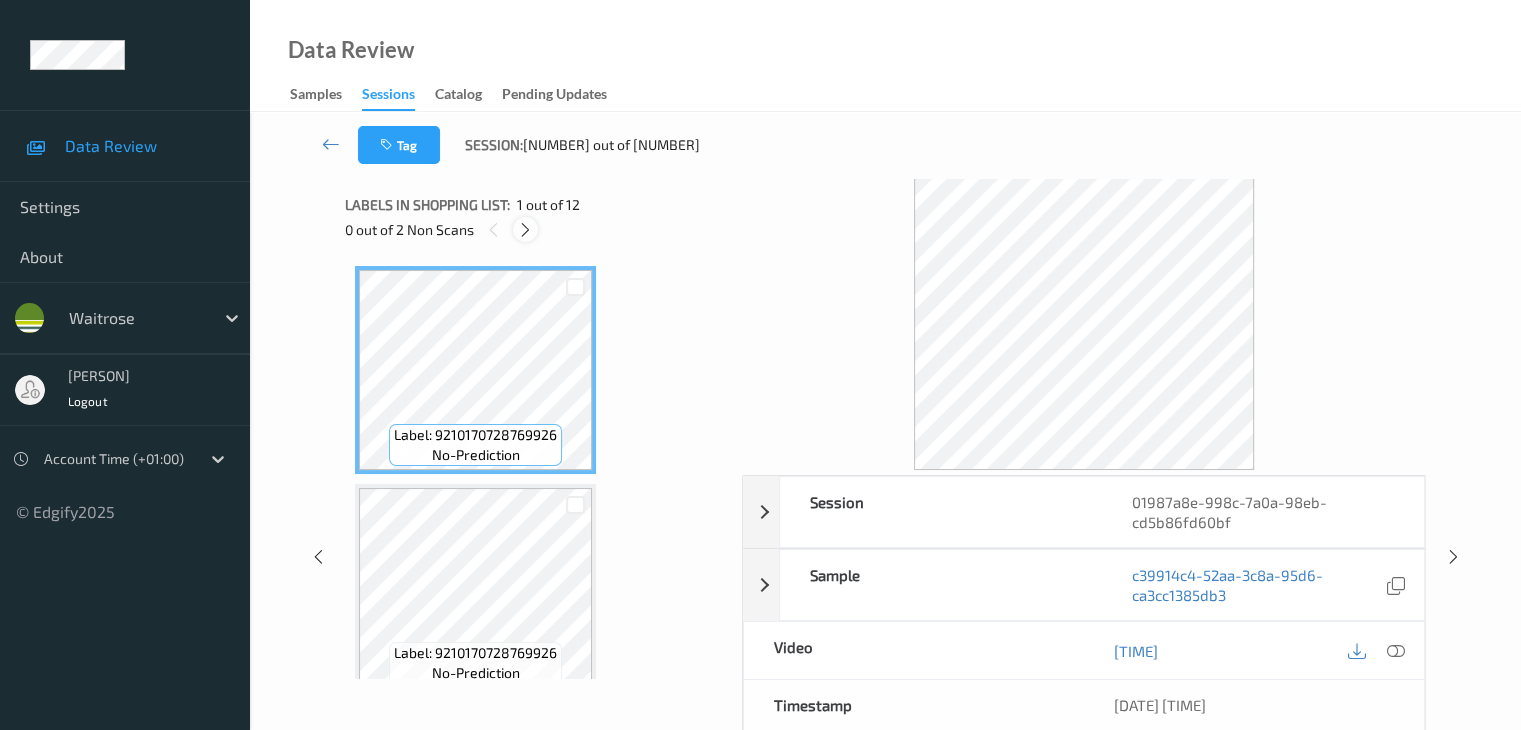 click at bounding box center (525, 230) 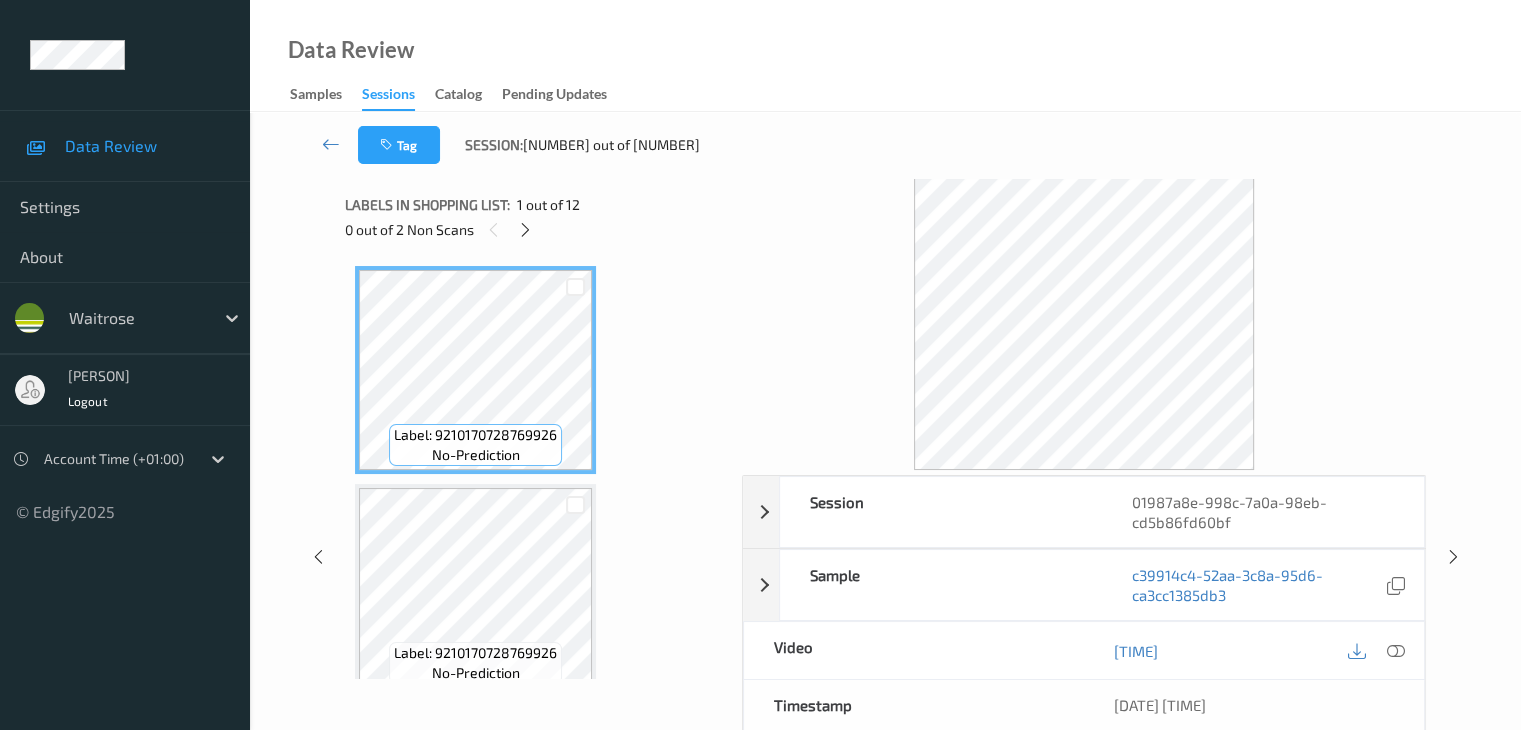 scroll, scrollTop: 446, scrollLeft: 0, axis: vertical 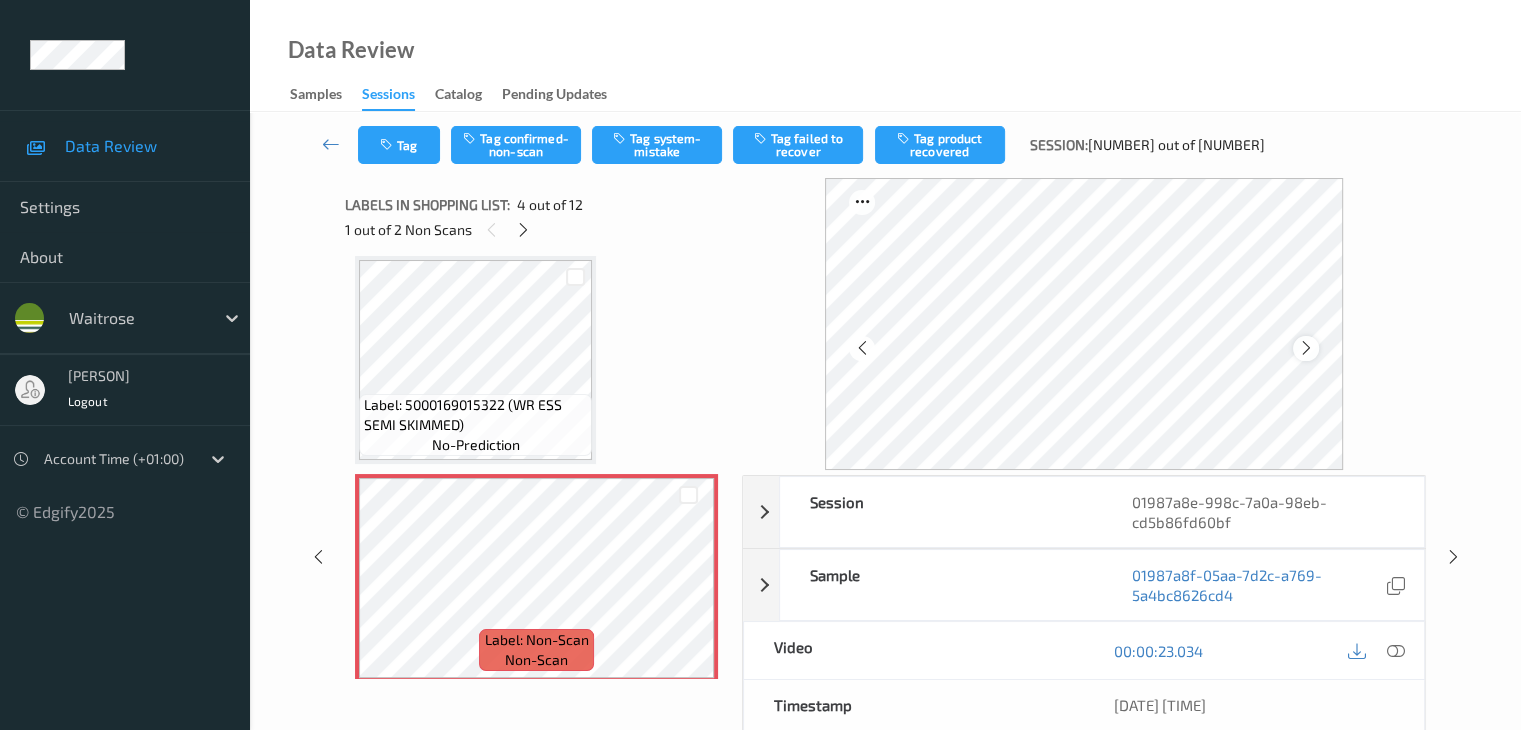 click at bounding box center (1306, 348) 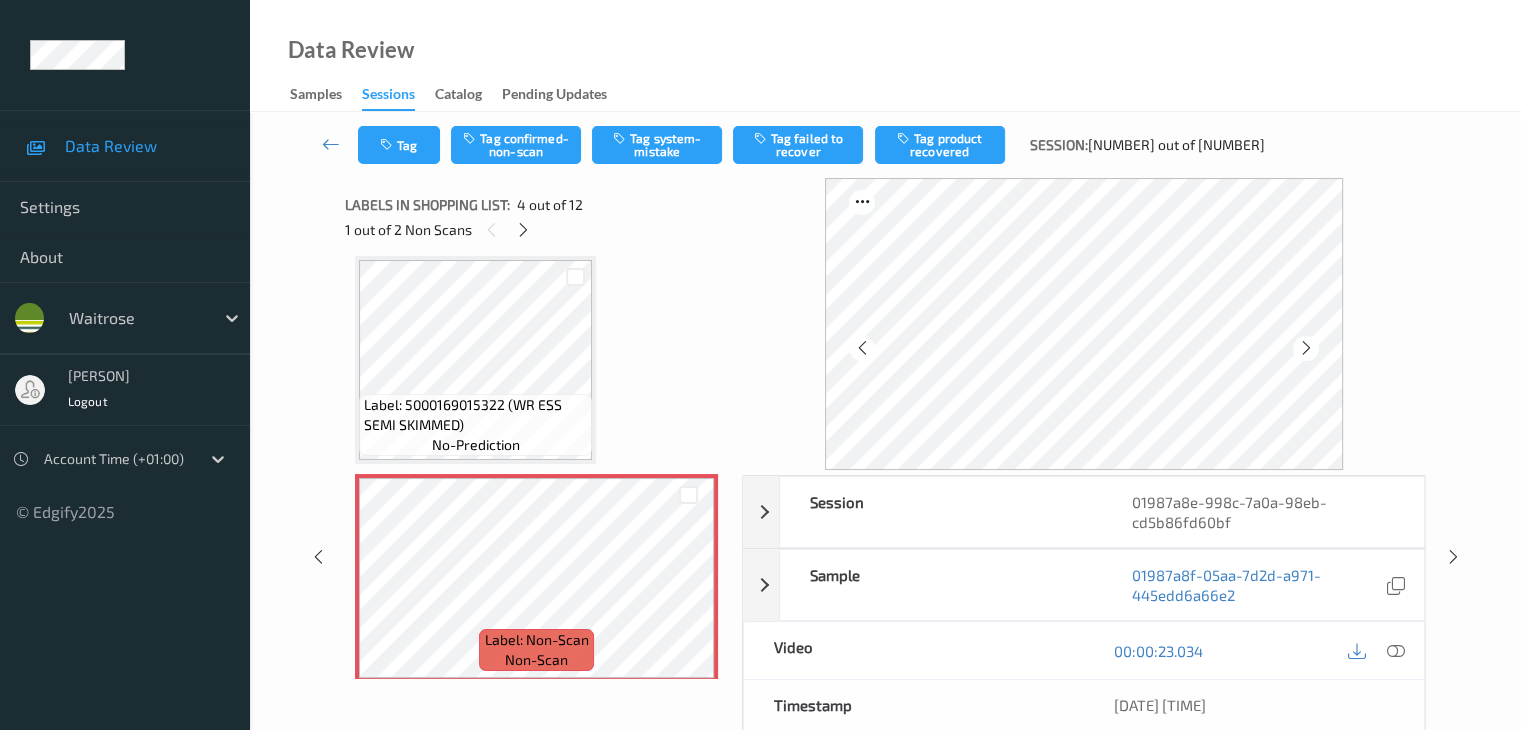 click at bounding box center (1306, 348) 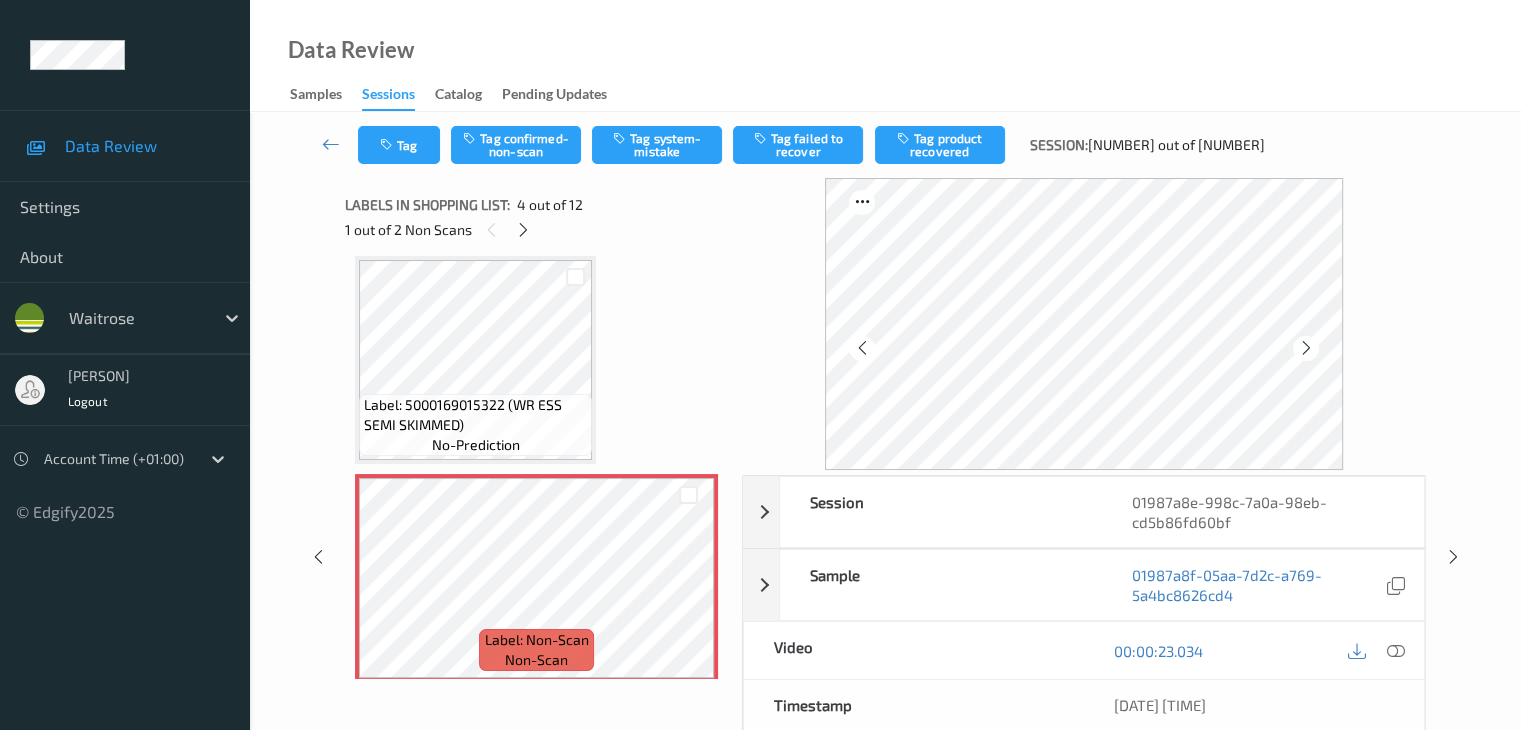 click at bounding box center (1306, 348) 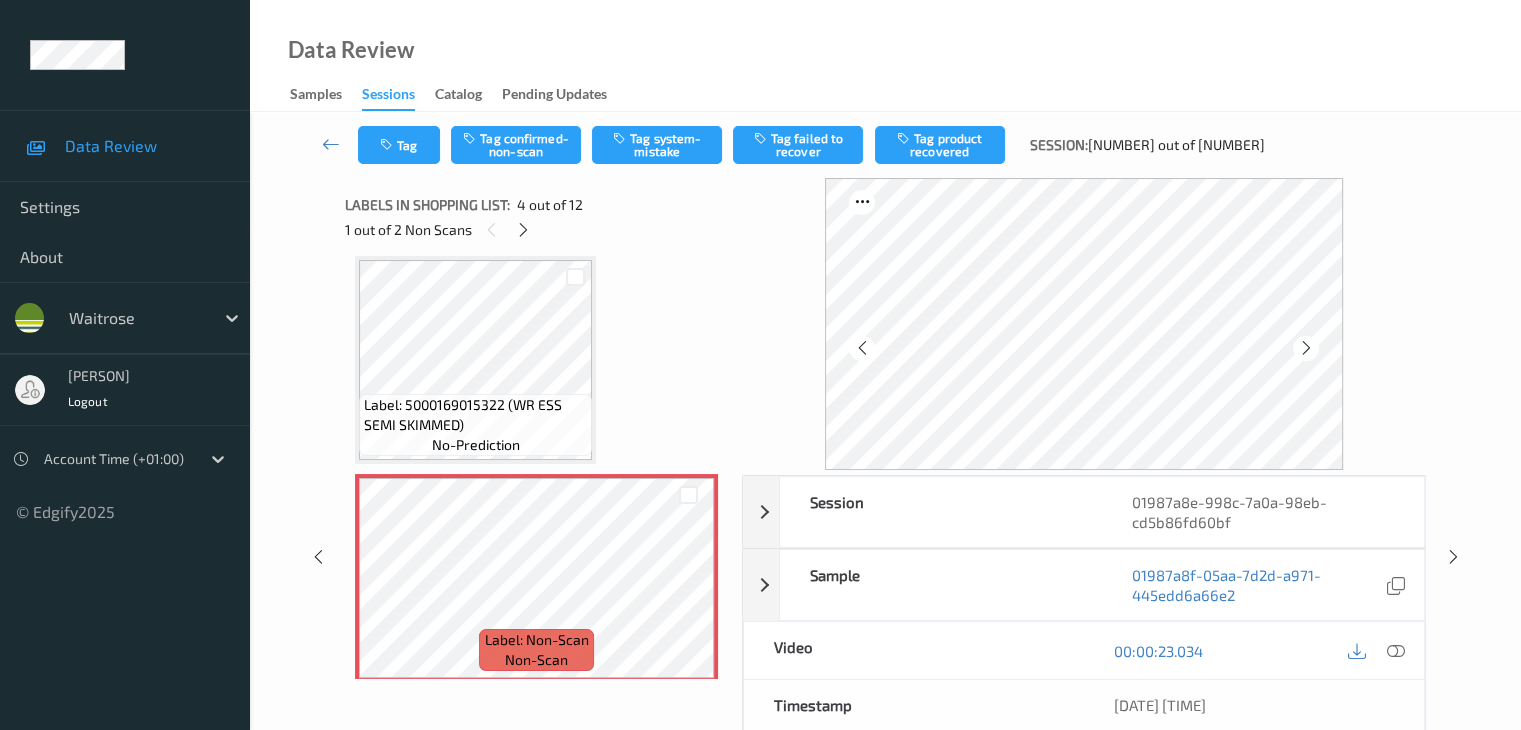 click at bounding box center [1306, 348] 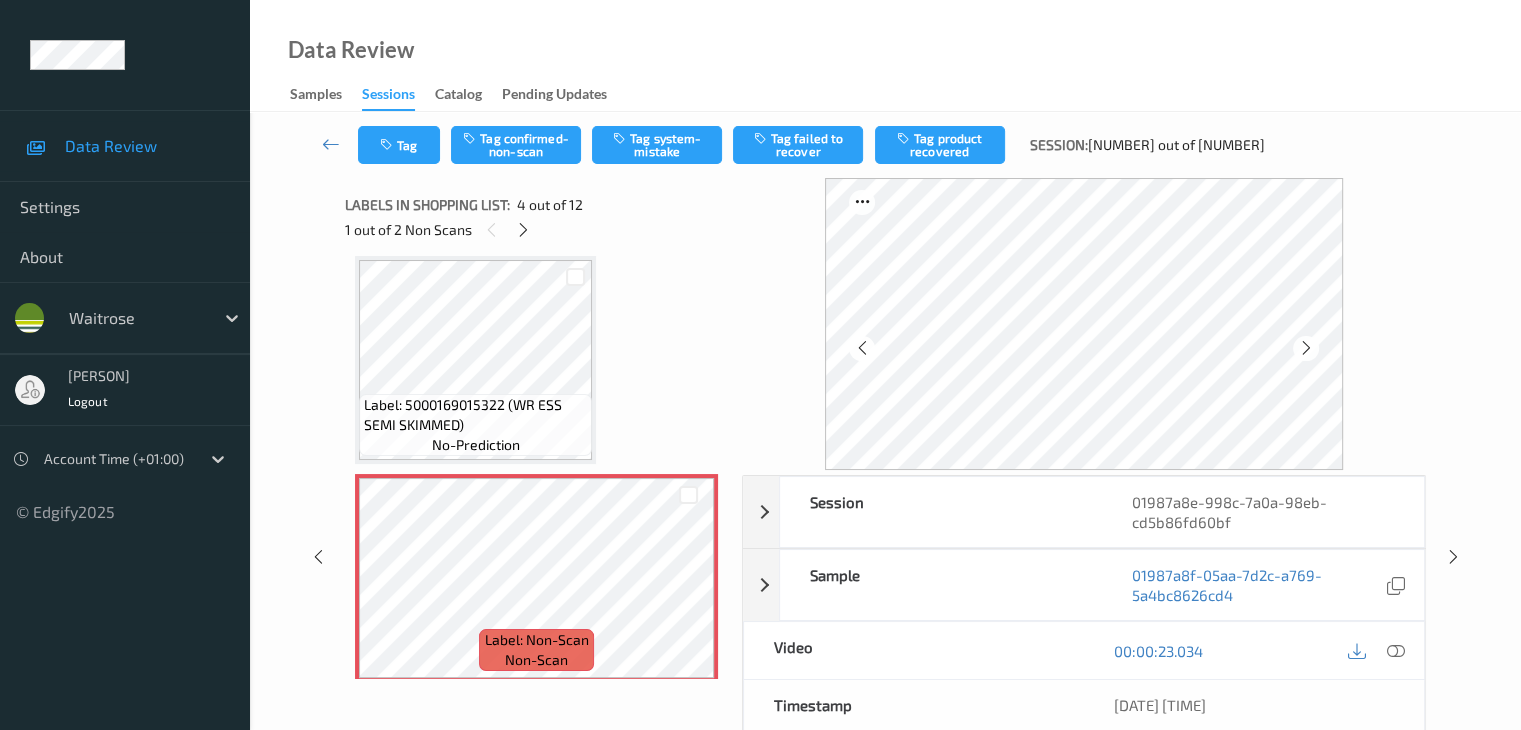 click at bounding box center [1306, 348] 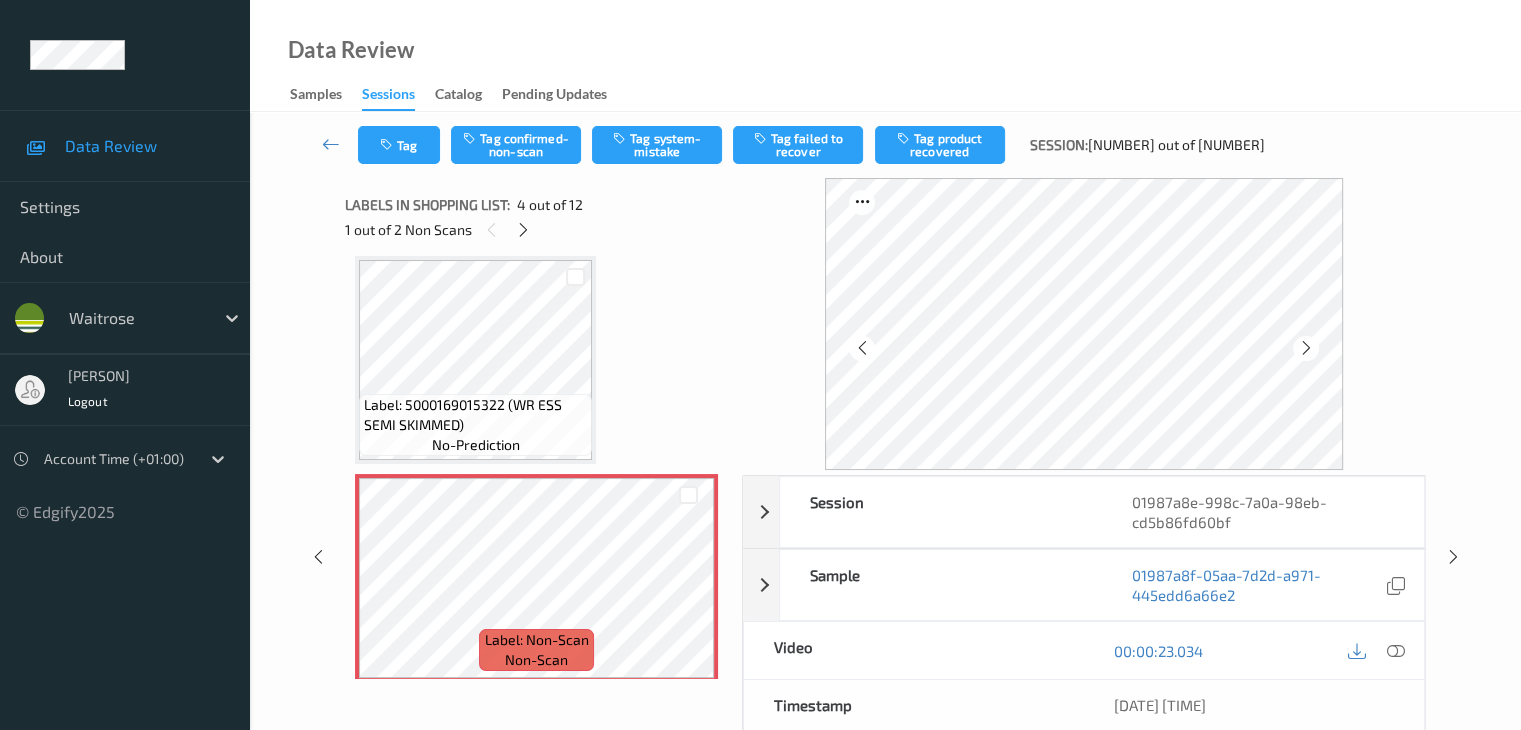click at bounding box center (1306, 348) 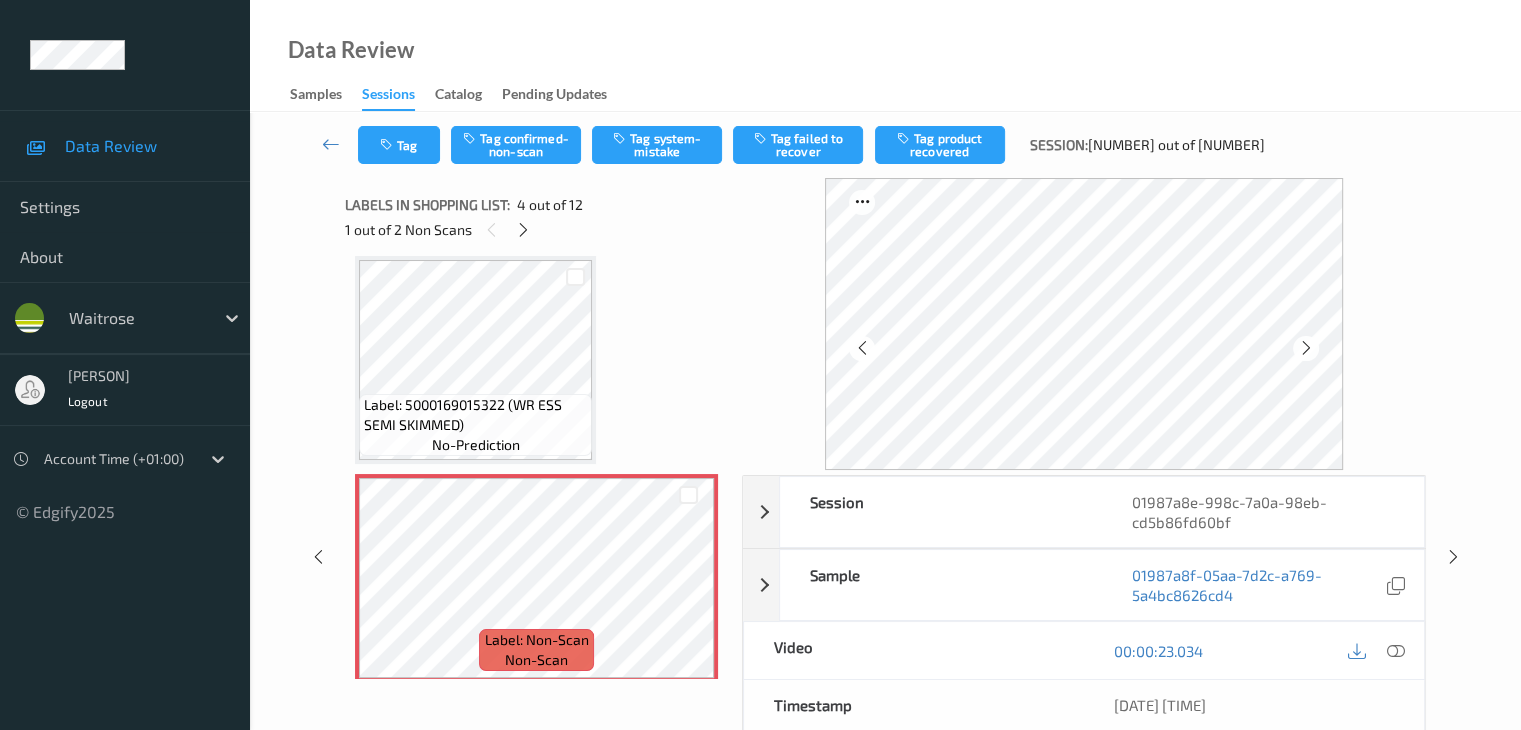 click at bounding box center (1306, 348) 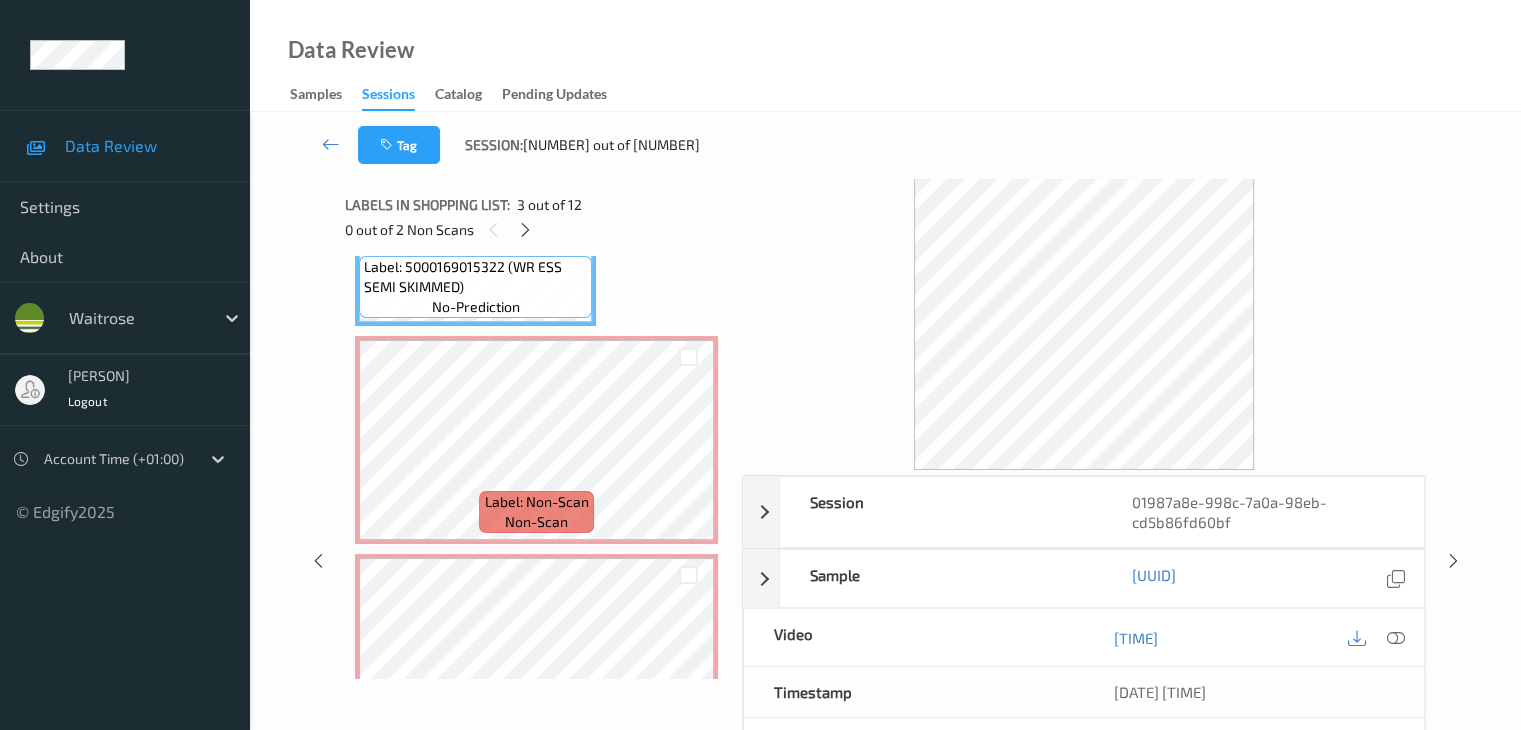scroll, scrollTop: 646, scrollLeft: 0, axis: vertical 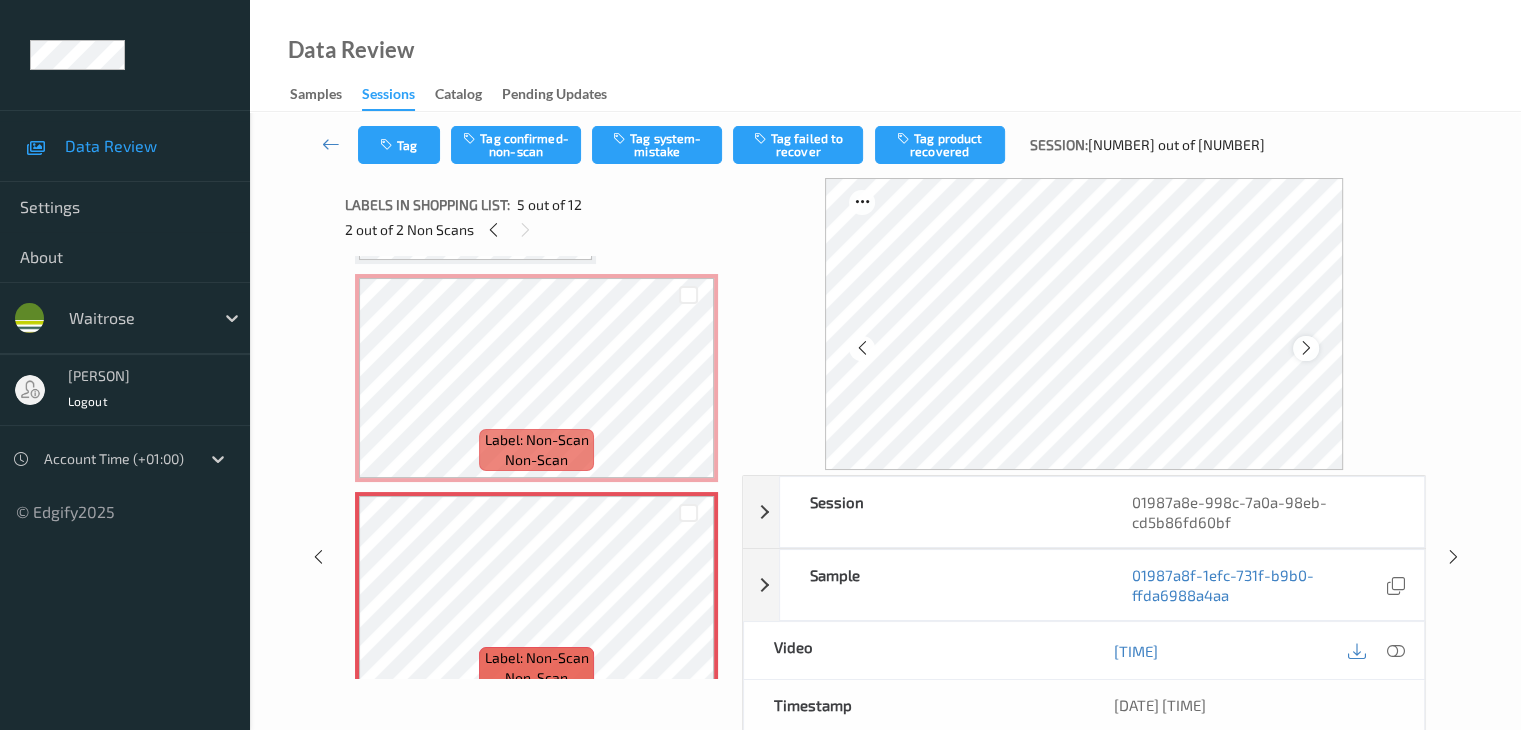 click at bounding box center (1305, 348) 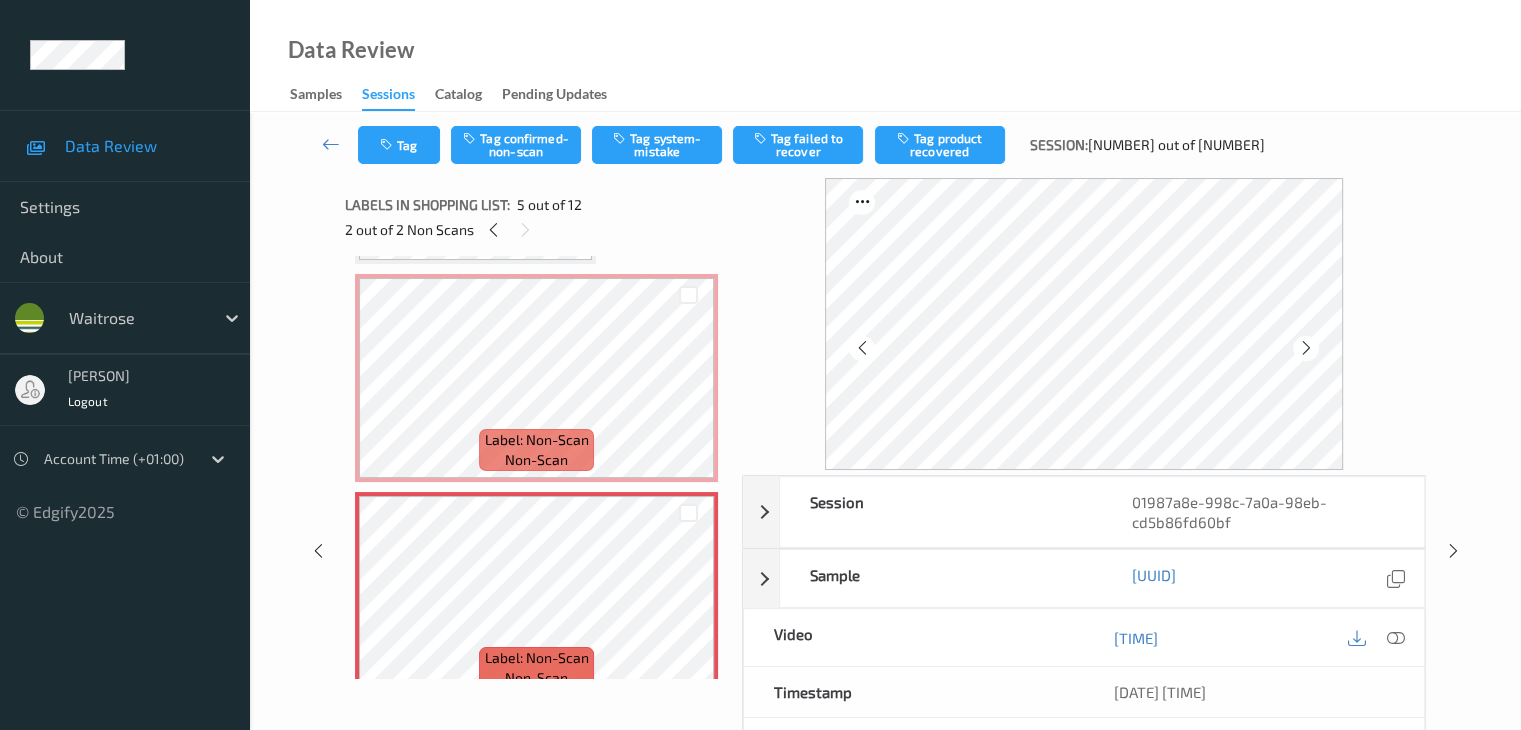 click at bounding box center (1305, 348) 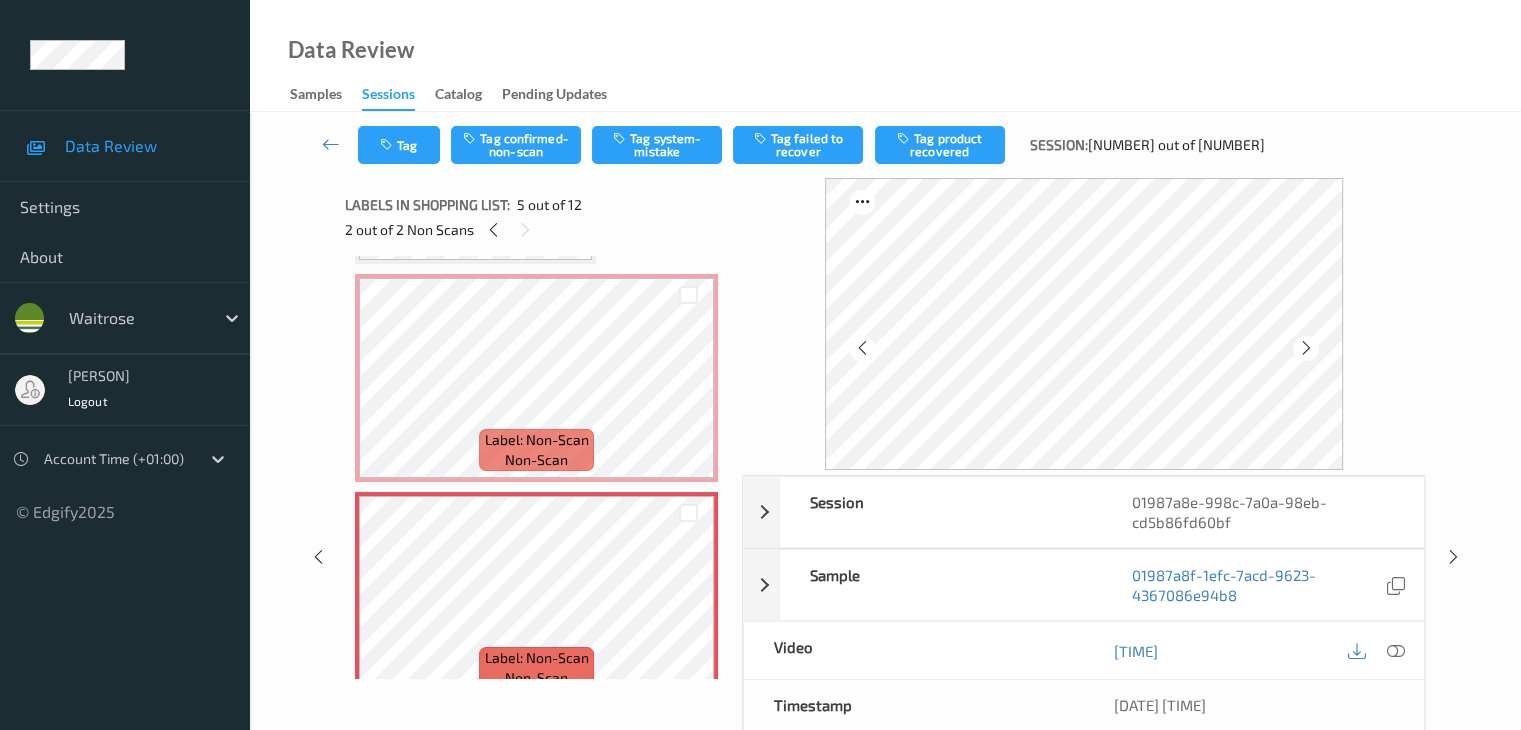 click at bounding box center [1305, 348] 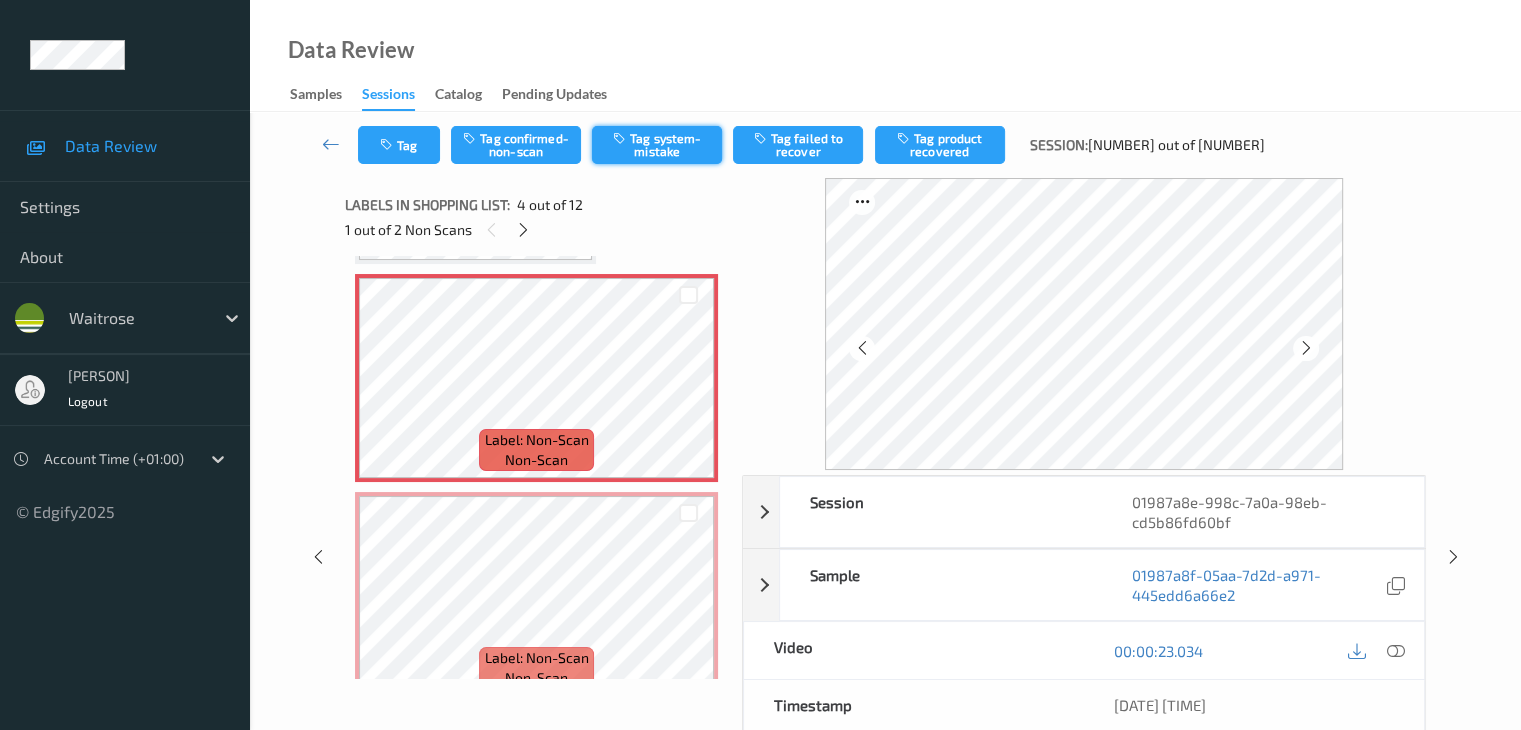 click on "Tag   system-mistake" at bounding box center [657, 145] 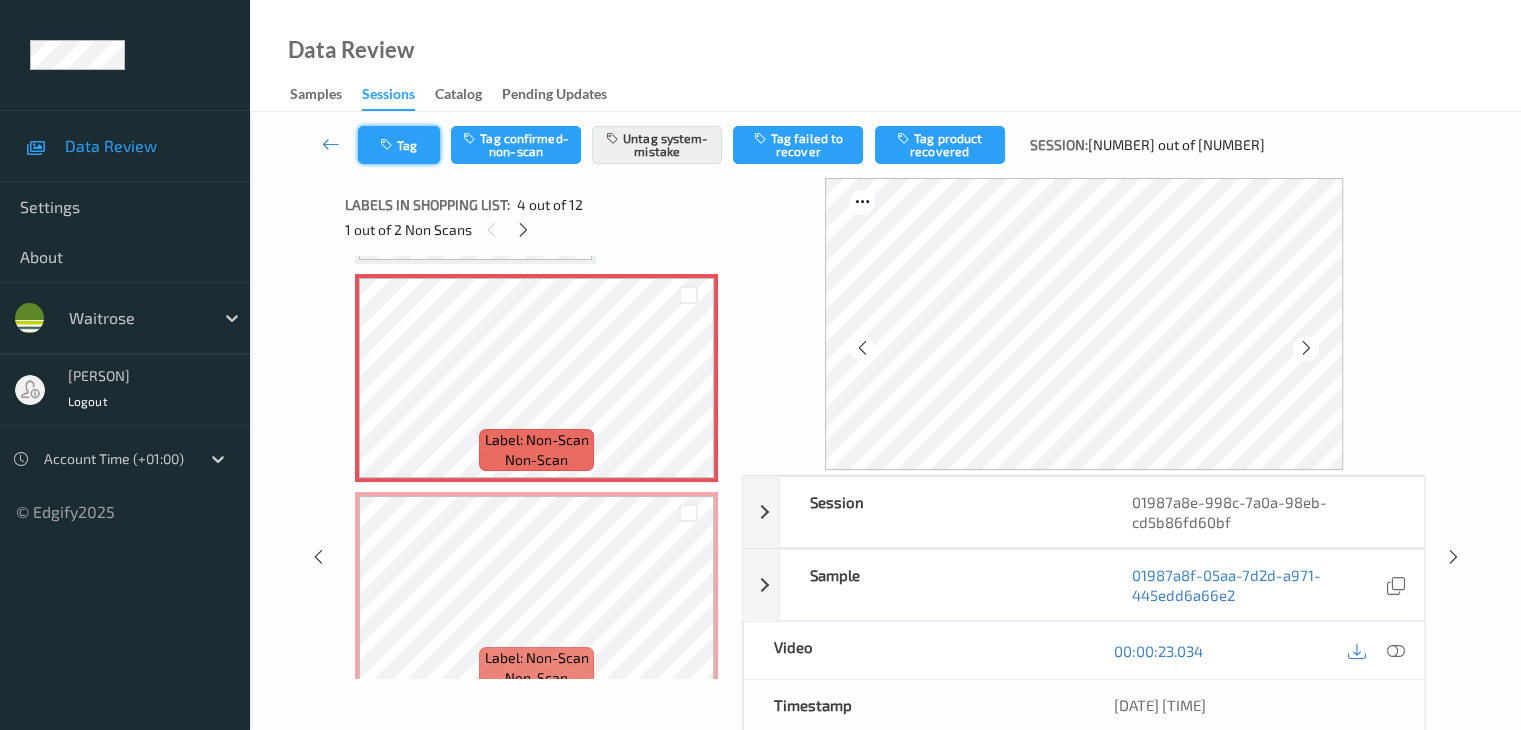 click on "Tag" at bounding box center (399, 145) 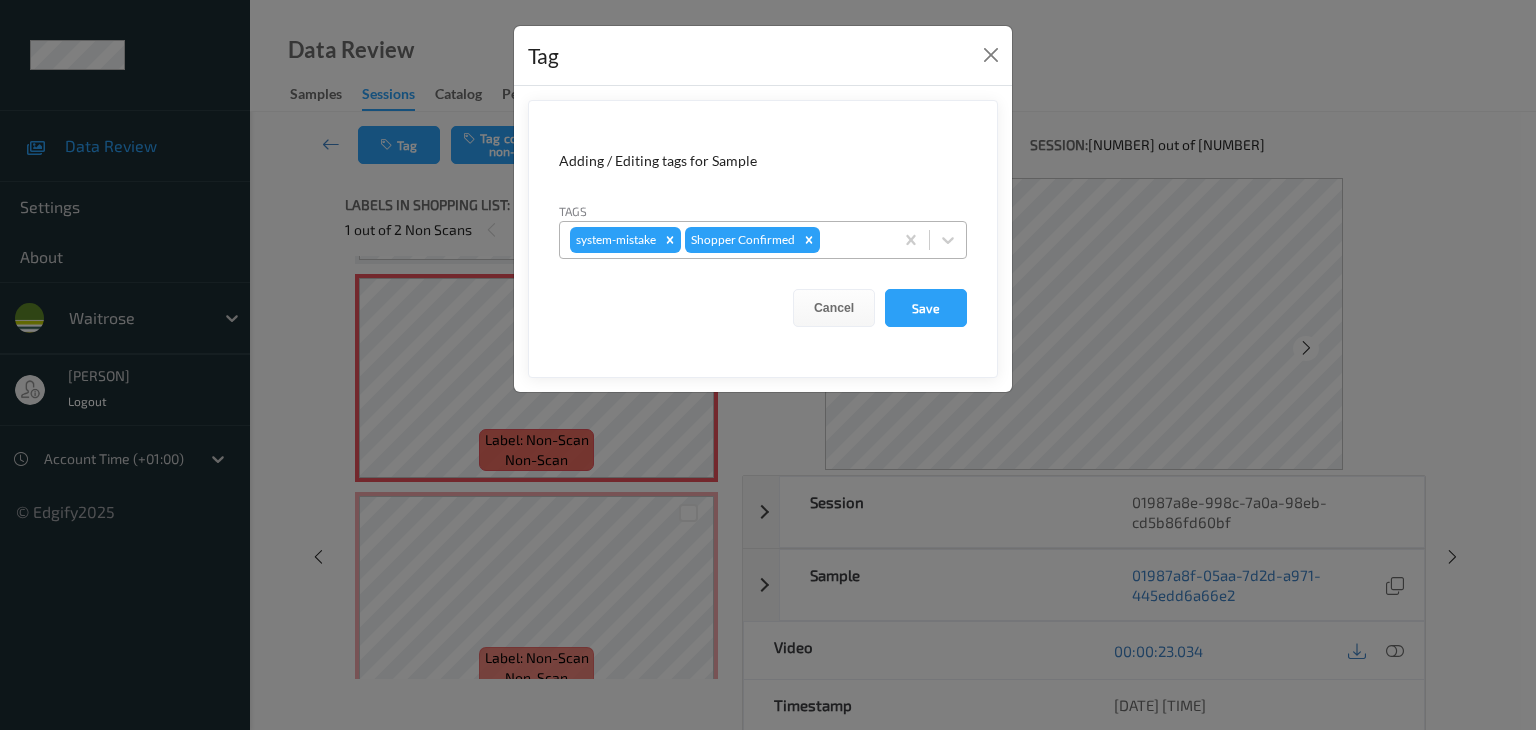 click at bounding box center [853, 240] 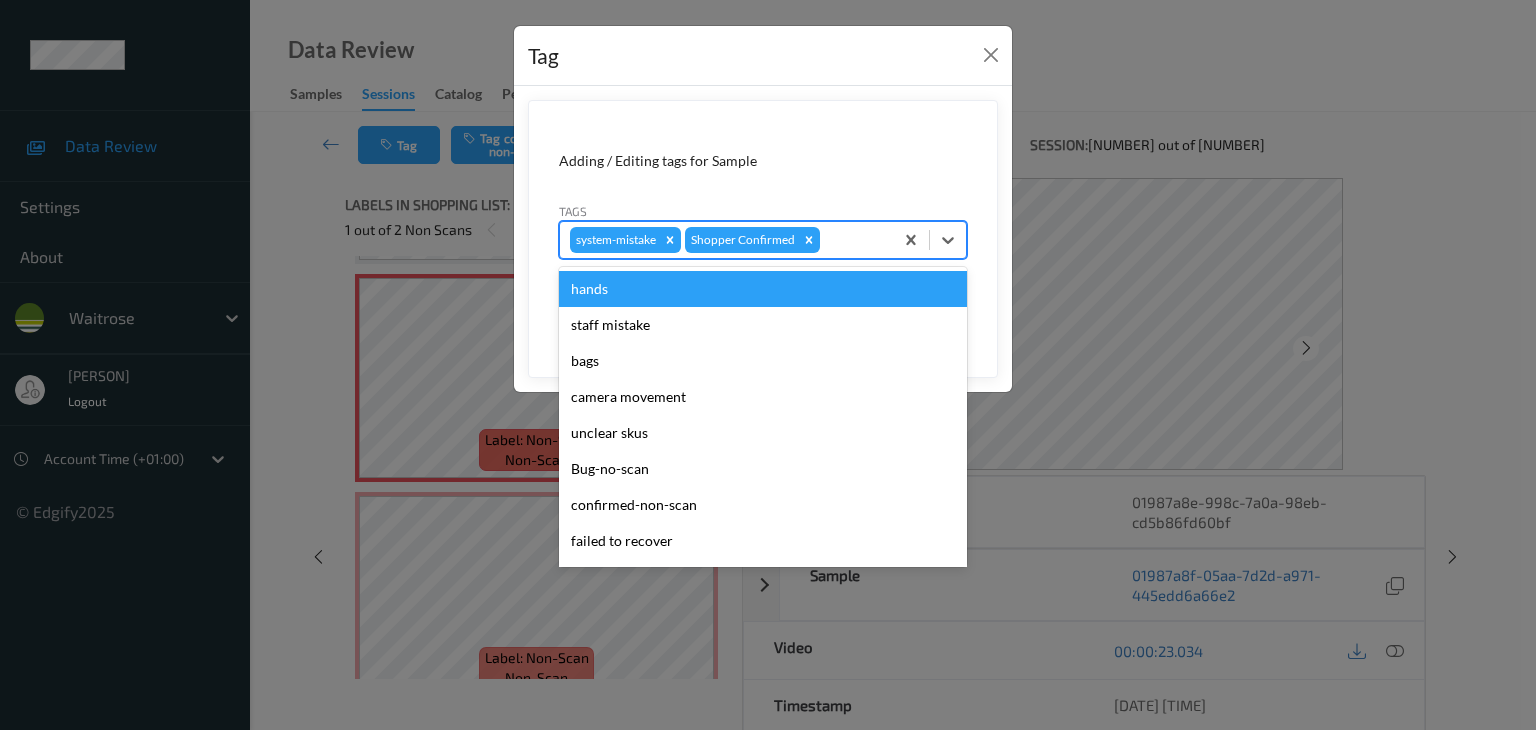 type on "u" 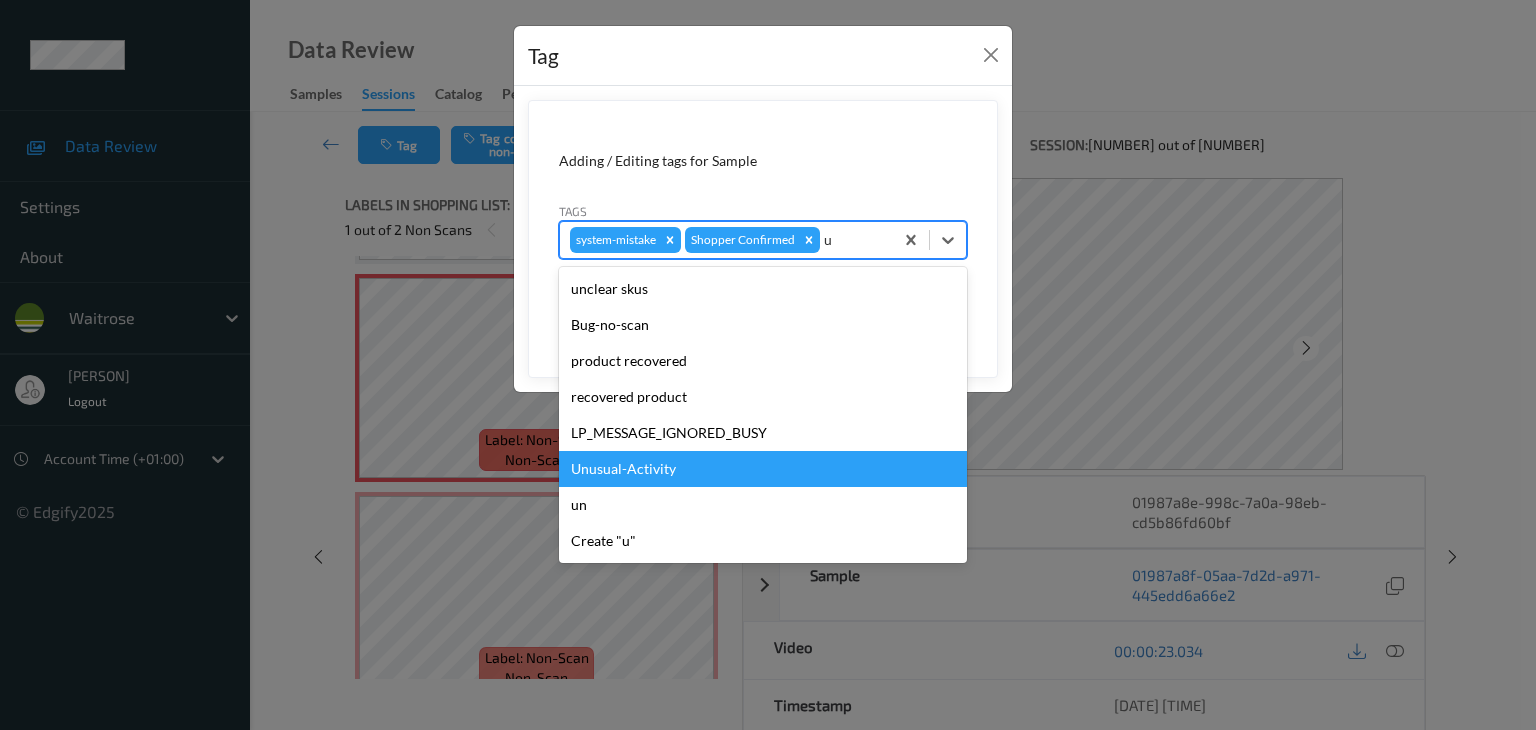 click on "Unusual-Activity" at bounding box center (763, 469) 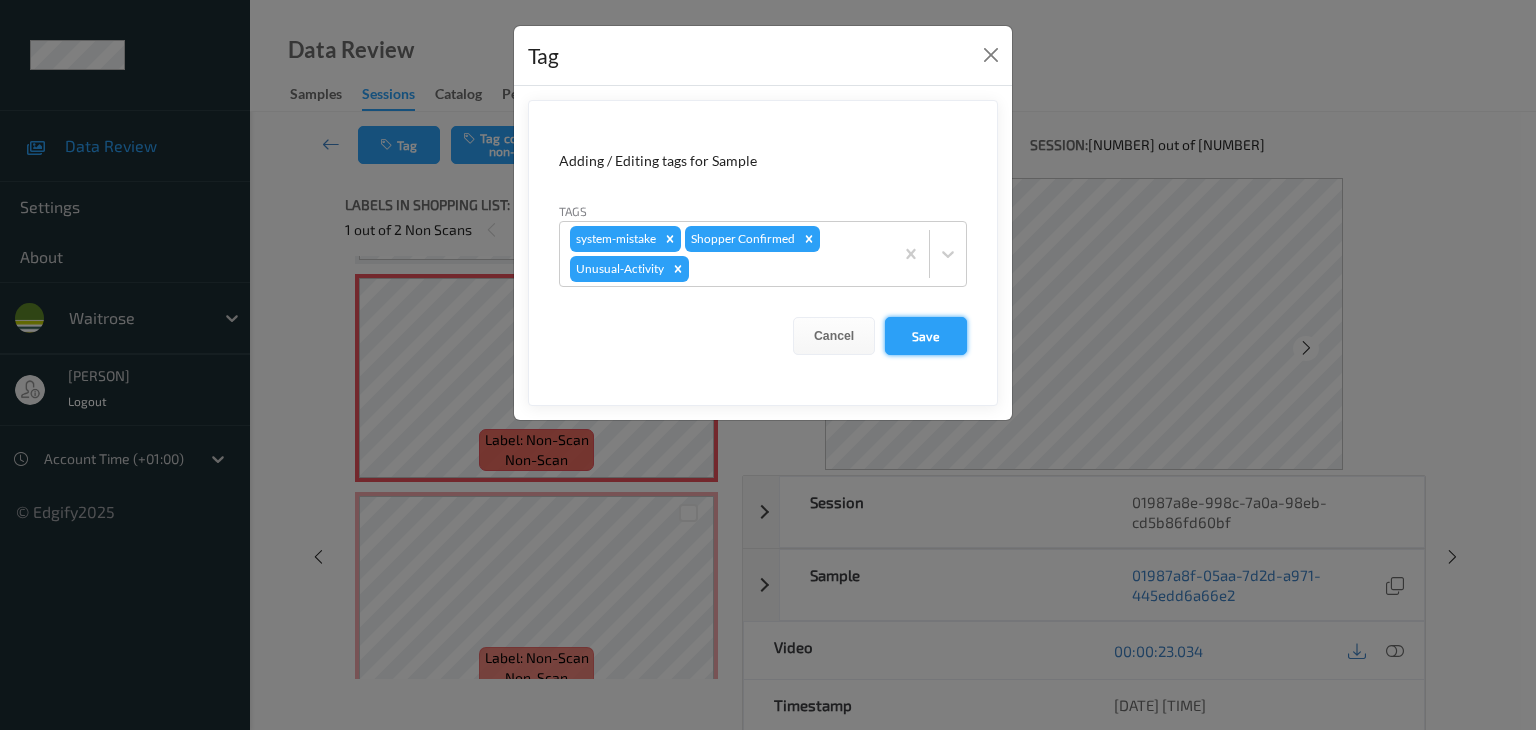 click on "Save" at bounding box center [926, 336] 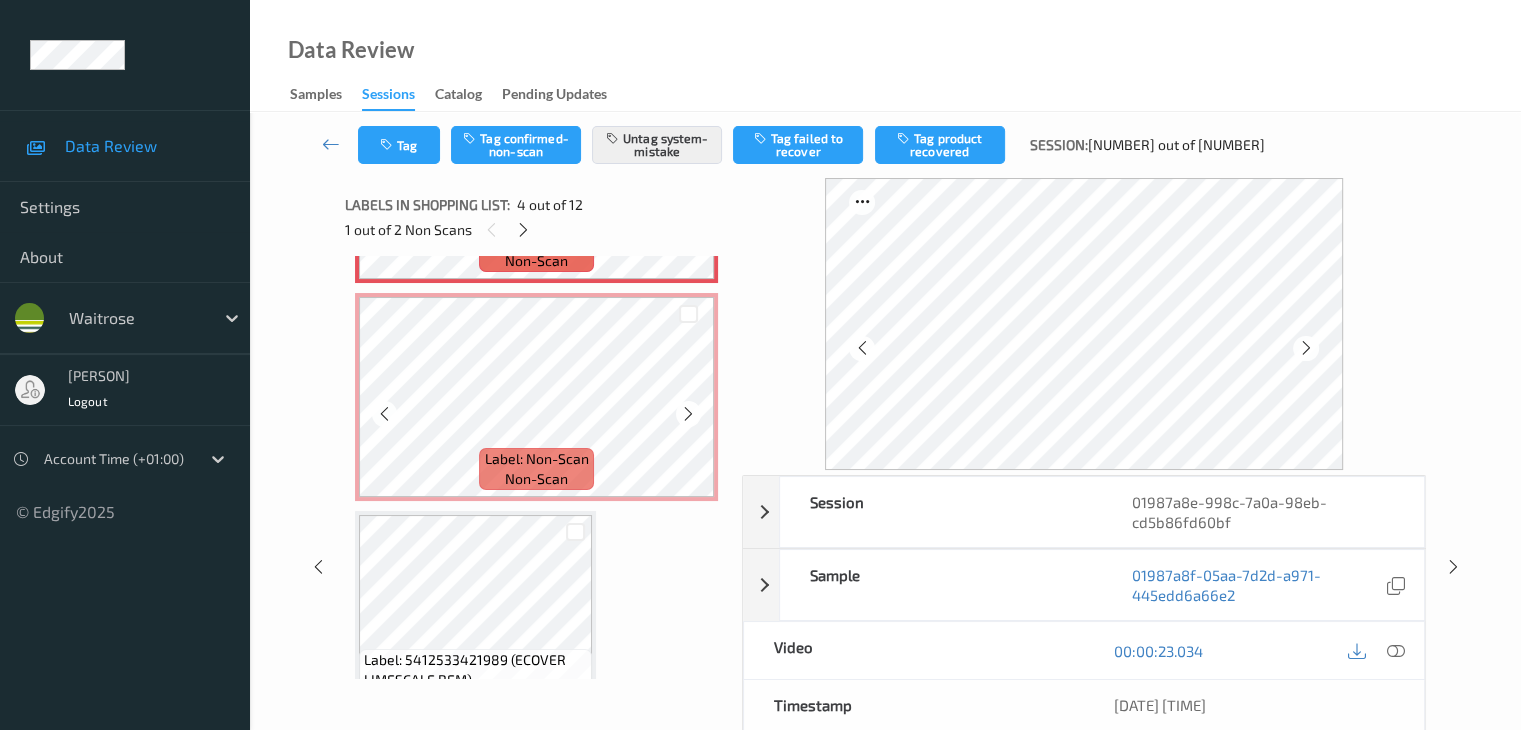 scroll, scrollTop: 846, scrollLeft: 0, axis: vertical 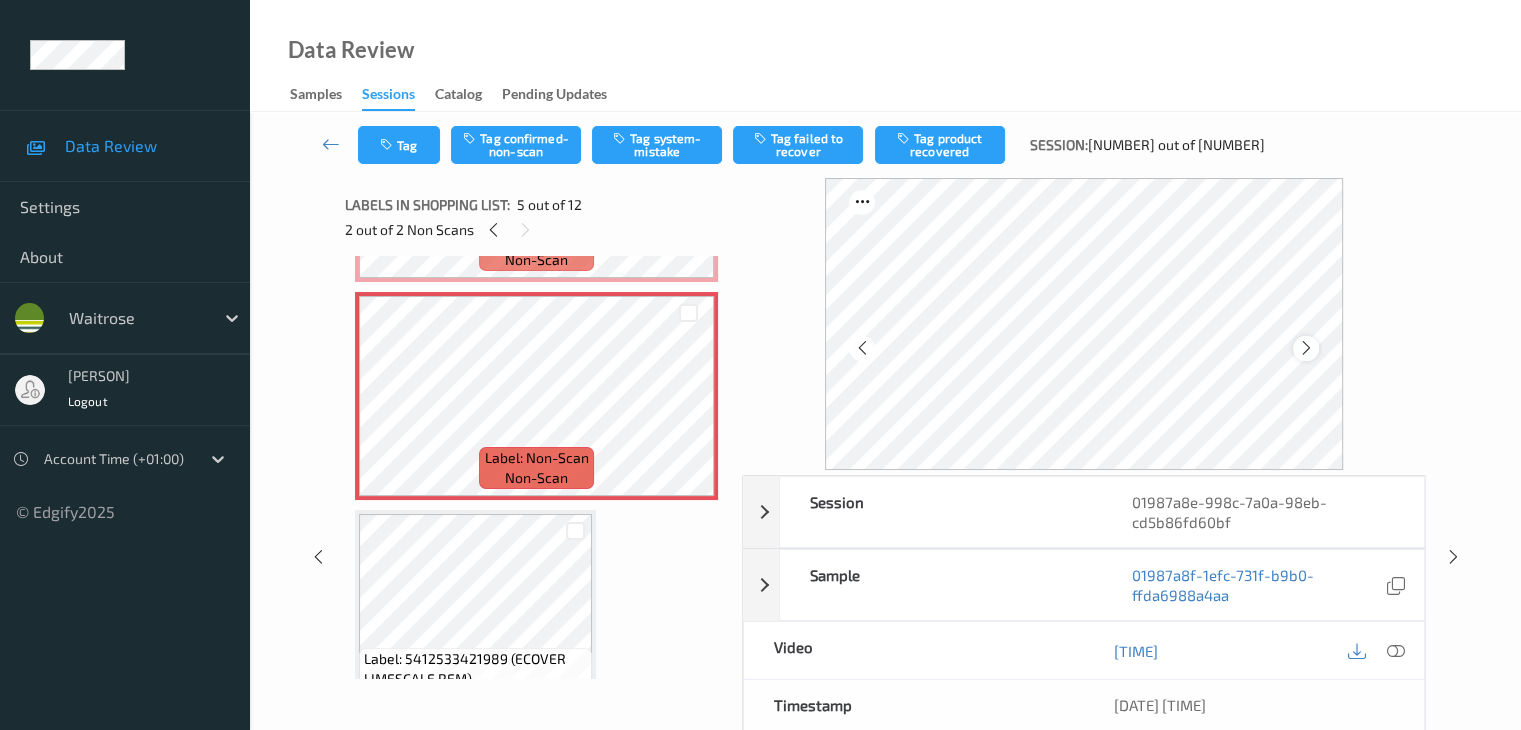 click at bounding box center (1306, 348) 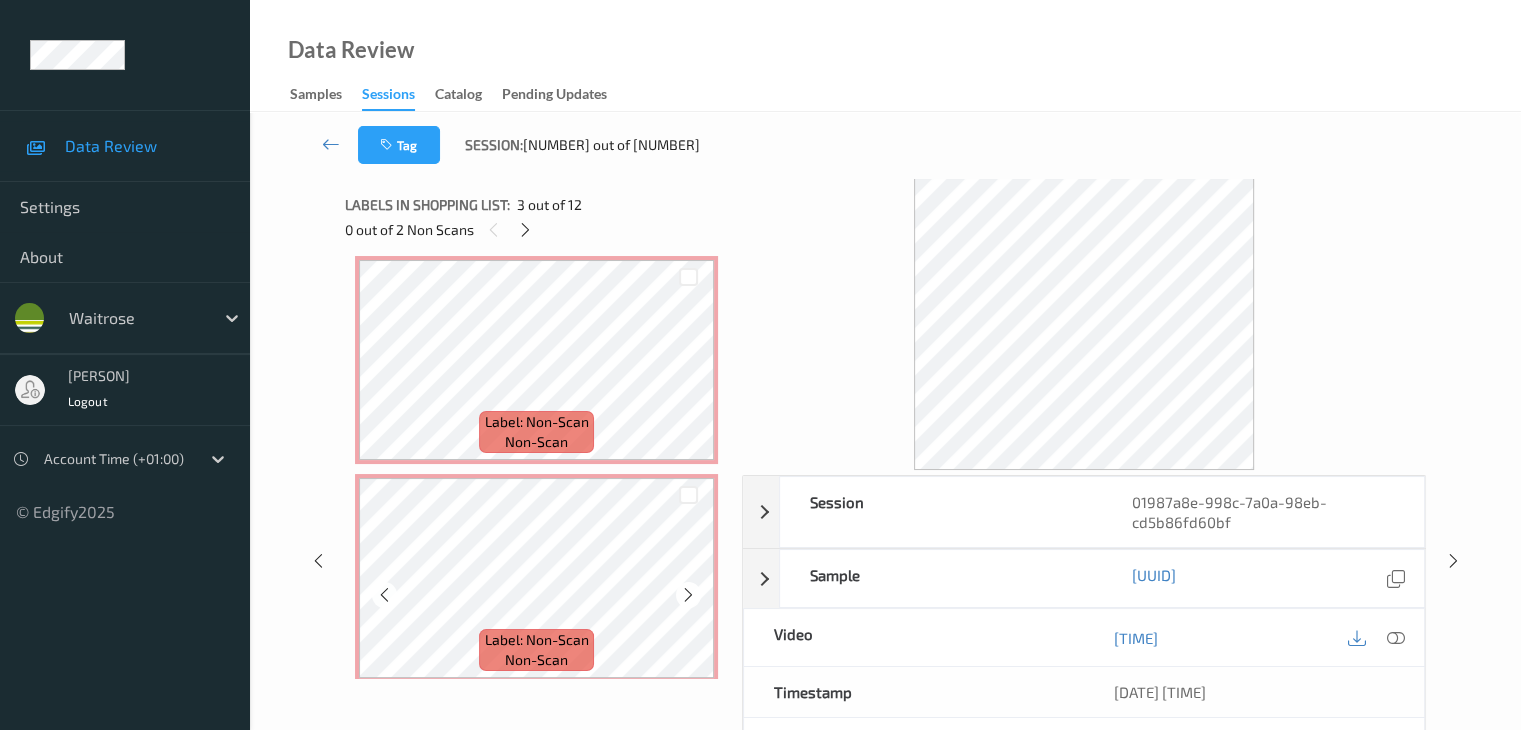 scroll, scrollTop: 546, scrollLeft: 0, axis: vertical 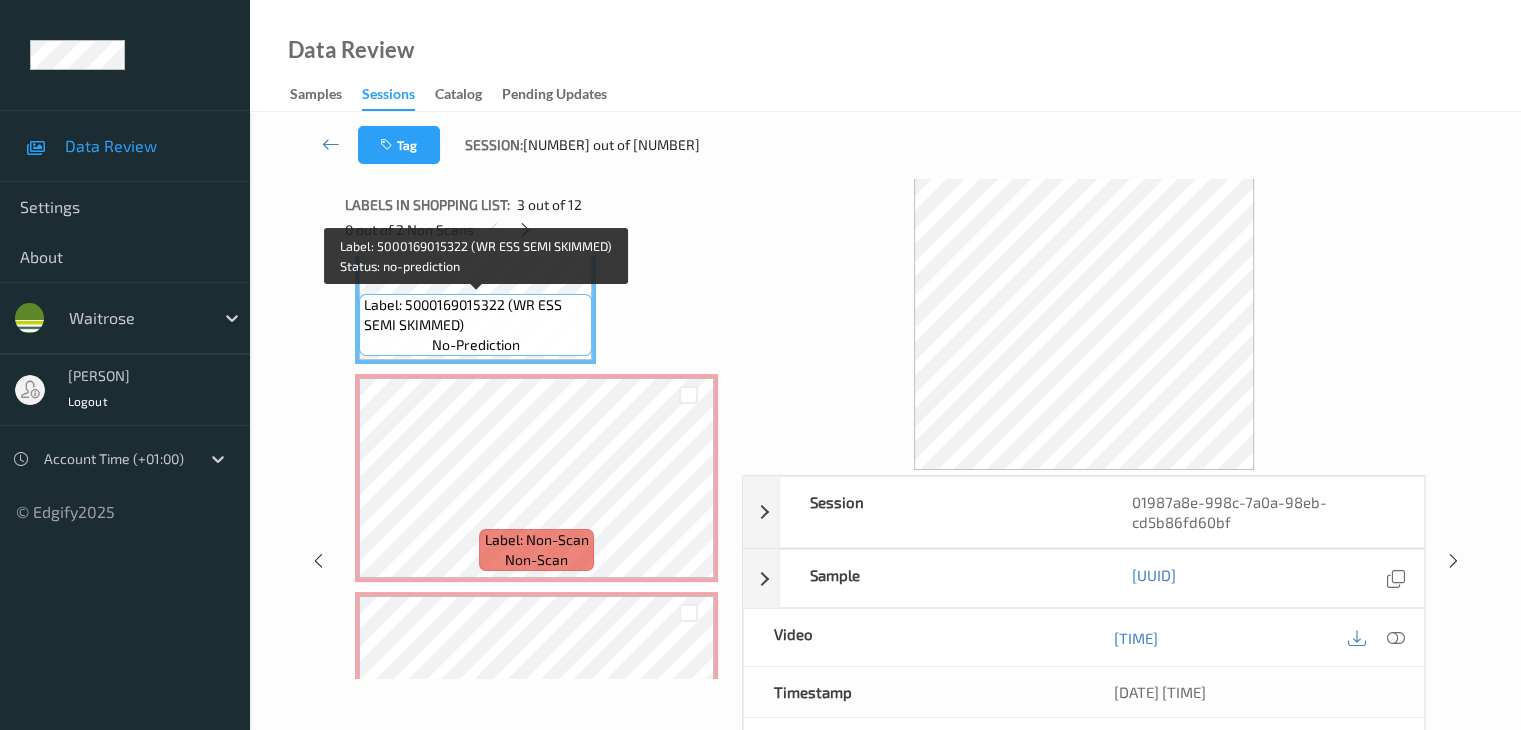 click on "Label: 5000169015322 (WR ESS SEMI SKIMMED)" at bounding box center (475, 315) 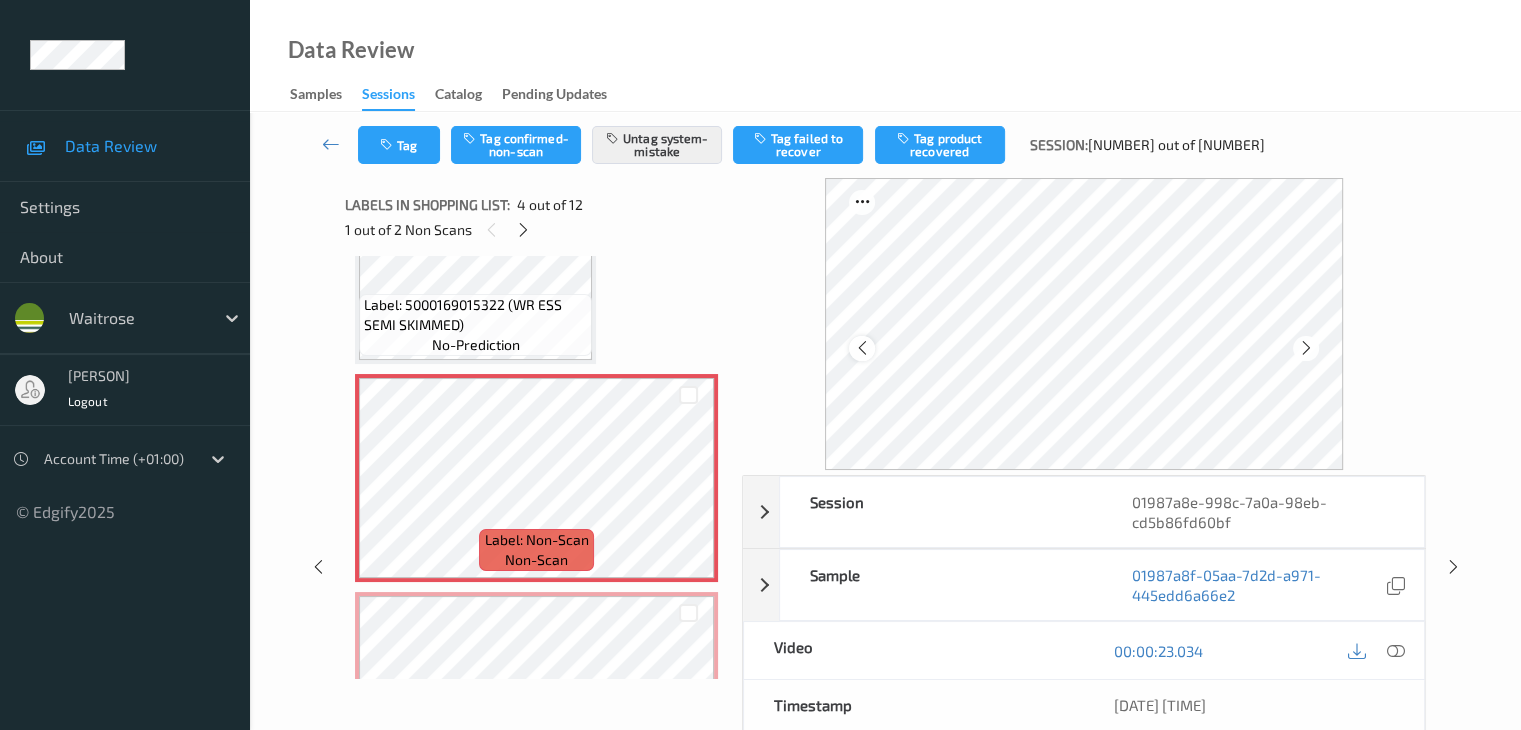 click at bounding box center (861, 348) 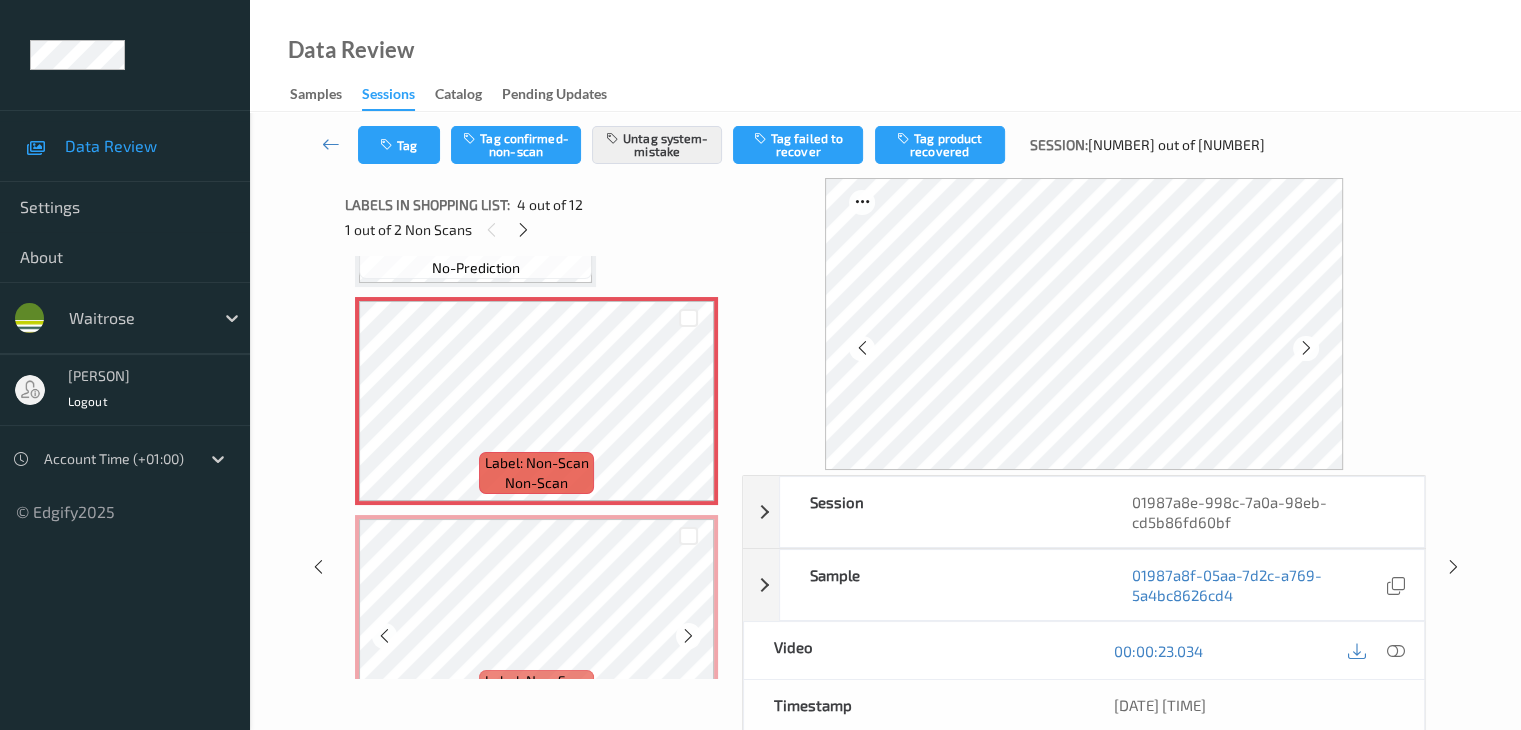 scroll, scrollTop: 646, scrollLeft: 0, axis: vertical 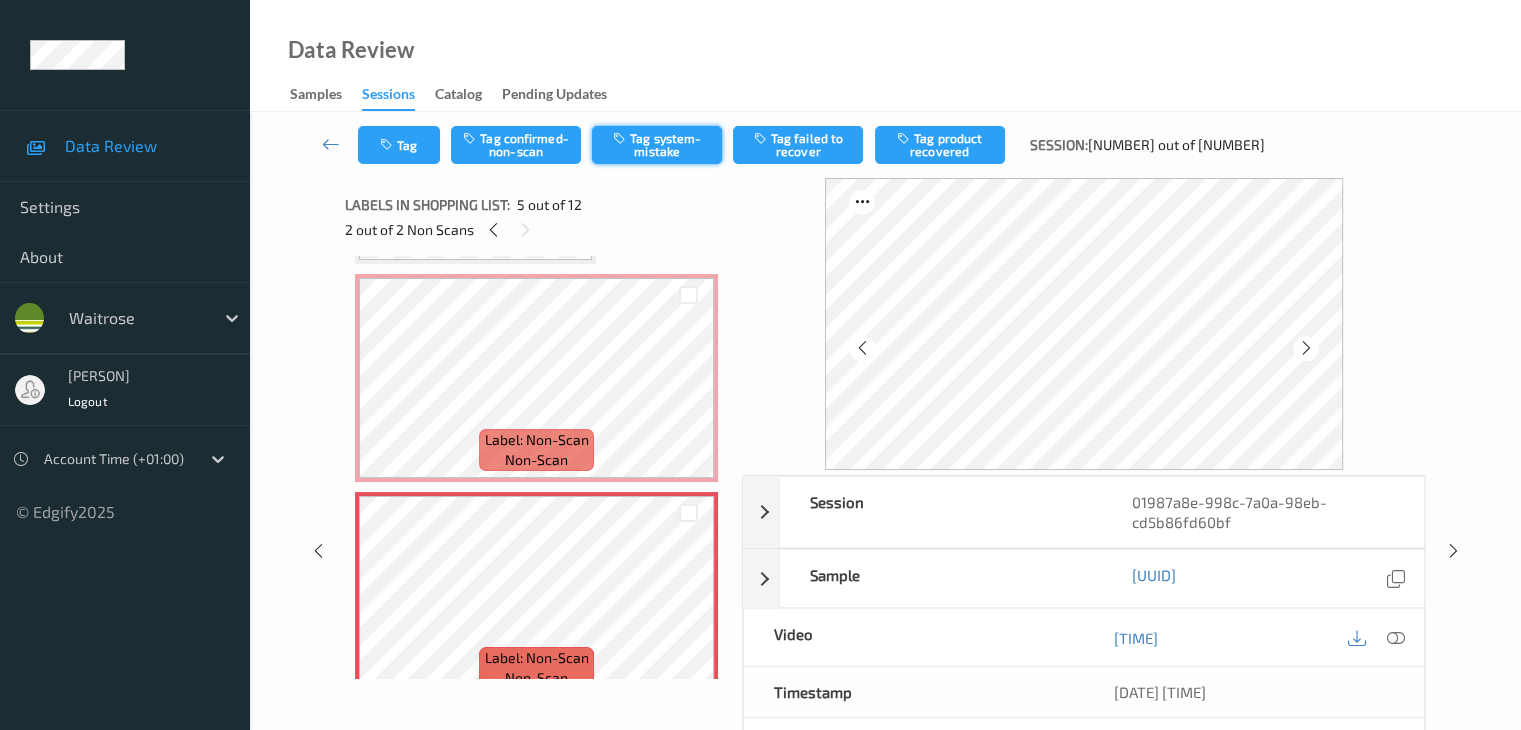click on "Tag   system-mistake" at bounding box center (657, 145) 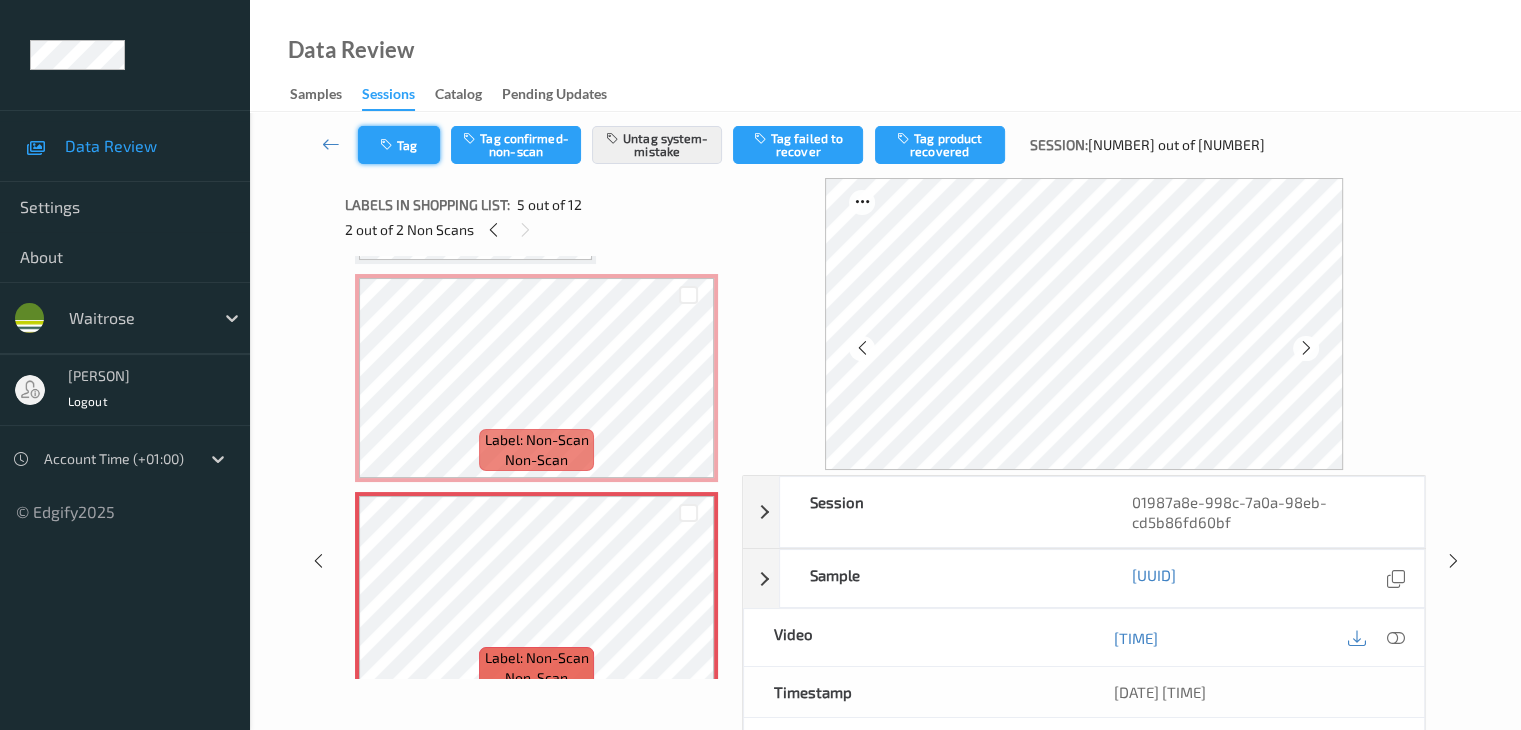 click on "Tag" at bounding box center [399, 145] 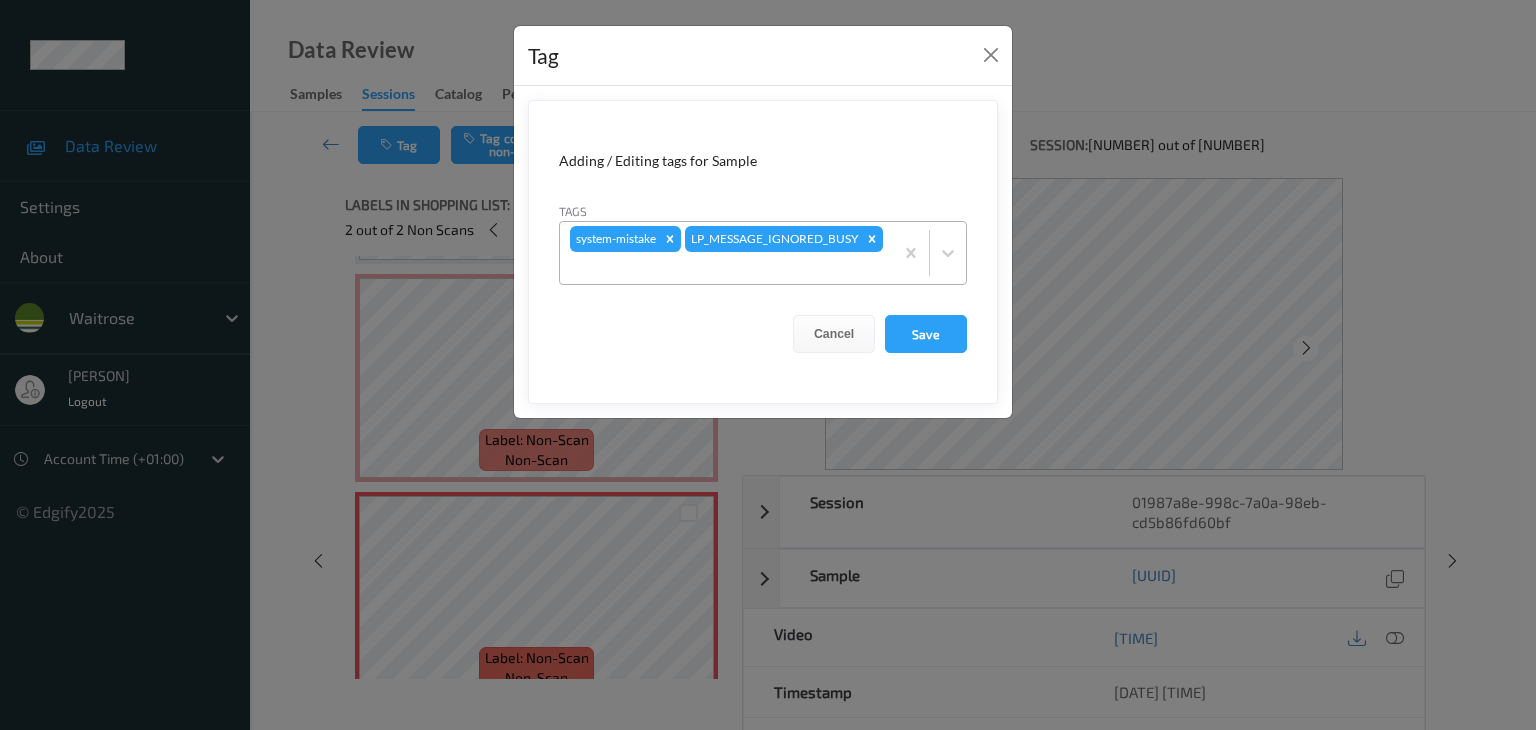 click at bounding box center [726, 268] 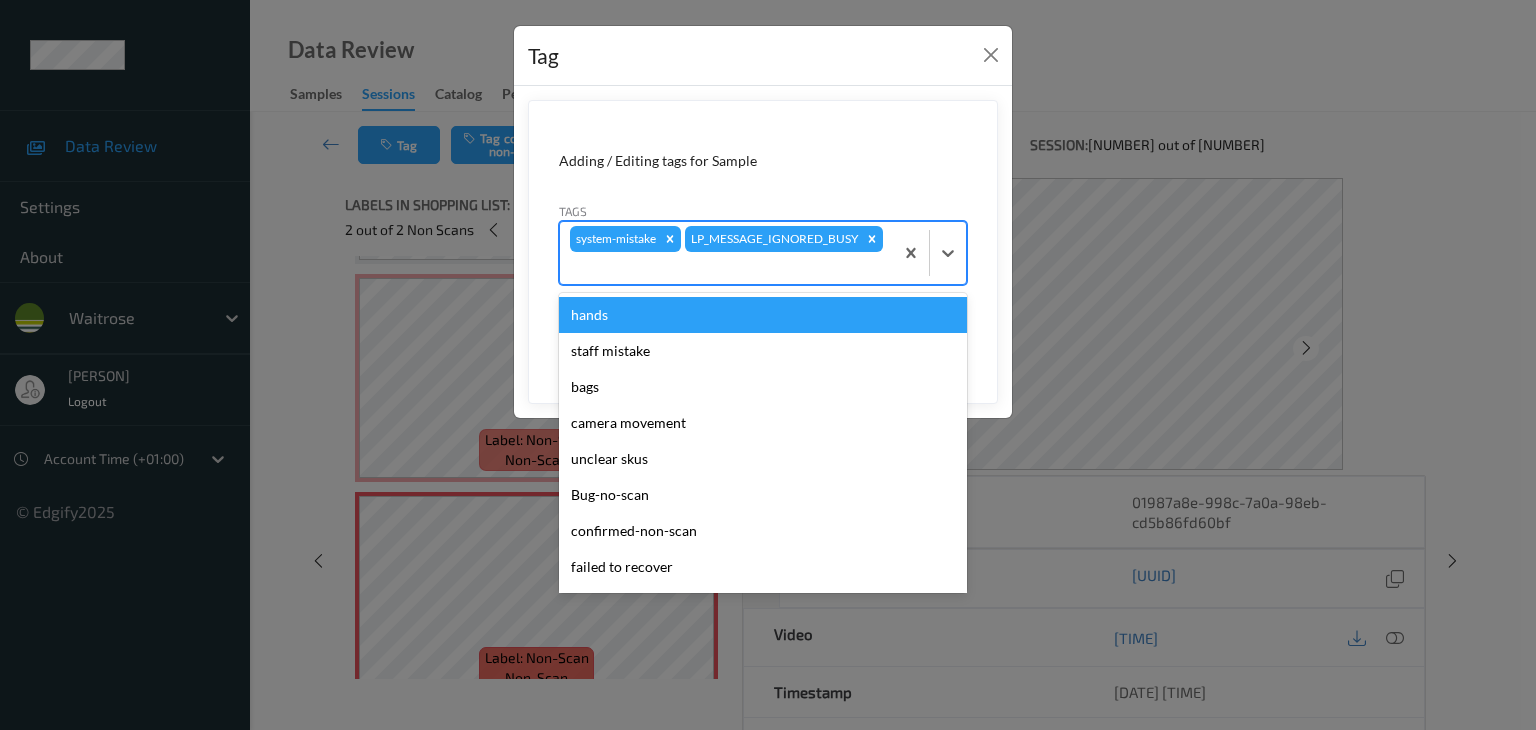 type on "u" 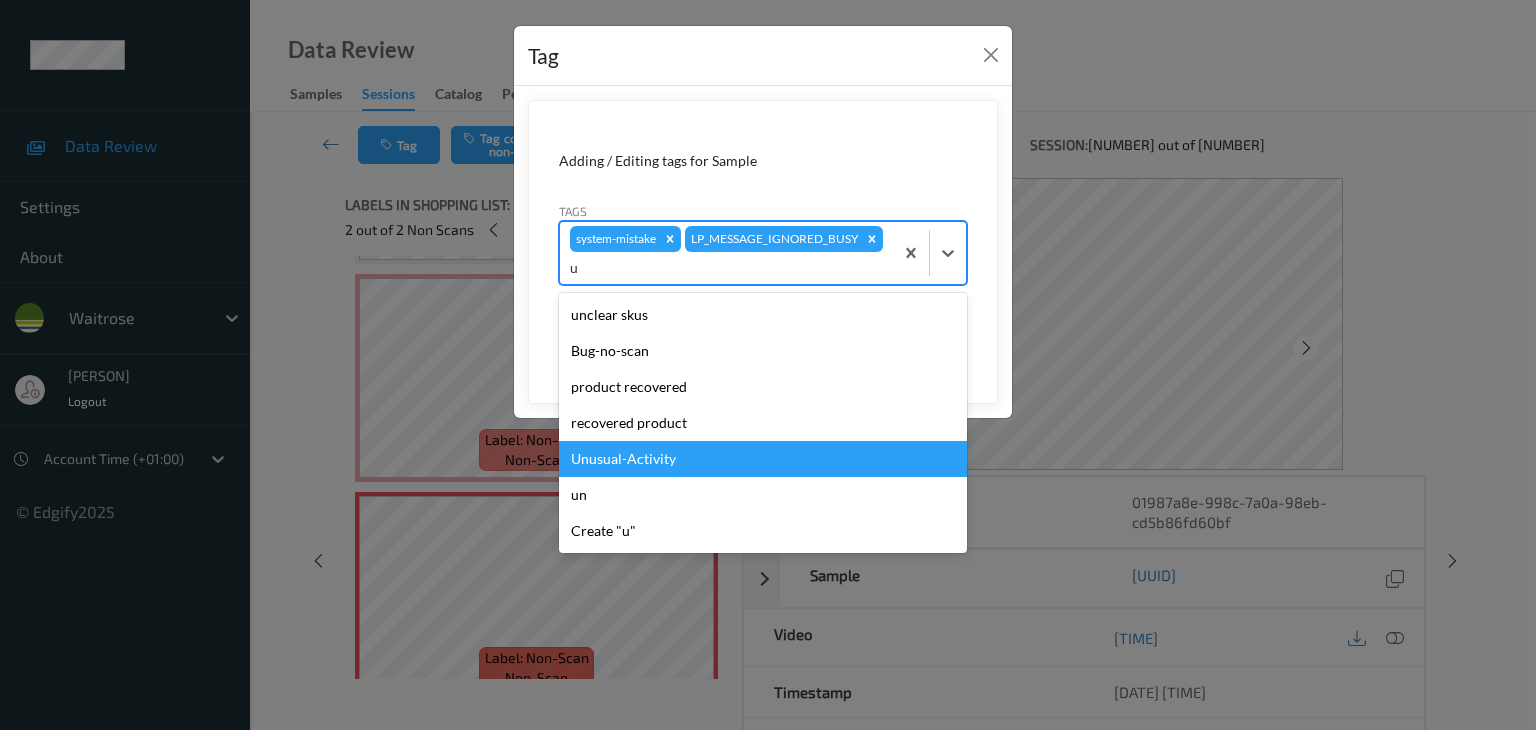 click on "Unusual-Activity" at bounding box center [763, 459] 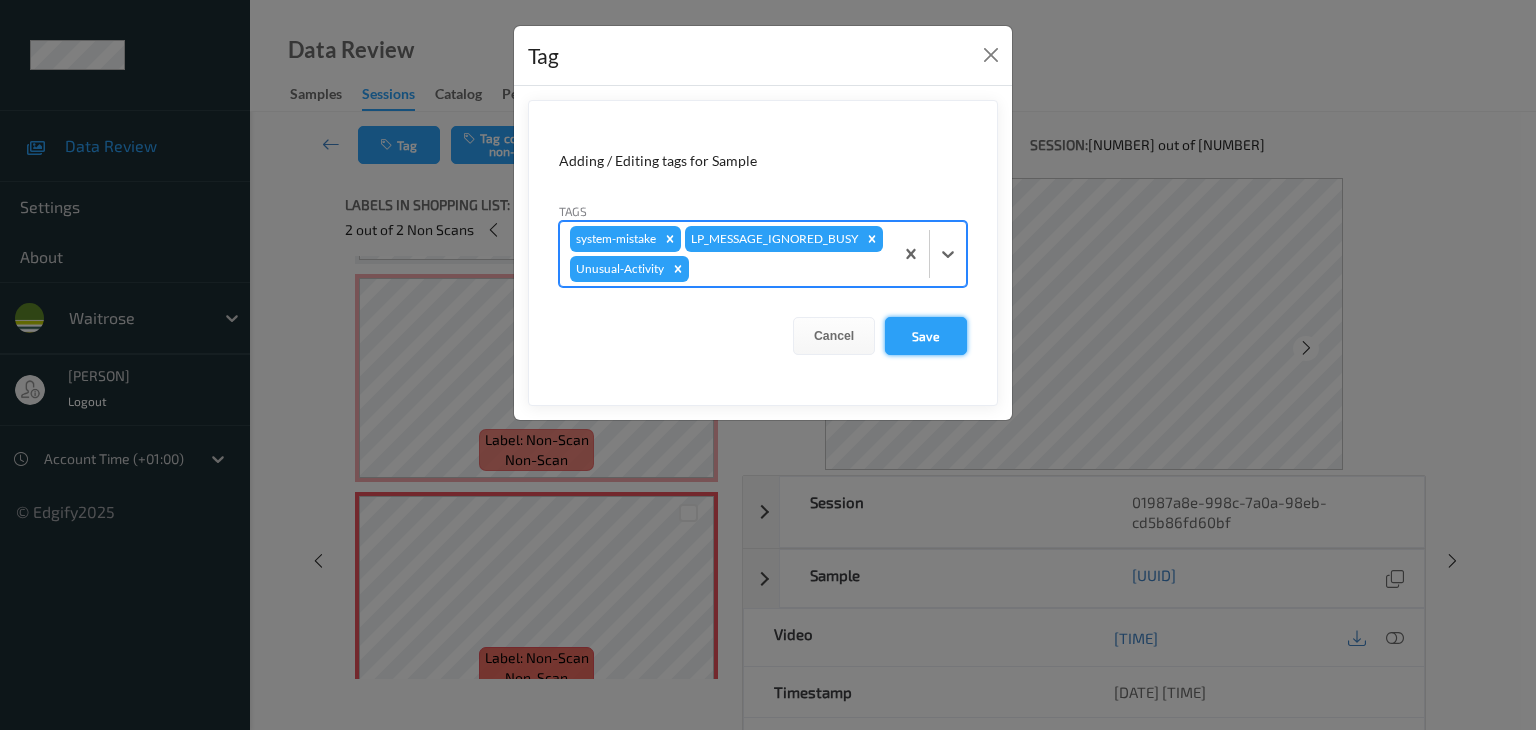 click on "Save" at bounding box center (926, 336) 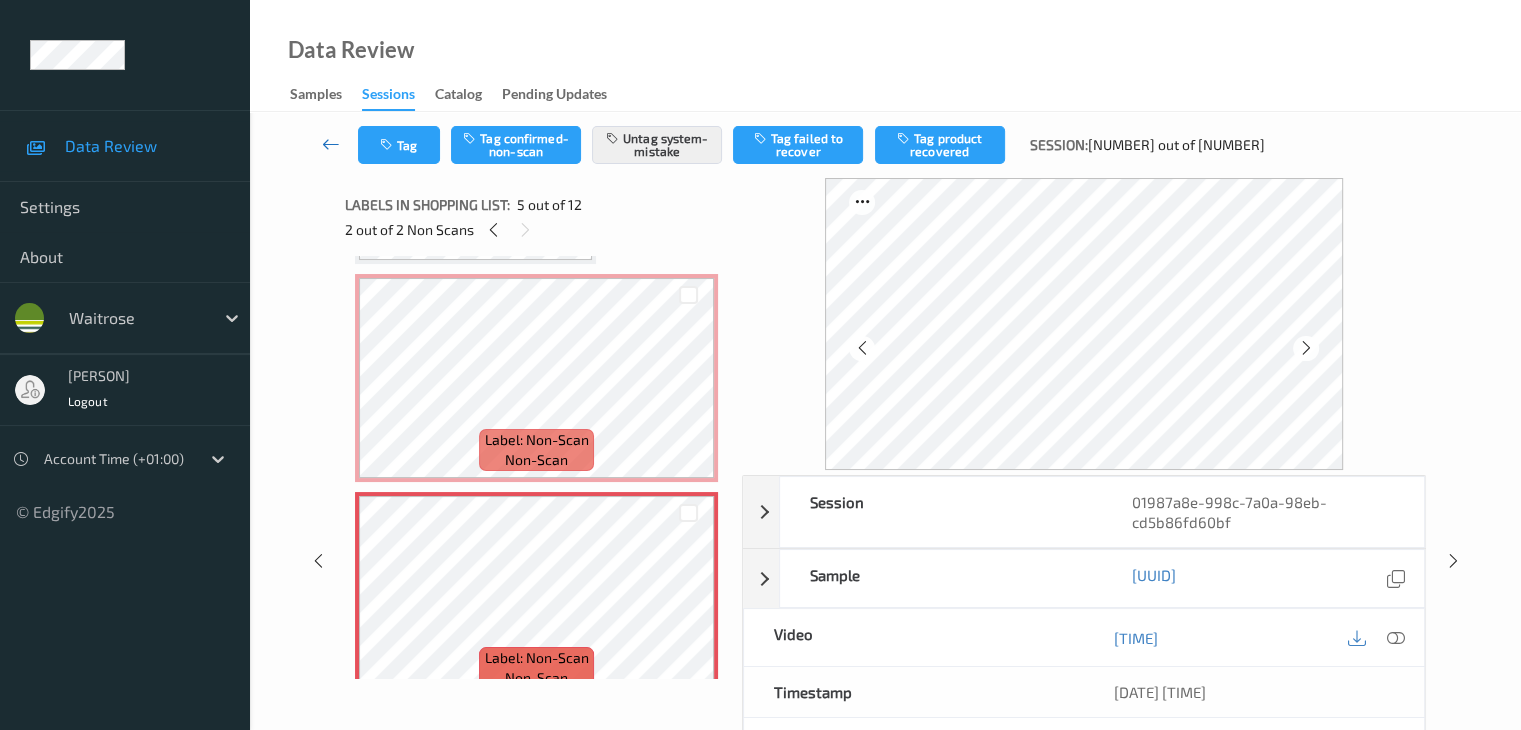 click at bounding box center (331, 144) 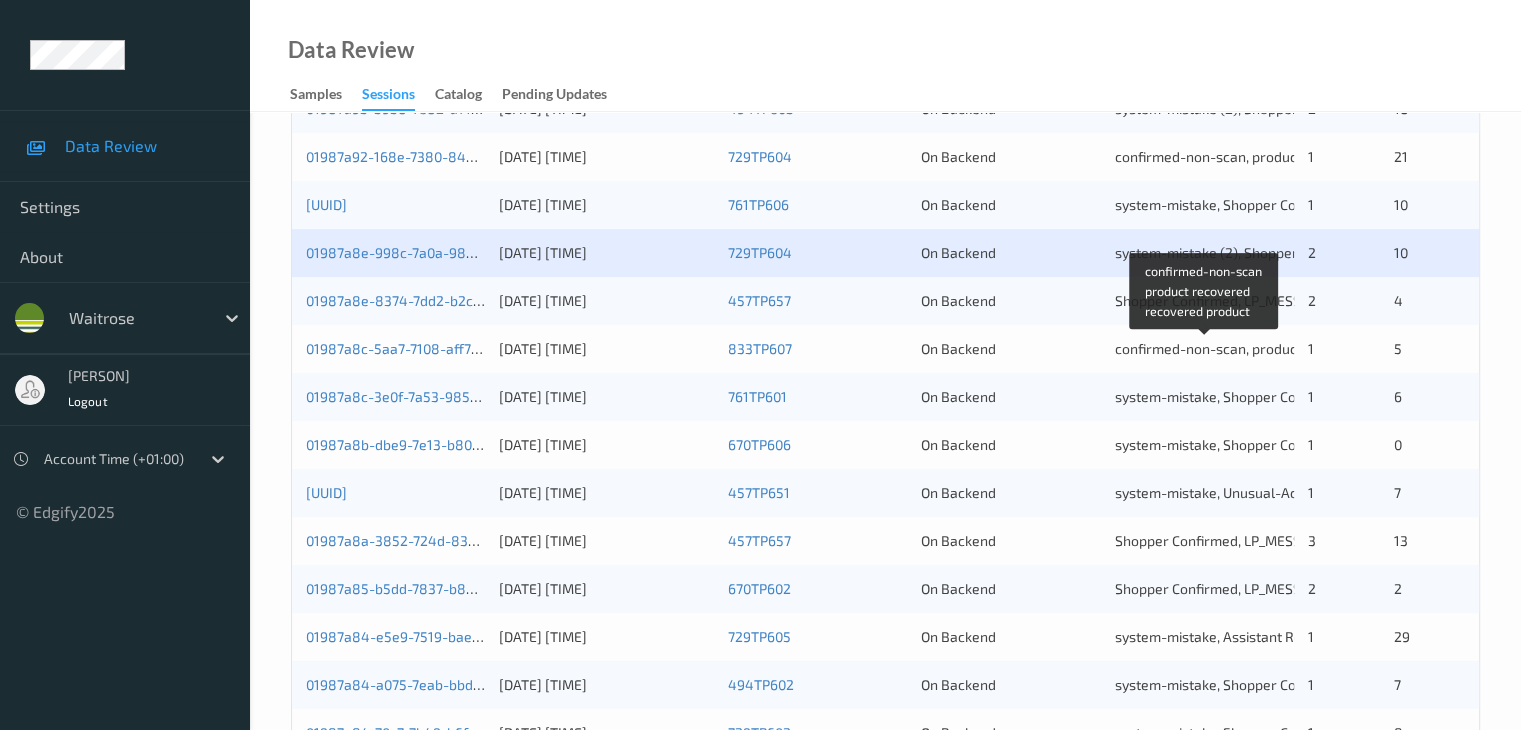 scroll, scrollTop: 632, scrollLeft: 0, axis: vertical 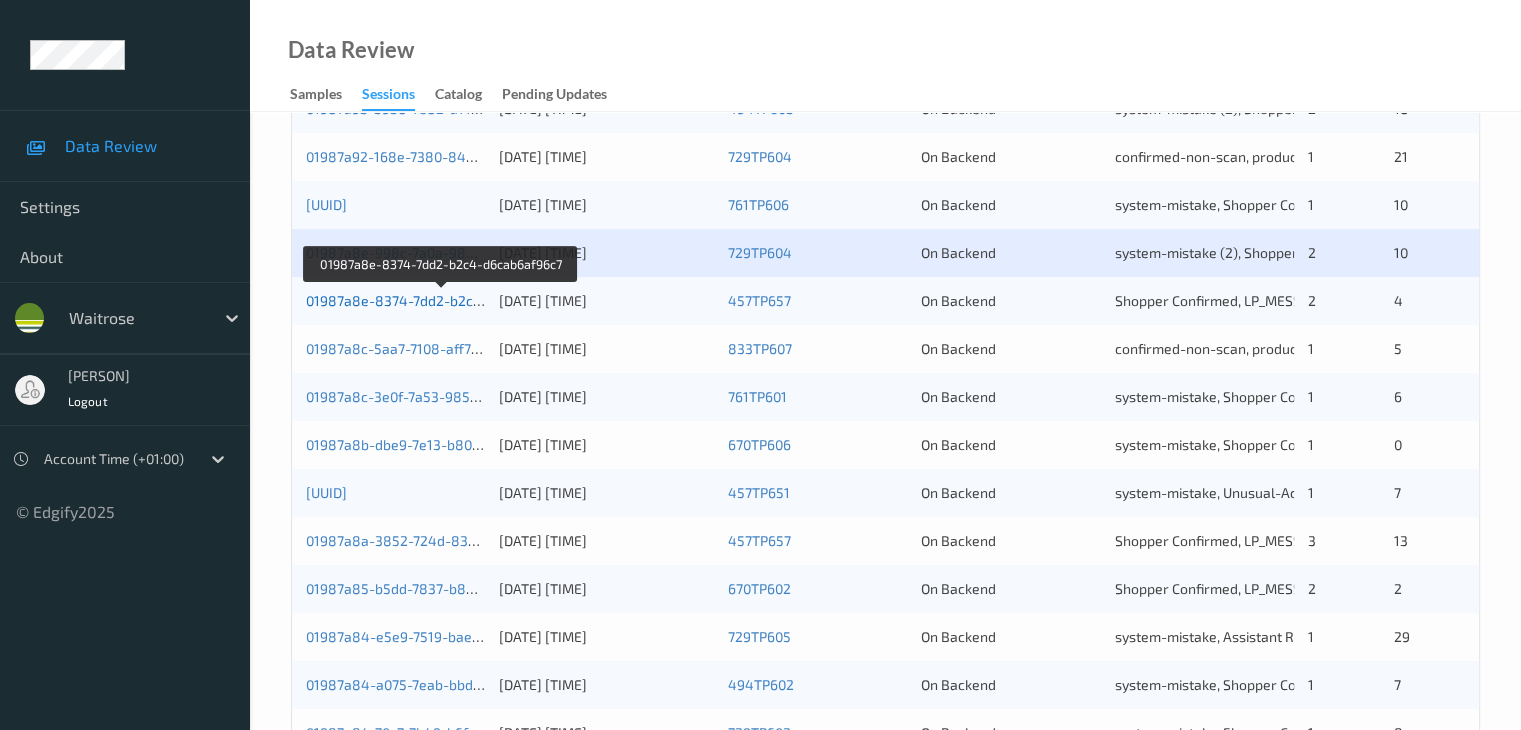 click on "01987a8e-8374-7dd2-b2c4-d6cab6af96c7" at bounding box center (442, 300) 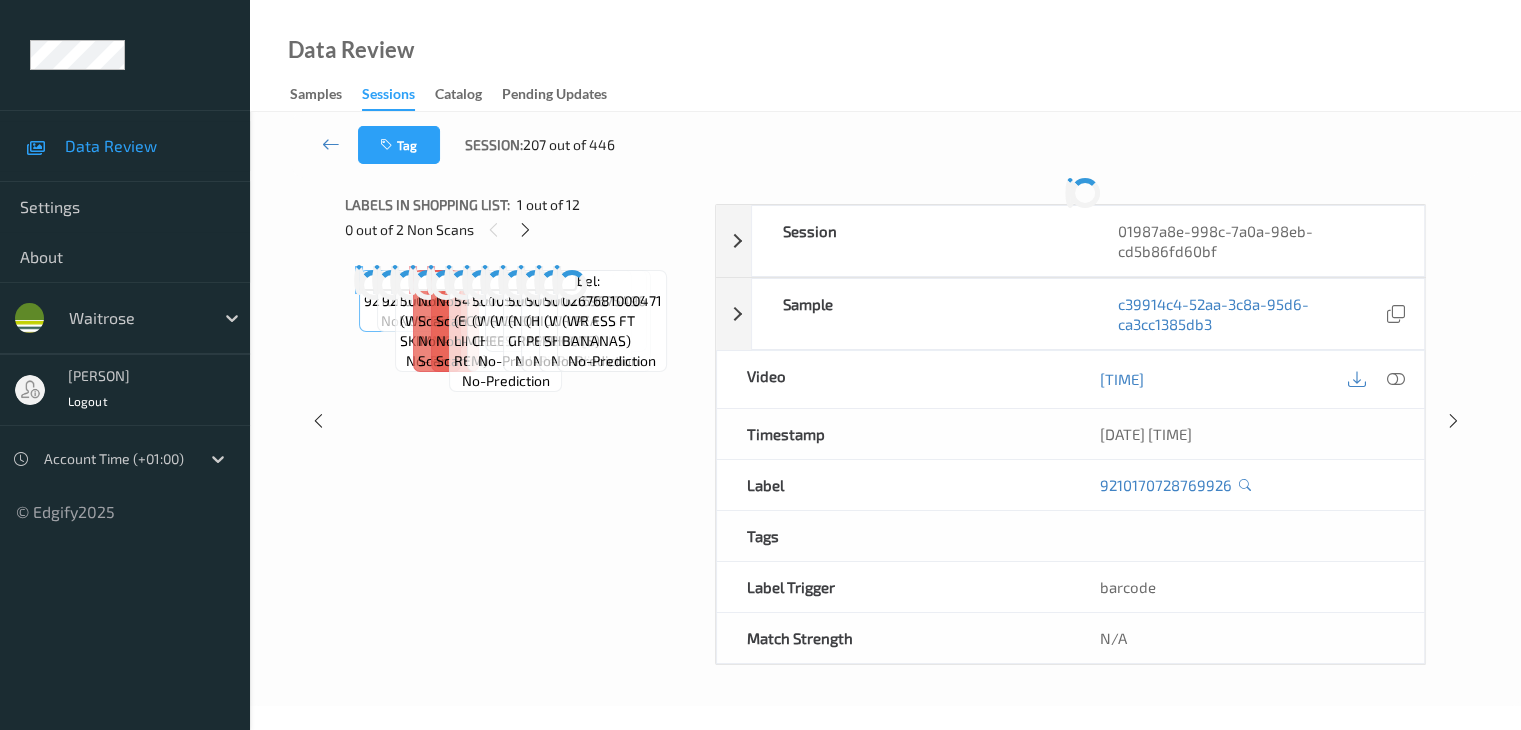 scroll, scrollTop: 0, scrollLeft: 0, axis: both 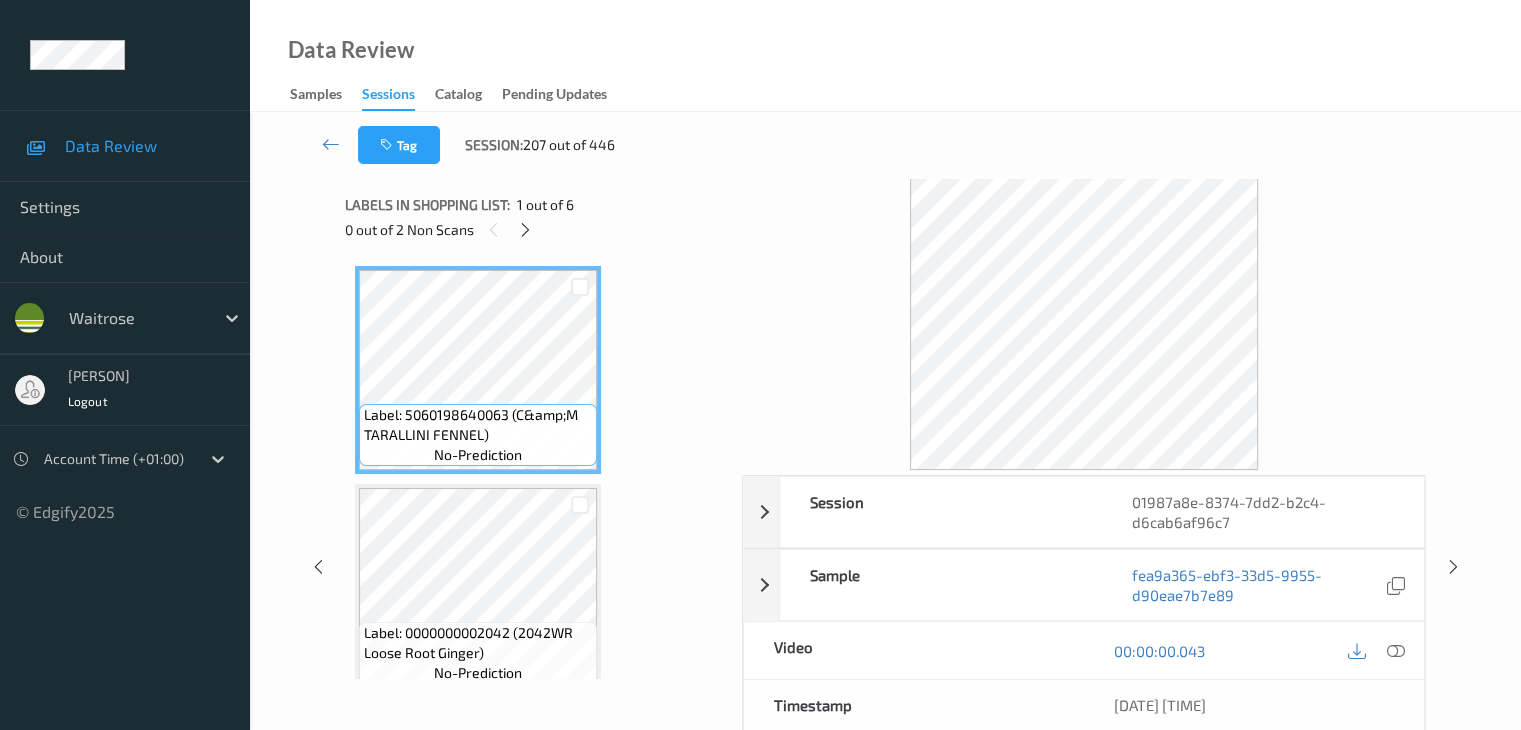 click on "0 out of 2 Non Scans" at bounding box center [536, 229] 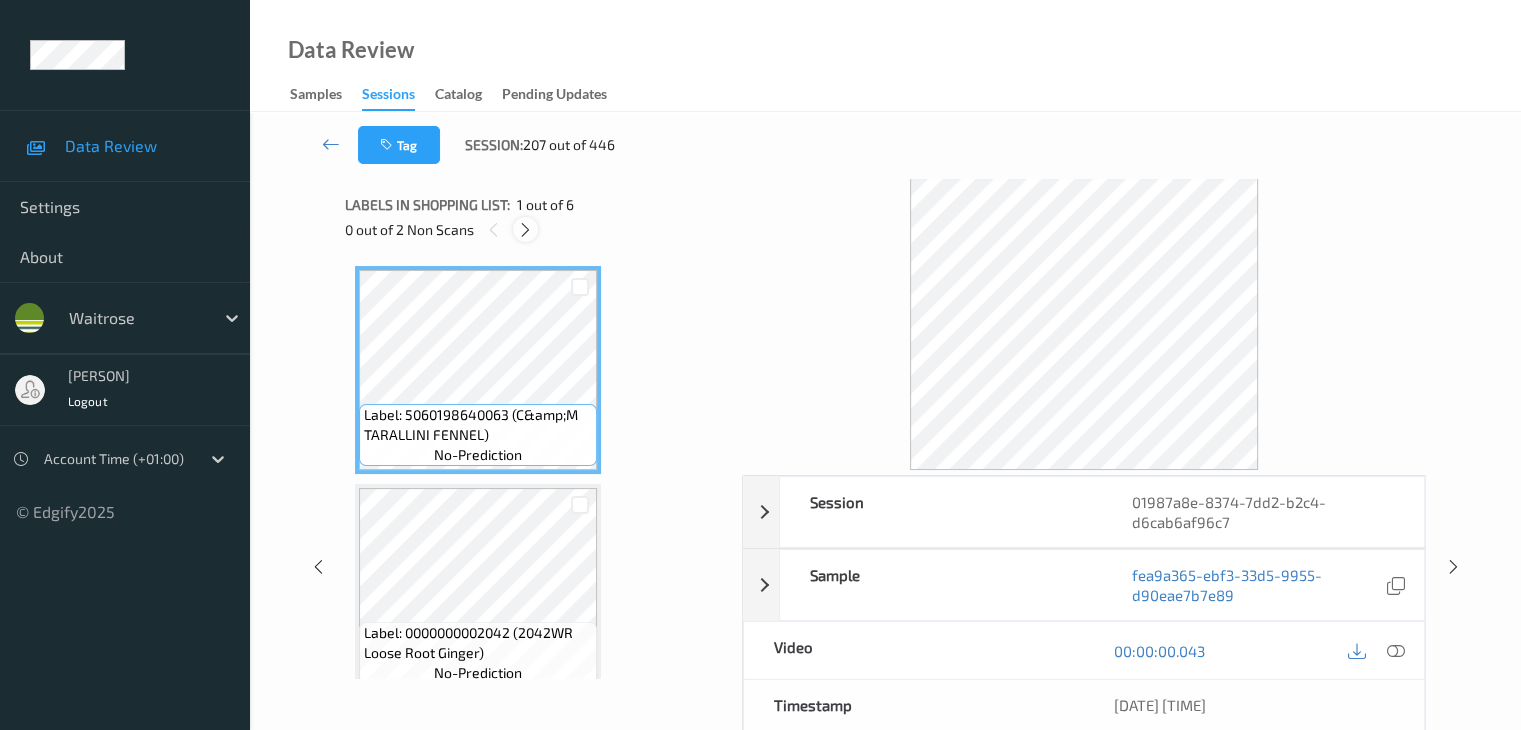 click at bounding box center [525, 230] 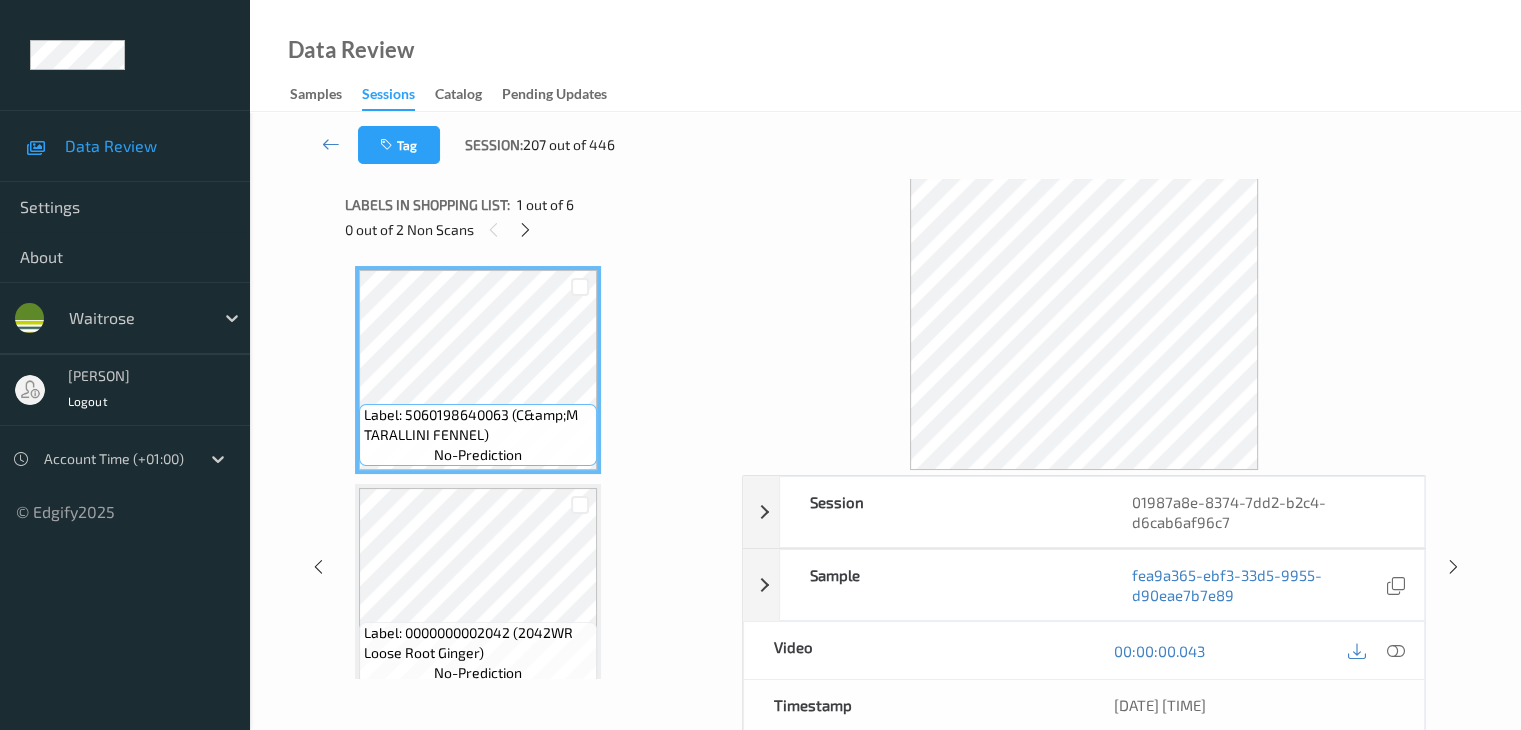 scroll, scrollTop: 228, scrollLeft: 0, axis: vertical 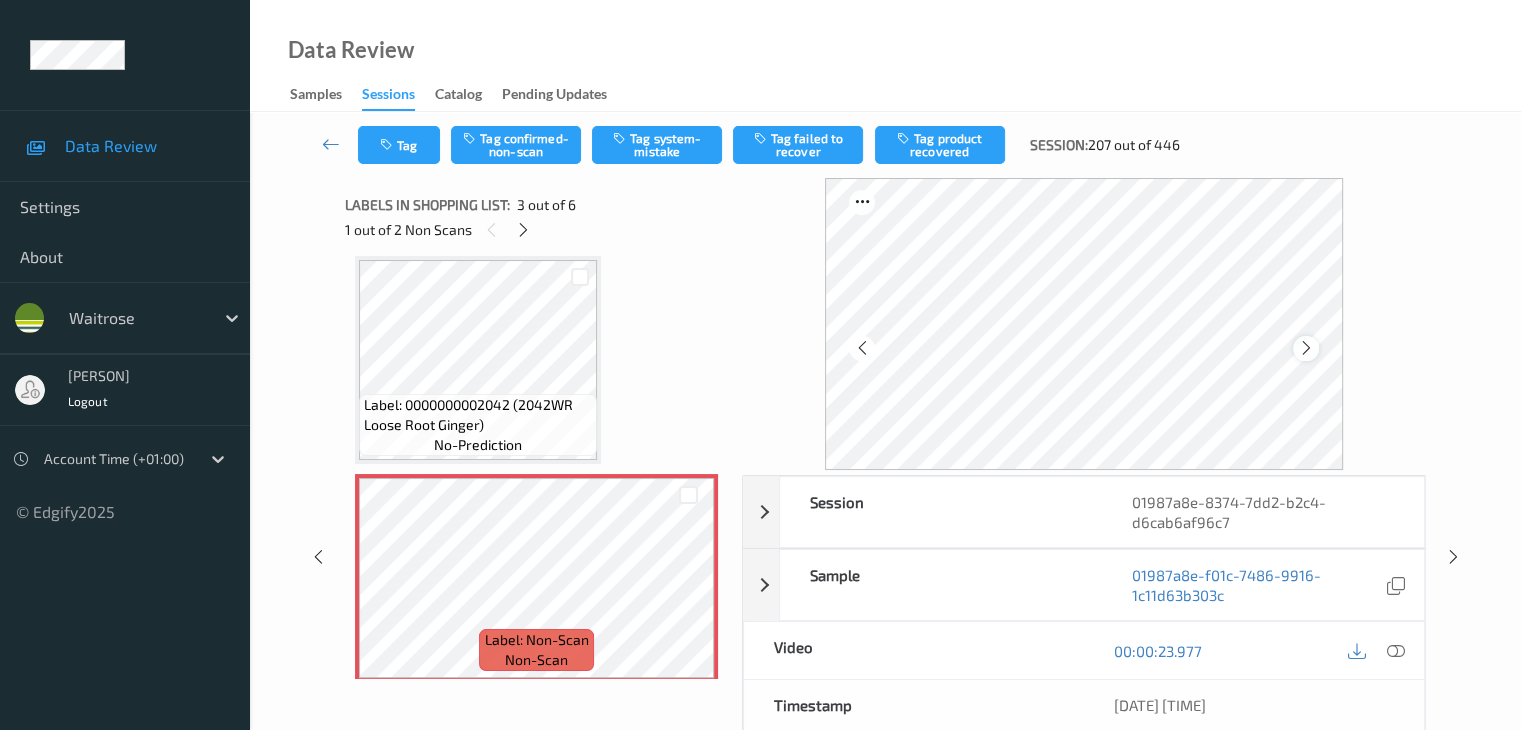 click at bounding box center (1306, 348) 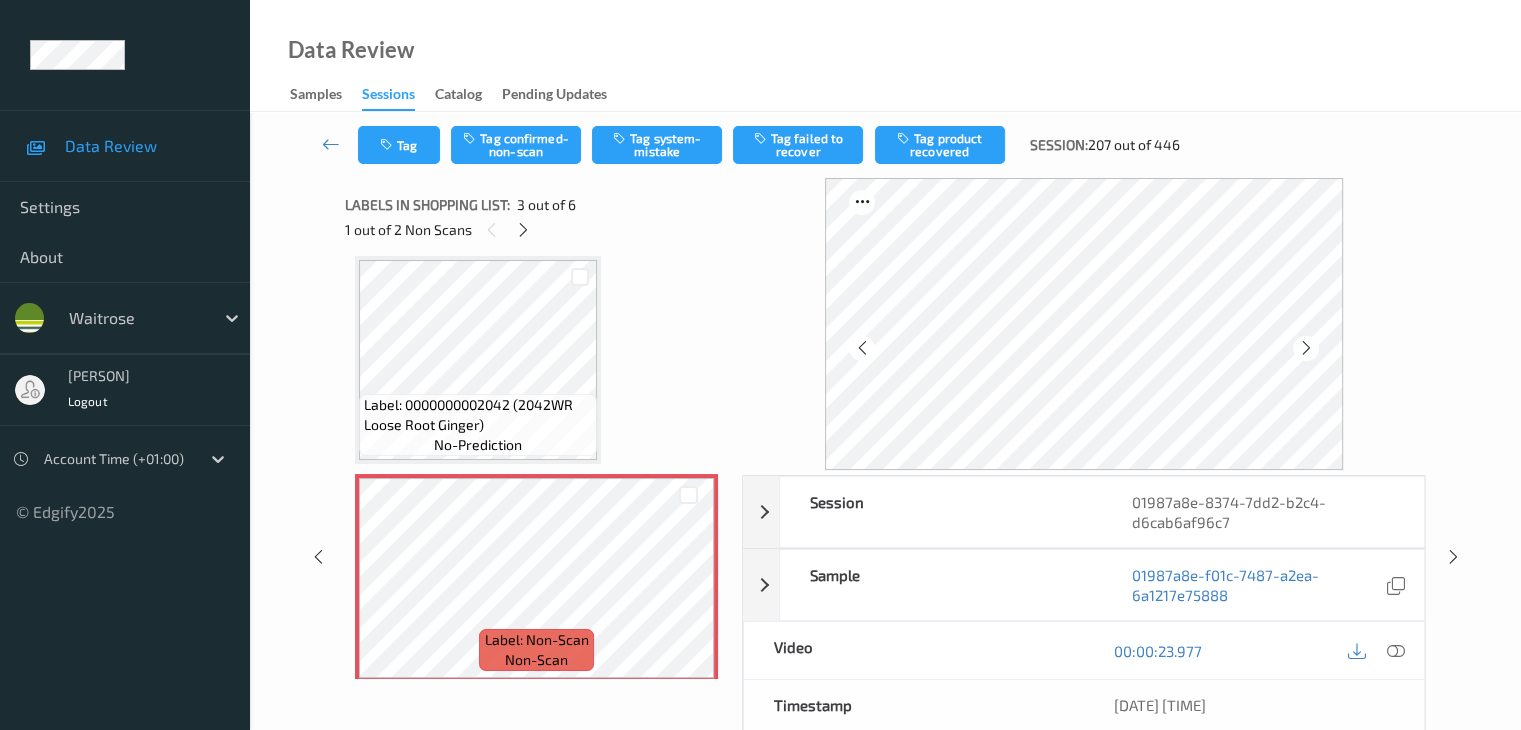 click at bounding box center [1306, 348] 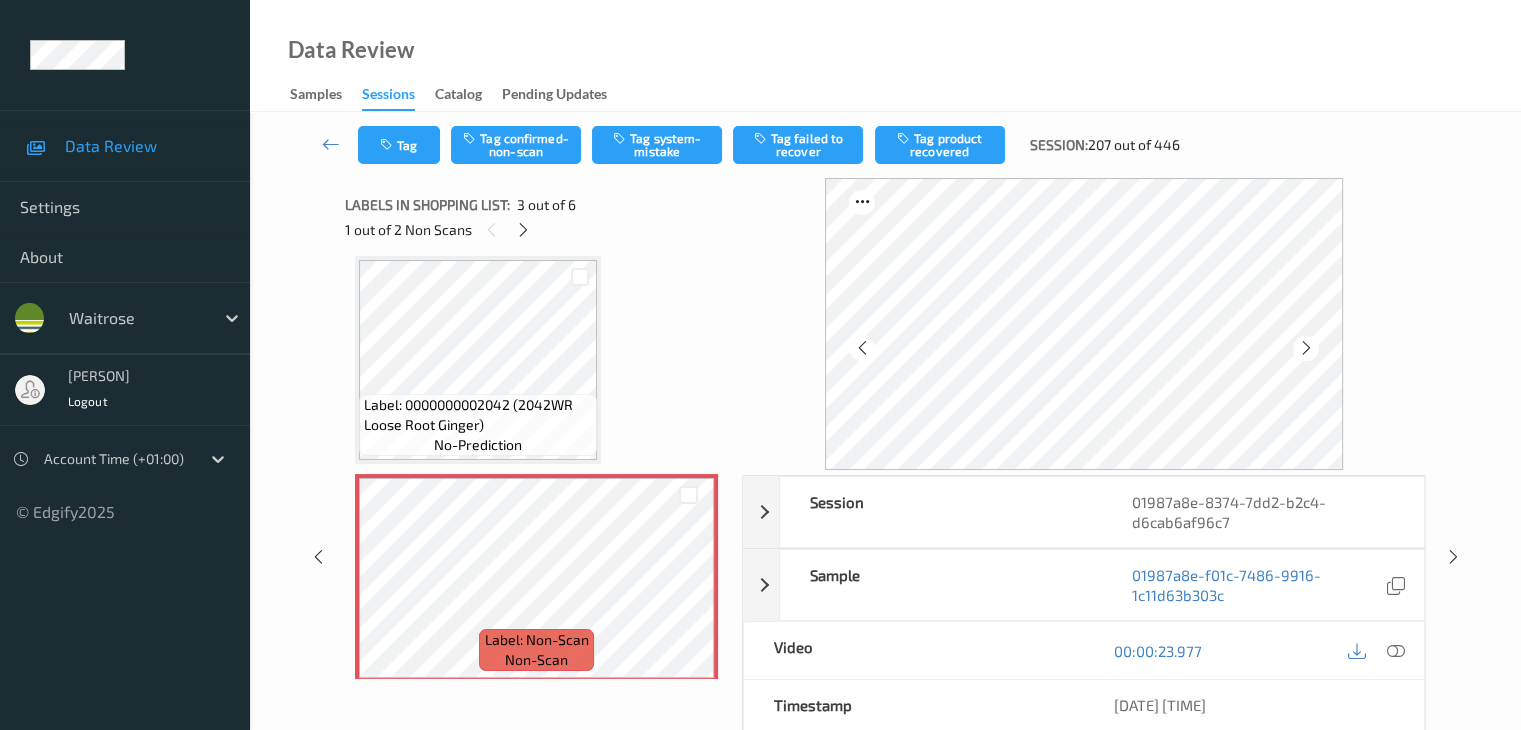 click at bounding box center (1306, 348) 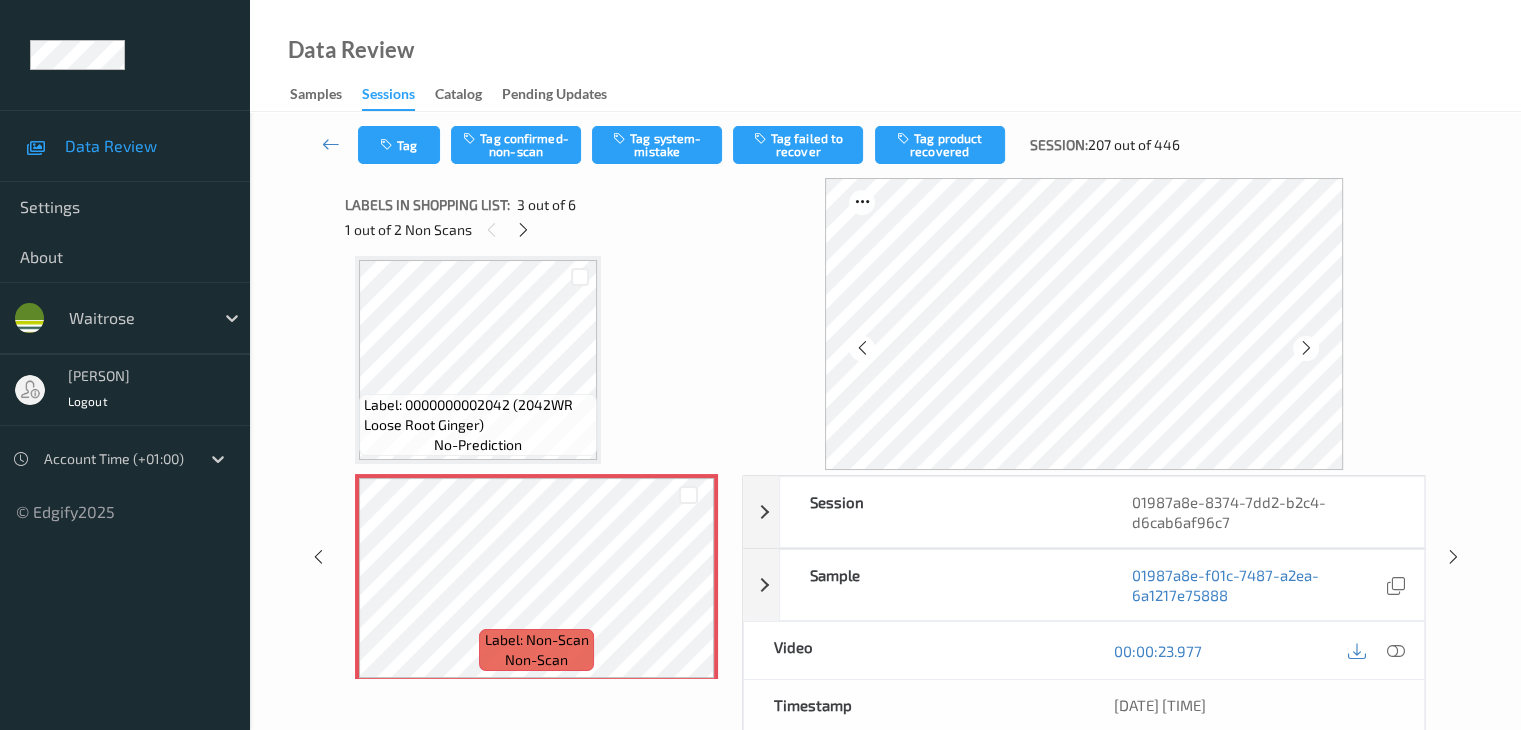 click at bounding box center [1306, 348] 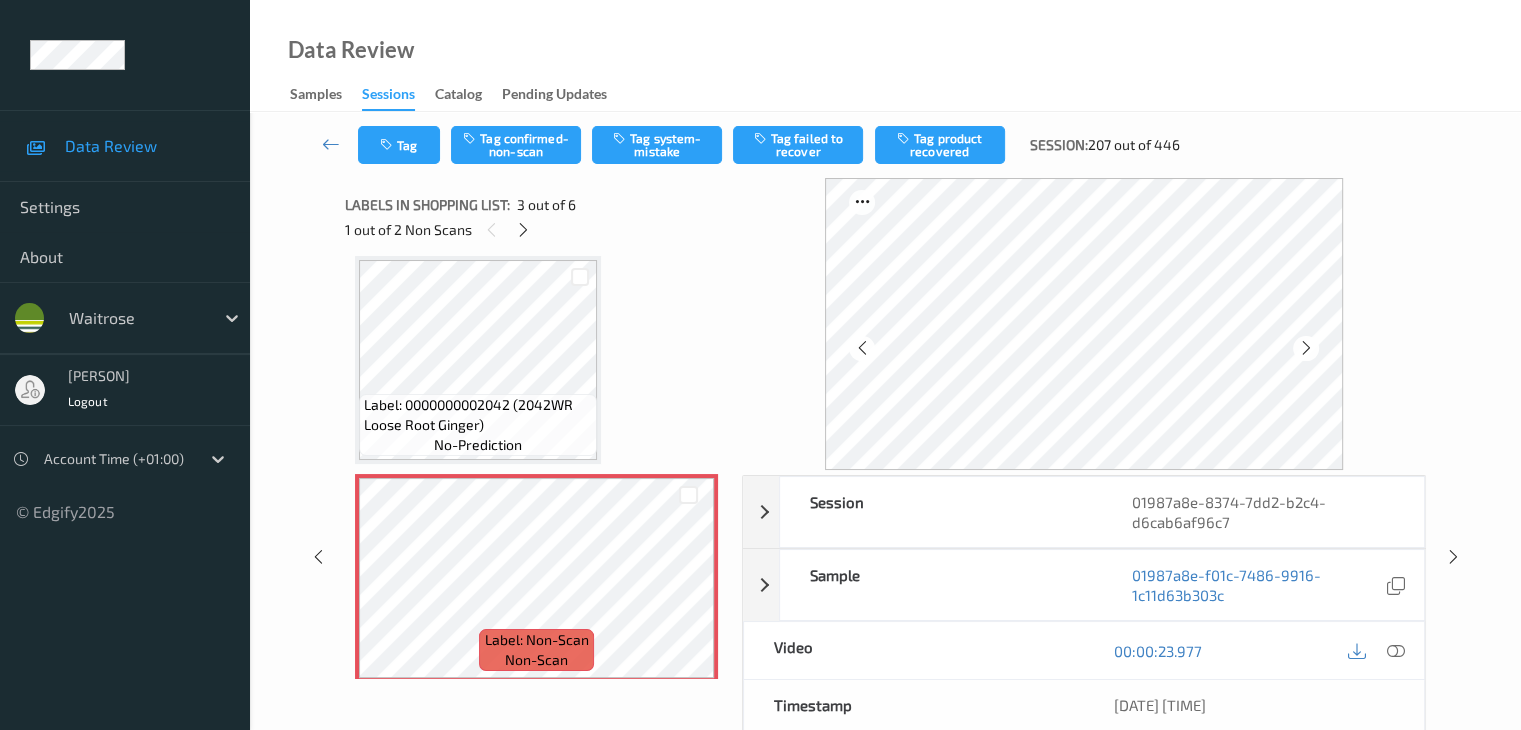click at bounding box center (1306, 348) 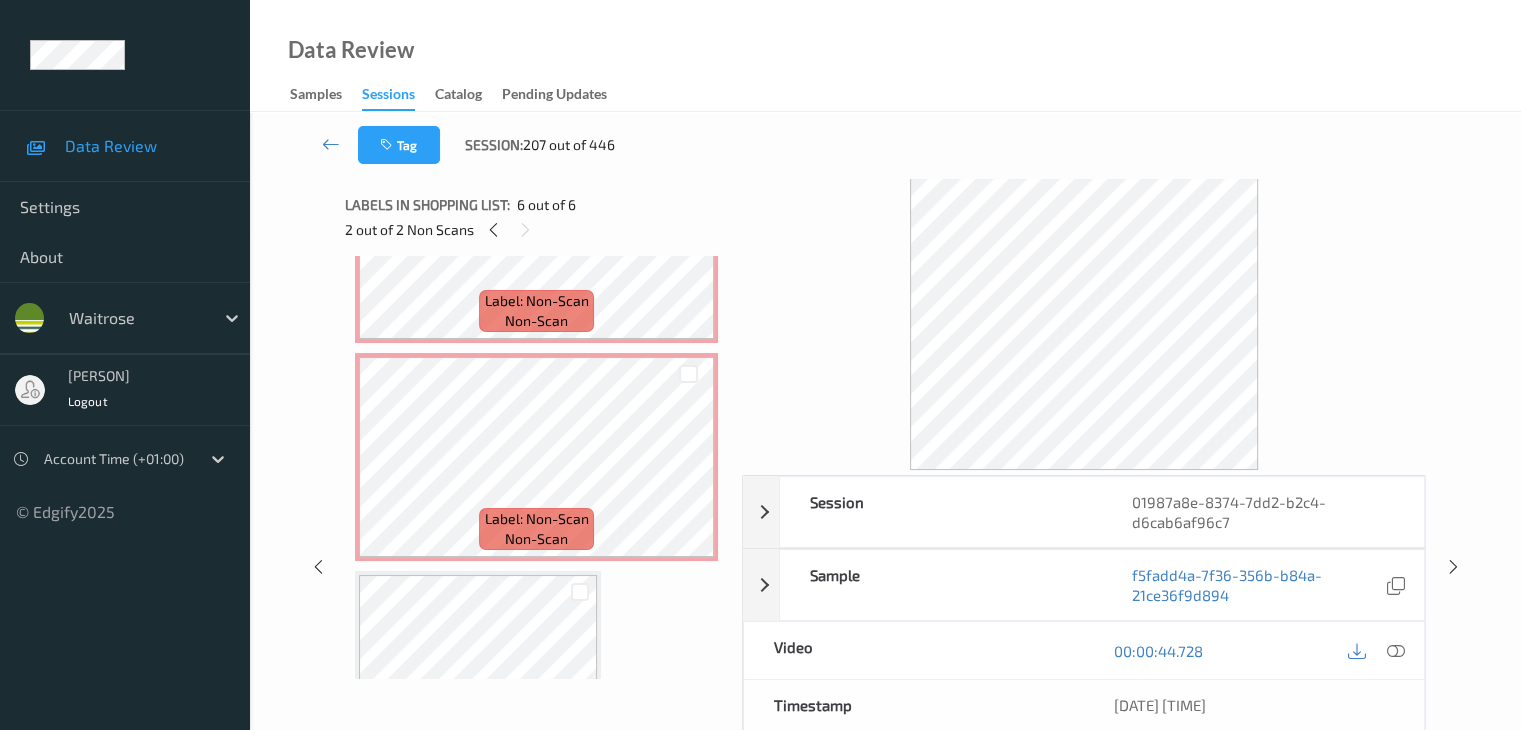 scroll, scrollTop: 495, scrollLeft: 0, axis: vertical 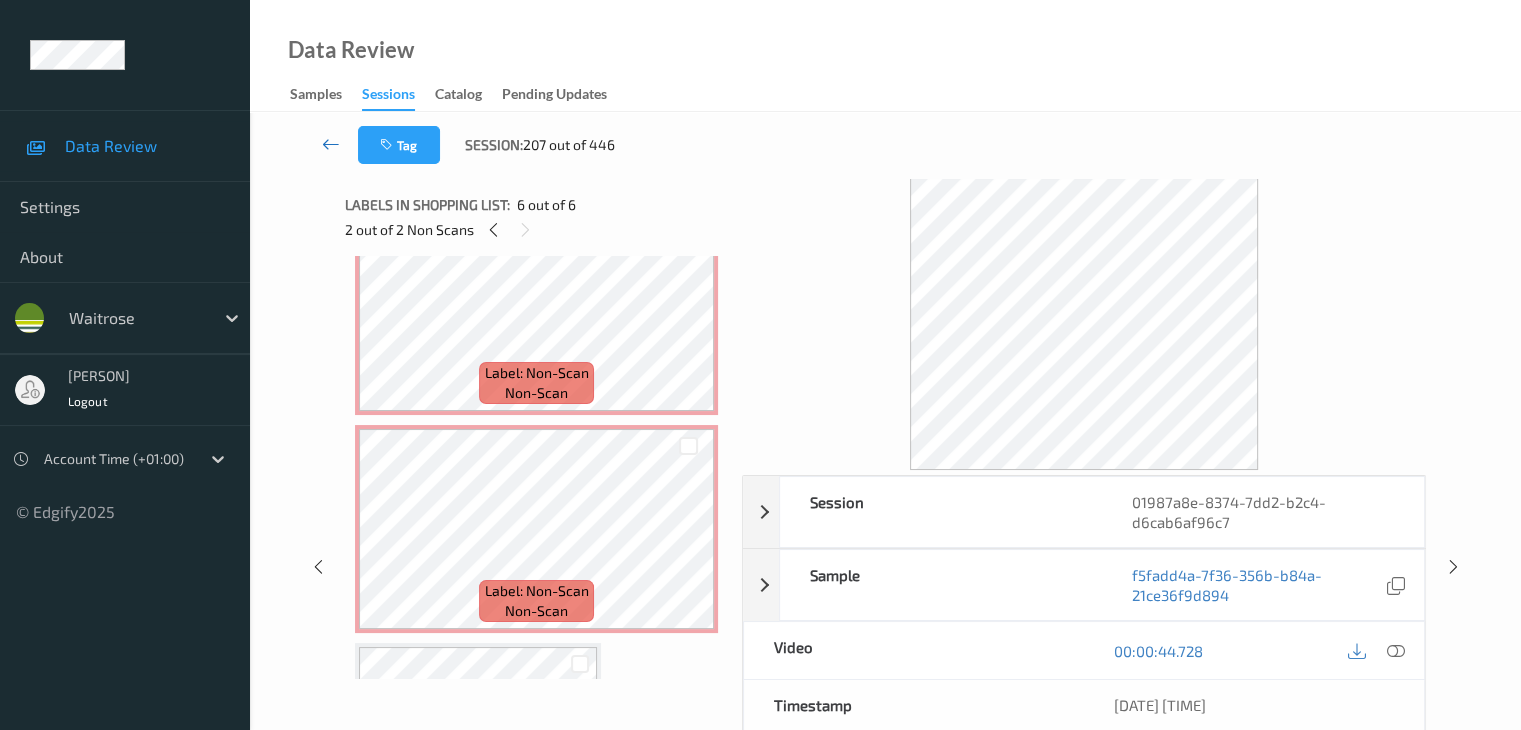 click at bounding box center (331, 144) 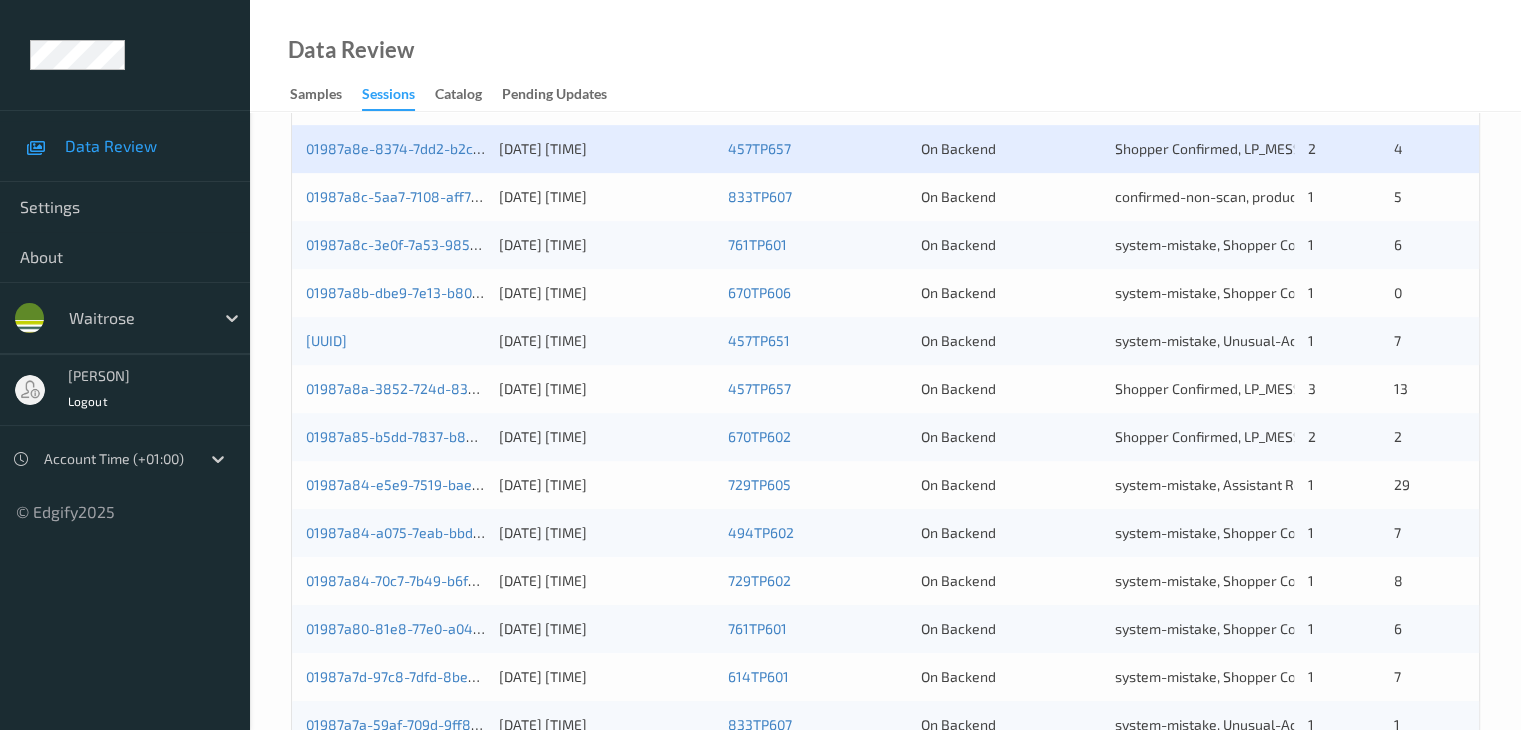 scroll, scrollTop: 800, scrollLeft: 0, axis: vertical 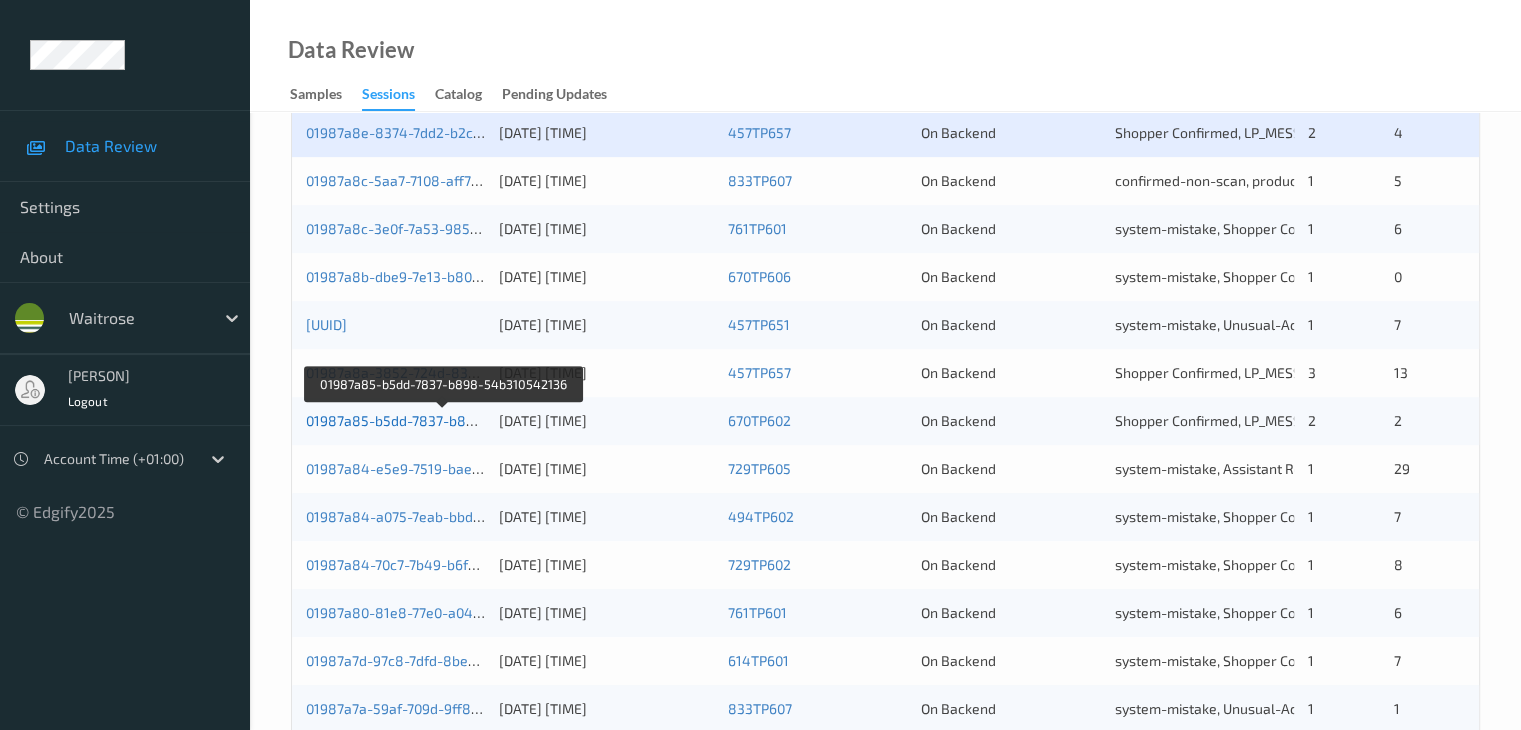 click on "01987a85-b5dd-7837-b898-54b310542136" at bounding box center (444, 420) 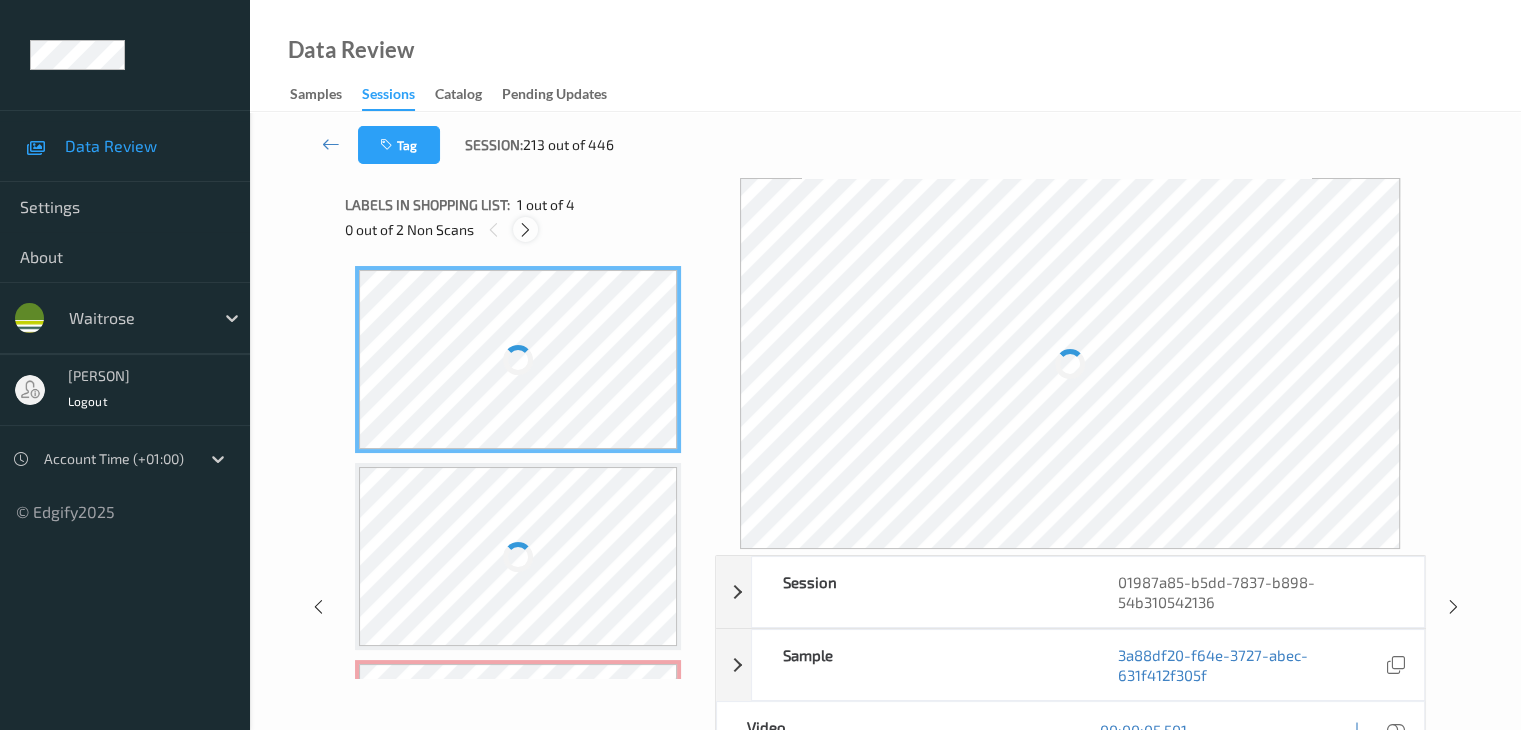 click at bounding box center (525, 230) 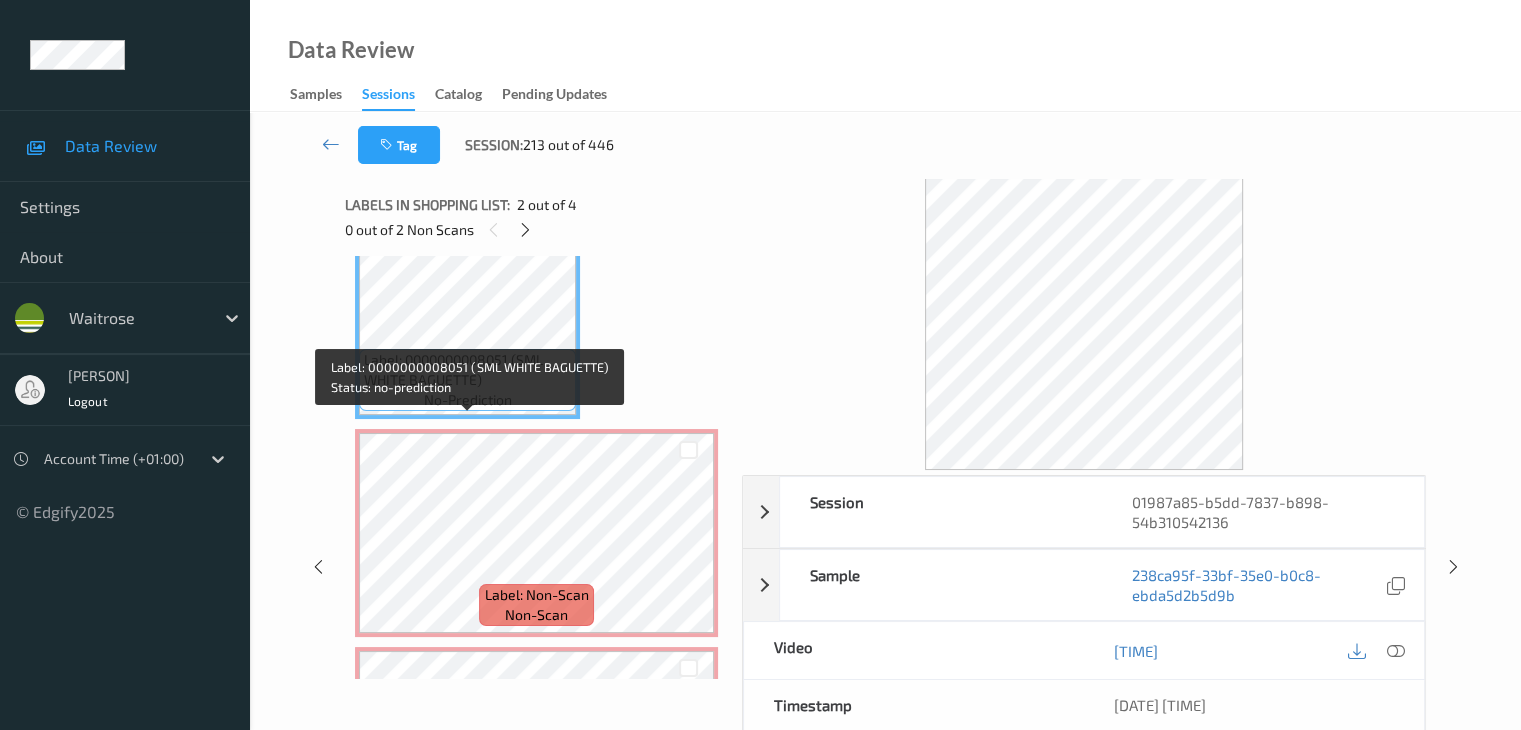 scroll, scrollTop: 307, scrollLeft: 0, axis: vertical 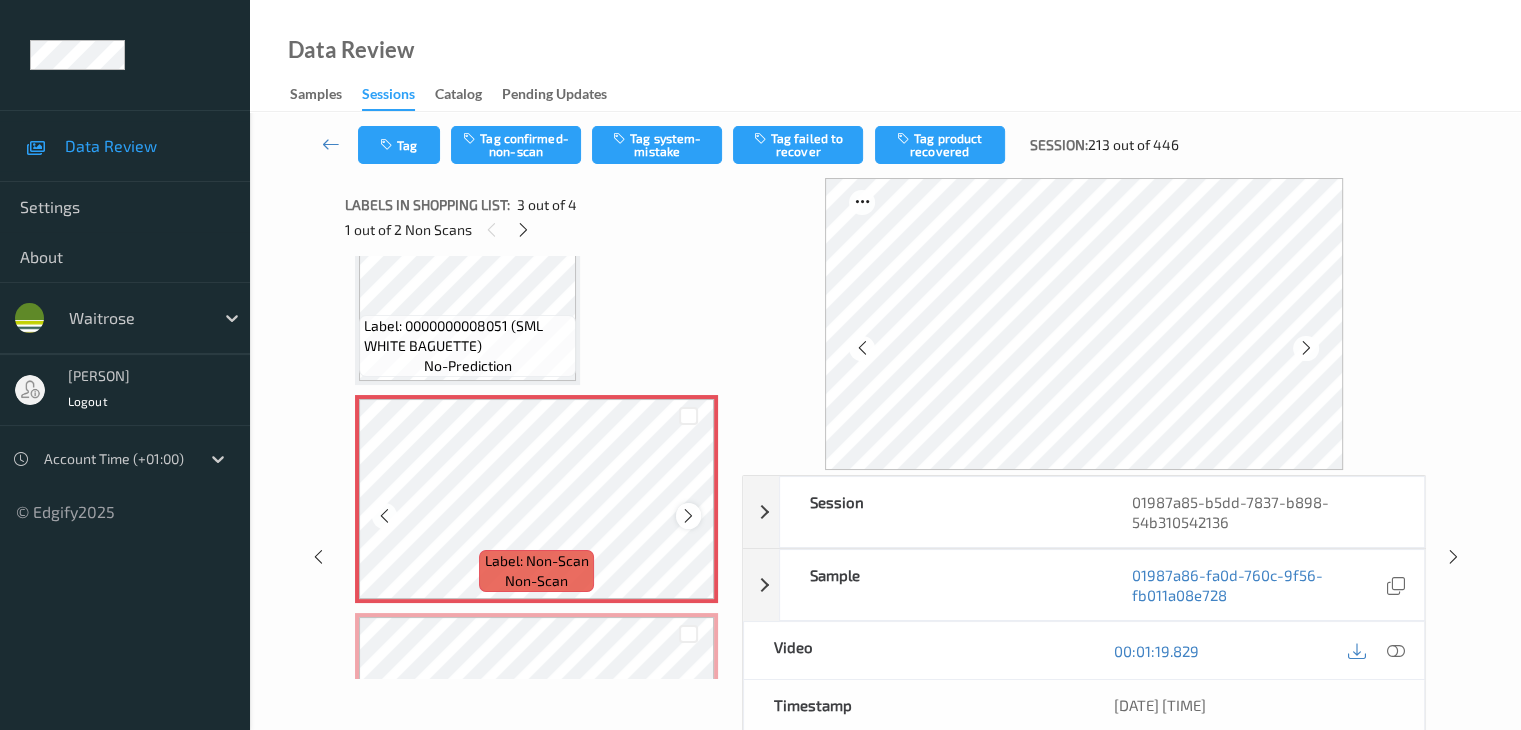 click at bounding box center (688, 516) 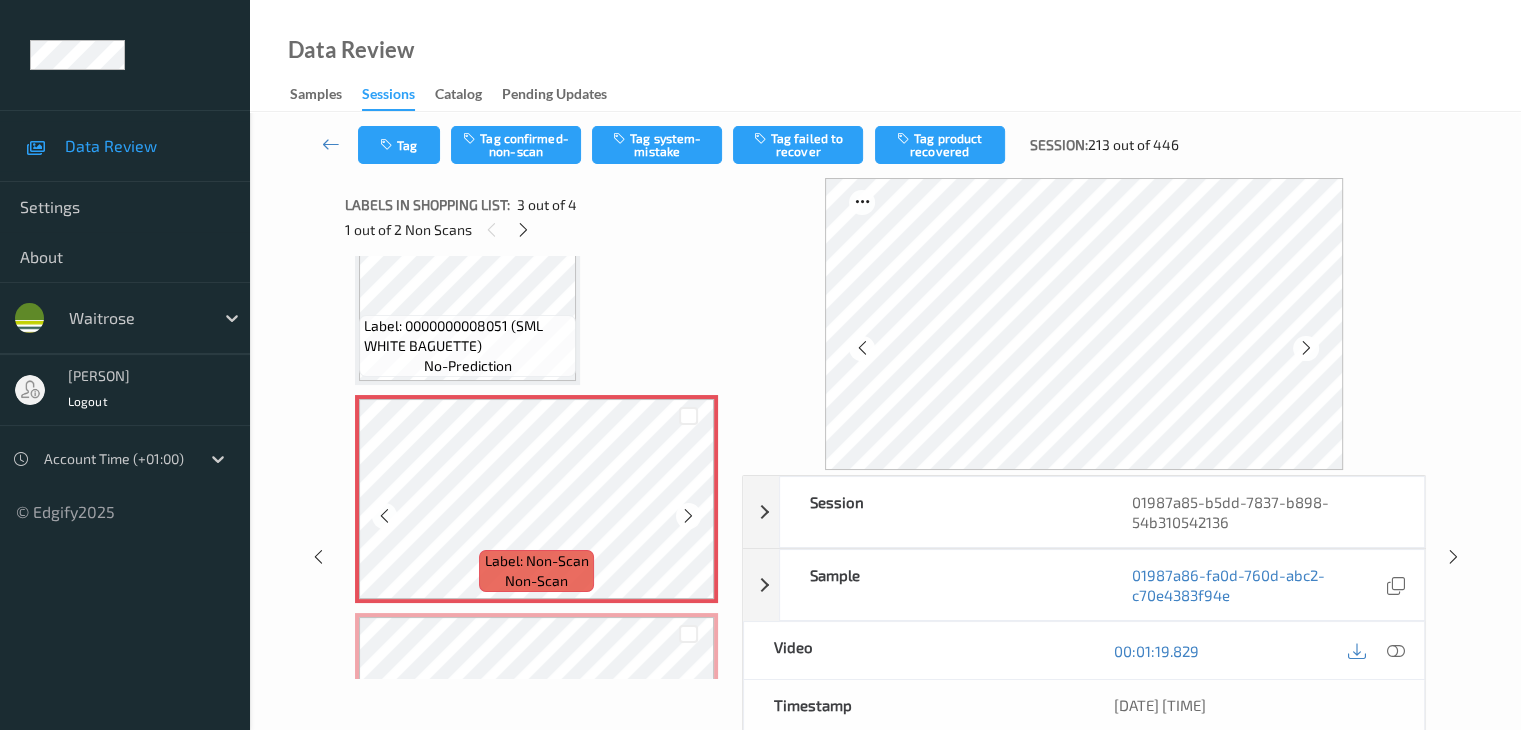 click at bounding box center (688, 516) 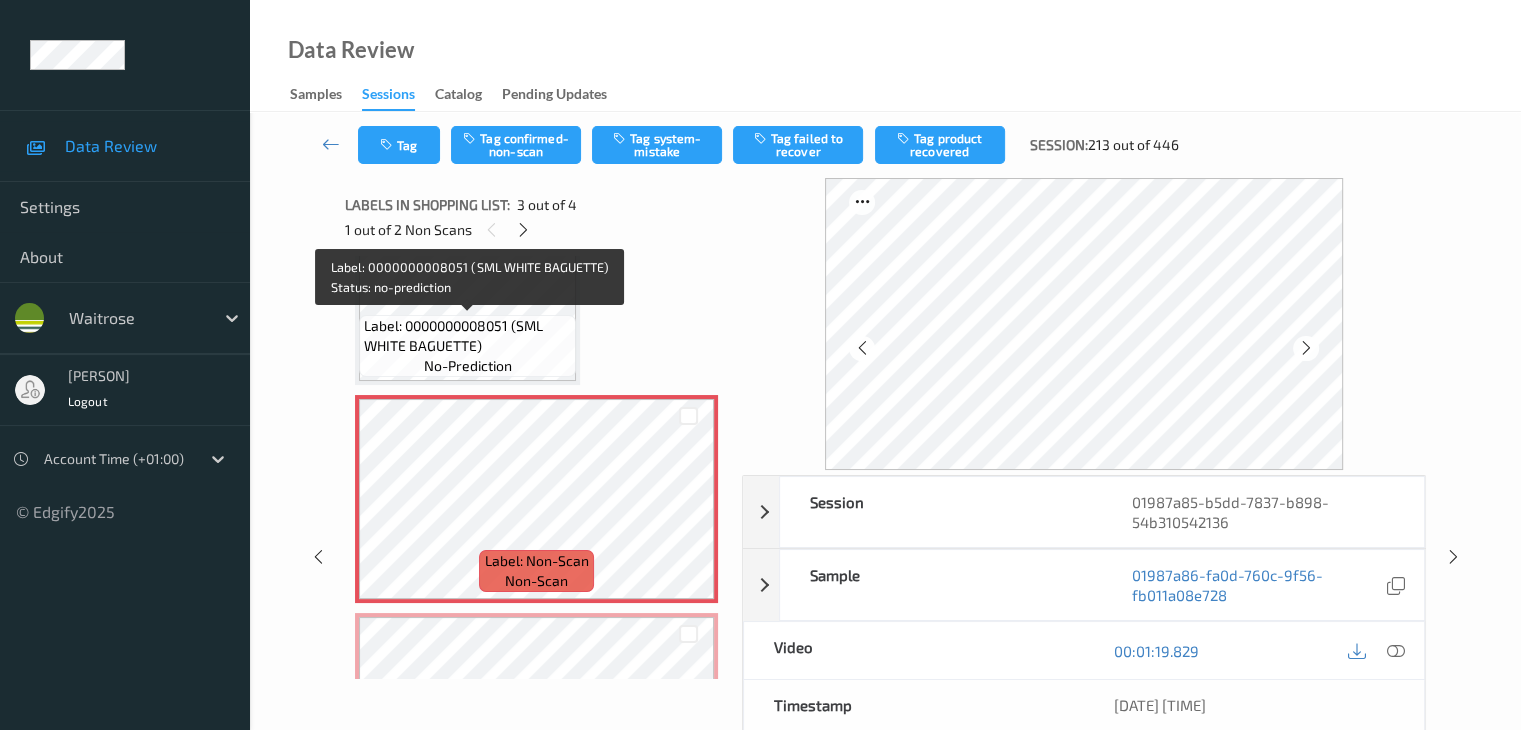 click on "Label: 0000000008051 (SML WHITE BAGUETTE)" at bounding box center (467, 336) 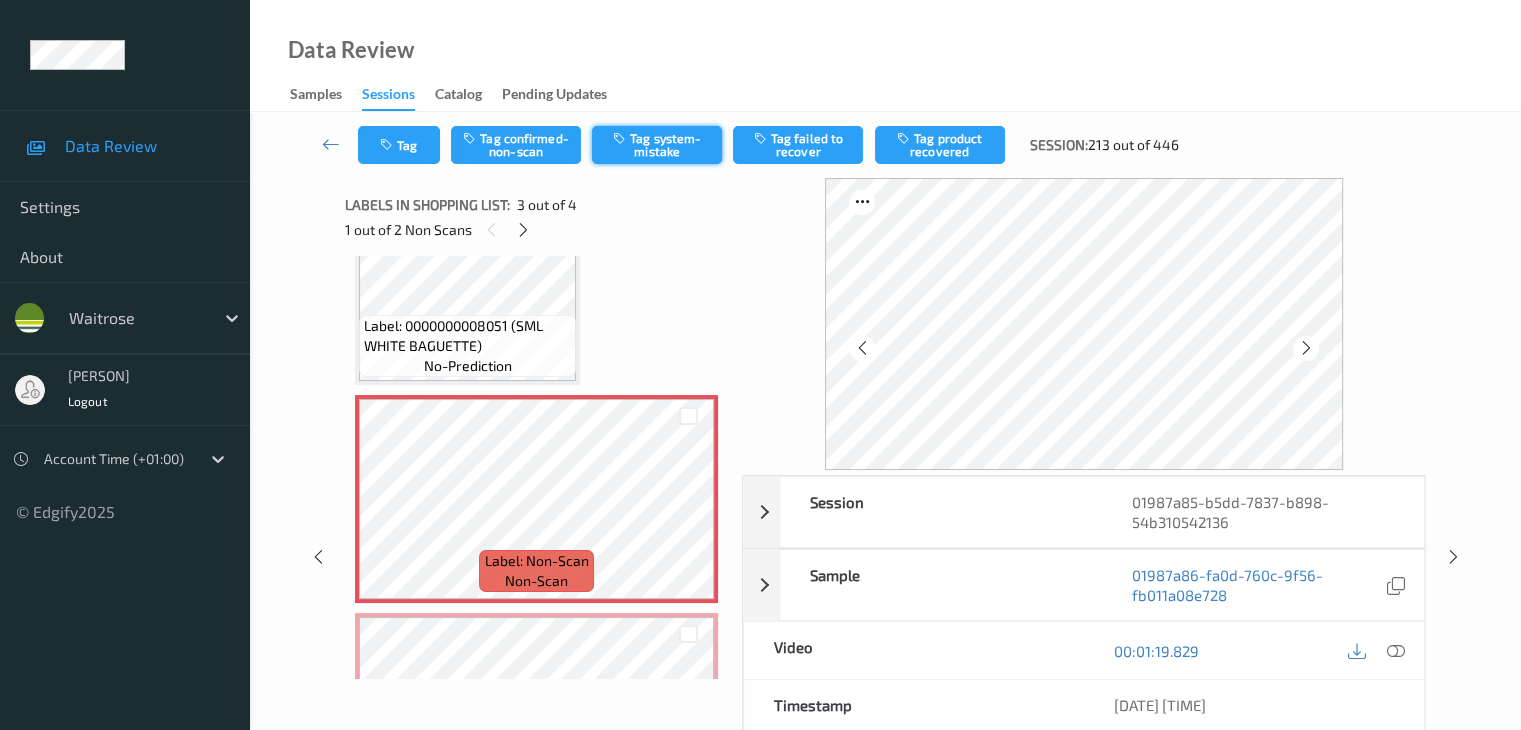click on "Tag   system-mistake" at bounding box center (657, 145) 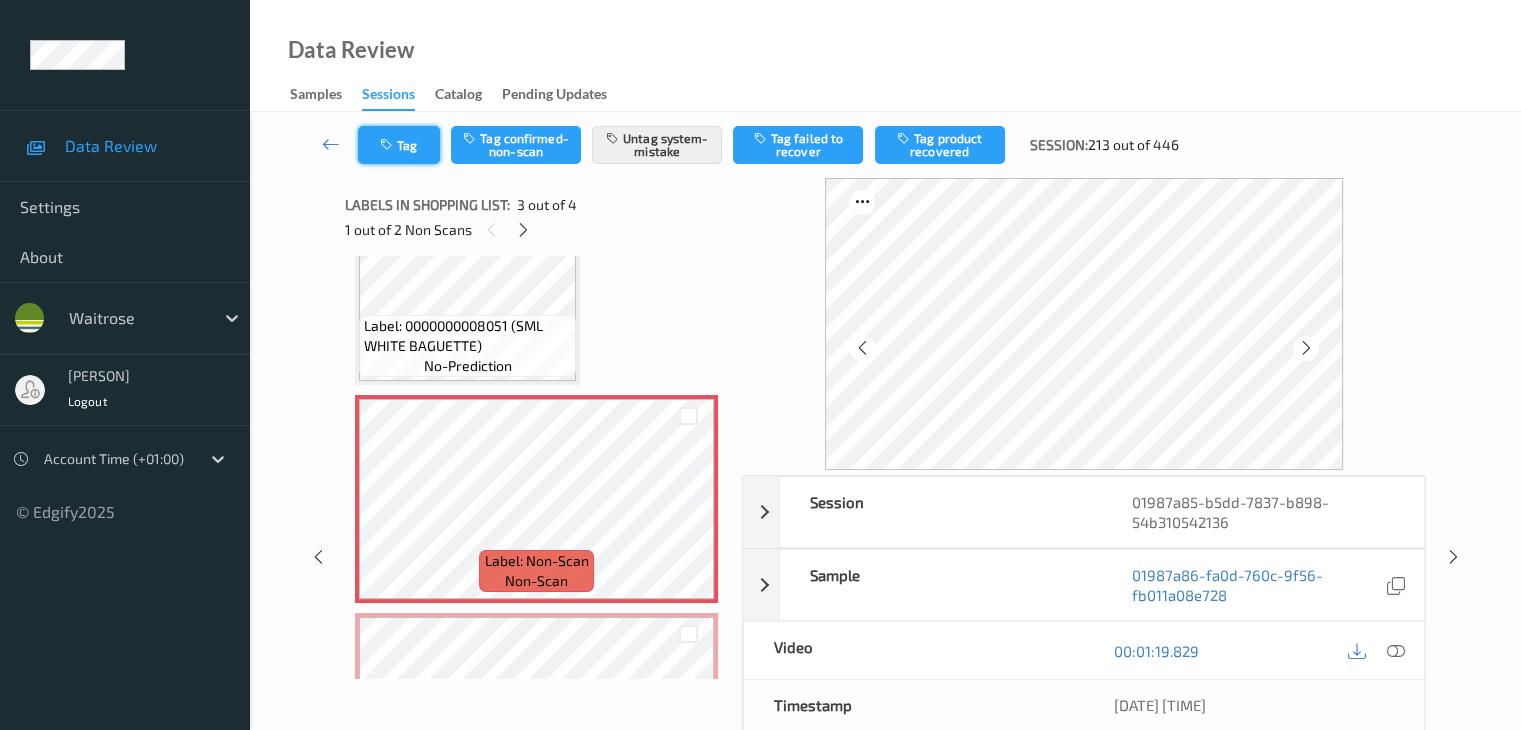 click at bounding box center (388, 145) 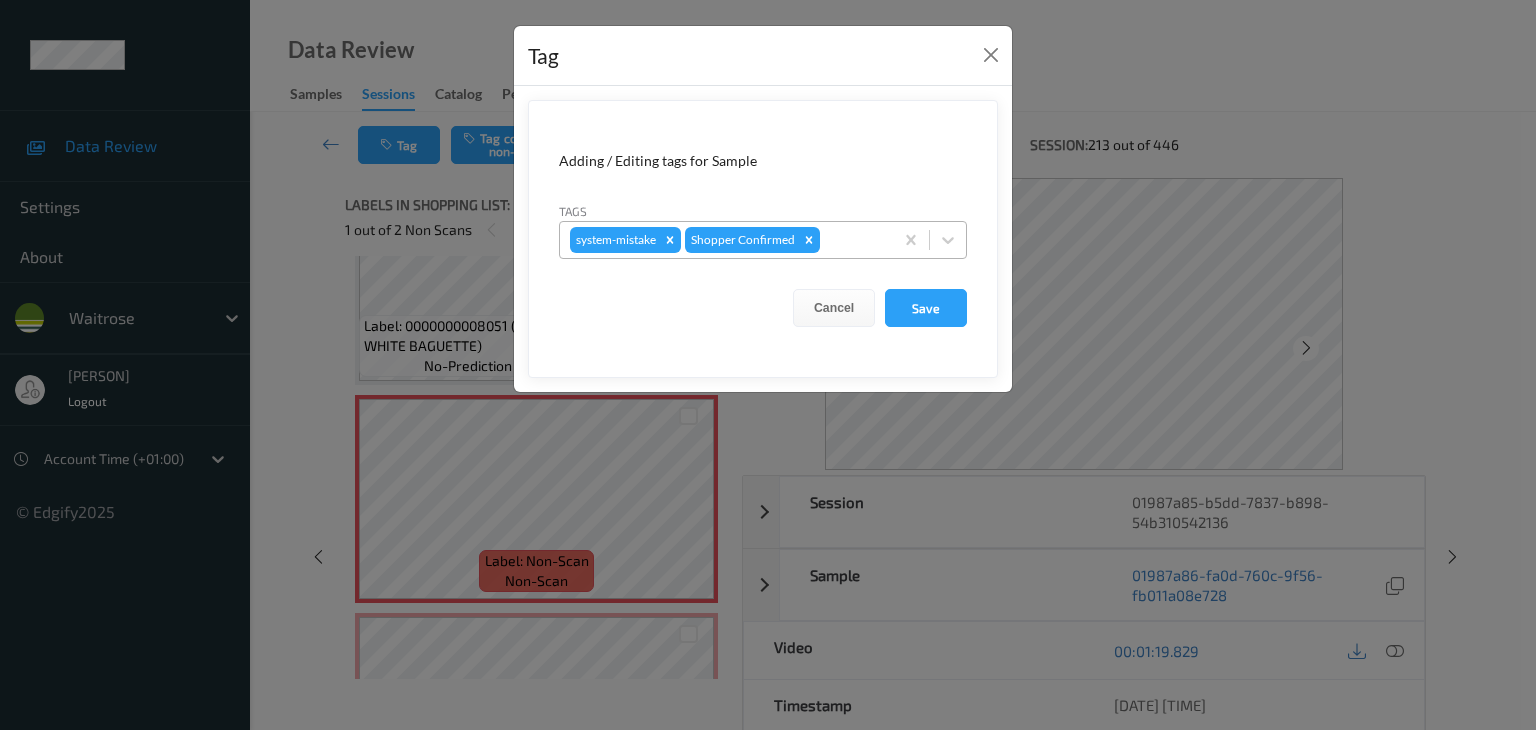 click at bounding box center (853, 240) 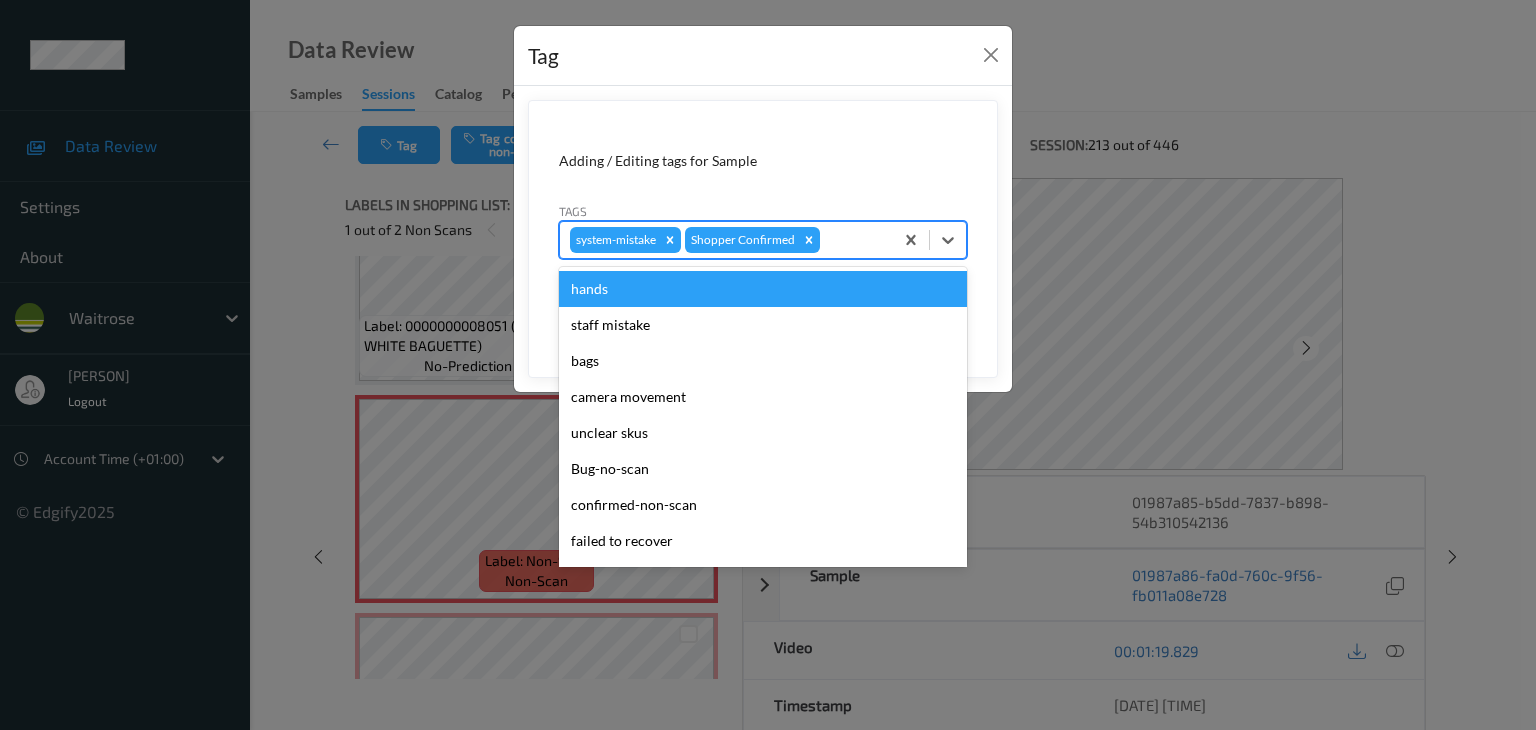 type on "u" 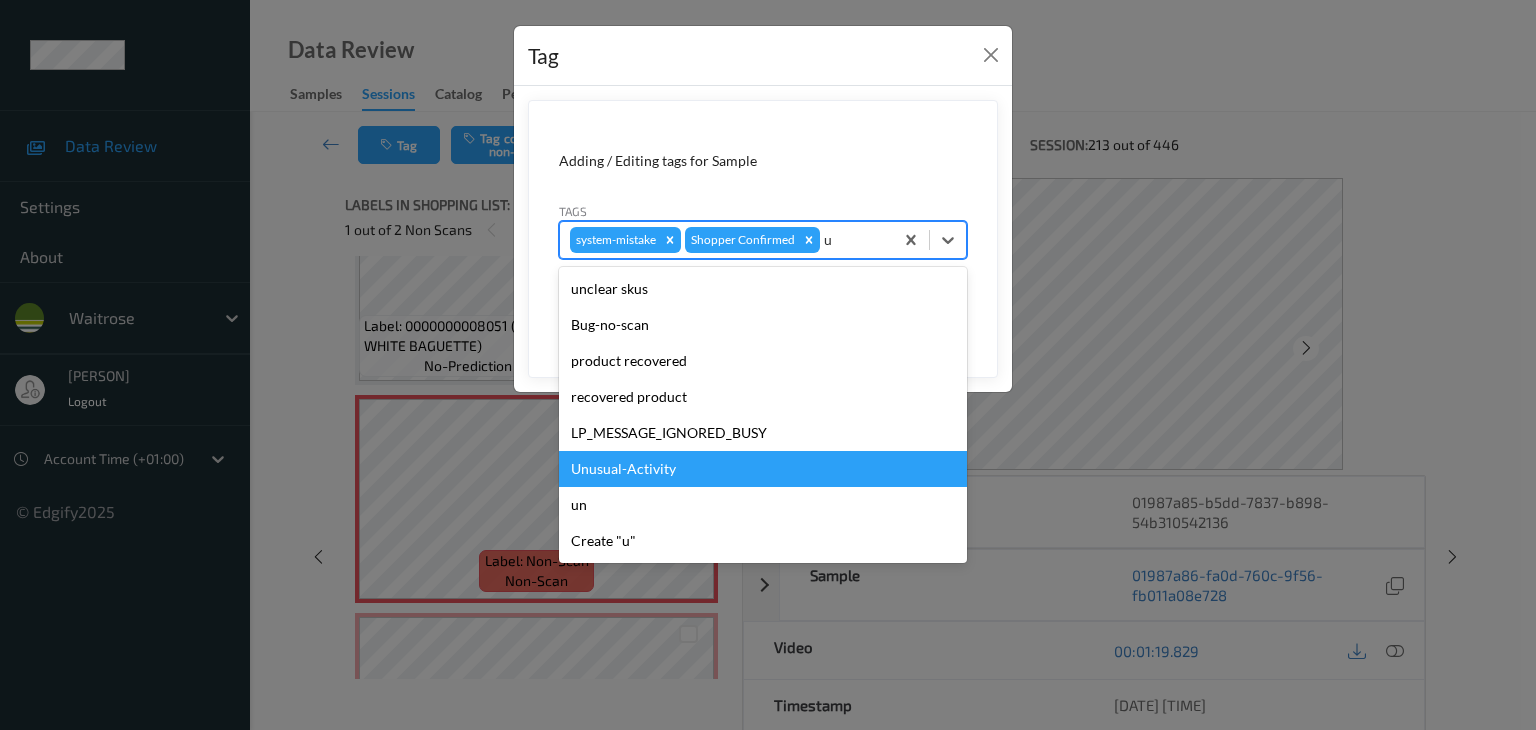 click on "Unusual-Activity" at bounding box center (763, 469) 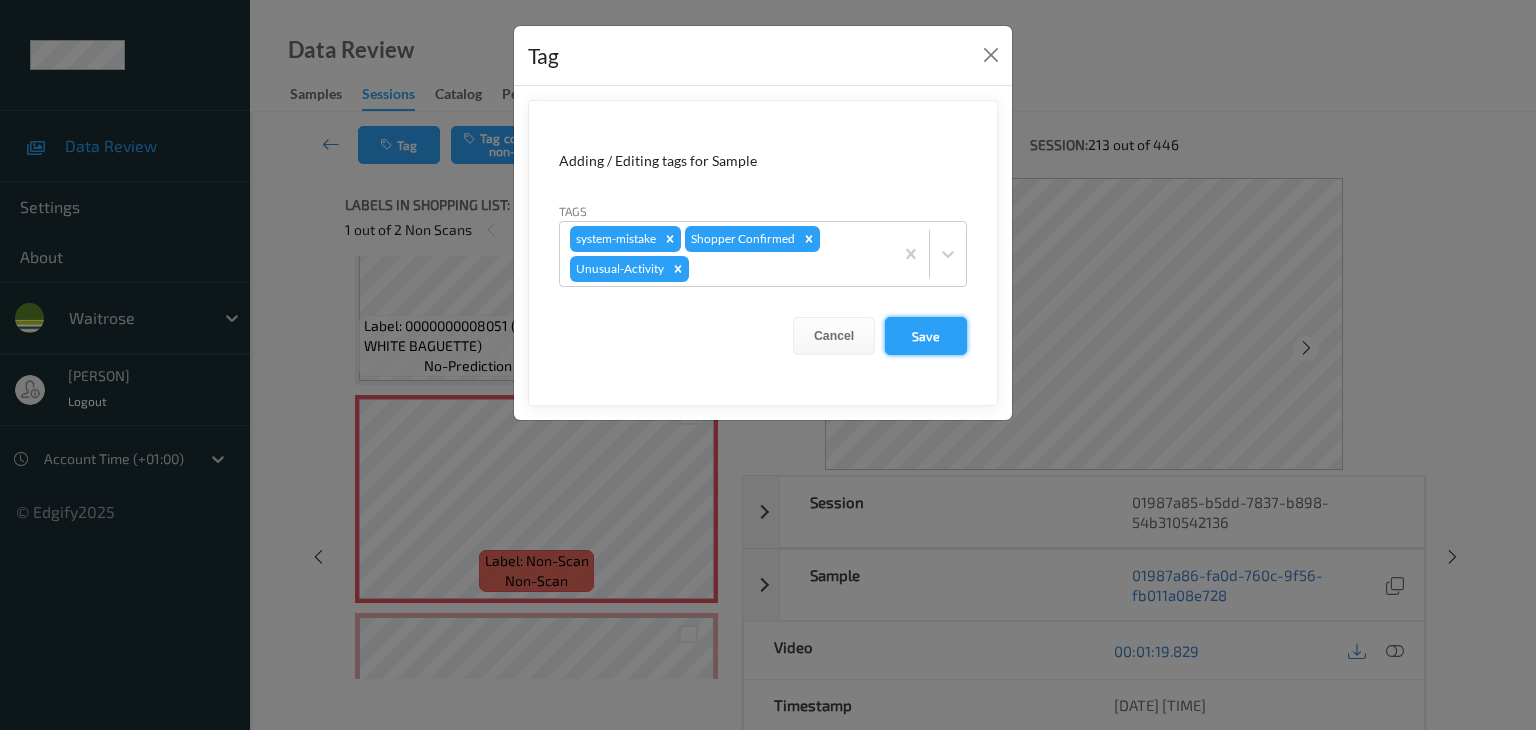 click on "Save" at bounding box center (926, 336) 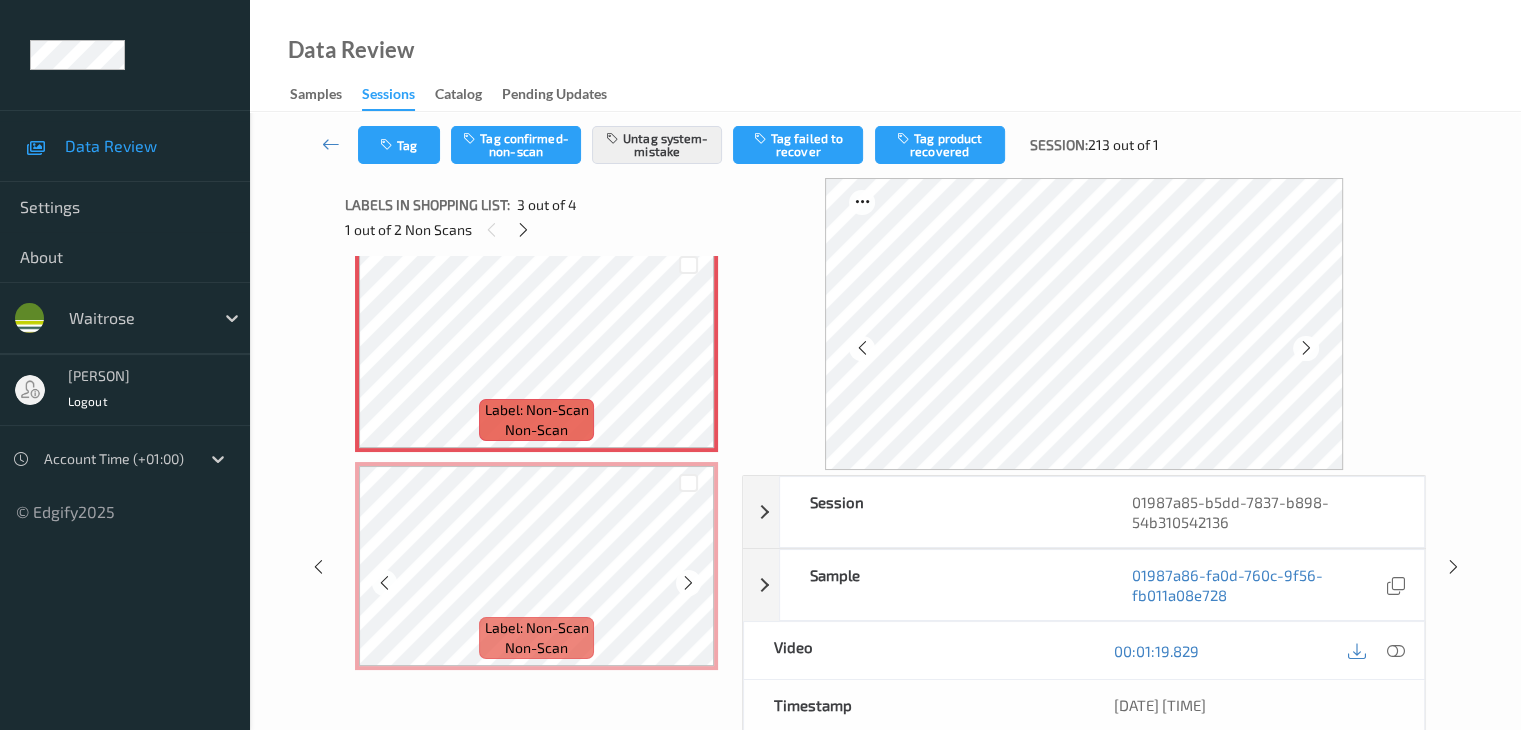 scroll, scrollTop: 459, scrollLeft: 0, axis: vertical 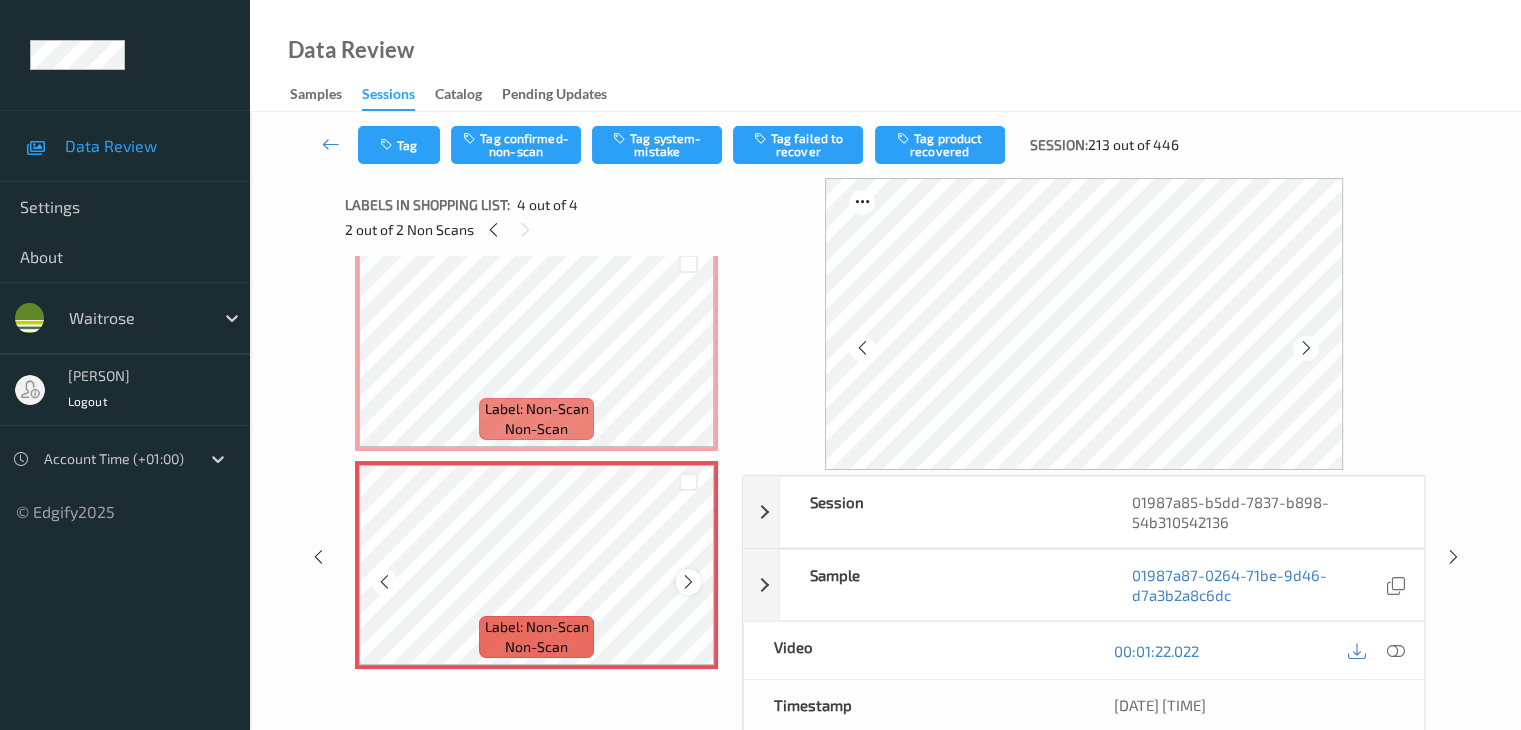 click at bounding box center (688, 582) 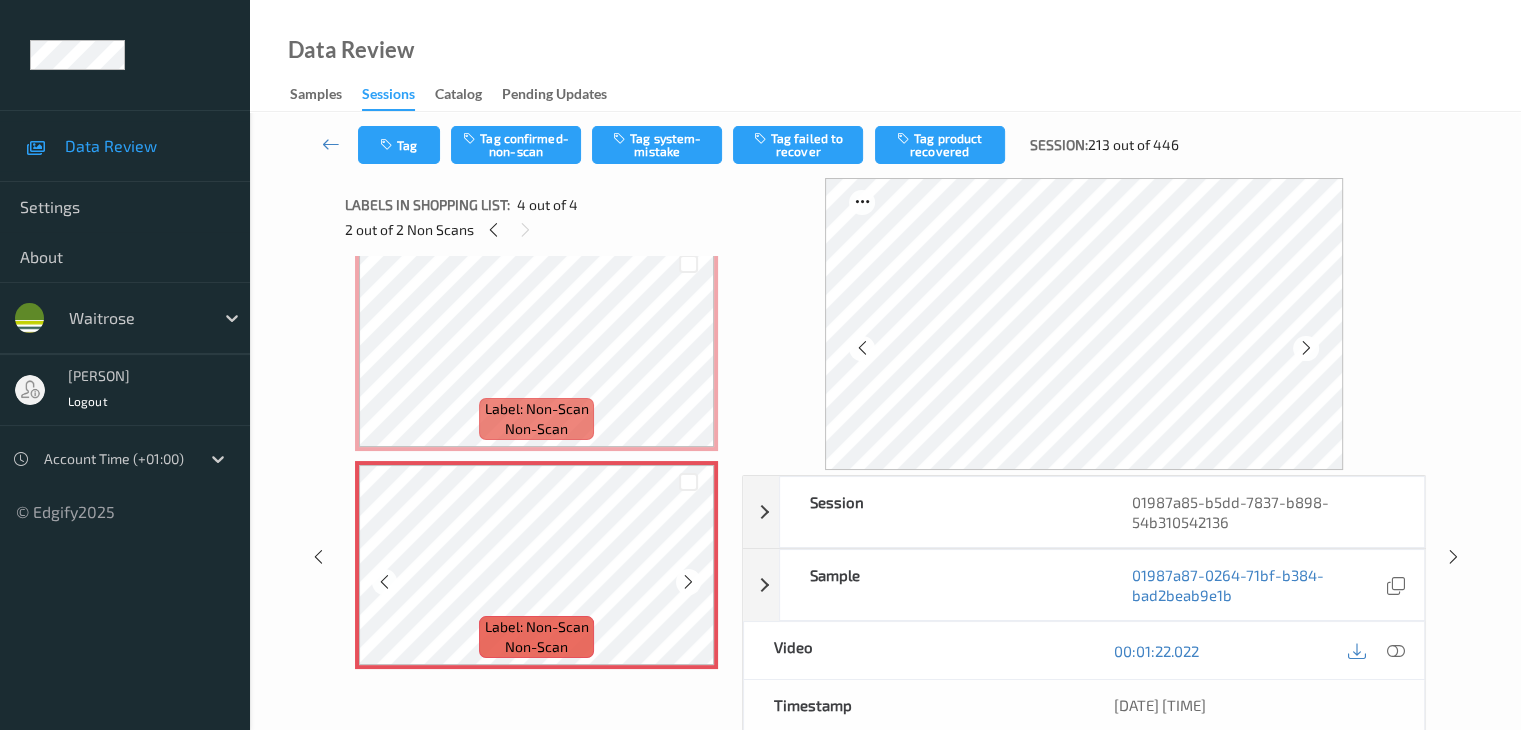 click at bounding box center [688, 582] 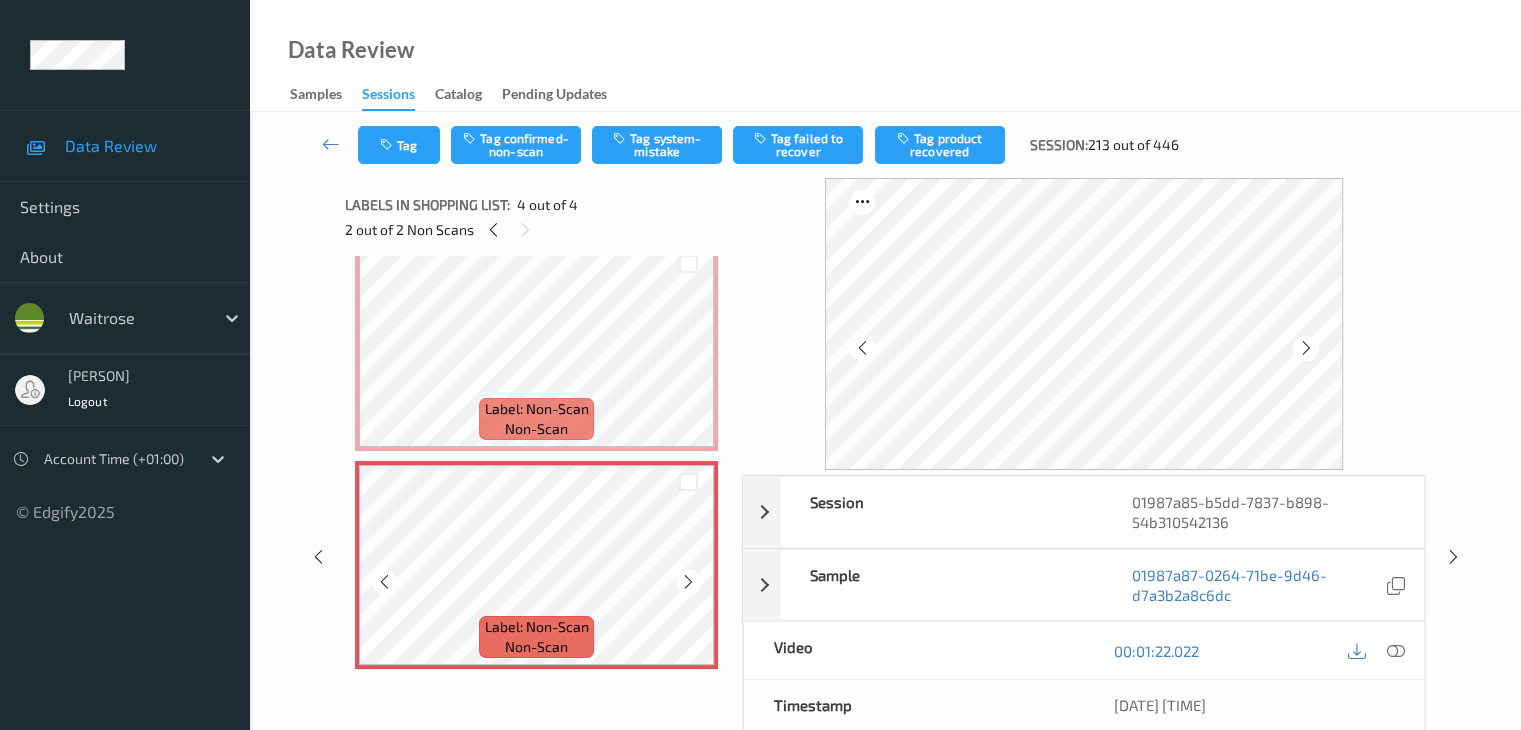 click at bounding box center (688, 582) 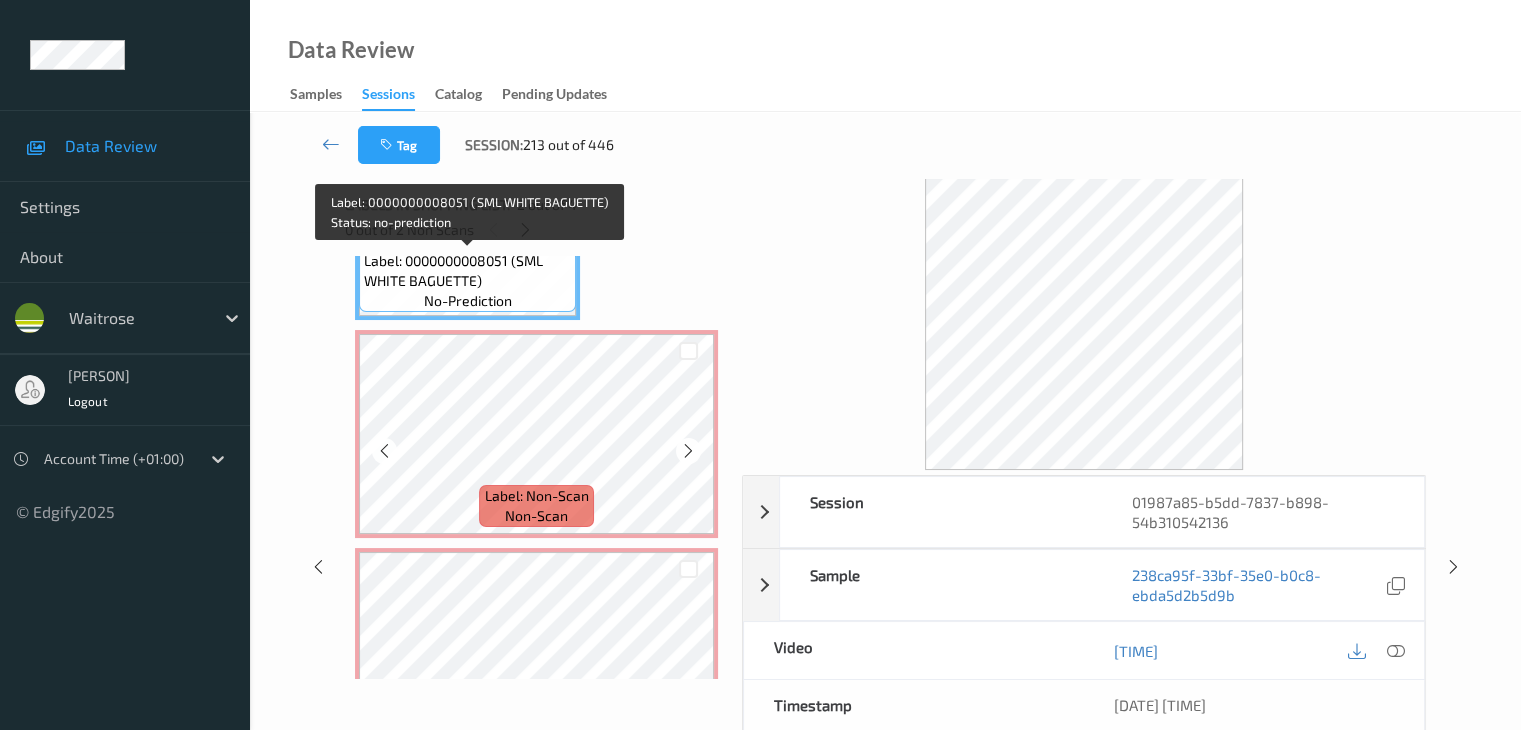 scroll, scrollTop: 459, scrollLeft: 0, axis: vertical 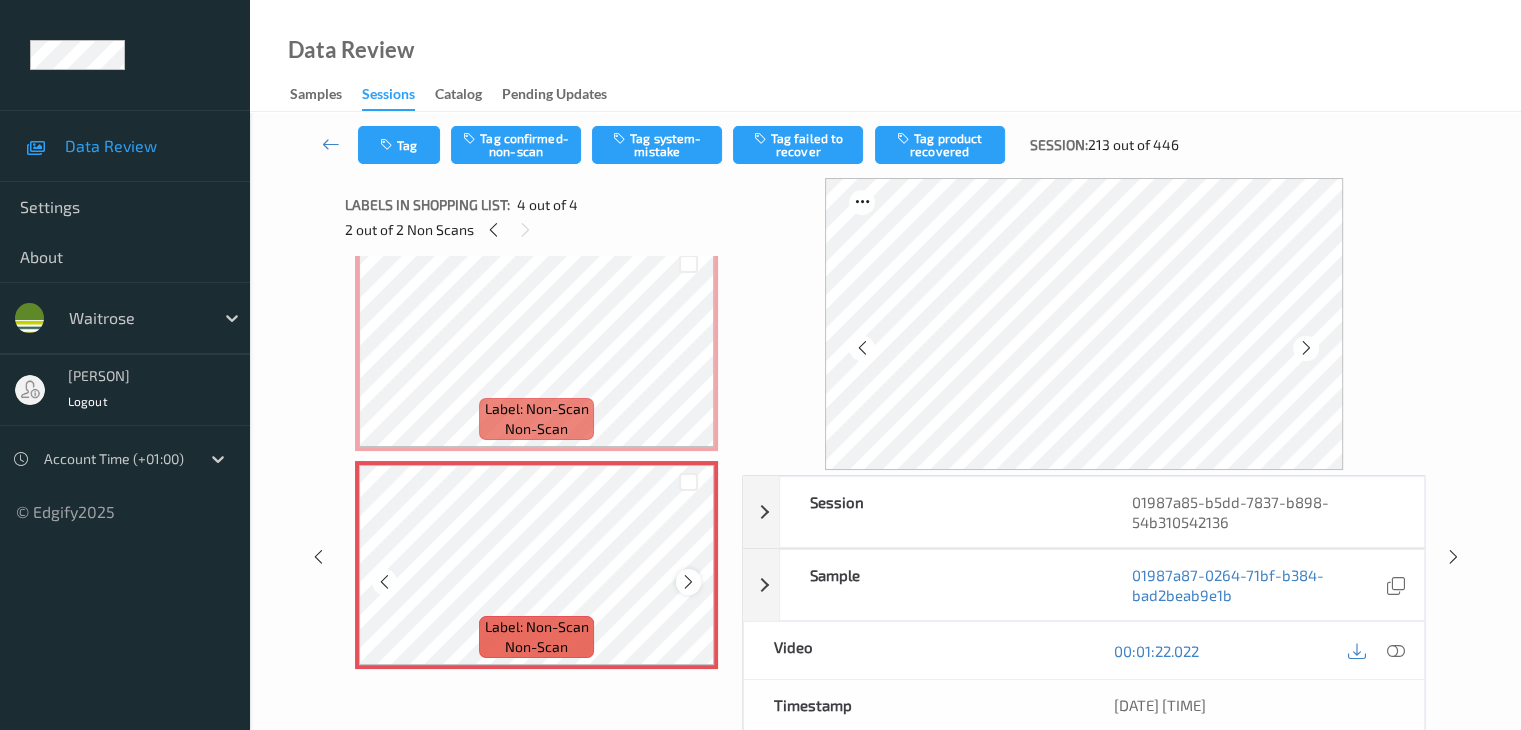 click at bounding box center (688, 581) 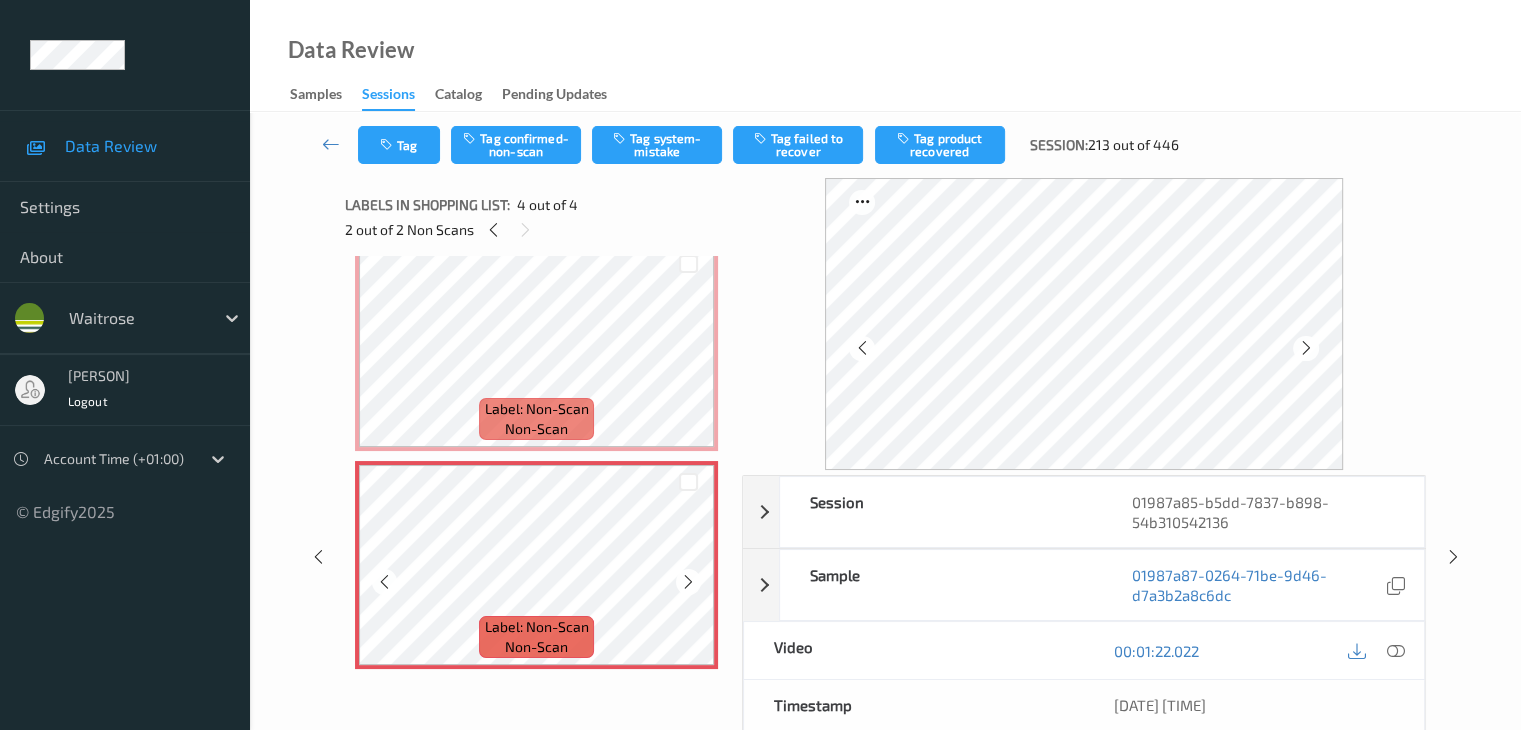 click at bounding box center (688, 581) 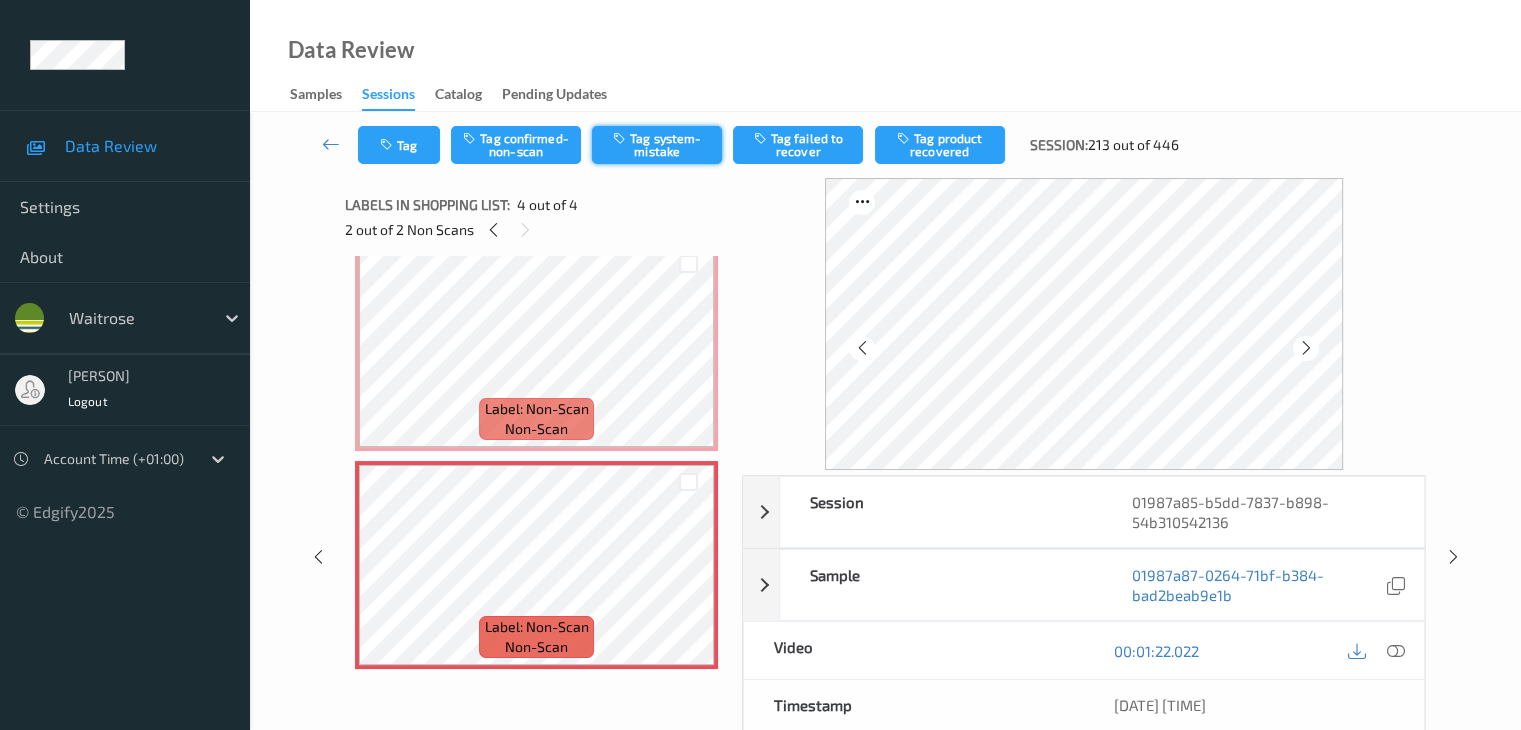 click on "Tag   system-mistake" at bounding box center (657, 145) 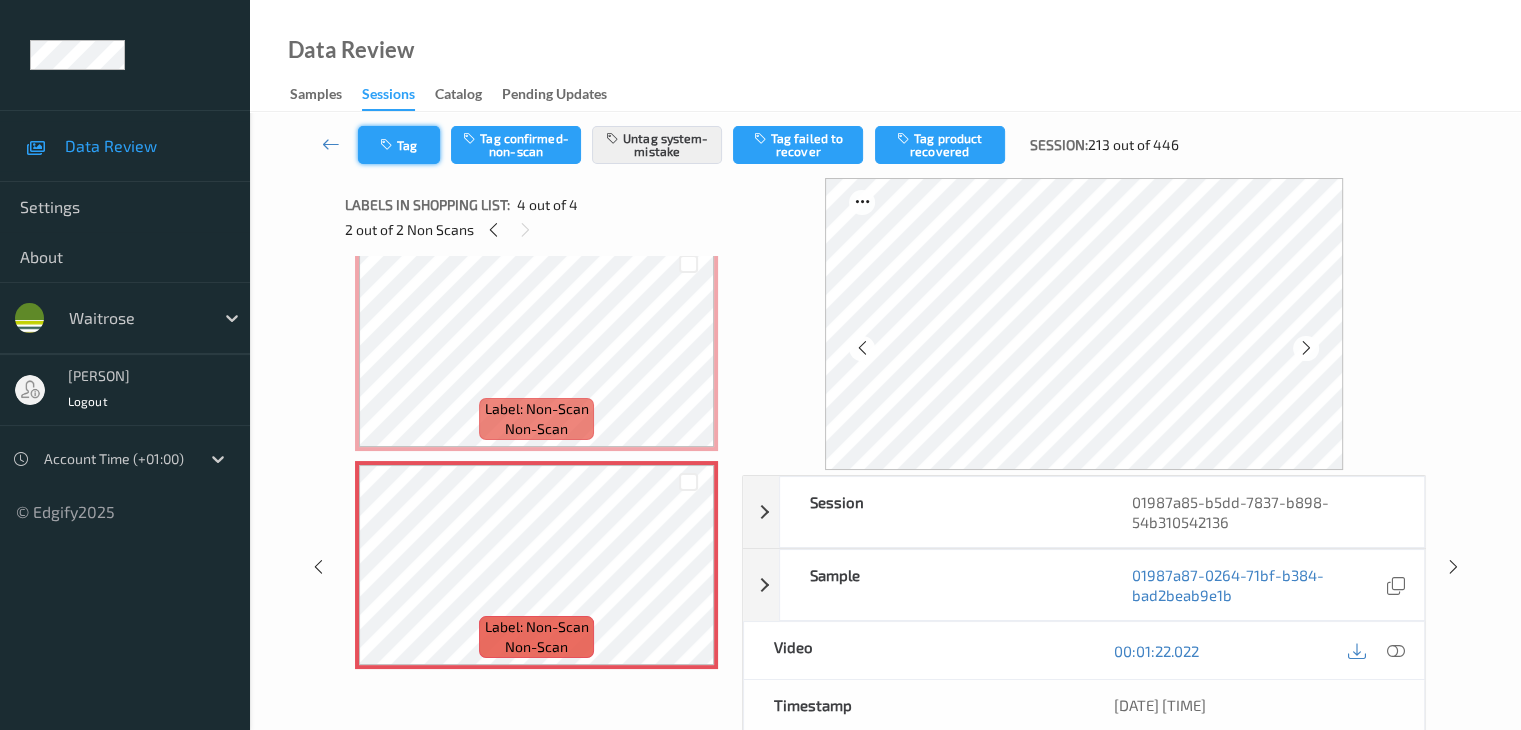 click on "Tag" at bounding box center (399, 145) 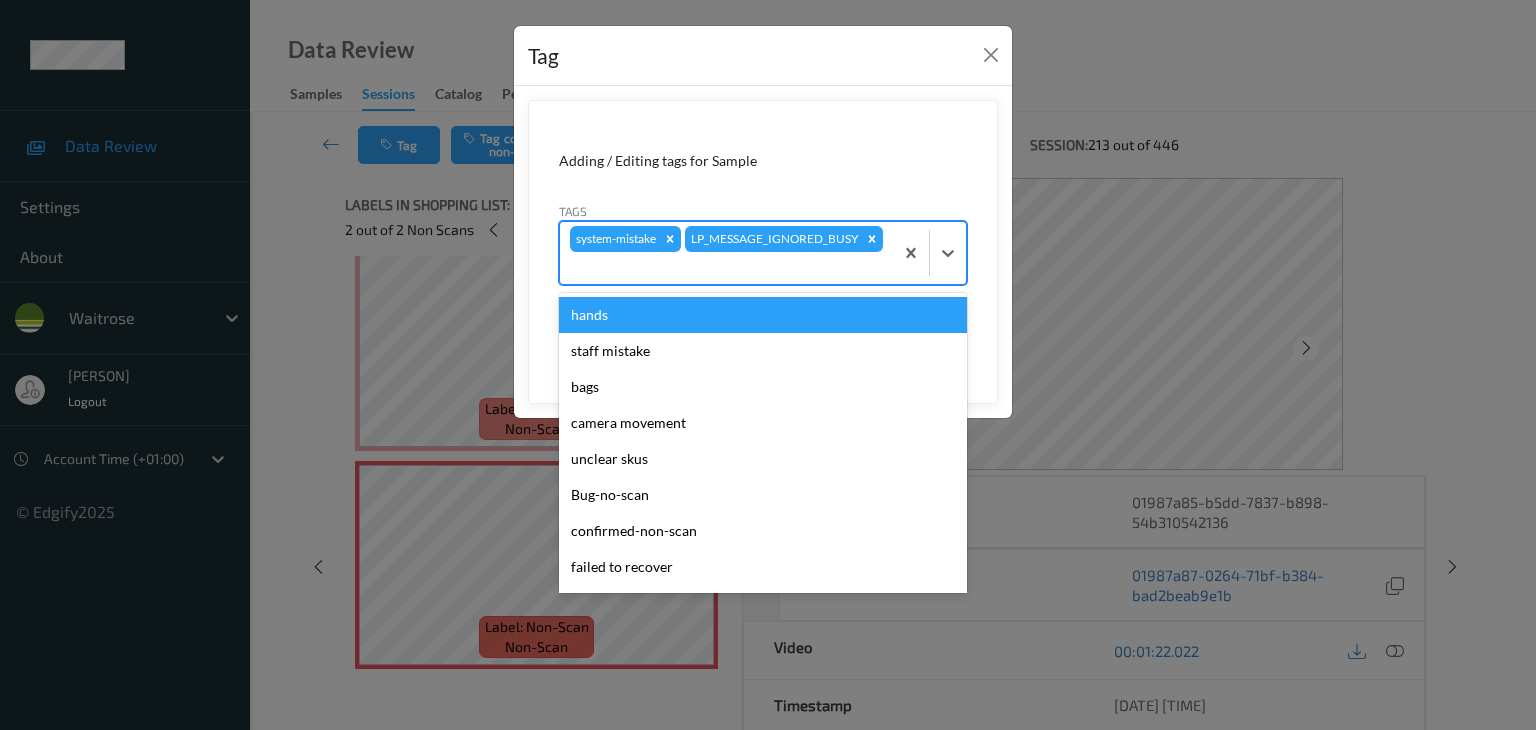 click at bounding box center (726, 268) 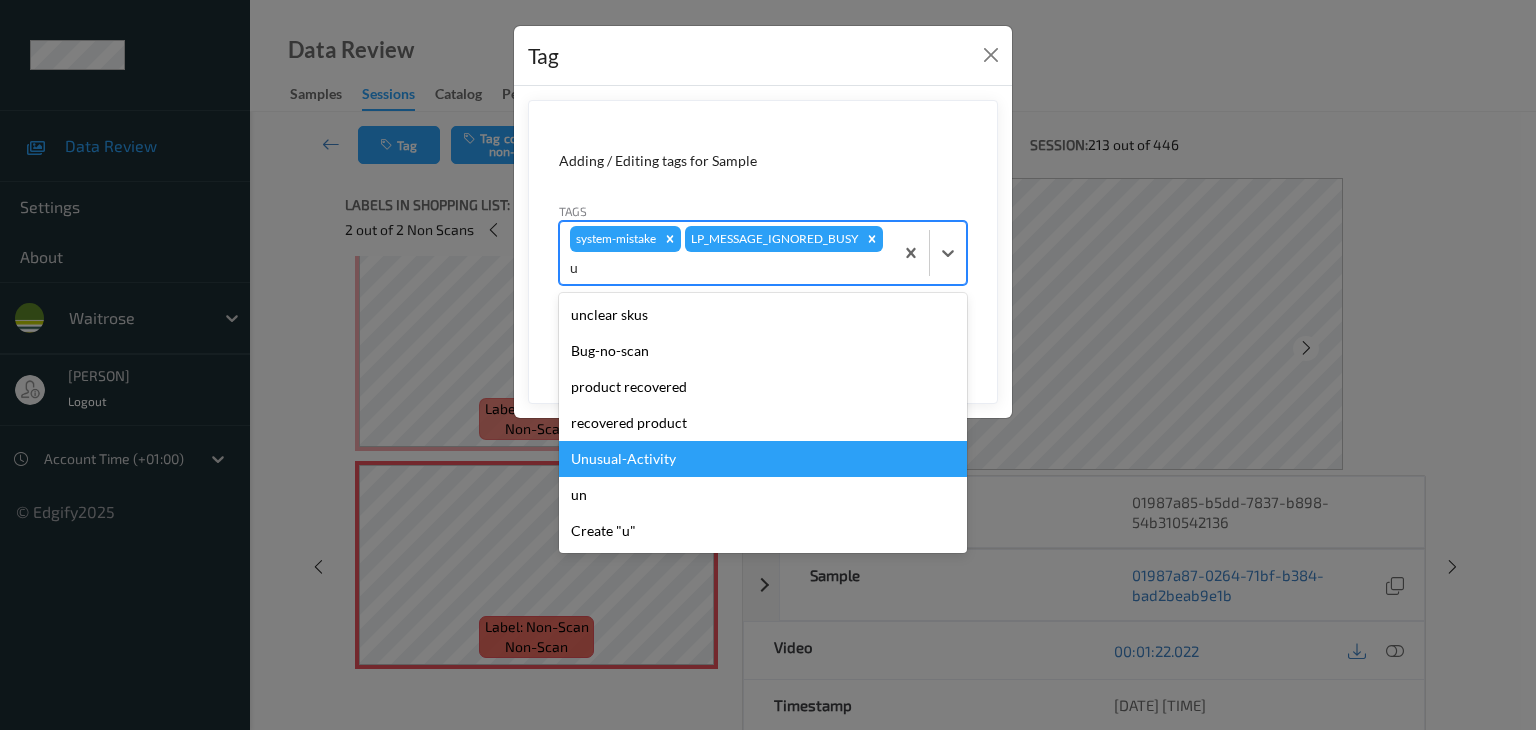 click on "Unusual-Activity" at bounding box center (763, 459) 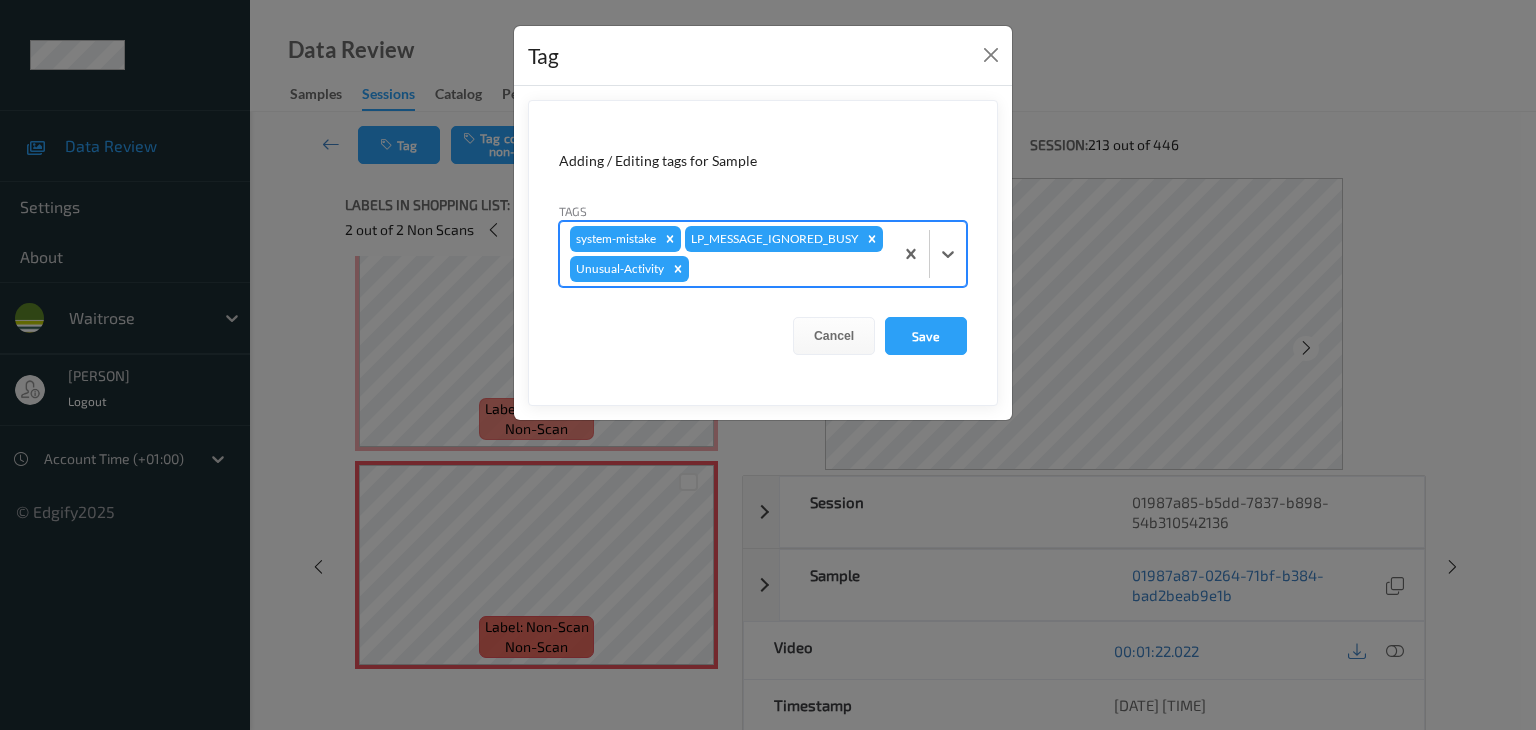type on "p" 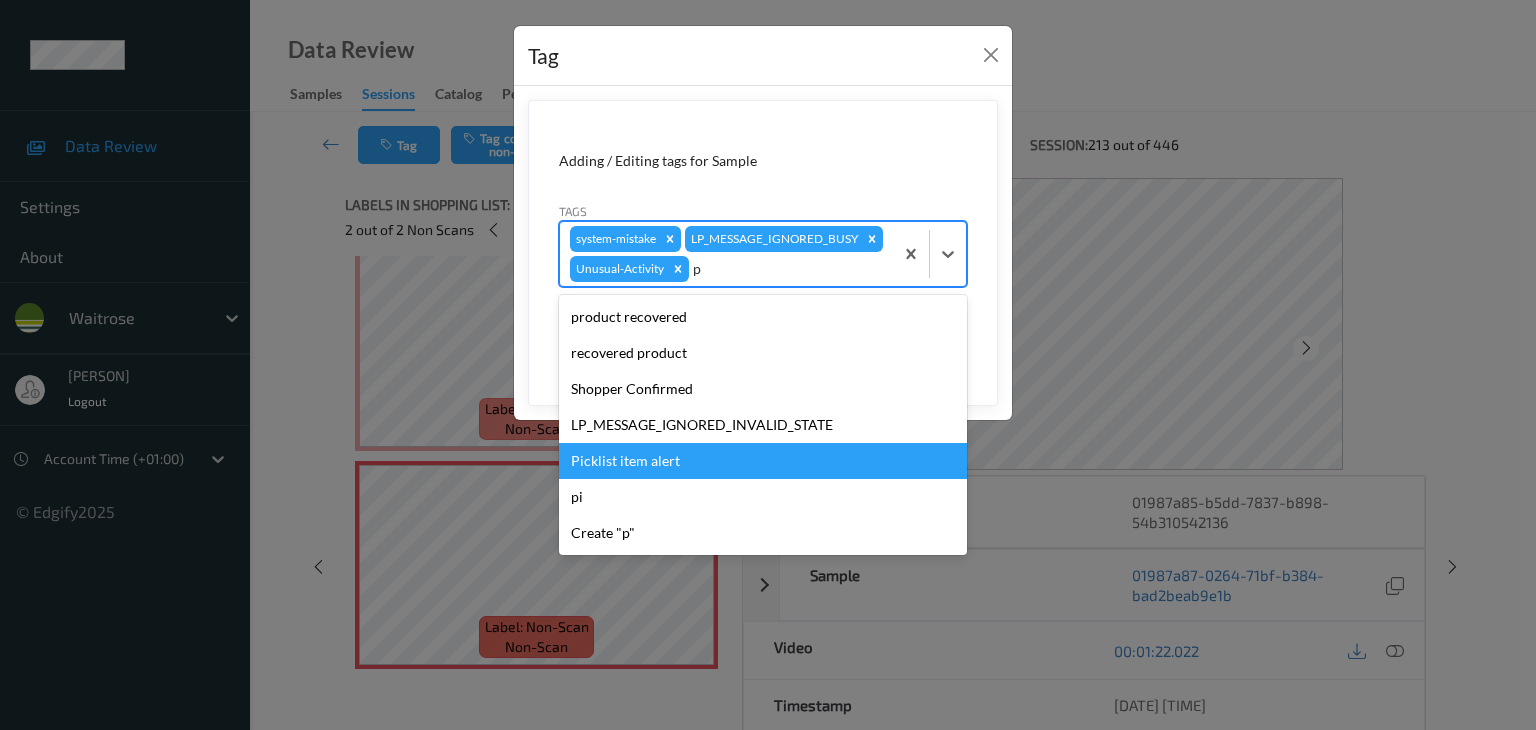 click on "Picklist item alert" at bounding box center (763, 461) 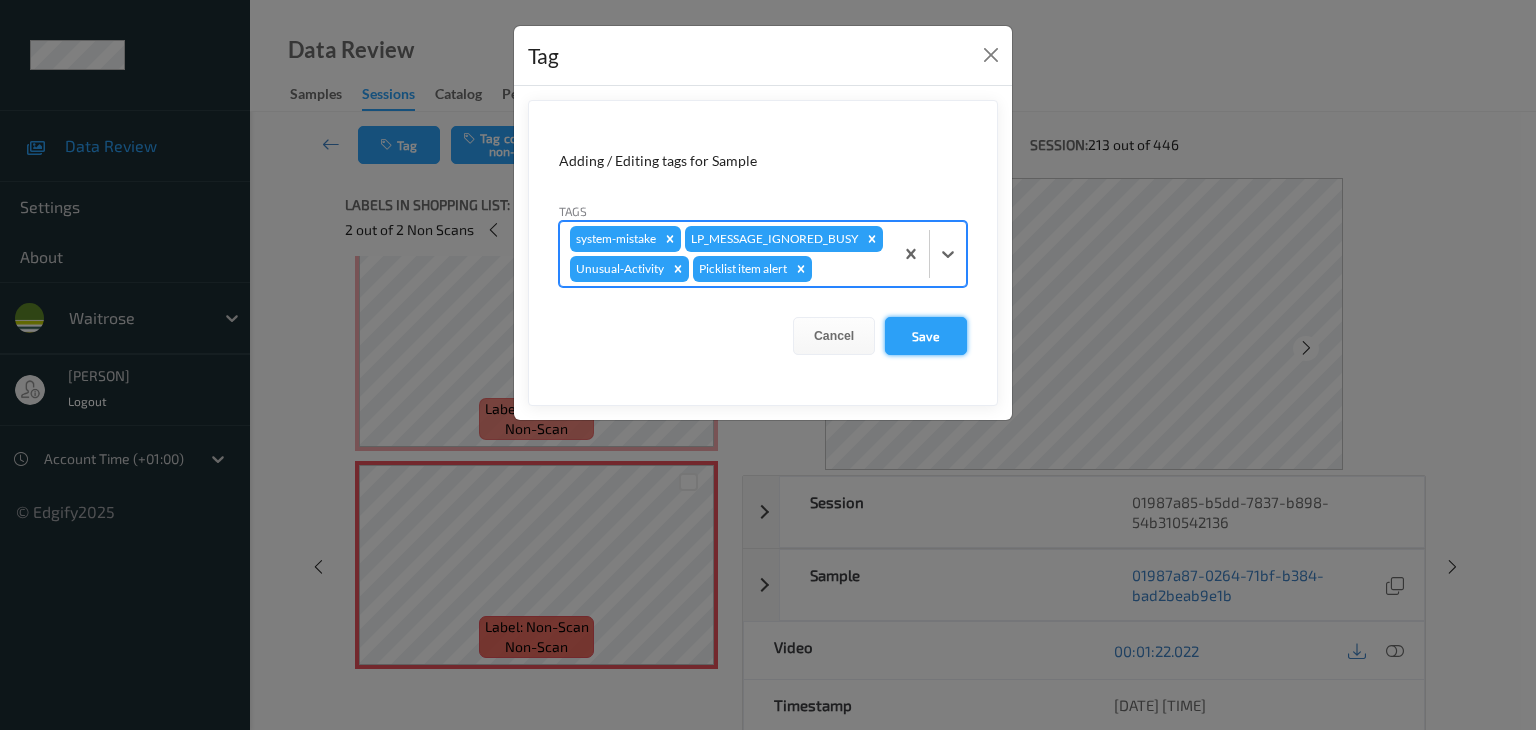 click on "Save" at bounding box center [926, 336] 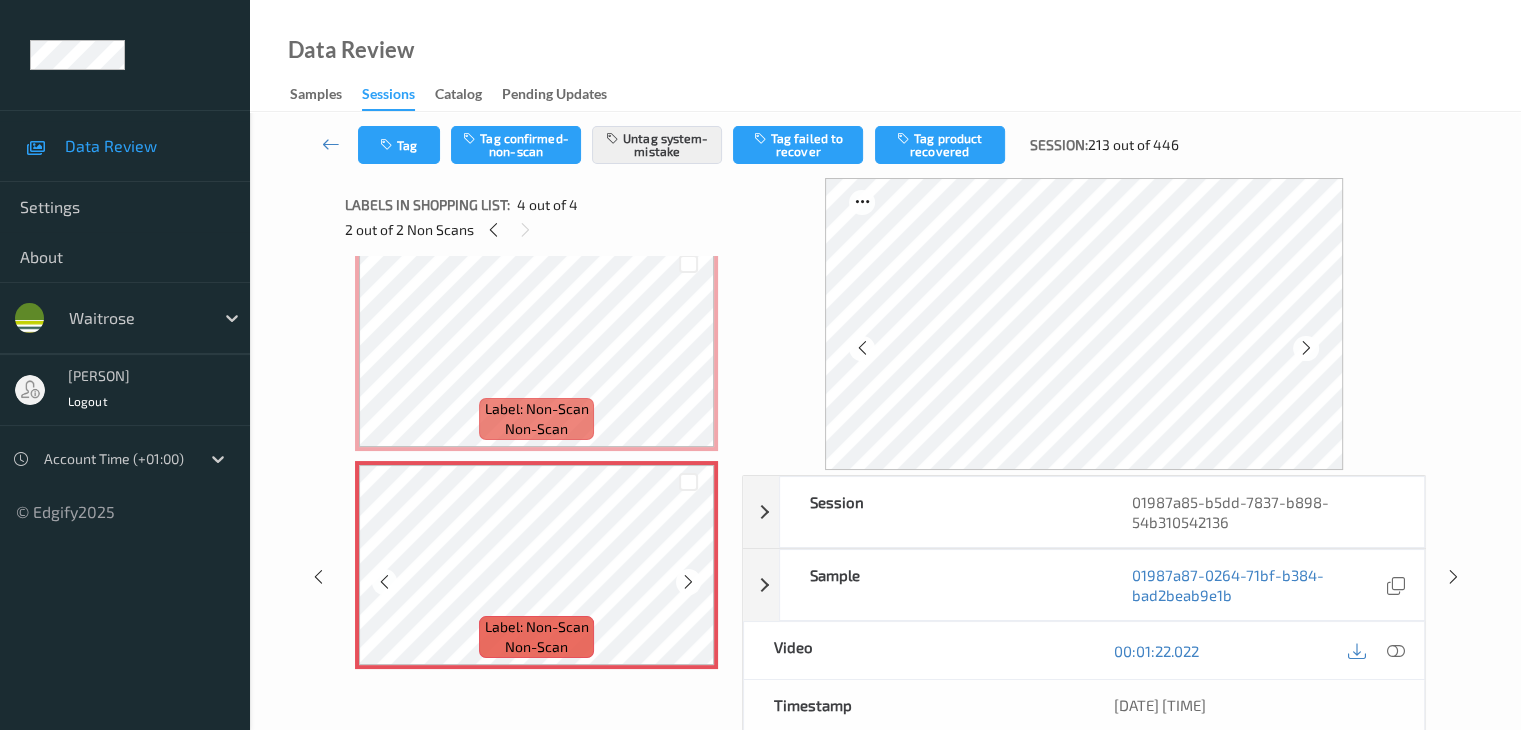 scroll, scrollTop: 459, scrollLeft: 0, axis: vertical 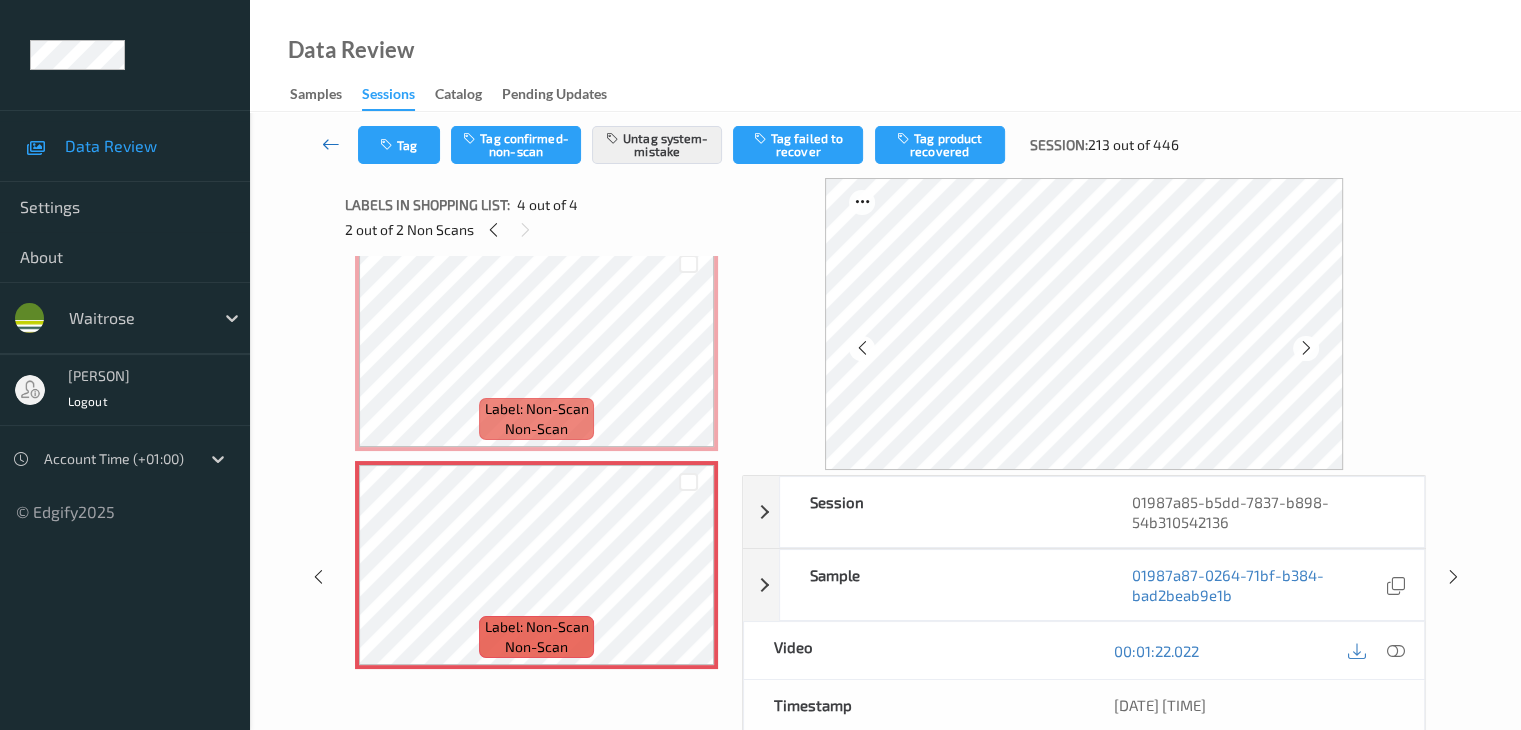 click at bounding box center [331, 144] 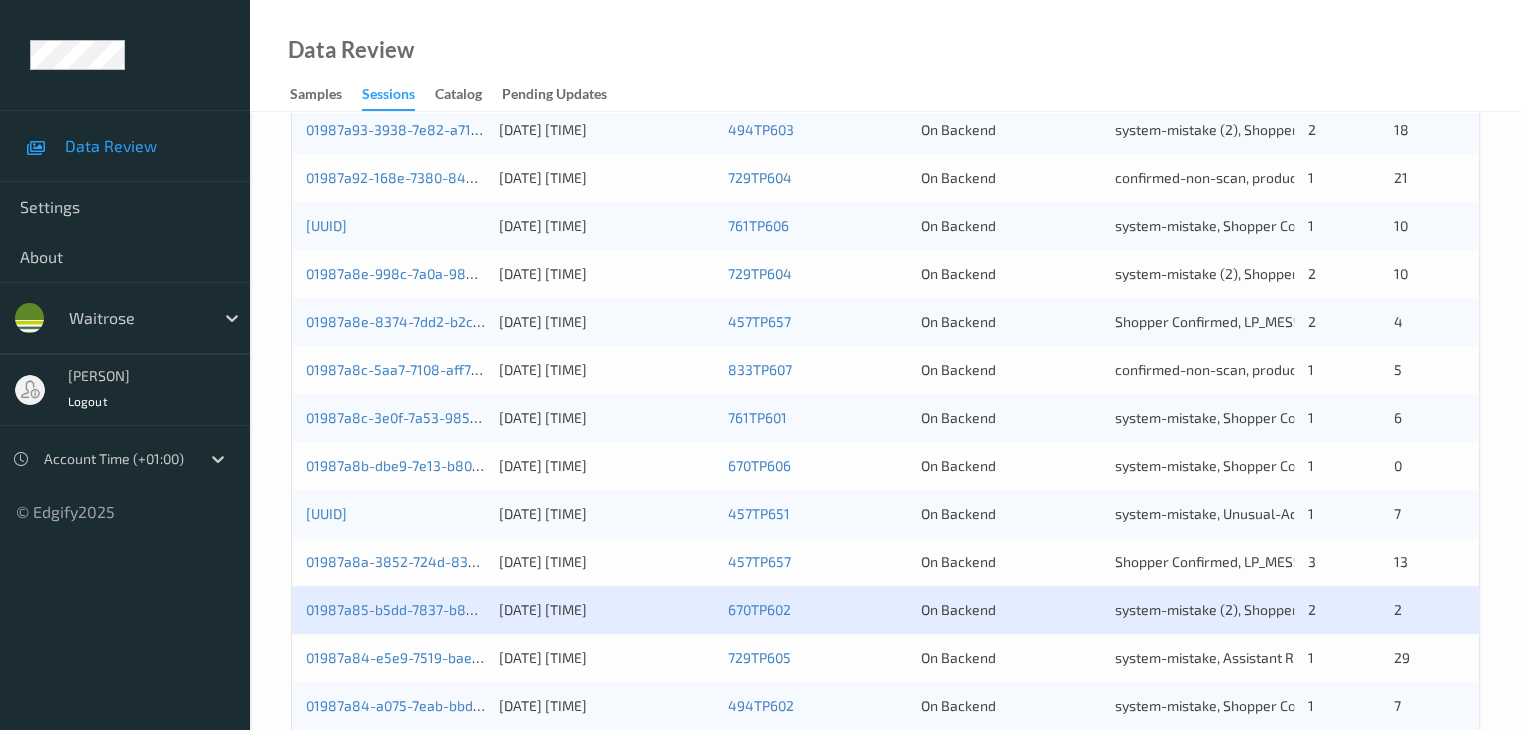 scroll, scrollTop: 800, scrollLeft: 0, axis: vertical 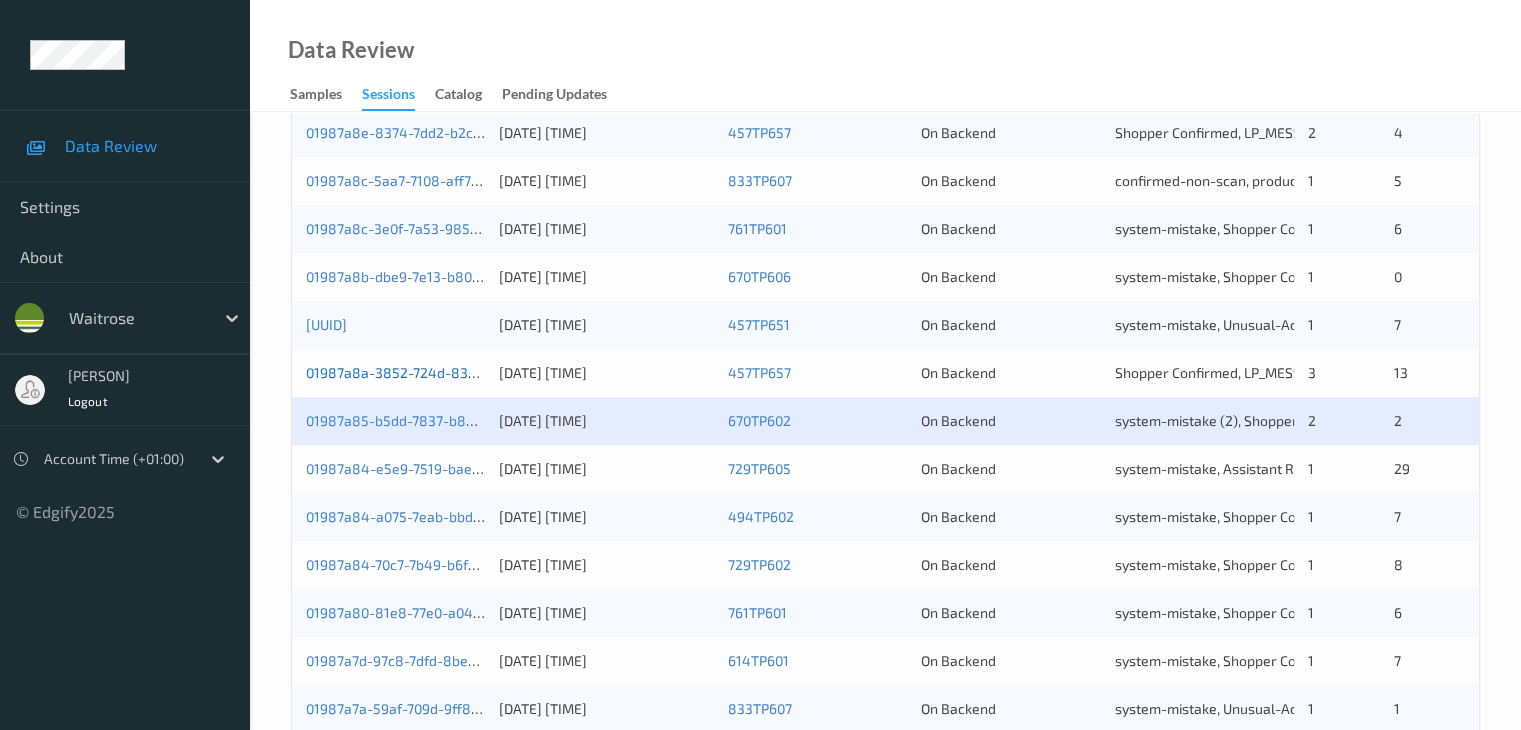 click on "01987a8a-3852-724d-837b-f3246cfc34d7" at bounding box center [442, 372] 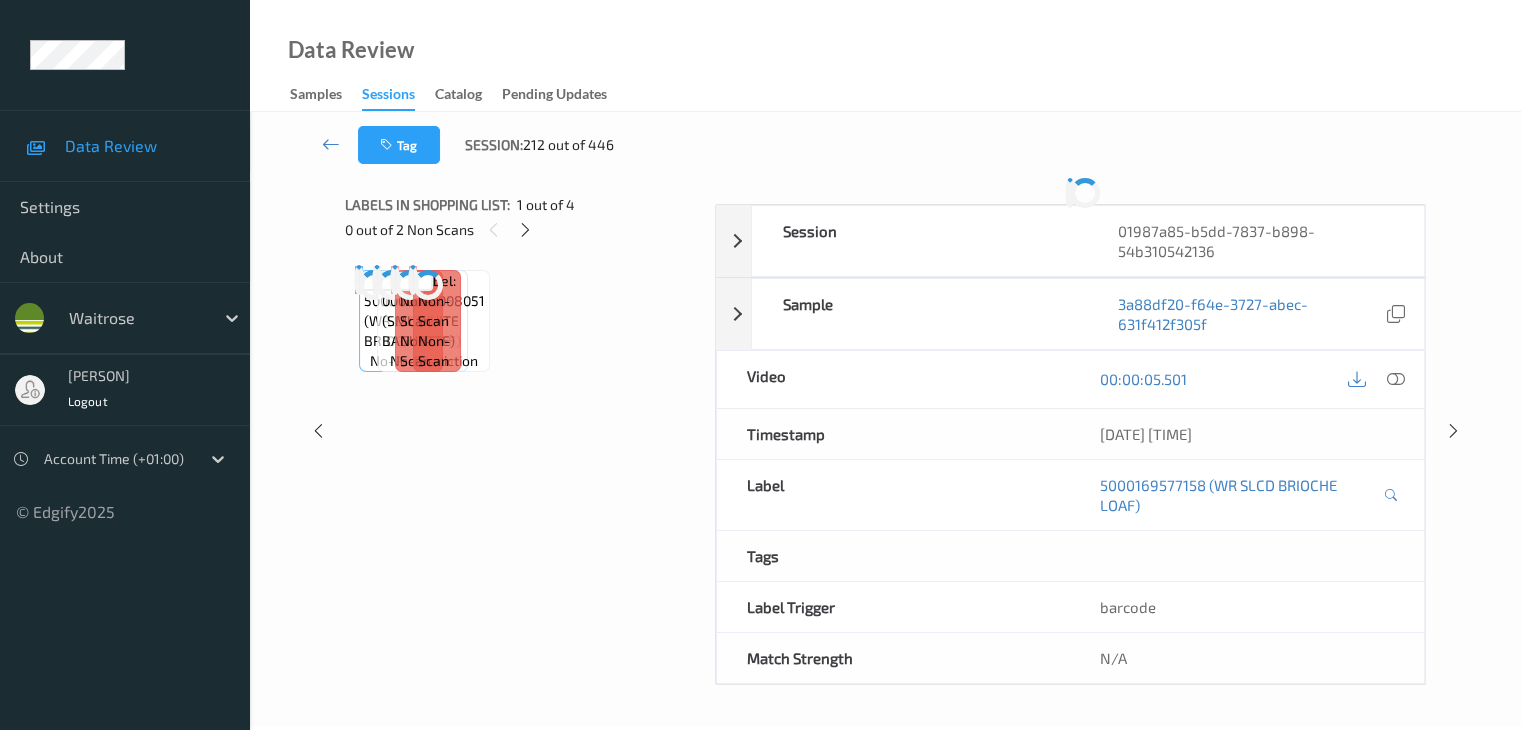 scroll, scrollTop: 0, scrollLeft: 0, axis: both 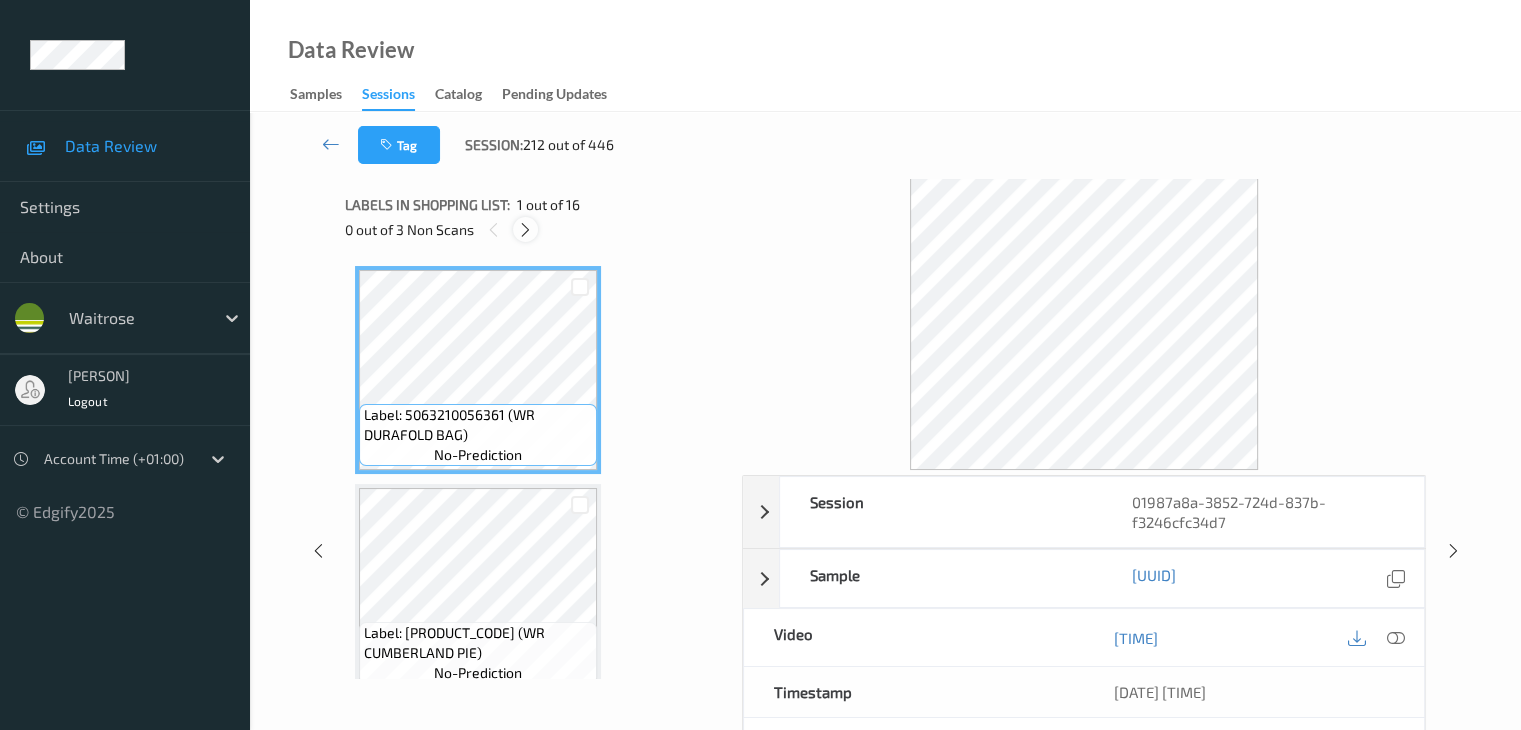 click at bounding box center [525, 230] 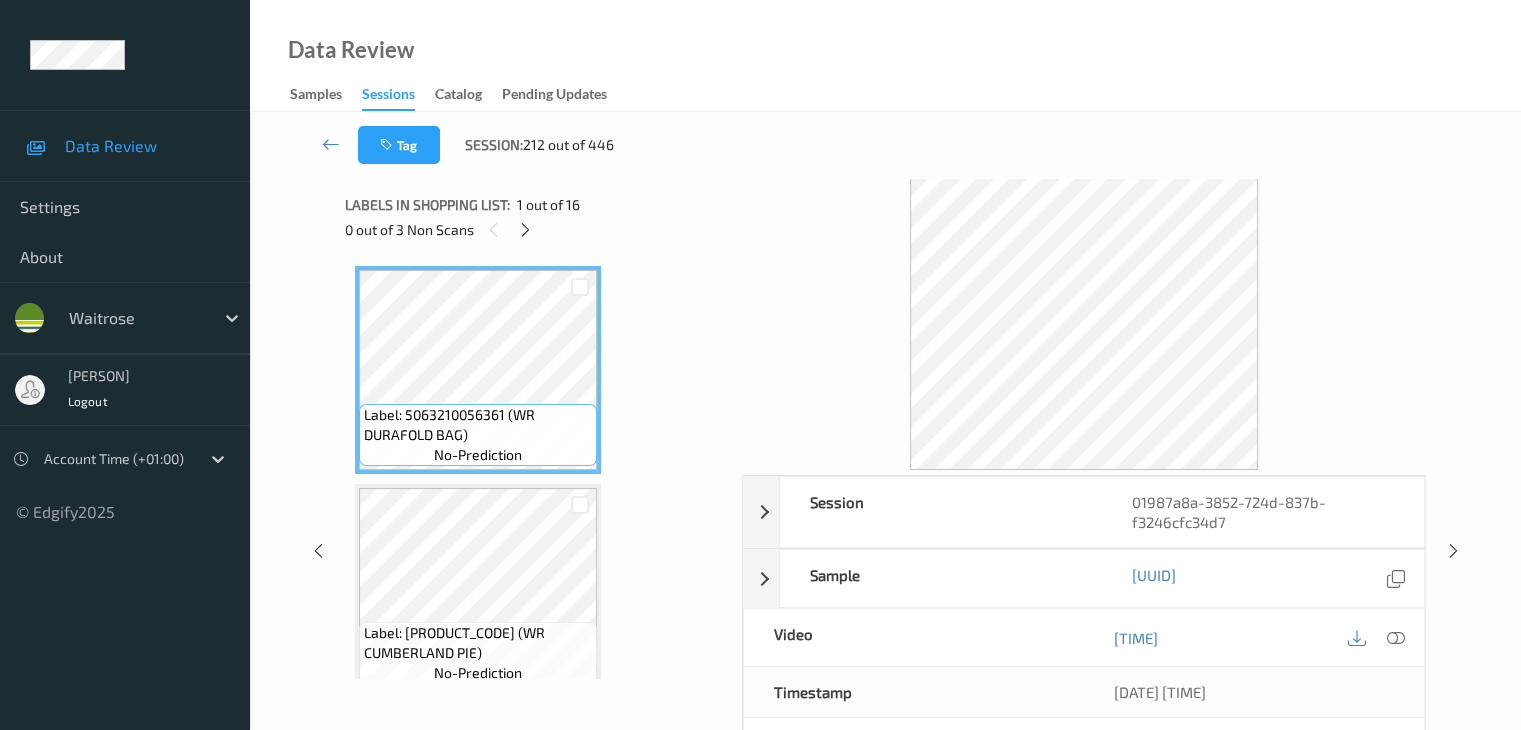 scroll, scrollTop: 446, scrollLeft: 0, axis: vertical 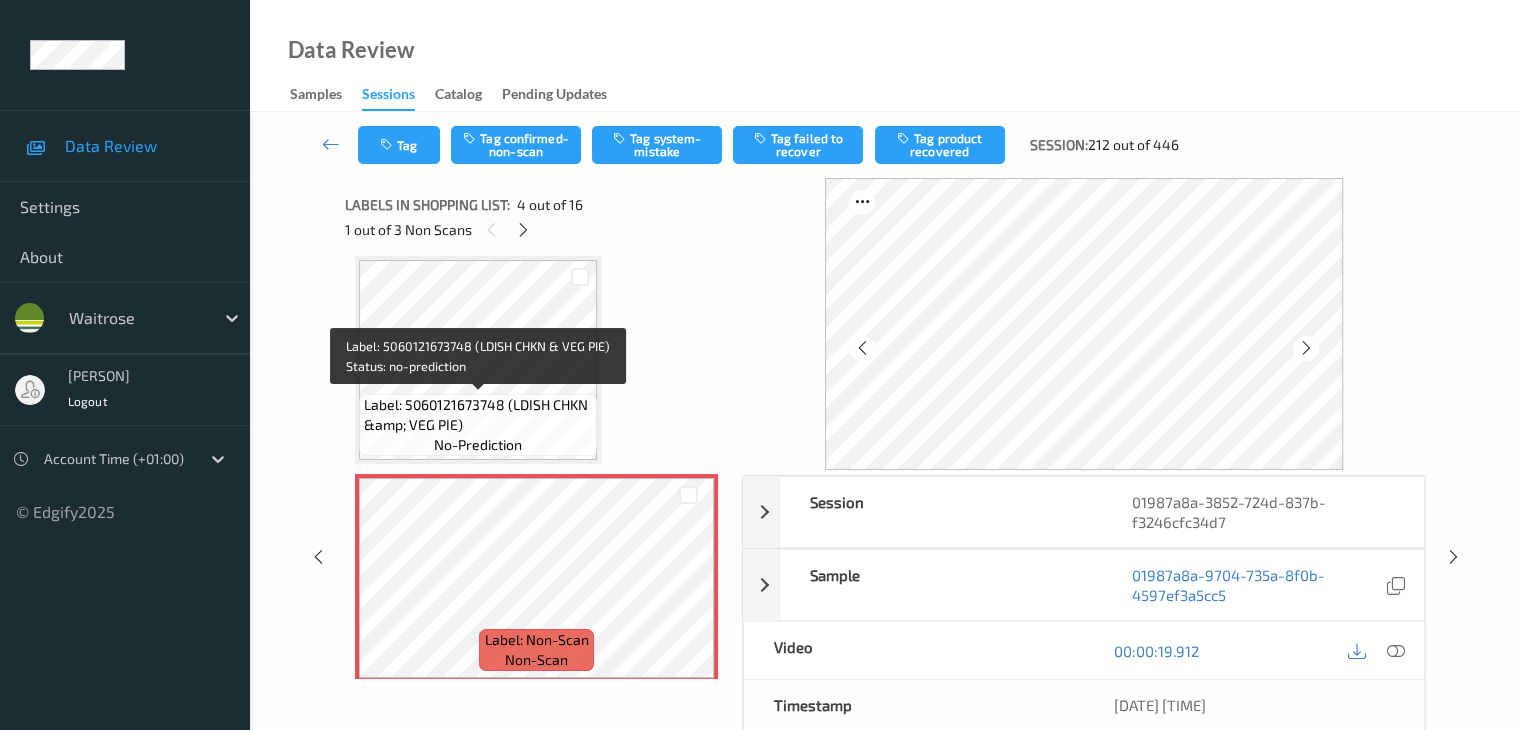 click on "Label: 5060121673748 (LDISH CHKN &amp; VEG PIE)" at bounding box center (478, 415) 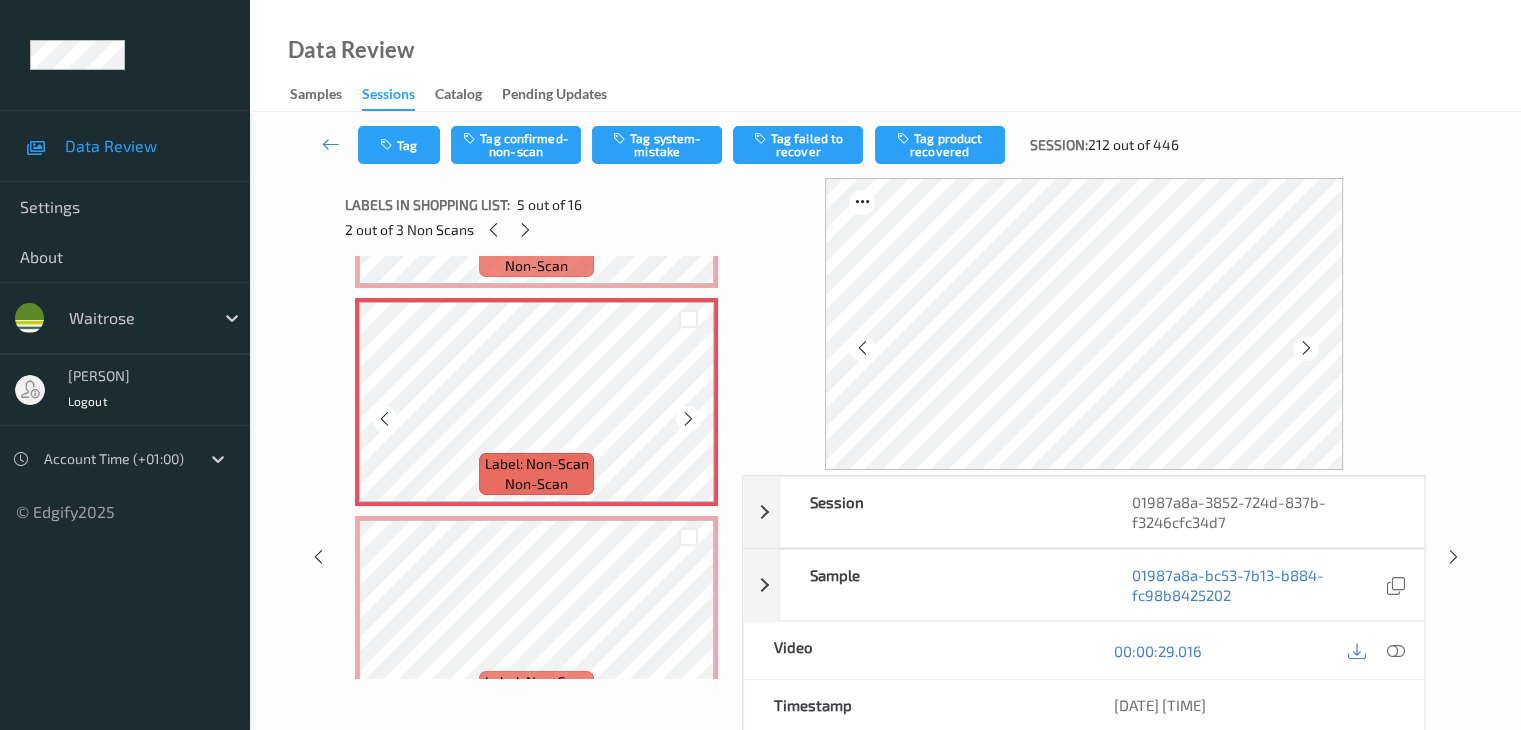 scroll, scrollTop: 846, scrollLeft: 0, axis: vertical 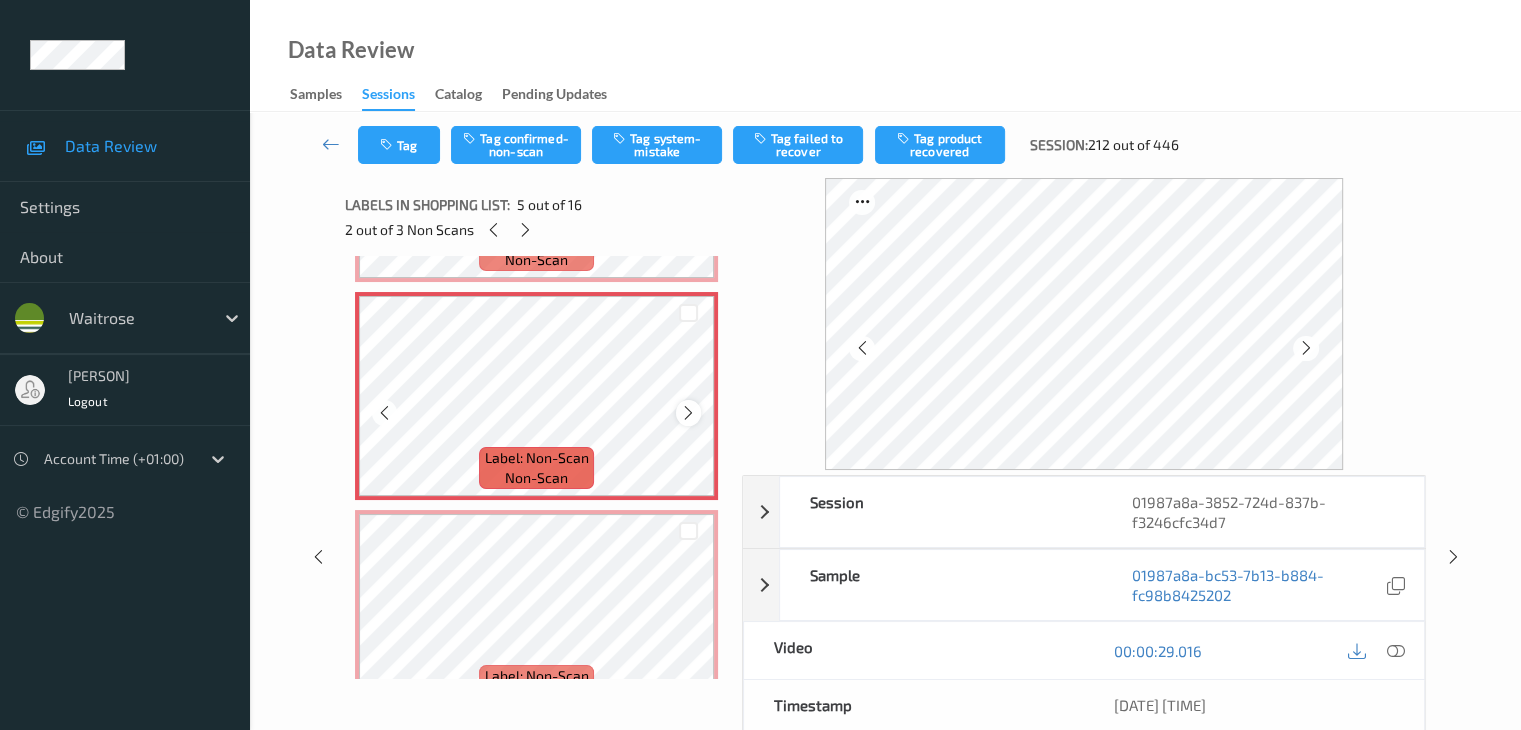 click at bounding box center [688, 413] 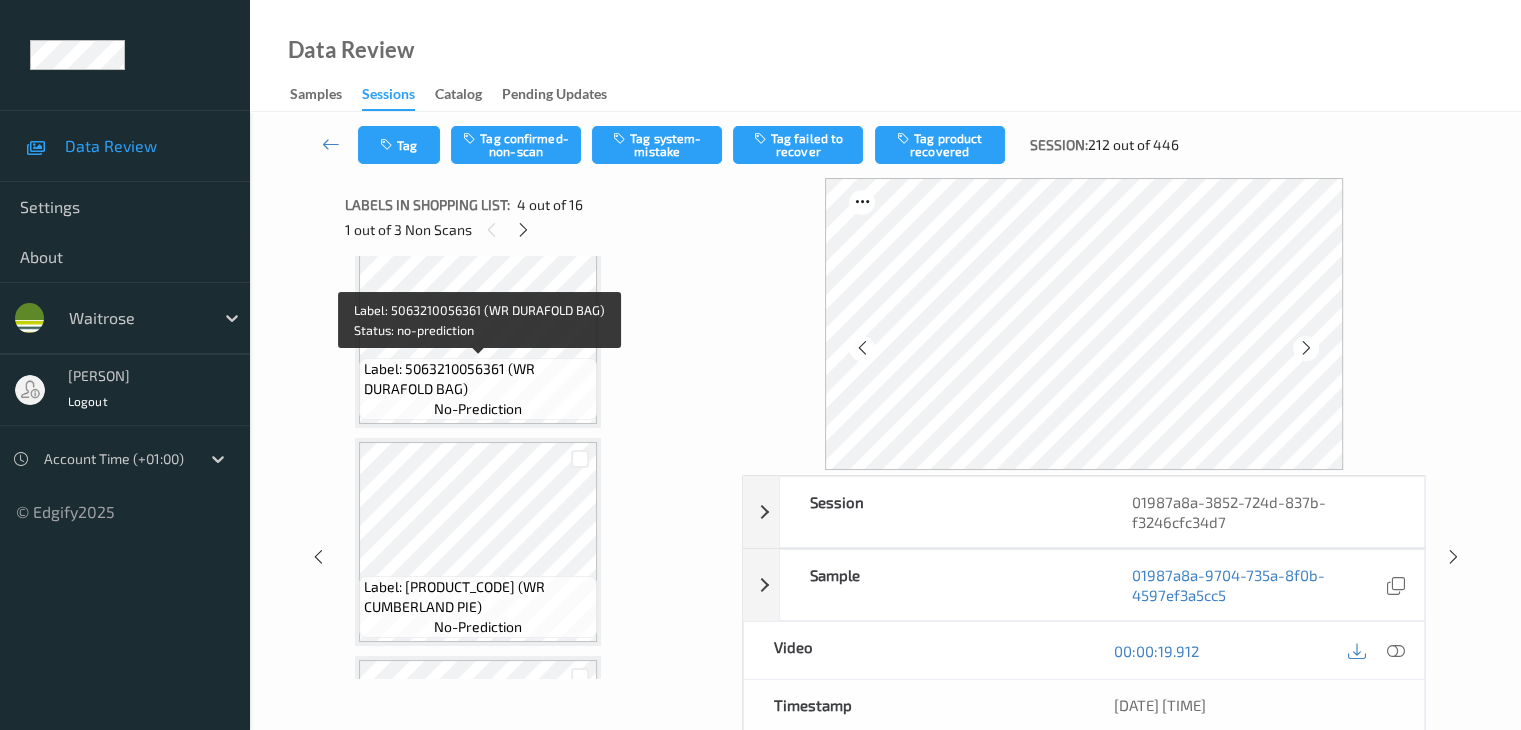 scroll, scrollTop: 0, scrollLeft: 0, axis: both 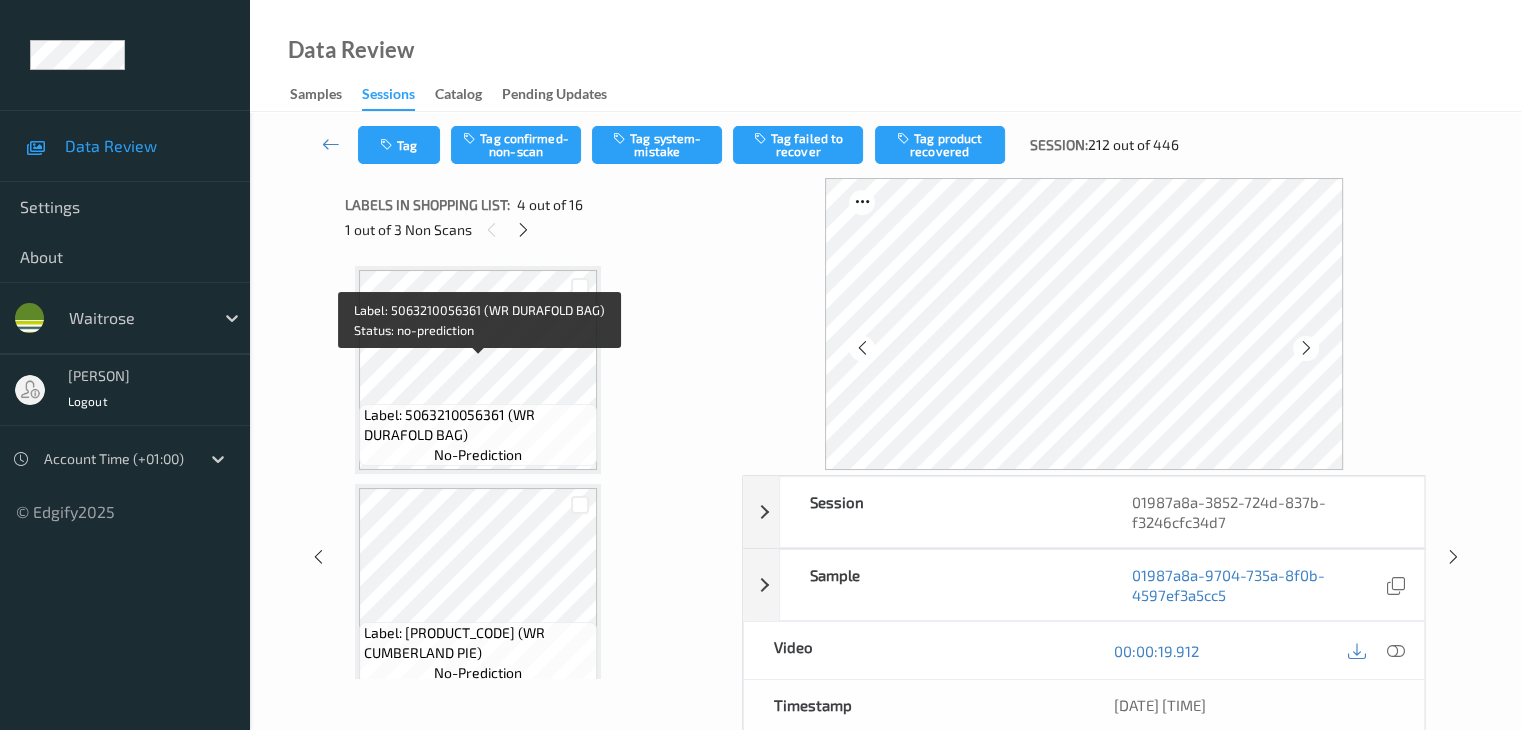 click on "Label: 5063210056361 (WR DURAFOLD BAG)" at bounding box center [478, 425] 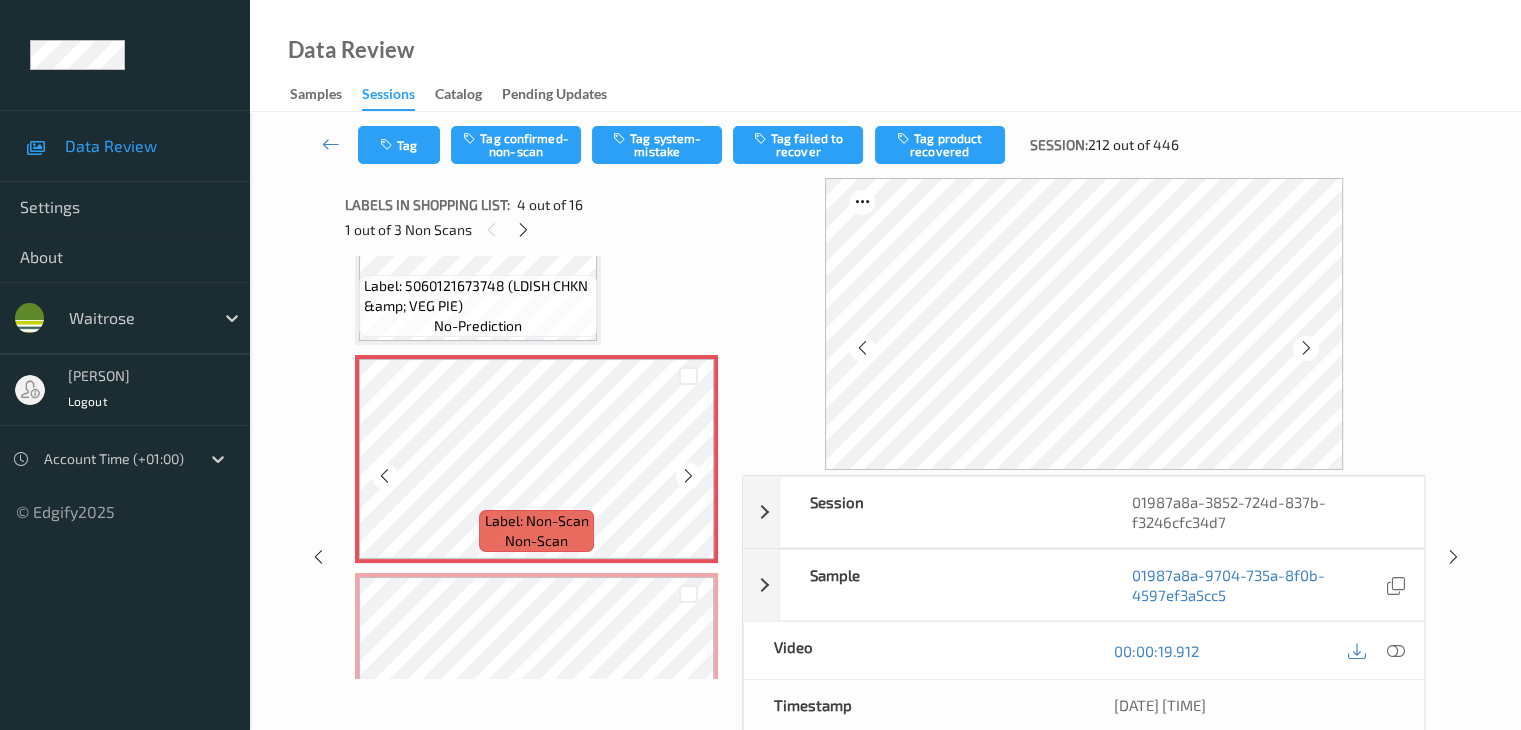 scroll, scrollTop: 600, scrollLeft: 0, axis: vertical 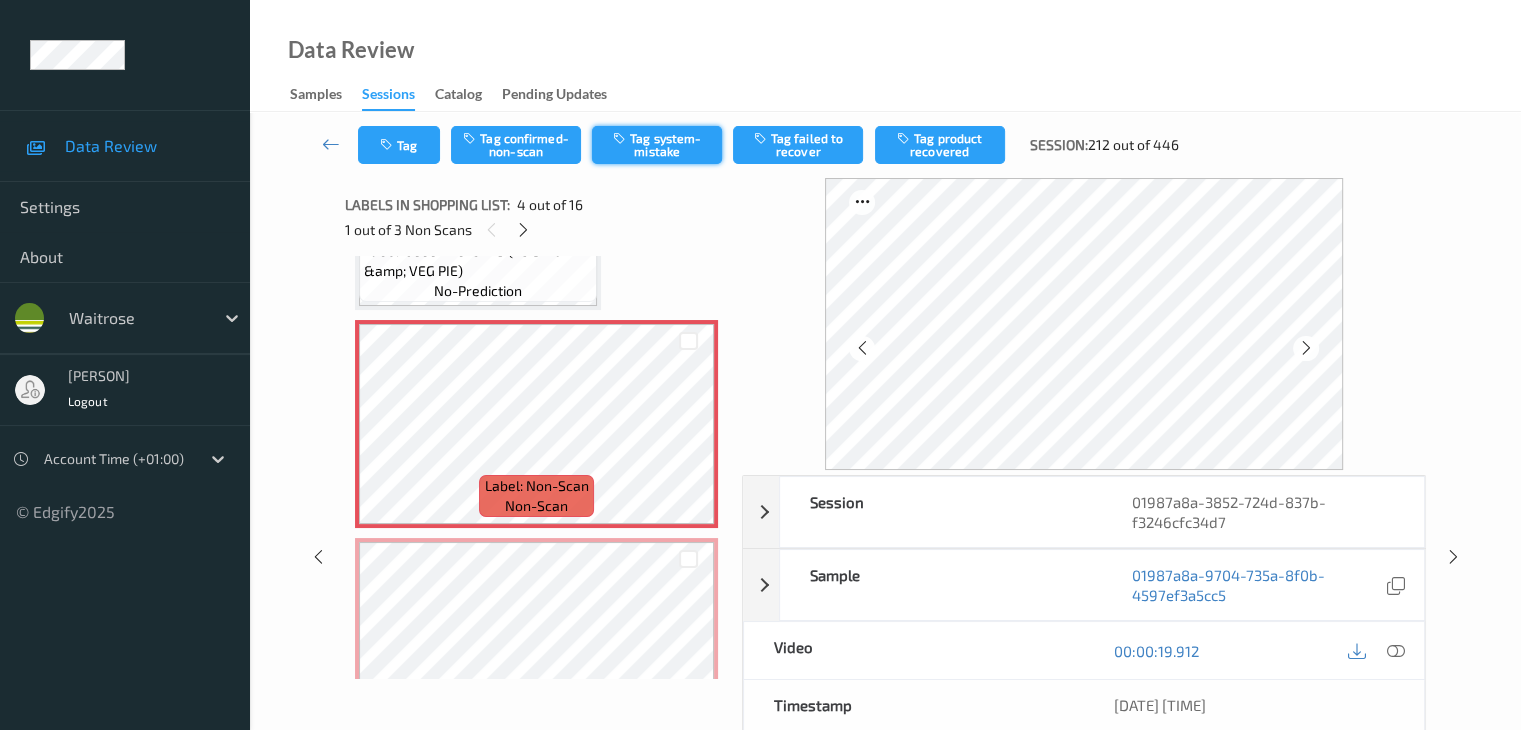 click on "Tag   system-mistake" at bounding box center (657, 145) 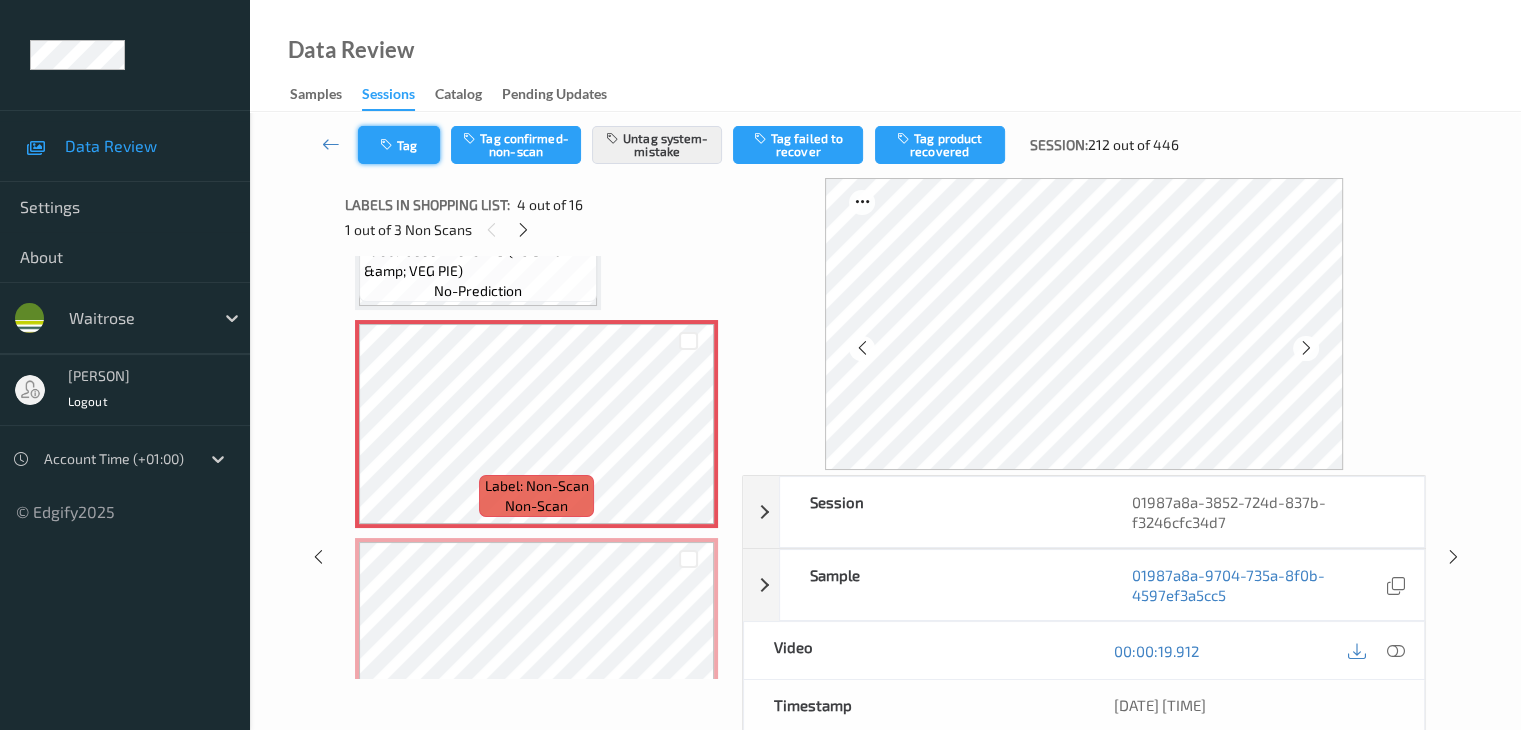 click on "Tag" at bounding box center [399, 145] 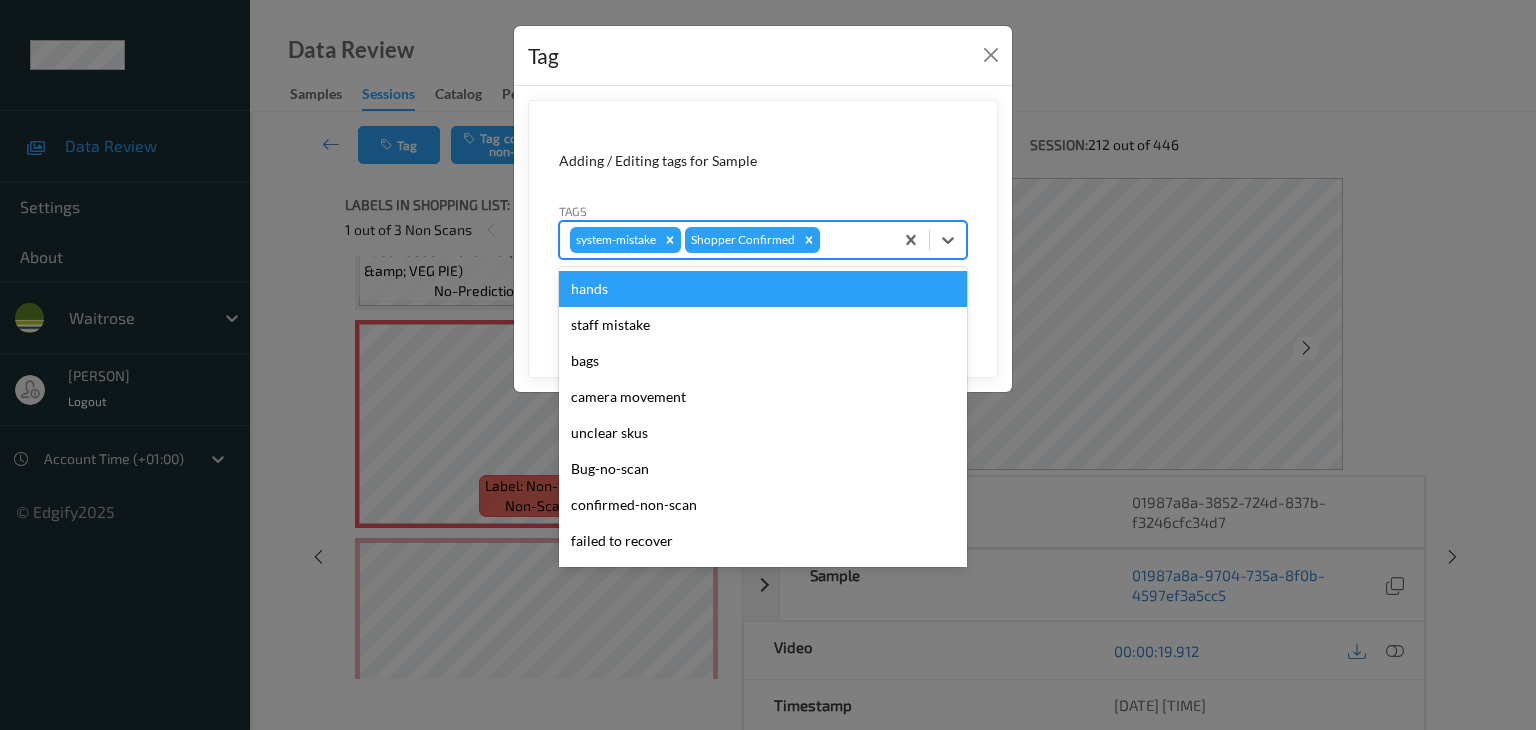 click at bounding box center [853, 240] 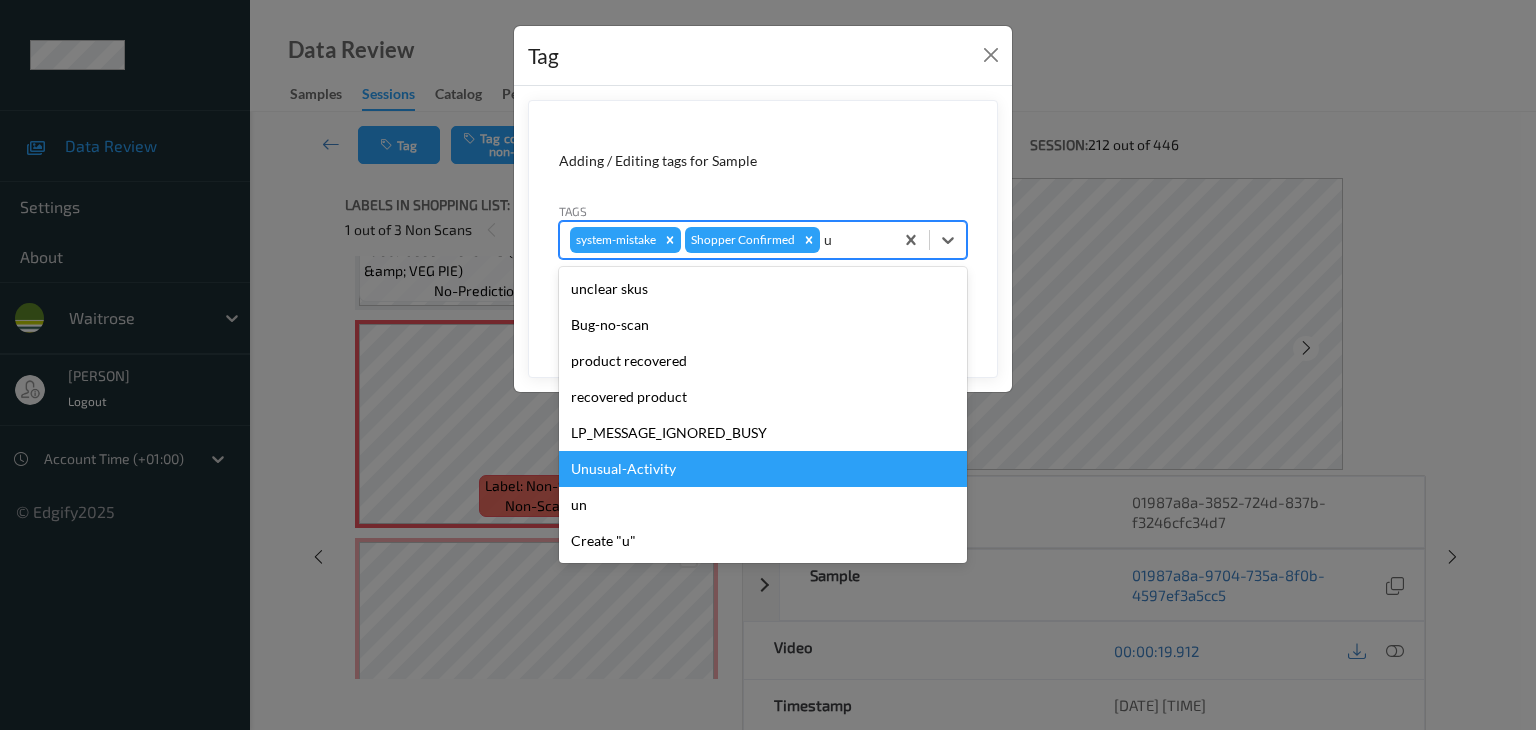 click on "Unusual-Activity" at bounding box center (763, 469) 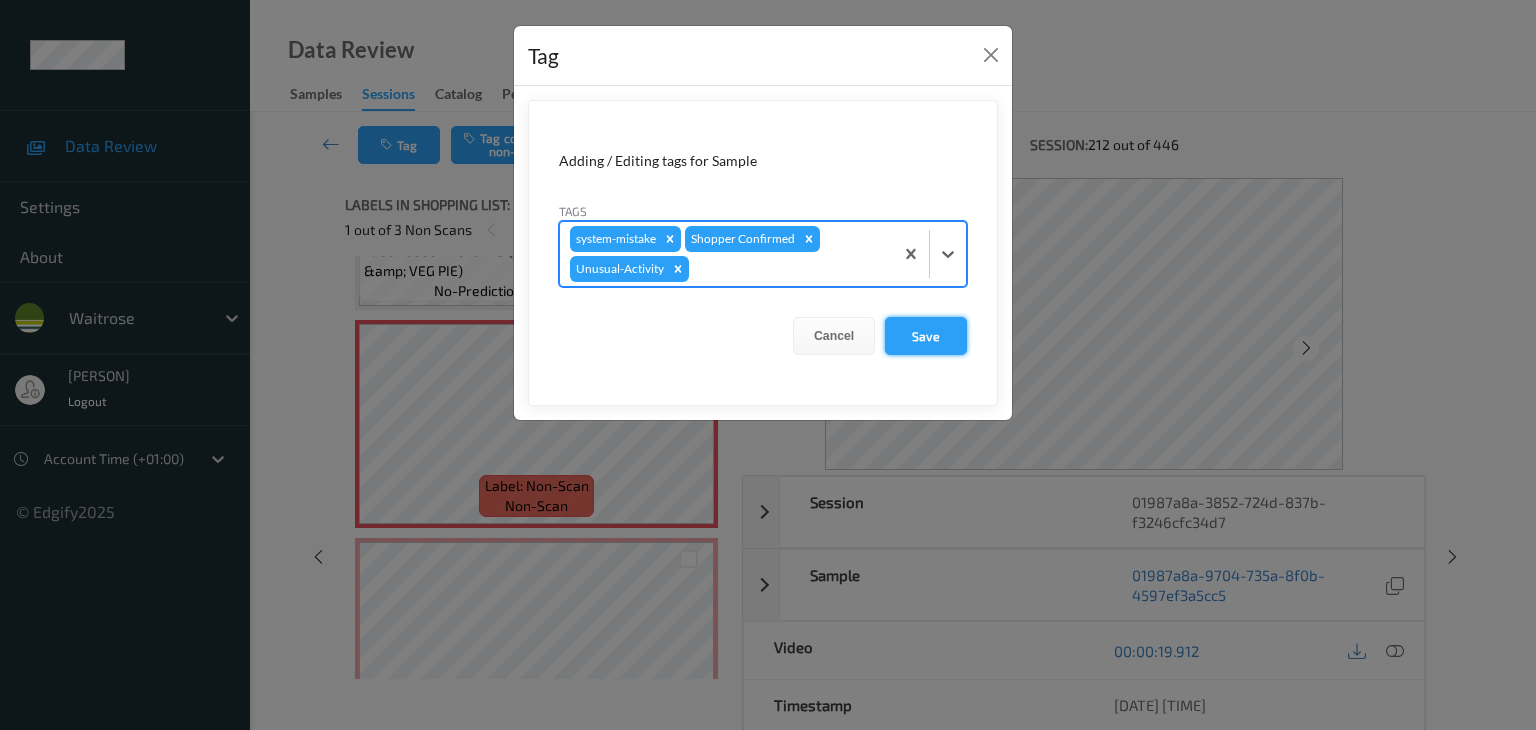 click on "Save" at bounding box center (926, 336) 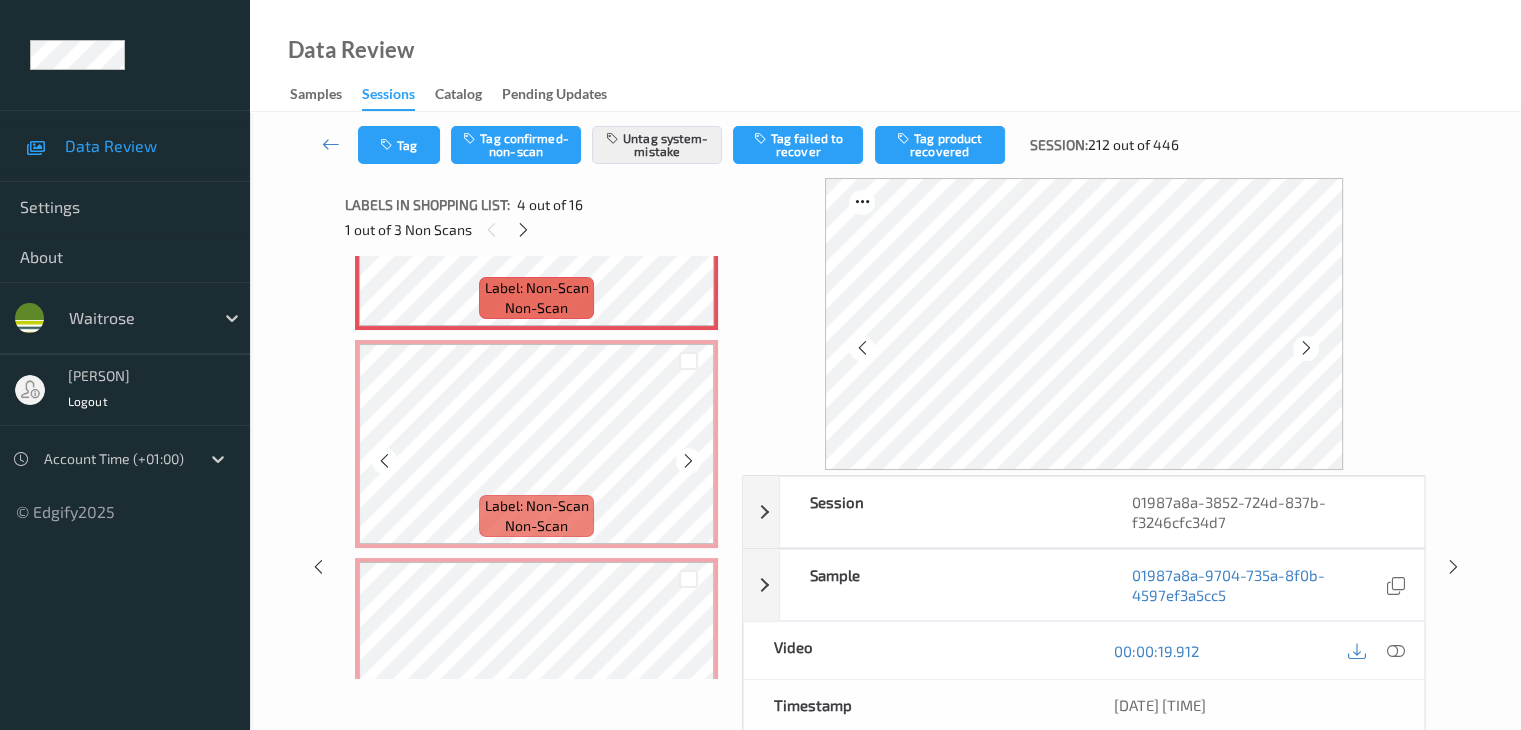 scroll, scrollTop: 800, scrollLeft: 0, axis: vertical 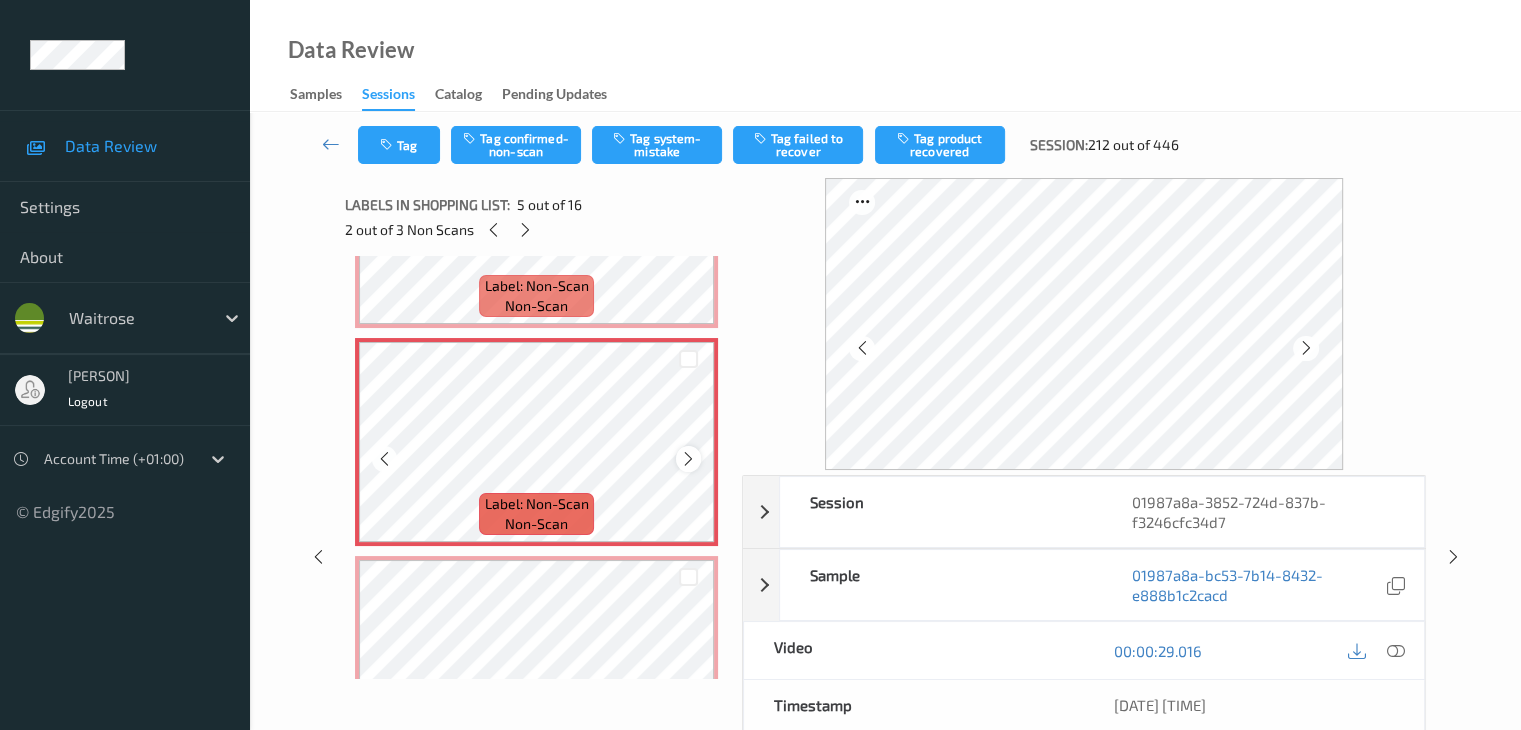 click at bounding box center (688, 459) 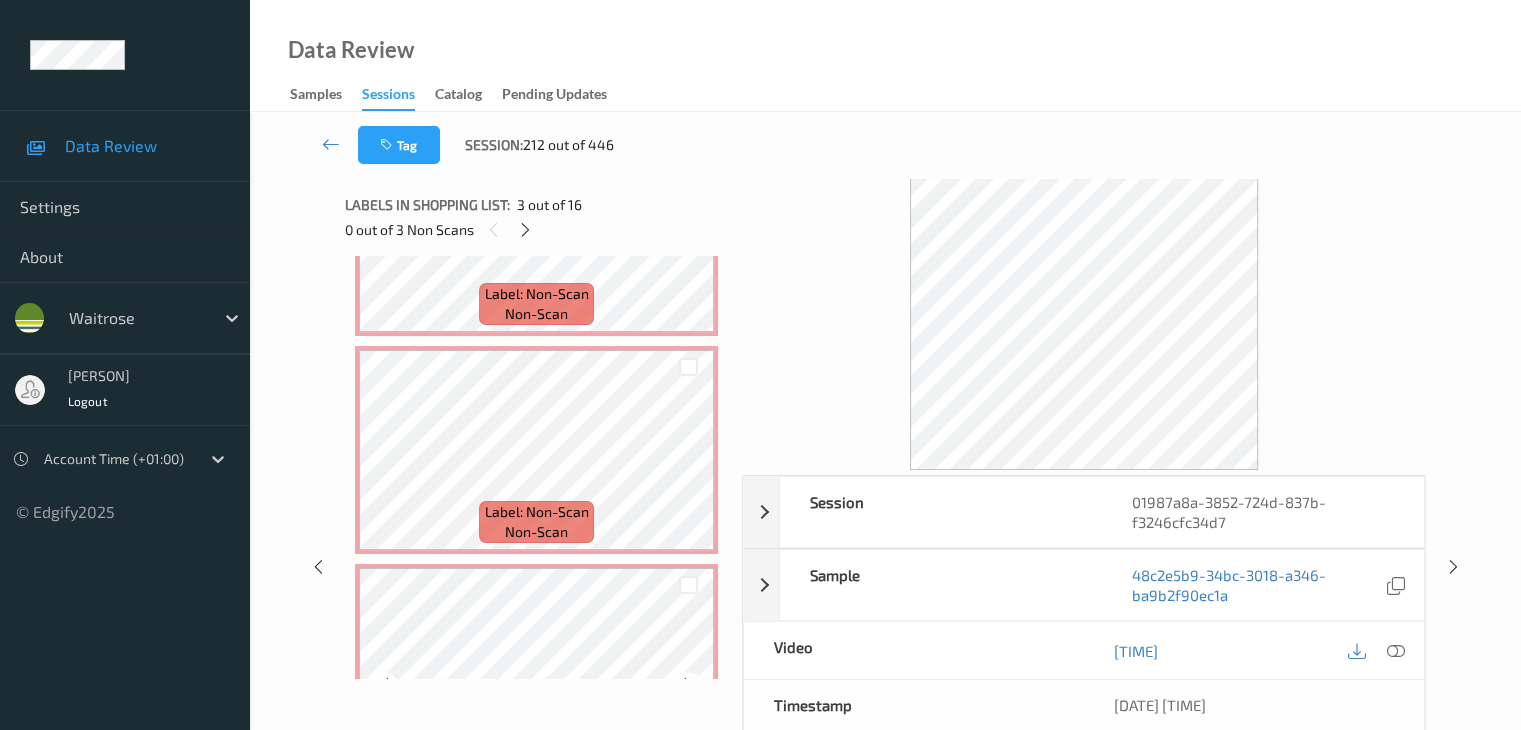 scroll, scrollTop: 900, scrollLeft: 0, axis: vertical 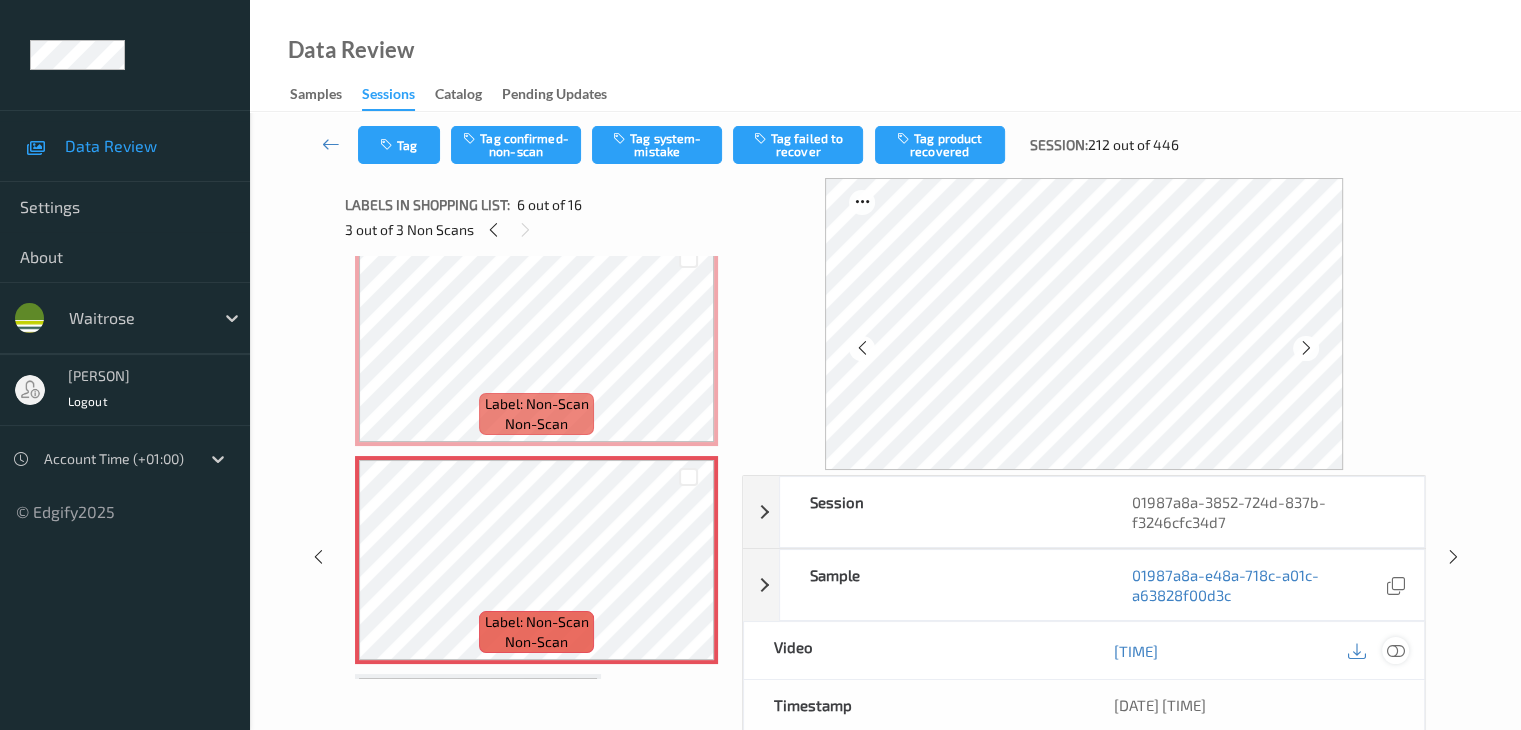 click at bounding box center [1395, 651] 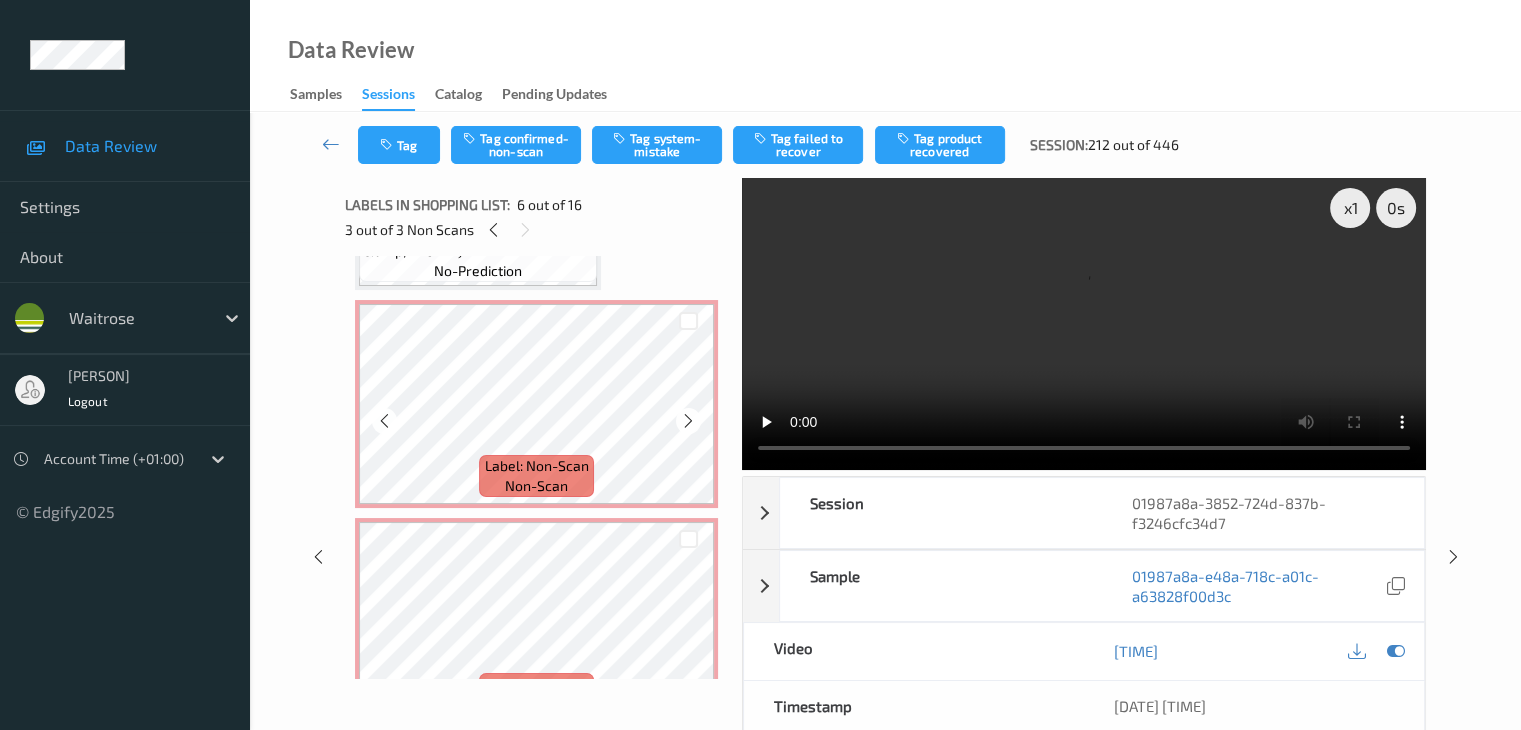 scroll, scrollTop: 600, scrollLeft: 0, axis: vertical 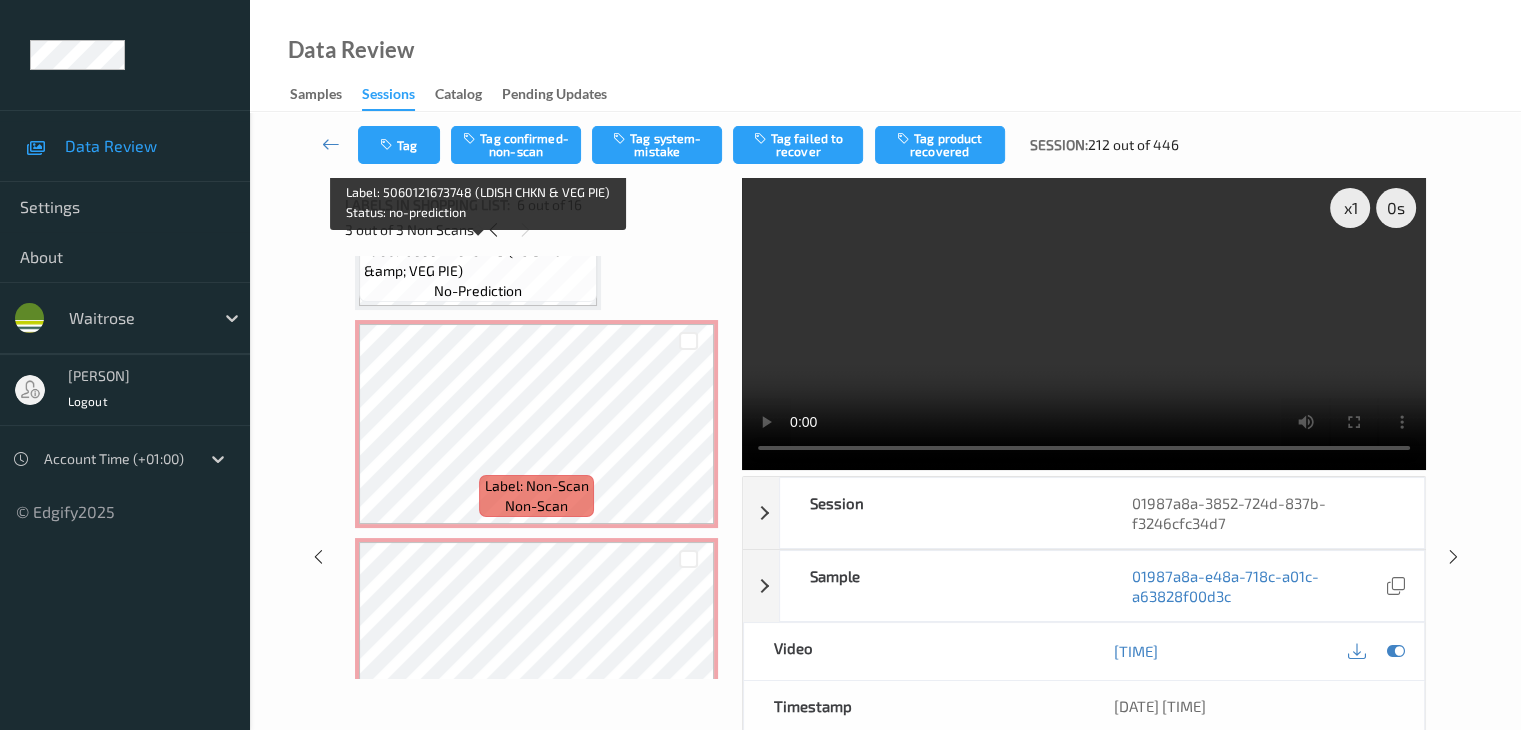 click on "Label: 5060121673748 (LDISH CHKN &amp; VEG PIE)" at bounding box center (478, 261) 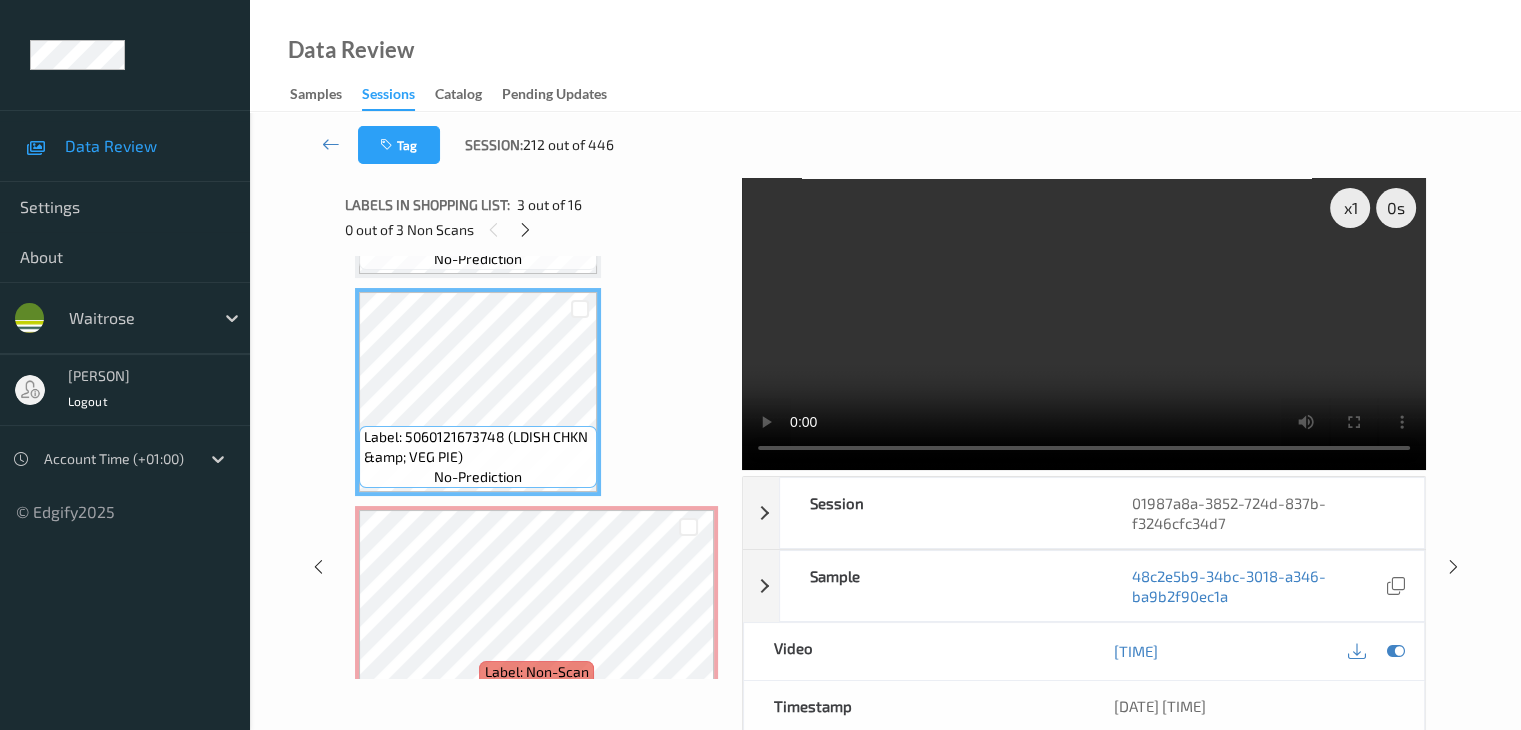 scroll, scrollTop: 300, scrollLeft: 0, axis: vertical 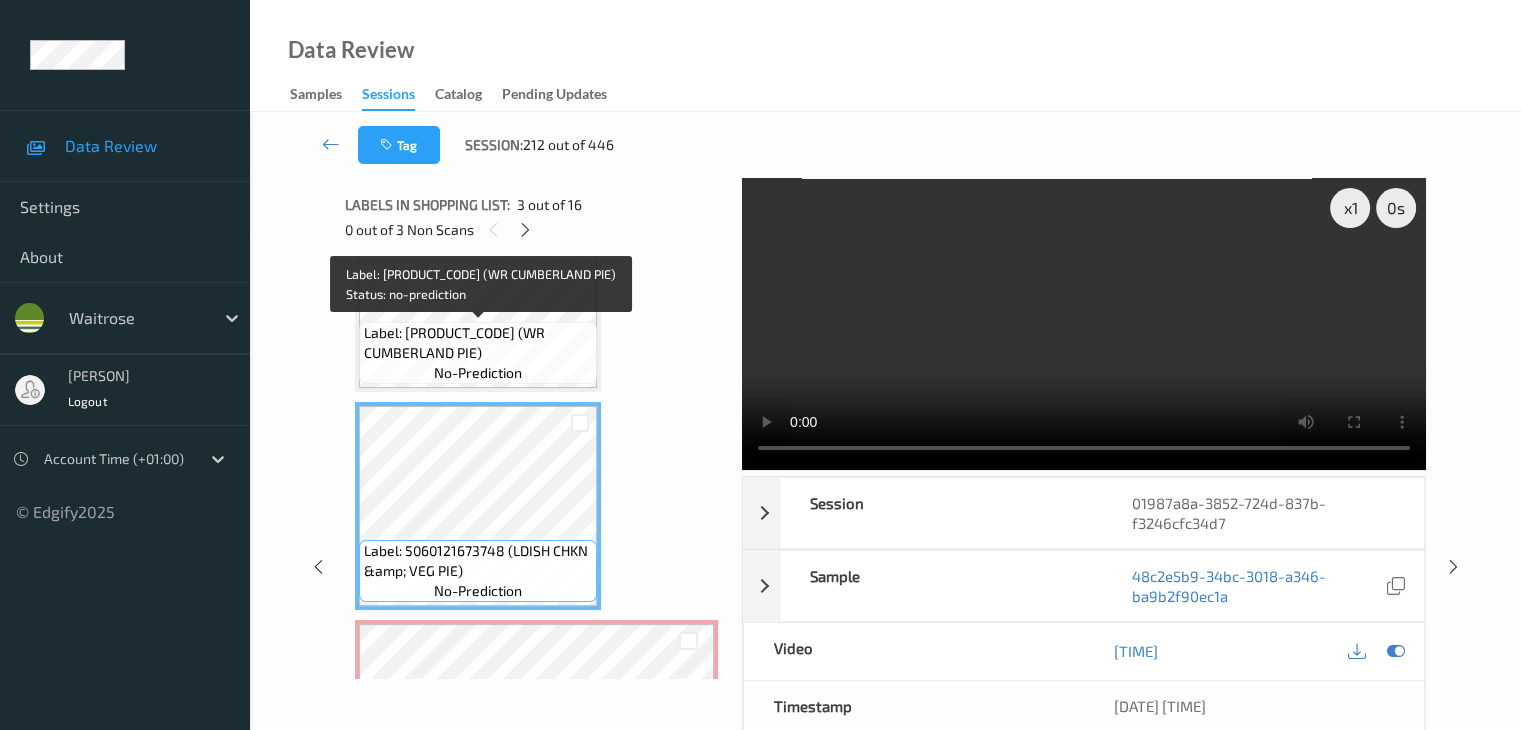 click on "Label: 5000169562833 (WR CUMBERLAND PIE)" at bounding box center [478, 343] 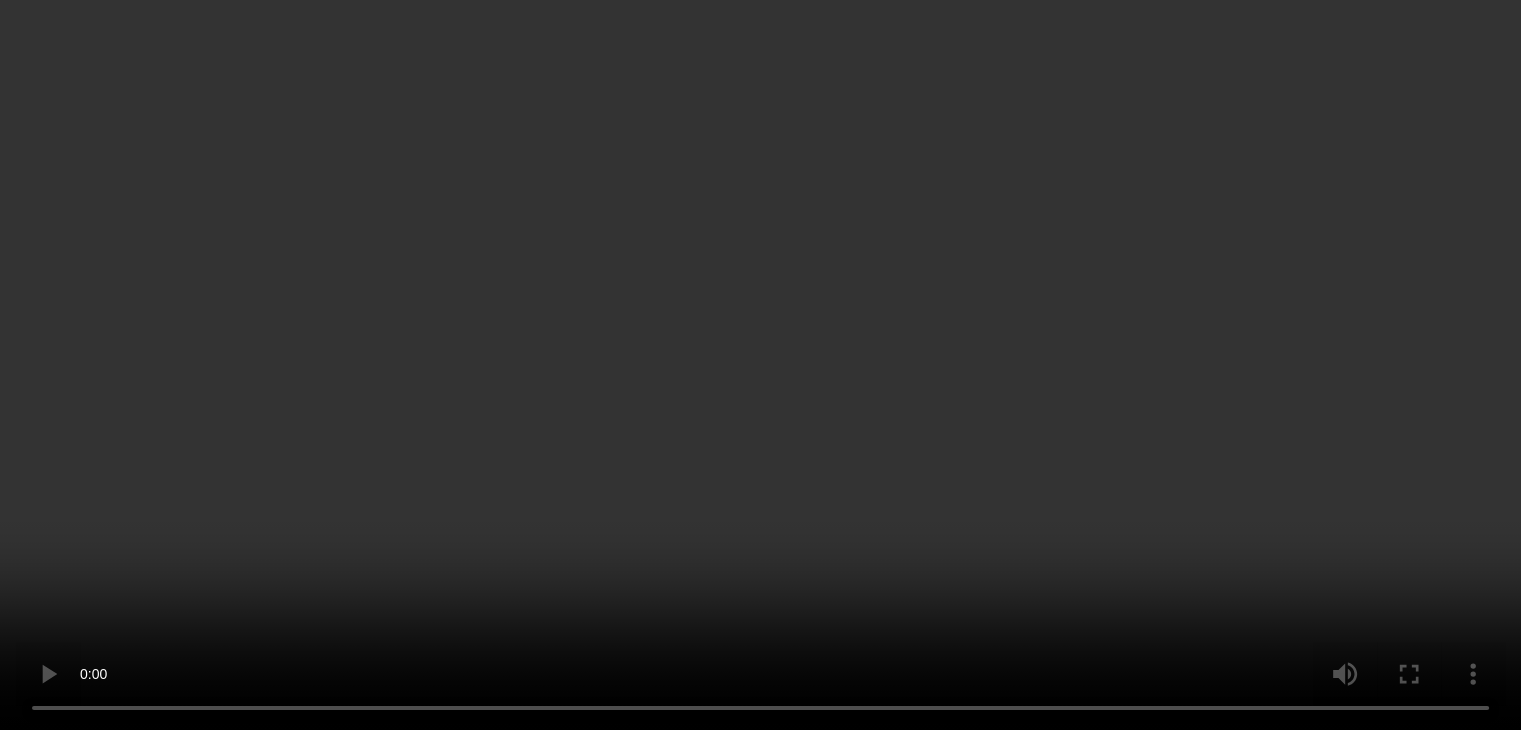 scroll, scrollTop: 600, scrollLeft: 0, axis: vertical 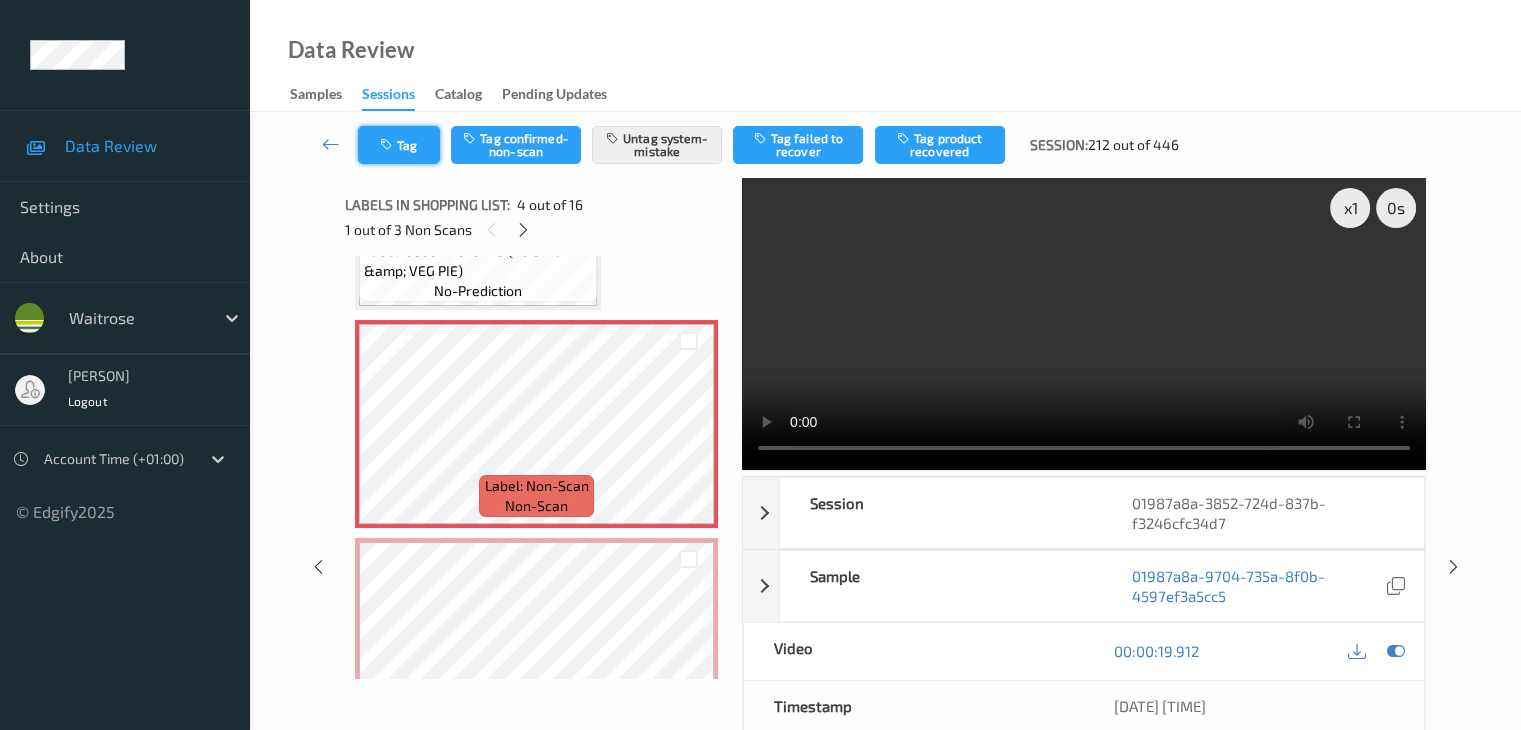 click on "Tag" at bounding box center (399, 145) 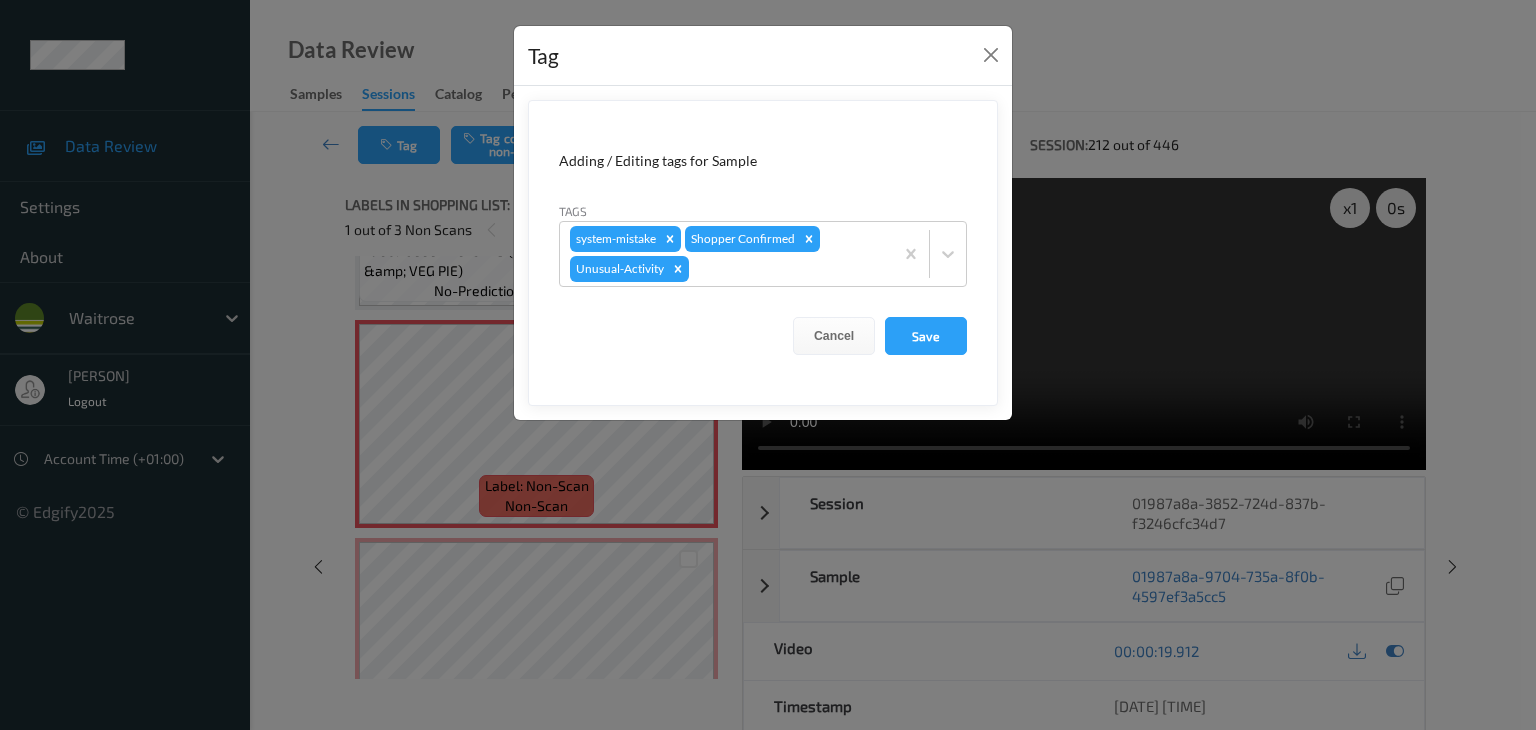 drag, startPoint x: 673, startPoint y: 273, endPoint x: 709, endPoint y: 277, distance: 36.221542 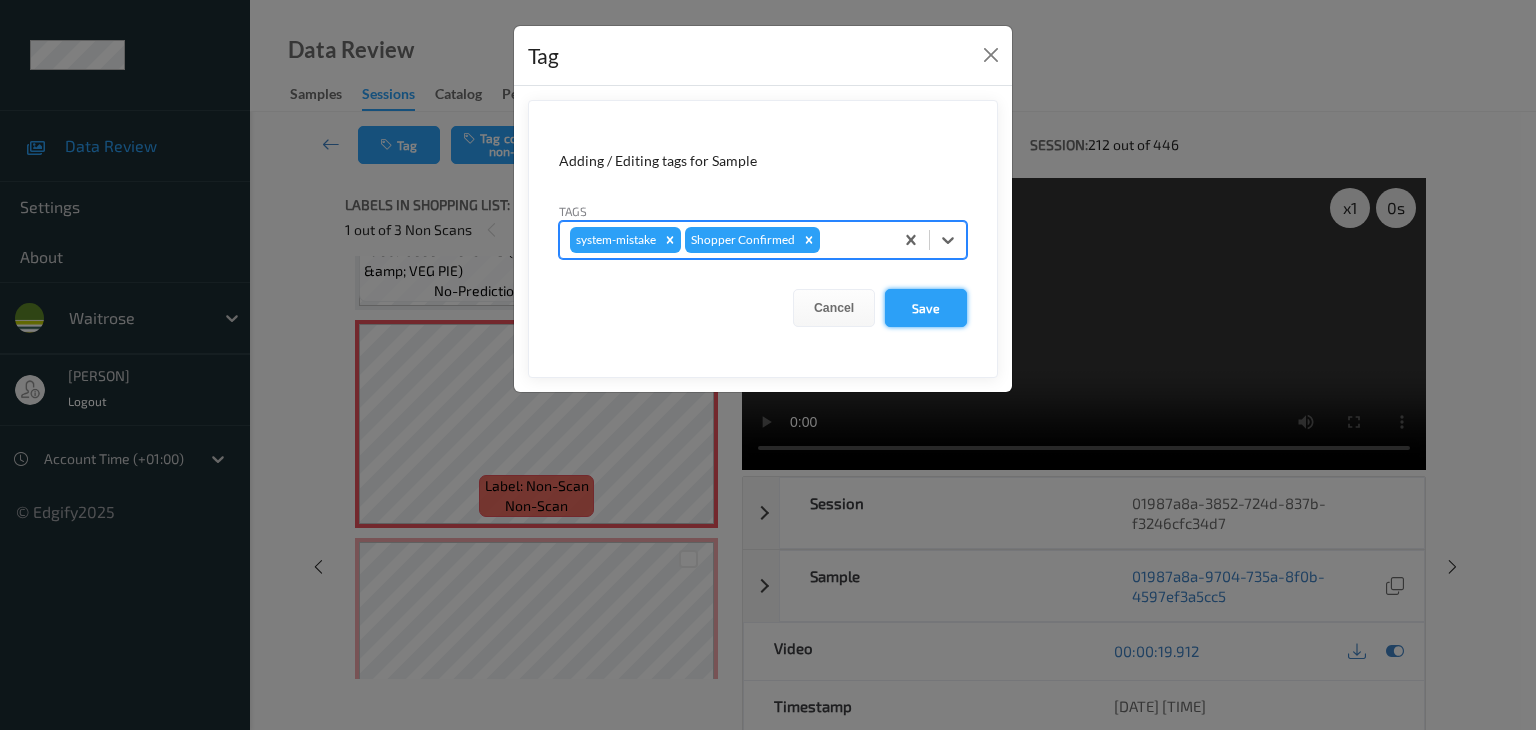 click on "Save" at bounding box center [926, 308] 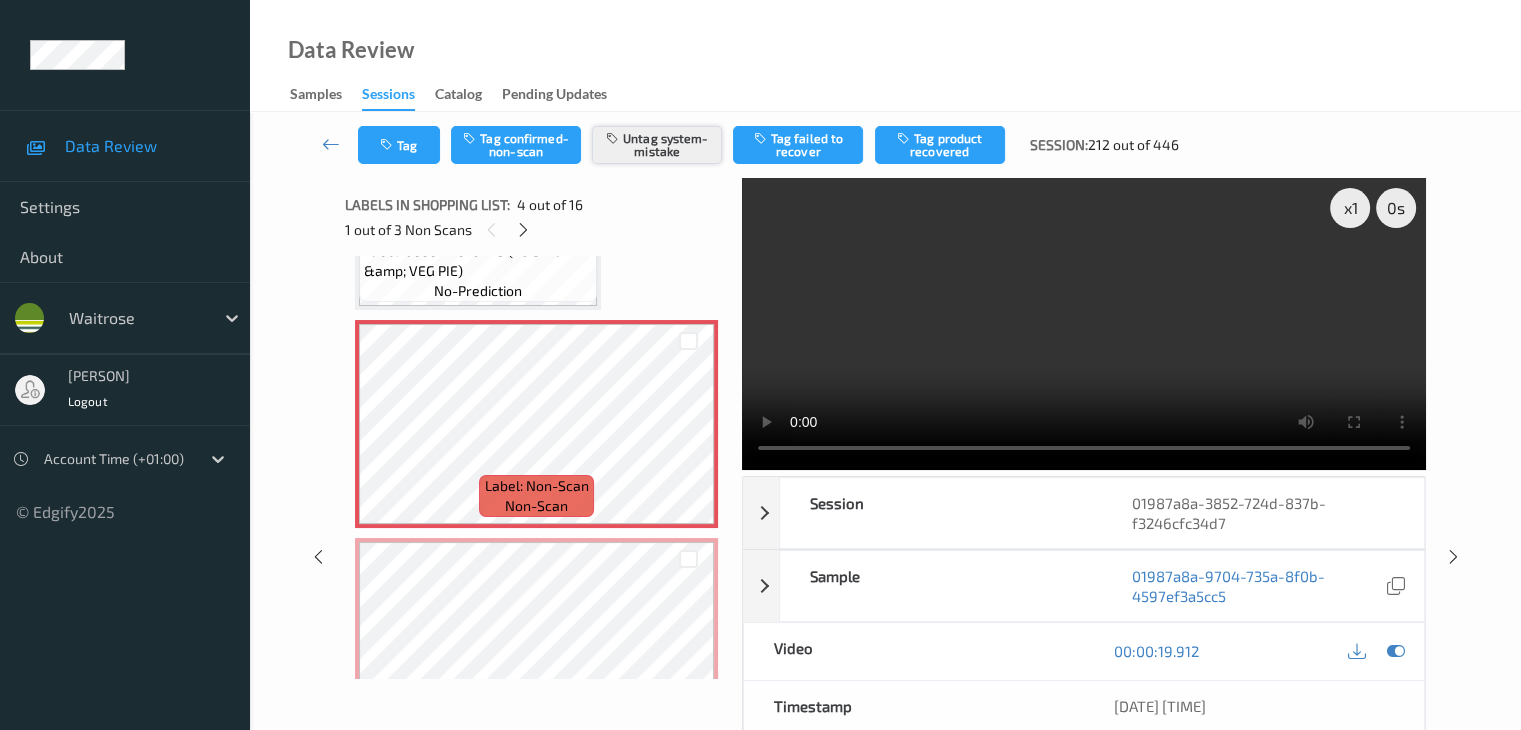 click on "Untag   system-mistake" at bounding box center [657, 145] 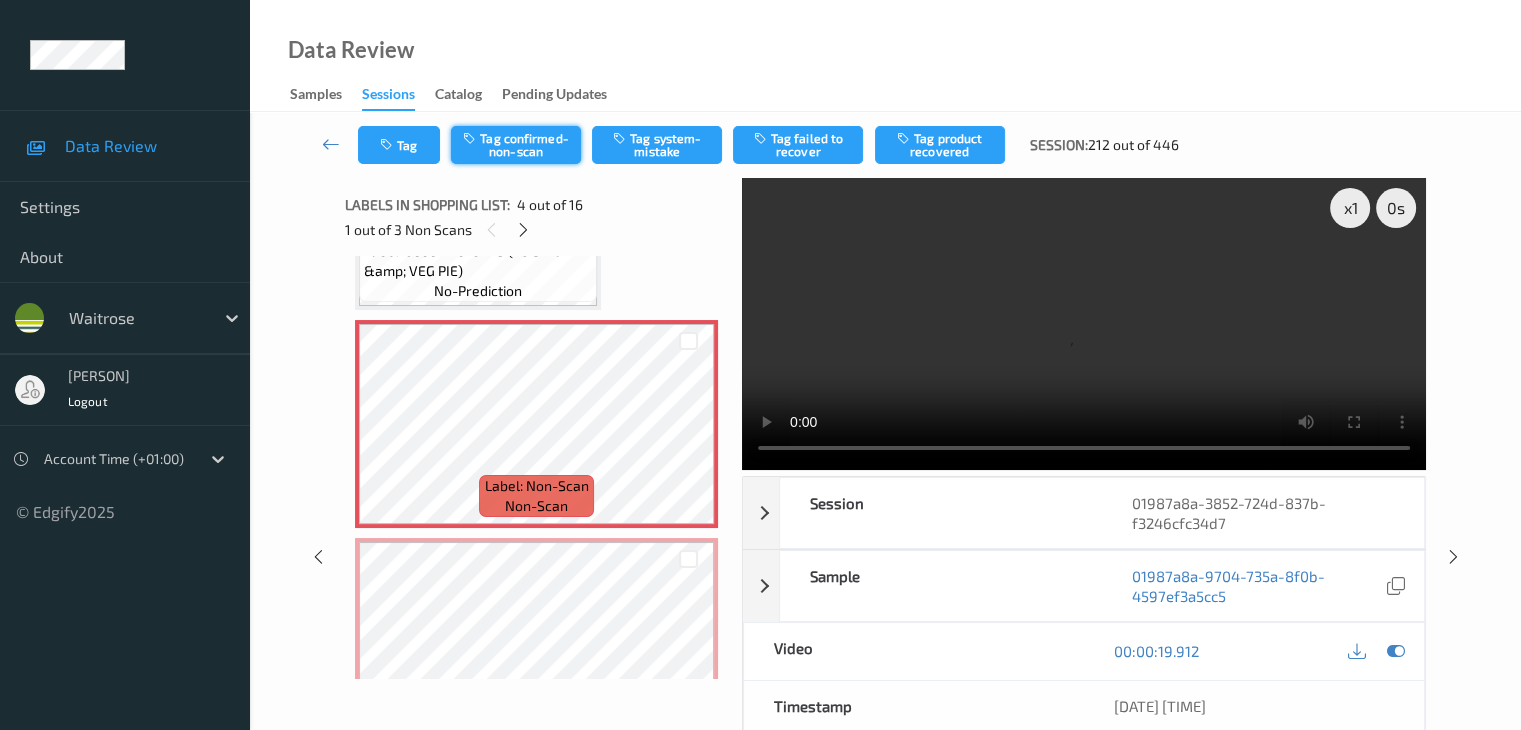 click on "Tag   confirmed-non-scan" at bounding box center (516, 145) 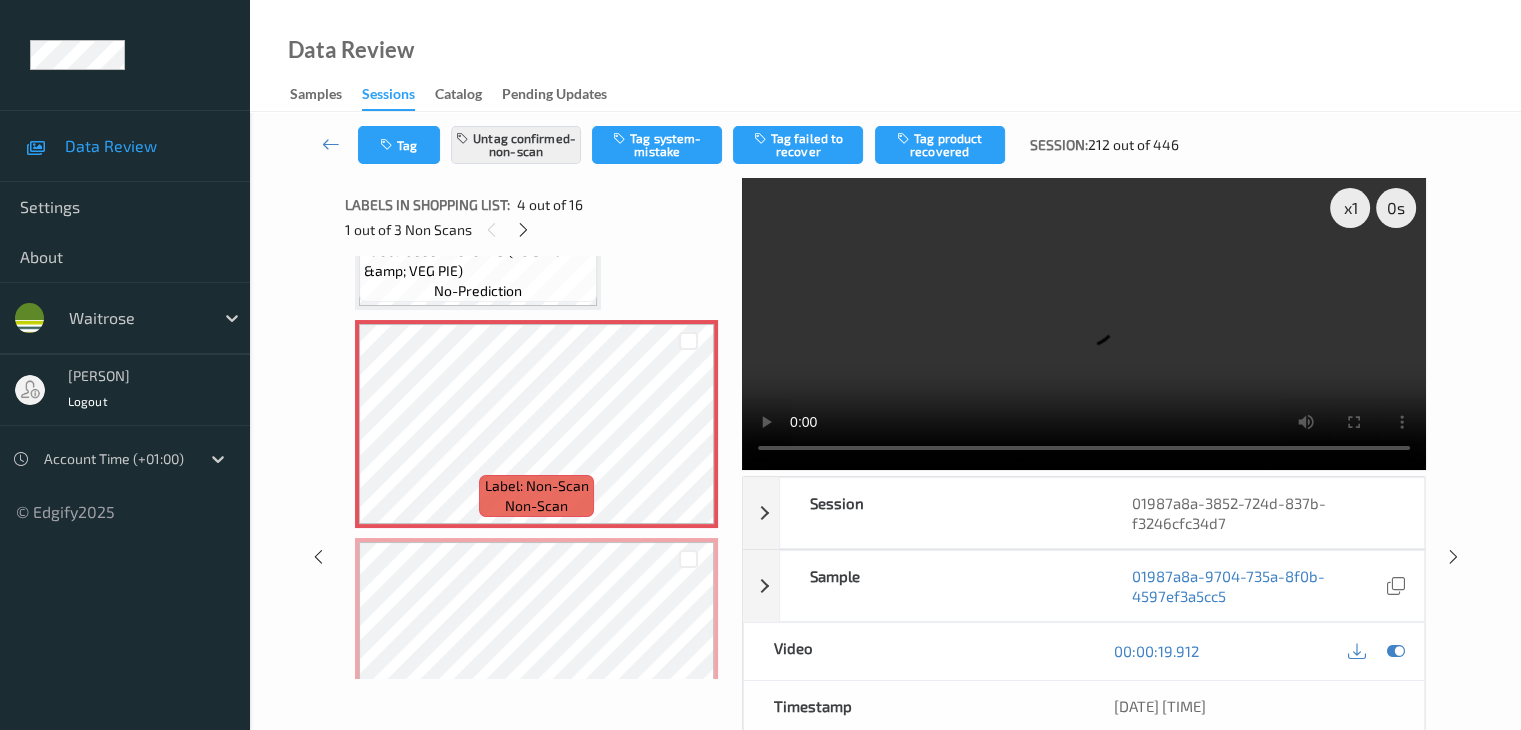click on "Tag   product recovered" at bounding box center (940, 145) 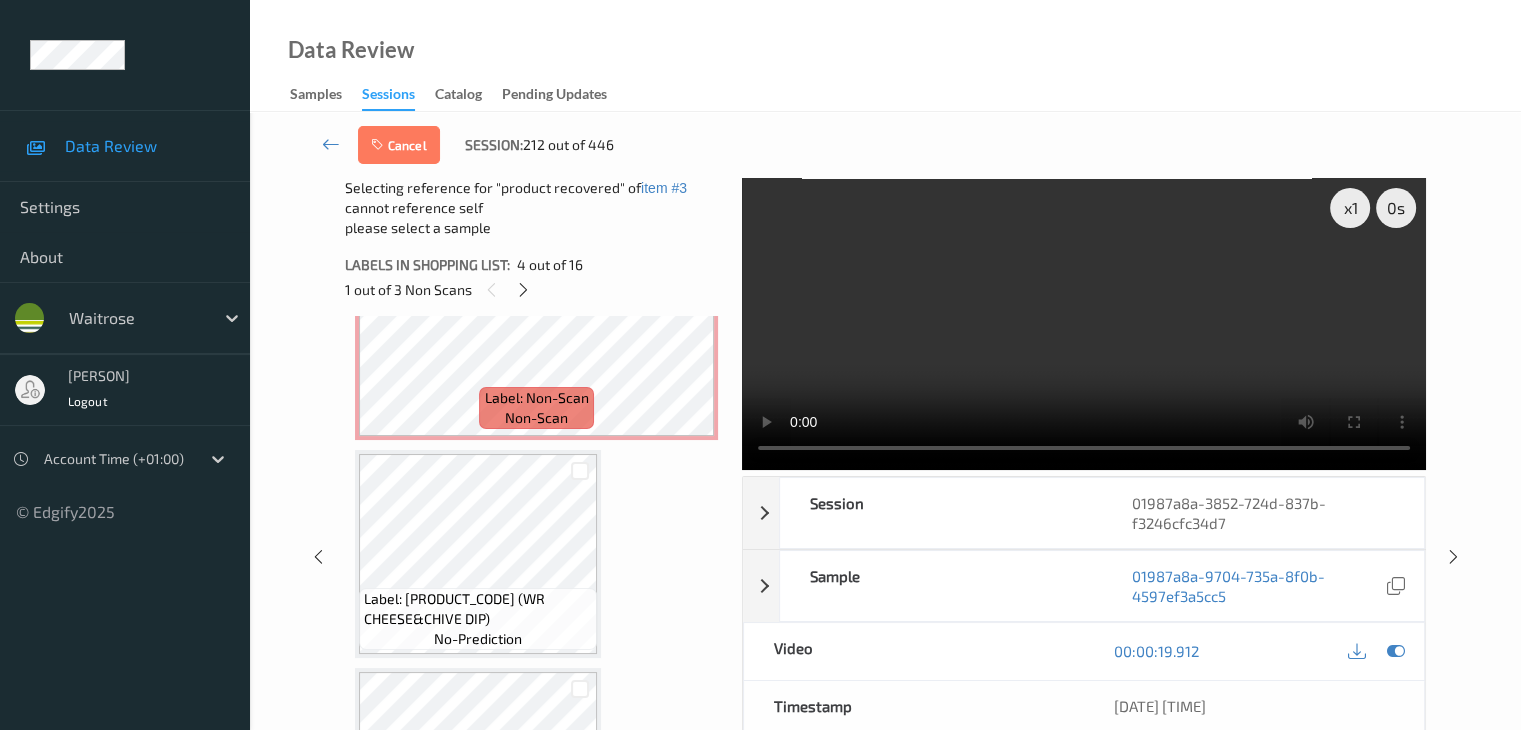 scroll, scrollTop: 1300, scrollLeft: 0, axis: vertical 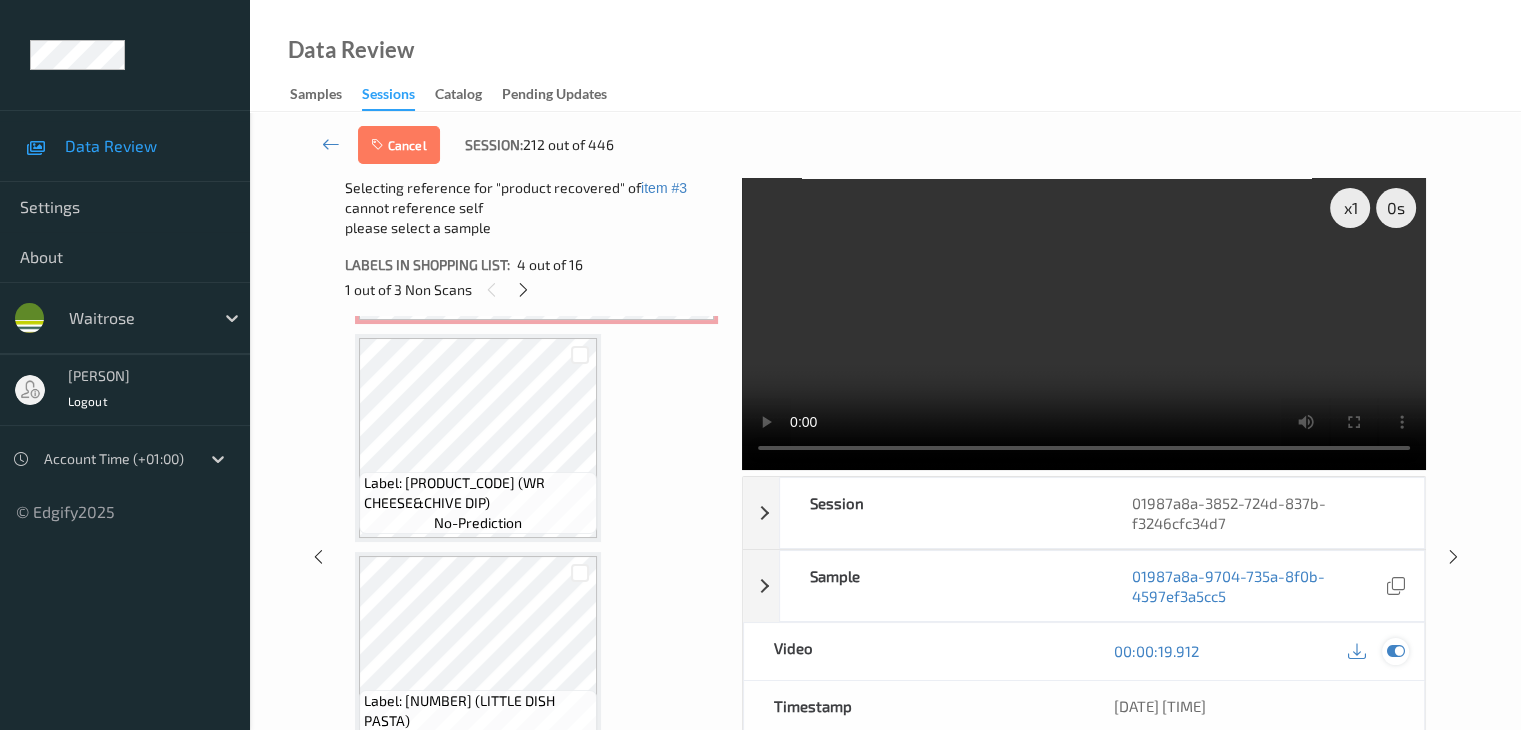 click at bounding box center [1395, 651] 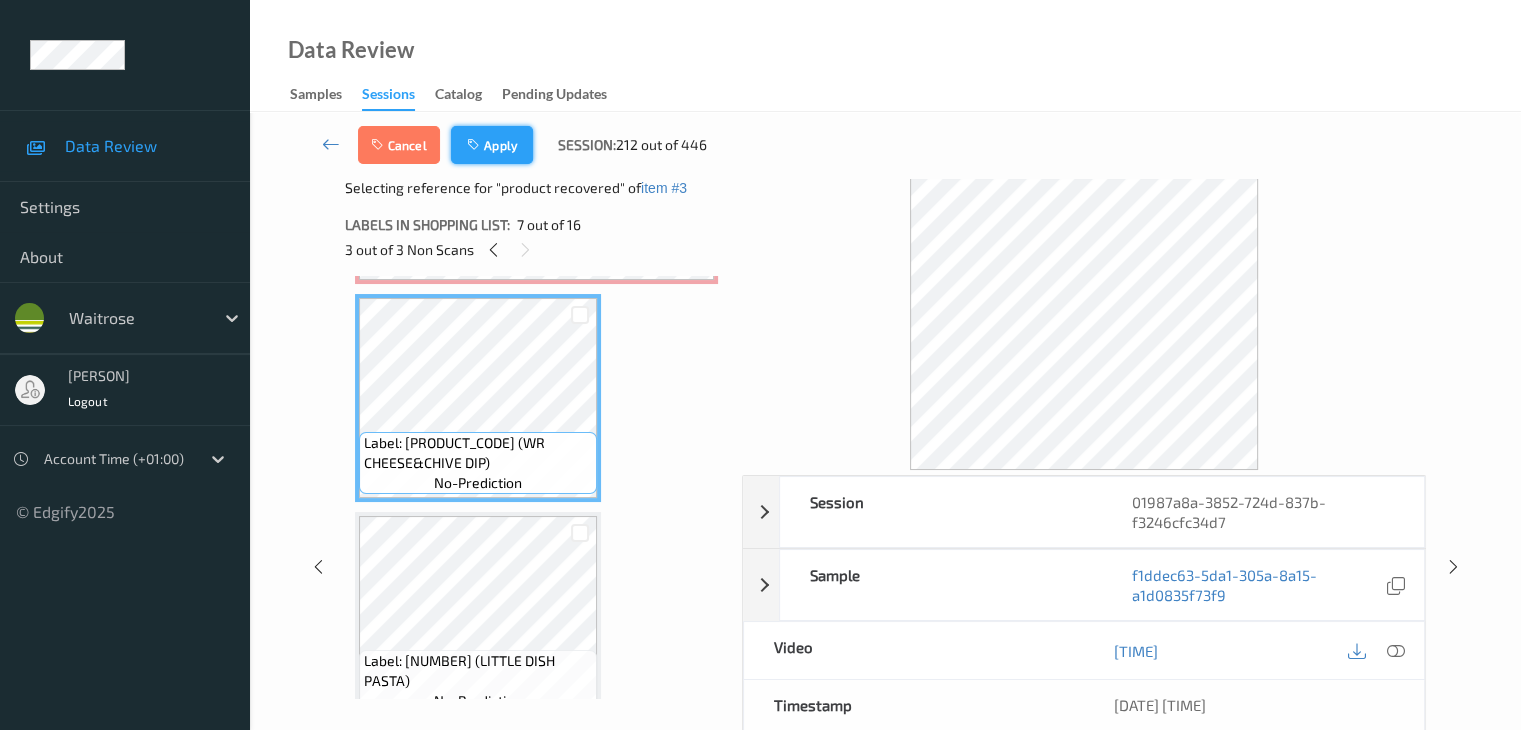 click on "Apply" at bounding box center [492, 145] 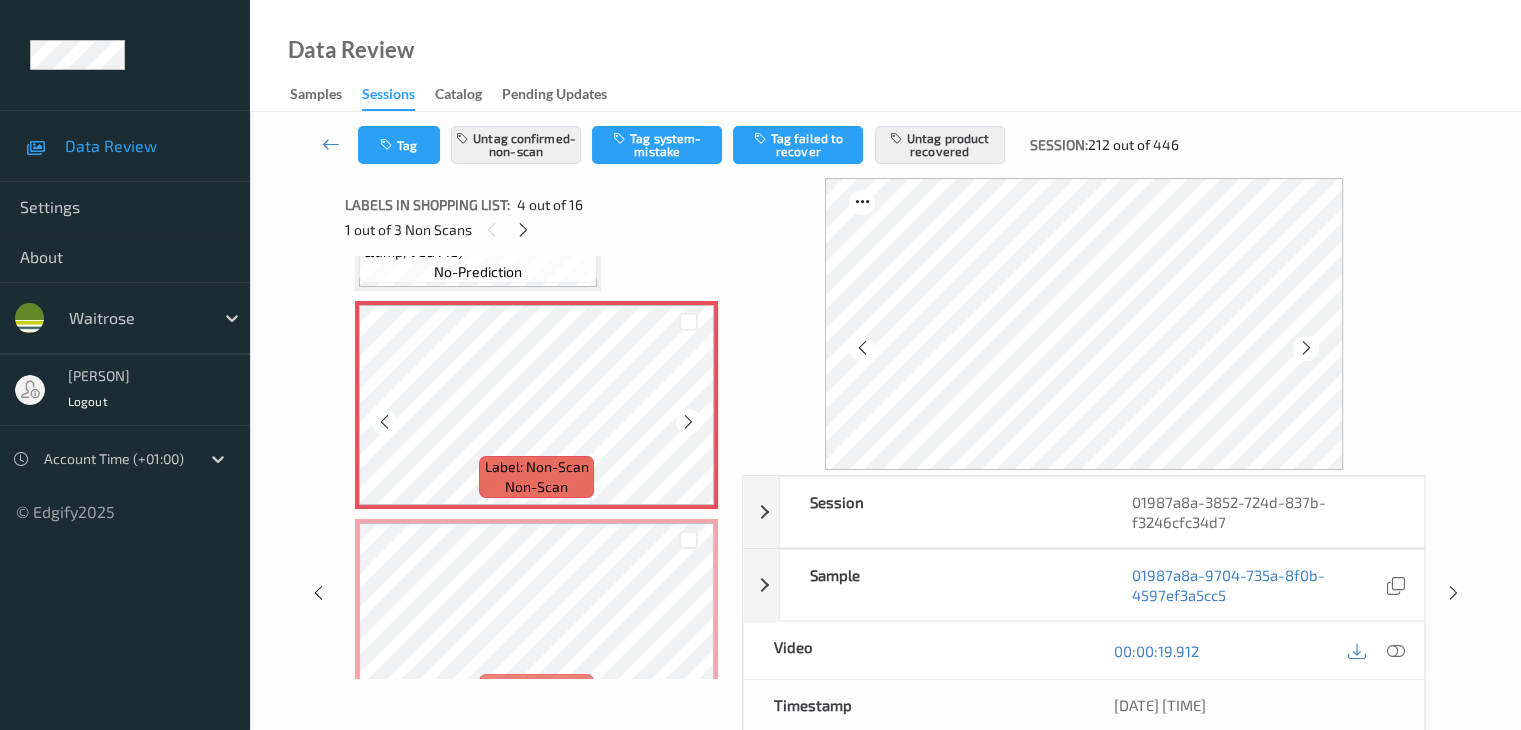 scroll, scrollTop: 646, scrollLeft: 0, axis: vertical 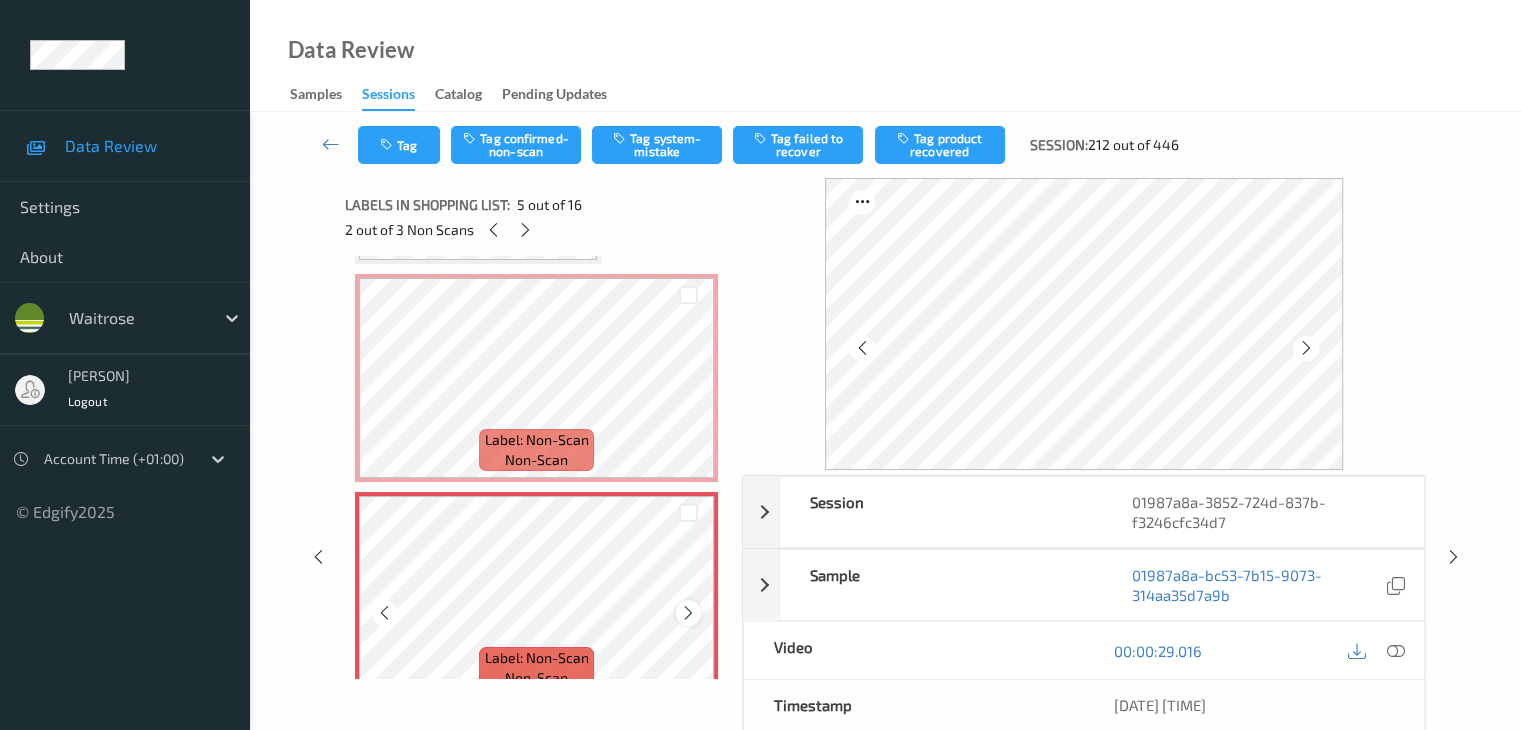 click at bounding box center [688, 613] 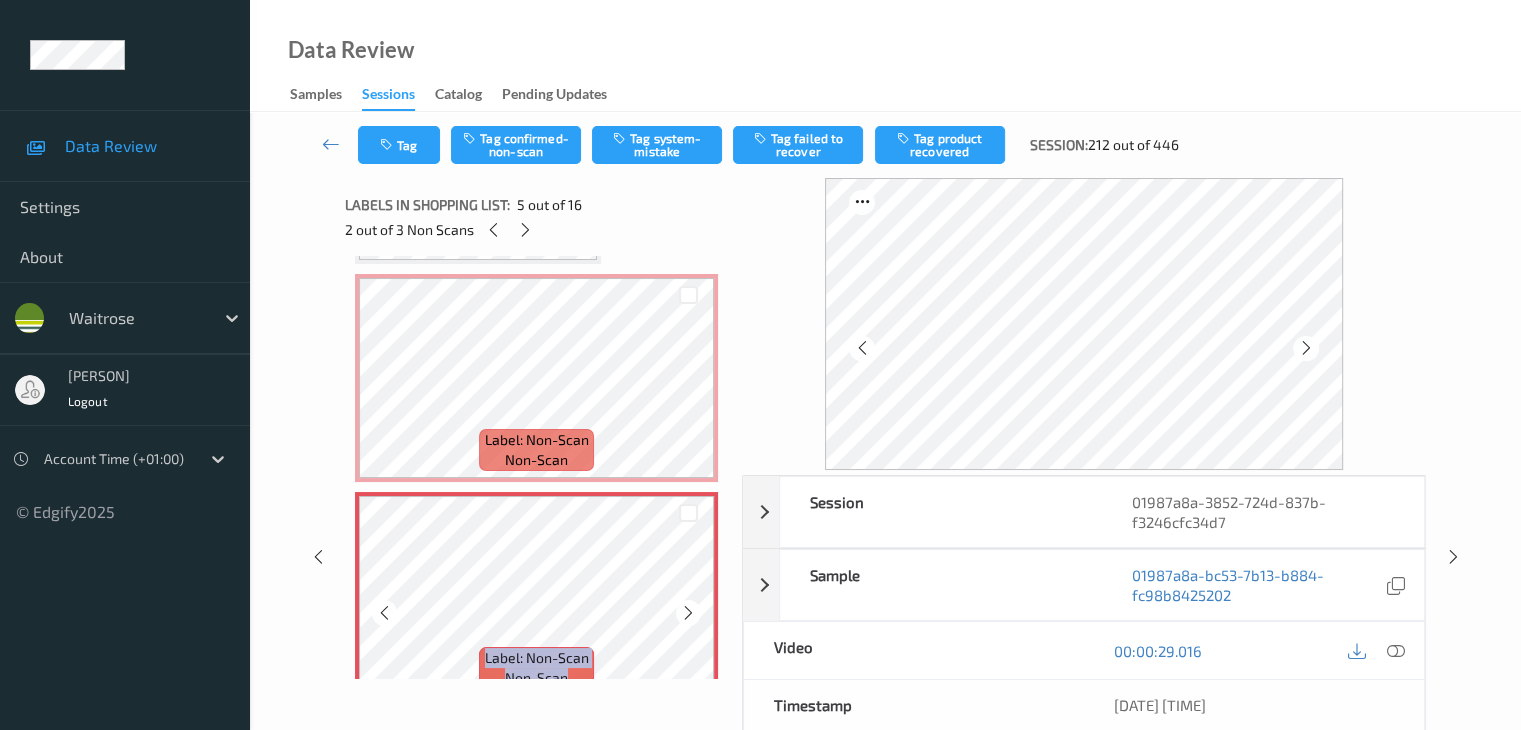 click at bounding box center [688, 613] 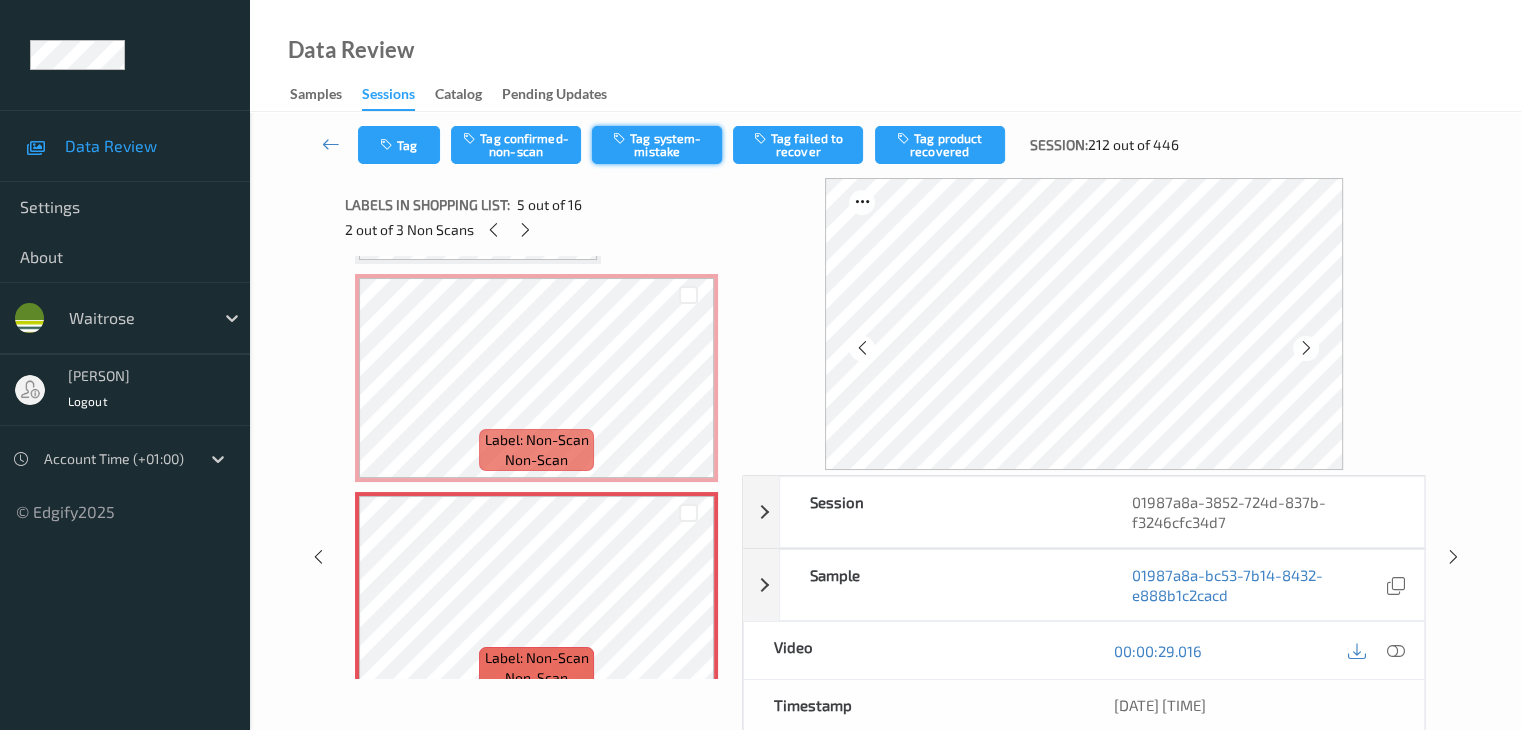 click on "Tag   system-mistake" at bounding box center (657, 145) 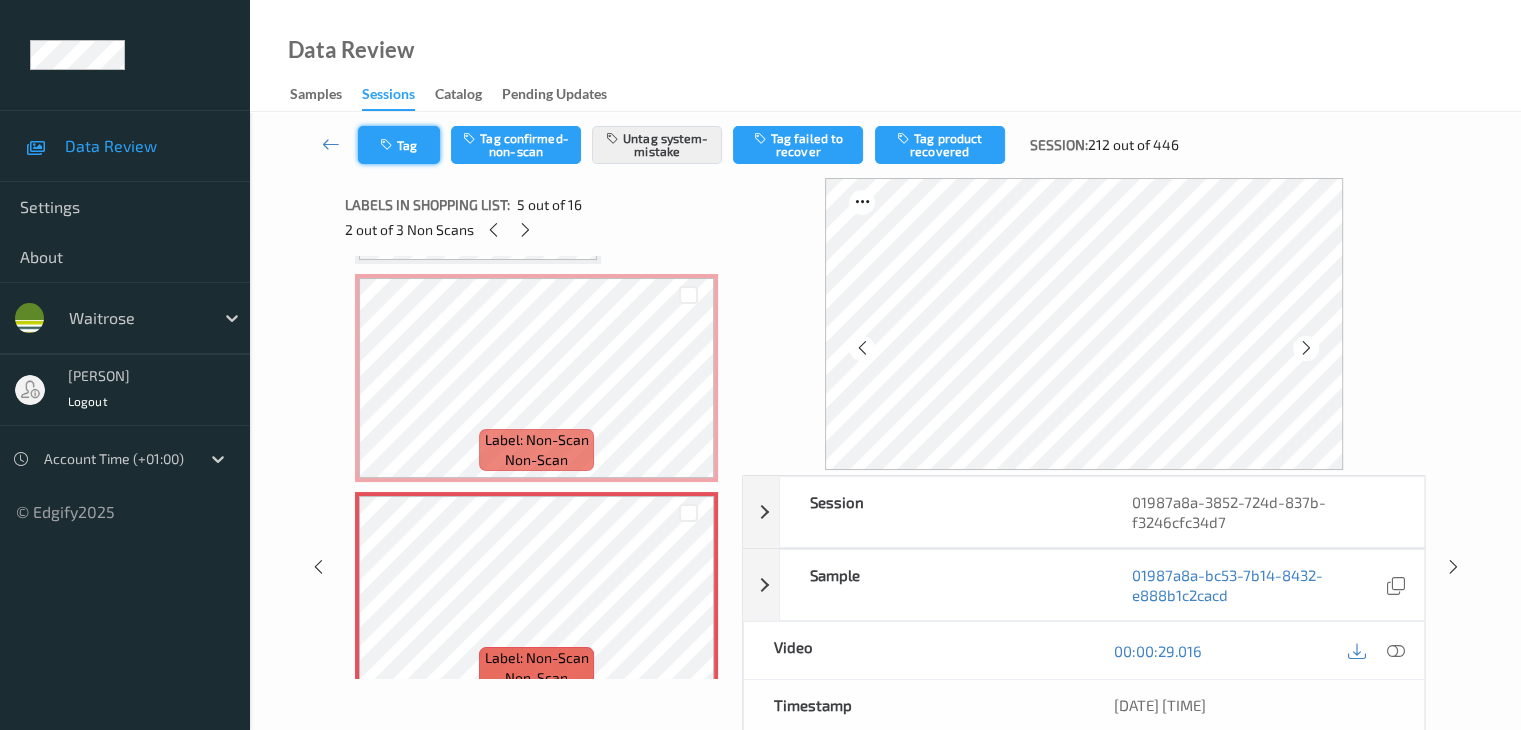 click at bounding box center [388, 145] 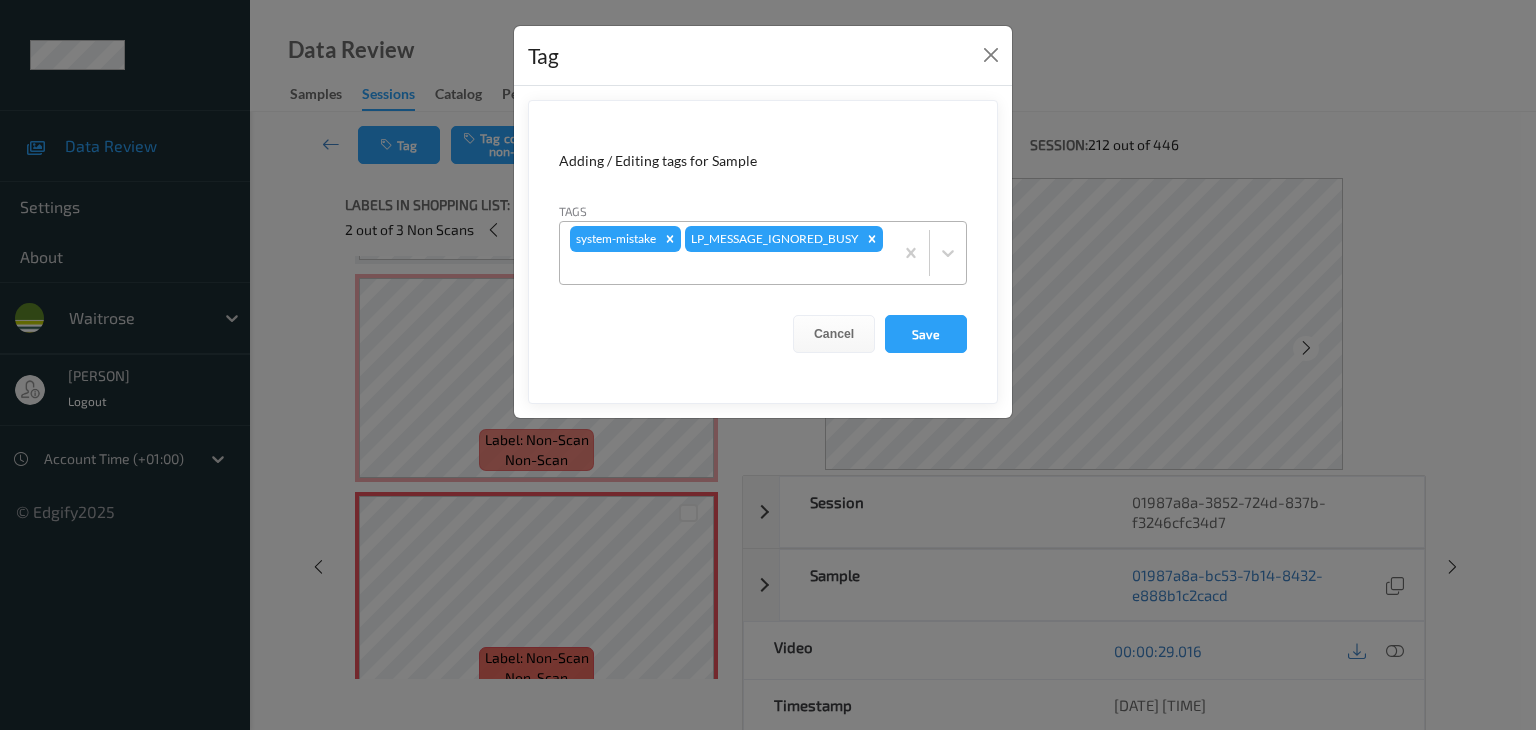 click at bounding box center [726, 268] 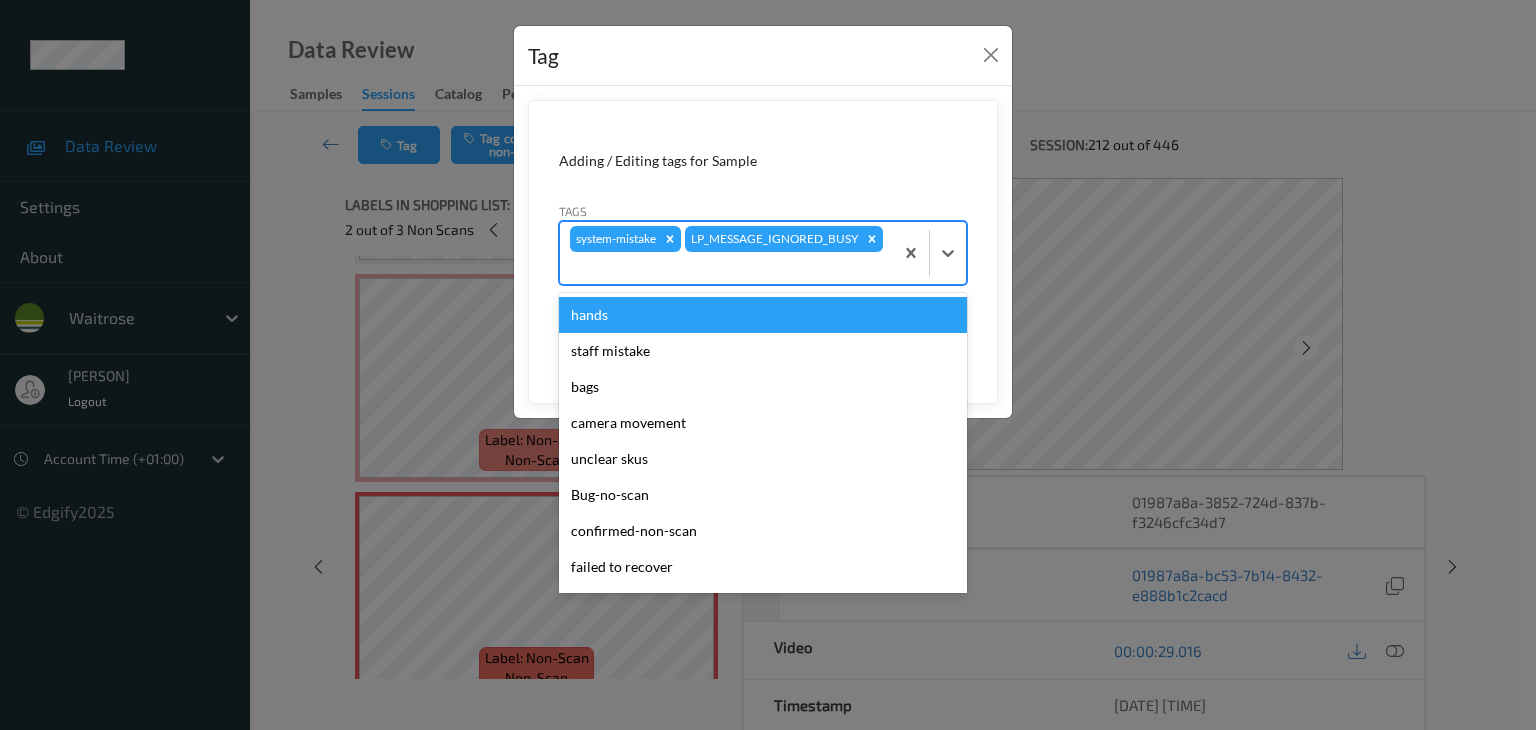type on "u" 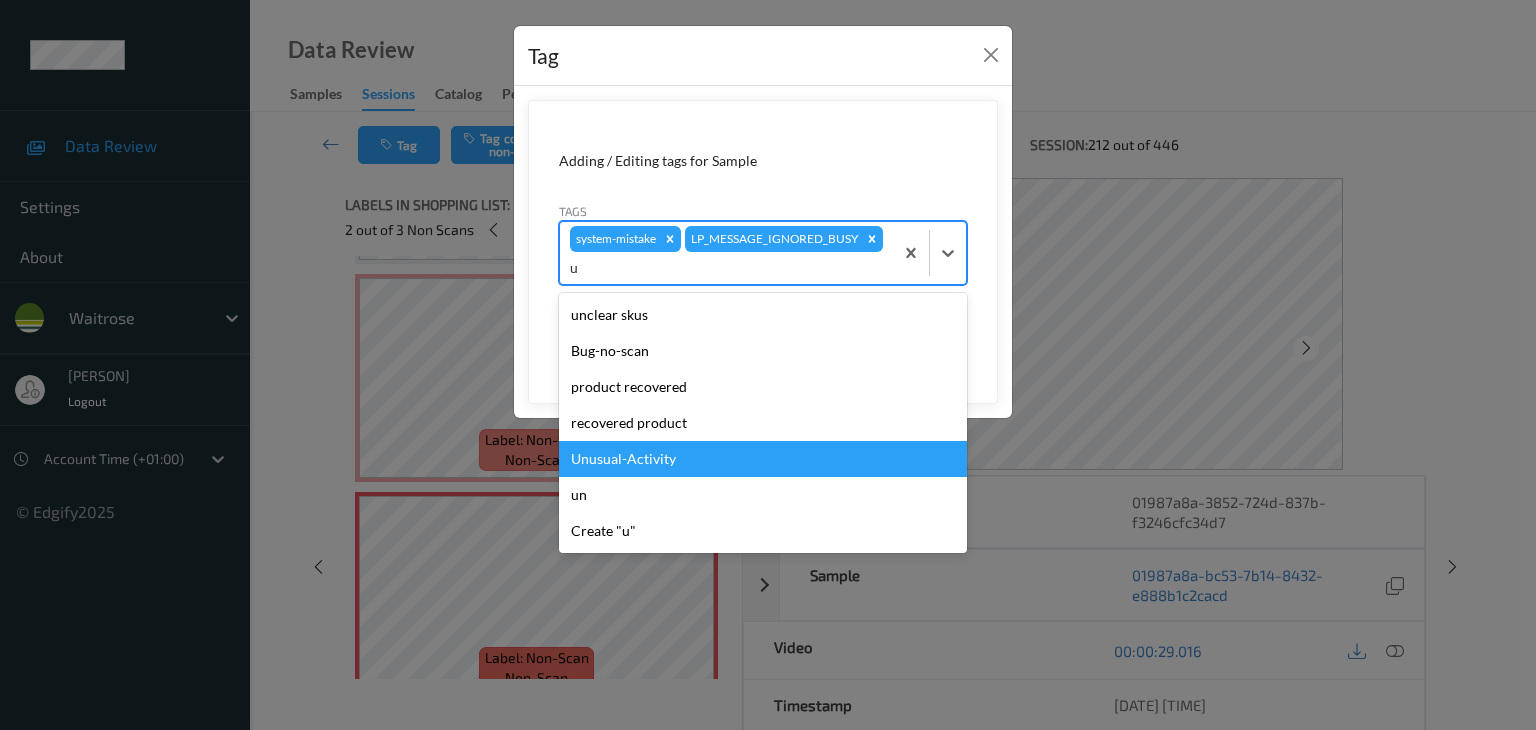 click on "Unusual-Activity" at bounding box center (763, 459) 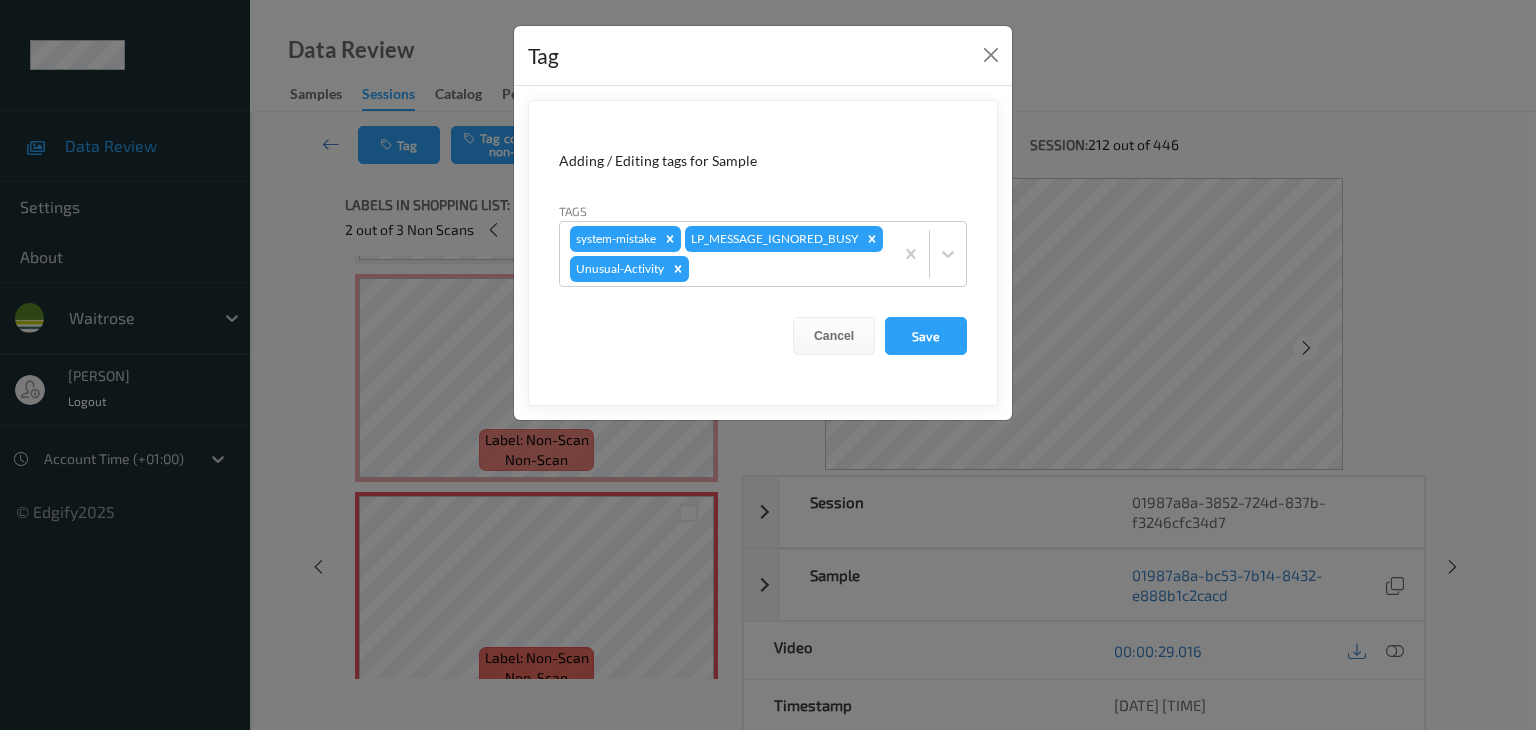 click on "Cancel Save" at bounding box center (763, 336) 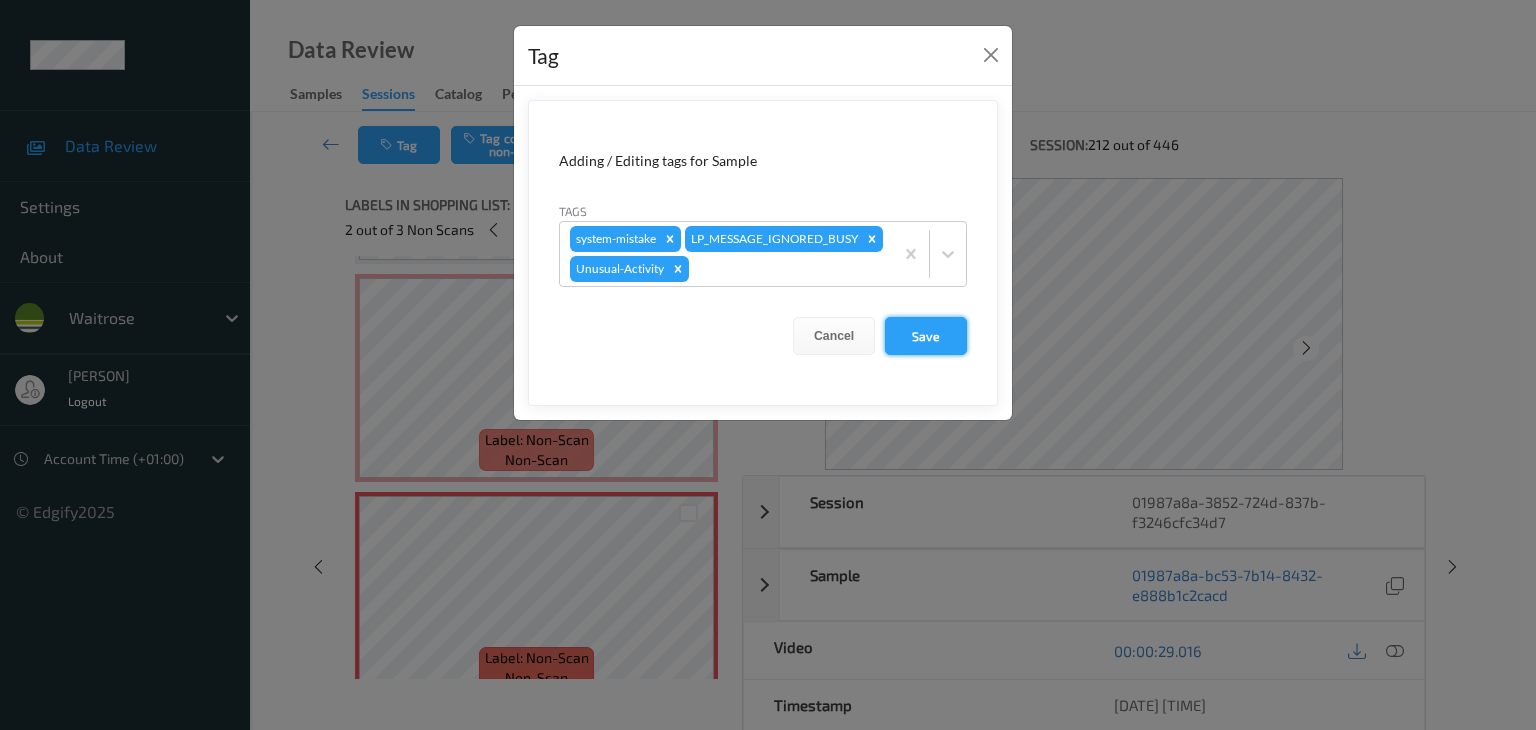 click on "Save" at bounding box center (926, 336) 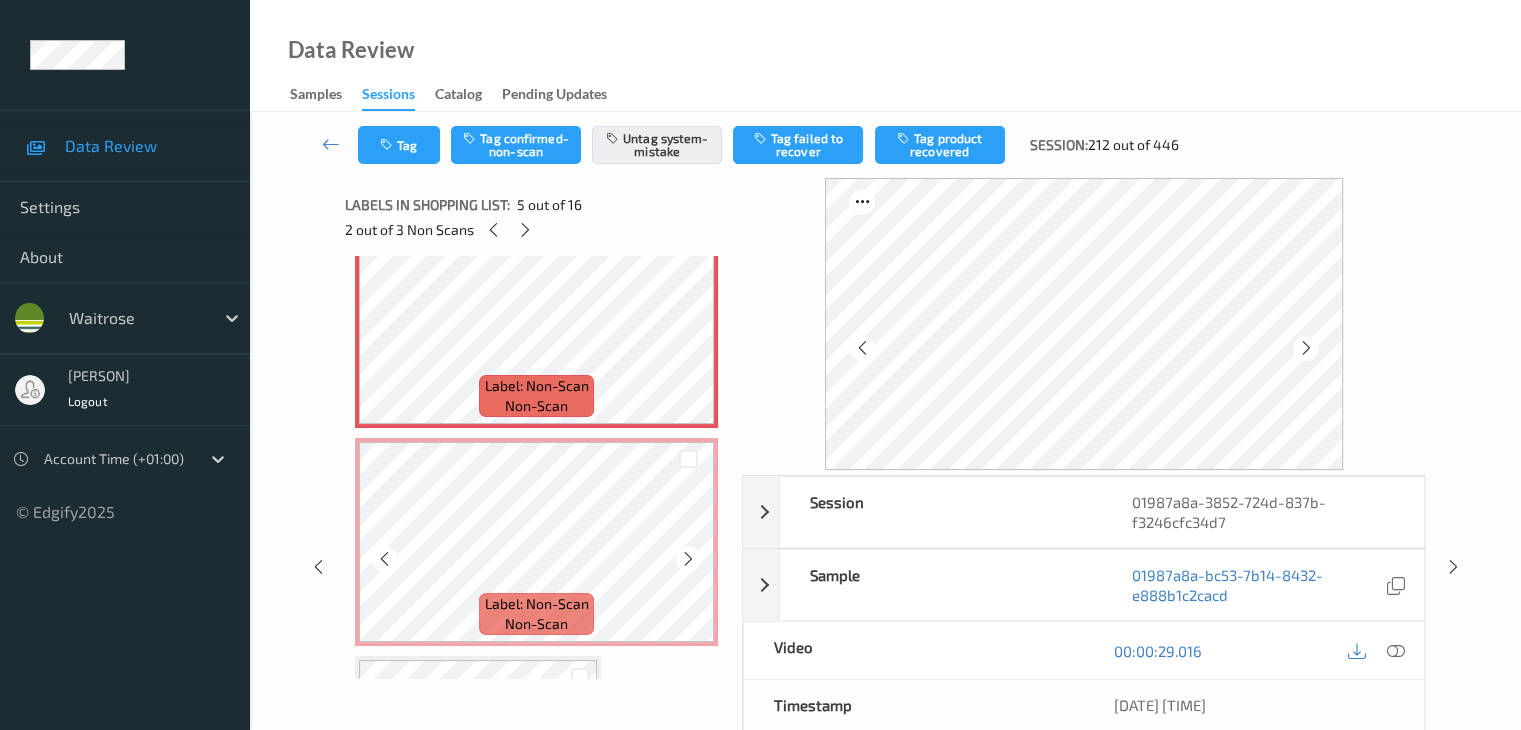 scroll, scrollTop: 946, scrollLeft: 0, axis: vertical 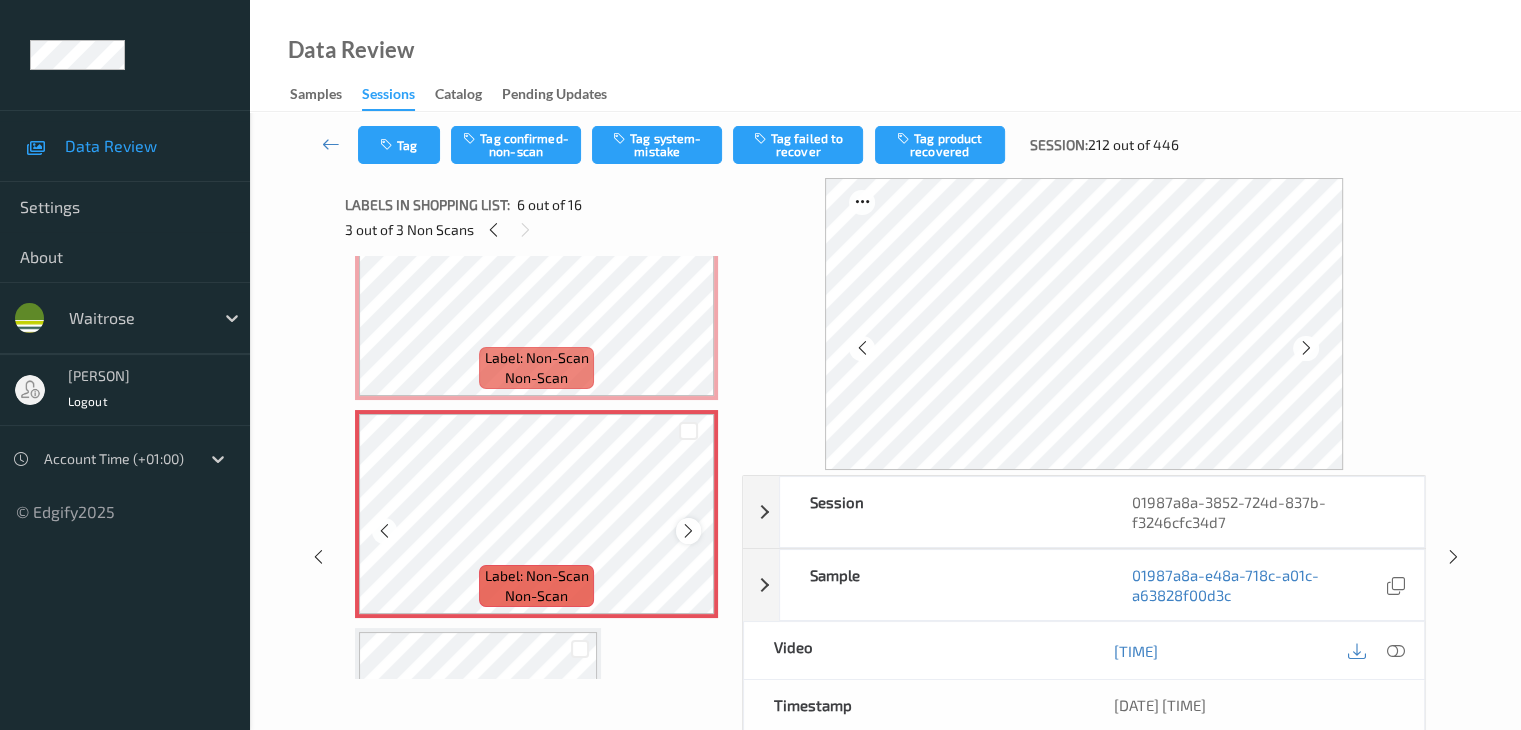 click at bounding box center [688, 531] 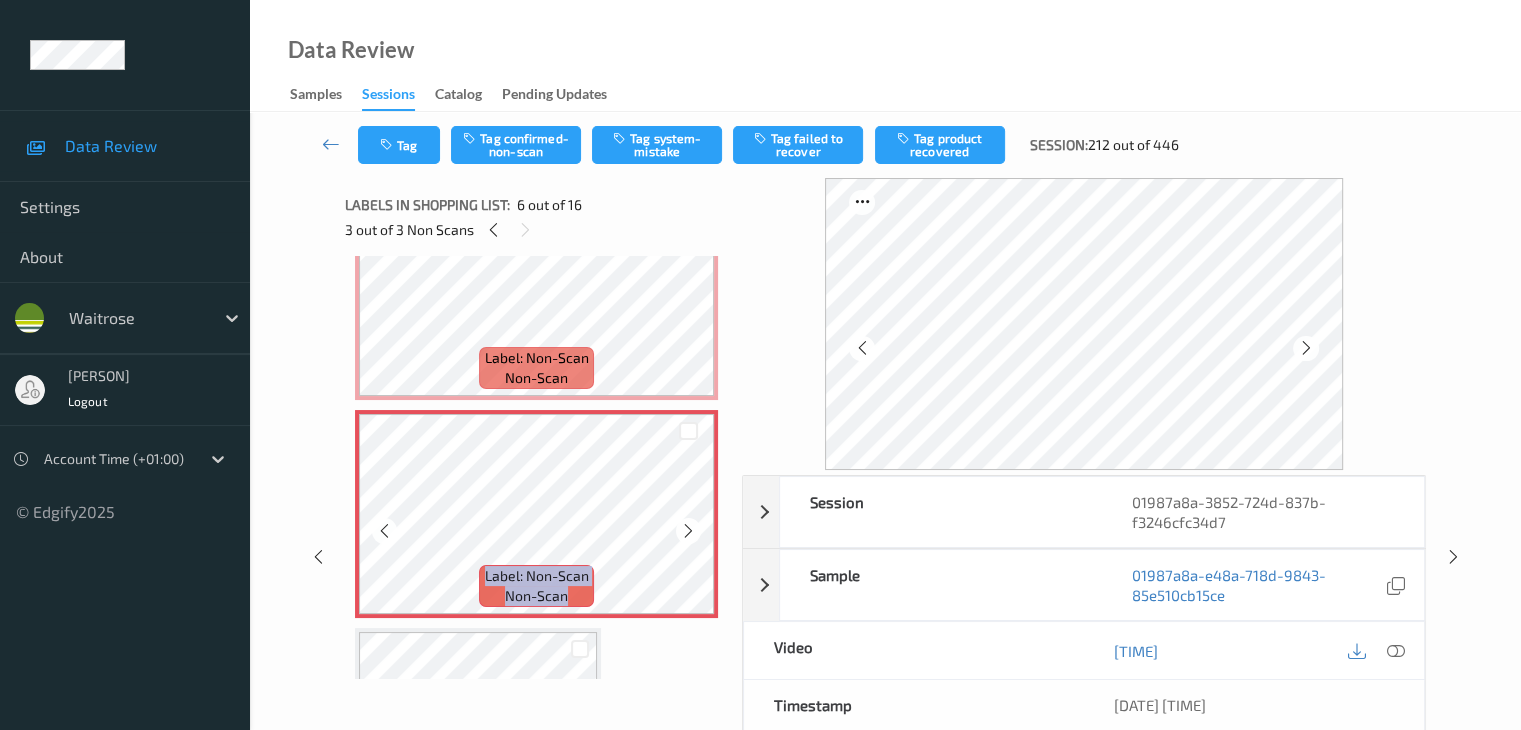 click at bounding box center (688, 531) 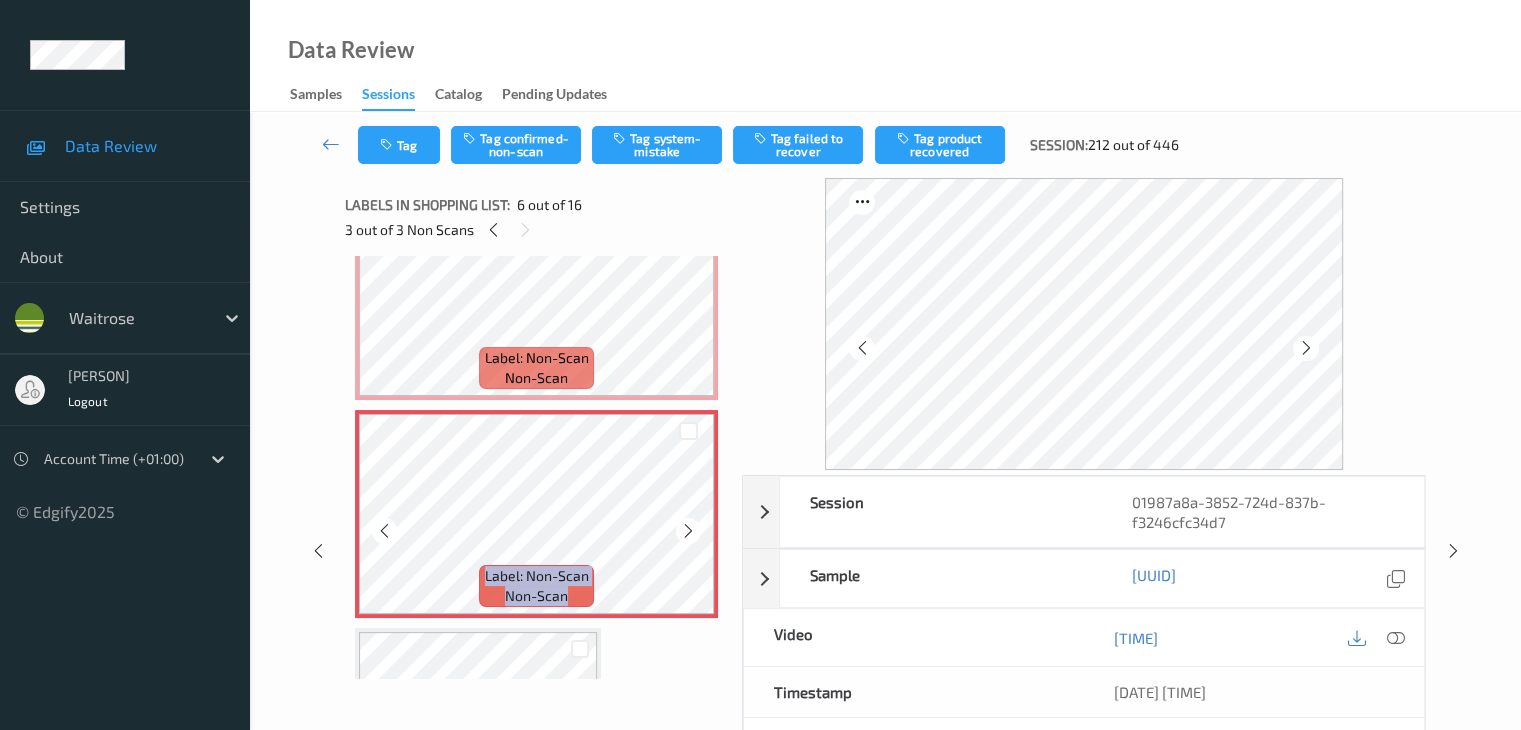 click at bounding box center (688, 531) 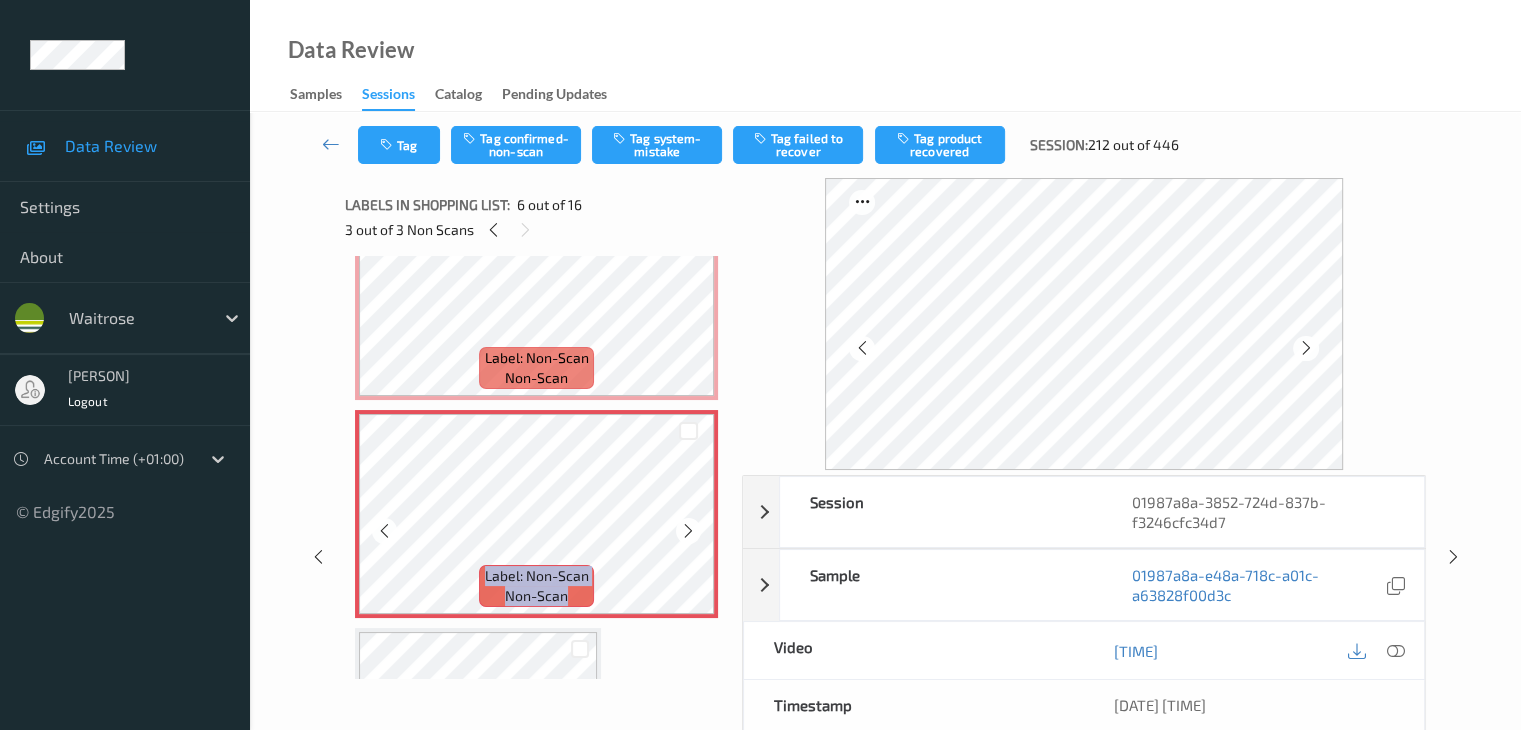 click at bounding box center [688, 531] 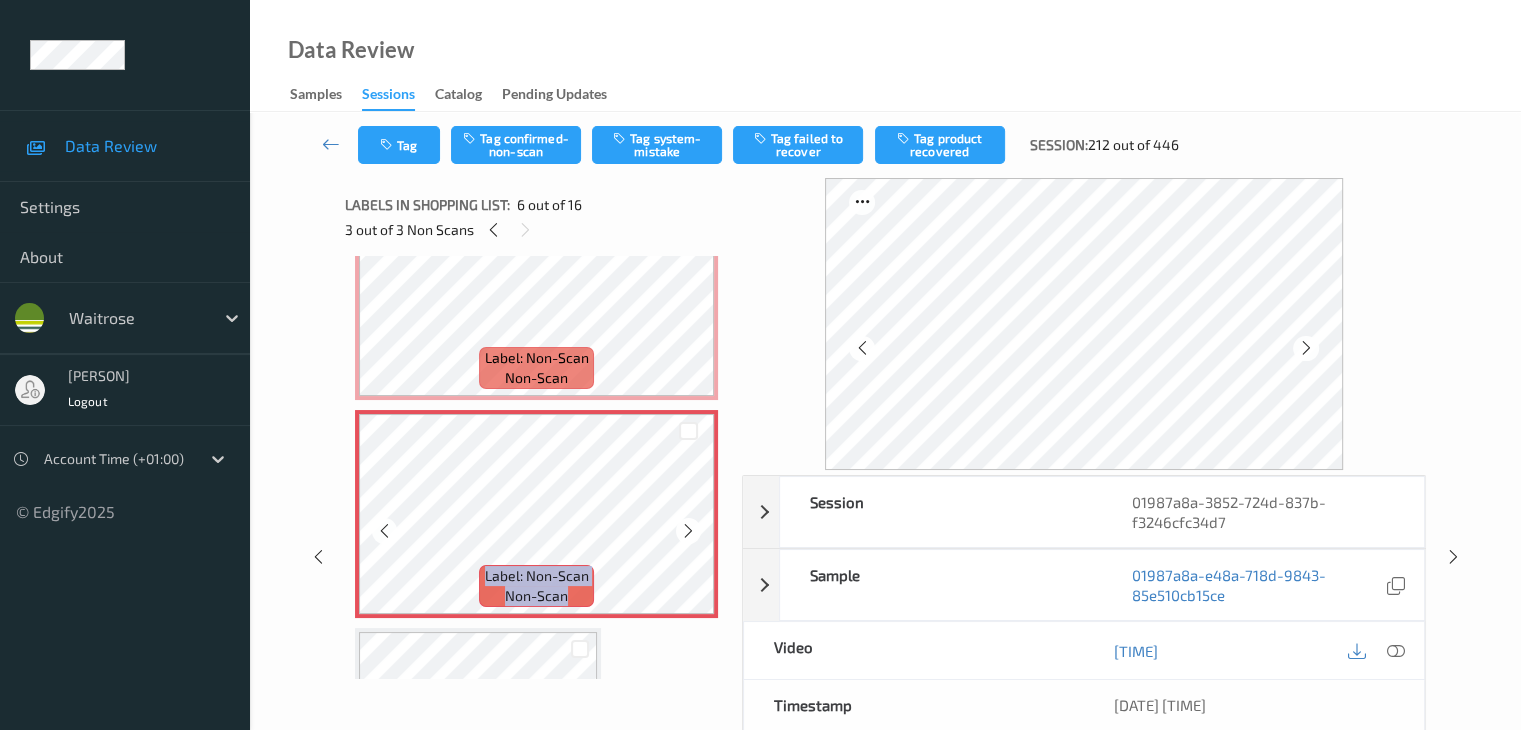 click at bounding box center [688, 531] 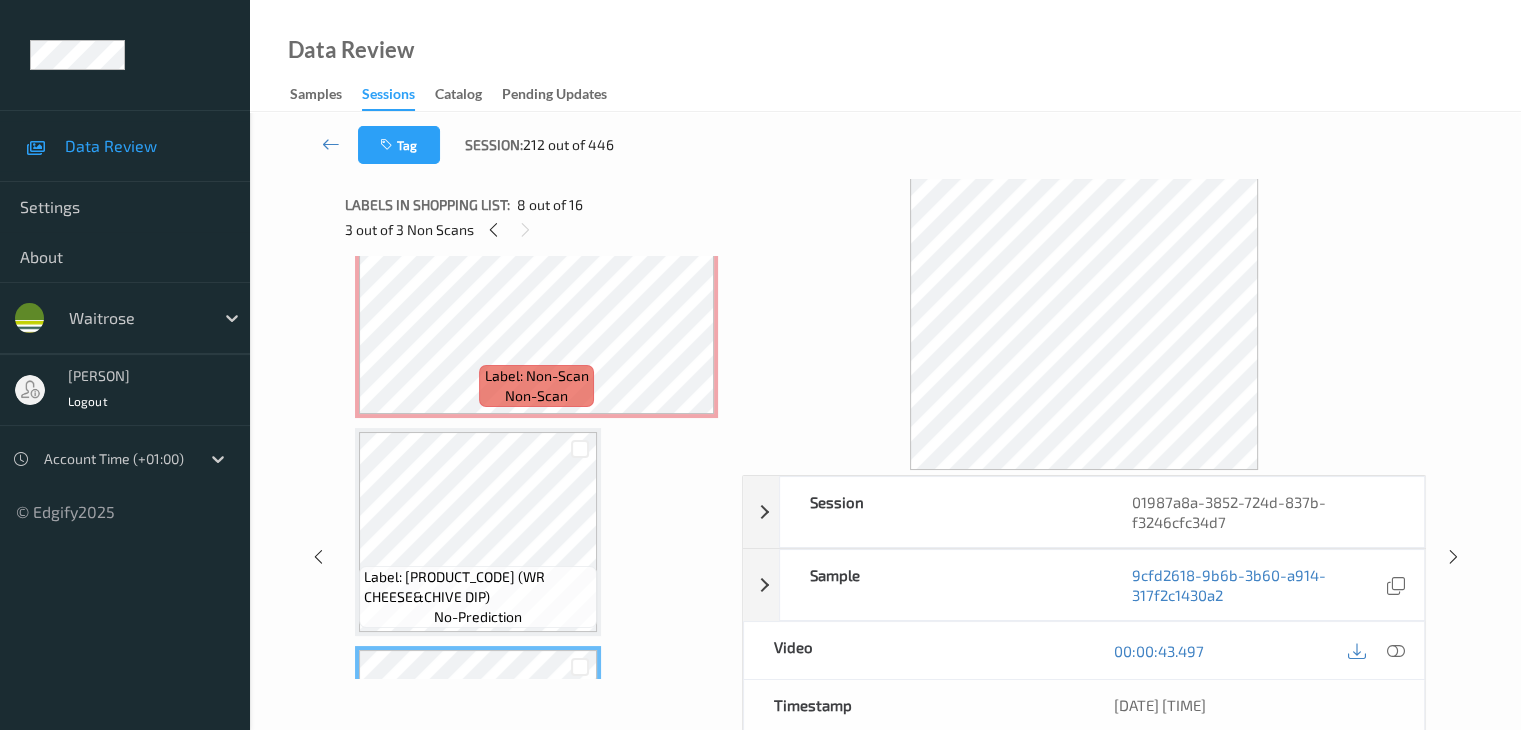 scroll, scrollTop: 946, scrollLeft: 0, axis: vertical 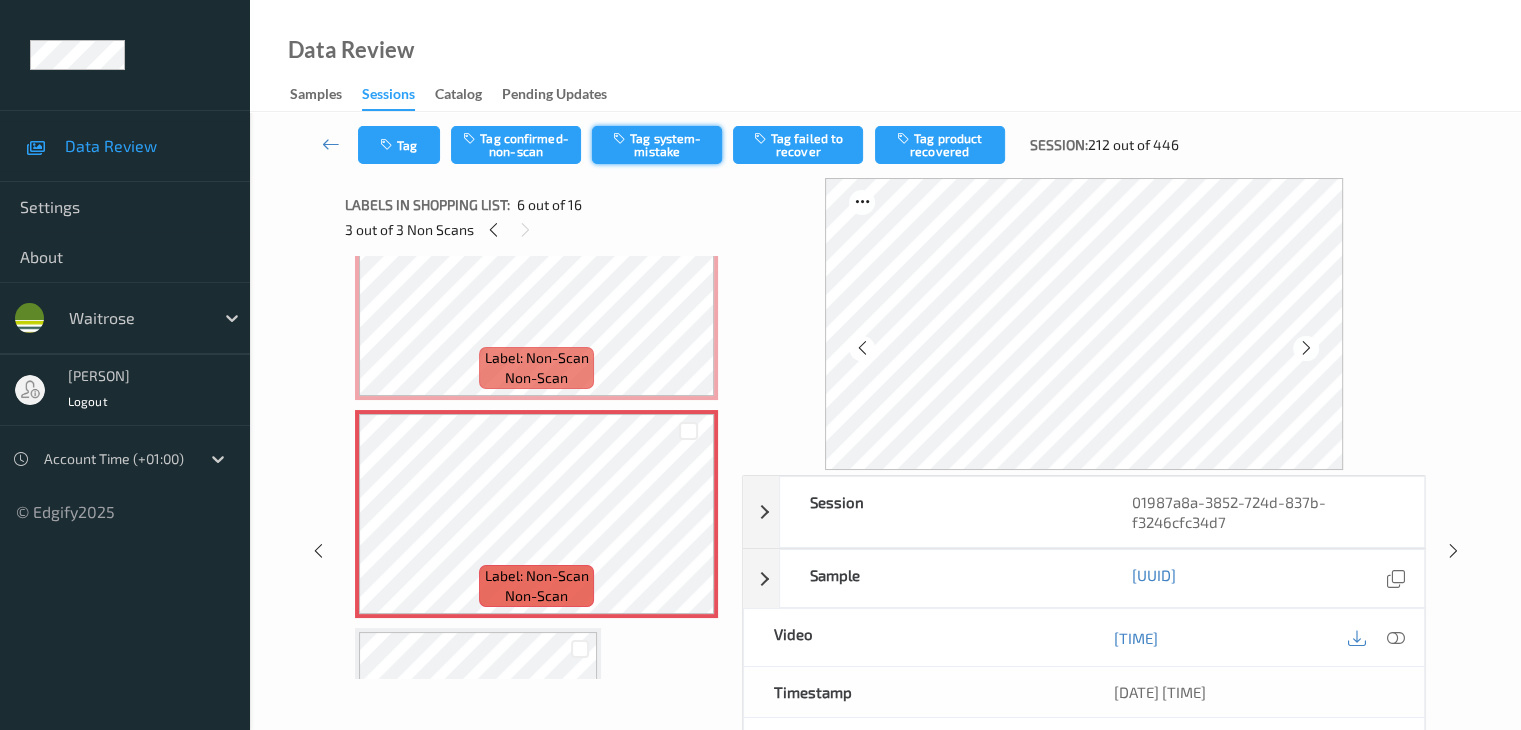 click on "Tag   system-mistake" at bounding box center [657, 145] 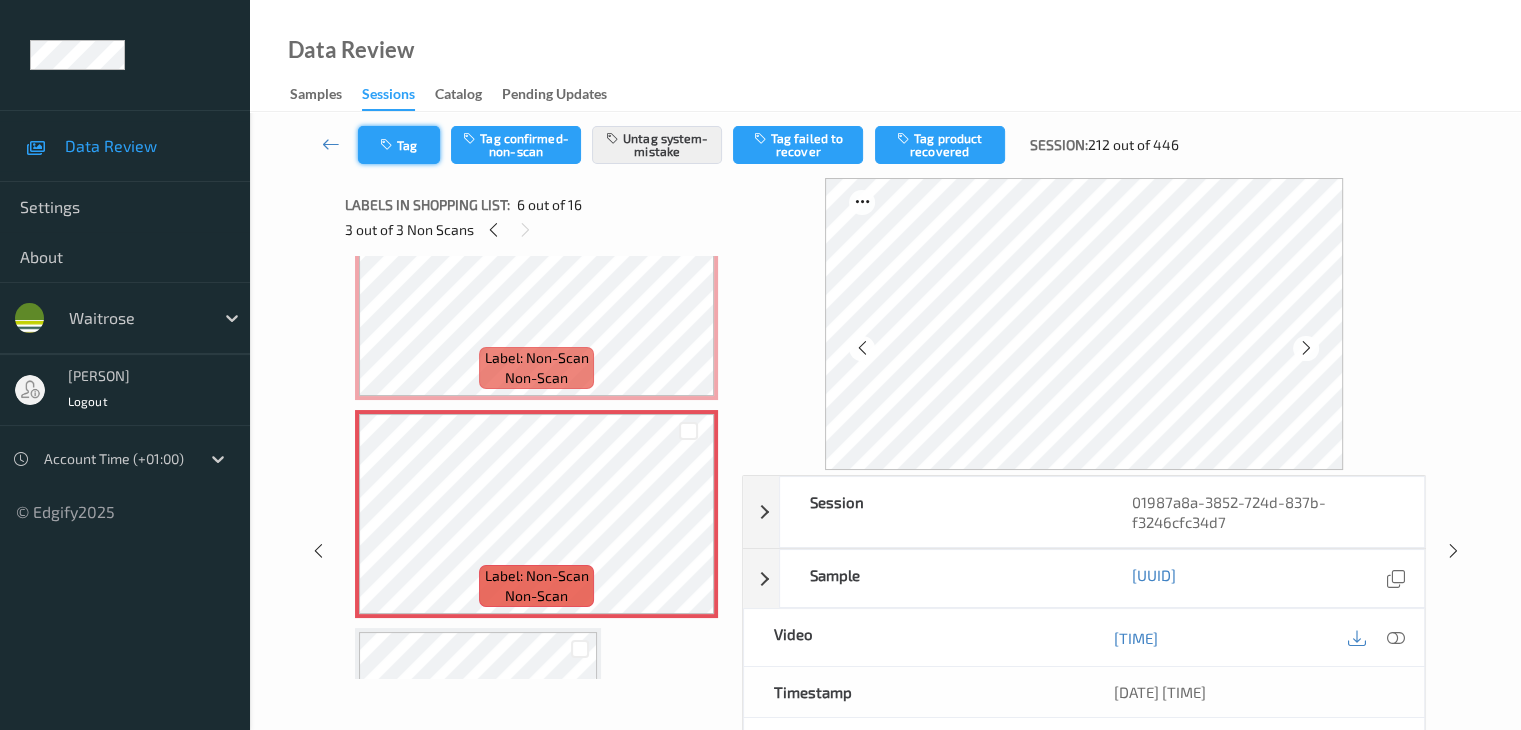 click on "Tag" at bounding box center (399, 145) 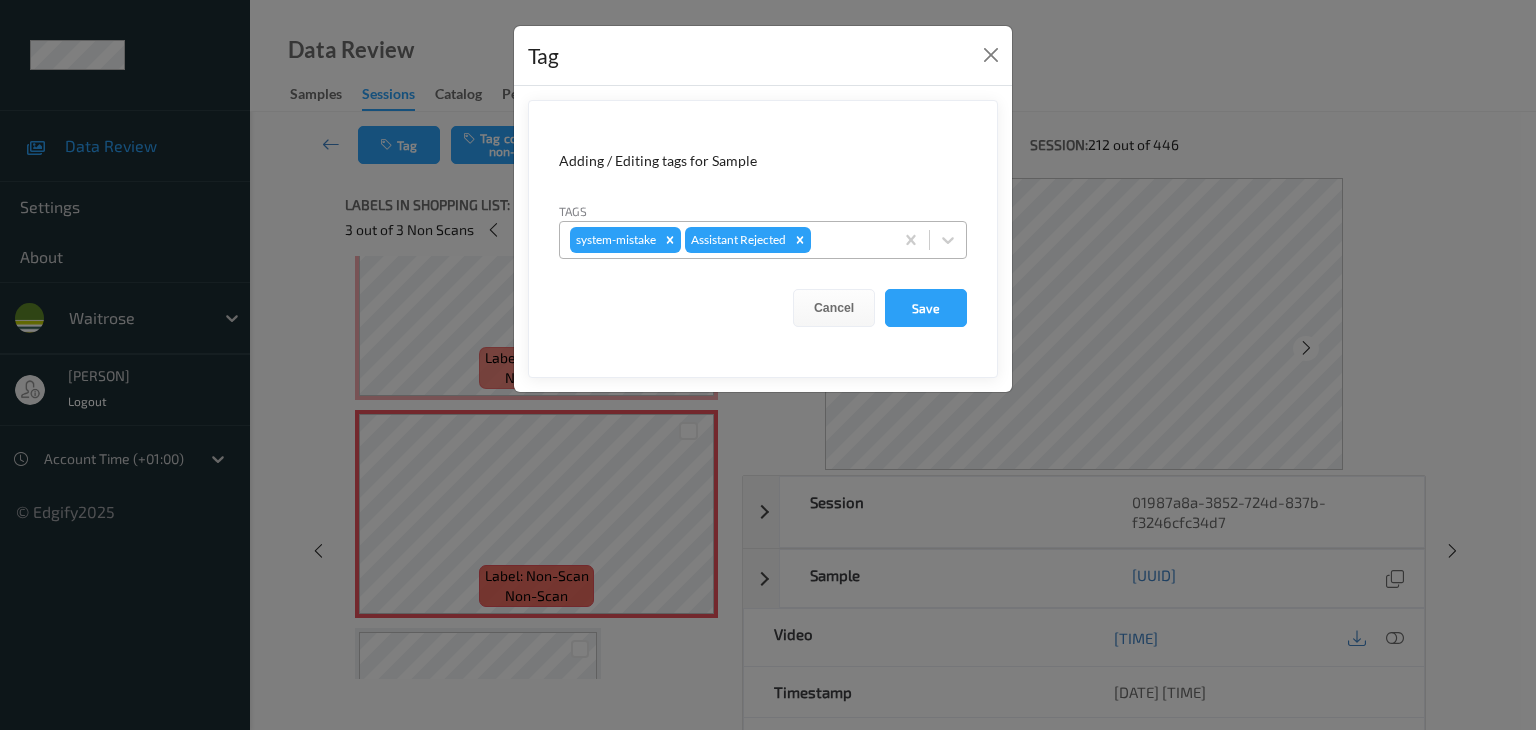 click at bounding box center (816, 240) 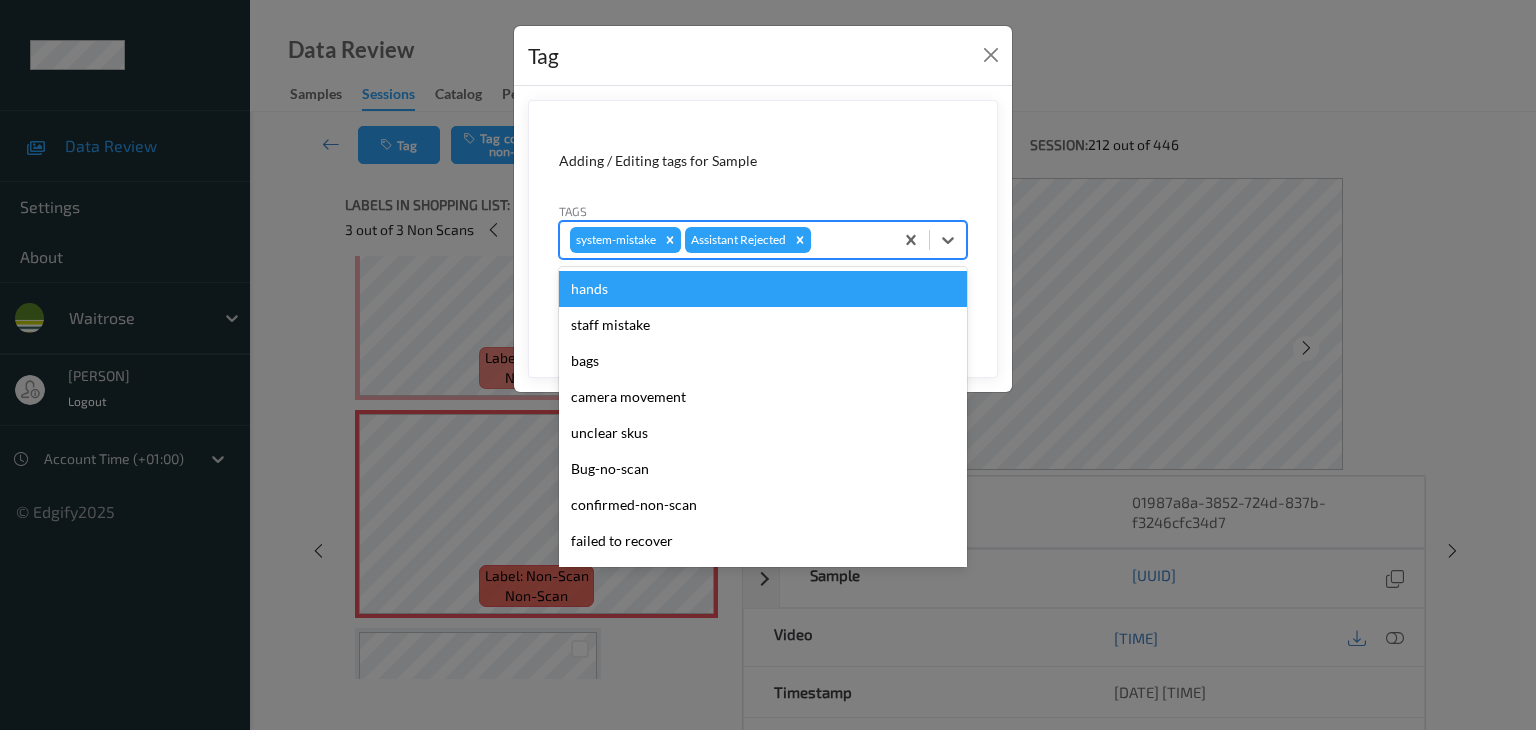 type on "u" 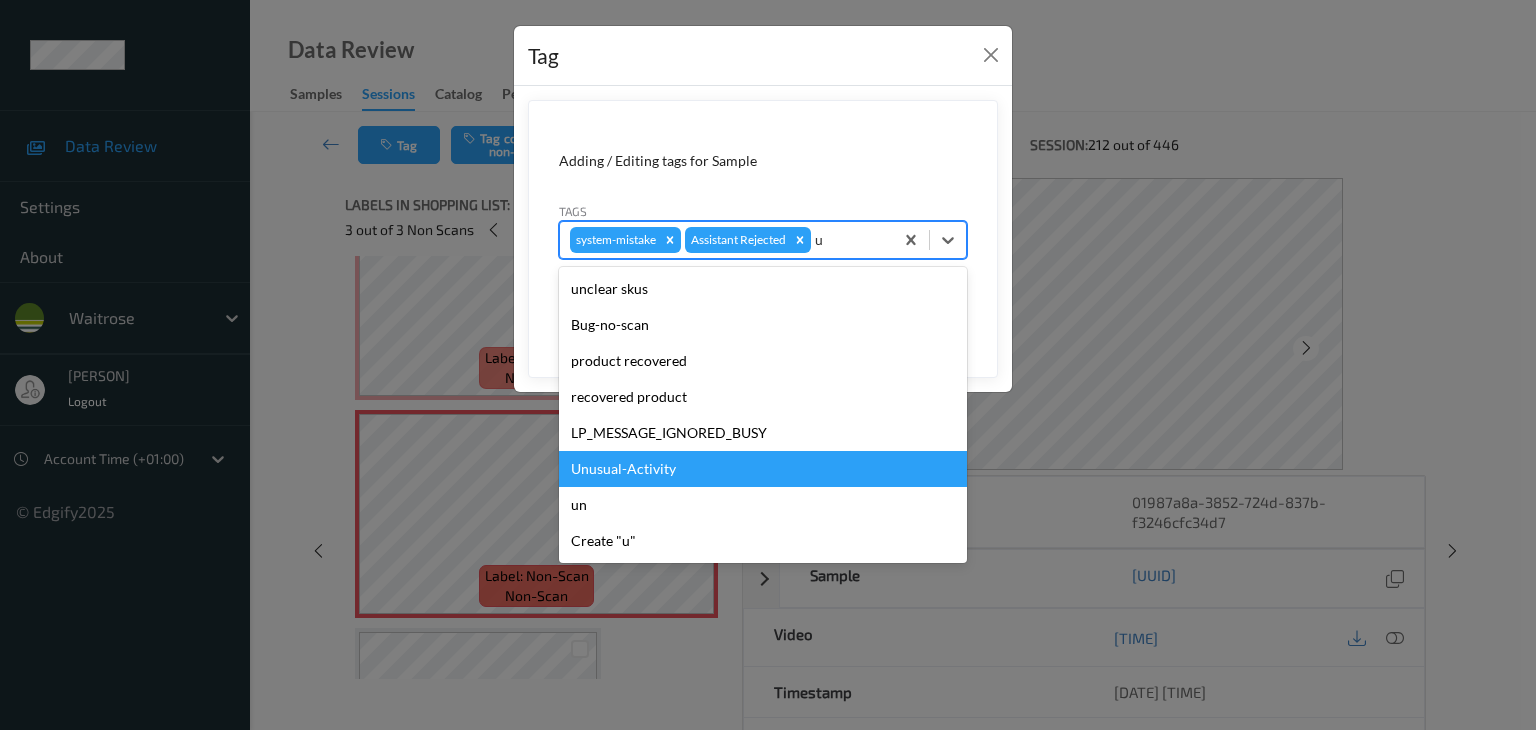 click on "Unusual-Activity" at bounding box center [763, 469] 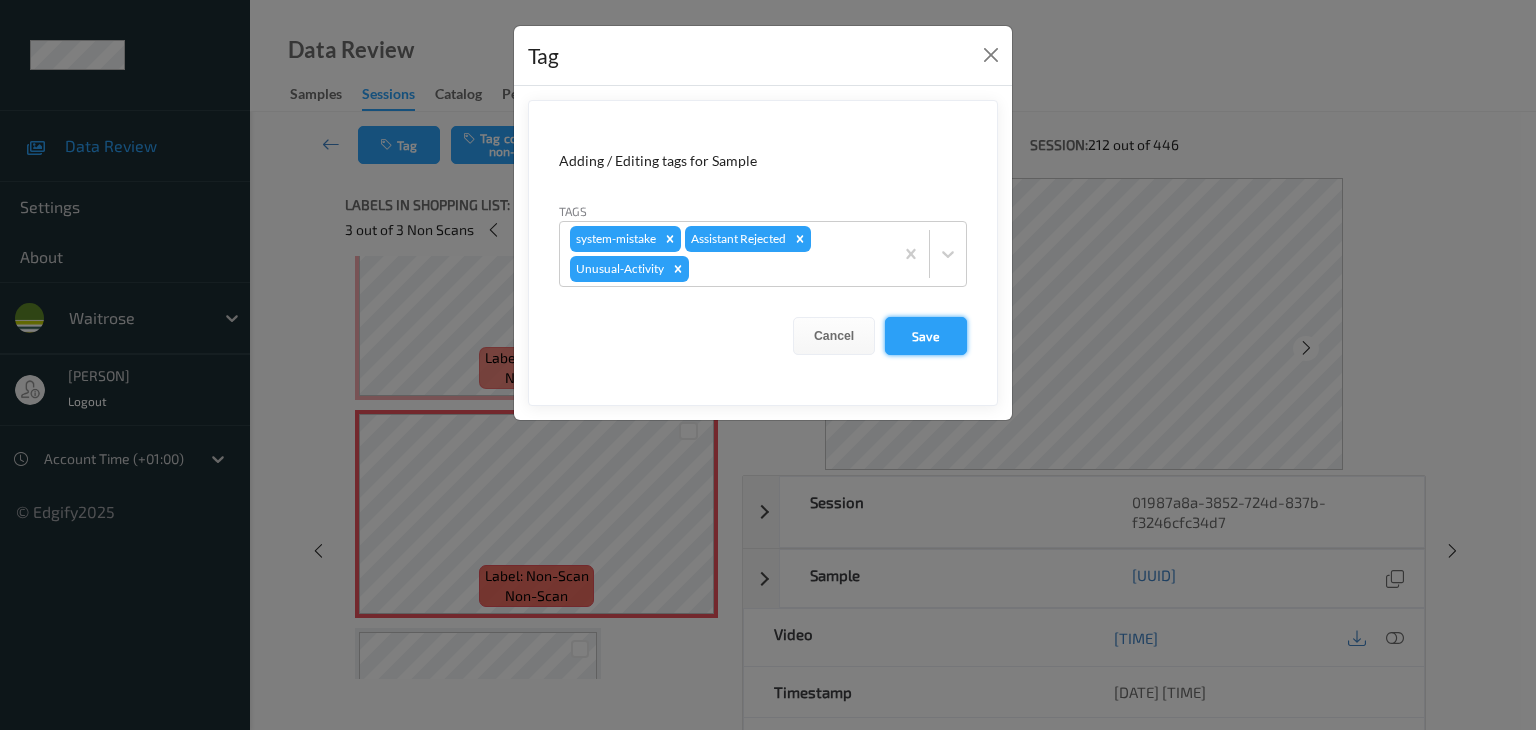 click on "Save" at bounding box center [926, 336] 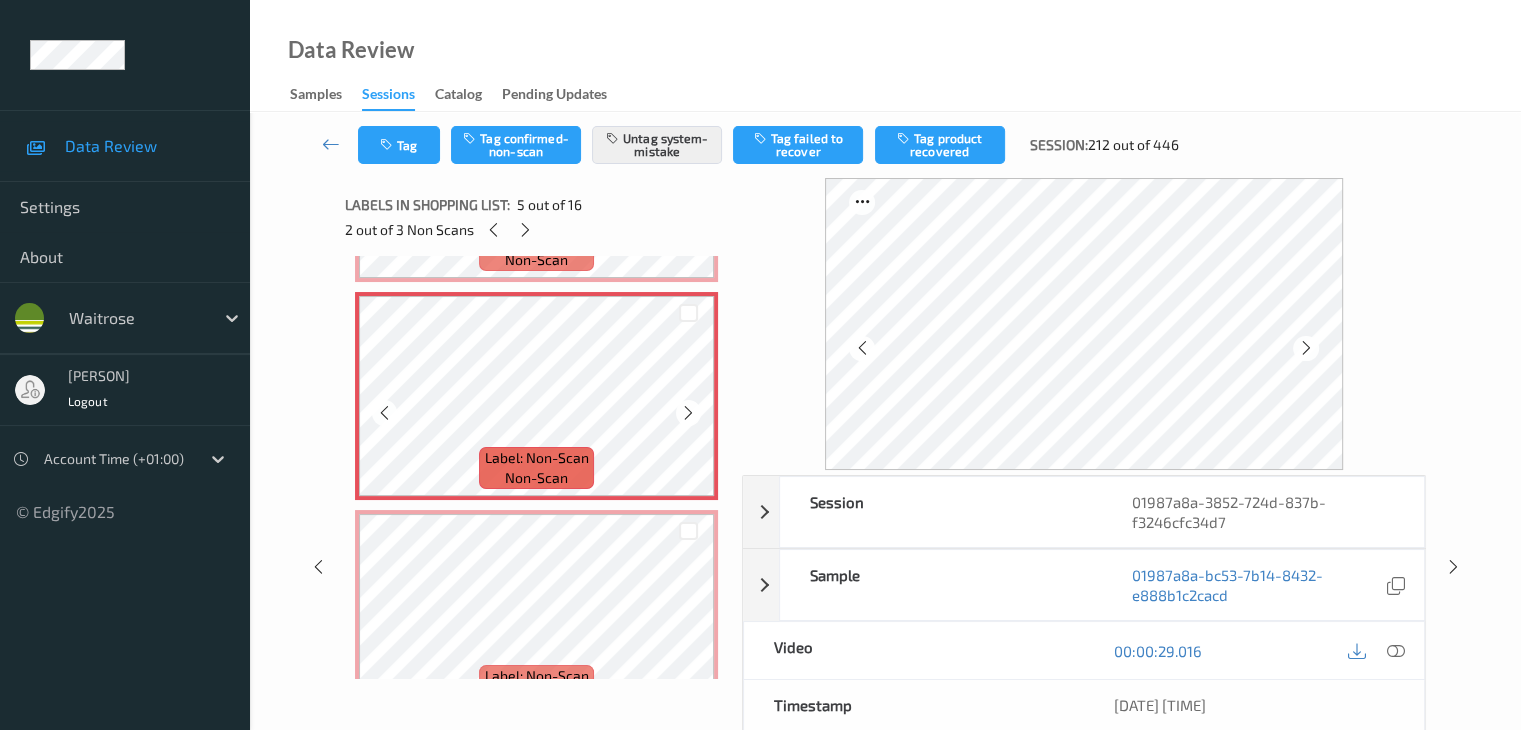 scroll, scrollTop: 746, scrollLeft: 0, axis: vertical 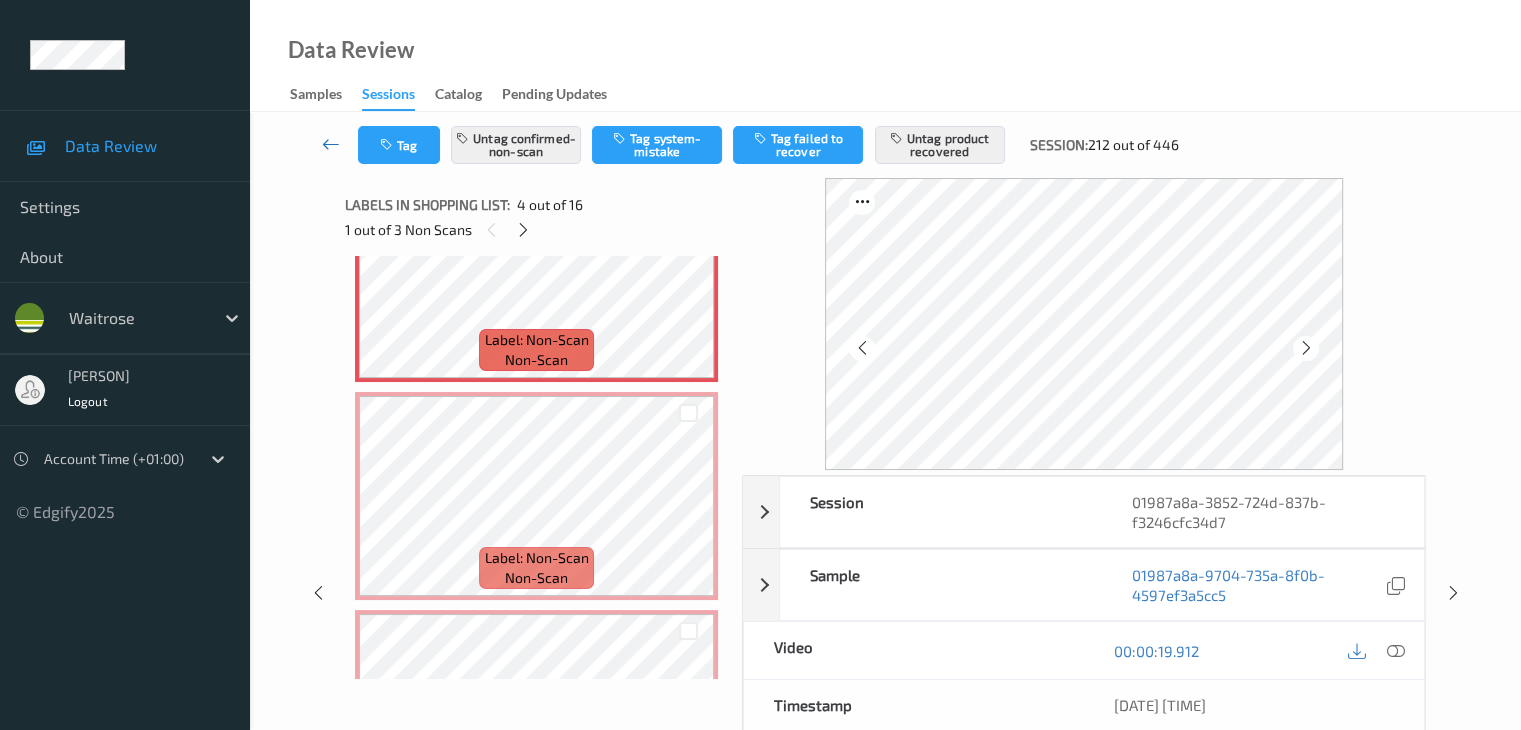 click at bounding box center (331, 144) 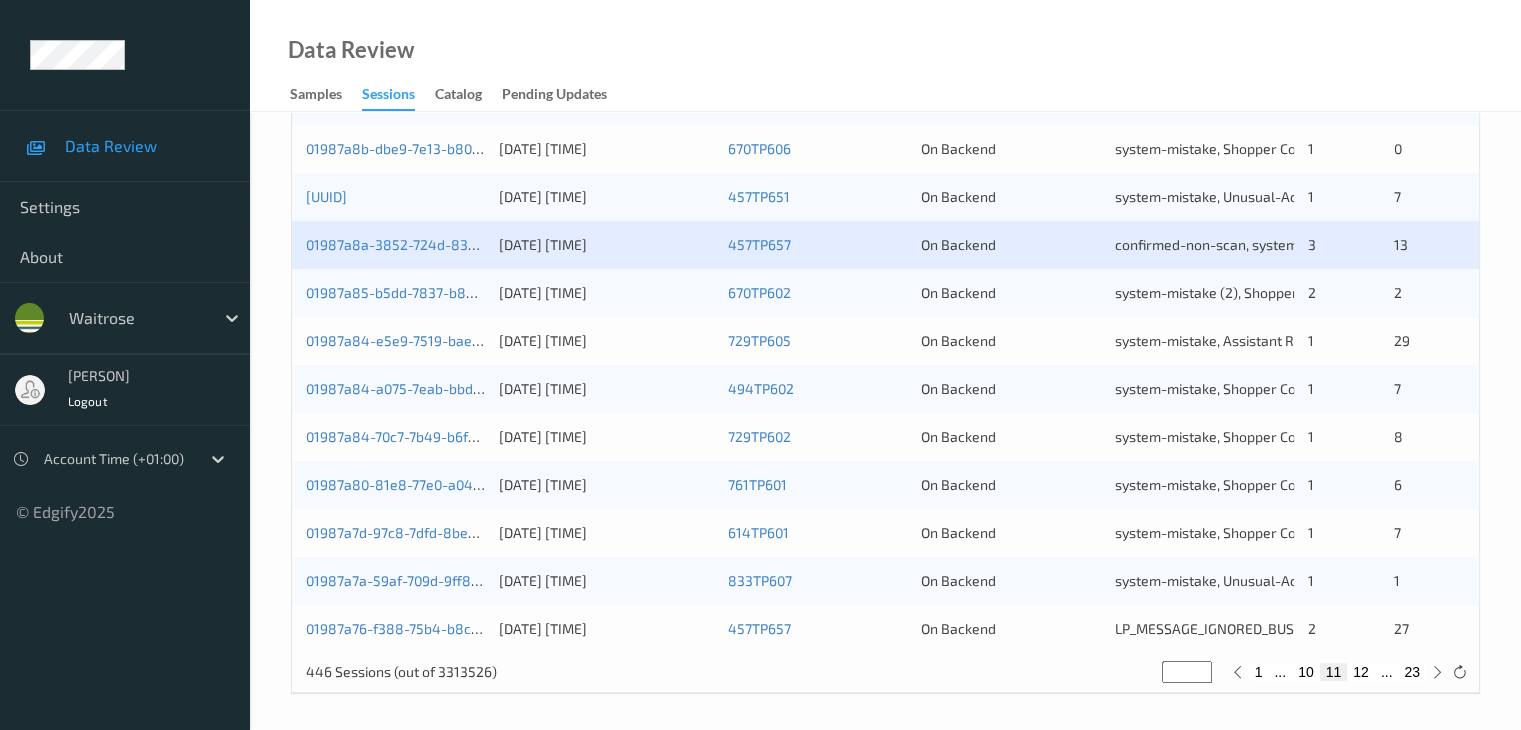 scroll, scrollTop: 932, scrollLeft: 0, axis: vertical 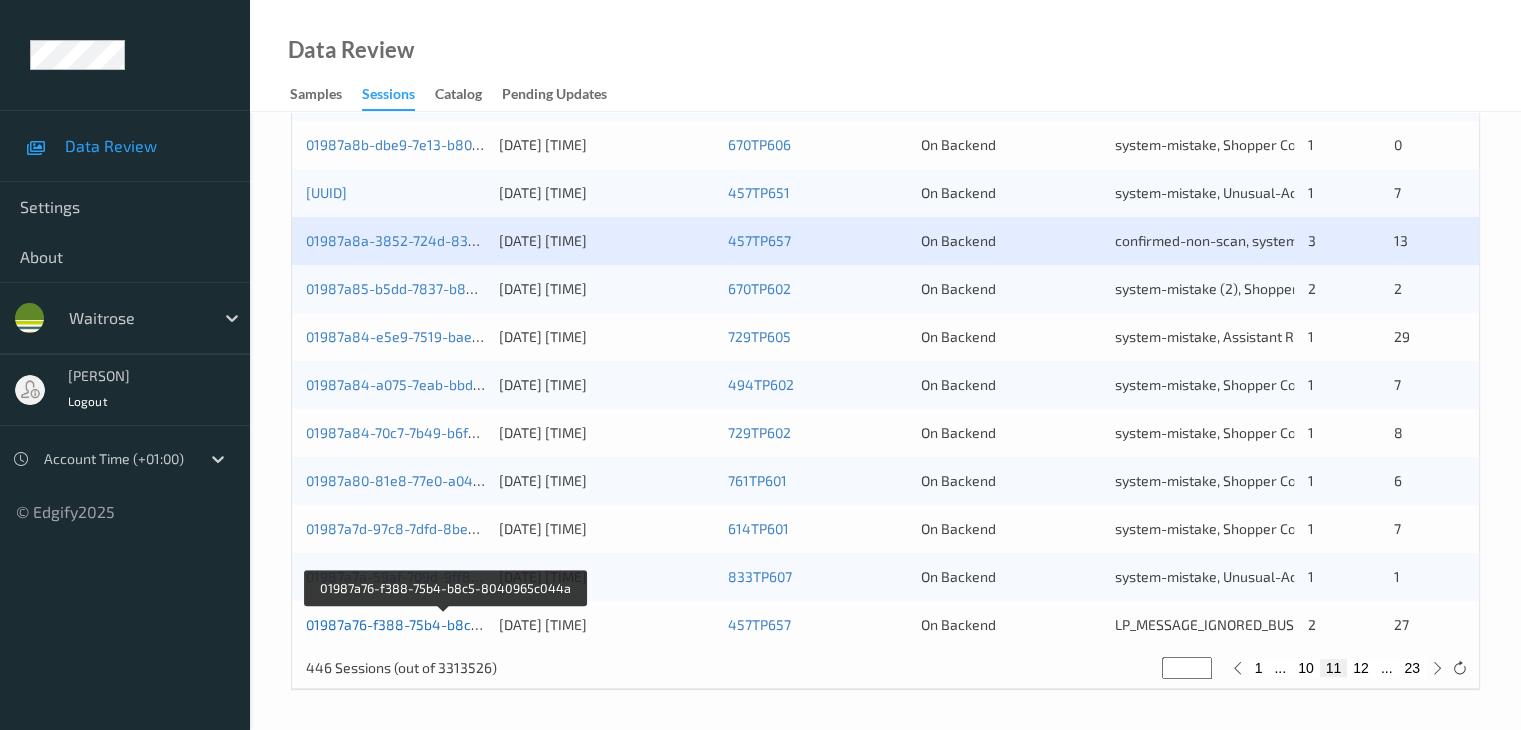click on "01987a76-f388-75b4-b8c5-8040965c044a" at bounding box center (445, 624) 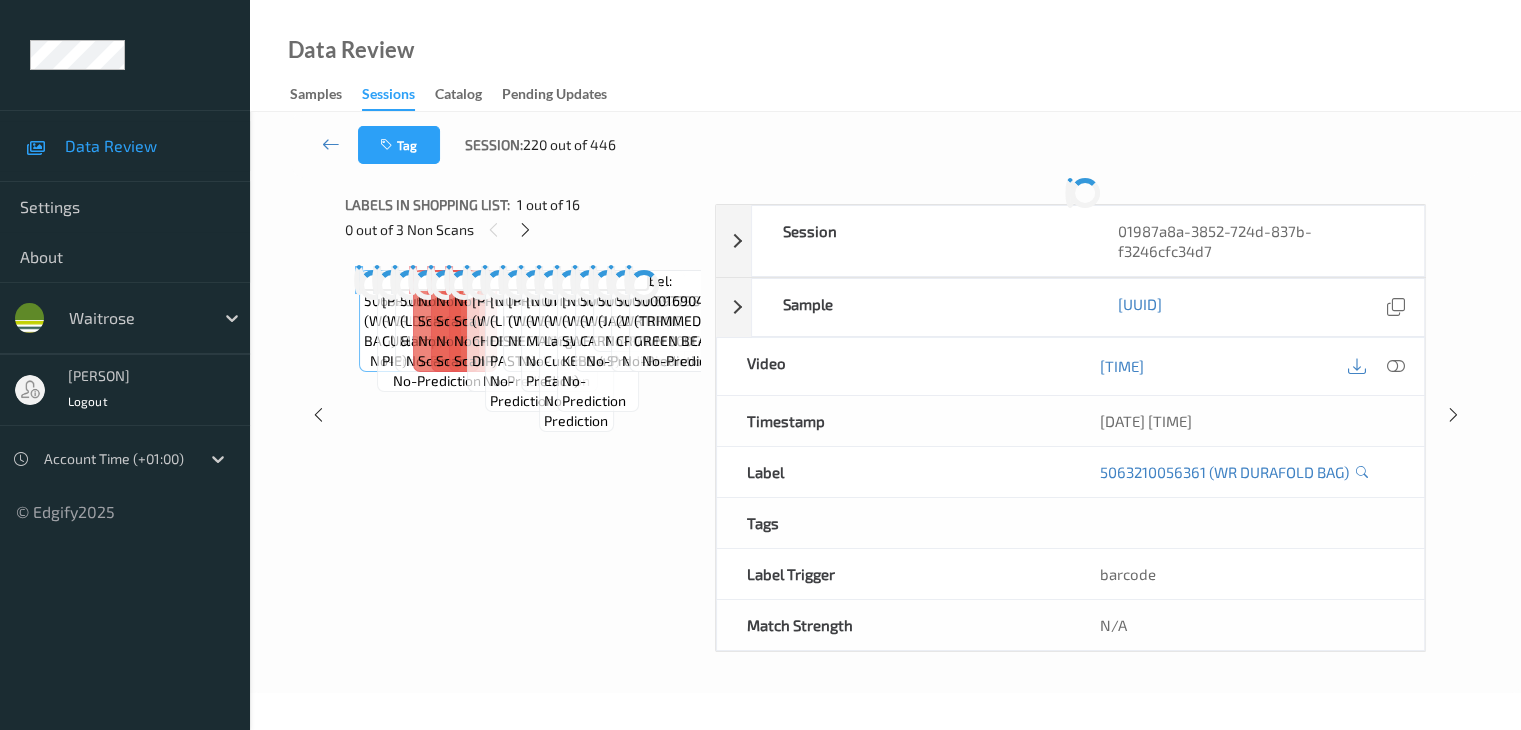 scroll, scrollTop: 0, scrollLeft: 0, axis: both 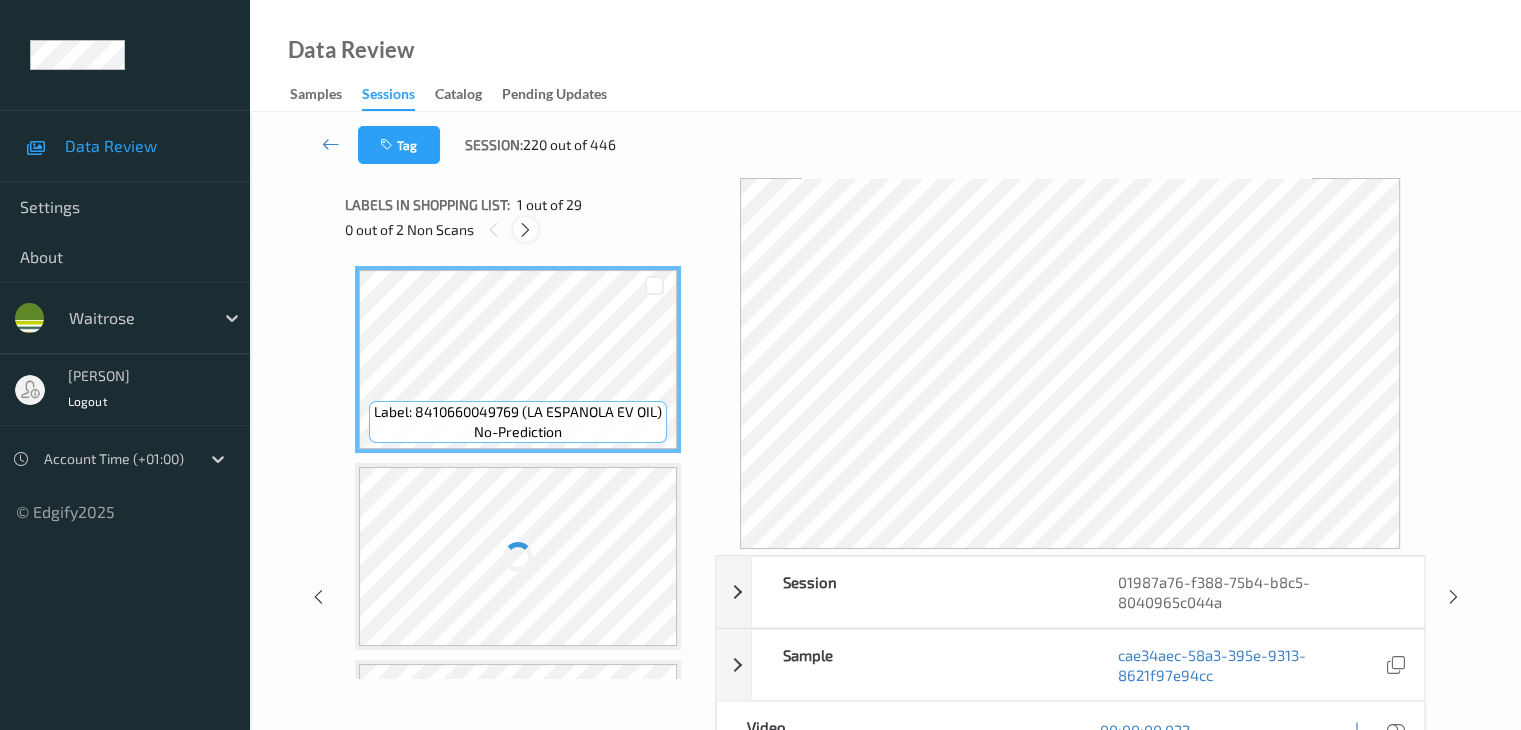 click at bounding box center [525, 230] 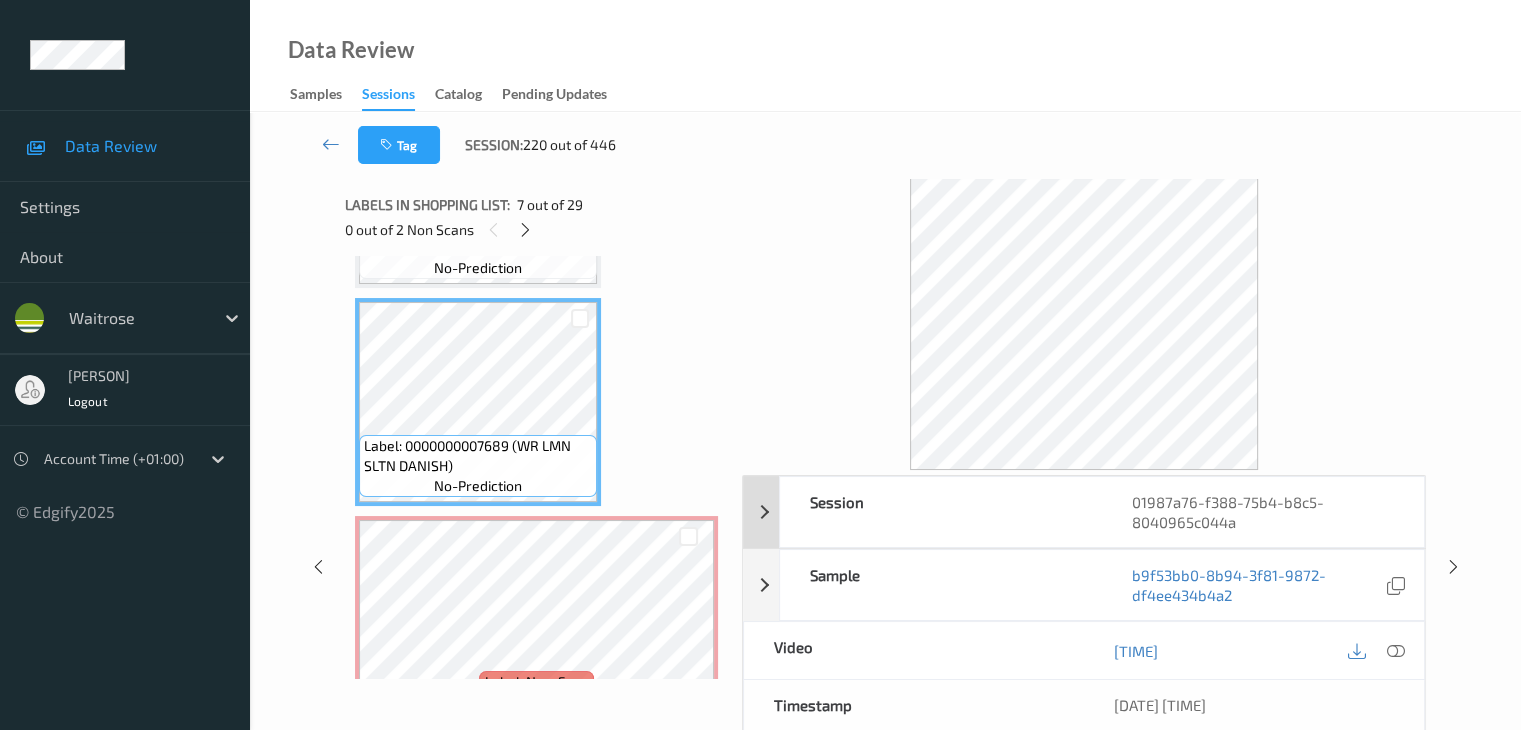 scroll, scrollTop: 1296, scrollLeft: 0, axis: vertical 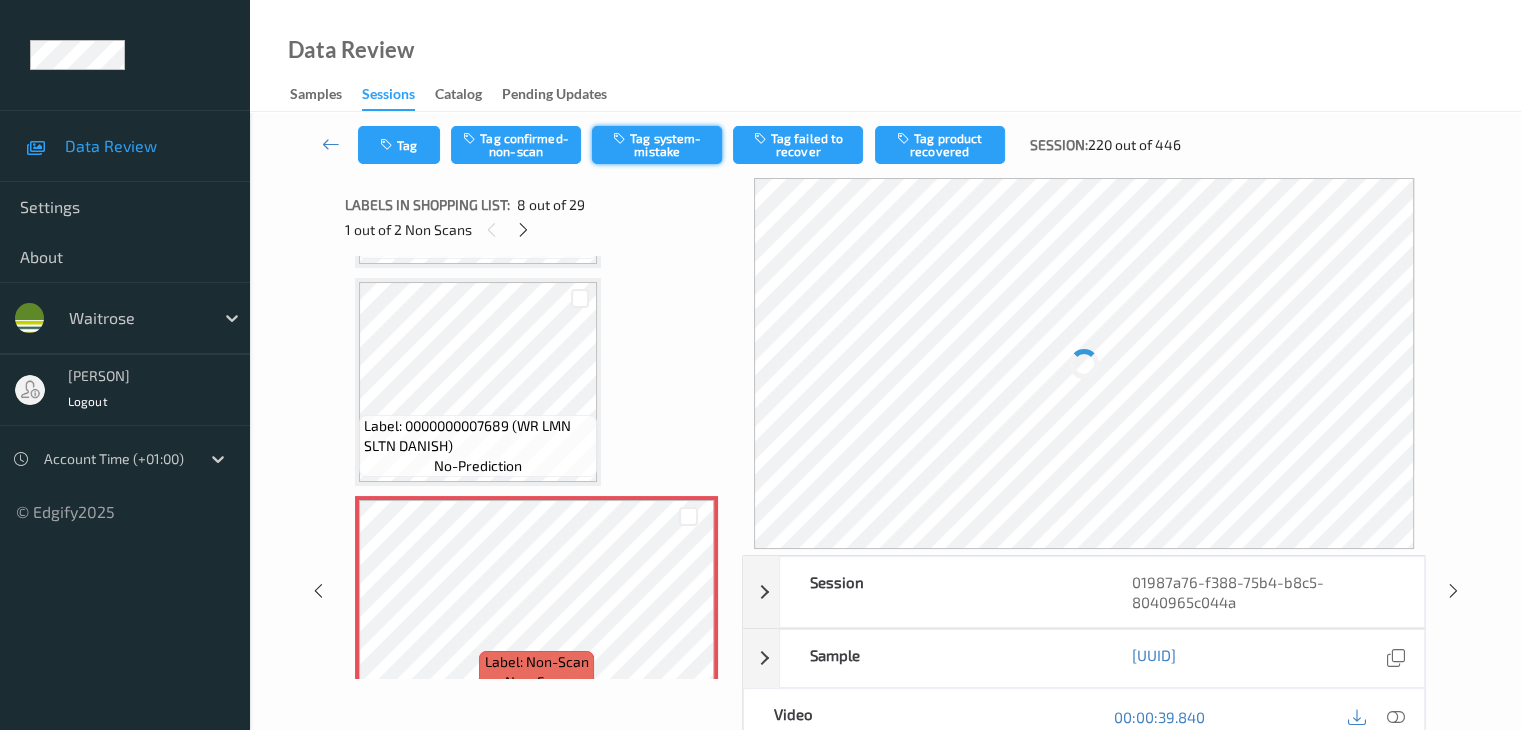 click on "Tag   system-mistake" at bounding box center (657, 145) 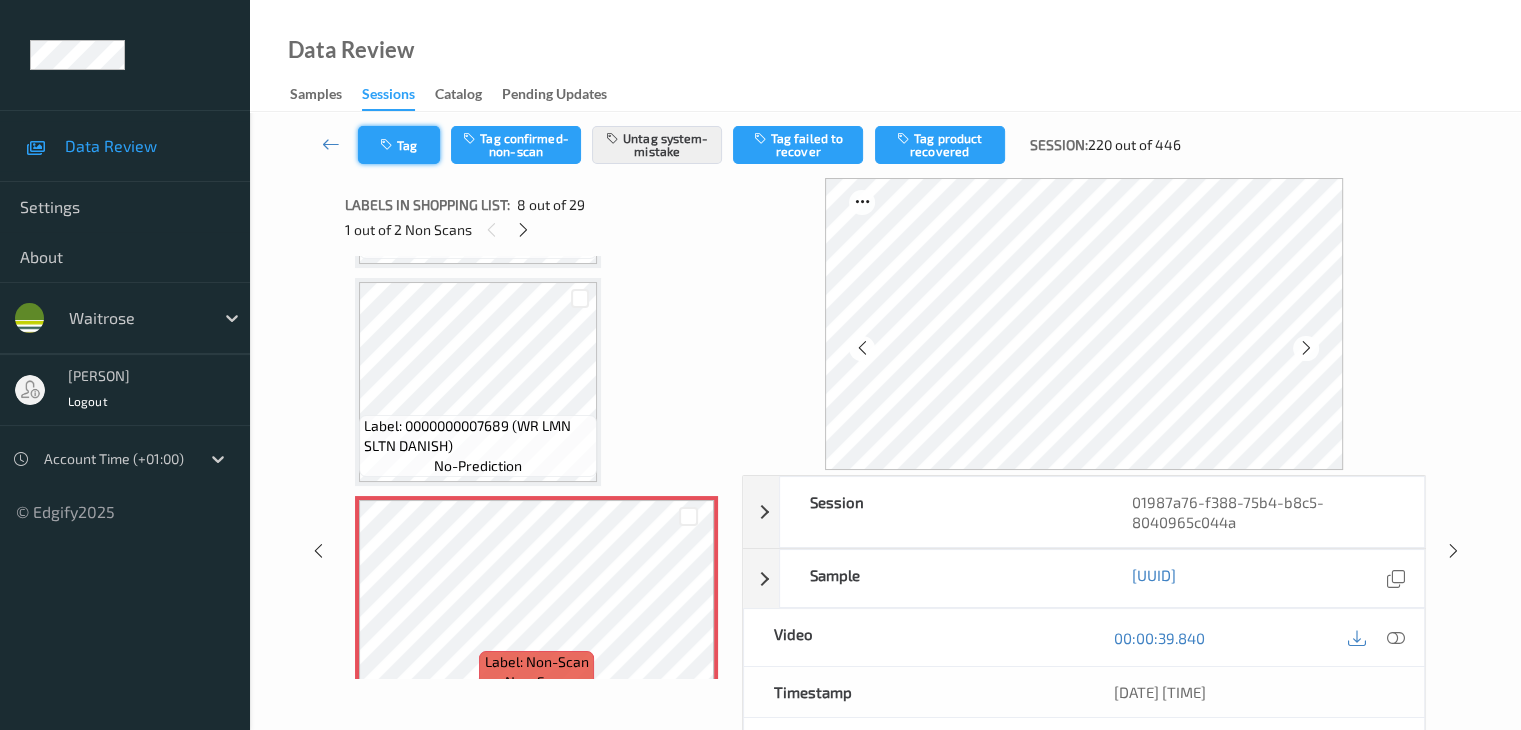 click on "Tag" at bounding box center [399, 145] 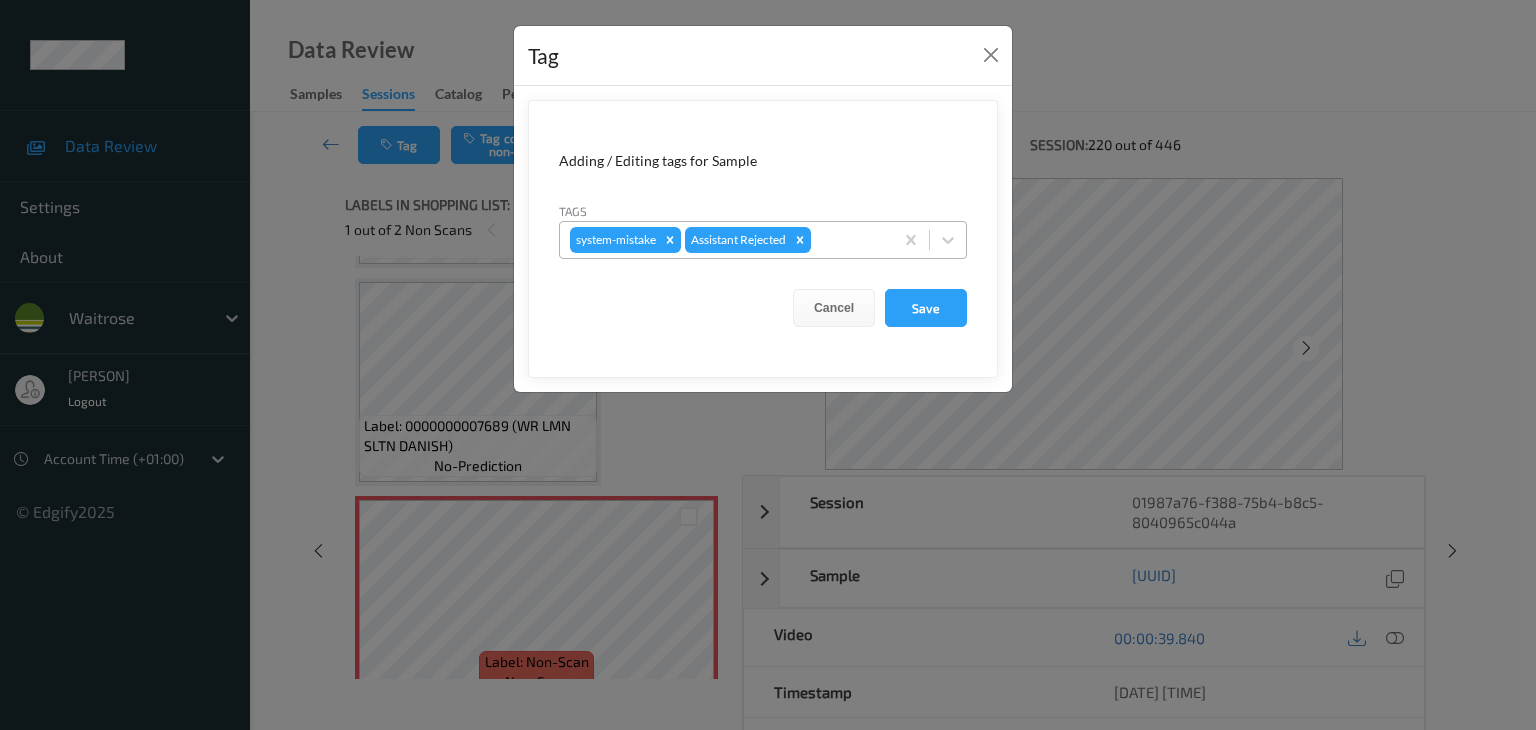 click at bounding box center (849, 240) 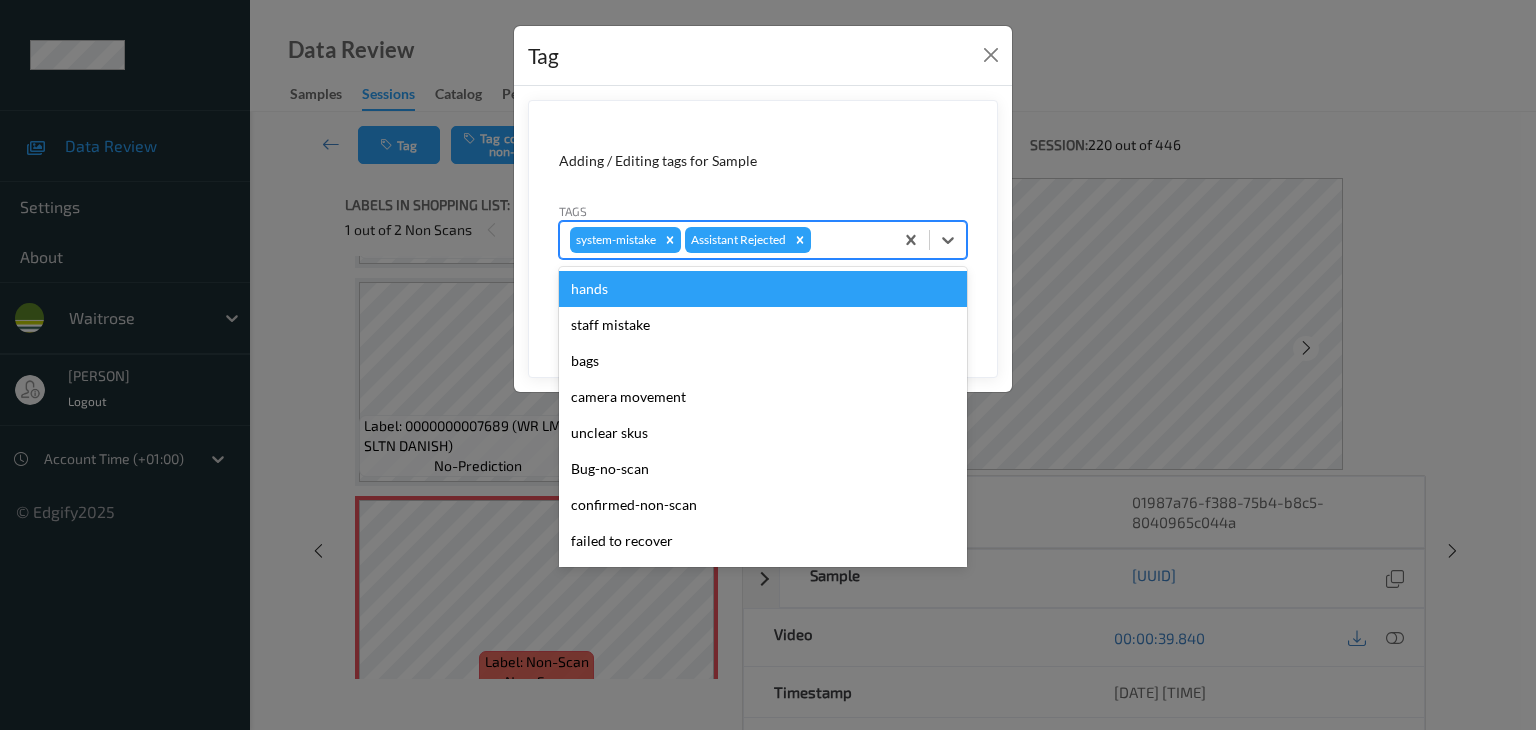 type on "u" 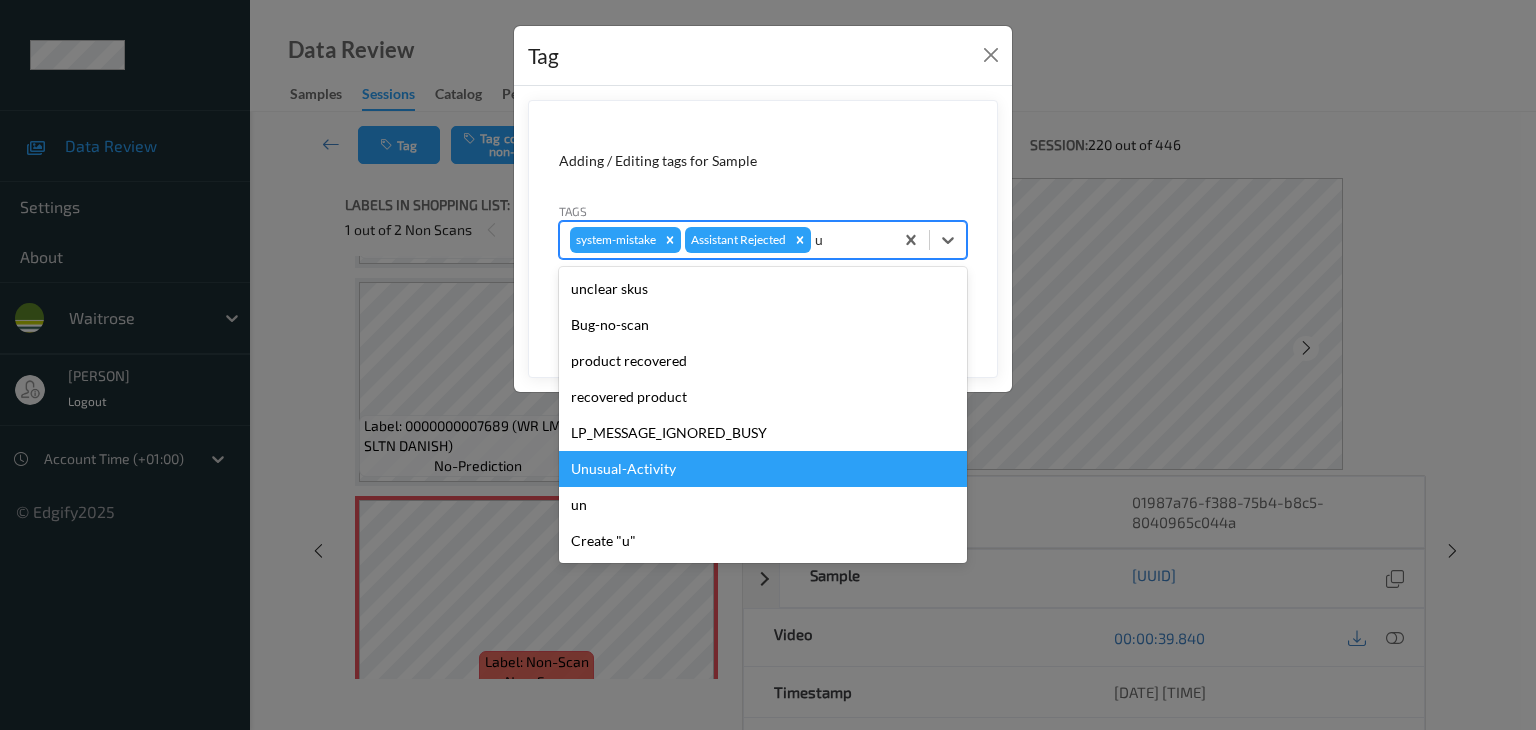 click on "Unusual-Activity" at bounding box center (763, 469) 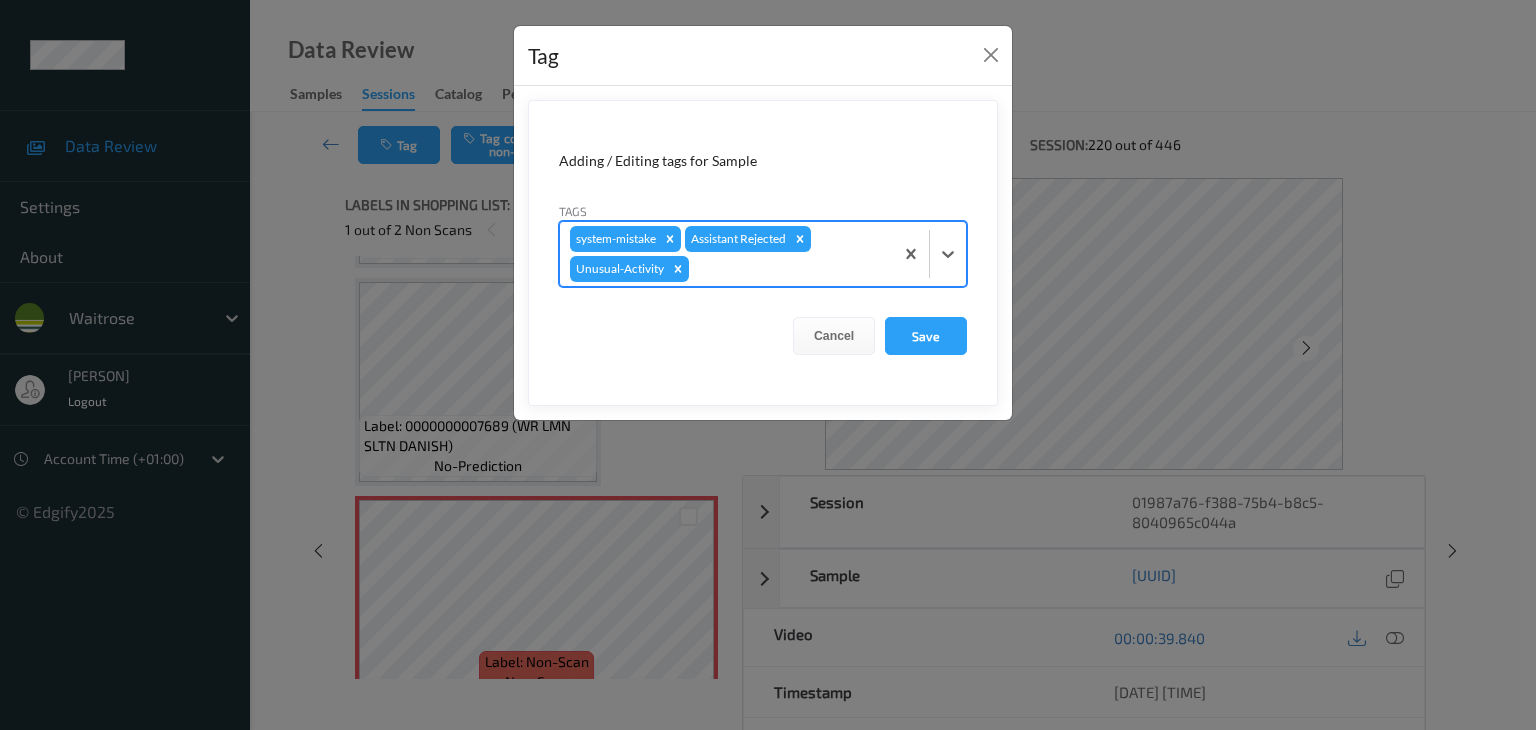 type on "p" 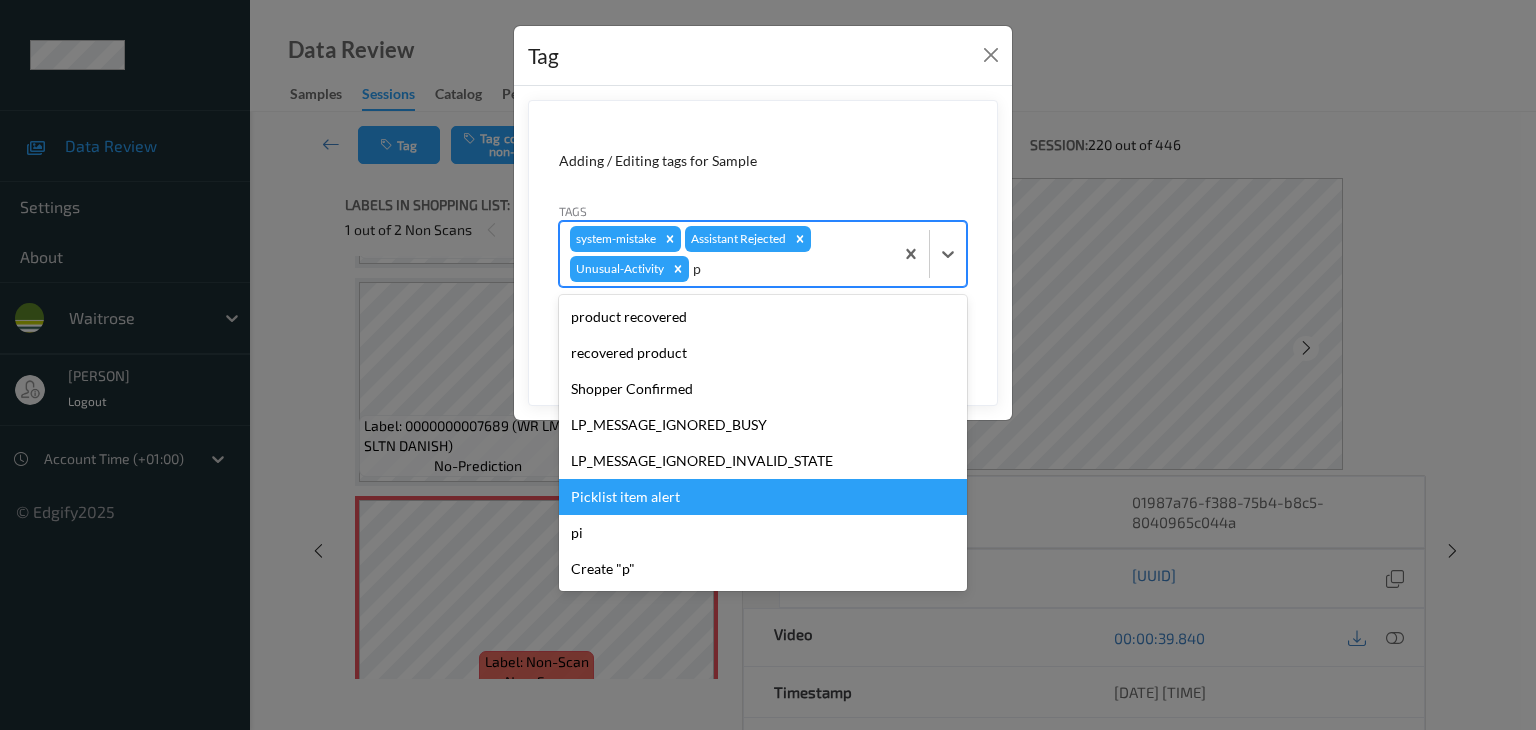 click on "Picklist item alert" at bounding box center (763, 497) 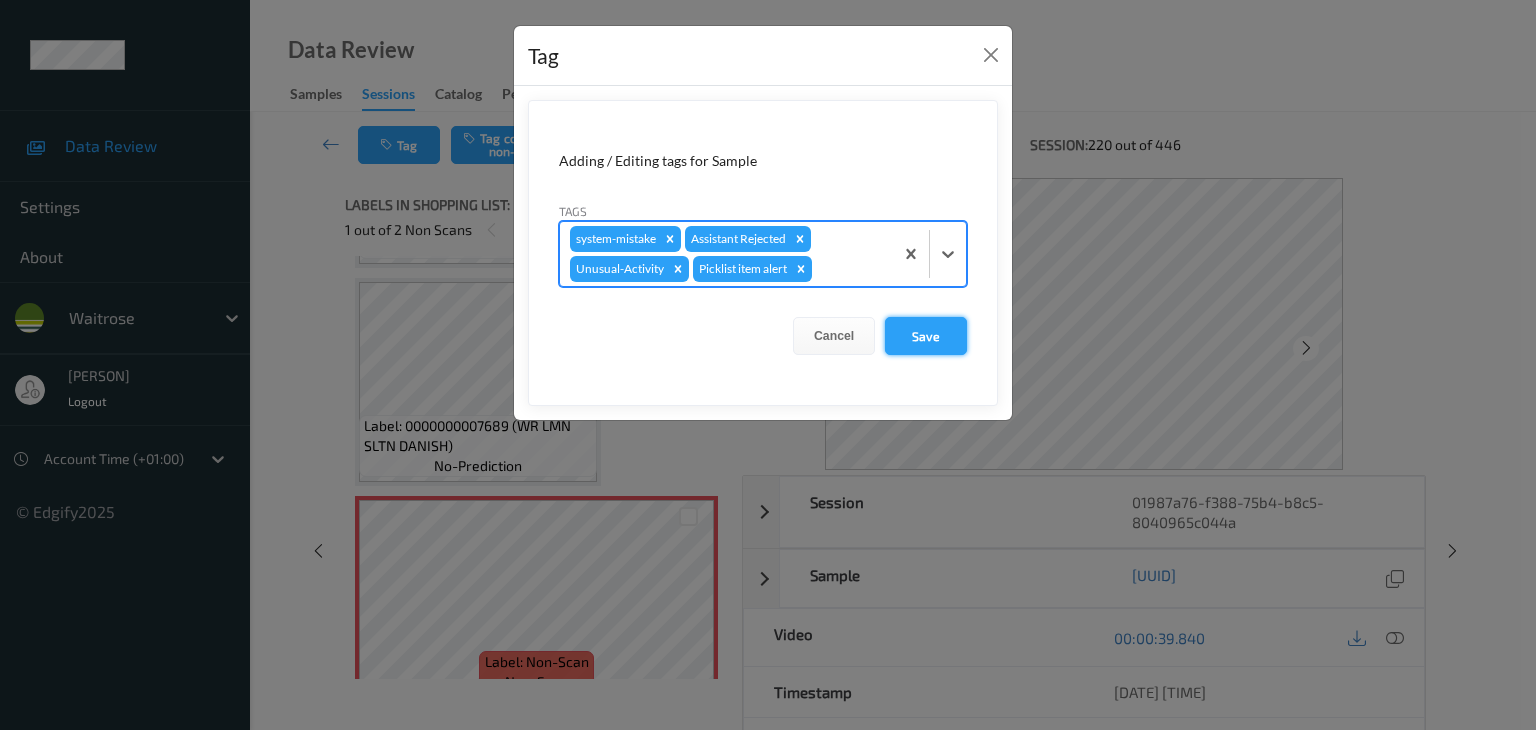 click on "Save" at bounding box center [926, 336] 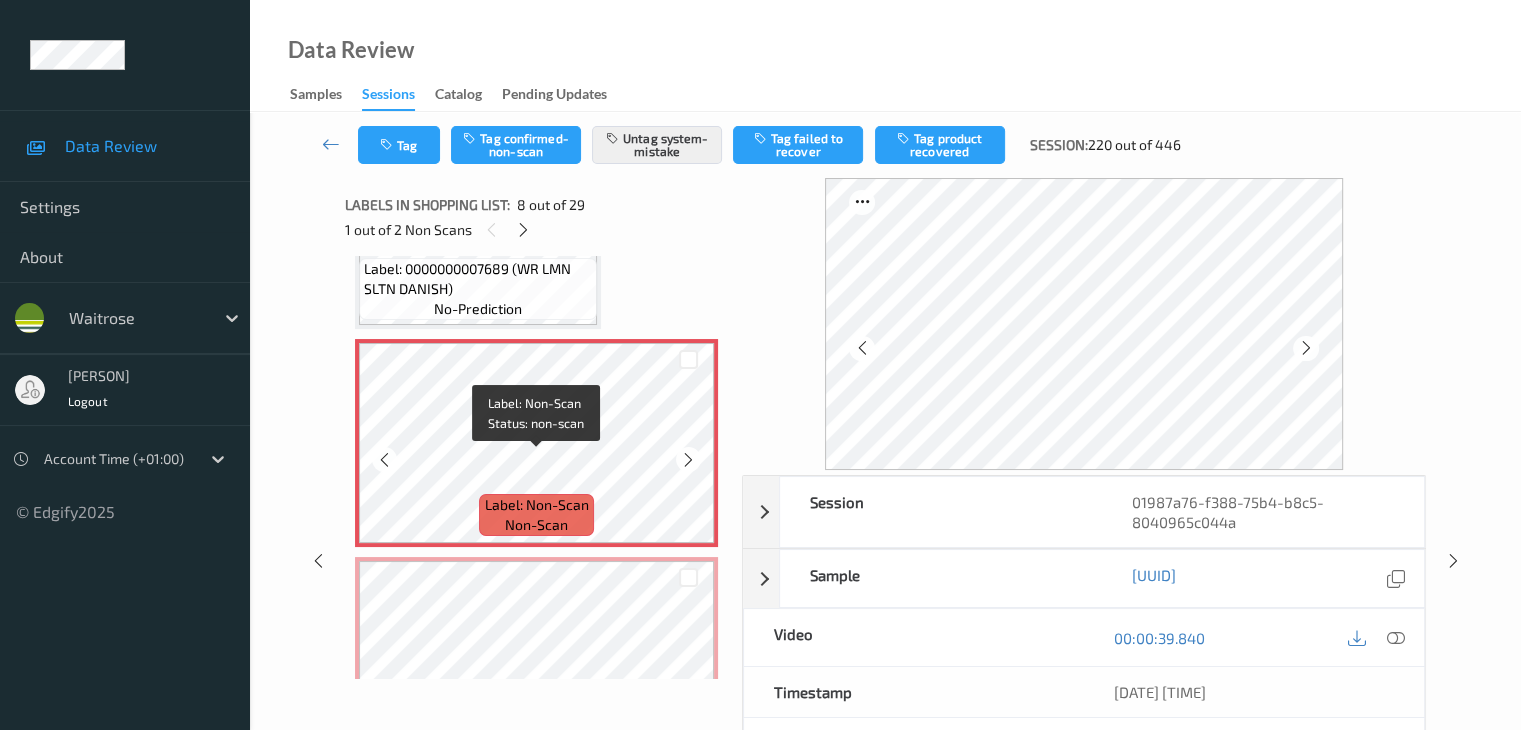 scroll, scrollTop: 1496, scrollLeft: 0, axis: vertical 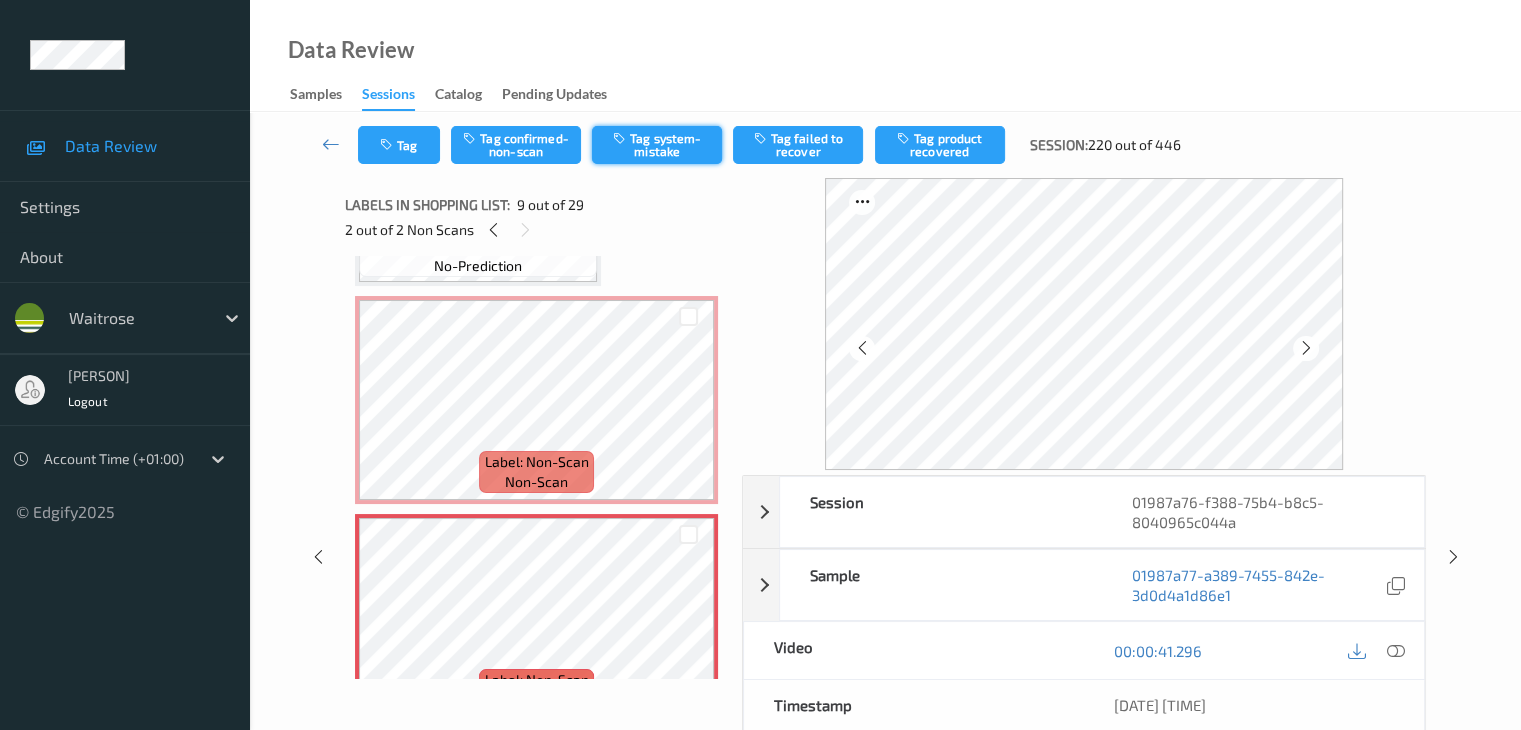 click on "Tag   system-mistake" at bounding box center (657, 145) 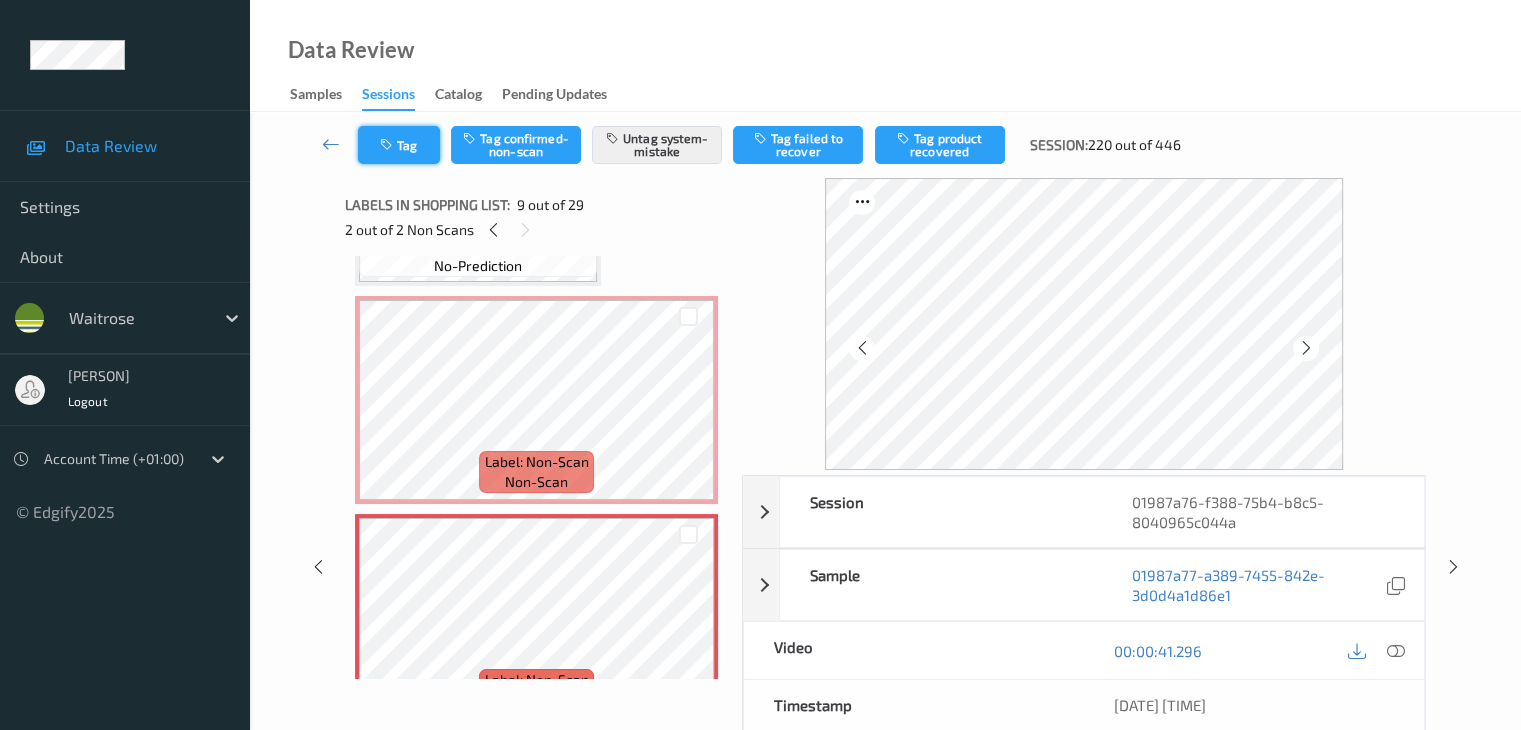 click at bounding box center [388, 145] 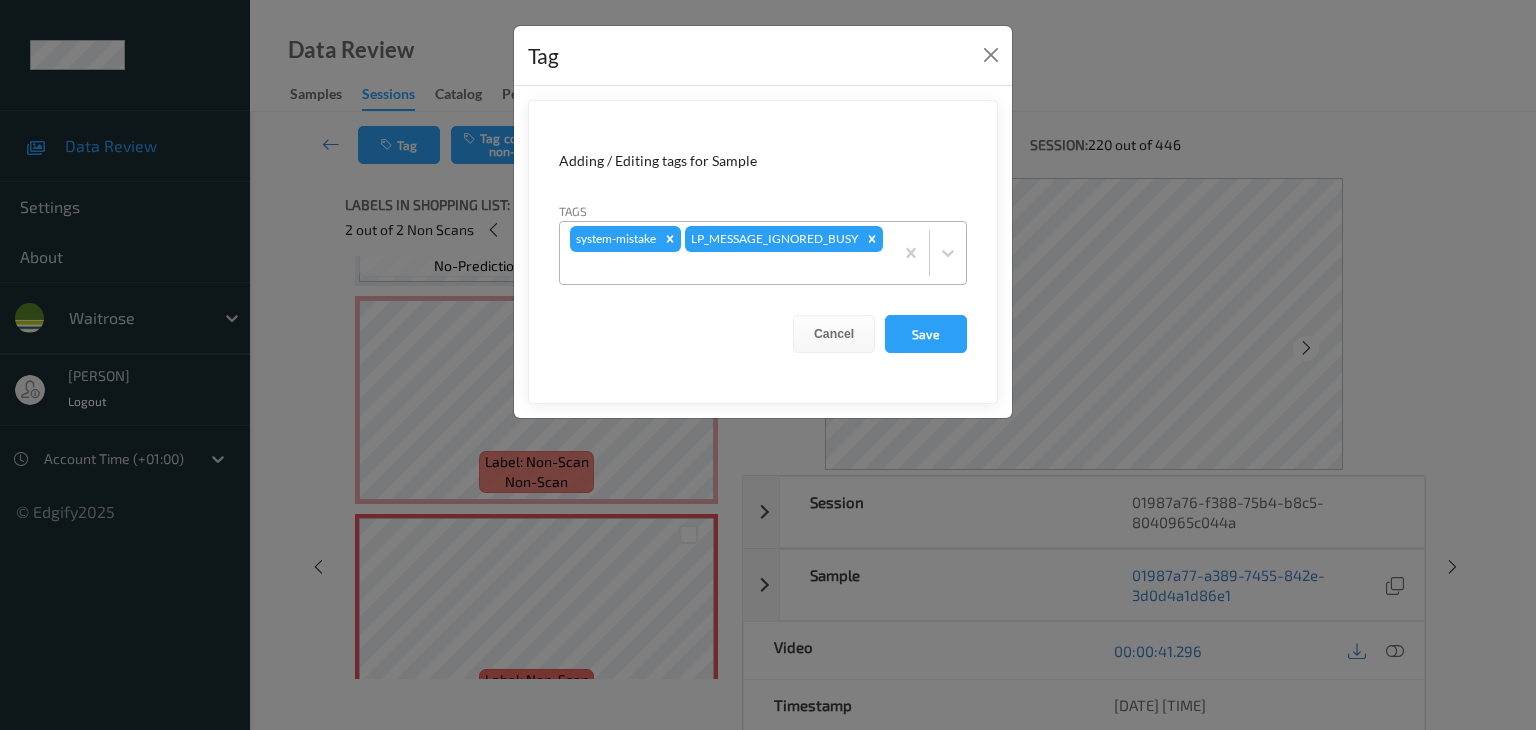 click at bounding box center (726, 268) 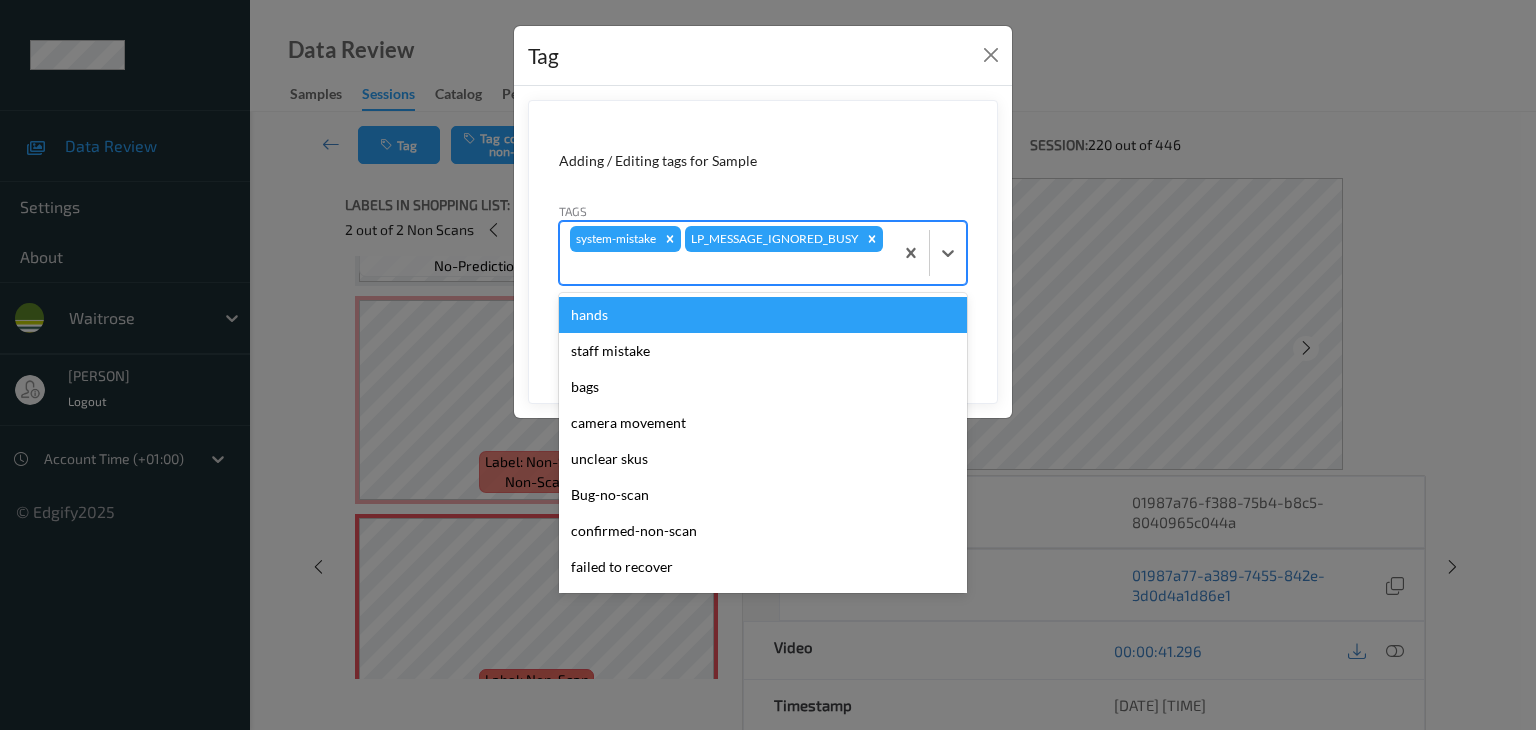 type on "u" 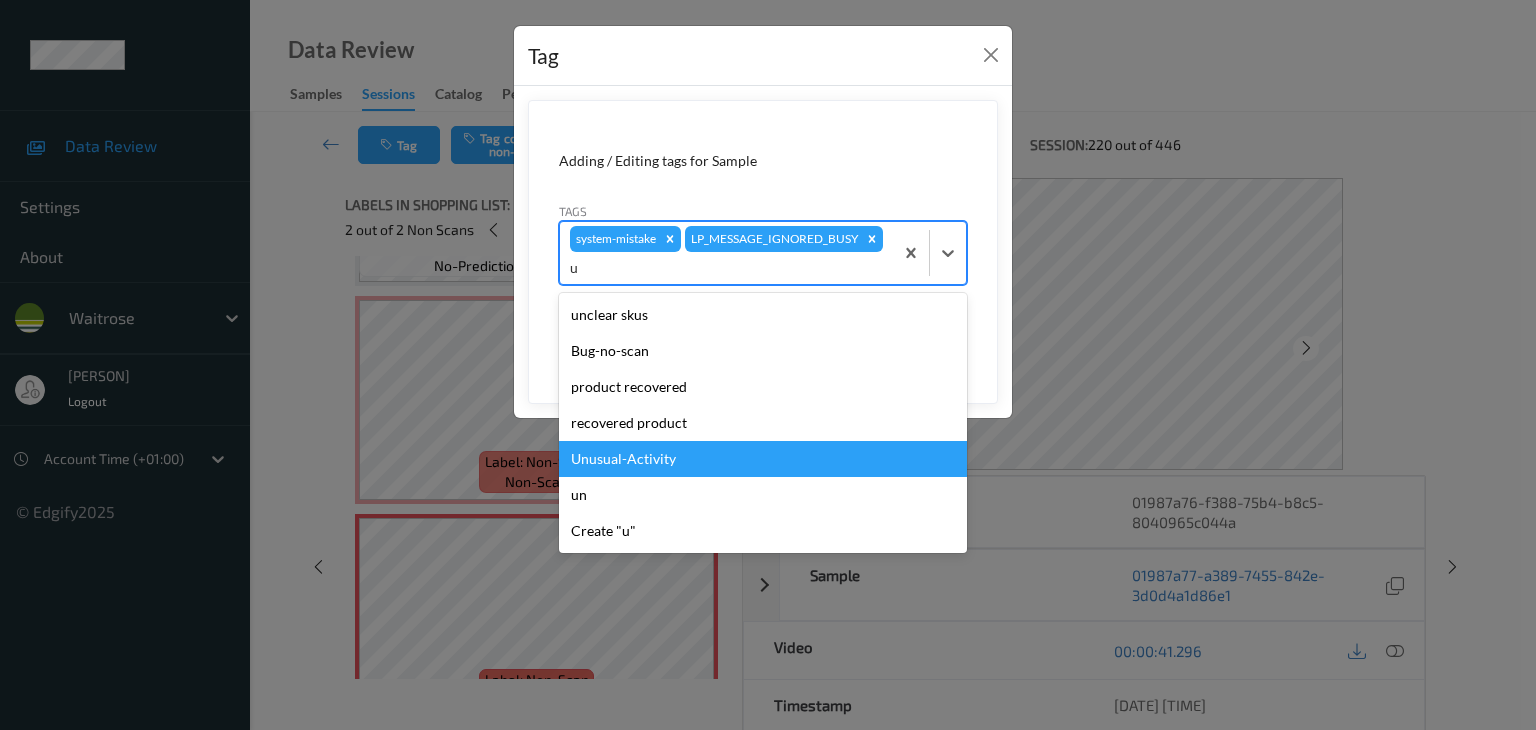 click on "Unusual-Activity" at bounding box center [763, 459] 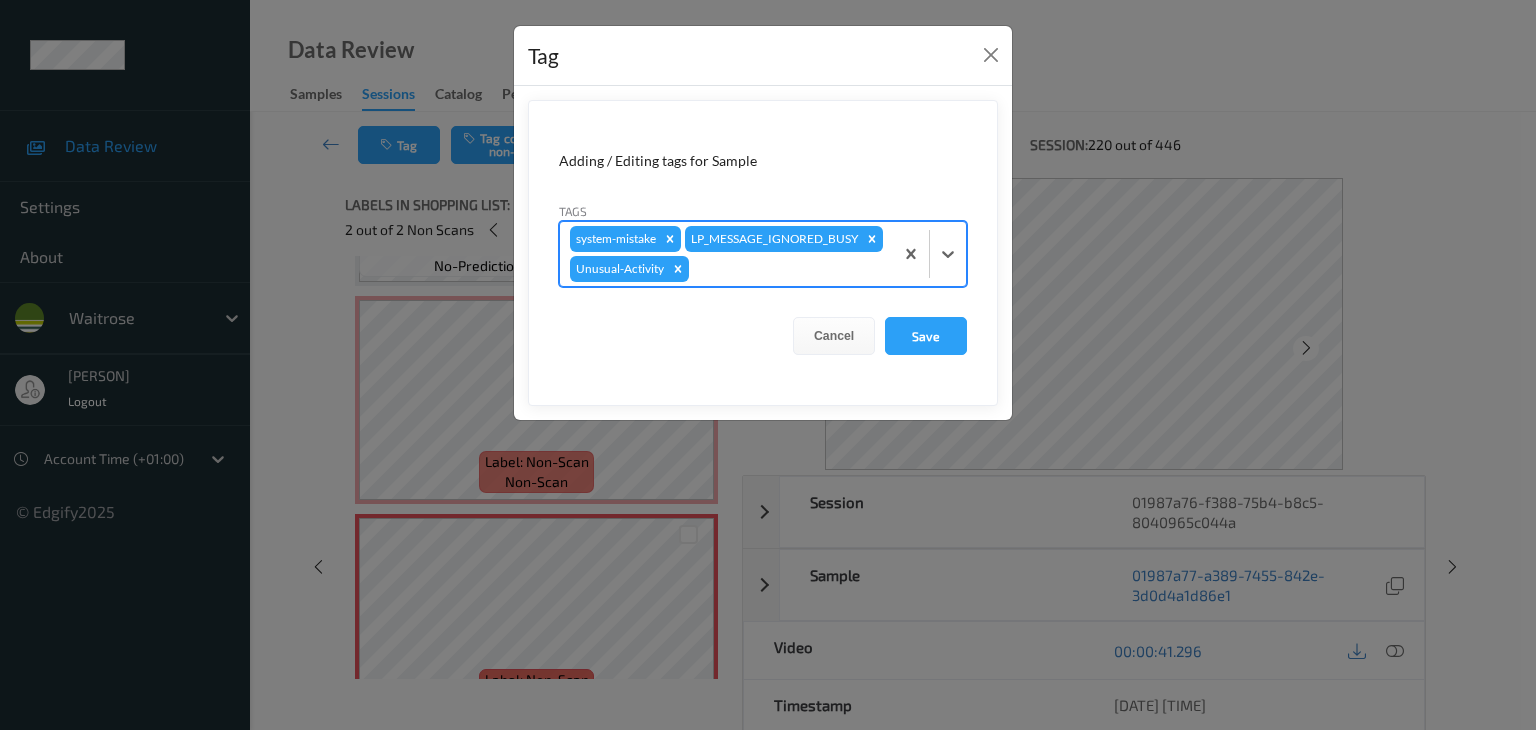 type on "p" 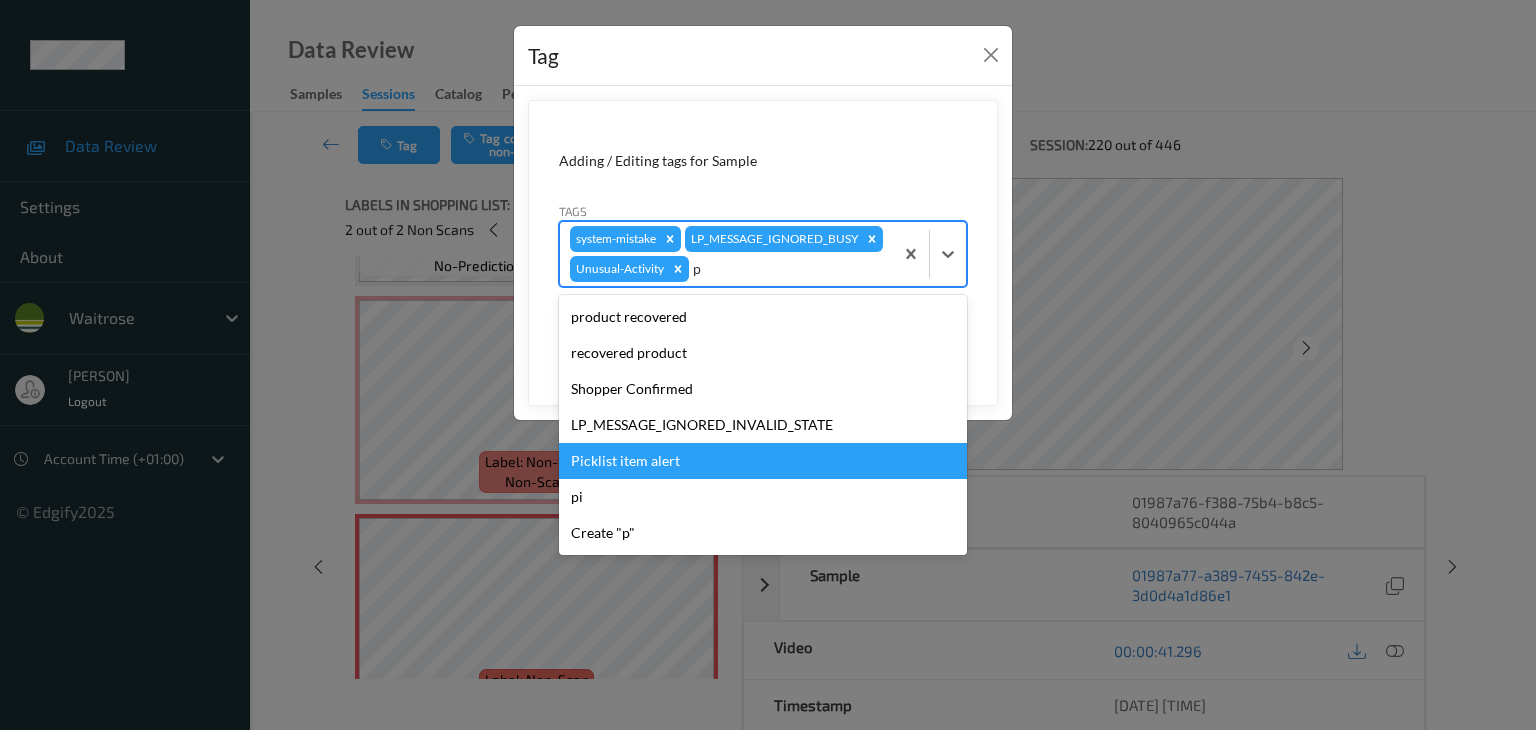 click on "Picklist item alert" at bounding box center (763, 461) 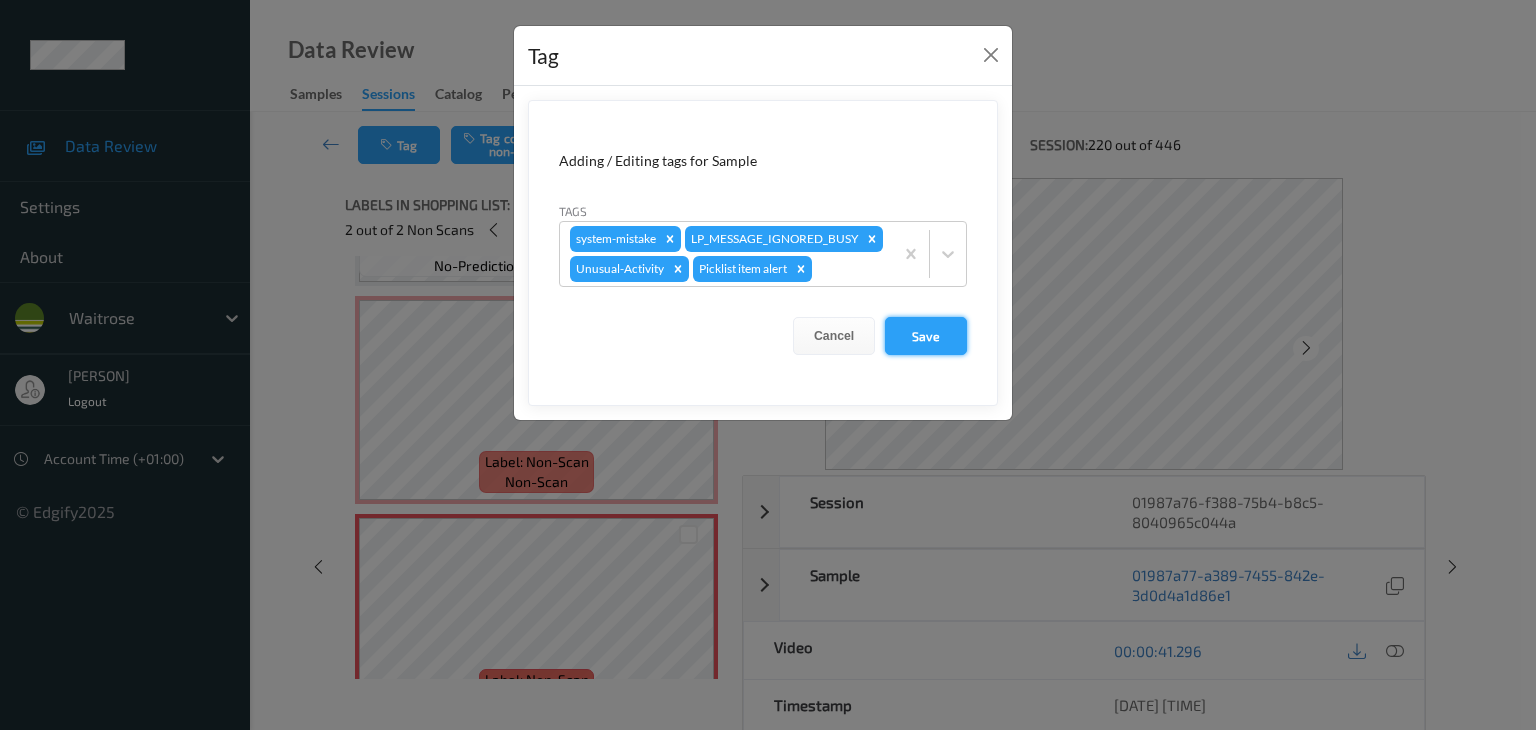 click on "Save" at bounding box center [926, 336] 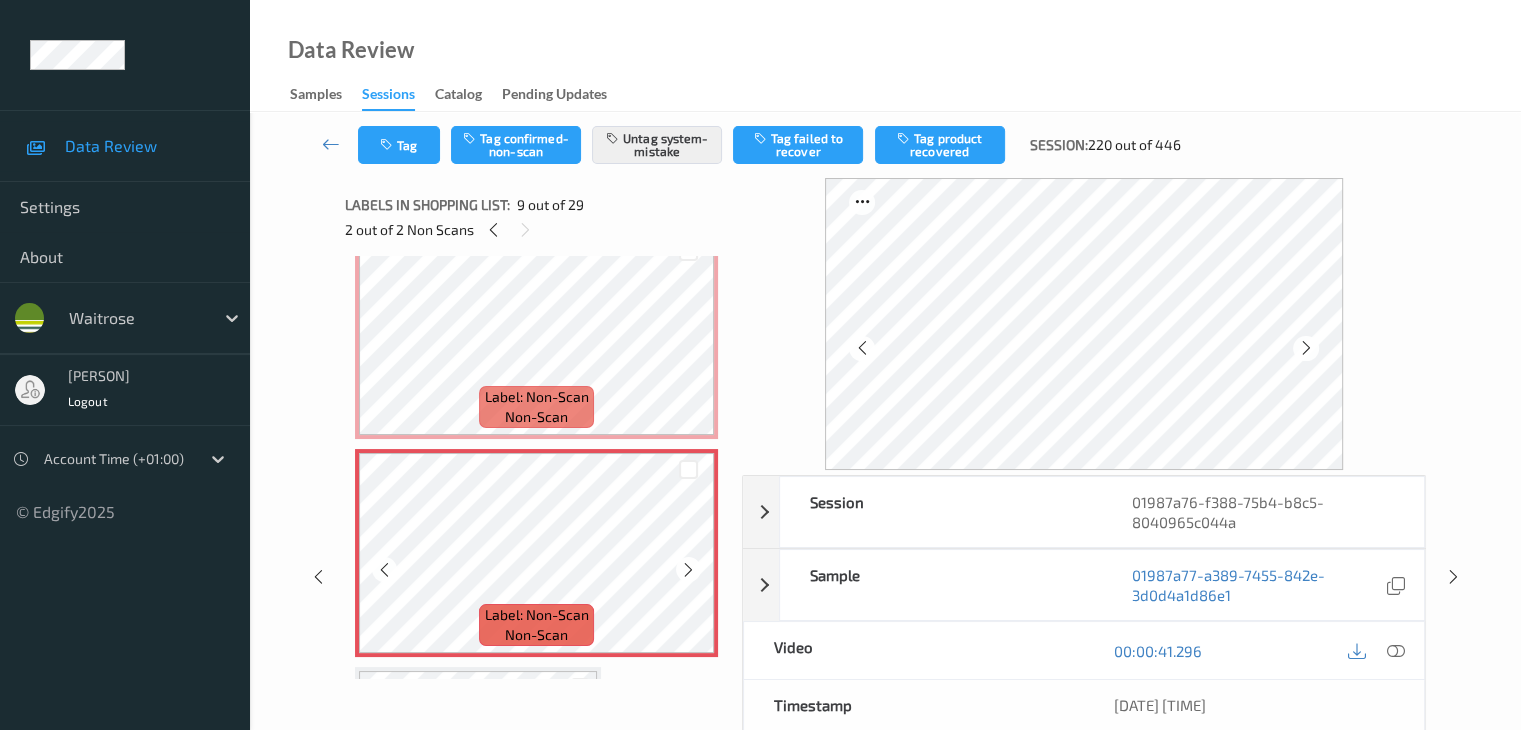 scroll, scrollTop: 1696, scrollLeft: 0, axis: vertical 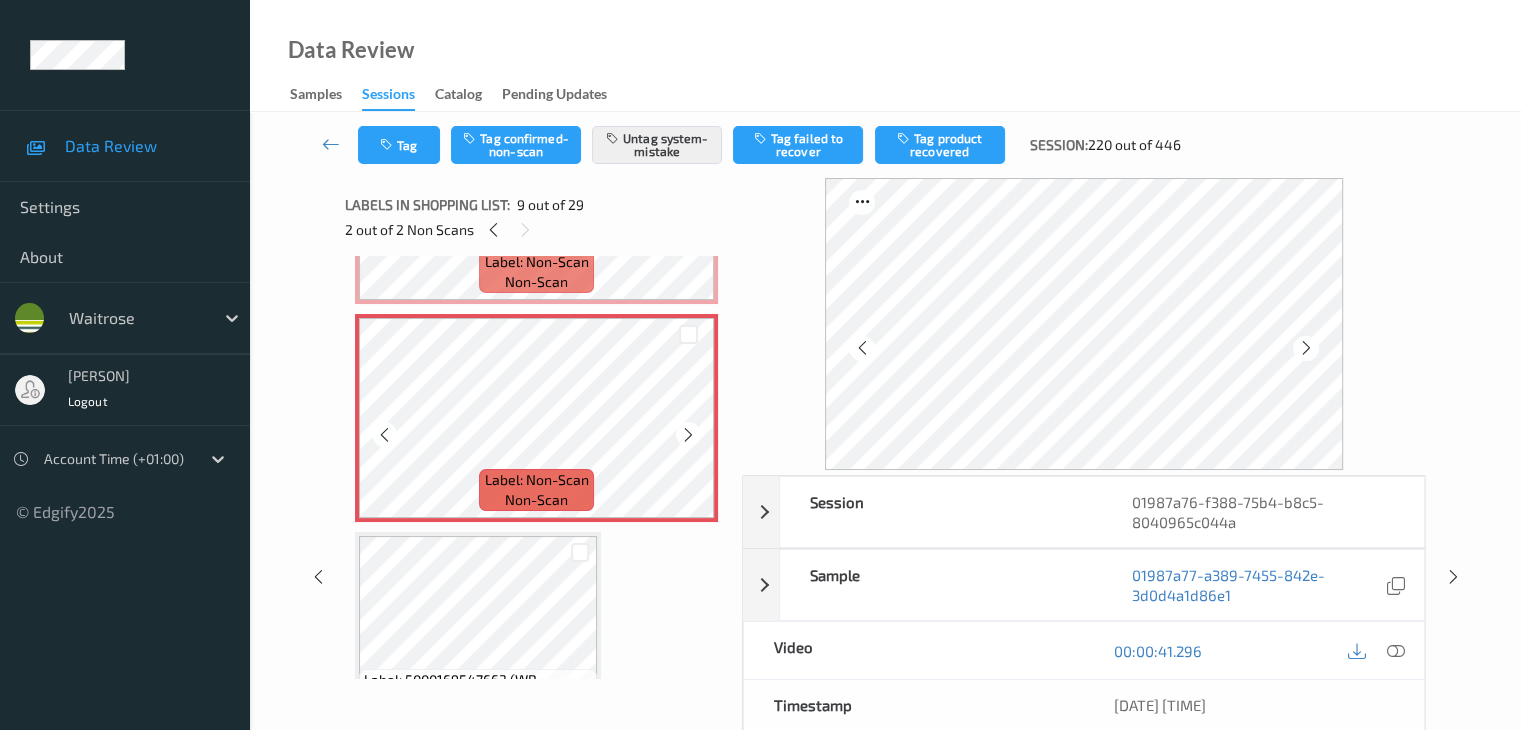 click on "Label: Non-Scan non-scan" at bounding box center (536, 490) 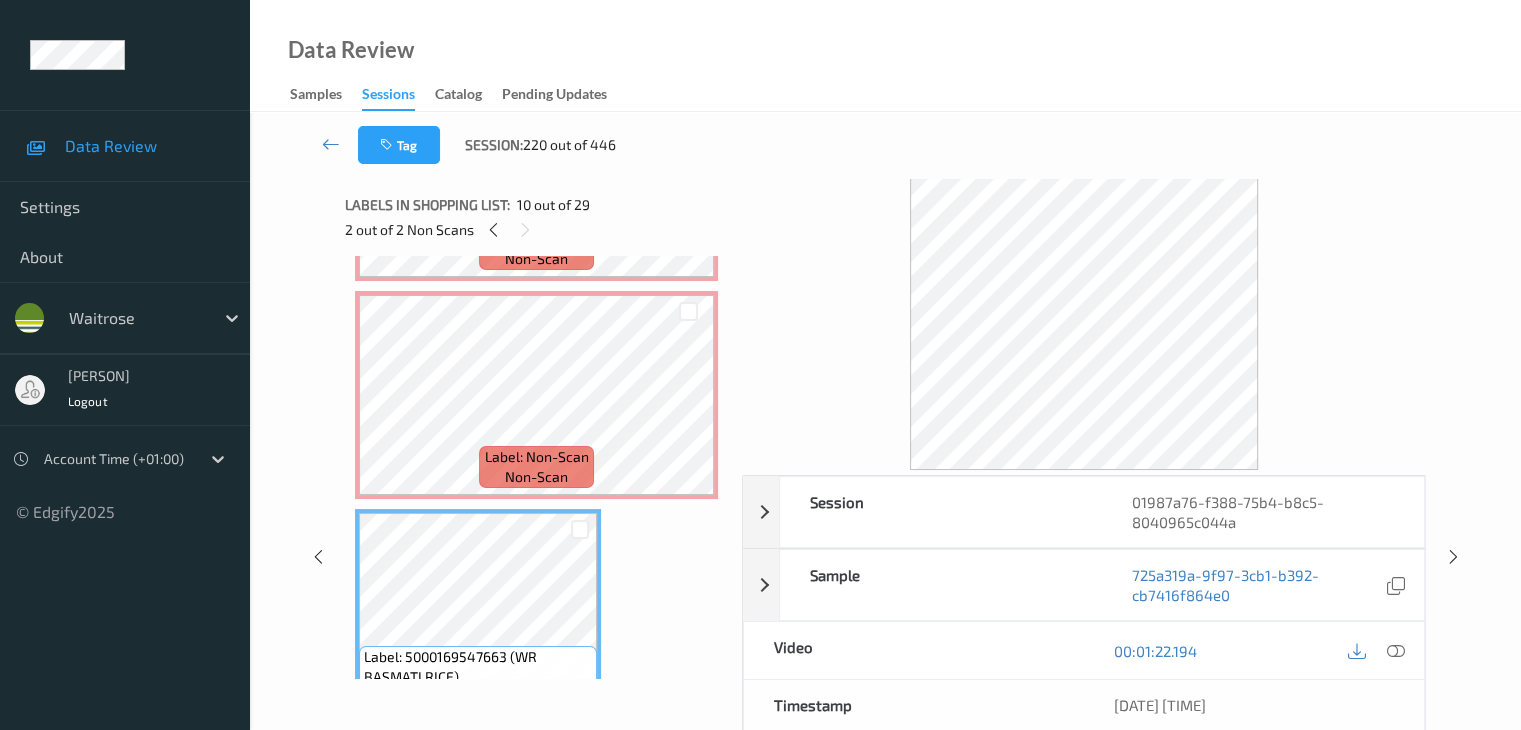 scroll, scrollTop: 1596, scrollLeft: 0, axis: vertical 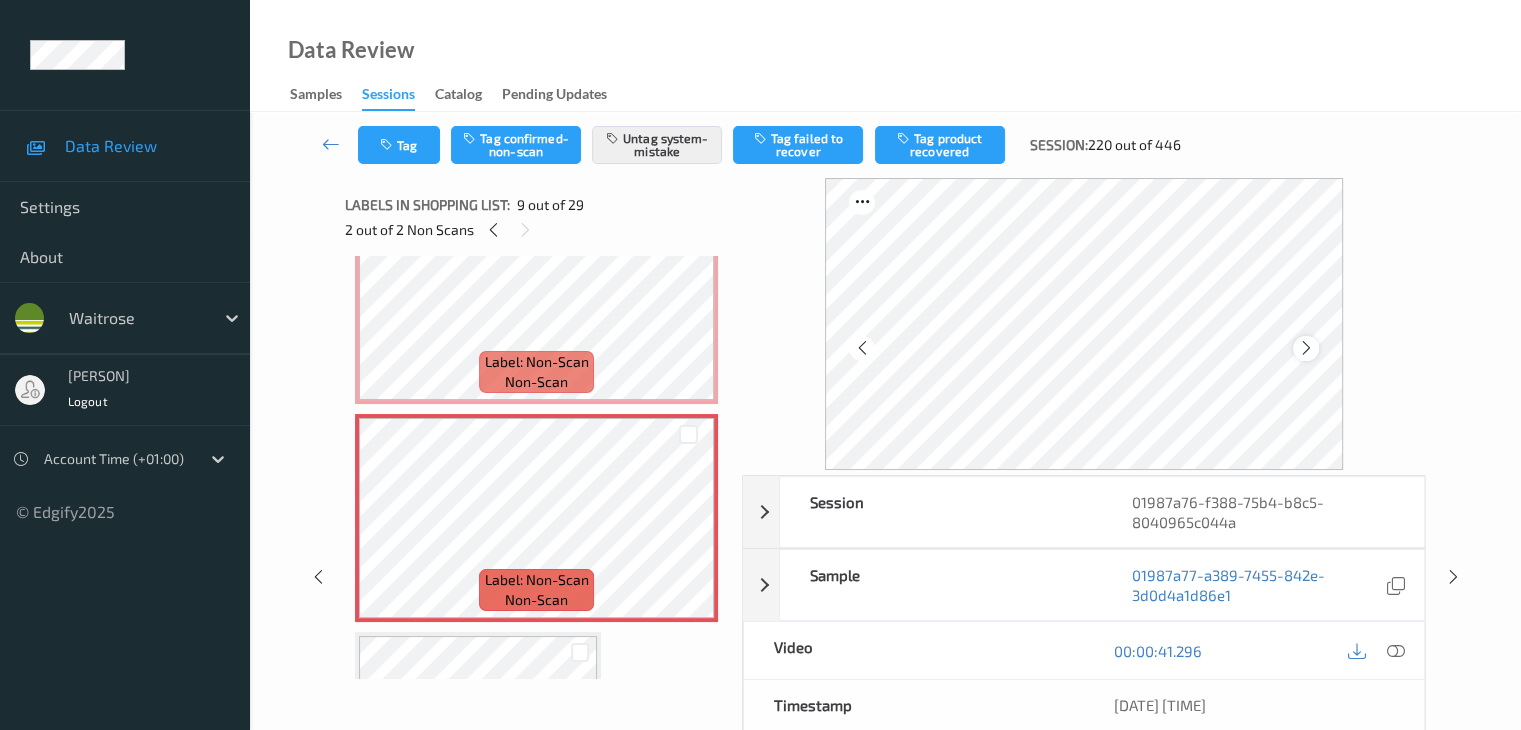 click at bounding box center (1306, 348) 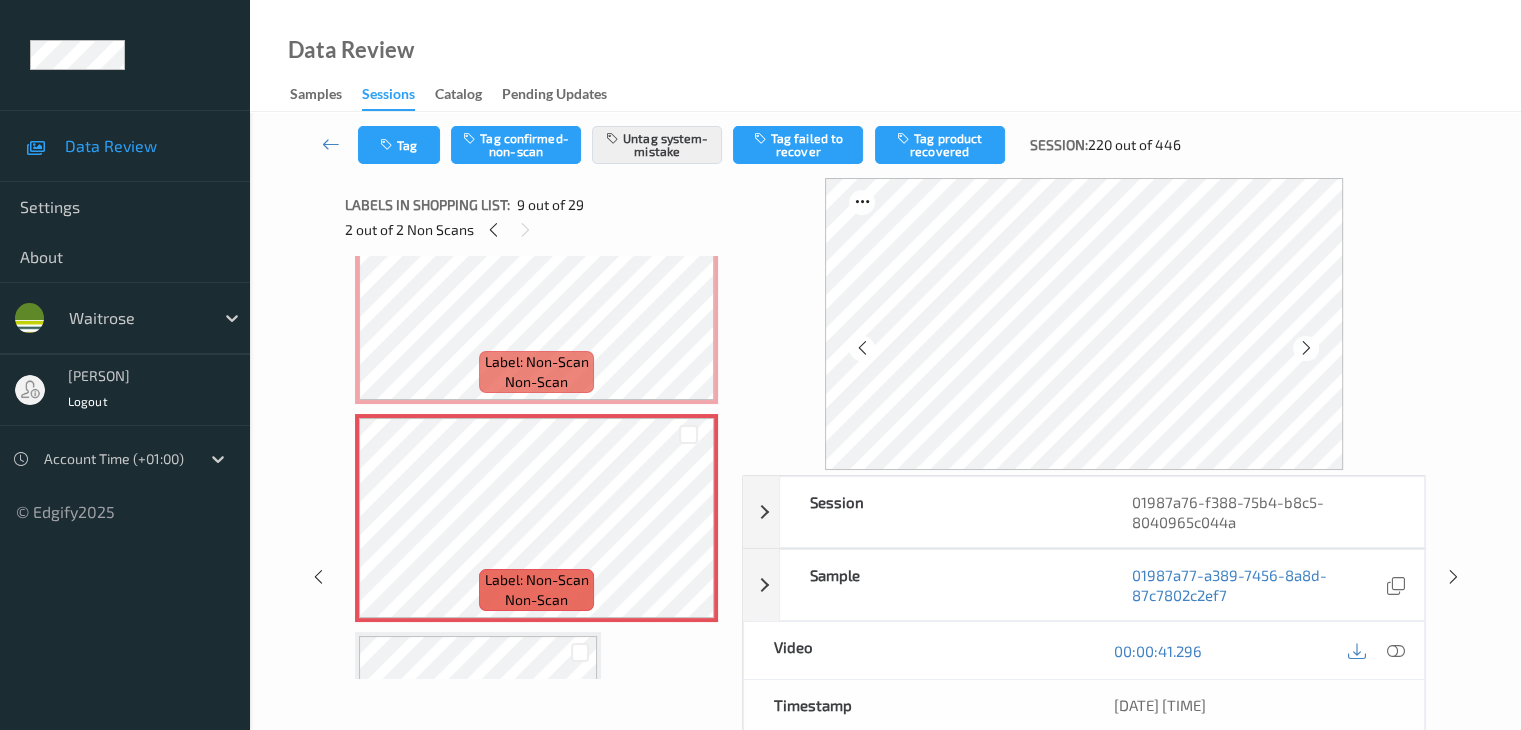 click at bounding box center (1306, 348) 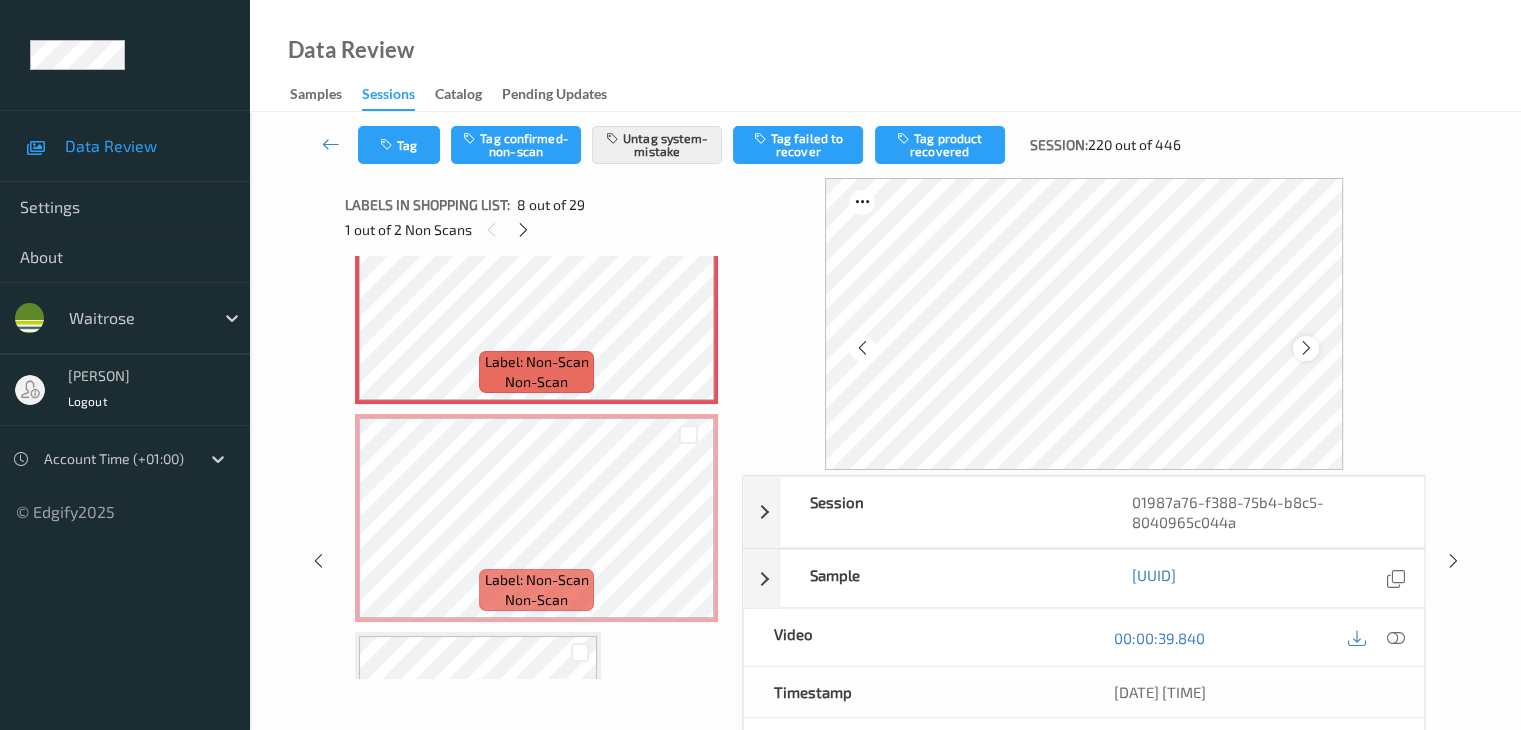 click at bounding box center (1306, 348) 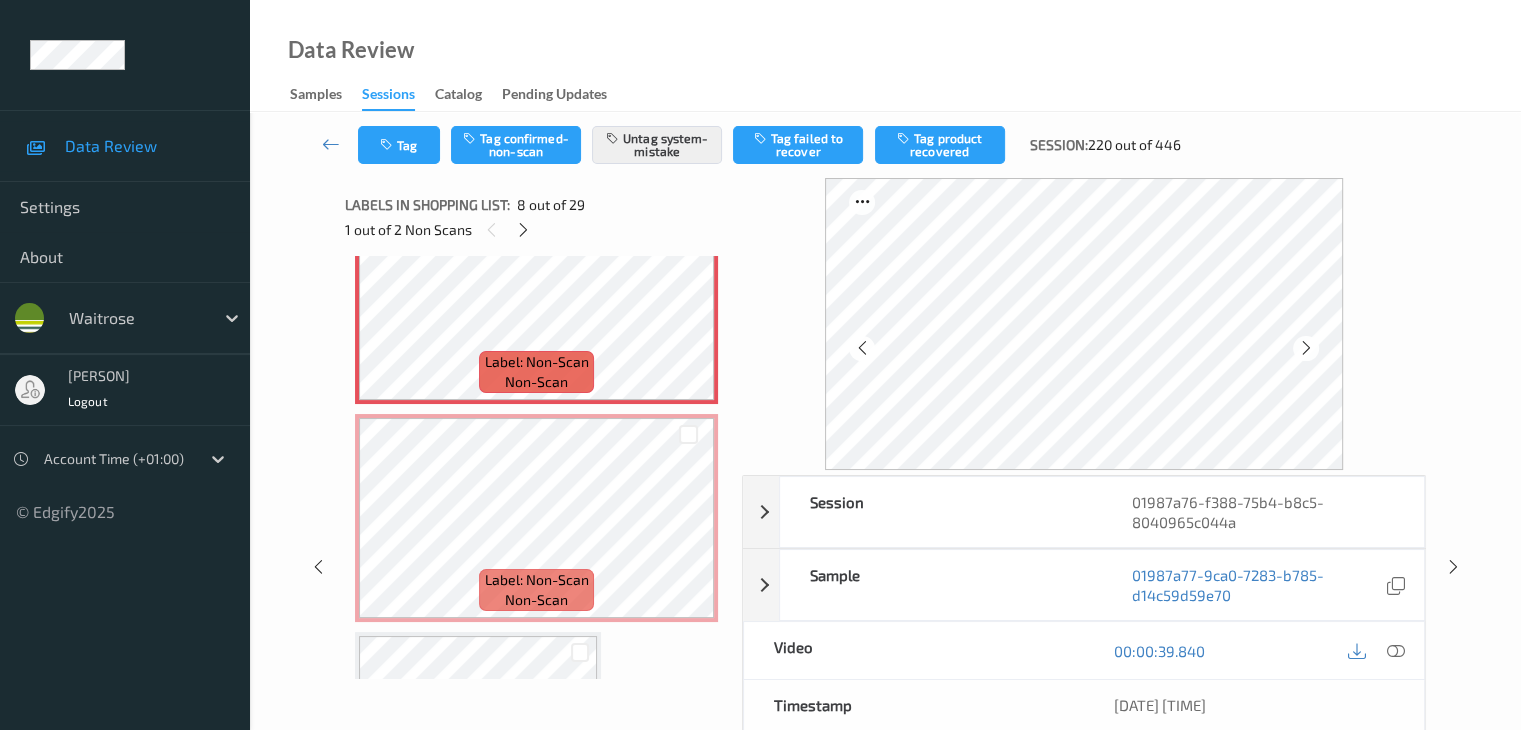 click at bounding box center (1306, 348) 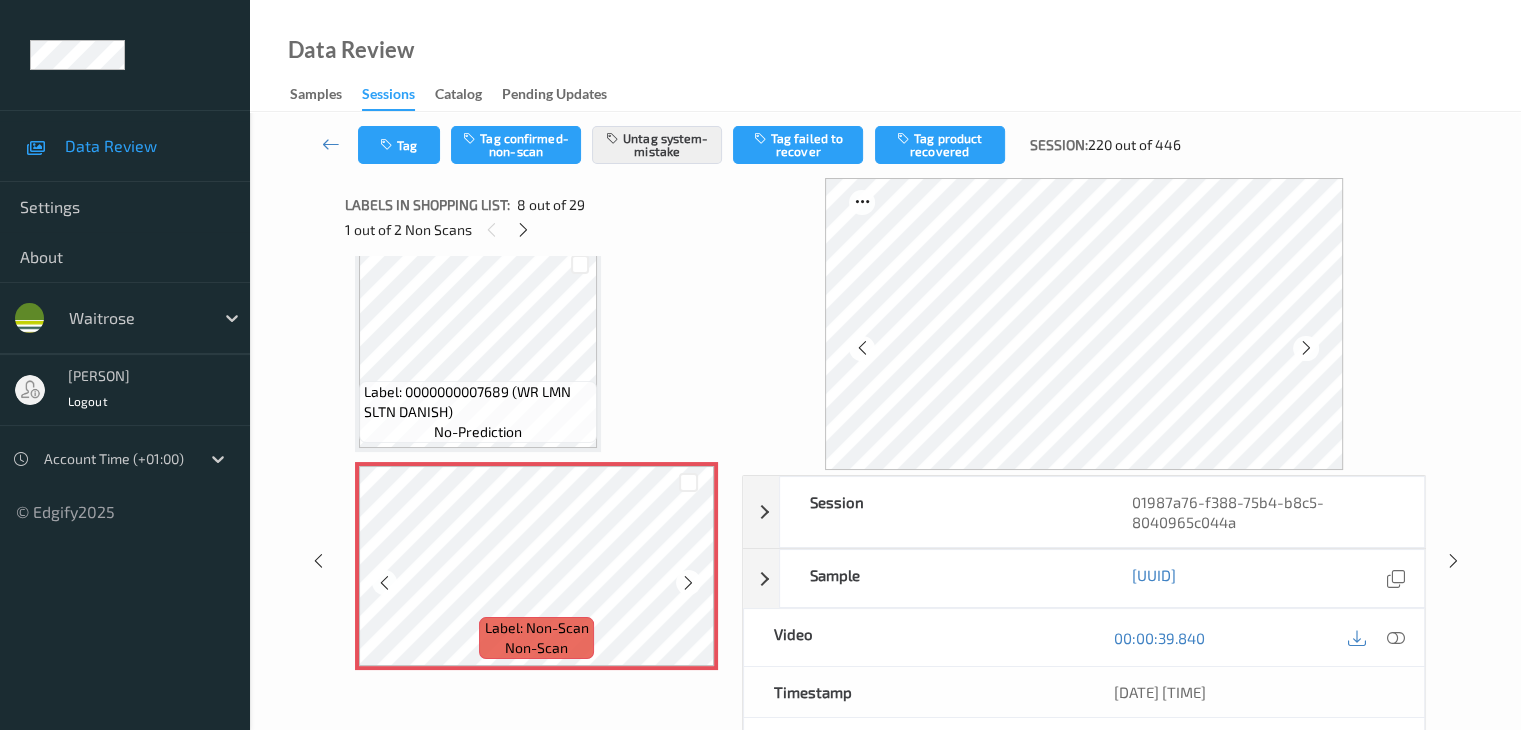 scroll, scrollTop: 1296, scrollLeft: 0, axis: vertical 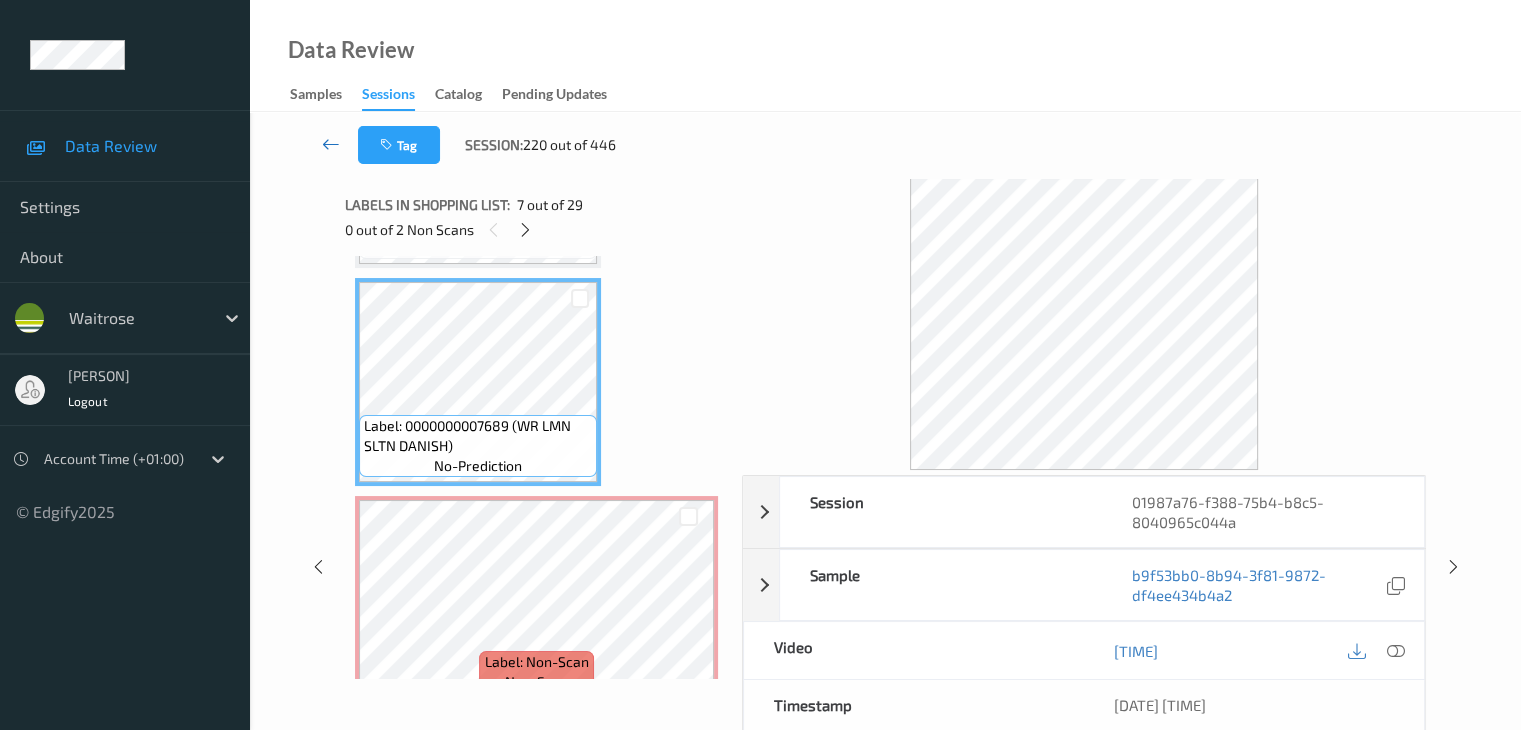click at bounding box center [331, 144] 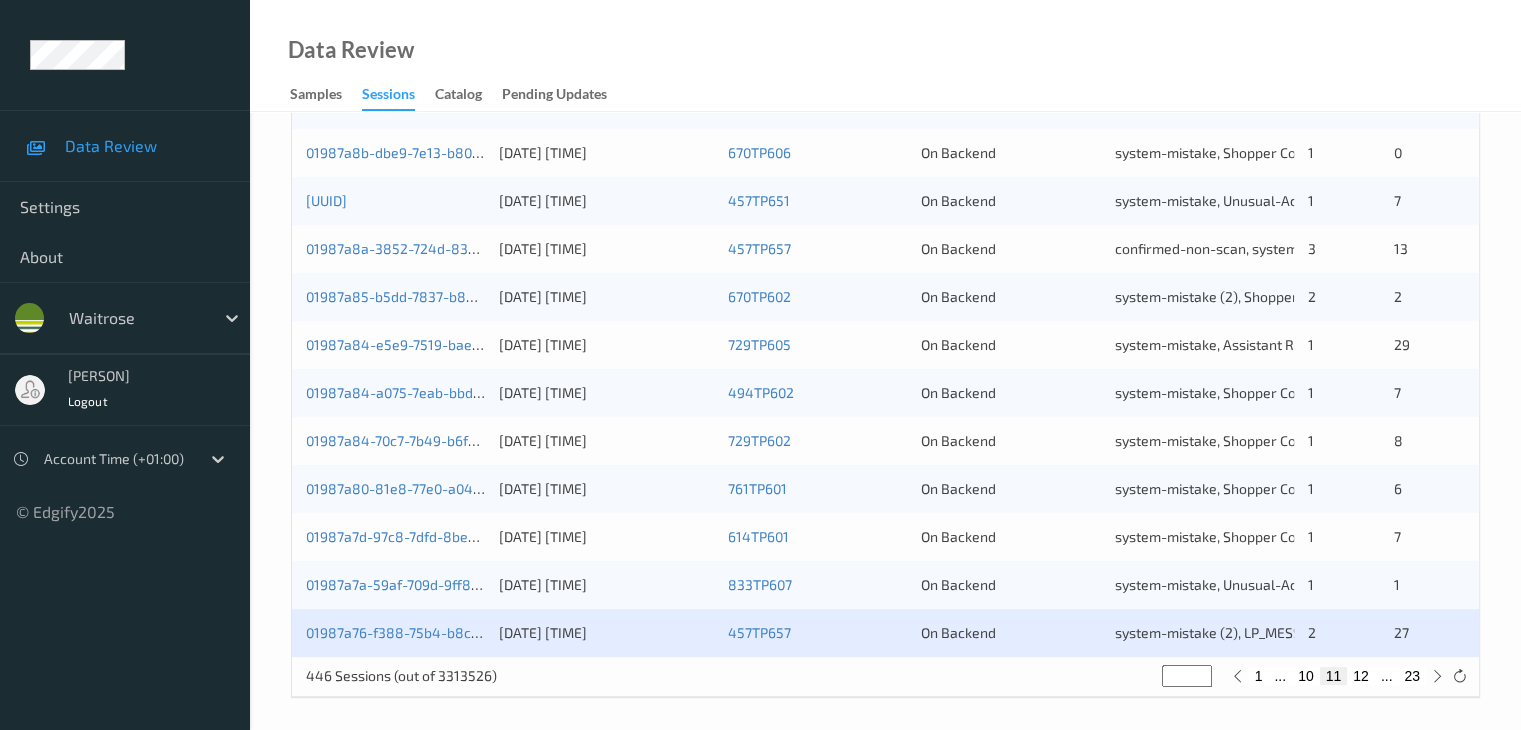 scroll, scrollTop: 932, scrollLeft: 0, axis: vertical 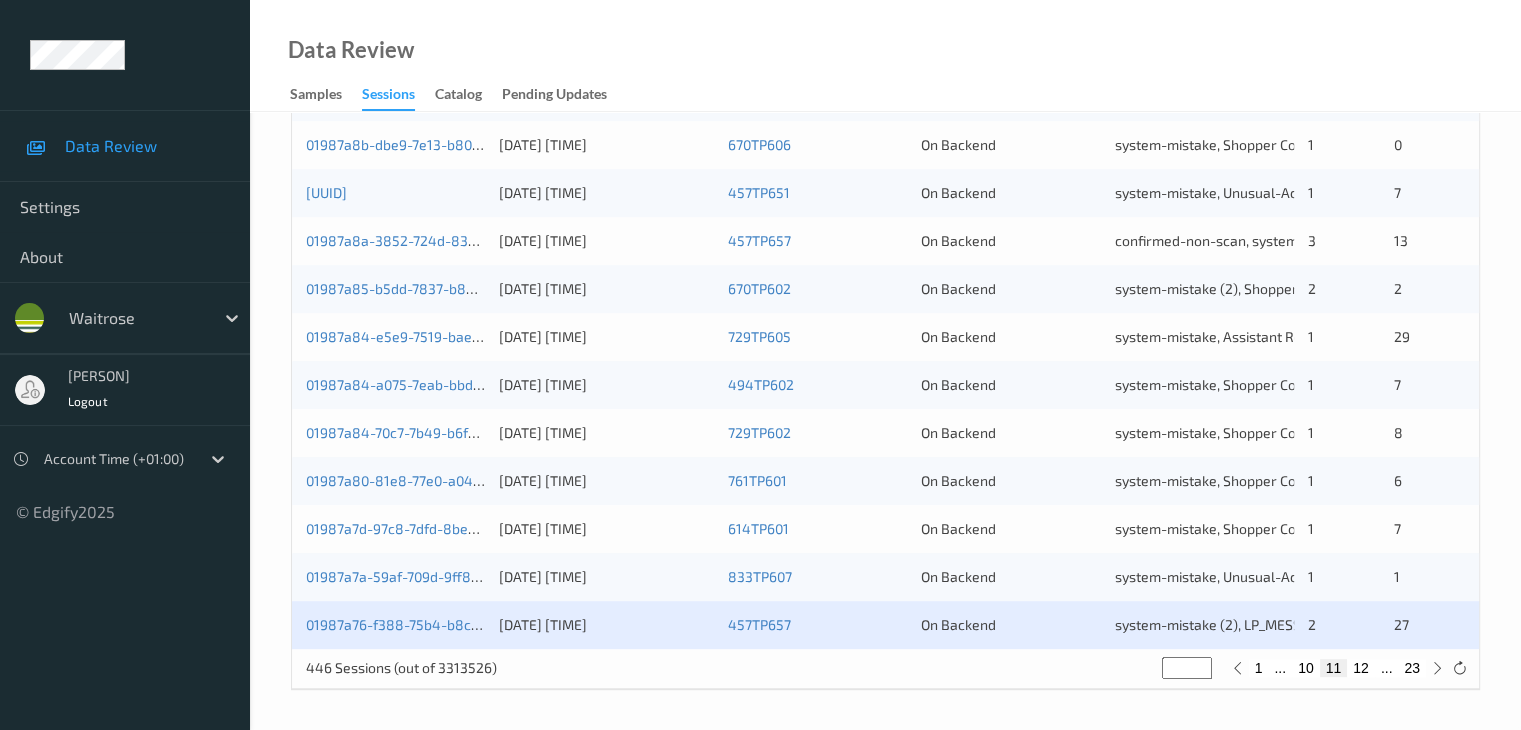 drag, startPoint x: 1180, startPoint y: 669, endPoint x: 1161, endPoint y: 673, distance: 19.416489 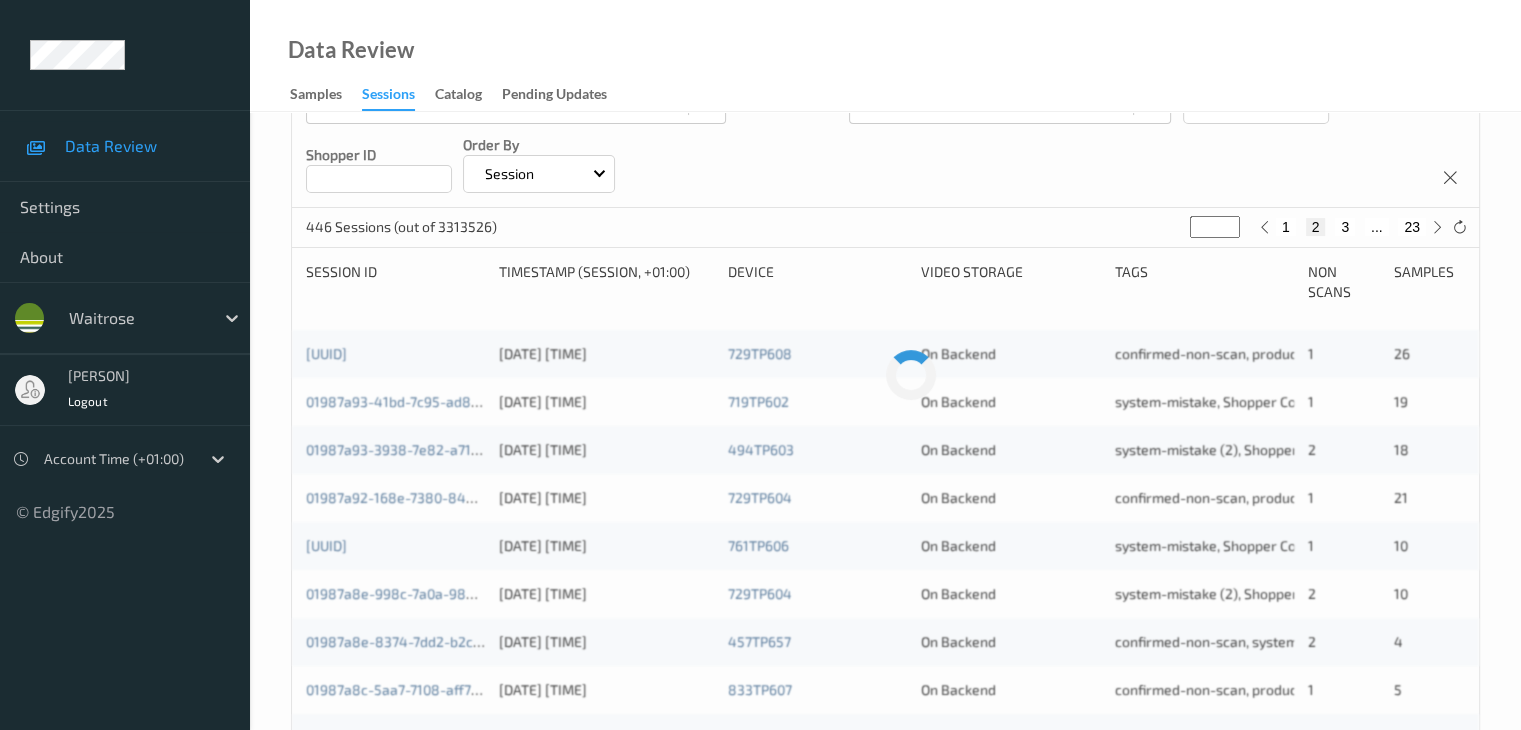 type on "**" 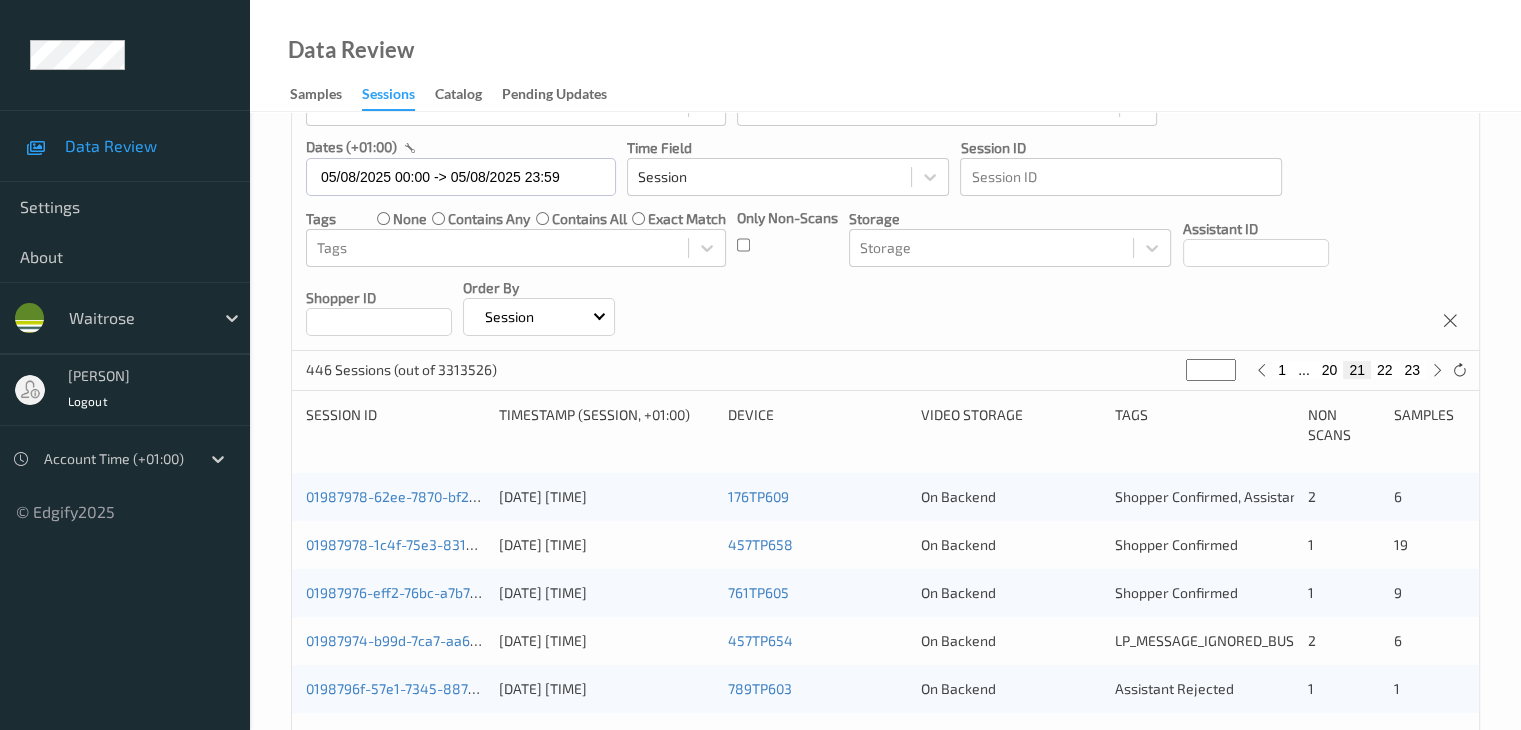 scroll, scrollTop: 78, scrollLeft: 0, axis: vertical 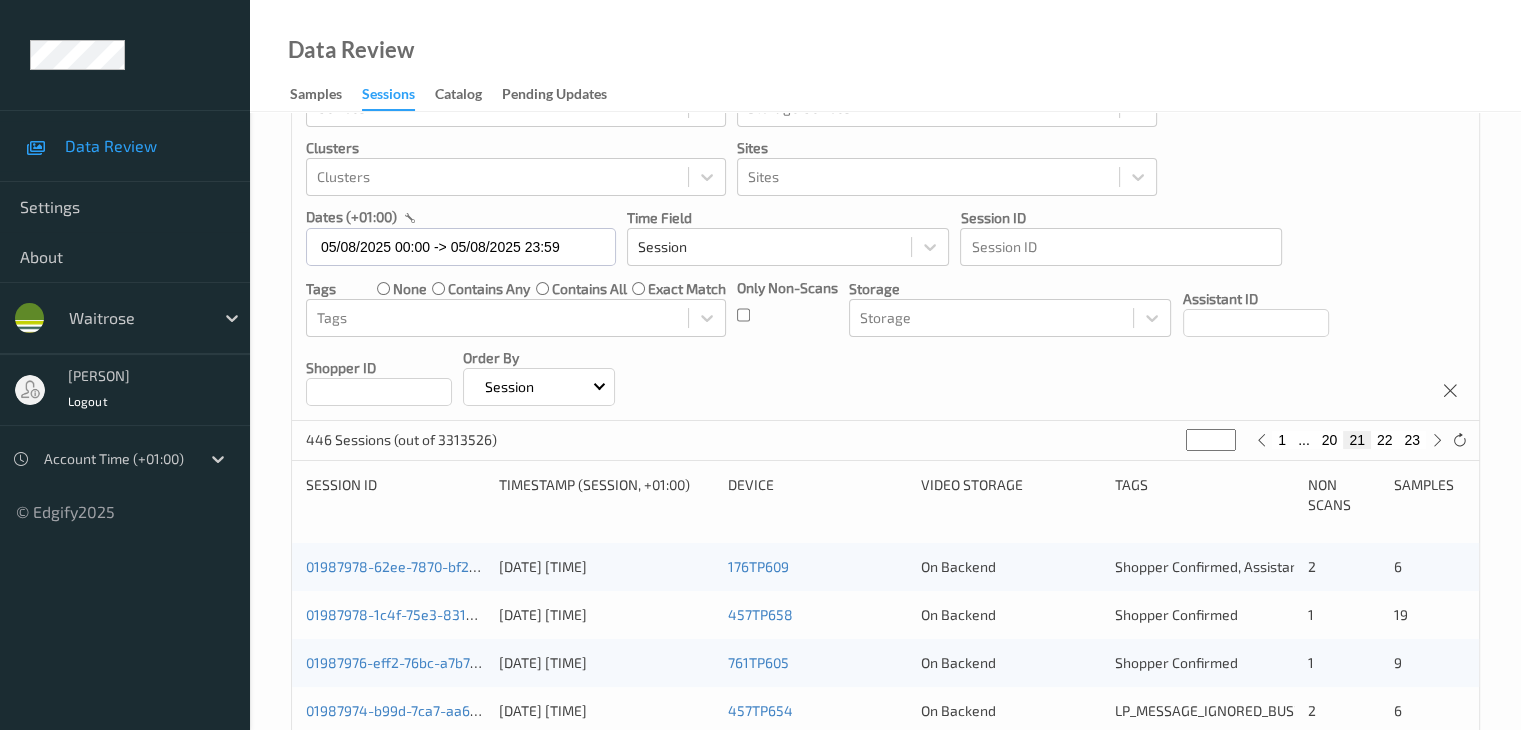 type on "**" 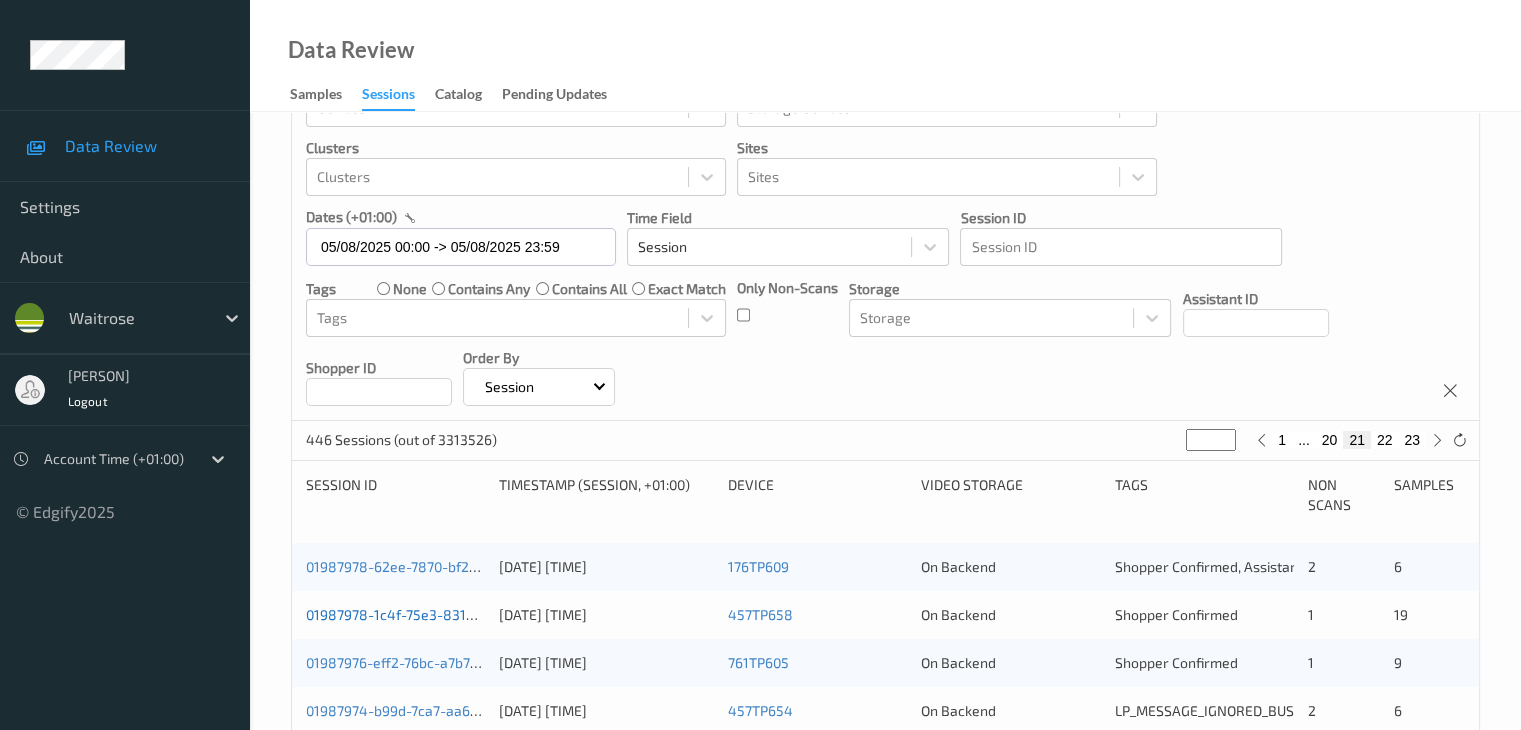 click on "01987978-1c4f-75e3-831d-cd8b64d83993" at bounding box center (442, 614) 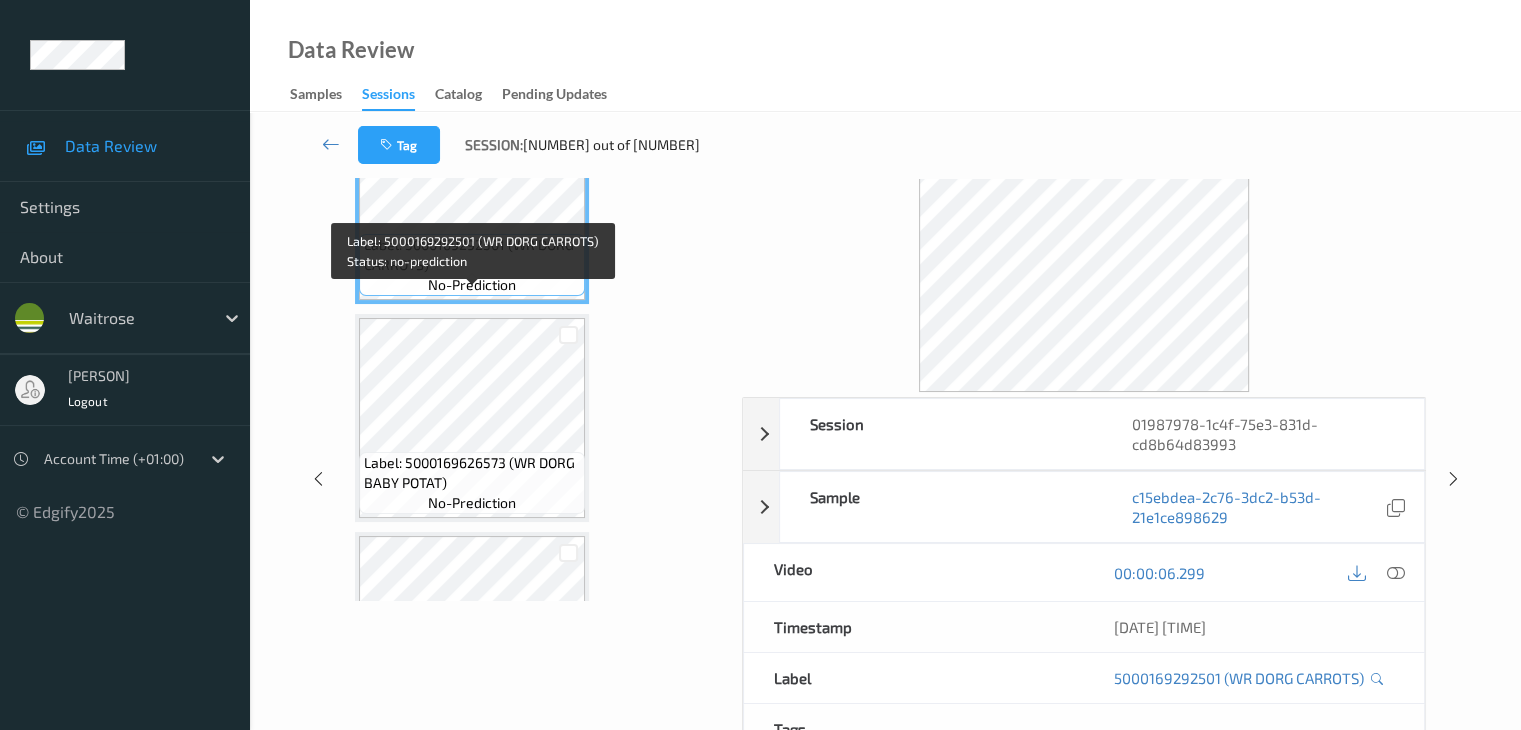 scroll, scrollTop: 0, scrollLeft: 0, axis: both 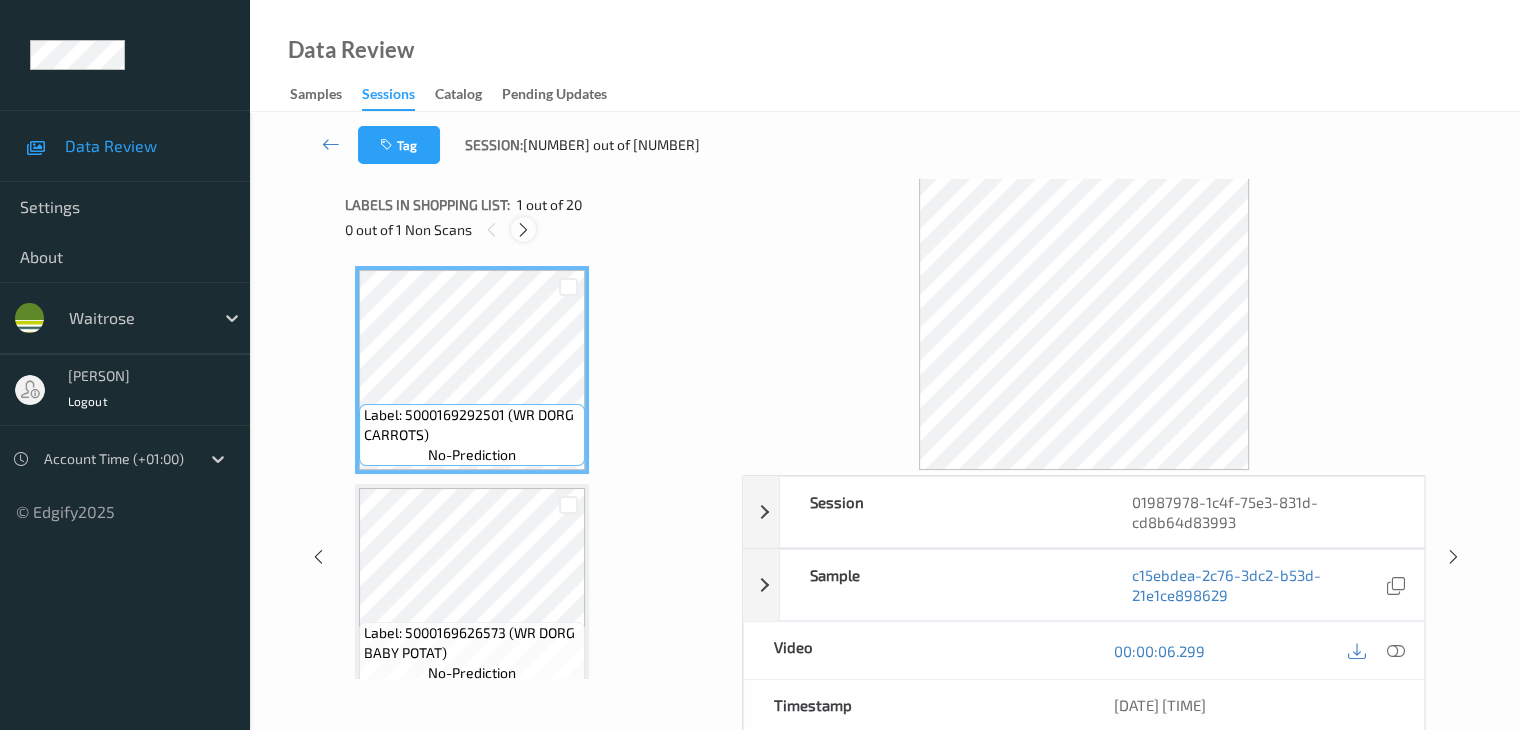 click at bounding box center (523, 230) 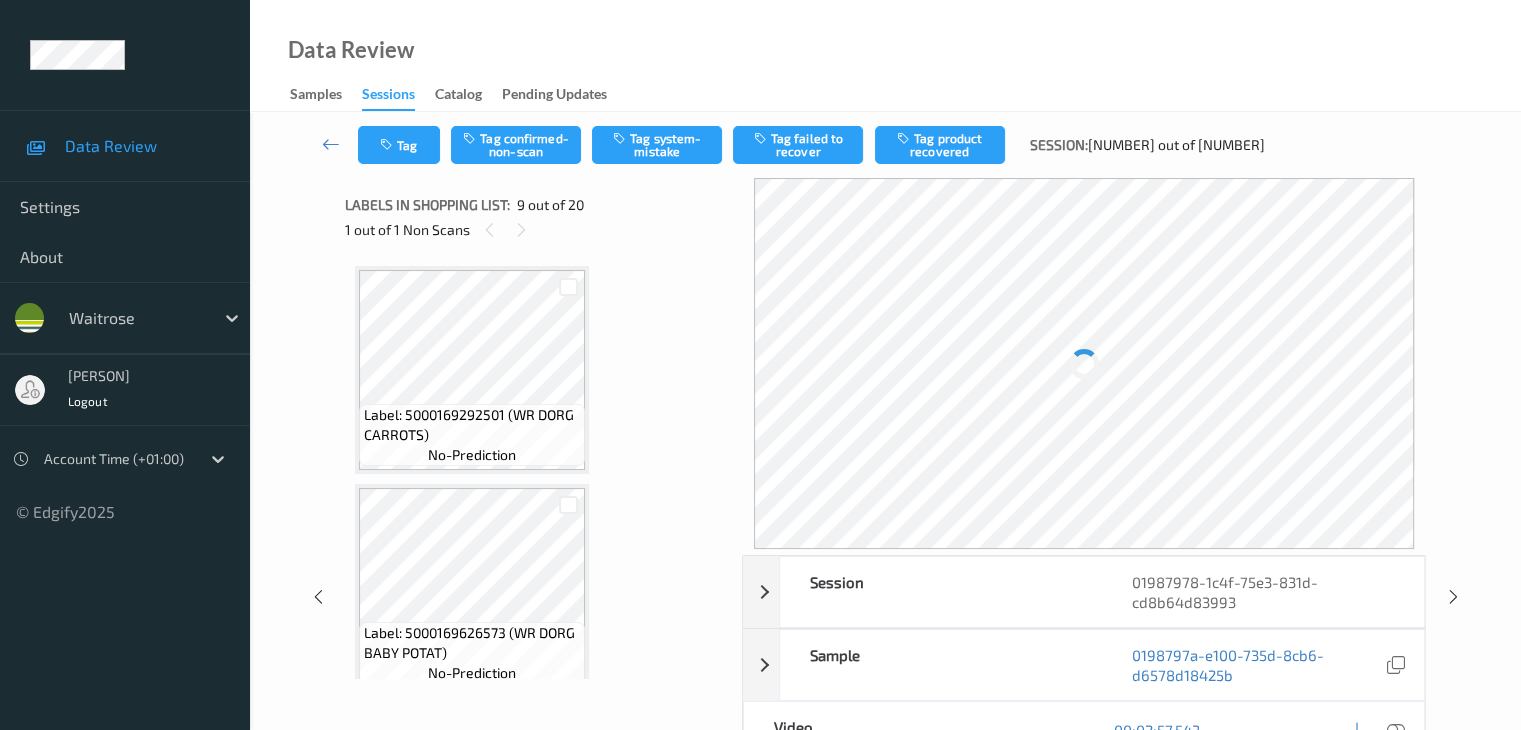 scroll, scrollTop: 1536, scrollLeft: 0, axis: vertical 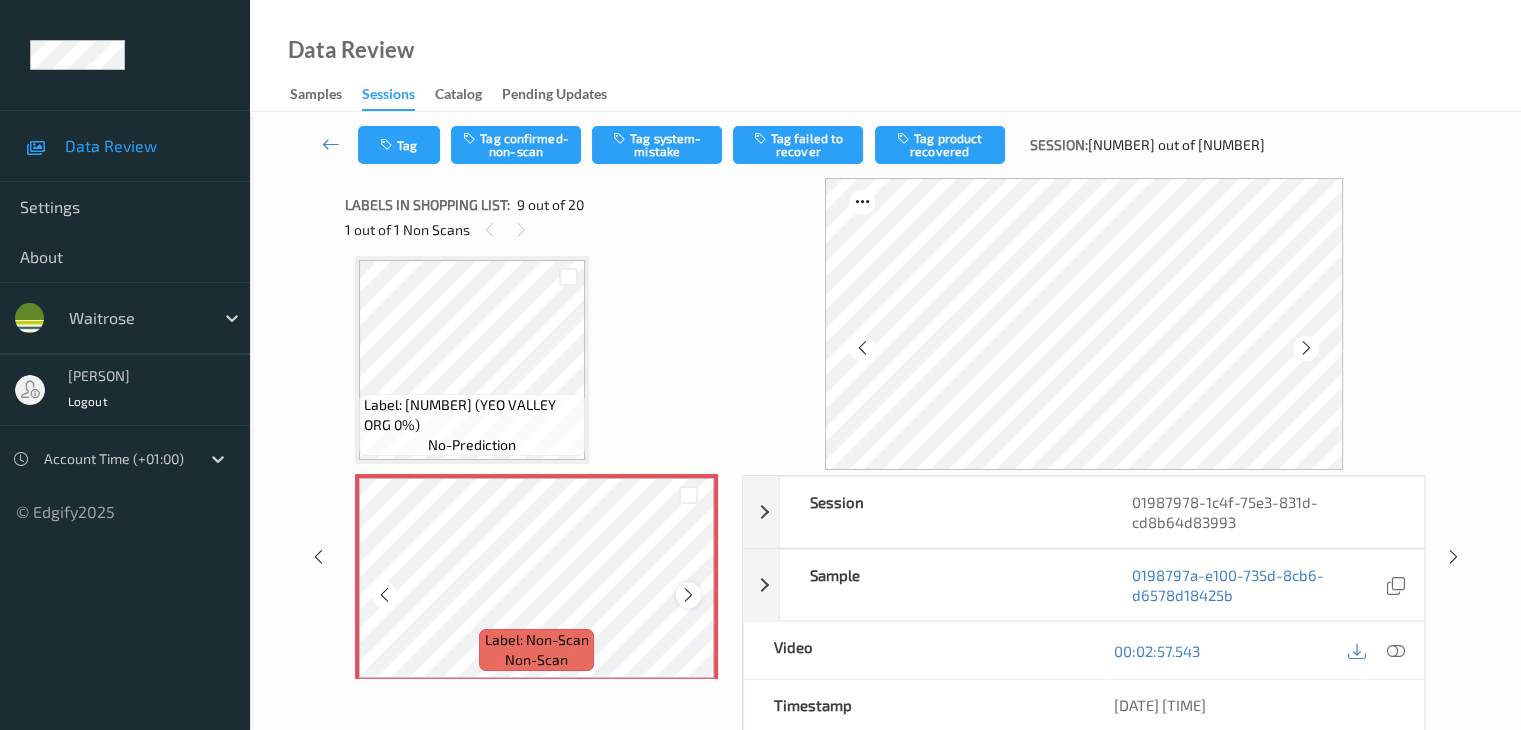 click at bounding box center [688, 595] 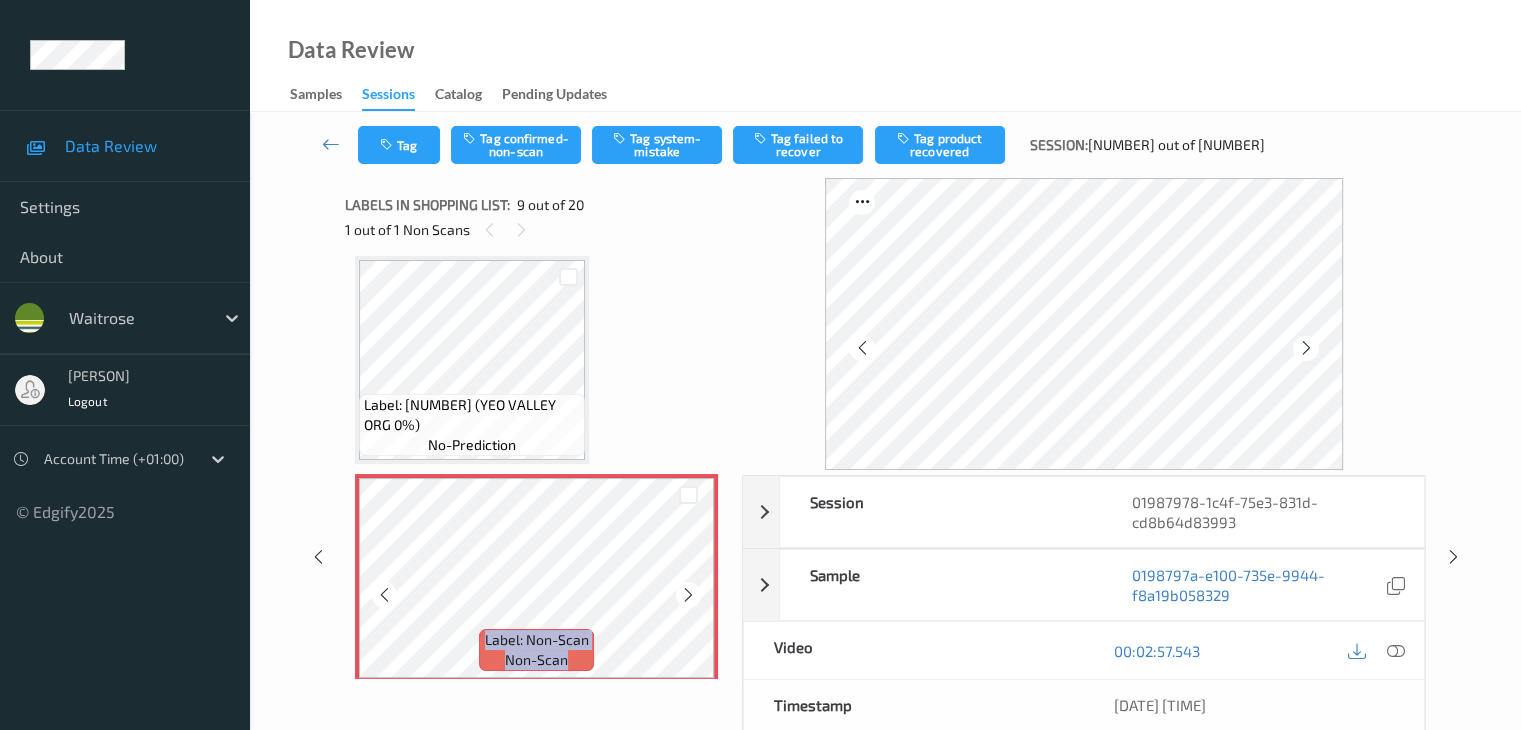 click at bounding box center [688, 595] 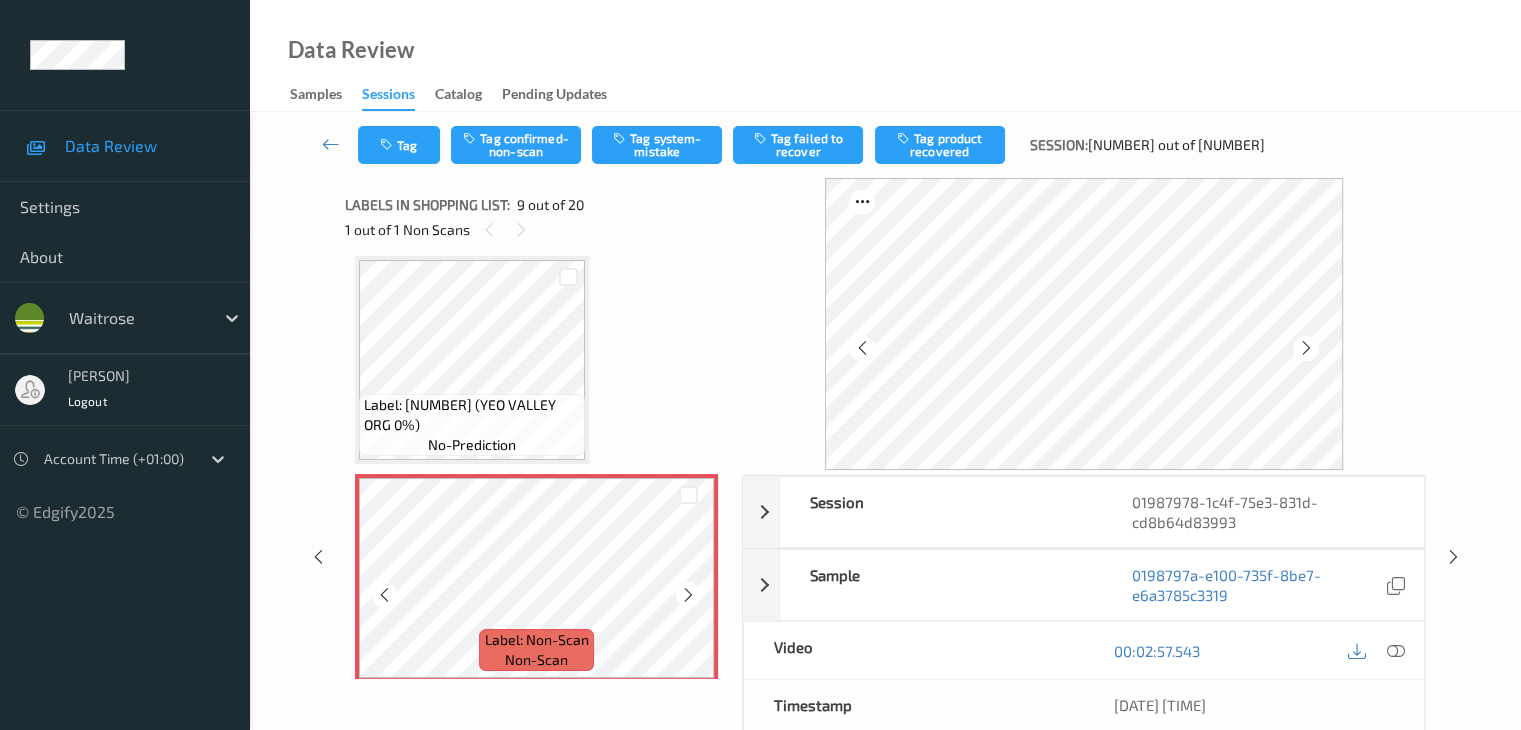 click at bounding box center (688, 595) 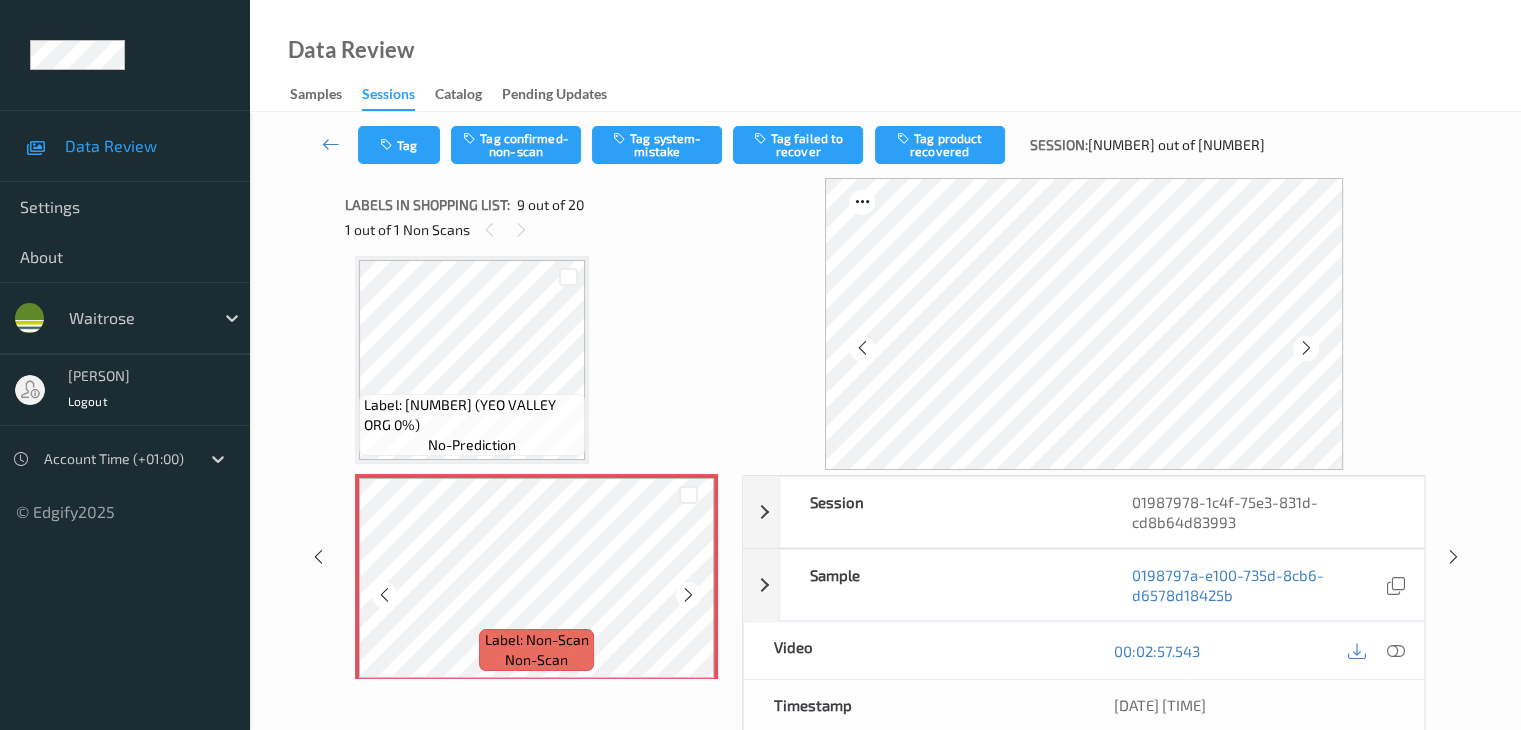 click at bounding box center (688, 595) 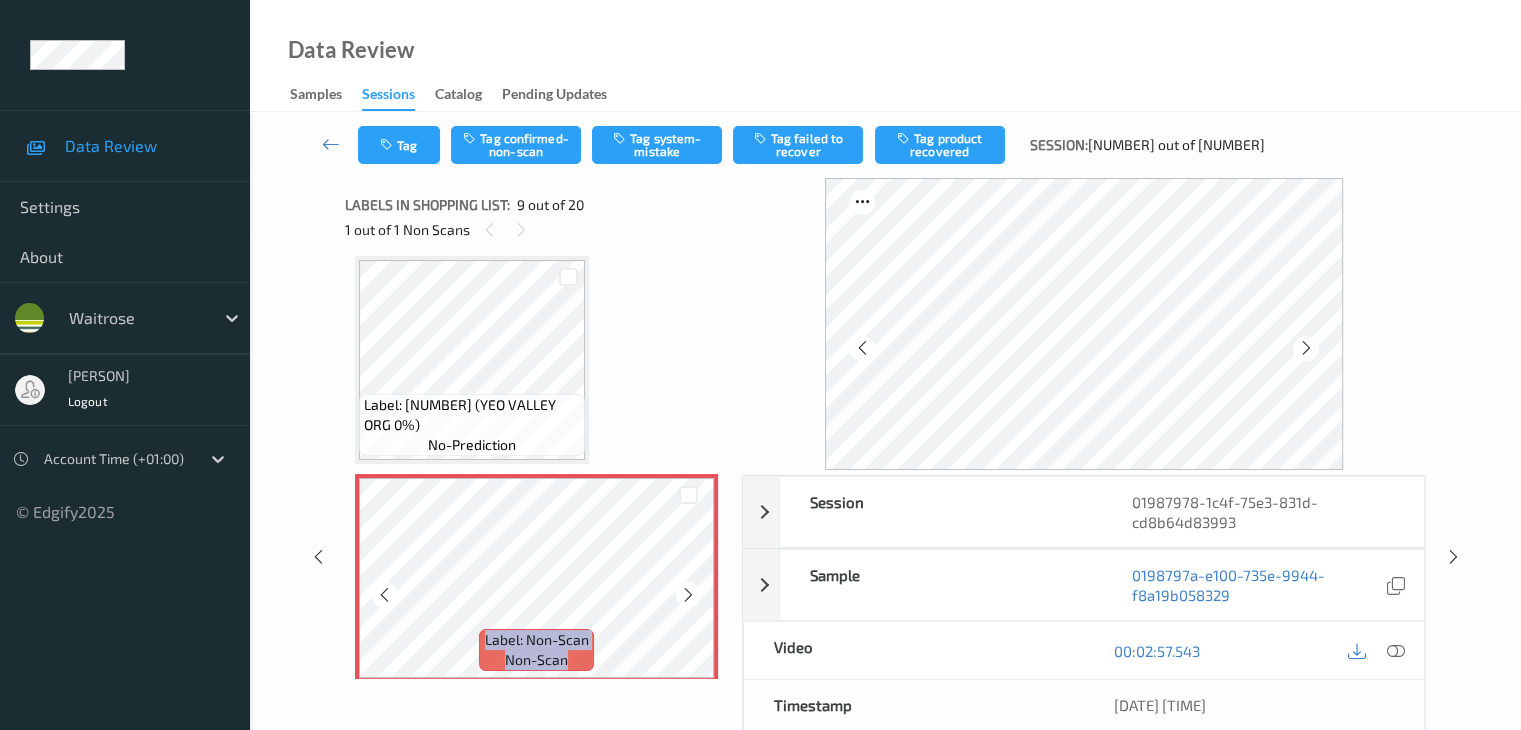 click at bounding box center (688, 595) 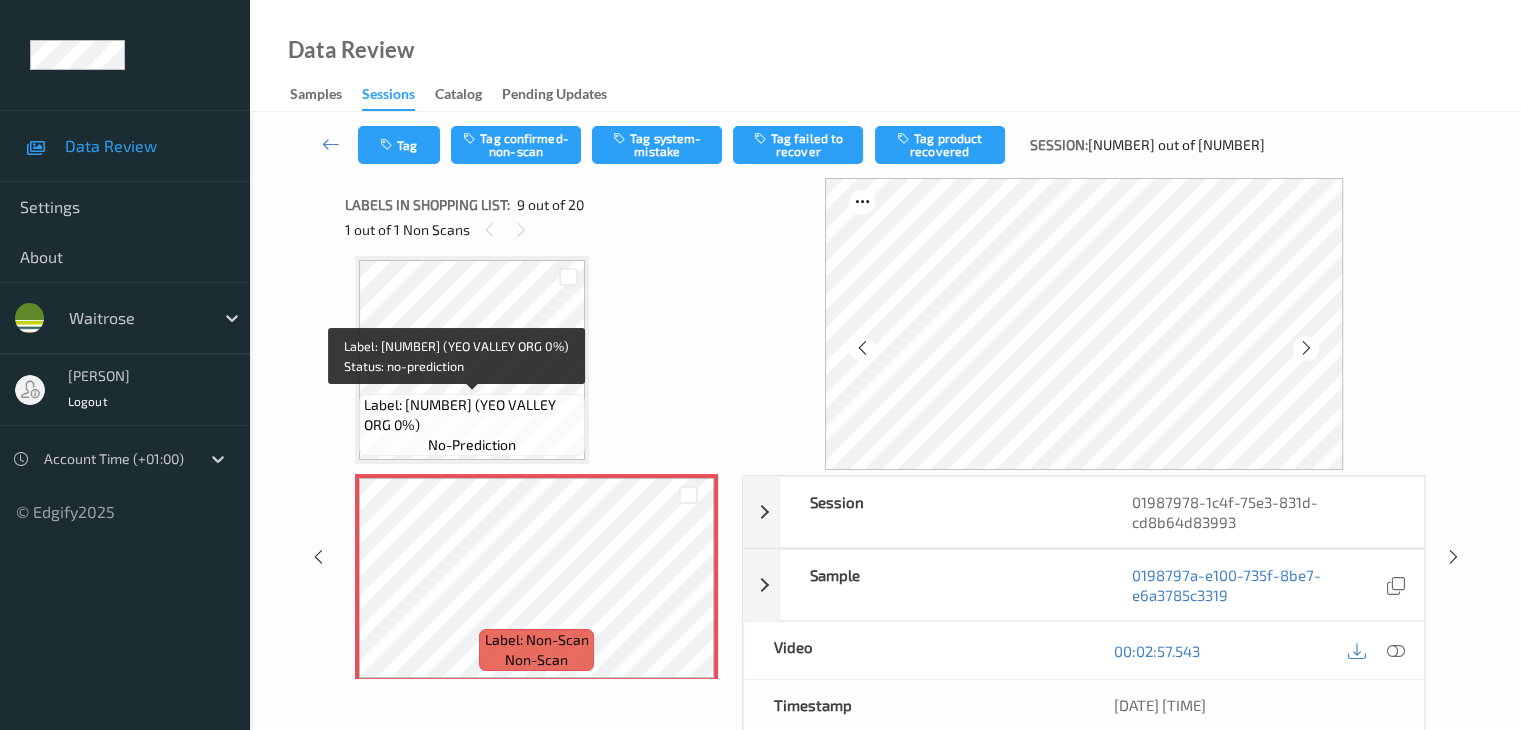 click on "Label: 5036589255758 (YEO VALLEY ORG 0%)" at bounding box center [472, 415] 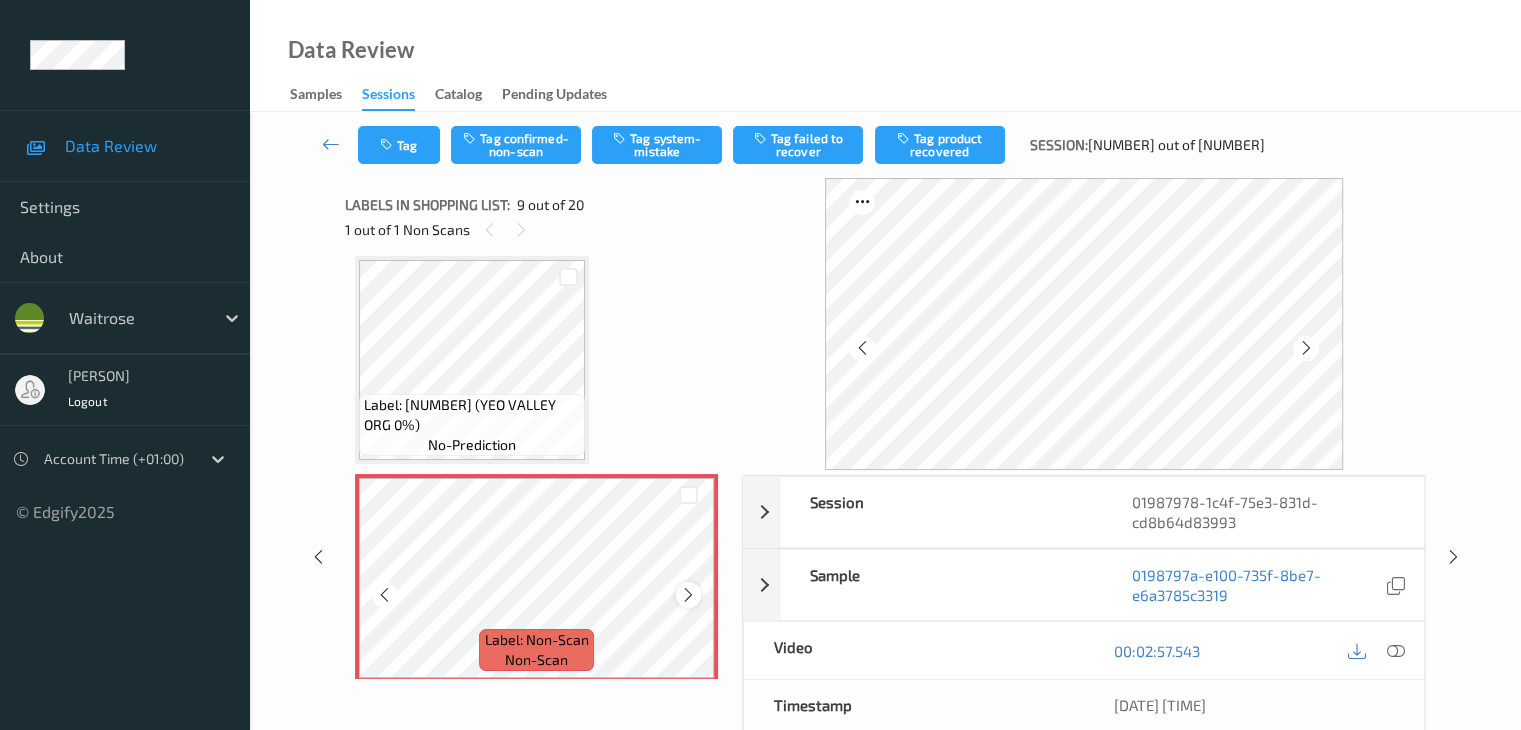 click at bounding box center [688, 595] 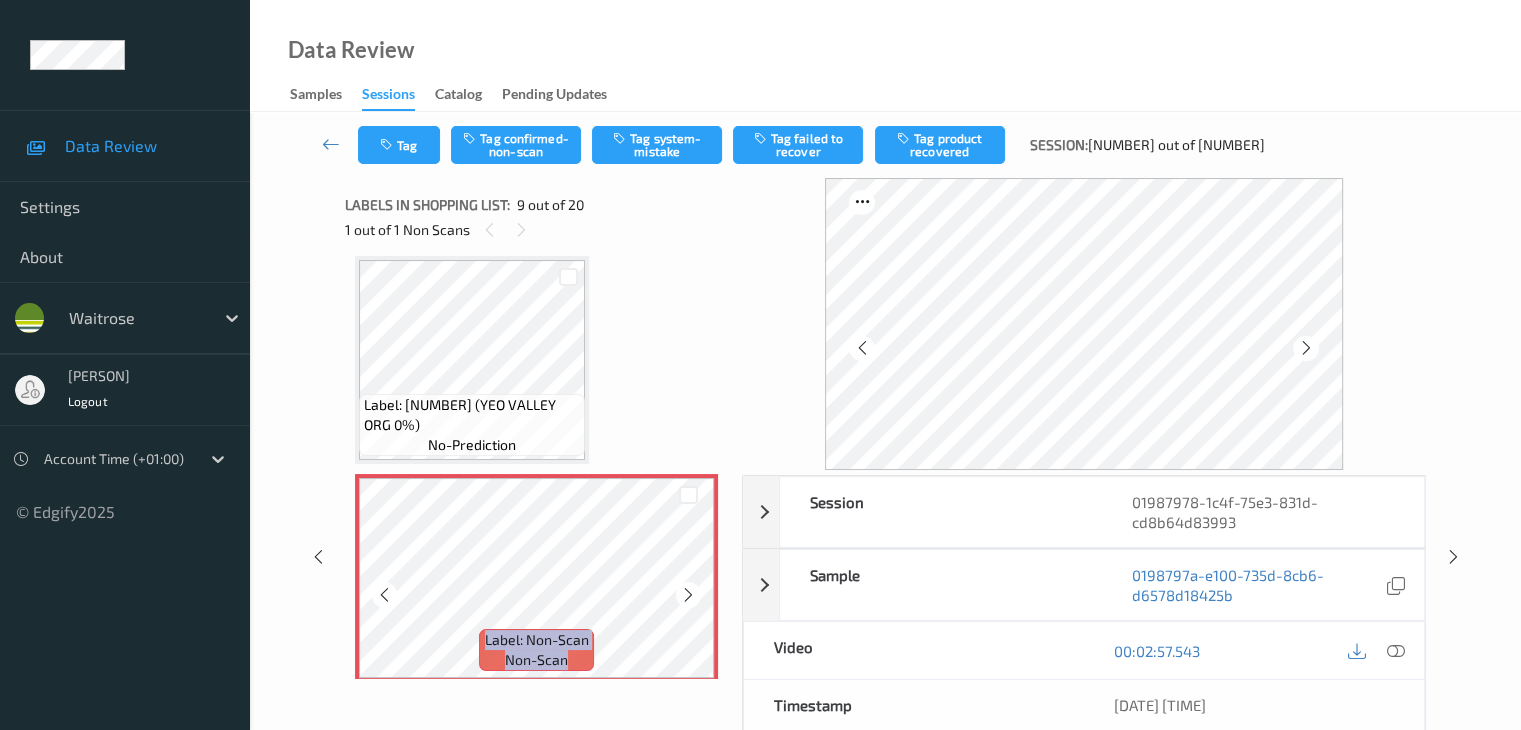 click at bounding box center [688, 595] 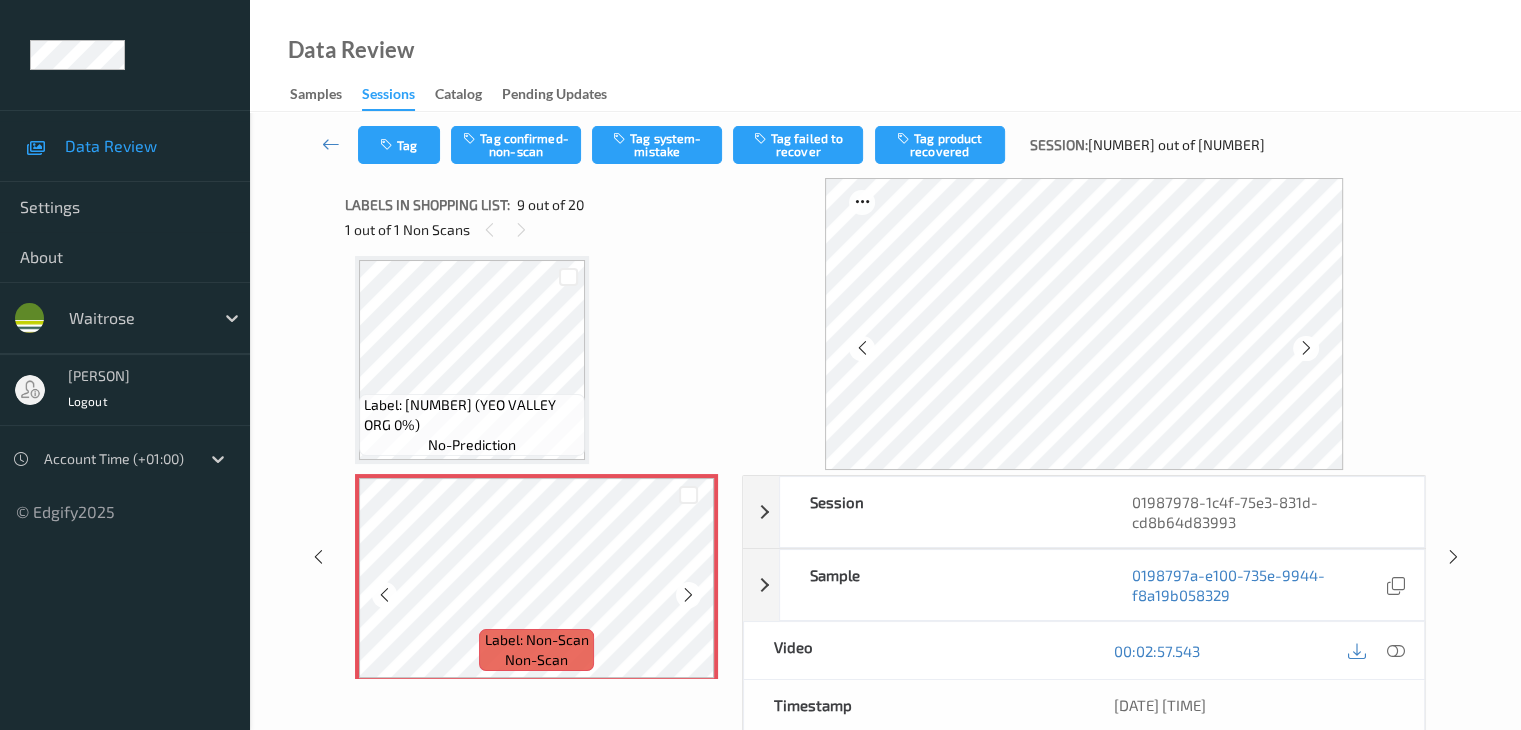 click at bounding box center [688, 595] 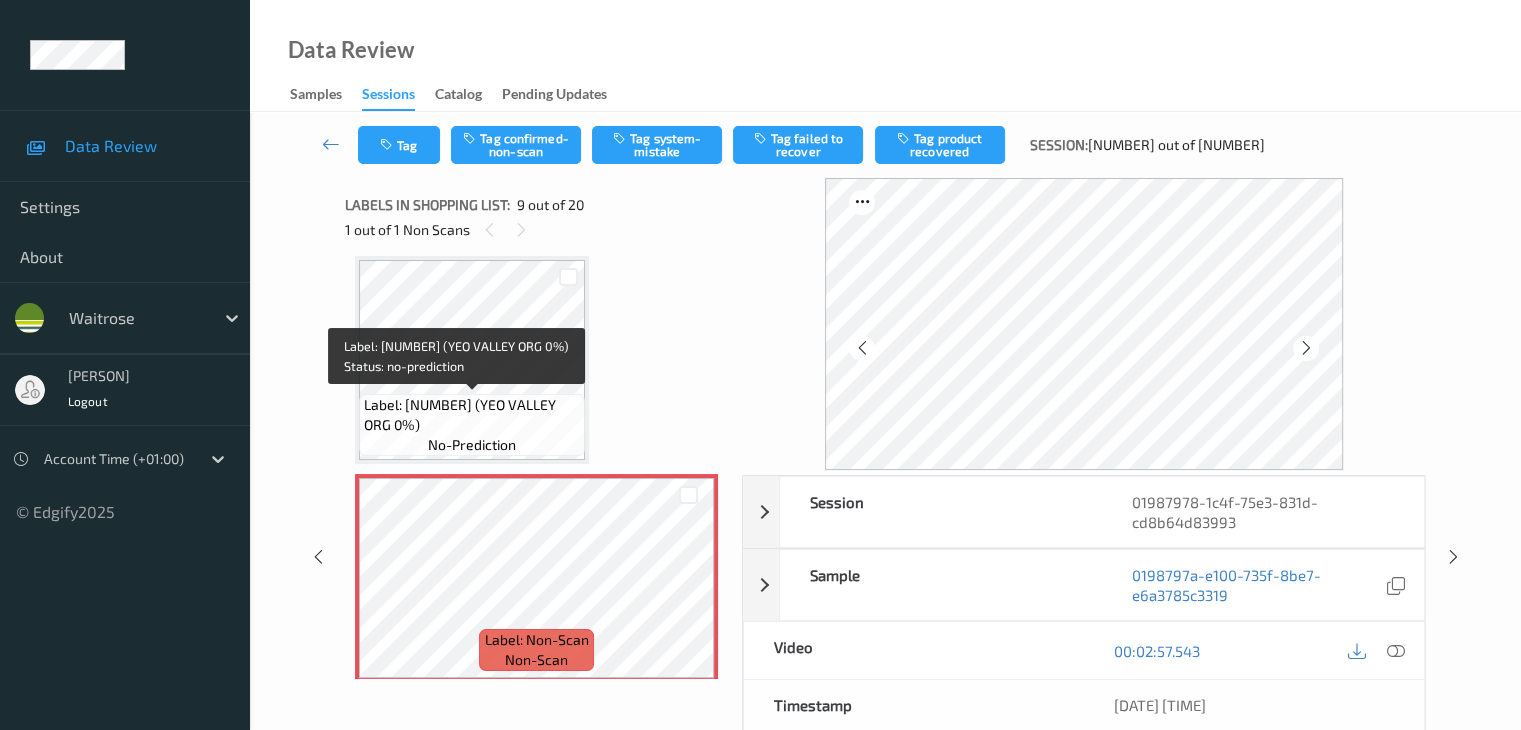 click on "Label: 5036589255758 (YEO VALLEY ORG 0%)" at bounding box center [472, 415] 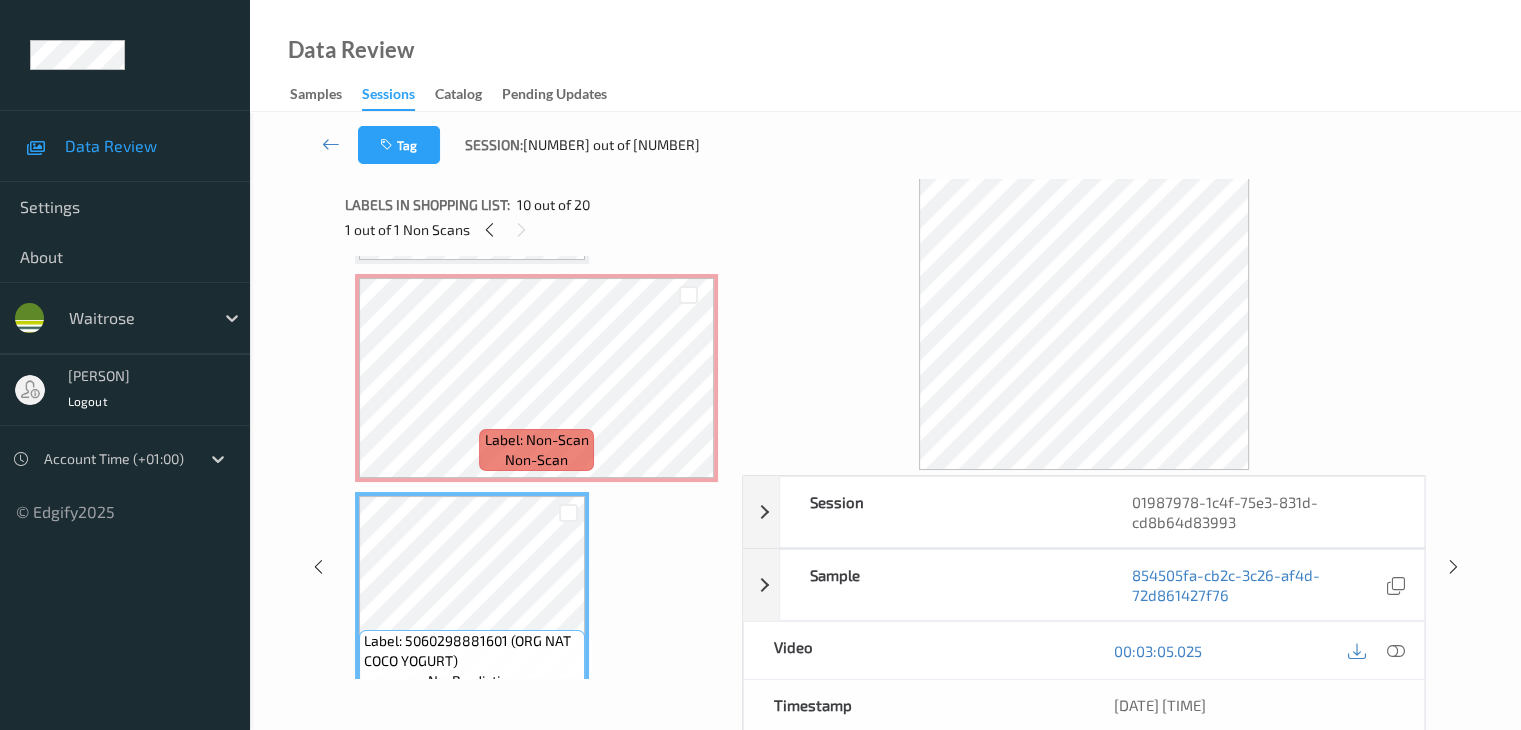 scroll, scrollTop: 1436, scrollLeft: 0, axis: vertical 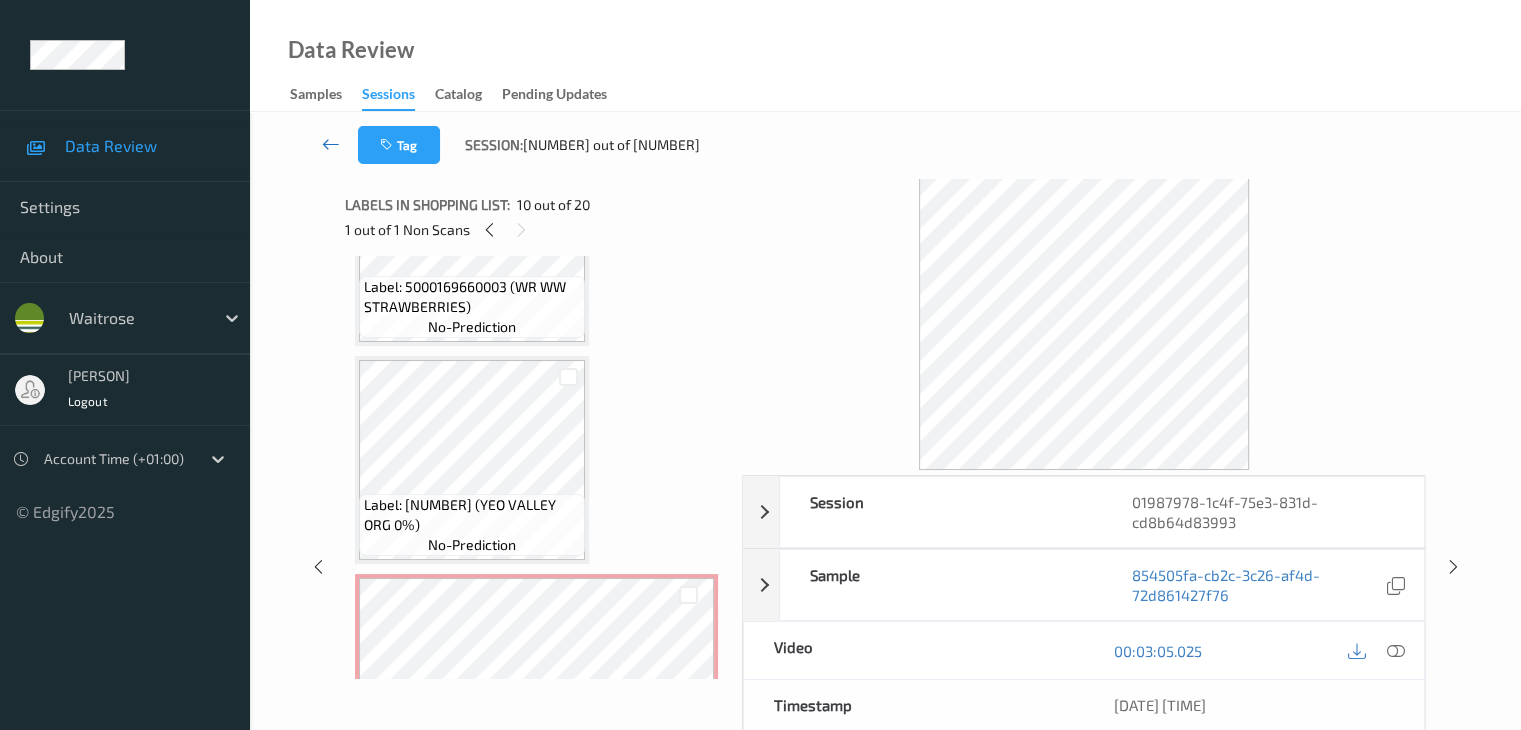 click at bounding box center (331, 144) 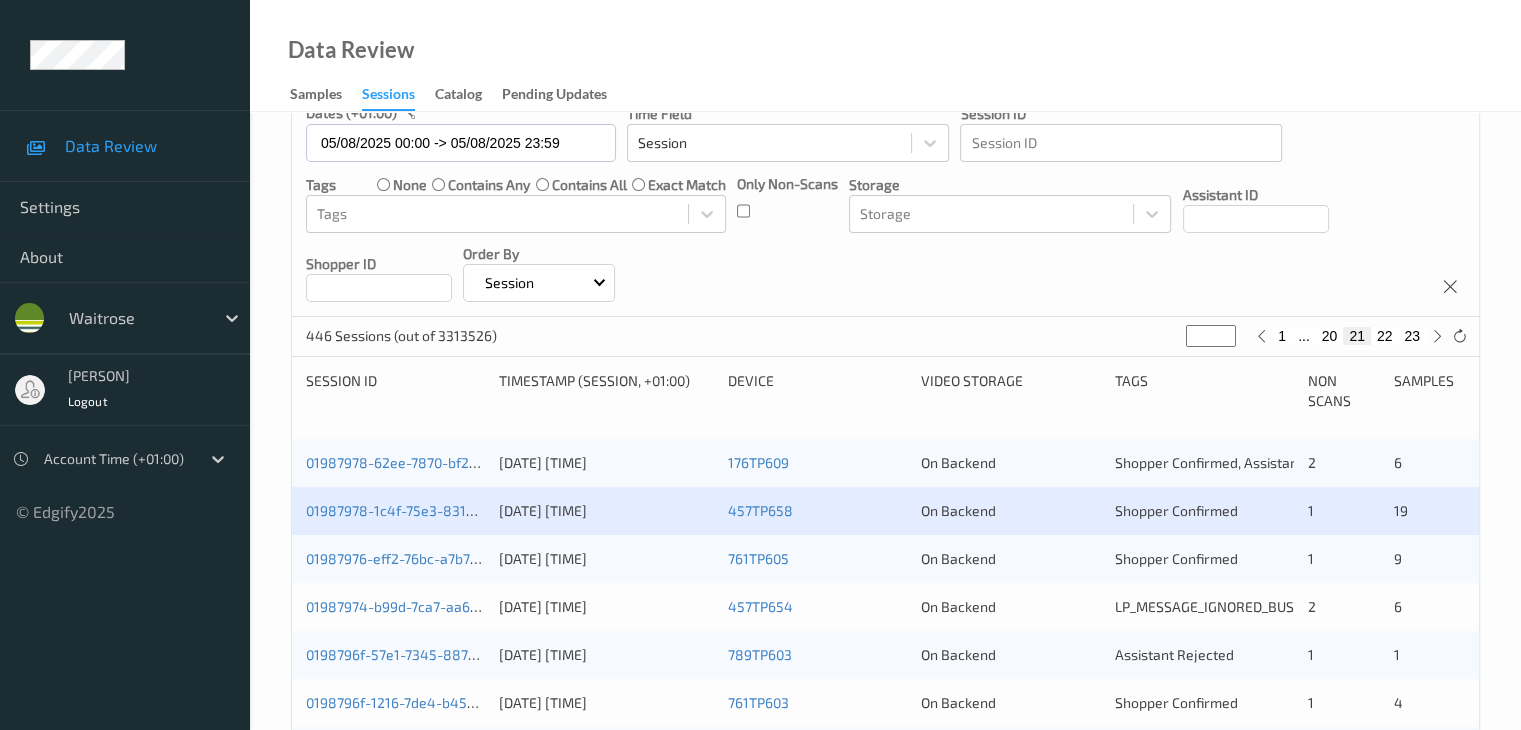 scroll, scrollTop: 300, scrollLeft: 0, axis: vertical 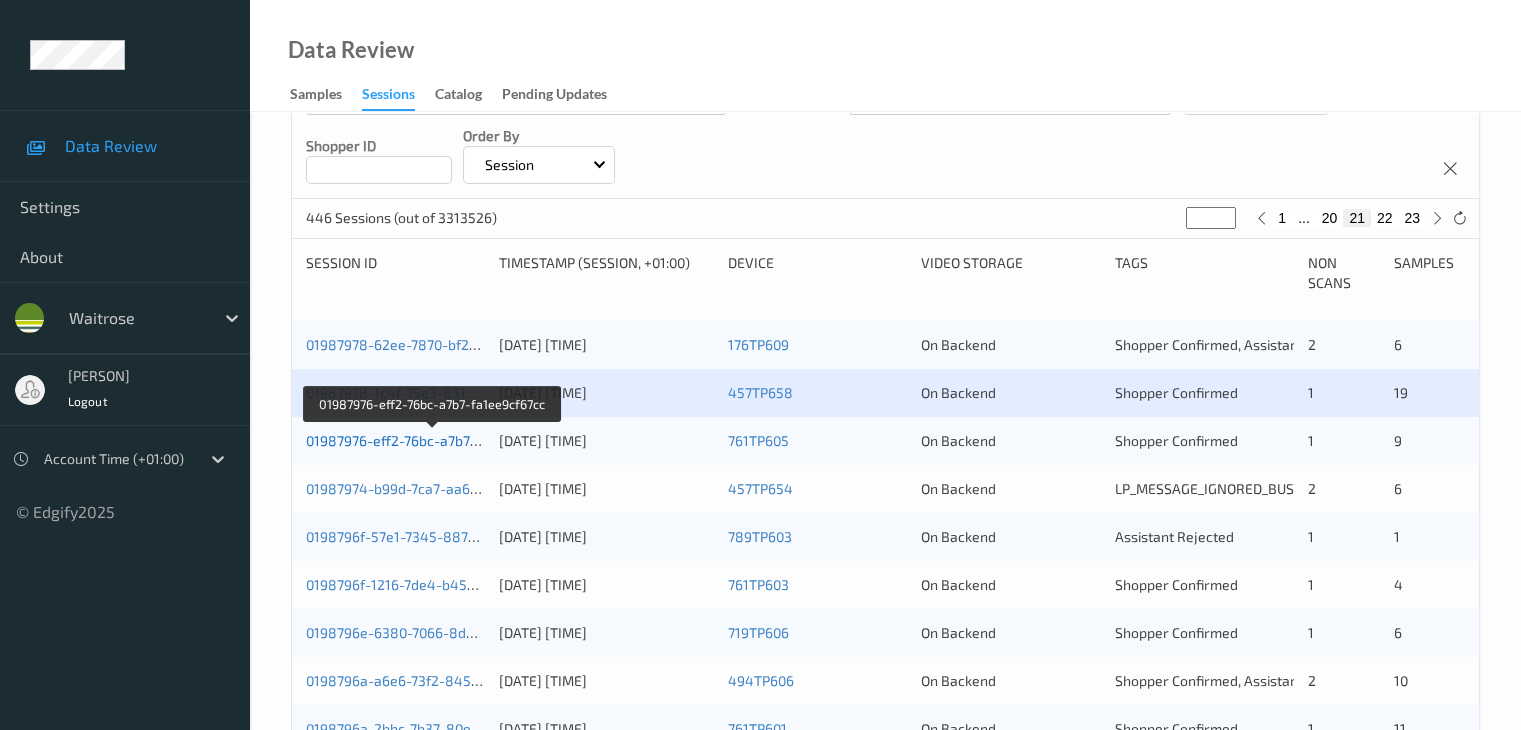 click on "01987976-eff2-76bc-a7b7-fa1ee9cf67cc" at bounding box center (433, 440) 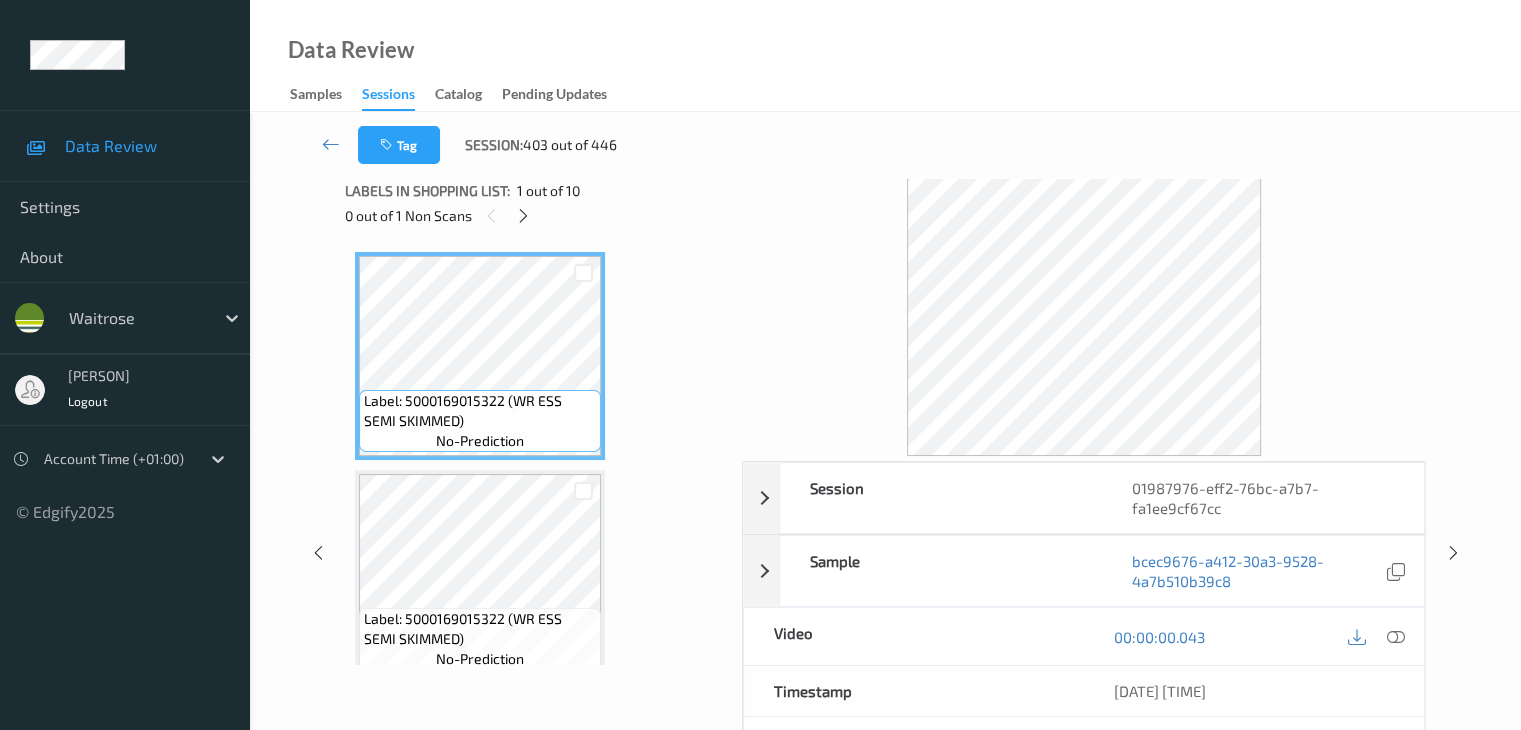 scroll, scrollTop: 0, scrollLeft: 0, axis: both 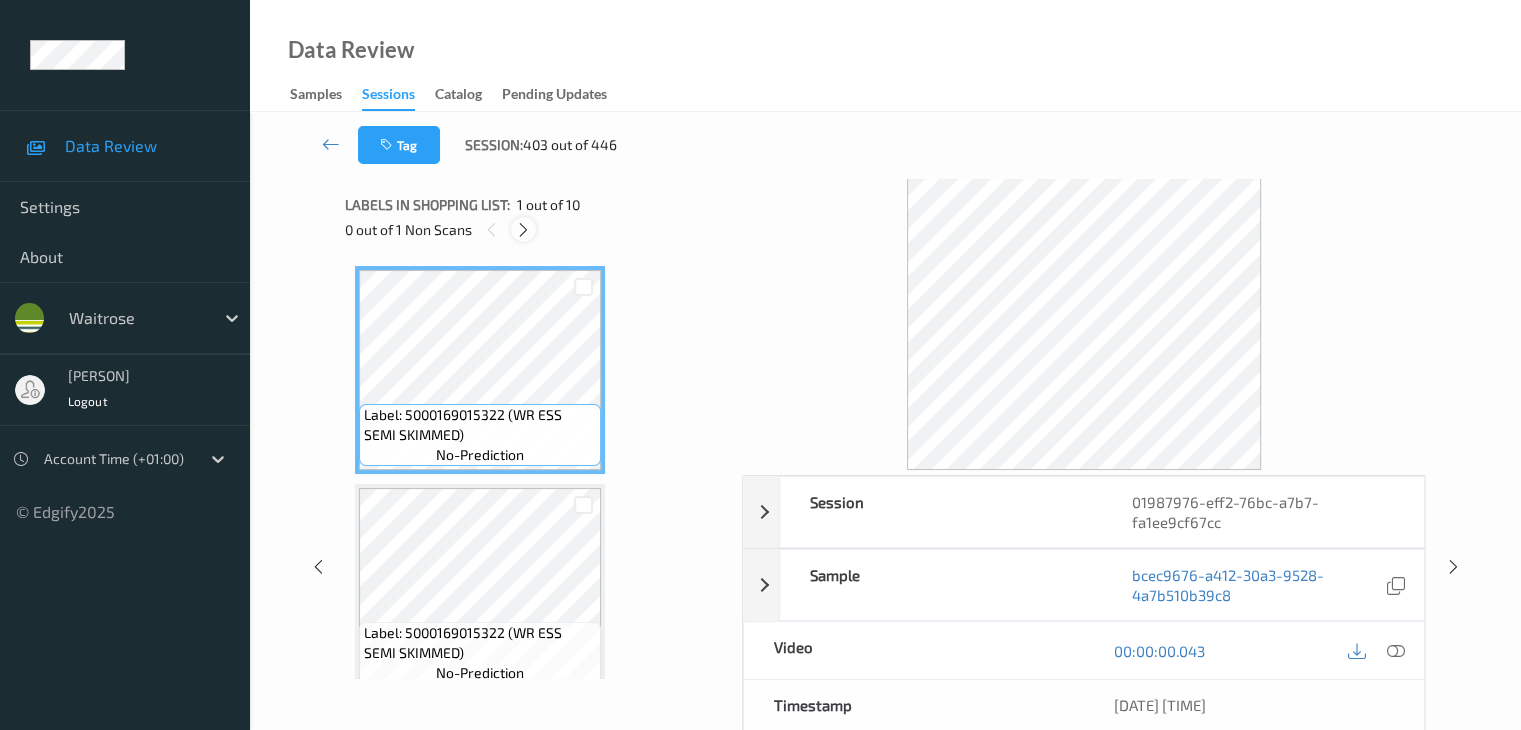 click at bounding box center [523, 230] 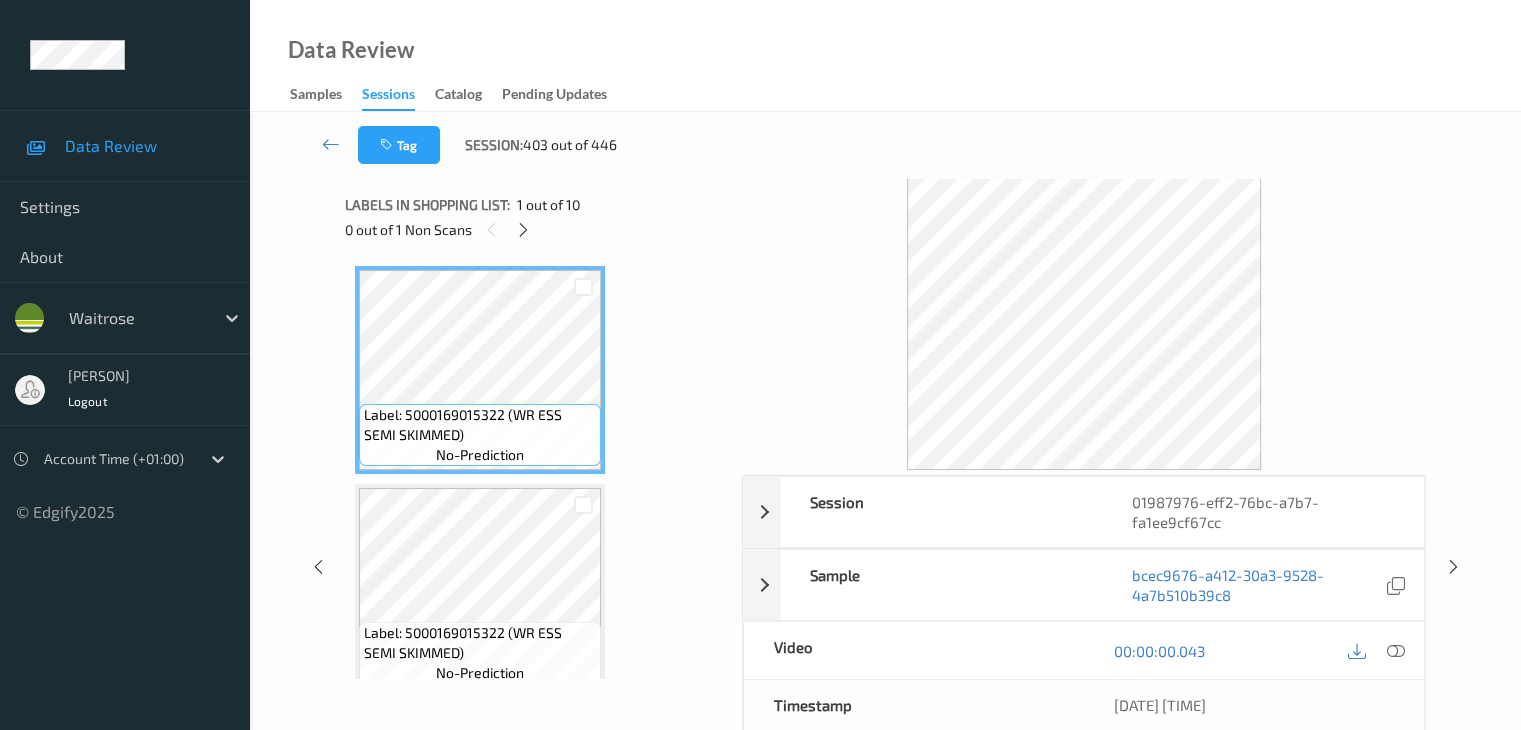 scroll, scrollTop: 1754, scrollLeft: 0, axis: vertical 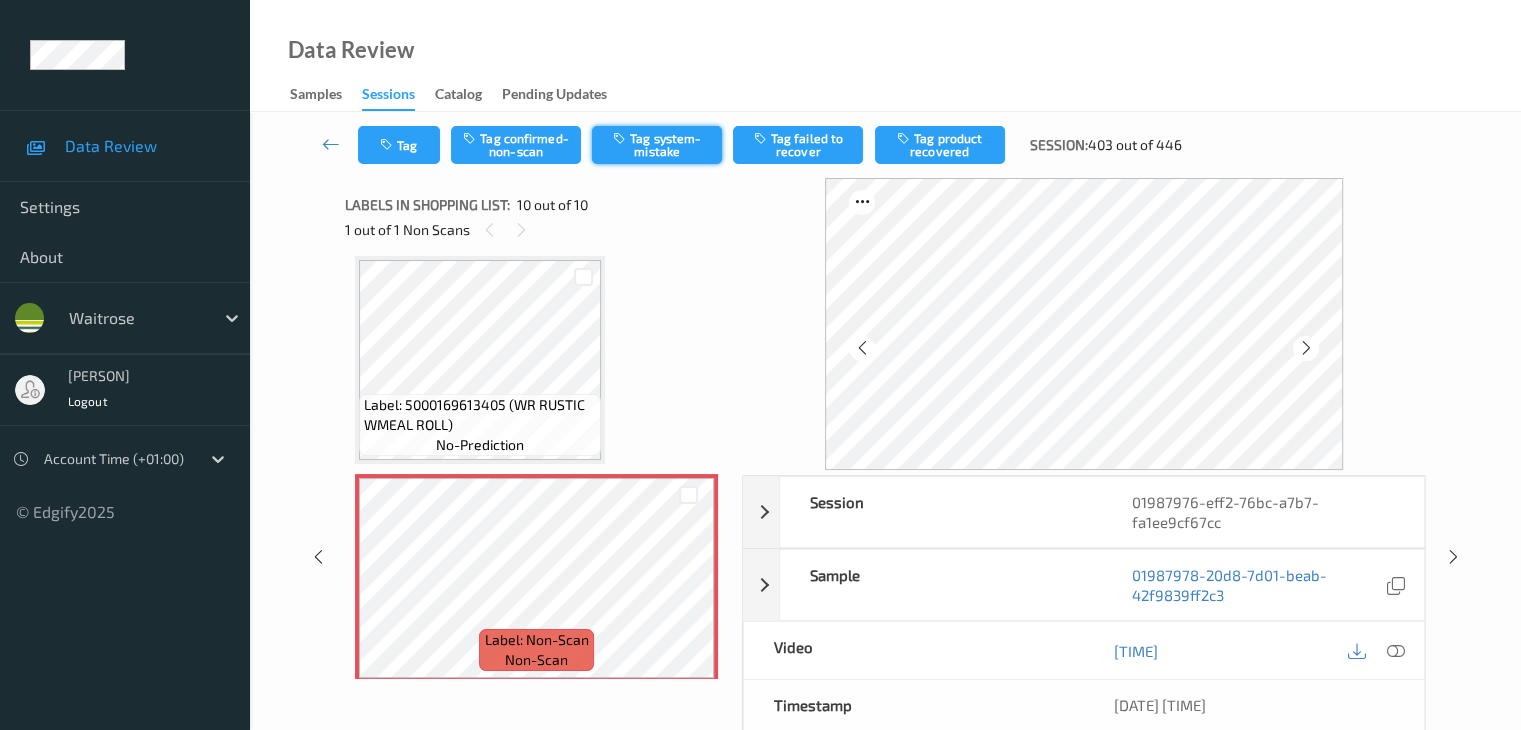 click on "Tag   system-mistake" at bounding box center [657, 145] 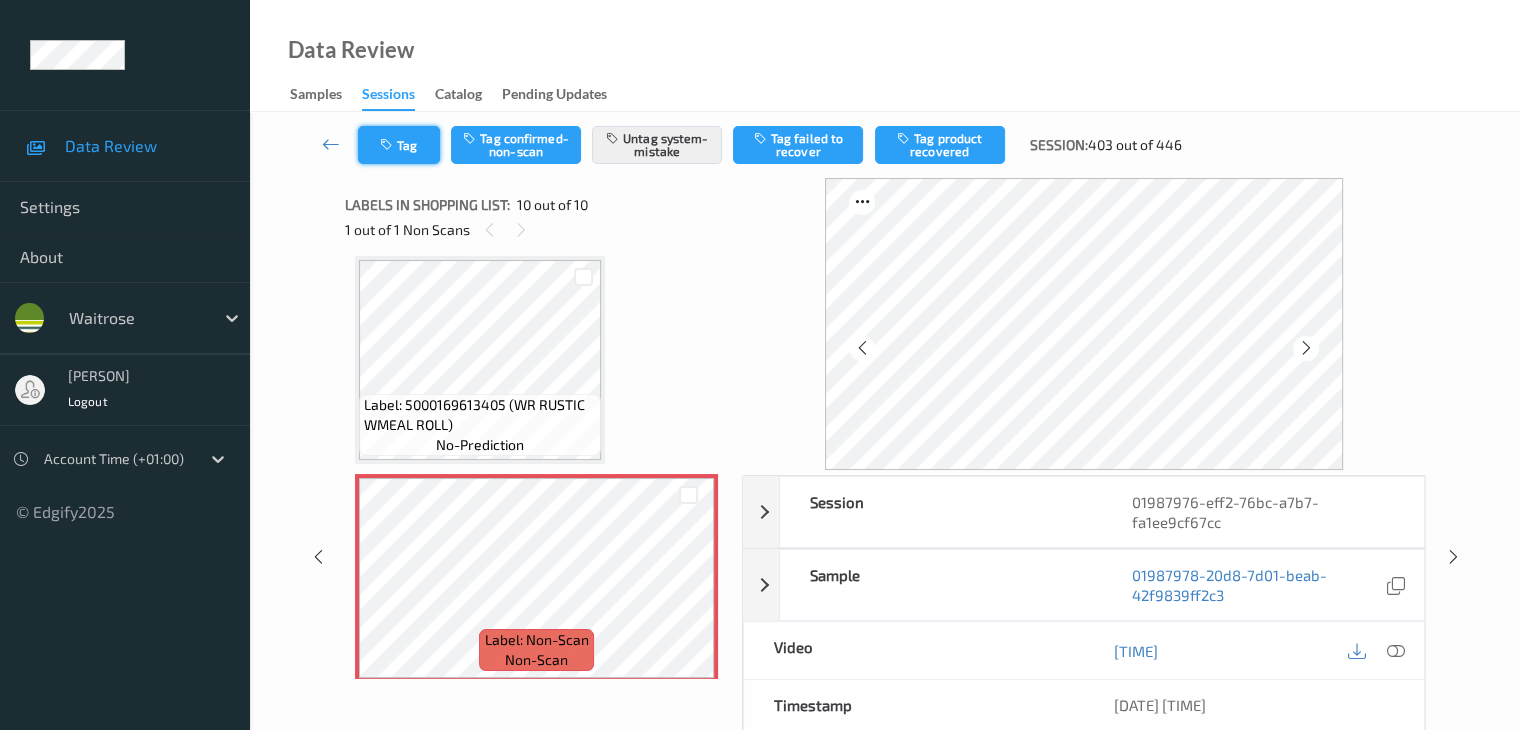 click on "Tag" at bounding box center [399, 145] 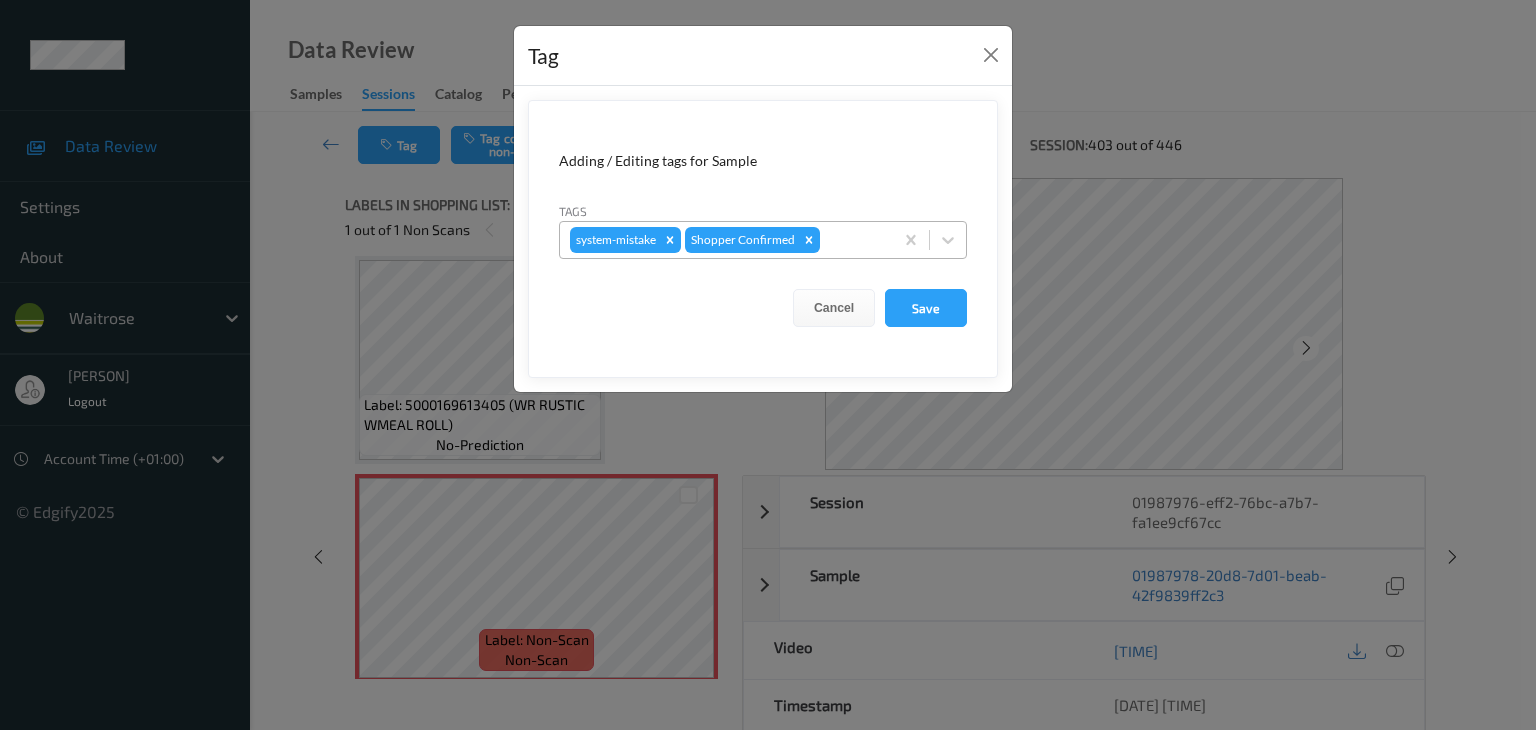 click at bounding box center (853, 240) 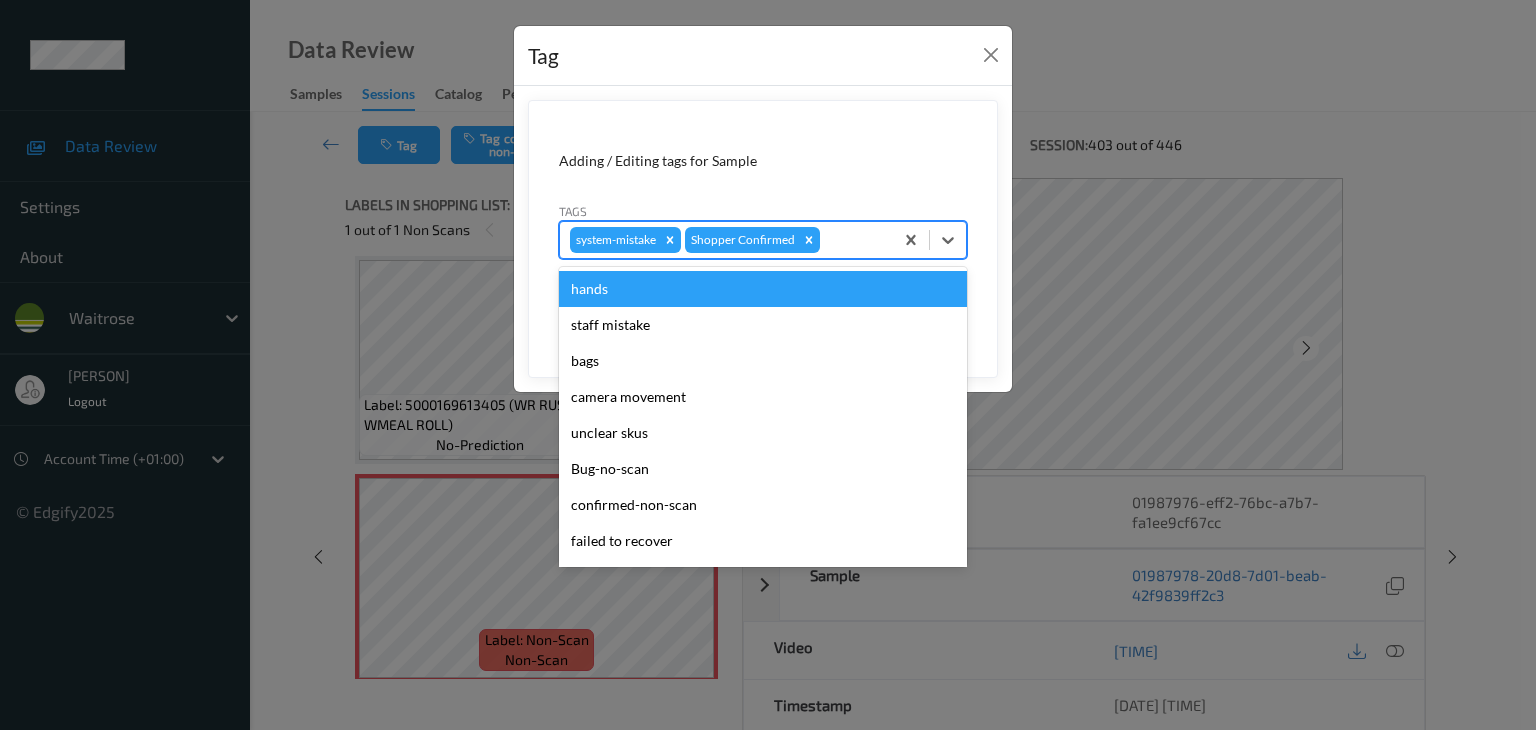 type on "u" 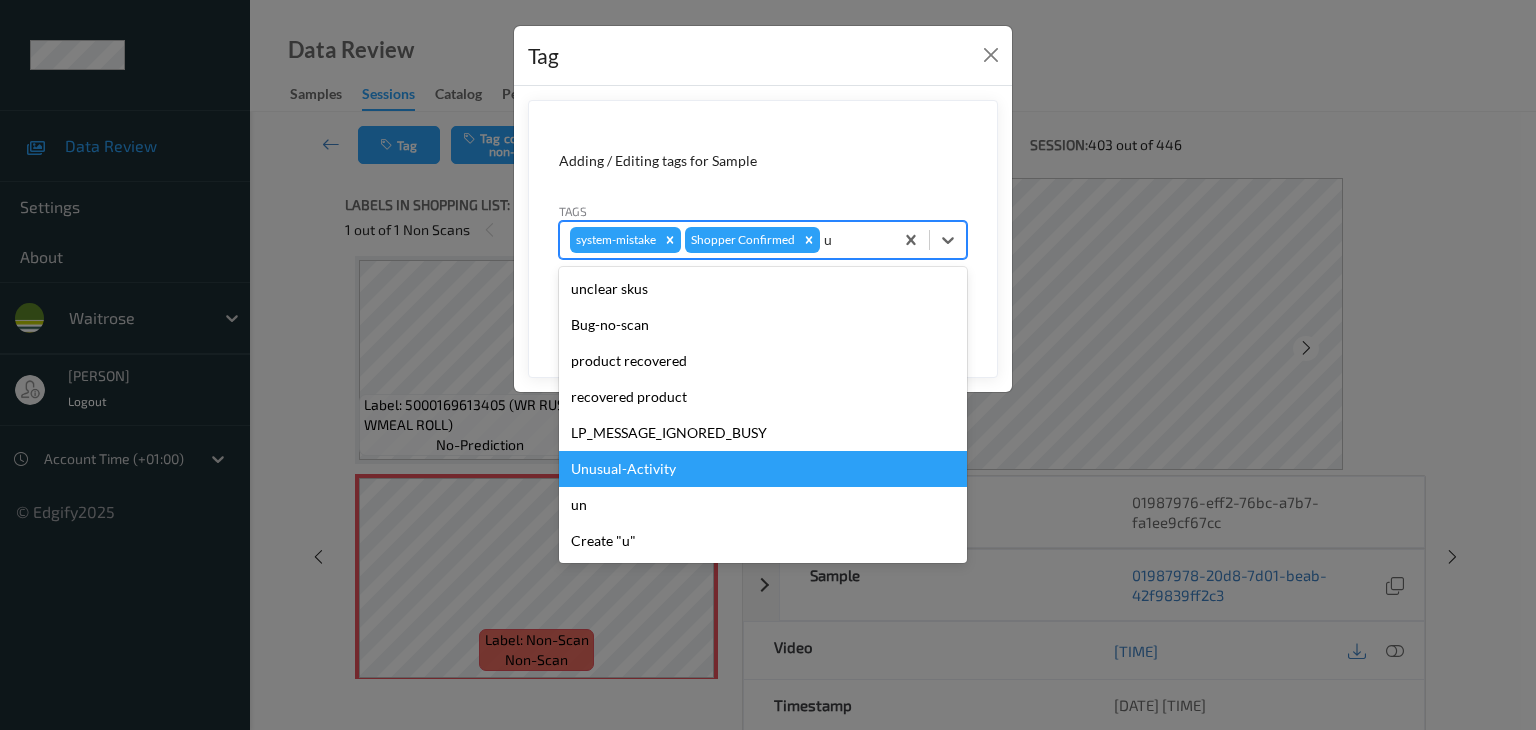 click on "Unusual-Activity" at bounding box center (763, 469) 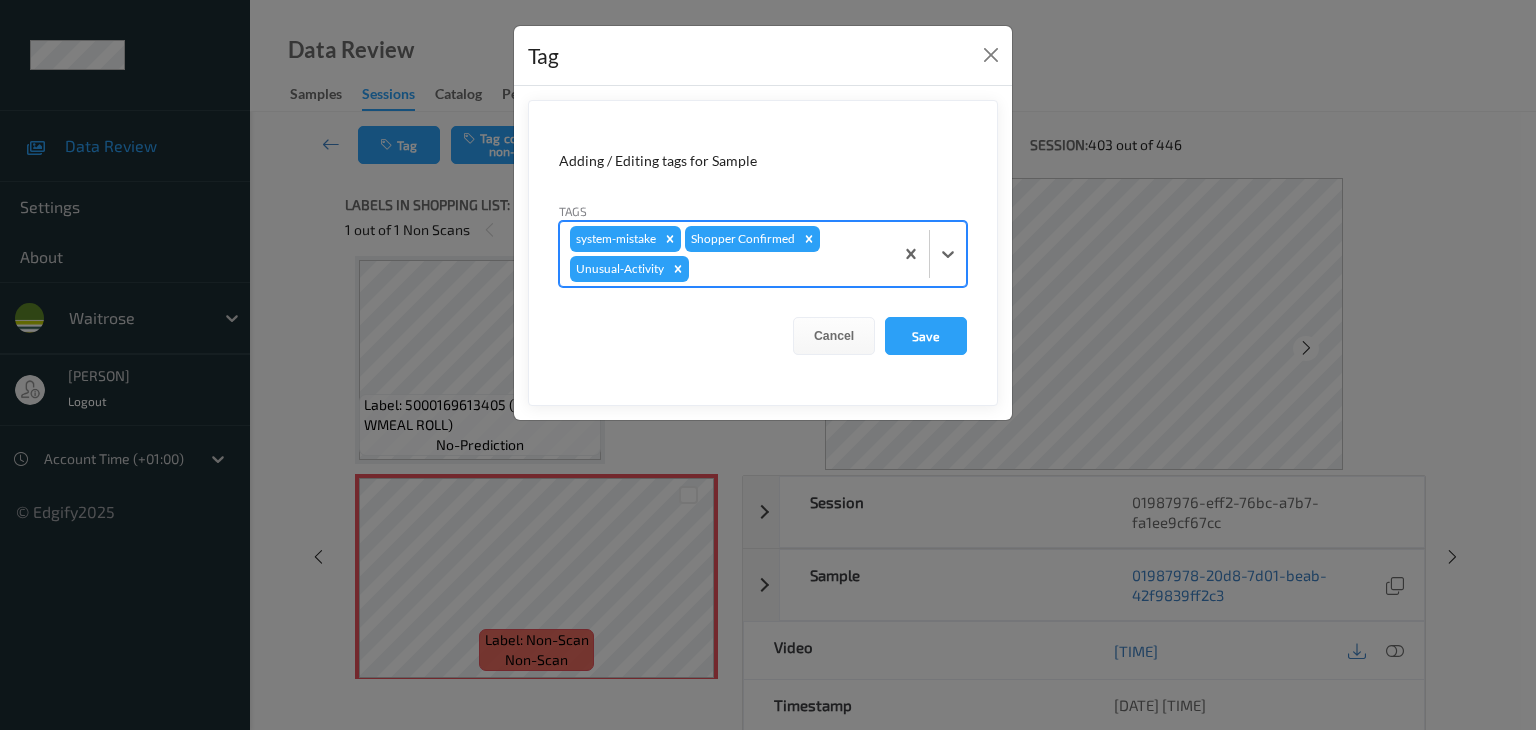 type on "p" 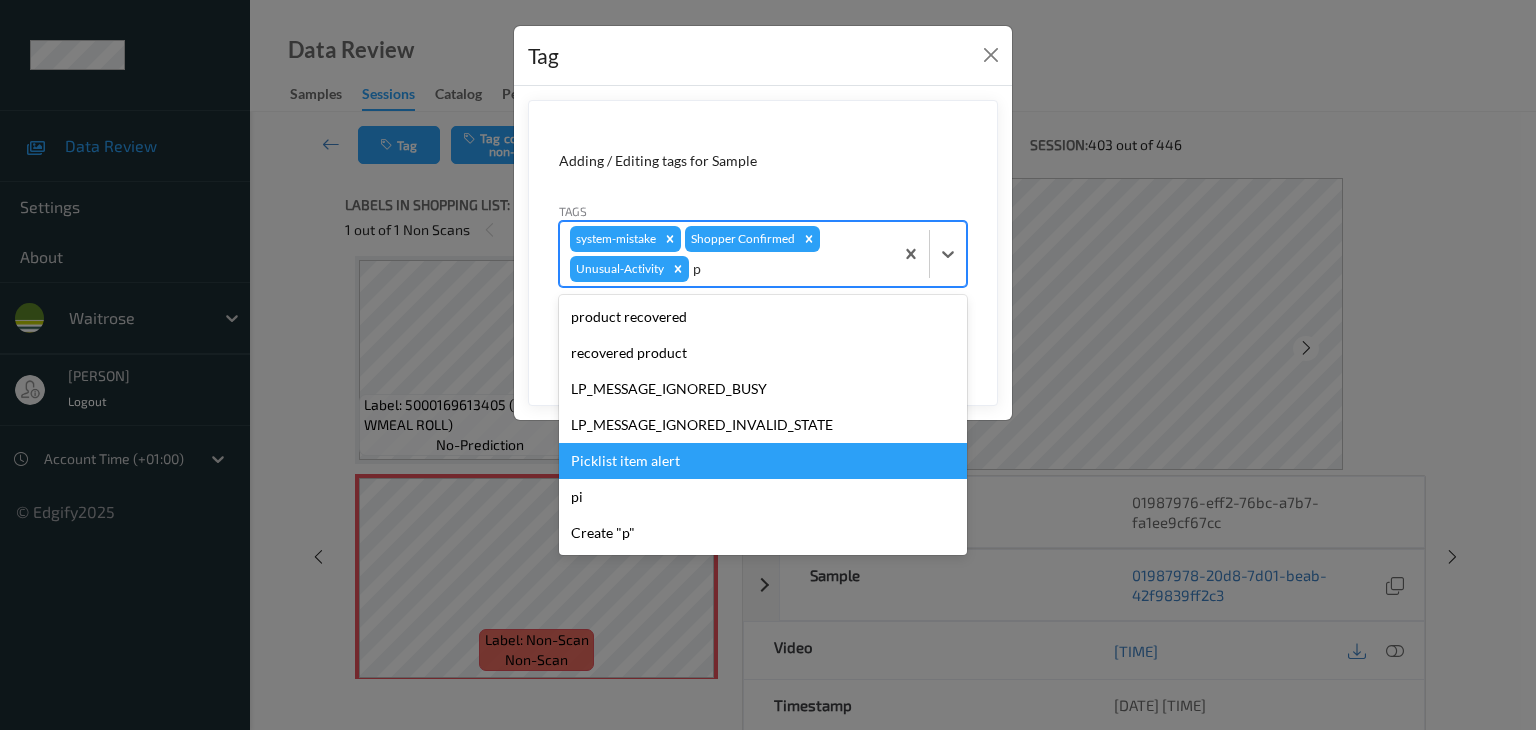 click on "Picklist item alert" at bounding box center [763, 461] 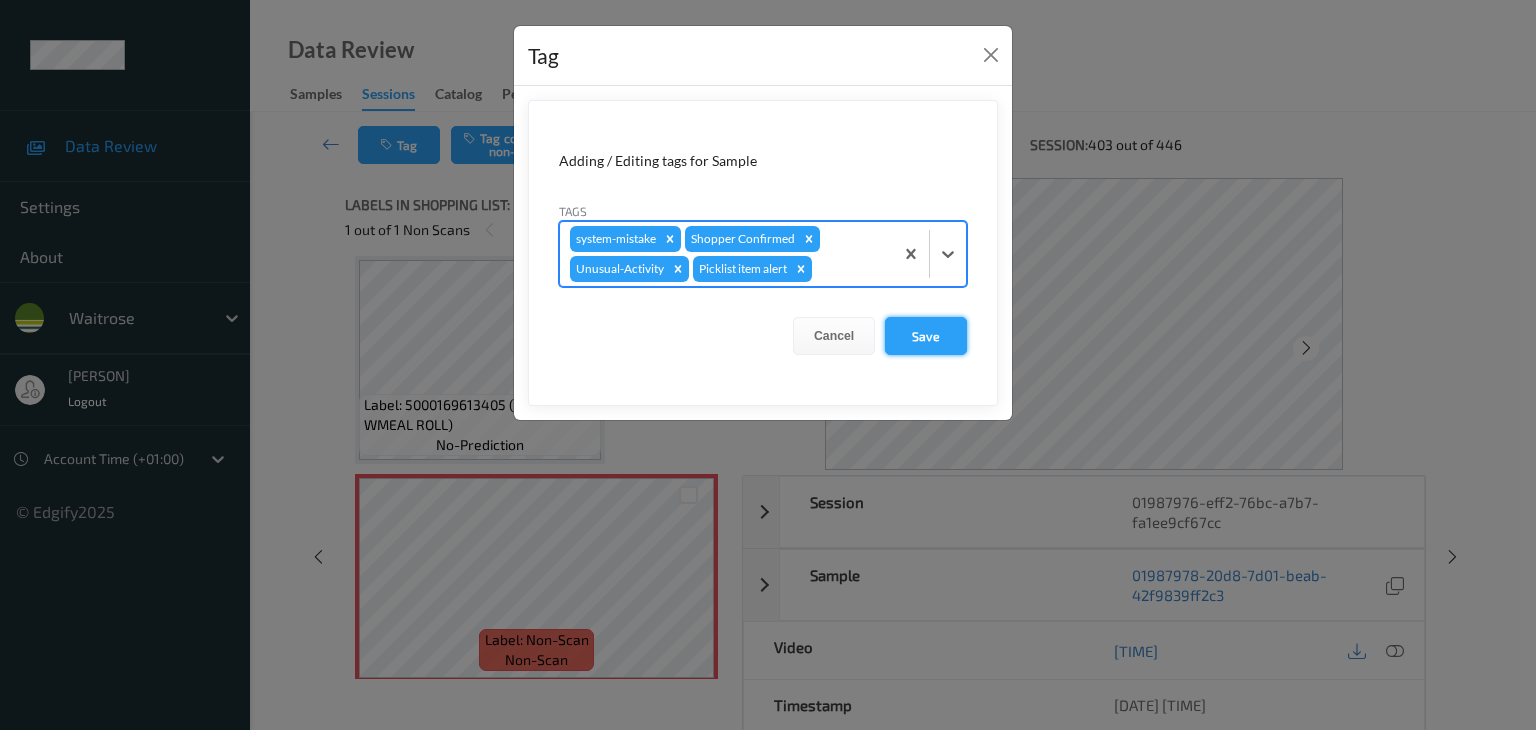 click on "Save" at bounding box center (926, 336) 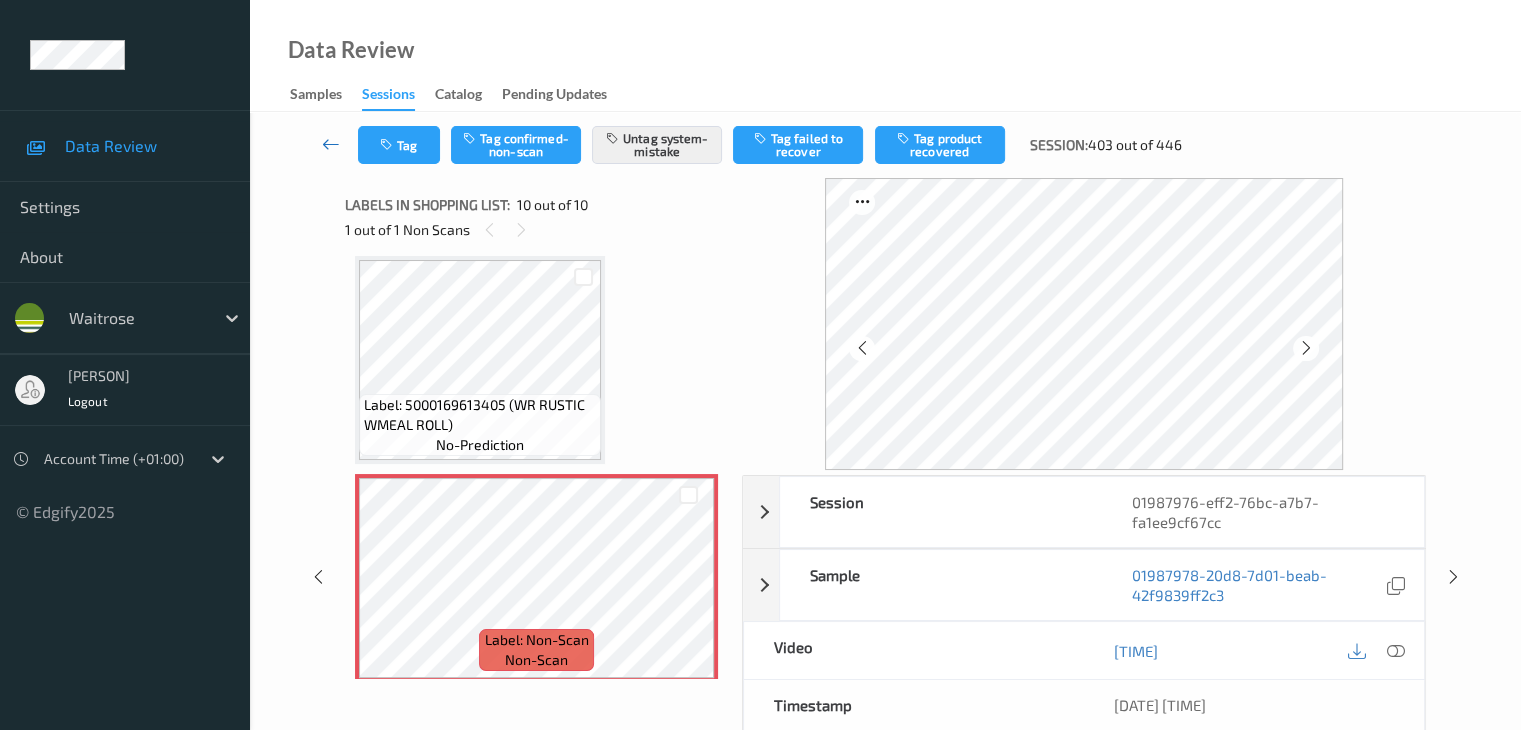 click at bounding box center [331, 144] 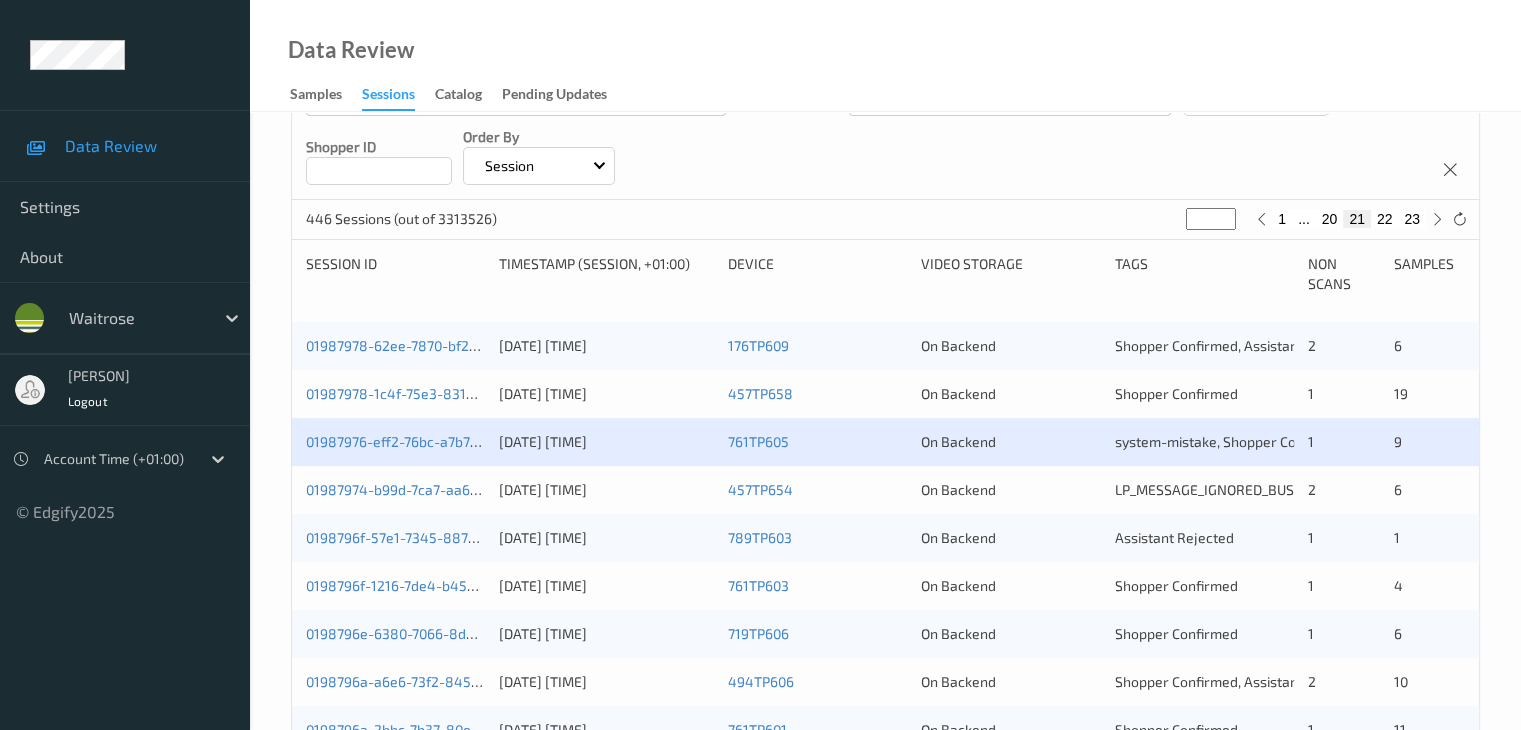 scroll, scrollTop: 300, scrollLeft: 0, axis: vertical 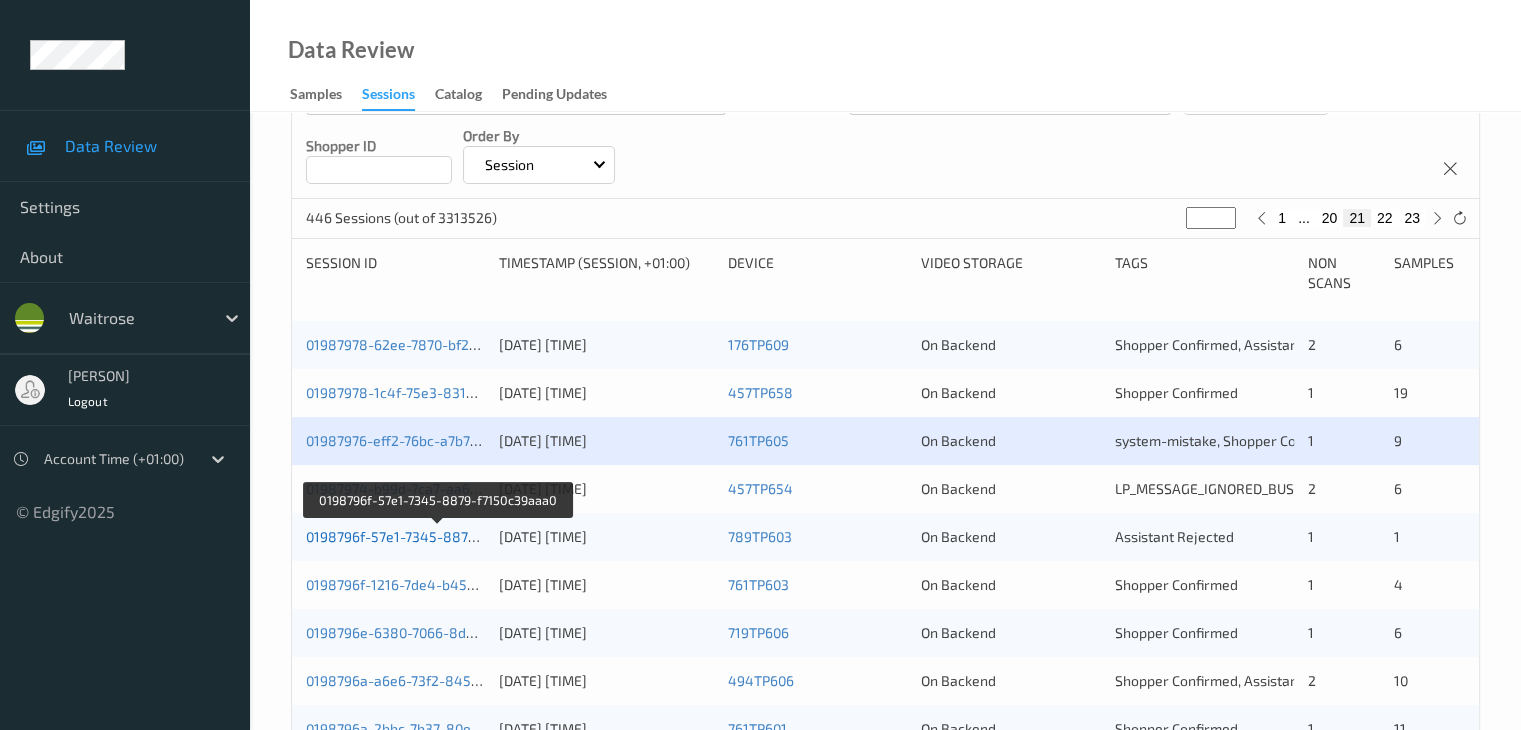 click on "0198796f-57e1-7345-8879-f7150c39aaa0" at bounding box center (438, 536) 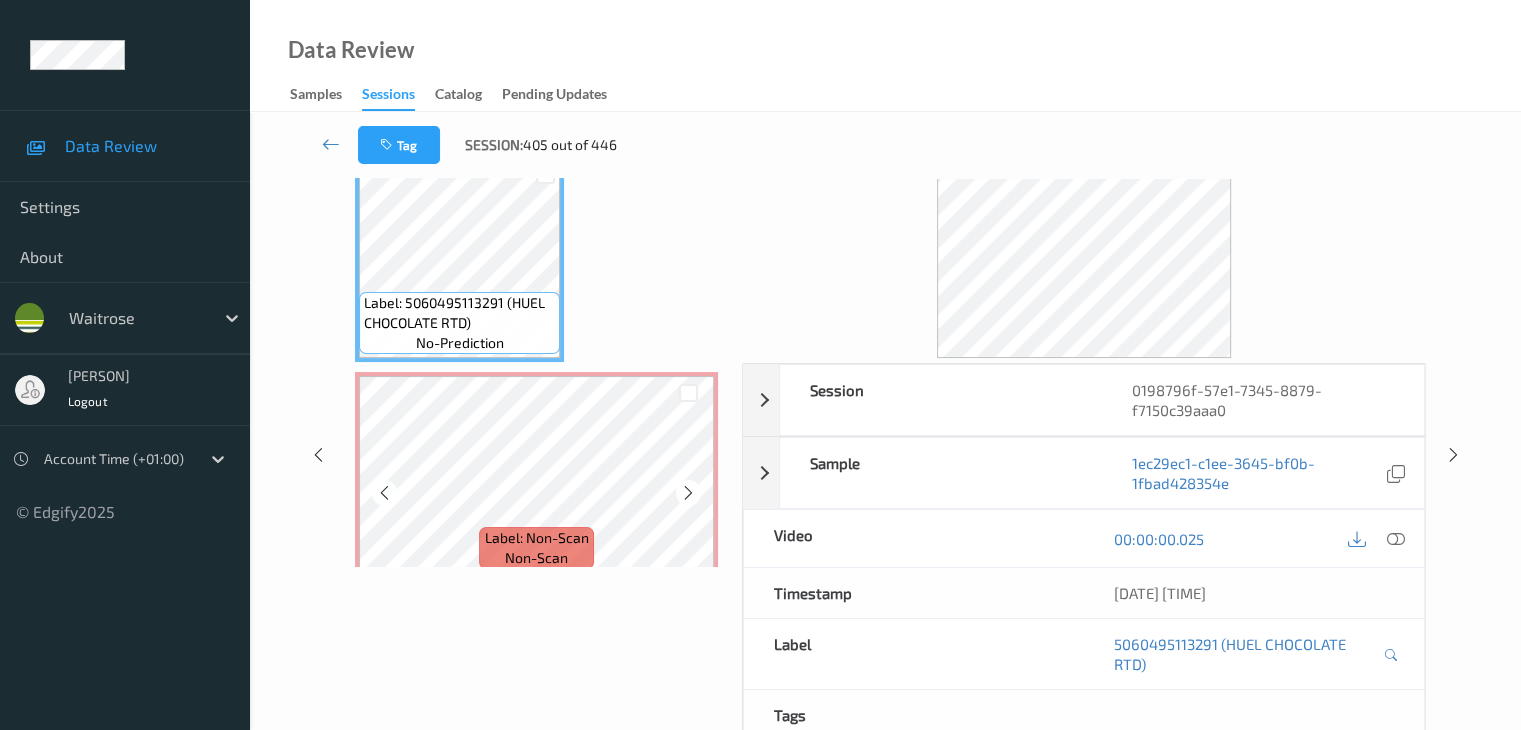 scroll, scrollTop: 0, scrollLeft: 0, axis: both 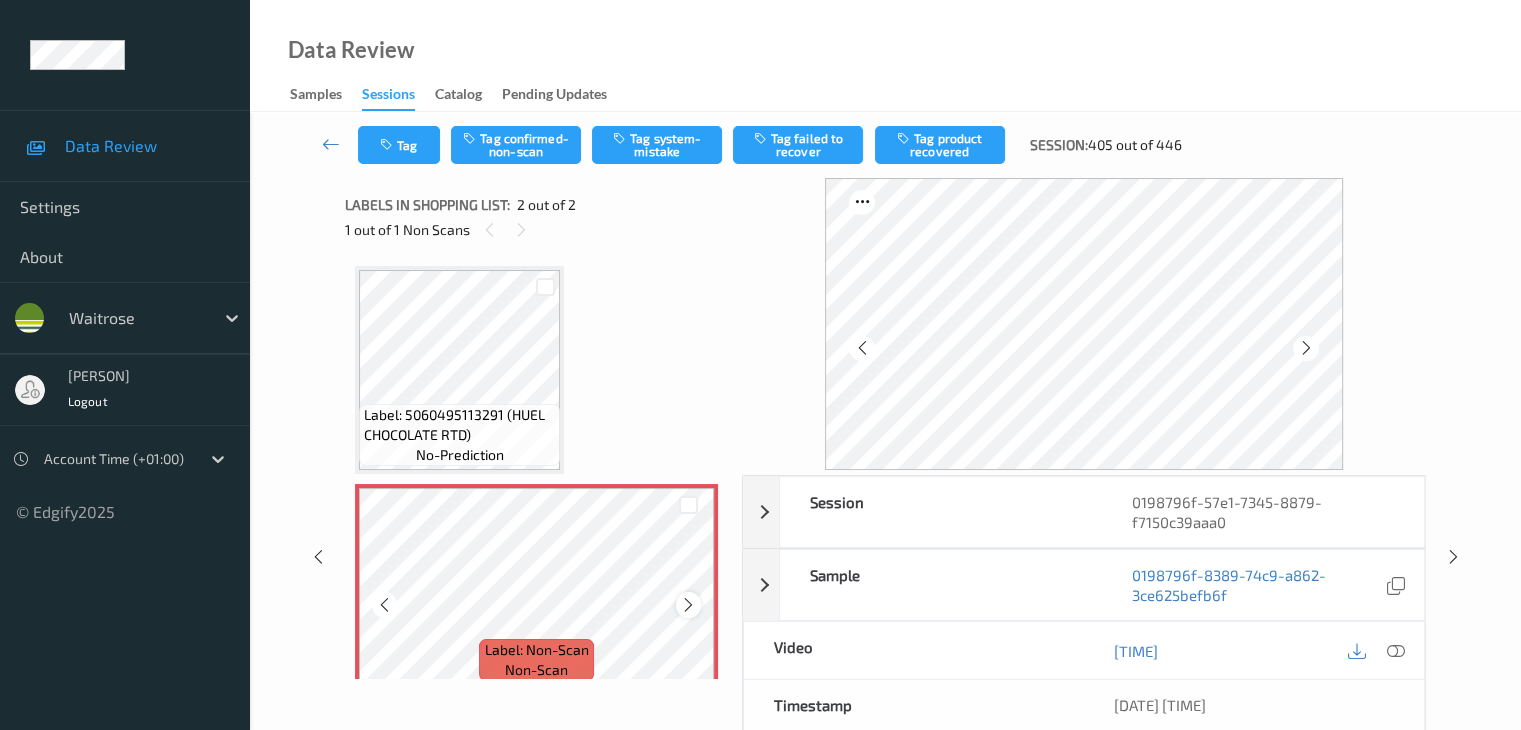 click at bounding box center (688, 605) 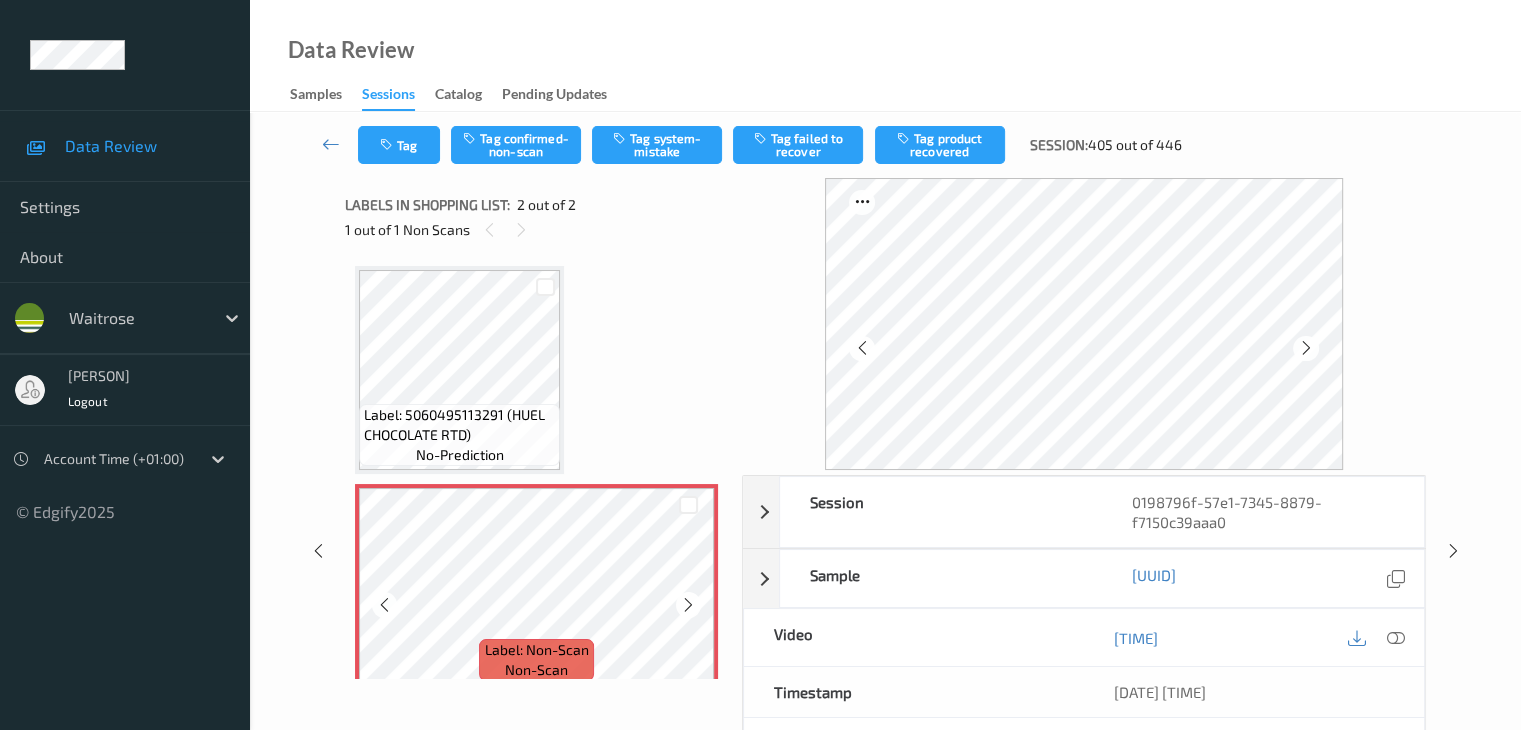 click at bounding box center (688, 605) 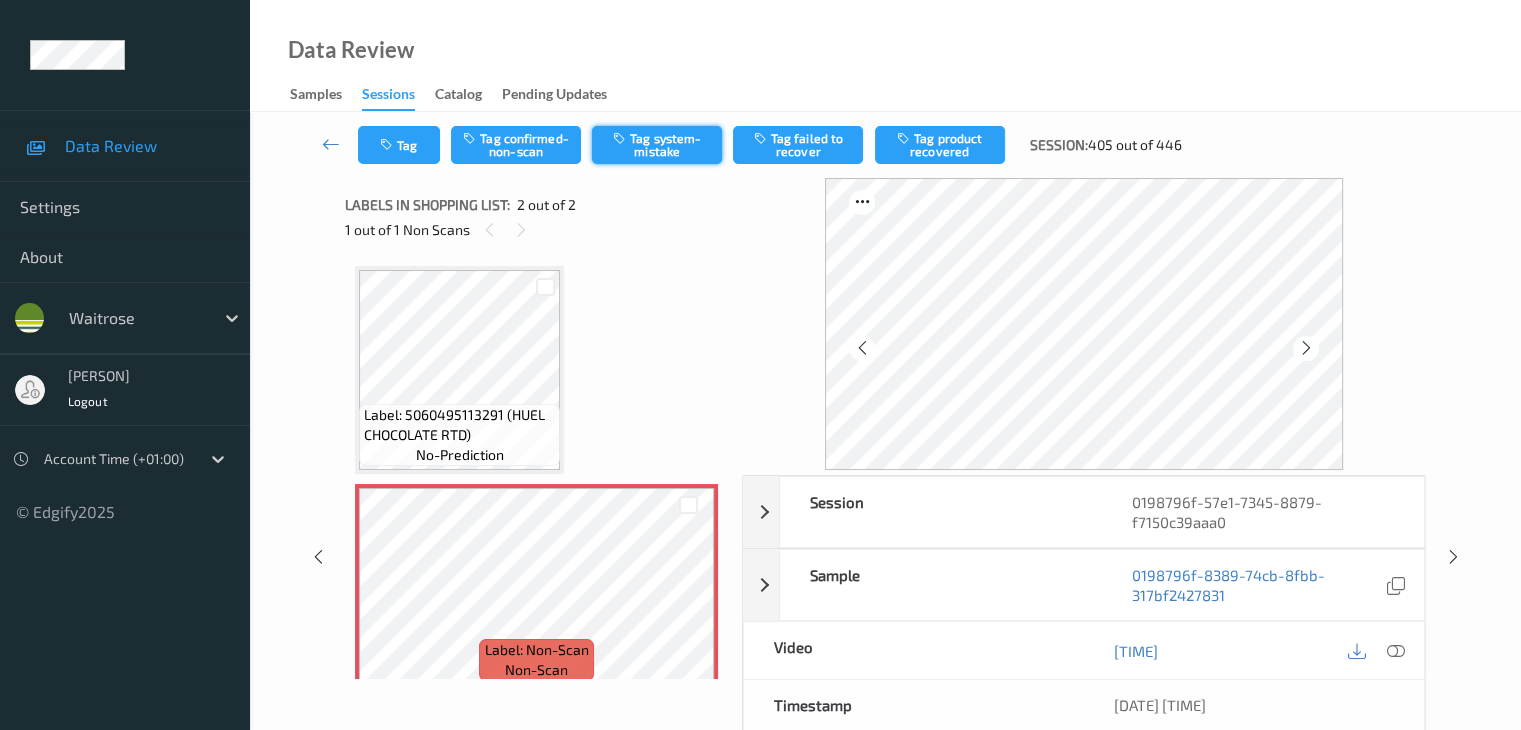 click on "Tag   system-mistake" at bounding box center [657, 145] 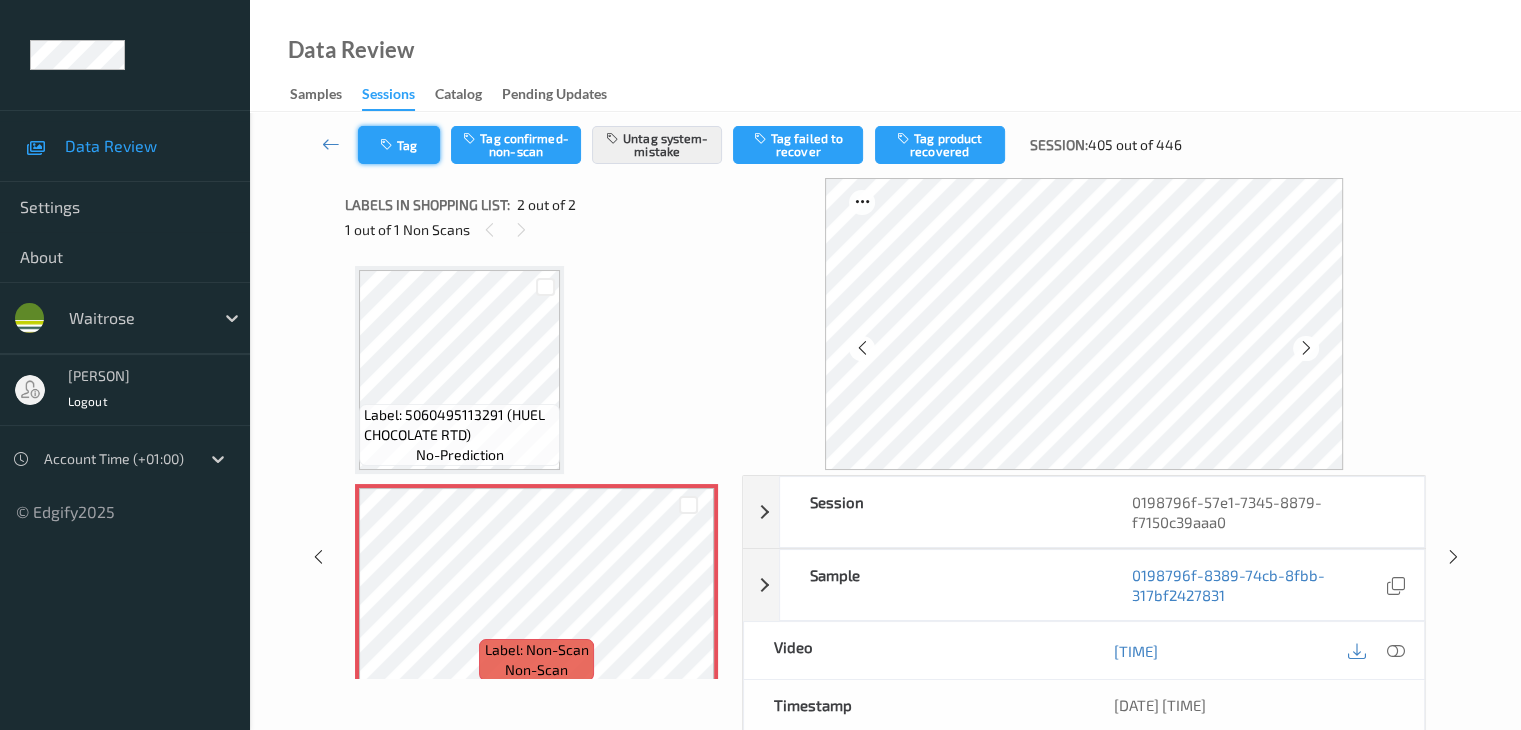 click on "Tag" at bounding box center (399, 145) 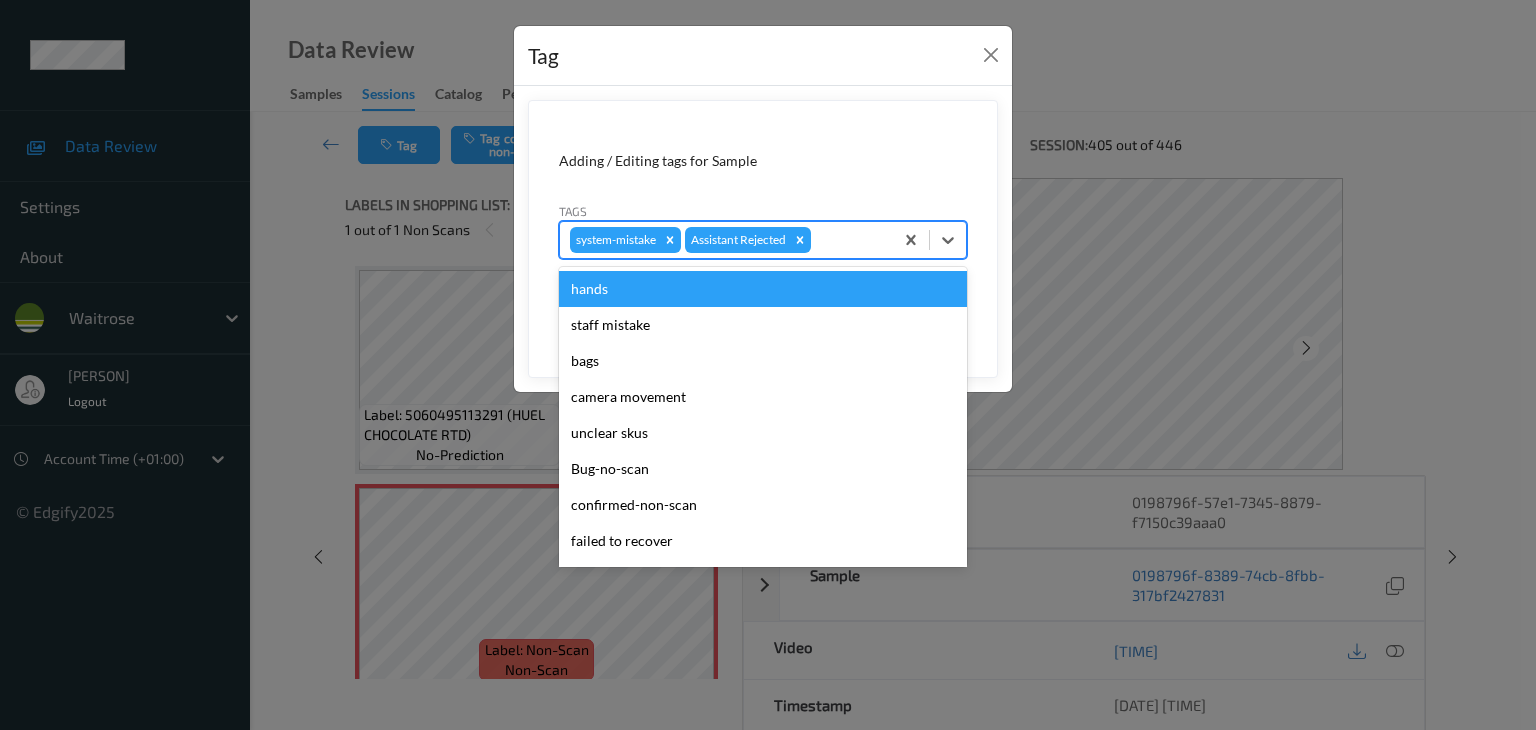 click at bounding box center (849, 240) 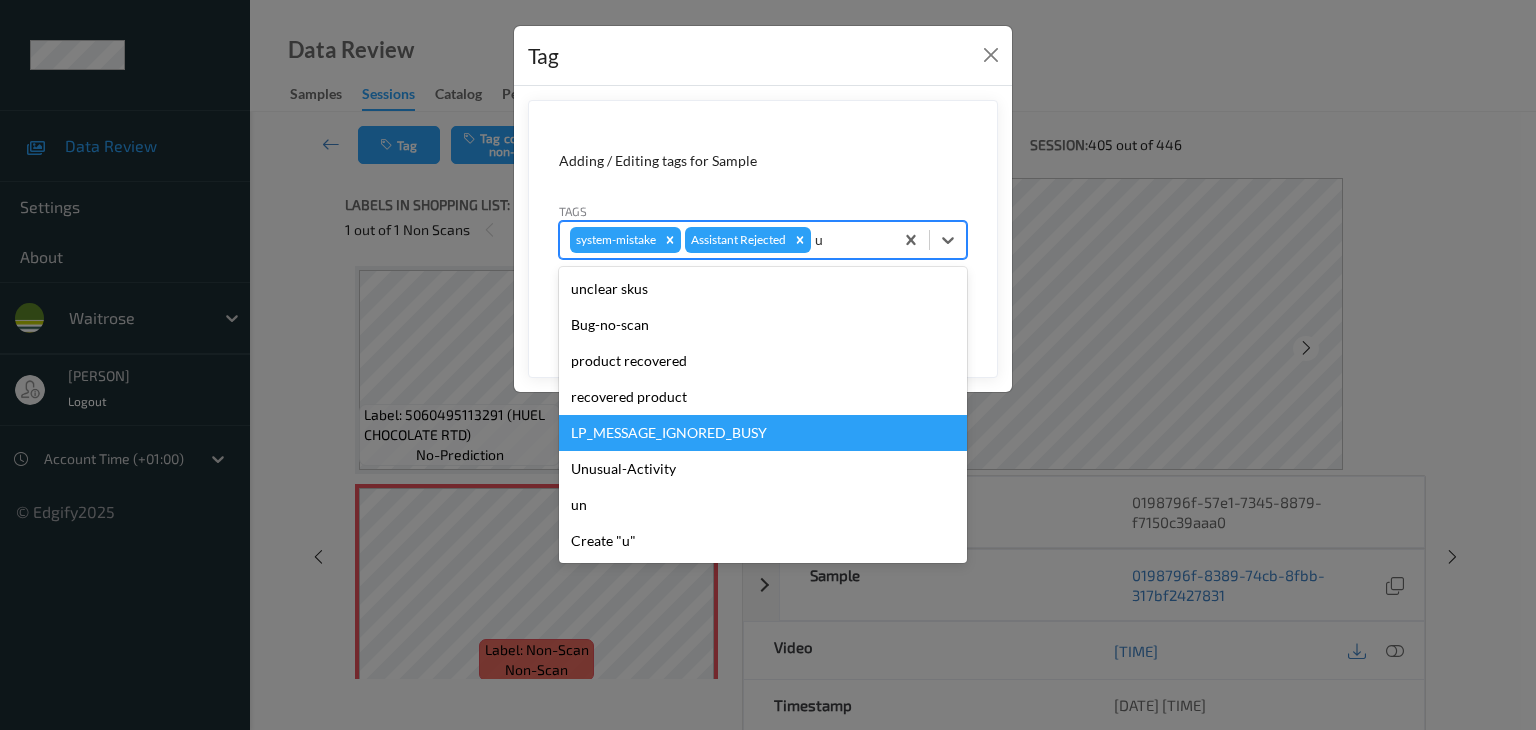 click on "LP_MESSAGE_IGNORED_BUSY" at bounding box center (763, 433) 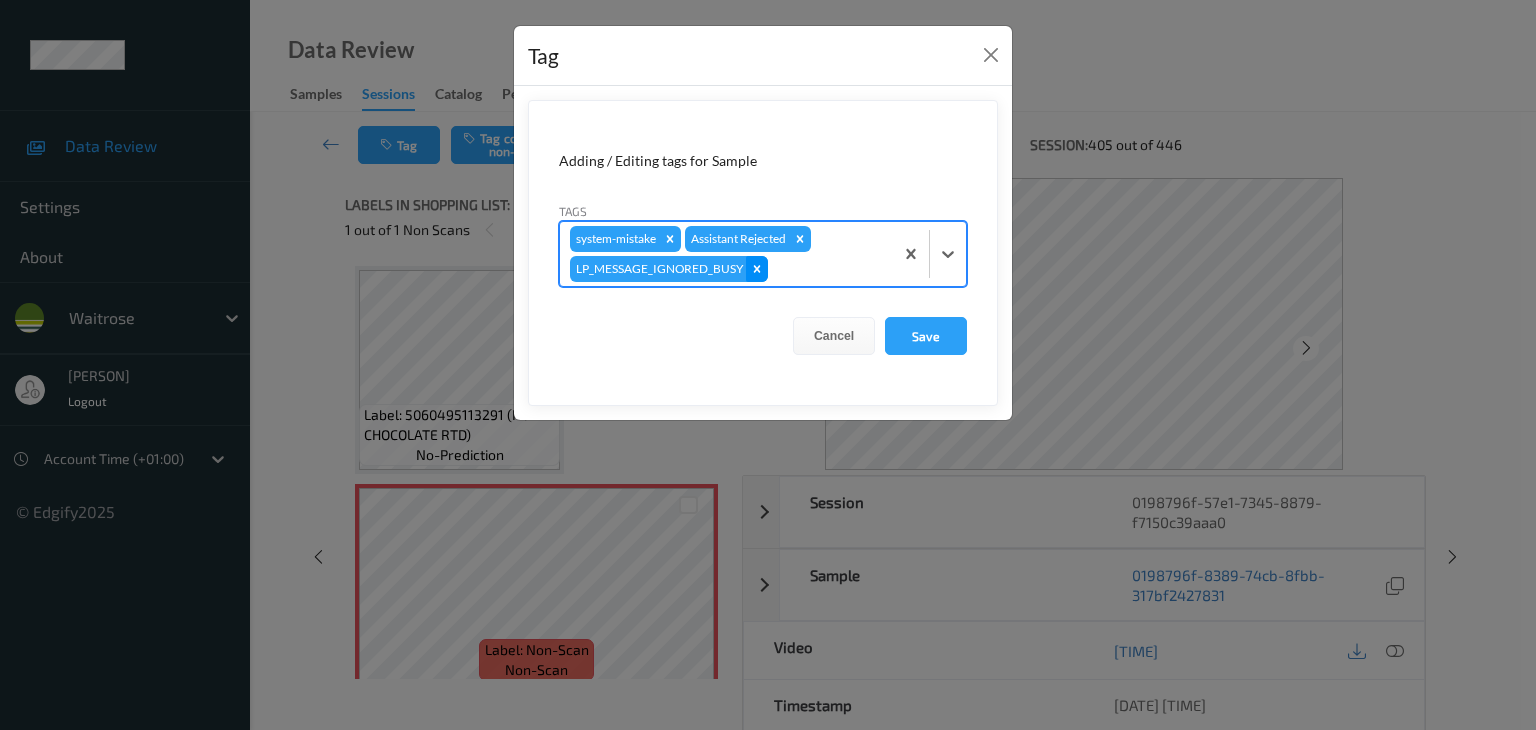 click 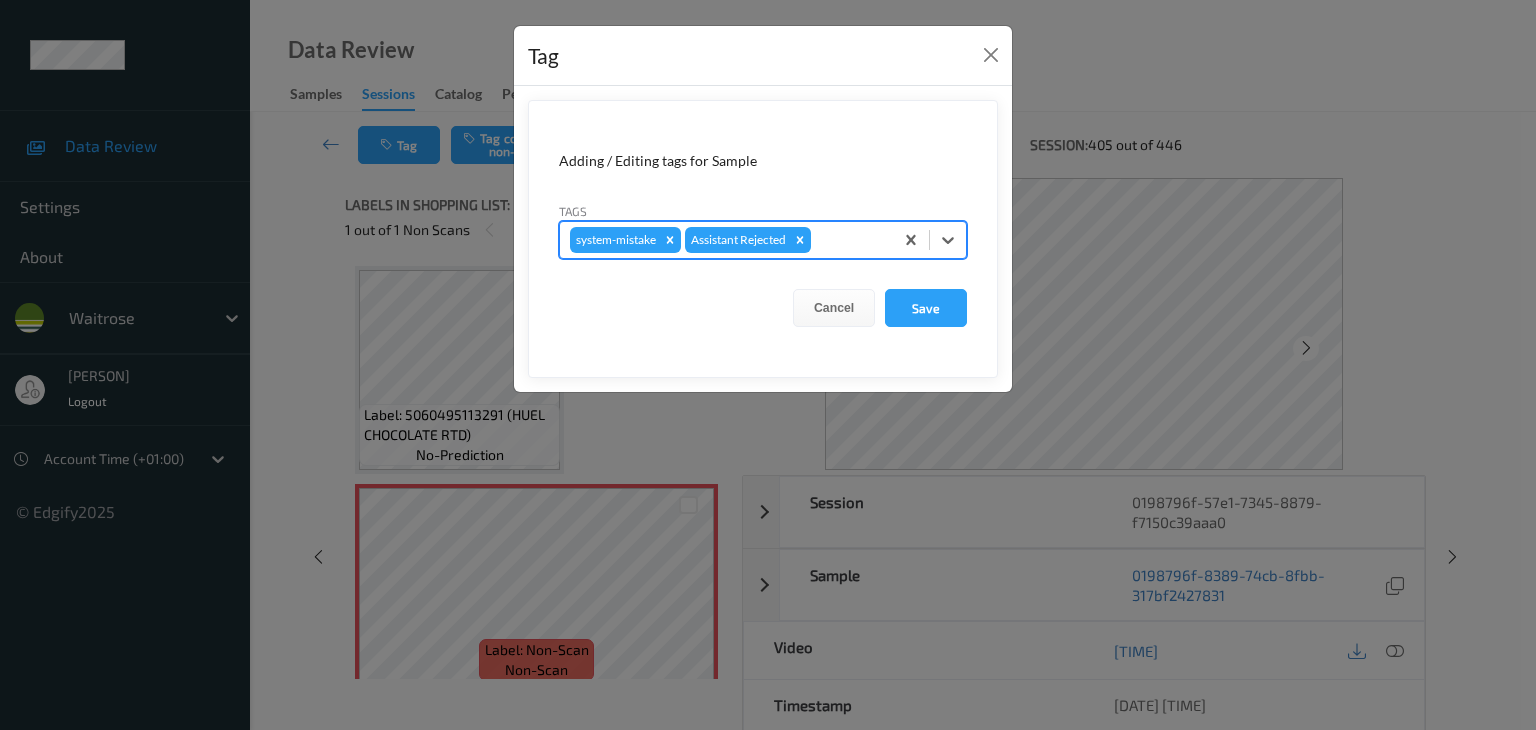 type on "u" 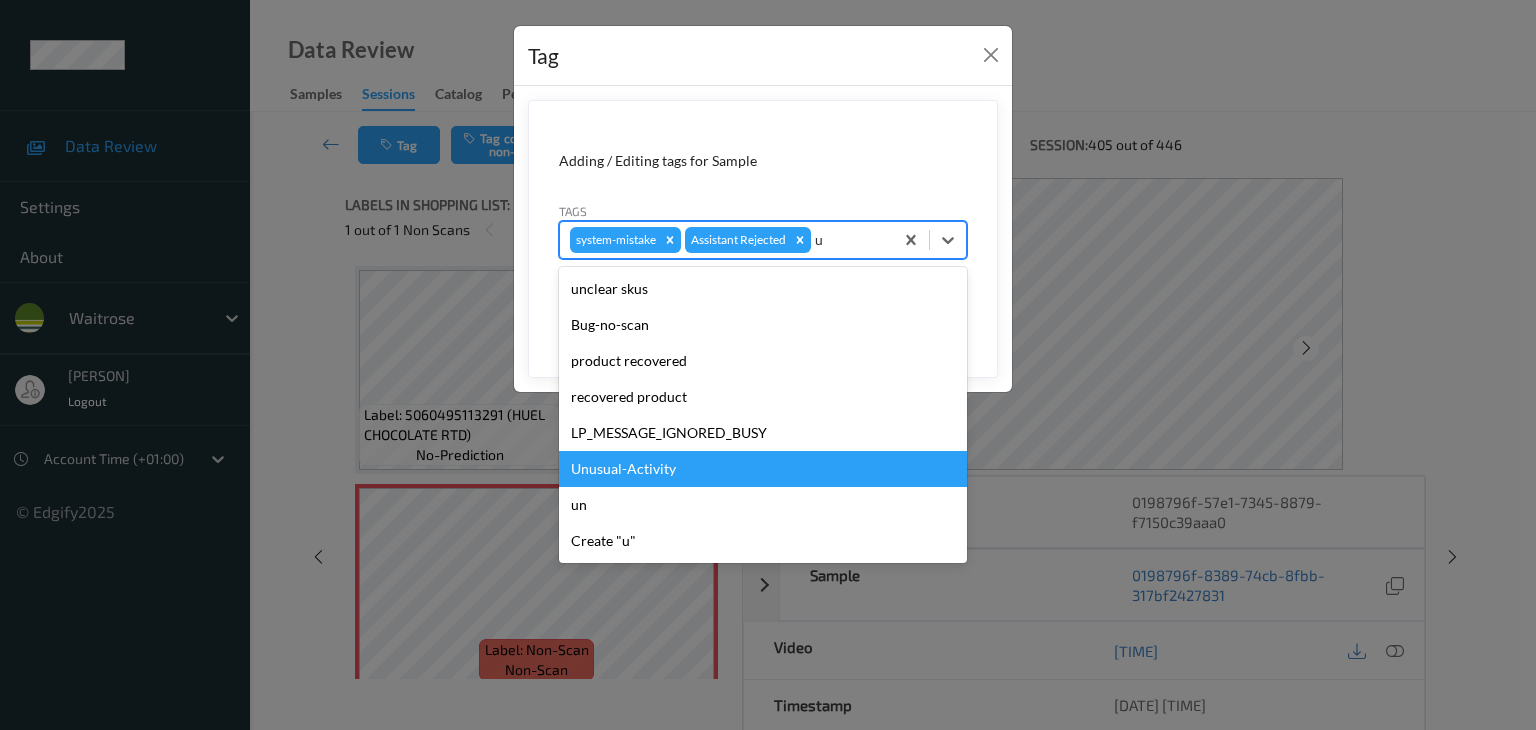 click on "Unusual-Activity" at bounding box center (763, 469) 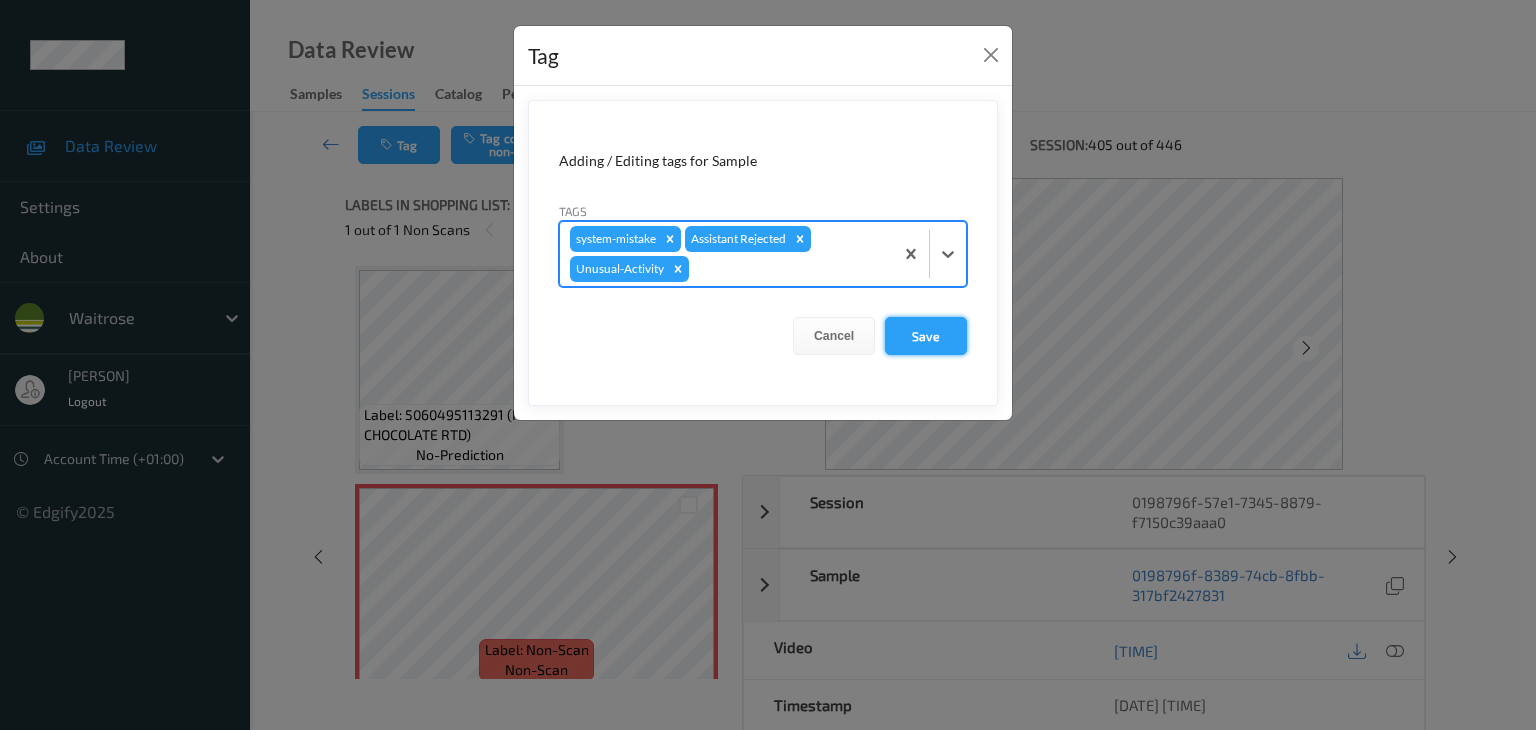 click on "Save" at bounding box center (926, 336) 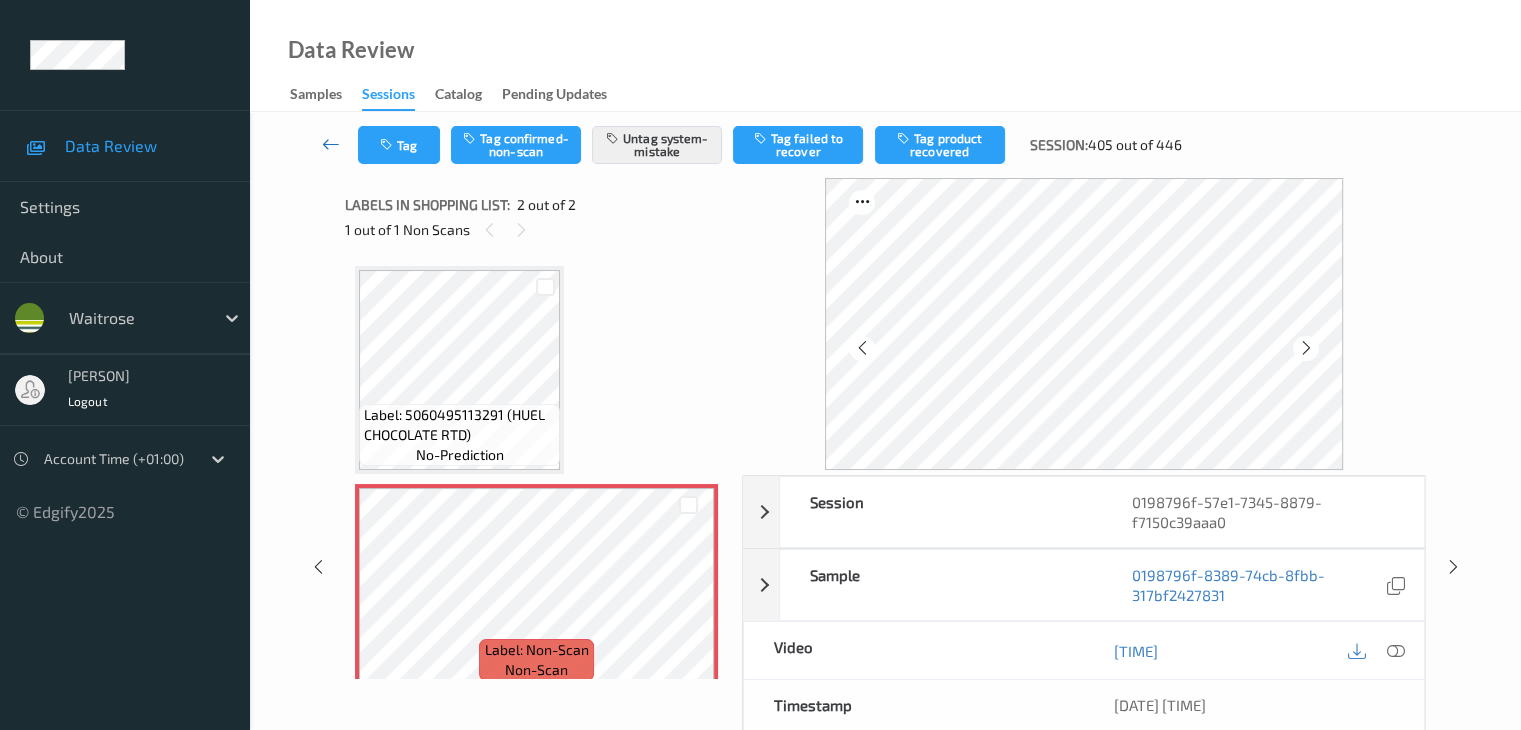click at bounding box center [331, 144] 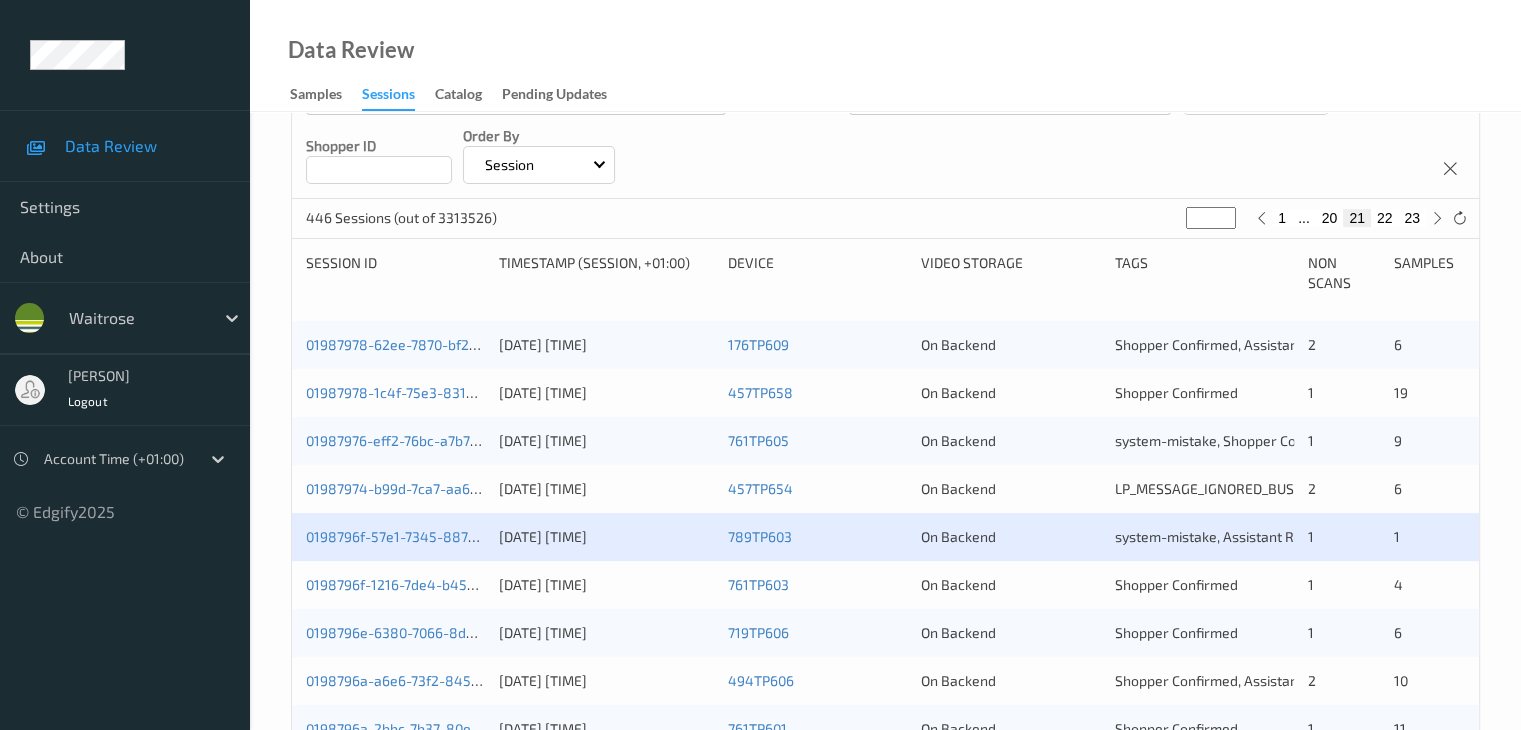 scroll, scrollTop: 600, scrollLeft: 0, axis: vertical 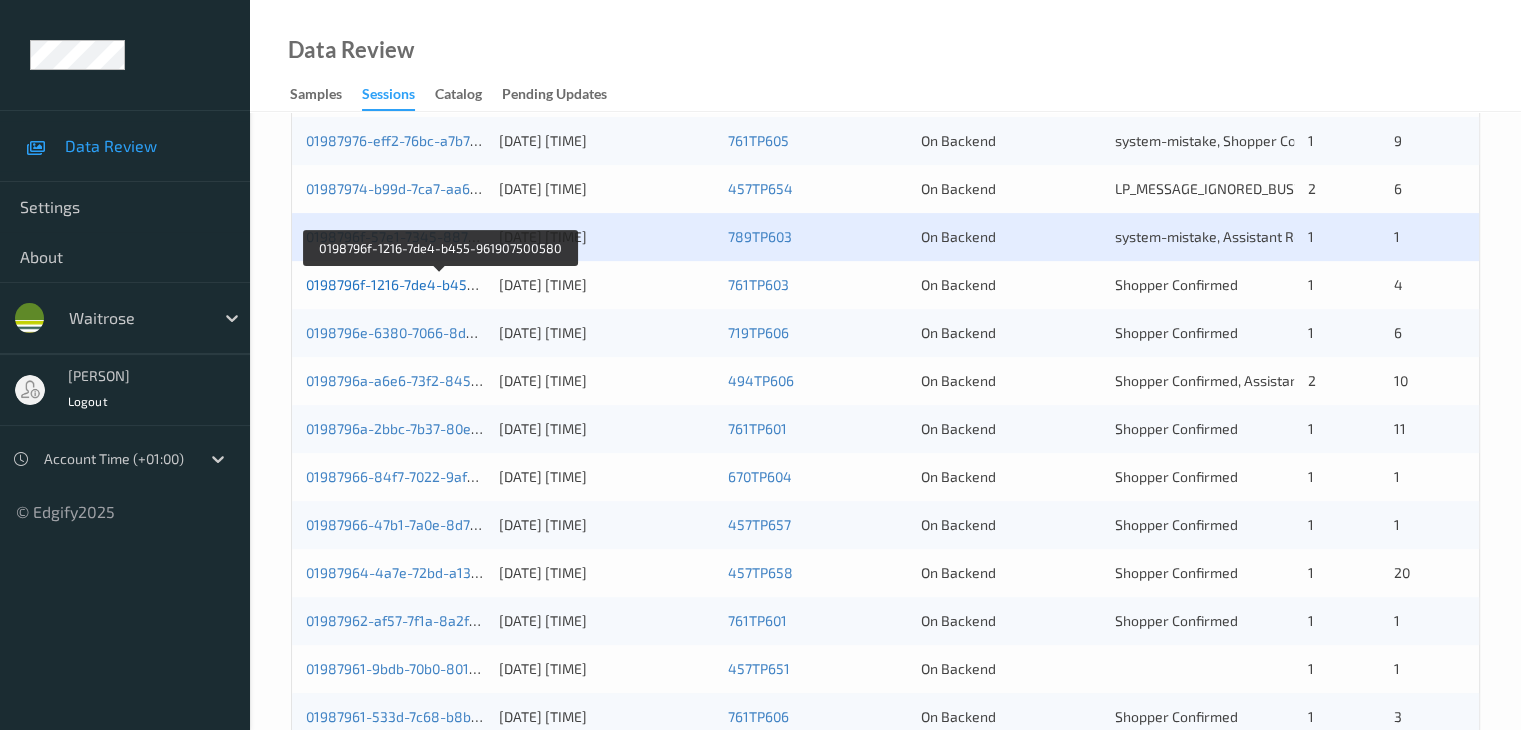 click on "0198796f-1216-7de4-b455-961907500580" at bounding box center (440, 284) 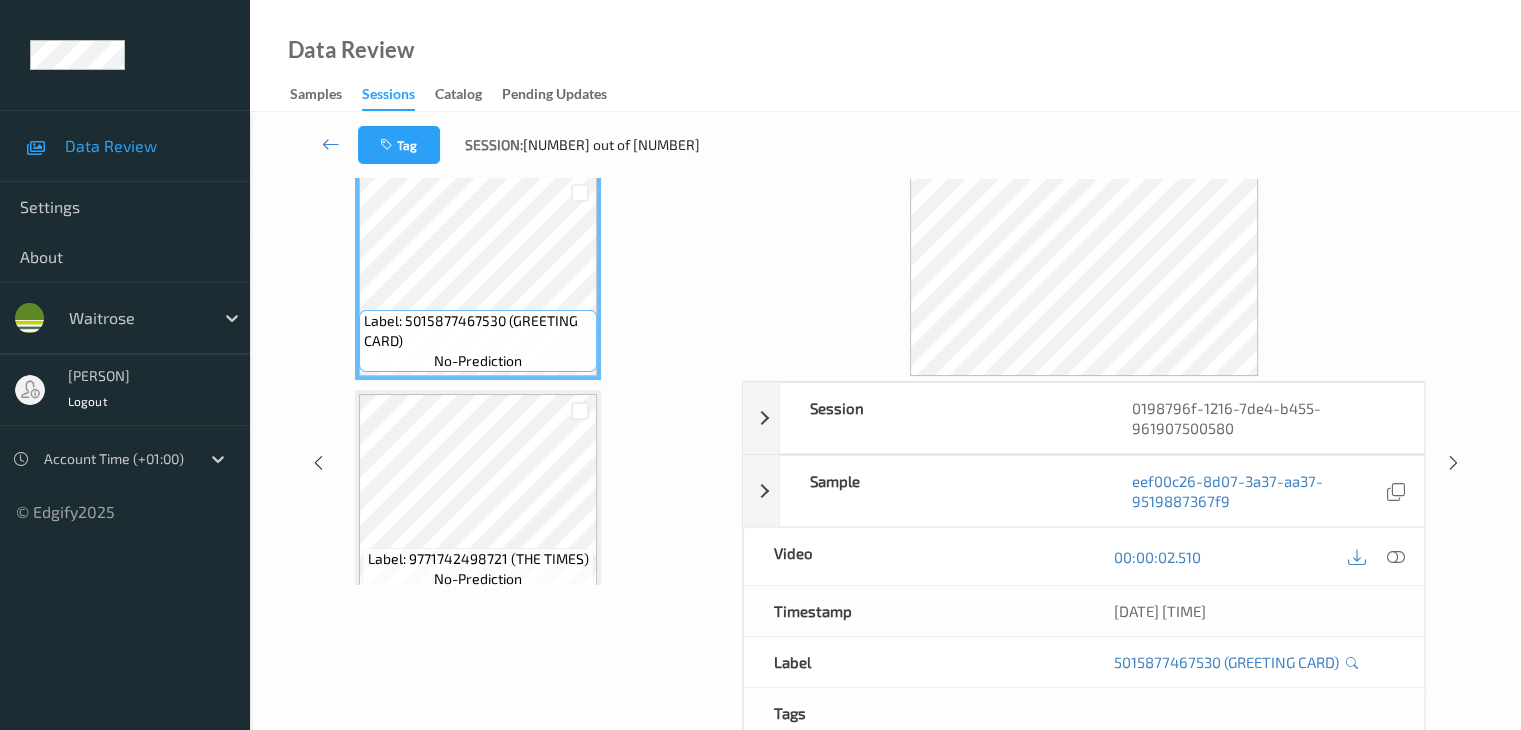 scroll, scrollTop: 0, scrollLeft: 0, axis: both 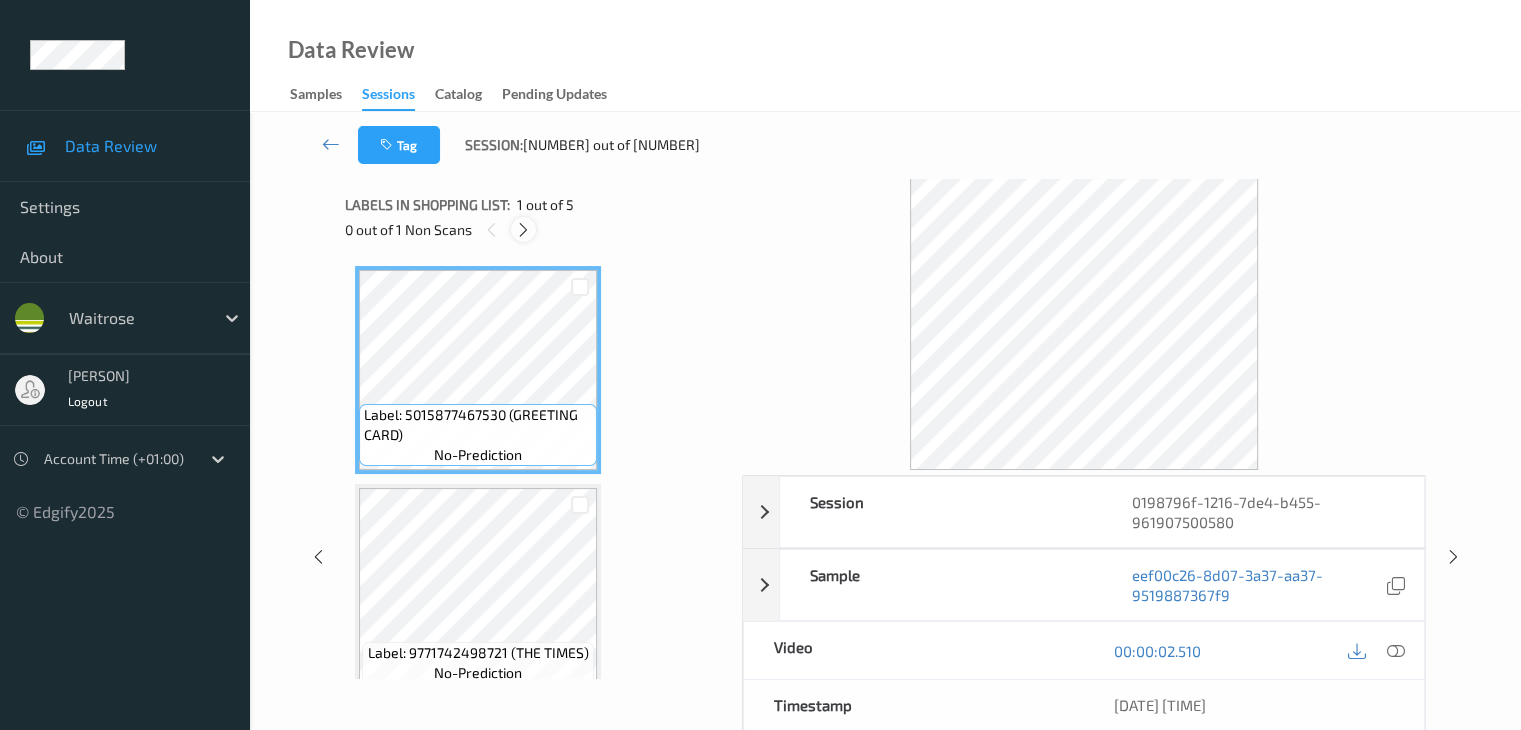 click at bounding box center (523, 230) 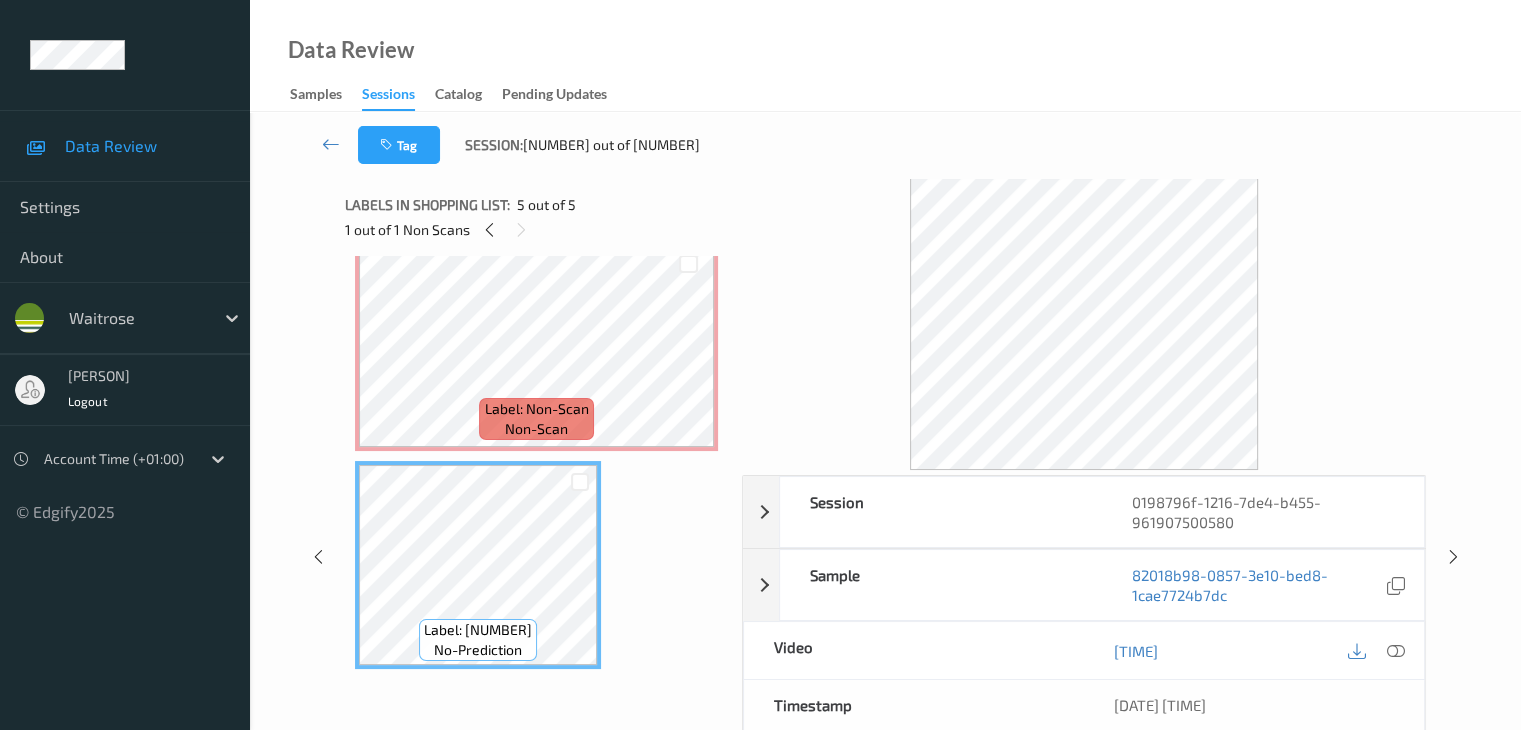 scroll, scrollTop: 477, scrollLeft: 0, axis: vertical 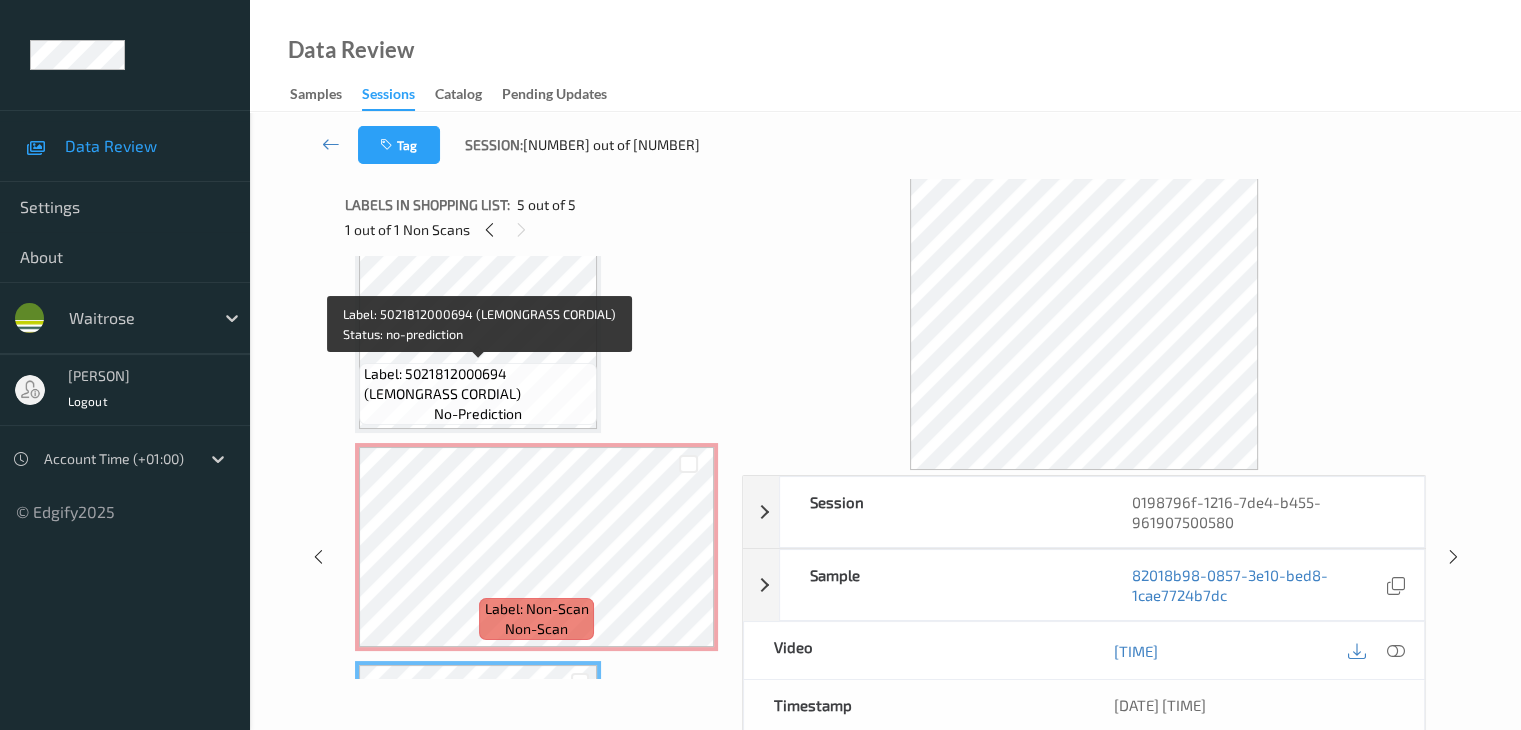 click on "no-prediction" at bounding box center [478, 414] 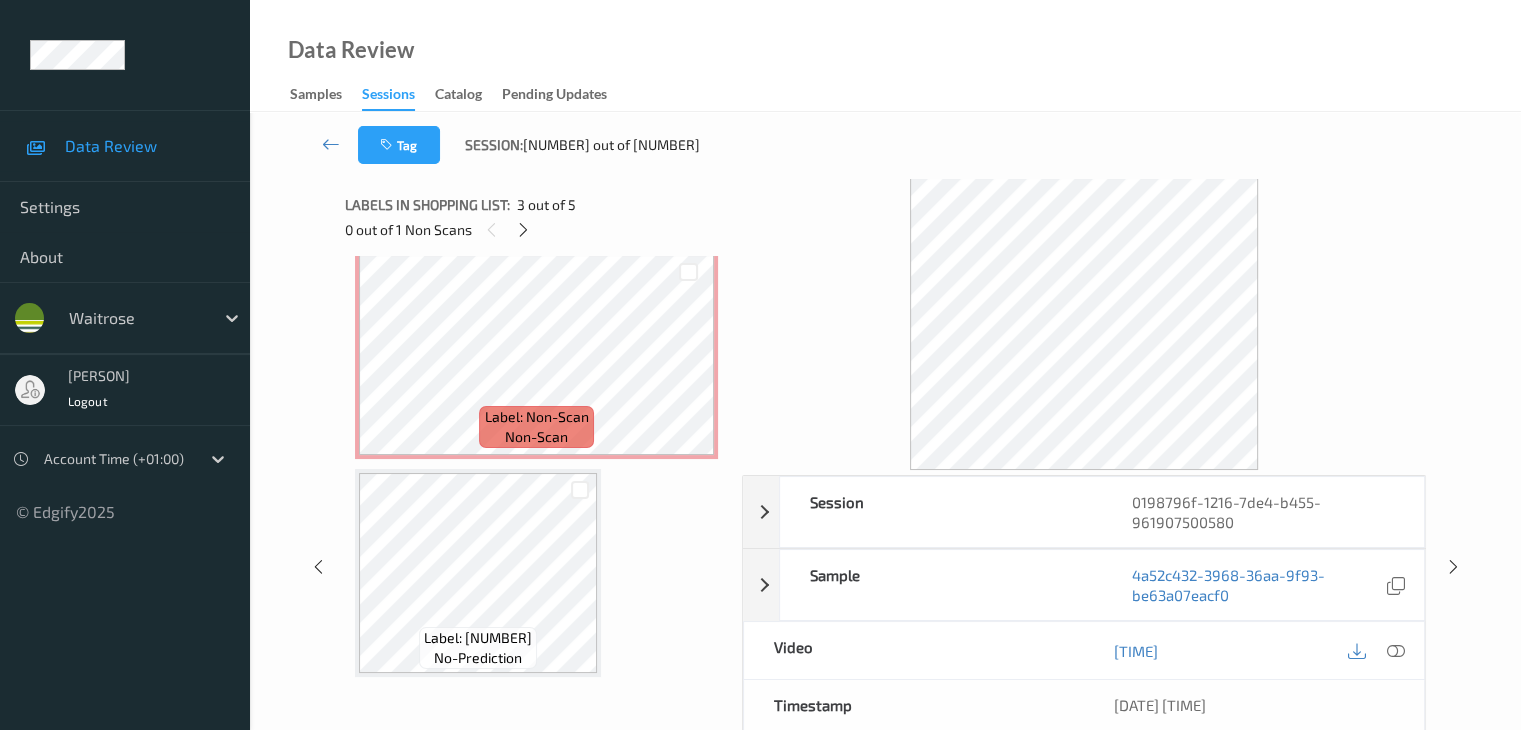 scroll, scrollTop: 677, scrollLeft: 0, axis: vertical 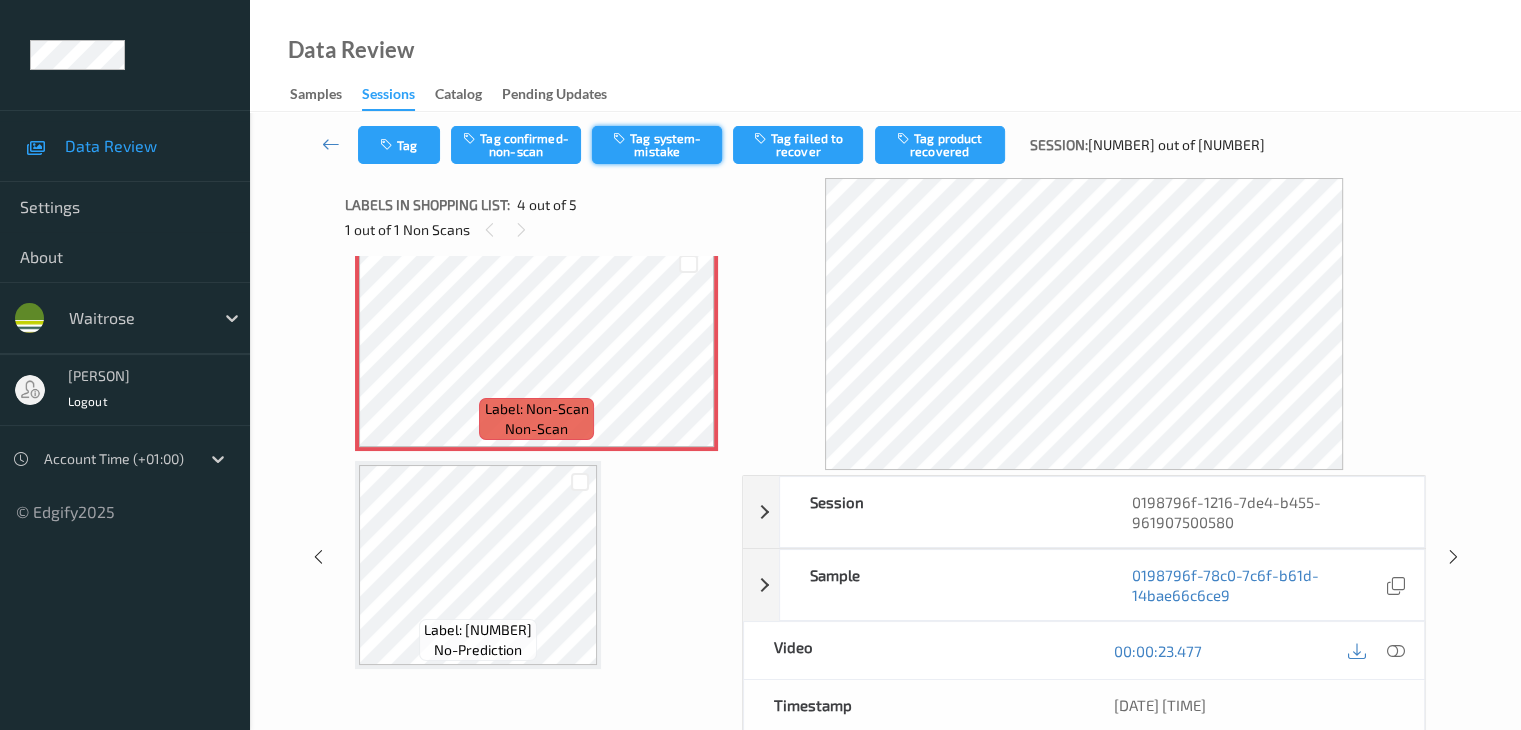 click on "Tag   system-mistake" at bounding box center (657, 145) 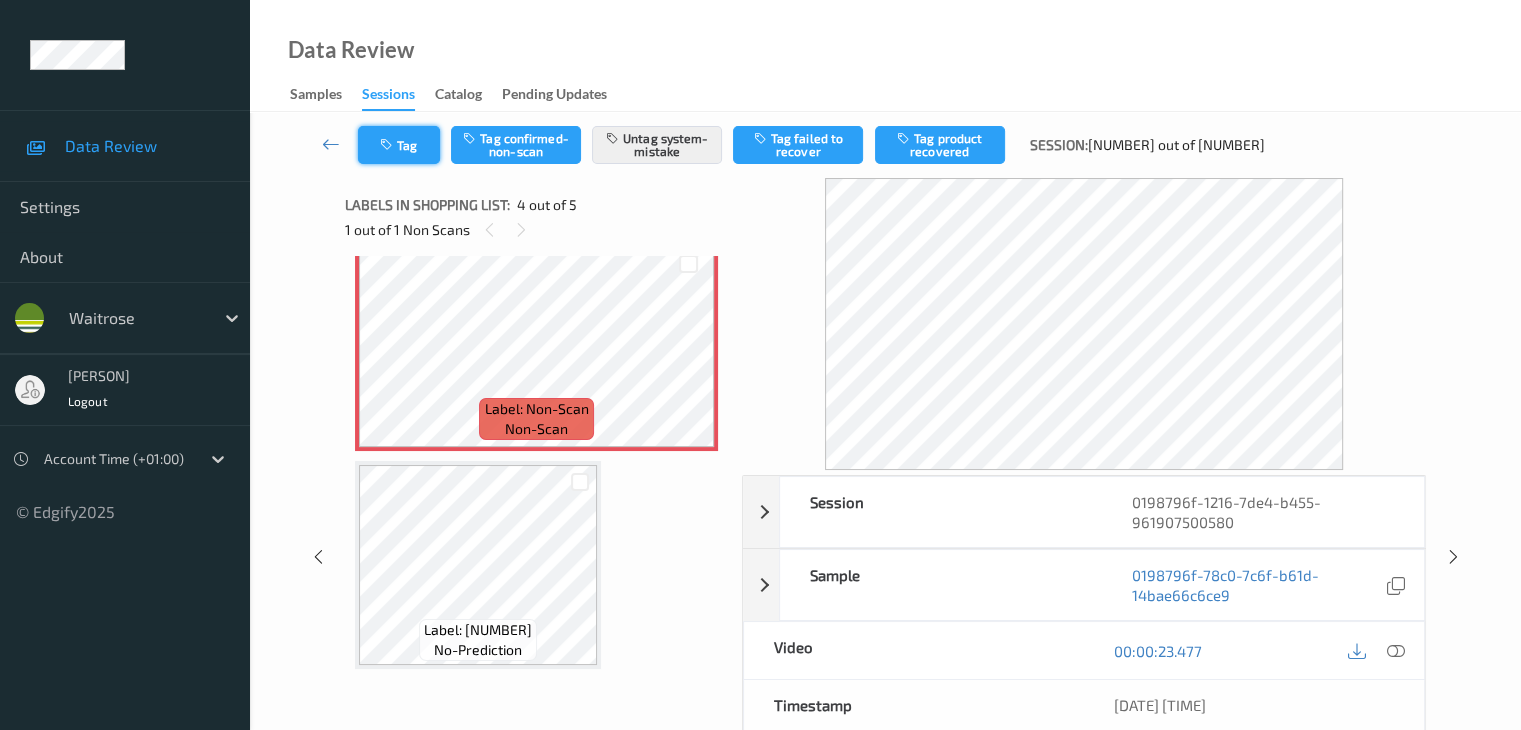 click at bounding box center (388, 145) 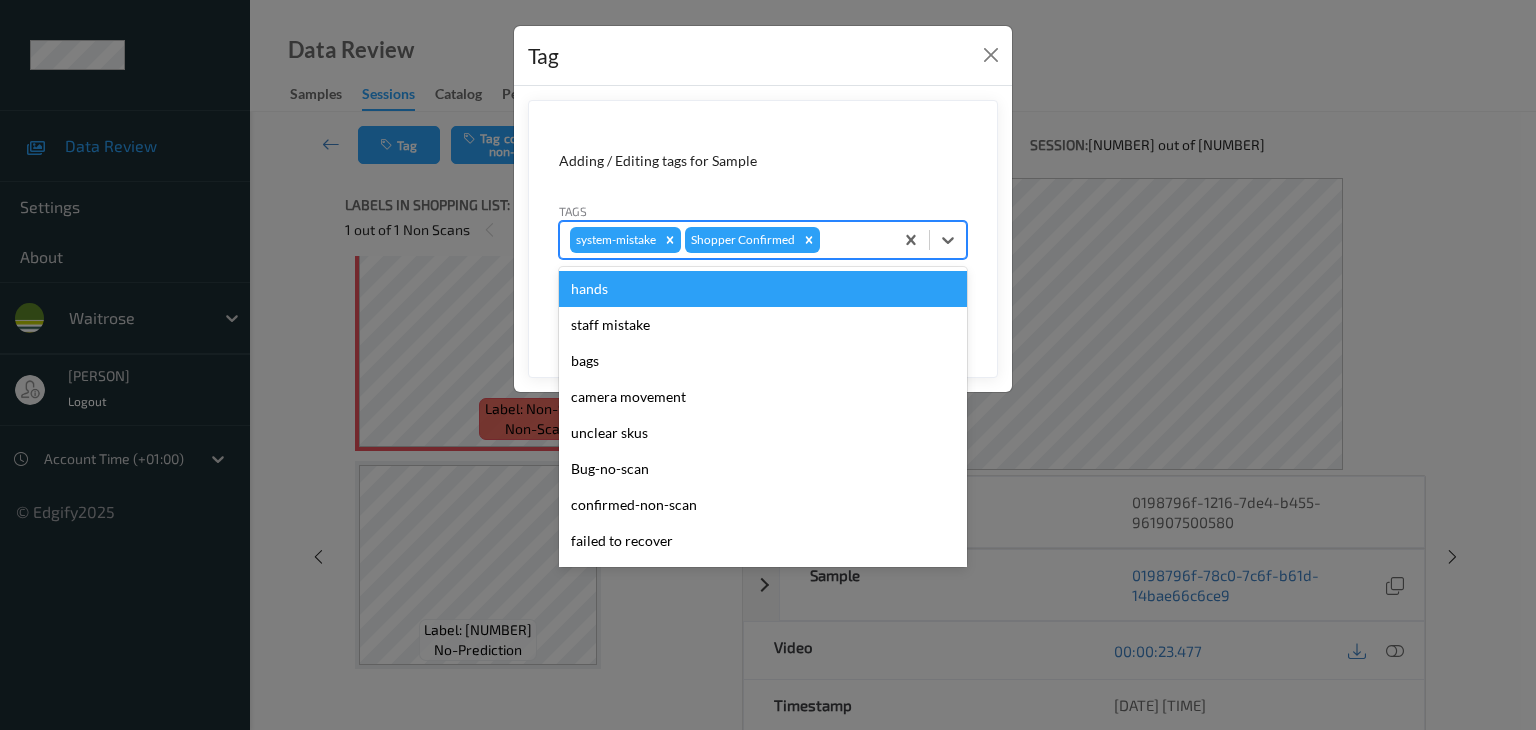 click at bounding box center [853, 240] 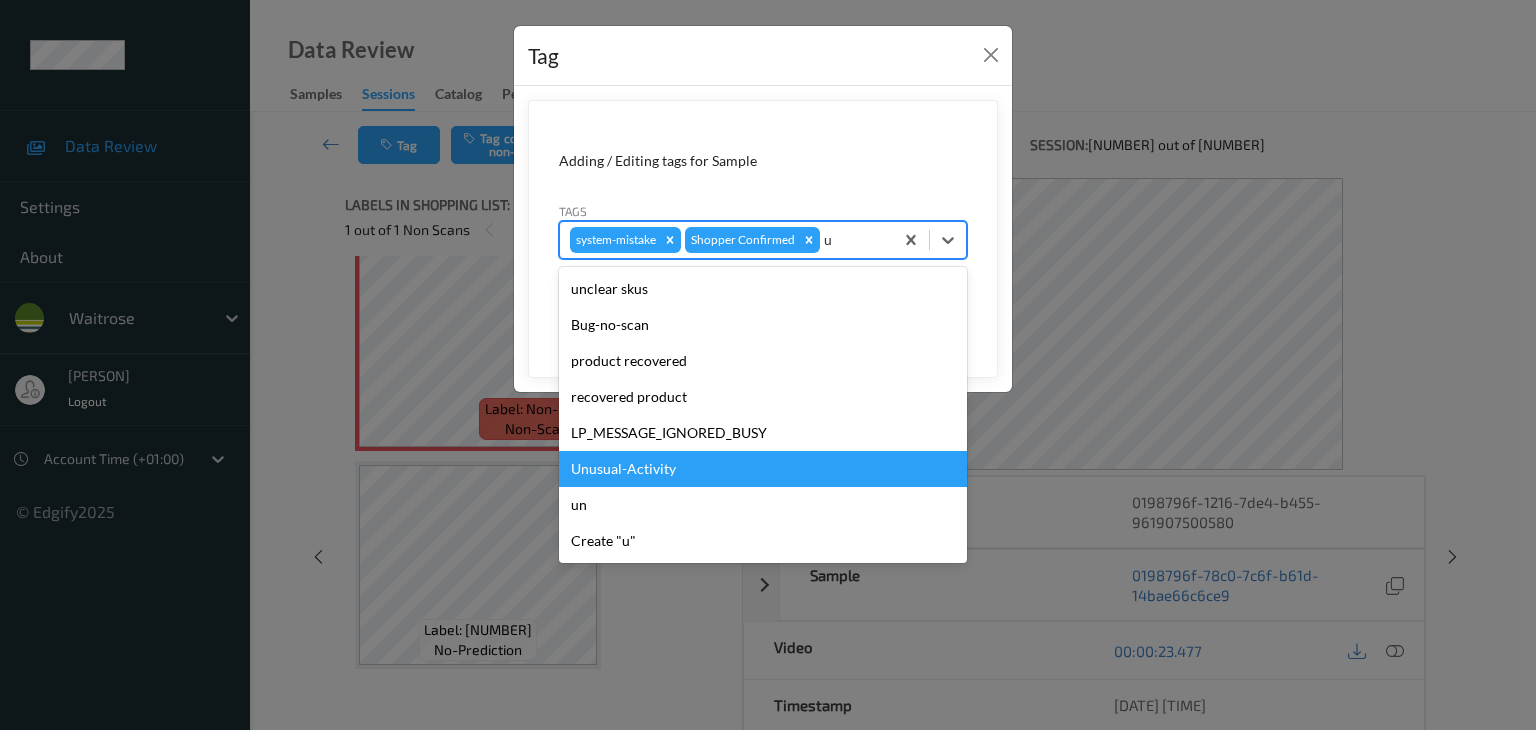 click on "Unusual-Activity" at bounding box center [763, 469] 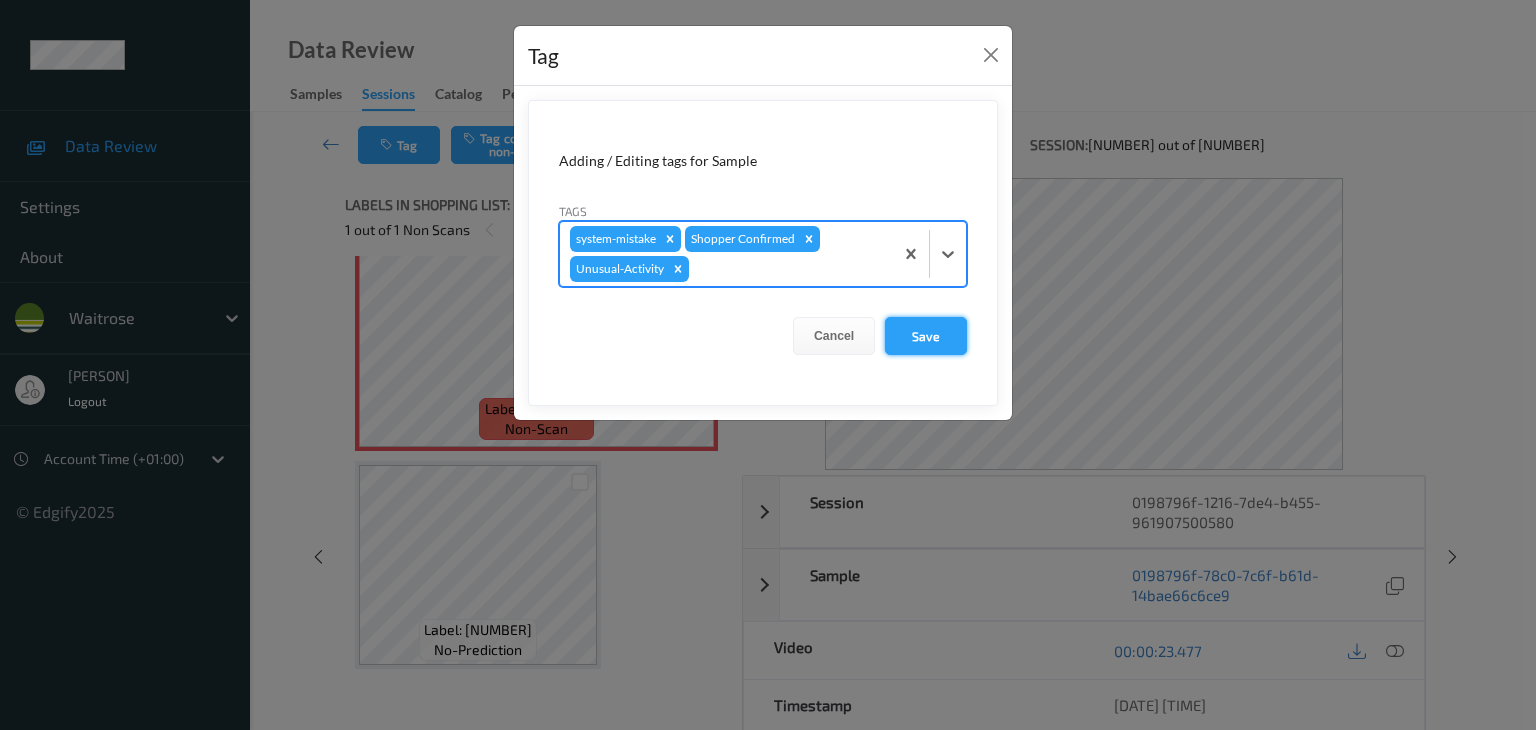 click on "Save" at bounding box center (926, 336) 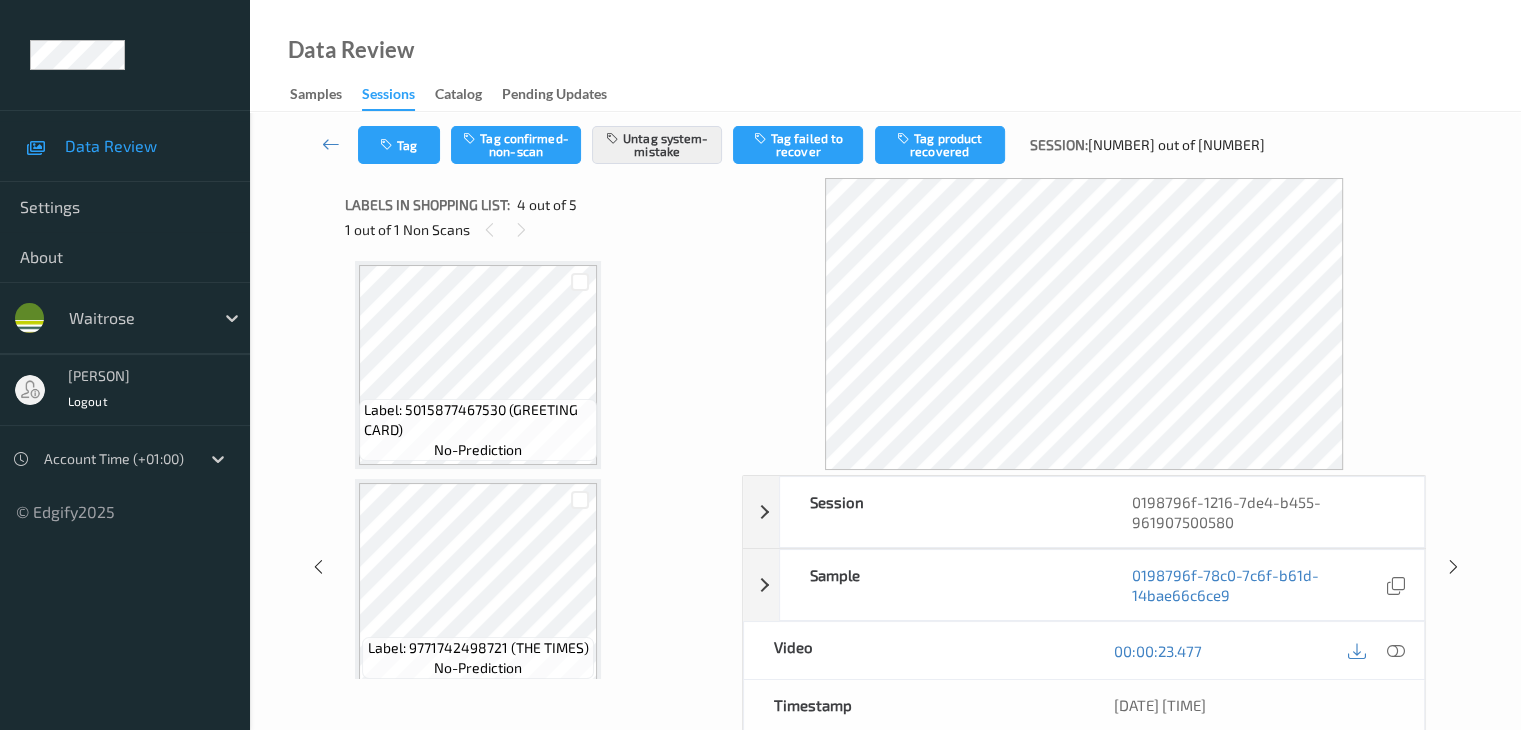 scroll, scrollTop: 0, scrollLeft: 0, axis: both 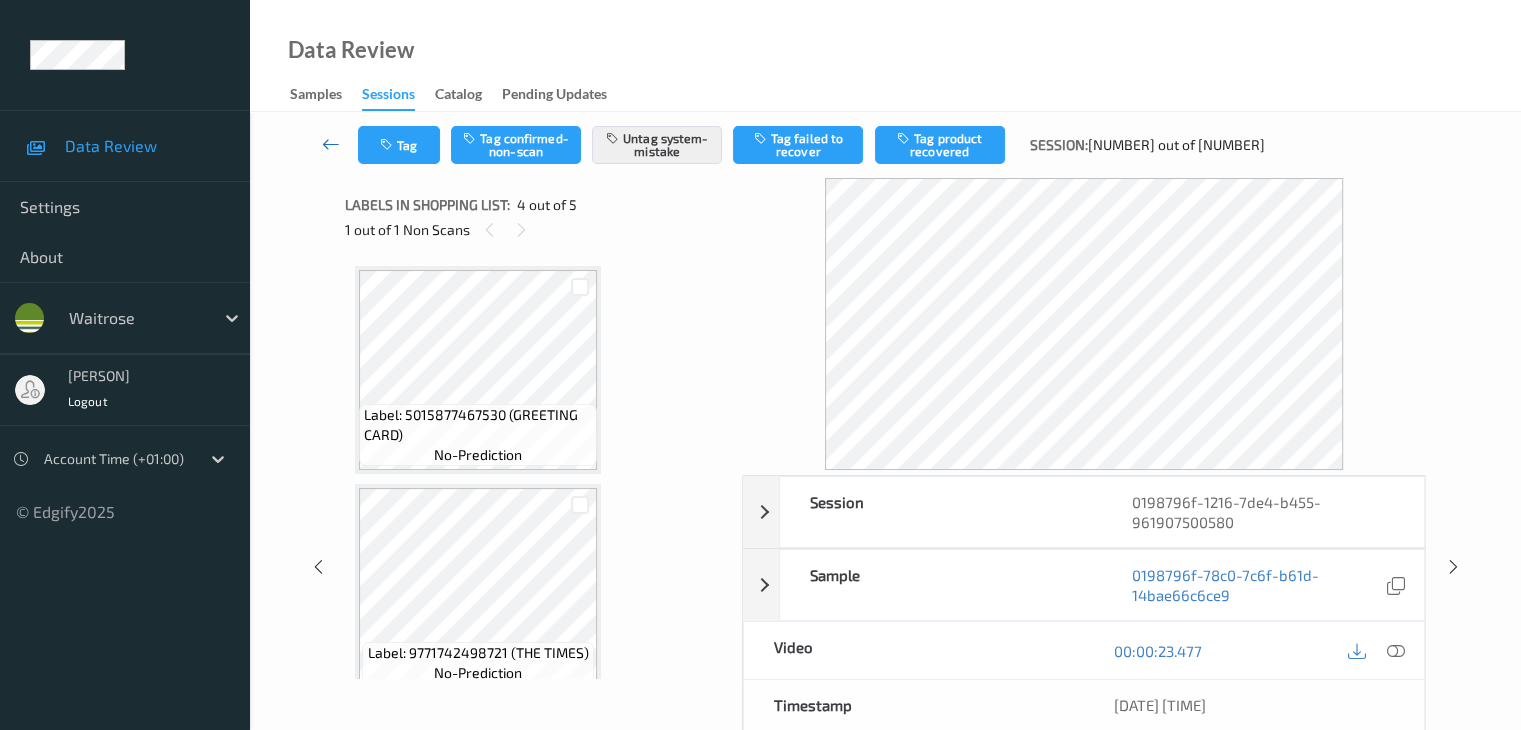 click at bounding box center [331, 144] 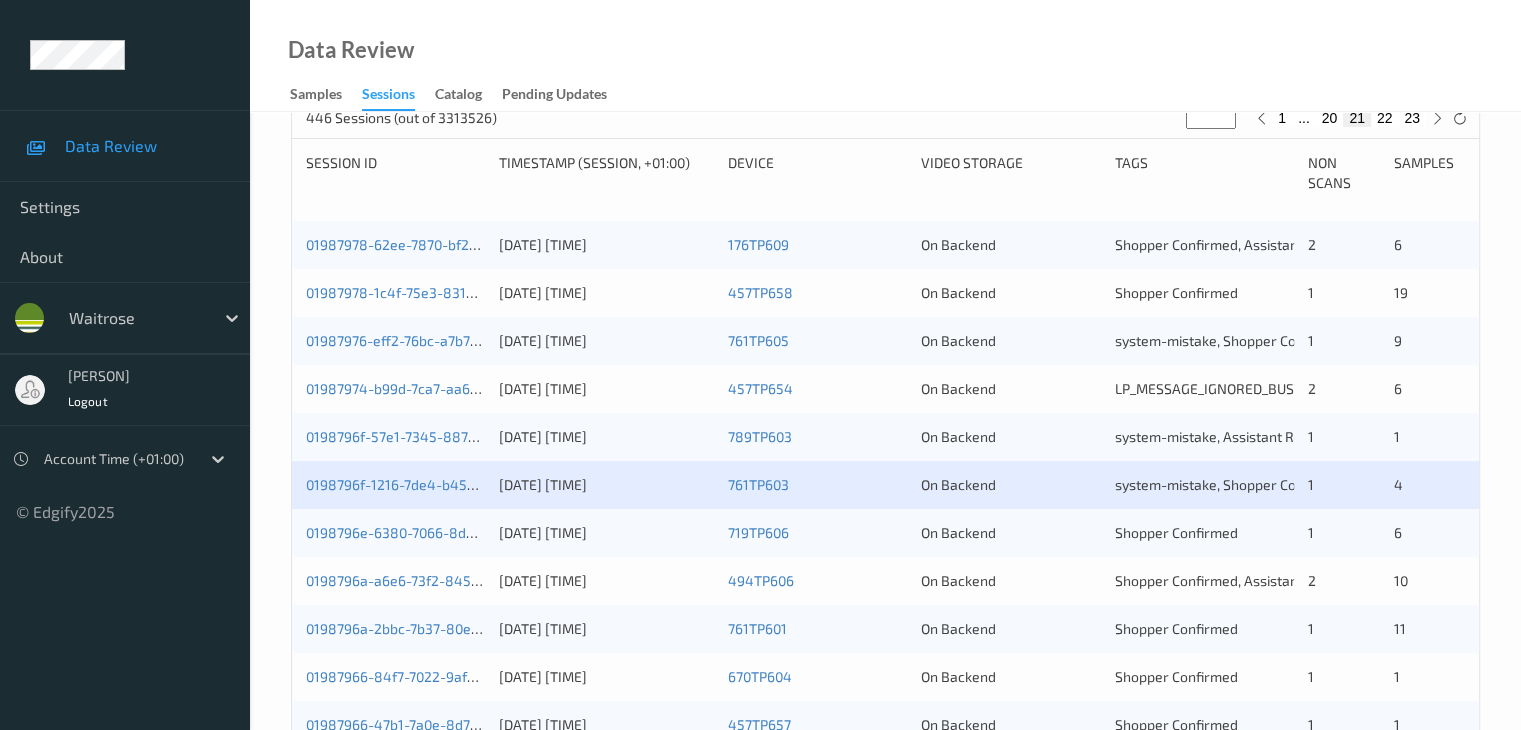 scroll, scrollTop: 700, scrollLeft: 0, axis: vertical 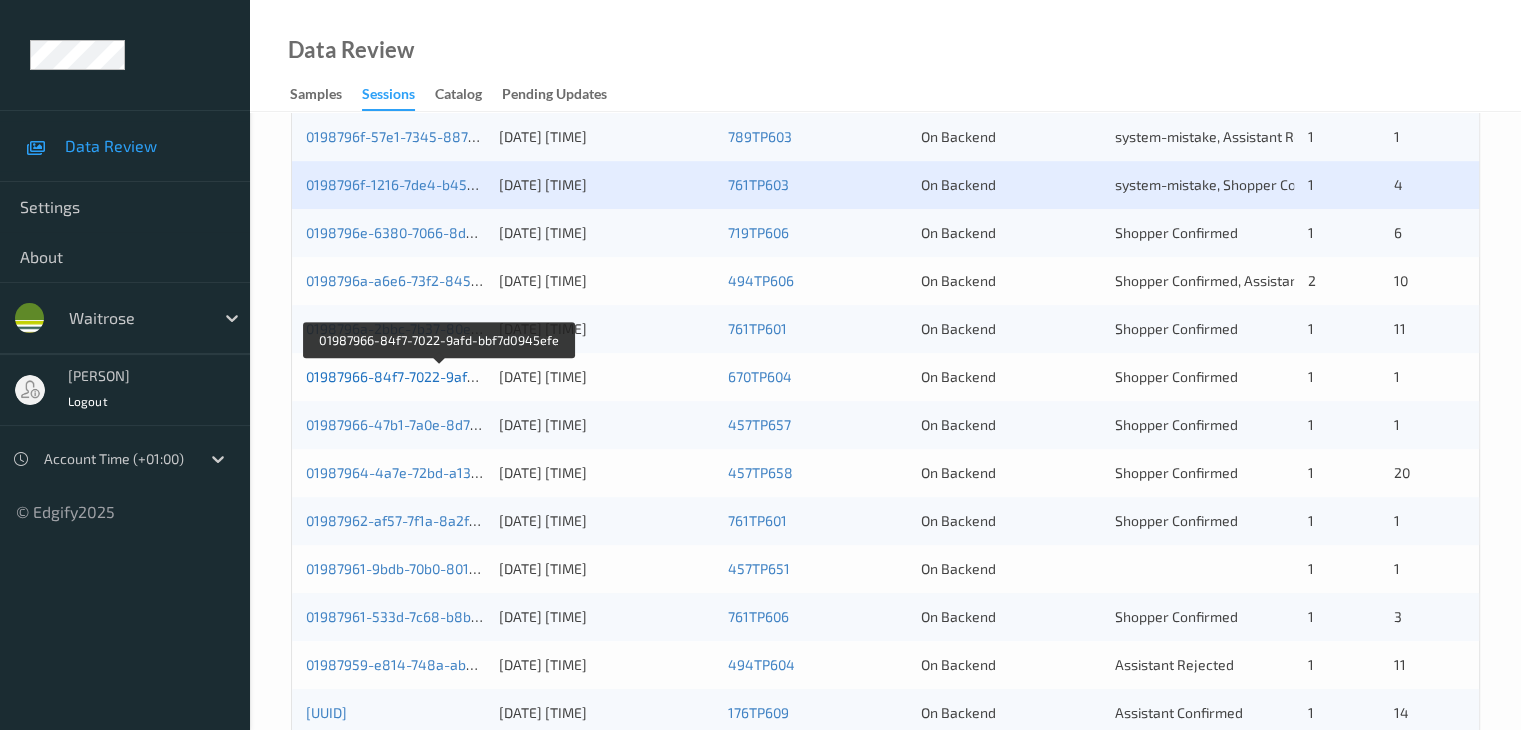 click on "01987966-84f7-7022-9afd-bbf7d0945efe" at bounding box center [438, 376] 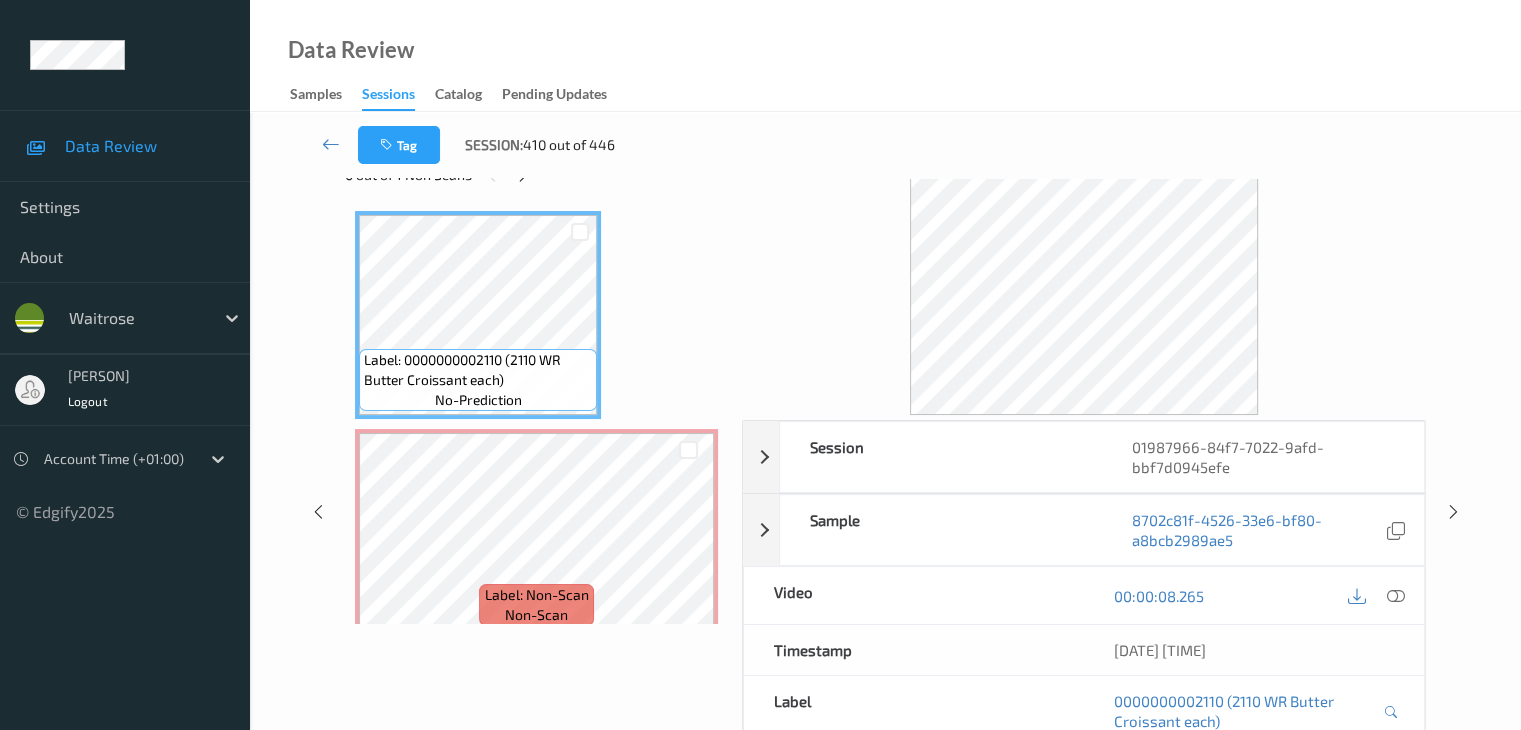 scroll, scrollTop: 0, scrollLeft: 0, axis: both 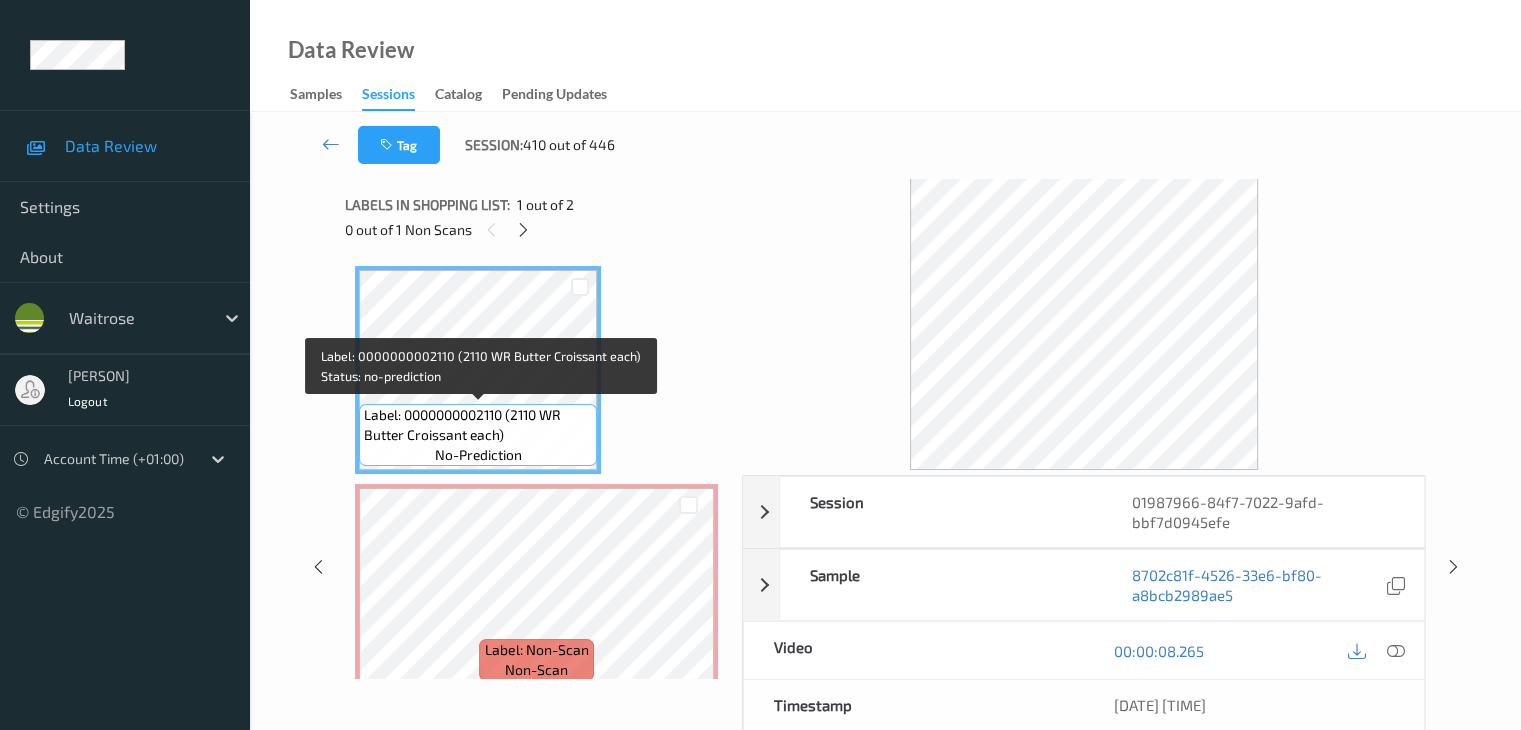 click on "Label: 0000000002110 (2110 WR Butter Croissant each)" at bounding box center (478, 425) 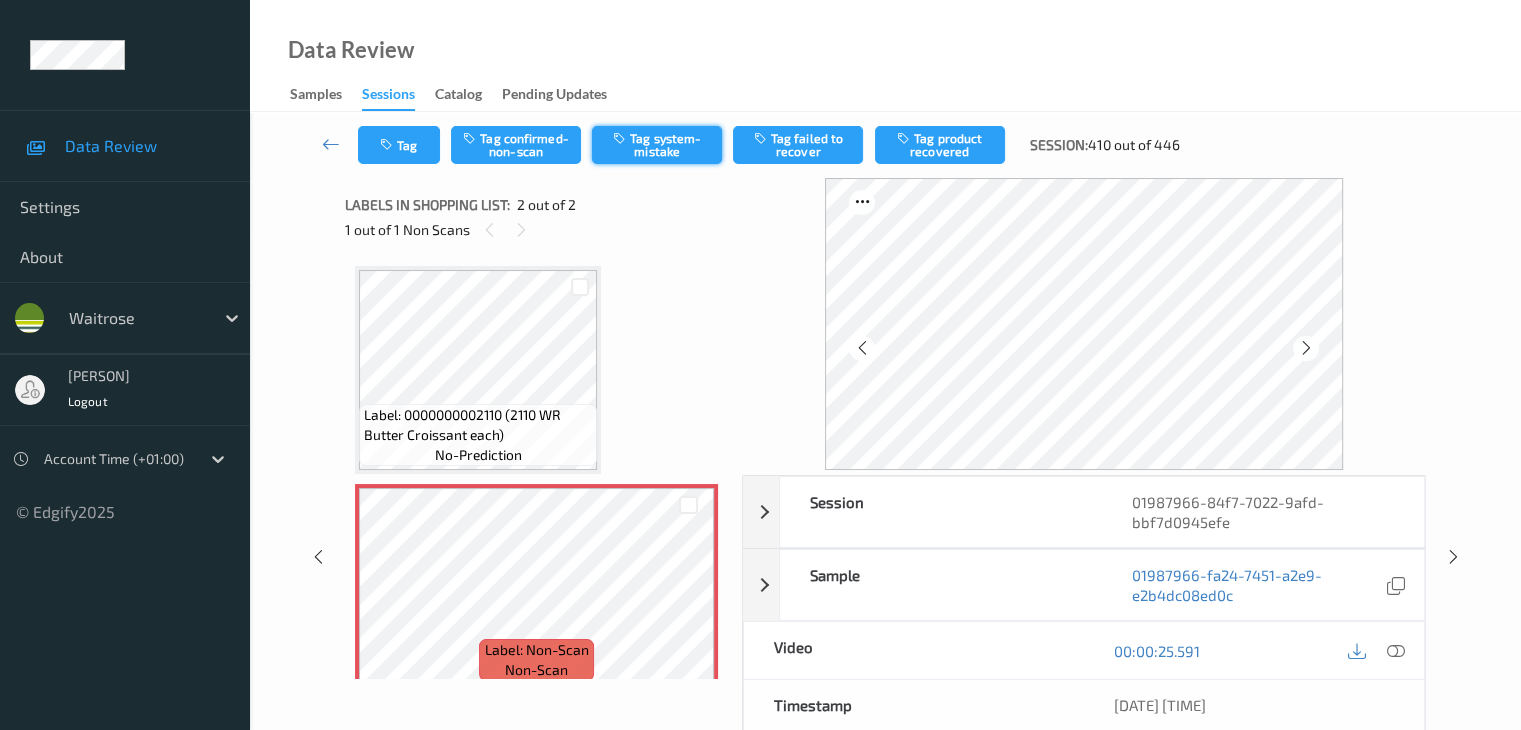 click on "Tag   system-mistake" at bounding box center (657, 145) 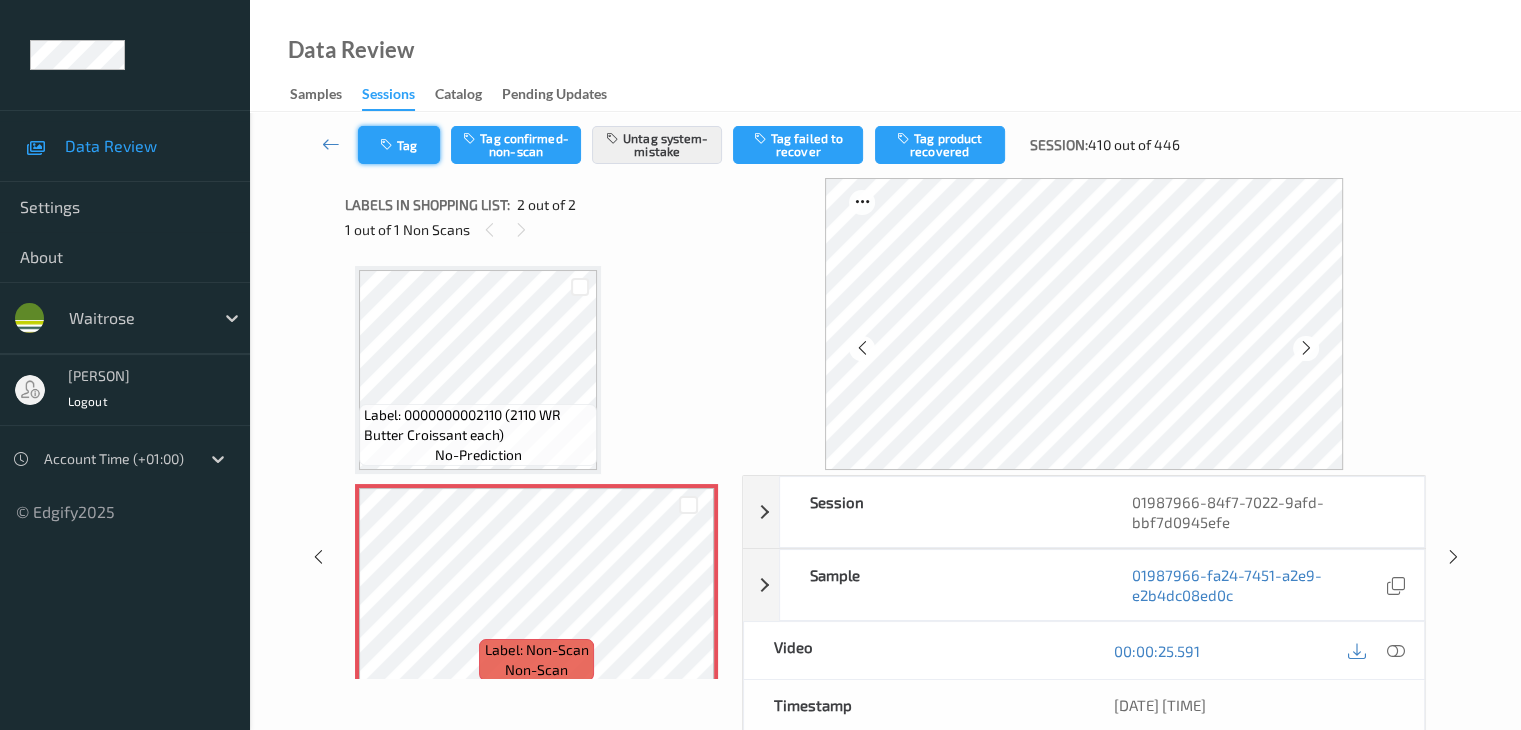 click on "Tag" at bounding box center [399, 145] 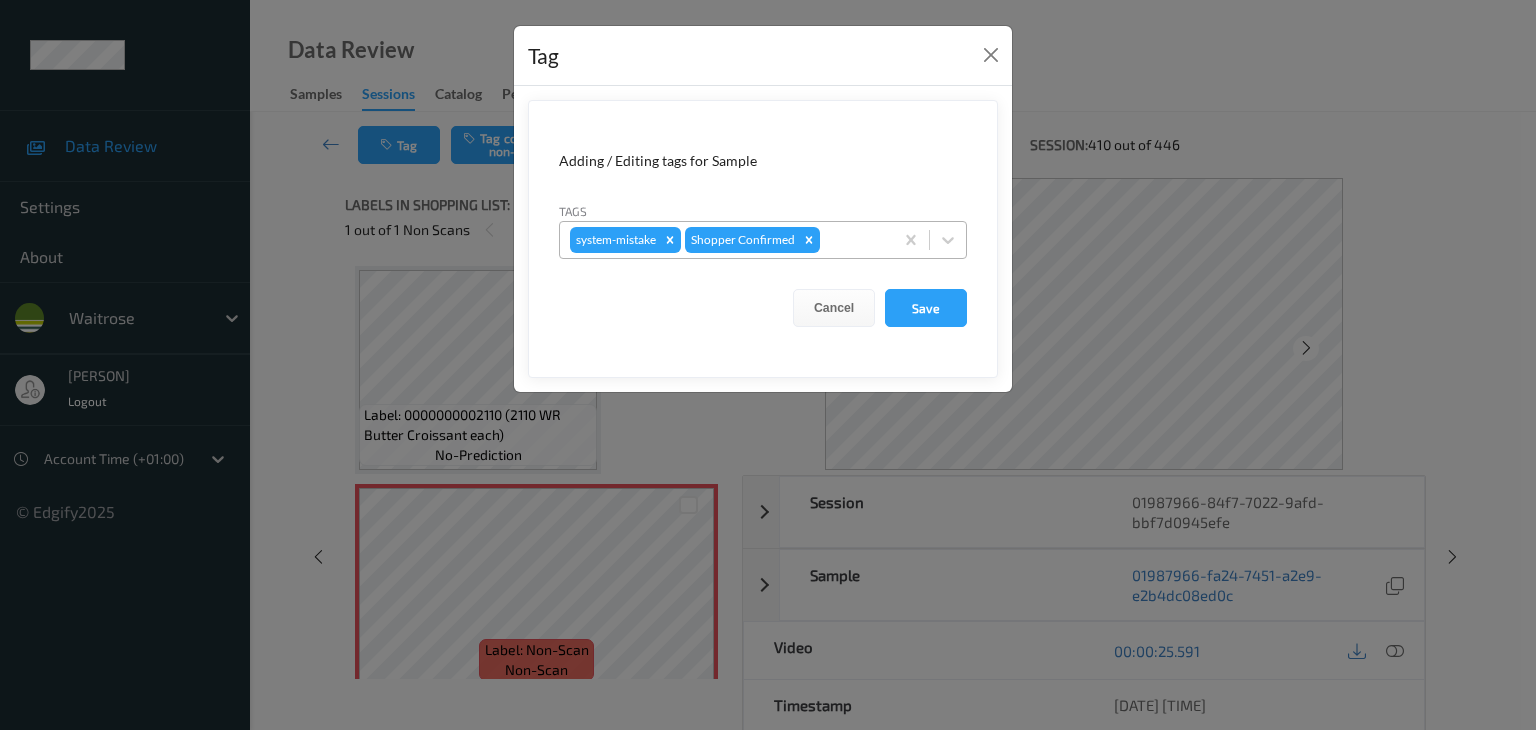 click at bounding box center (853, 240) 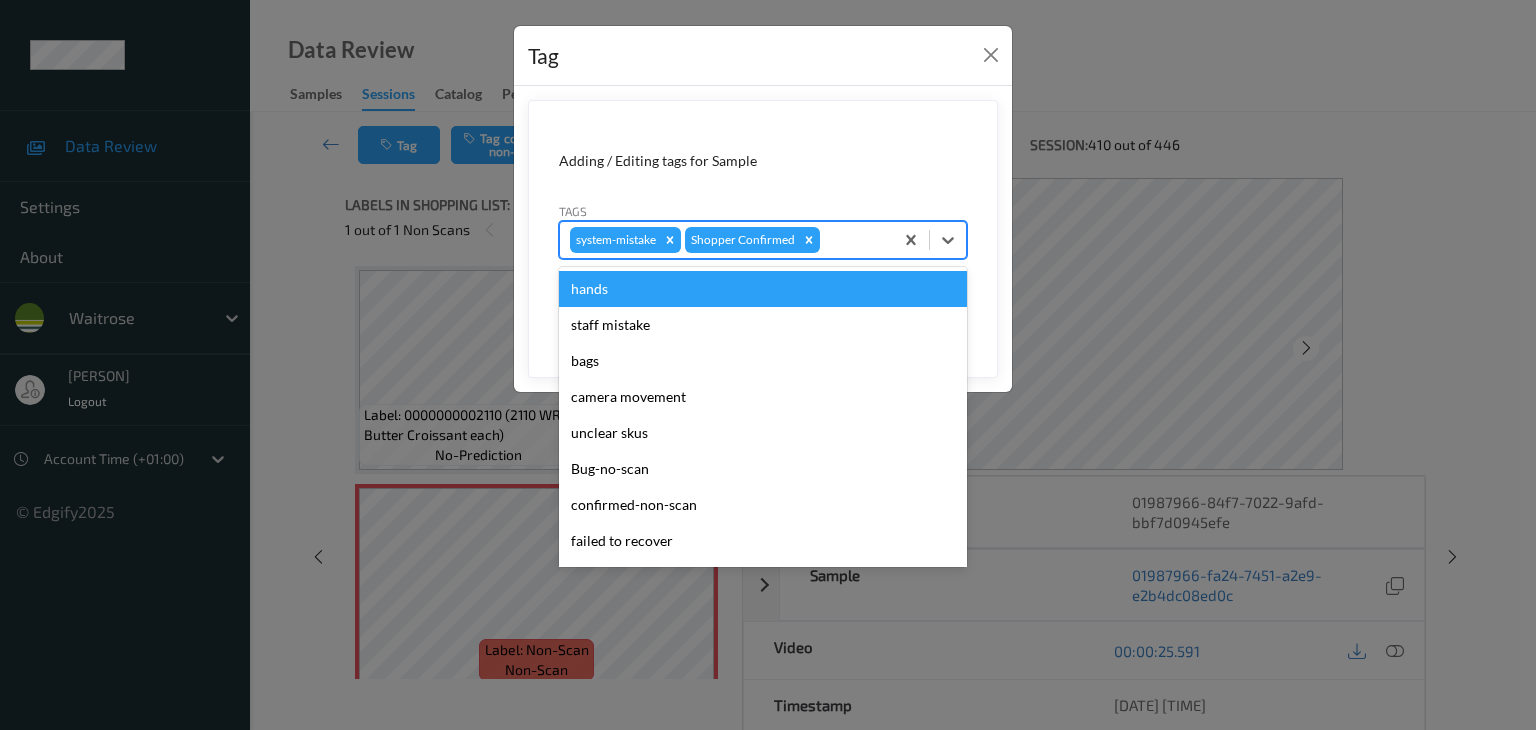 type on "u" 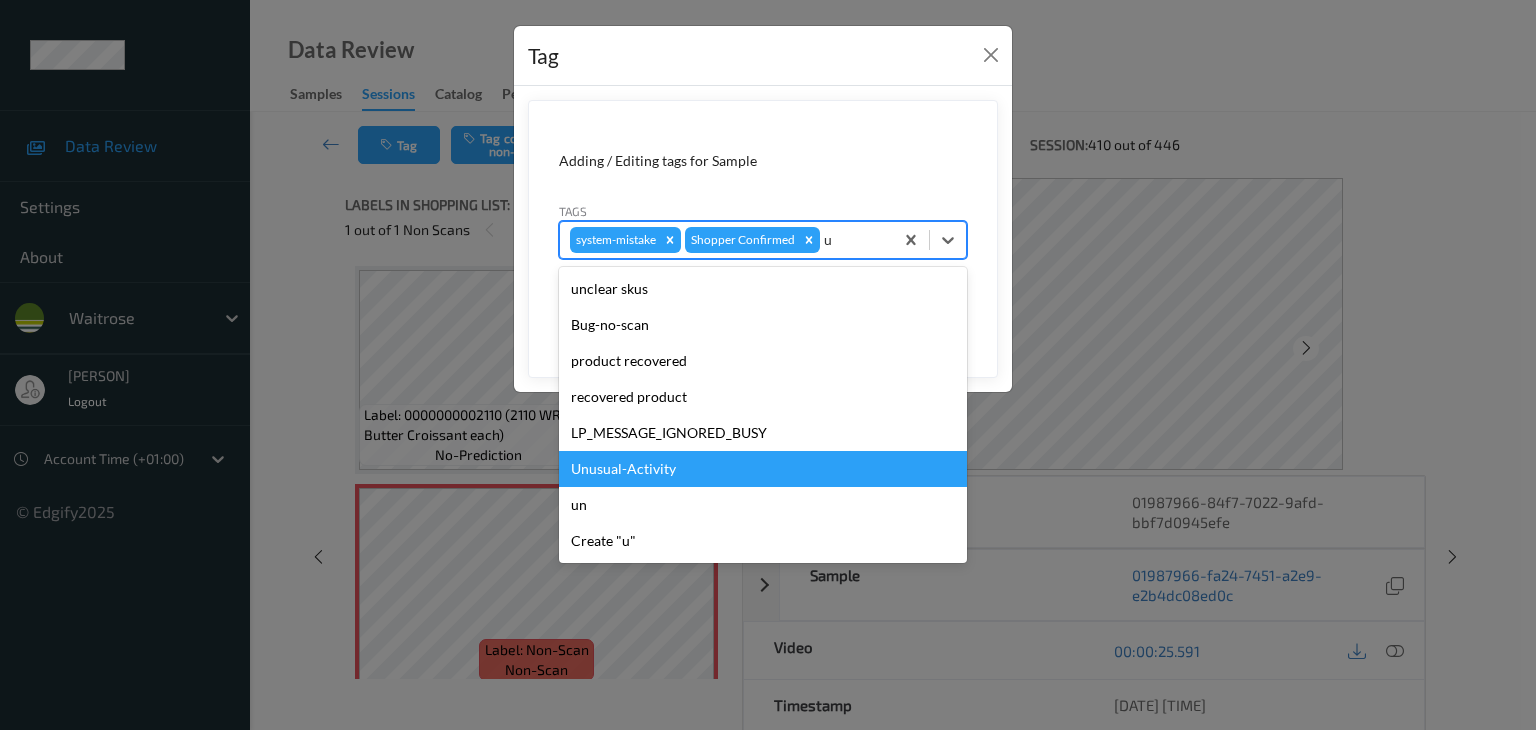 click on "Unusual-Activity" at bounding box center [763, 469] 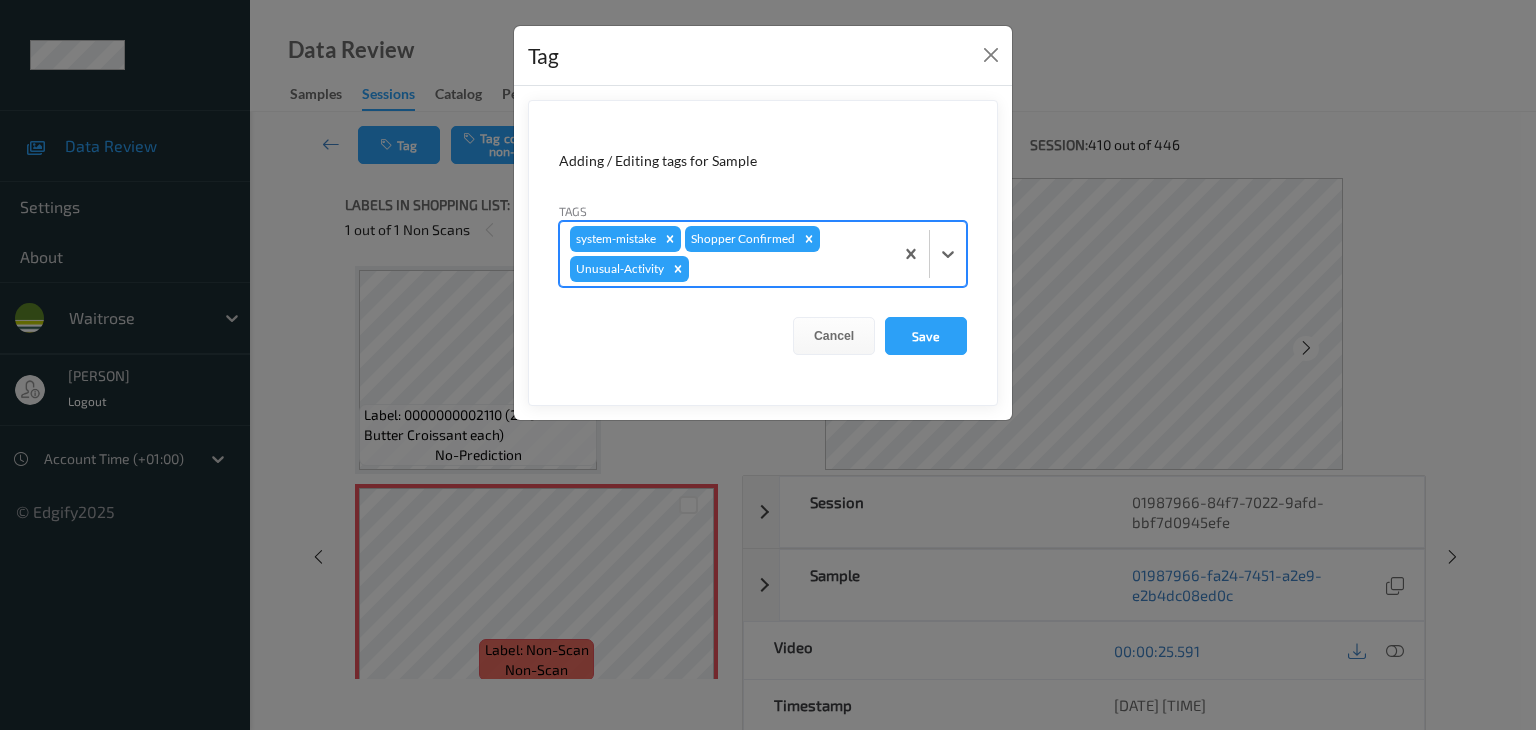type on "p" 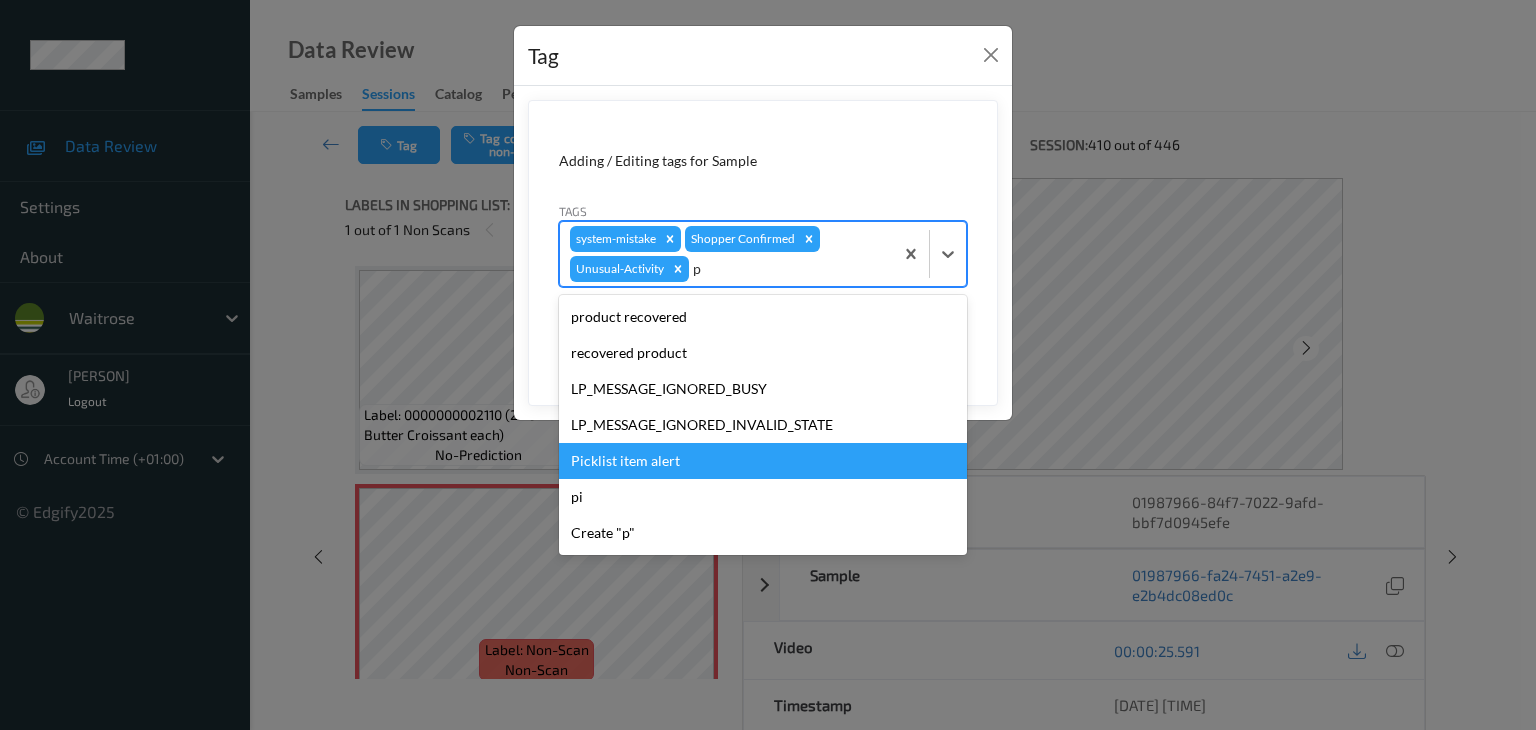 click on "Picklist item alert" at bounding box center (763, 461) 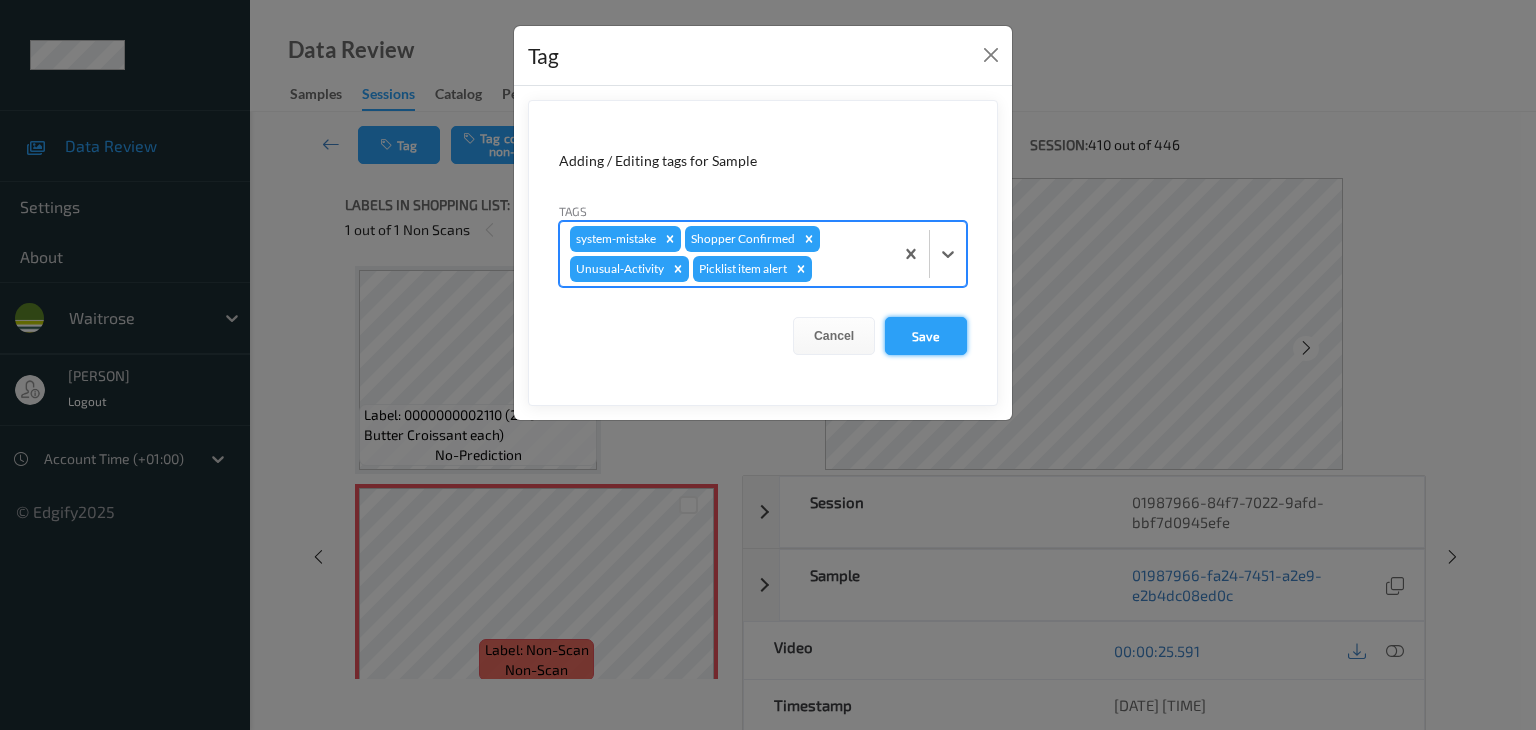 click on "Save" at bounding box center (926, 336) 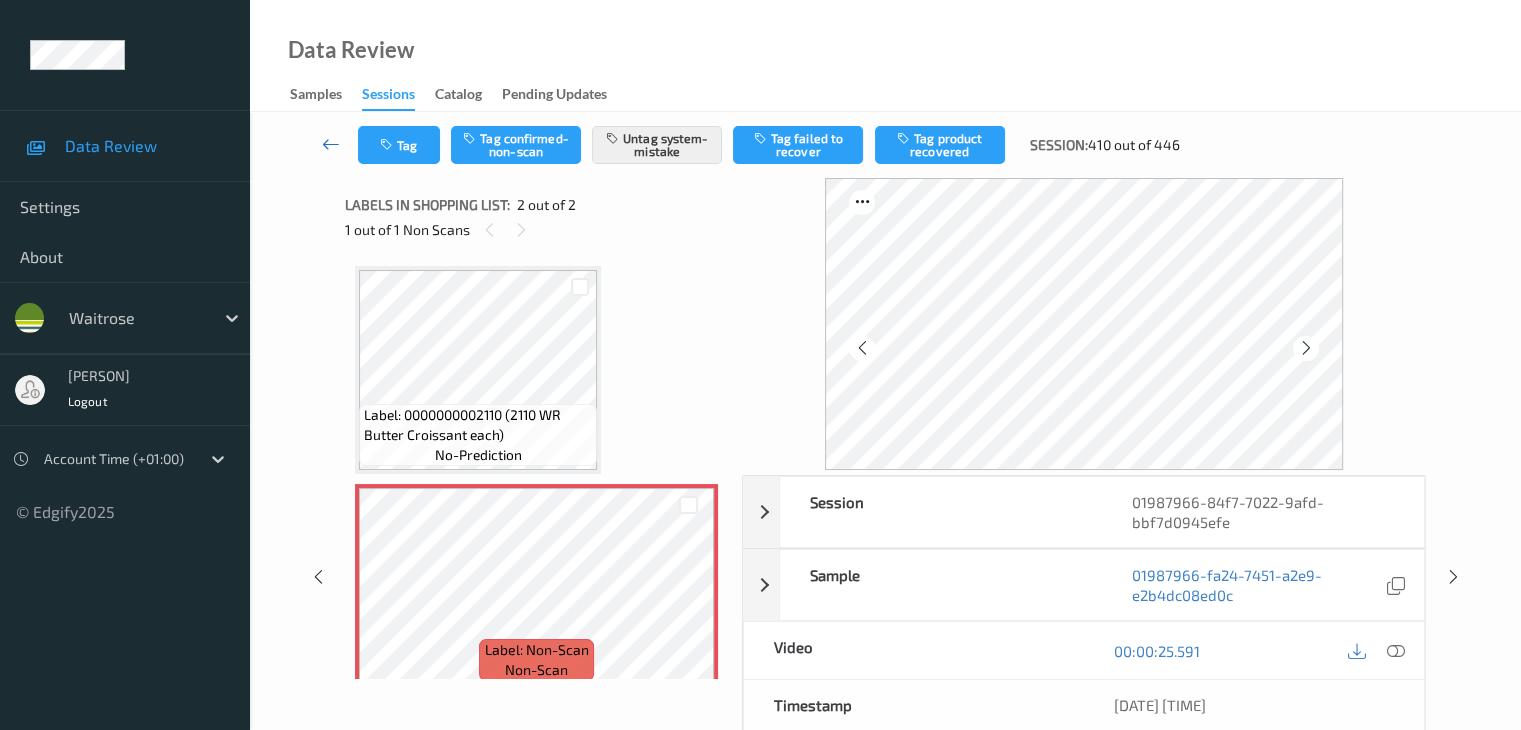 click at bounding box center [331, 144] 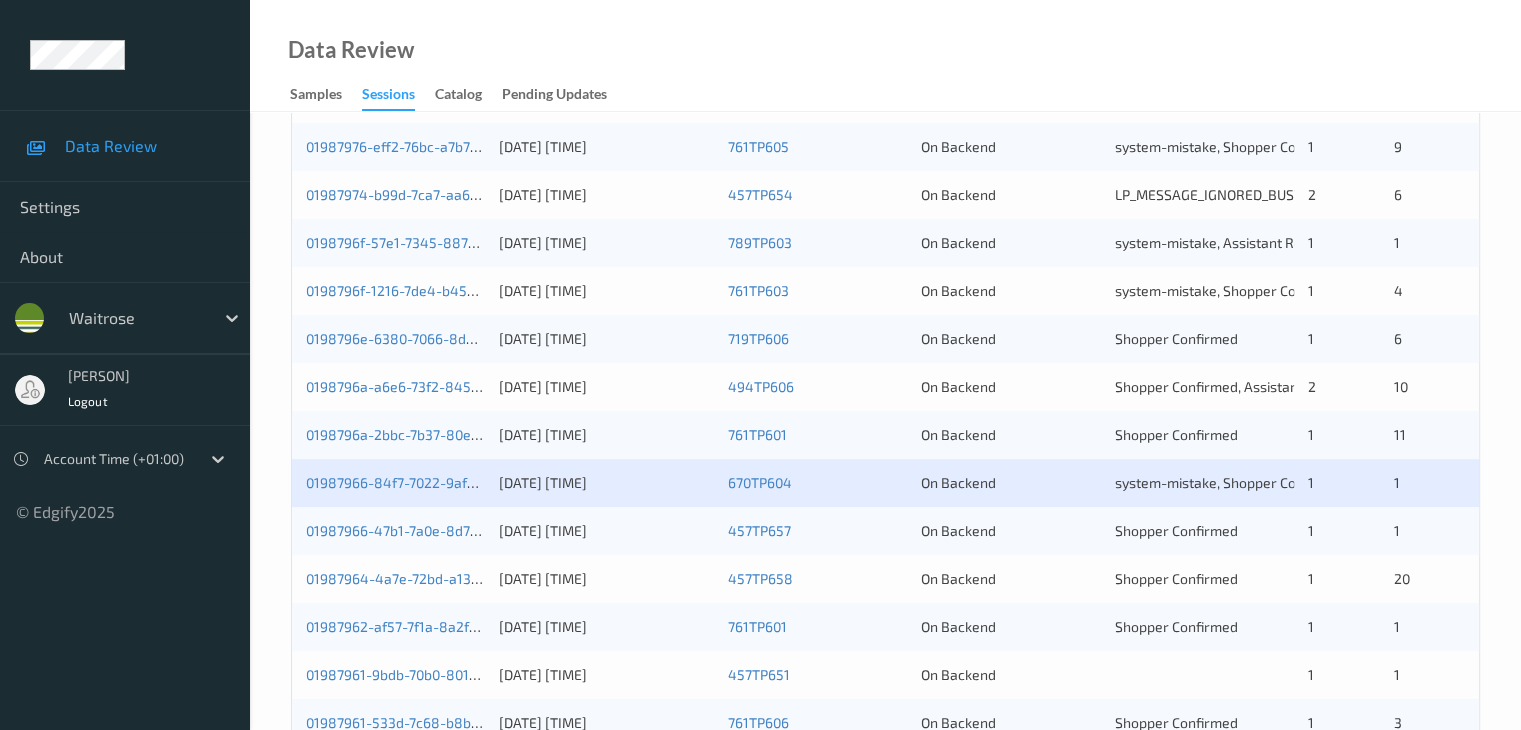 scroll, scrollTop: 600, scrollLeft: 0, axis: vertical 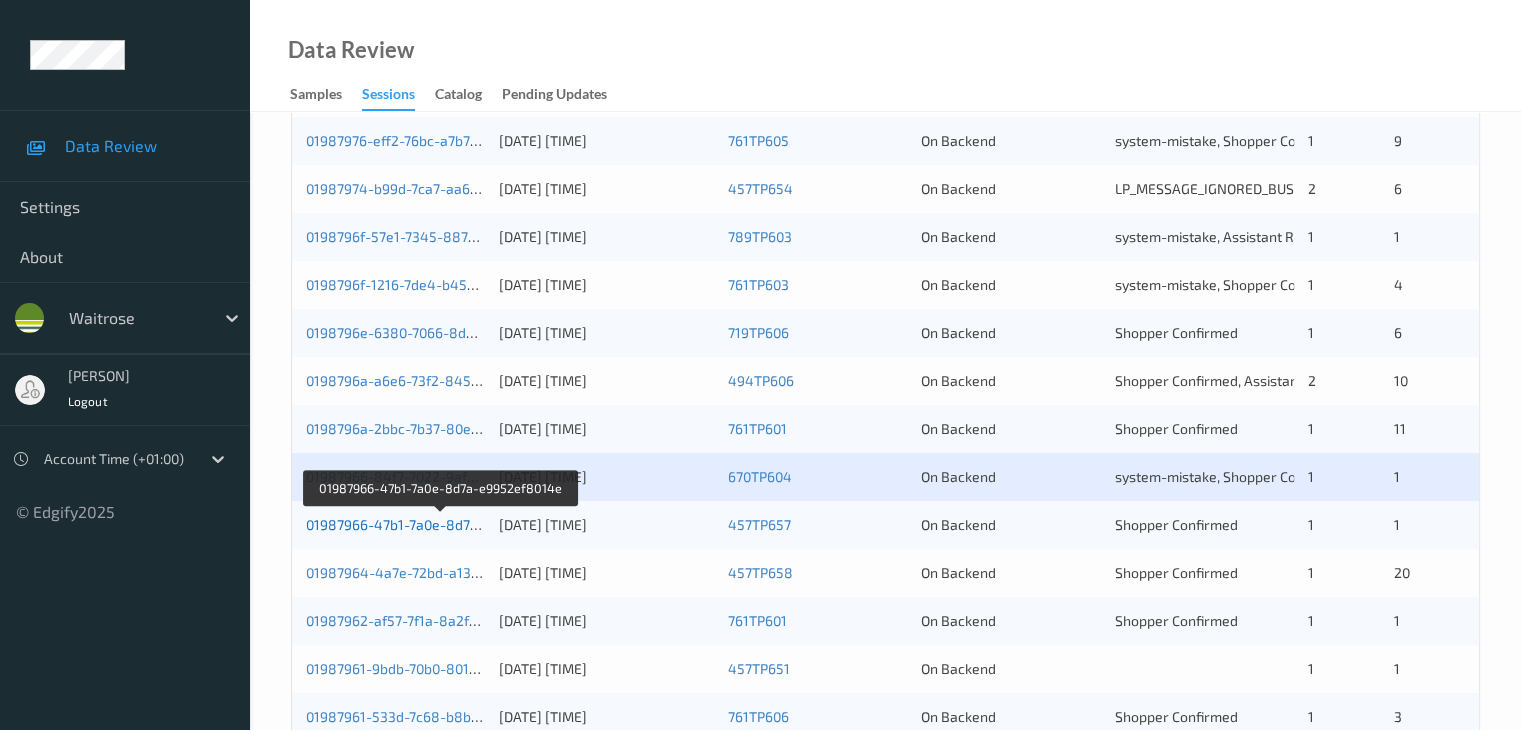 click on "01987966-47b1-7a0e-8d7a-e9952ef8014e" at bounding box center (441, 524) 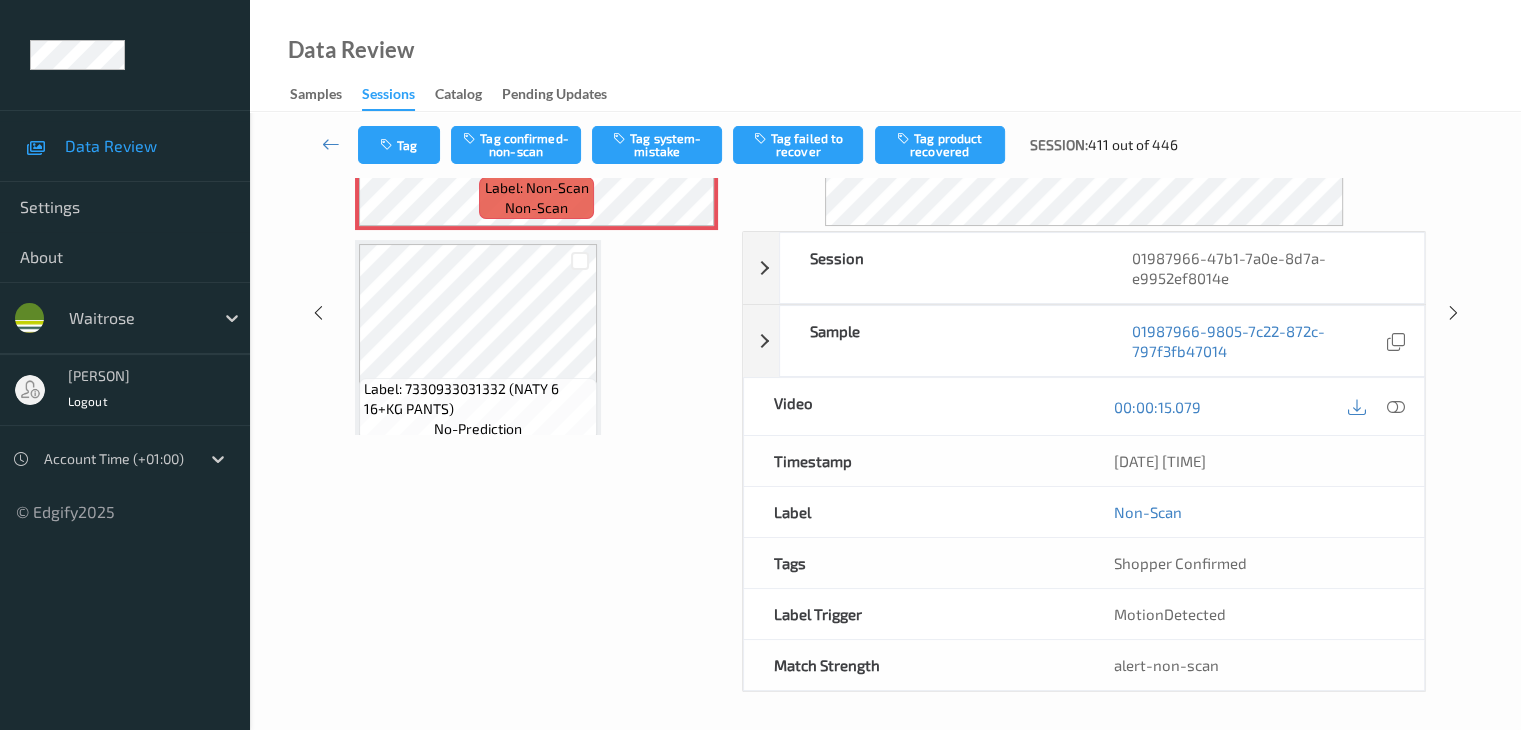 scroll, scrollTop: 0, scrollLeft: 0, axis: both 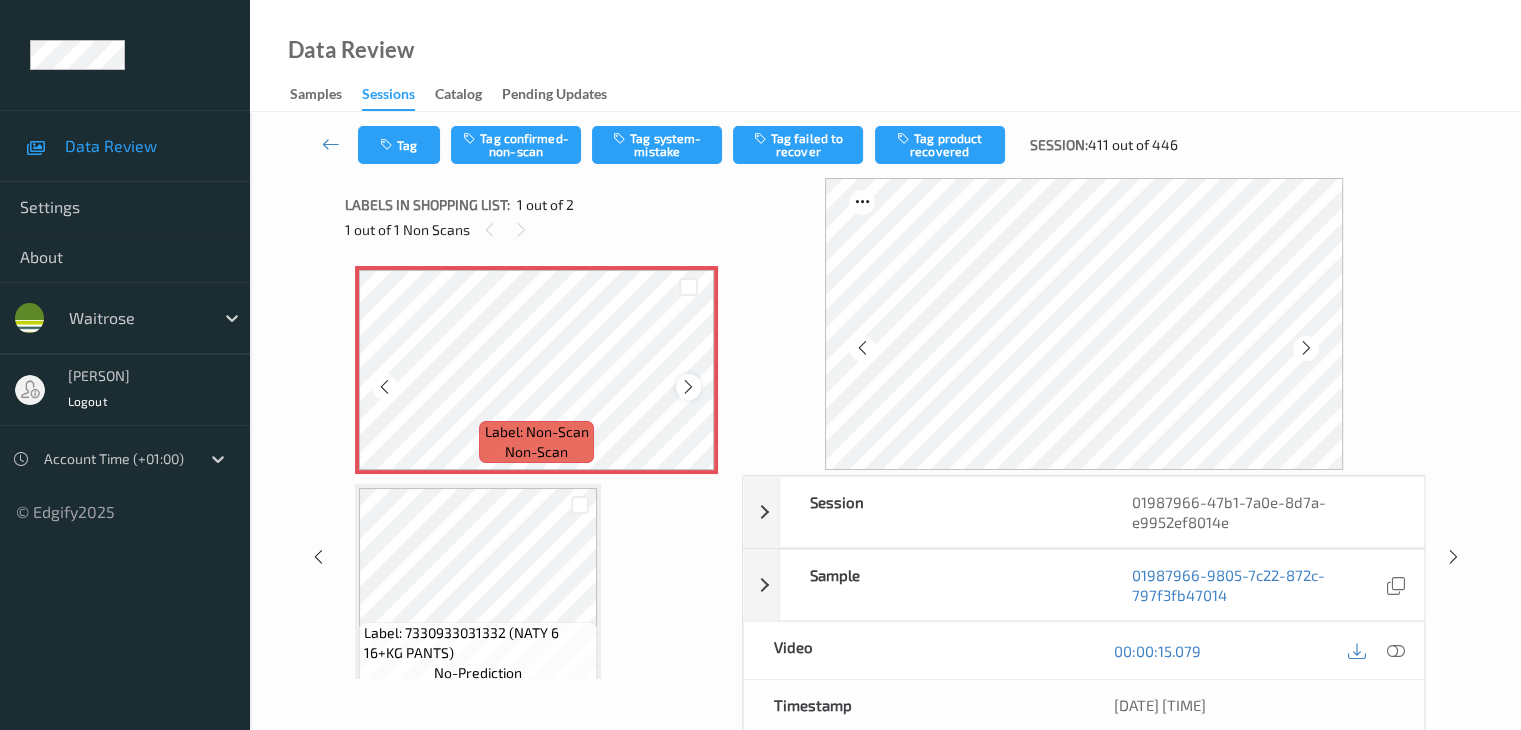 click at bounding box center (688, 387) 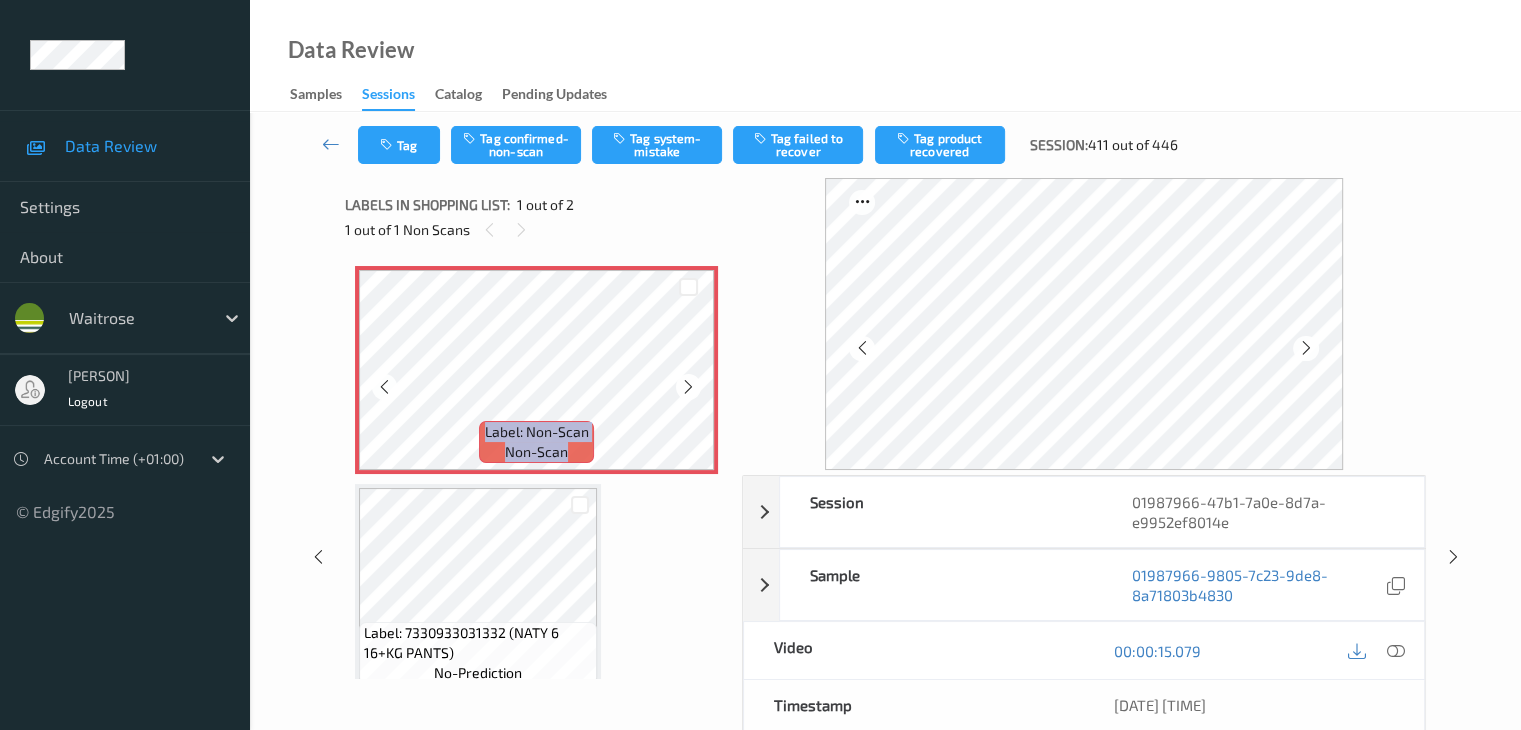 click at bounding box center (688, 387) 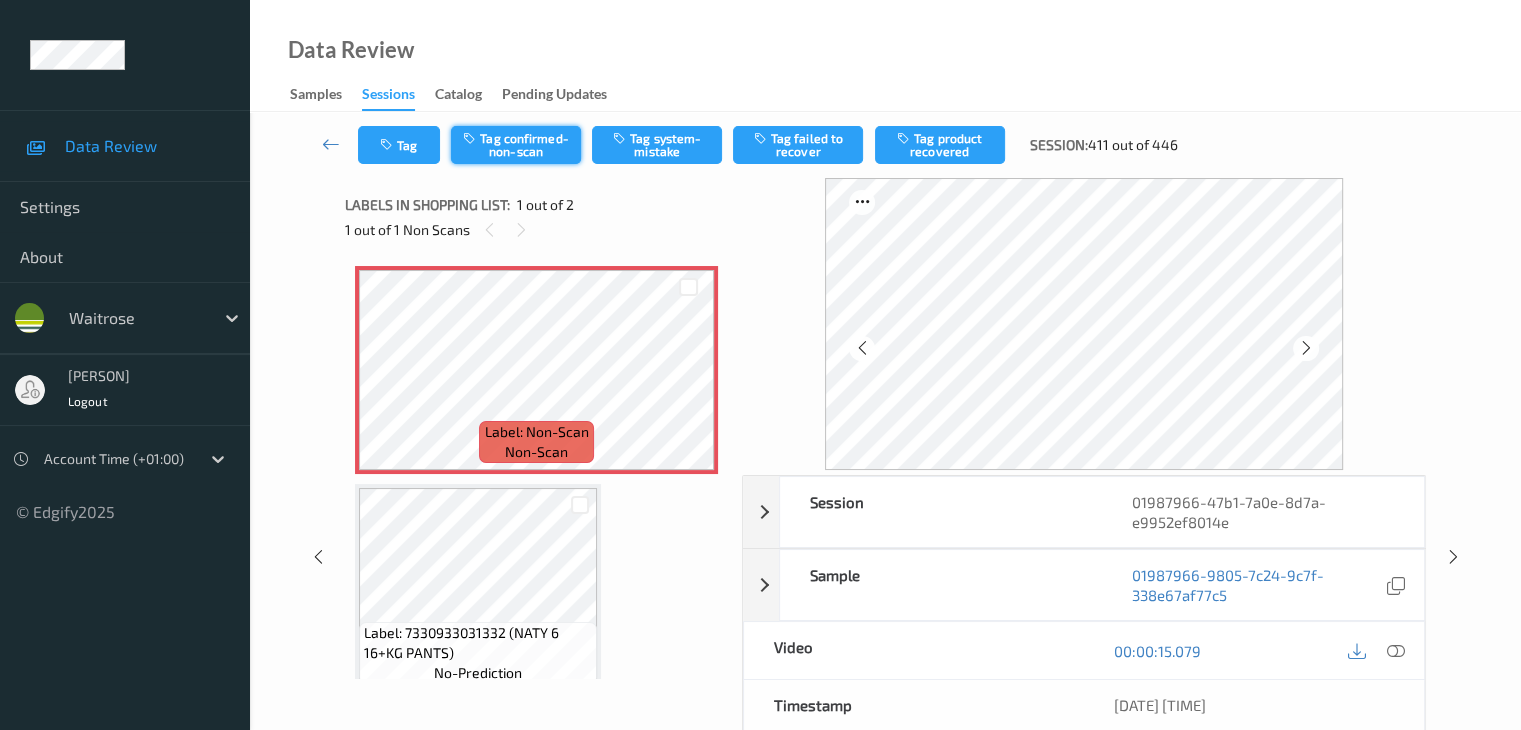 click on "Tag   confirmed-non-scan" at bounding box center (516, 145) 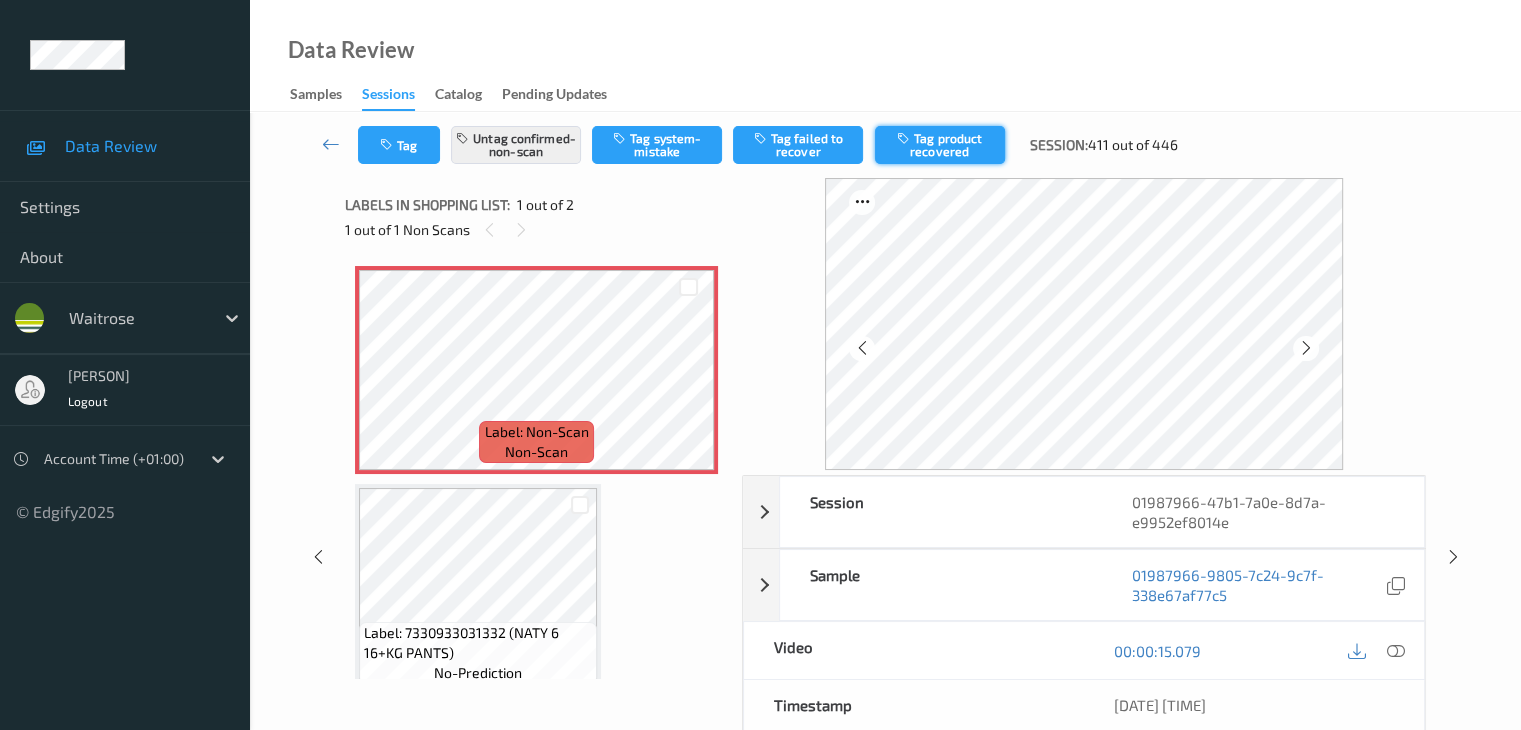 click on "Tag   product recovered" at bounding box center (940, 145) 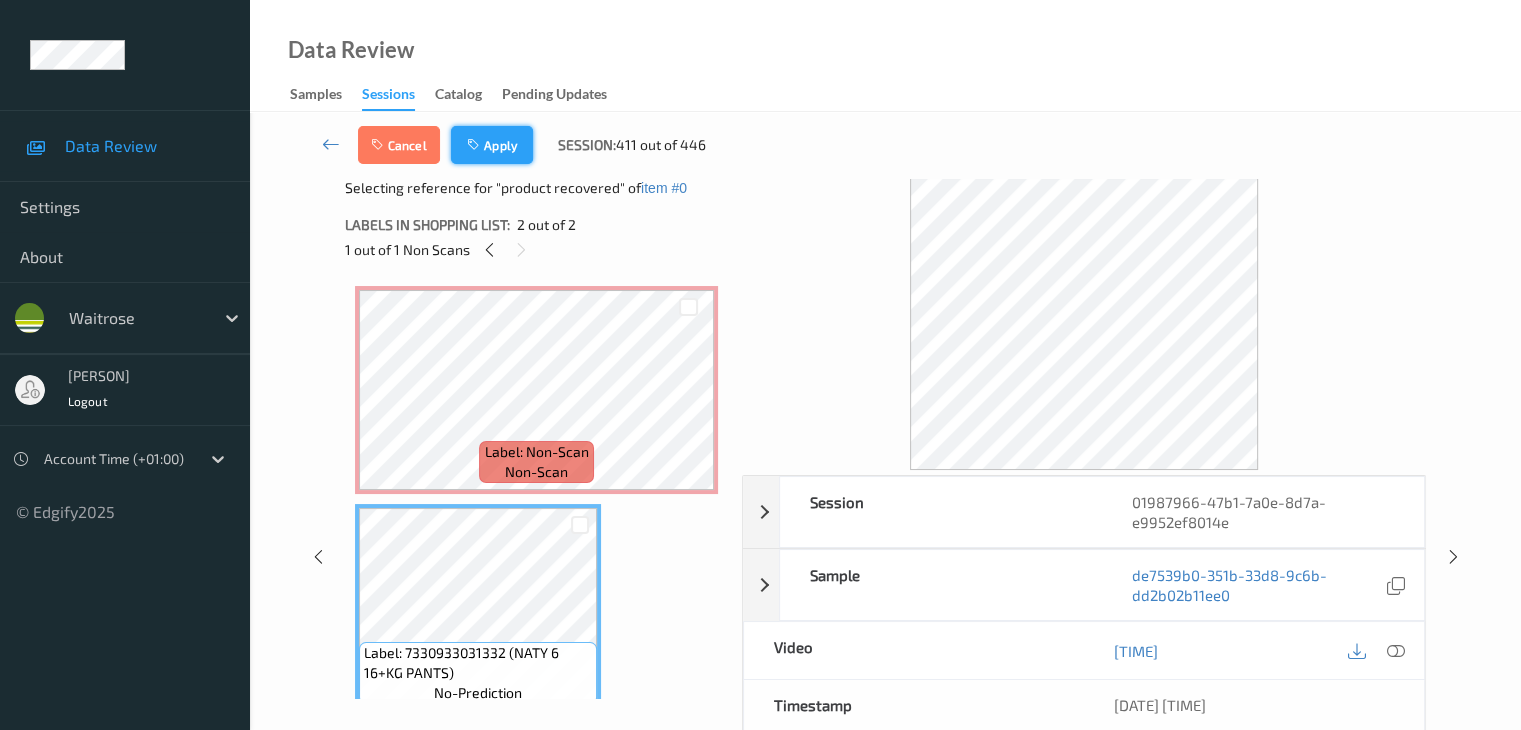 click on "Apply" at bounding box center [492, 145] 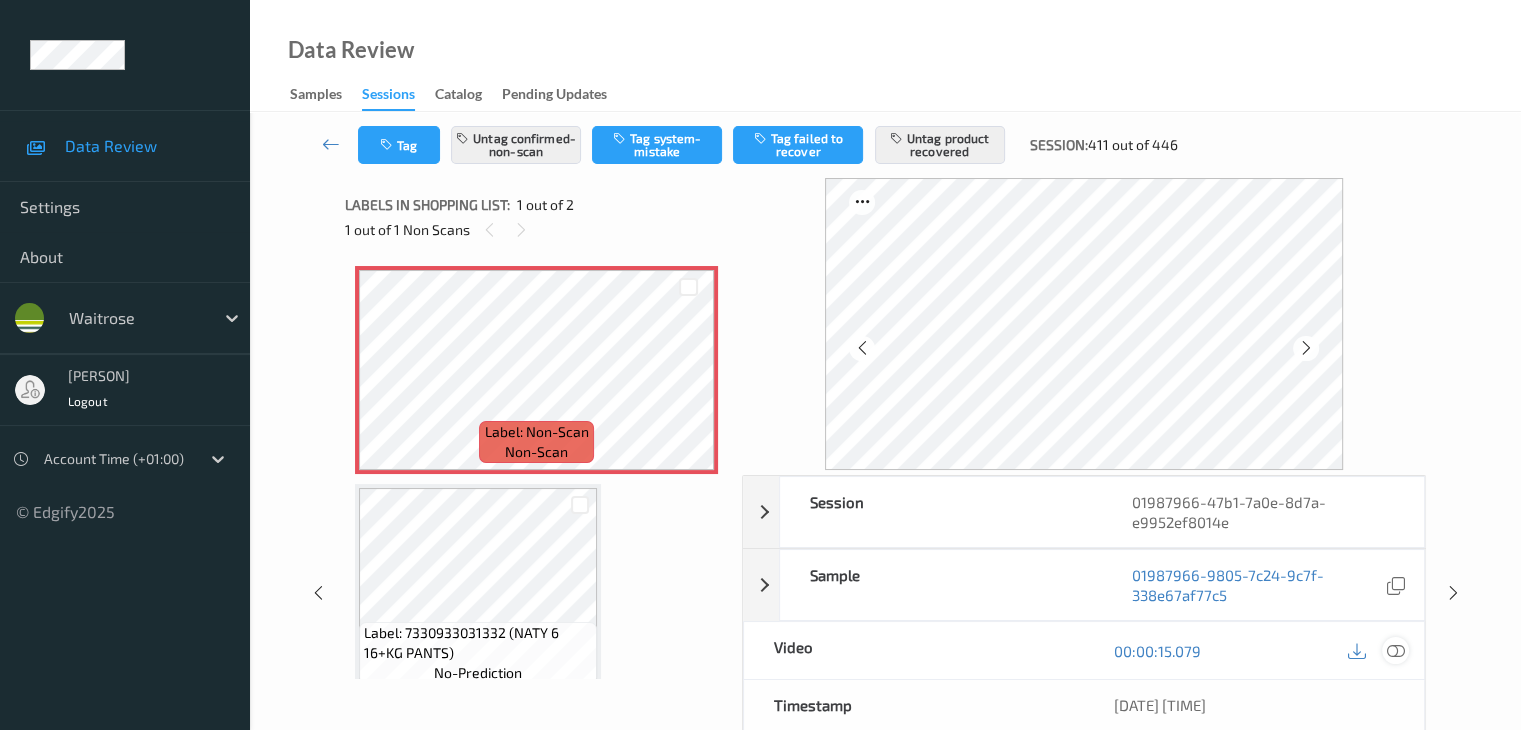 click at bounding box center [1395, 651] 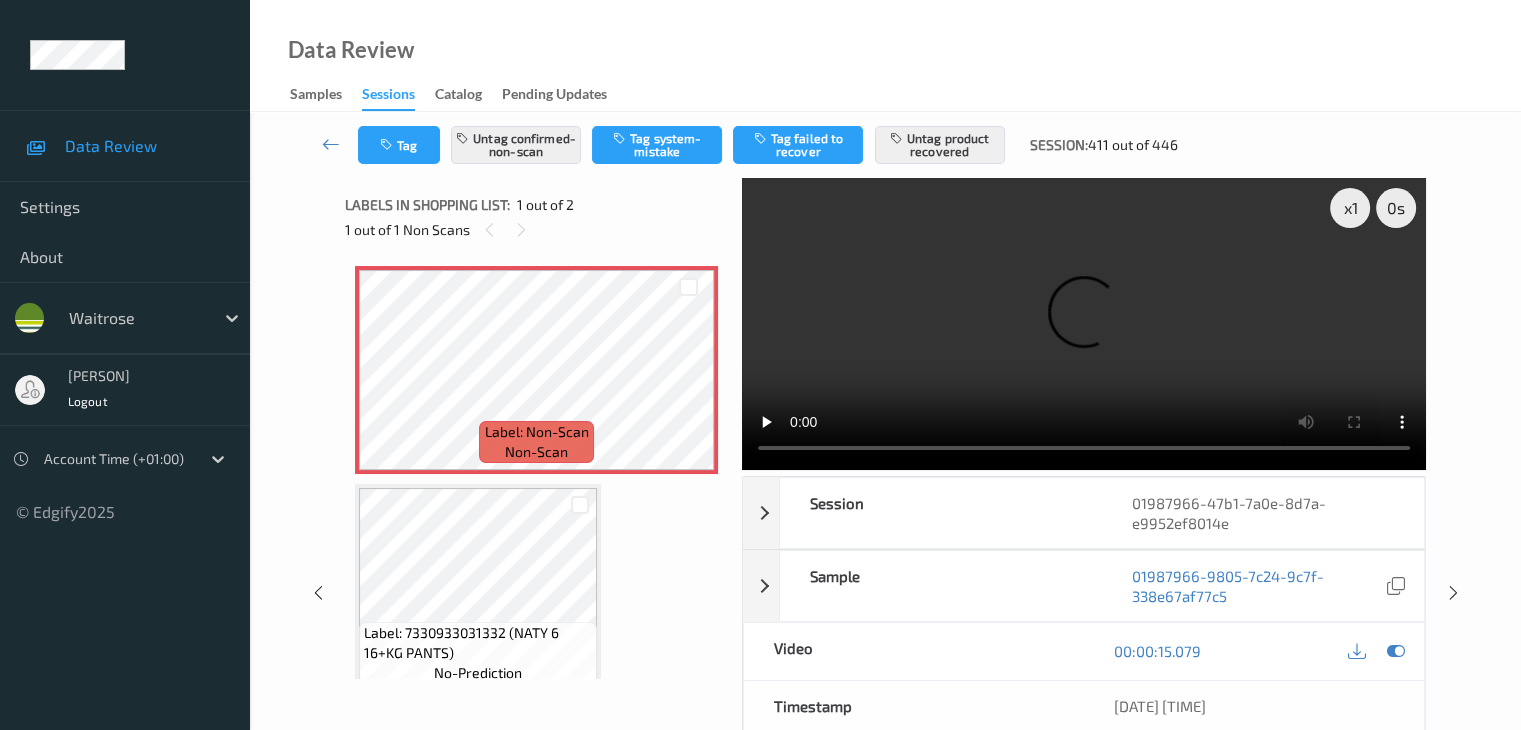 type 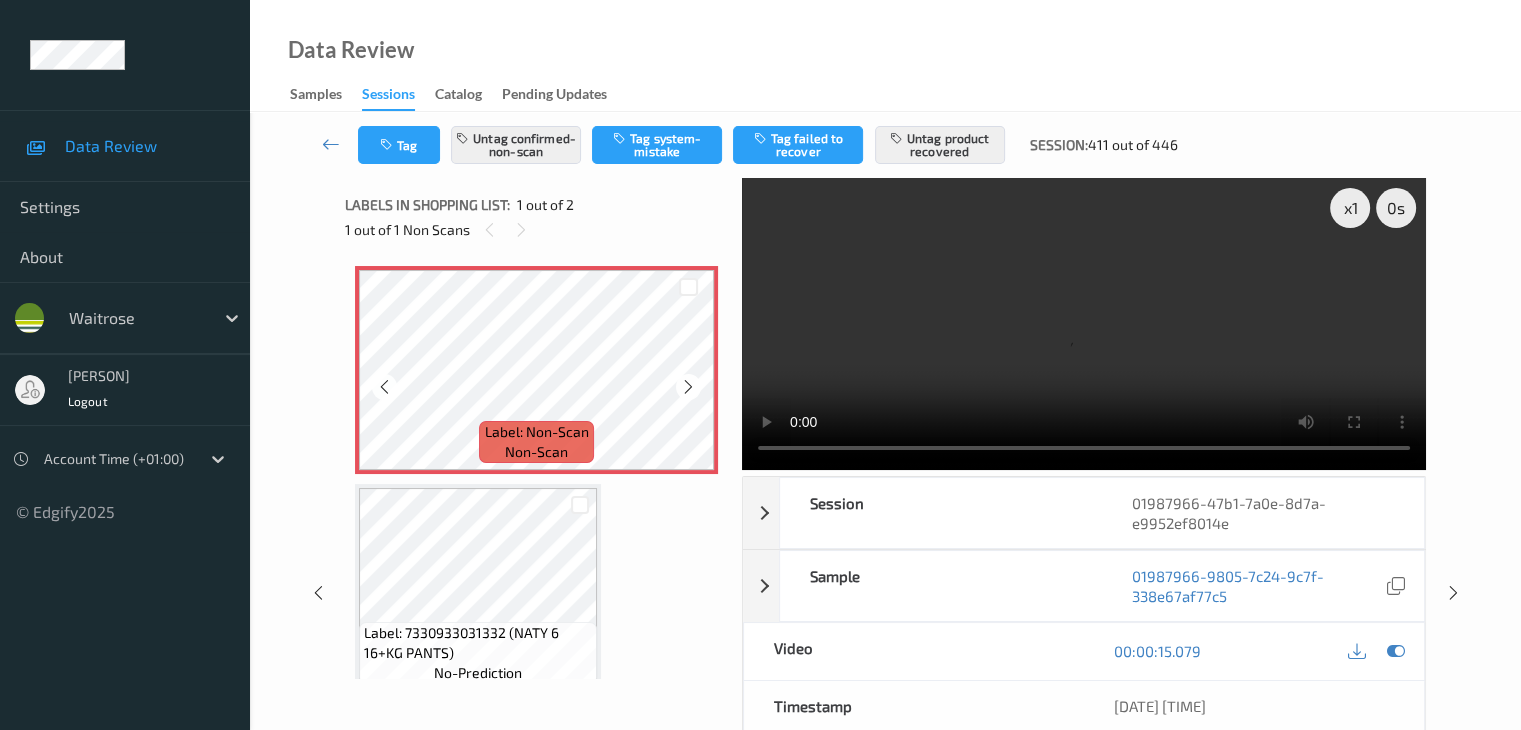 scroll, scrollTop: 23, scrollLeft: 0, axis: vertical 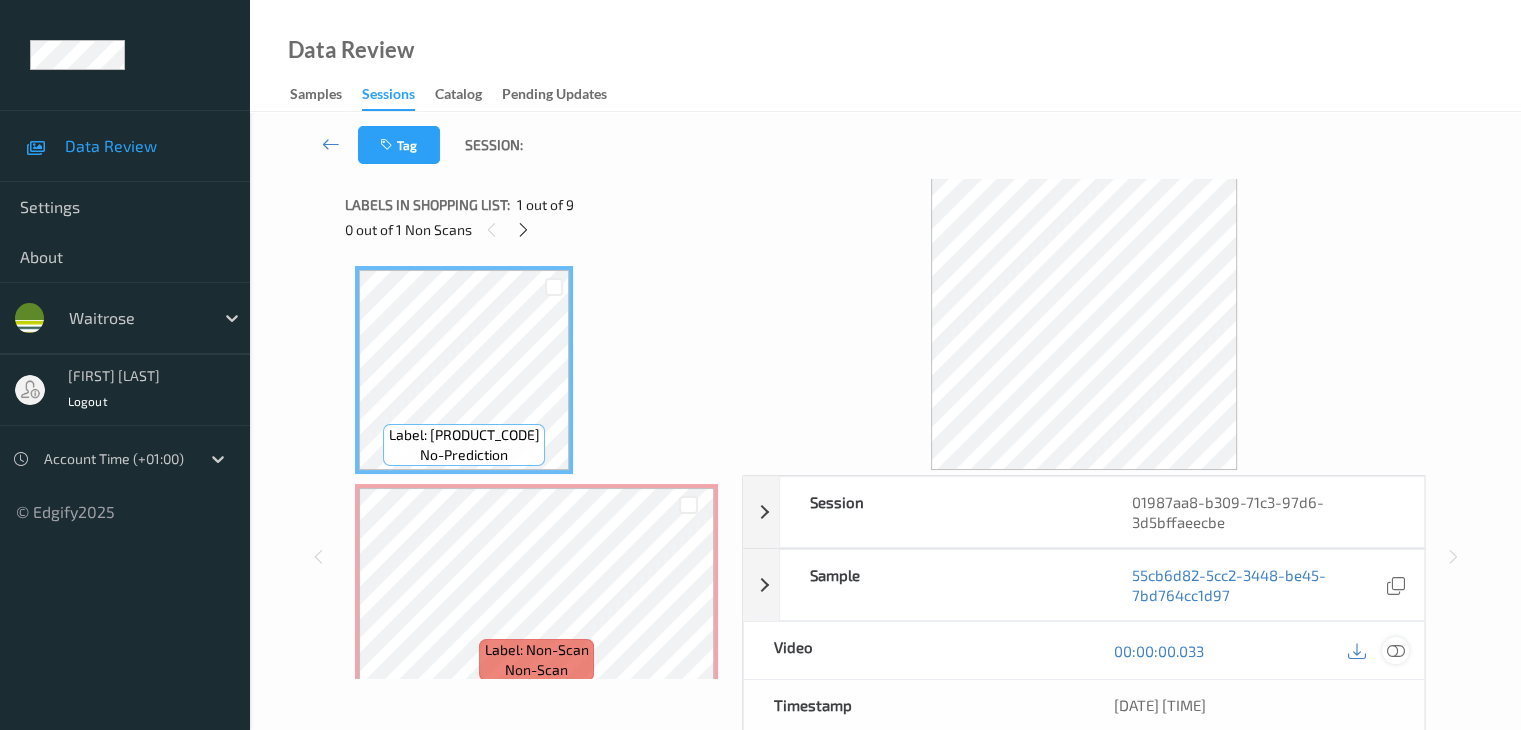 click at bounding box center [1395, 651] 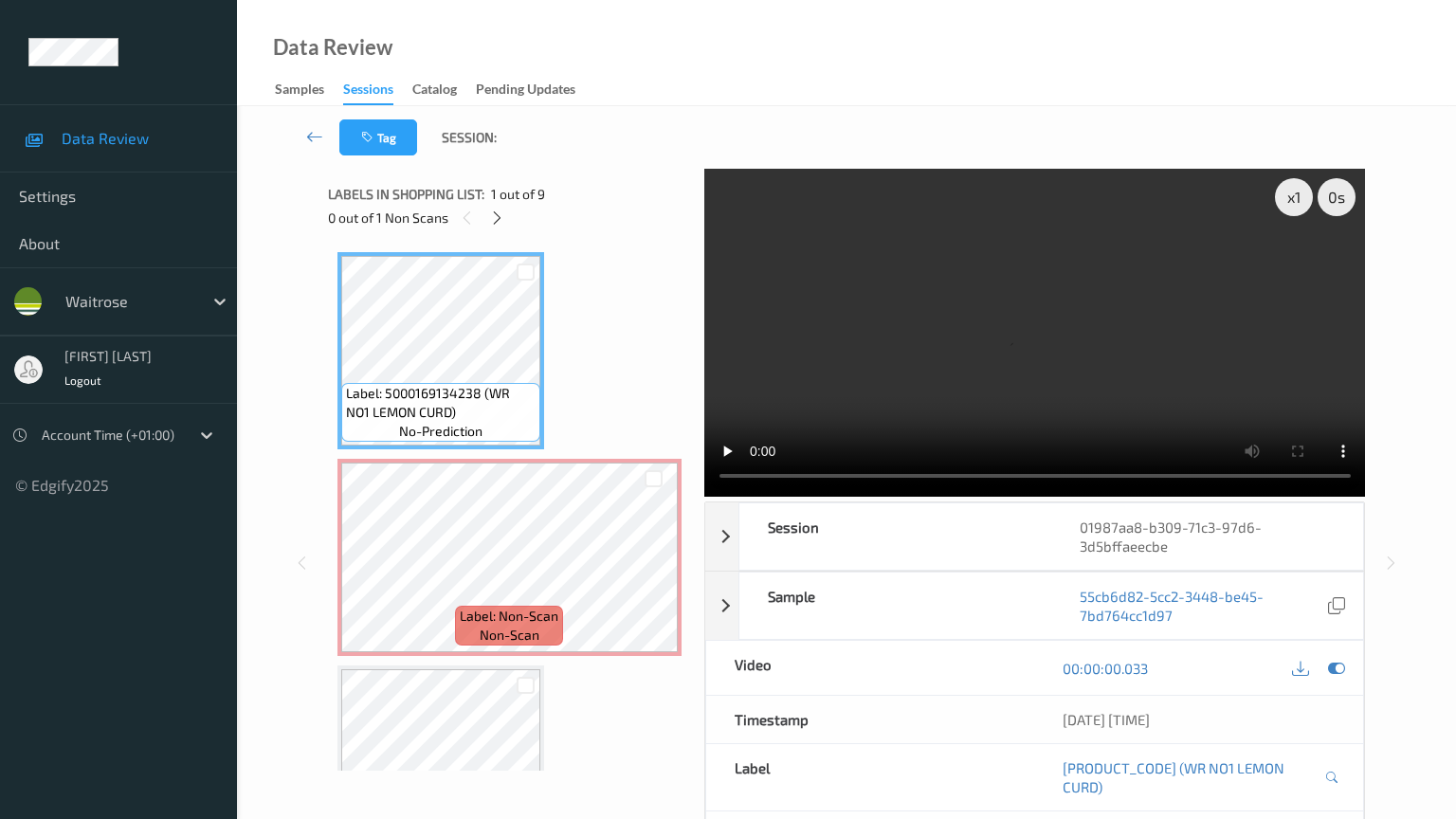 type 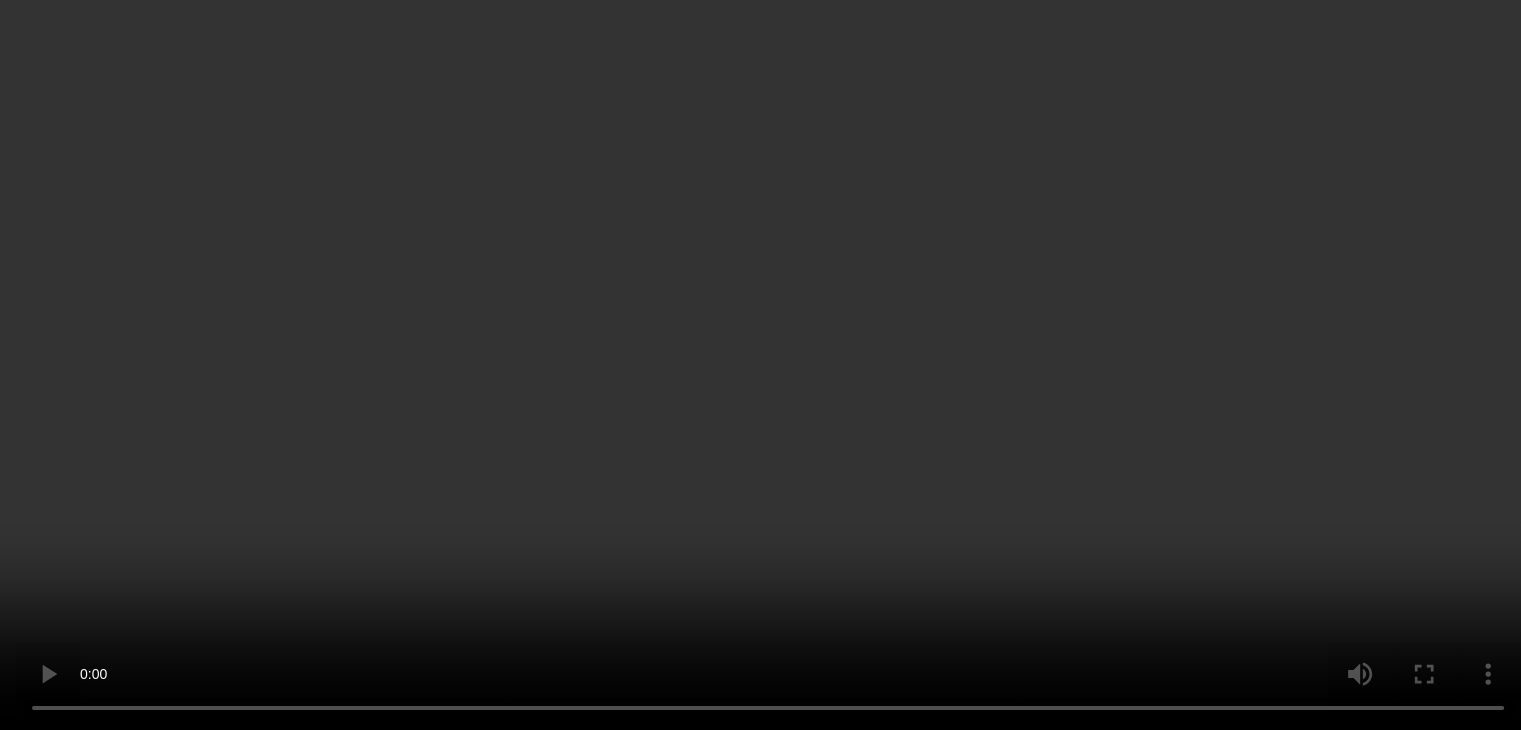 scroll, scrollTop: 200, scrollLeft: 0, axis: vertical 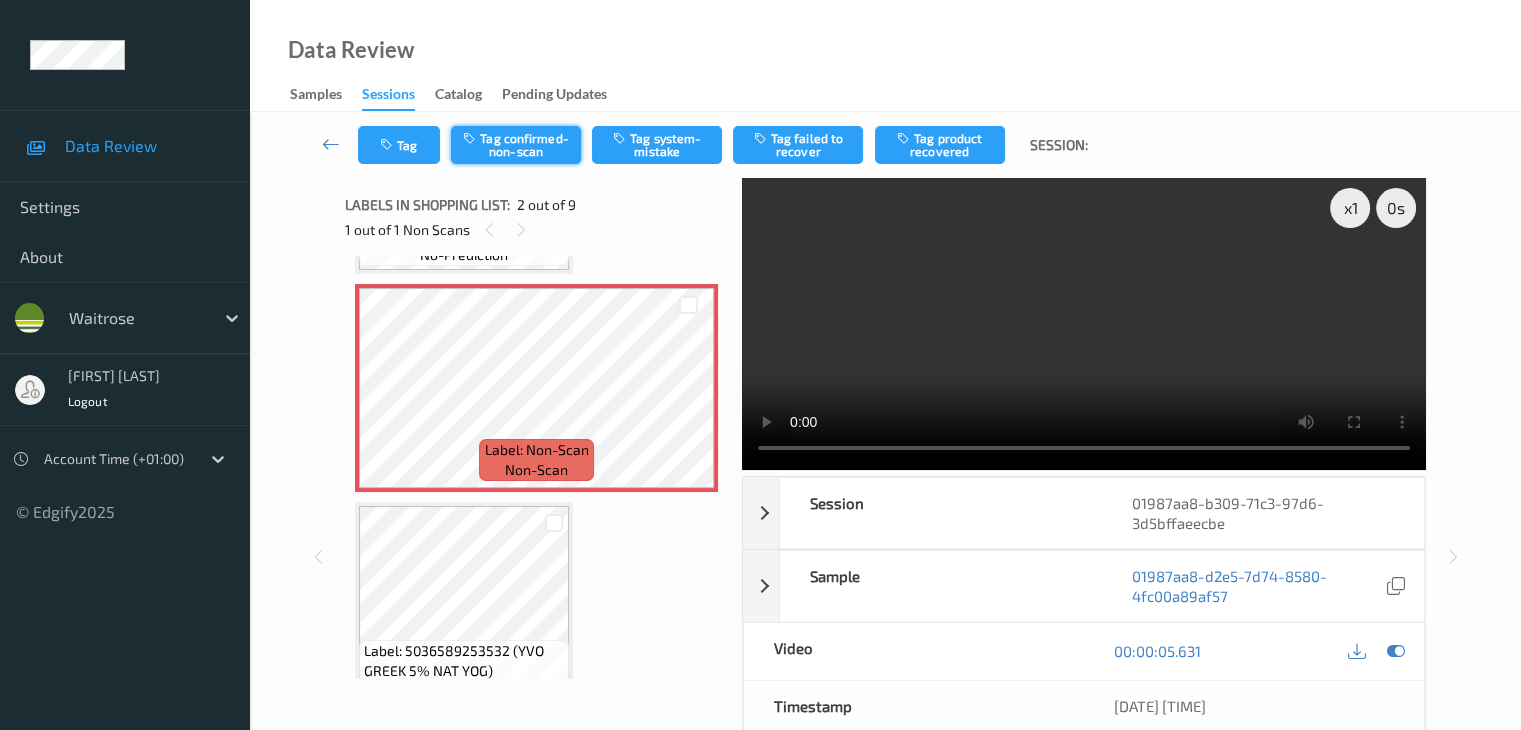 click on "Tag   confirmed-non-scan" at bounding box center [516, 145] 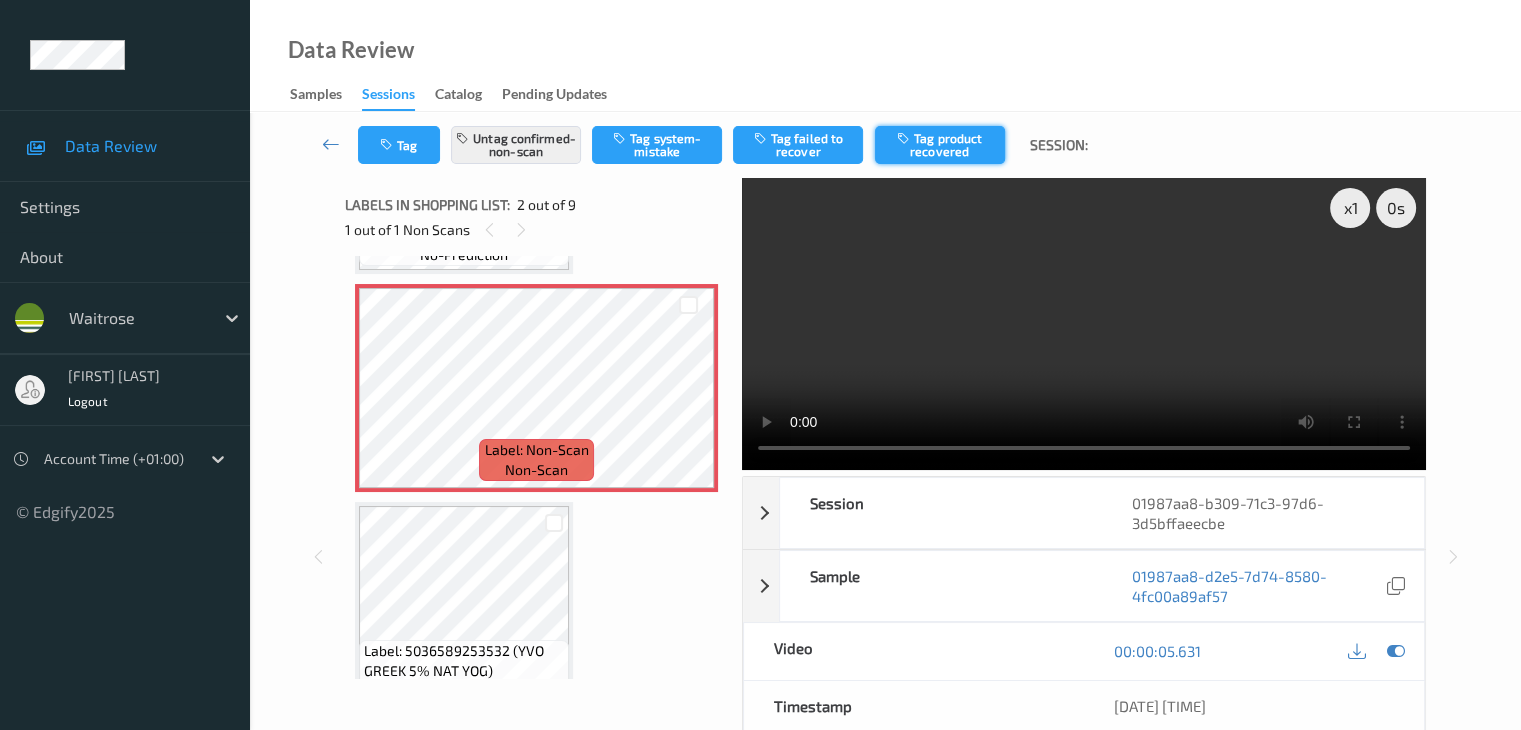 click on "Tag   product recovered" at bounding box center (940, 145) 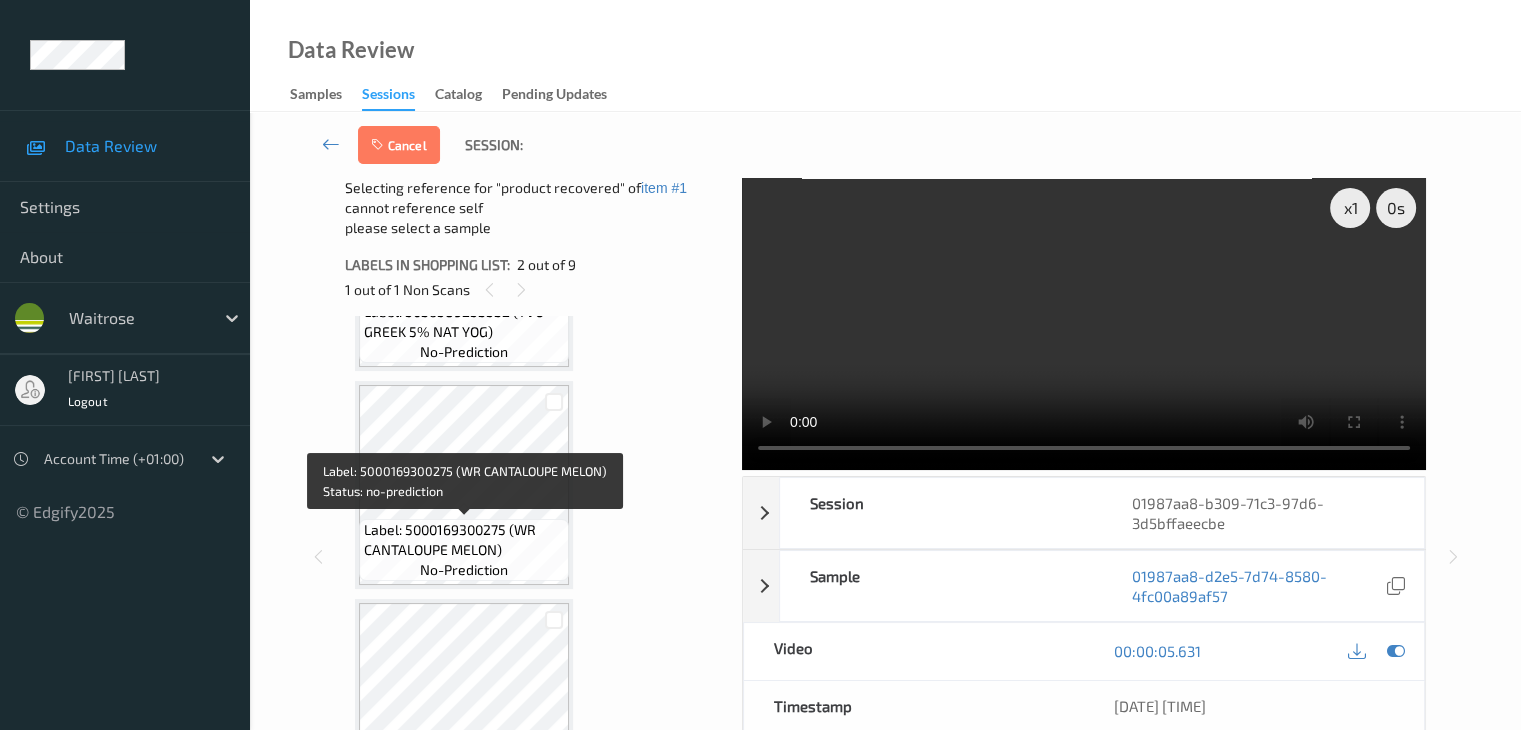 scroll, scrollTop: 600, scrollLeft: 0, axis: vertical 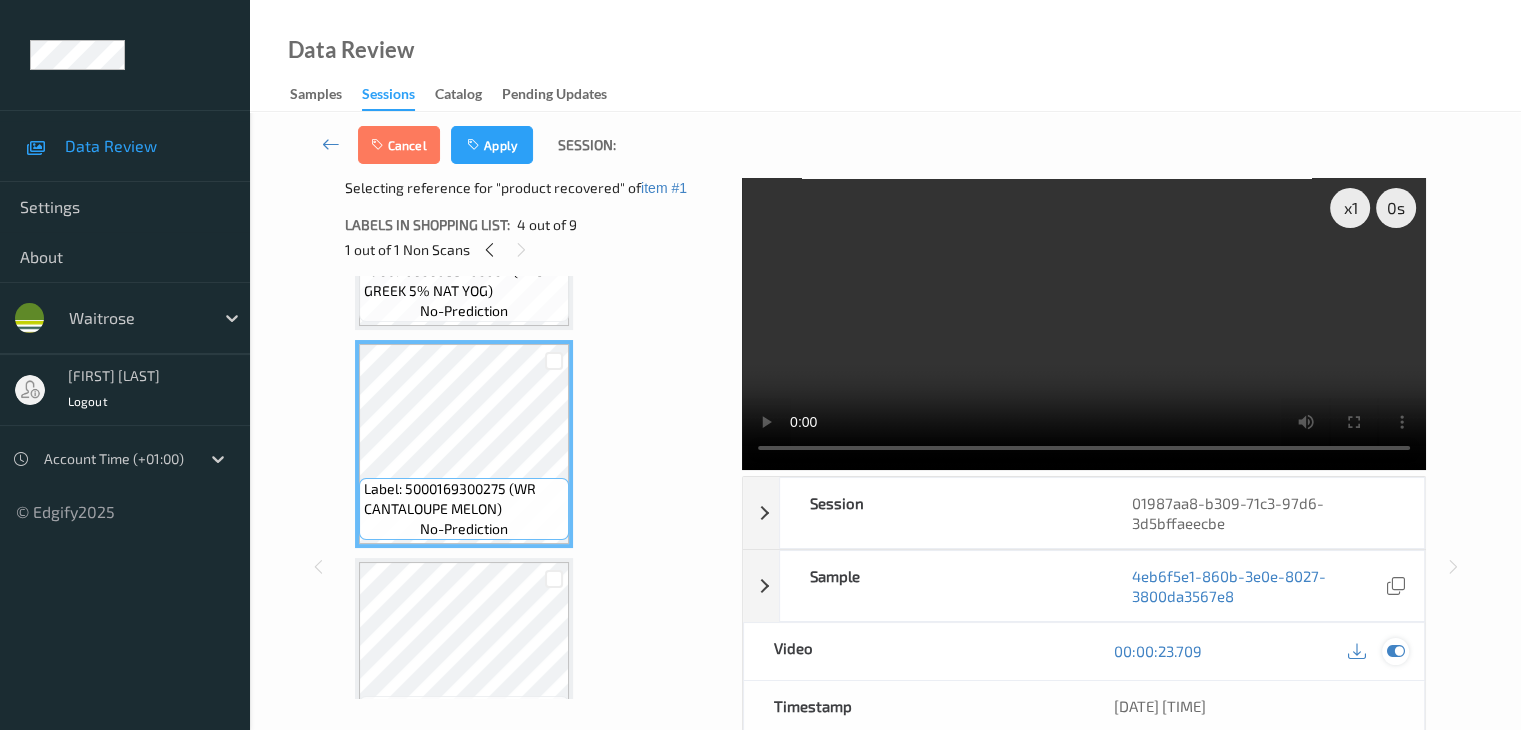 click at bounding box center [1395, 651] 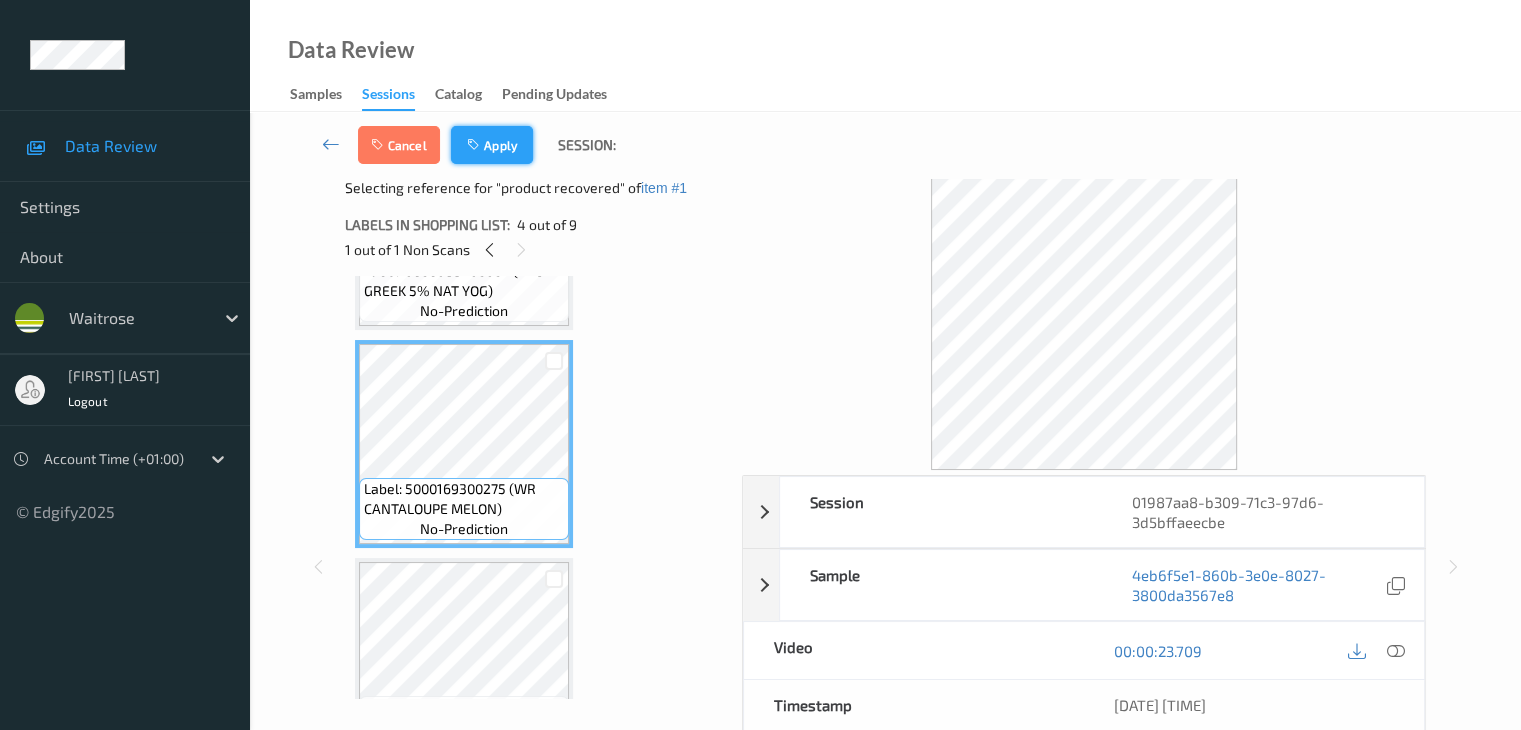 click on "Apply" at bounding box center (492, 145) 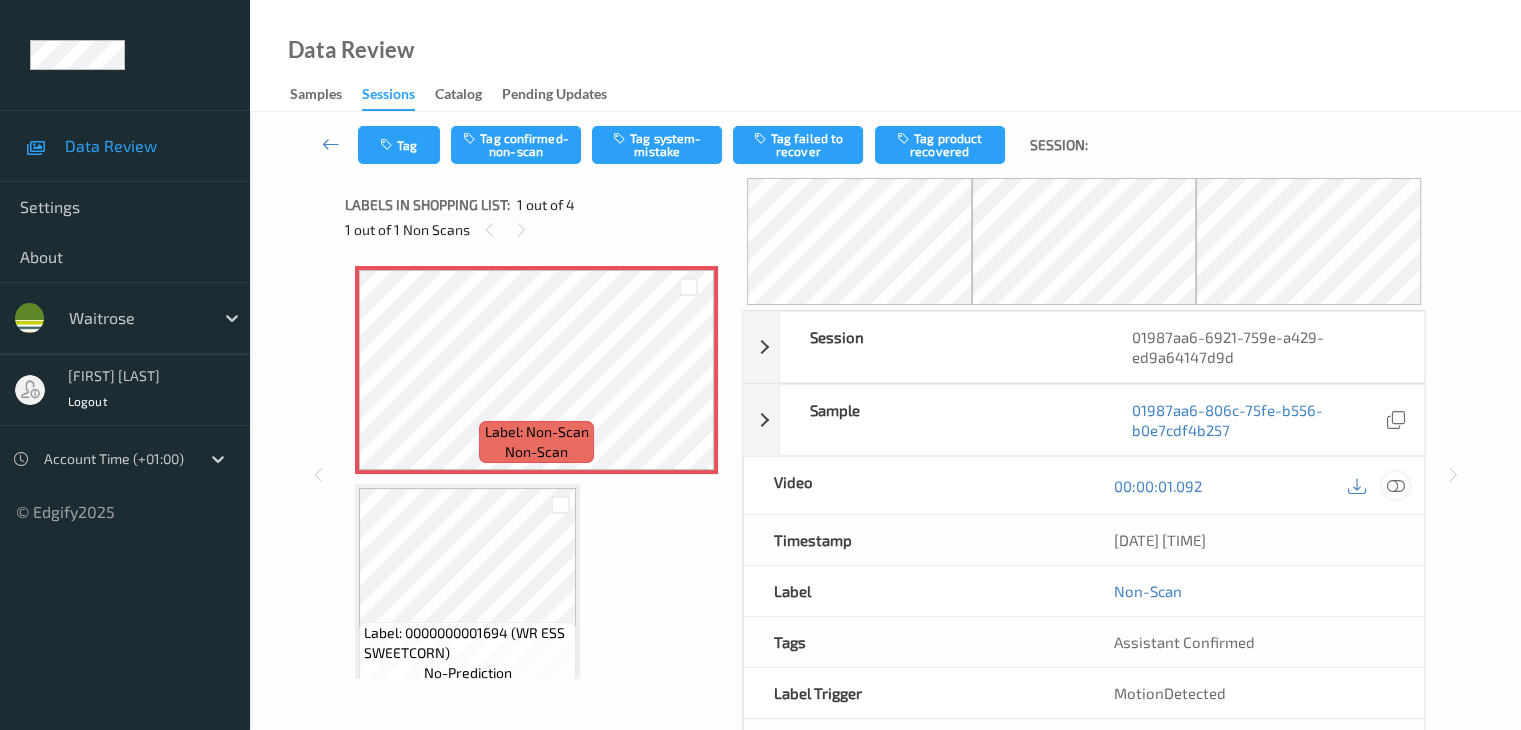 click at bounding box center (1395, 486) 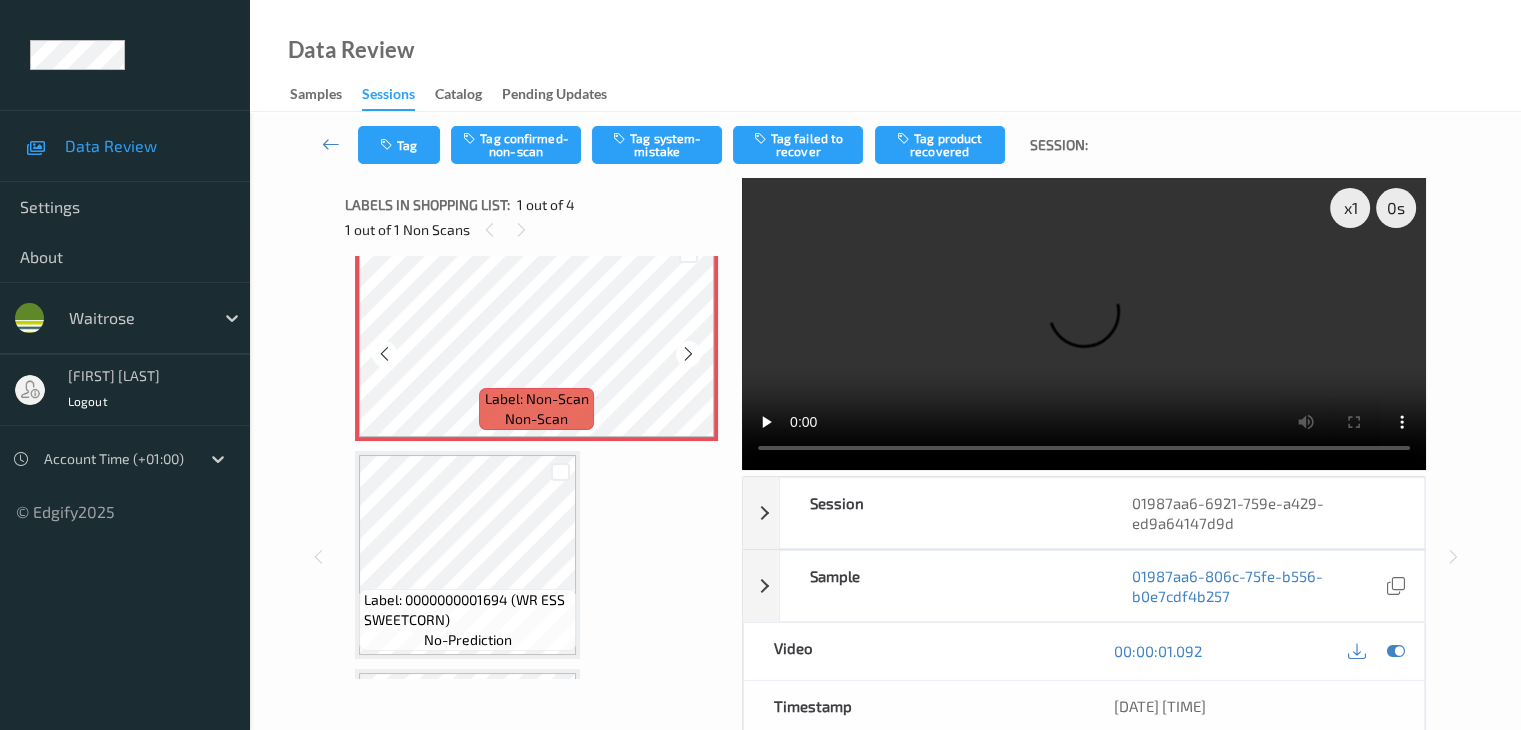 scroll, scrollTop: 0, scrollLeft: 0, axis: both 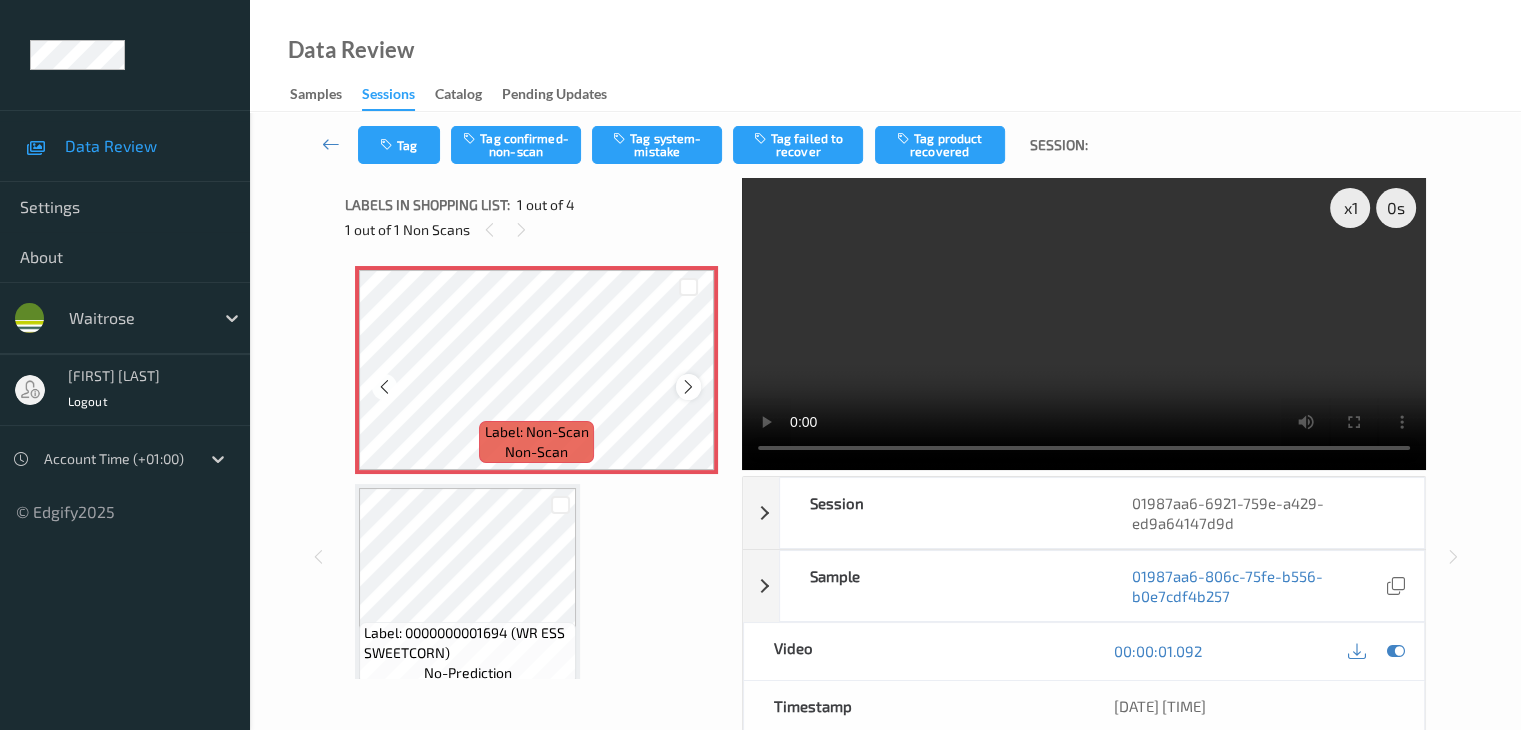 click at bounding box center [688, 387] 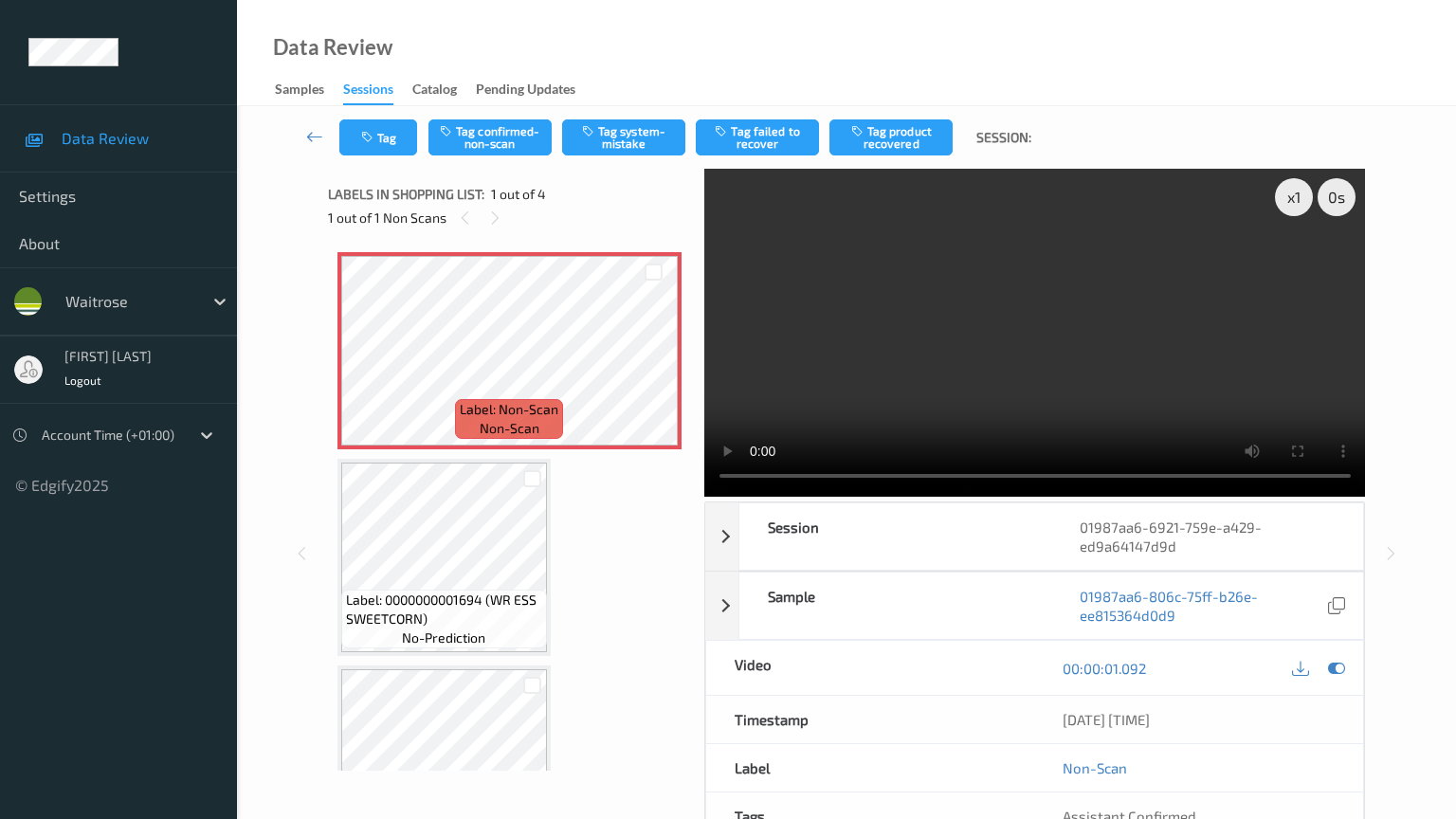 type 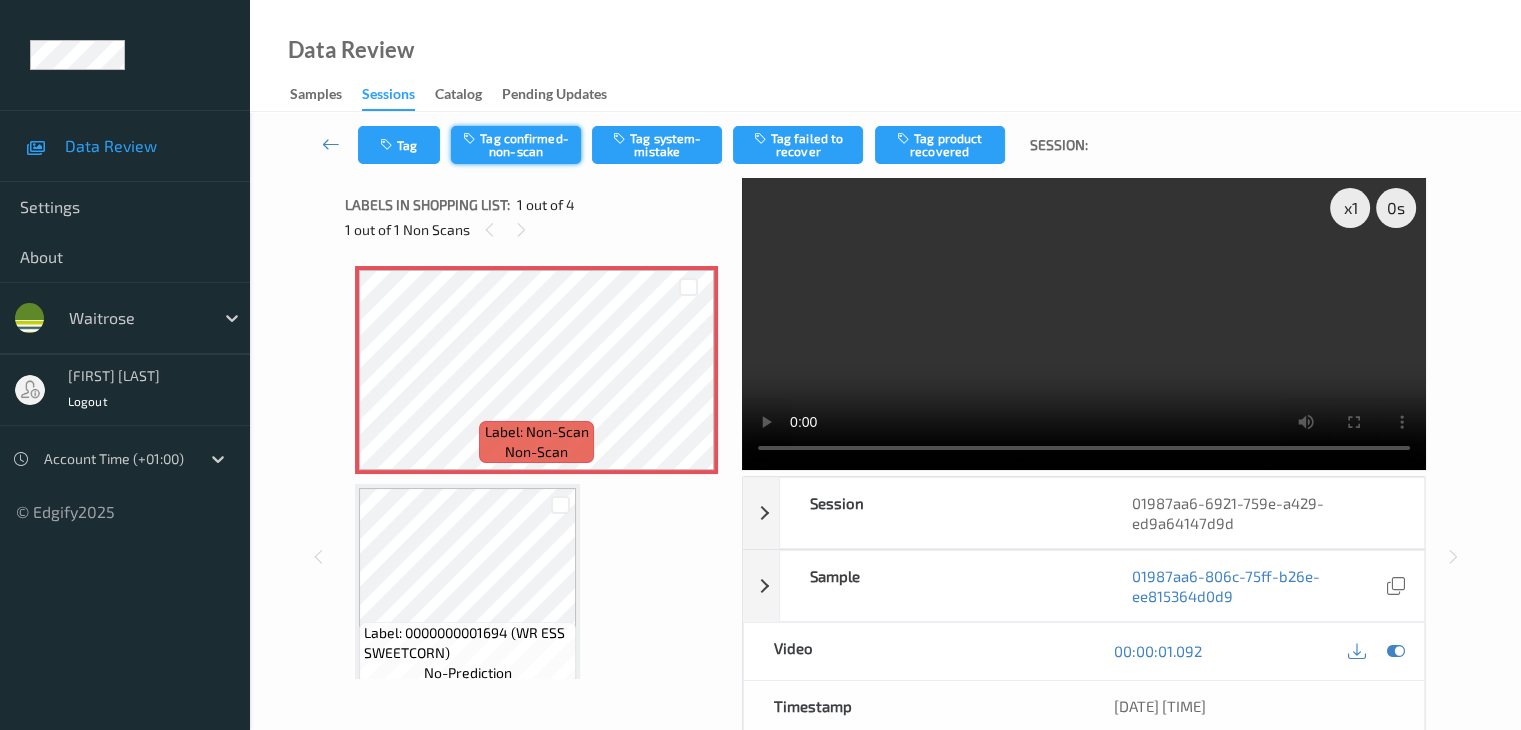 click on "Tag   confirmed-non-scan" at bounding box center (516, 145) 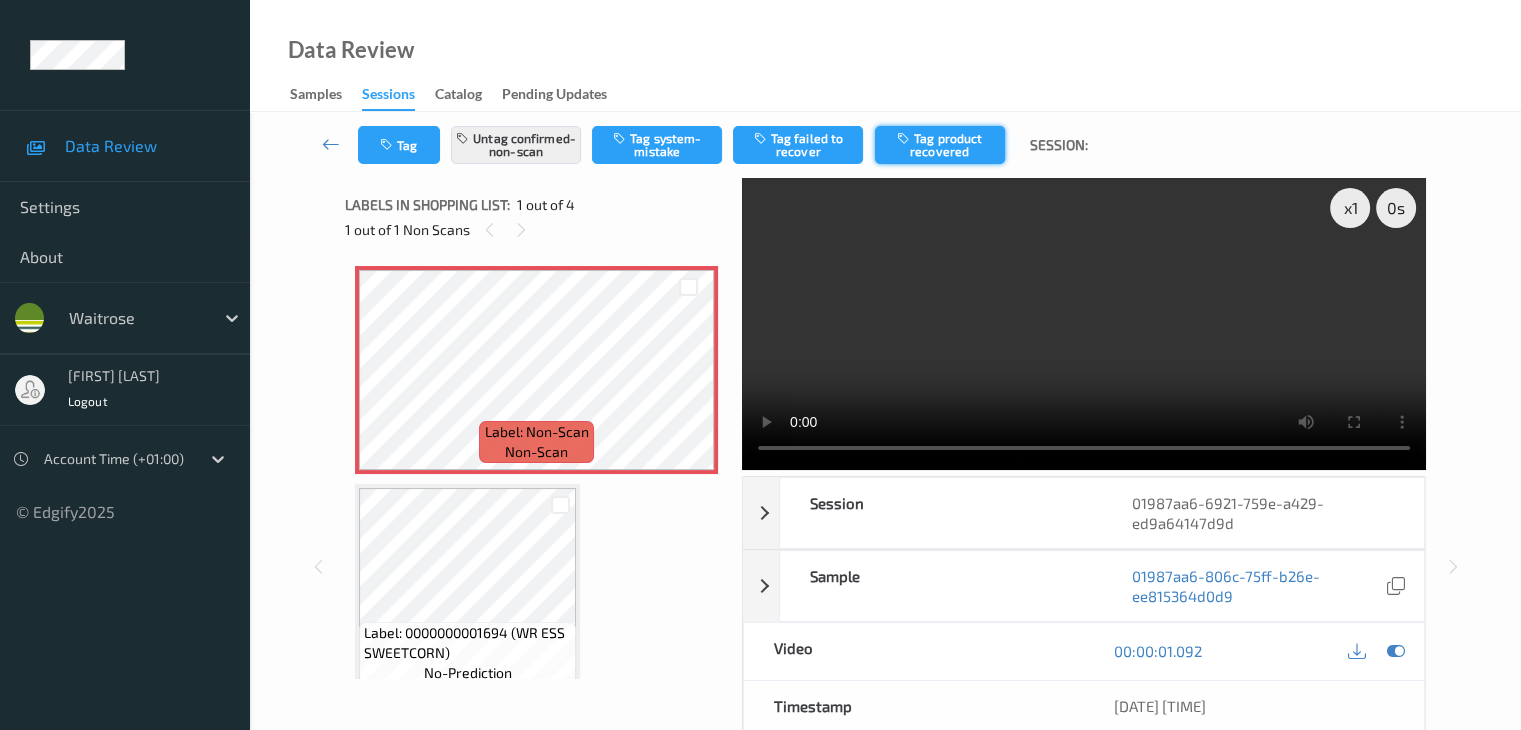 click on "Tag   product recovered" at bounding box center (940, 145) 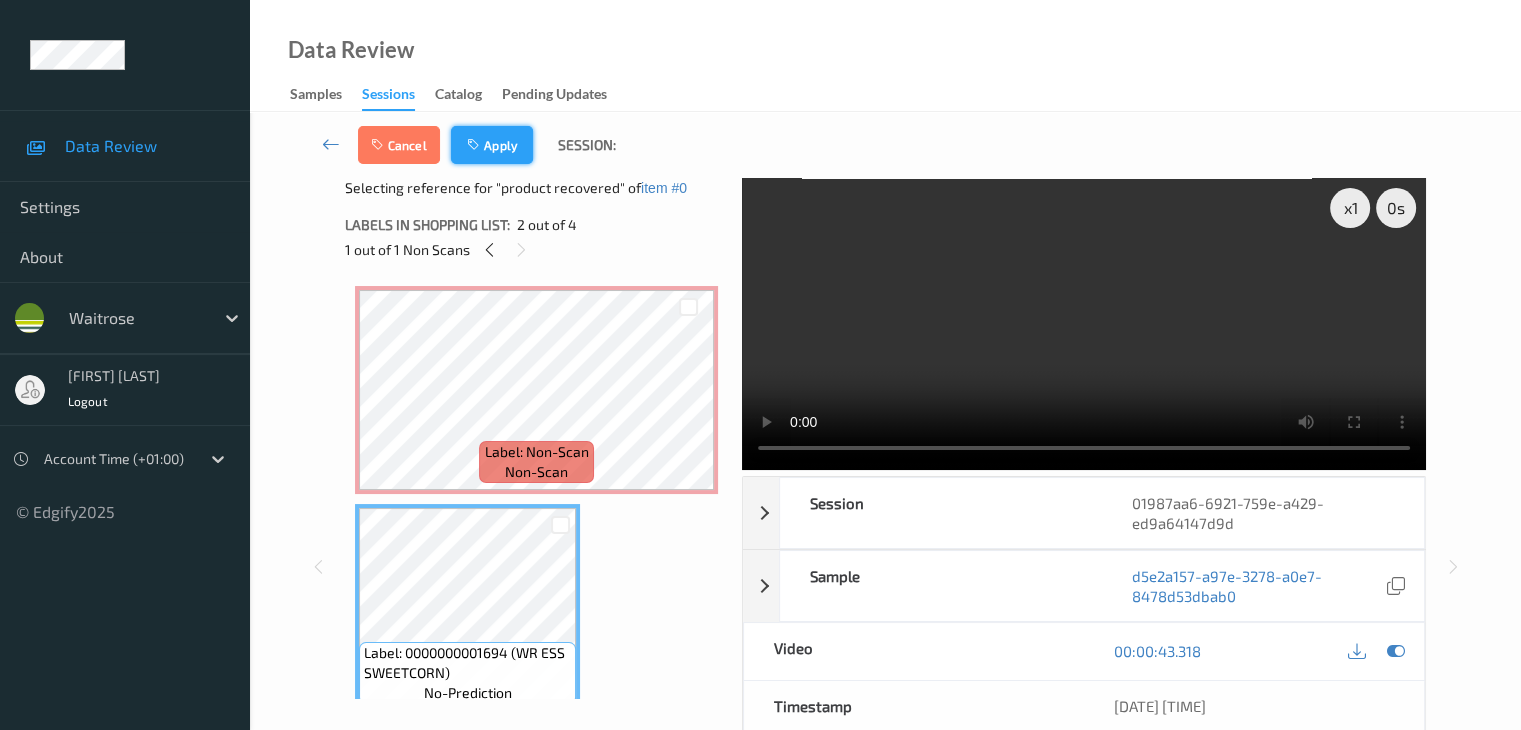 click on "Apply" at bounding box center (492, 145) 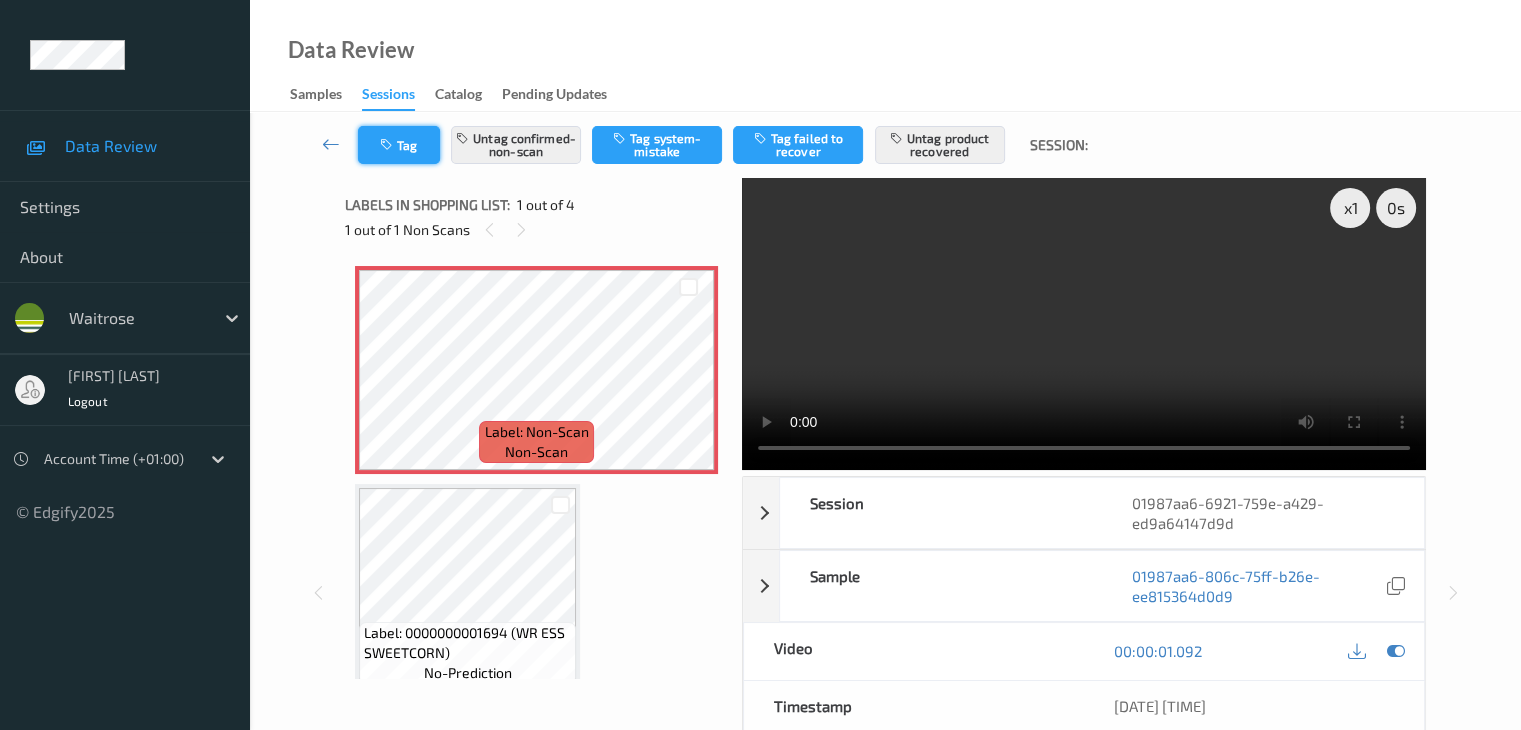 click on "Tag" at bounding box center [399, 145] 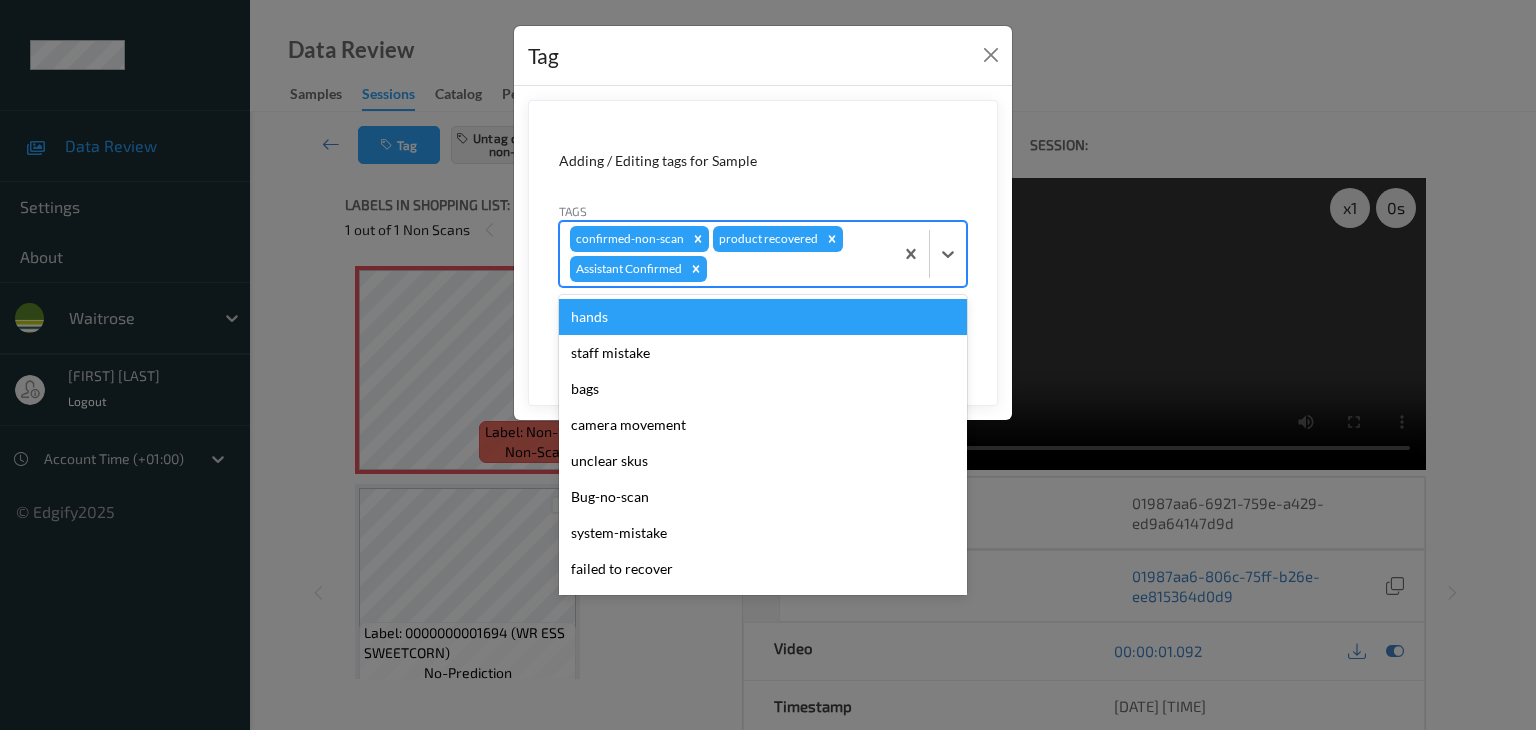click at bounding box center [797, 269] 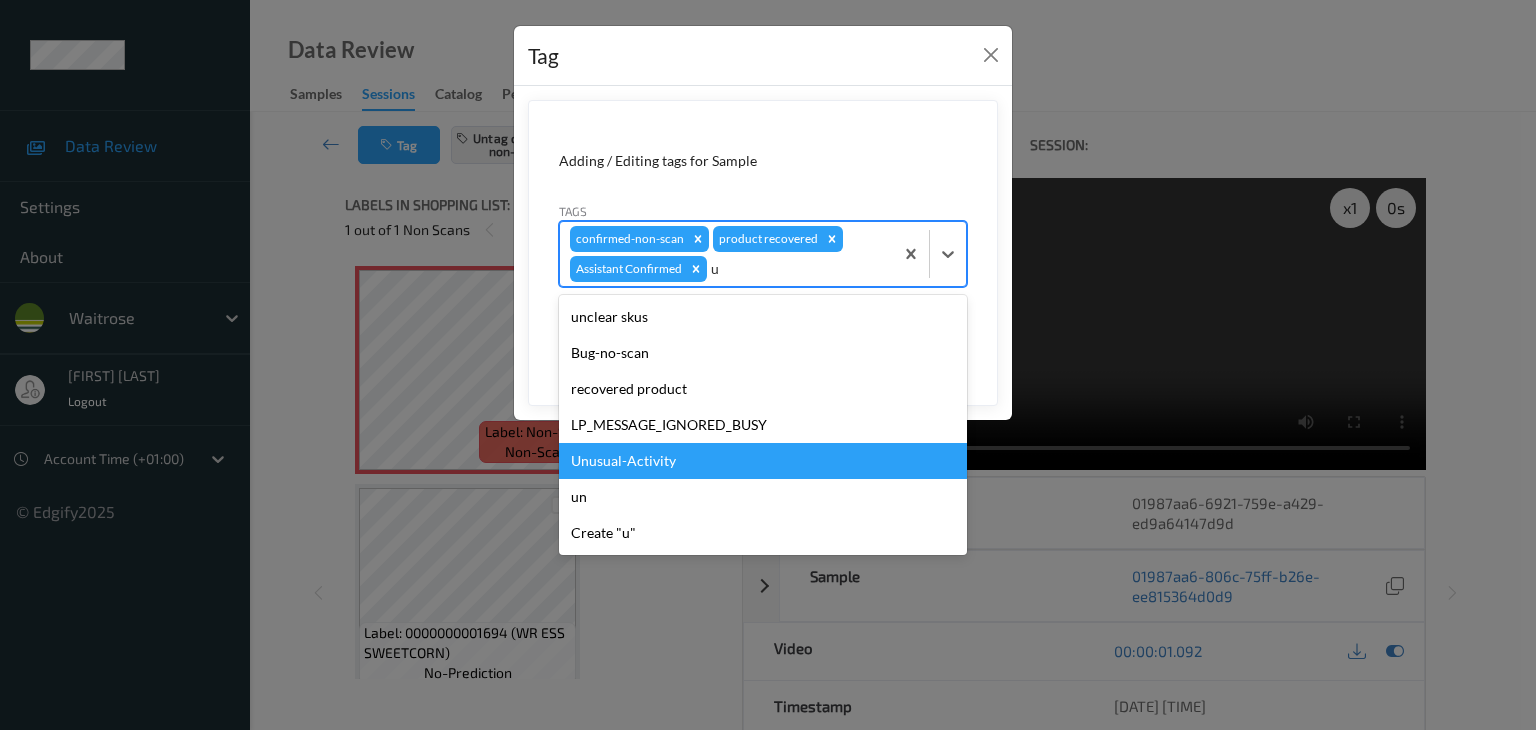 click on "Unusual-Activity" at bounding box center [763, 461] 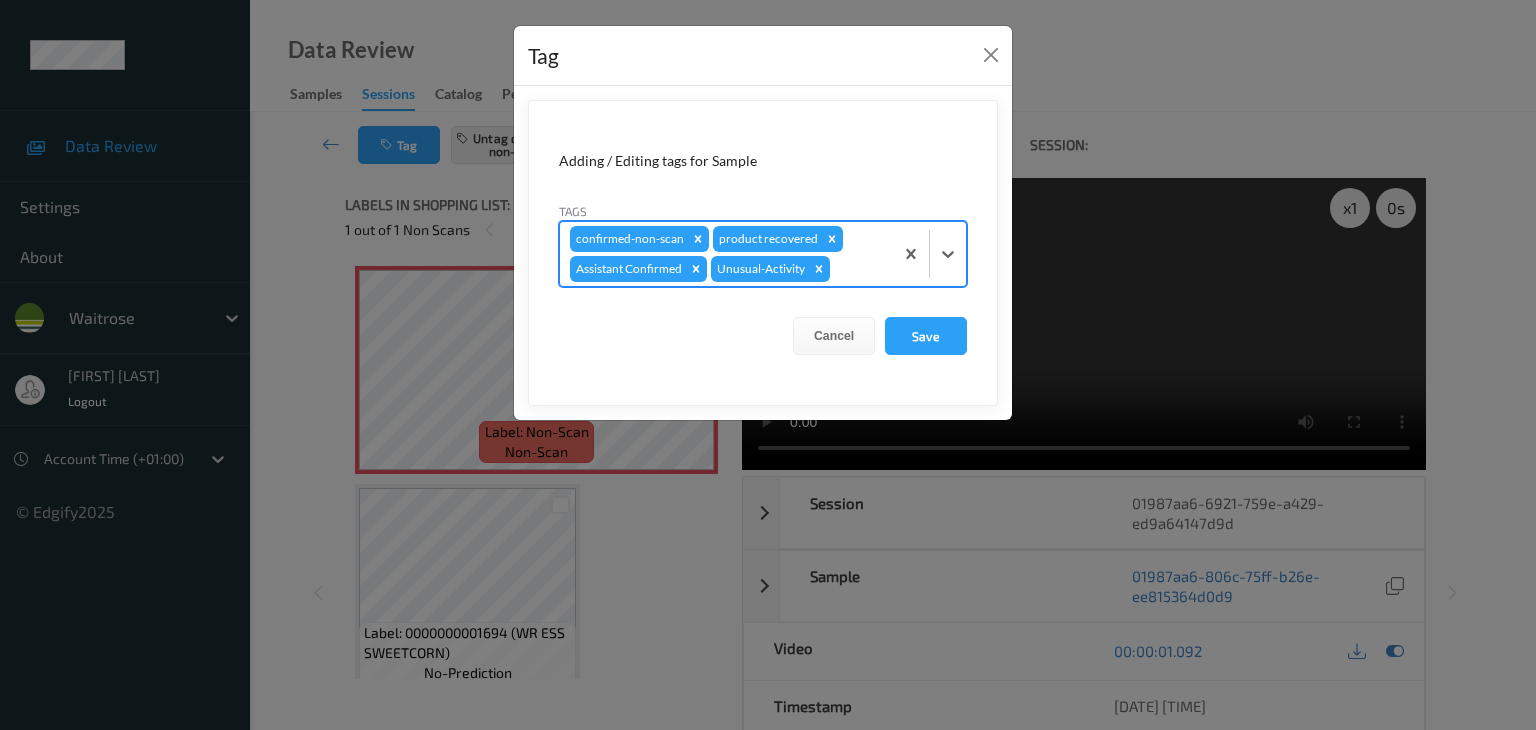 type on "p" 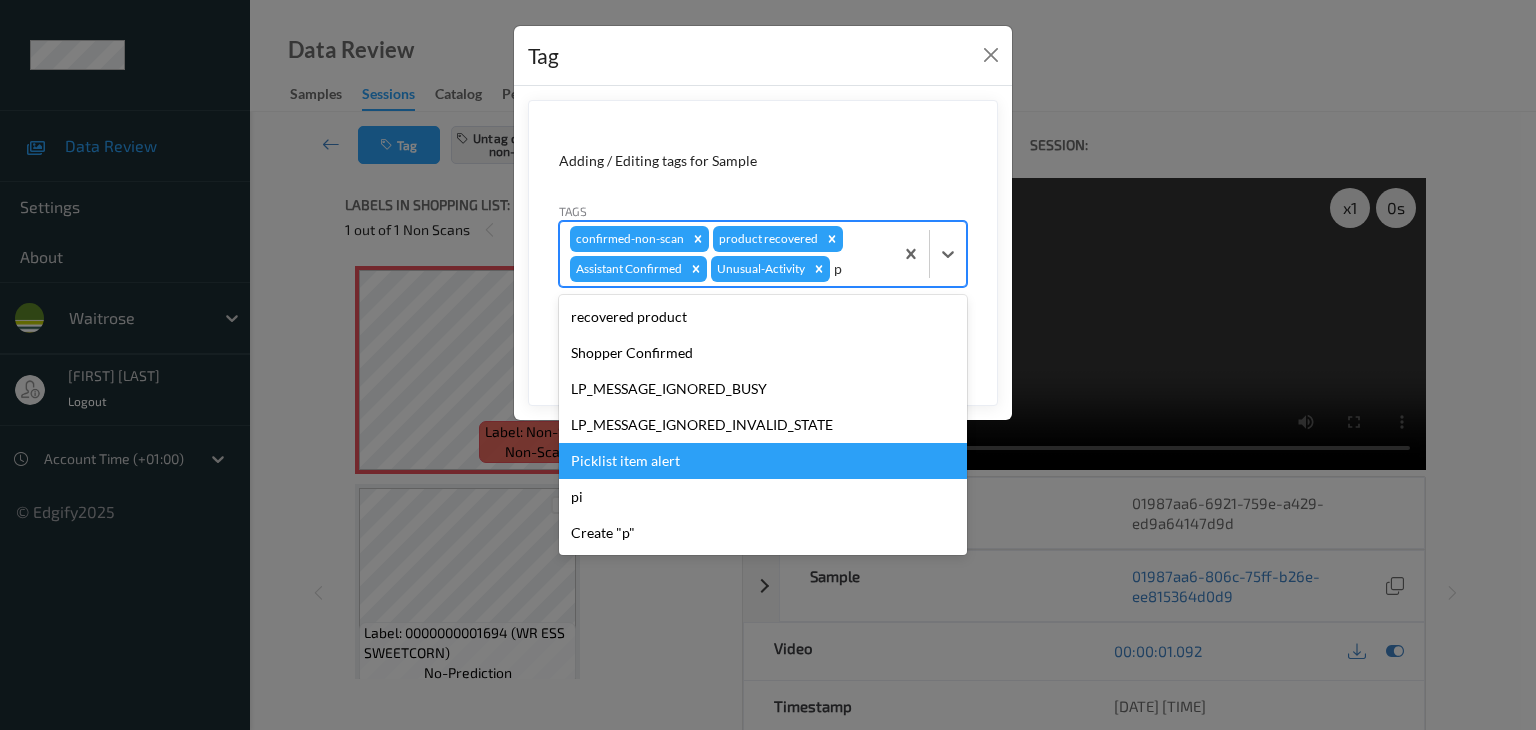 click on "Picklist item alert" at bounding box center [763, 461] 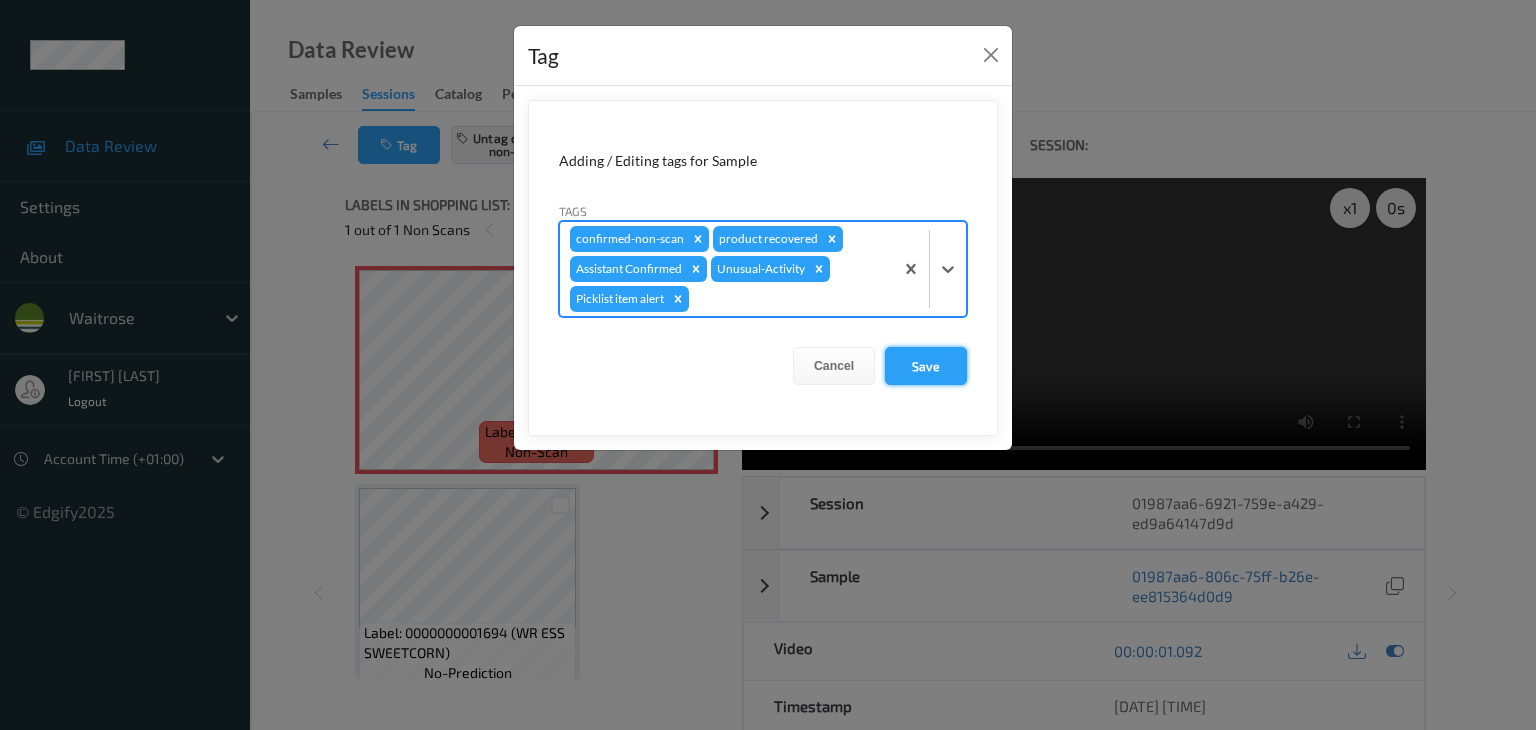 click on "Save" at bounding box center (926, 366) 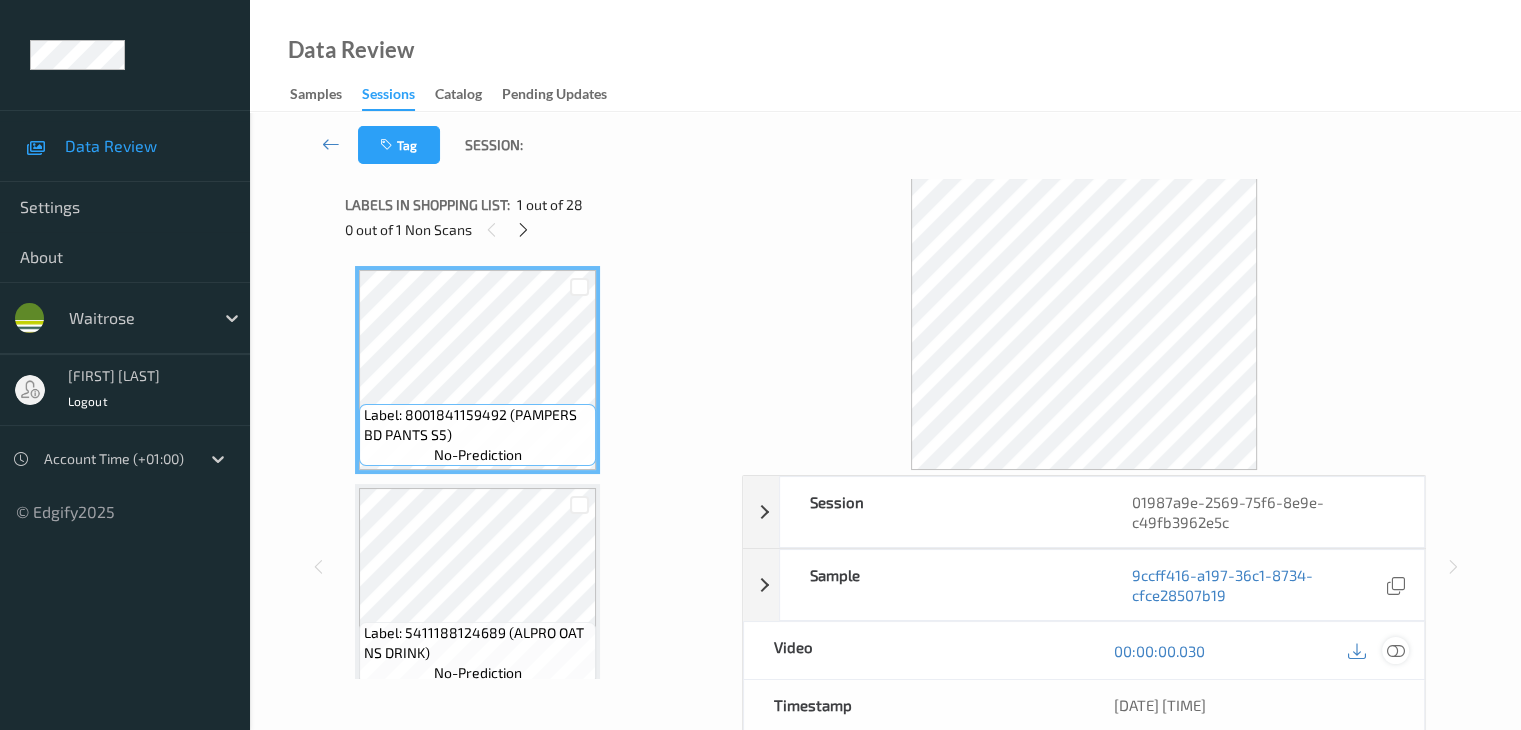 click at bounding box center (1395, 651) 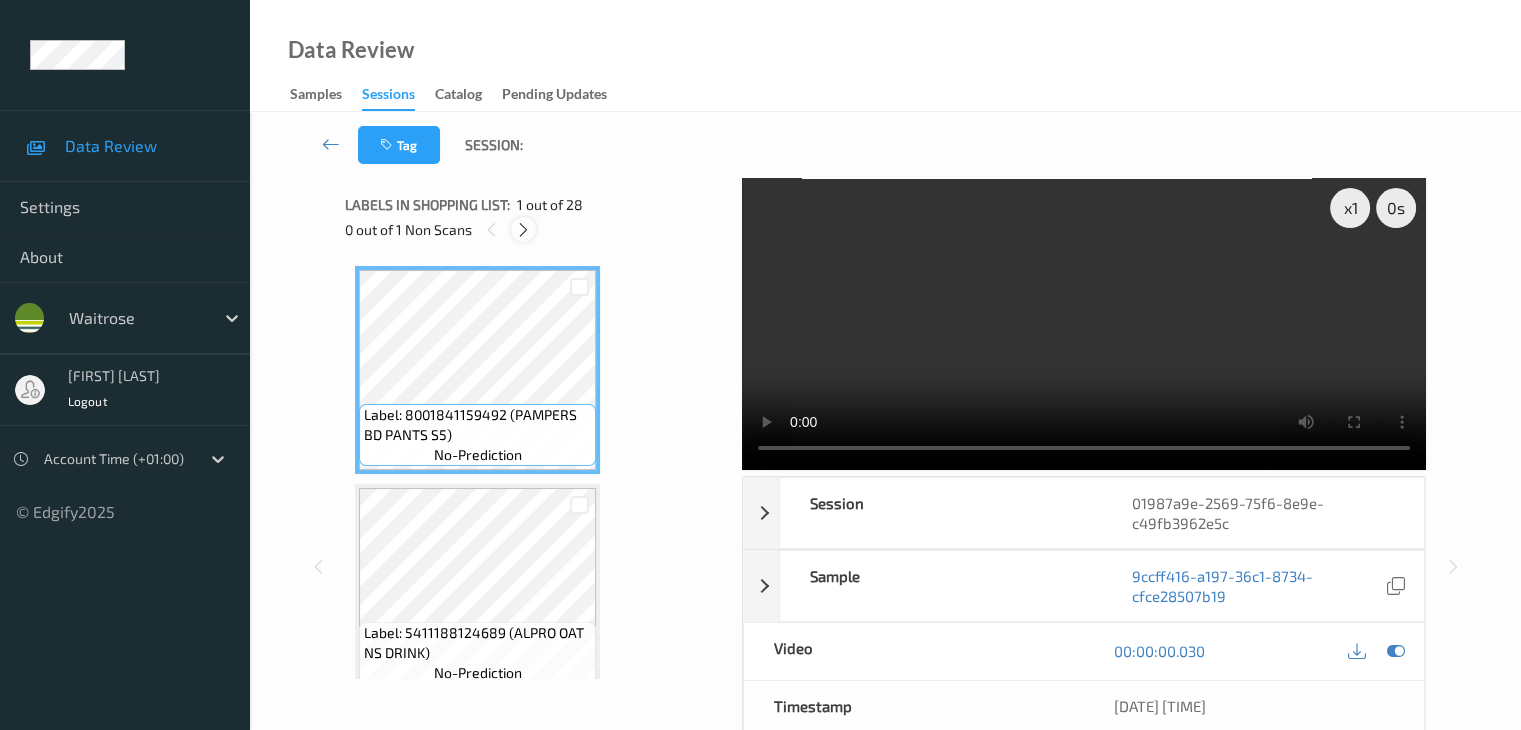 click at bounding box center (523, 230) 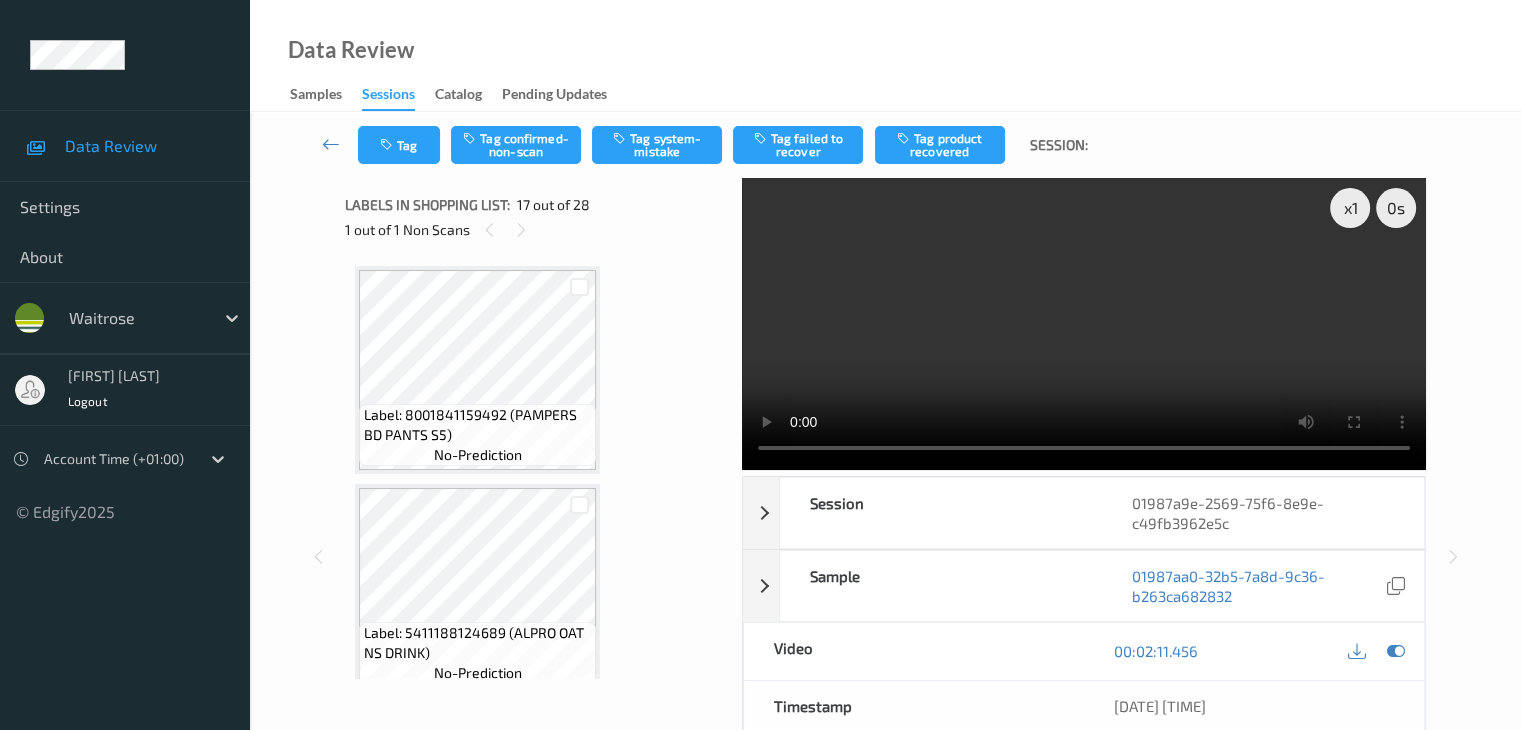 scroll, scrollTop: 3280, scrollLeft: 0, axis: vertical 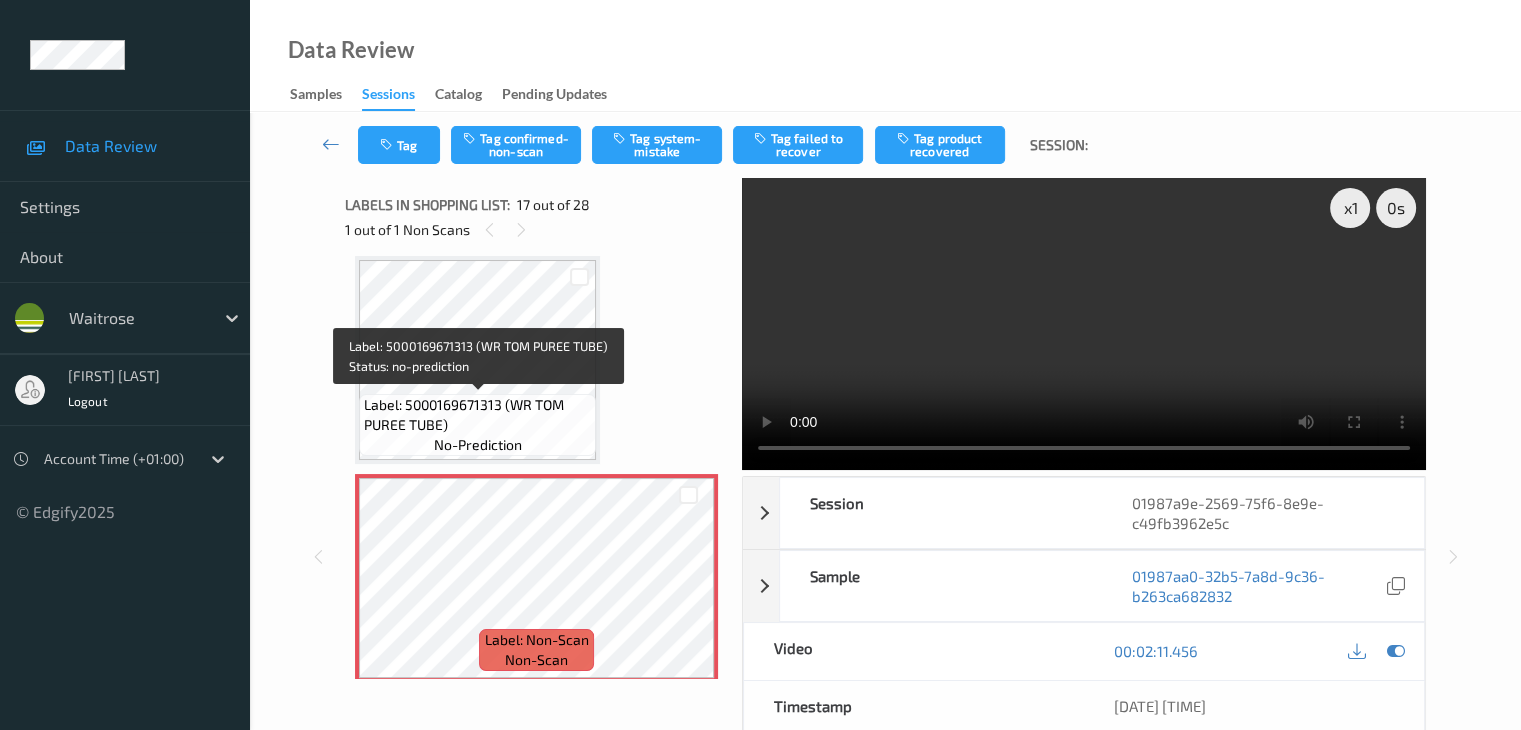 click on "Label: 5000169671313 (WR TOM PUREE TUBE)" at bounding box center [477, 415] 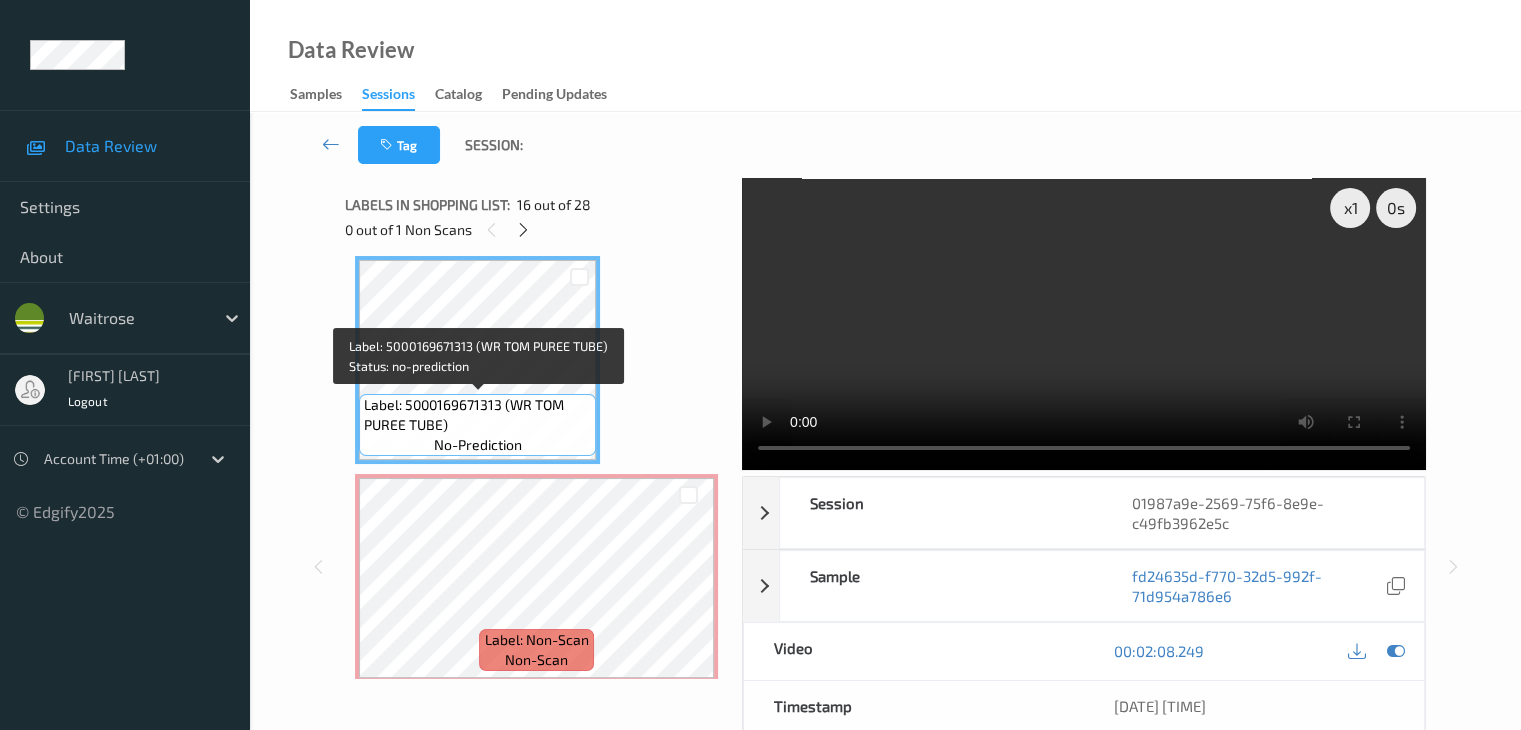 click on "Label: 5000169671313 (WR TOM PUREE TUBE)" at bounding box center [477, 415] 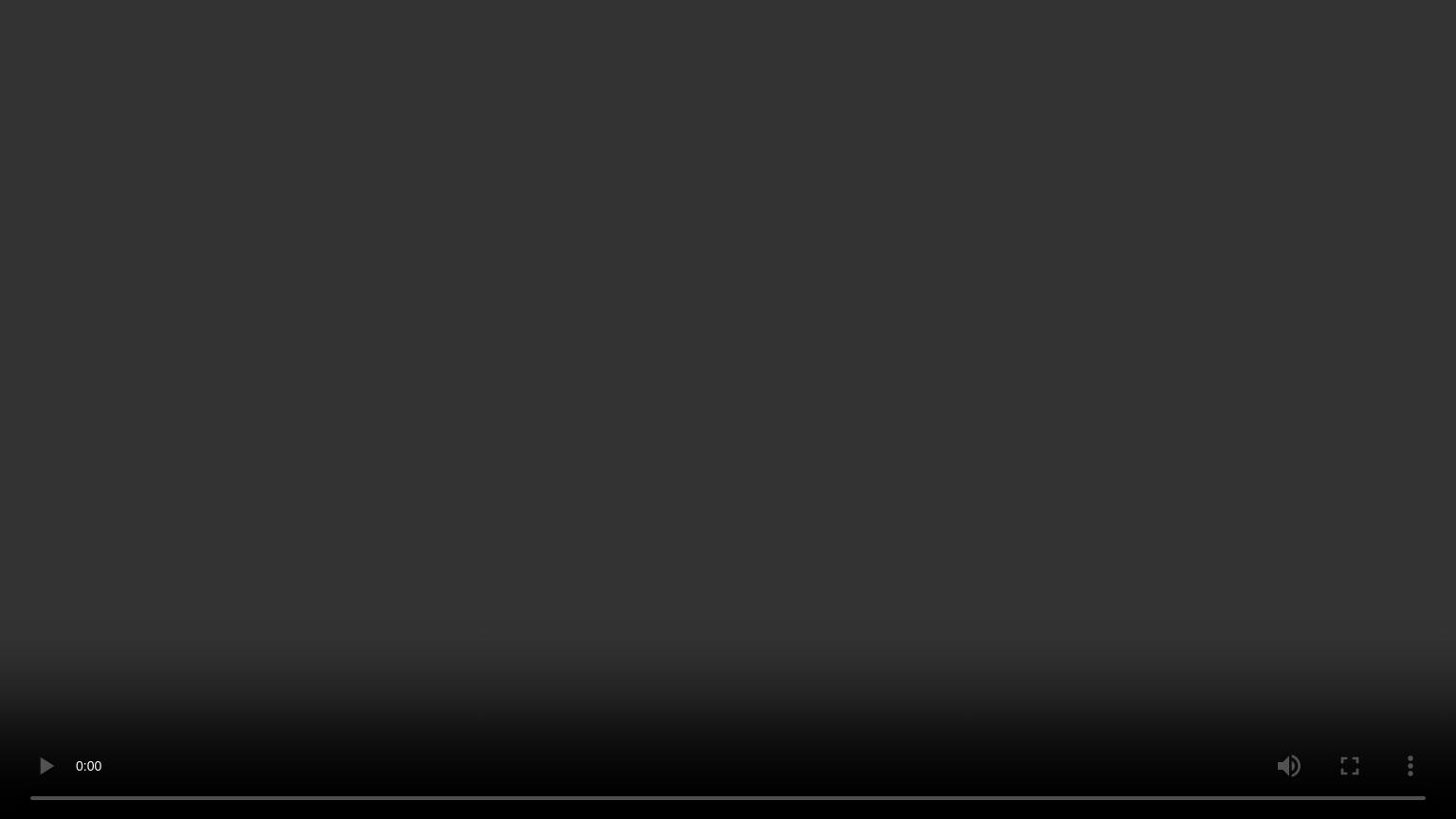 type 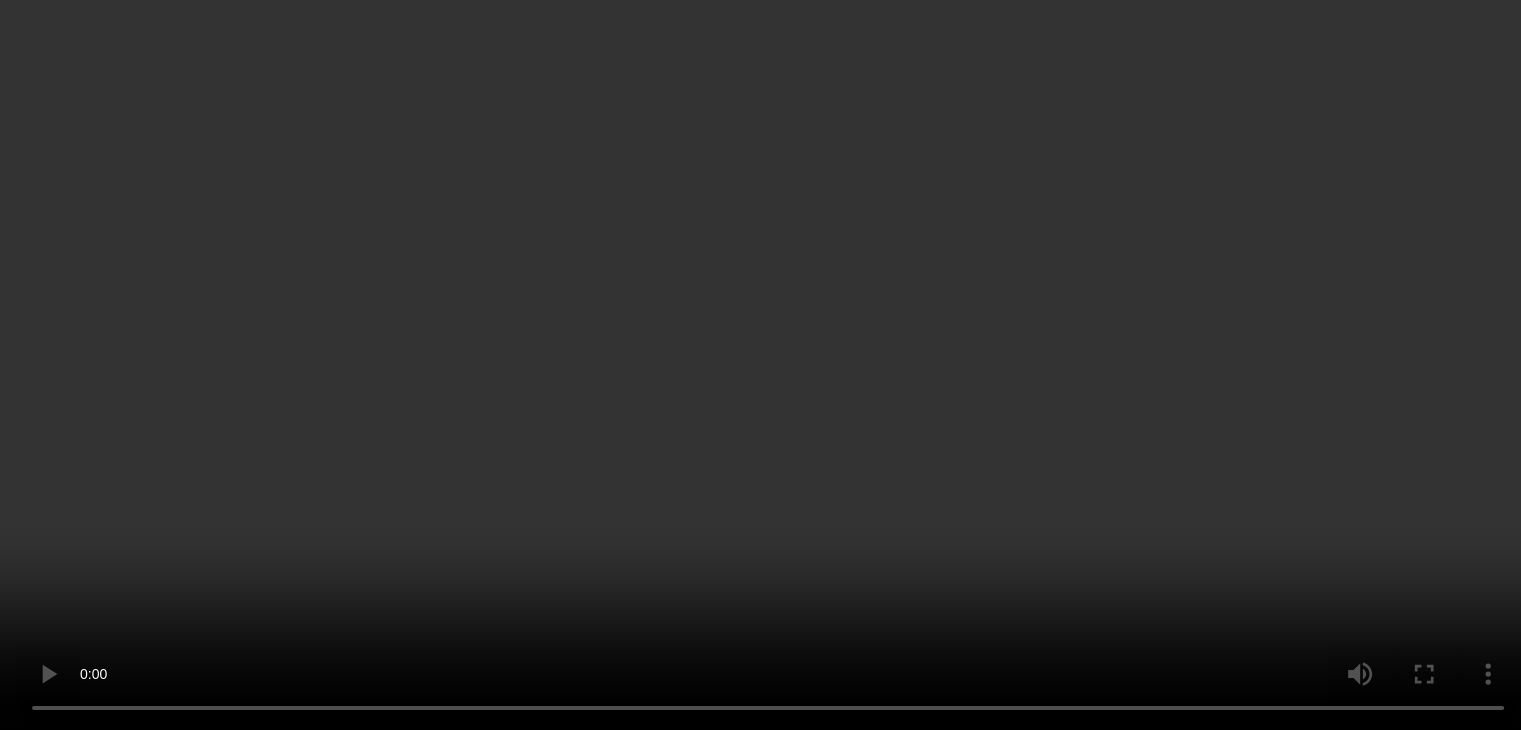 scroll, scrollTop: 2980, scrollLeft: 0, axis: vertical 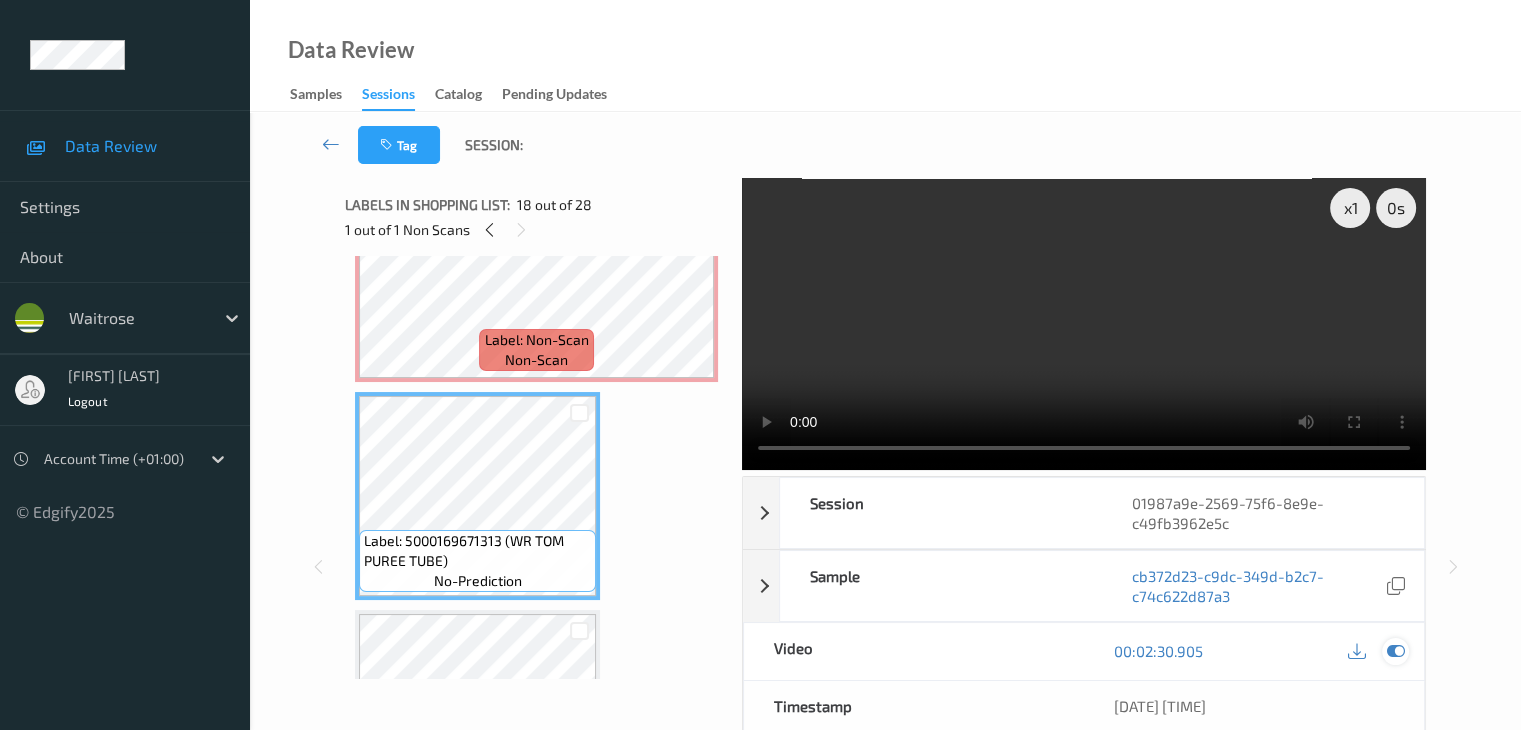 click at bounding box center (1395, 651) 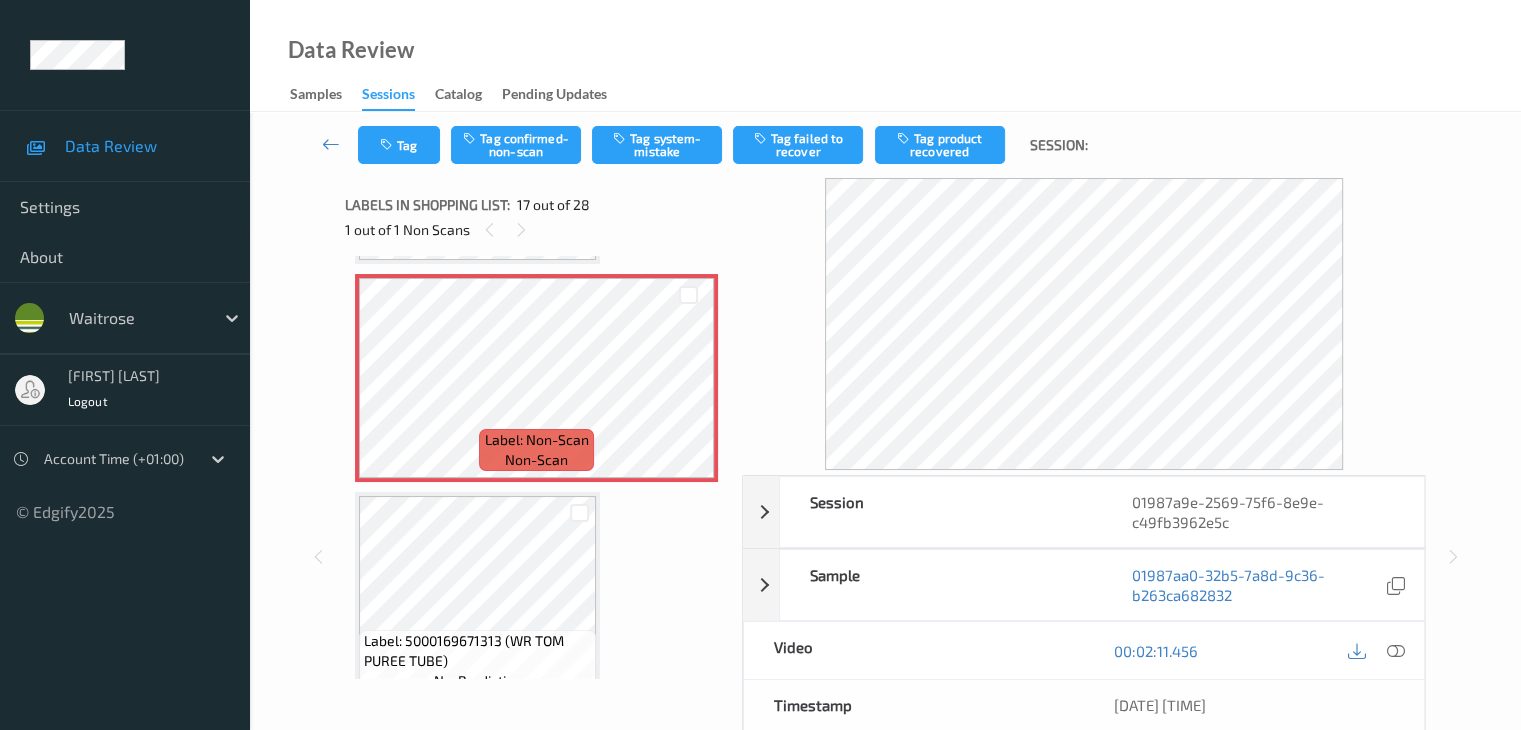 scroll, scrollTop: 3380, scrollLeft: 0, axis: vertical 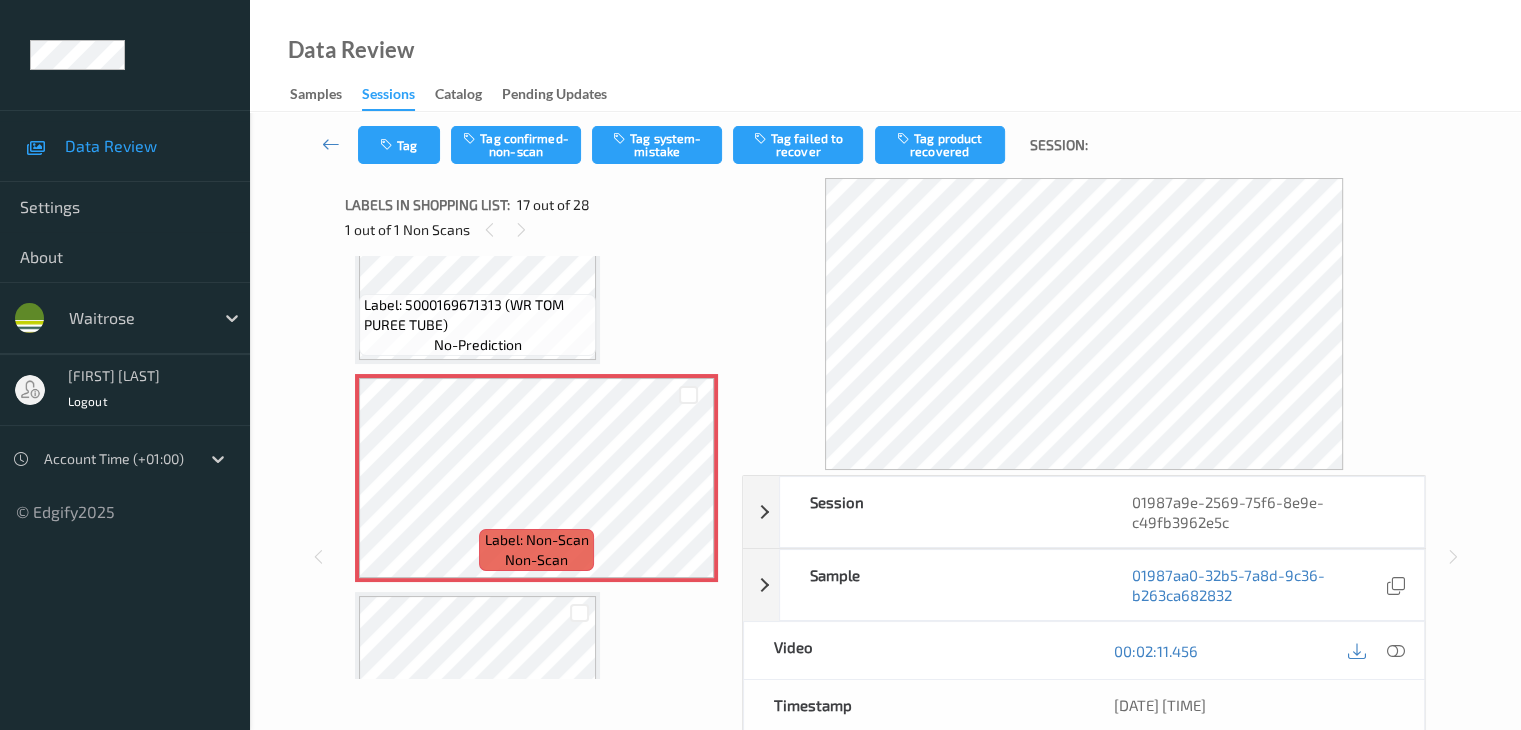 click on "Label: 5000169671313 (WR TOM PUREE TUBE)" at bounding box center [477, 315] 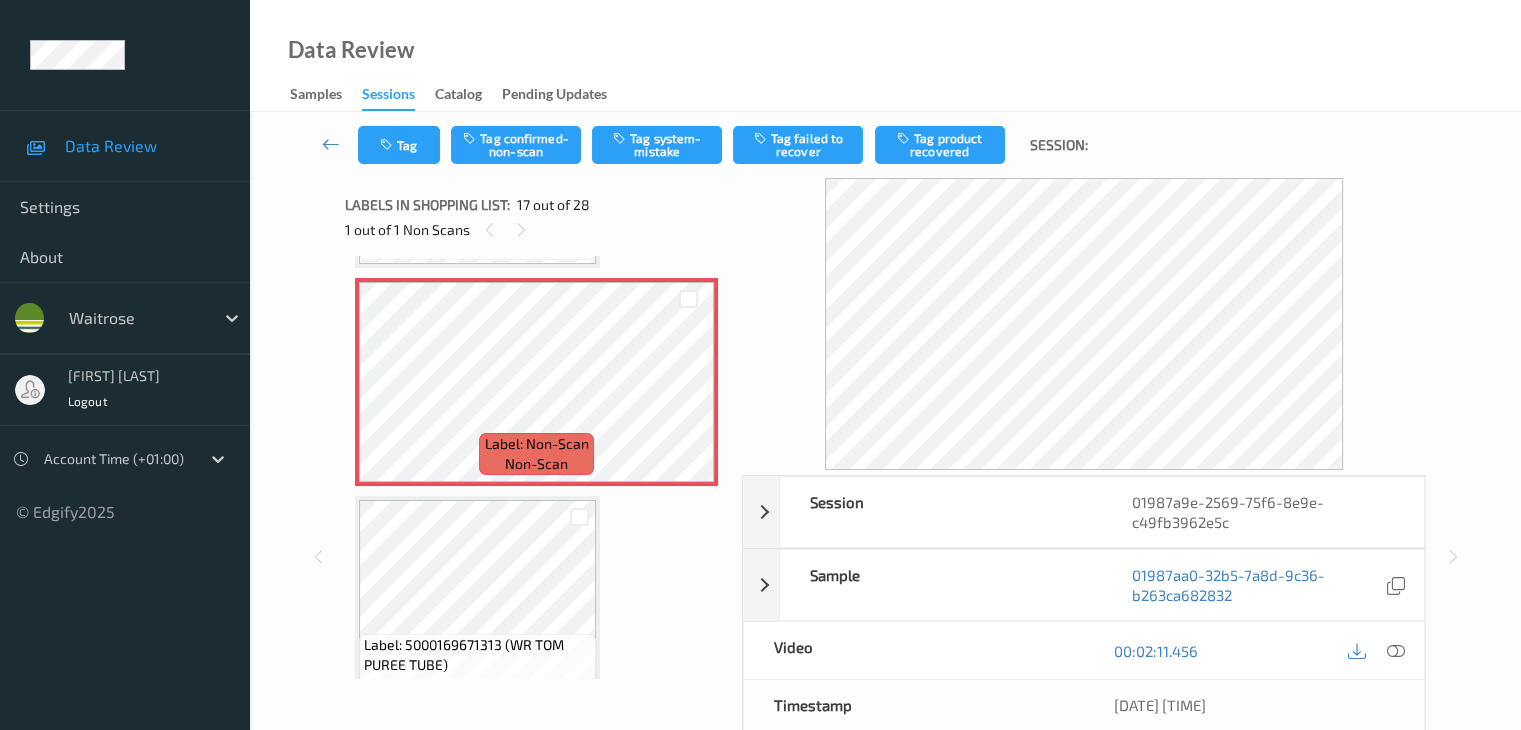 scroll, scrollTop: 3480, scrollLeft: 0, axis: vertical 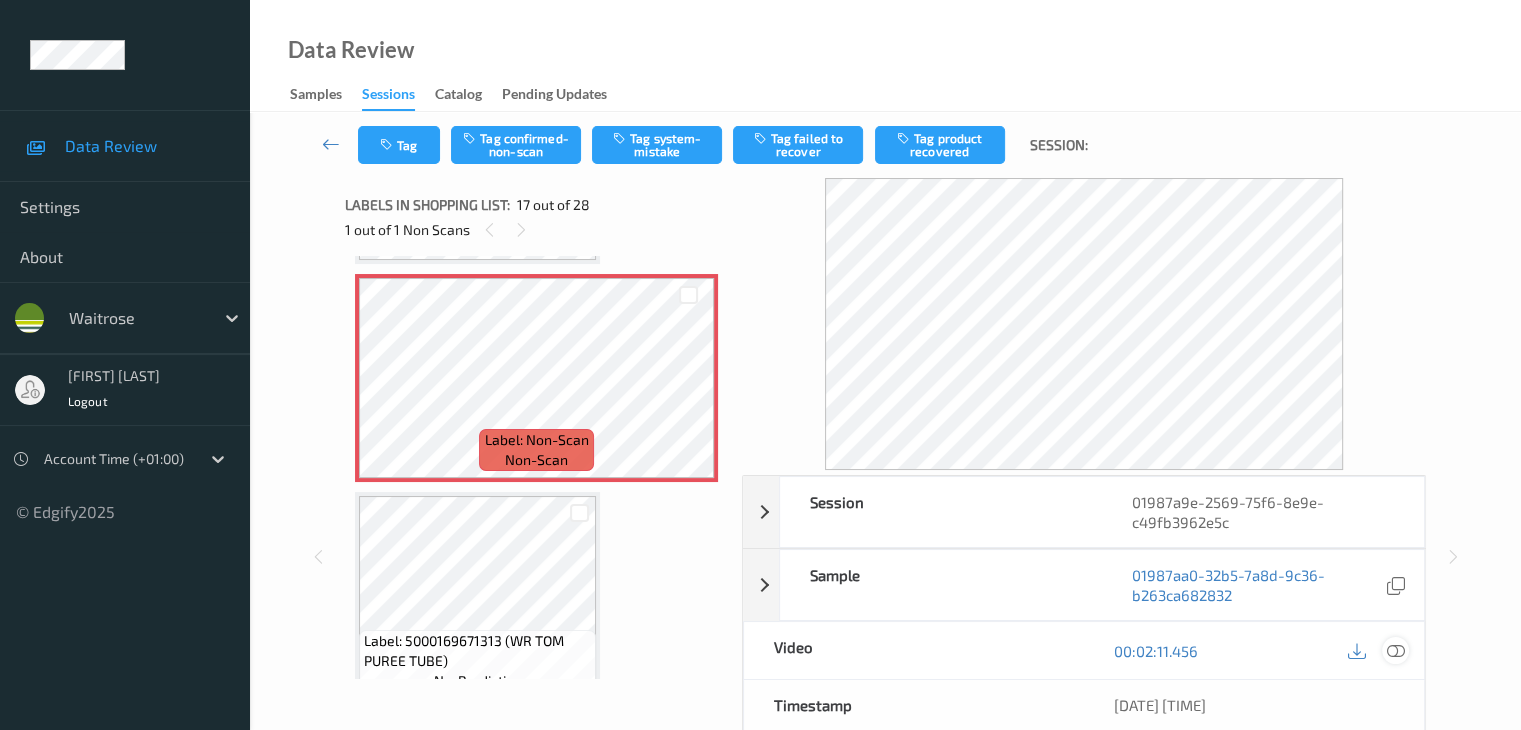 click at bounding box center [1395, 651] 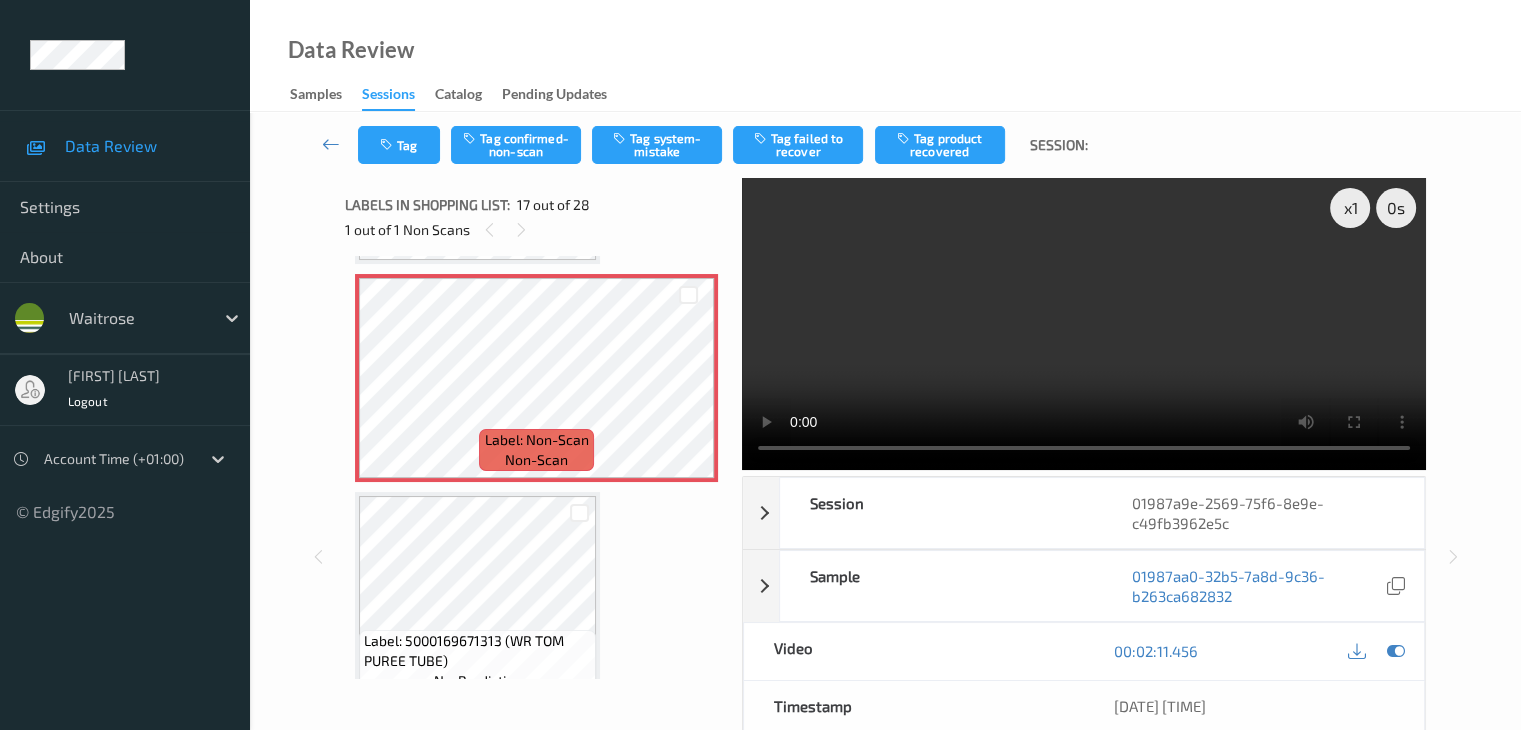 type 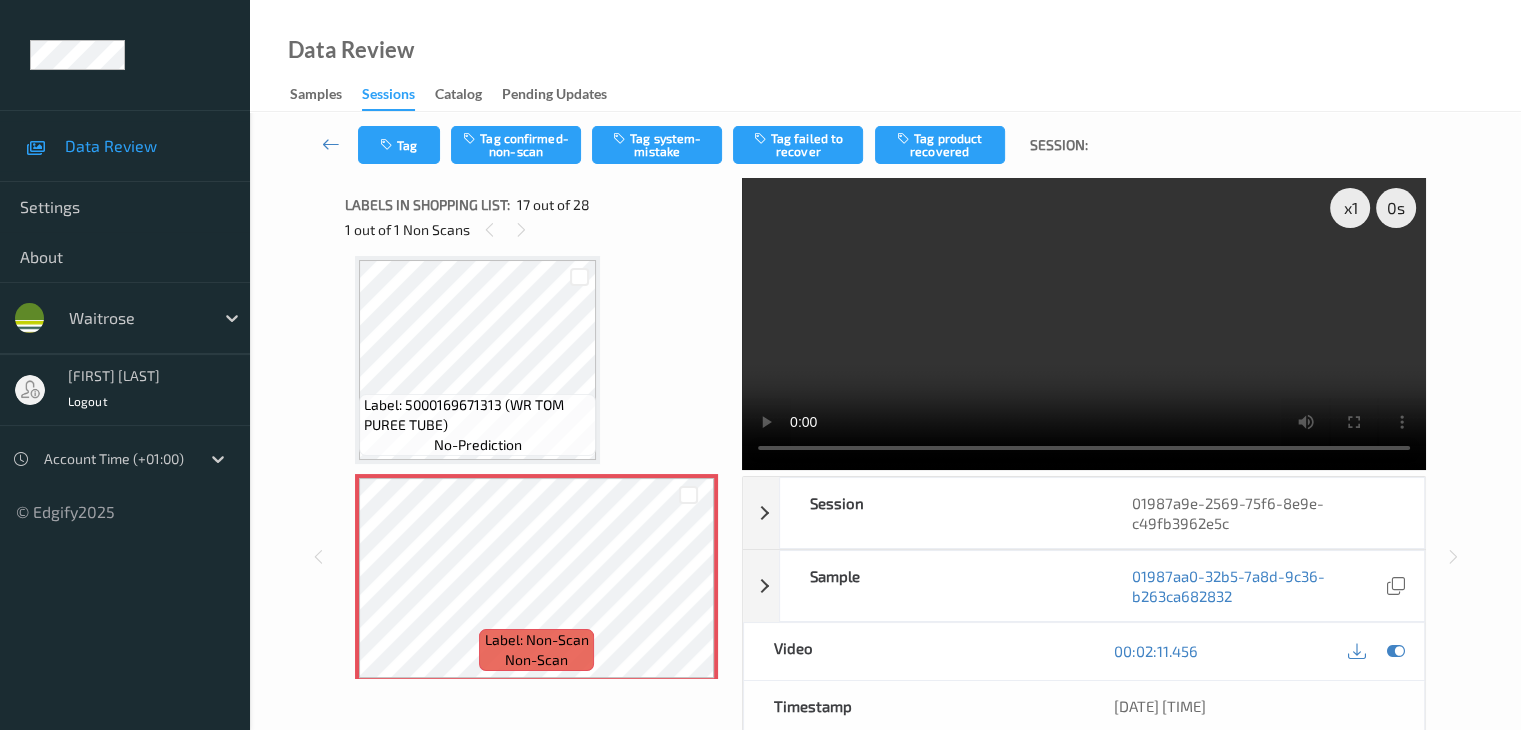 scroll, scrollTop: 3280, scrollLeft: 0, axis: vertical 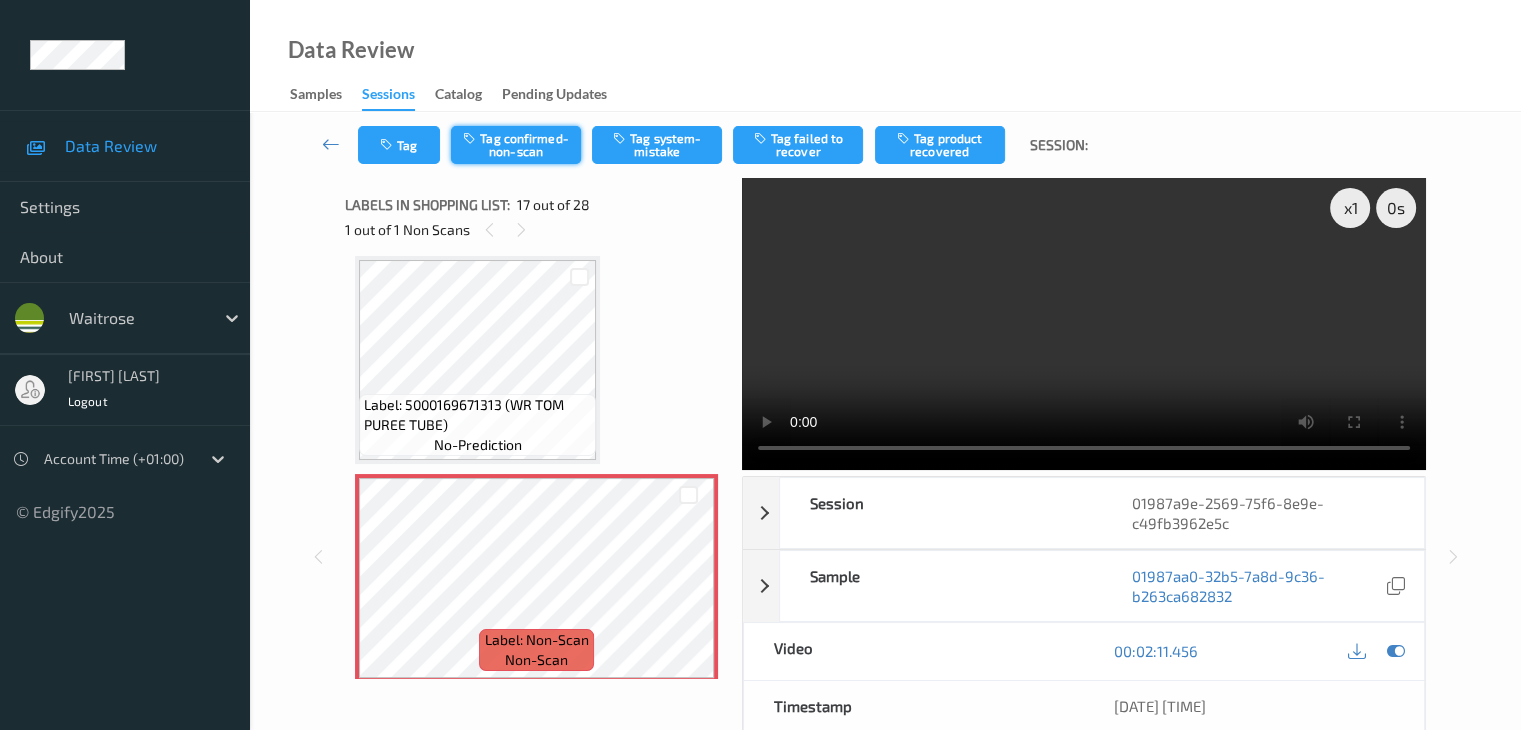 click on "Tag   confirmed-non-scan" at bounding box center (516, 145) 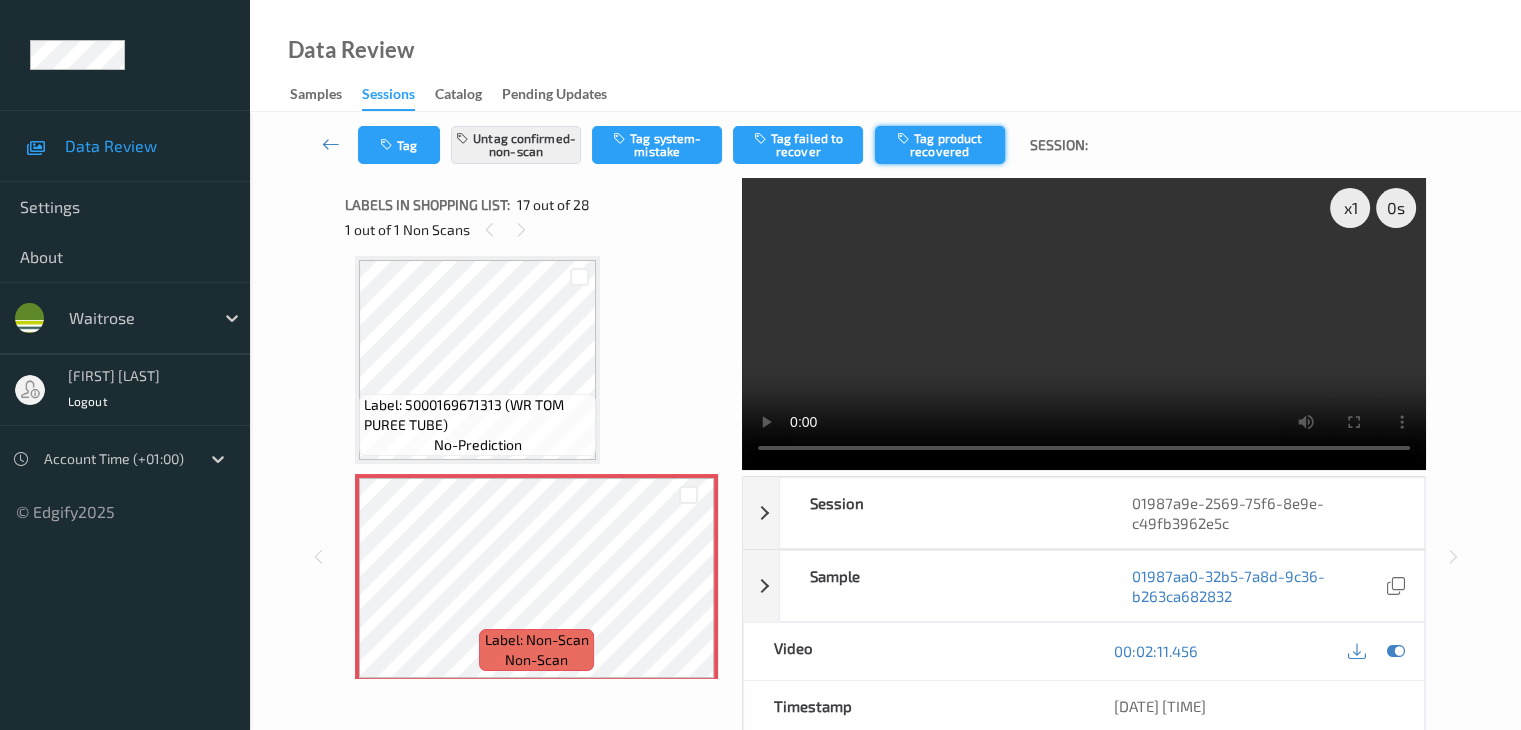 click on "Tag   product recovered" at bounding box center [940, 145] 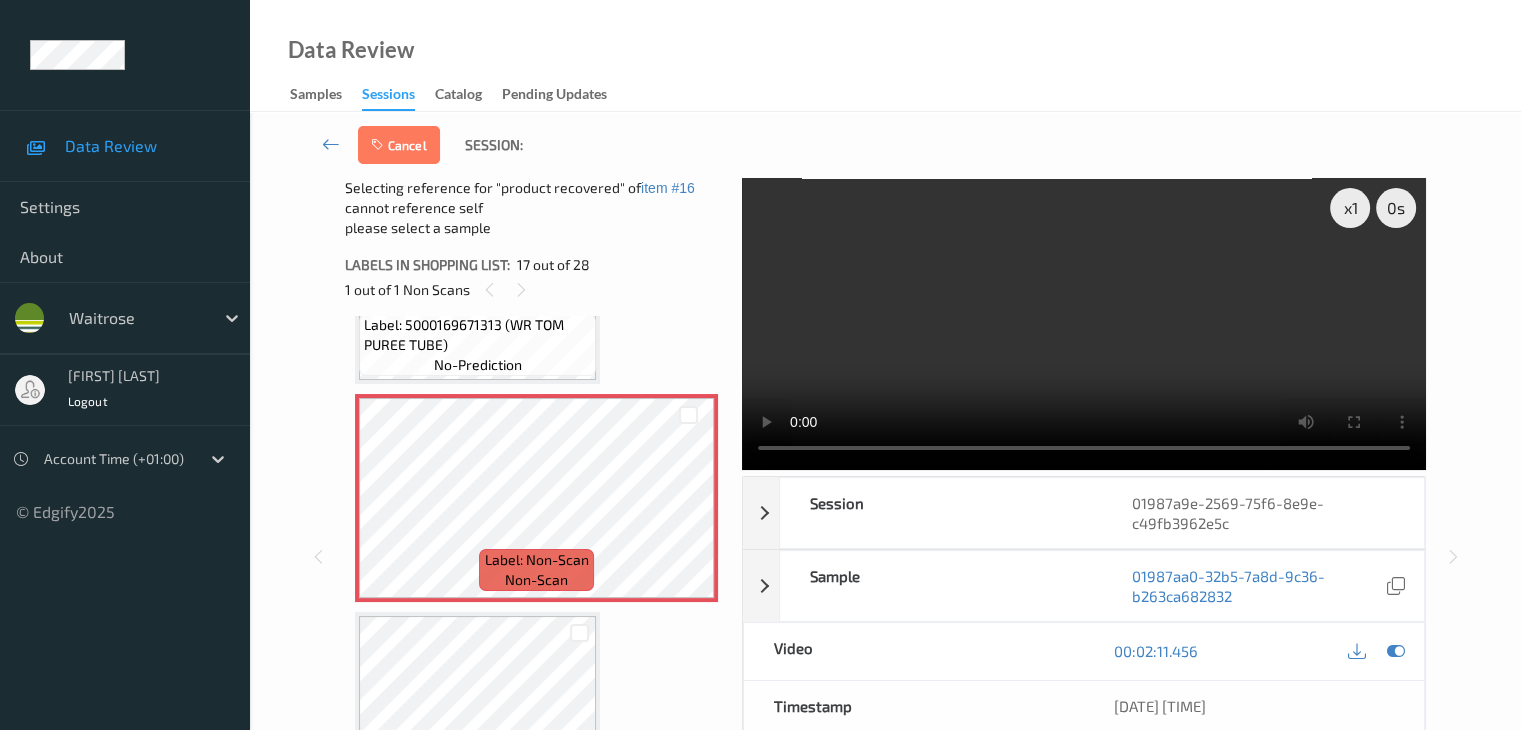 scroll, scrollTop: 3480, scrollLeft: 0, axis: vertical 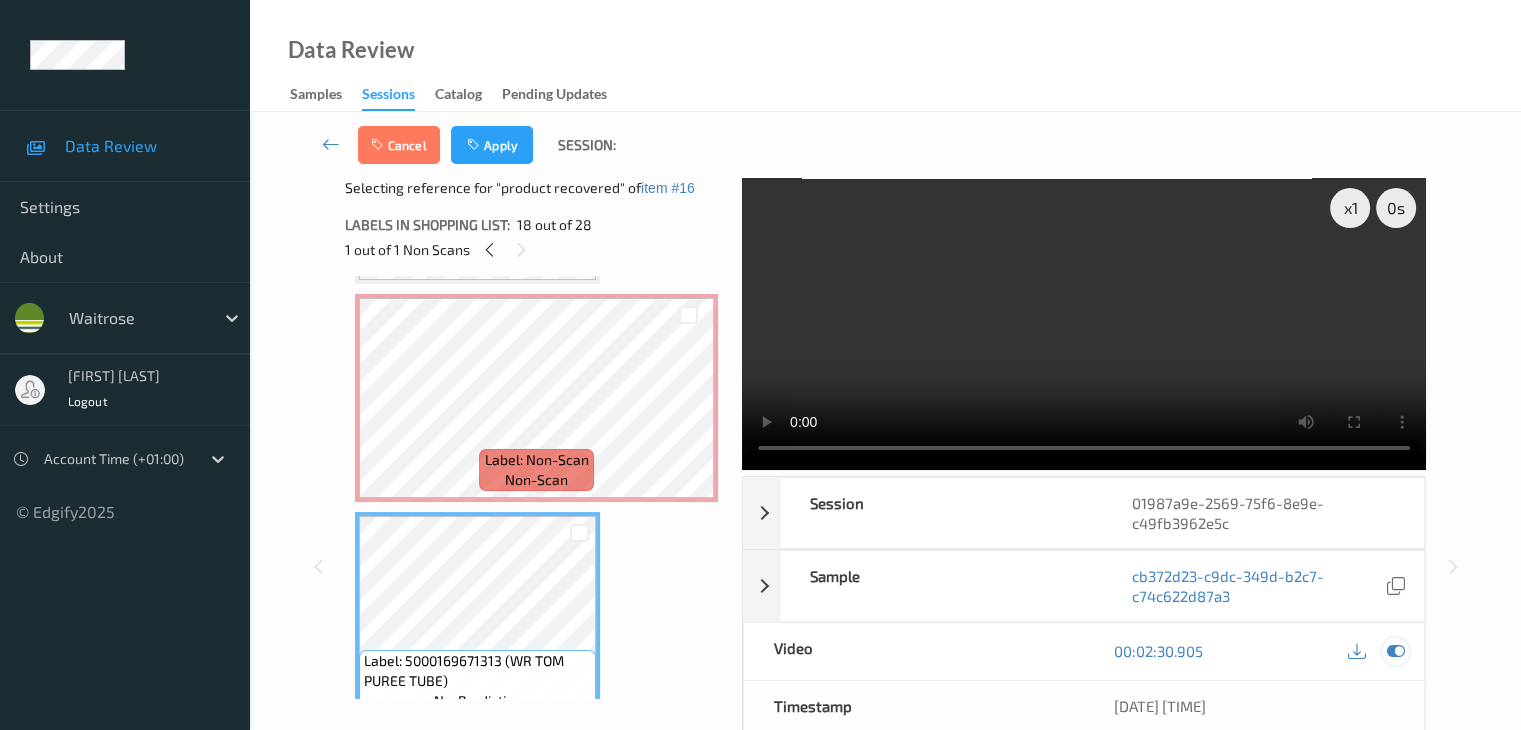 click at bounding box center (1395, 651) 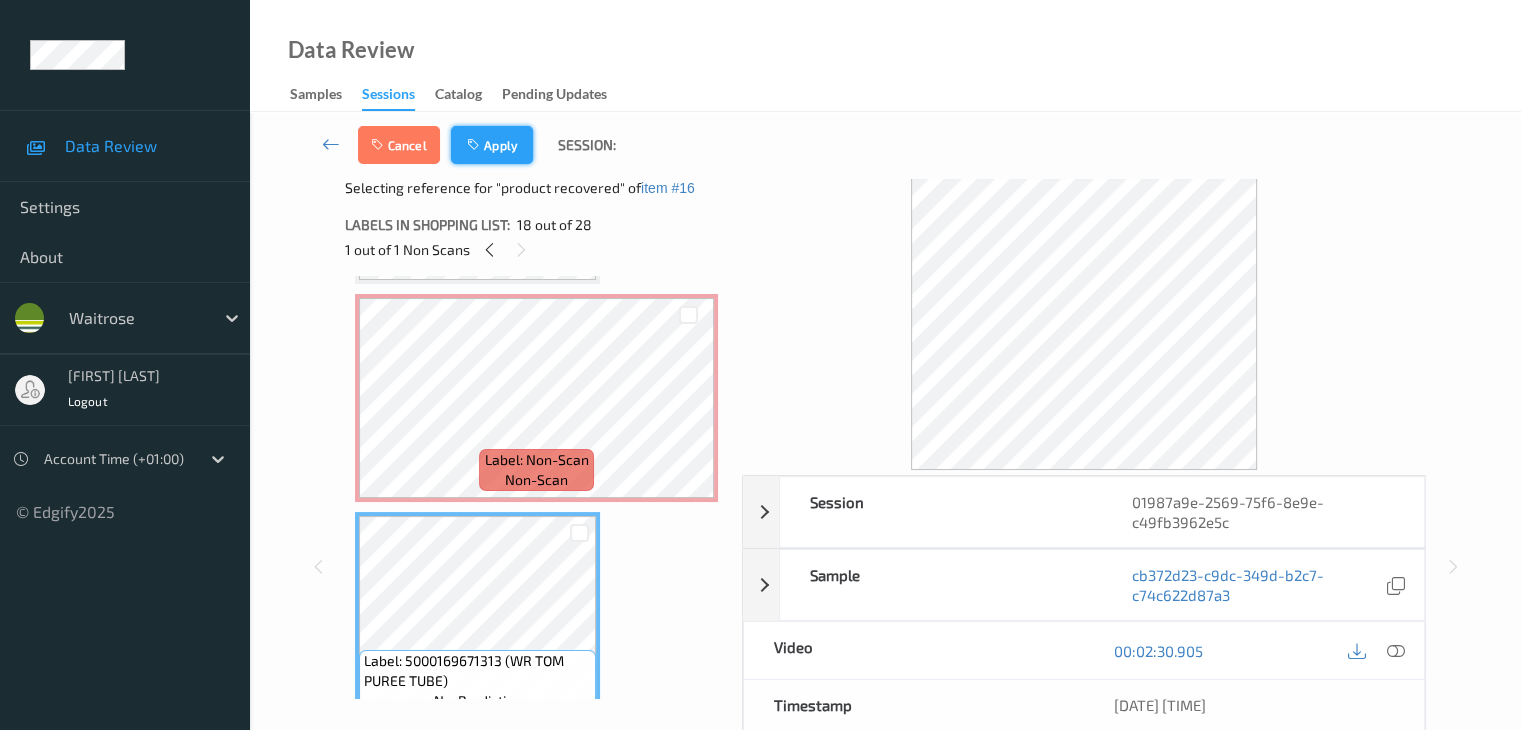 click at bounding box center (475, 145) 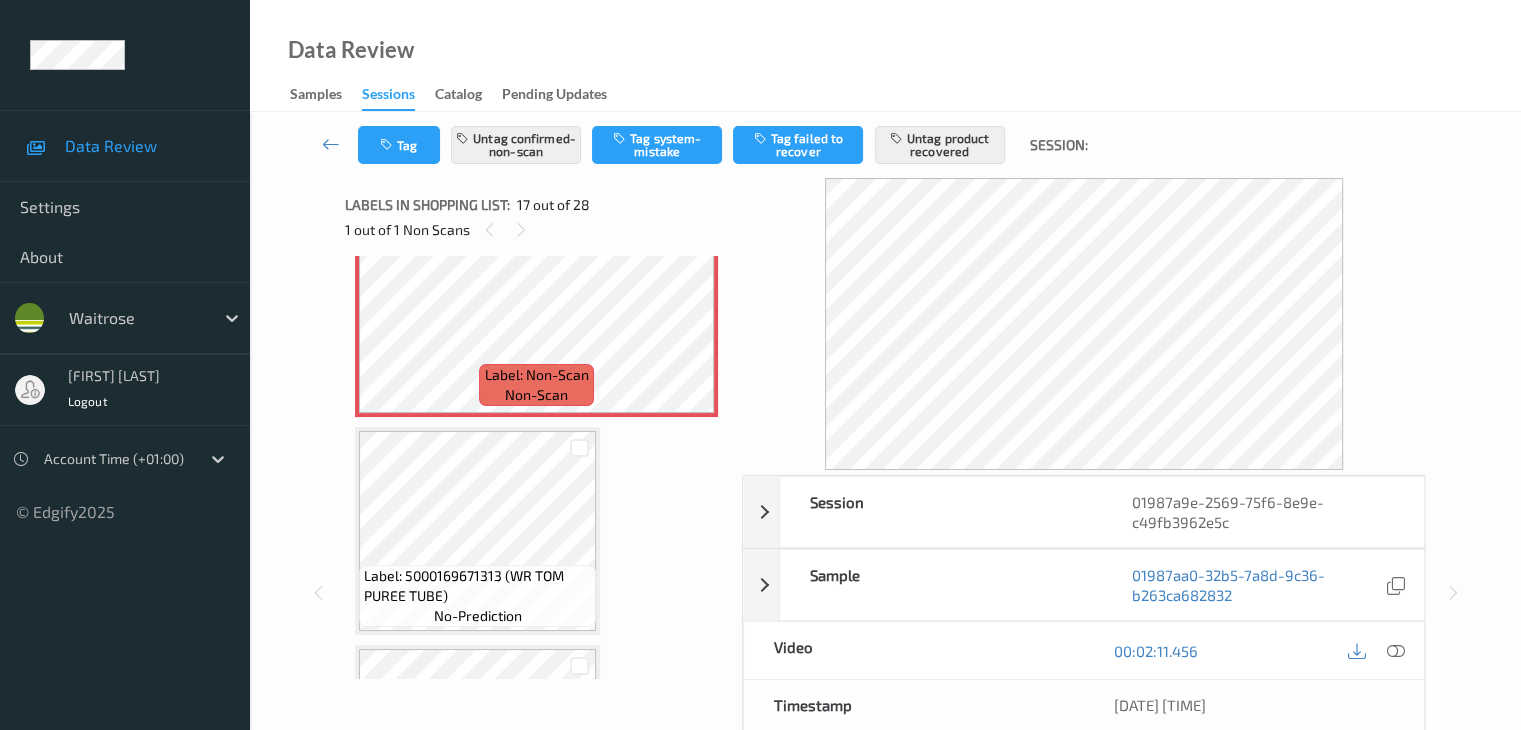 scroll, scrollTop: 3580, scrollLeft: 0, axis: vertical 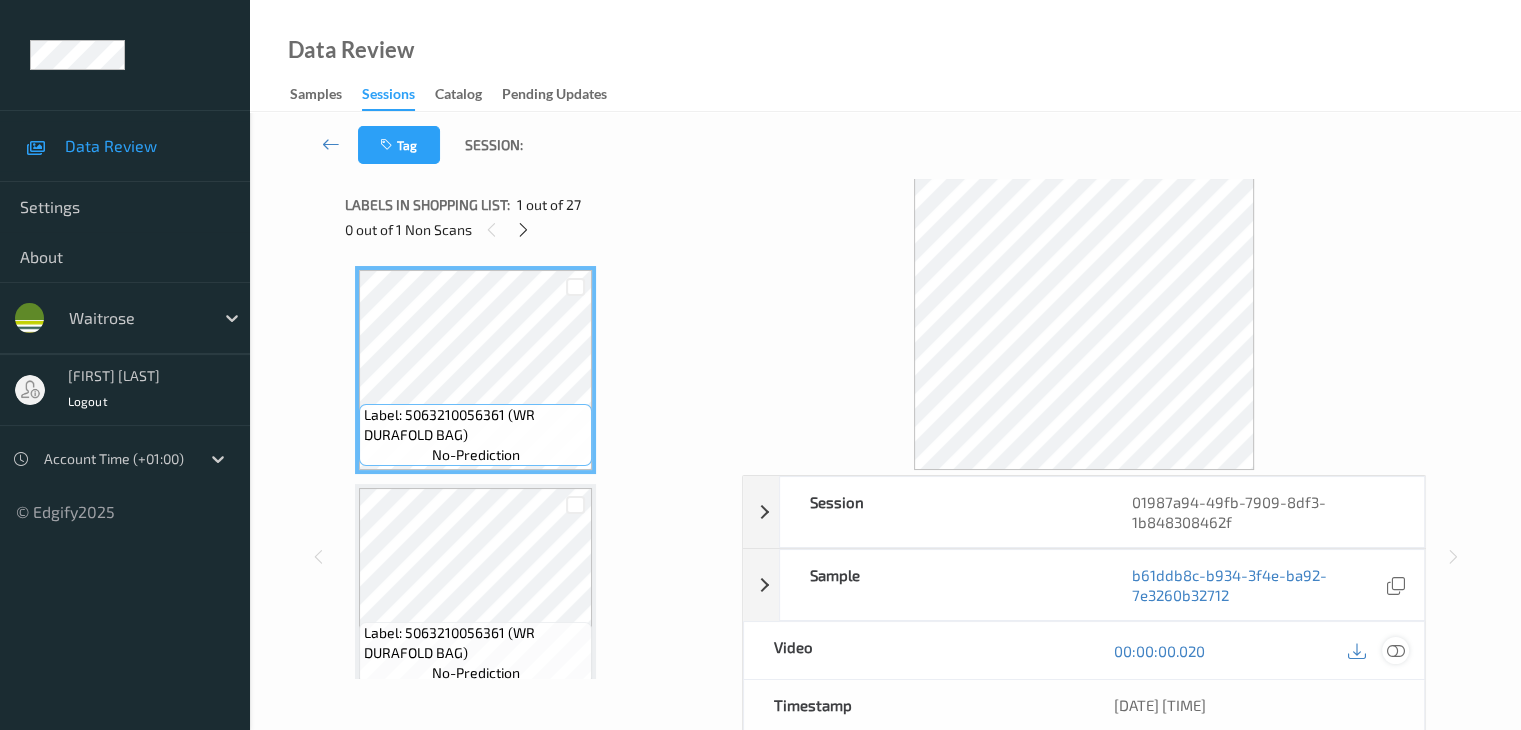 click at bounding box center [1395, 651] 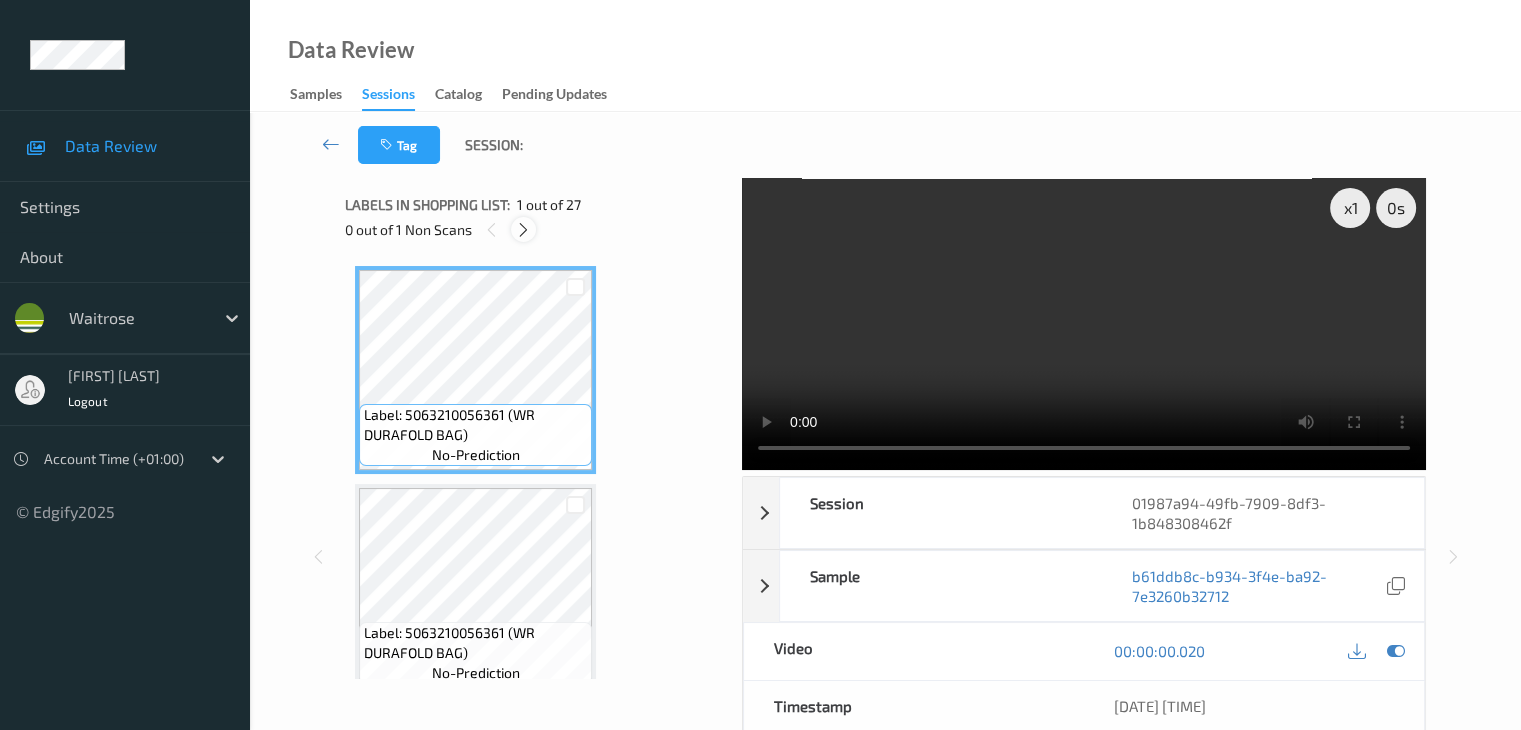 click at bounding box center (523, 230) 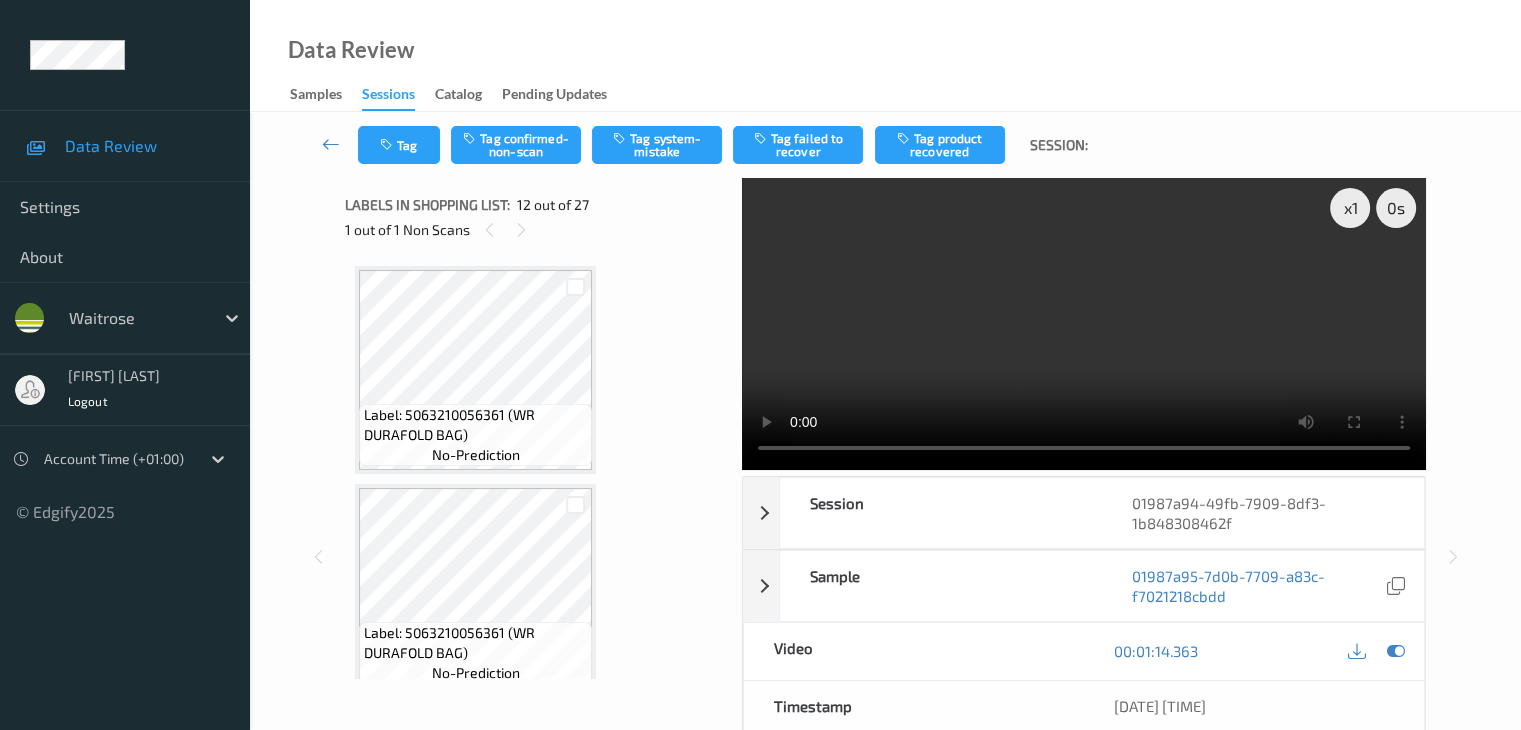 scroll, scrollTop: 2190, scrollLeft: 0, axis: vertical 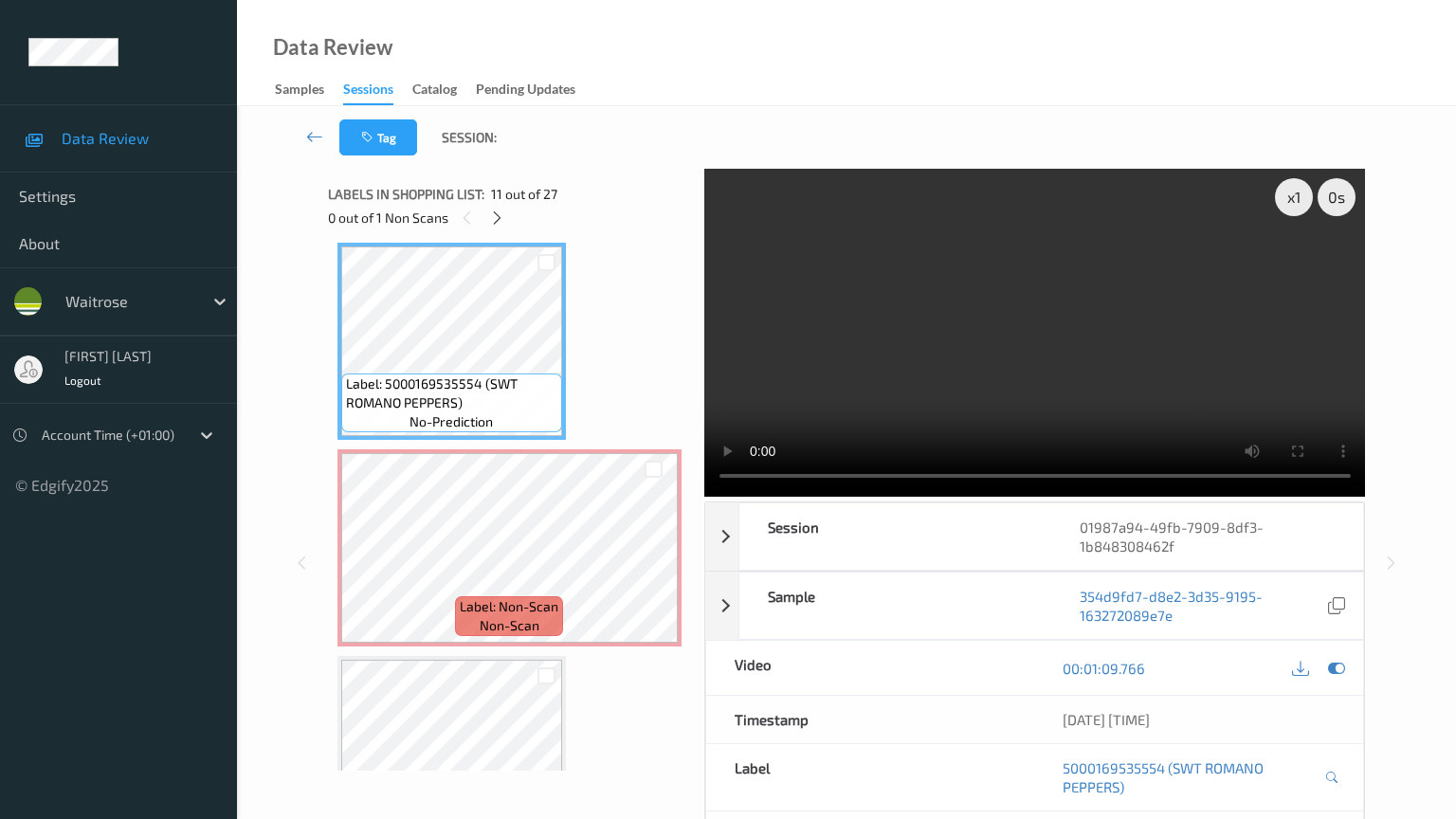 type 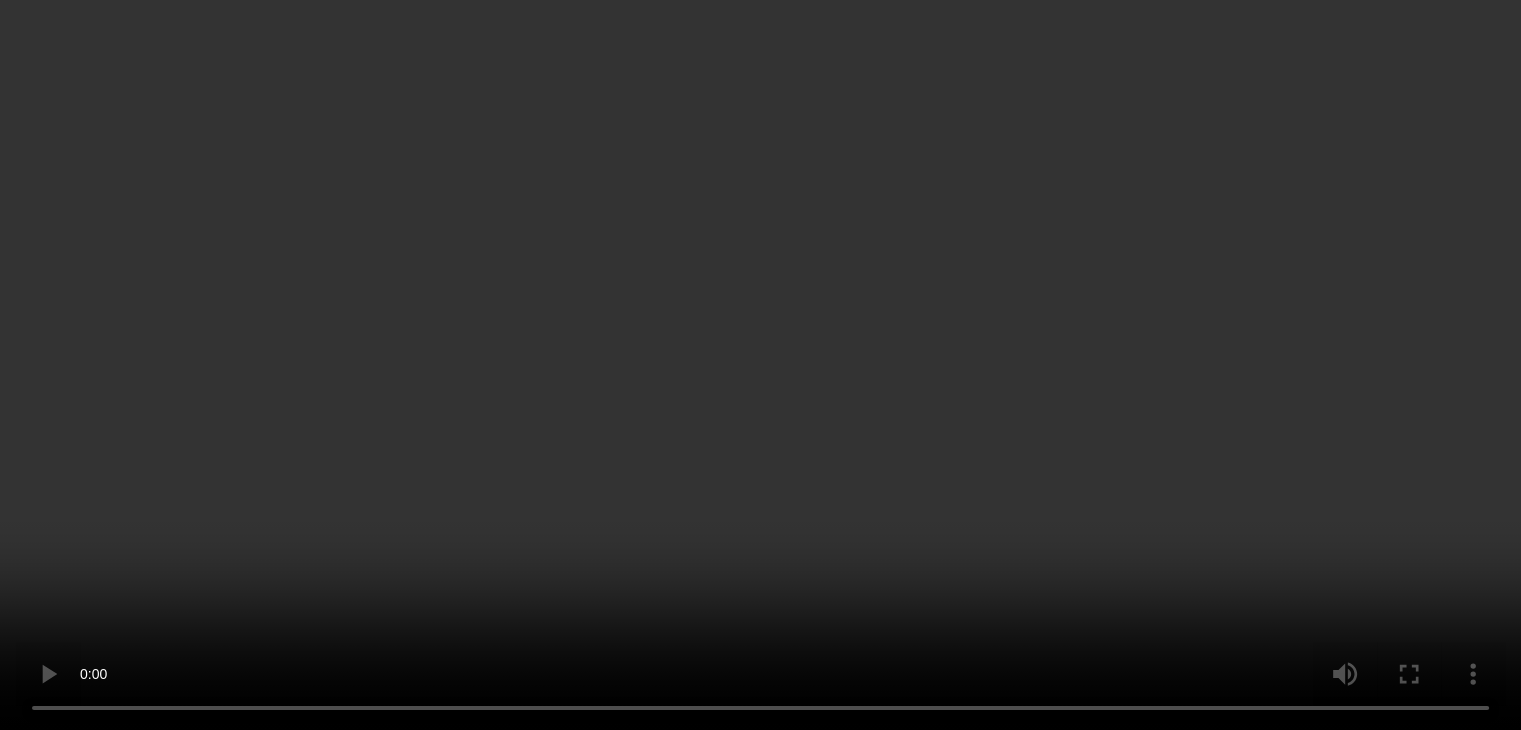 scroll, scrollTop: 1990, scrollLeft: 0, axis: vertical 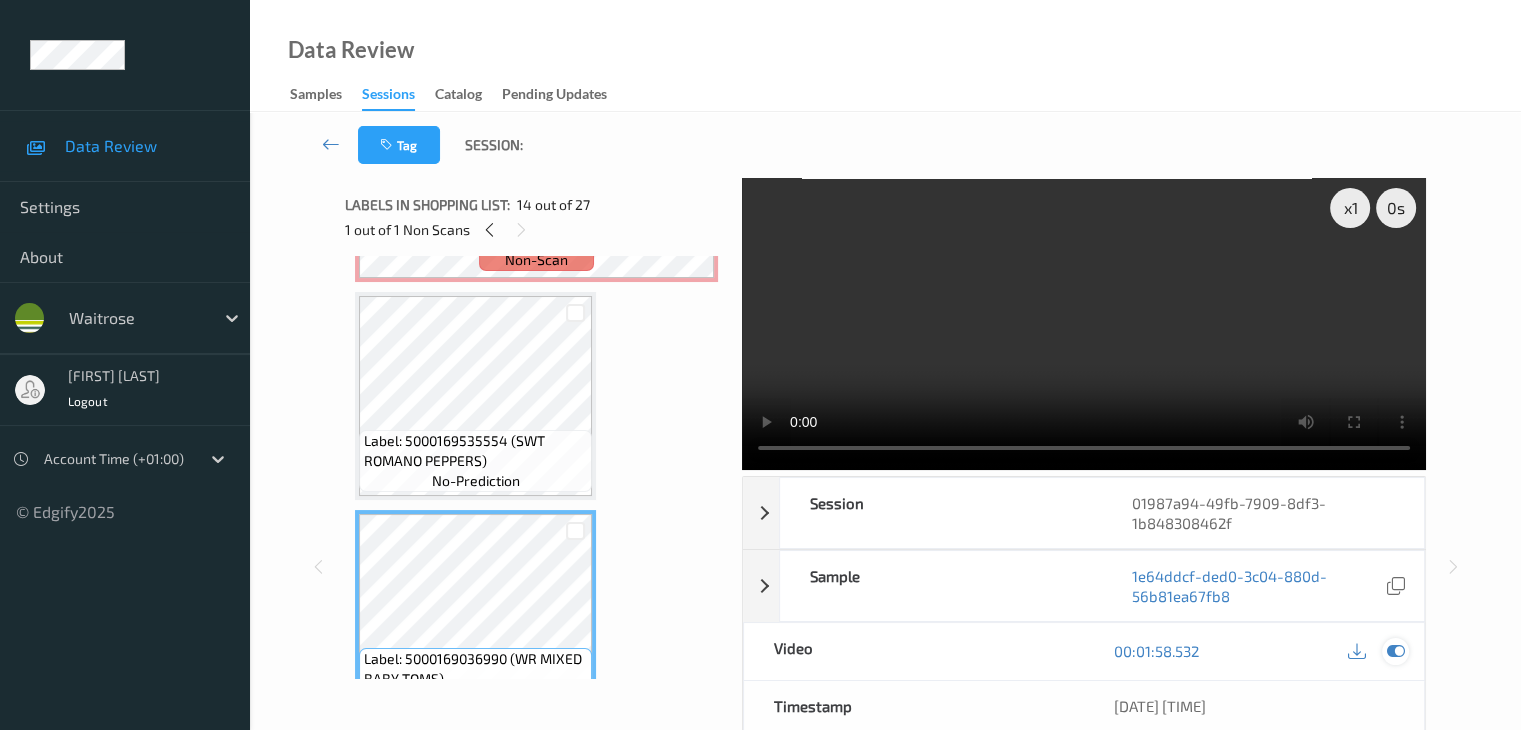 click at bounding box center [1395, 651] 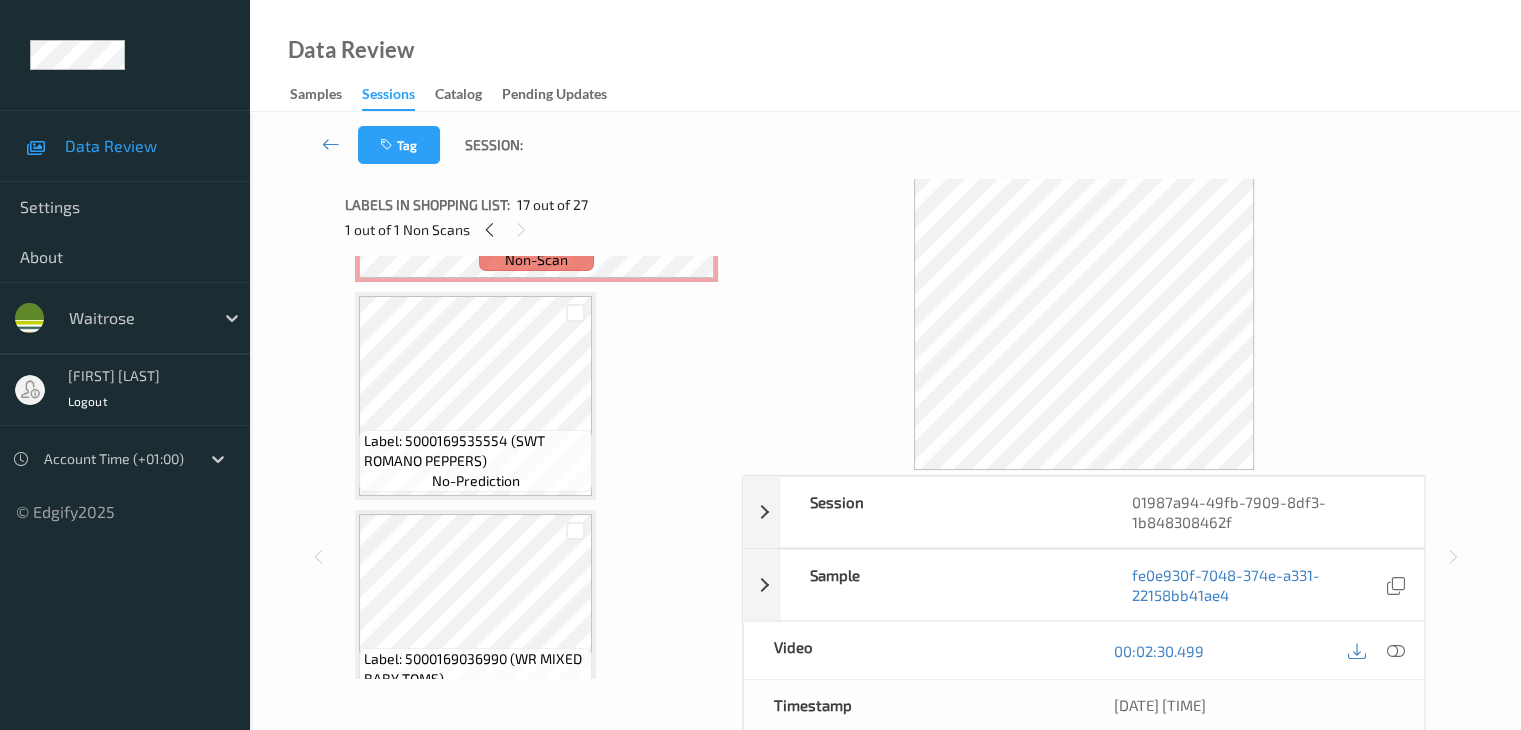 scroll, scrollTop: 2590, scrollLeft: 0, axis: vertical 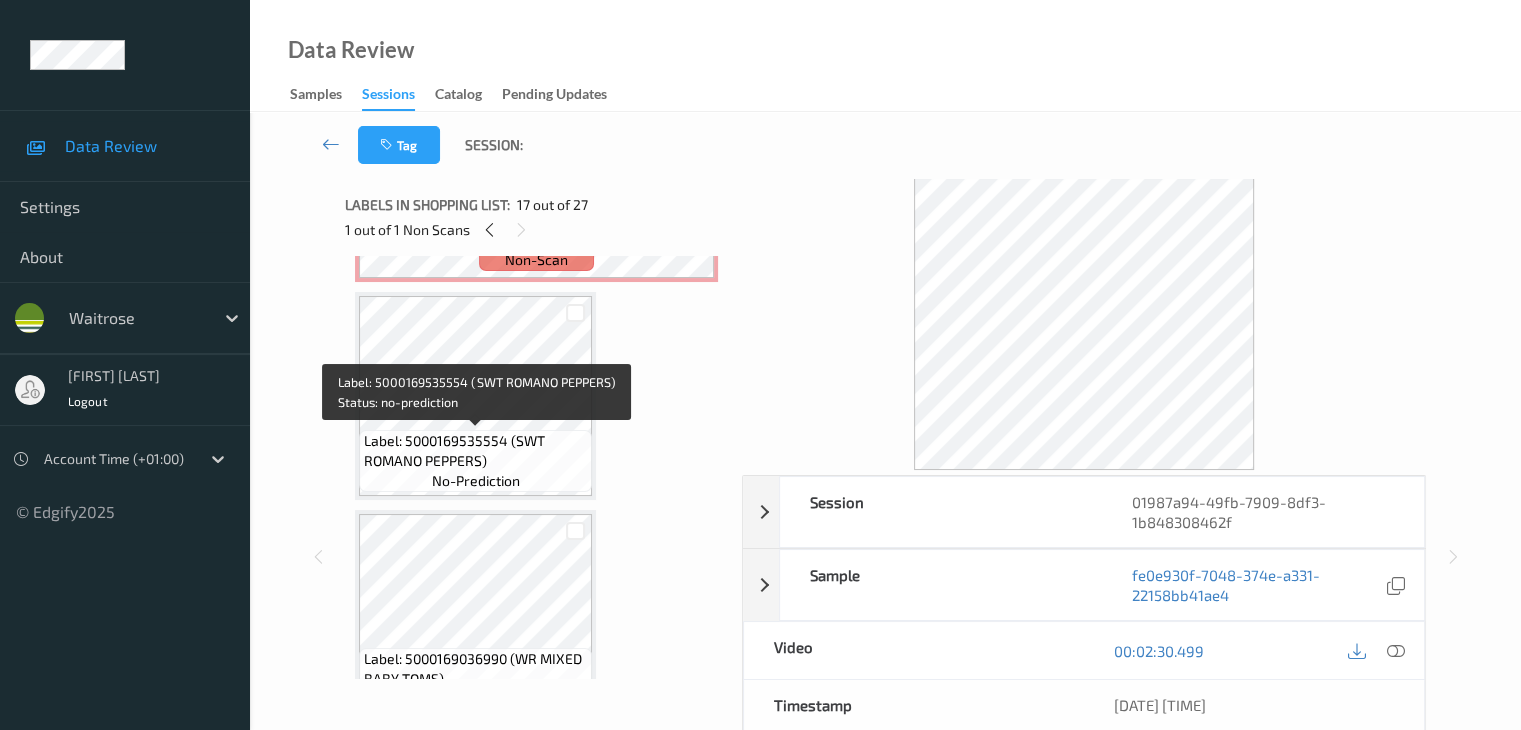 click on "Label: 5000169535554 (SWT ROMANO PEPPERS)" at bounding box center (475, 451) 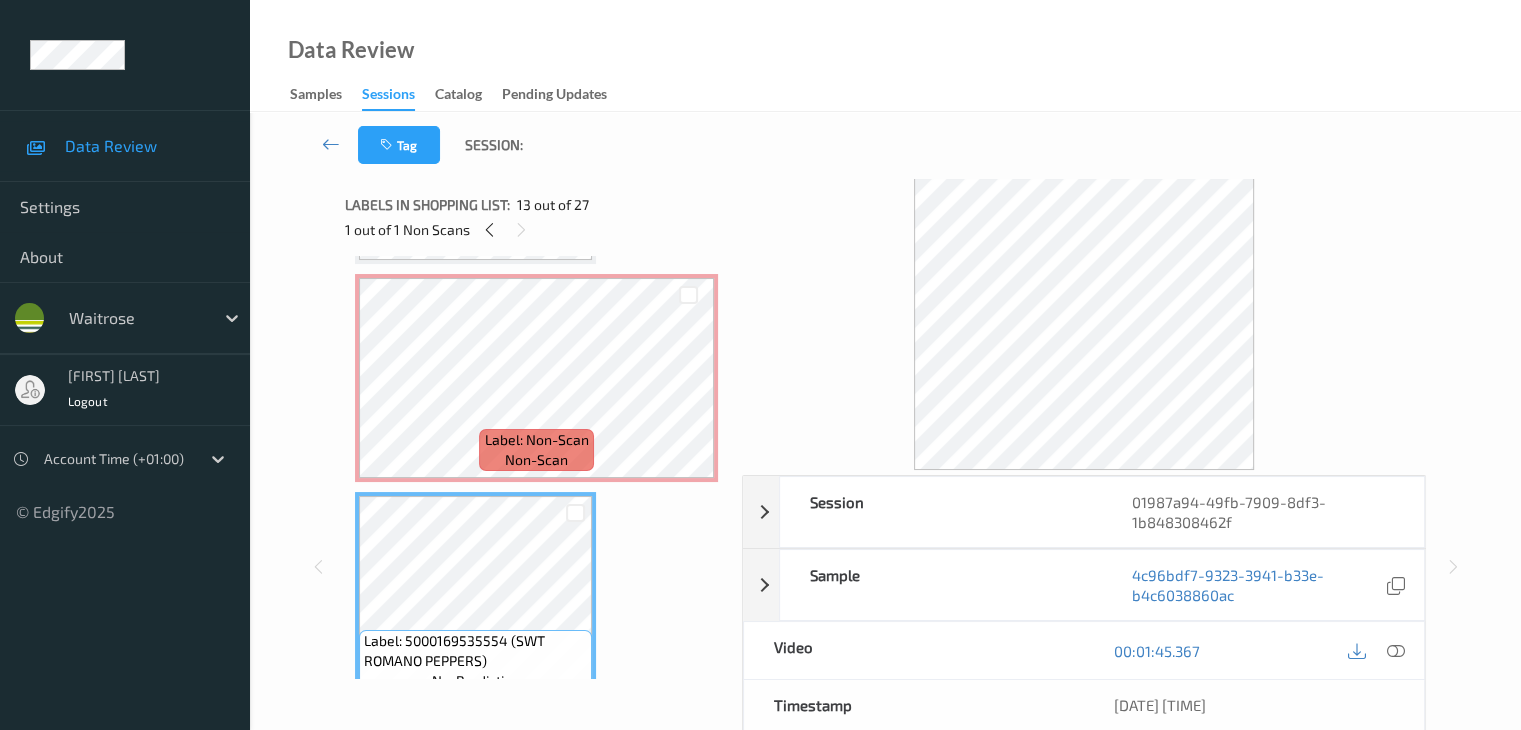 scroll, scrollTop: 2190, scrollLeft: 0, axis: vertical 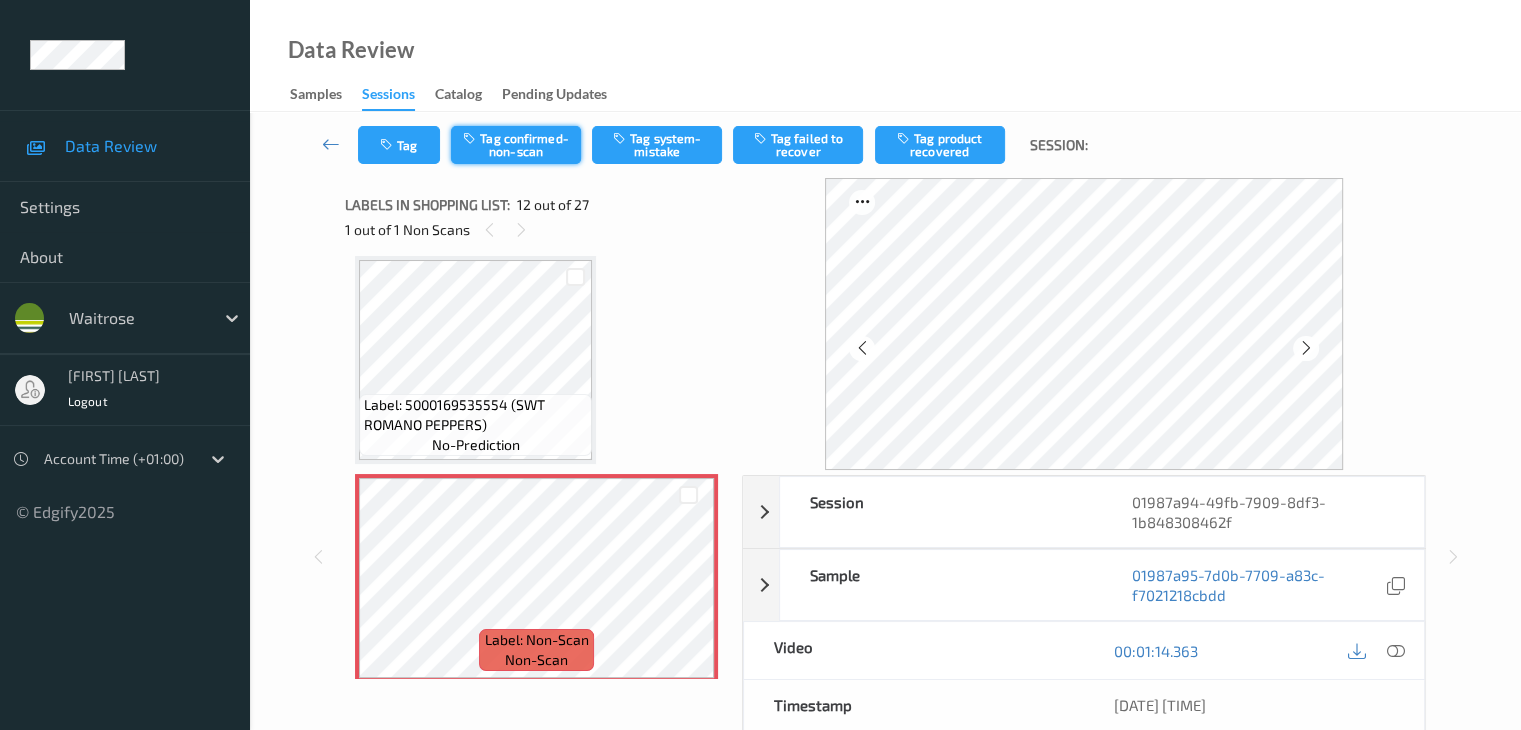 click on "Tag   confirmed-non-scan" at bounding box center [516, 145] 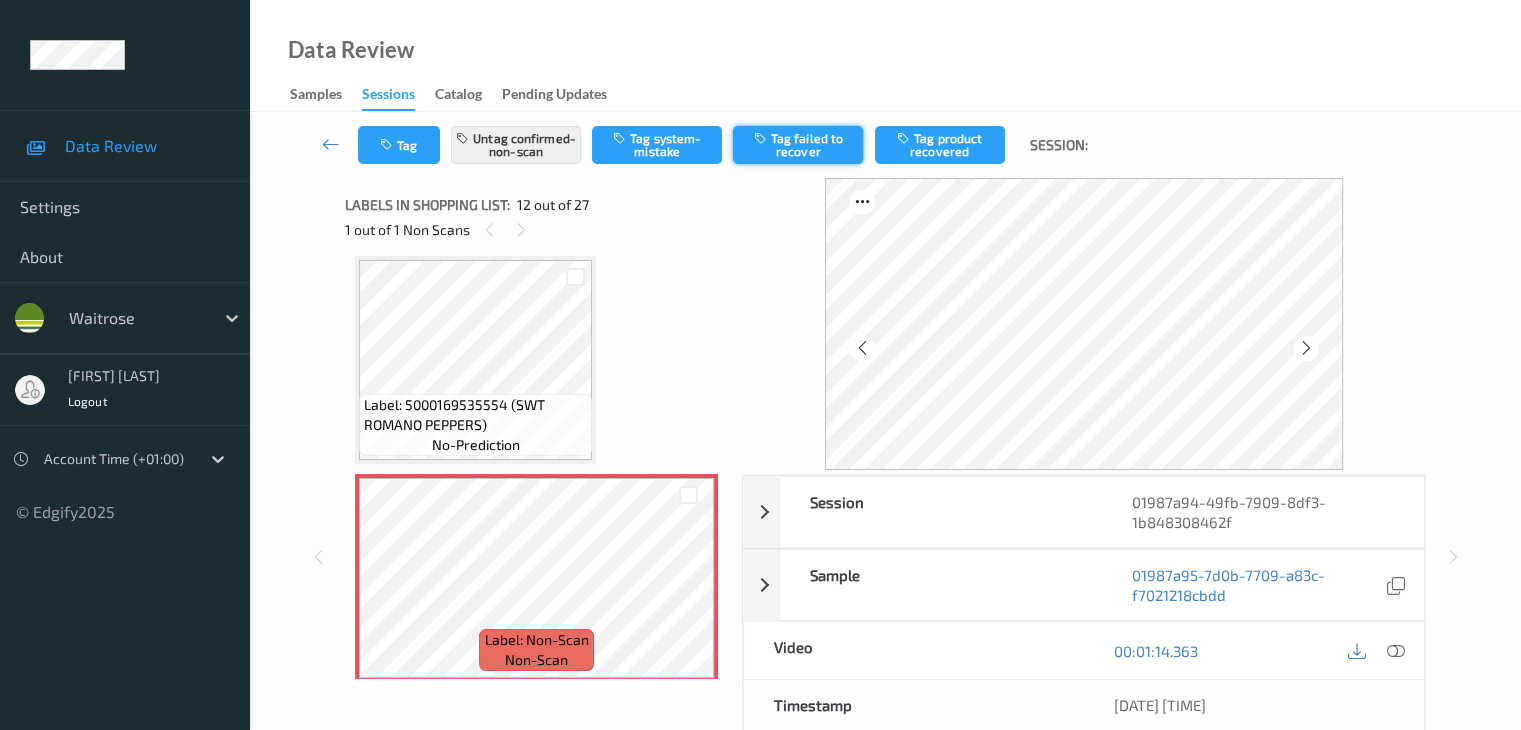 click on "Tag   failed to recover" at bounding box center [798, 145] 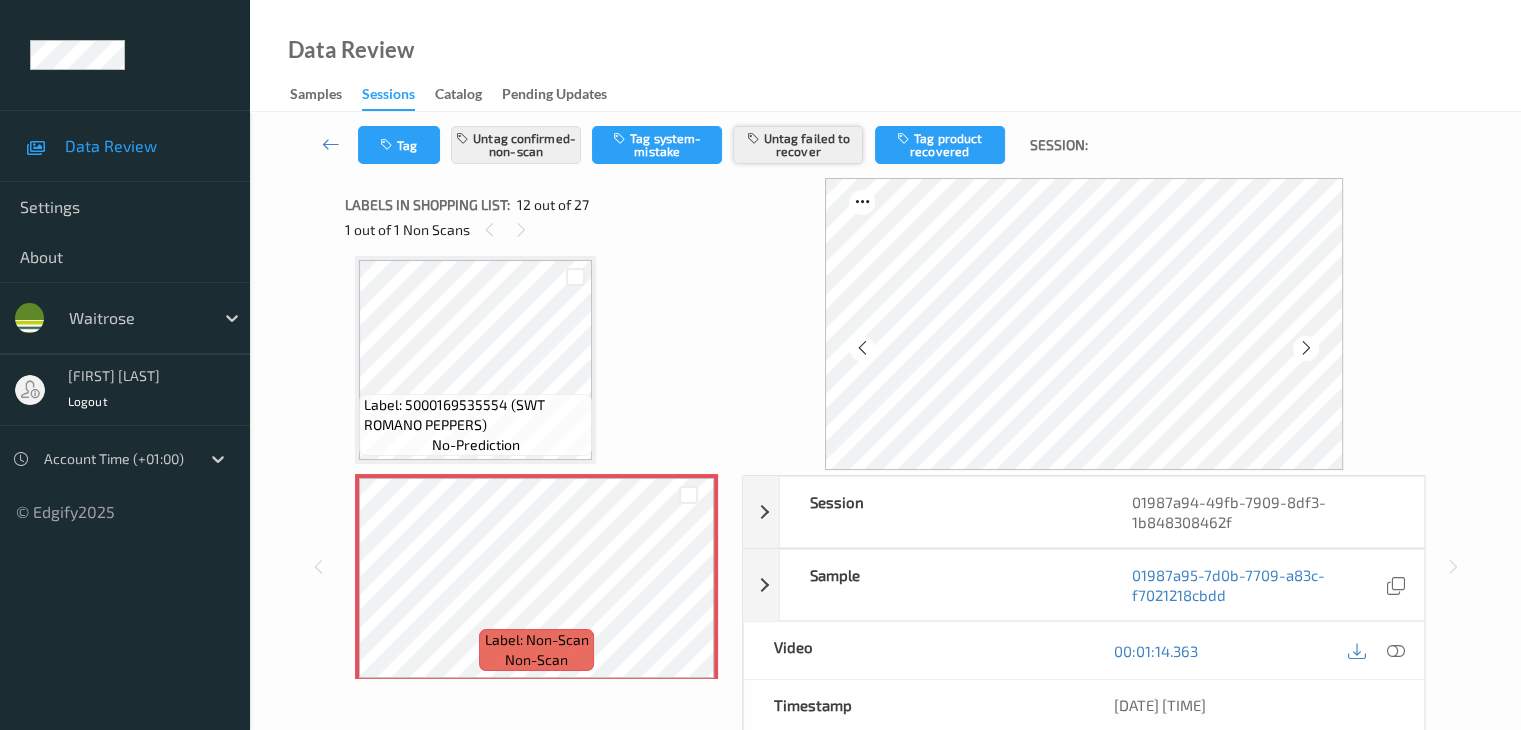 click on "Untag   failed to recover" at bounding box center (798, 145) 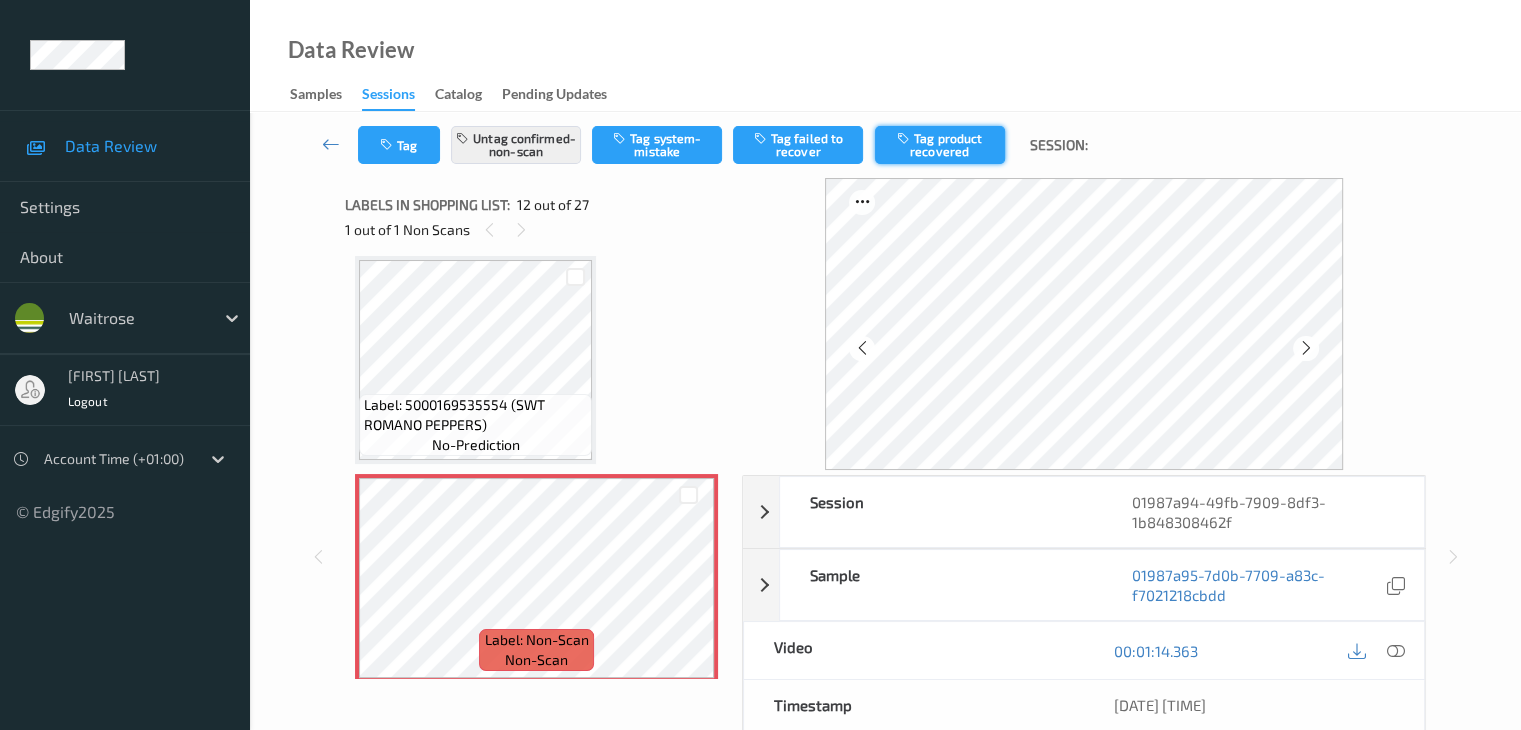 click on "Tag   product recovered" at bounding box center [940, 145] 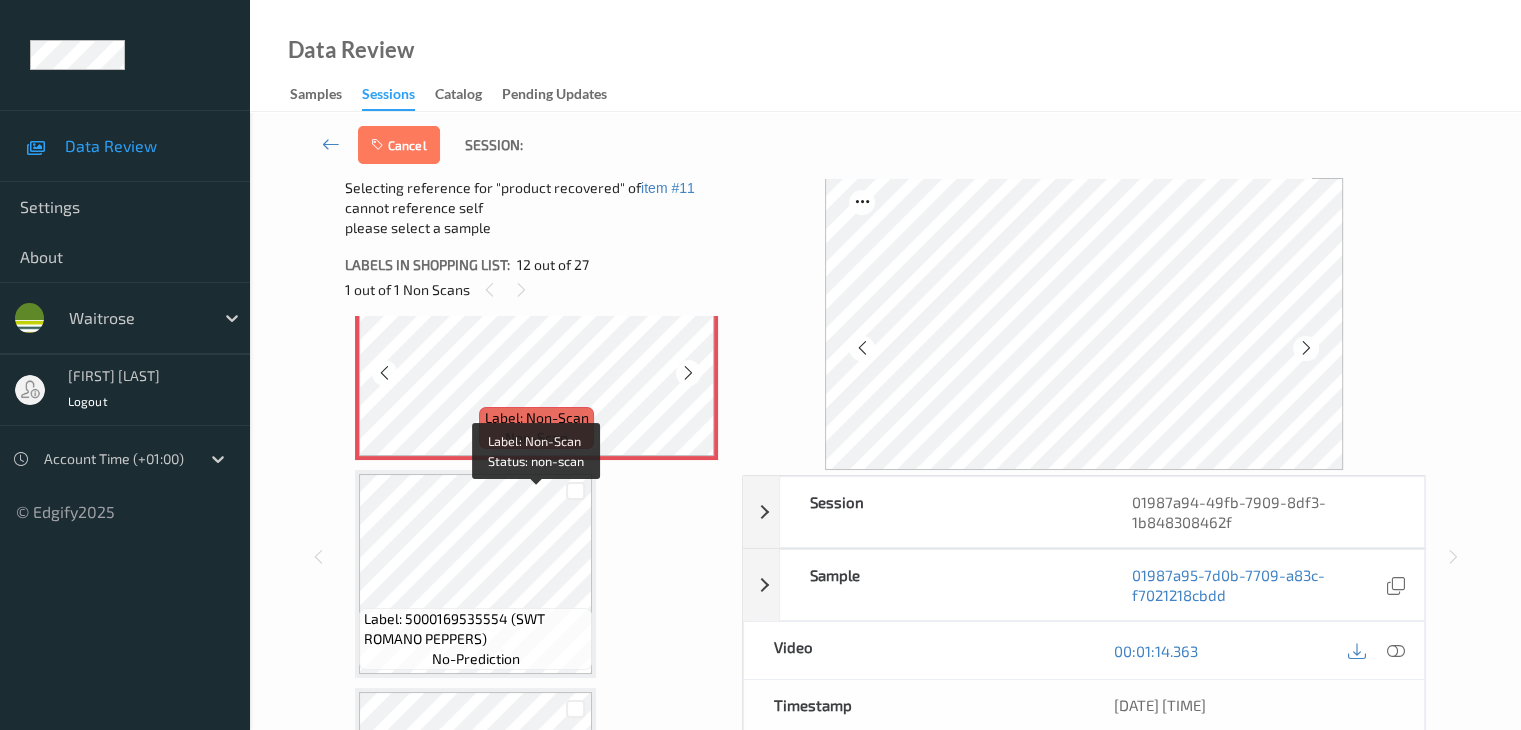 scroll, scrollTop: 2590, scrollLeft: 0, axis: vertical 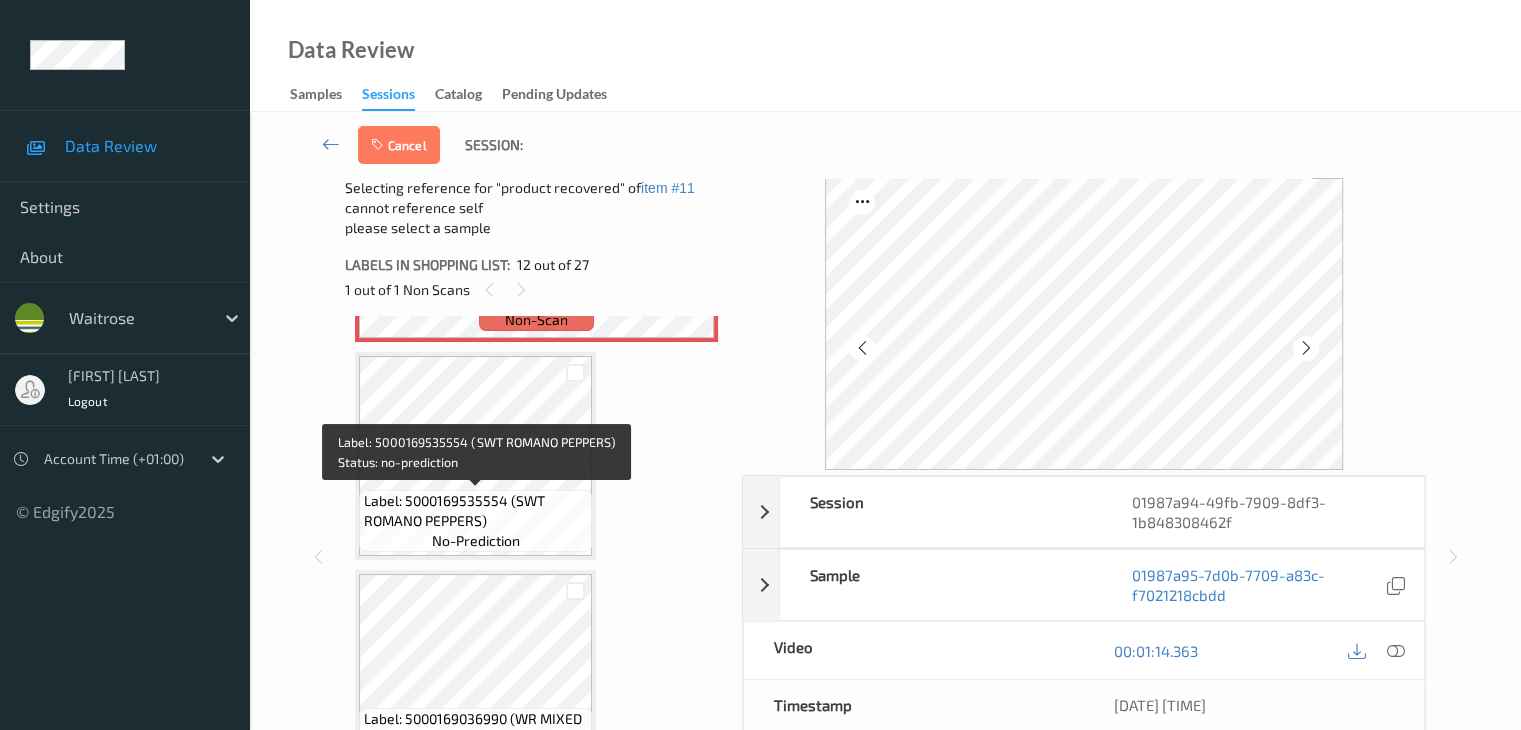click on "Label: 5000169535554 (SWT ROMANO PEPPERS)" at bounding box center [475, 511] 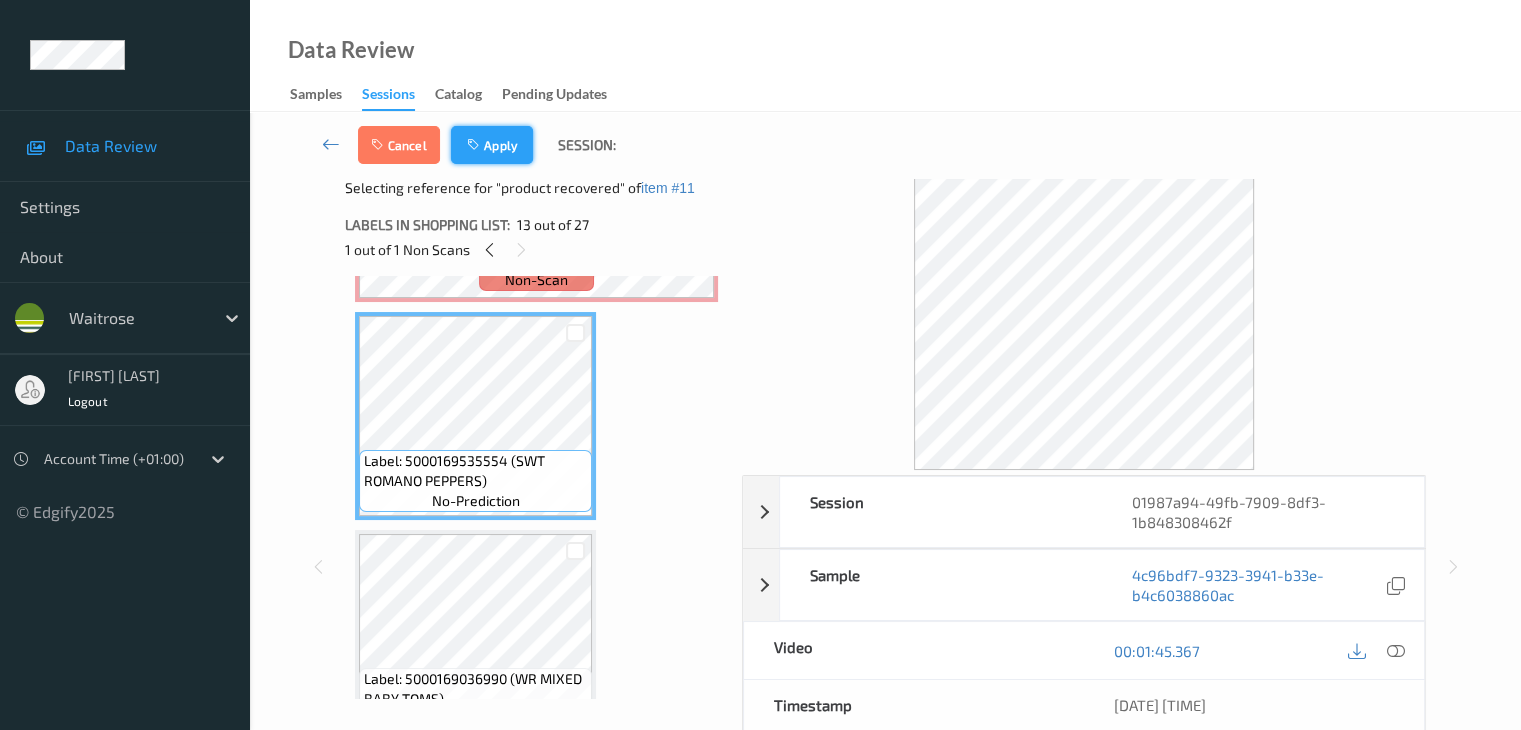 click on "Apply" at bounding box center [492, 145] 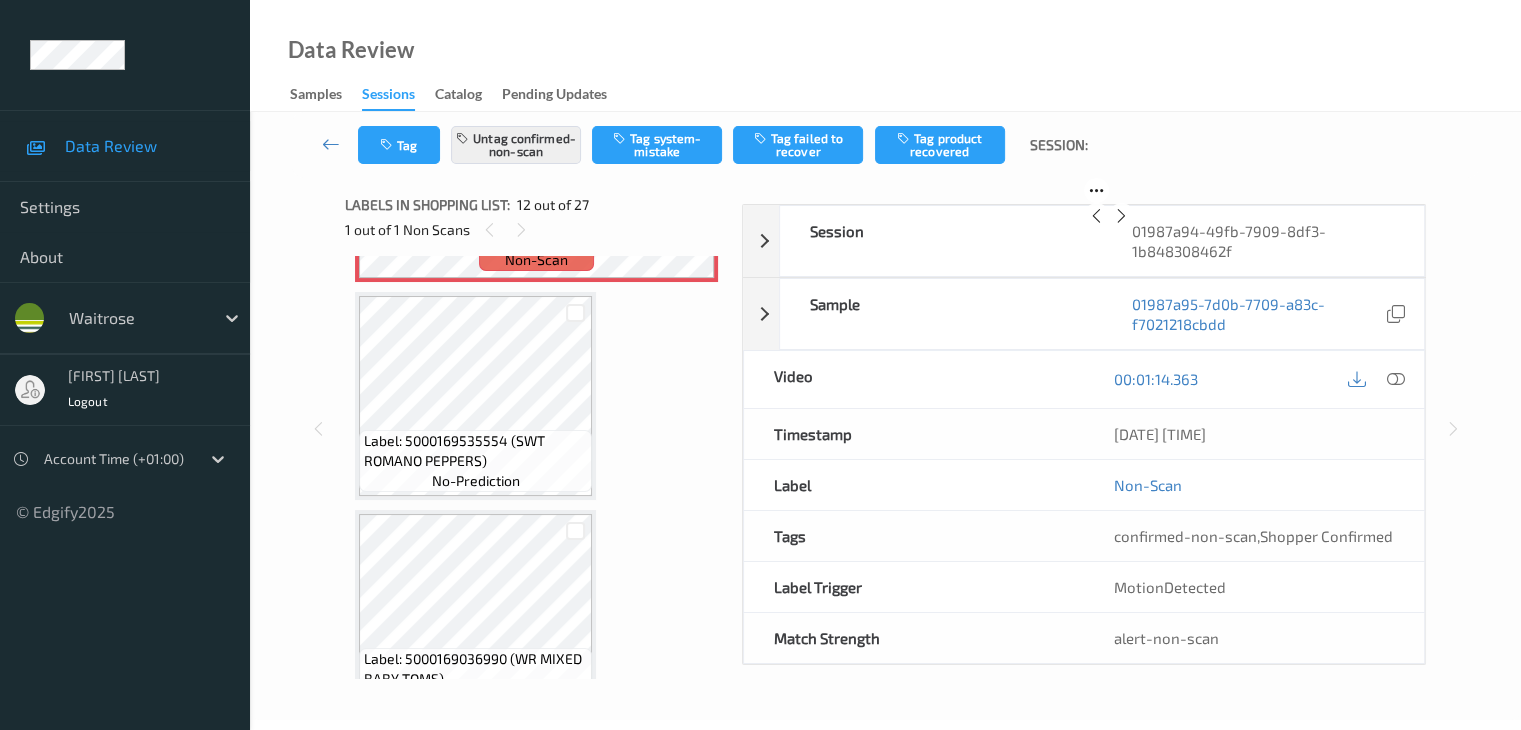 scroll, scrollTop: 2190, scrollLeft: 0, axis: vertical 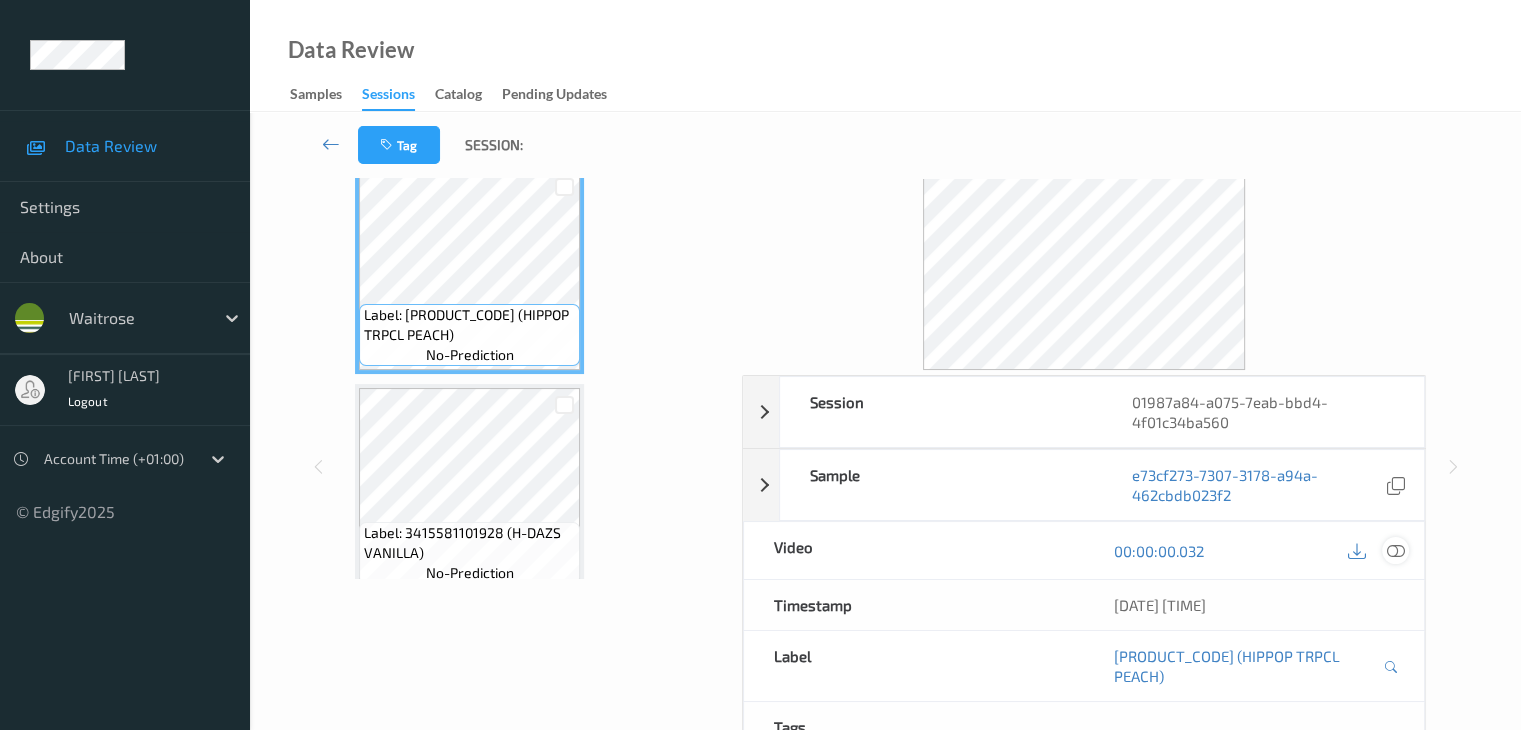 click at bounding box center (1395, 551) 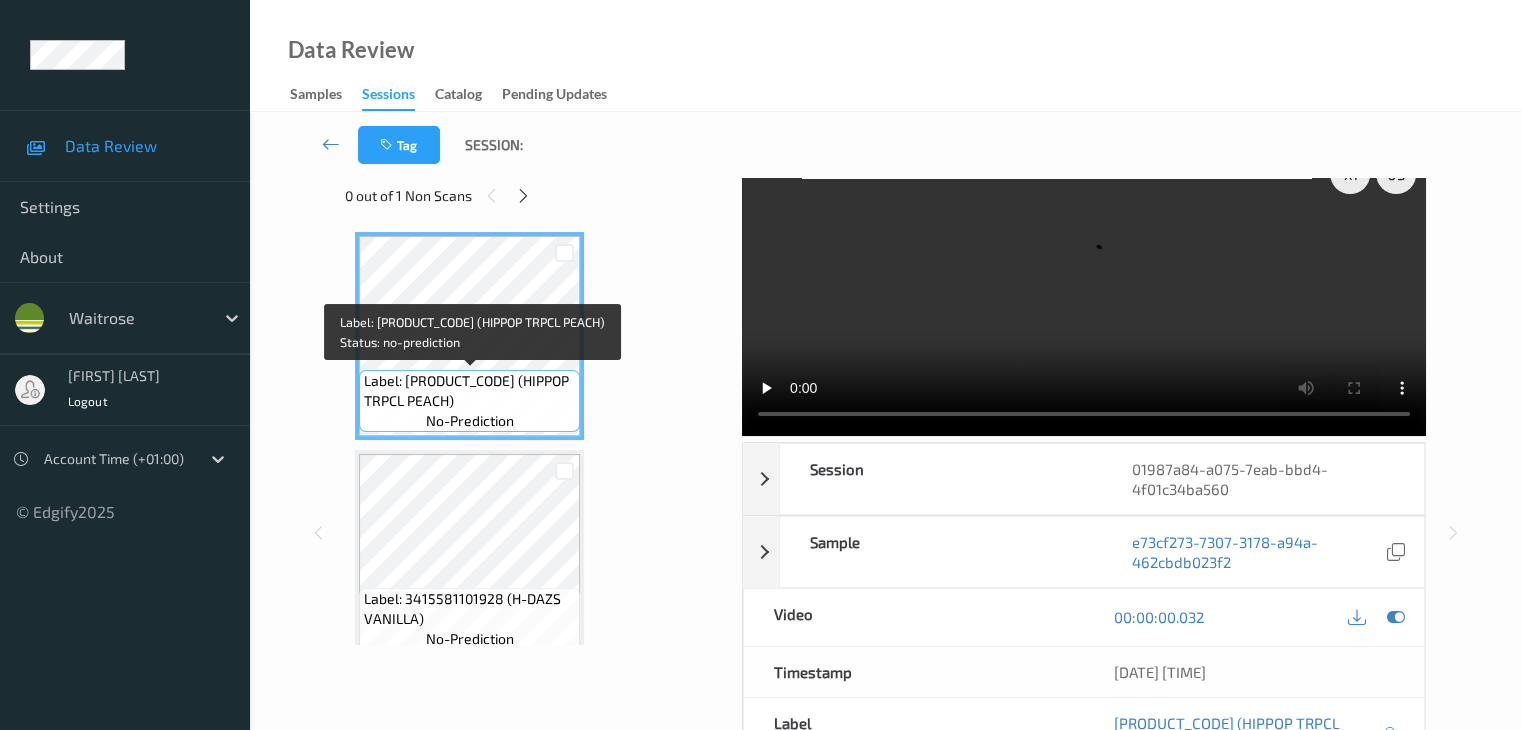 scroll, scrollTop: 0, scrollLeft: 0, axis: both 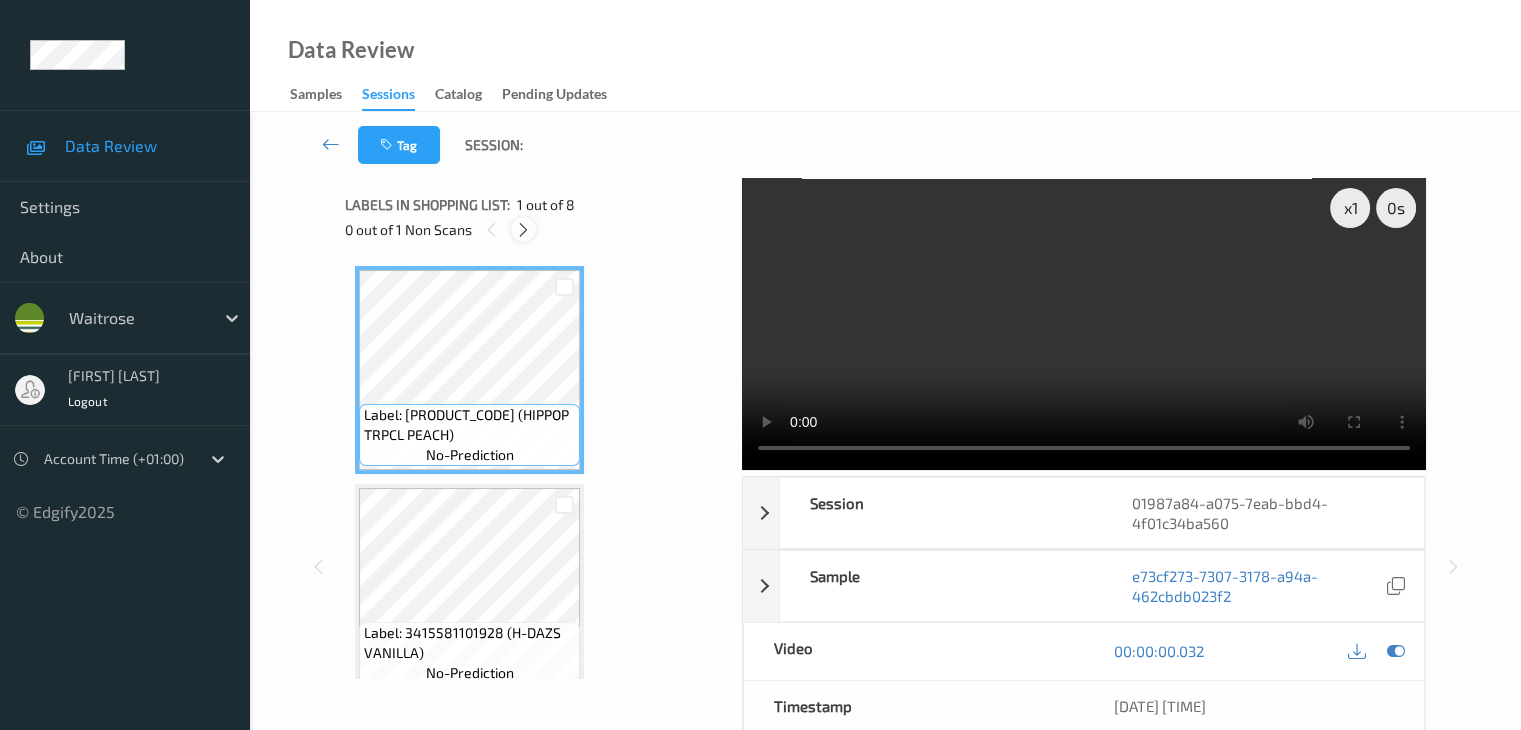 click at bounding box center [523, 230] 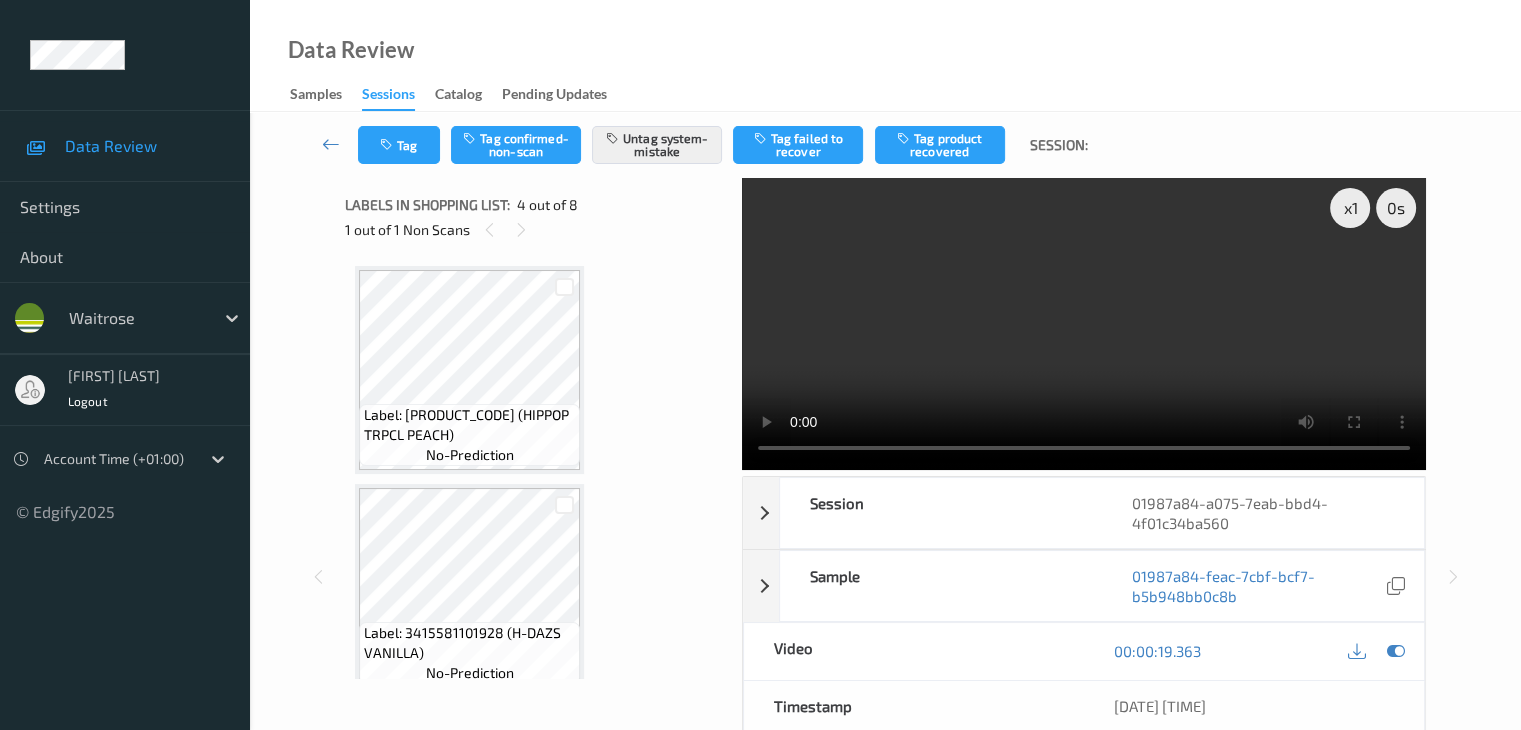 scroll, scrollTop: 446, scrollLeft: 0, axis: vertical 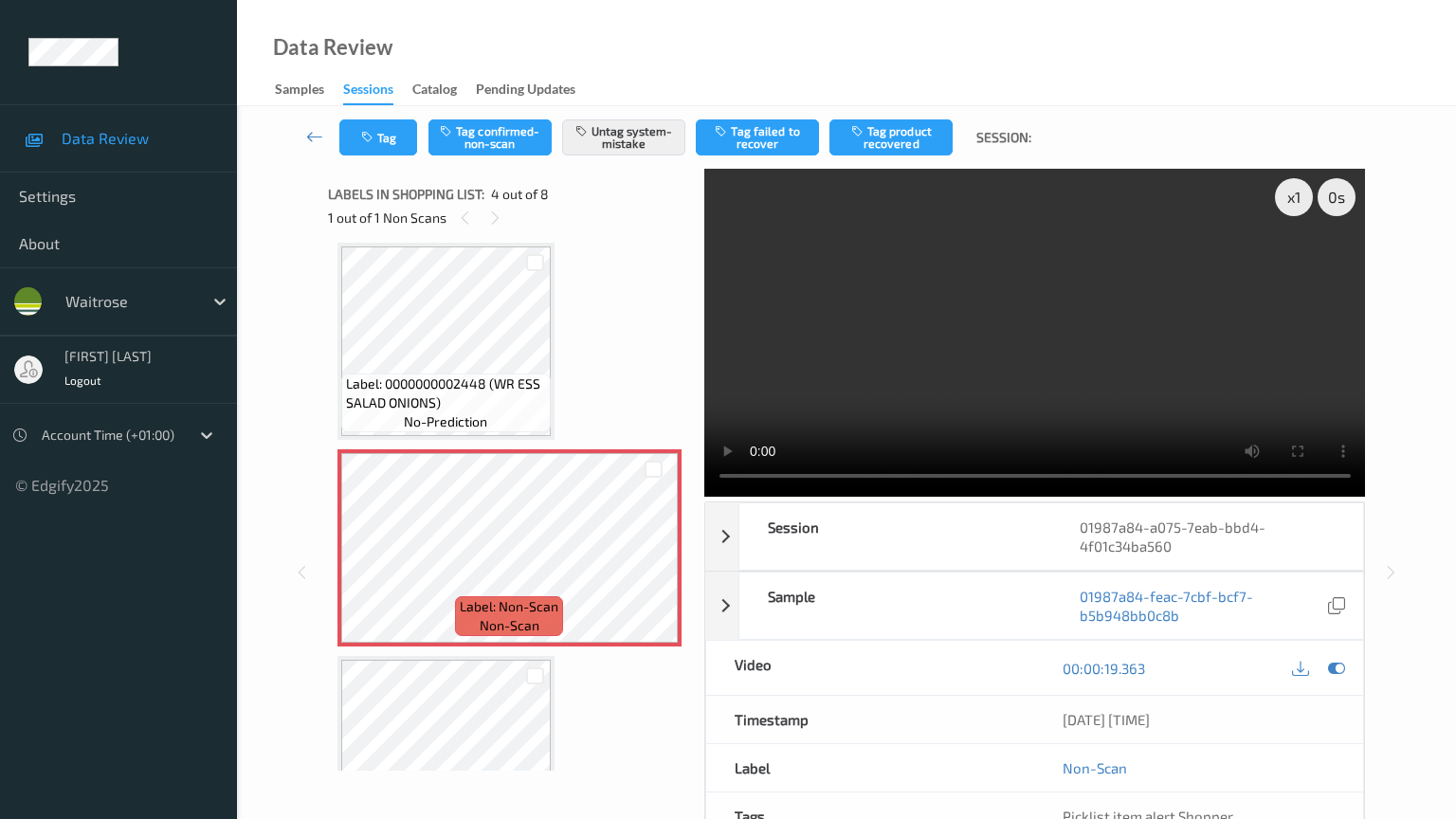 type 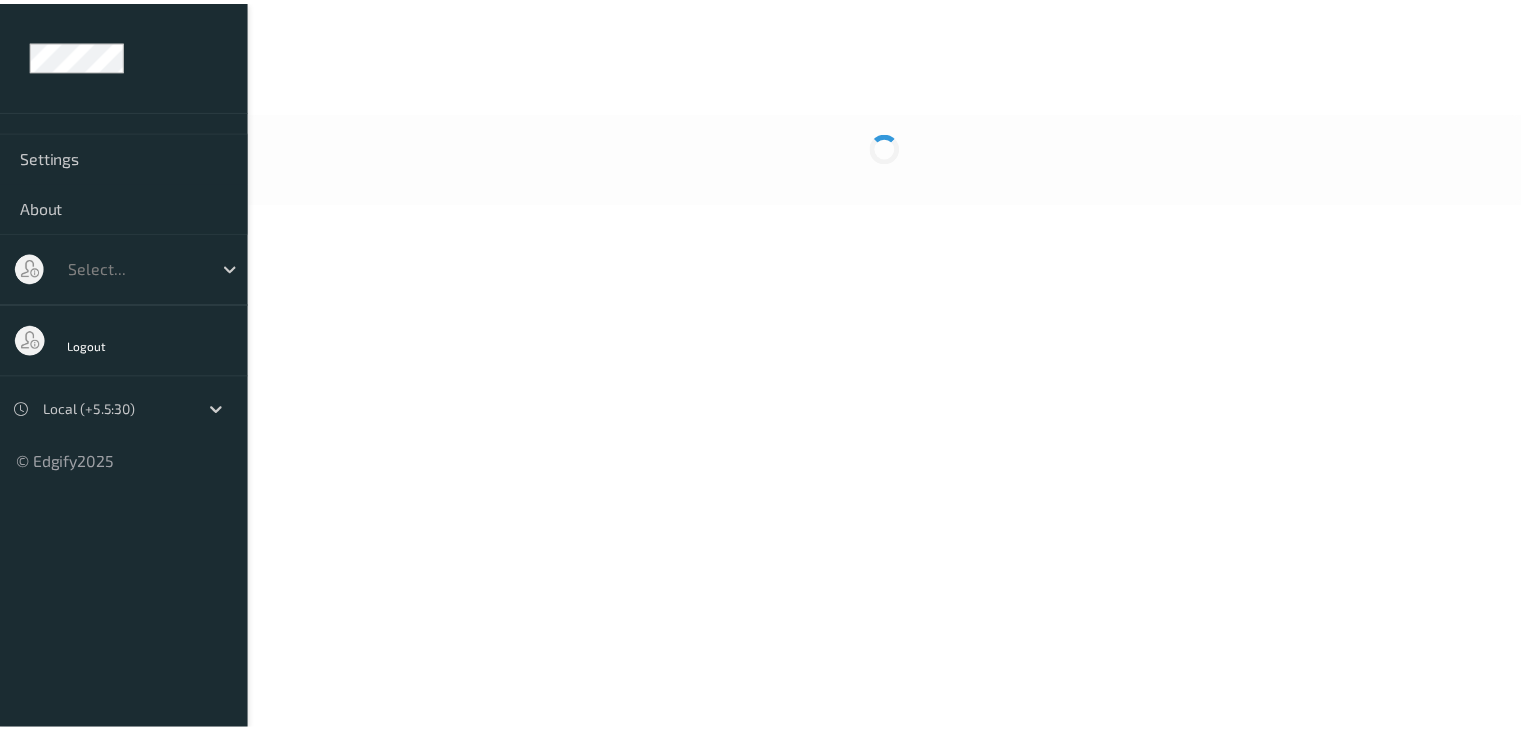 scroll, scrollTop: 0, scrollLeft: 0, axis: both 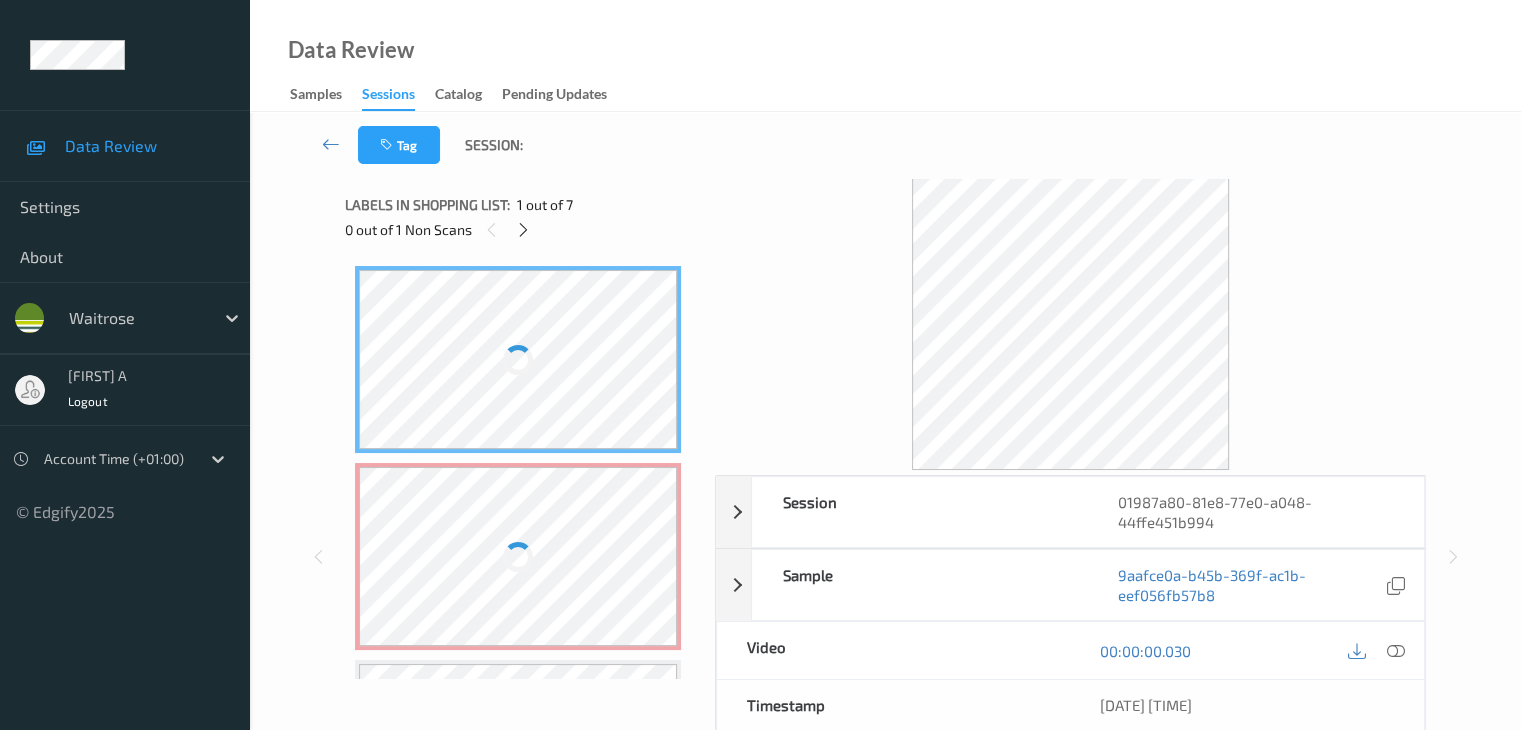 drag, startPoint x: 527, startPoint y: 225, endPoint x: 693, endPoint y: 233, distance: 166.19266 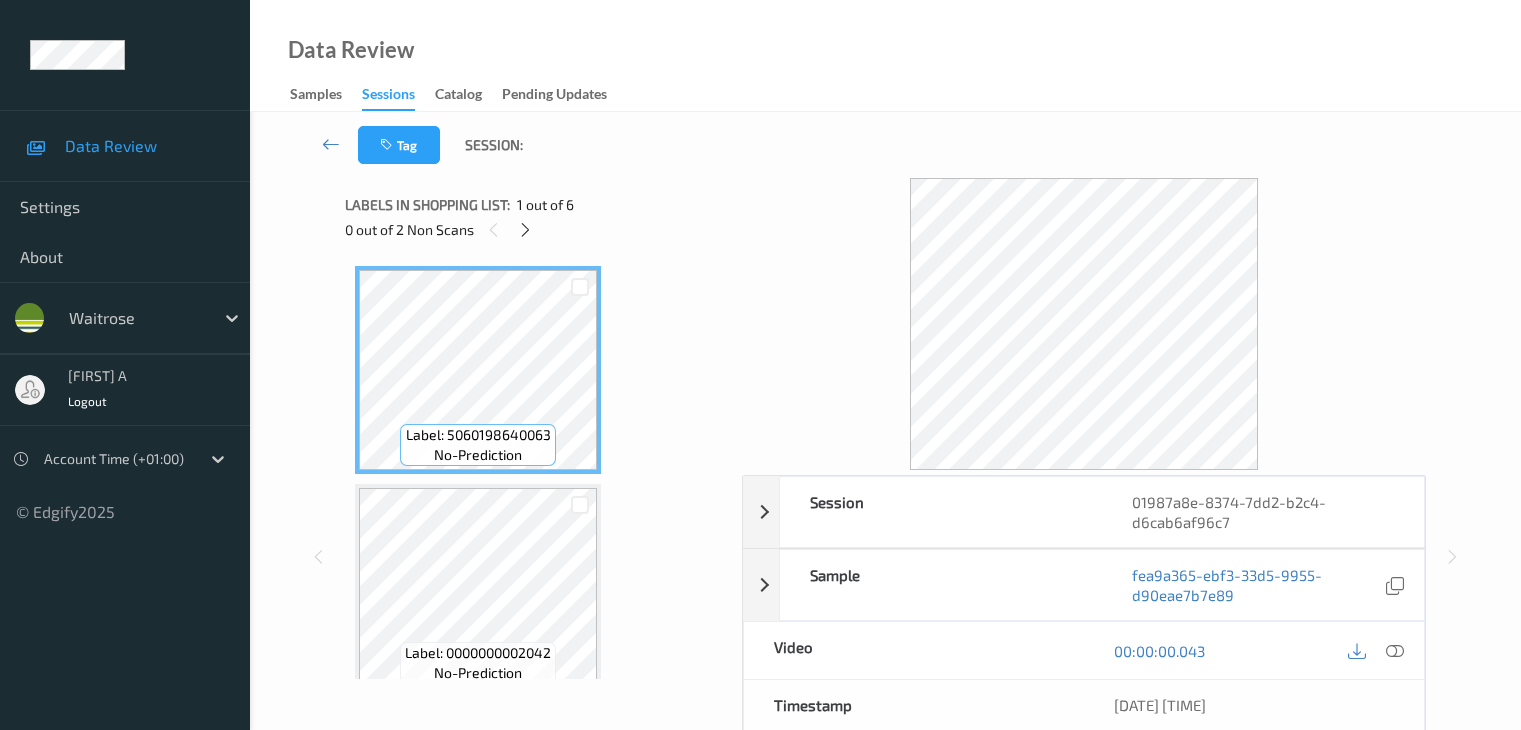 scroll, scrollTop: 0, scrollLeft: 0, axis: both 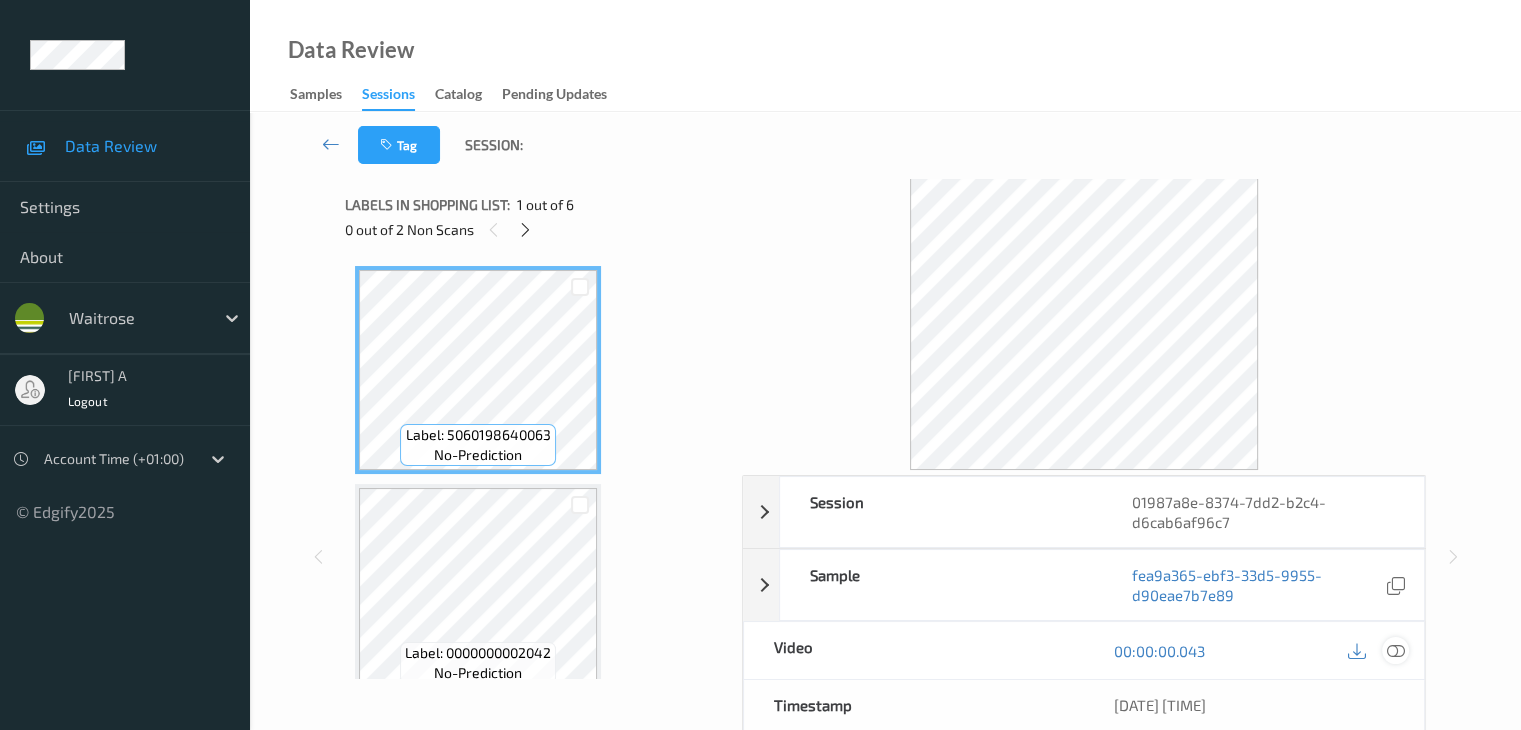 click at bounding box center [1395, 651] 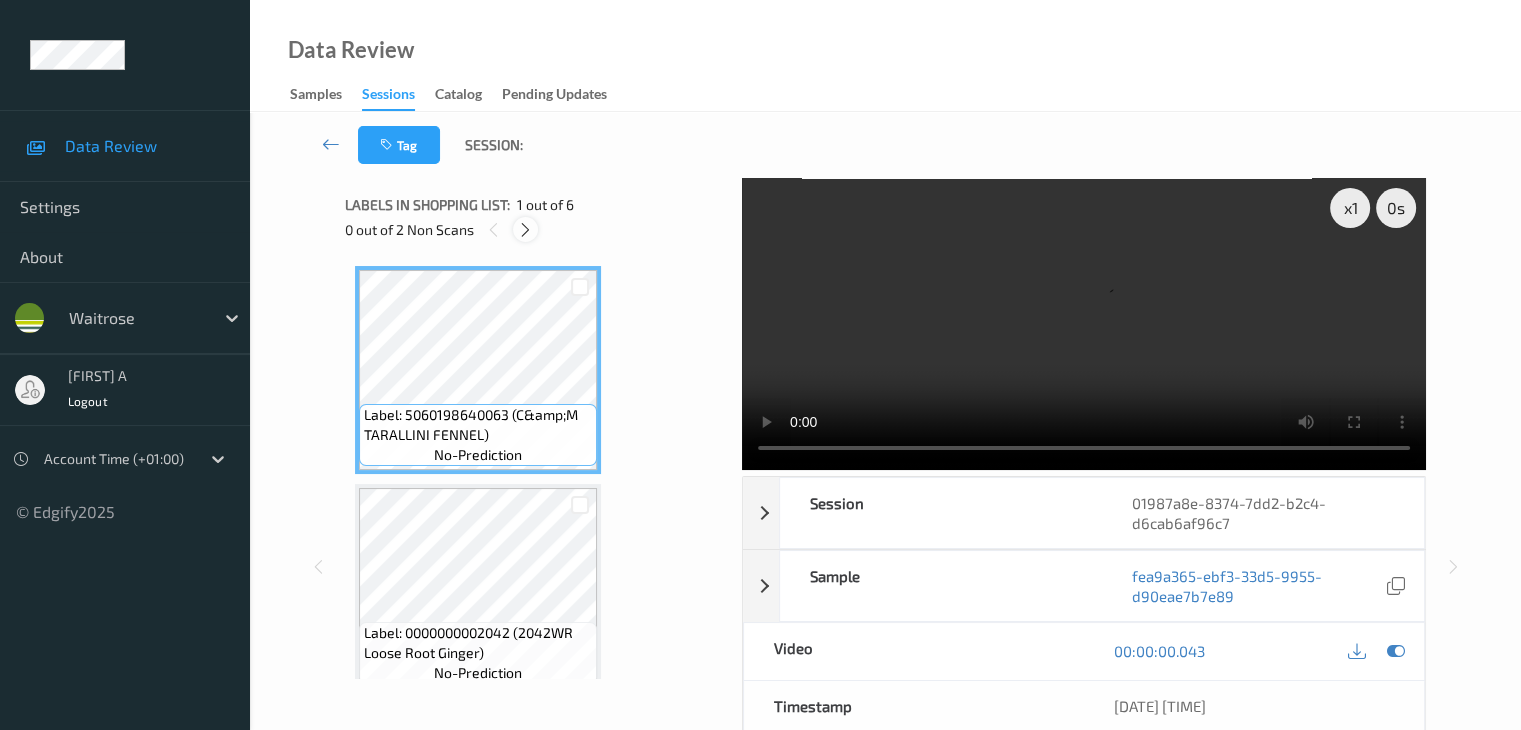 click at bounding box center [525, 230] 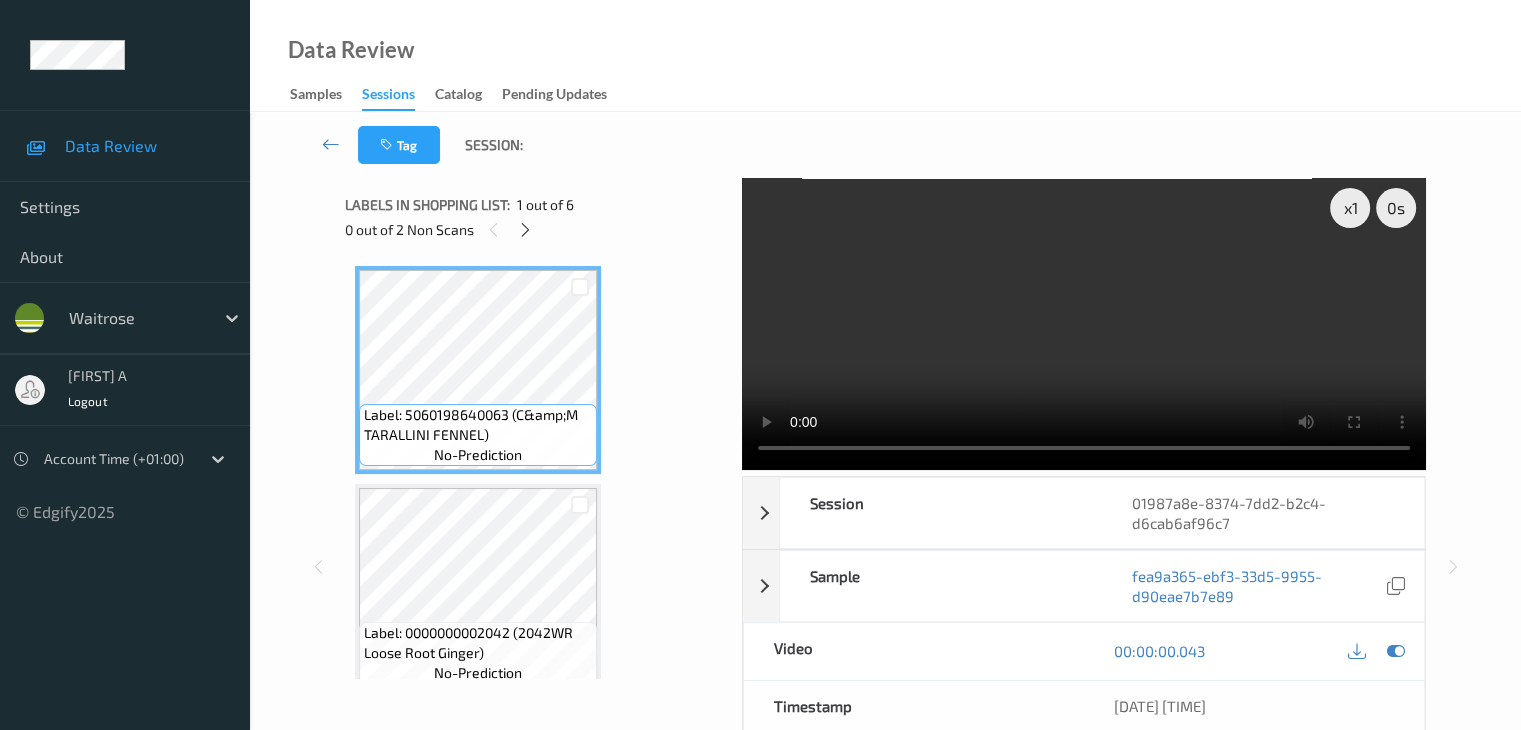 scroll, scrollTop: 228, scrollLeft: 0, axis: vertical 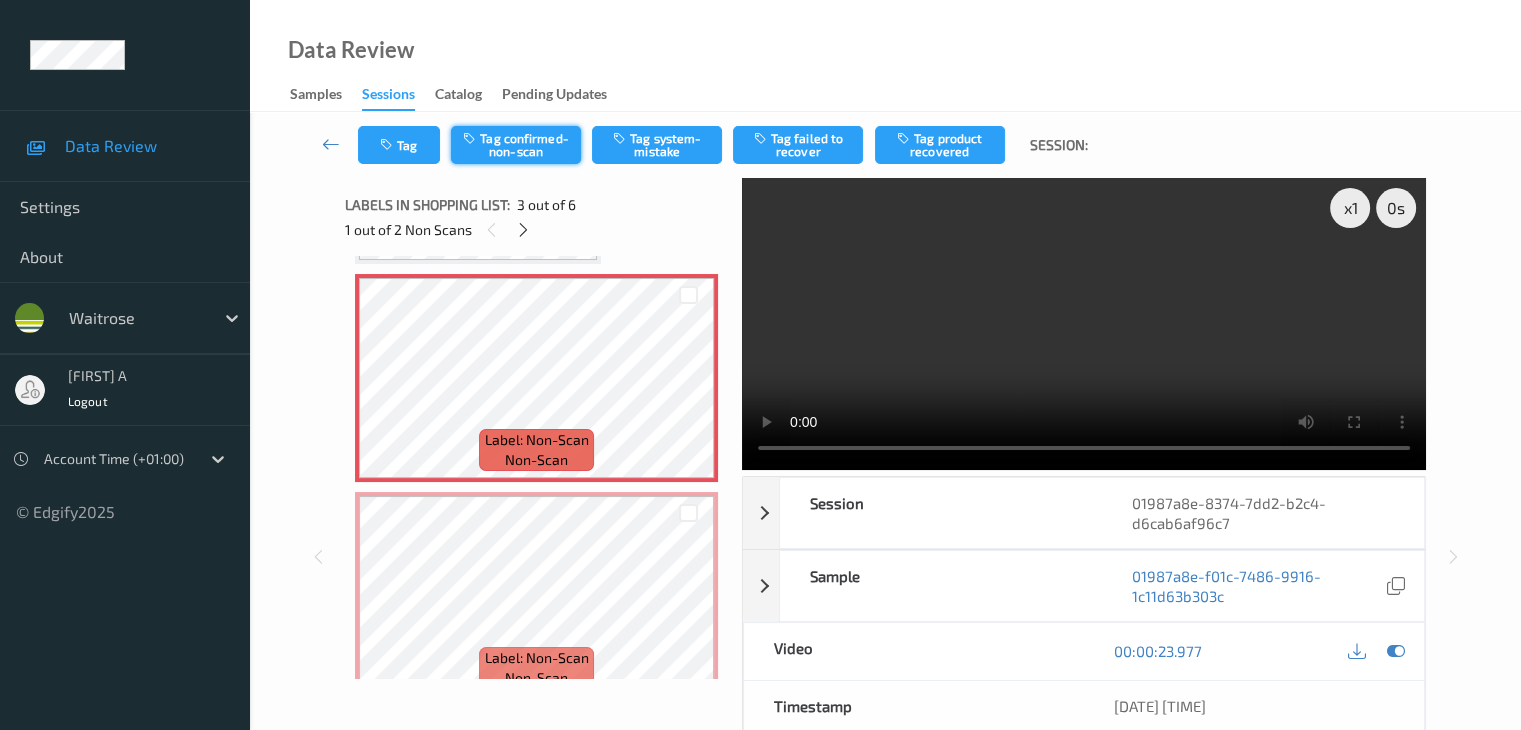click on "Tag   confirmed-non-scan" at bounding box center (516, 145) 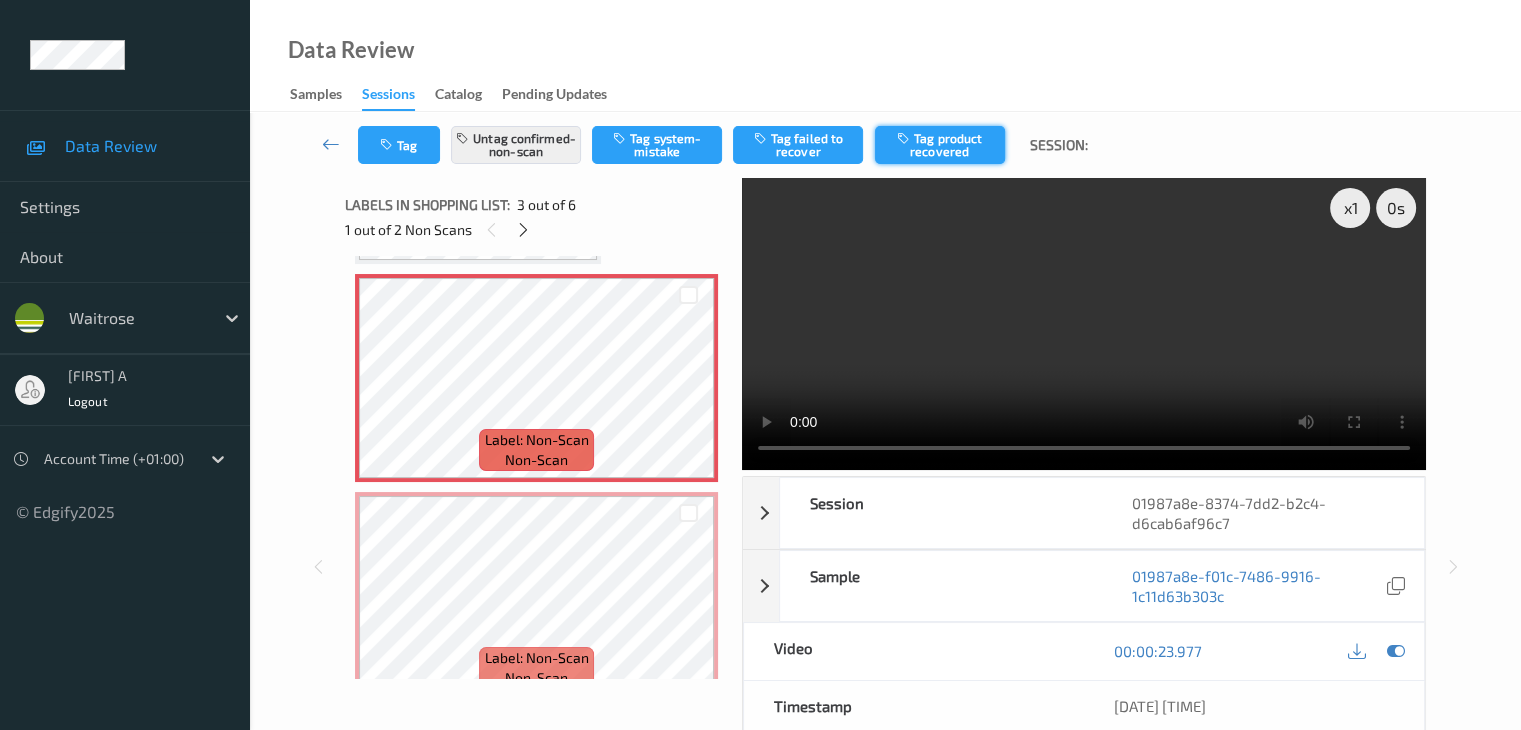 click on "Tag   product recovered" at bounding box center (940, 145) 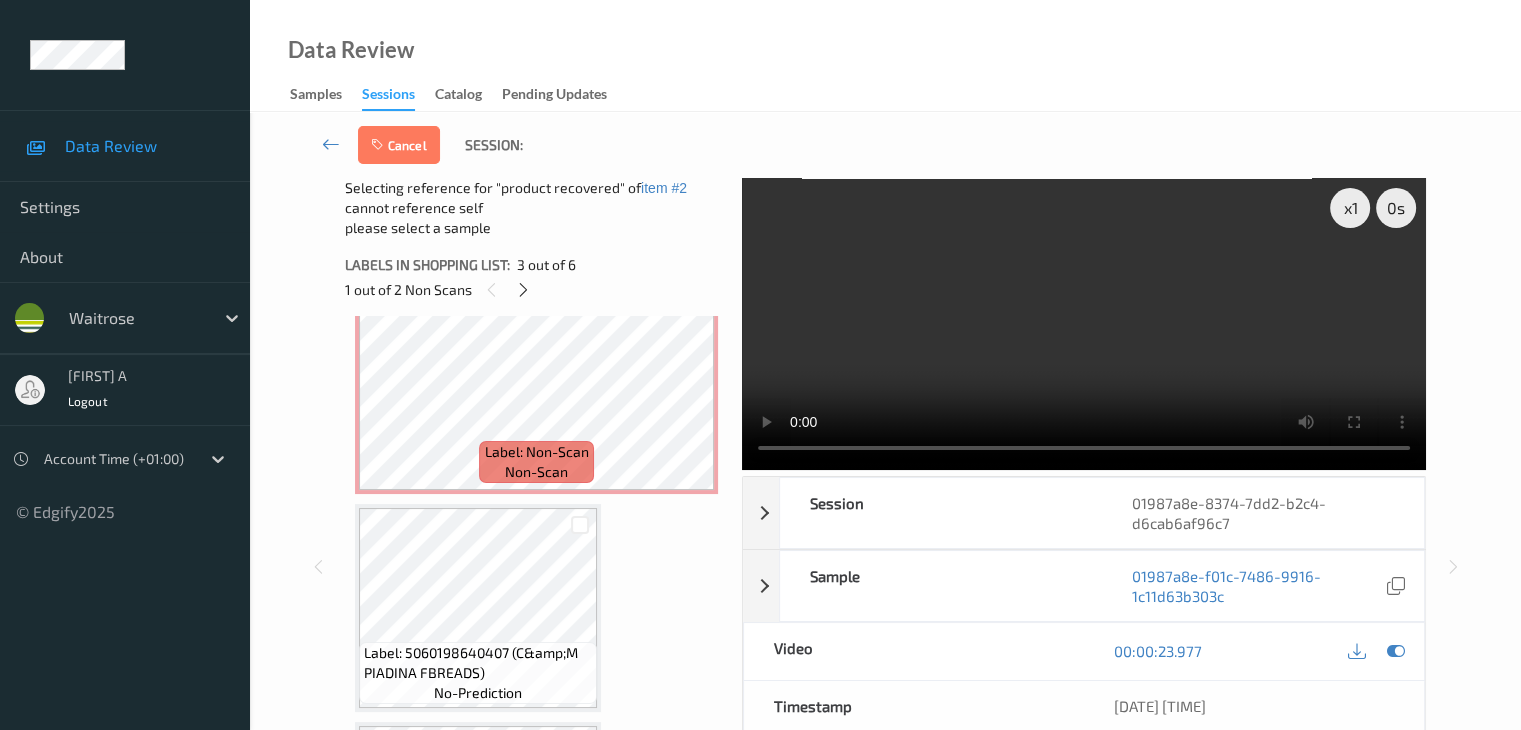 scroll, scrollTop: 728, scrollLeft: 0, axis: vertical 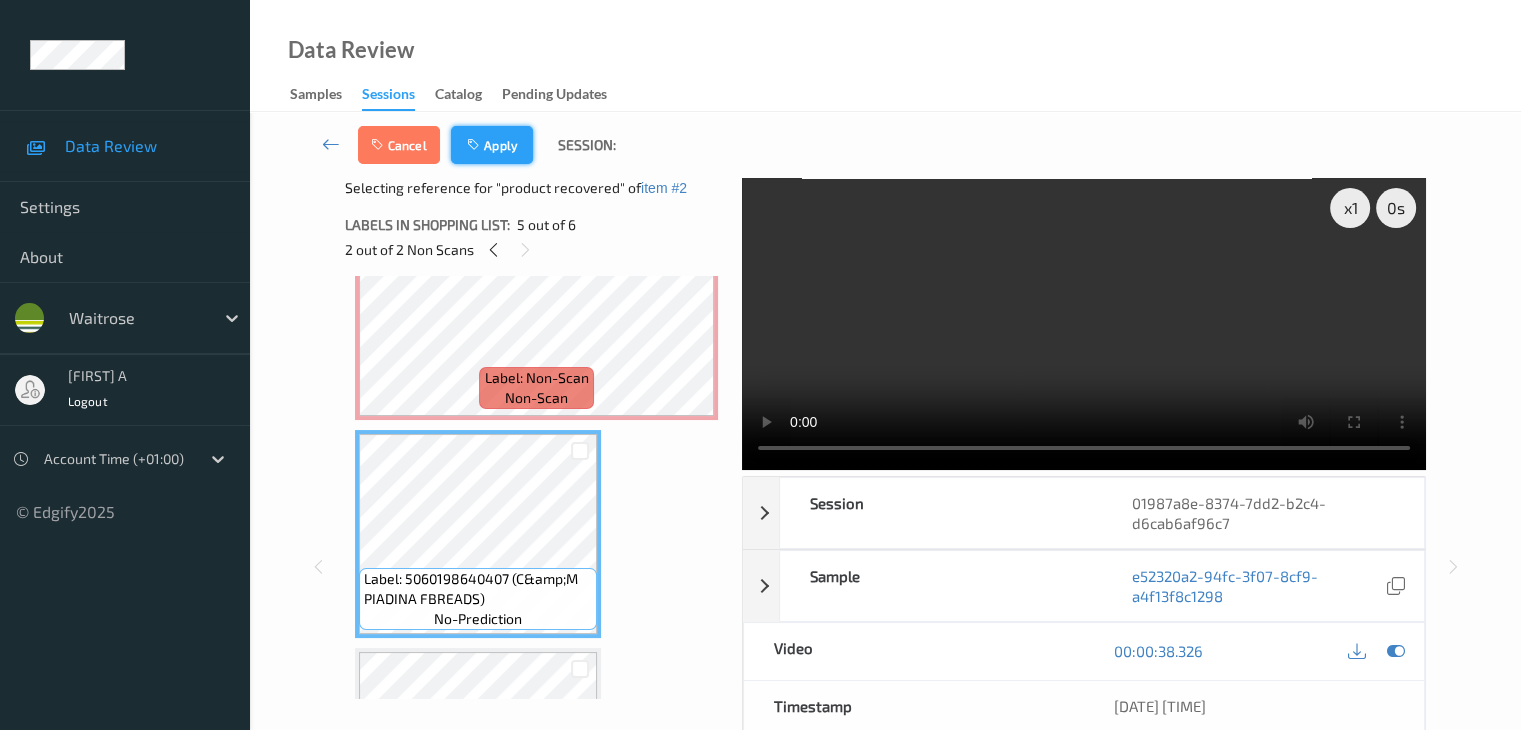 click on "Apply" at bounding box center (492, 145) 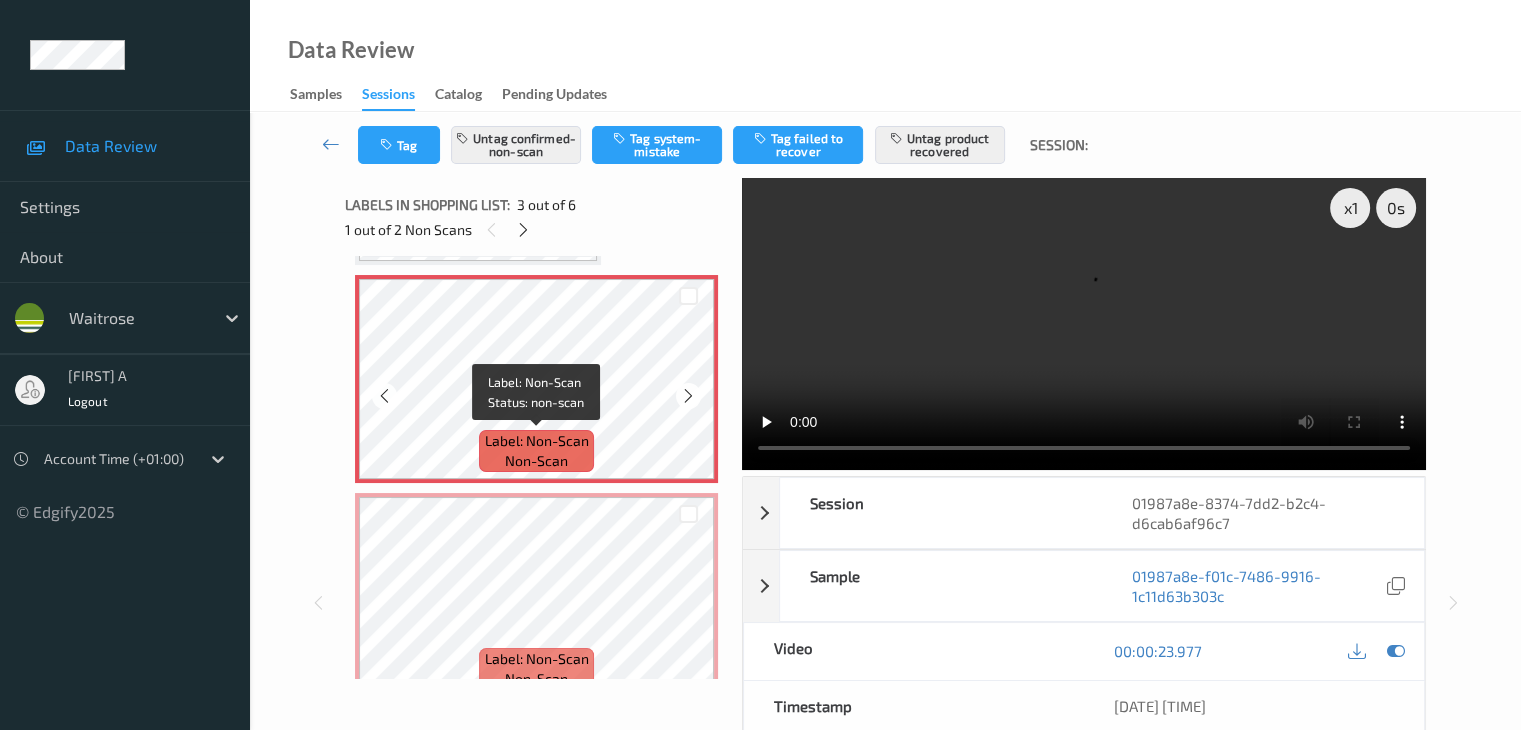 scroll, scrollTop: 428, scrollLeft: 0, axis: vertical 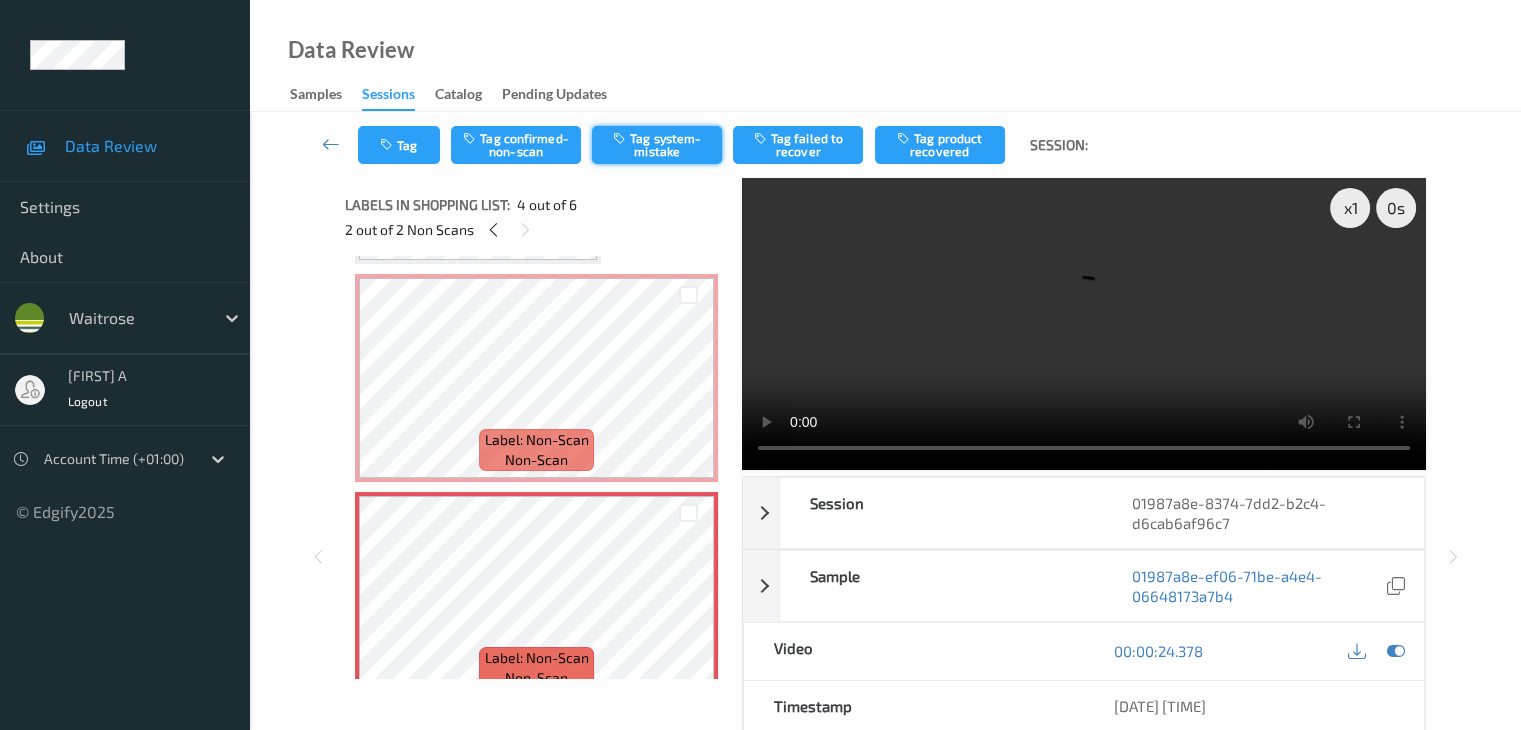 click on "Tag   system-mistake" at bounding box center (657, 145) 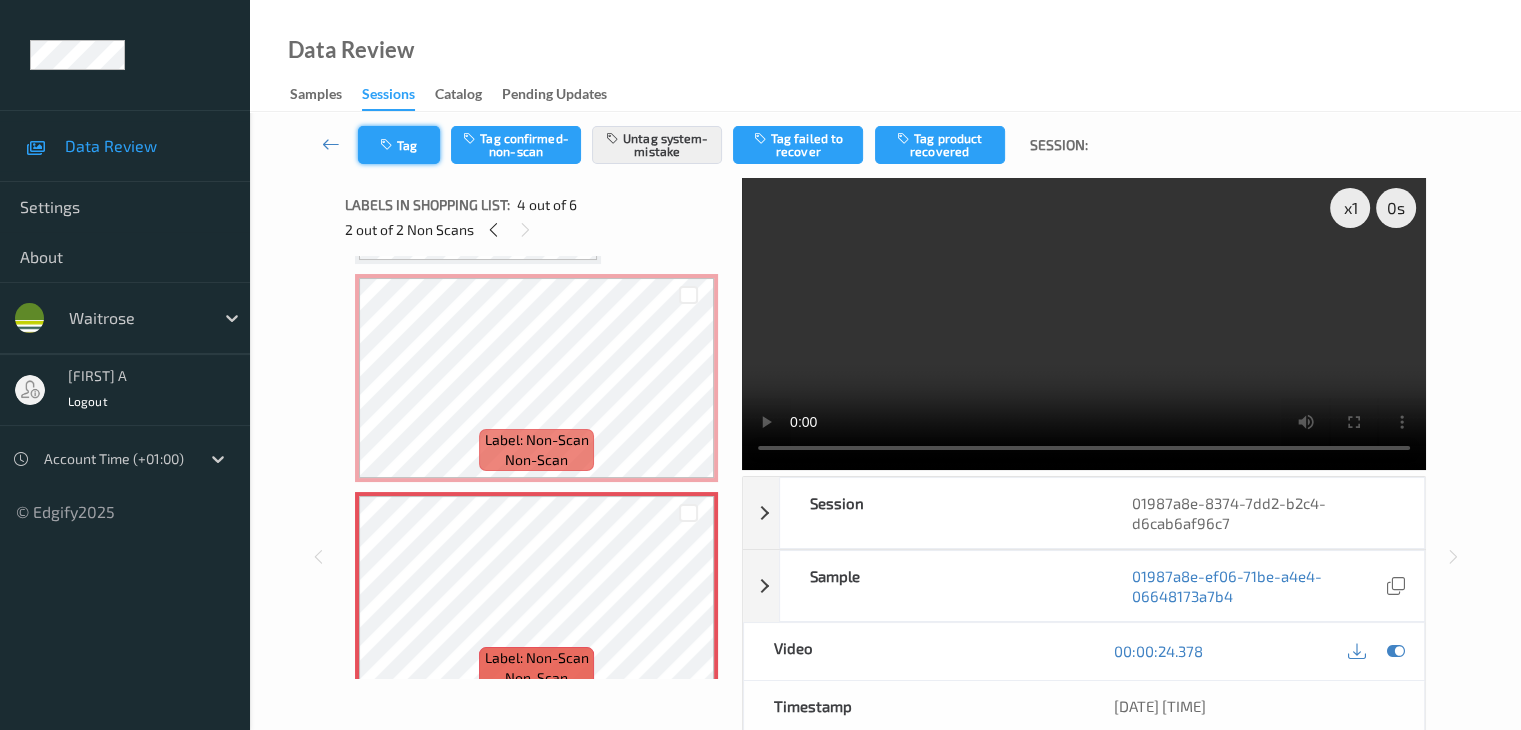 click at bounding box center (388, 145) 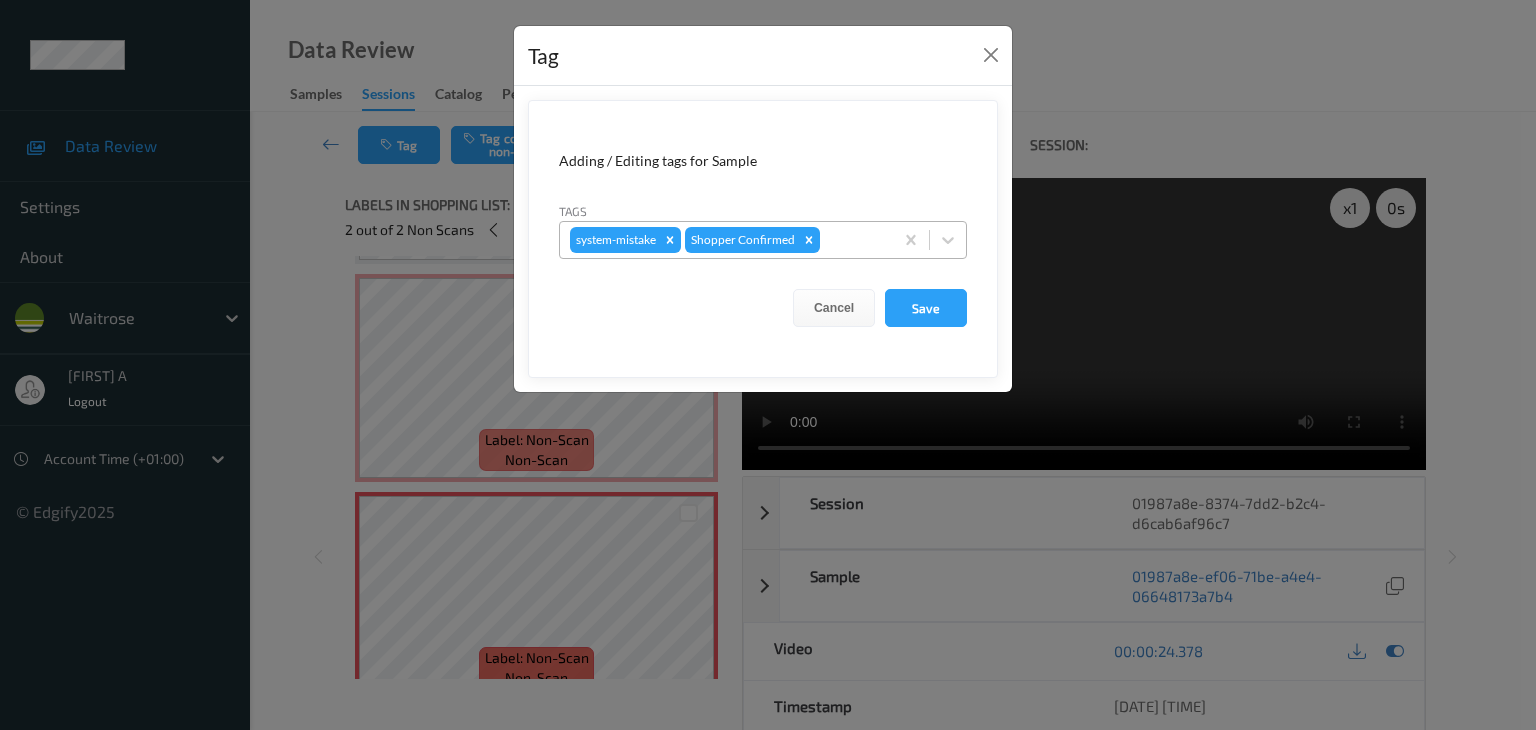 click at bounding box center [853, 240] 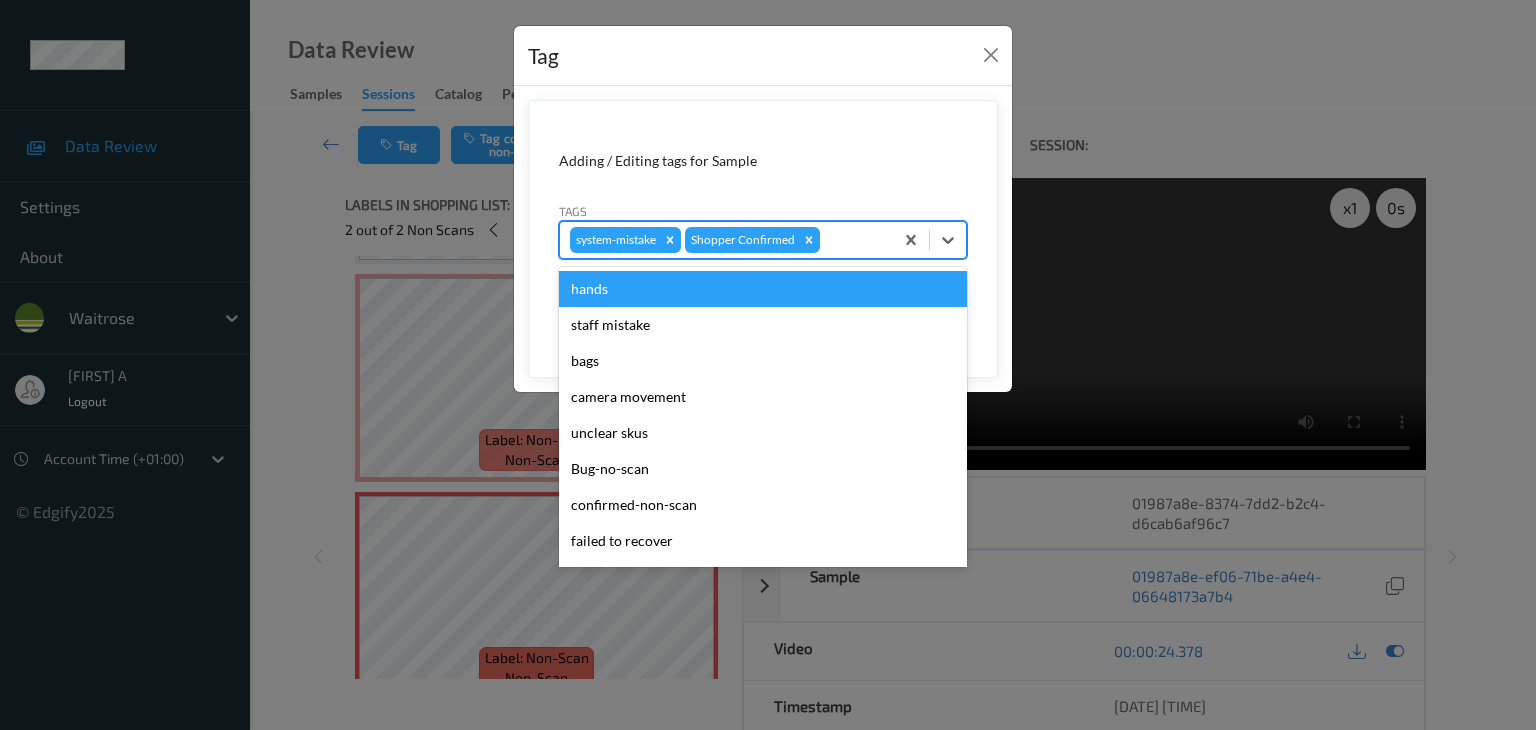 type on "u" 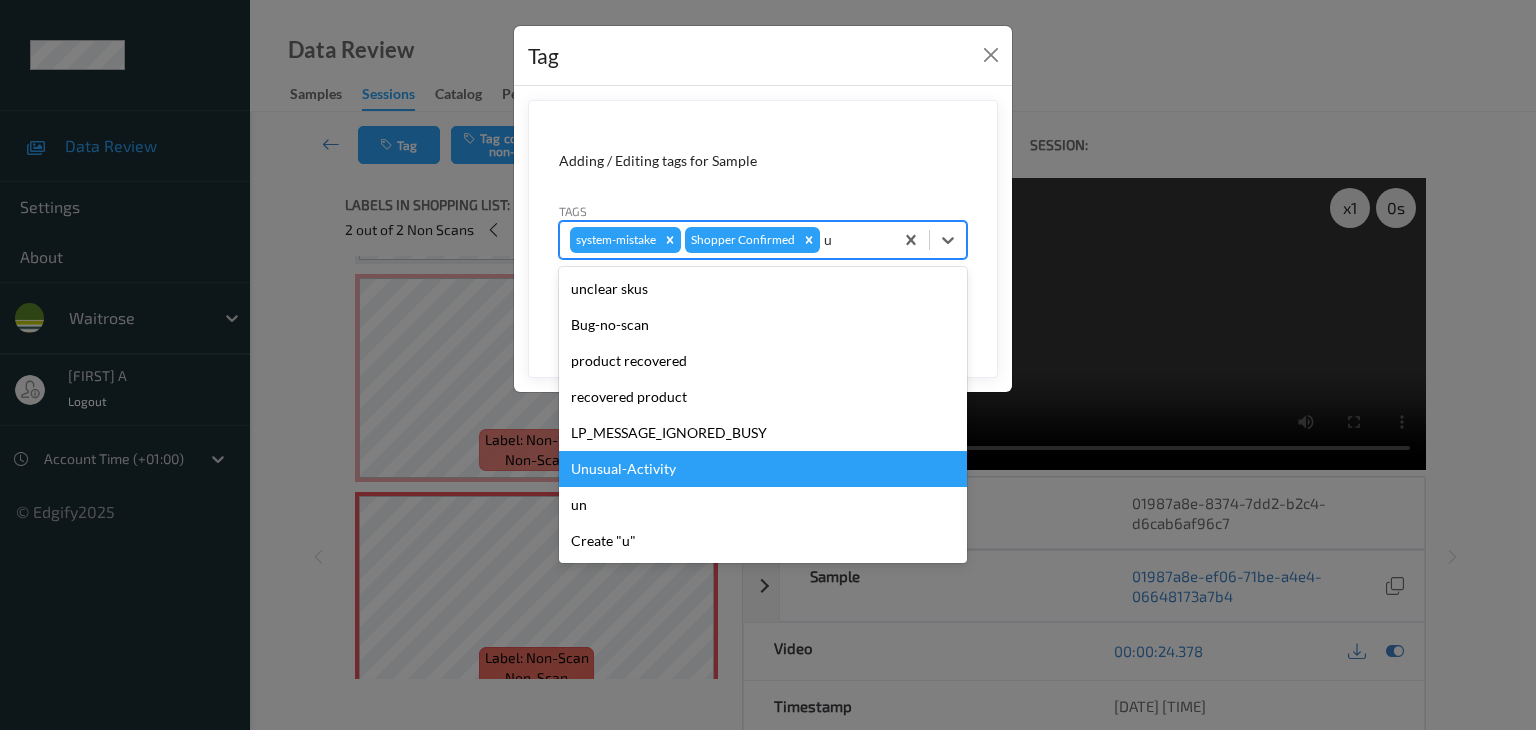 click on "Unusual-Activity" at bounding box center [763, 469] 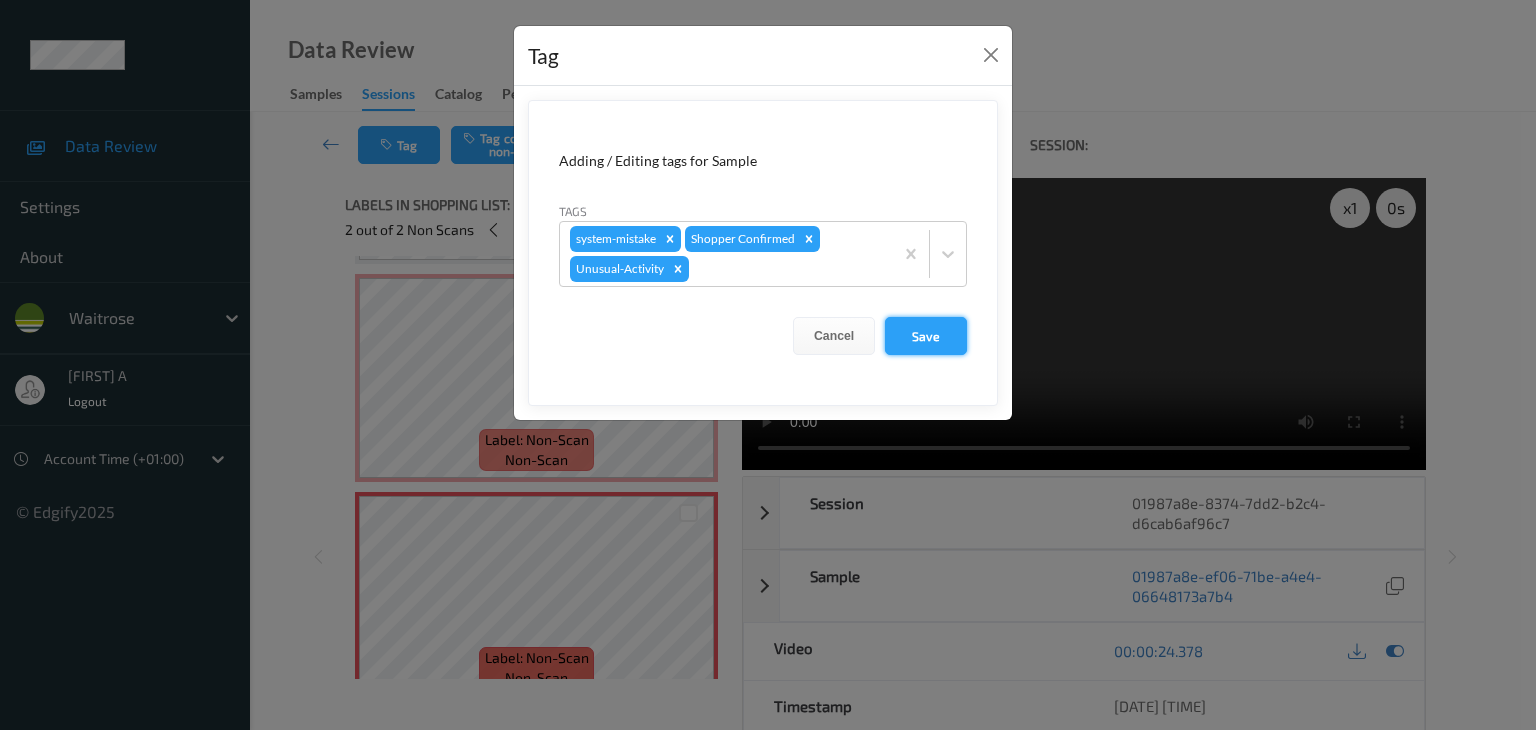 click on "Save" at bounding box center (926, 336) 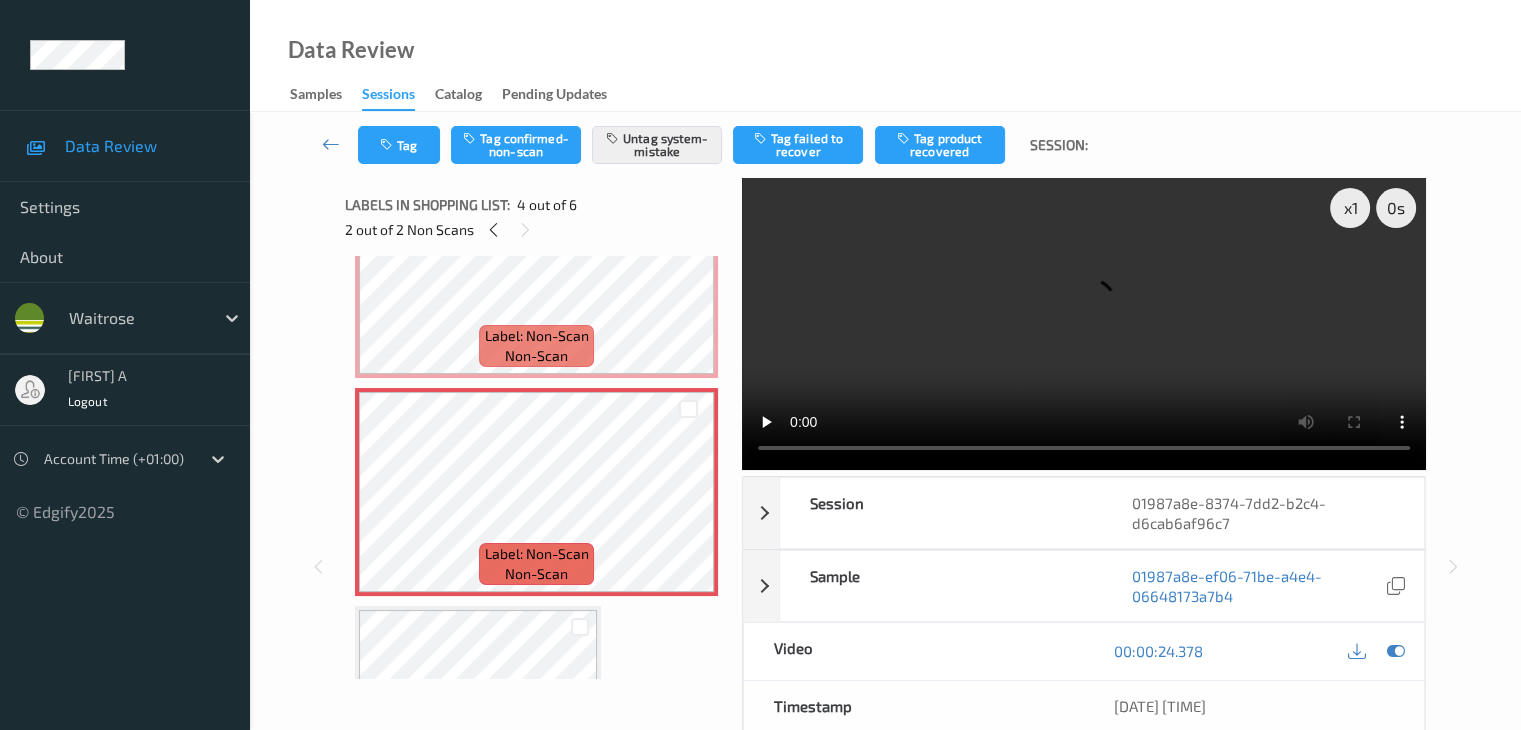 scroll, scrollTop: 428, scrollLeft: 0, axis: vertical 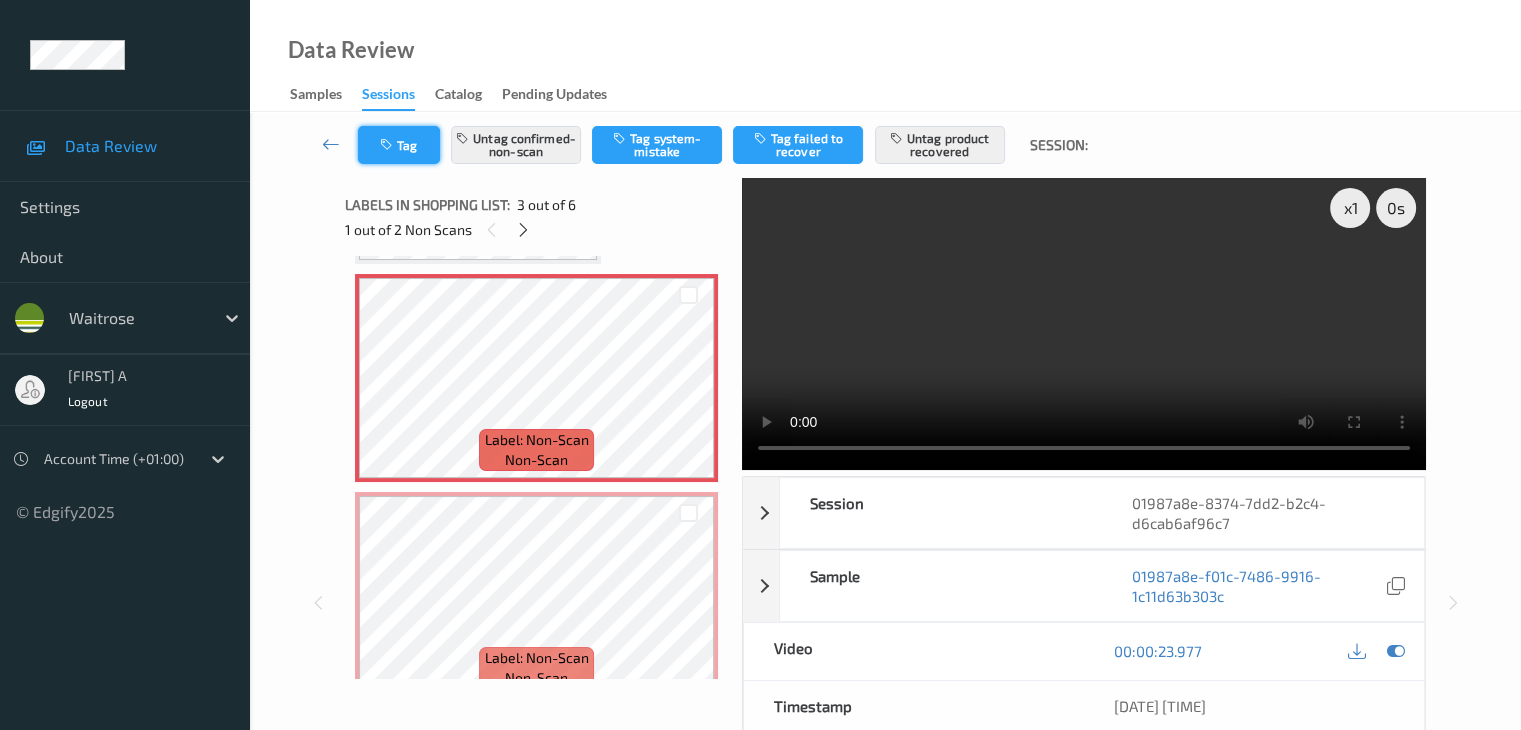 click on "Tag" at bounding box center (399, 145) 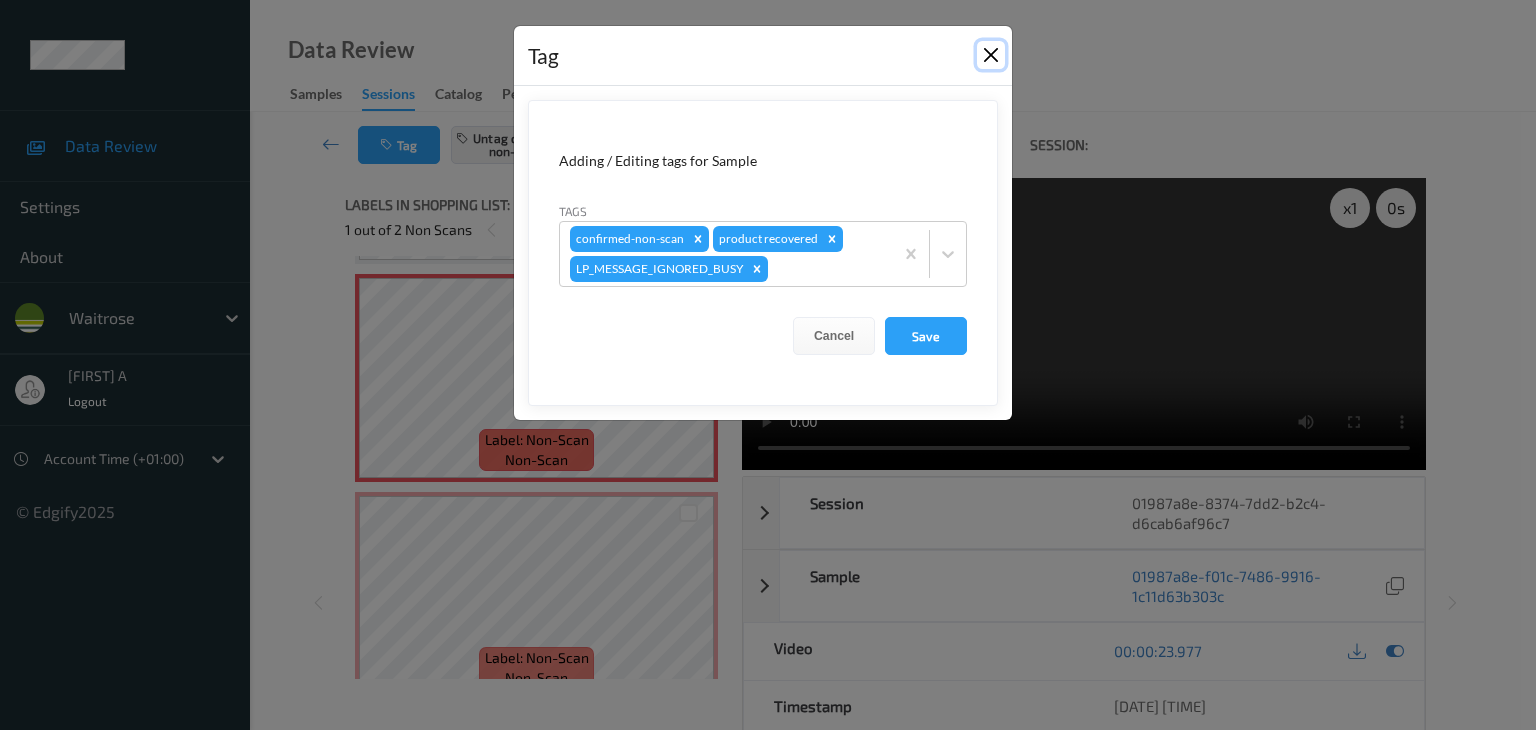 click at bounding box center [991, 55] 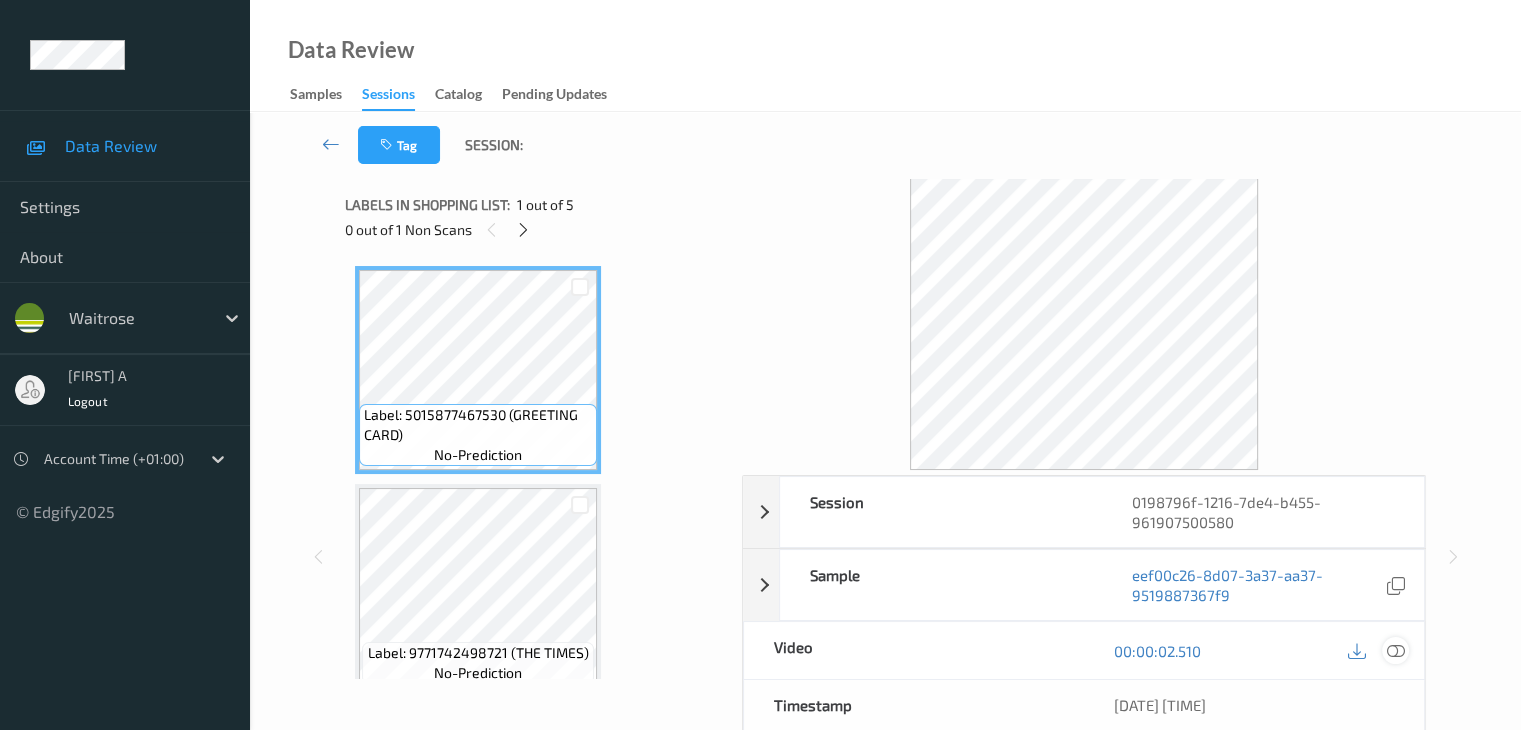 click at bounding box center (1395, 651) 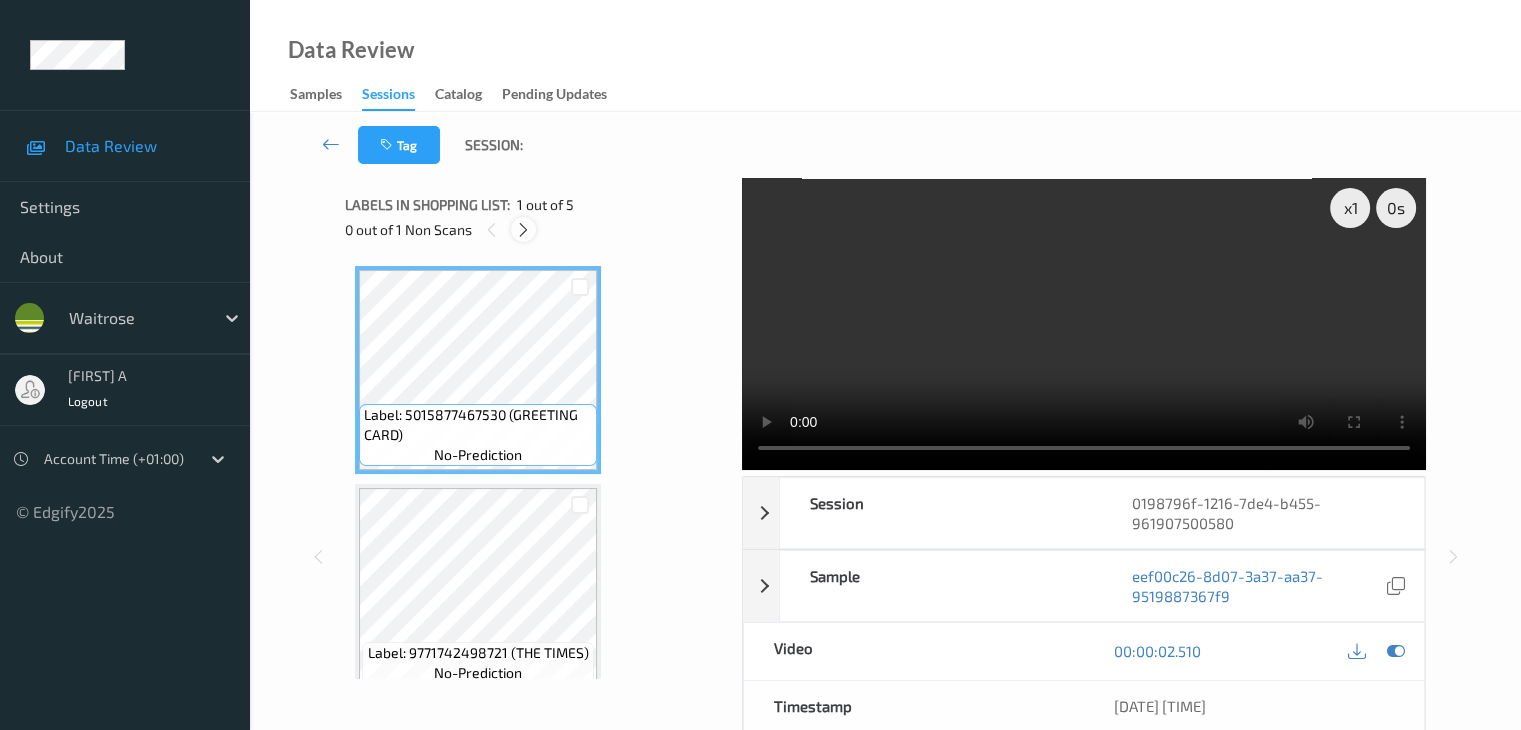 click at bounding box center [523, 230] 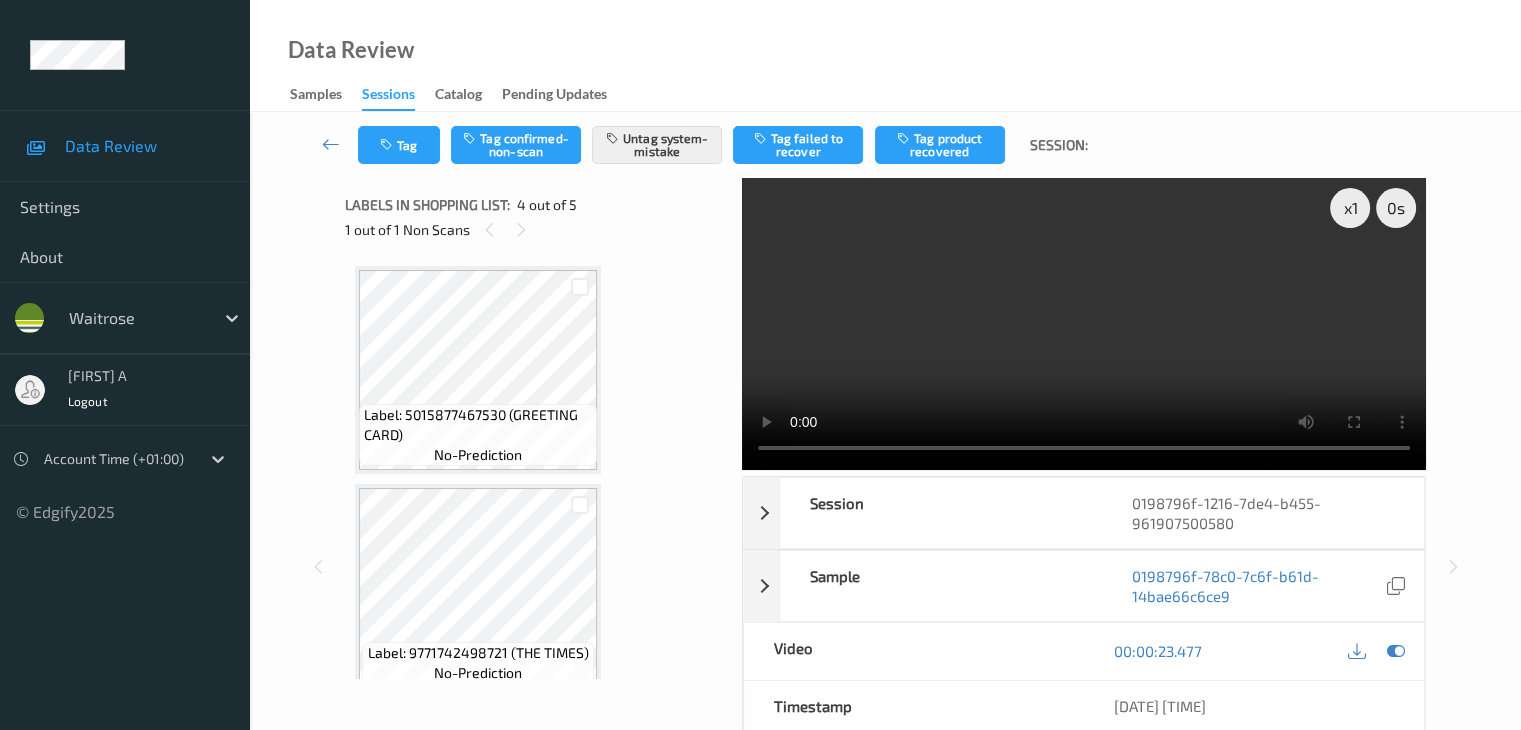 scroll, scrollTop: 446, scrollLeft: 0, axis: vertical 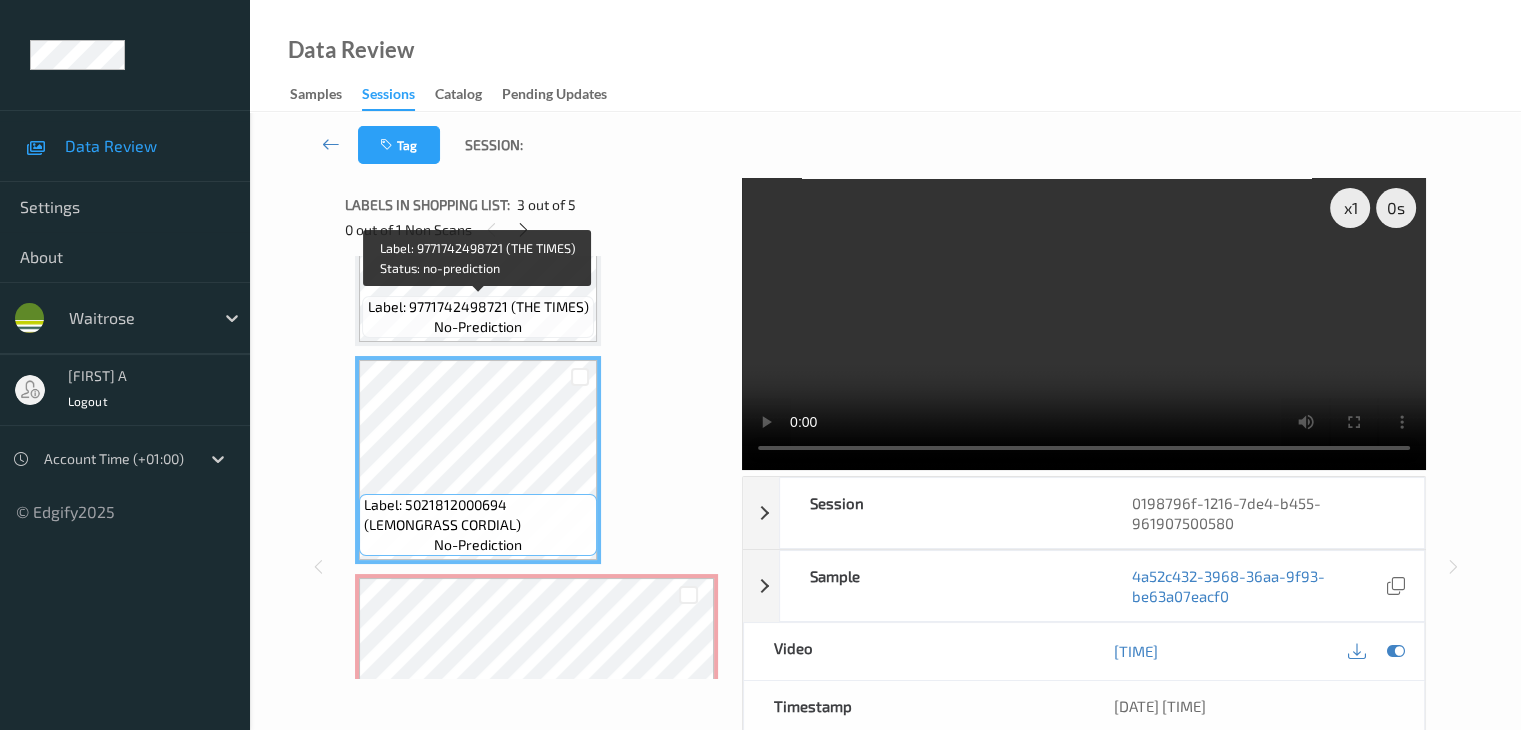 click on "no-prediction" at bounding box center (478, 327) 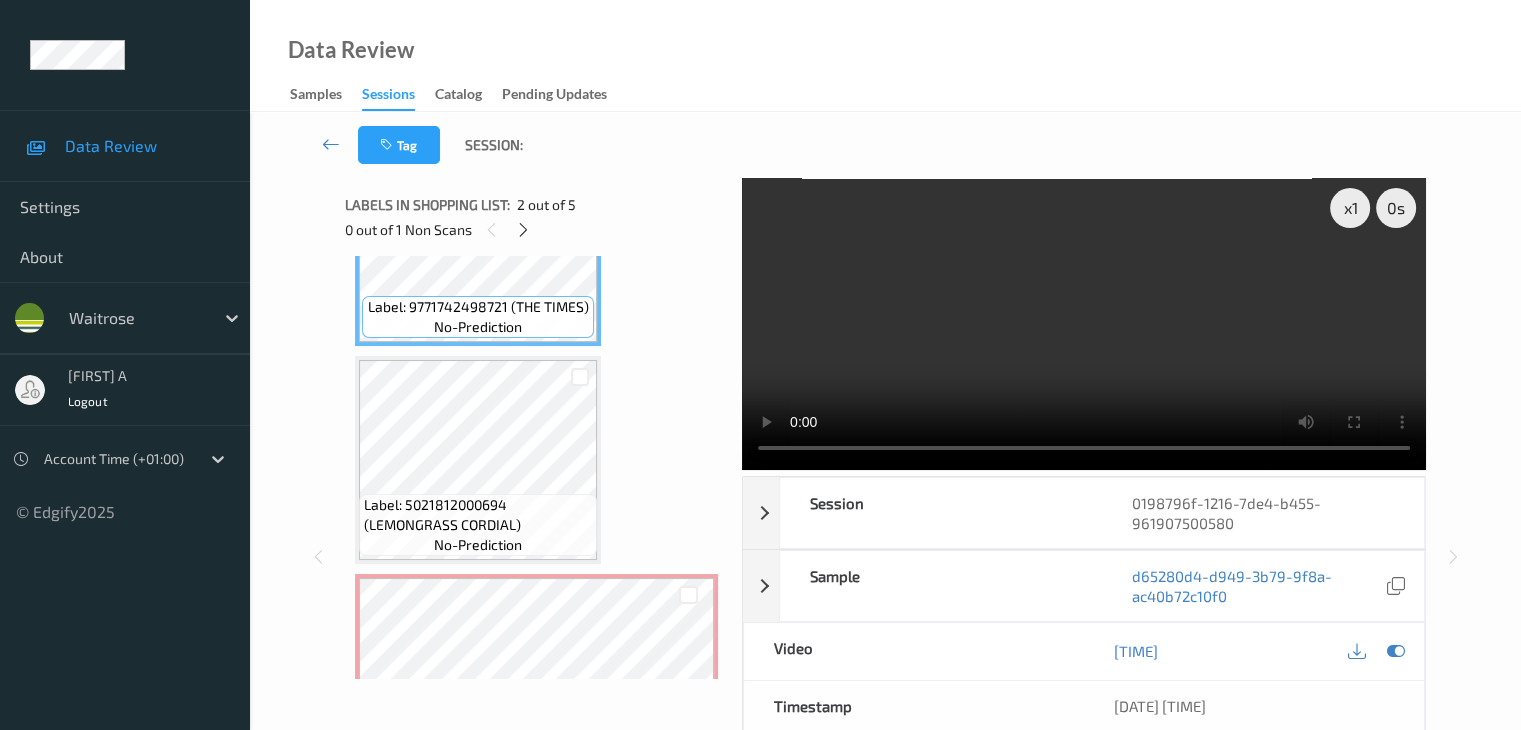 click on "Labels in shopping list: 2 out of 5 0 out of 1 Non Scans" at bounding box center [536, 217] 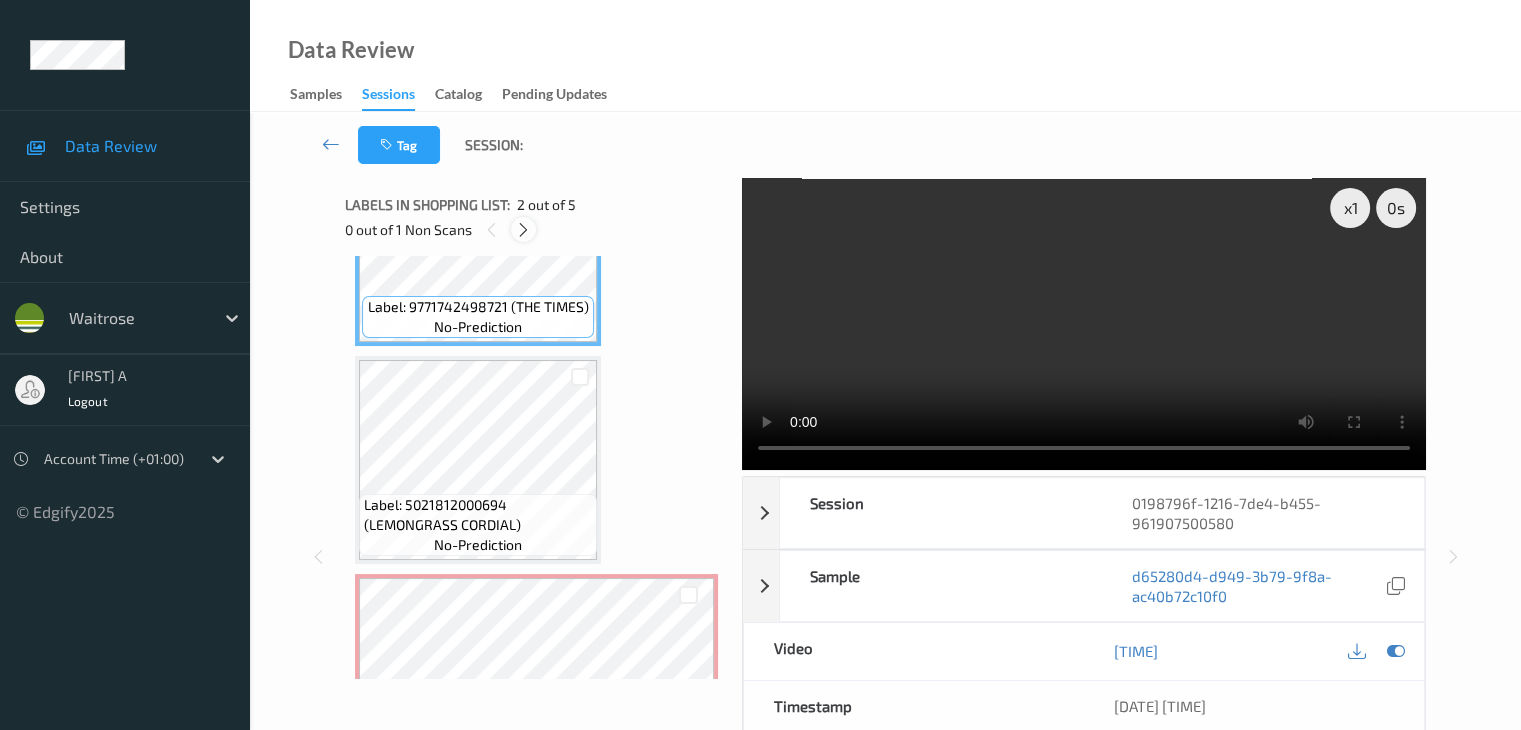 click at bounding box center [523, 230] 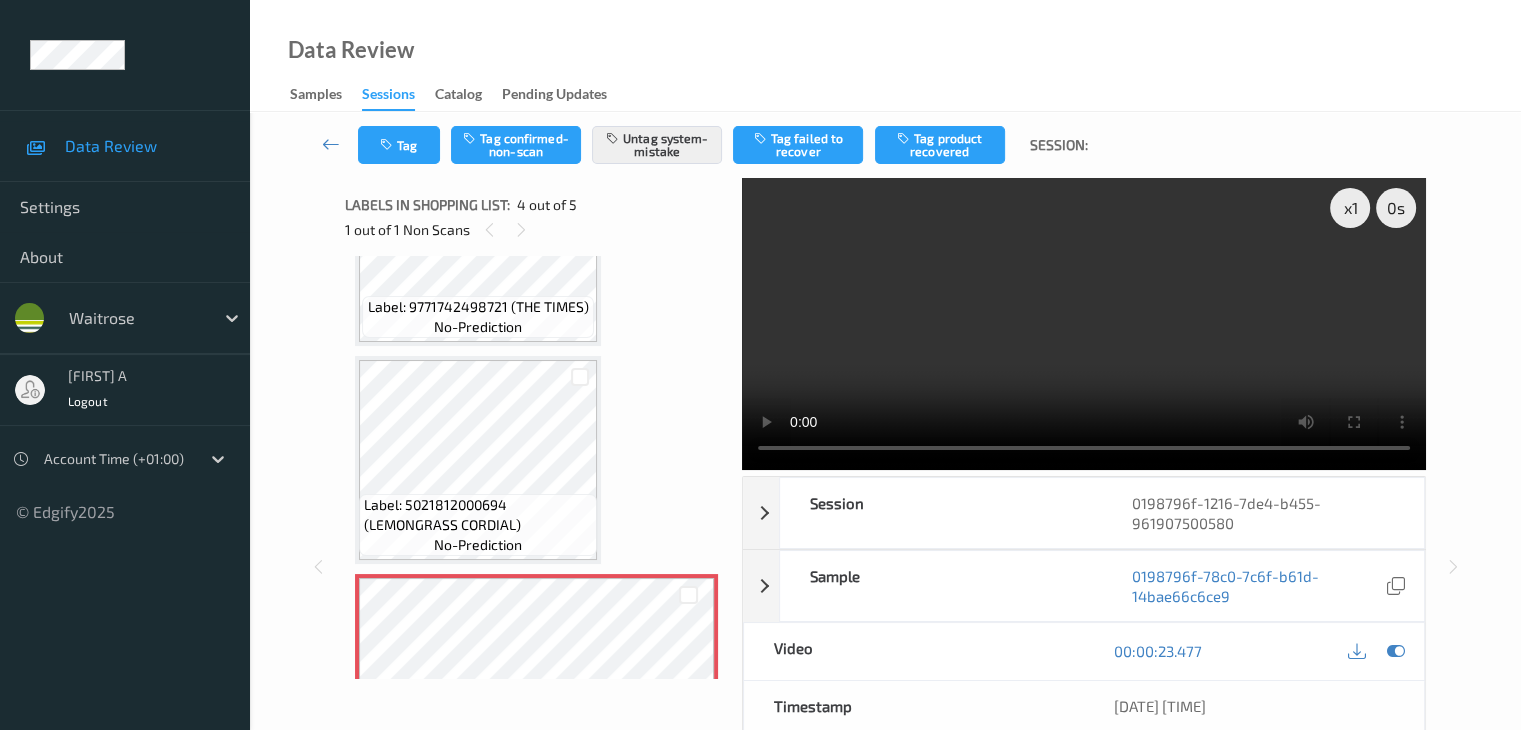 scroll, scrollTop: 446, scrollLeft: 0, axis: vertical 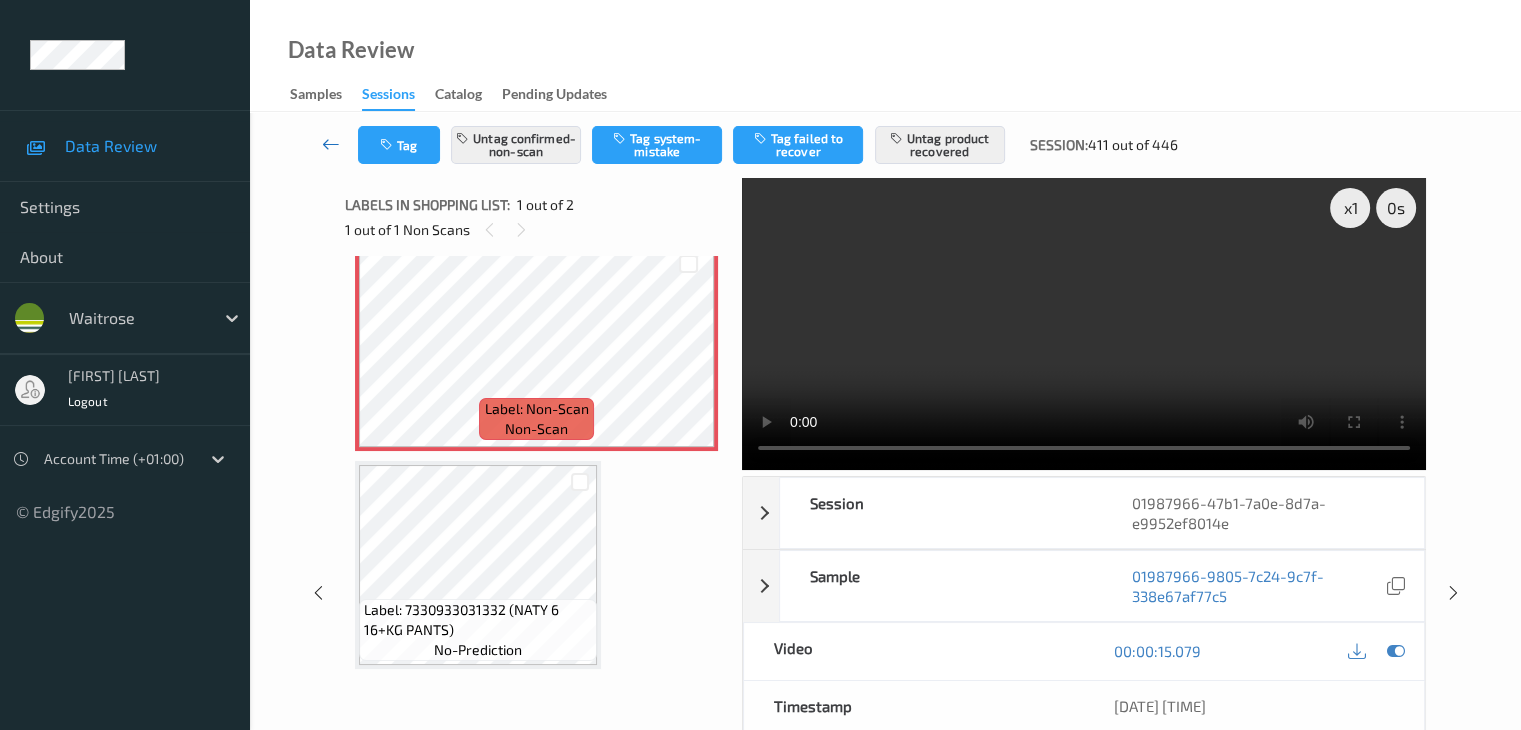 click at bounding box center [331, 144] 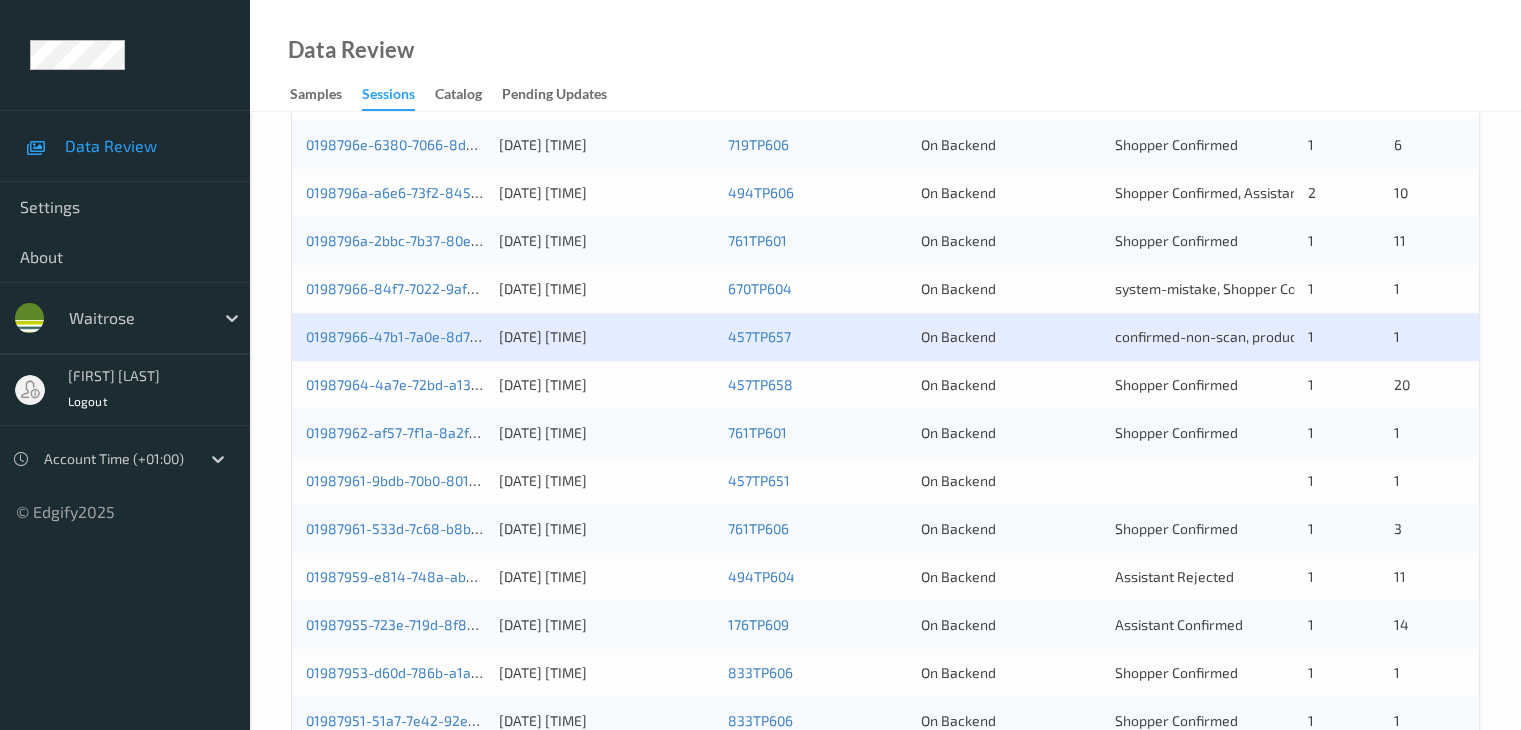 scroll, scrollTop: 900, scrollLeft: 0, axis: vertical 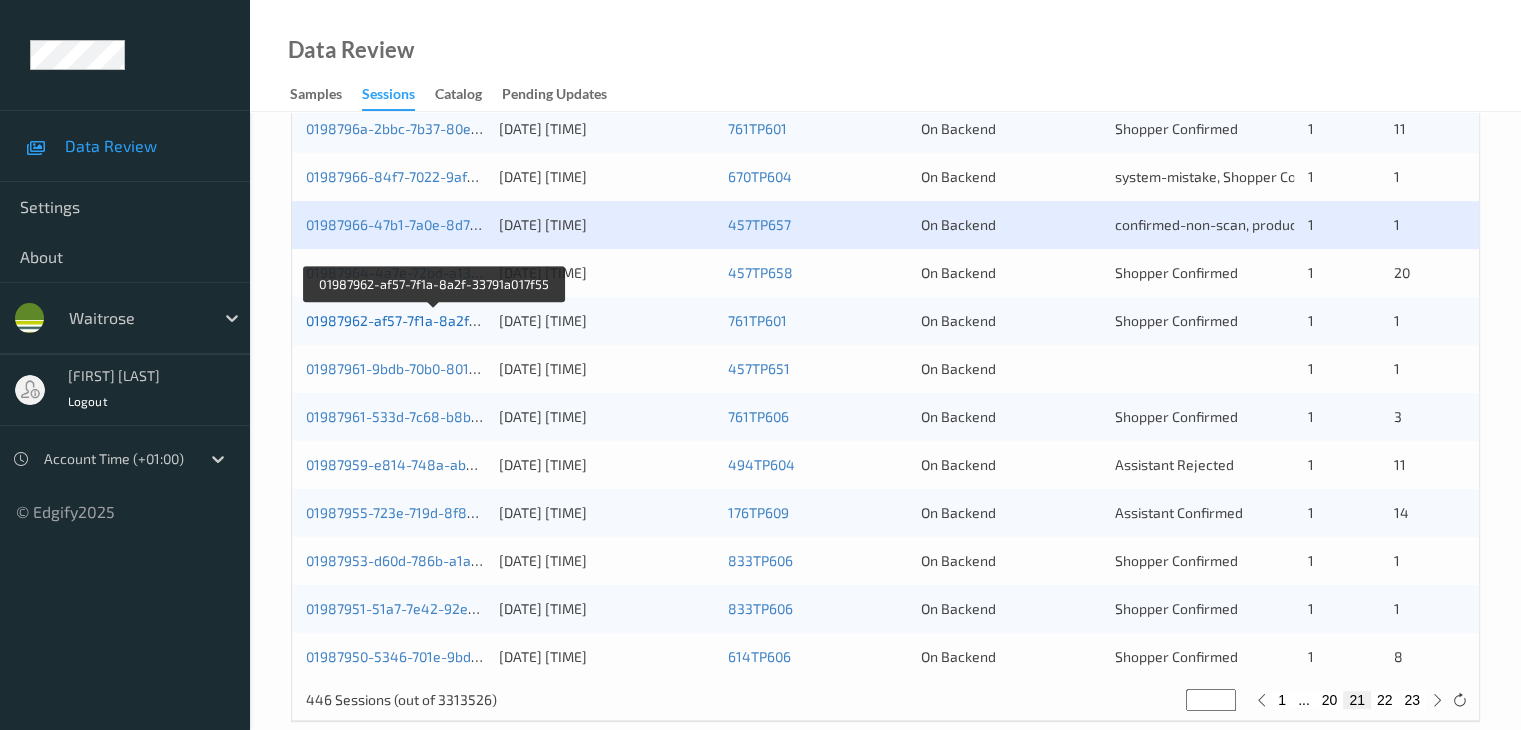 click on "01987962-af57-7f1a-8a2f-33791a017f55" at bounding box center (434, 320) 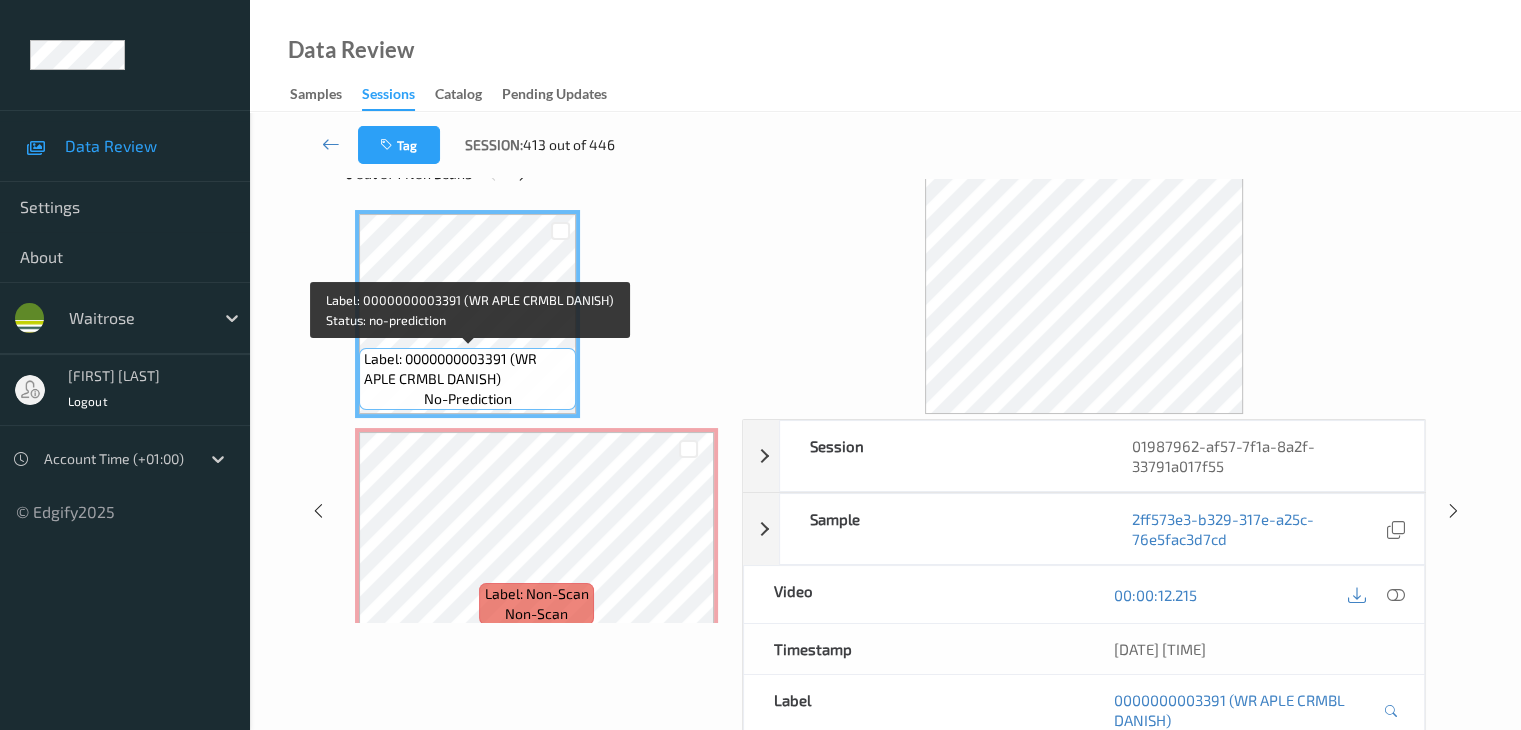 scroll, scrollTop: 0, scrollLeft: 0, axis: both 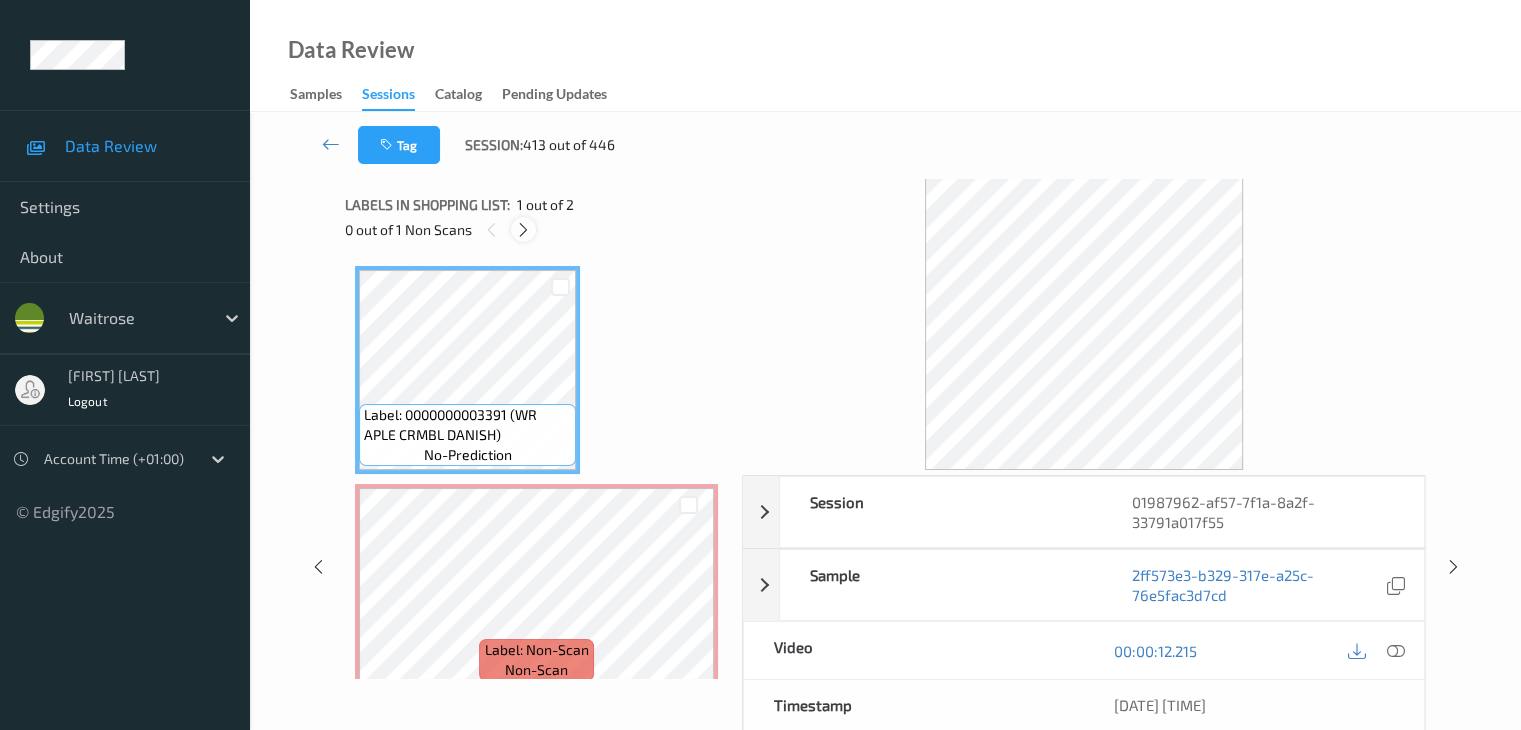 click at bounding box center [523, 230] 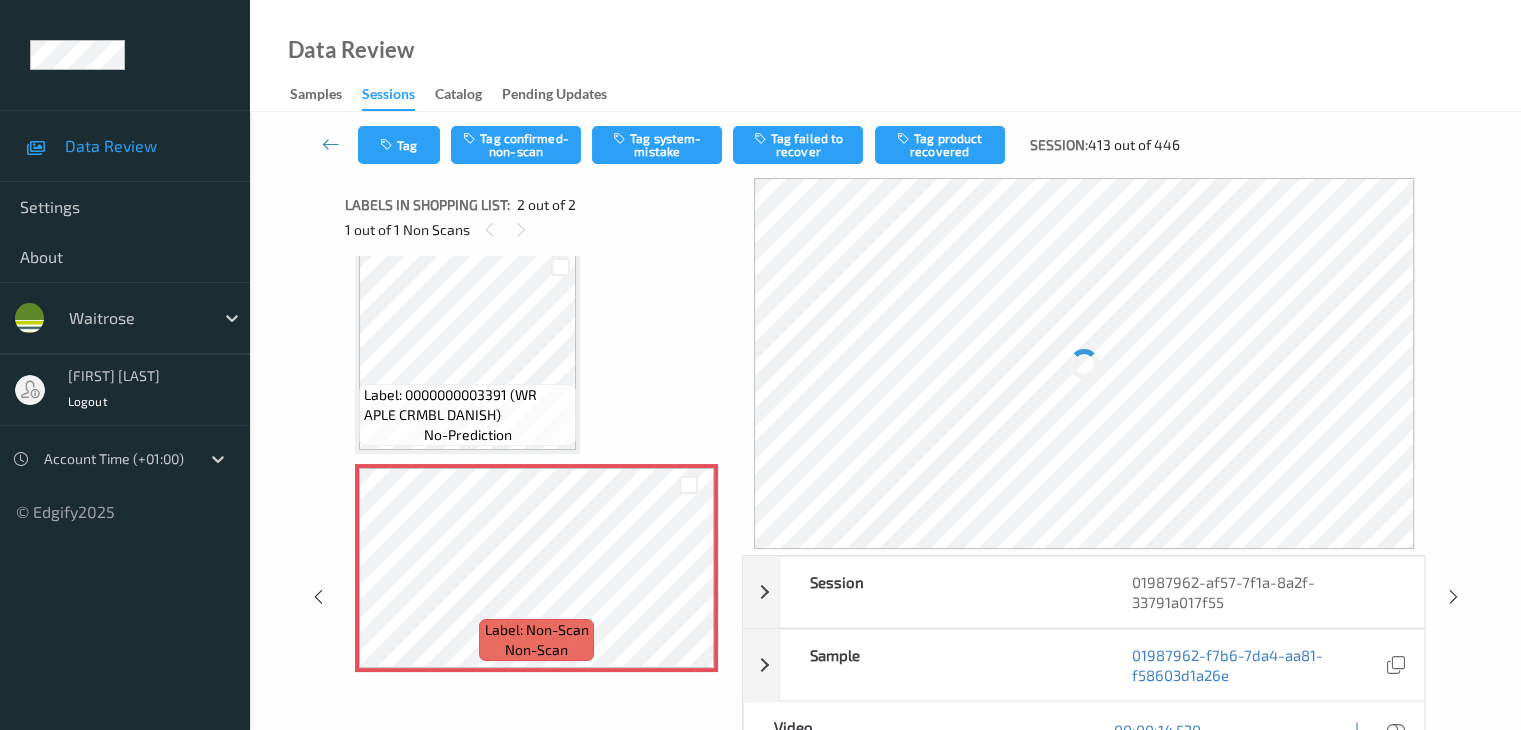 scroll, scrollTop: 23, scrollLeft: 0, axis: vertical 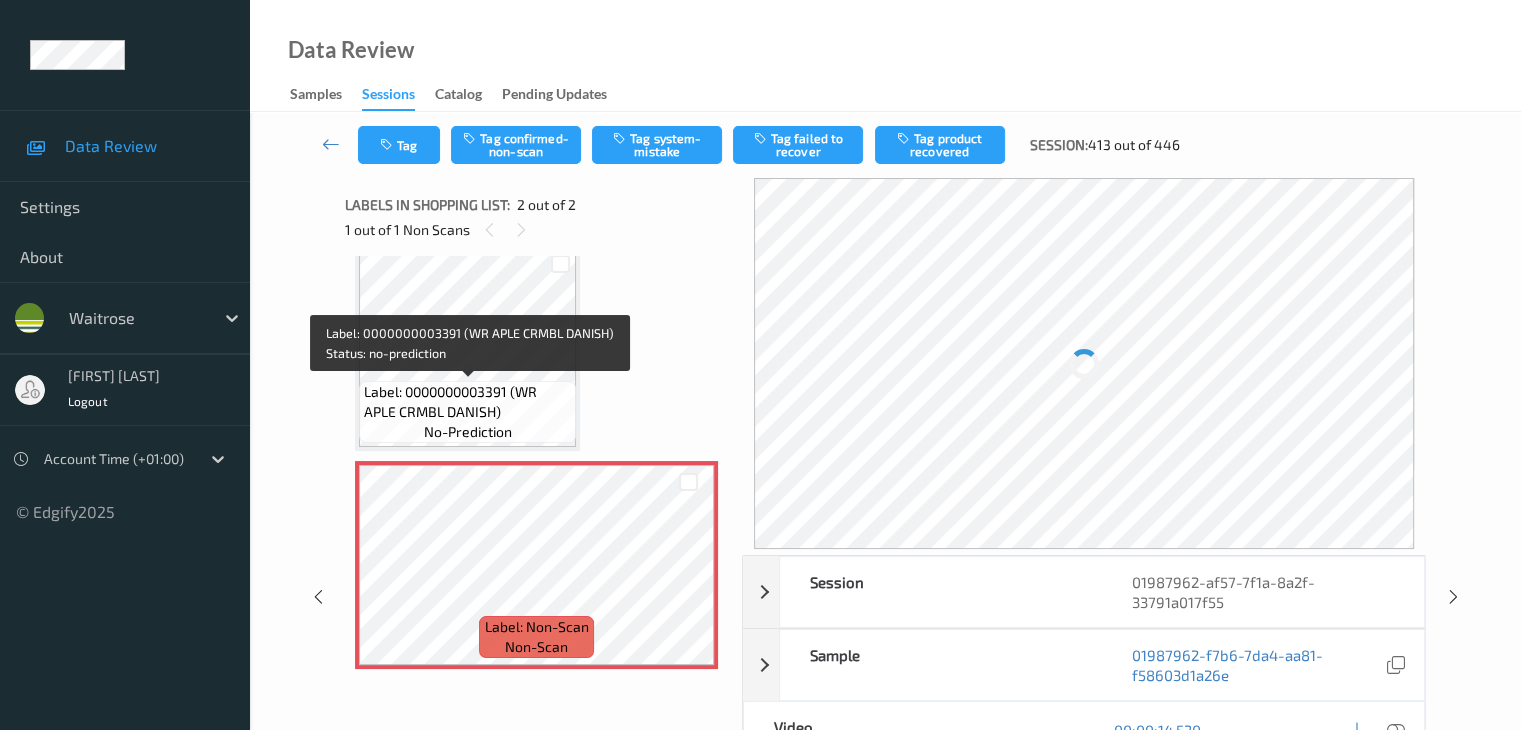 click on "Label: 0000000003391 (WR APLE CRMBL DANISH)" at bounding box center [467, 402] 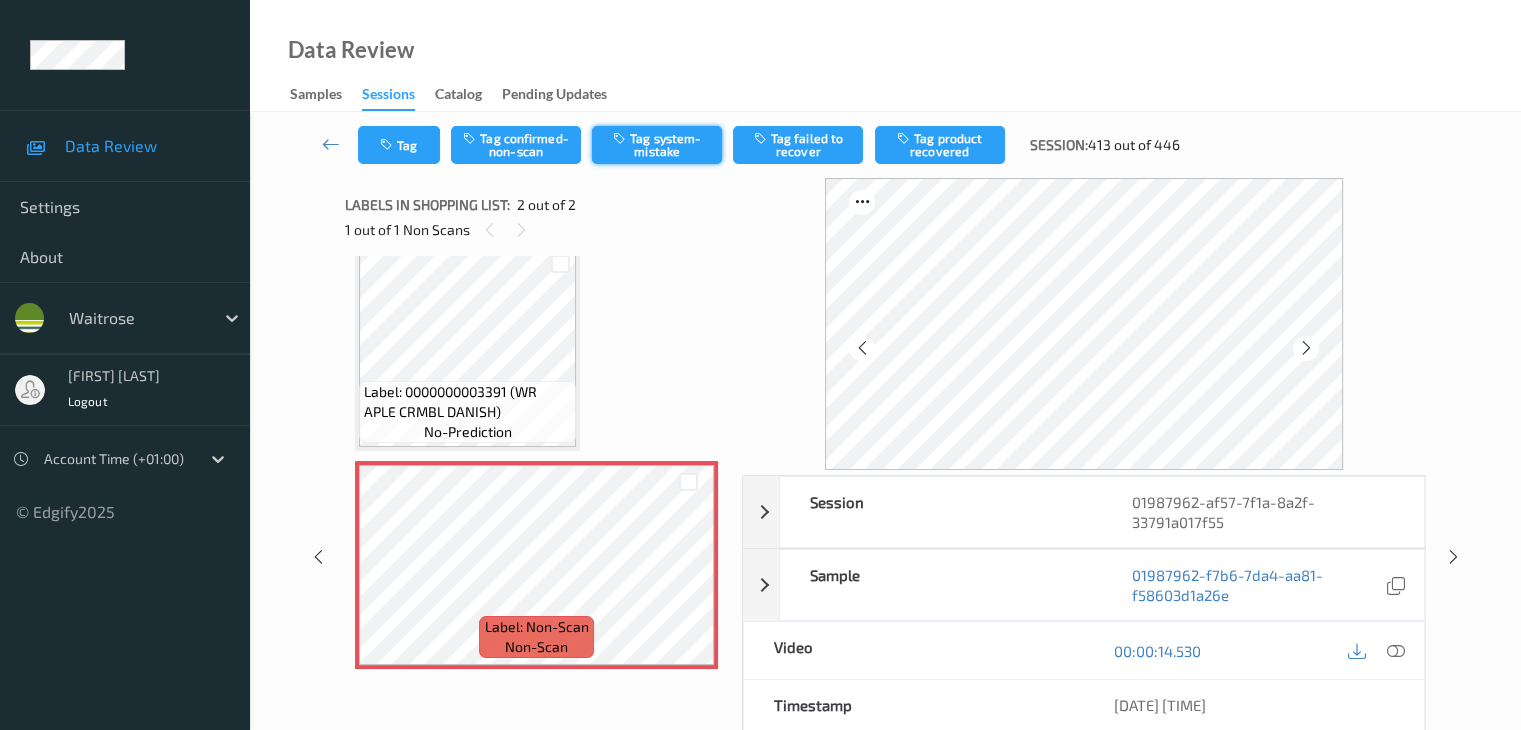 click on "Tag   system-mistake" at bounding box center (657, 145) 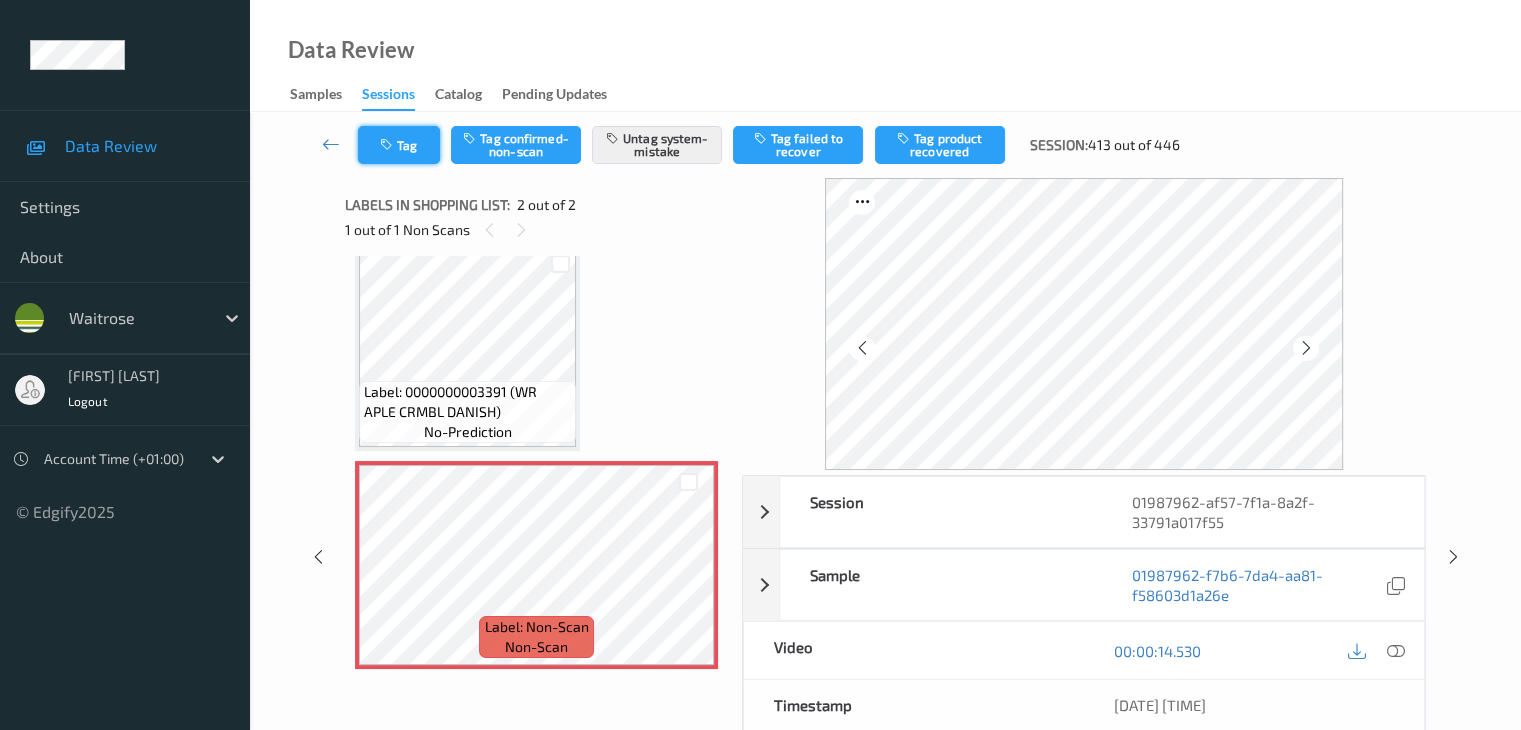 click at bounding box center [388, 145] 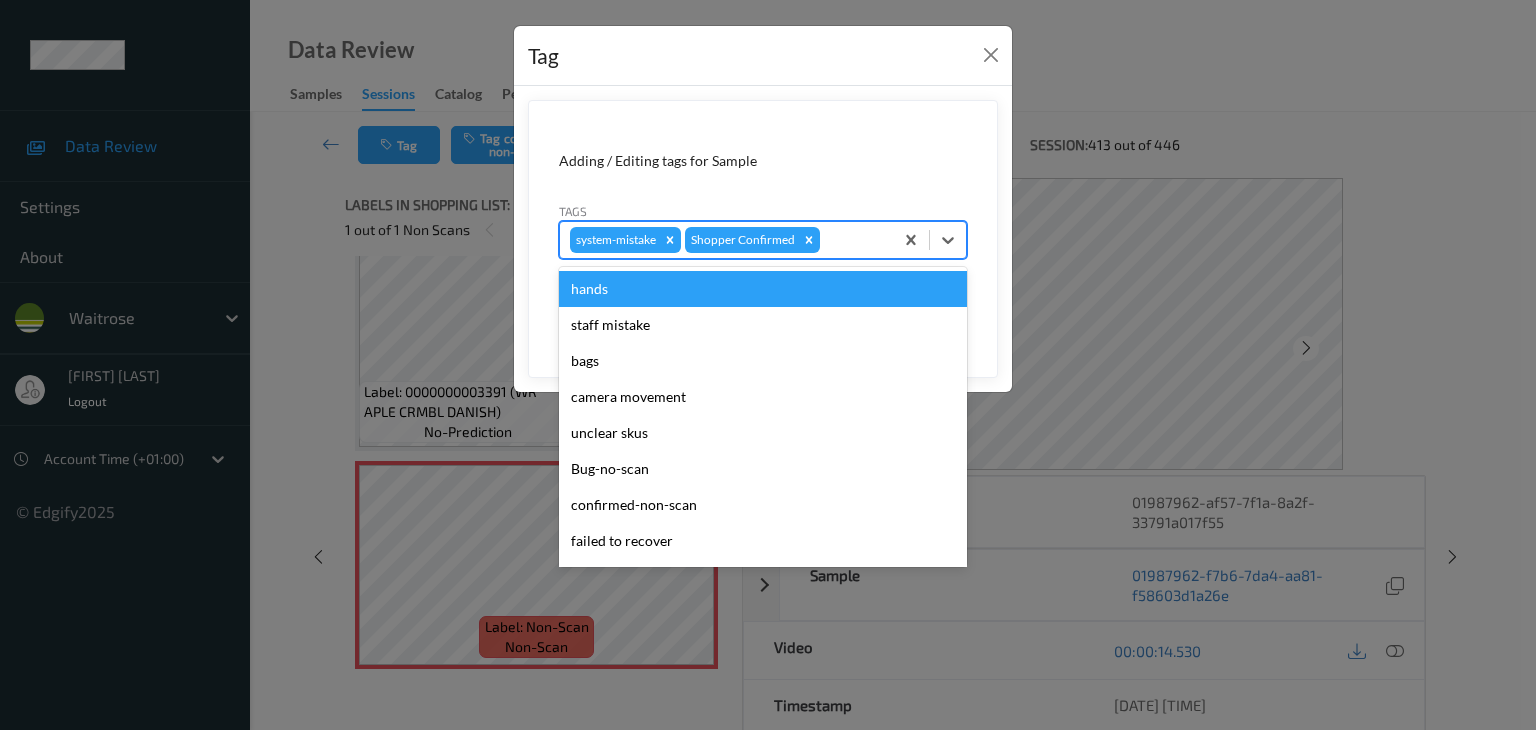 click at bounding box center (853, 240) 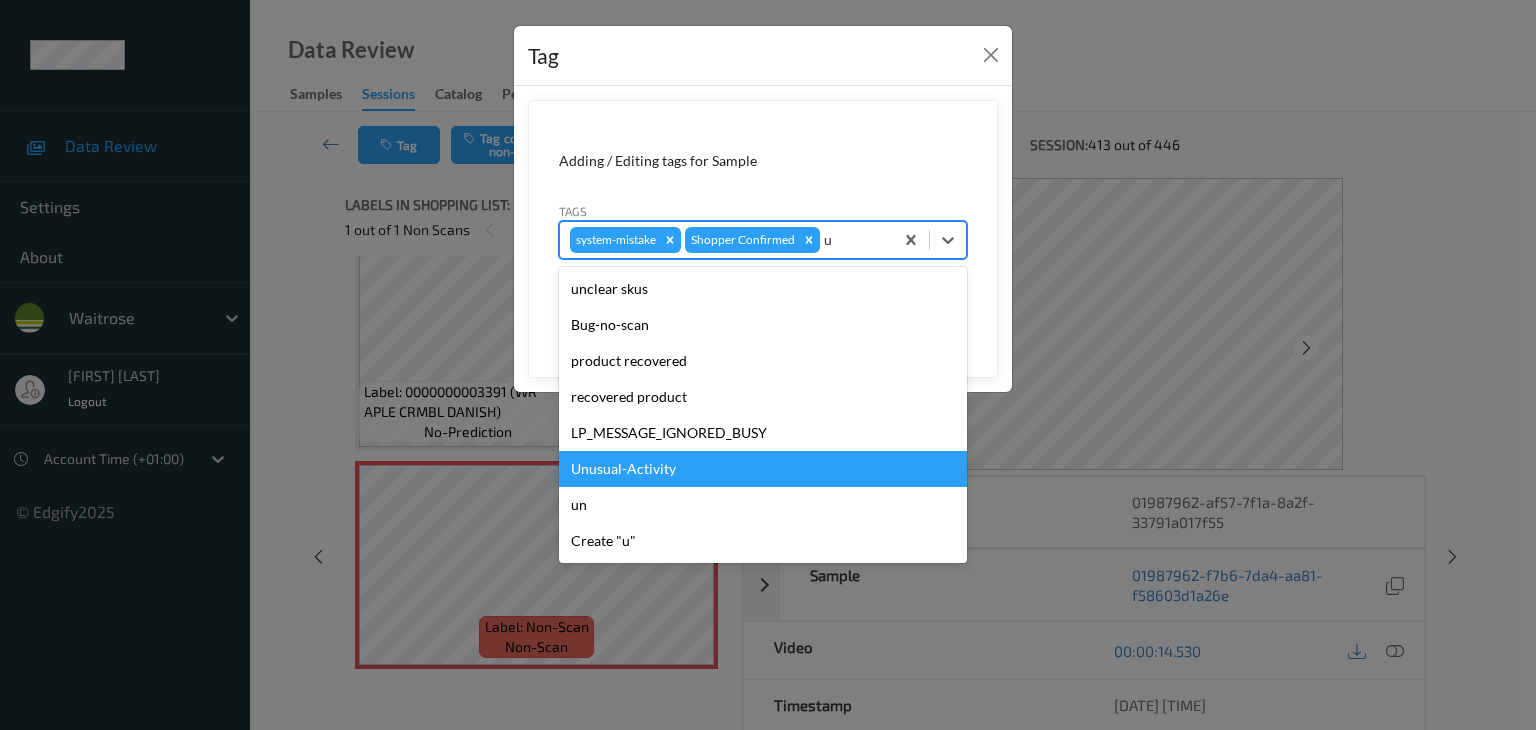 click on "Unusual-Activity" at bounding box center (763, 469) 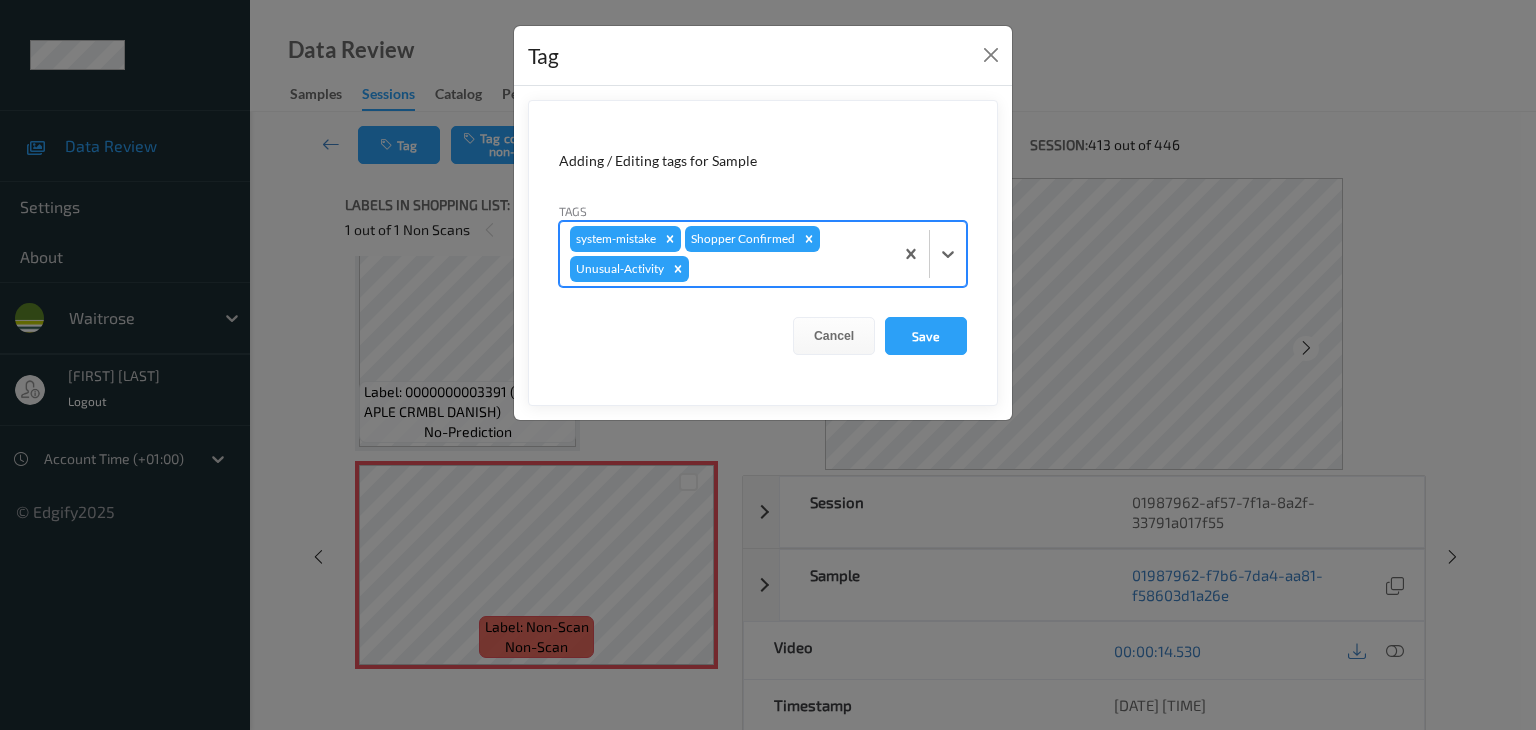 type on "p" 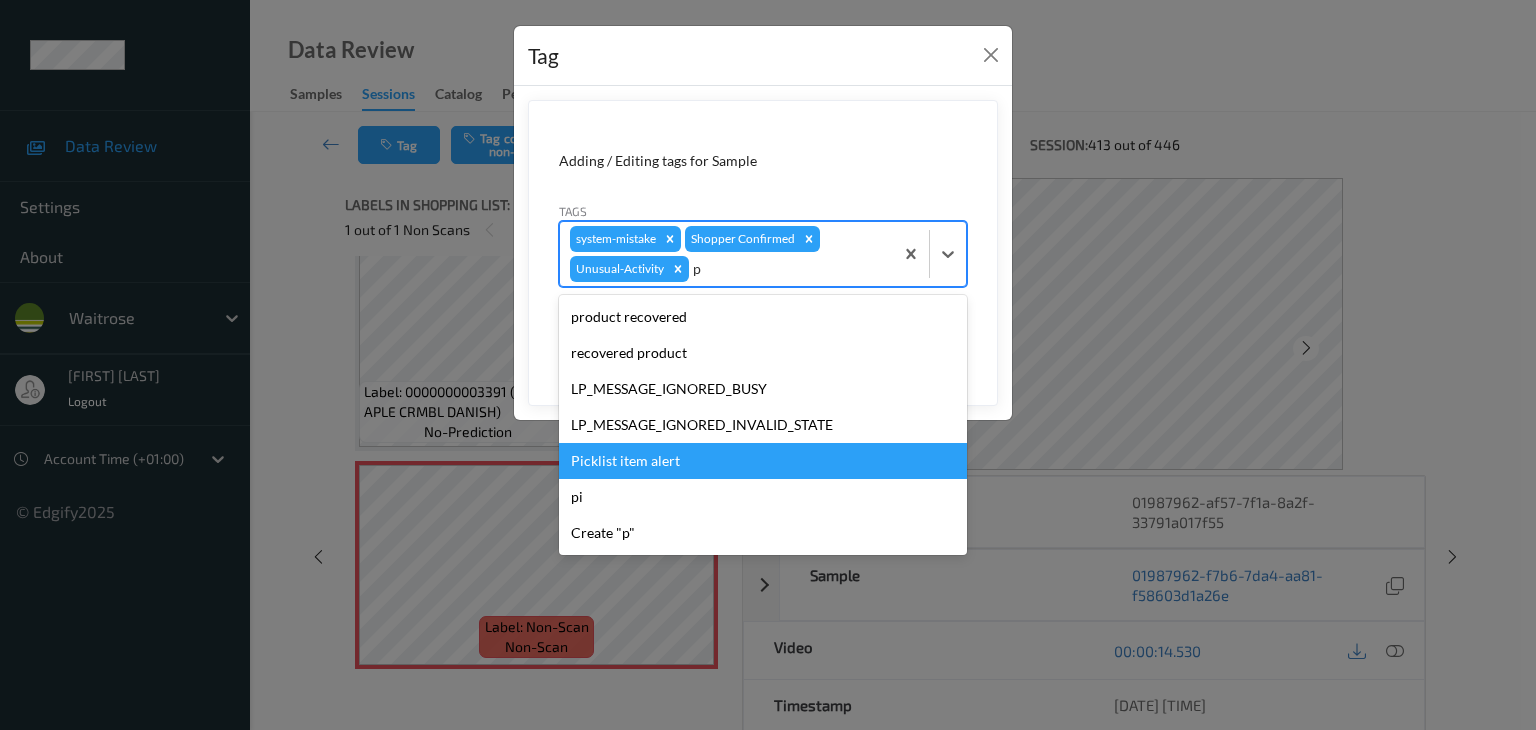 click on "Picklist item alert" at bounding box center [763, 461] 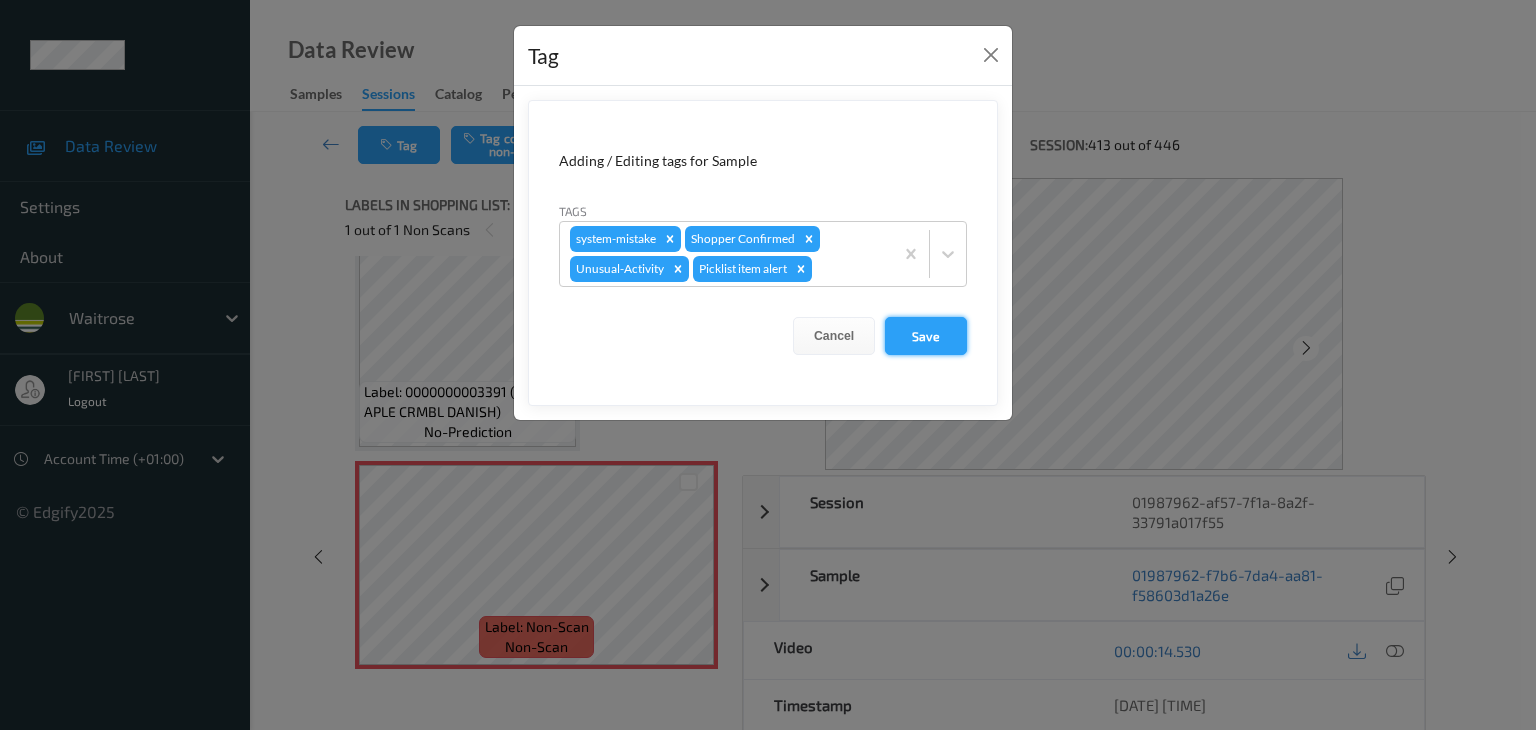 click on "Save" at bounding box center (926, 336) 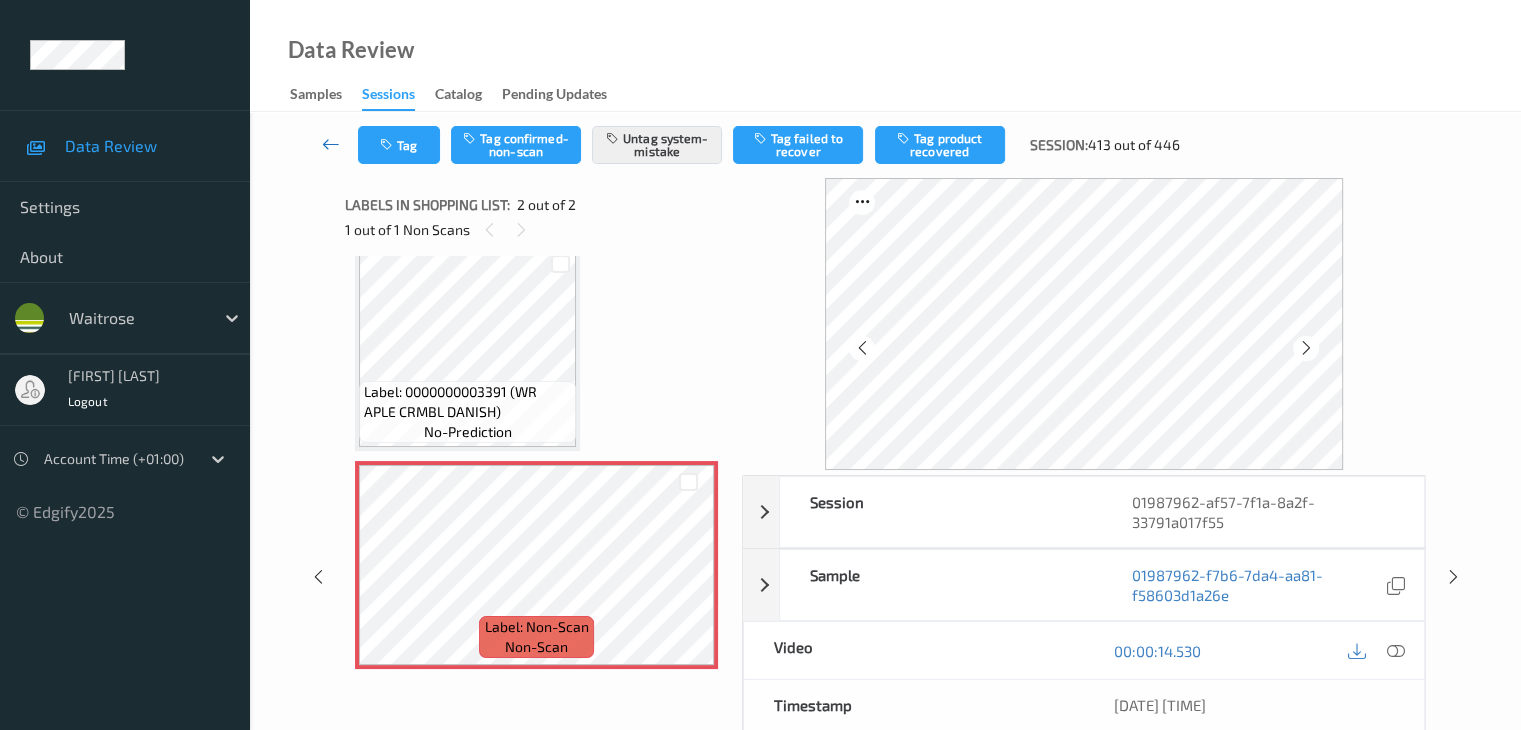 click at bounding box center [331, 144] 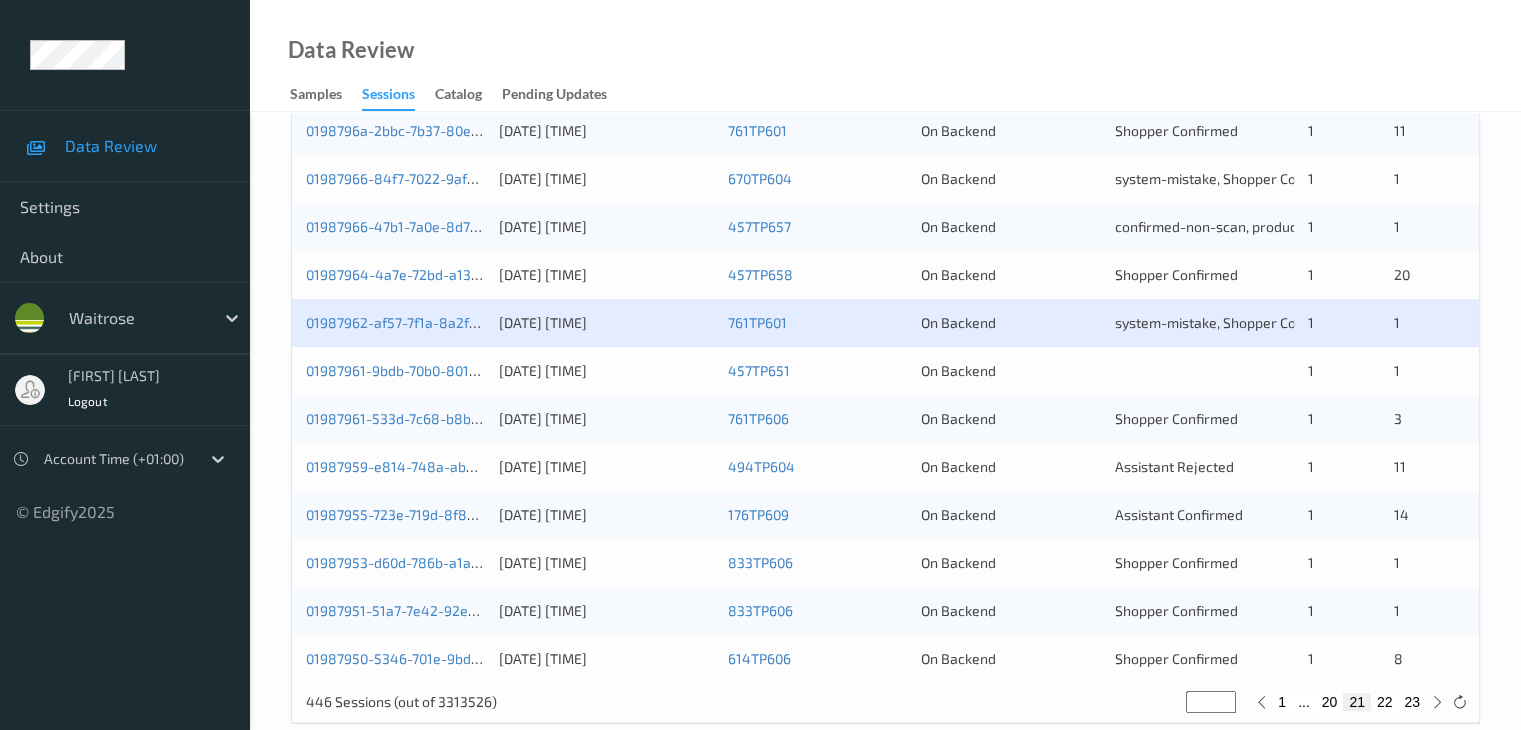 scroll, scrollTop: 900, scrollLeft: 0, axis: vertical 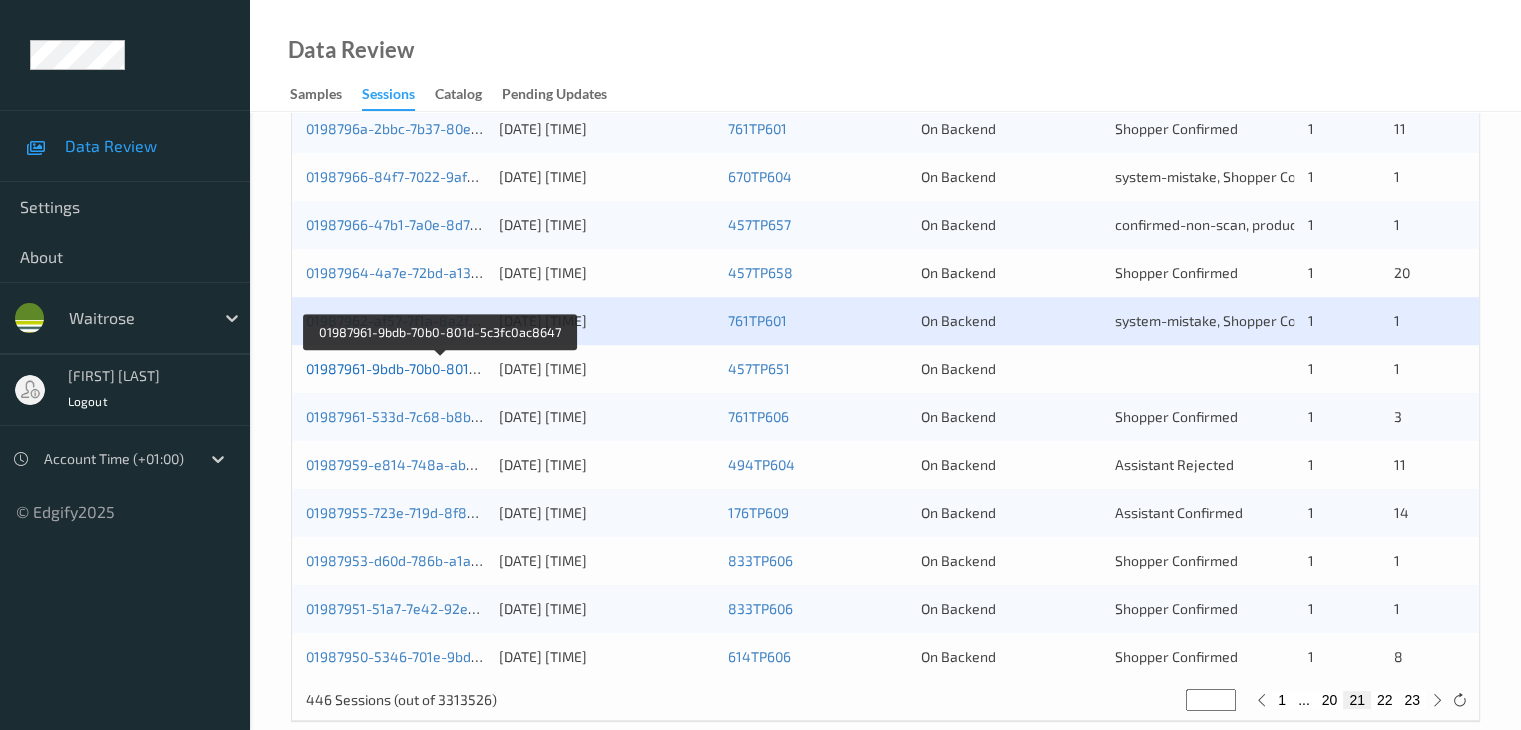 click on "01987961-9bdb-70b0-801d-5c3fc0ac8647" at bounding box center (440, 368) 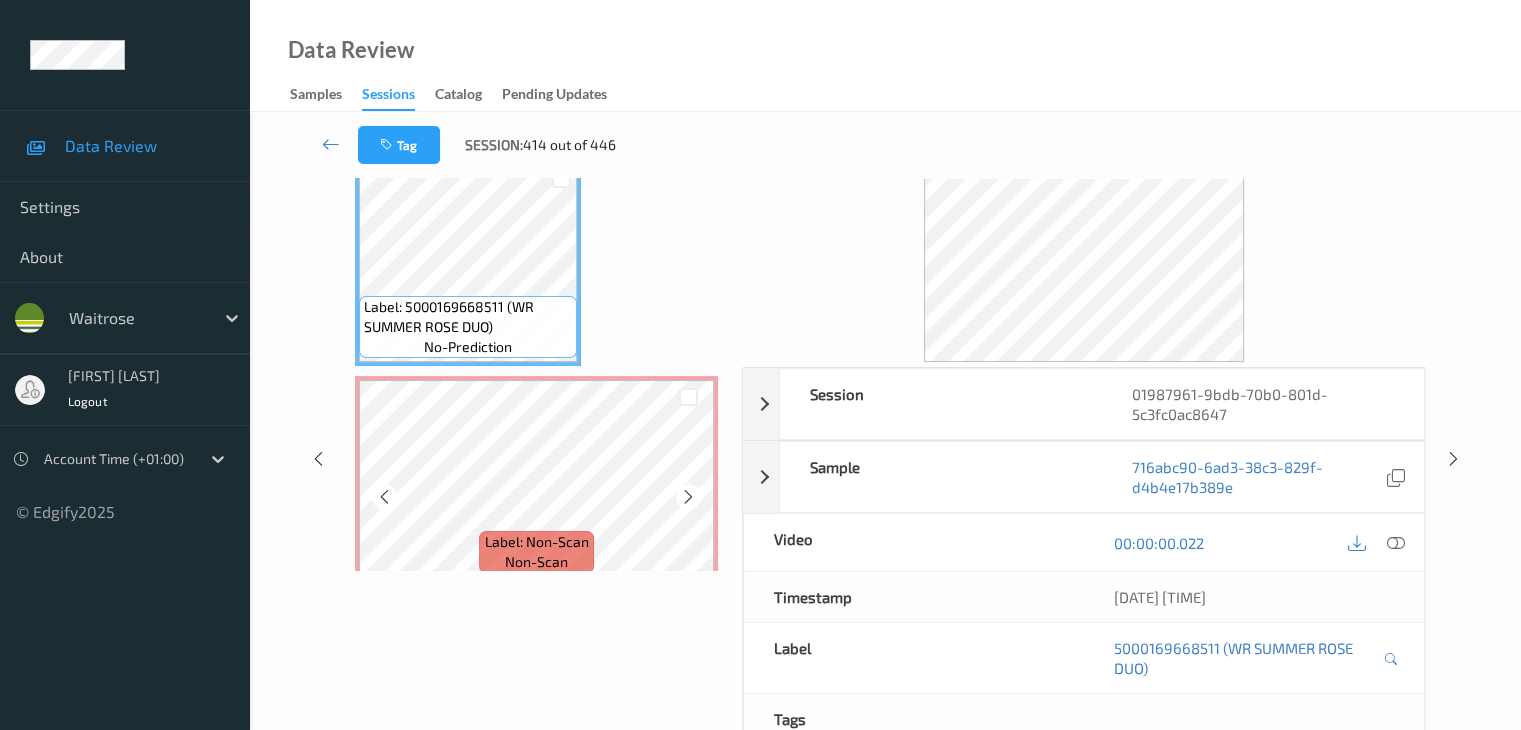 scroll, scrollTop: 0, scrollLeft: 0, axis: both 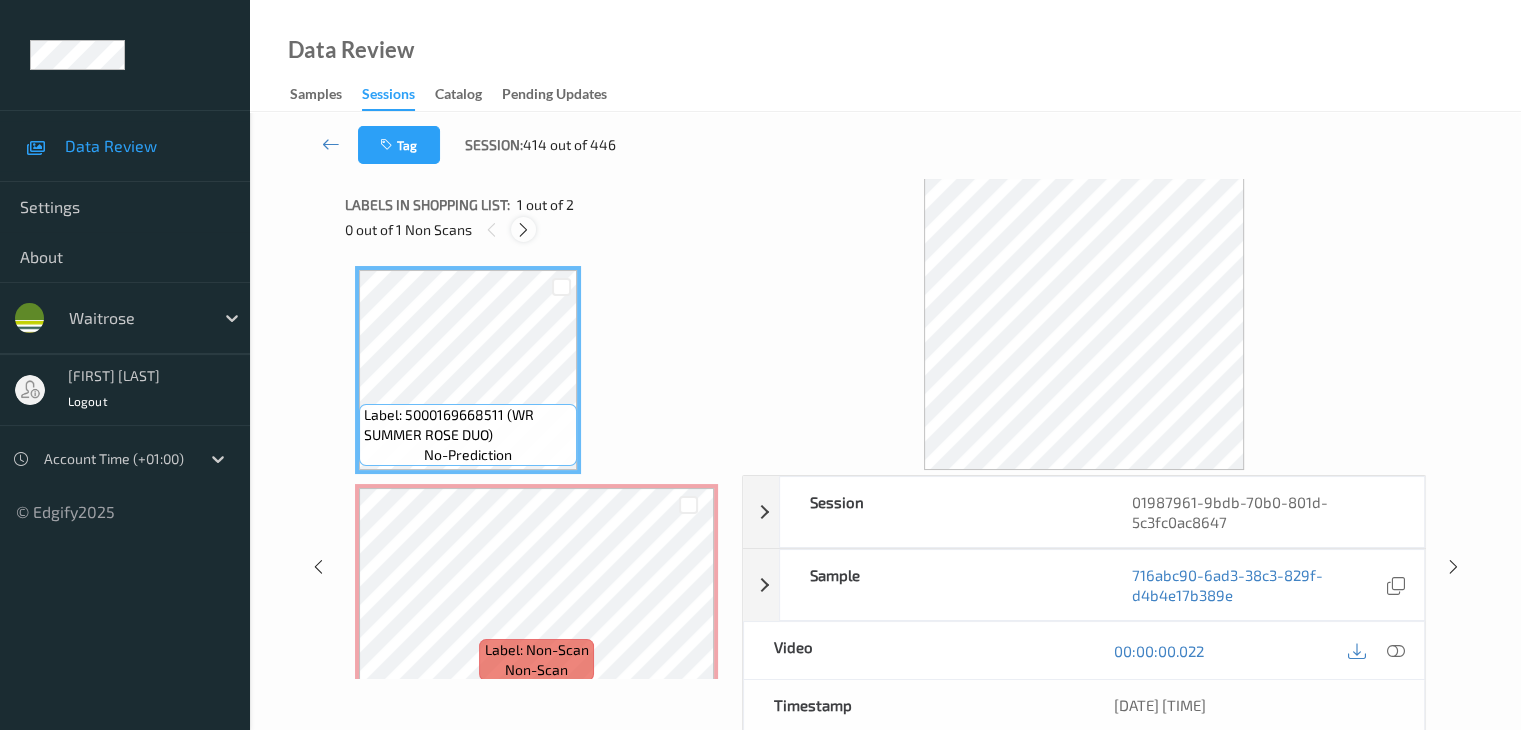 click at bounding box center [523, 229] 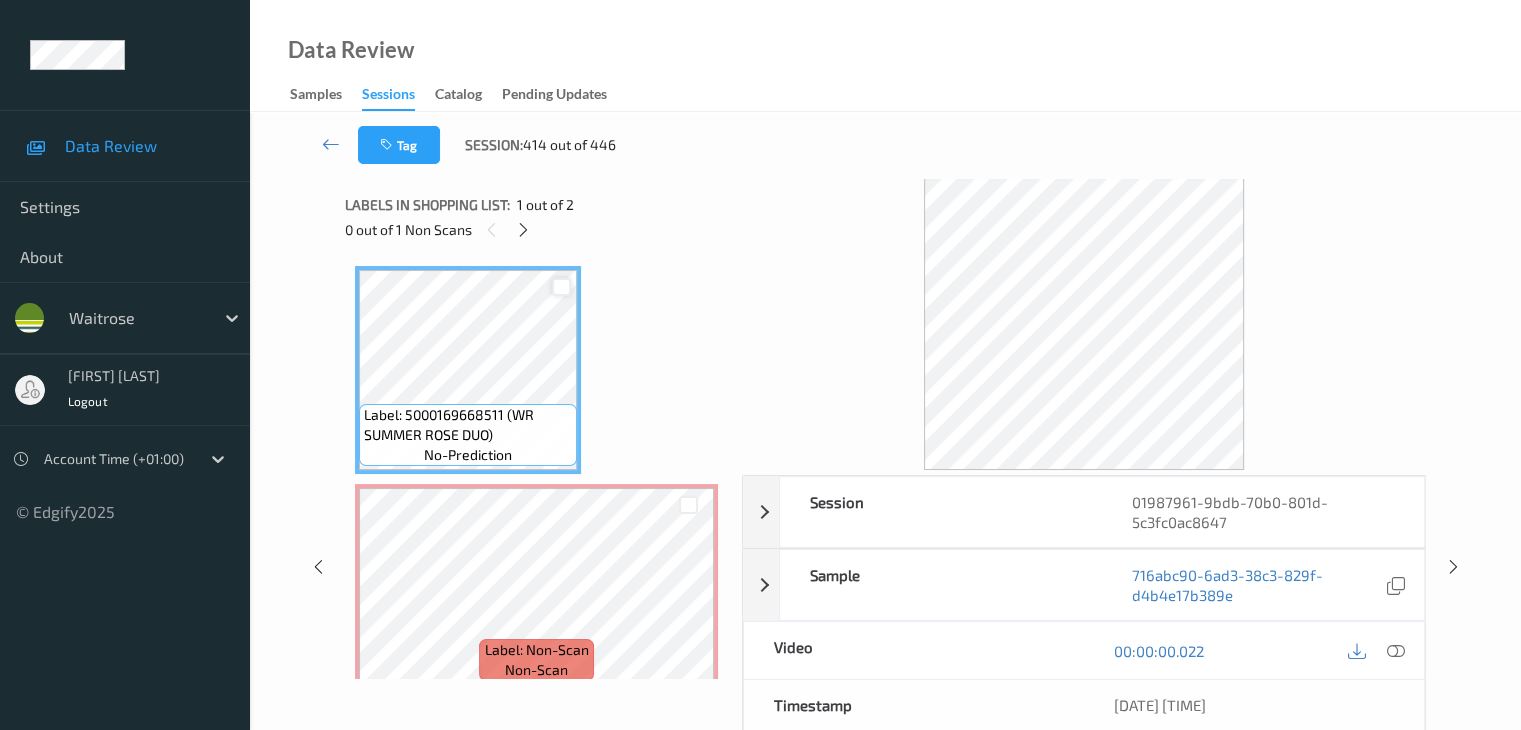 scroll, scrollTop: 10, scrollLeft: 0, axis: vertical 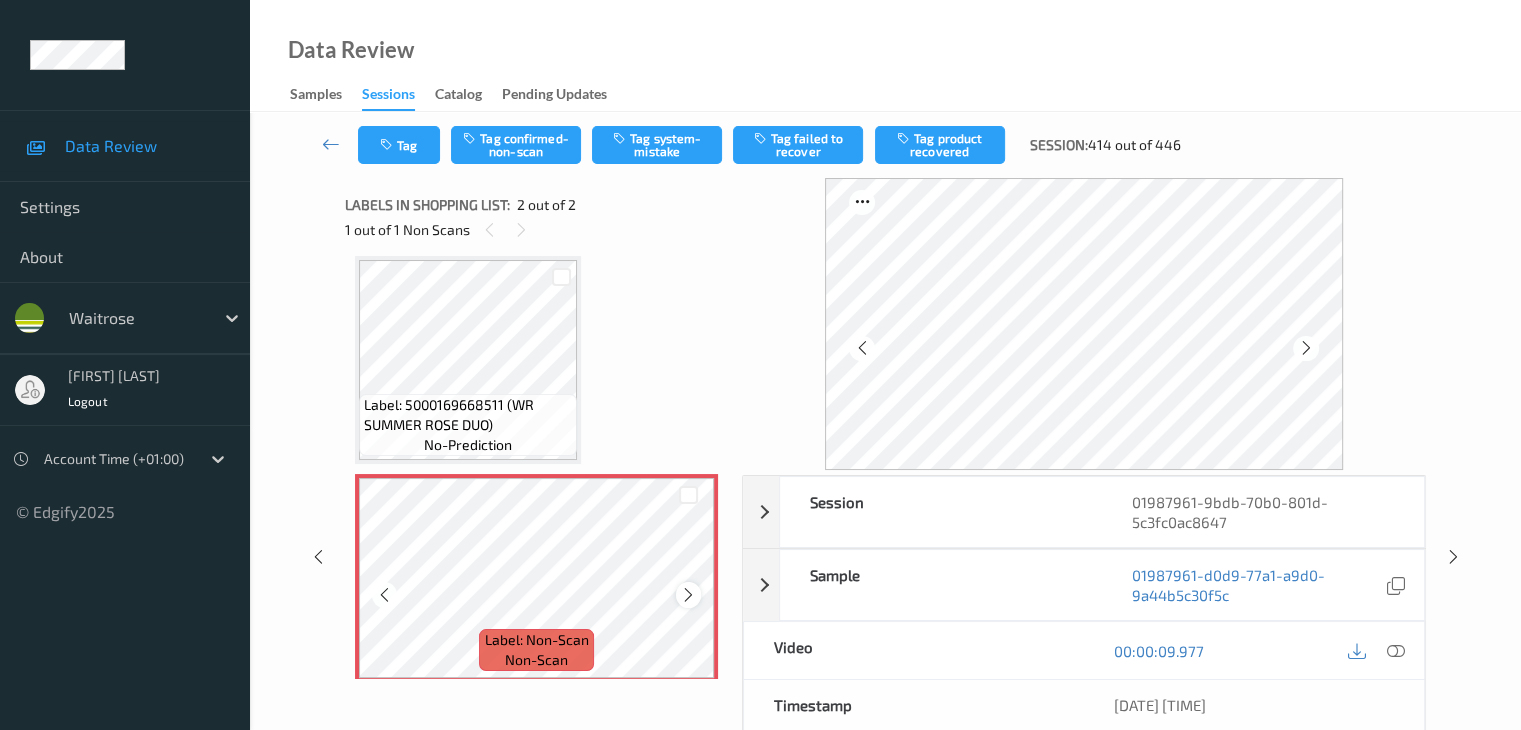 click at bounding box center [688, 595] 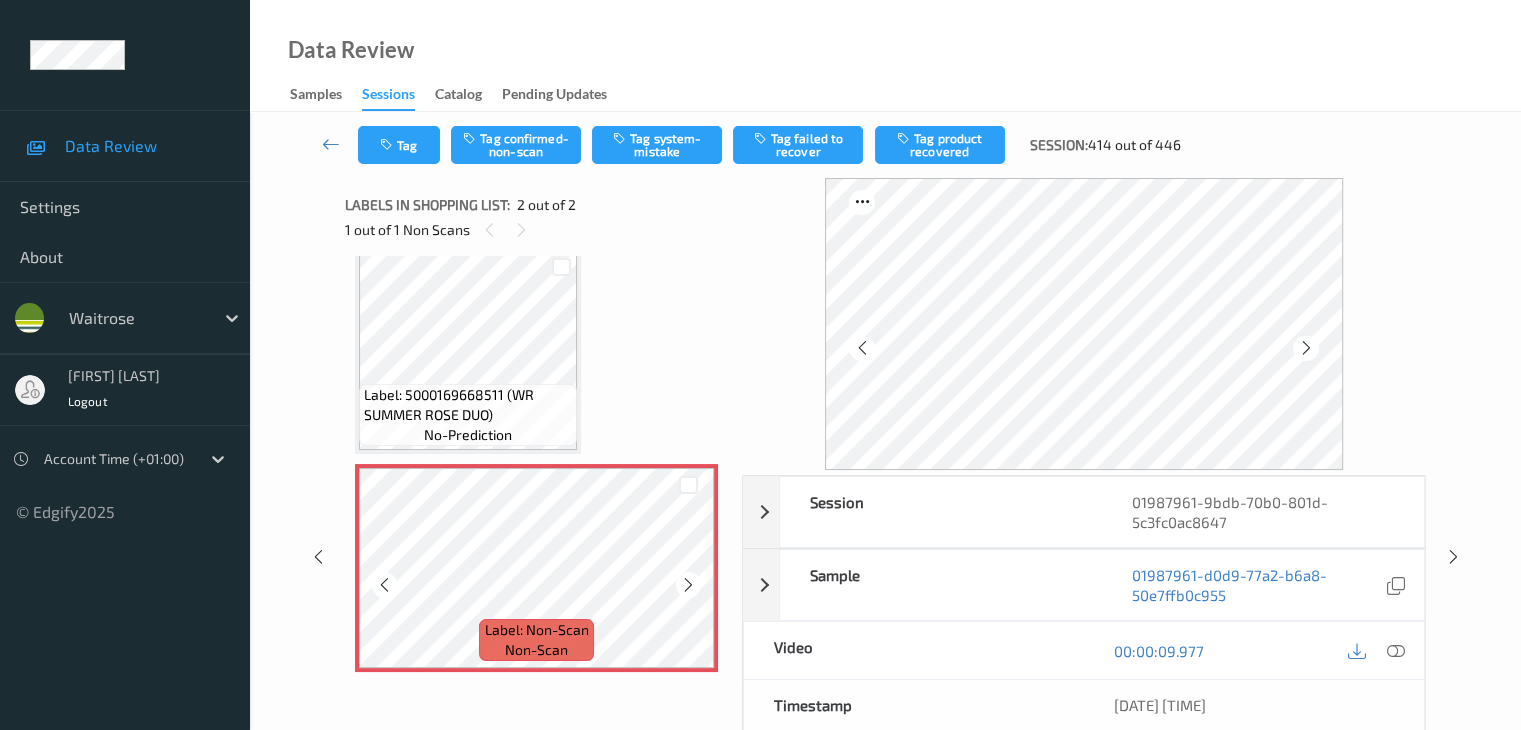 scroll, scrollTop: 23, scrollLeft: 0, axis: vertical 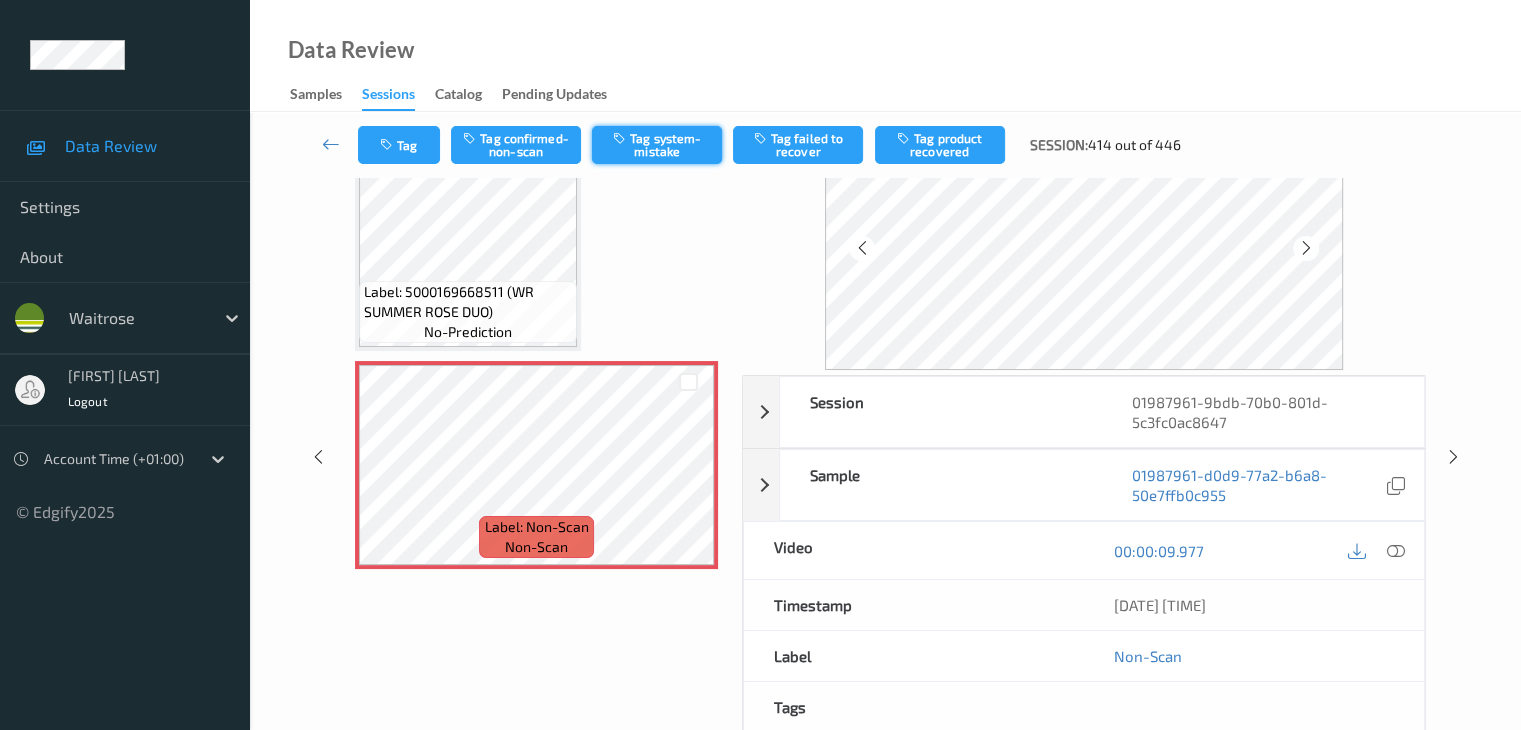 click on "Tag   system-mistake" at bounding box center [657, 145] 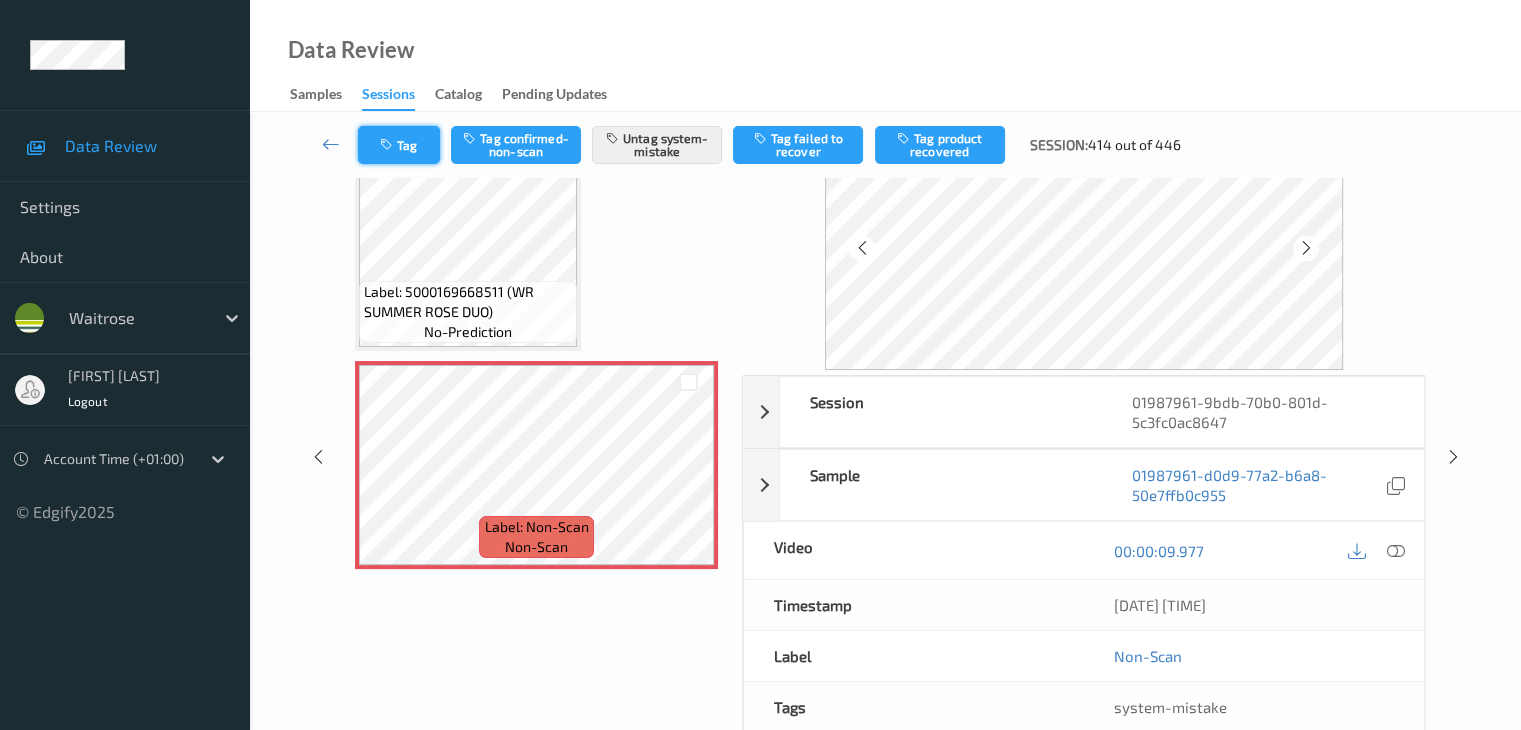 click on "Tag" at bounding box center (399, 145) 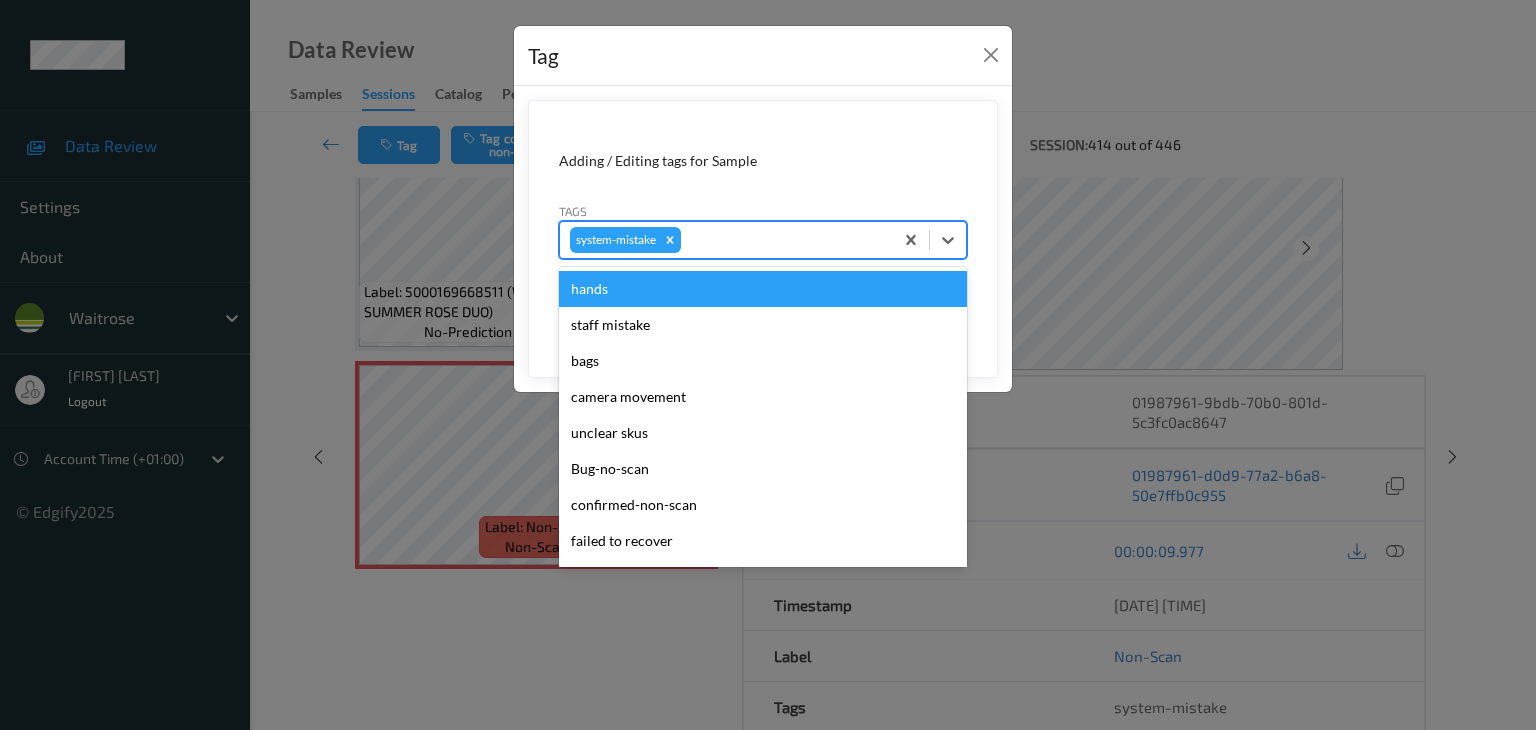 click at bounding box center (784, 240) 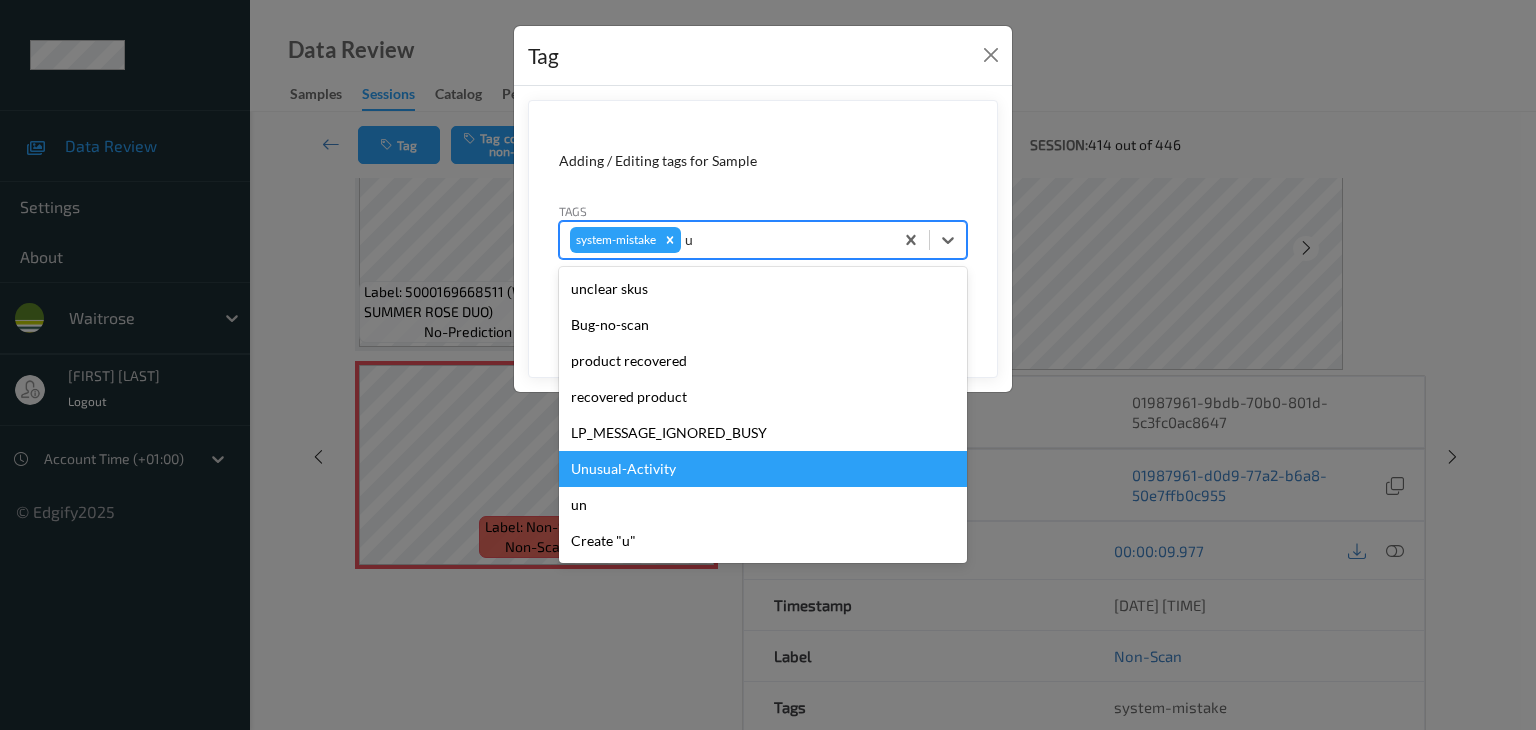 click on "Unusual-Activity" at bounding box center (763, 469) 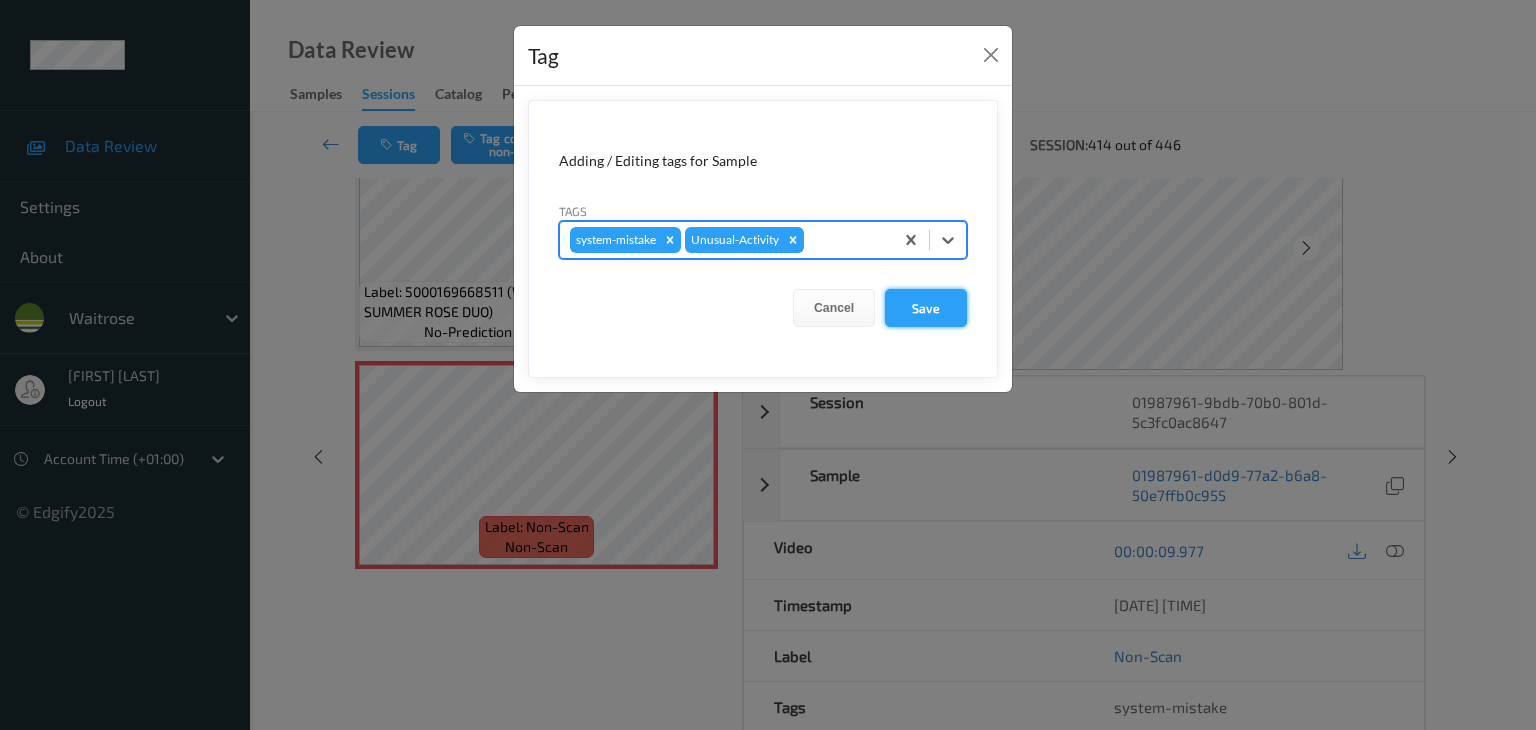 click on "Save" at bounding box center [926, 308] 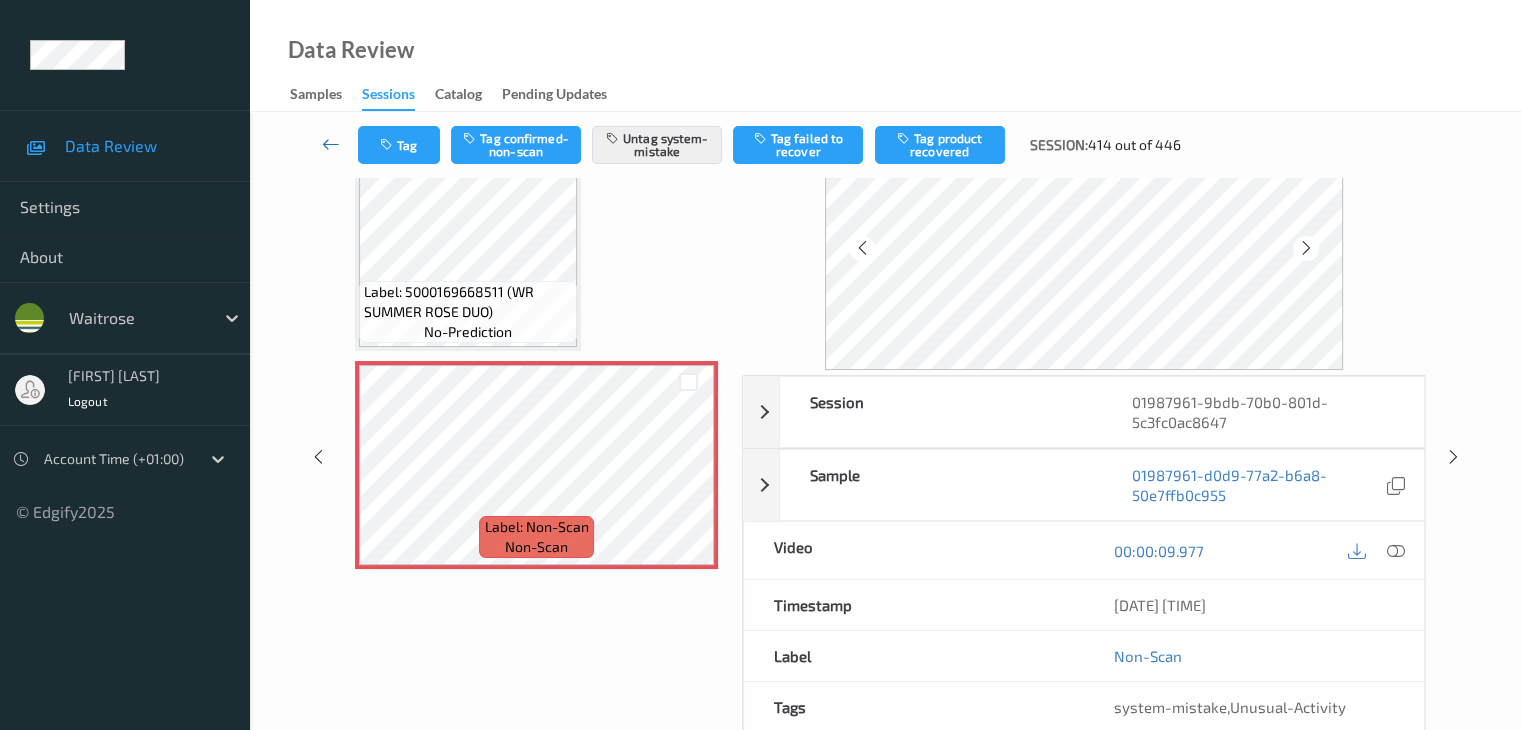 click at bounding box center (331, 144) 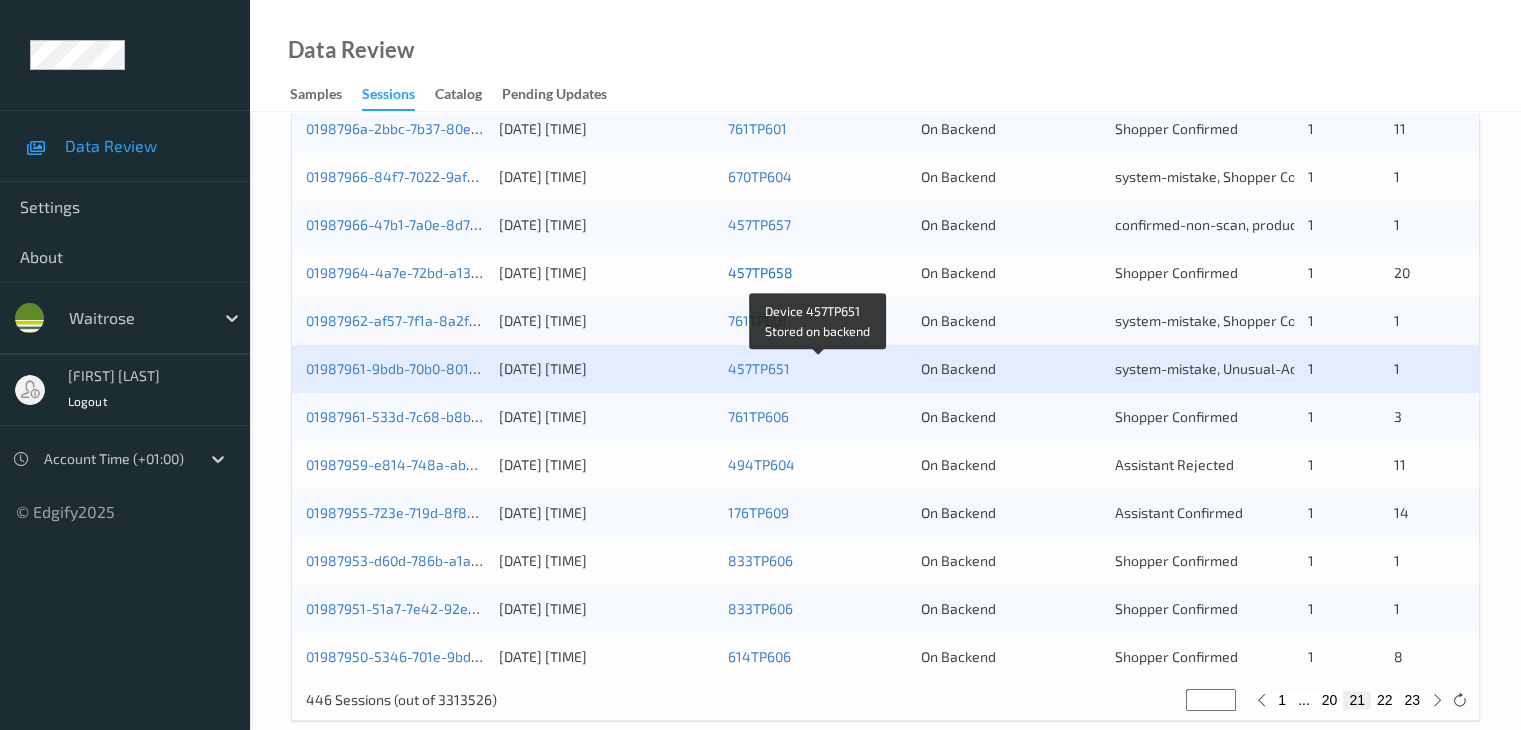 scroll, scrollTop: 932, scrollLeft: 0, axis: vertical 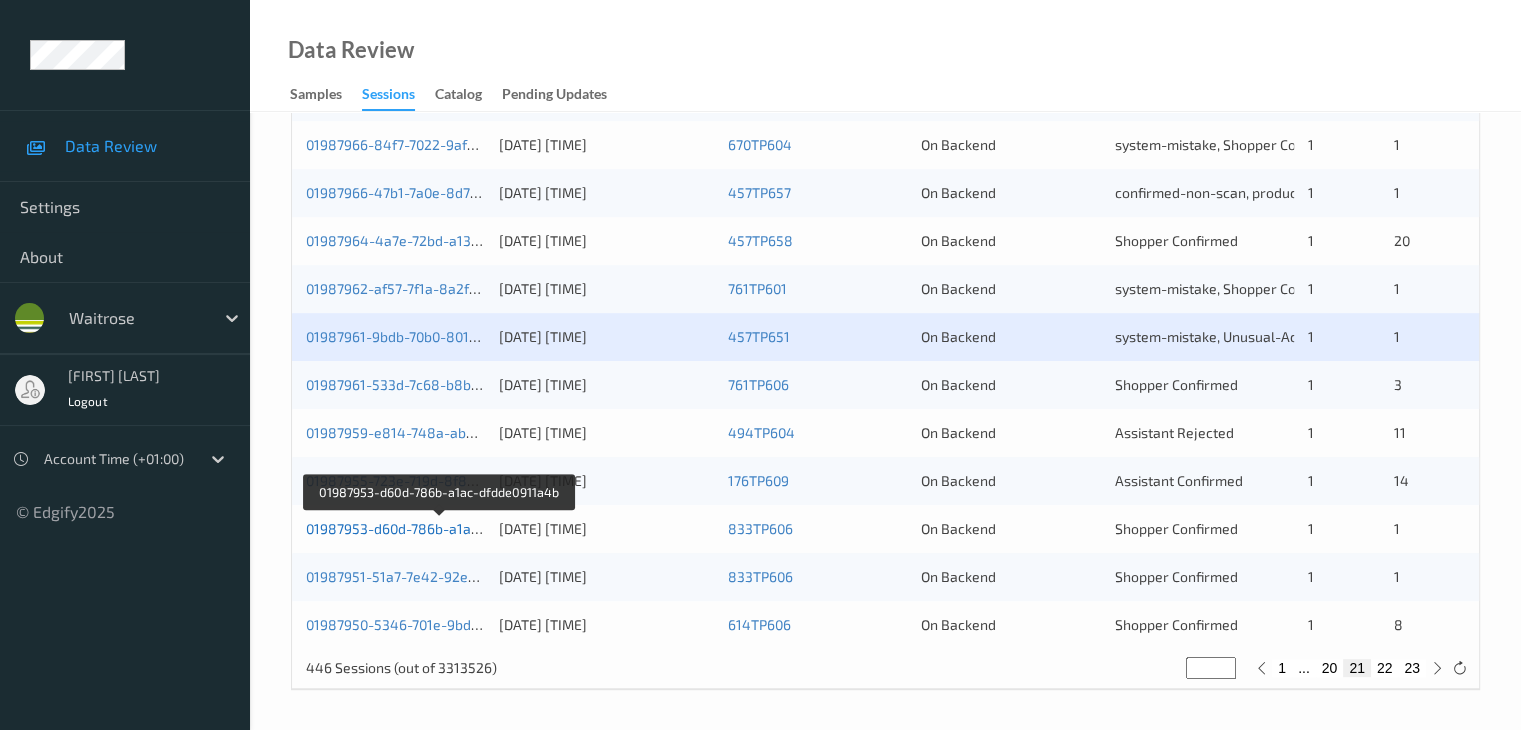 click on "01987953-d60d-786b-a1ac-dfdde0911a4b" at bounding box center (440, 528) 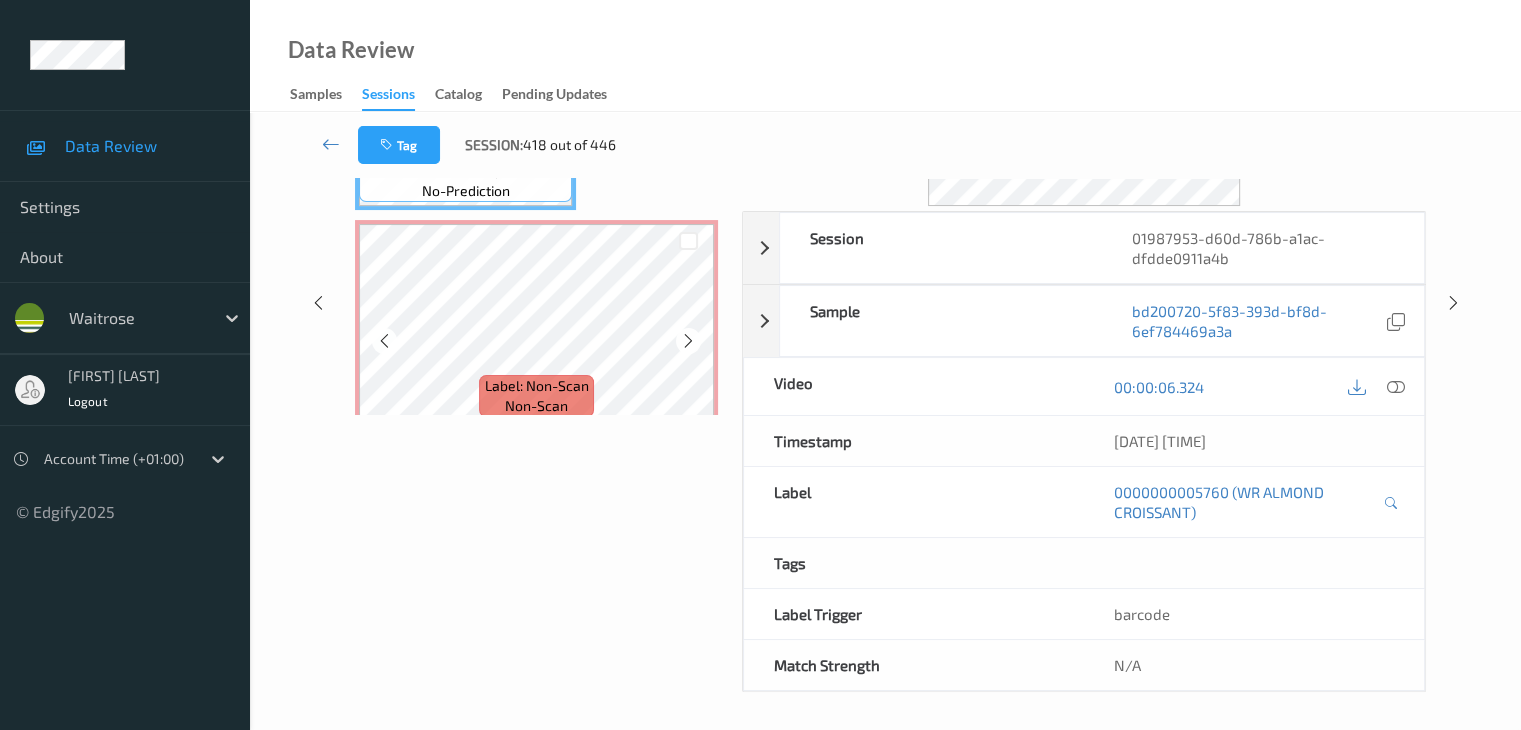 scroll, scrollTop: 0, scrollLeft: 0, axis: both 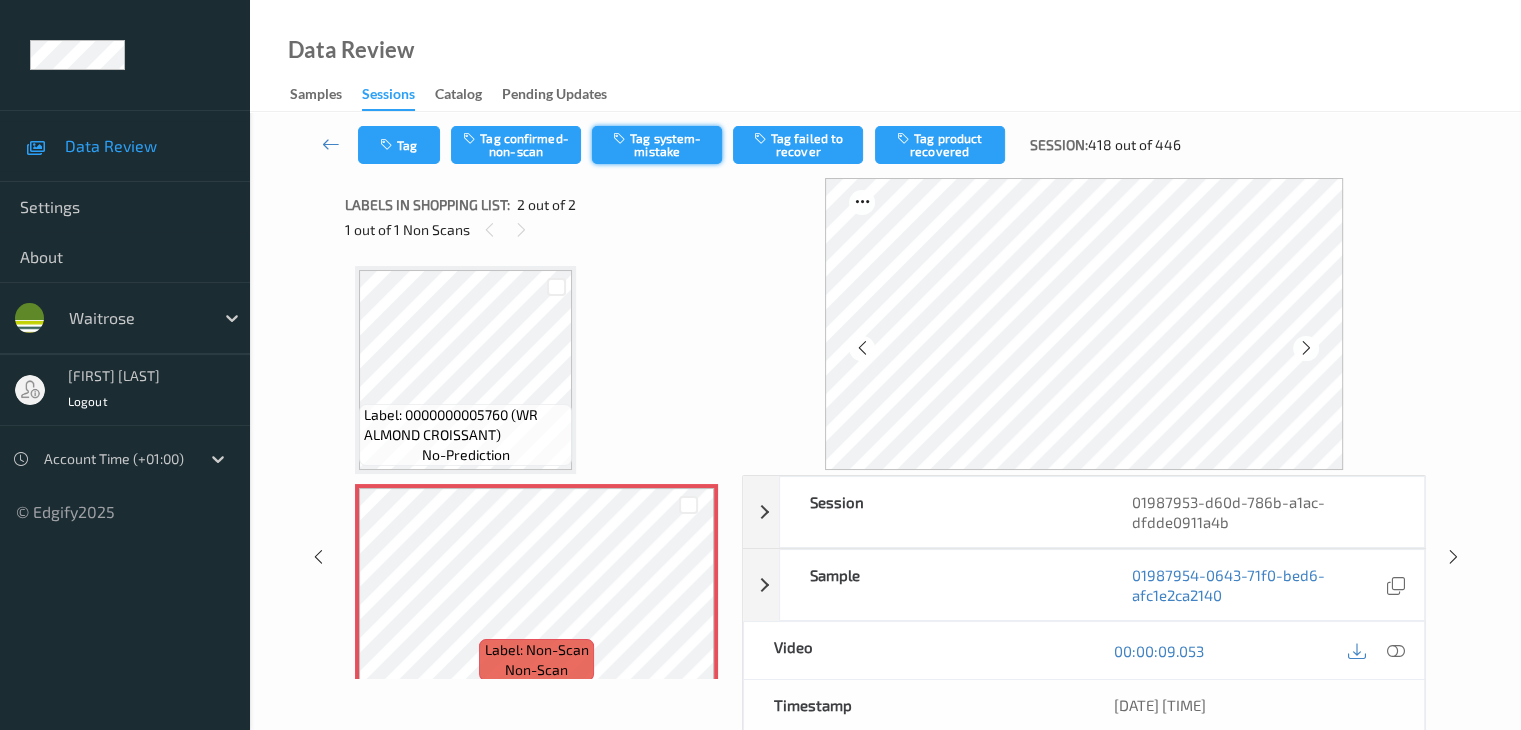 click on "Tag   system-mistake" at bounding box center (657, 145) 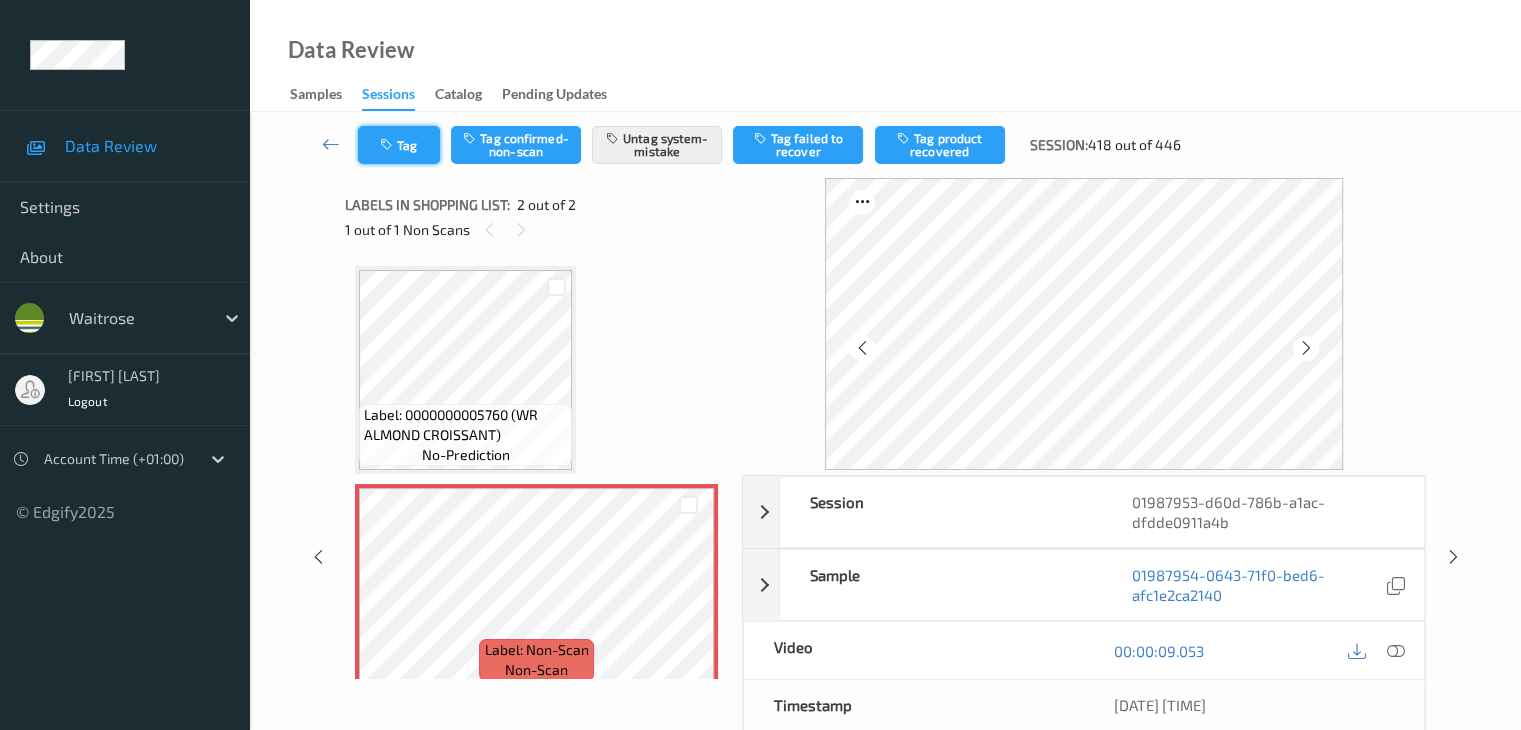 click on "Tag" at bounding box center [399, 145] 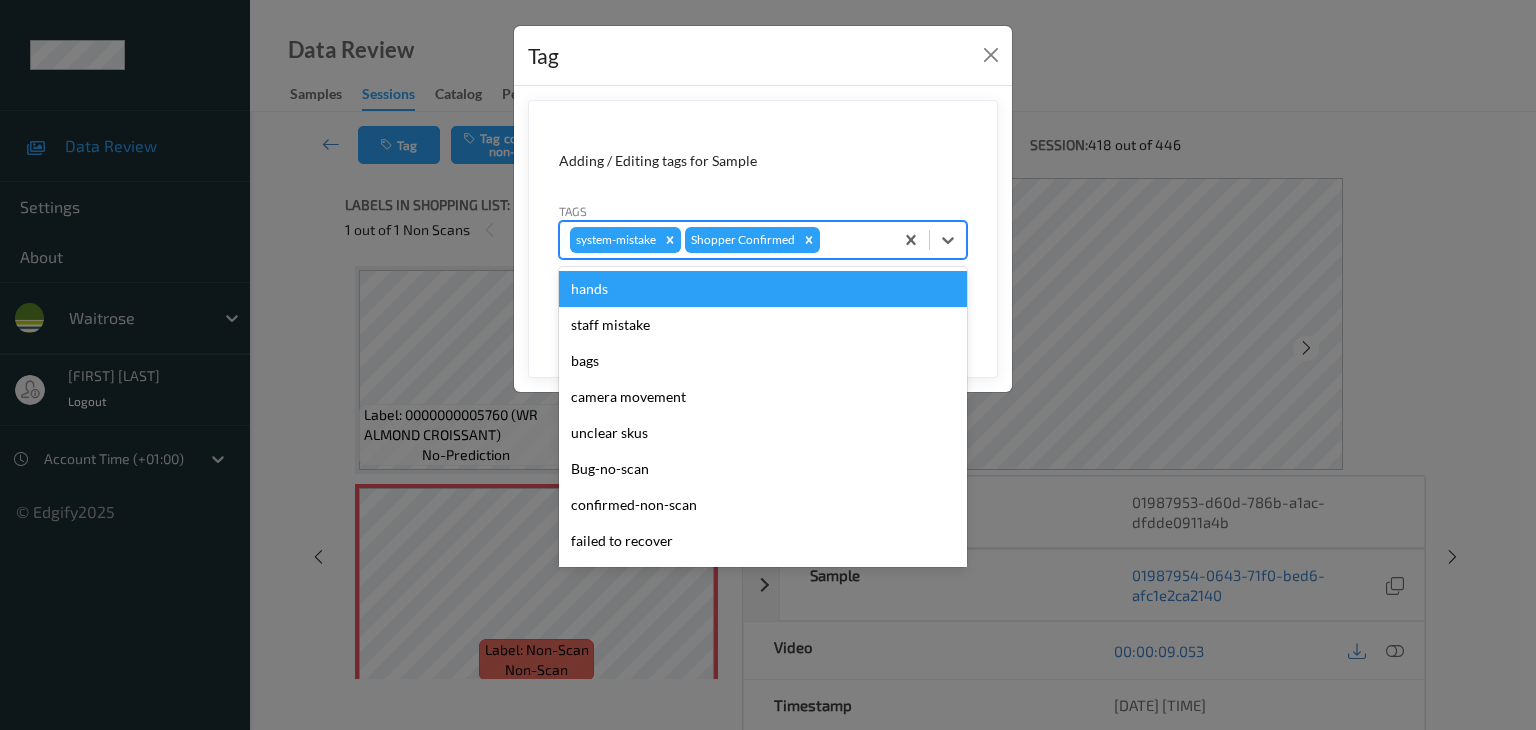 click at bounding box center [853, 240] 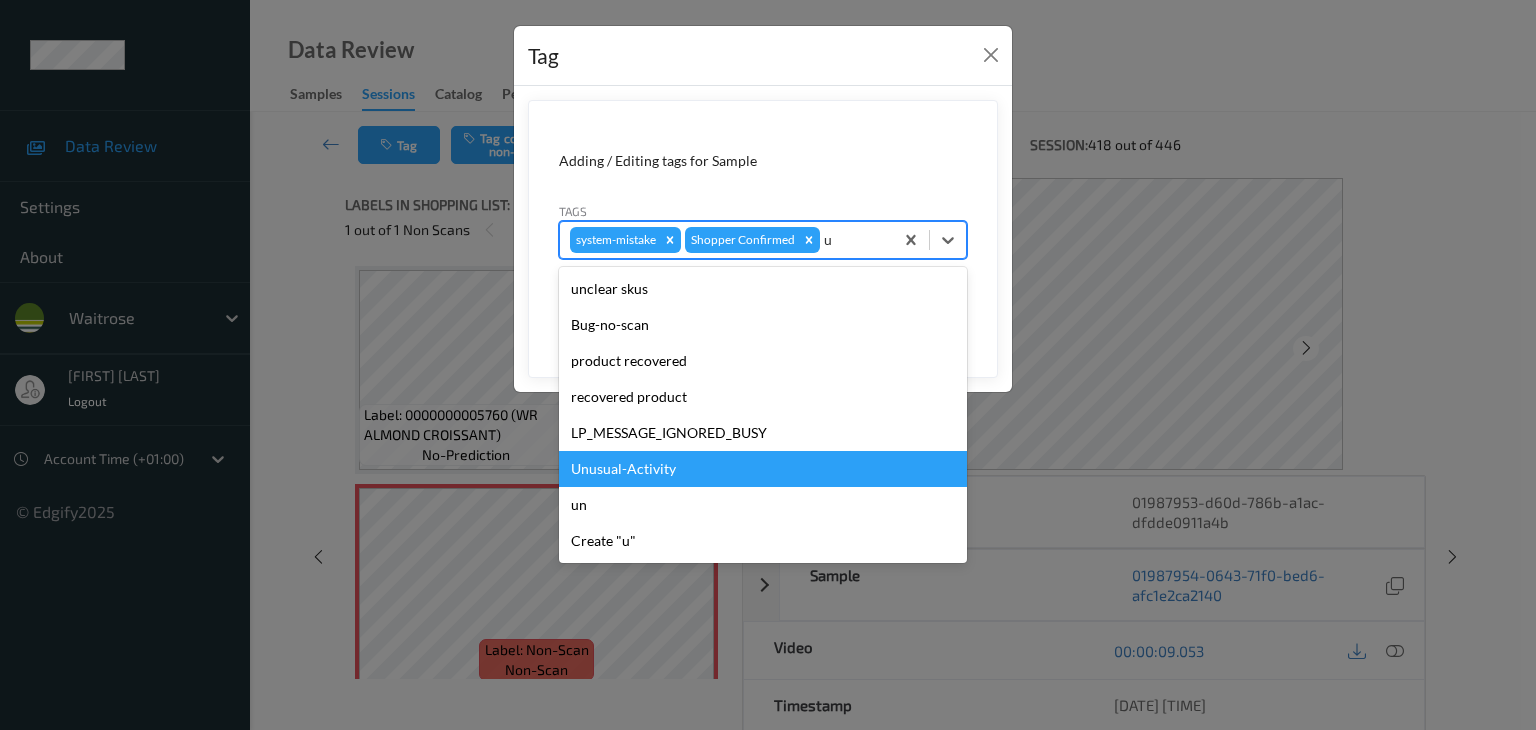 click on "Unusual-Activity" at bounding box center (763, 469) 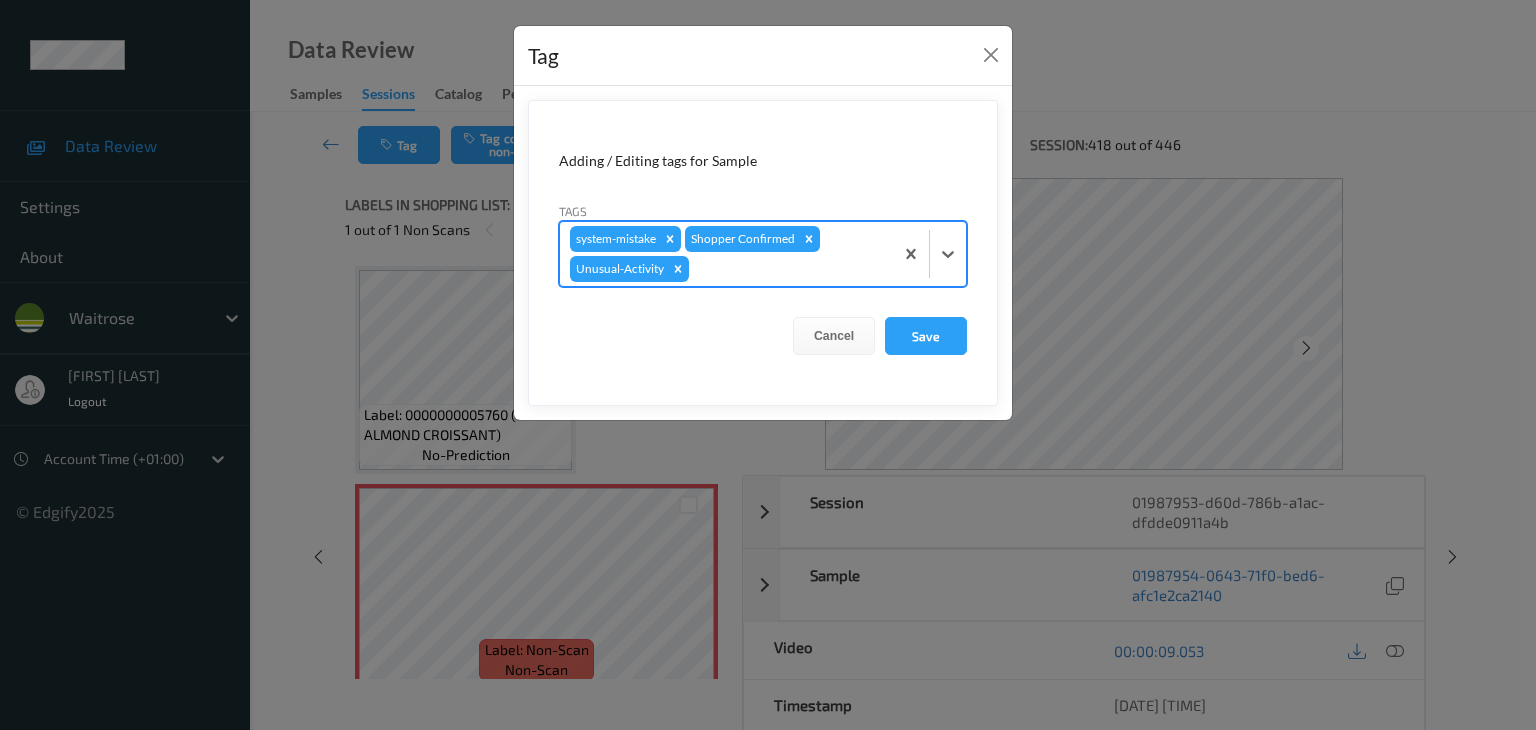 type on "p" 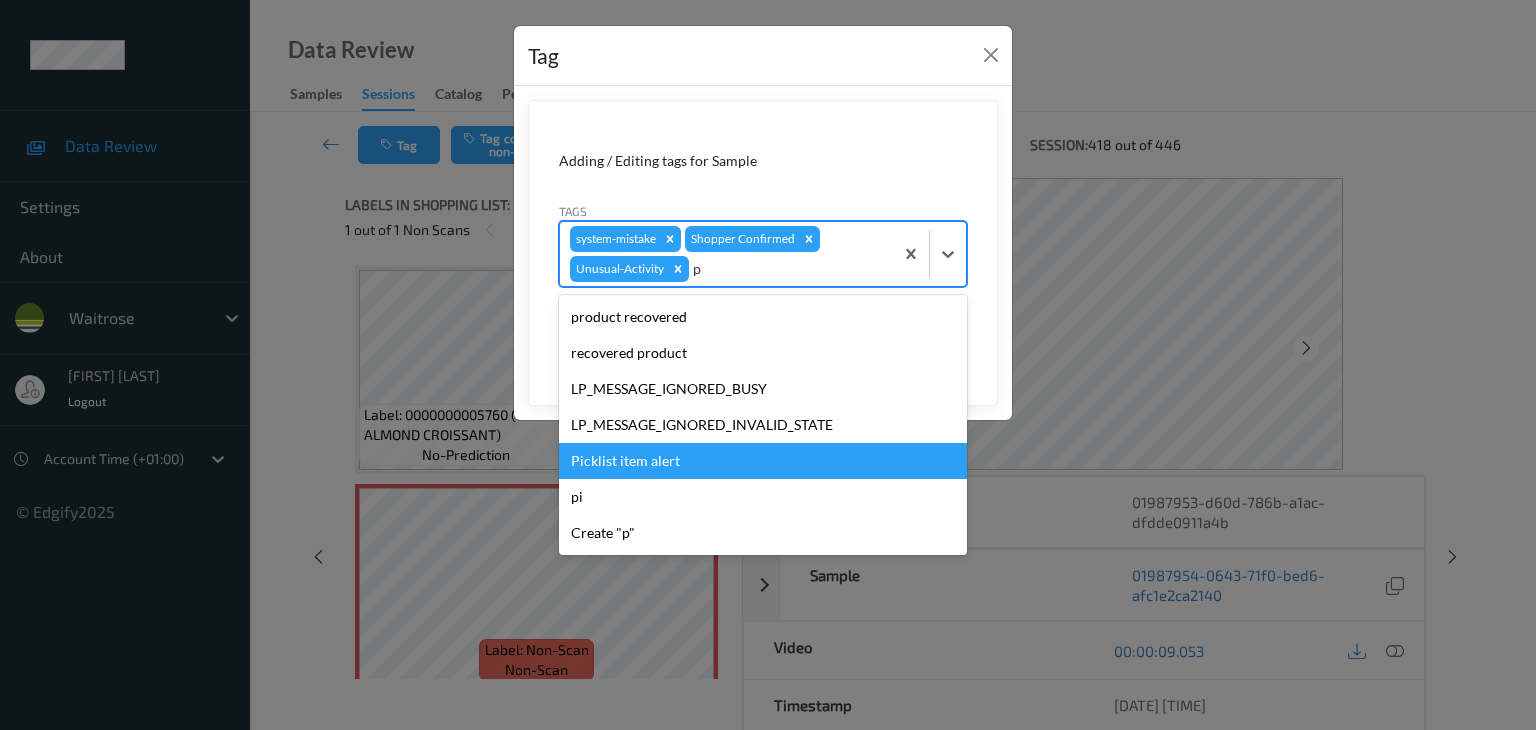 click on "Picklist item alert" at bounding box center (763, 461) 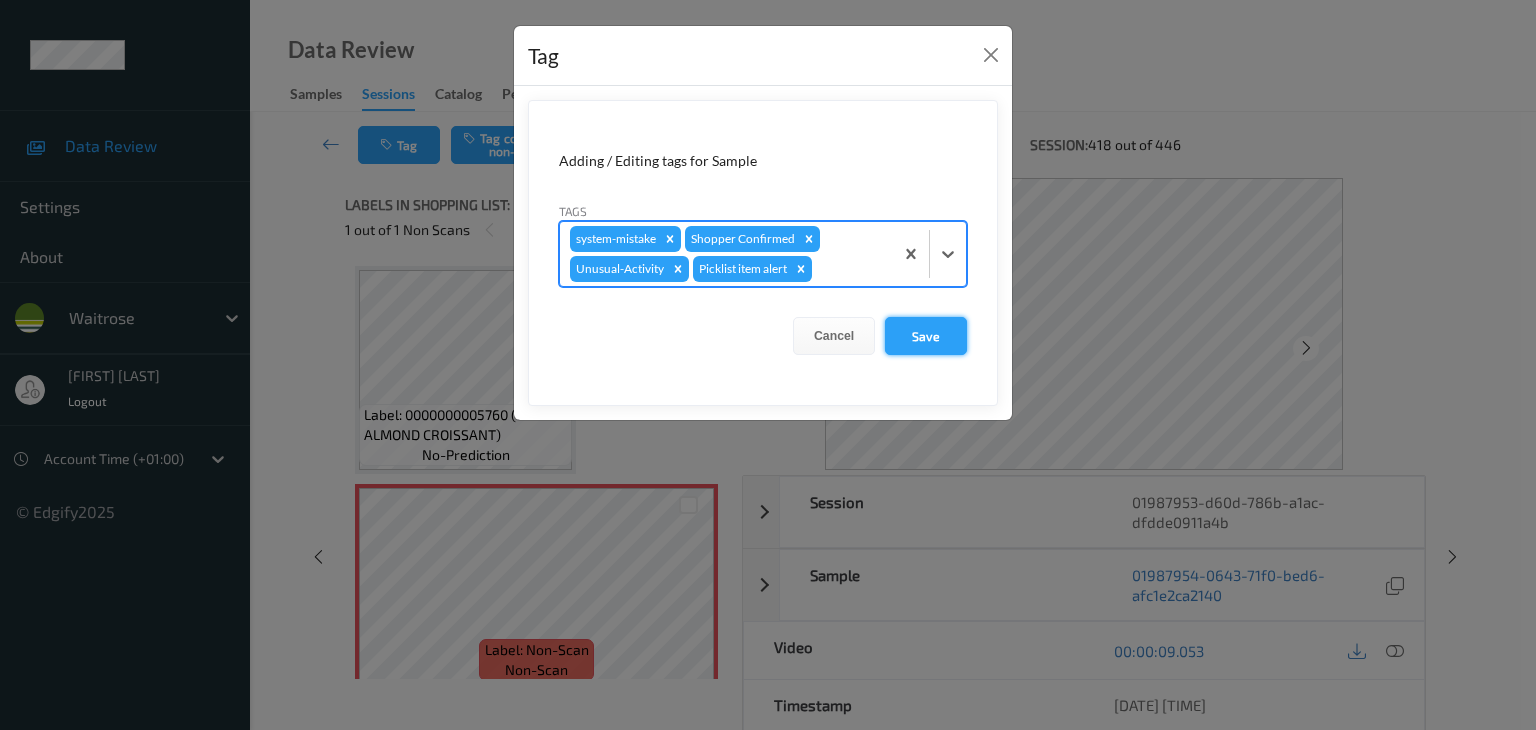 click on "Save" at bounding box center [926, 336] 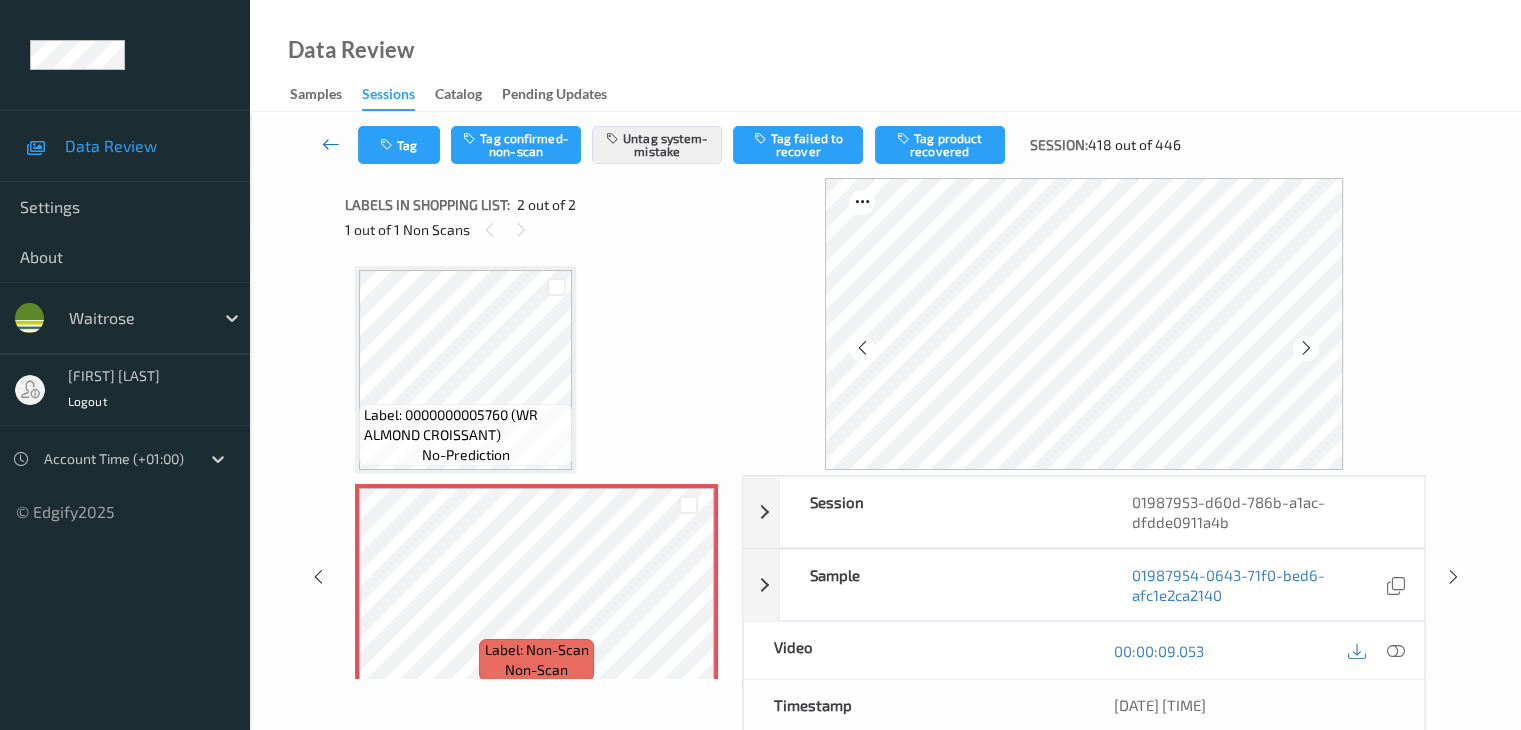 click at bounding box center [331, 144] 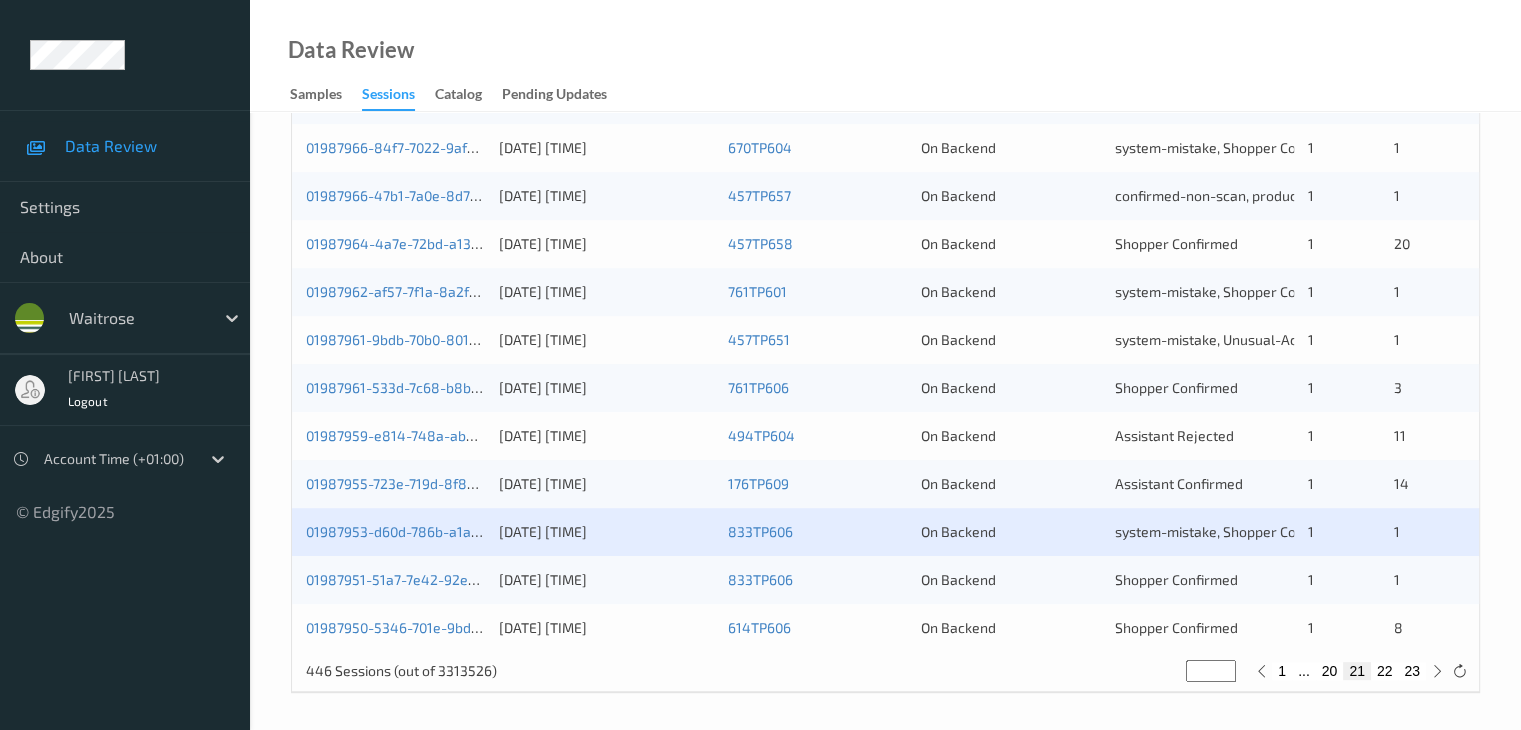 scroll, scrollTop: 932, scrollLeft: 0, axis: vertical 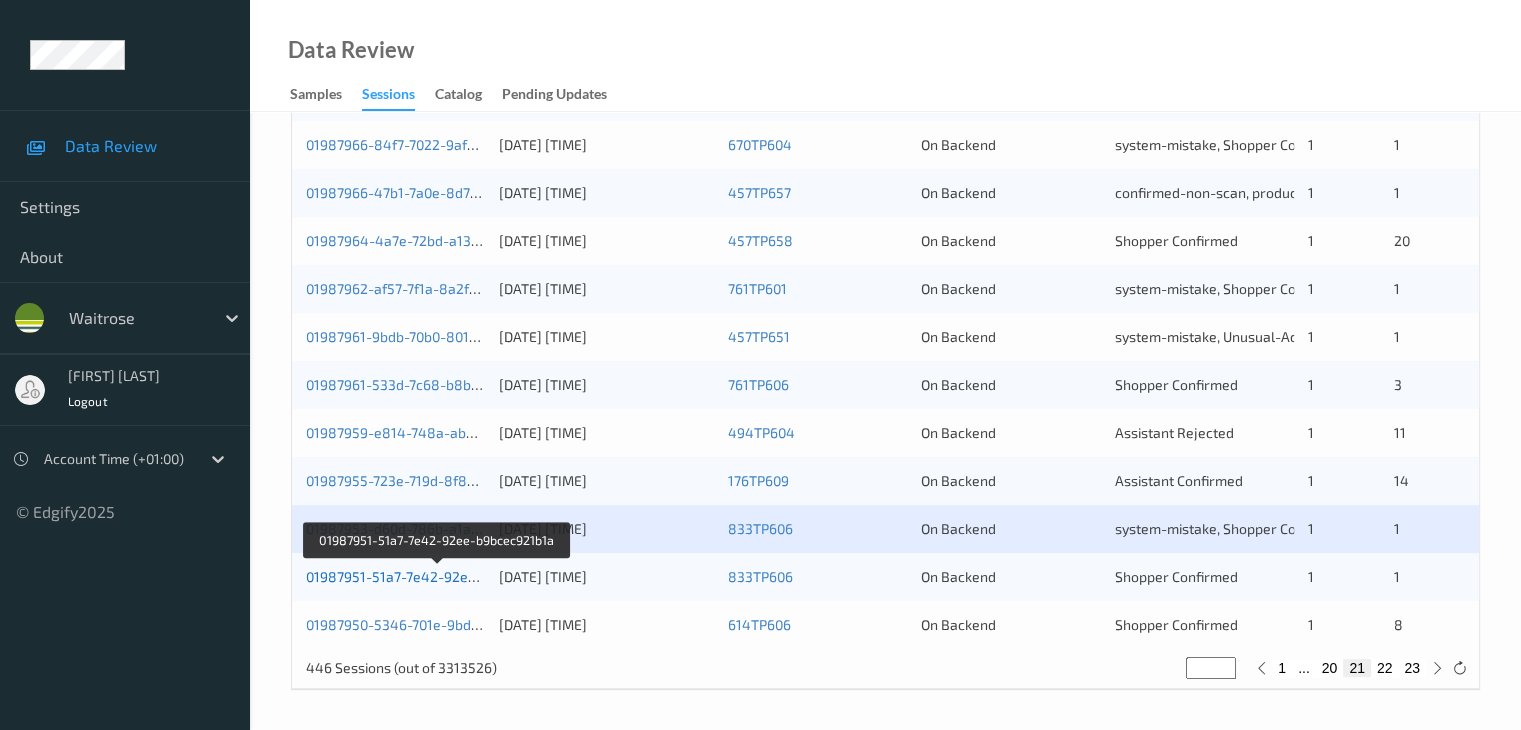 click on "01987951-51a7-7e42-92ee-b9bcec921b1a" at bounding box center (439, 576) 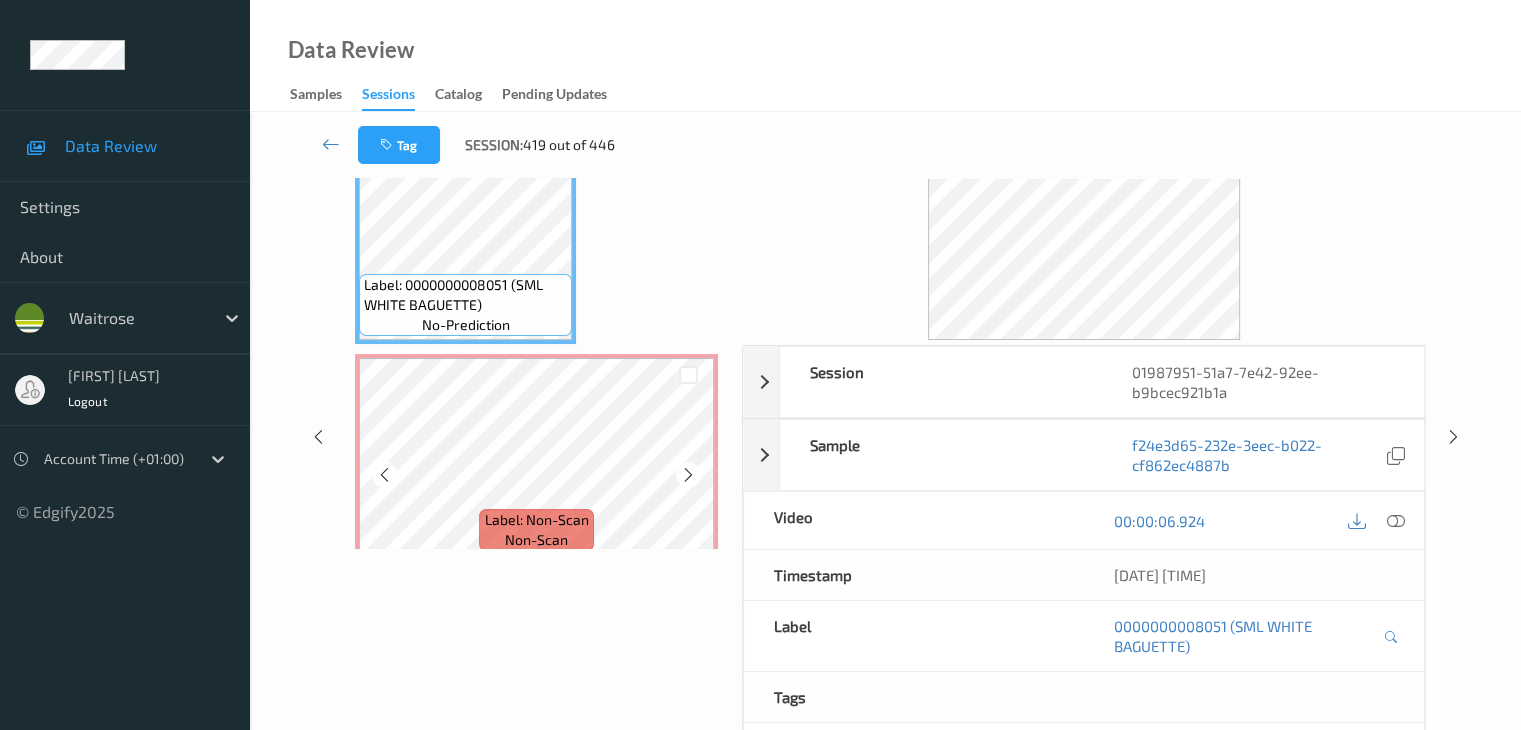 scroll, scrollTop: 0, scrollLeft: 0, axis: both 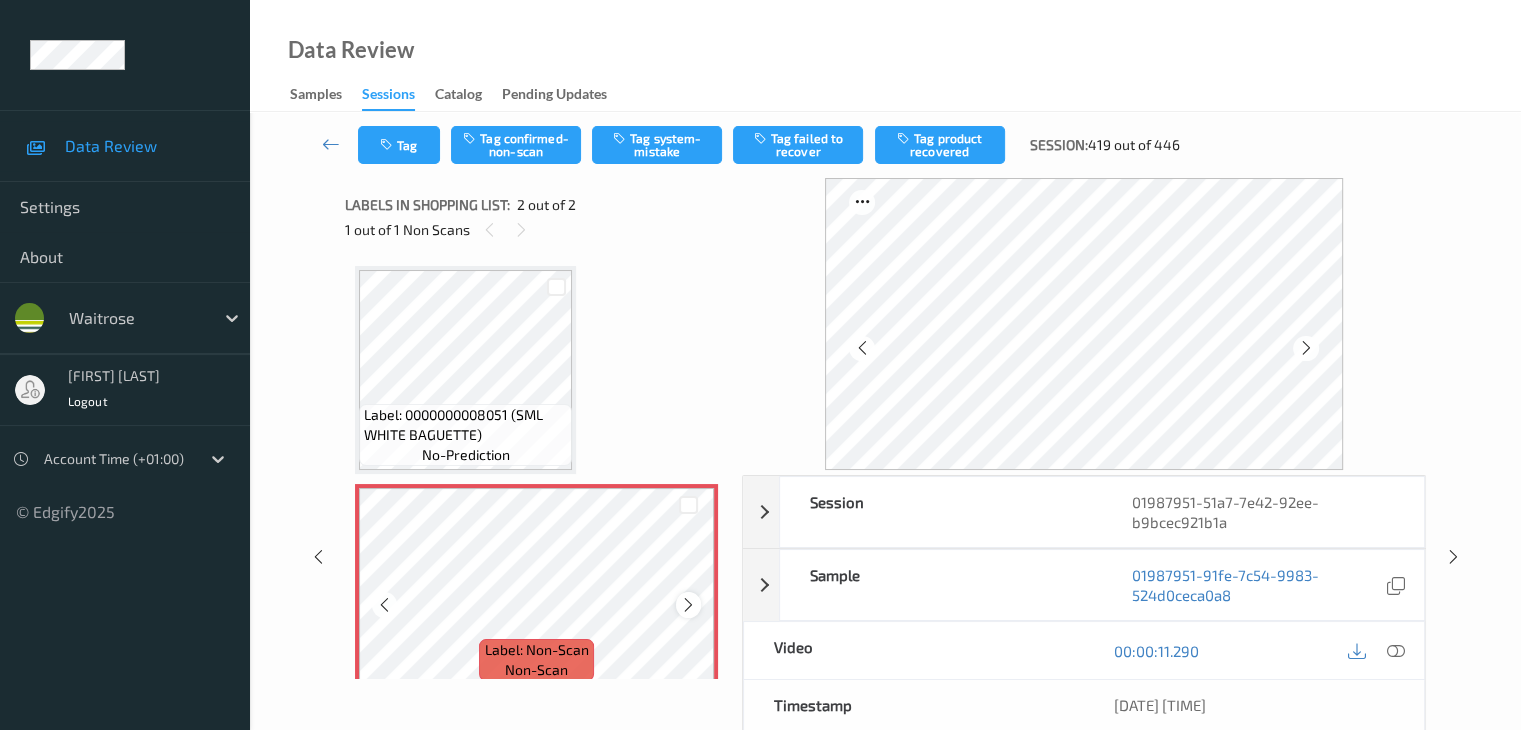 click at bounding box center [688, 605] 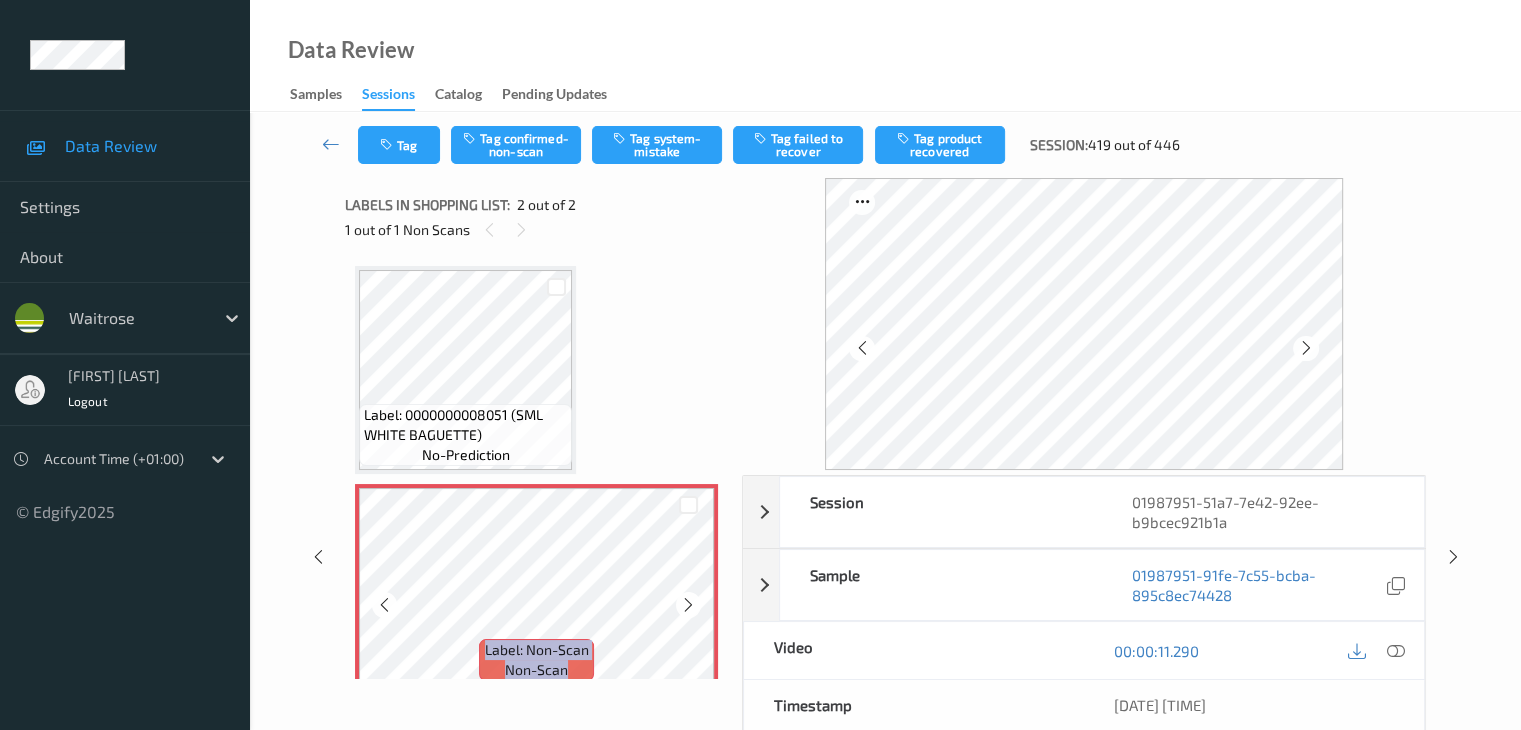 click at bounding box center (688, 605) 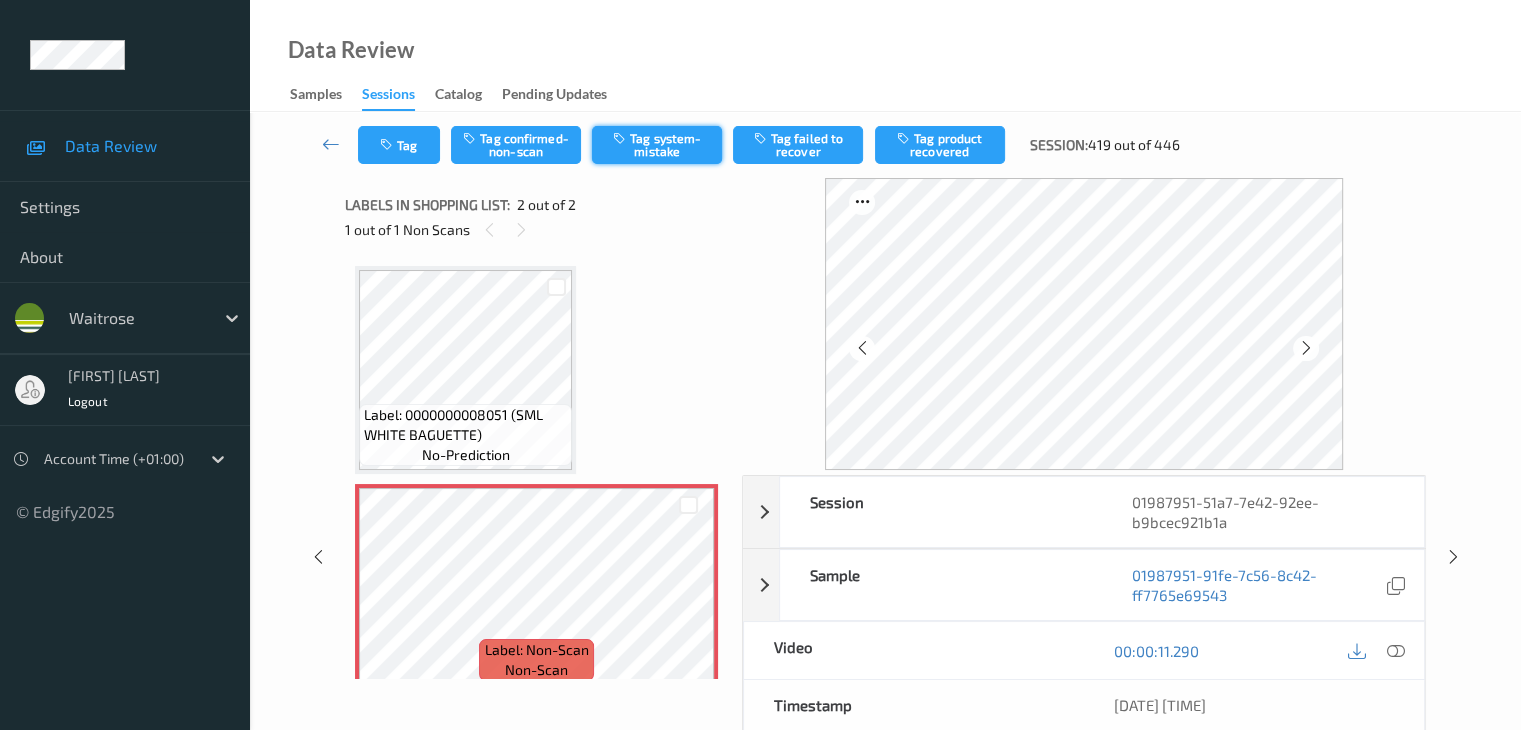 click on "Tag   system-mistake" at bounding box center [657, 145] 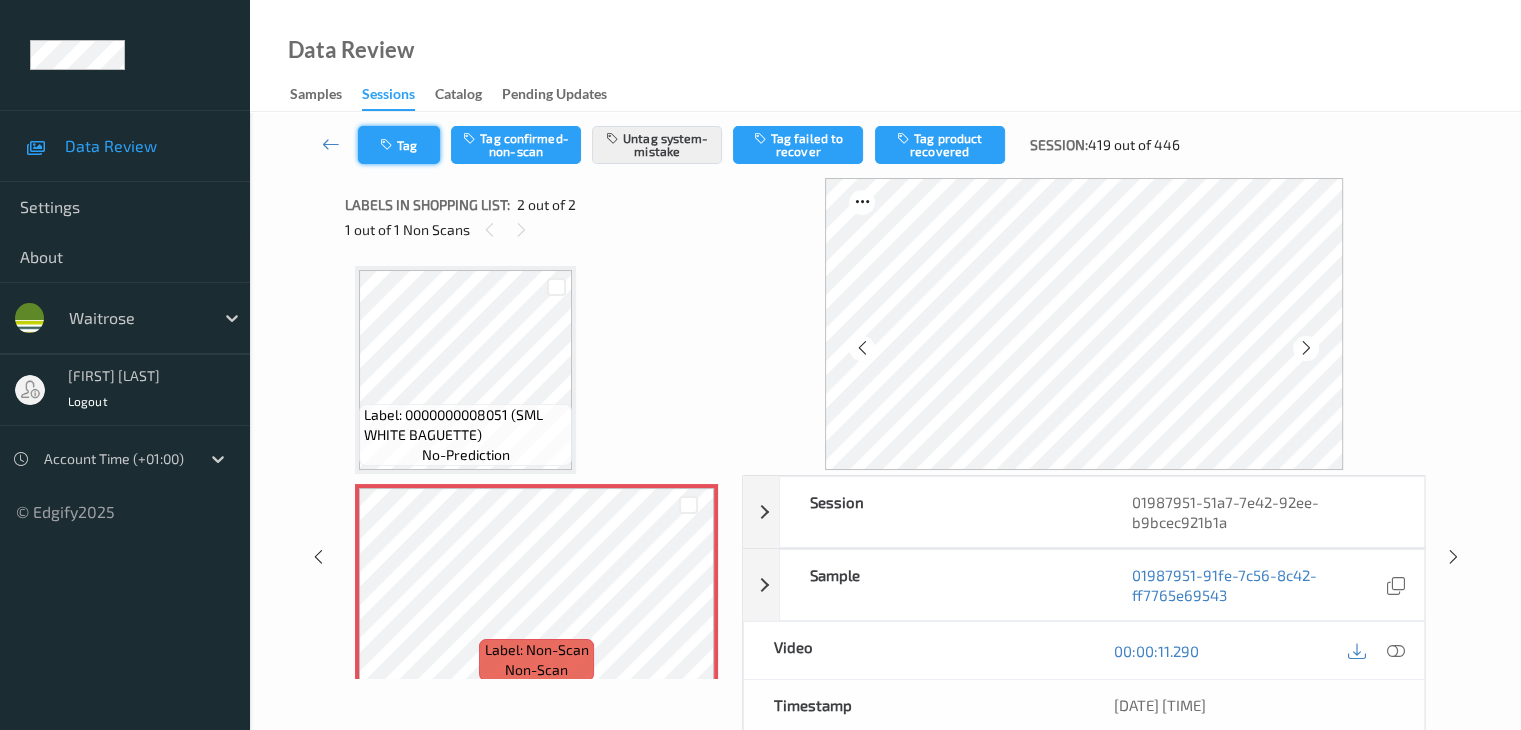 click on "Tag" at bounding box center (399, 145) 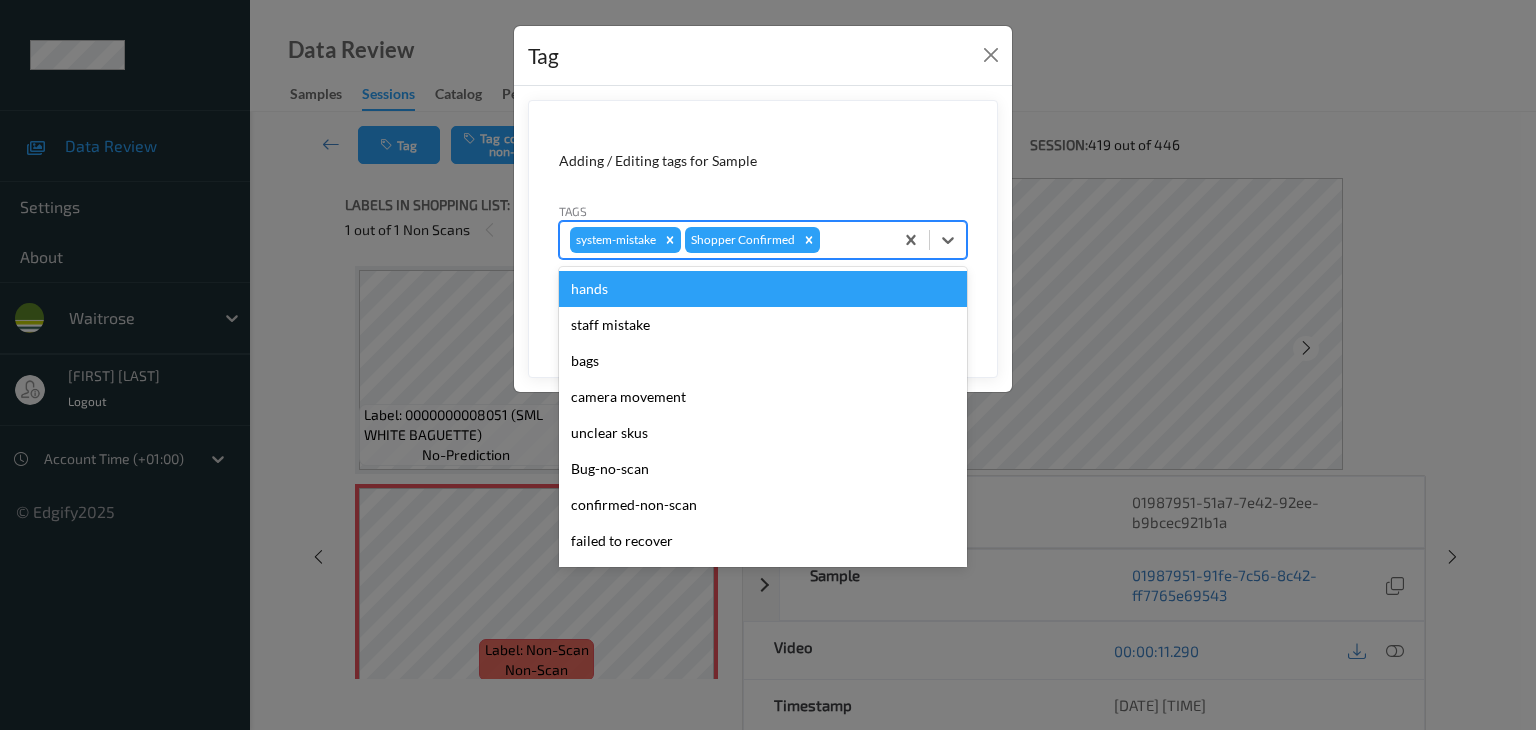 click at bounding box center [853, 240] 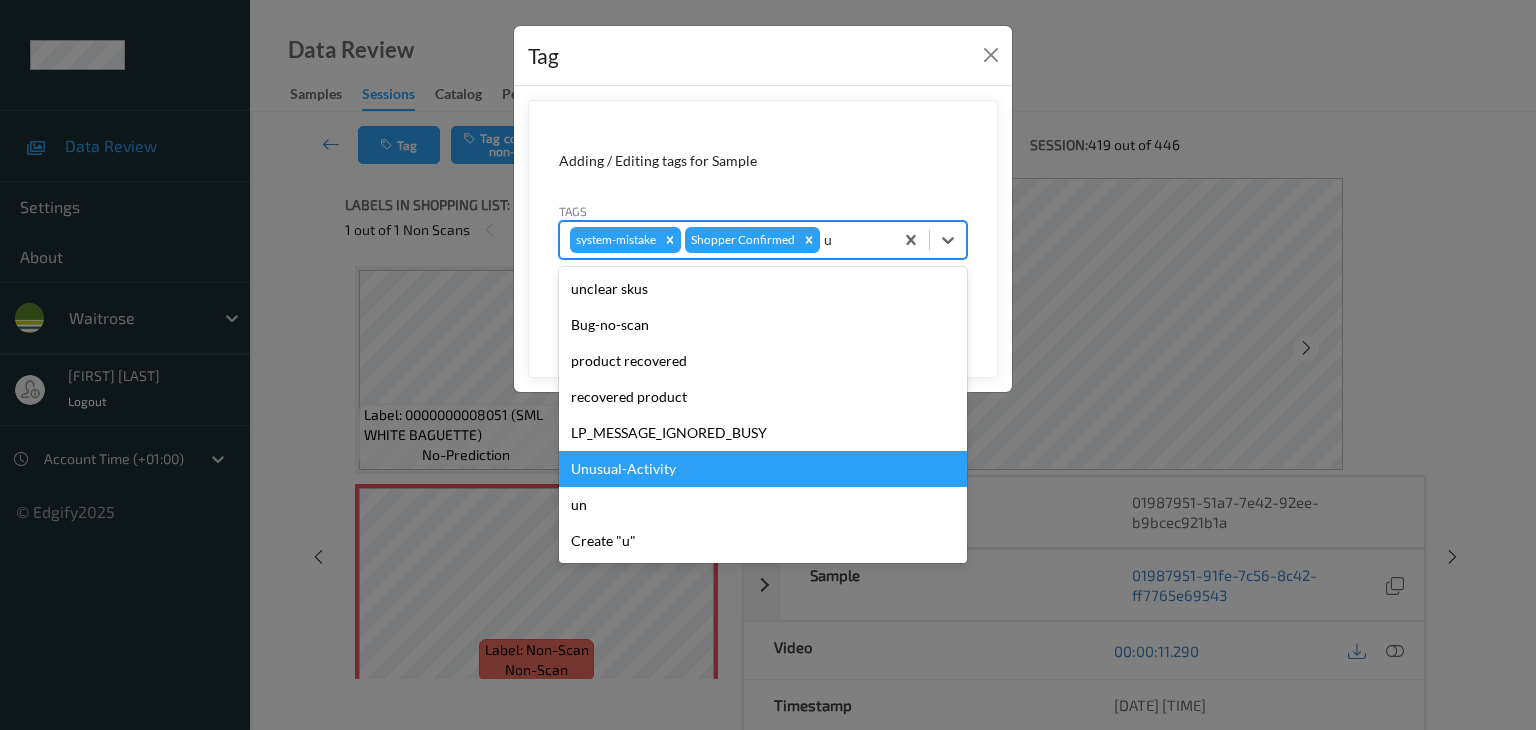 click on "Unusual-Activity" at bounding box center (763, 469) 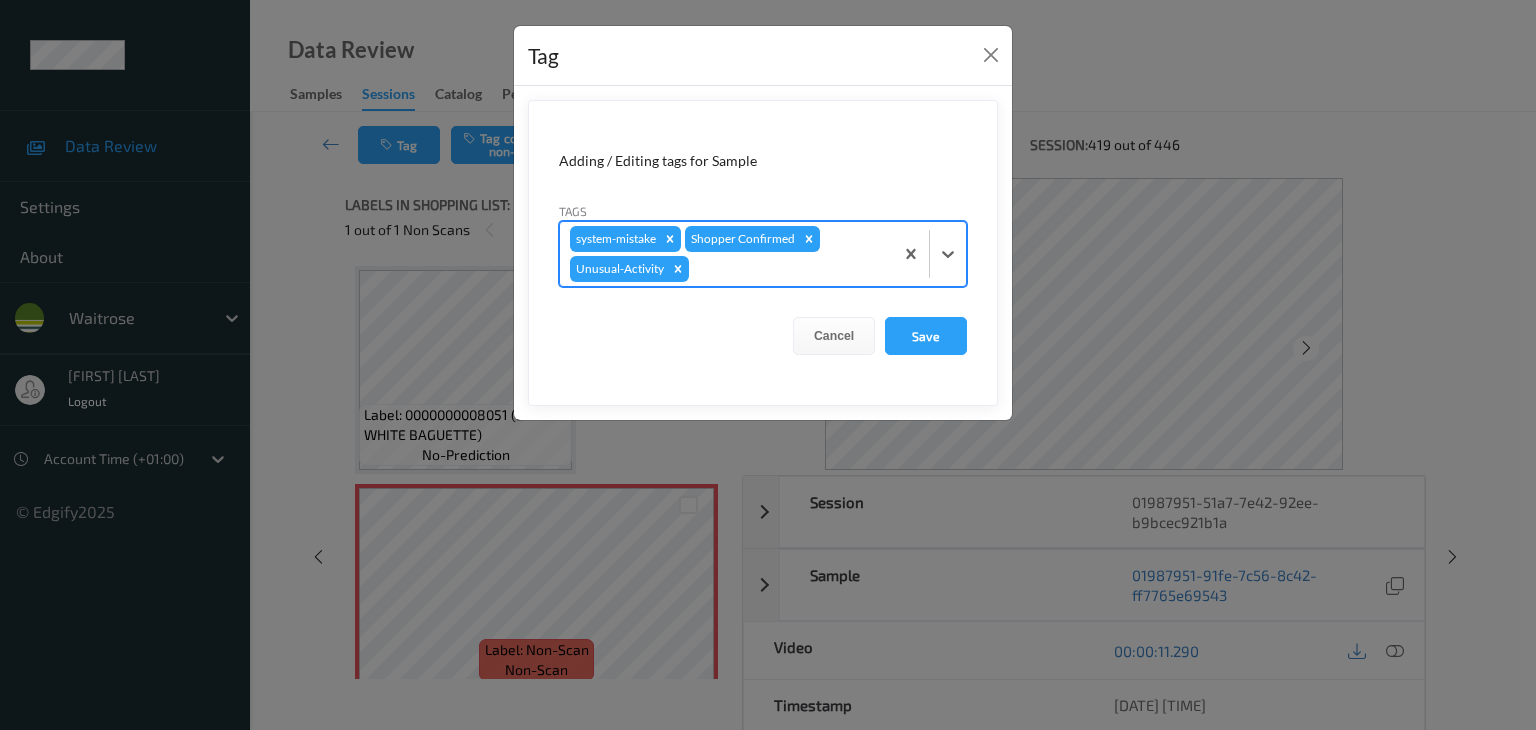 type on "p" 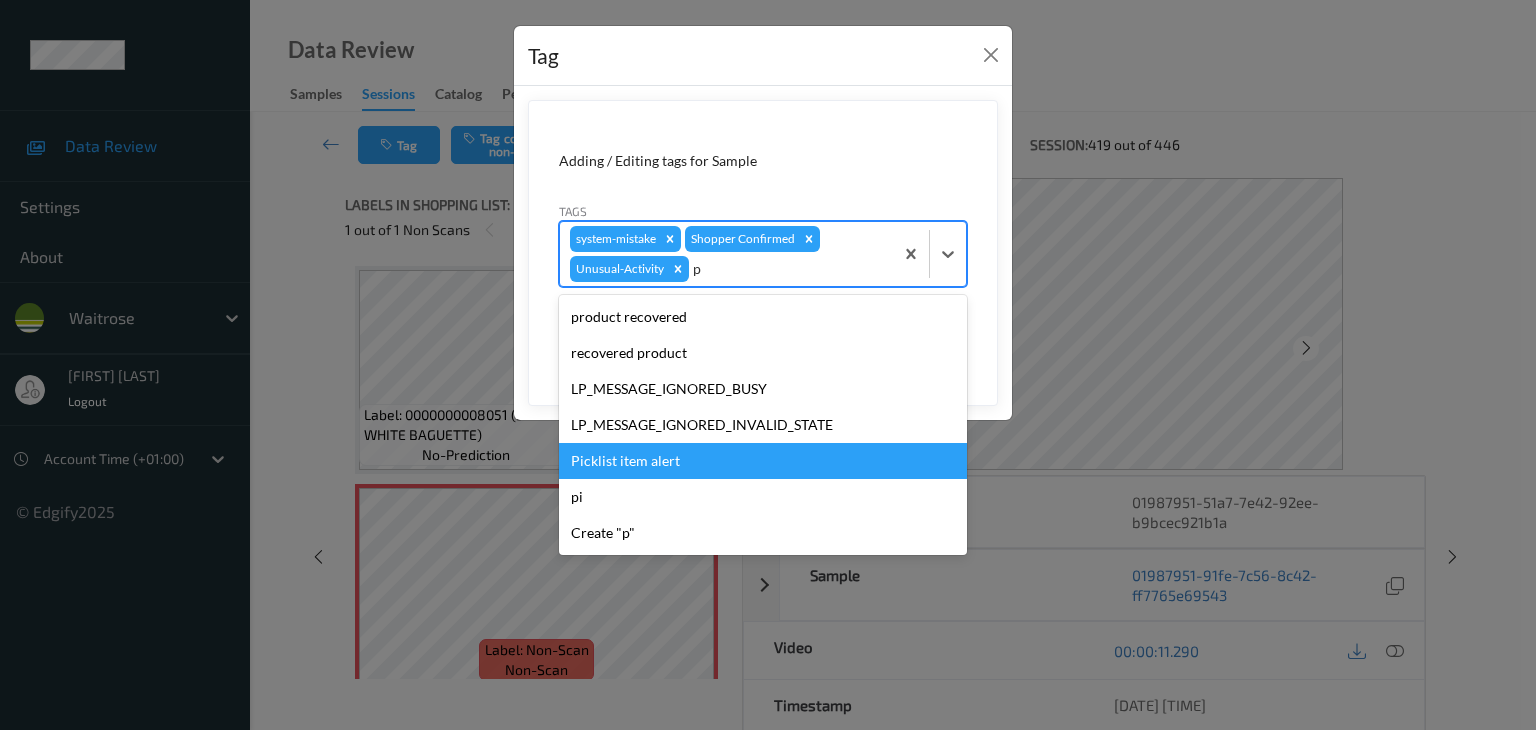 click on "Picklist item alert" at bounding box center [763, 461] 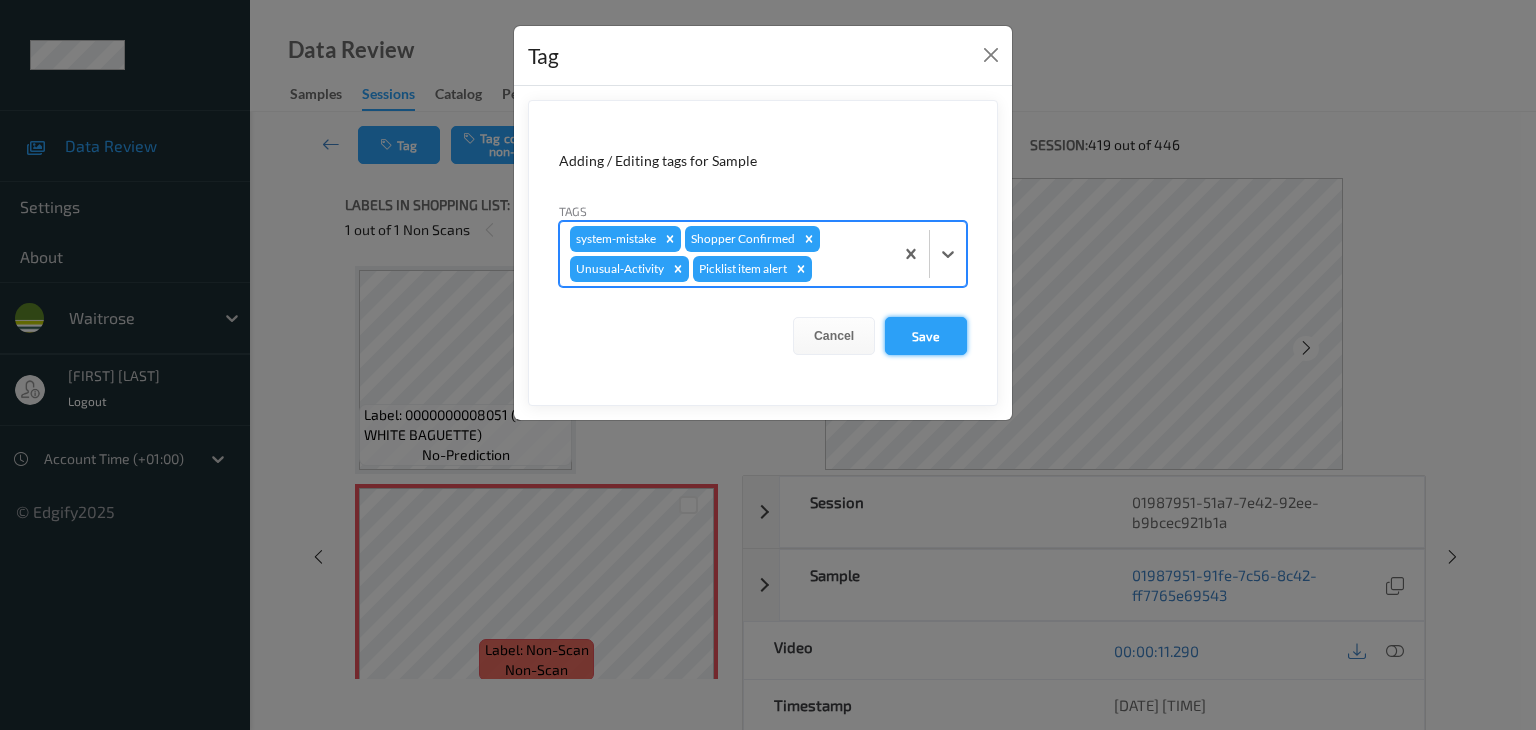 click on "Save" at bounding box center [926, 336] 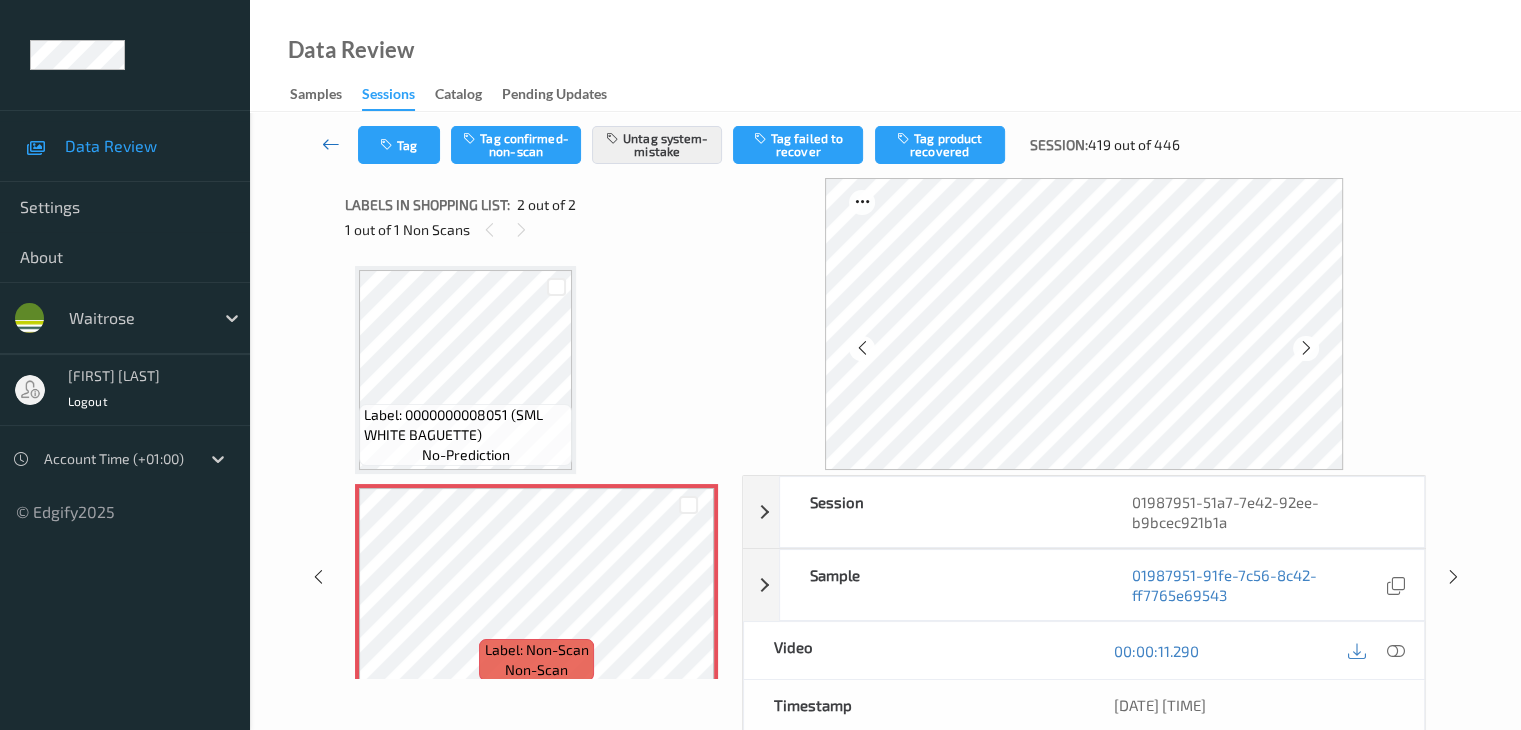 click at bounding box center [331, 144] 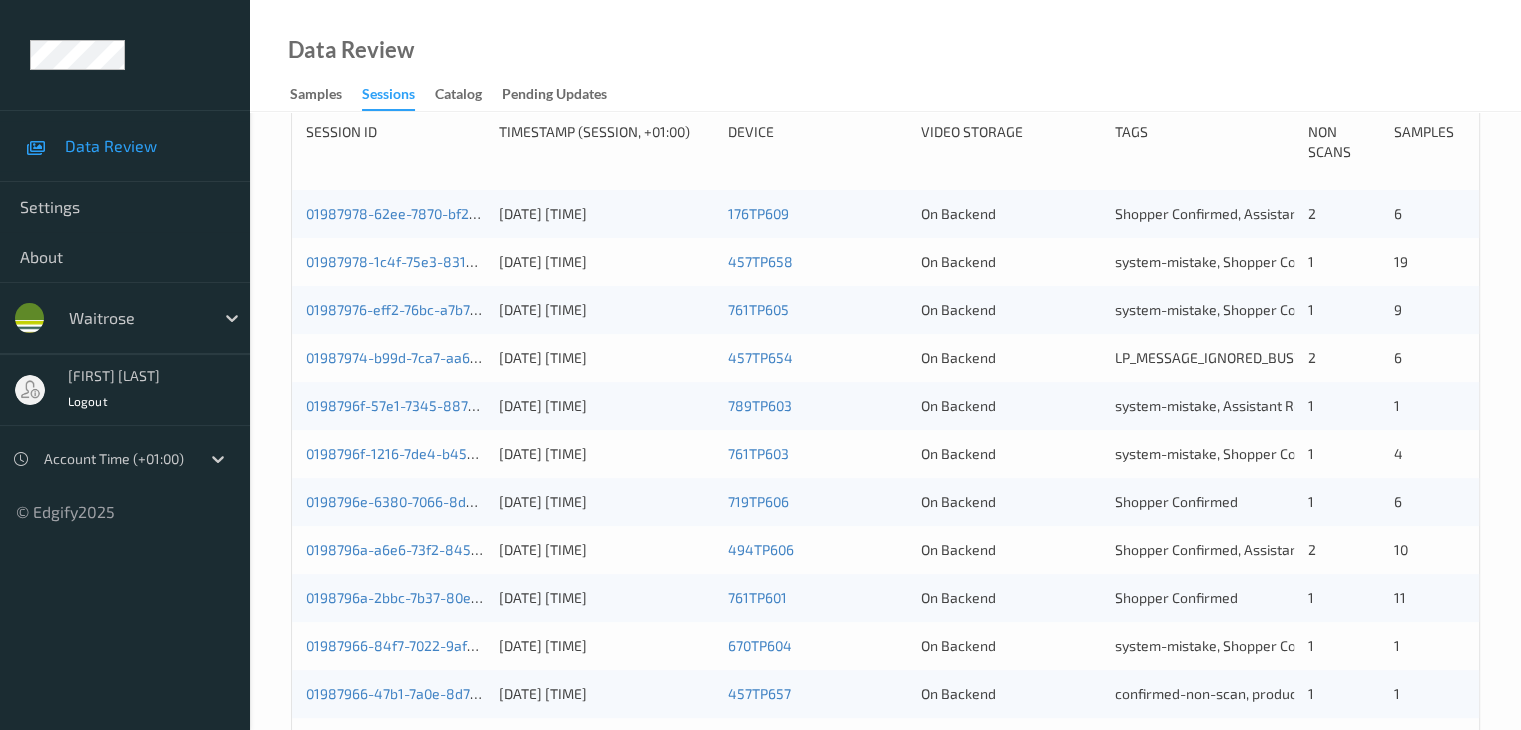 scroll, scrollTop: 432, scrollLeft: 0, axis: vertical 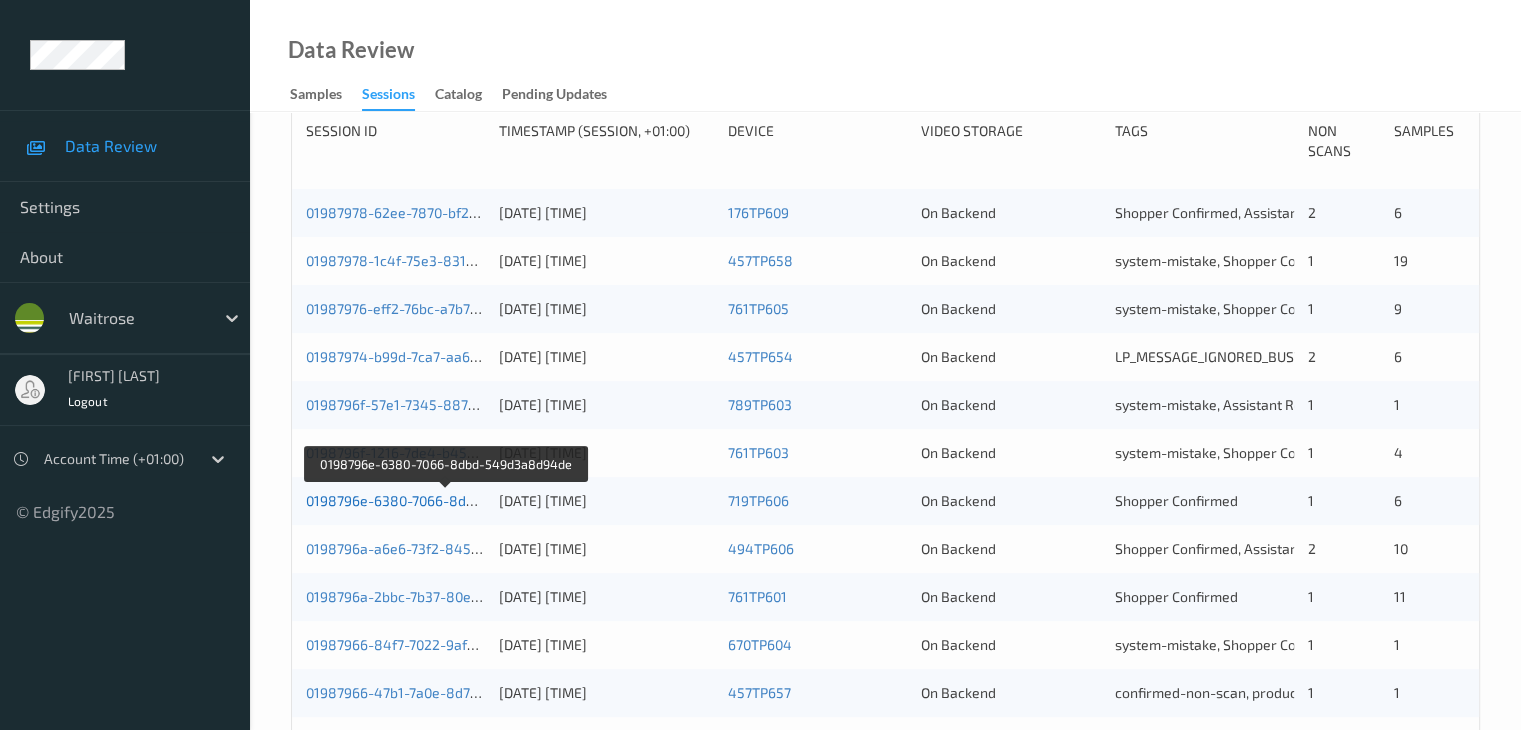 click on "0198796e-6380-7066-8dbd-549d3a8d94de" at bounding box center [446, 500] 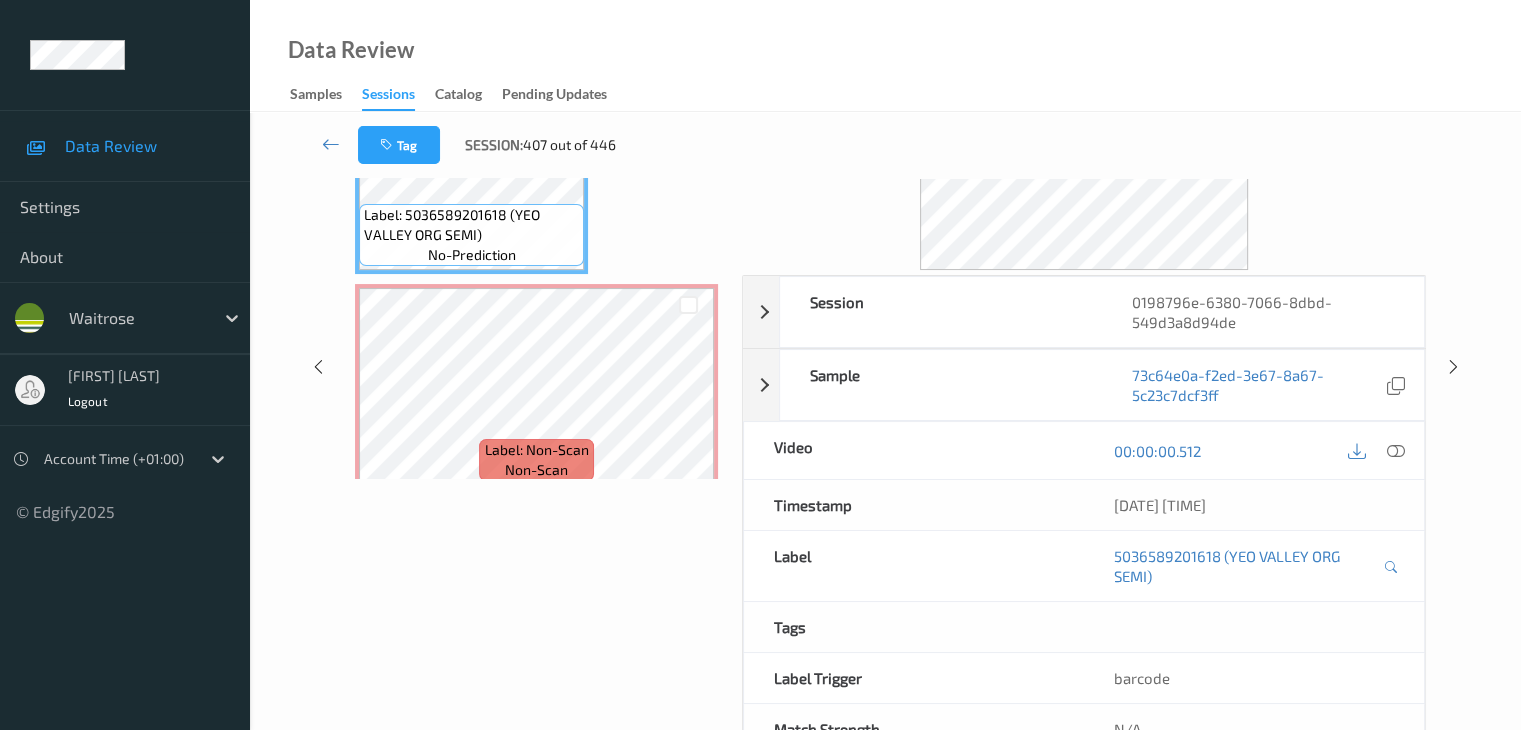 scroll, scrollTop: 0, scrollLeft: 0, axis: both 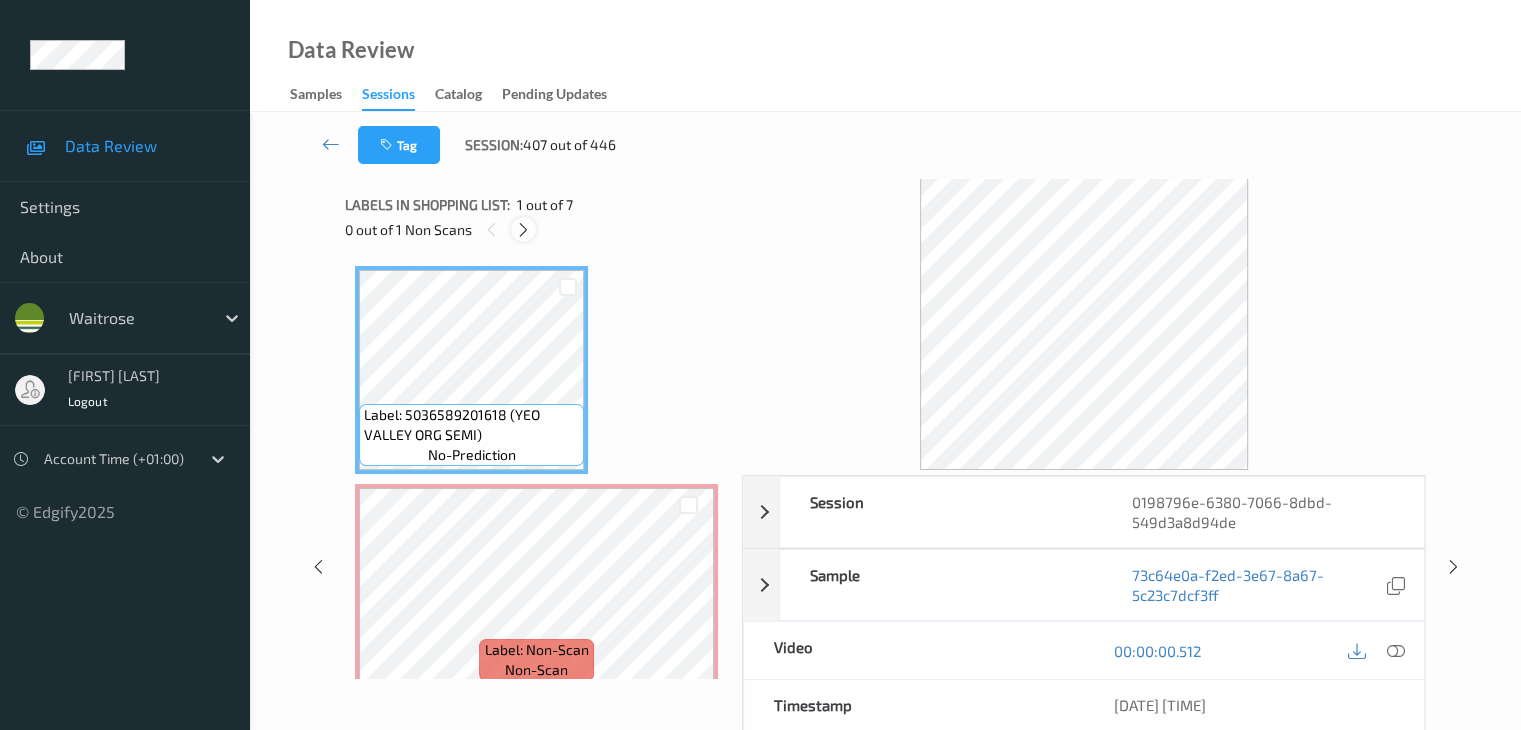 click at bounding box center [523, 230] 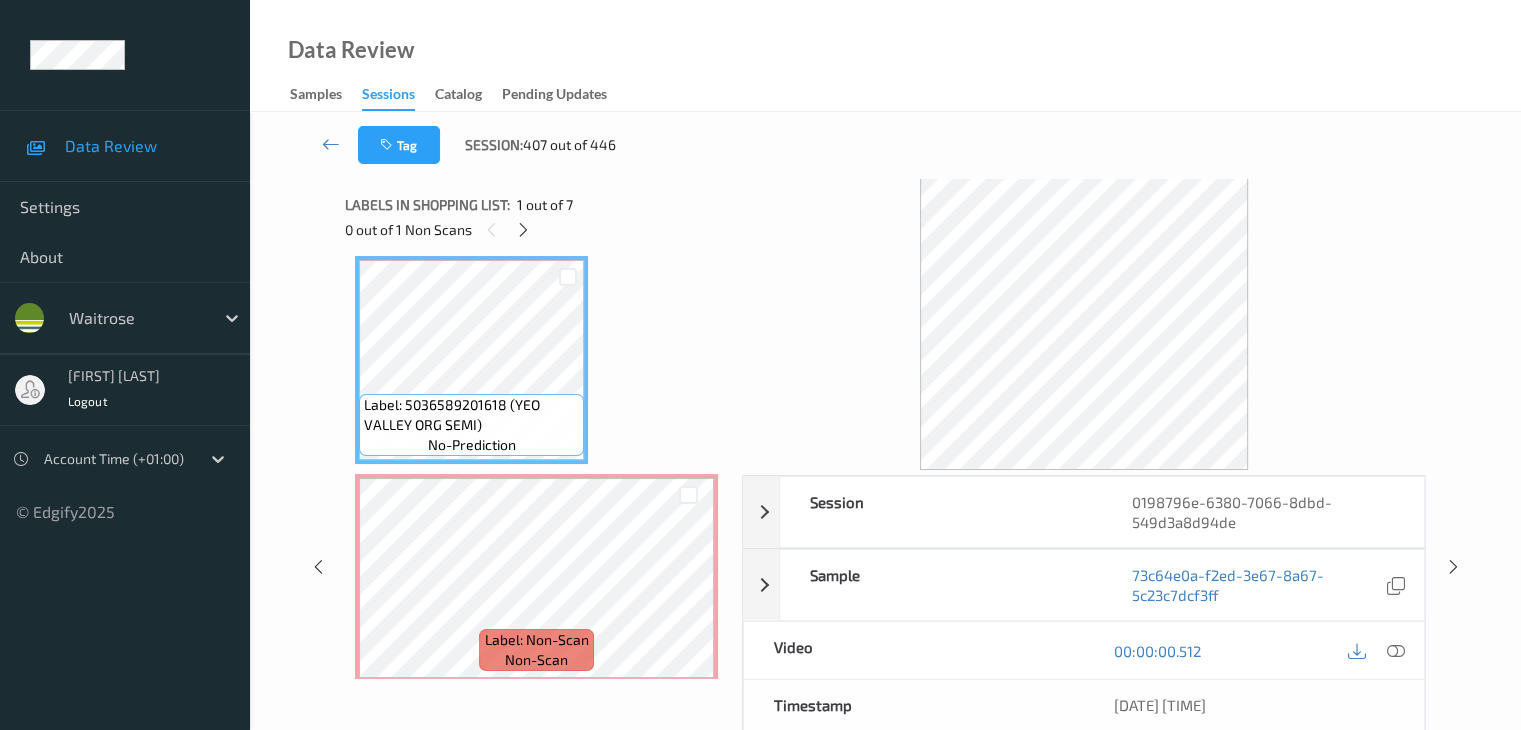 scroll, scrollTop: 0, scrollLeft: 0, axis: both 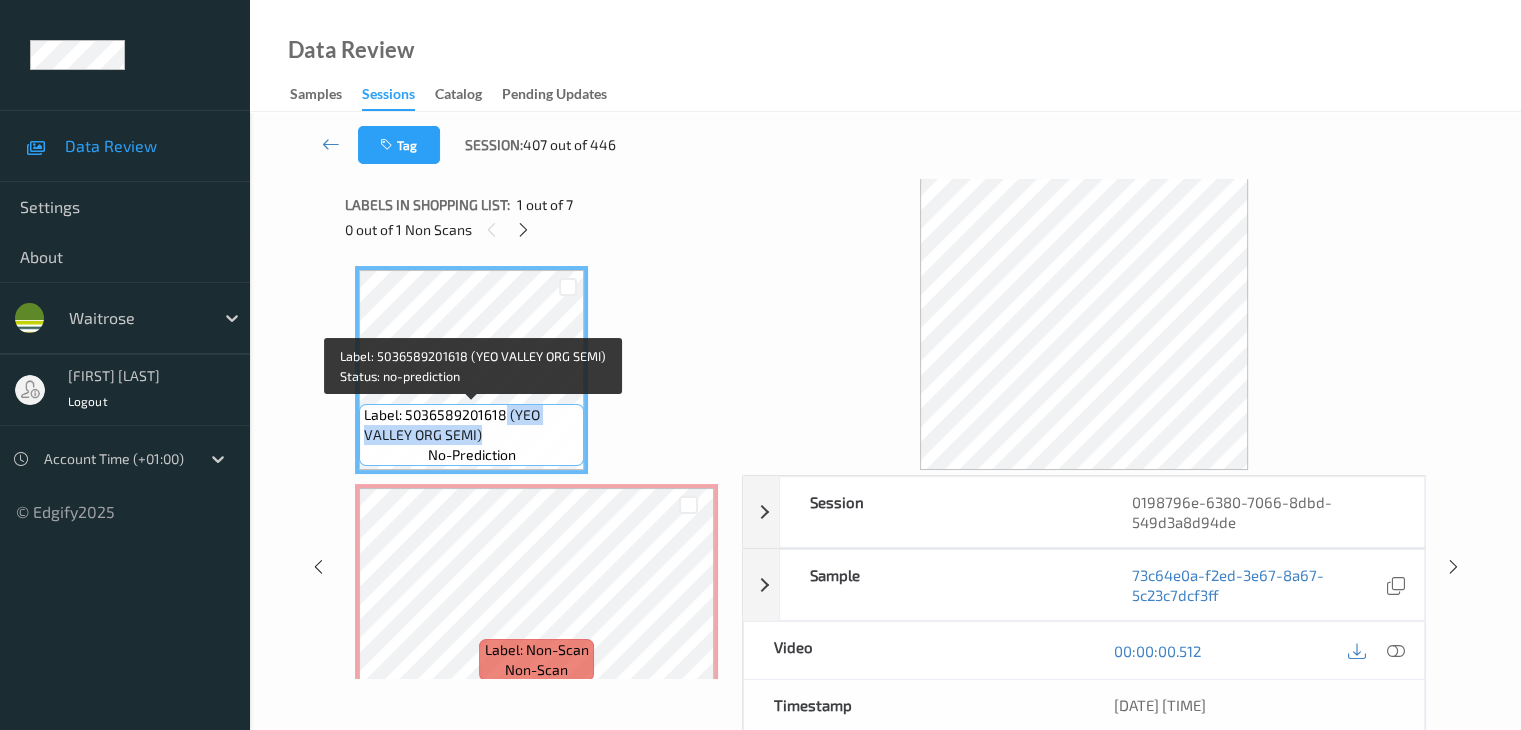 drag, startPoint x: 505, startPoint y: 416, endPoint x: 511, endPoint y: 436, distance: 20.880613 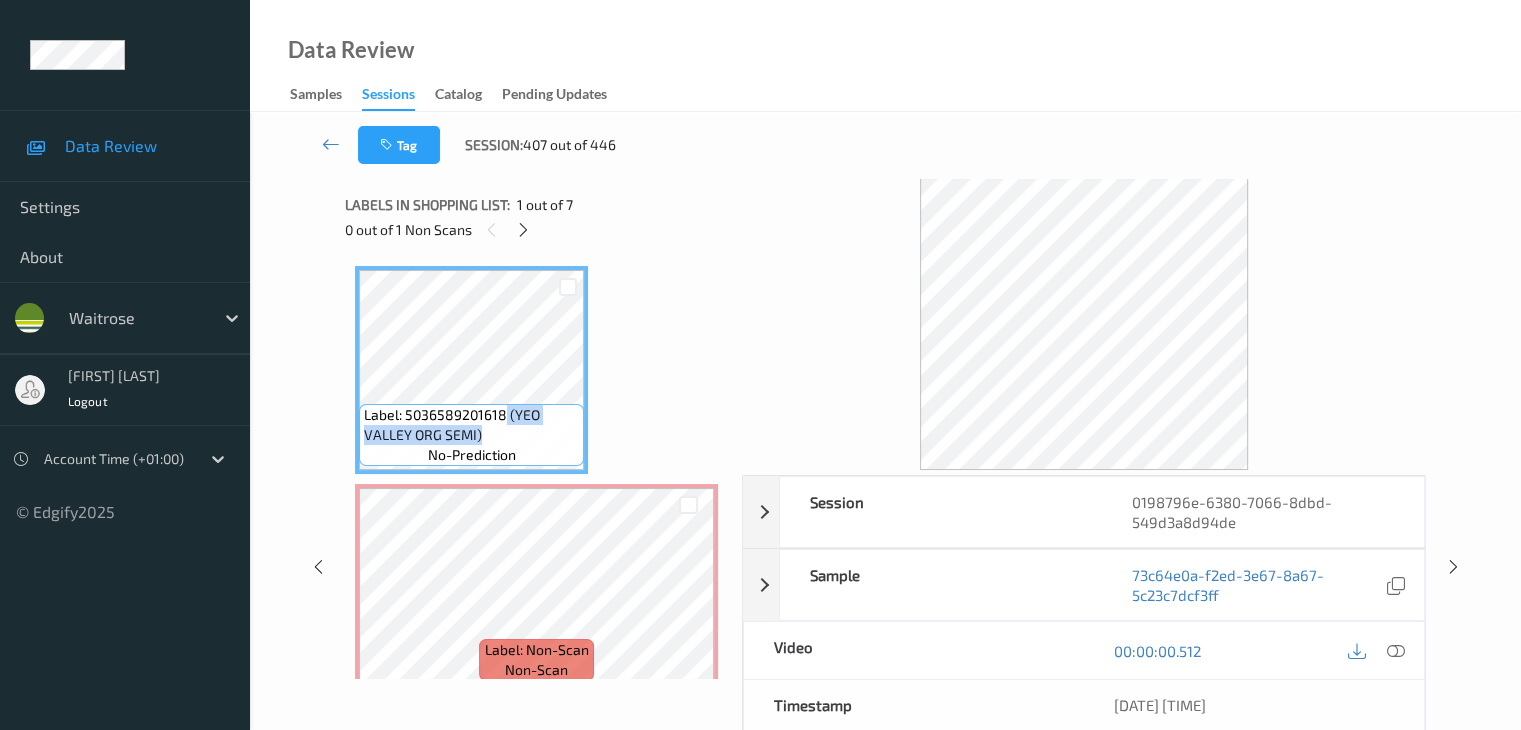 copy on "(YEO VALLEY ORG SEMI)" 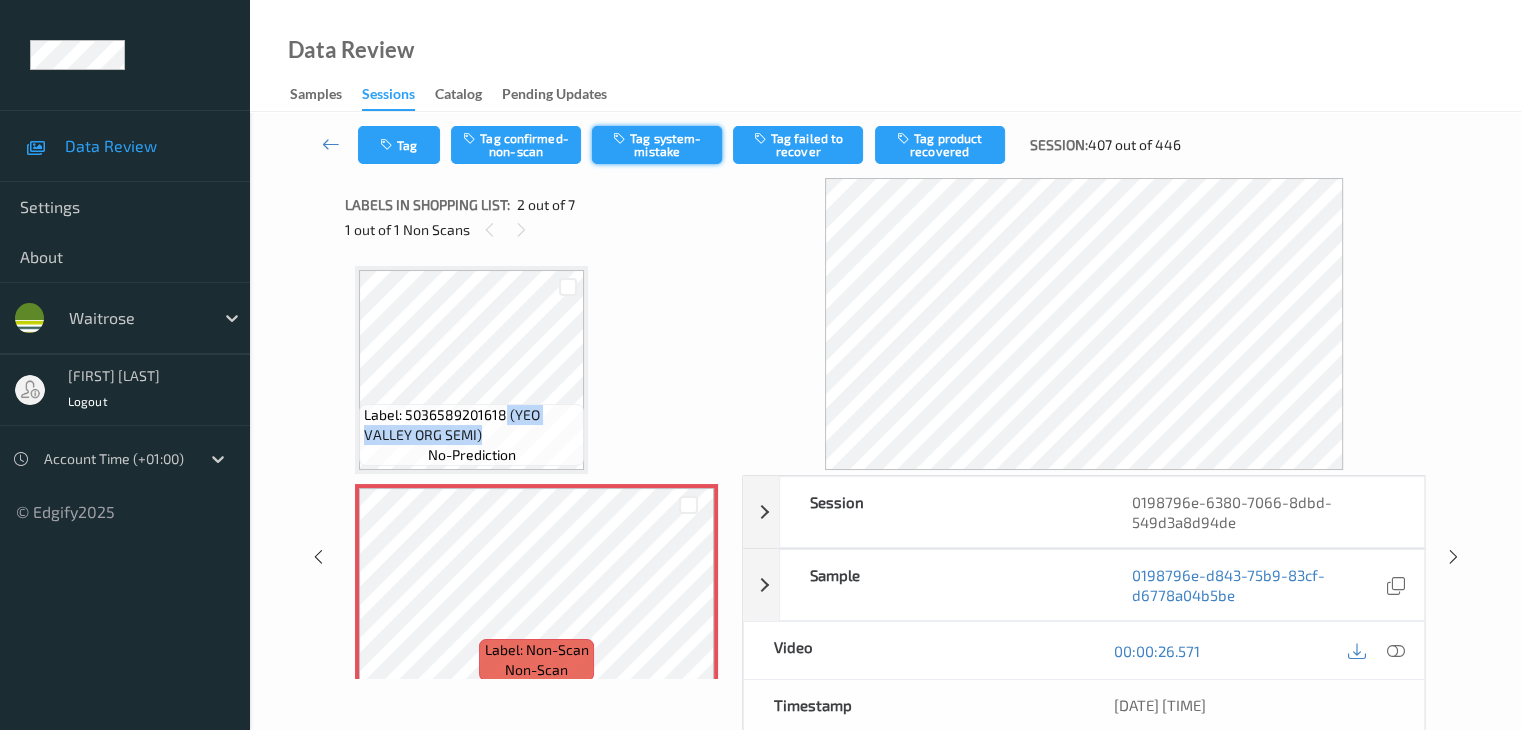 click on "Tag   system-mistake" at bounding box center [657, 145] 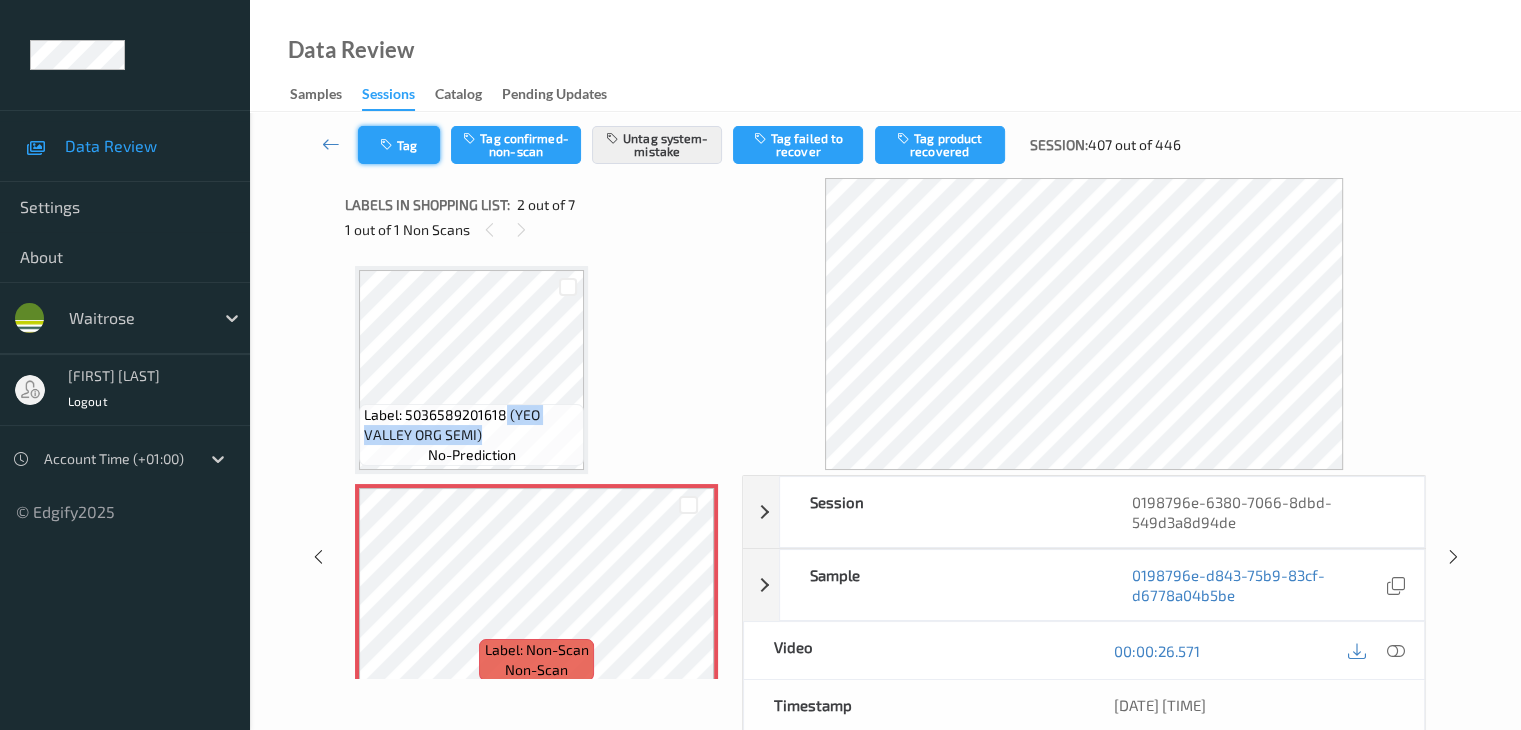 click on "Tag" at bounding box center (399, 145) 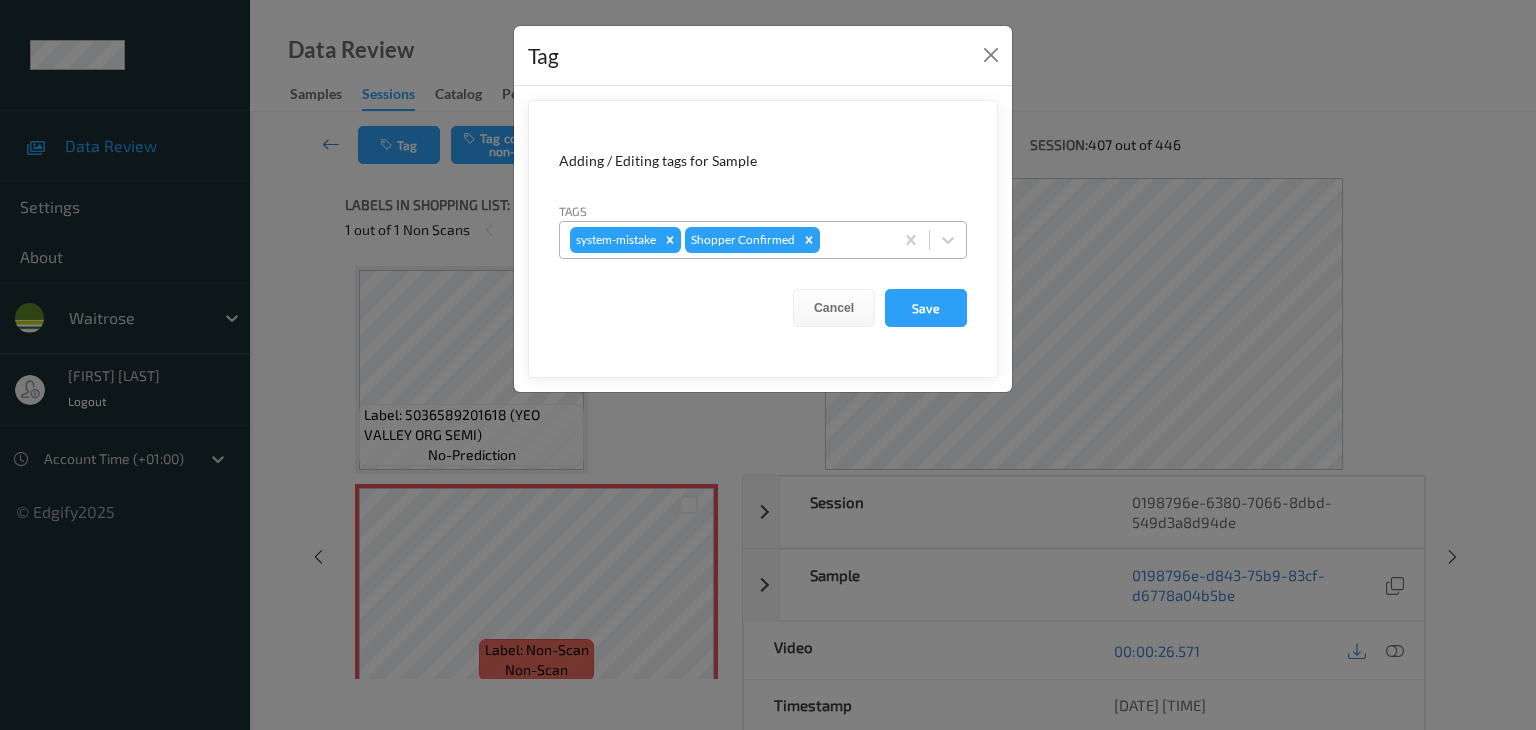 click at bounding box center [853, 240] 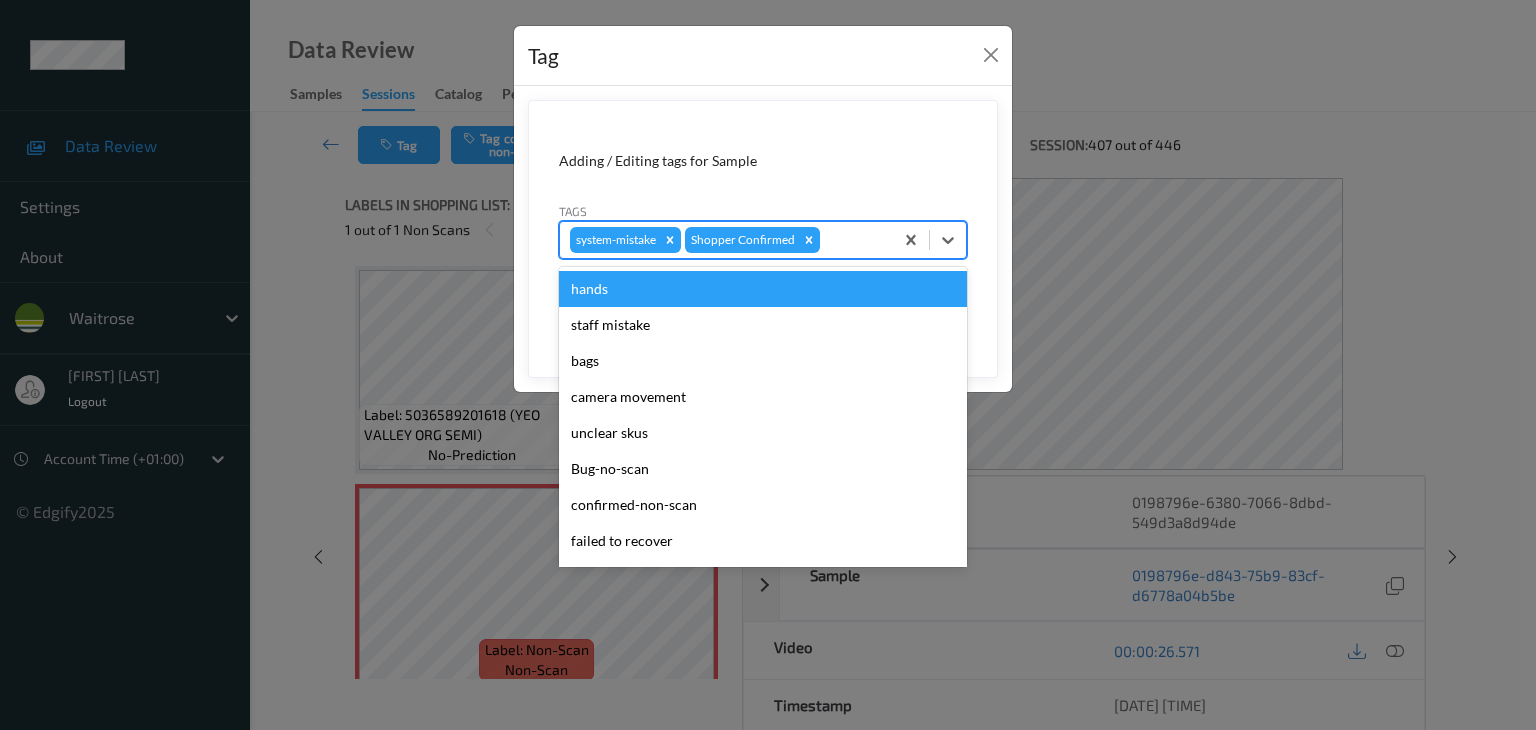 type on "u" 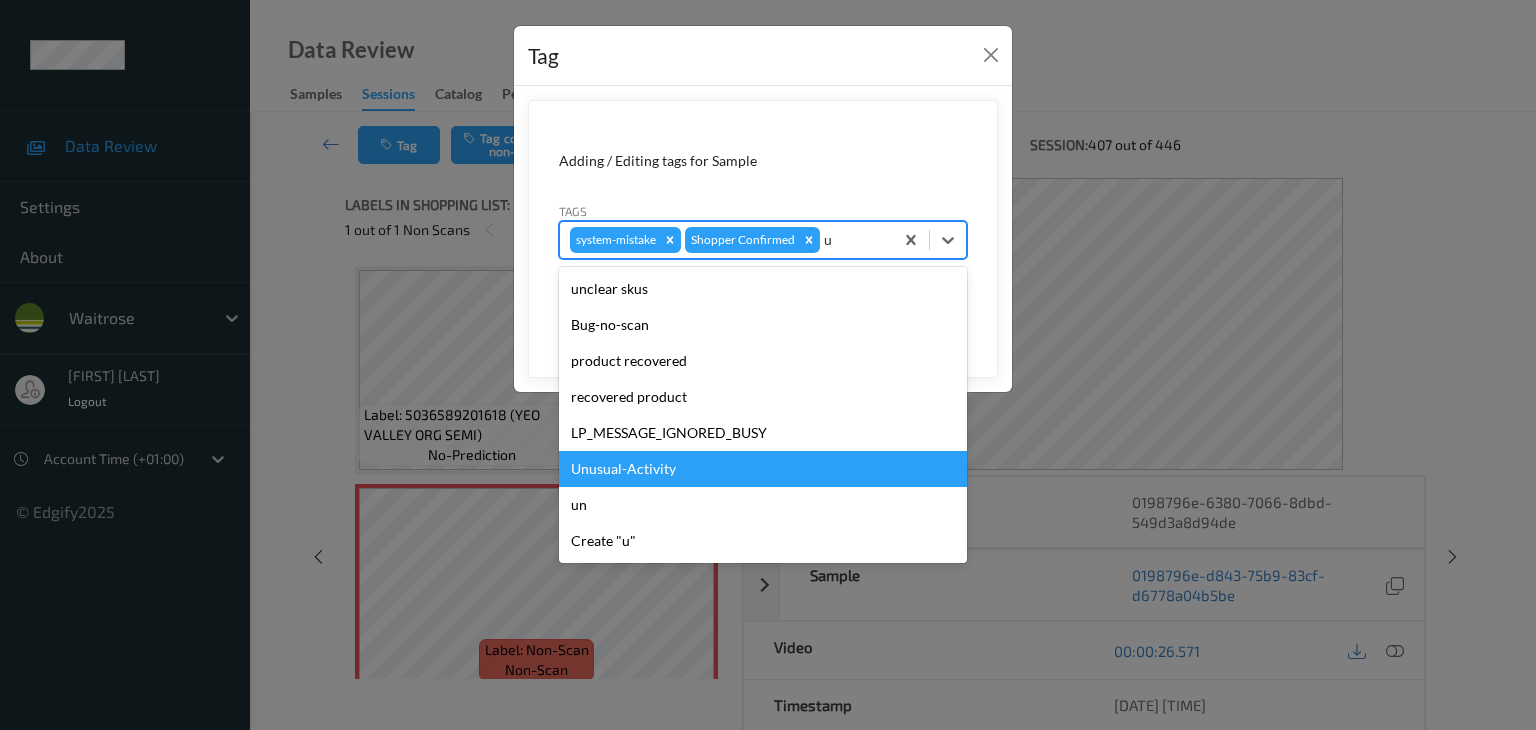 click on "Unusual-Activity" at bounding box center [763, 469] 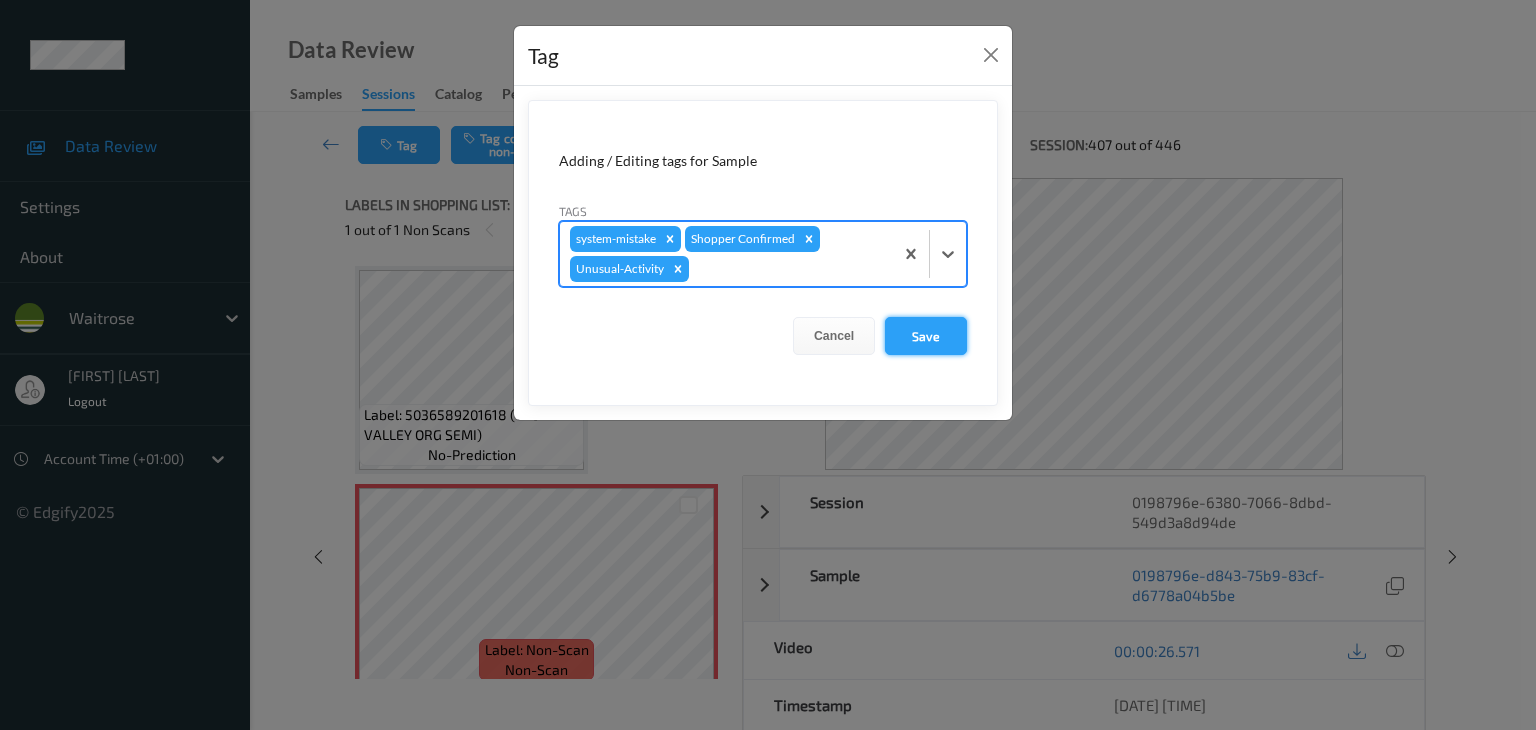 click on "Save" at bounding box center [926, 336] 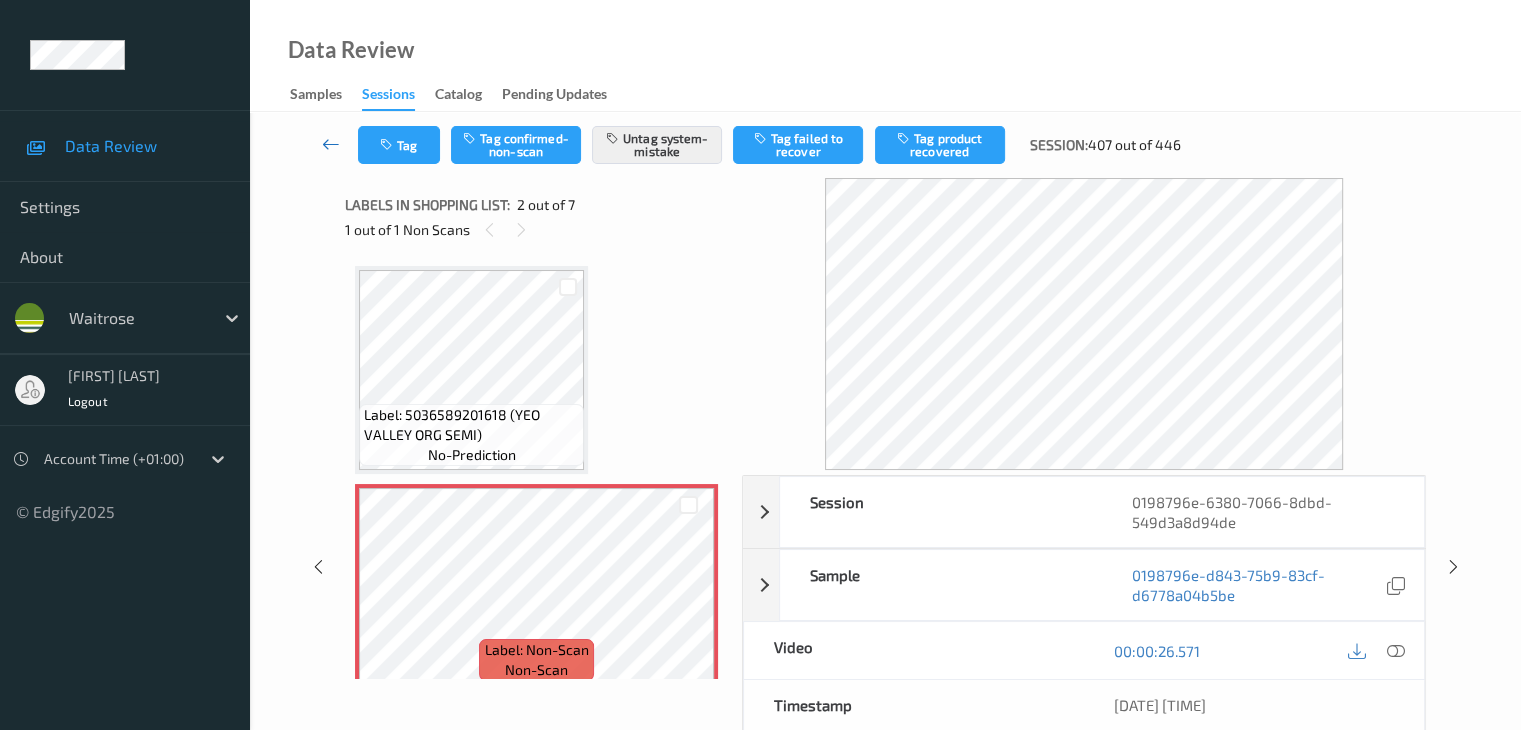 click at bounding box center (331, 144) 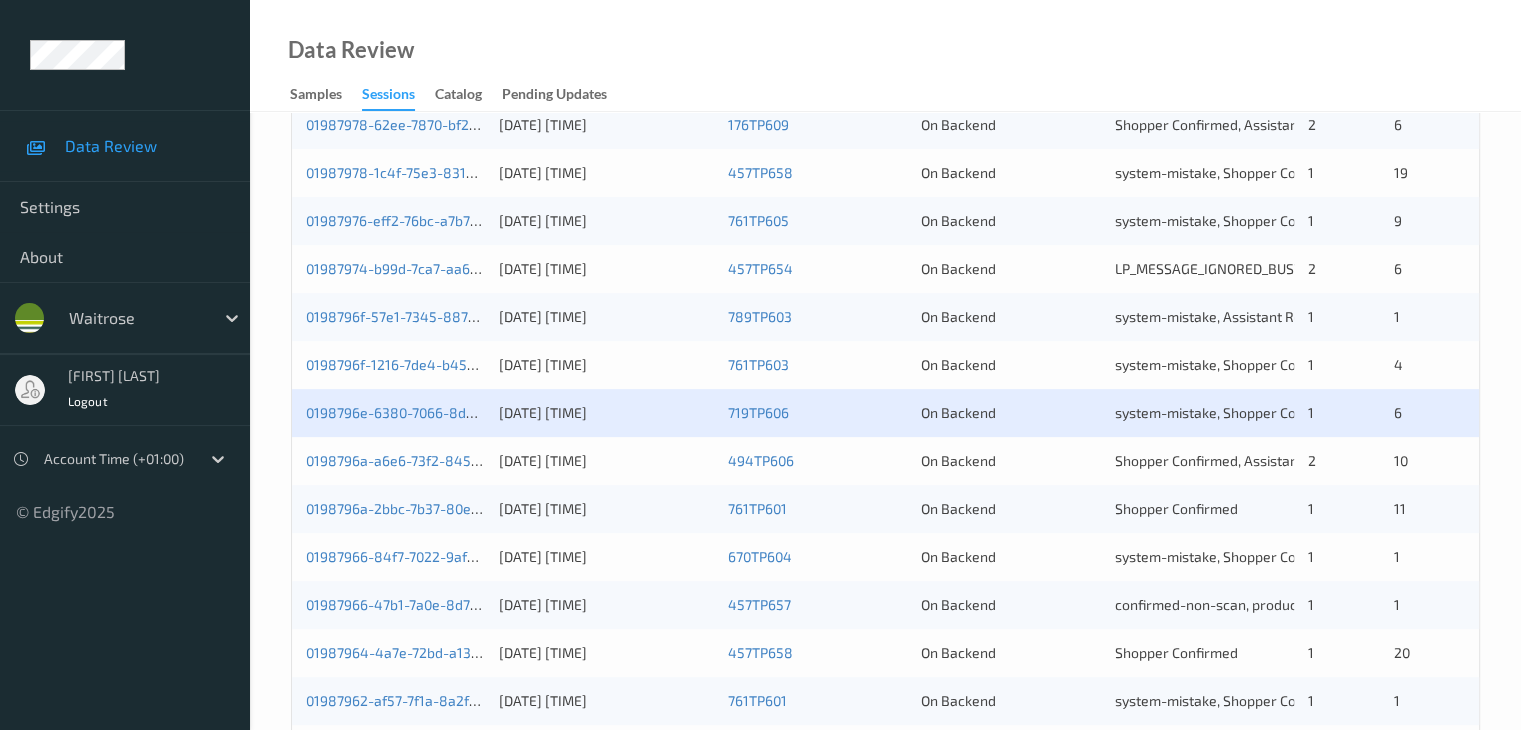 scroll, scrollTop: 600, scrollLeft: 0, axis: vertical 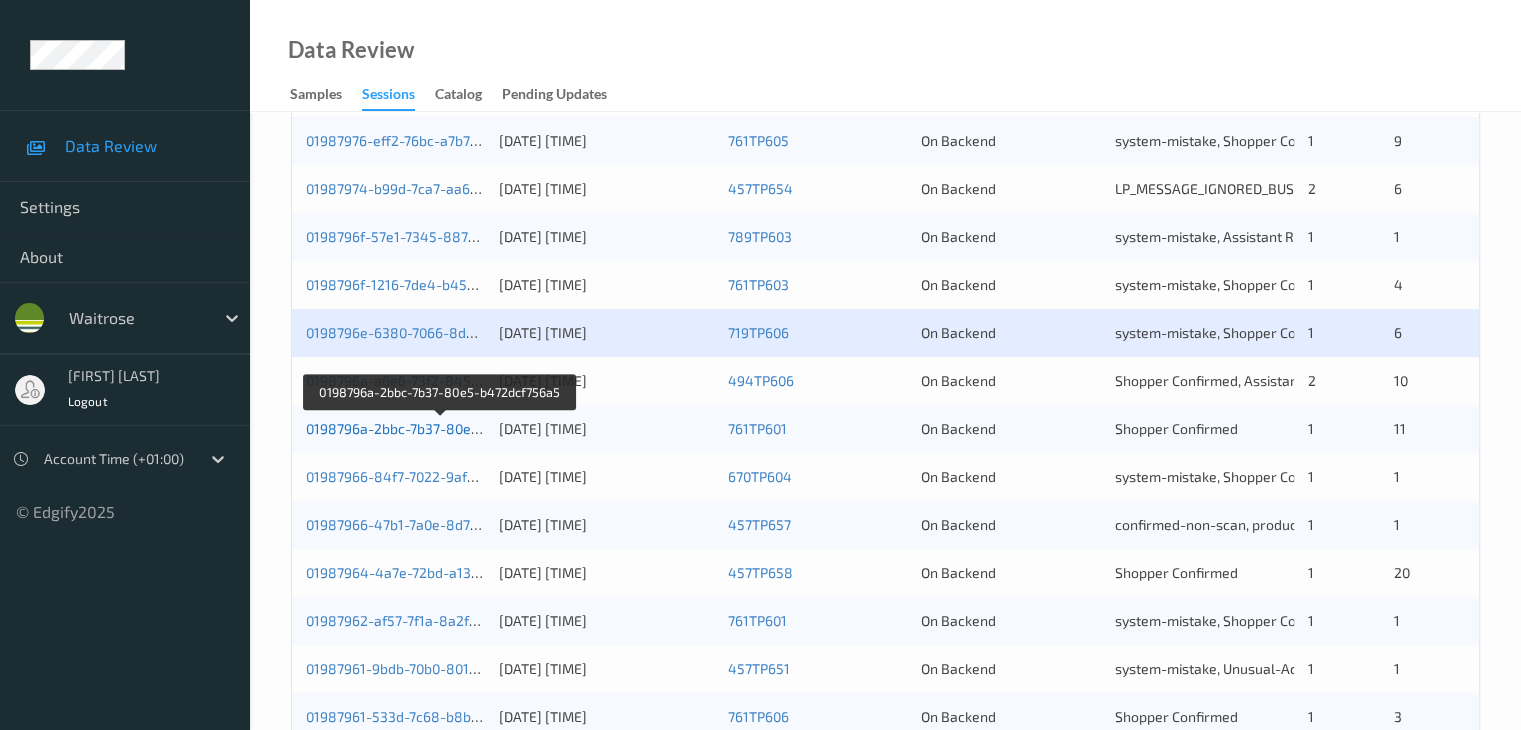 click on "0198796a-2bbc-7b37-80e5-b472dcf756a5" at bounding box center (441, 428) 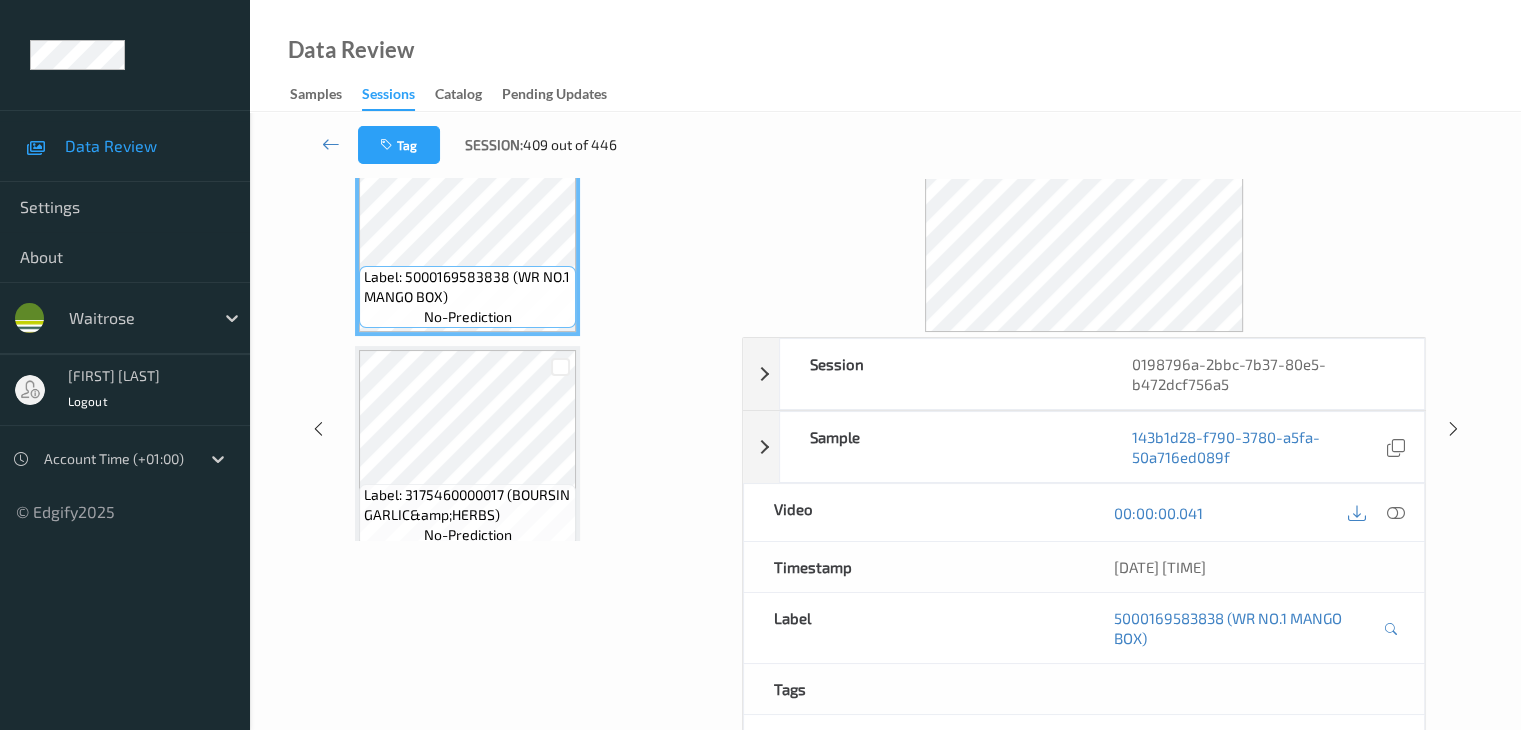 scroll, scrollTop: 0, scrollLeft: 0, axis: both 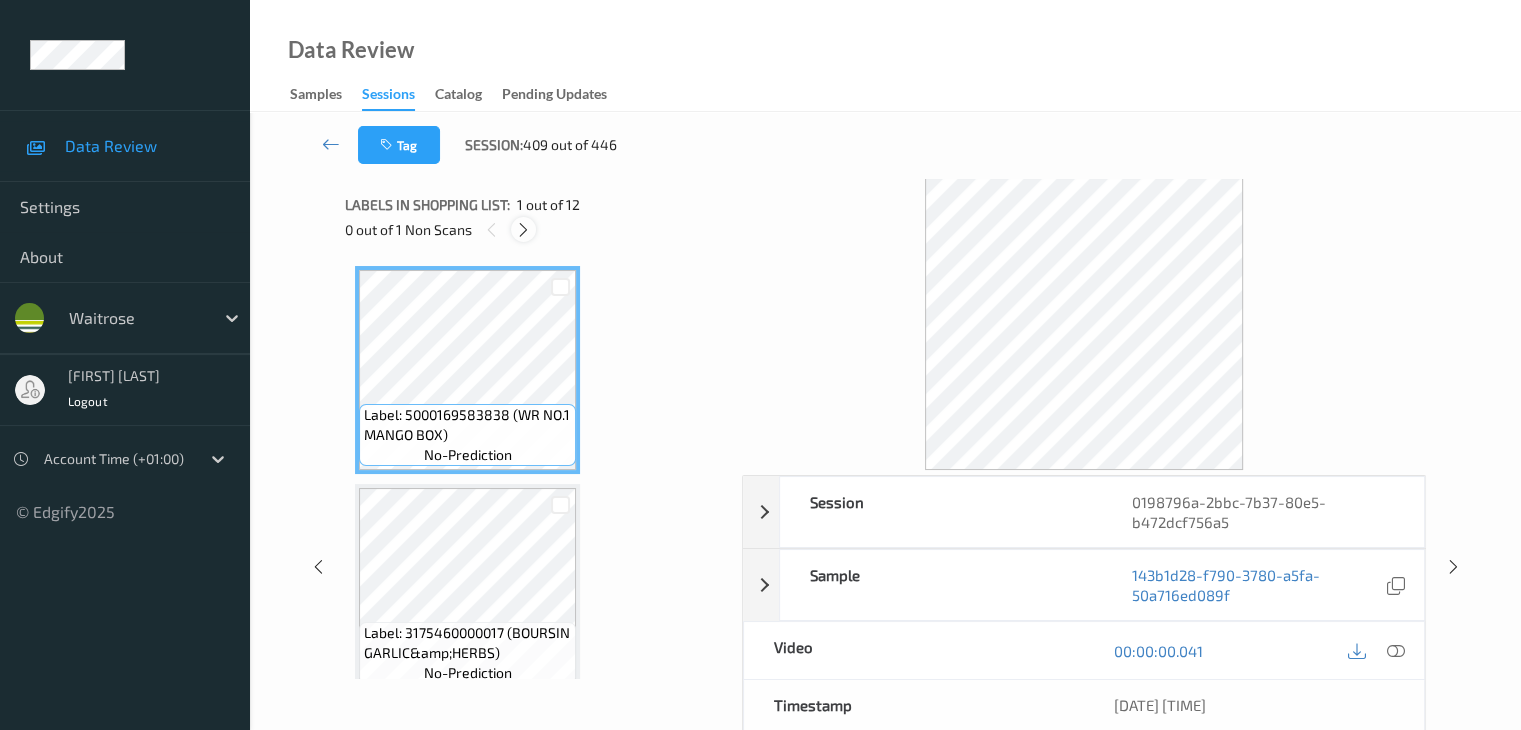 click at bounding box center [523, 230] 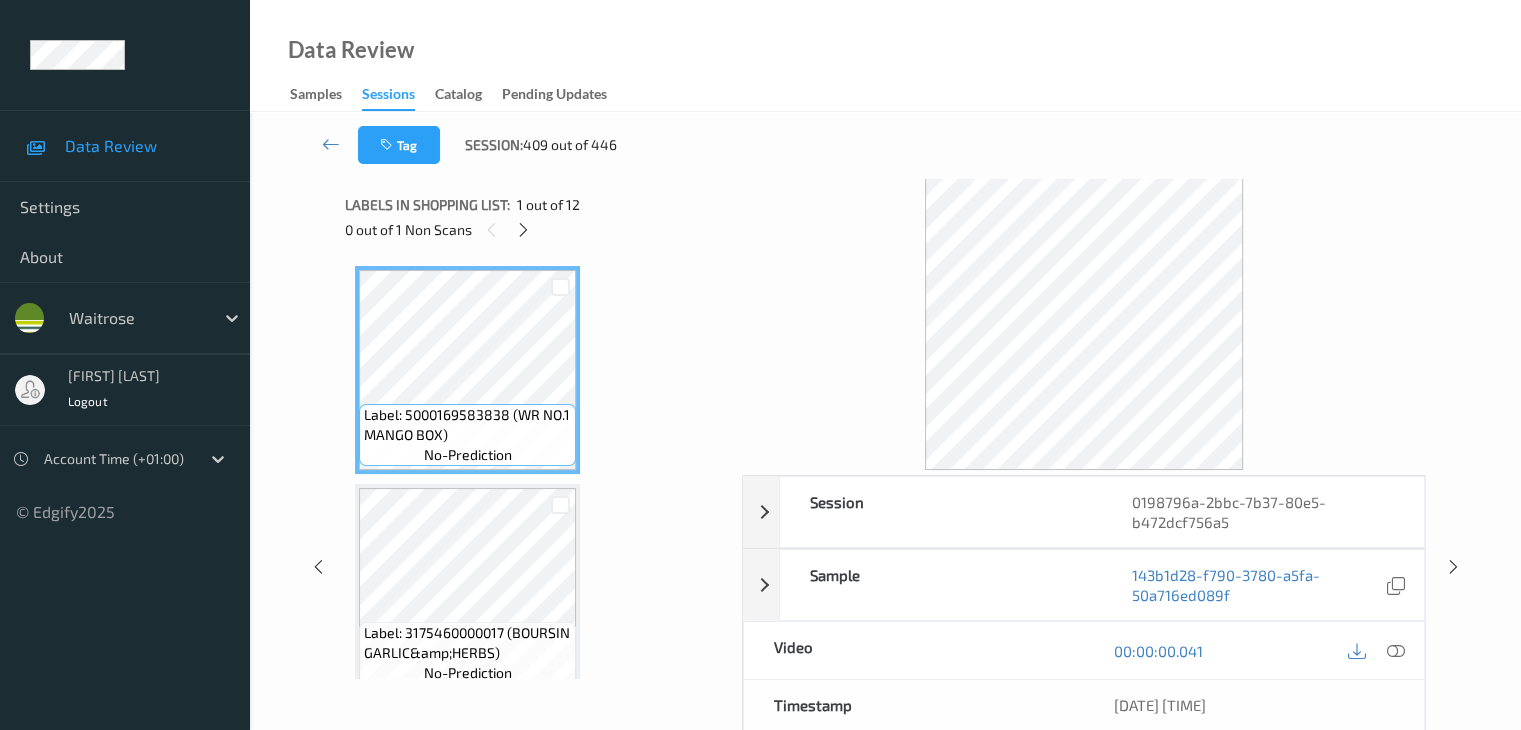 scroll, scrollTop: 446, scrollLeft: 0, axis: vertical 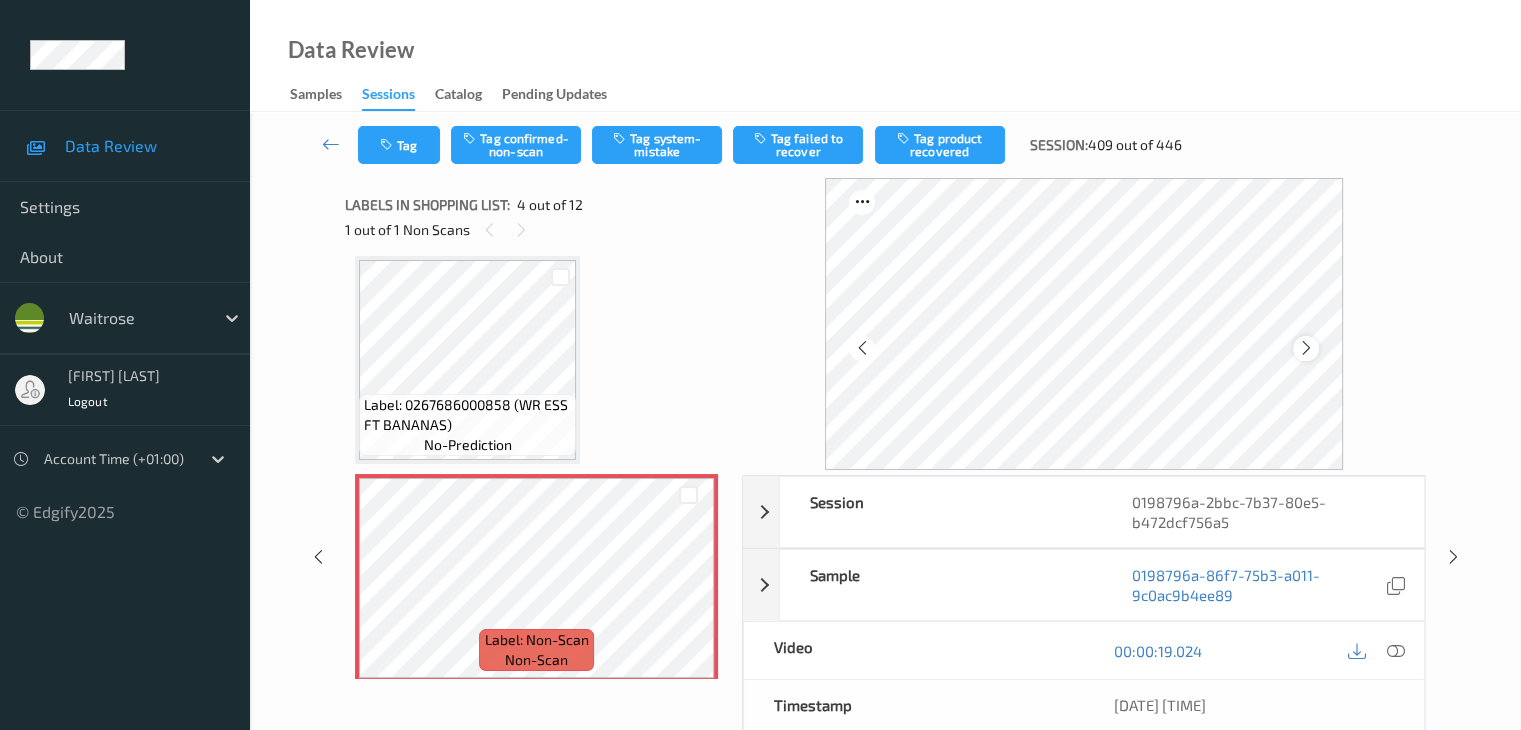 click at bounding box center (1306, 348) 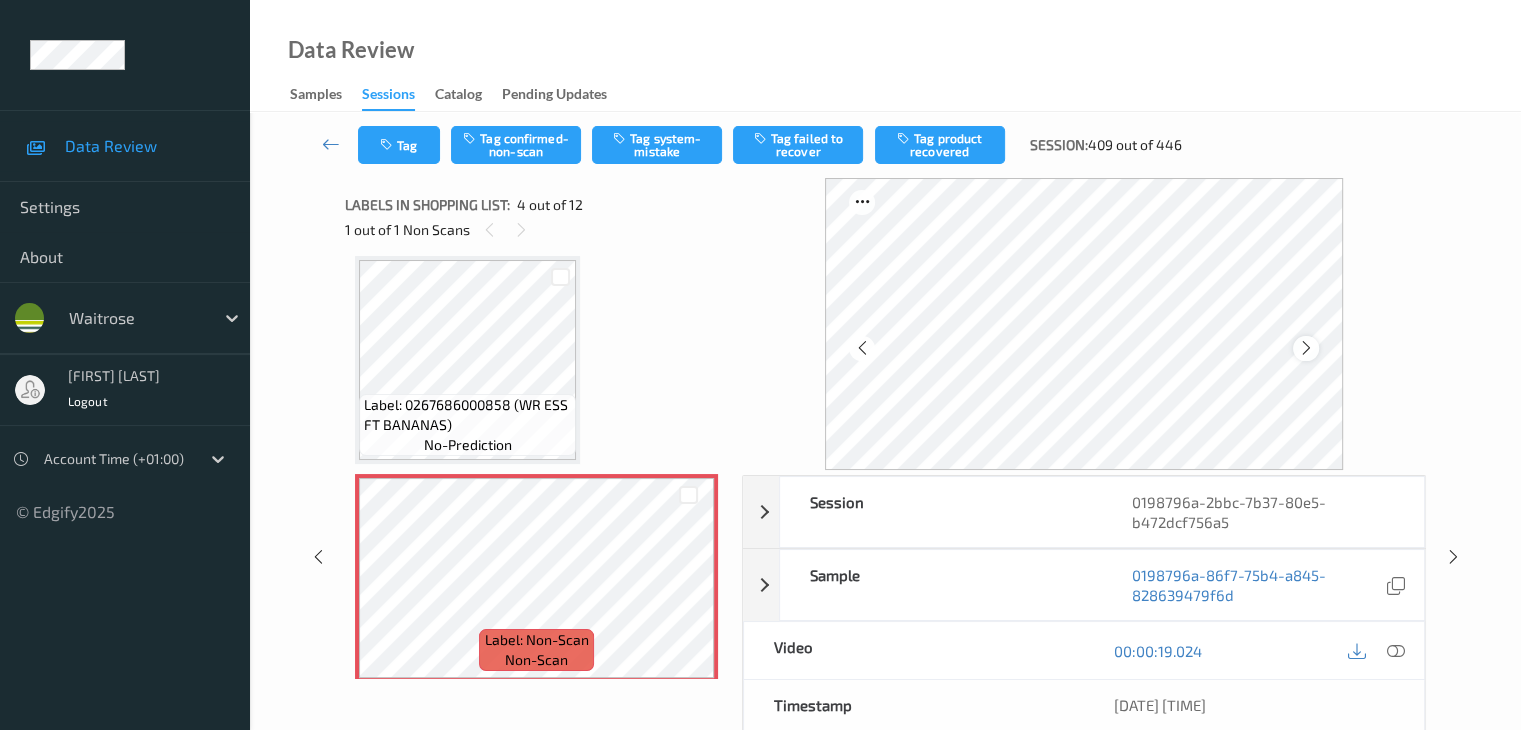 click at bounding box center (1306, 348) 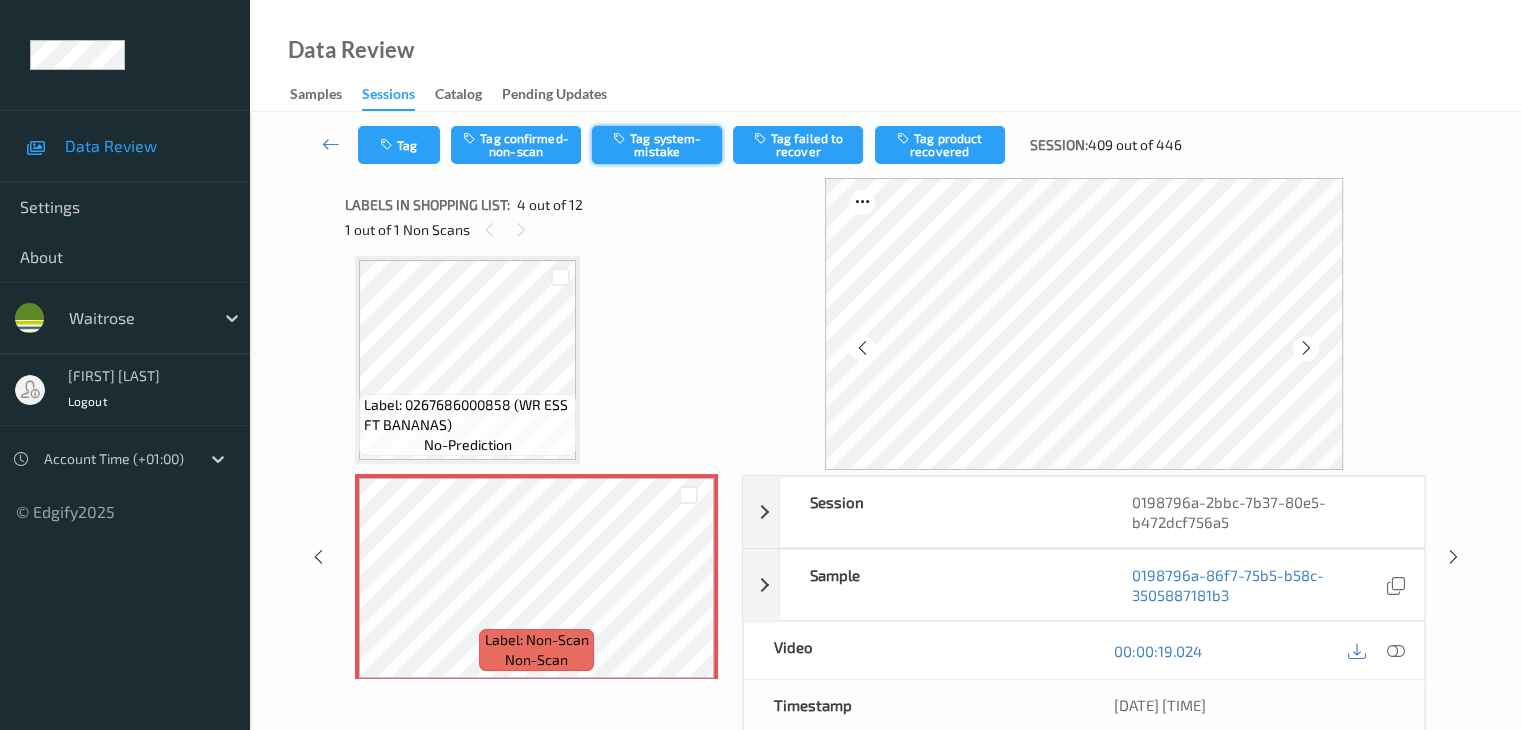 click on "Tag   system-mistake" at bounding box center [657, 145] 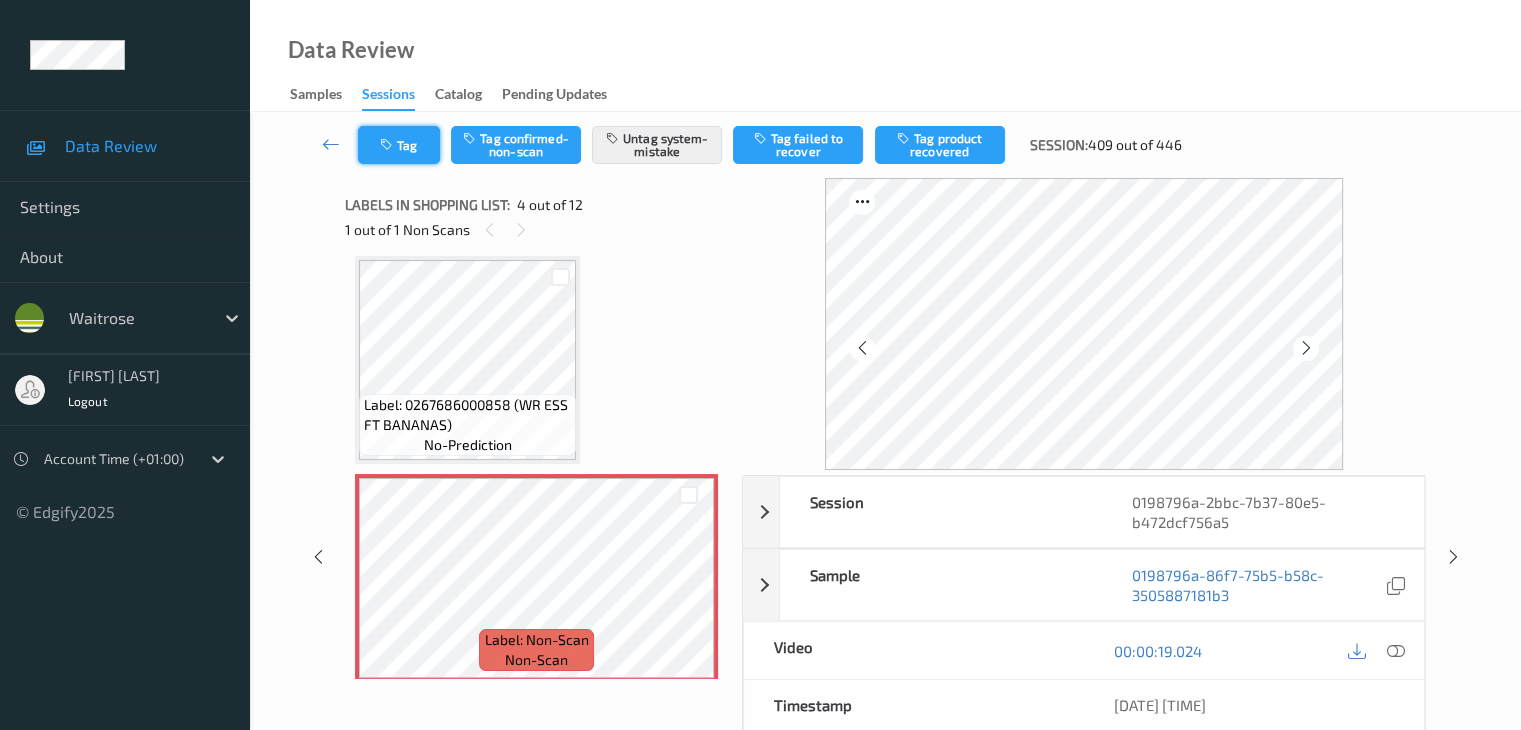 click on "Tag" at bounding box center [399, 145] 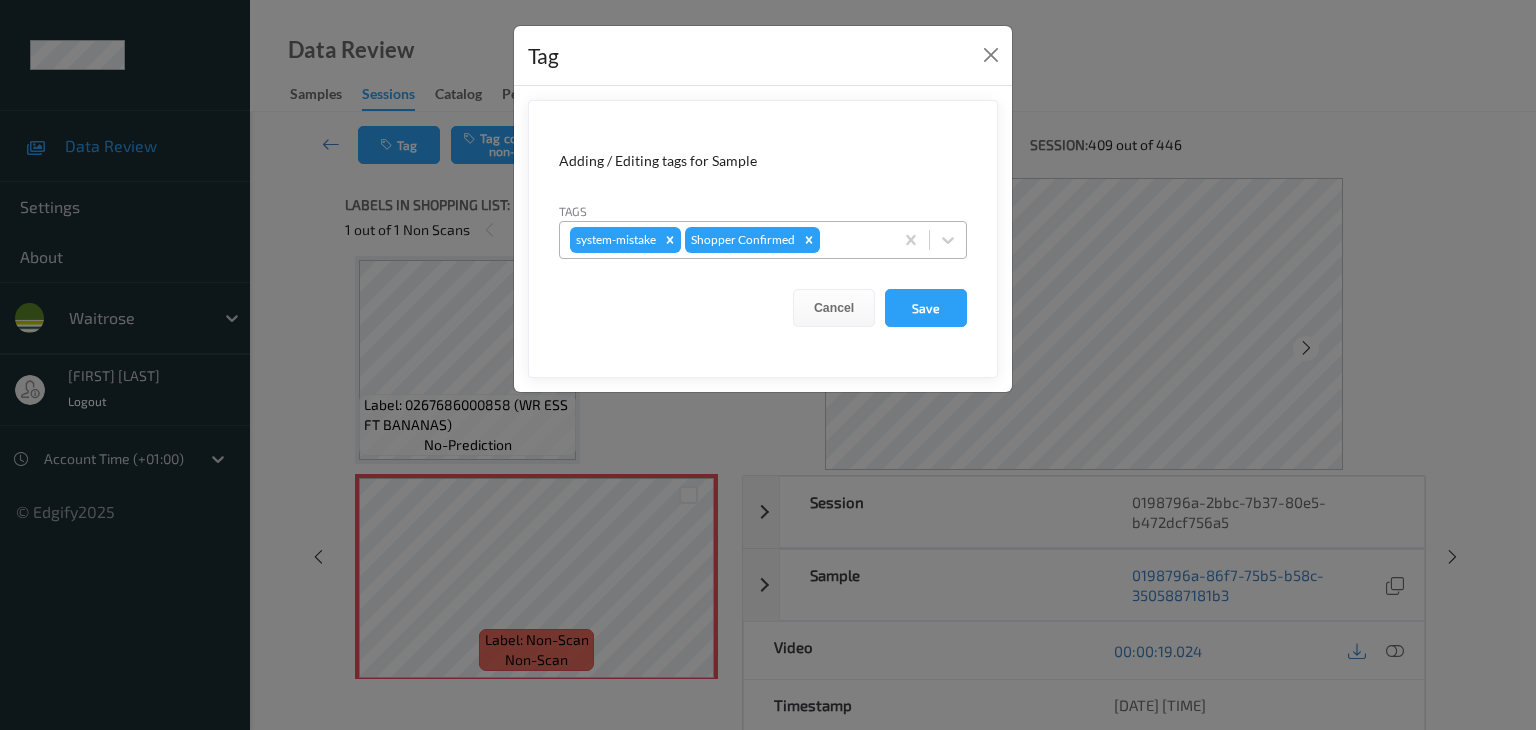 click at bounding box center (853, 240) 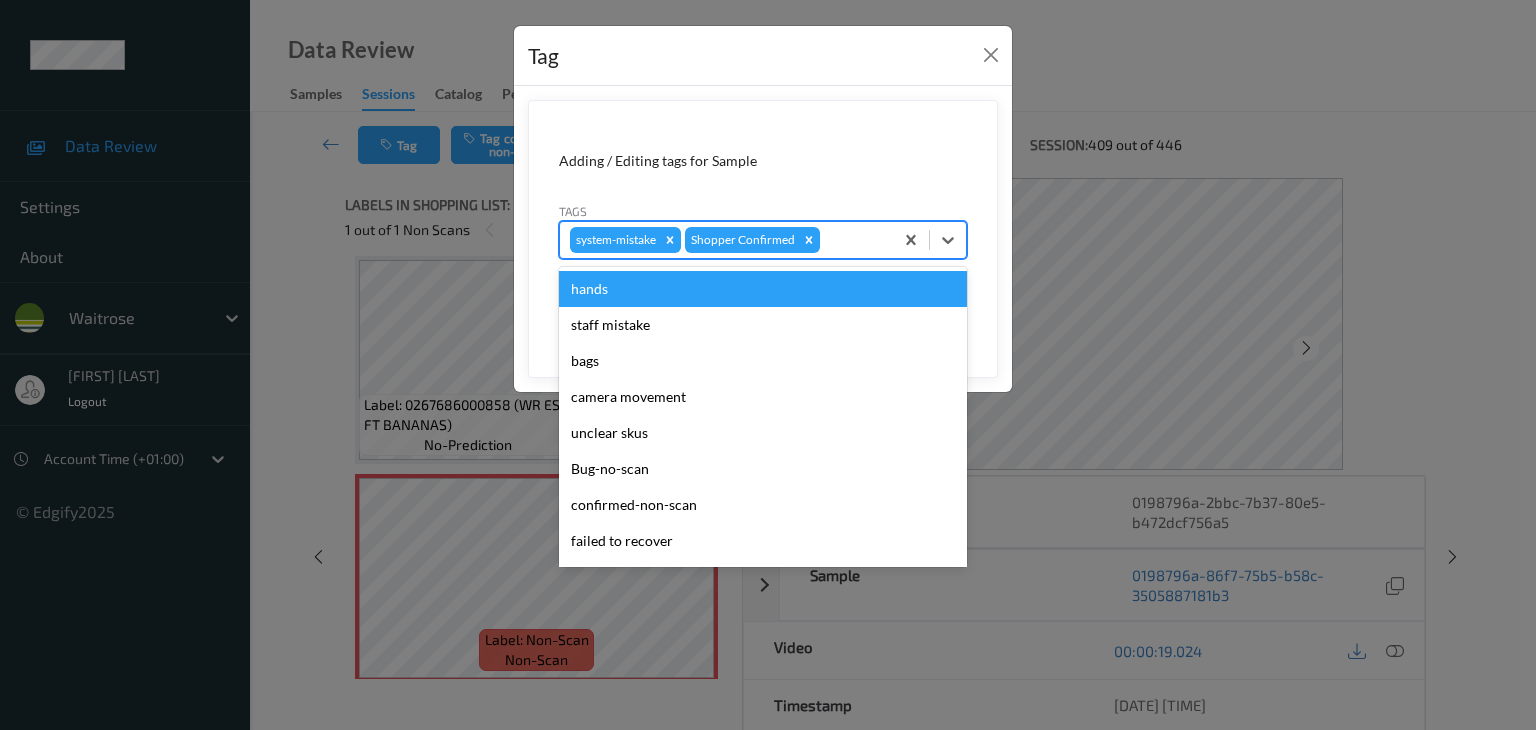 type on "u" 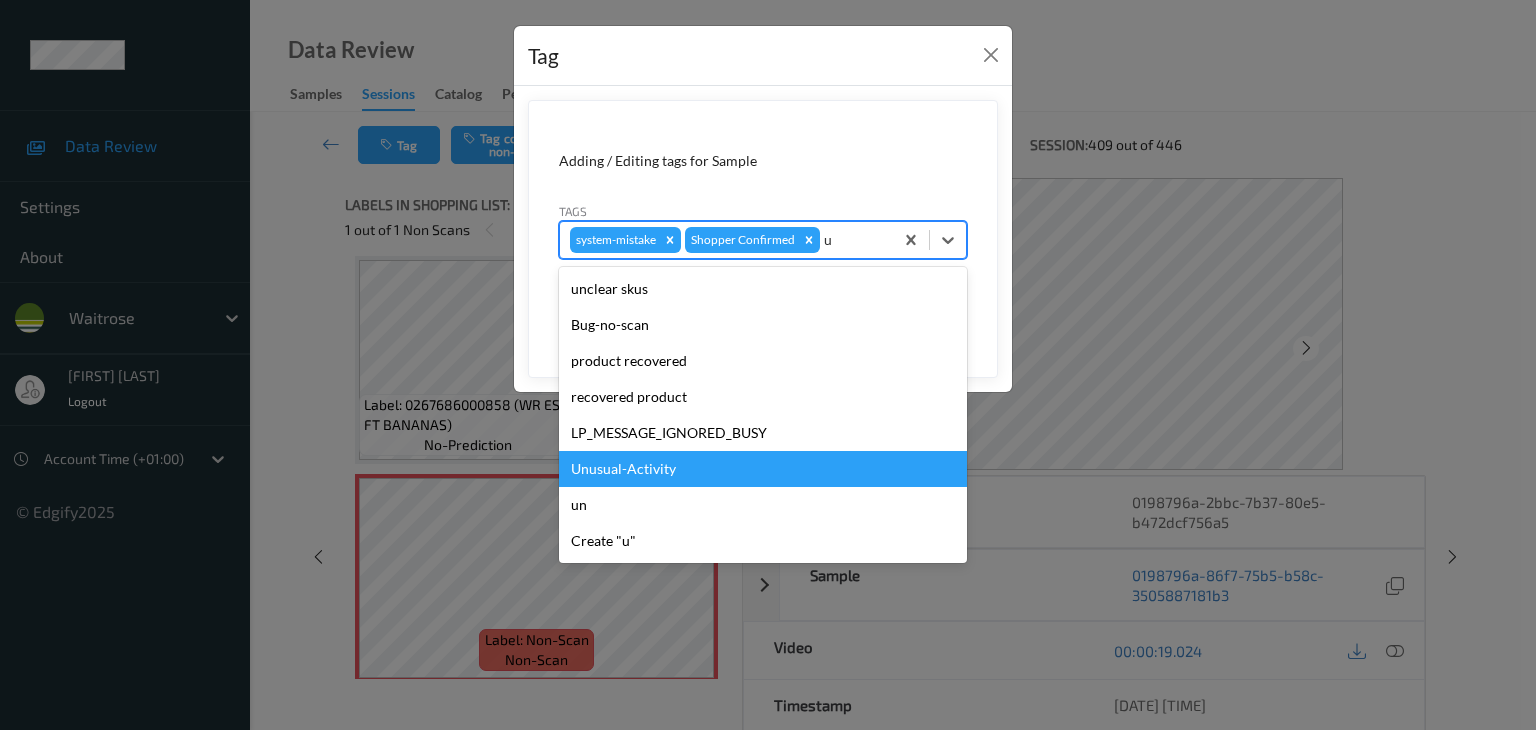 click on "Unusual-Activity" at bounding box center (763, 469) 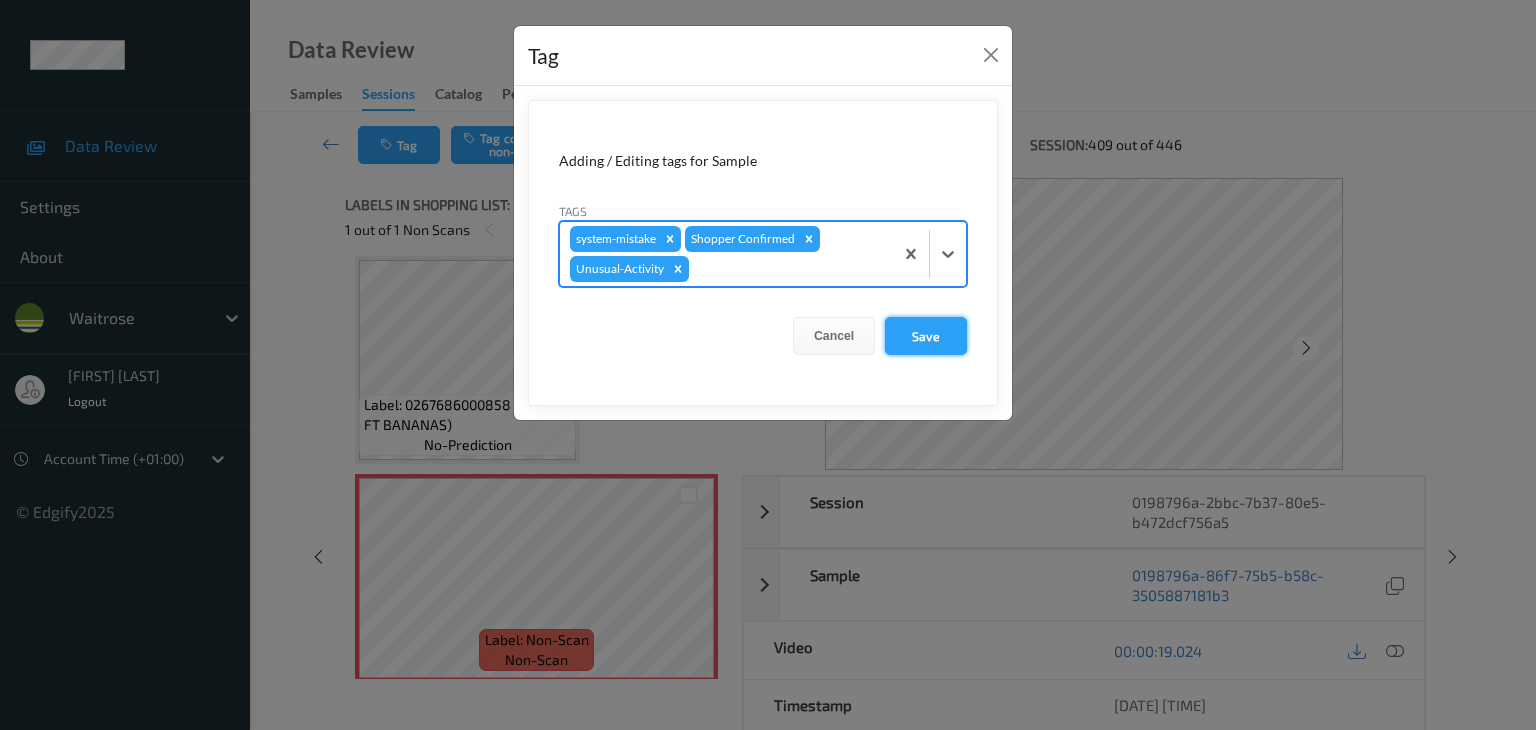 click on "Save" at bounding box center [926, 336] 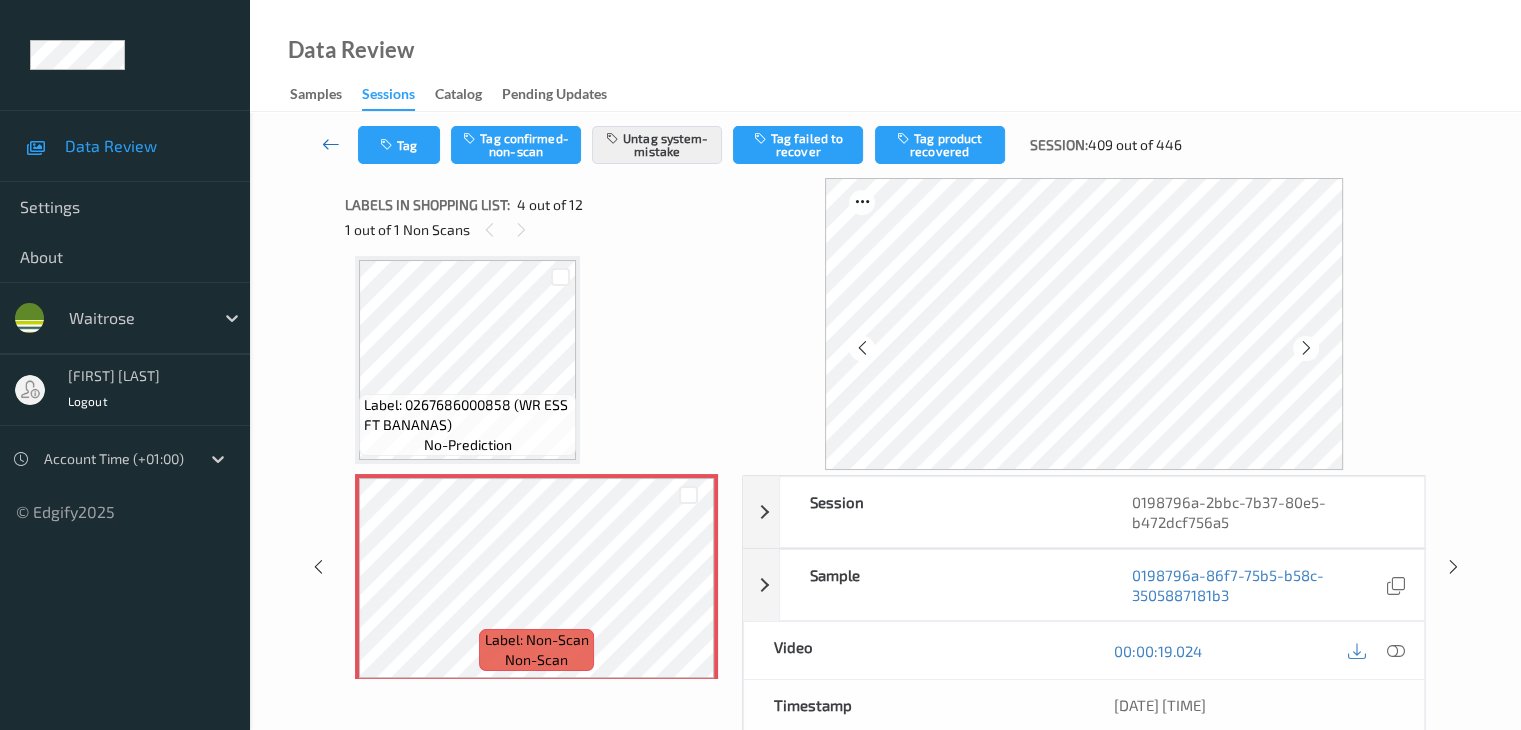 click at bounding box center (331, 144) 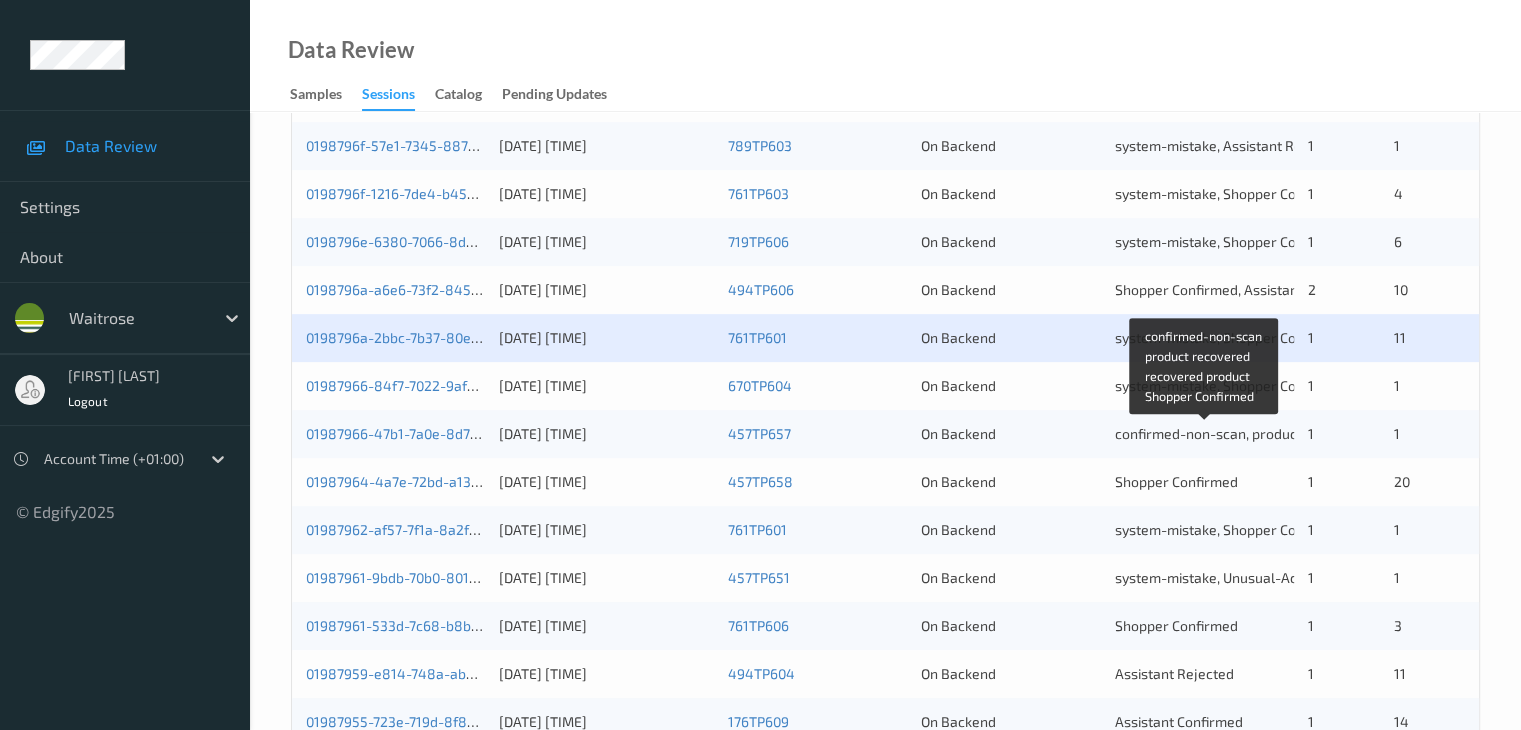 scroll, scrollTop: 700, scrollLeft: 0, axis: vertical 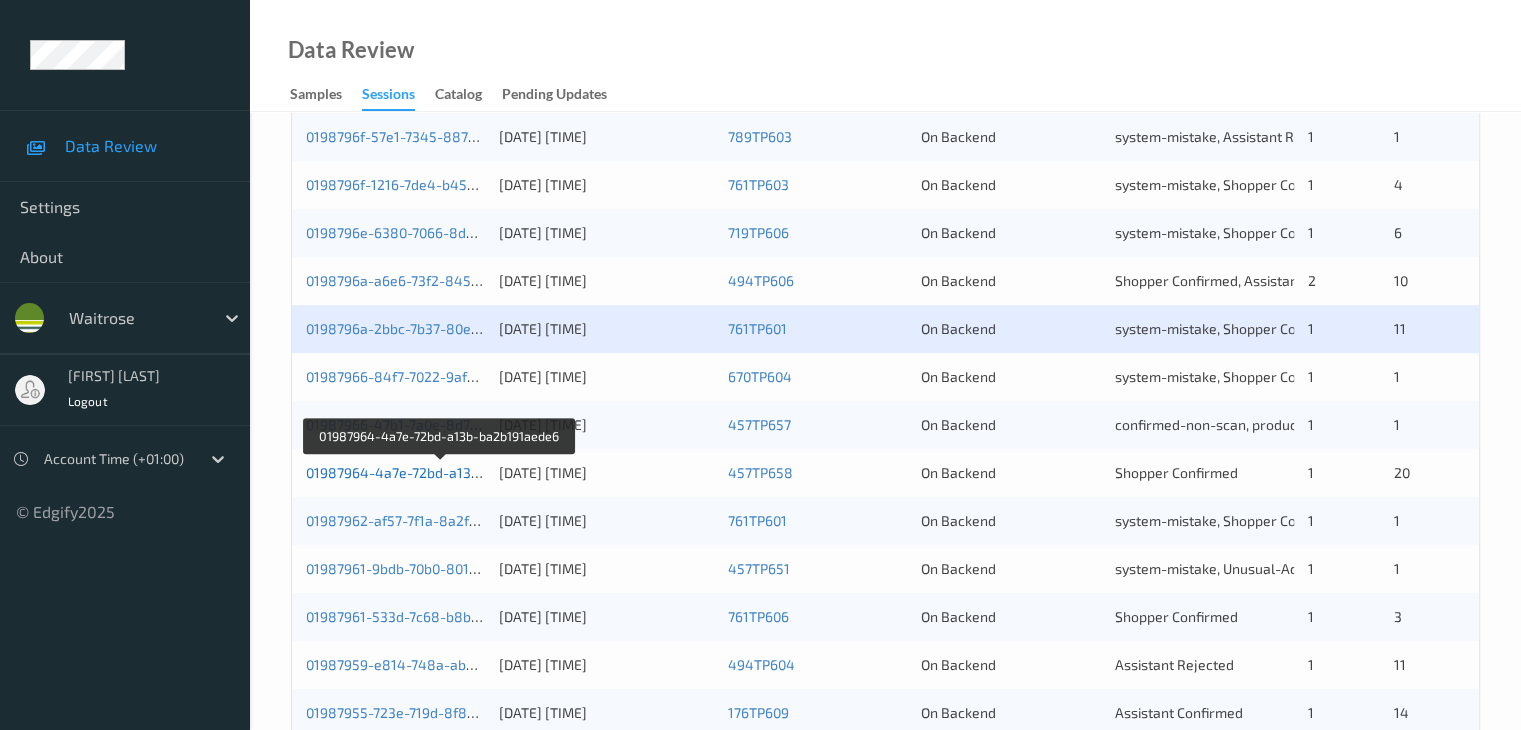 click on "01987964-4a7e-72bd-a13b-ba2b191aede6" at bounding box center (441, 472) 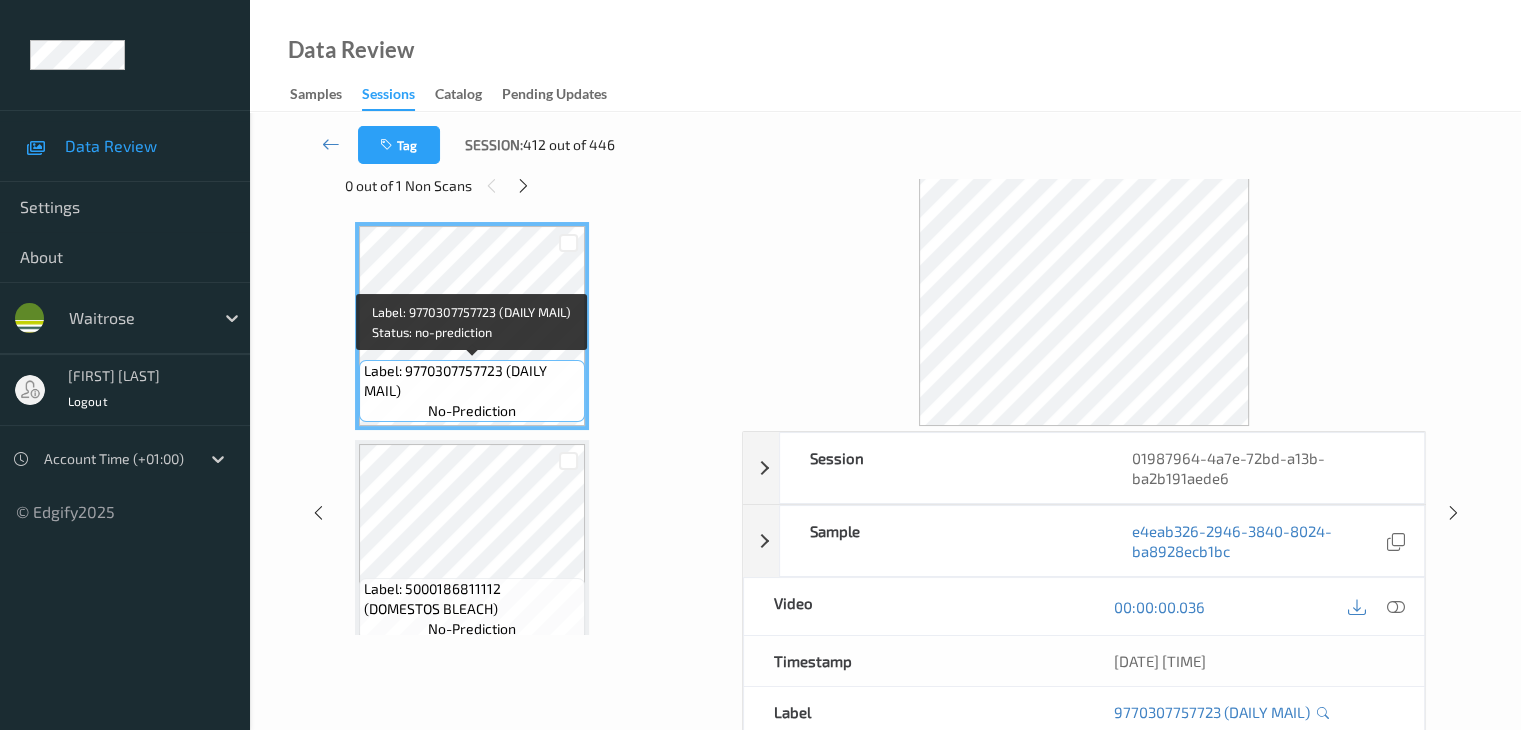 scroll, scrollTop: 0, scrollLeft: 0, axis: both 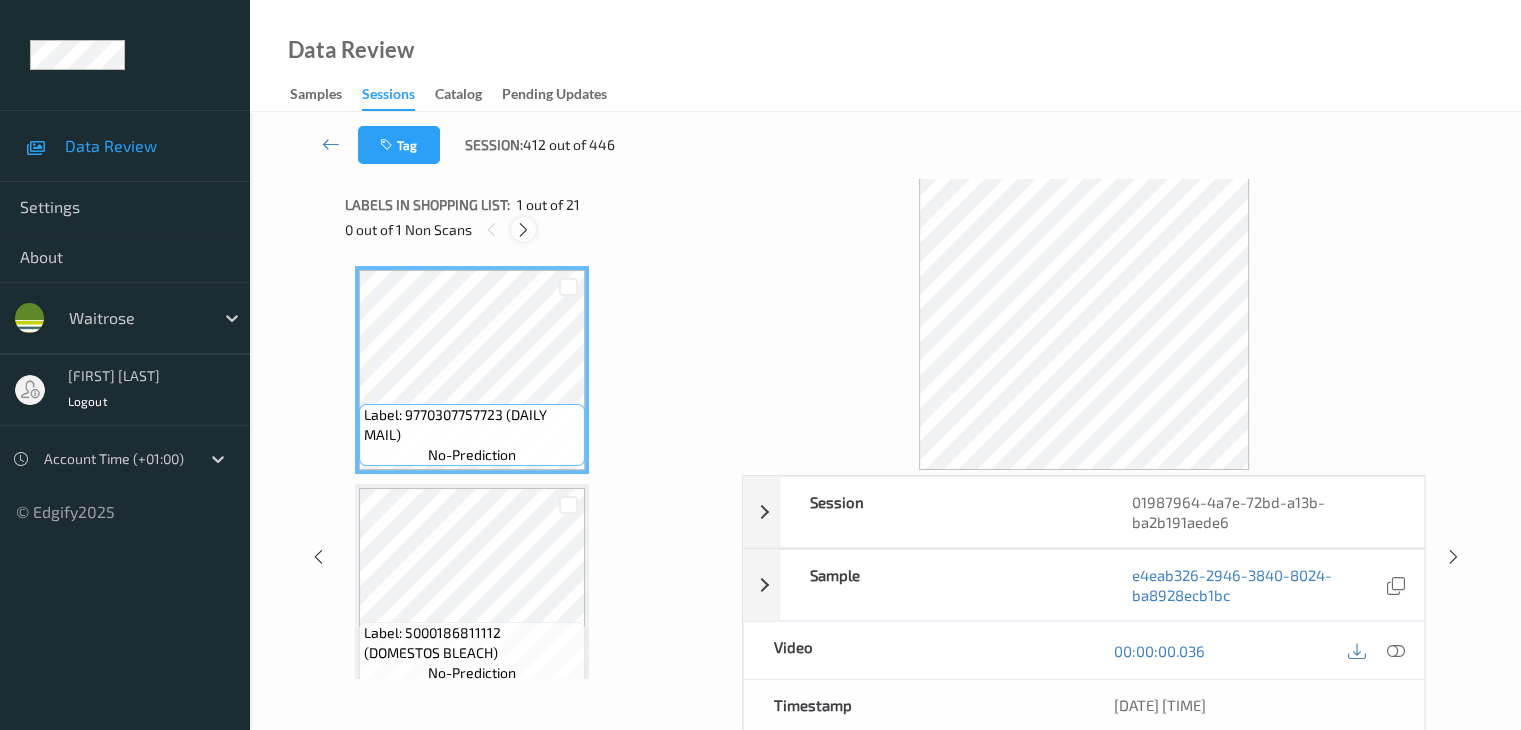 click at bounding box center (523, 230) 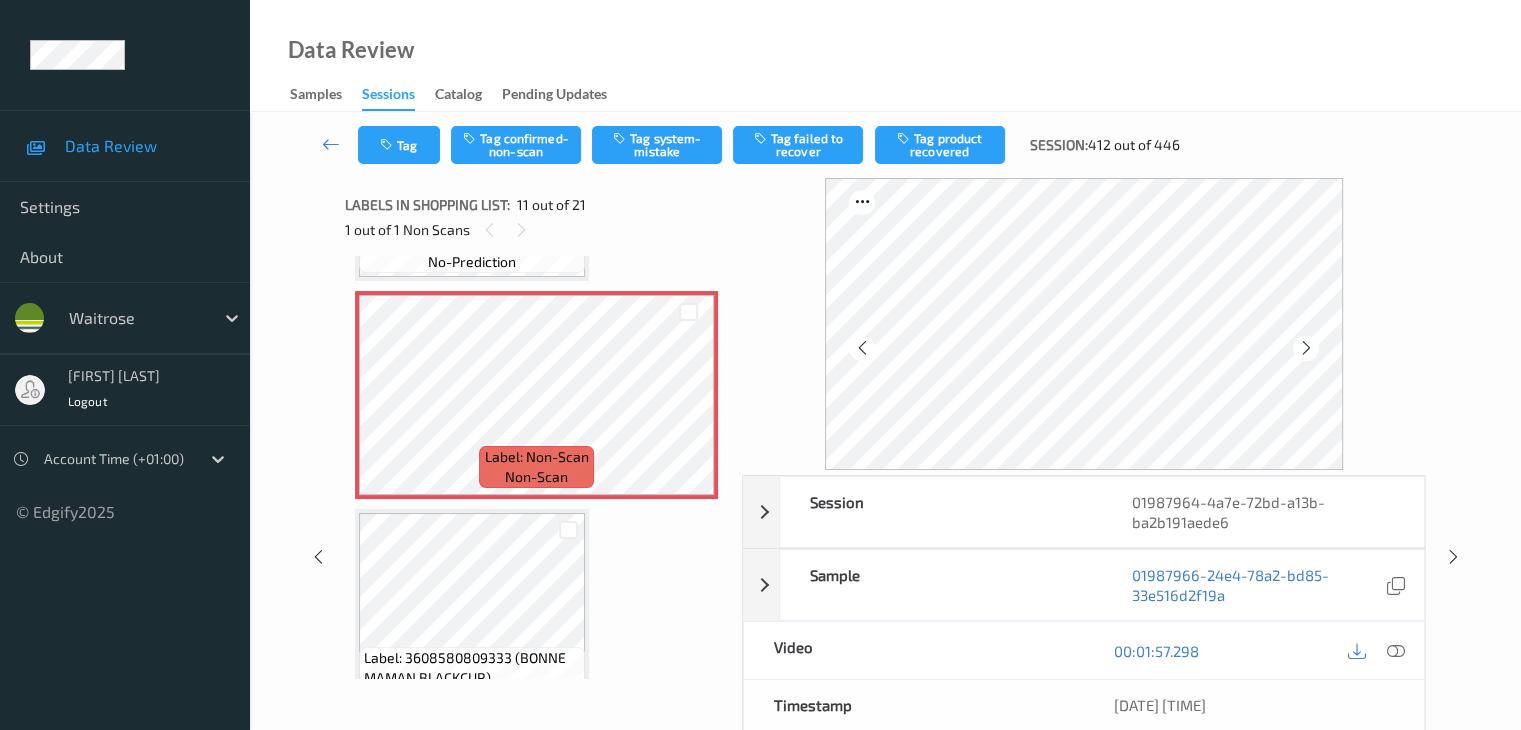 scroll, scrollTop: 2172, scrollLeft: 0, axis: vertical 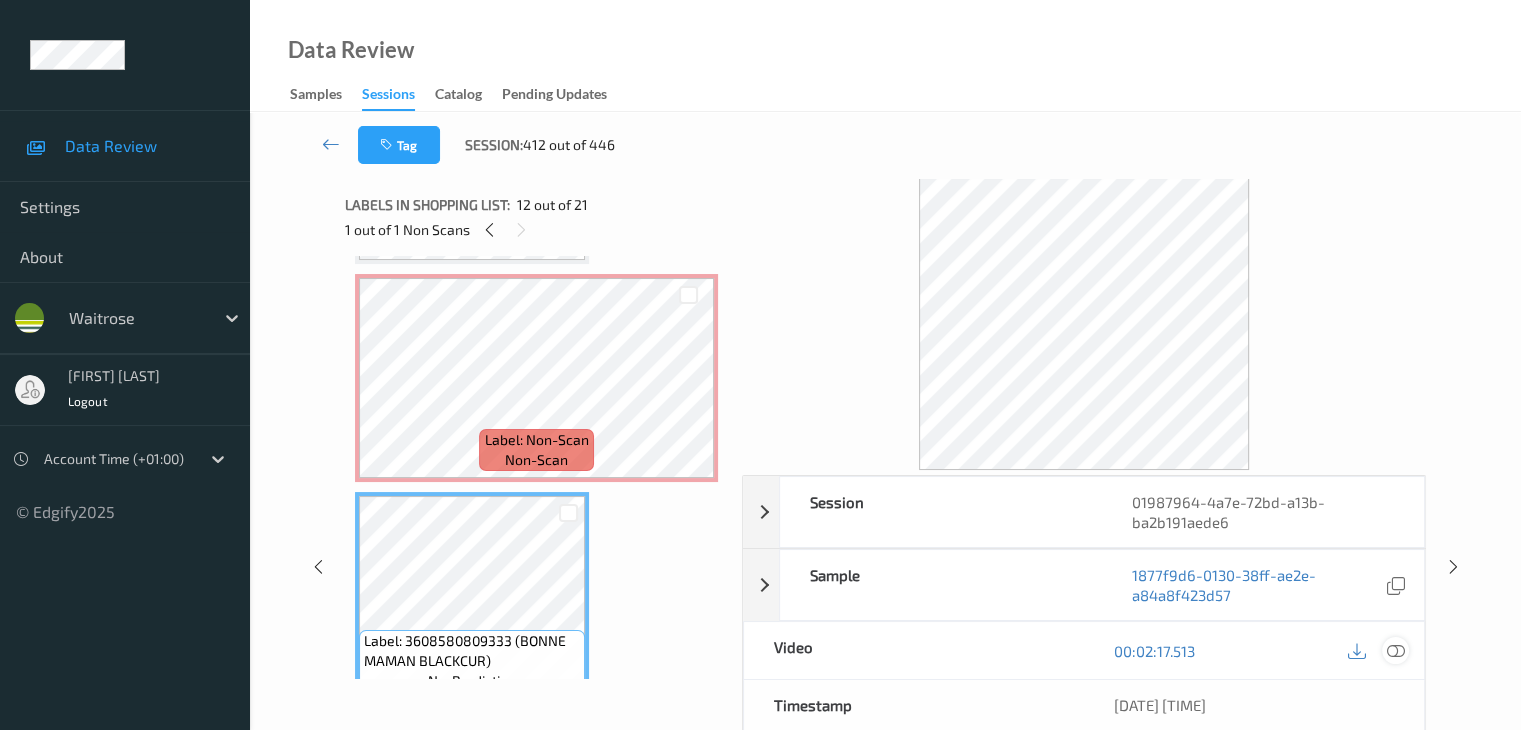 click at bounding box center (1395, 651) 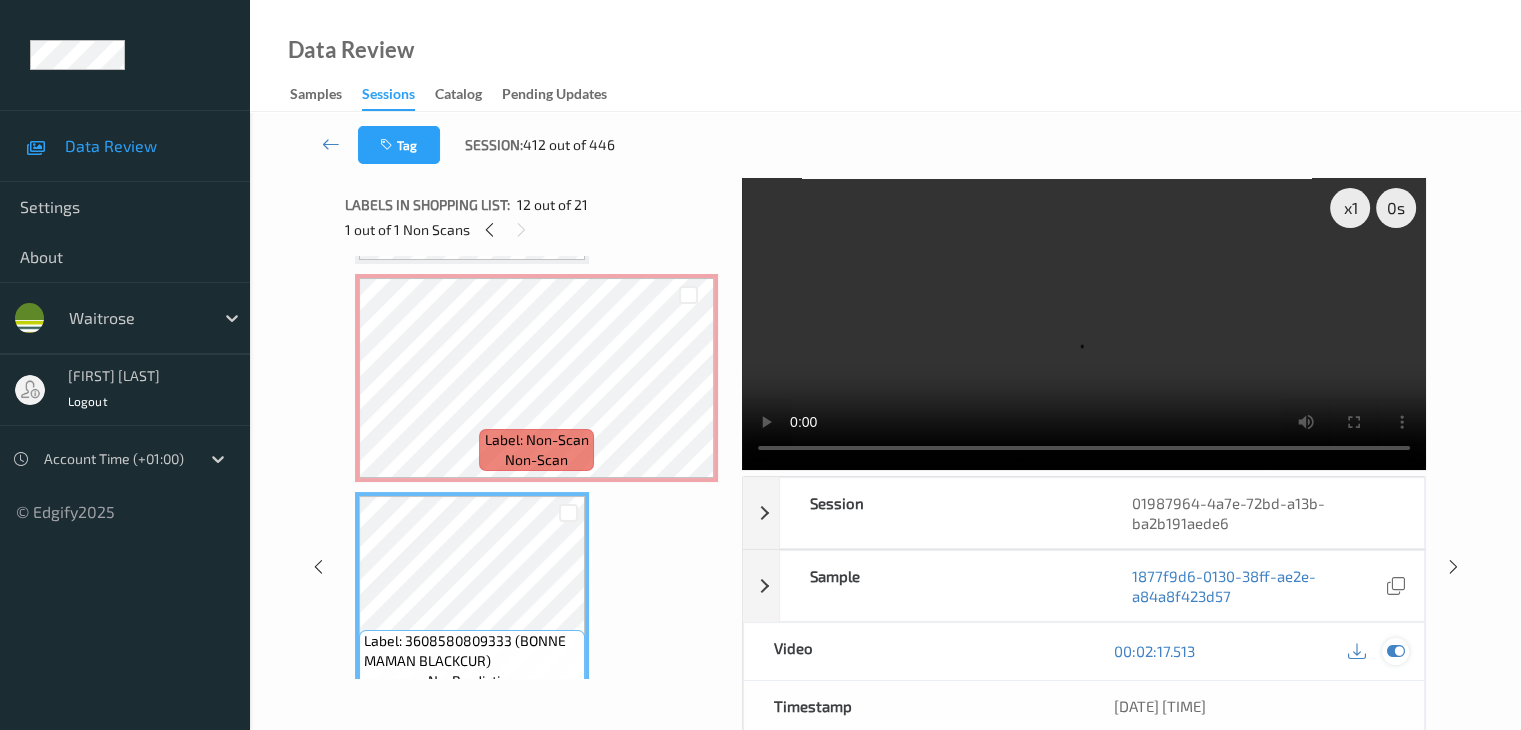 click at bounding box center (1395, 651) 